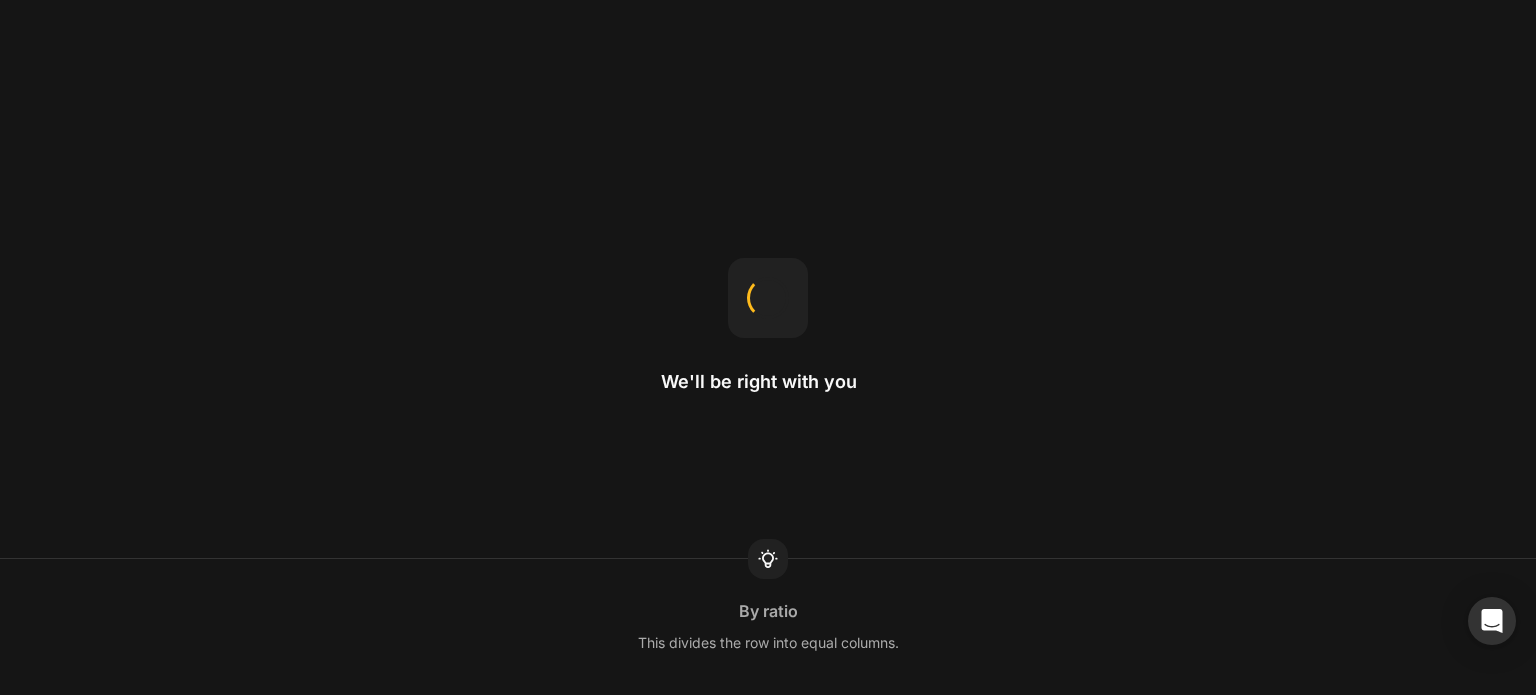 scroll, scrollTop: 0, scrollLeft: 0, axis: both 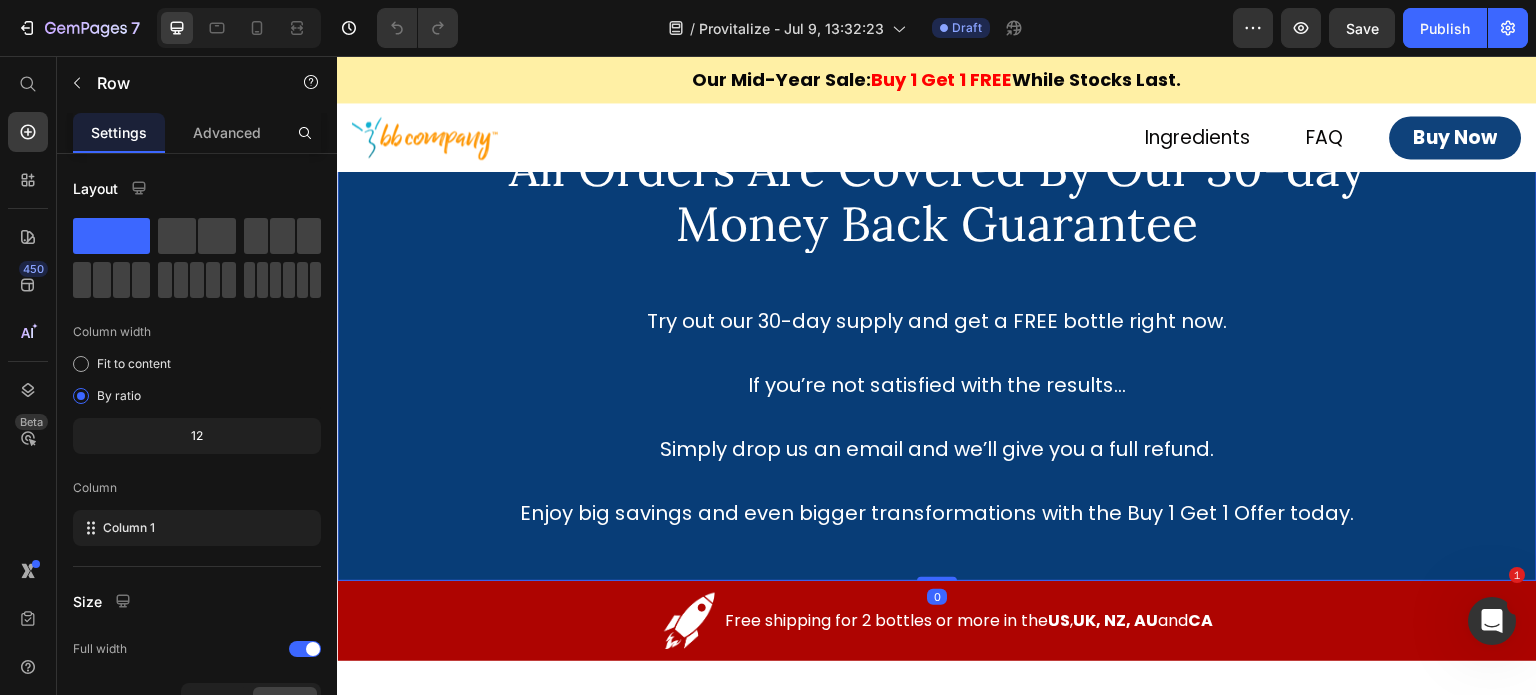 click on "Image All Orders Are Covered By Our 30-day Money Back Guarantee Heading Try out our 30-day supply and get a FREE bottle right now.   If you’re not satisfied with the results...   Simply drop us an email and we’ll give you a full refund.   Enjoy big savings and even bigger transformations with the Buy 1 Get 1 Offer today. Text Block" at bounding box center (937, 260) 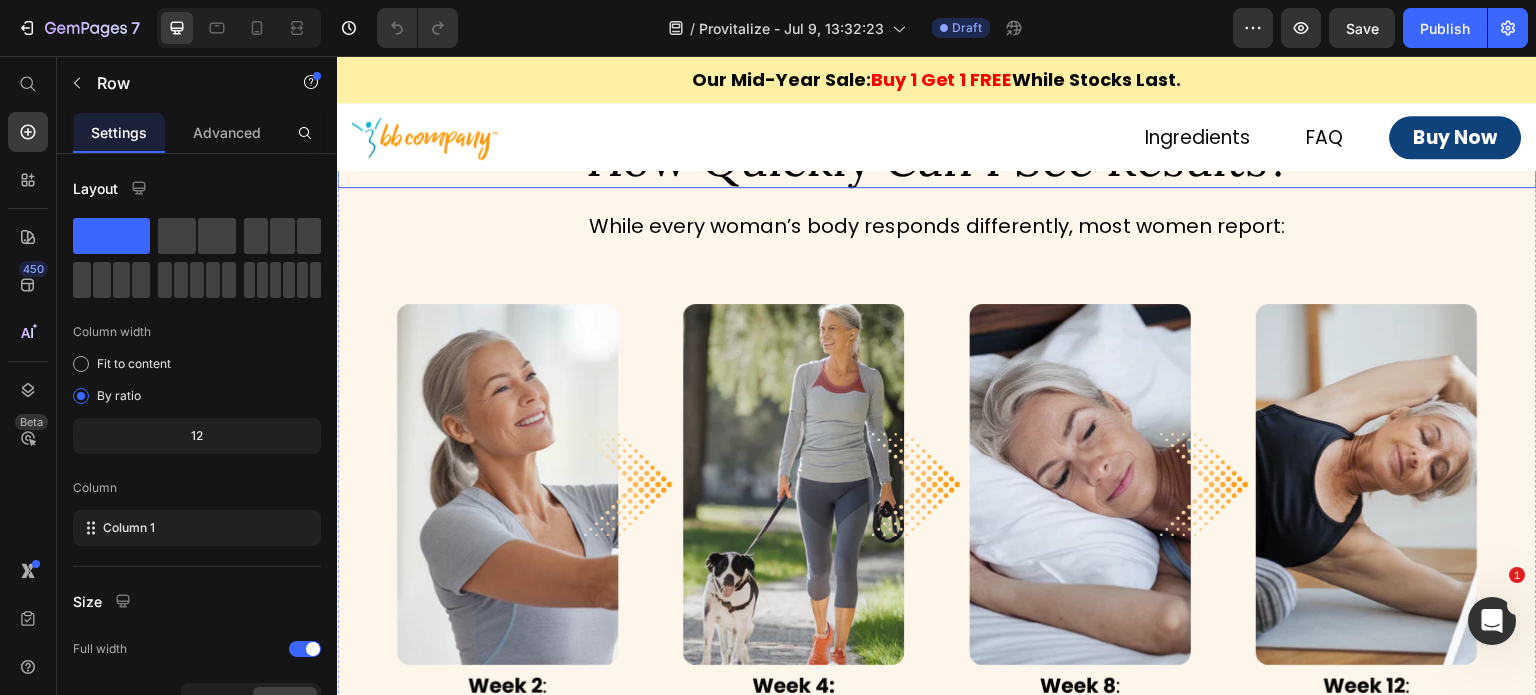 scroll, scrollTop: 7200, scrollLeft: 0, axis: vertical 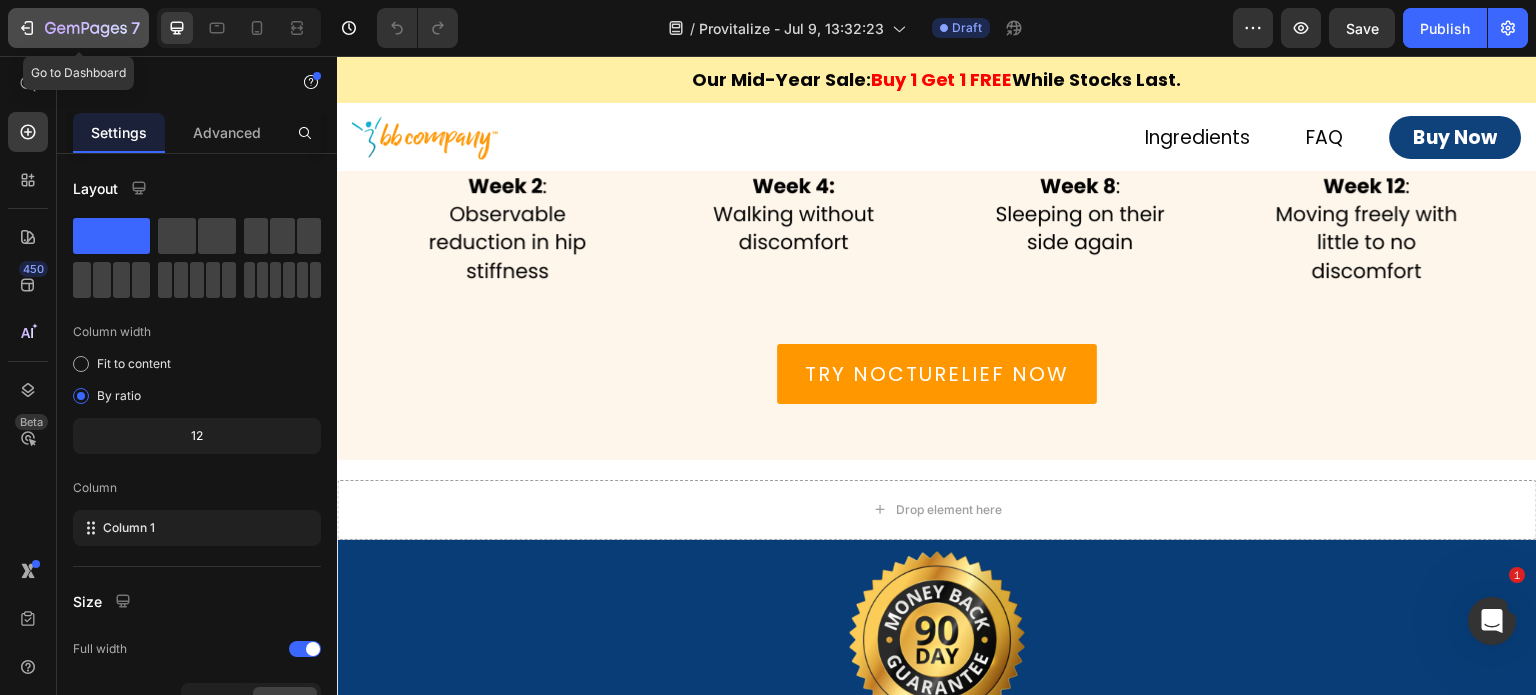 click 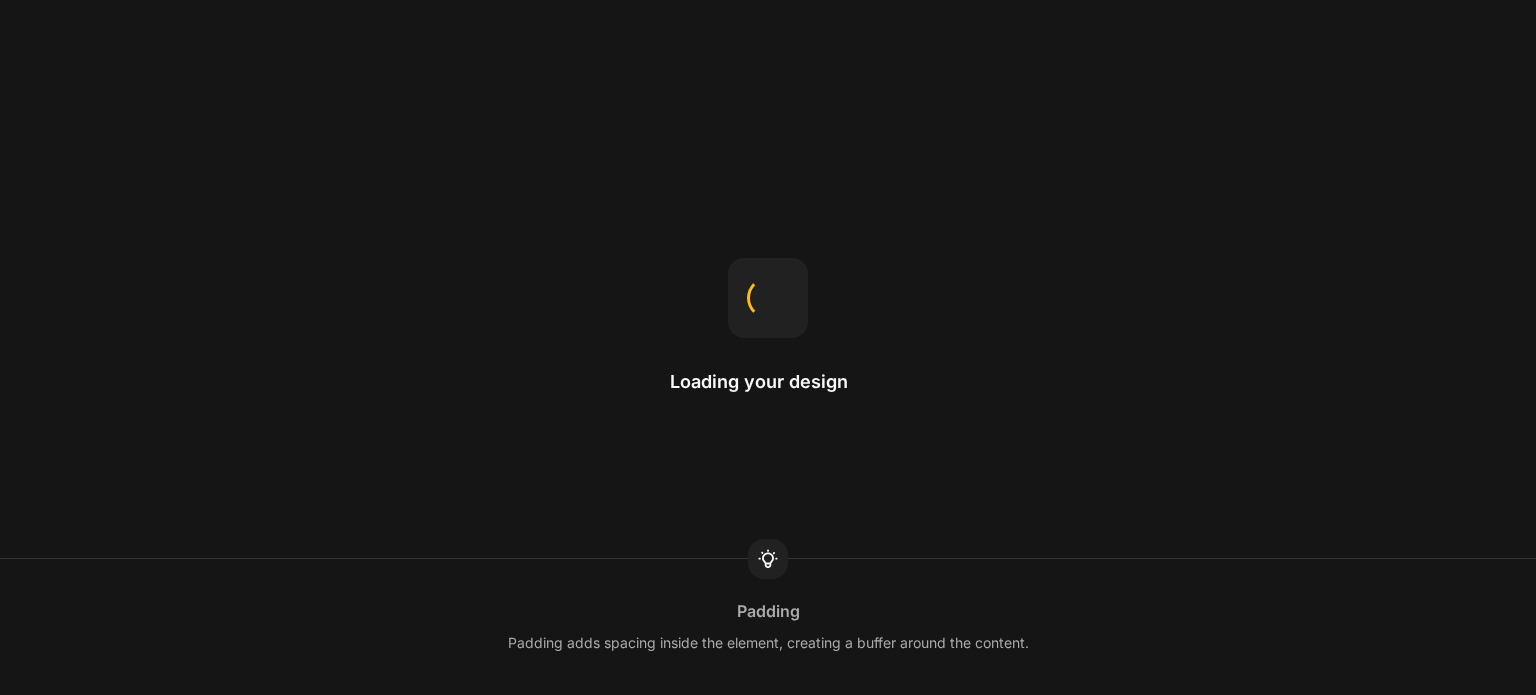 scroll, scrollTop: 0, scrollLeft: 0, axis: both 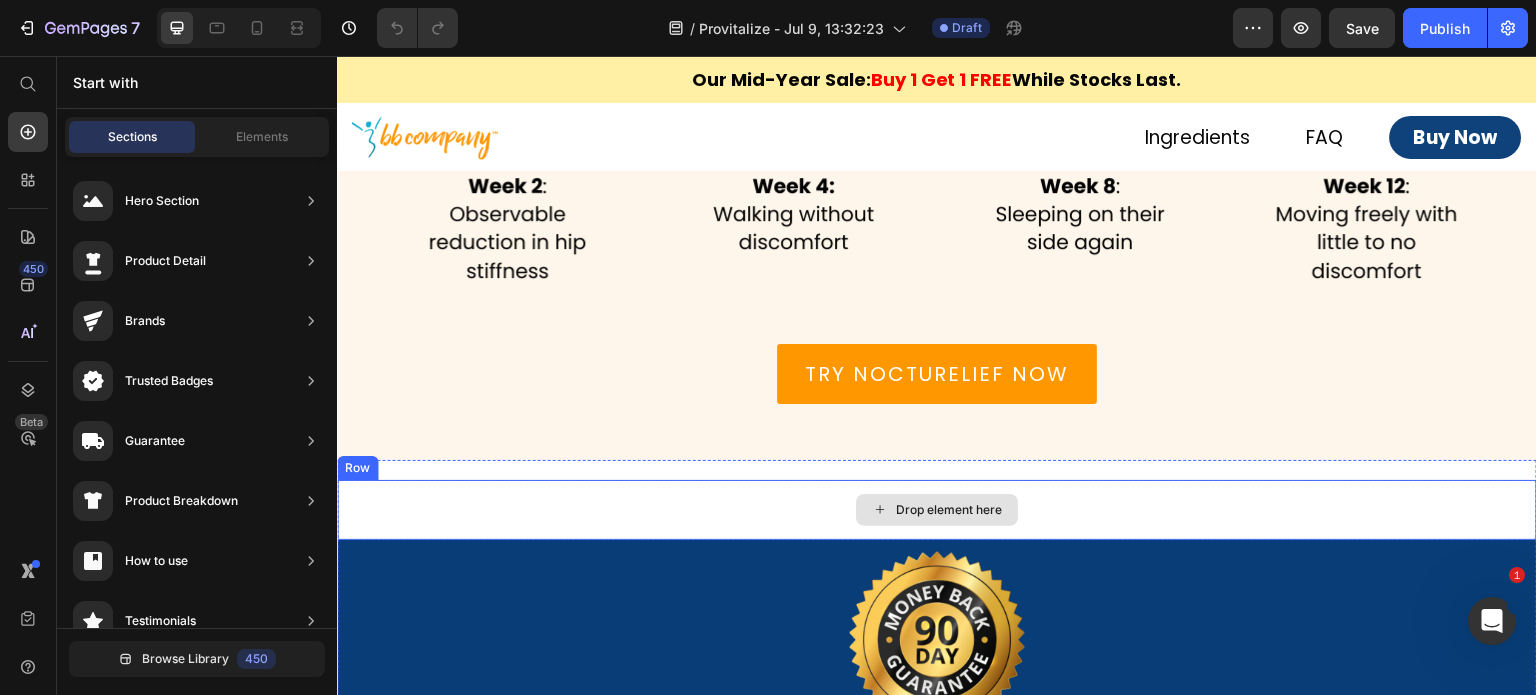 click on "Drop element here" at bounding box center (949, 510) 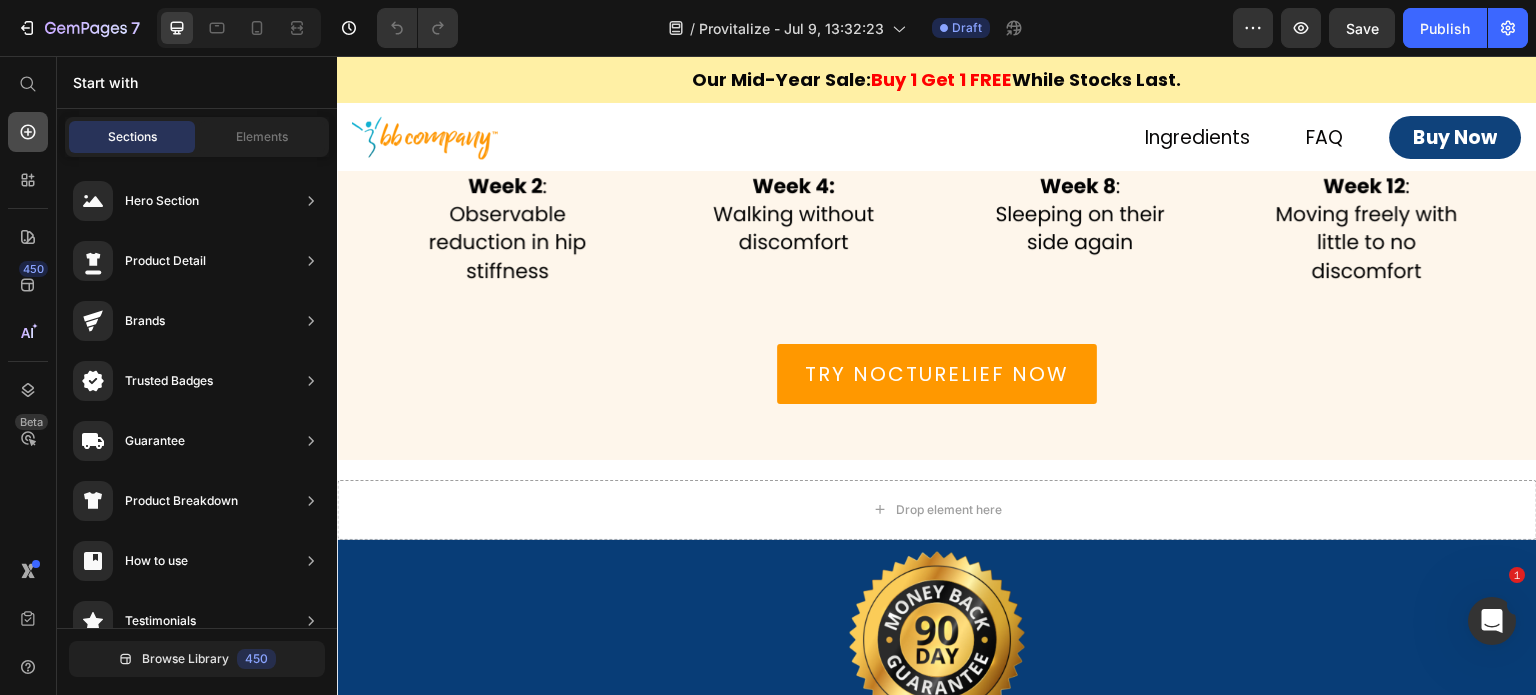 click 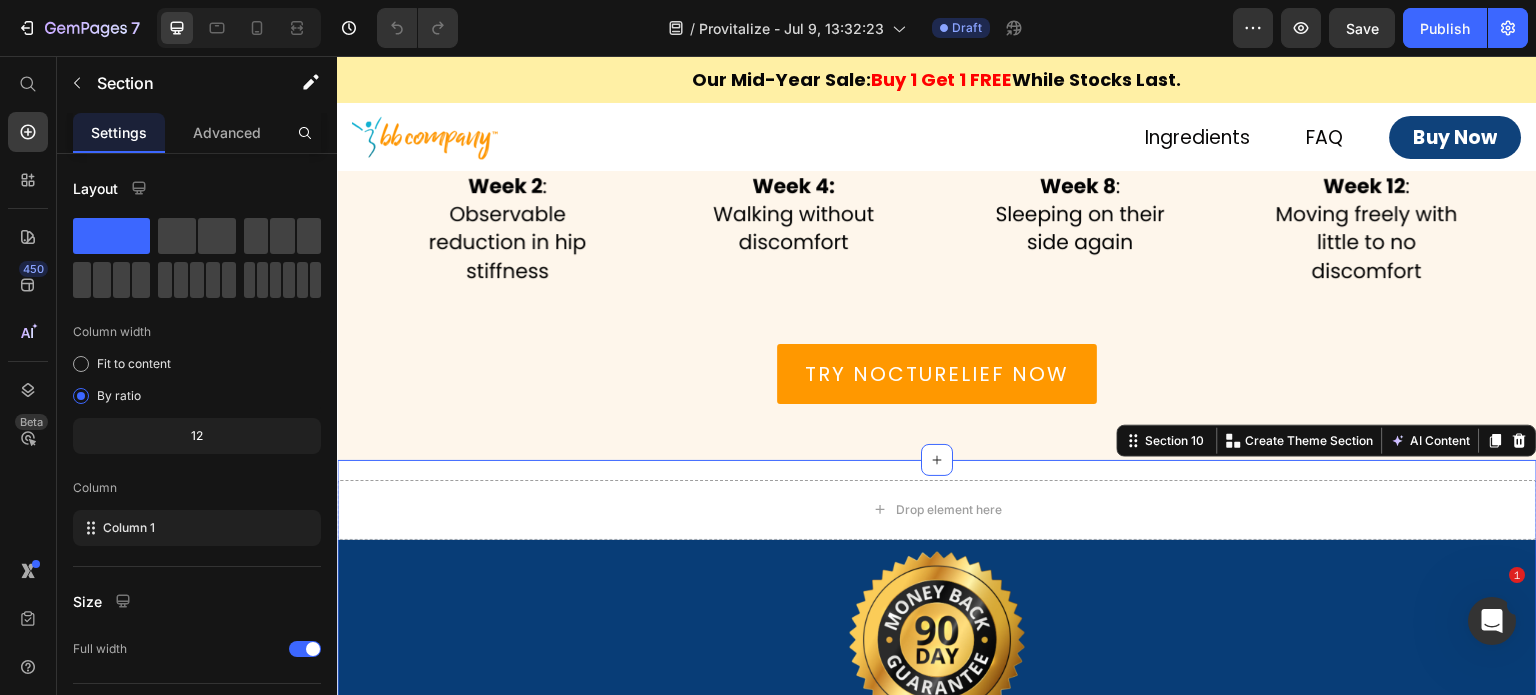 click on "Drop element here Row Image All Orders Are Covered By Our 30-day Money Back Guarantee Heading Try out our 30-day supply and get a FREE bottle right now.   If you’re not satisfied with the results...   Simply drop us an email and we’ll give you a full refund.   Enjoy big savings and even bigger transformations with the Buy 1 Get 1 Offer today. Text Block Row Image Free shipping for 2 bottles or more in the  US ,  UK, NZ, AU  and  CA Text Block Row Image Choose Your Option Below Heading Row Section 10   You can create reusable sections Create Theme Section AI Content Write with GemAI What would you like to describe here? Tone and Voice Persuasive Product Getting products... Show more Generate" at bounding box center (937, 986) 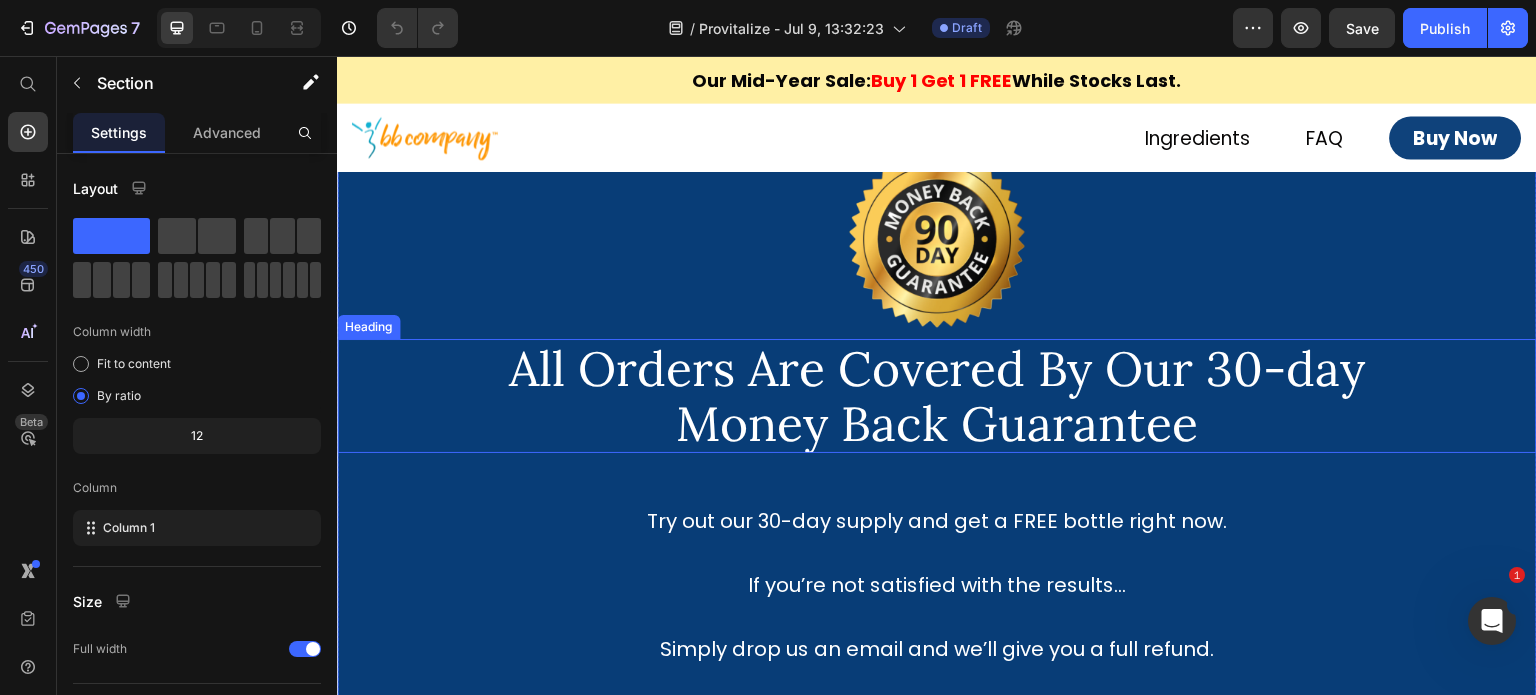 scroll, scrollTop: 7300, scrollLeft: 0, axis: vertical 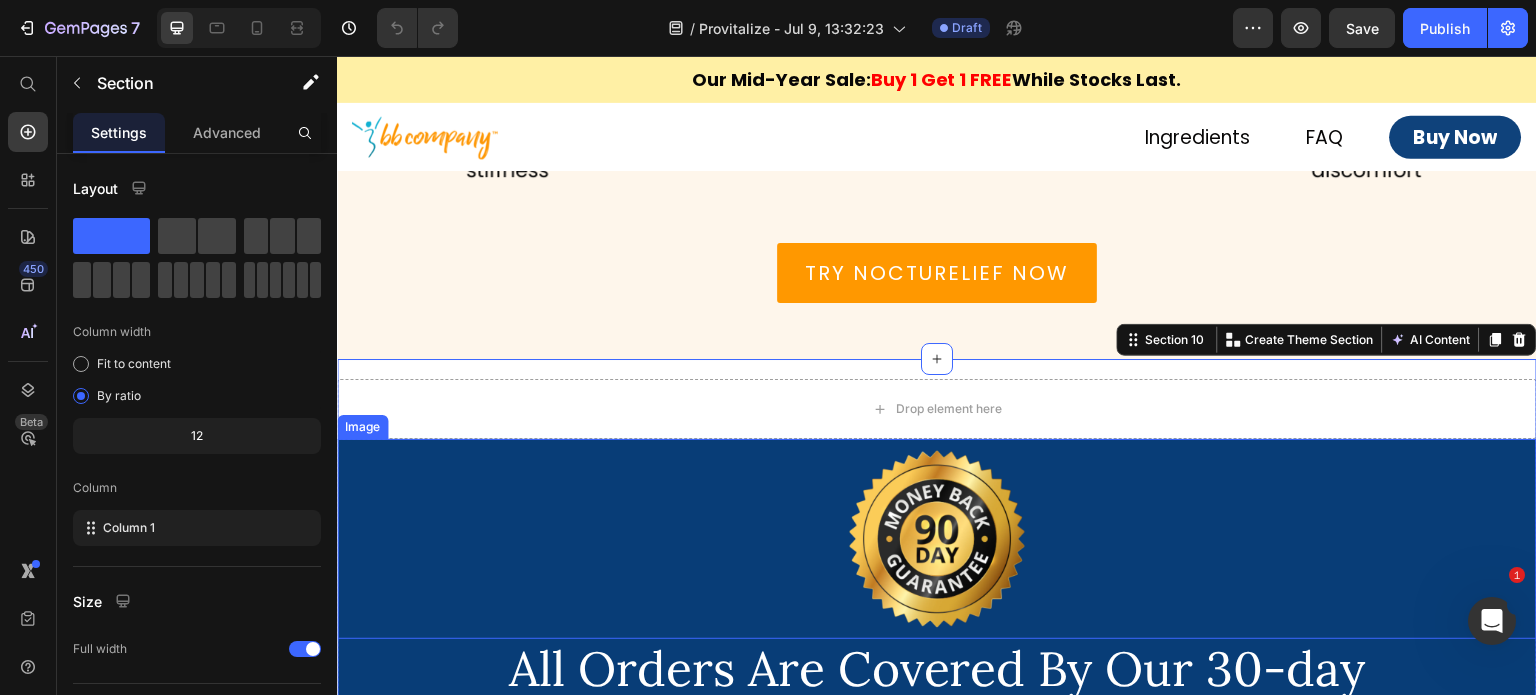 click at bounding box center (937, 539) 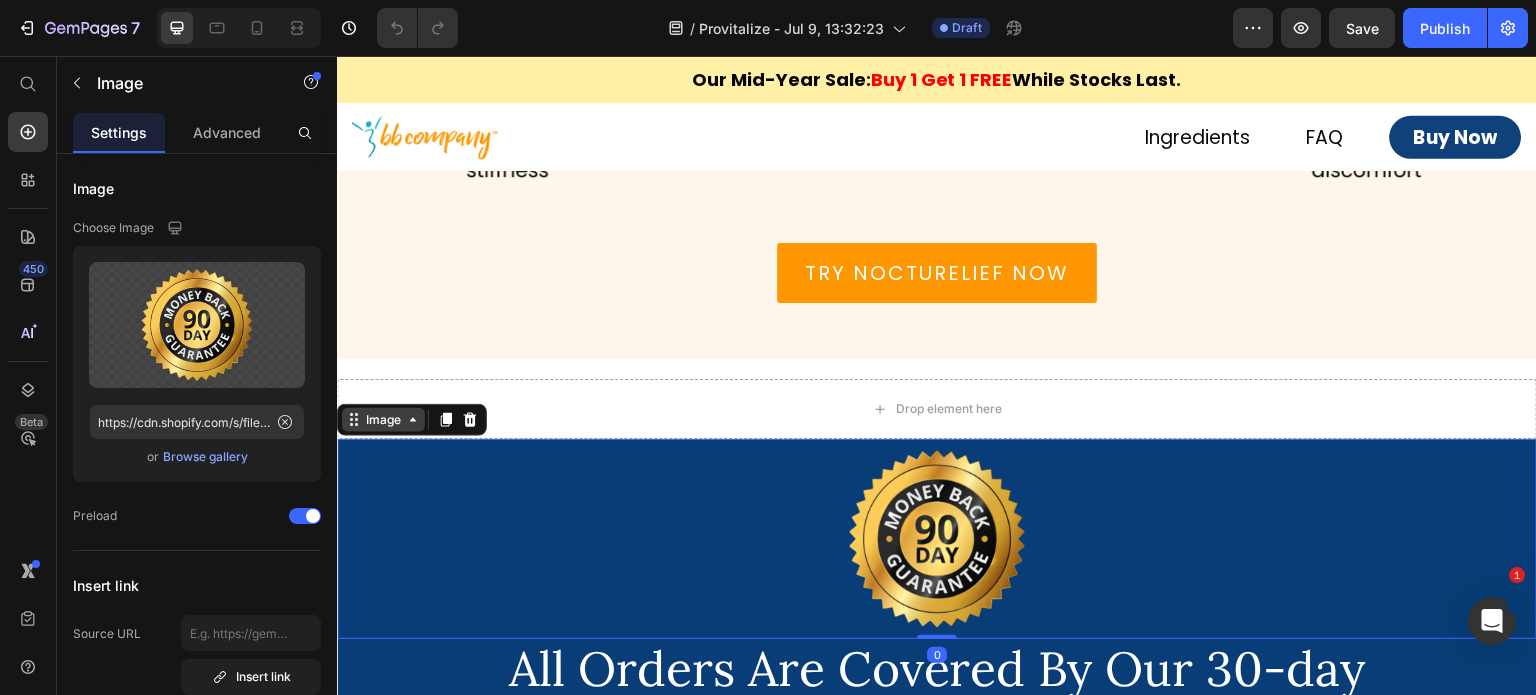 click on "Image" at bounding box center (383, 420) 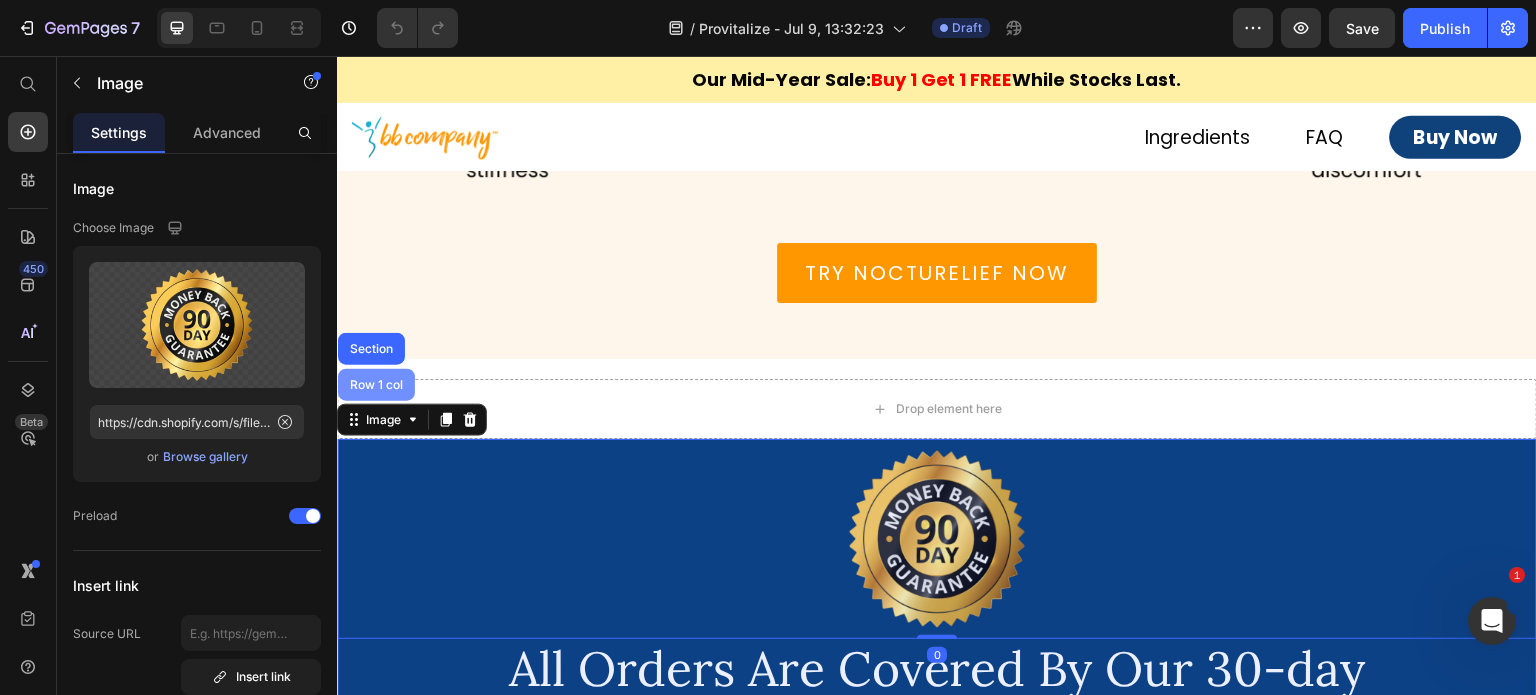 click on "Row 1 col" at bounding box center (376, 385) 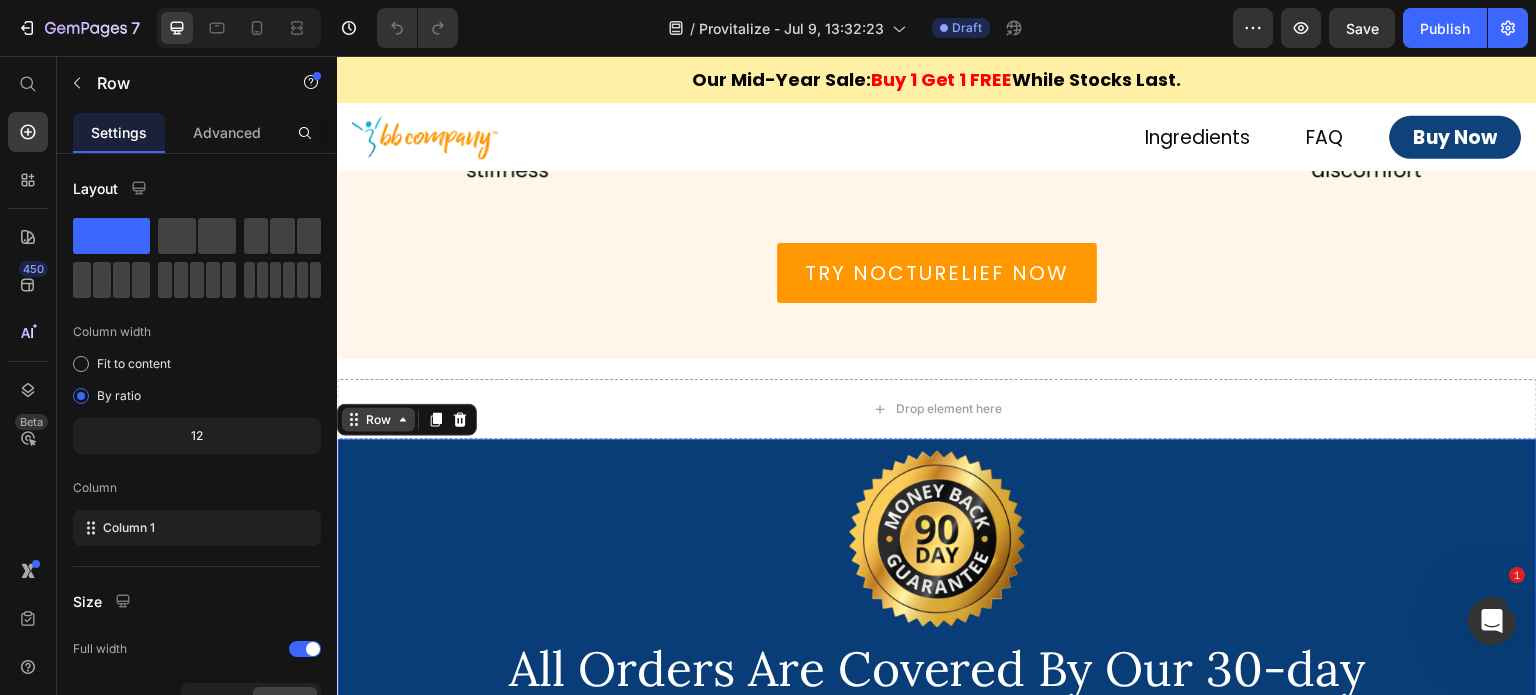 click on "Row" at bounding box center (378, 420) 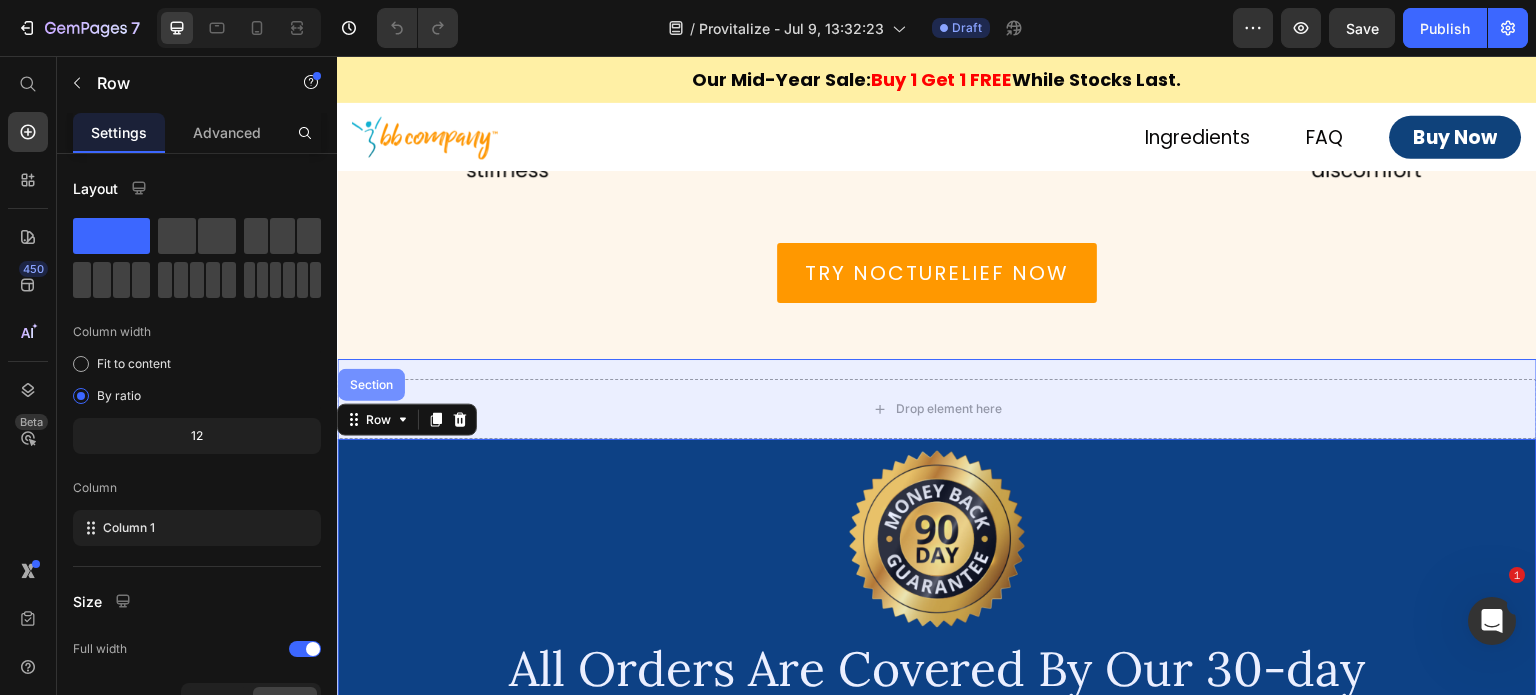 click on "Section" at bounding box center (371, 385) 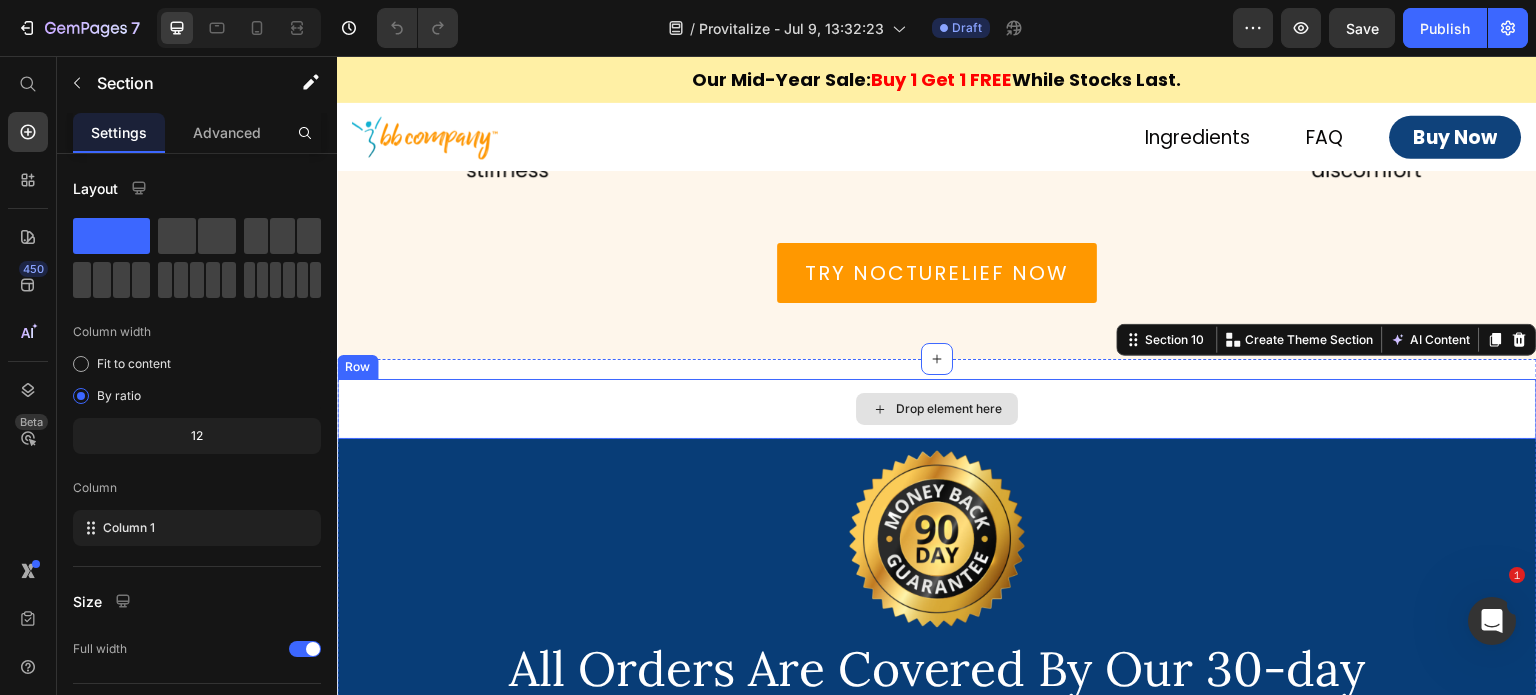 click on "Drop element here" at bounding box center (937, 409) 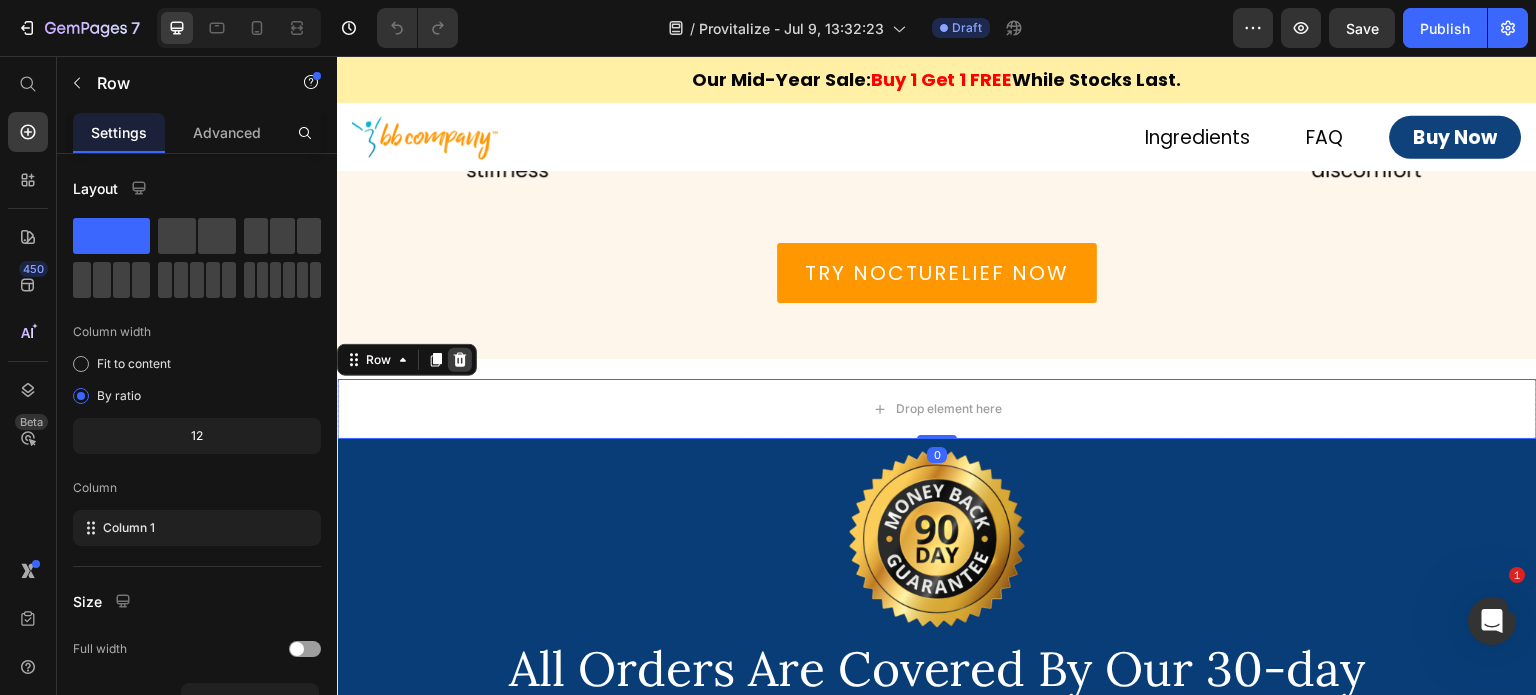 click 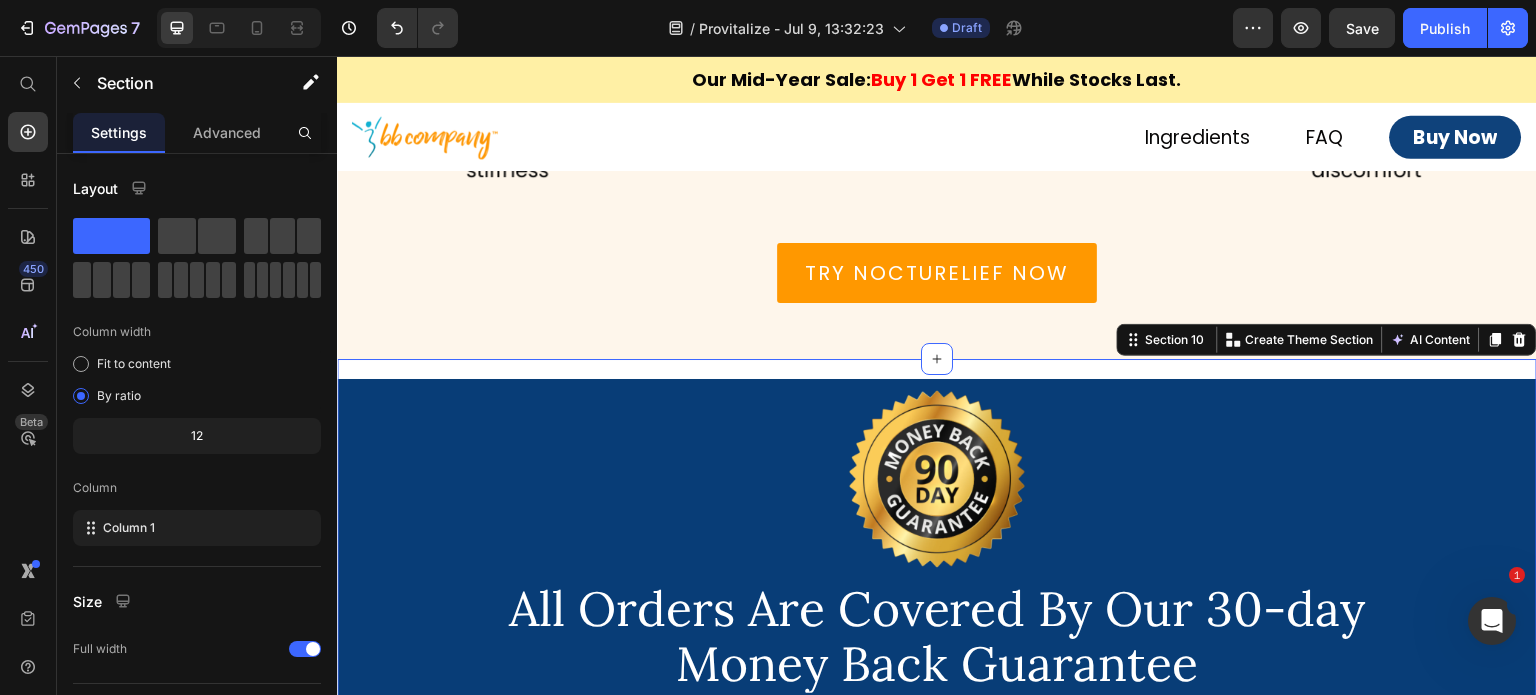click on "Image All Orders Are Covered By Our 30-day Money Back Guarantee Heading Try out our 30-day supply and get a FREE bottle right now.   If you’re not satisfied with the results...   Simply drop us an email and we’ll give you a full refund.   Enjoy big savings and even bigger transformations with the Buy 1 Get 1 Offer today. Text Block Row Image Free shipping for 2 bottles or more in the  US ,  UK, NZ, AU  and  CA Text Block Row Image Choose Your Option Below Heading Row Section 10   You can create reusable sections Create Theme Section AI Content Write with GemAI What would you like to describe here? Tone and Voice Persuasive Product Show more Generate" at bounding box center (937, 855) 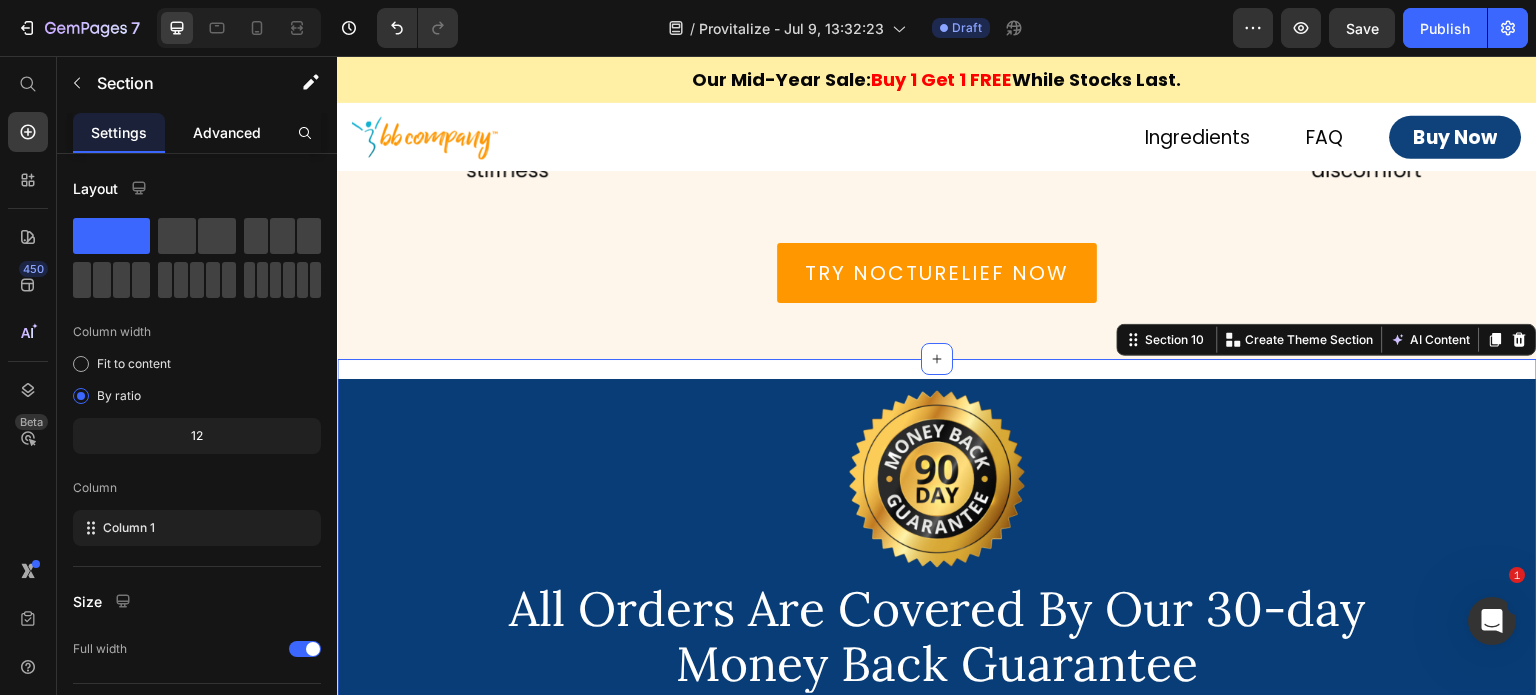 click on "Advanced" at bounding box center (227, 132) 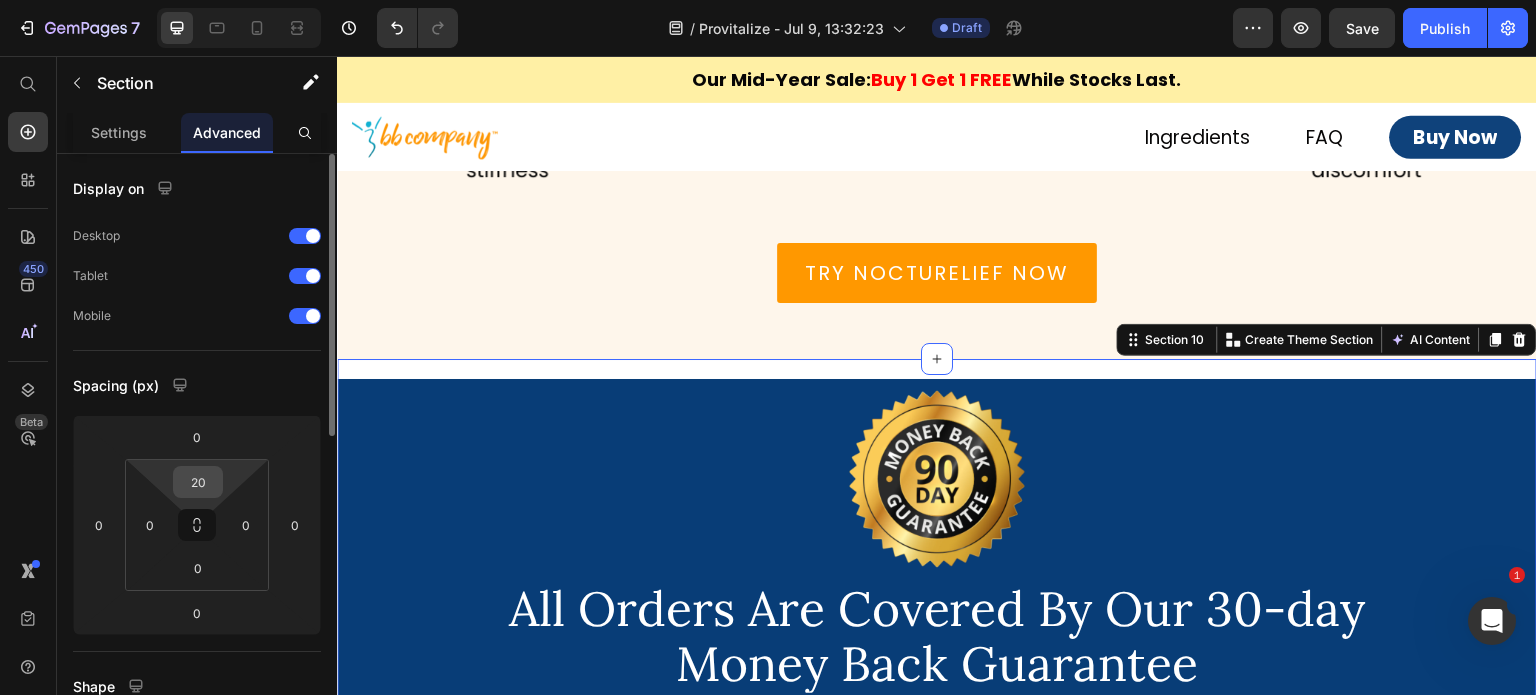 click on "20" at bounding box center (198, 482) 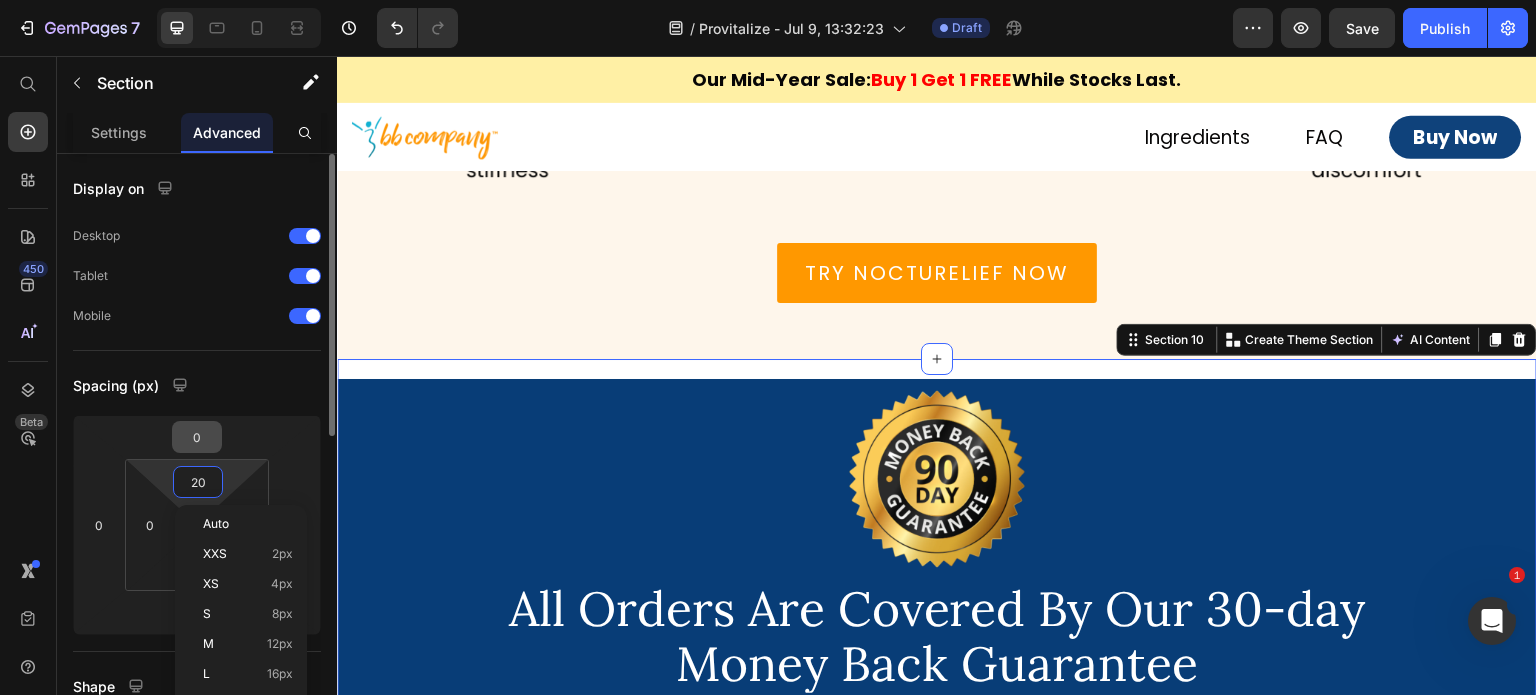 type on "0" 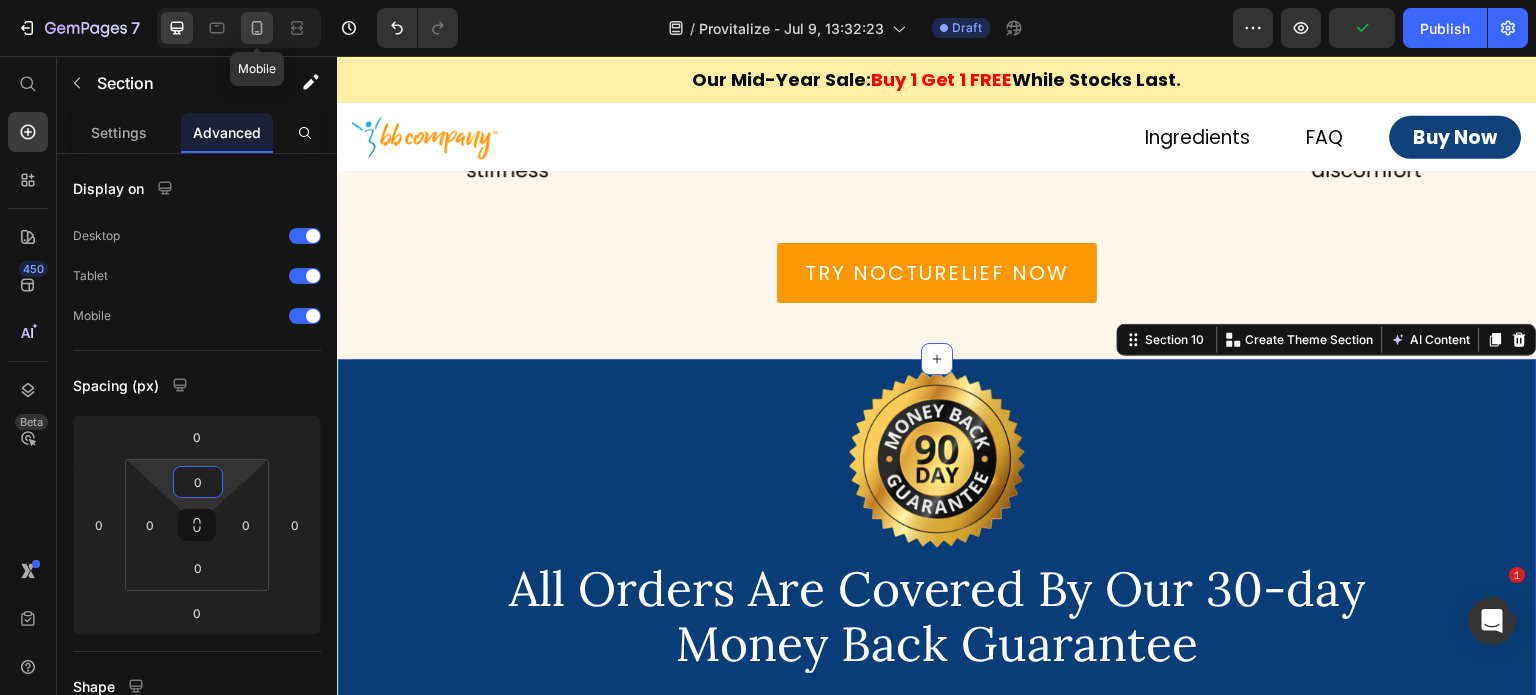 click 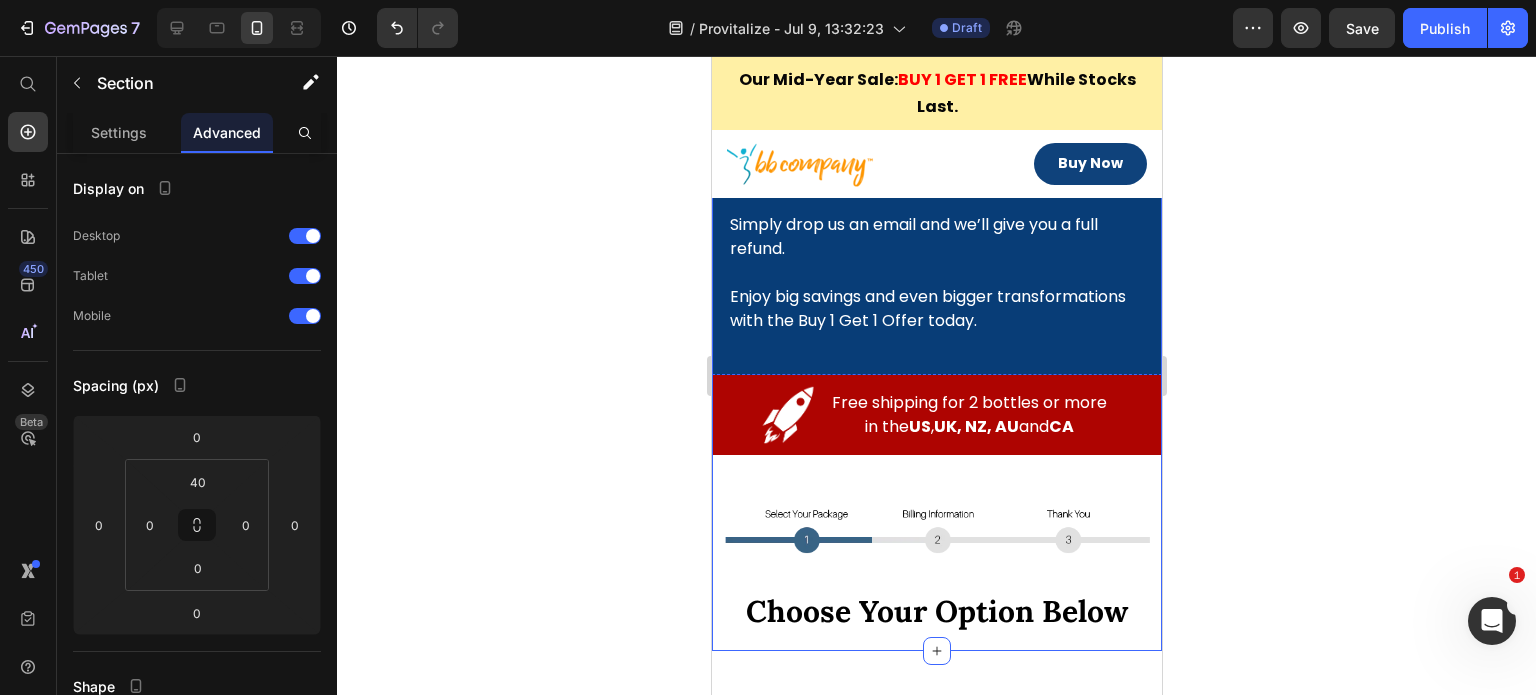 scroll, scrollTop: 6874, scrollLeft: 0, axis: vertical 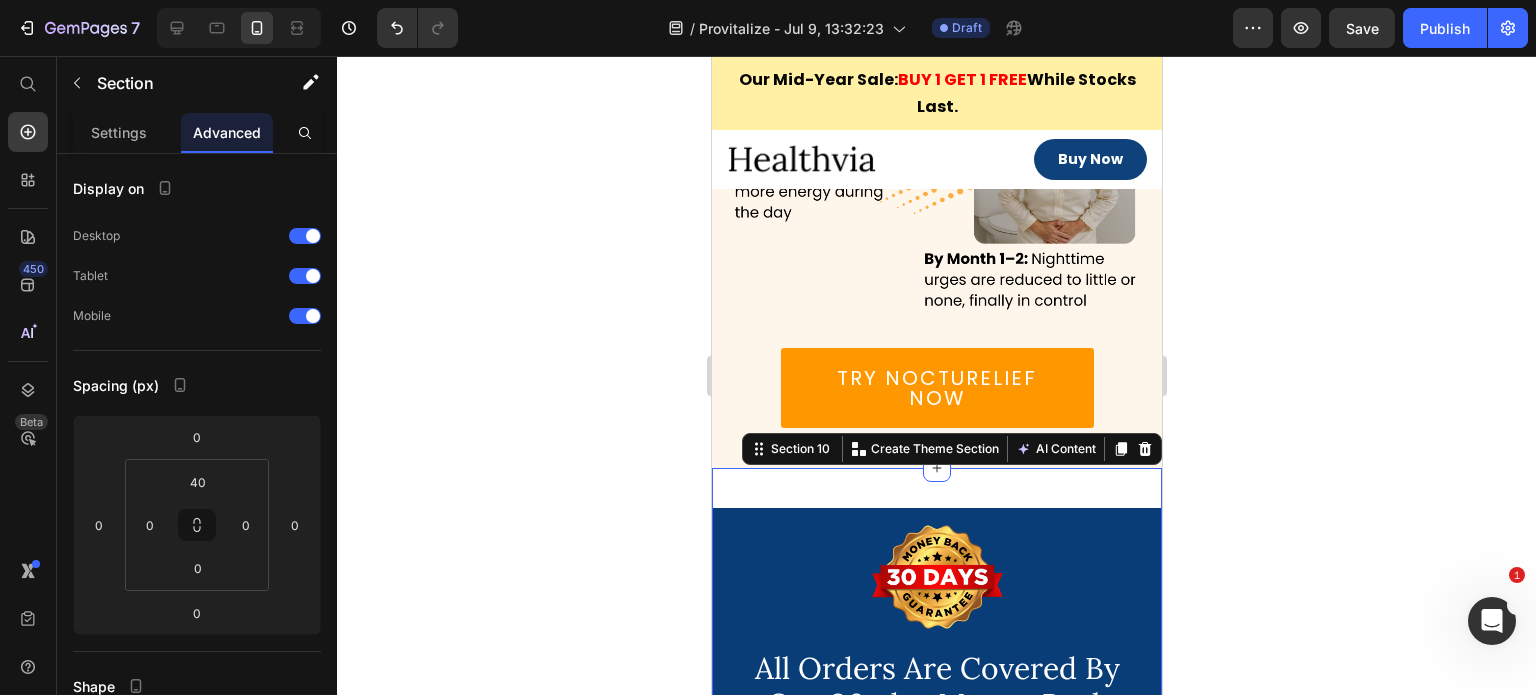 click on "Image All Orders Are Covered By Our 30-day Money Back Guarantee Heading Try out our 30-day supply and get a FREE bottle right now.   If you’re not satisfied with the results...   Simply drop us an email and we’ll give you a full refund.   Enjoy big savings and even bigger transformations with the Buy 1 Get 1 Offer today. Text Block Row Image Free shipping for 2 bottles or more in the  US ,  UK, NZ, AU  and  CA Text Block Row Image Choose Your Option Below Heading Row Section 10   You can create reusable sections Create Theme Section AI Content Write with GemAI What would you like to describe here? Tone and Voice Persuasive Product Nocturelief™ Urinary Health Supplement. Show more Generate" at bounding box center [936, 909] 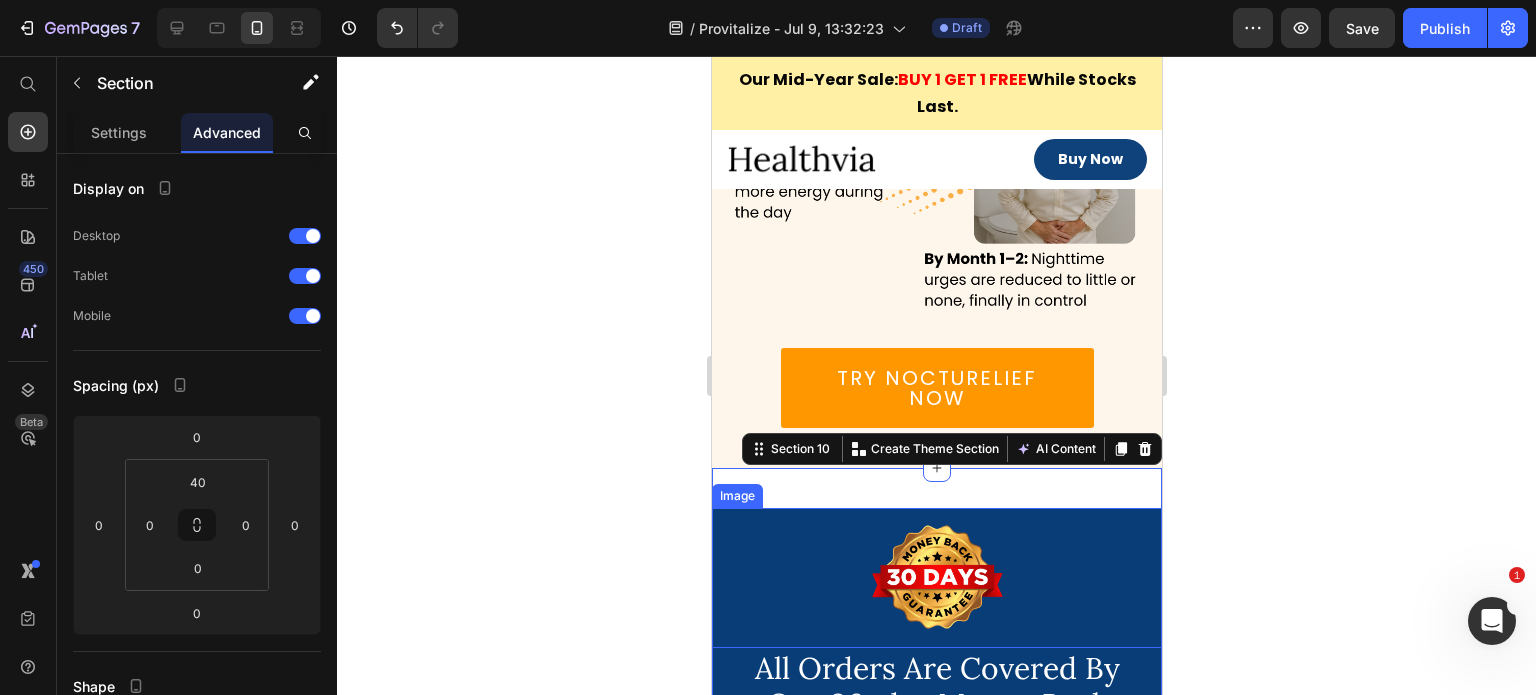click at bounding box center [936, 578] 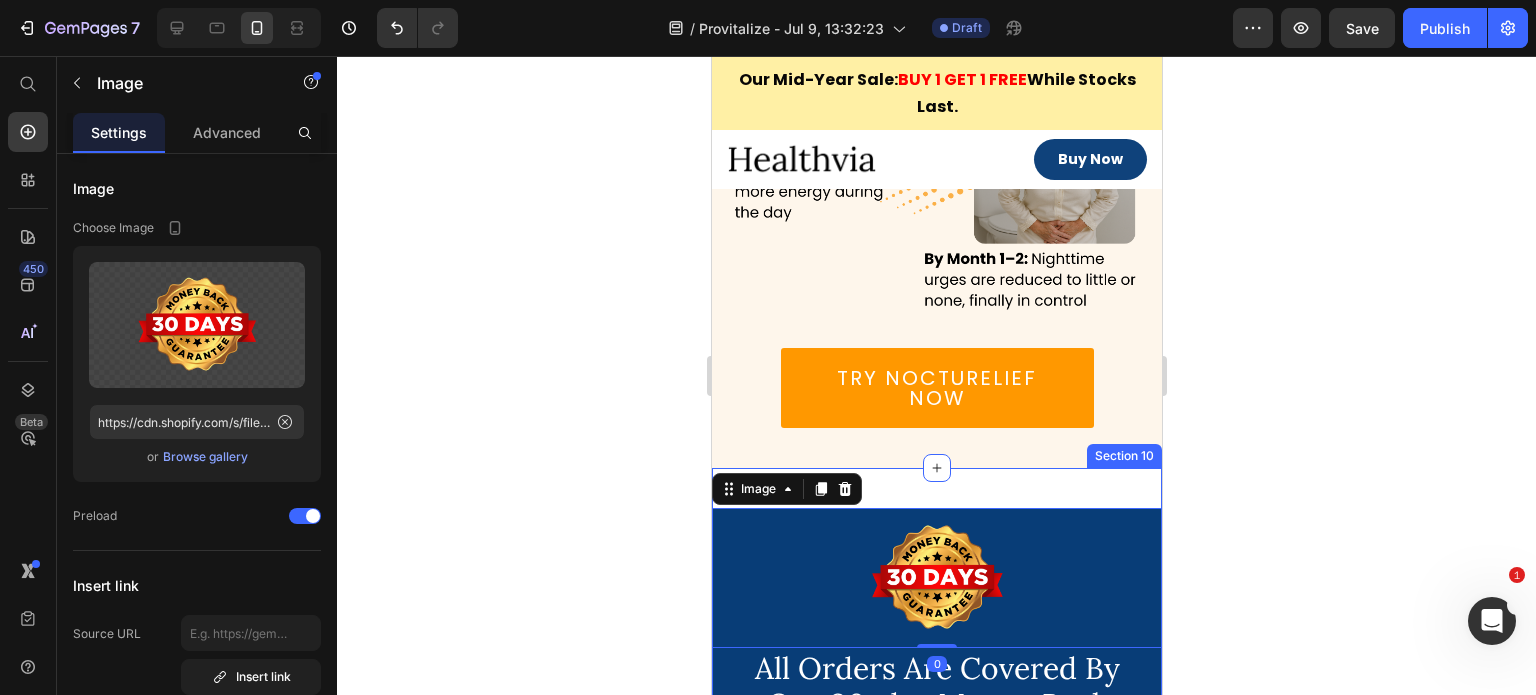 click on "Image   0 All Orders Are Covered By Our 30-day Money Back Guarantee Heading Try out our 30-day supply and get a FREE bottle right now.   If you’re not satisfied with the results...   Simply drop us an email and we’ll give you a full refund.   Enjoy big savings and even bigger transformations with the Buy 1 Get 1 Offer today. Text Block Row Image Free shipping for 2 bottles or more in the  US ,  UK, NZ, AU  and  CA Text Block Row Image Choose Your Option Below Heading Row Section 10" at bounding box center (936, 909) 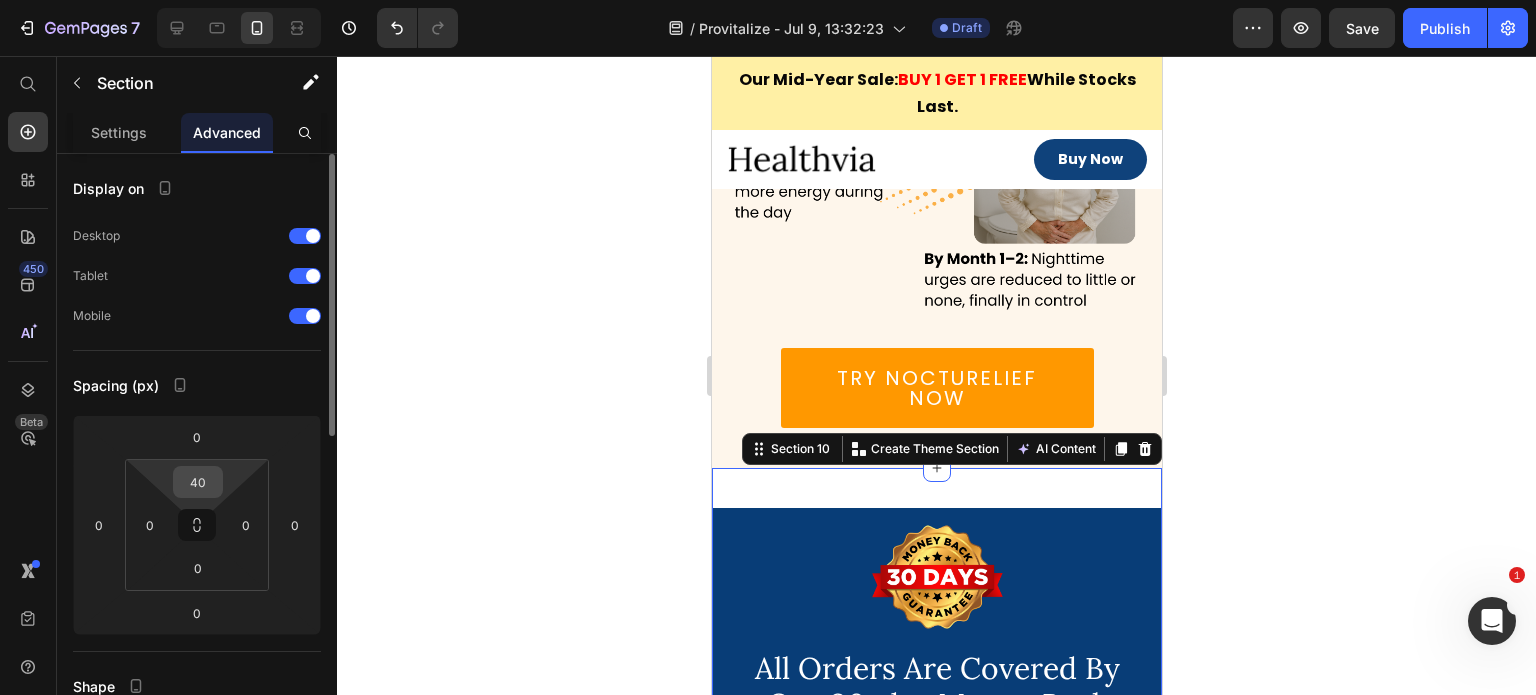 click on "40" at bounding box center [198, 482] 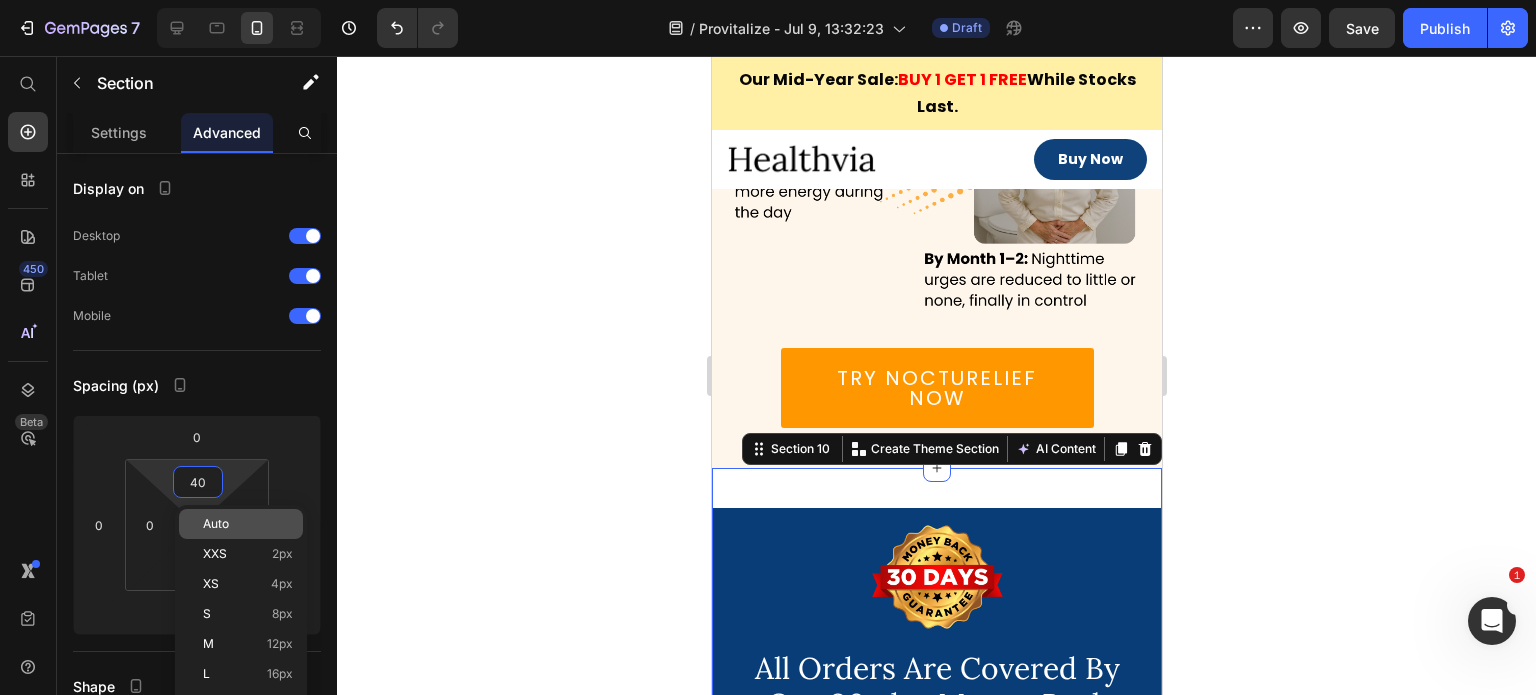 type on "0" 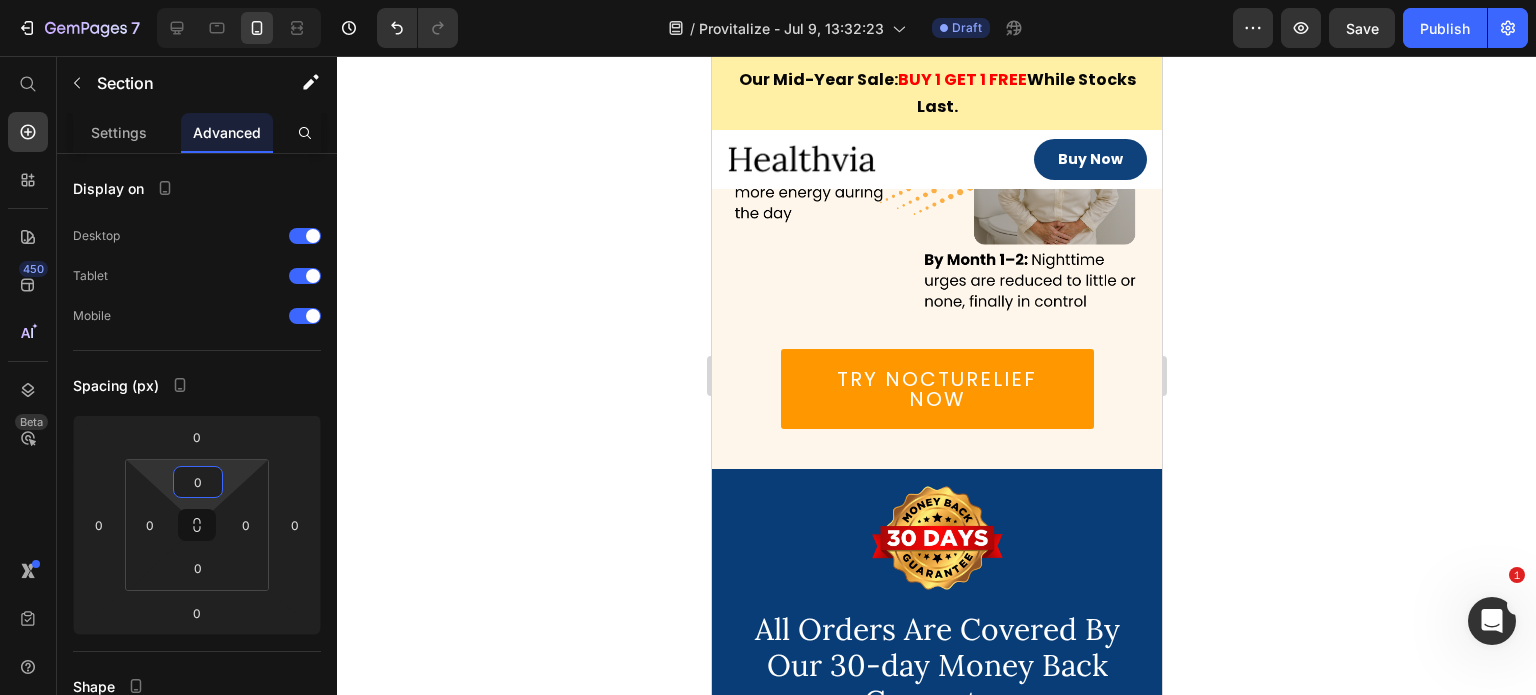 scroll, scrollTop: 8024, scrollLeft: 0, axis: vertical 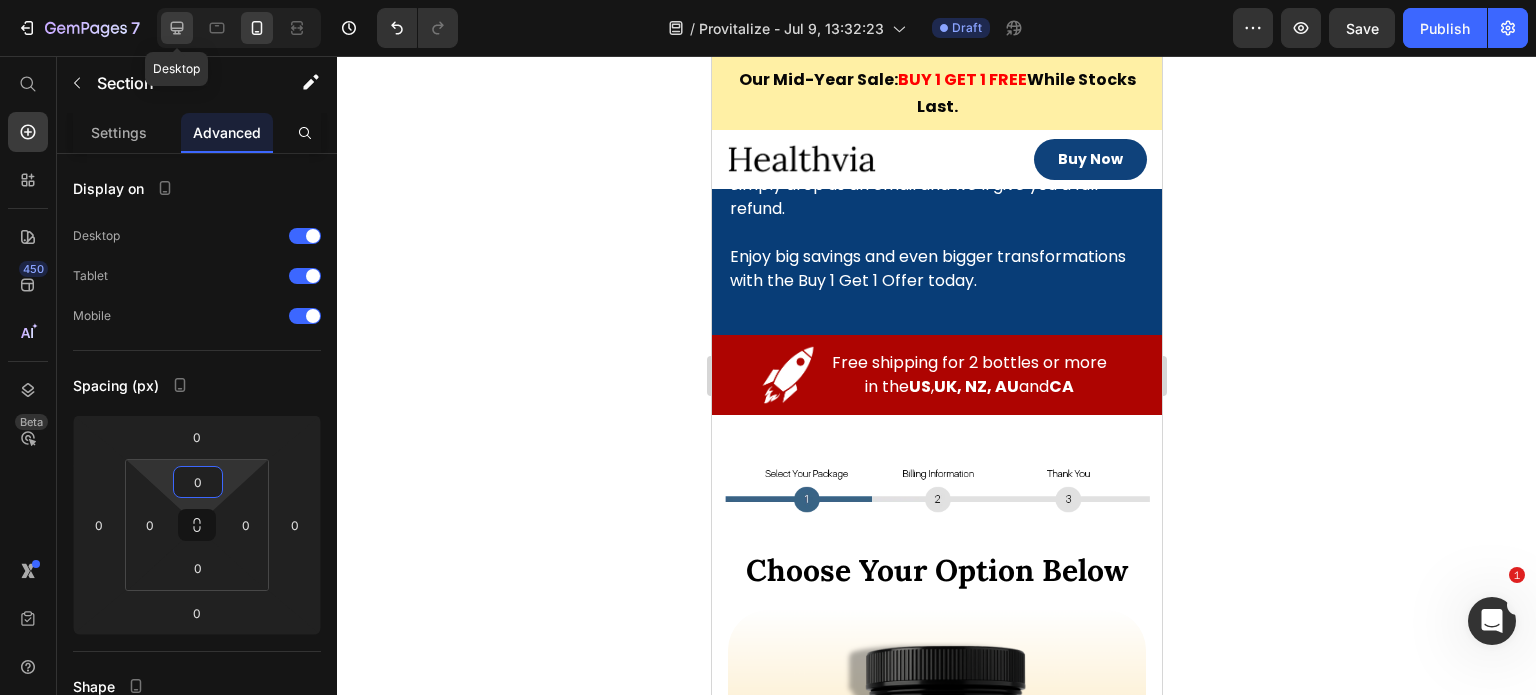 click 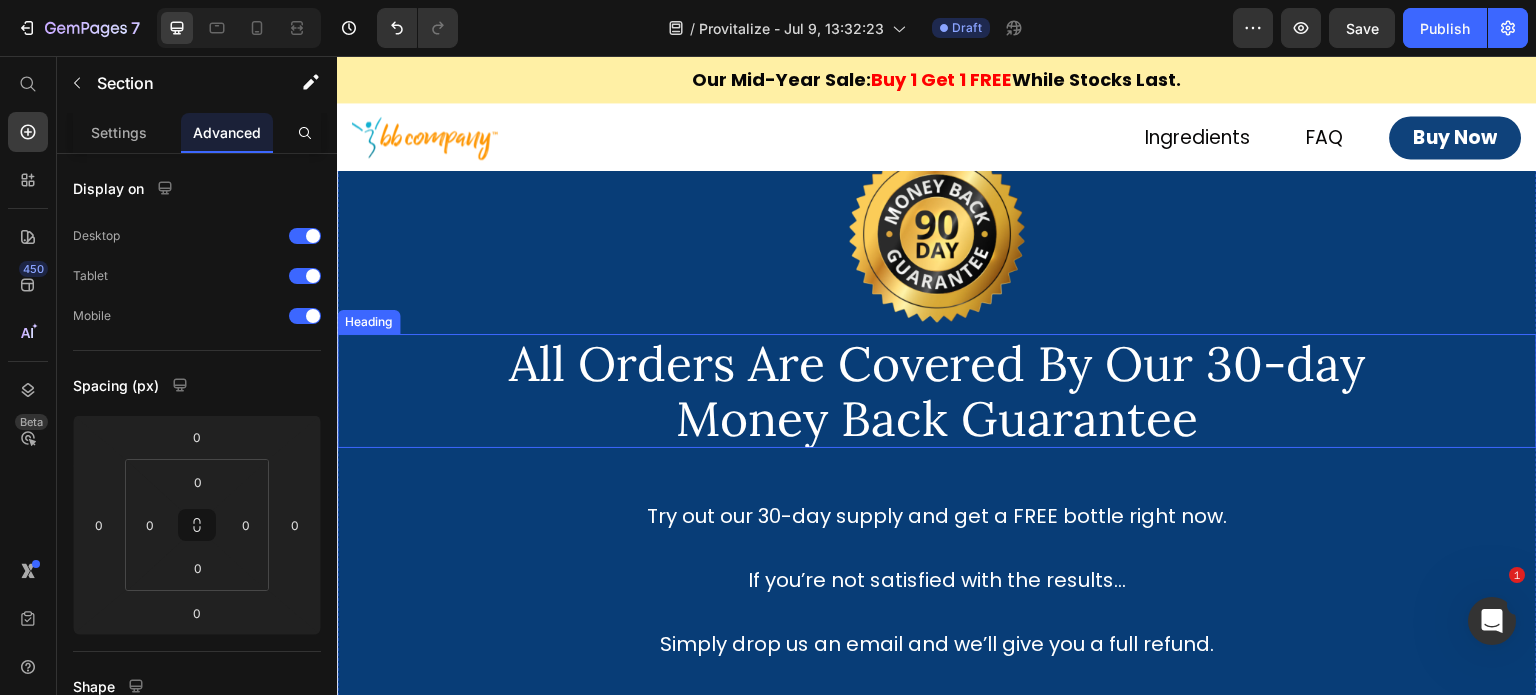 scroll, scrollTop: 7531, scrollLeft: 0, axis: vertical 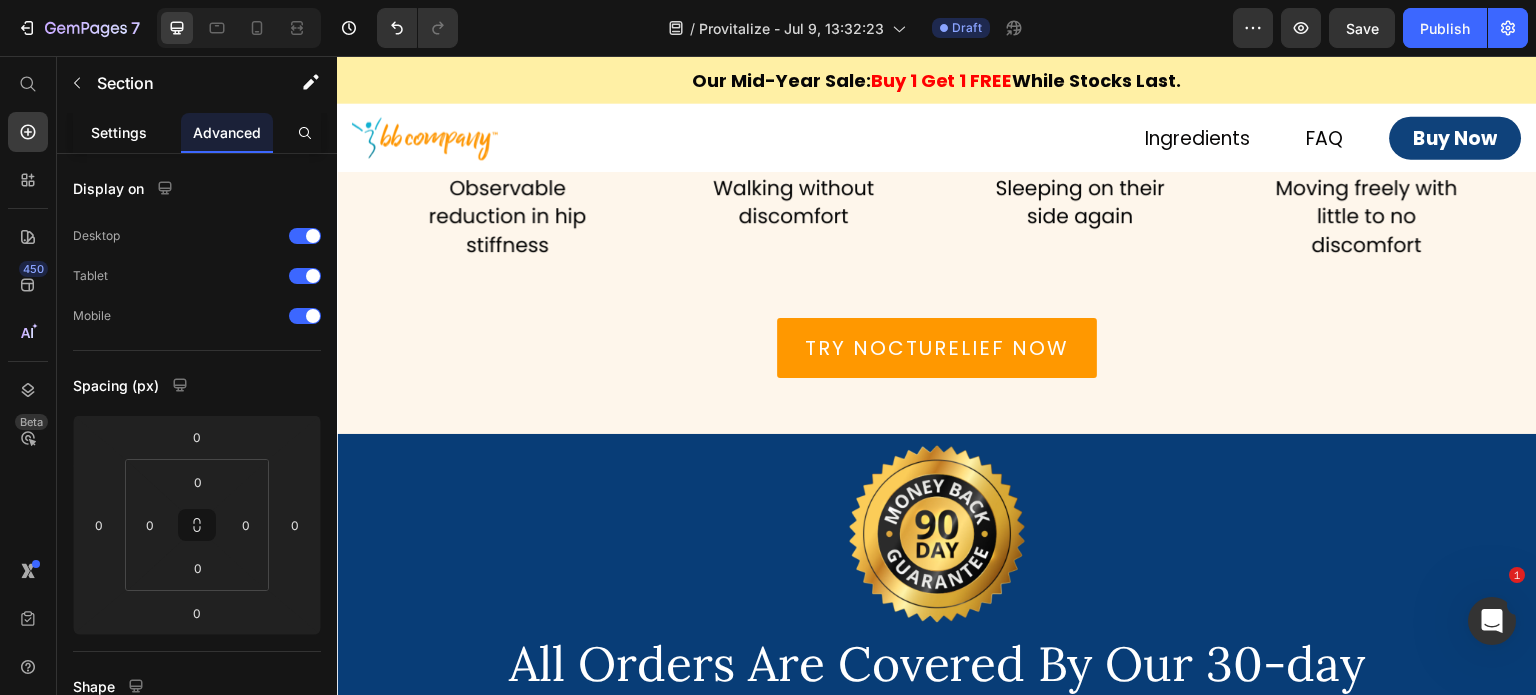 click on "Settings" at bounding box center (119, 132) 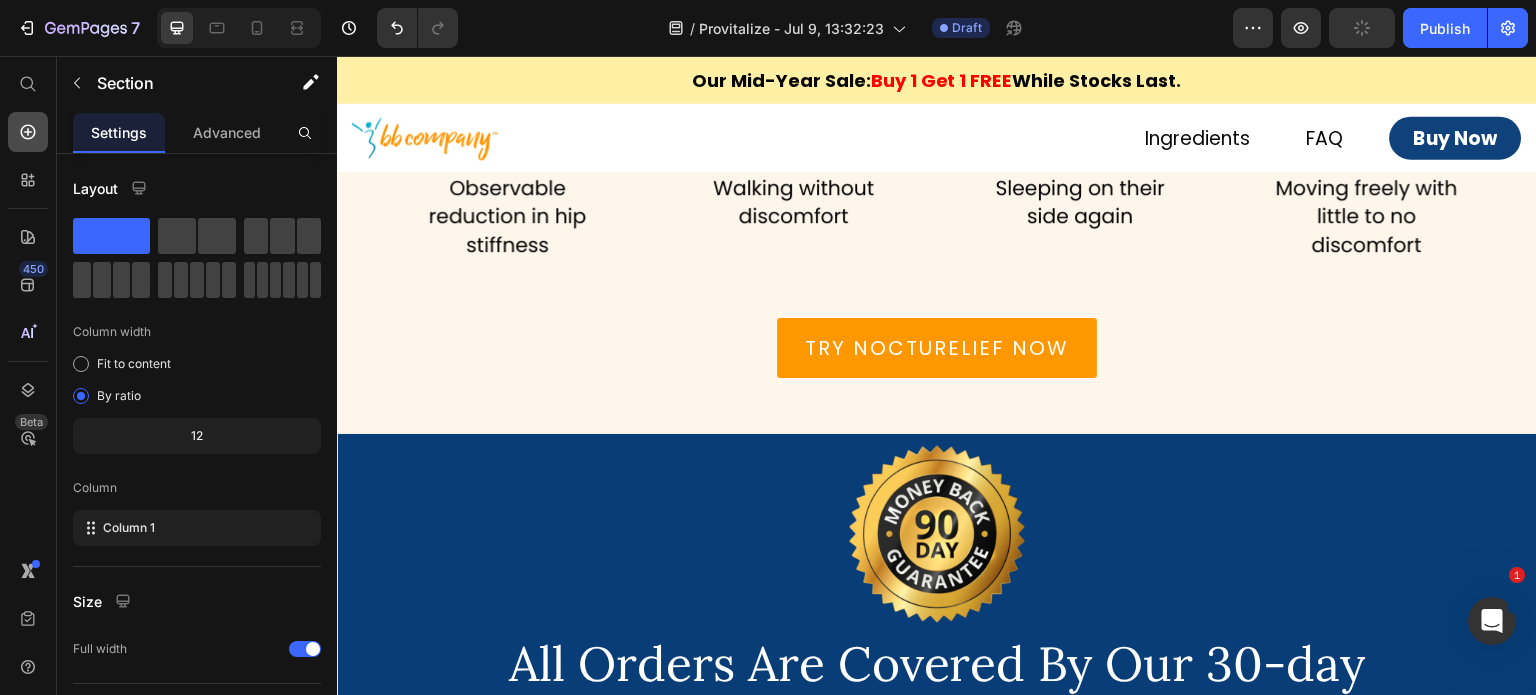 click 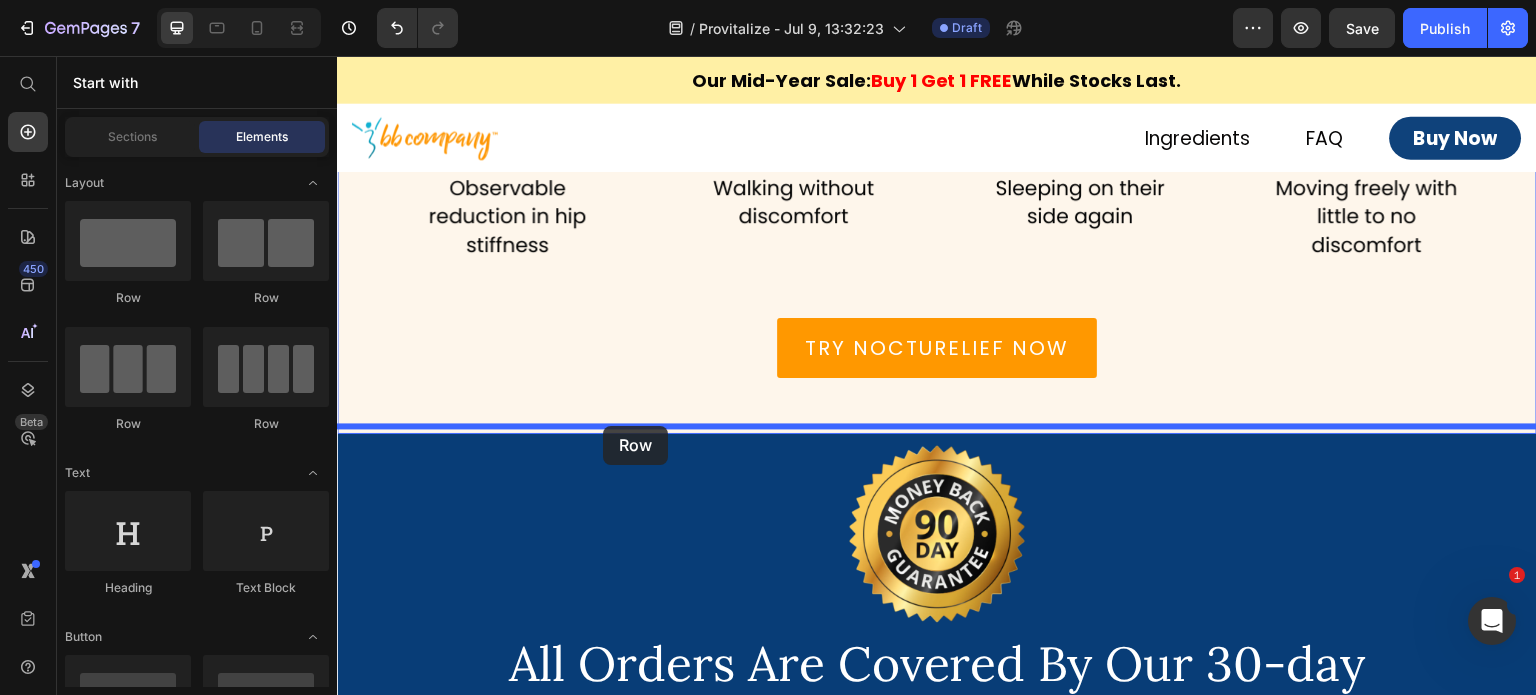drag, startPoint x: 433, startPoint y: 294, endPoint x: 603, endPoint y: 426, distance: 215.2301 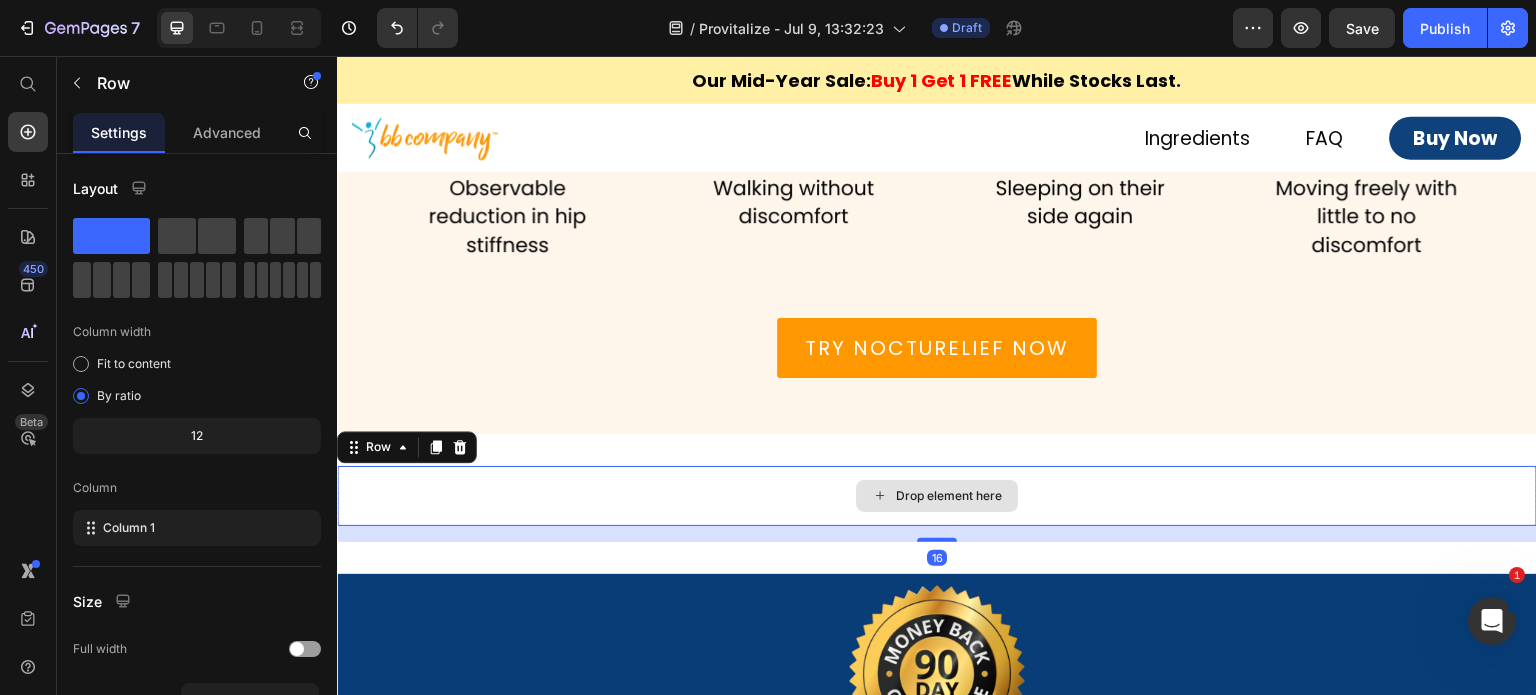 click 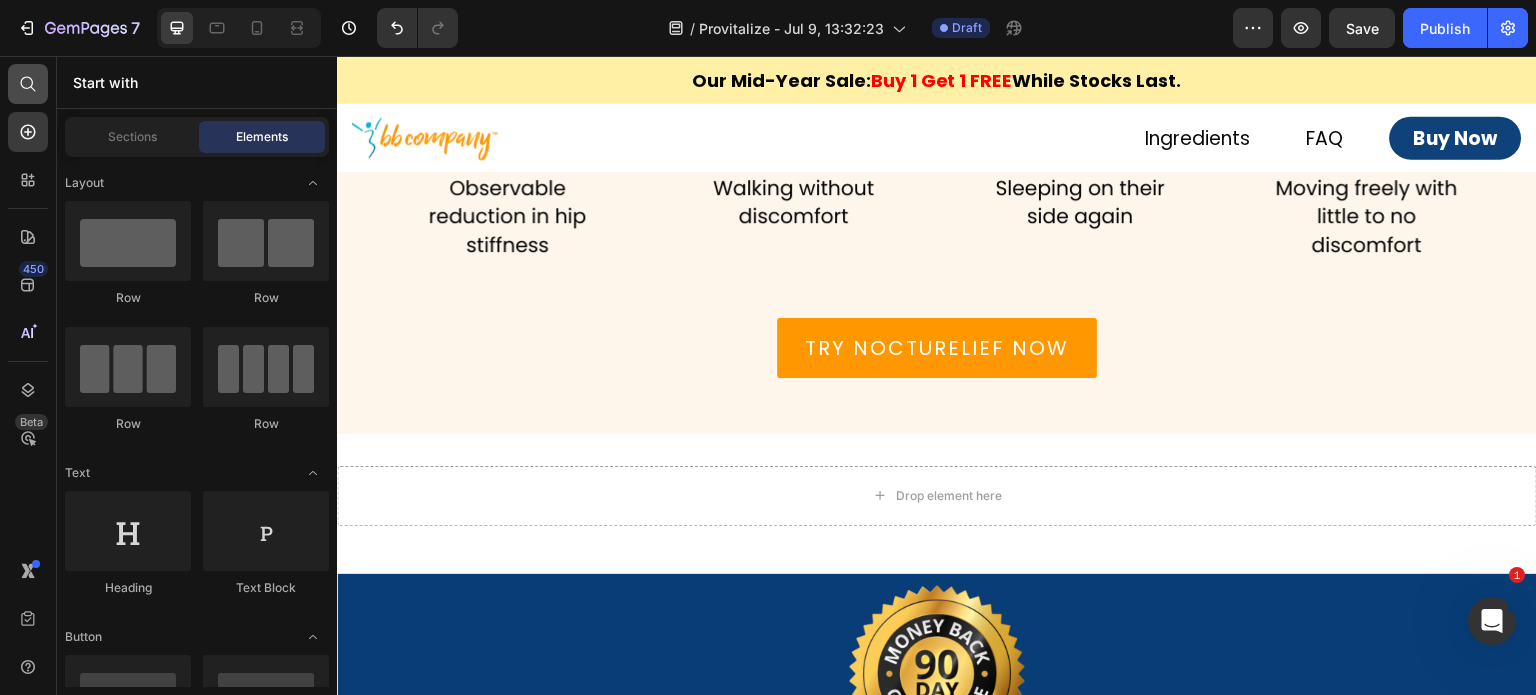 click 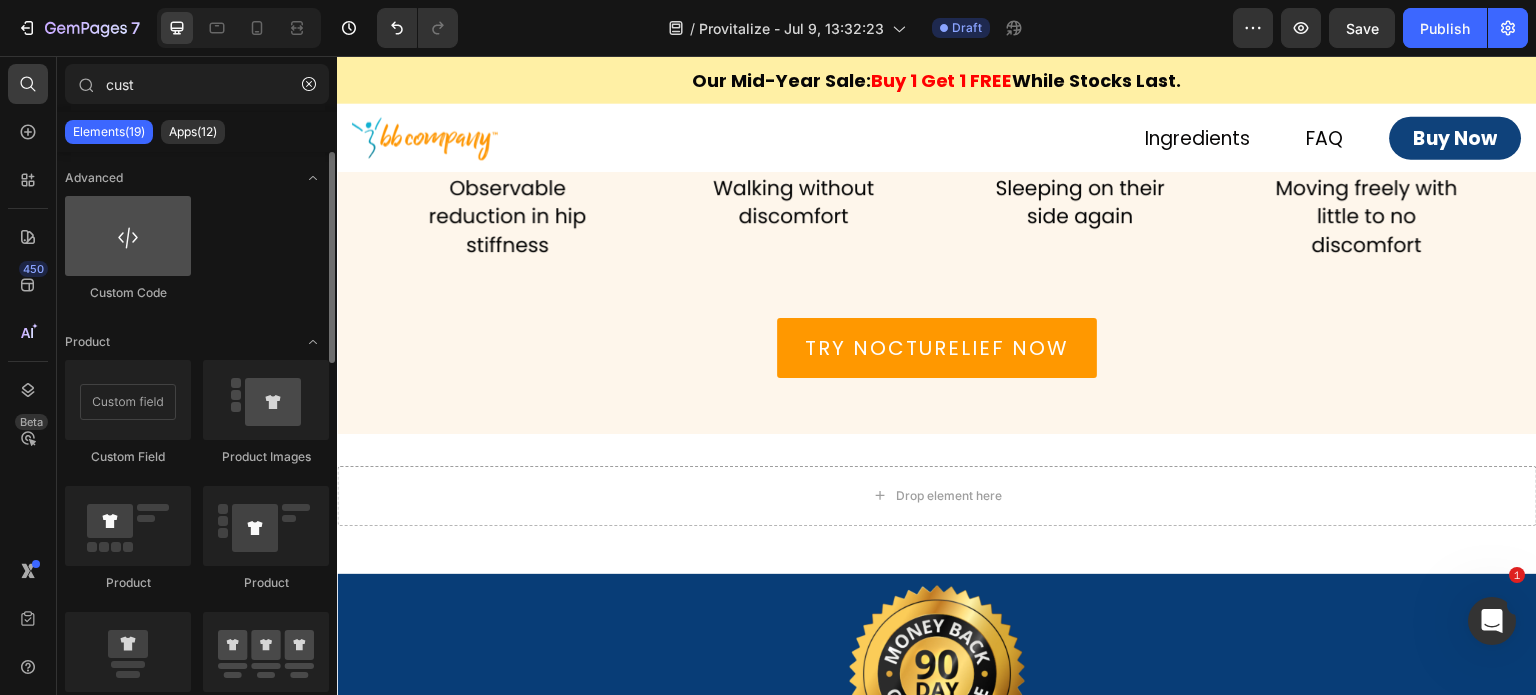 type on "cust" 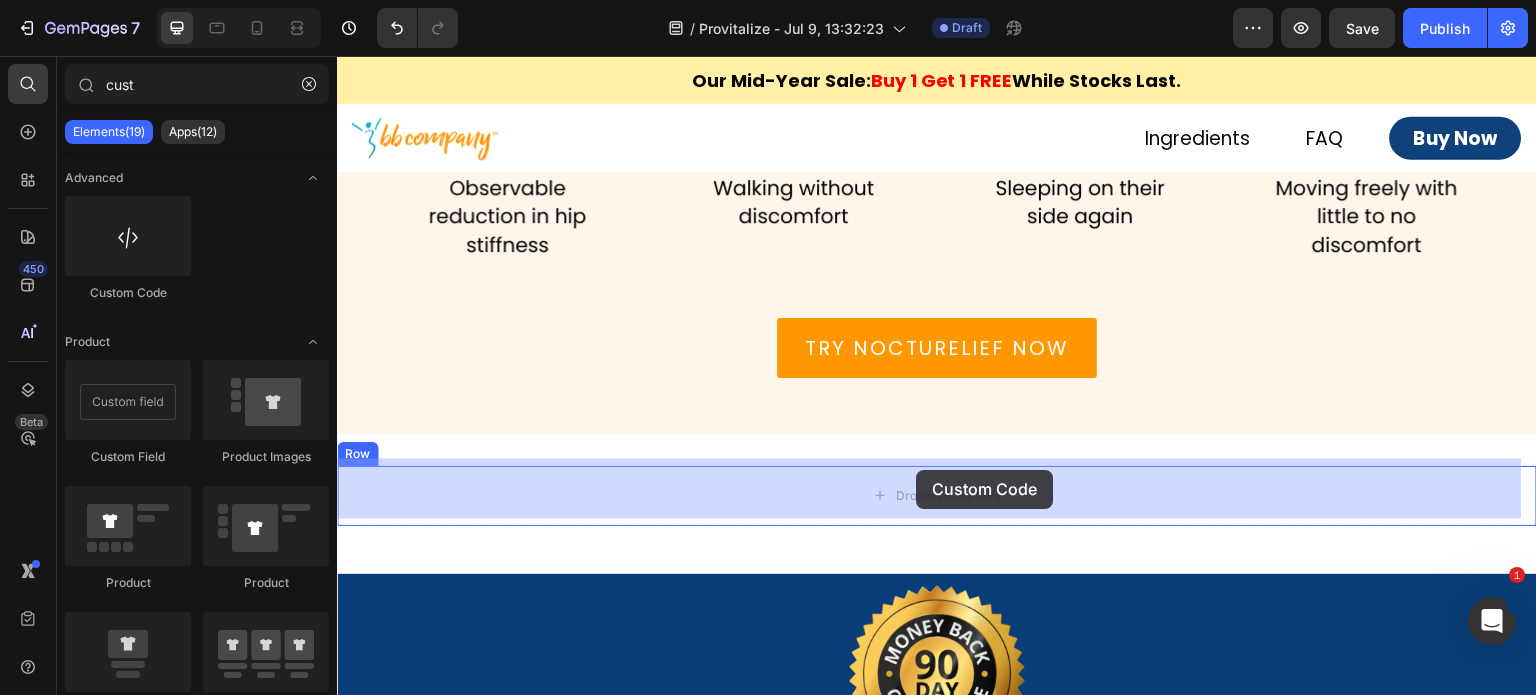 drag, startPoint x: 449, startPoint y: 287, endPoint x: 917, endPoint y: 471, distance: 502.87177 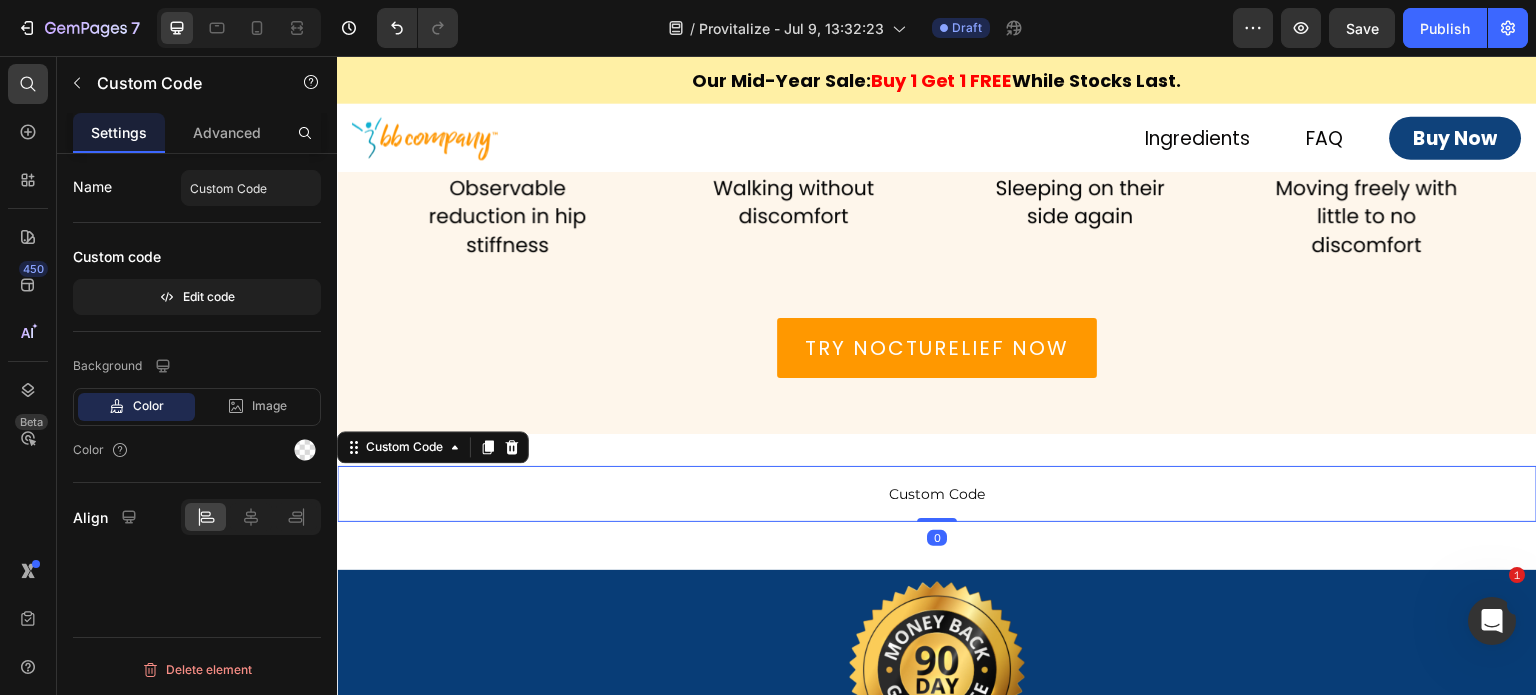 click on "Custom Code" at bounding box center (937, 494) 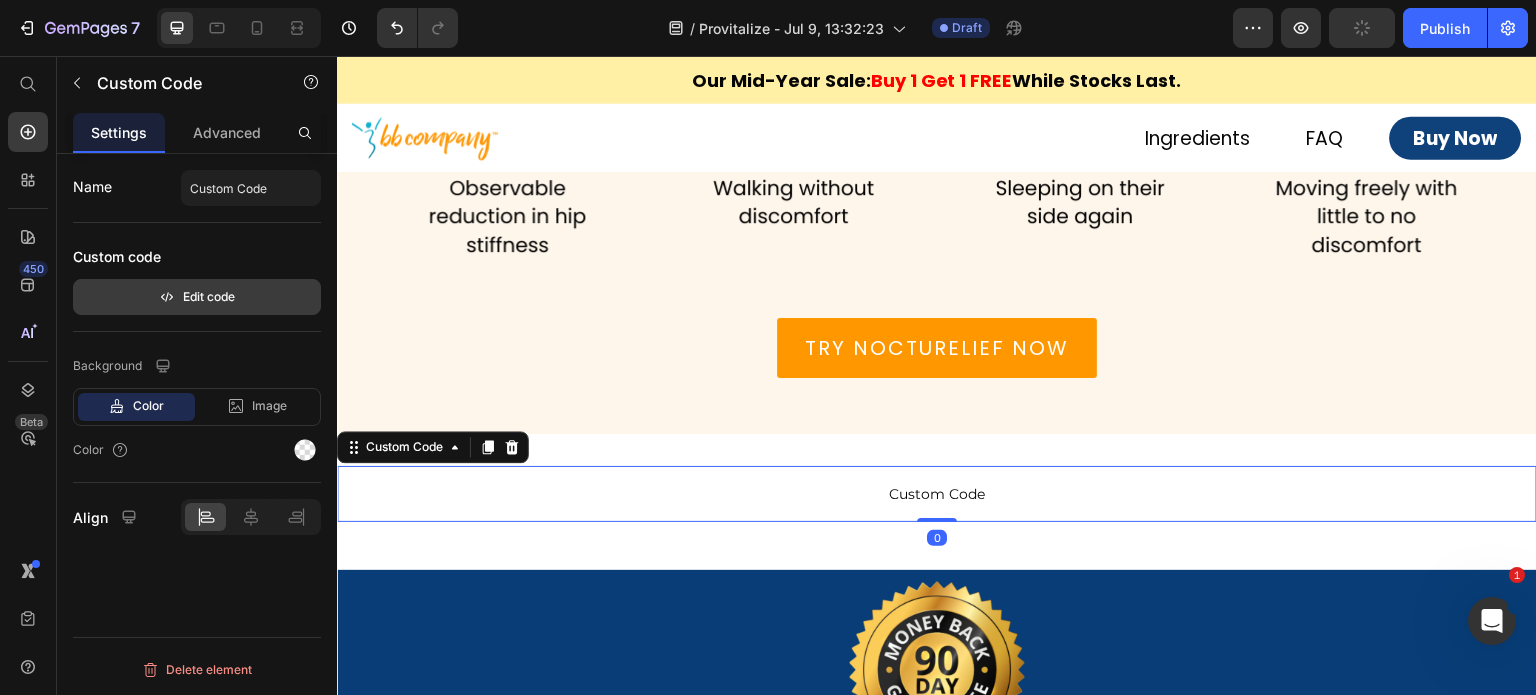 click on "Edit code" at bounding box center [197, 297] 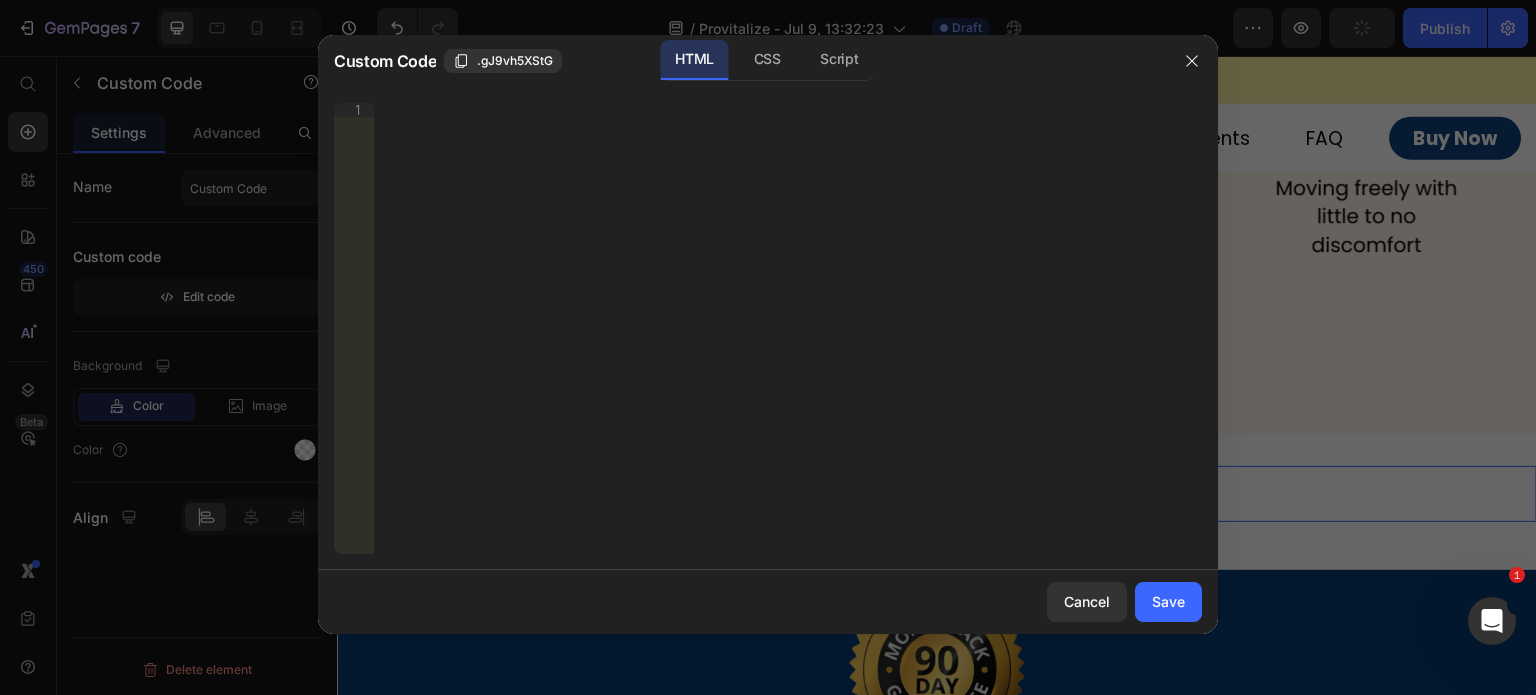 click on "Insert the 3rd-party installation code, HTML code, or Liquid code to display custom content." at bounding box center [788, 342] 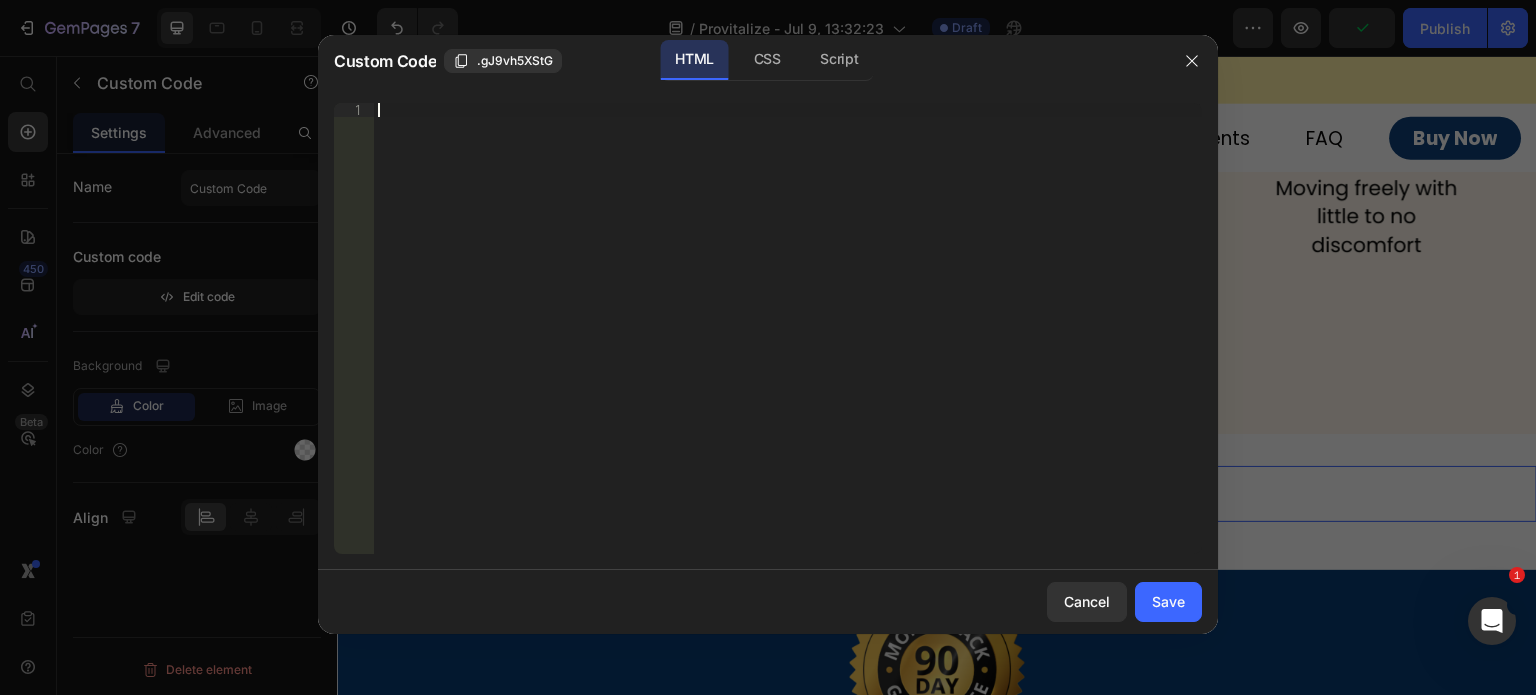 click on "Insert the 3rd-party installation code, HTML code, or Liquid code to display custom content." at bounding box center [788, 342] 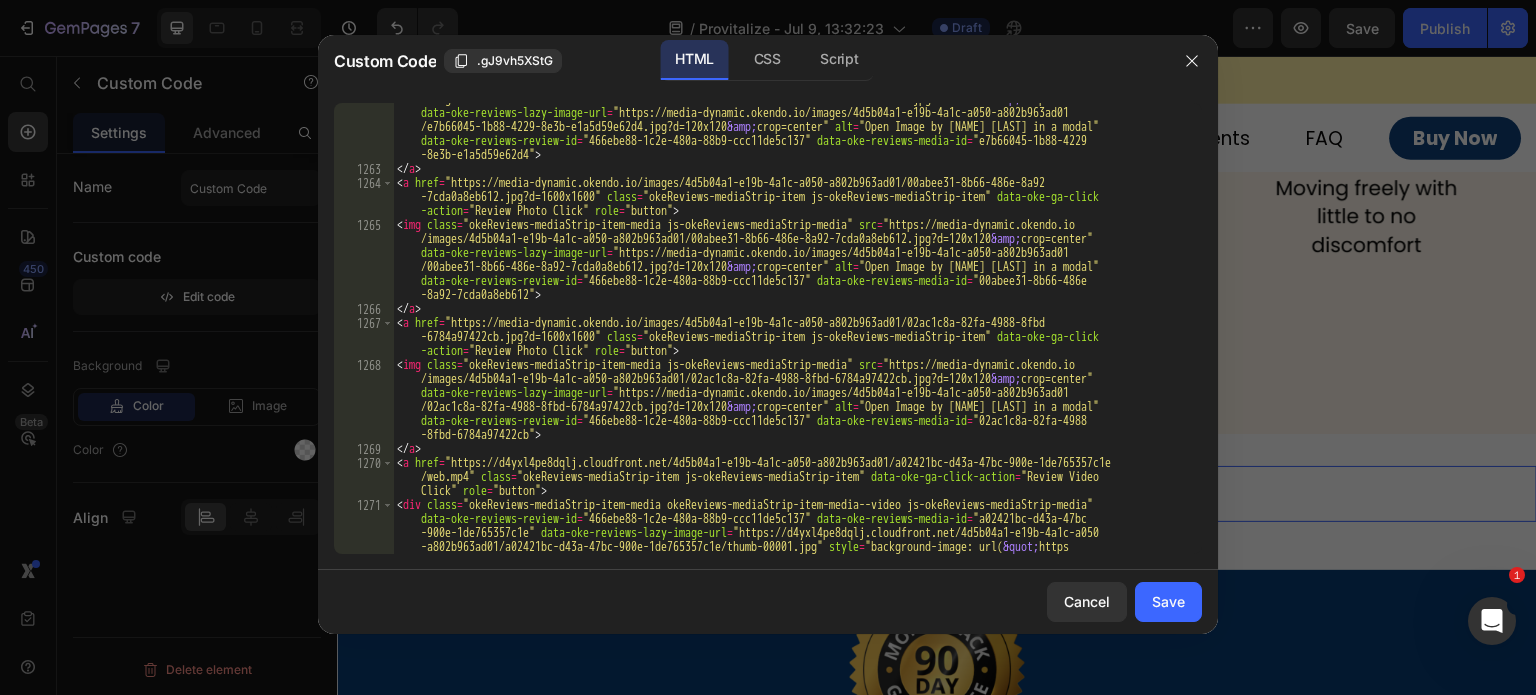 scroll, scrollTop: 20460, scrollLeft: 0, axis: vertical 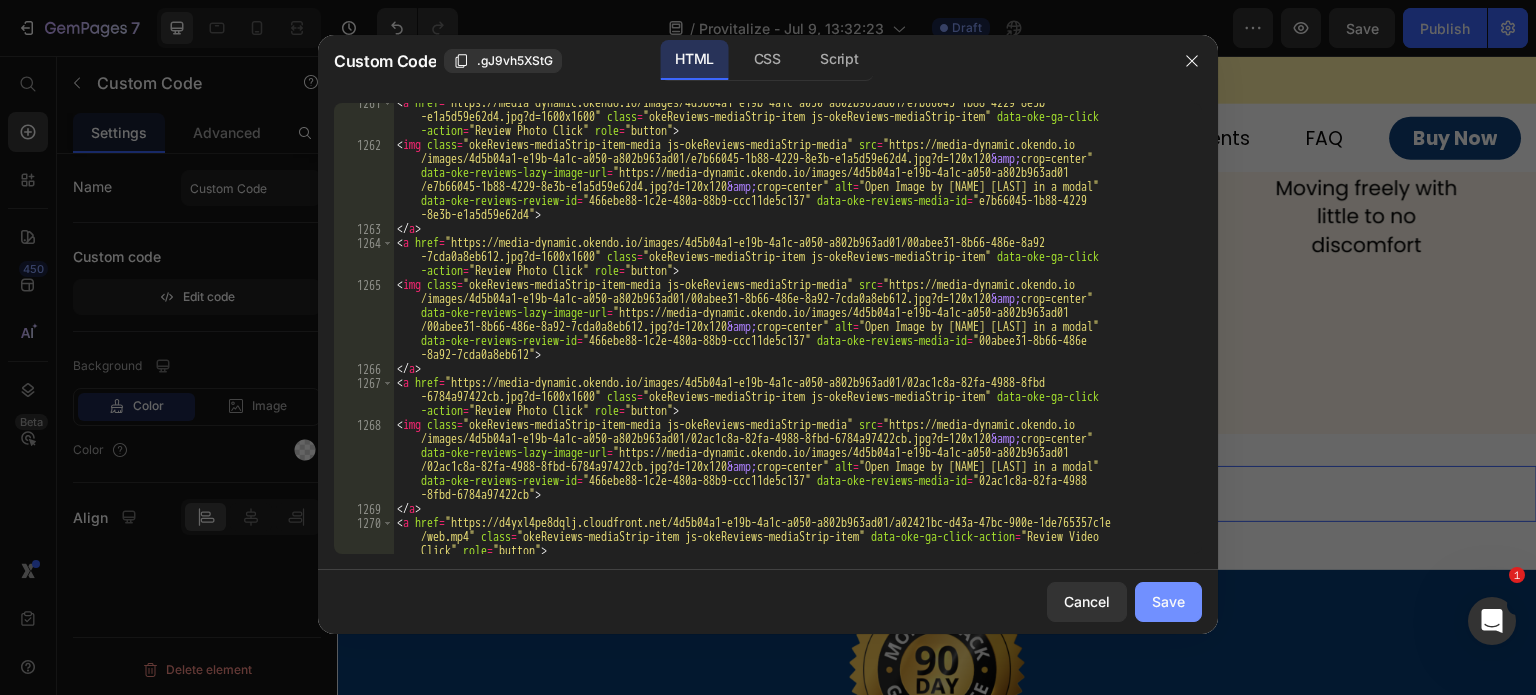 click on "Save" at bounding box center [1168, 601] 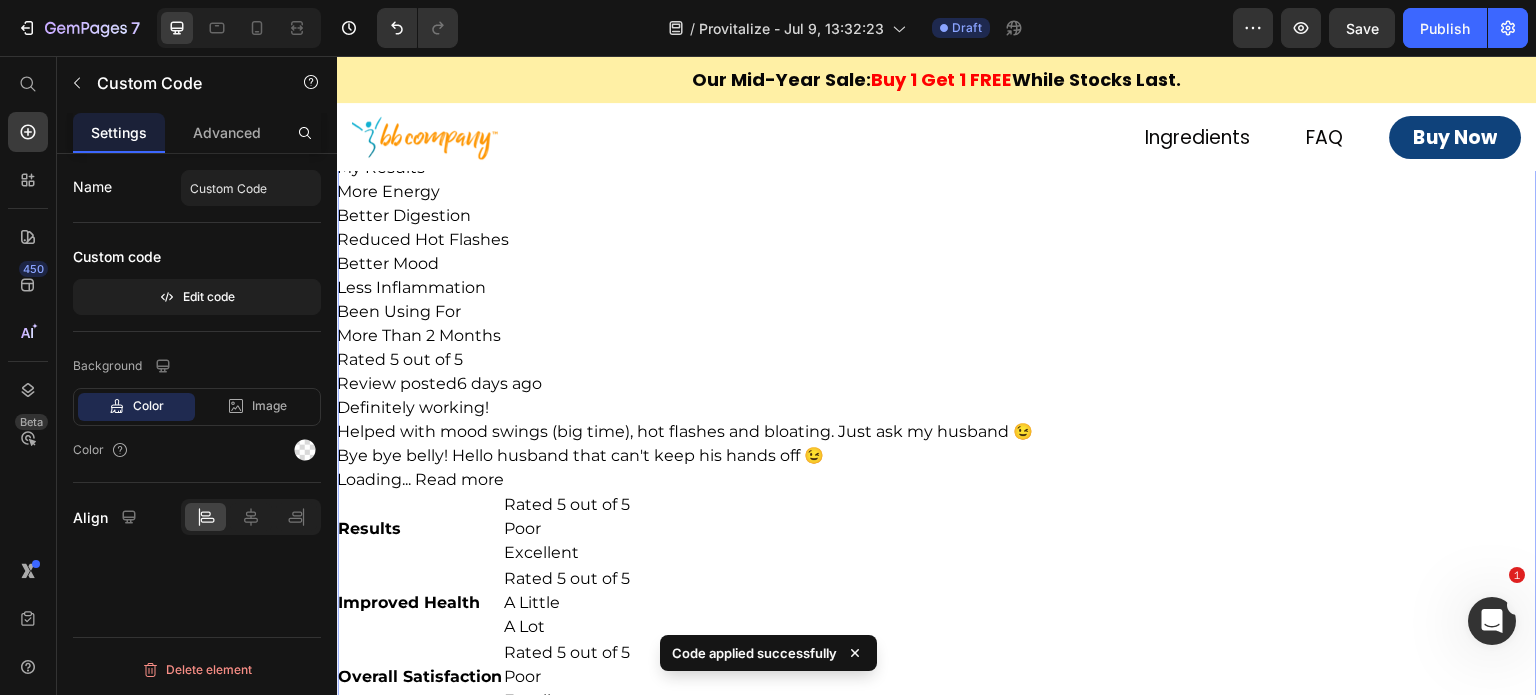 scroll, scrollTop: 13431, scrollLeft: 0, axis: vertical 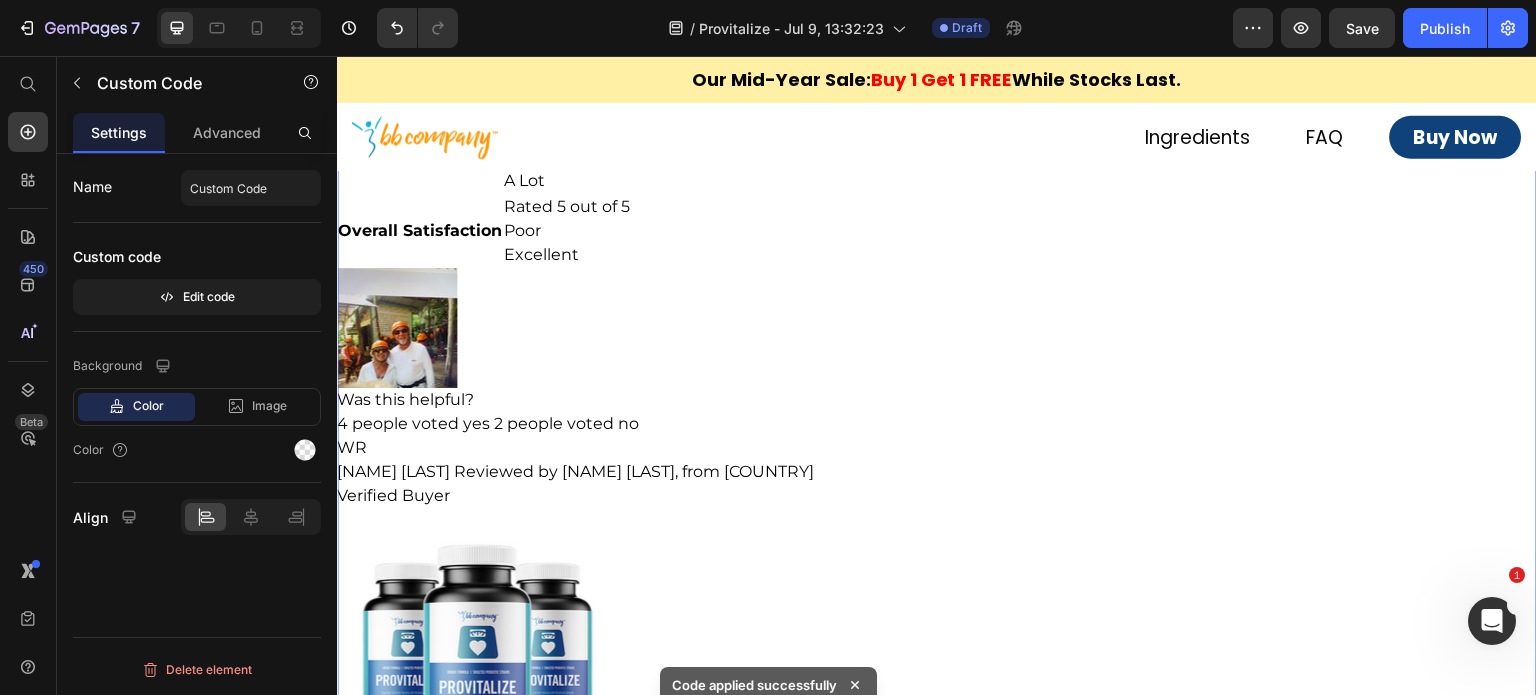 click at bounding box center (397, 328) 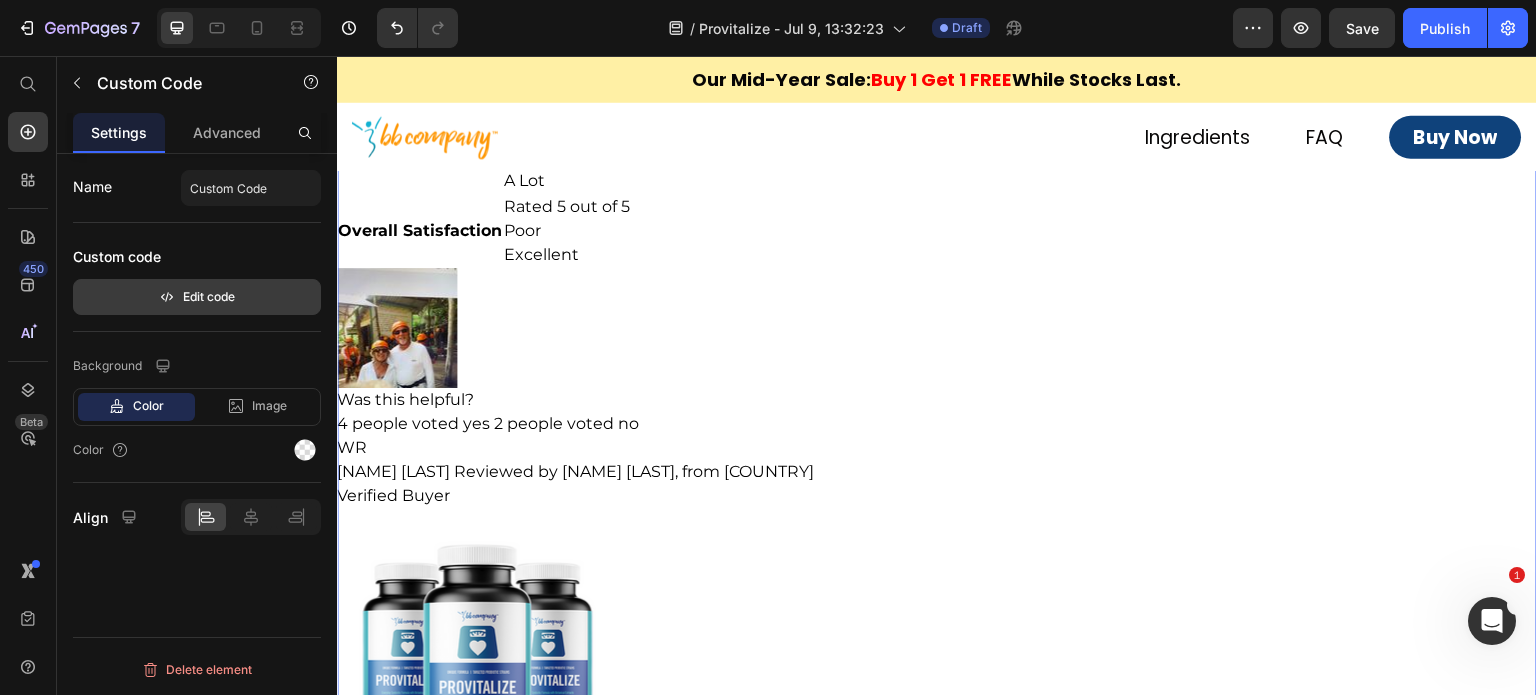 click on "Edit code" at bounding box center (197, 297) 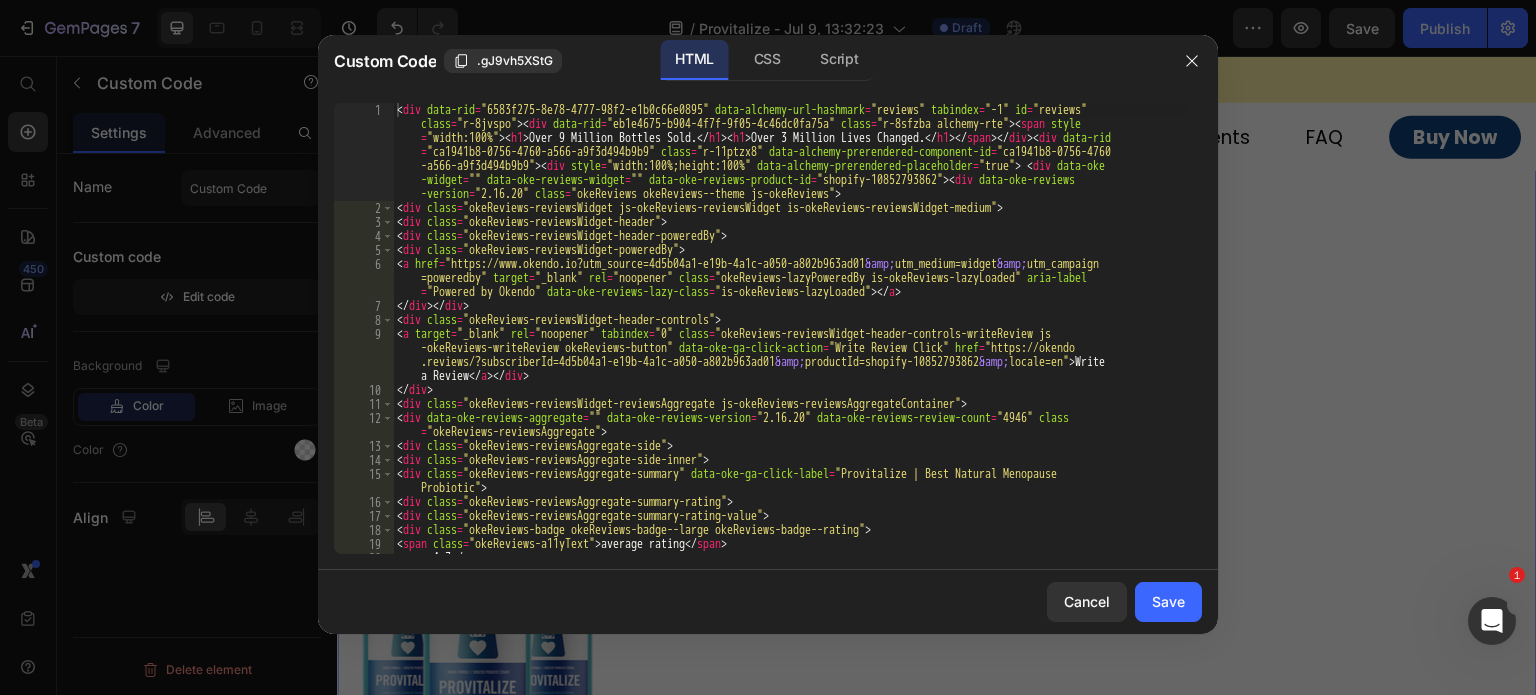 click on "< div   data-rid = "6583f275-8e78-4777-98f2-e1b0c66e0895"   data-alchemy-url-hashmark = "reviews"   tabindex = "-1"   id = "reviews"        class = "r-8jvspo" > < div   data-rid = "eb1e4675-b904-4f7f-9f05-4c46dc0fa75a"   class = "r-8sfzba alchemy-rte" > < span   style      = "width:100%" > < h1 > Over 9 Million Bottles Sold. </ h1 > < h1 > Over 3 Million Lives Changed. </ h1 > </ span > </ div > < div   data-rid      = "ca1941b8-0756-4760-a566-a9f3d494b9b9"   class = "r-11ptzx8"   data-alchemy-prerendered-component-id = "ca1941b8-0756-4760      -a566-a9f3d494b9b9" > < div   style = "width:100%;height:100%"   data-alchemy-prerendered-placeholder = "true" >   < div   data-oke      -widget = ""   data-oke-reviews-widget = ""   data-oke-reviews-product-id = "shopify-10852793862" > < div   data-oke-reviews      -version = "2.16.20"   class = "okeReviews okeReviews--theme js-okeReviews" > < div   class = > < div   class = "okeReviews-reviewsWidget-header" > < div   class = > < div   class =" at bounding box center [790, 384] 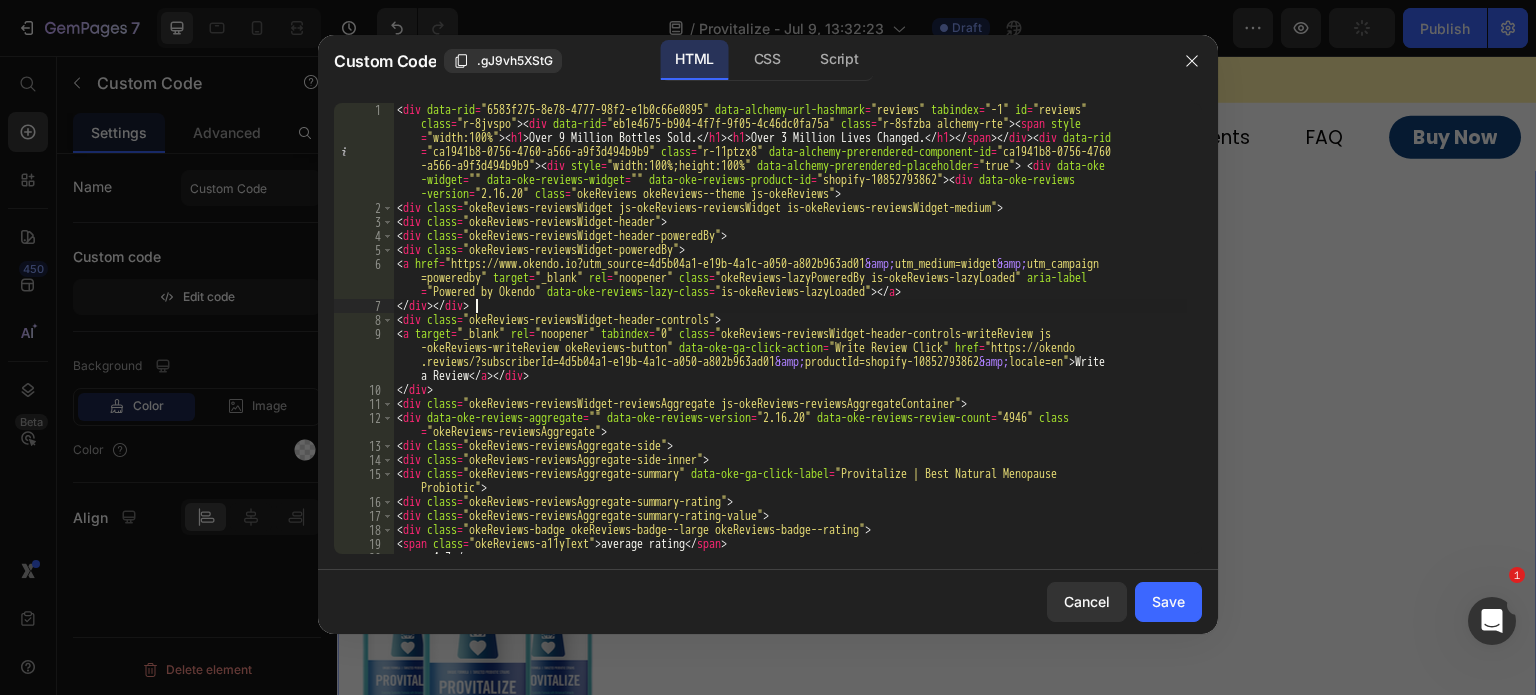 type on "</div>
</div></div></div><button data-rid="fecc48e2-5e8e-4951-b04c-60c87e63f296" tabindex="0" role="link" class="text r-7vefj5 alchemy-rte"><div data-rid="01317b0f-fcd2-4bb1-9d40-19cd156d320c" class="r-1rocqa2 alchemy-rte"><span style="width:100%"><p>TRY PROVITALIZE NOW</p></span></div></button></div>" 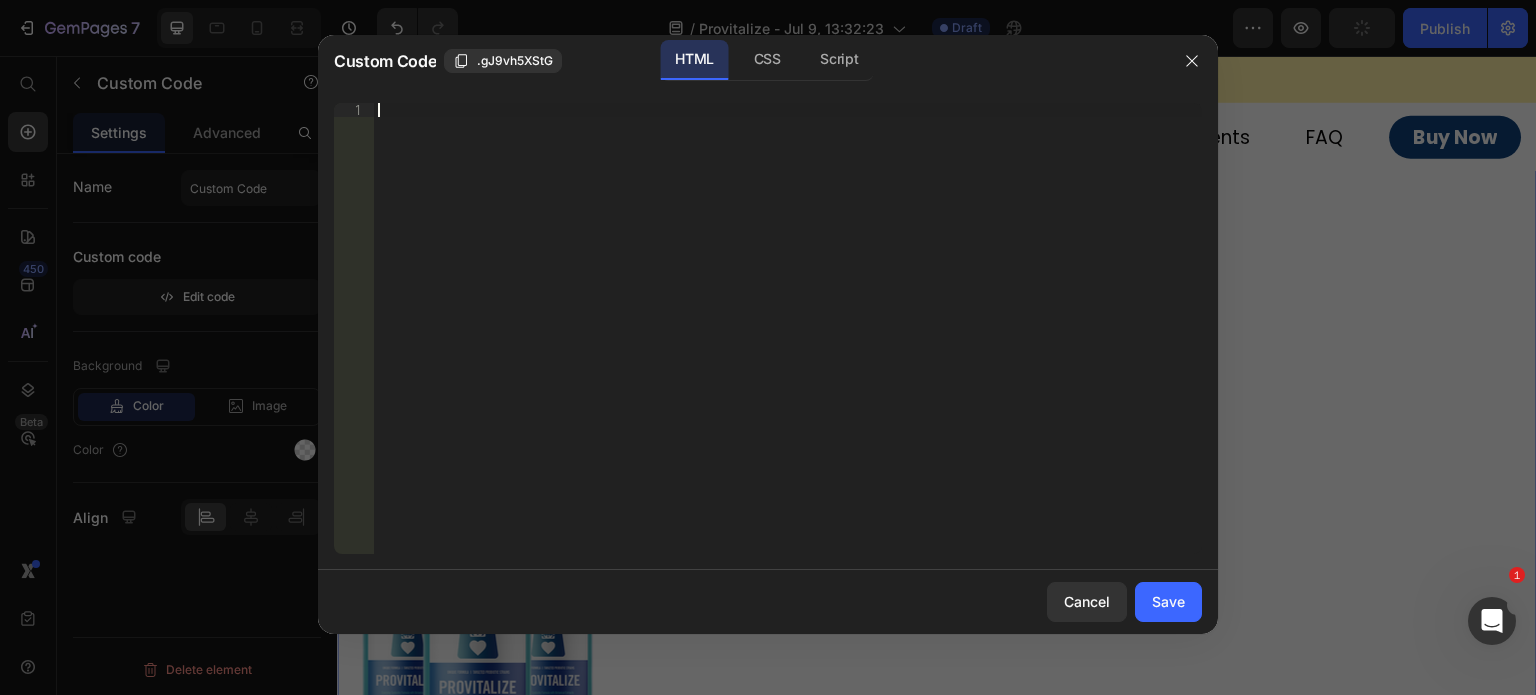 type 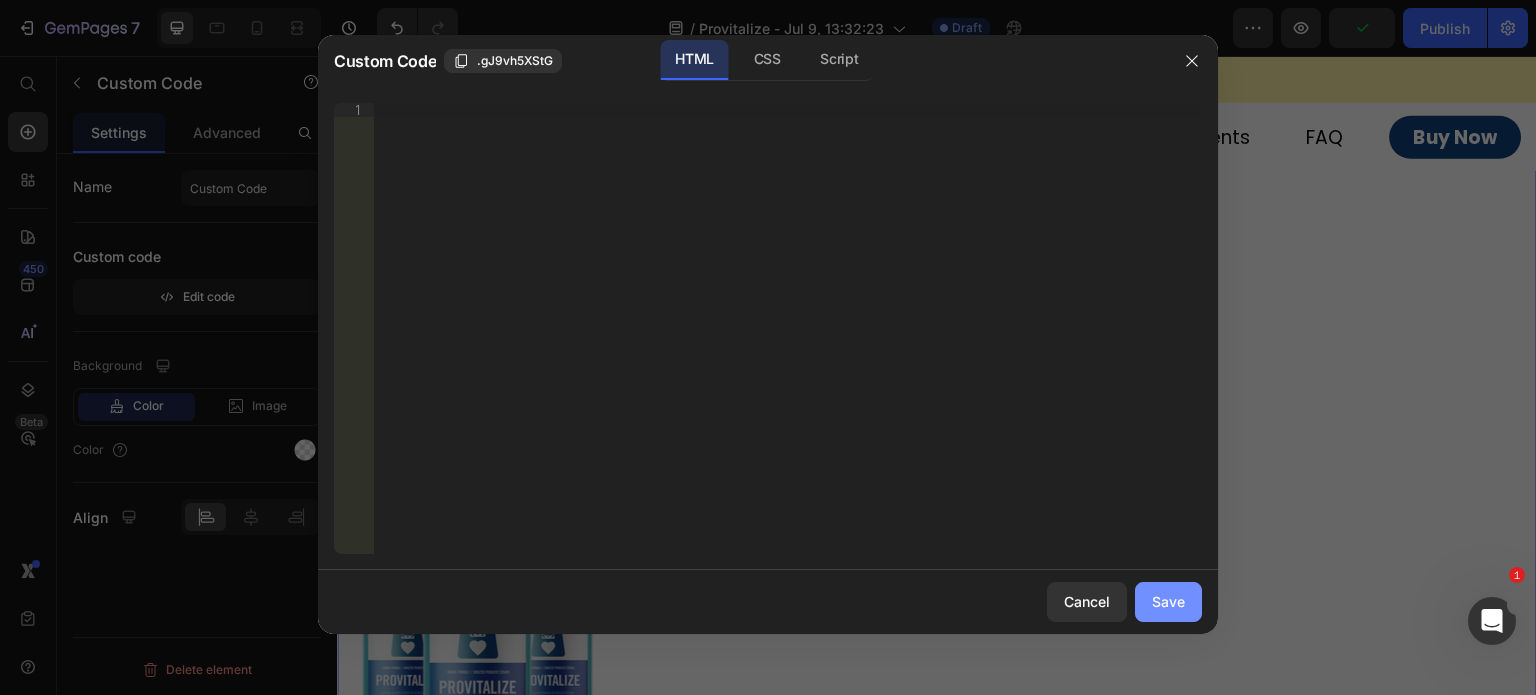 click on "Save" at bounding box center (1168, 601) 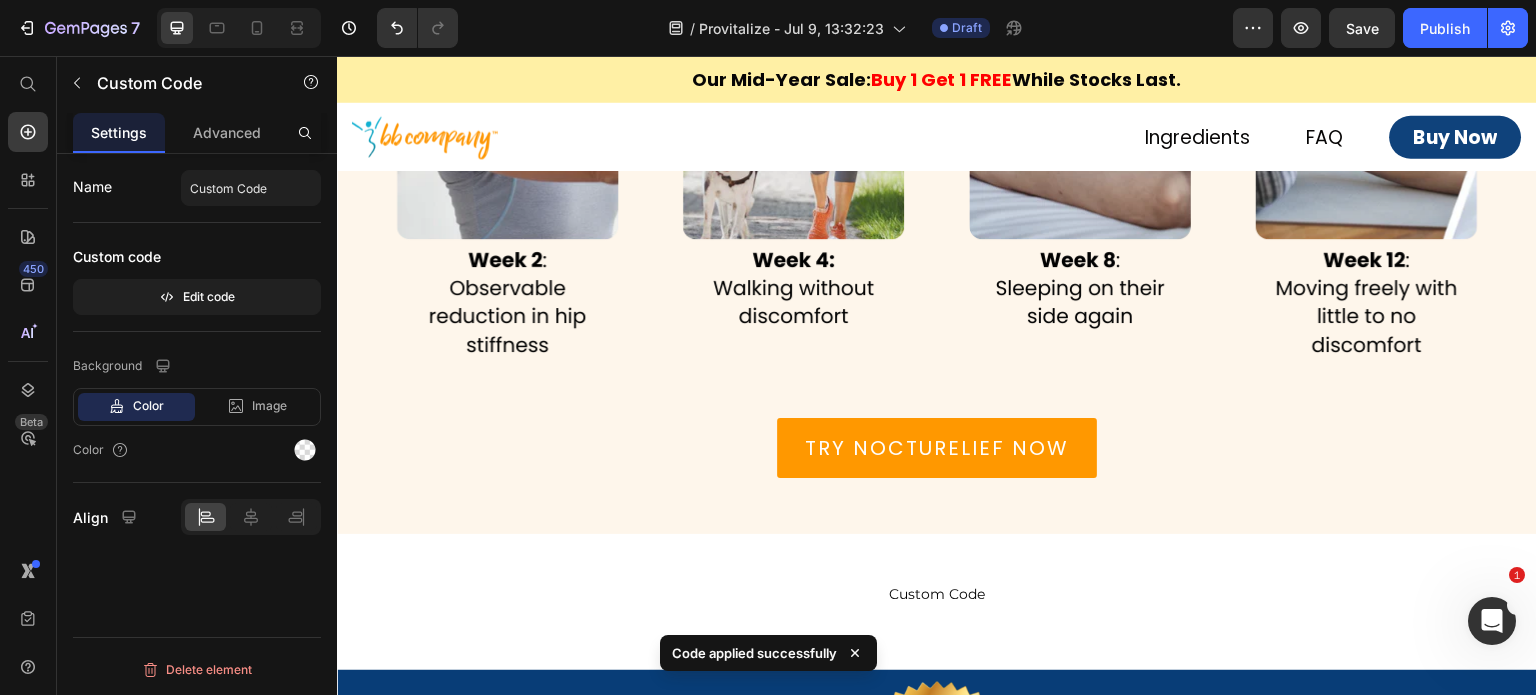 scroll, scrollTop: 7631, scrollLeft: 0, axis: vertical 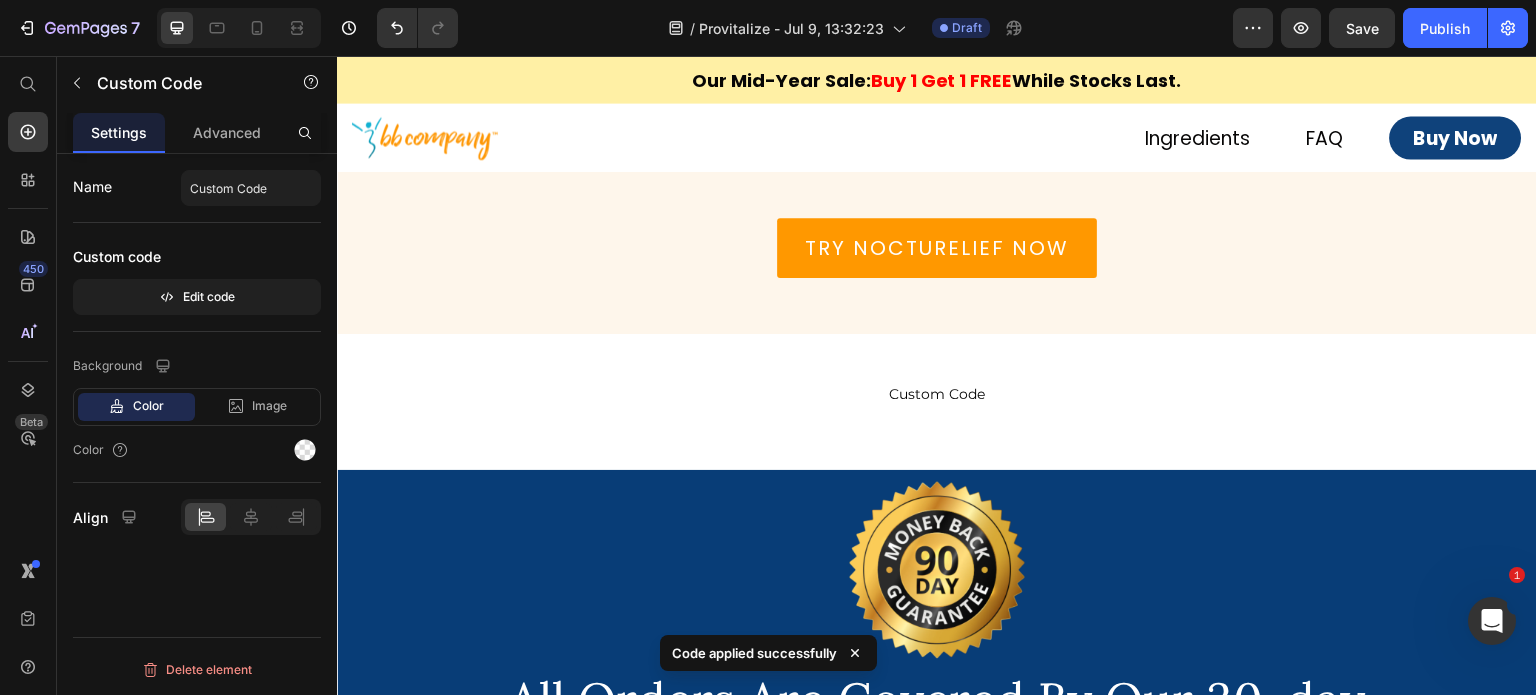 click on "Custom Code" at bounding box center (937, 394) 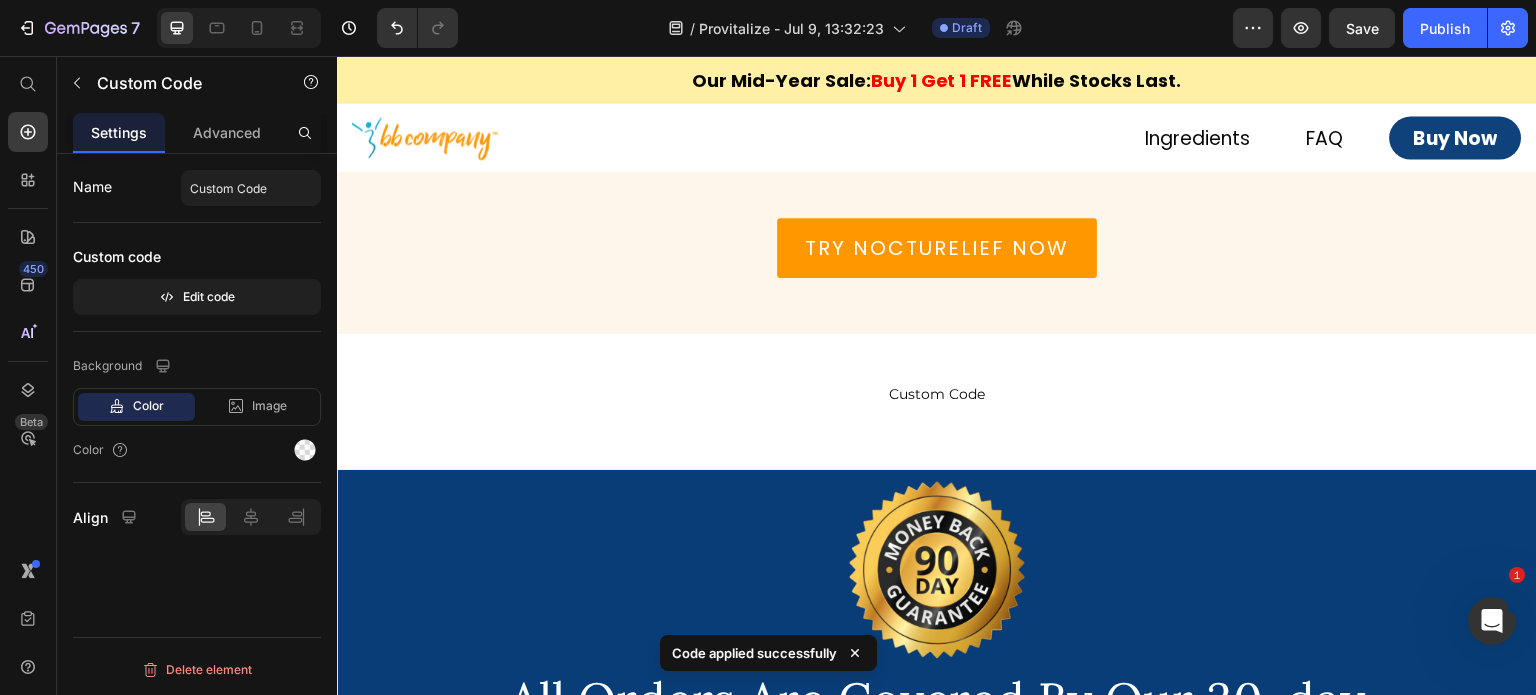 click on "Custom Code" at bounding box center (937, 394) 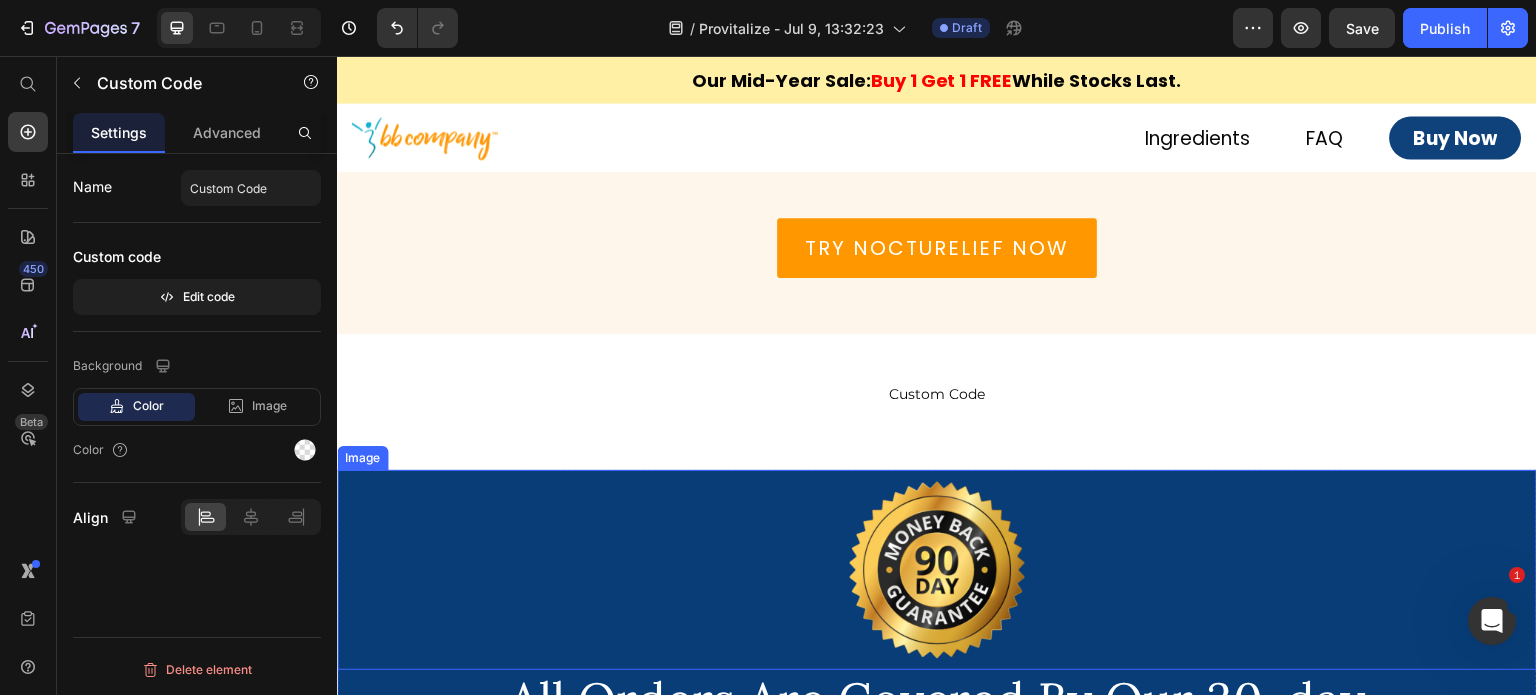 click at bounding box center (937, 570) 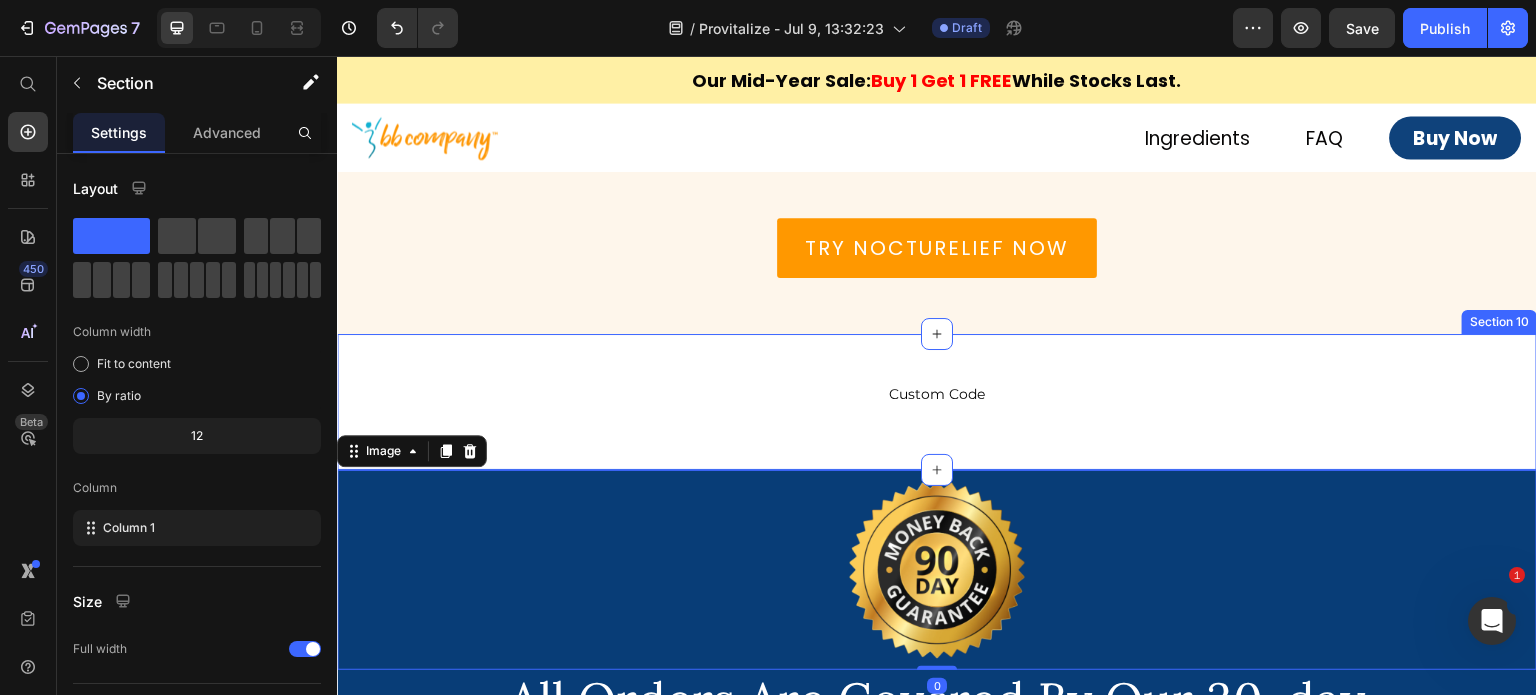 click on "Custom Code
Custom Code Row Section 10" at bounding box center (937, 402) 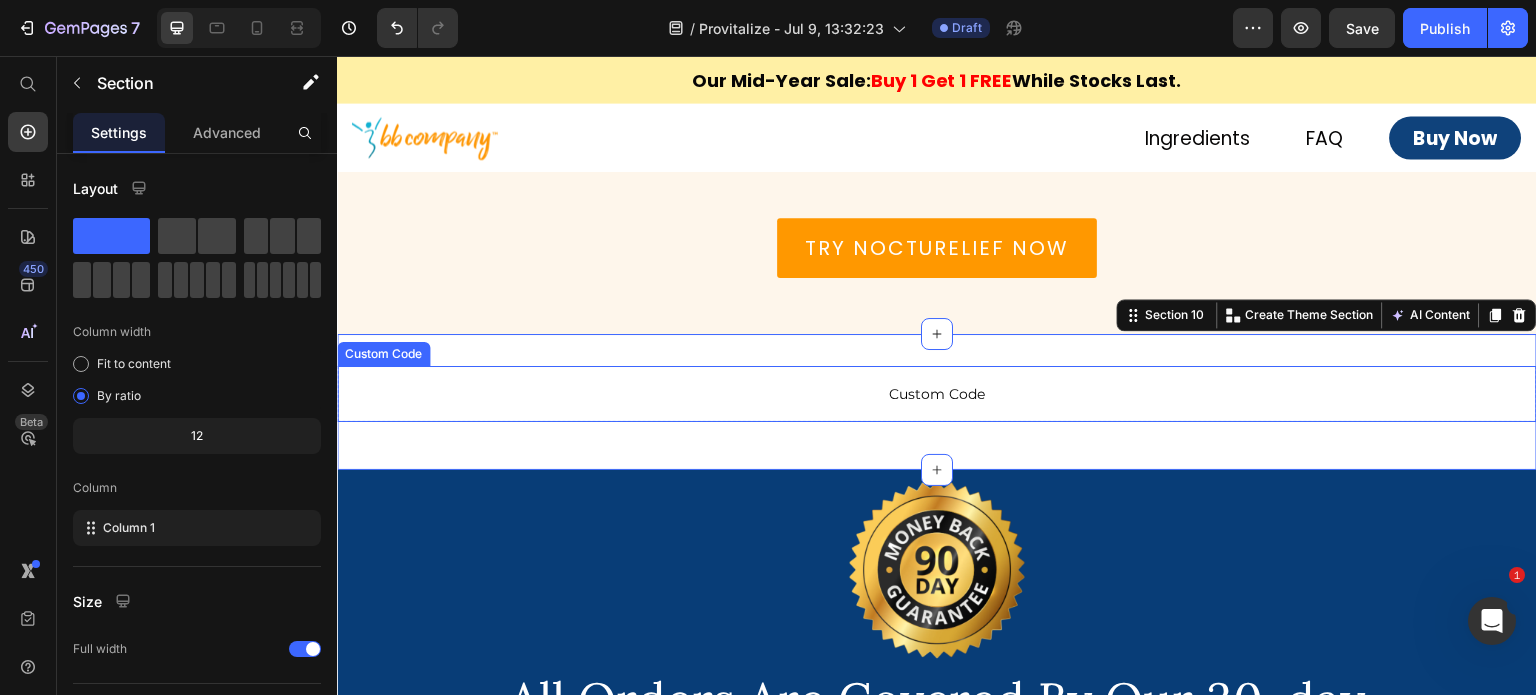 click on "Custom Code" at bounding box center [937, 394] 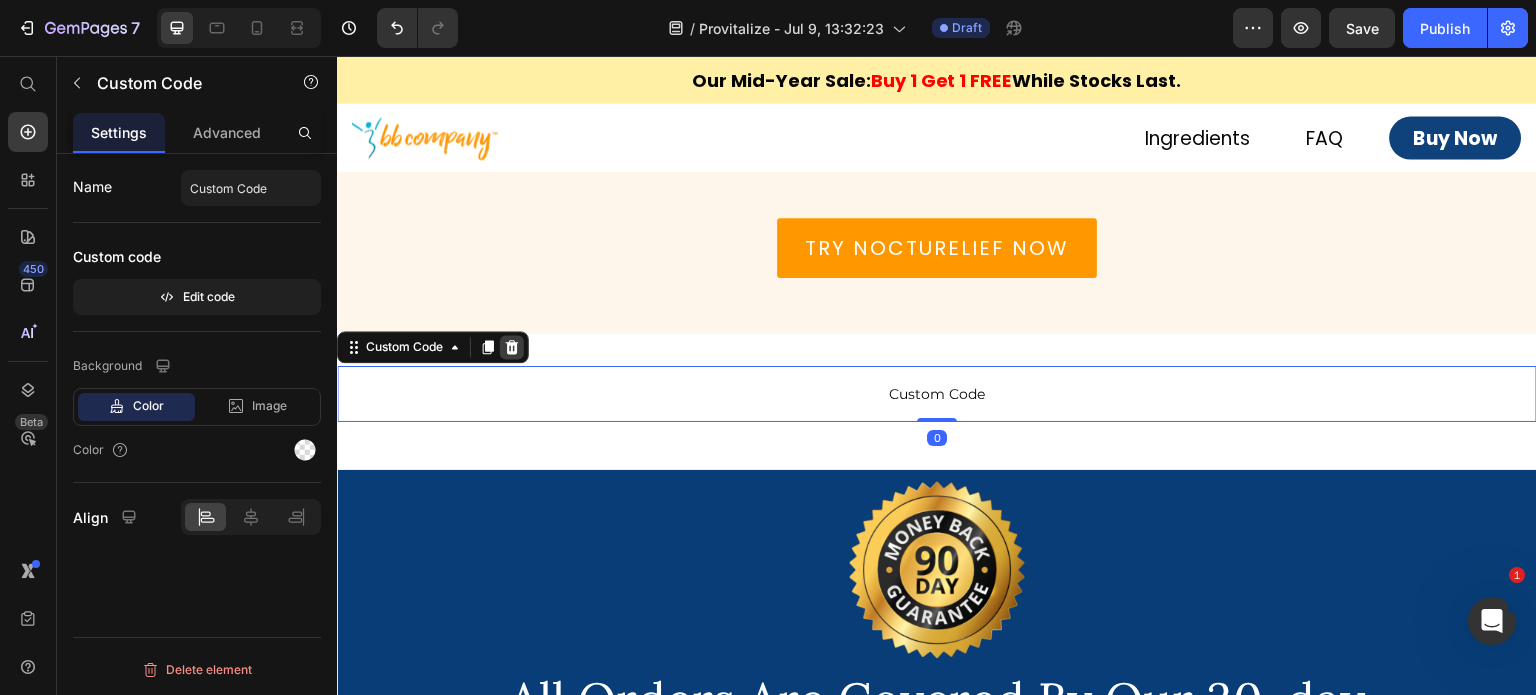 click 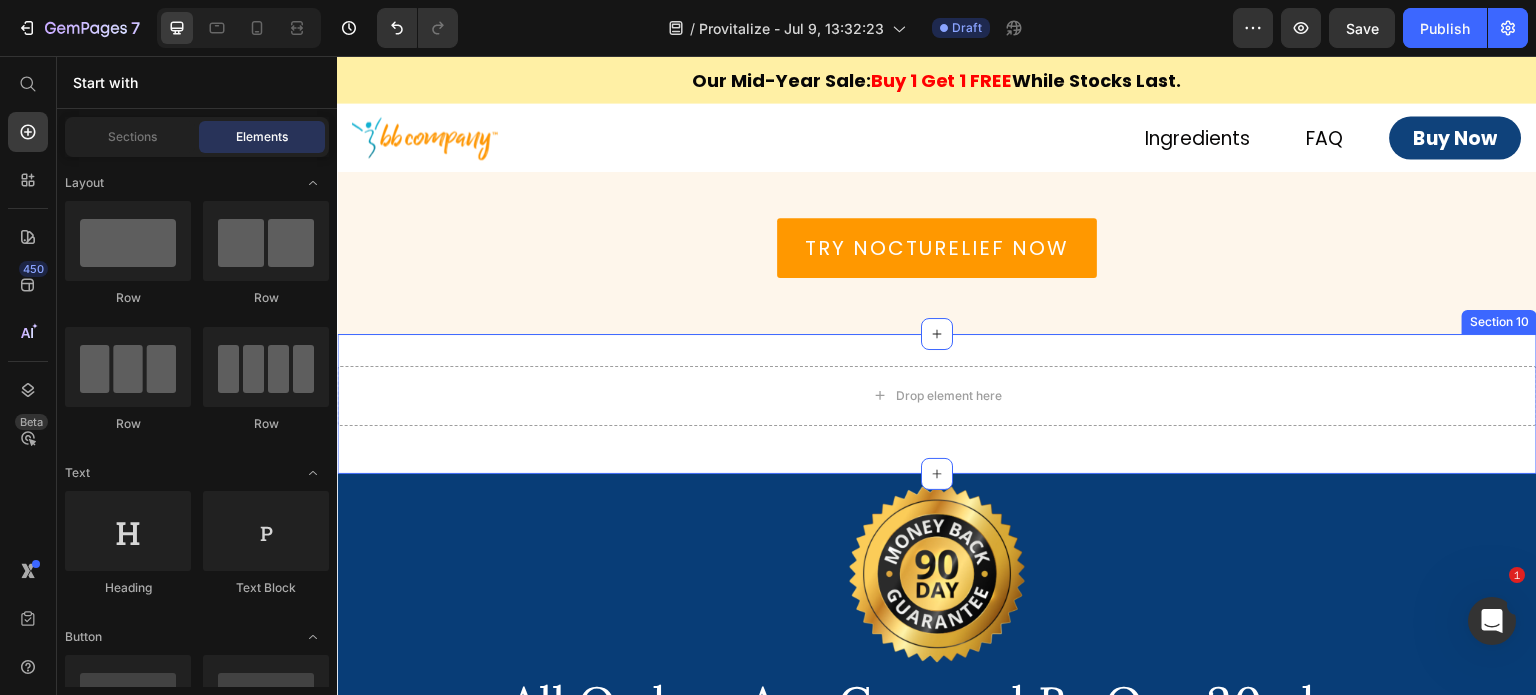 click on "Drop element here Row Section 10" at bounding box center [937, 404] 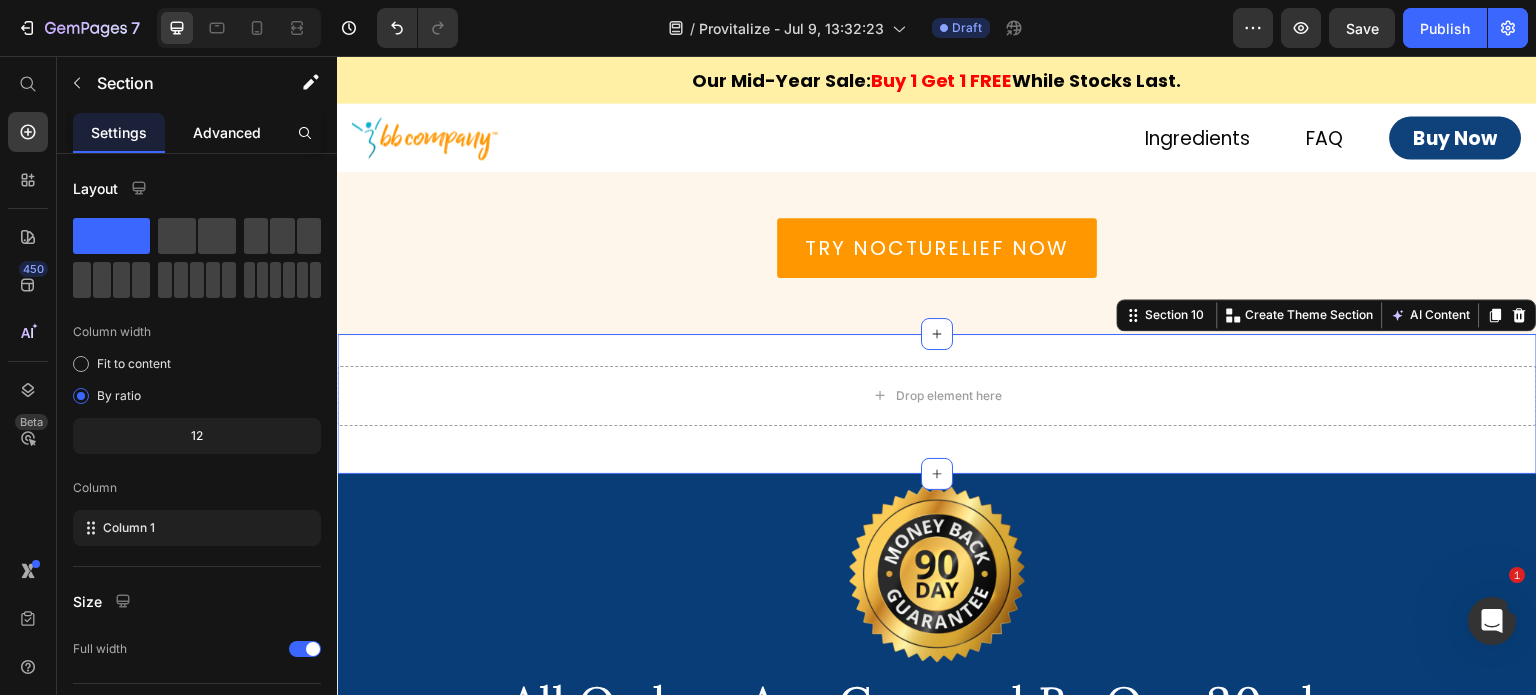 click on "Advanced" at bounding box center (227, 132) 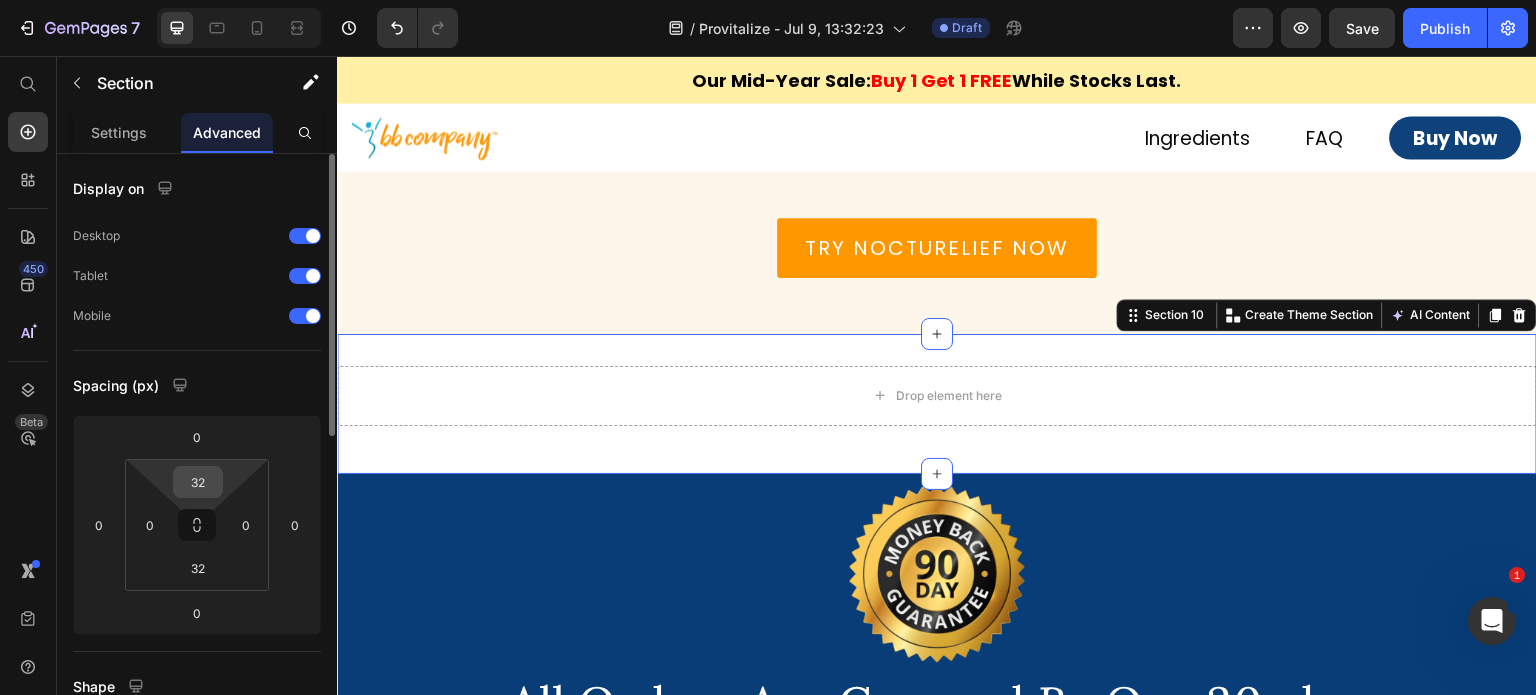 click on "32" at bounding box center (198, 482) 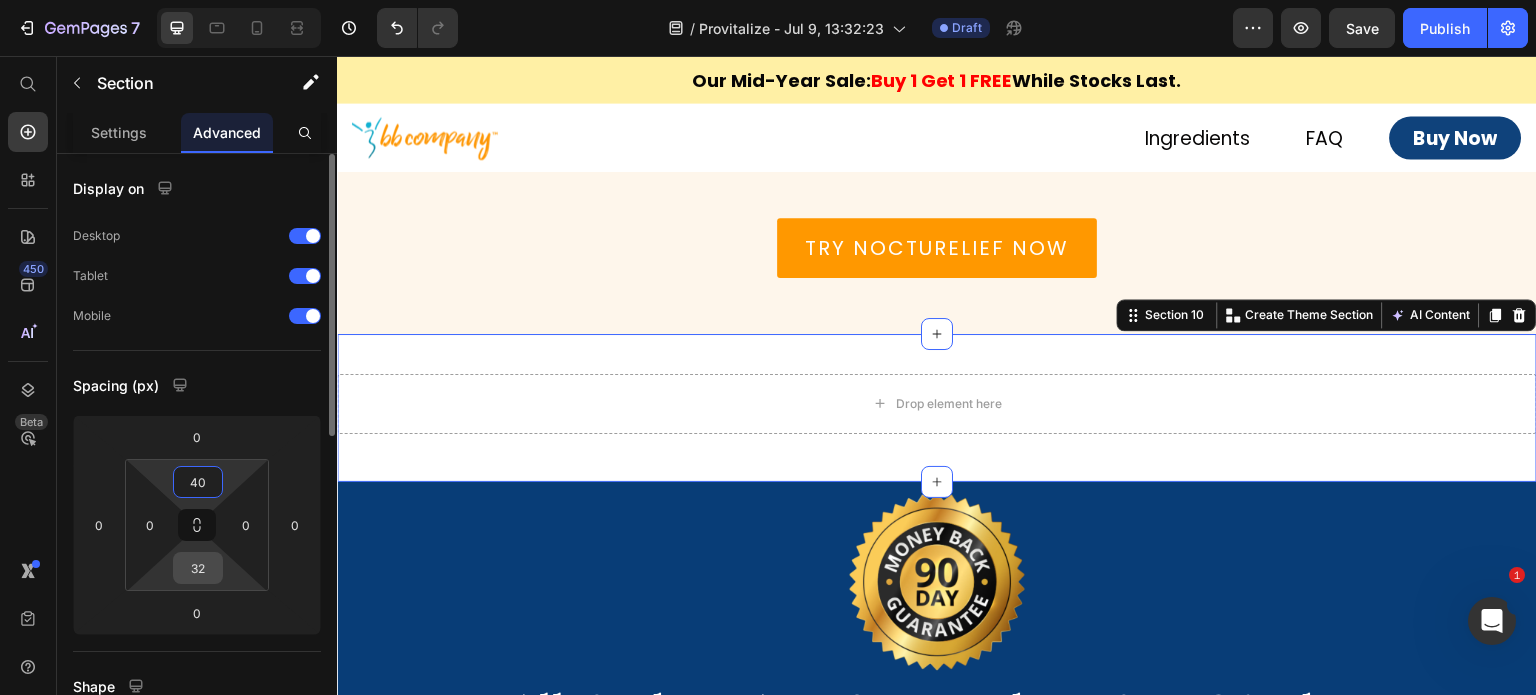 type on "40" 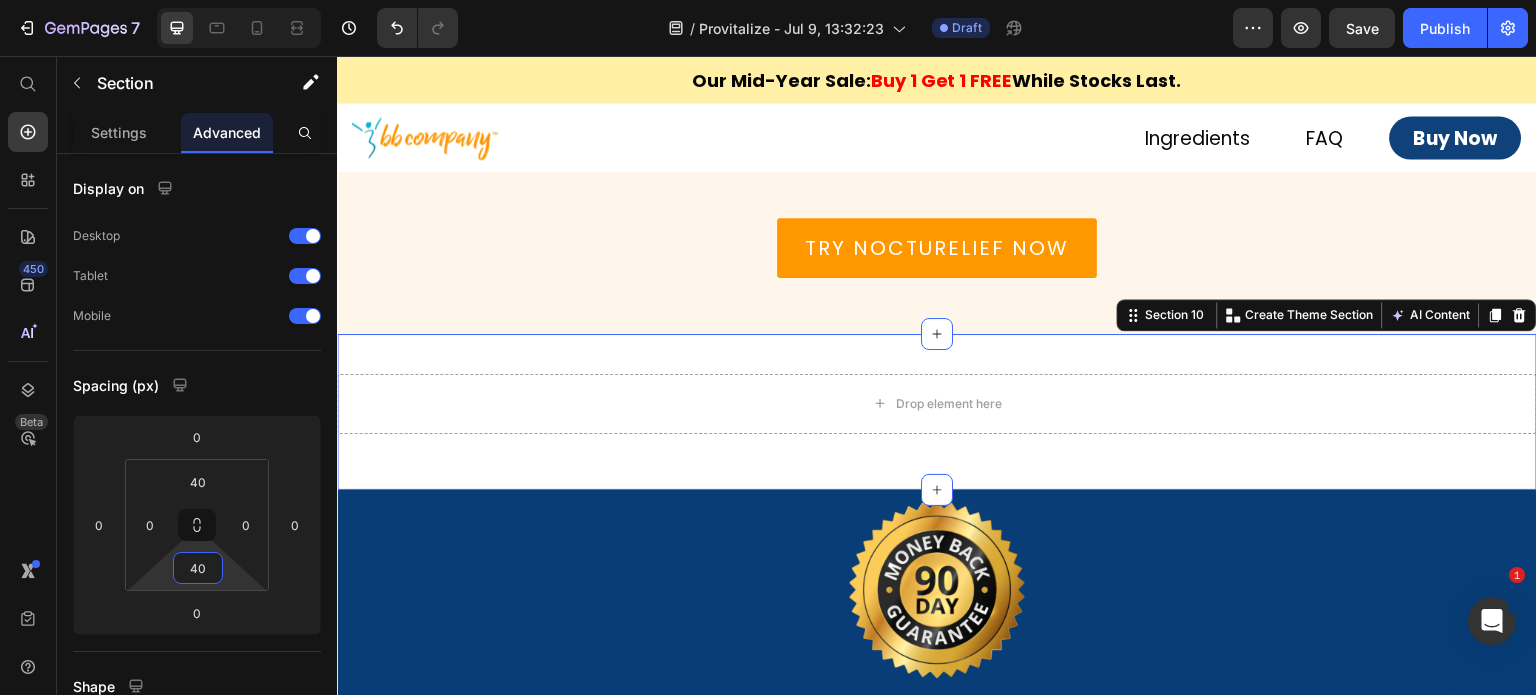 type on "40" 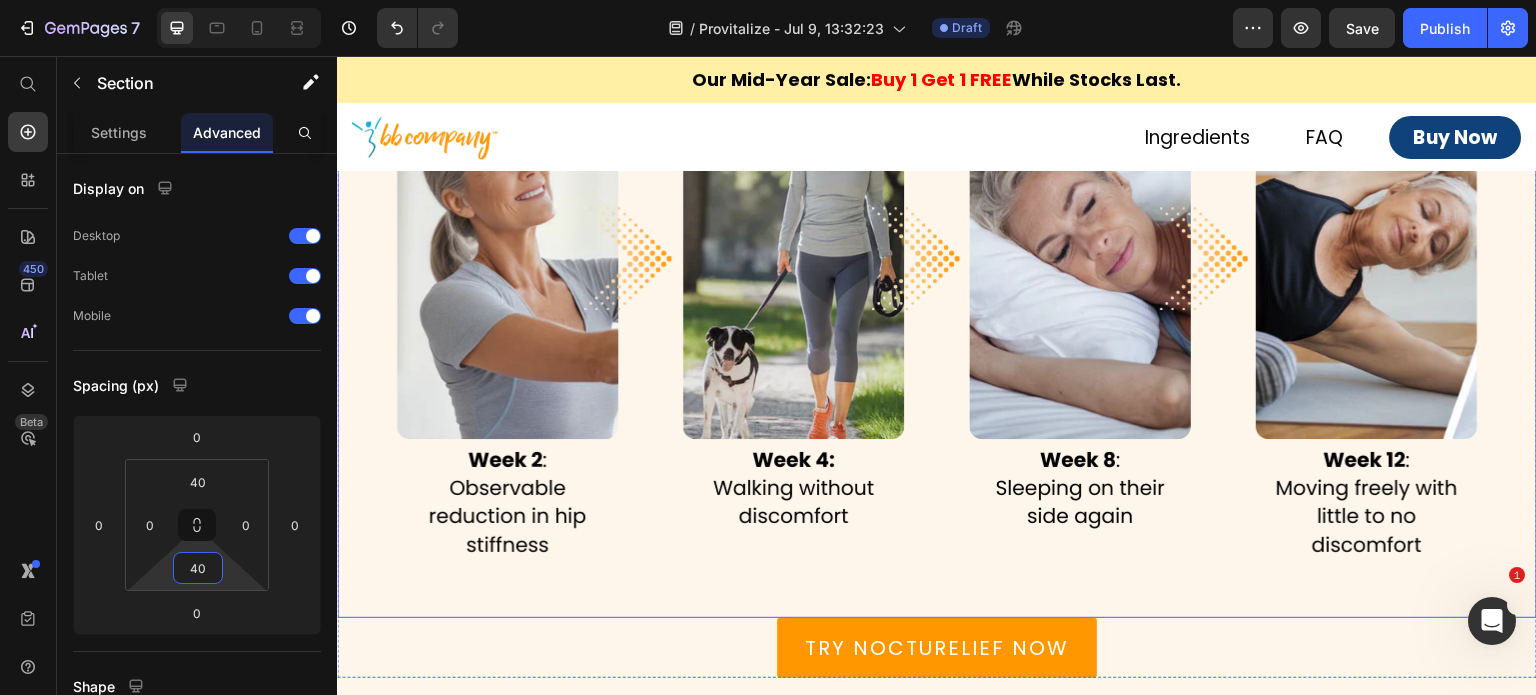 scroll, scrollTop: 6831, scrollLeft: 0, axis: vertical 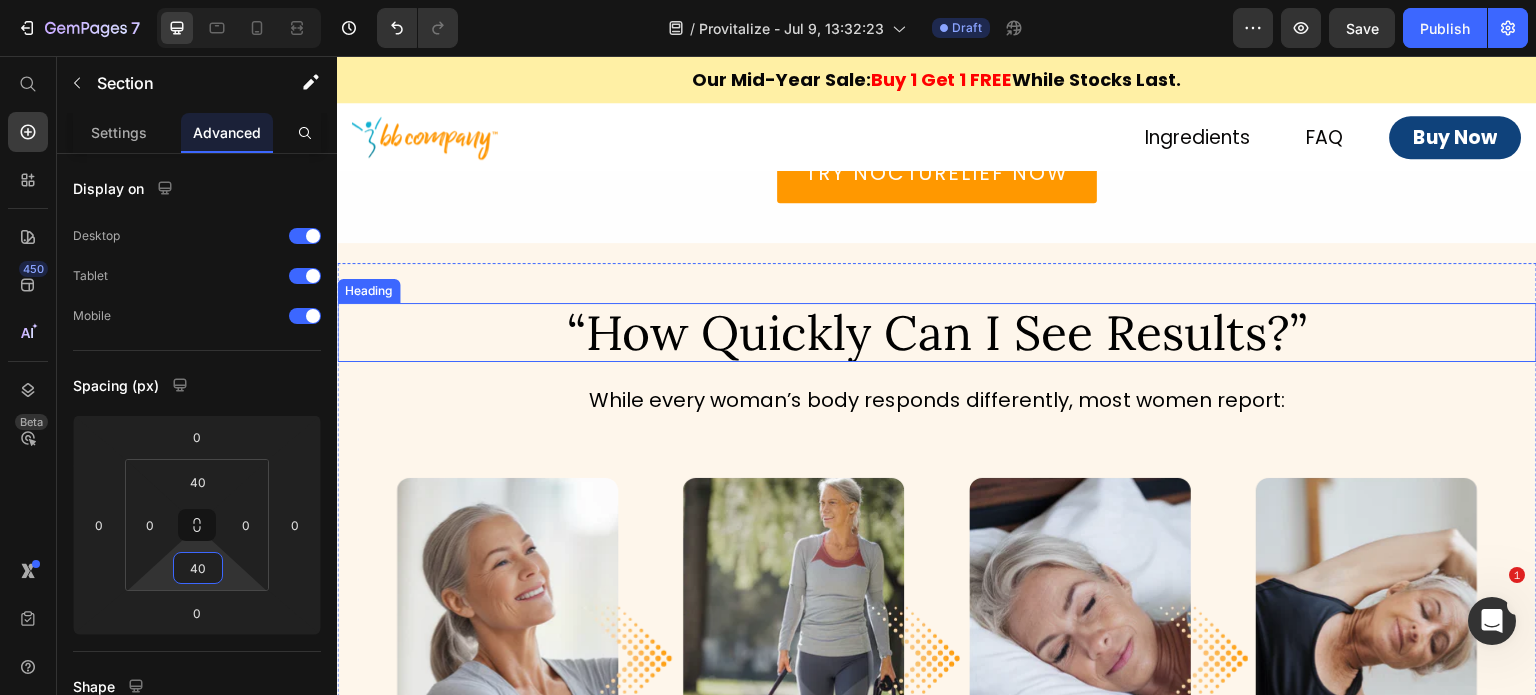 click on "“How Quickly Can I See Results?”" at bounding box center [937, 332] 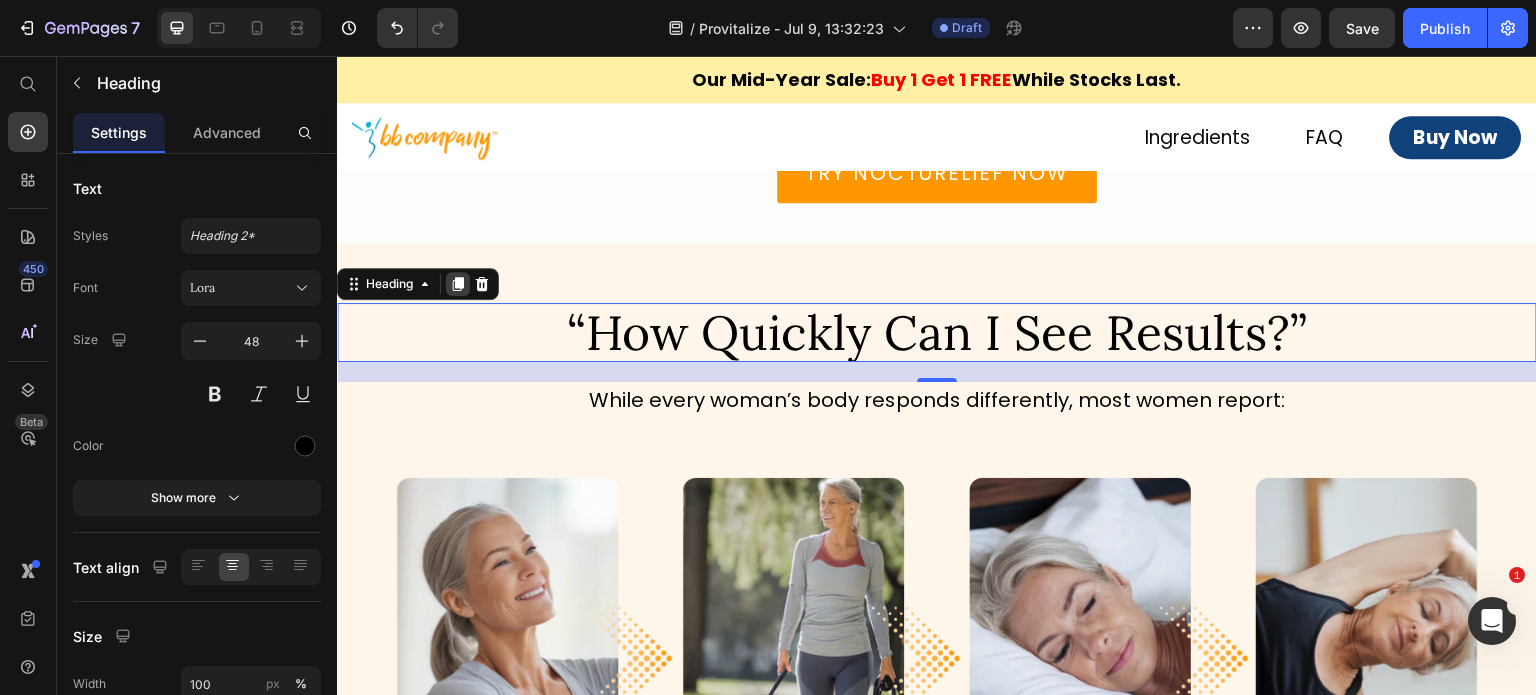 click 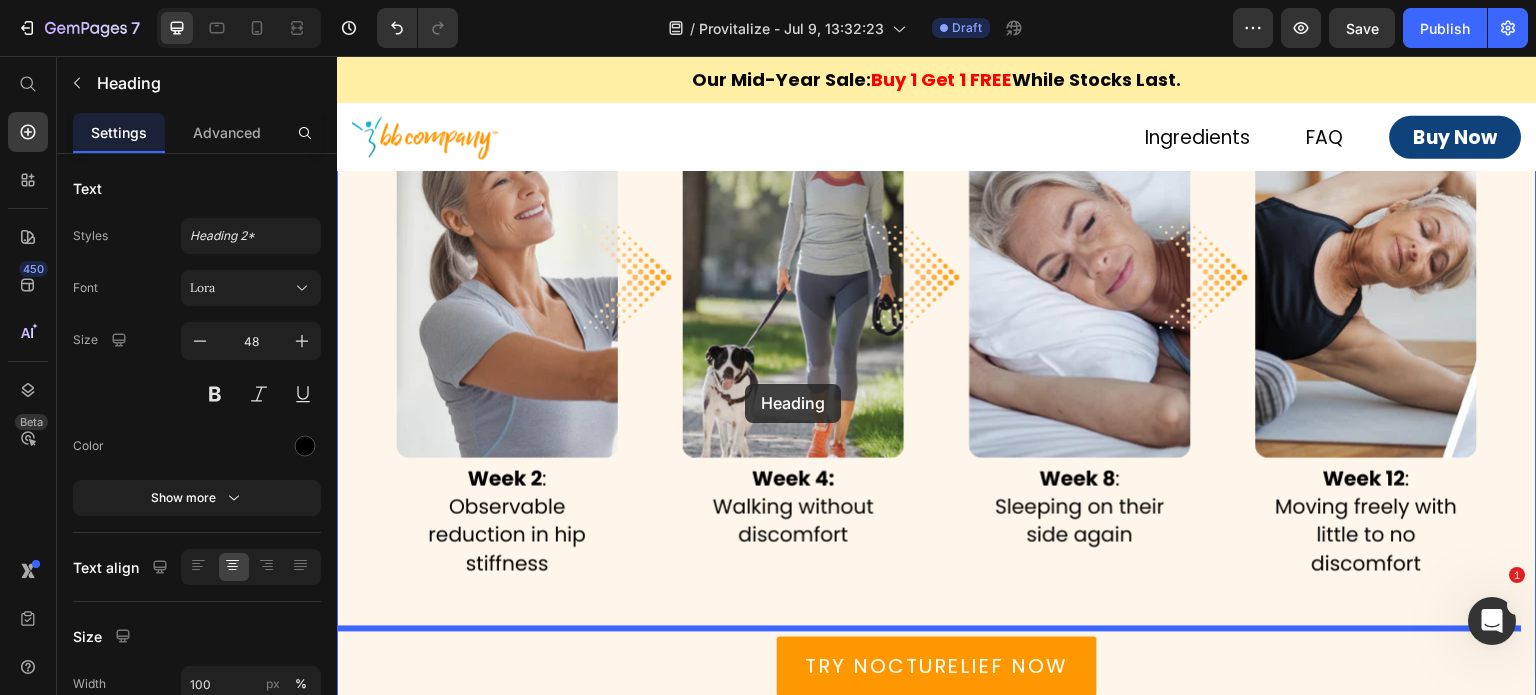 scroll, scrollTop: 7631, scrollLeft: 0, axis: vertical 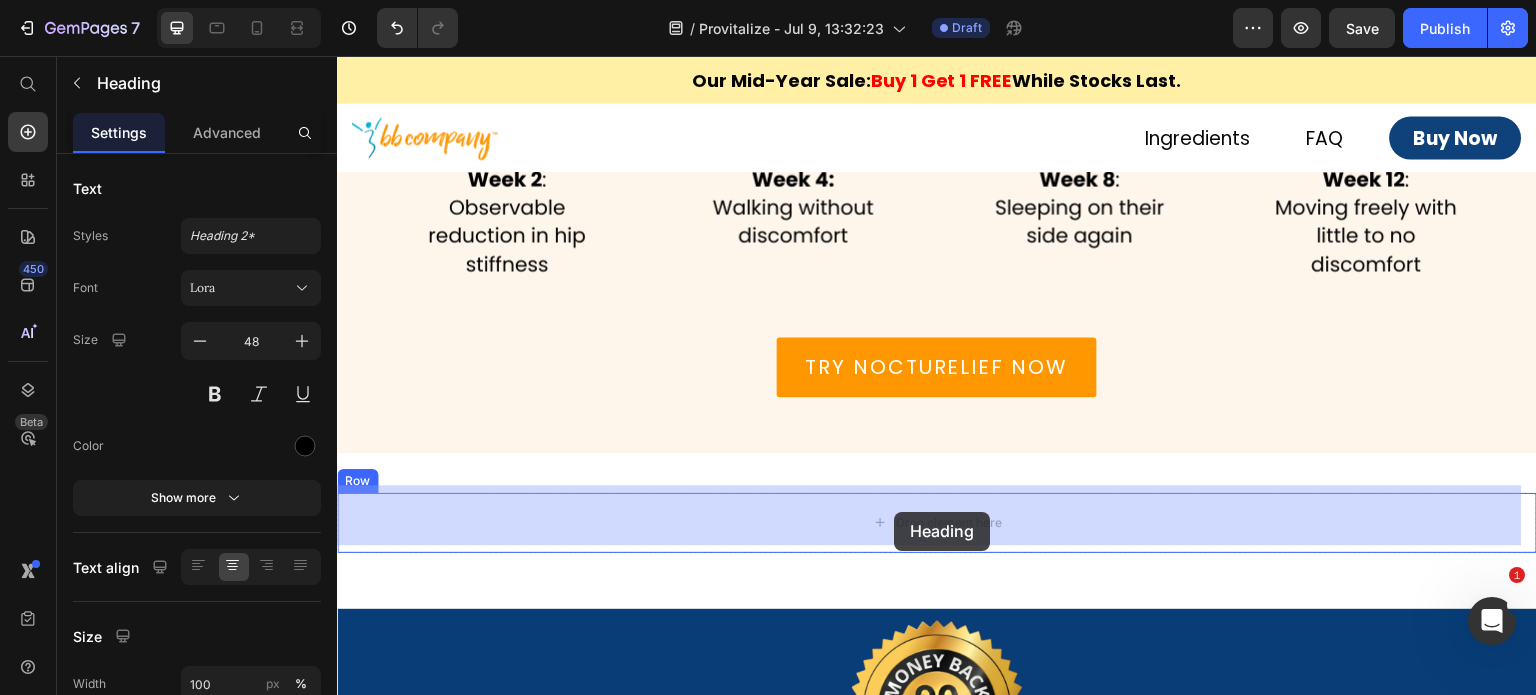 drag, startPoint x: 397, startPoint y: 404, endPoint x: 894, endPoint y: 506, distance: 507.35886 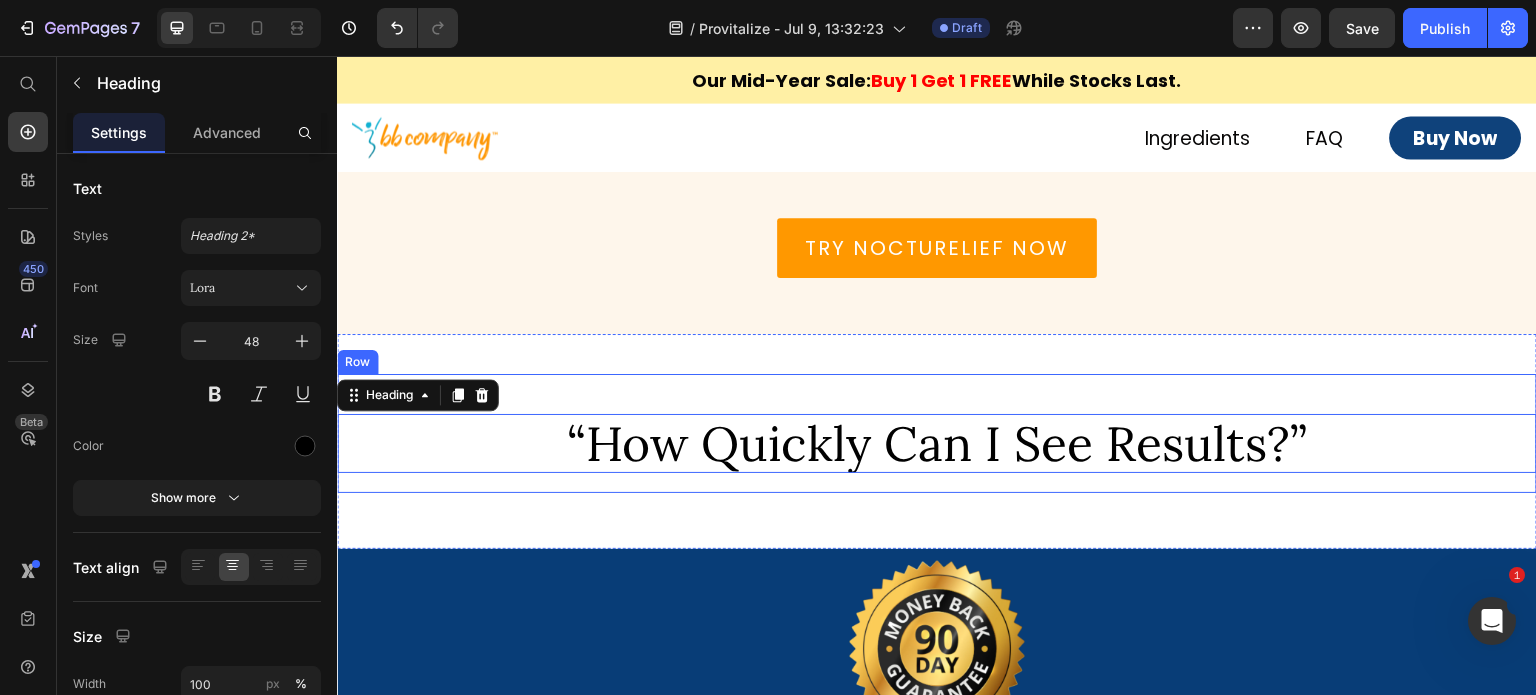 scroll, scrollTop: 7512, scrollLeft: 0, axis: vertical 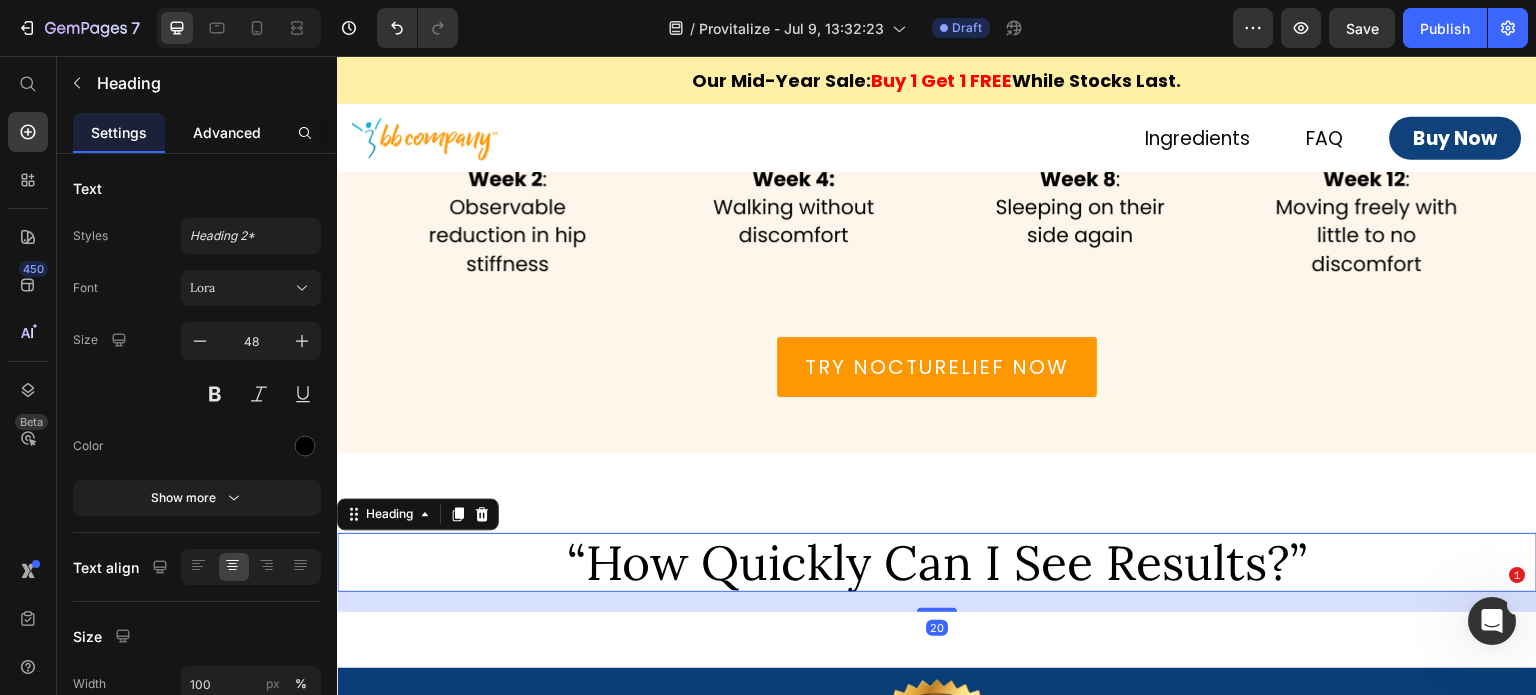 click on "Advanced" at bounding box center [227, 132] 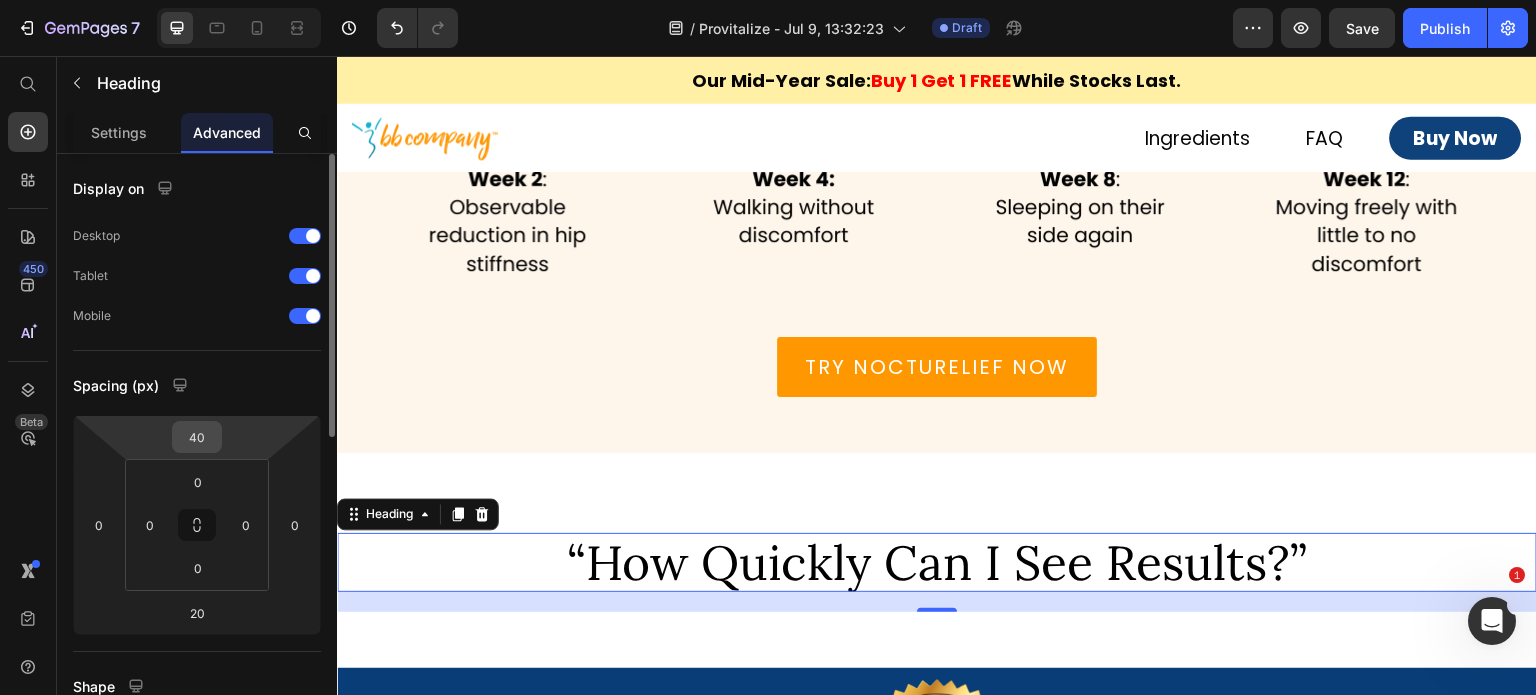 click on "40" at bounding box center [197, 437] 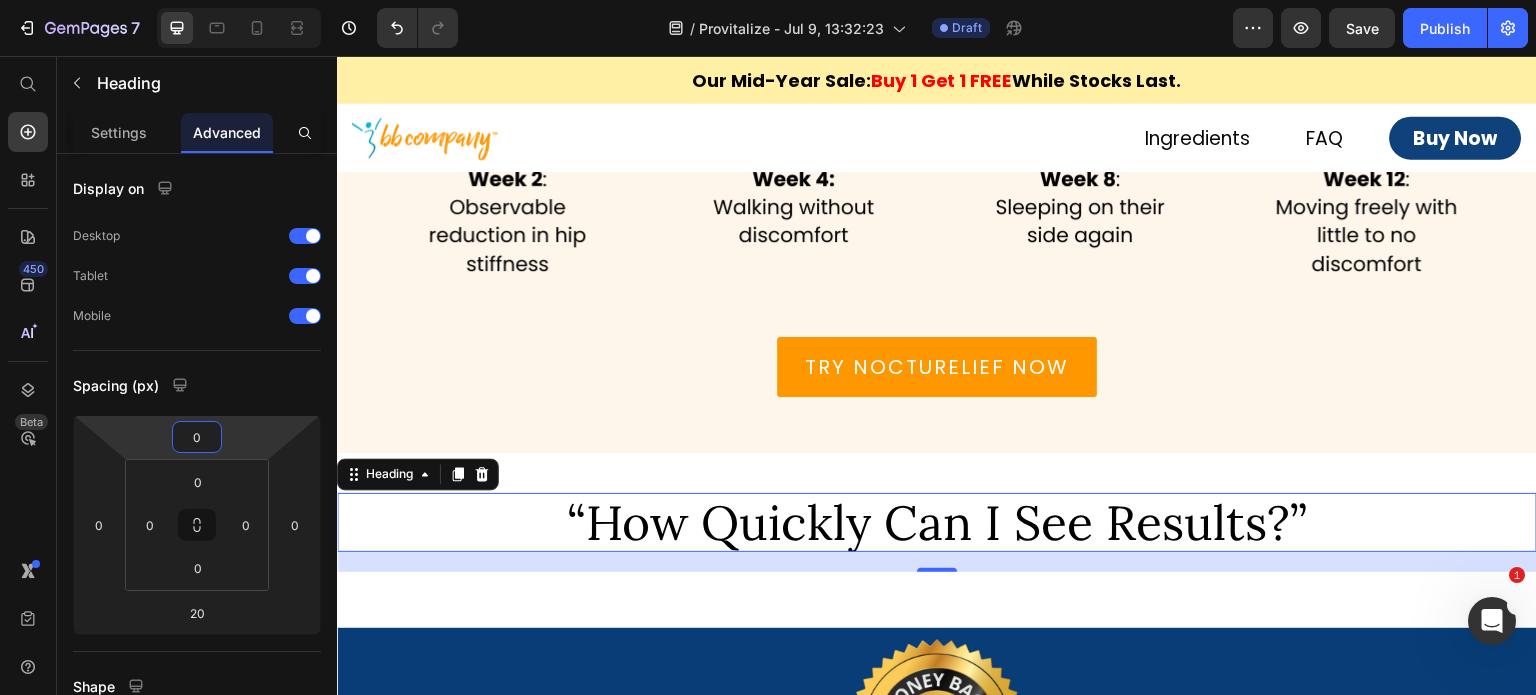type on "0" 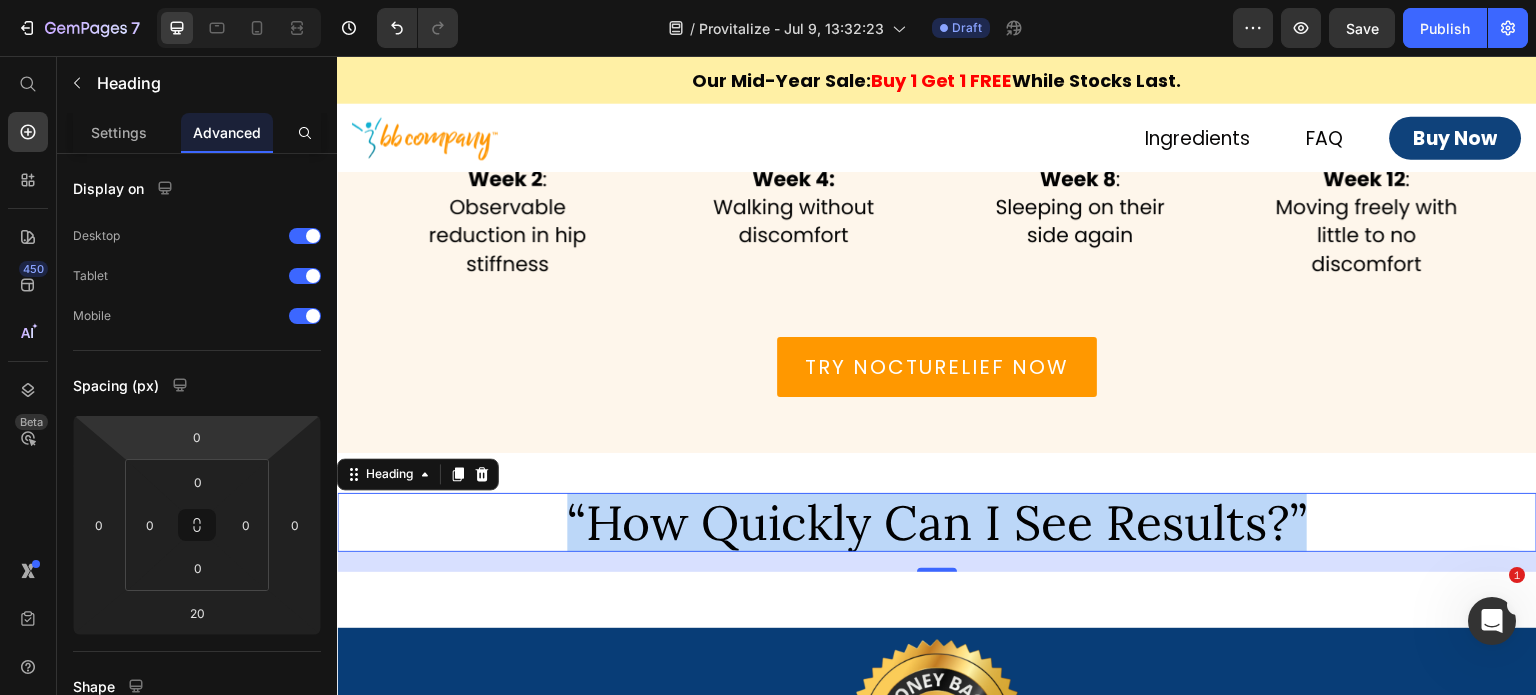 click on "“How Quickly Can I See Results?”" at bounding box center [937, 522] 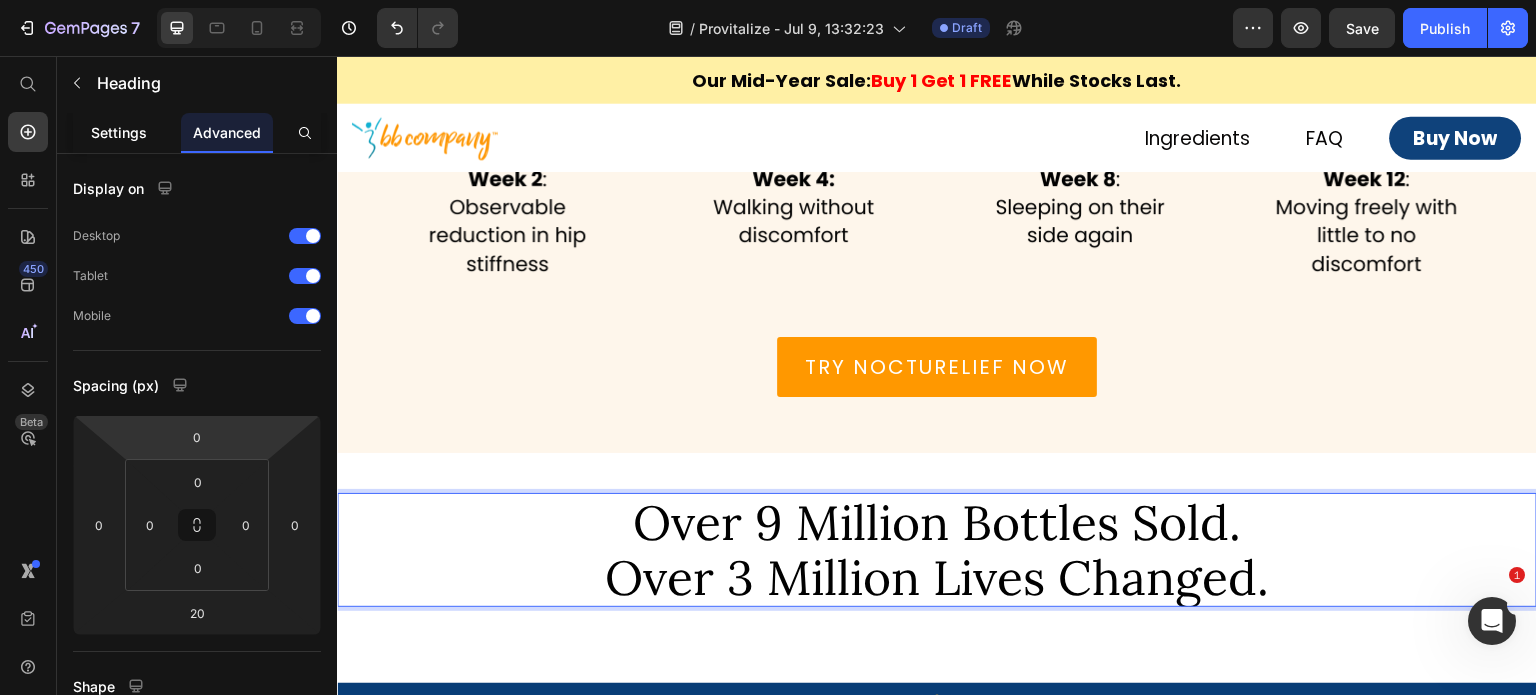 click on "Settings" at bounding box center (119, 132) 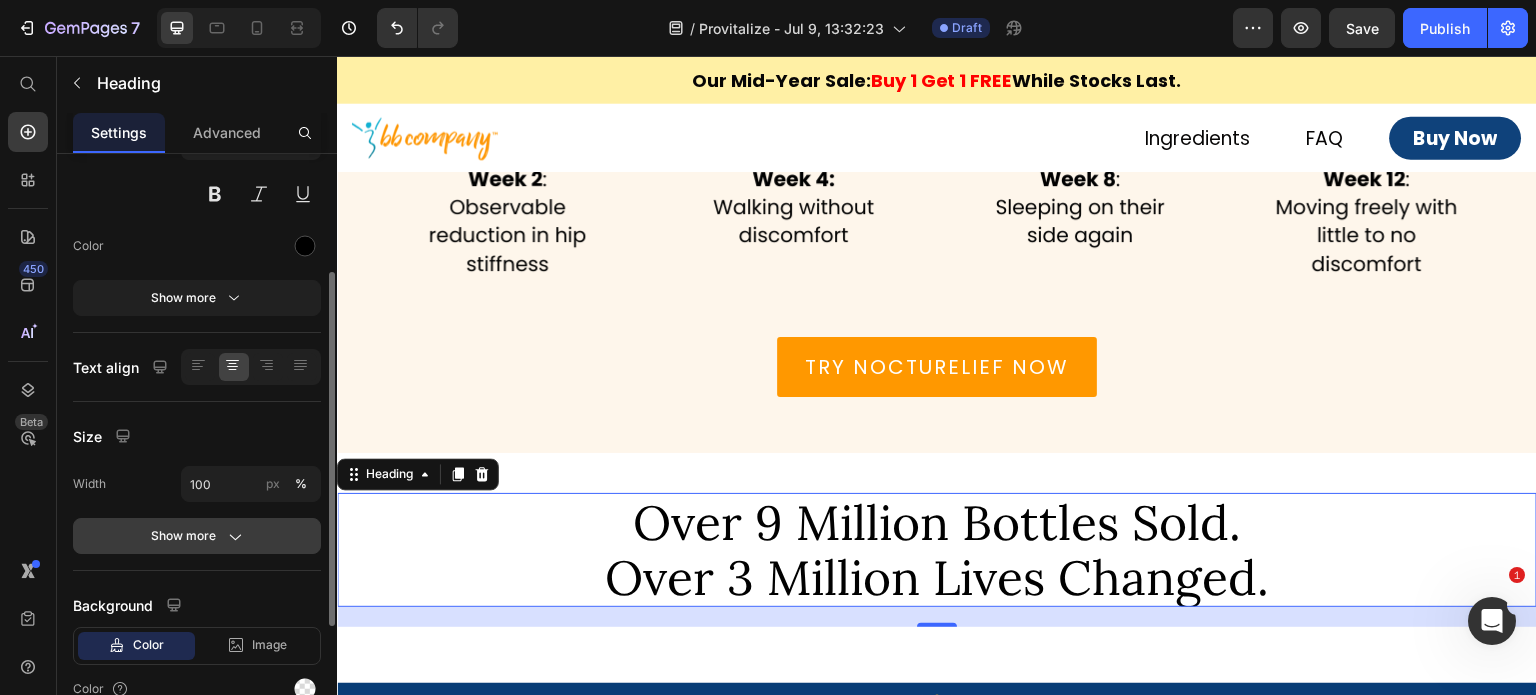 click on "Show more" at bounding box center [197, 536] 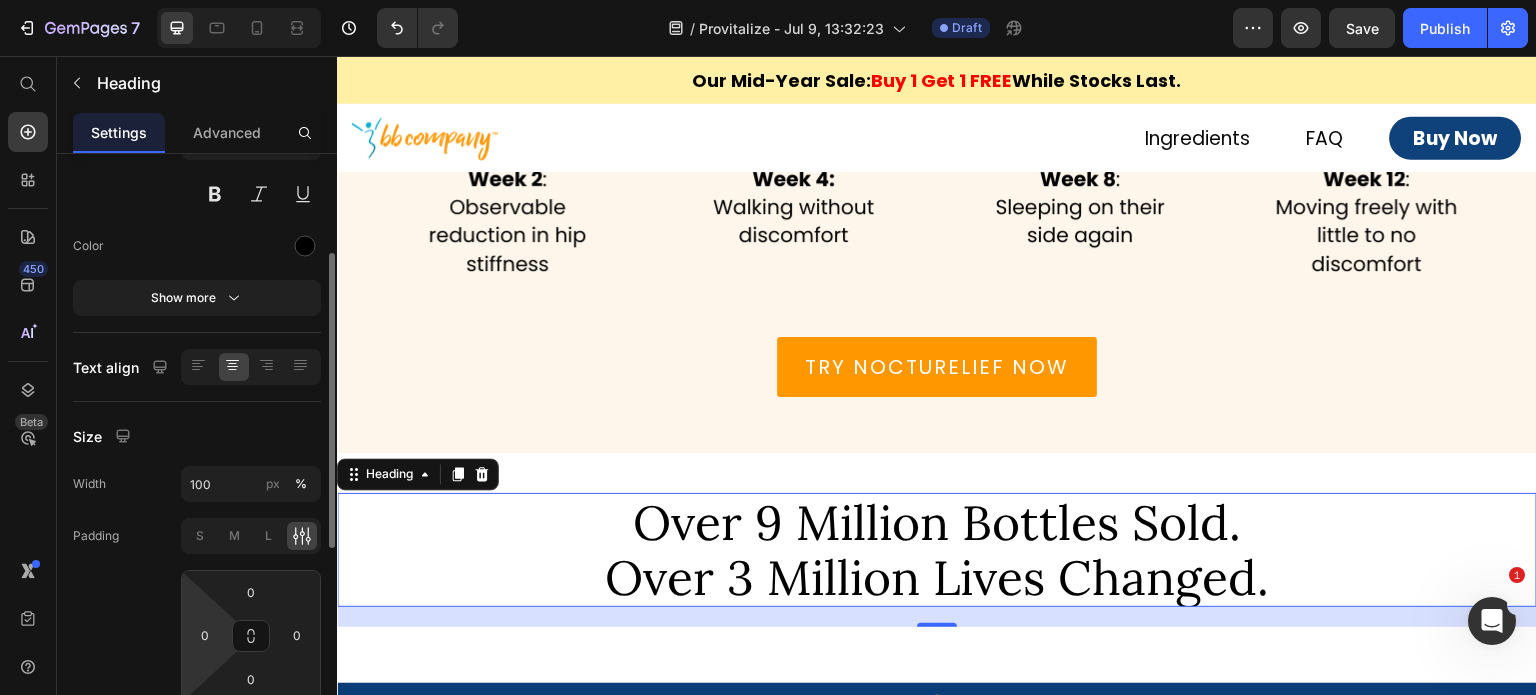 scroll, scrollTop: 400, scrollLeft: 0, axis: vertical 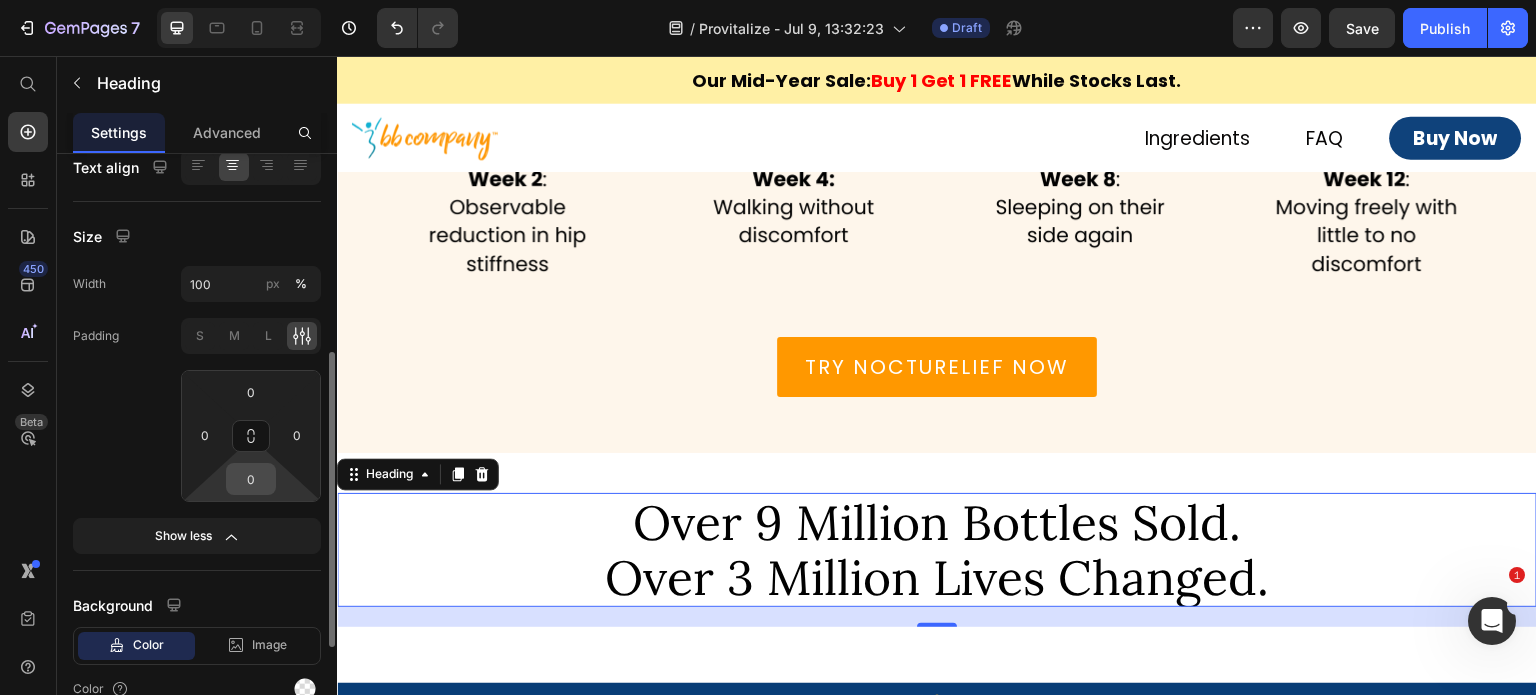 click on "0" at bounding box center [251, 479] 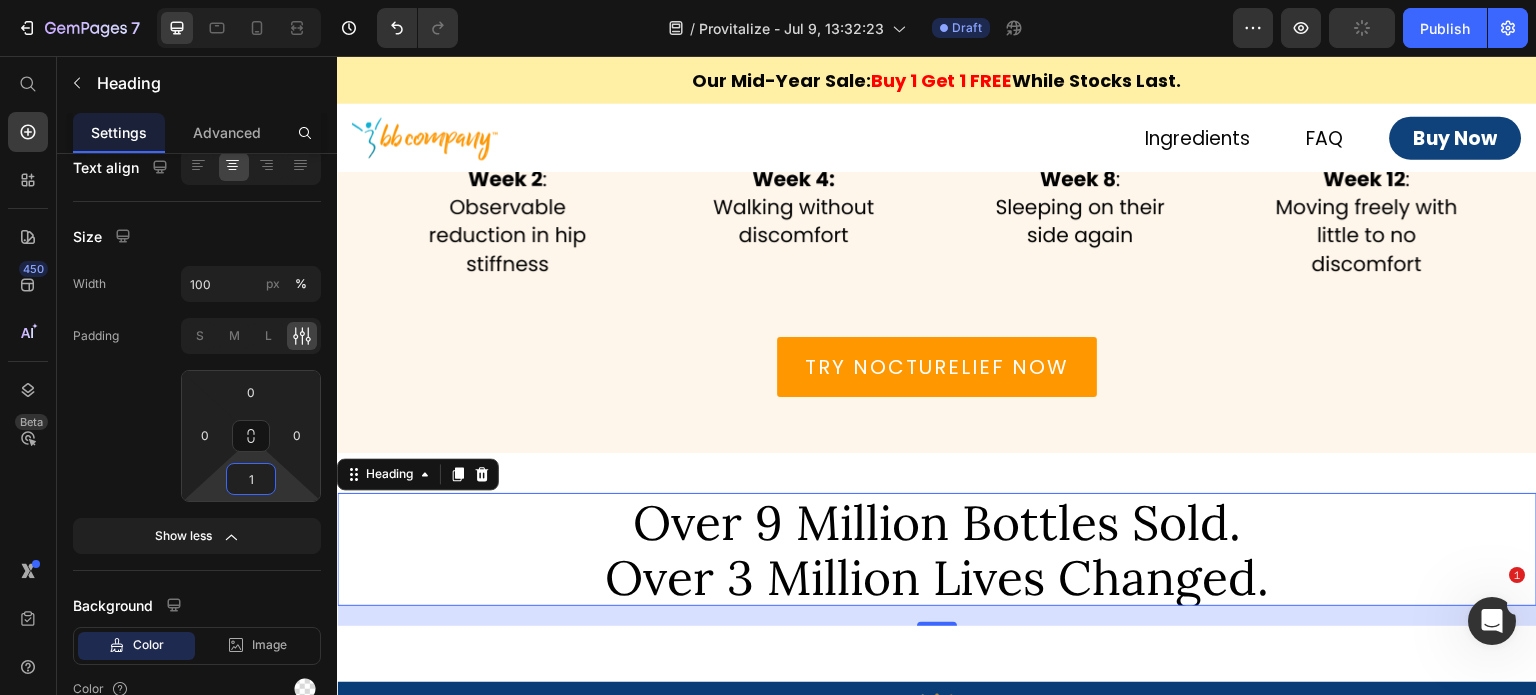 type on "10" 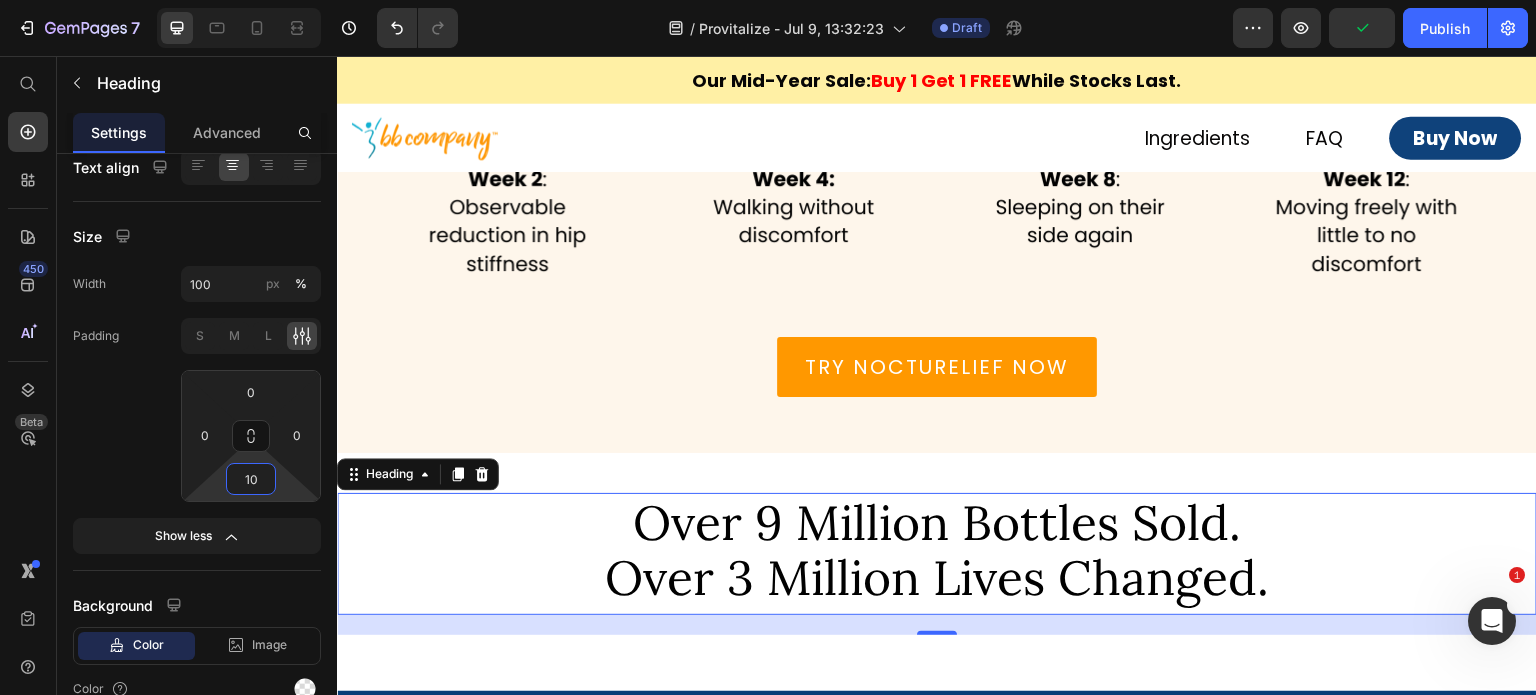 scroll, scrollTop: 7712, scrollLeft: 0, axis: vertical 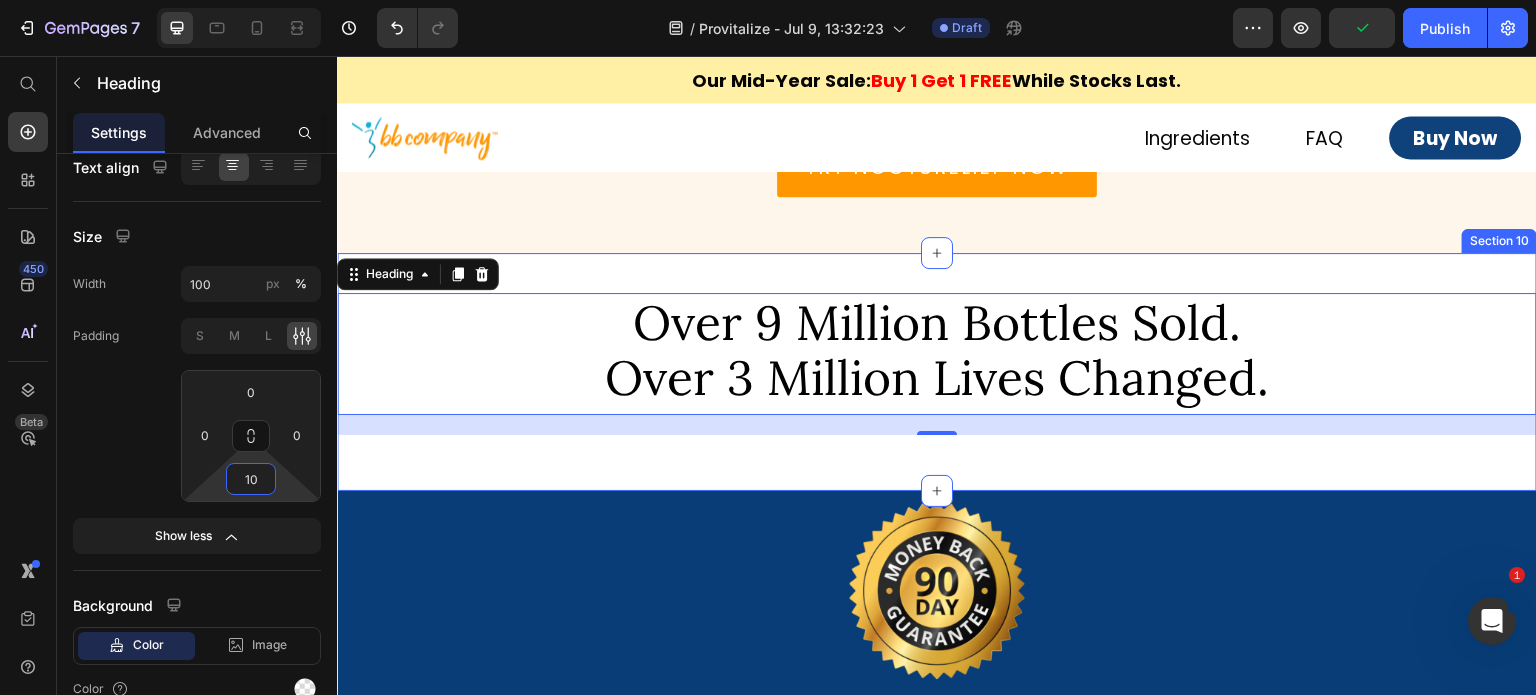 click on "⁠⁠⁠⁠⁠⁠⁠ Over 9 Million Bottles Sold. Over 3 Million Lives Changed. Heading   20 Row Section 10" at bounding box center [937, 372] 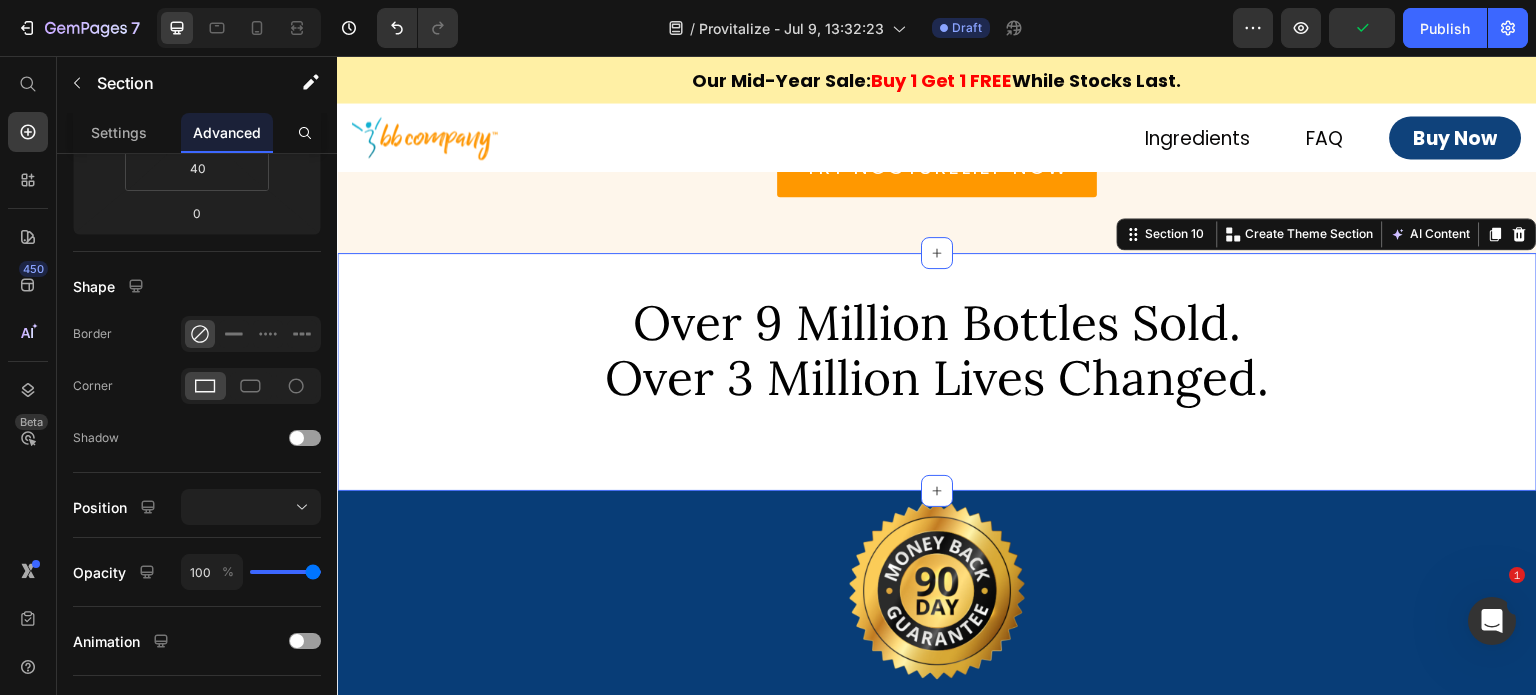 scroll, scrollTop: 0, scrollLeft: 0, axis: both 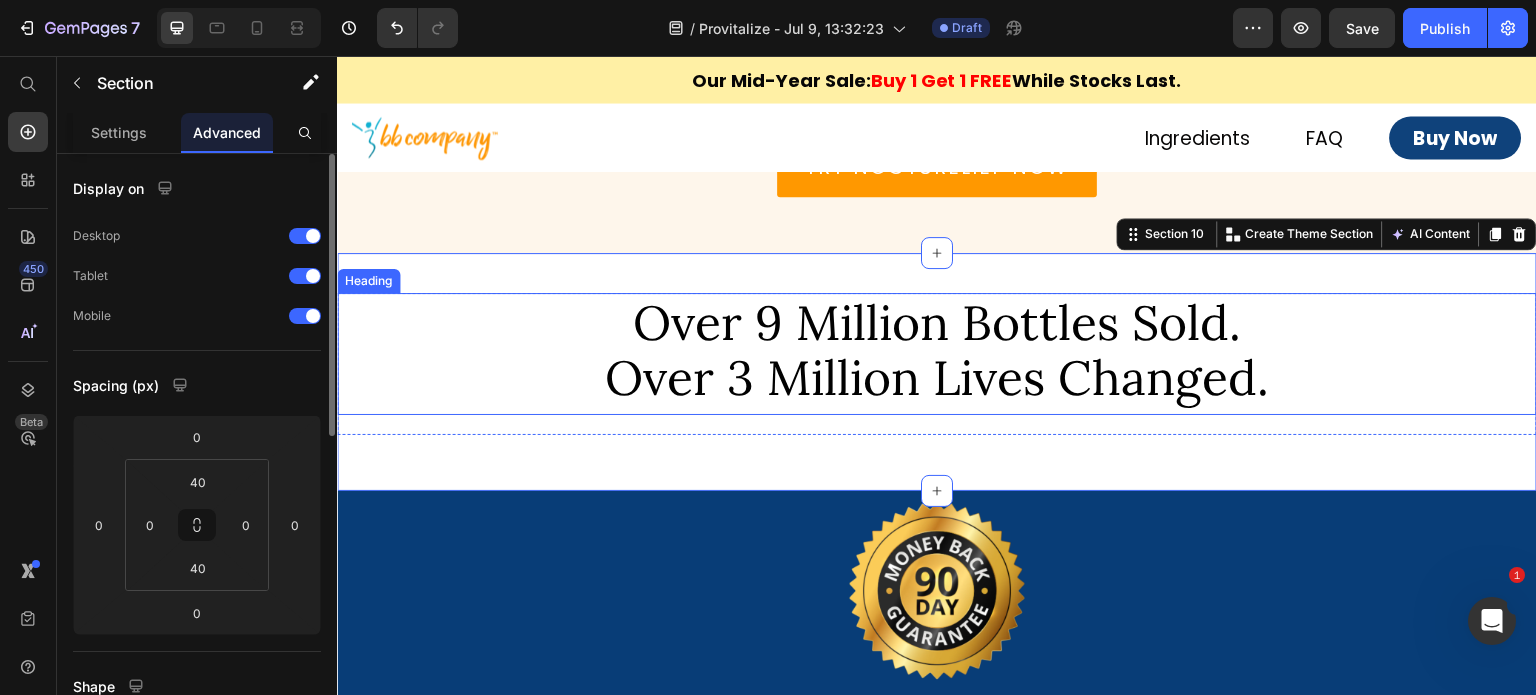 click on "Over 3 Million Lives Changed." at bounding box center [937, 377] 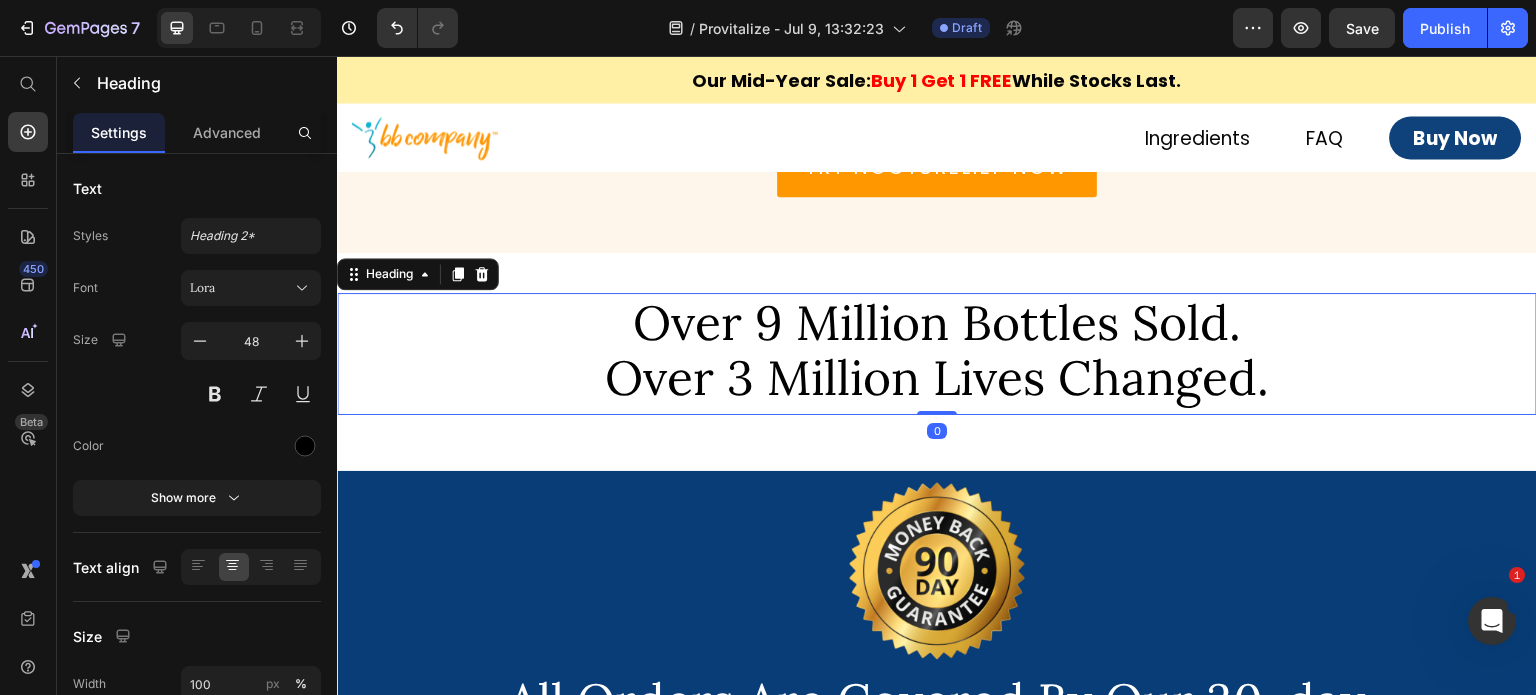 drag, startPoint x: 933, startPoint y: 421, endPoint x: 926, endPoint y: 379, distance: 42.579338 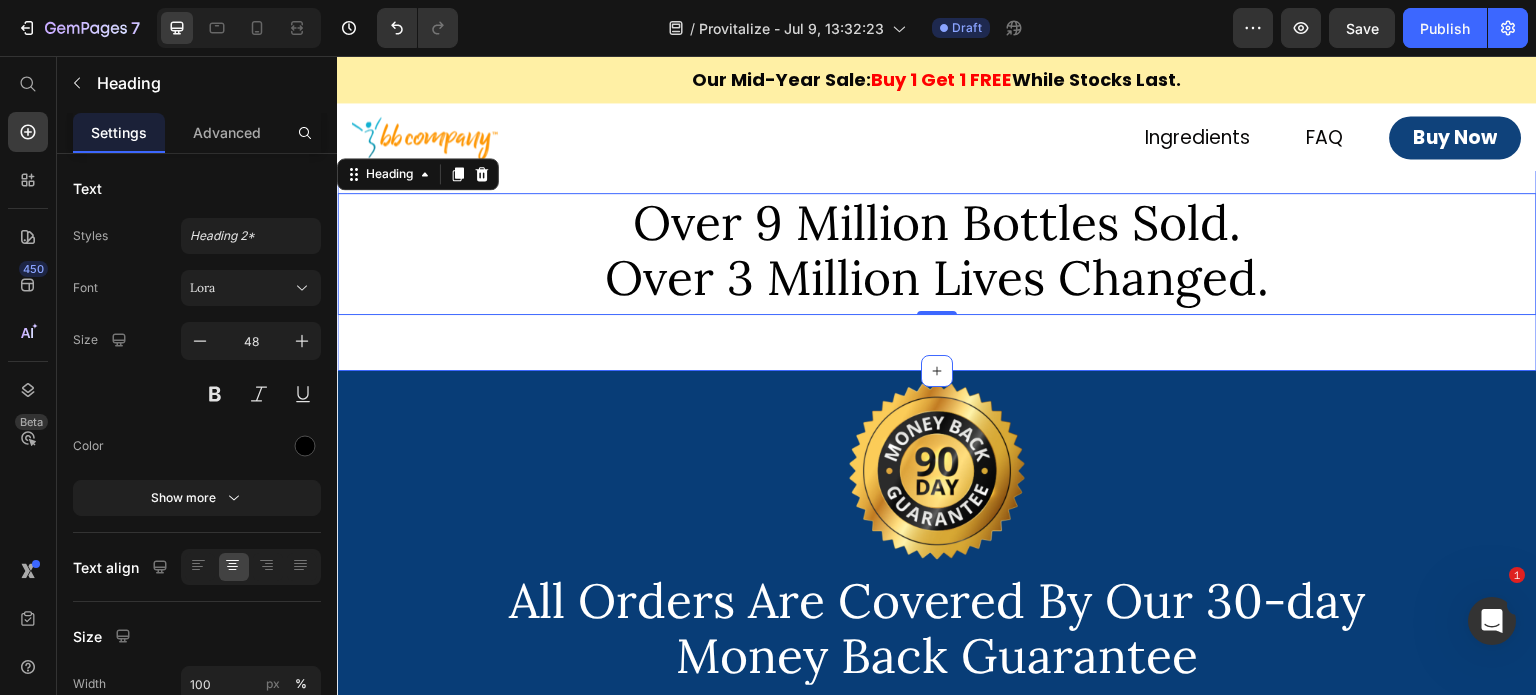 scroll, scrollTop: 7912, scrollLeft: 0, axis: vertical 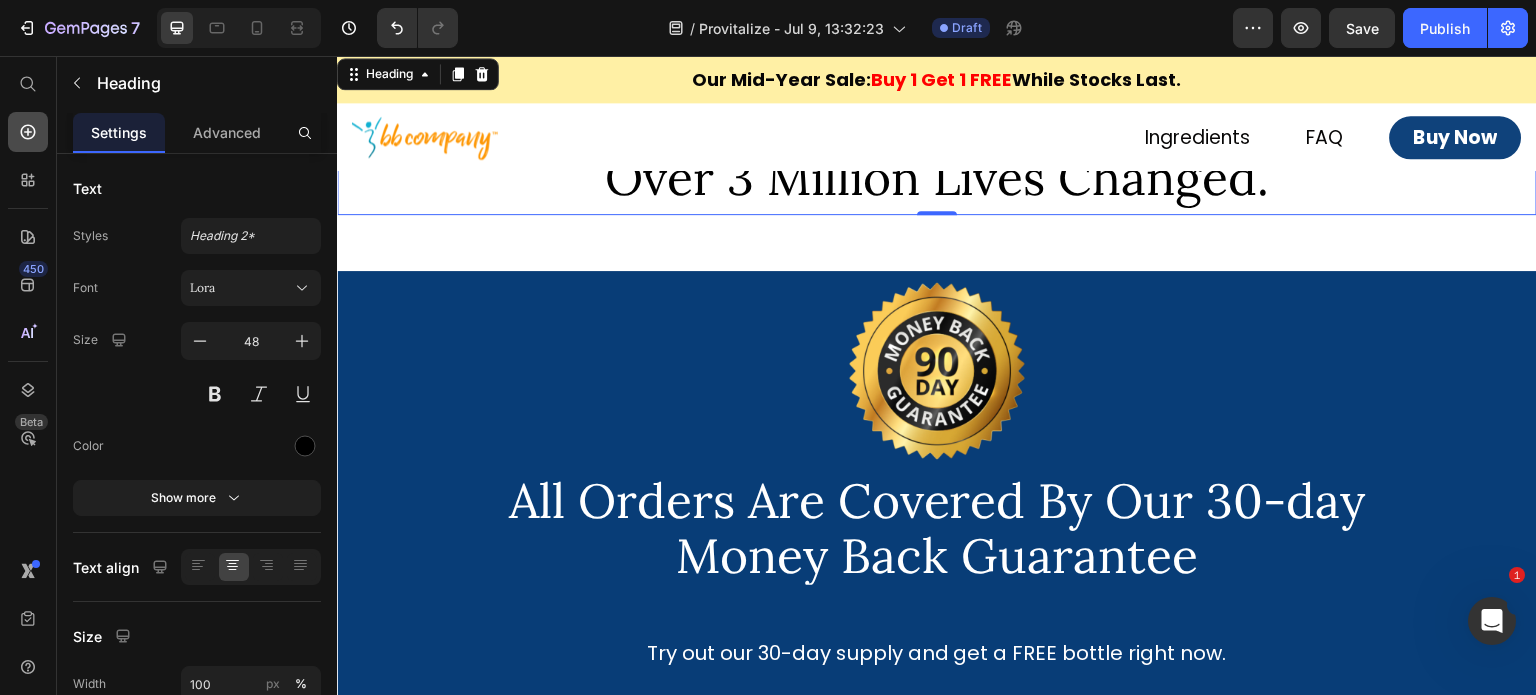 click 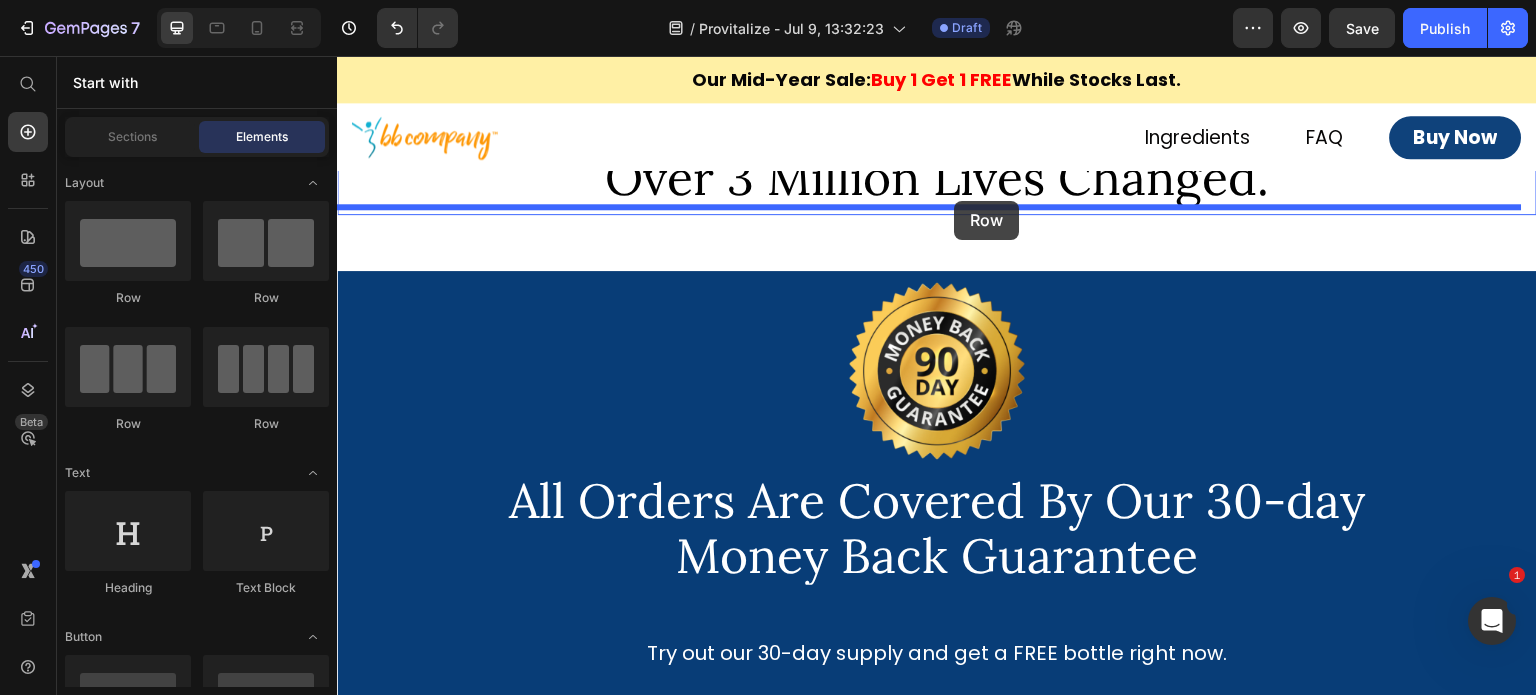 drag, startPoint x: 633, startPoint y: 317, endPoint x: 955, endPoint y: 201, distance: 342.2572 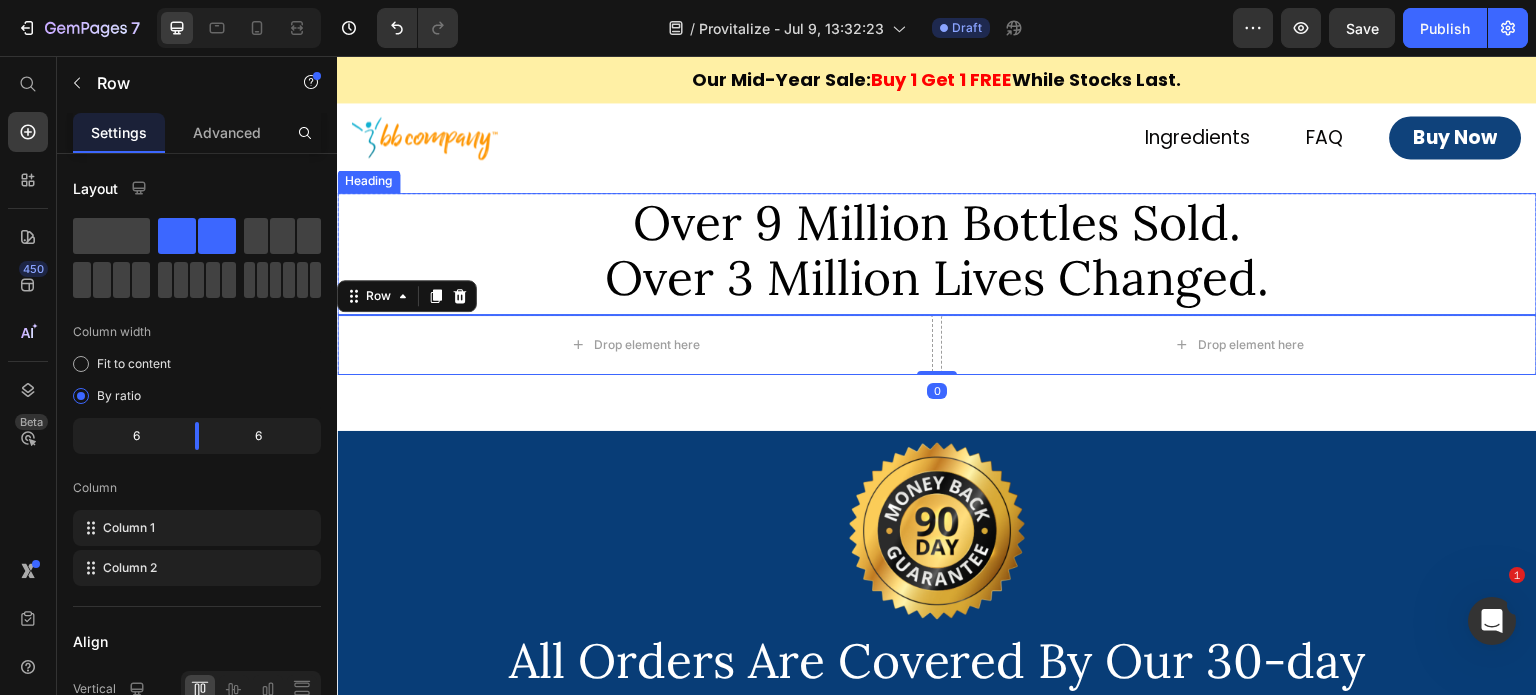 scroll, scrollTop: 7712, scrollLeft: 0, axis: vertical 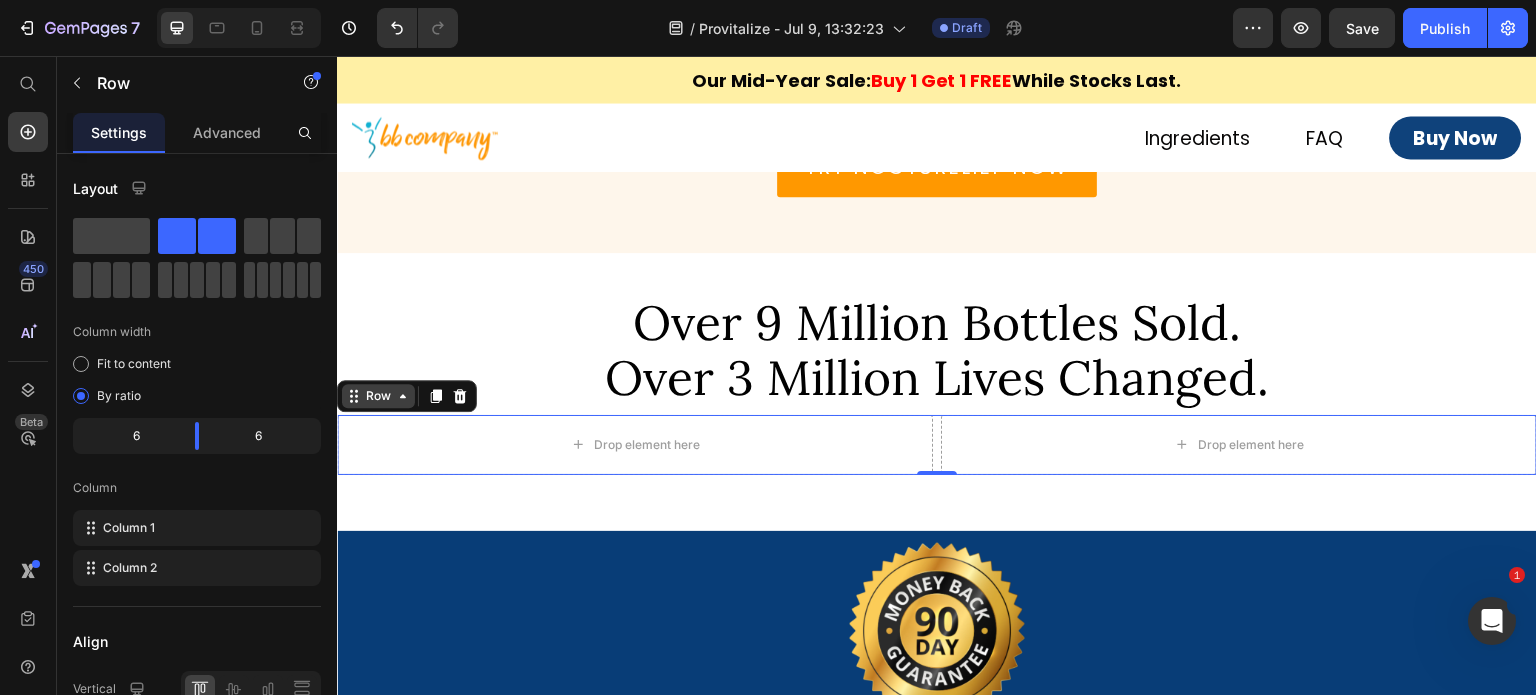 click on "Row" at bounding box center (378, 396) 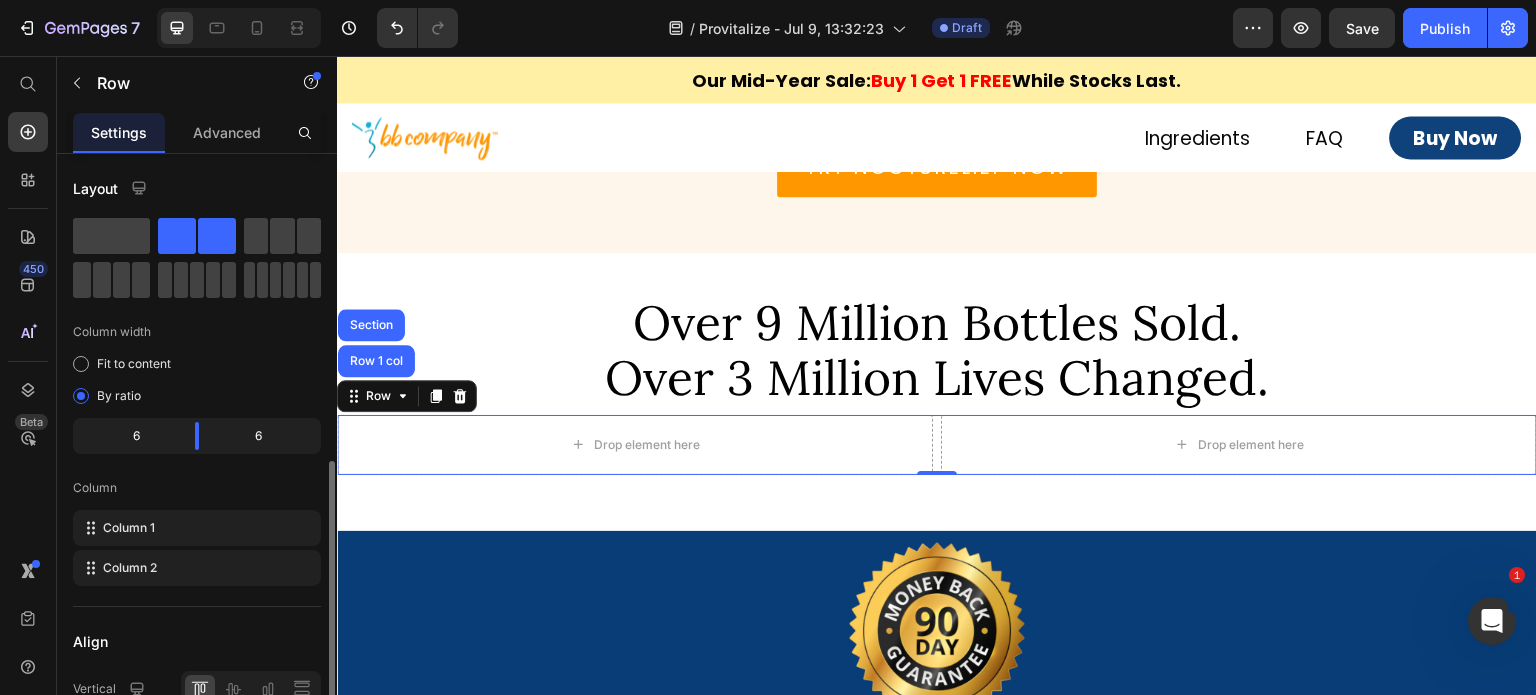 scroll, scrollTop: 300, scrollLeft: 0, axis: vertical 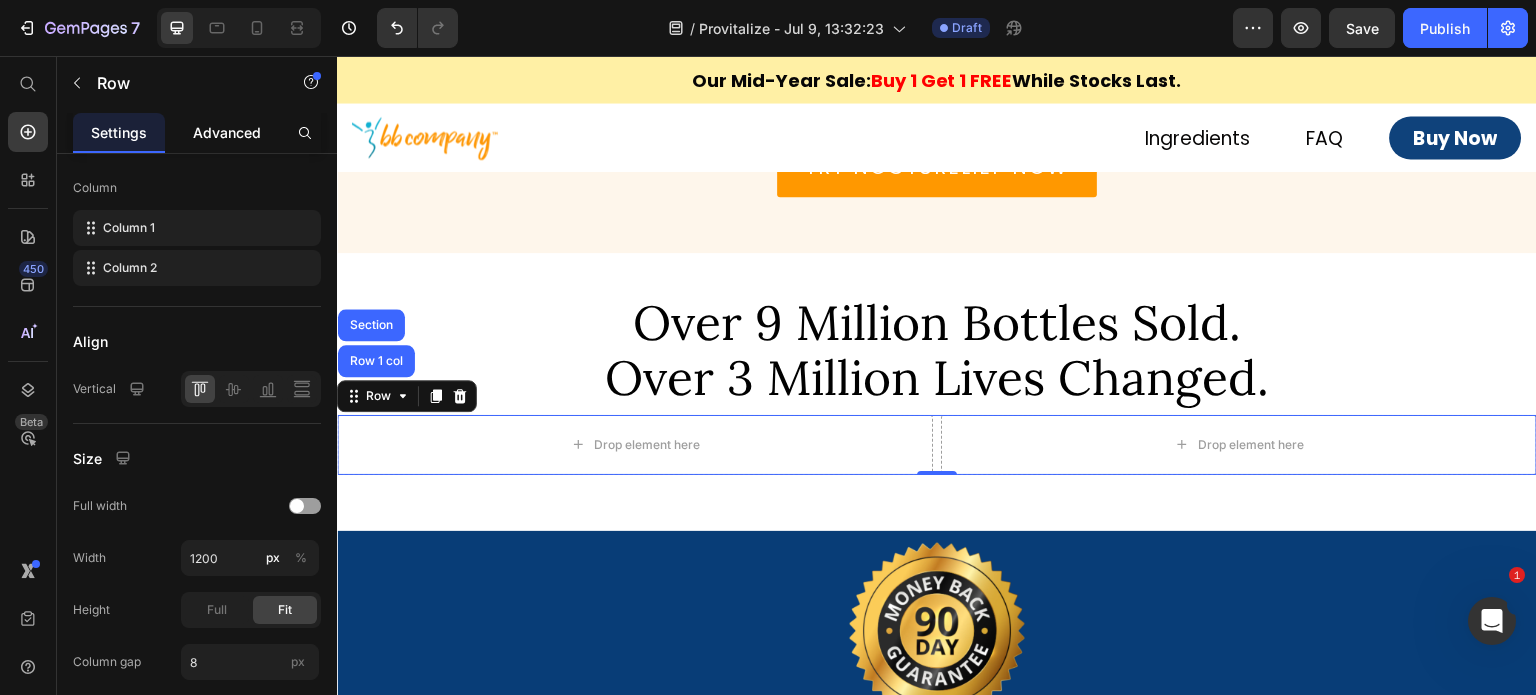 click on "Advanced" at bounding box center [227, 132] 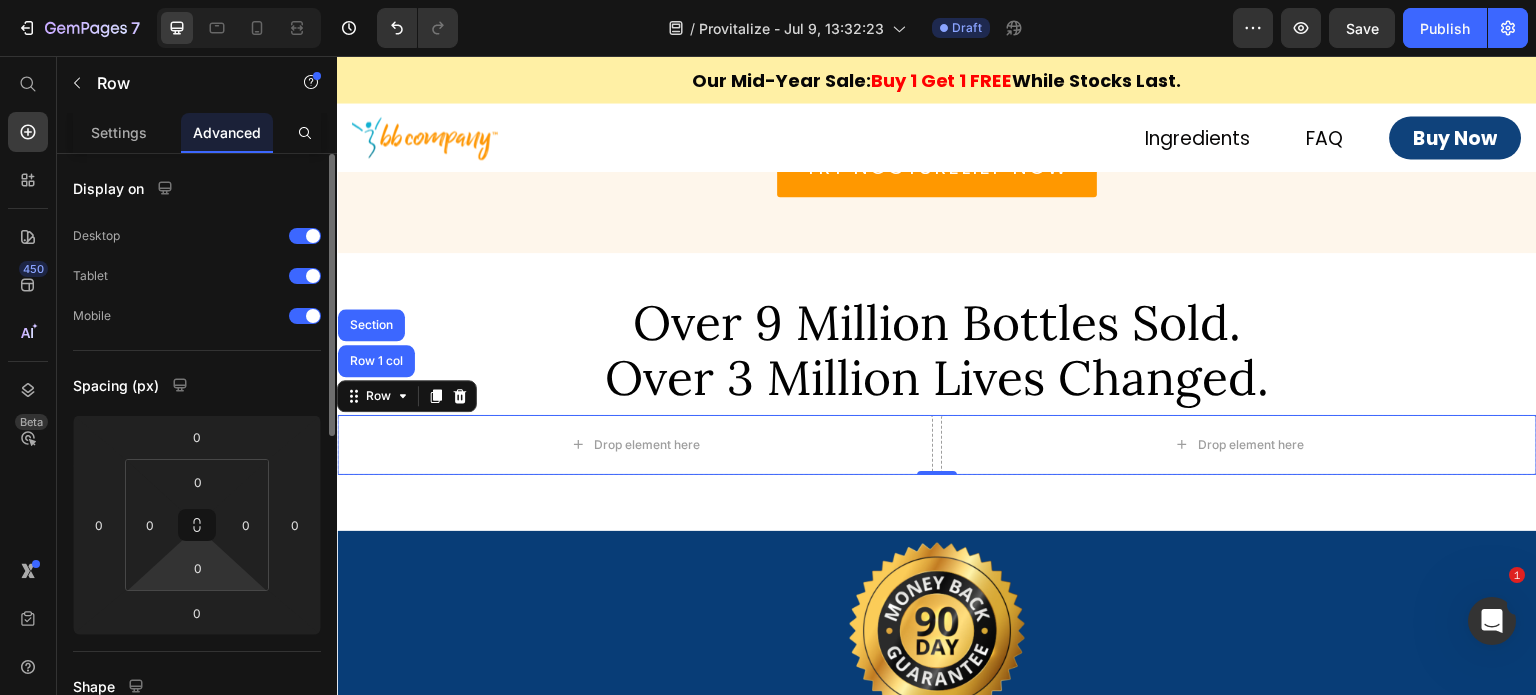 scroll, scrollTop: 300, scrollLeft: 0, axis: vertical 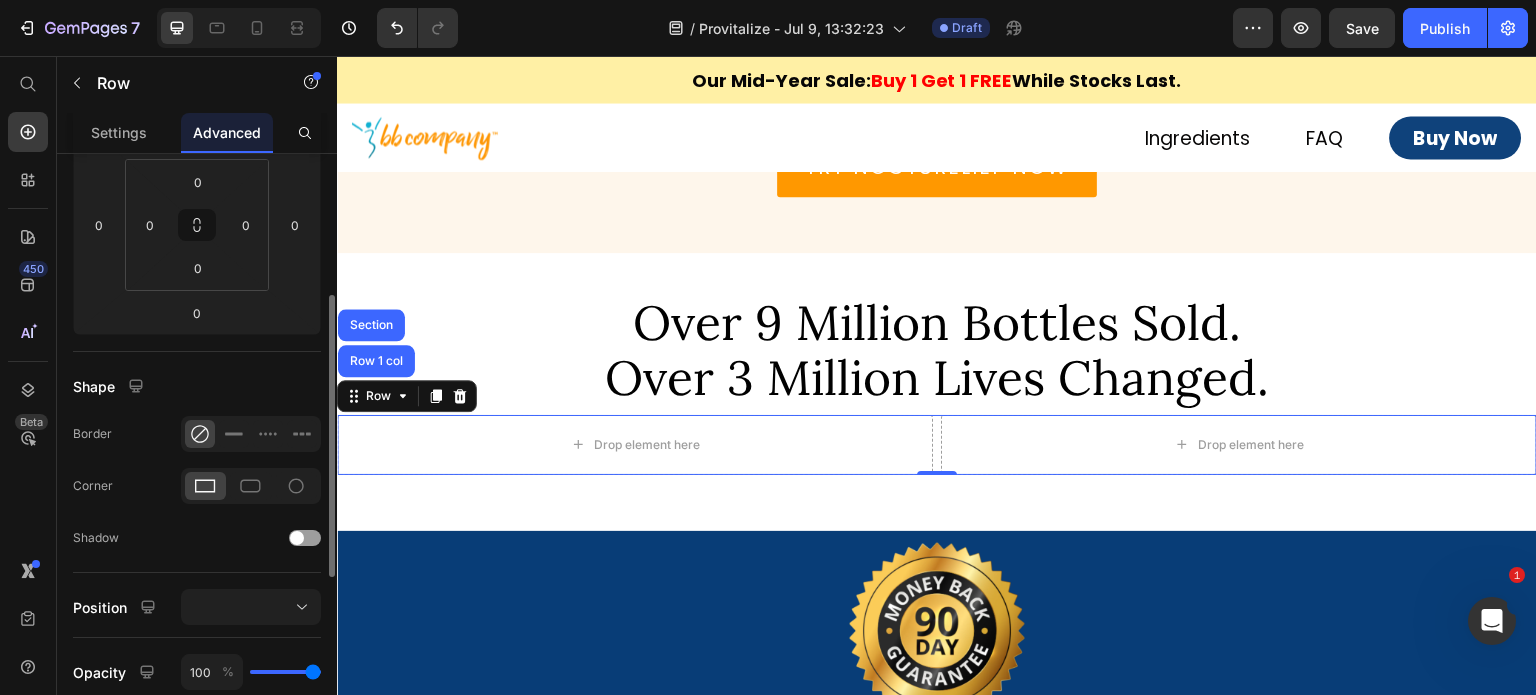 click 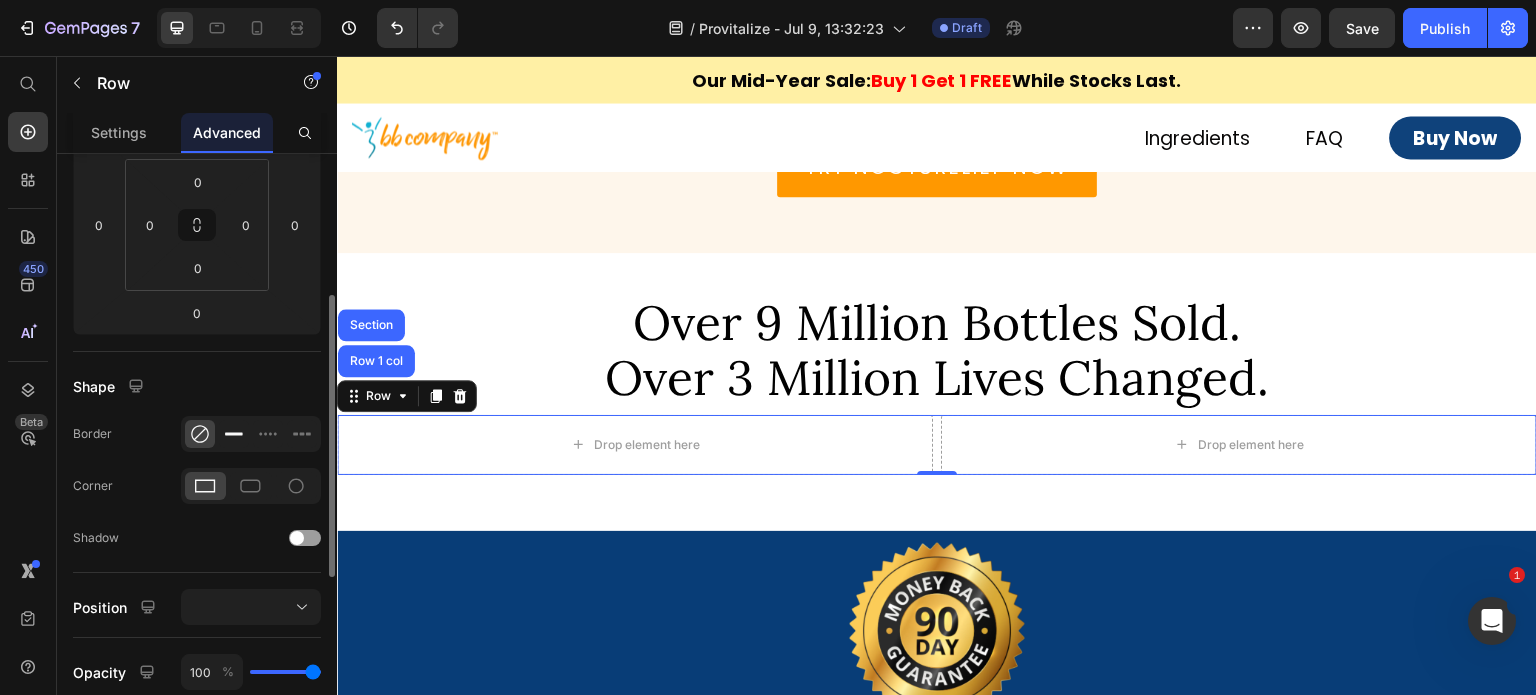 click 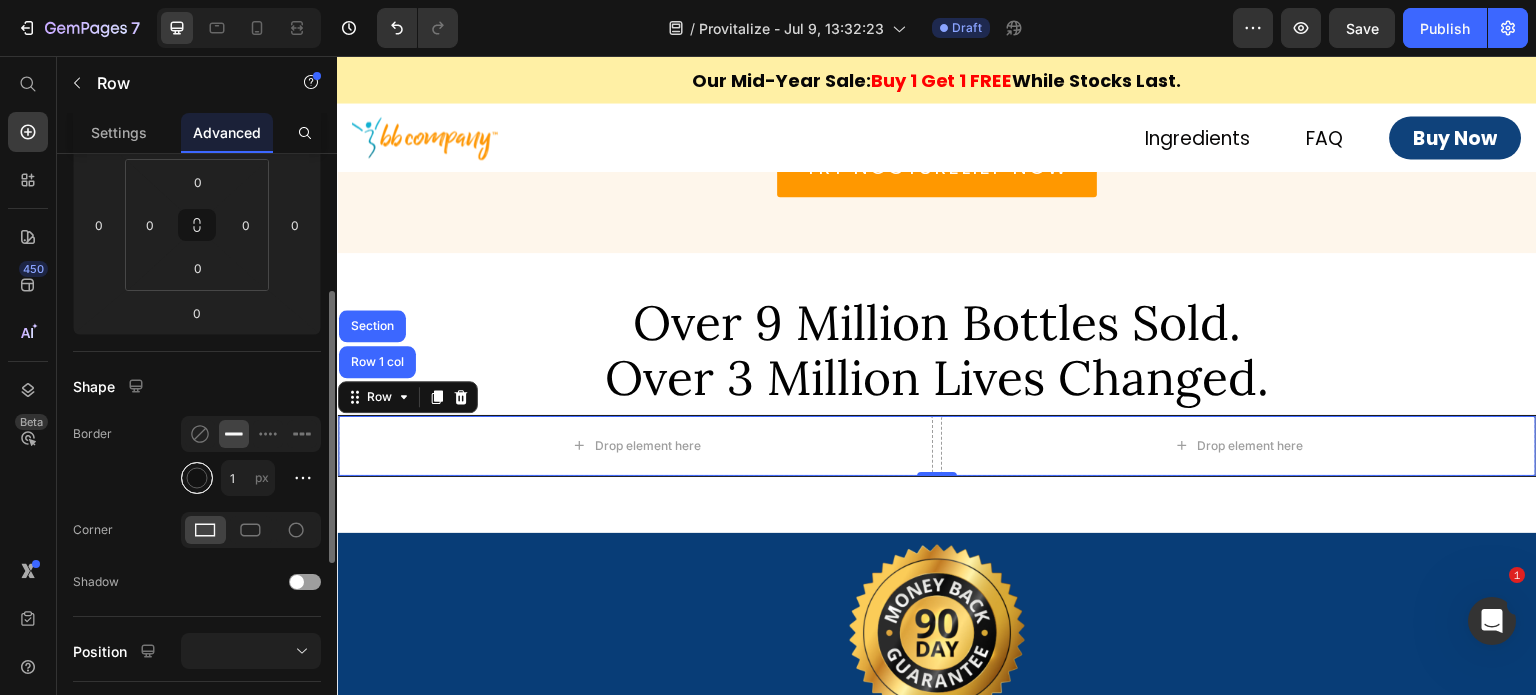 click at bounding box center [197, 478] 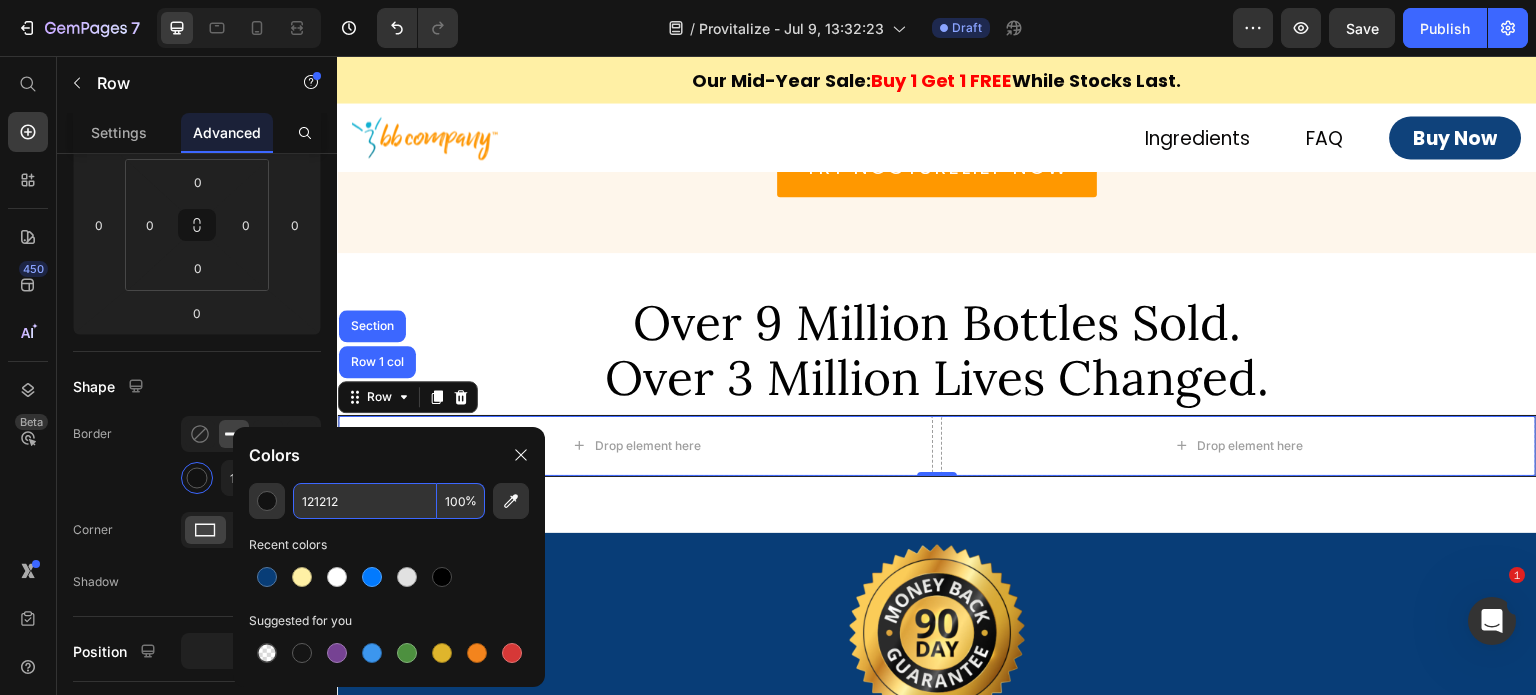 click on "121212" at bounding box center [365, 501] 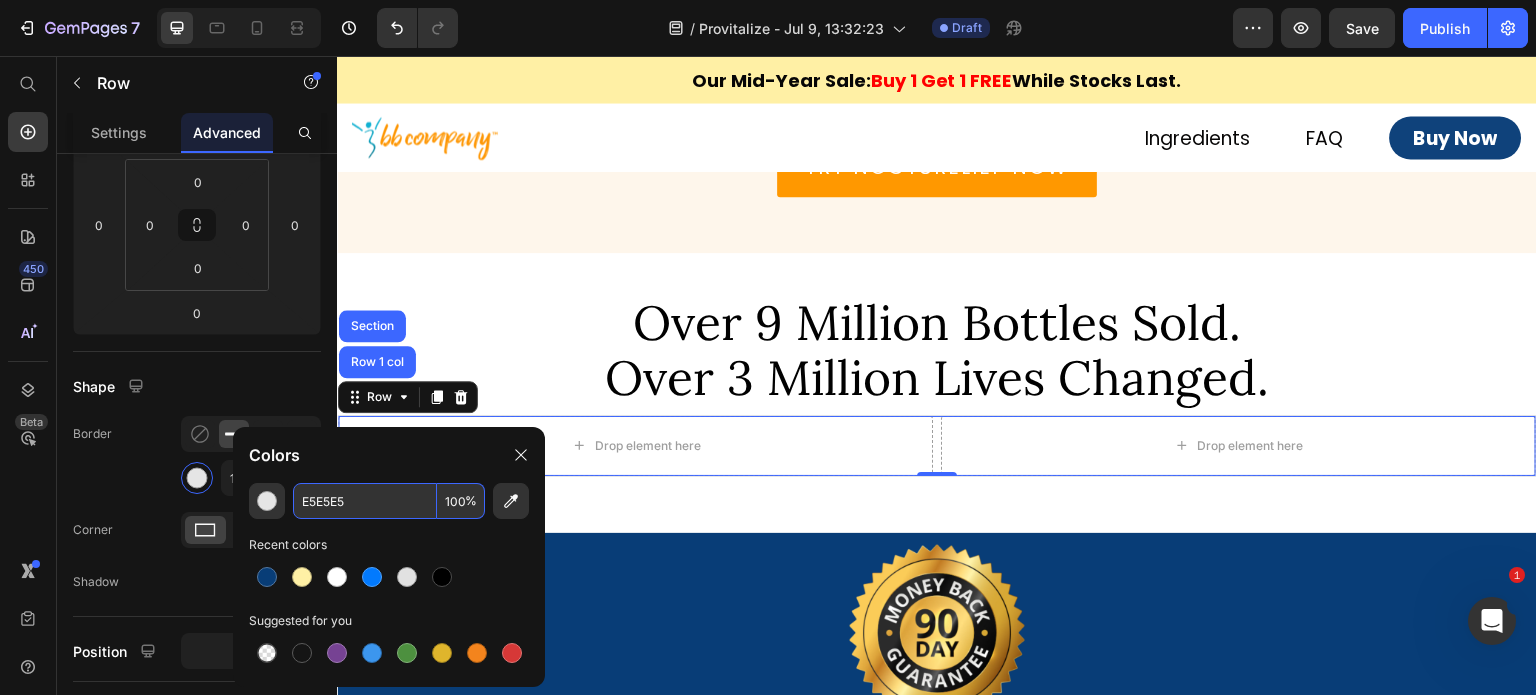 type on "E5E5E5" 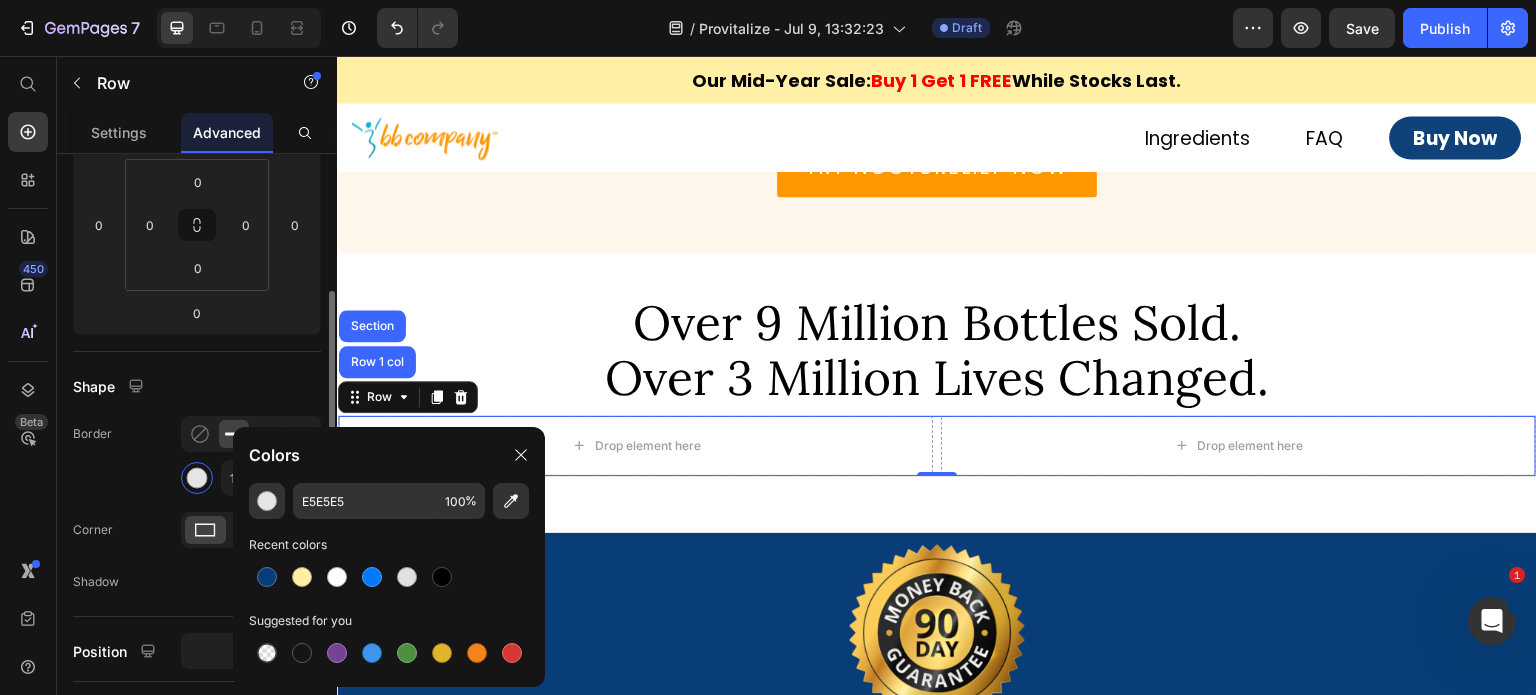 click on "Border 1 px" 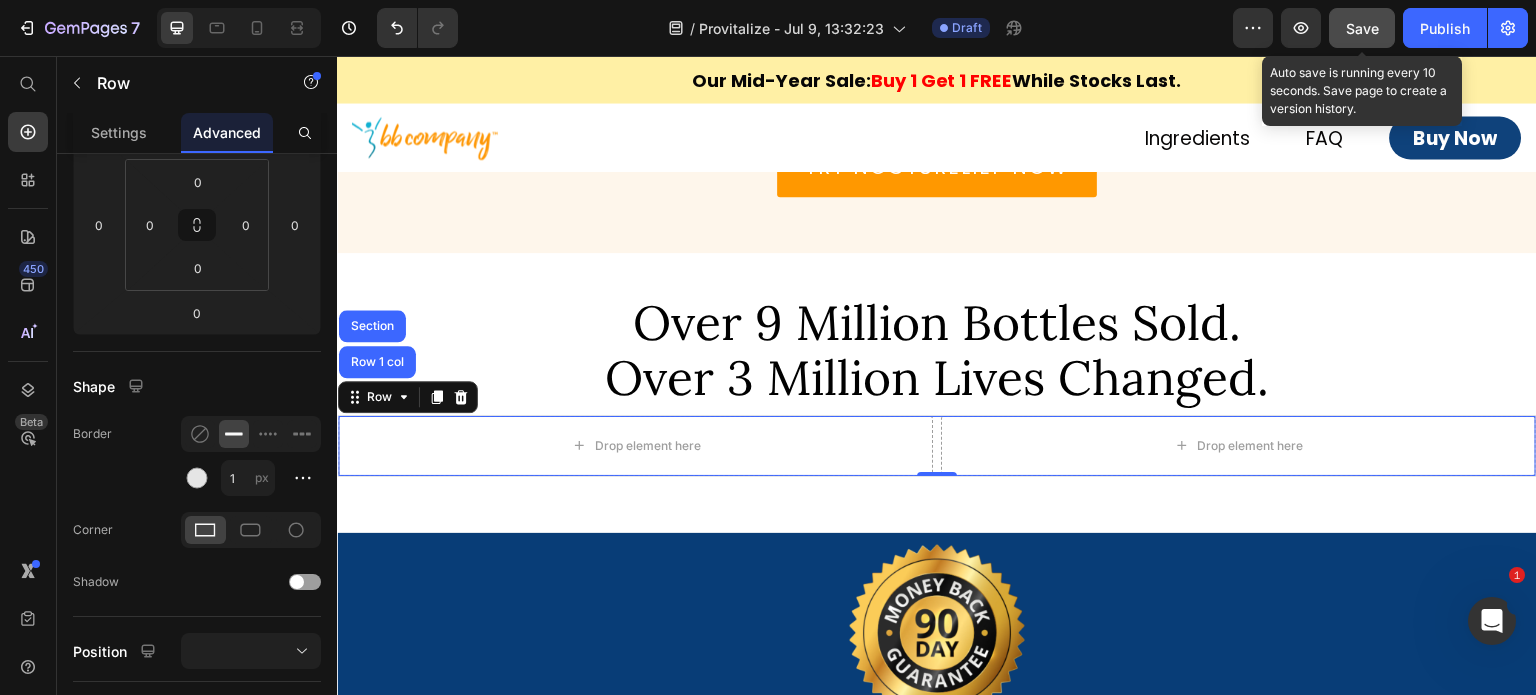 click on "Save" at bounding box center (1362, 28) 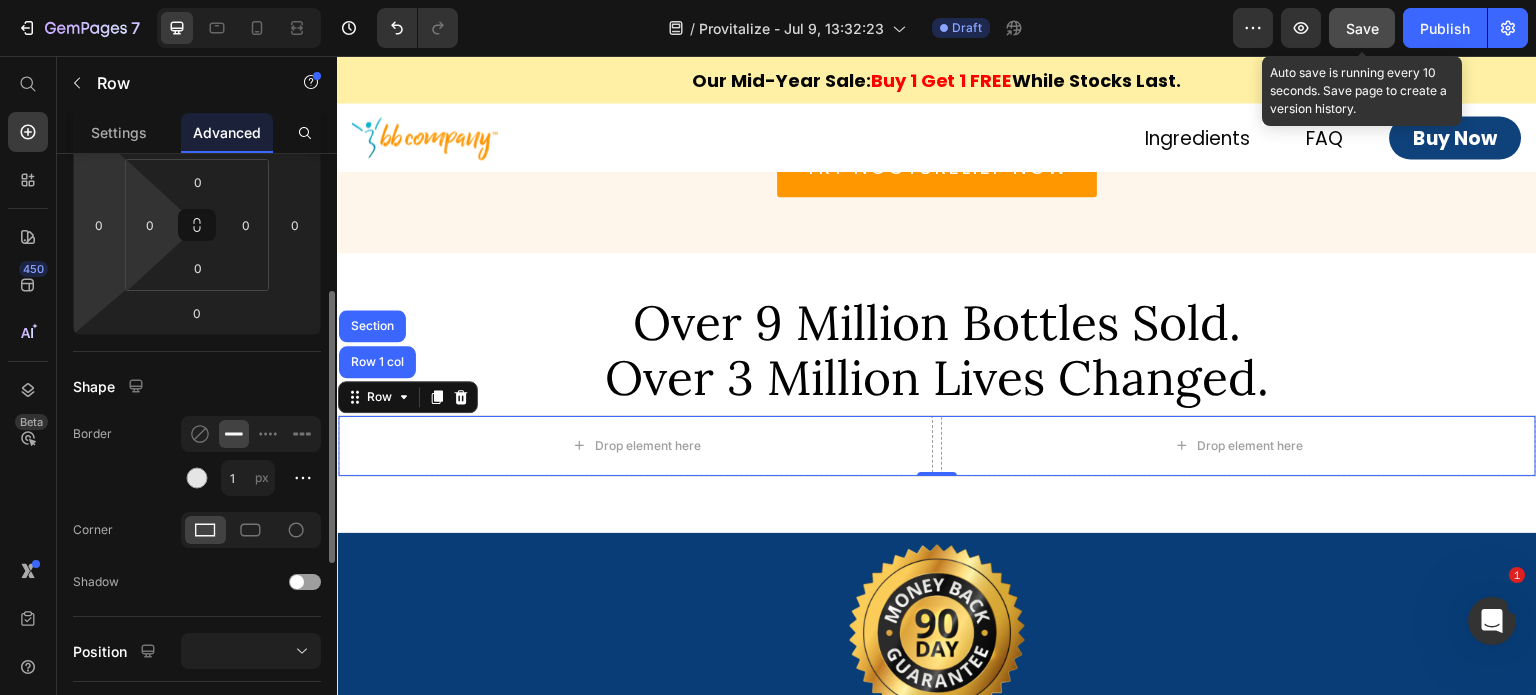 scroll, scrollTop: 0, scrollLeft: 0, axis: both 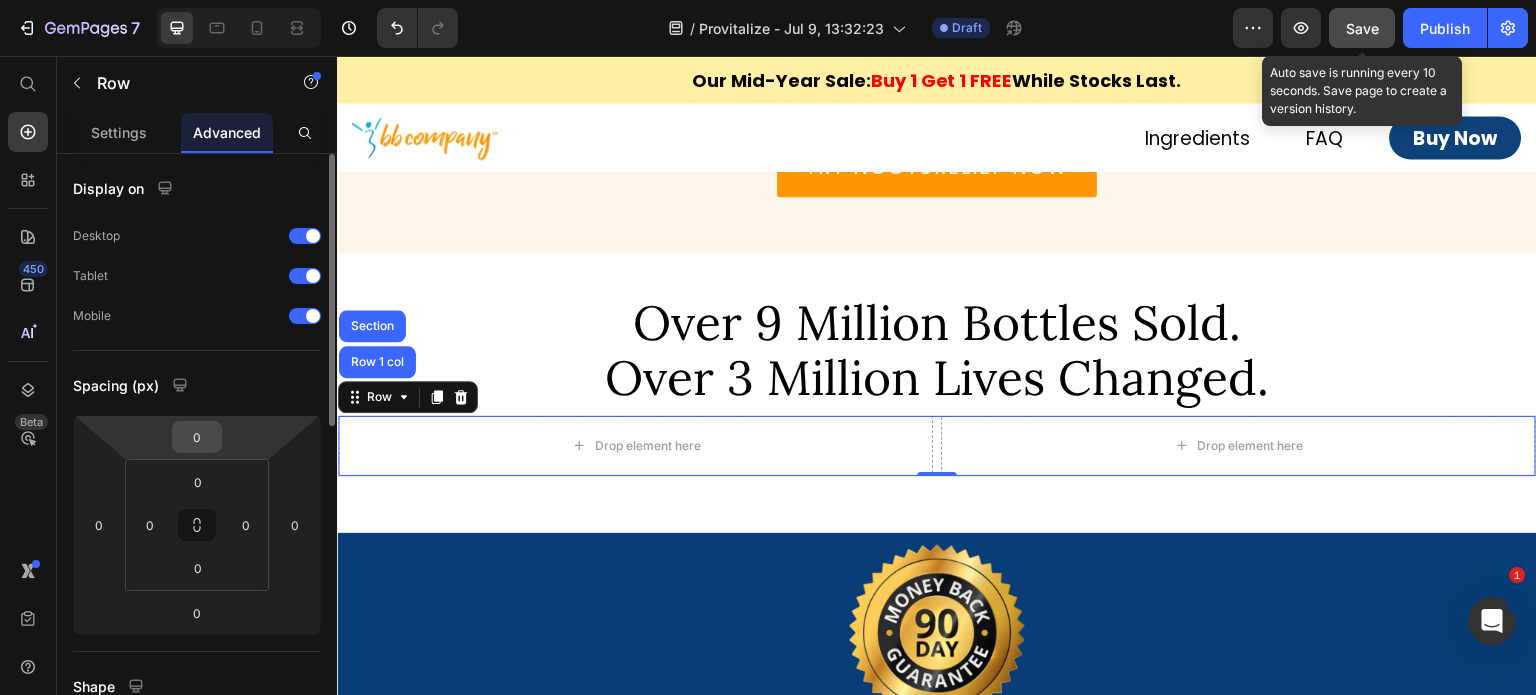 click on "0" at bounding box center (197, 437) 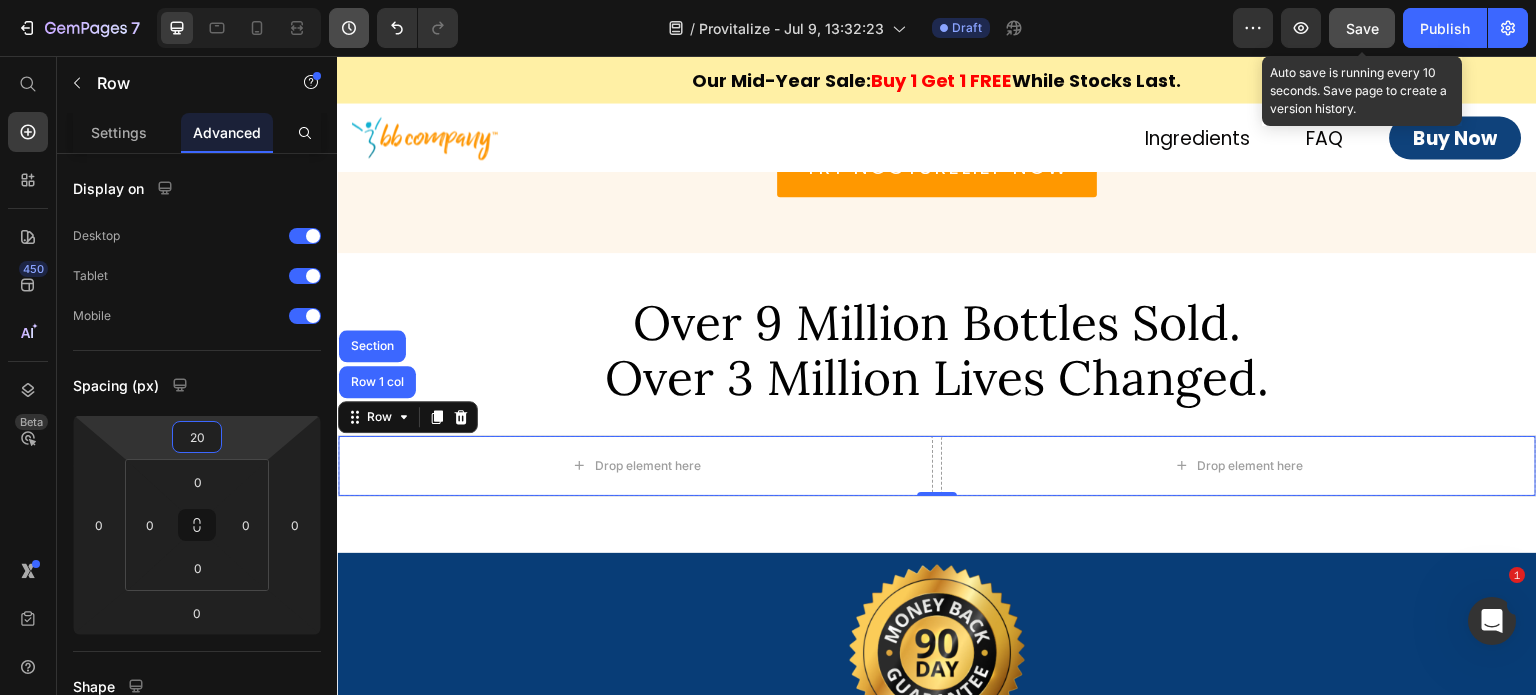 type on "20" 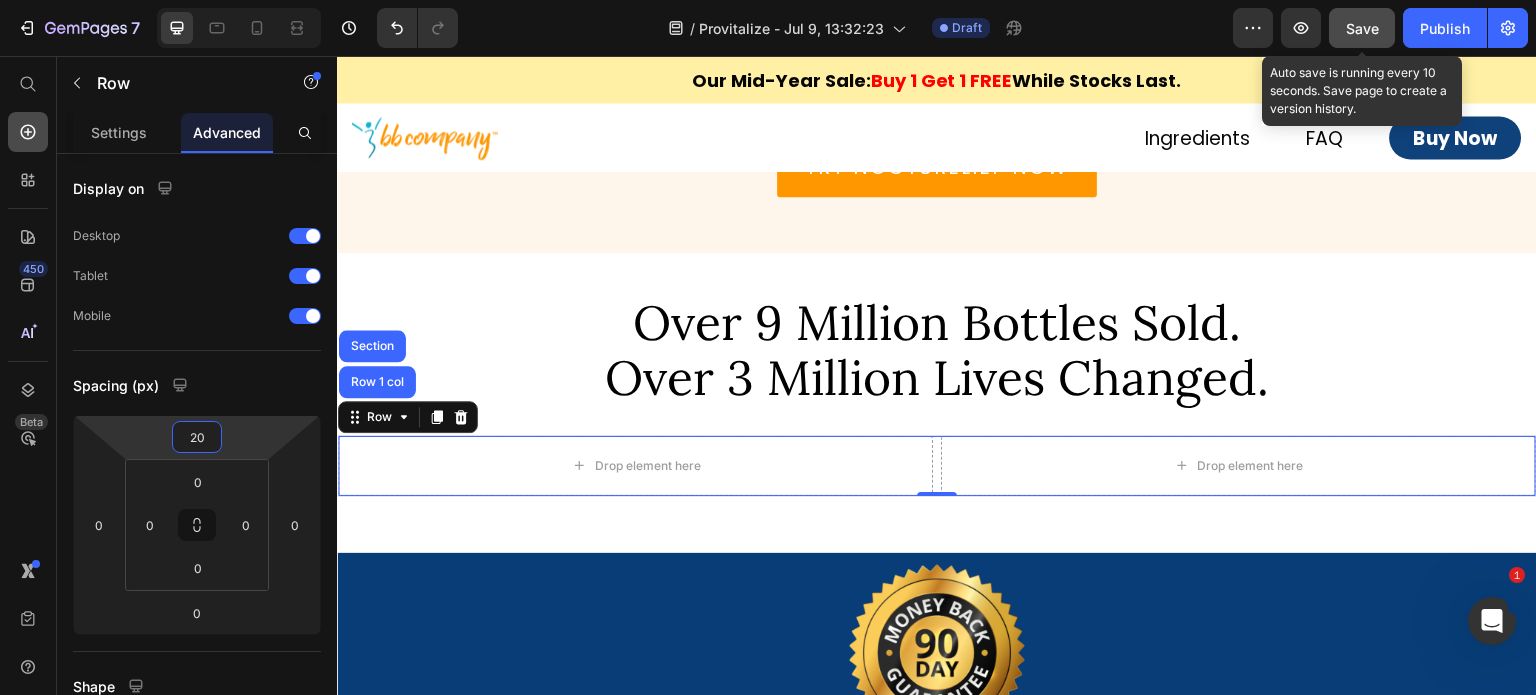 click 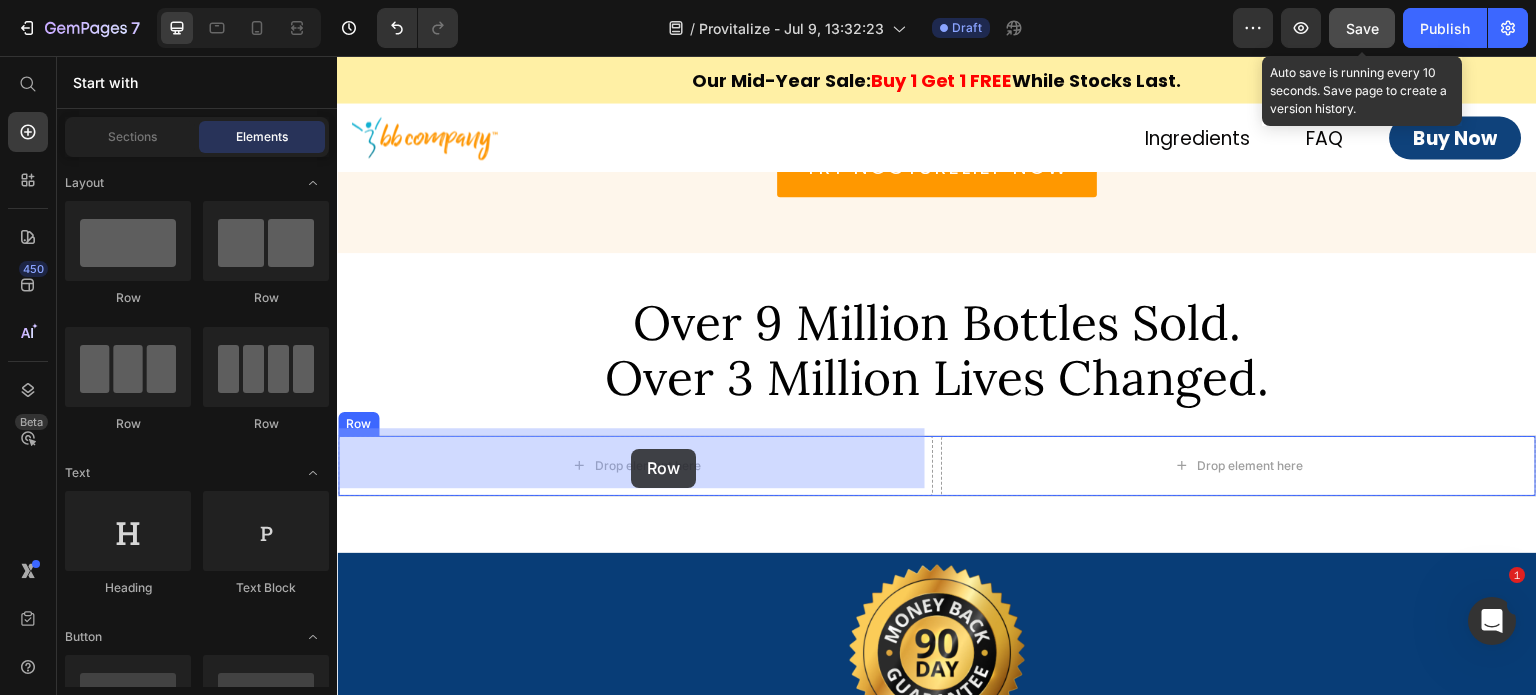drag, startPoint x: 602, startPoint y: 310, endPoint x: 631, endPoint y: 449, distance: 141.99295 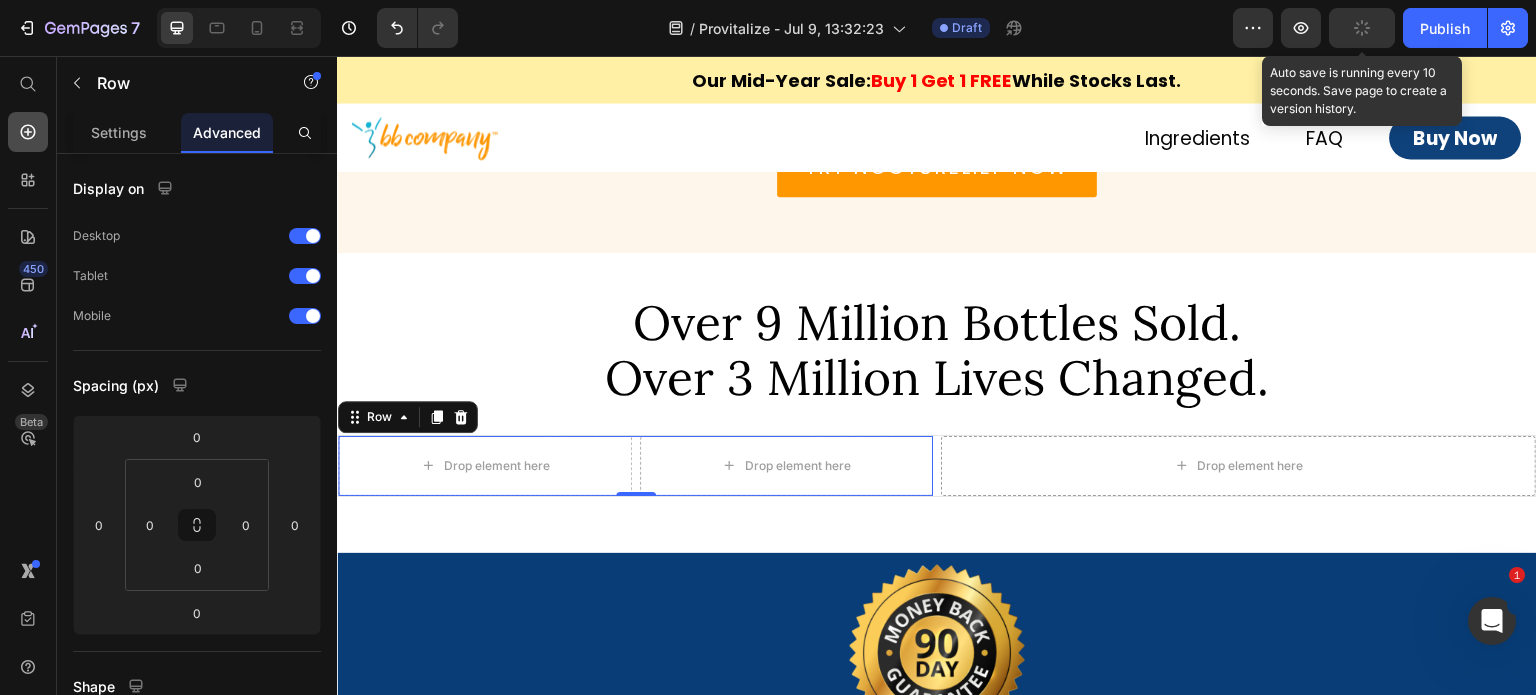 click 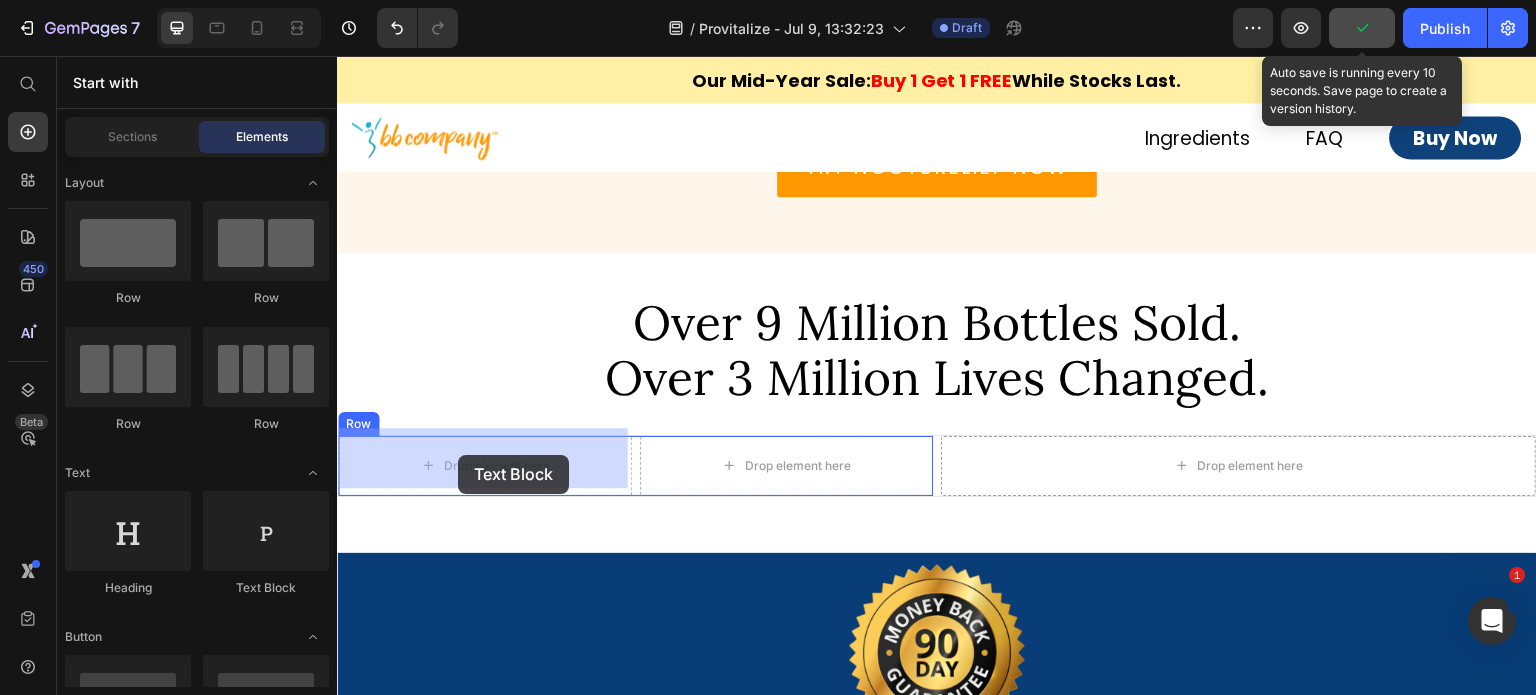 drag, startPoint x: 615, startPoint y: 594, endPoint x: 458, endPoint y: 455, distance: 209.69025 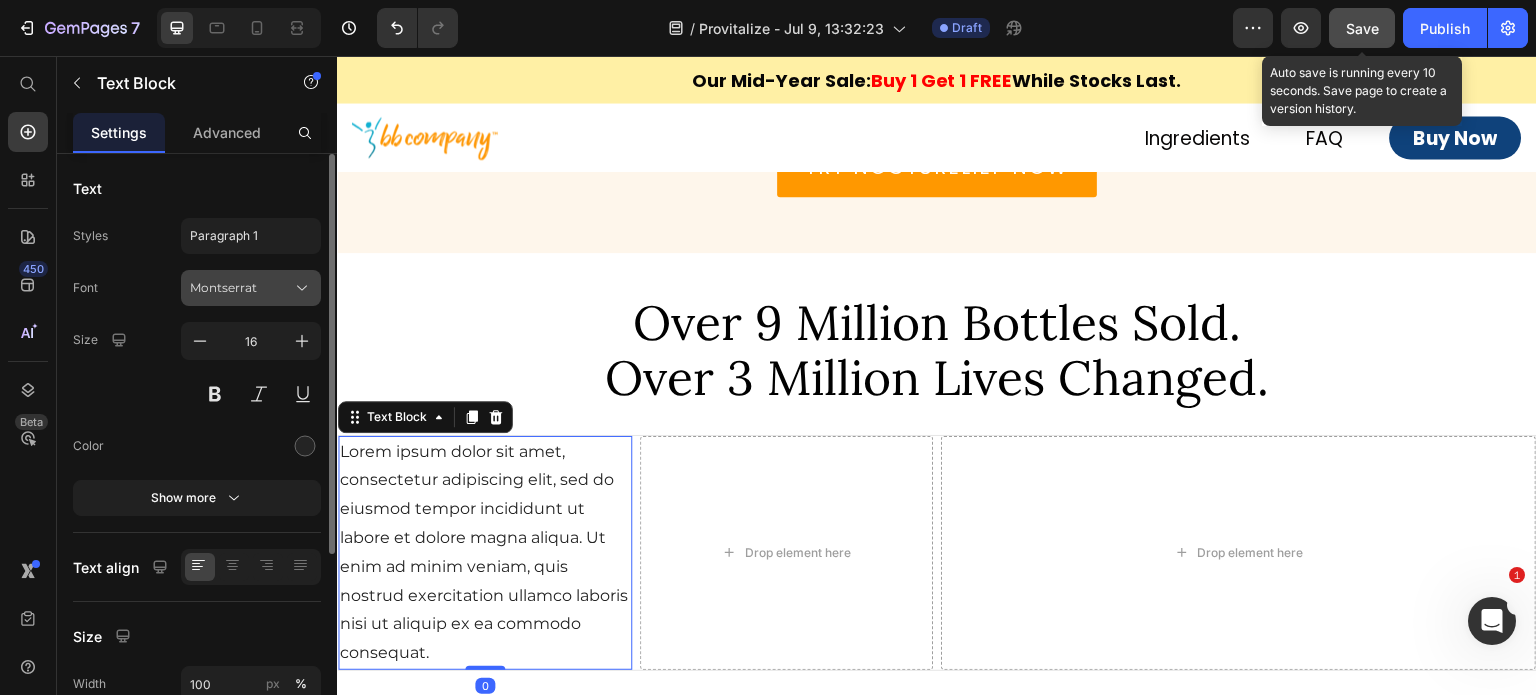 drag, startPoint x: 260, startPoint y: 291, endPoint x: 254, endPoint y: 306, distance: 16.155495 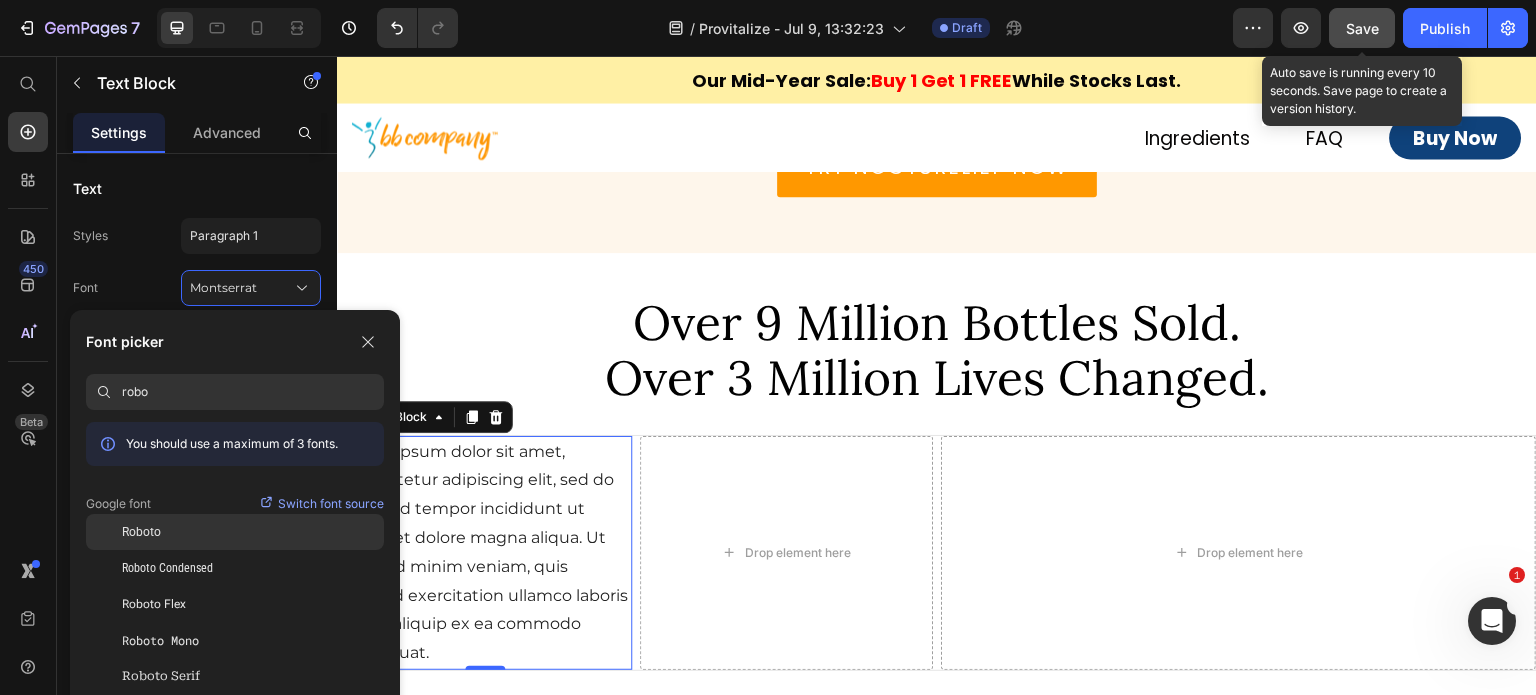 type on "robo" 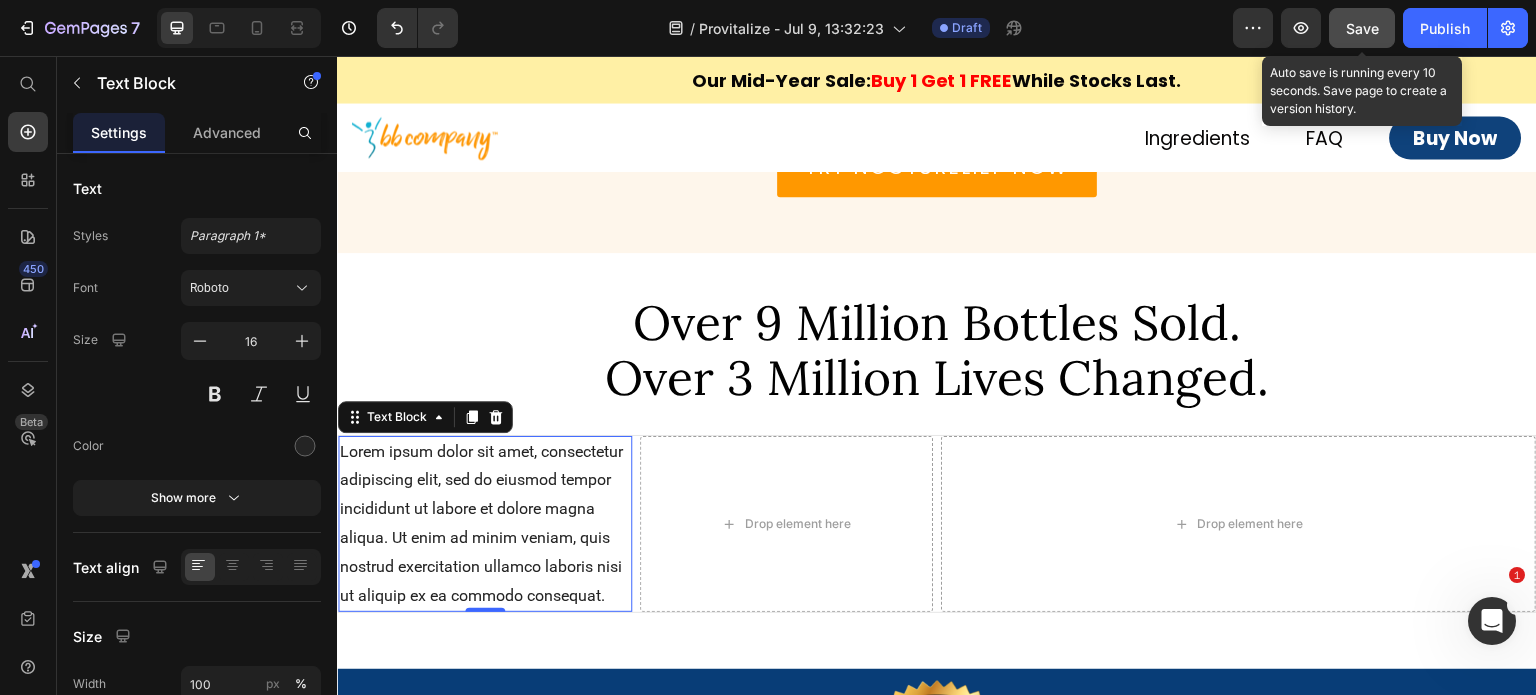 click on "Lorem ipsum dolor sit amet, consectetur adipiscing elit, sed do eiusmod tempor incididunt ut labore et dolore magna aliqua. Ut enim ad minim veniam, quis nostrud exercitation ullamco laboris nisi ut aliquip ex ea commodo consequat." at bounding box center [485, 524] 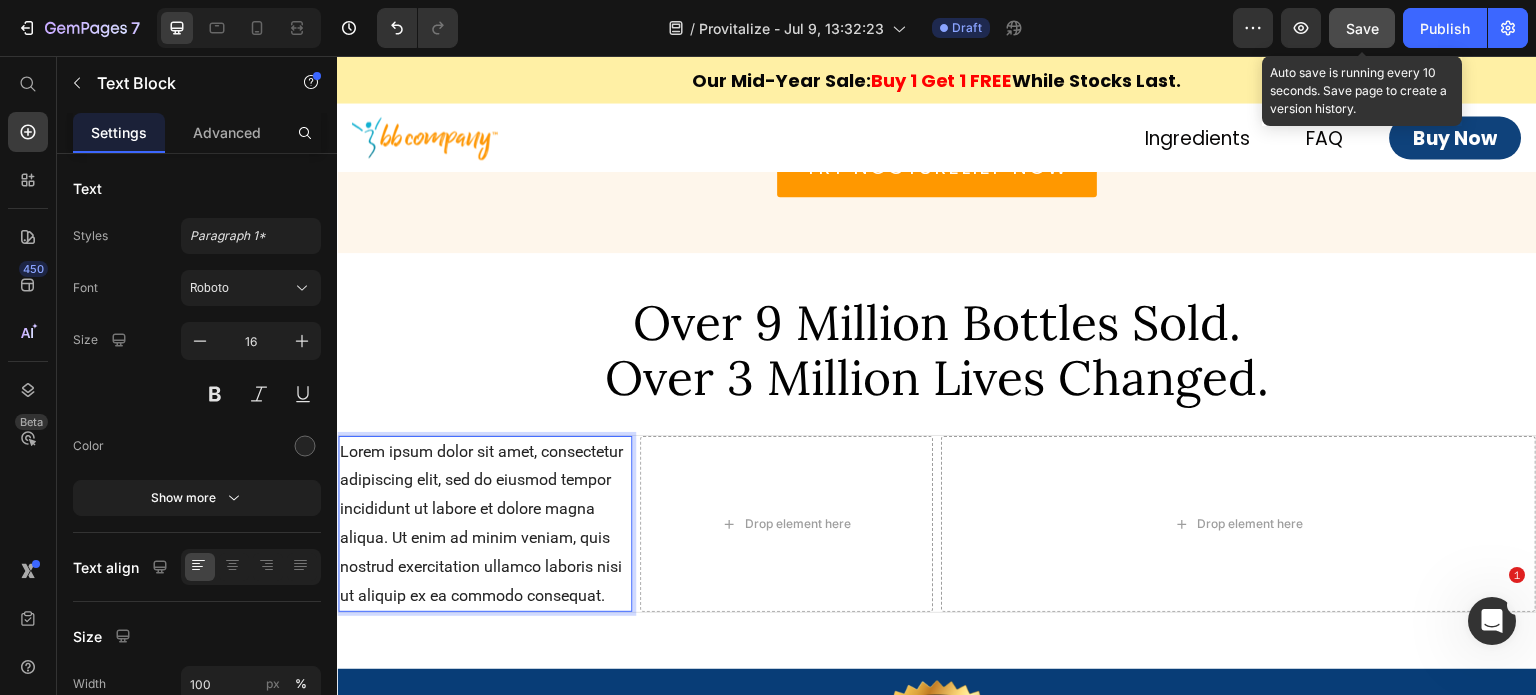 click on "Lorem ipsum dolor sit amet, consectetur adipiscing elit, sed do eiusmod tempor incididunt ut labore et dolore magna aliqua. Ut enim ad minim veniam, quis nostrud exercitation ullamco laboris nisi ut aliquip ex ea commodo consequat." at bounding box center [485, 524] 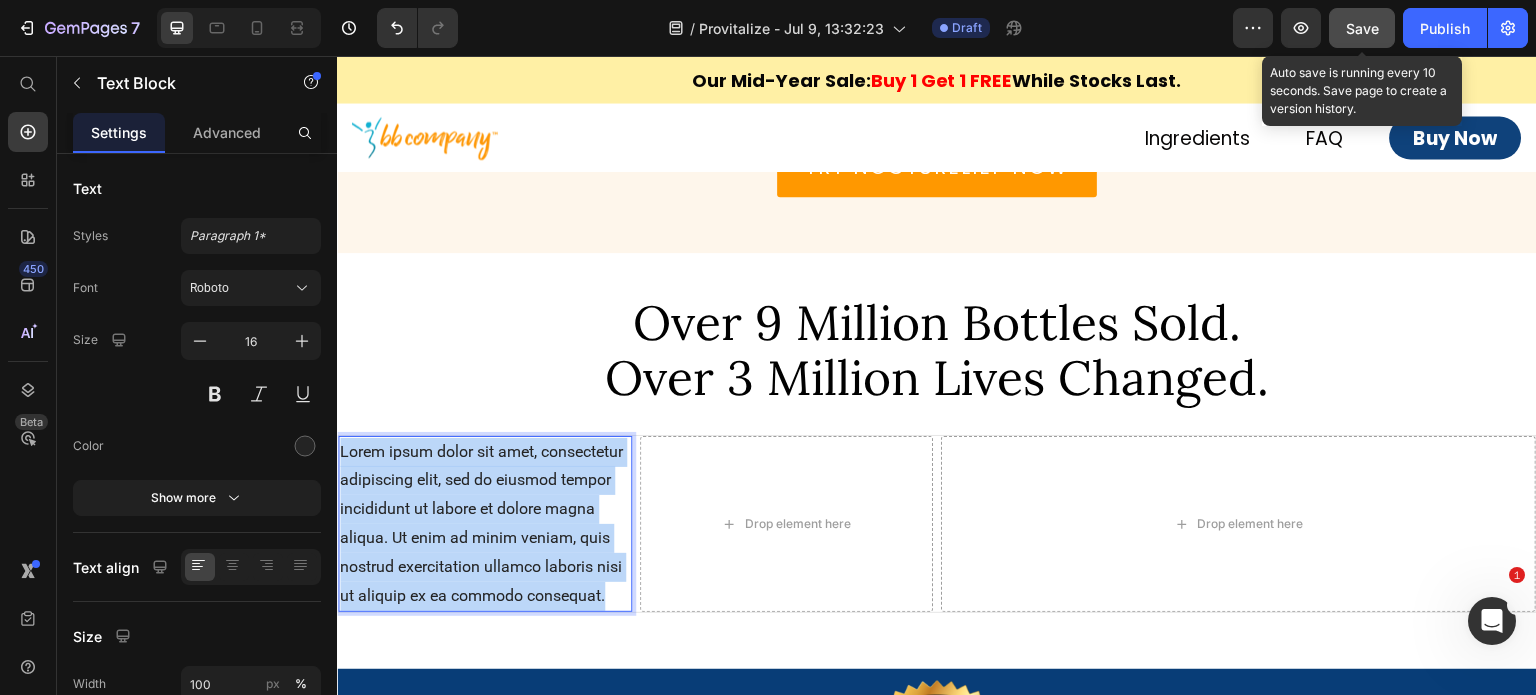 click on "Lorem ipsum dolor sit amet, consectetur adipiscing elit, sed do eiusmod tempor incididunt ut labore et dolore magna aliqua. Ut enim ad minim veniam, quis nostrud exercitation ullamco laboris nisi ut aliquip ex ea commodo consequat." at bounding box center (485, 524) 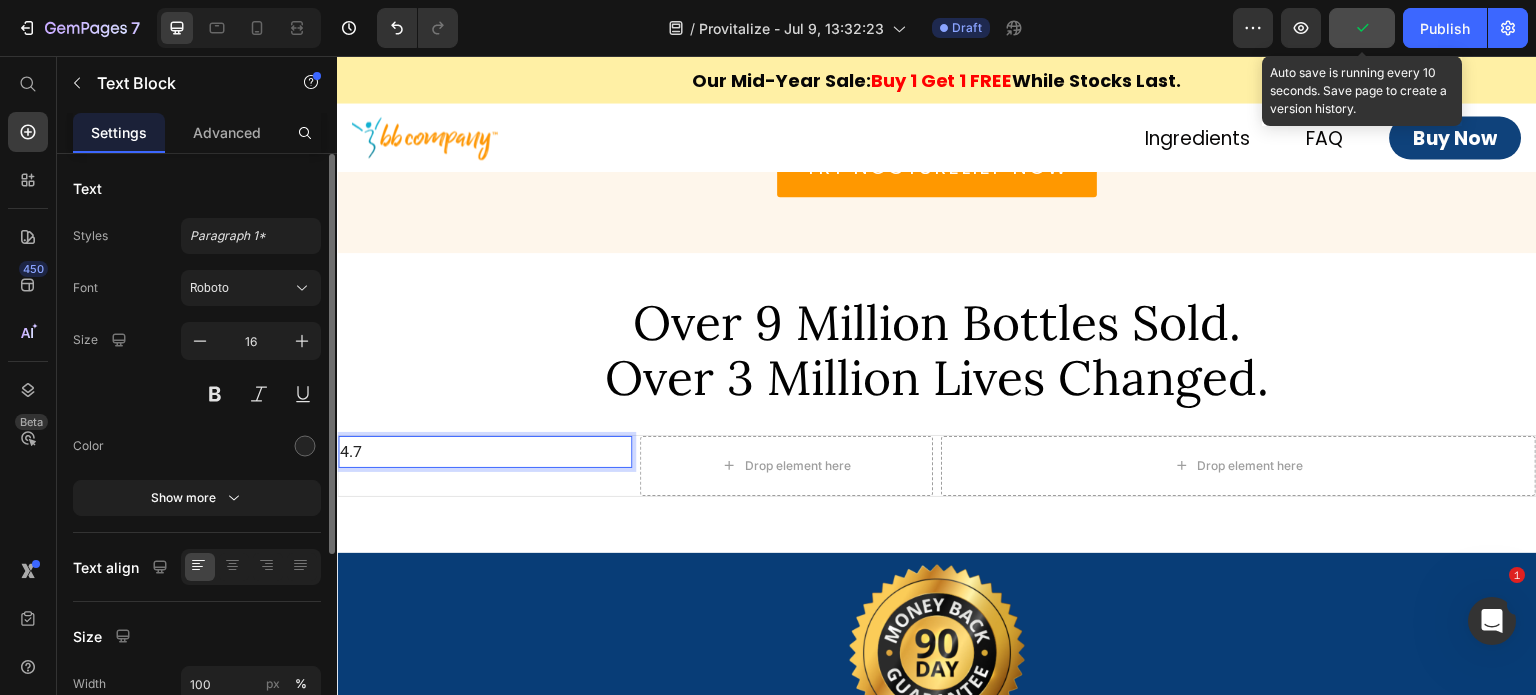 scroll, scrollTop: 294, scrollLeft: 0, axis: vertical 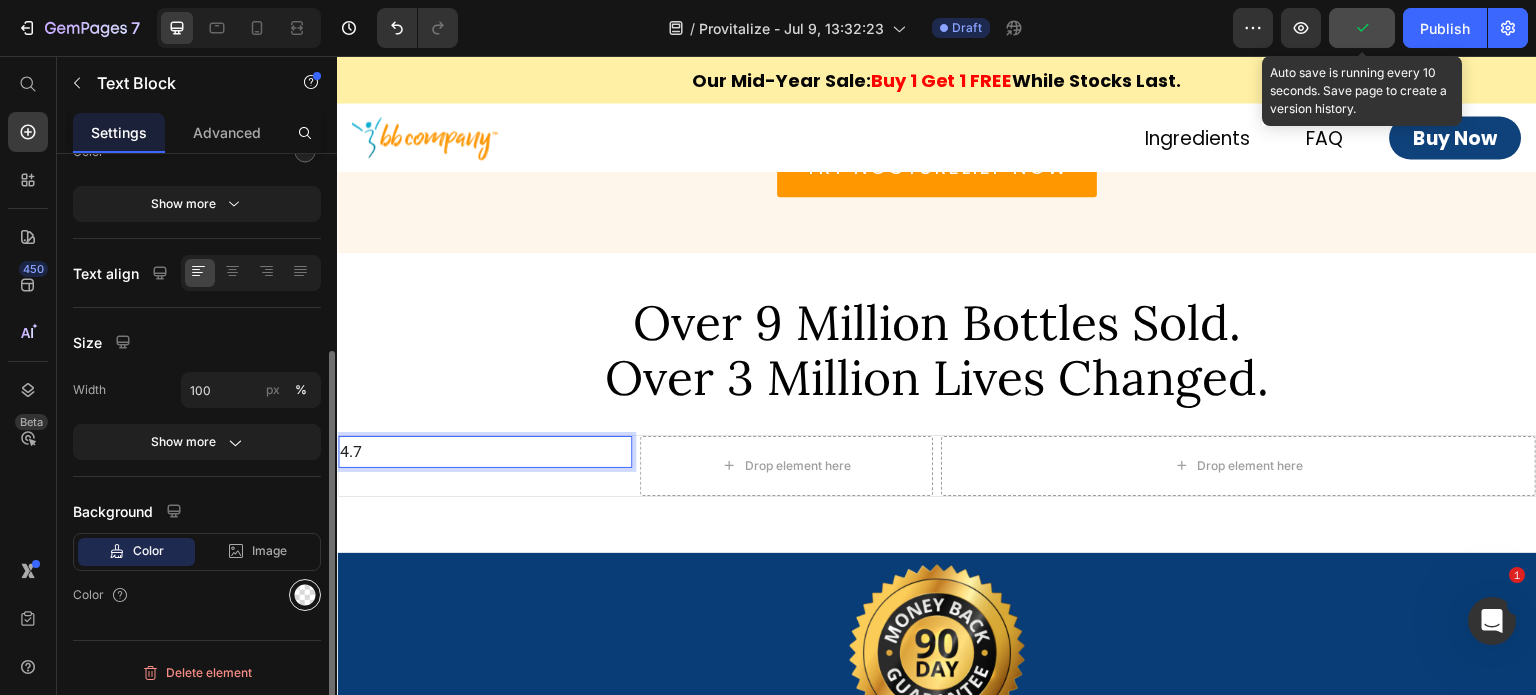 click 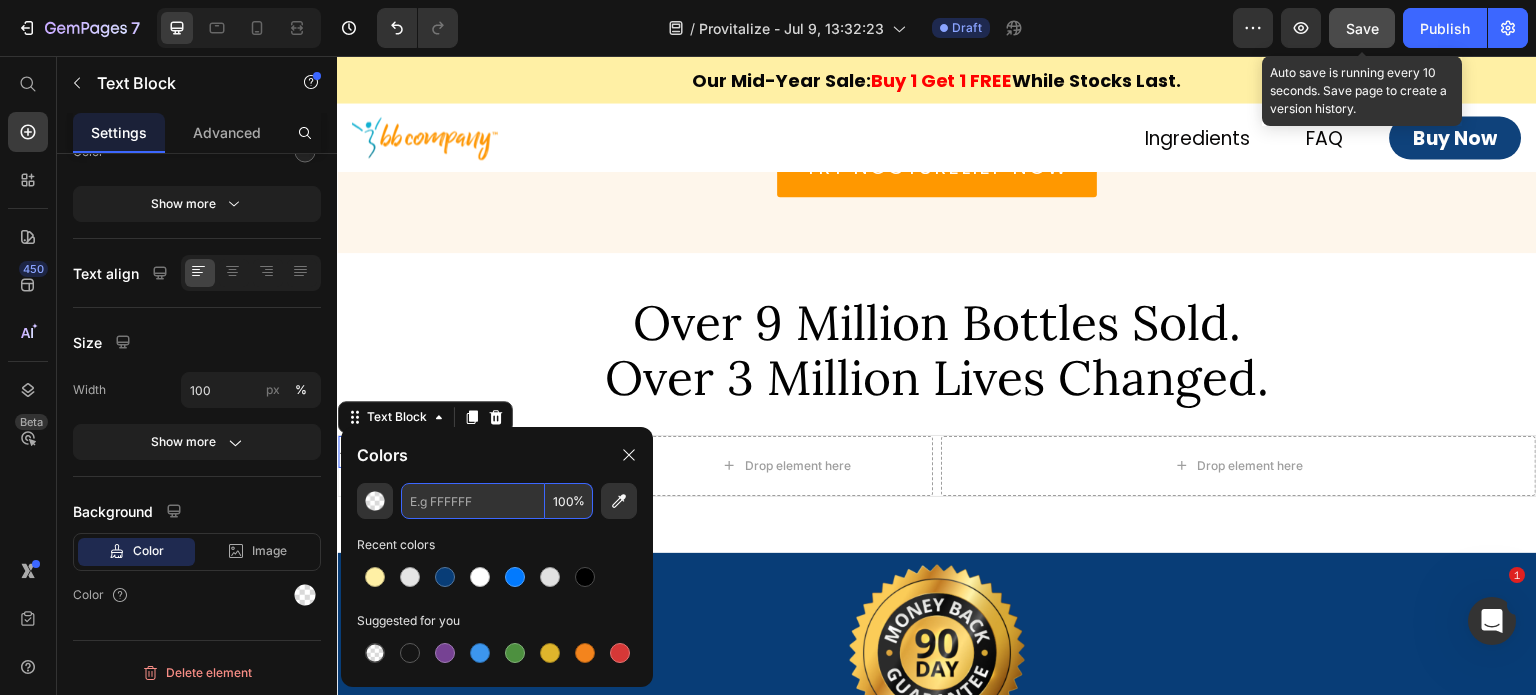 click at bounding box center (473, 501) 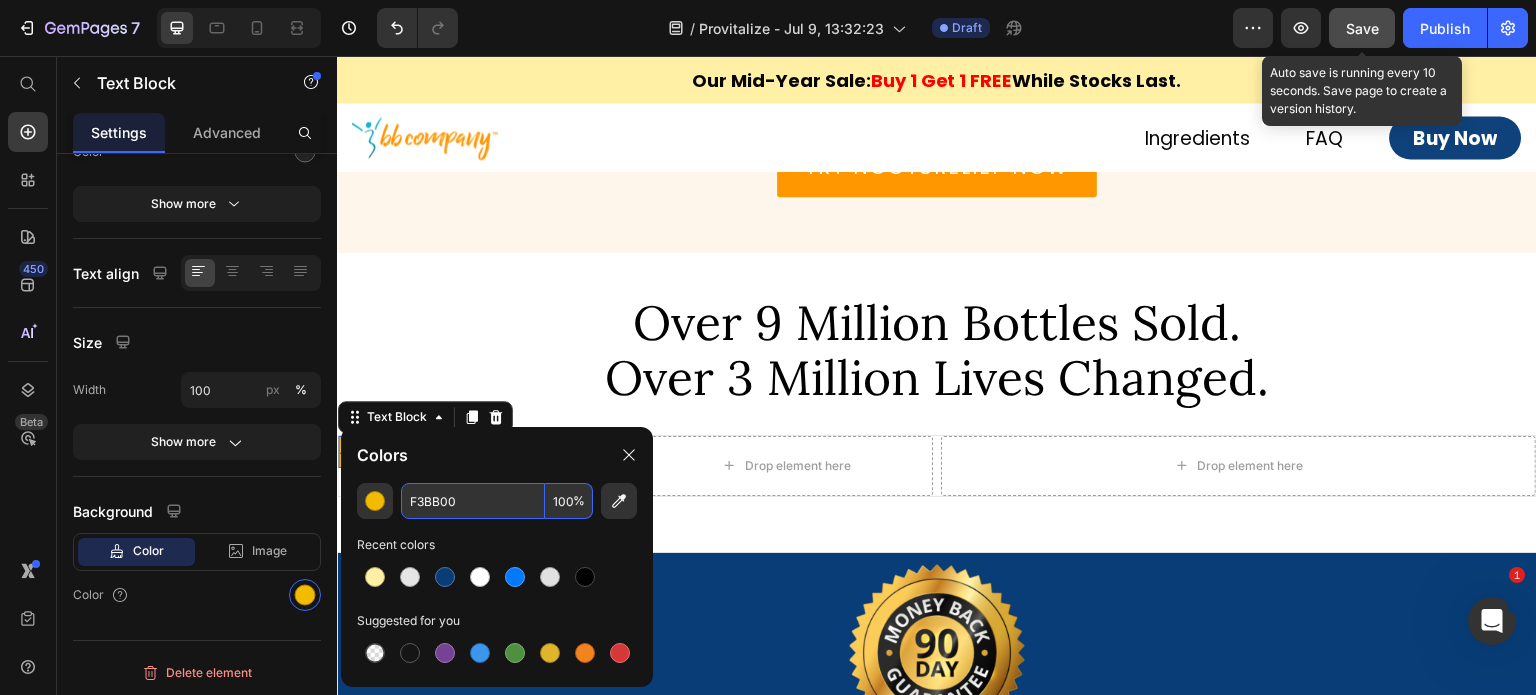 type on "F3BB00" 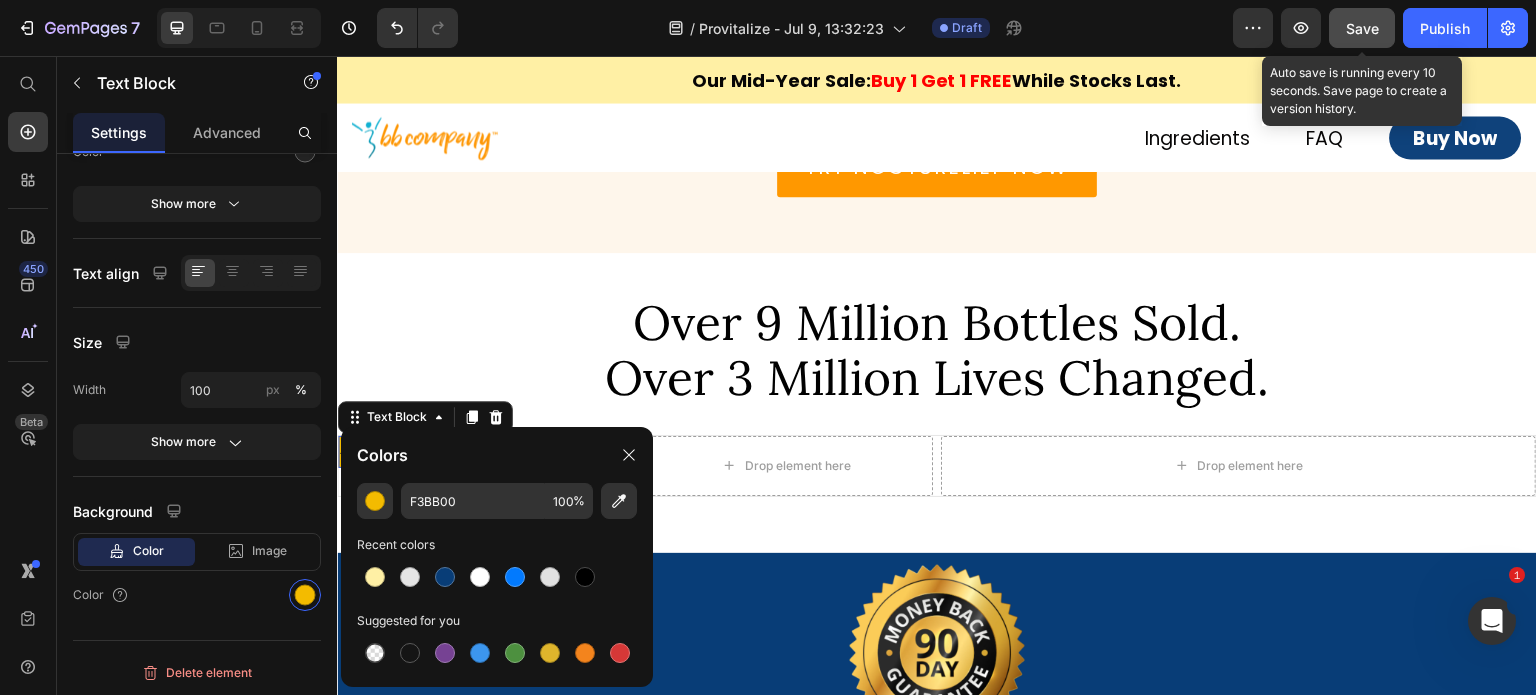 drag, startPoint x: 499, startPoint y: 460, endPoint x: 516, endPoint y: 440, distance: 26.24881 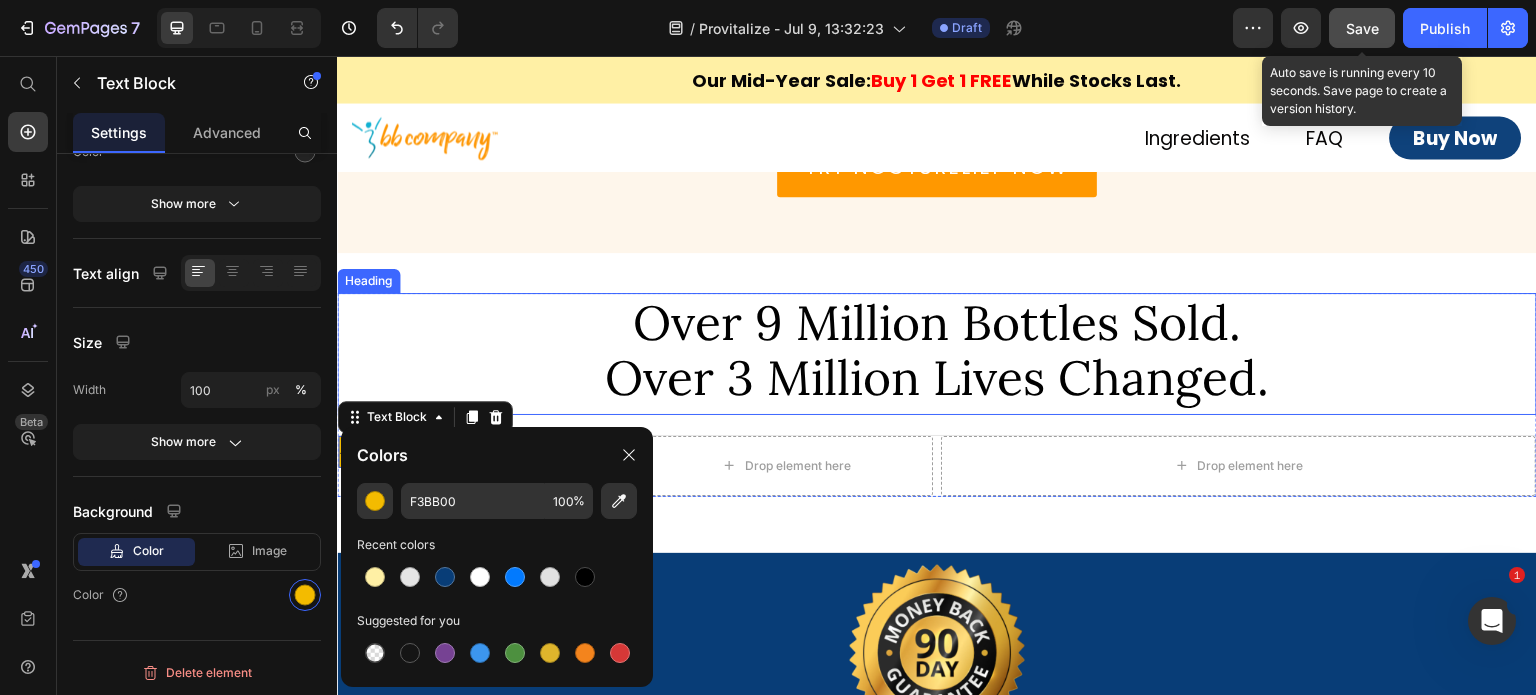 click on "⁠⁠⁠⁠⁠⁠⁠ Over 9 Million Bottles Sold. Over 3 Million Lives Changed." at bounding box center (937, 350) 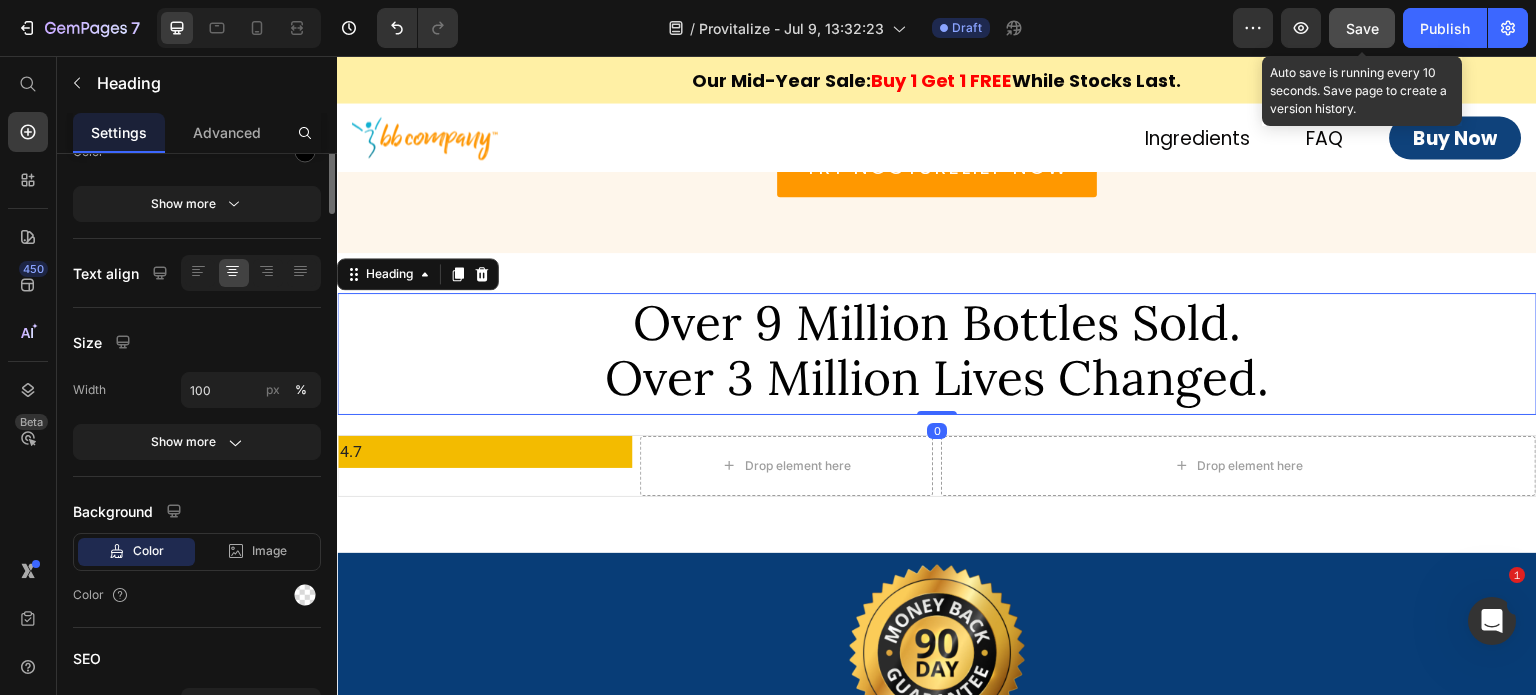 scroll, scrollTop: 0, scrollLeft: 0, axis: both 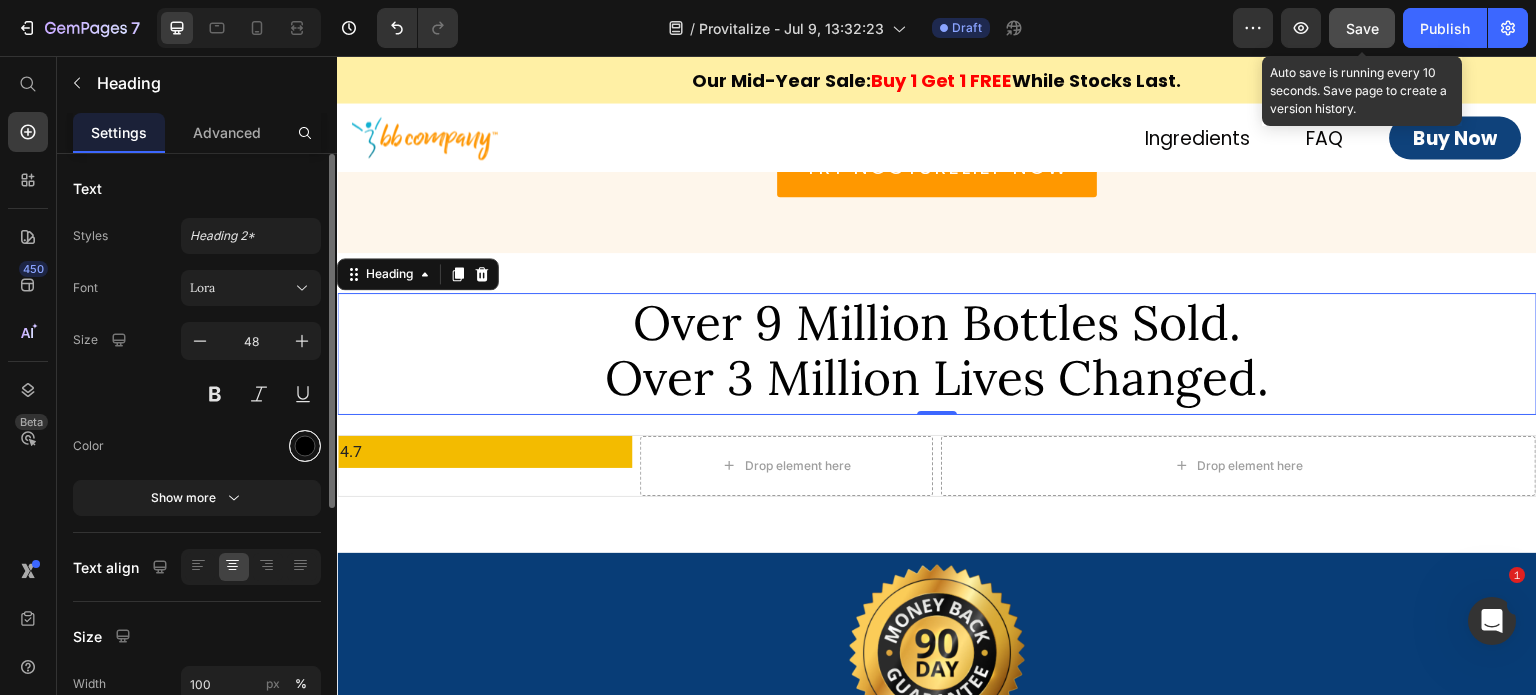 click at bounding box center [305, 446] 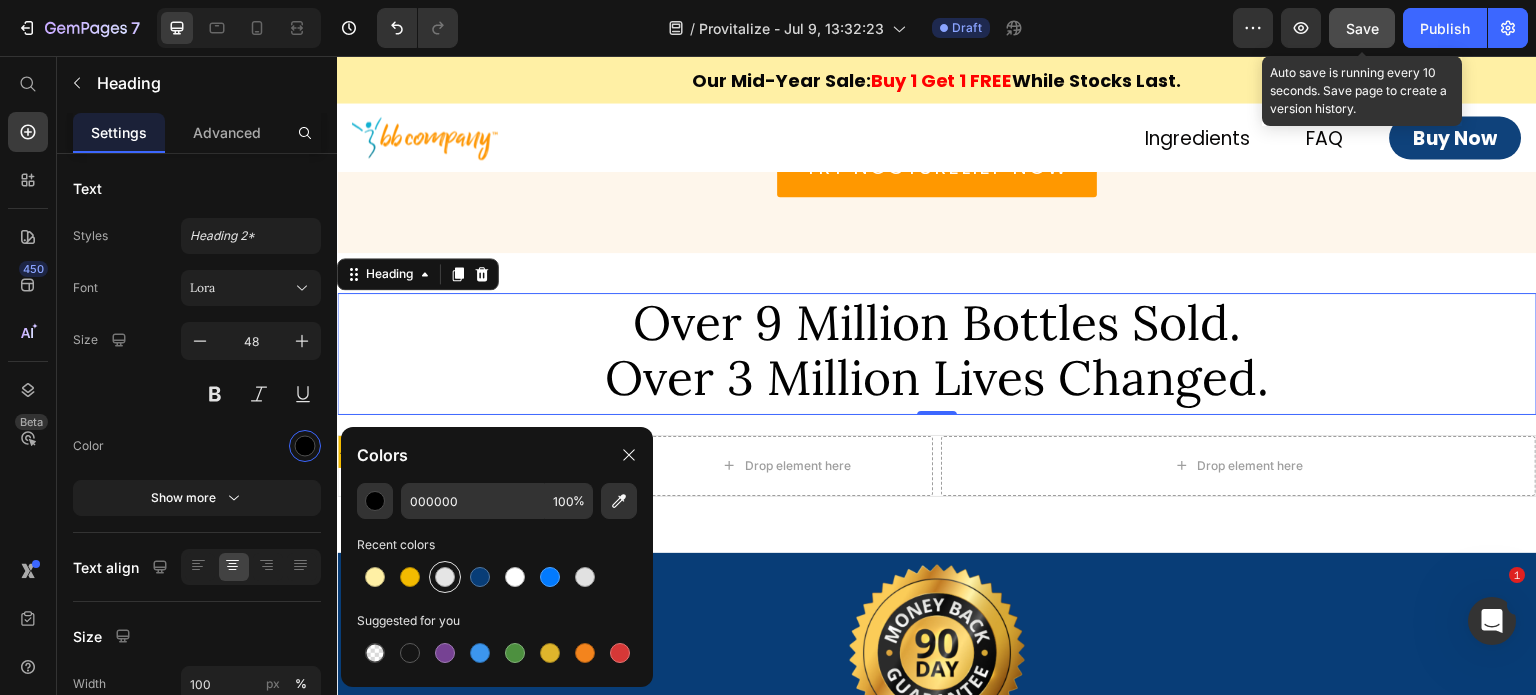 click at bounding box center [445, 577] 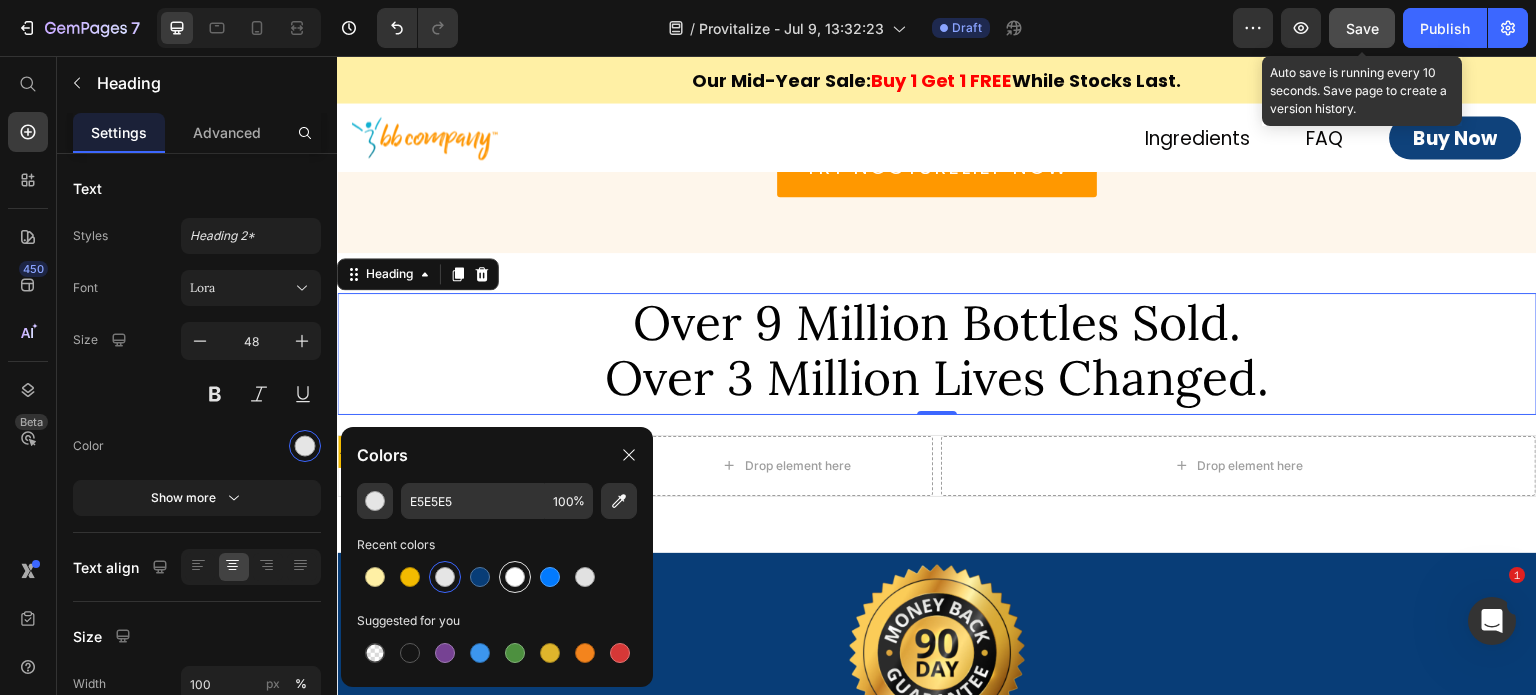 click at bounding box center [515, 577] 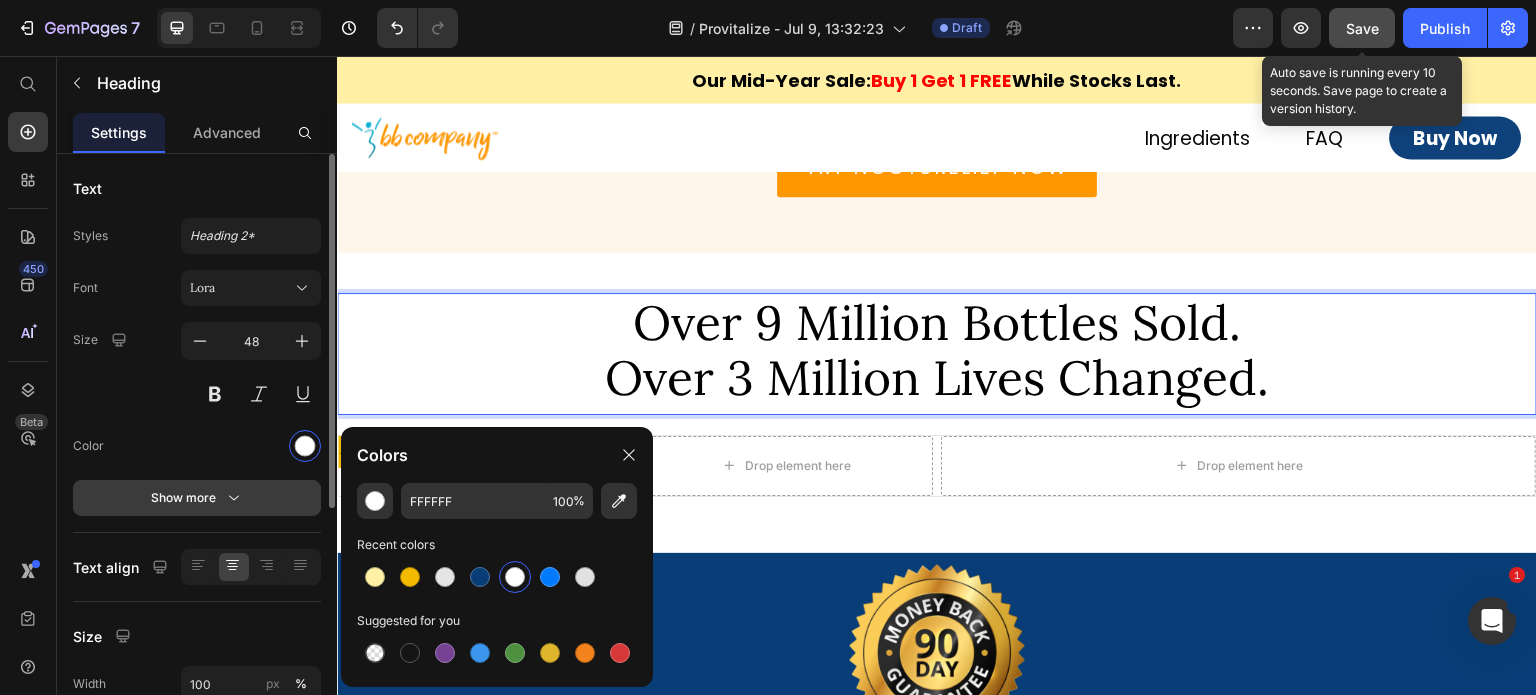 click on "Show more" at bounding box center (197, 498) 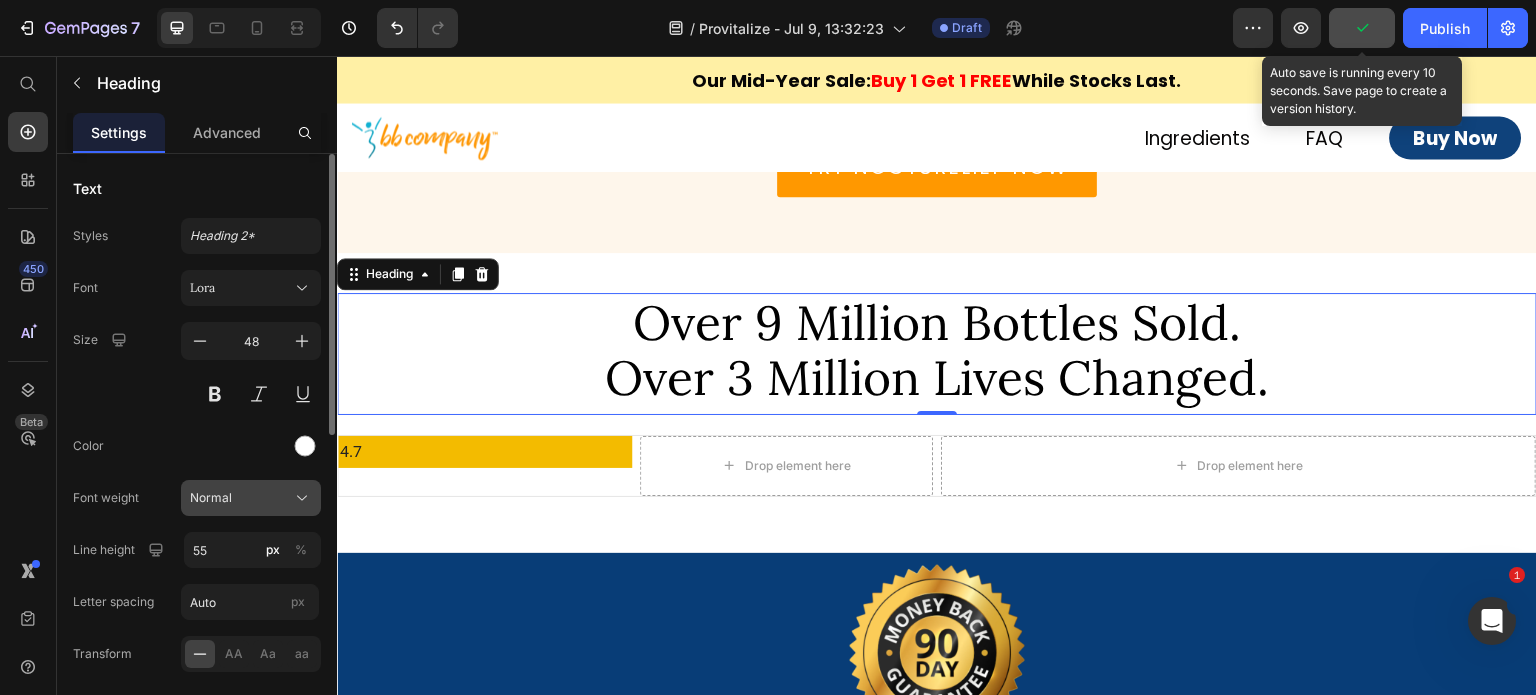click on "Normal" 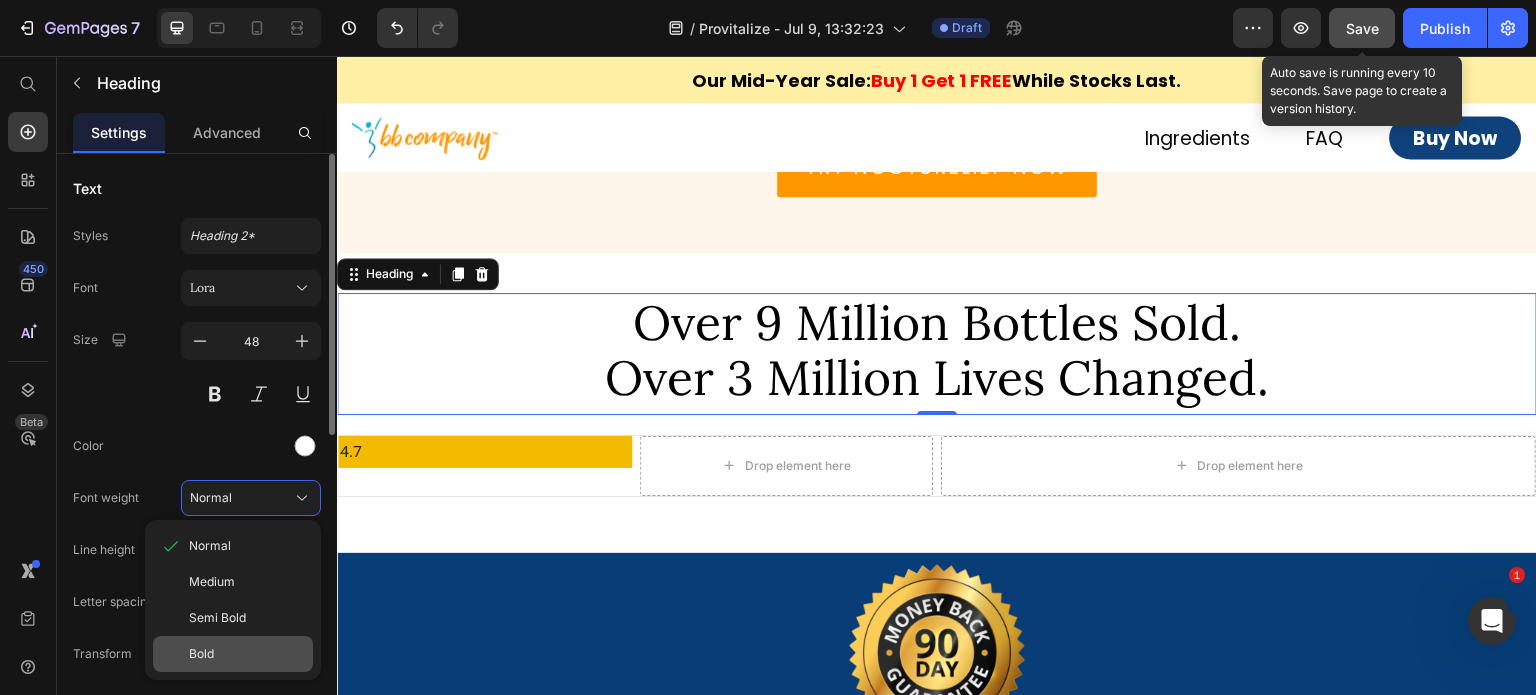 click on "Bold" 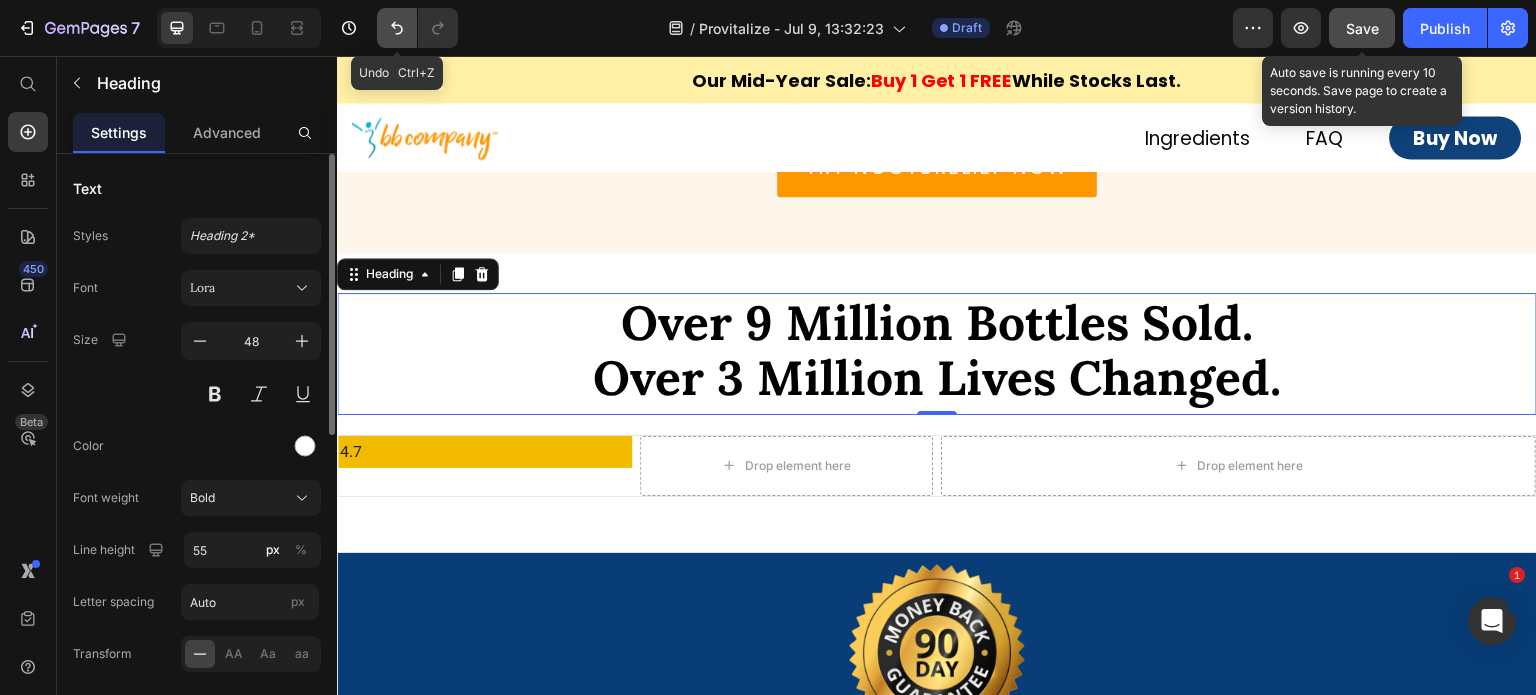 click 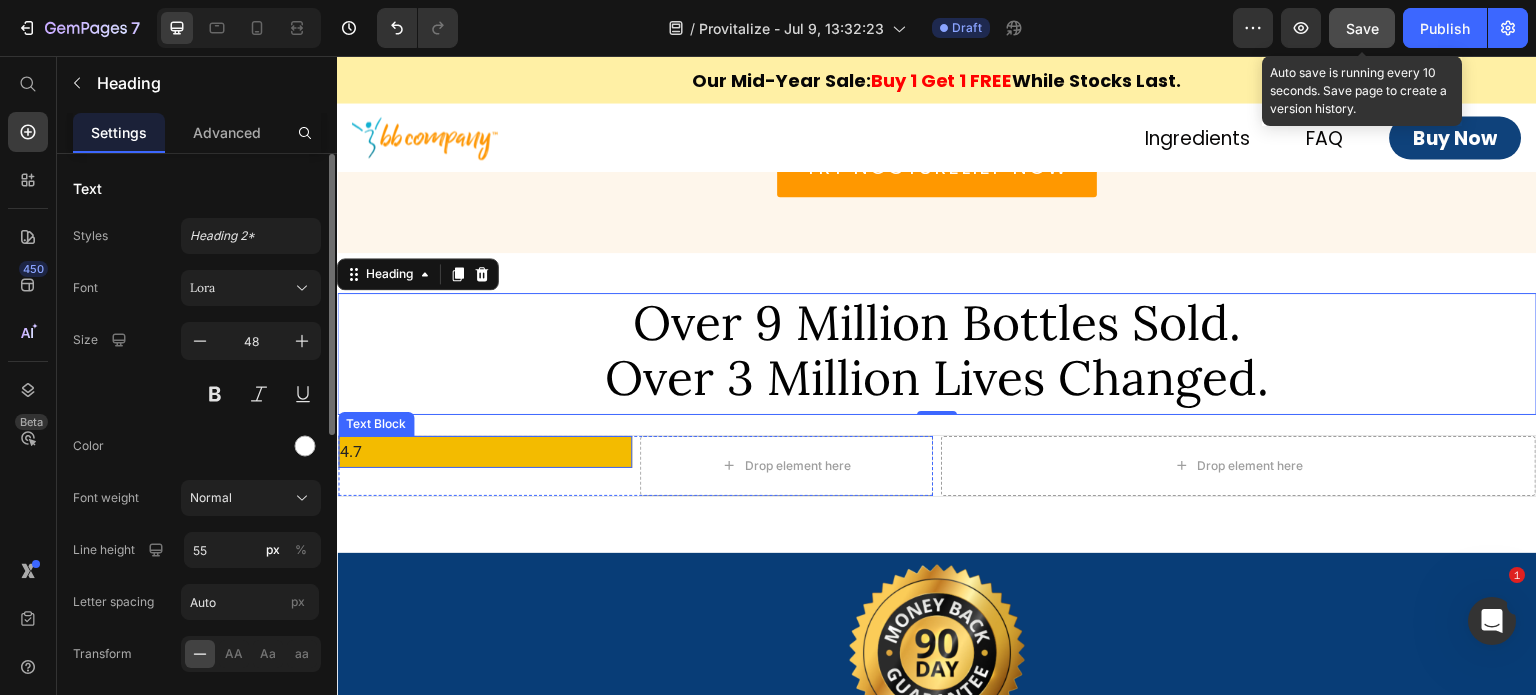 click on "4.7" at bounding box center [485, 452] 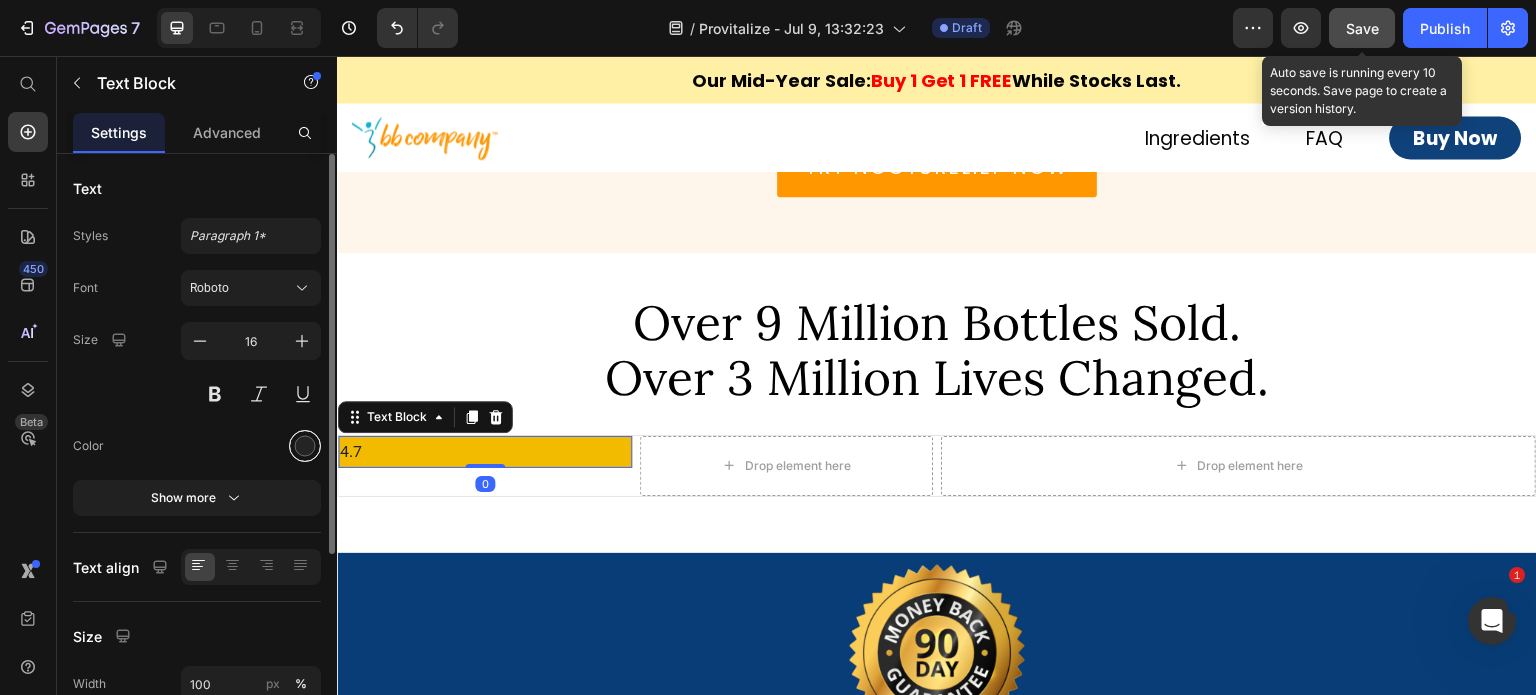 click at bounding box center [305, 446] 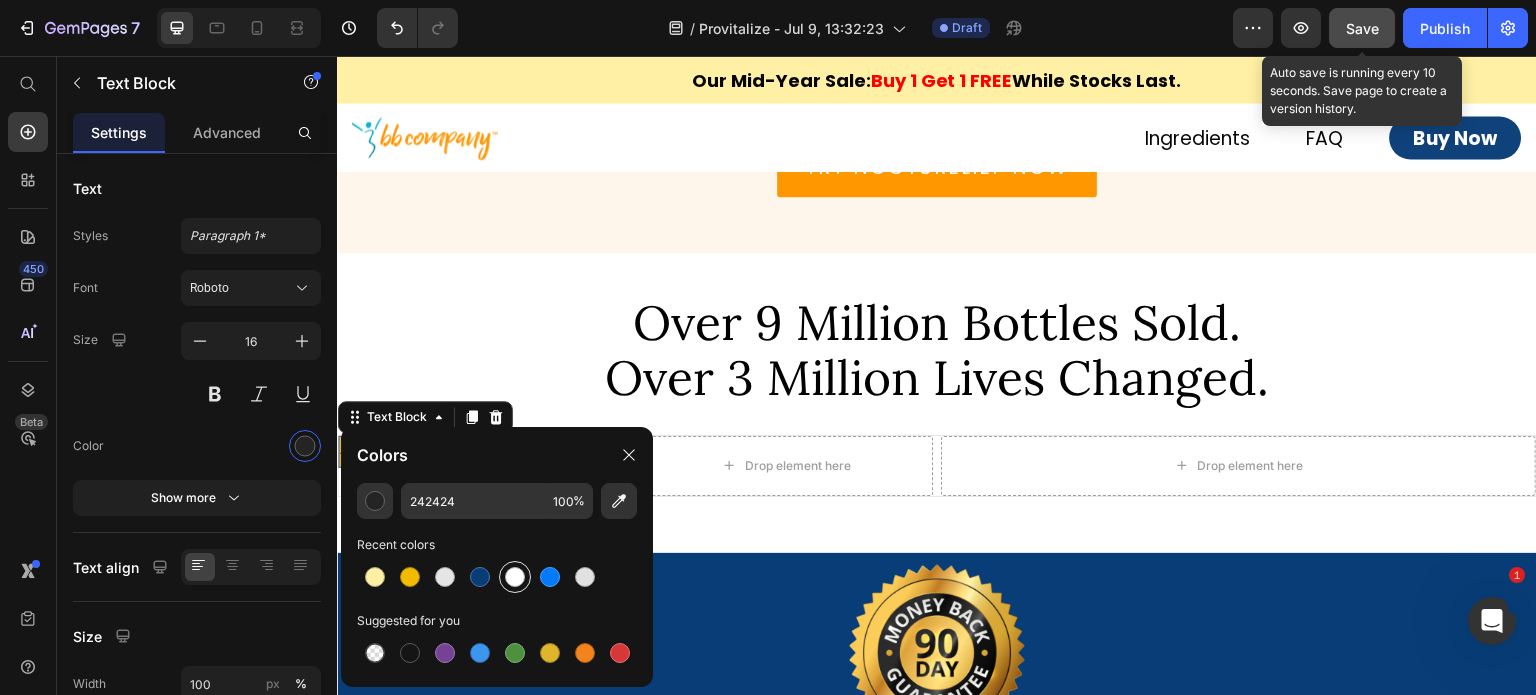 click at bounding box center [515, 577] 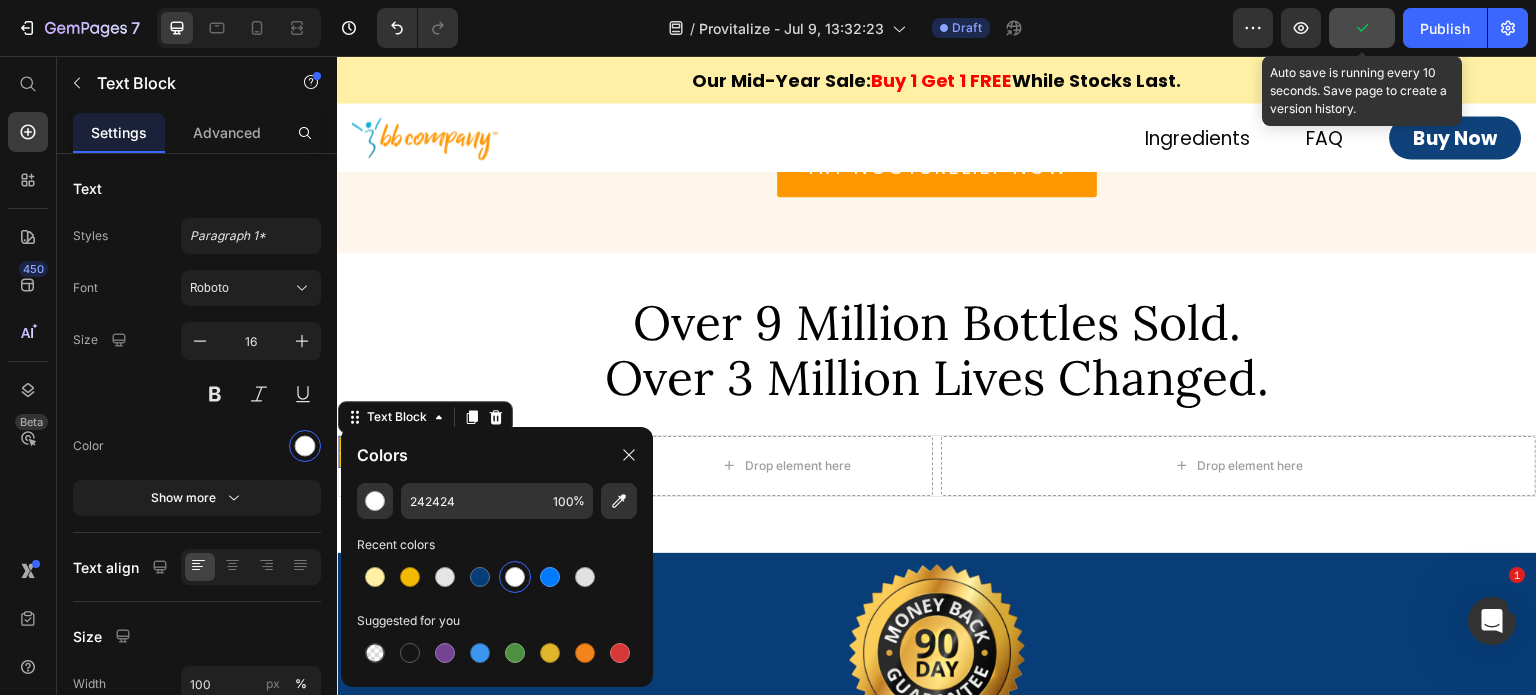 type on "FFFFFF" 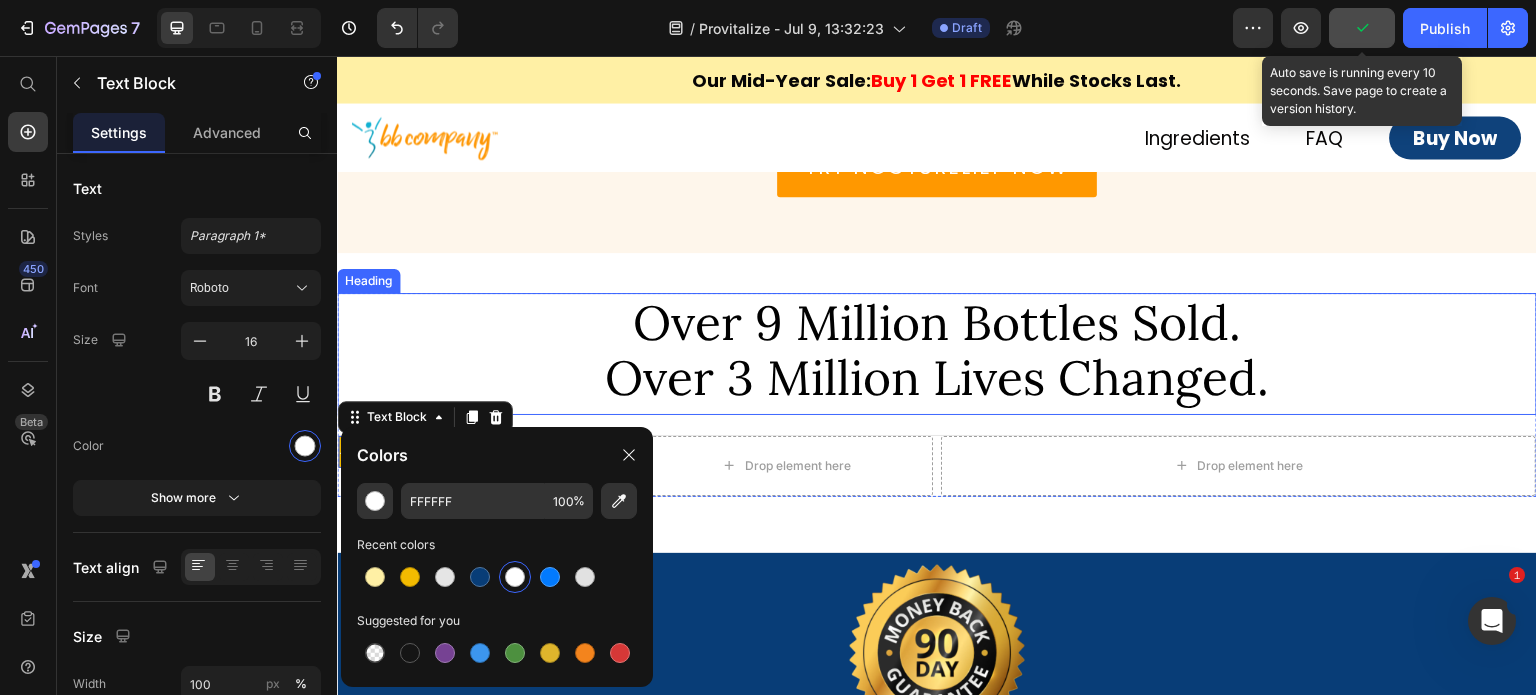 click on "⁠⁠⁠⁠⁠⁠⁠ Over 9 Million Bottles Sold. Over 3 Million Lives Changed." at bounding box center [937, 350] 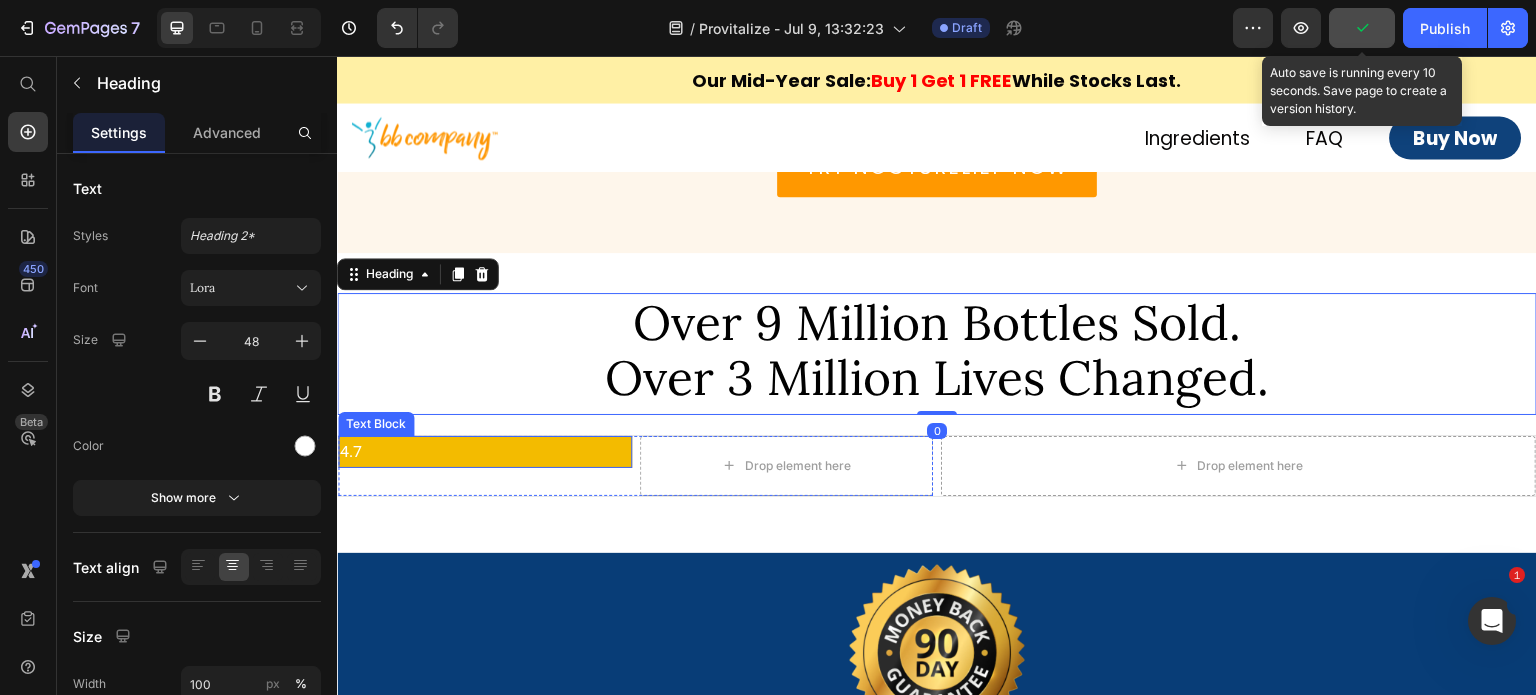 click on "4.7" at bounding box center (485, 452) 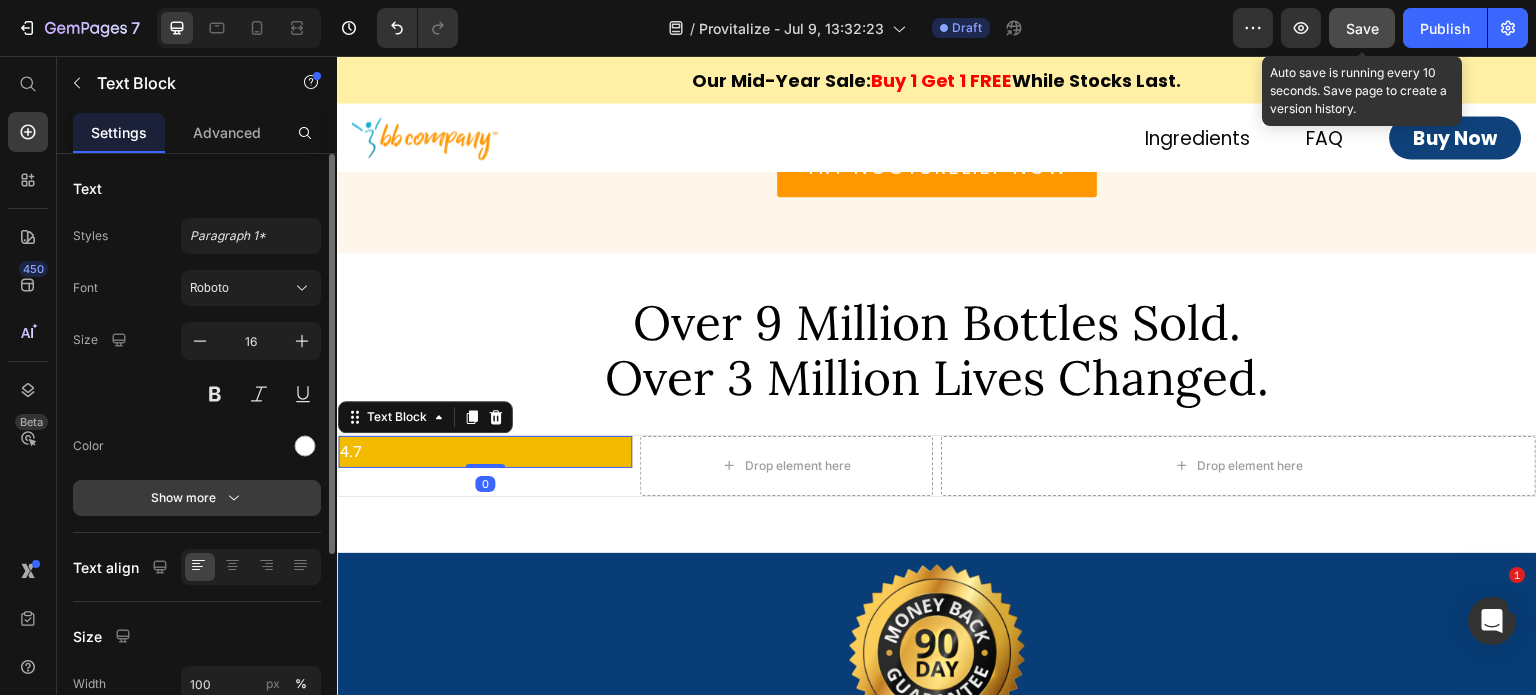 click on "Show more" at bounding box center [197, 498] 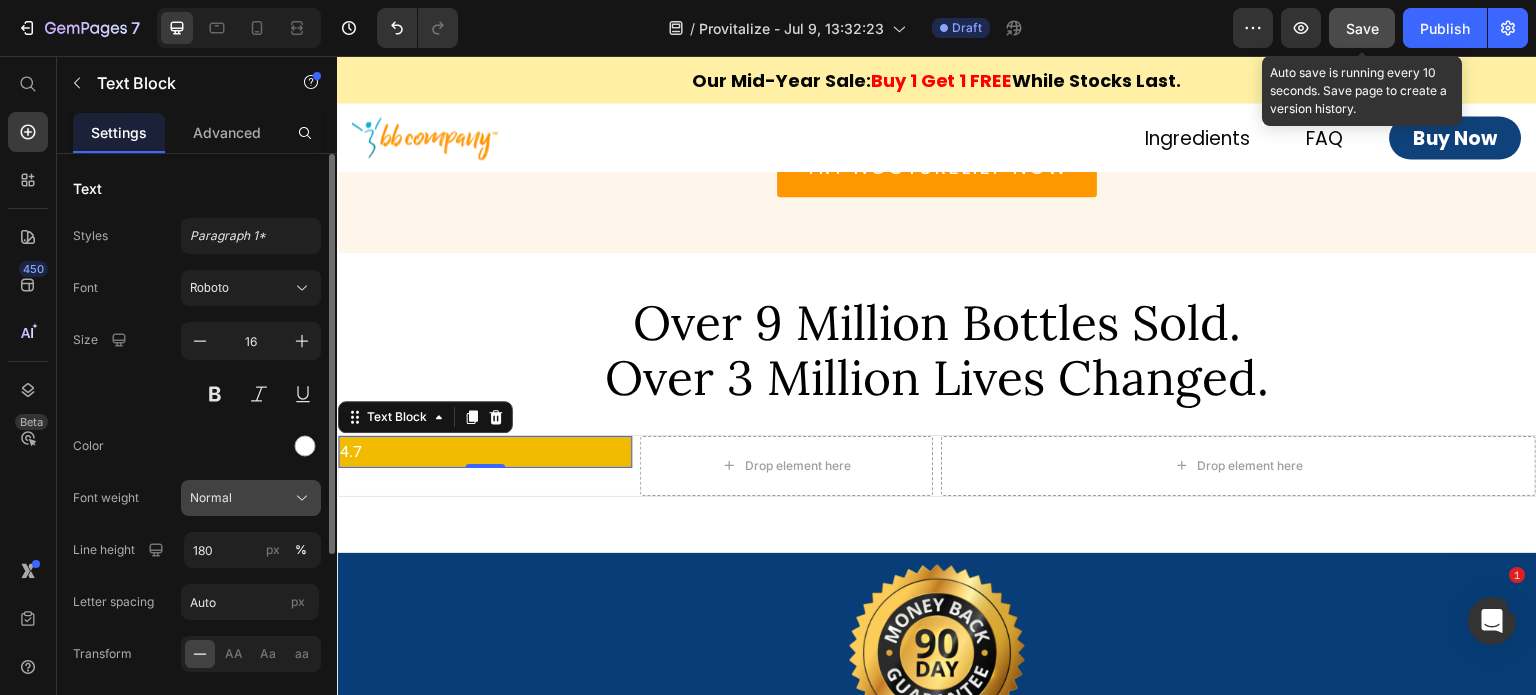 click on "Normal" 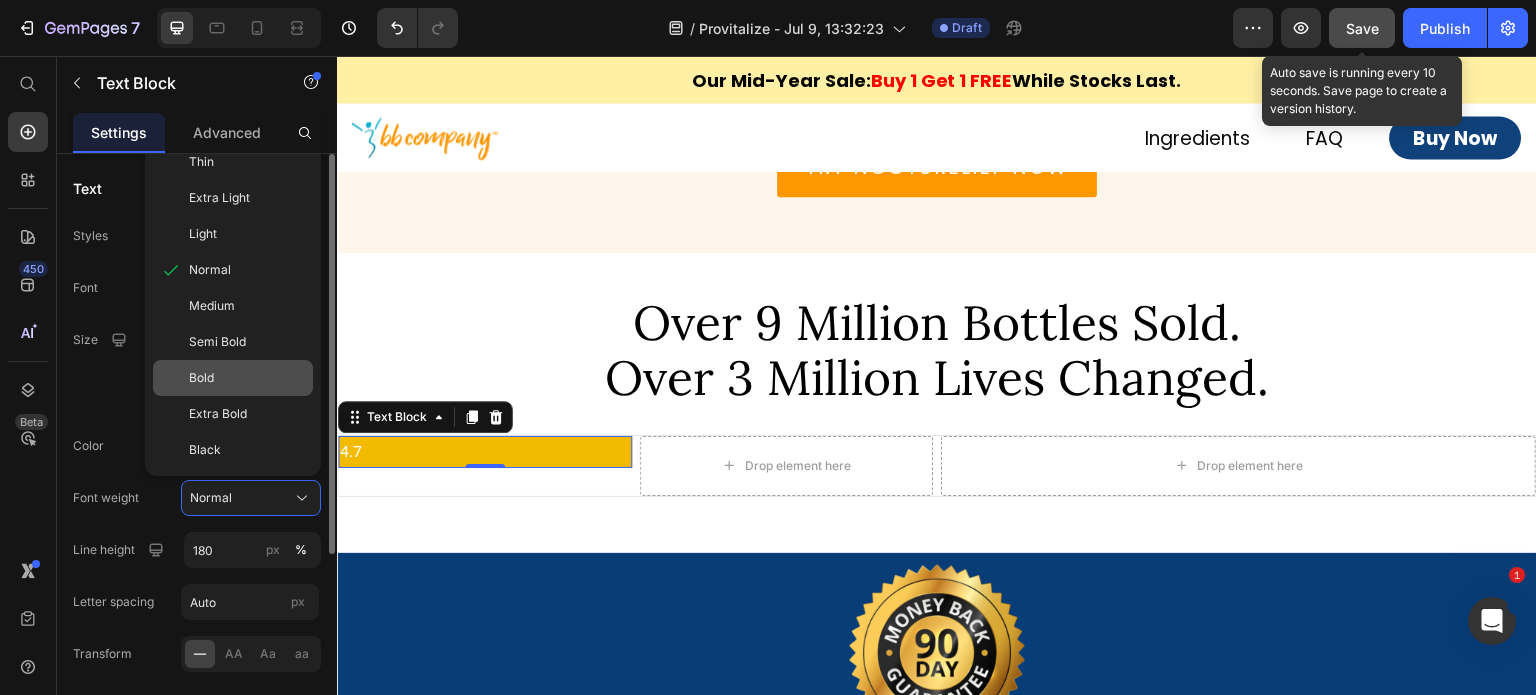 click on "Bold" at bounding box center (247, 378) 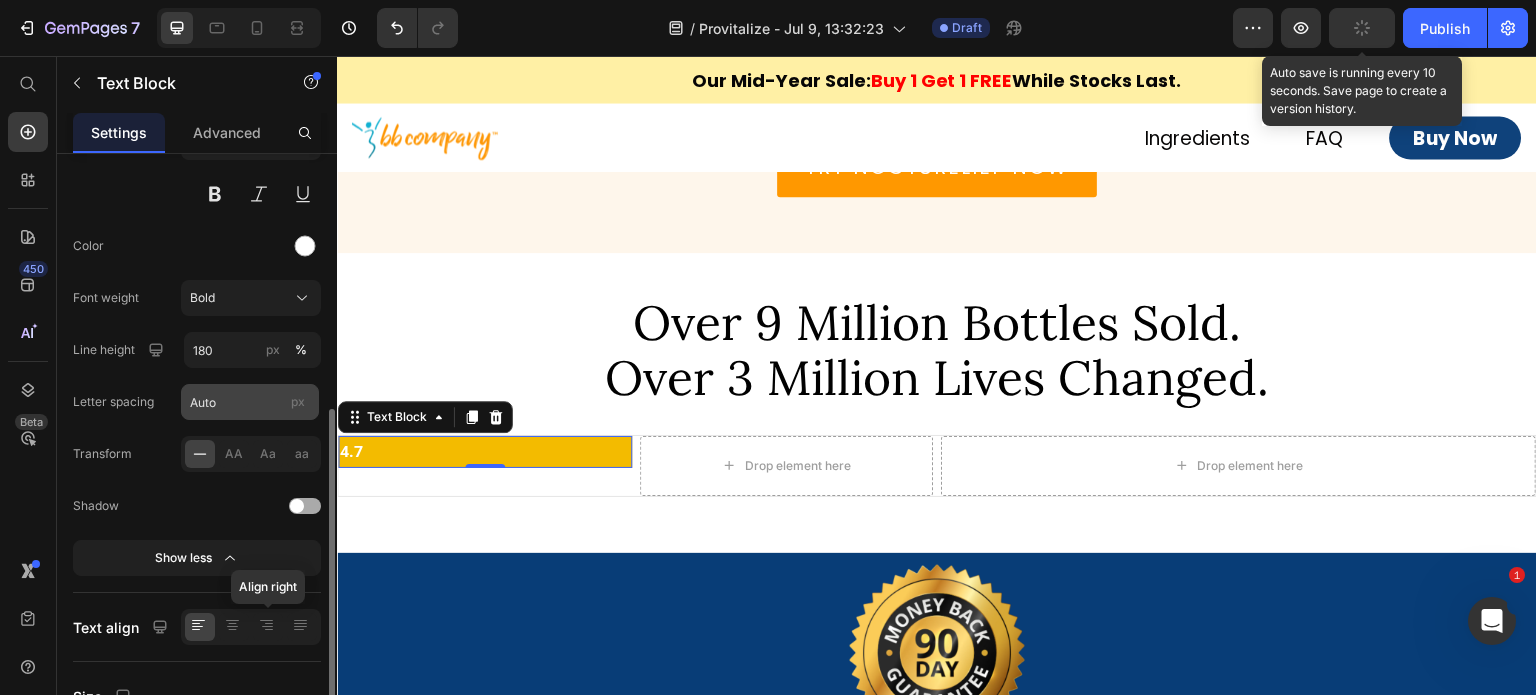 scroll, scrollTop: 300, scrollLeft: 0, axis: vertical 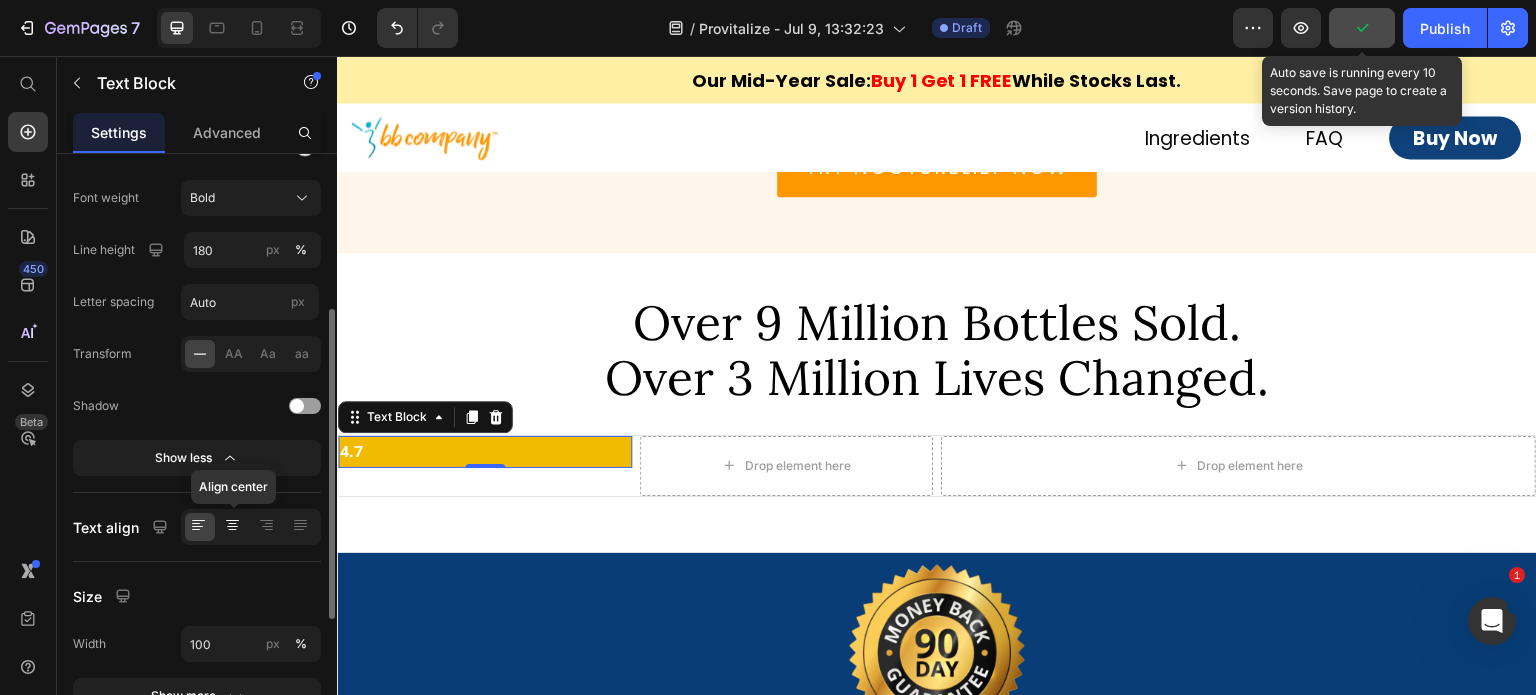 click 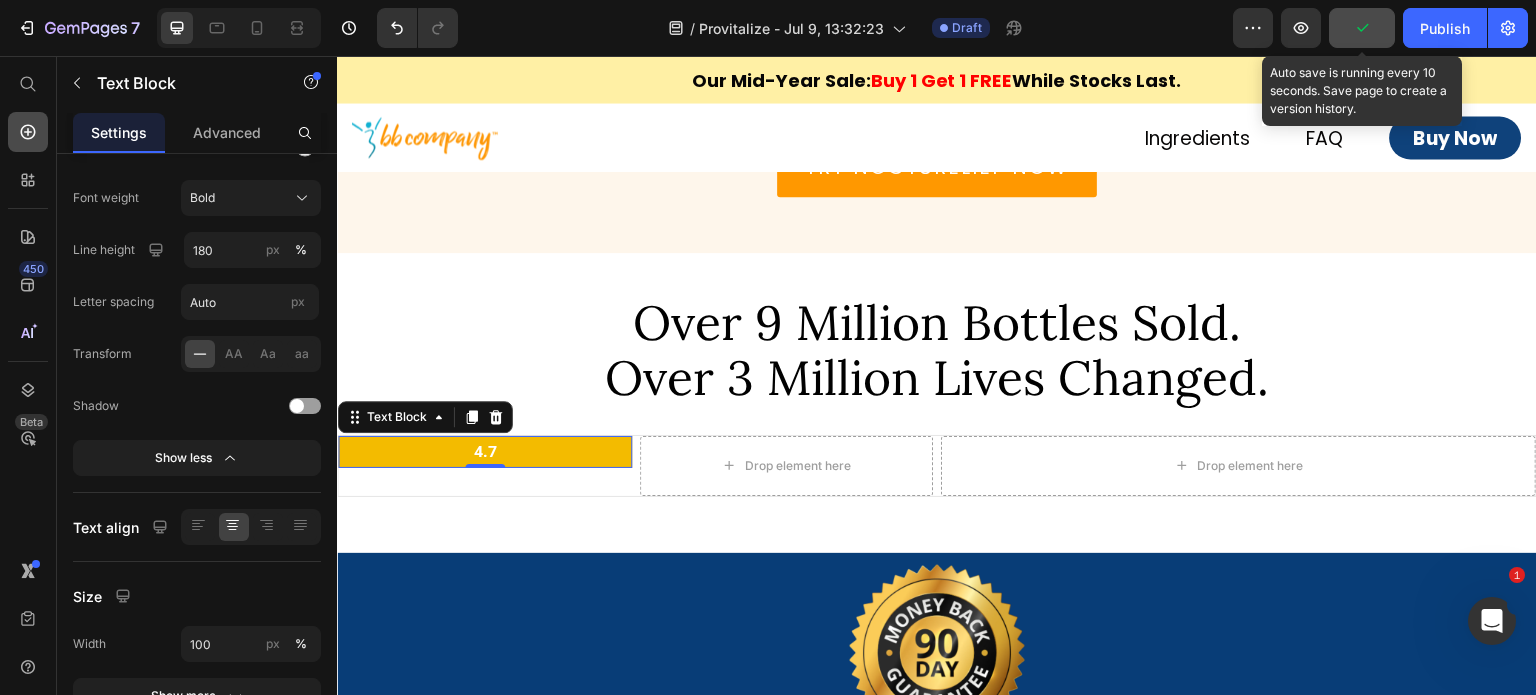 click 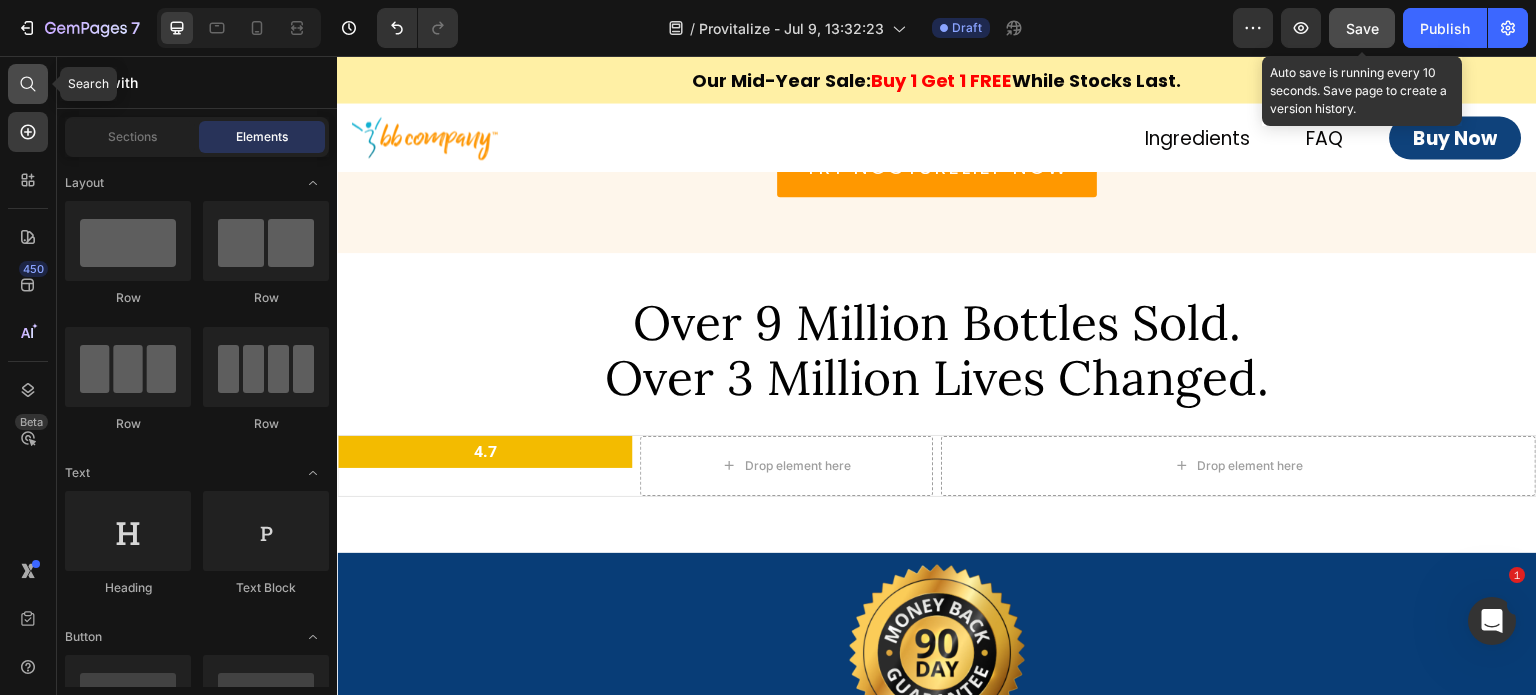 click 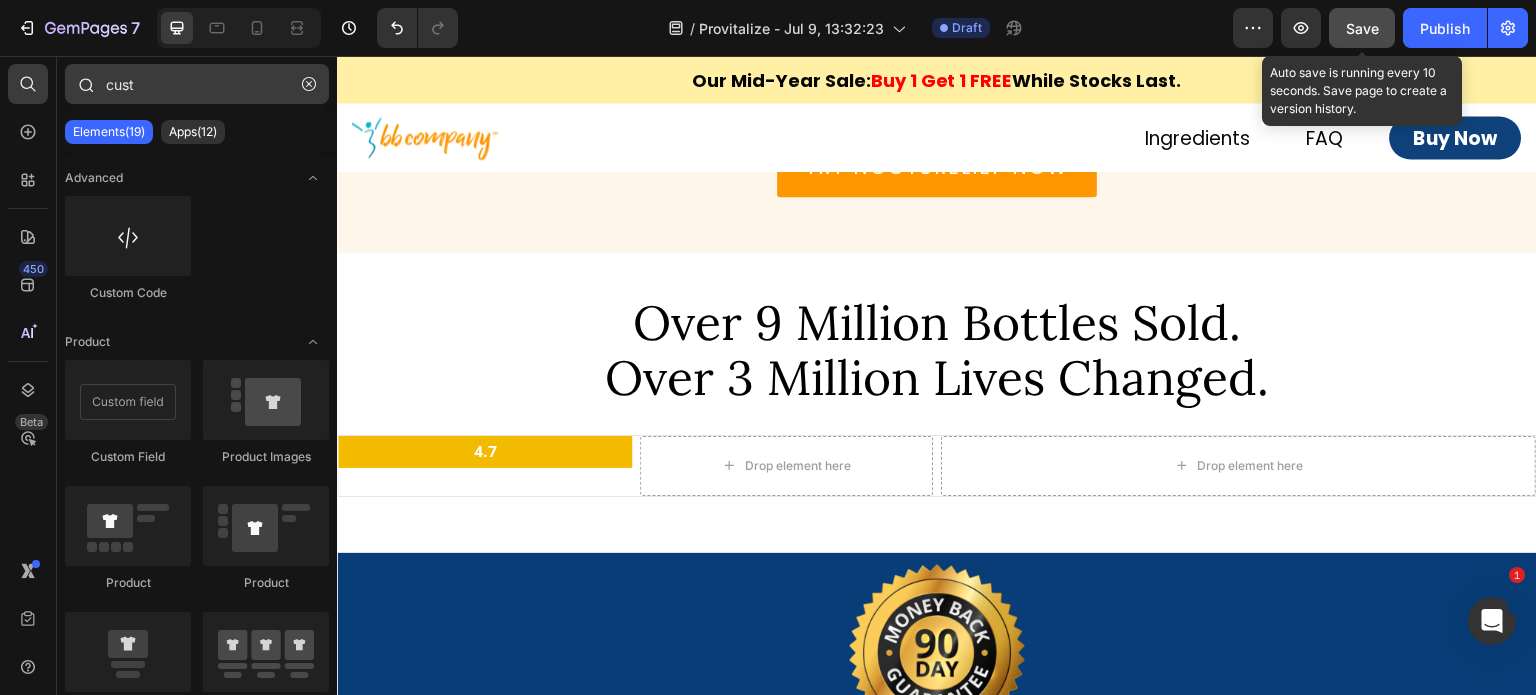click on "cust" at bounding box center (197, 84) 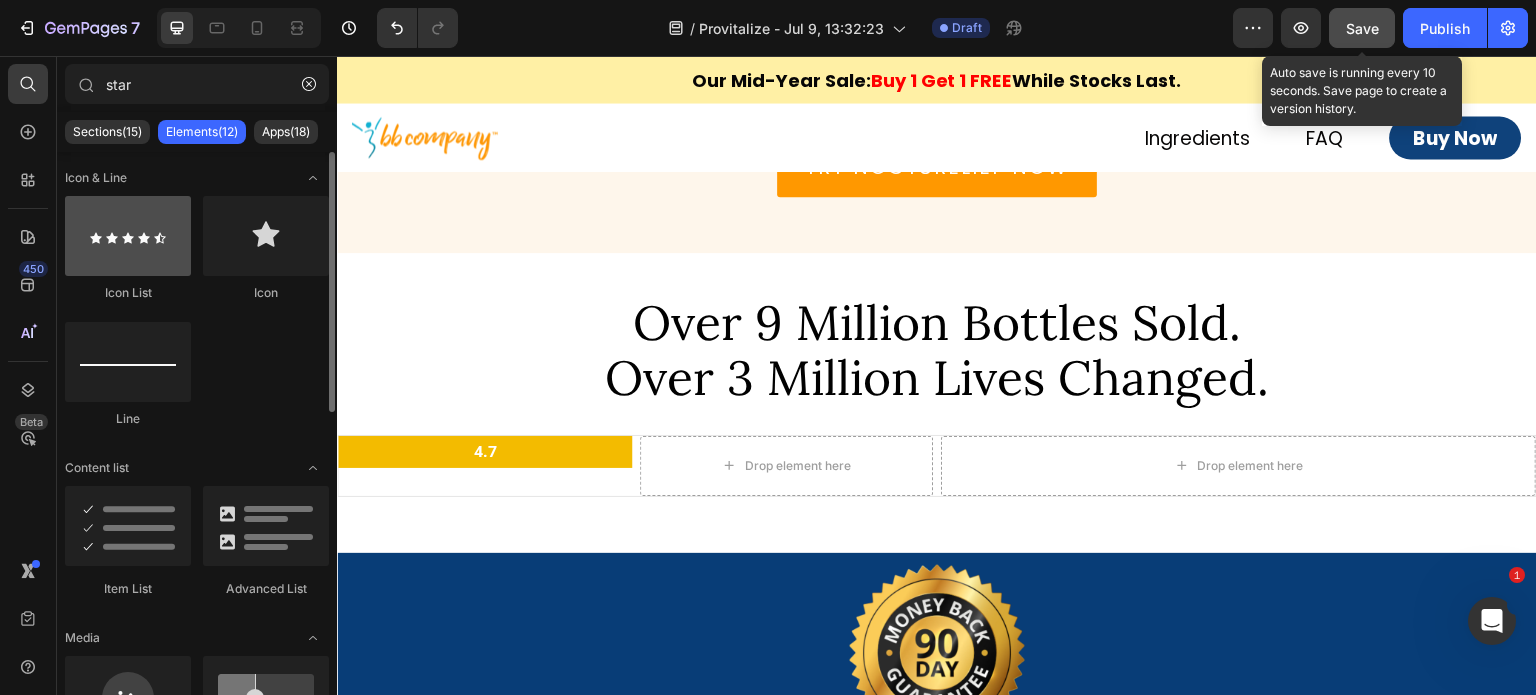 type on "star" 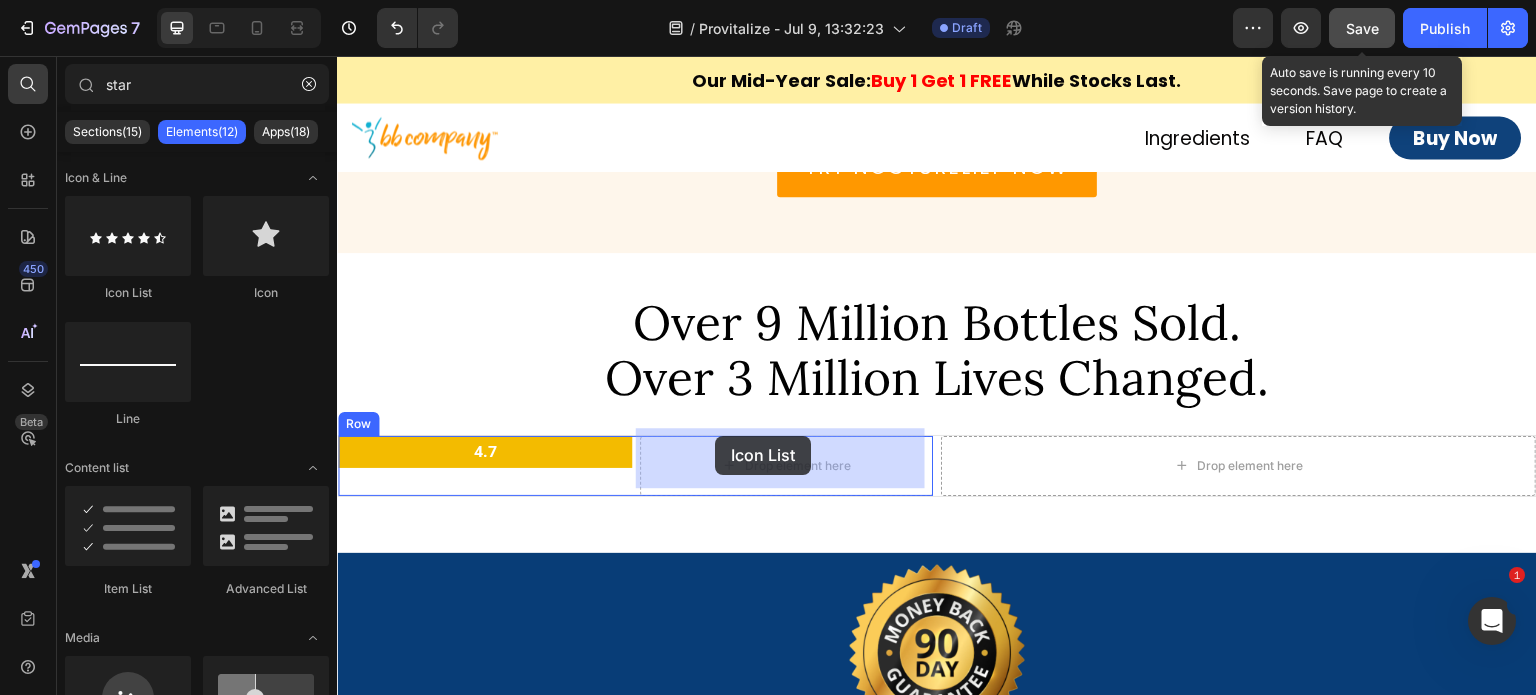 drag, startPoint x: 460, startPoint y: 271, endPoint x: 715, endPoint y: 436, distance: 303.72684 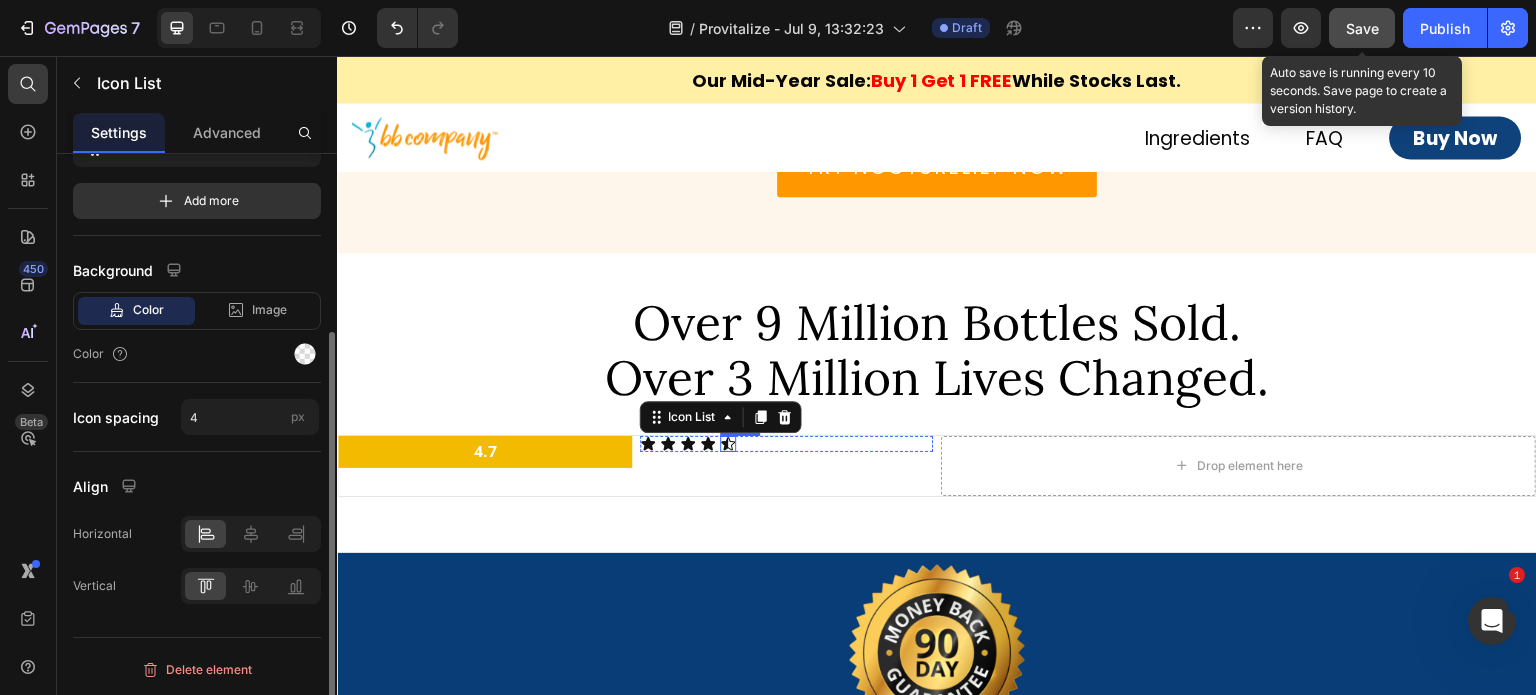 scroll, scrollTop: 0, scrollLeft: 0, axis: both 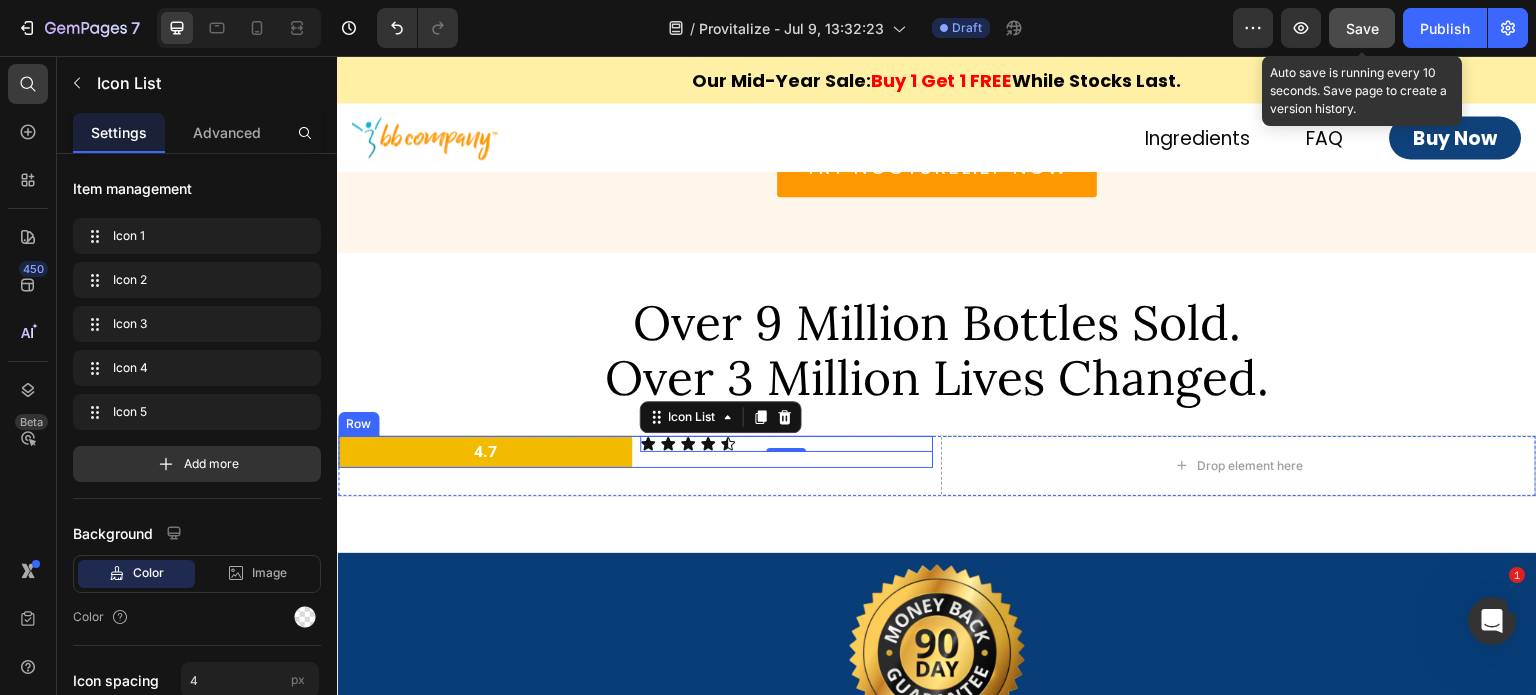 click on "Icon Icon Icon Icon Icon Icon List   0" at bounding box center [787, 452] 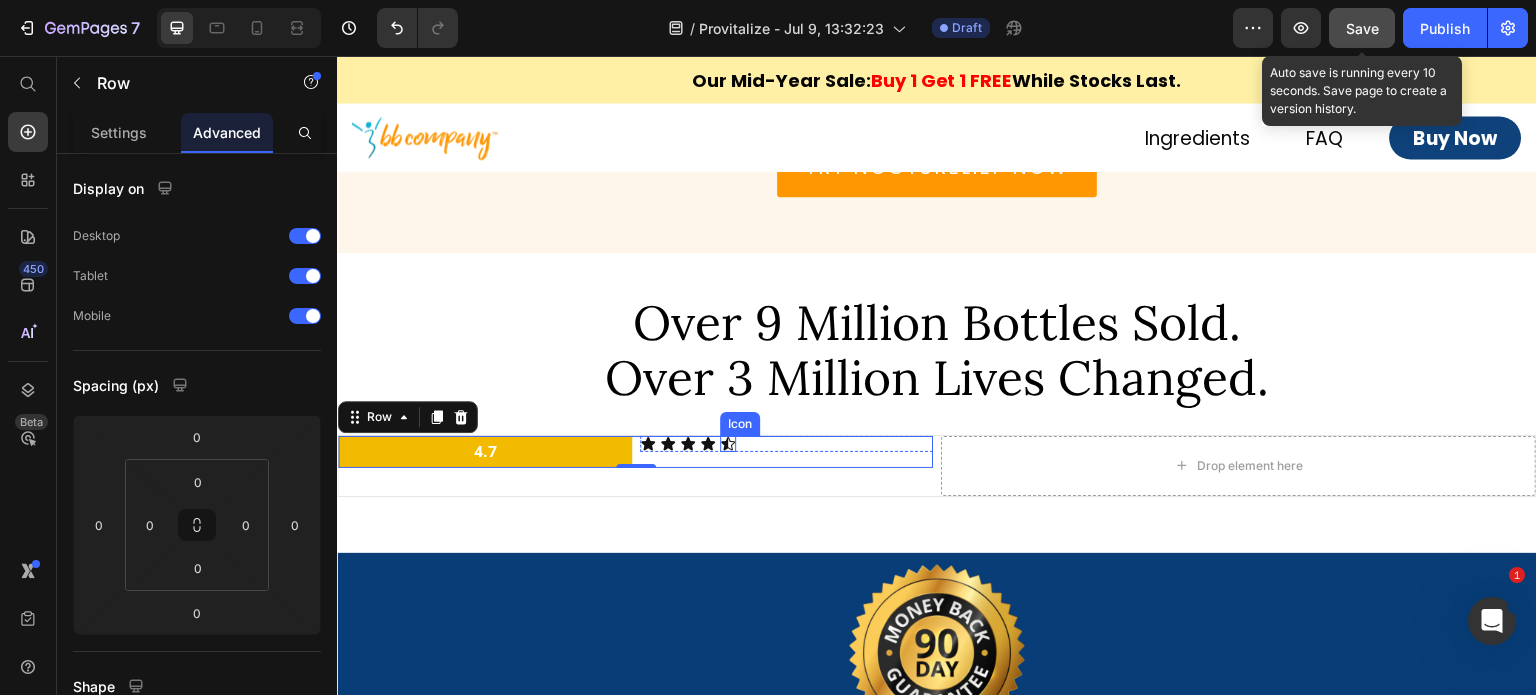 click 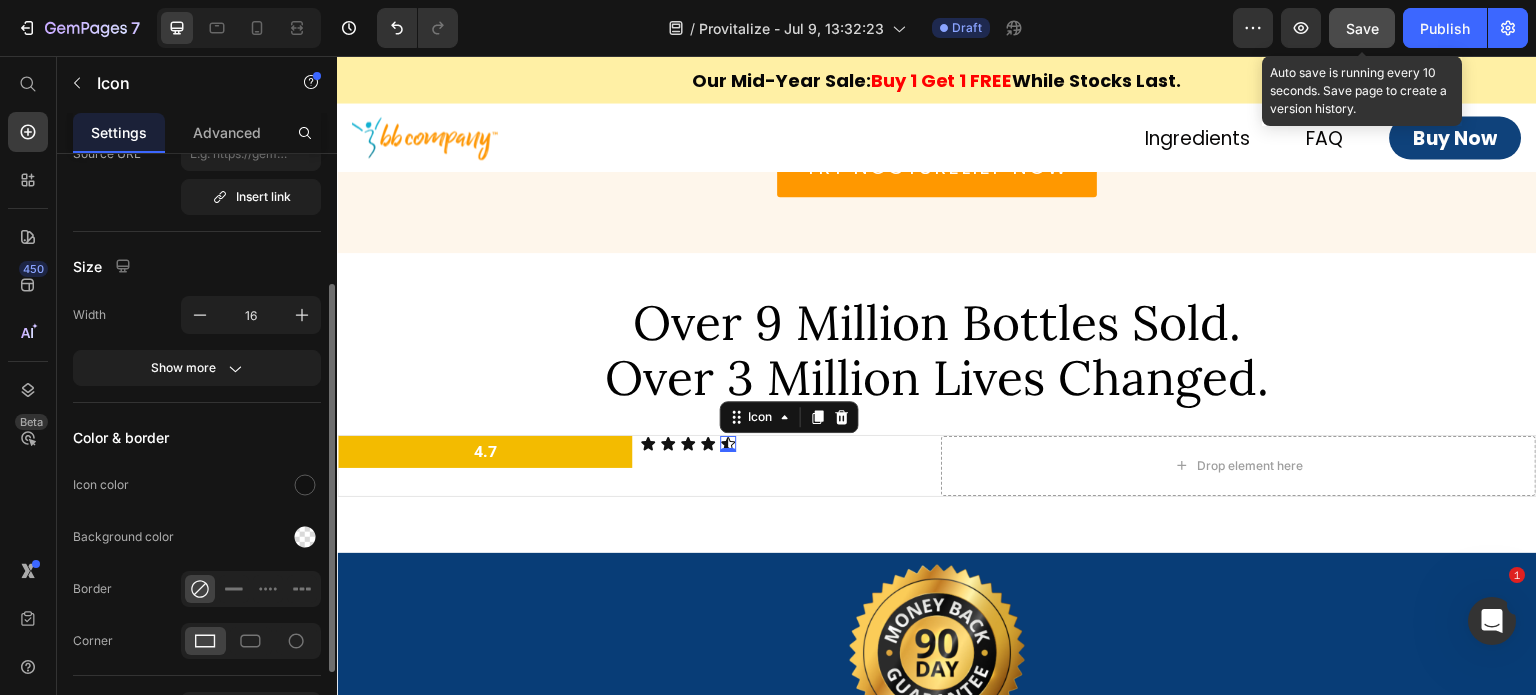 scroll, scrollTop: 322, scrollLeft: 0, axis: vertical 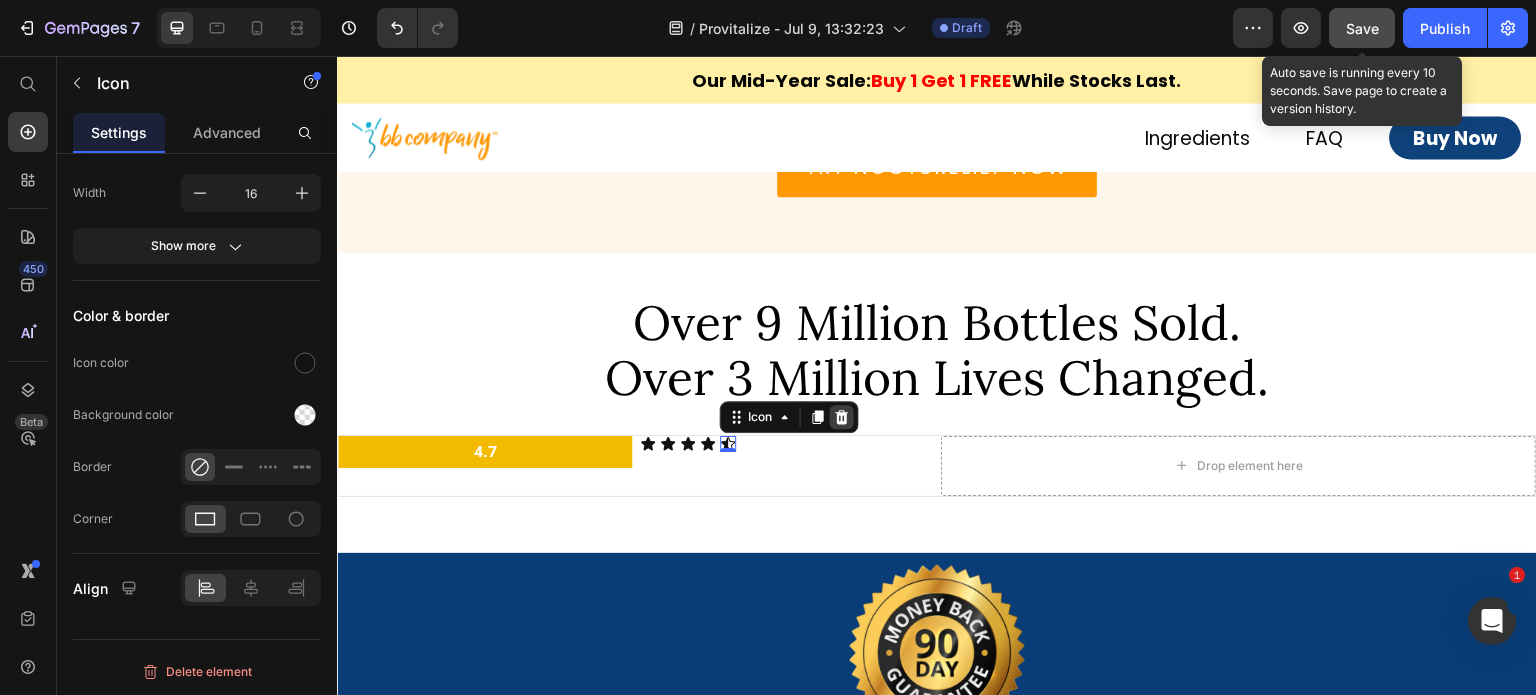 click 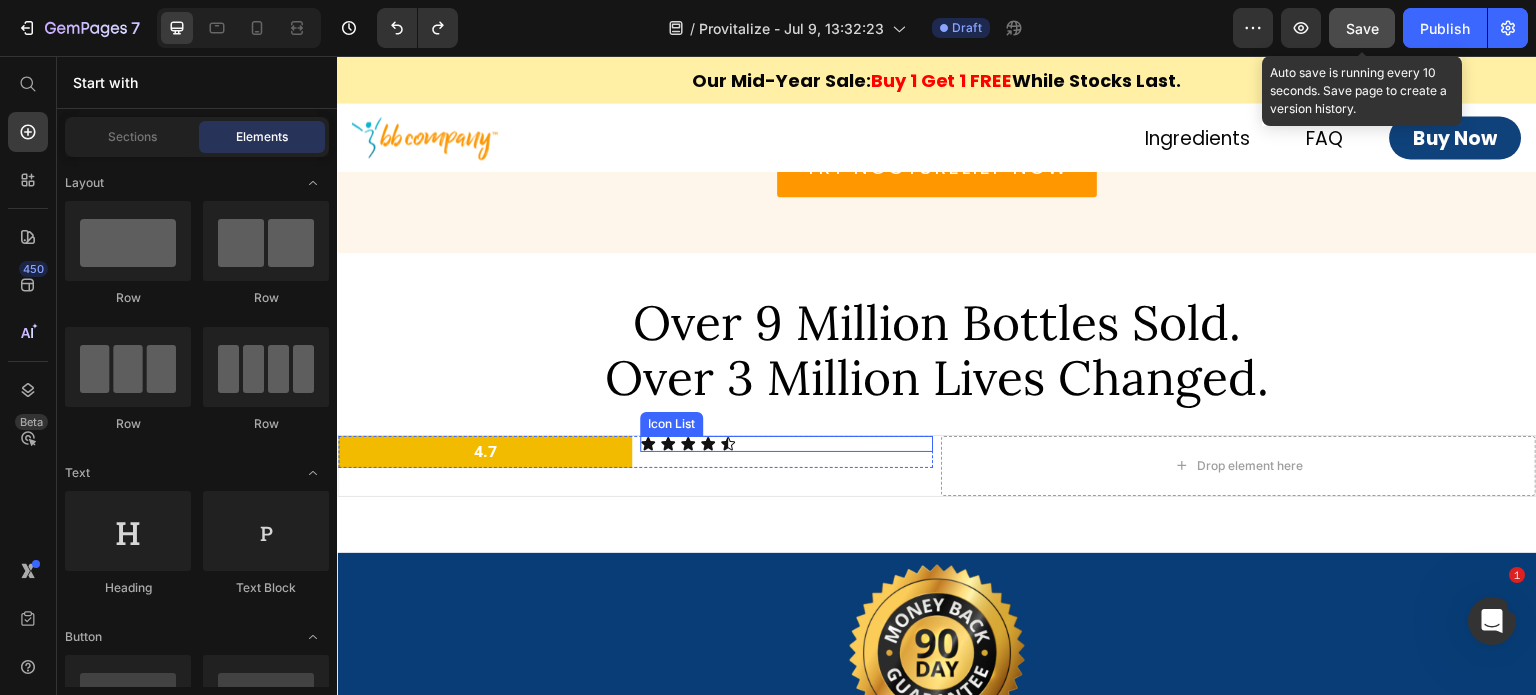 scroll, scrollTop: 0, scrollLeft: 0, axis: both 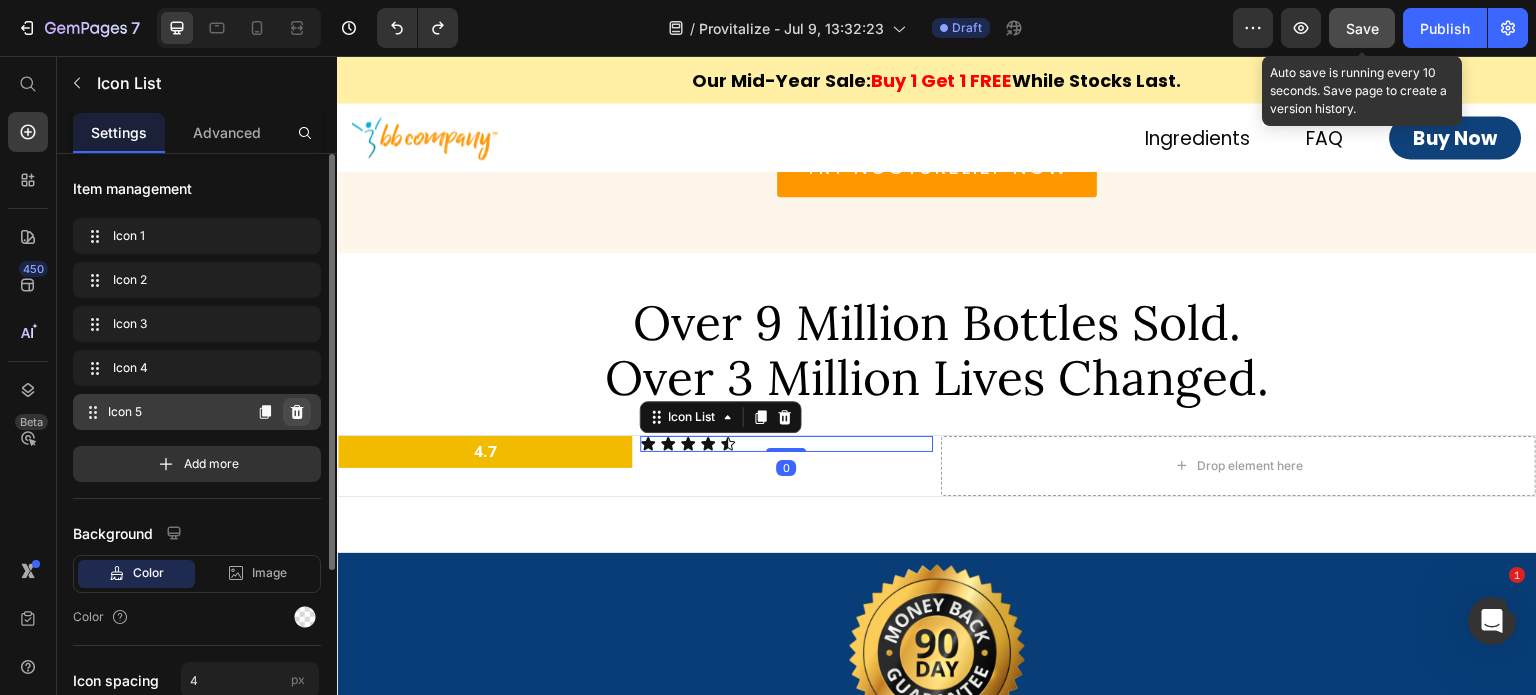 click 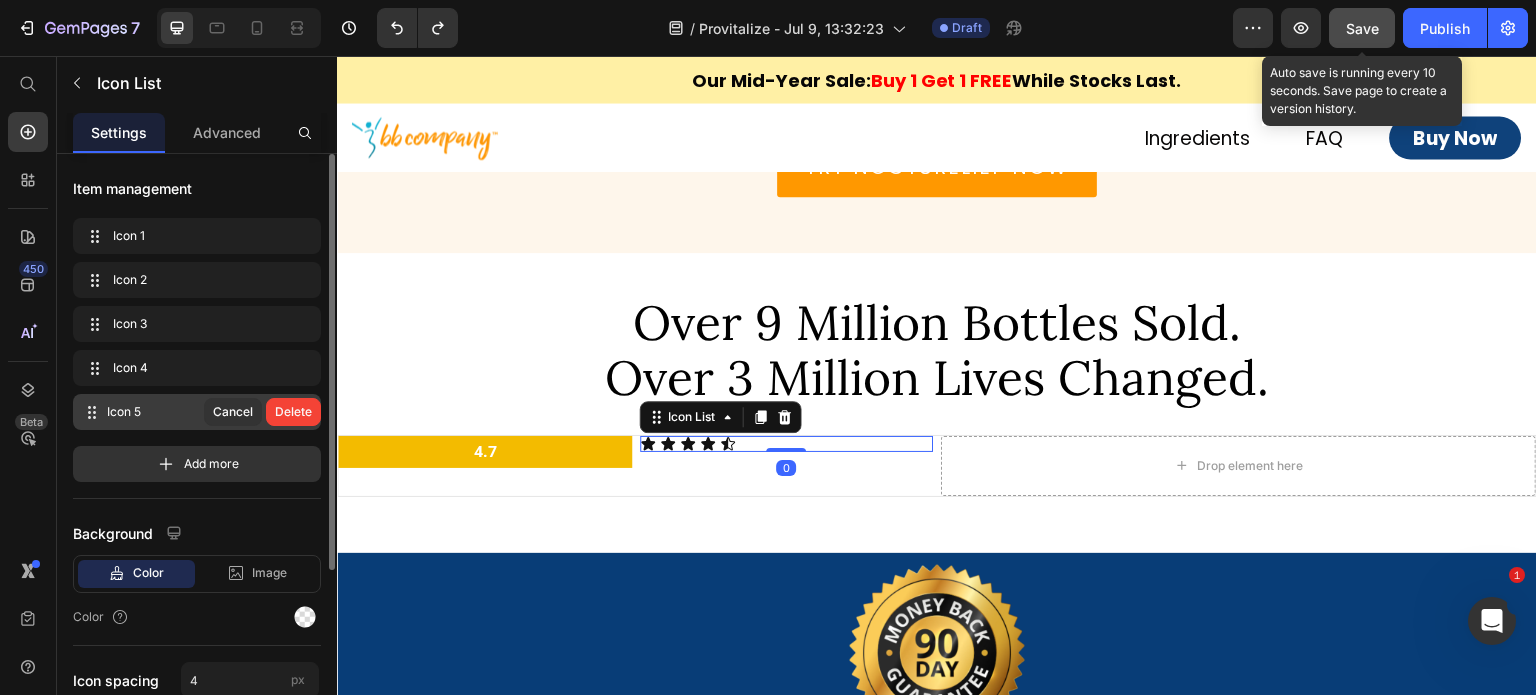 click on "Delete" at bounding box center (293, 412) 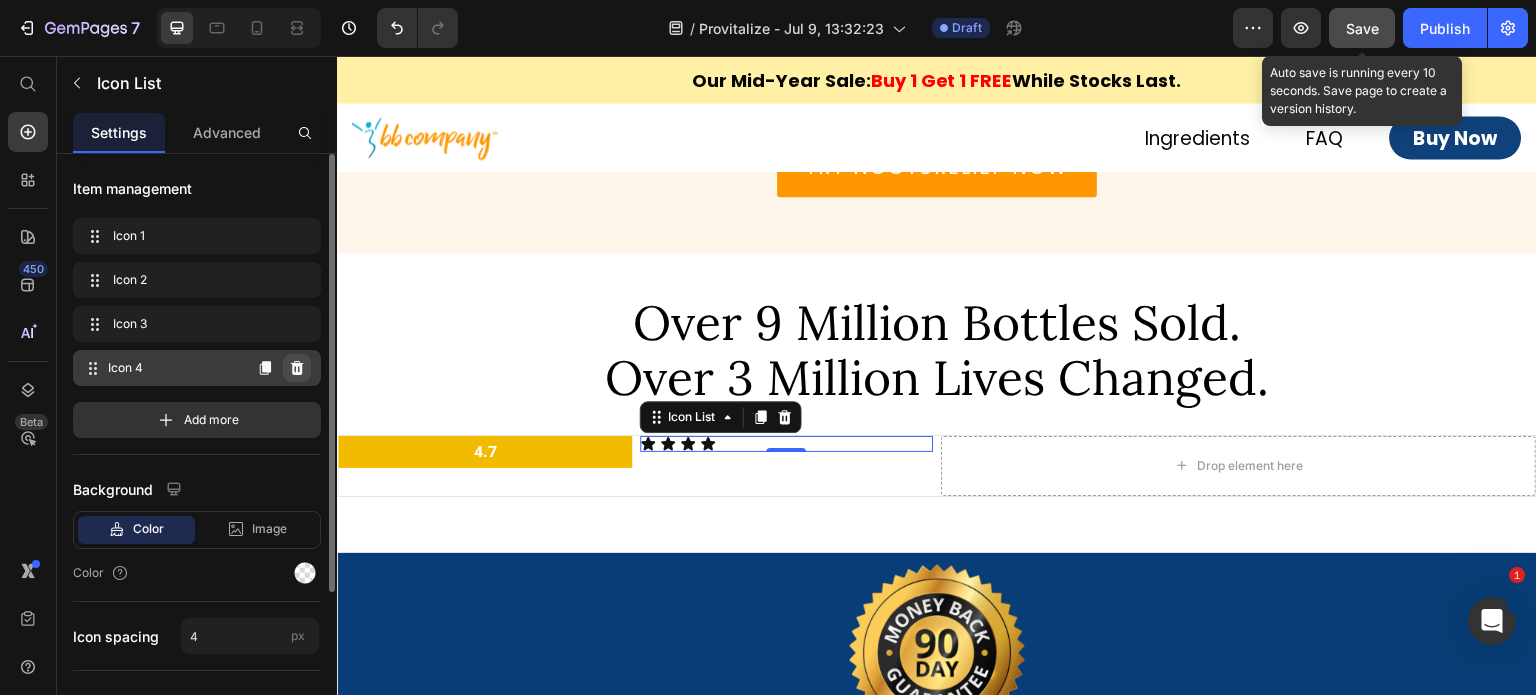 click 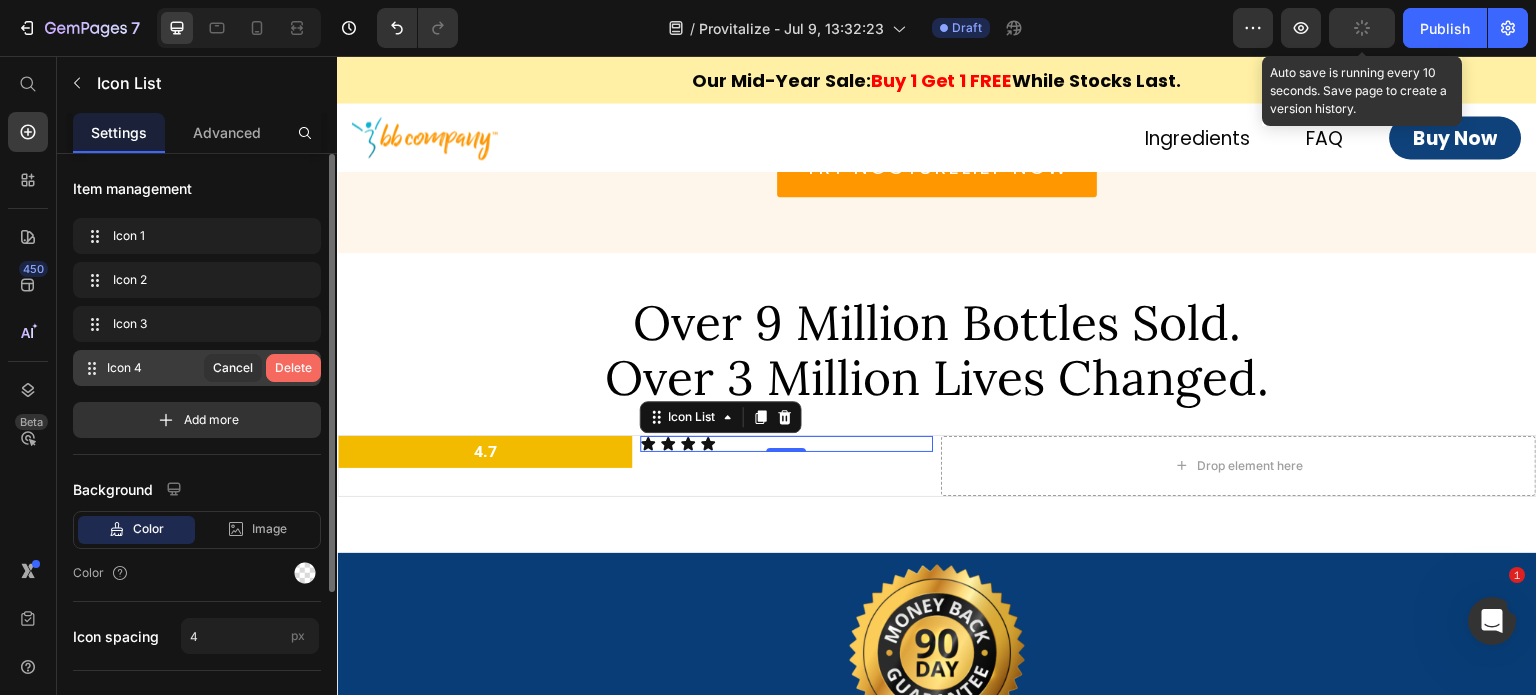 click on "Delete" at bounding box center (293, 368) 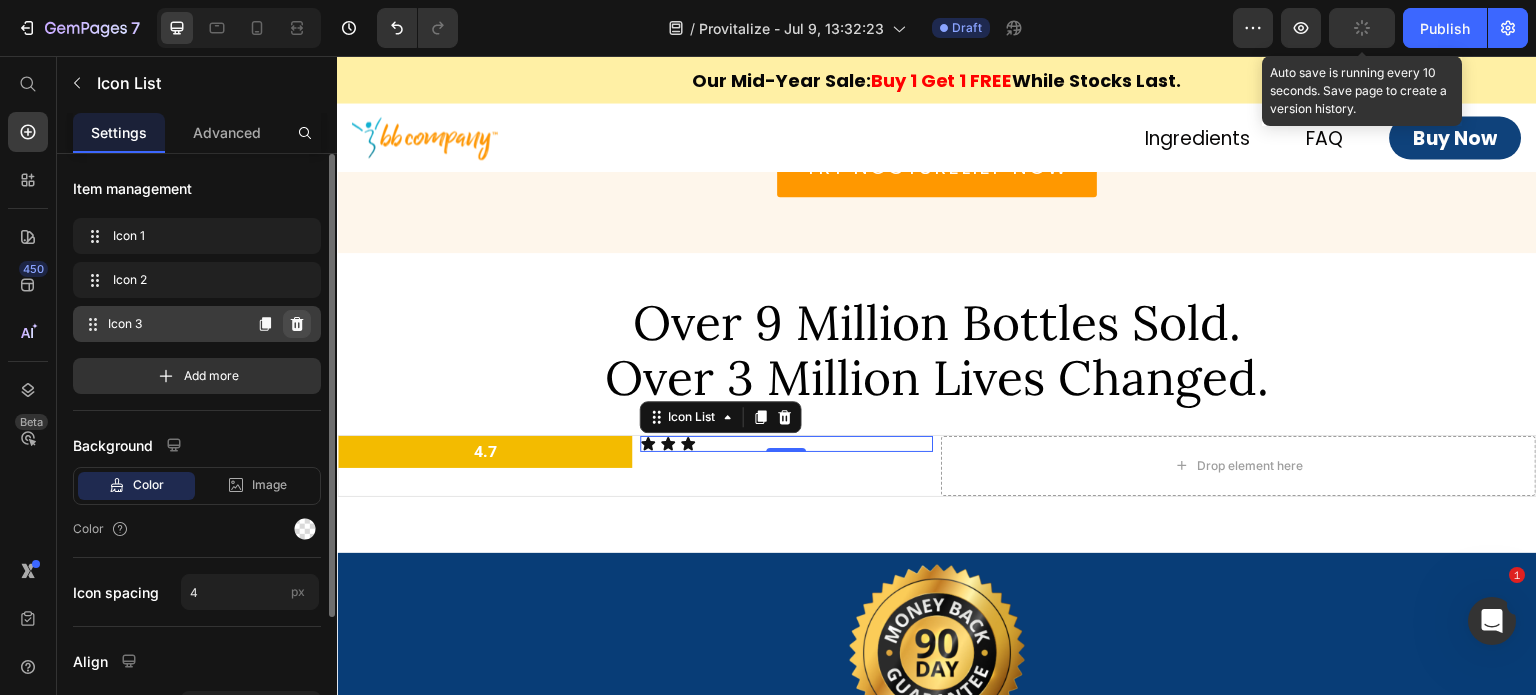 click 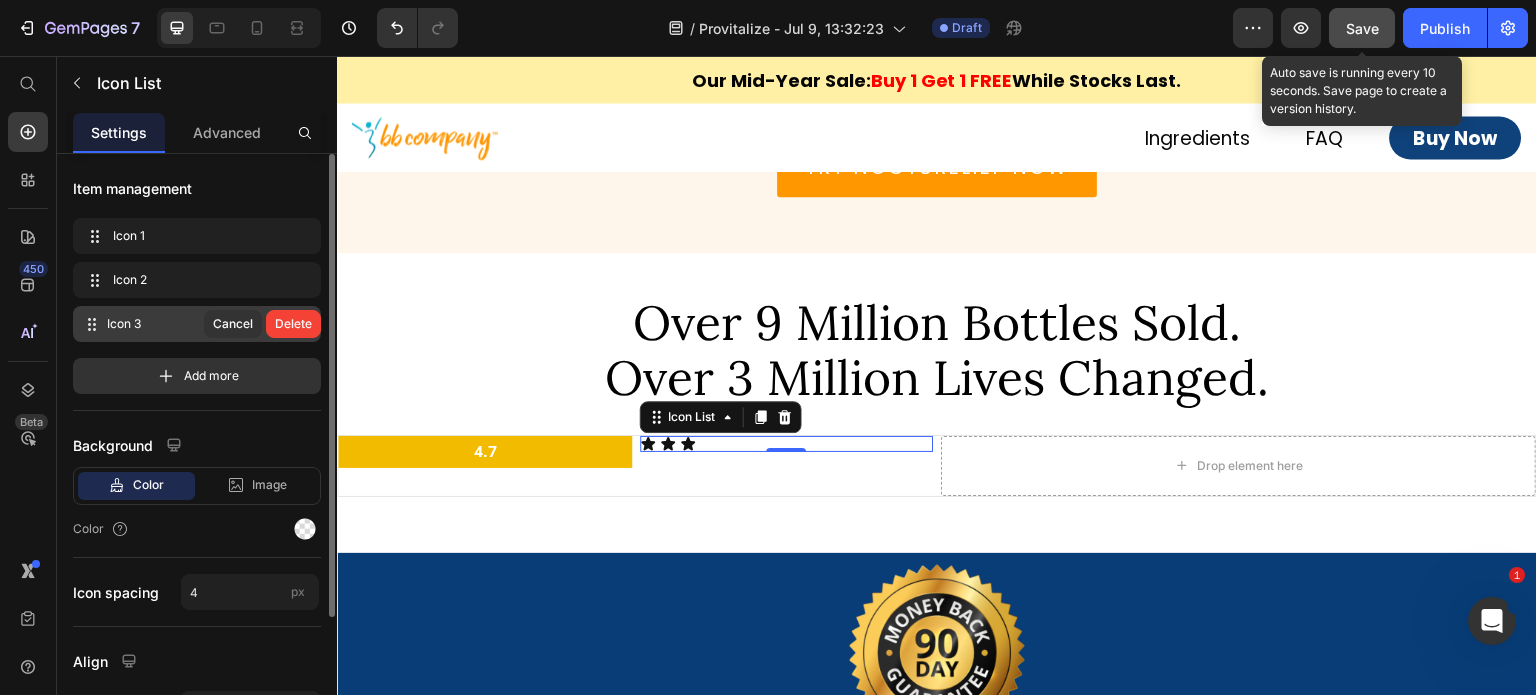 click on "Delete" at bounding box center [293, 324] 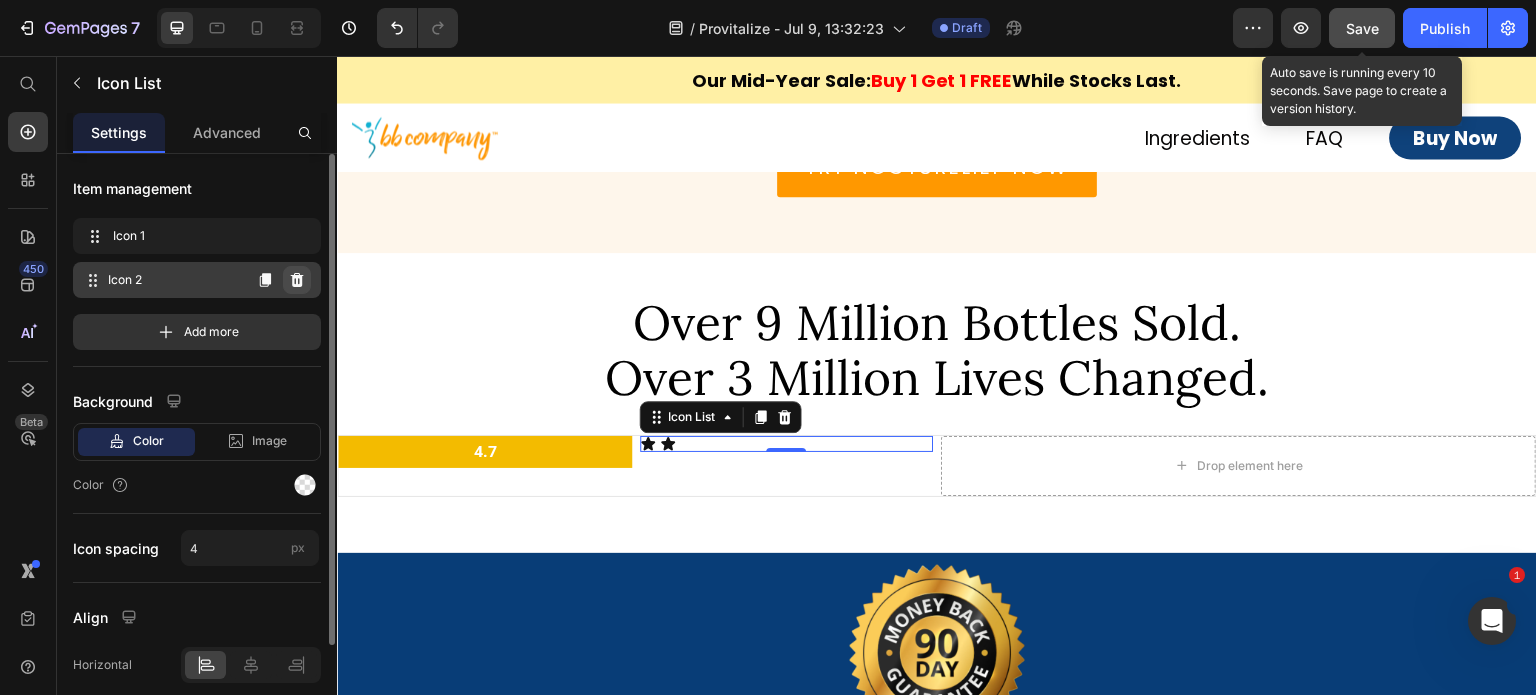 click 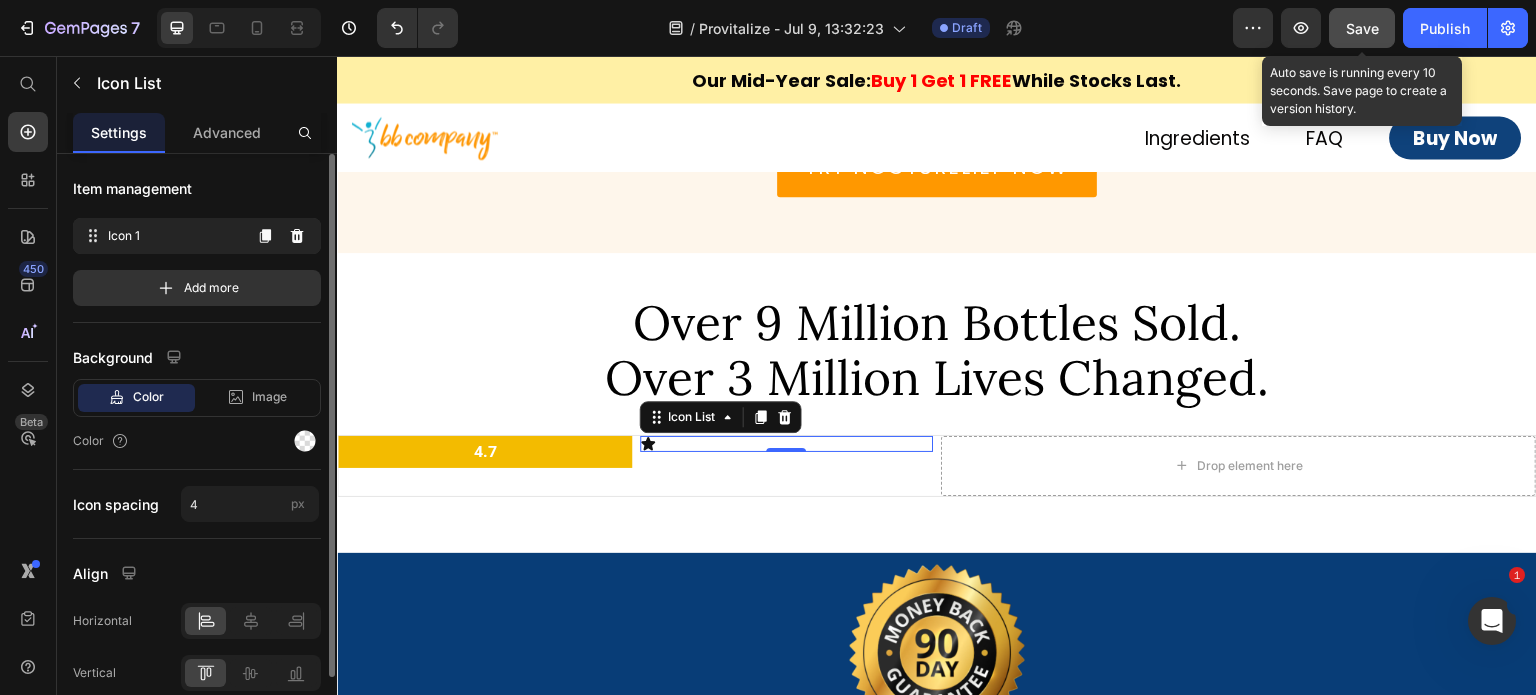 click on "Icon 1" at bounding box center [174, 236] 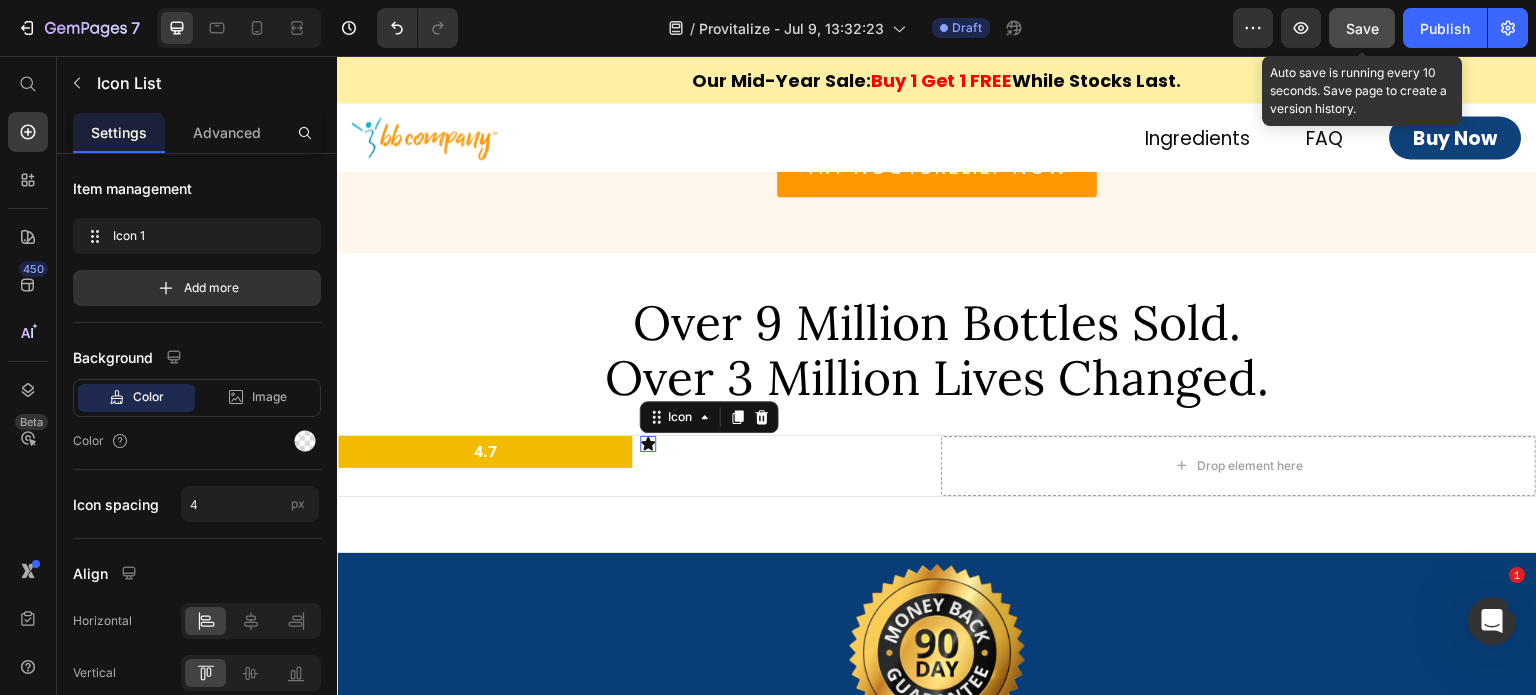 click 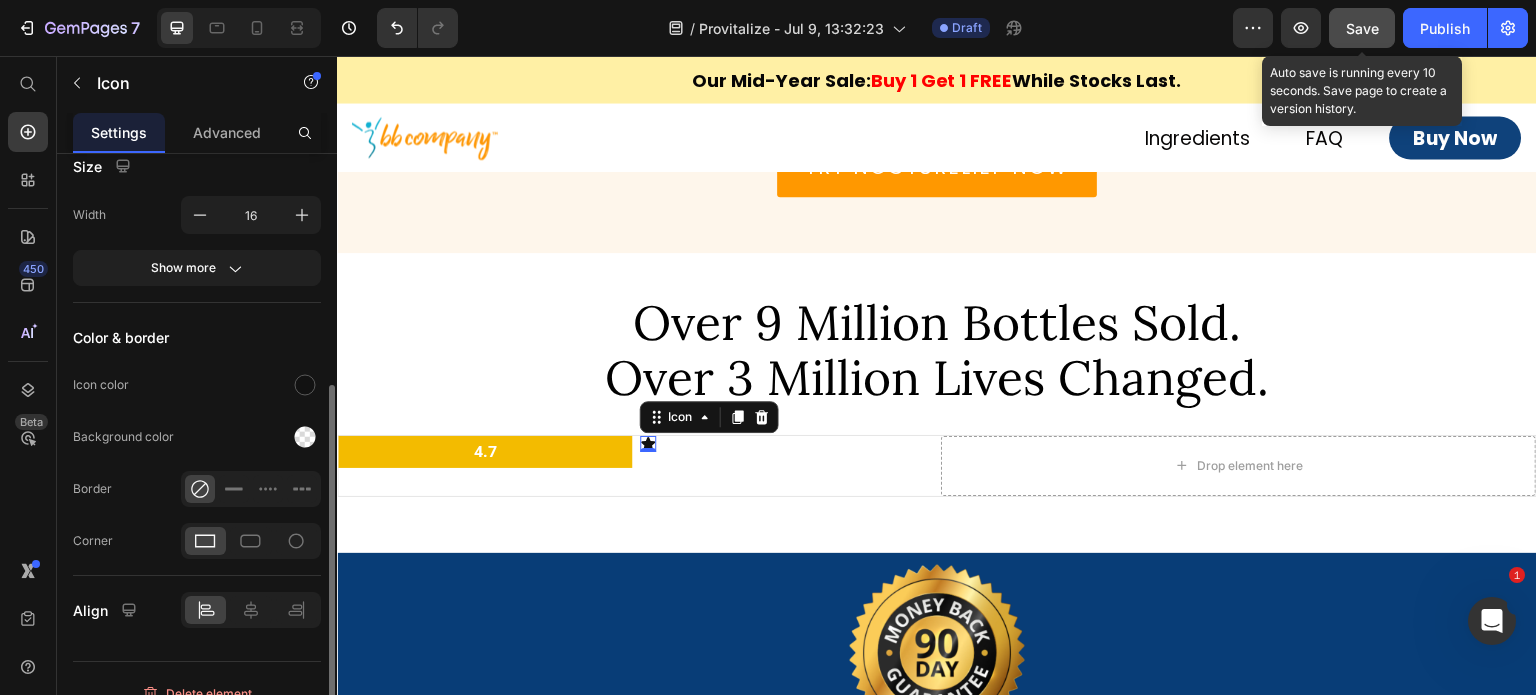 scroll, scrollTop: 322, scrollLeft: 0, axis: vertical 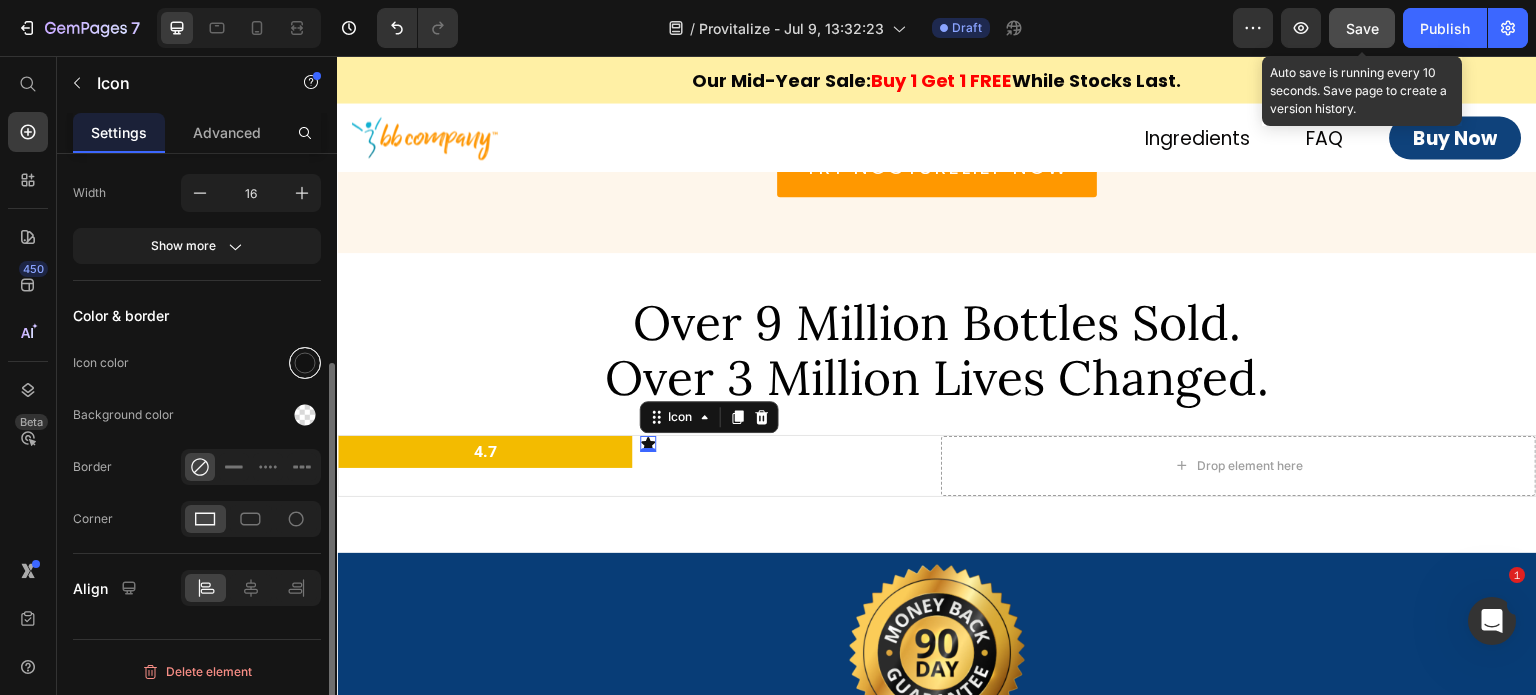 click at bounding box center (305, 363) 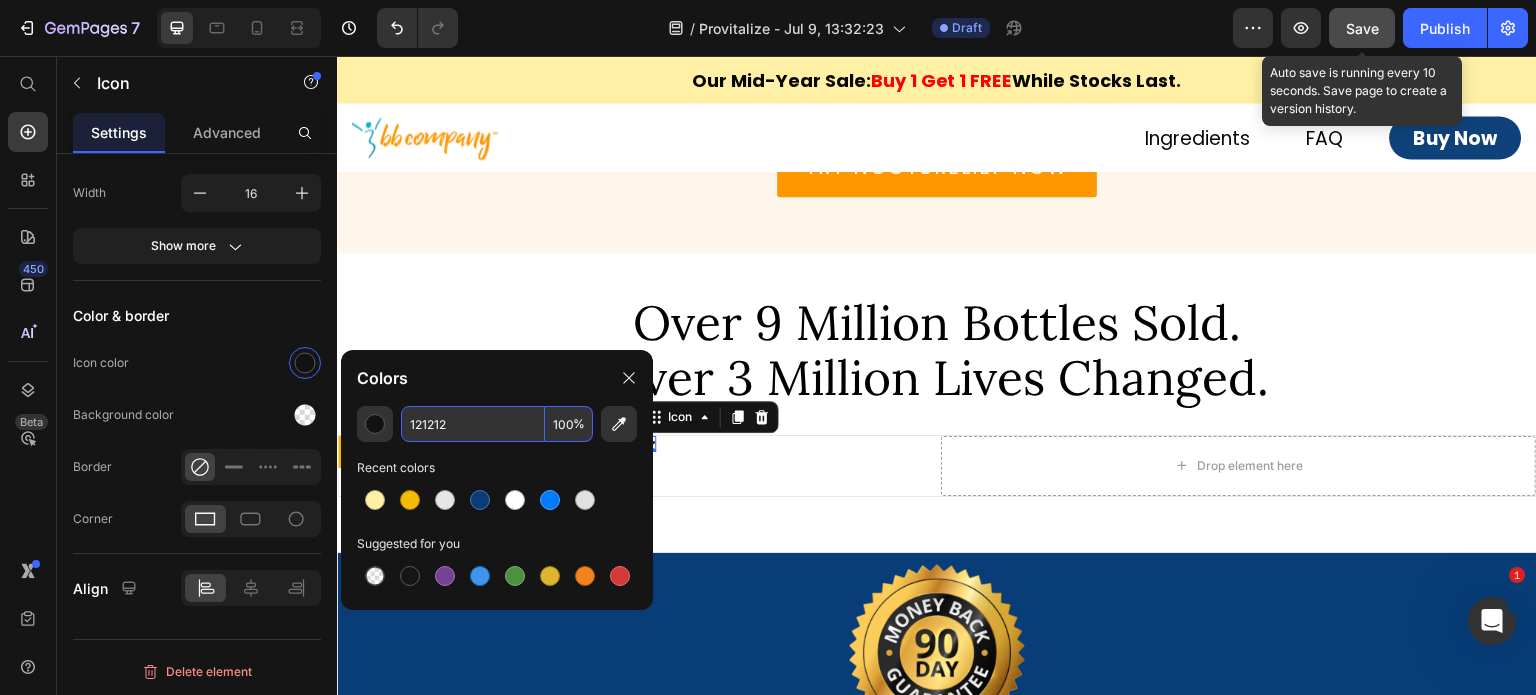 click on "121212" at bounding box center (473, 424) 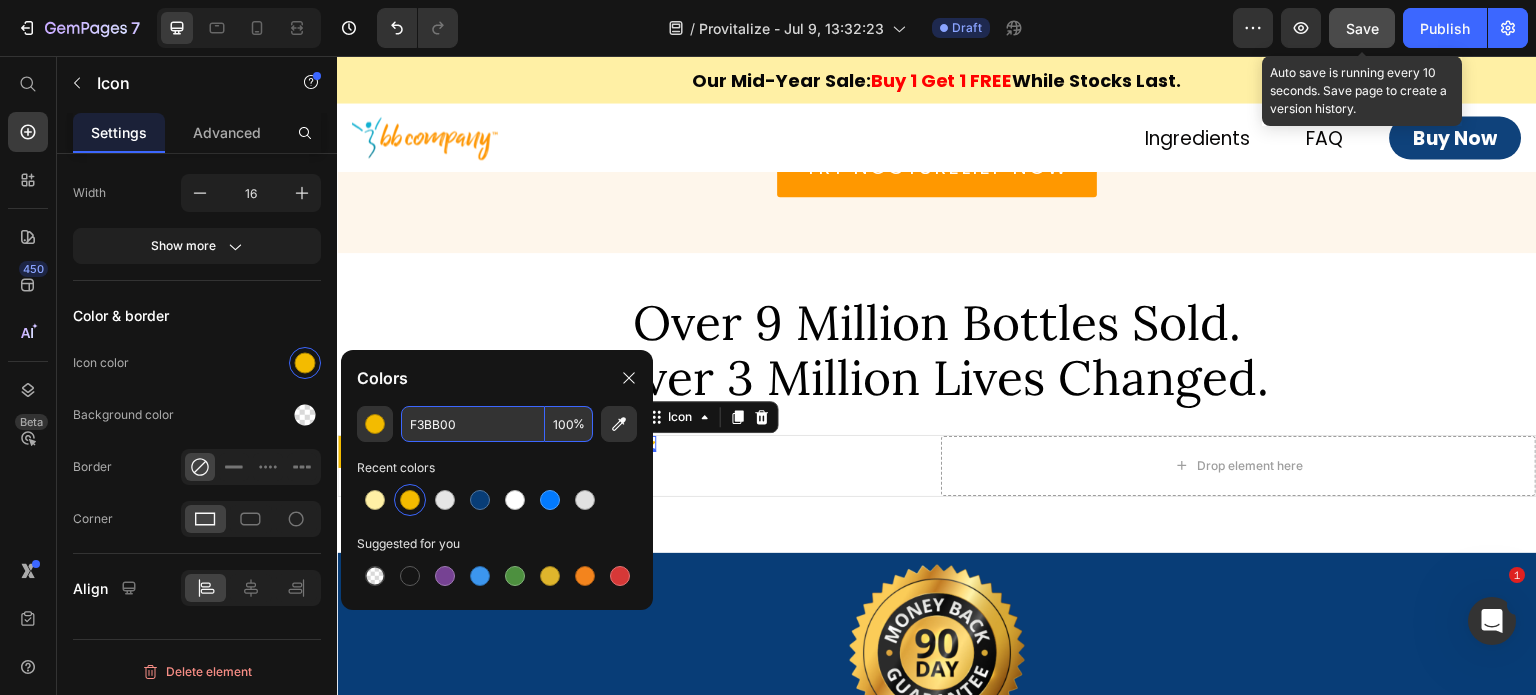 type on "F3BB00" 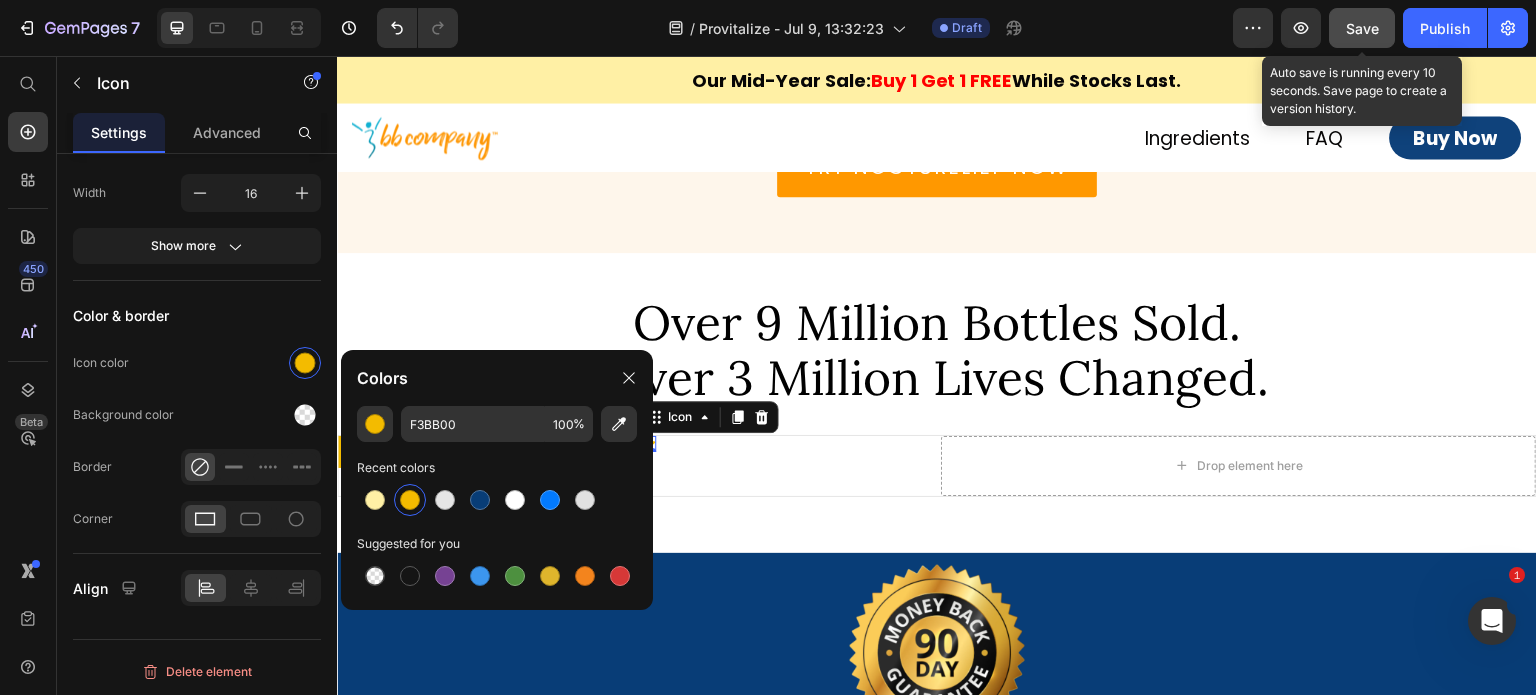 click on "Colors" 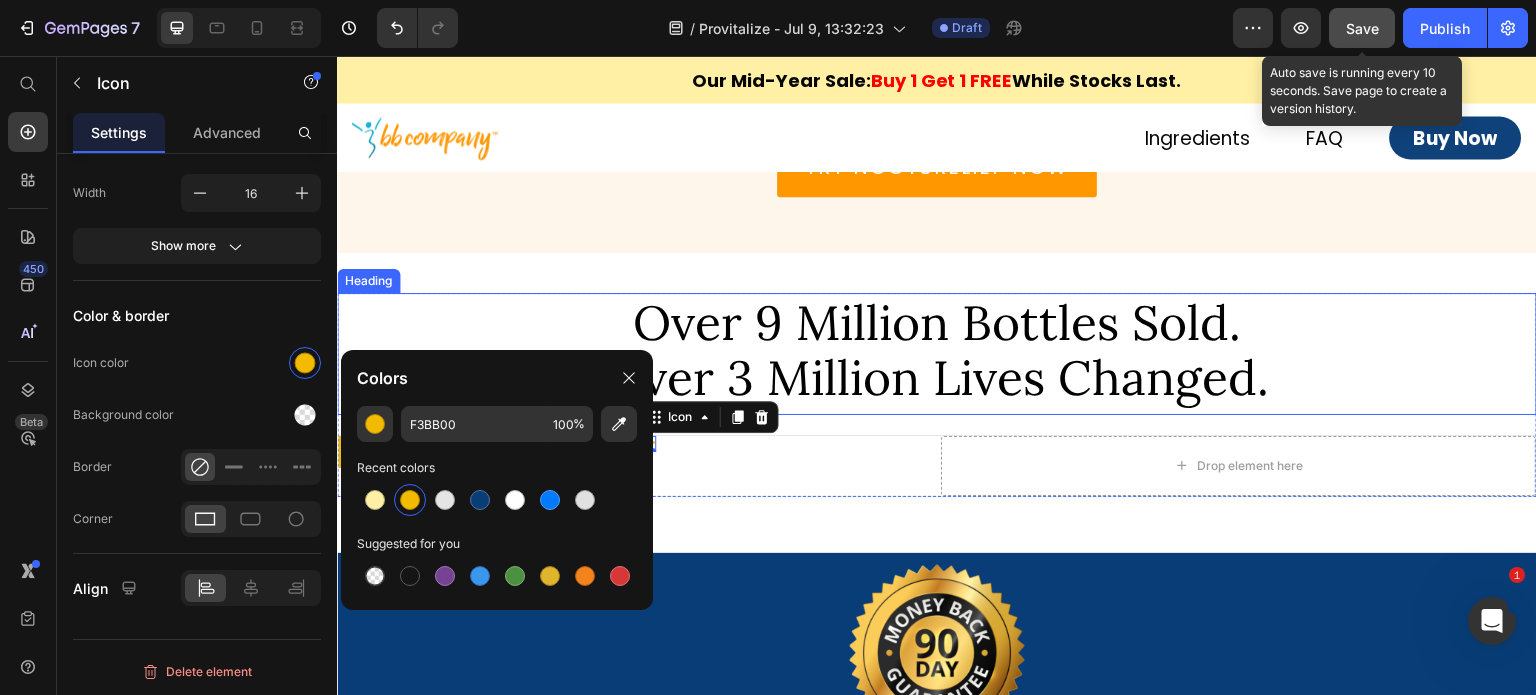 click on "⁠⁠⁠⁠⁠⁠⁠ Over 9 Million Bottles Sold. Over 3 Million Lives Changed." at bounding box center [937, 350] 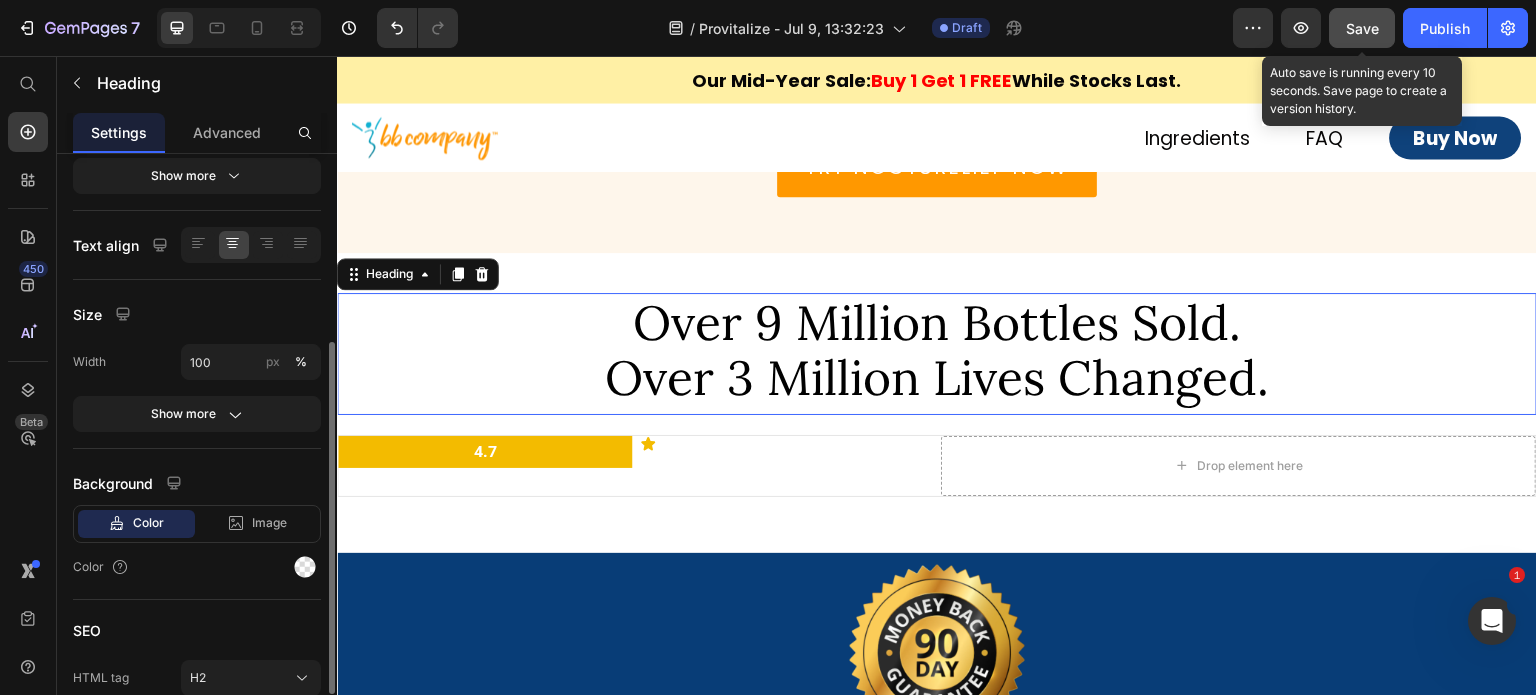 scroll, scrollTop: 0, scrollLeft: 0, axis: both 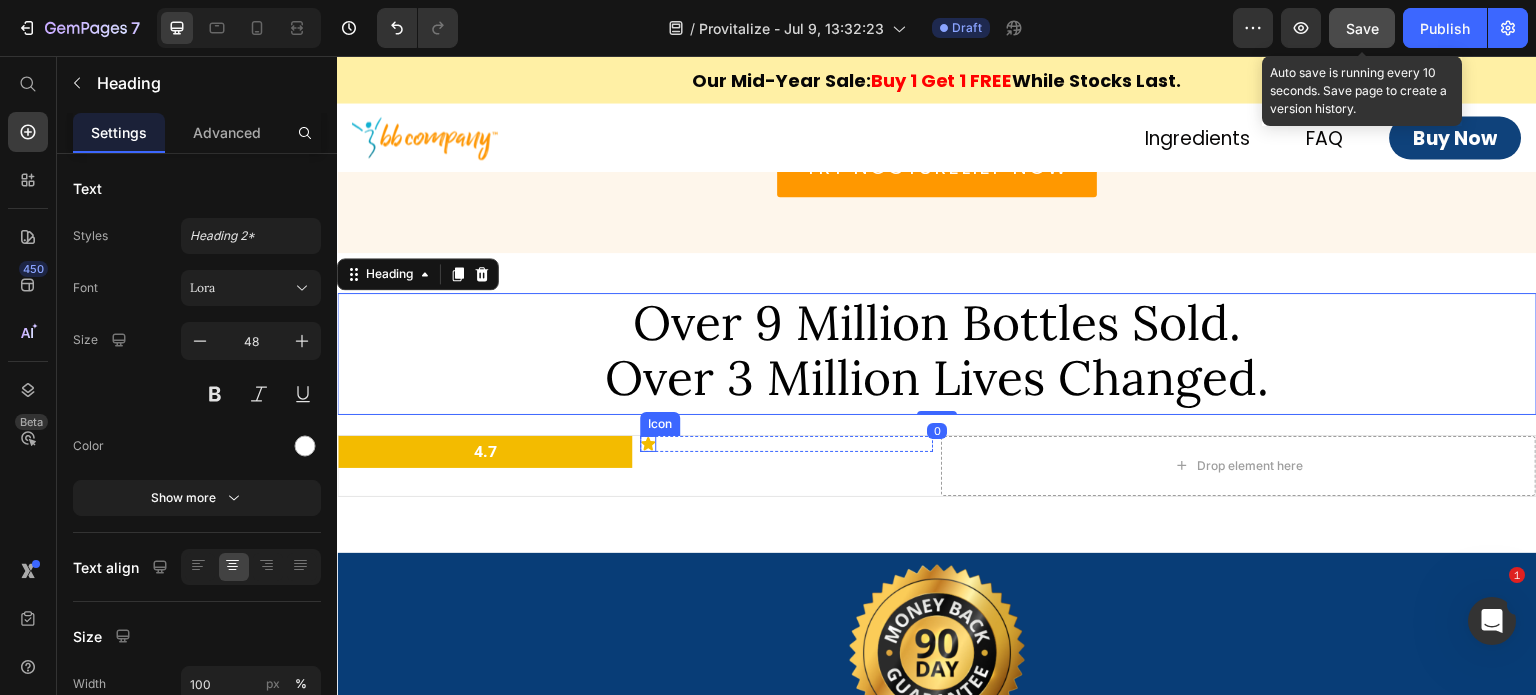 click on "Icon" at bounding box center (648, 444) 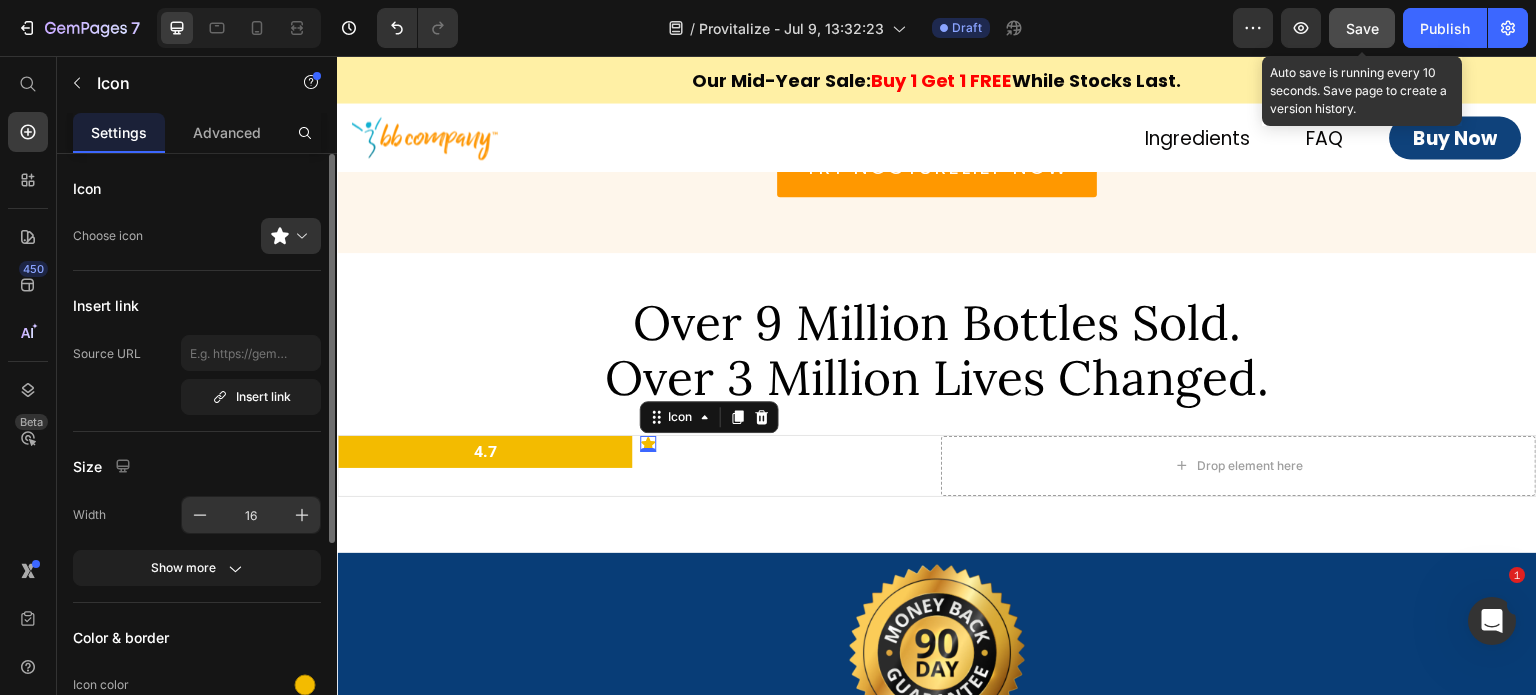 click on "16" at bounding box center (251, 515) 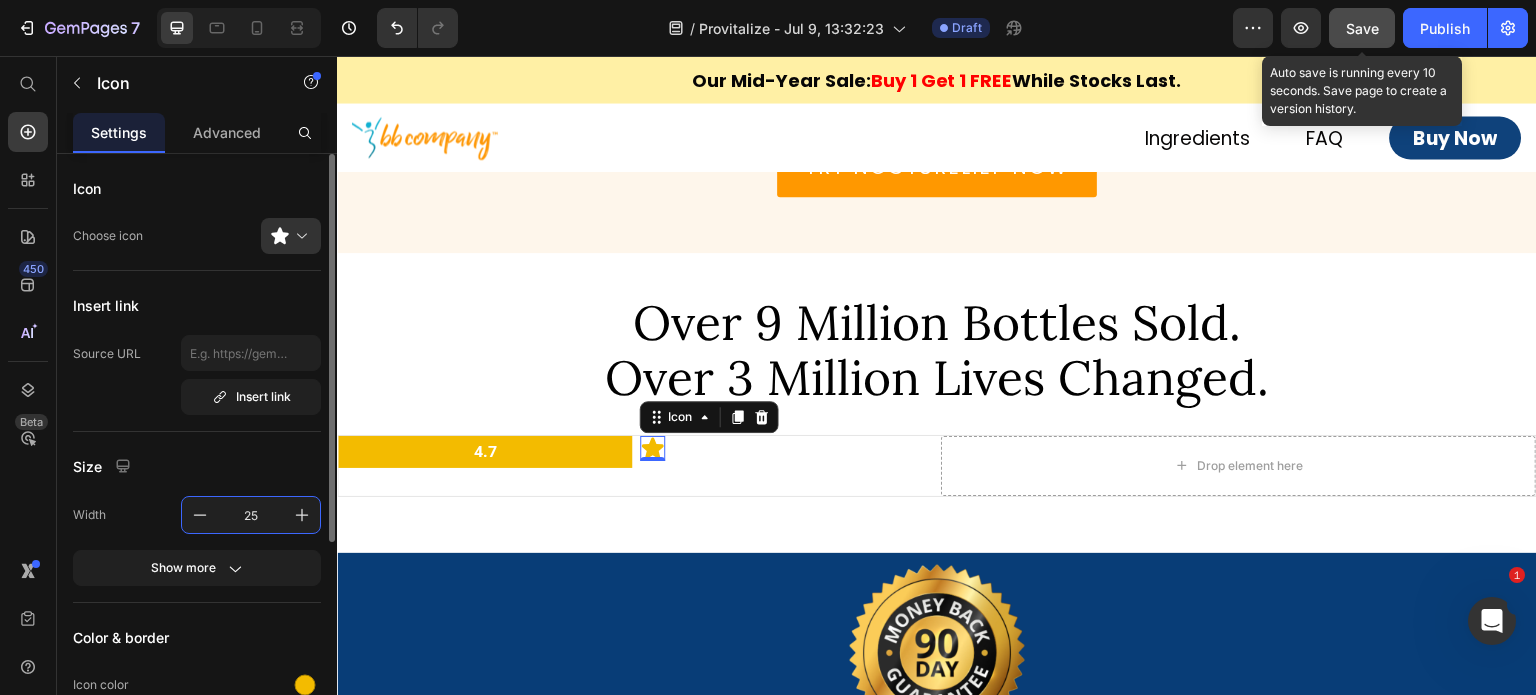 type on "25" 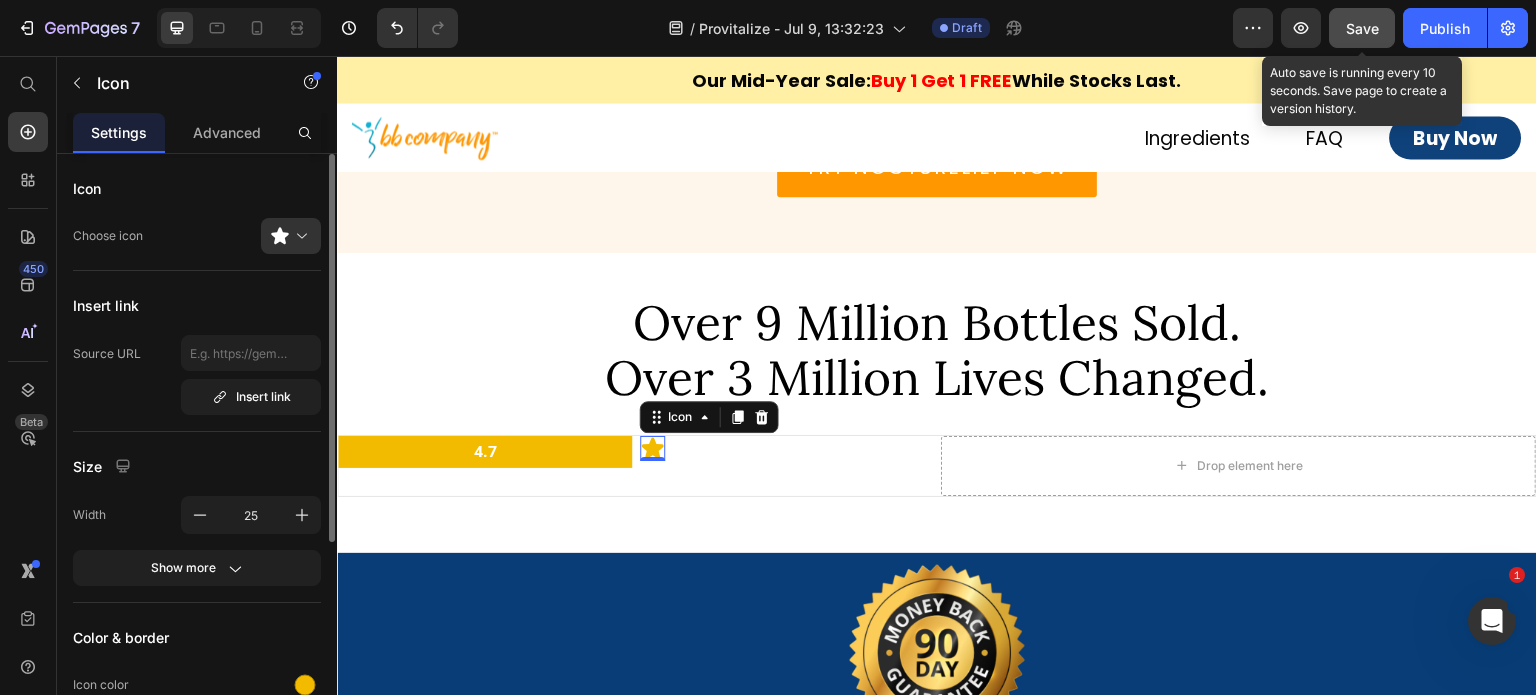 click on "Size" at bounding box center [197, 466] 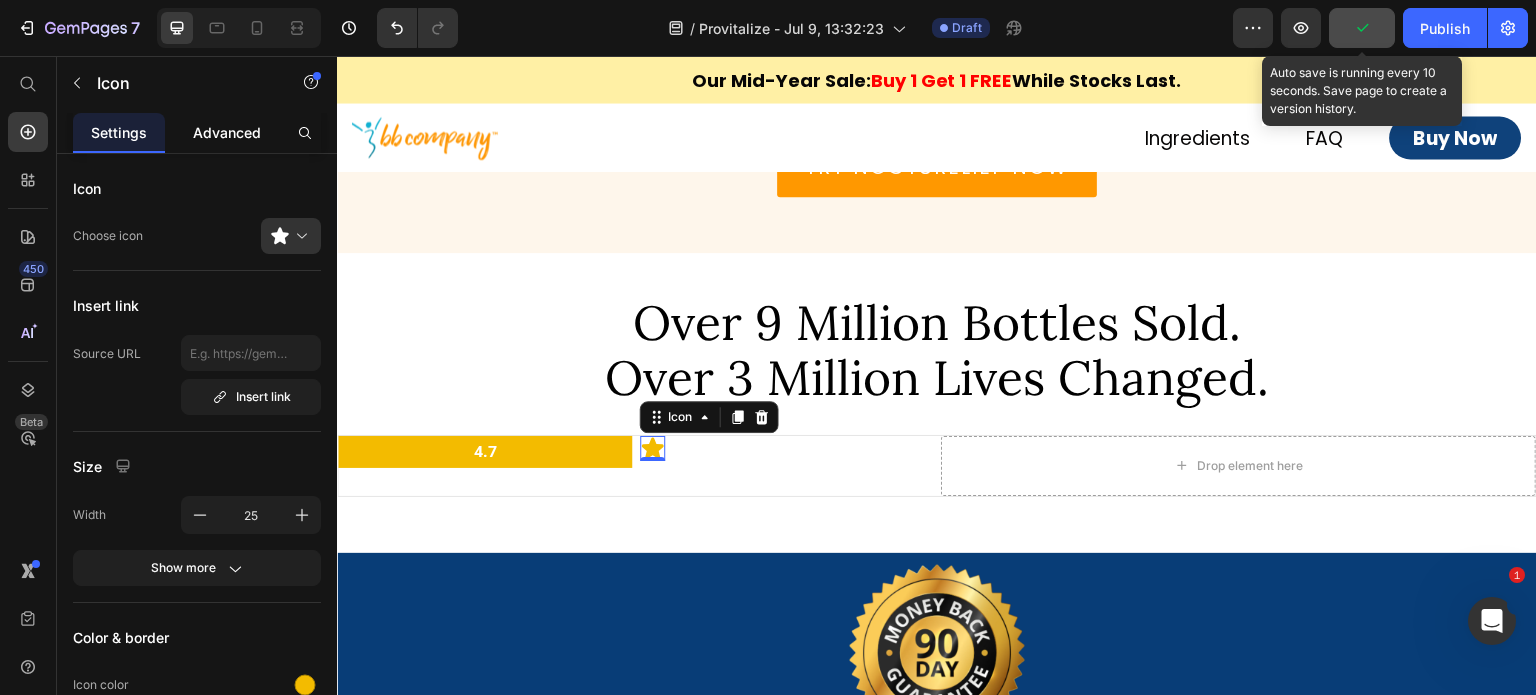 click on "Advanced" at bounding box center (227, 132) 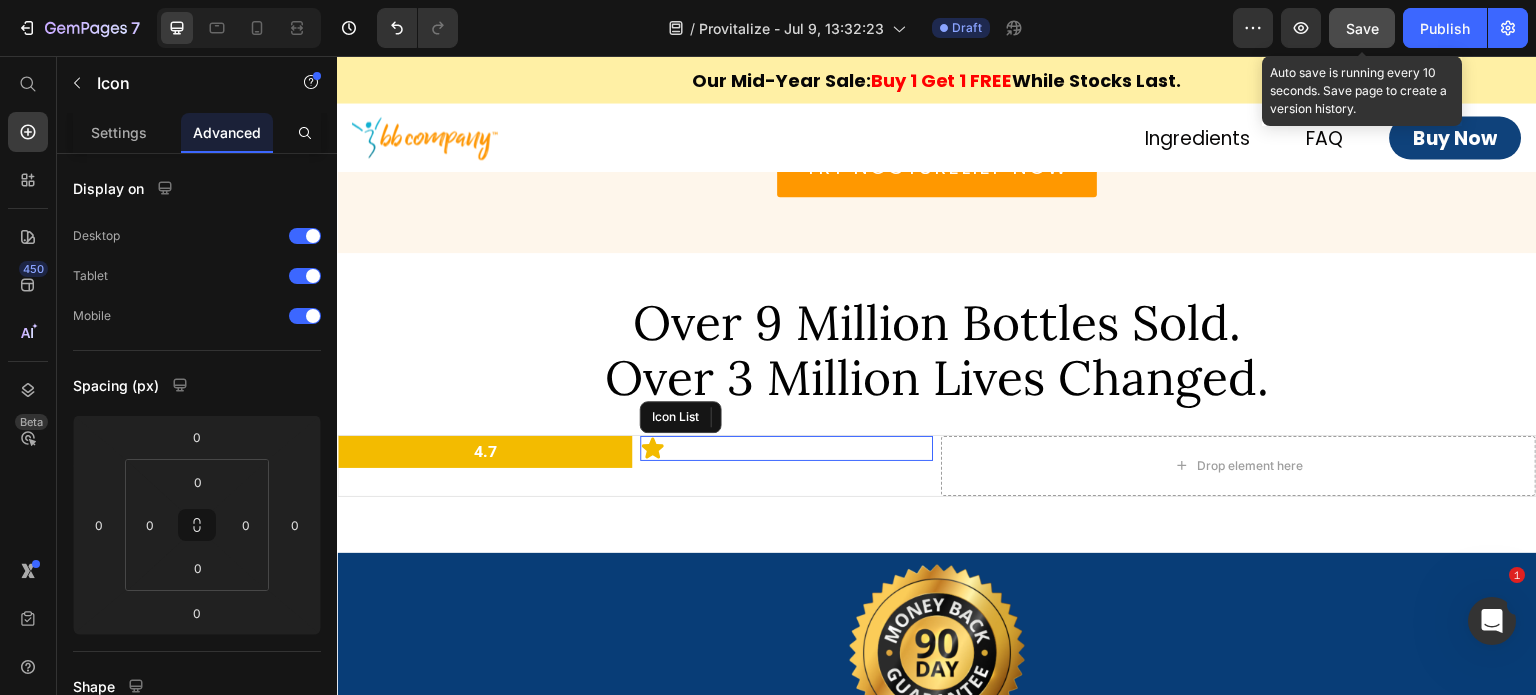 click on "Icon   0" at bounding box center (787, 448) 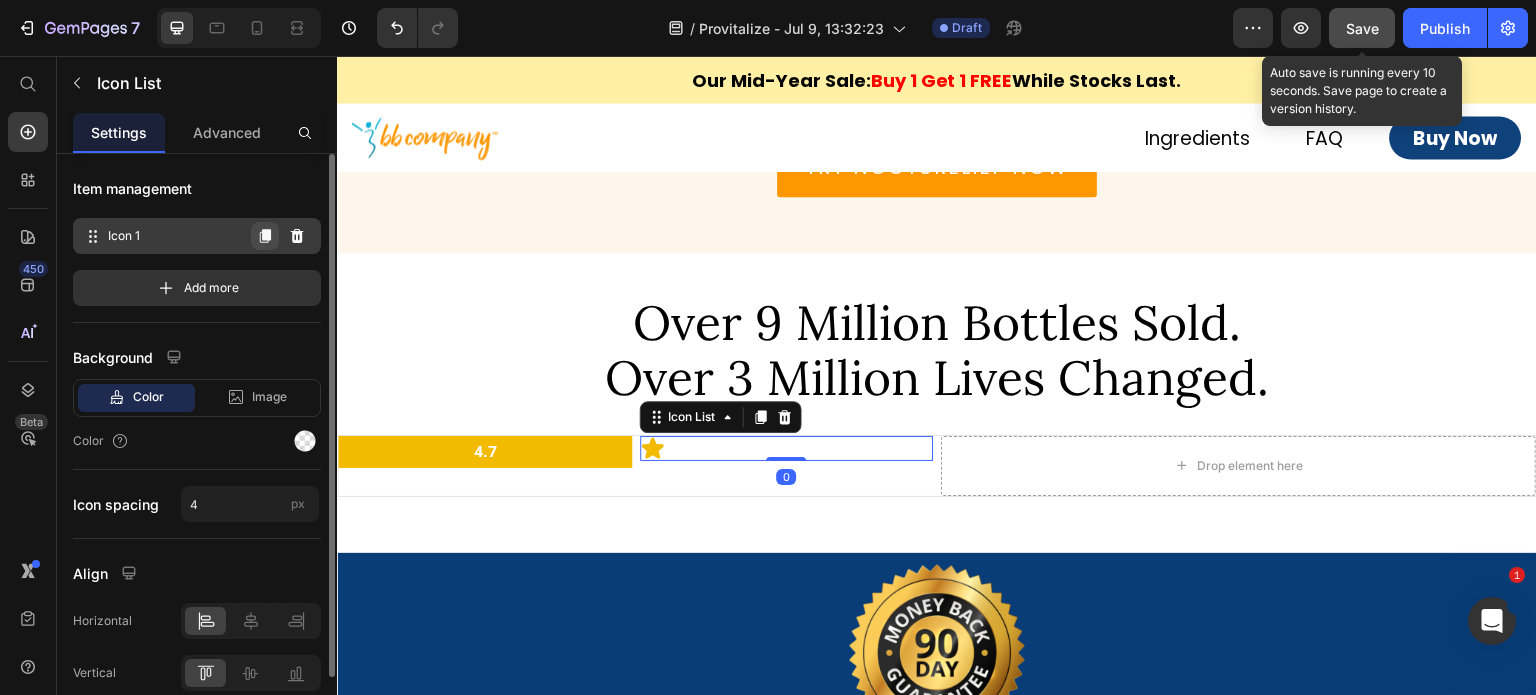 click 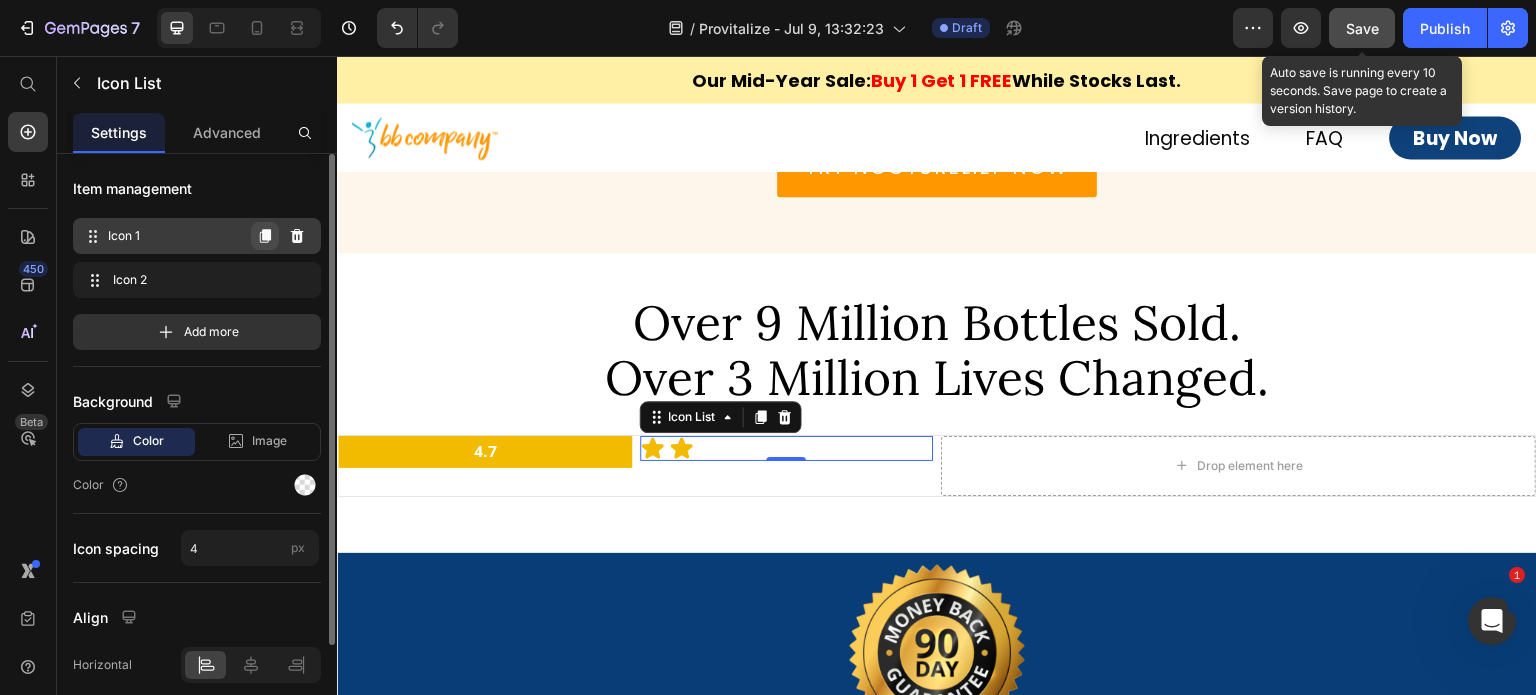 click 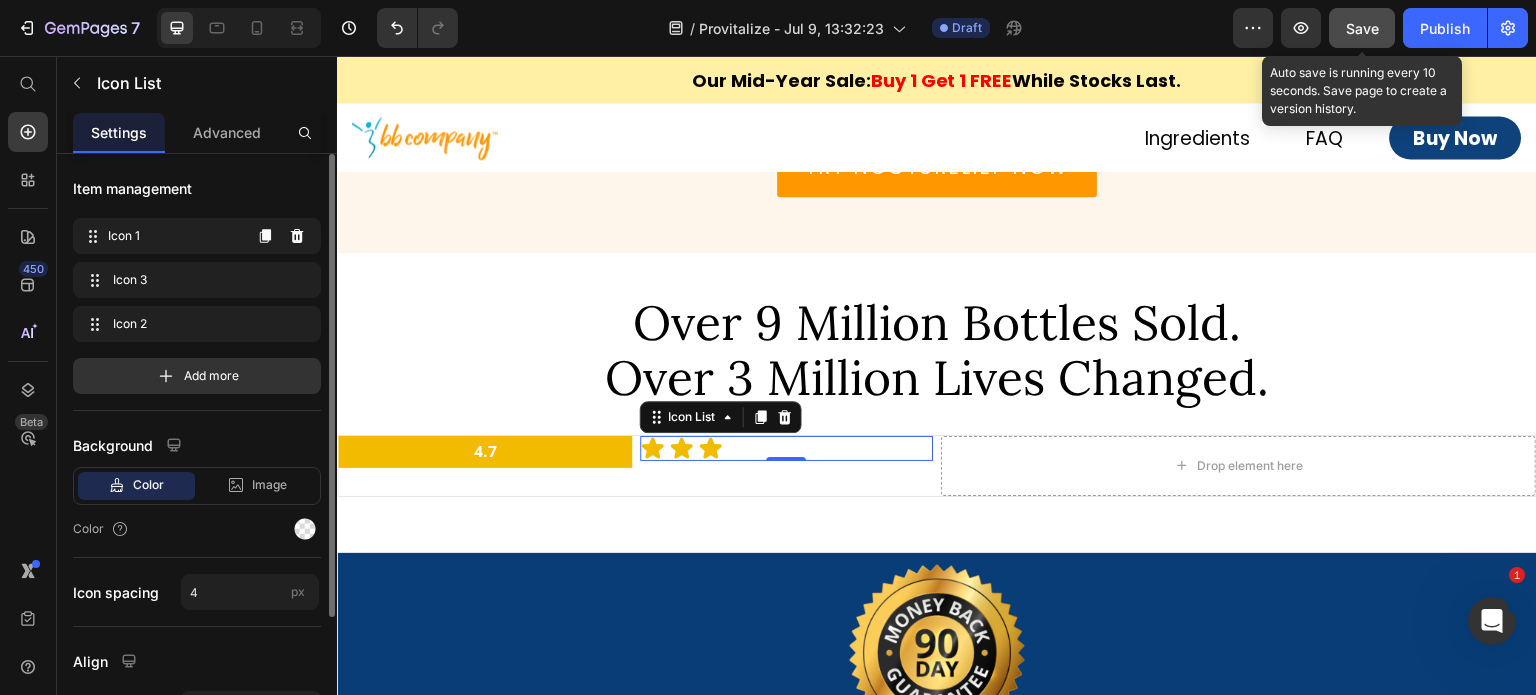 click 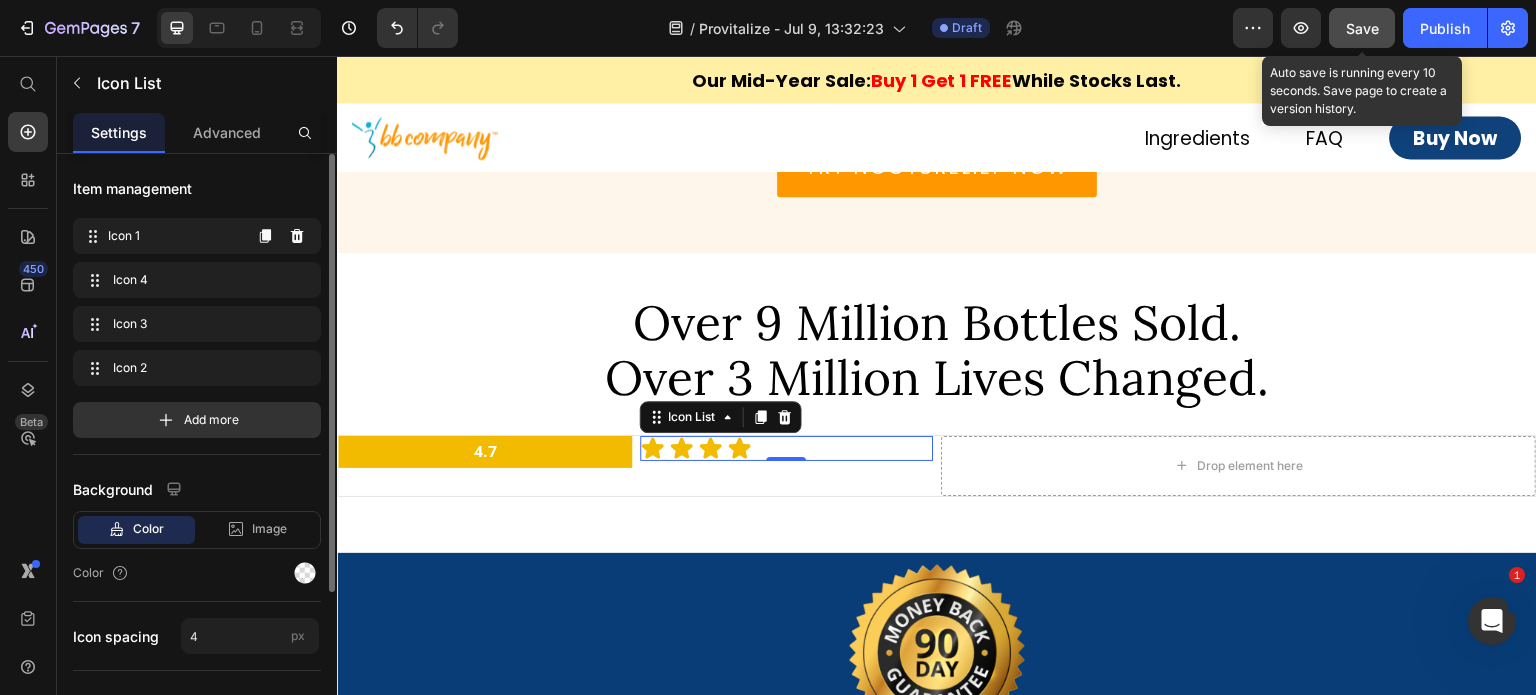 click 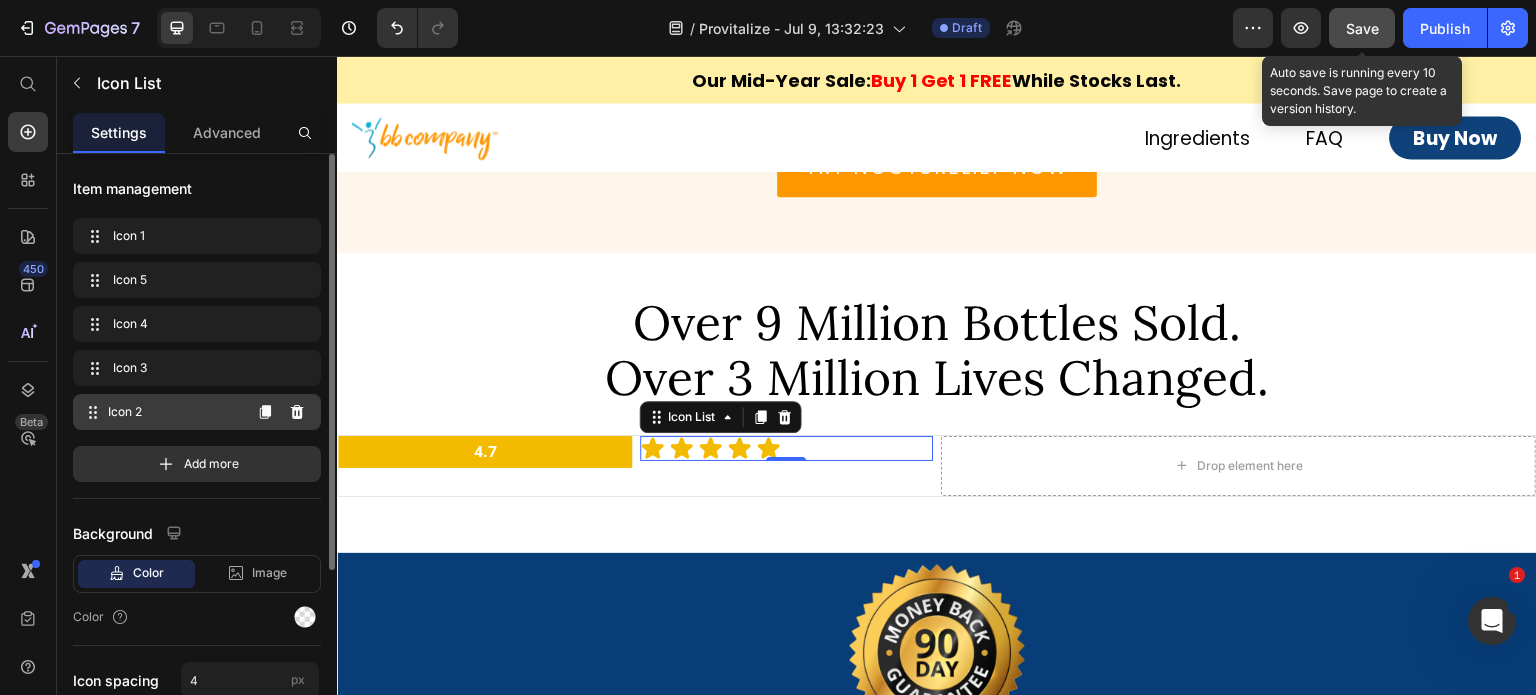 click on "Icon 2" at bounding box center [174, 412] 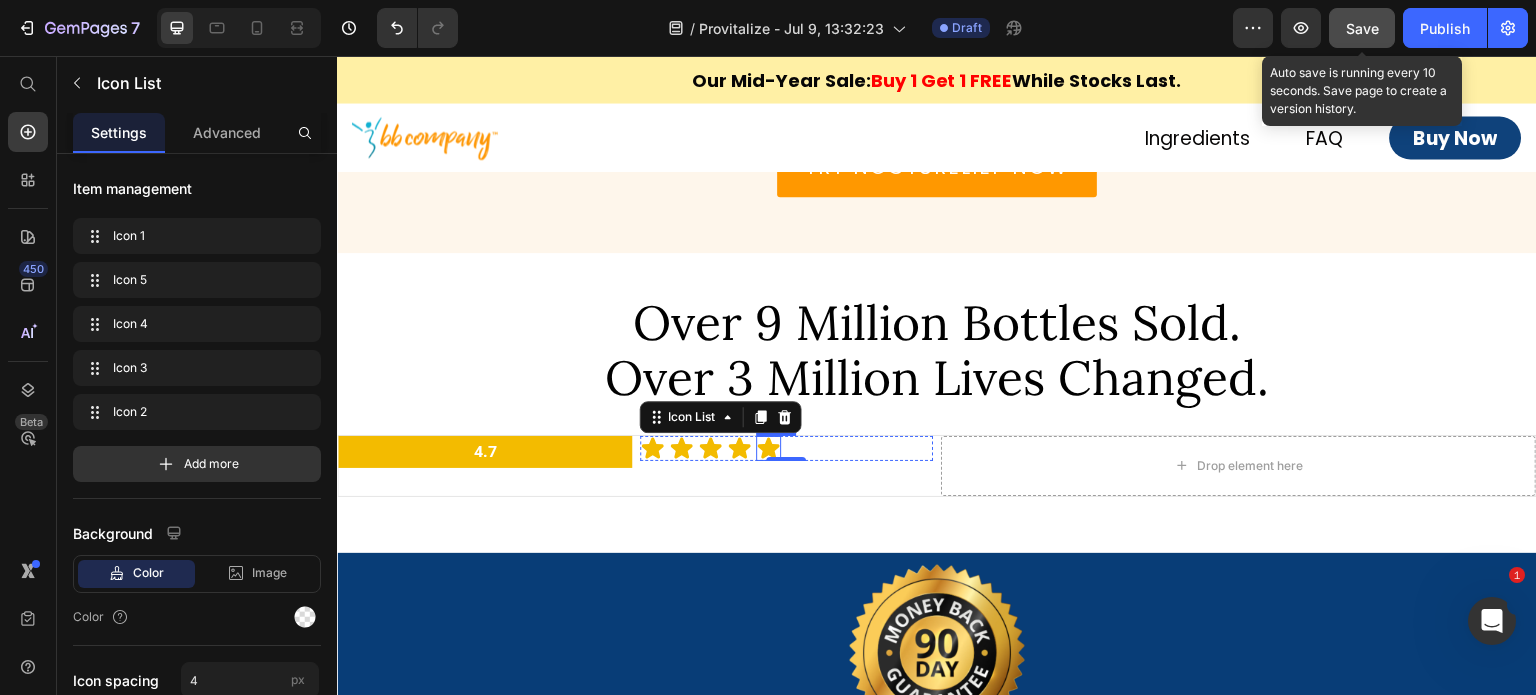 click 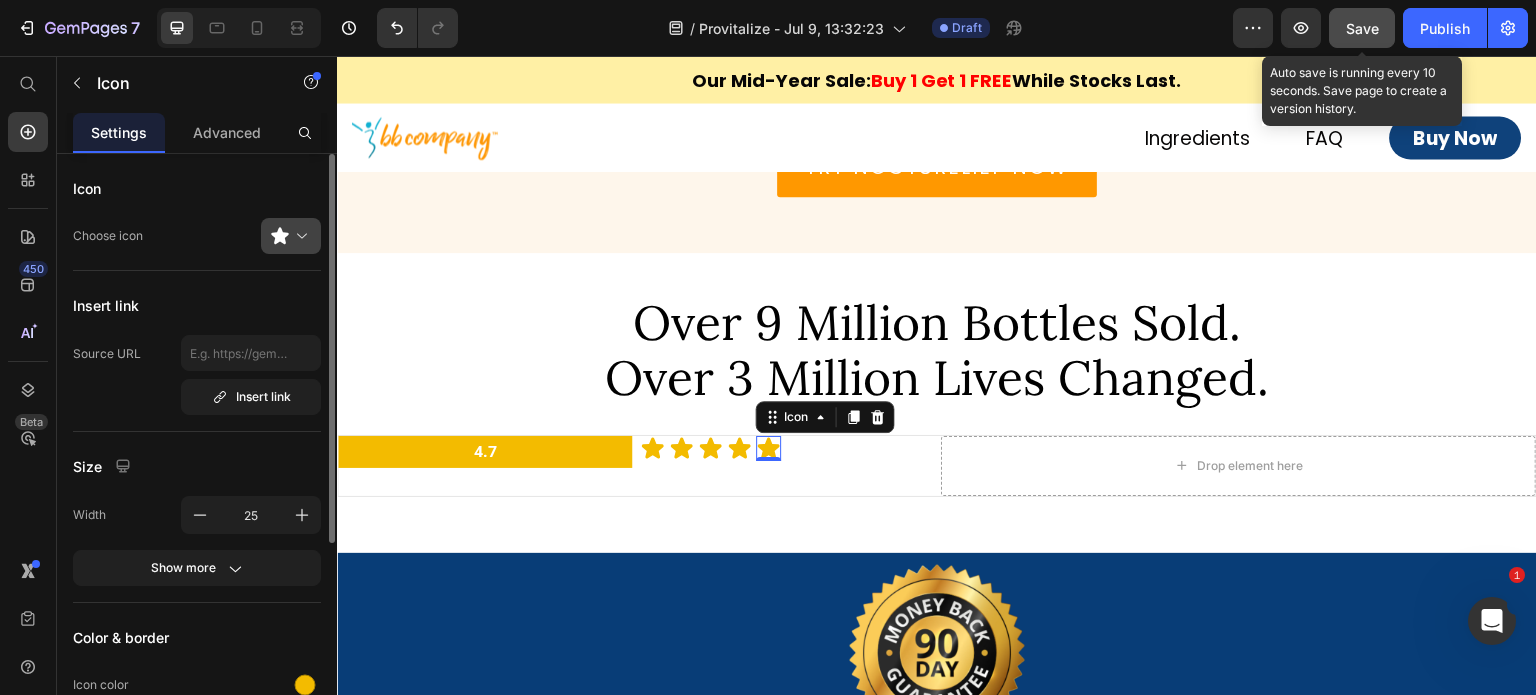 click at bounding box center (299, 236) 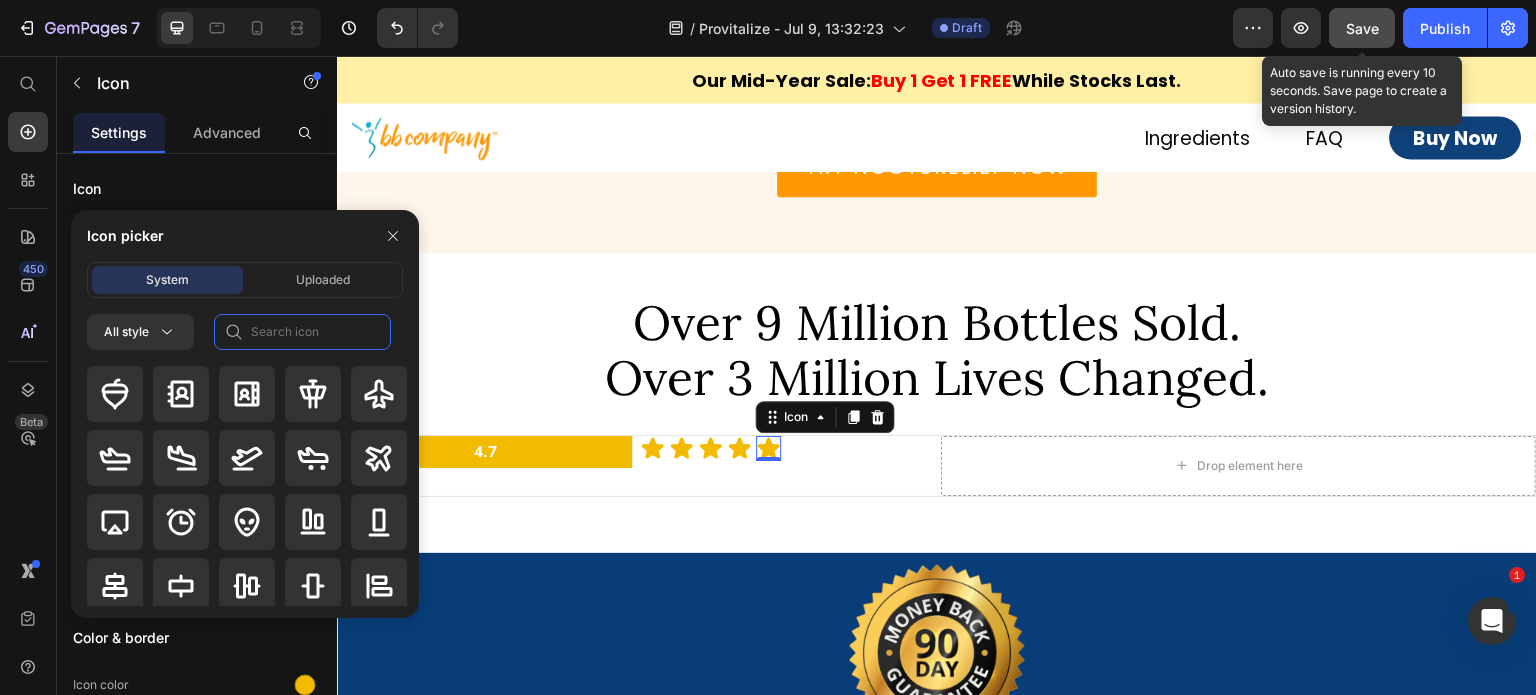 click 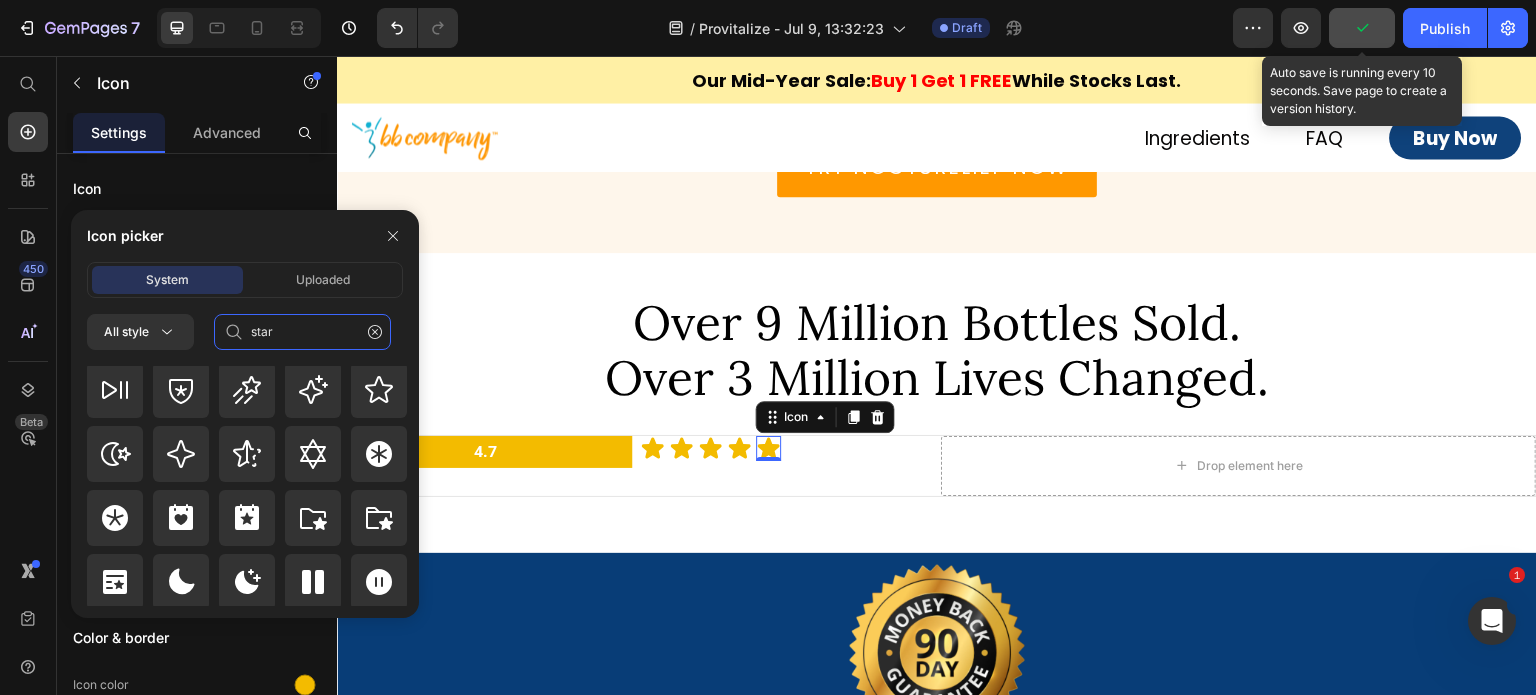 scroll, scrollTop: 872, scrollLeft: 0, axis: vertical 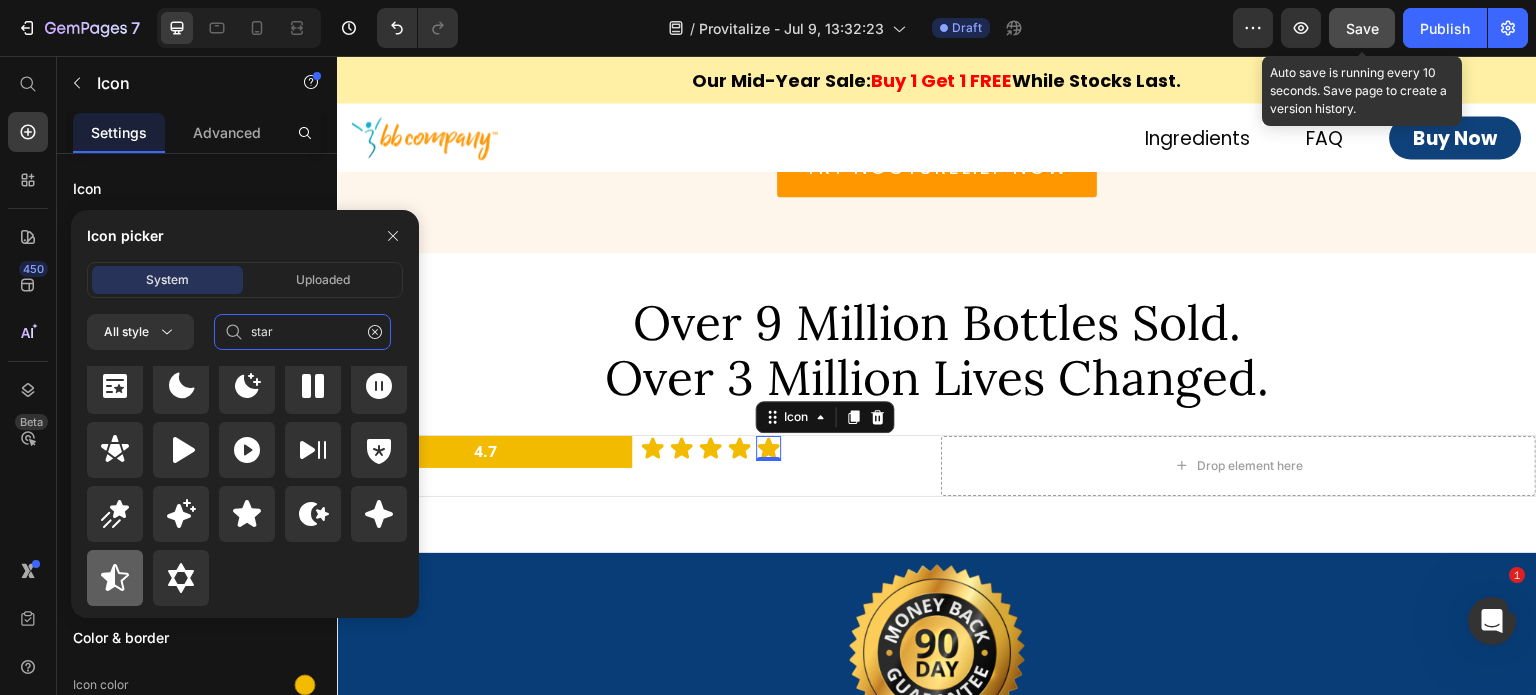 type on "star" 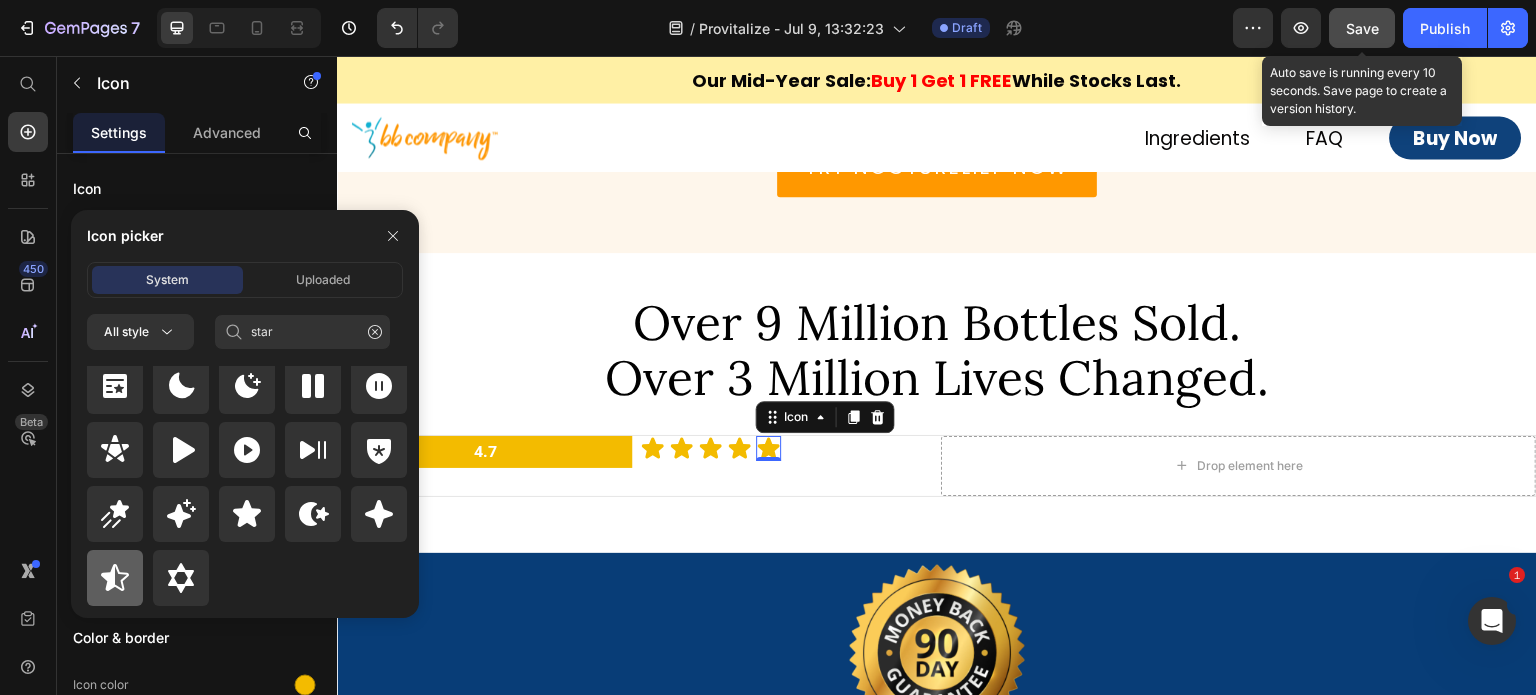 click 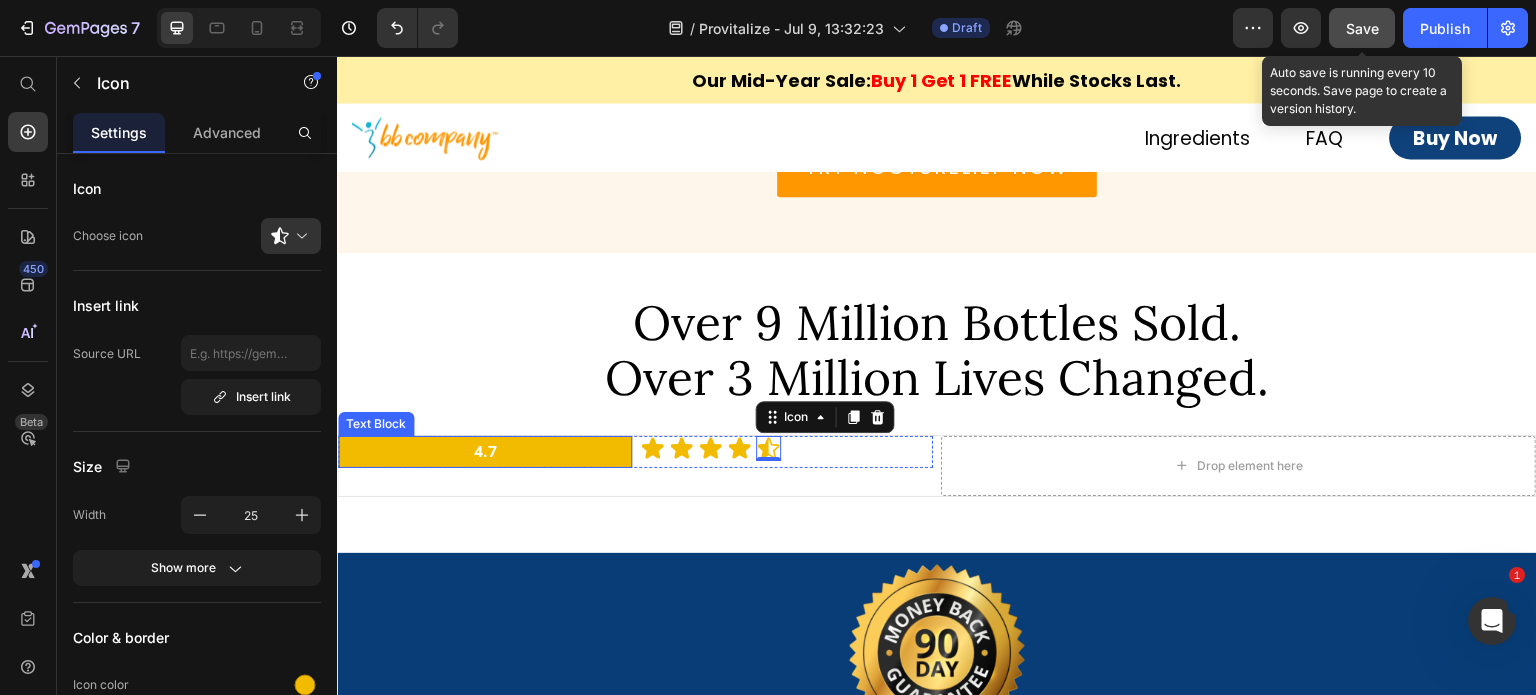 click on "4.7" at bounding box center [485, 452] 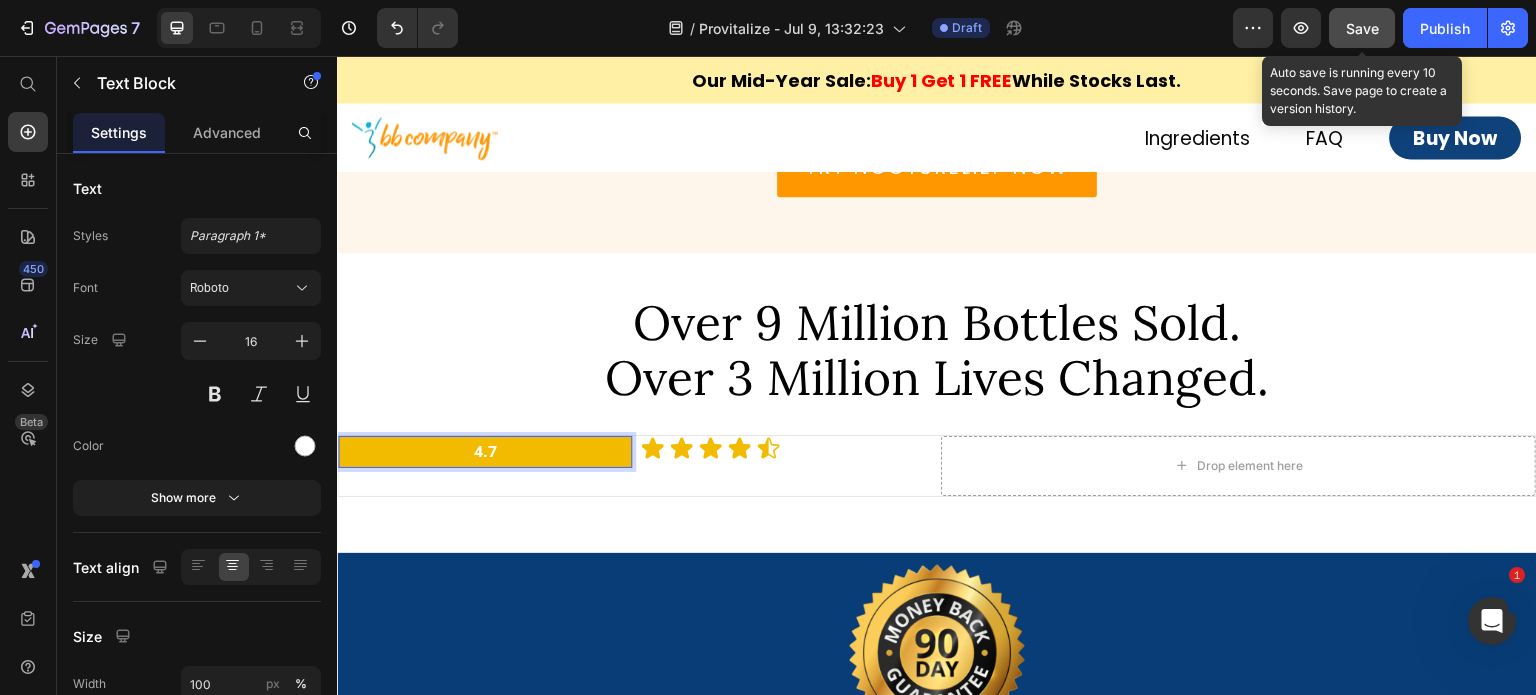 click on "4.7" at bounding box center (485, 452) 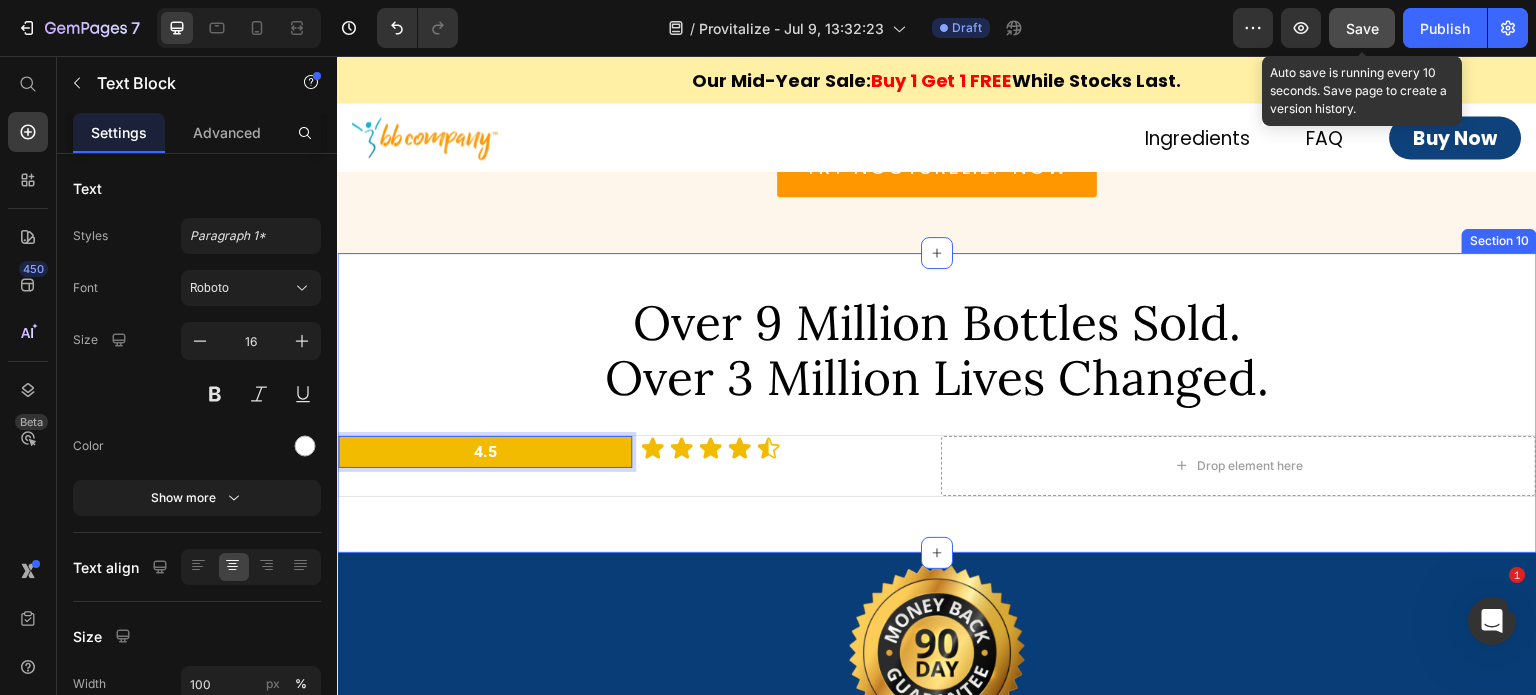 click on "⁠⁠⁠⁠⁠⁠⁠ Over 9 Million Bottles Sold. Over 3 Million Lives Changed. Heading 4.5 Text Block   0 Icon Icon Icon Icon
Icon Icon List Row
Drop element here Row Row" at bounding box center (937, 403) 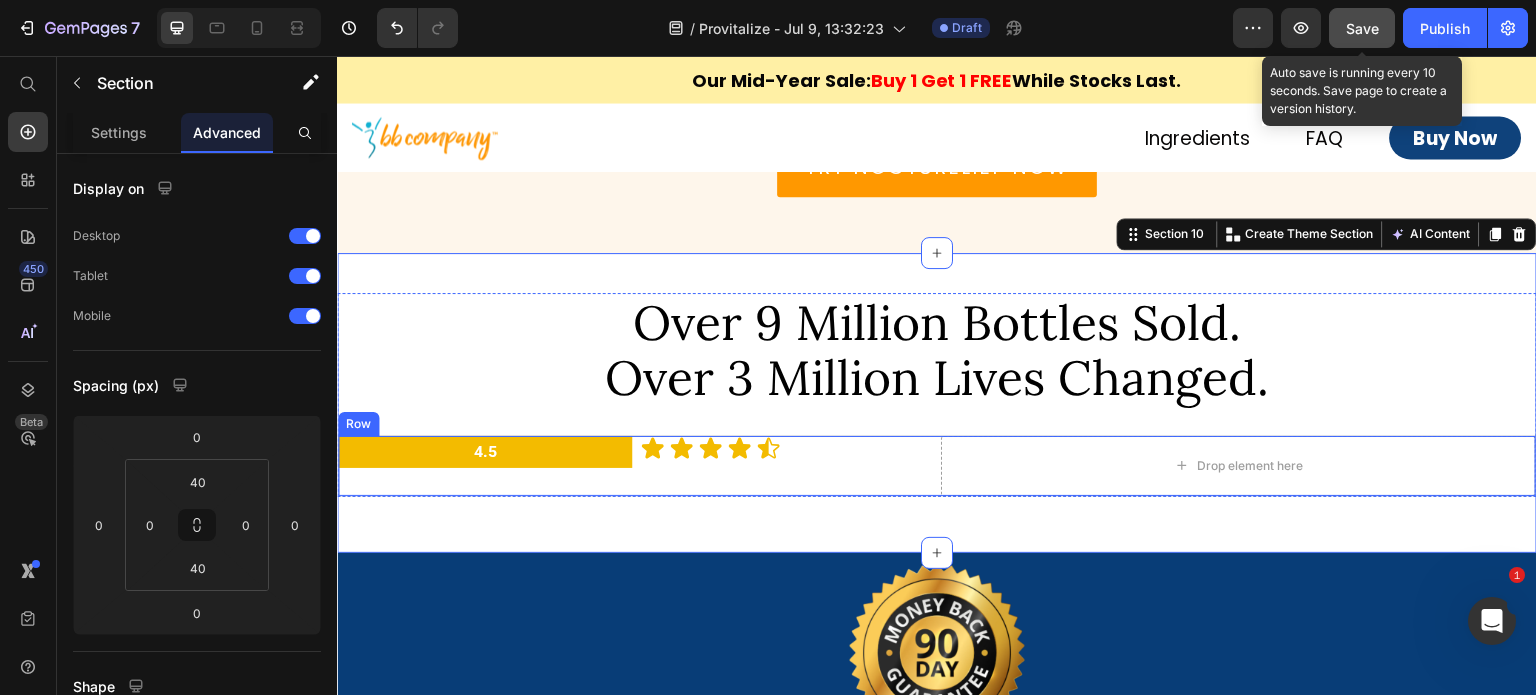 click on "4.5 Text Block Icon Icon Icon Icon
Icon Icon List Row" at bounding box center [635, 466] 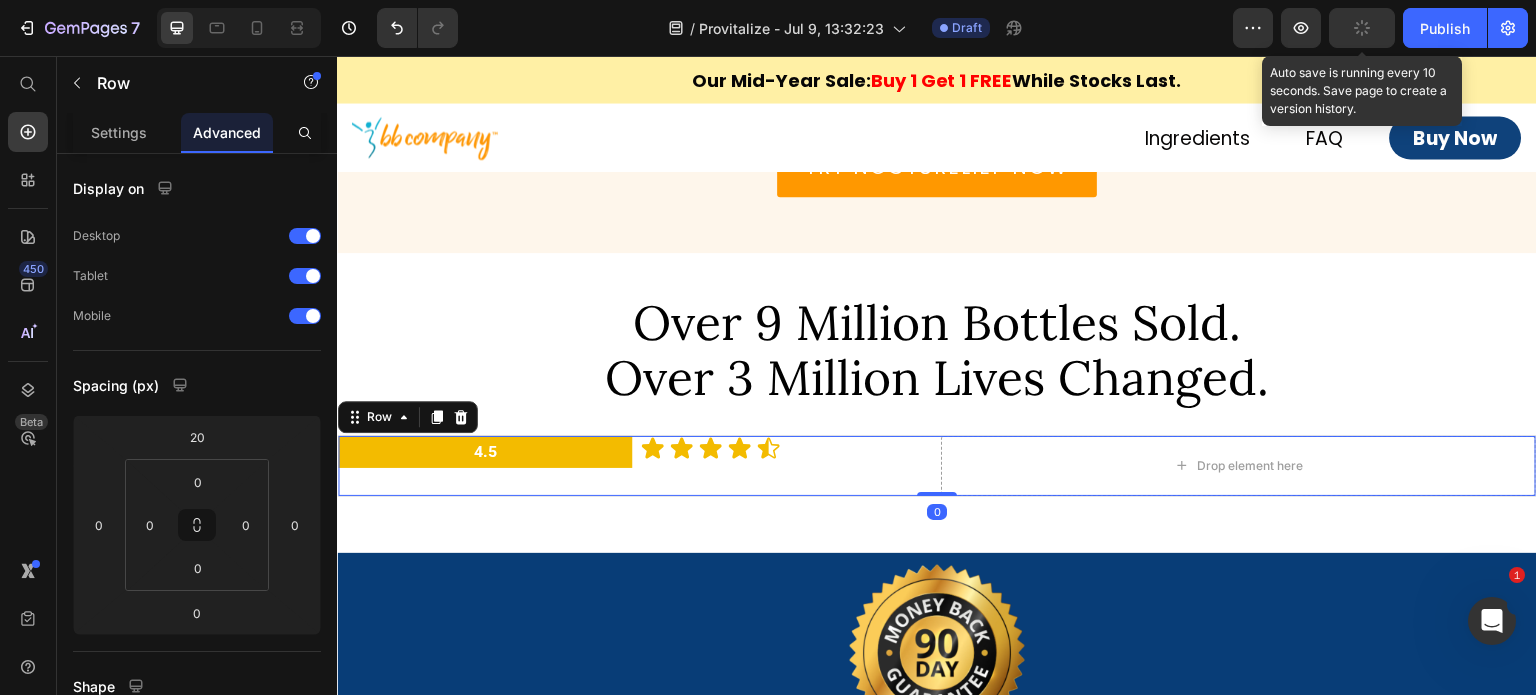 click on "4.5 Text Block Icon Icon Icon Icon
Icon Icon List Row" at bounding box center (635, 466) 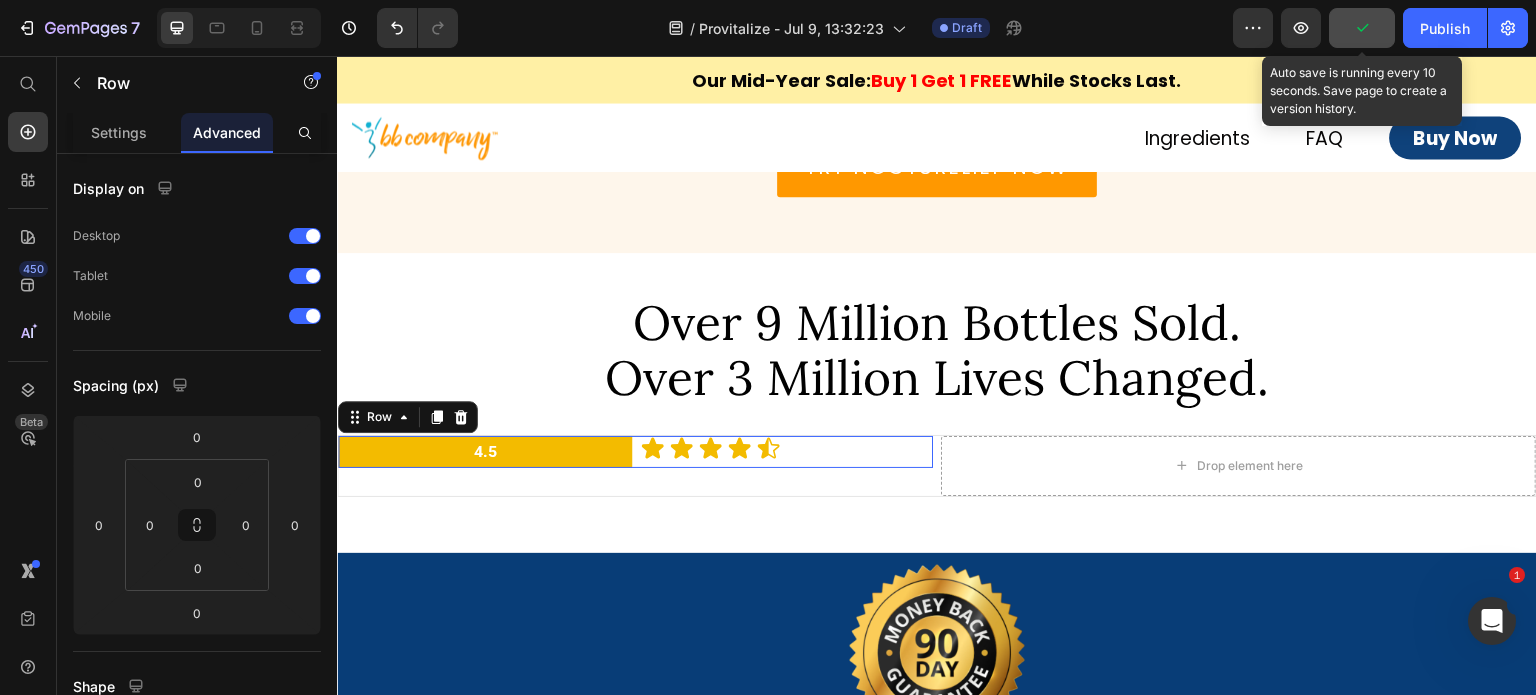click on "Icon Icon Icon Icon
Icon Icon List" at bounding box center (787, 452) 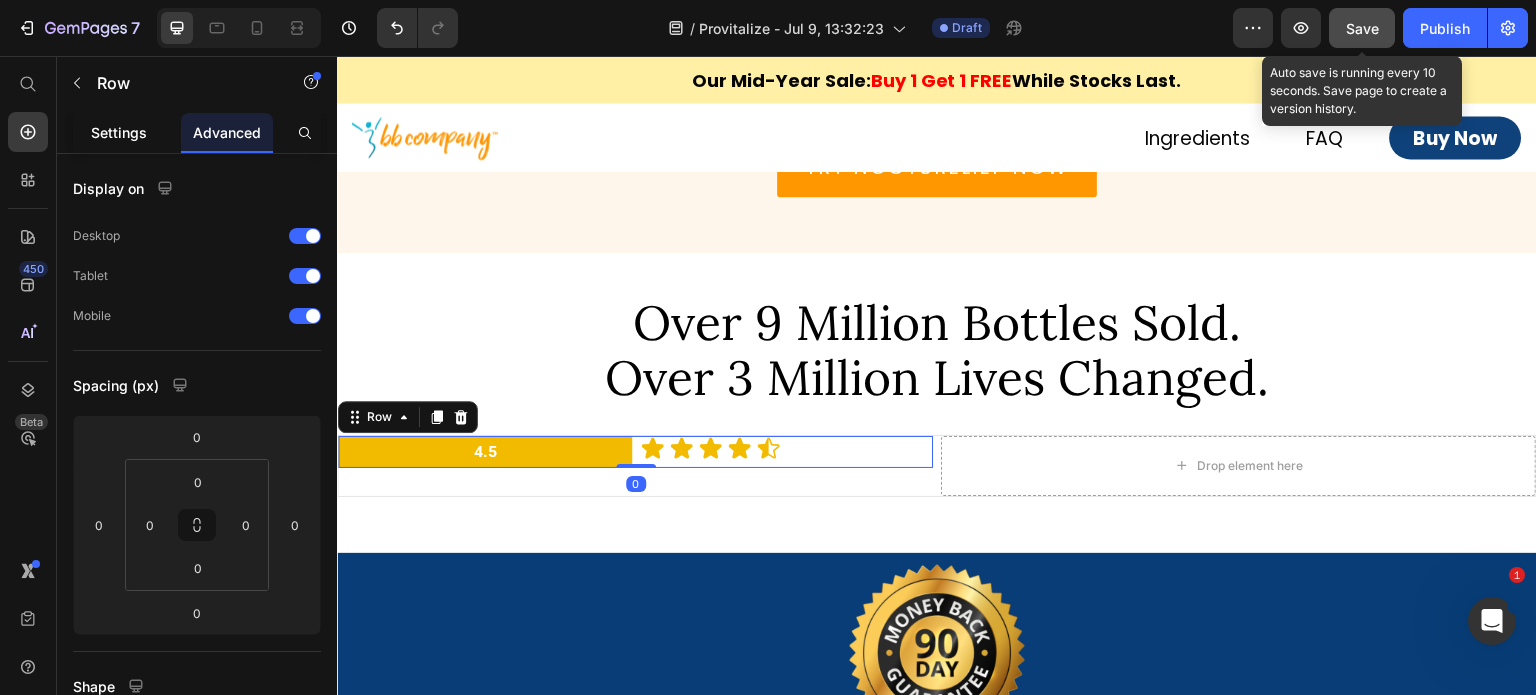 click on "Settings" at bounding box center [119, 132] 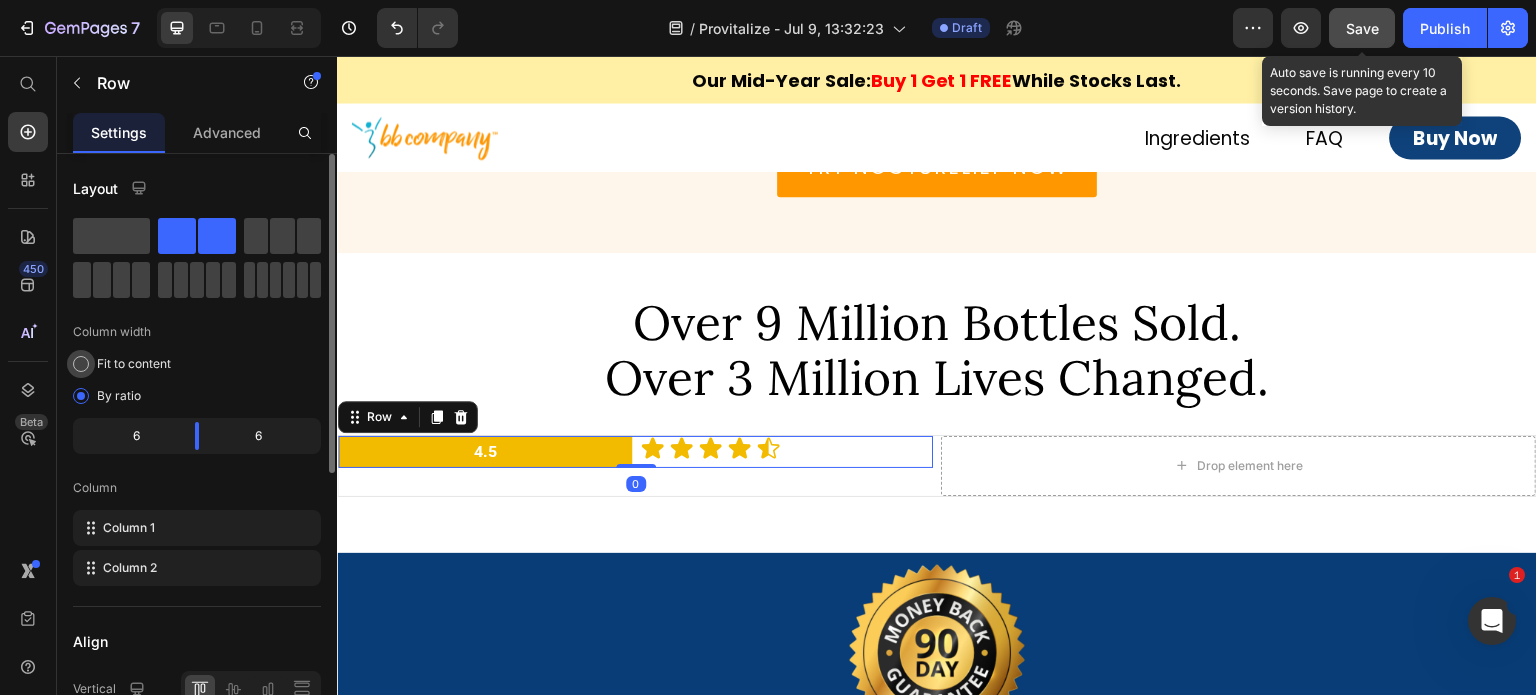 click on "Fit to content" at bounding box center (134, 364) 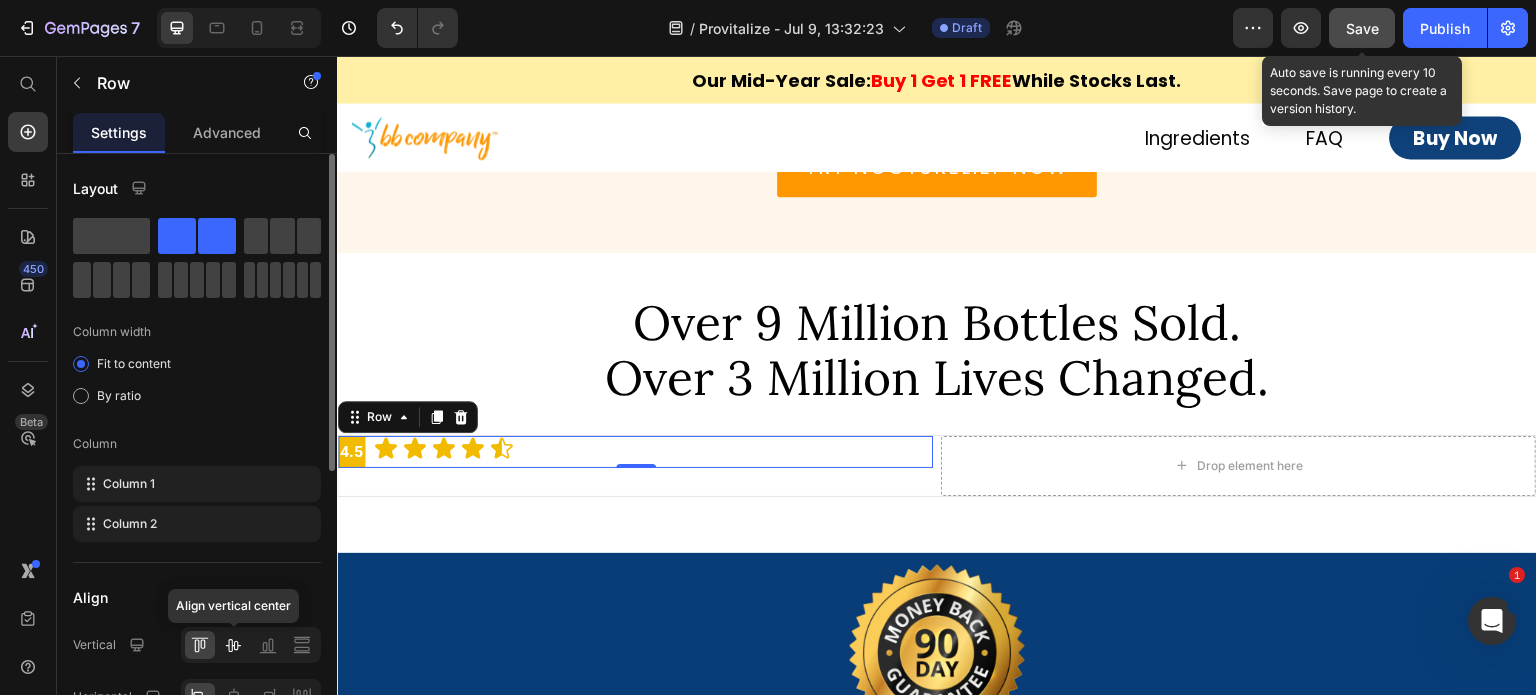 click 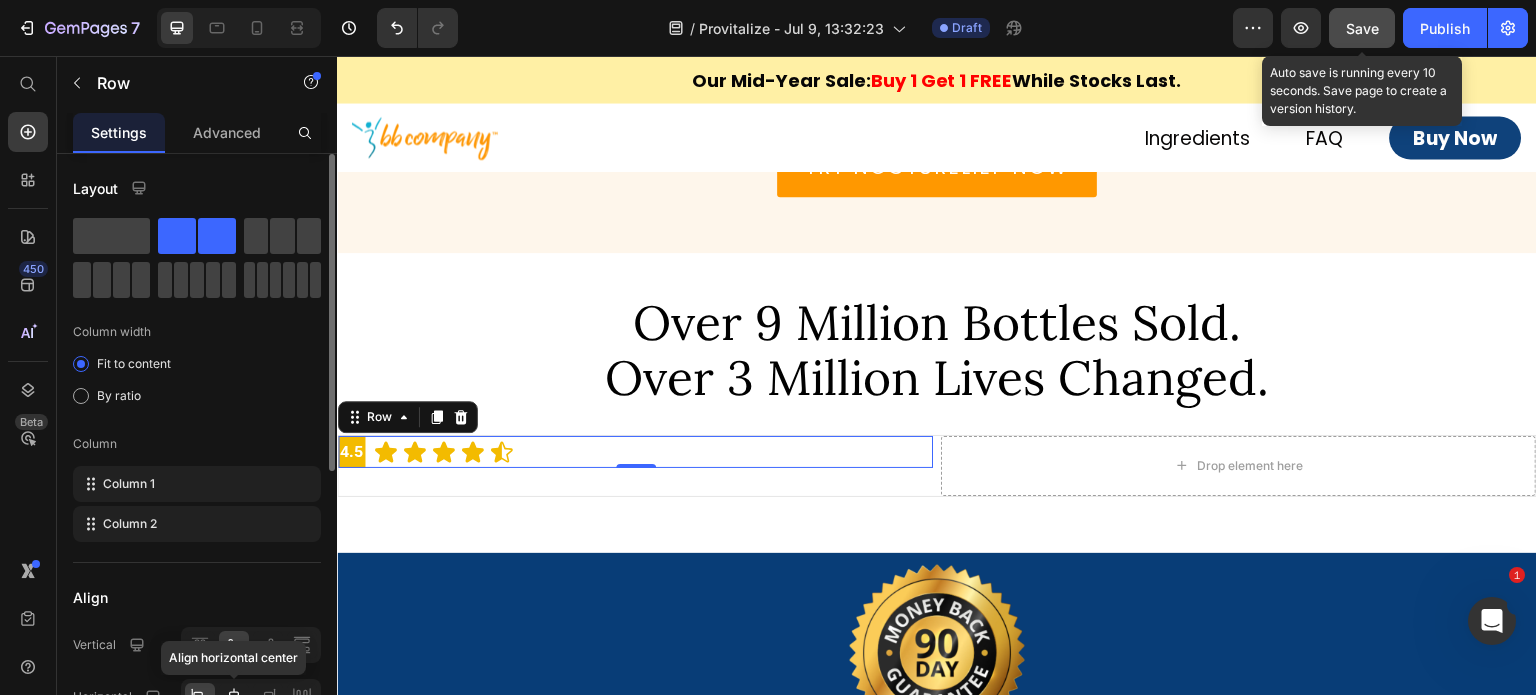 click 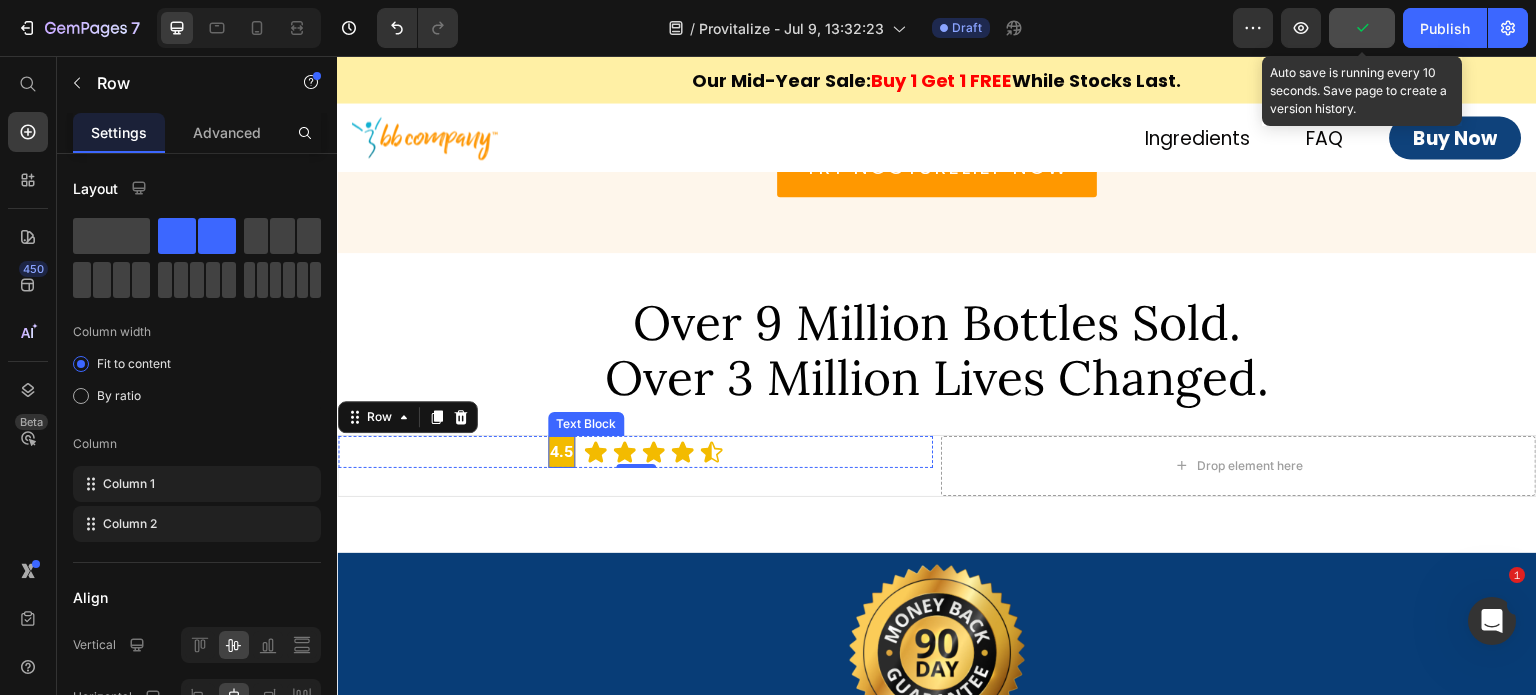 click on "4.5" at bounding box center (561, 452) 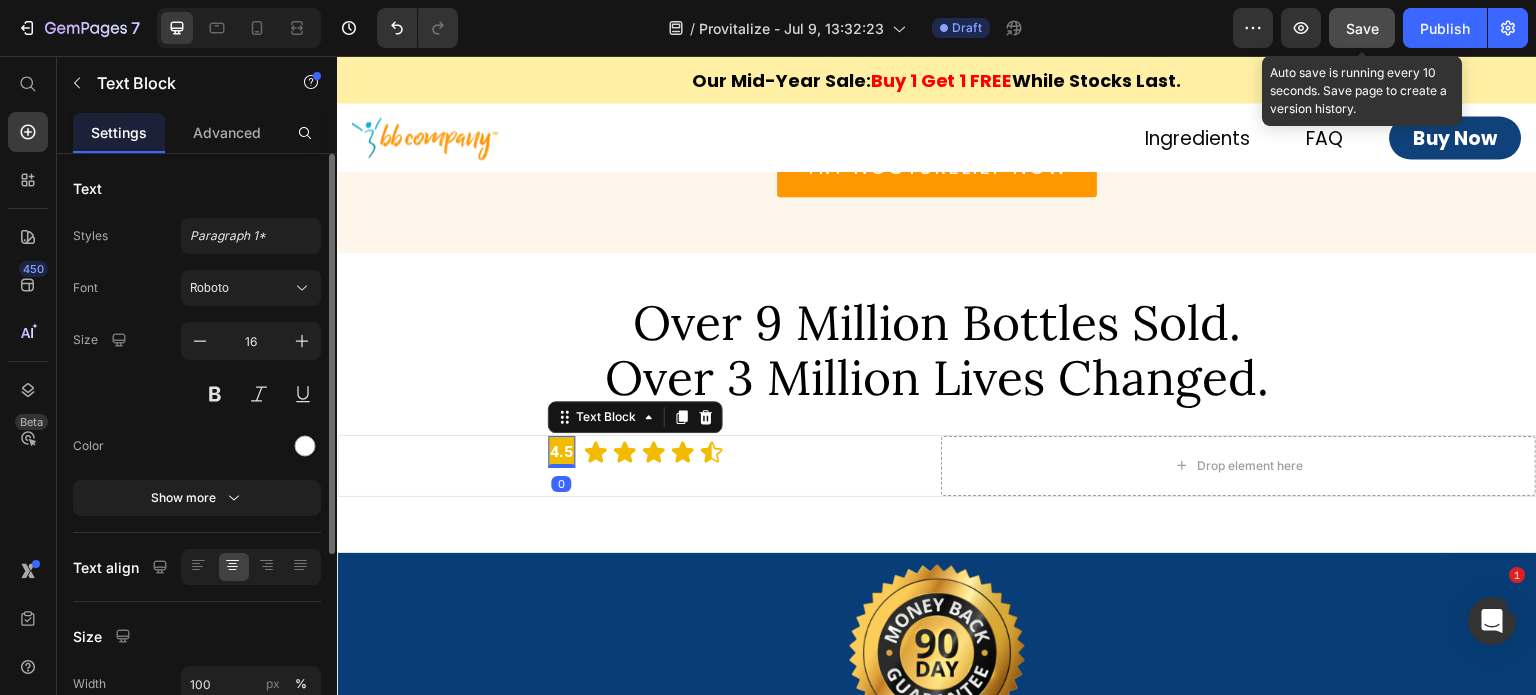 scroll, scrollTop: 294, scrollLeft: 0, axis: vertical 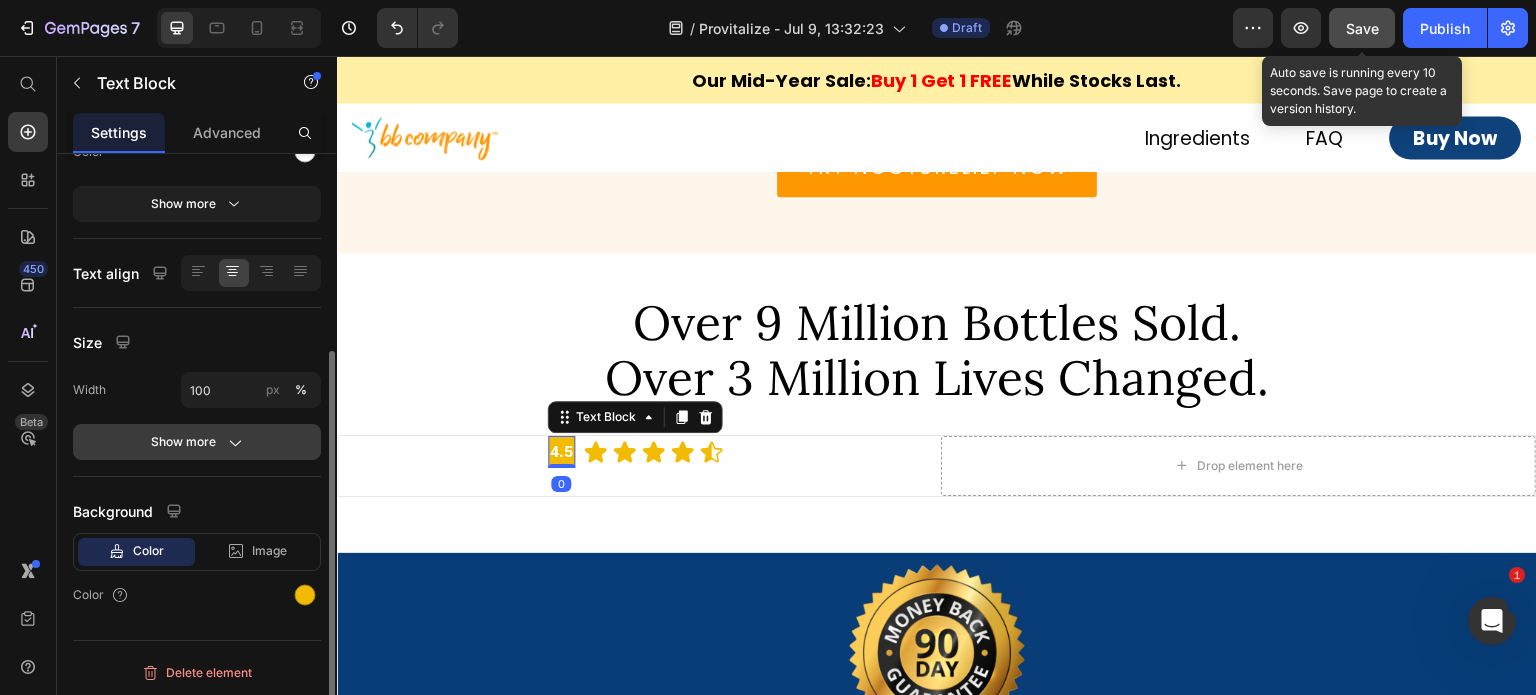 click on "Show more" at bounding box center [197, 442] 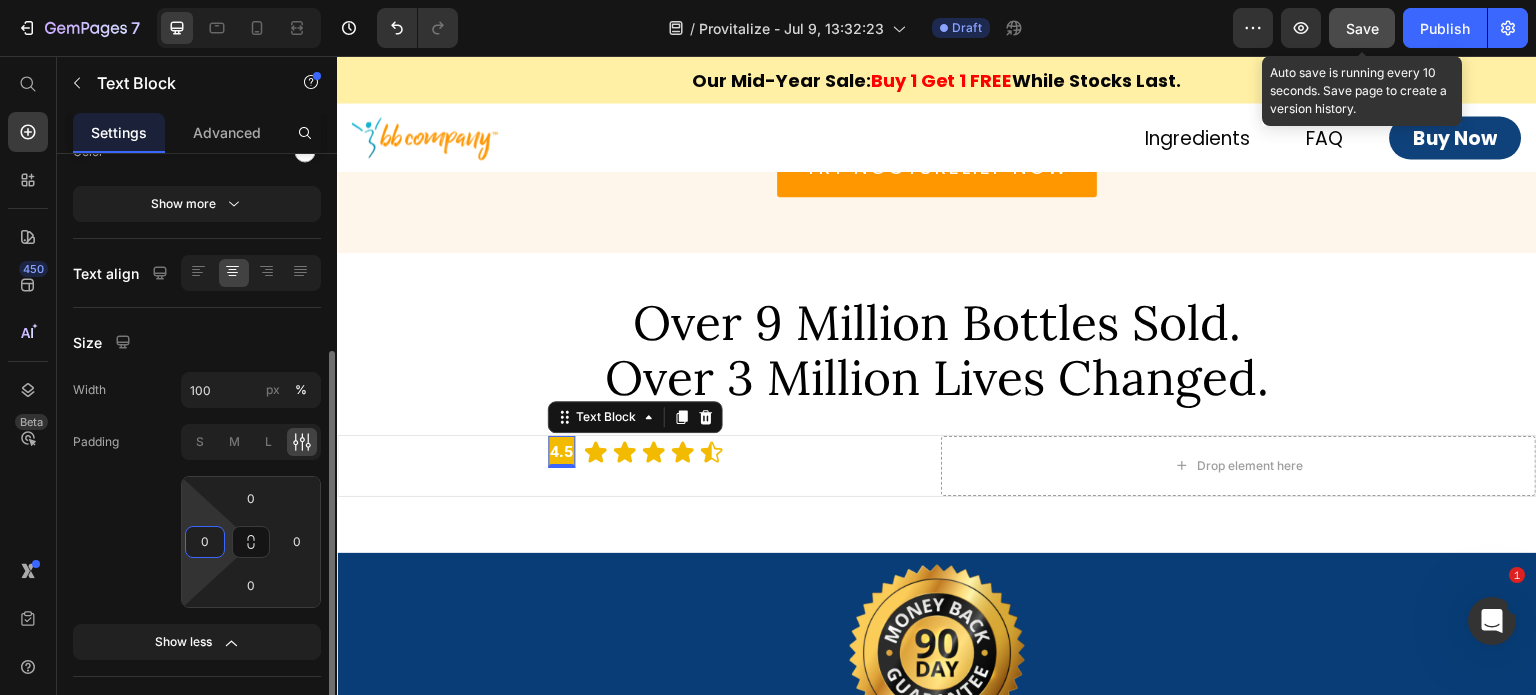 click on "0" at bounding box center (205, 542) 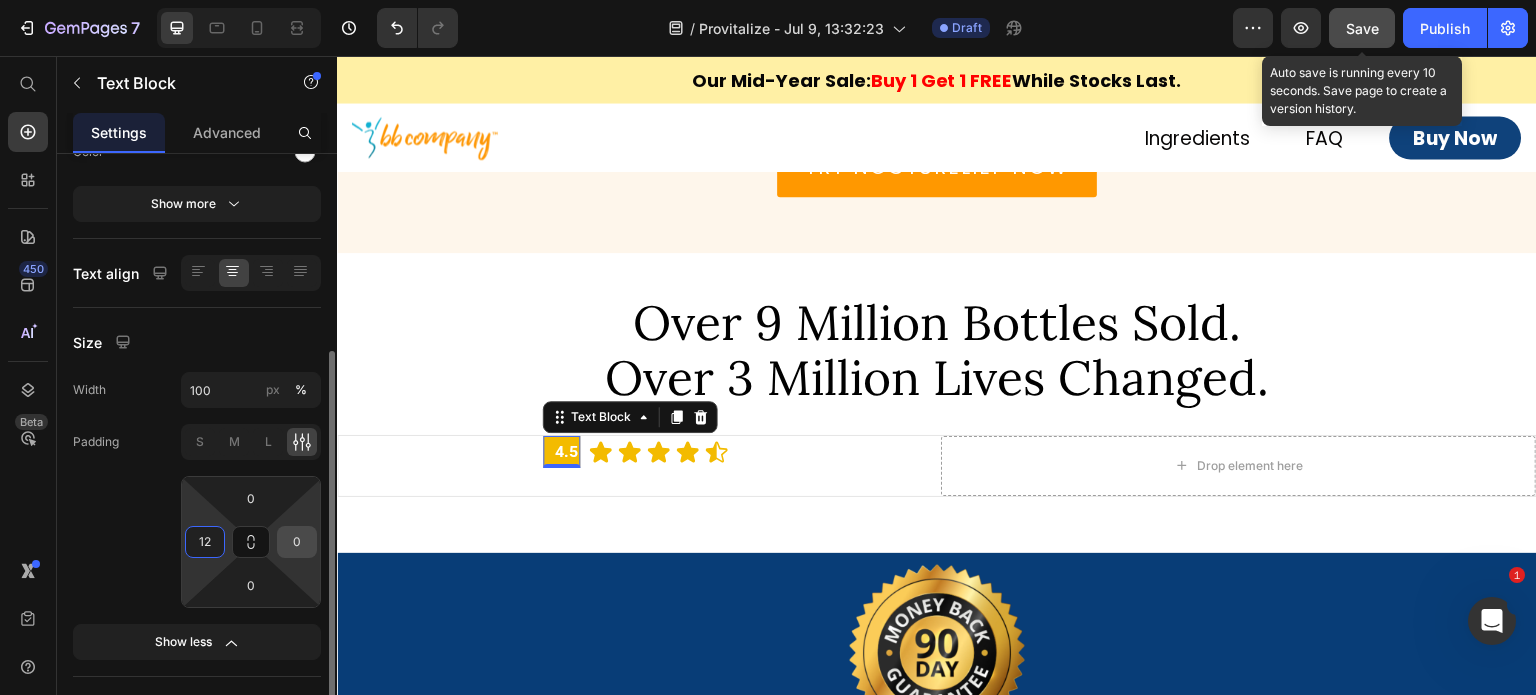 type on "12" 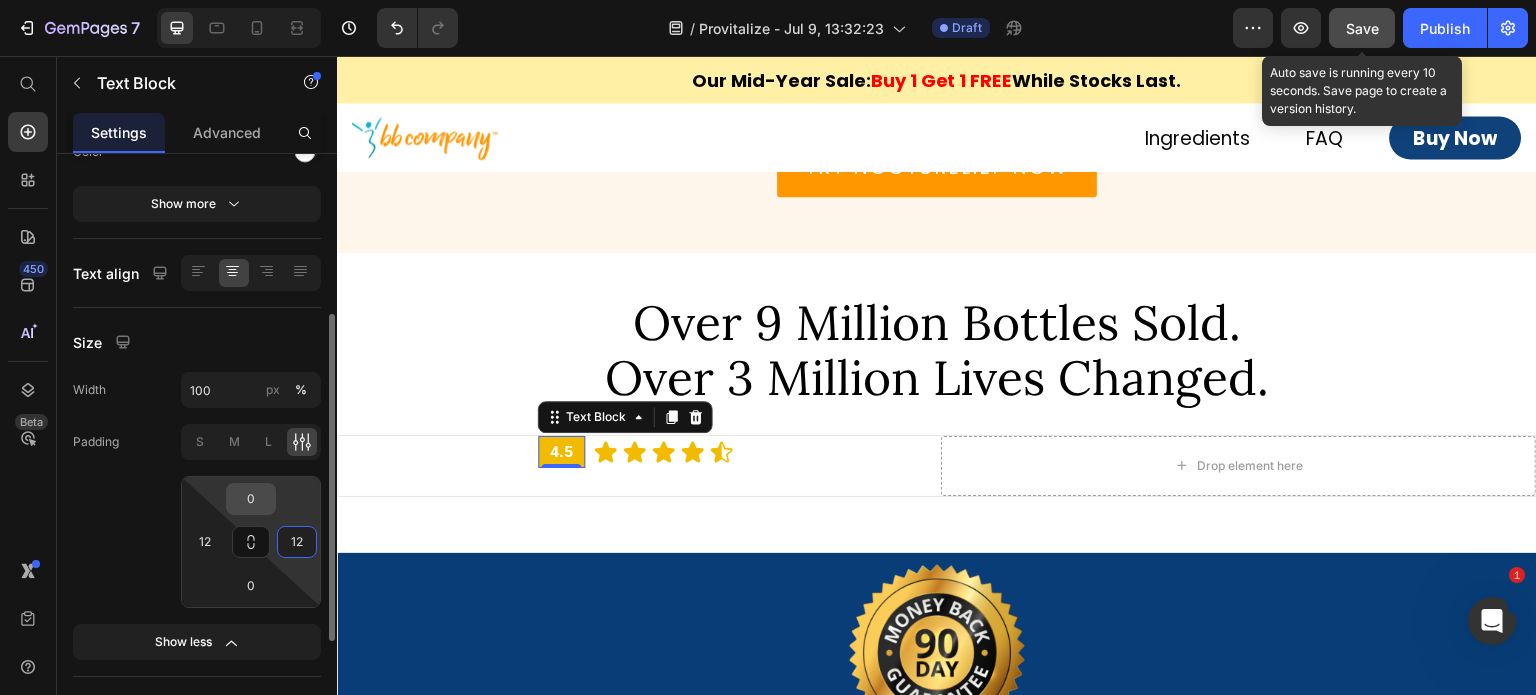 type on "12" 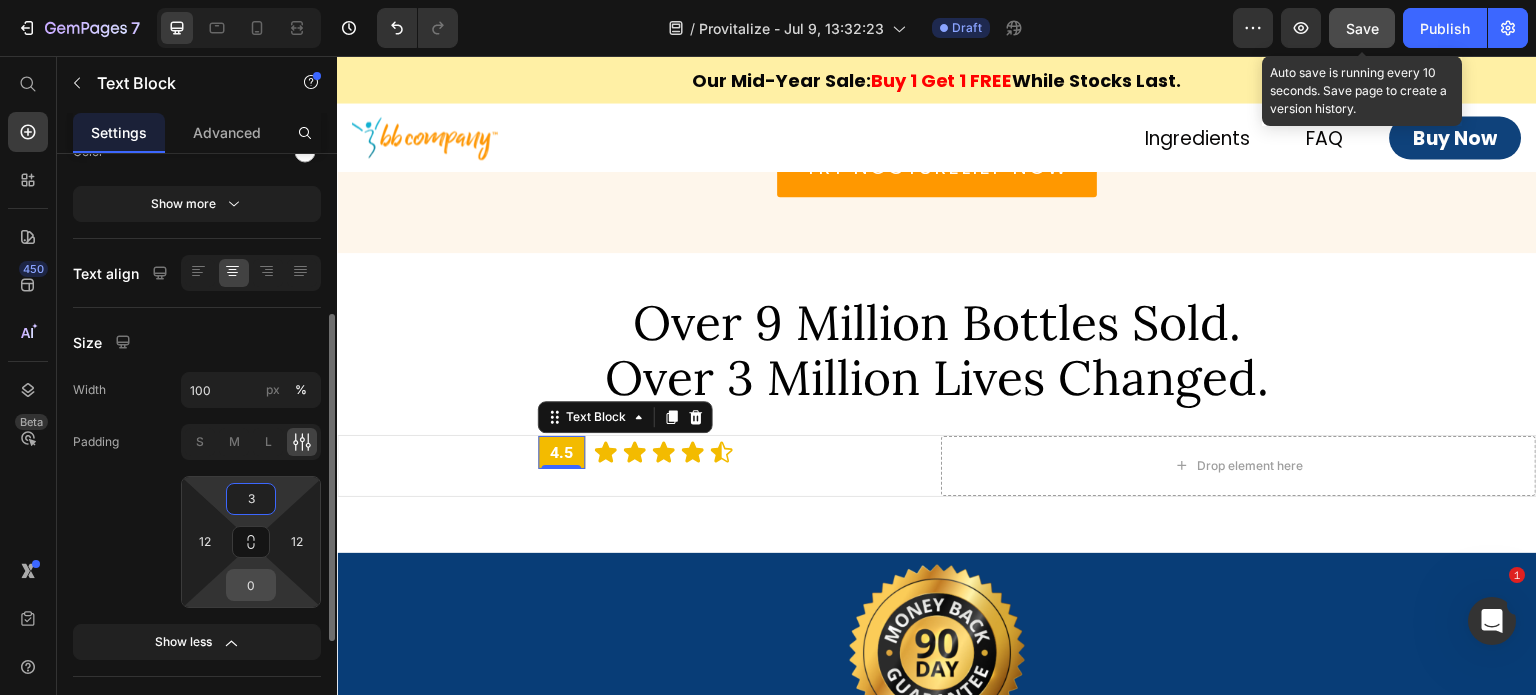 type on "3" 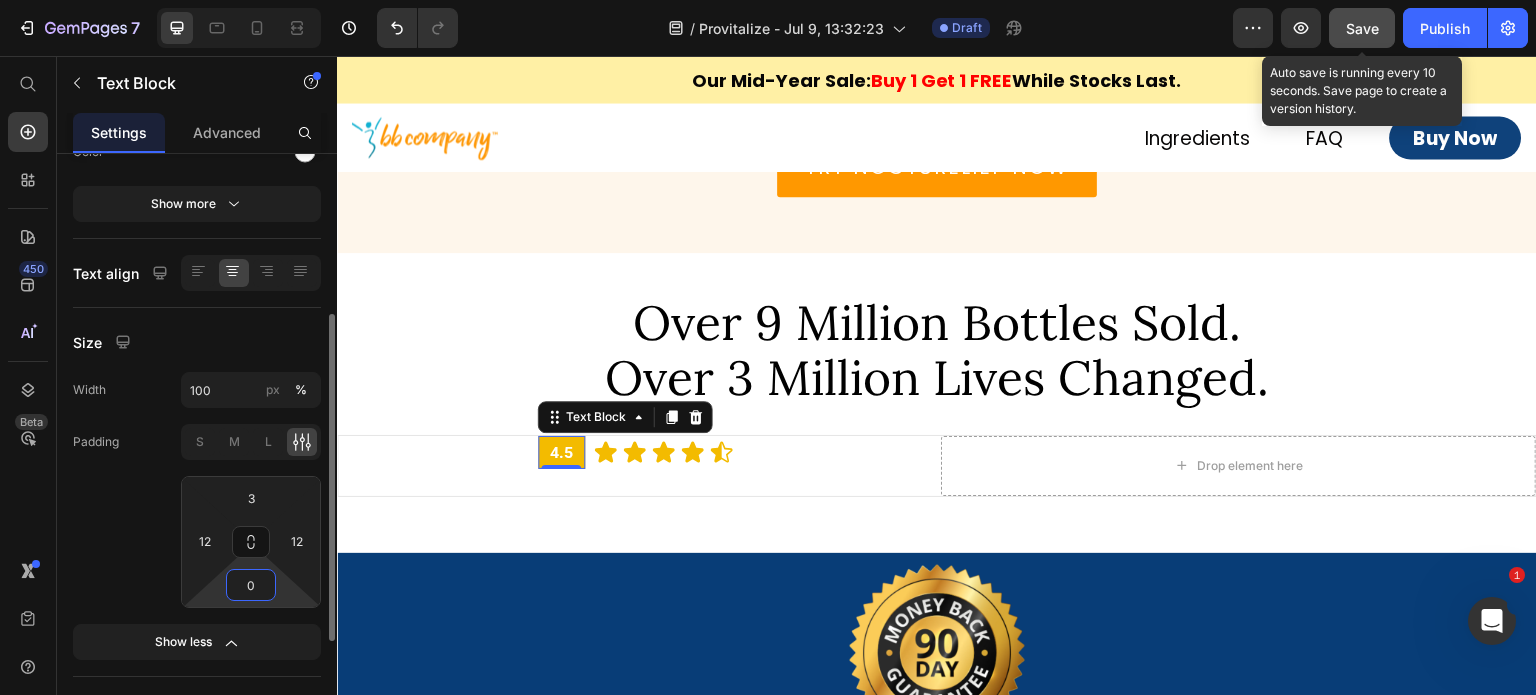 click on "0" at bounding box center [251, 585] 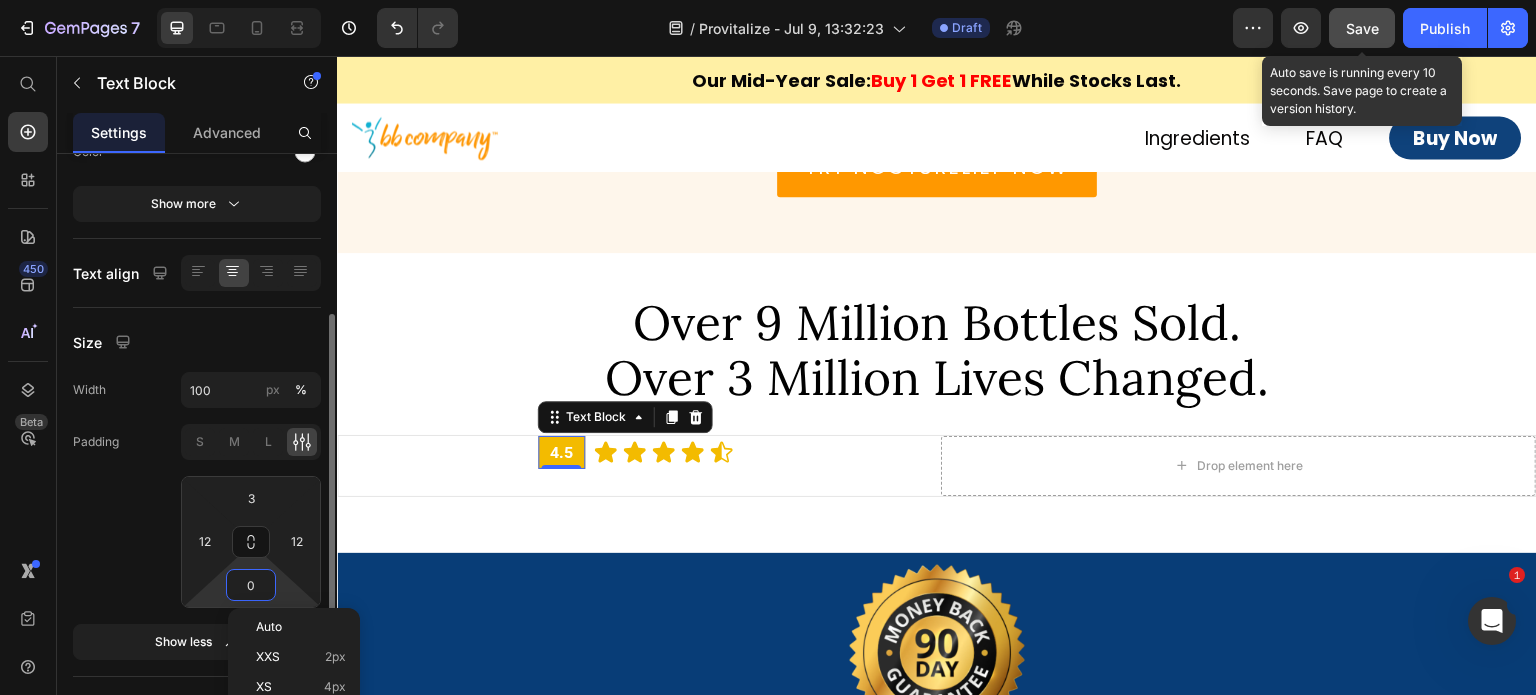 type on "3" 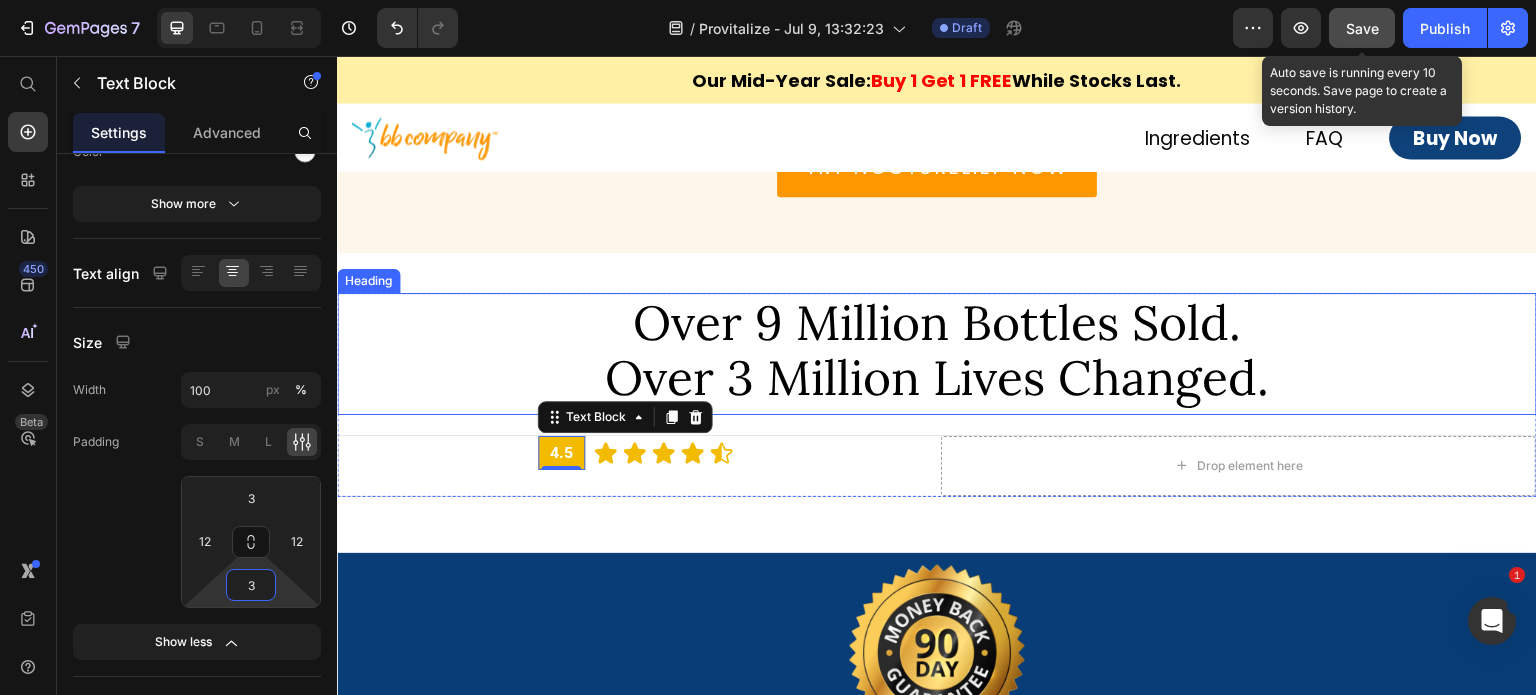 click on "⁠⁠⁠⁠⁠⁠⁠ Over 9 Million Bottles Sold. Over 3 Million Lives Changed." at bounding box center (937, 350) 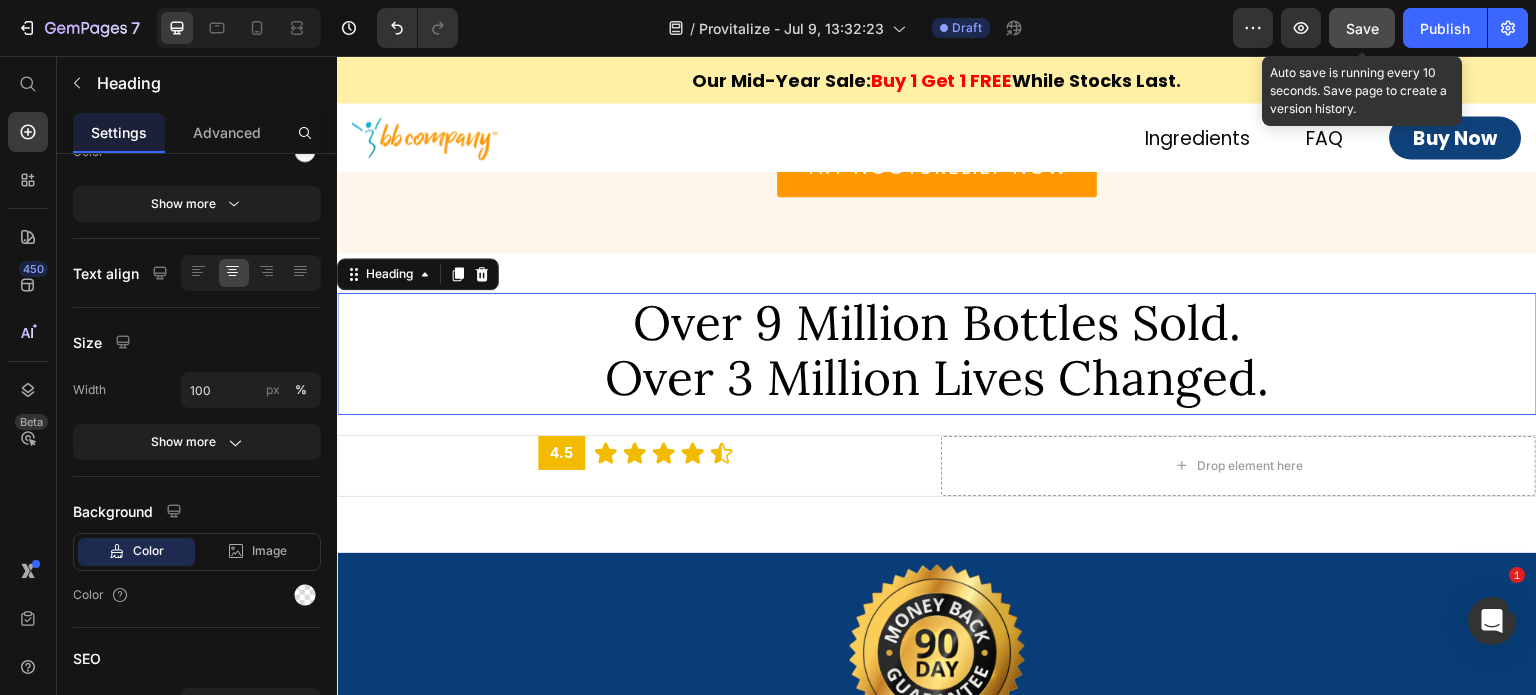 scroll, scrollTop: 0, scrollLeft: 0, axis: both 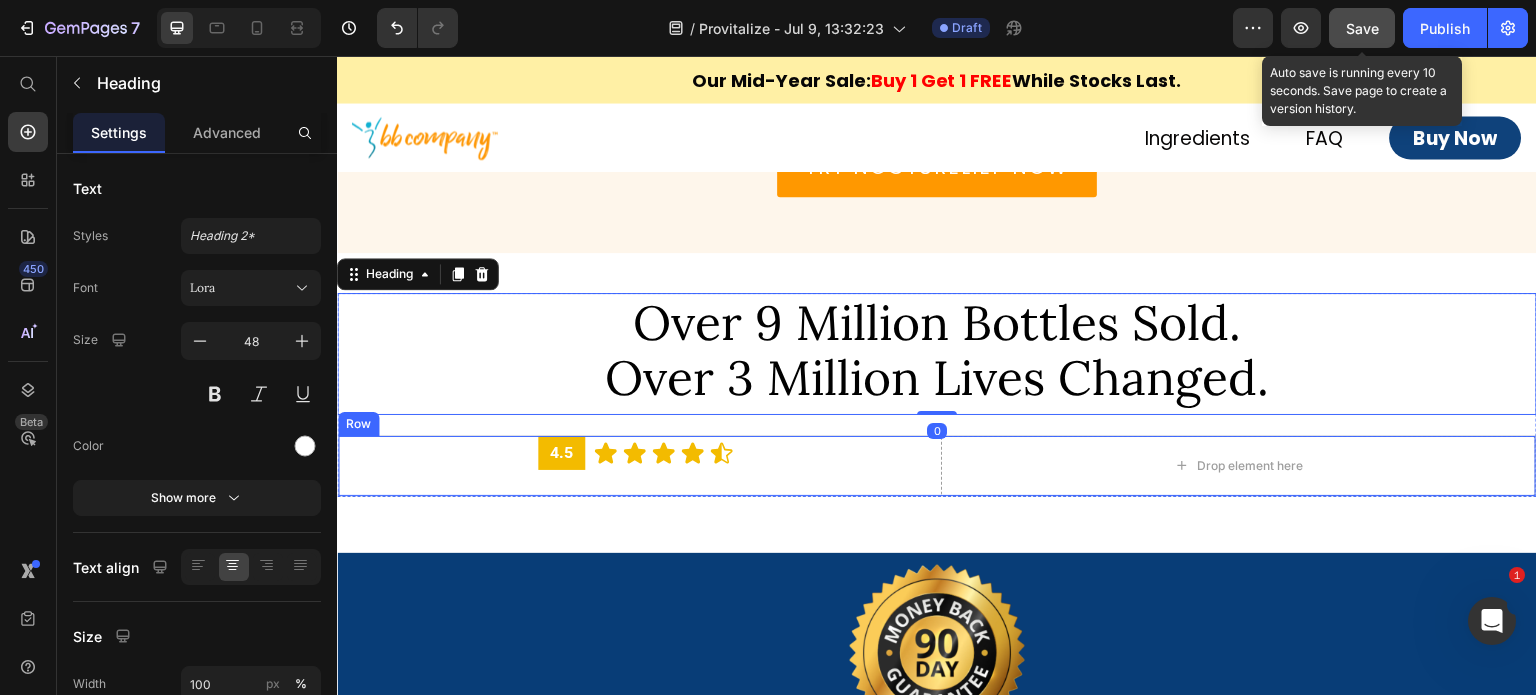 click on "4.5 Text Block Icon Icon Icon Icon
Icon Icon List Row" at bounding box center [635, 466] 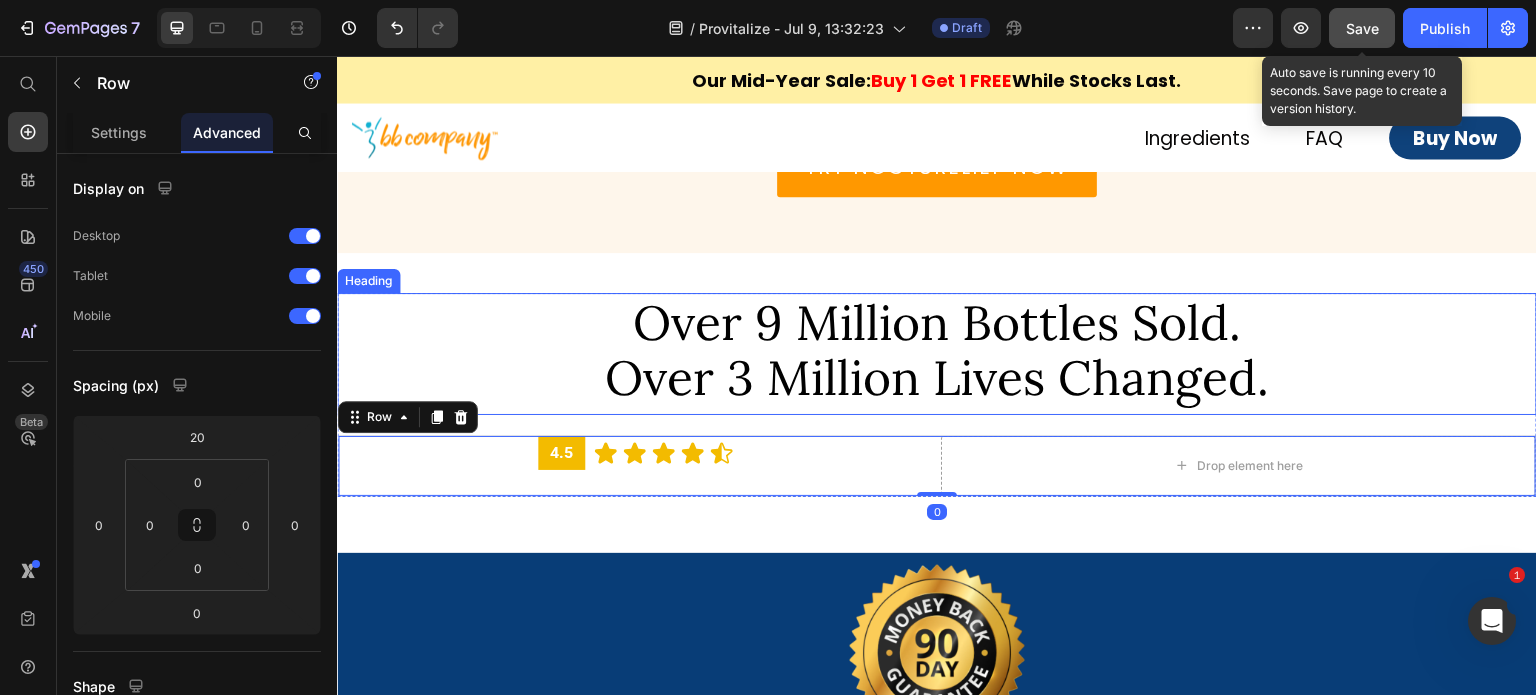 click on "Over 9 Million Bottles Sold." at bounding box center (937, 322) 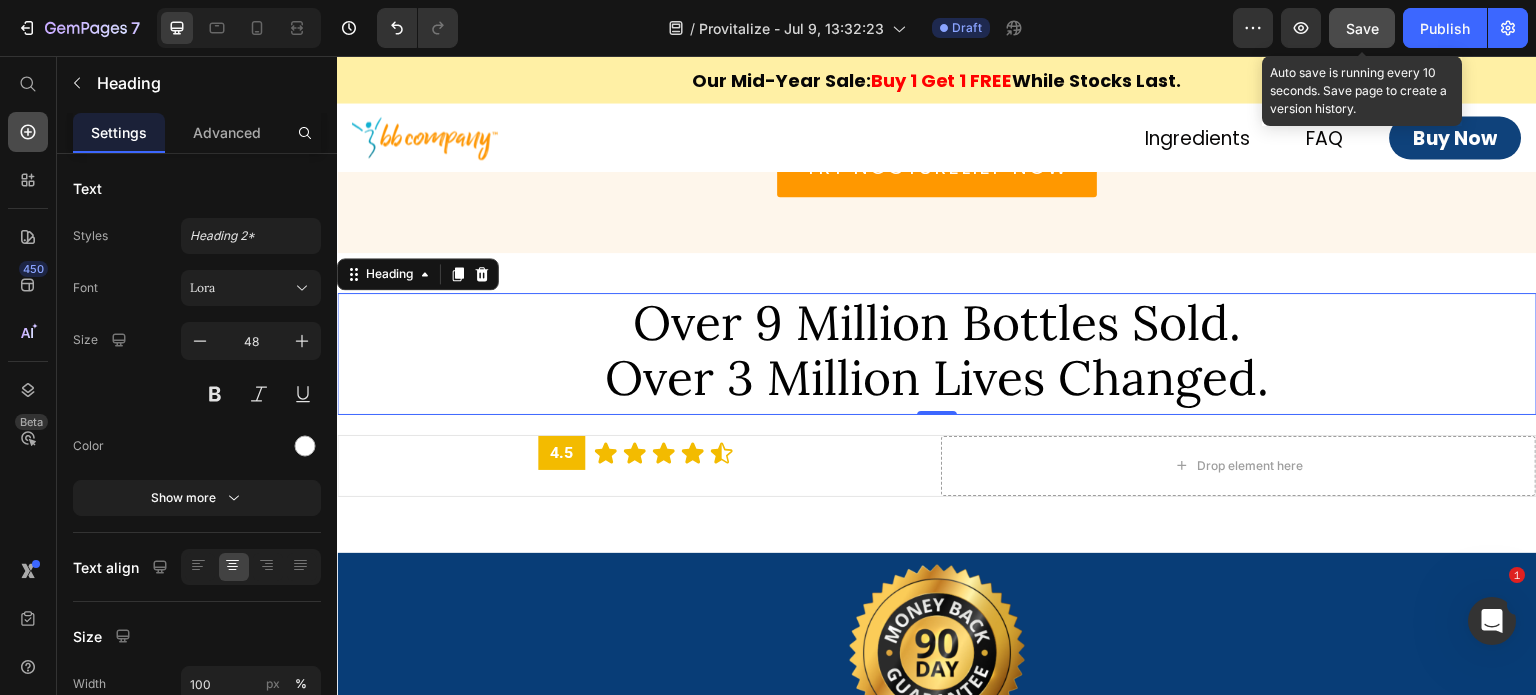 click 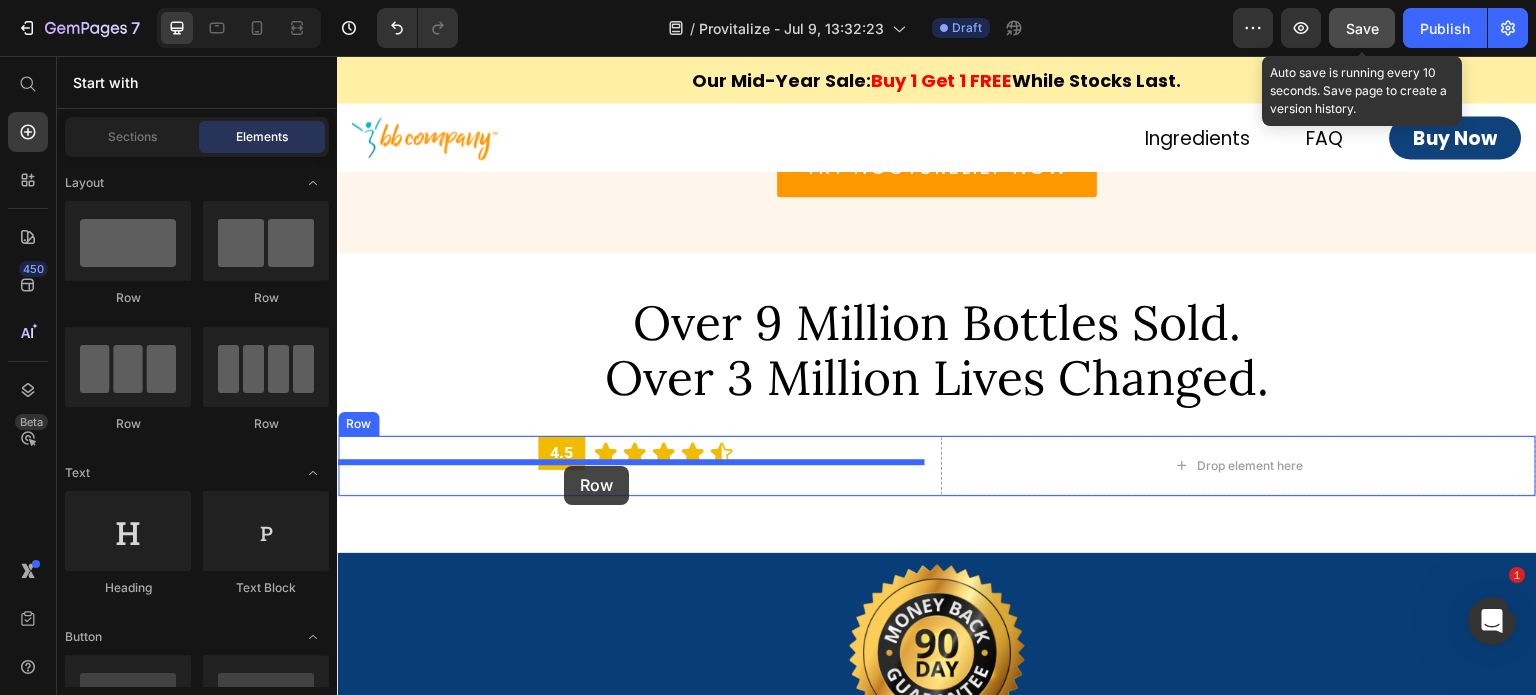 drag, startPoint x: 465, startPoint y: 292, endPoint x: 564, endPoint y: 466, distance: 200.19241 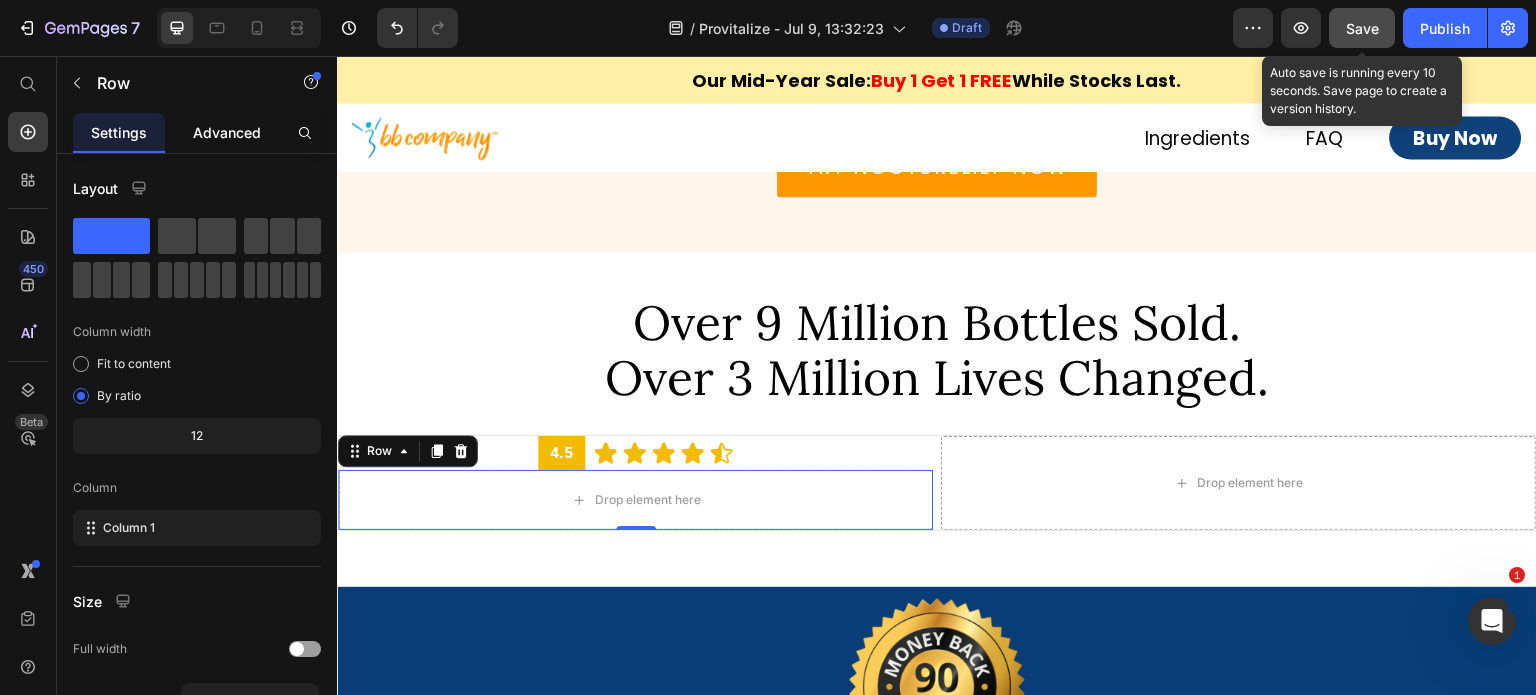 click on "Advanced" 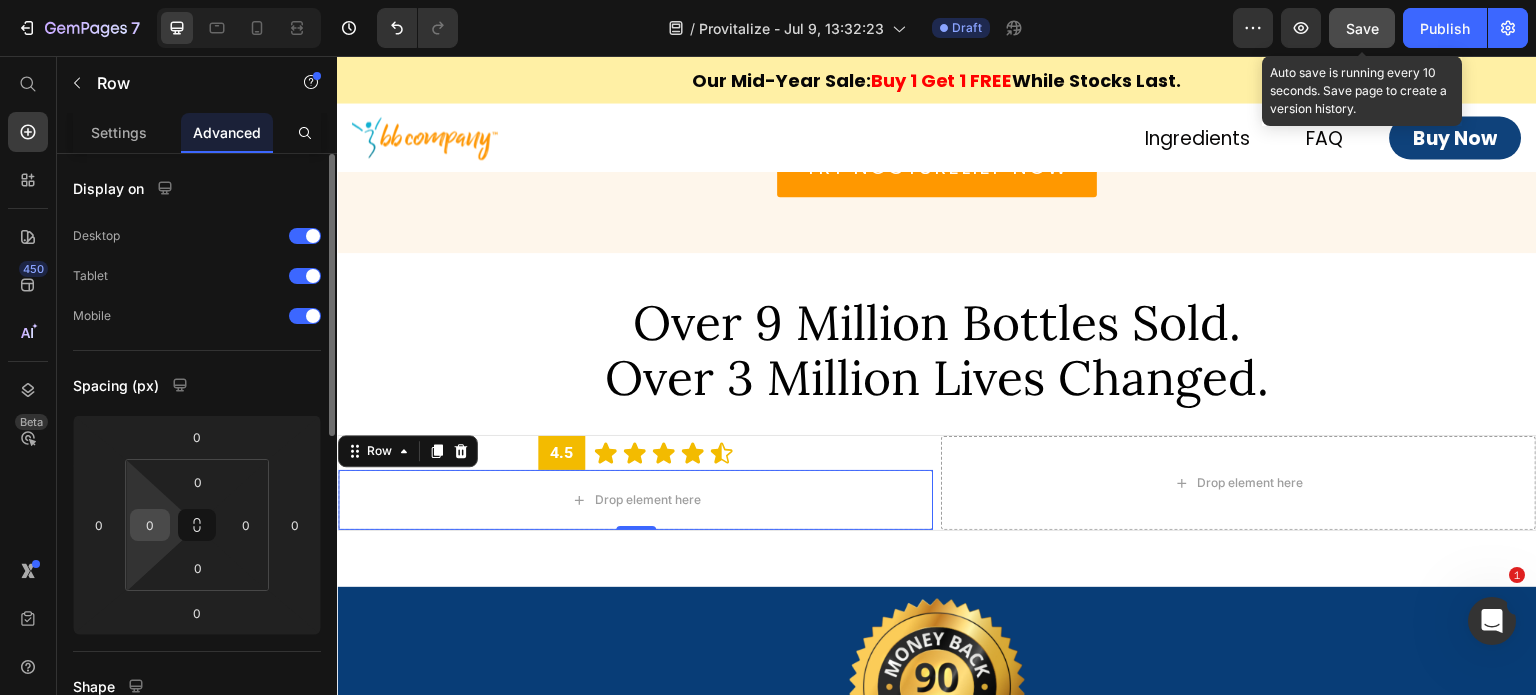 click on "0" at bounding box center [150, 525] 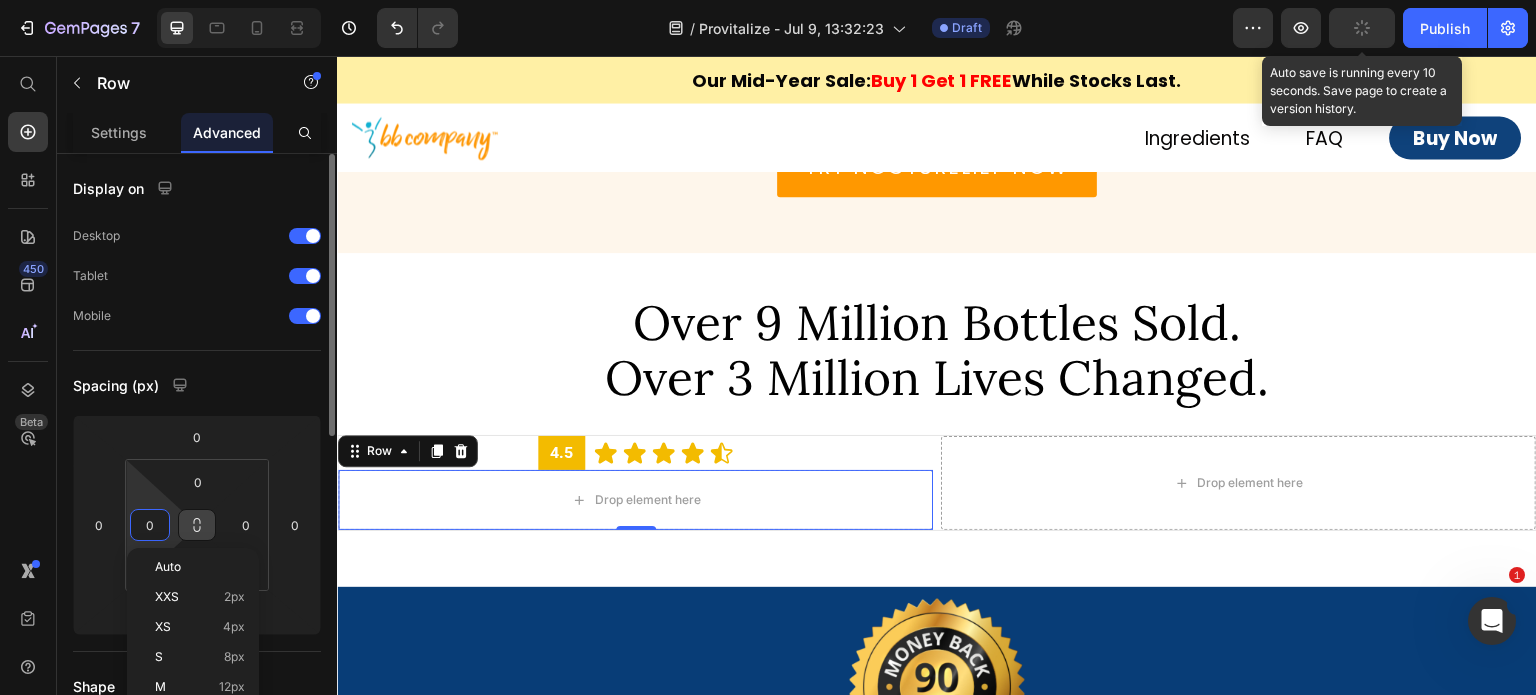 click 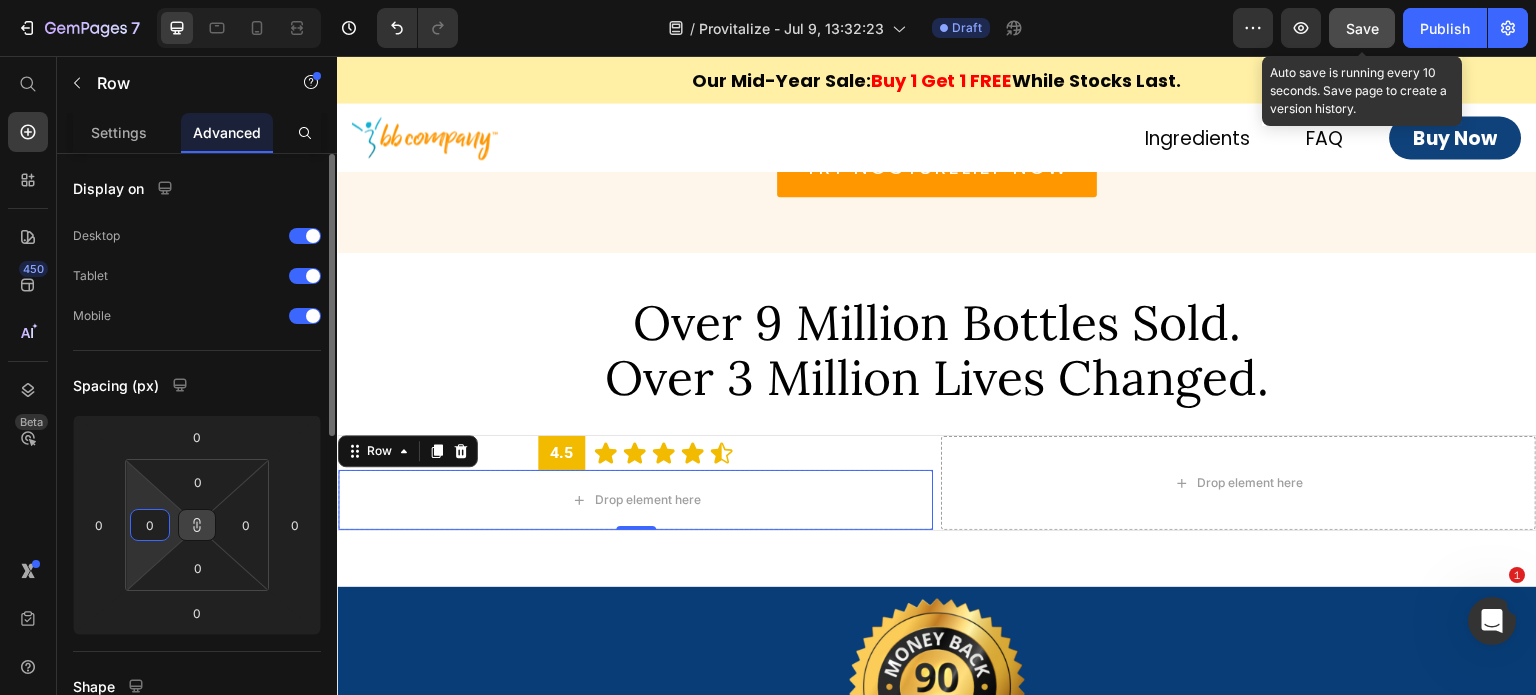 drag, startPoint x: 143, startPoint y: 532, endPoint x: 152, endPoint y: 538, distance: 10.816654 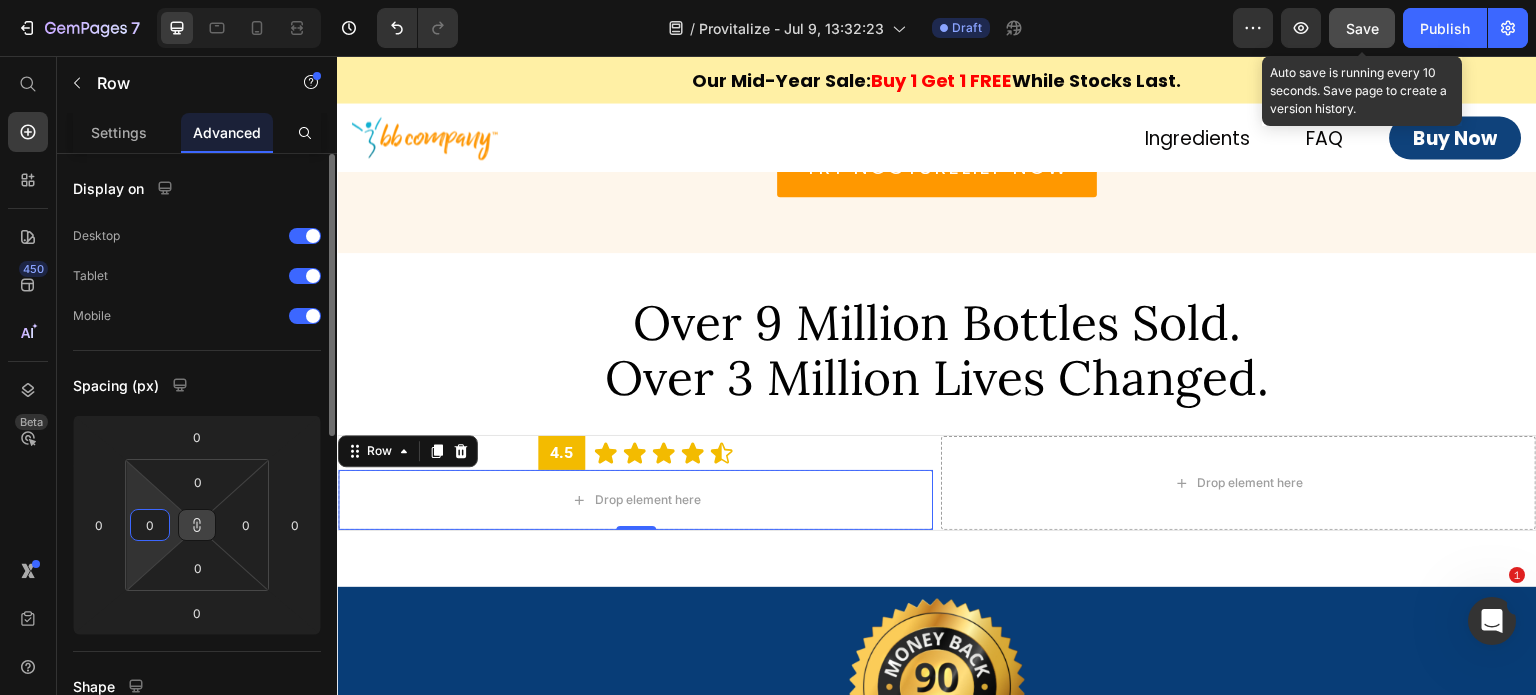 click on "0" at bounding box center [150, 525] 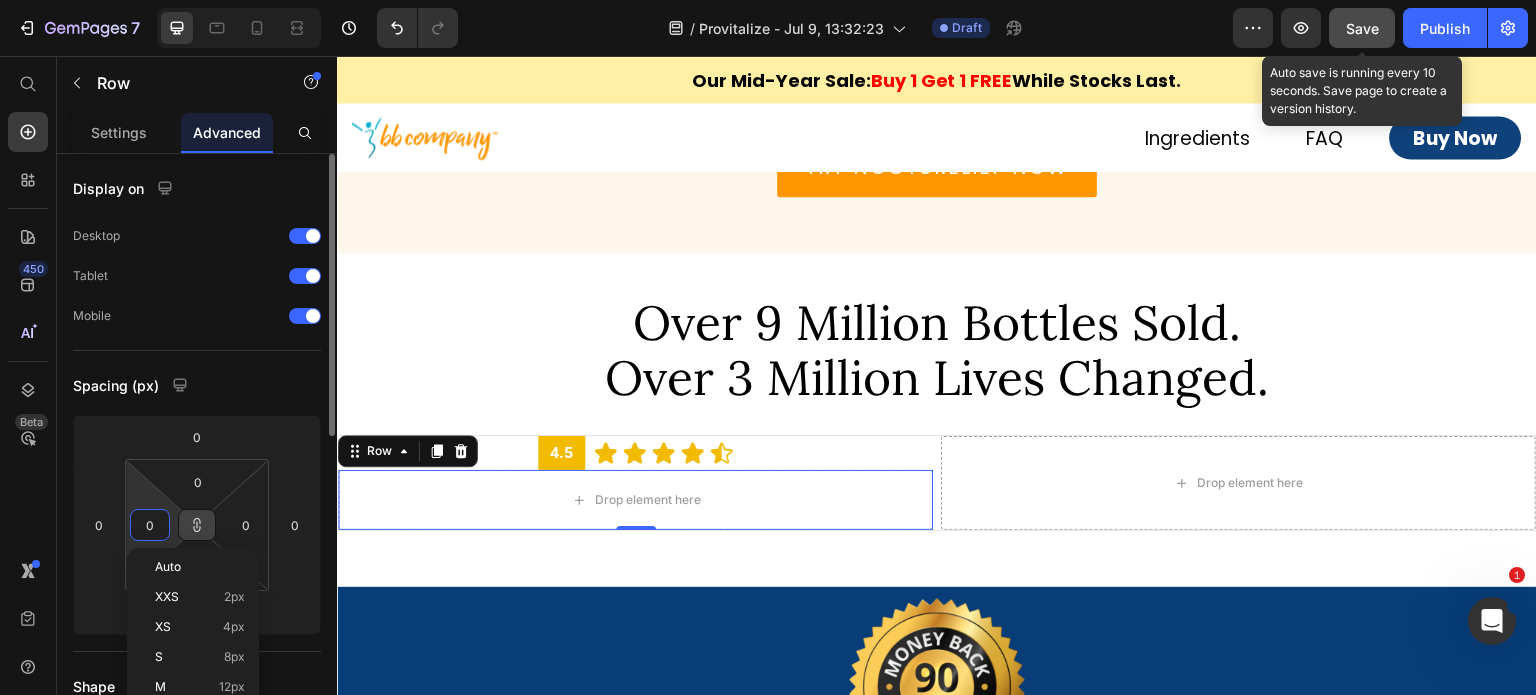 type on "1" 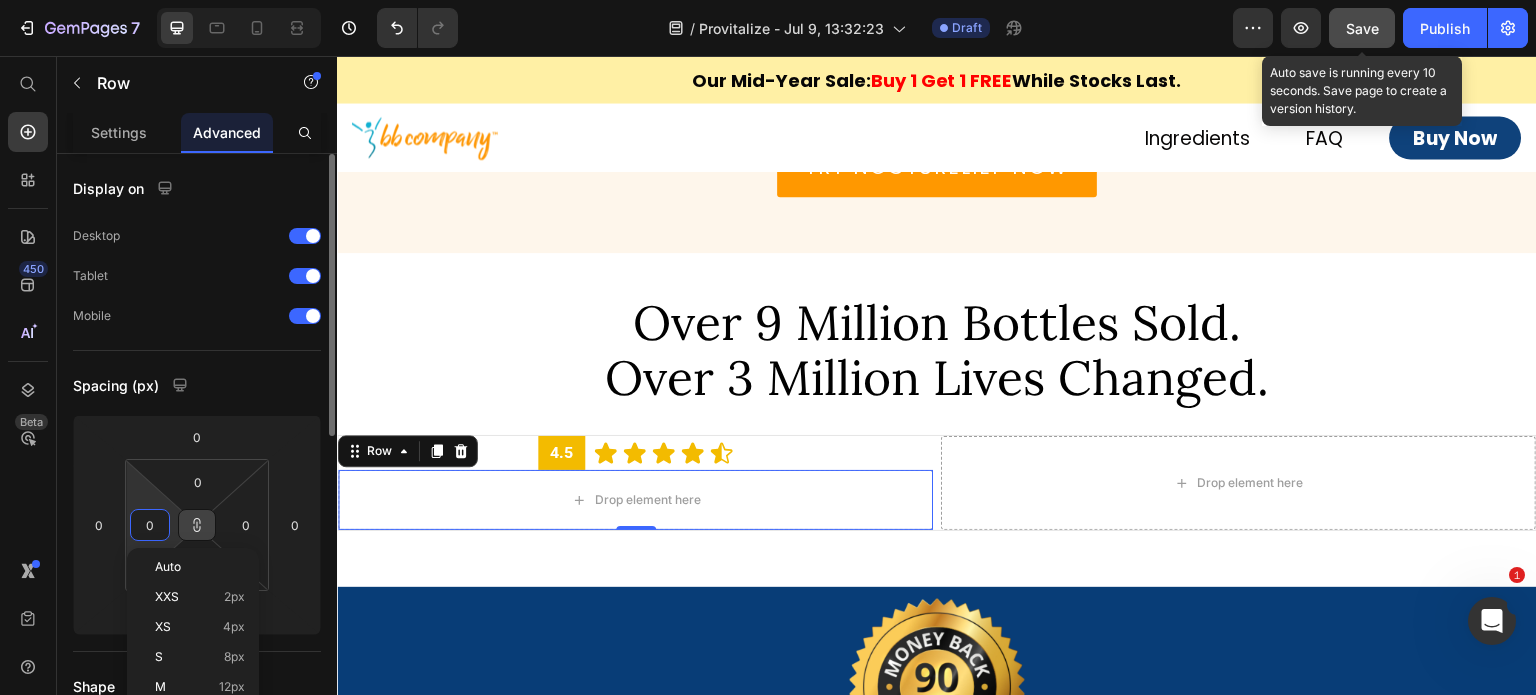 type on "1" 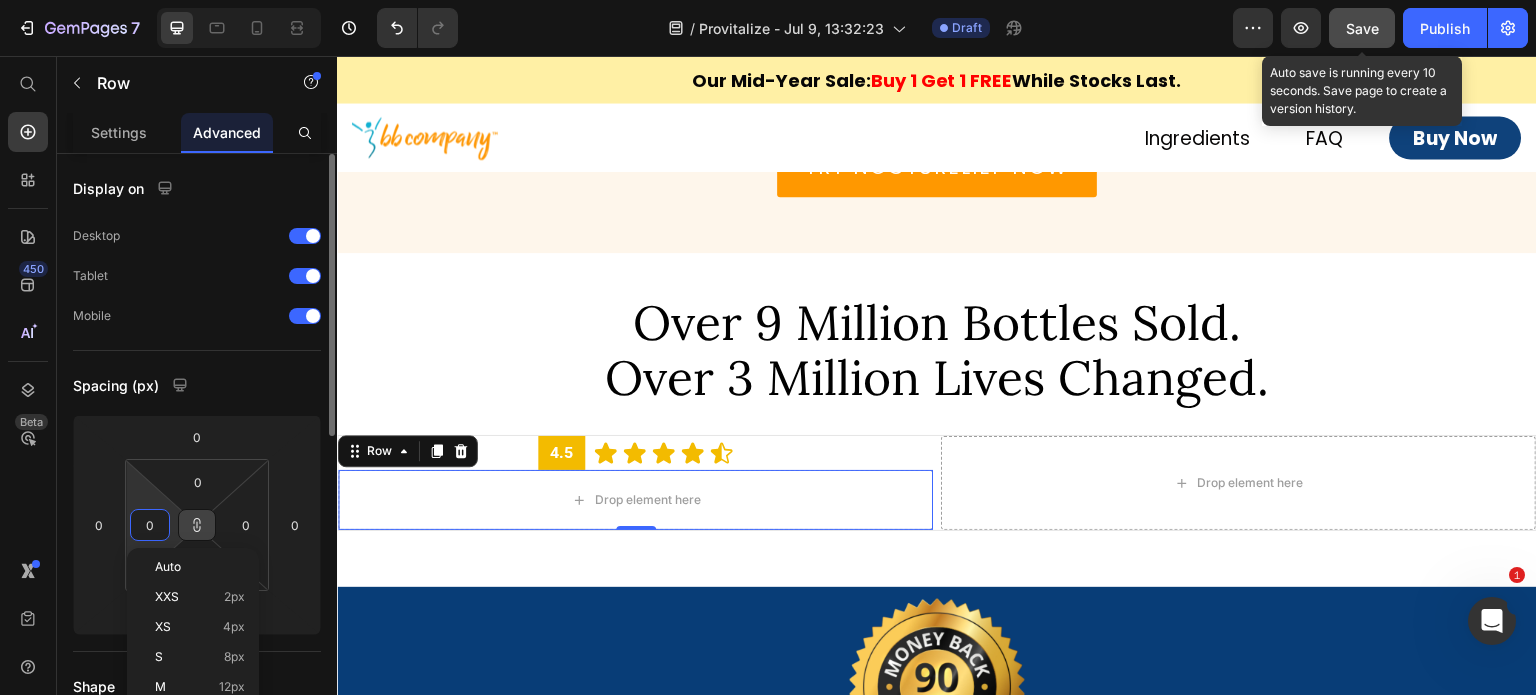 type on "1" 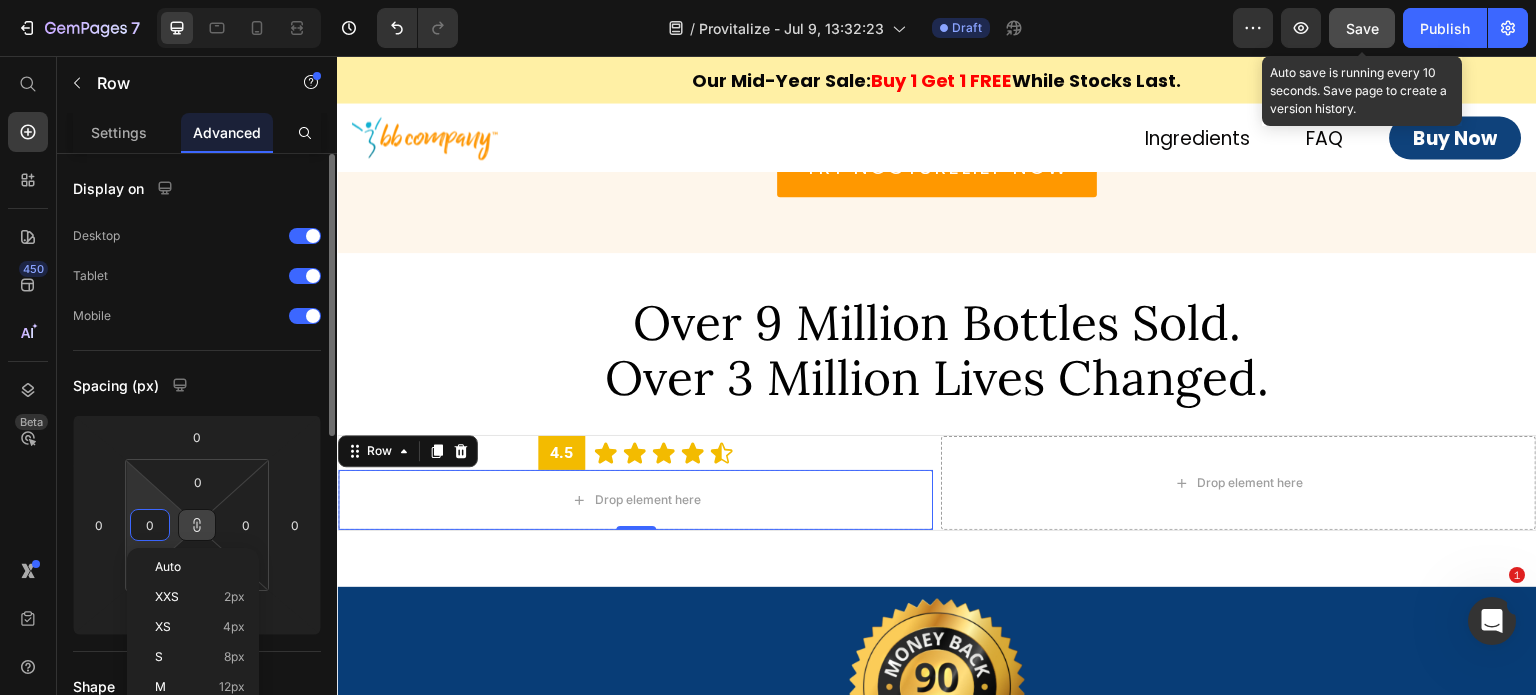 type on "1" 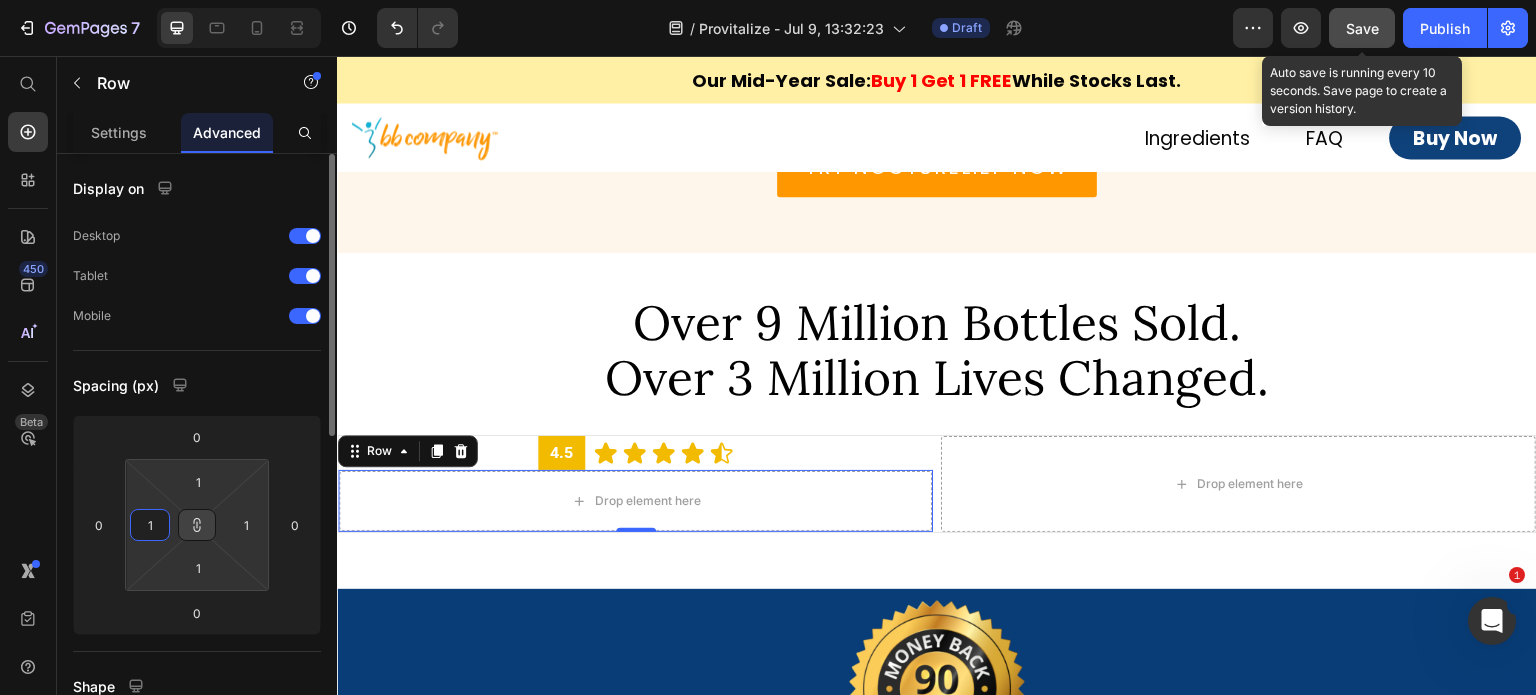 type on "15" 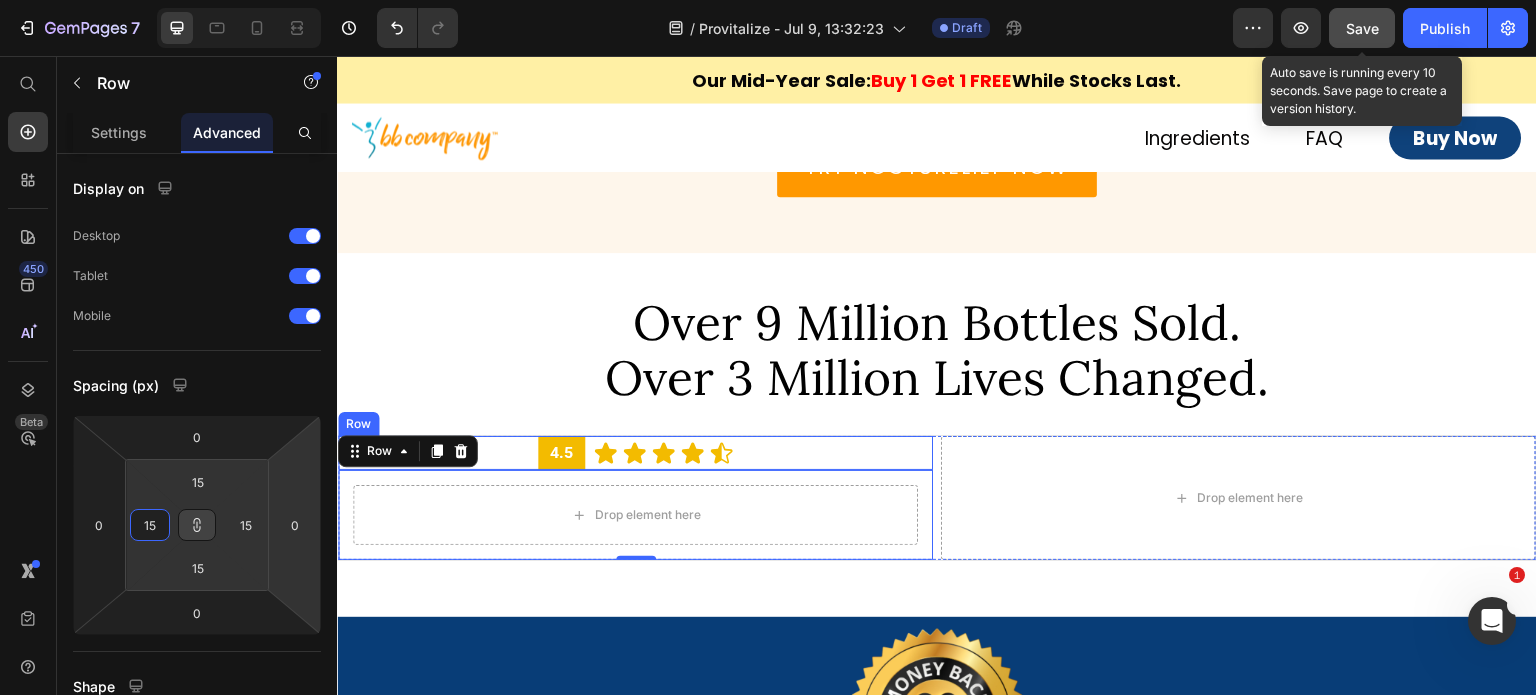 click on "Icon Icon Icon Icon
Icon Icon List" at bounding box center (663, 453) 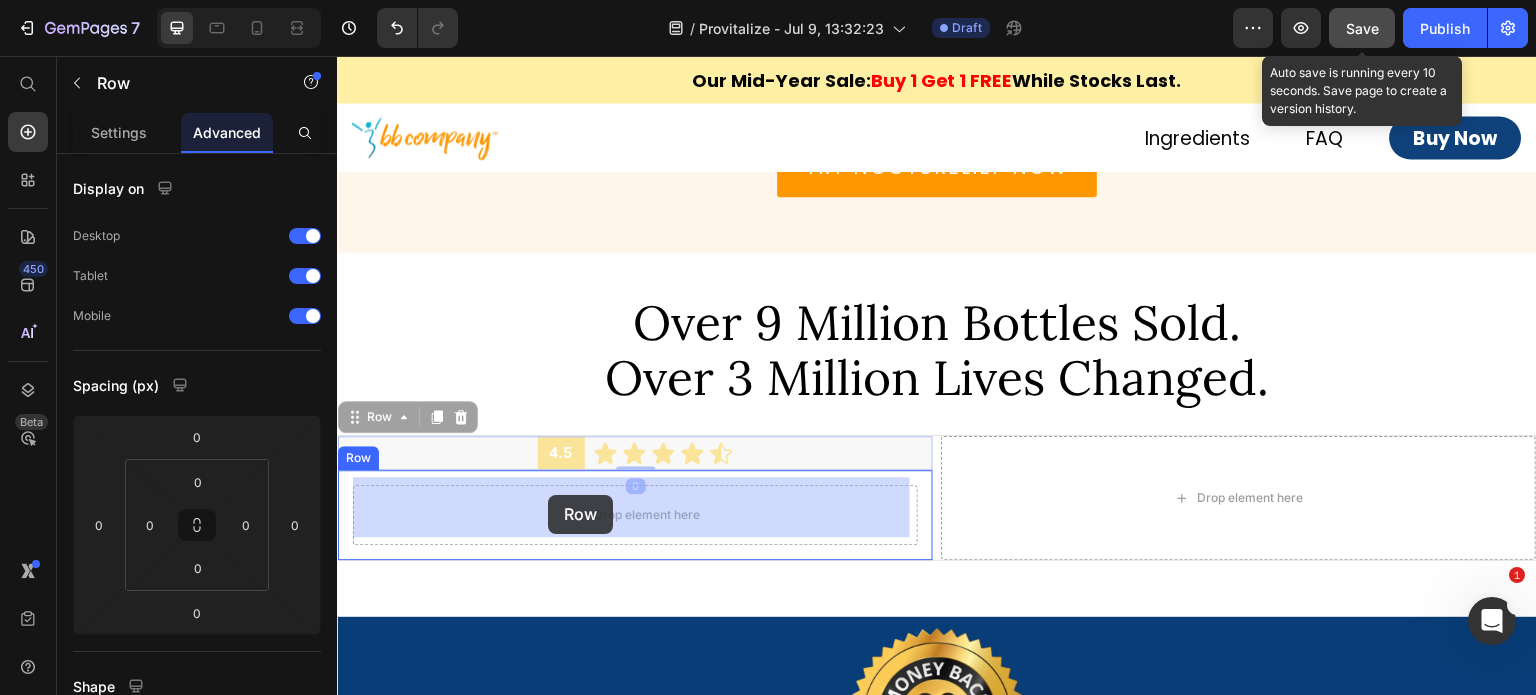 drag, startPoint x: 384, startPoint y: 408, endPoint x: 548, endPoint y: 495, distance: 185.64752 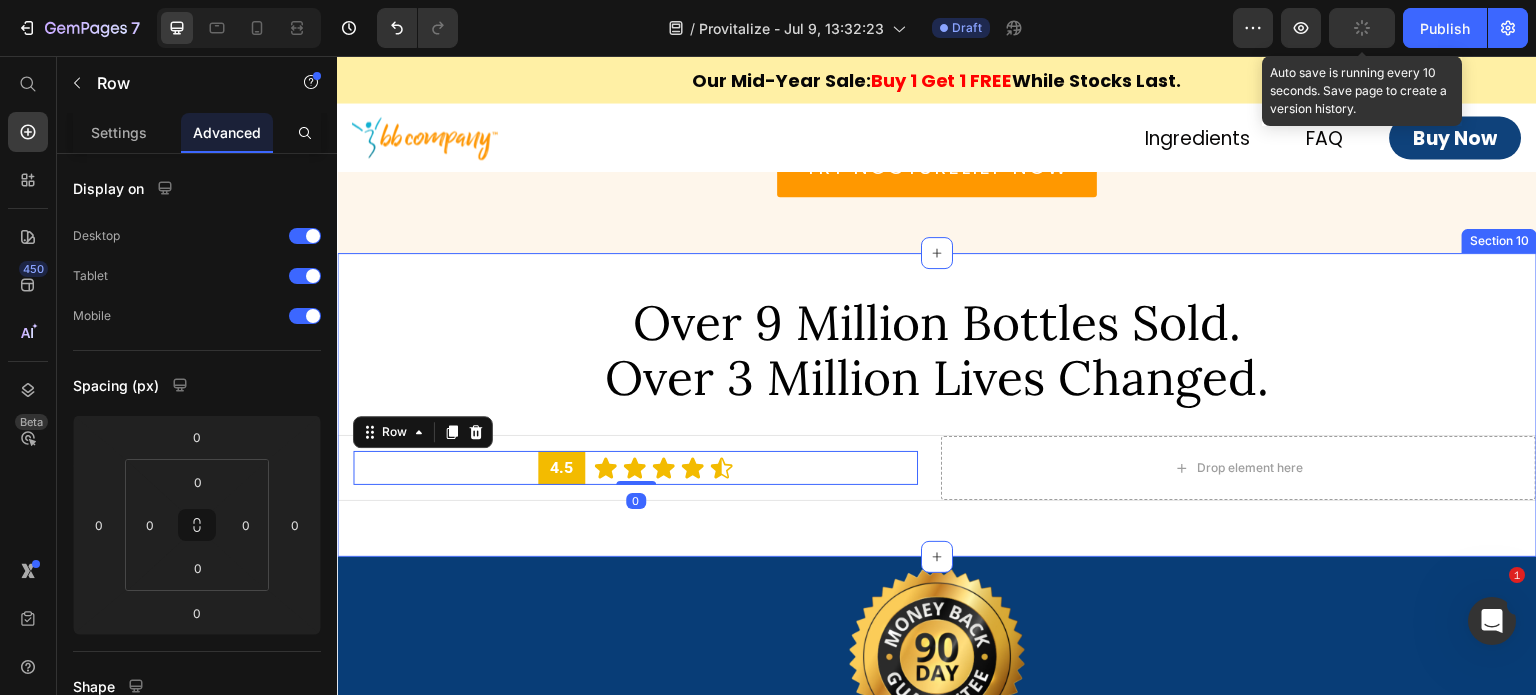 click on "⁠⁠⁠⁠⁠⁠⁠ Over 9 Million Bottles Sold. Over 3 Million Lives Changed. Heading 4.5 Text Block Icon Icon Icon Icon
Icon Icon List Row   0 Row
Drop element here Row Row Section 10" at bounding box center [937, 405] 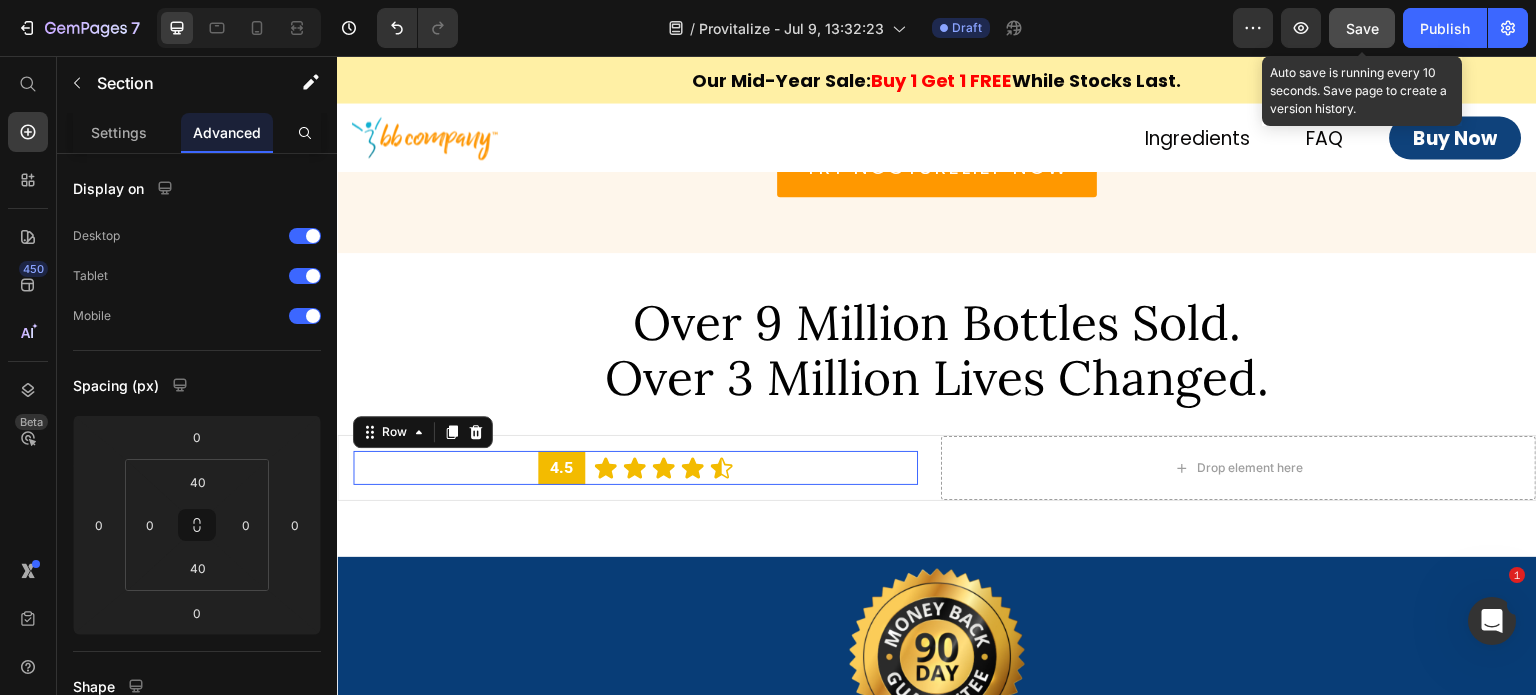 click on "4.5 Text Block Icon Icon Icon Icon
Icon Icon List Row   0" at bounding box center (635, 468) 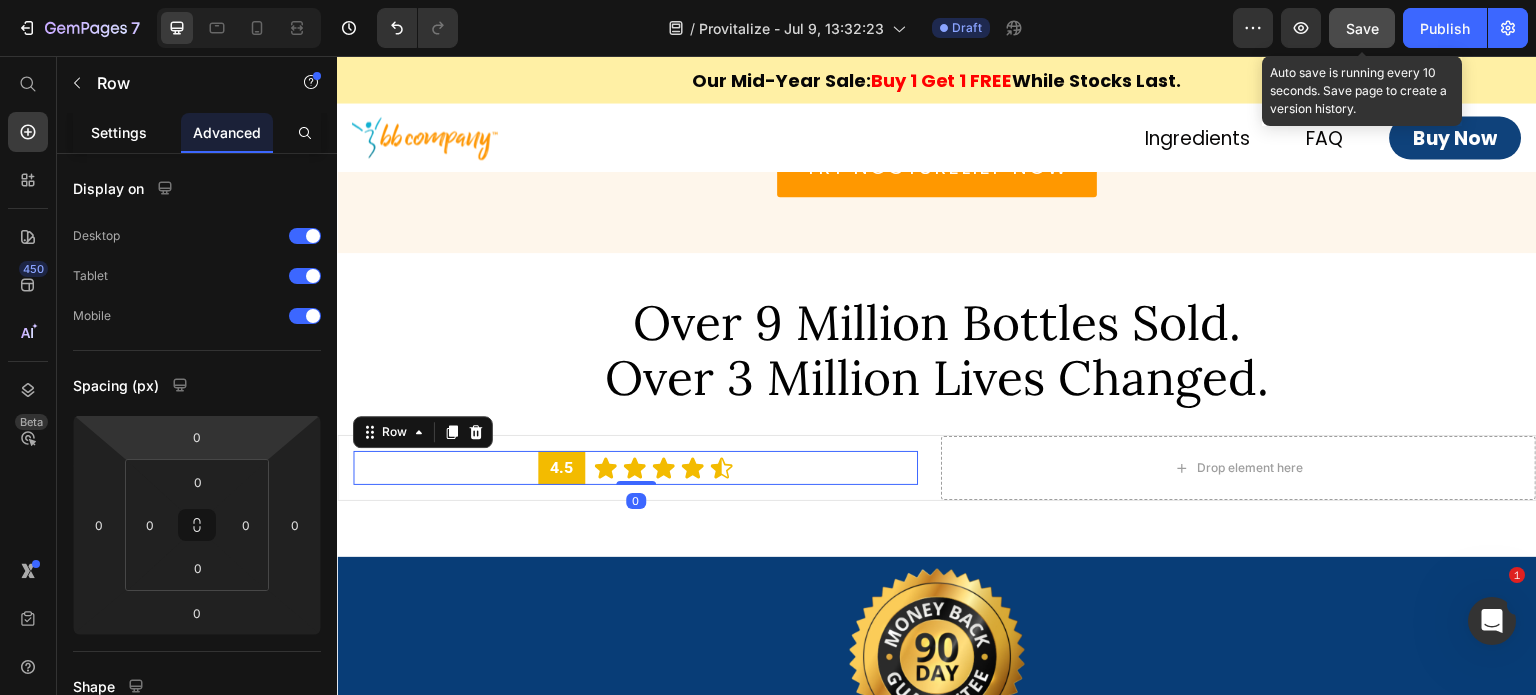 click on "Settings" 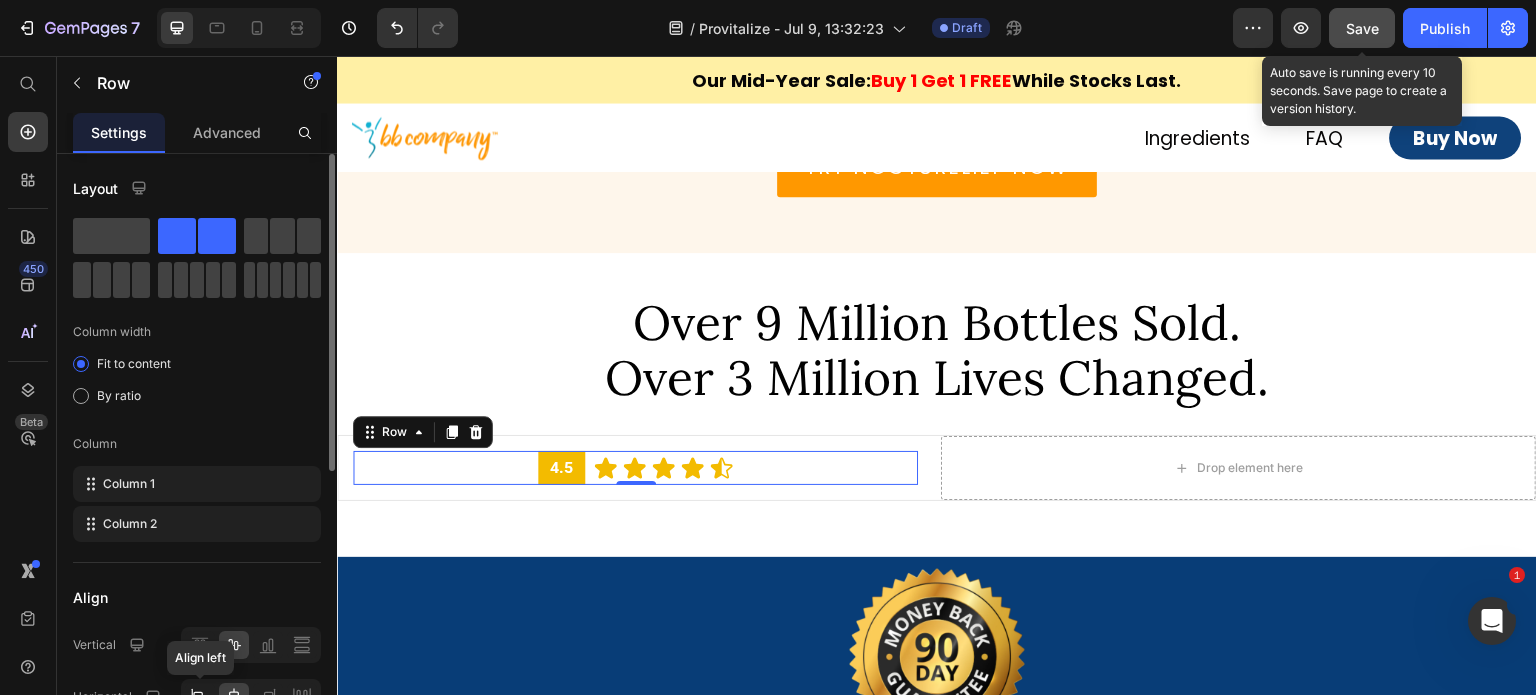 click 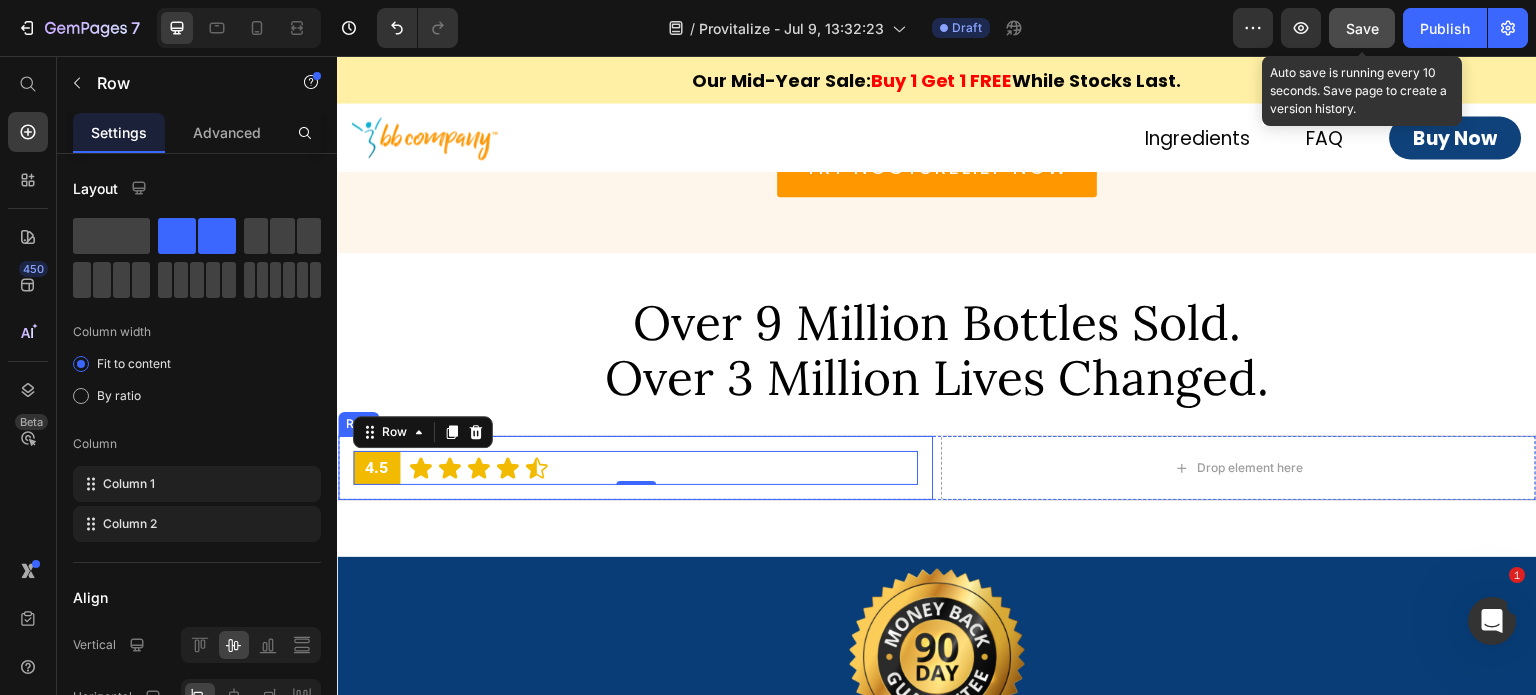 click on "4.5 Text Block Icon Icon Icon Icon
Icon Icon List Row   0 Row" at bounding box center [635, 468] 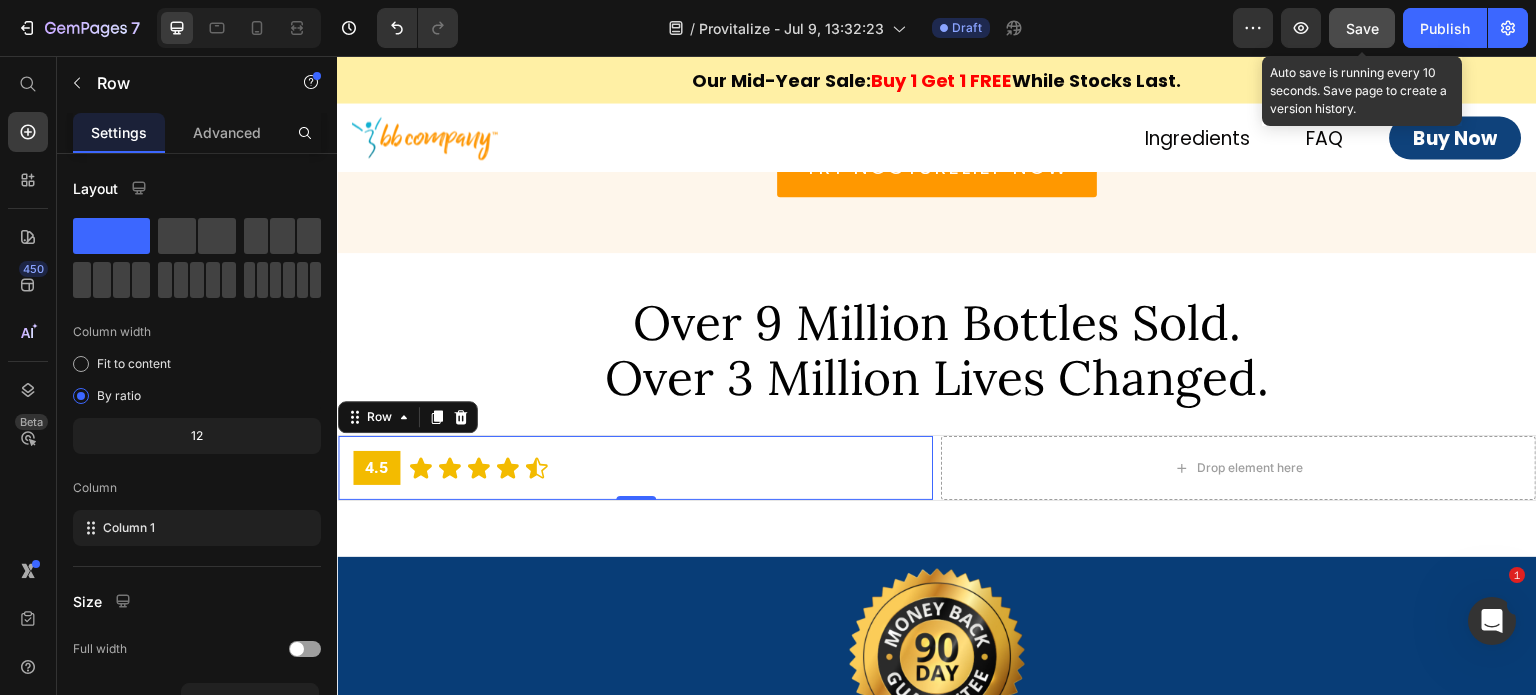 click on "4.5 Text Block Icon Icon Icon Icon
Icon Icon List Row Row   0" at bounding box center (635, 468) 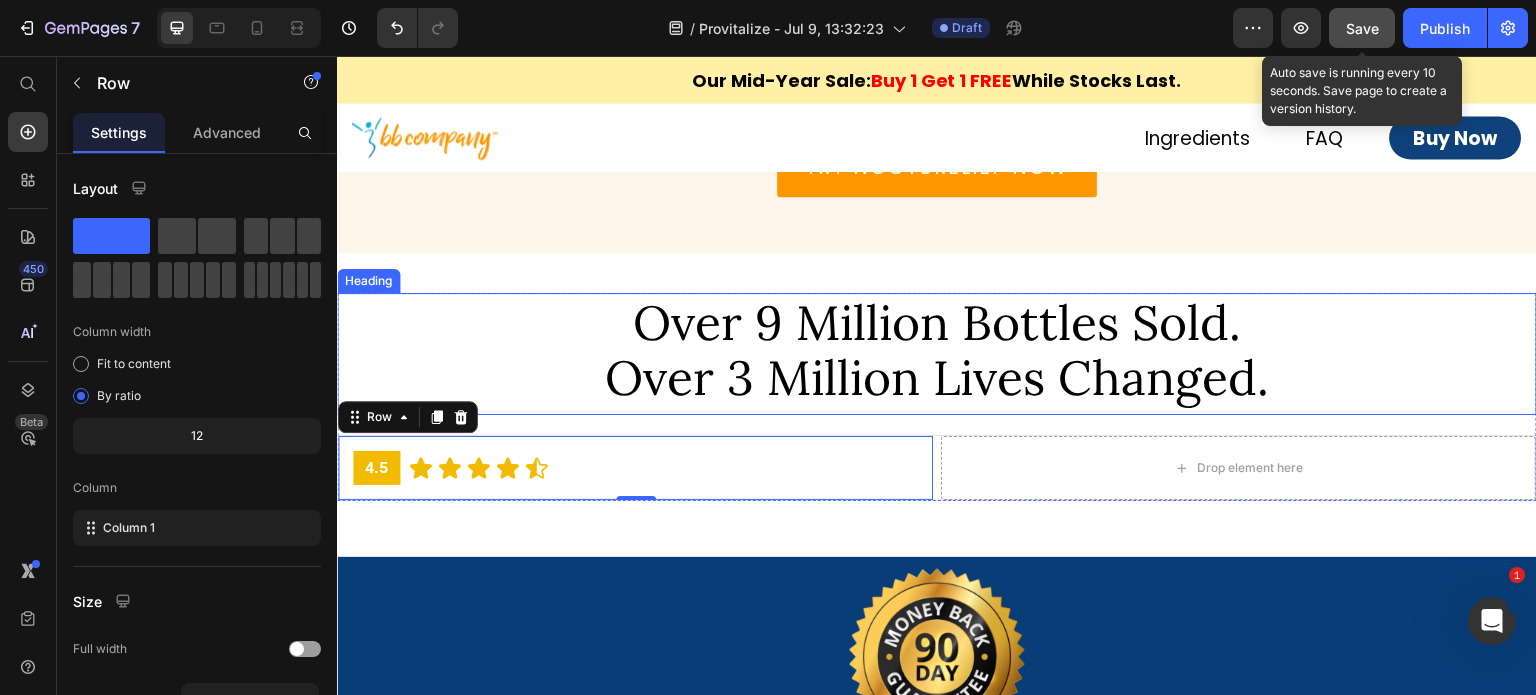 click on "⁠⁠⁠⁠⁠⁠⁠ Over 9 Million Bottles Sold. Over 3 Million Lives Changed." at bounding box center (937, 350) 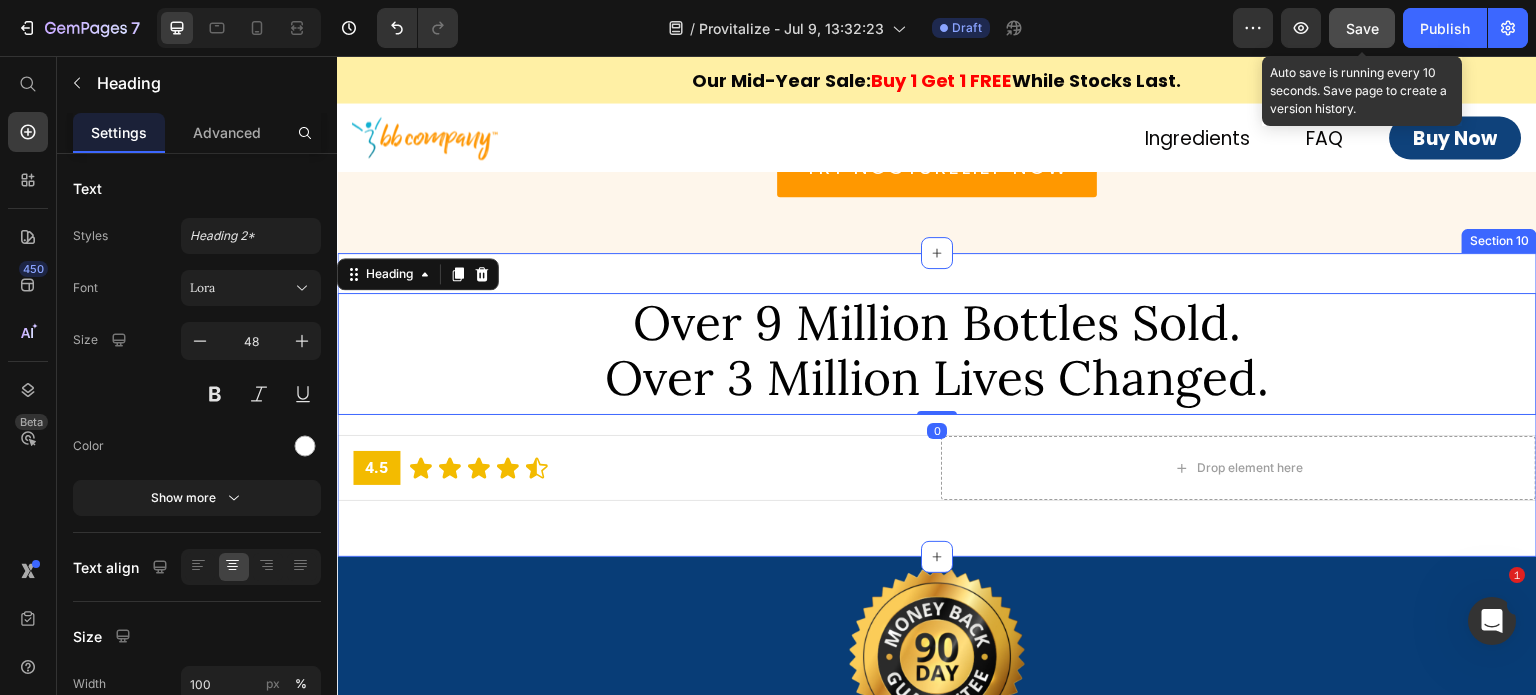 click on "4.5 Text Block Icon Icon Icon Icon
Icon Icon List Row Row
Drop element here Row" at bounding box center (937, 468) 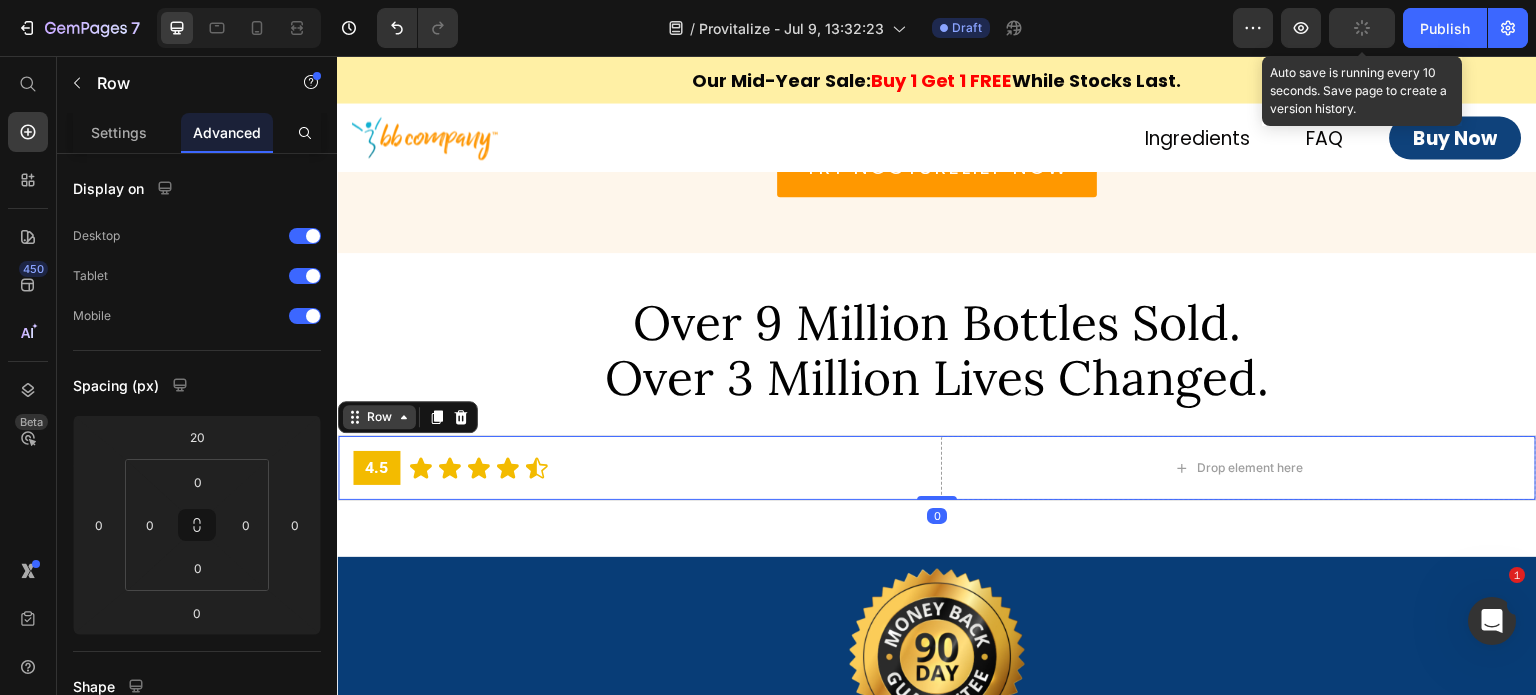 click on "Row" at bounding box center [379, 417] 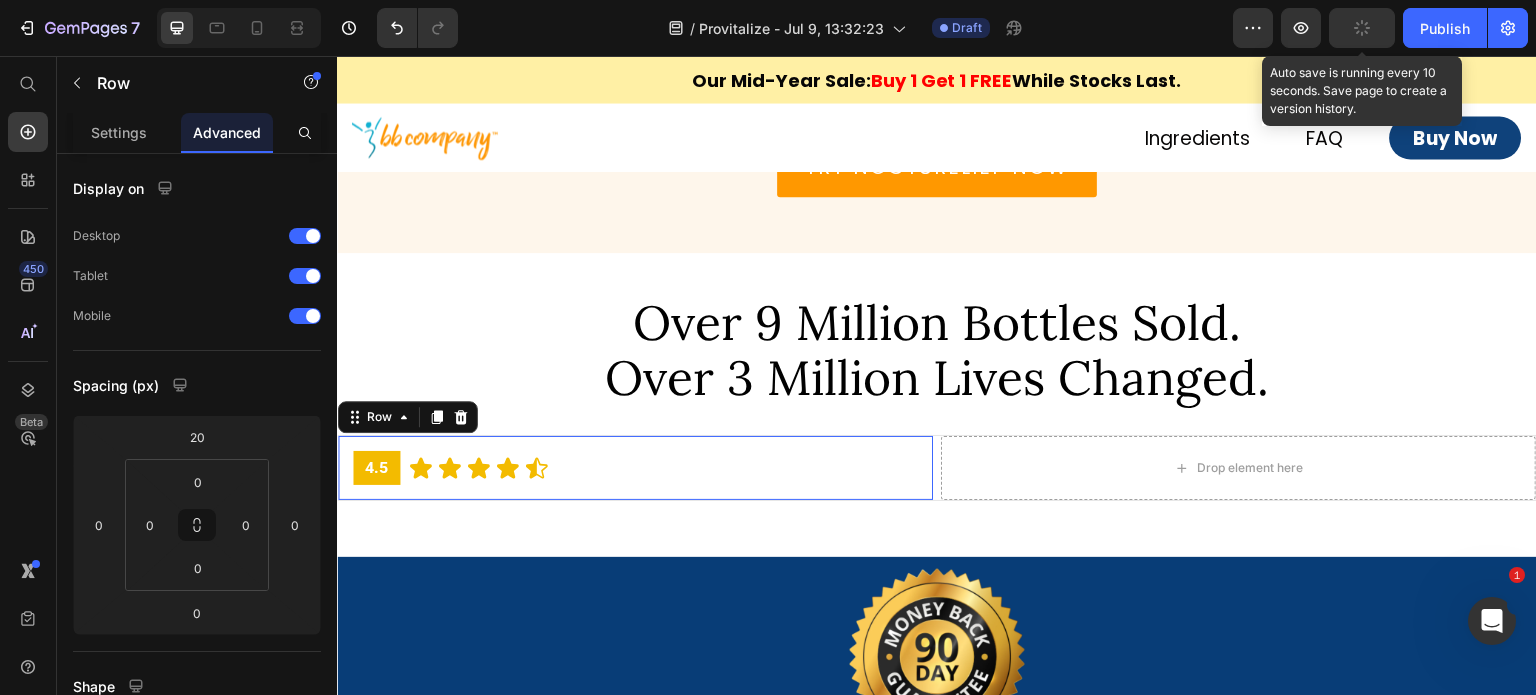 click on "4.5 Text Block Icon Icon Icon Icon
Icon Icon List Row Row   0" at bounding box center (635, 468) 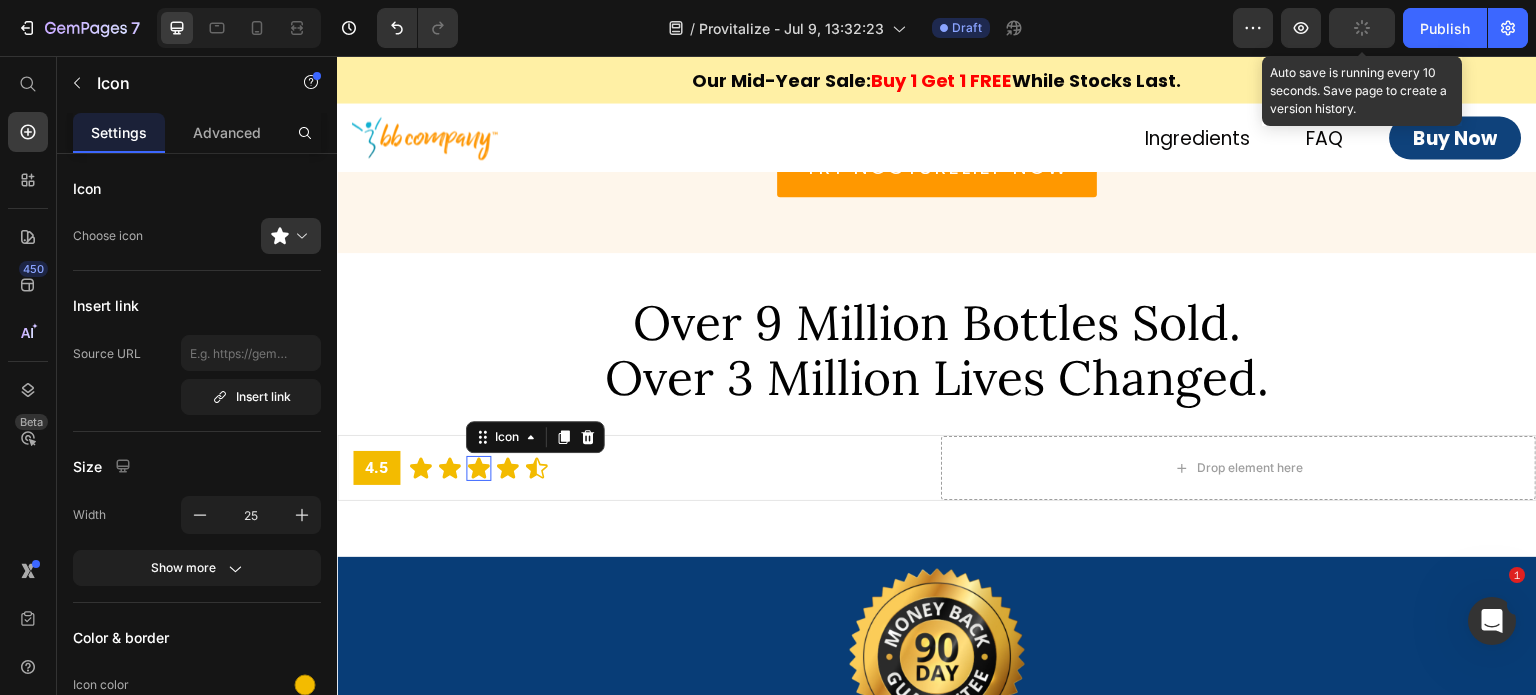 click on "Icon   0" at bounding box center [478, 468] 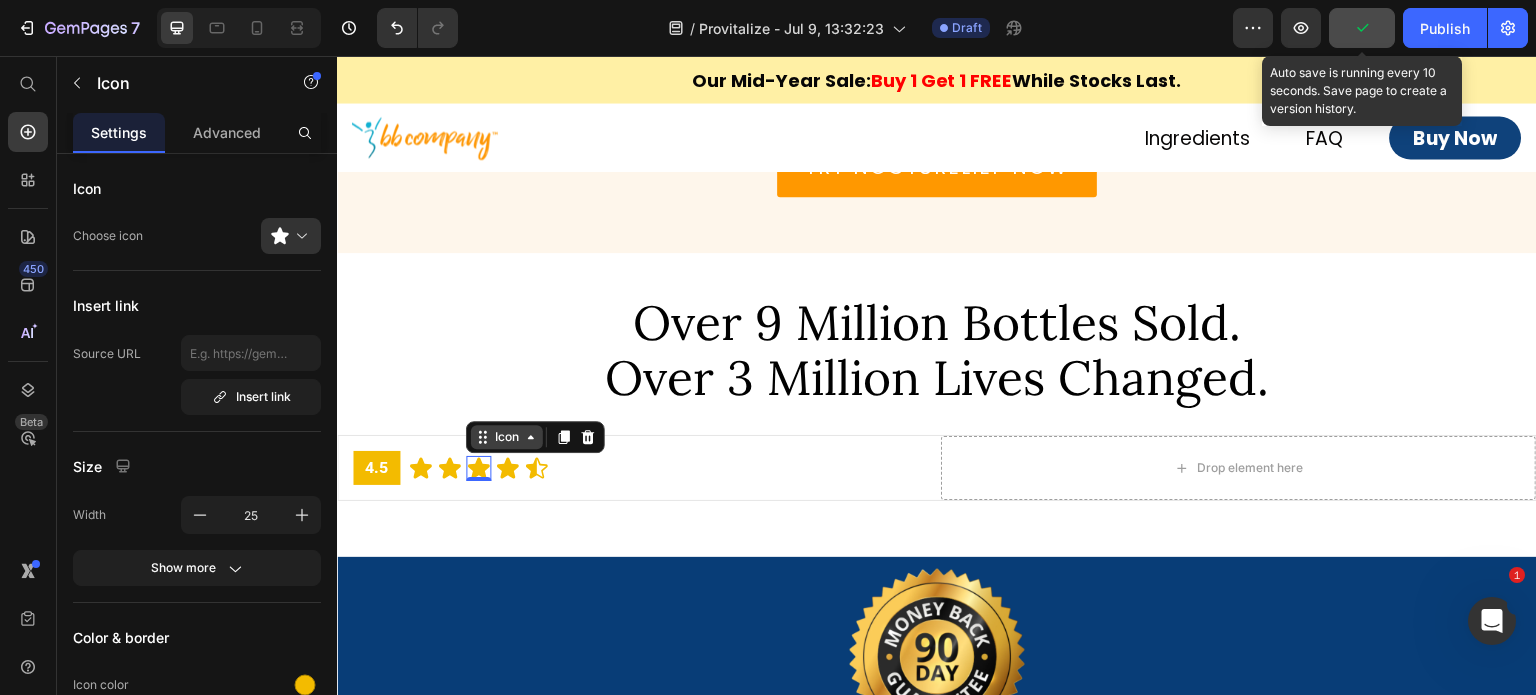 click on "Icon" at bounding box center (507, 437) 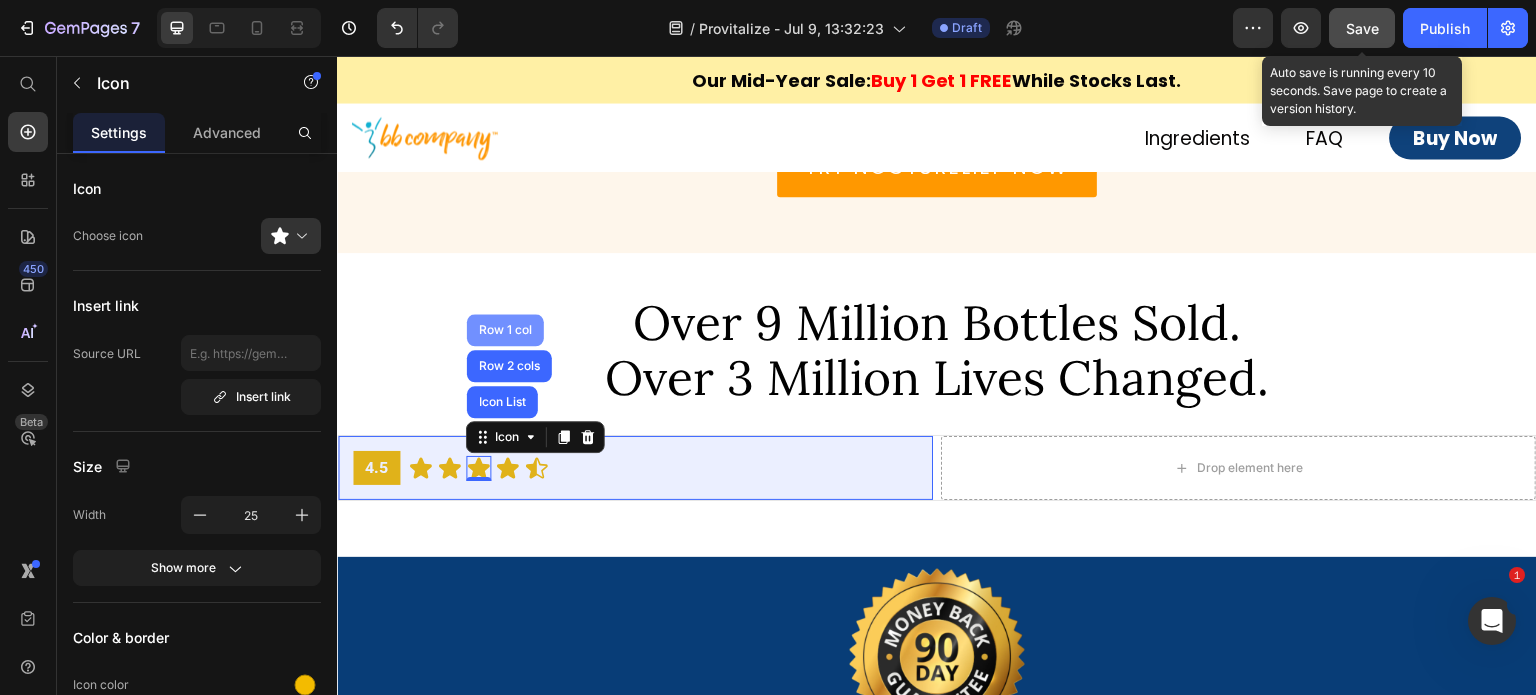 click on "Row 1 col" at bounding box center [505, 330] 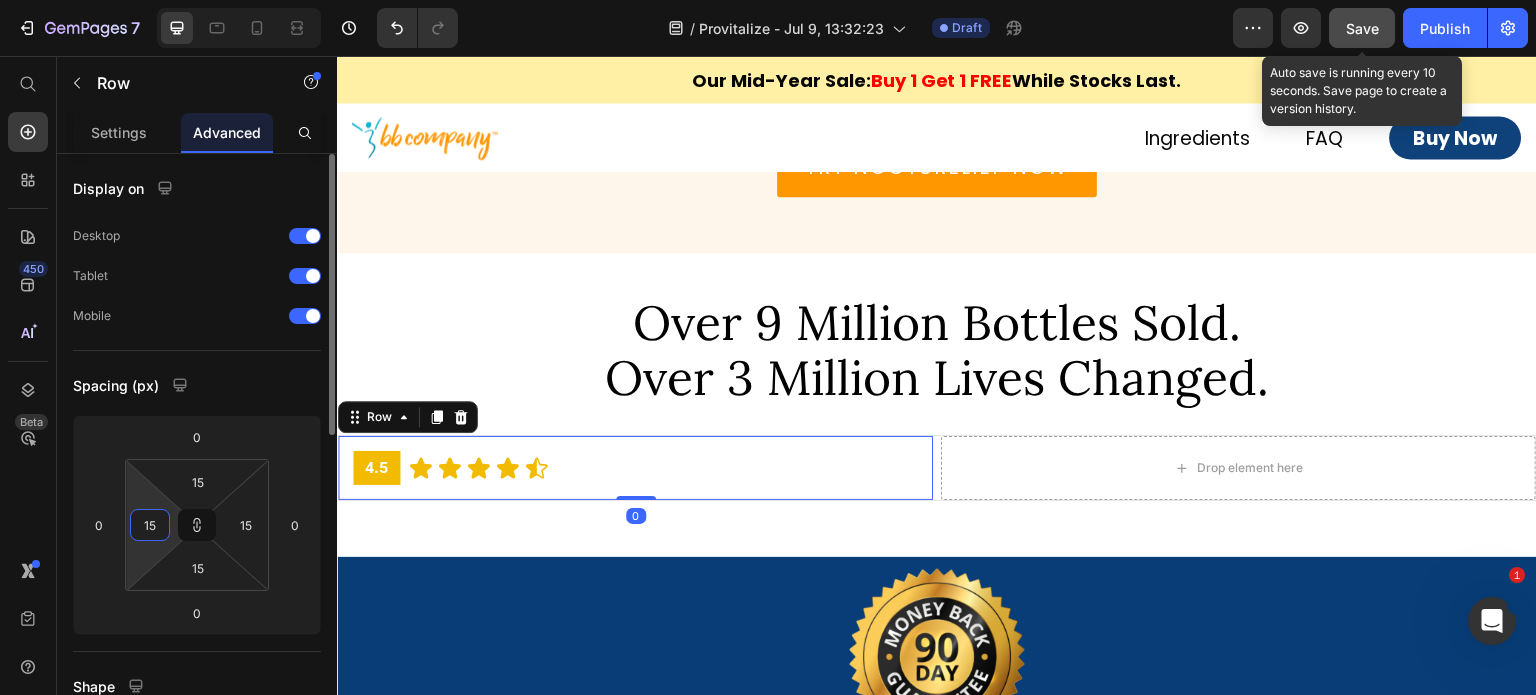 click on "15" at bounding box center (150, 525) 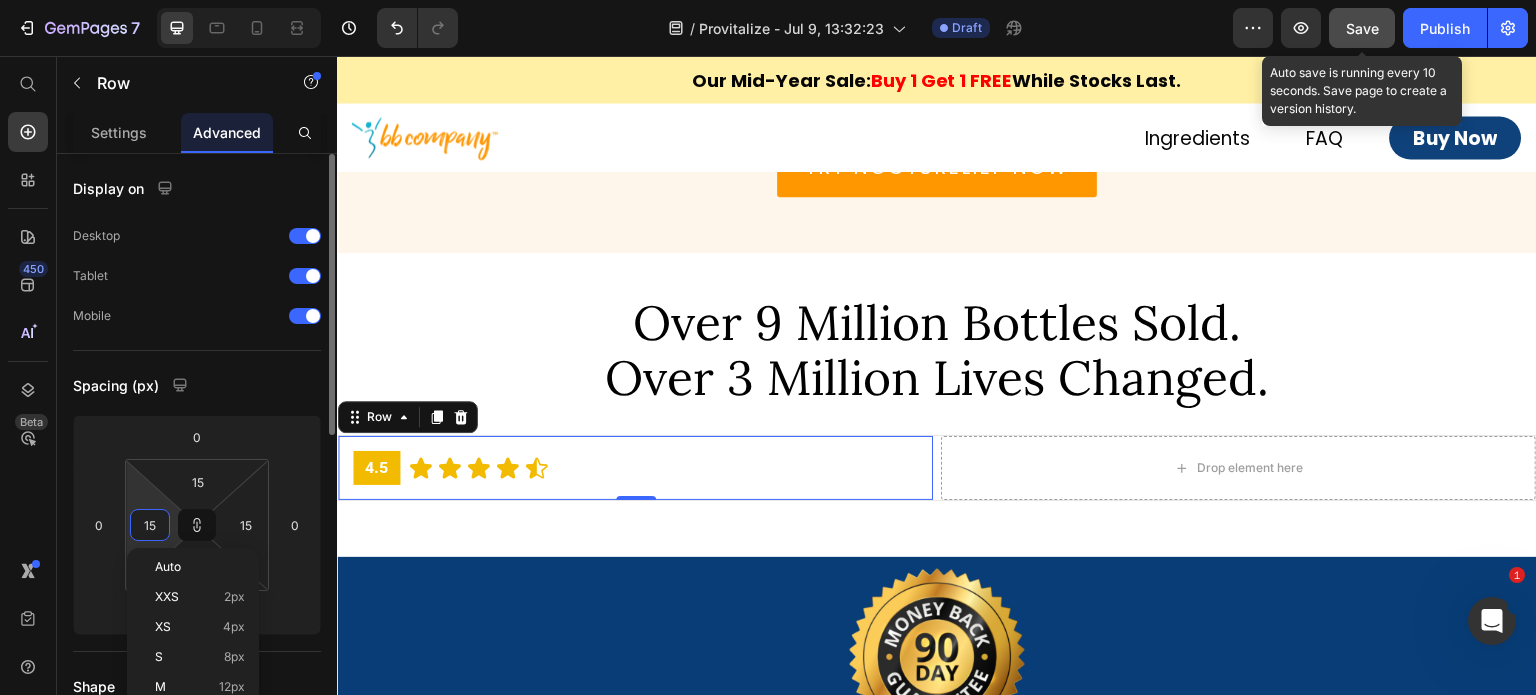 type on "2" 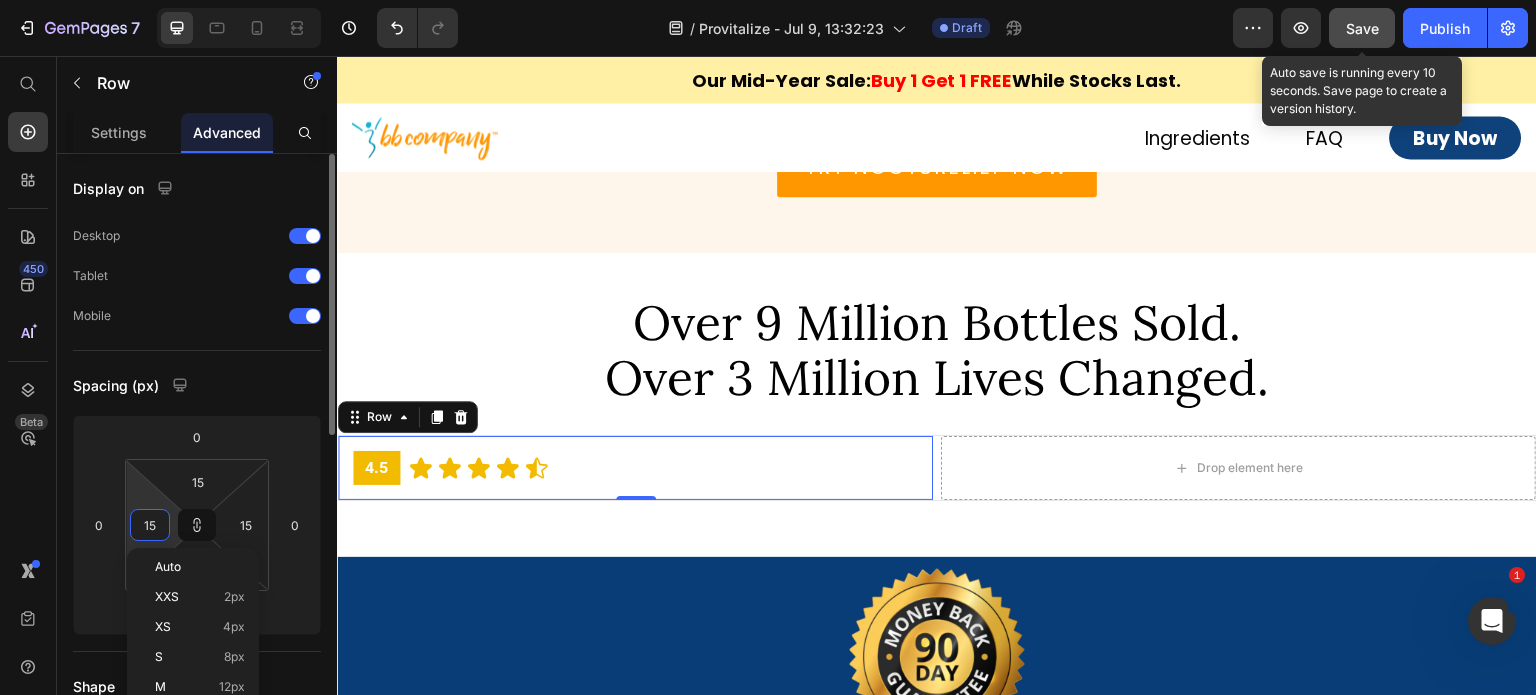 type on "2" 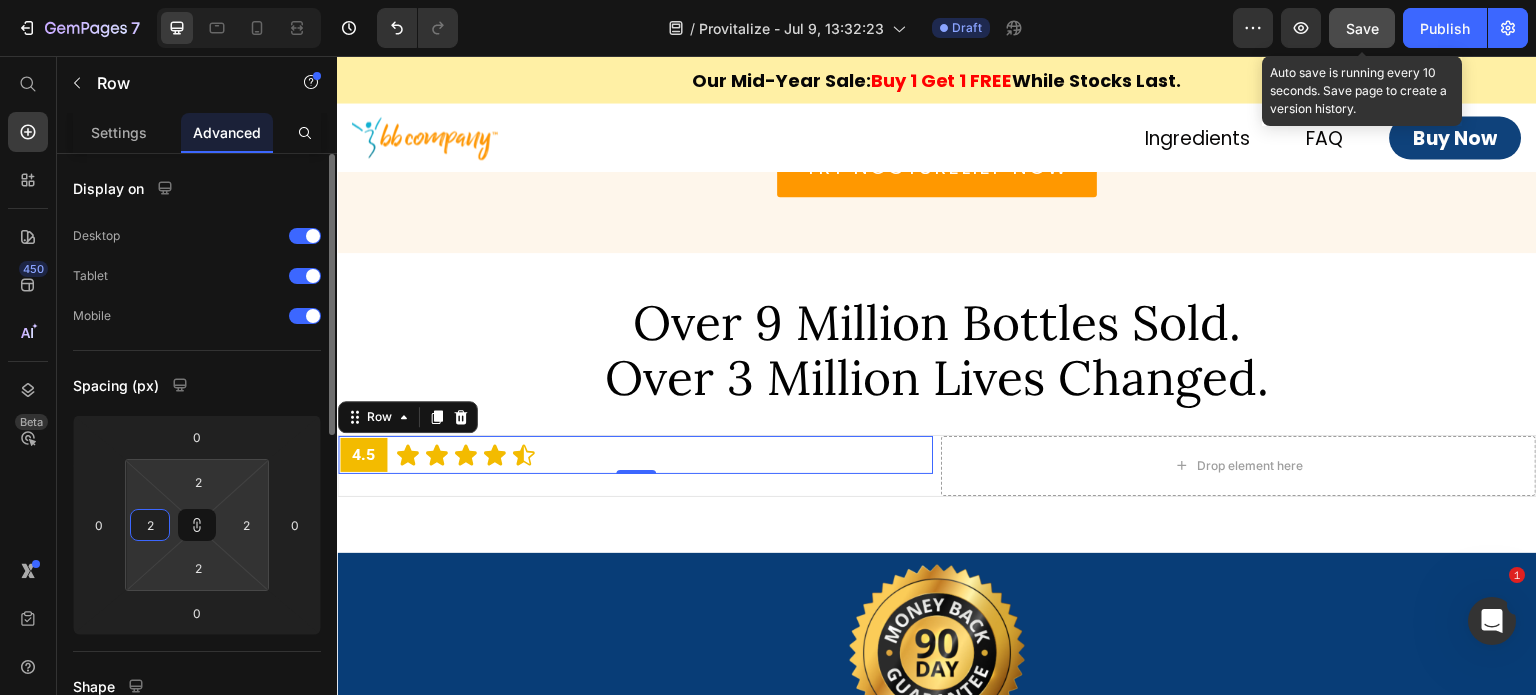 type on "20" 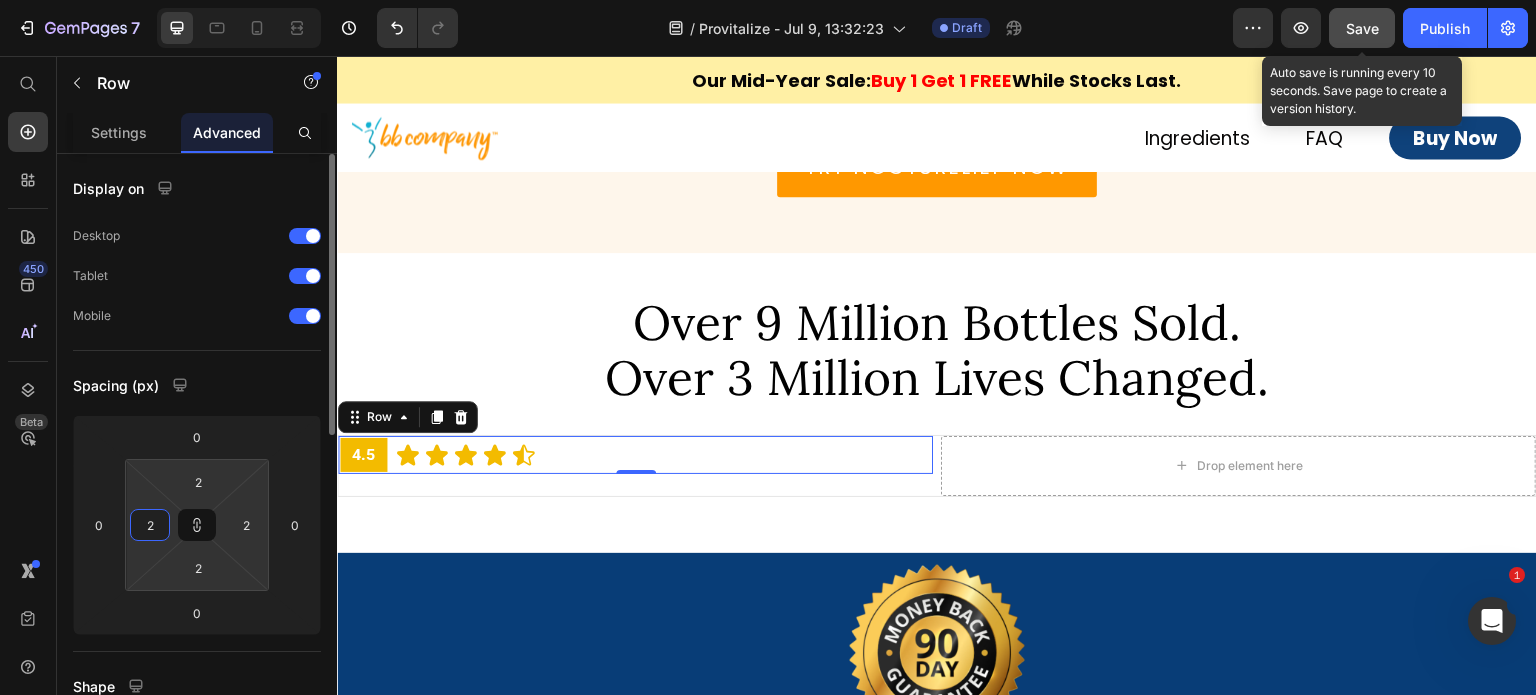 type on "20" 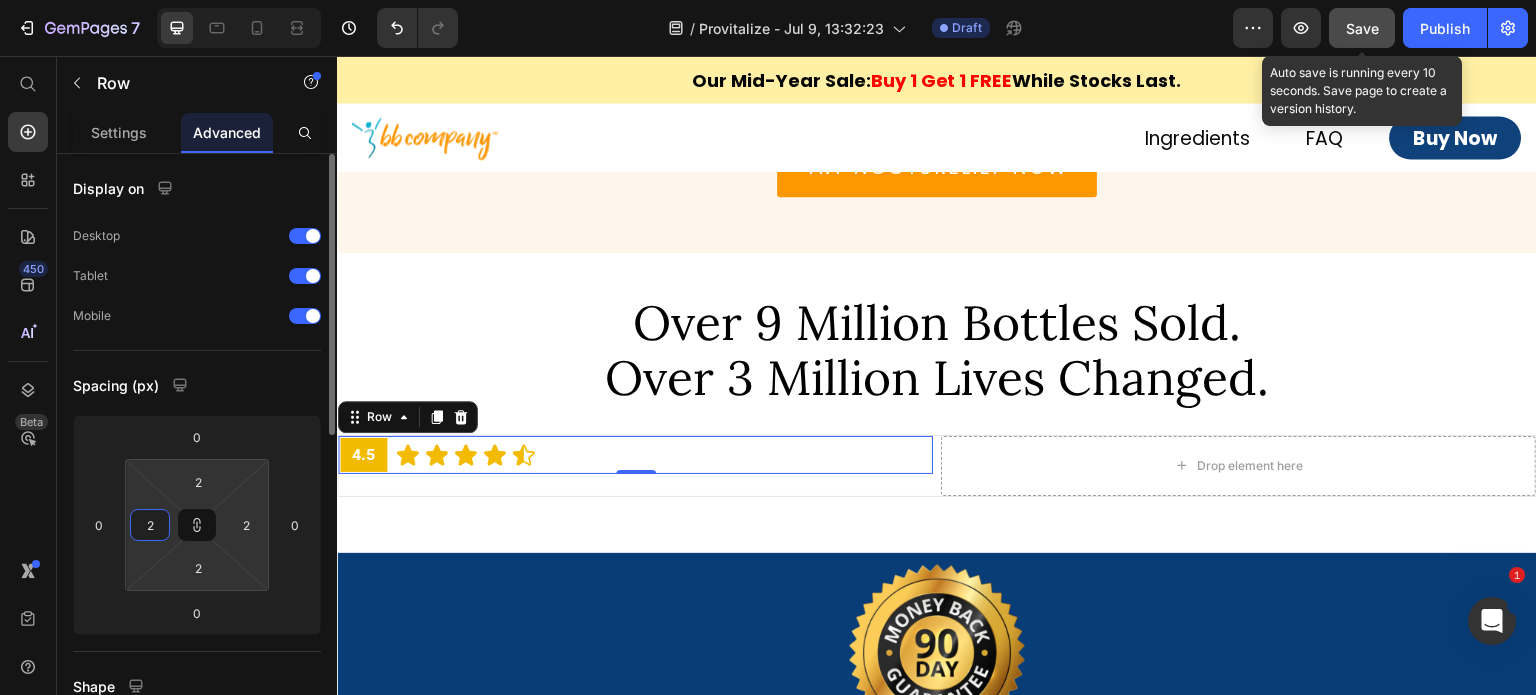type on "20" 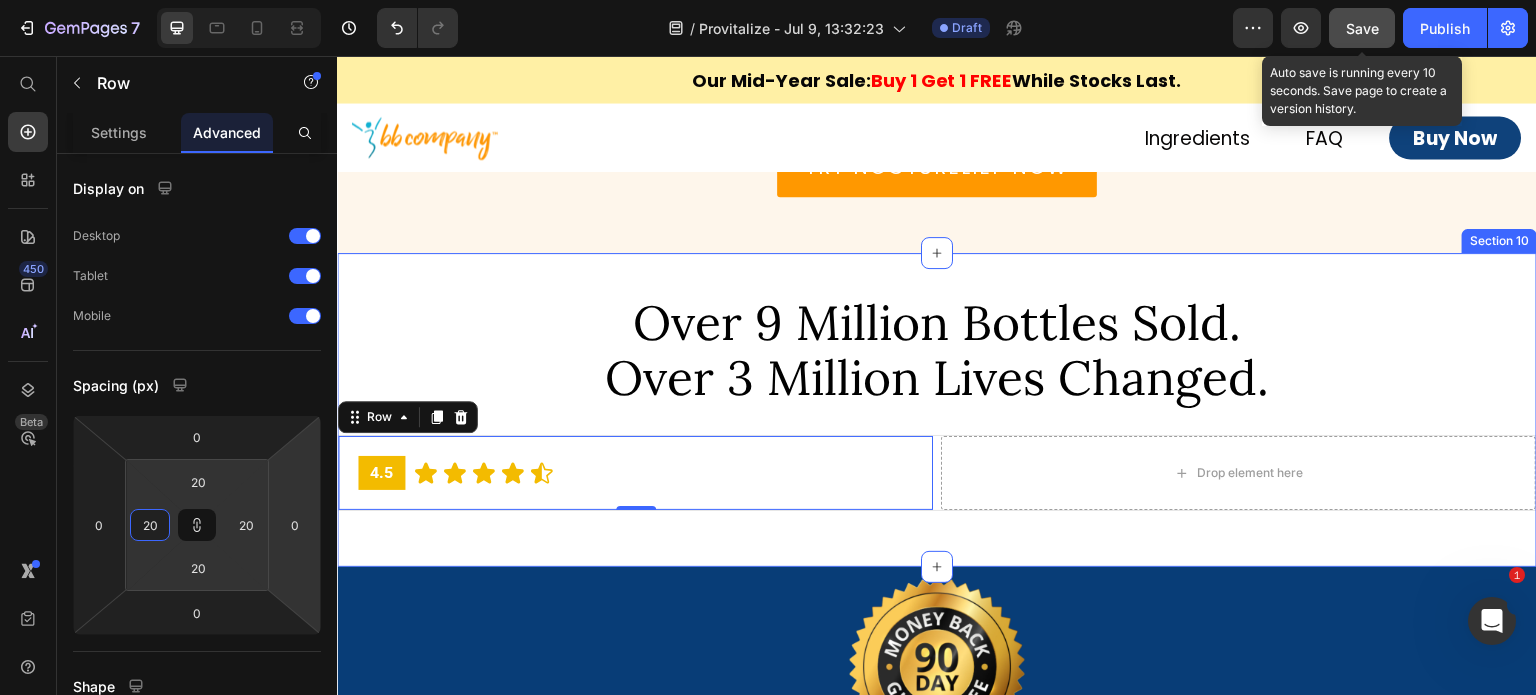 click on "⁠⁠⁠⁠⁠⁠⁠ Over 9 Million Bottles Sold. Over 3 Million Lives Changed. Heading 4.5 Text Block Icon Icon Icon Icon
Icon Icon List Row Row   0
Drop element here Row Row Section 10" at bounding box center [937, 410] 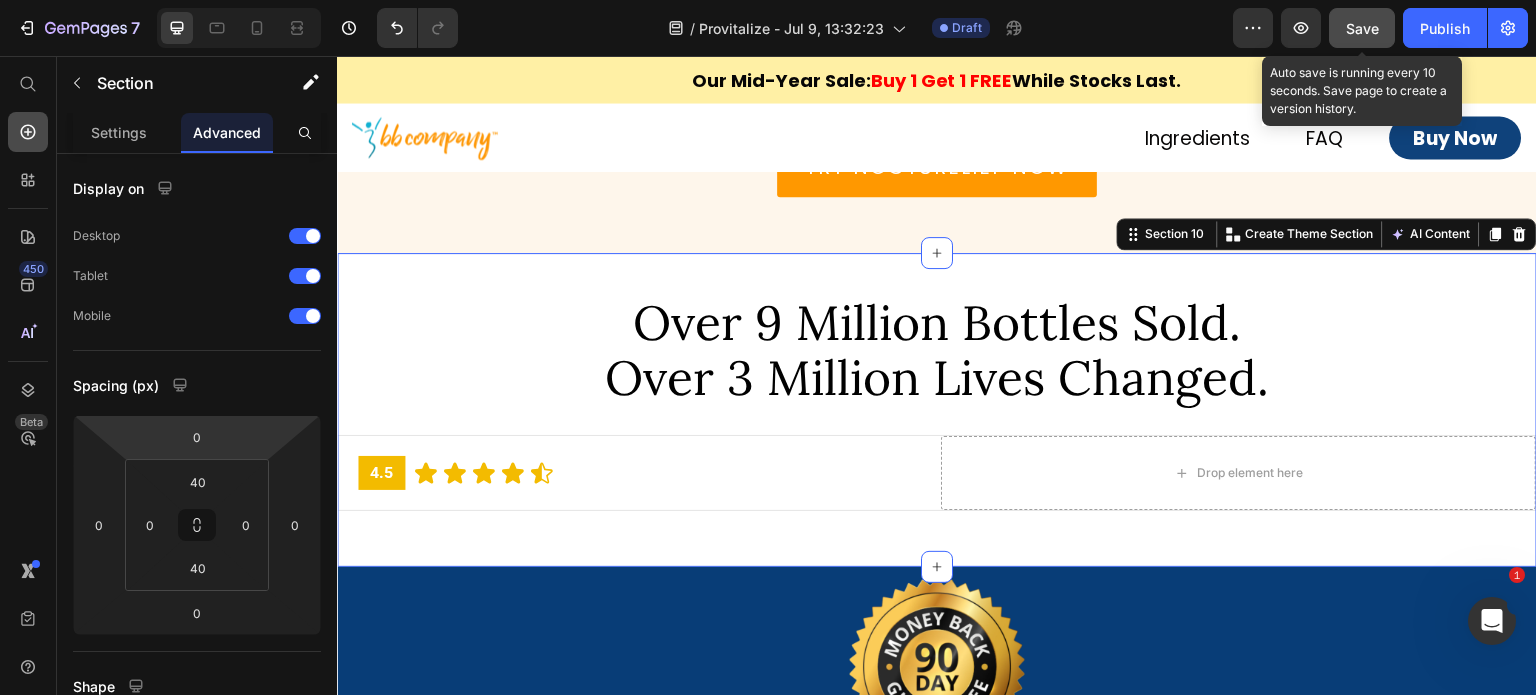 click 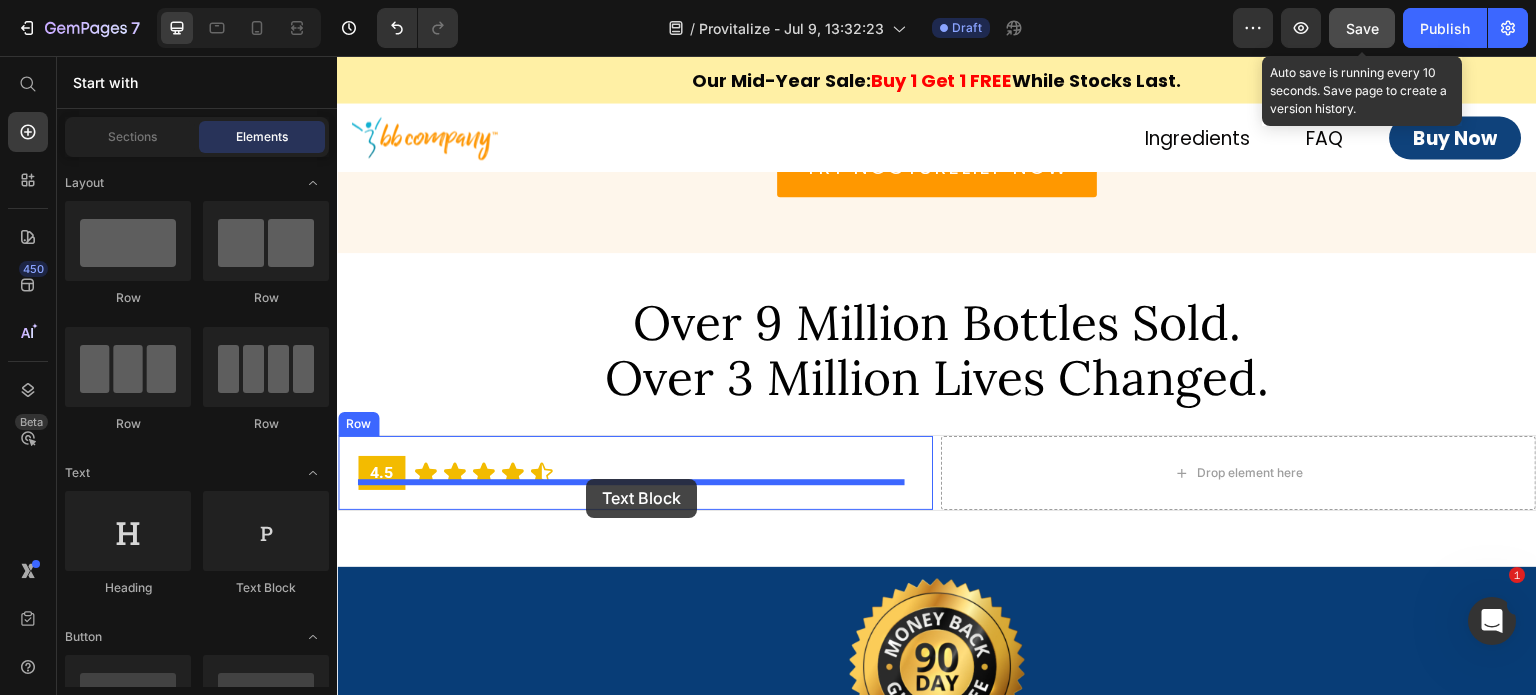 drag, startPoint x: 596, startPoint y: 599, endPoint x: 586, endPoint y: 479, distance: 120.41595 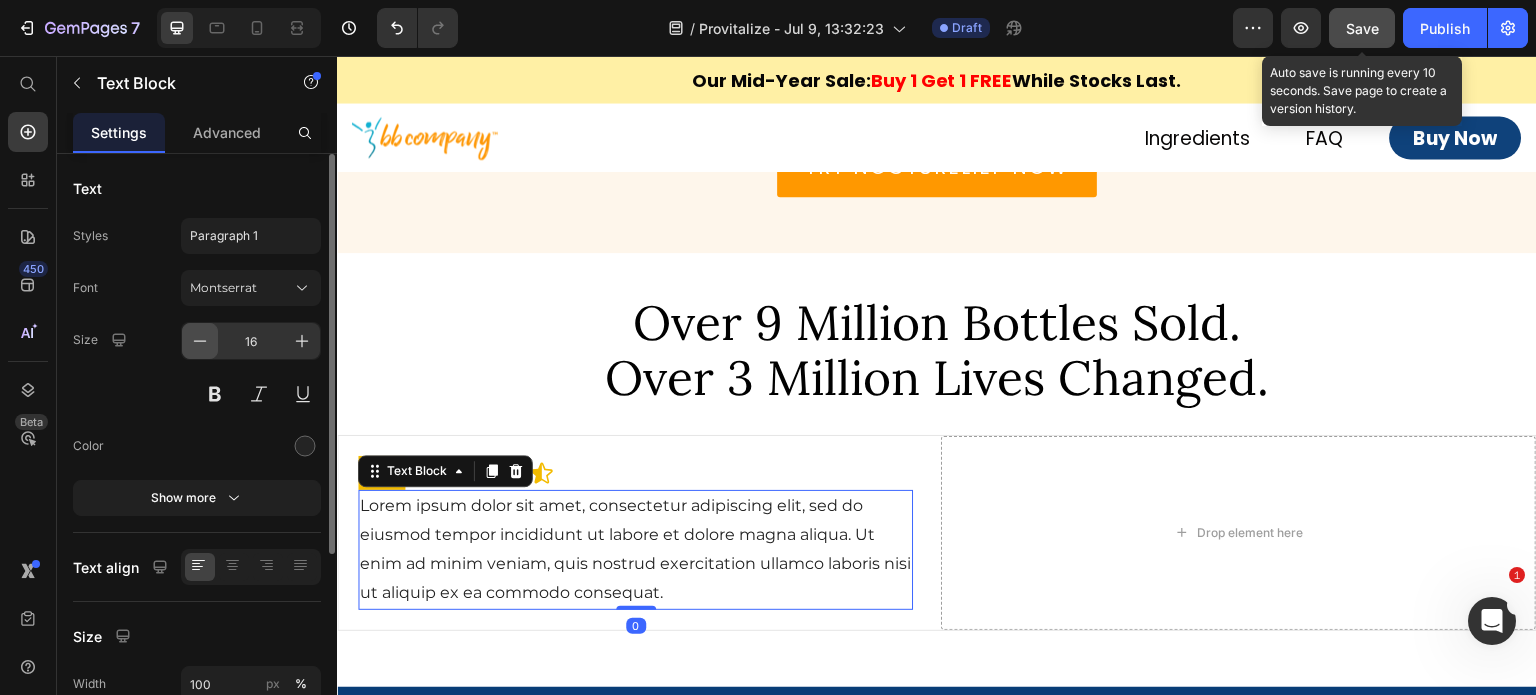 click 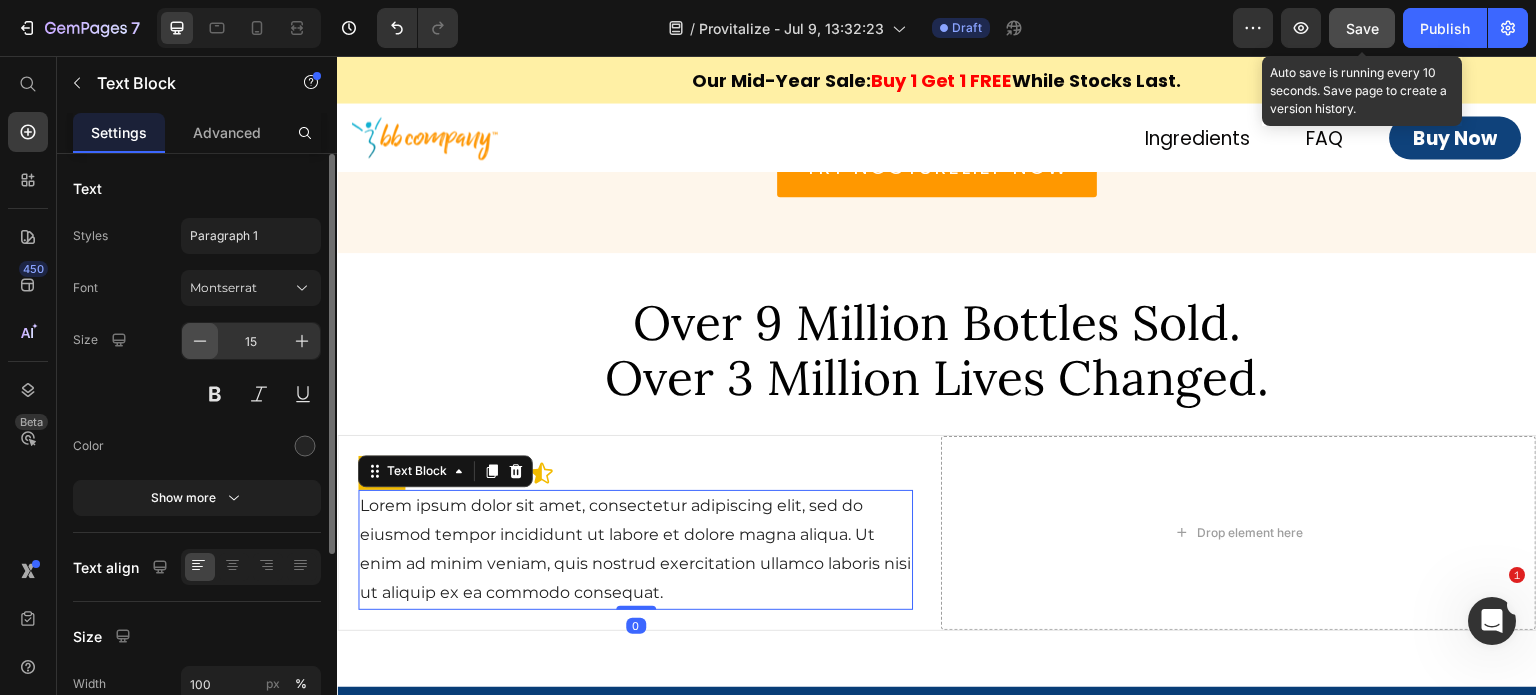 click 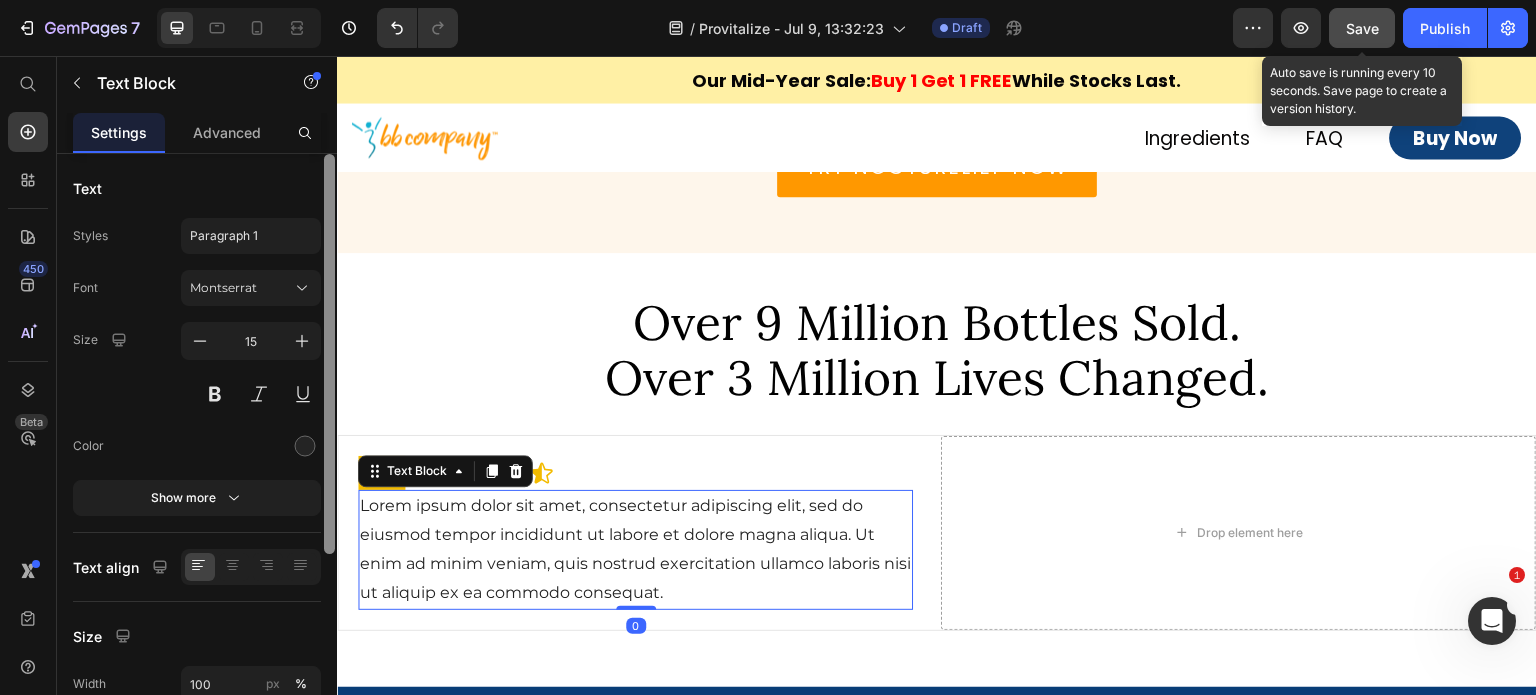 type on "14" 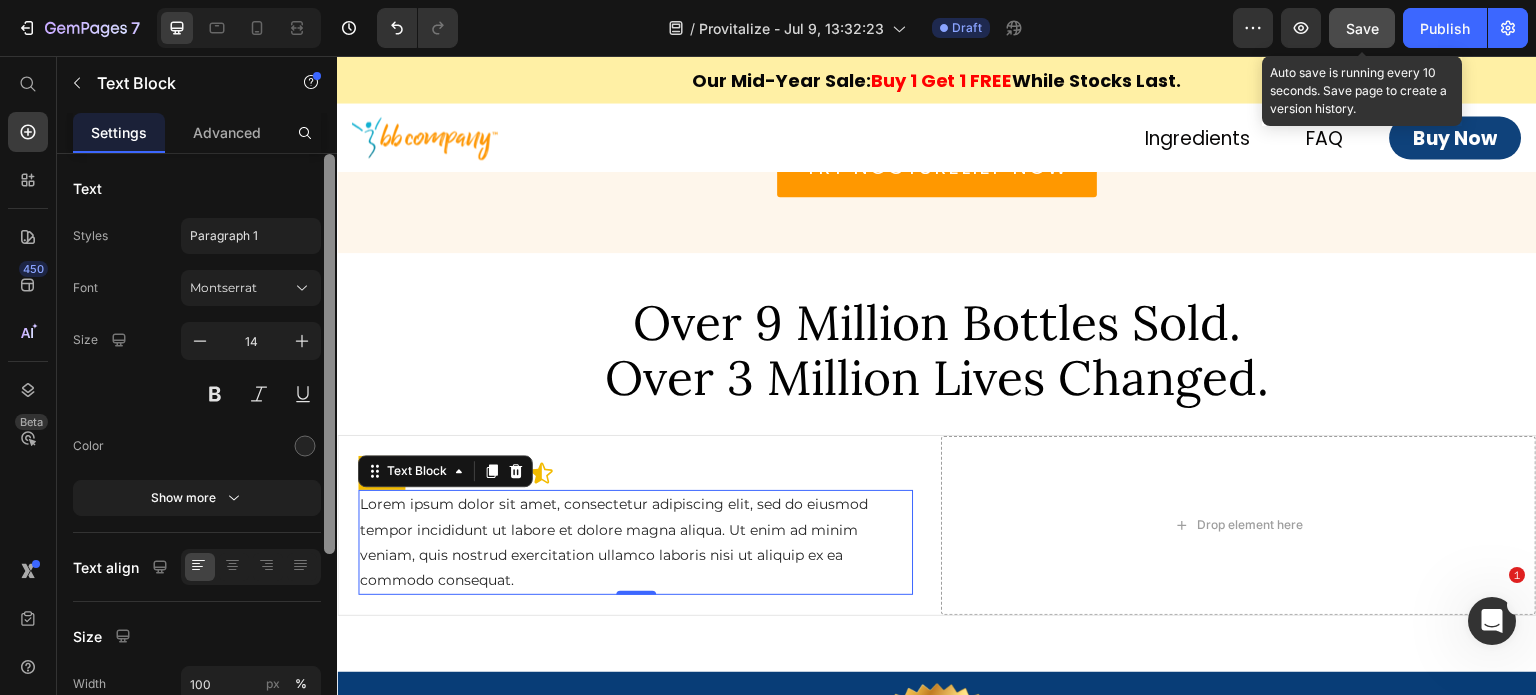 click at bounding box center [305, 446] 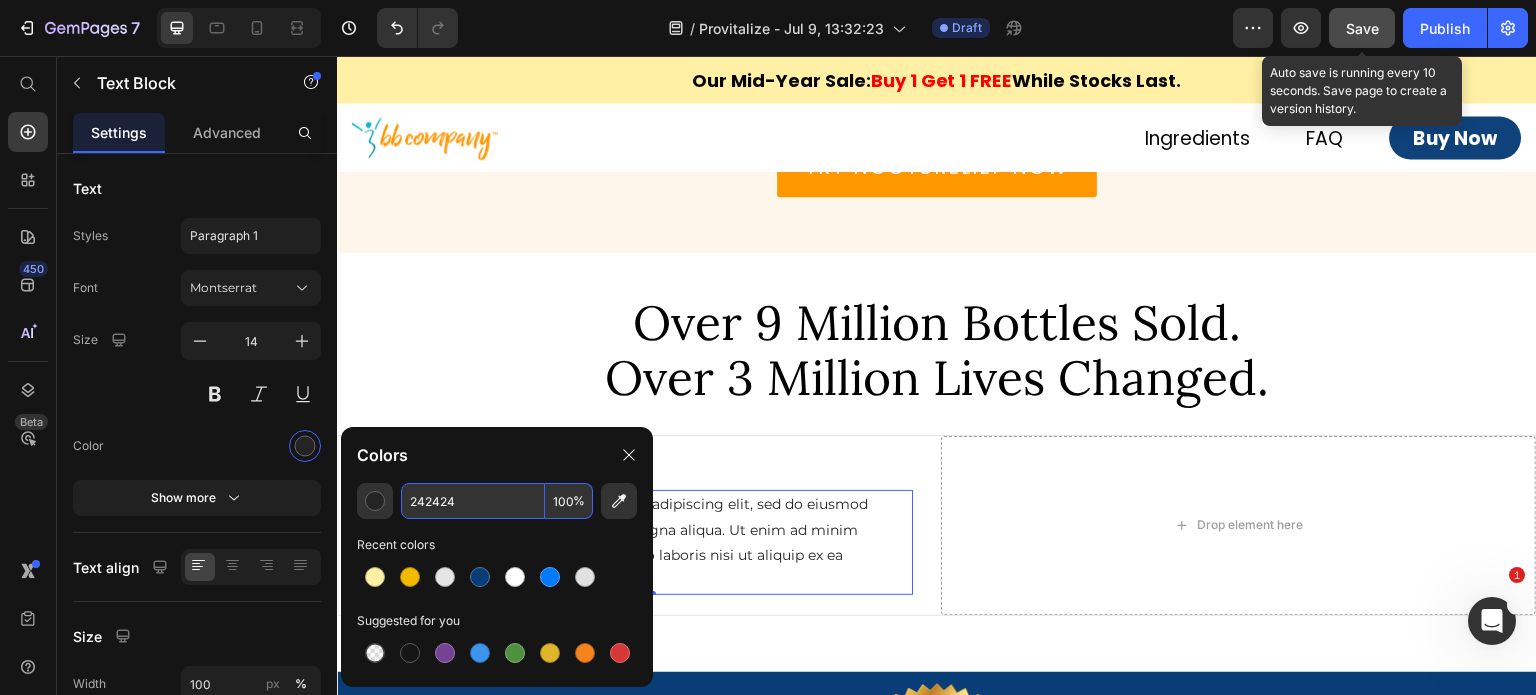 click on "242424" at bounding box center [473, 501] 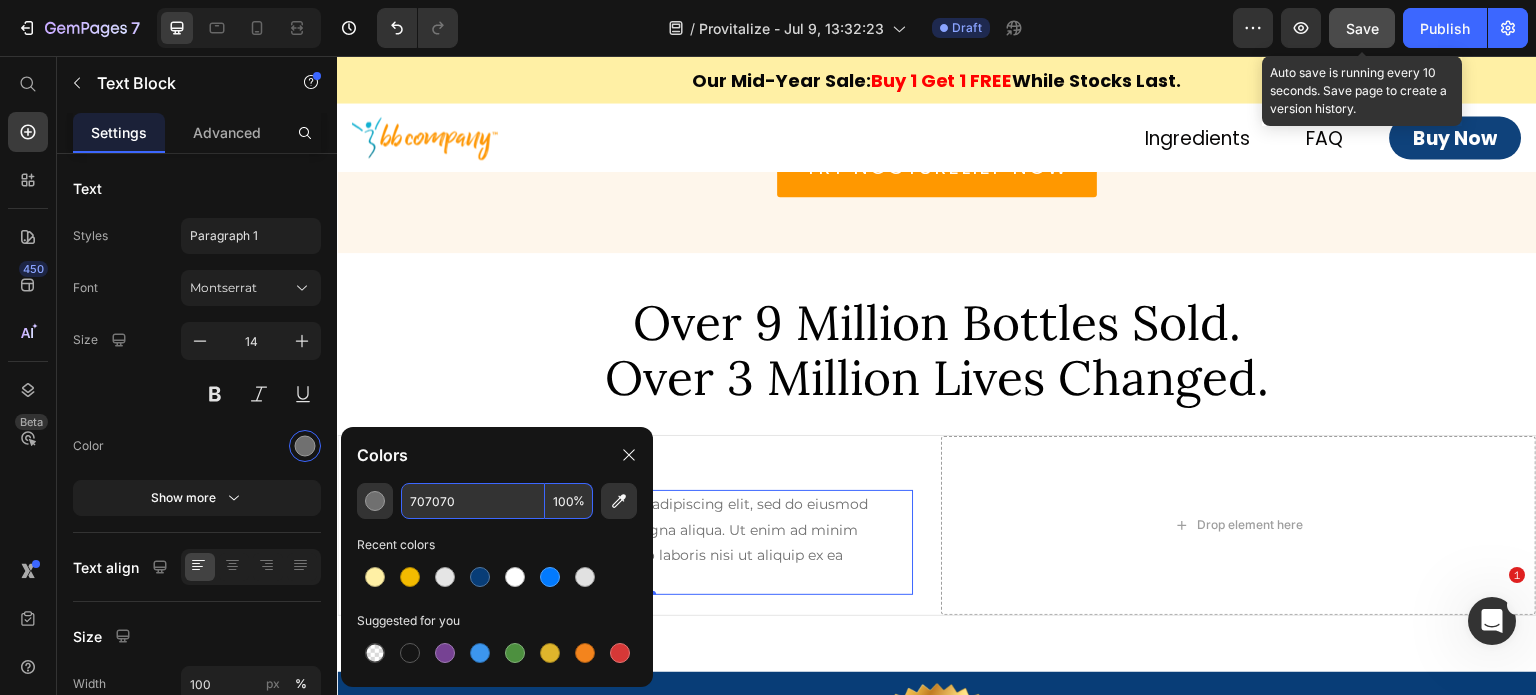 type on "707070" 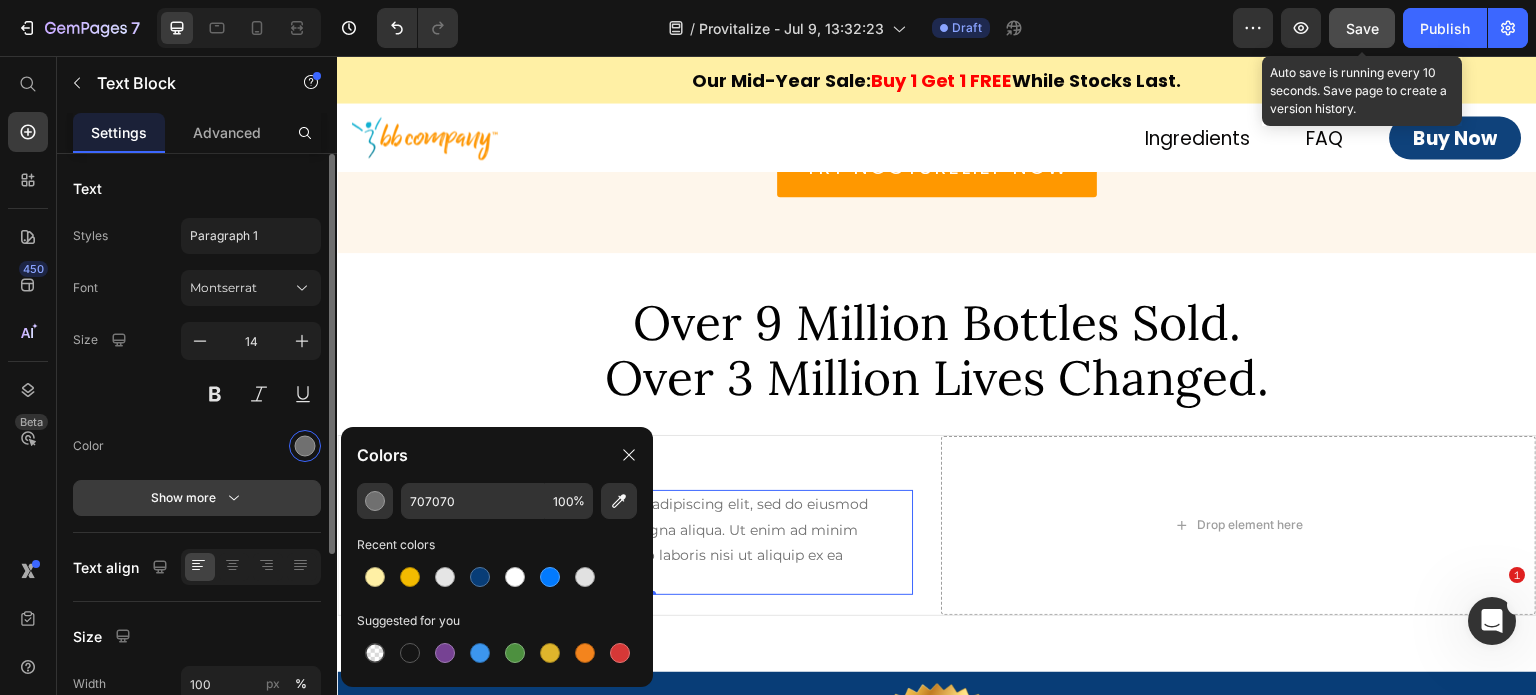 click 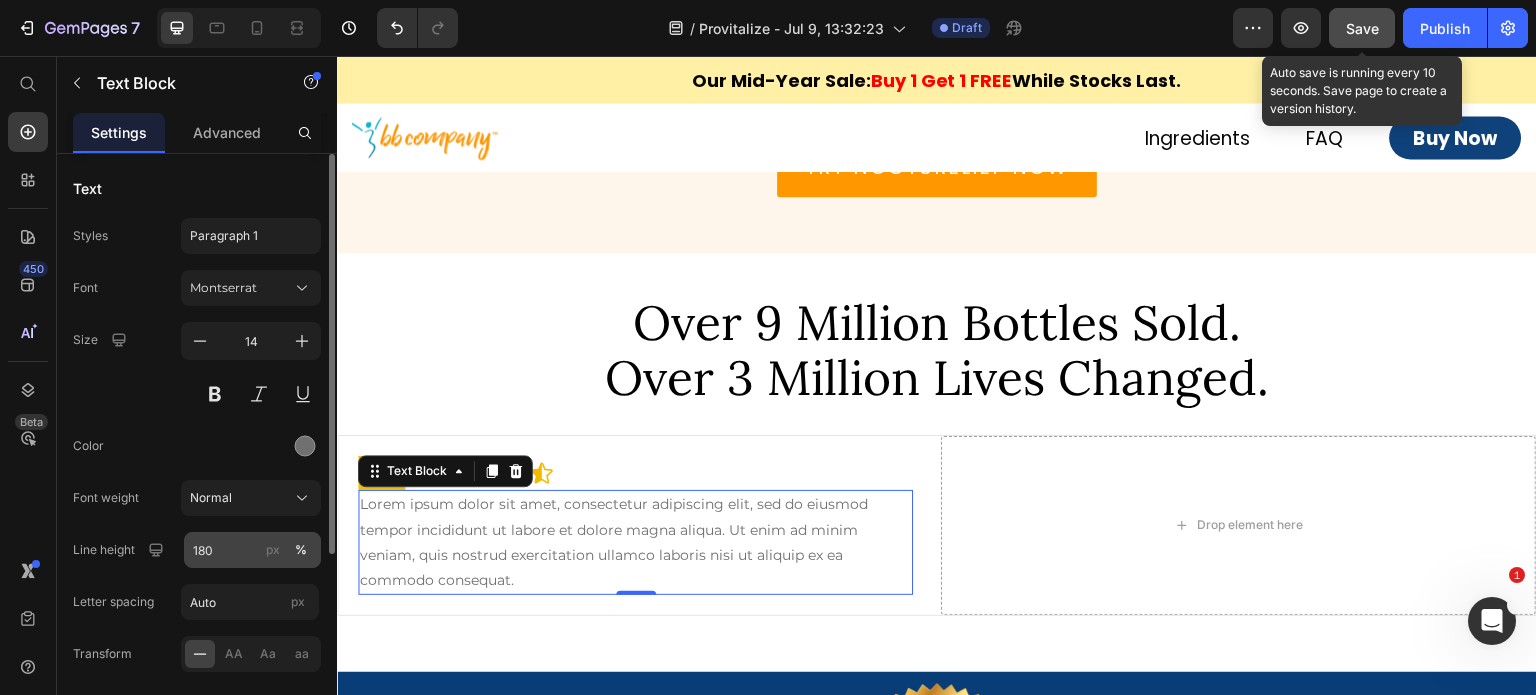 click on "px" at bounding box center [273, 550] 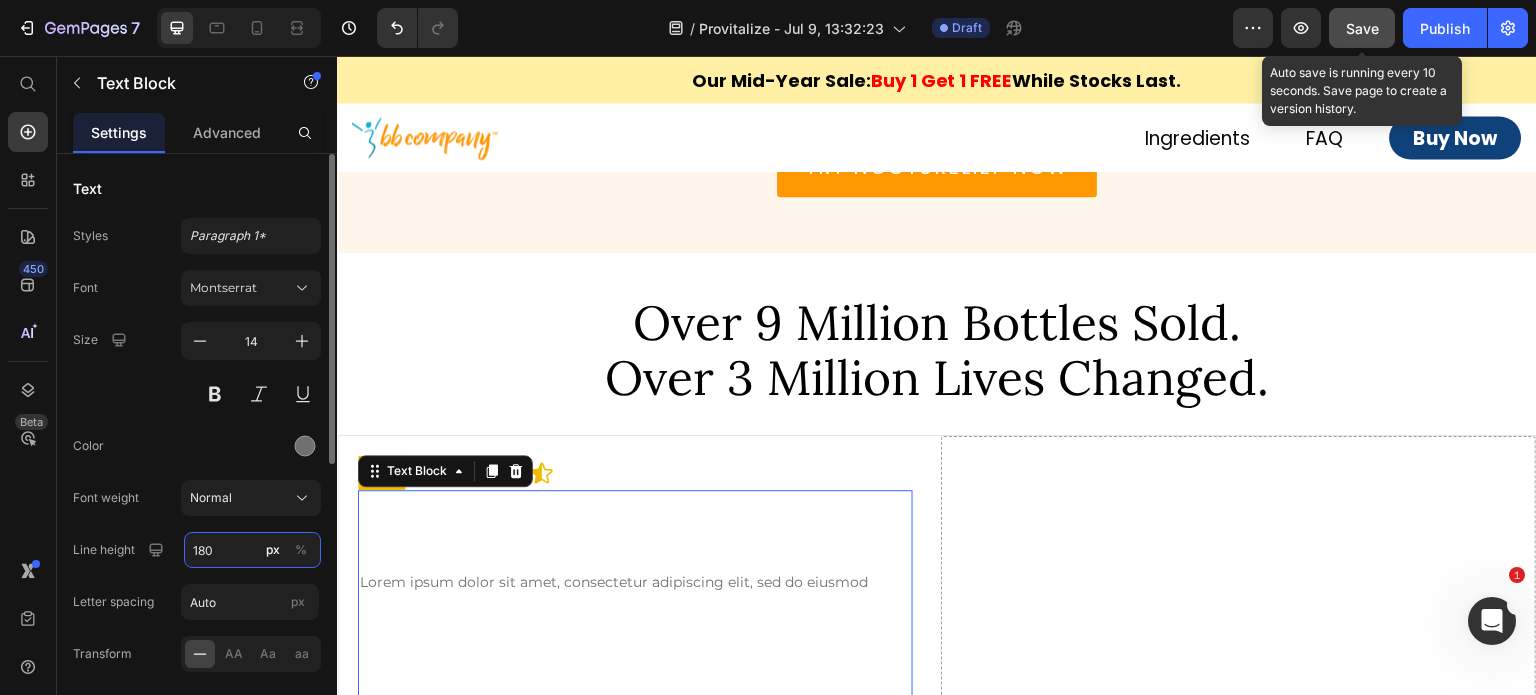 click on "180" at bounding box center [252, 550] 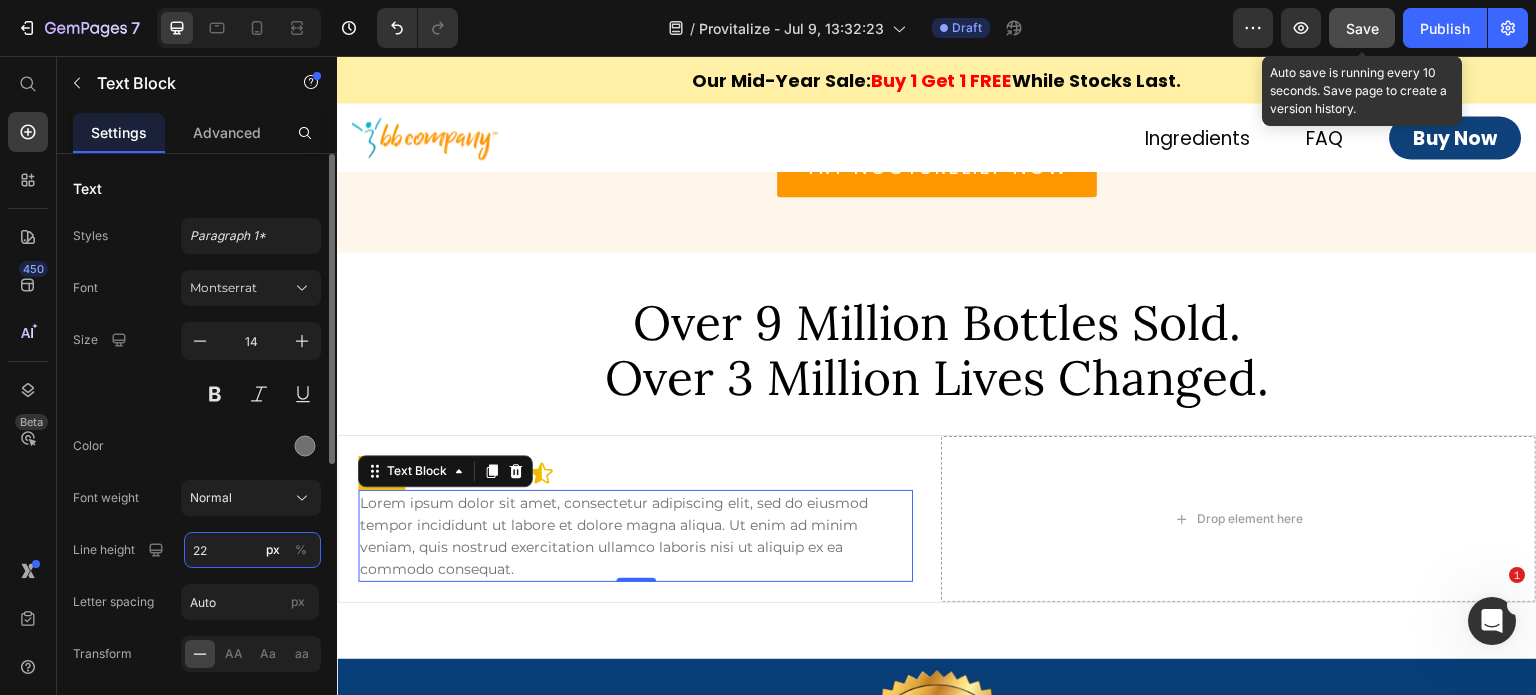 type on "22" 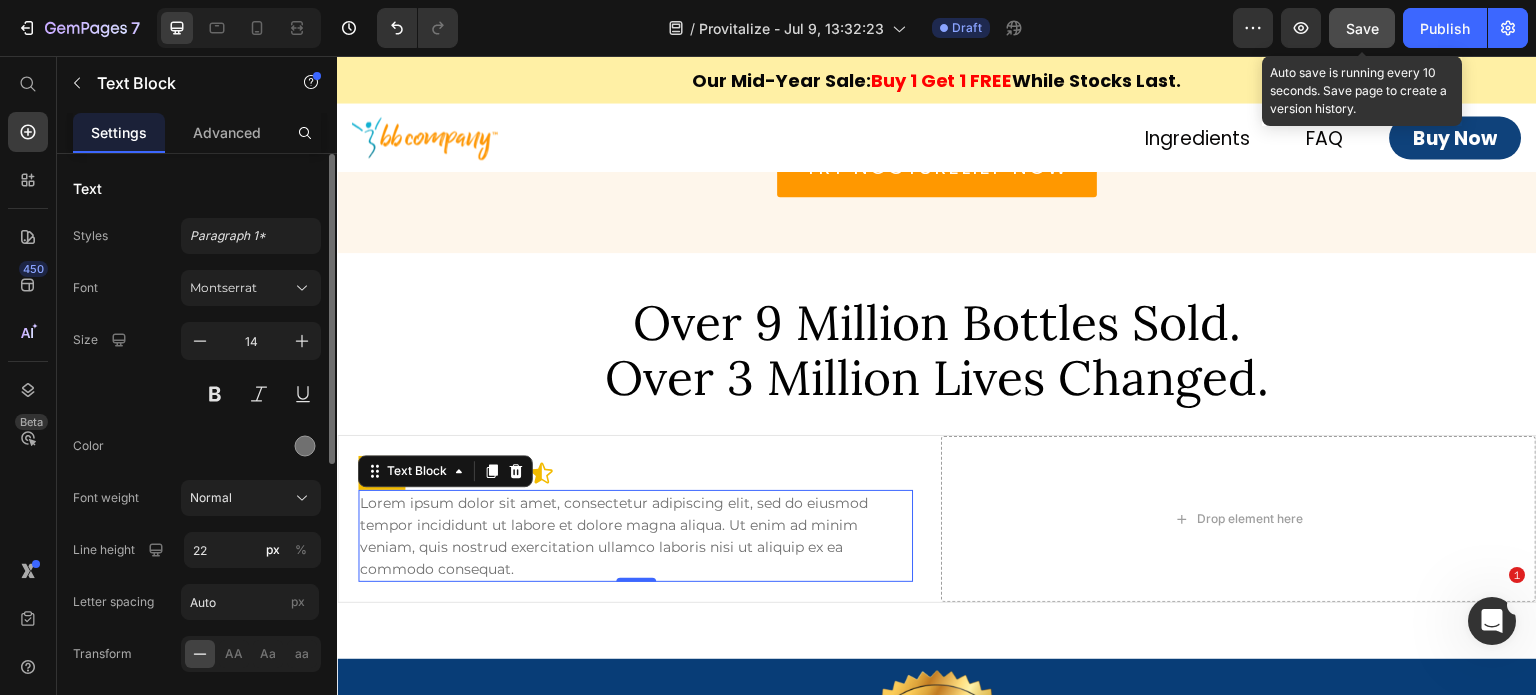 drag, startPoint x: 128, startPoint y: 436, endPoint x: 196, endPoint y: 368, distance: 96.16652 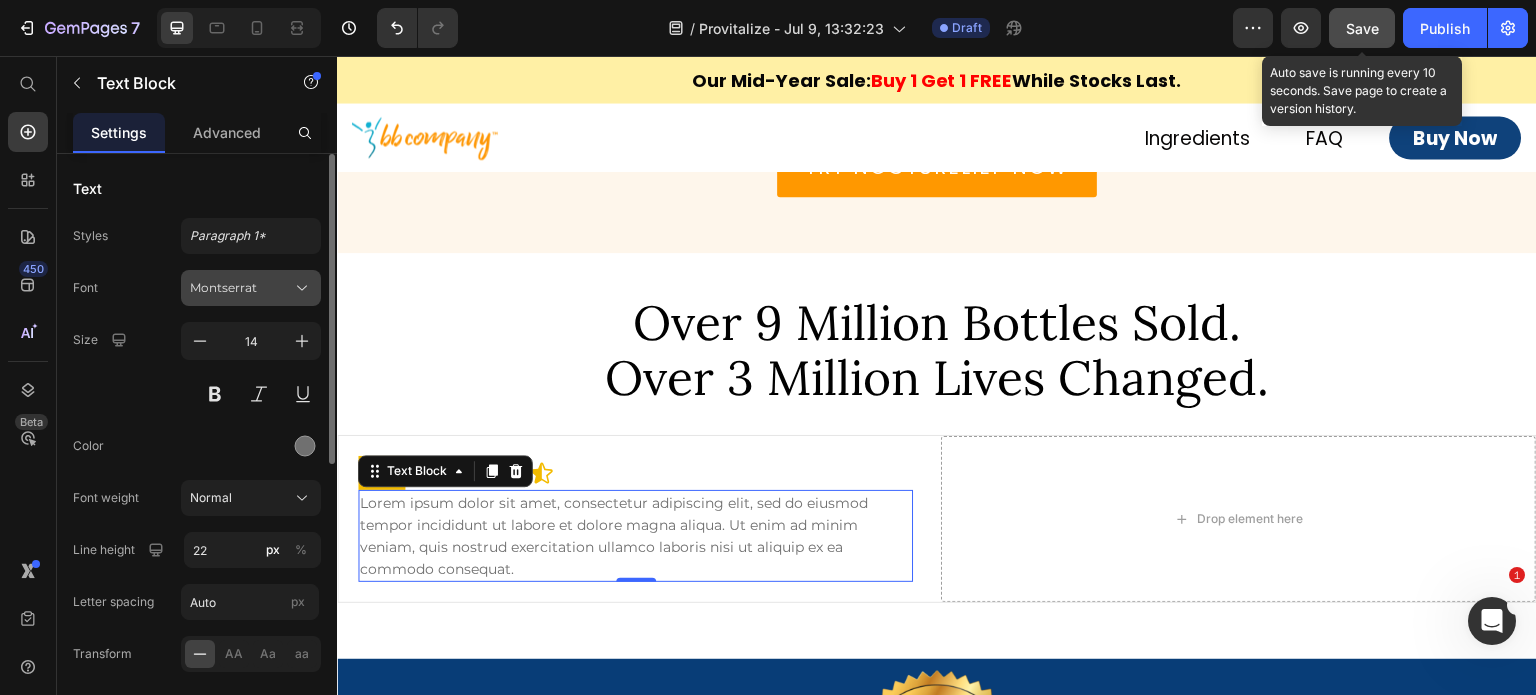click on "Montserrat" at bounding box center (251, 288) 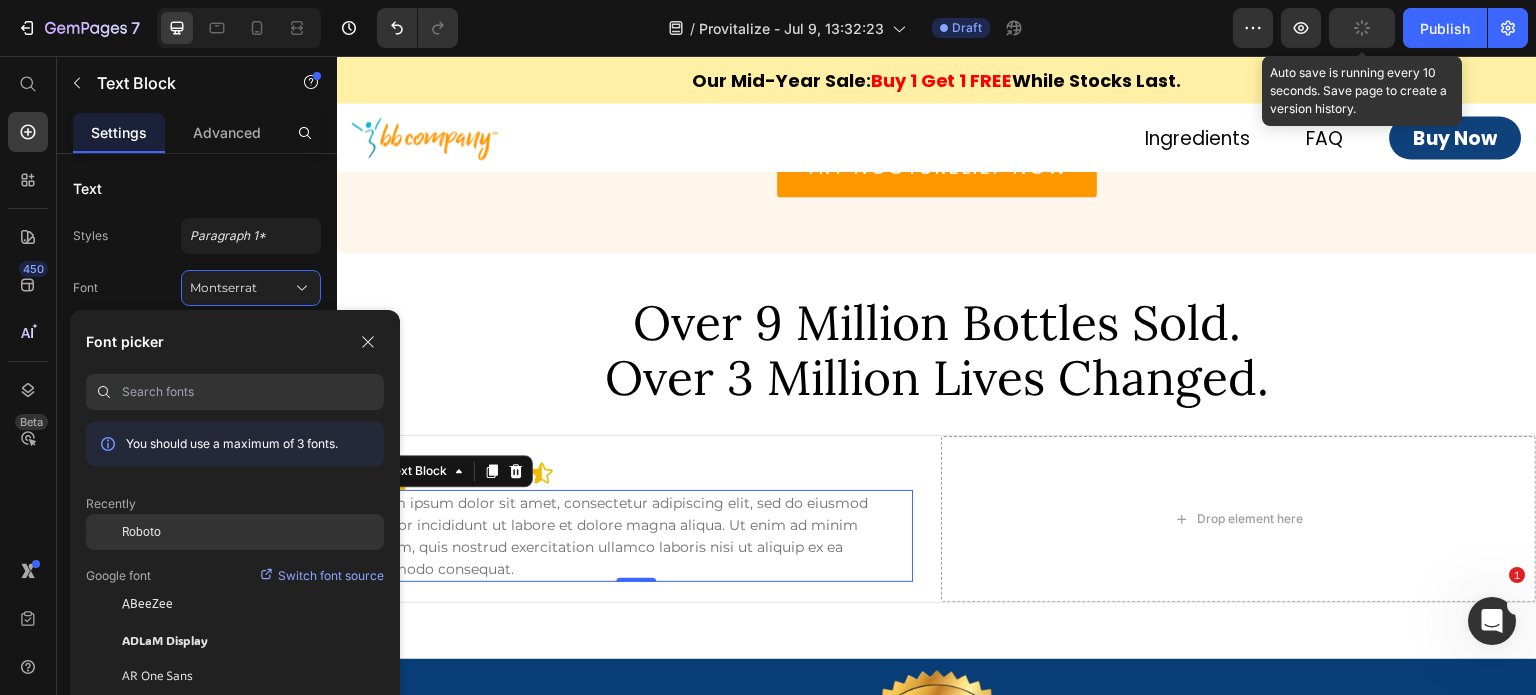 click on "Roboto" at bounding box center [141, 532] 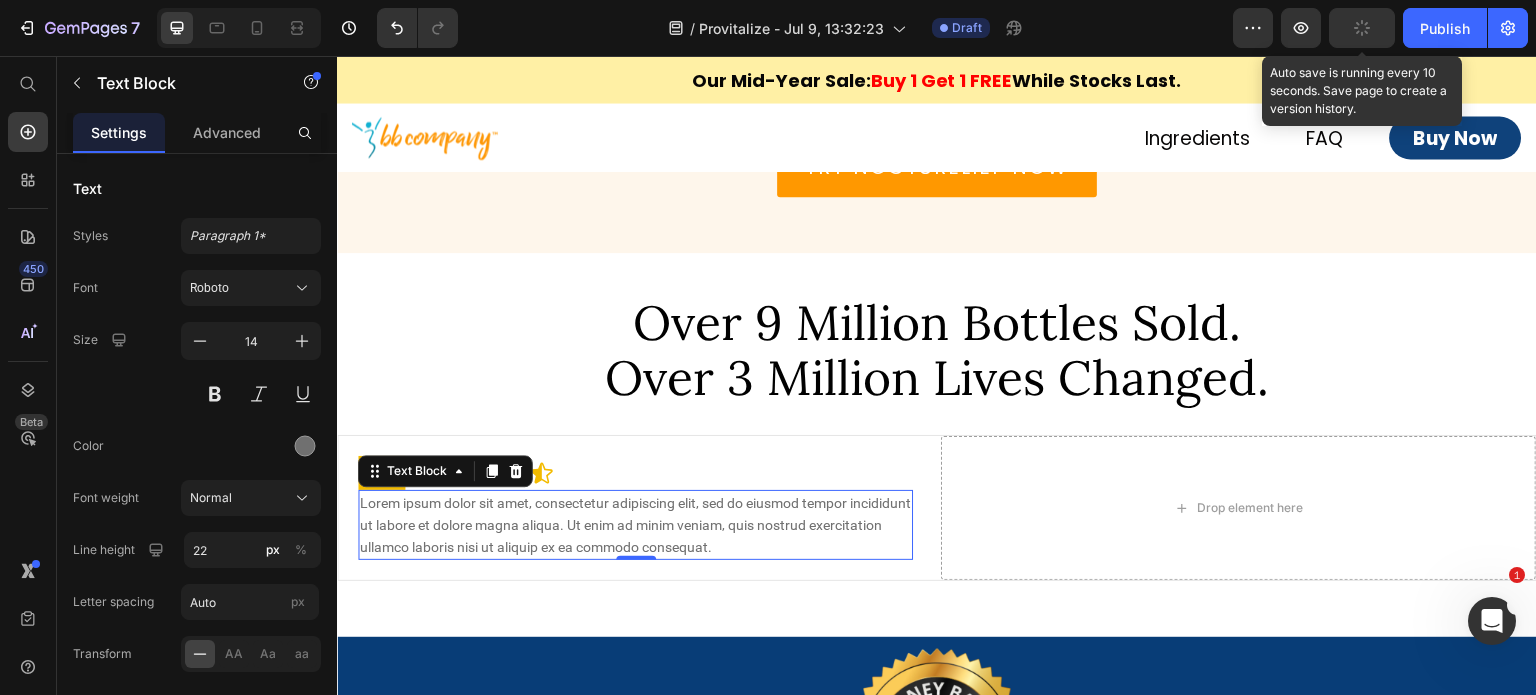 click on "Lorem ipsum dolor sit amet, consectetur adipiscing elit, sed do eiusmod tempor incididunt ut labore et dolore magna aliqua. Ut enim ad minim veniam, quis nostrud exercitation ullamco laboris nisi ut aliquip ex ea commodo consequat." at bounding box center (635, 525) 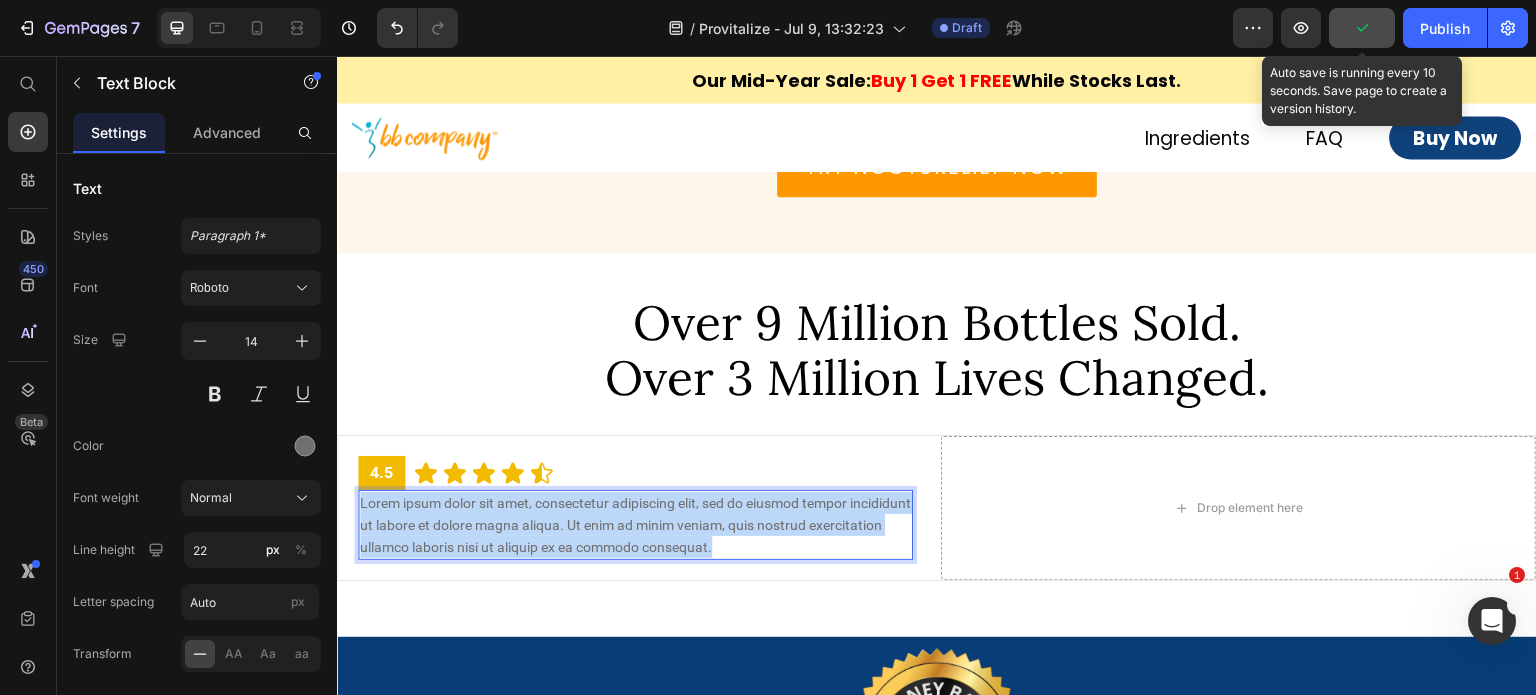 click on "Lorem ipsum dolor sit amet, consectetur adipiscing elit, sed do eiusmod tempor incididunt ut labore et dolore magna aliqua. Ut enim ad minim veniam, quis nostrud exercitation ullamco laboris nisi ut aliquip ex ea commodo consequat." at bounding box center [635, 525] 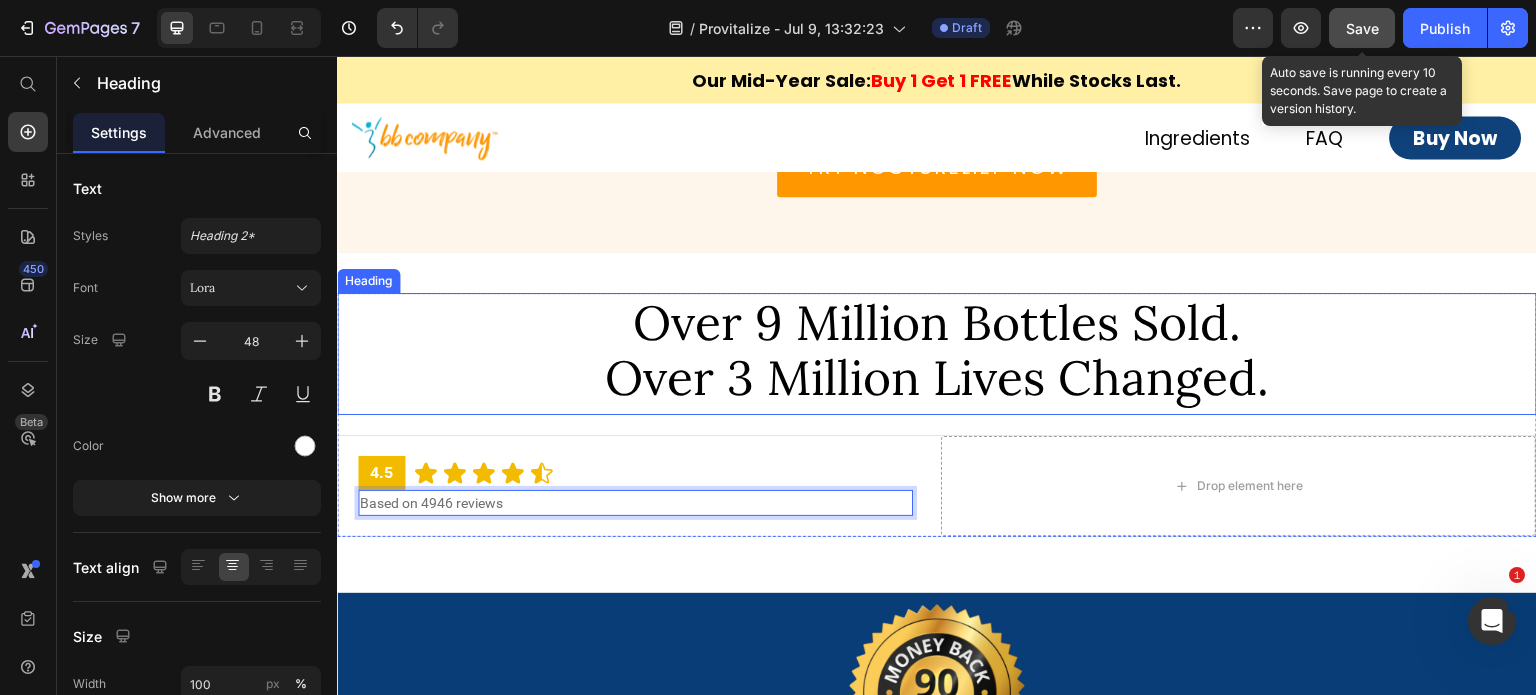 click on "⁠⁠⁠⁠⁠⁠⁠ Over 9 Million Bottles Sold. Over 3 Million Lives Changed." at bounding box center [937, 350] 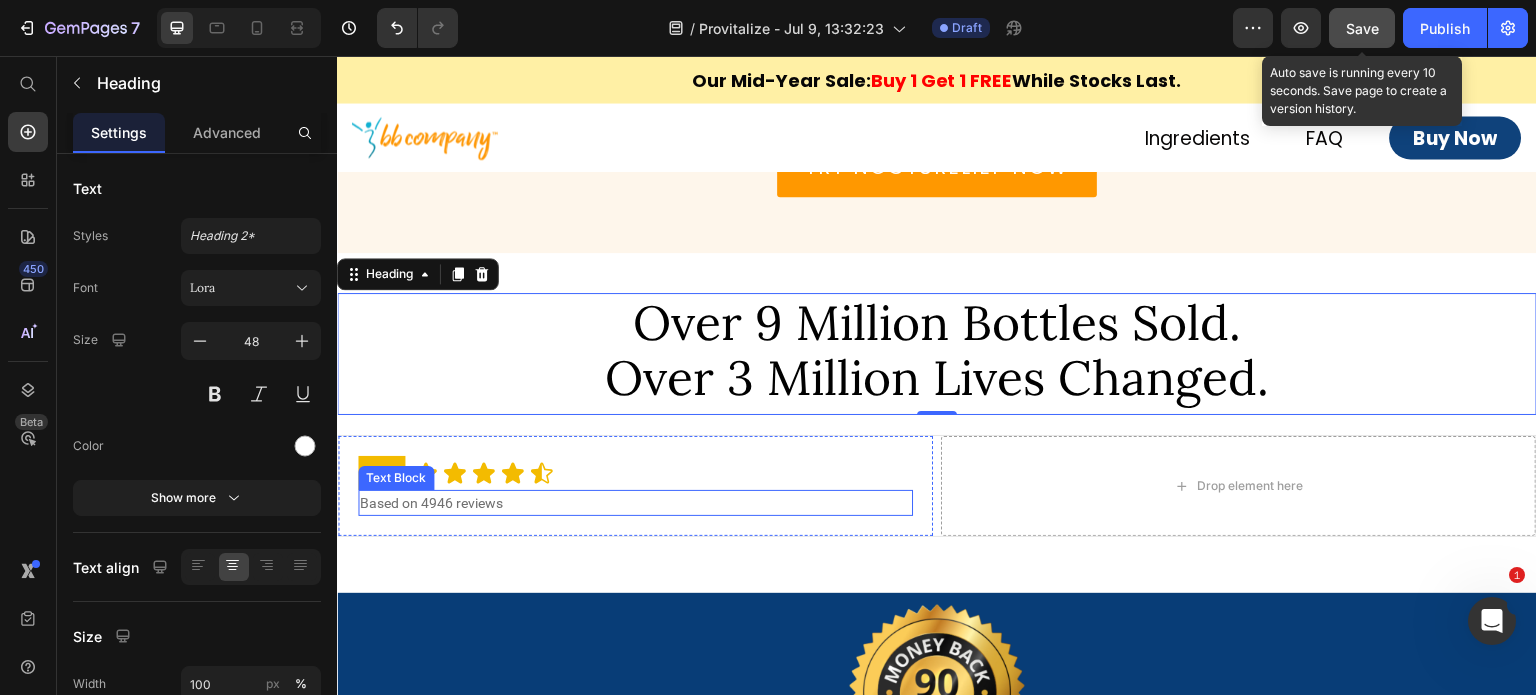 click on "Based on 4946 reviews" at bounding box center [635, 503] 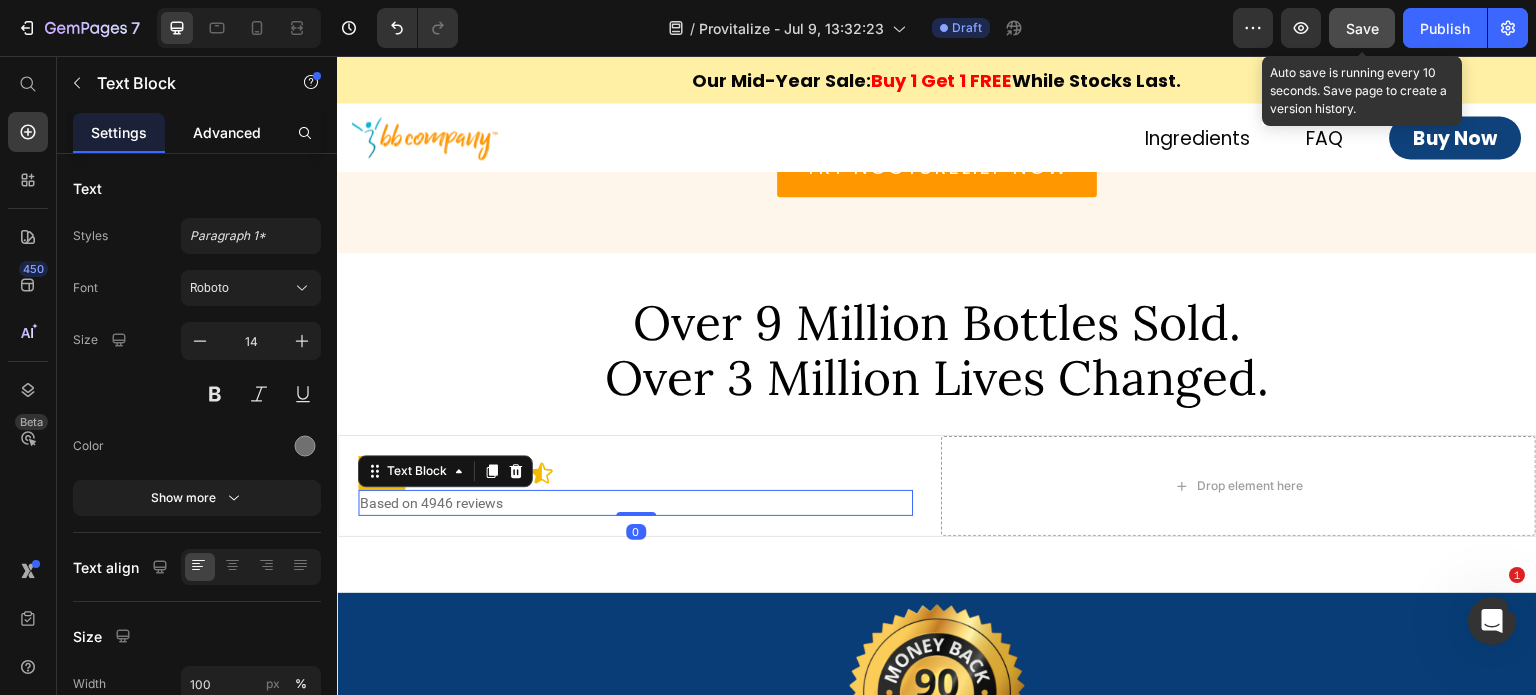 click on "Advanced" at bounding box center [227, 132] 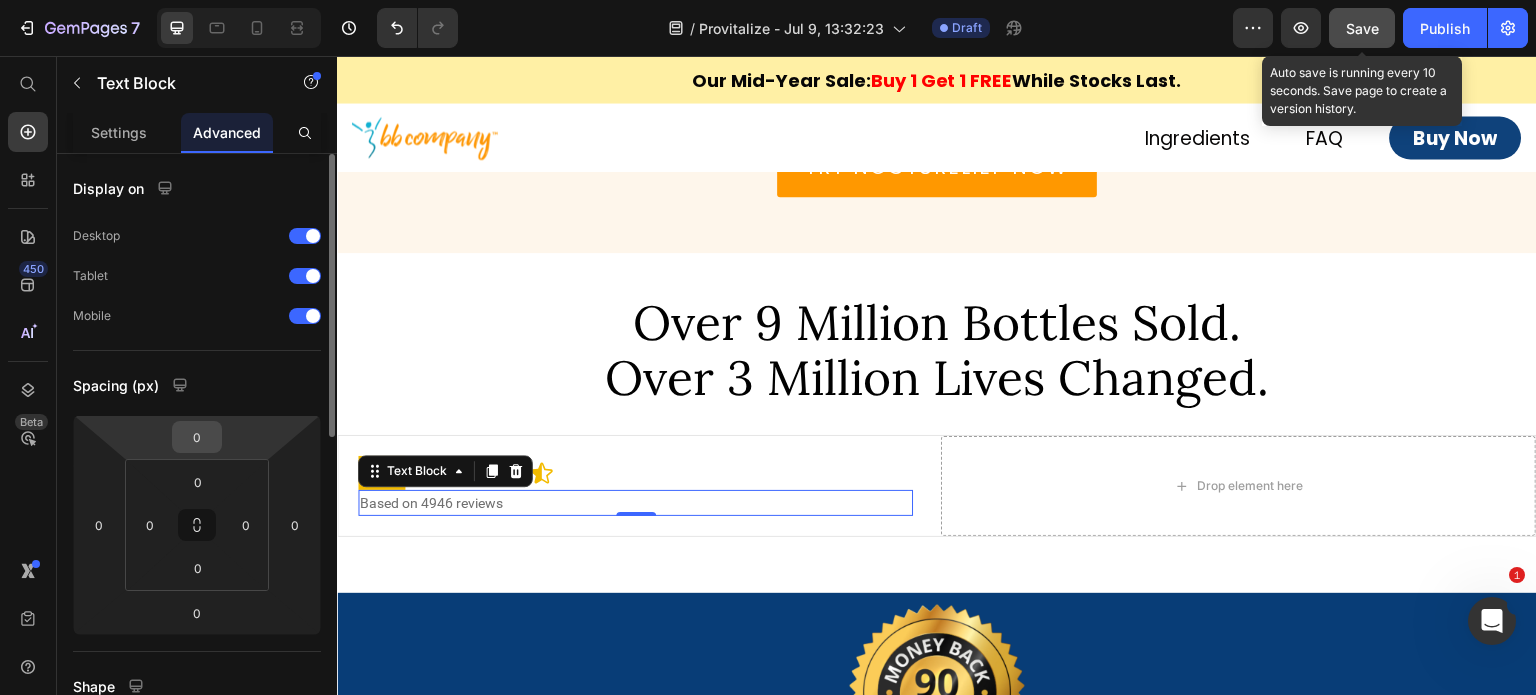 click on "0" at bounding box center (197, 437) 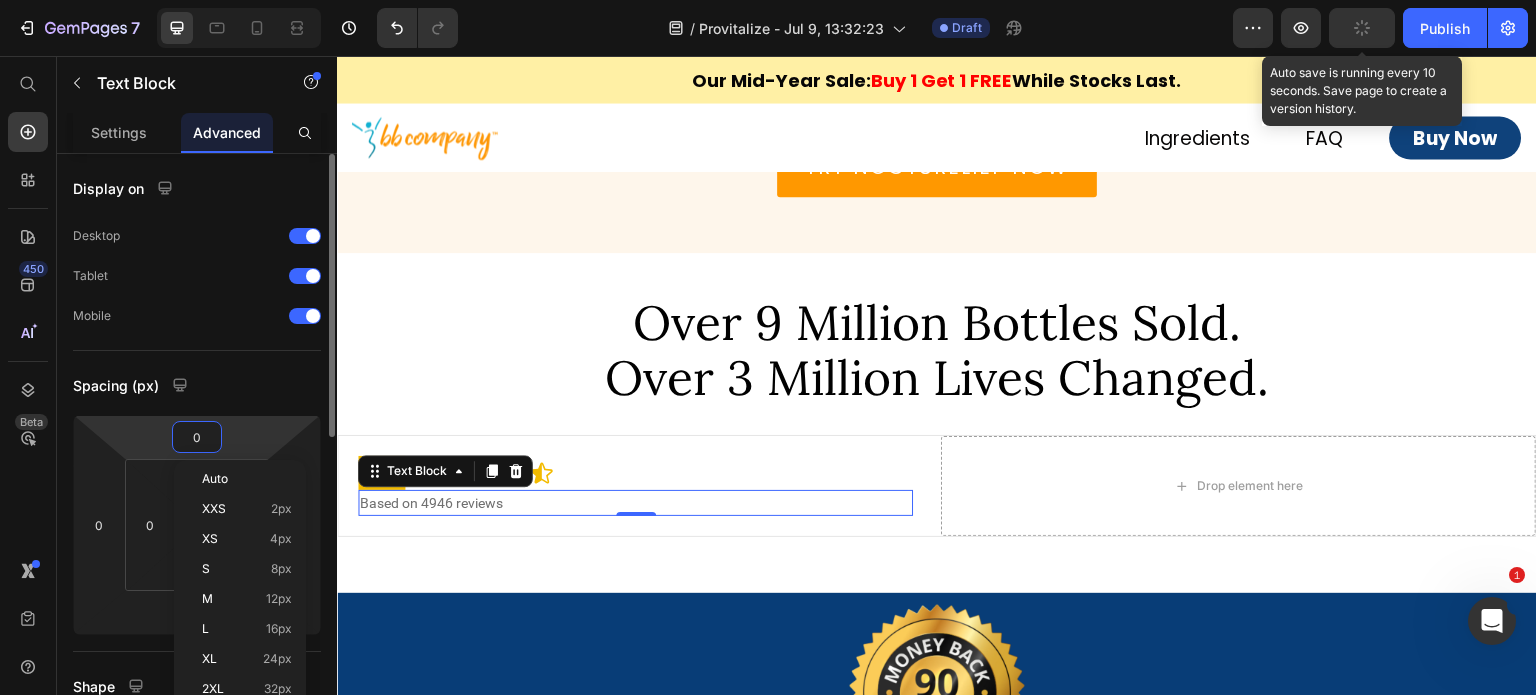 type on "3" 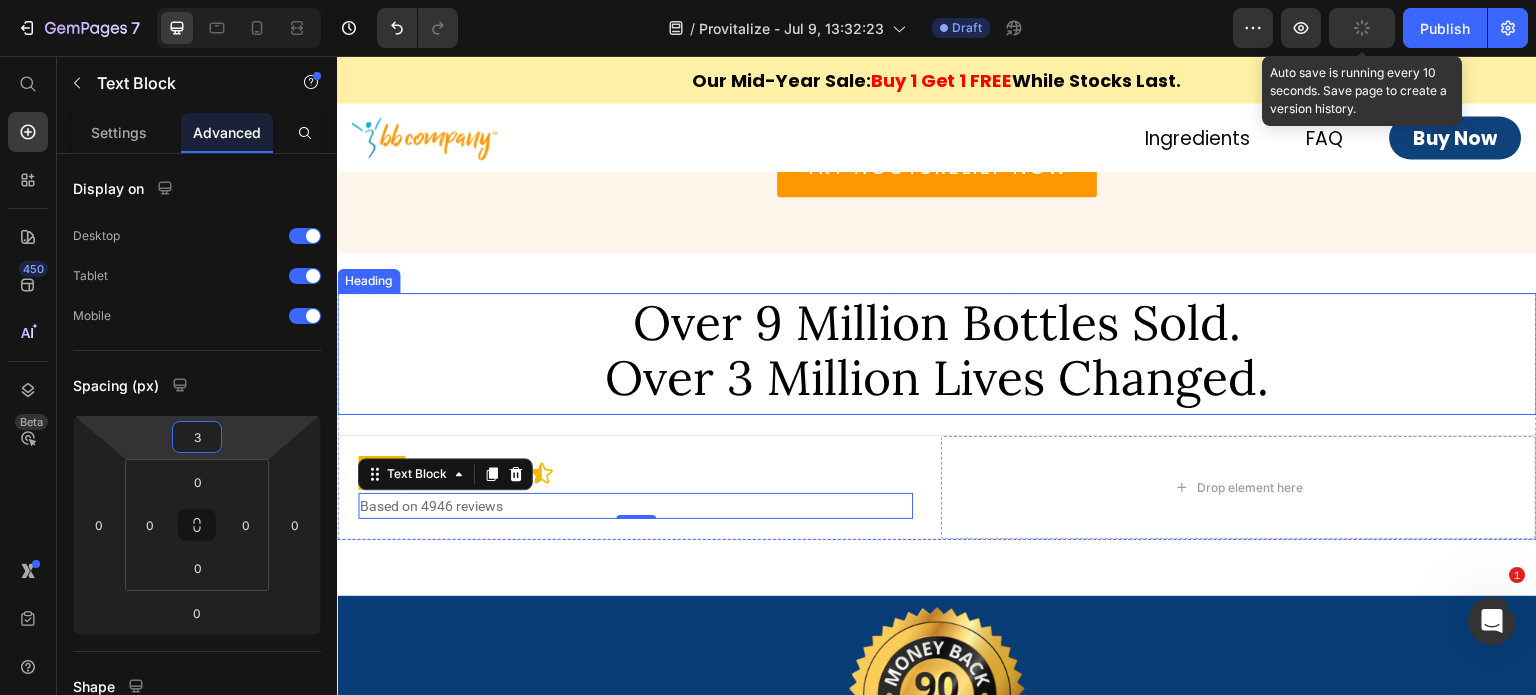 click on "⁠⁠⁠⁠⁠⁠⁠ Over 9 Million Bottles Sold. Over 3 Million Lives Changed." at bounding box center (937, 350) 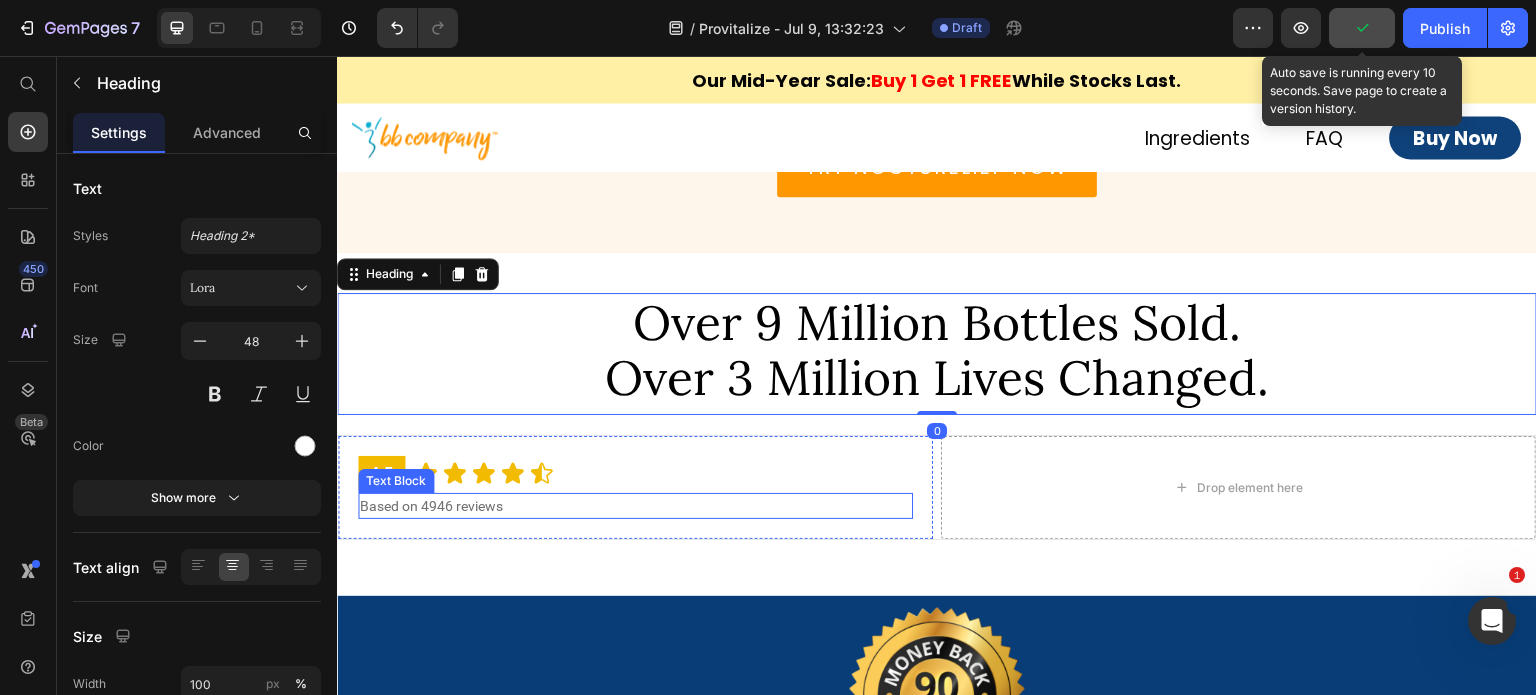 click on "Based on 4946 reviews" at bounding box center [635, 506] 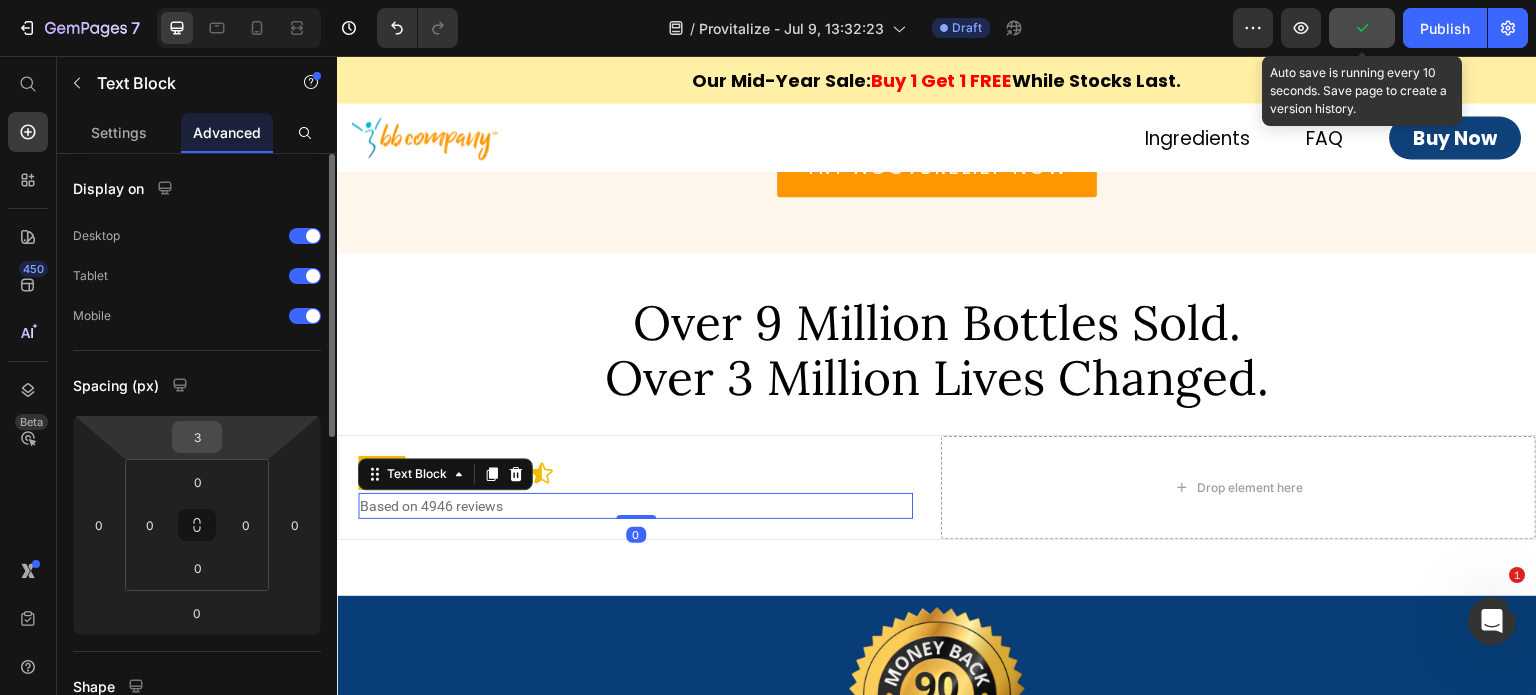 click on "3" at bounding box center (197, 437) 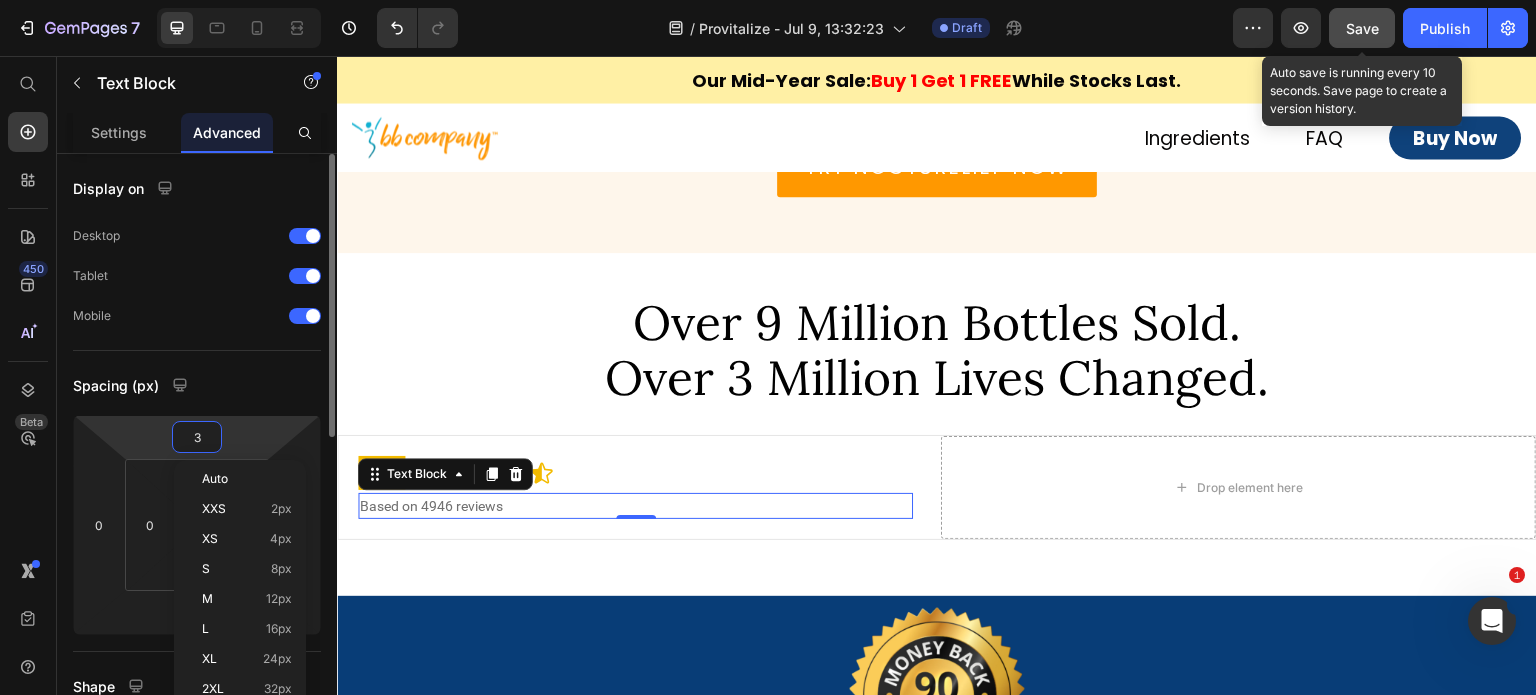 type on "5" 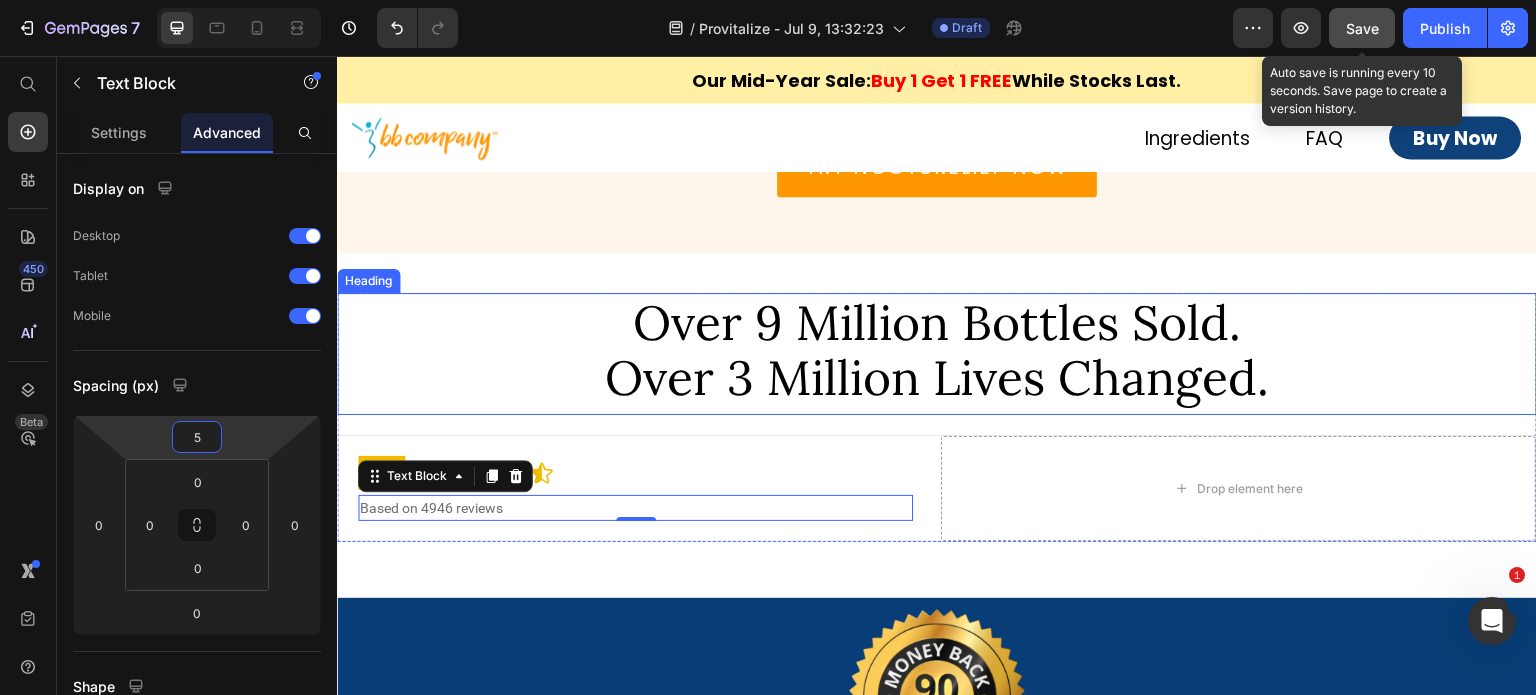 click on "Over 9 Million Bottles Sold." at bounding box center [937, 322] 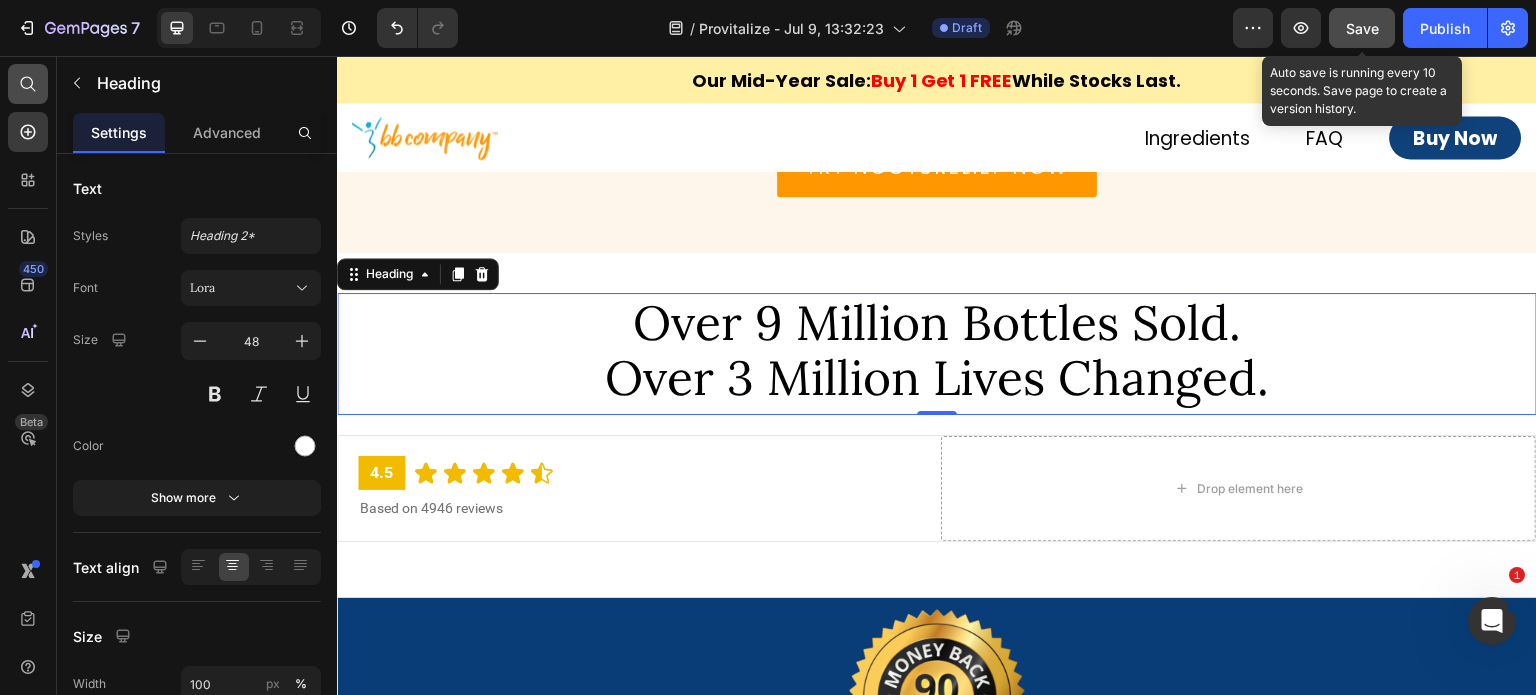 click 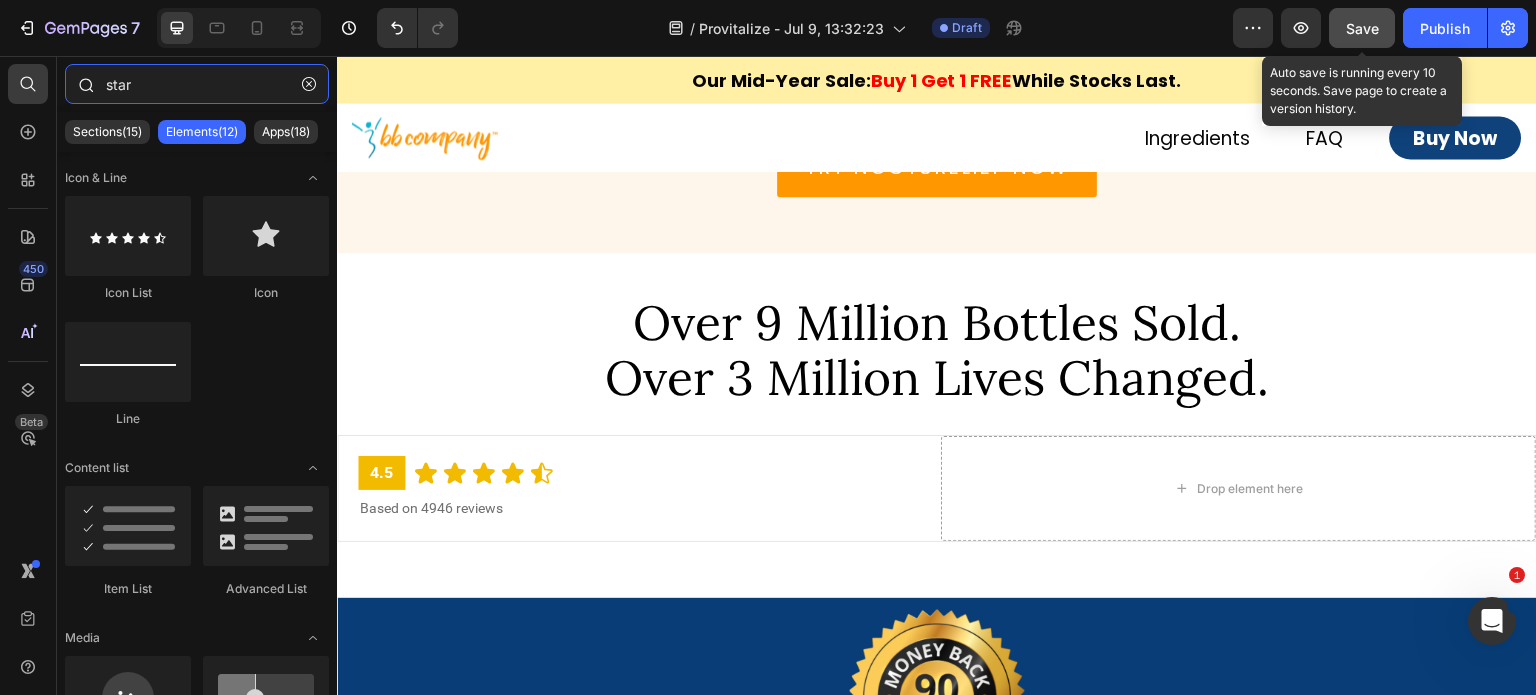 click on "star" at bounding box center [197, 84] 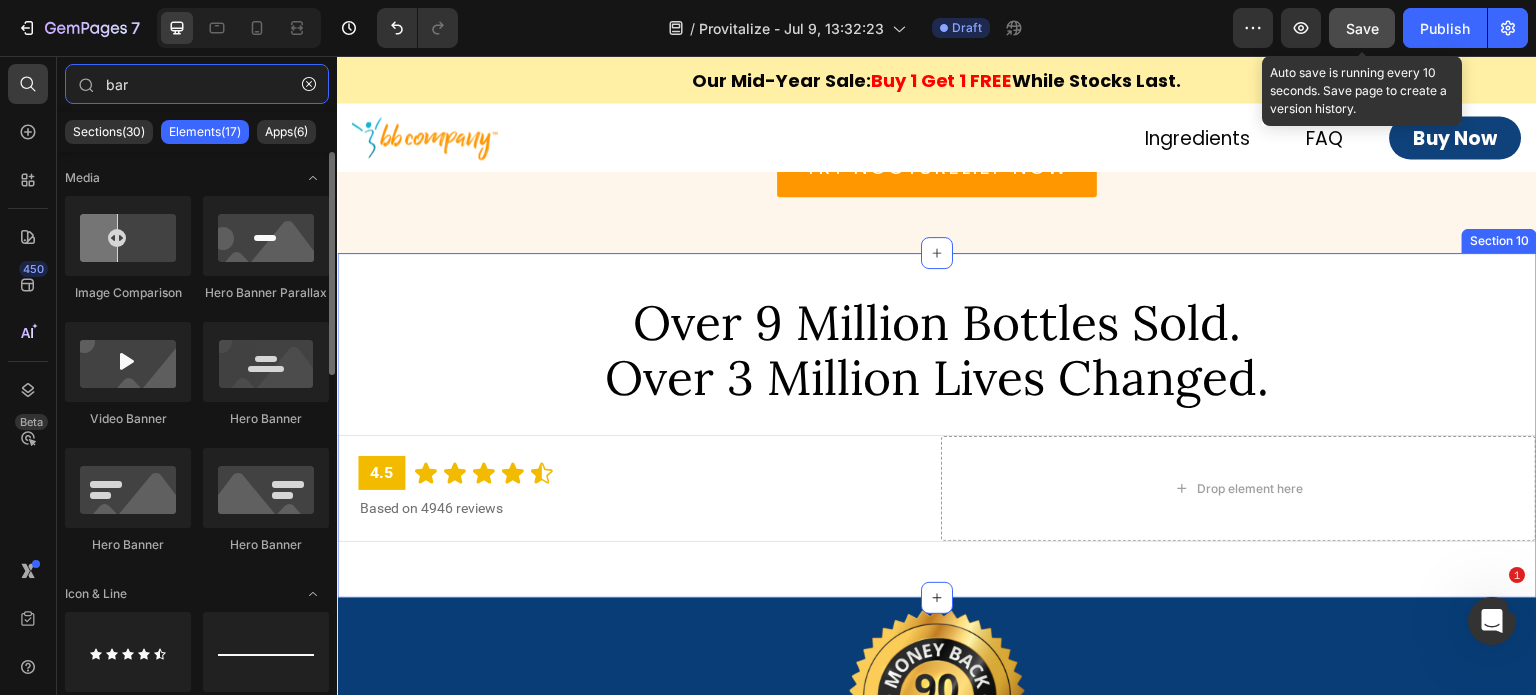 scroll, scrollTop: 7812, scrollLeft: 0, axis: vertical 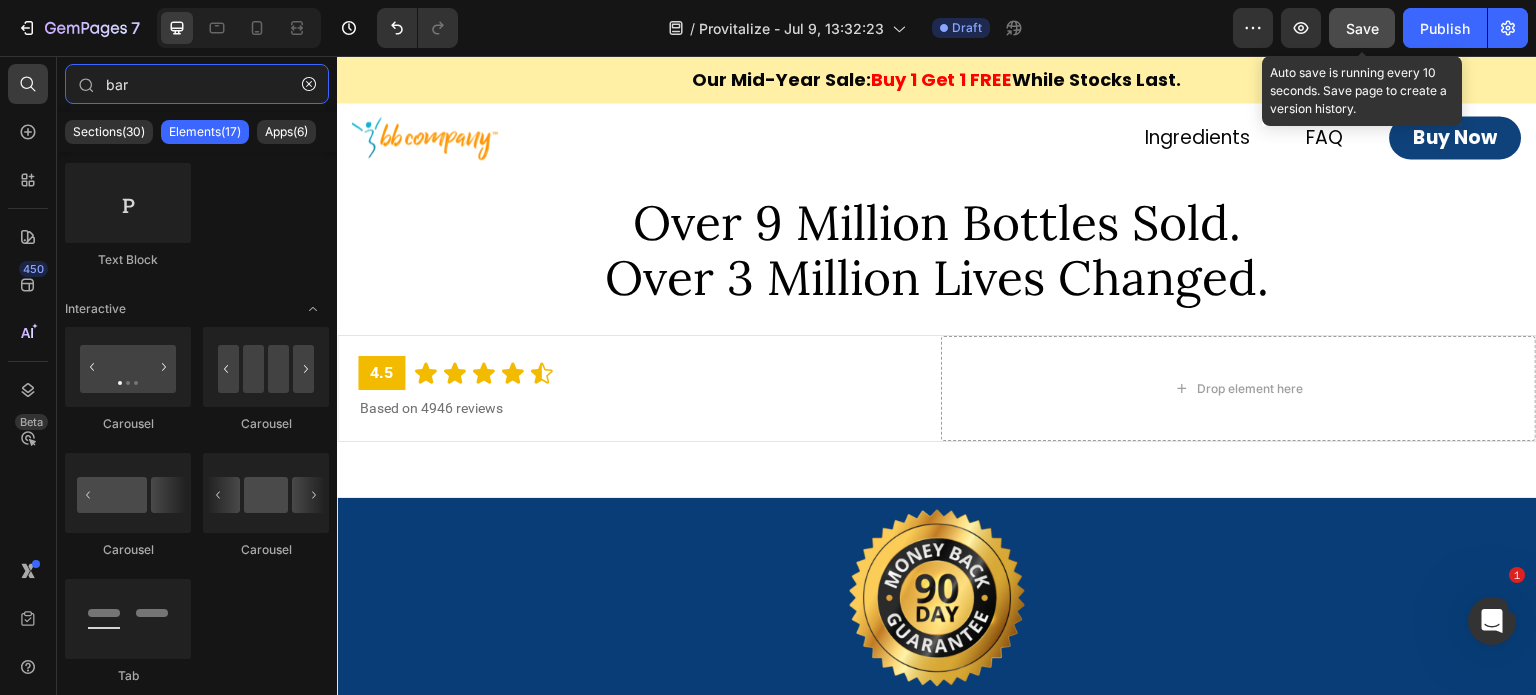 type on "bar" 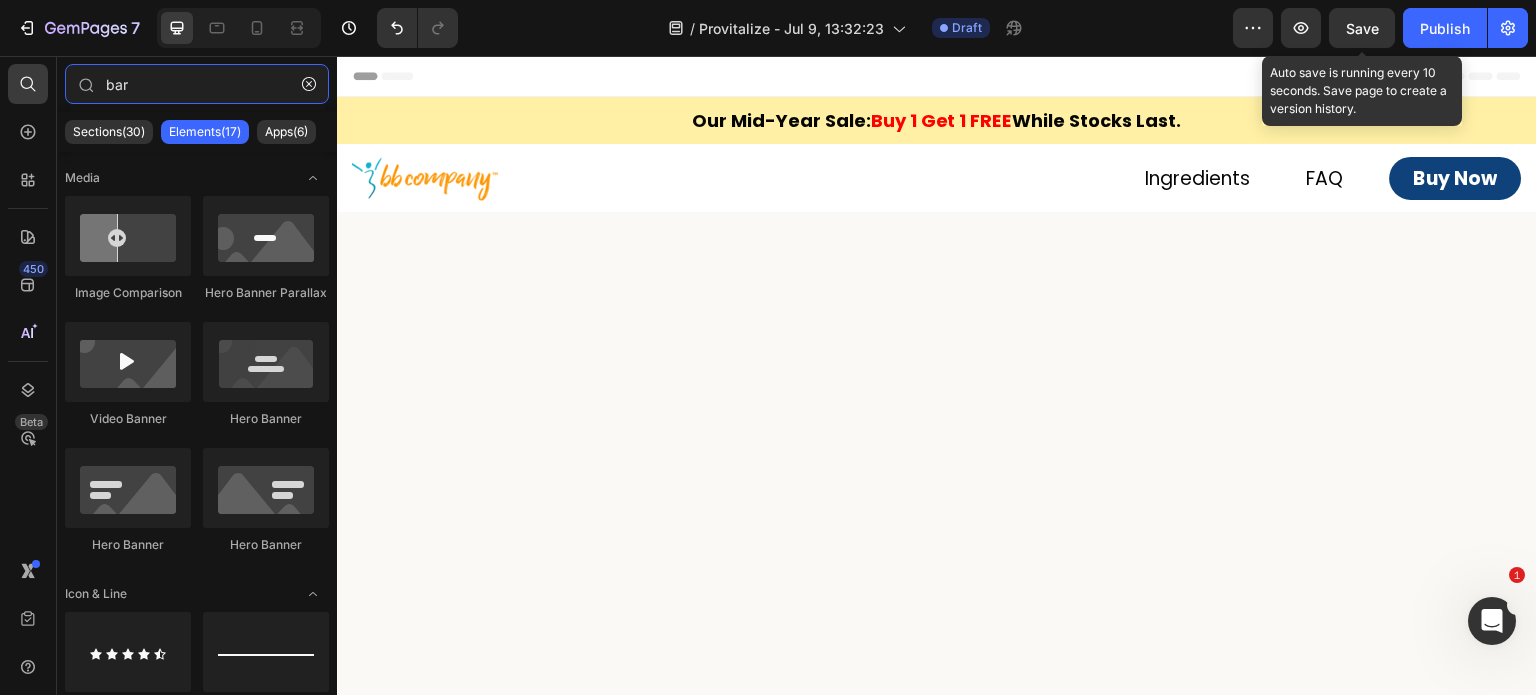 scroll, scrollTop: 0, scrollLeft: 0, axis: both 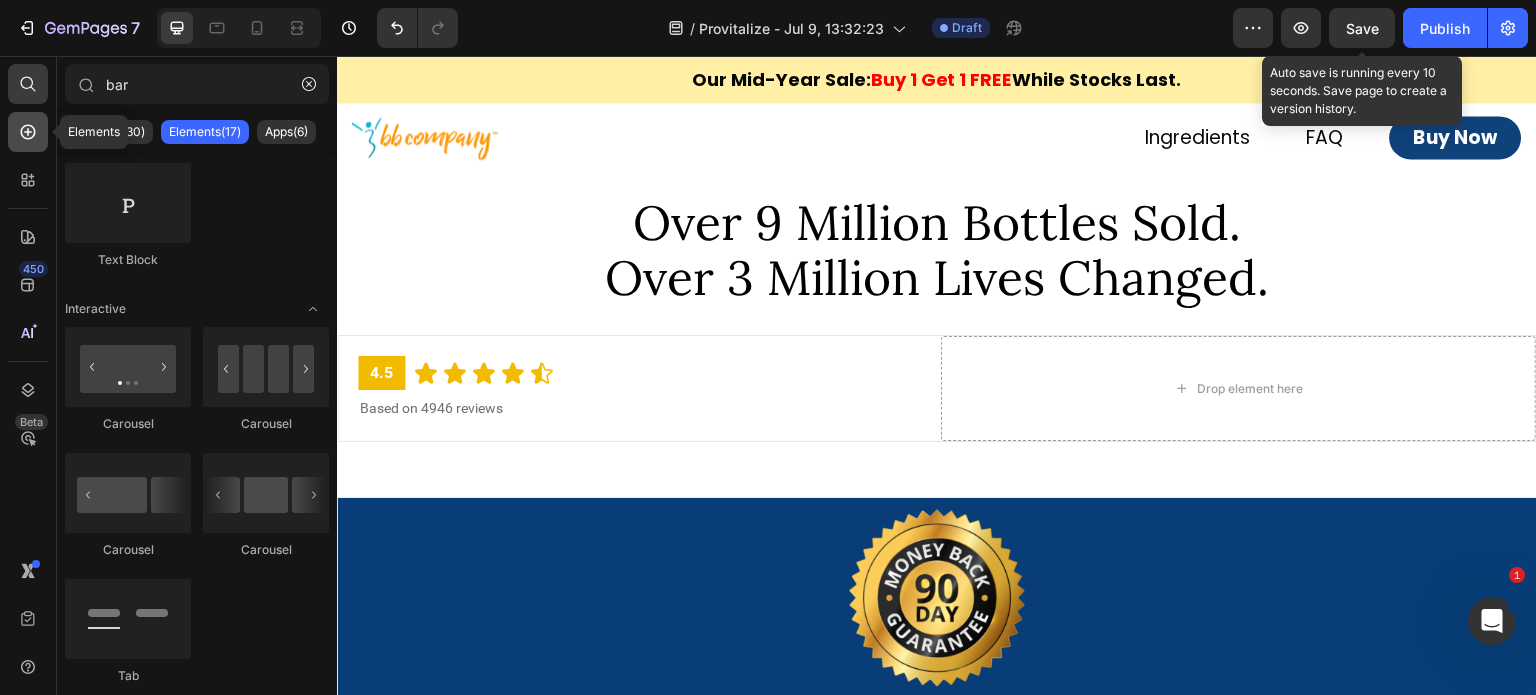 click 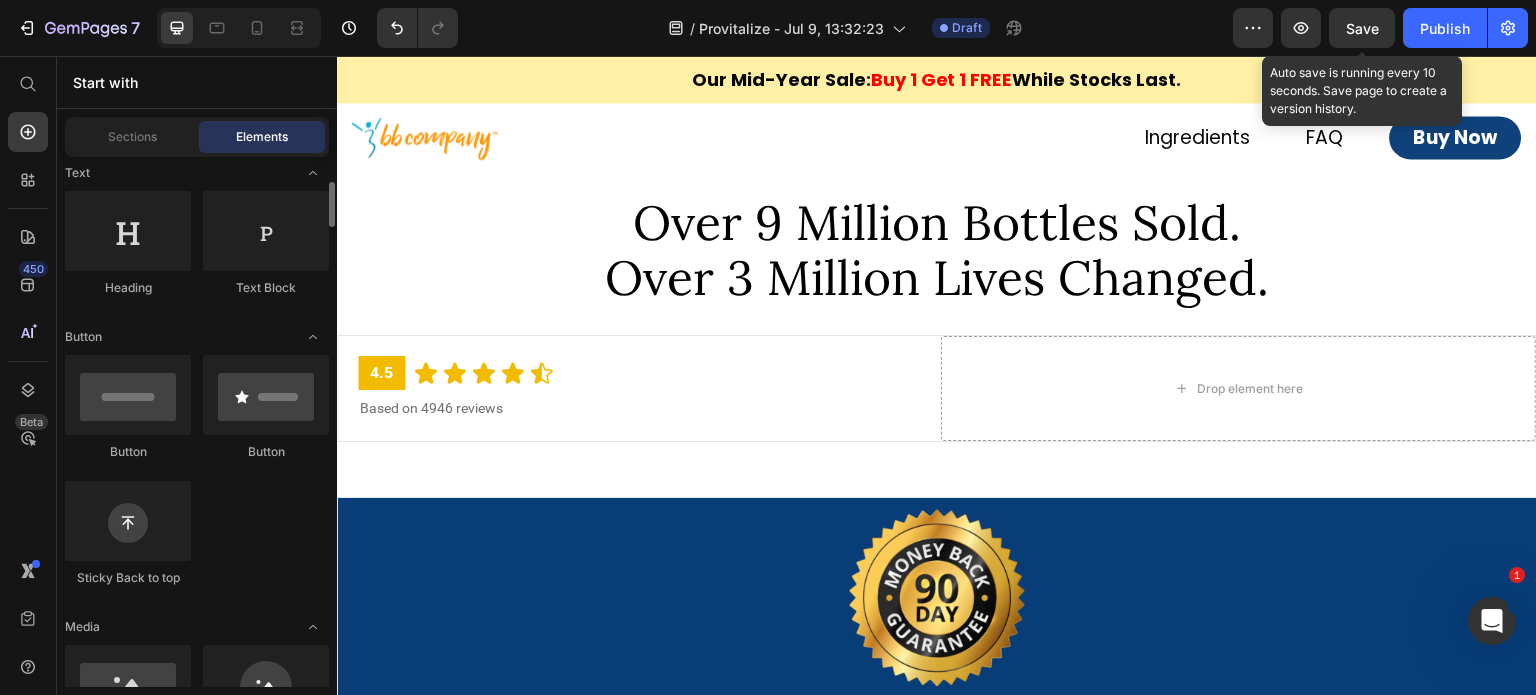 scroll, scrollTop: 500, scrollLeft: 0, axis: vertical 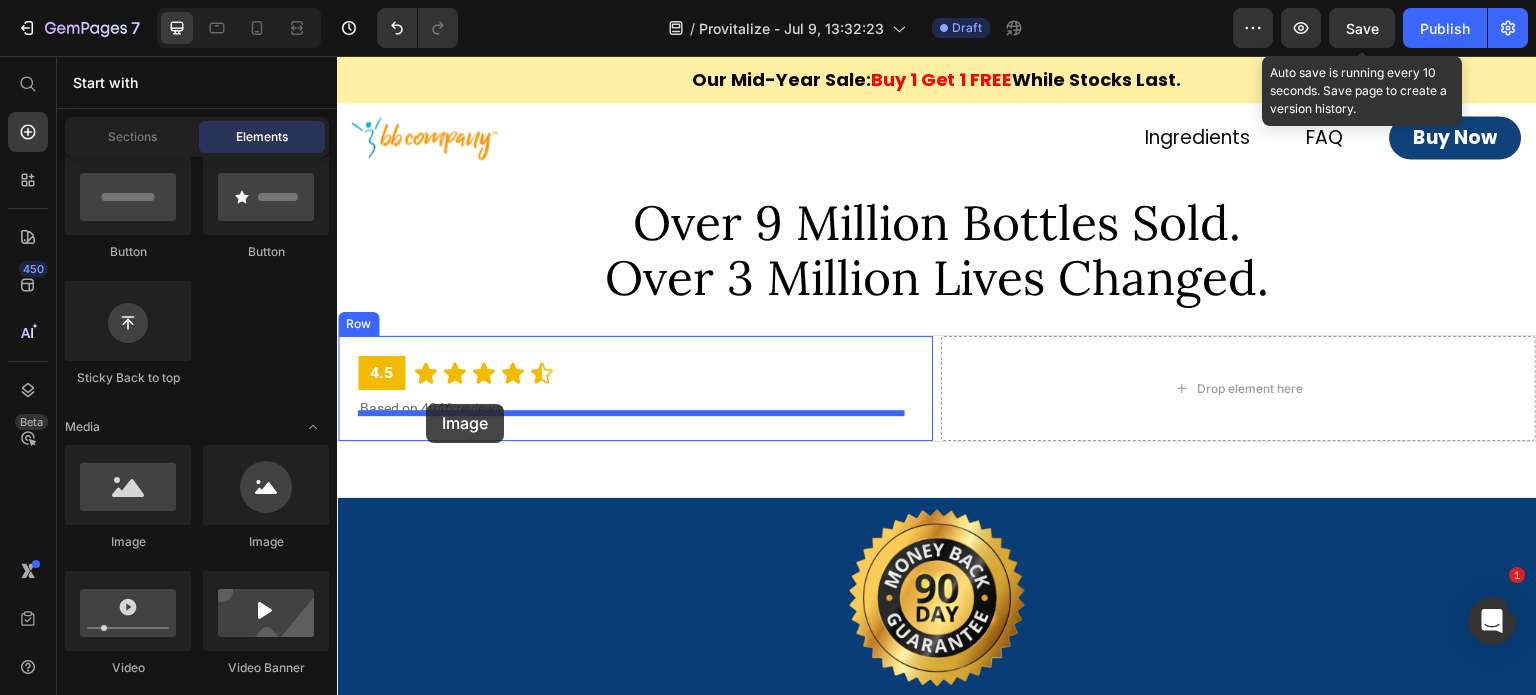 drag, startPoint x: 433, startPoint y: 552, endPoint x: 426, endPoint y: 404, distance: 148.16545 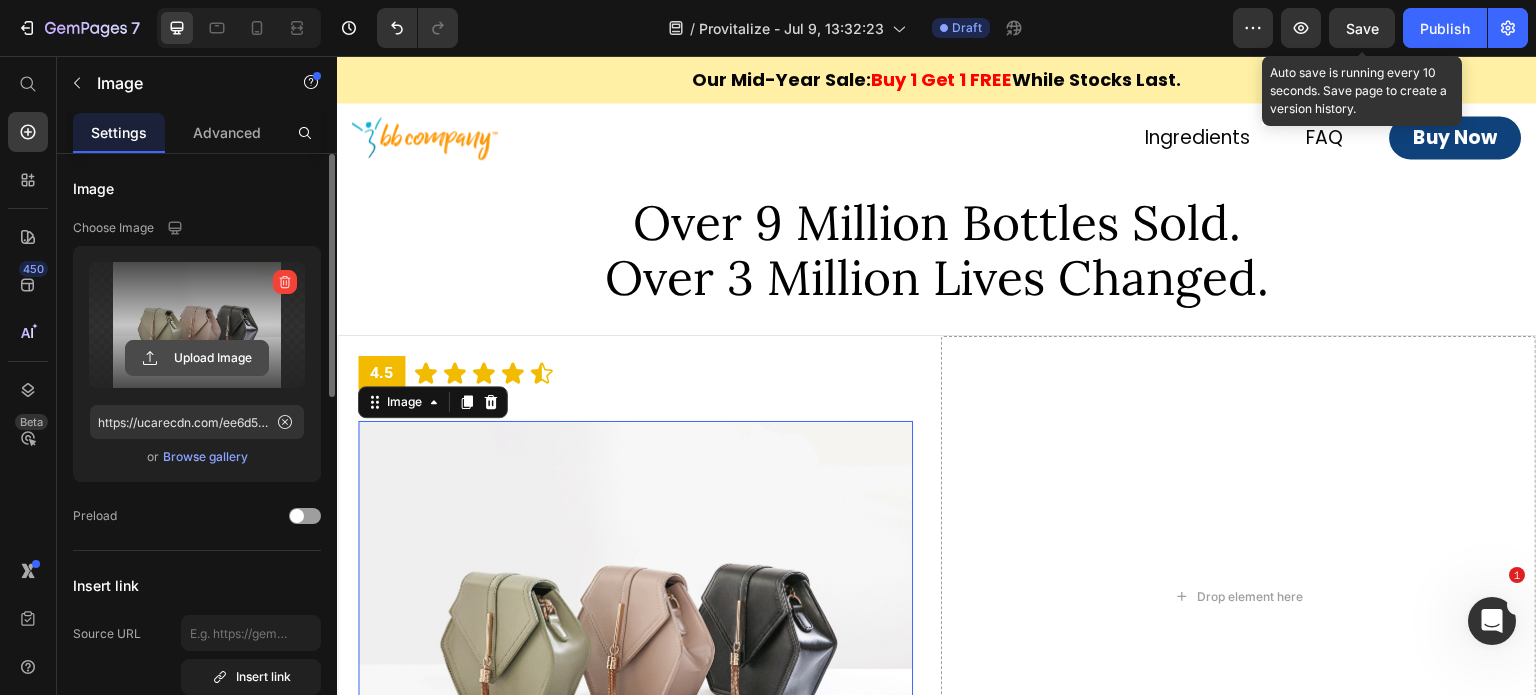 click 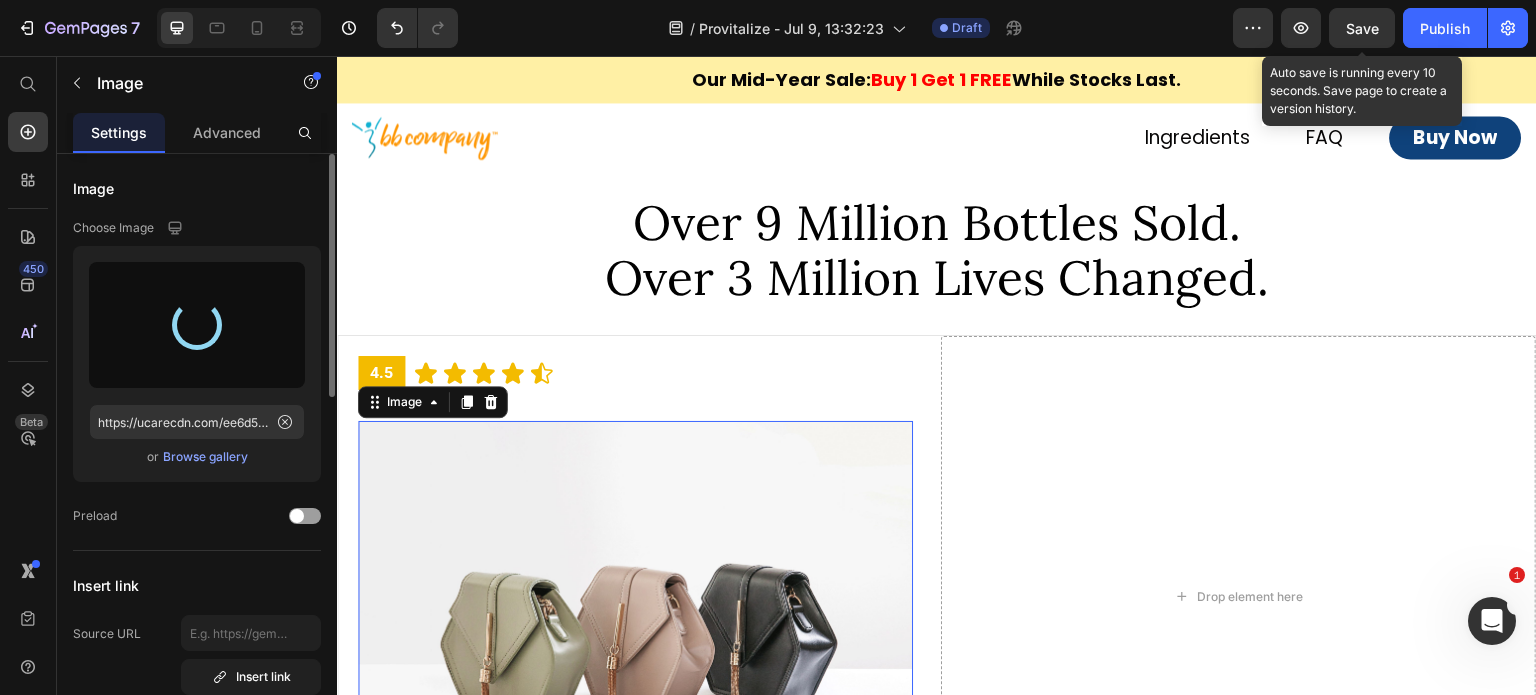type on "https://cdn.shopify.com/s/files/1/0715/1209/6947/files/gempages_566339328339346466-efbc83ac-cca6-401c-9e7d-1ecfebd23d3a.png" 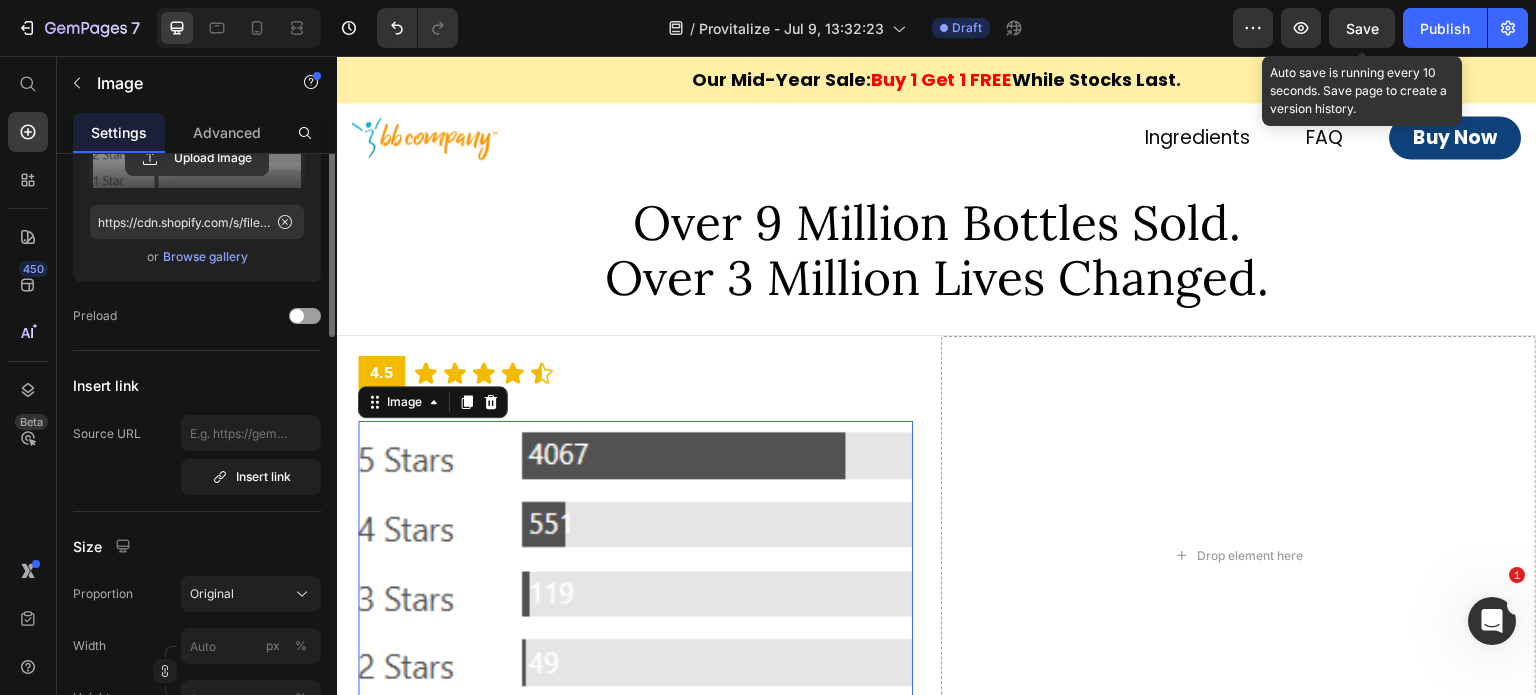 scroll, scrollTop: 300, scrollLeft: 0, axis: vertical 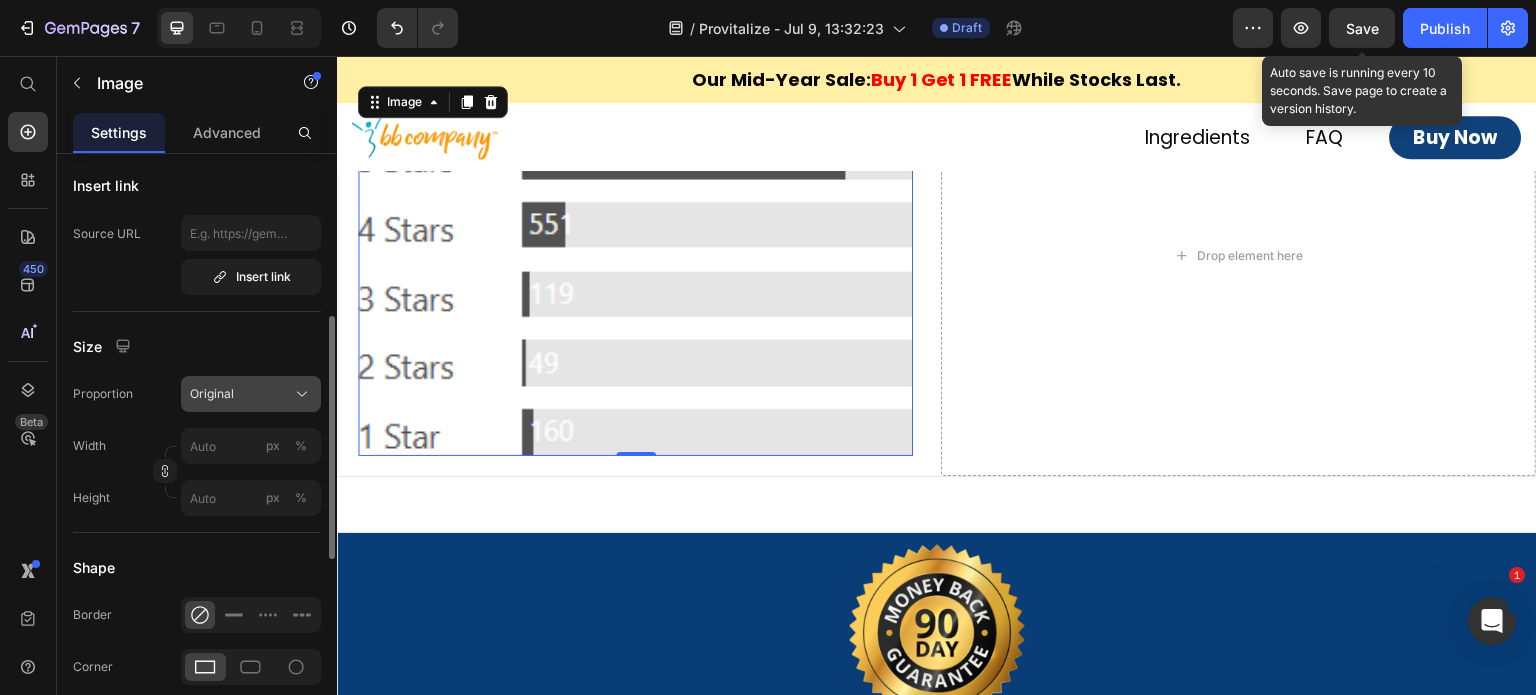 click on "Original" 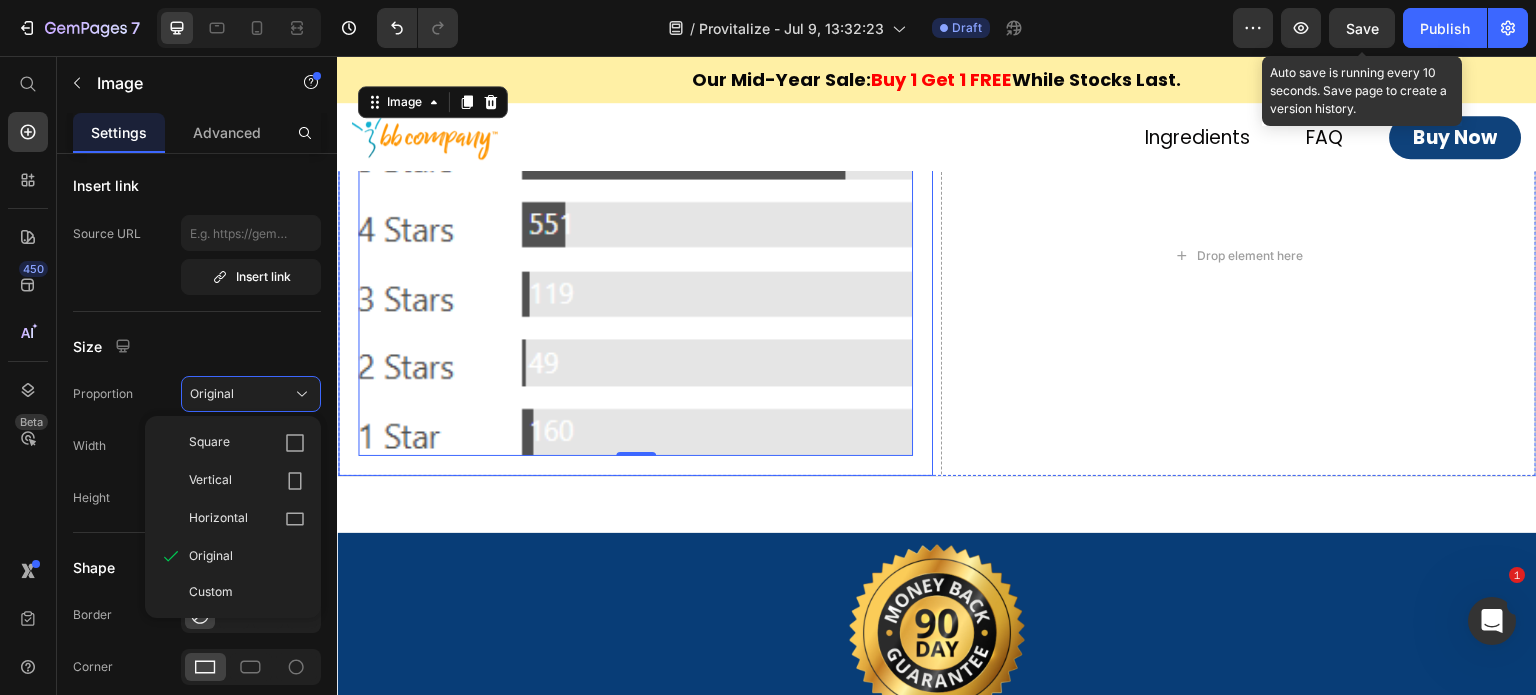 click on "4.5 Text Block Icon Icon Icon Icon
Icon Icon List Row Based on 4946 reviews Text Block Image   0 Row" at bounding box center [635, 256] 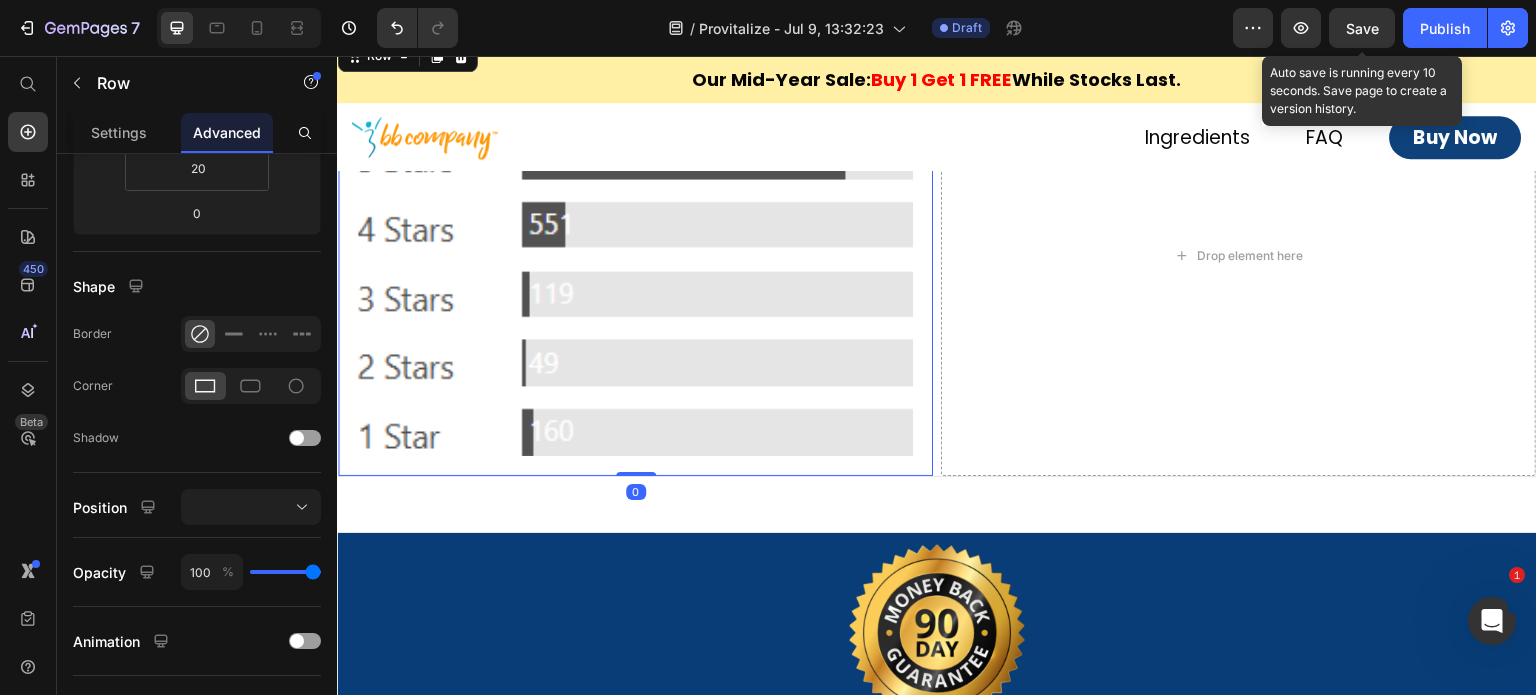 scroll, scrollTop: 0, scrollLeft: 0, axis: both 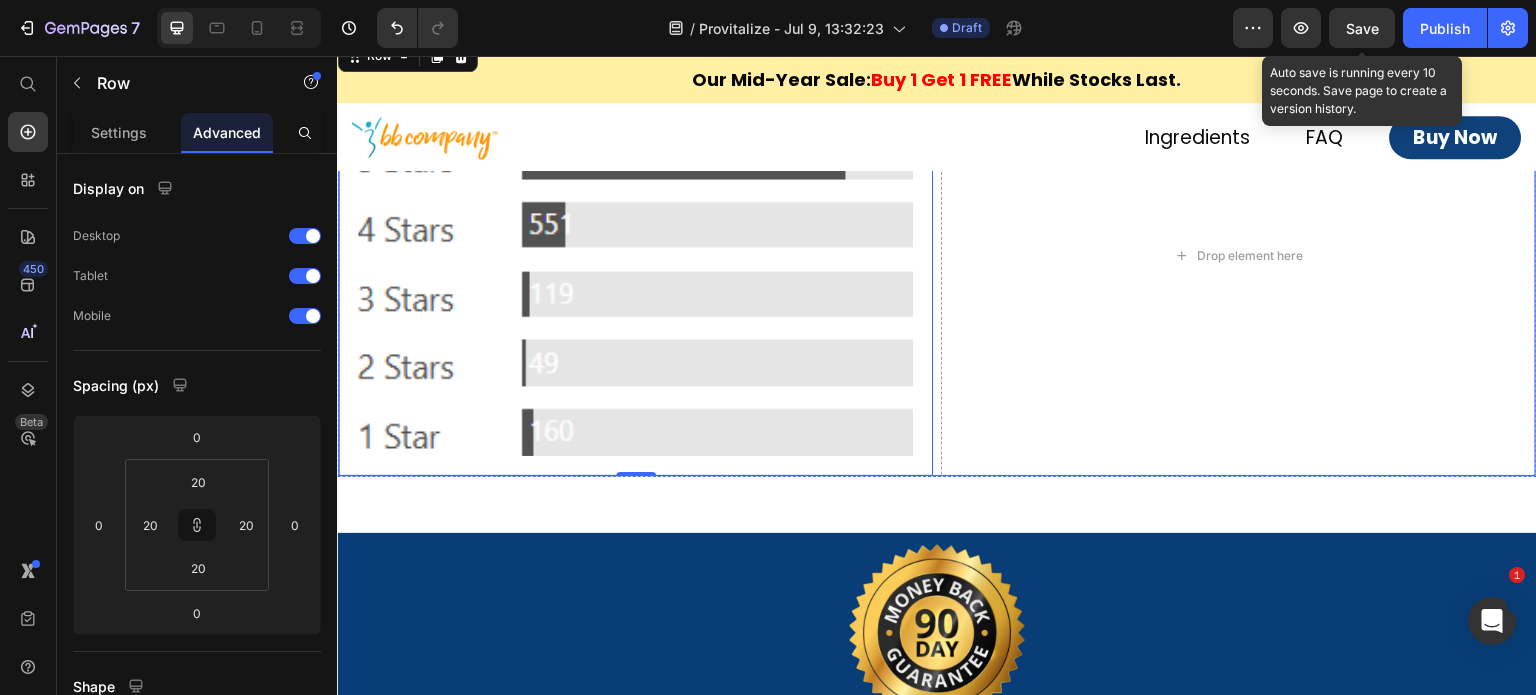 click on "4.5 Text Block Icon Icon Icon Icon
Icon Icon List Row Based on 4946 reviews Text Block Image Row   0
Drop element here Row" at bounding box center (937, 256) 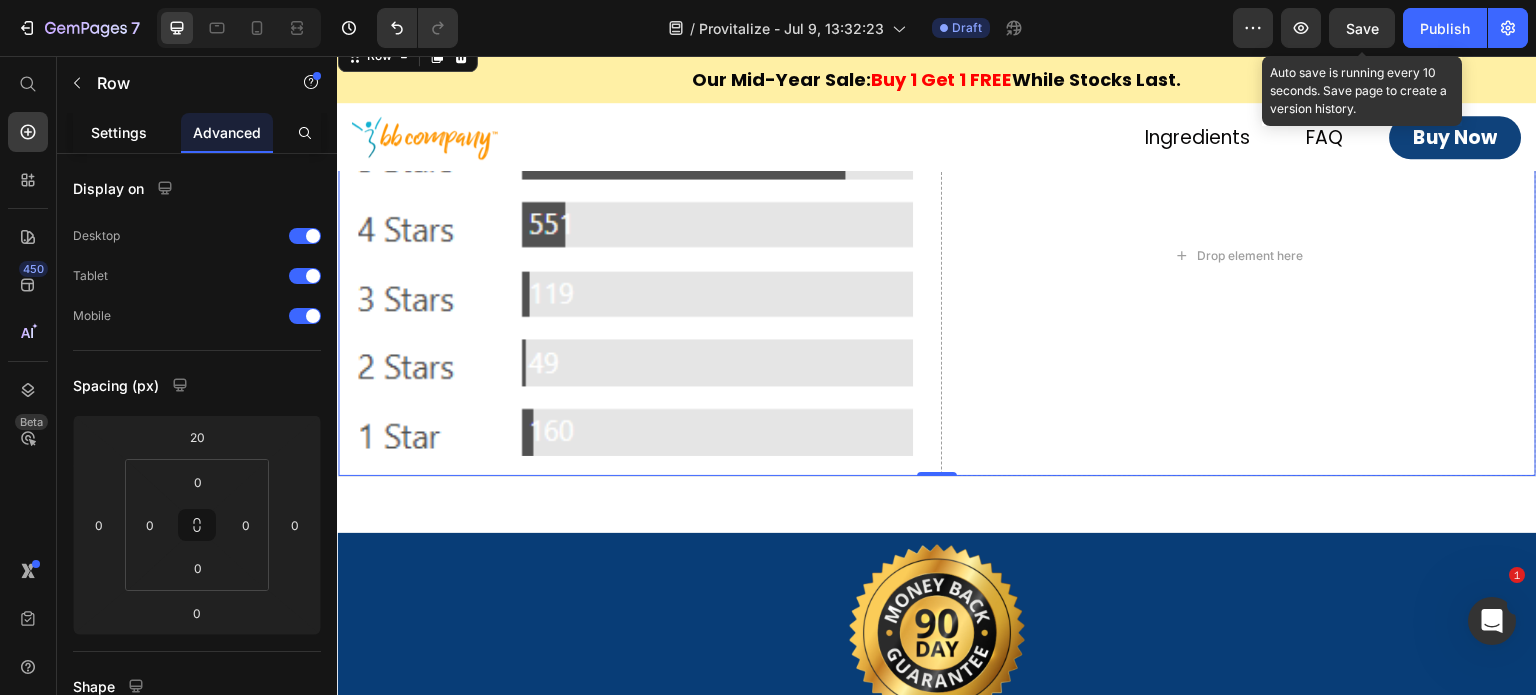 click on "Settings" 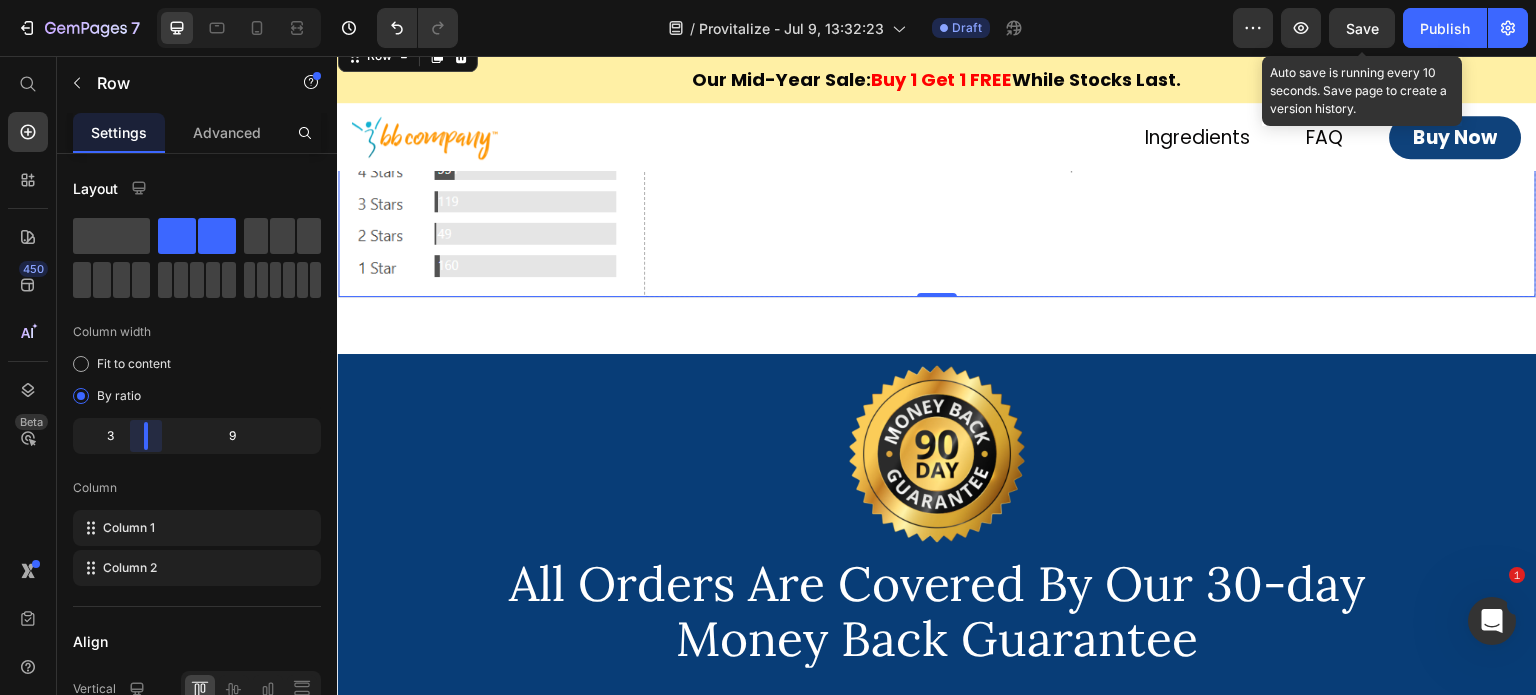 drag, startPoint x: 199, startPoint y: 443, endPoint x: 146, endPoint y: 443, distance: 53 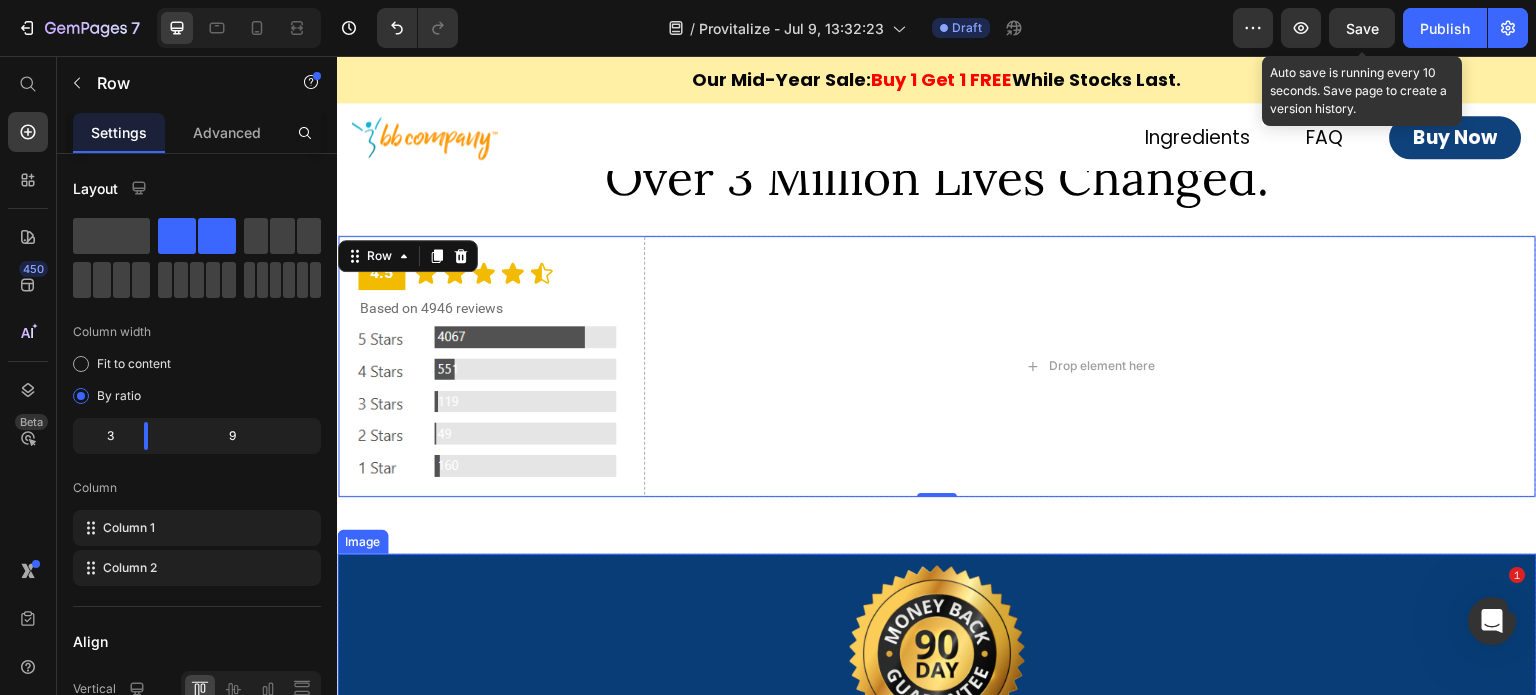 scroll, scrollTop: 7812, scrollLeft: 0, axis: vertical 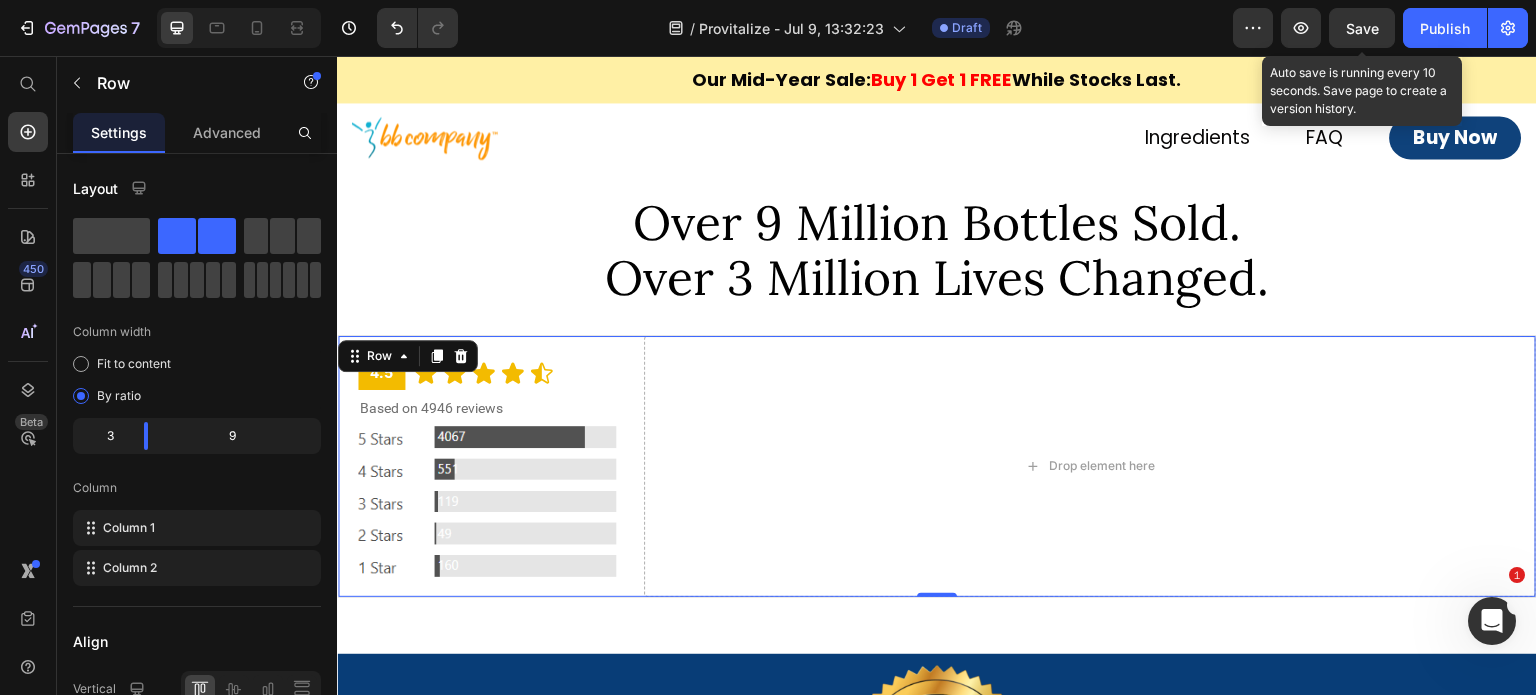 click on "4.5 Text Block Icon Icon Icon Icon
Icon Icon List Row Based on 4946 reviews Text Block Image Row
Drop element here Row   0" at bounding box center (937, 466) 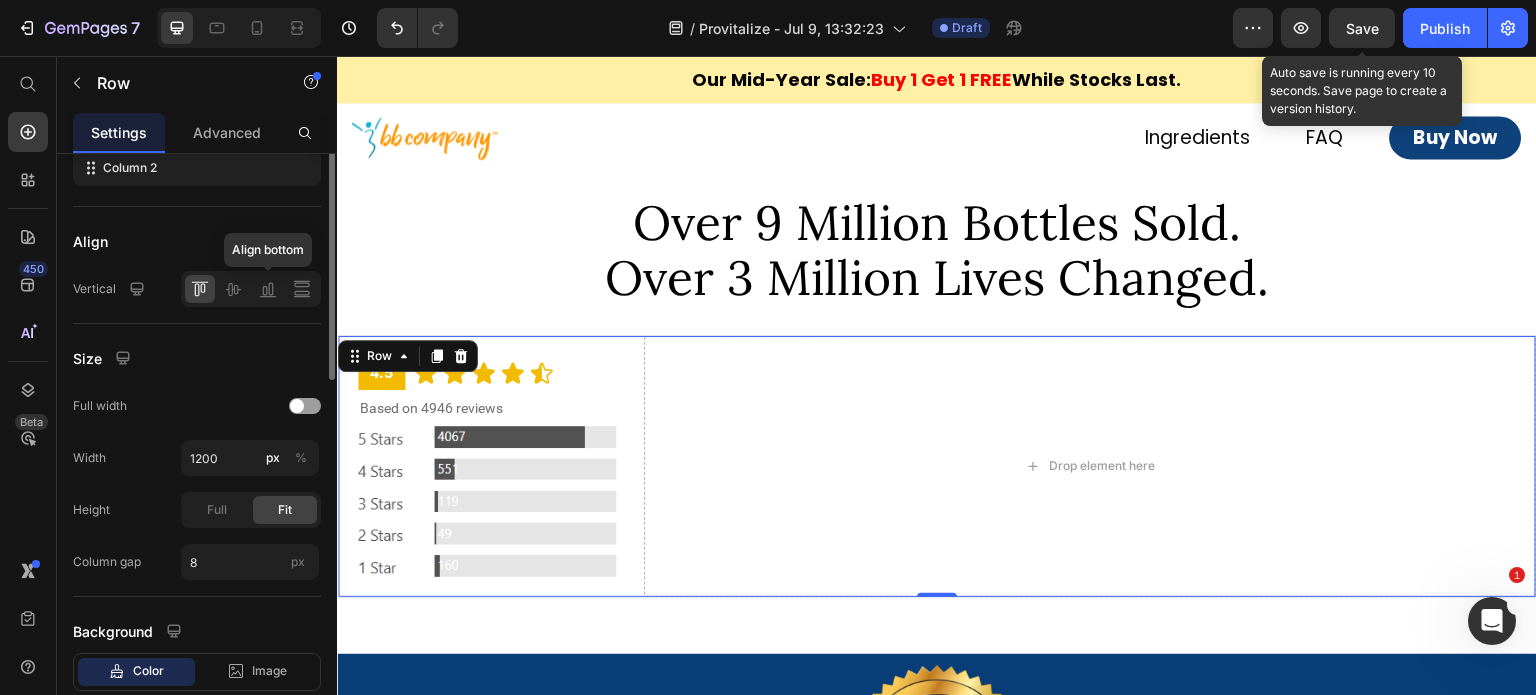 scroll, scrollTop: 500, scrollLeft: 0, axis: vertical 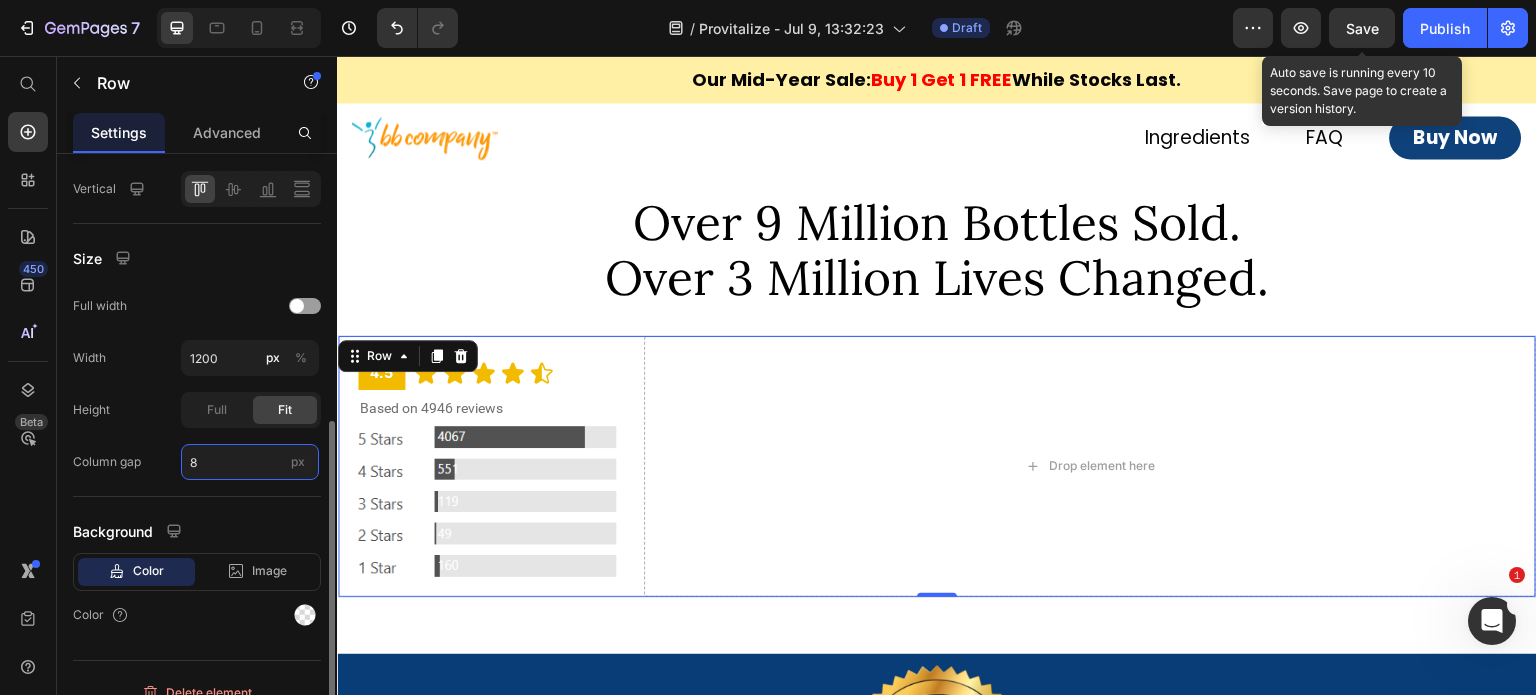 click on "8" at bounding box center (250, 462) 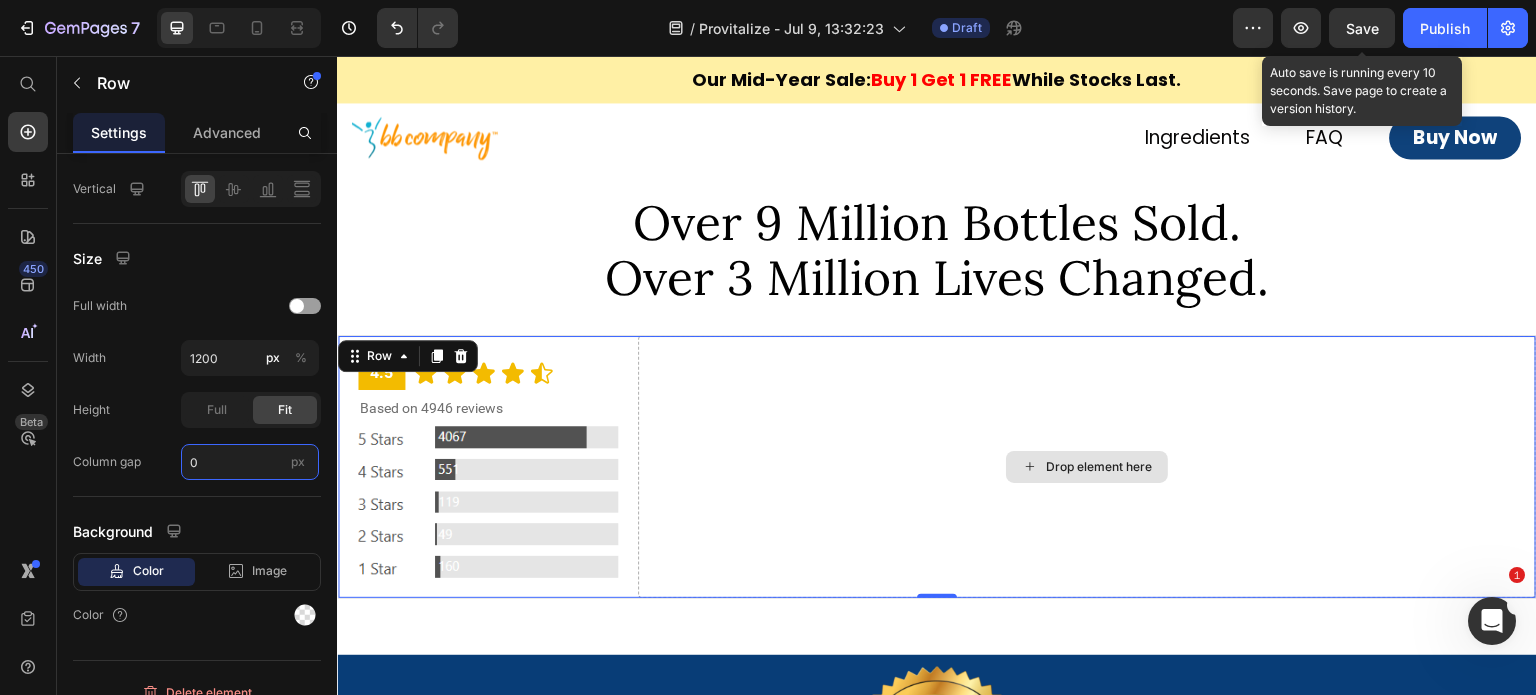 type on "0" 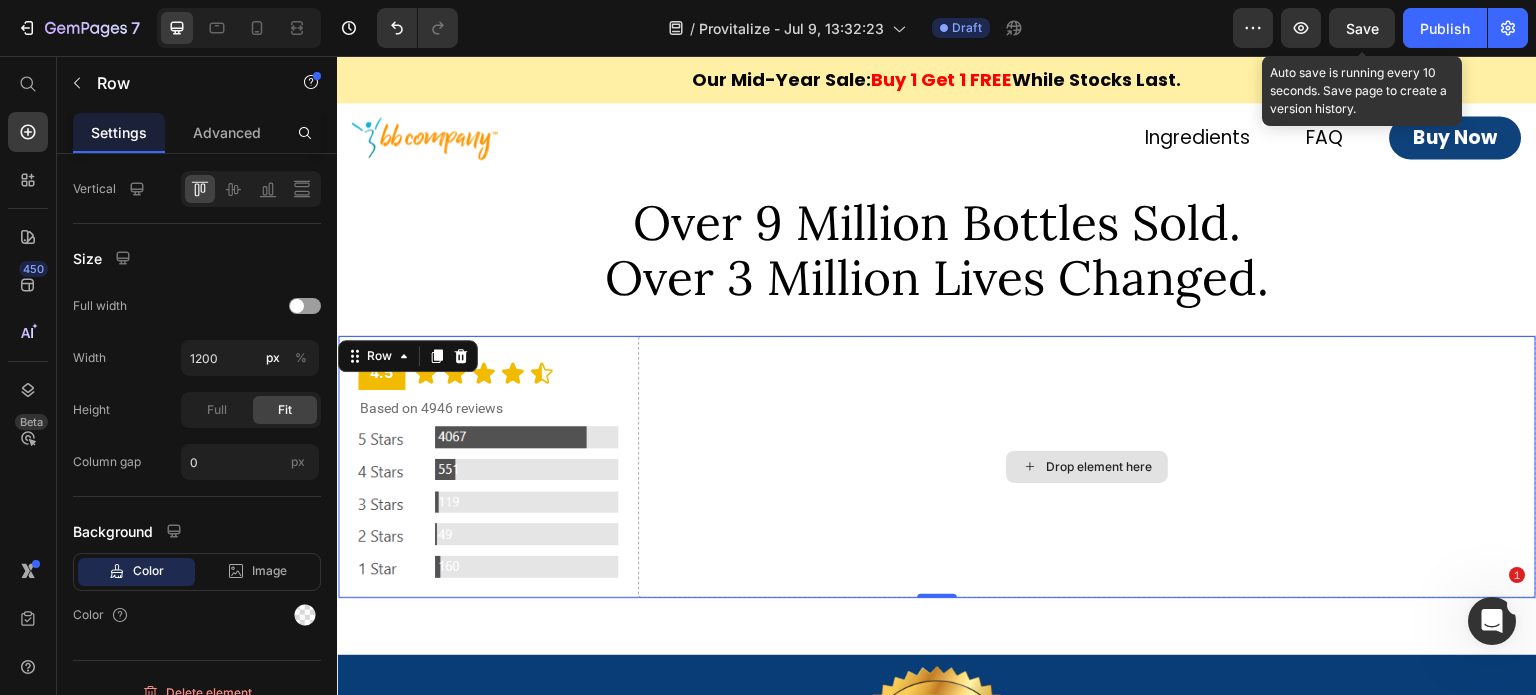 click on "Drop element here" at bounding box center (1087, 467) 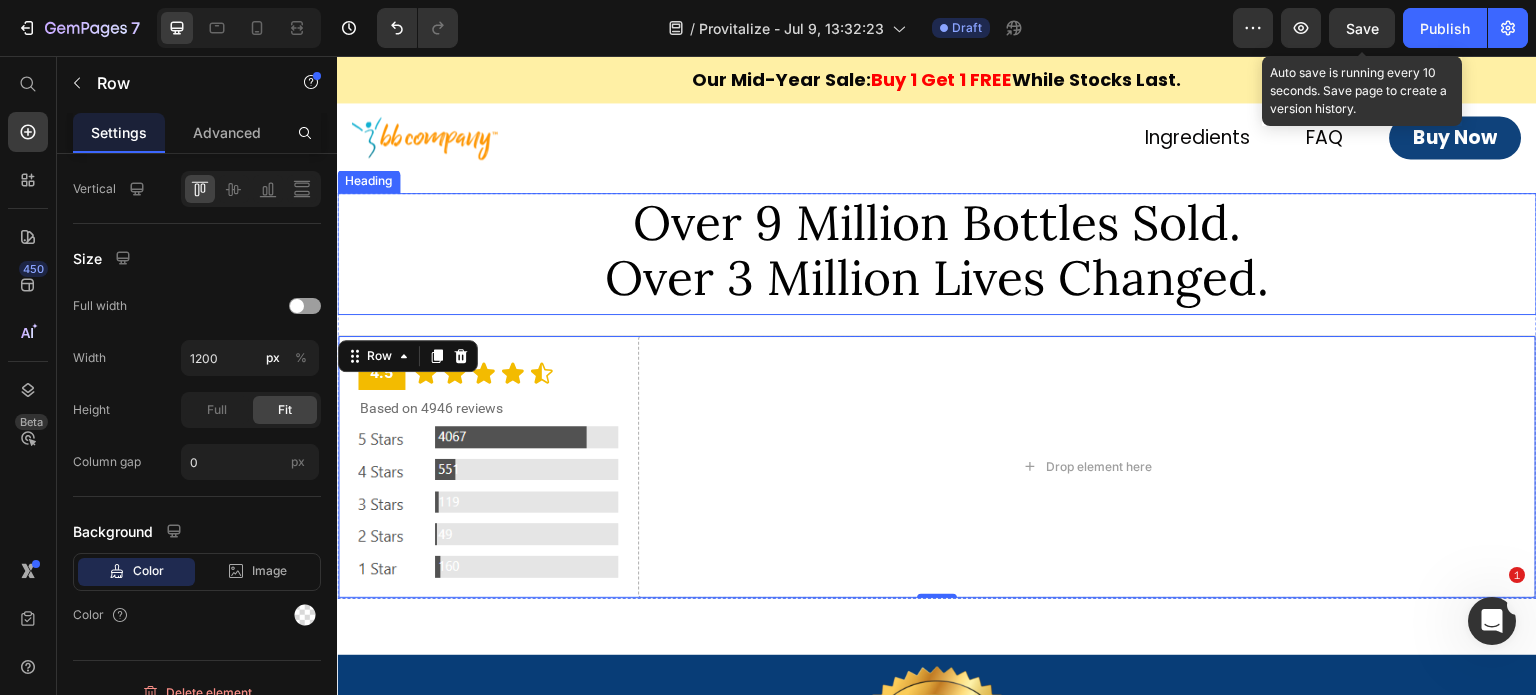click on "⁠⁠⁠⁠⁠⁠⁠ Over 9 Million Bottles Sold. Over 3 Million Lives Changed." at bounding box center [937, 250] 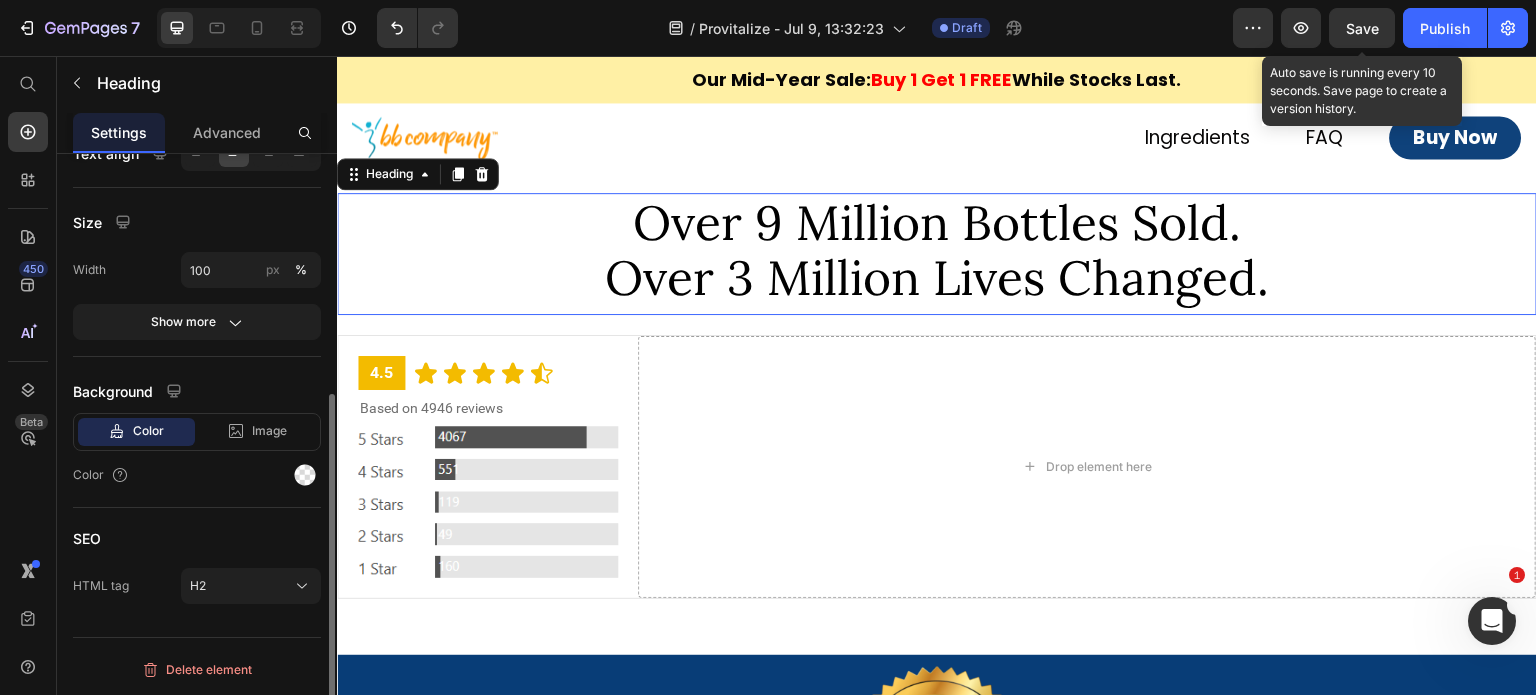 scroll, scrollTop: 0, scrollLeft: 0, axis: both 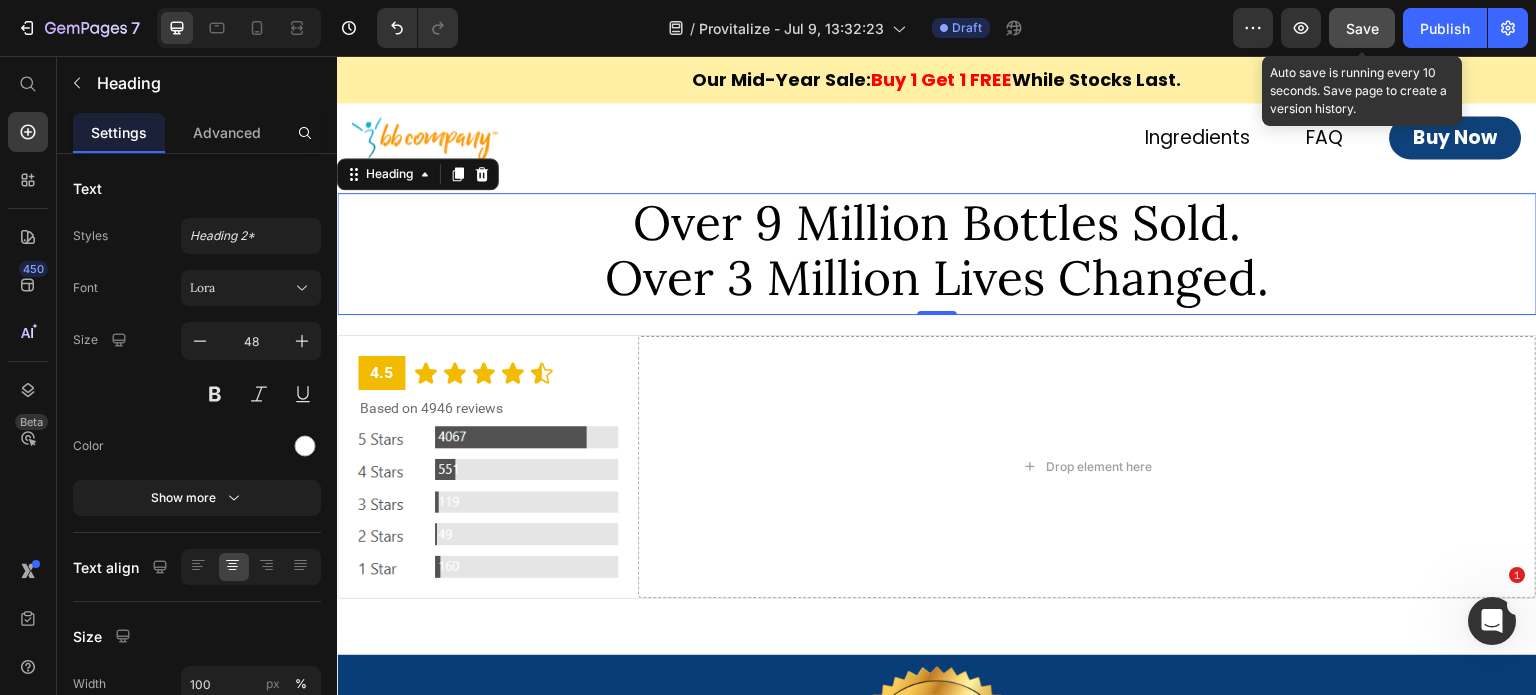 click on "Save" at bounding box center [1362, 28] 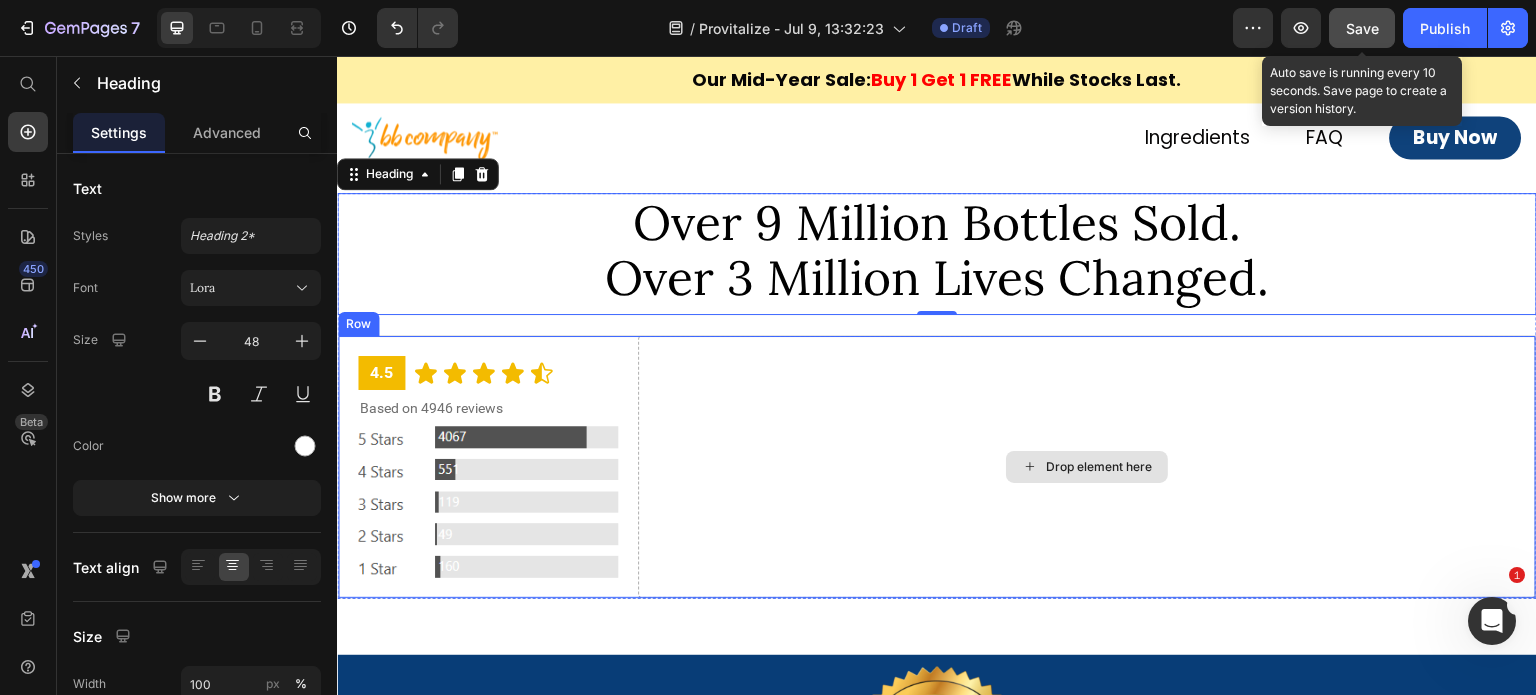 click on "Drop element here" at bounding box center [1099, 467] 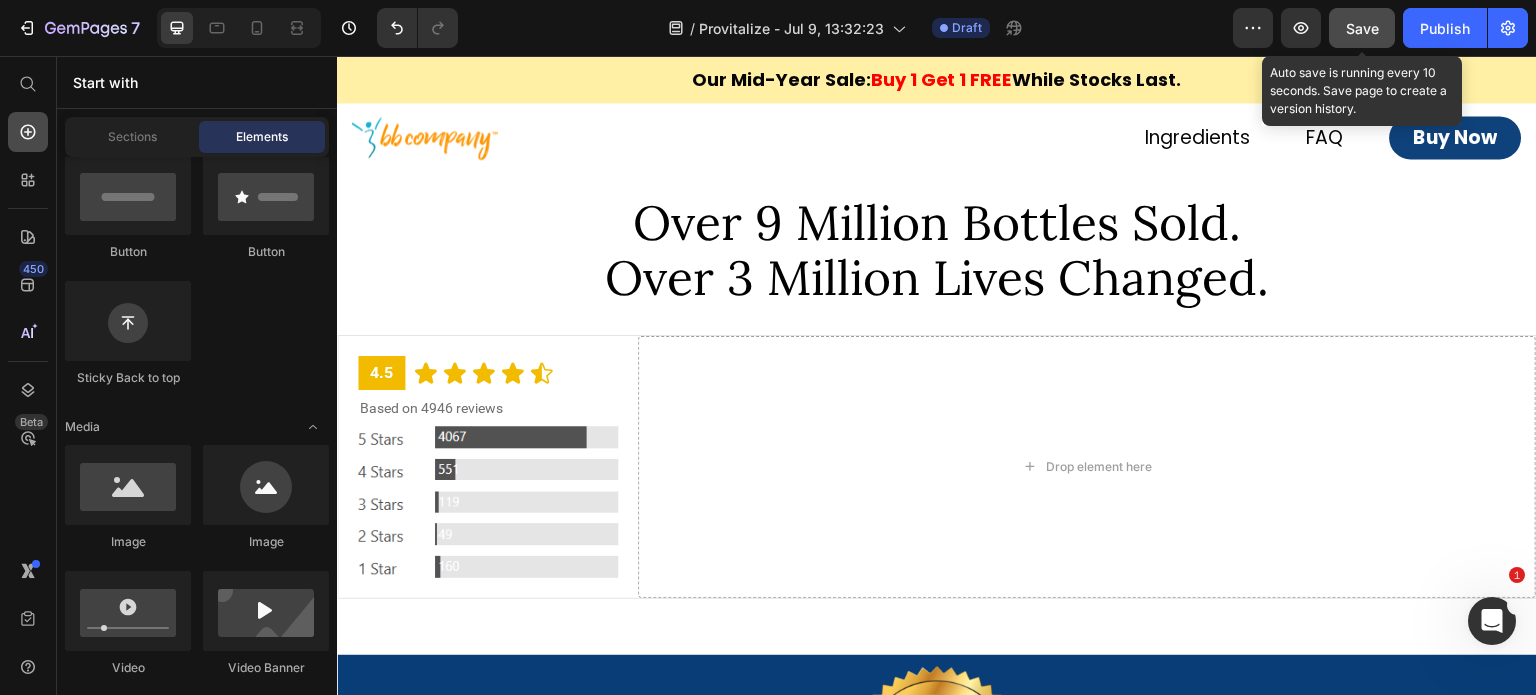 click 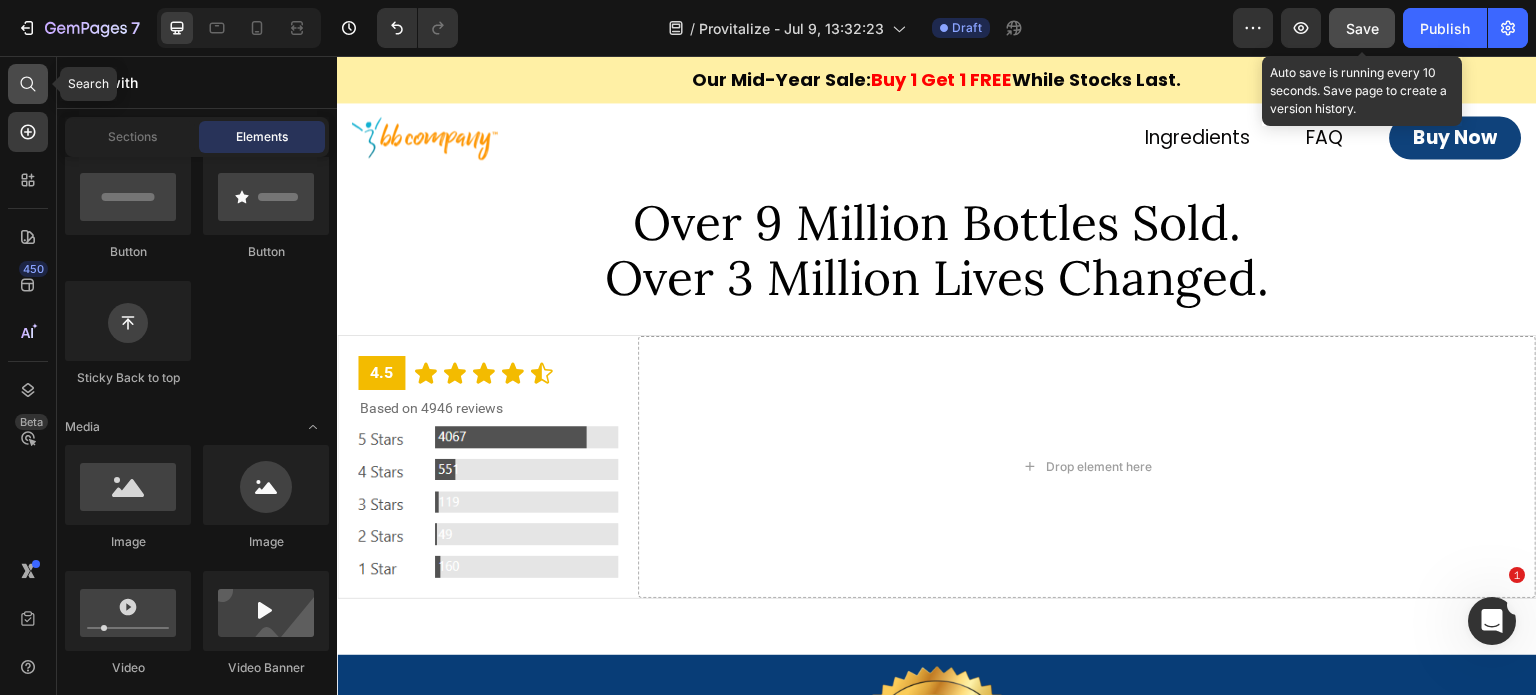 click 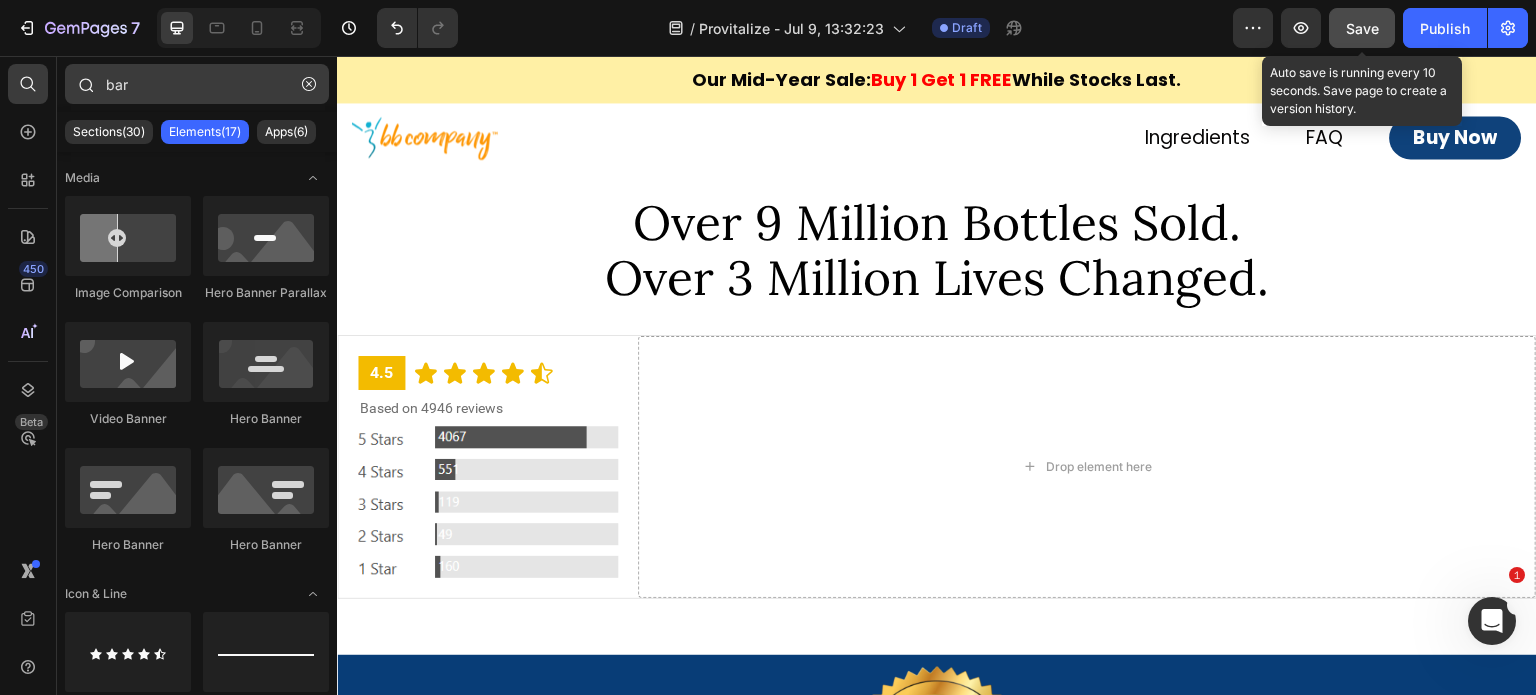 click on "bar" at bounding box center (197, 84) 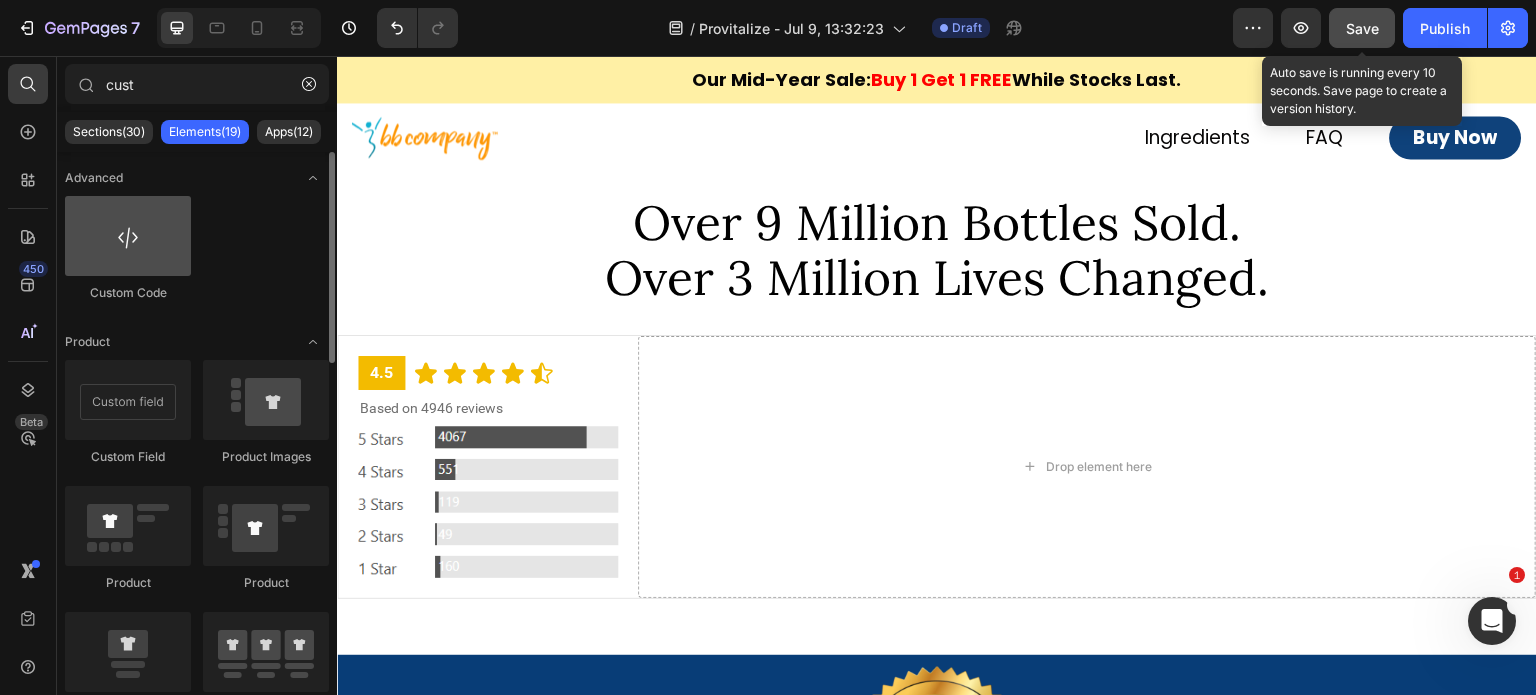 type on "cust" 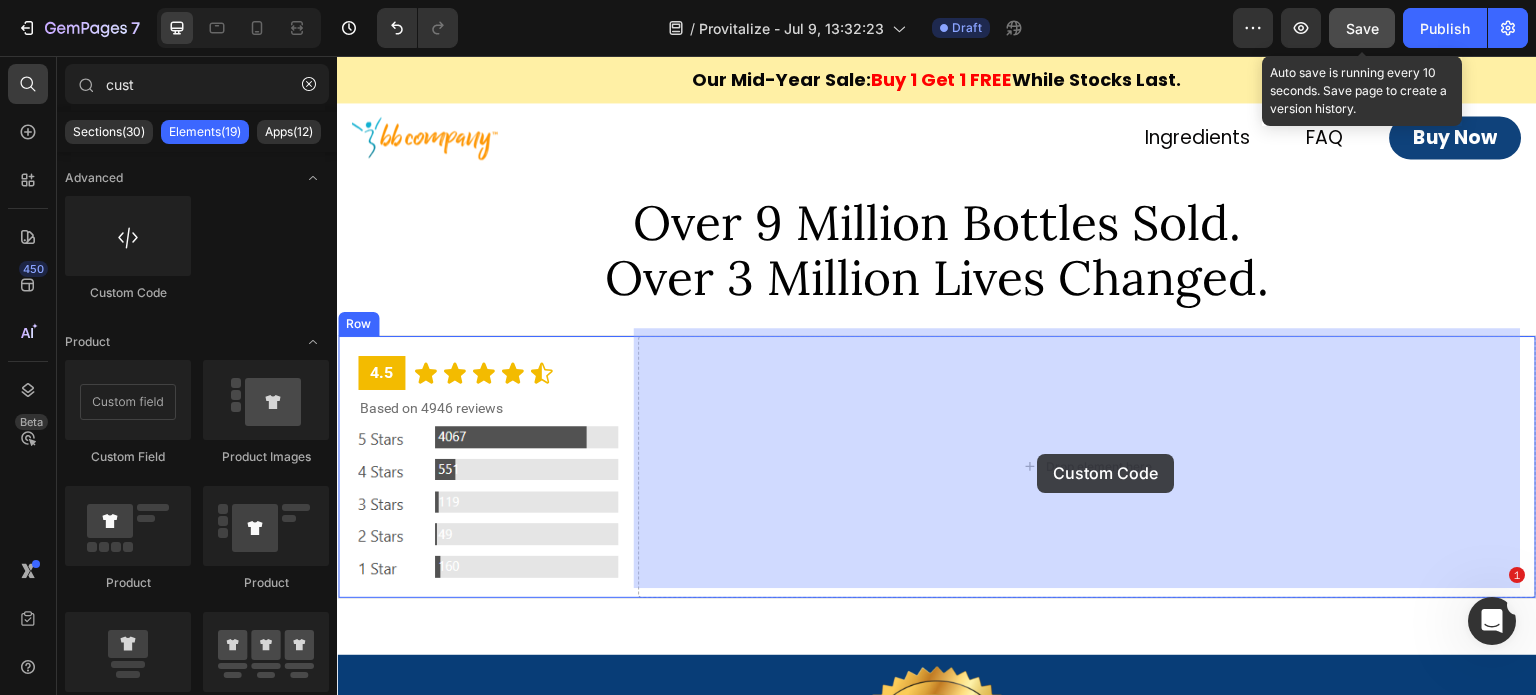 drag, startPoint x: 449, startPoint y: 298, endPoint x: 1038, endPoint y: 454, distance: 609.30865 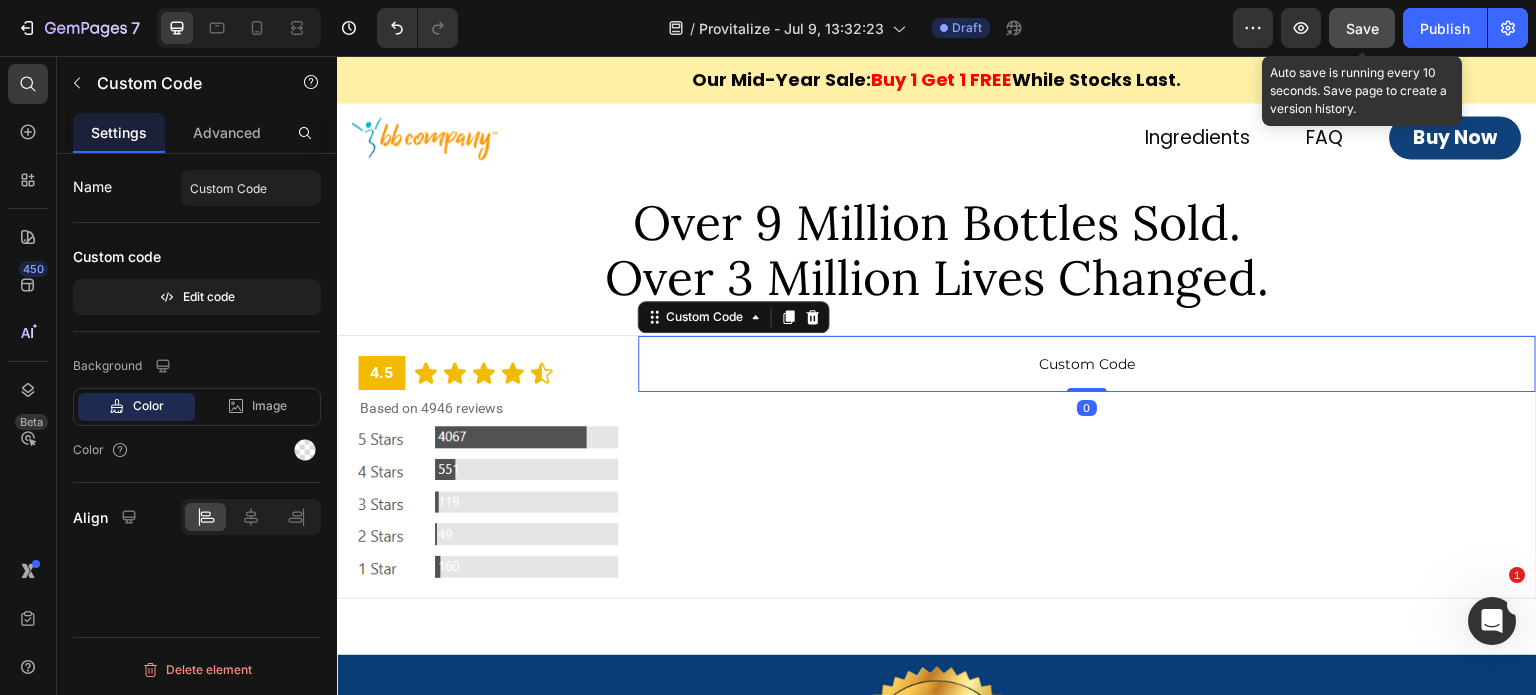 click on "Custom Code" at bounding box center [1087, 364] 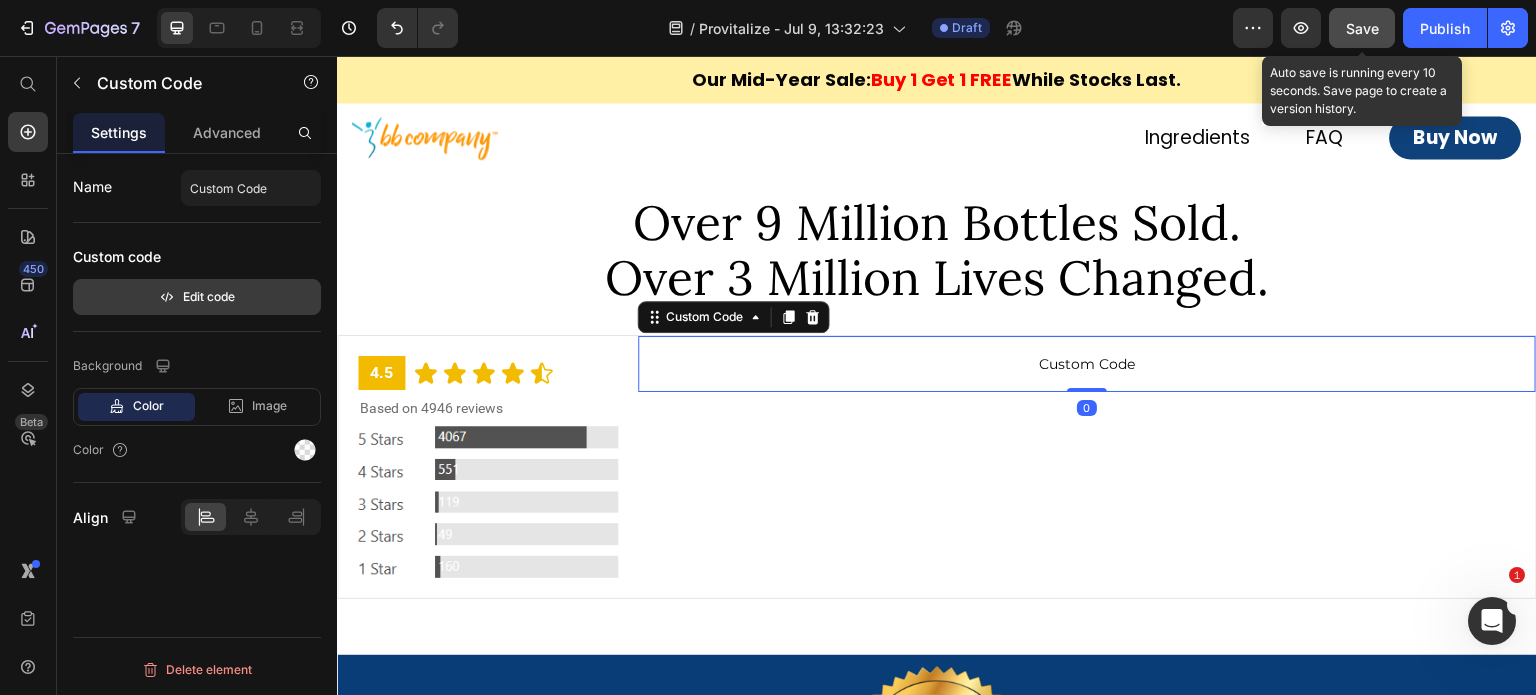 click on "Edit code" at bounding box center (197, 297) 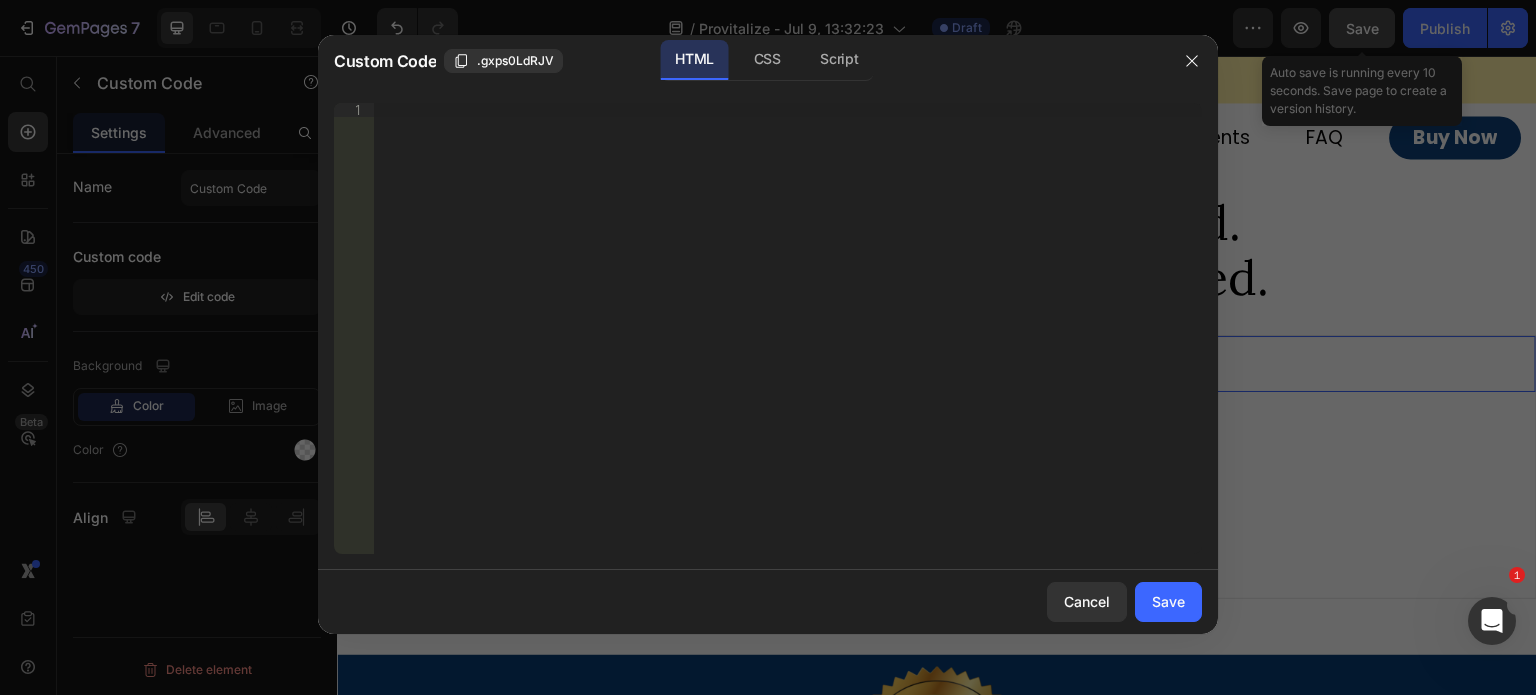 click on "Insert the 3rd-party installation code, HTML code, or Liquid code to display custom content." at bounding box center [788, 342] 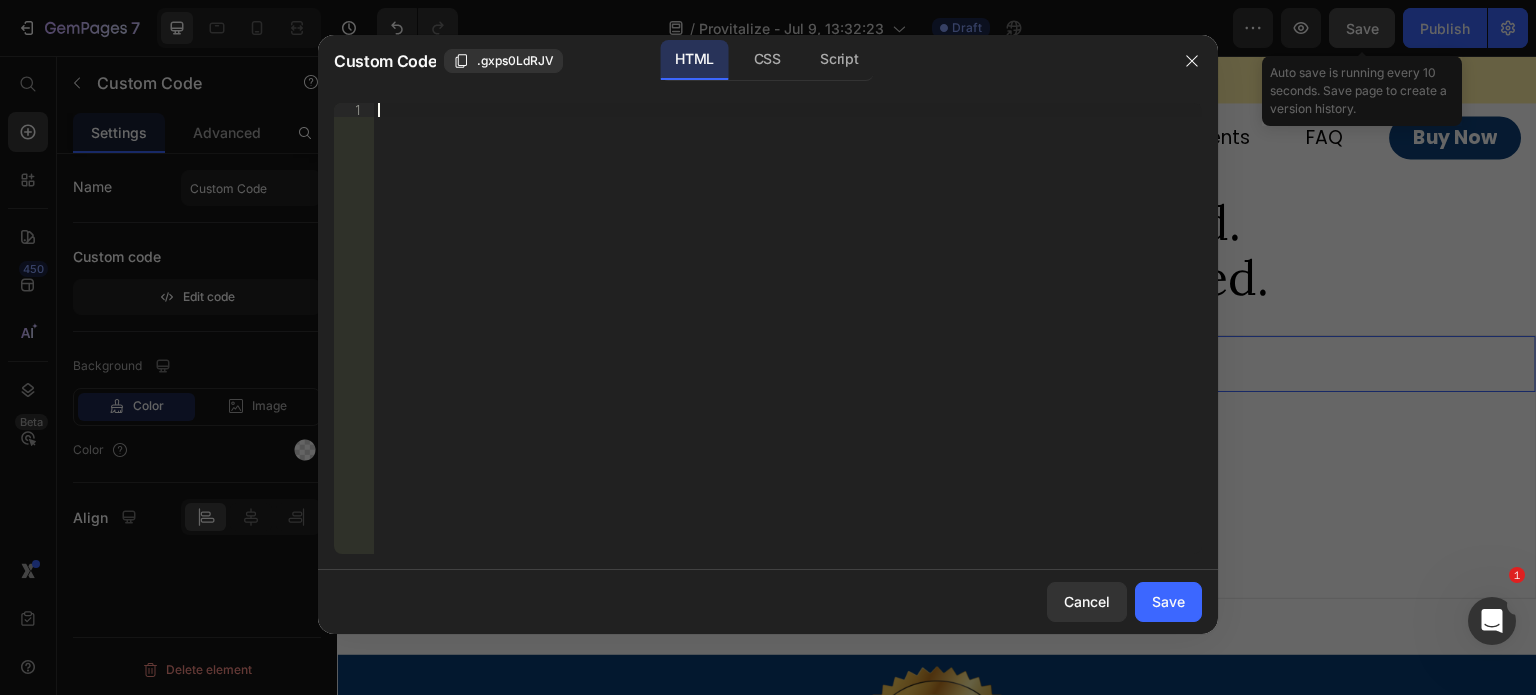 paste on "</td>" 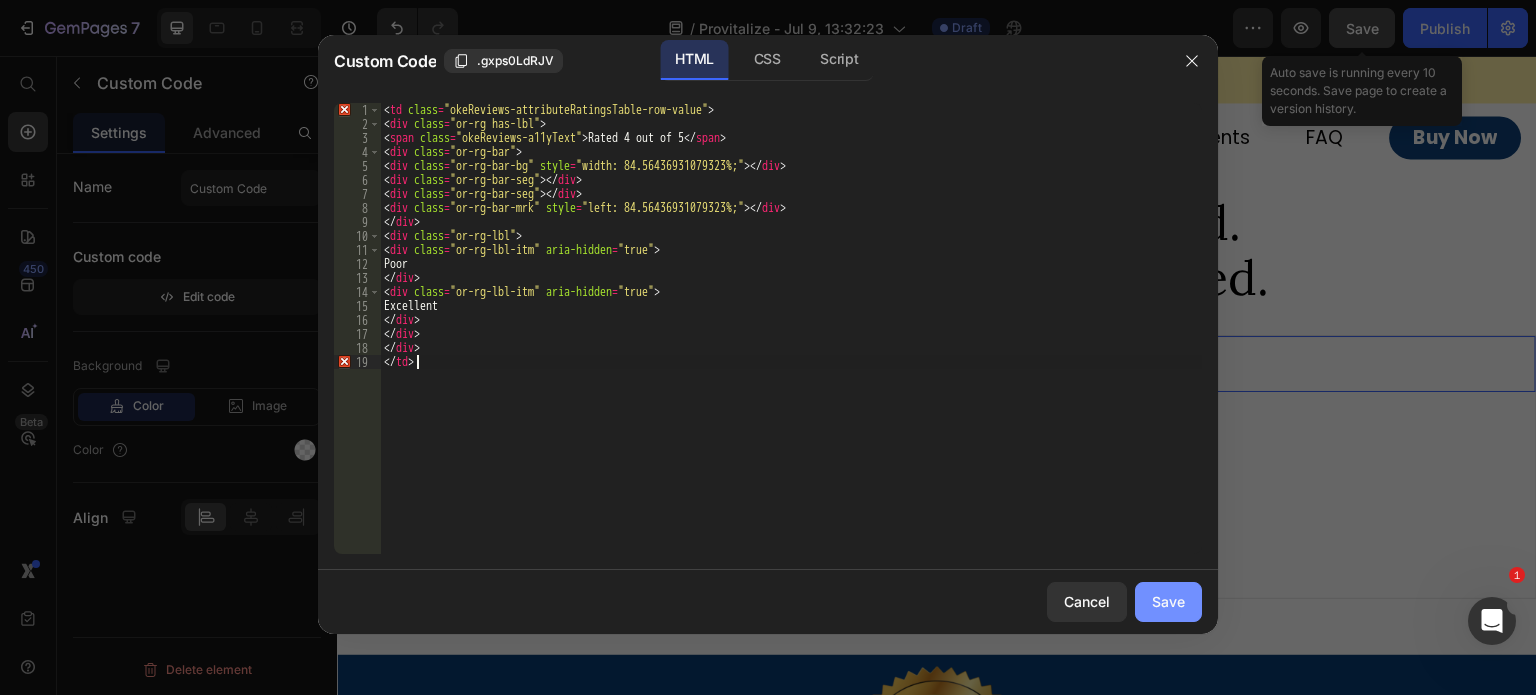 click on "Save" at bounding box center (1168, 601) 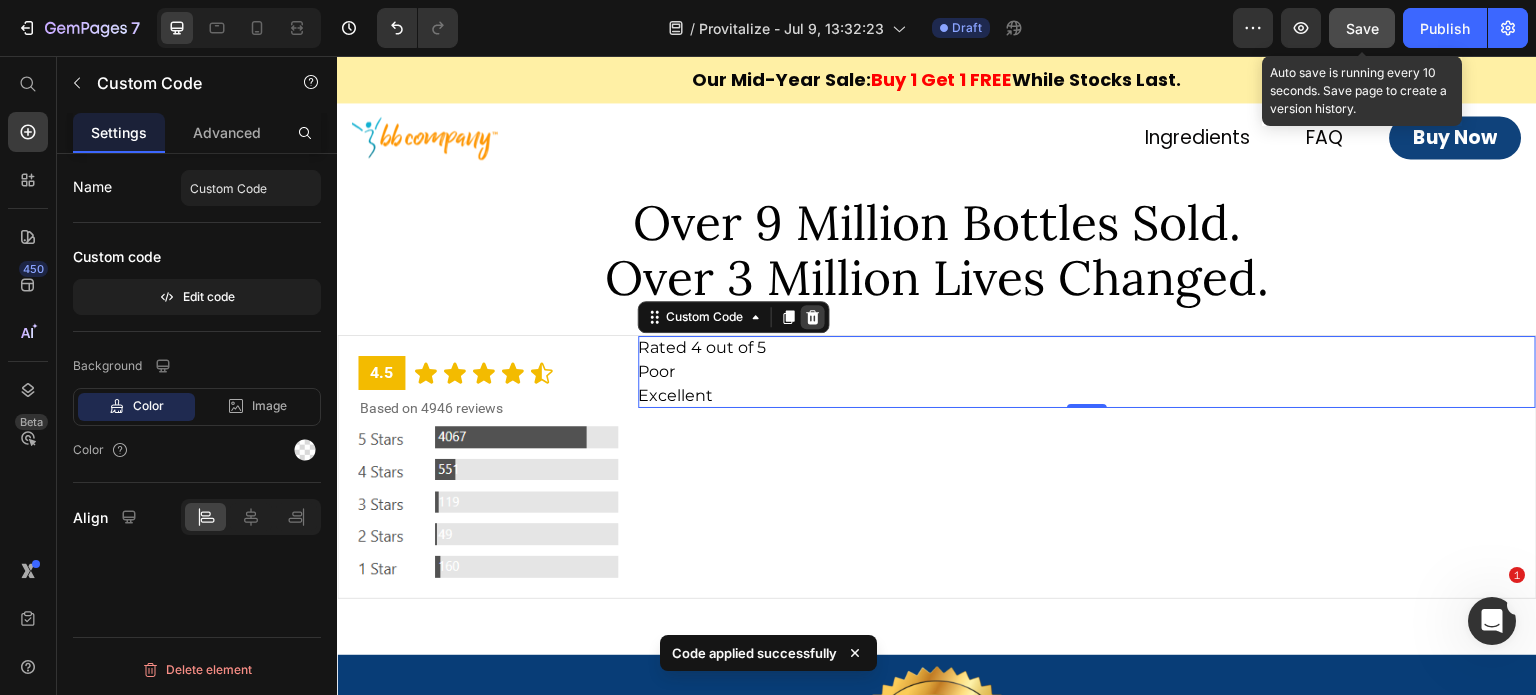 click 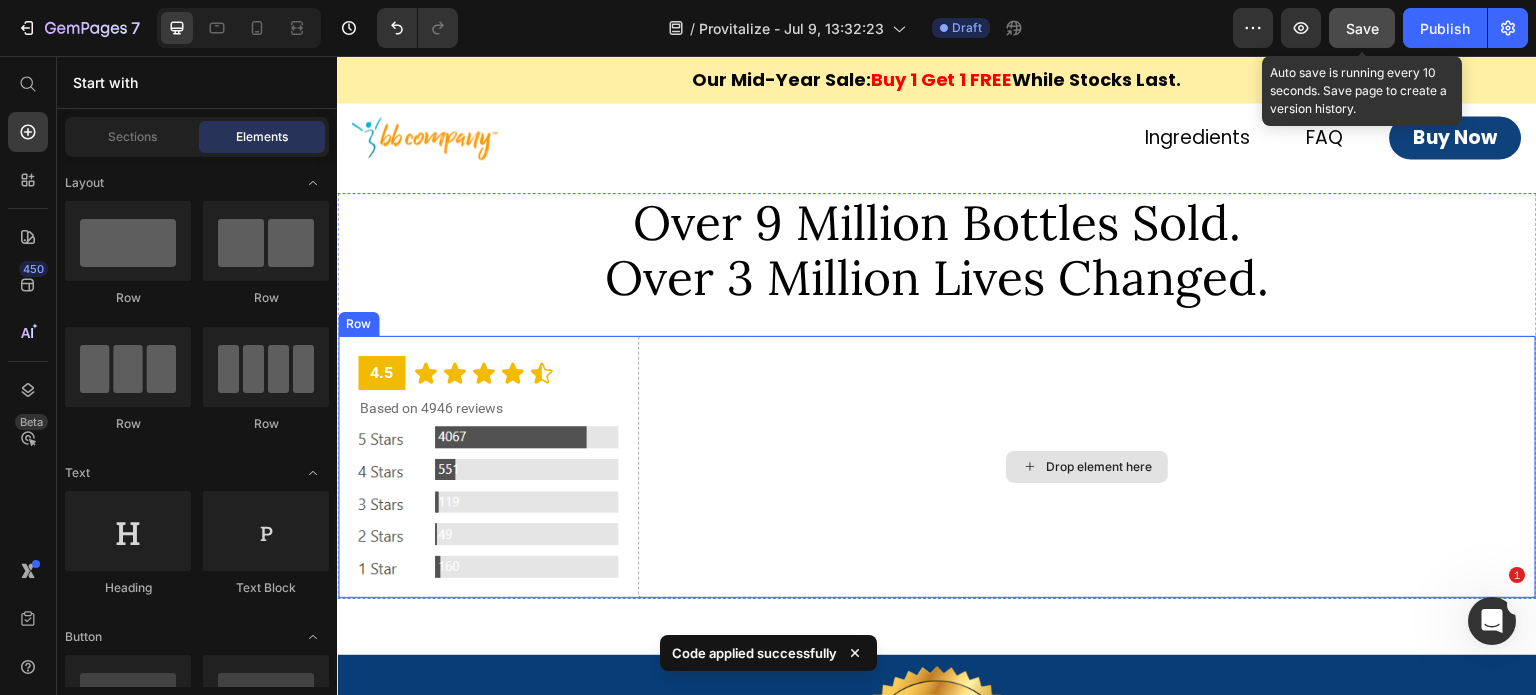 click on "Drop element here" at bounding box center [1087, 467] 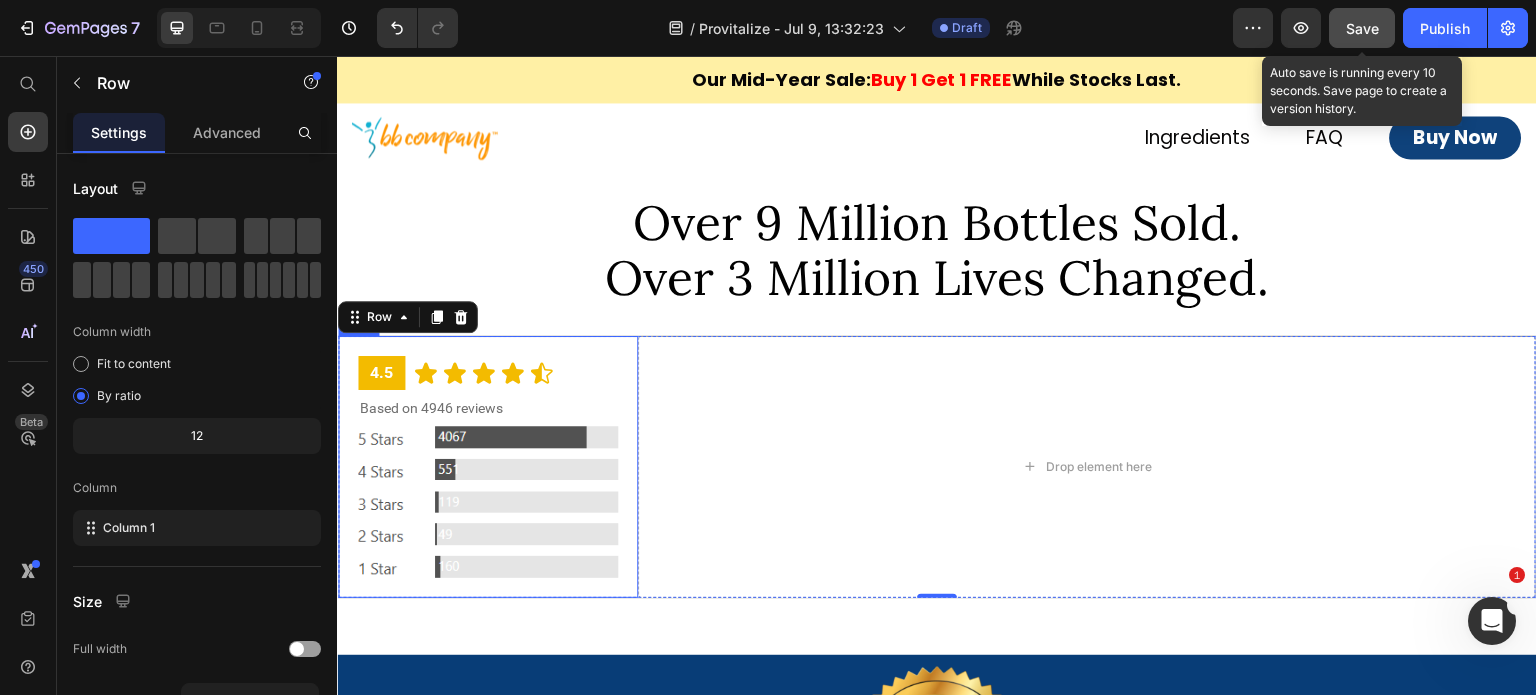 click on "4.5 Text Block Icon Icon Icon Icon
Icon Icon List Row Based on 4946 reviews Text Block Image Row" at bounding box center [488, 467] 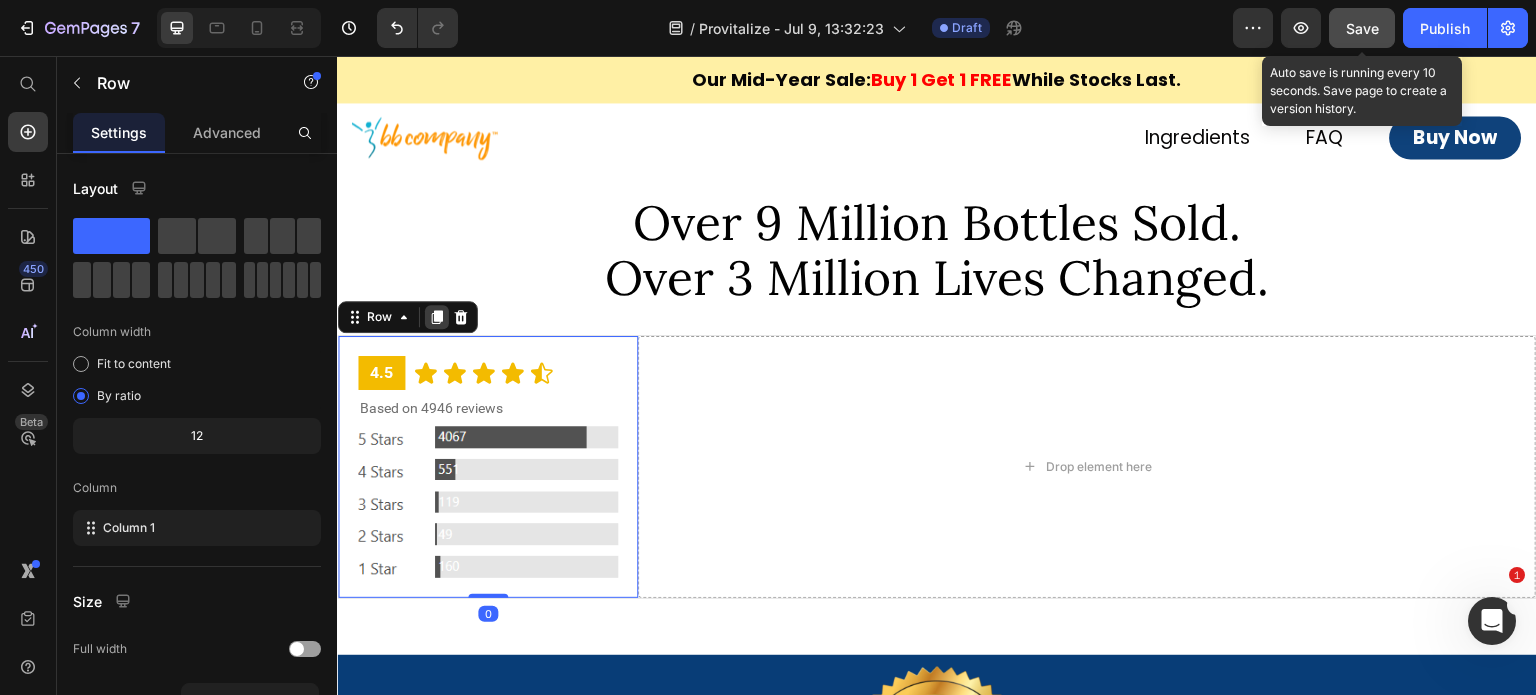 click 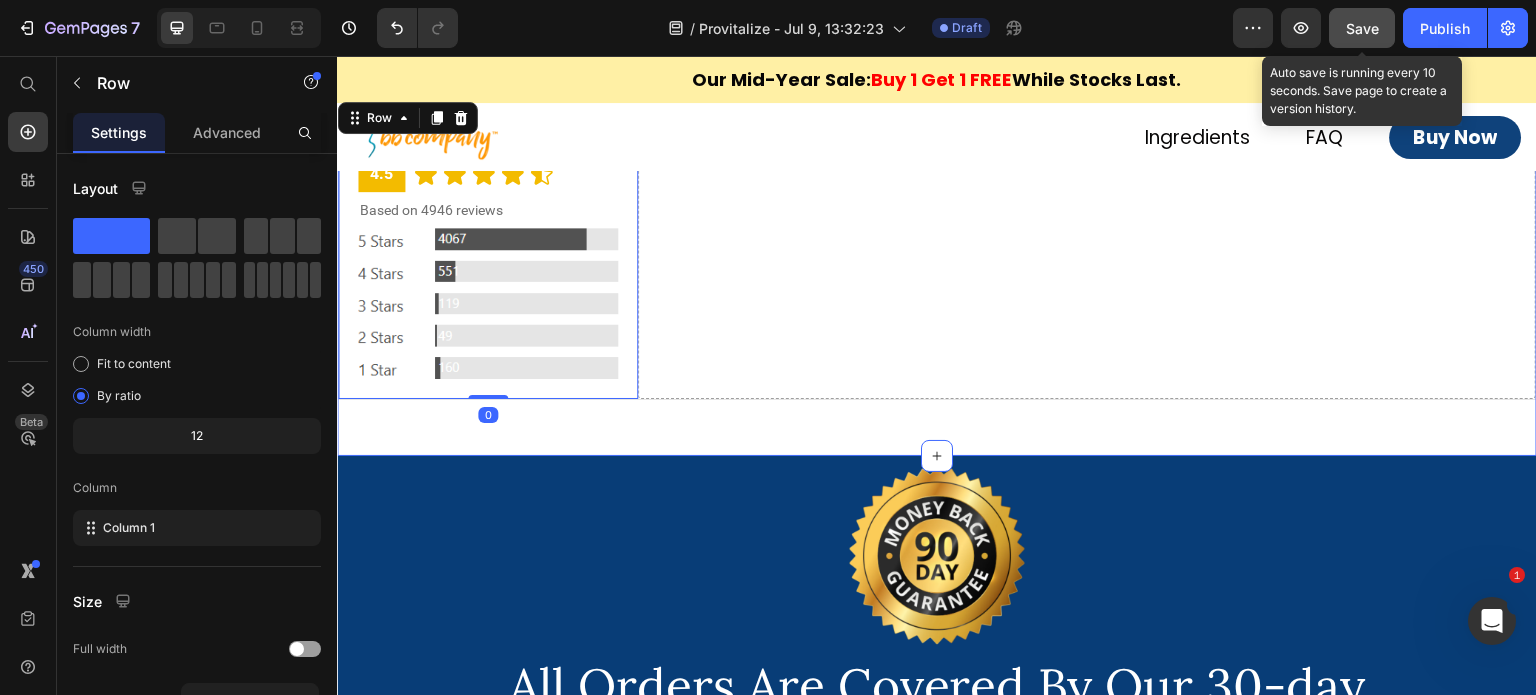scroll, scrollTop: 7873, scrollLeft: 0, axis: vertical 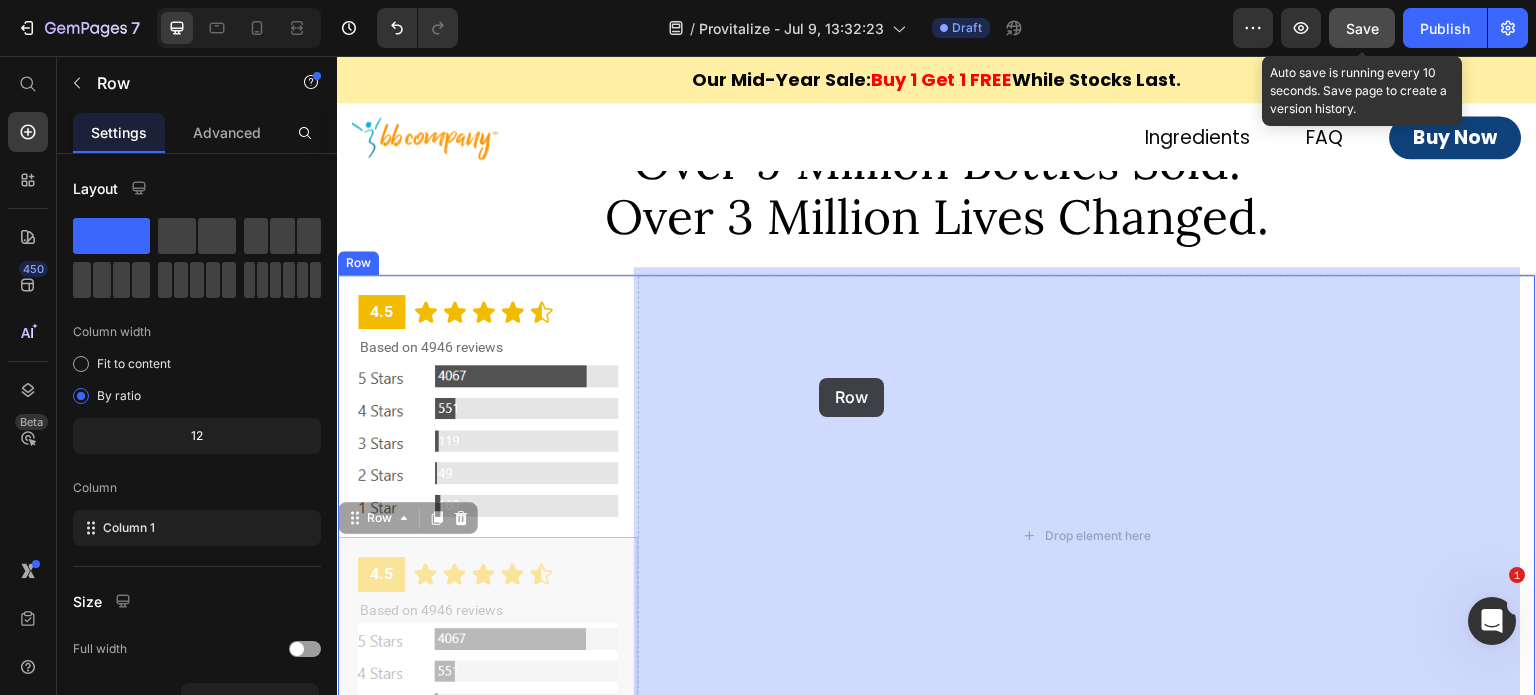 drag, startPoint x: 384, startPoint y: 510, endPoint x: 819, endPoint y: 378, distance: 454.58664 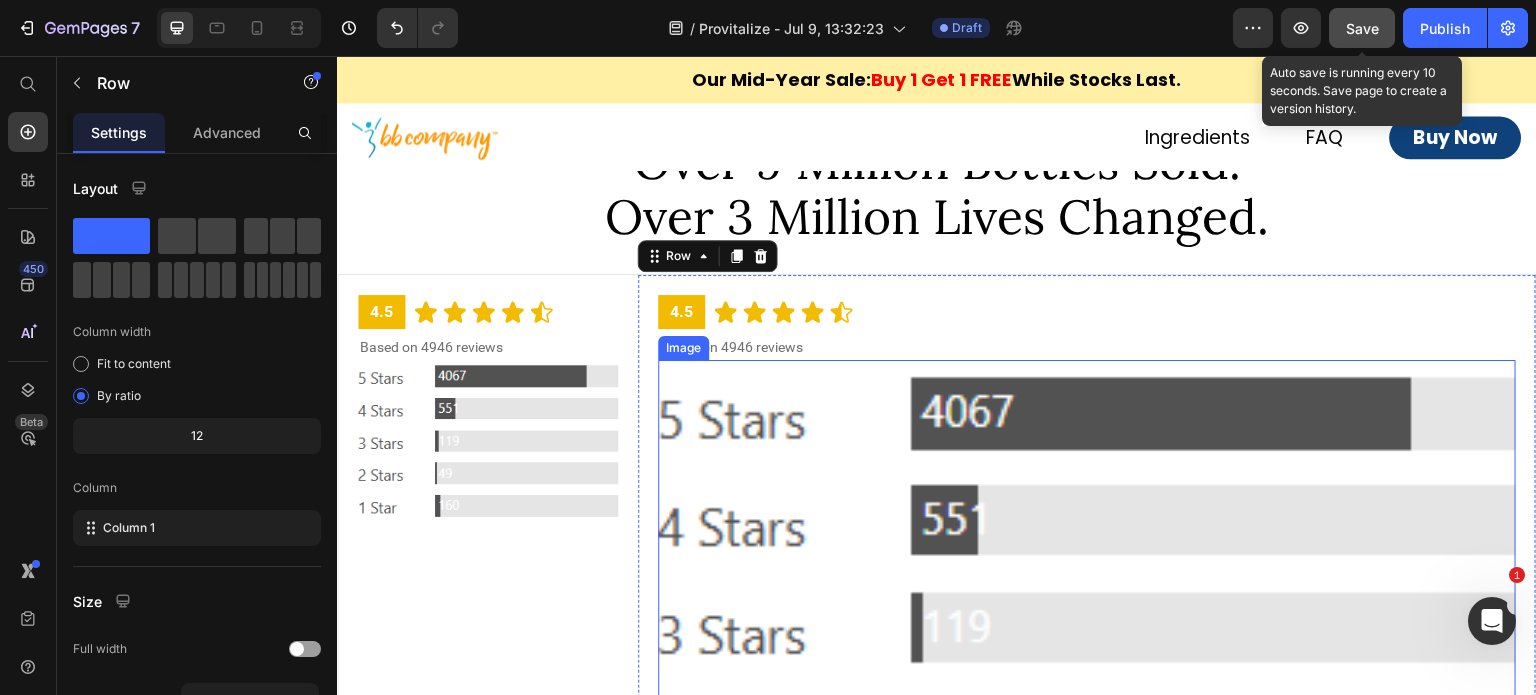 click at bounding box center [1087, 619] 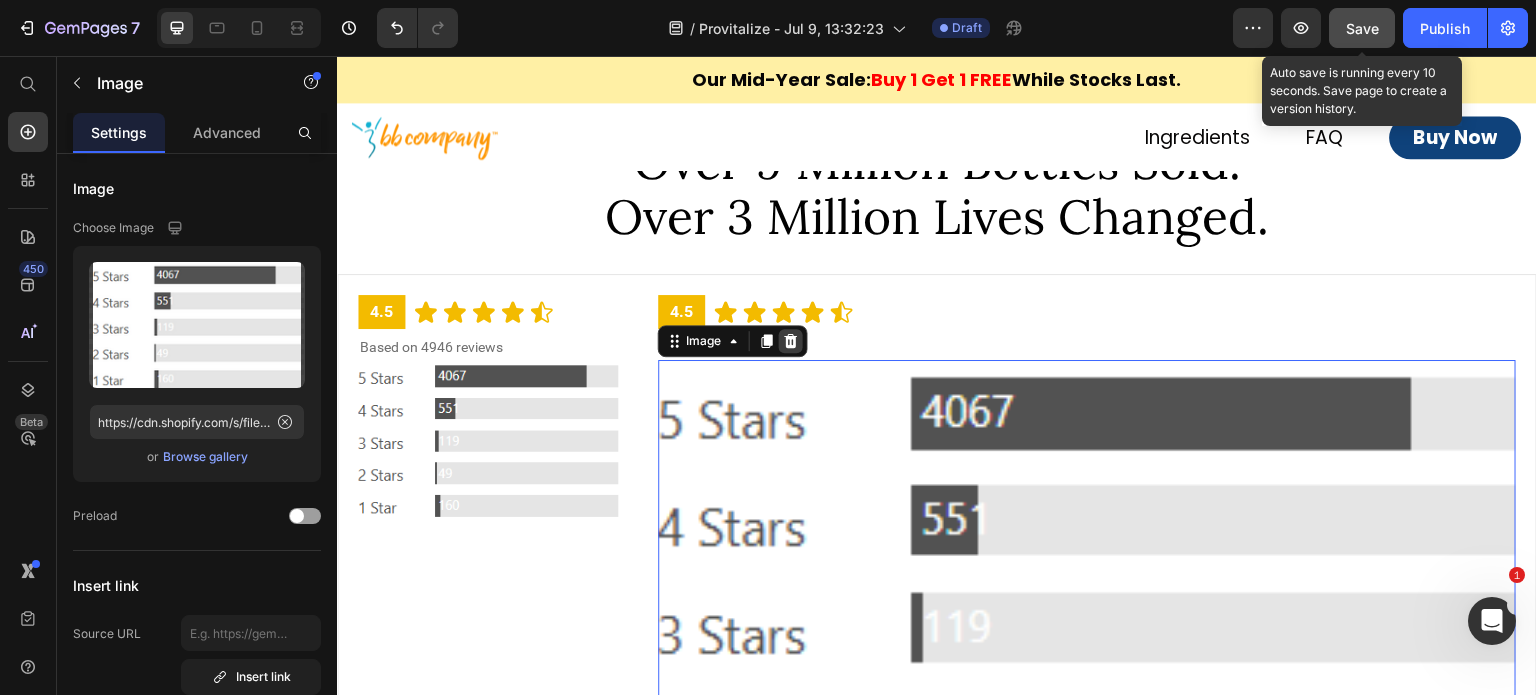 click 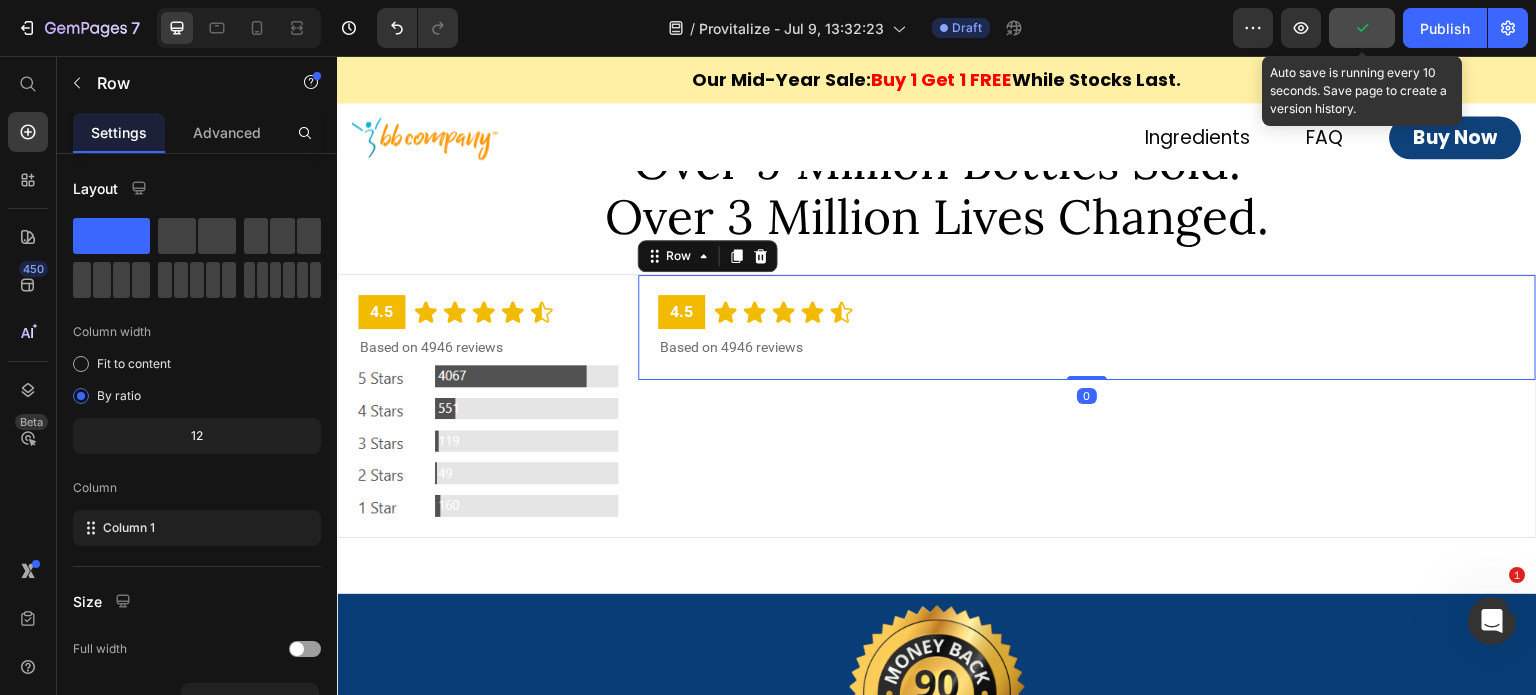 click on "4.5 Text Block Icon Icon Icon Icon
Icon Icon List Row Based on 4946 reviews Text Block Row   0" at bounding box center (1087, 328) 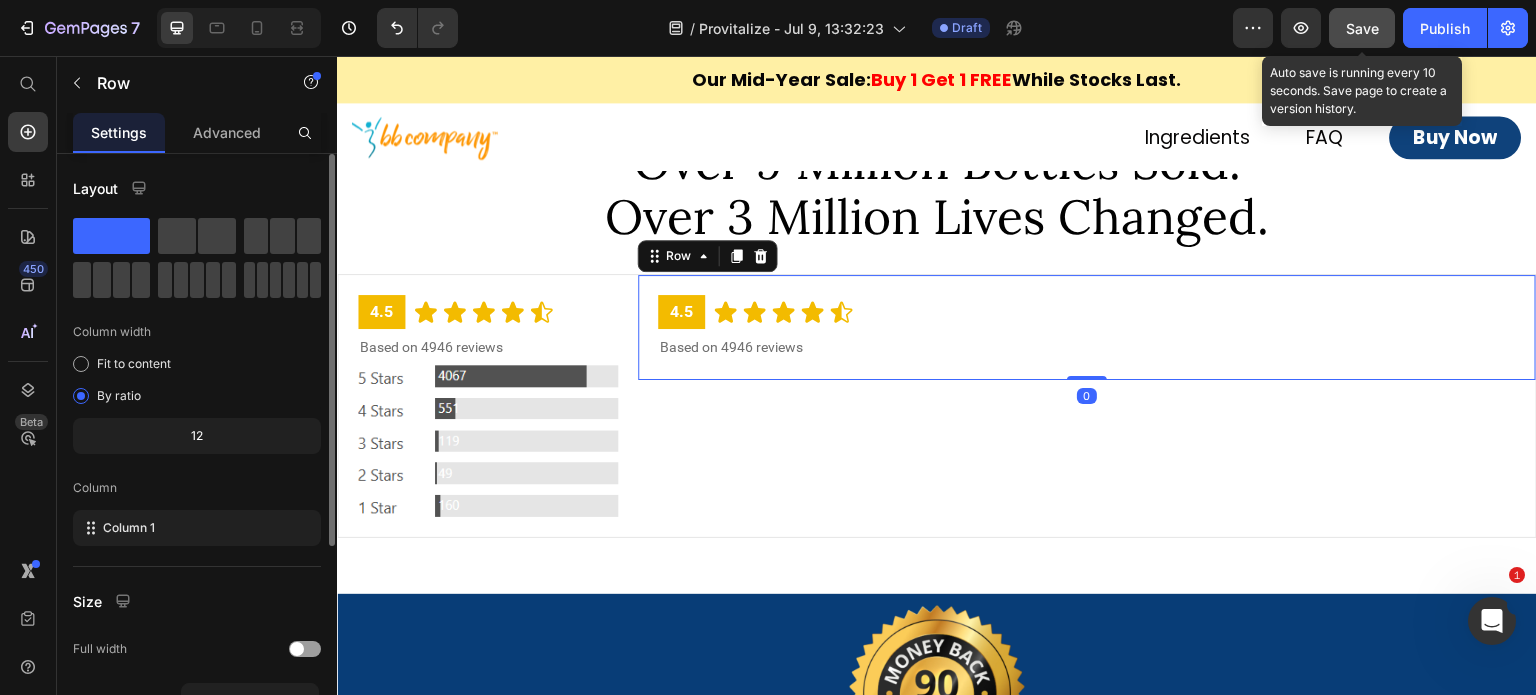 scroll, scrollTop: 200, scrollLeft: 0, axis: vertical 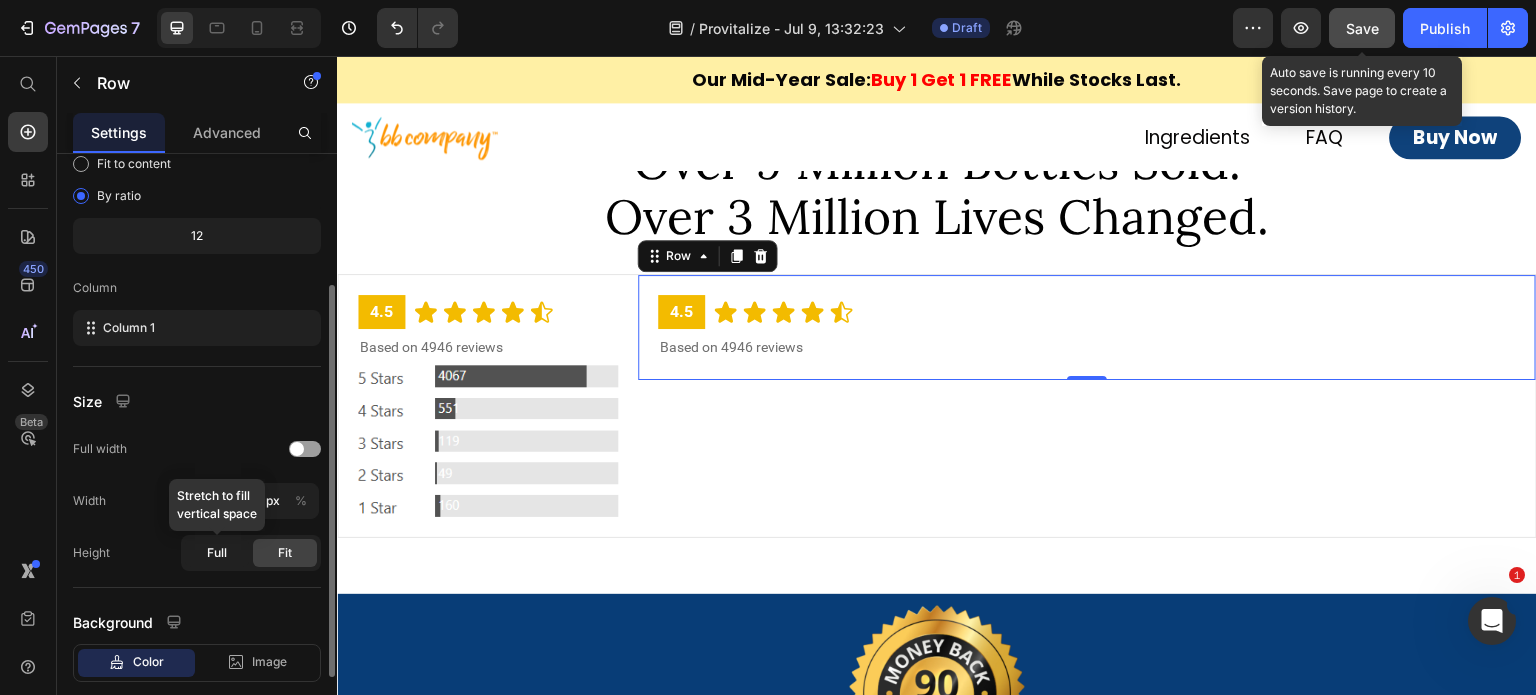 click on "Full" 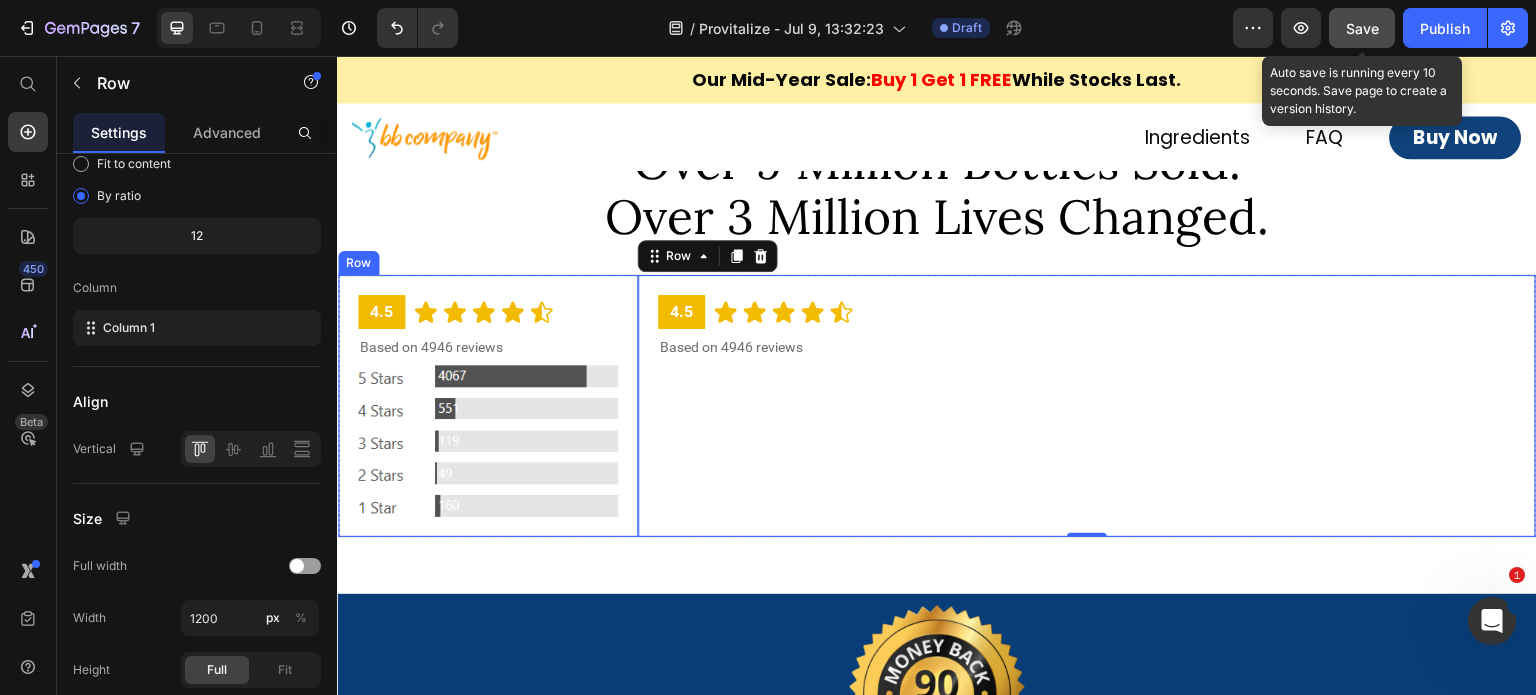 click on "4.5 Text Block Icon Icon Icon Icon
Icon Icon List Row Based on 4946 reviews Text Block Image Row" at bounding box center [488, 406] 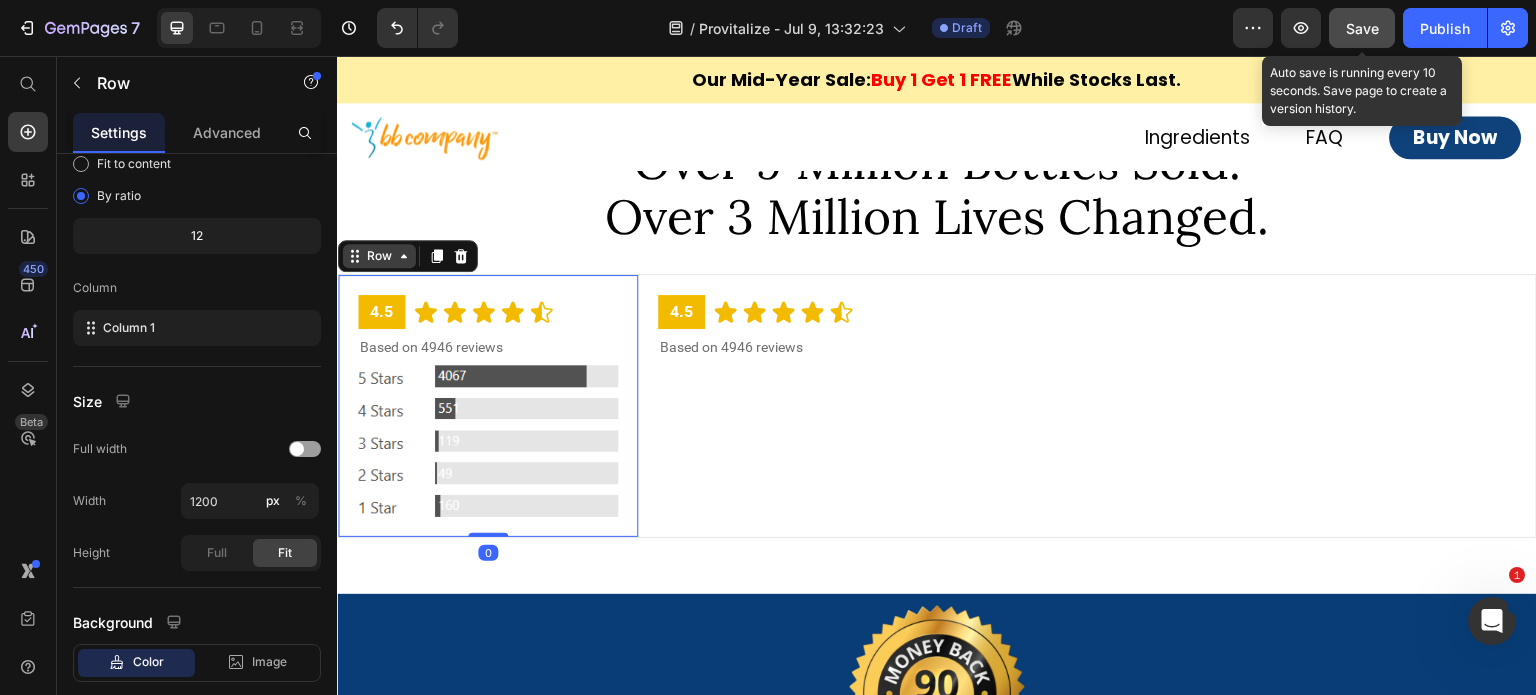 click on "Row" at bounding box center [379, 256] 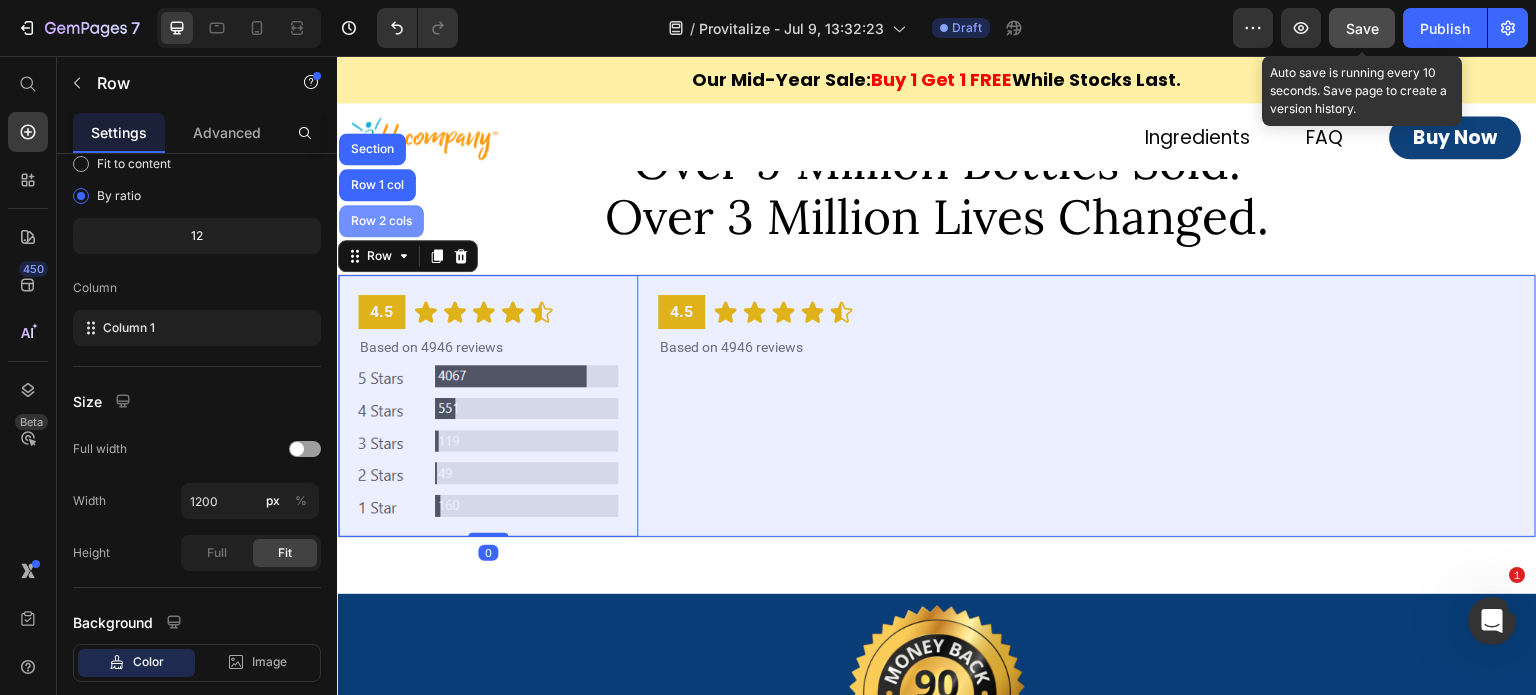 click on "Row 2 cols" at bounding box center (381, 221) 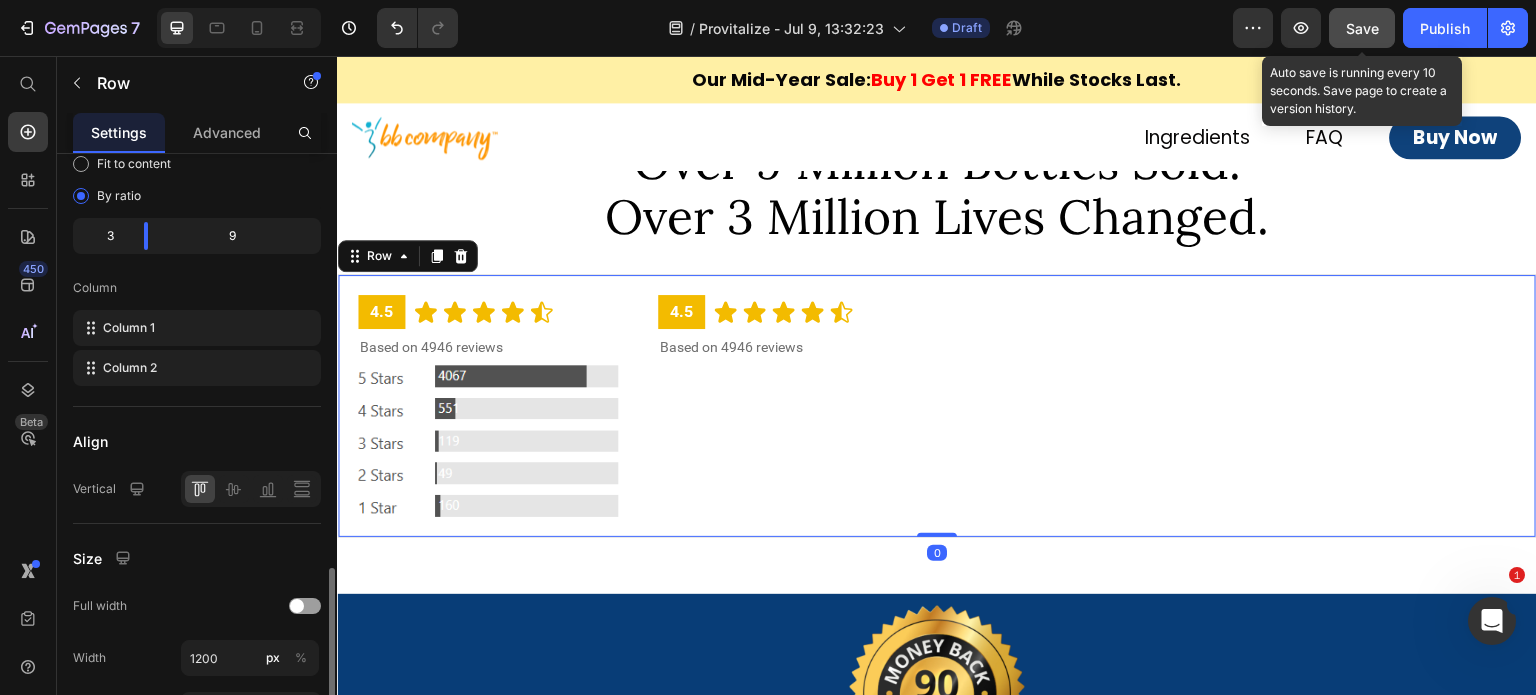 scroll, scrollTop: 400, scrollLeft: 0, axis: vertical 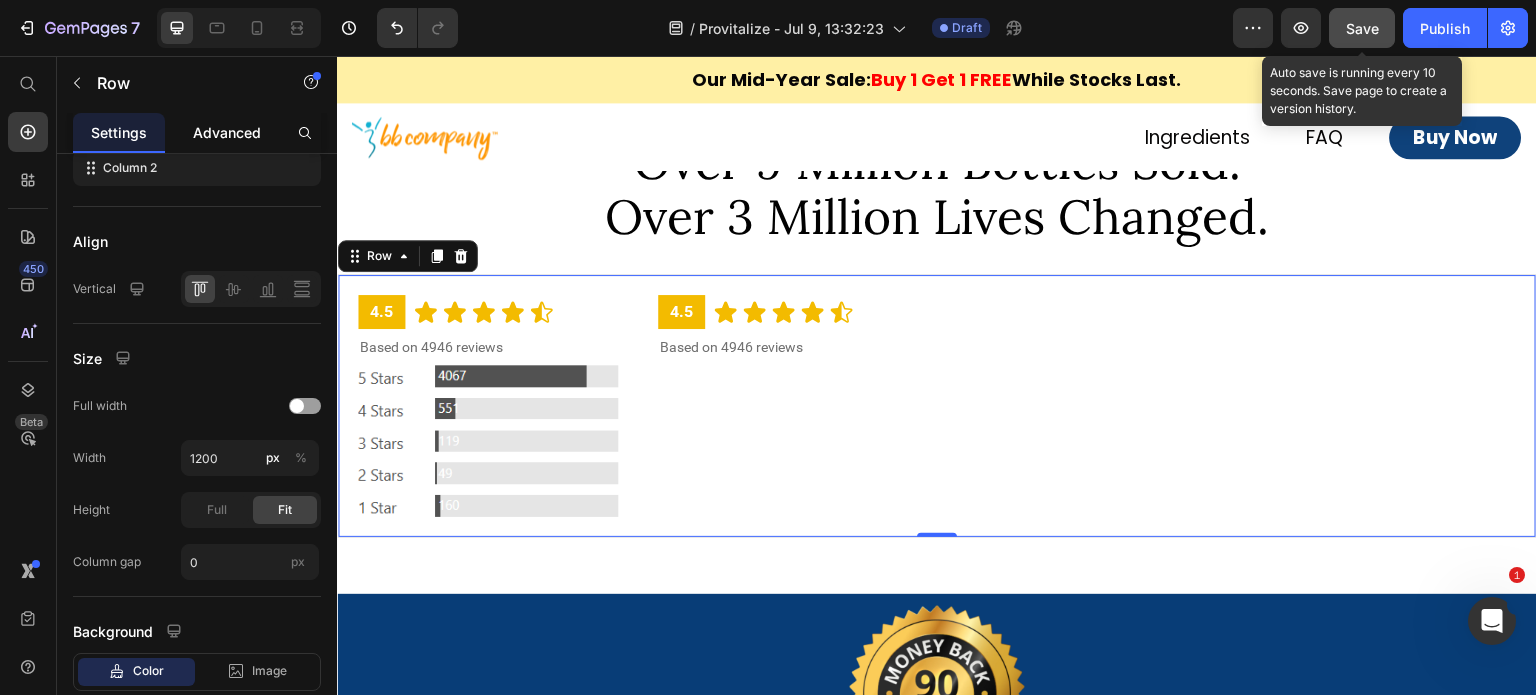 drag, startPoint x: 212, startPoint y: 123, endPoint x: 220, endPoint y: 183, distance: 60.530983 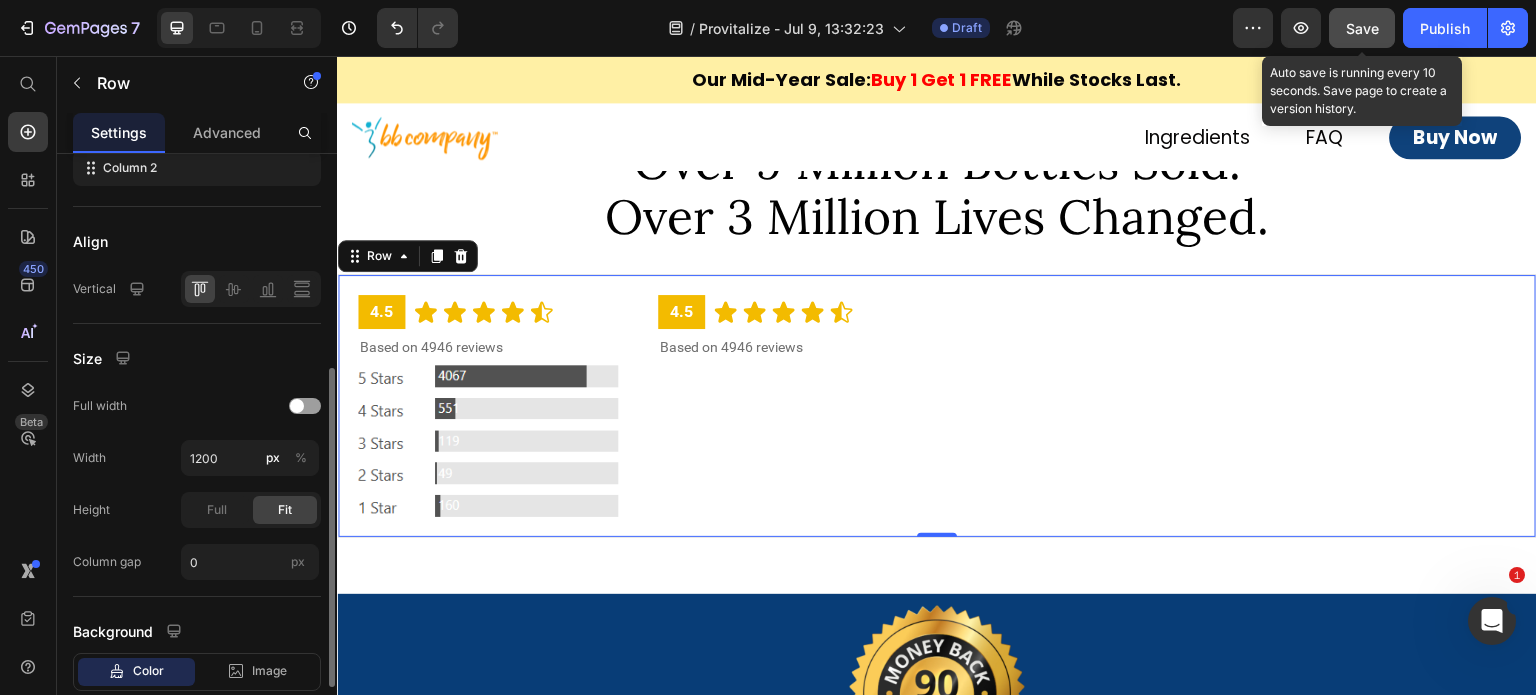 click on "Advanced" at bounding box center [227, 132] 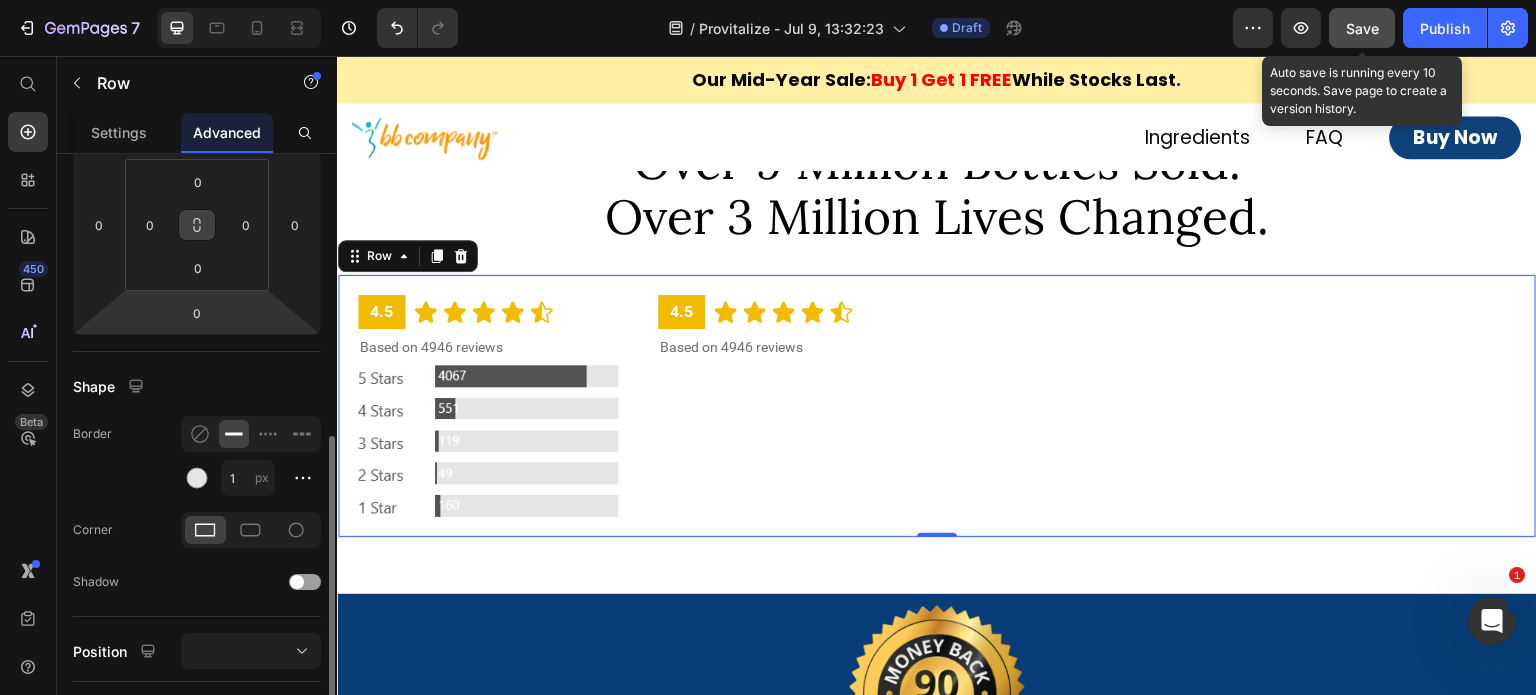 scroll, scrollTop: 400, scrollLeft: 0, axis: vertical 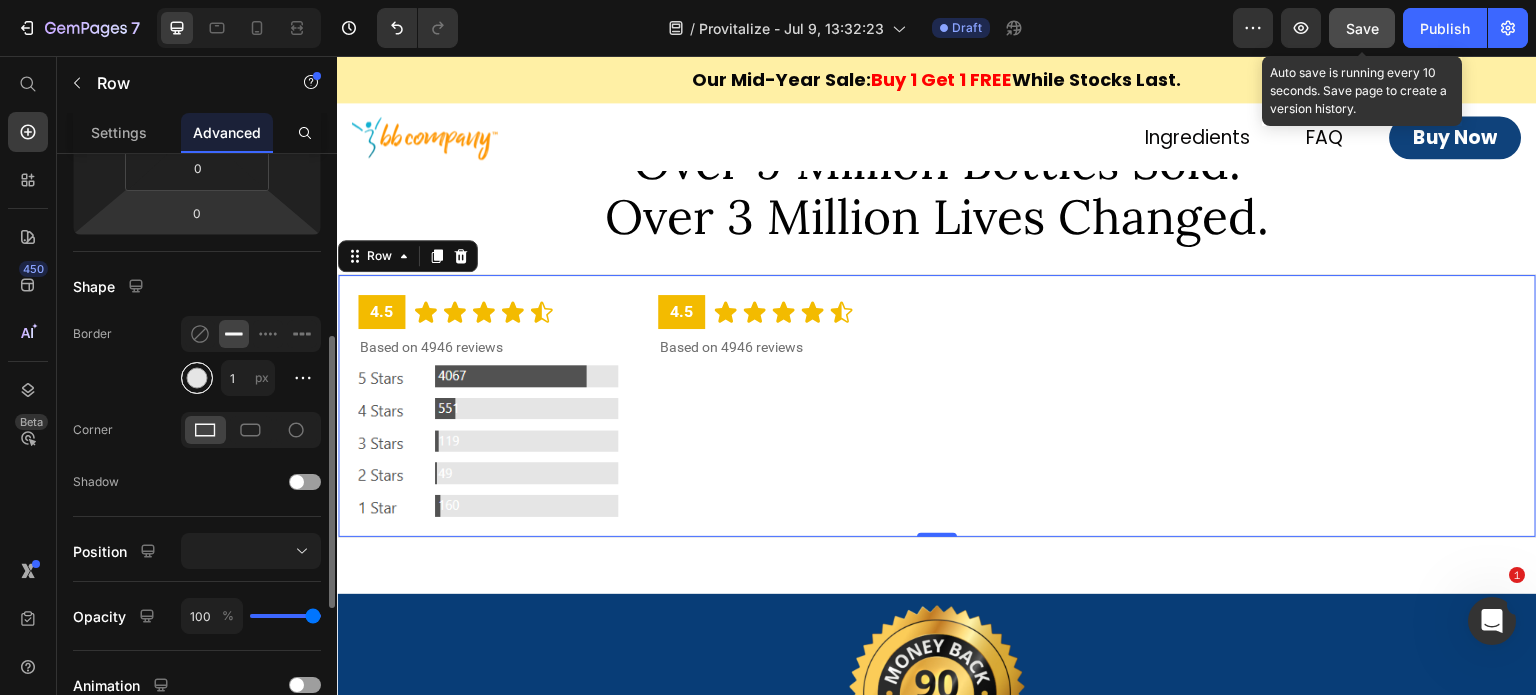click at bounding box center (197, 378) 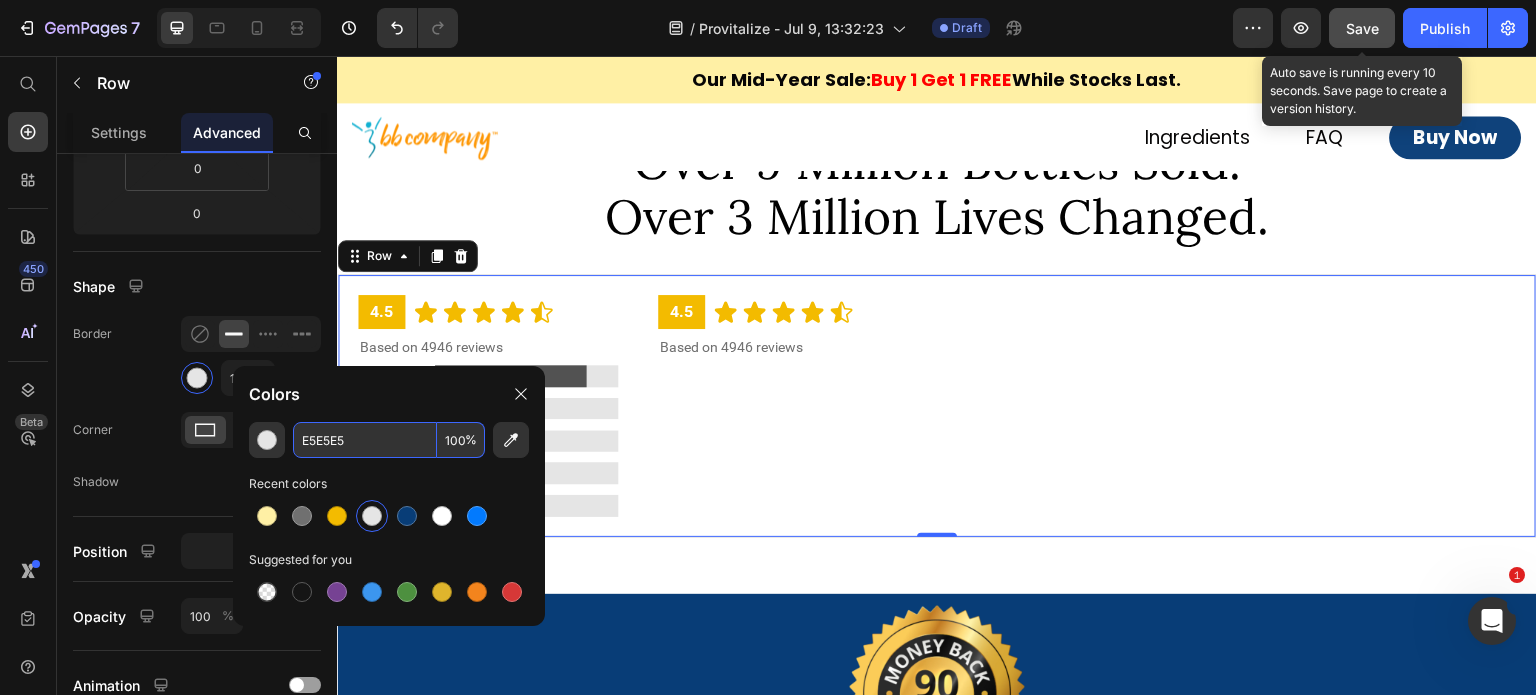 click on "E5E5E5" at bounding box center (365, 440) 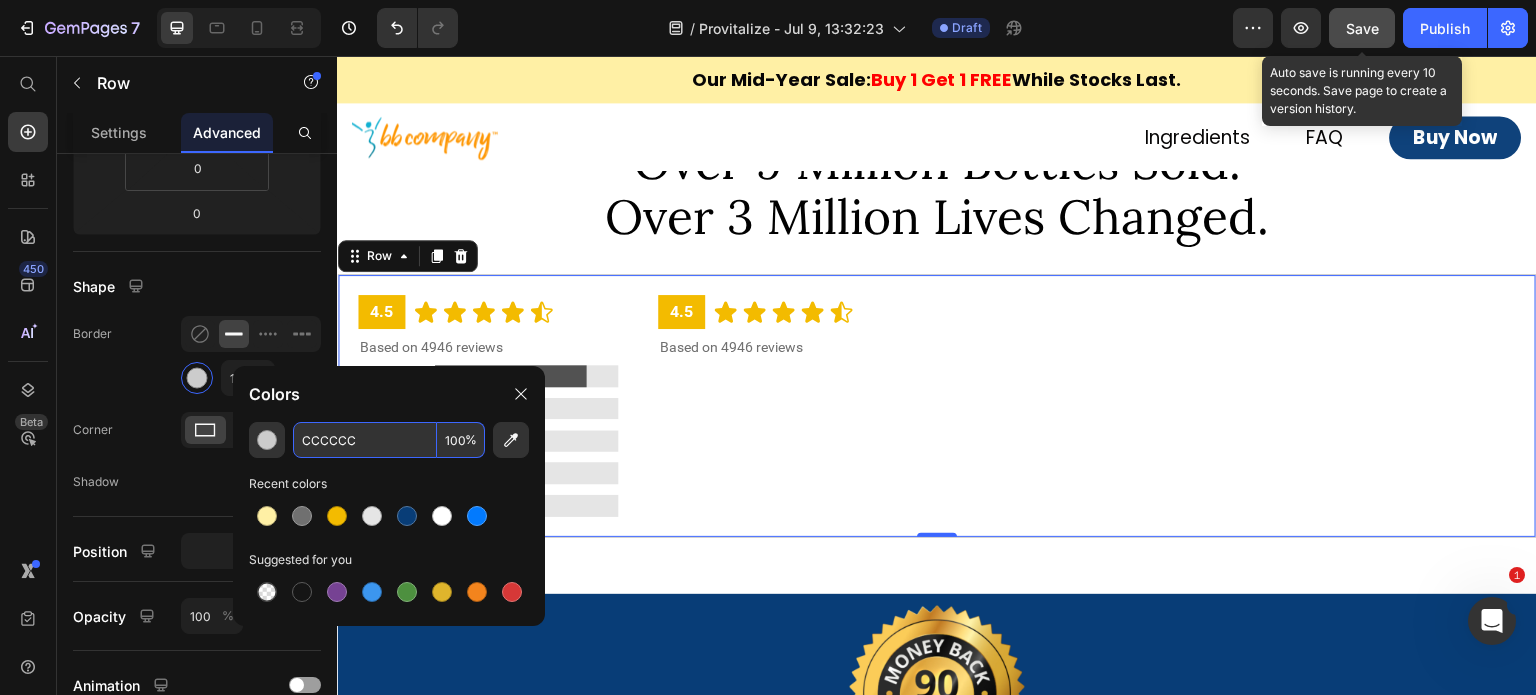 type on "CCCCCC" 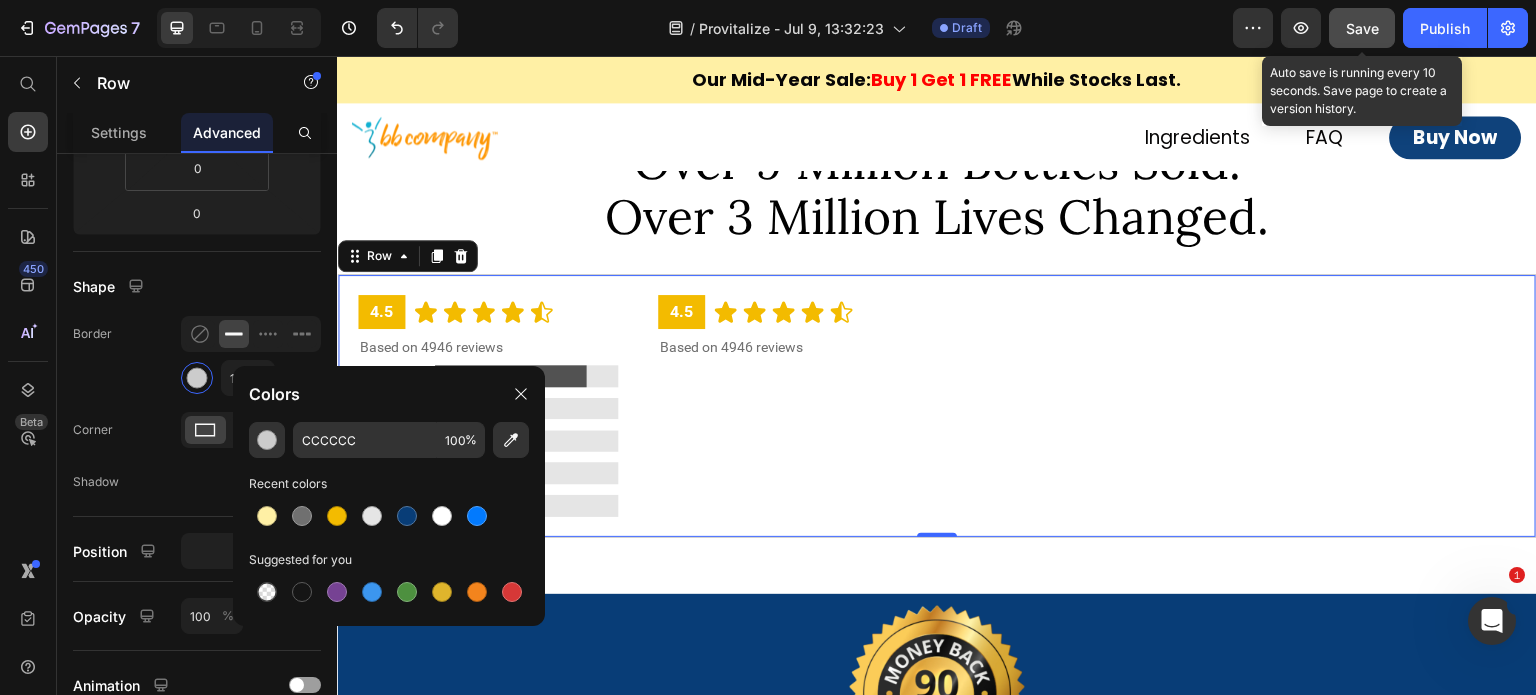 drag, startPoint x: 387, startPoint y: 398, endPoint x: 398, endPoint y: 398, distance: 11 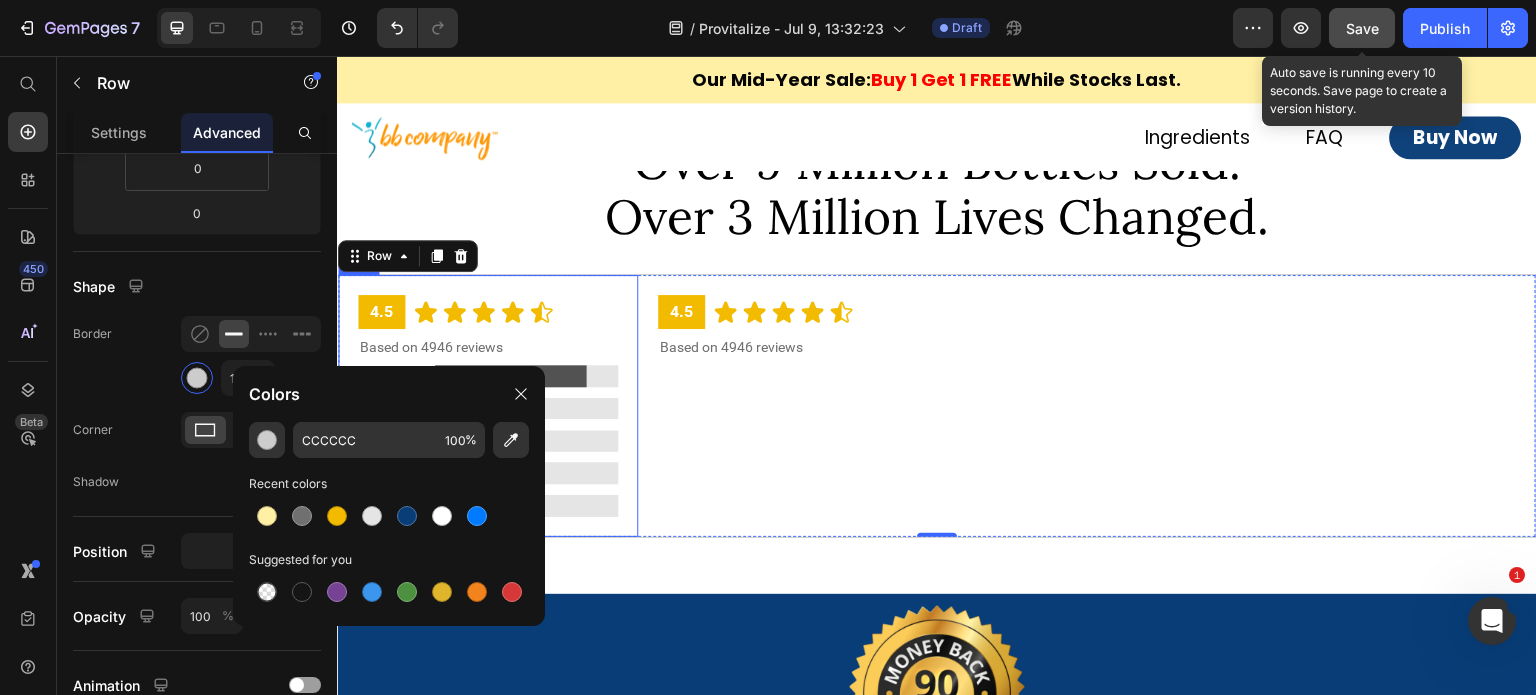 click on "4.5 Text Block Icon Icon Icon Icon
Icon Icon List Row Based on 4946 reviews Text Block" at bounding box center (1087, 406) 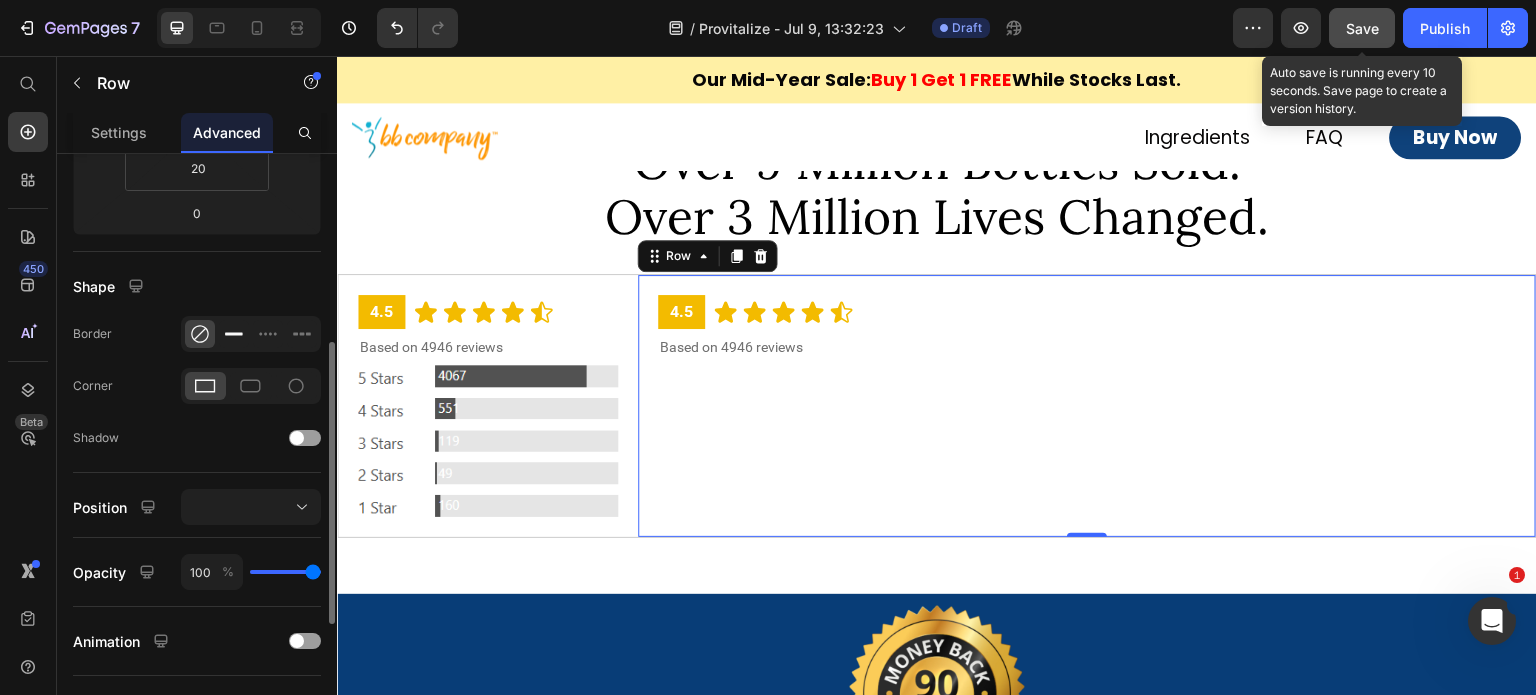 click 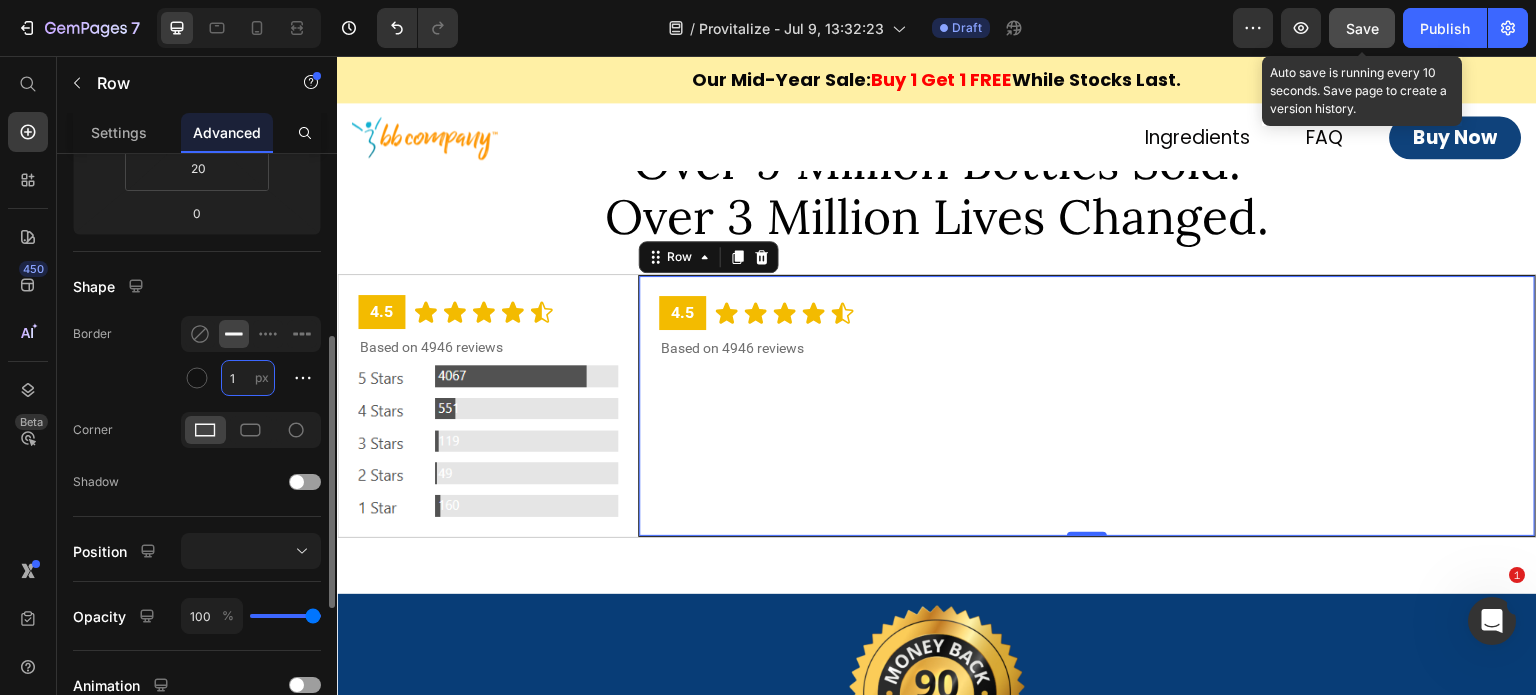 click on "1" at bounding box center (248, 378) 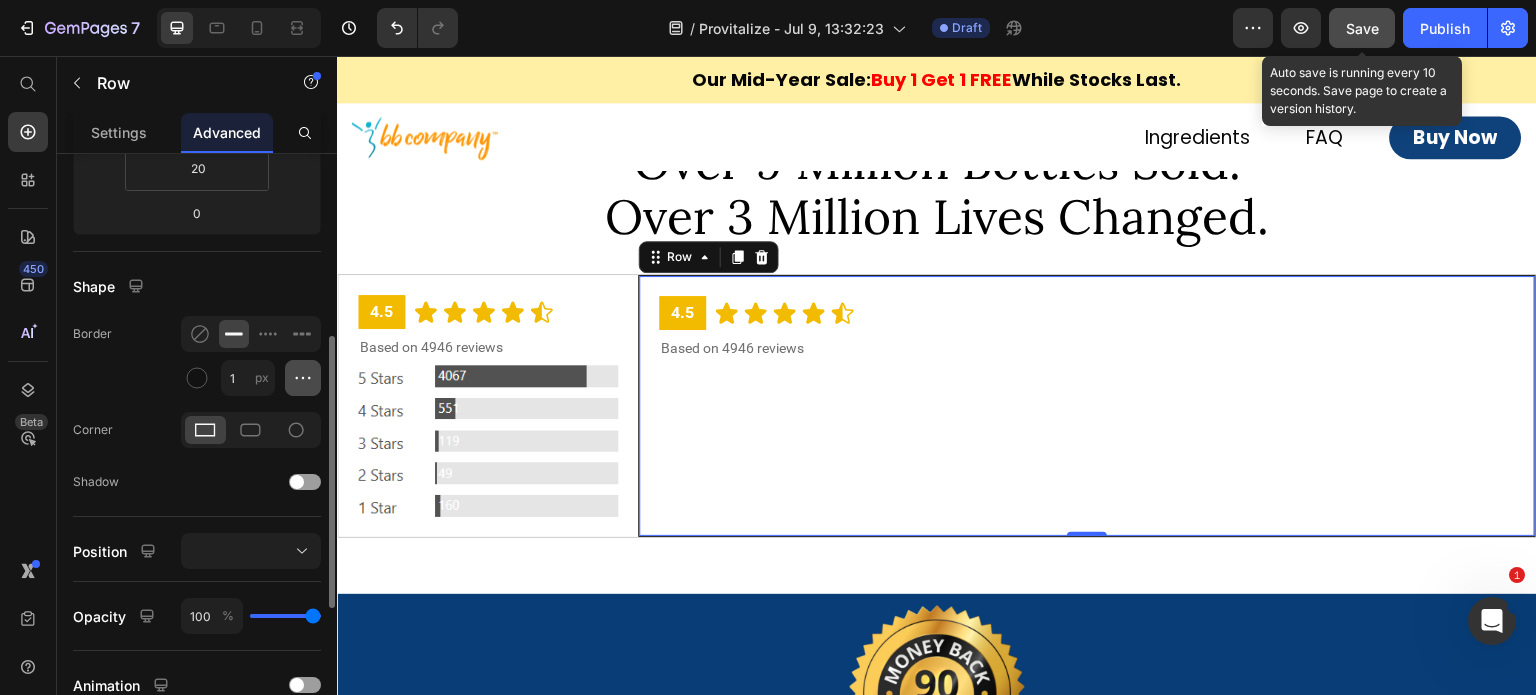 click 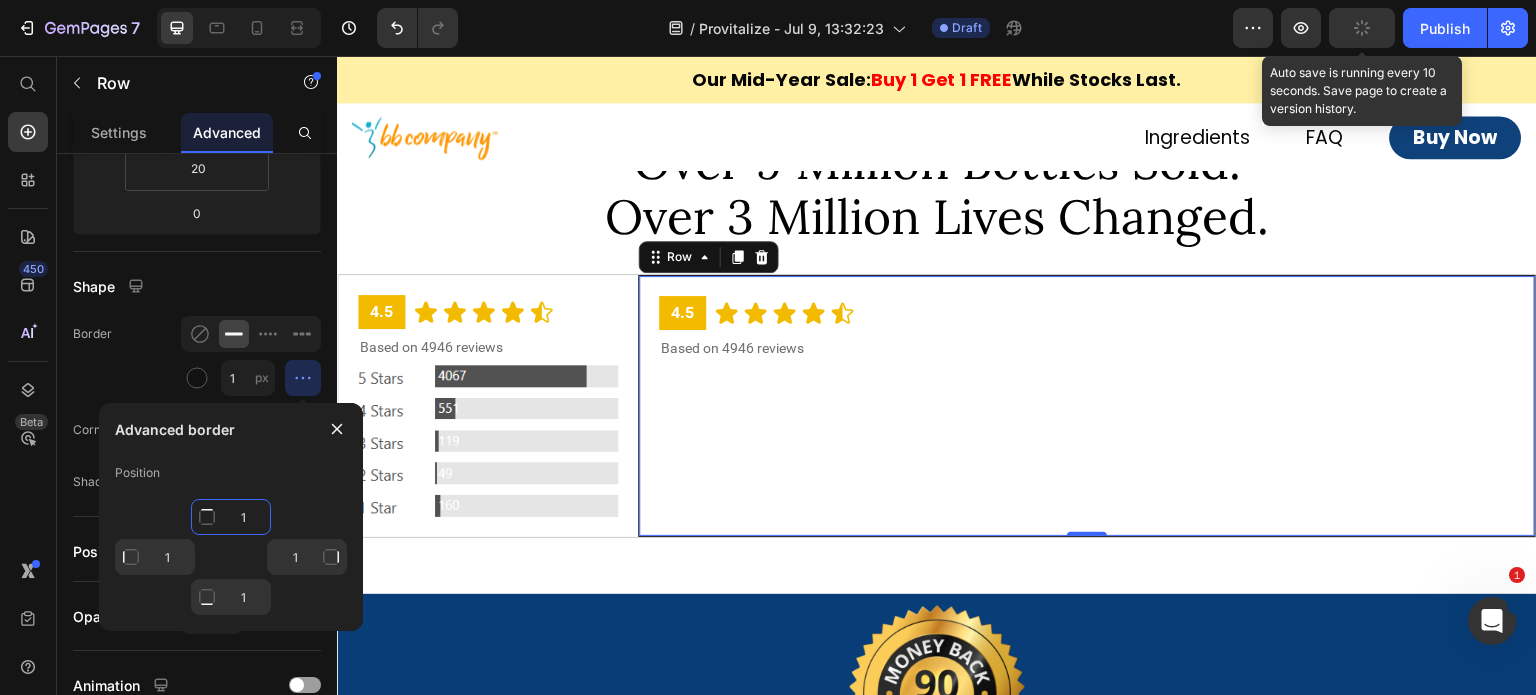click on "1" 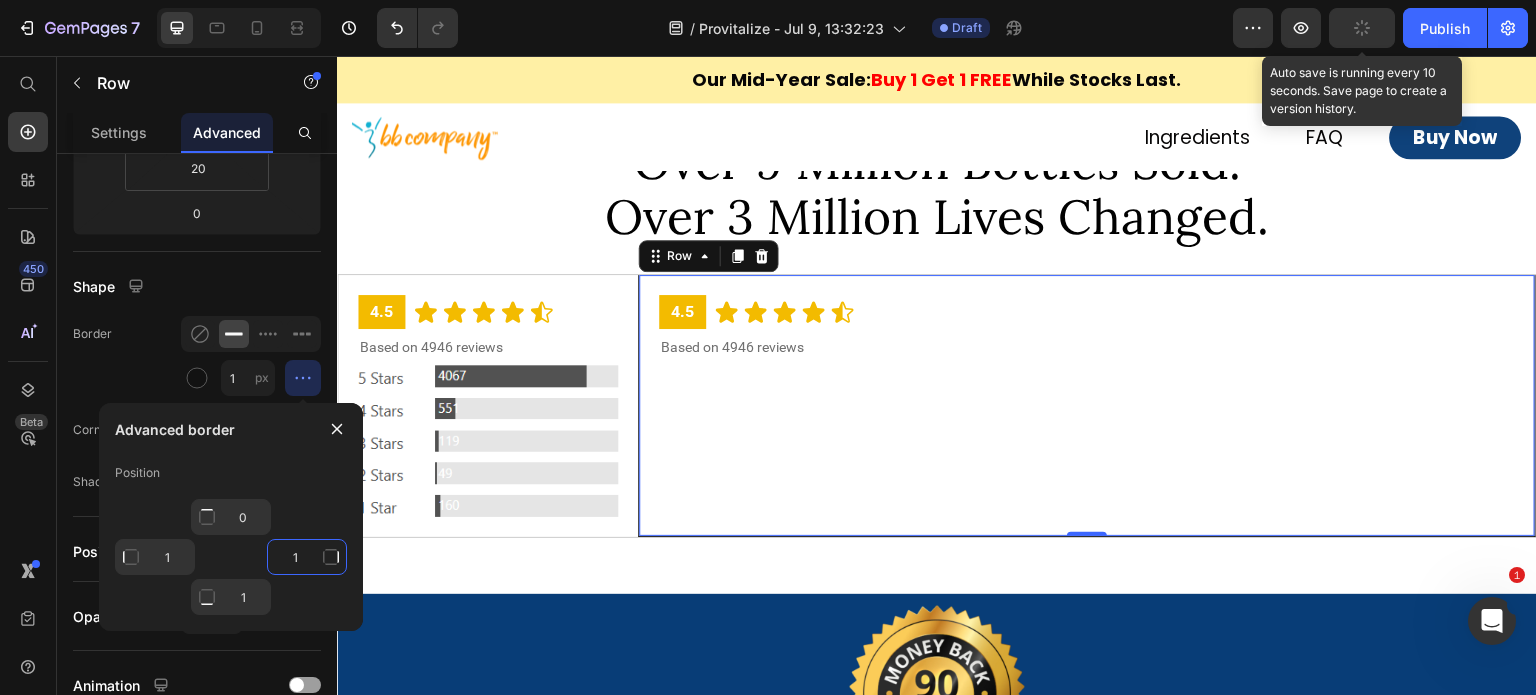 click on "1" 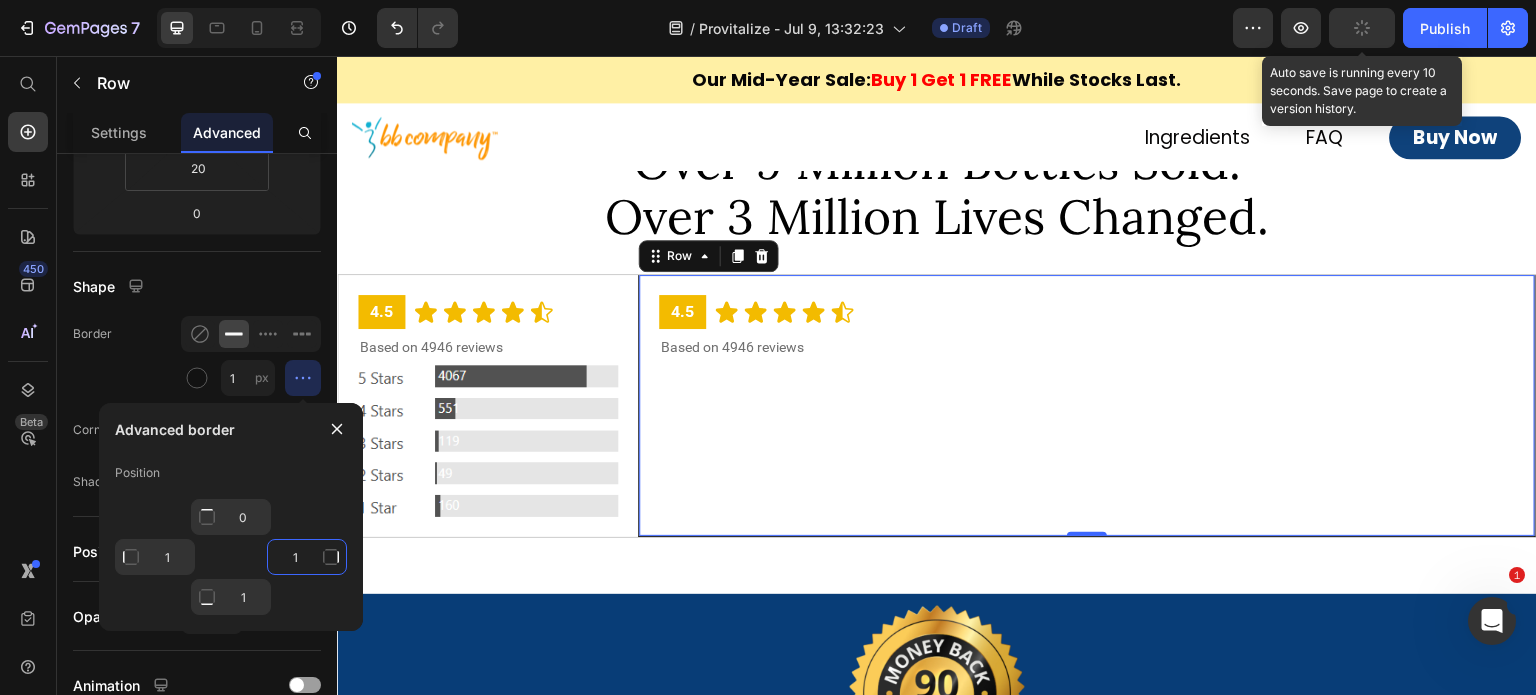 type on "1" 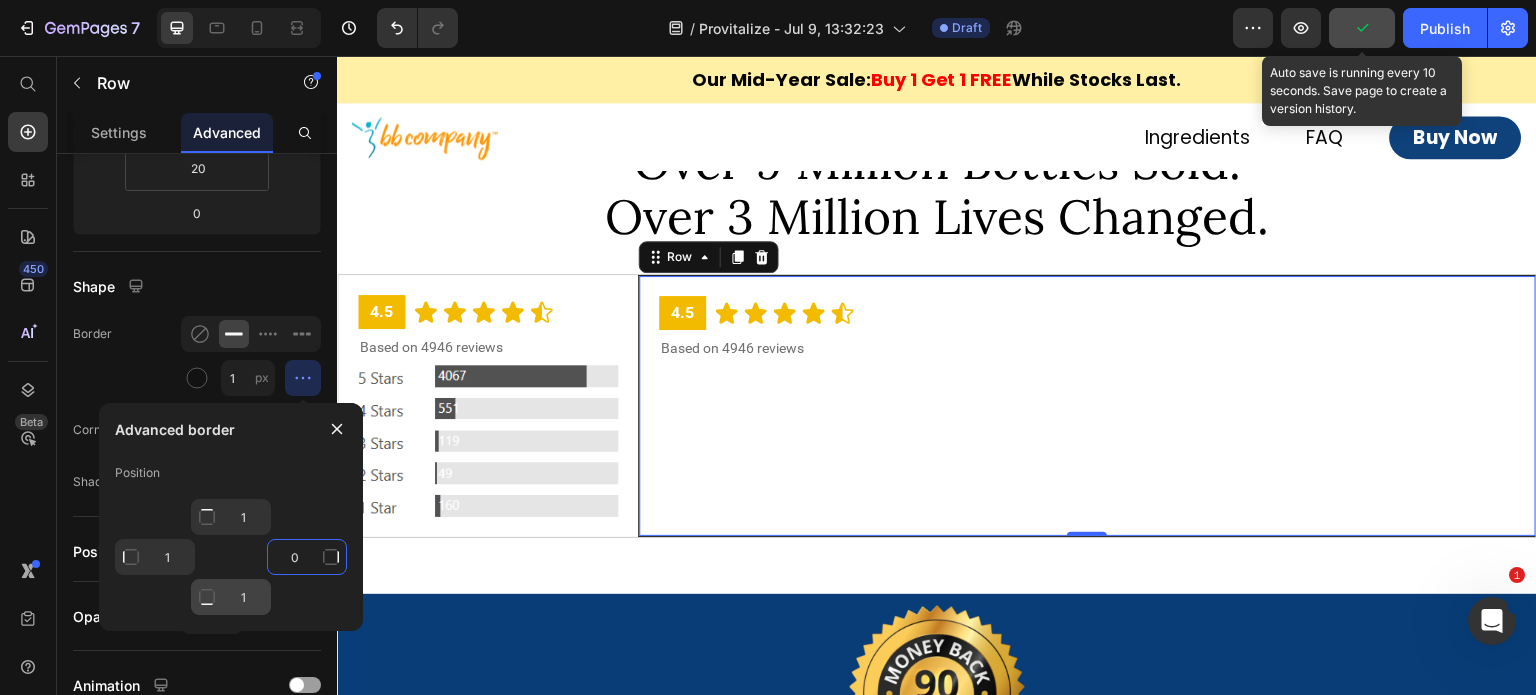 type on "0" 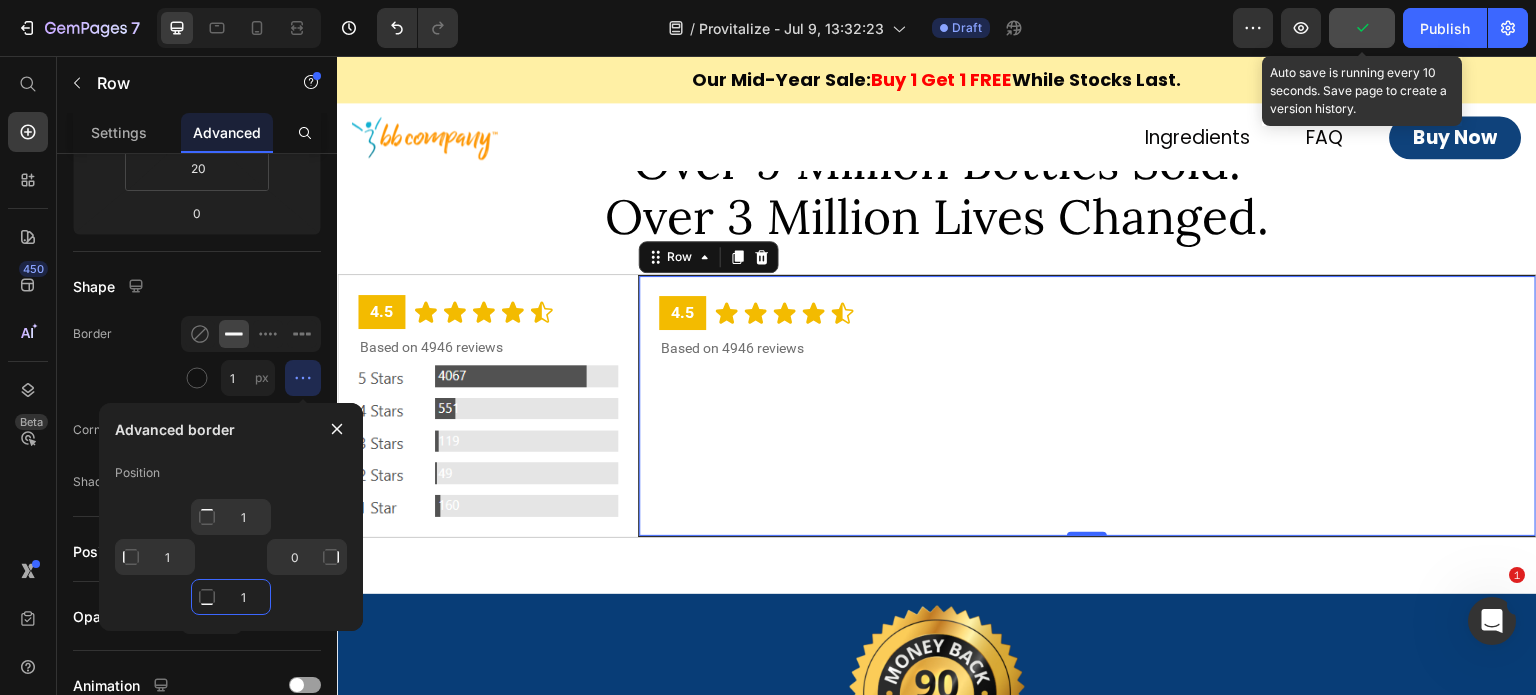 type on "Mixed" 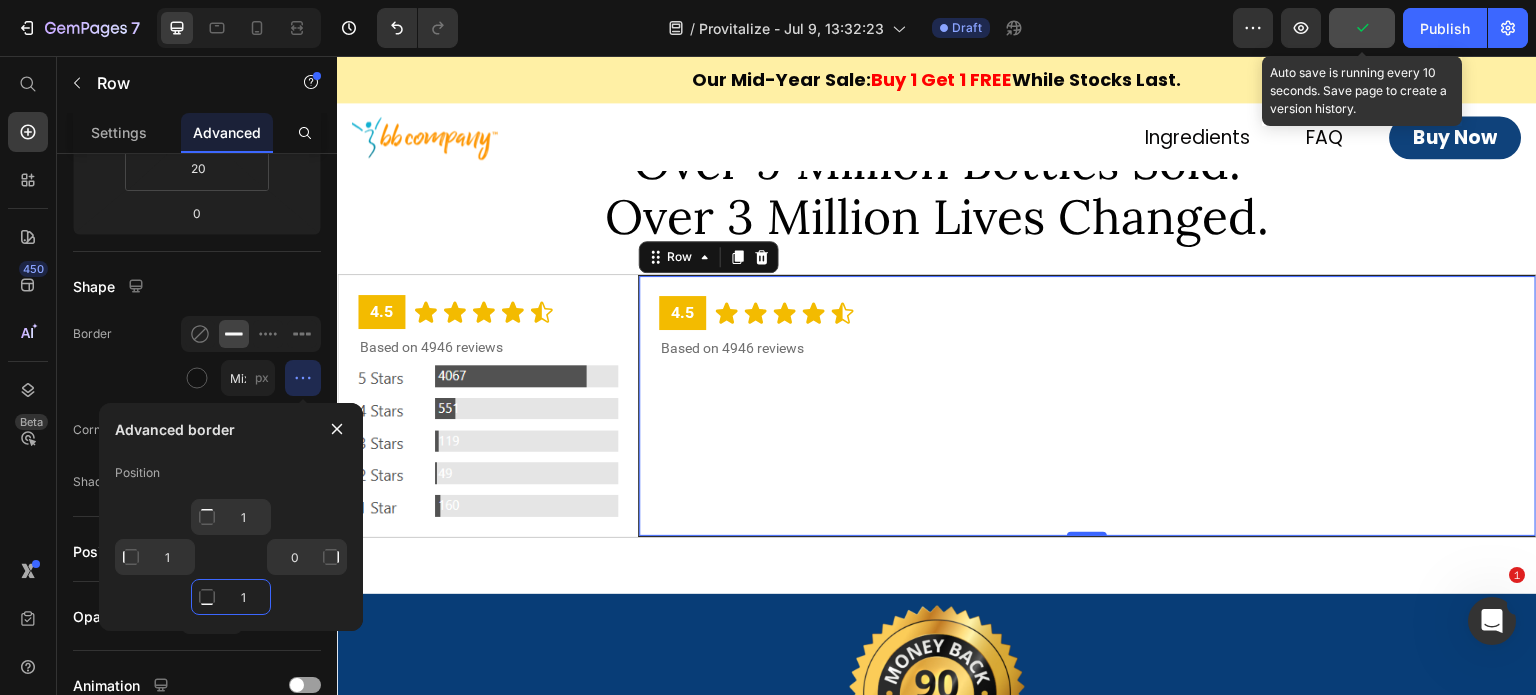 click on "1" 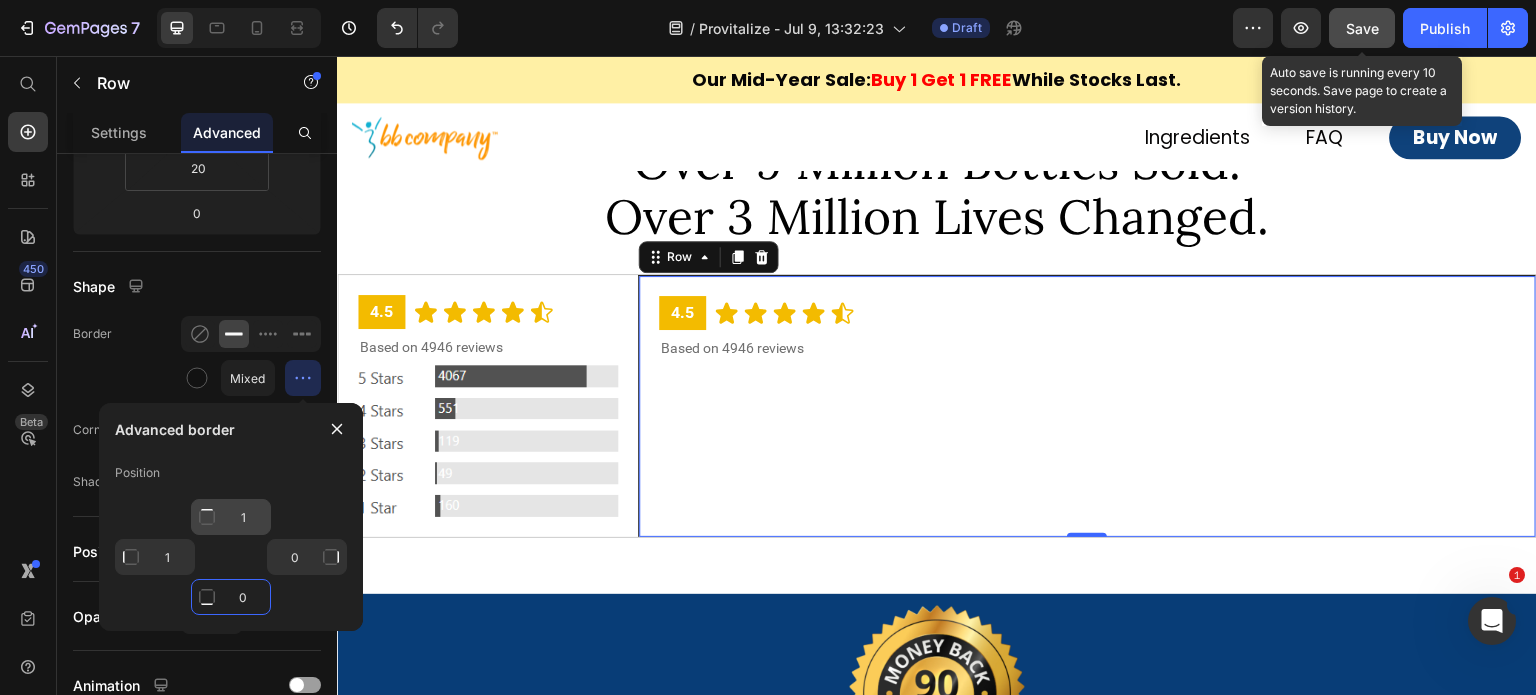 type on "0" 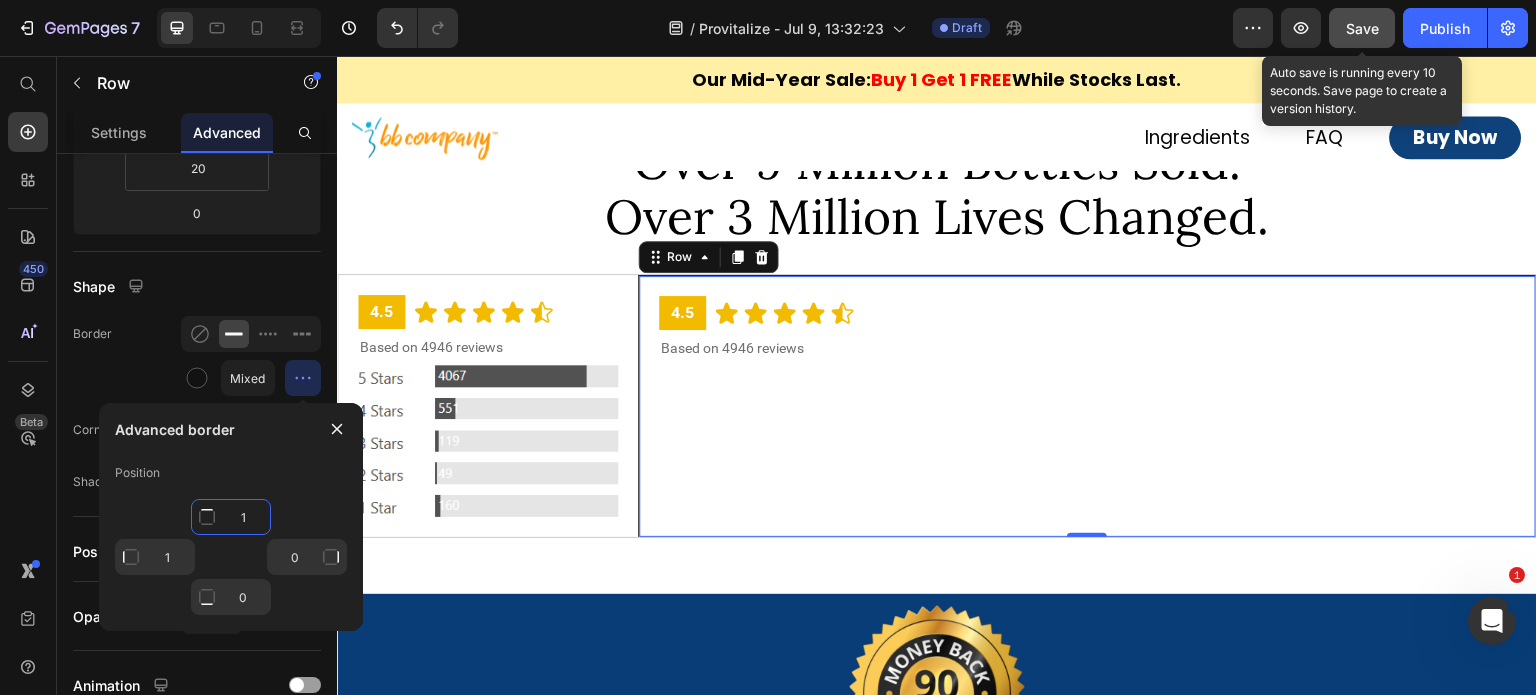 click on "1" 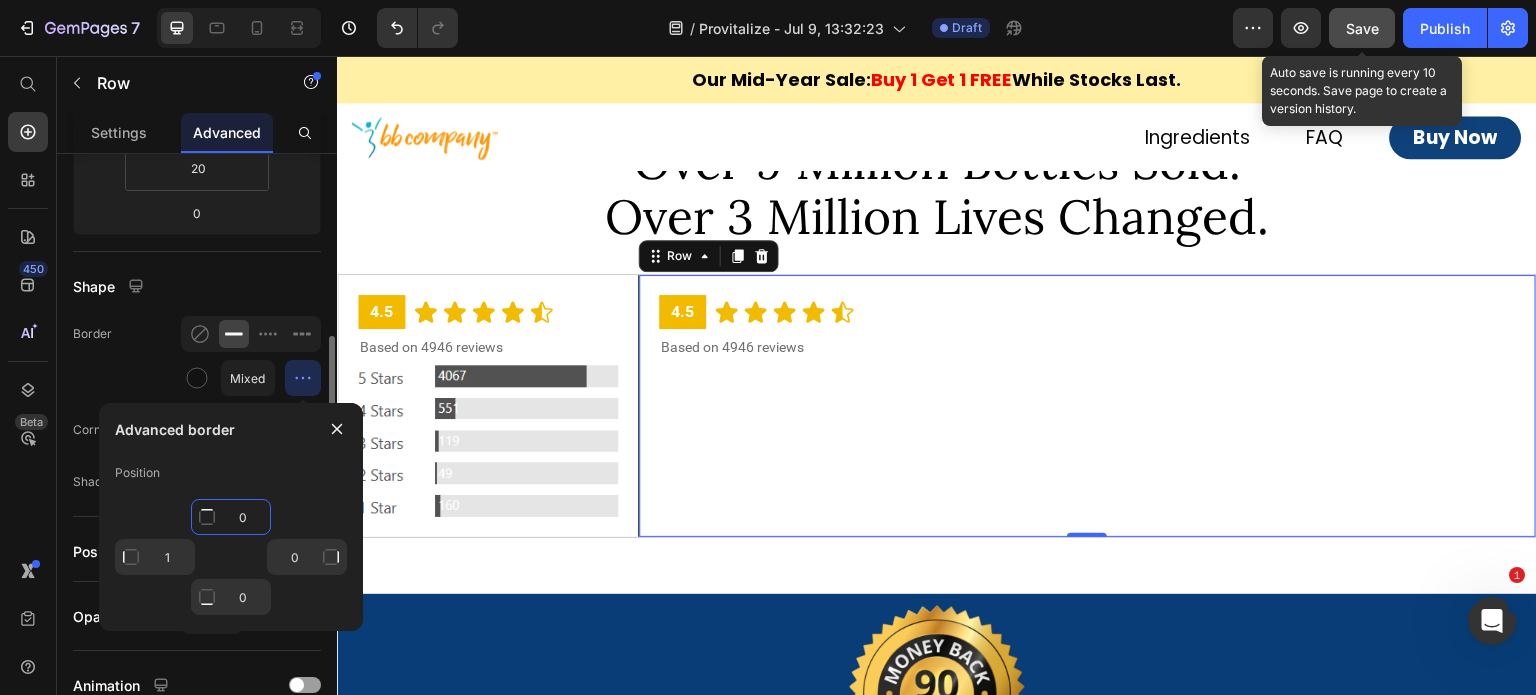 type on "0" 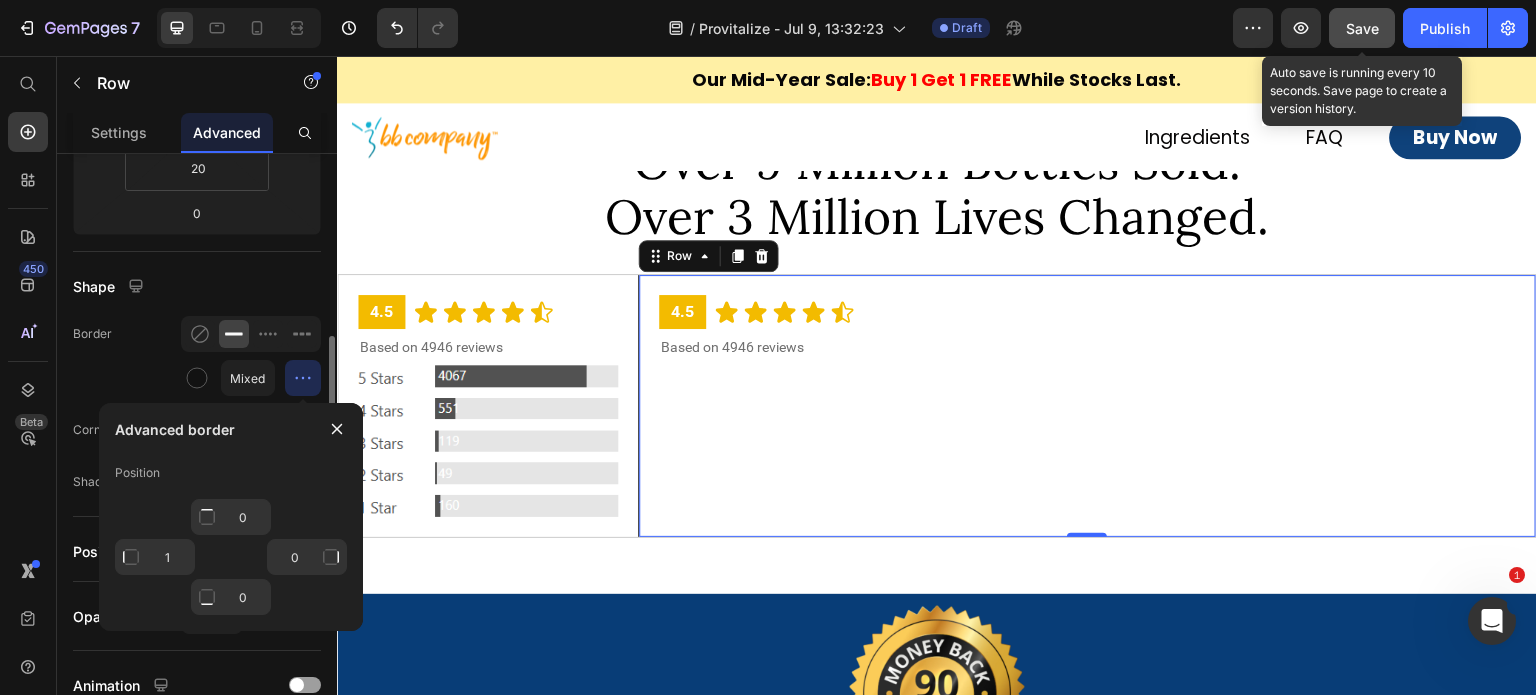 click on "Shape" at bounding box center [197, 286] 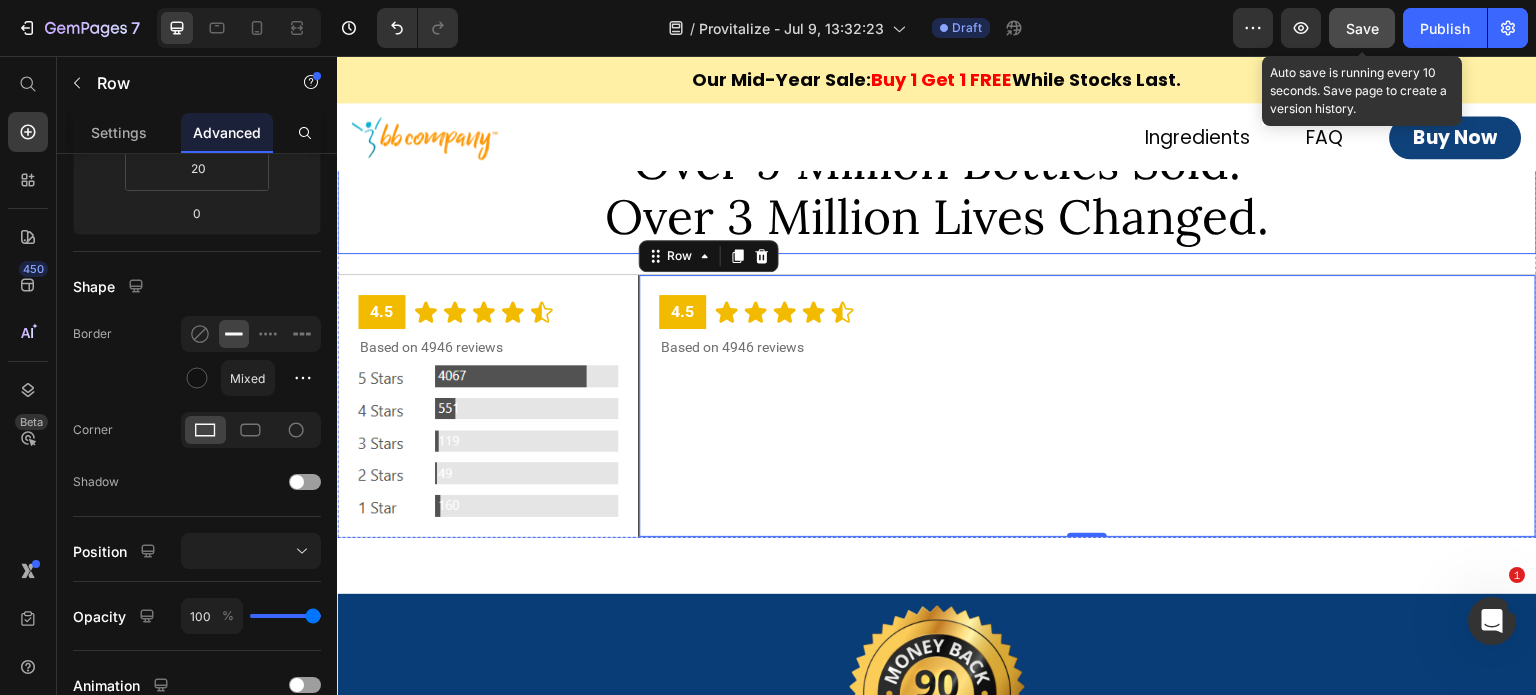 click at bounding box center (642, 137) 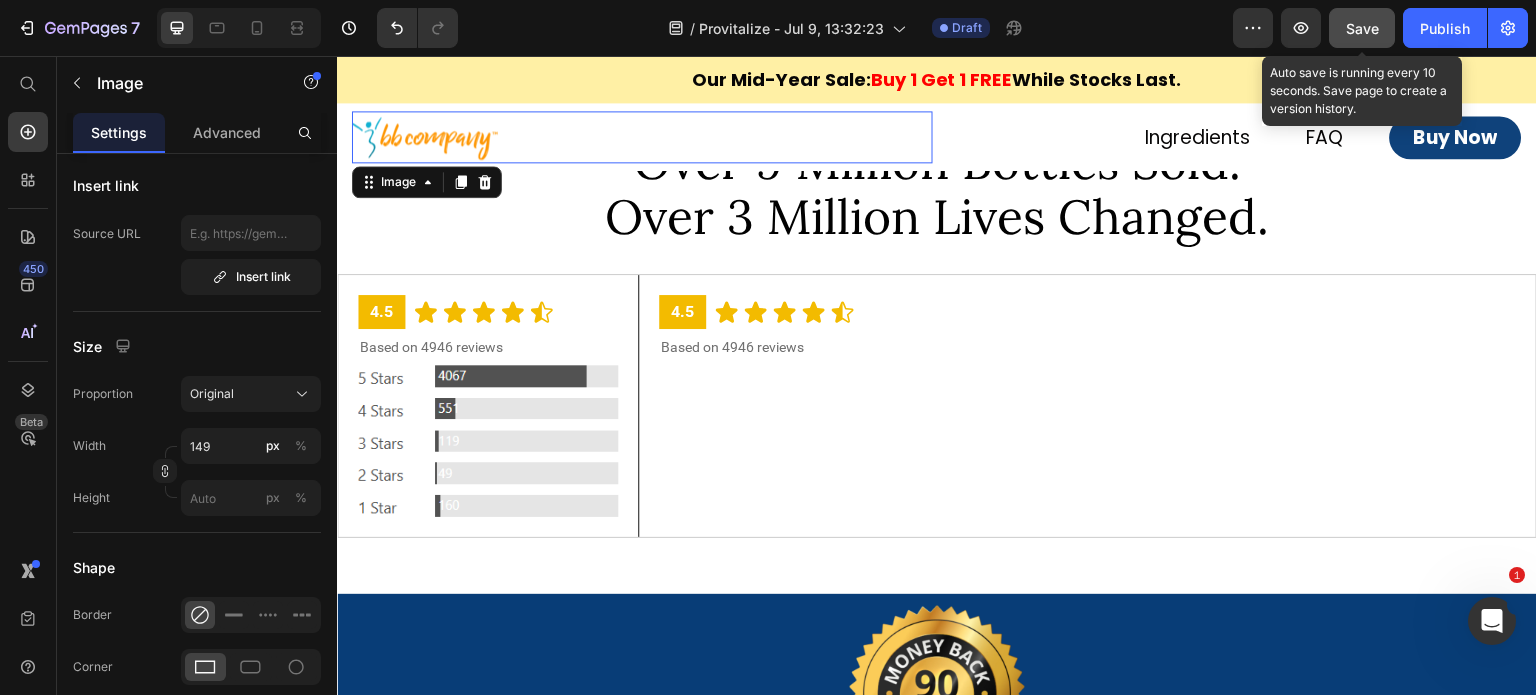 scroll, scrollTop: 0, scrollLeft: 0, axis: both 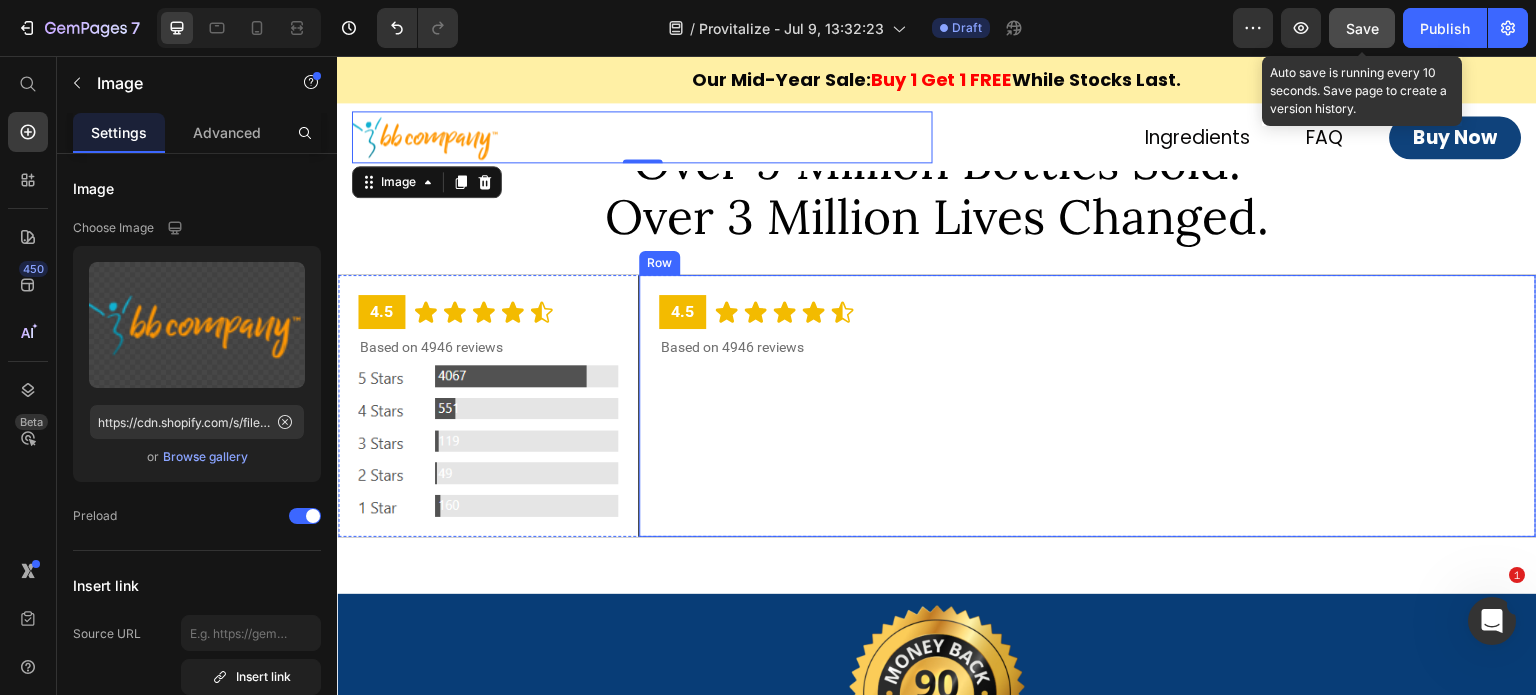 click on "4.5 Text Block Icon Icon Icon Icon
Icon Icon List Row Based on 4946 reviews Text Block" at bounding box center (1088, 406) 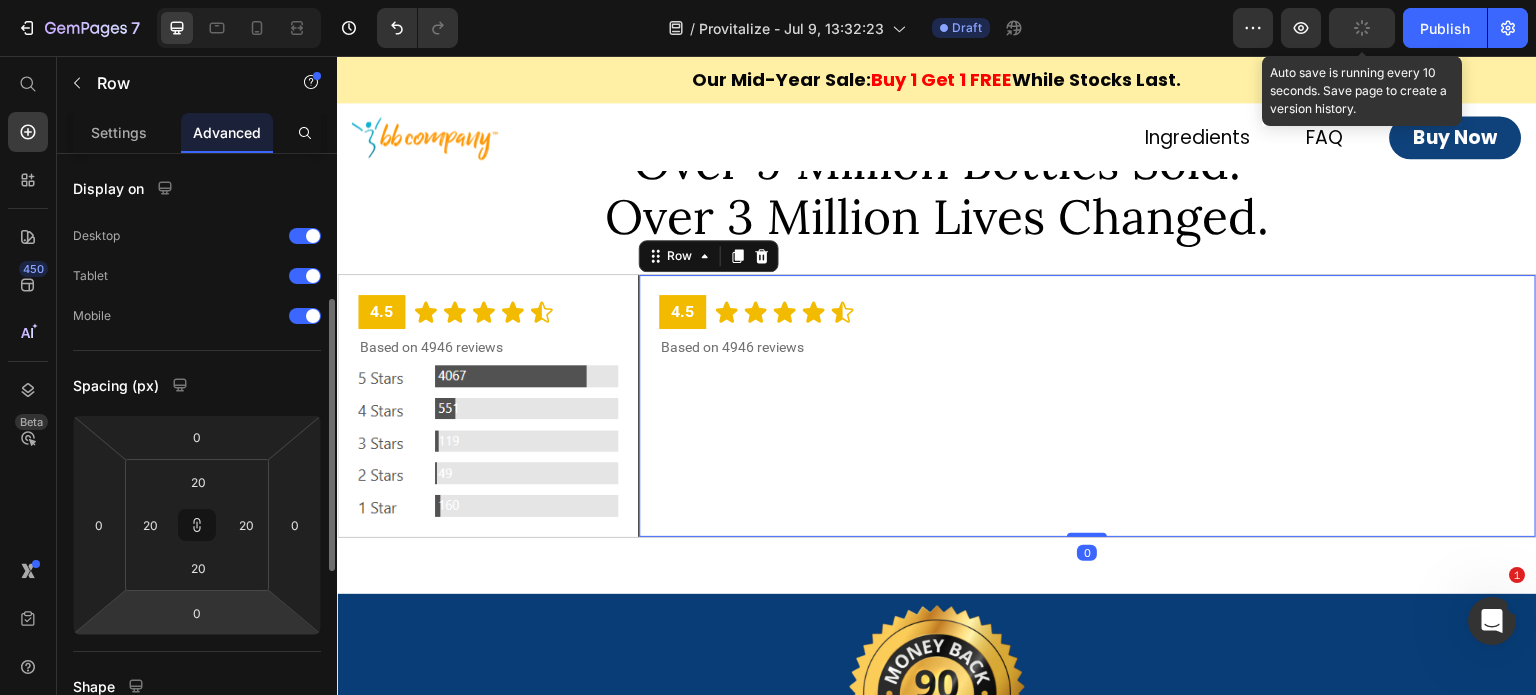 scroll, scrollTop: 400, scrollLeft: 0, axis: vertical 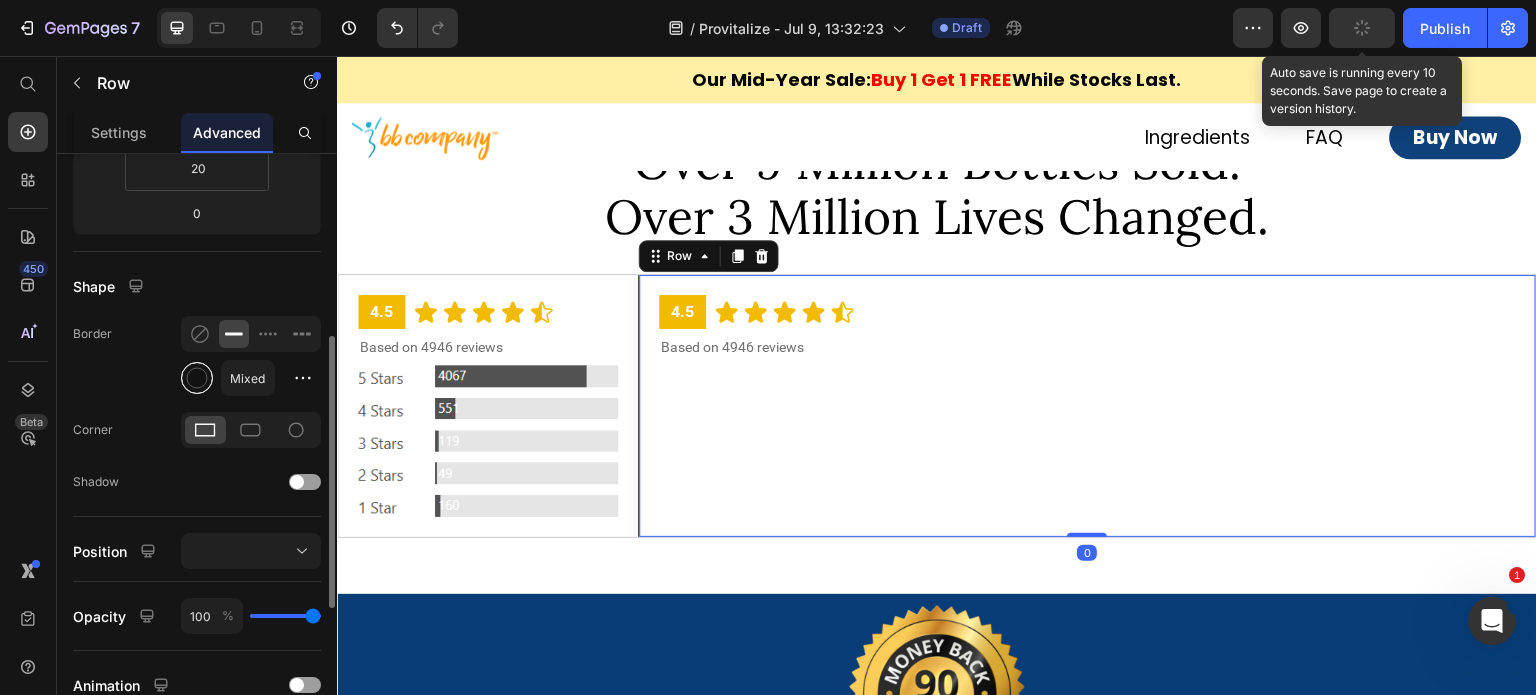 click at bounding box center [197, 378] 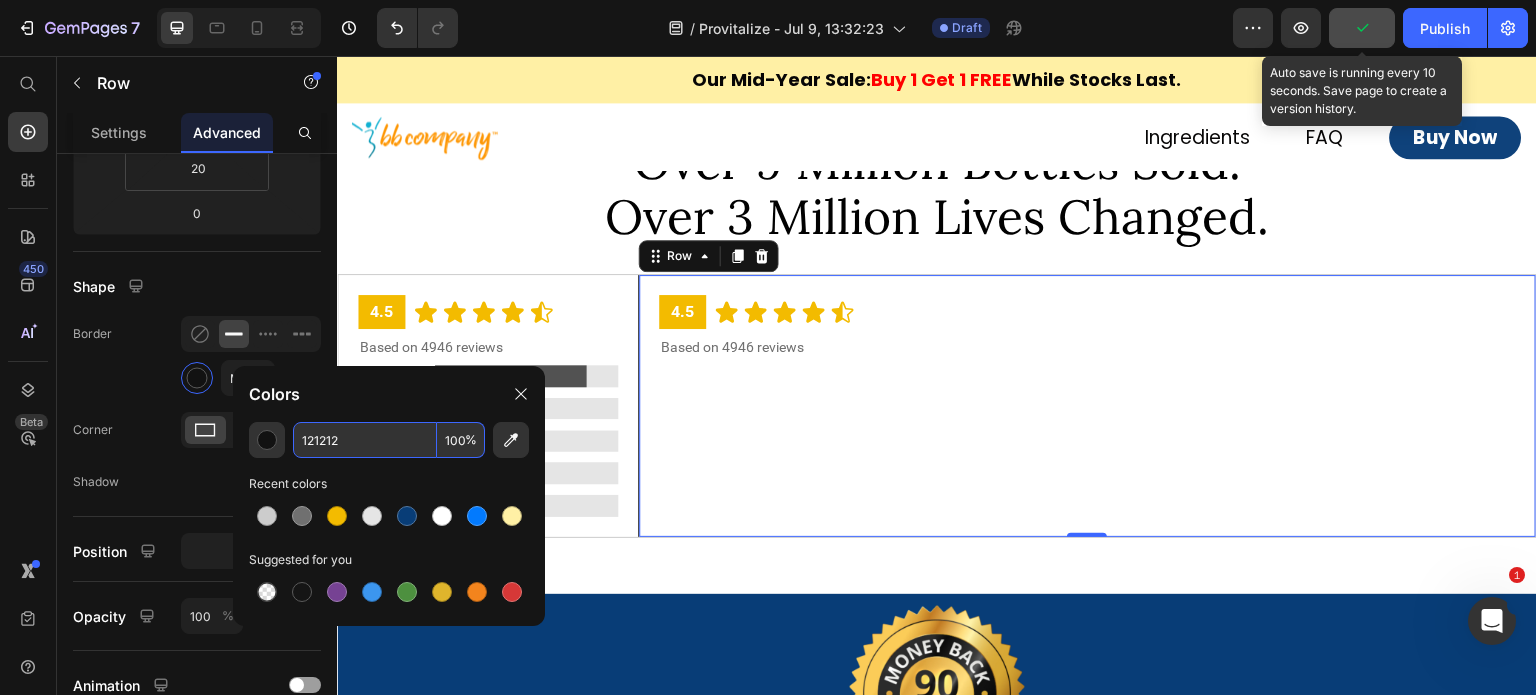 click on "121212" at bounding box center (365, 440) 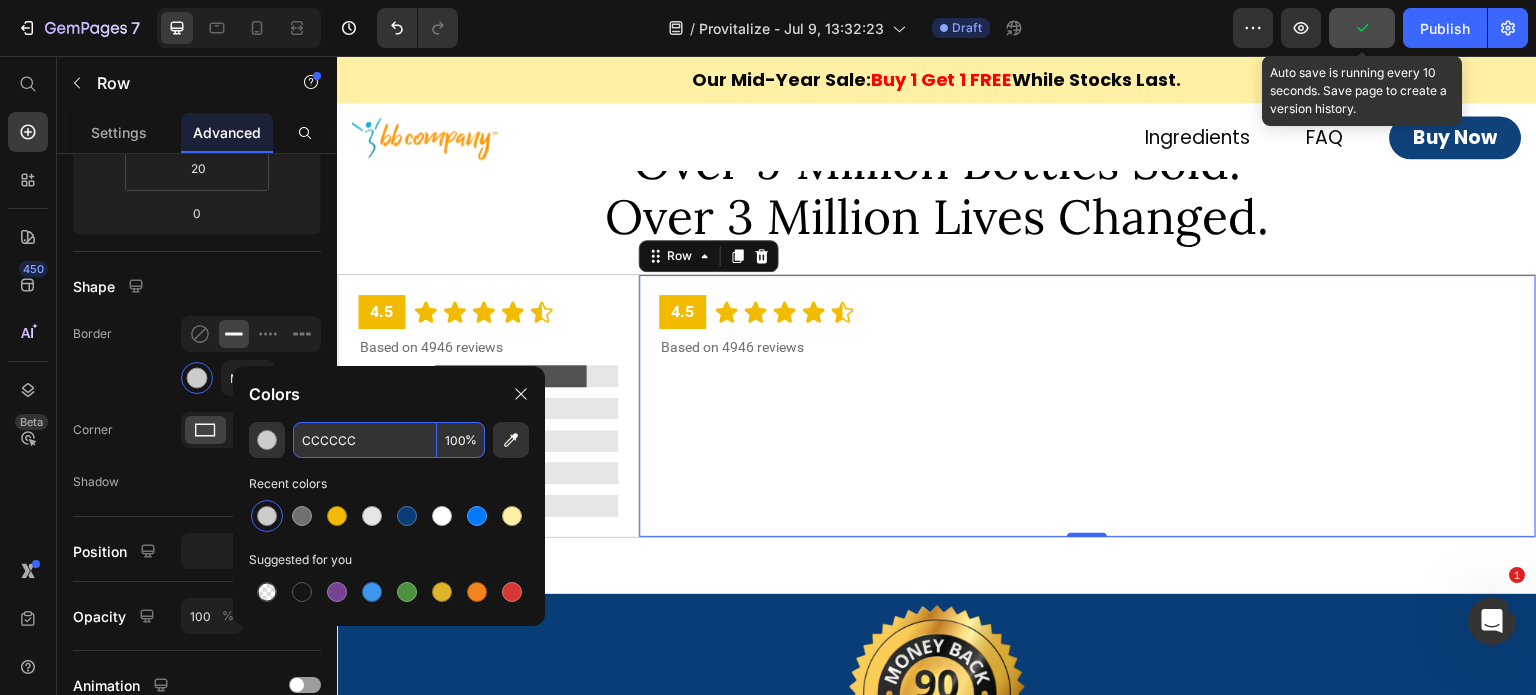 type on "CCCCCC" 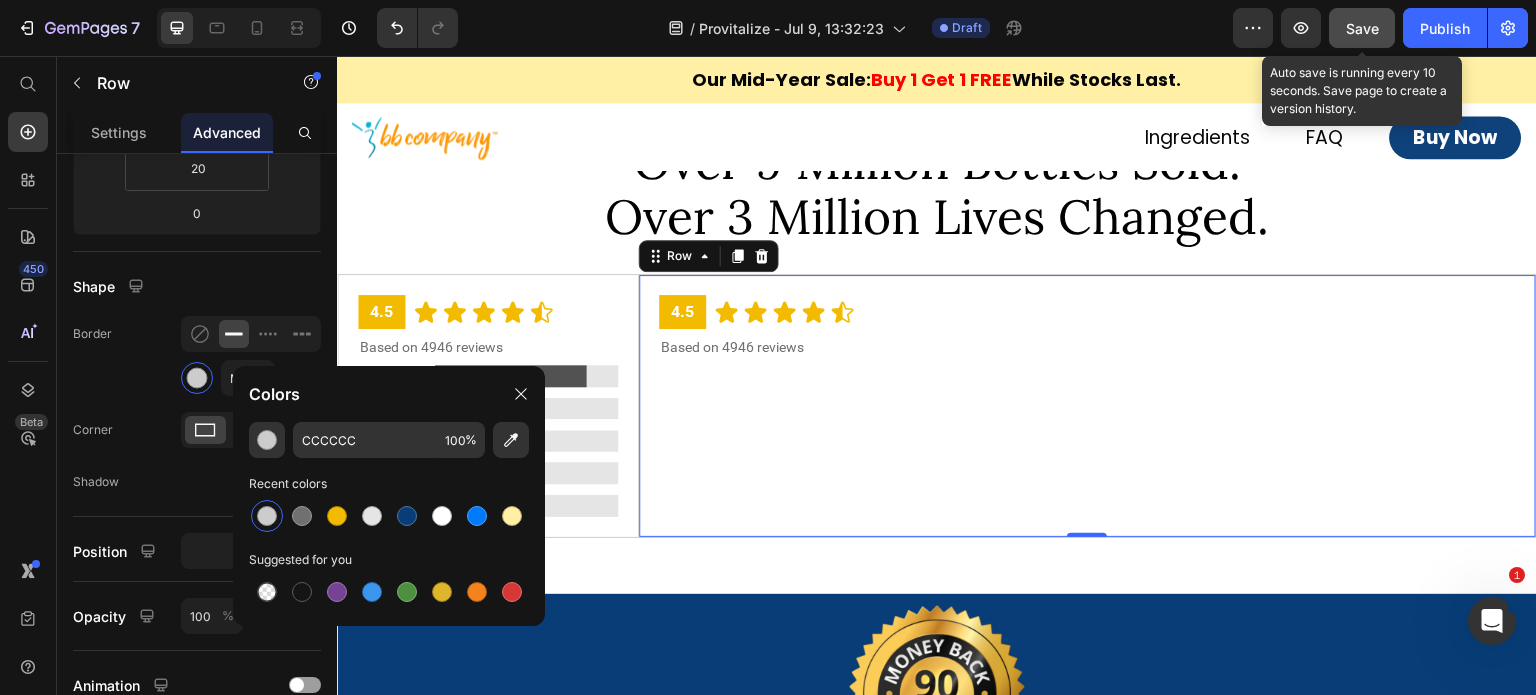 click on "Image Ingredients Button FAQ Button Buy Now Button Row Row" at bounding box center [937, 137] 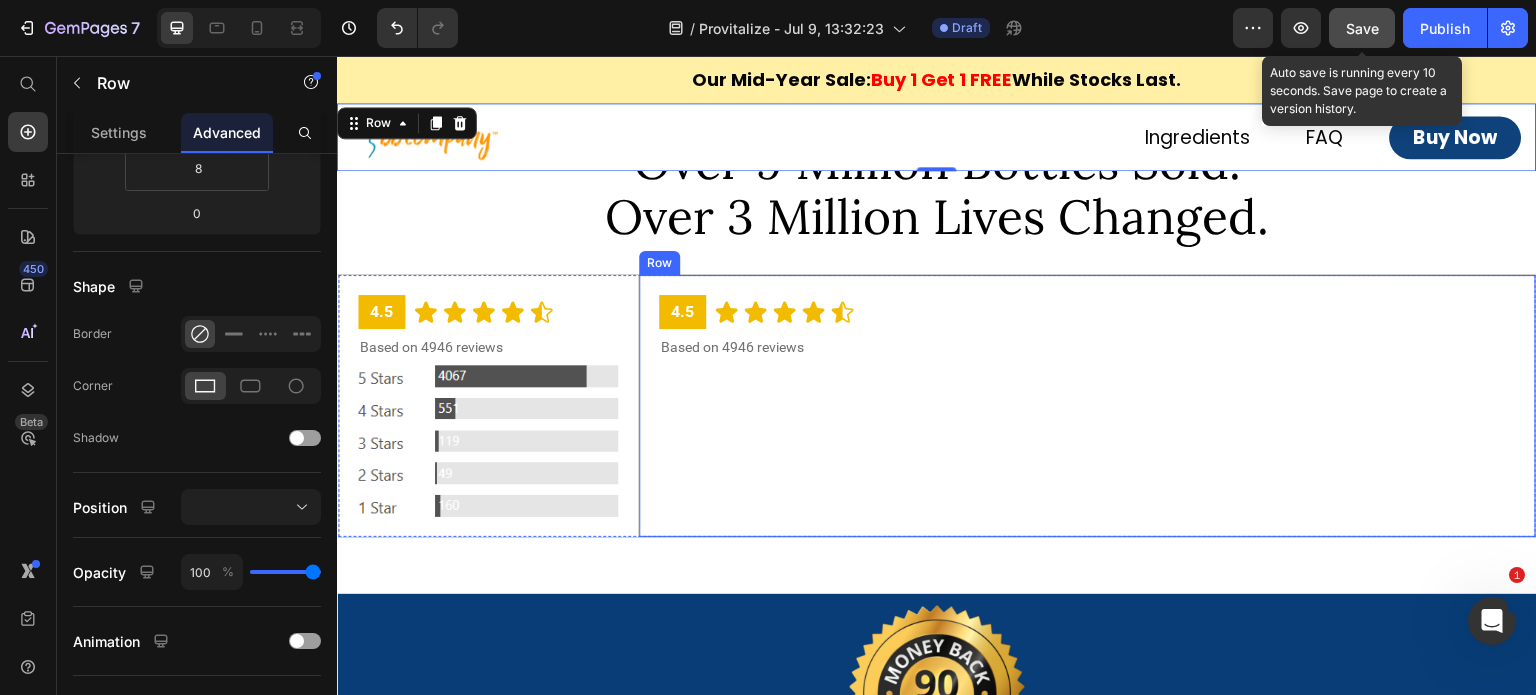 click on "4.5 Text Block Icon Icon Icon Icon
Icon Icon List Row Based on 4946 reviews Text Block" at bounding box center [1088, 406] 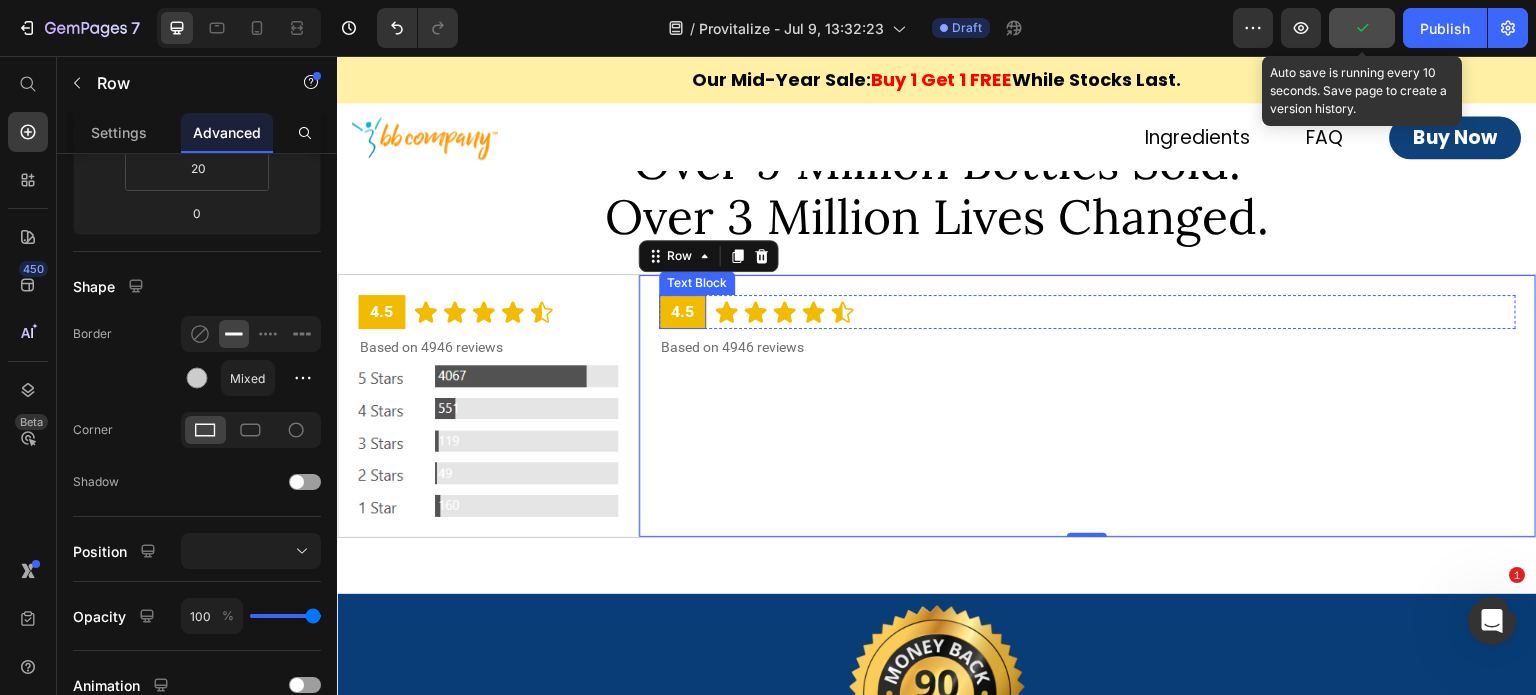 click on "4.5" at bounding box center (682, 312) 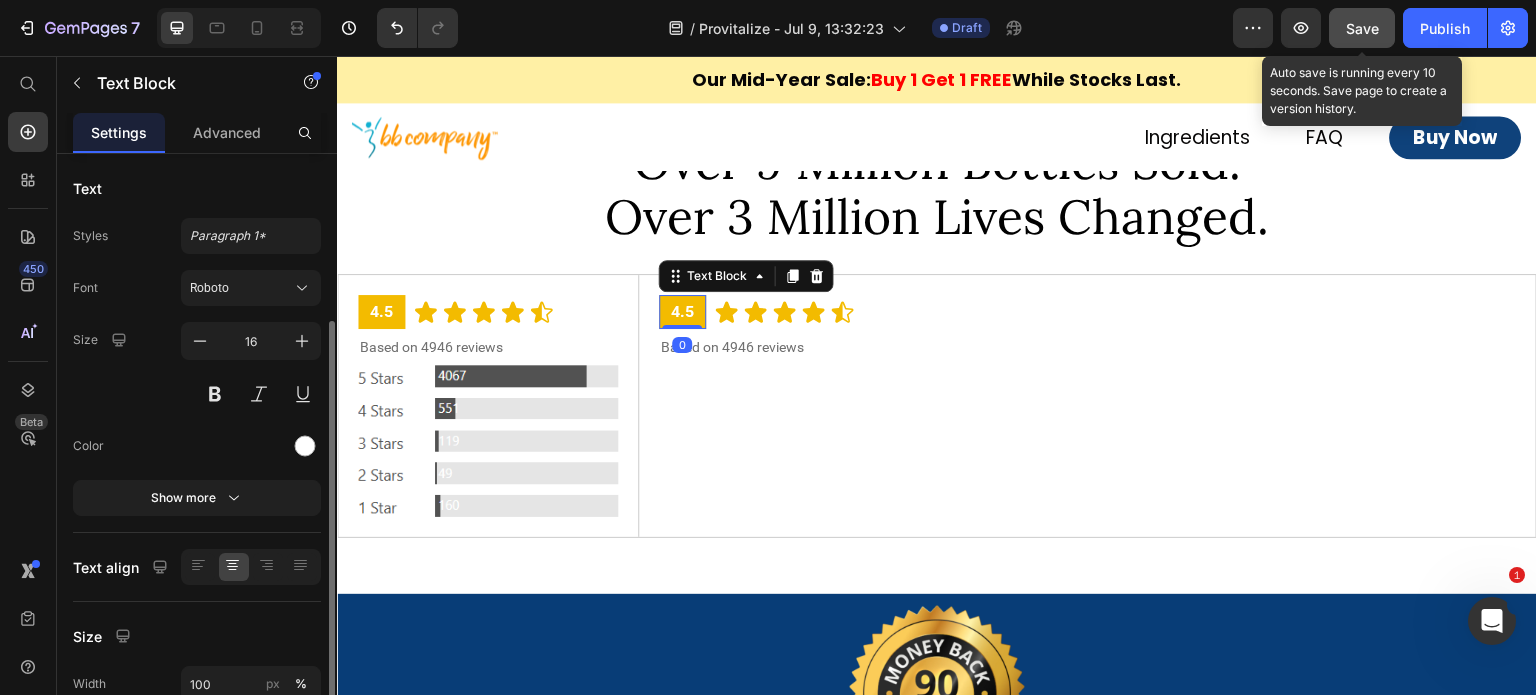 scroll, scrollTop: 294, scrollLeft: 0, axis: vertical 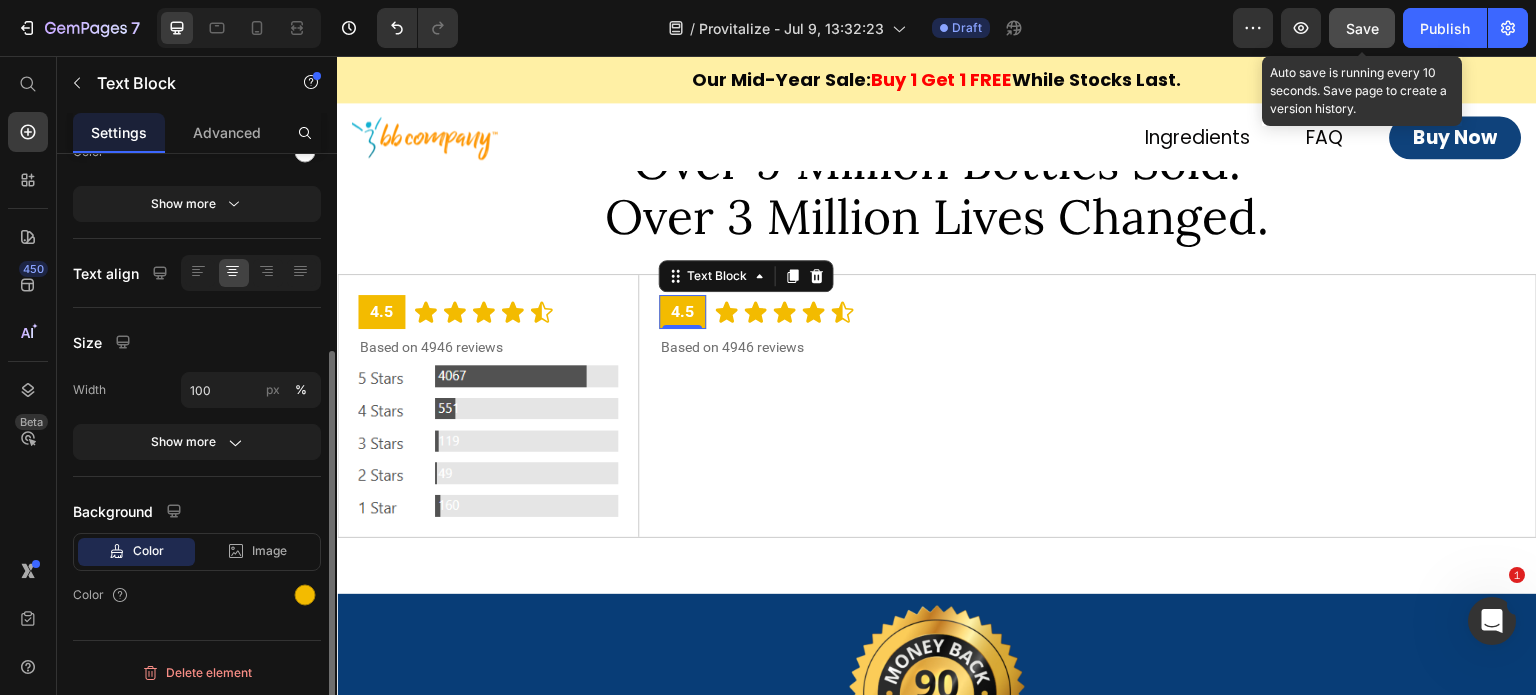 drag, startPoint x: 308, startPoint y: 597, endPoint x: 319, endPoint y: 573, distance: 26.400757 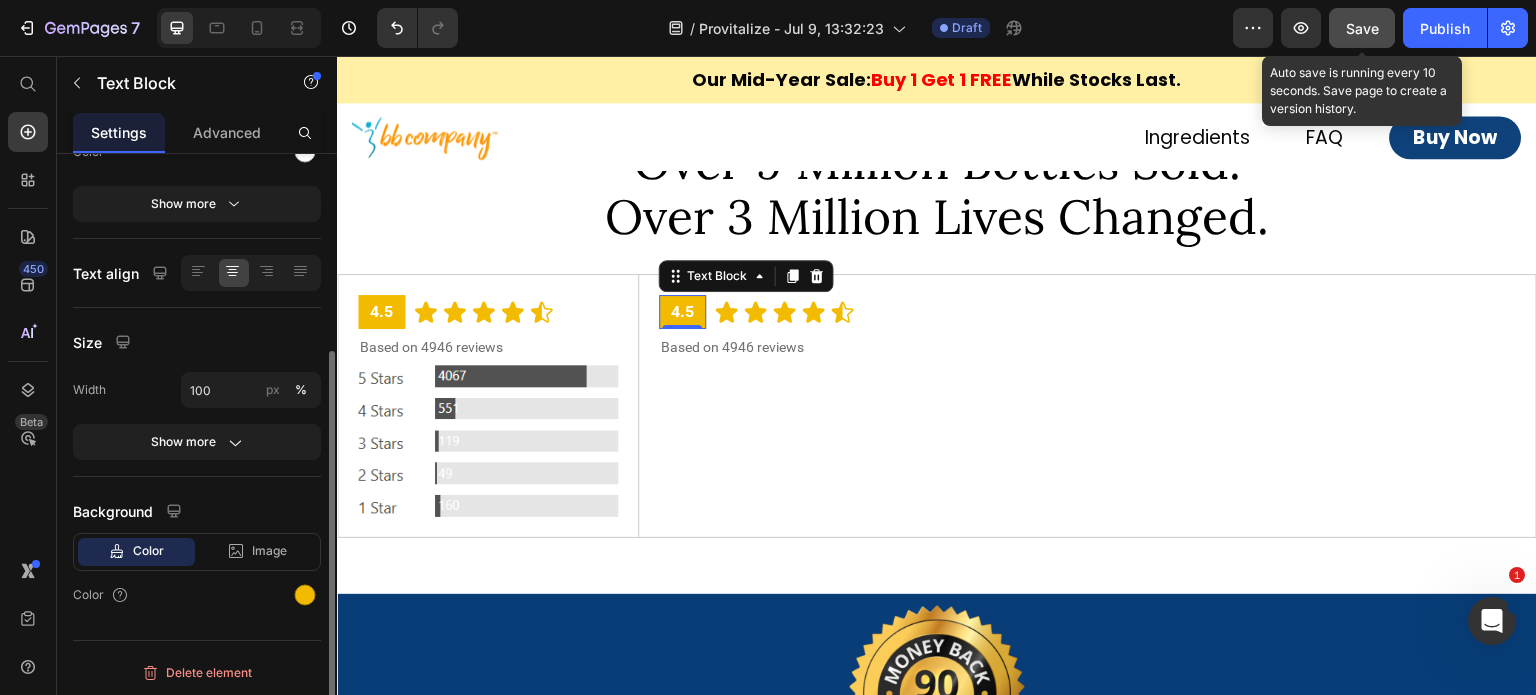 click at bounding box center (305, 595) 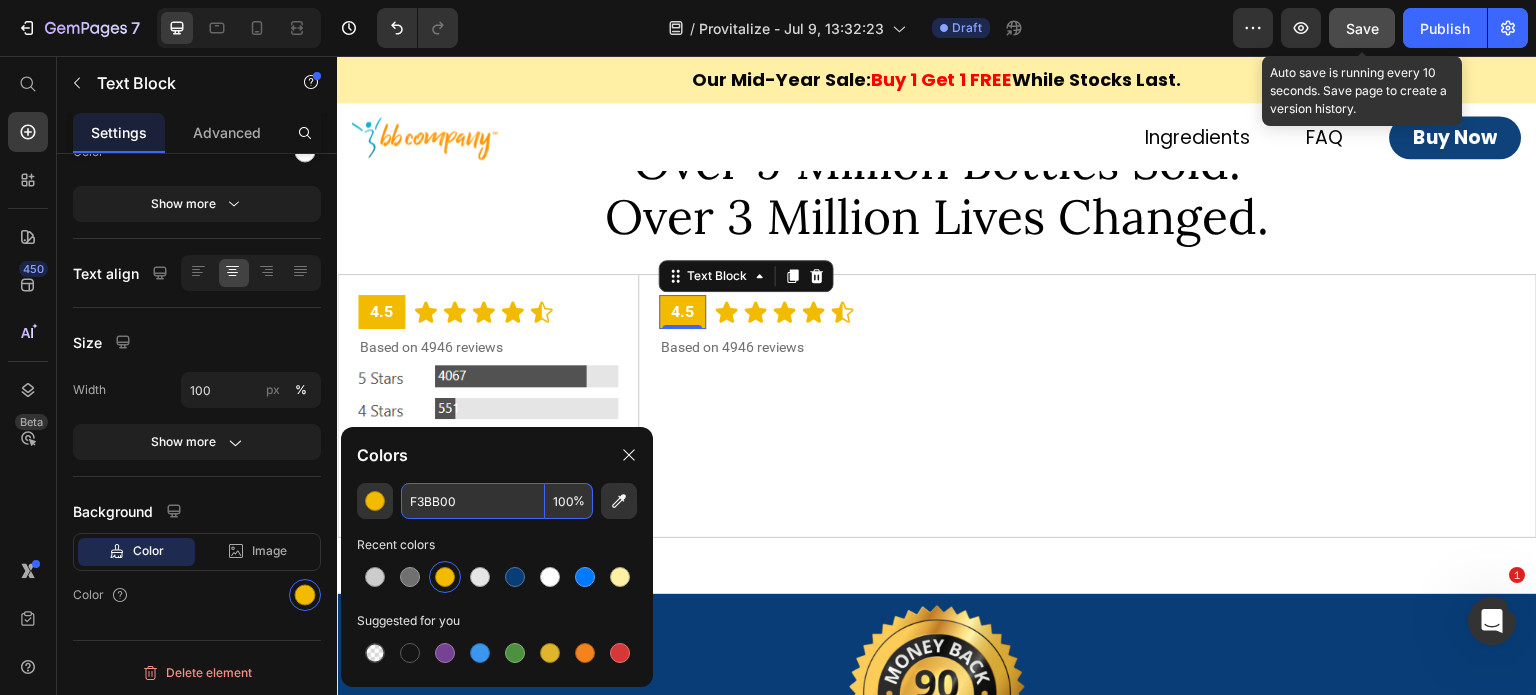 click on "F3BB00" at bounding box center [473, 501] 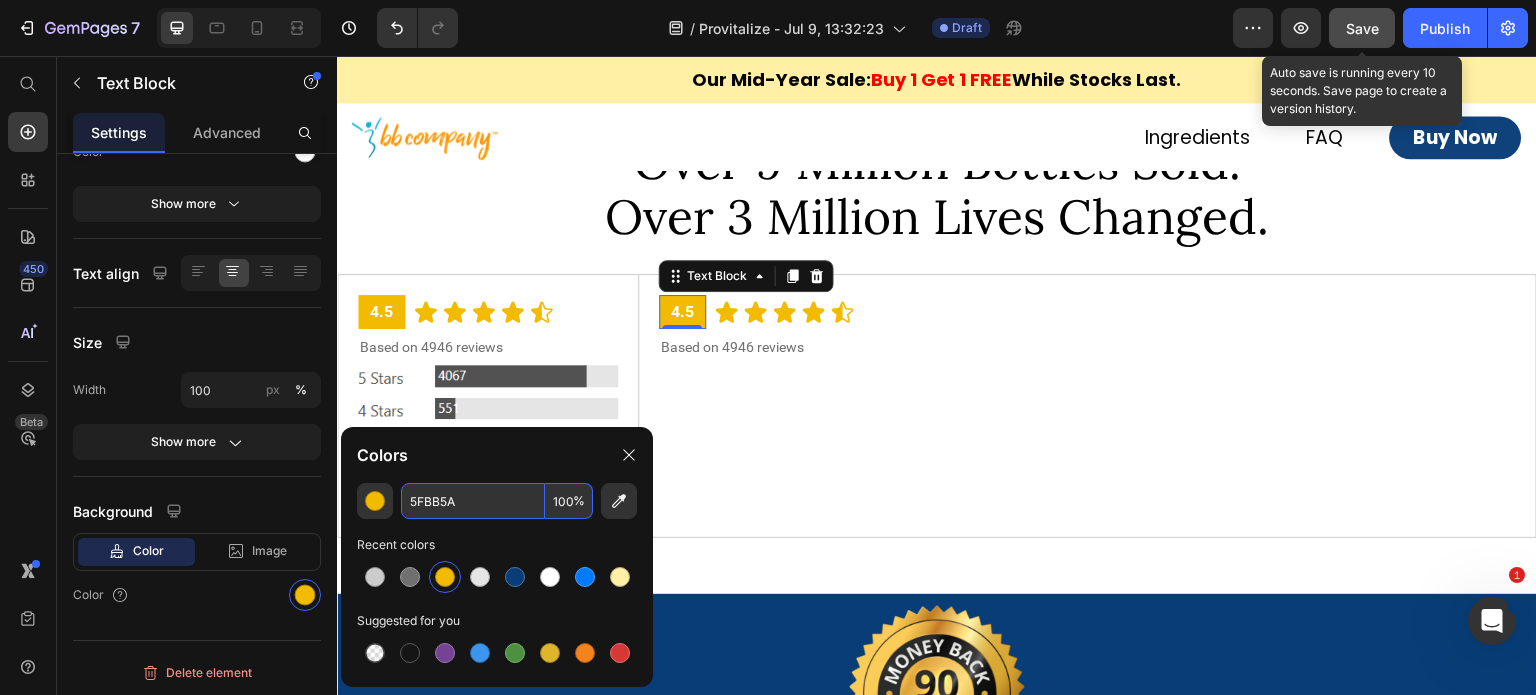 type on "5FBB5A" 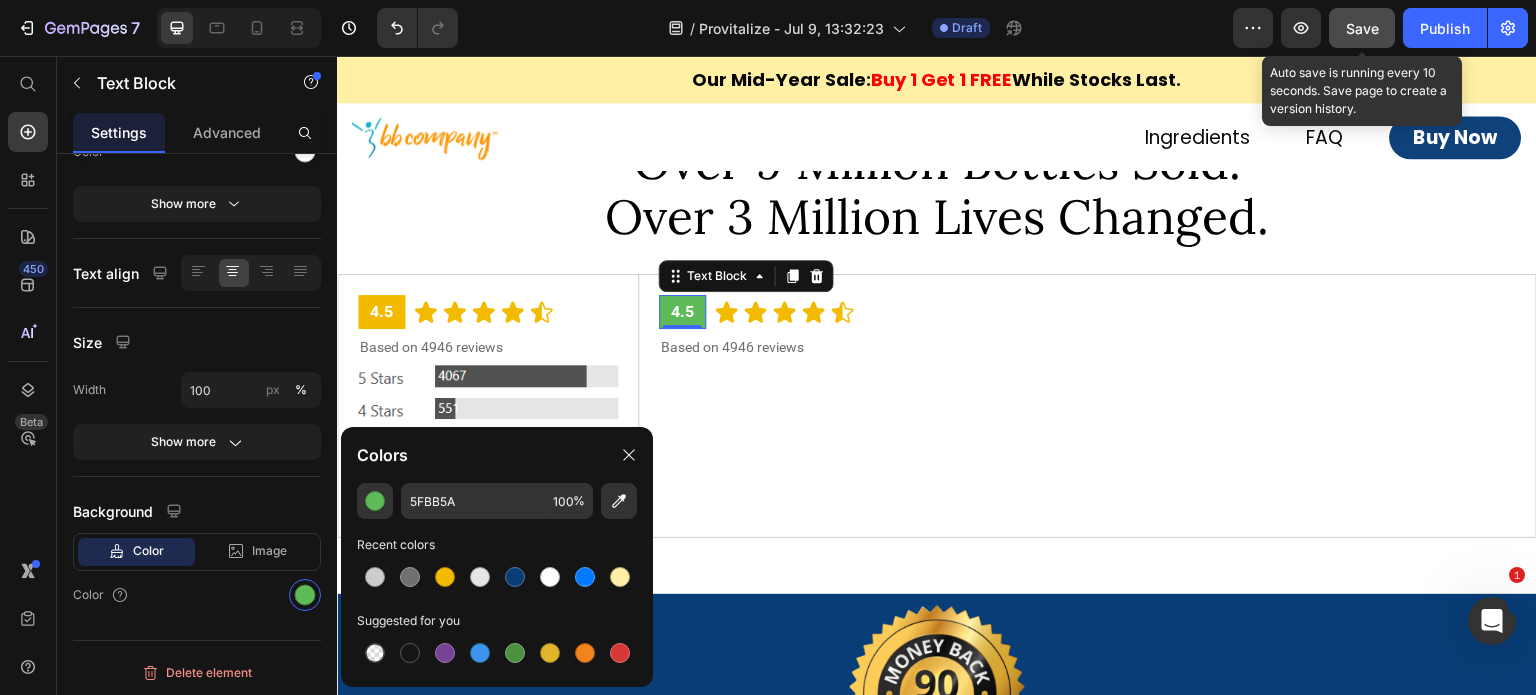click on "Colors" 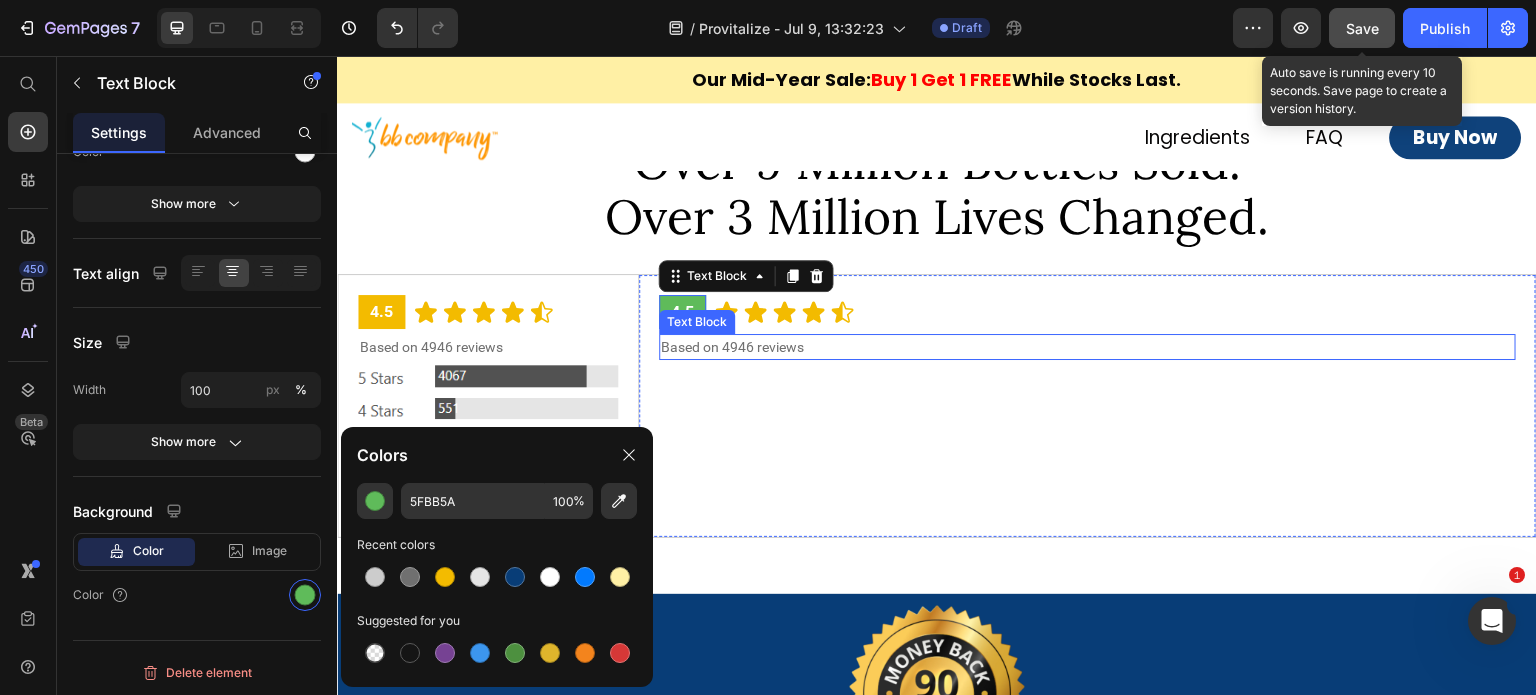 click on "Text Block" at bounding box center (697, 322) 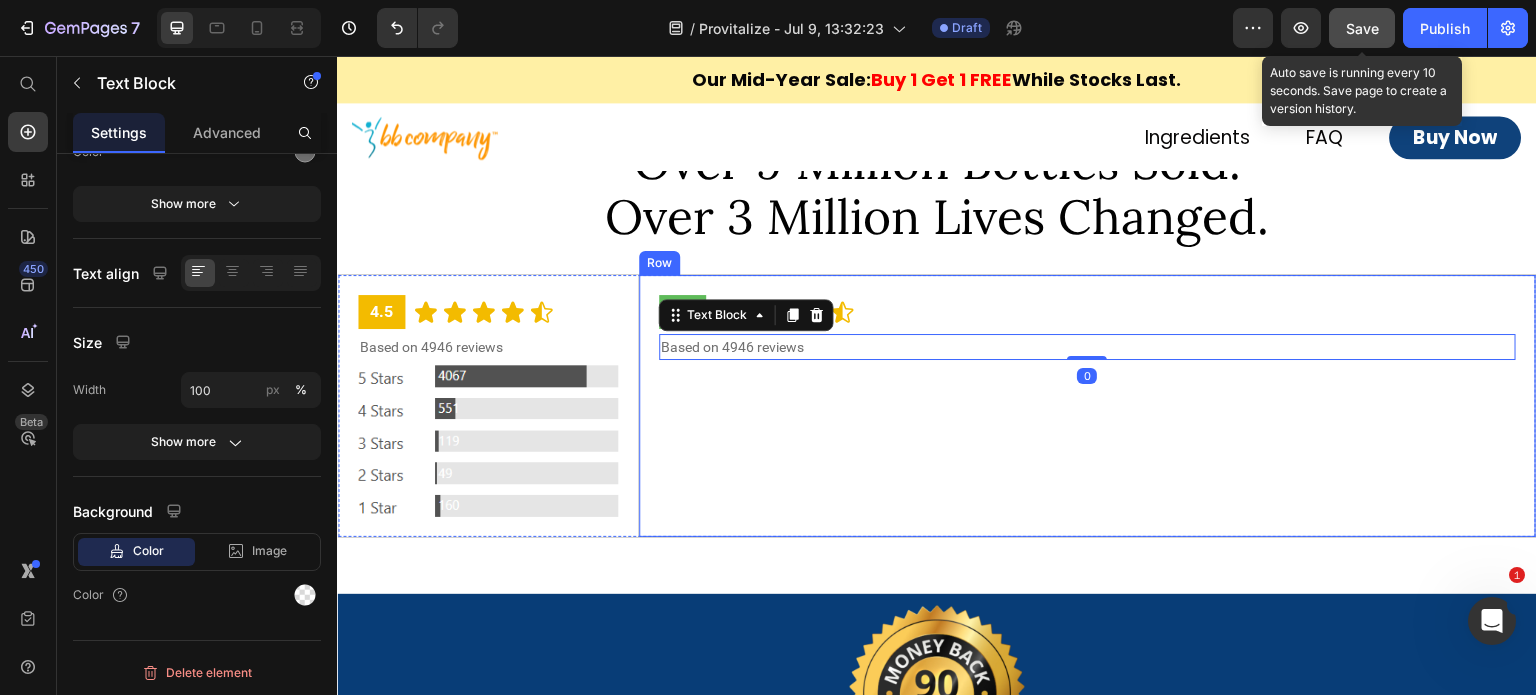 click on "4.5 Text Block Icon Icon Icon Icon
Icon Icon List Row Based on 4946 reviews Text Block   0" at bounding box center [1088, 406] 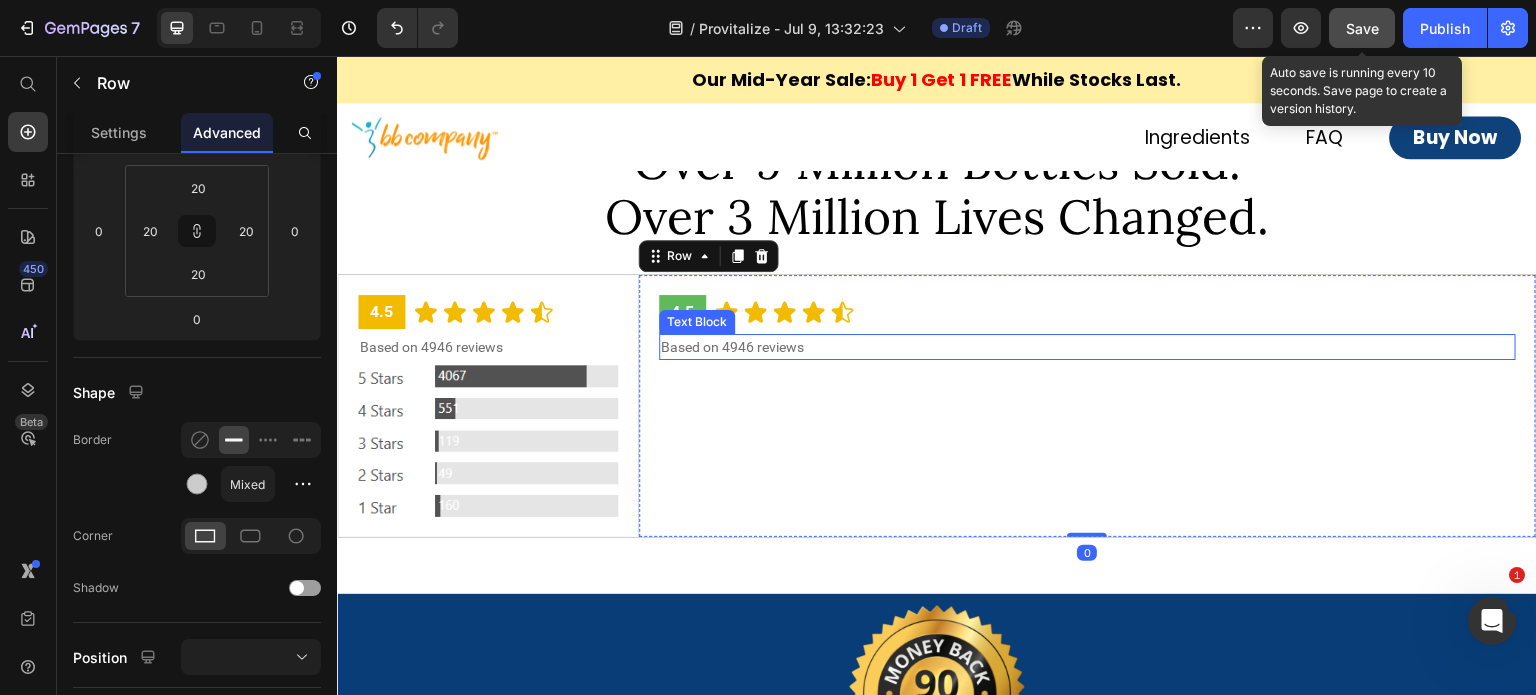 scroll, scrollTop: 0, scrollLeft: 0, axis: both 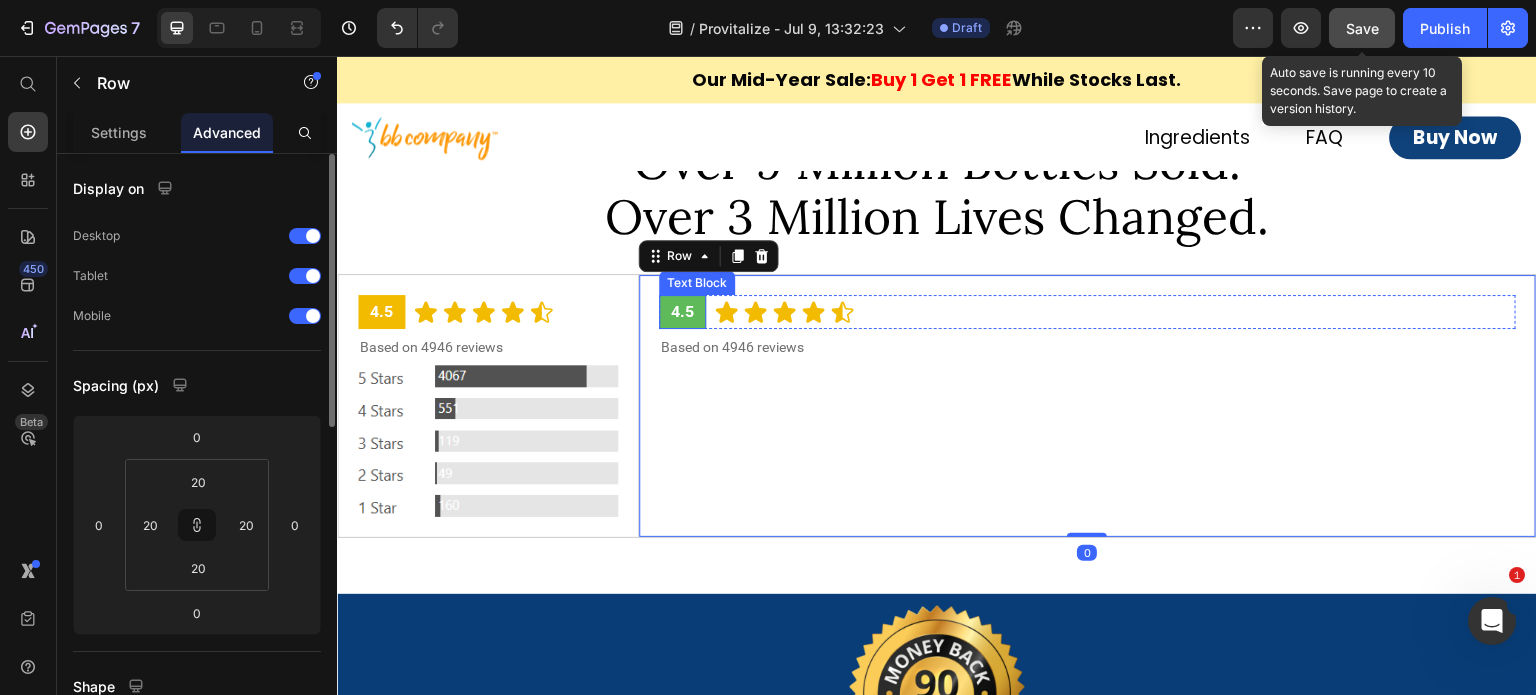 click on "4.5" at bounding box center (682, 312) 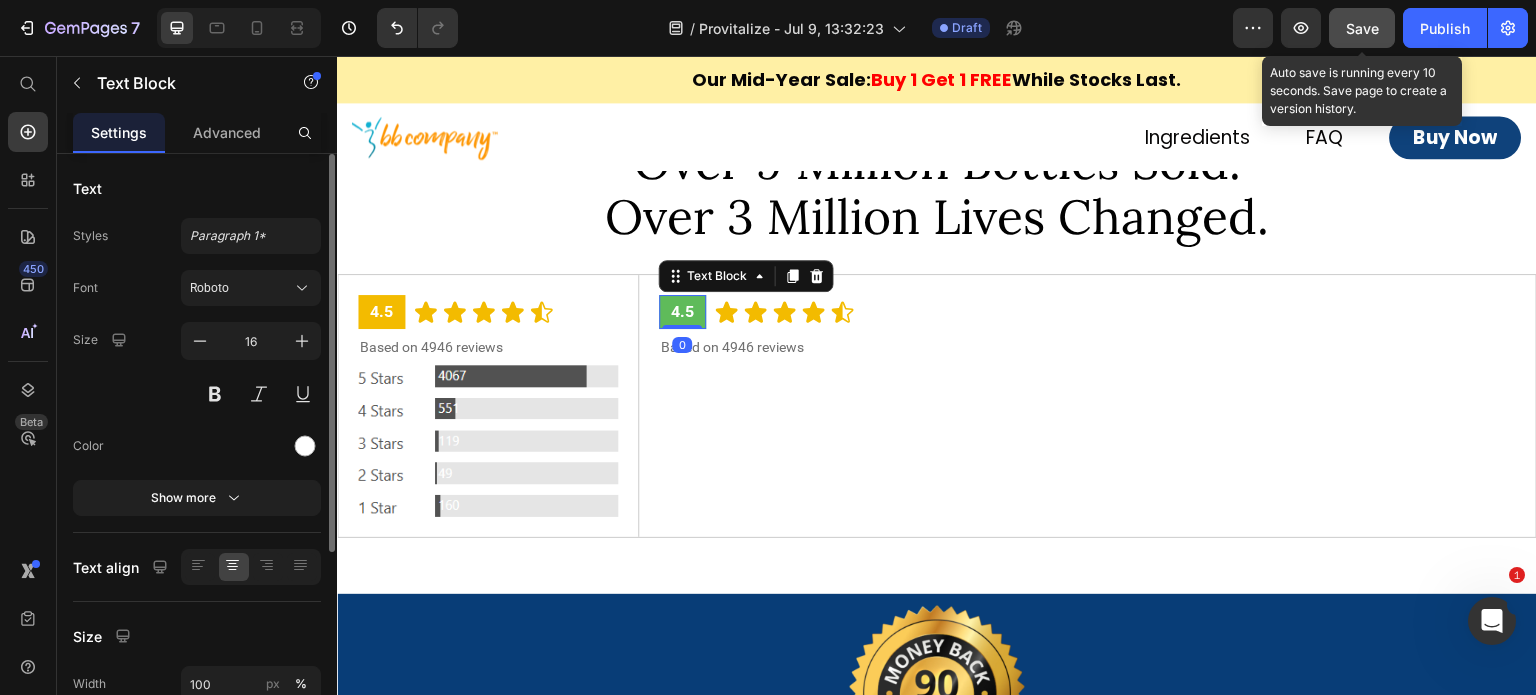 click on "4.5" at bounding box center (682, 312) 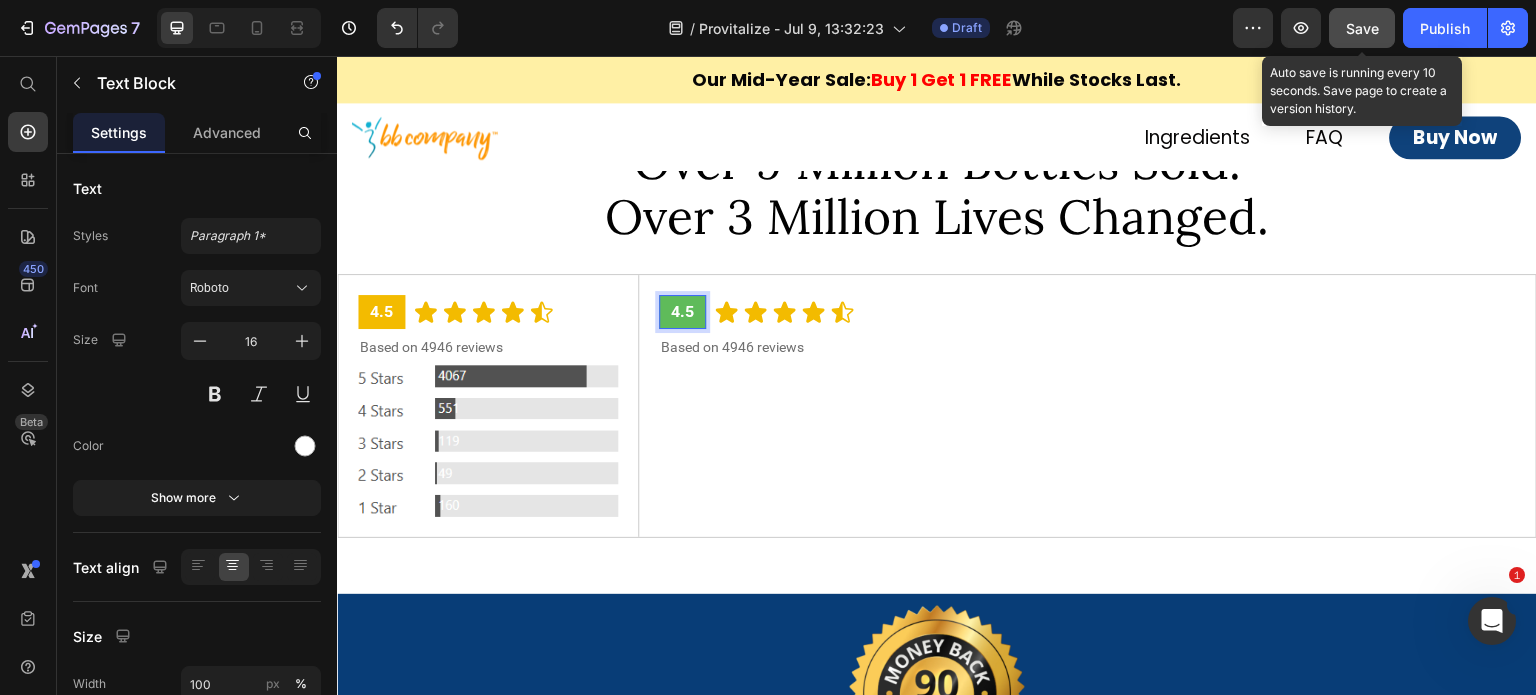 click on "4.5" at bounding box center [682, 312] 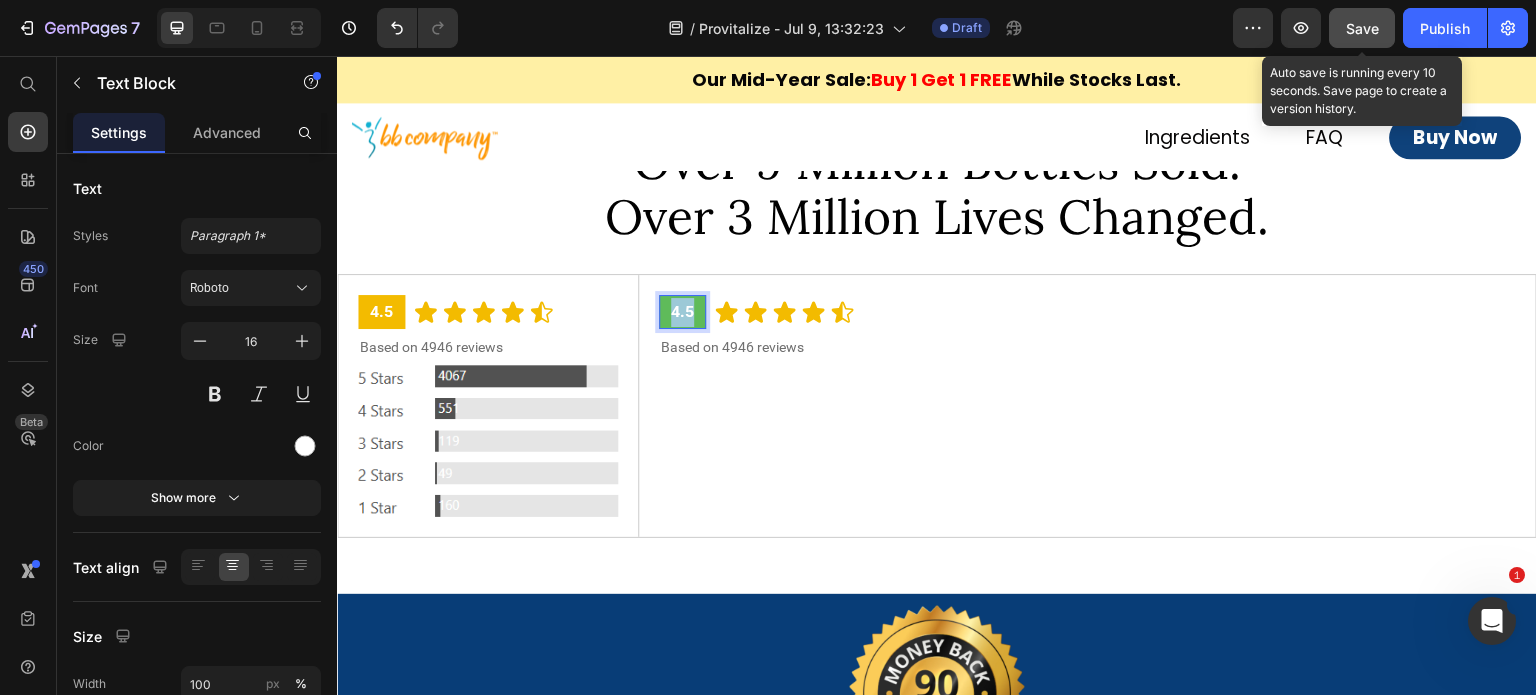click on "4.5" at bounding box center (682, 312) 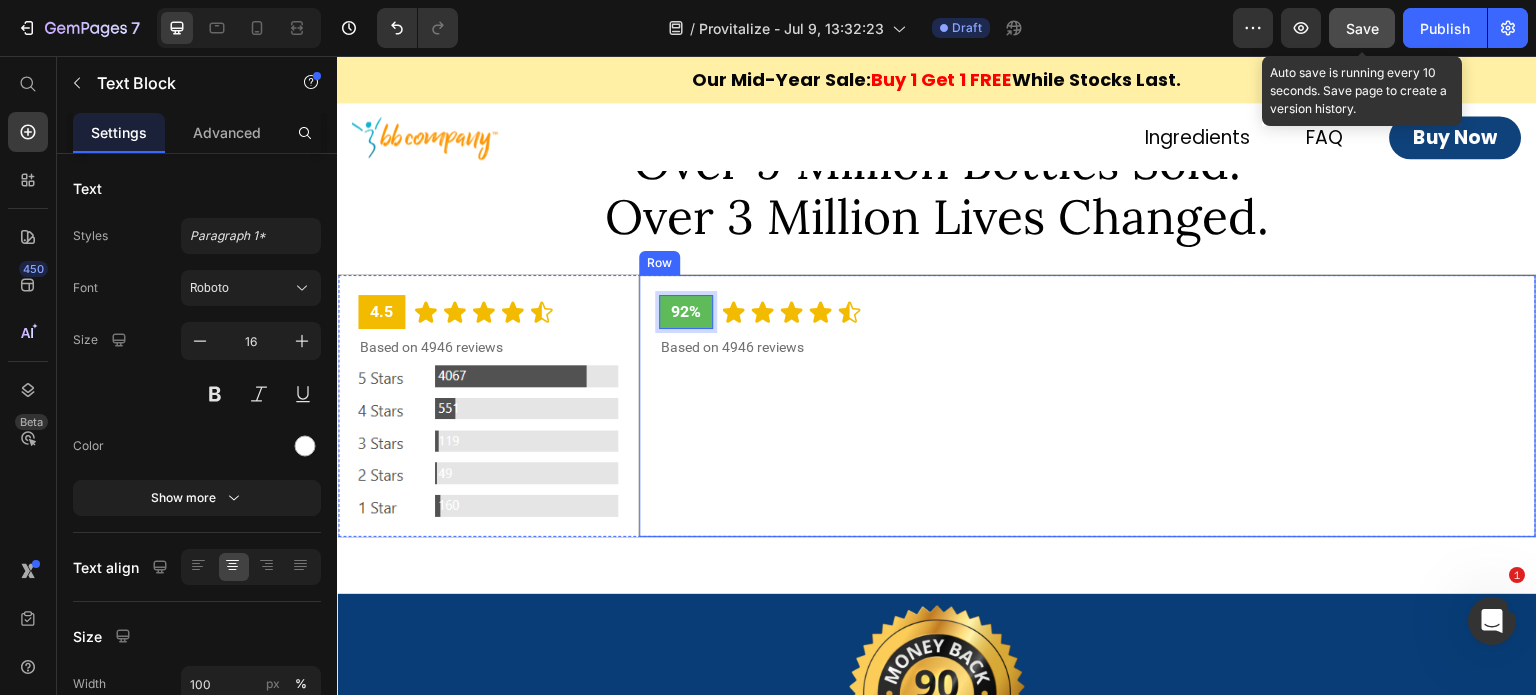 click on "92% Text Block   0 Icon Icon Icon Icon
Icon Icon List Row Based on 4946 reviews Text Block" at bounding box center (1088, 406) 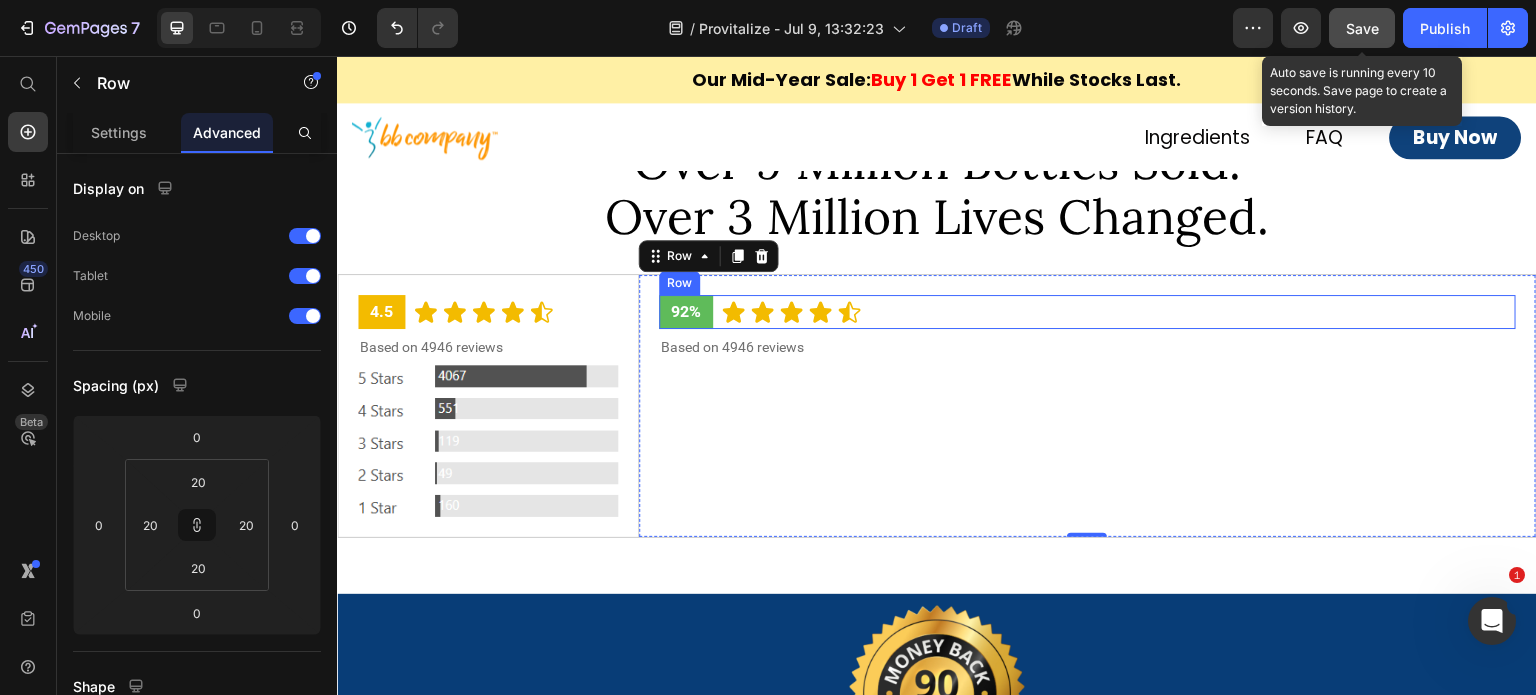 click on "92% Text Block Icon Icon Icon Icon
Icon Icon List Row" at bounding box center [1088, 312] 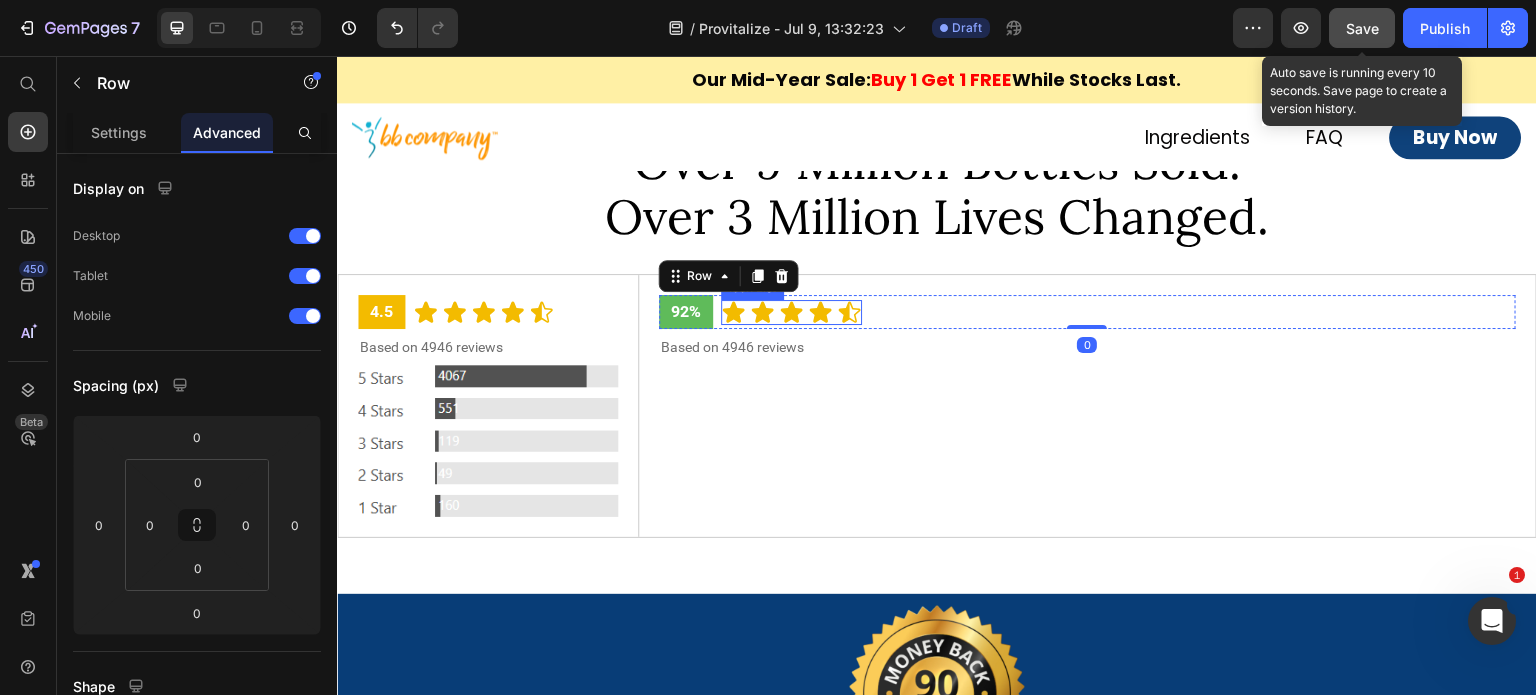 click on "Icon Icon Icon Icon
Icon" at bounding box center (791, 312) 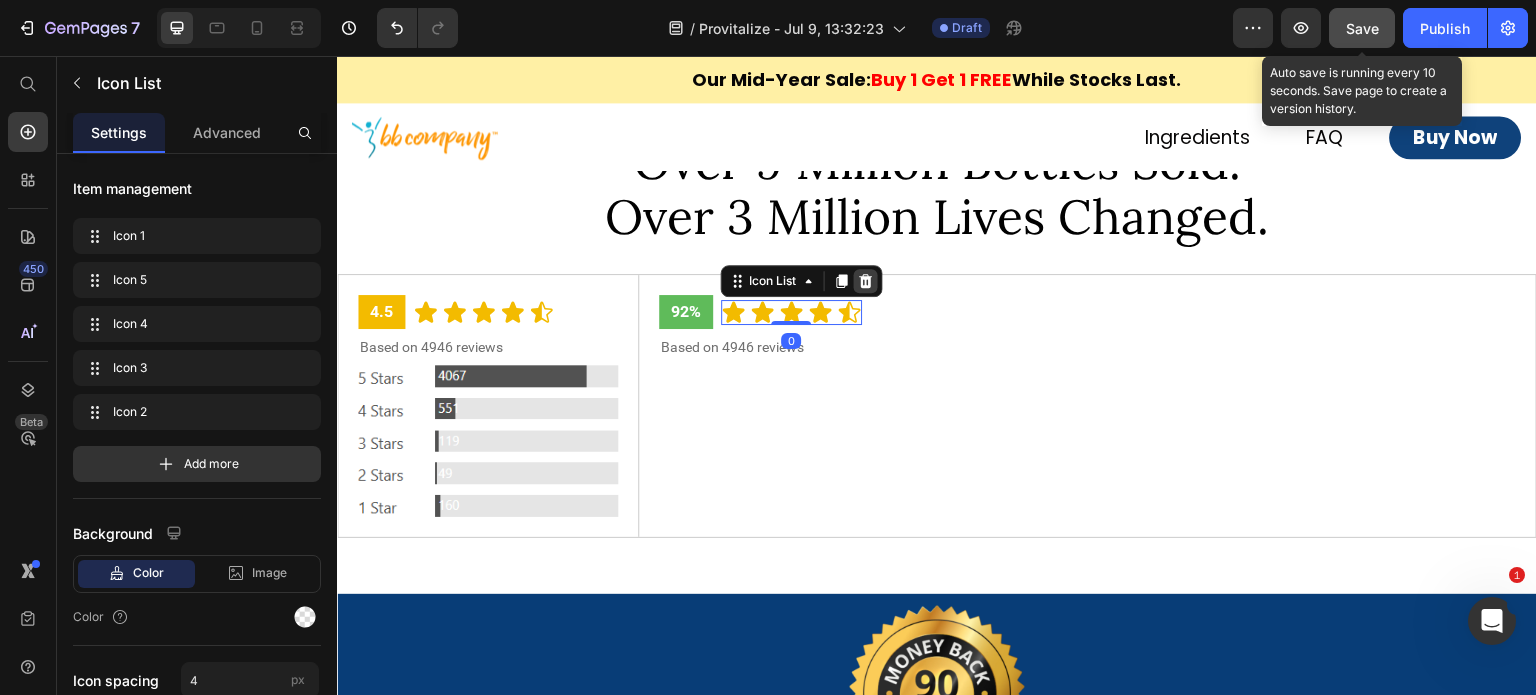 click 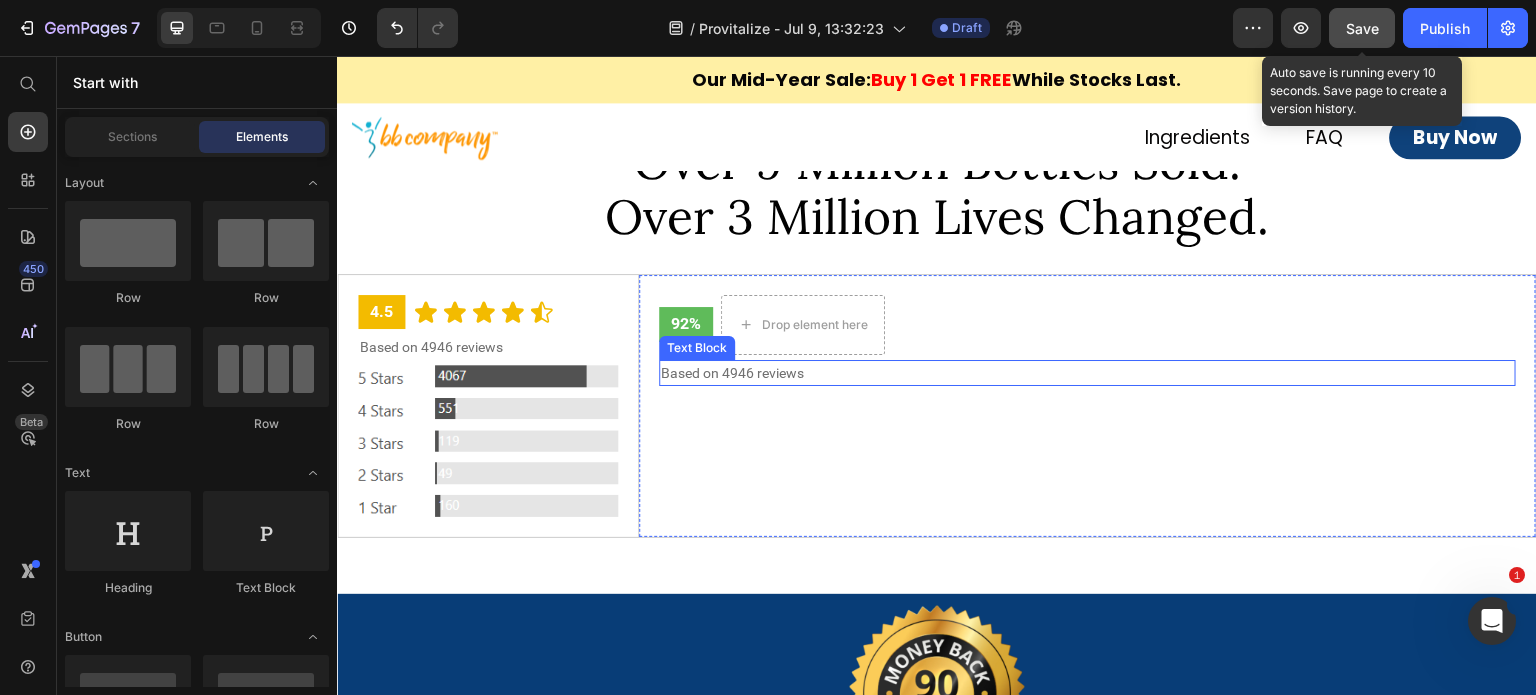 click on "Based on 4946 reviews" at bounding box center [1088, 373] 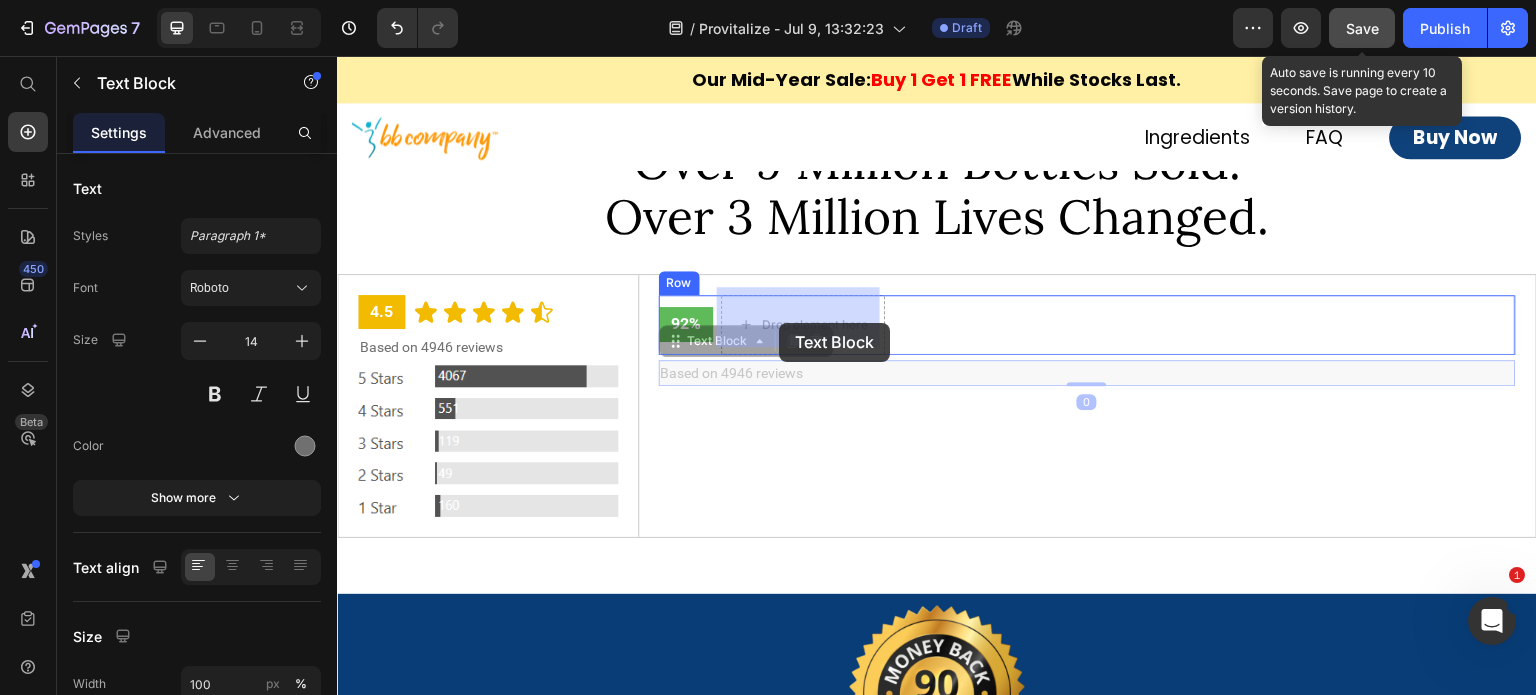 drag, startPoint x: 714, startPoint y: 340, endPoint x: 779, endPoint y: 323, distance: 67.18631 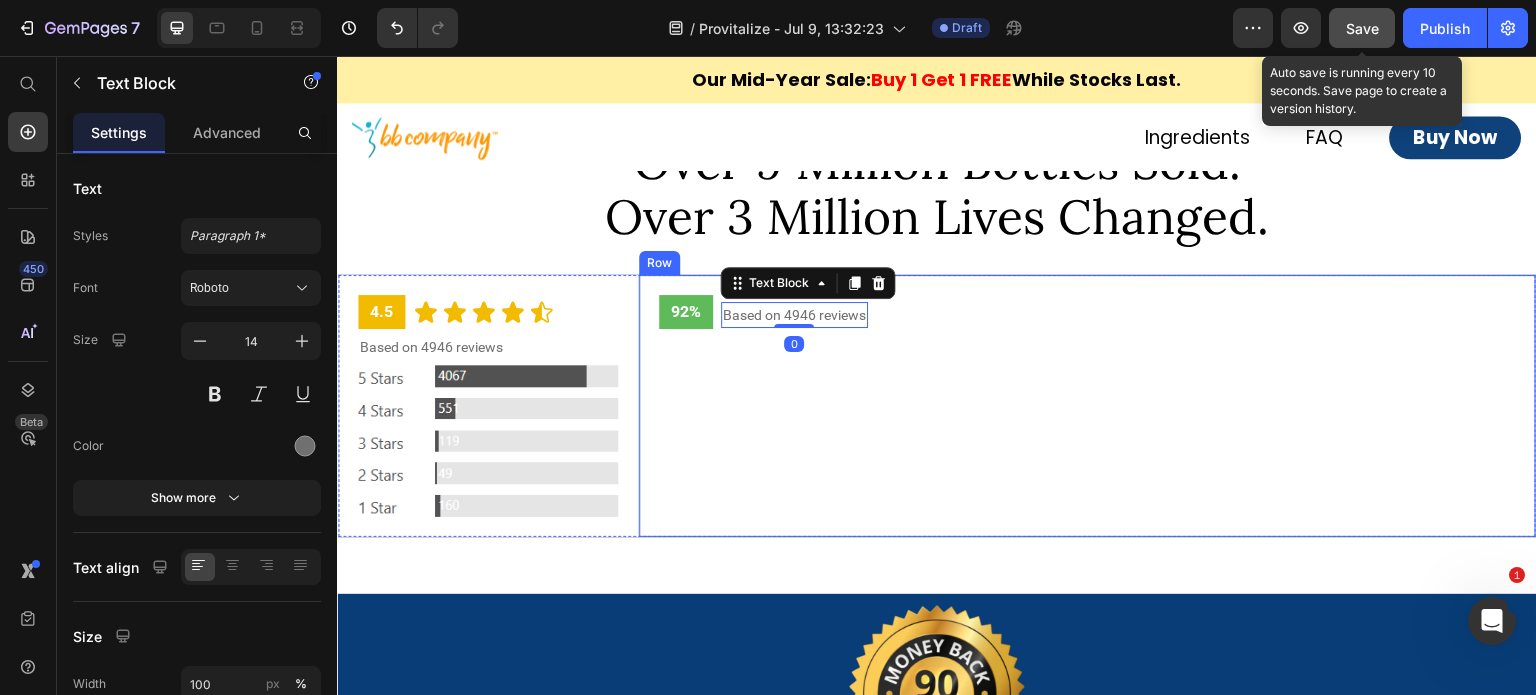 click on "92% Text Block Based on 4946 reviews Text Block   0 Row" at bounding box center [1088, 406] 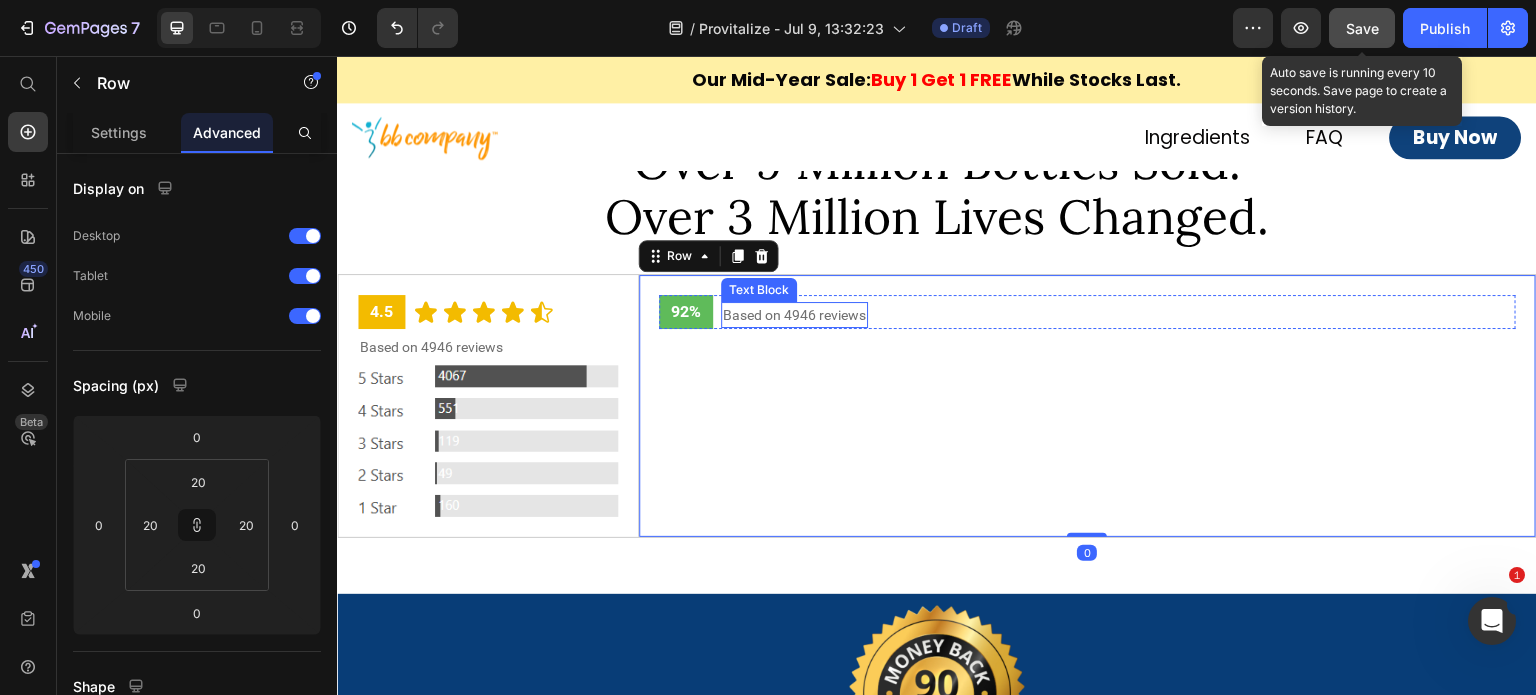 click on "Based on 4946 reviews" at bounding box center (794, 315) 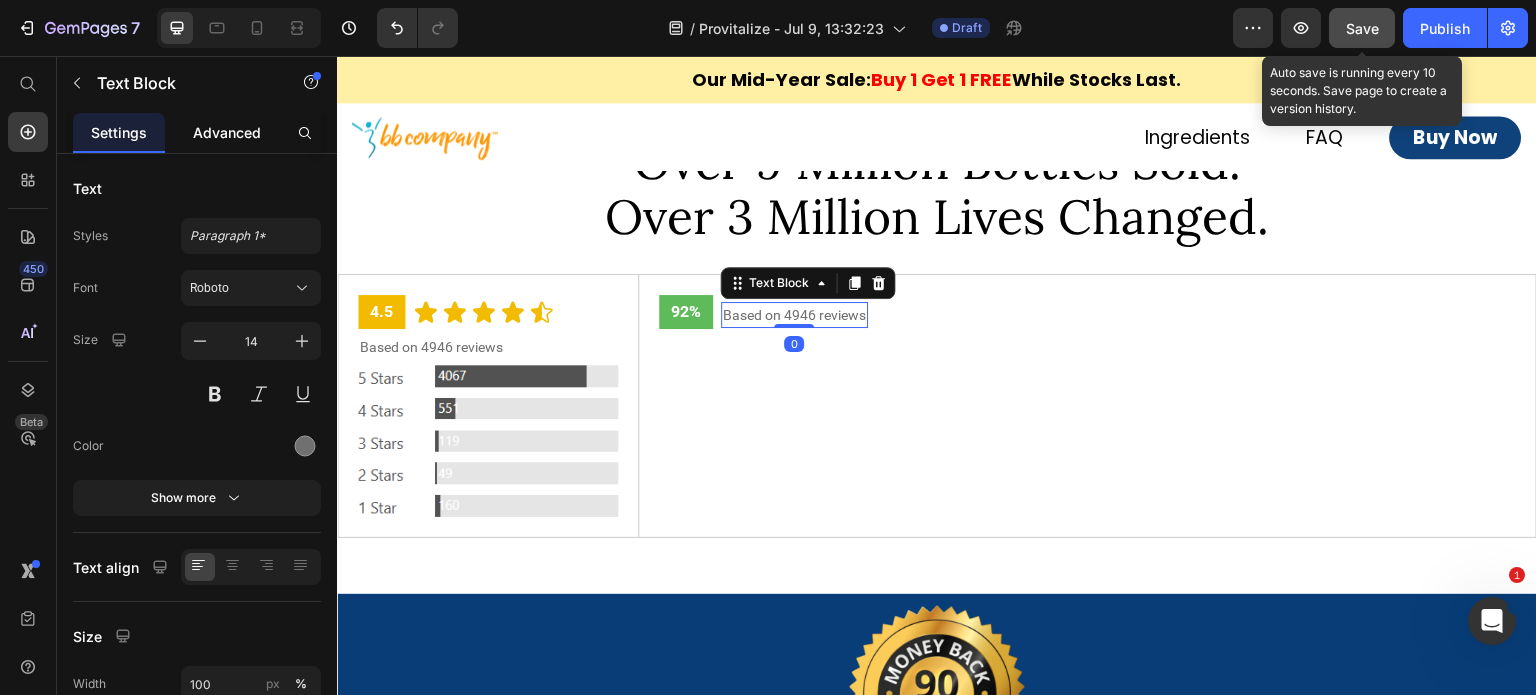 click on "Advanced" at bounding box center (227, 132) 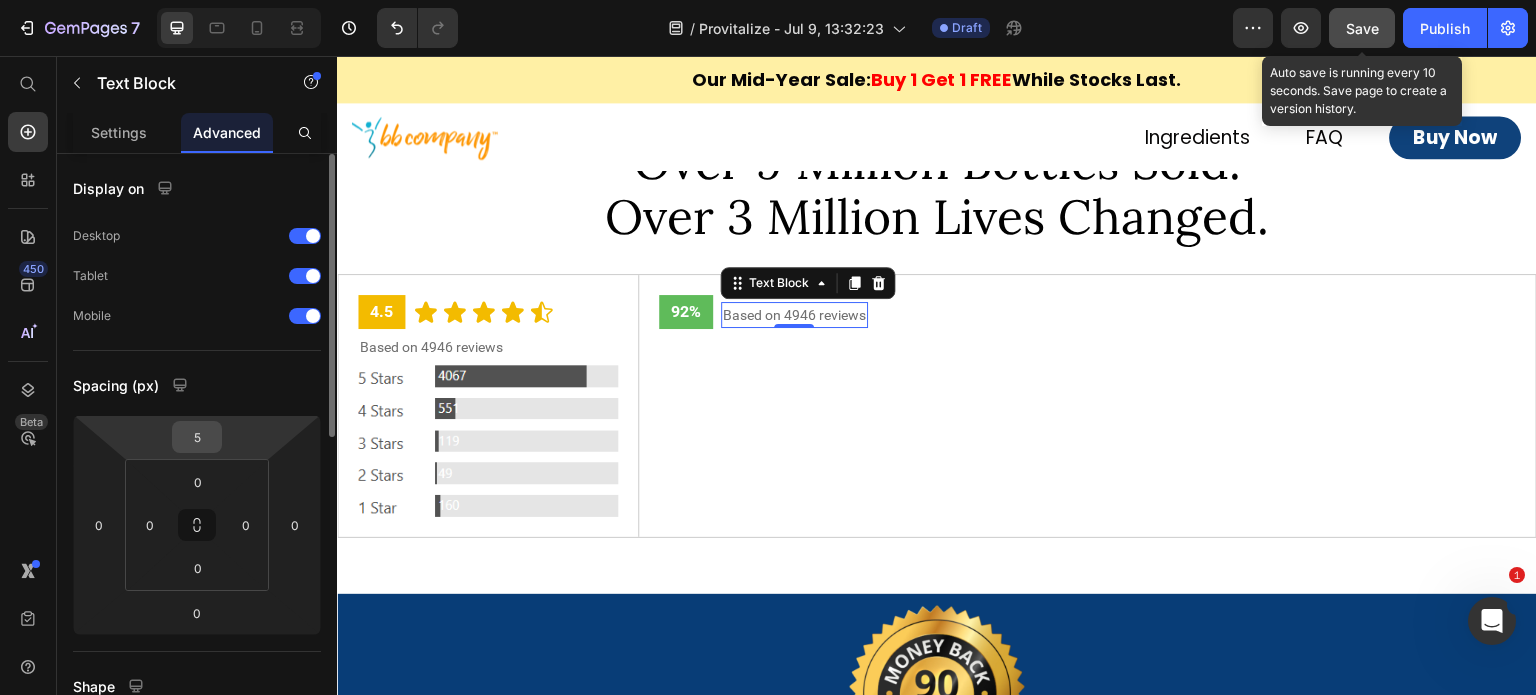 click on "5" at bounding box center [197, 437] 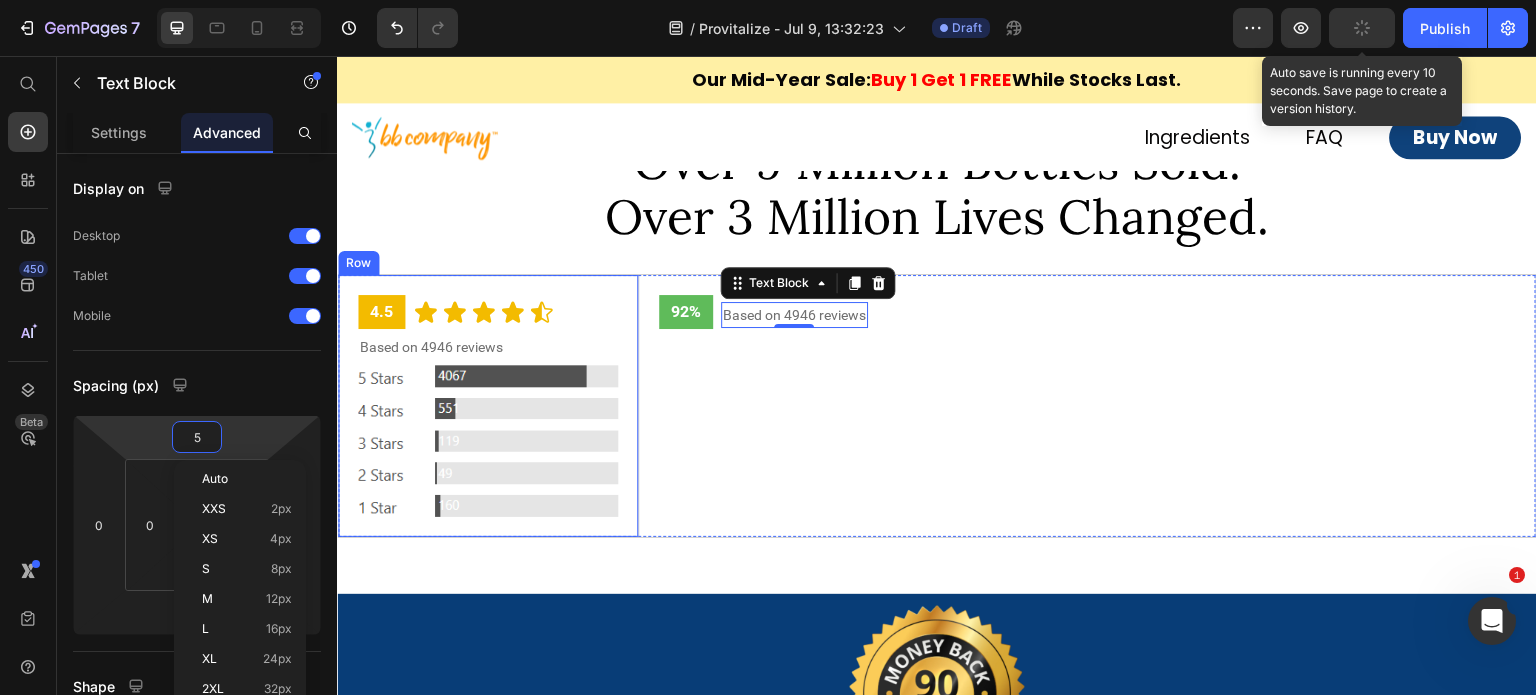 type on "0" 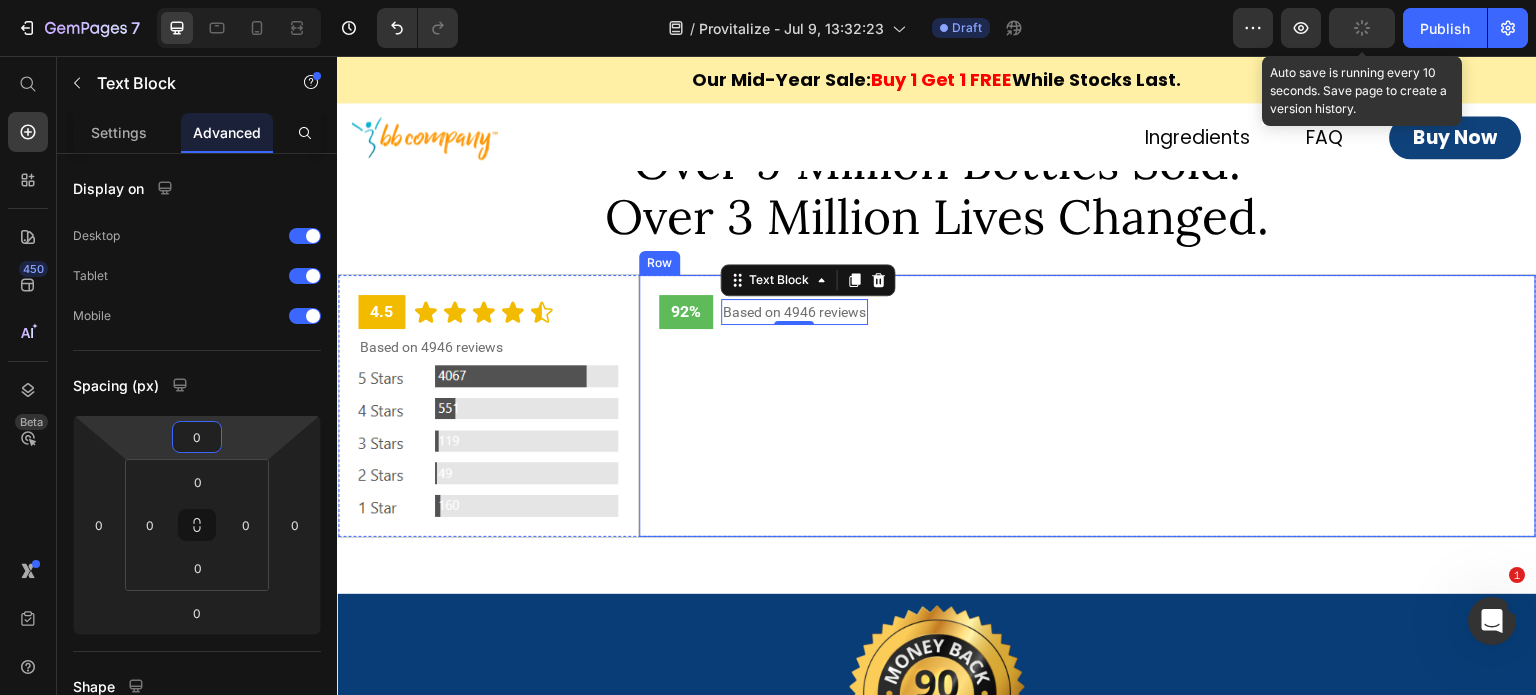 click on "92% Text Block Based on 4946 reviews Text Block   0 Row" at bounding box center [1088, 406] 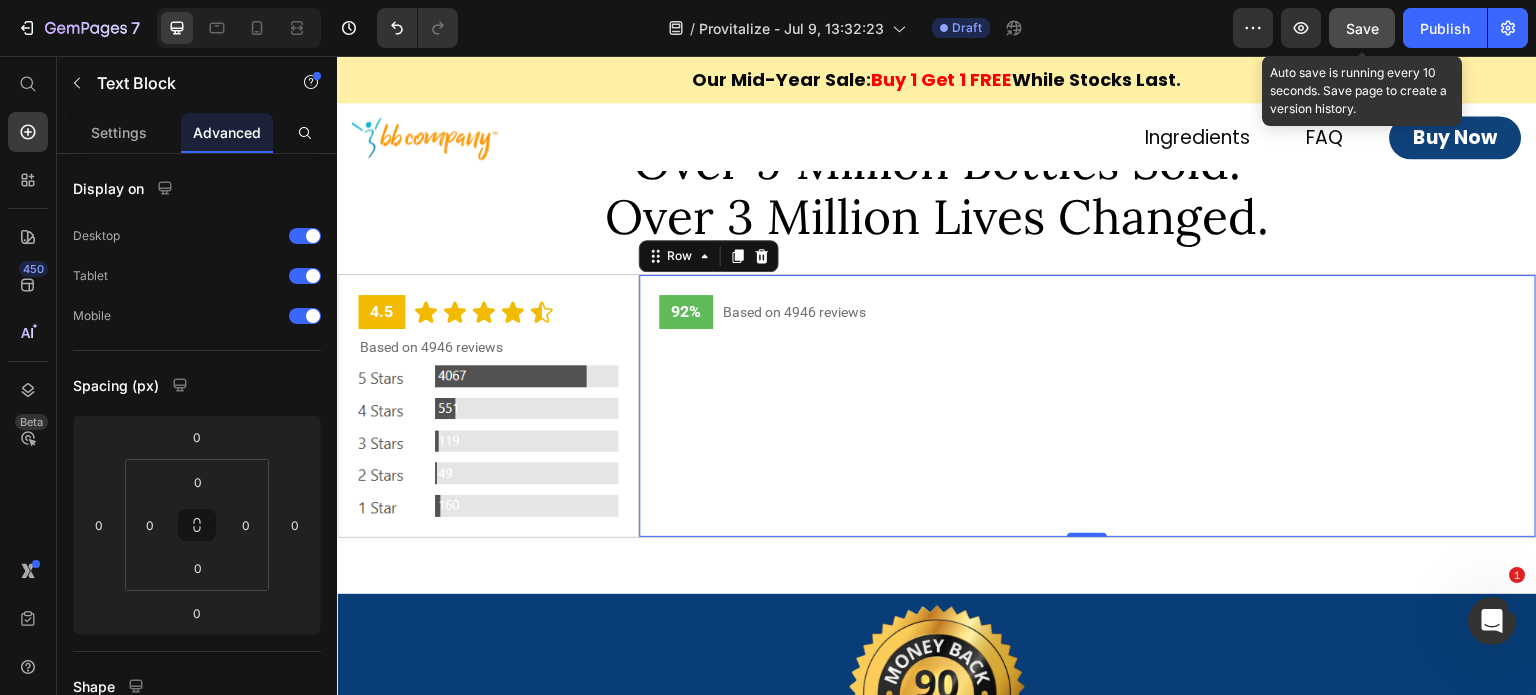 click on "Based on 4946 reviews" at bounding box center [794, 312] 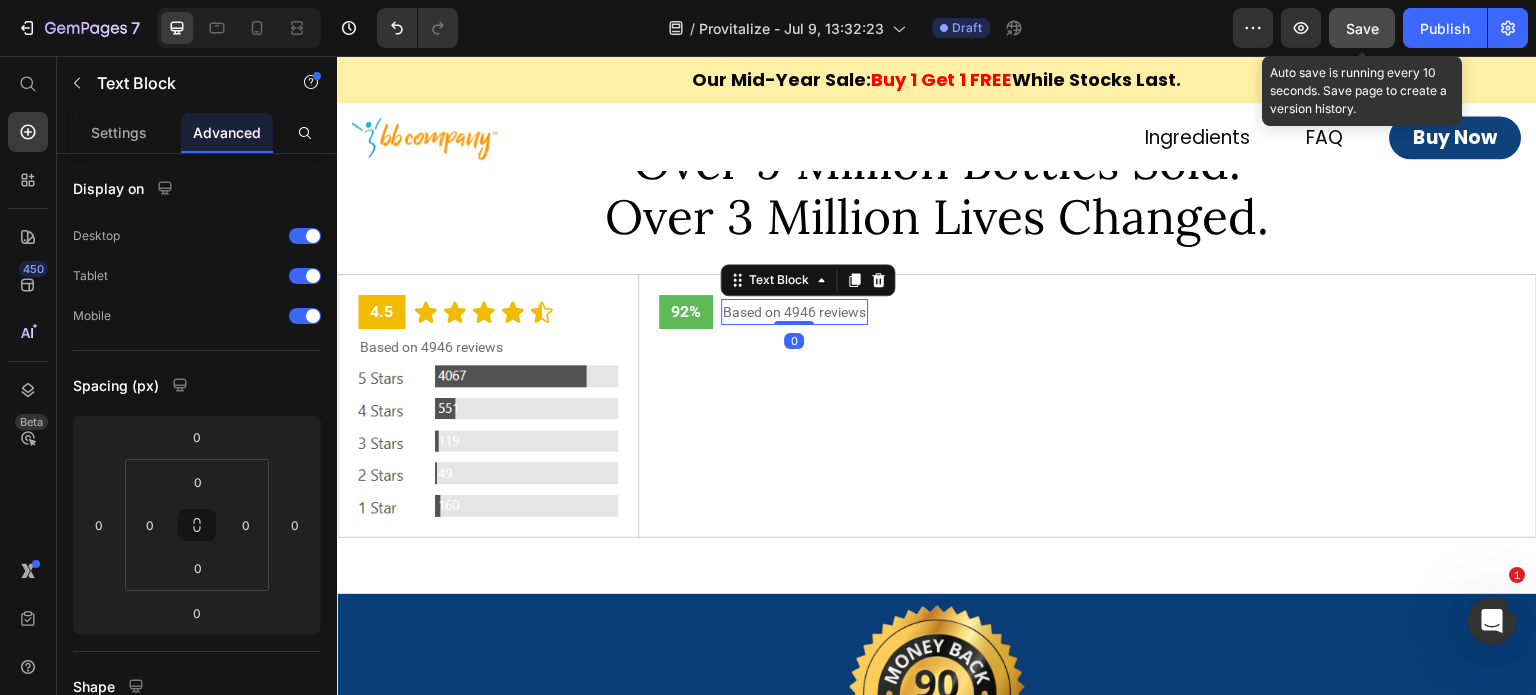 click on "Based on 4946 reviews" at bounding box center [794, 312] 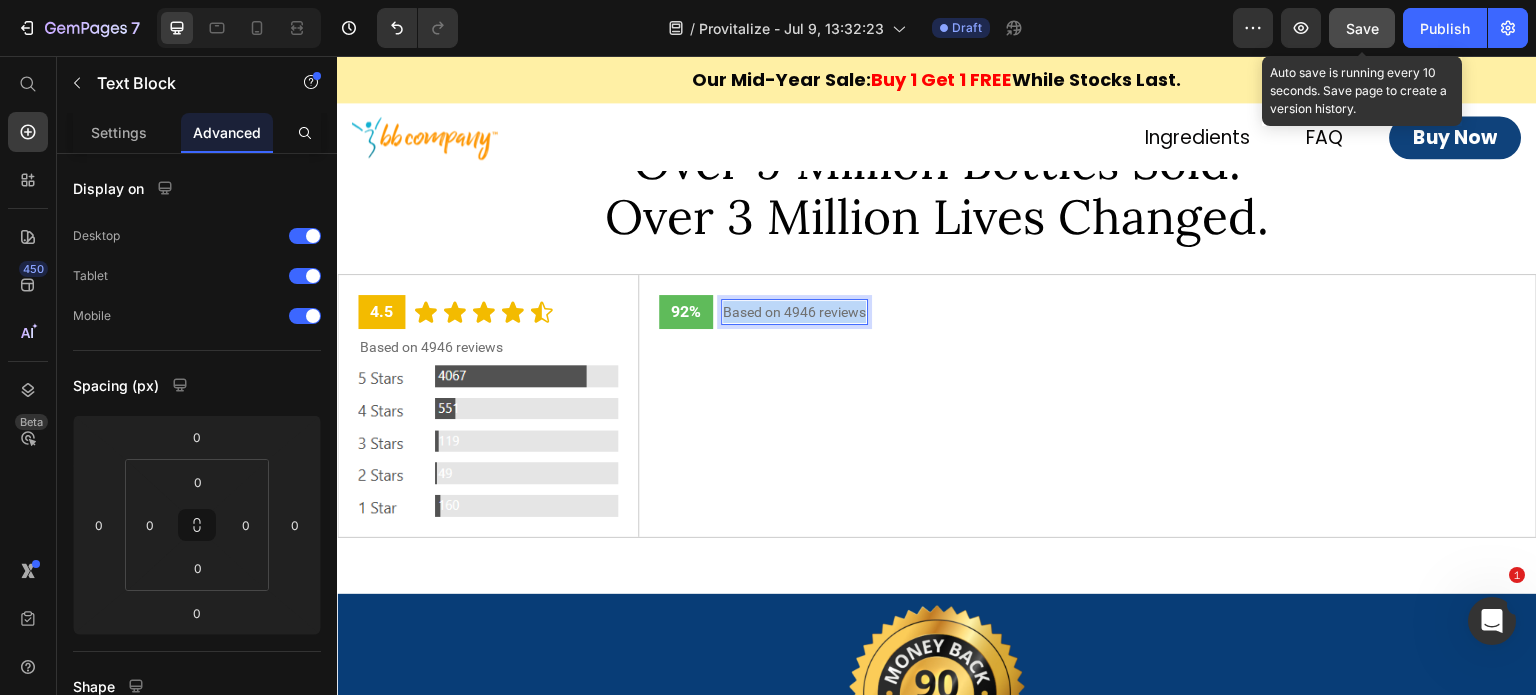 click on "Based on 4946 reviews" at bounding box center (794, 312) 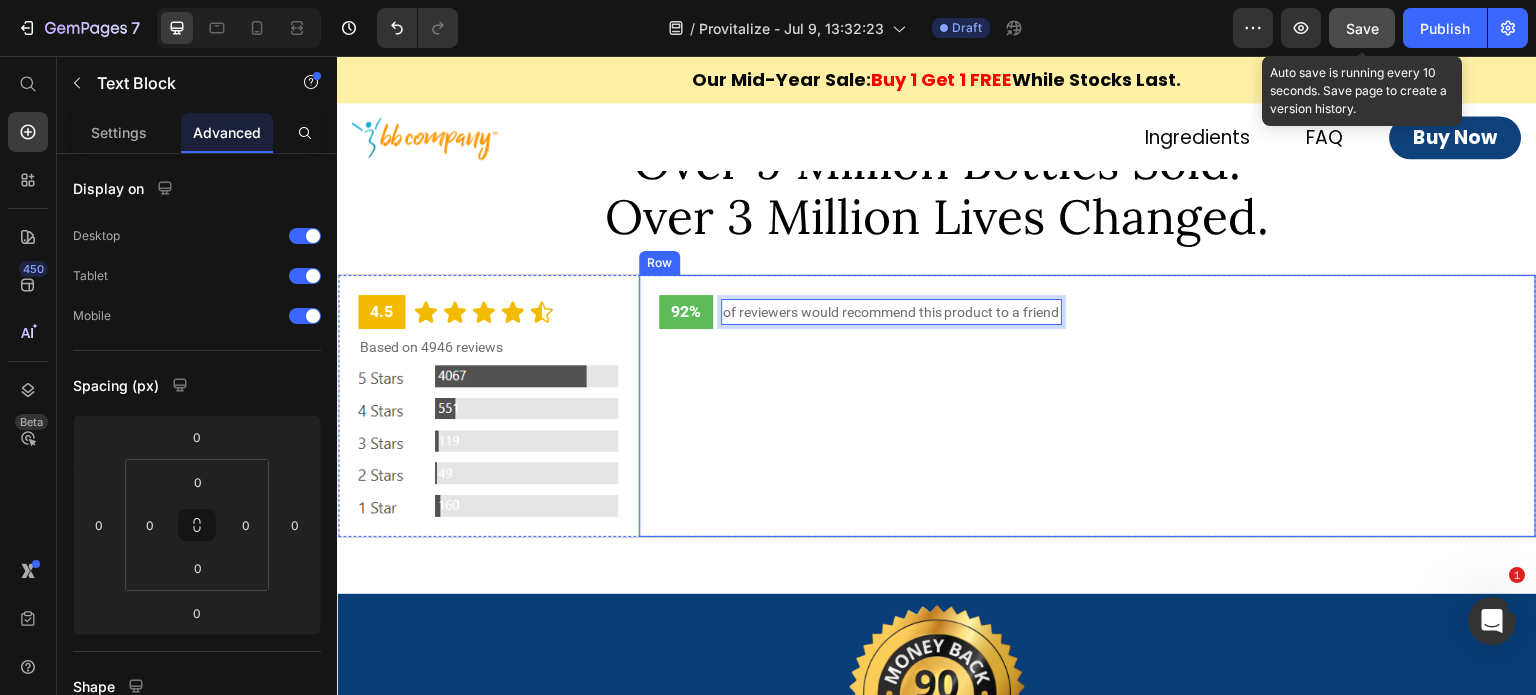 click on "92% Text Block of reviewers would recommend this product to a friend Text Block   0 Row" at bounding box center [1088, 406] 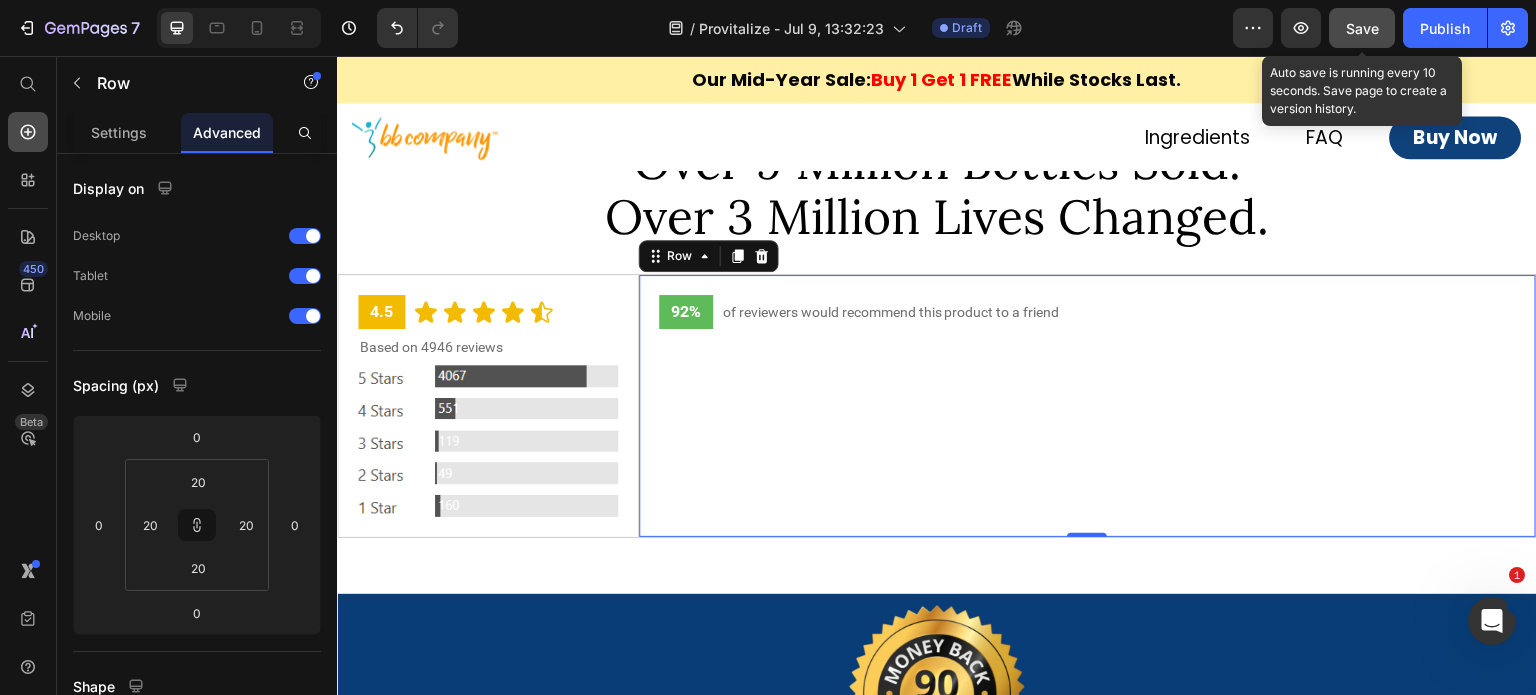 click 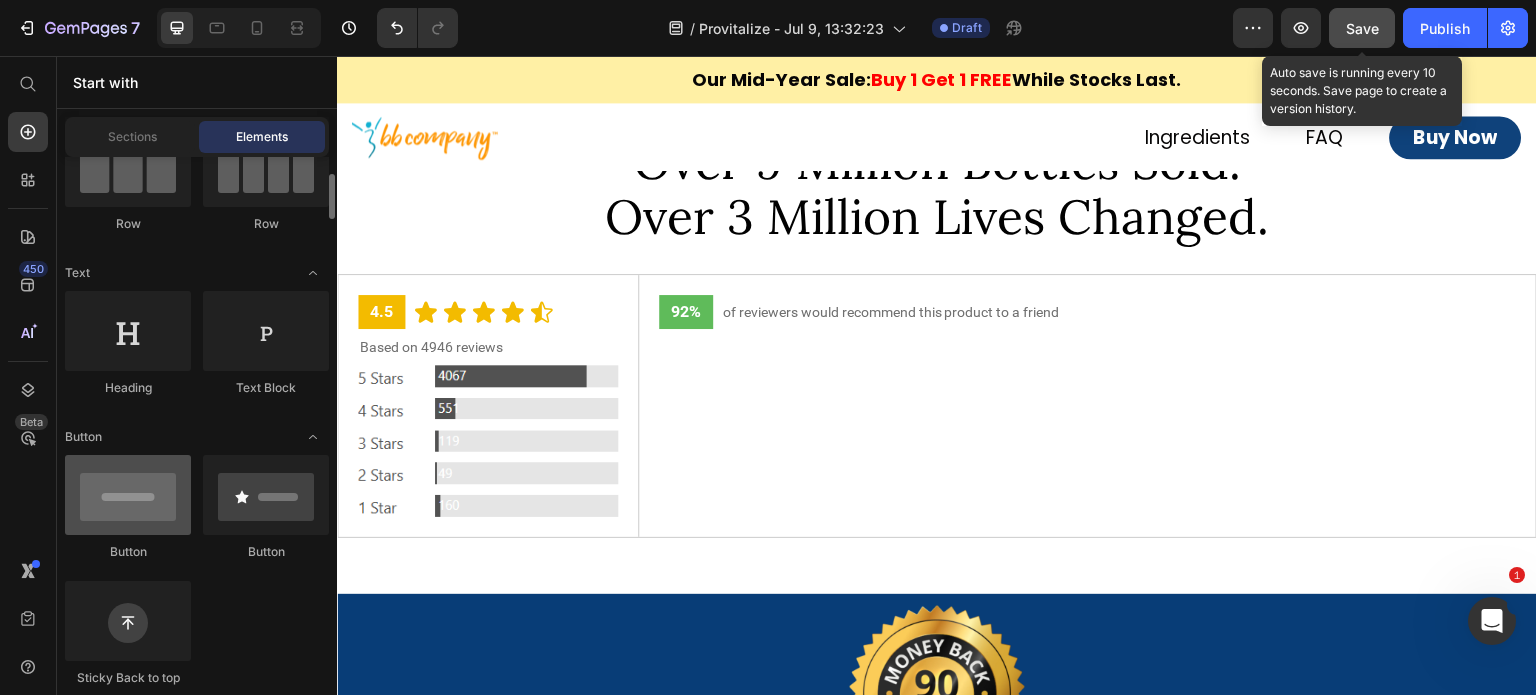 scroll, scrollTop: 400, scrollLeft: 0, axis: vertical 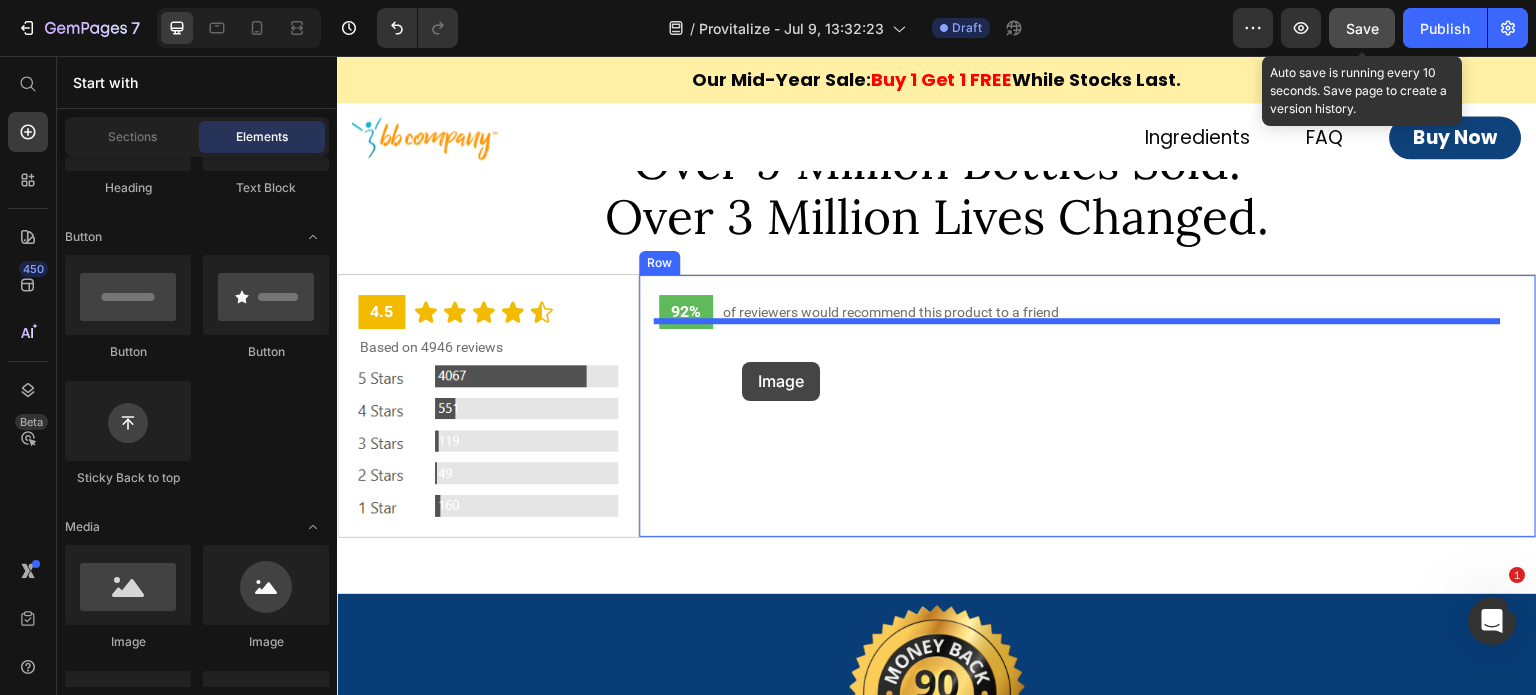 drag, startPoint x: 461, startPoint y: 643, endPoint x: 742, endPoint y: 362, distance: 397.394 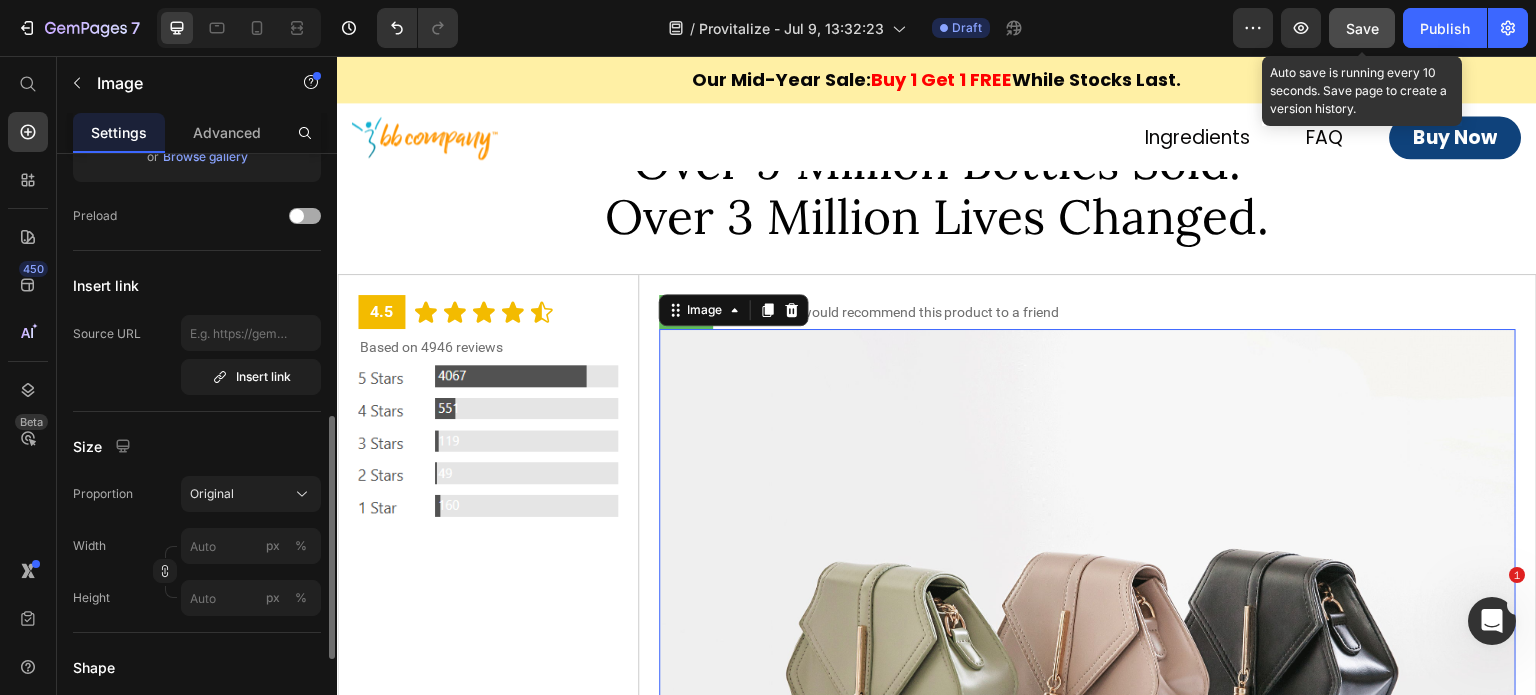 scroll, scrollTop: 500, scrollLeft: 0, axis: vertical 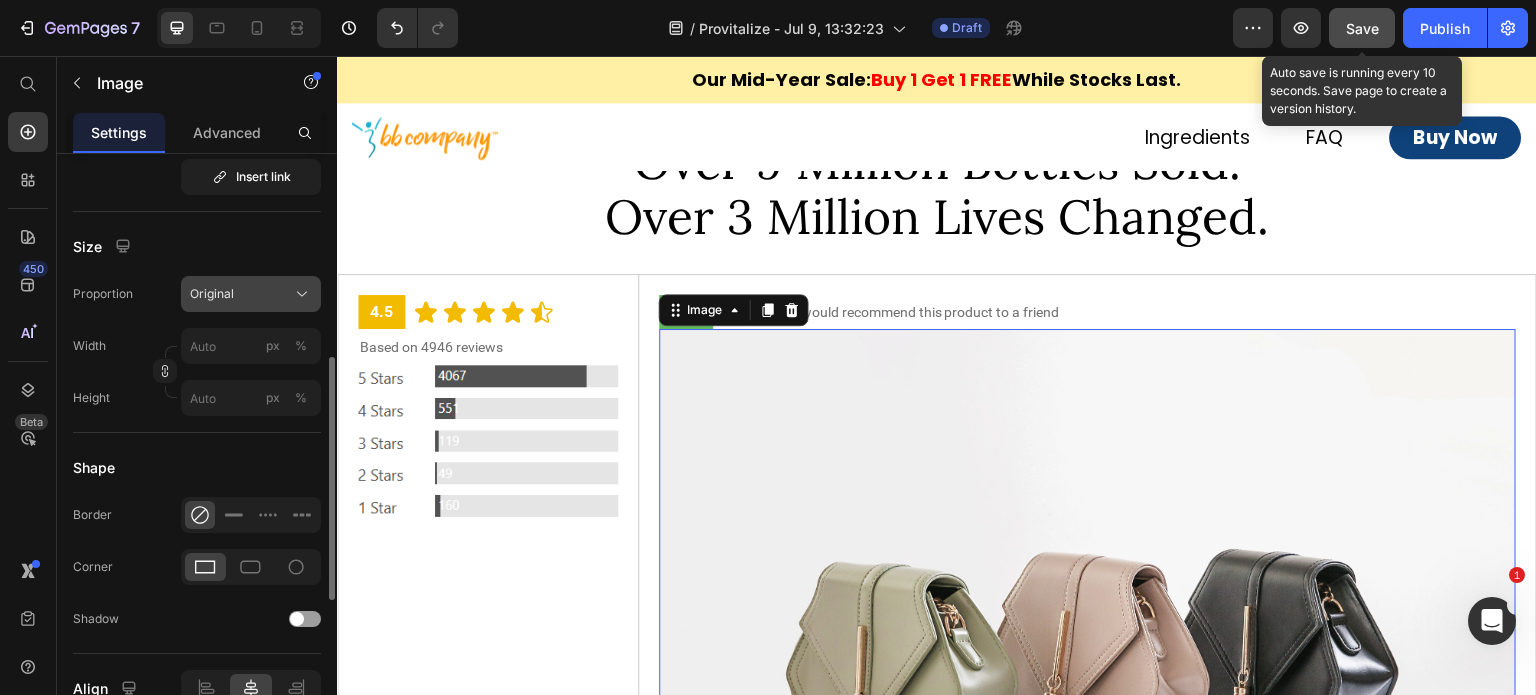 click on "Original" 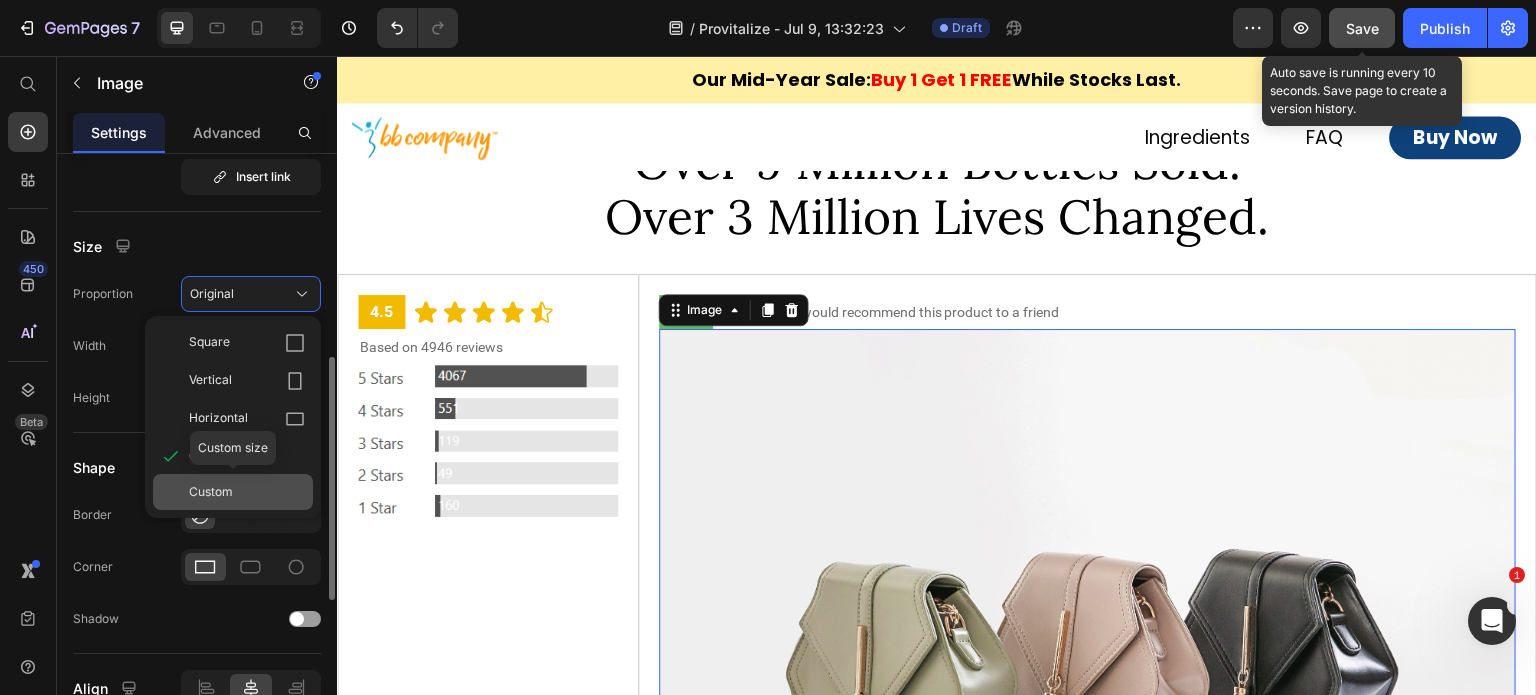 click on "Custom" at bounding box center [247, 492] 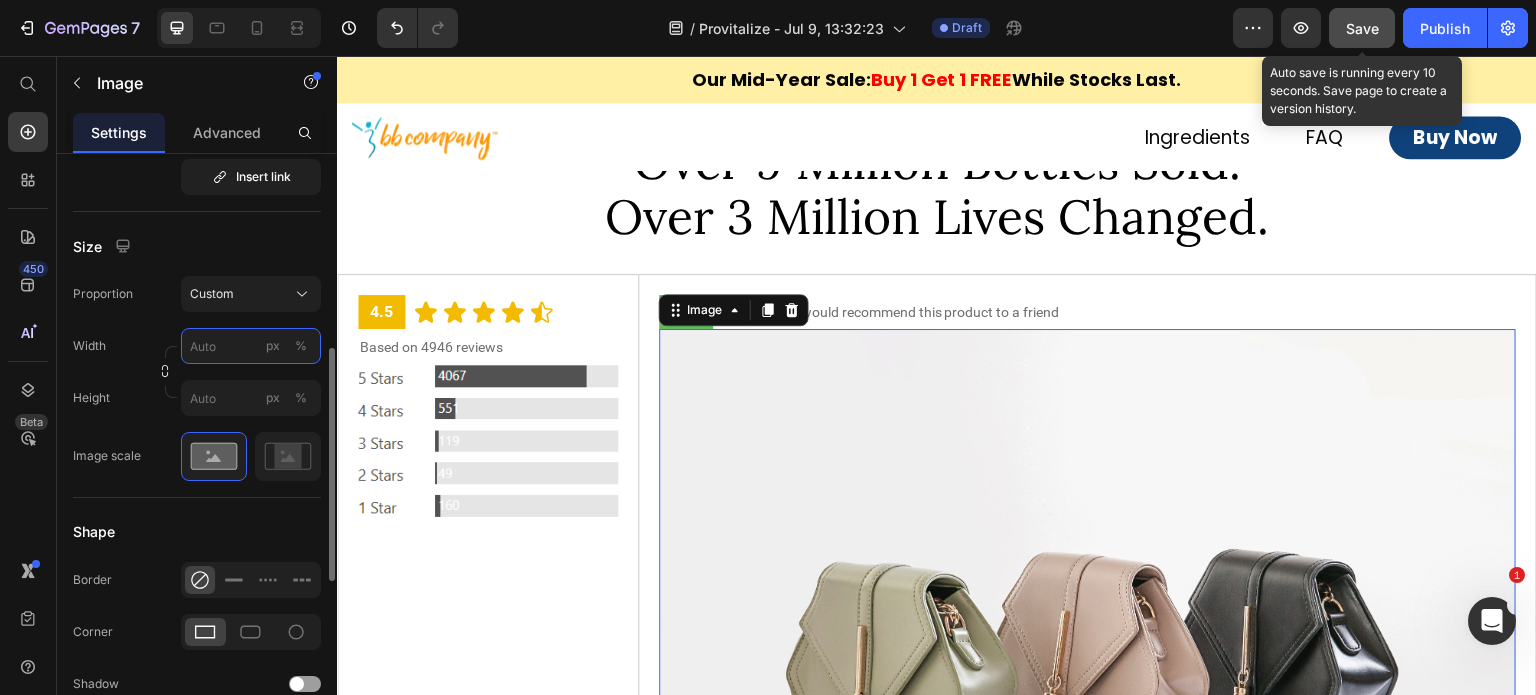 click on "px %" at bounding box center (251, 346) 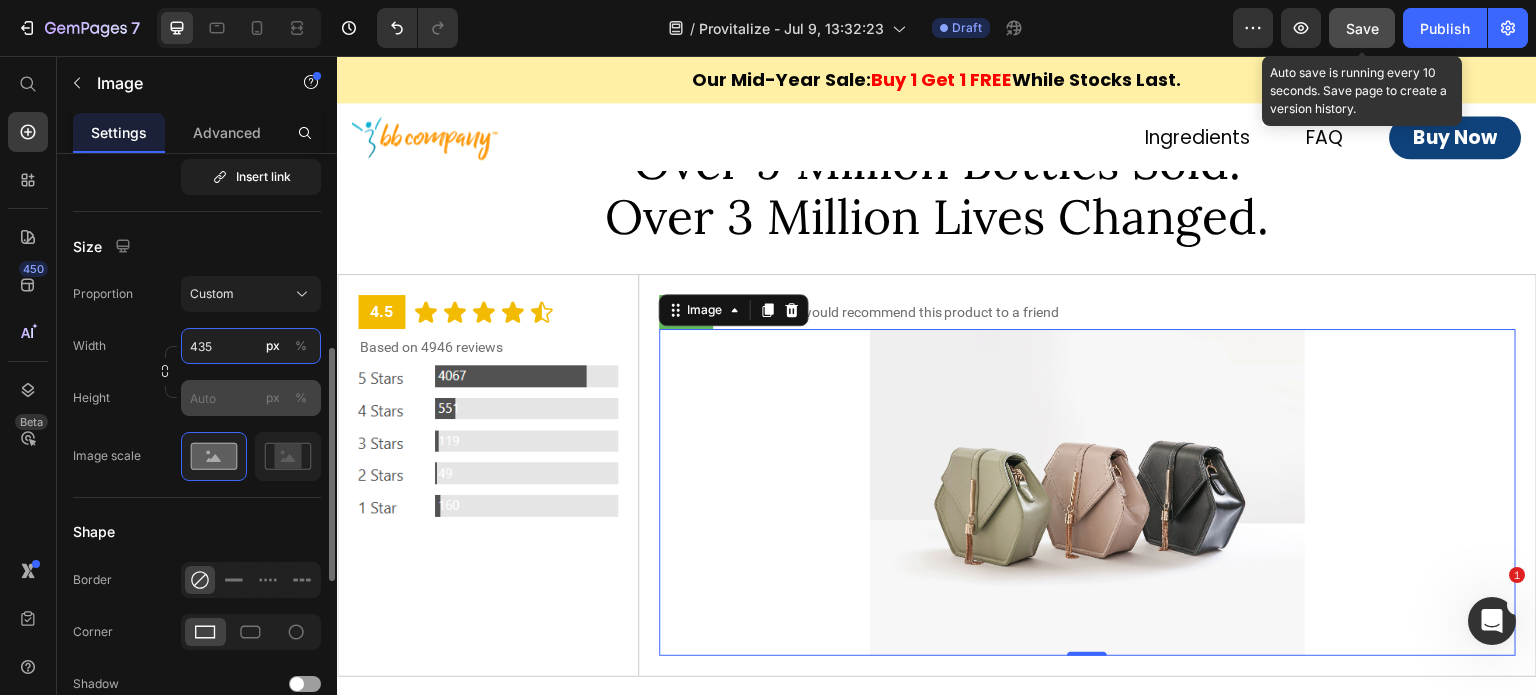 type on "435" 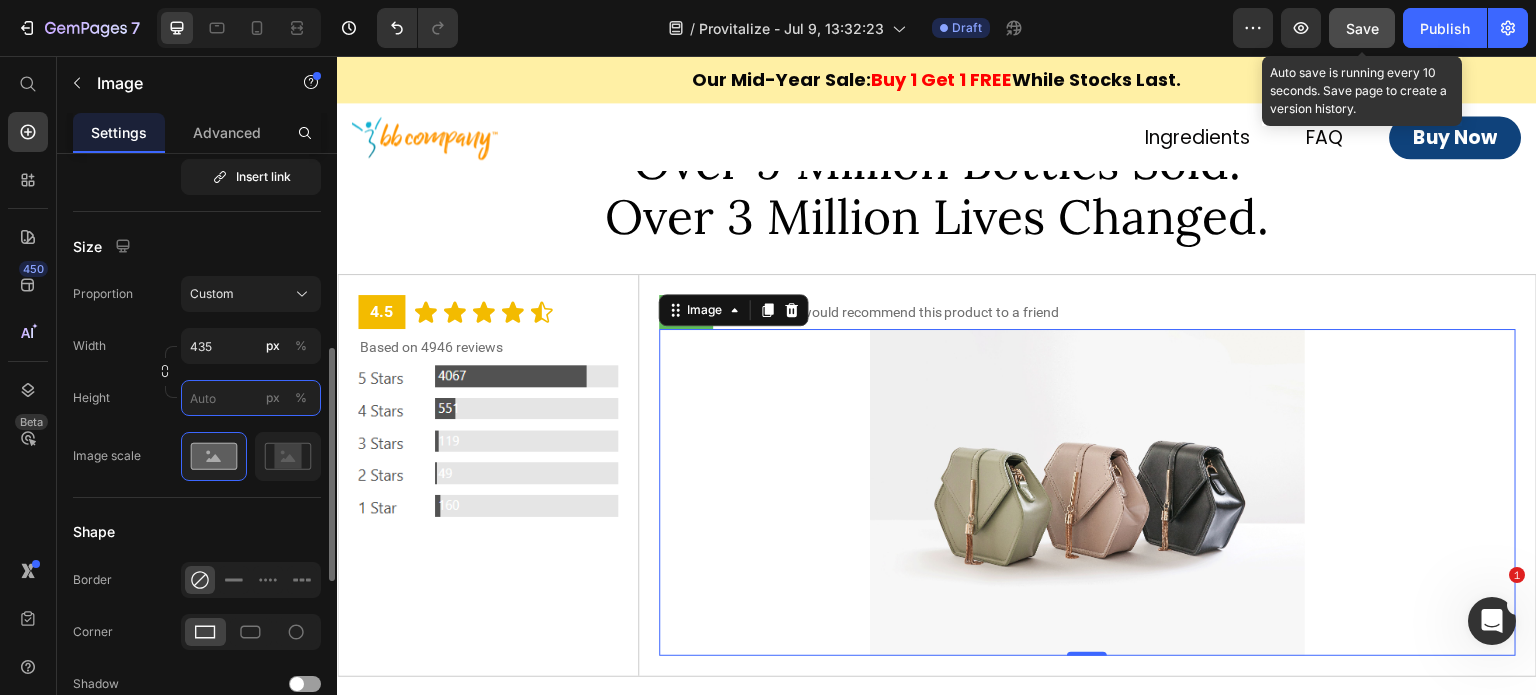 click on "px %" at bounding box center [251, 398] 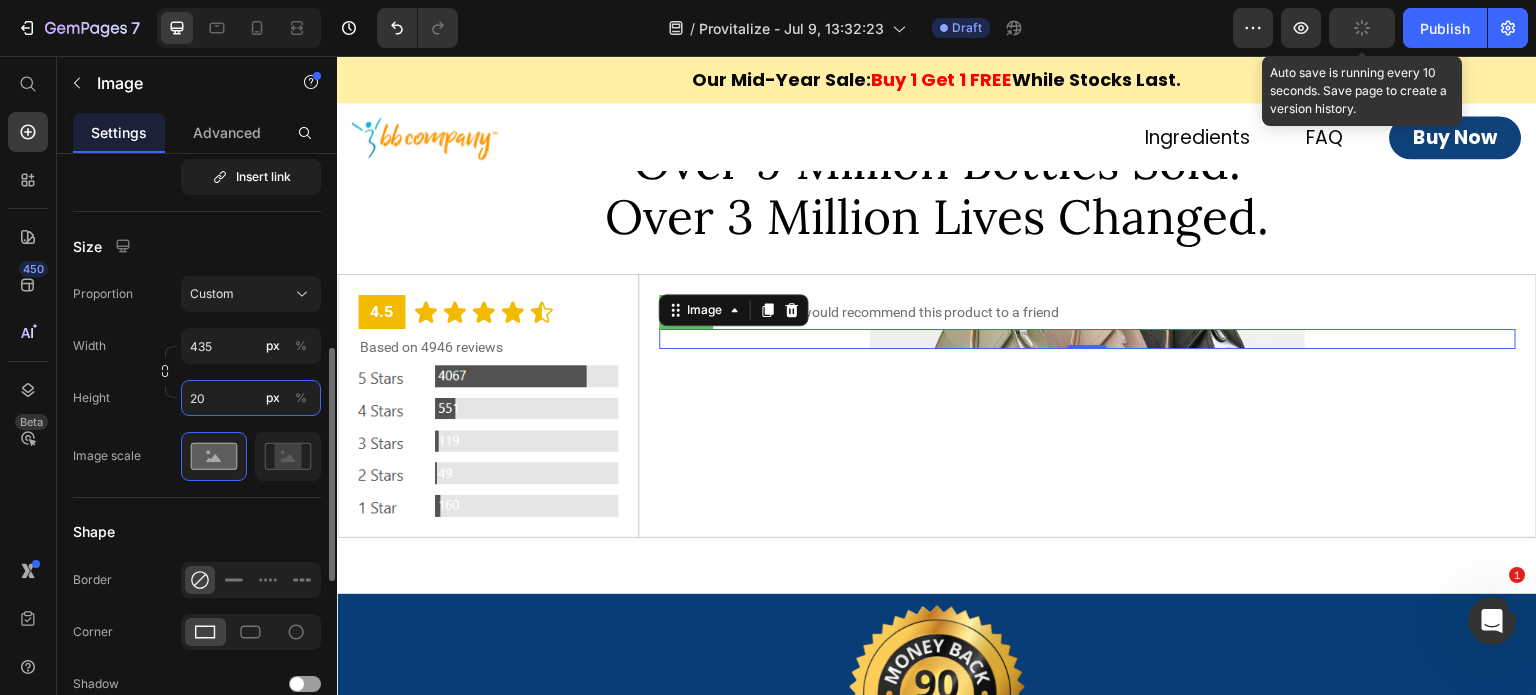 type on "205" 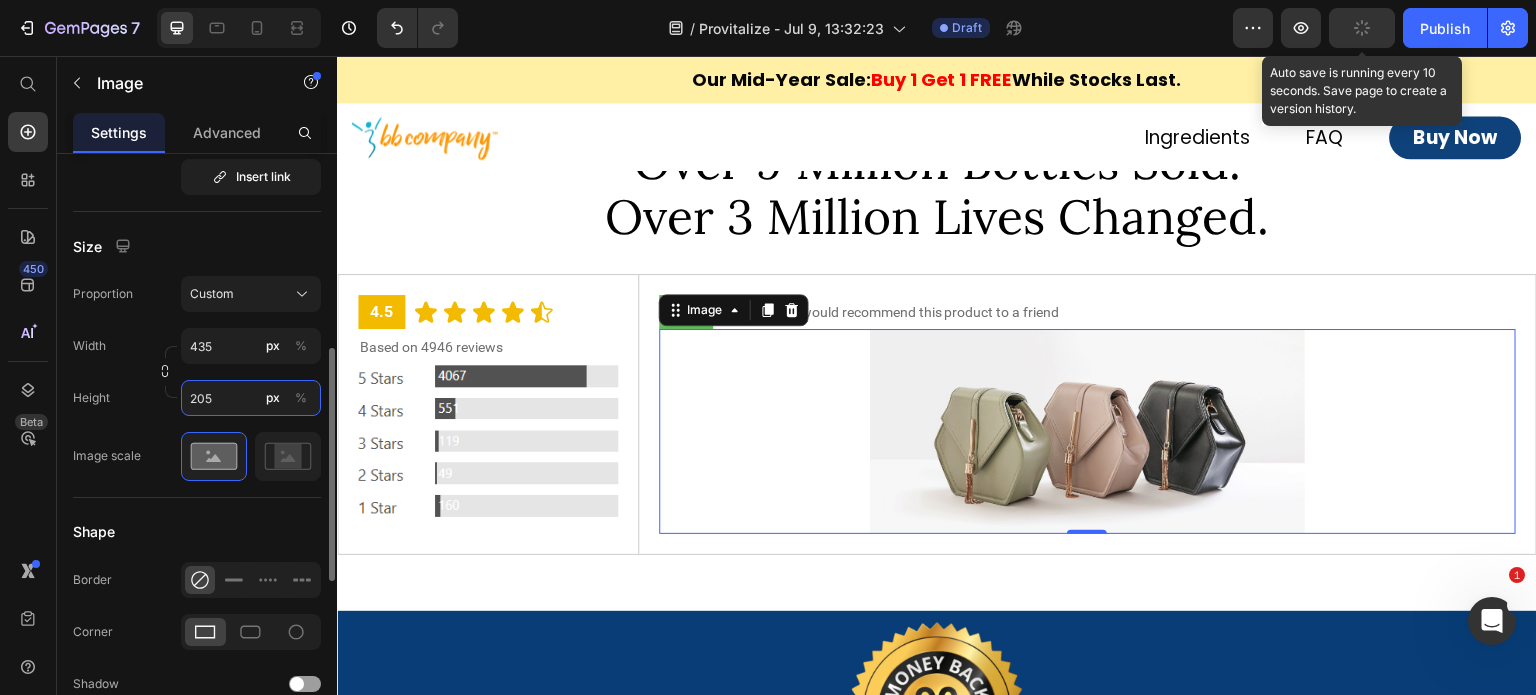 type 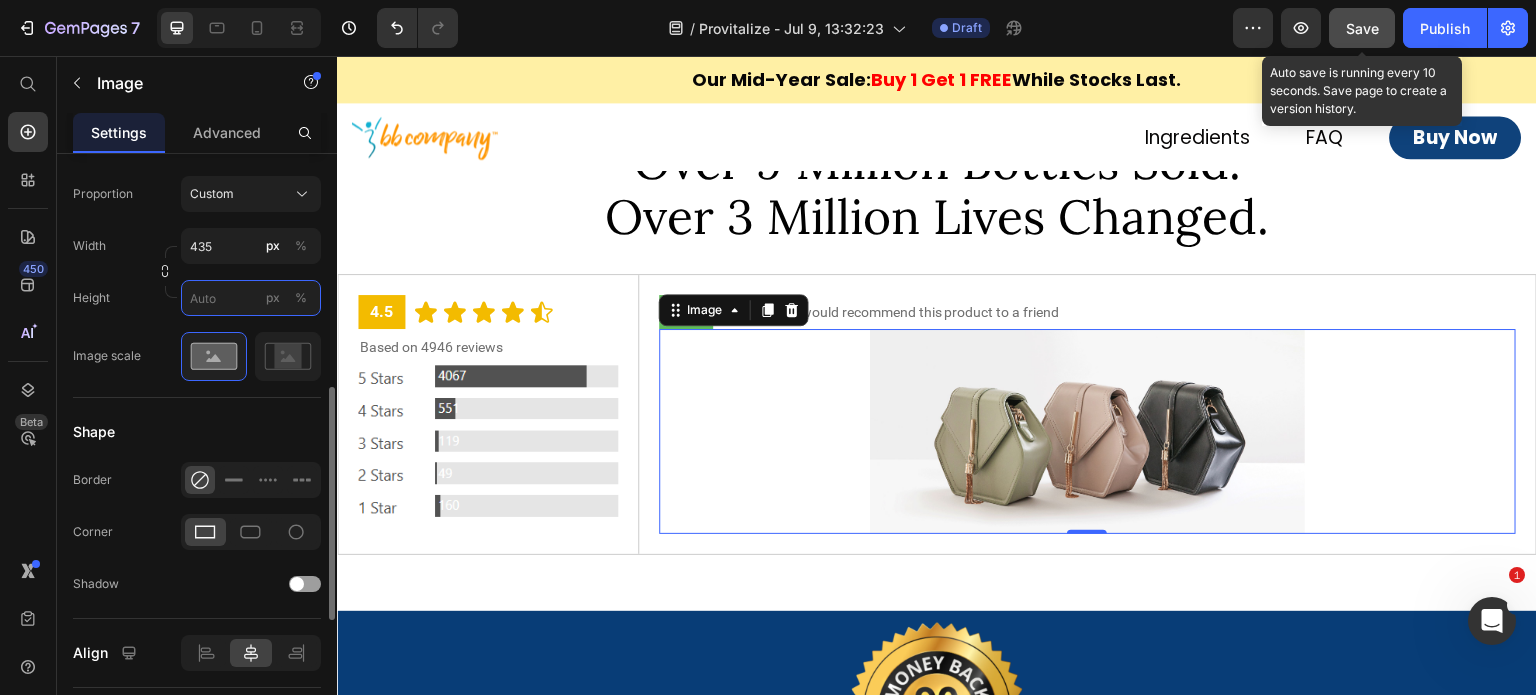 scroll, scrollTop: 800, scrollLeft: 0, axis: vertical 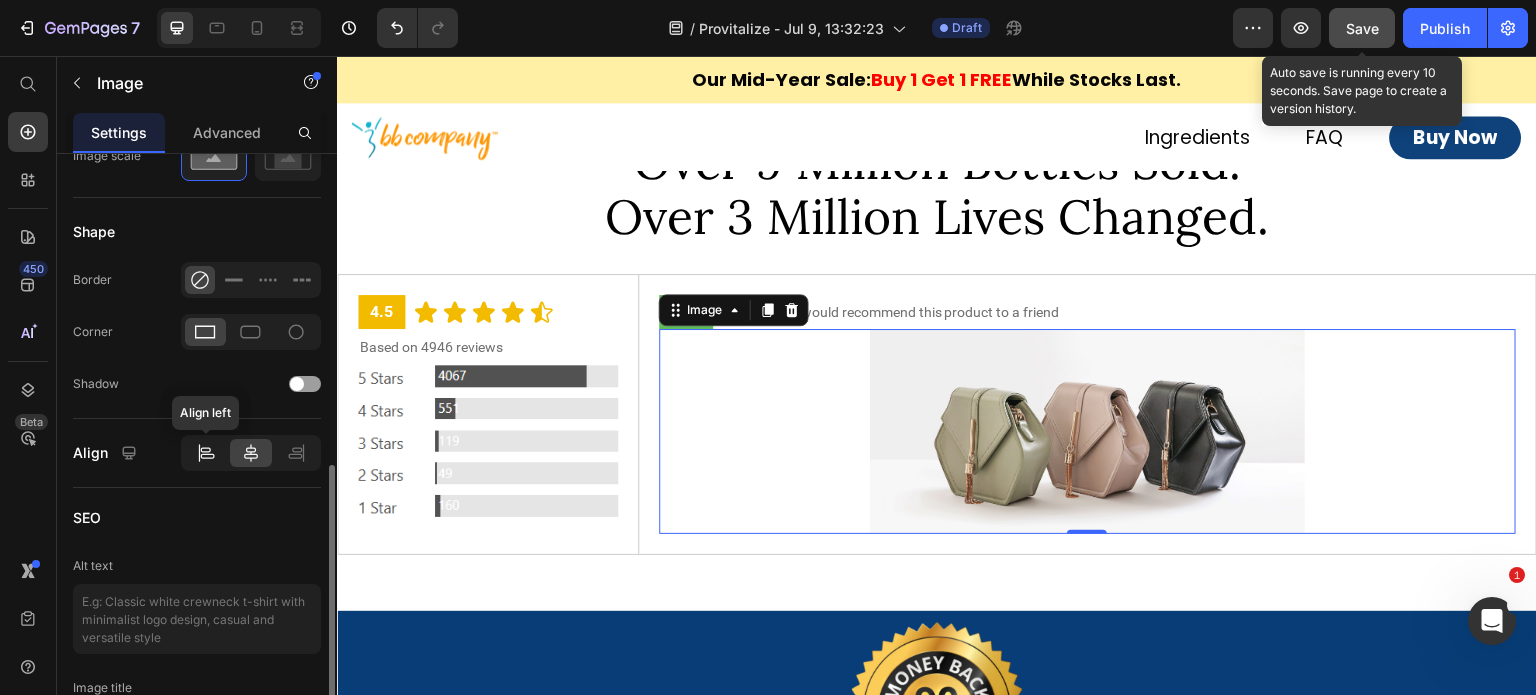 click on "Image Choose Image Upload Image https://ucarecdn.com/ee6d5074-1640-4cc7-8933-47c8589c3dee/-/format/auto/  or   Browse gallery  Preload Insert link Source URL  Insert link  Size Proportion Custom Width 435 px % Height px % Image scale Shape Border Corner Shadow Align Align left SEO Alt text Image title" at bounding box center (197, 72) 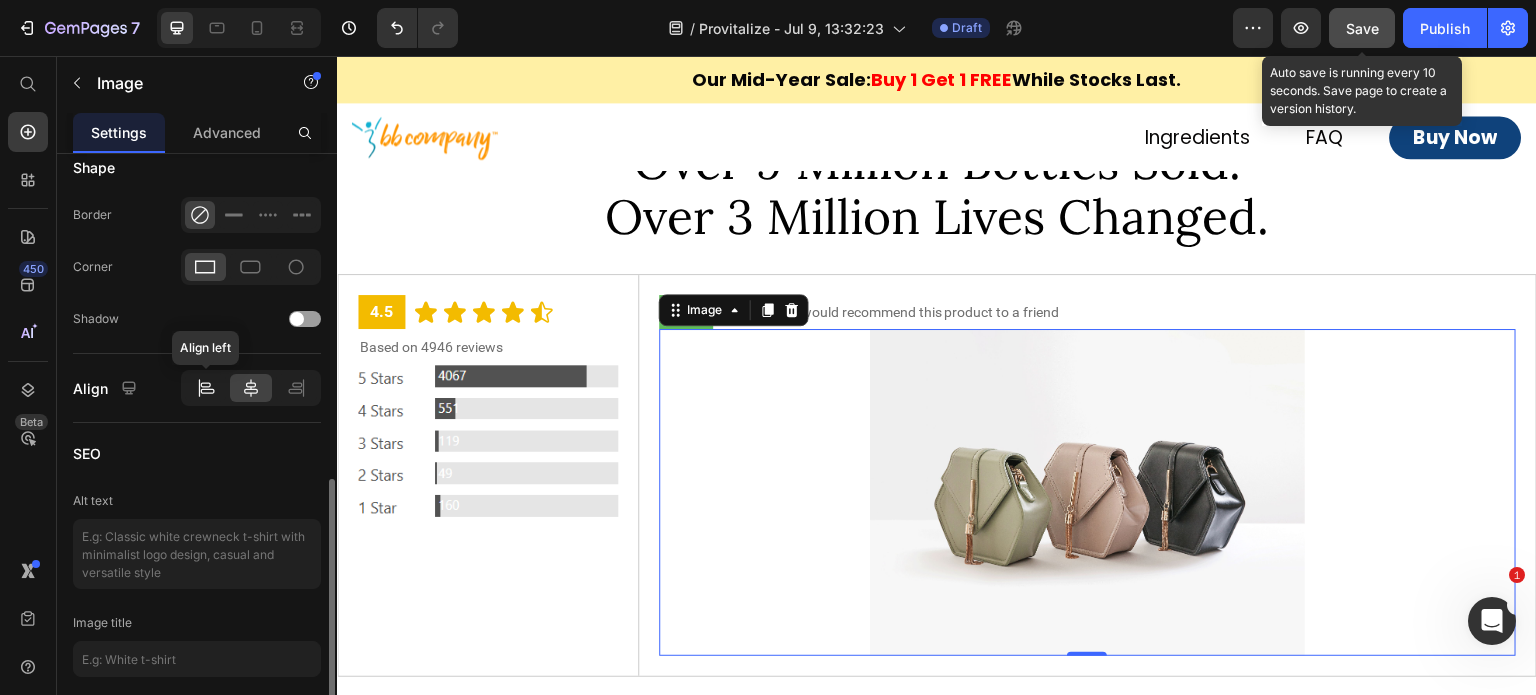 click 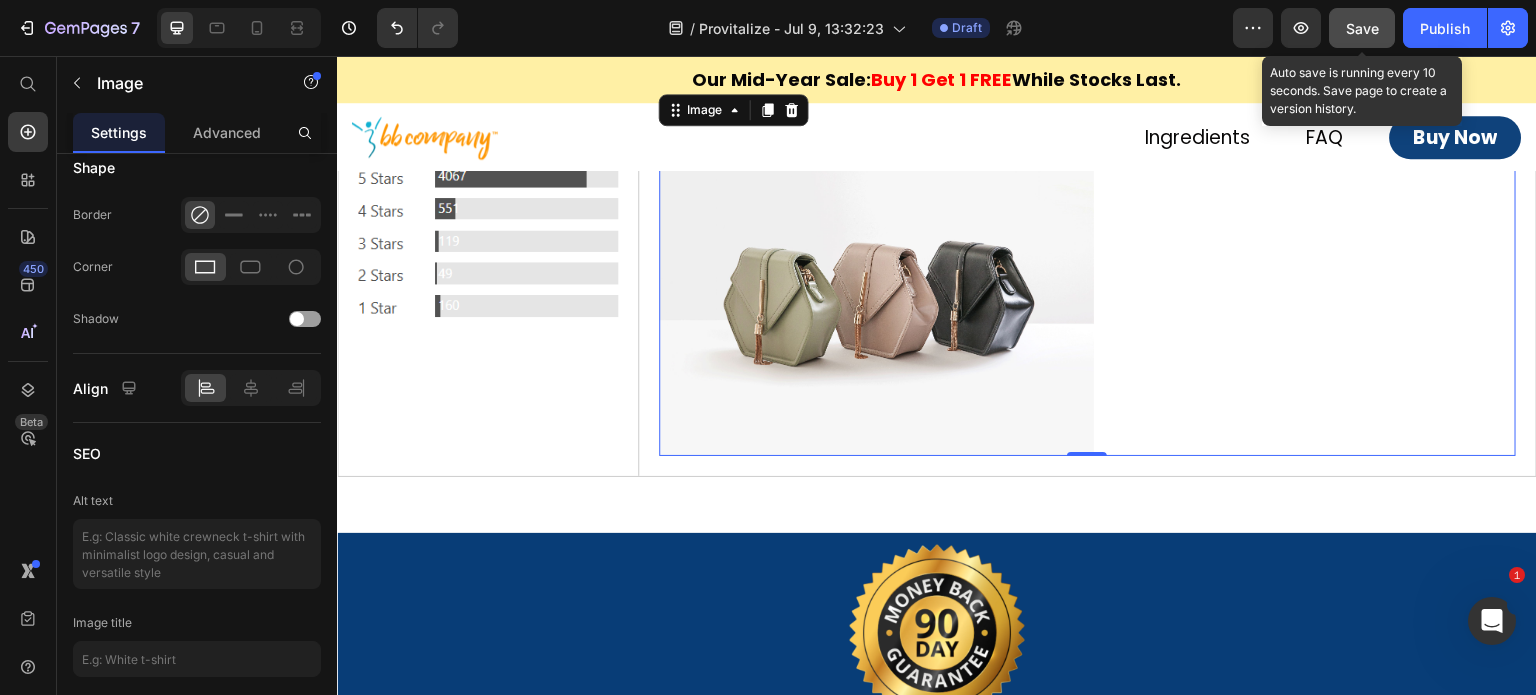 scroll, scrollTop: 7873, scrollLeft: 0, axis: vertical 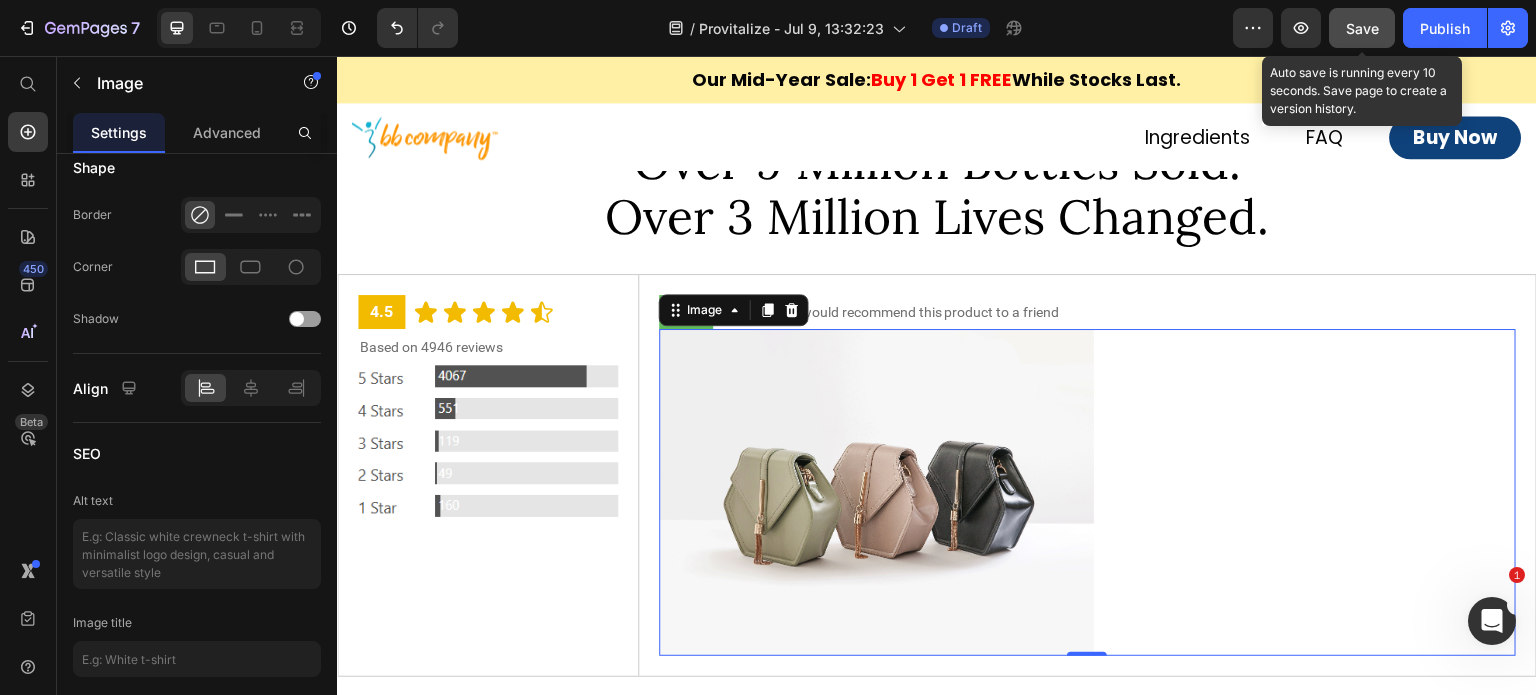 click at bounding box center [1088, 492] 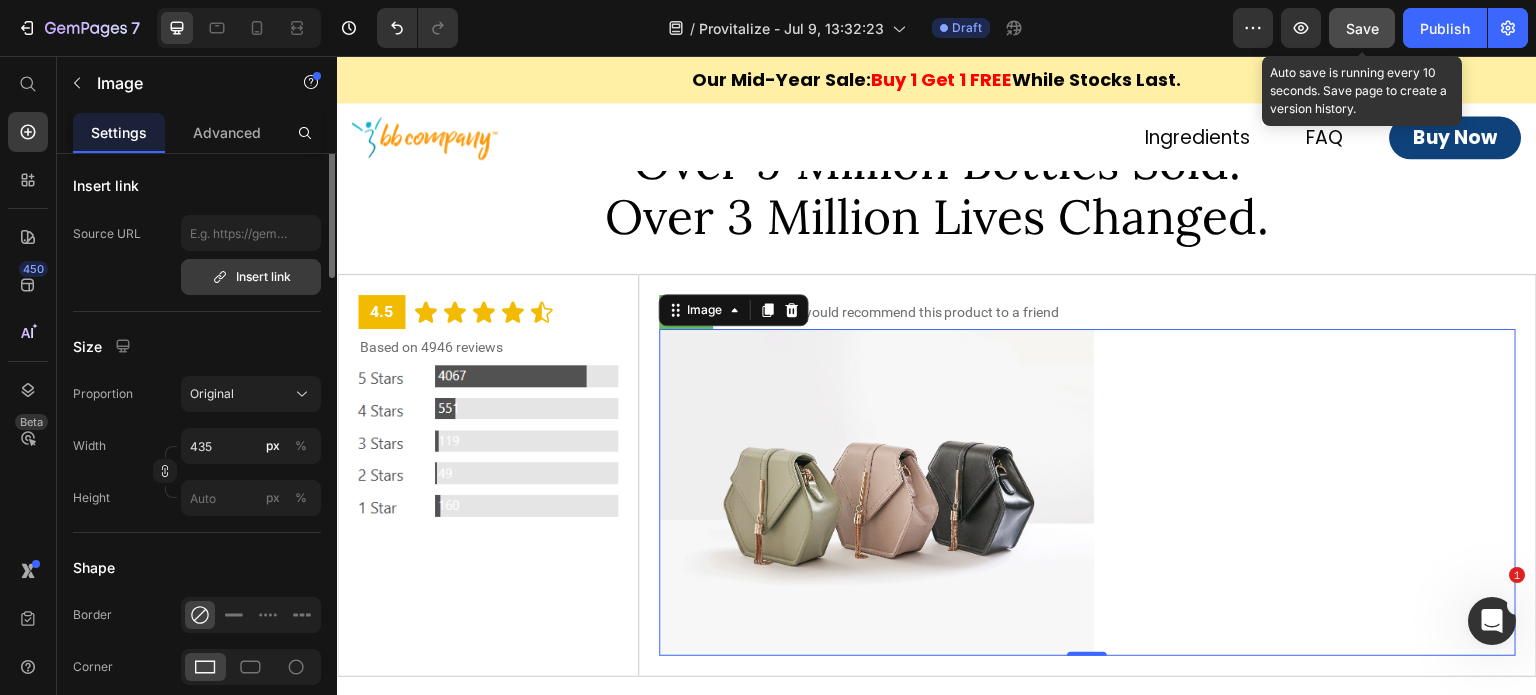 scroll, scrollTop: 100, scrollLeft: 0, axis: vertical 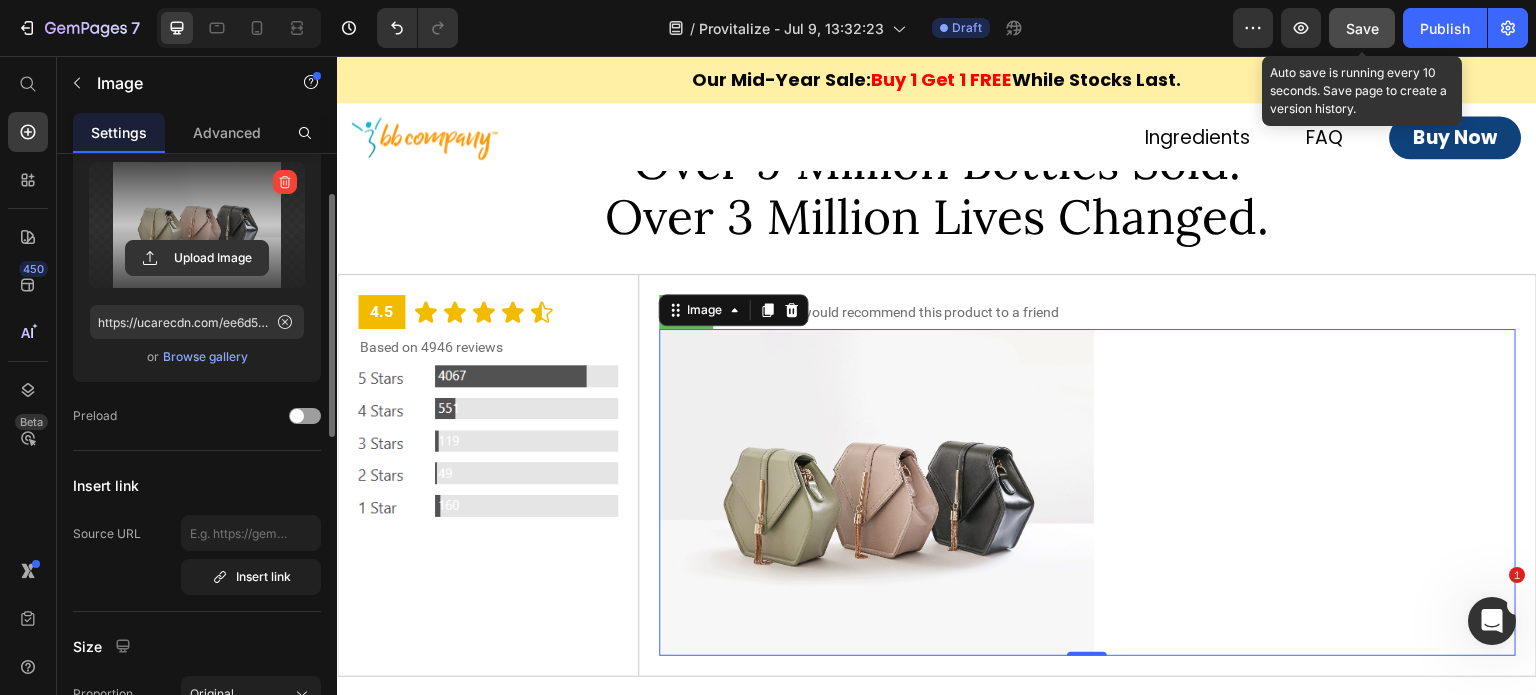 click at bounding box center (197, 225) 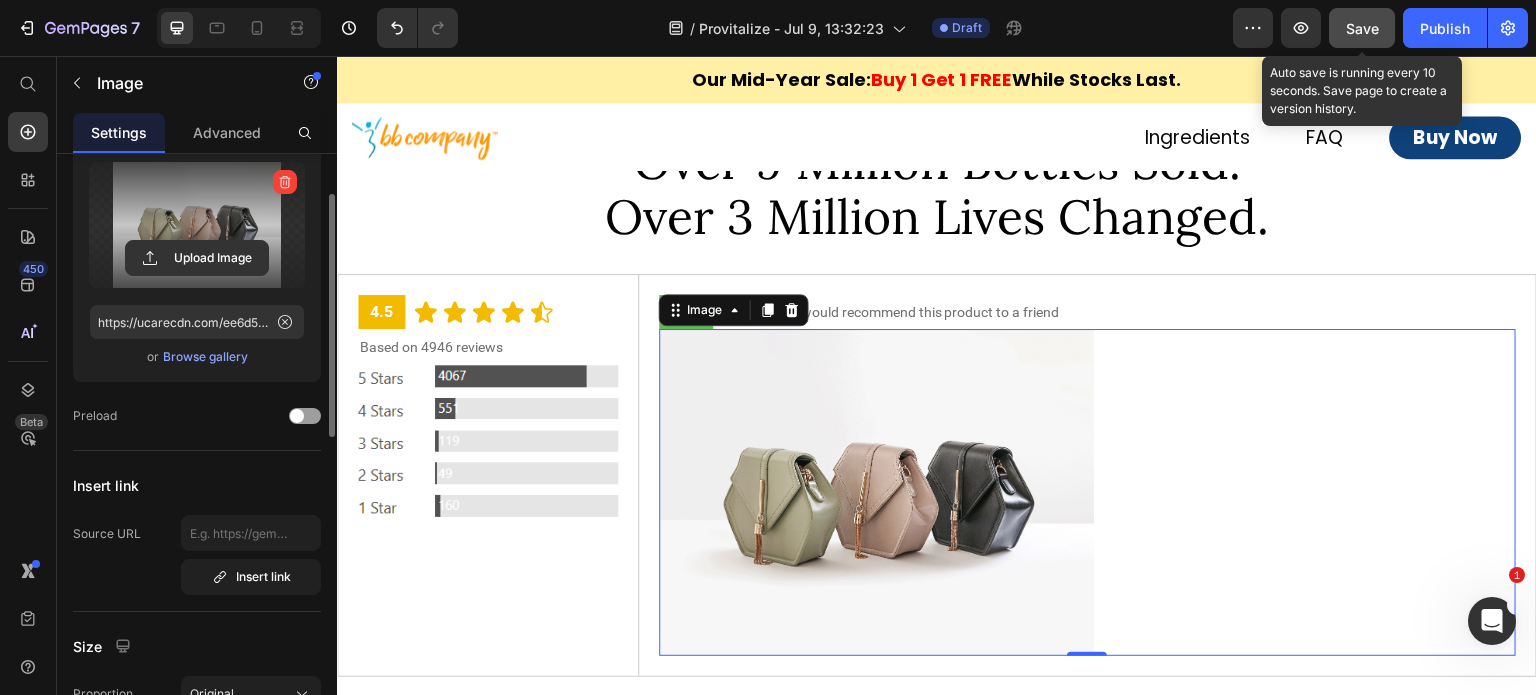 click 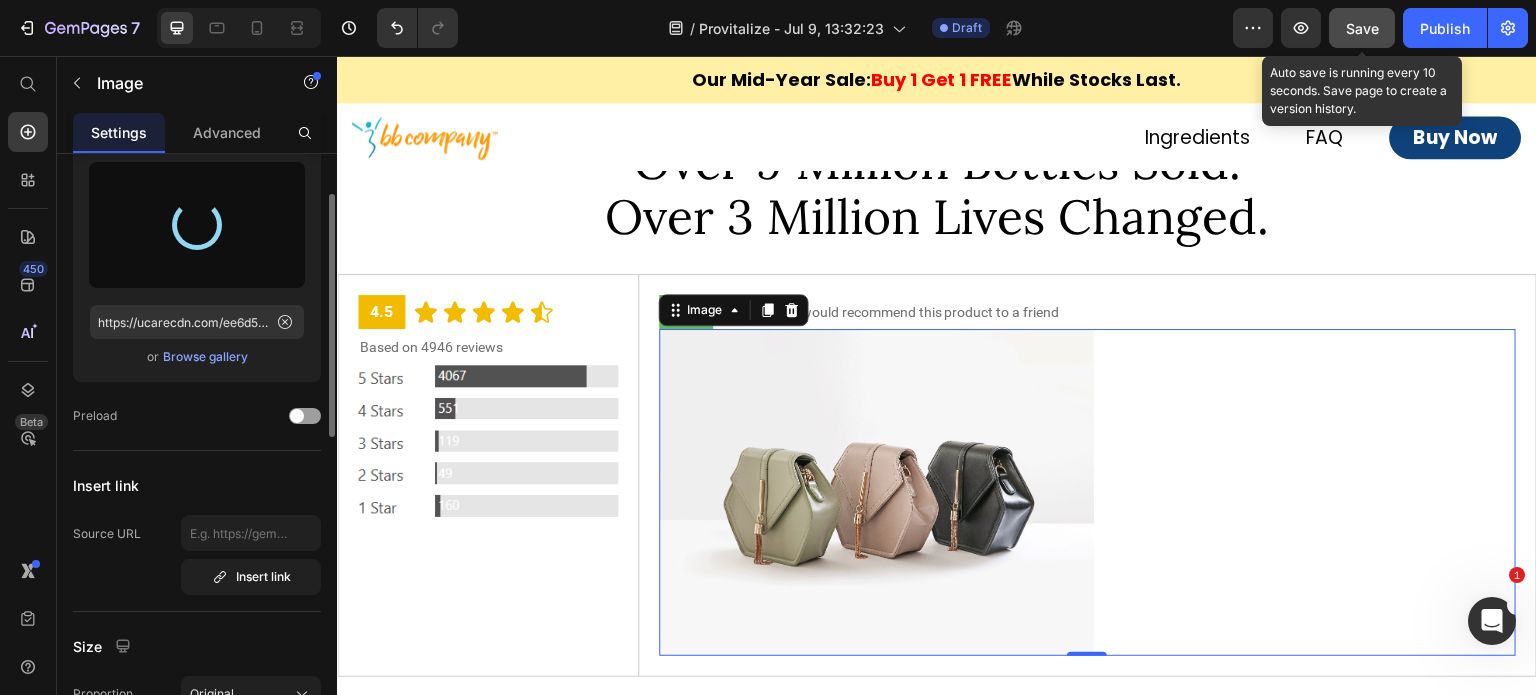 type on "https://cdn.shopify.com/s/files/1/0715/1209/6947/files/gempages_566339328339346466-c9d907fa-6fe7-4ecf-9e39-1603bfc155c2.png" 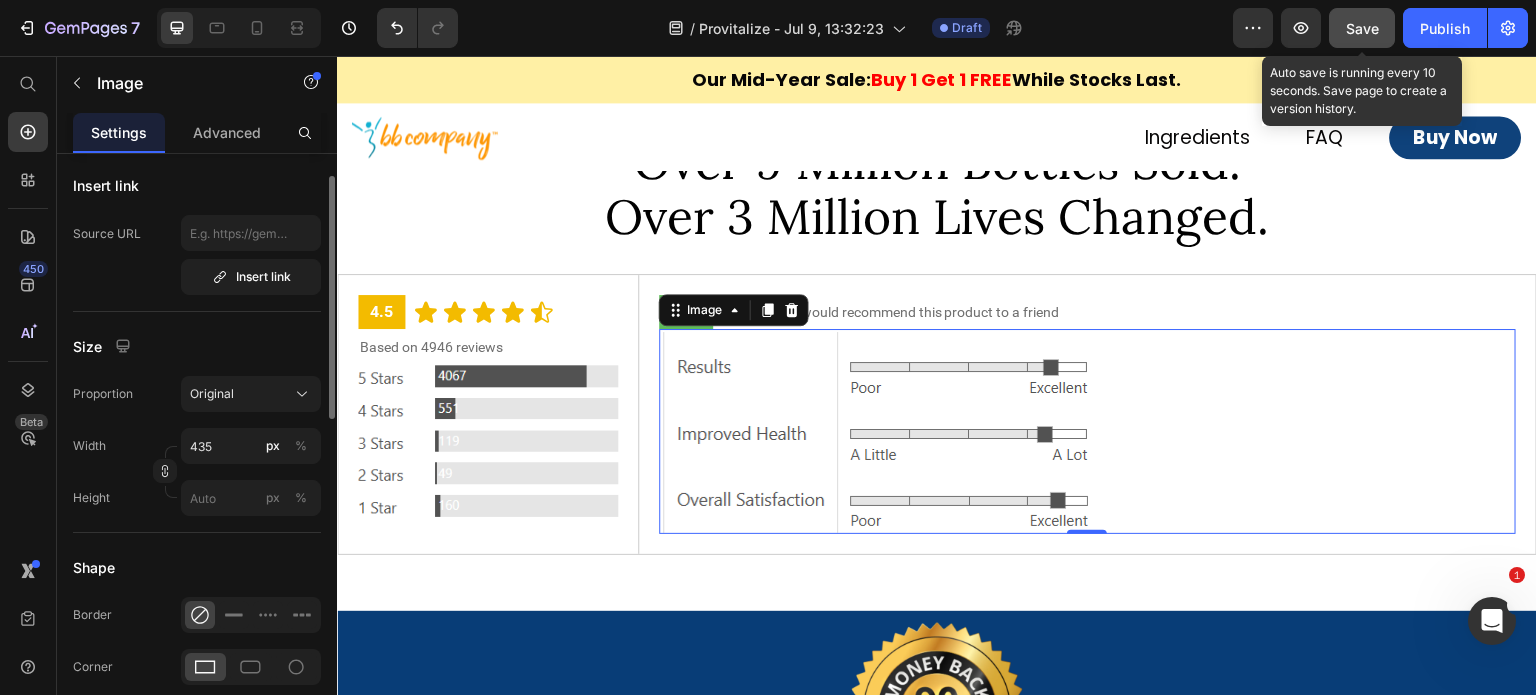 scroll, scrollTop: 500, scrollLeft: 0, axis: vertical 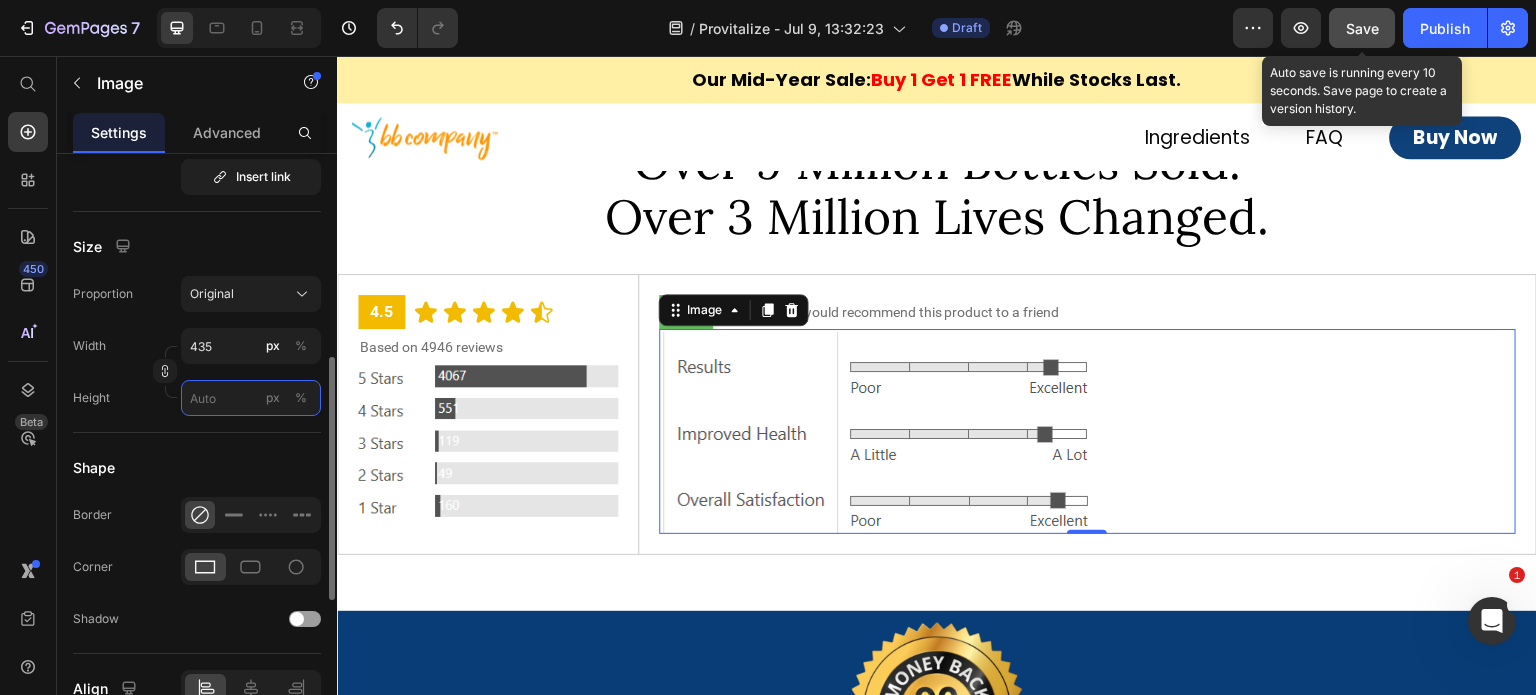 click on "px %" at bounding box center (251, 398) 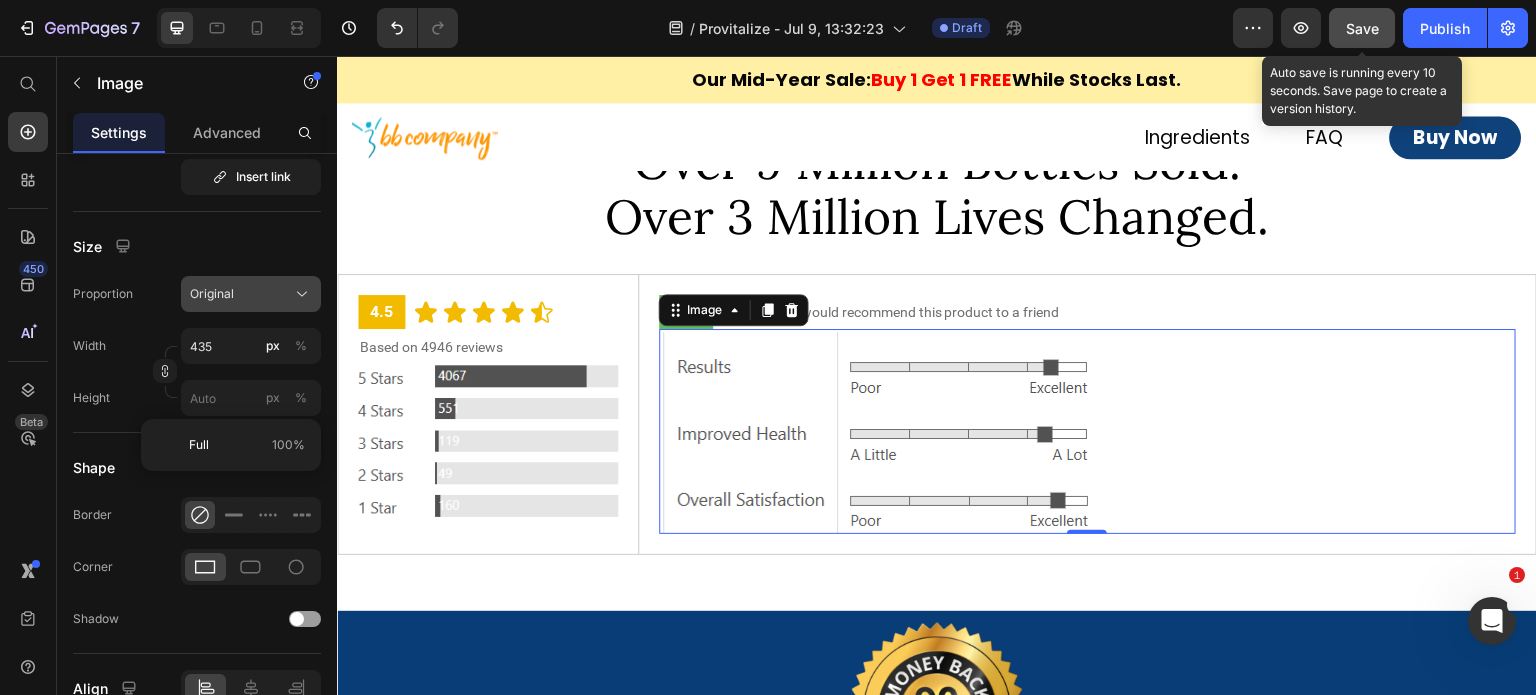 click on "Original" at bounding box center [212, 294] 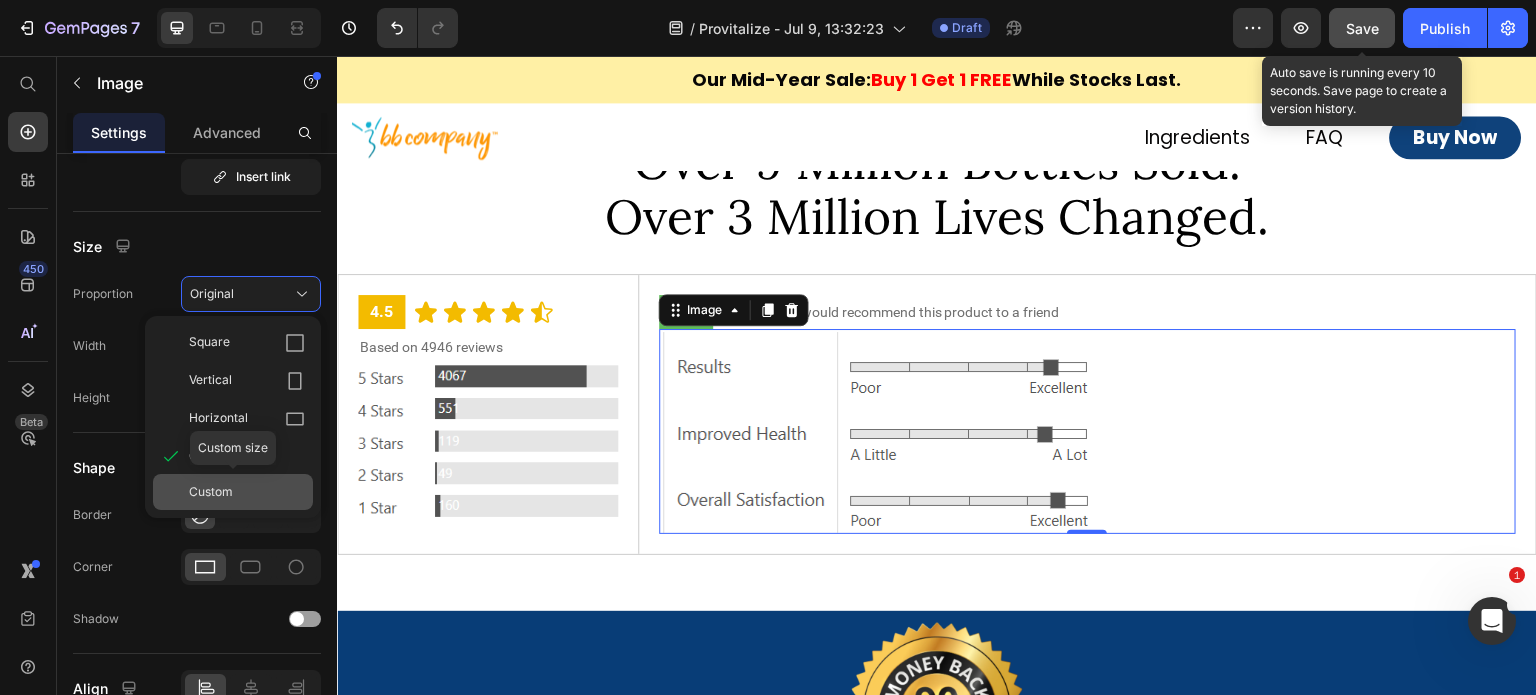 click on "Custom" at bounding box center [247, 492] 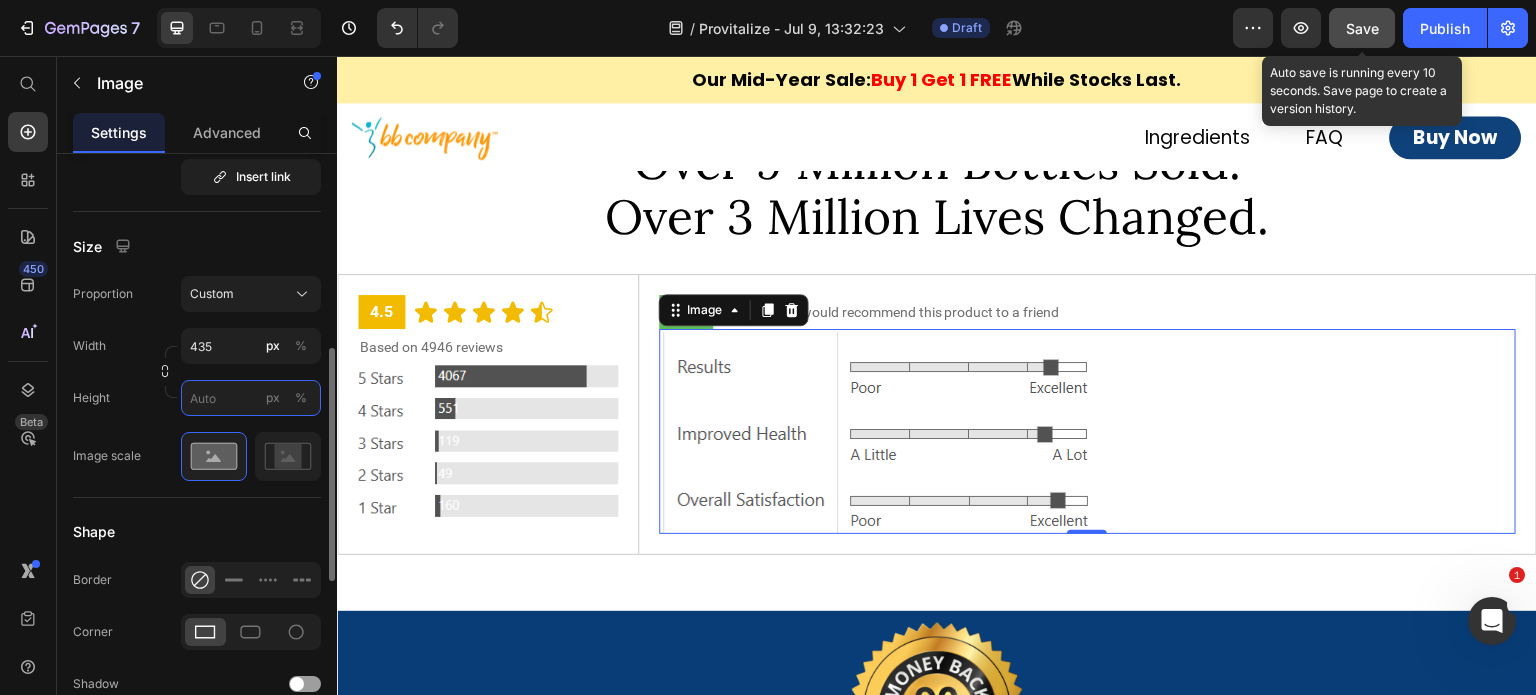 click on "px %" at bounding box center [251, 398] 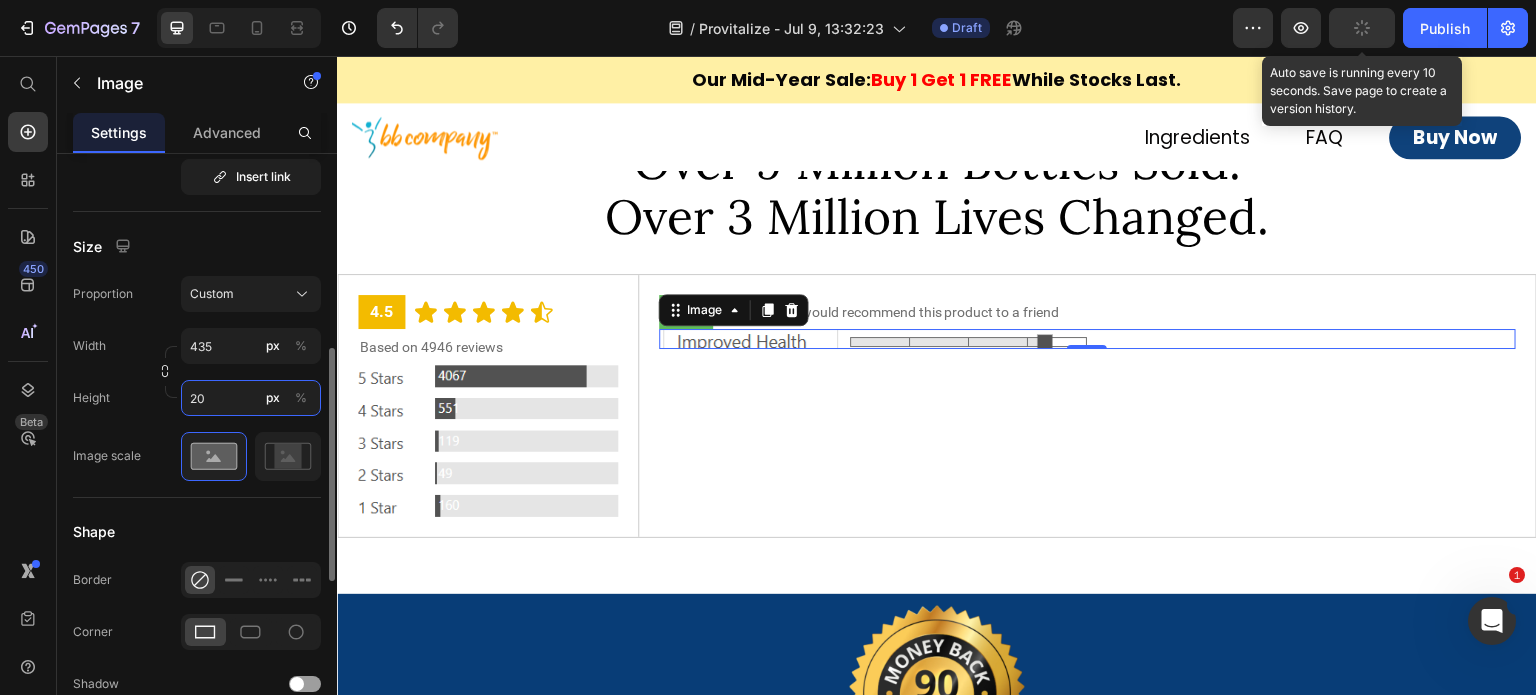 type on "205" 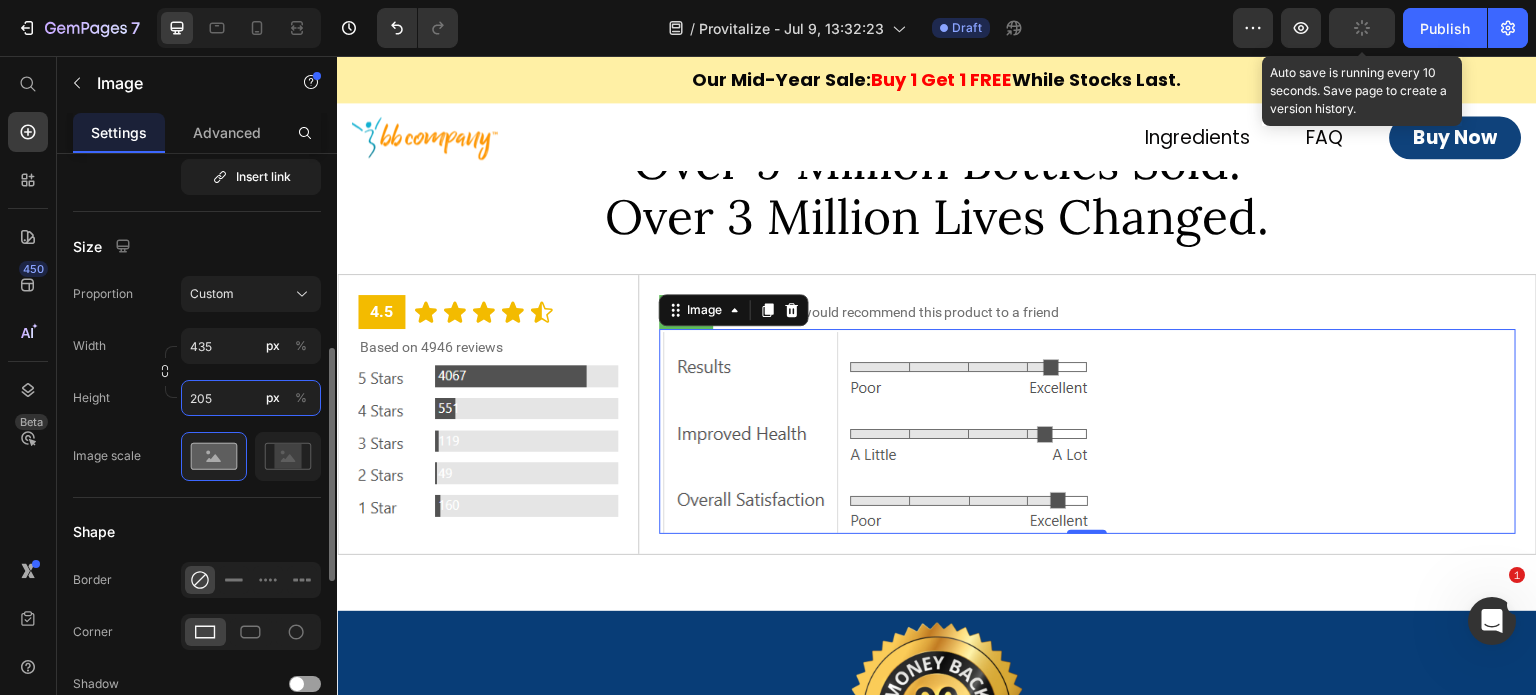 type 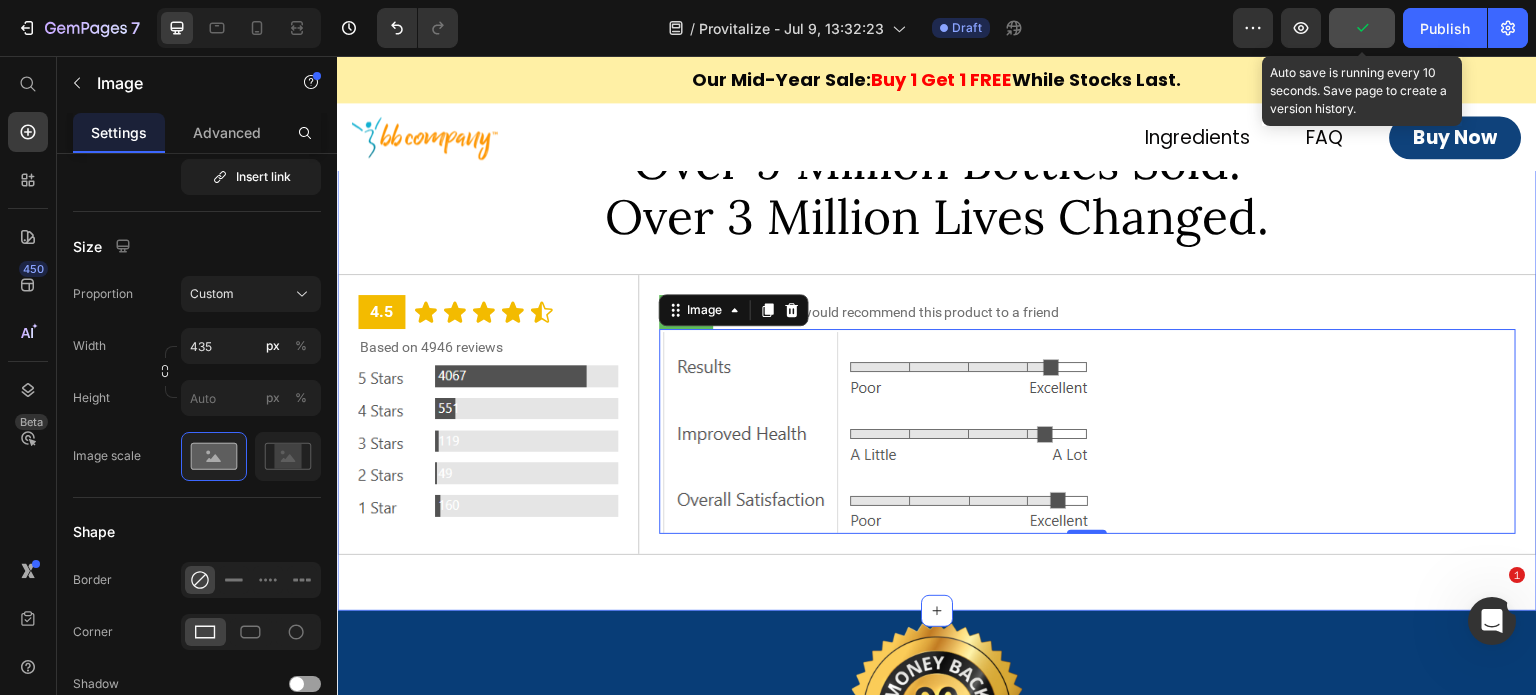 click on "⁠⁠⁠⁠⁠⁠⁠ Over 9 Million Bottles Sold. Over 3 Million Lives Changed. Heading 4.5 Text Block Icon Icon Icon Icon
Icon Icon List Row Based on 4946 reviews Text Block Image Row 92% Text Block of reviewers would recommend this product to a friend Text Block Row Image   0 Row Row Row Section 10" at bounding box center [937, 352] 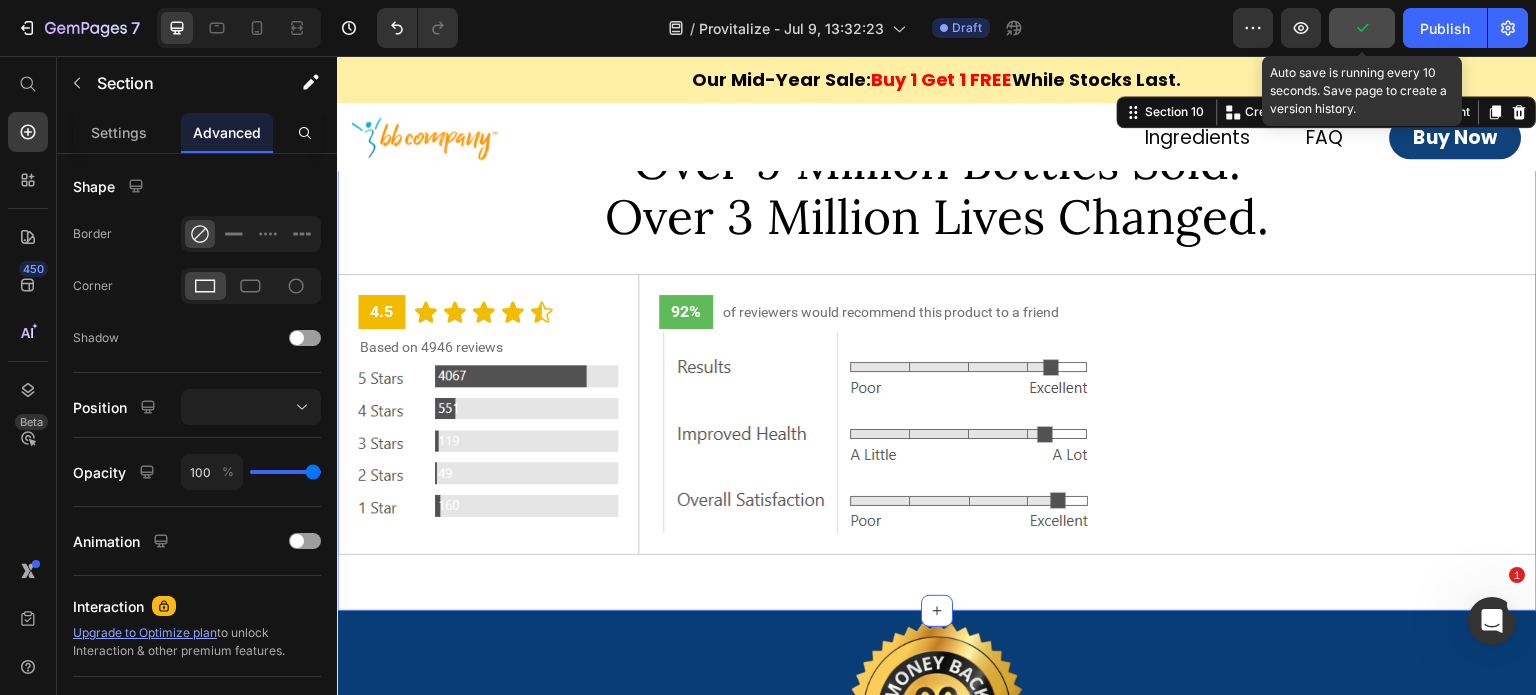 scroll, scrollTop: 0, scrollLeft: 0, axis: both 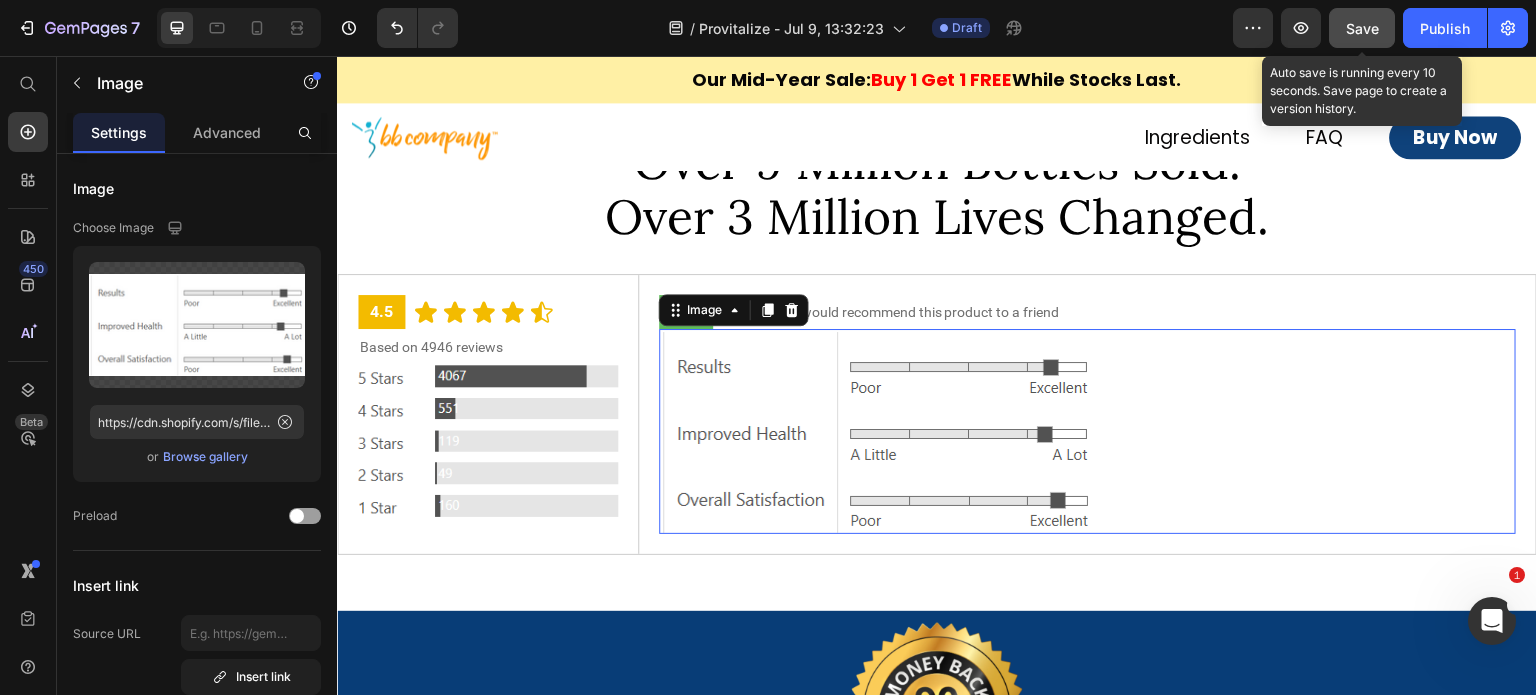 click at bounding box center (1088, 431) 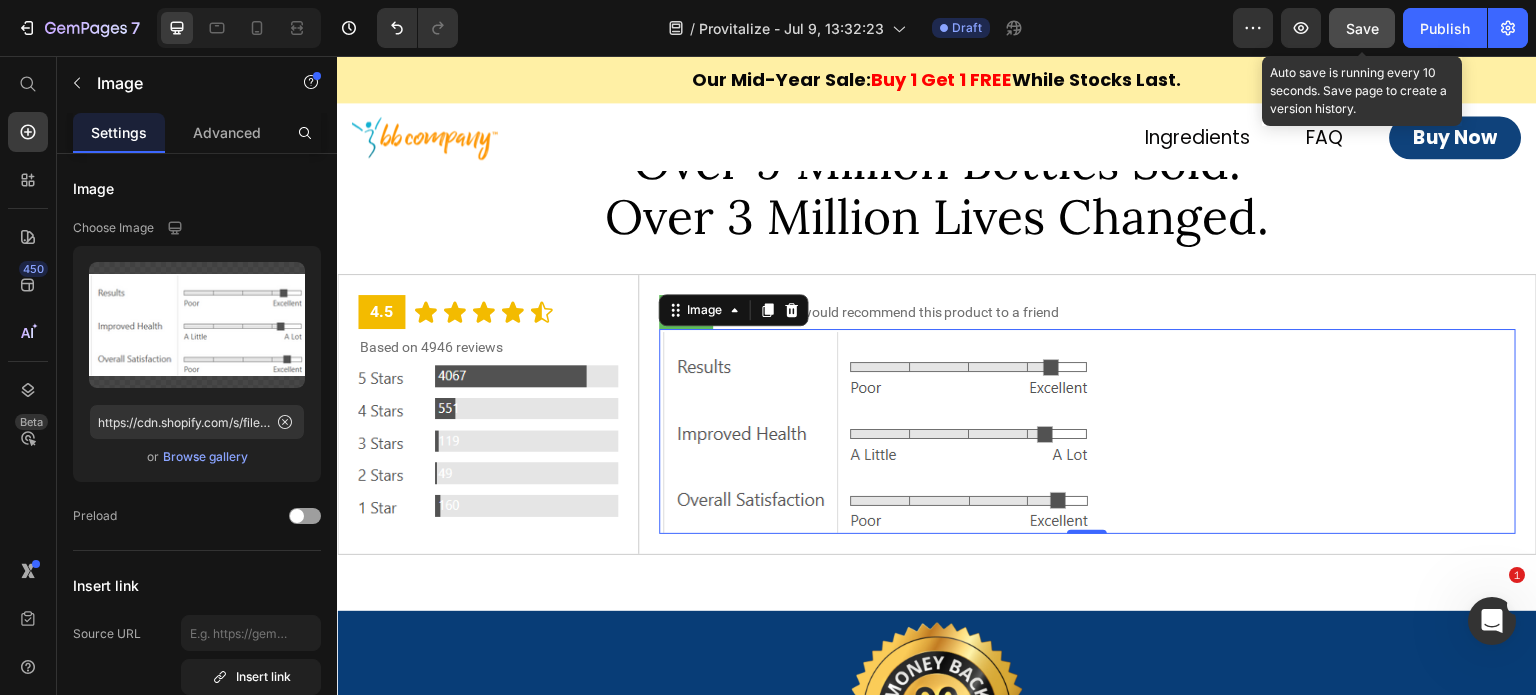 click at bounding box center (1088, 431) 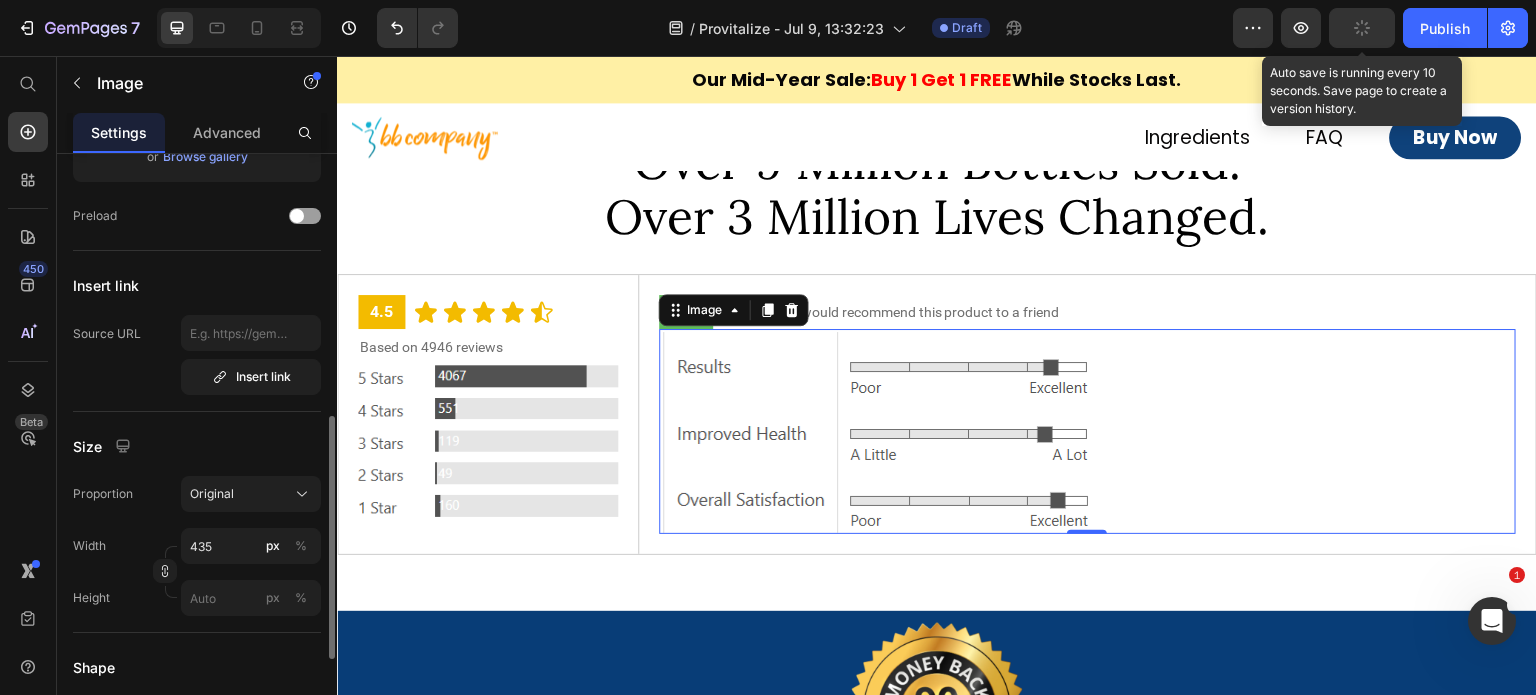 scroll, scrollTop: 400, scrollLeft: 0, axis: vertical 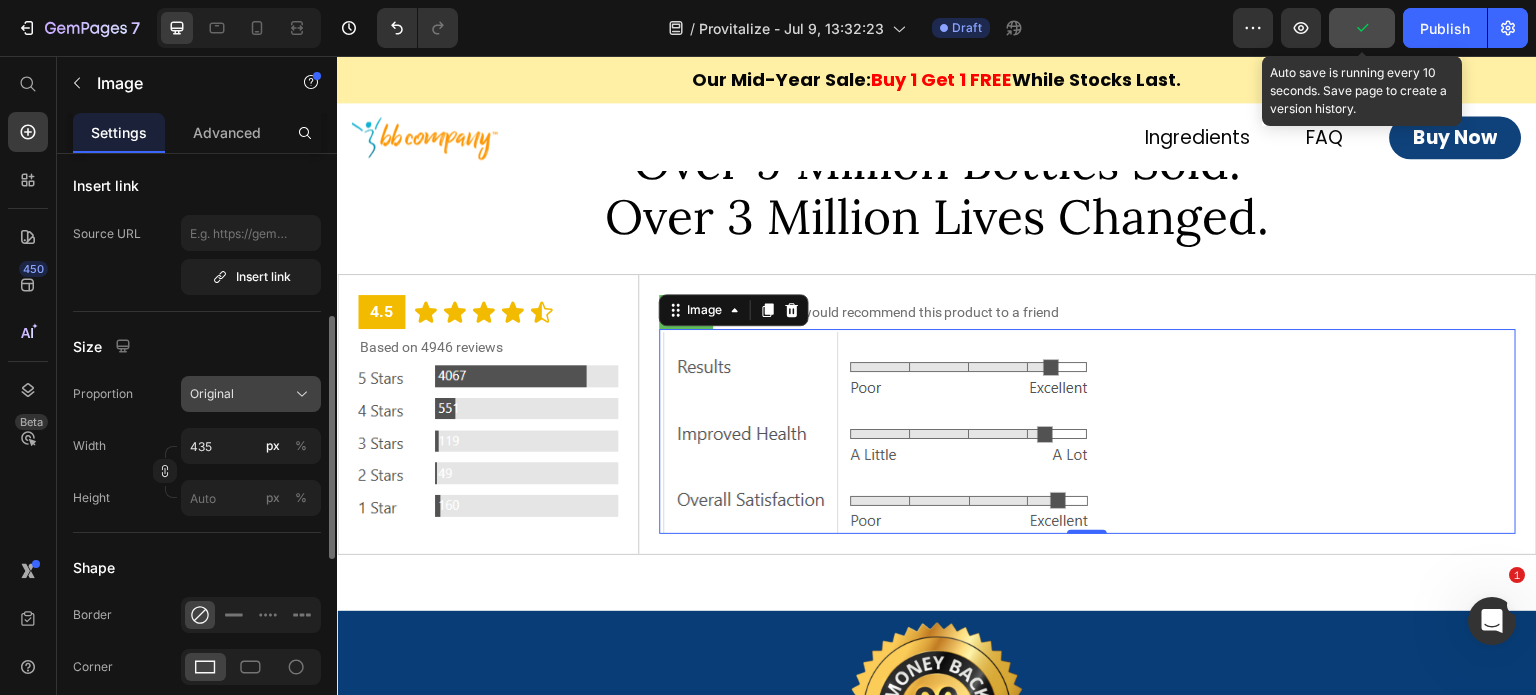 click on "Original" at bounding box center (251, 394) 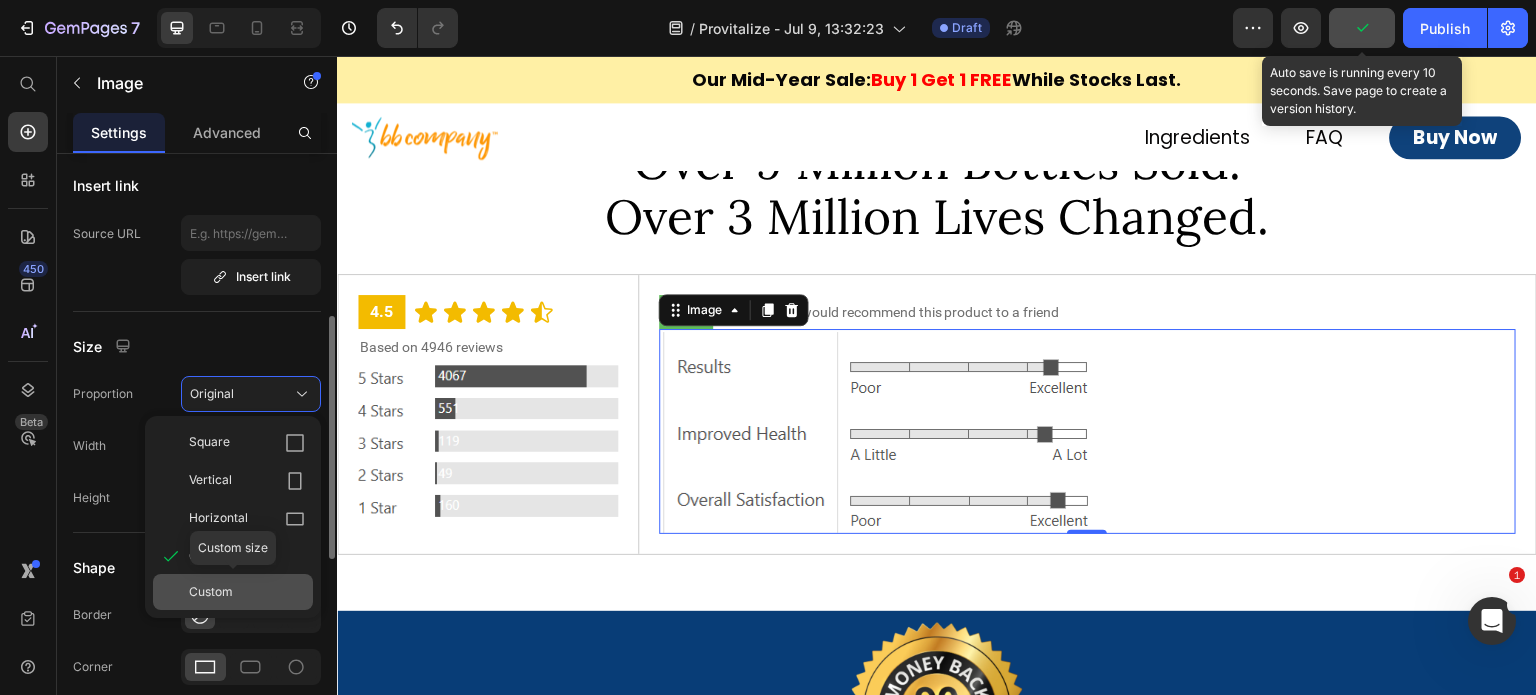 click on "Custom" at bounding box center (211, 592) 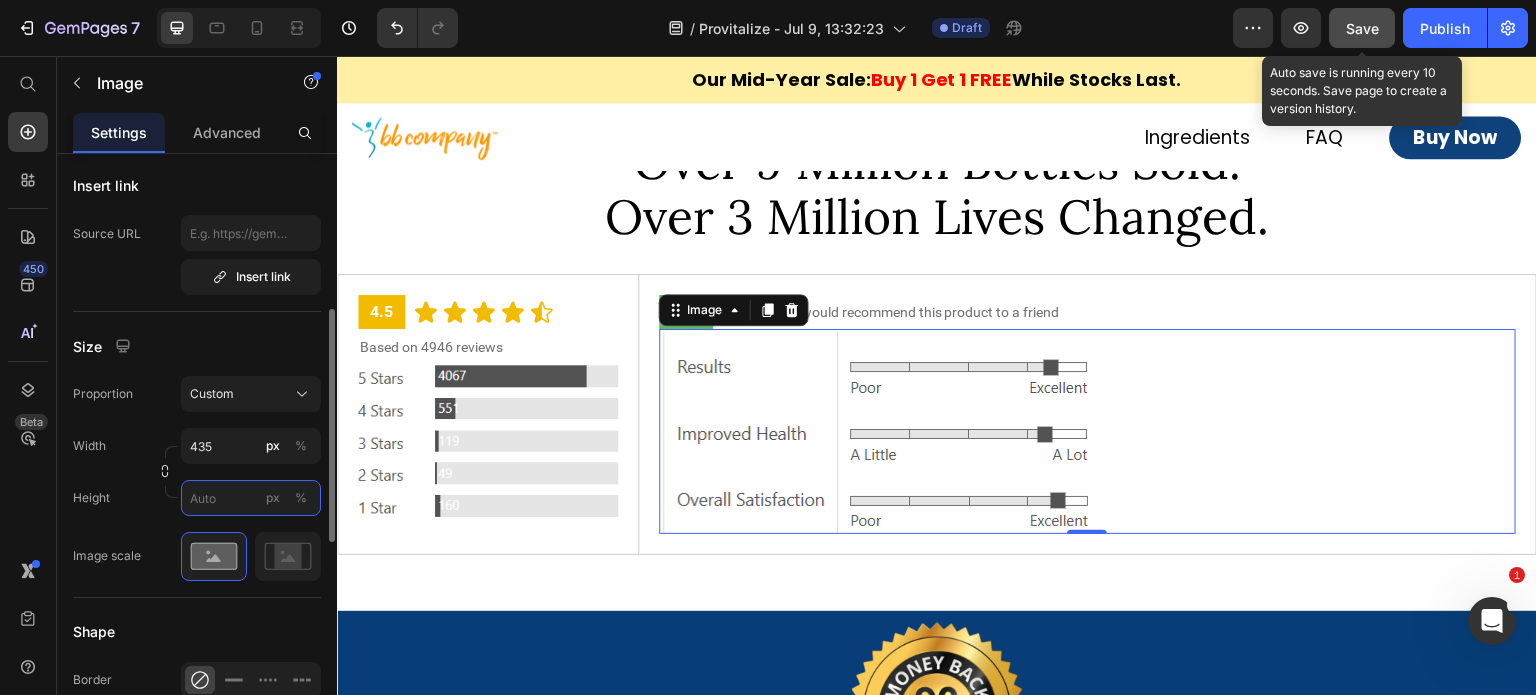 click on "px %" at bounding box center (251, 498) 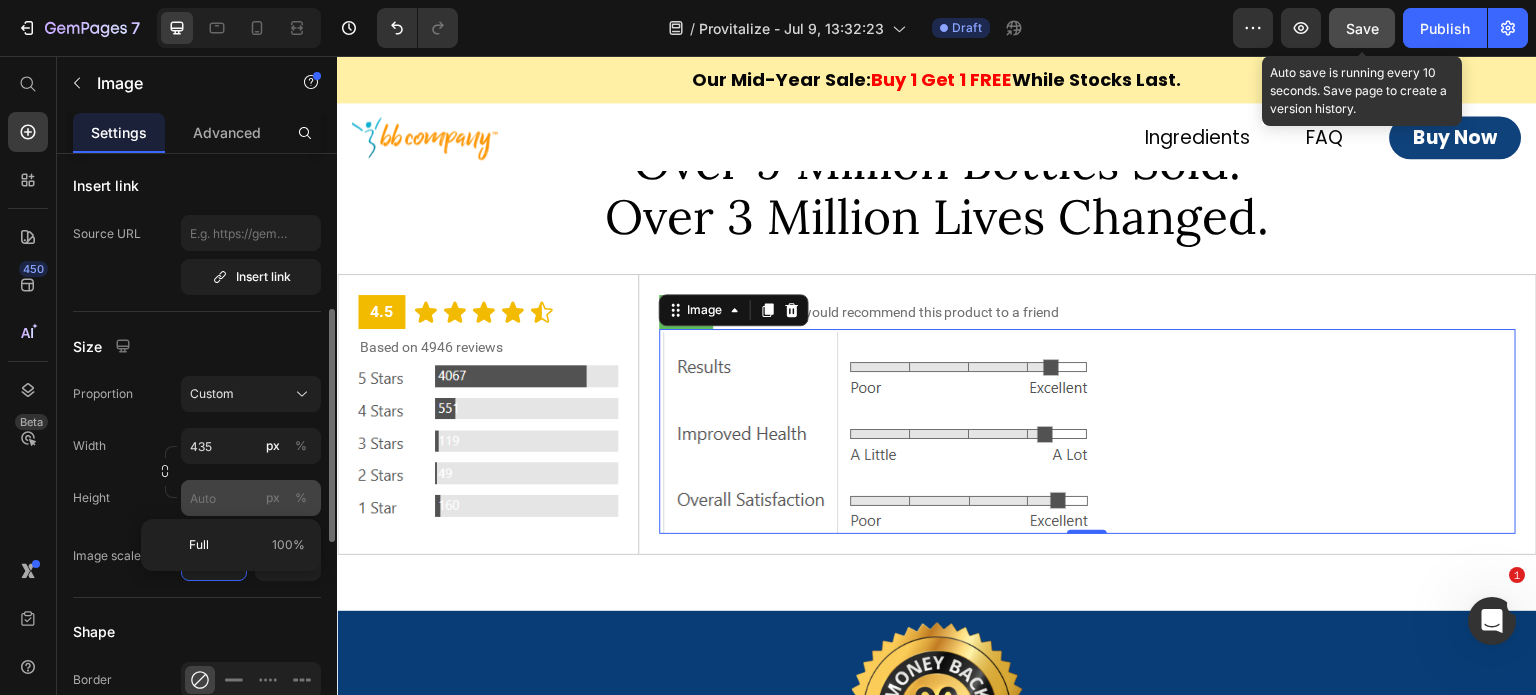 click on "px" at bounding box center [273, 498] 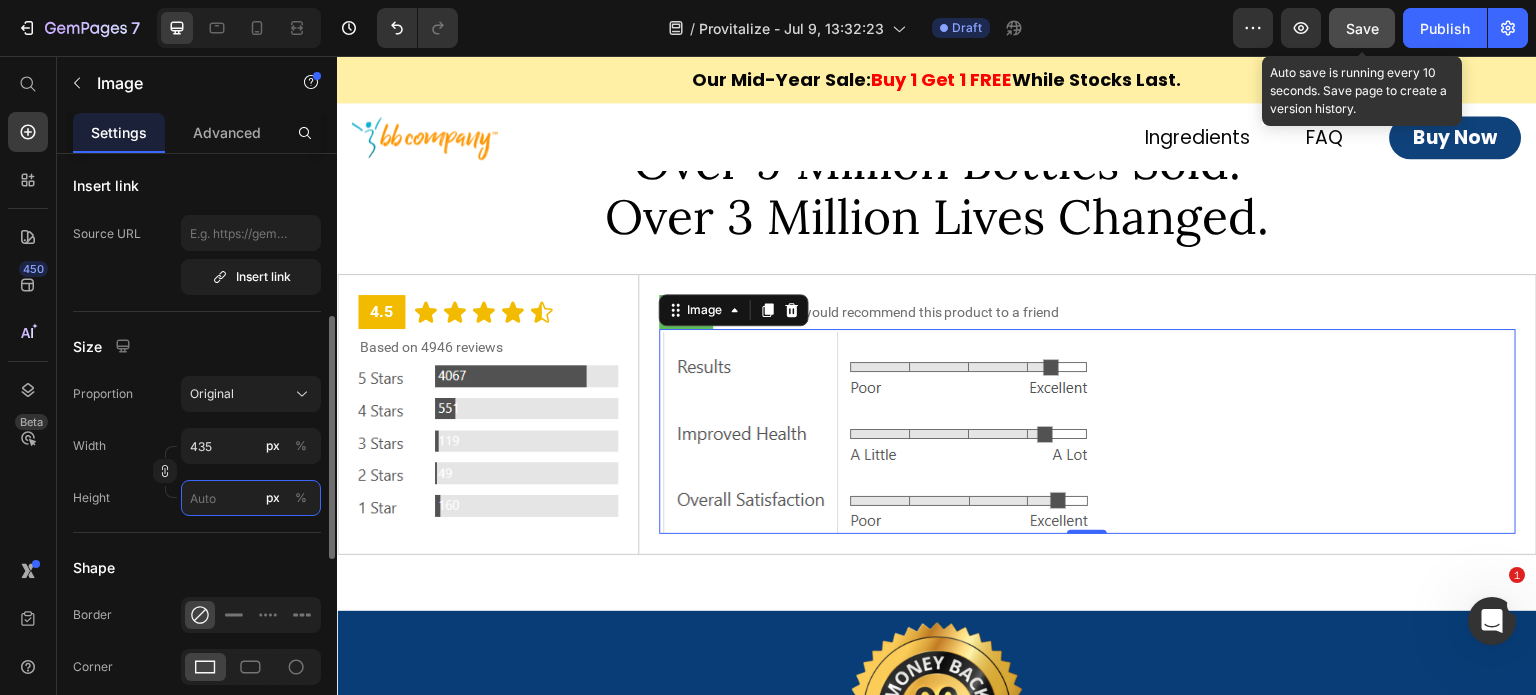 click on "px %" at bounding box center [251, 498] 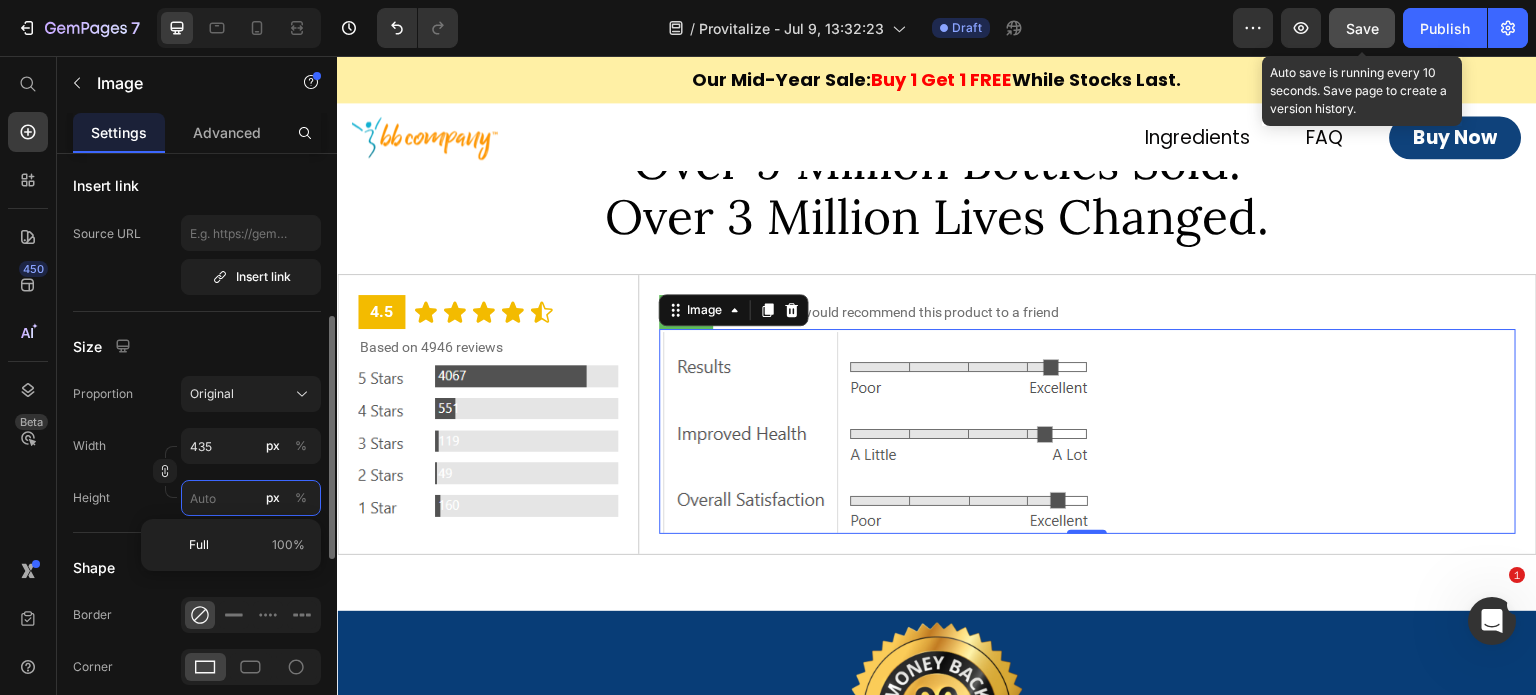 type 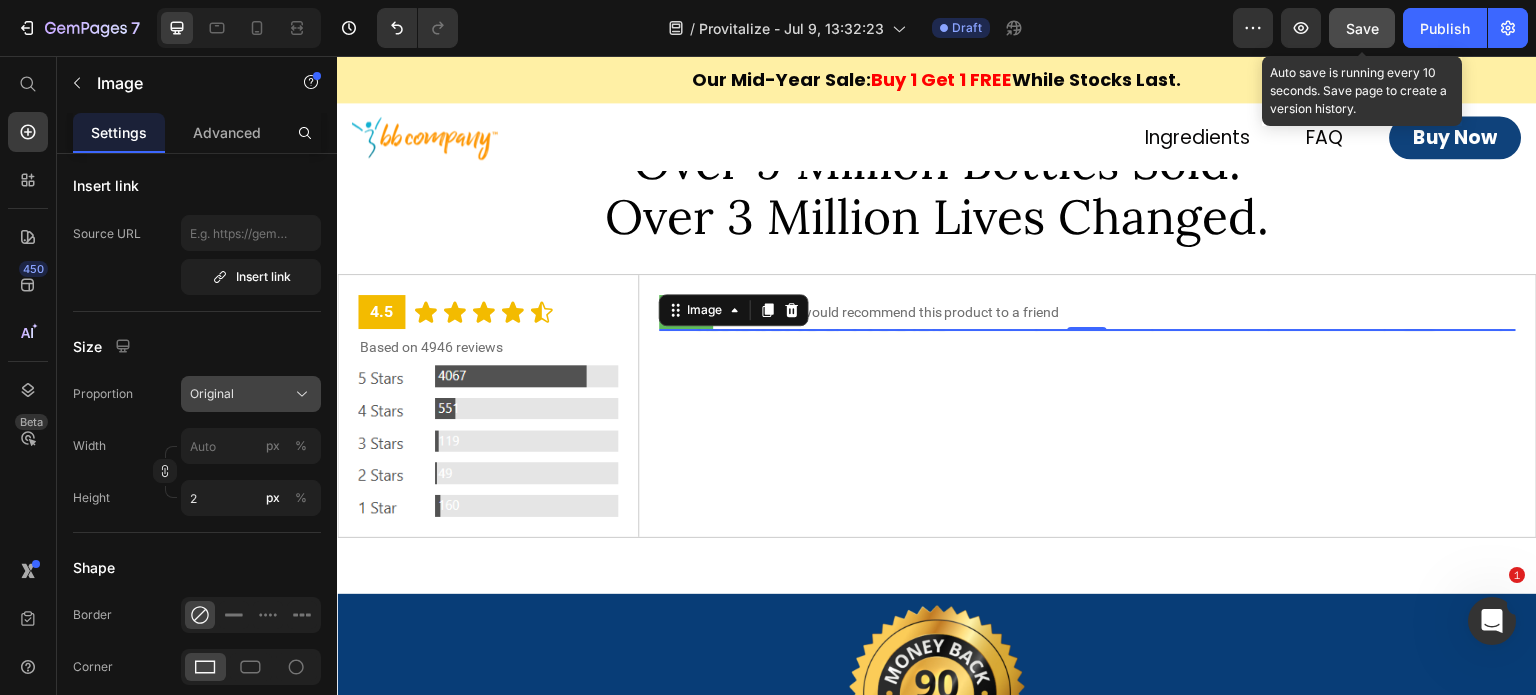 click on "Original" at bounding box center (251, 394) 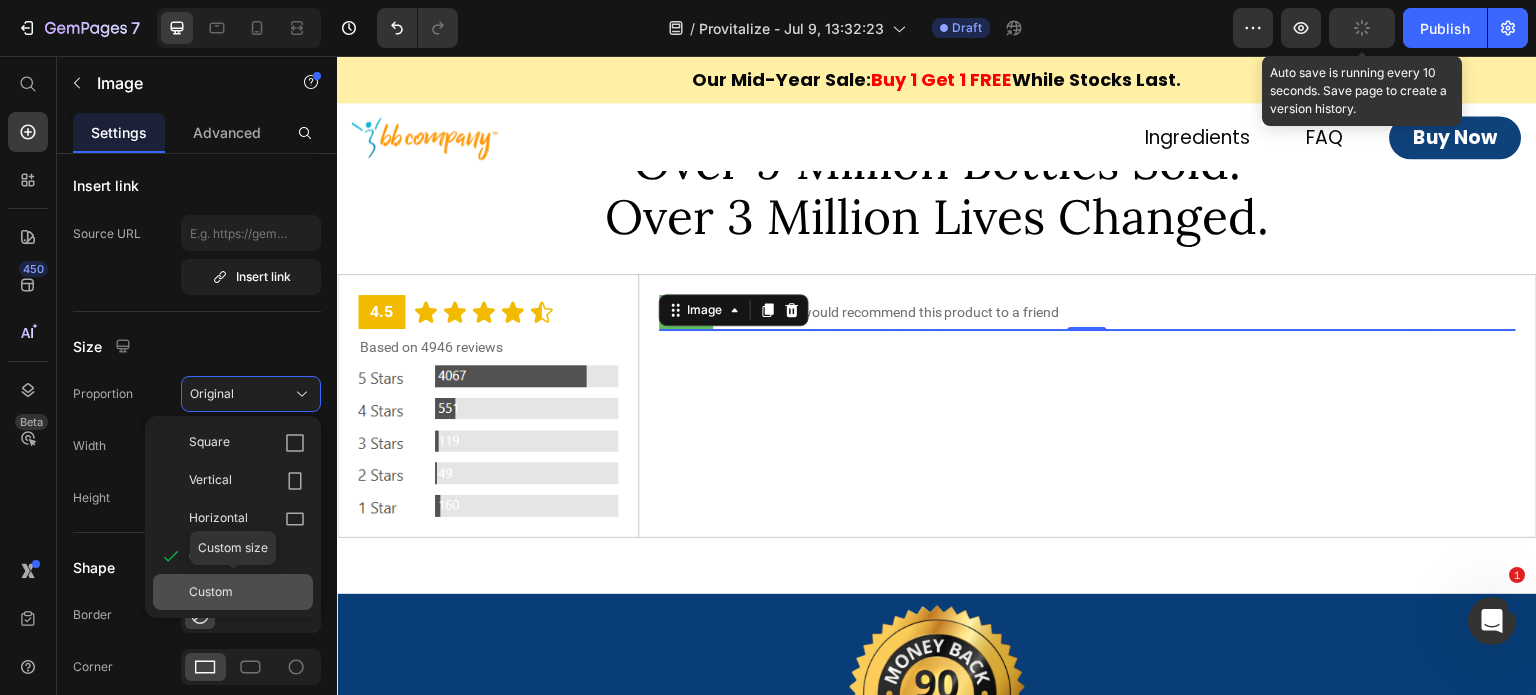 click on "Custom" at bounding box center (211, 592) 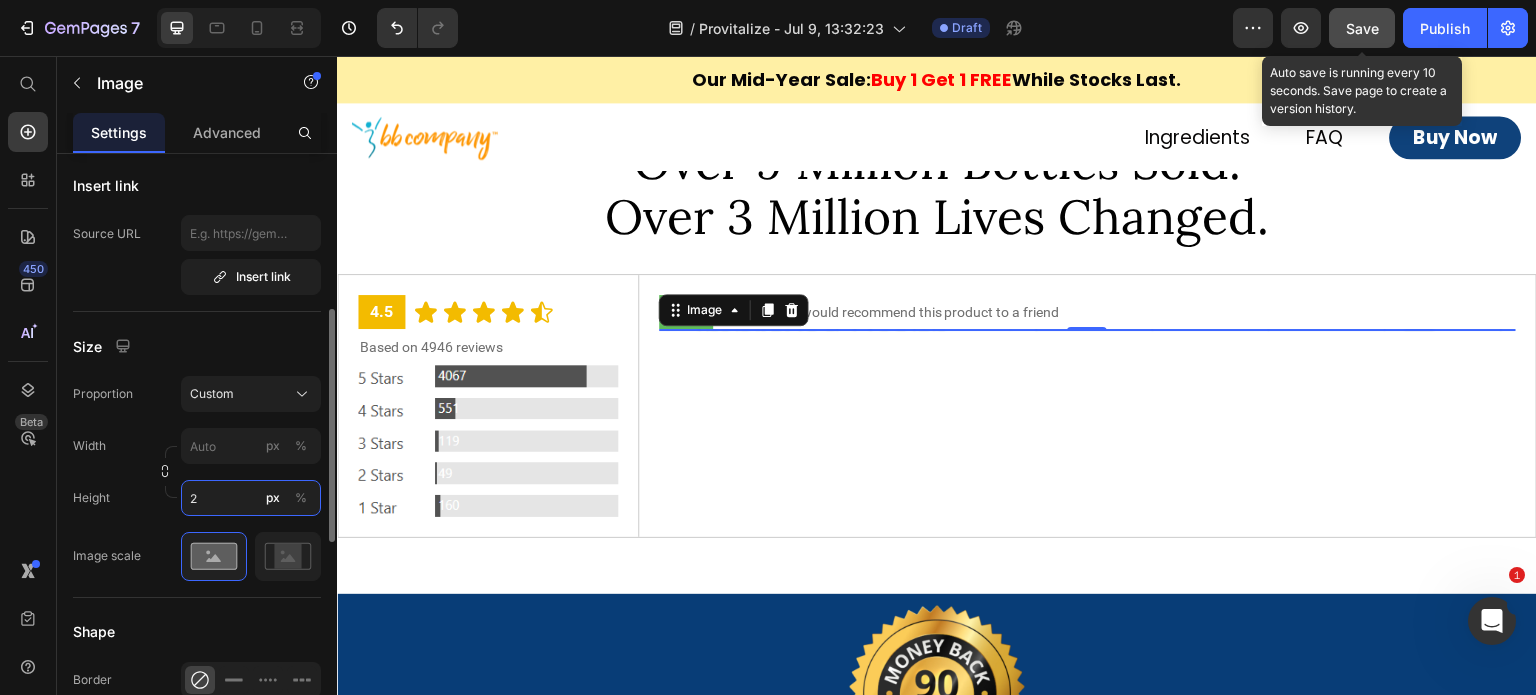 click on "2" at bounding box center [251, 498] 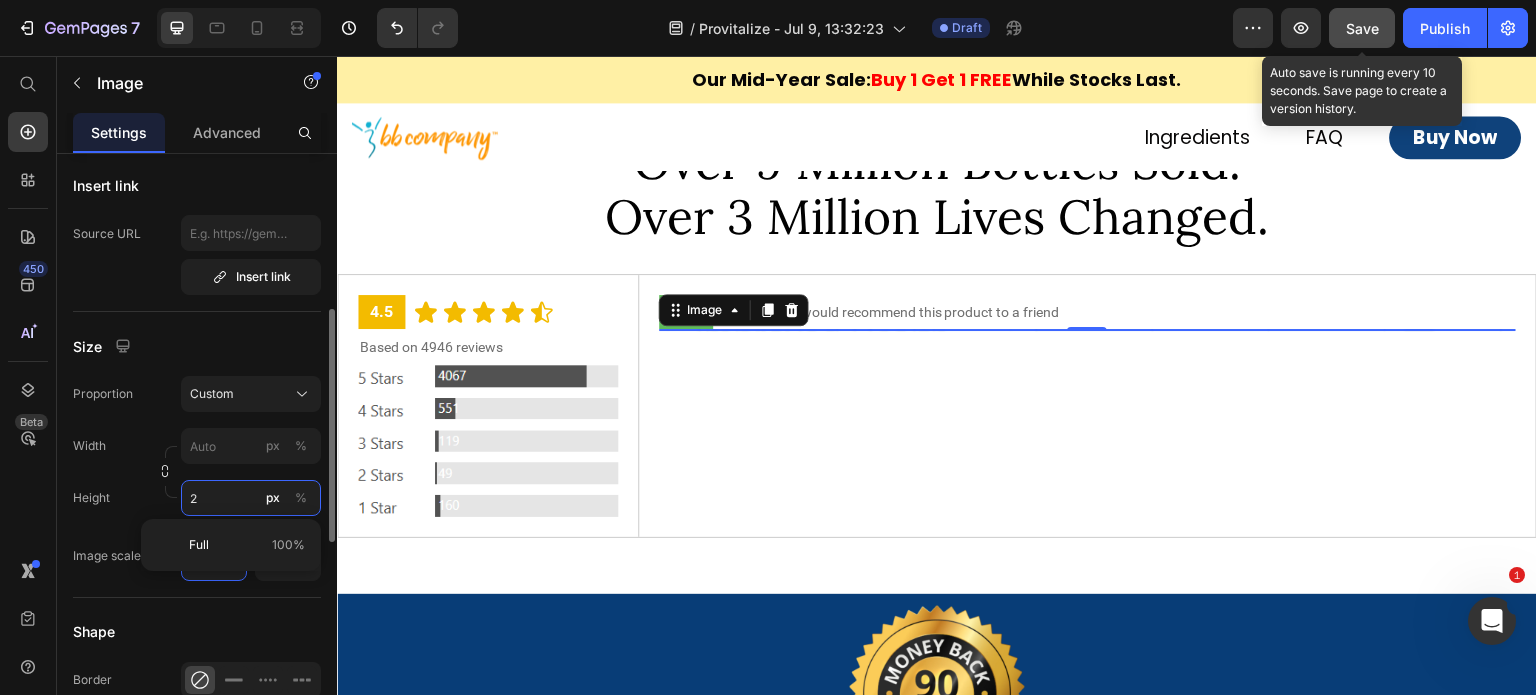 click on "2" at bounding box center (251, 498) 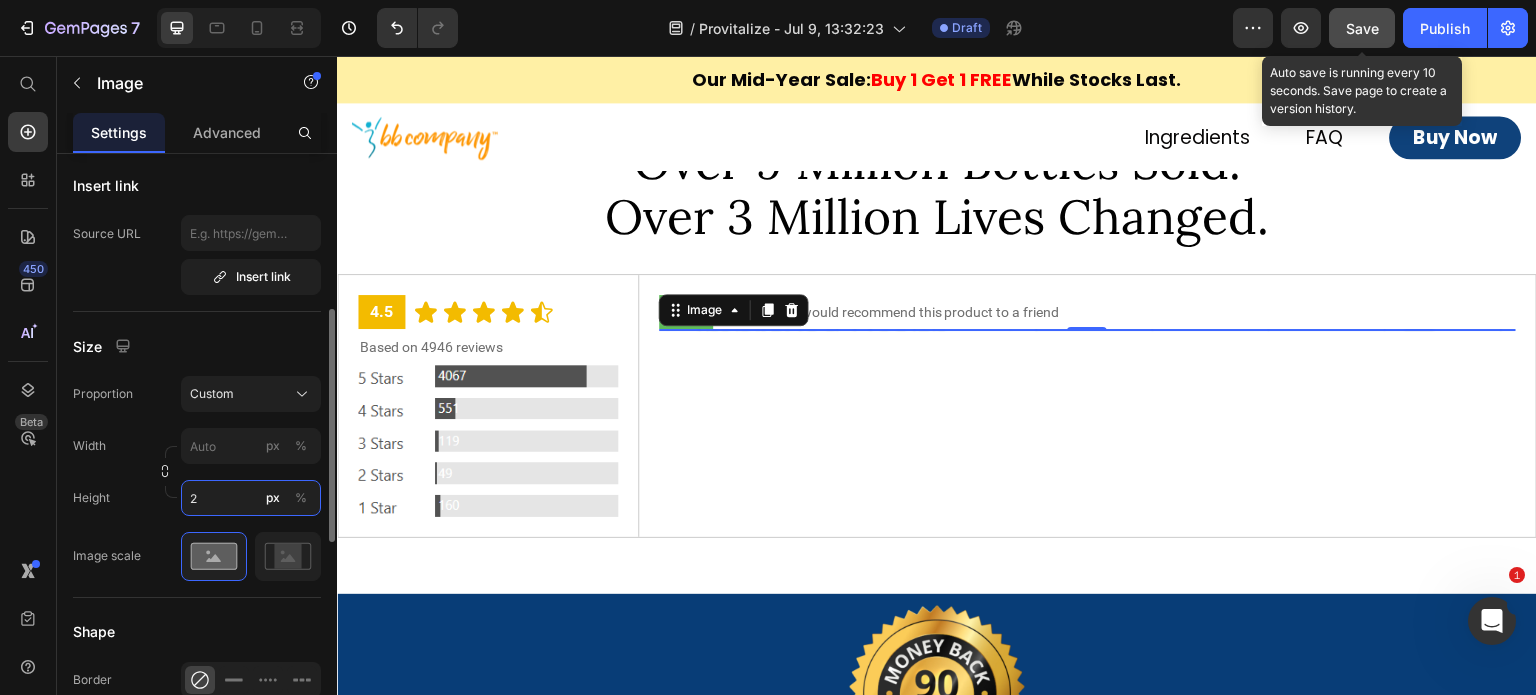 click on "2" at bounding box center (251, 498) 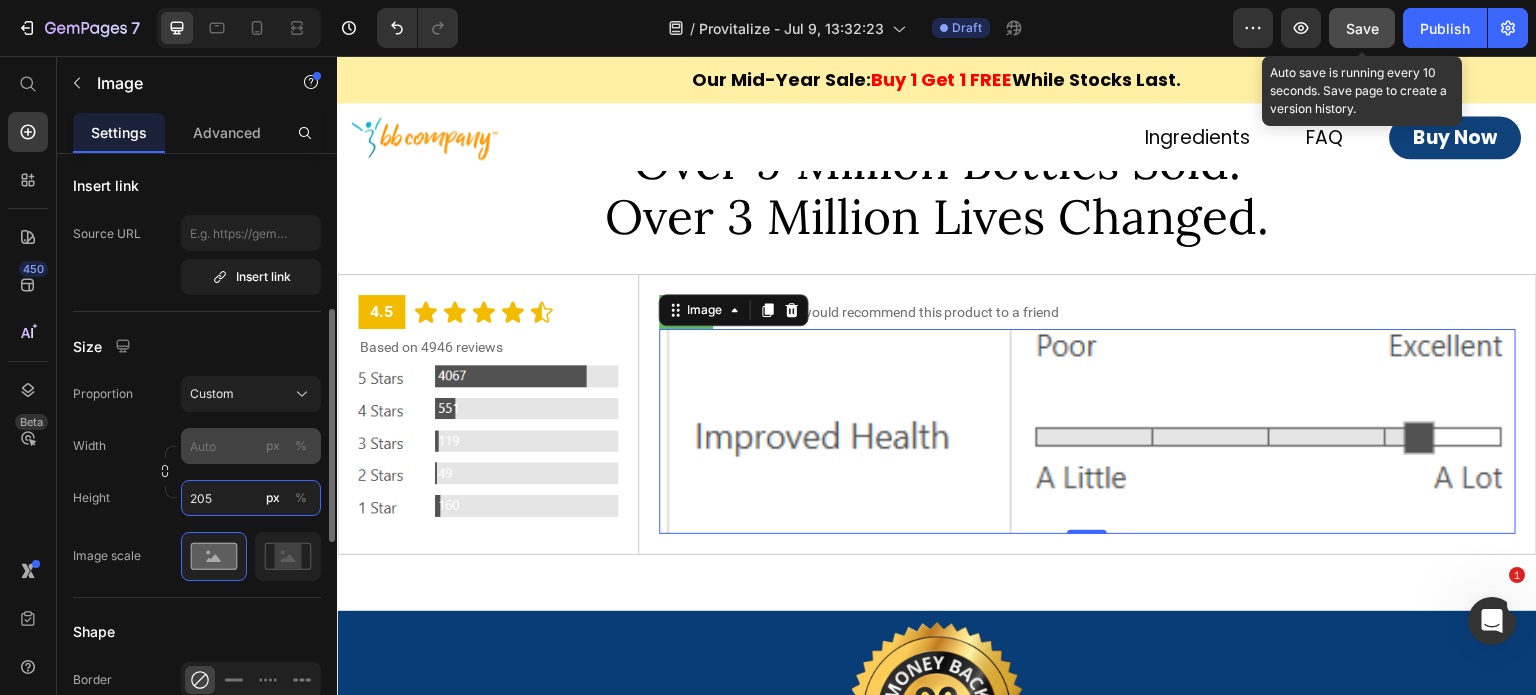 type on "205" 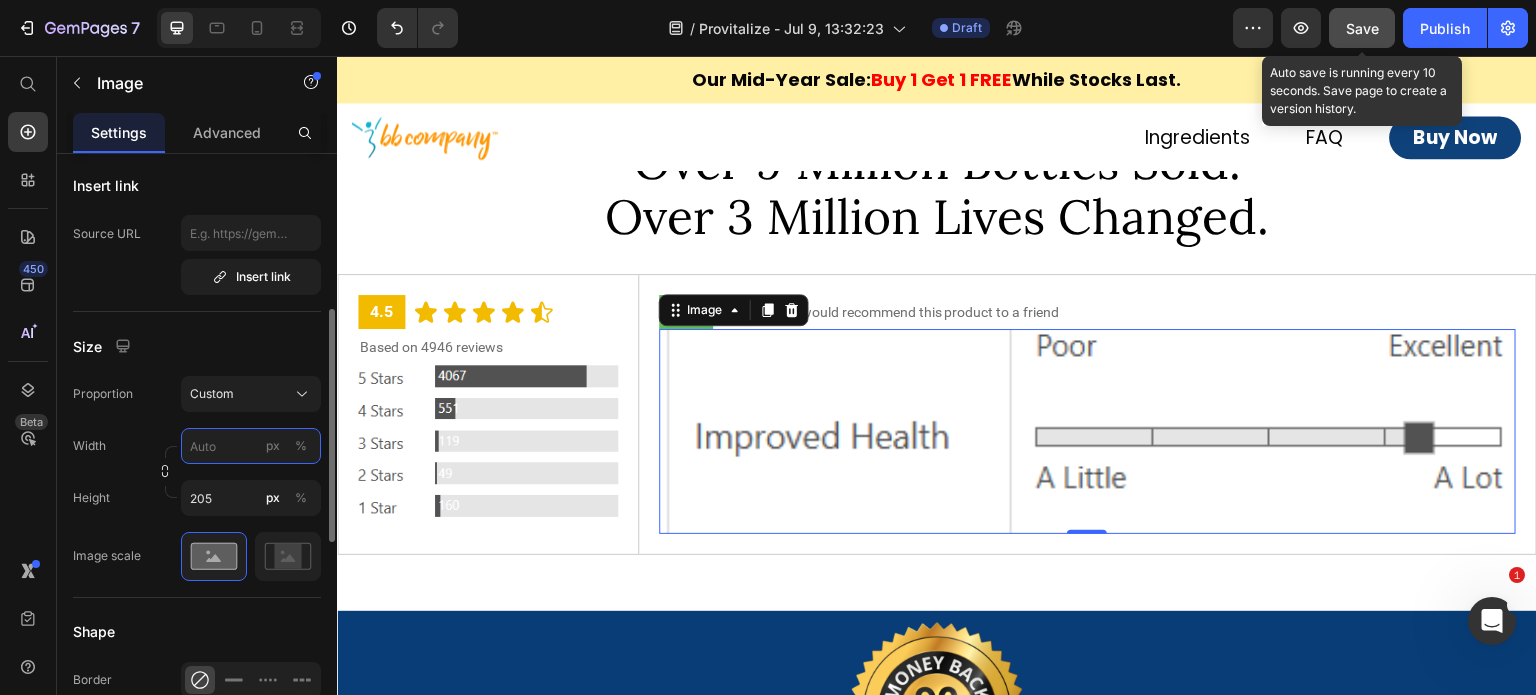 click on "px %" at bounding box center (251, 446) 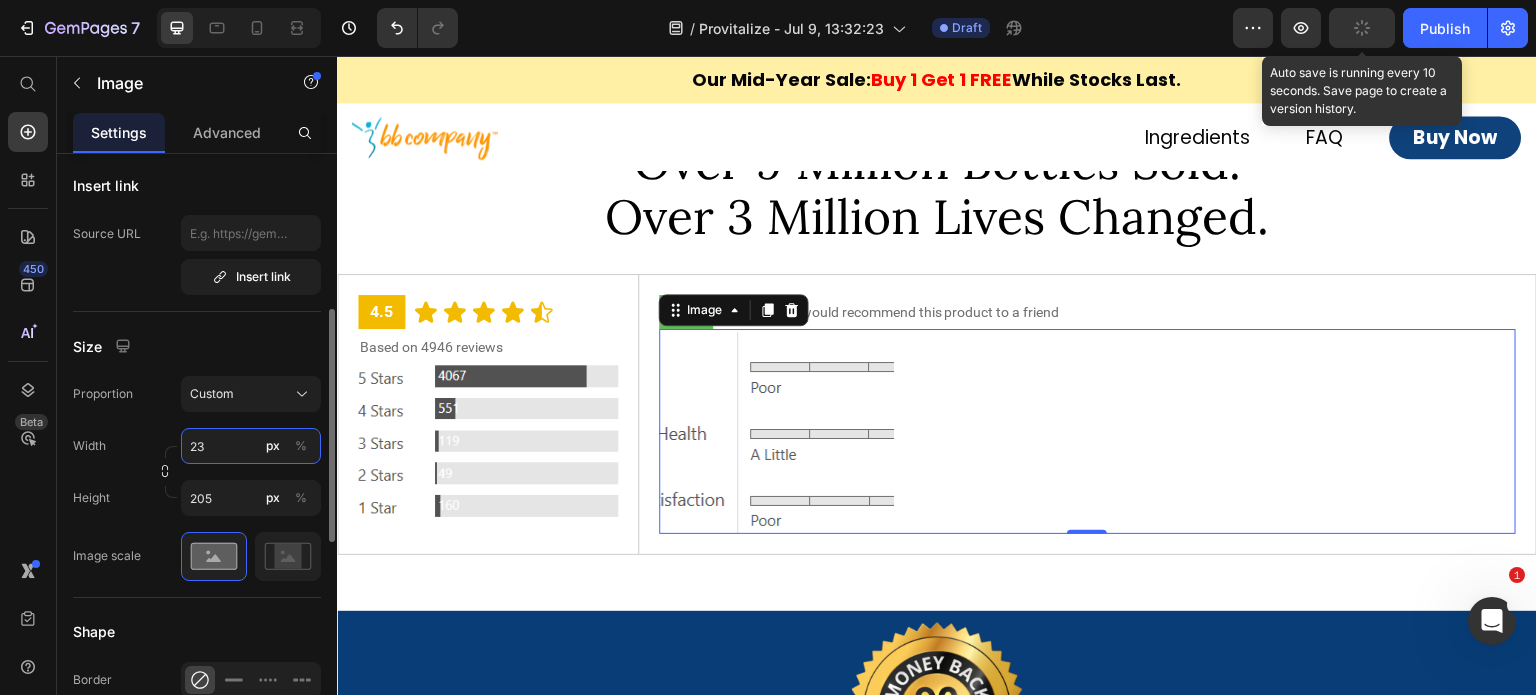 type on "235" 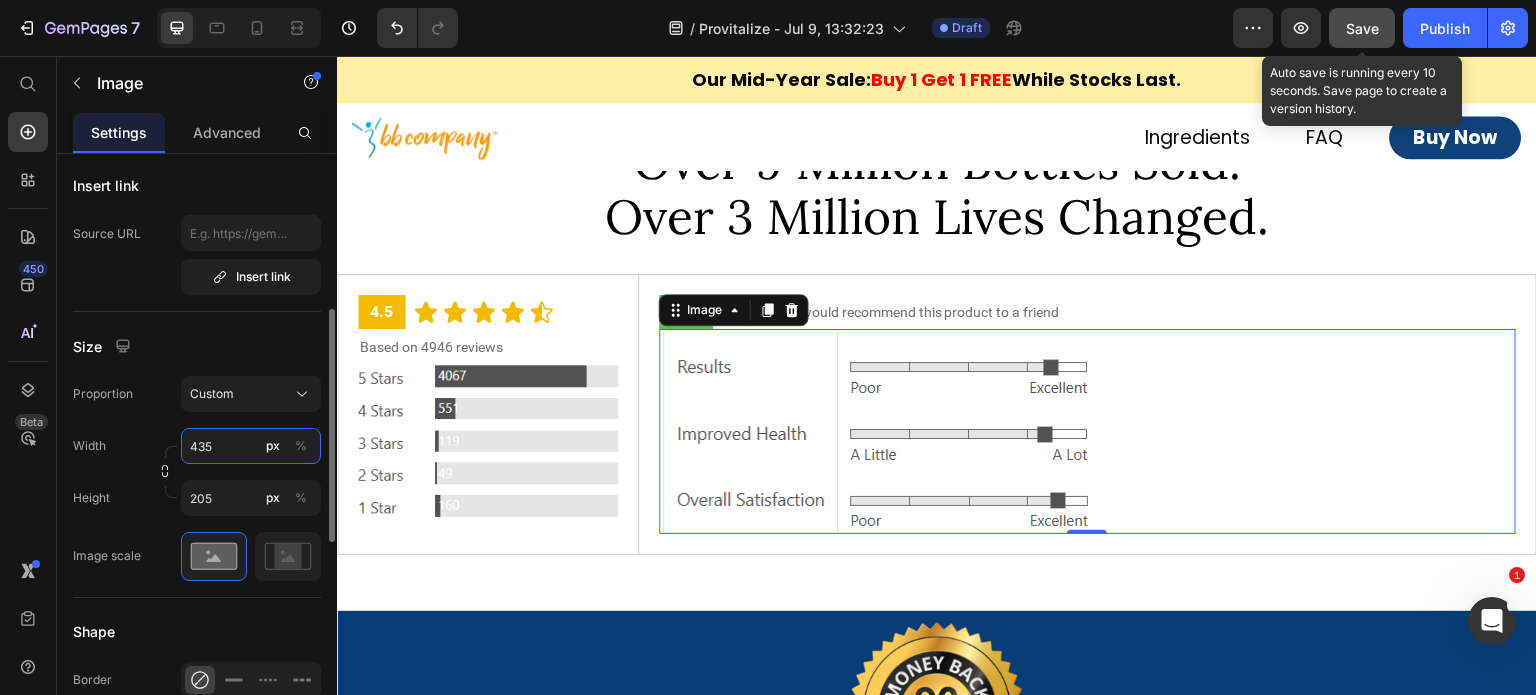 type on "435" 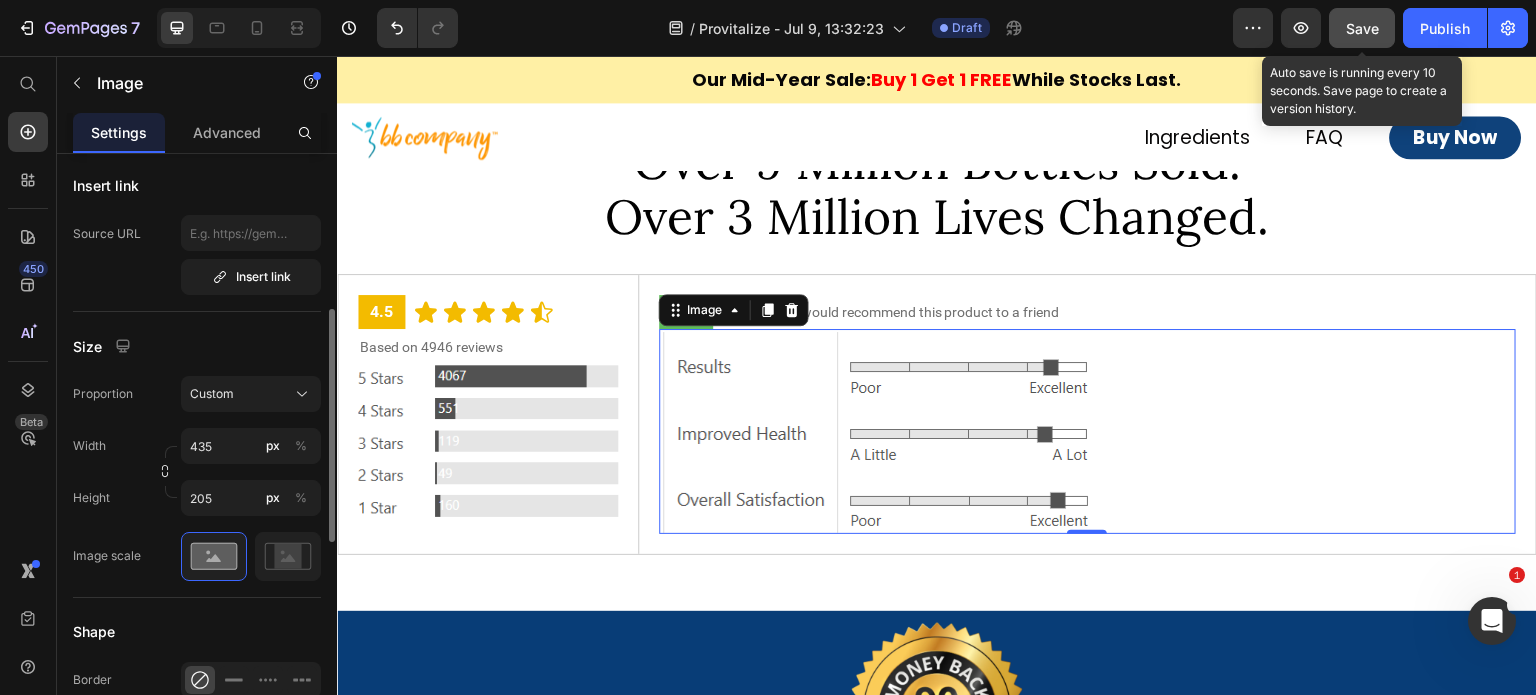 click on "Proportion Custom Width 435 px % Height 205 px %" at bounding box center (197, 446) 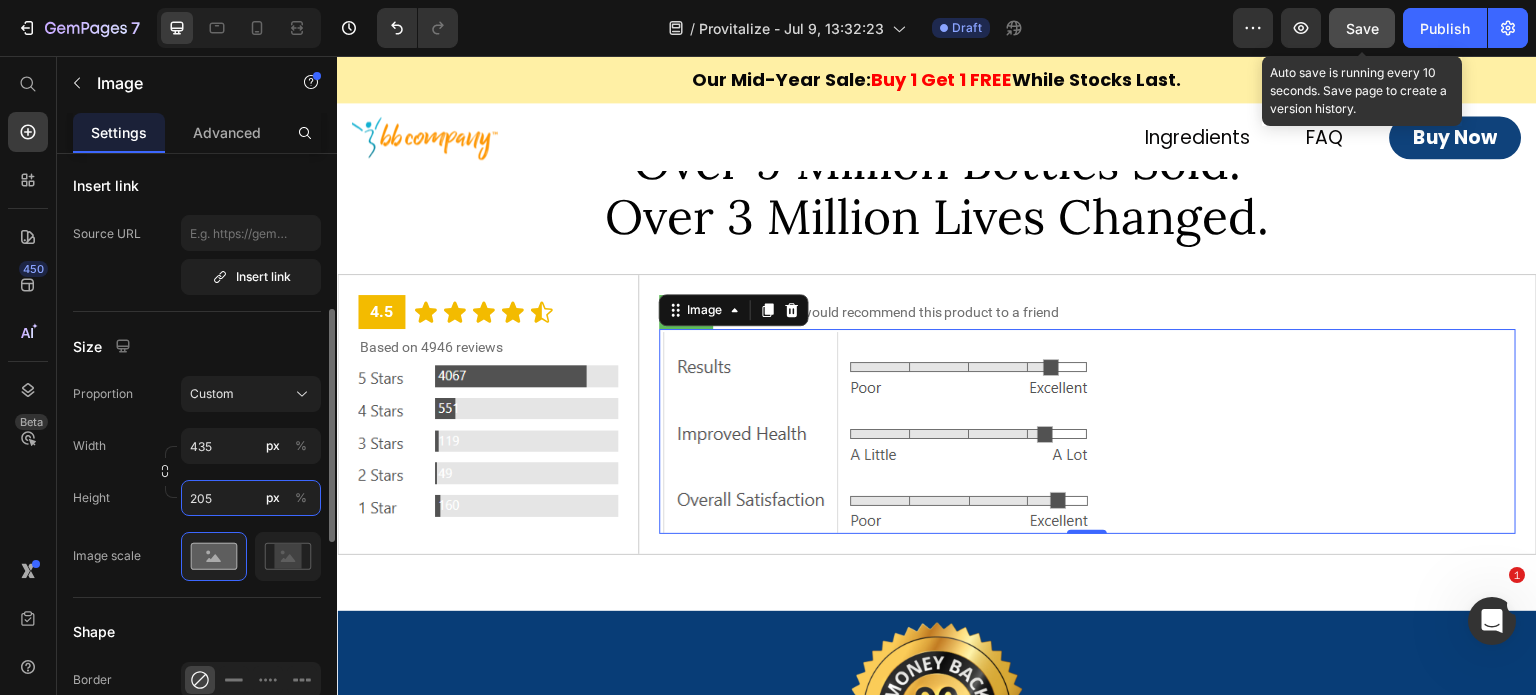 click on "205" at bounding box center [251, 498] 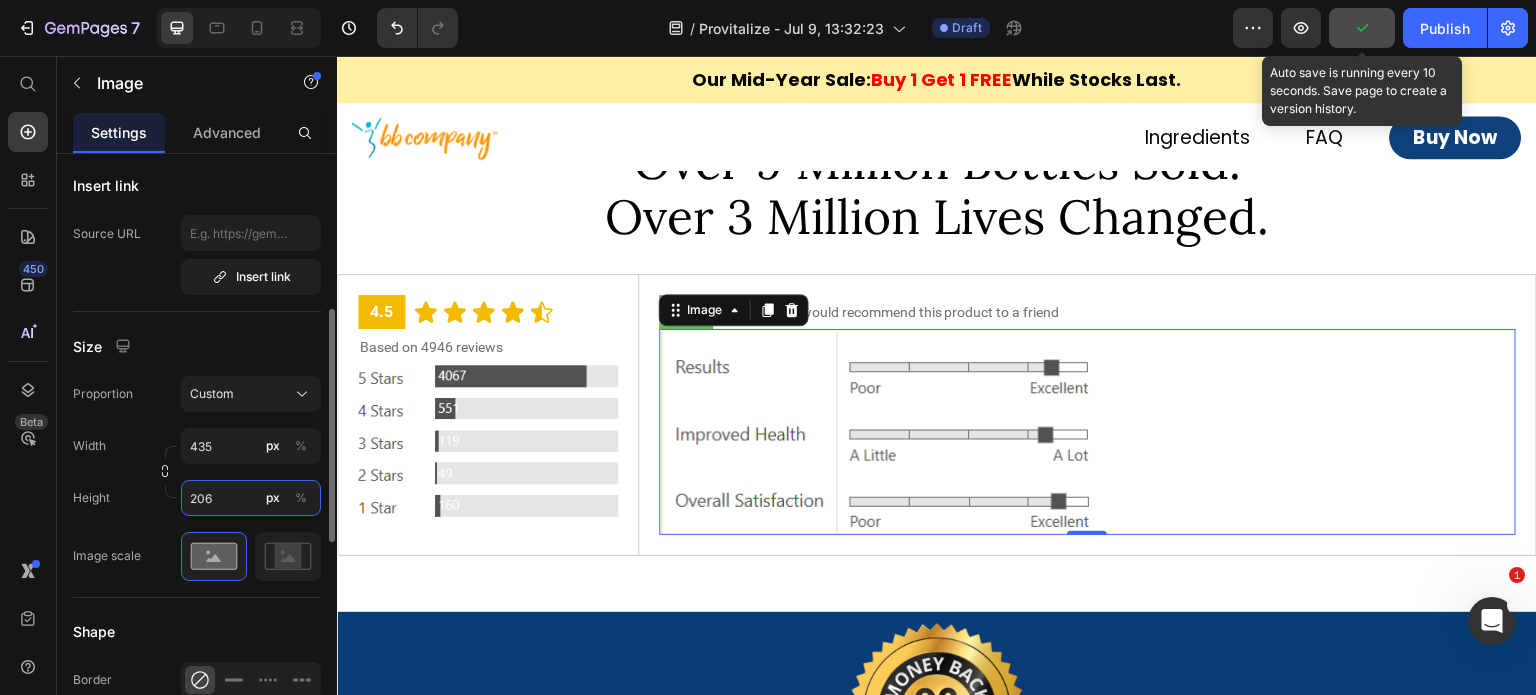 type on "205" 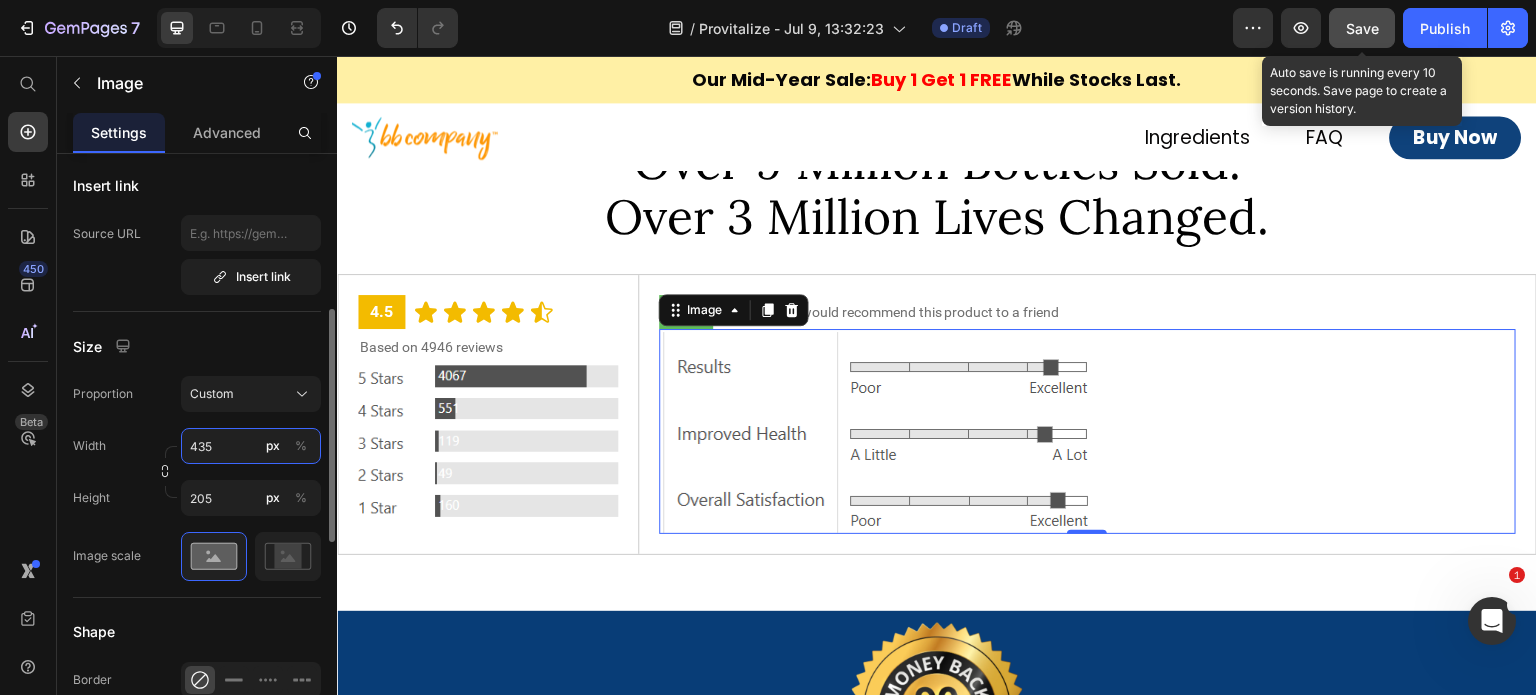 click on "435" at bounding box center [251, 446] 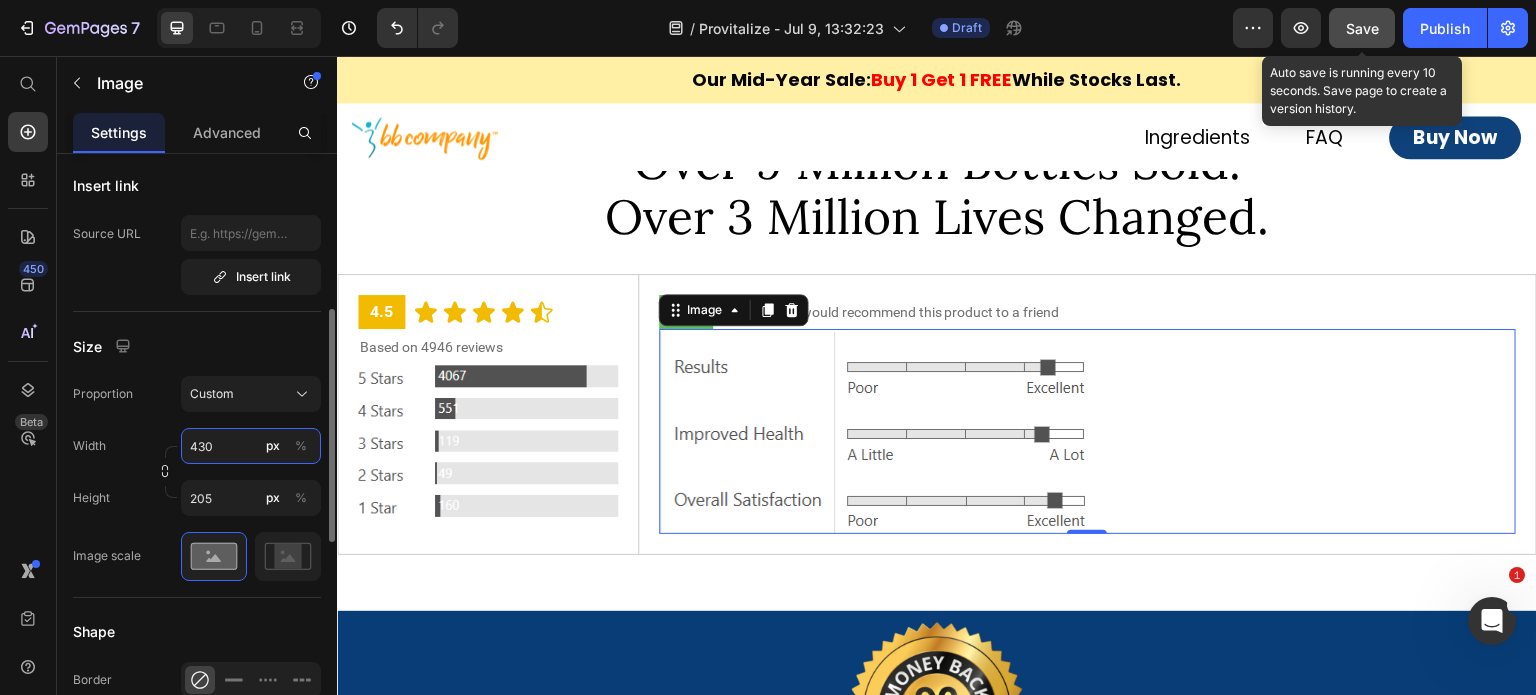 type on "429" 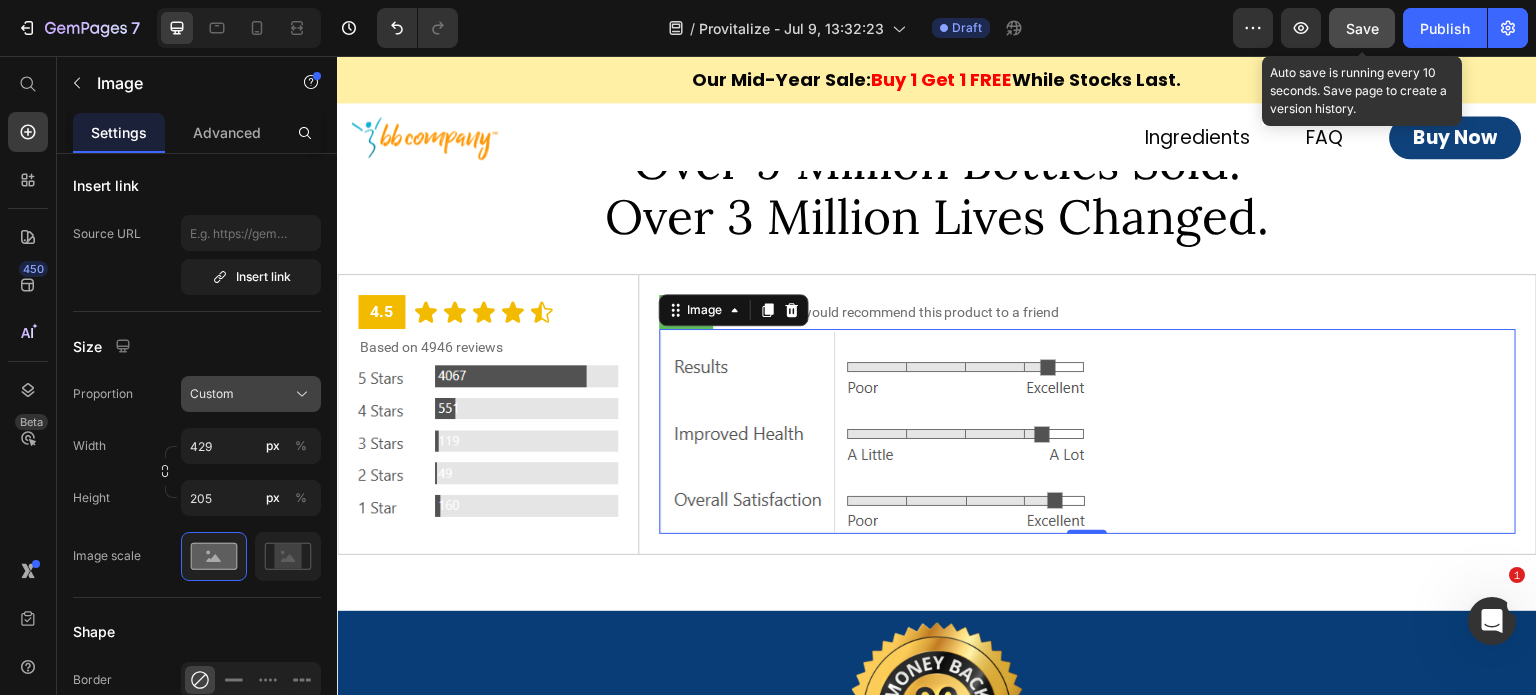click on "Custom" 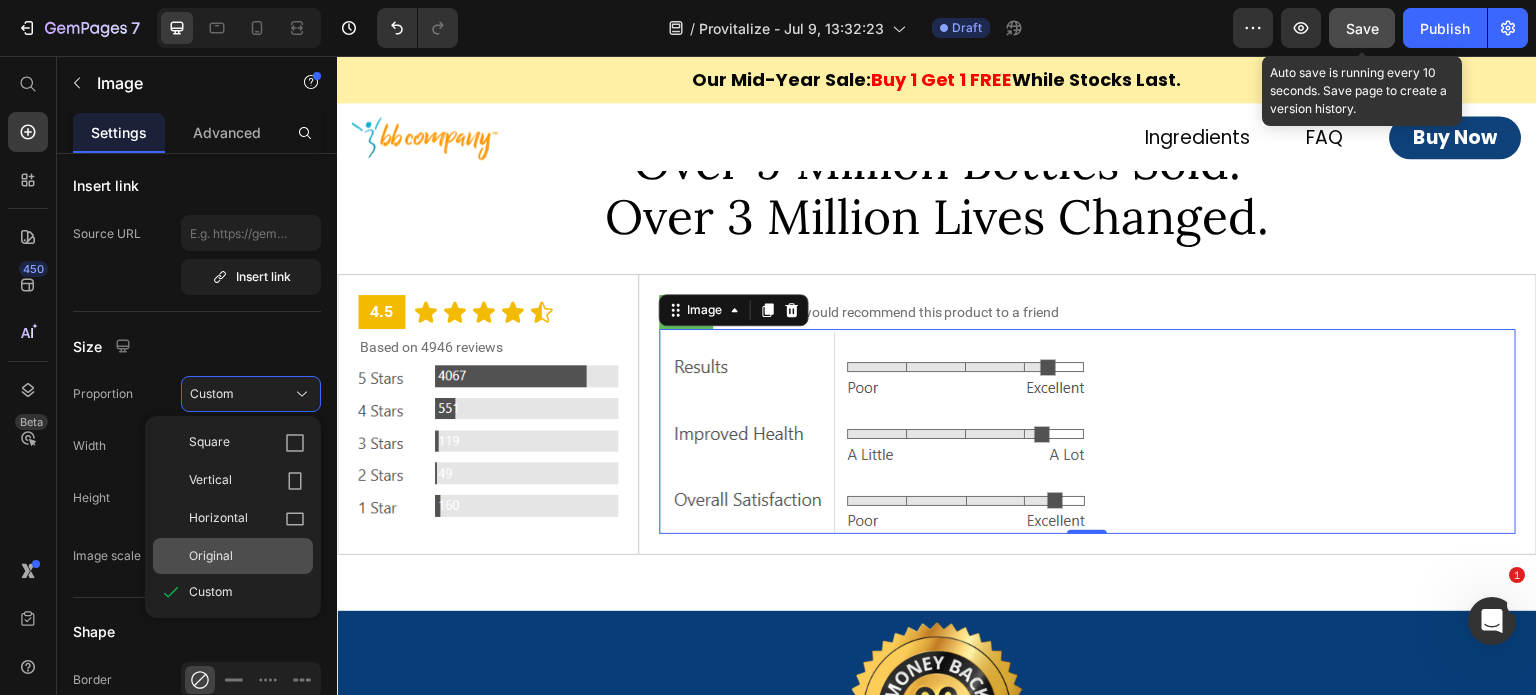 click on "Original" 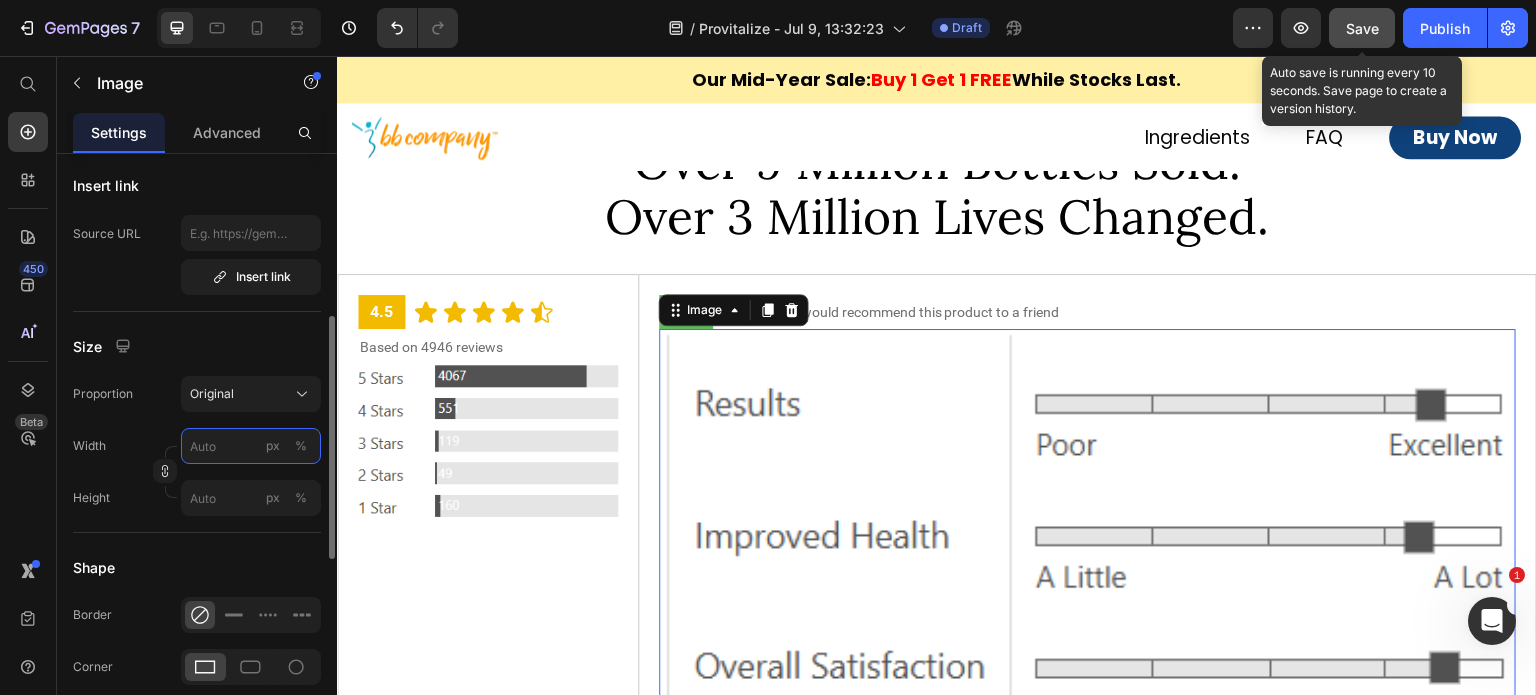 click on "px %" at bounding box center [251, 446] 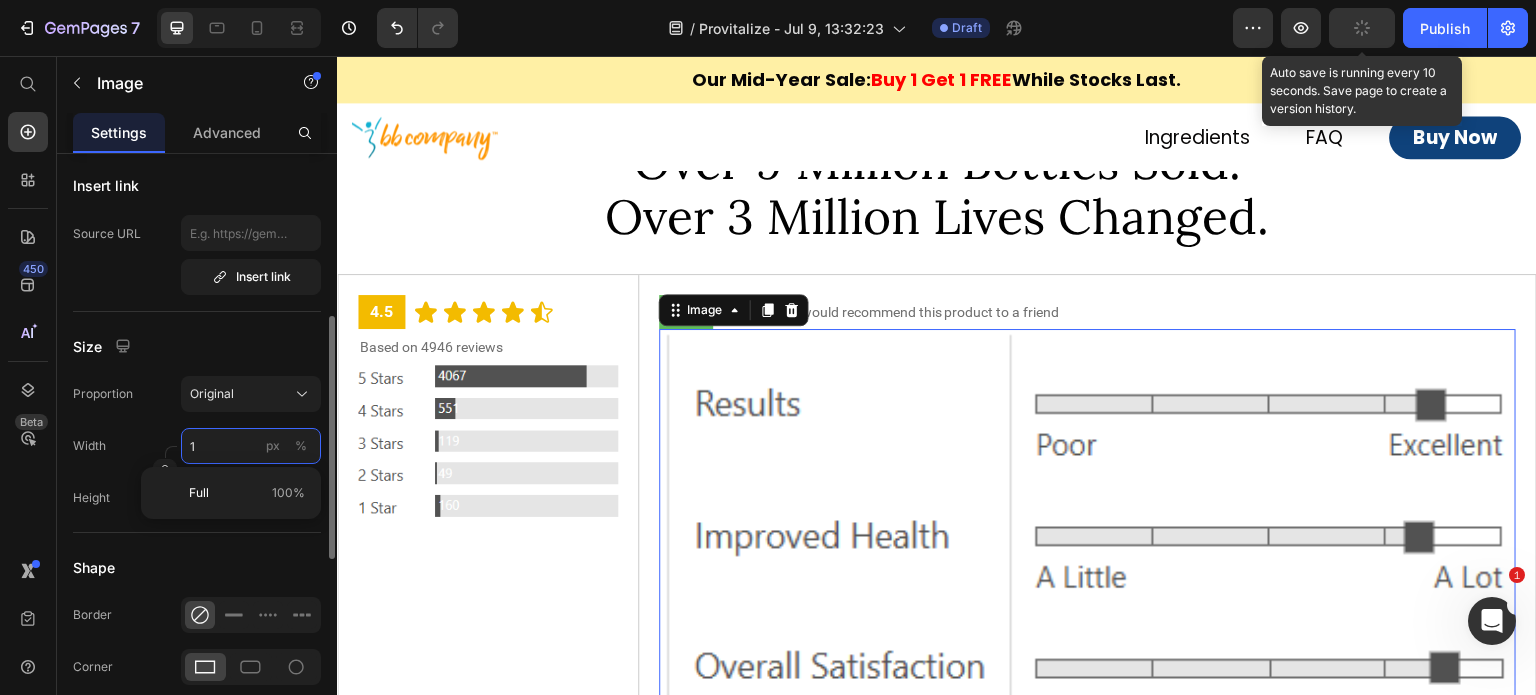type on "0" 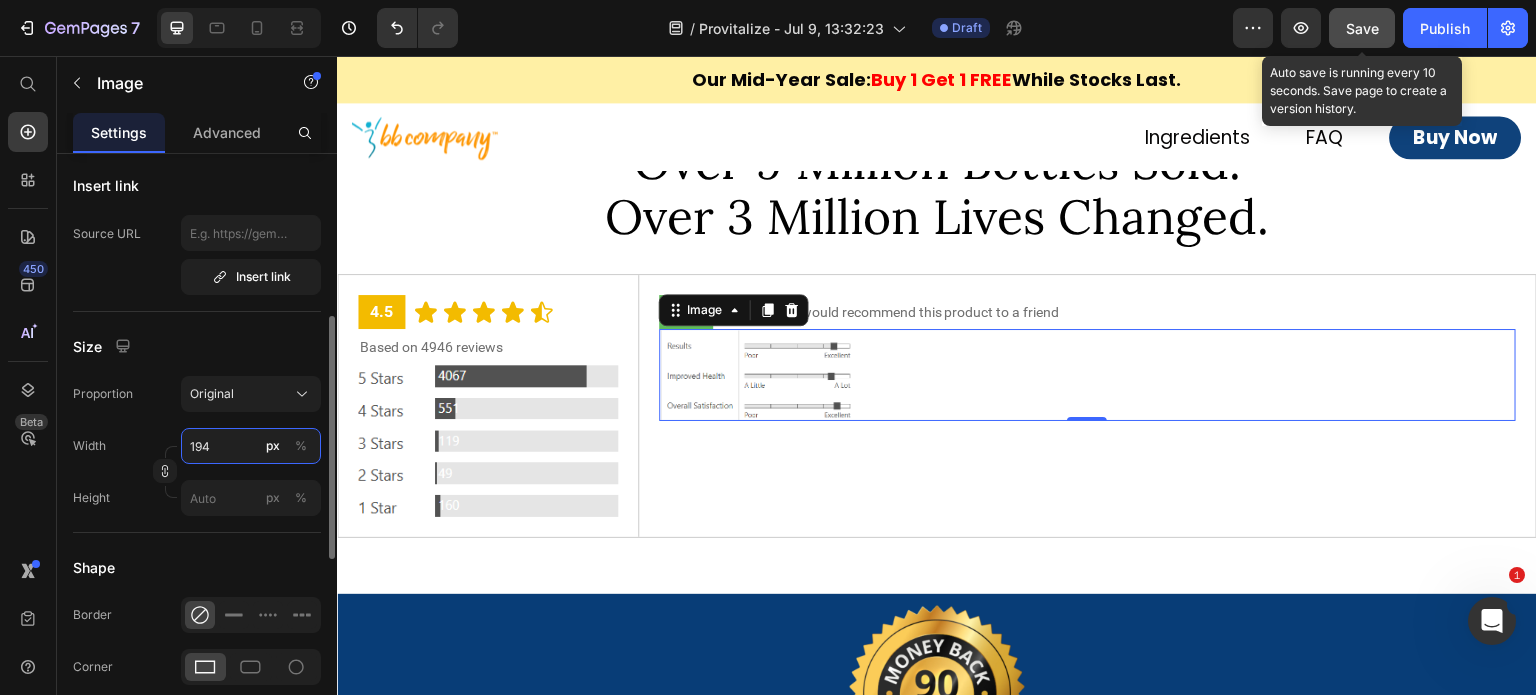 click on "194" at bounding box center [251, 446] 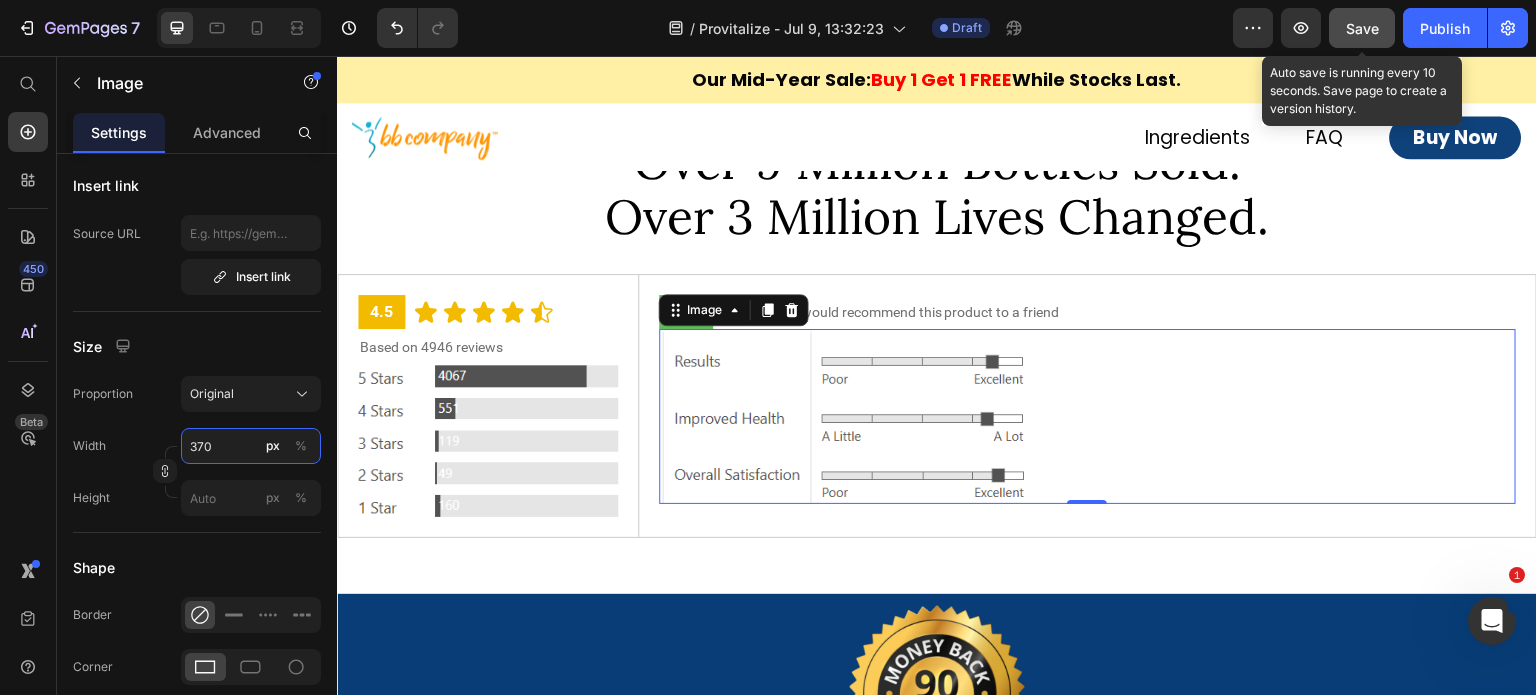 type on "370" 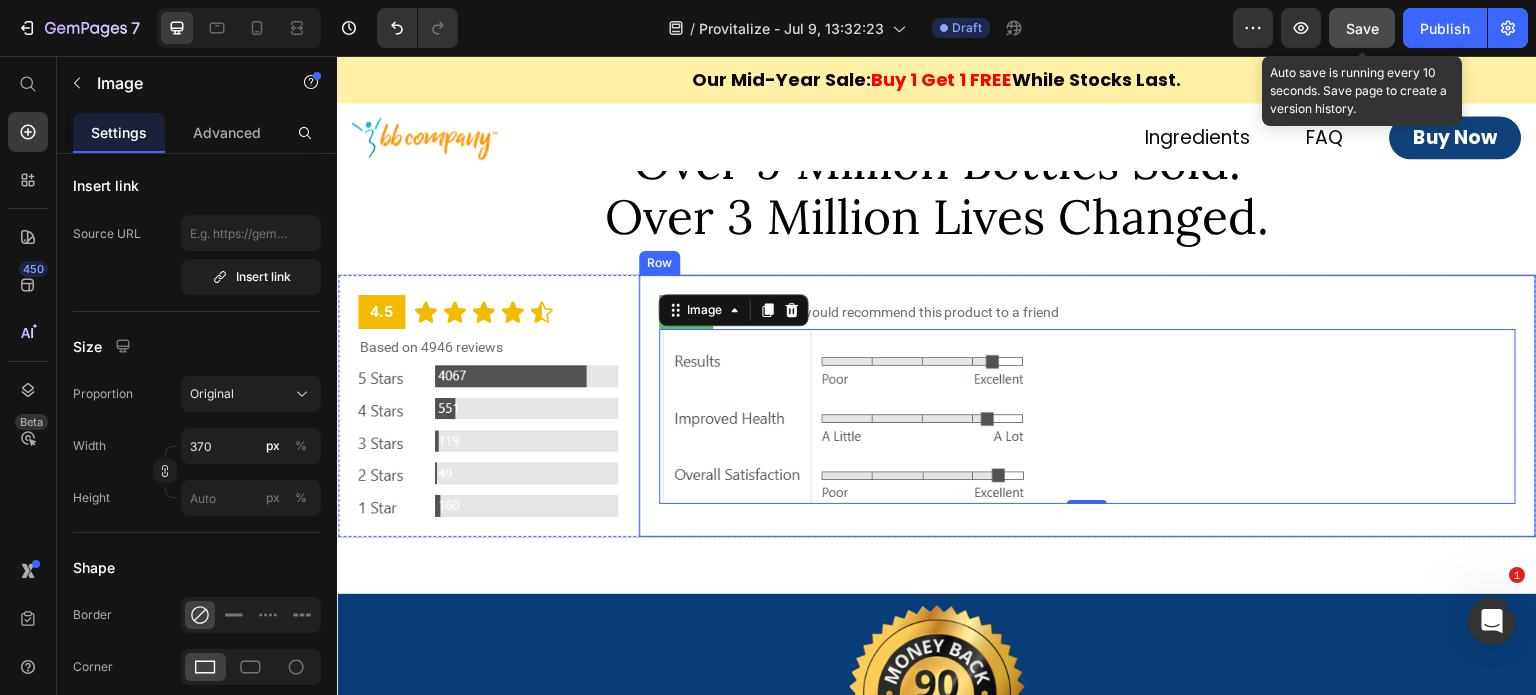 click on "92% Text Block of reviewers would recommend this product to a friend Text Block Row Image   0 Row" at bounding box center (1087, 406) 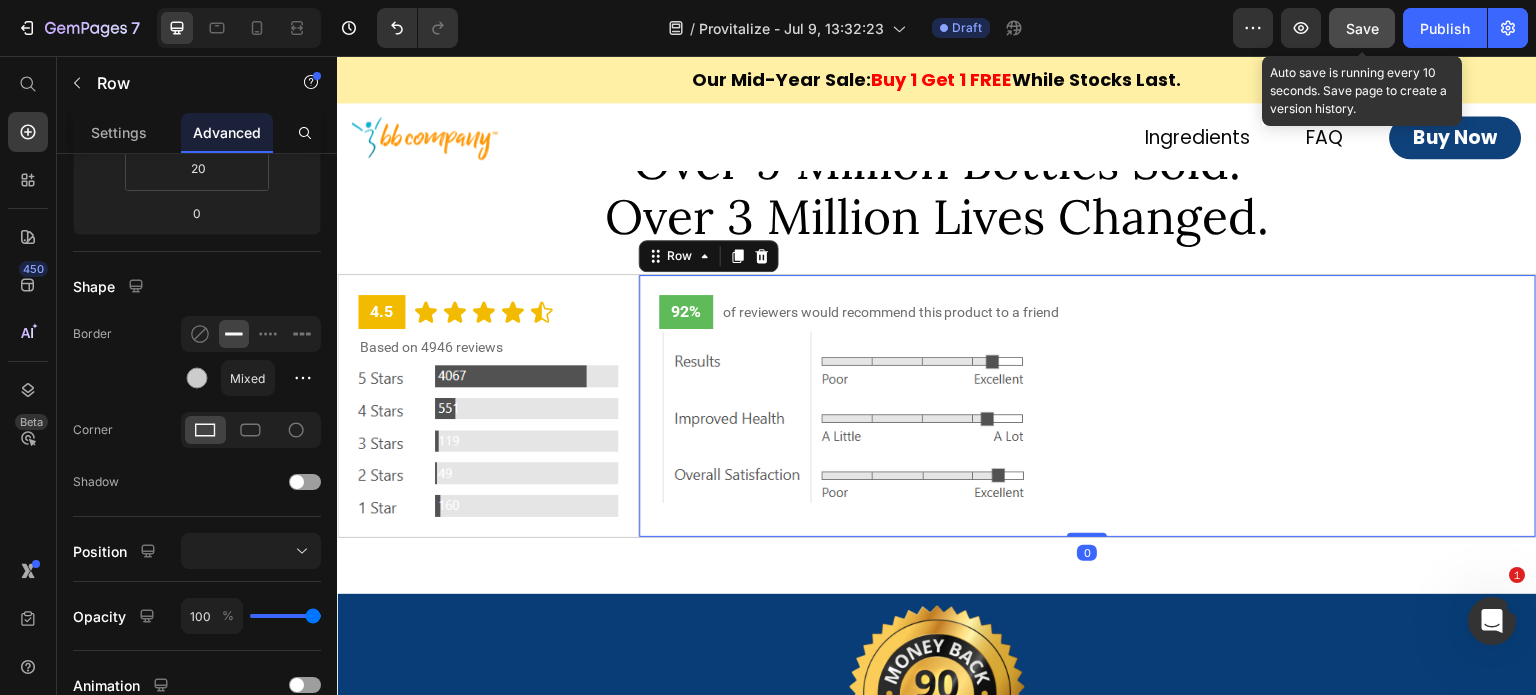 scroll, scrollTop: 0, scrollLeft: 0, axis: both 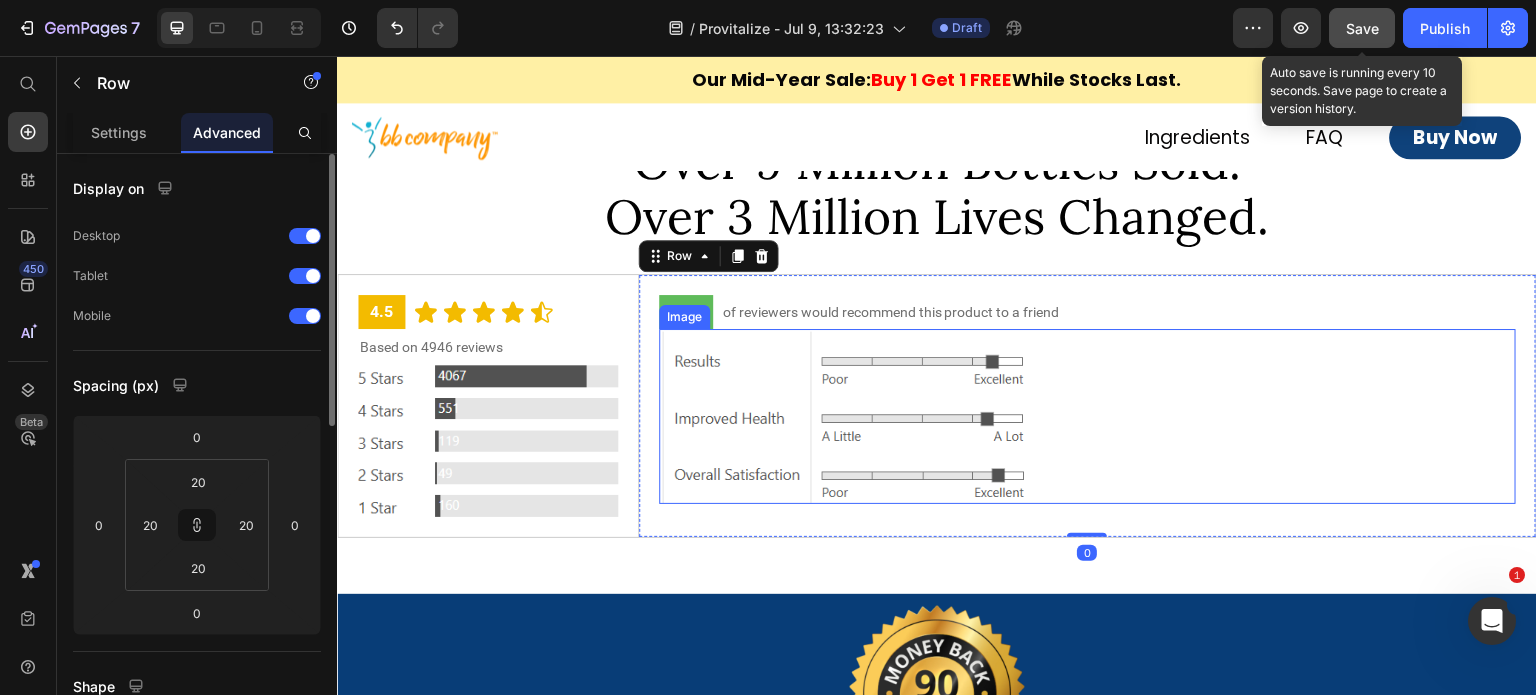 click at bounding box center (1088, 416) 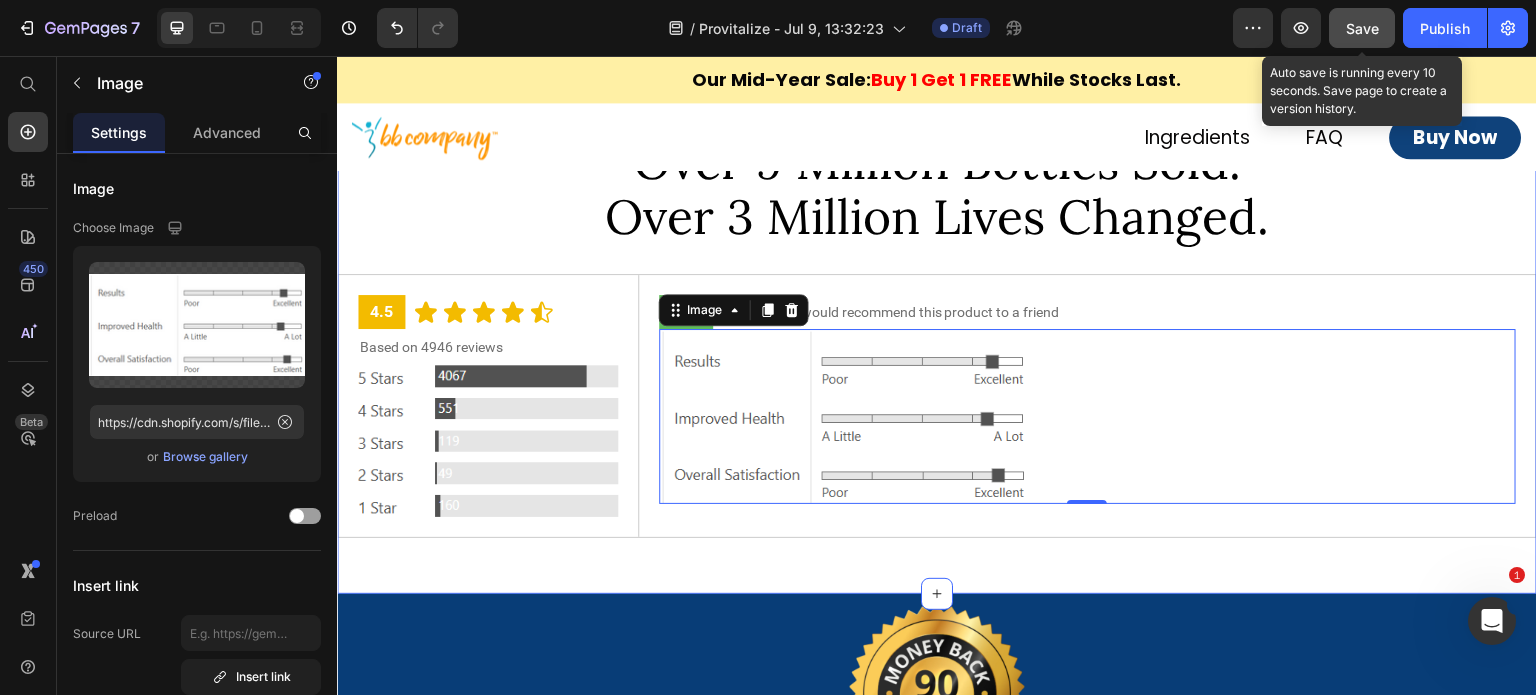 click on "⁠⁠⁠⁠⁠⁠⁠ Over 9 Million Bottles Sold. Over 3 Million Lives Changed. Heading 4.5 Text Block Icon Icon Icon Icon
Icon Icon List Row Based on 4946 reviews Text Block Image Row 92% Text Block of reviewers would recommend this product to a friend Text Block Row Image   0 Row Row Row Section 10" at bounding box center (937, 343) 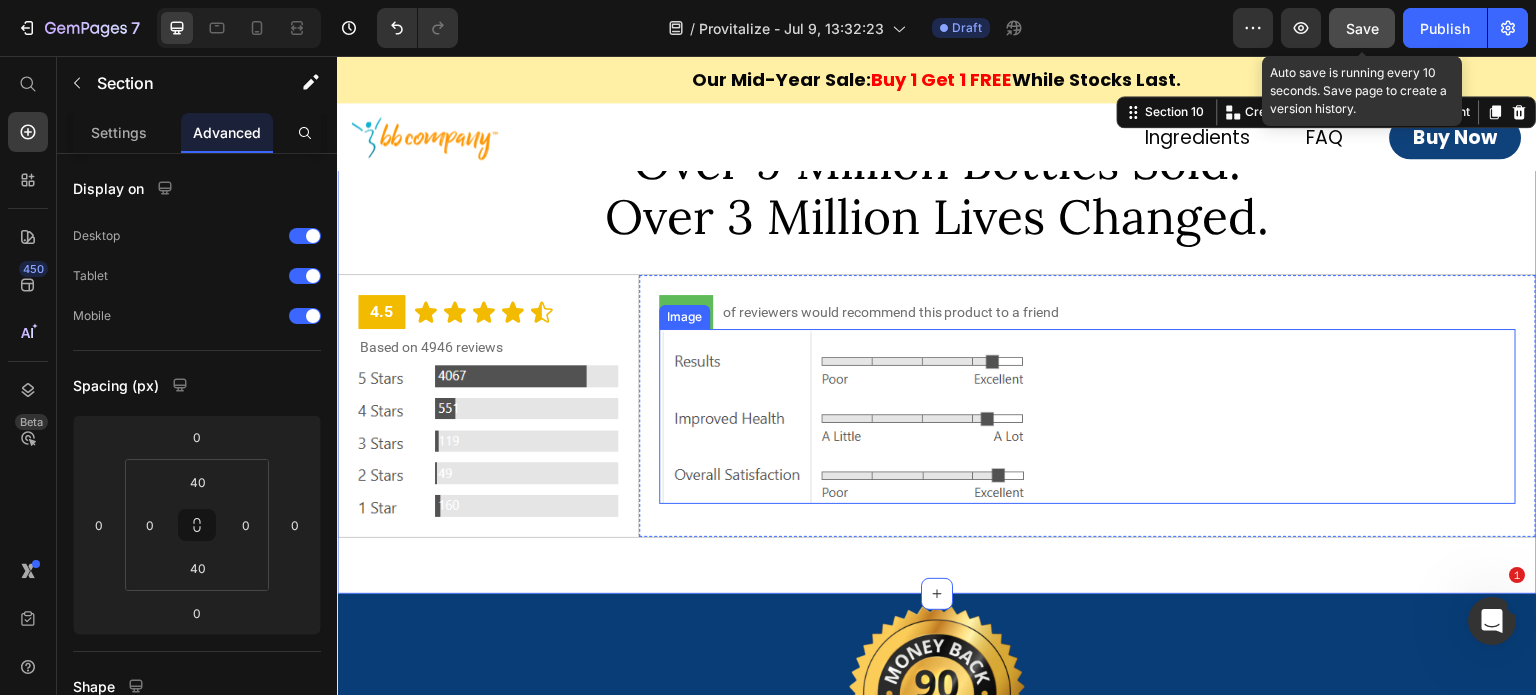 click at bounding box center (1088, 416) 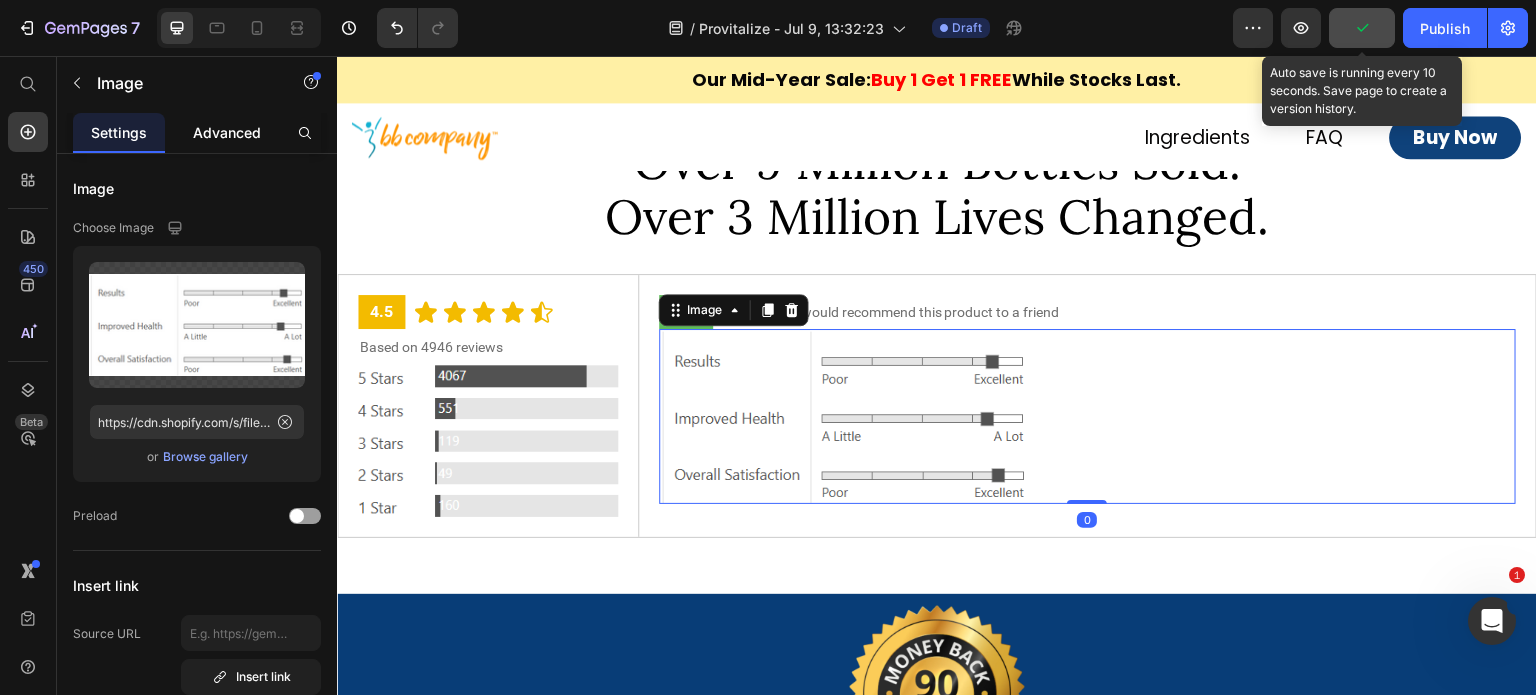 click on "Advanced" at bounding box center [227, 132] 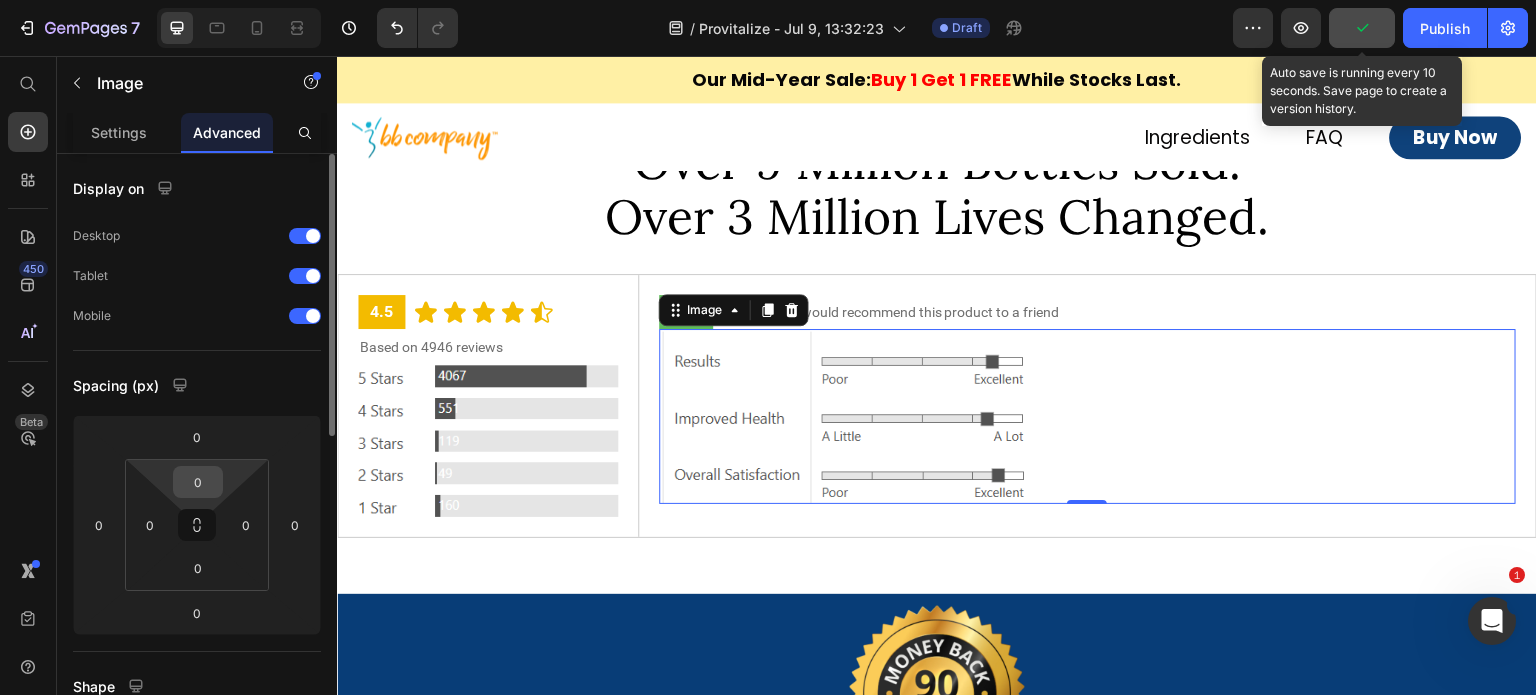 click on "0" at bounding box center [198, 482] 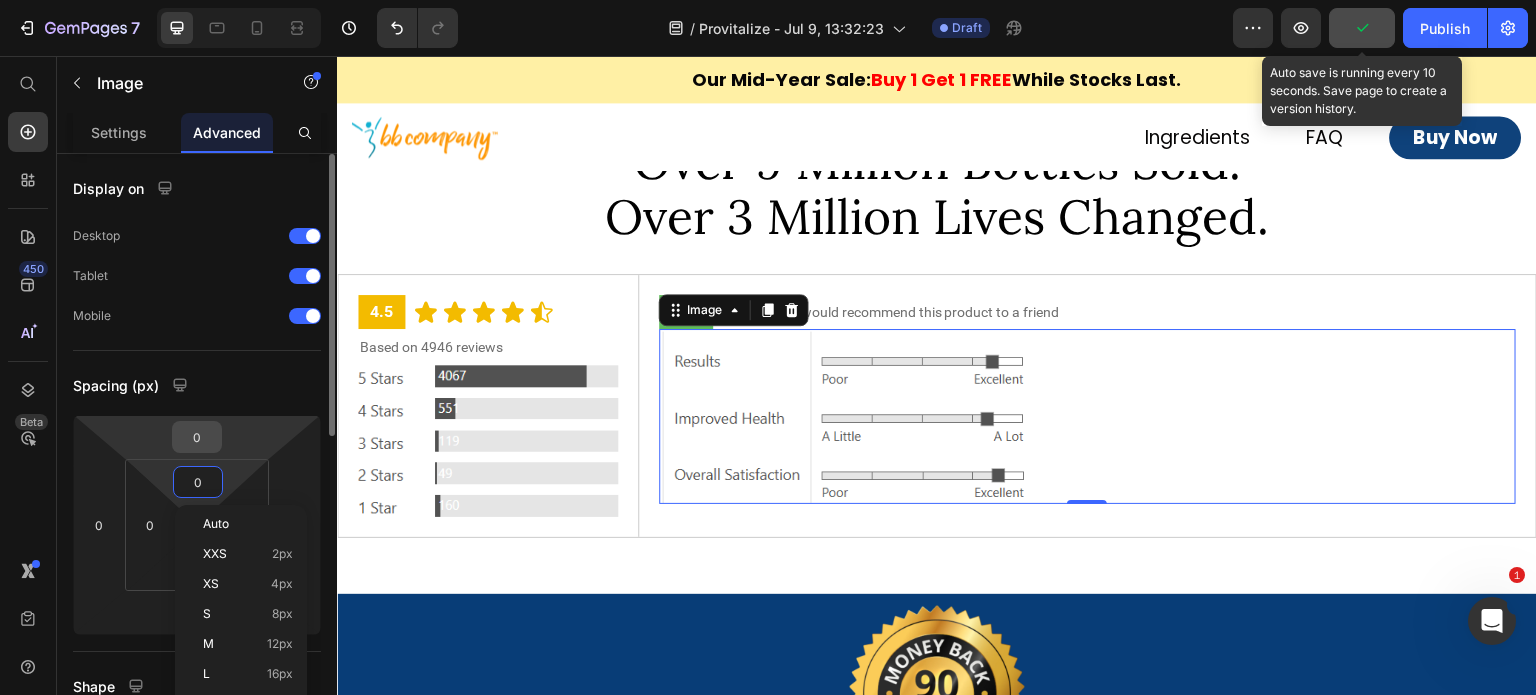click on "0" at bounding box center [197, 437] 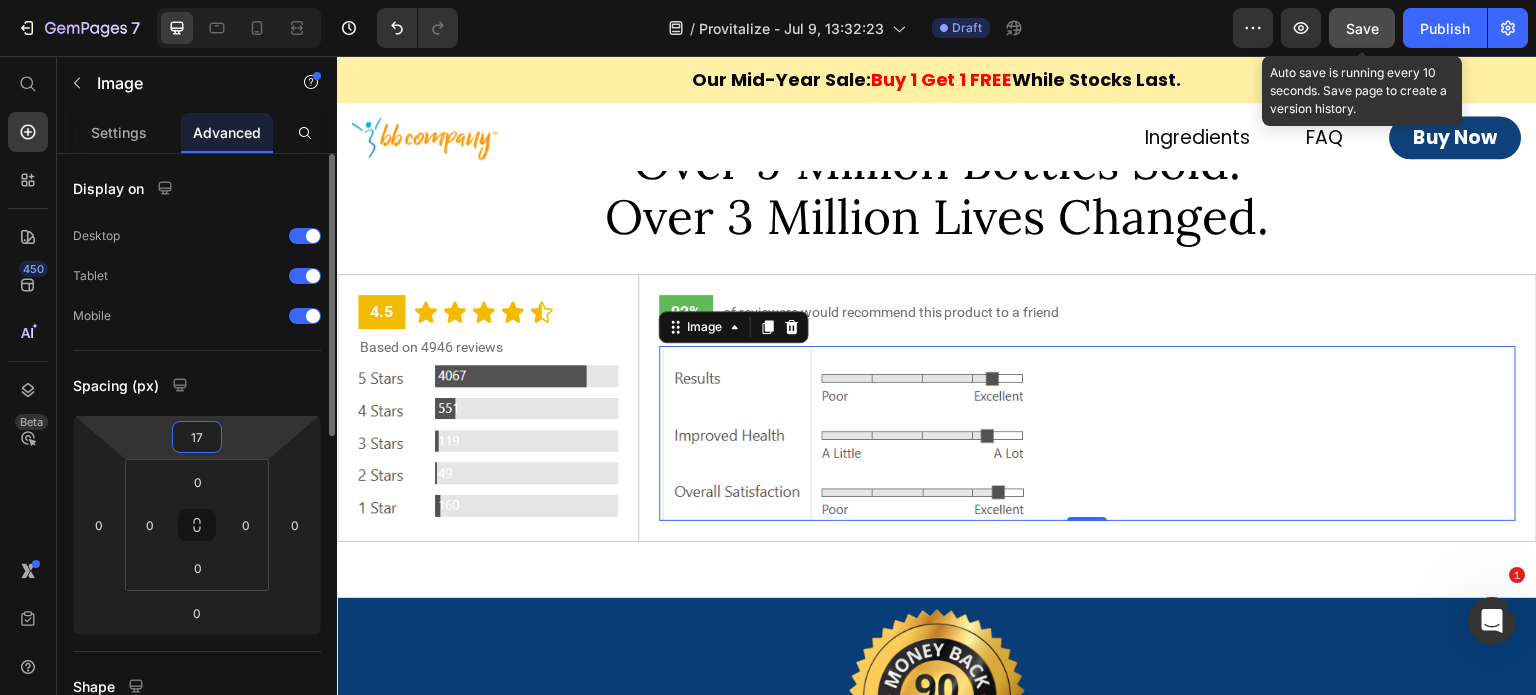 type on "16" 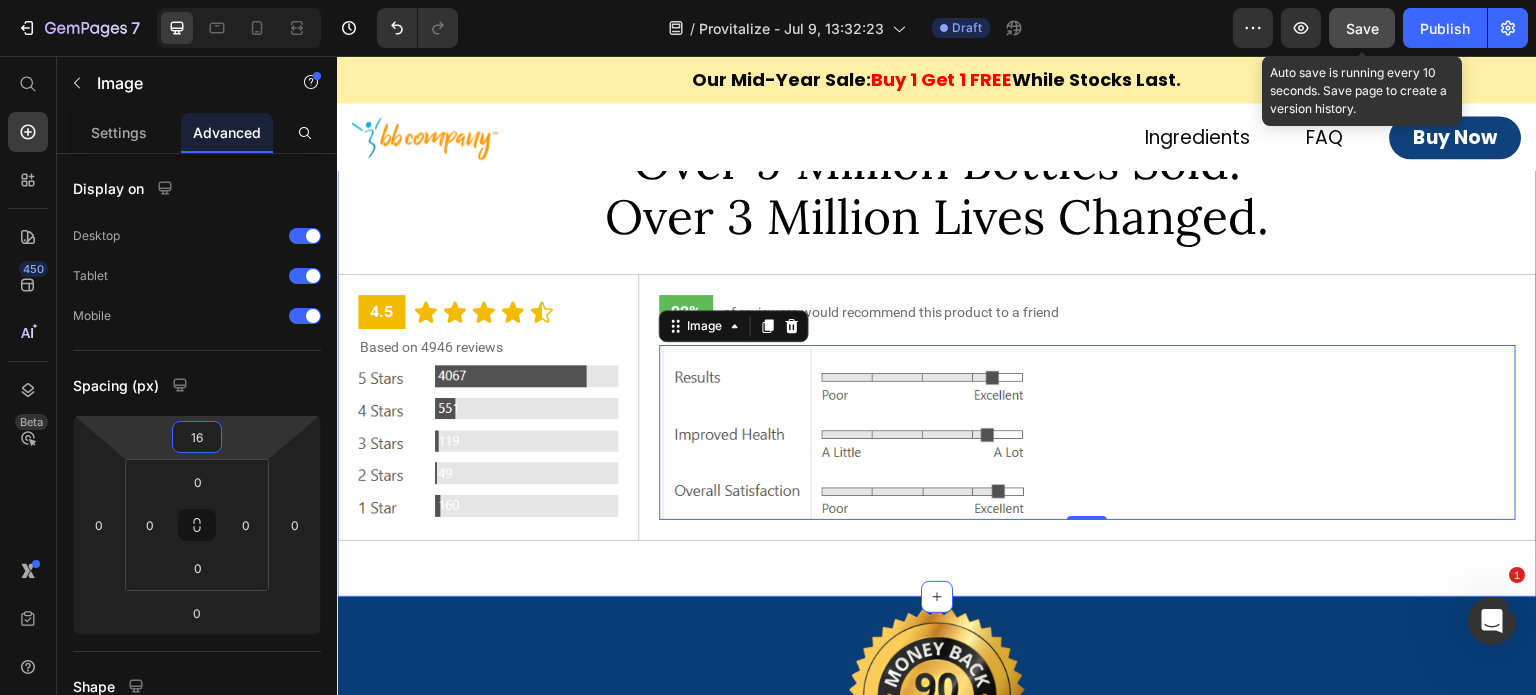 click on "⁠⁠⁠⁠⁠⁠⁠ Over 9 Million Bottles Sold. Over 3 Million Lives Changed. Heading 4.5 Text Block Icon Icon Icon Icon
Icon Icon List Row Based on 4946 reviews Text Block Image Row 92% Text Block of reviewers would recommend this product to a friend Text Block Row Image   0 Row Row Row Section 10" at bounding box center (937, 344) 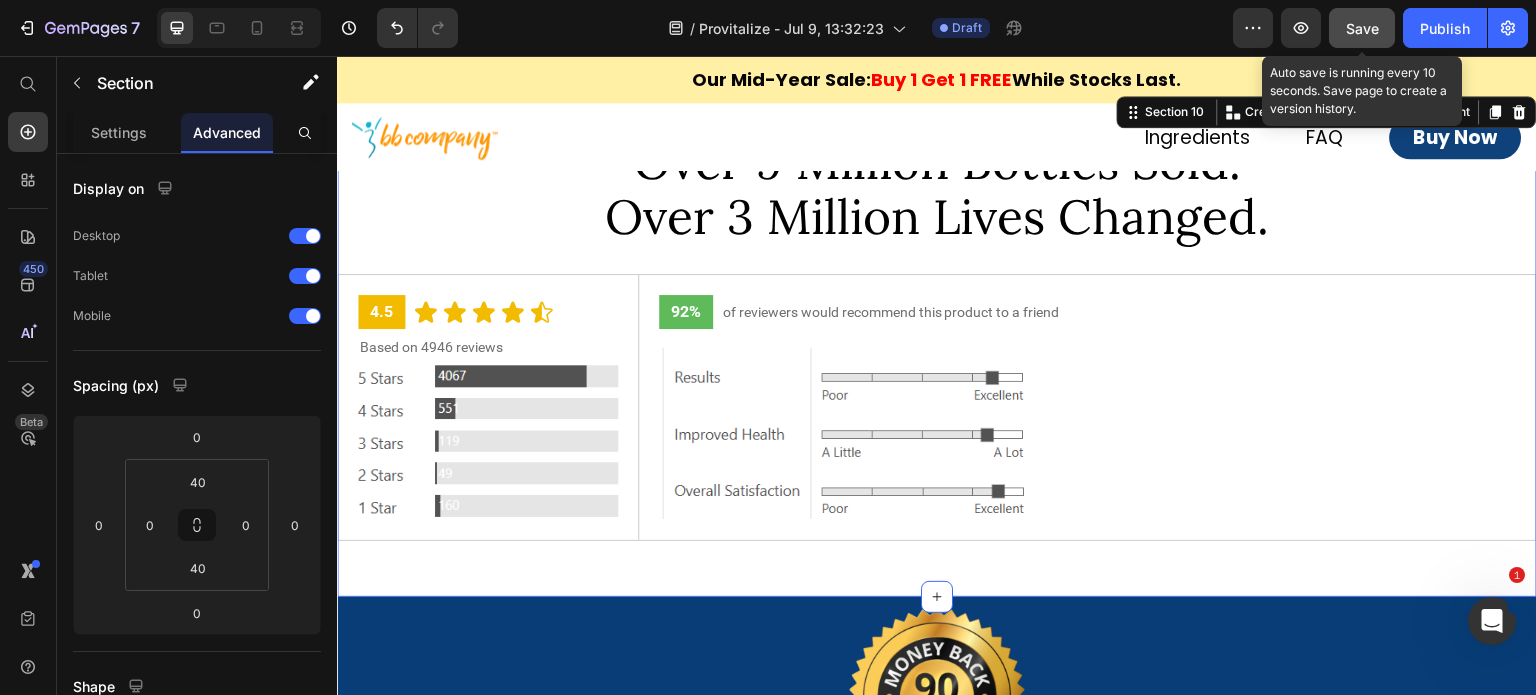 click on "Save" at bounding box center [1362, 28] 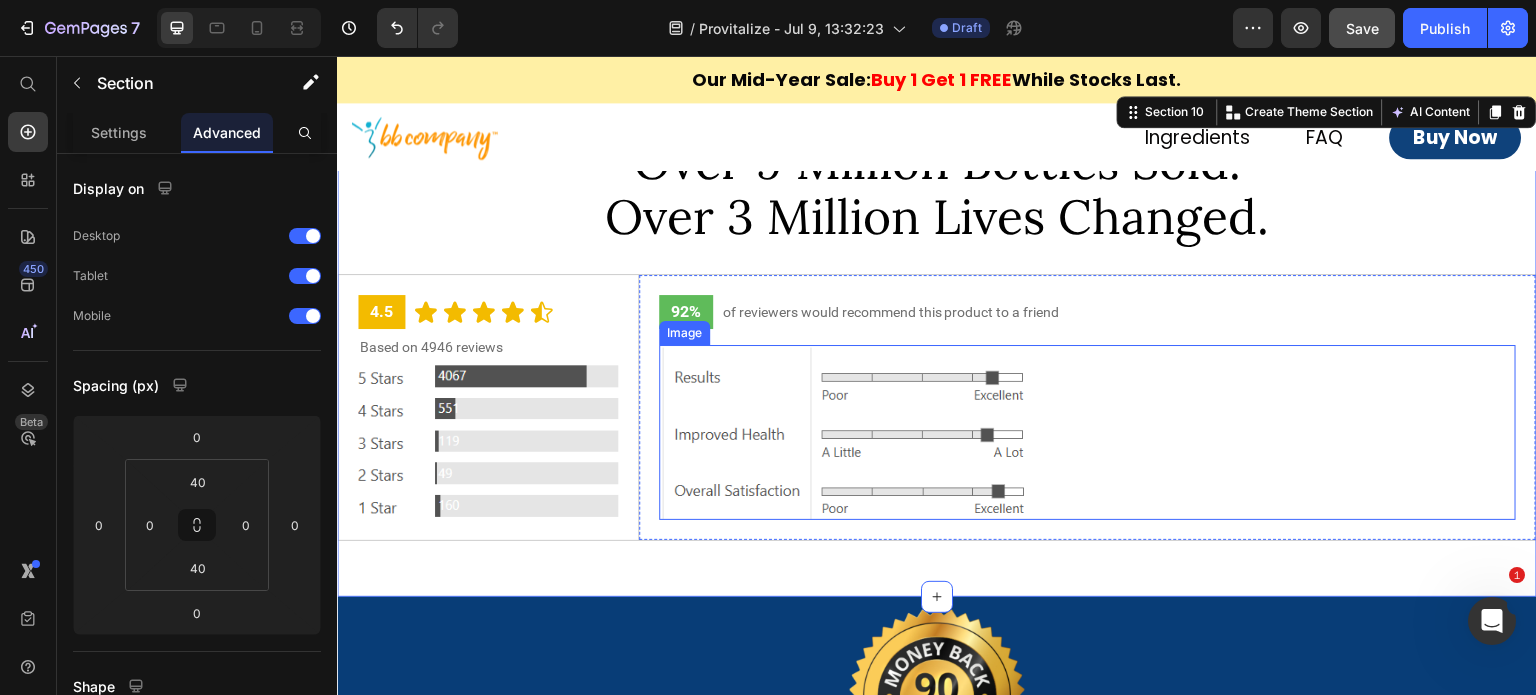 click at bounding box center [1088, 432] 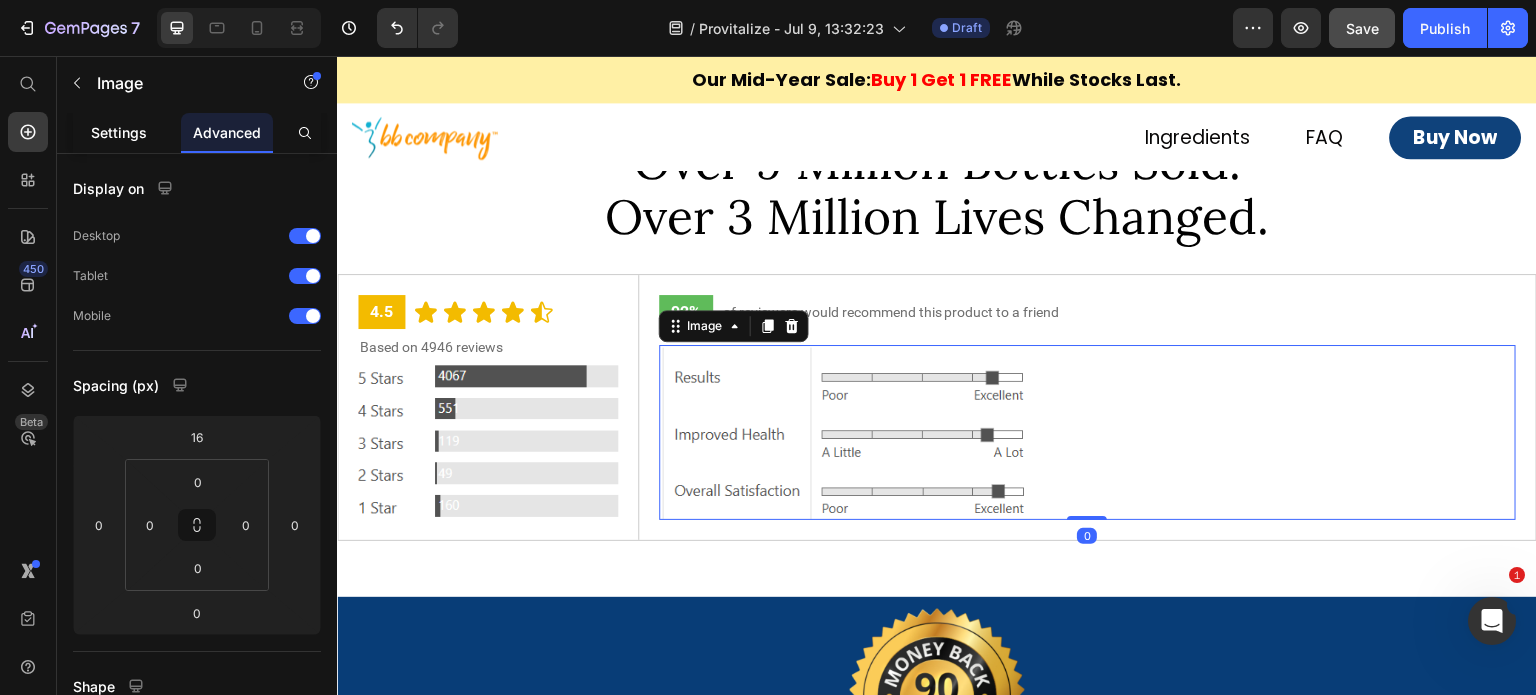 click on "Settings" at bounding box center [119, 132] 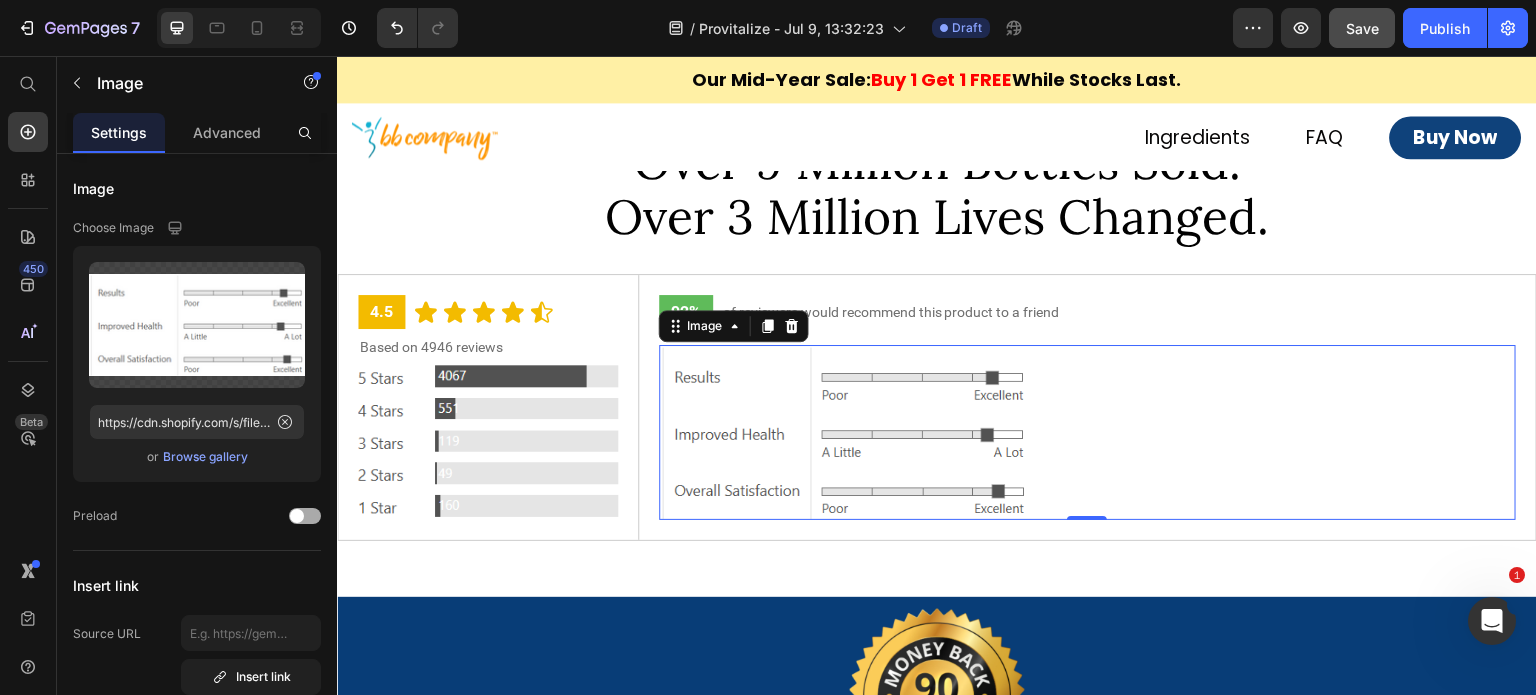 click at bounding box center [305, 516] 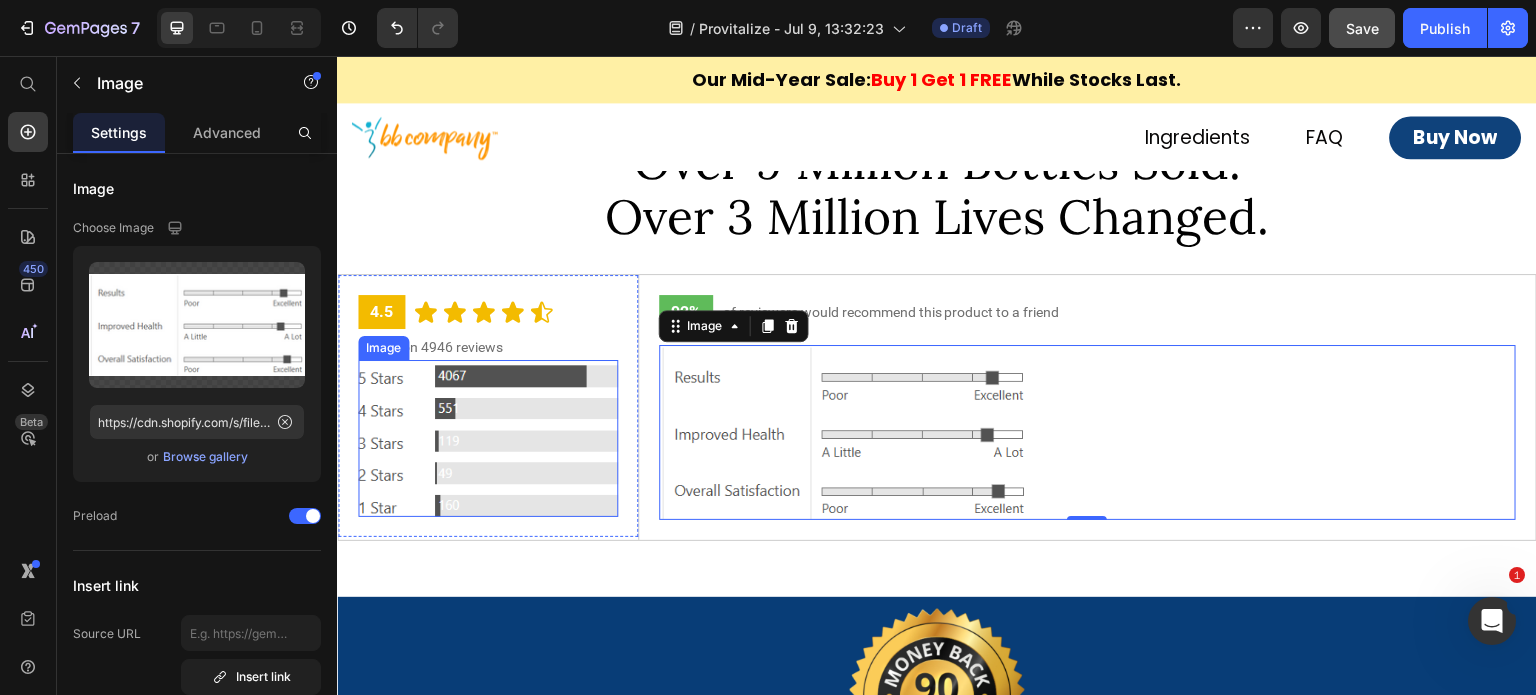click at bounding box center [488, 438] 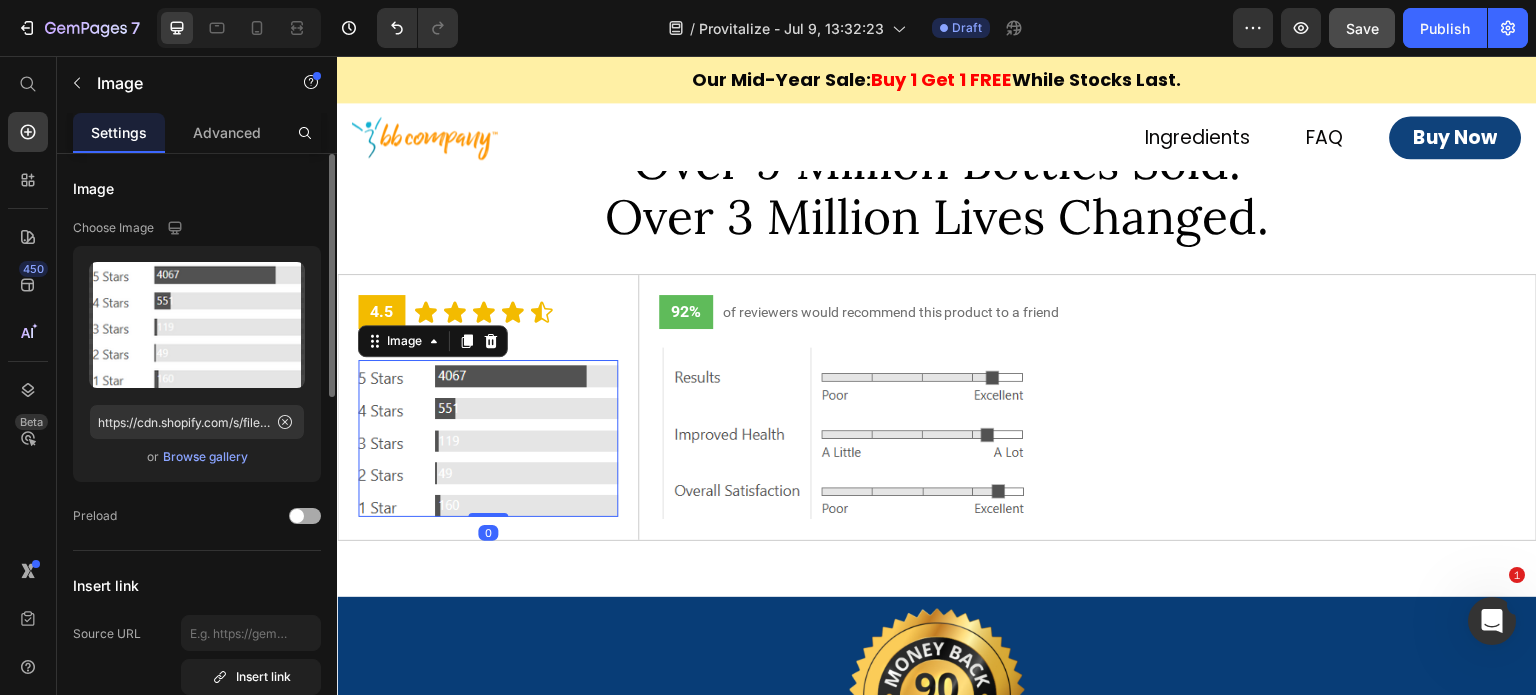click on "Preload" 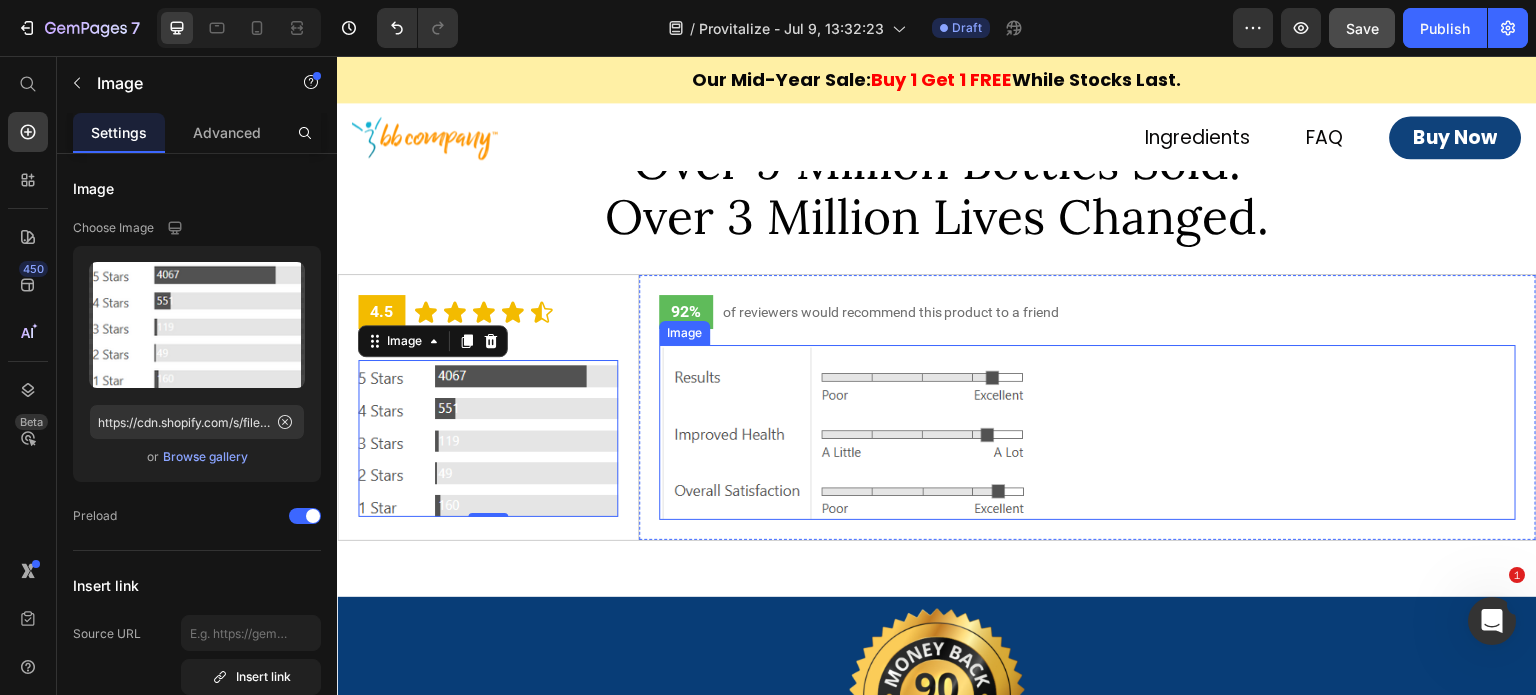 click at bounding box center (1088, 432) 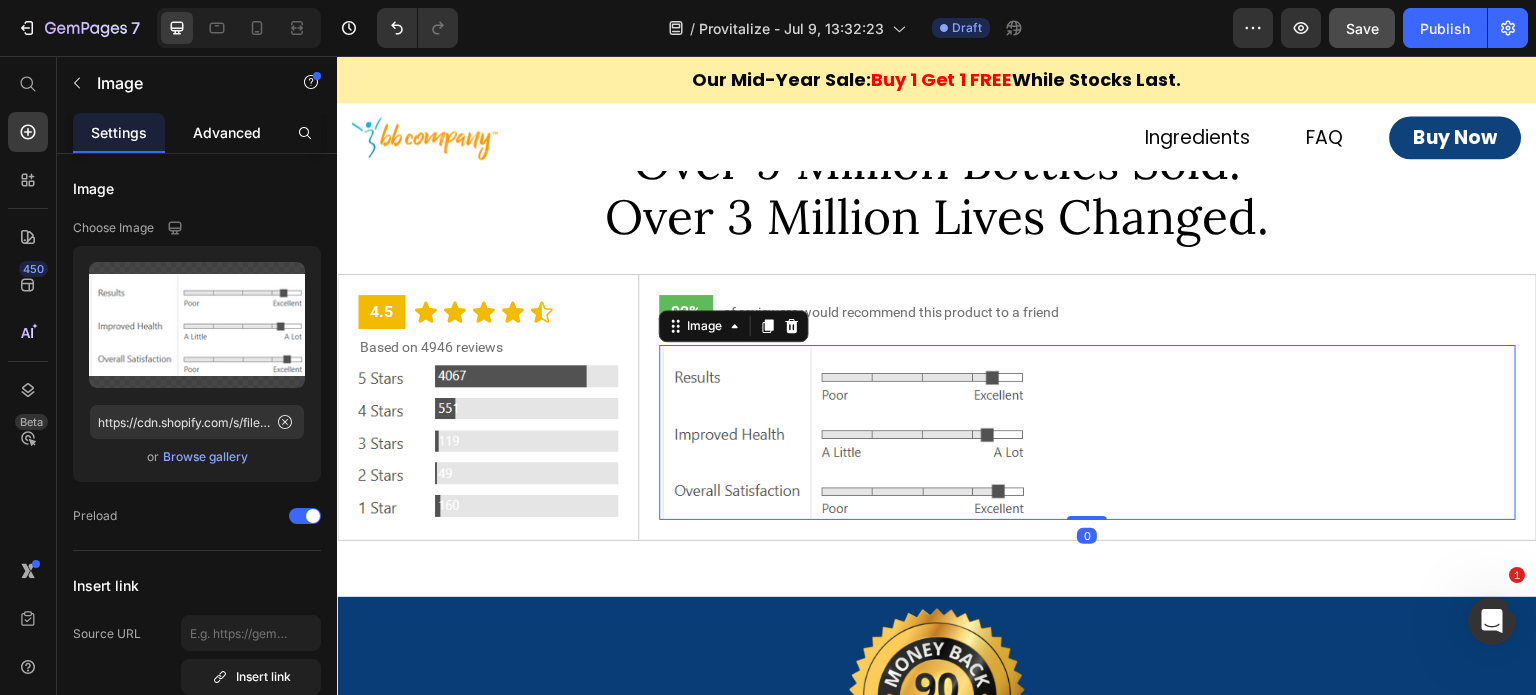 click on "Advanced" at bounding box center [227, 132] 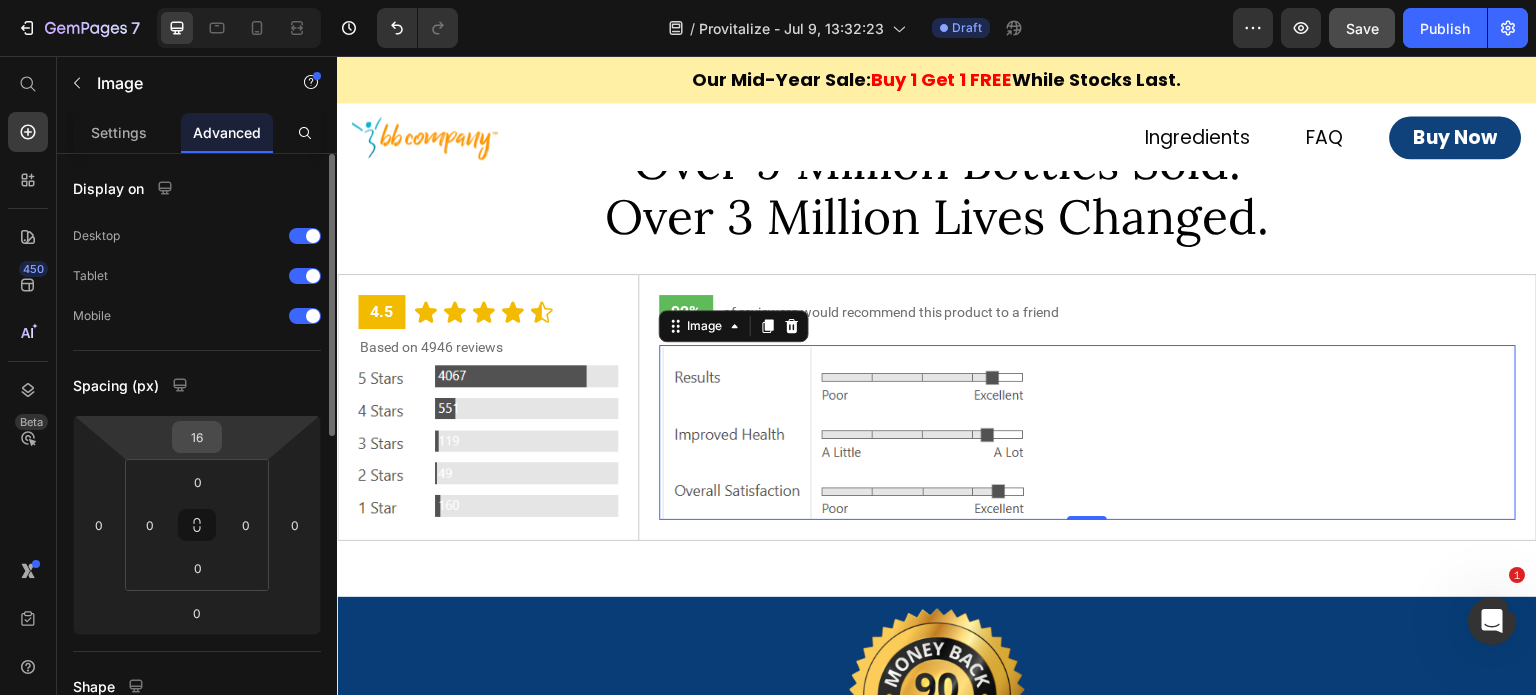 click on "16" at bounding box center (197, 437) 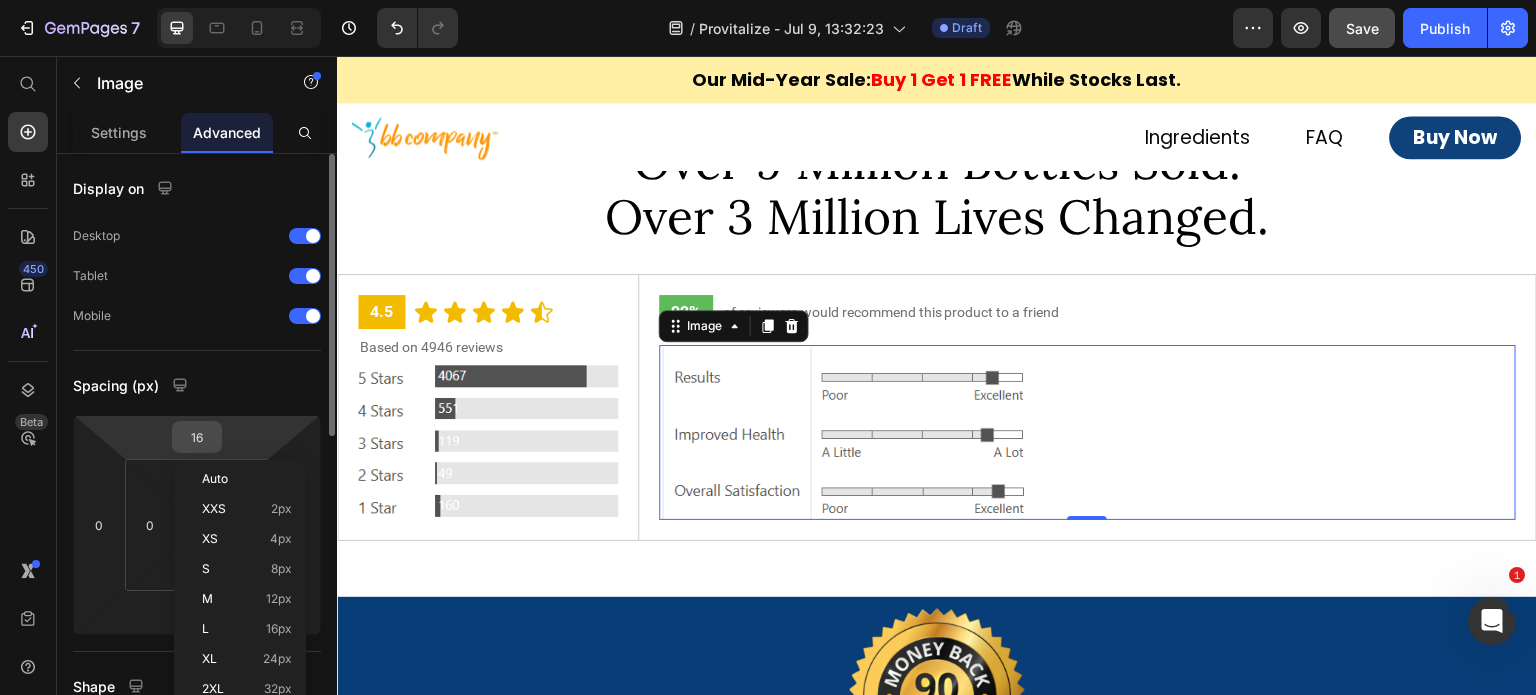 click on "16" at bounding box center [197, 437] 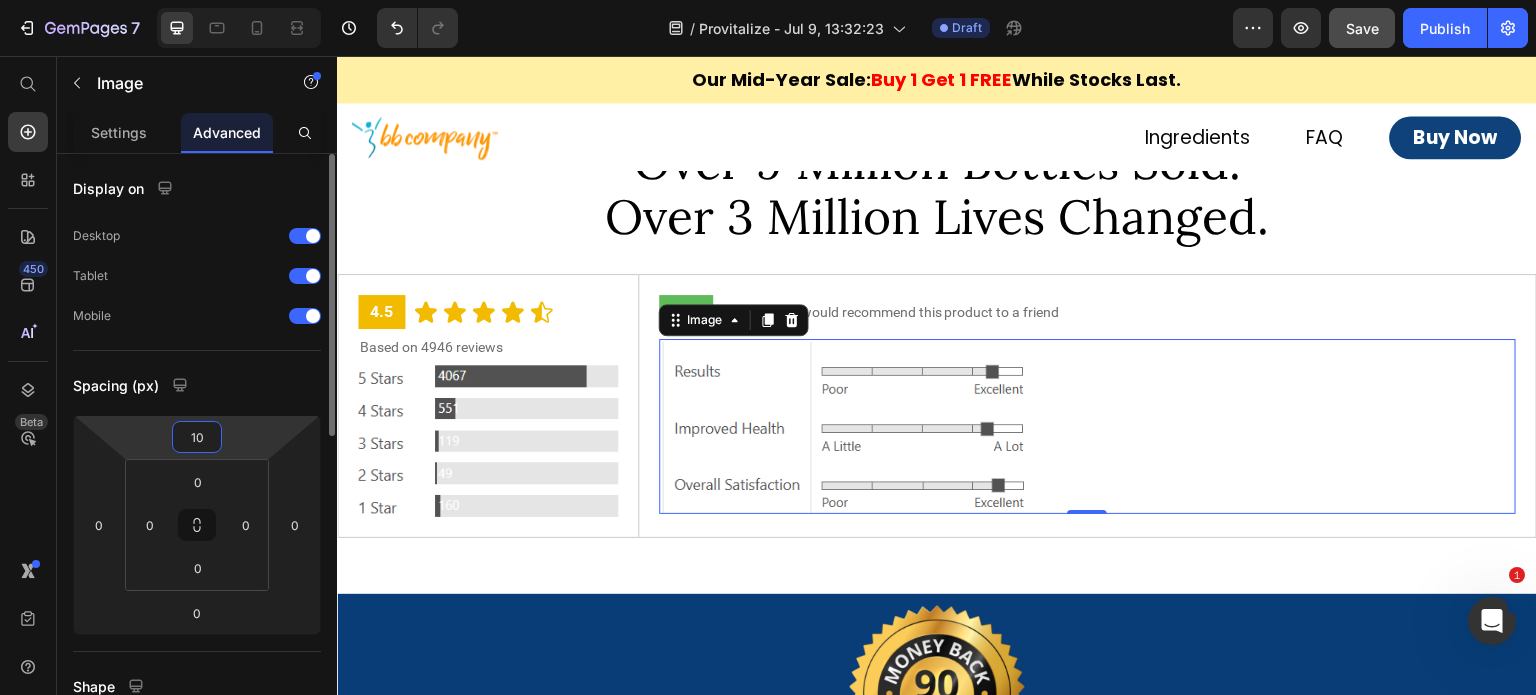 type on "11" 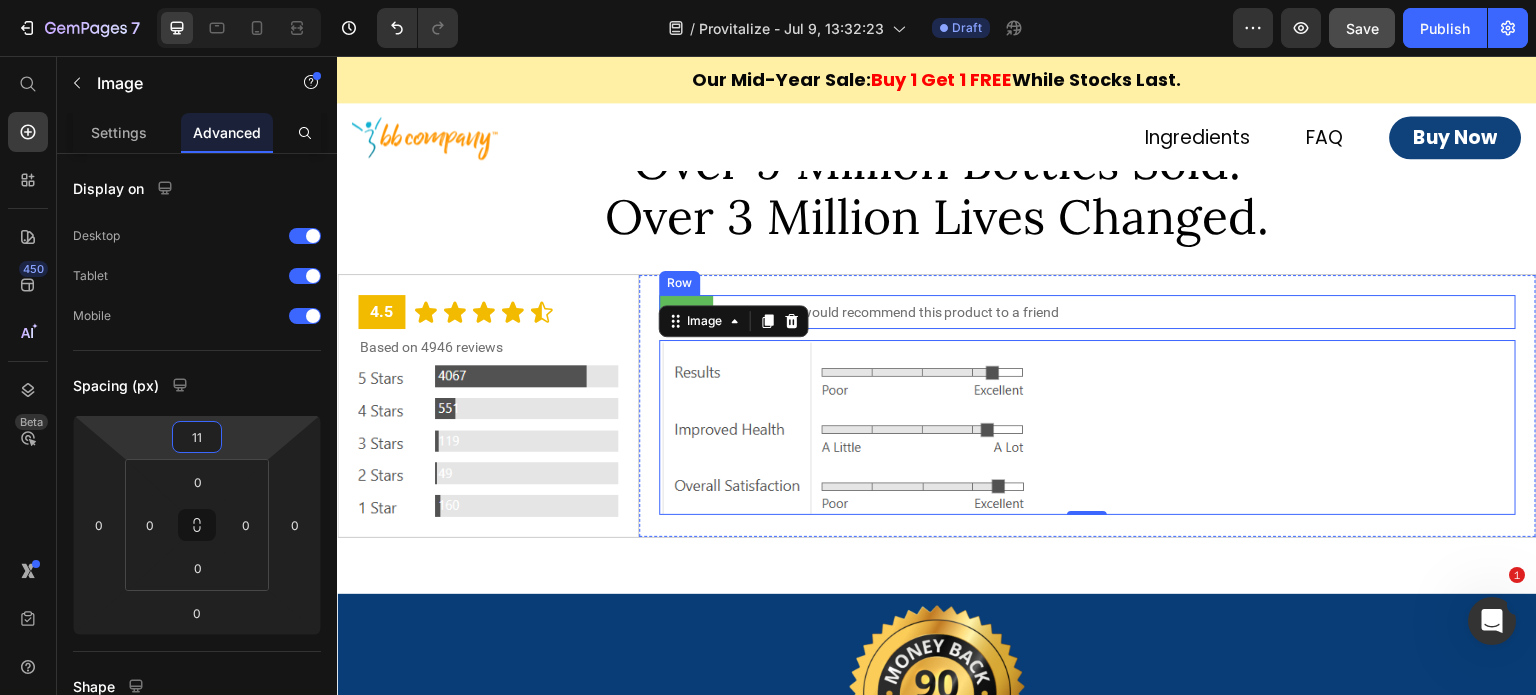 click on "92% Text Block of reviewers would recommend this product to a friend Text Block Row" at bounding box center [1088, 312] 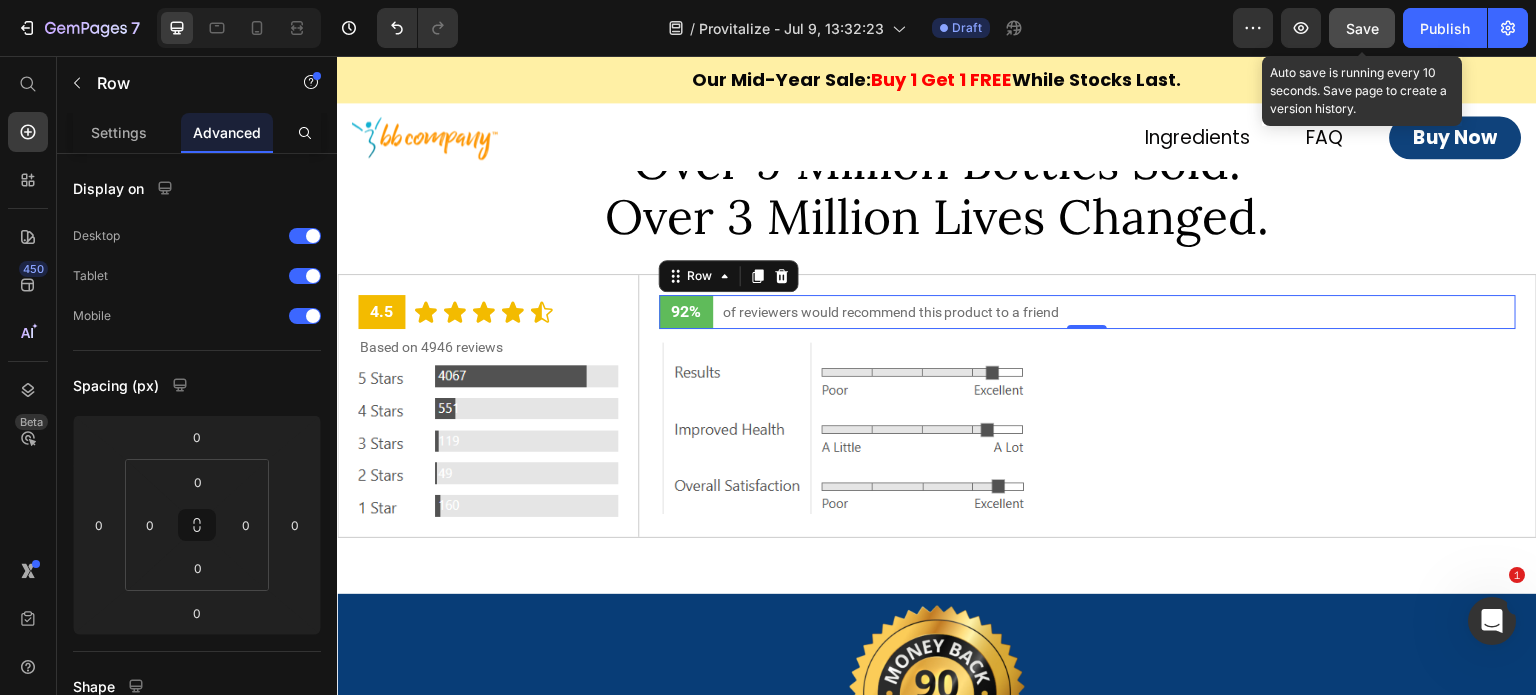 click on "Save" at bounding box center (1362, 28) 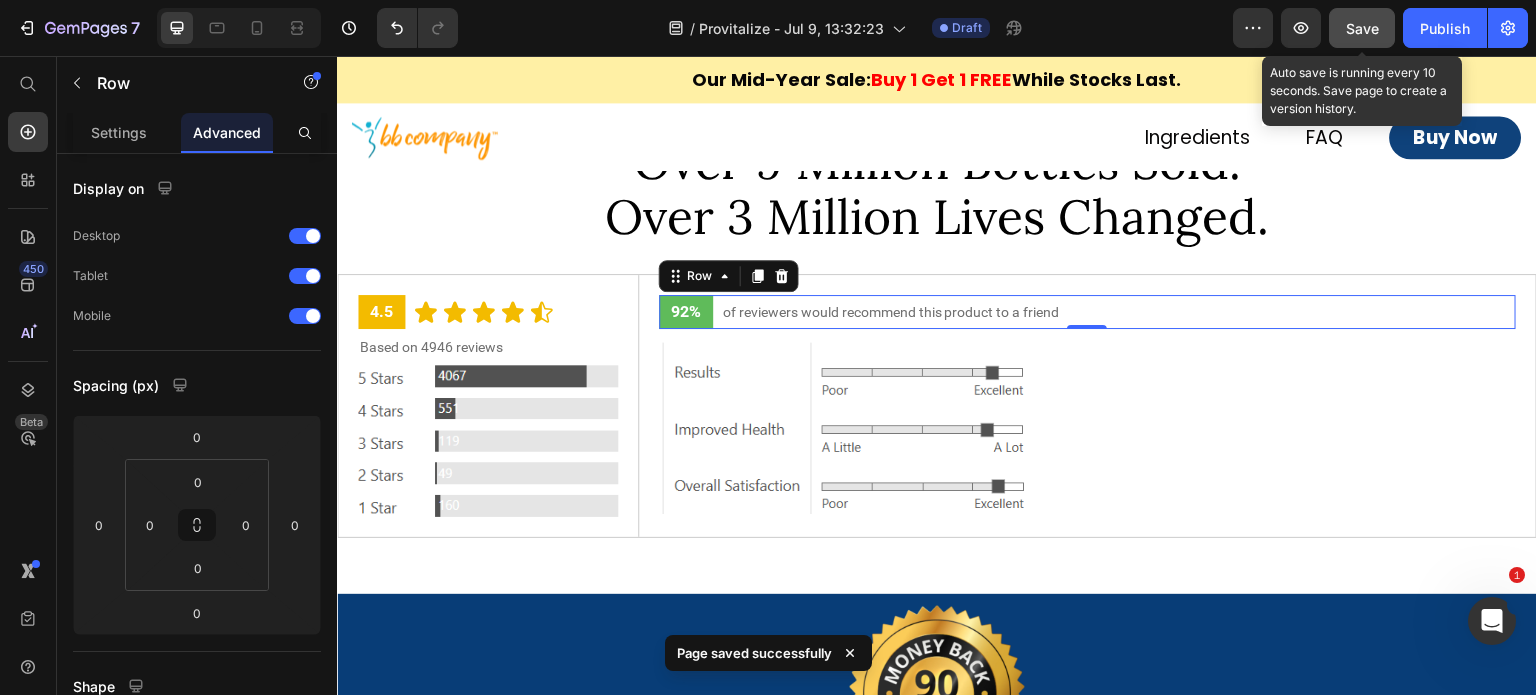 click on "Save" 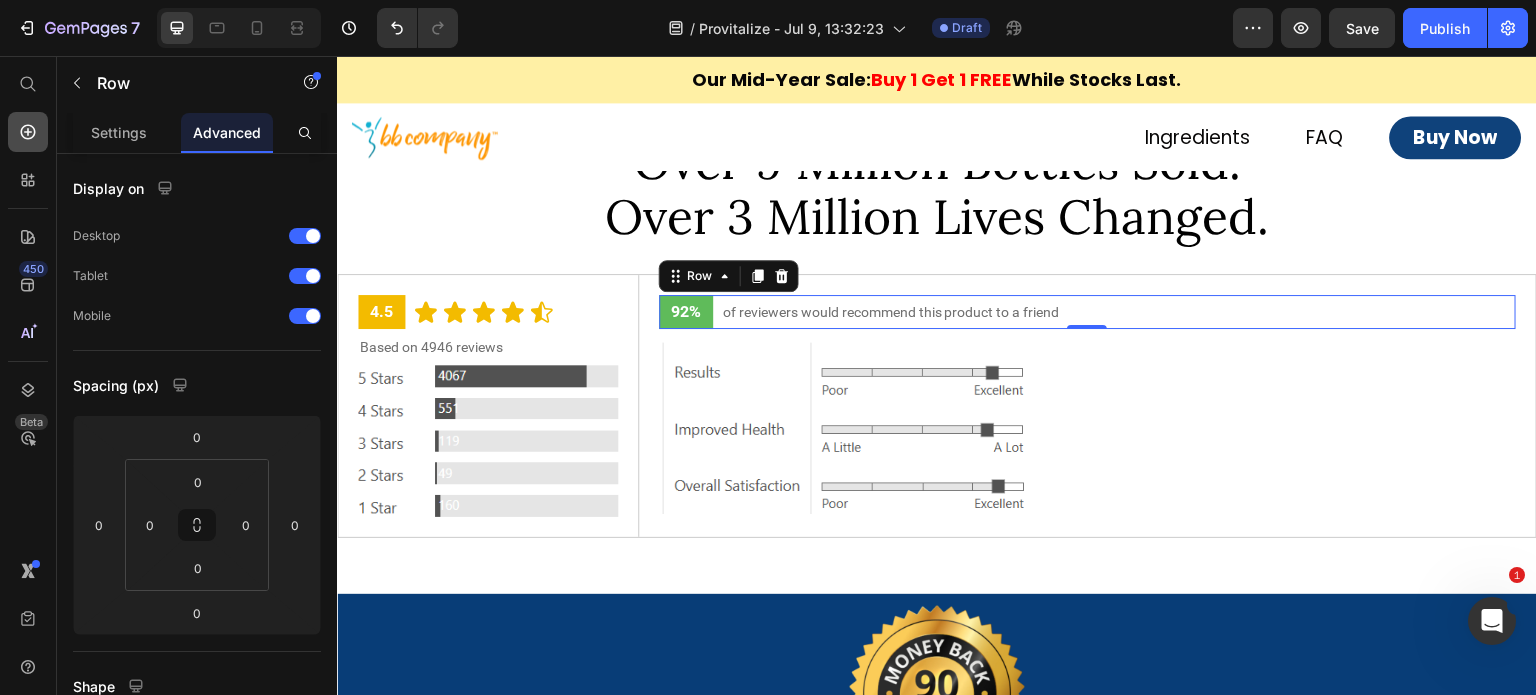 click 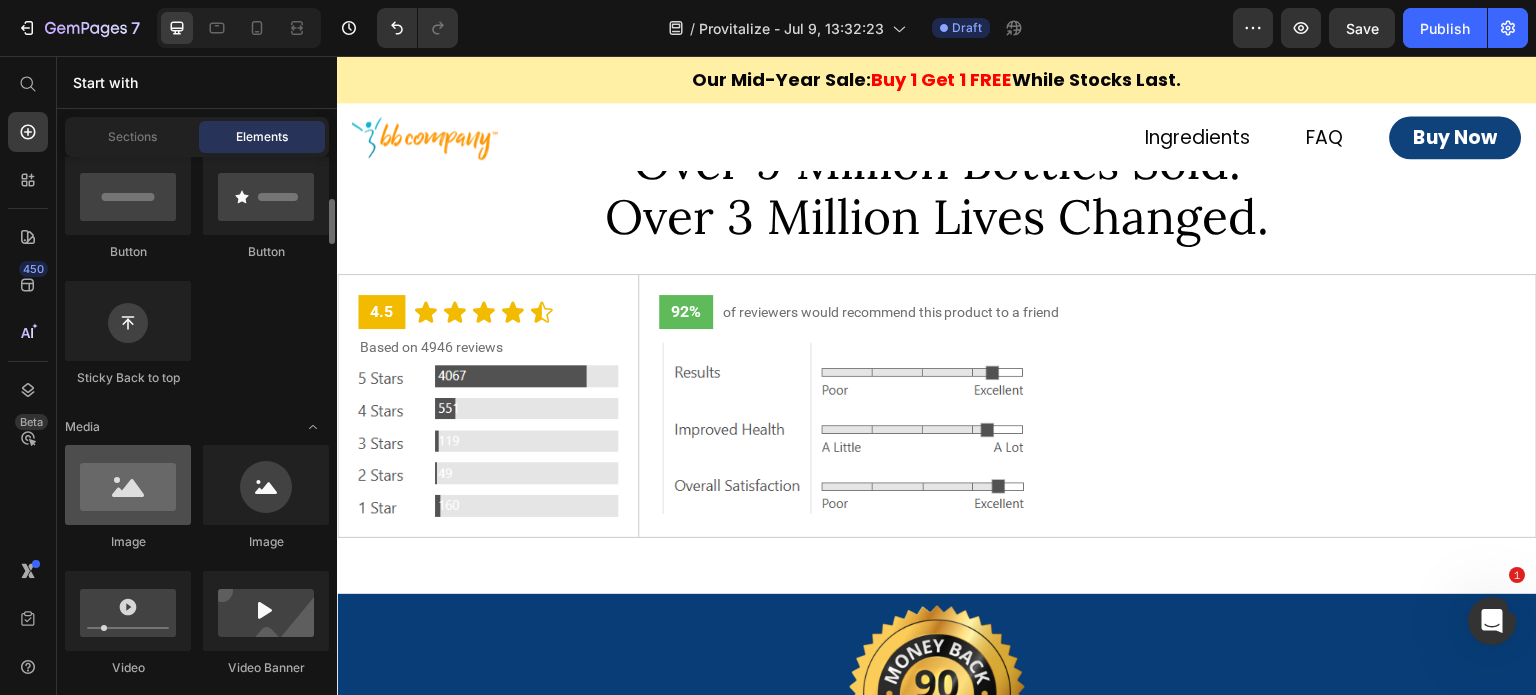 scroll, scrollTop: 600, scrollLeft: 0, axis: vertical 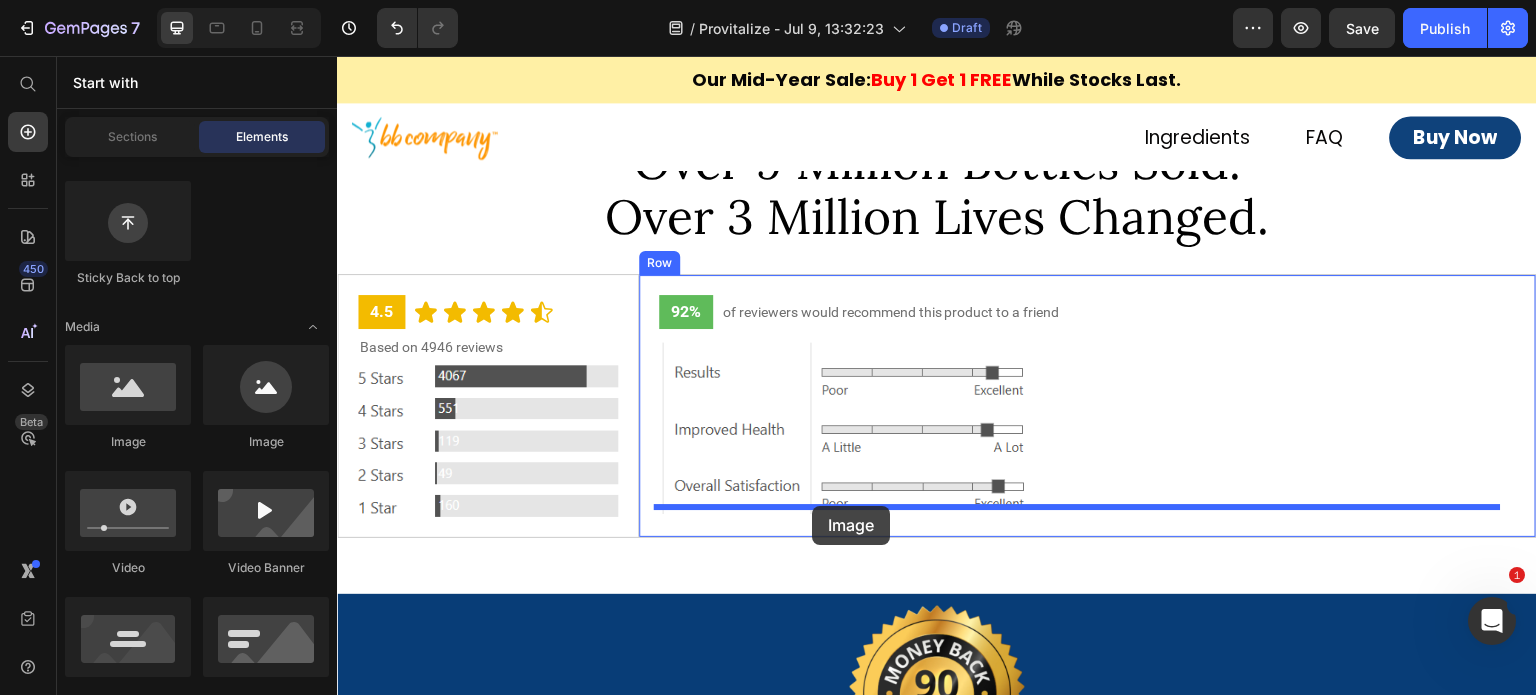 drag, startPoint x: 484, startPoint y: 453, endPoint x: 812, endPoint y: 506, distance: 332.25443 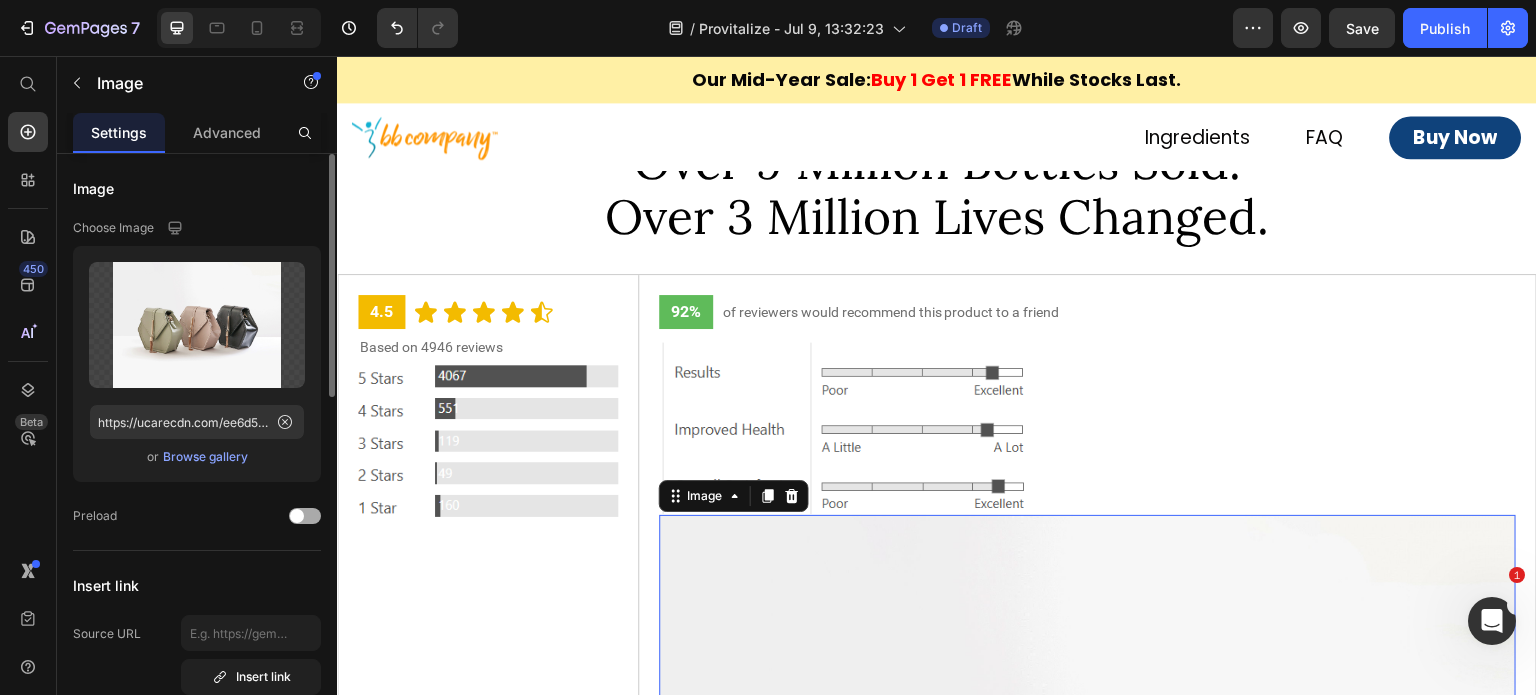 scroll, scrollTop: 400, scrollLeft: 0, axis: vertical 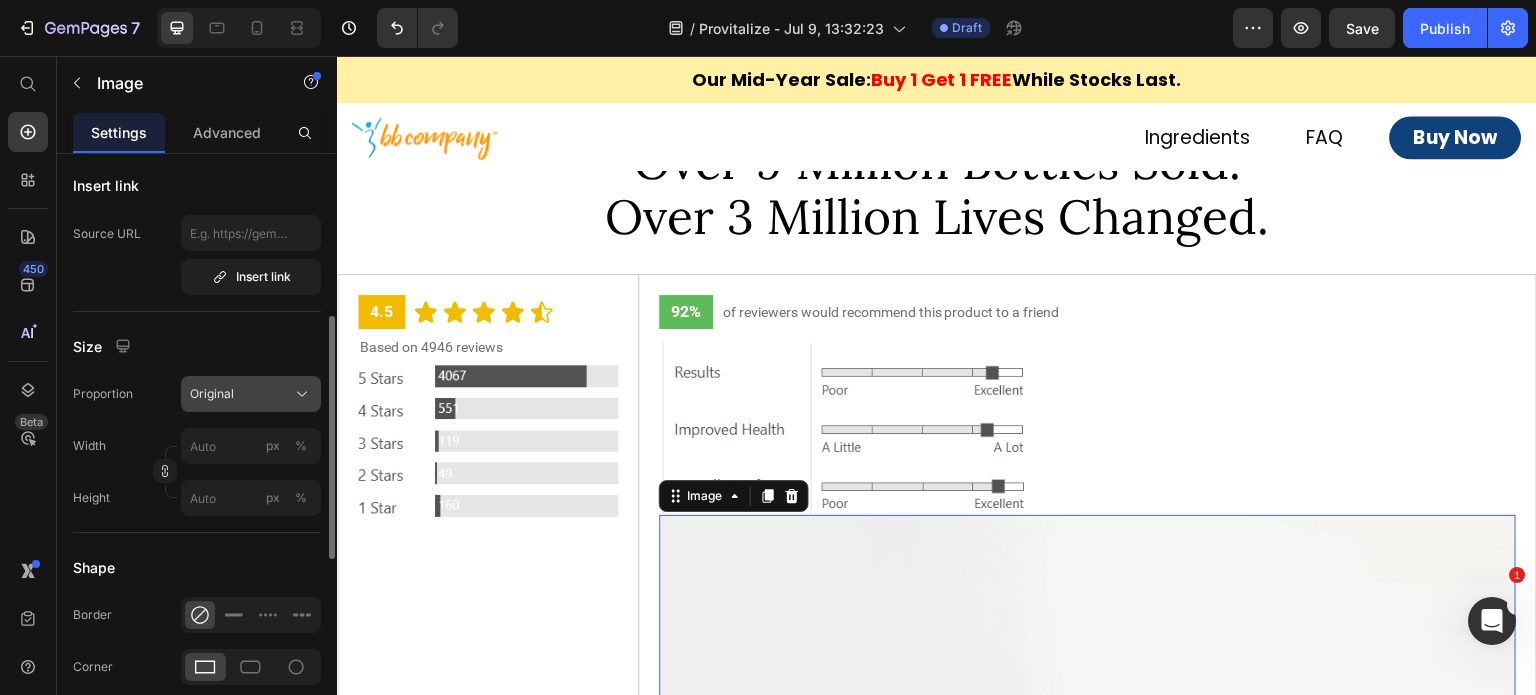 click on "Original" 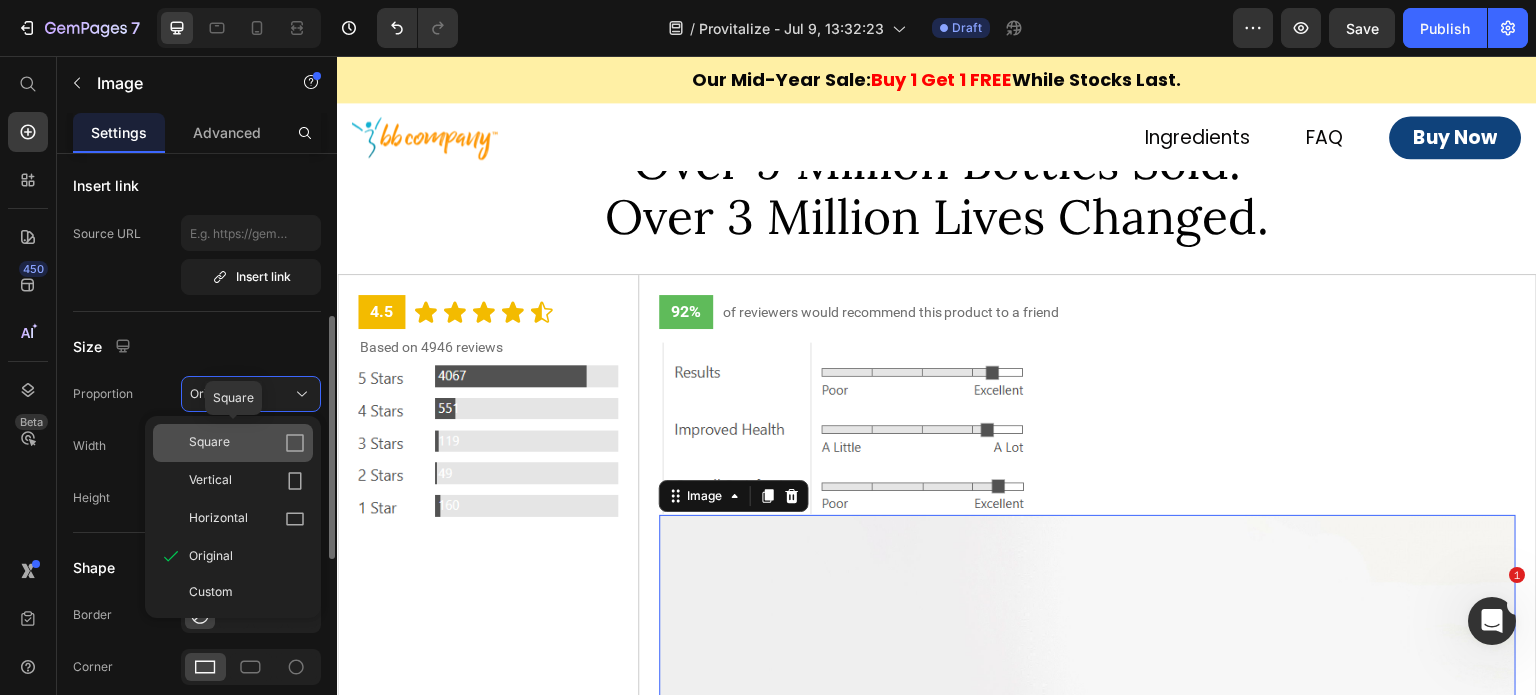 click on "Square" at bounding box center [209, 443] 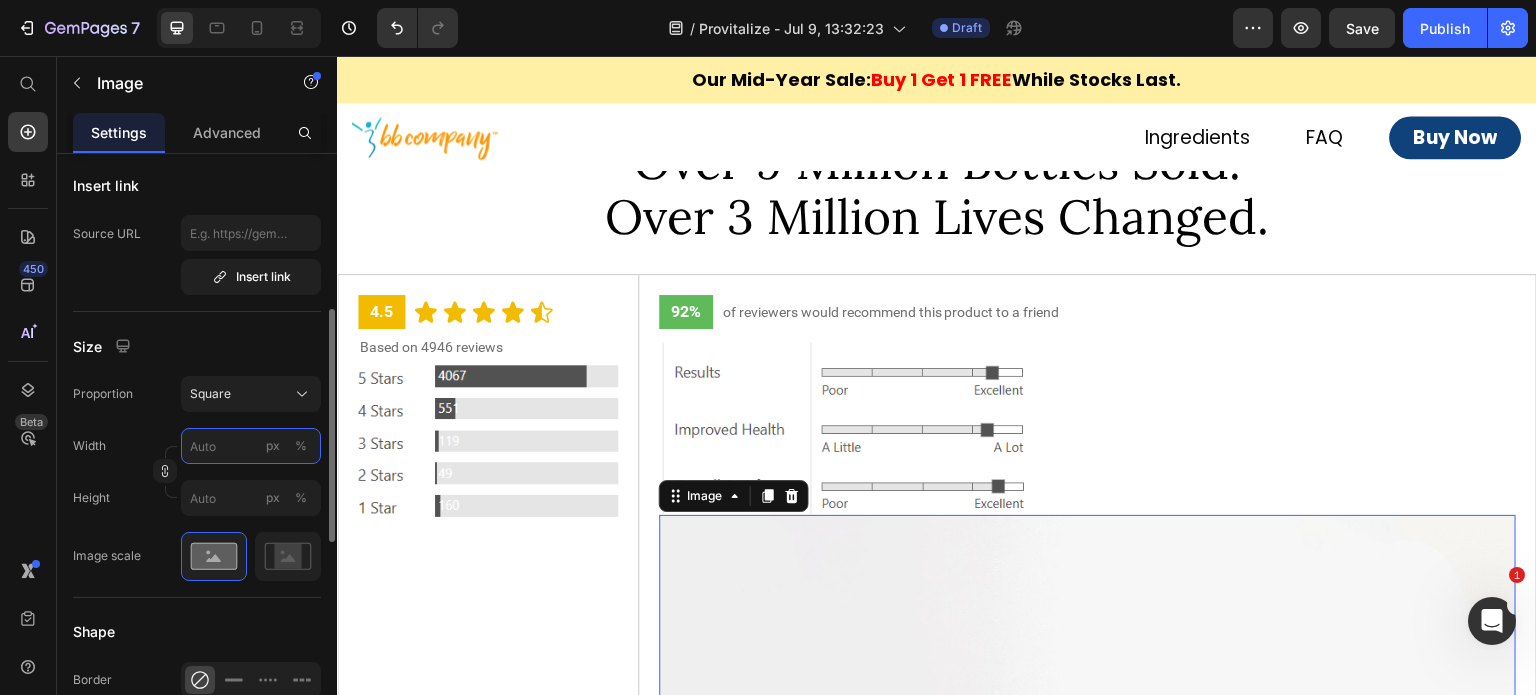 click on "px %" at bounding box center (251, 446) 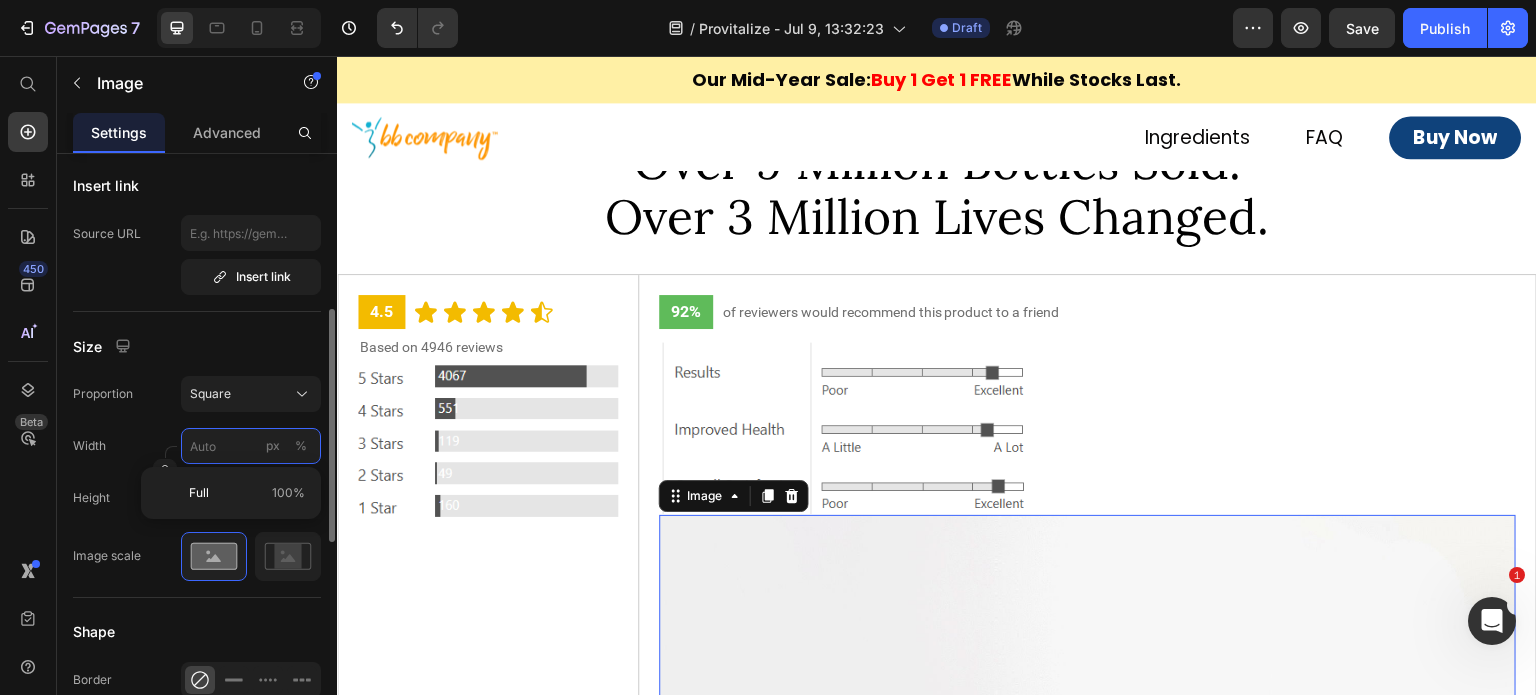 type on "6" 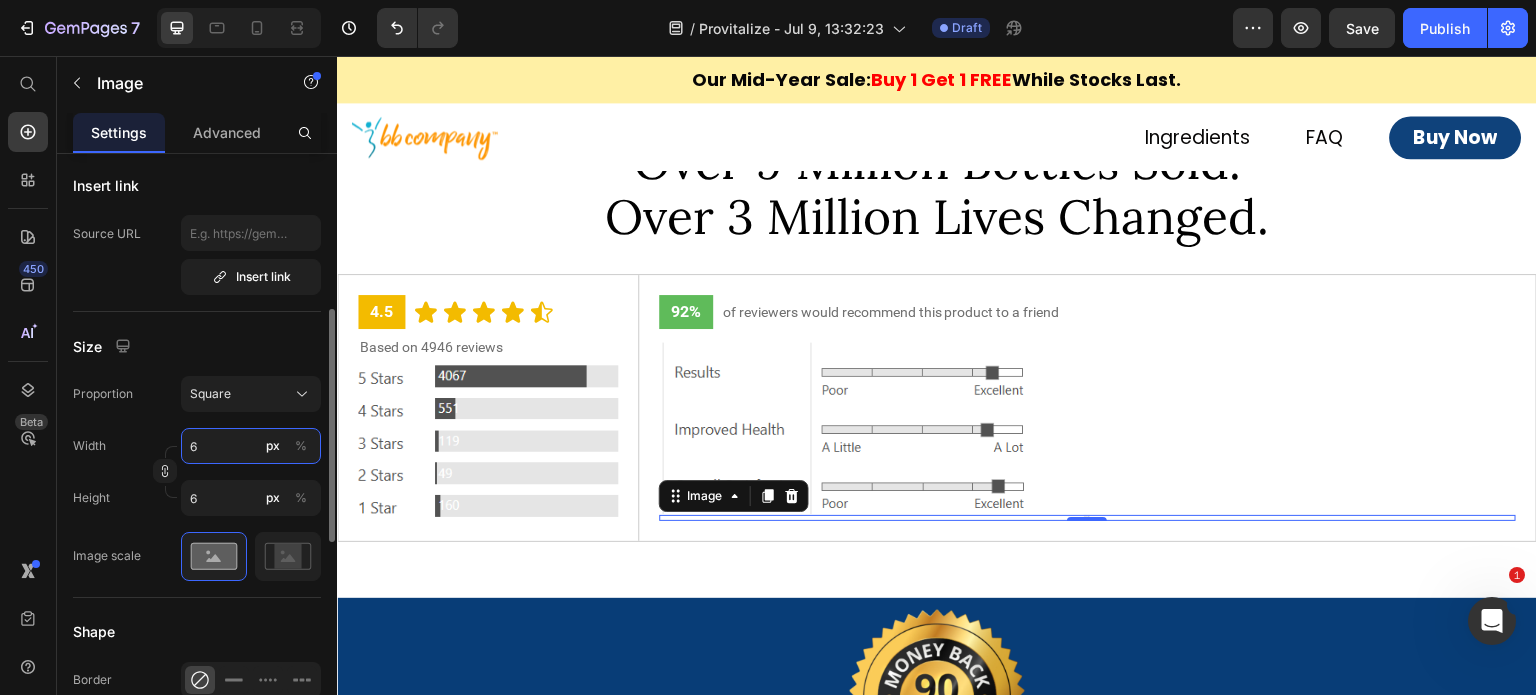 type on "60" 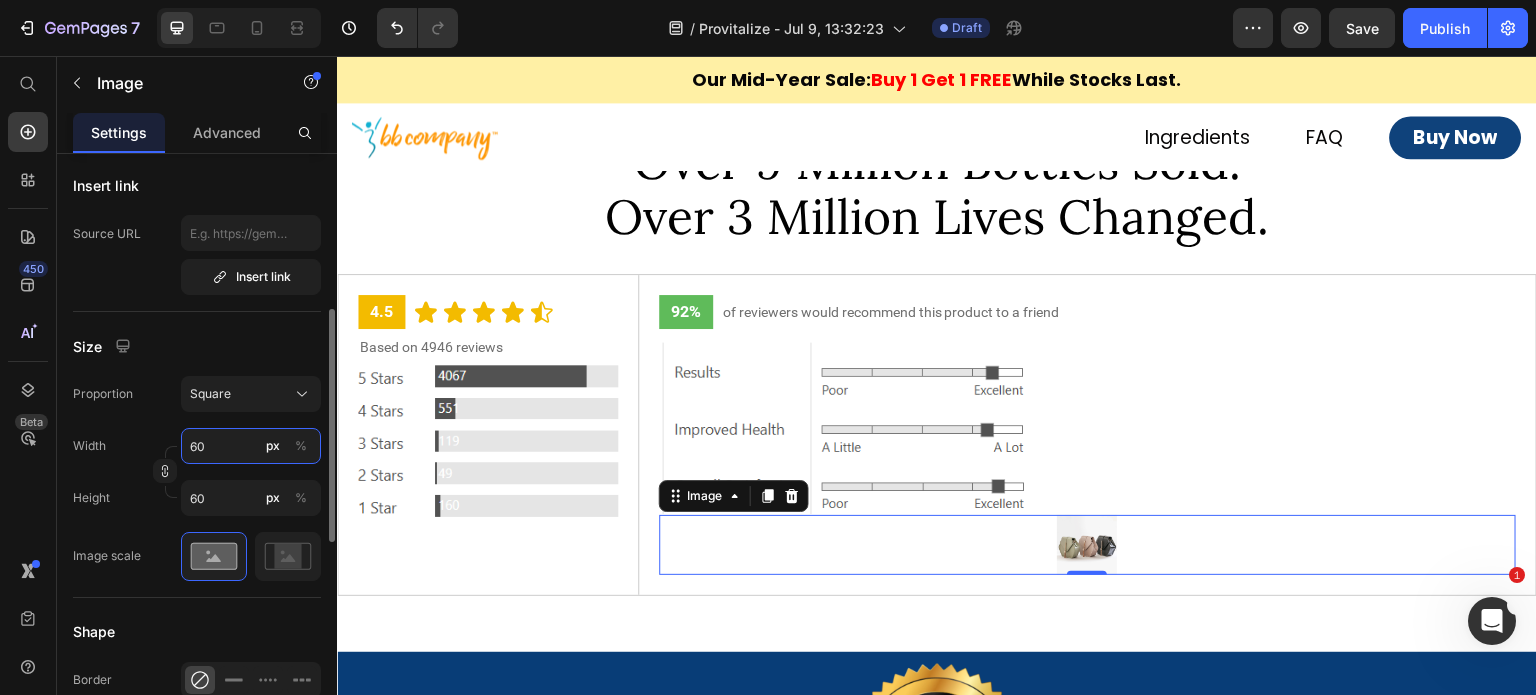 scroll, scrollTop: 700, scrollLeft: 0, axis: vertical 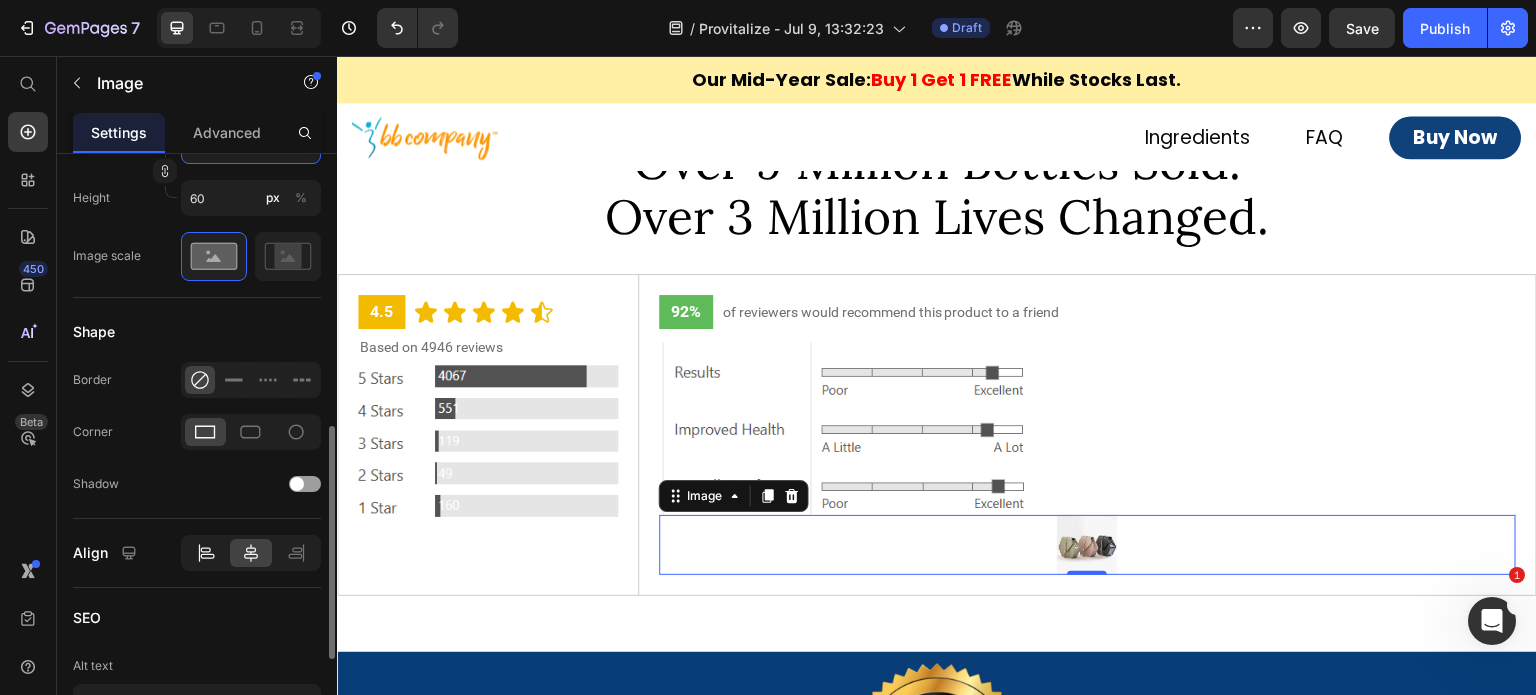type on "60" 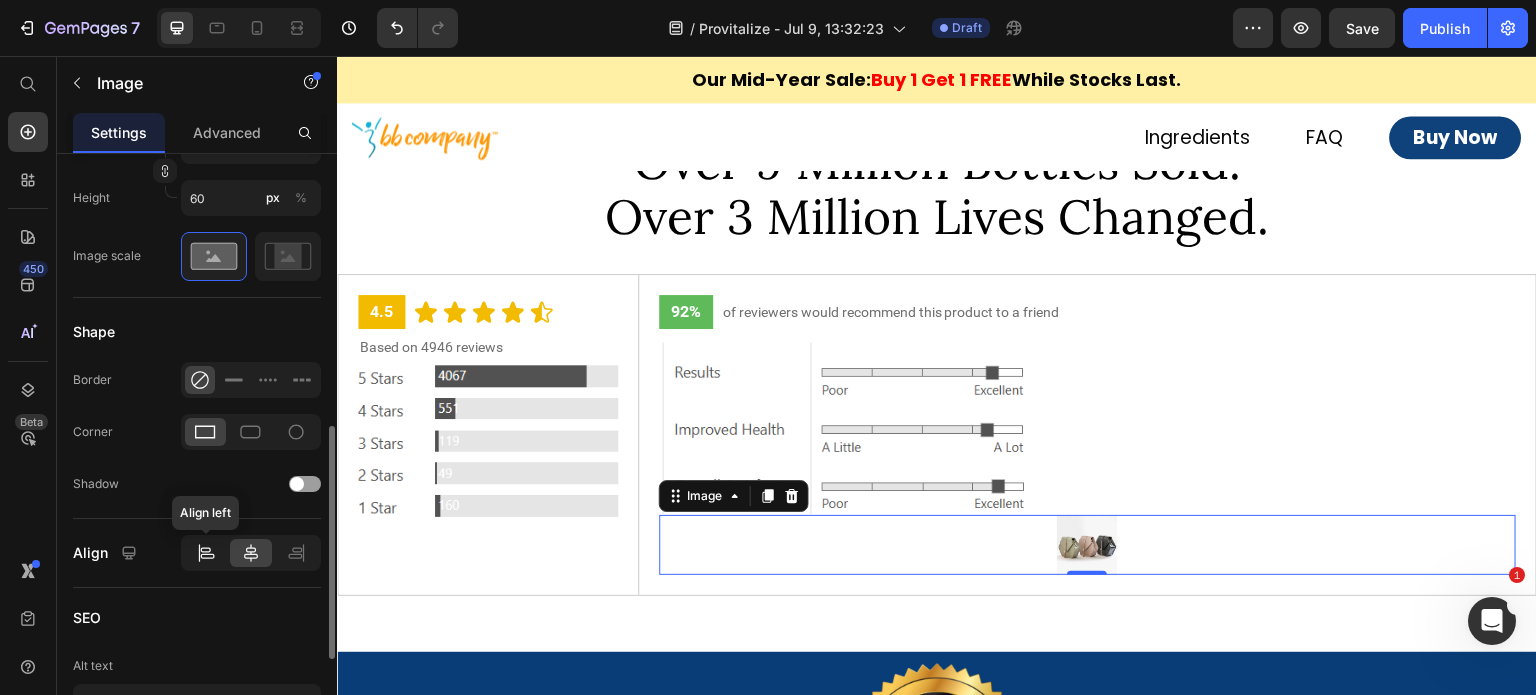 click 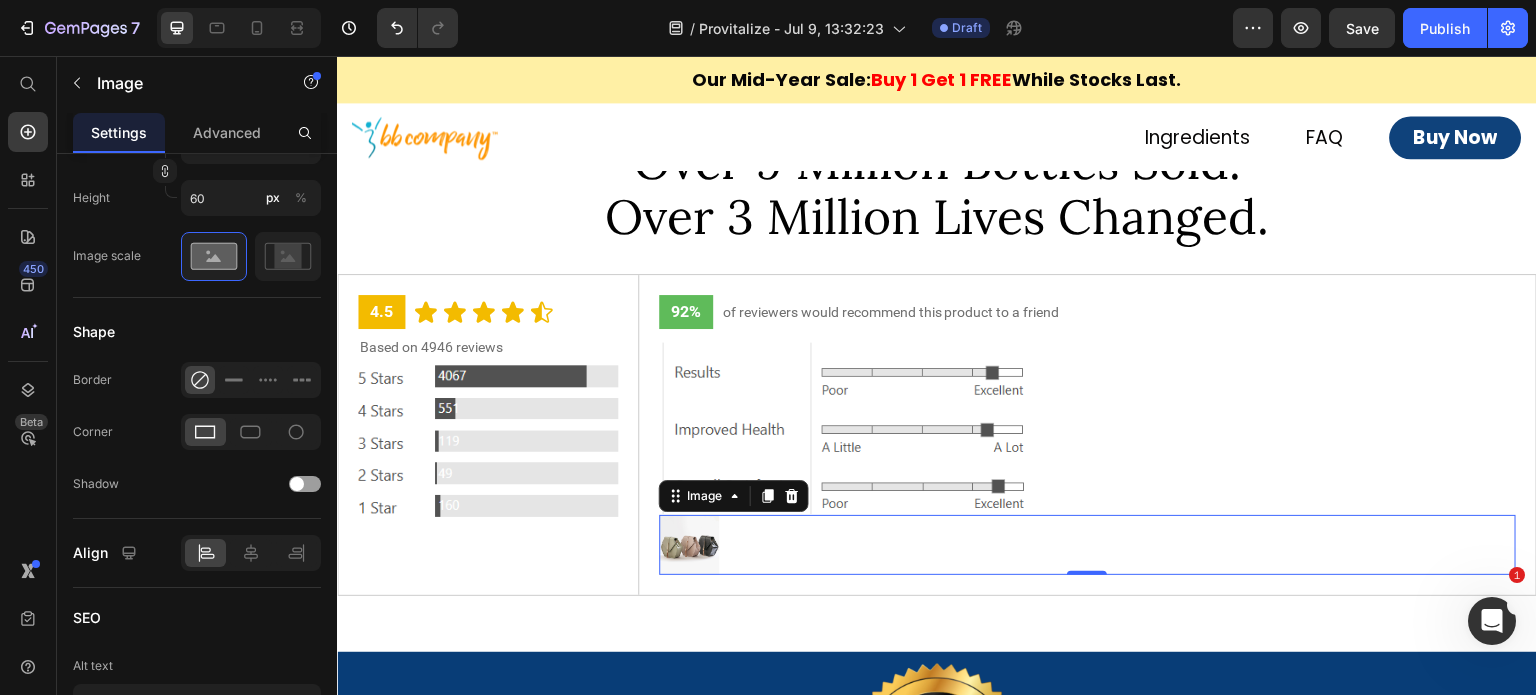 click at bounding box center (1088, 545) 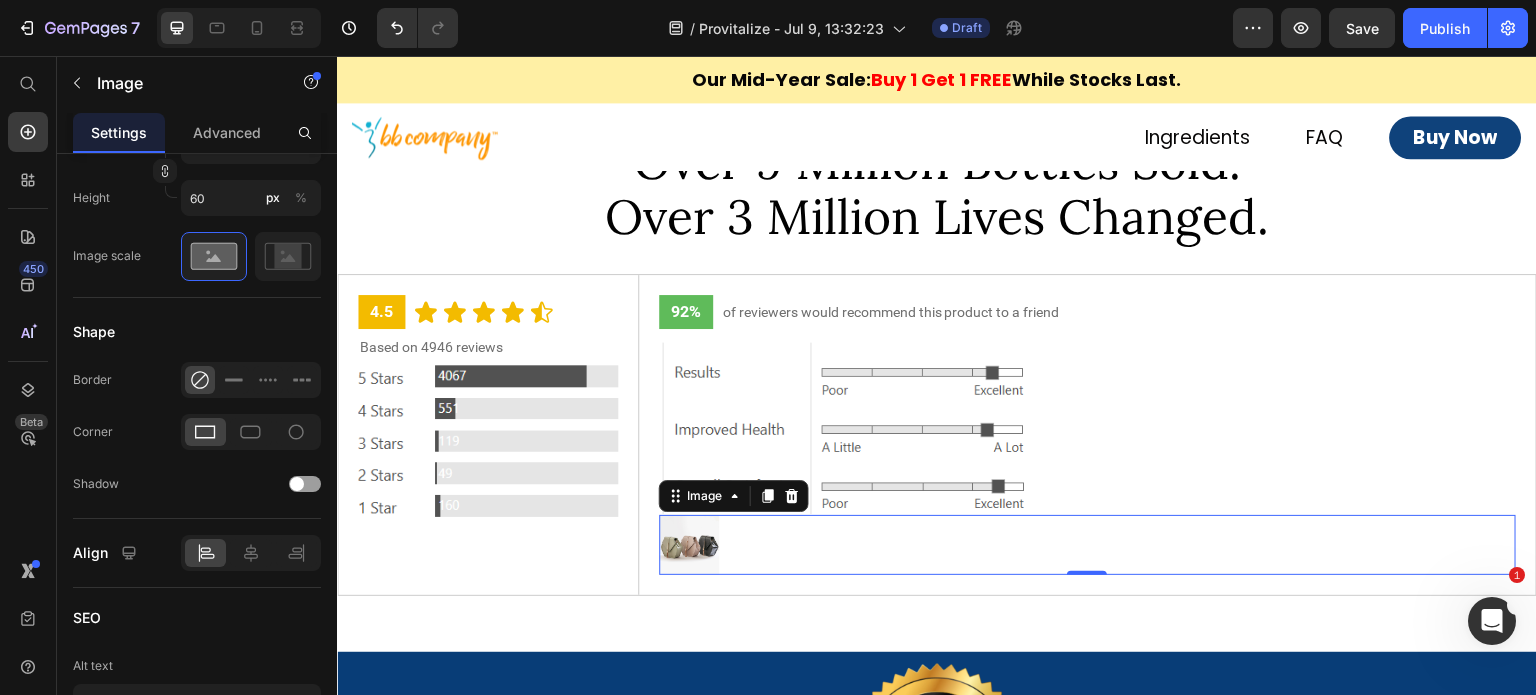 click at bounding box center [1088, 545] 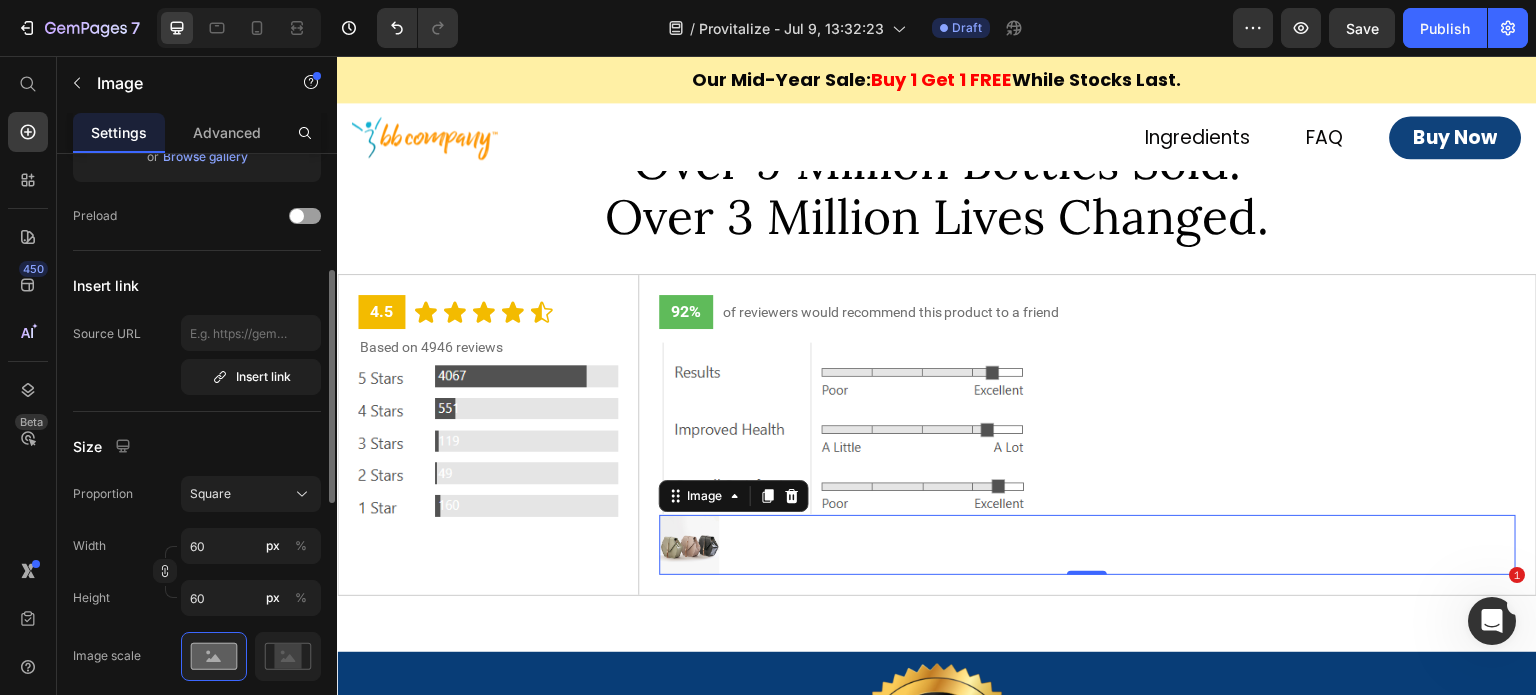 scroll, scrollTop: 0, scrollLeft: 0, axis: both 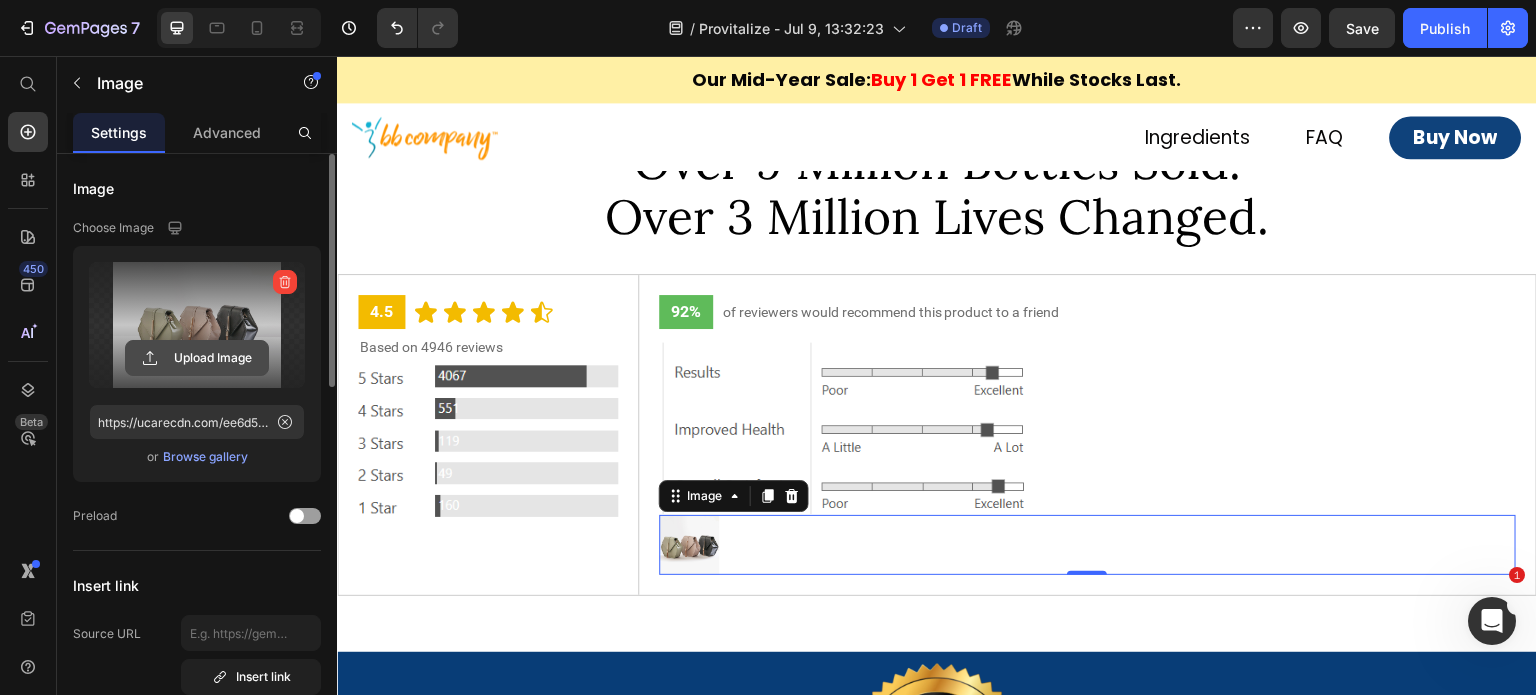click 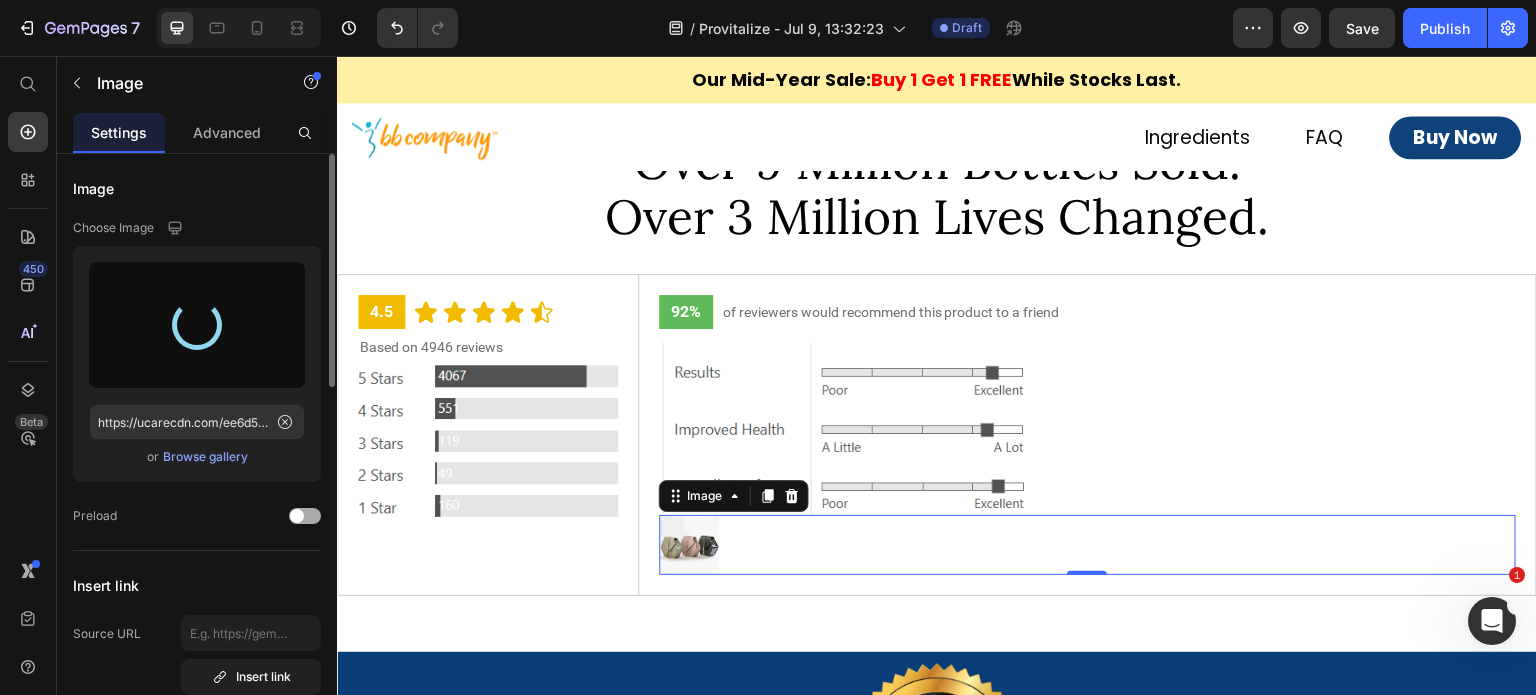 click at bounding box center [305, 516] 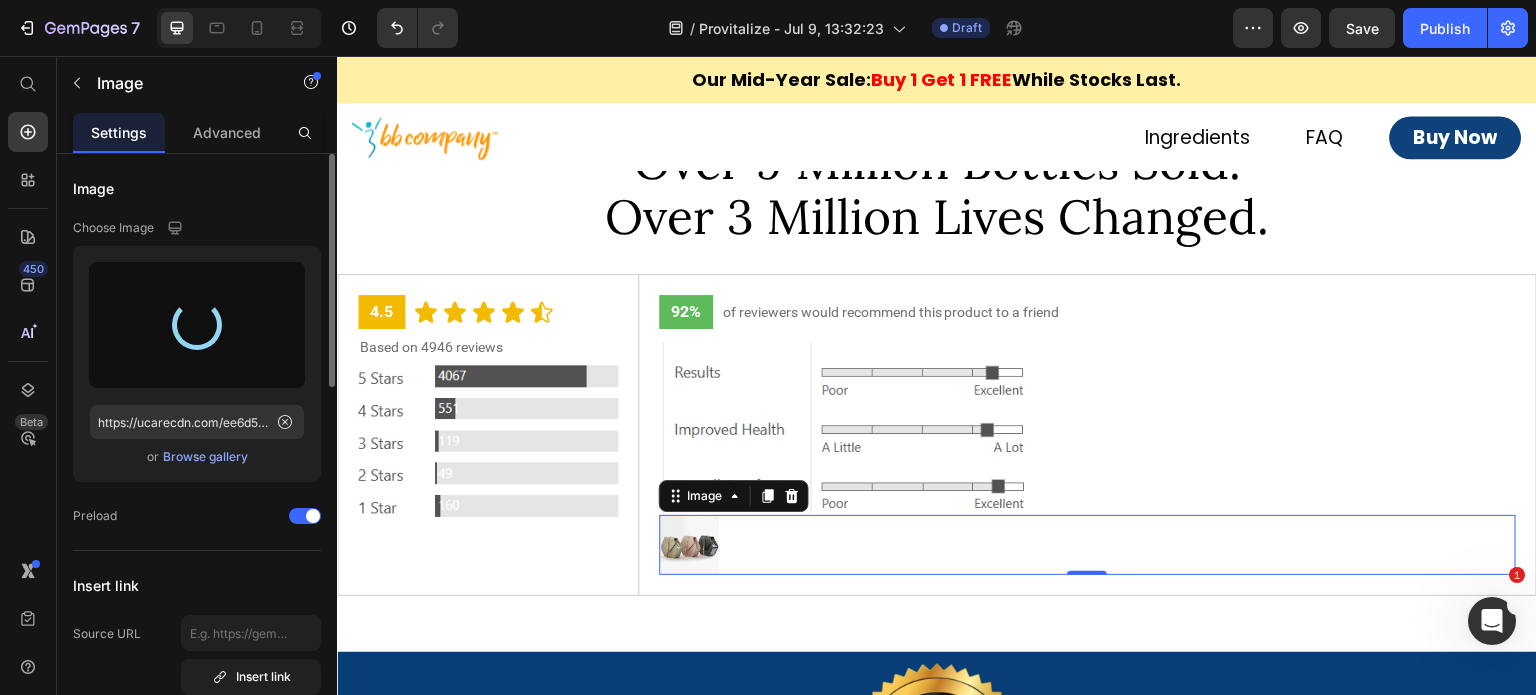 click on "Image" at bounding box center (197, 188) 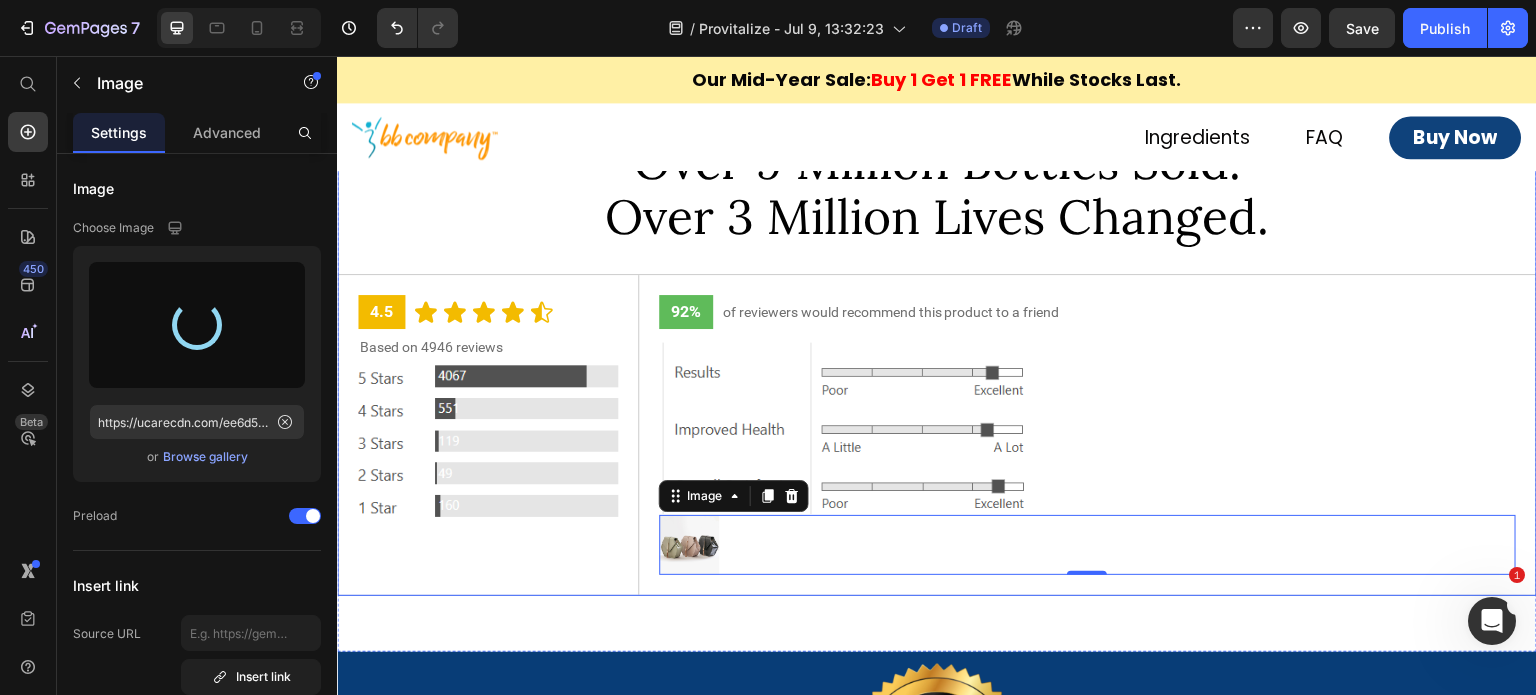 type on "https://cdn.shopify.com/s/files/1/0715/1209/6947/files/gempages_566339328339346466-ed4b545b-8efa-4e48-a0c8-78c8e3745e42.webp" 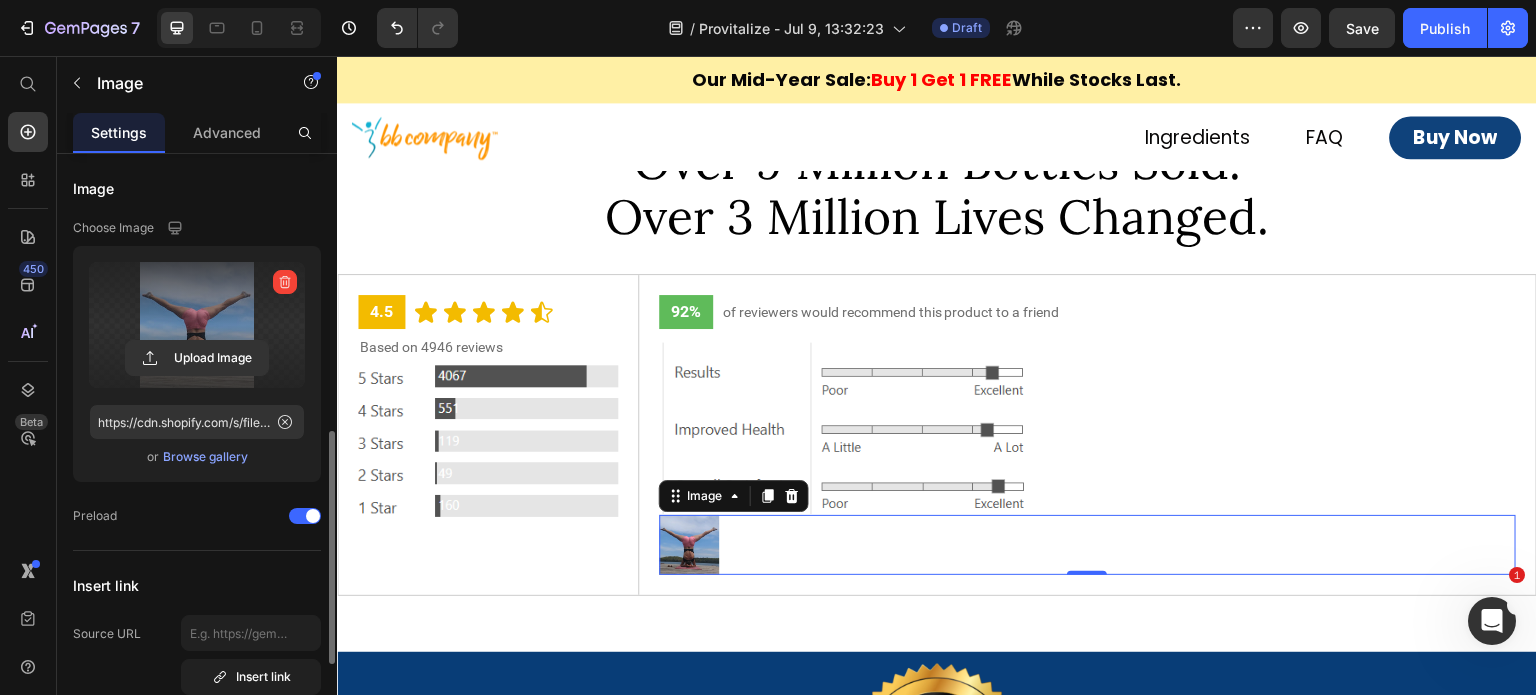 scroll, scrollTop: 300, scrollLeft: 0, axis: vertical 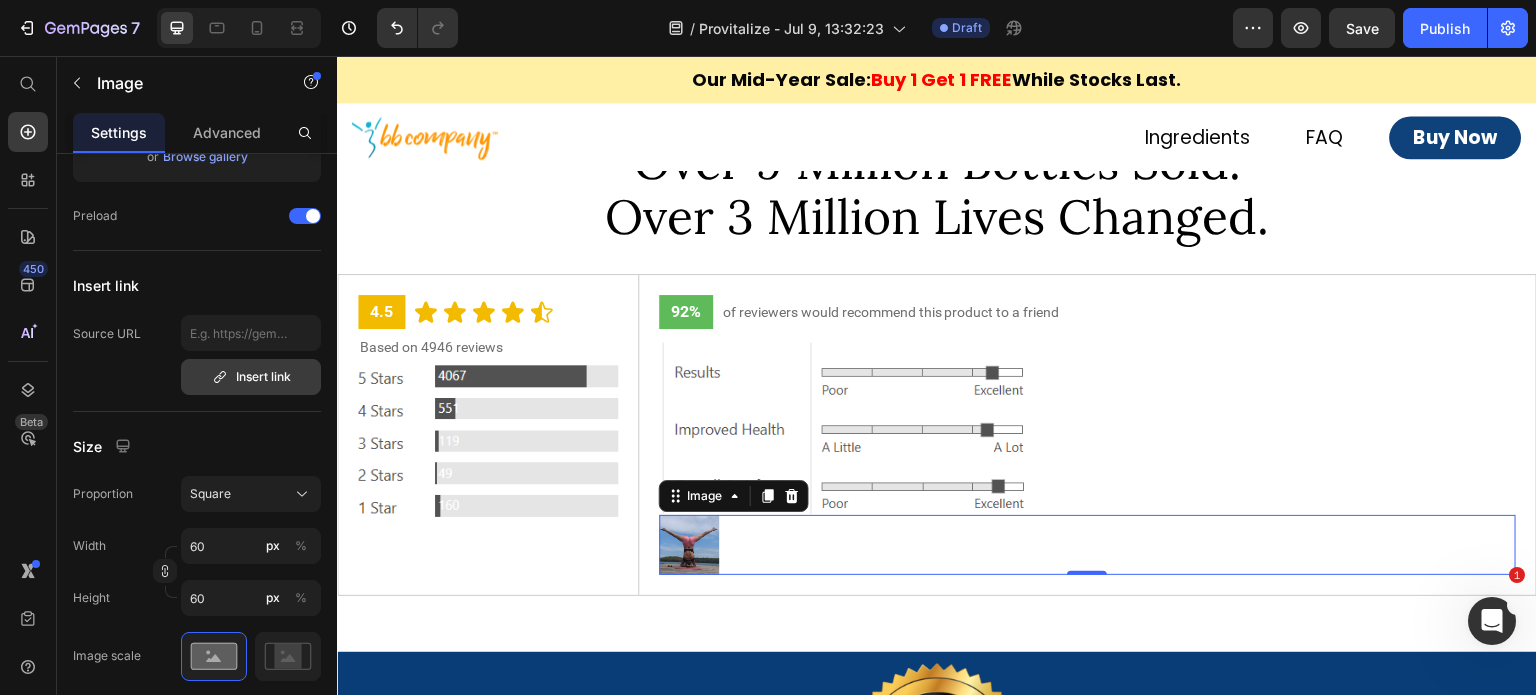 click 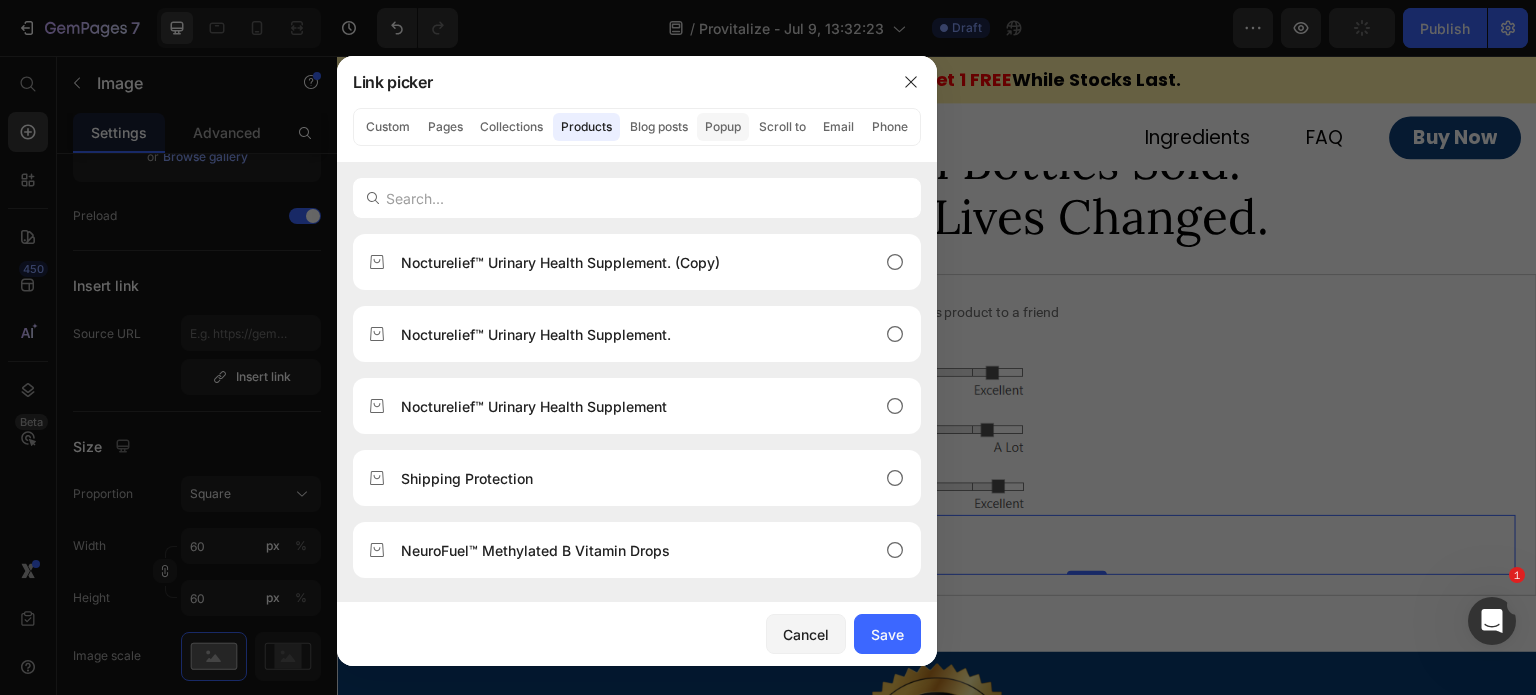 click on "Popup" 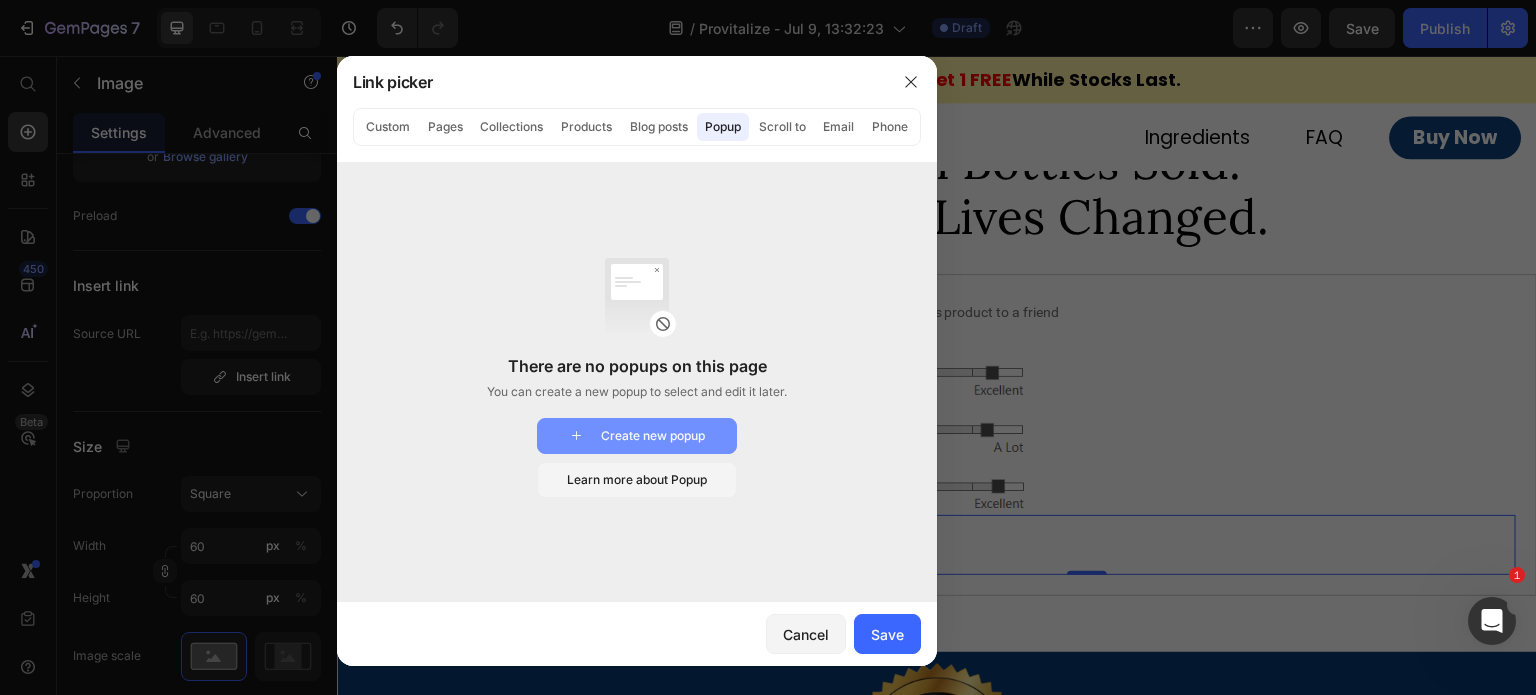 click on "Create new popup" at bounding box center [637, 436] 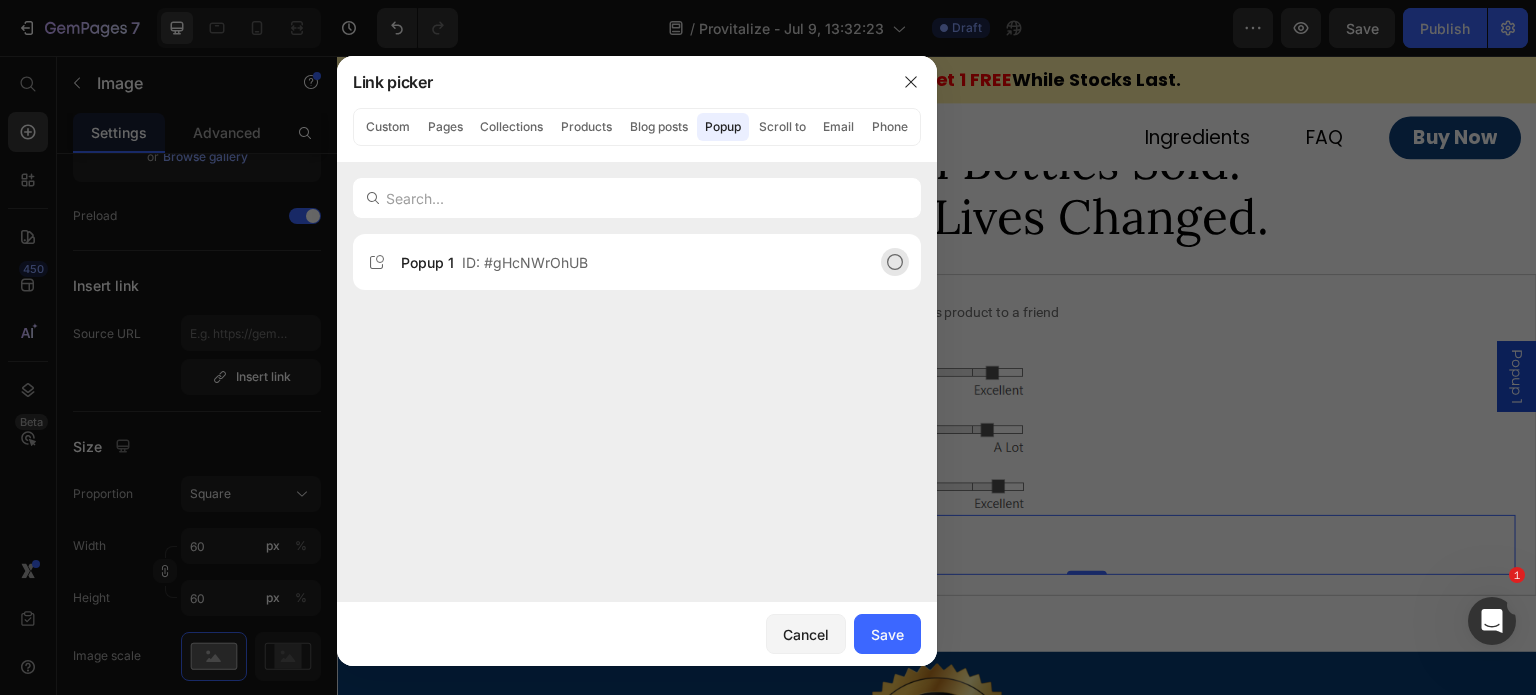 click on "Popup 1  ID: #gHcNWrOhUB" at bounding box center (621, 262) 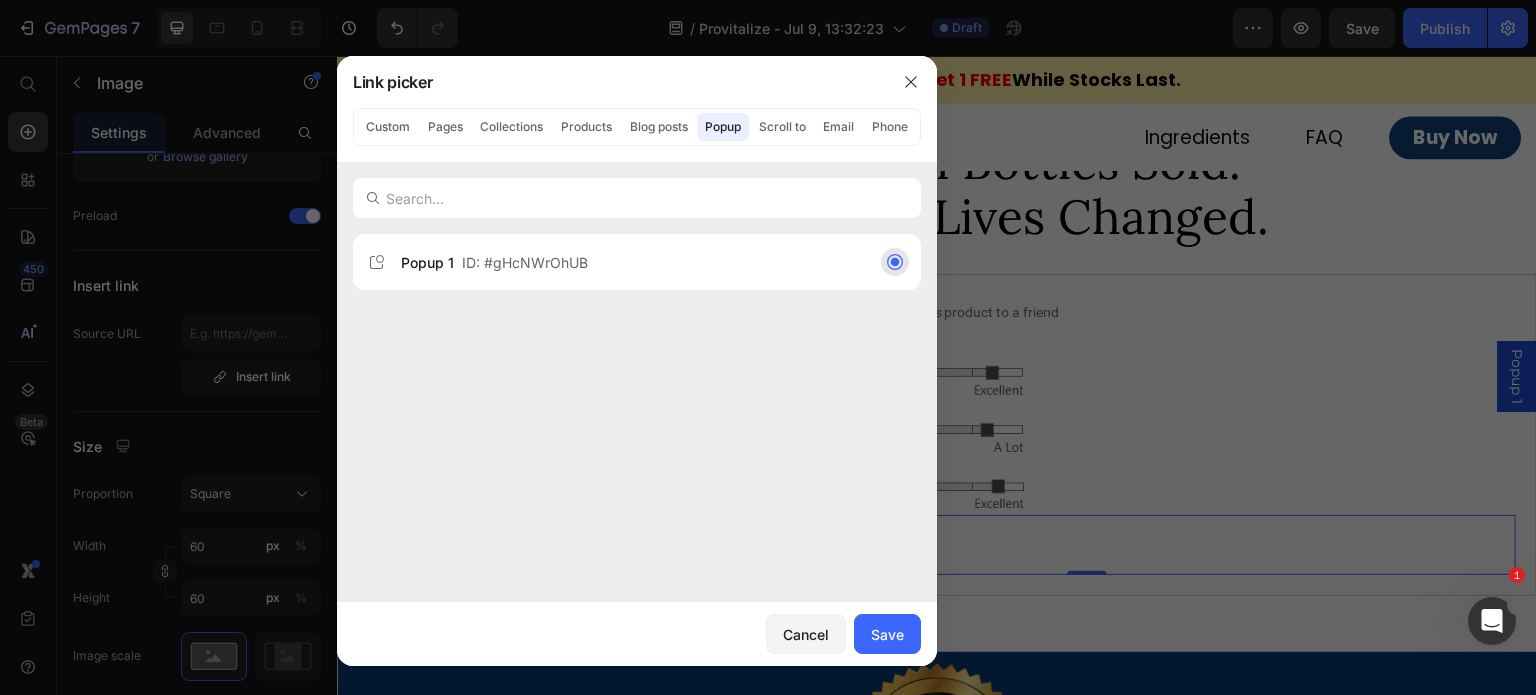 click on "ID: #gHcNWrOhUB" at bounding box center (525, 262) 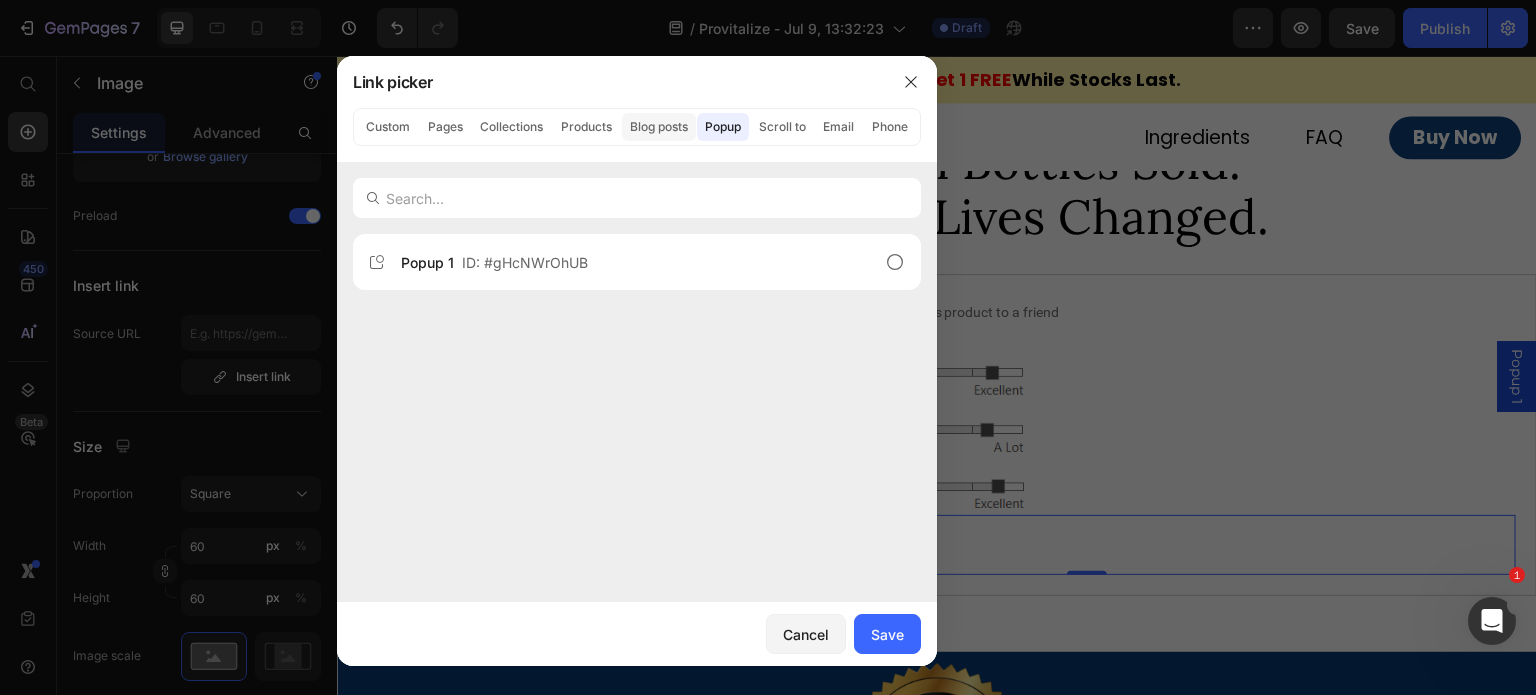 click on "Blog posts" 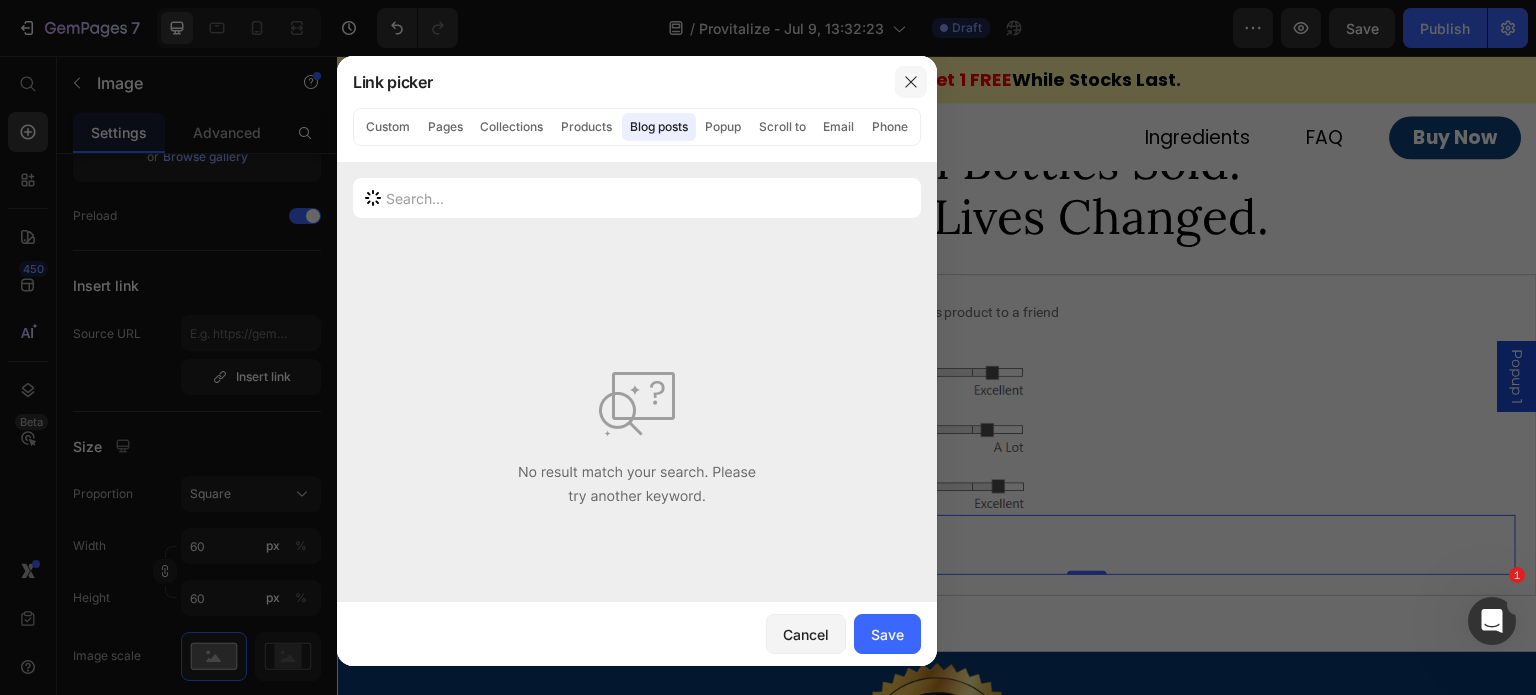 click 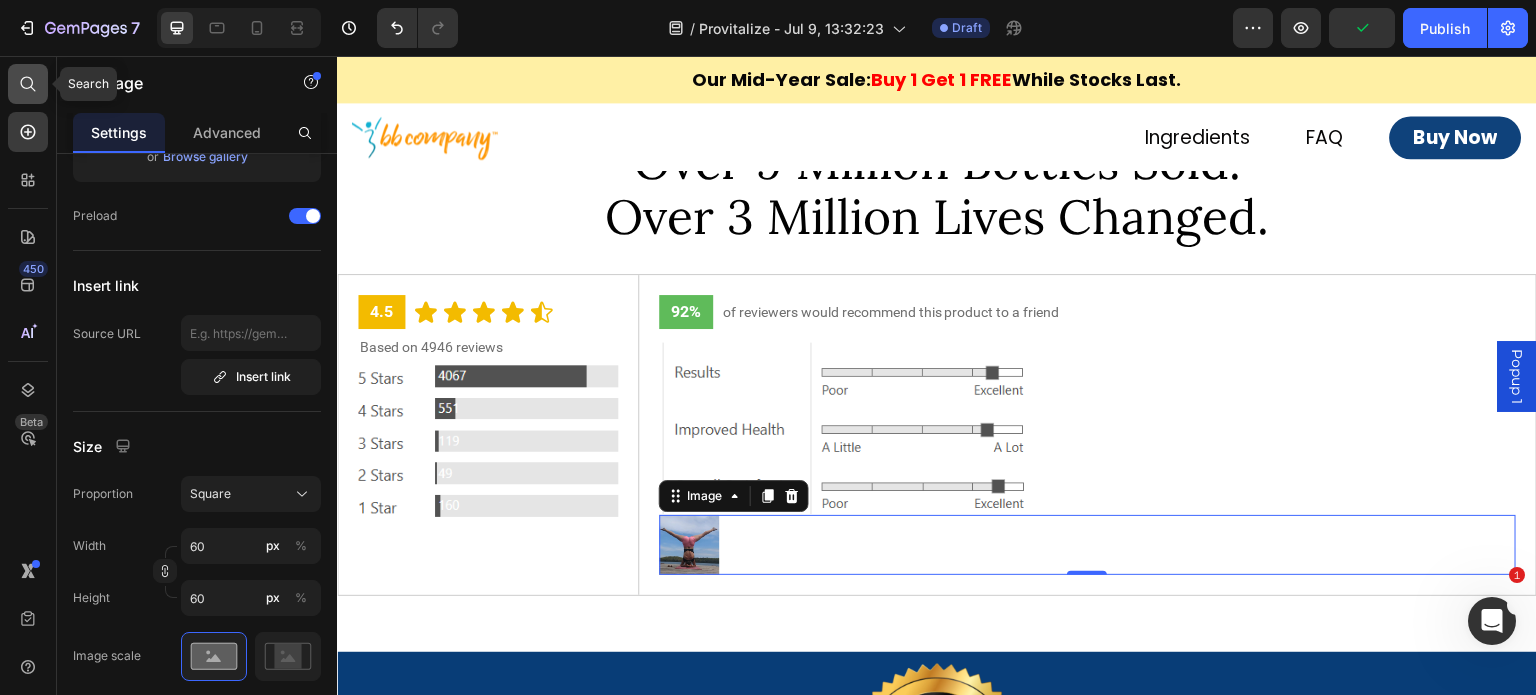 click 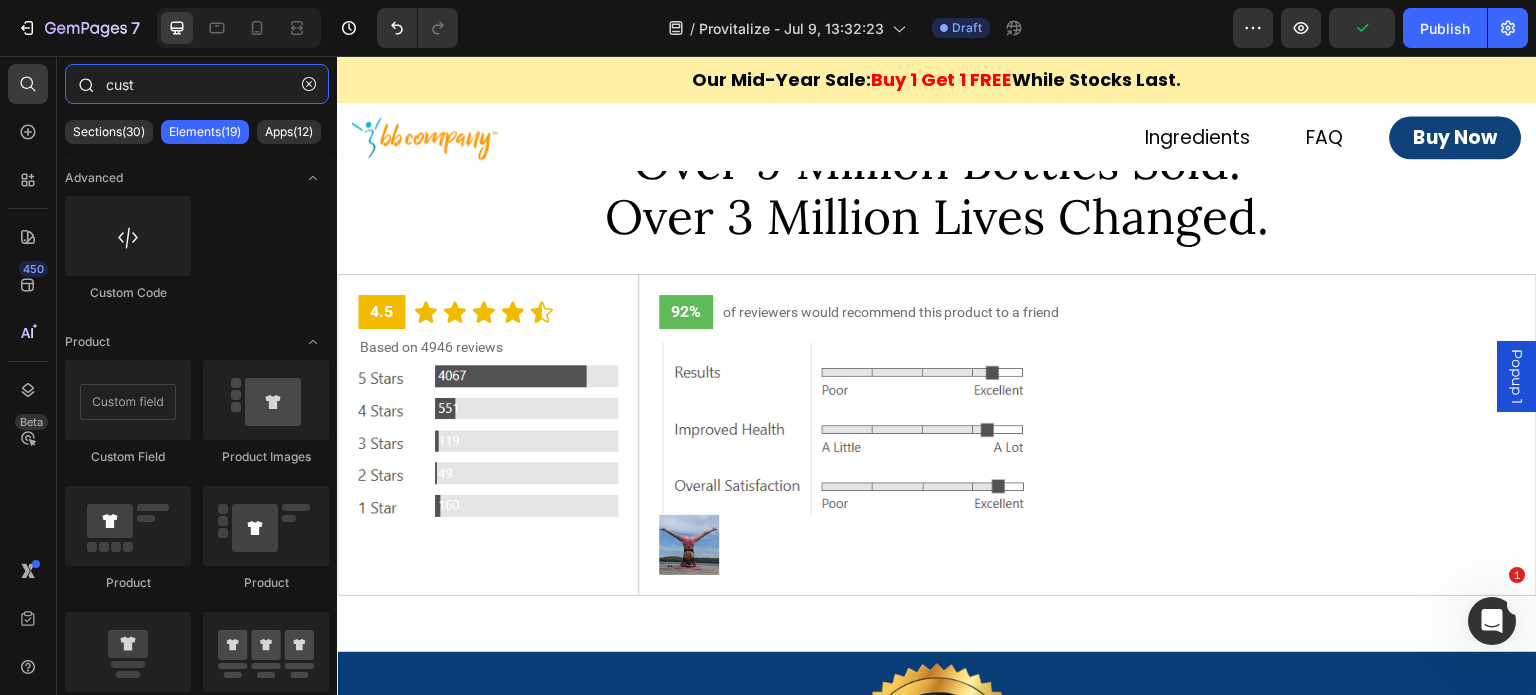 click on "cust" at bounding box center [197, 84] 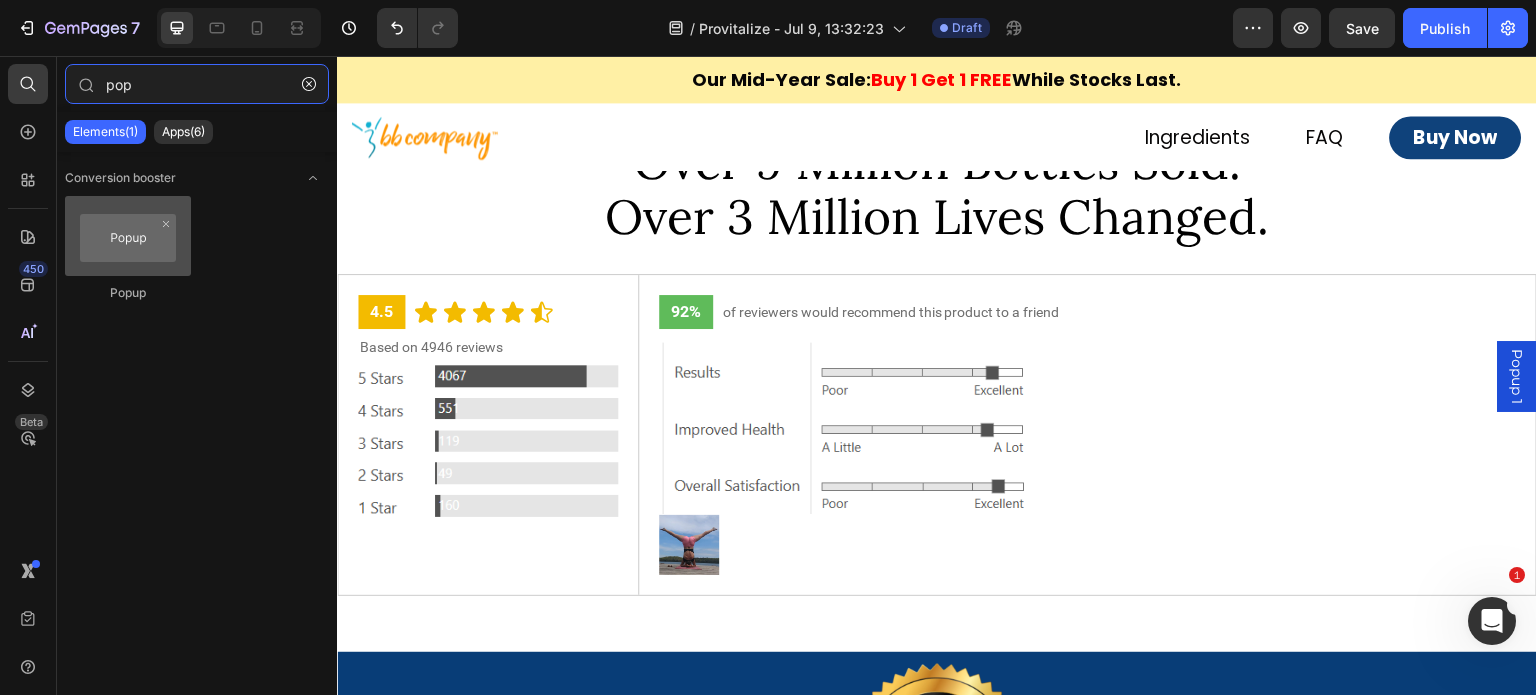 type on "pop" 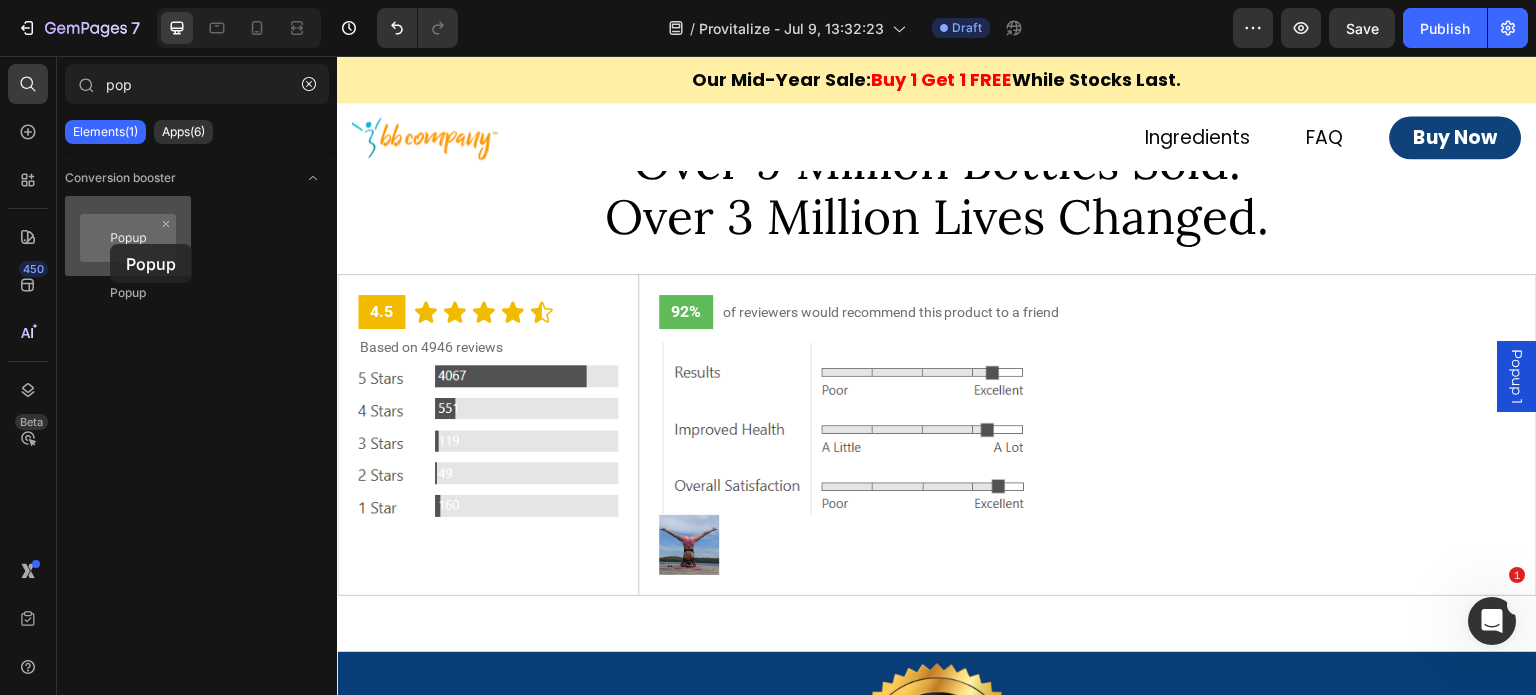 click at bounding box center [128, 236] 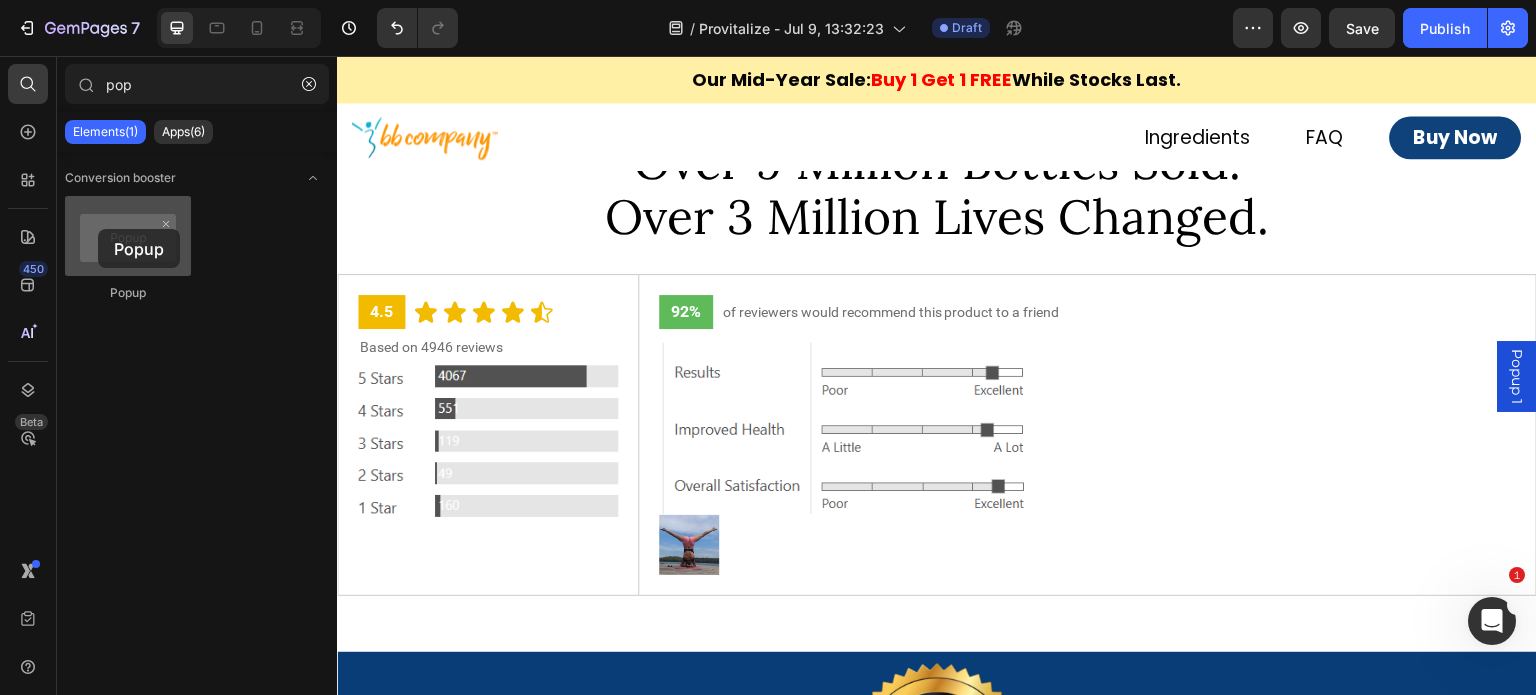 drag, startPoint x: 112, startPoint y: 231, endPoint x: 94, endPoint y: 227, distance: 18.439089 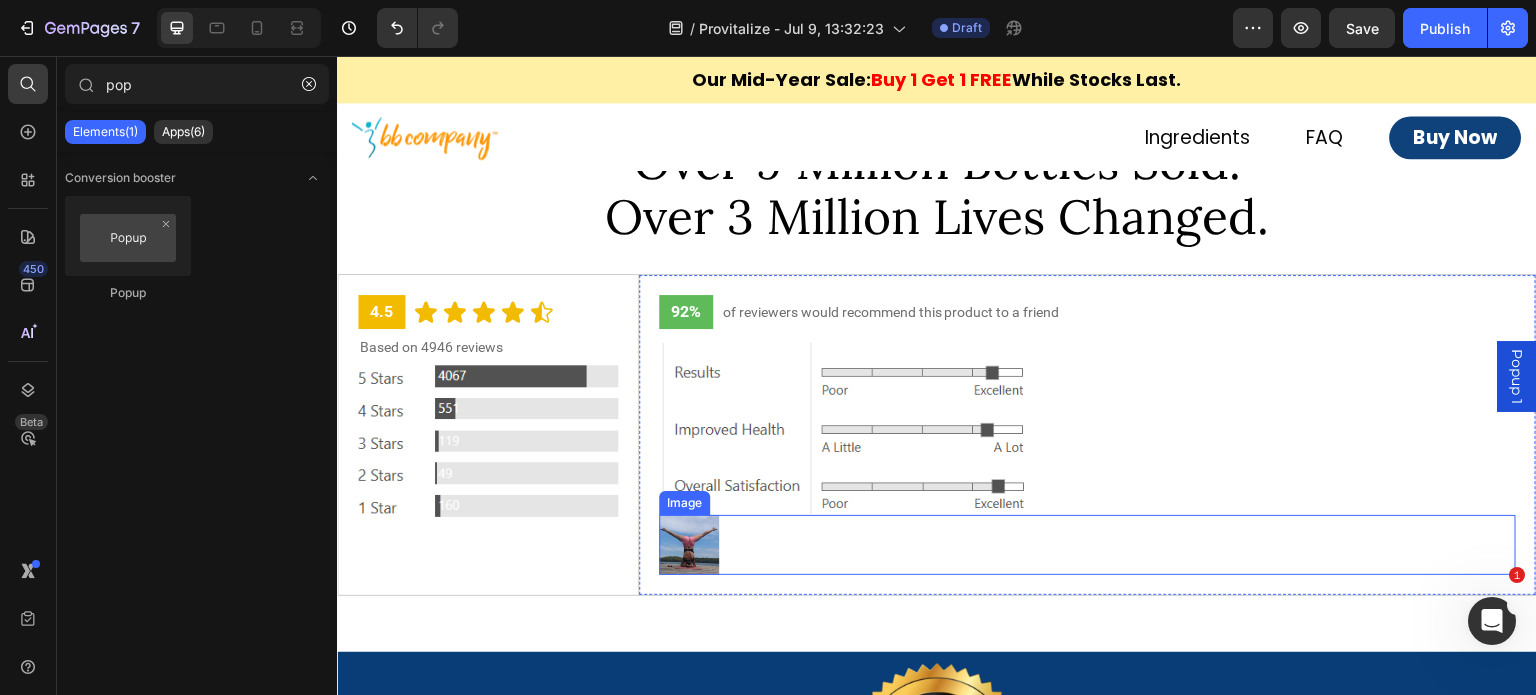 click at bounding box center (1088, 545) 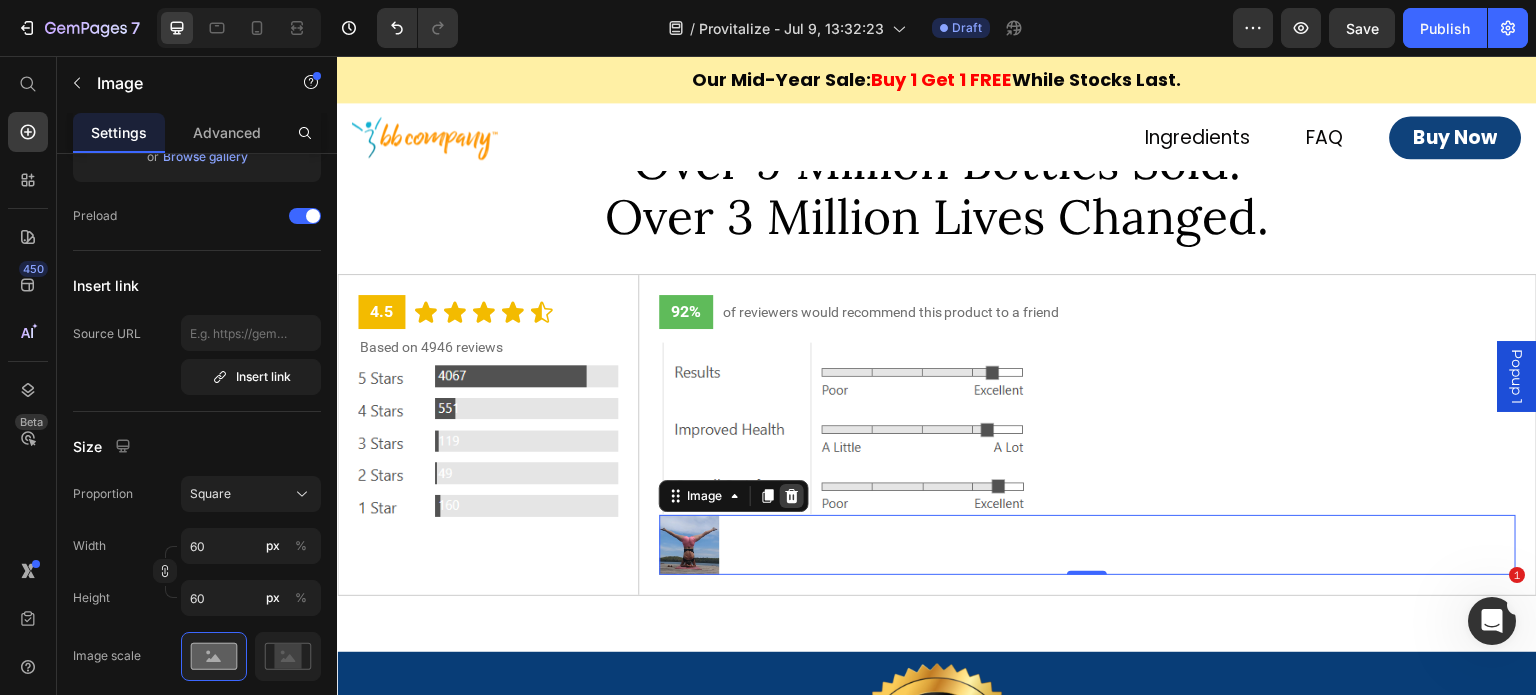 click 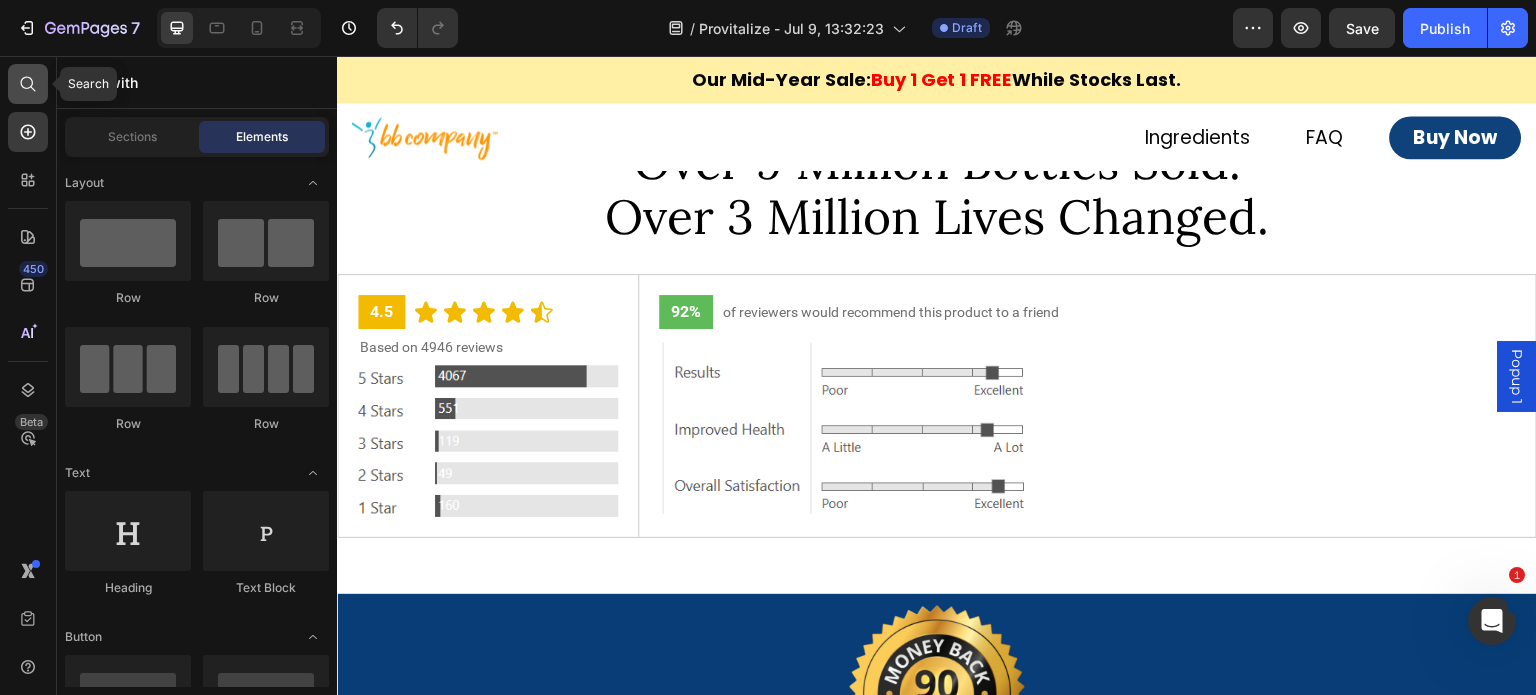 click 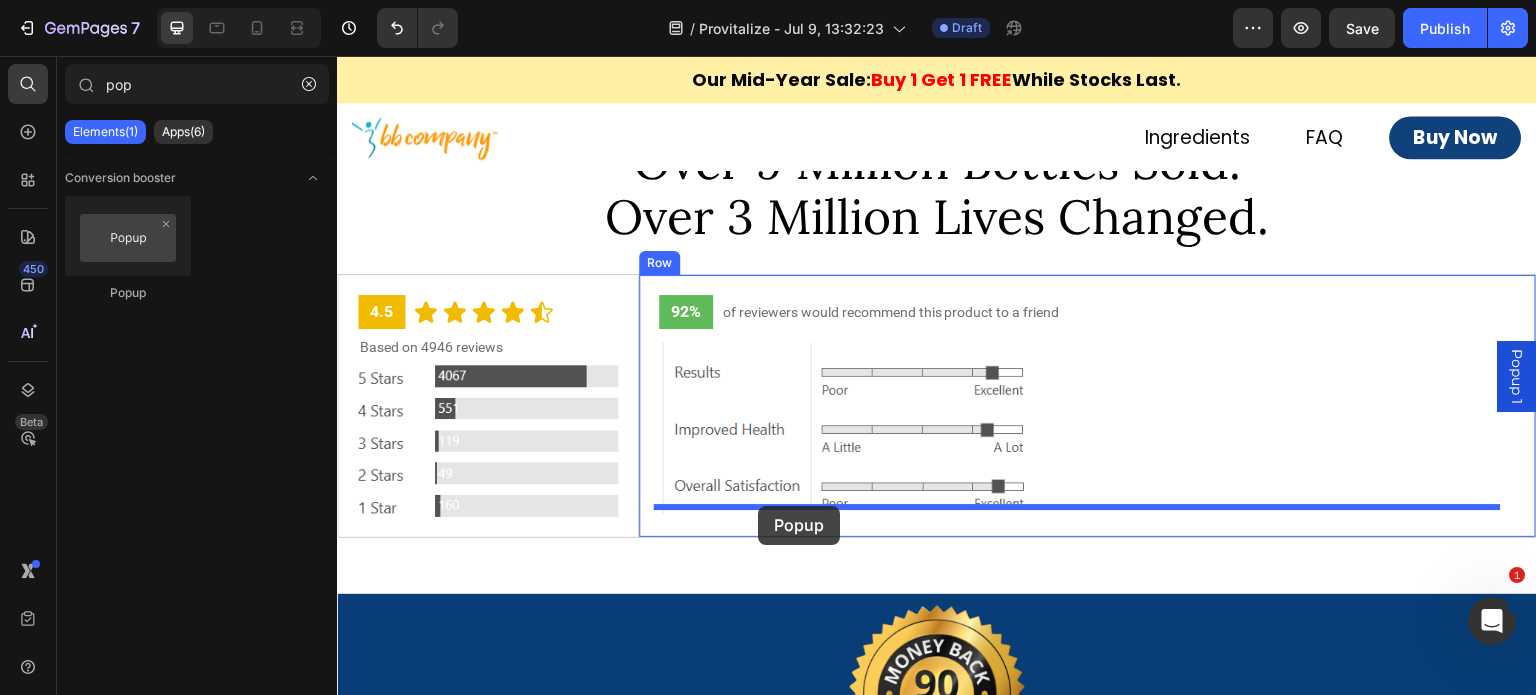 drag, startPoint x: 471, startPoint y: 298, endPoint x: 759, endPoint y: 506, distance: 355.25766 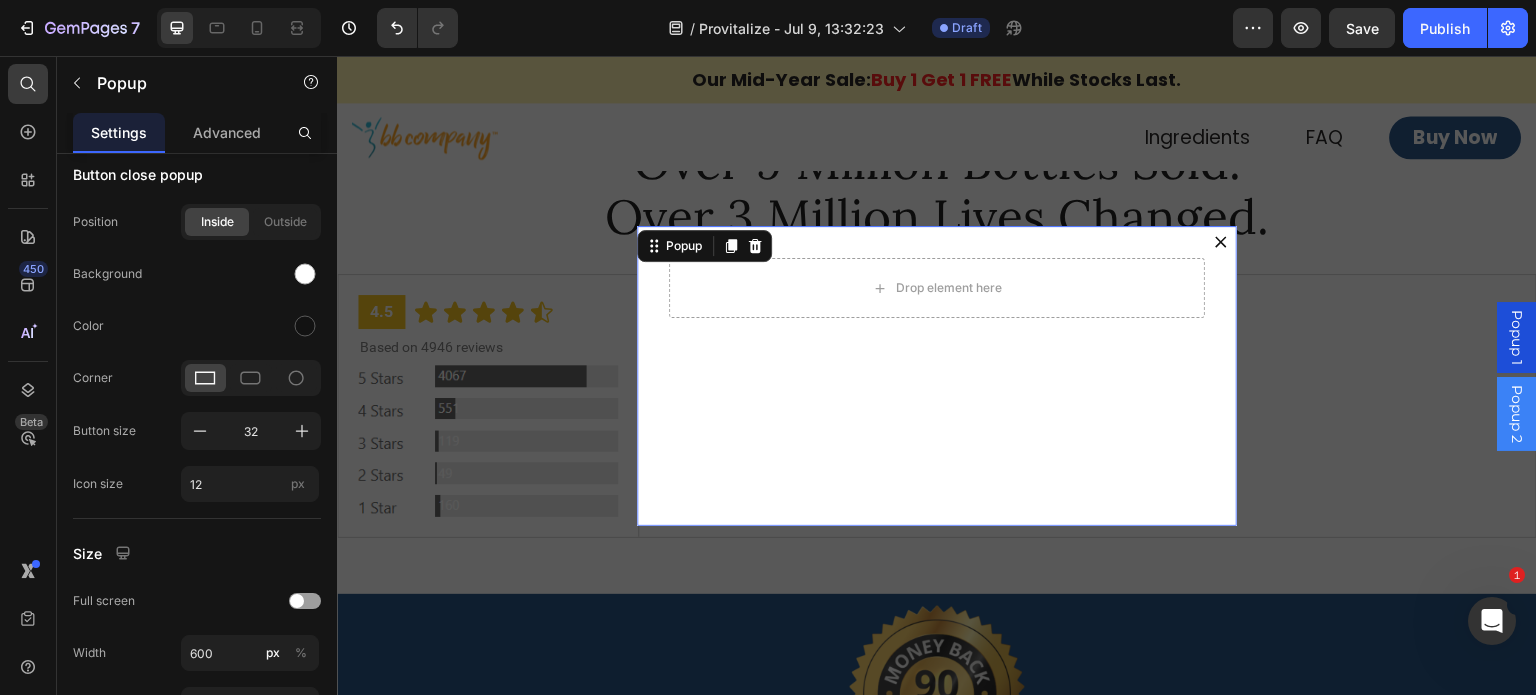 scroll, scrollTop: 0, scrollLeft: 0, axis: both 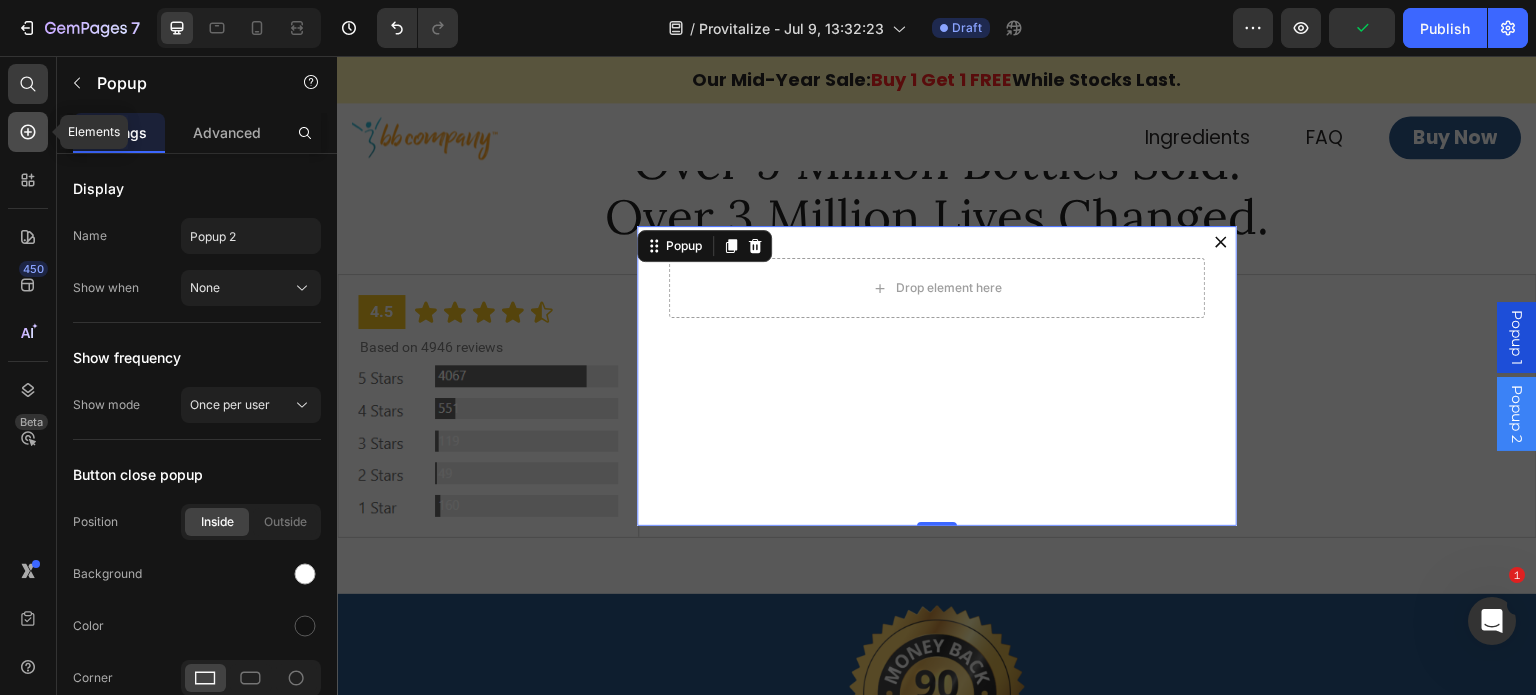 click on "Elements 450 Beta" at bounding box center [28, 307] 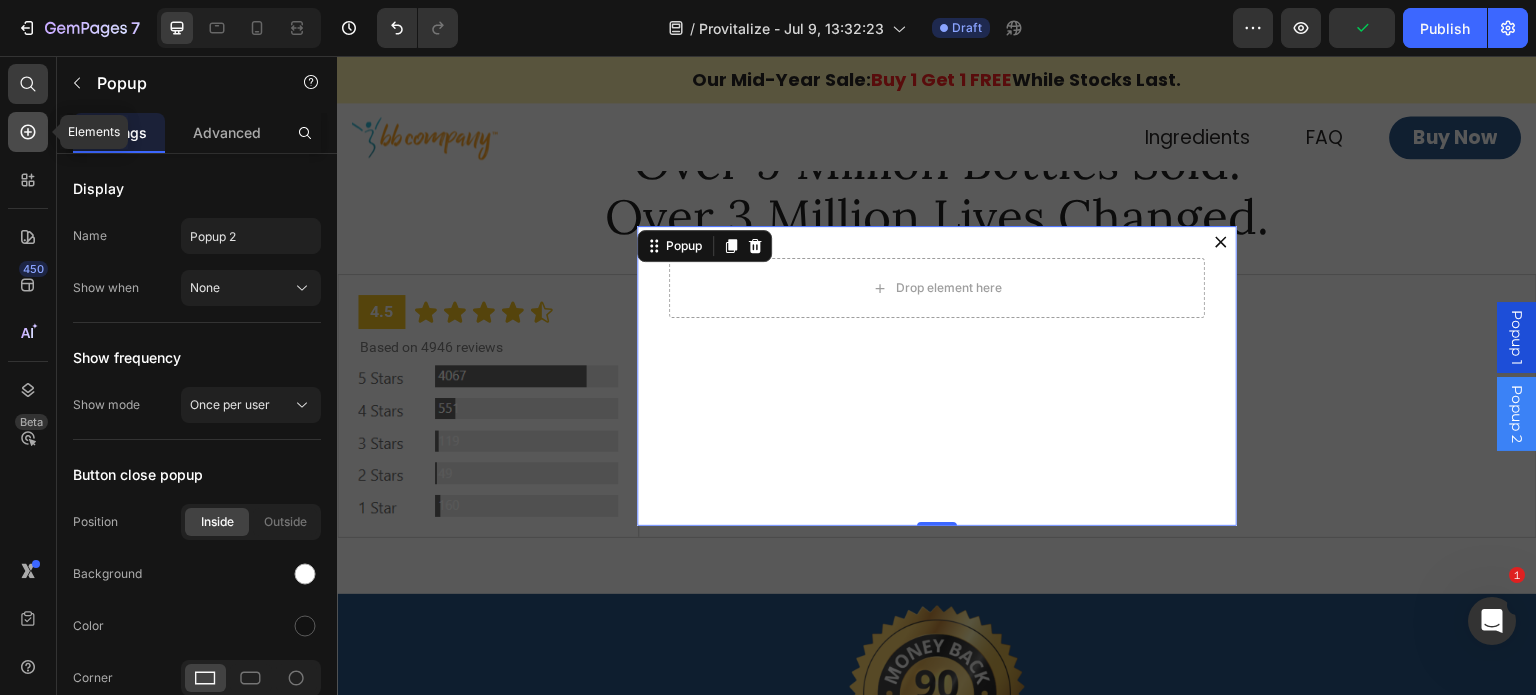click 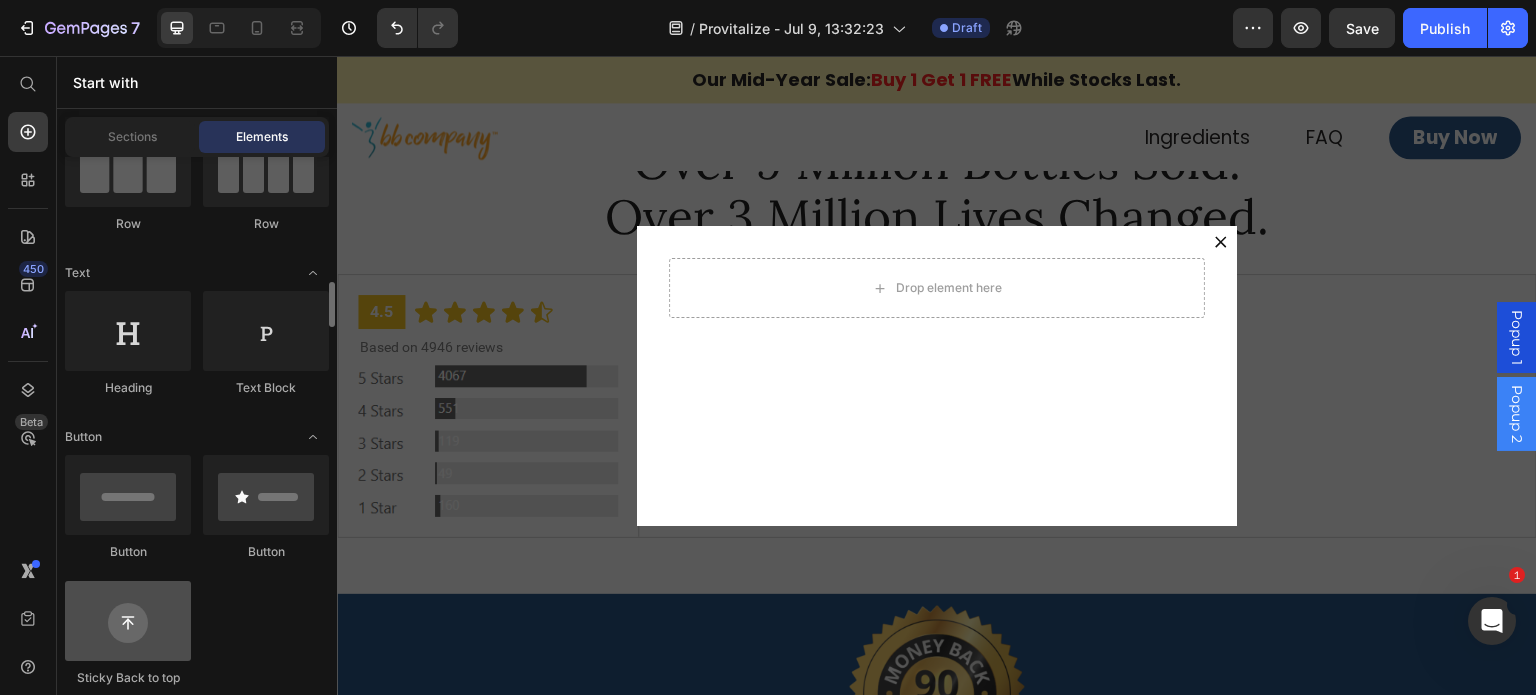 scroll, scrollTop: 400, scrollLeft: 0, axis: vertical 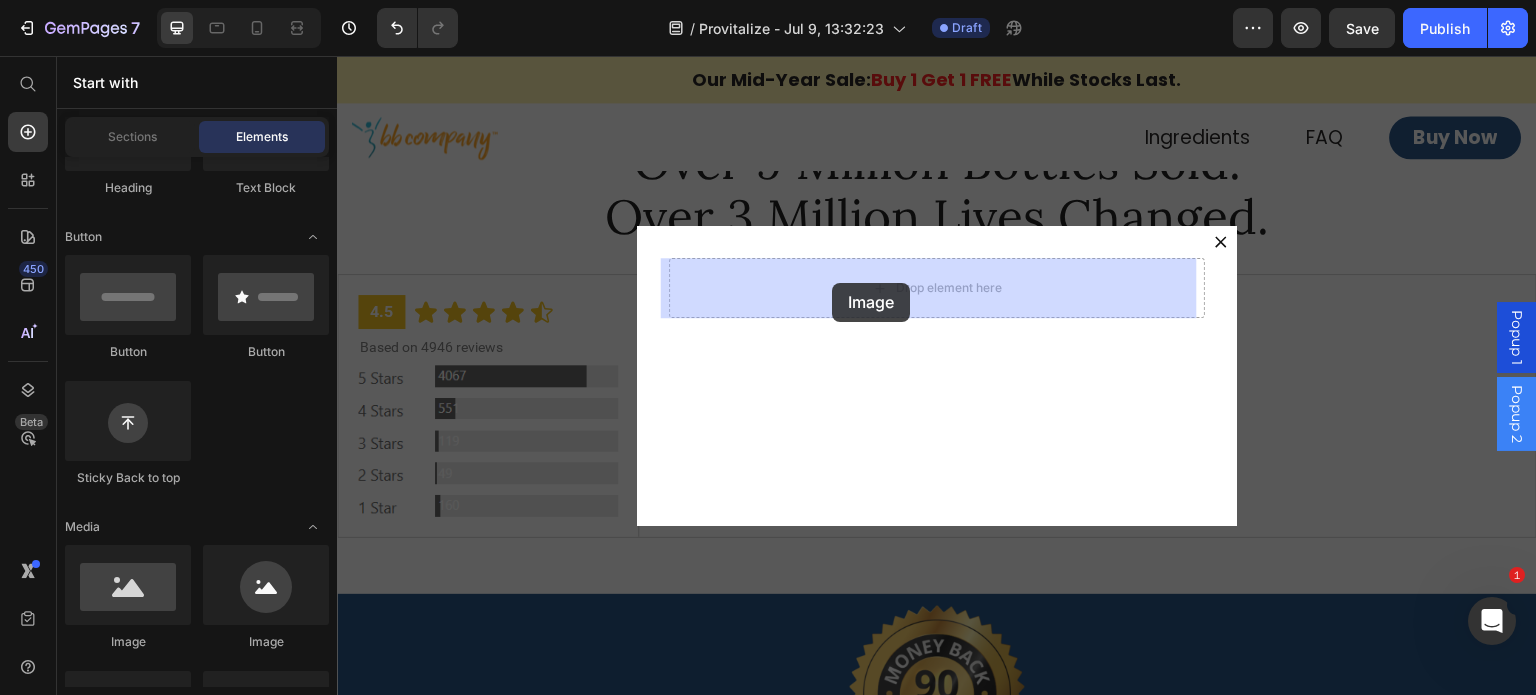 drag, startPoint x: 469, startPoint y: 634, endPoint x: 832, endPoint y: 283, distance: 504.94556 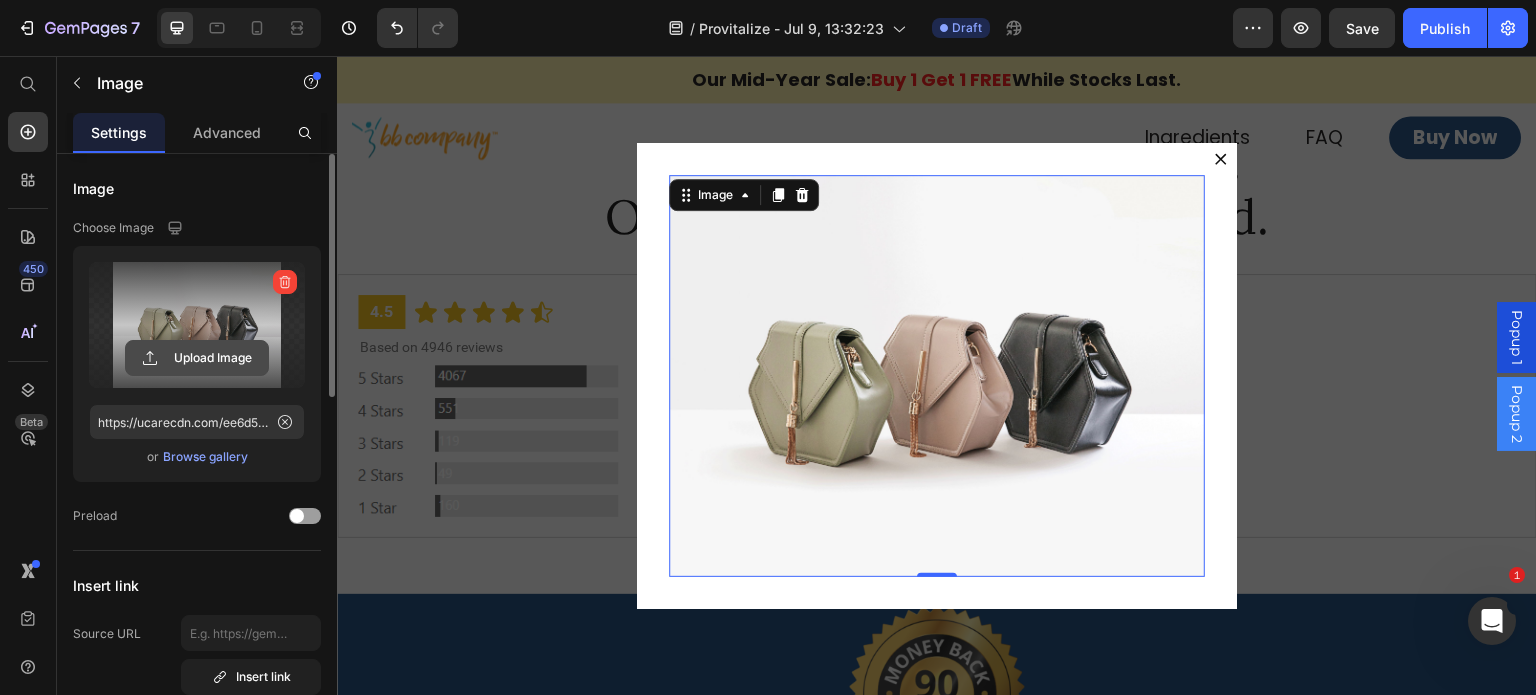 click 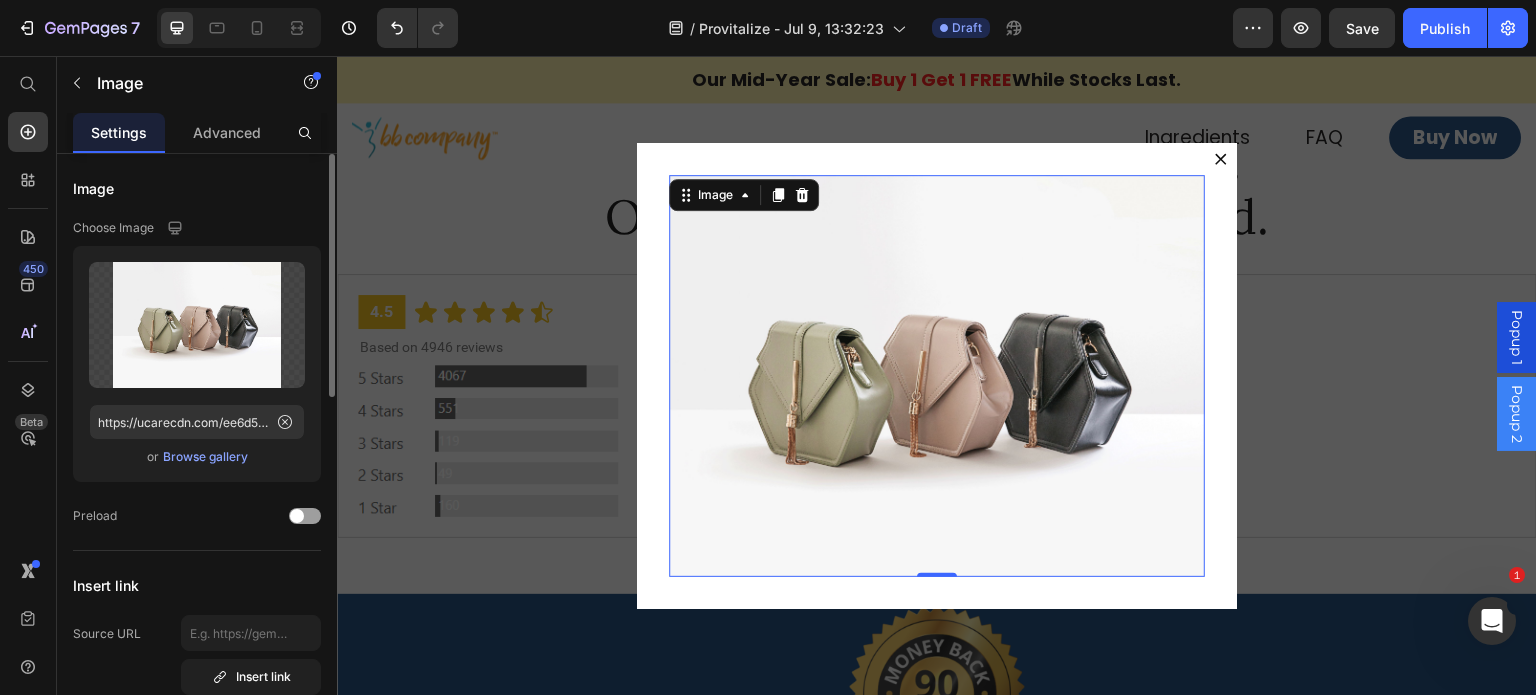 click on "Browse gallery" at bounding box center [205, 457] 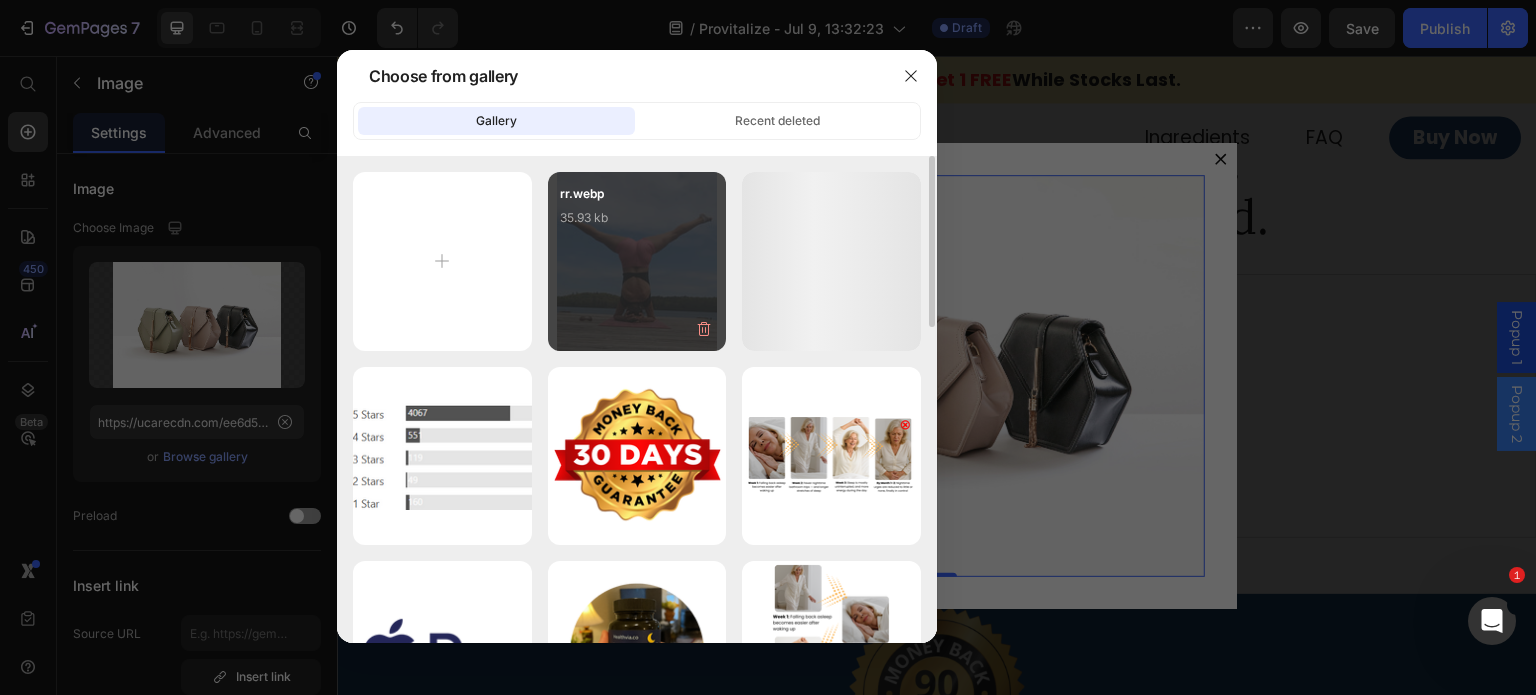 click on "rr.webp 35.93 kb" at bounding box center [637, 224] 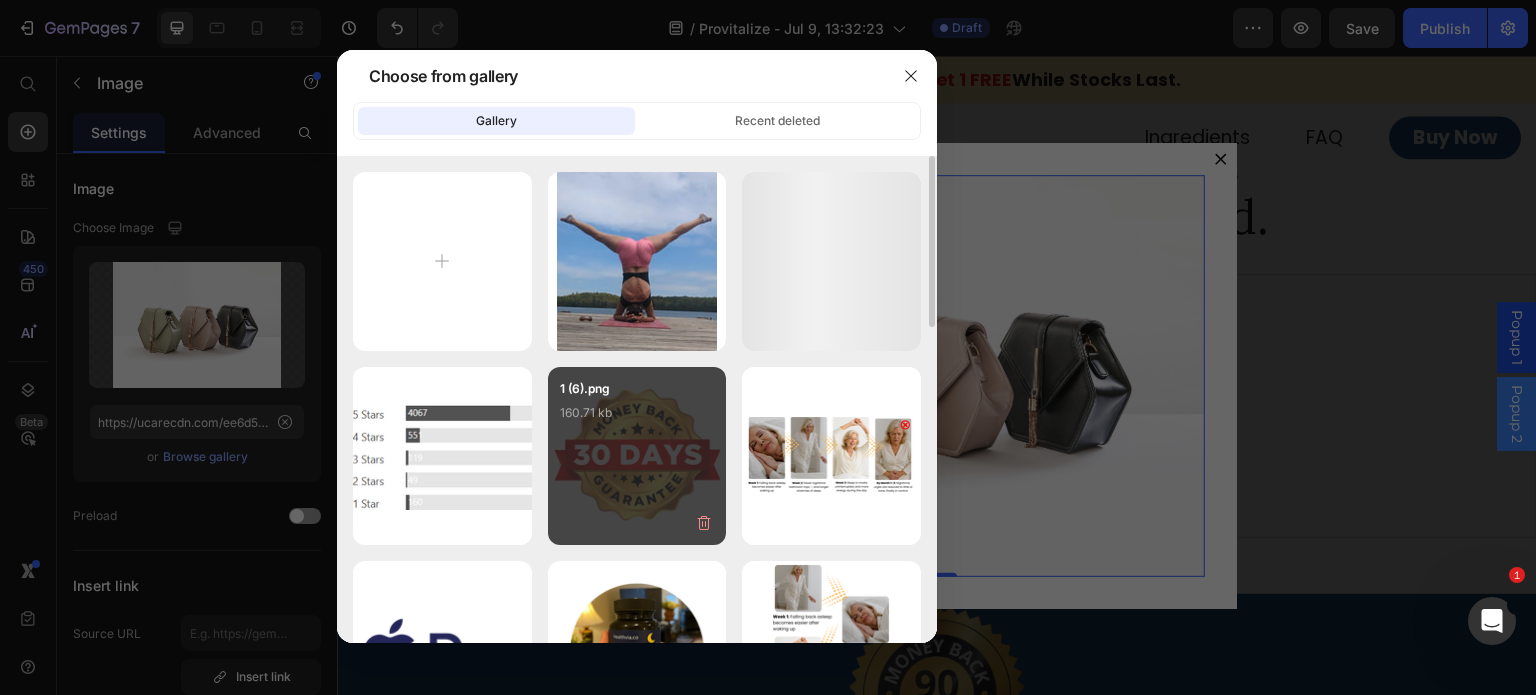 type on "https://cdn.shopify.com/s/files/1/0715/1209/6947/files/gempages_566339328339346466-ed4b545b-8efa-4e48-a0c8-78c8e3745e42.webp" 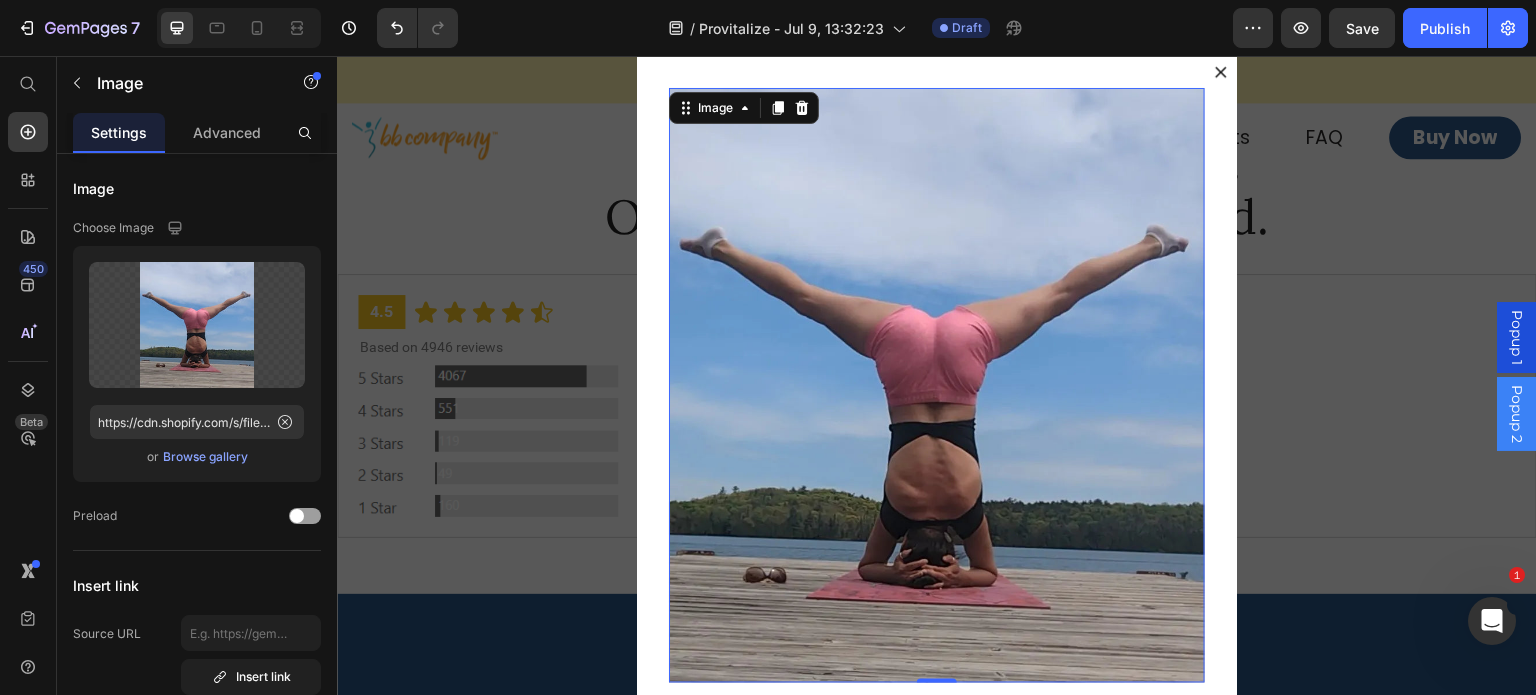 scroll, scrollTop: 3, scrollLeft: 0, axis: vertical 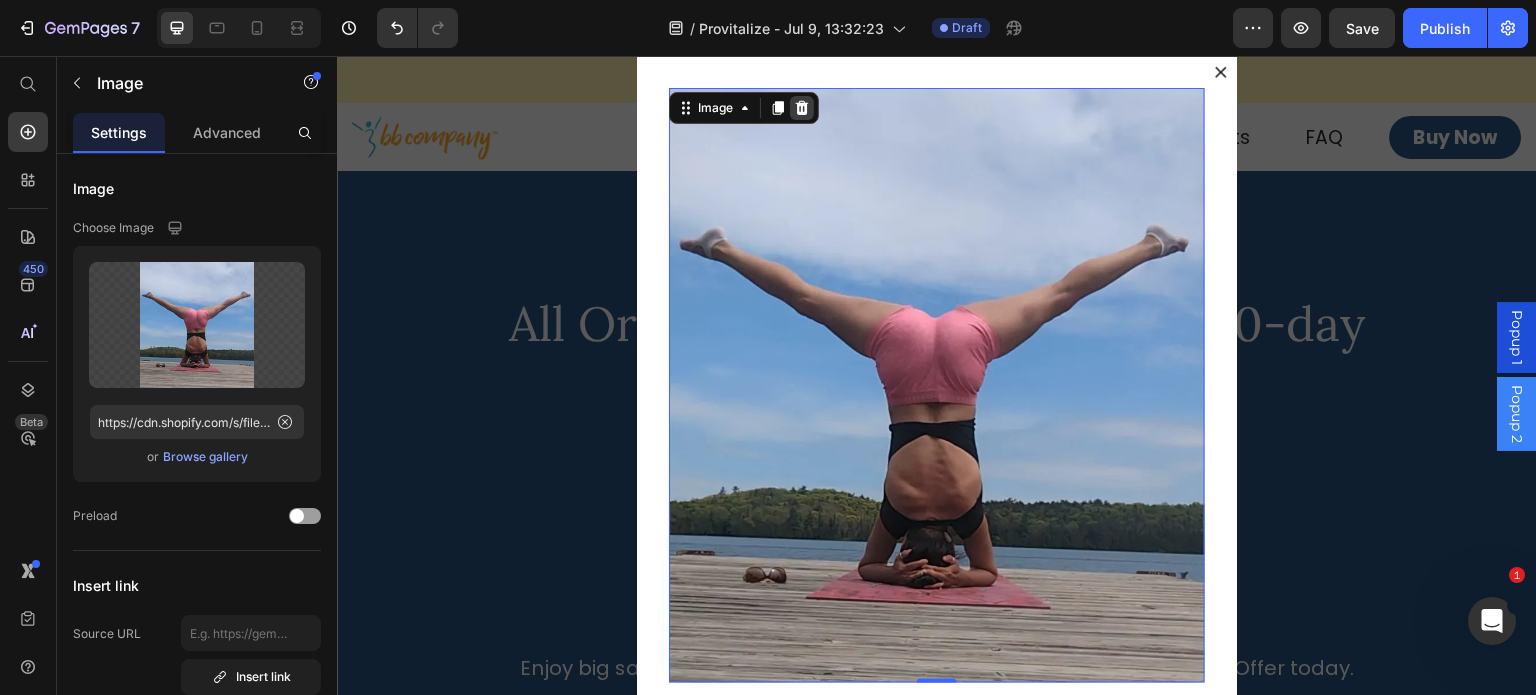 click 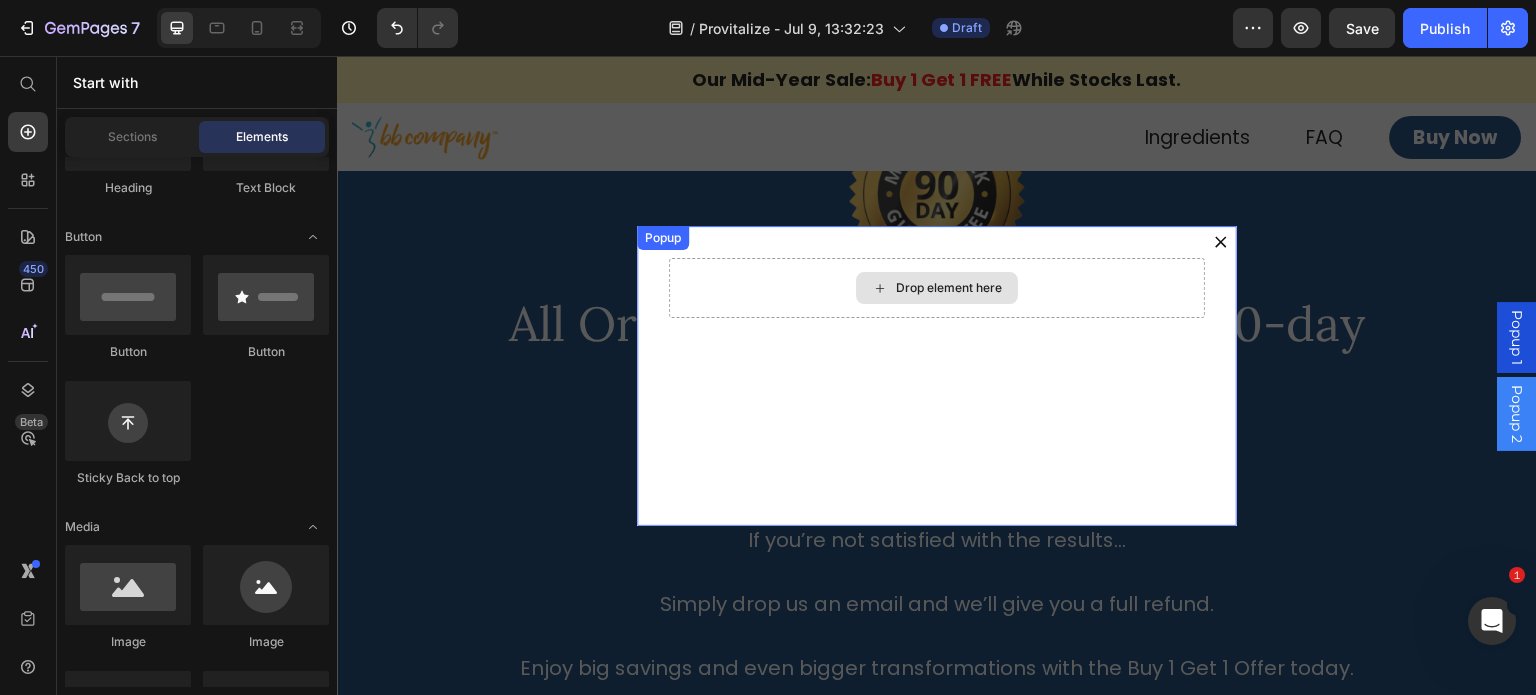 click on "Drop element here" at bounding box center (937, 288) 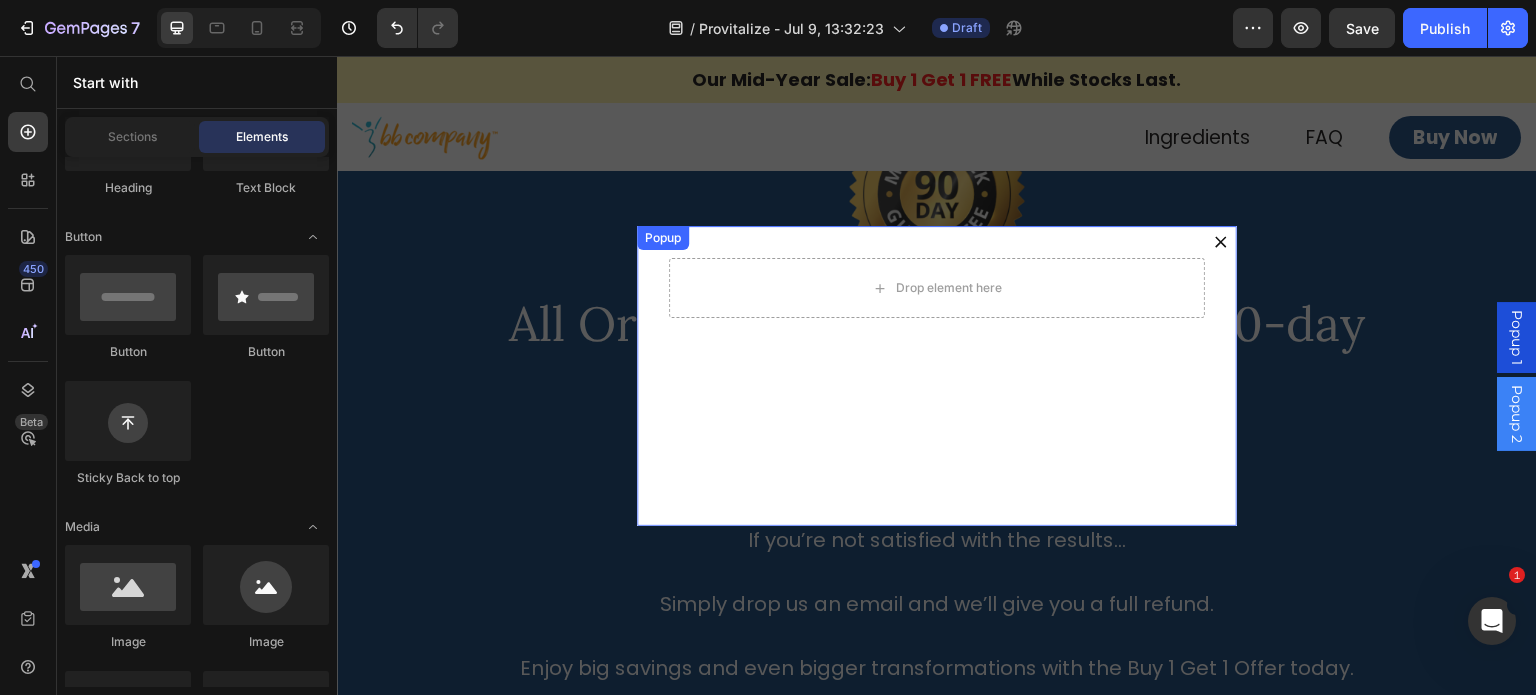 click on "Drop element here" at bounding box center [937, 376] 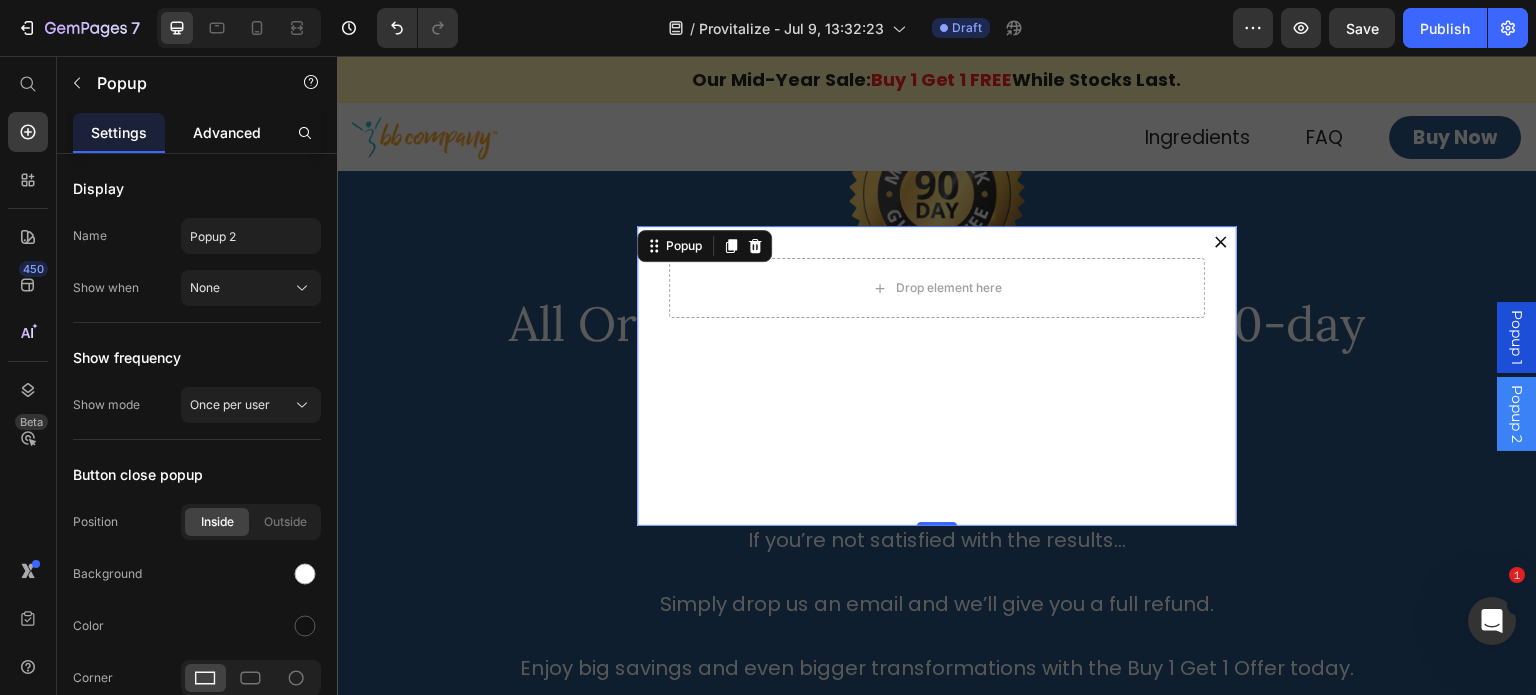click on "Advanced" at bounding box center (227, 132) 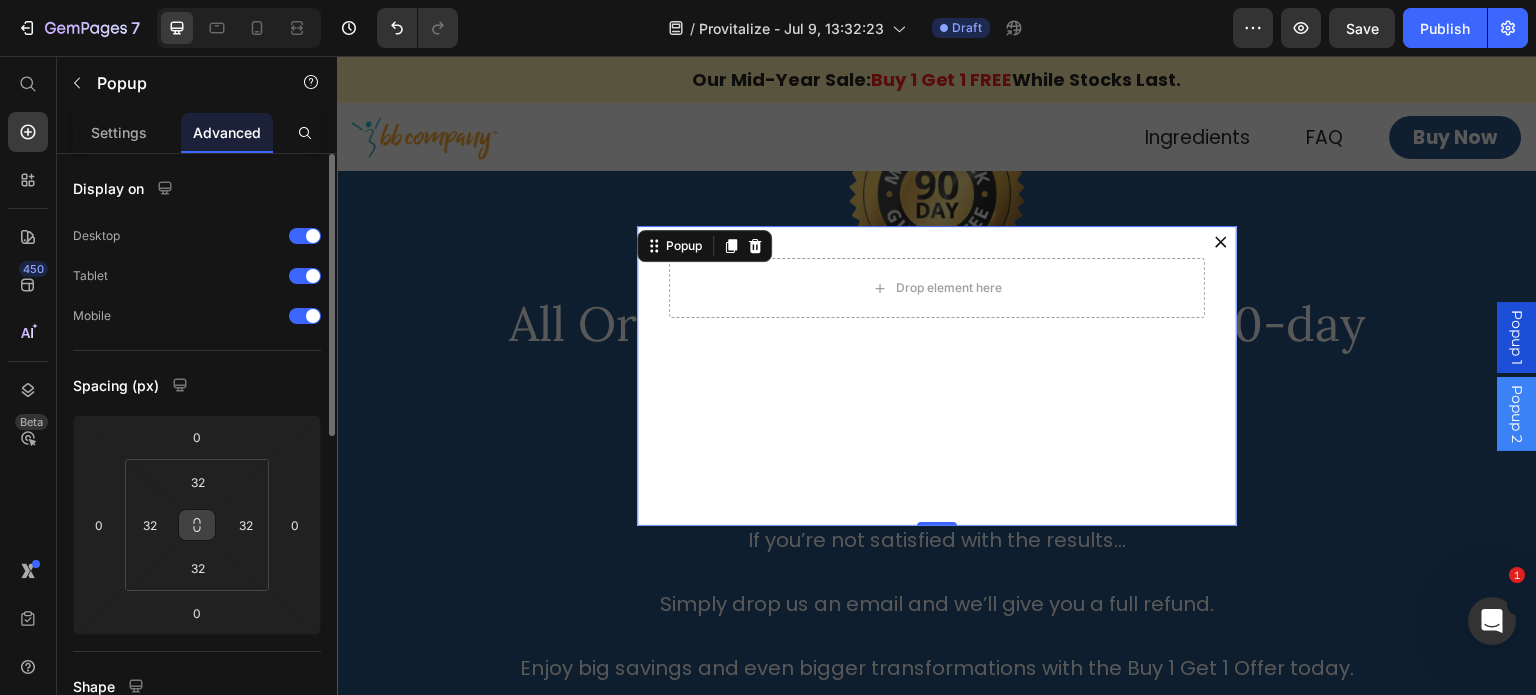 click 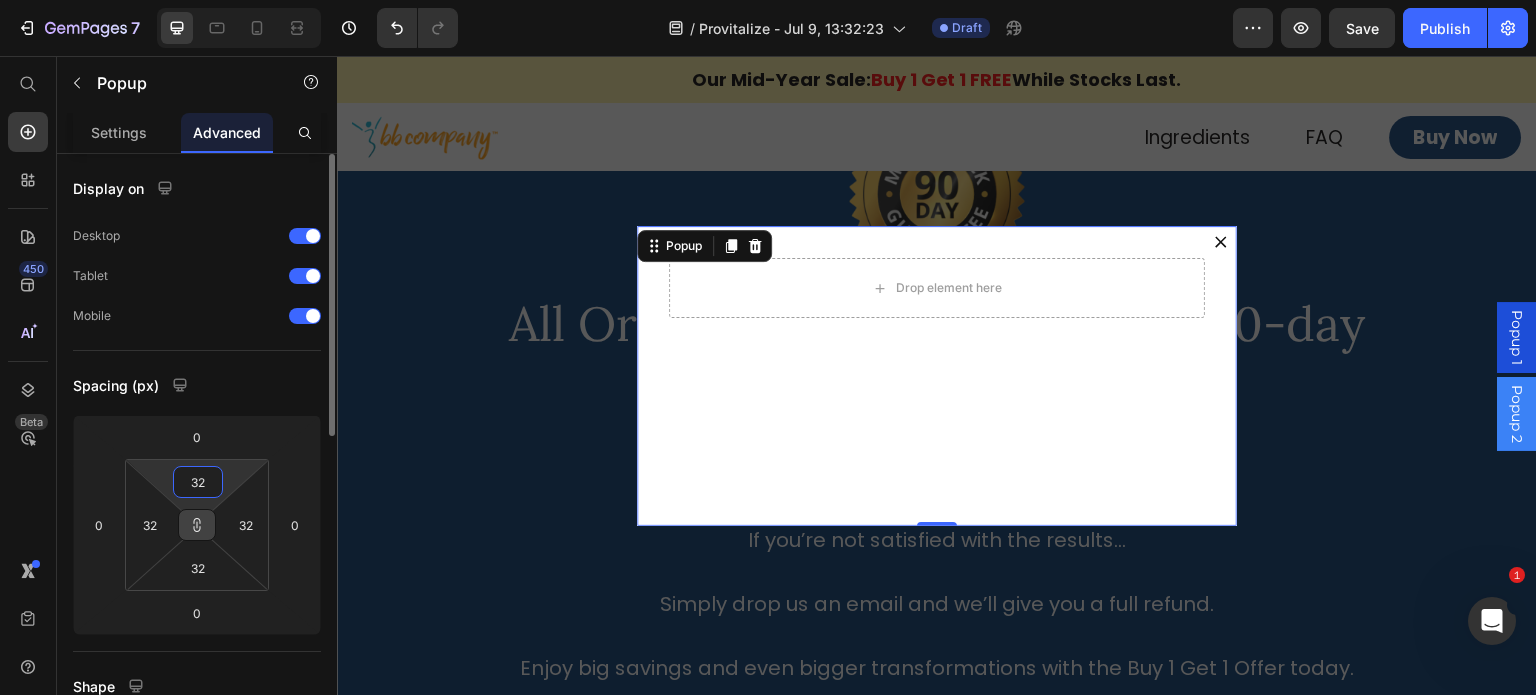 click on "32" at bounding box center (198, 482) 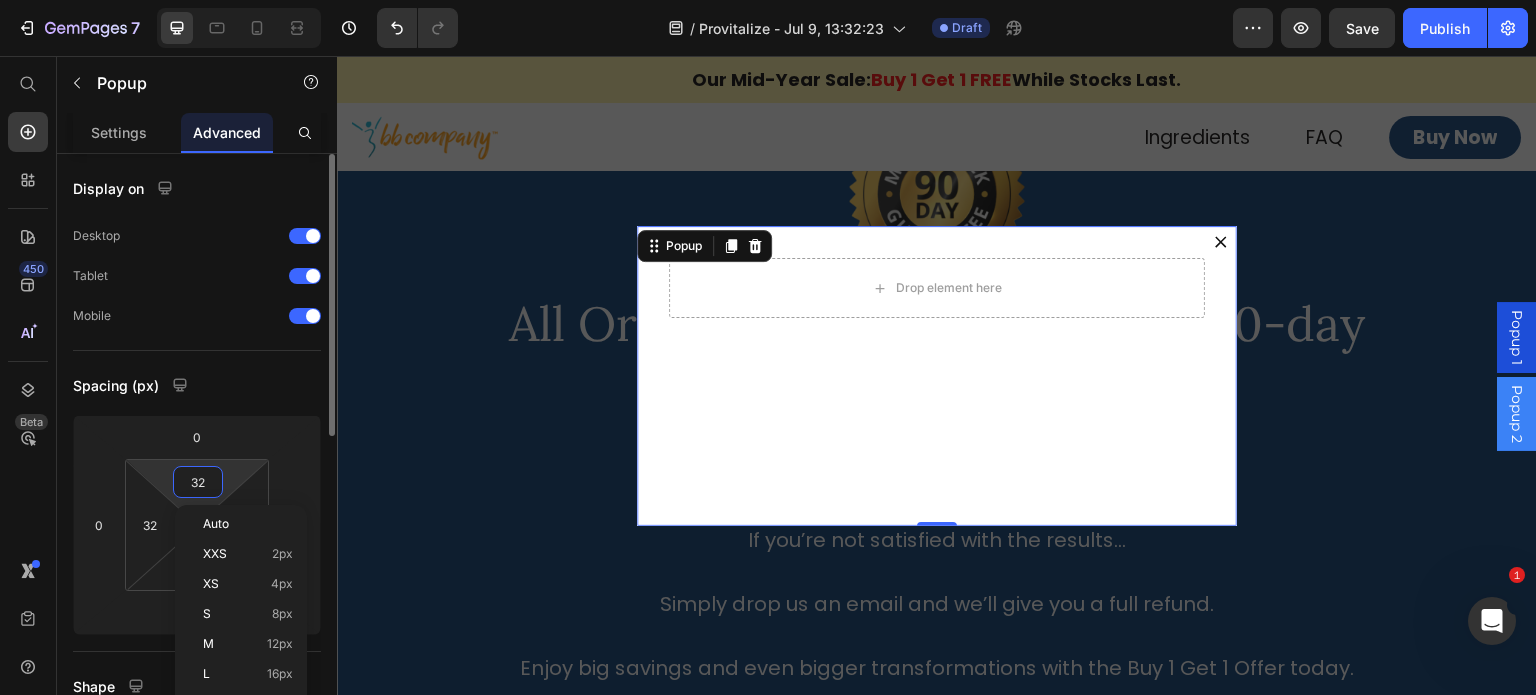 type on "0" 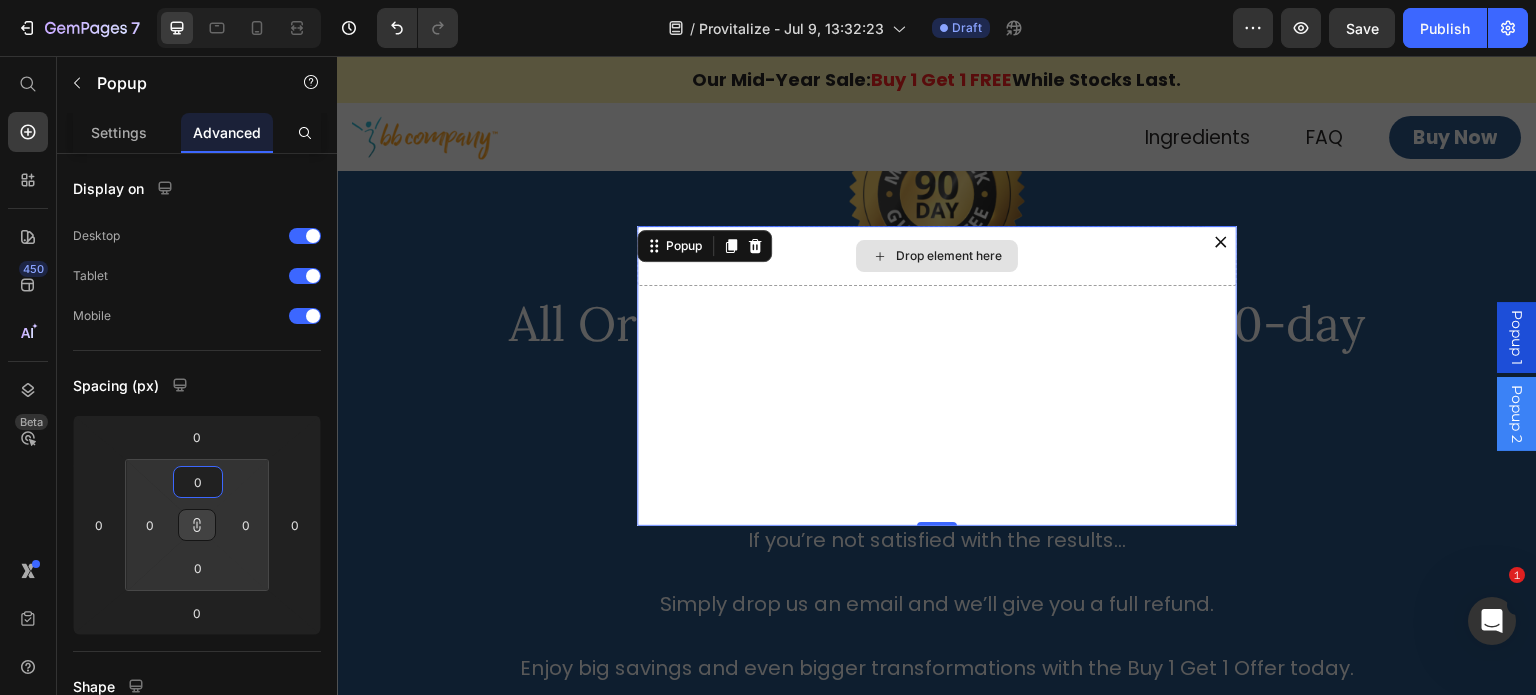 click 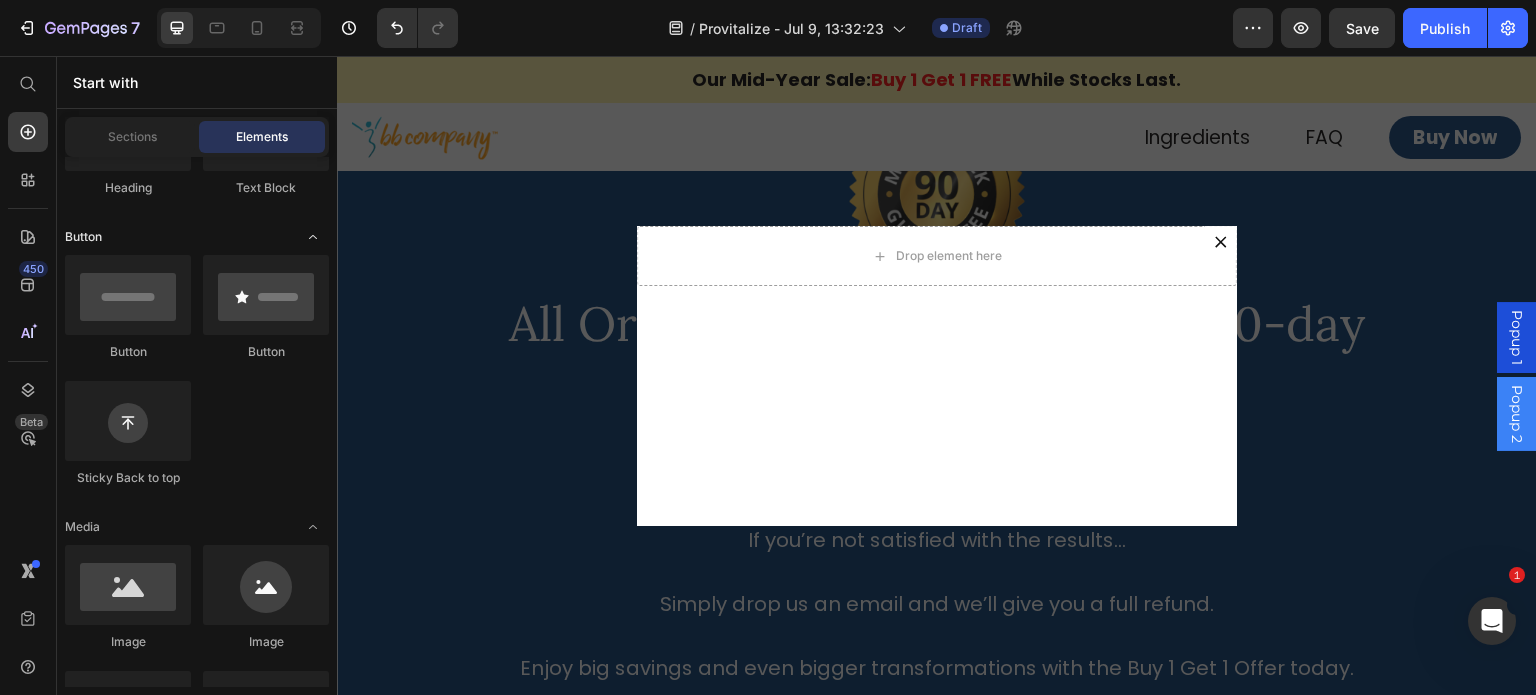 scroll, scrollTop: 0, scrollLeft: 0, axis: both 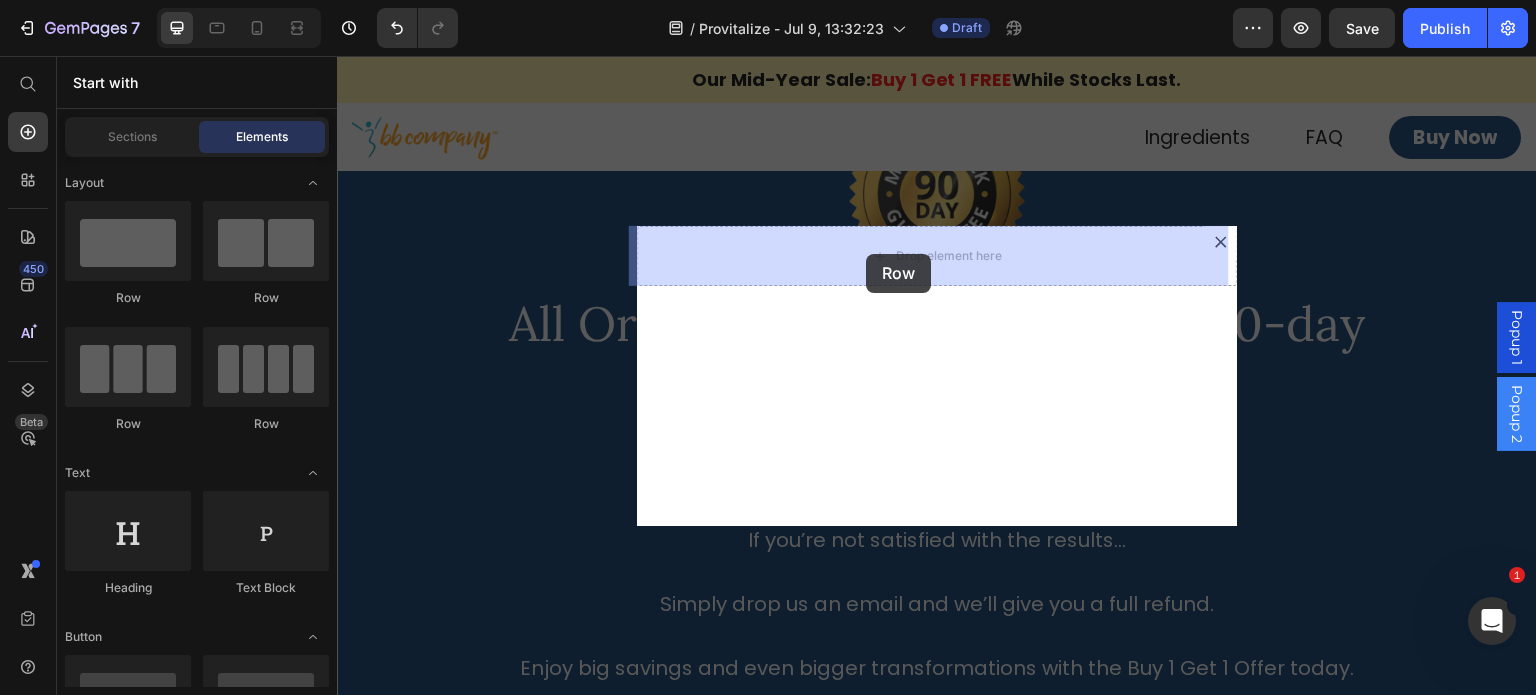 drag, startPoint x: 590, startPoint y: 302, endPoint x: 866, endPoint y: 254, distance: 280.14282 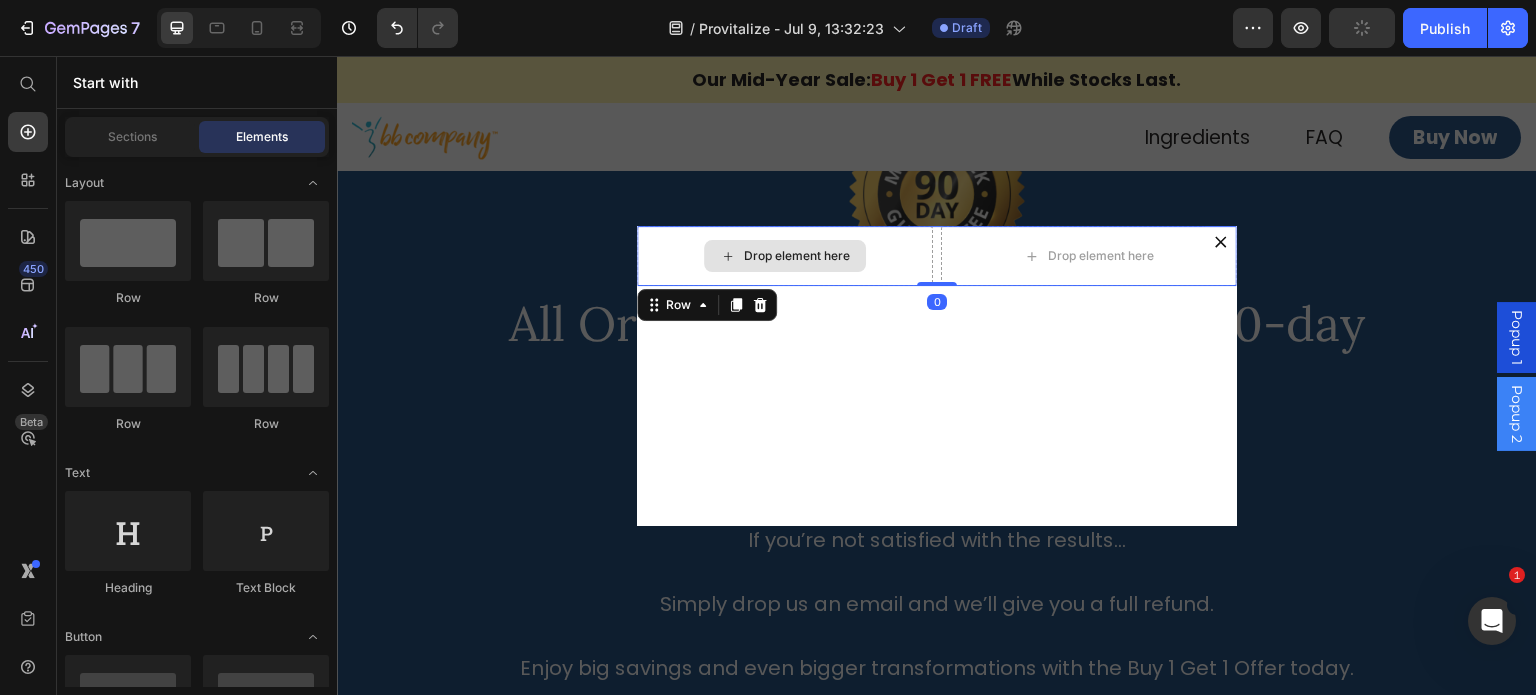 click on "Drop element here" at bounding box center (785, 256) 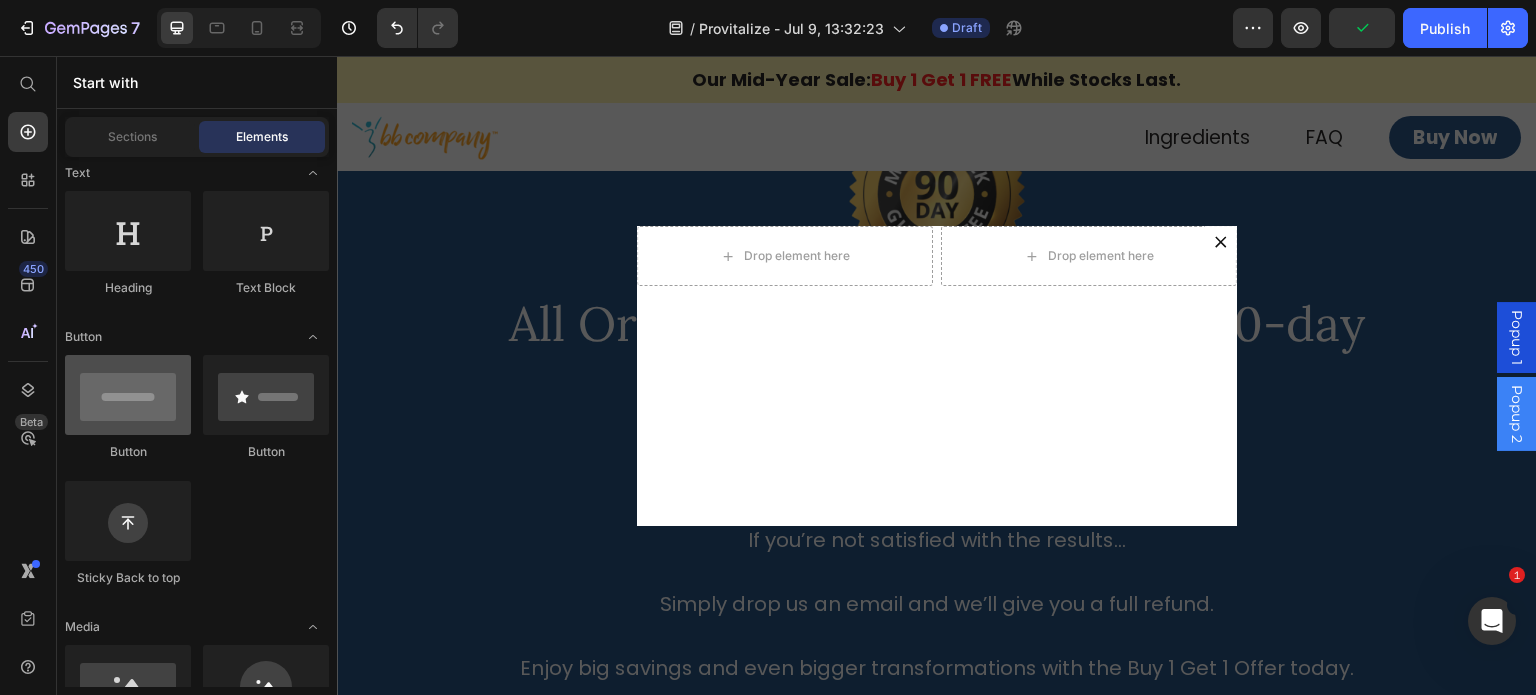 scroll, scrollTop: 500, scrollLeft: 0, axis: vertical 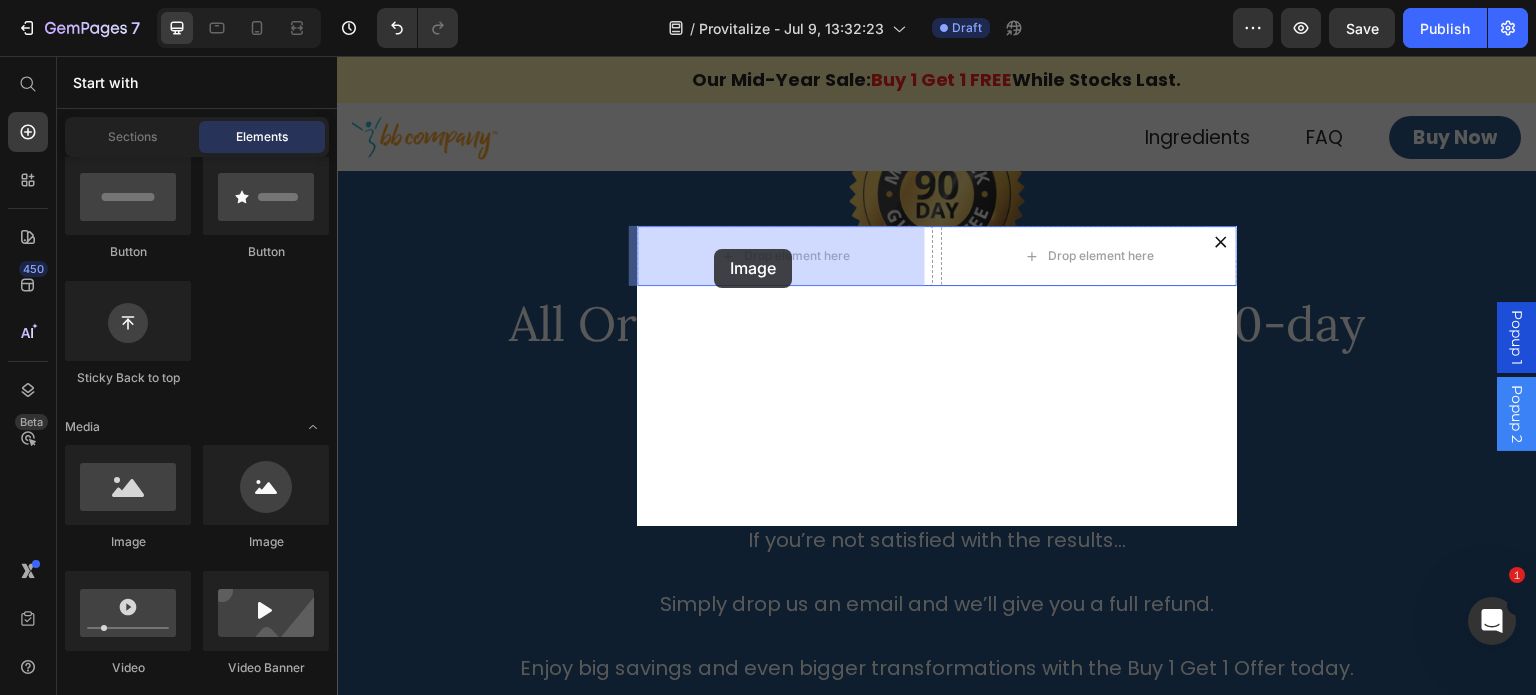 drag, startPoint x: 499, startPoint y: 551, endPoint x: 714, endPoint y: 249, distance: 370.71417 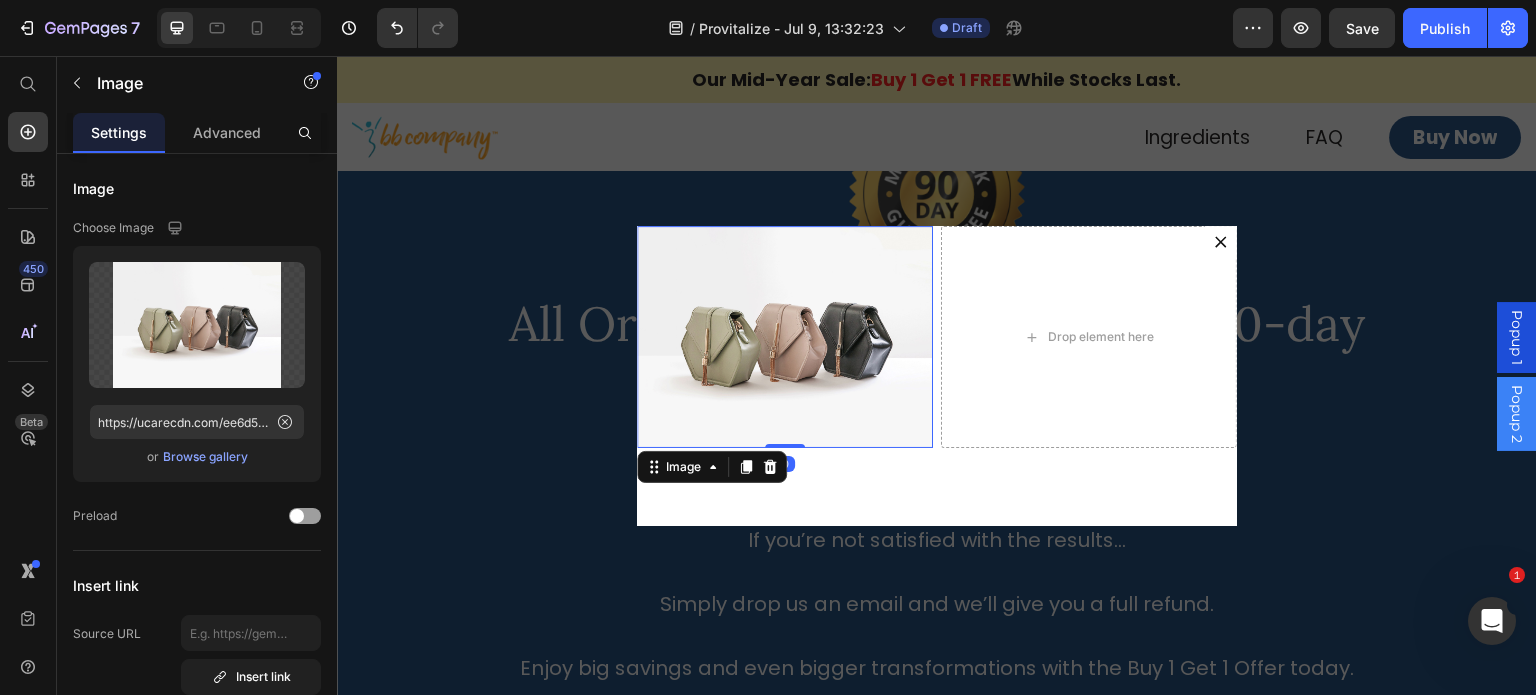 click at bounding box center (785, 337) 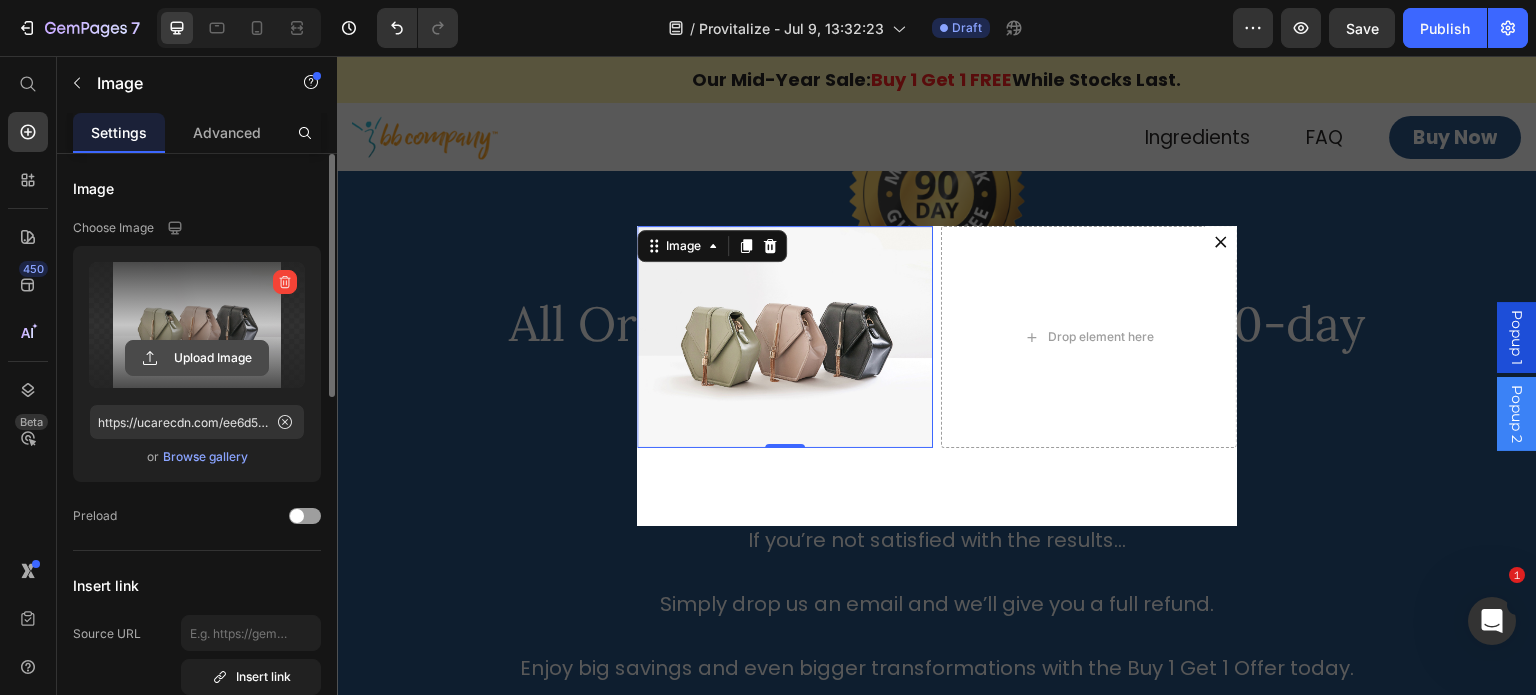 click 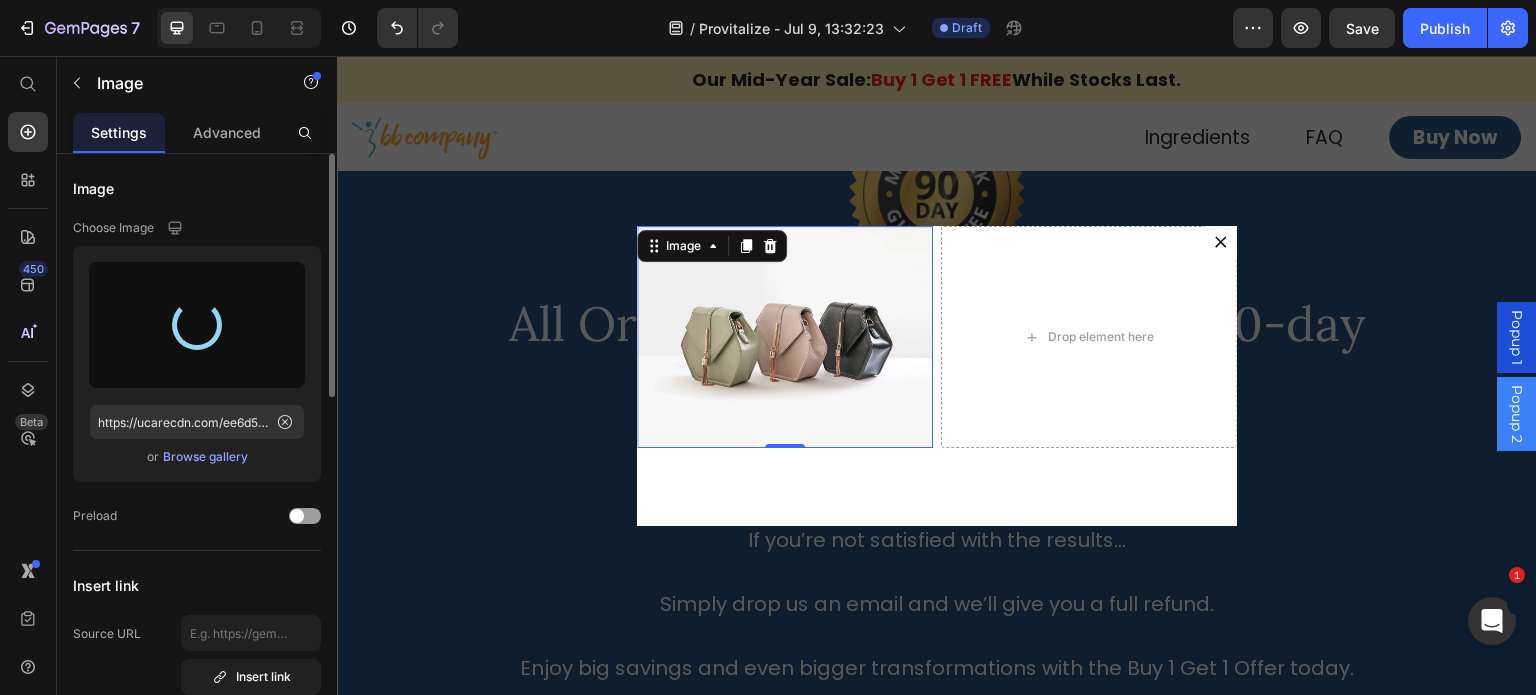 type on "https://cdn.shopify.com/s/files/1/0715/1209/6947/files/gempages_566339328339346466-ed4b545b-8efa-4e48-a0c8-78c8e3745e42.webp" 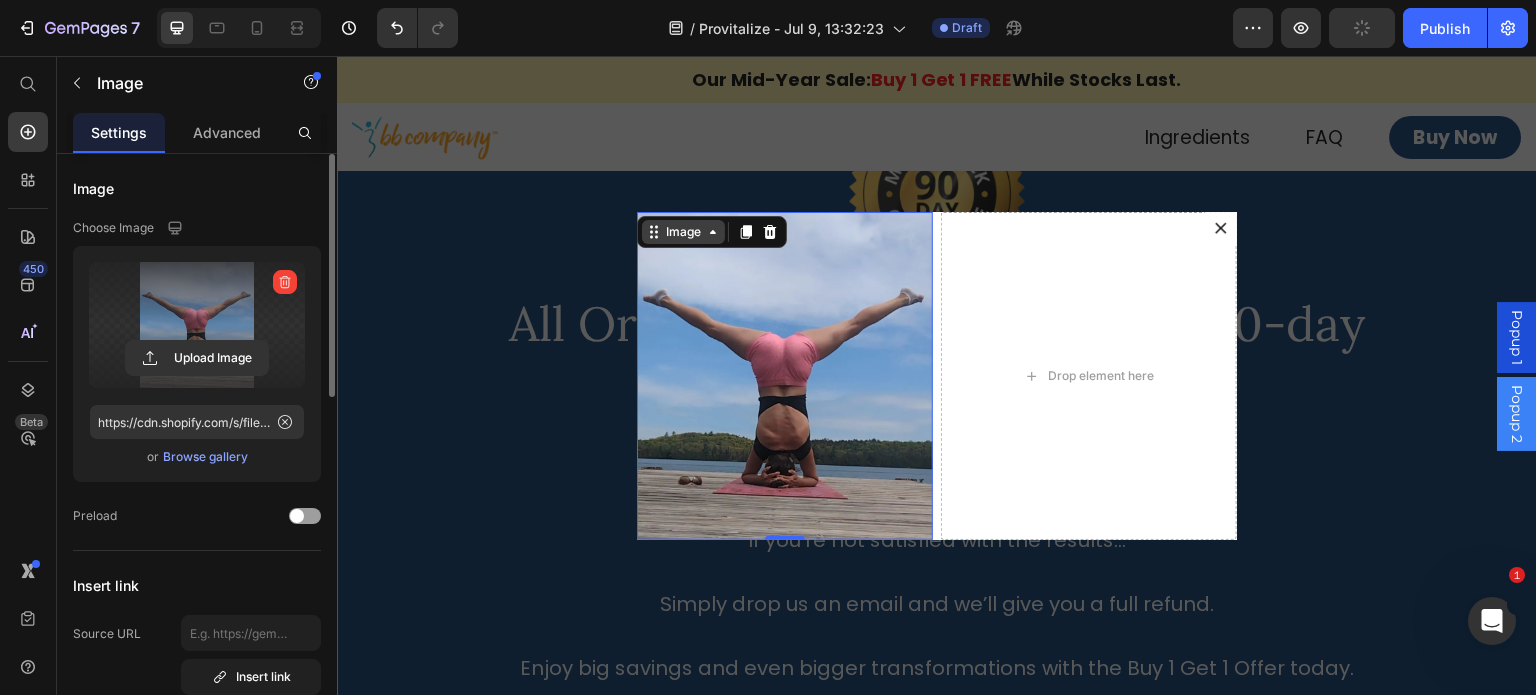 click on "Image" at bounding box center [683, 232] 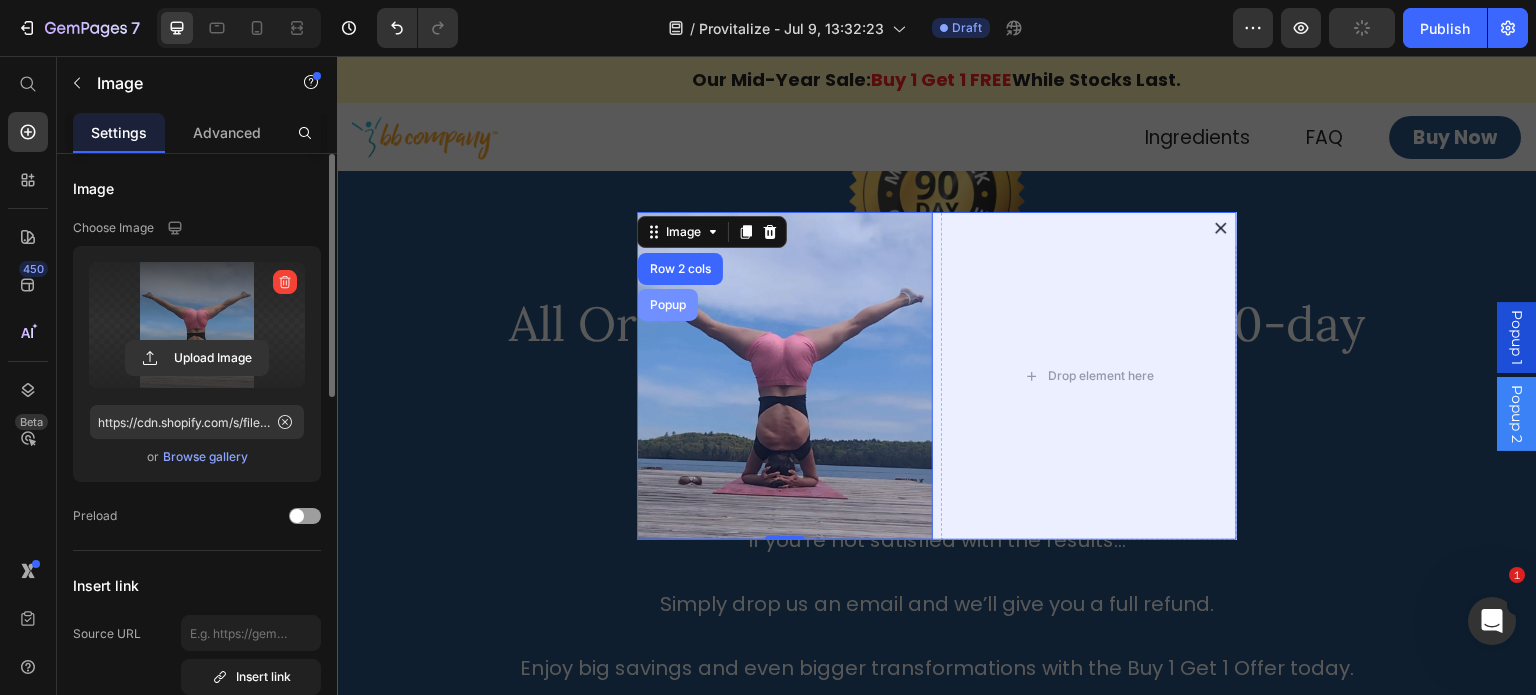 click on "Popup" at bounding box center [668, 305] 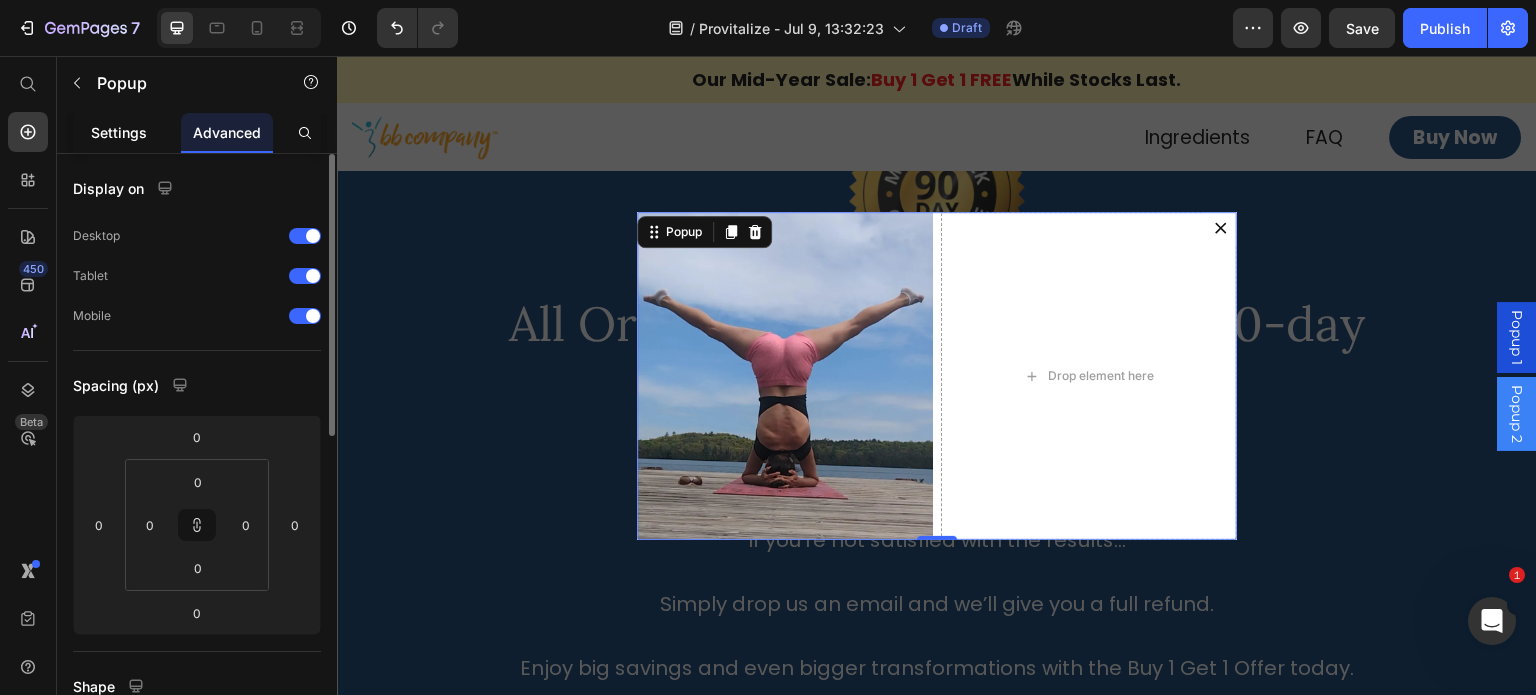 click on "Settings" at bounding box center [119, 132] 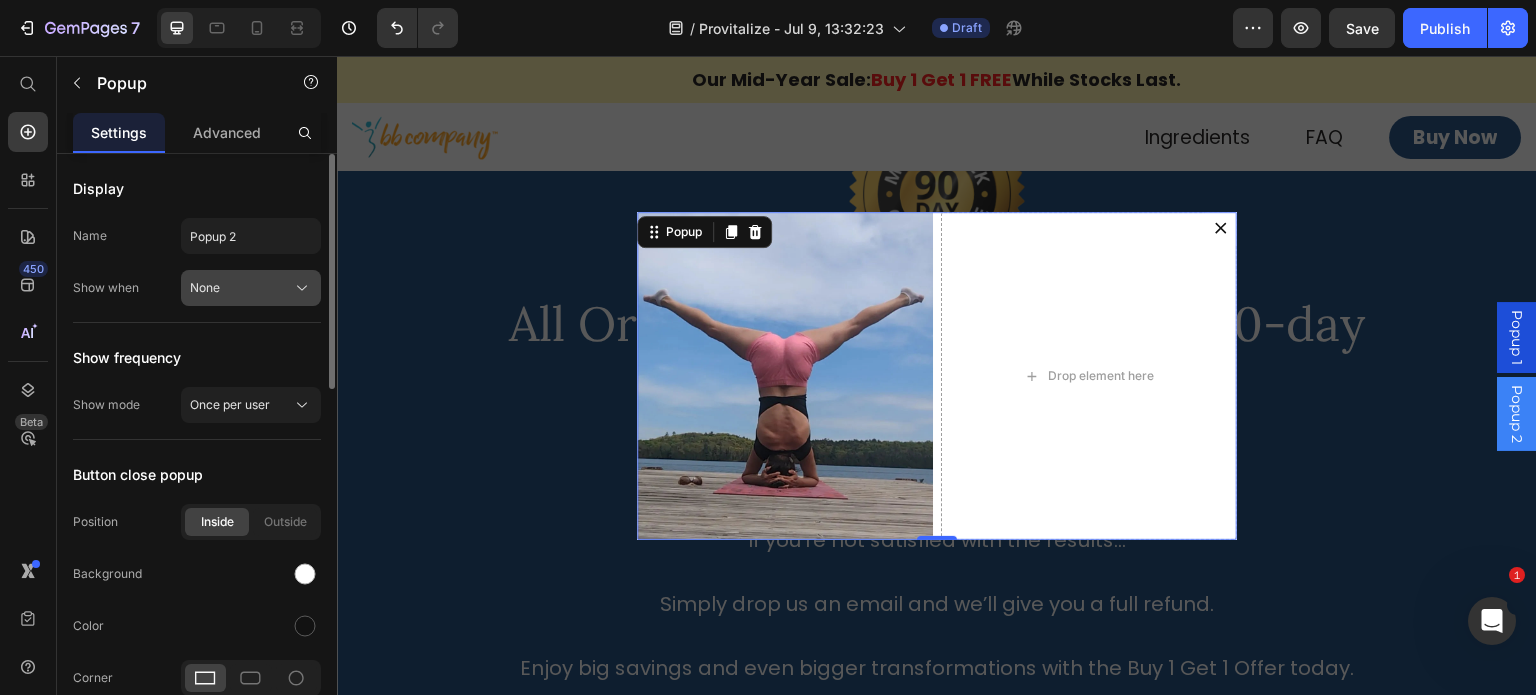click on "None" at bounding box center [251, 288] 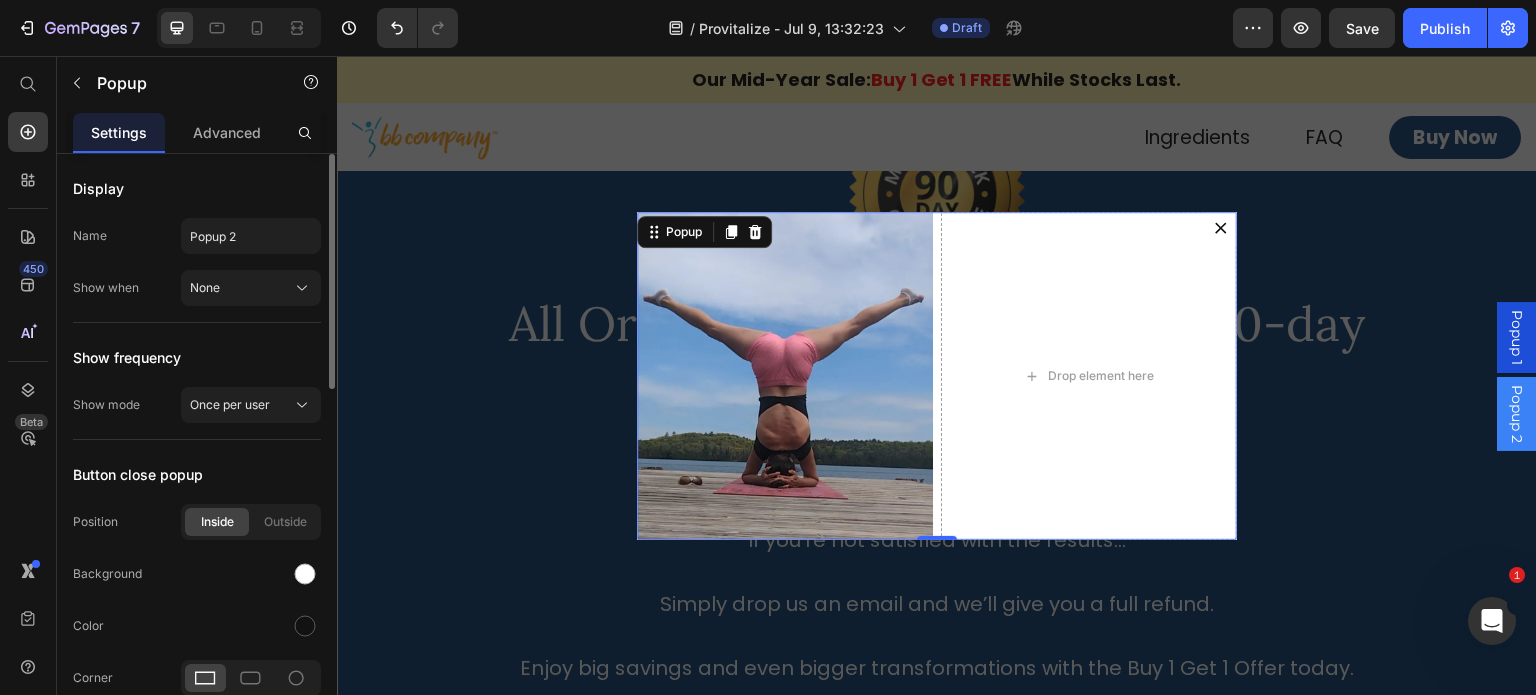 click on "Show when" at bounding box center [106, 288] 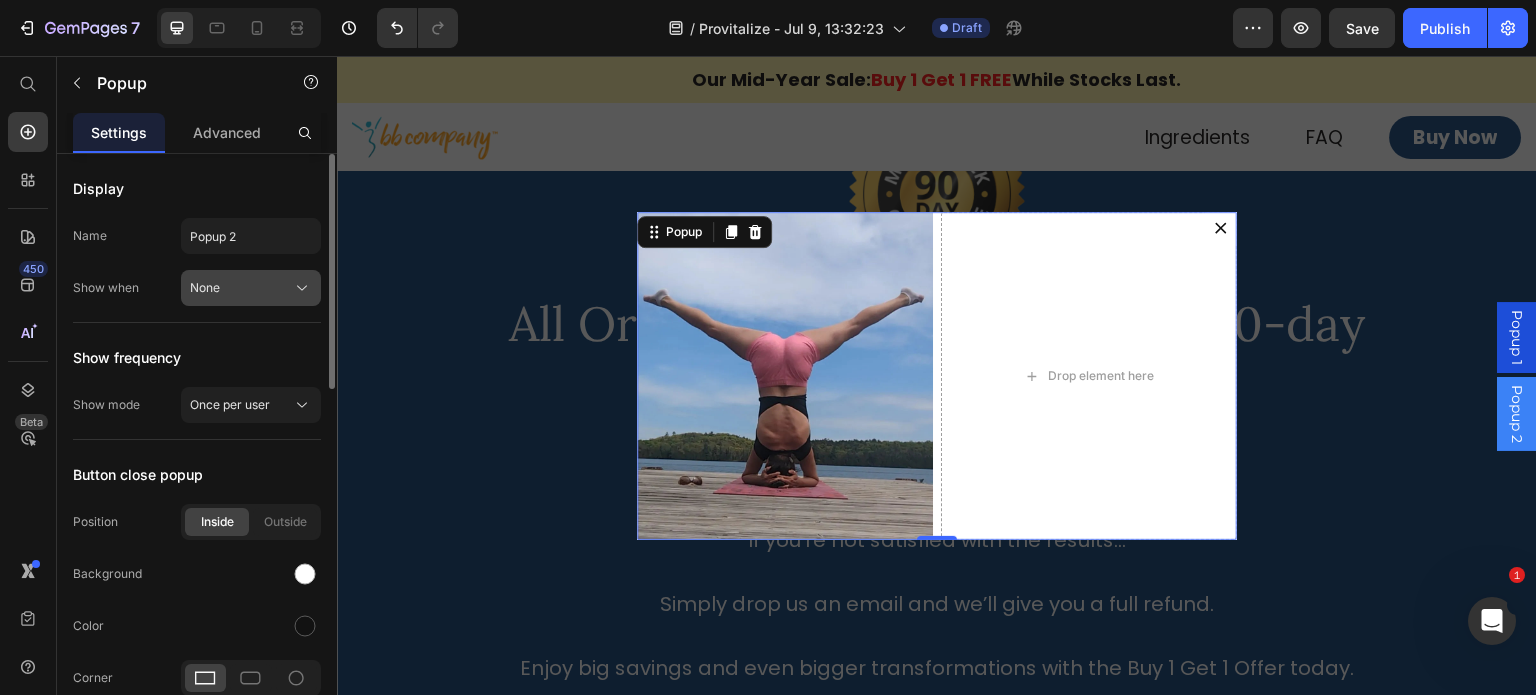 click on "None" 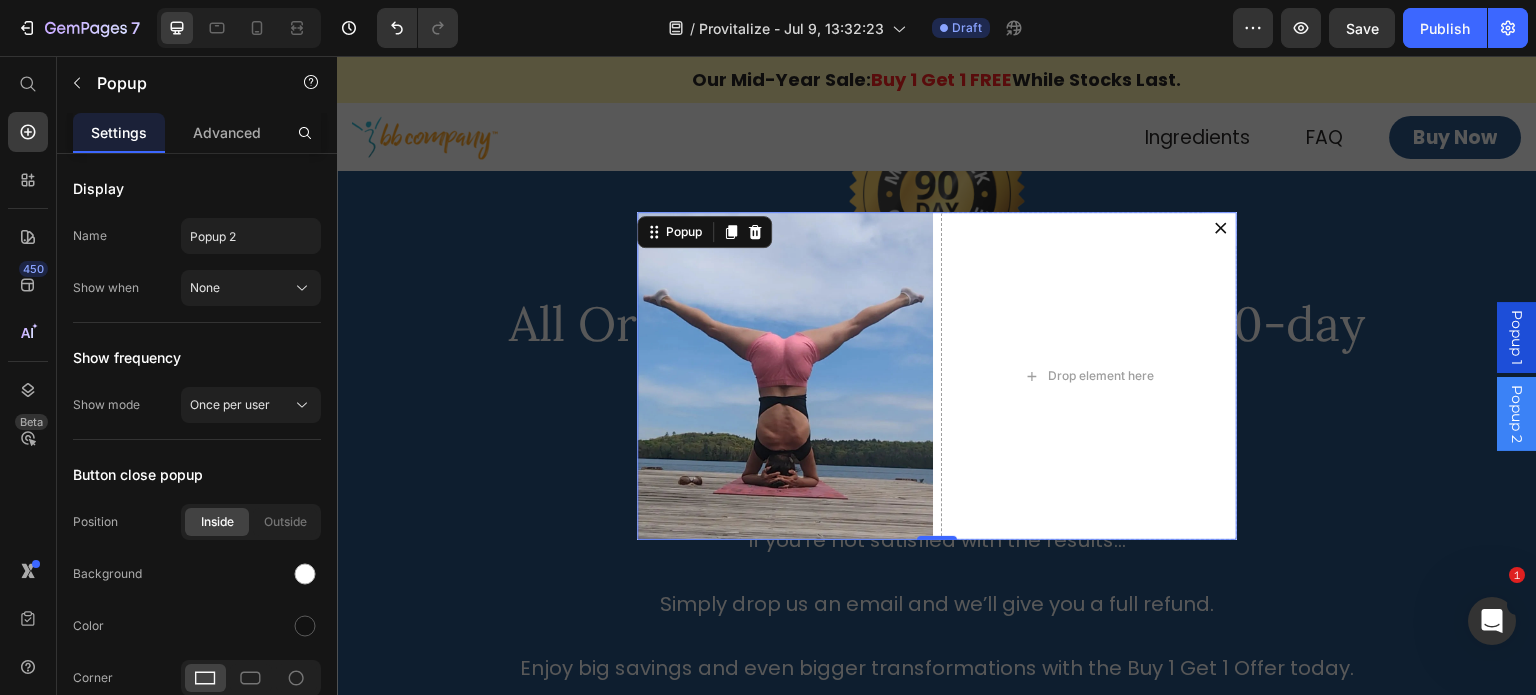 click on "Name" at bounding box center [90, 236] 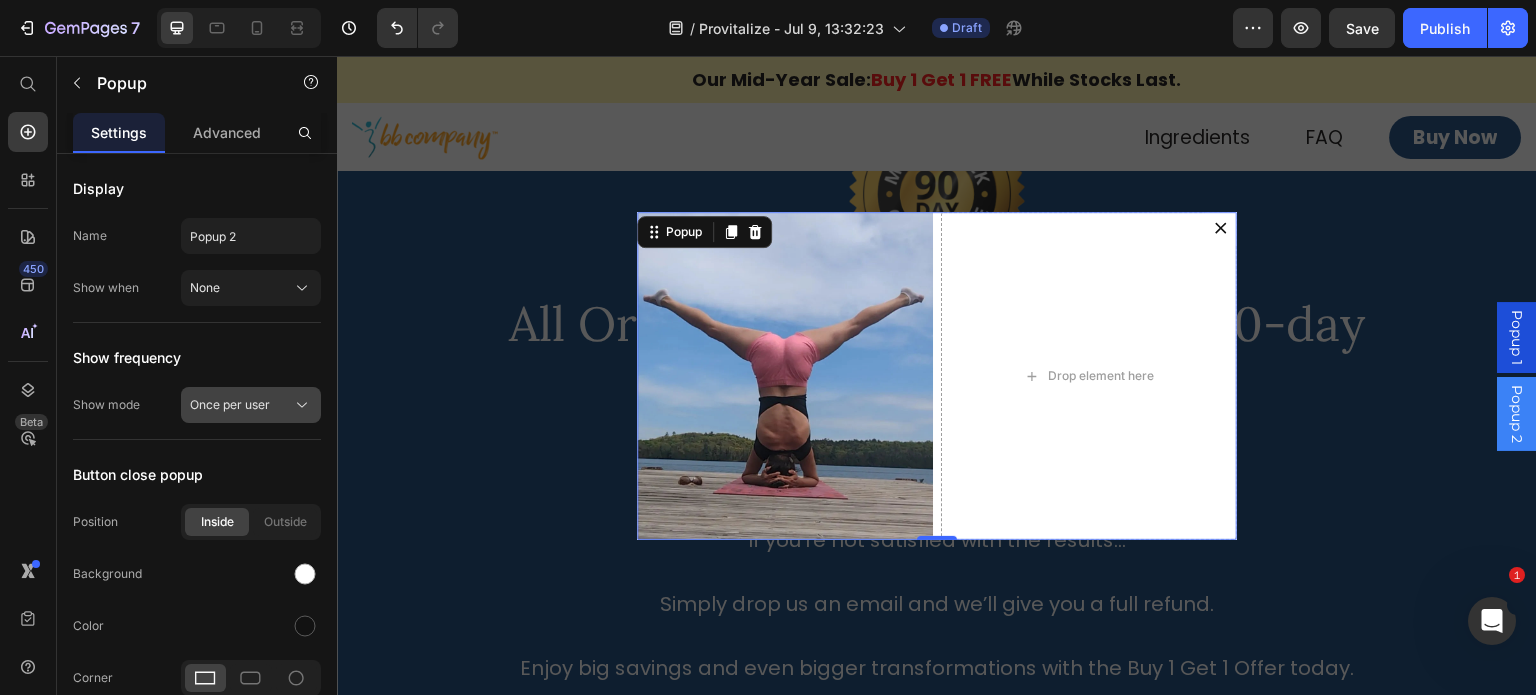 click on "Once per user" at bounding box center [230, 405] 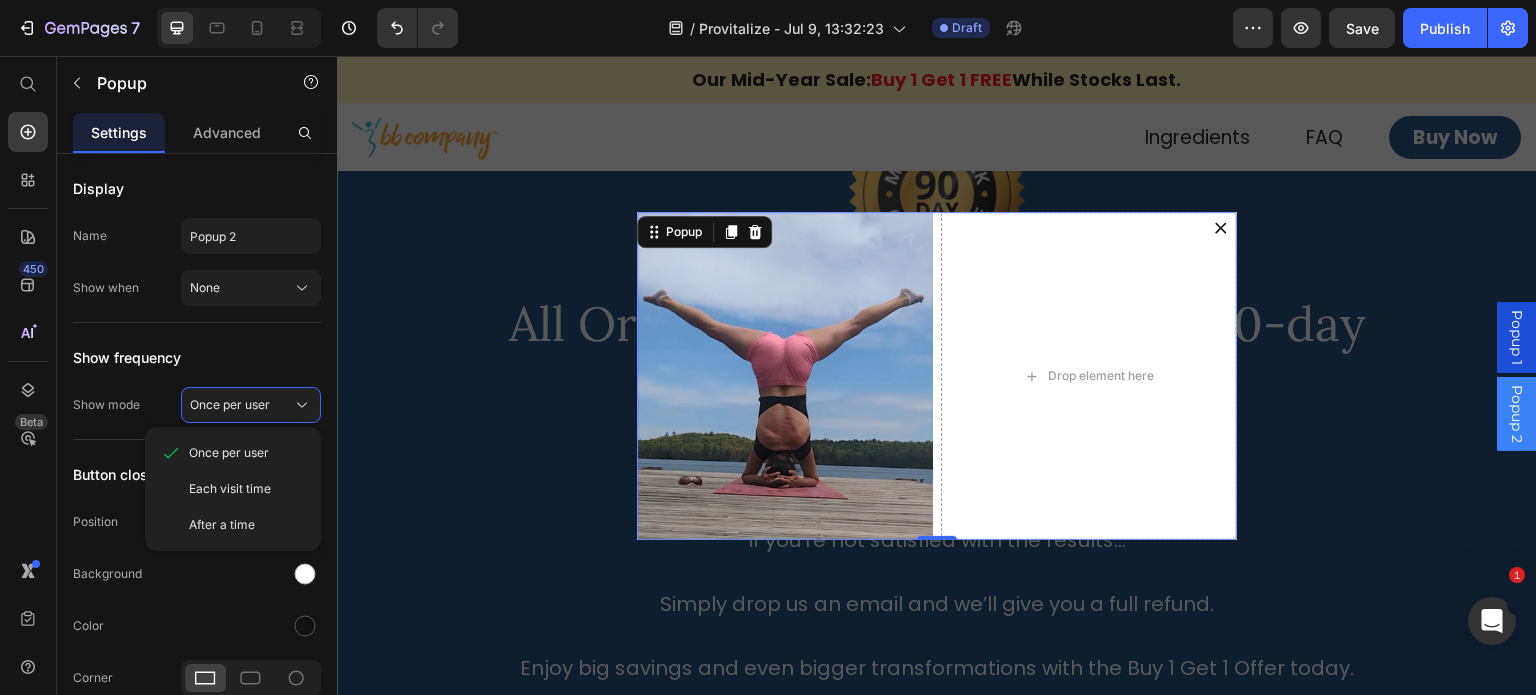 click on "Display Name Popup 2 Show when None Show frequency Show mode Once per user Once per user Each visit time After a time Button close popup Position Inside Outside Background Color Corner Button size 32 Icon size 12 px Size Full screen Width 600 px % Height px % Background  Color  Overlay Color Opacity 70 % Click overlay to close popup Position Effect Fade" at bounding box center (197, 869) 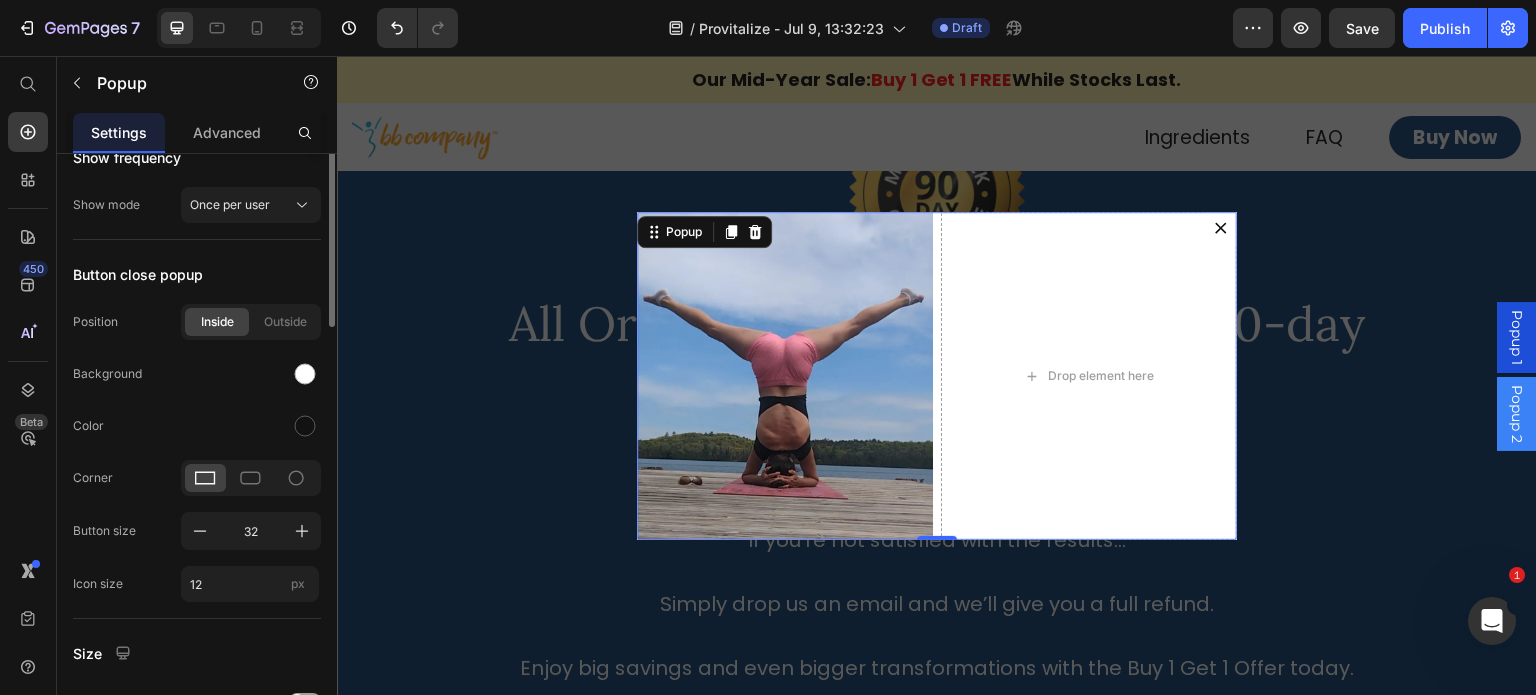 scroll, scrollTop: 300, scrollLeft: 0, axis: vertical 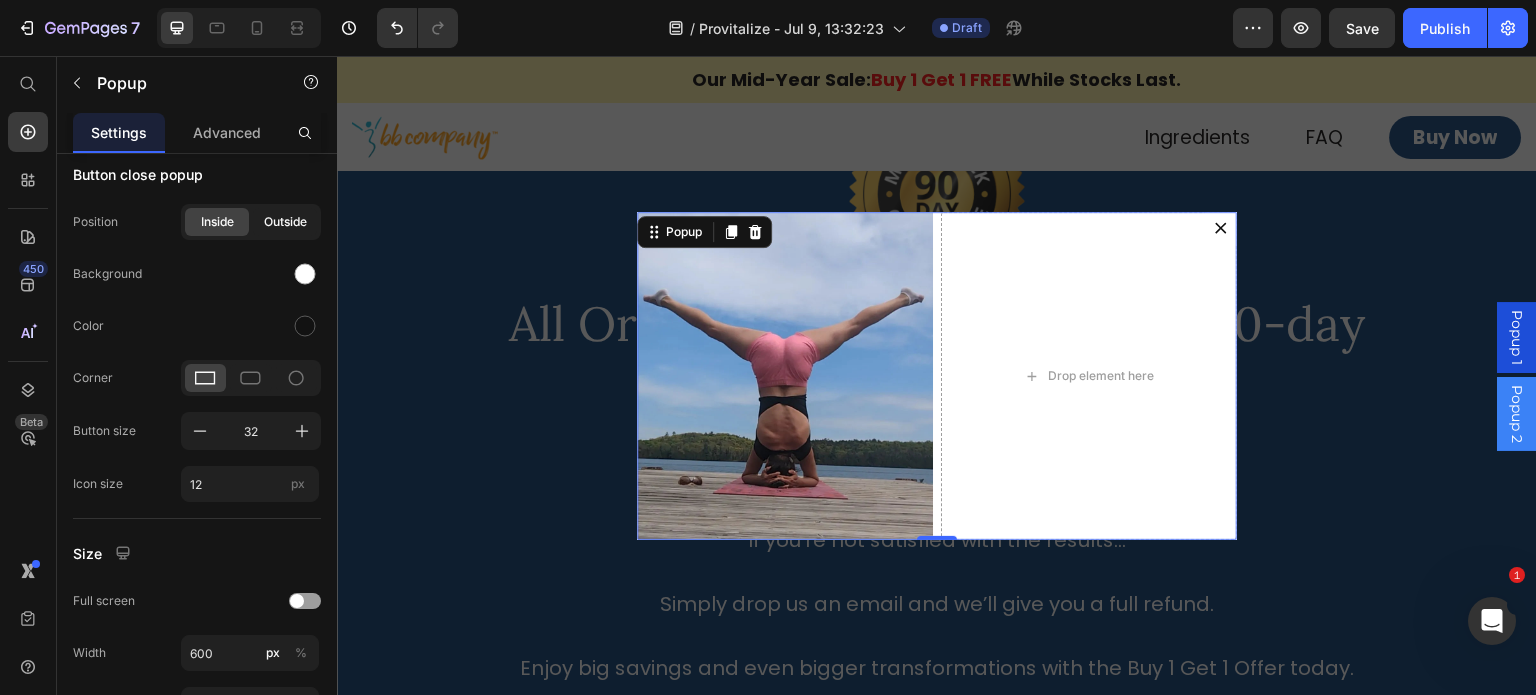 click on "Outside" 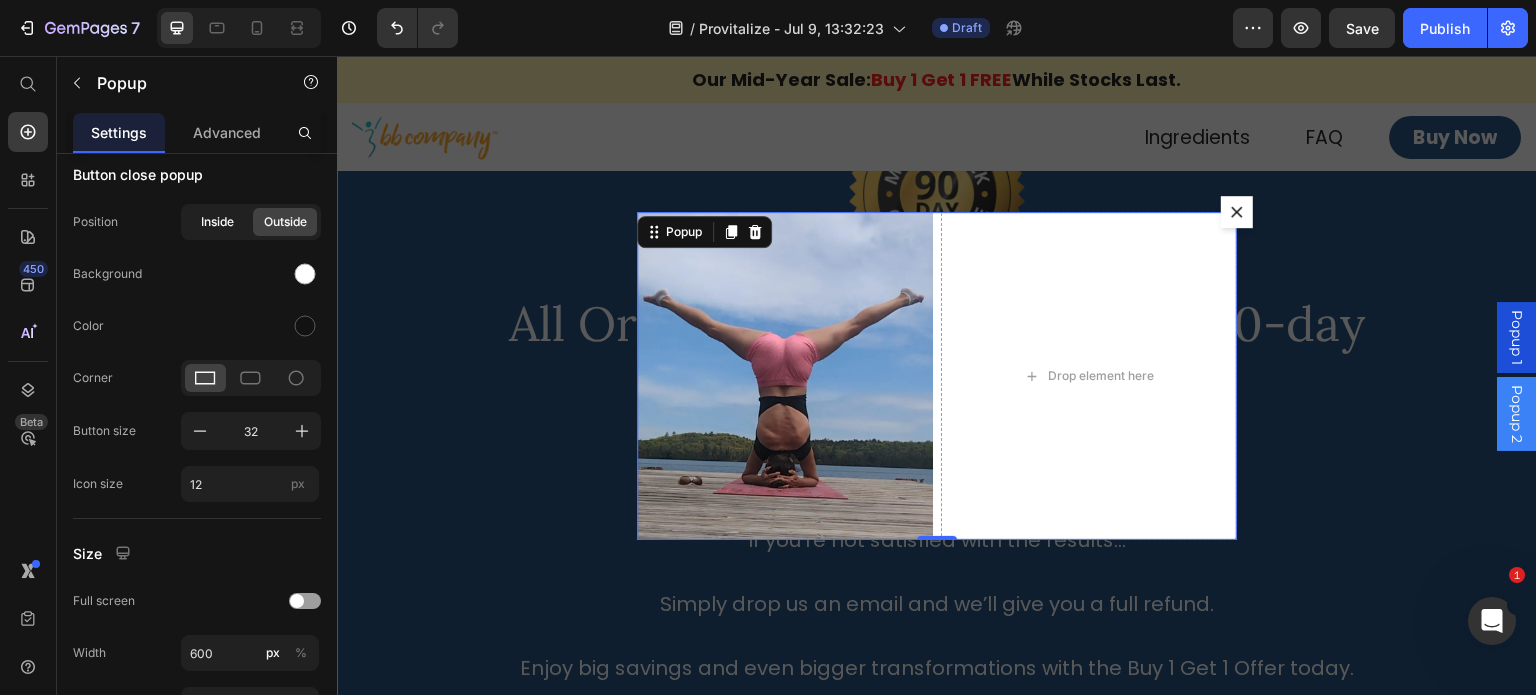 click on "Inside" 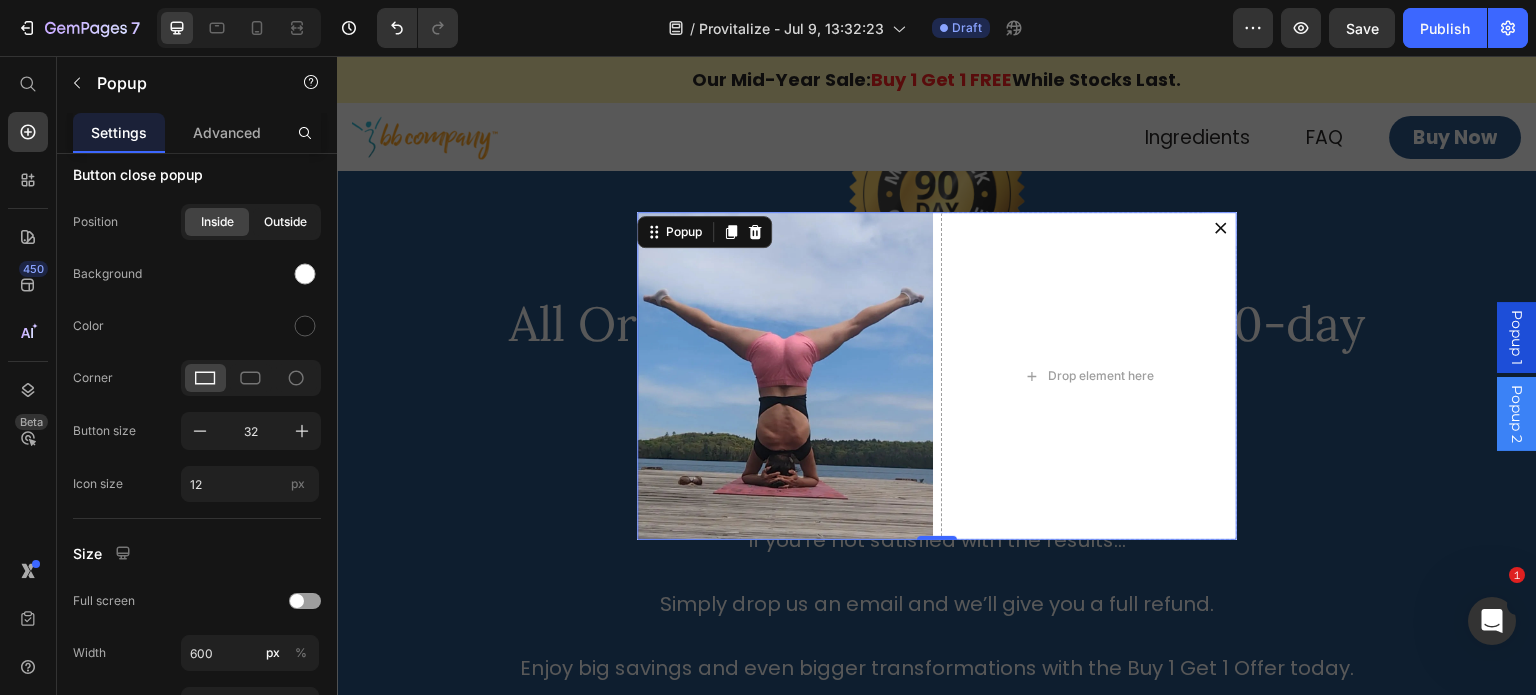 click on "Outside" 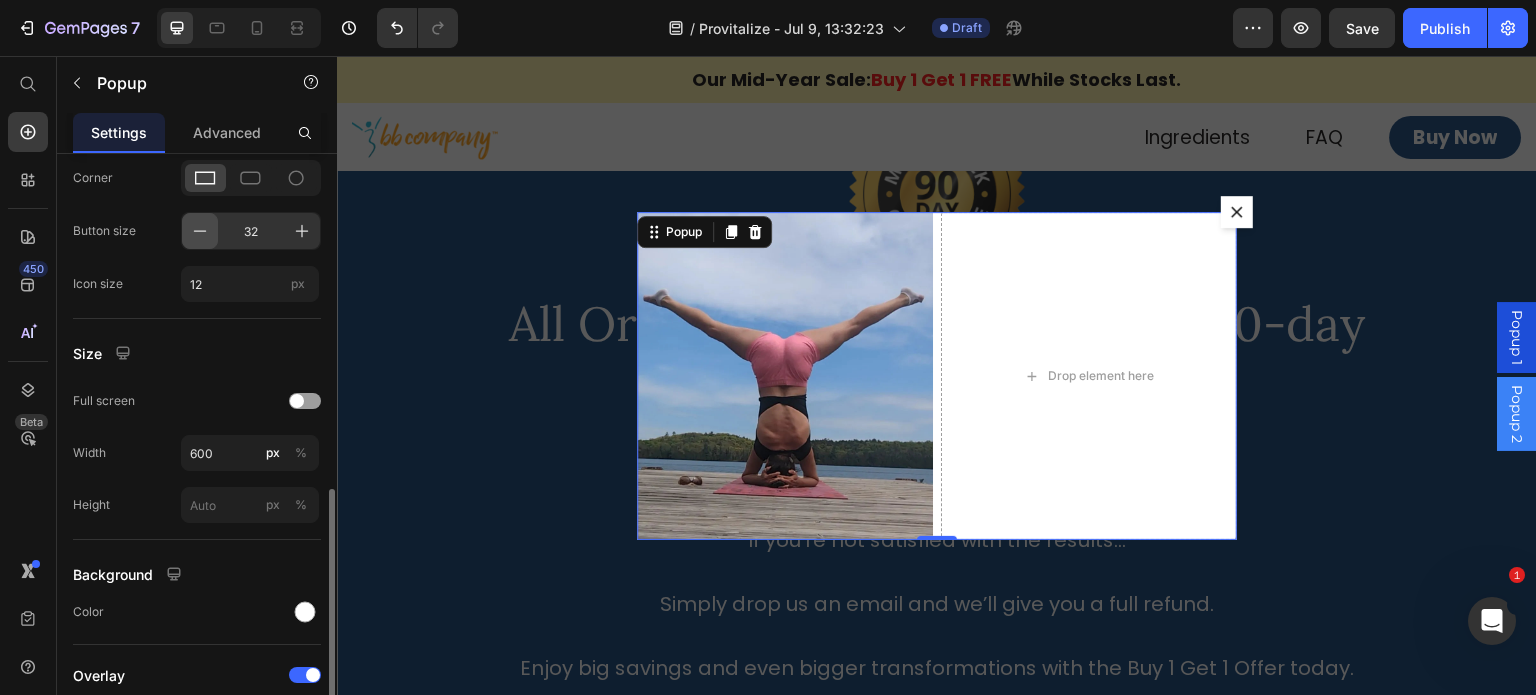 scroll, scrollTop: 600, scrollLeft: 0, axis: vertical 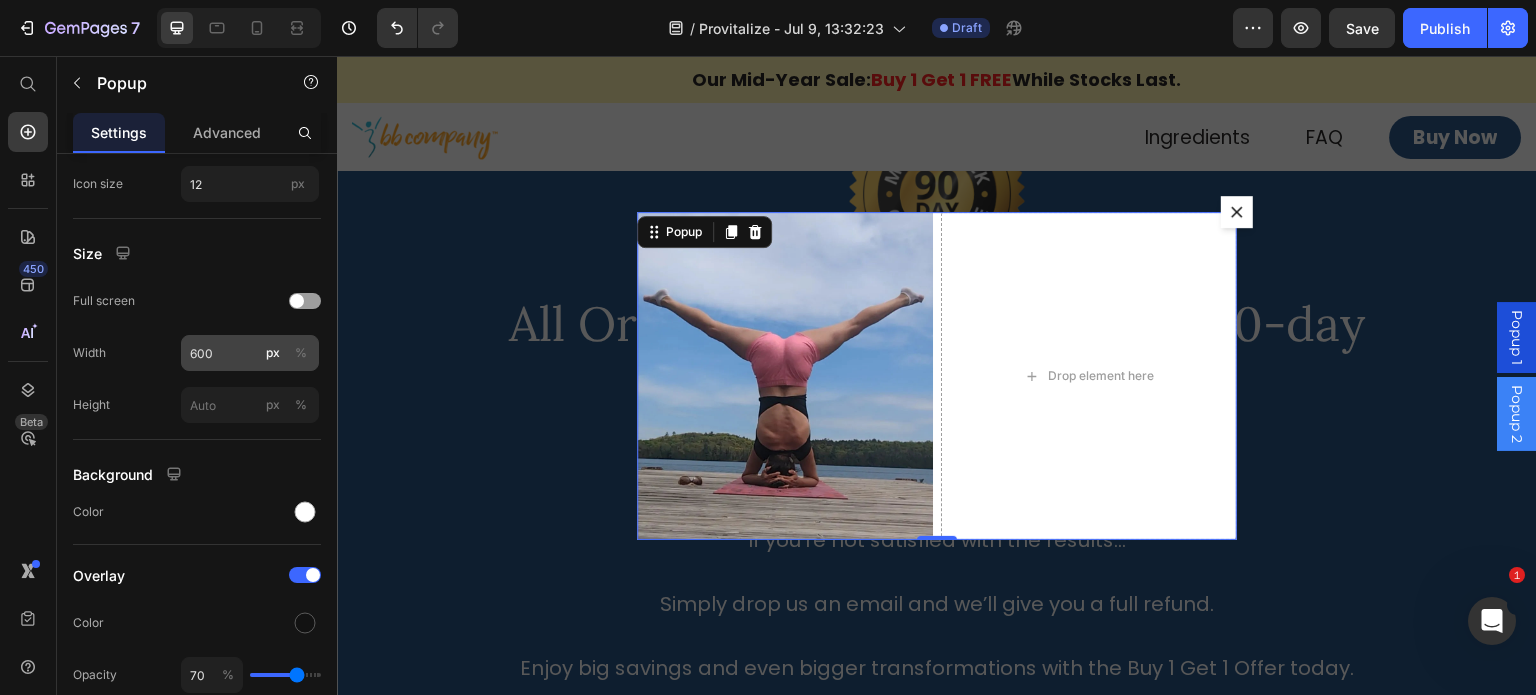 click on "%" at bounding box center (301, 353) 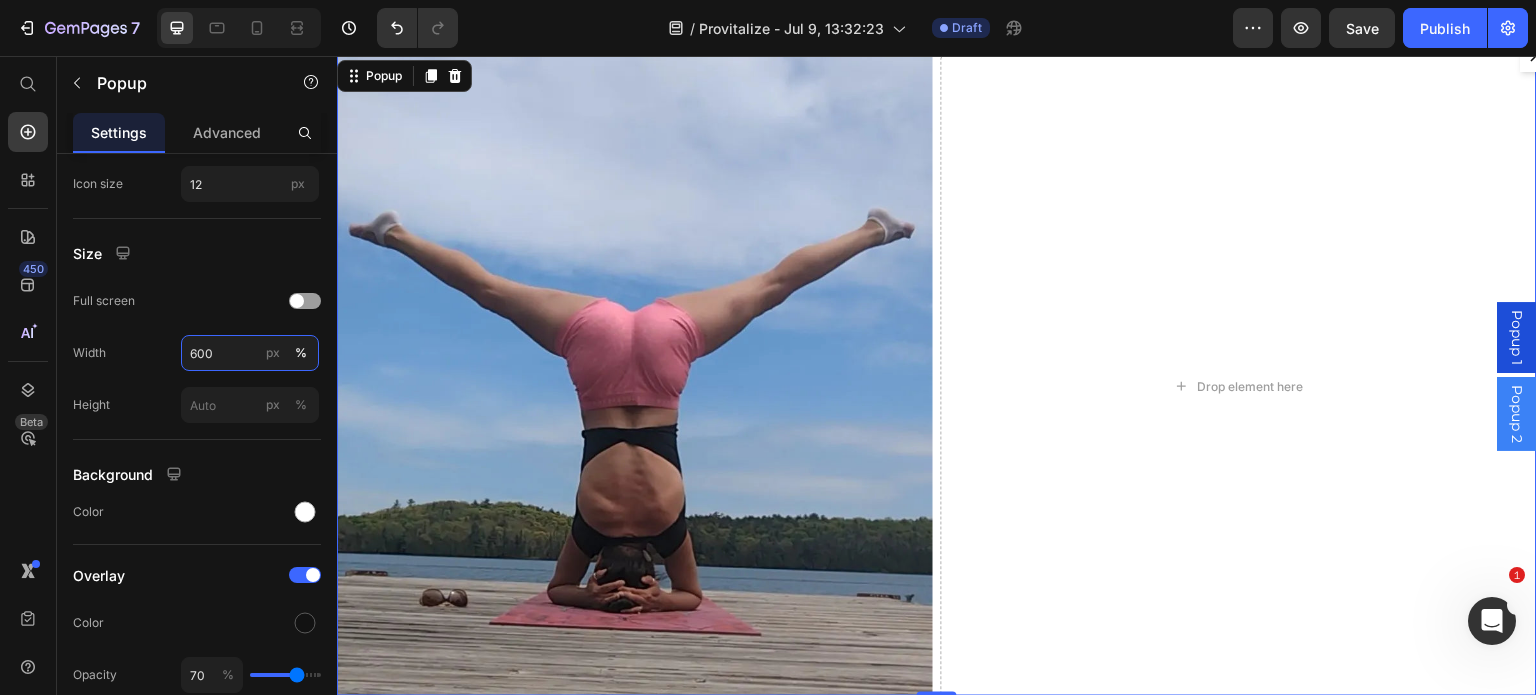 click on "600" at bounding box center (250, 353) 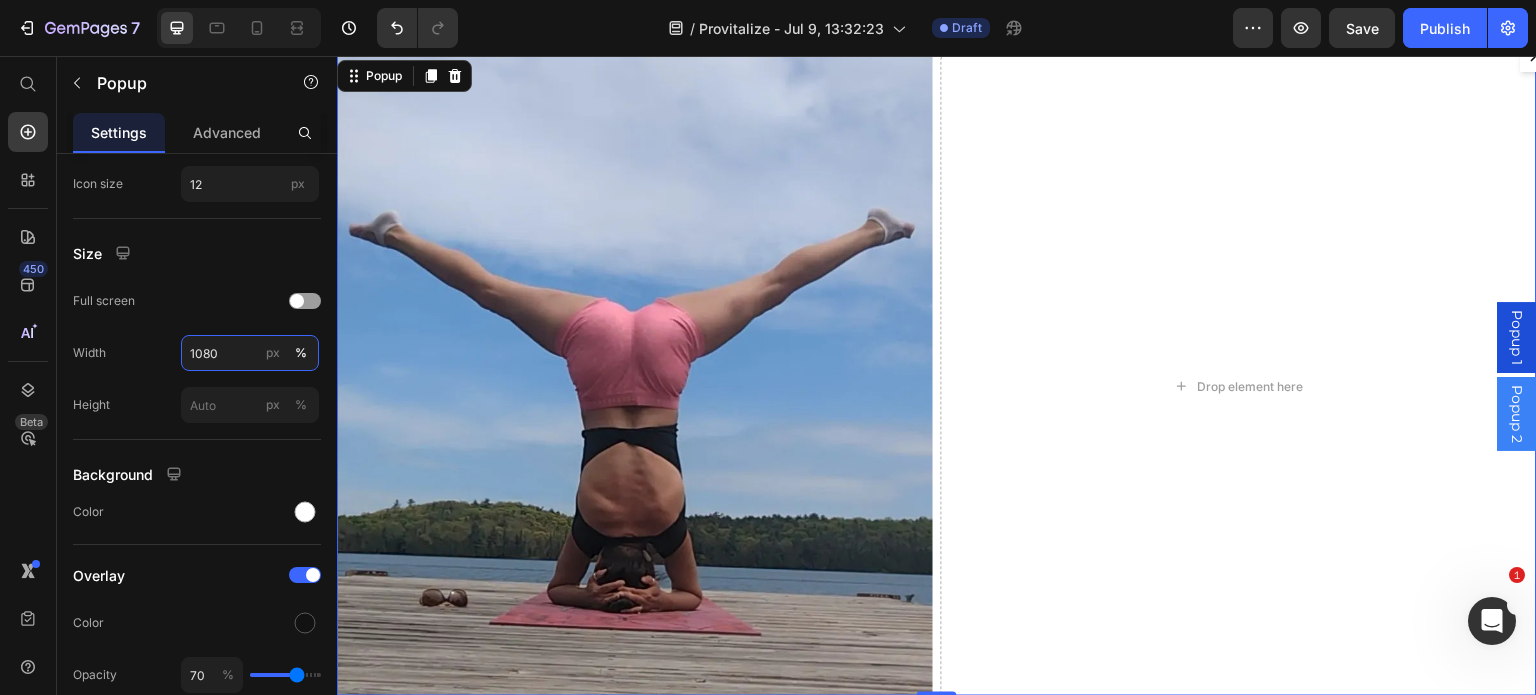 type on "1080" 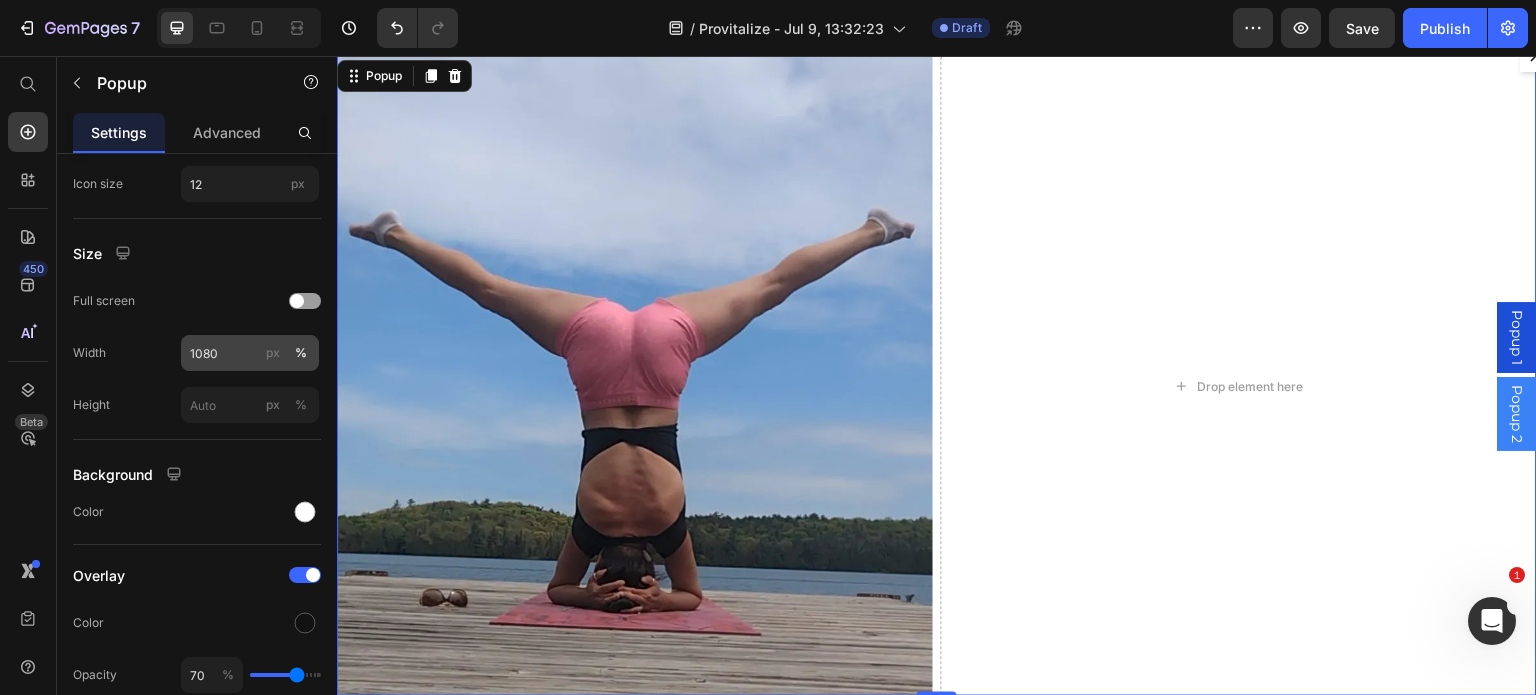 click on "px" at bounding box center [273, 353] 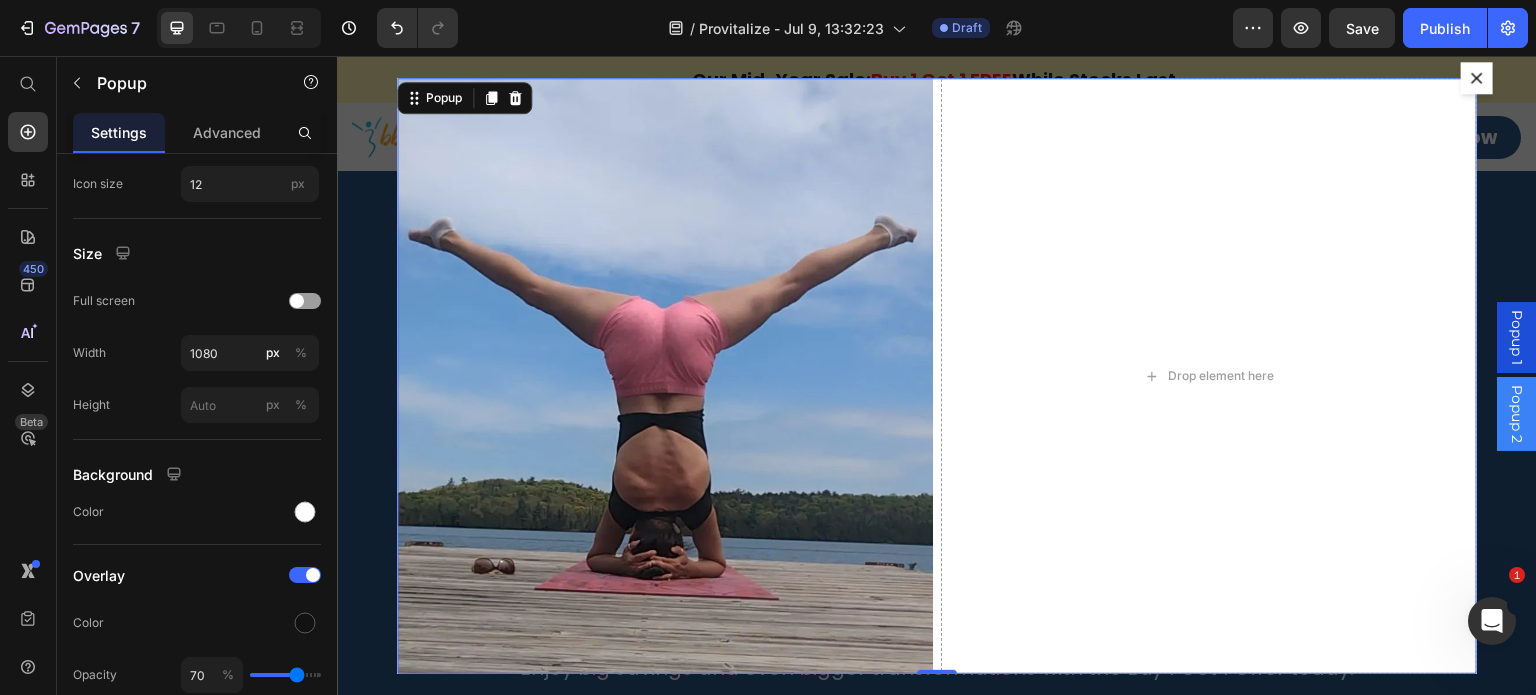 click 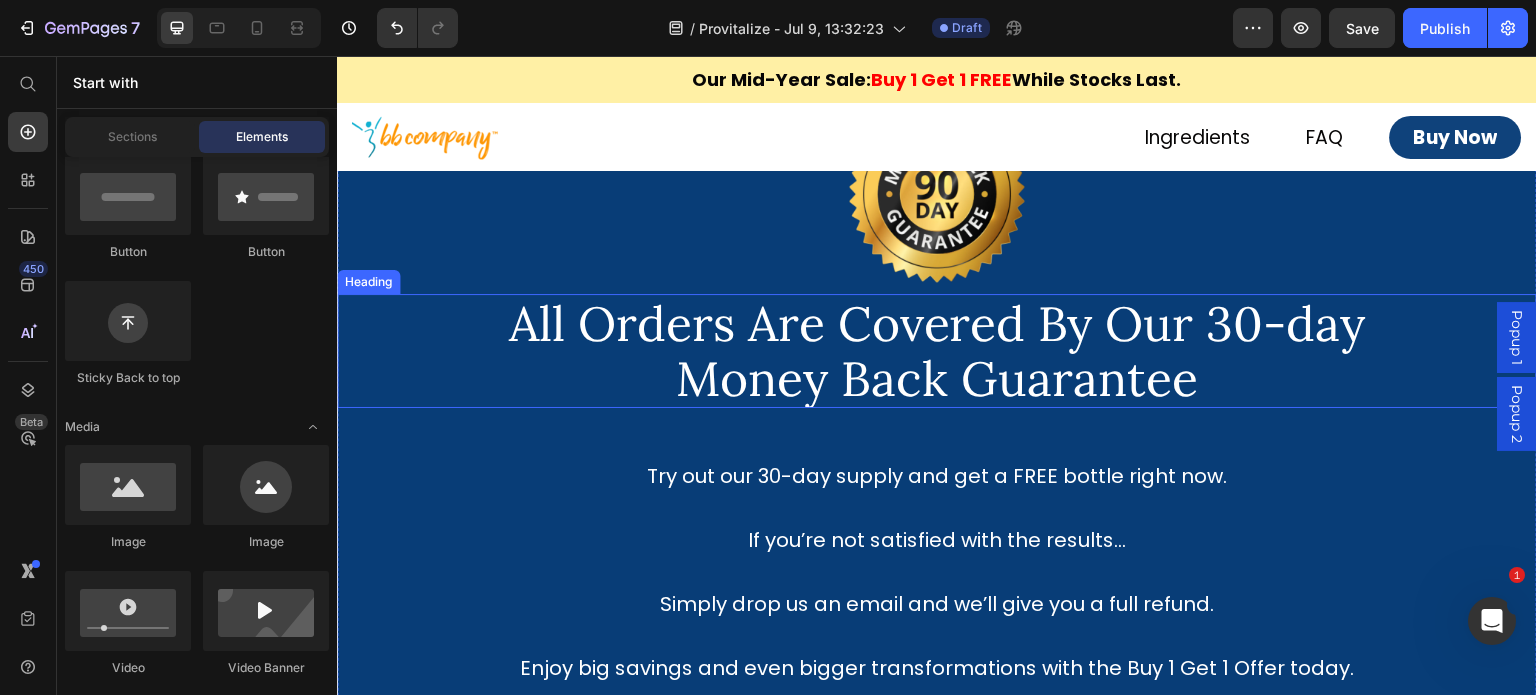 scroll, scrollTop: 7973, scrollLeft: 0, axis: vertical 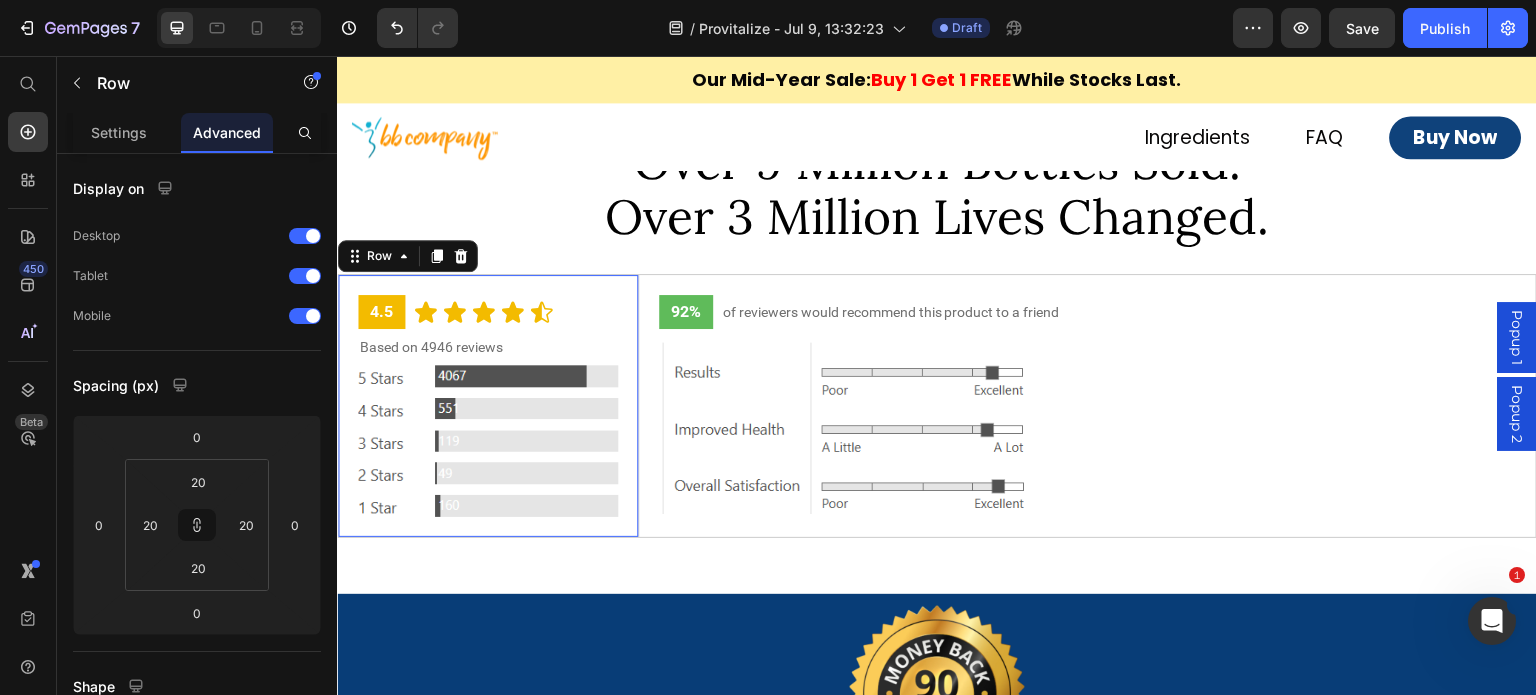 click on "4.5 Text Block Icon Icon Icon Icon
Icon Icon List Row Based on 4946 reviews Text Block Image Row   0" at bounding box center [488, 406] 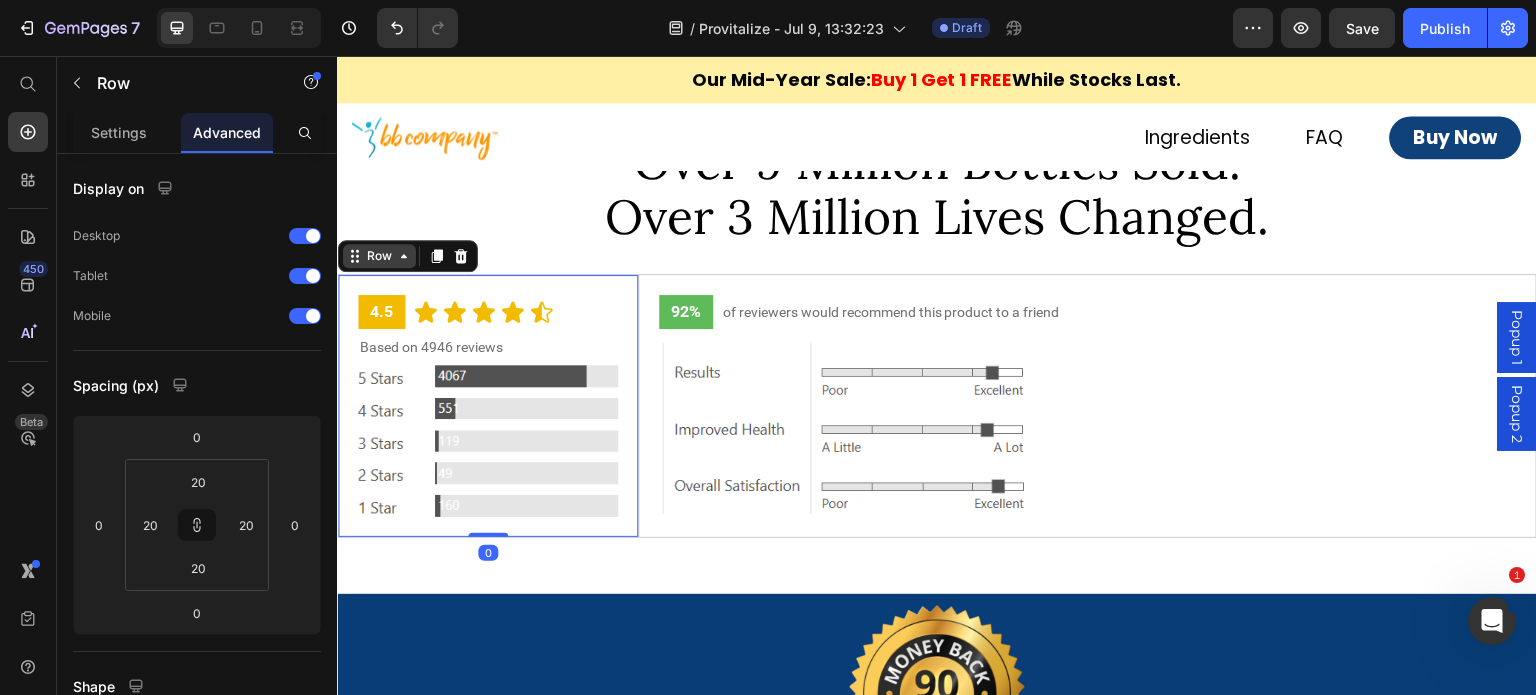 click on "Row" at bounding box center (379, 256) 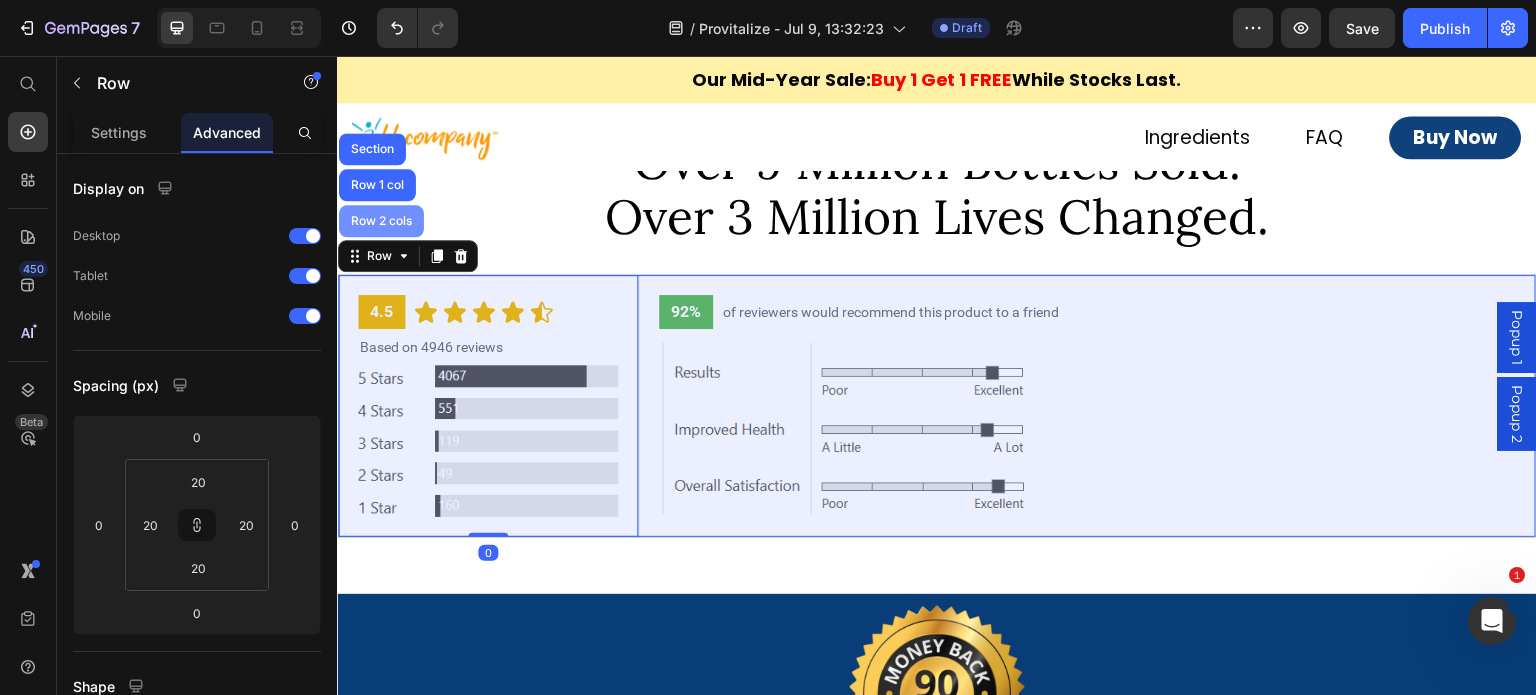 click on "Row 2 cols" at bounding box center [381, 221] 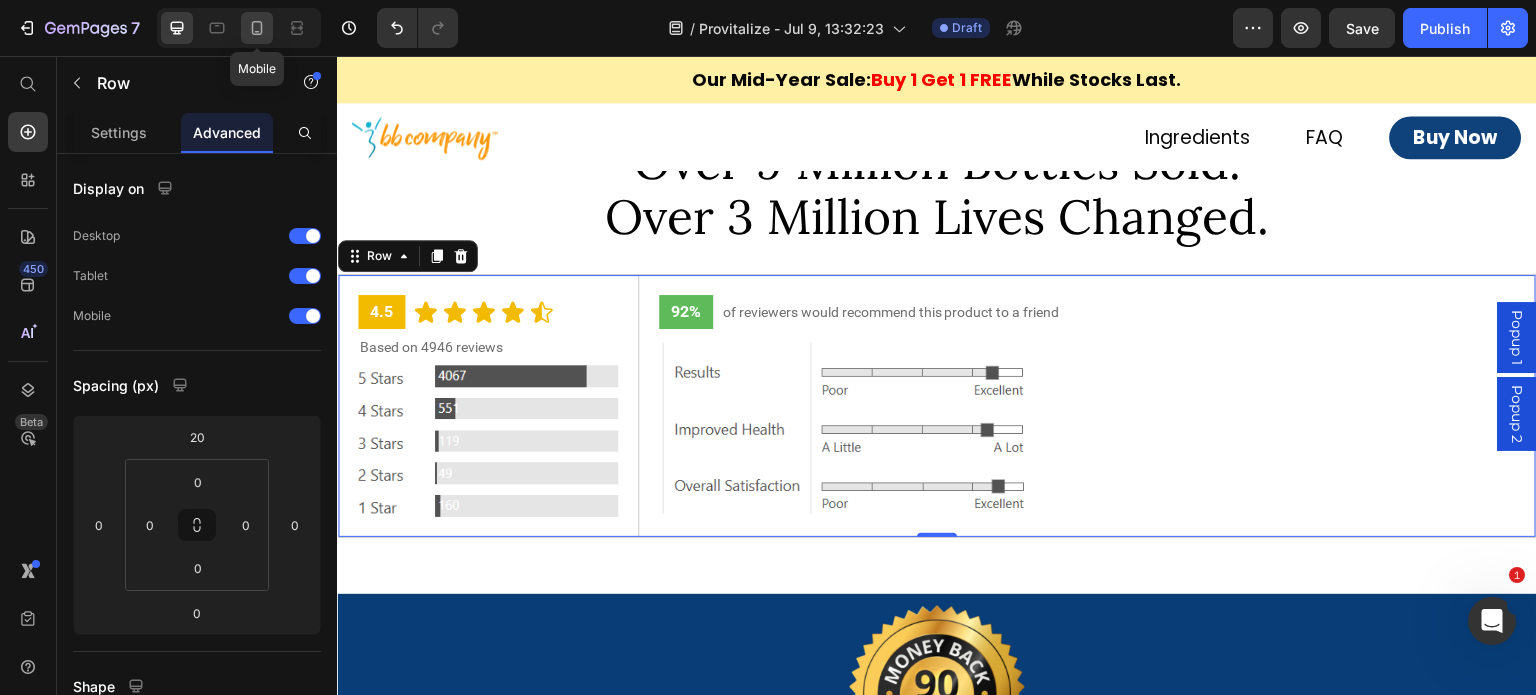 click 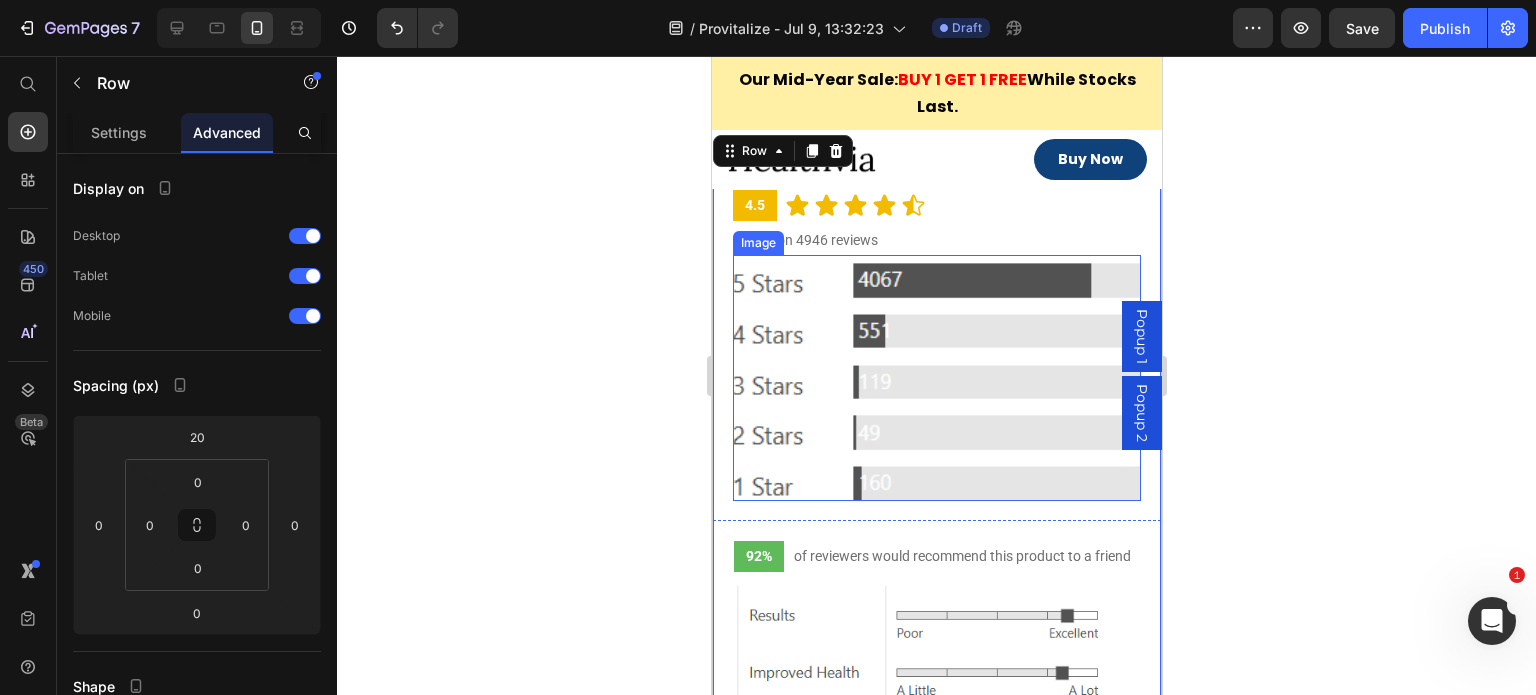 scroll, scrollTop: 7488, scrollLeft: 0, axis: vertical 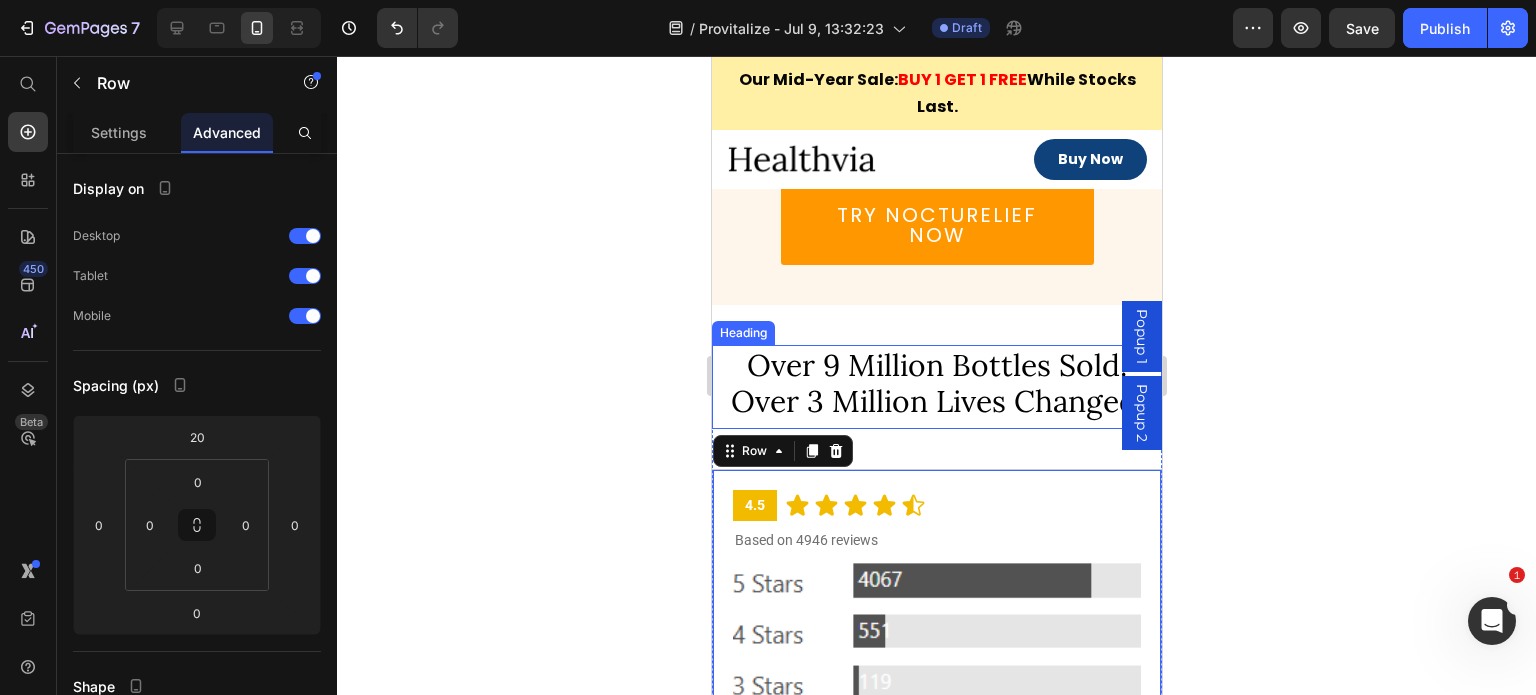 click on "Over 3 Million Lives Changed." at bounding box center [936, 401] 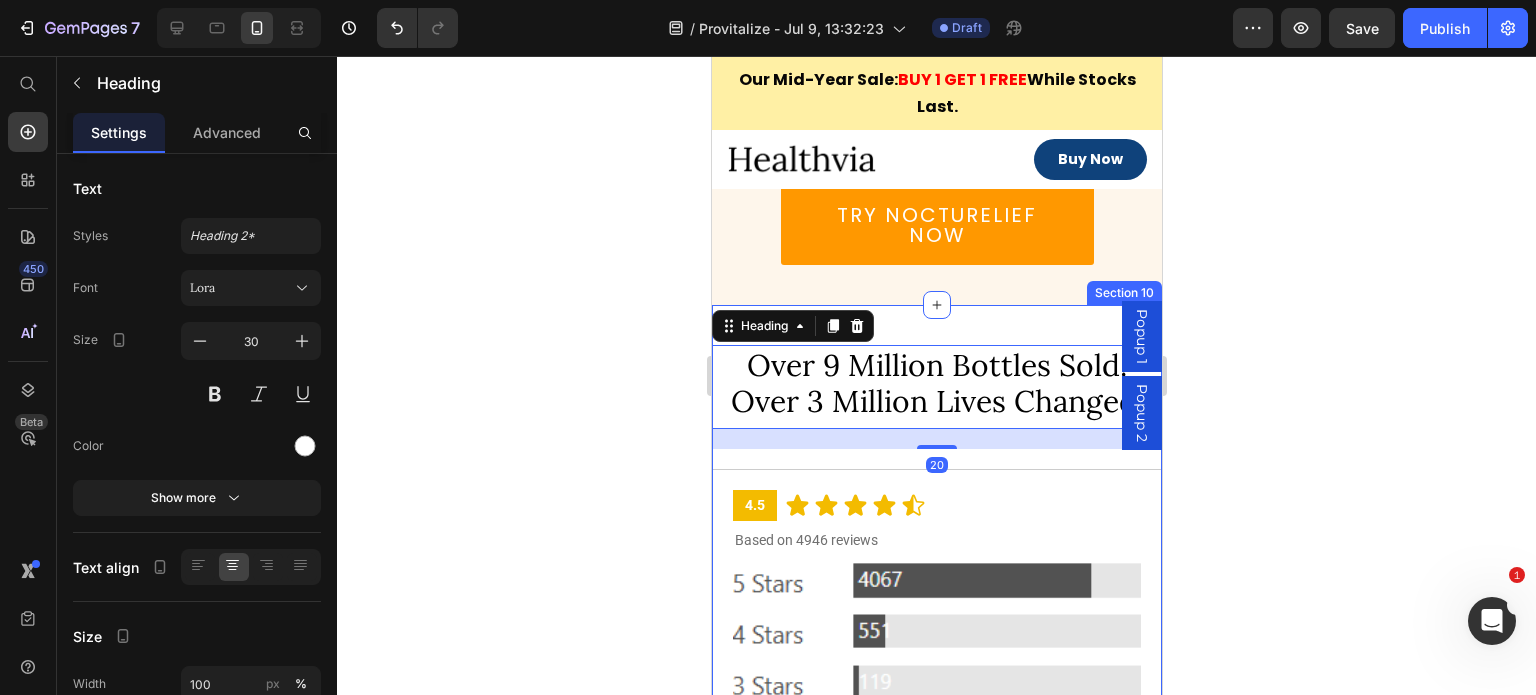 click on "⁠⁠⁠⁠⁠⁠⁠ Over 9 Million Bottles Sold. Over 3 Million Lives Changed. Heading   20 4.5 Text Block Icon Icon Icon Icon
Icon Icon List Row Based on 4946 reviews Text Block Image Row 92% Text Block of reviewers would recommend this product to a friend Text Block Row Image Row Row Row Section 10" at bounding box center (936, 720) 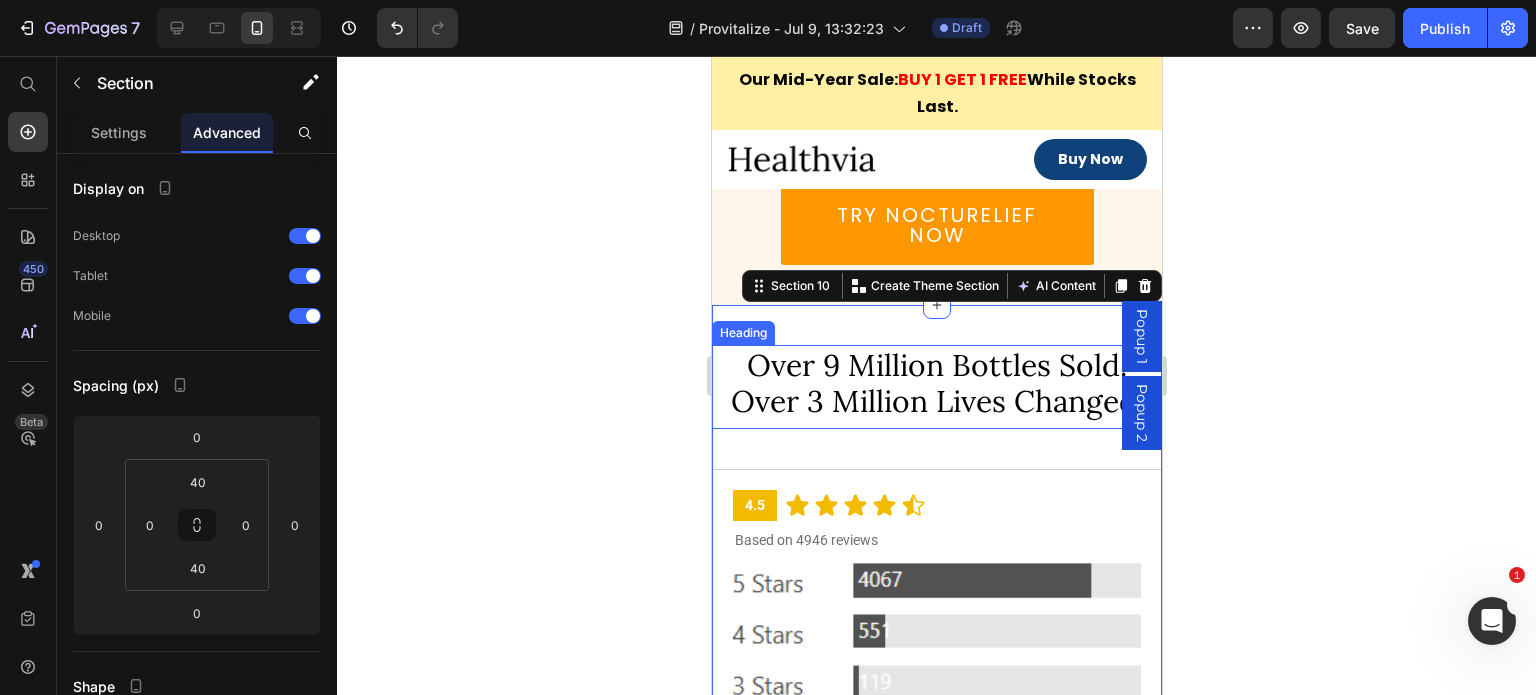 click on "Over 3 Million Lives Changed." at bounding box center (936, 401) 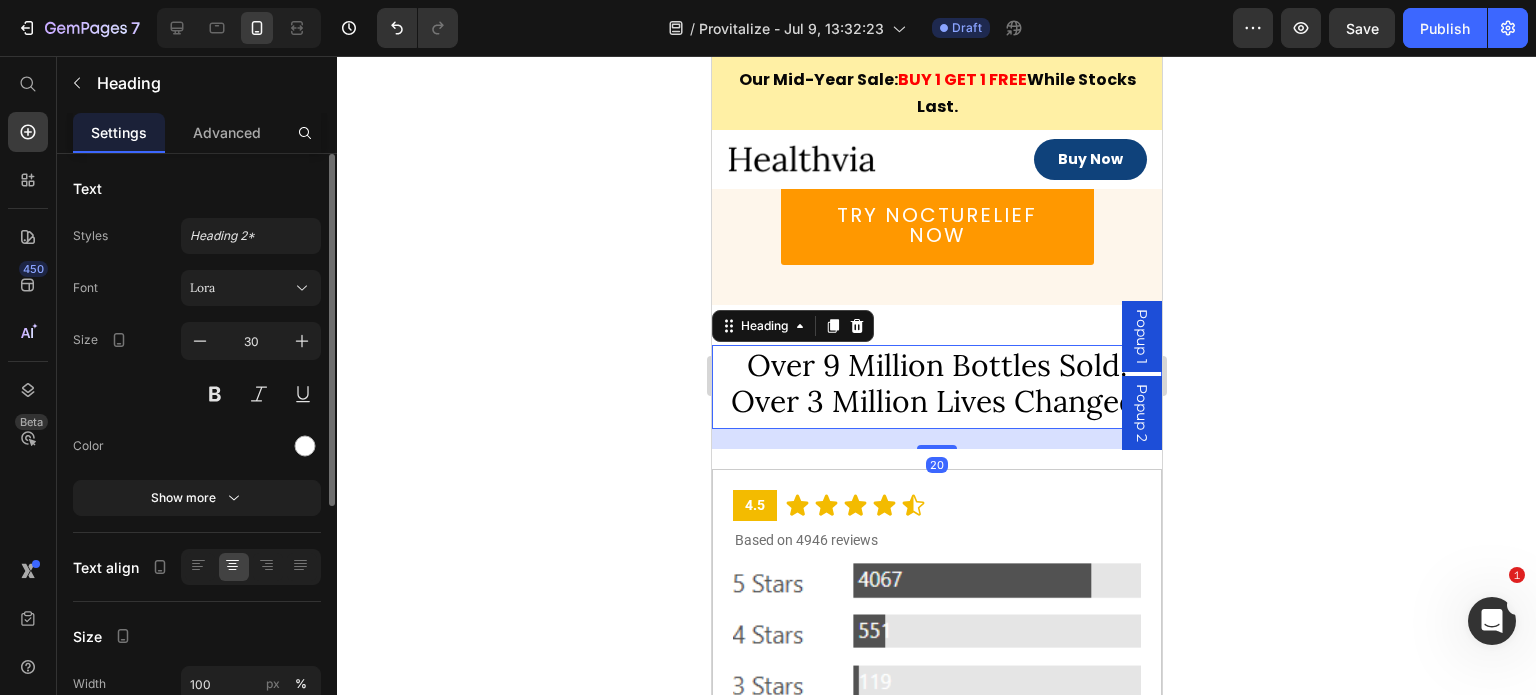 click on "Font Lora Size 30 Color Show more" at bounding box center (197, 393) 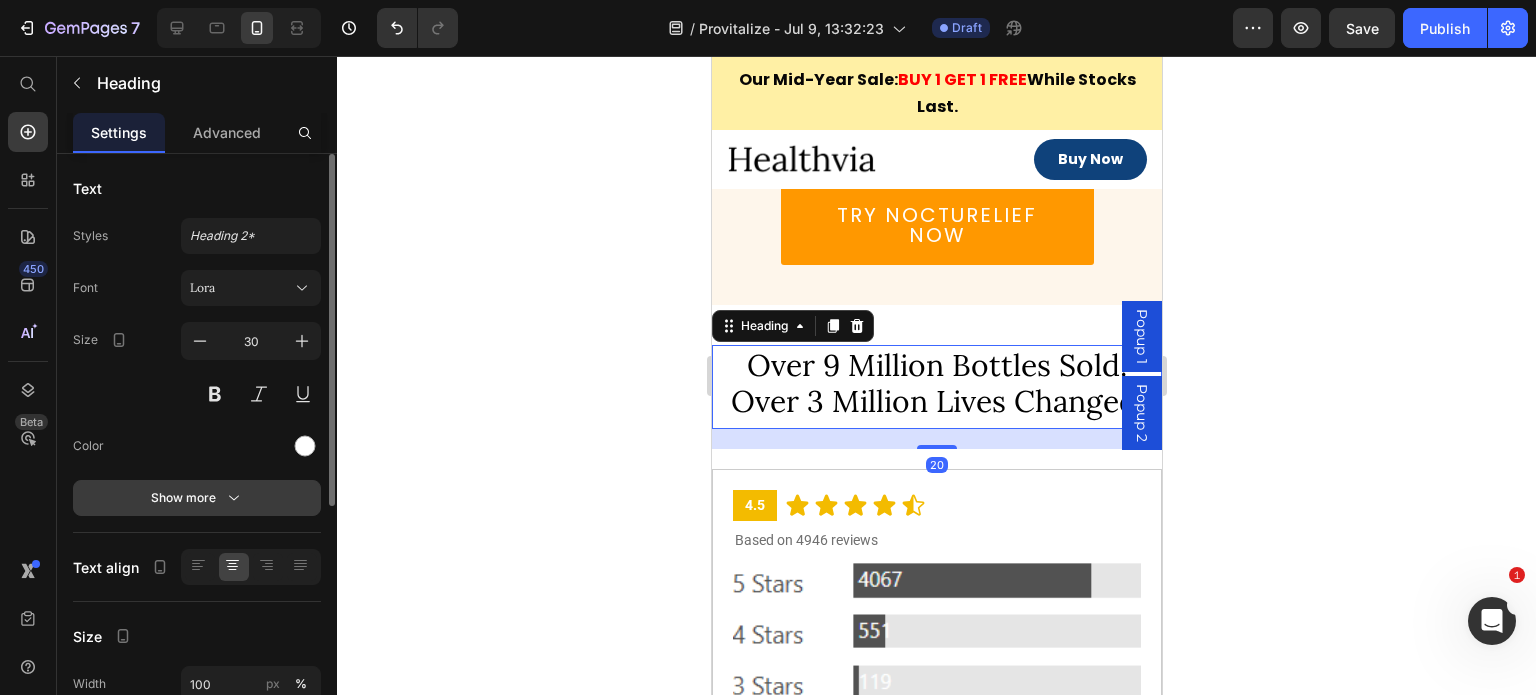 click 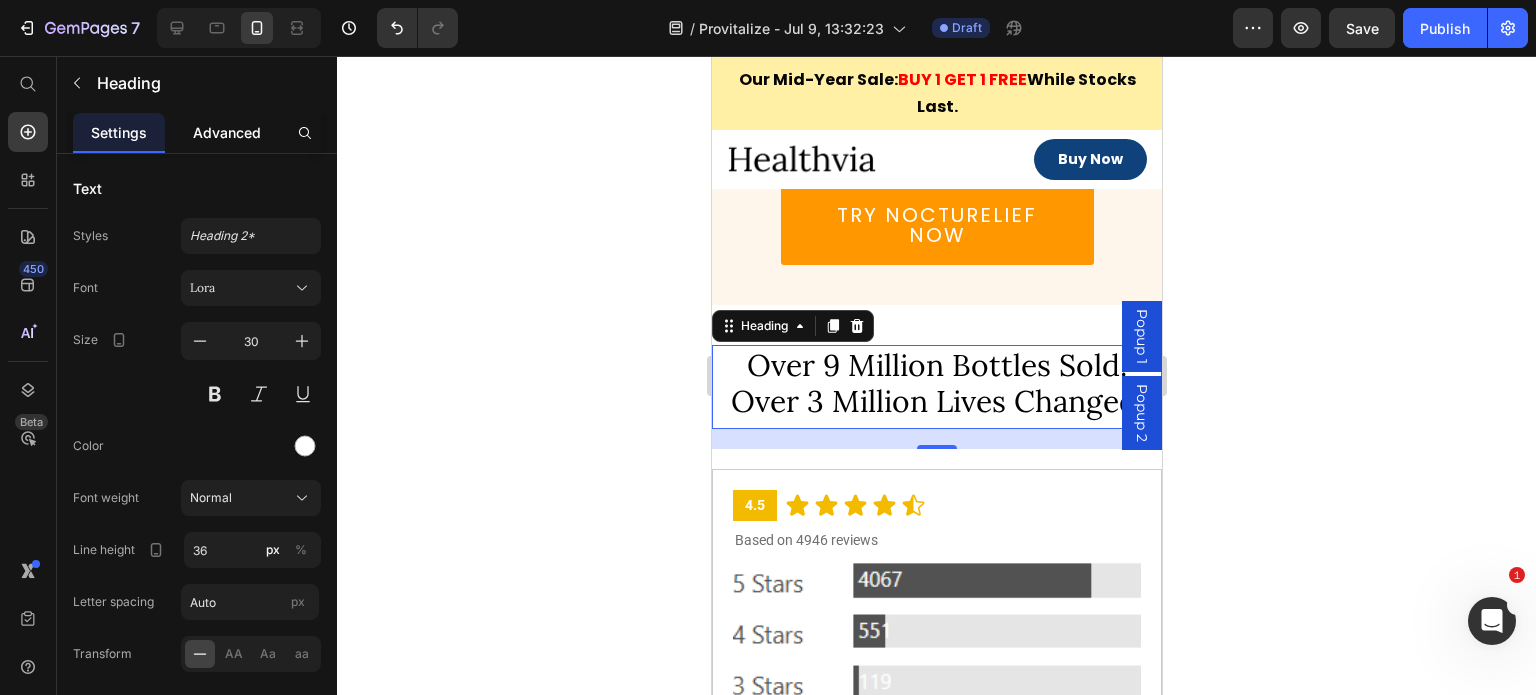 click on "Advanced" 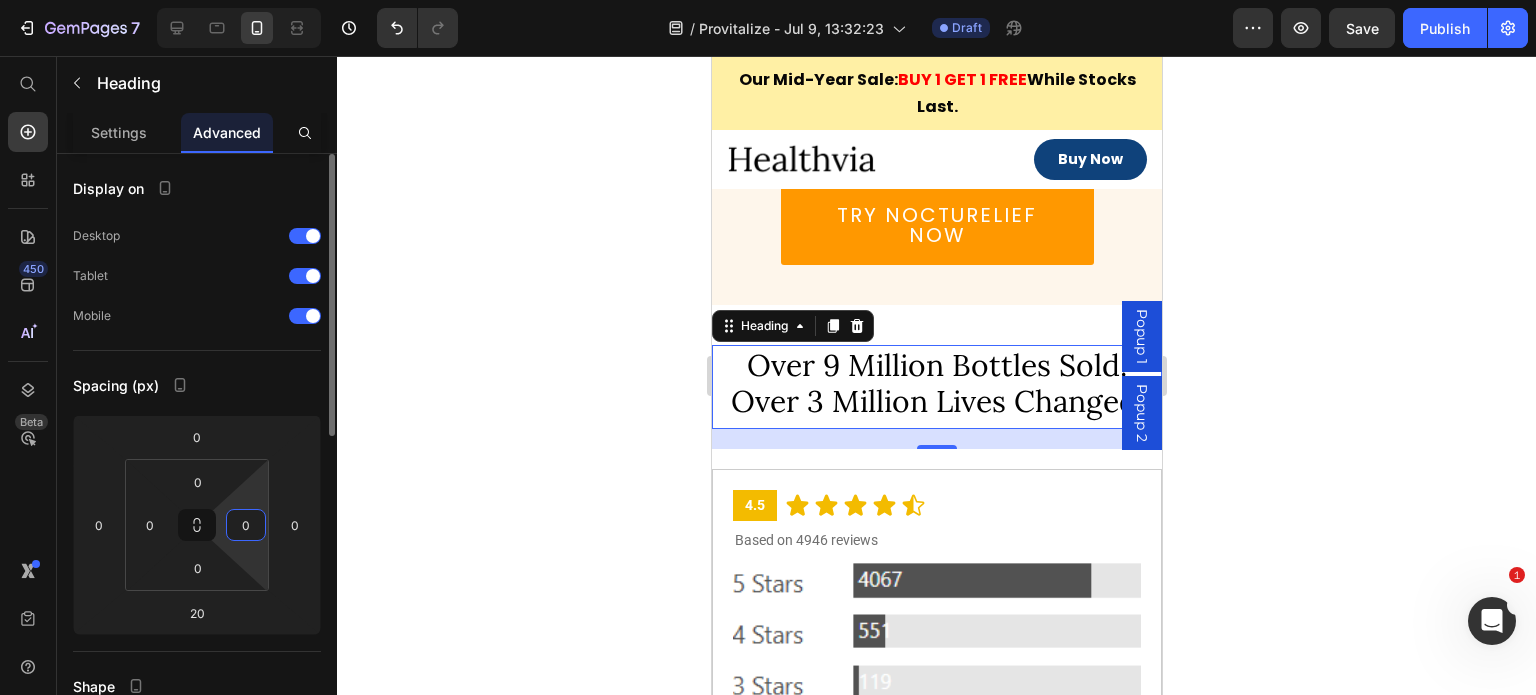 click on "0" at bounding box center [246, 525] 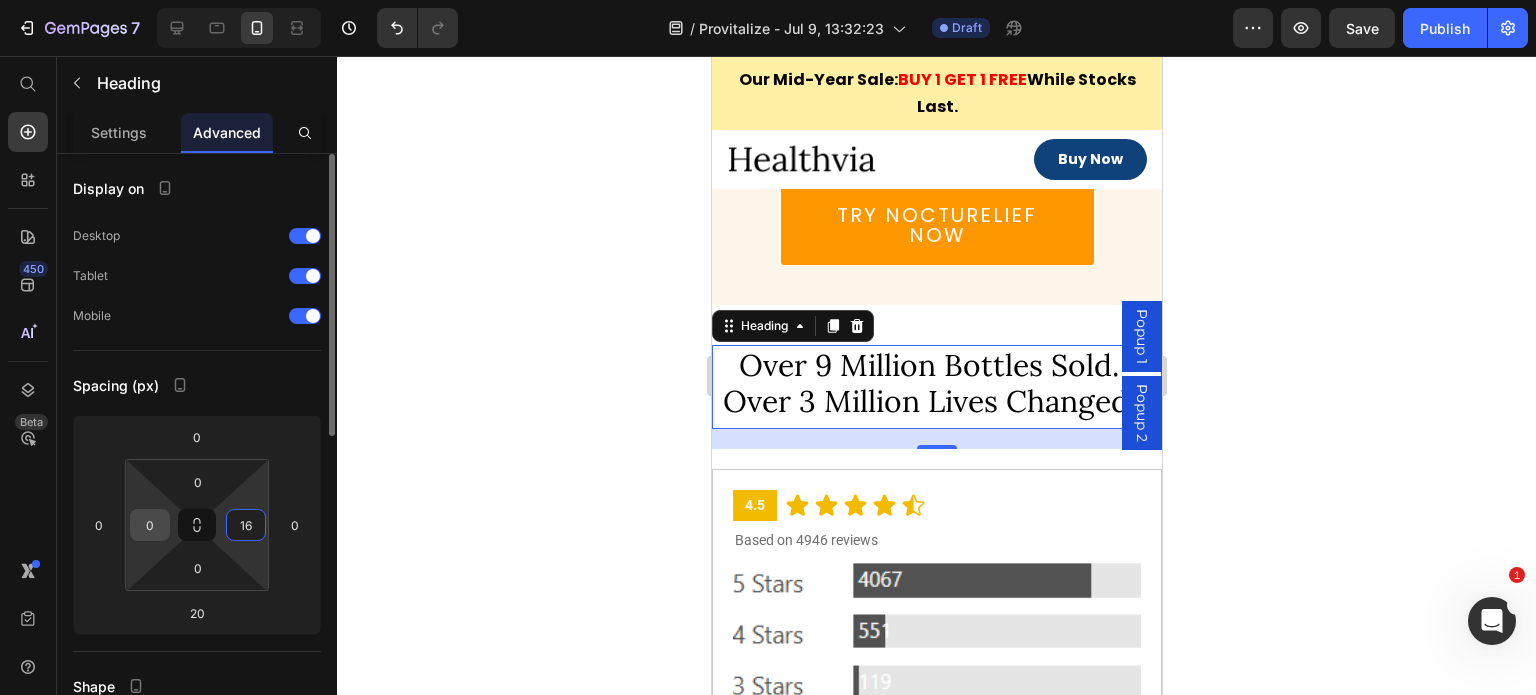 type on "16" 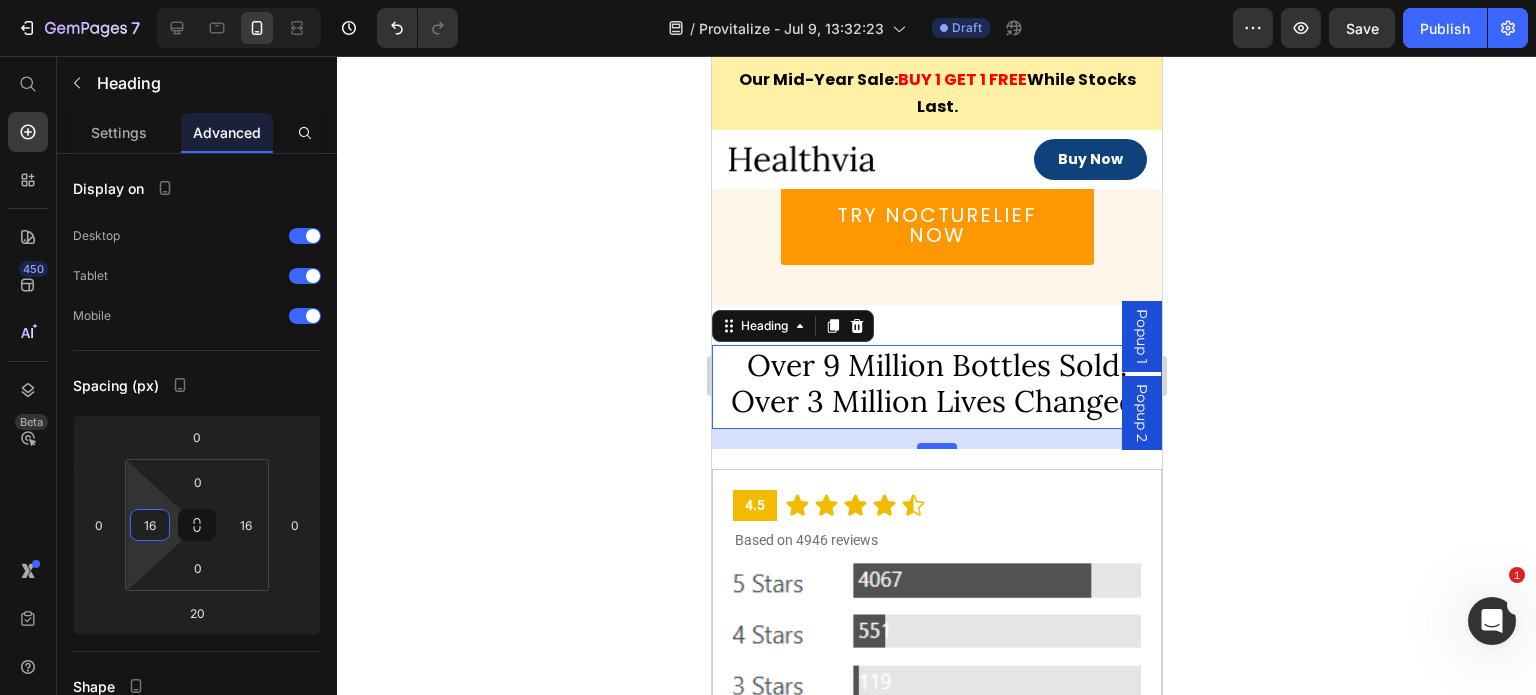 type on "16" 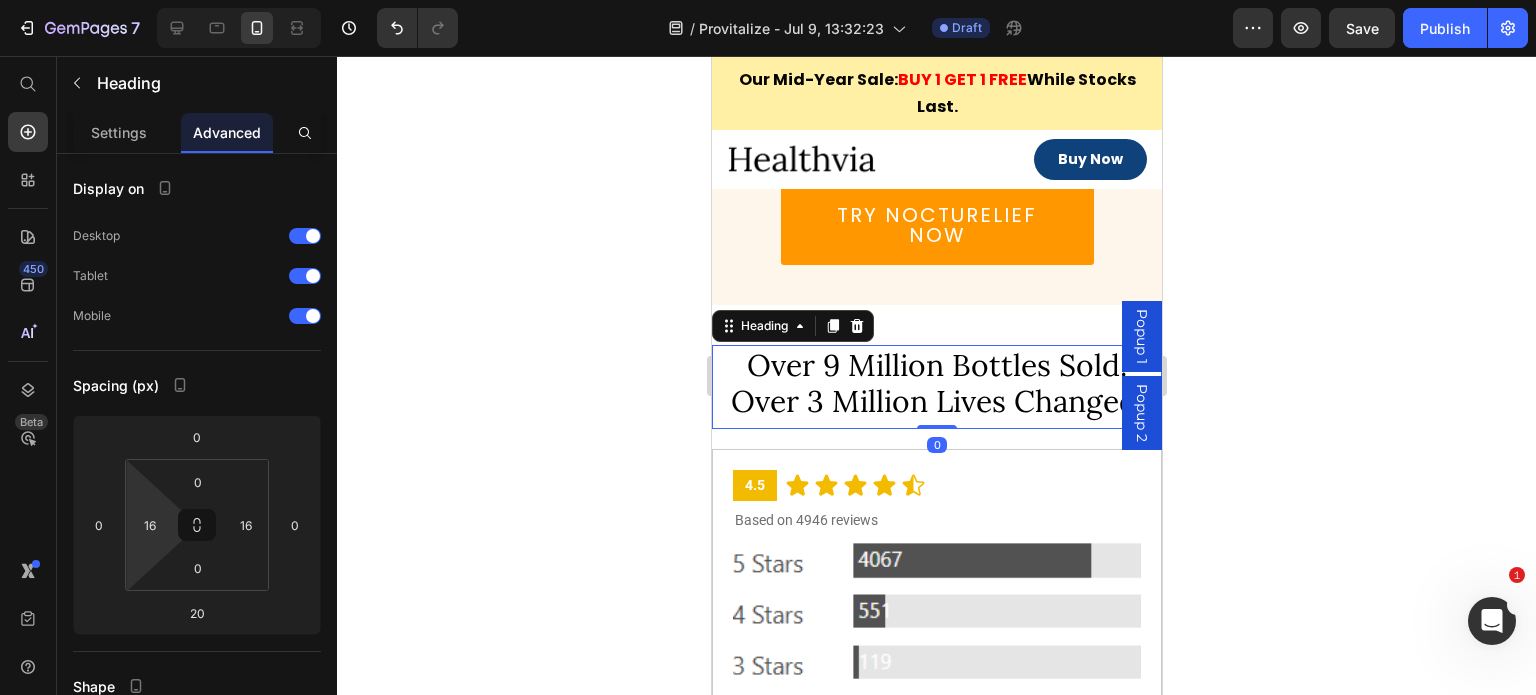 drag, startPoint x: 929, startPoint y: 435, endPoint x: 929, endPoint y: 407, distance: 28 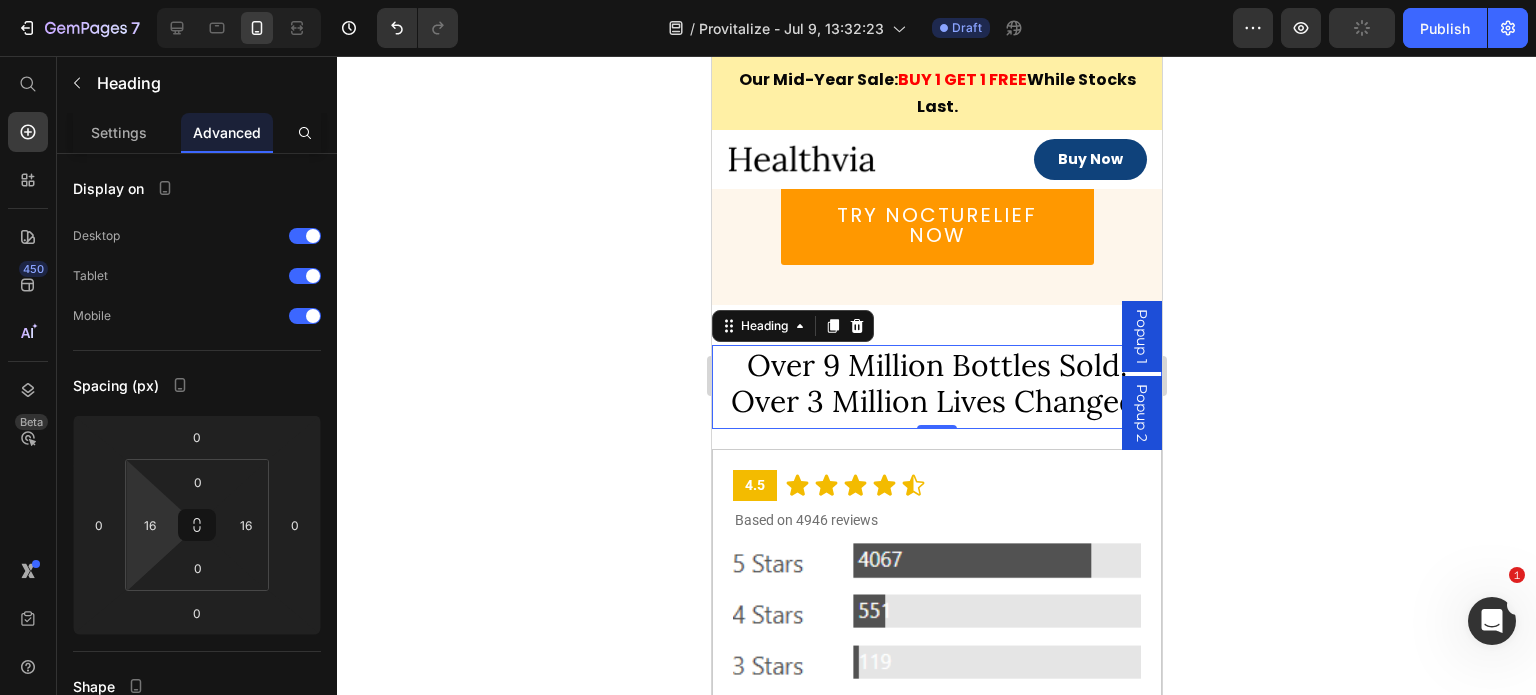 scroll, scrollTop: 7688, scrollLeft: 0, axis: vertical 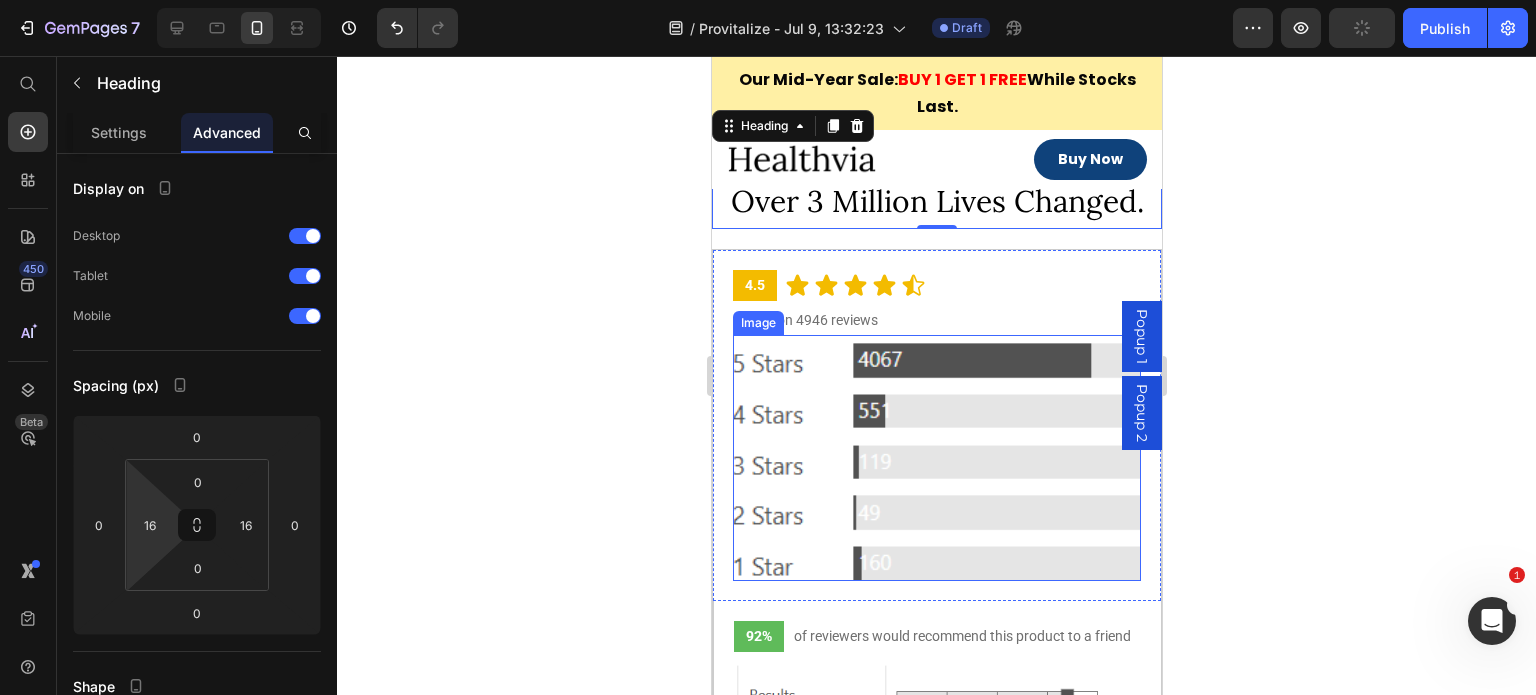 click at bounding box center [936, 458] 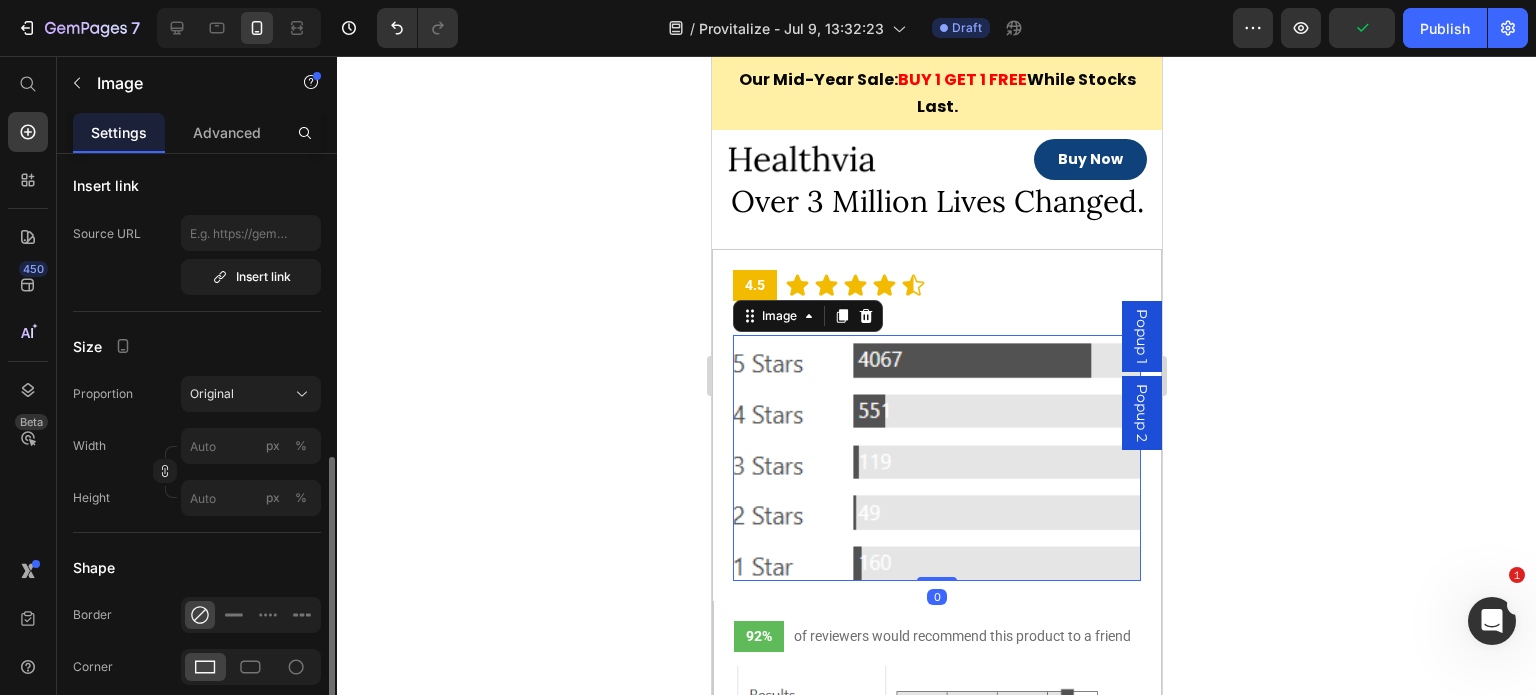 scroll, scrollTop: 500, scrollLeft: 0, axis: vertical 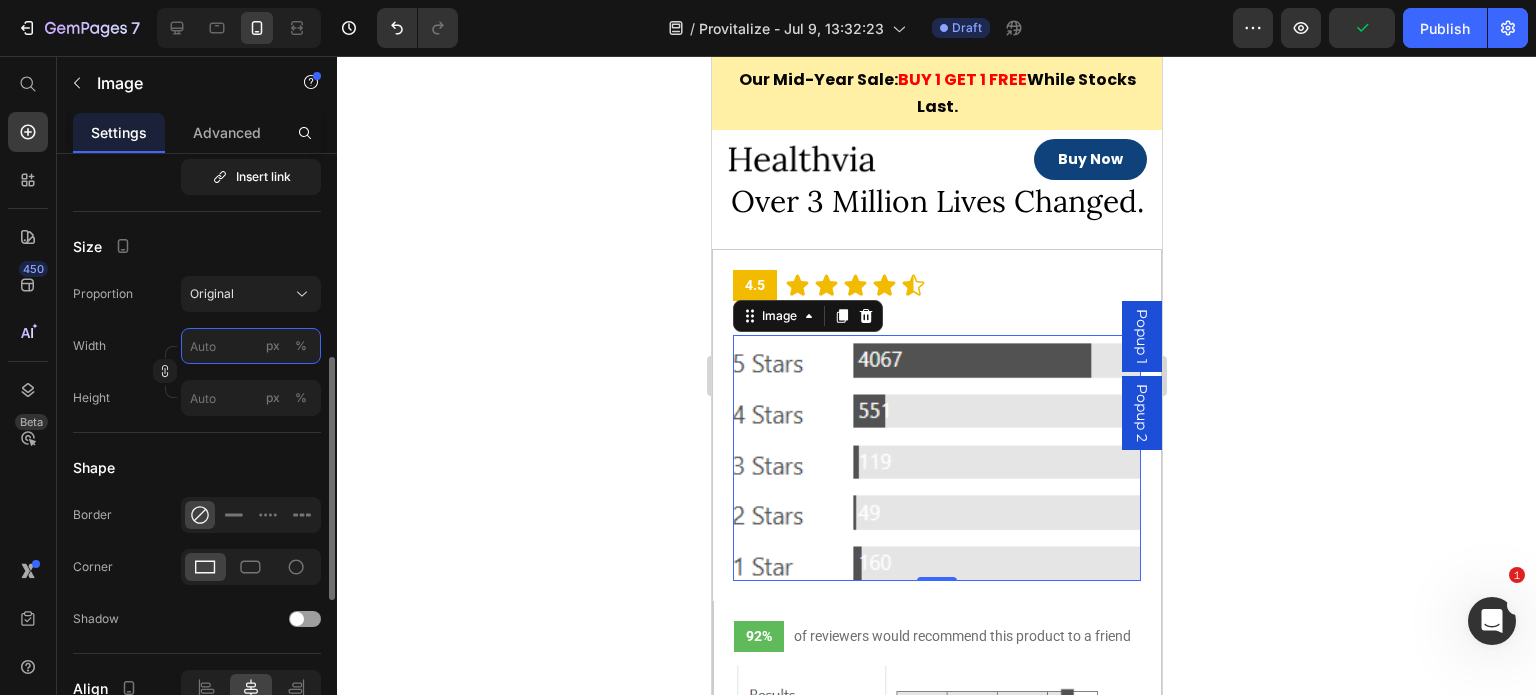 click on "px %" at bounding box center [251, 346] 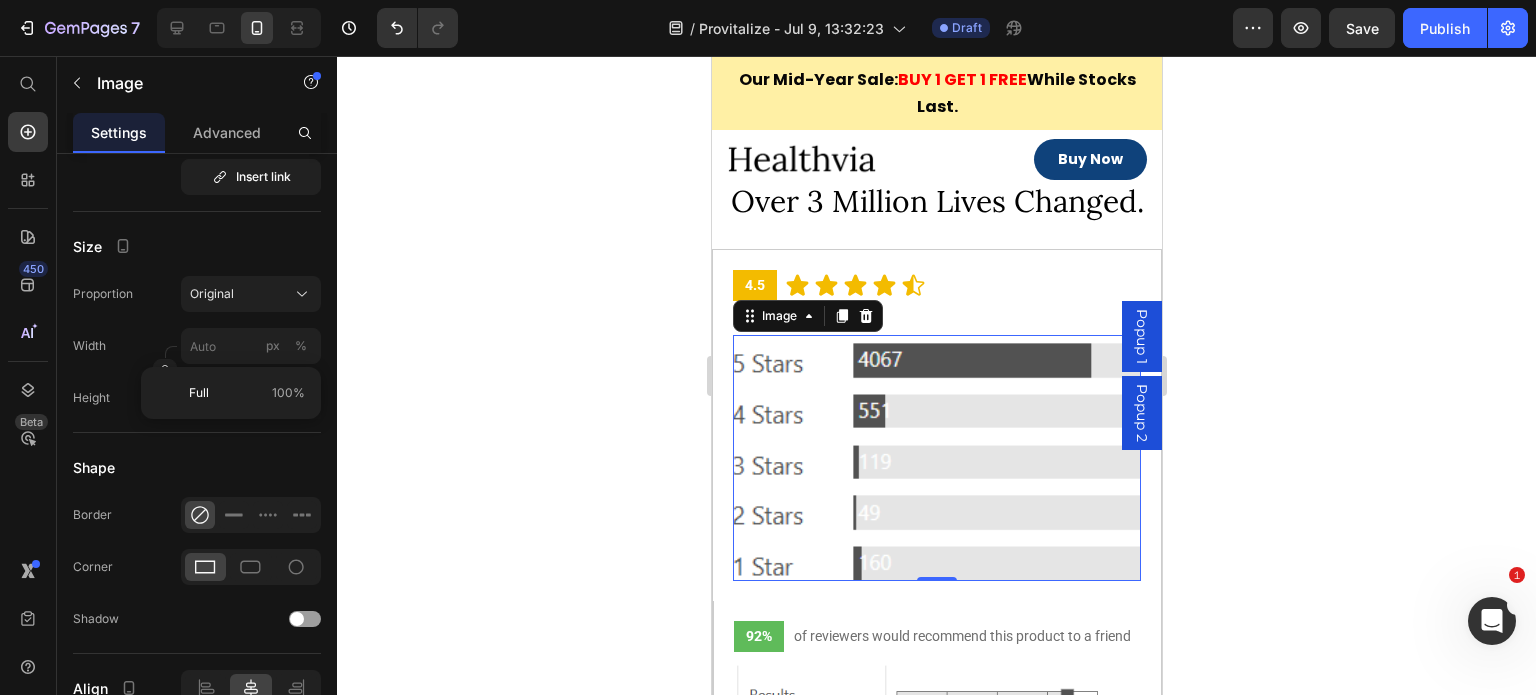 click at bounding box center (936, 458) 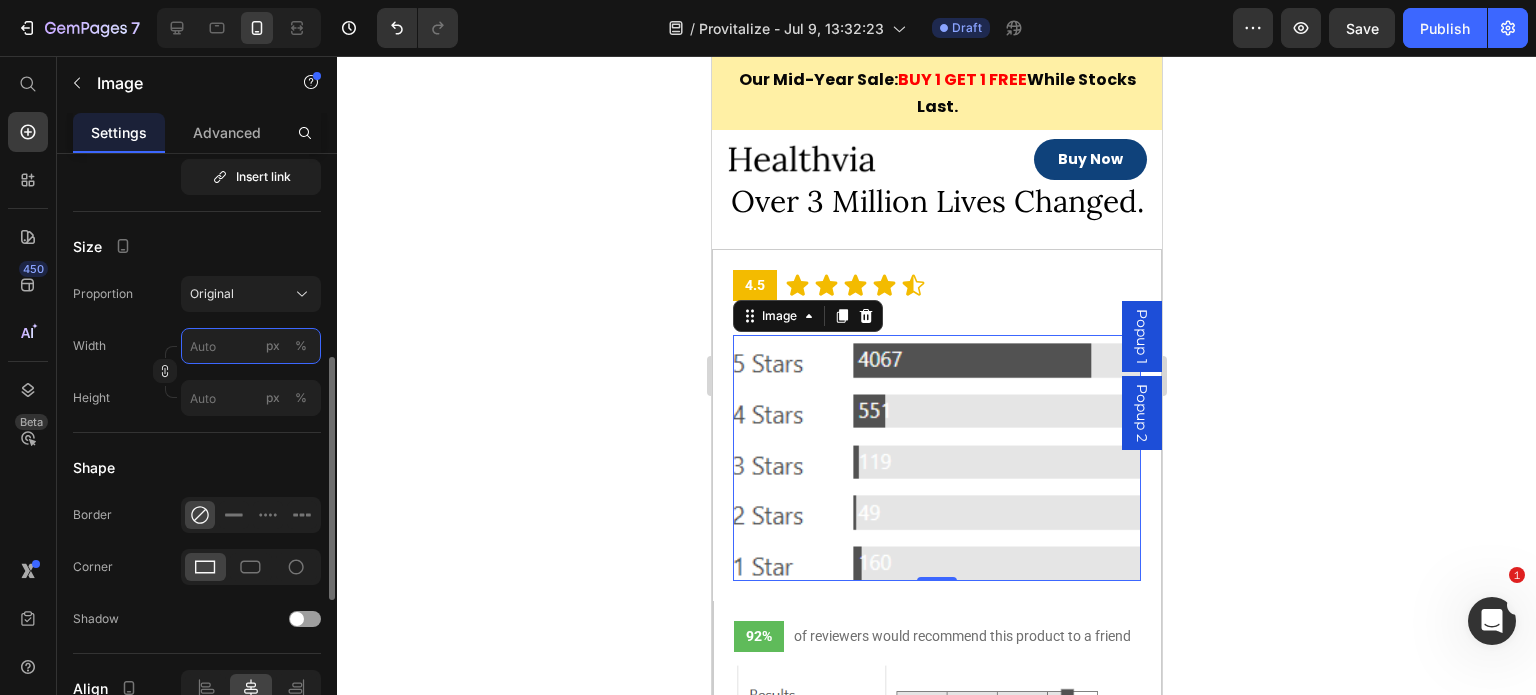 click on "px %" at bounding box center (251, 346) 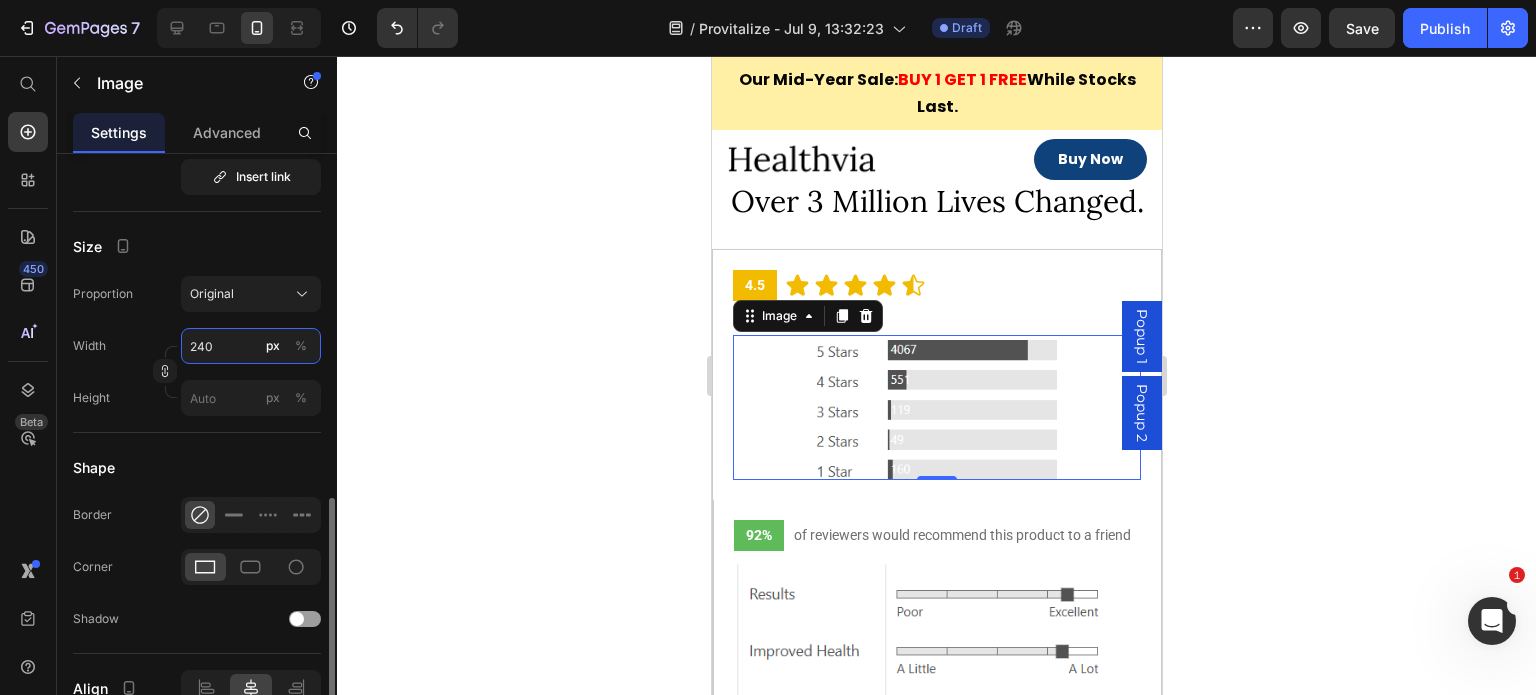scroll, scrollTop: 700, scrollLeft: 0, axis: vertical 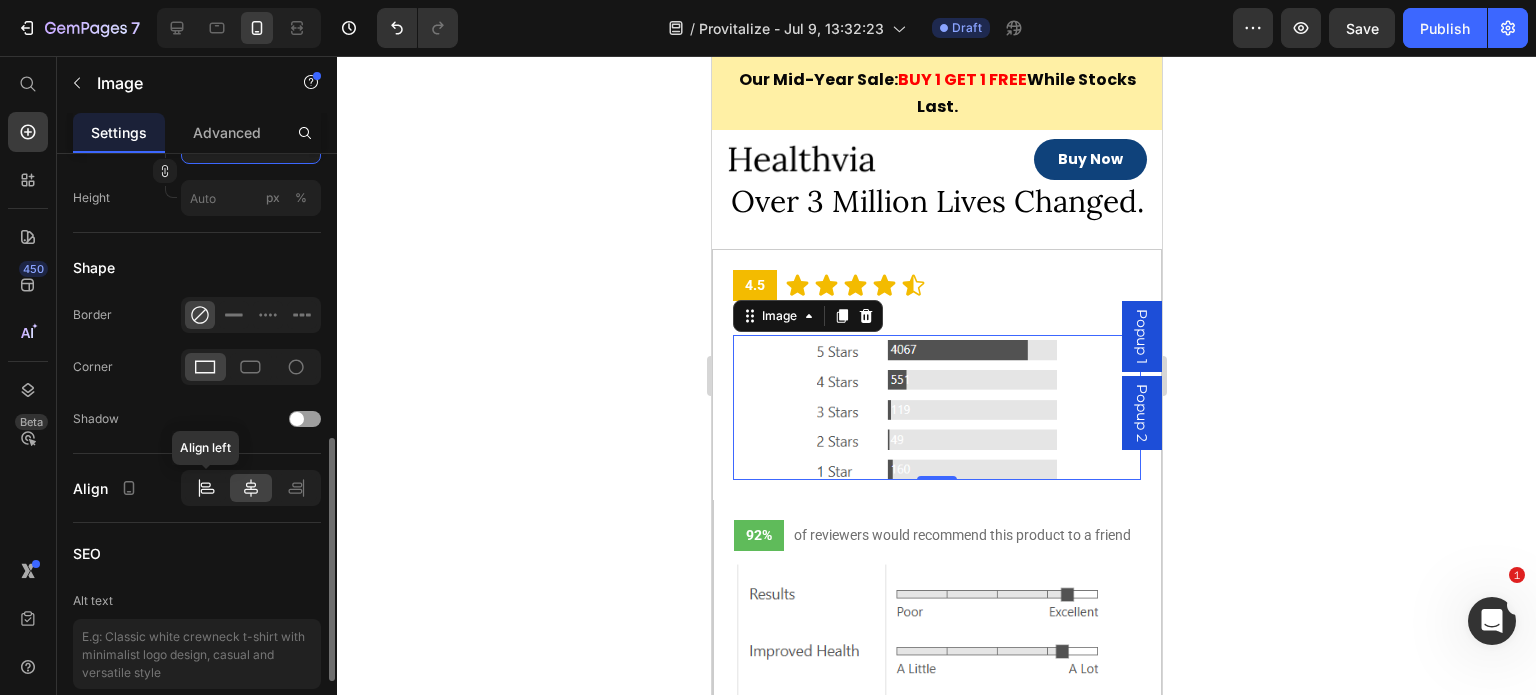 type on "240" 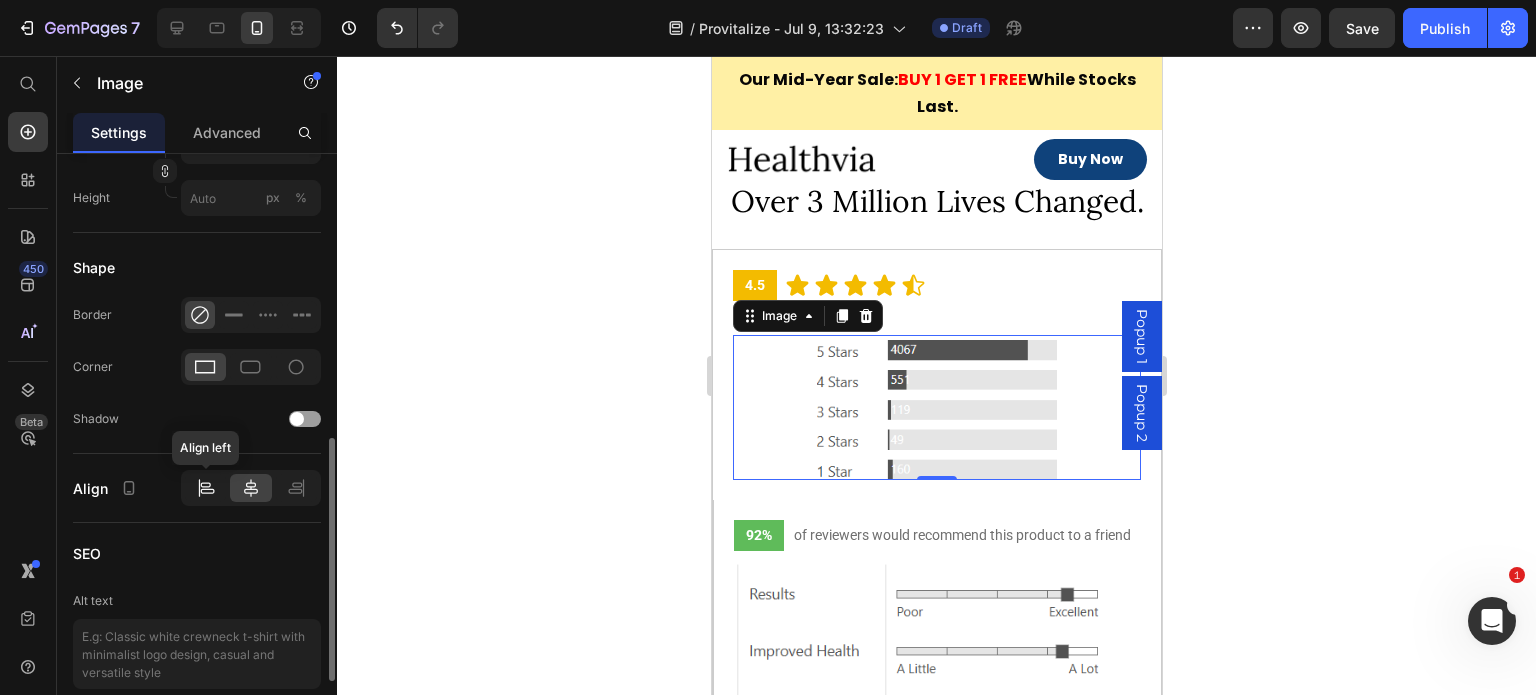 click 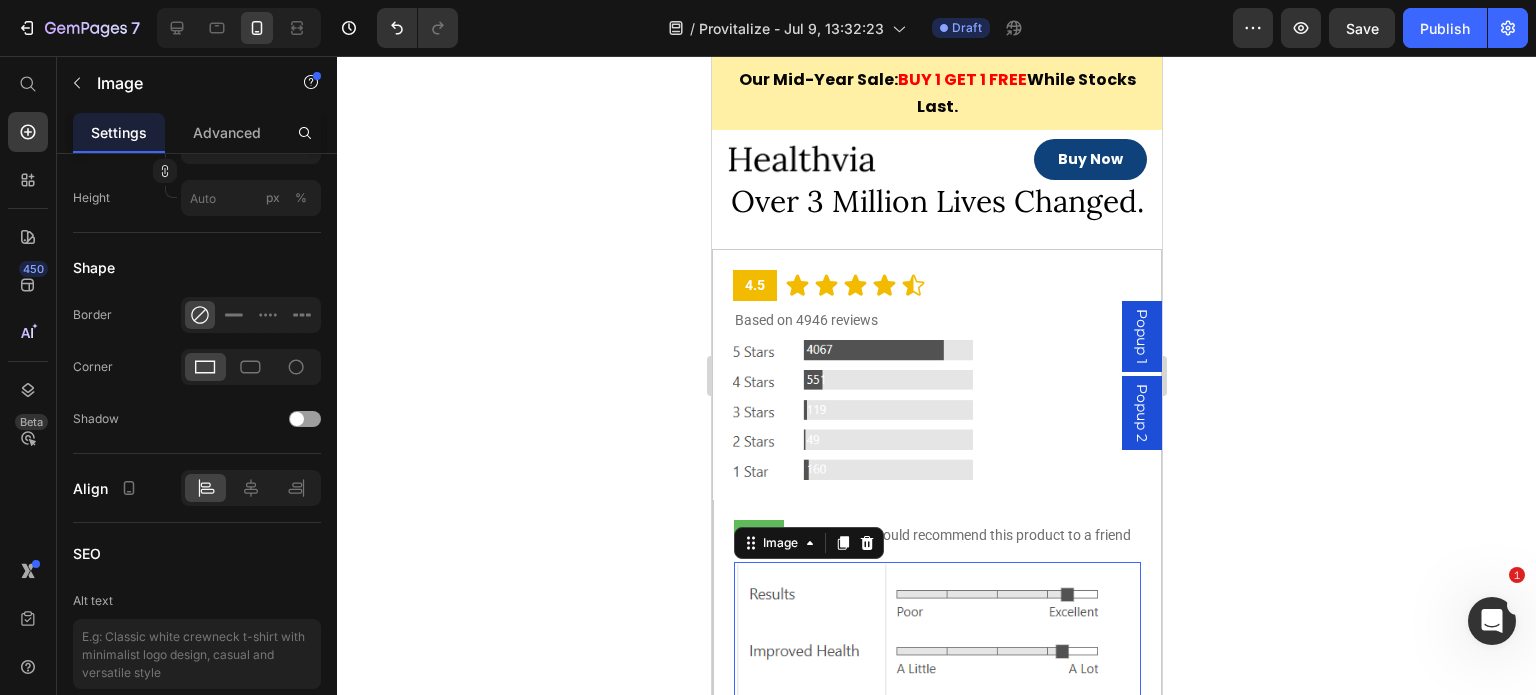 click at bounding box center (936, 649) 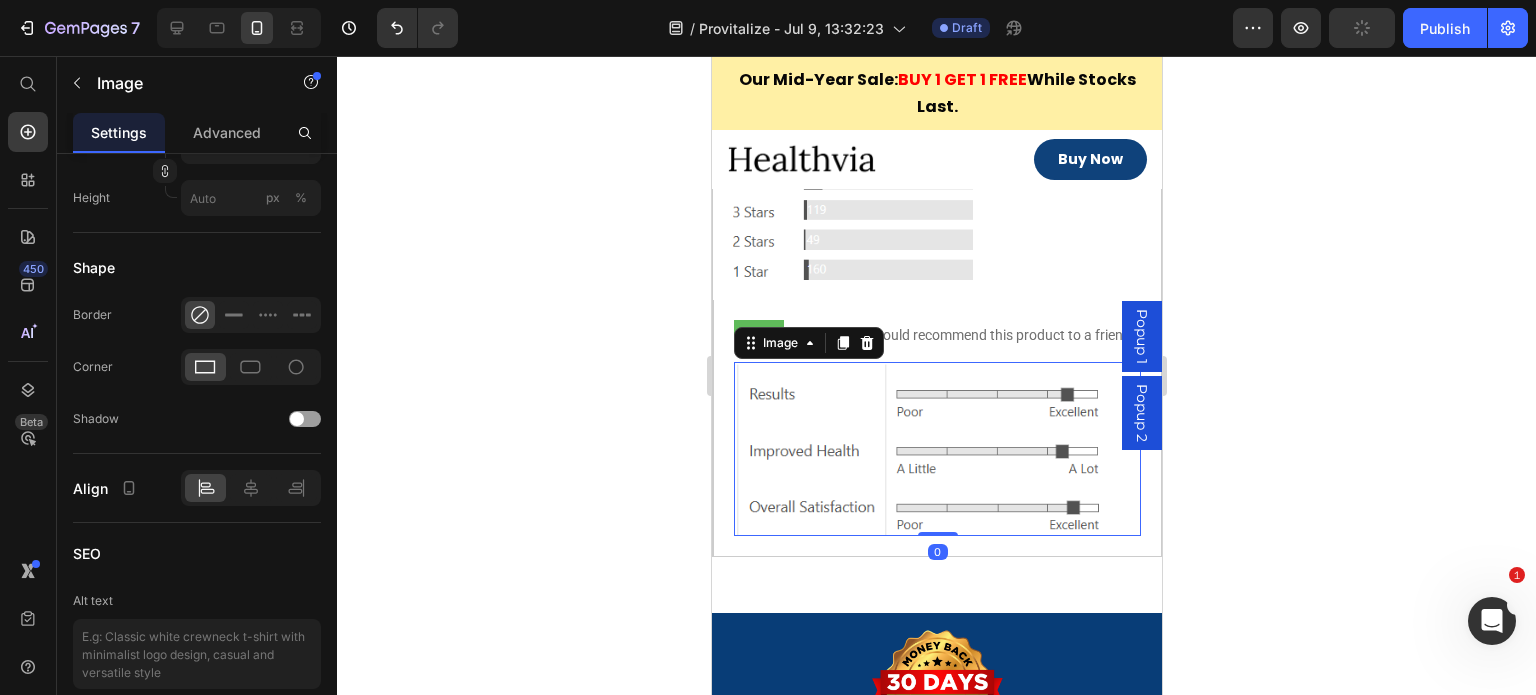 scroll, scrollTop: 7988, scrollLeft: 0, axis: vertical 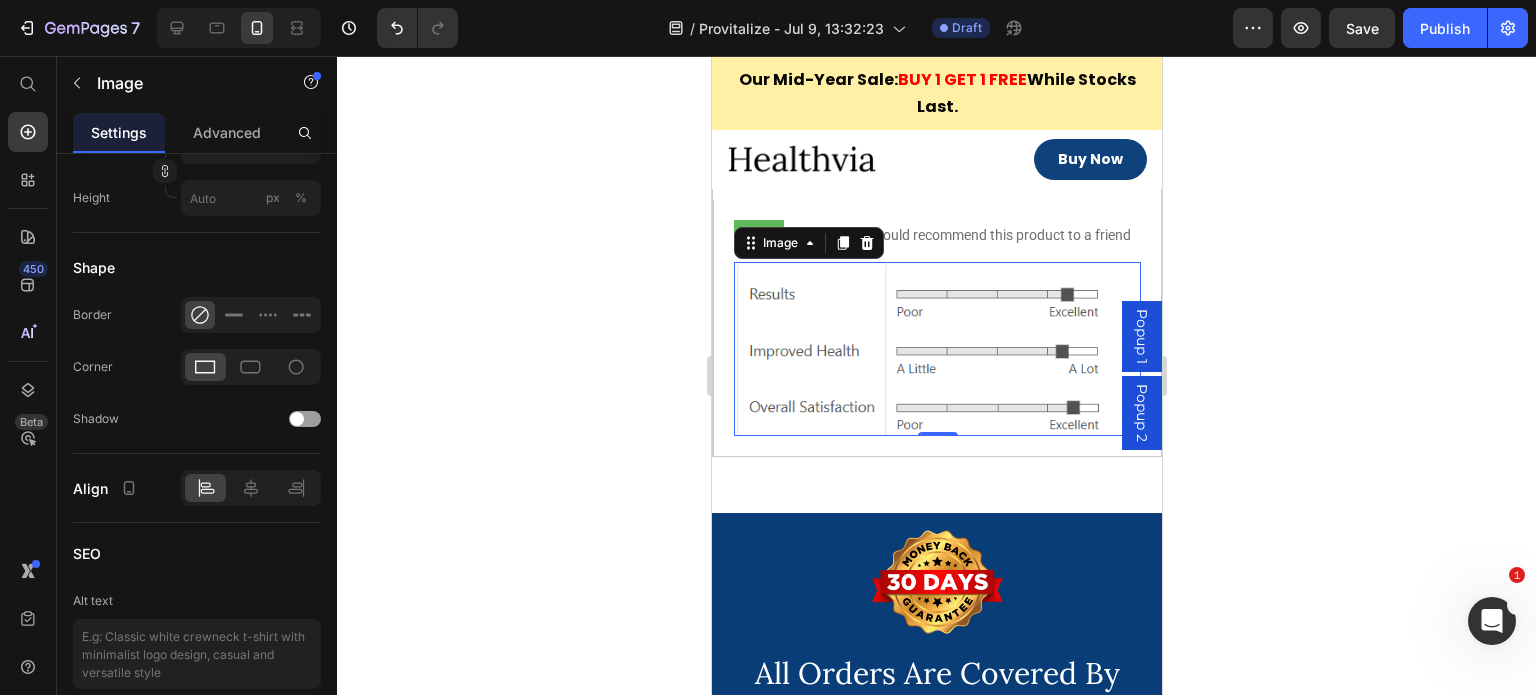 click 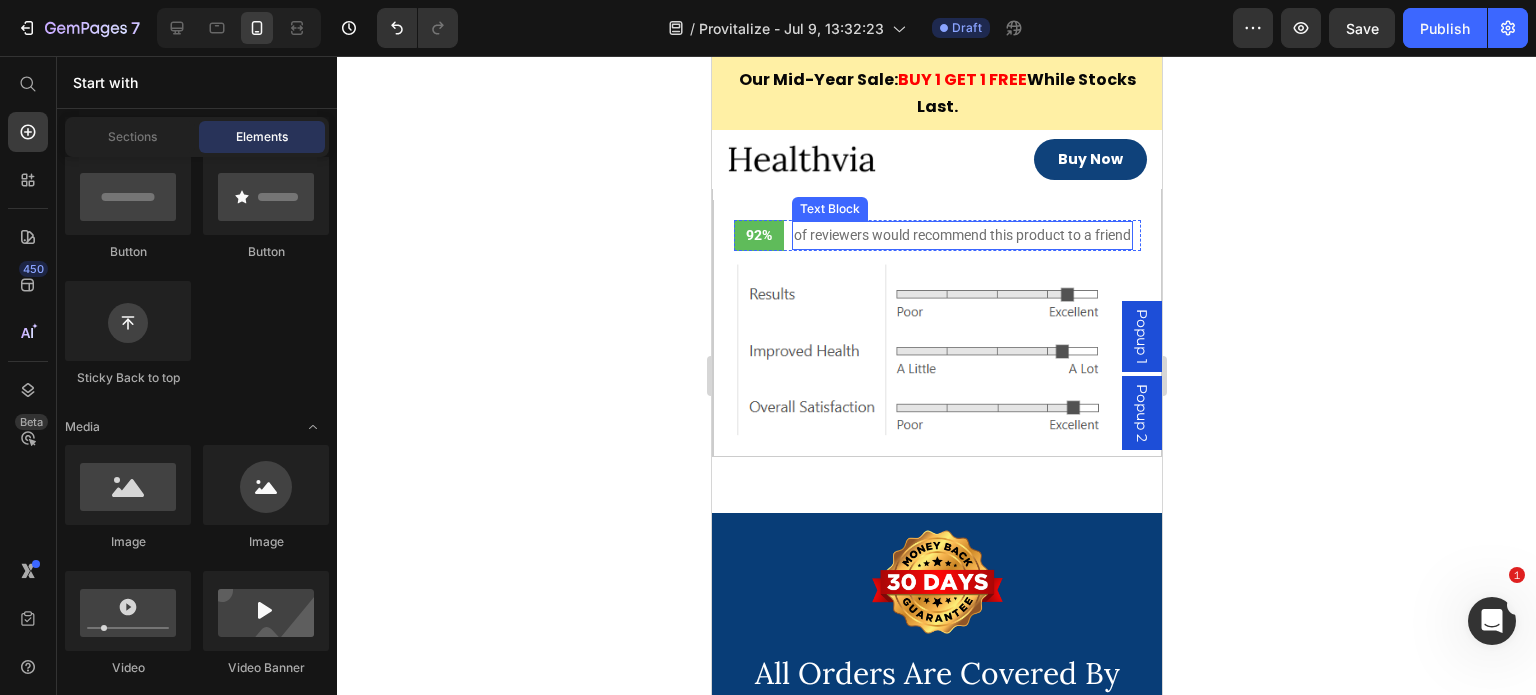 click on "of reviewers would recommend this product to a friend" at bounding box center [961, 235] 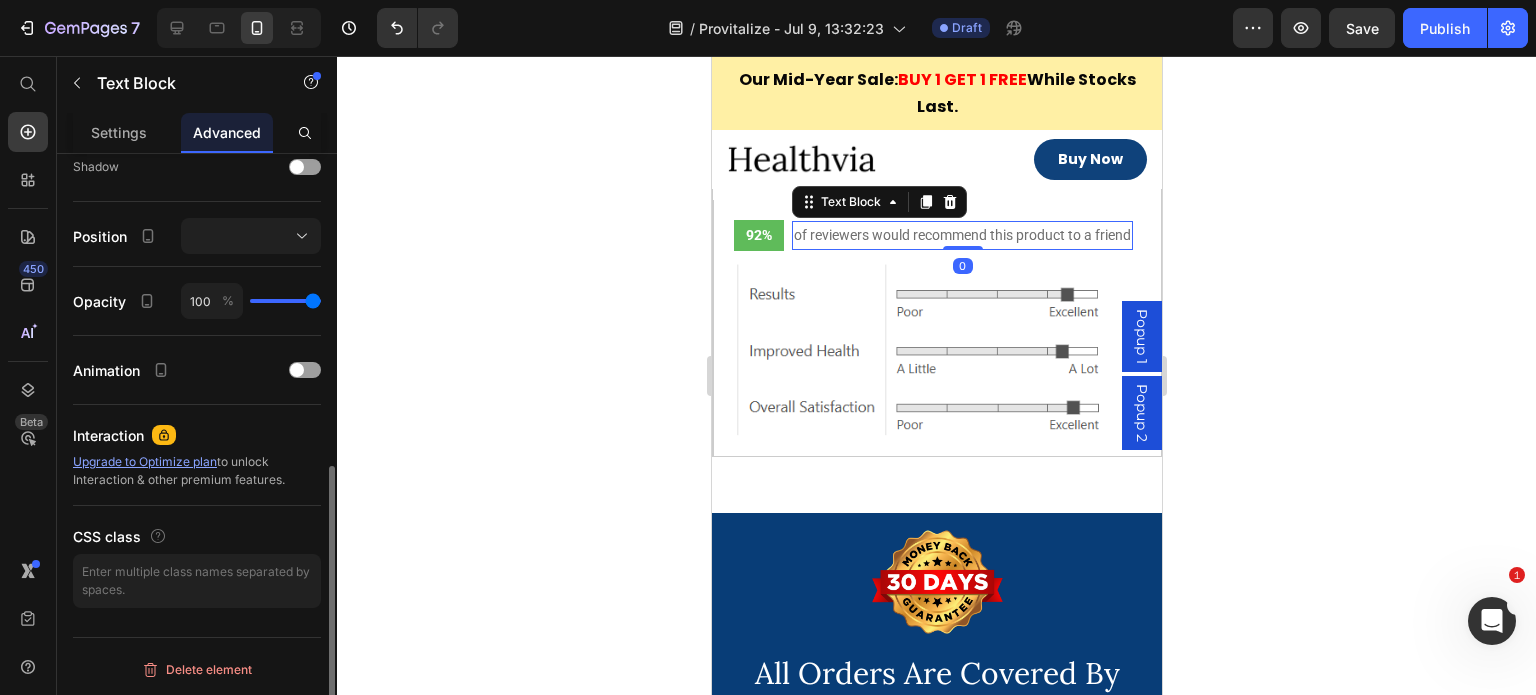 scroll, scrollTop: 0, scrollLeft: 0, axis: both 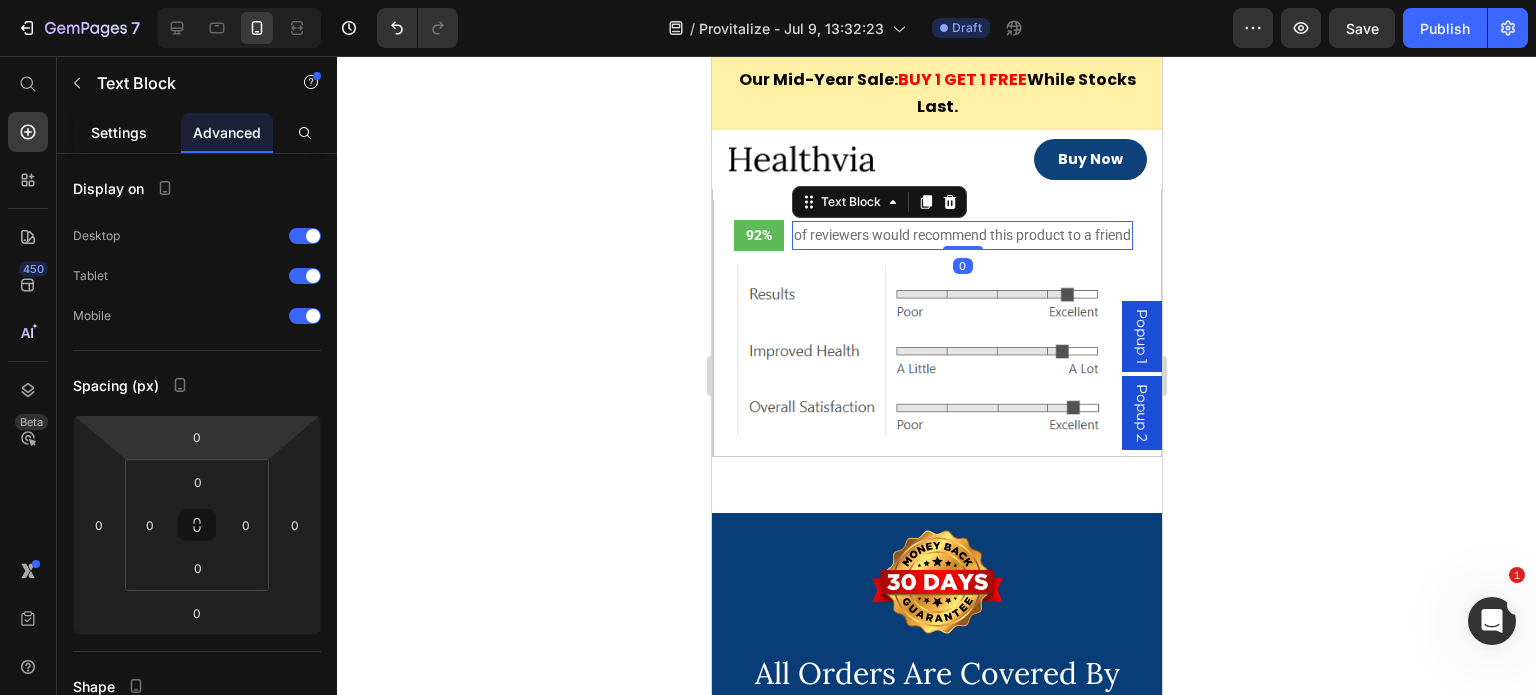 click on "Settings" at bounding box center [119, 132] 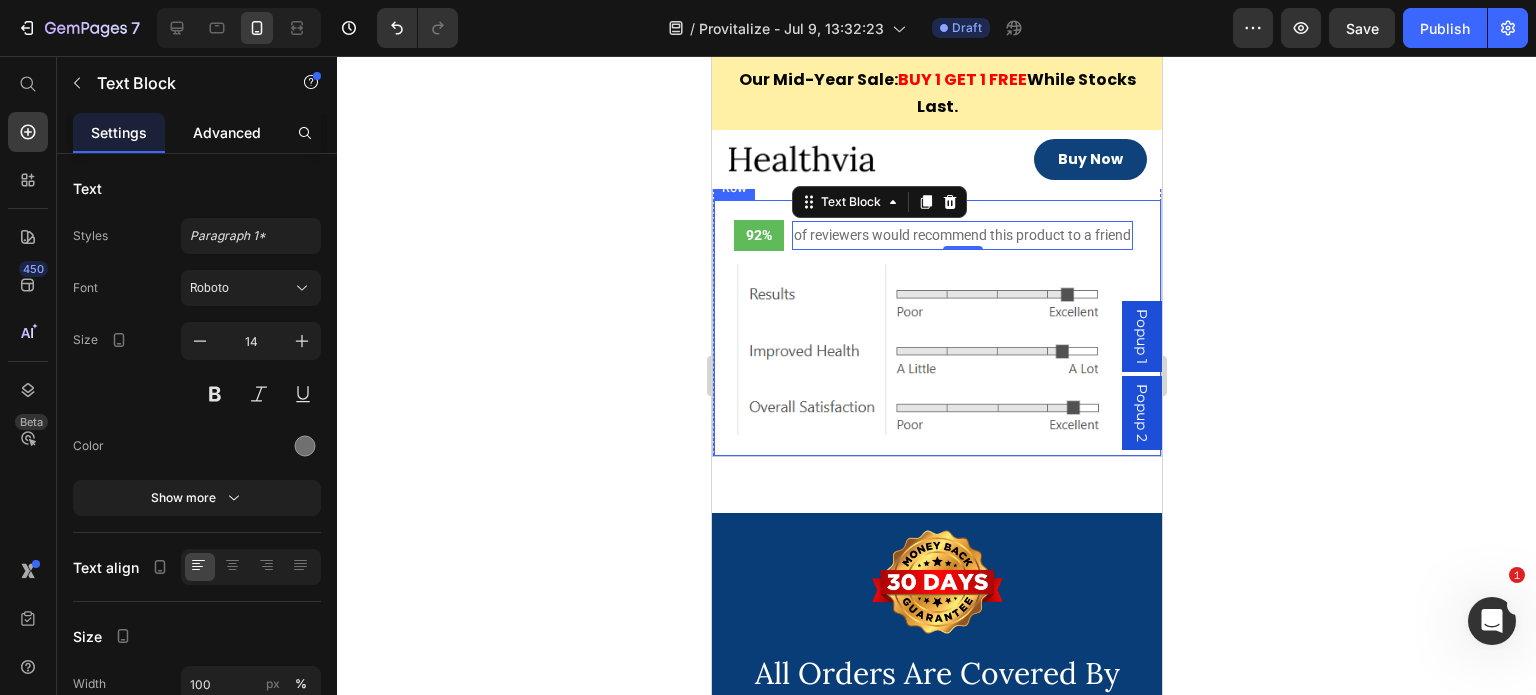 click on "Advanced" 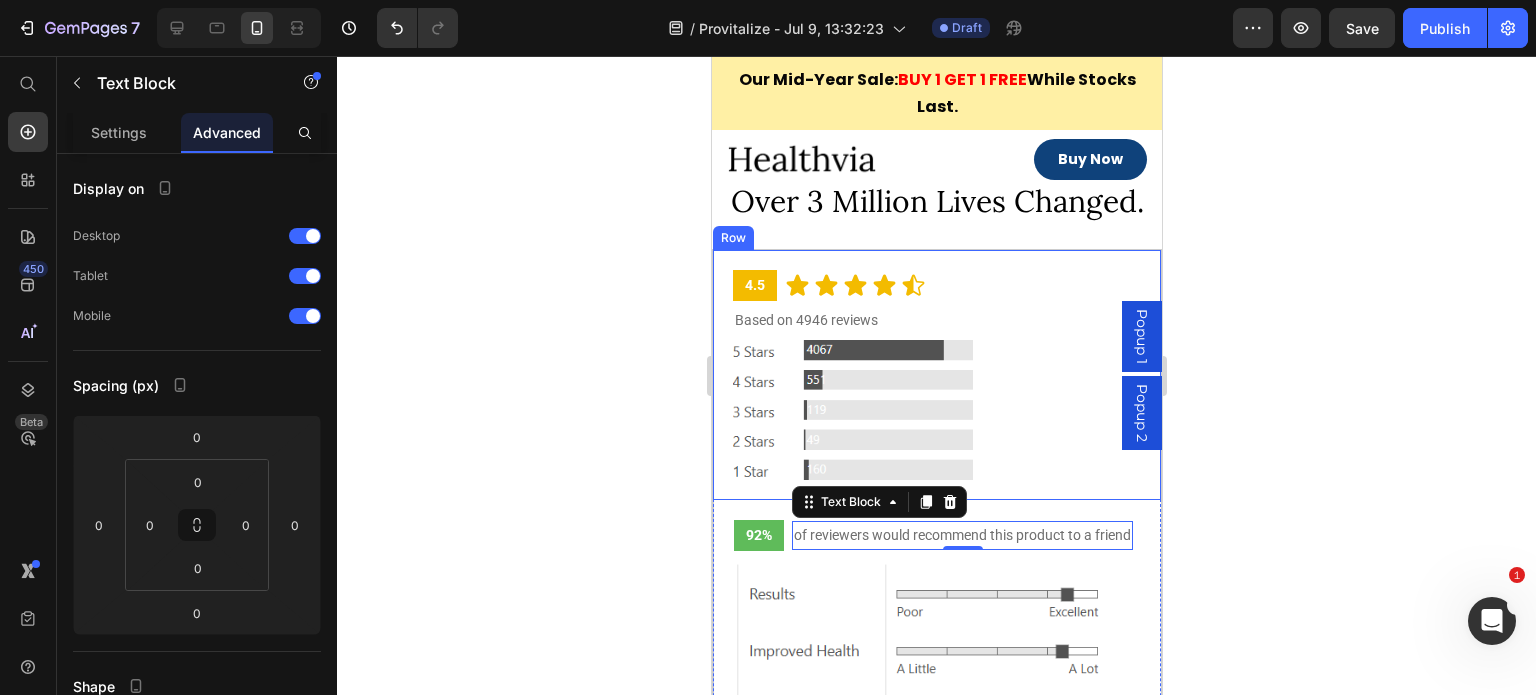 scroll, scrollTop: 7388, scrollLeft: 0, axis: vertical 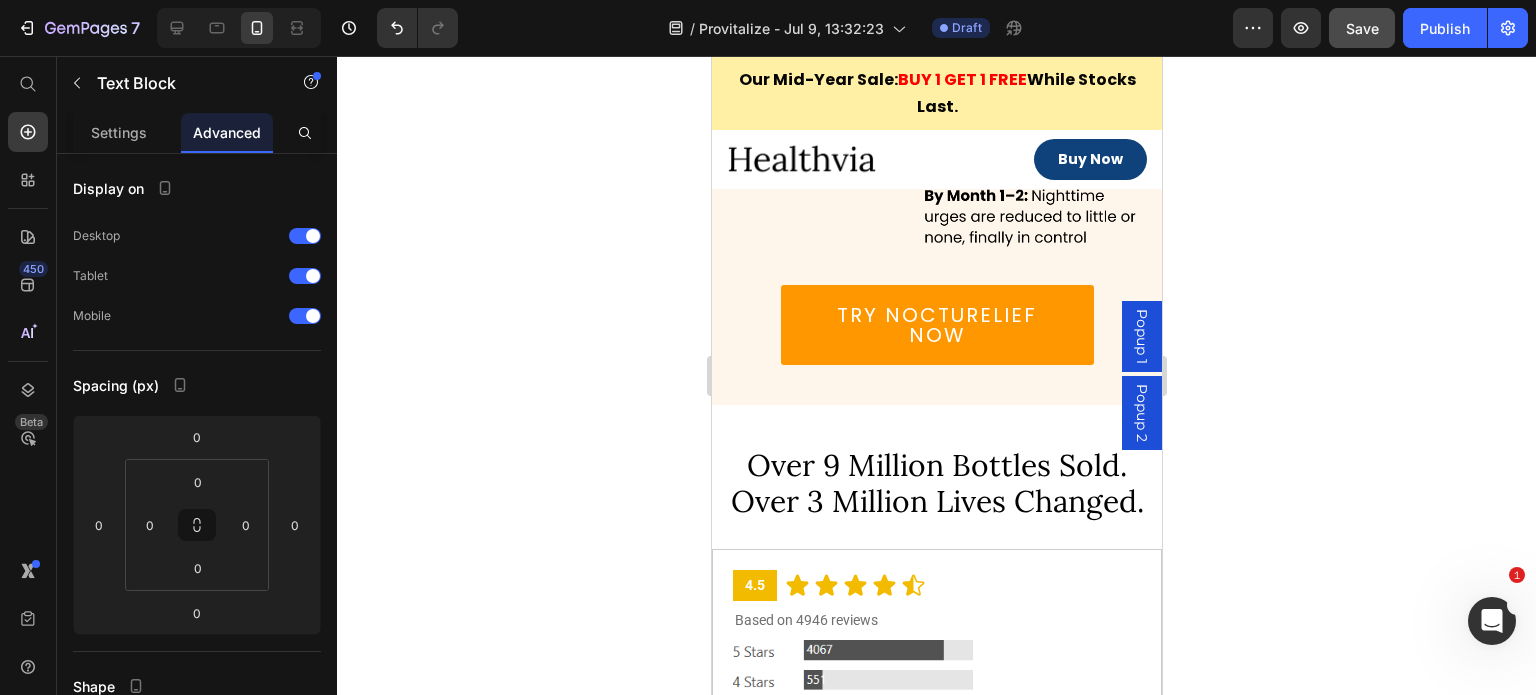 click on "Save" 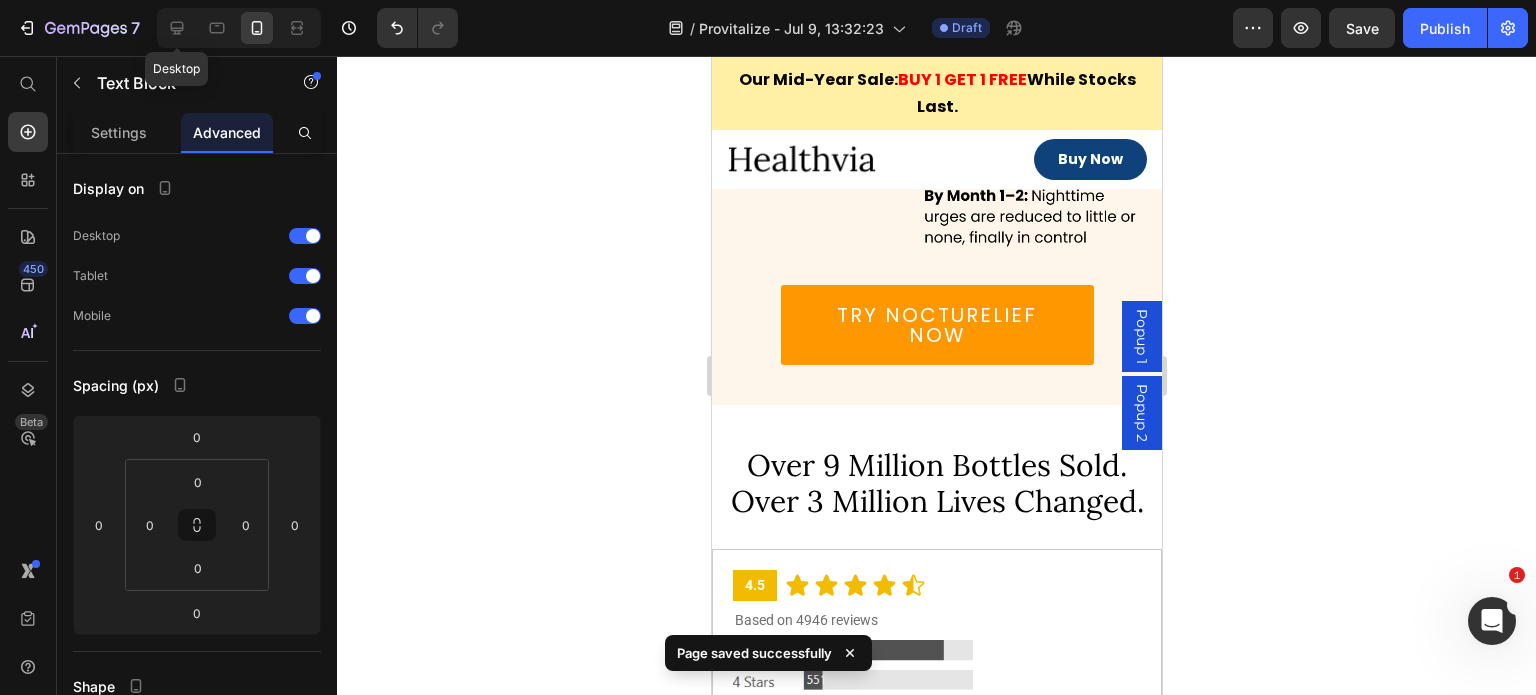 drag, startPoint x: 175, startPoint y: 25, endPoint x: 336, endPoint y: 116, distance: 184.93782 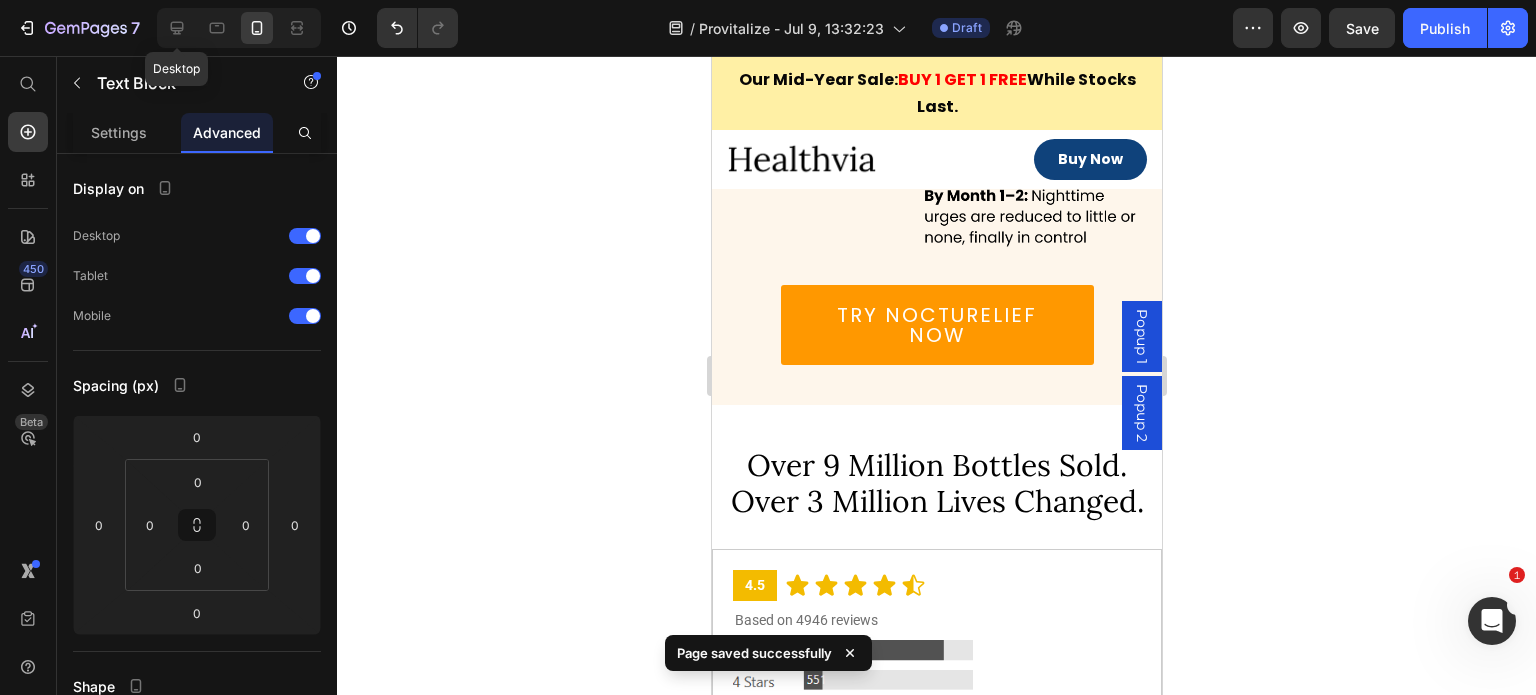 click 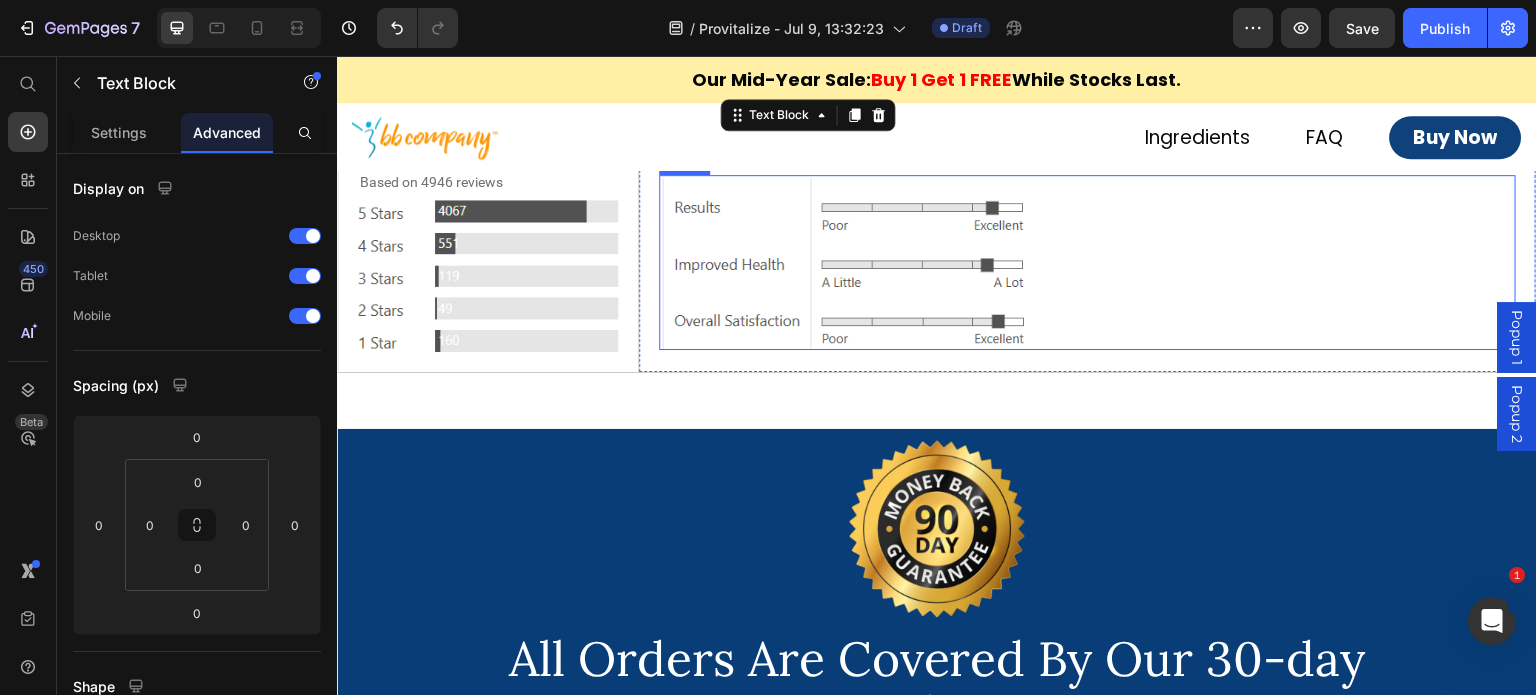 scroll, scrollTop: 7738, scrollLeft: 0, axis: vertical 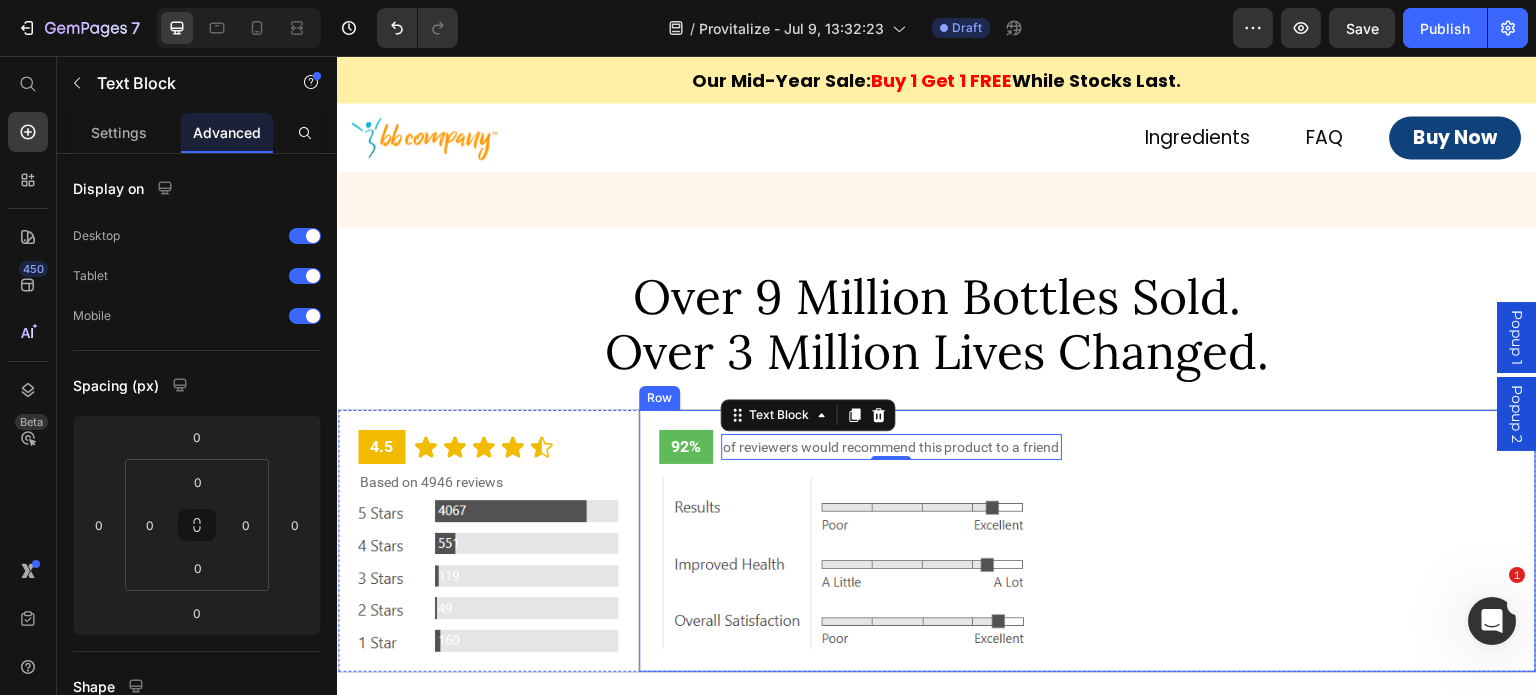 click on "92% Text Block of reviewers would recommend this product to a friend Text Block   0 Row Image Row" at bounding box center (1087, 541) 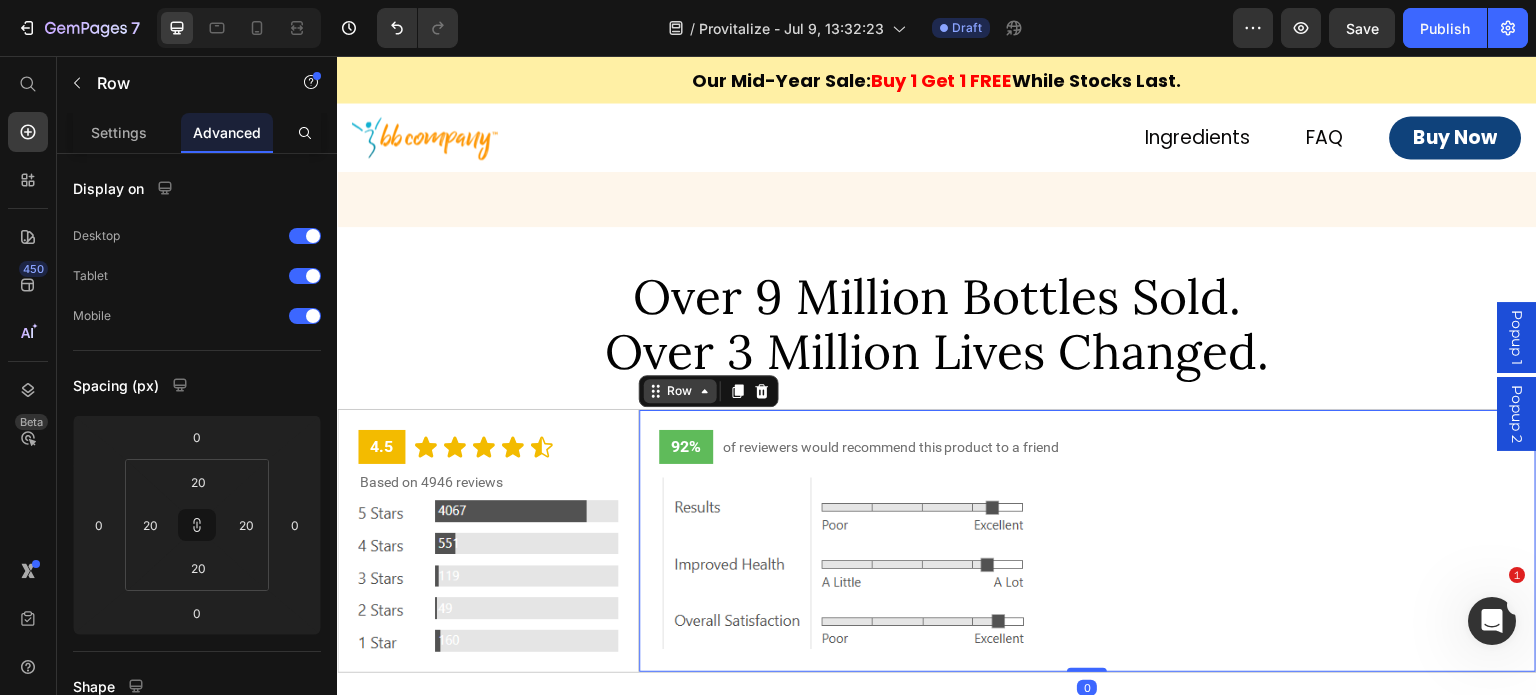 click on "Row" at bounding box center [680, 391] 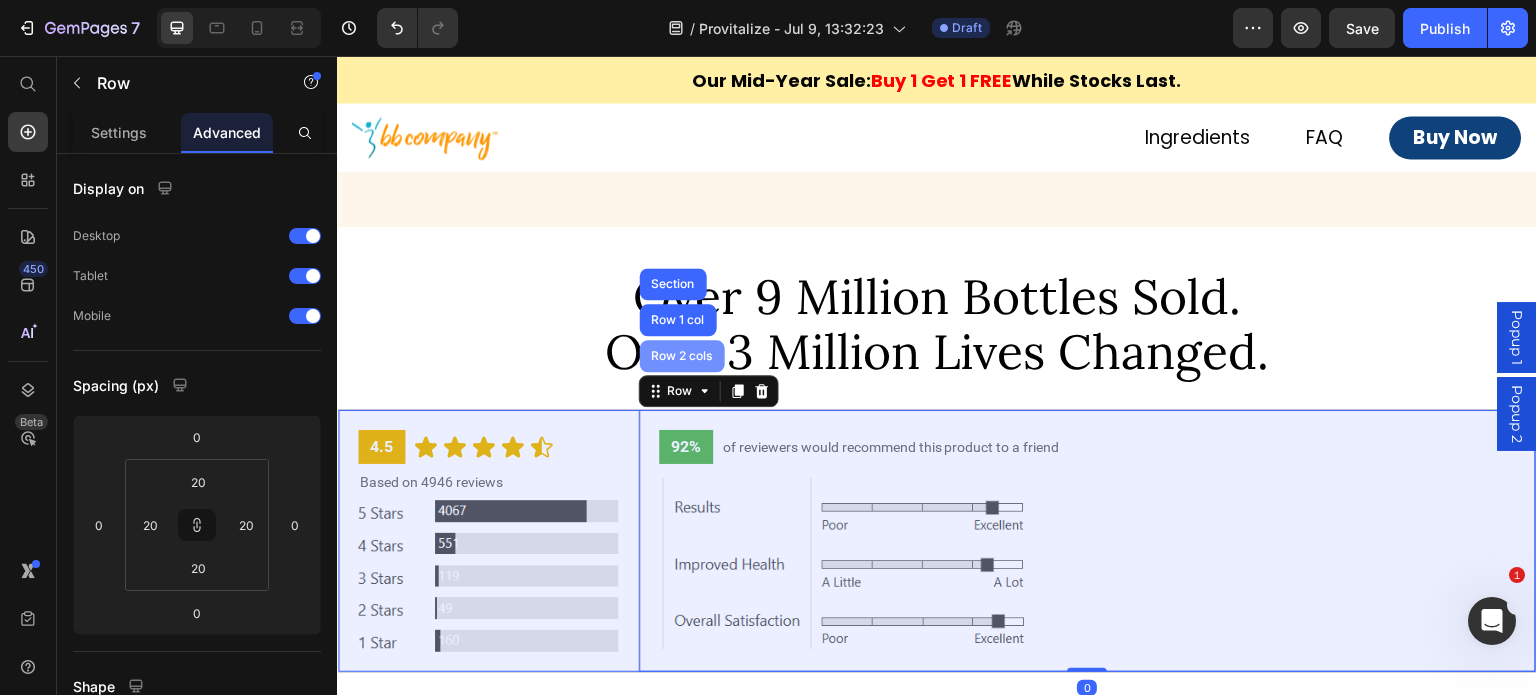 click on "Row 2 cols" at bounding box center (682, 356) 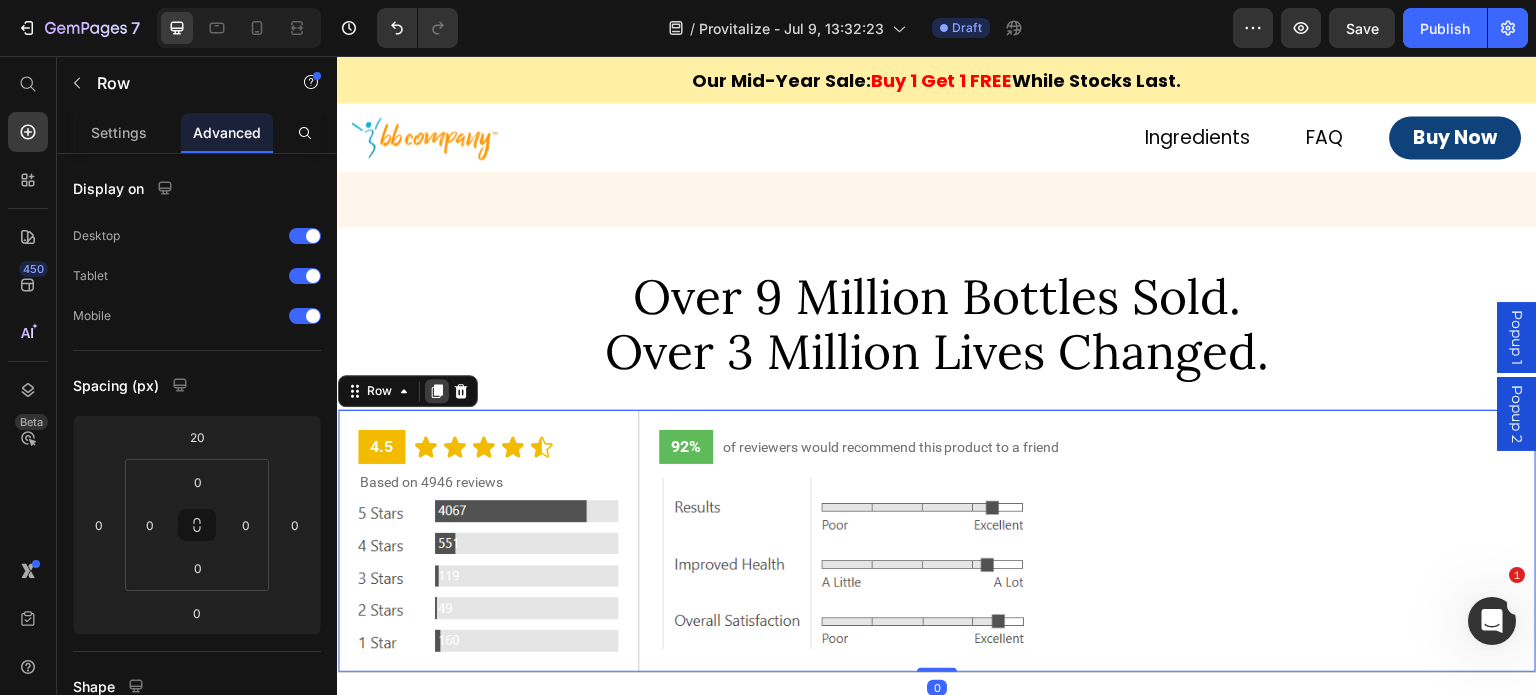 click 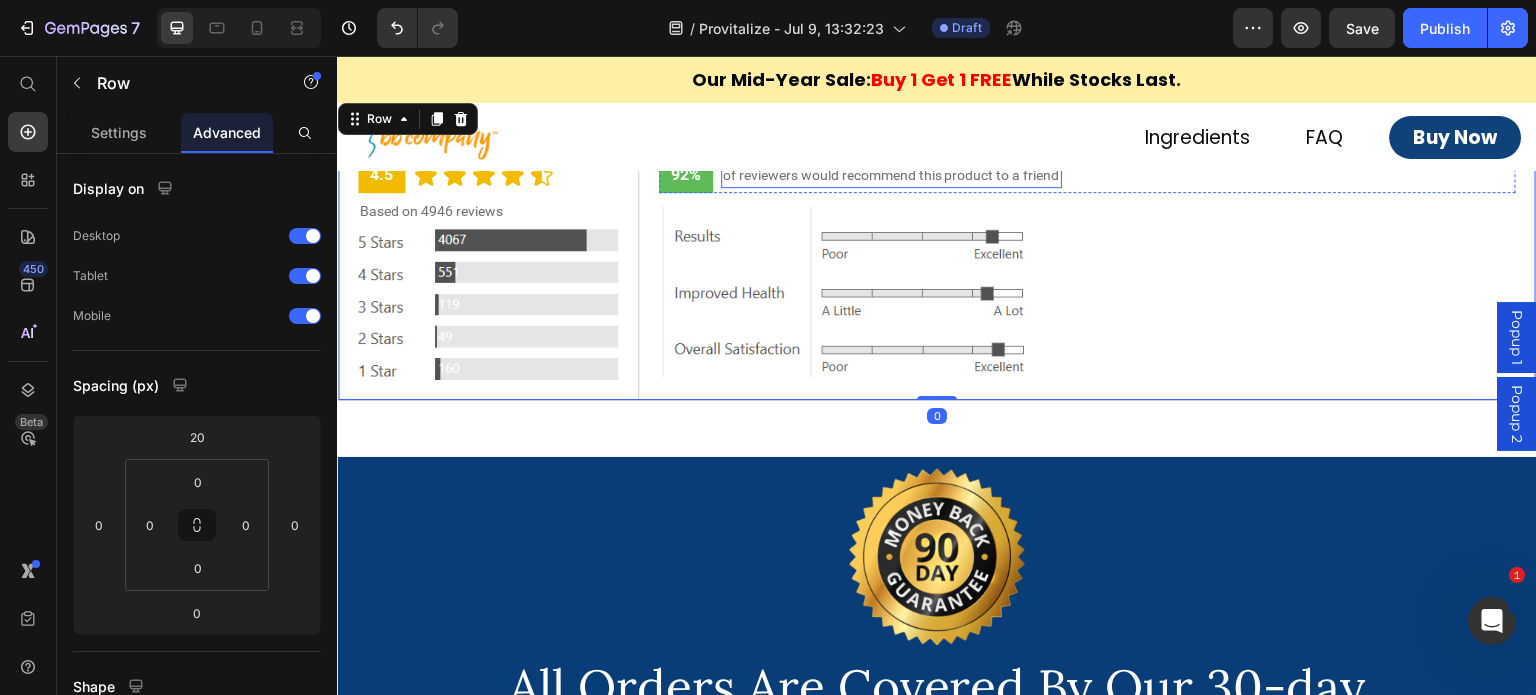scroll, scrollTop: 8094, scrollLeft: 0, axis: vertical 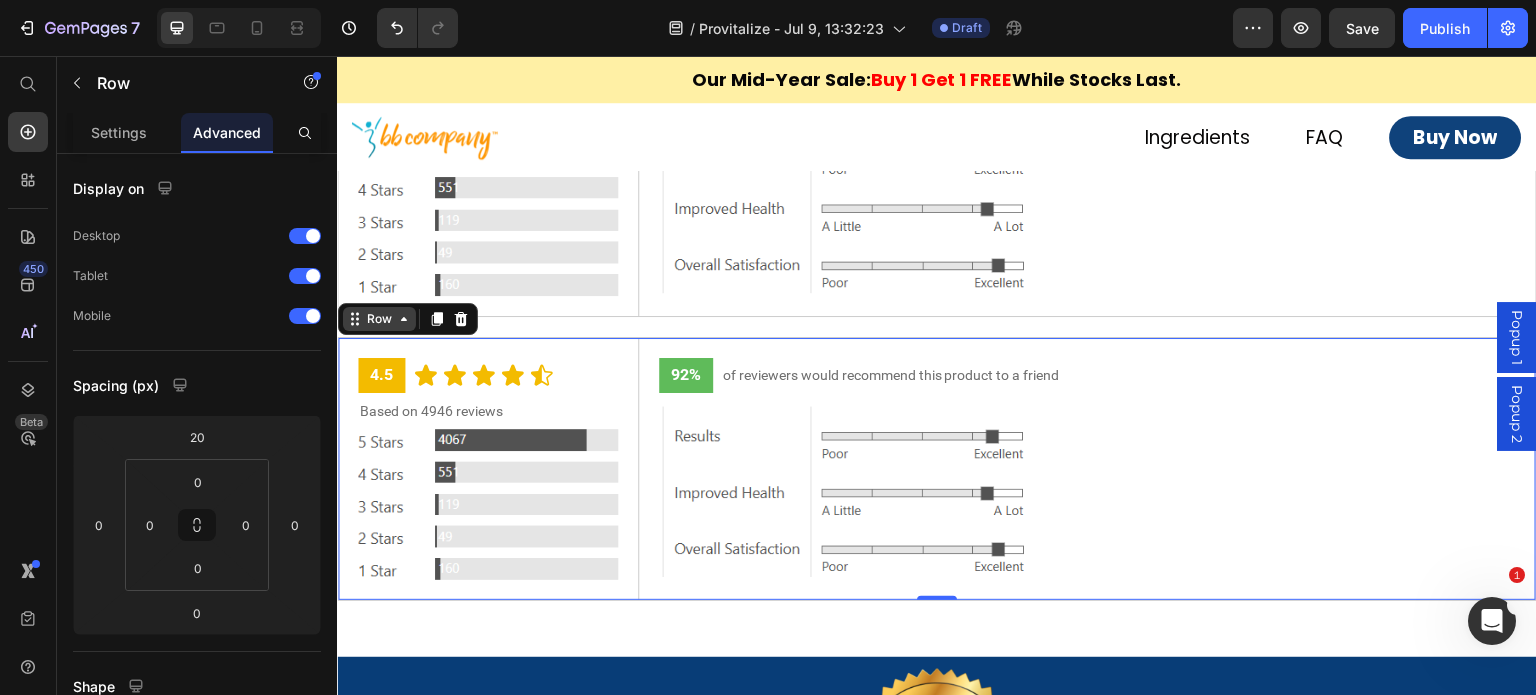 click on "Row" at bounding box center (379, 319) 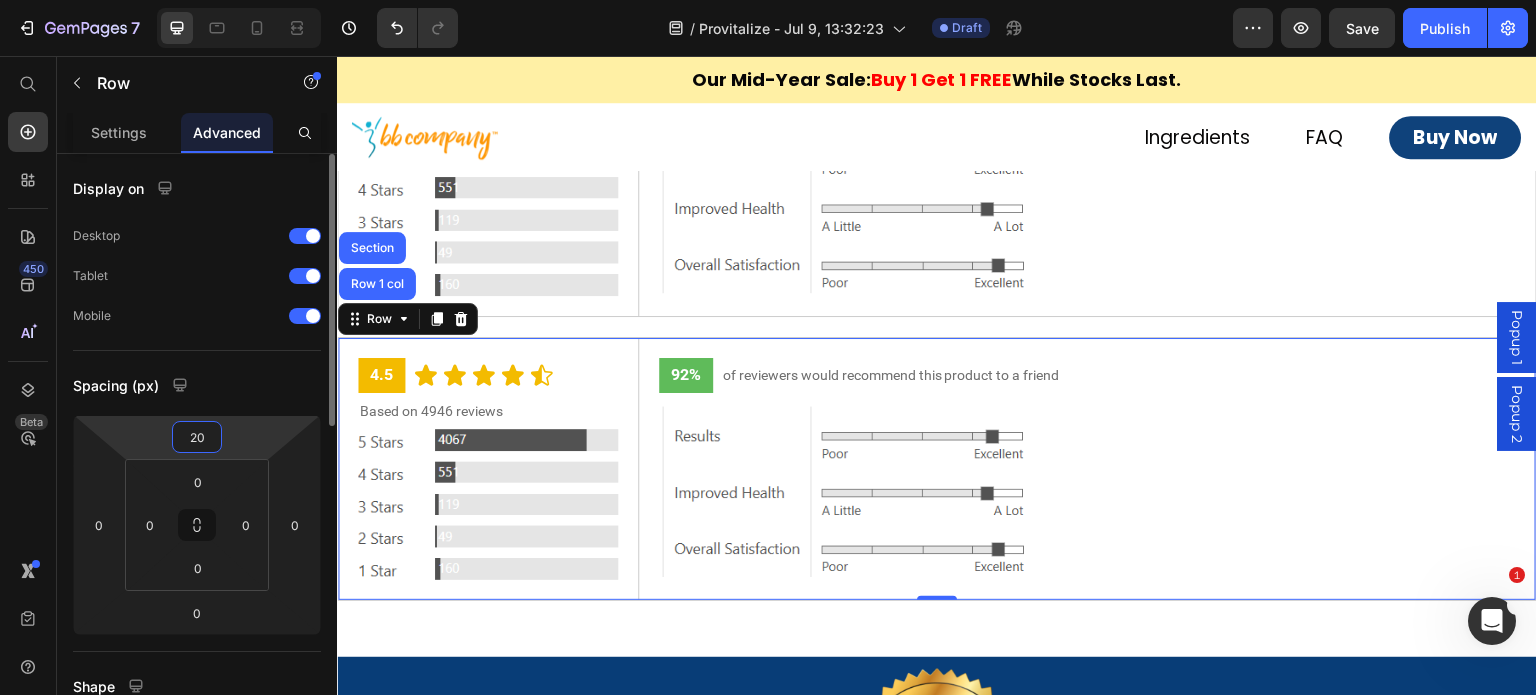 click on "20" at bounding box center [197, 437] 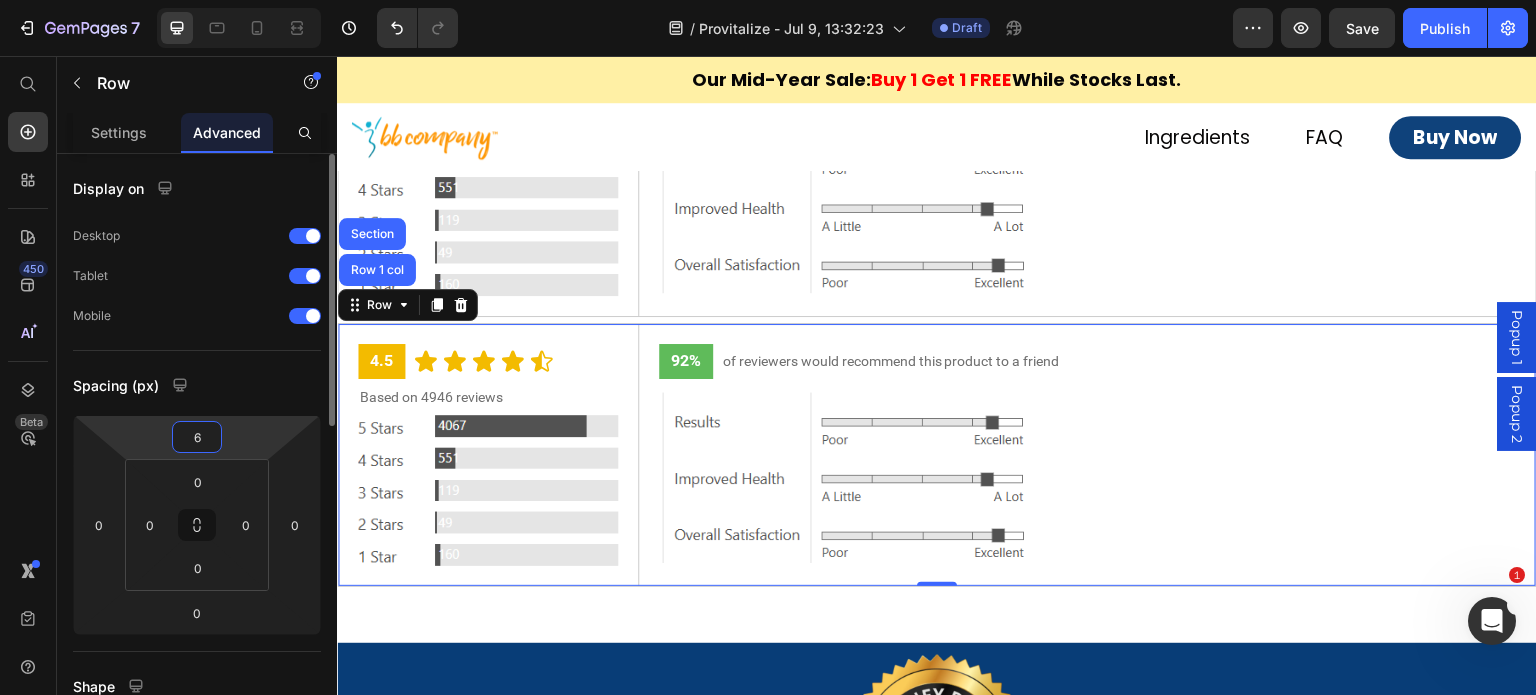 type on "60" 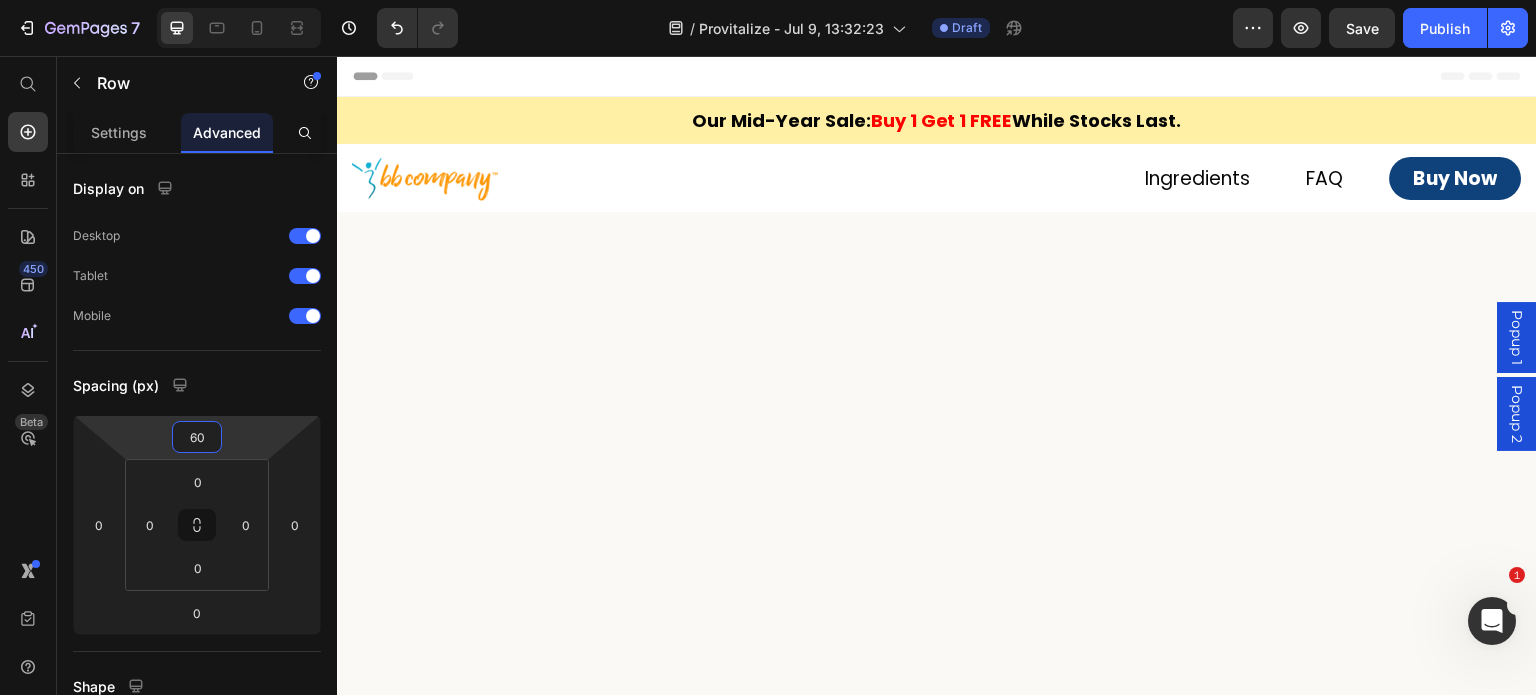 scroll, scrollTop: 8094, scrollLeft: 0, axis: vertical 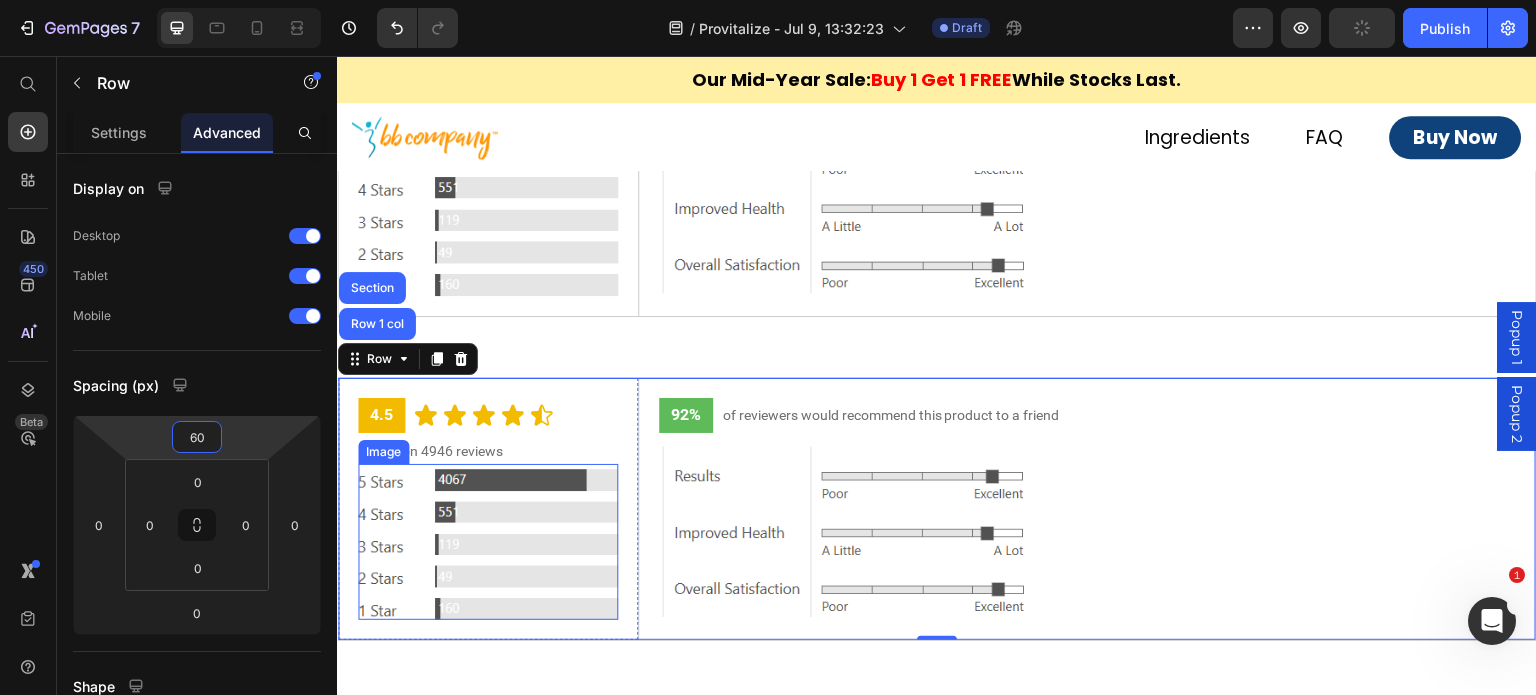 click at bounding box center (488, 542) 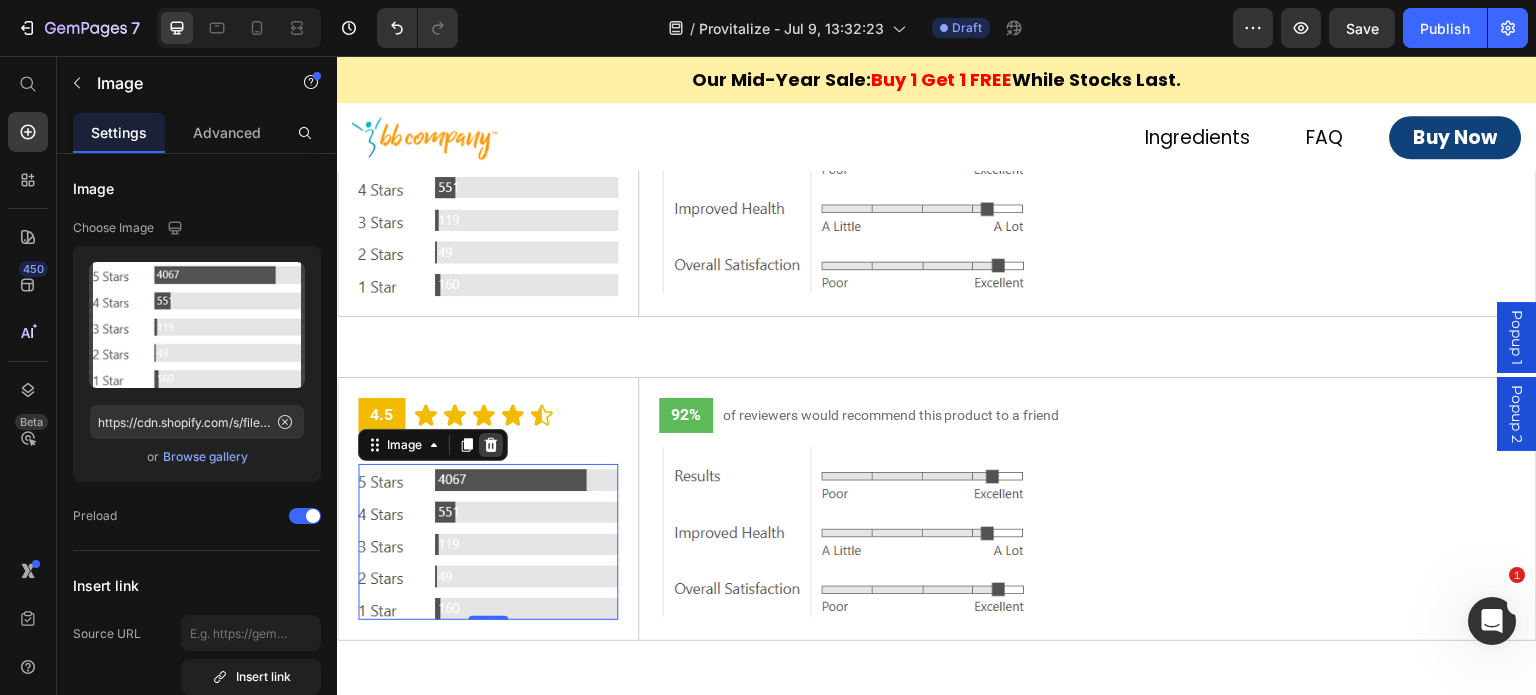 click 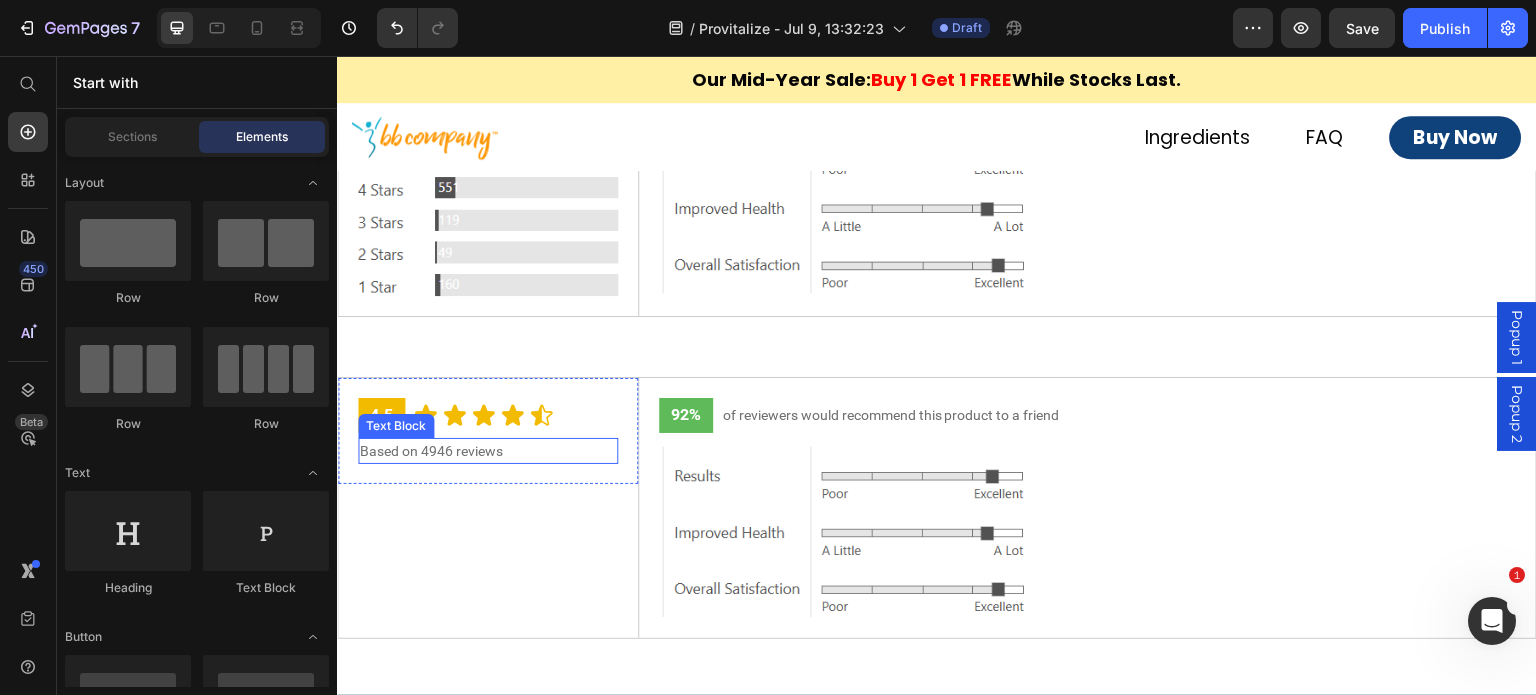 click on "Based on 4946 reviews" at bounding box center (488, 451) 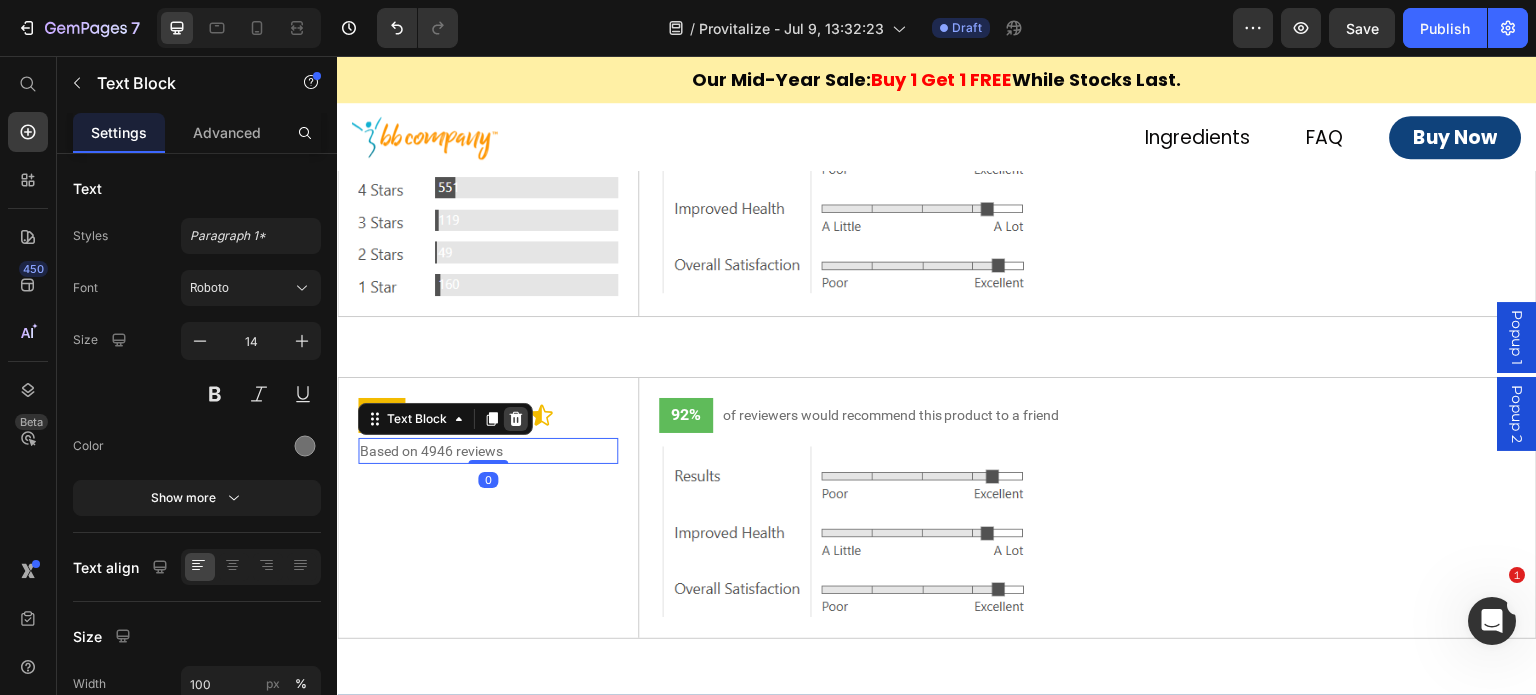 click 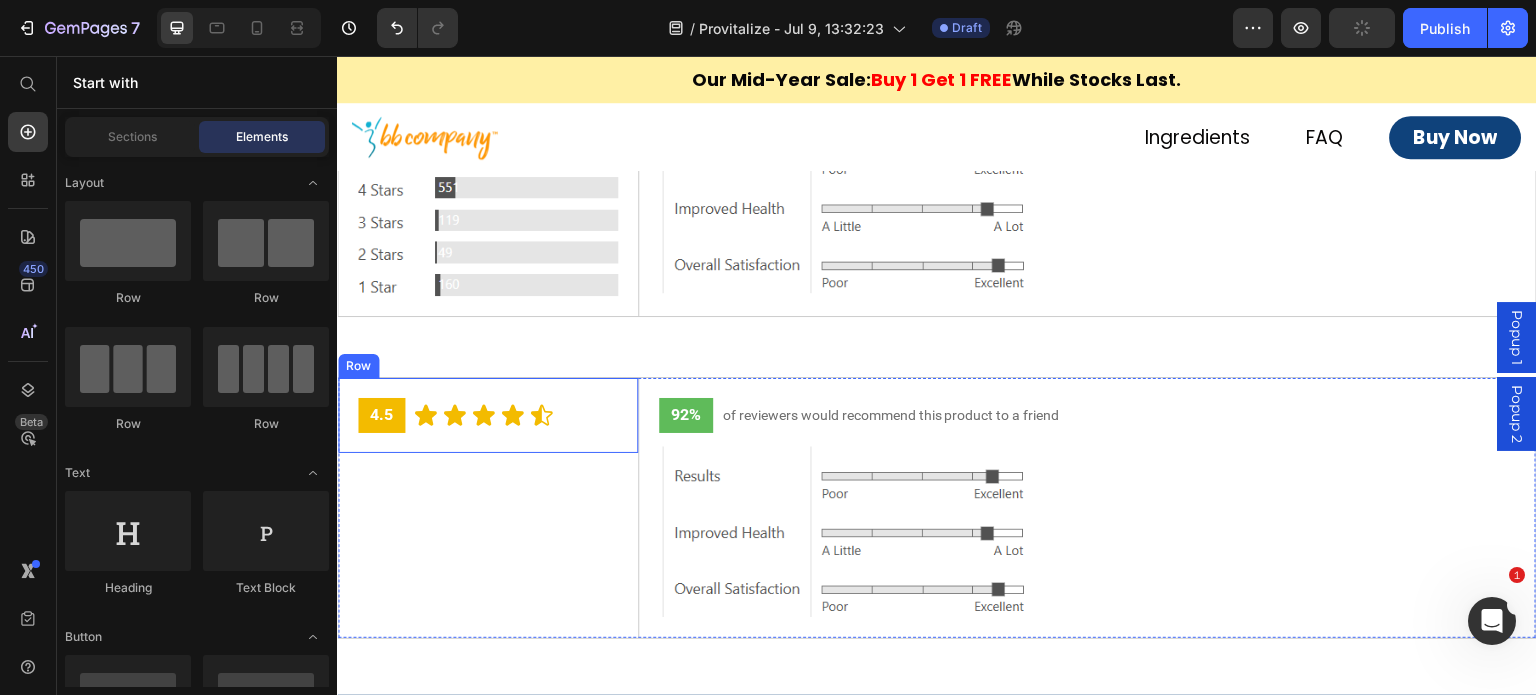 click on "4.5 Text Block Icon Icon Icon Icon
Icon Icon List Row Row" at bounding box center [488, 415] 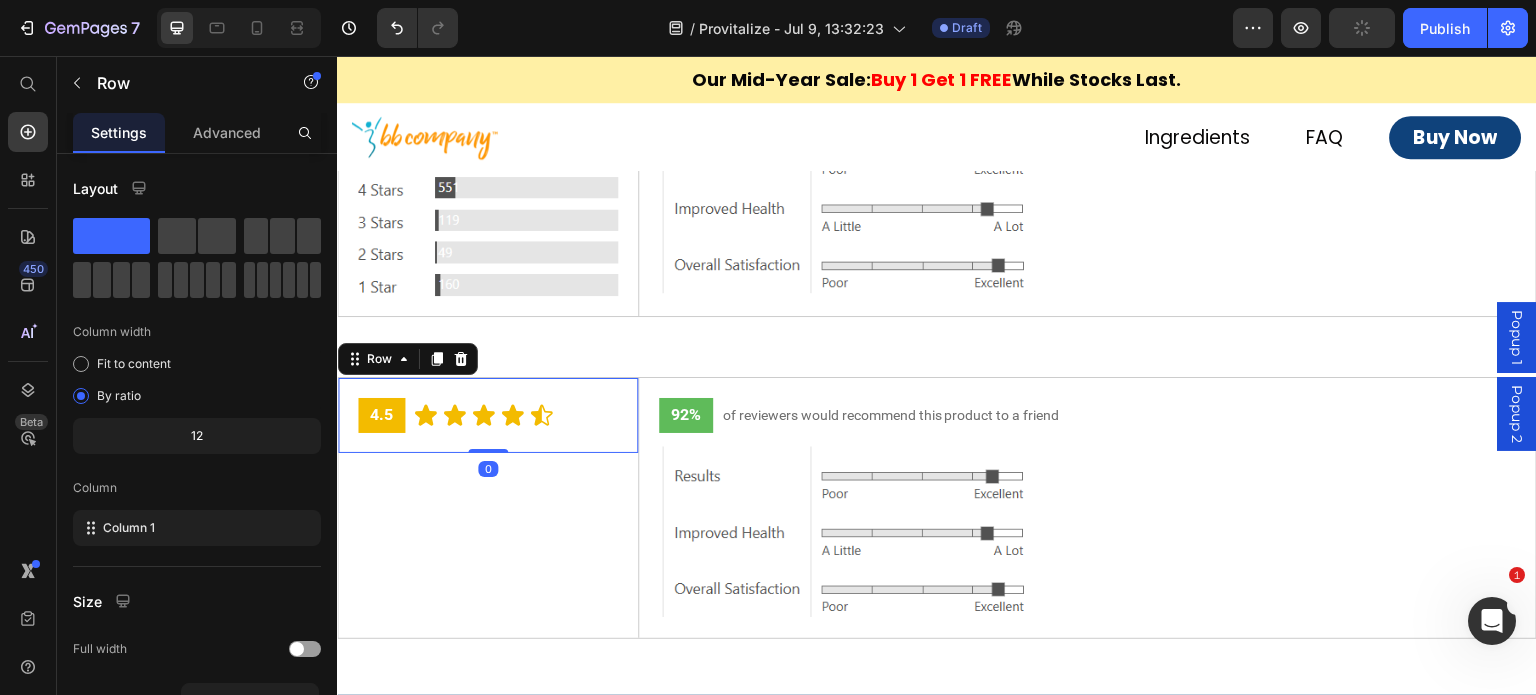 click on "4.5 Text Block Icon Icon Icon Icon
Icon Icon List Row" at bounding box center (488, 415) 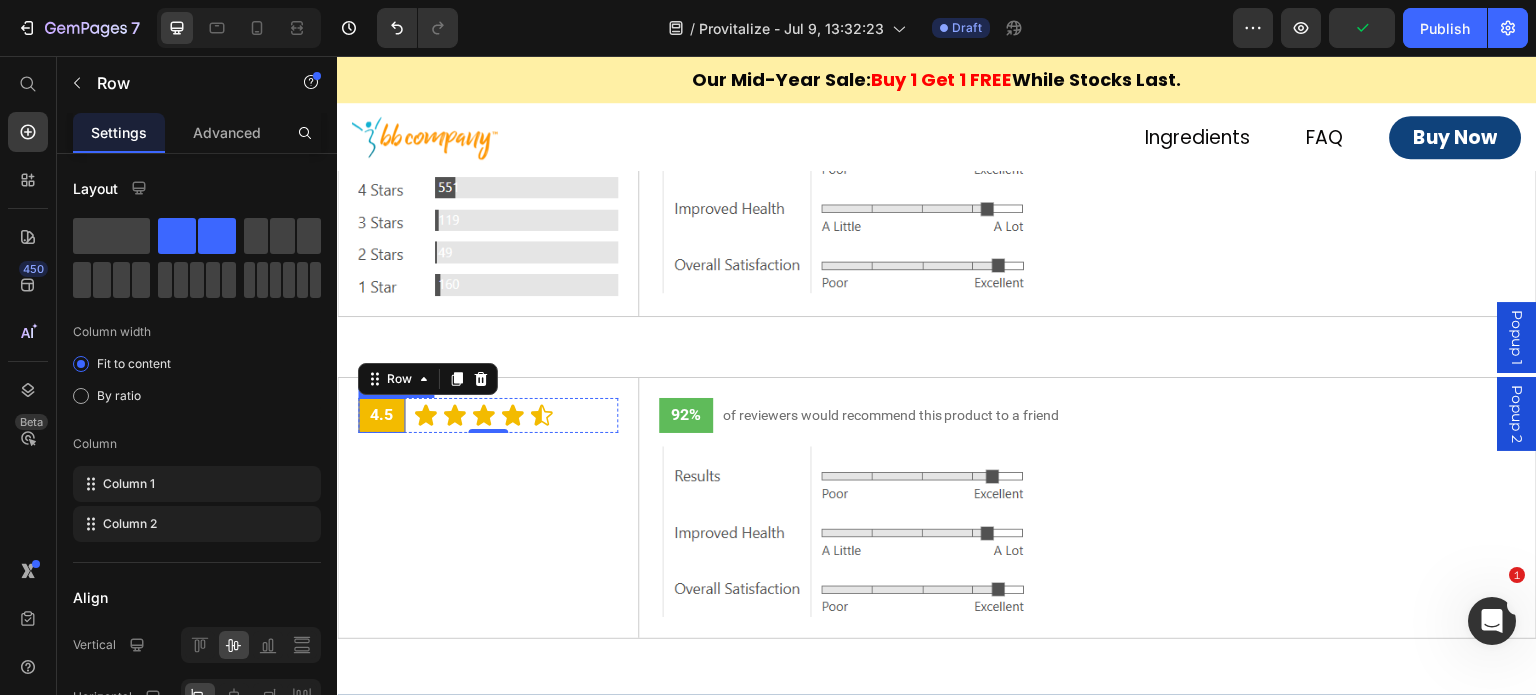 click on "4.5" at bounding box center (381, 415) 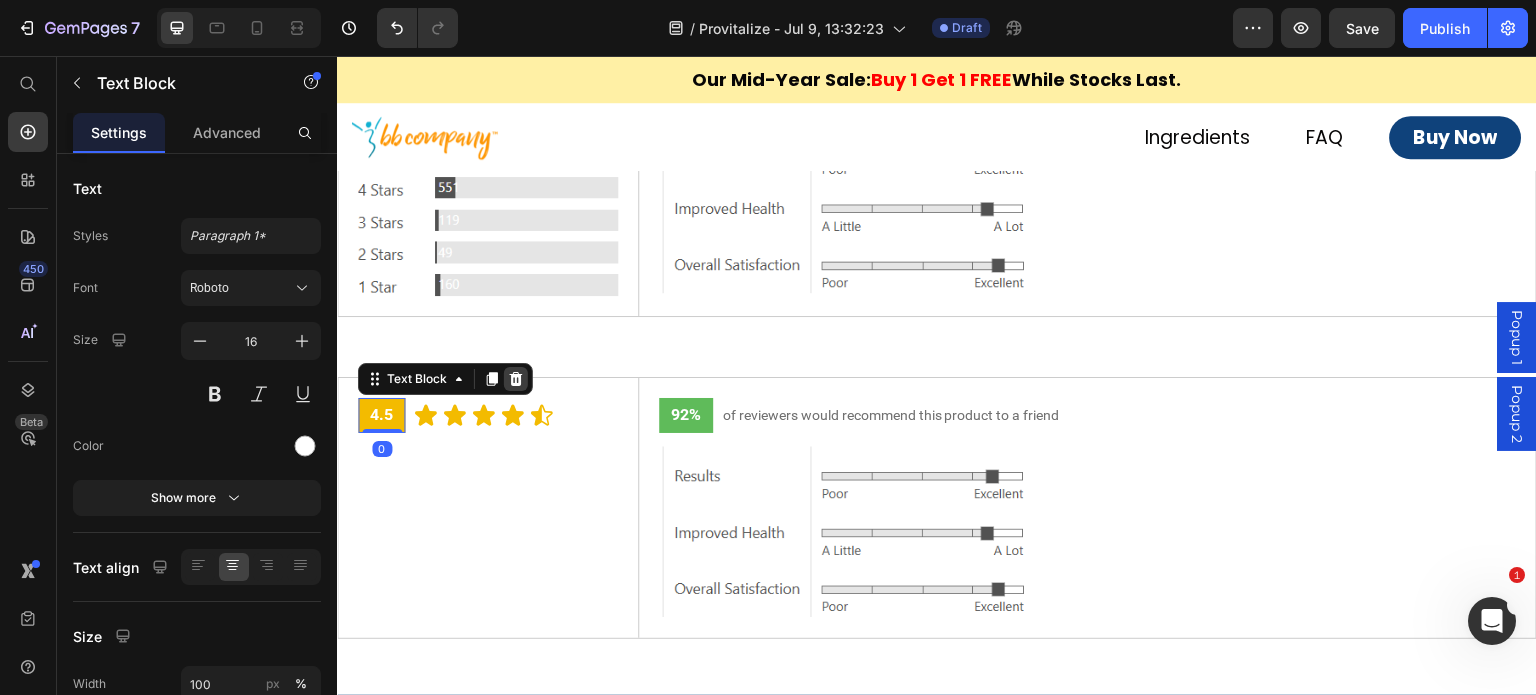click 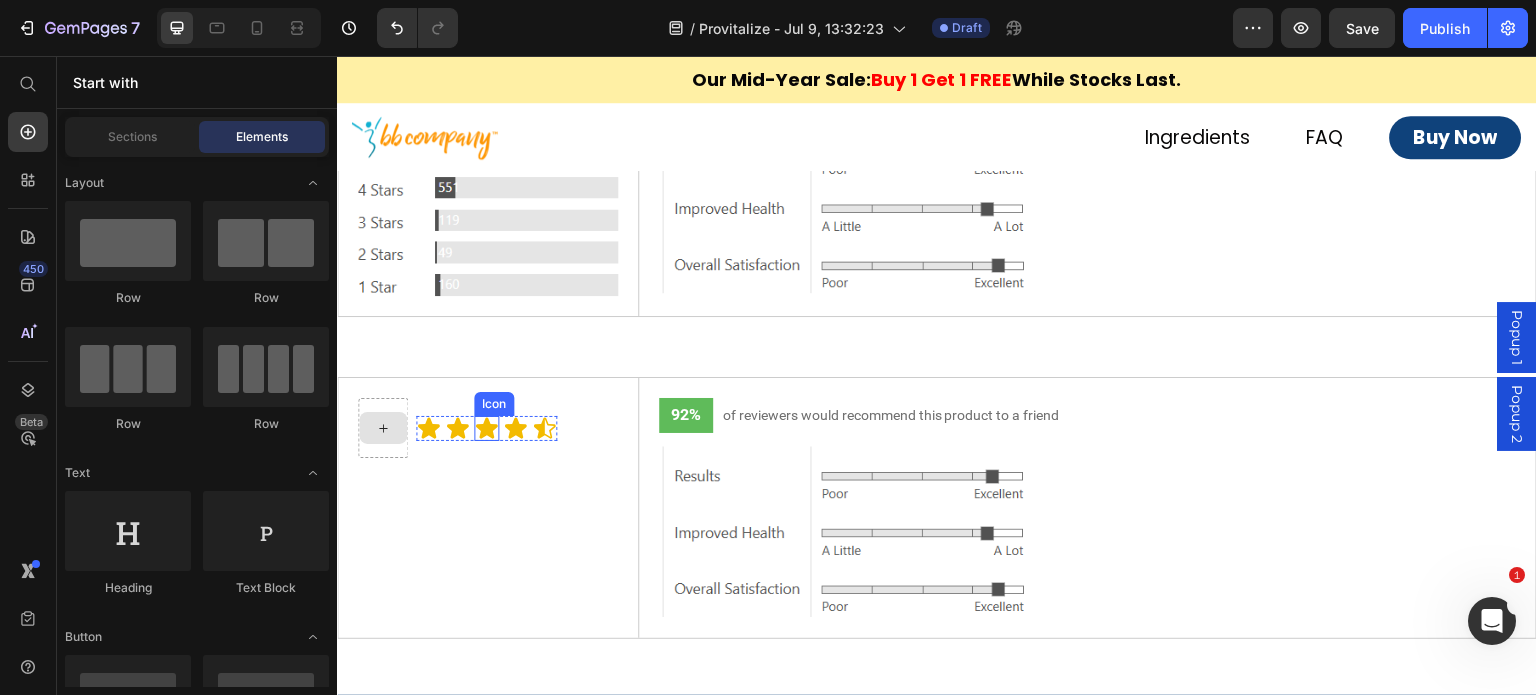 click 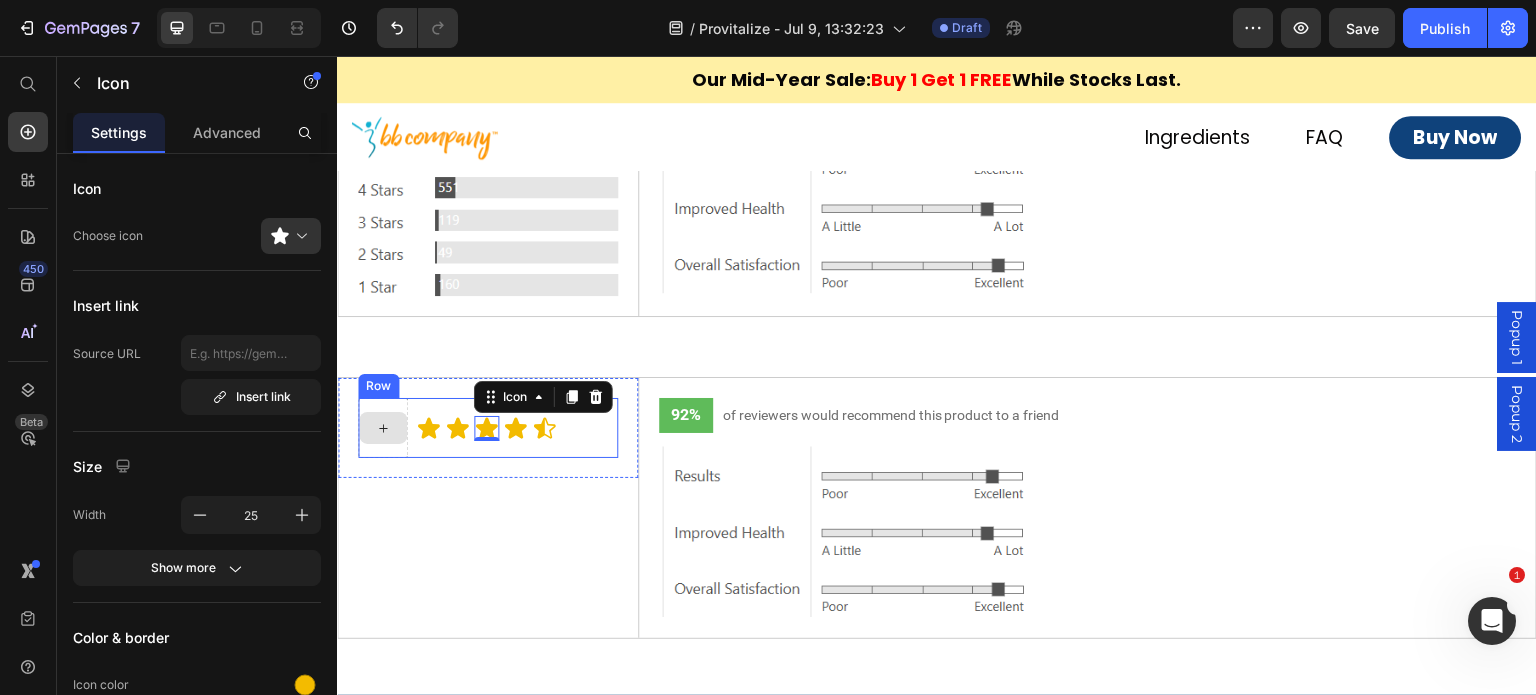 click on "Icon Icon Icon   0 Icon
Icon Icon List" at bounding box center [486, 428] 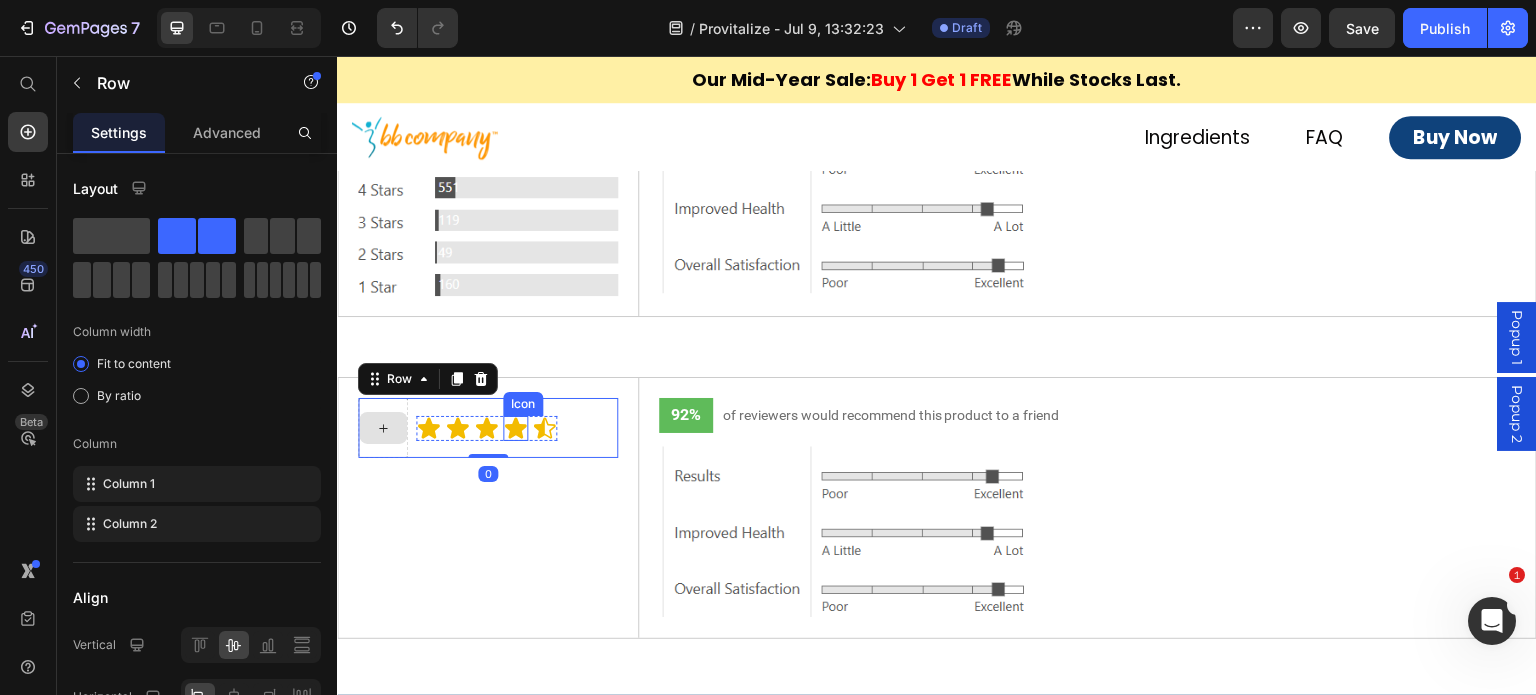 click 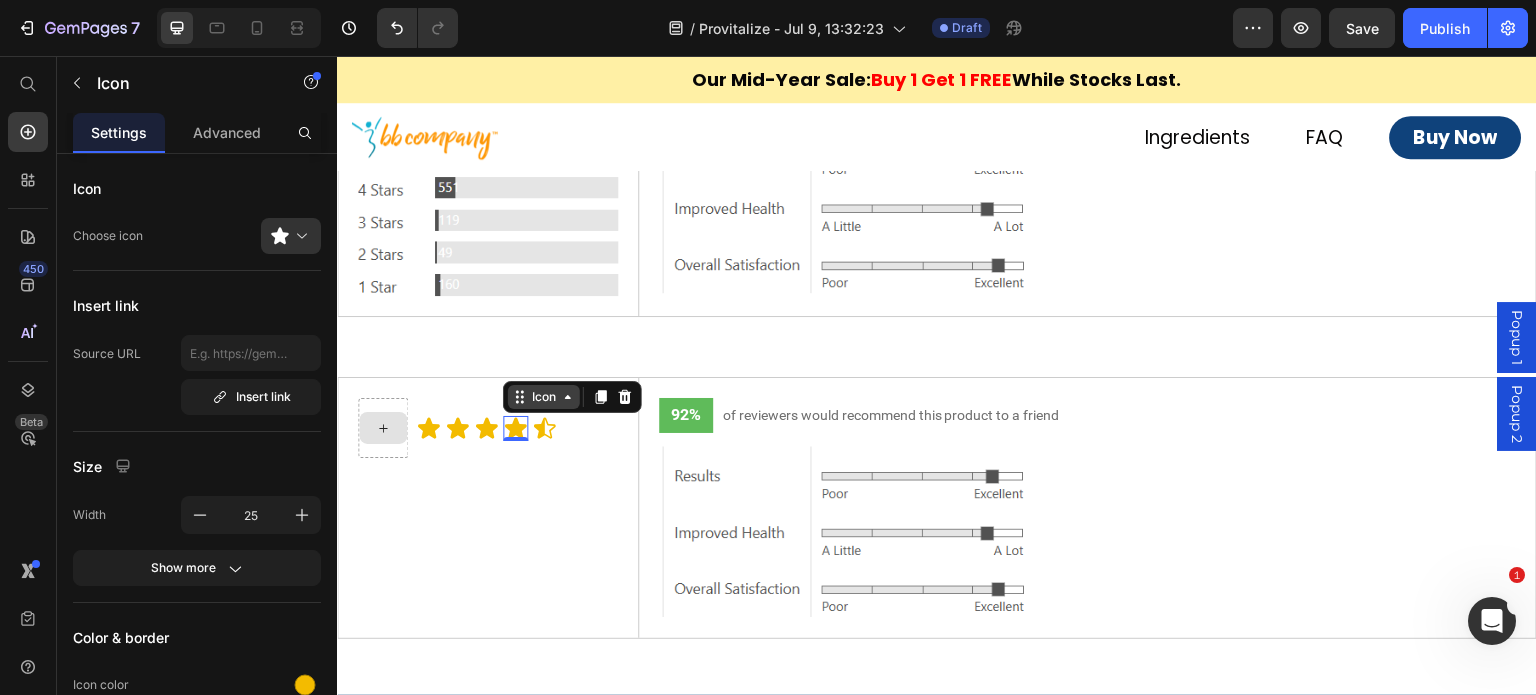 click on "Icon" at bounding box center [544, 397] 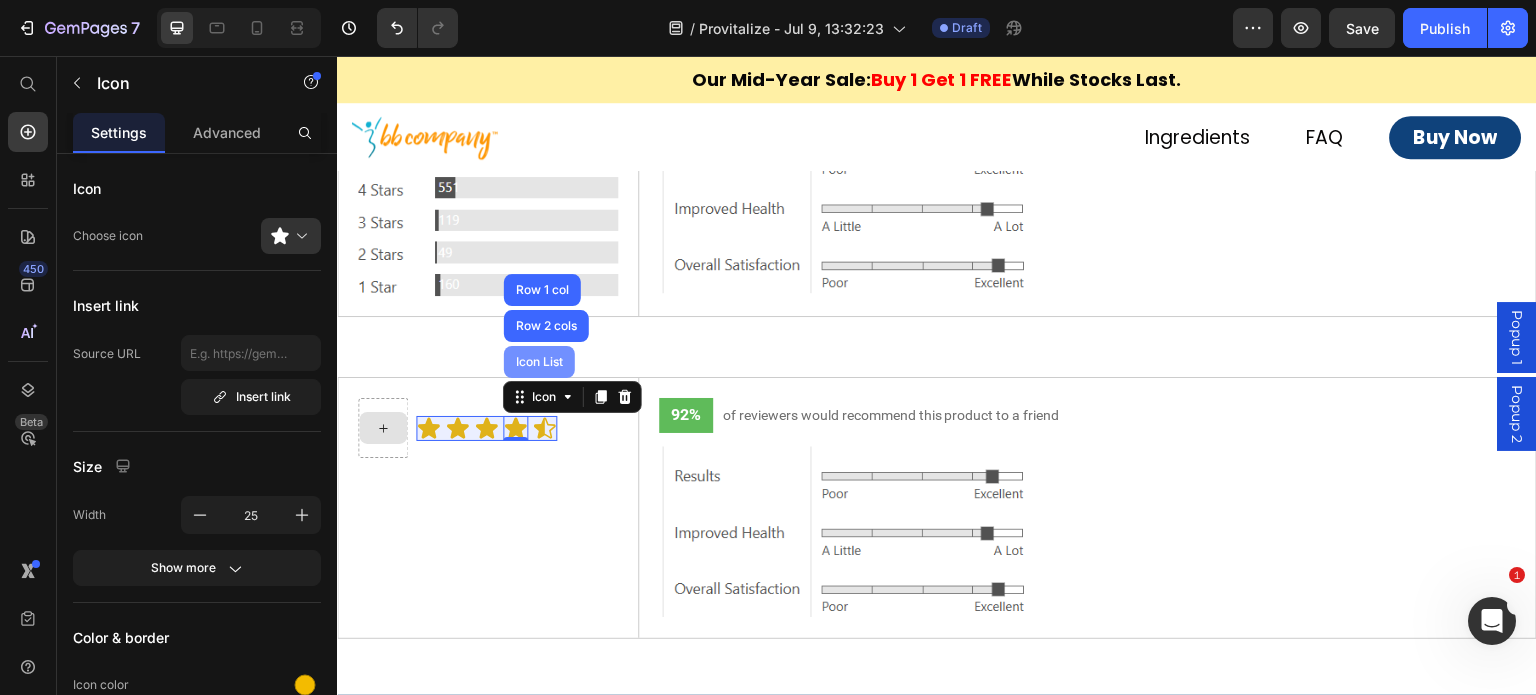 click on "Icon List" at bounding box center [539, 362] 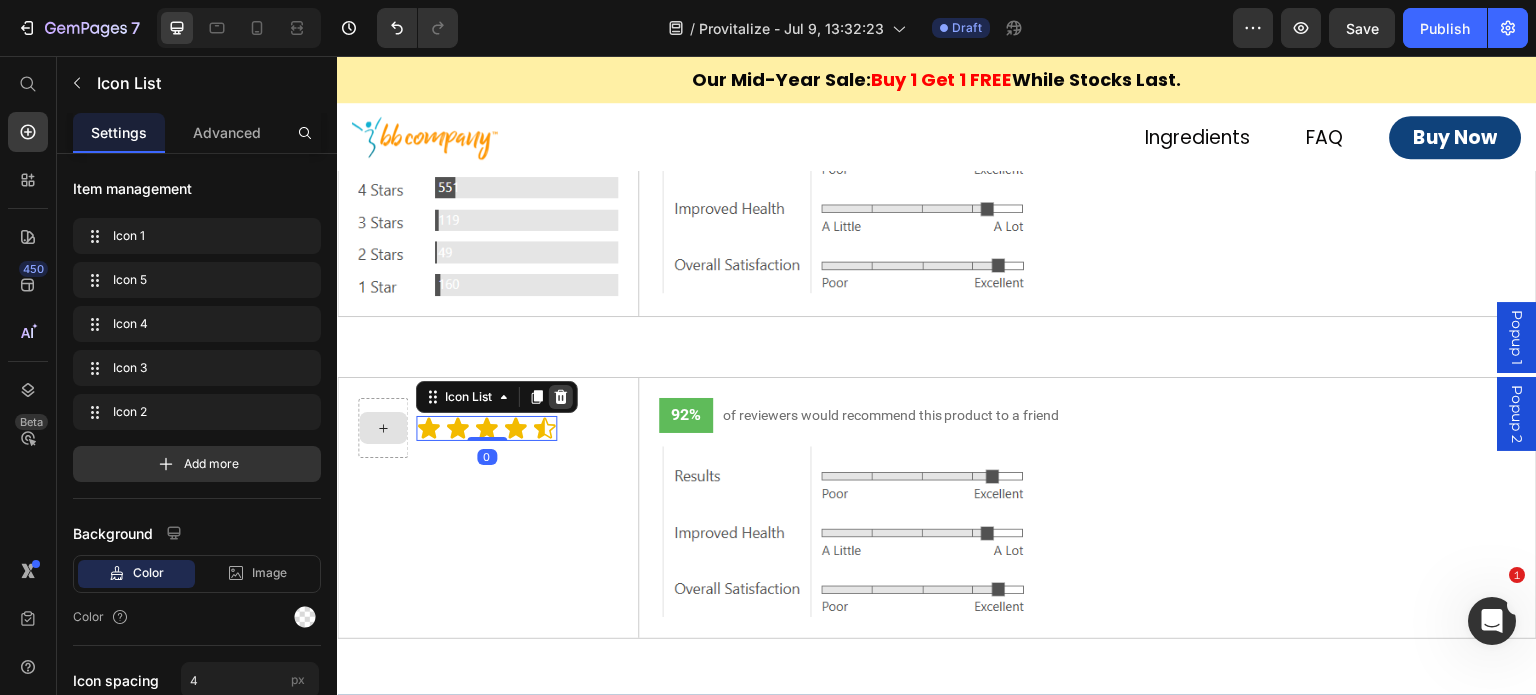 click 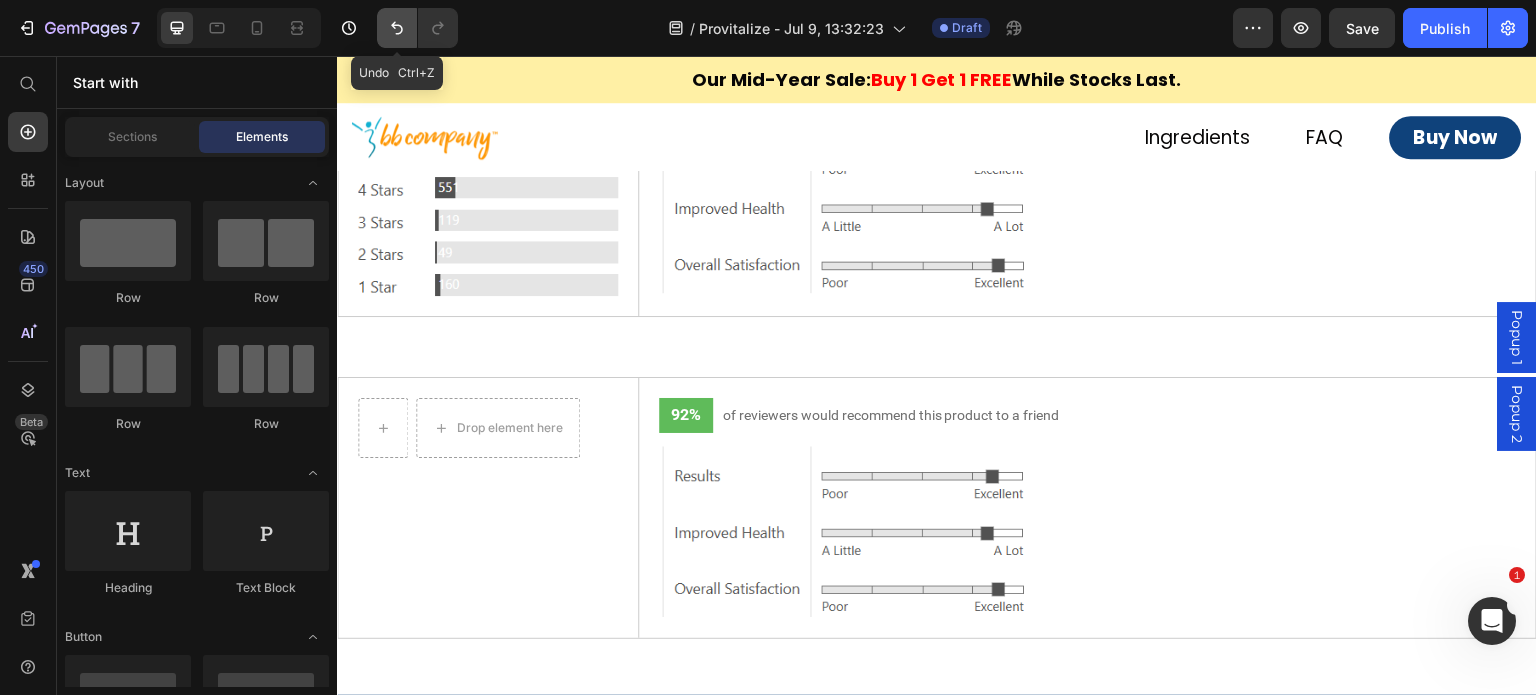 click 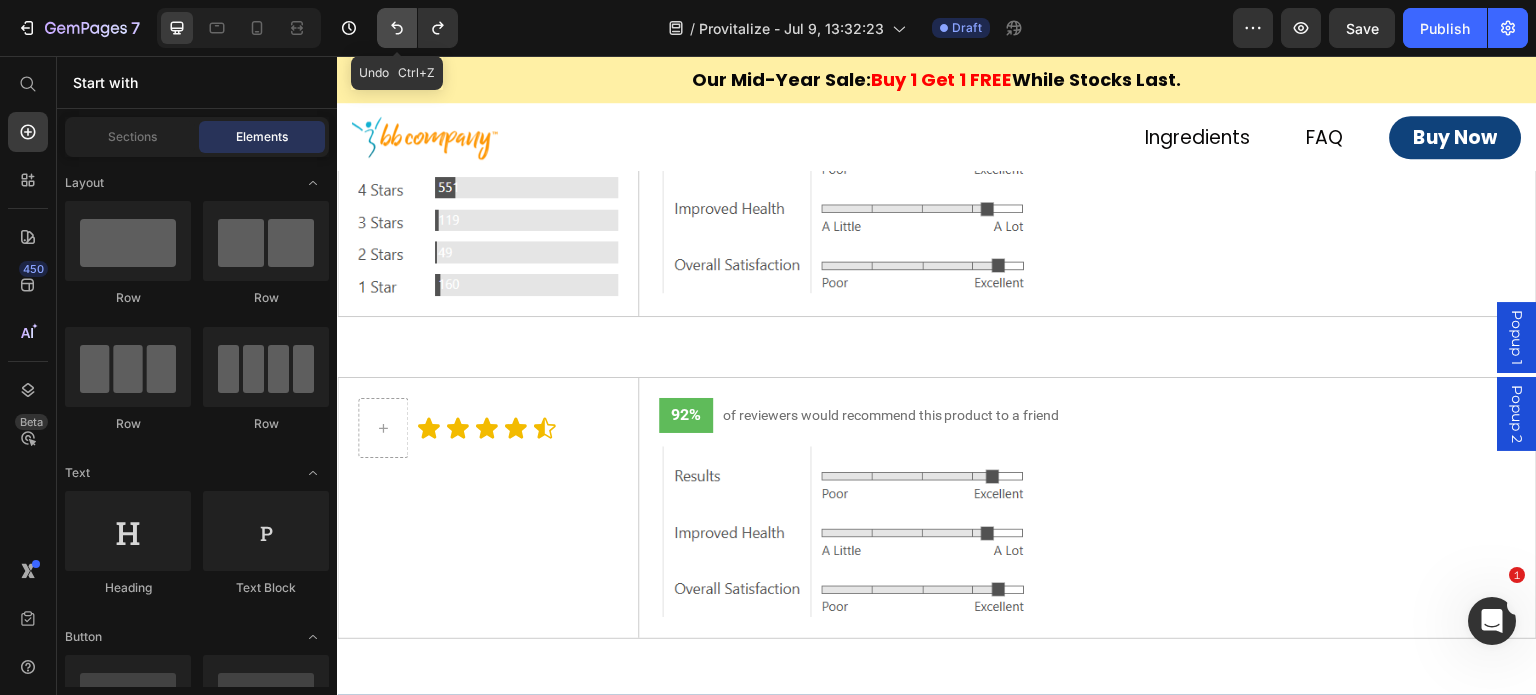 click 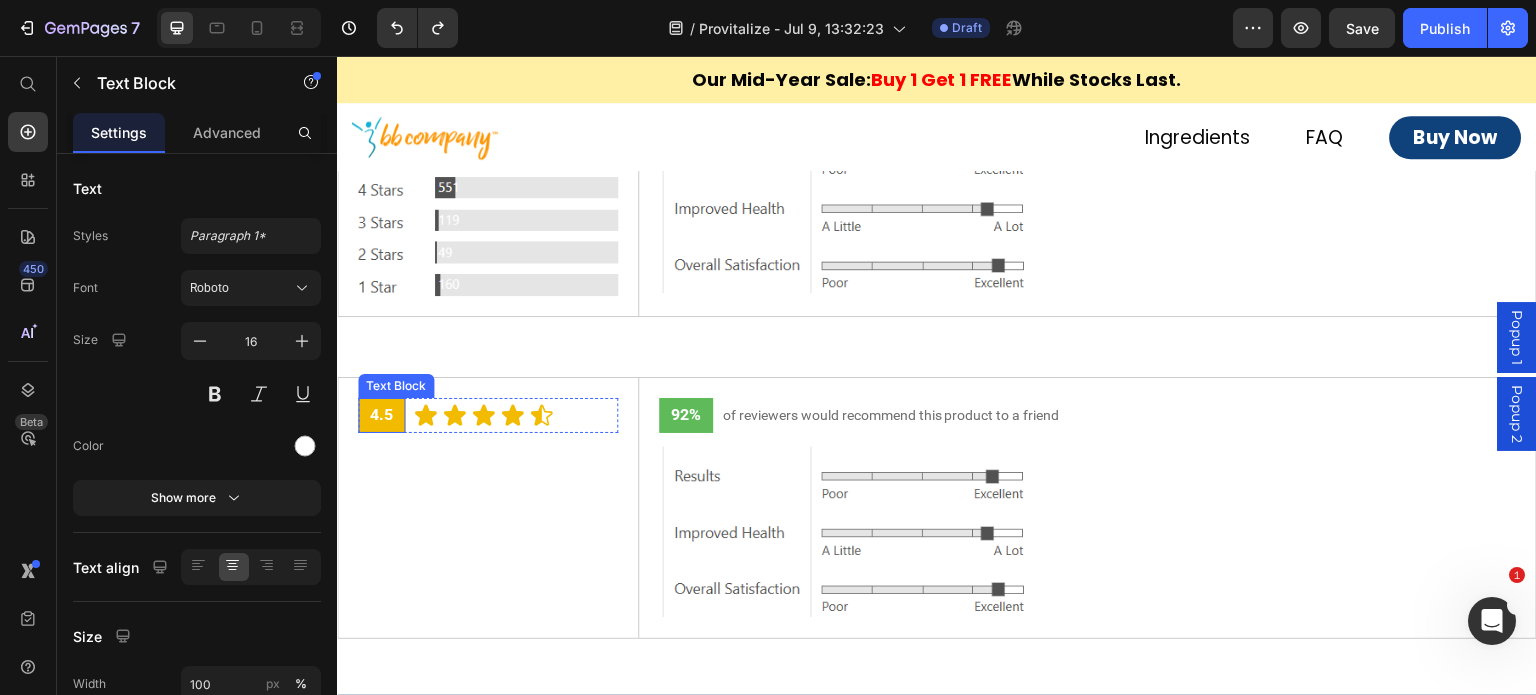 click on "4.5" at bounding box center [381, 415] 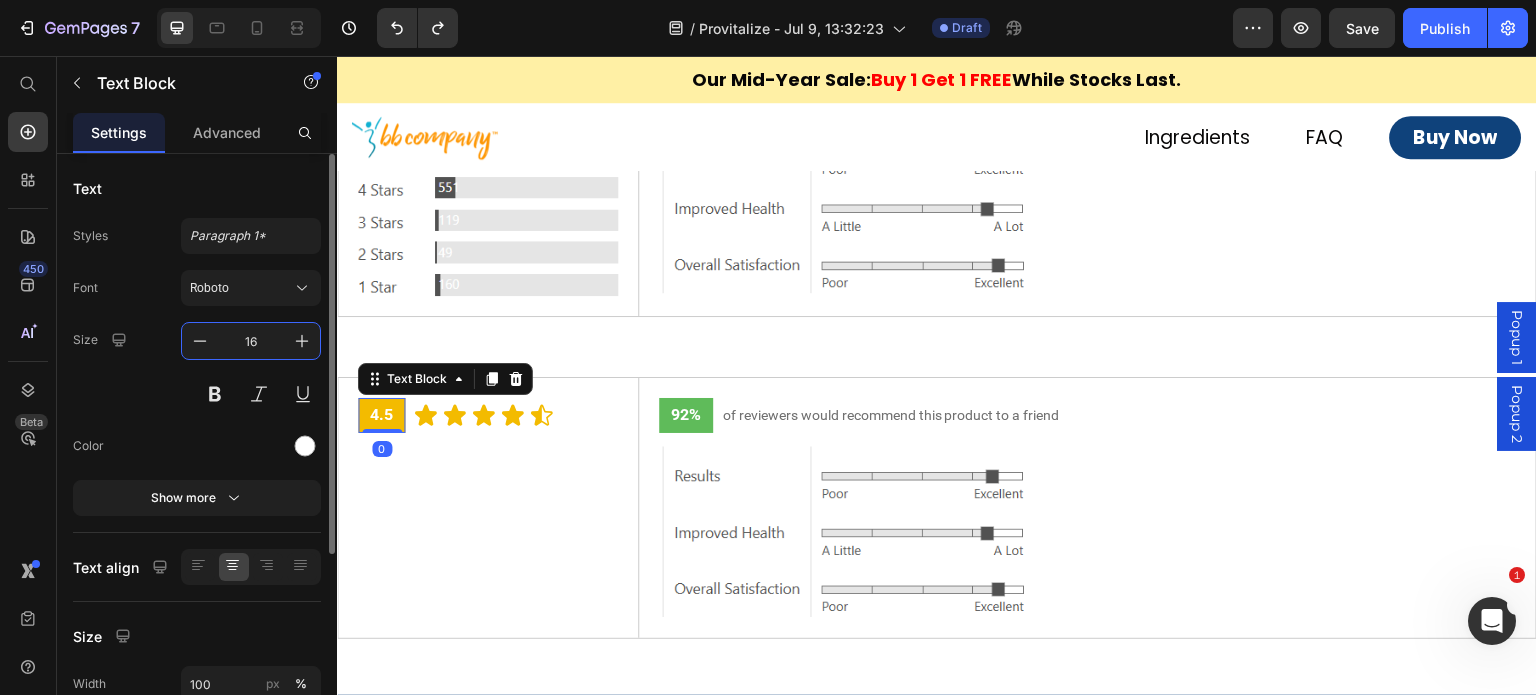 click on "16" at bounding box center [251, 341] 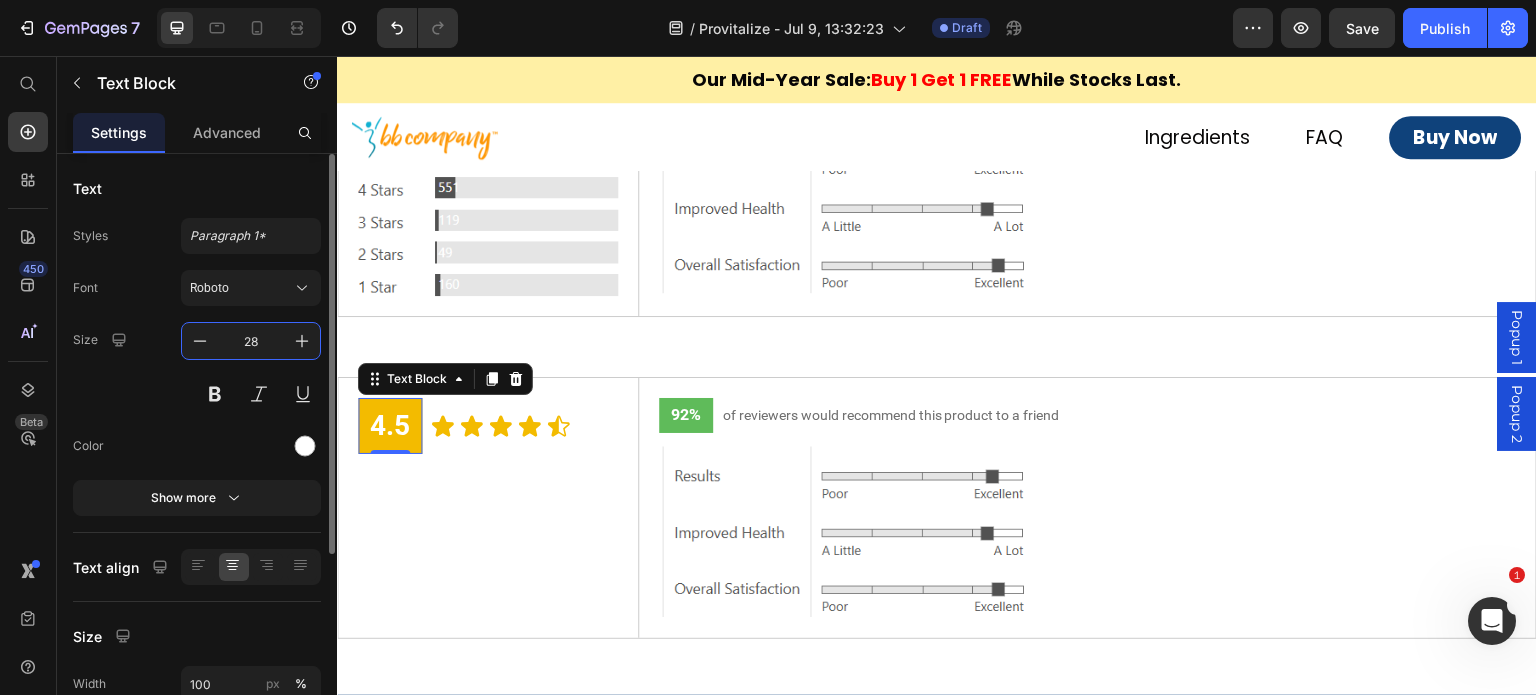 type on "28" 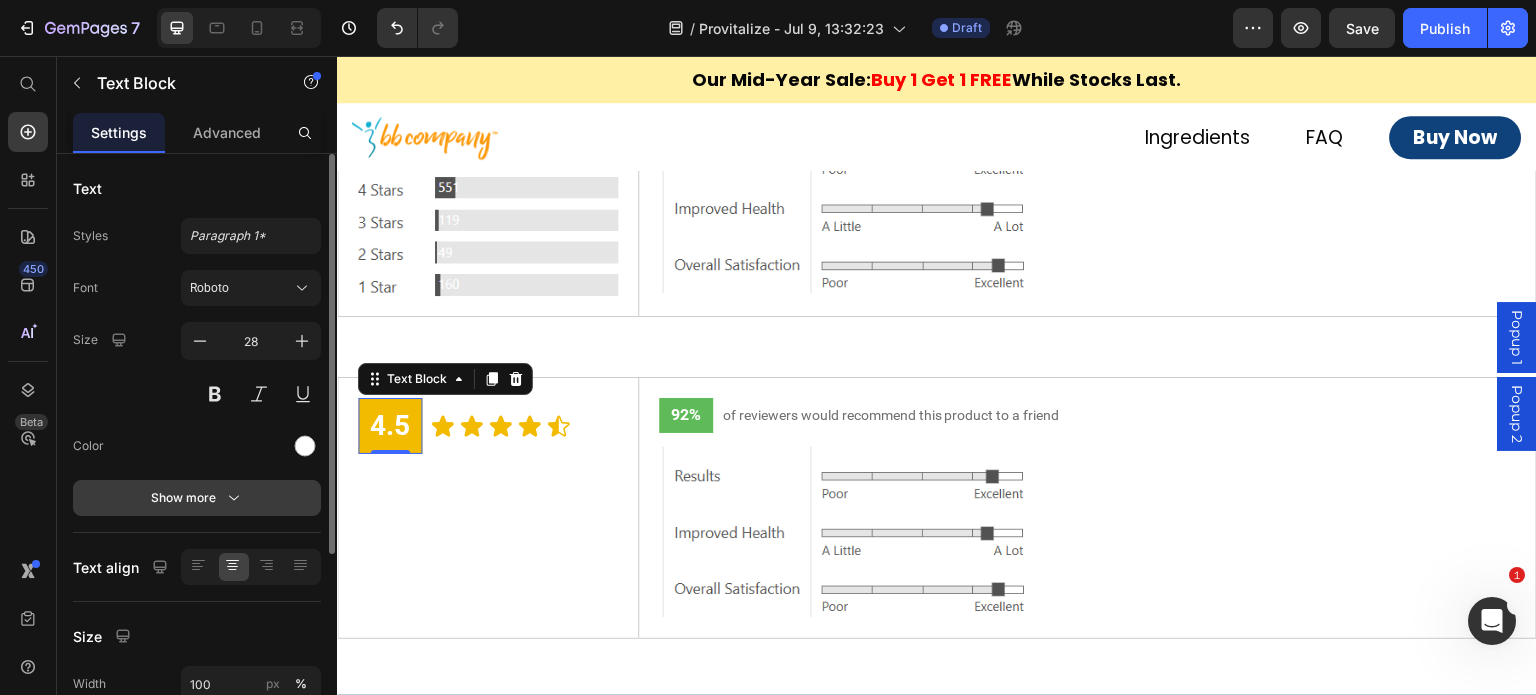 click on "Show more" at bounding box center [197, 498] 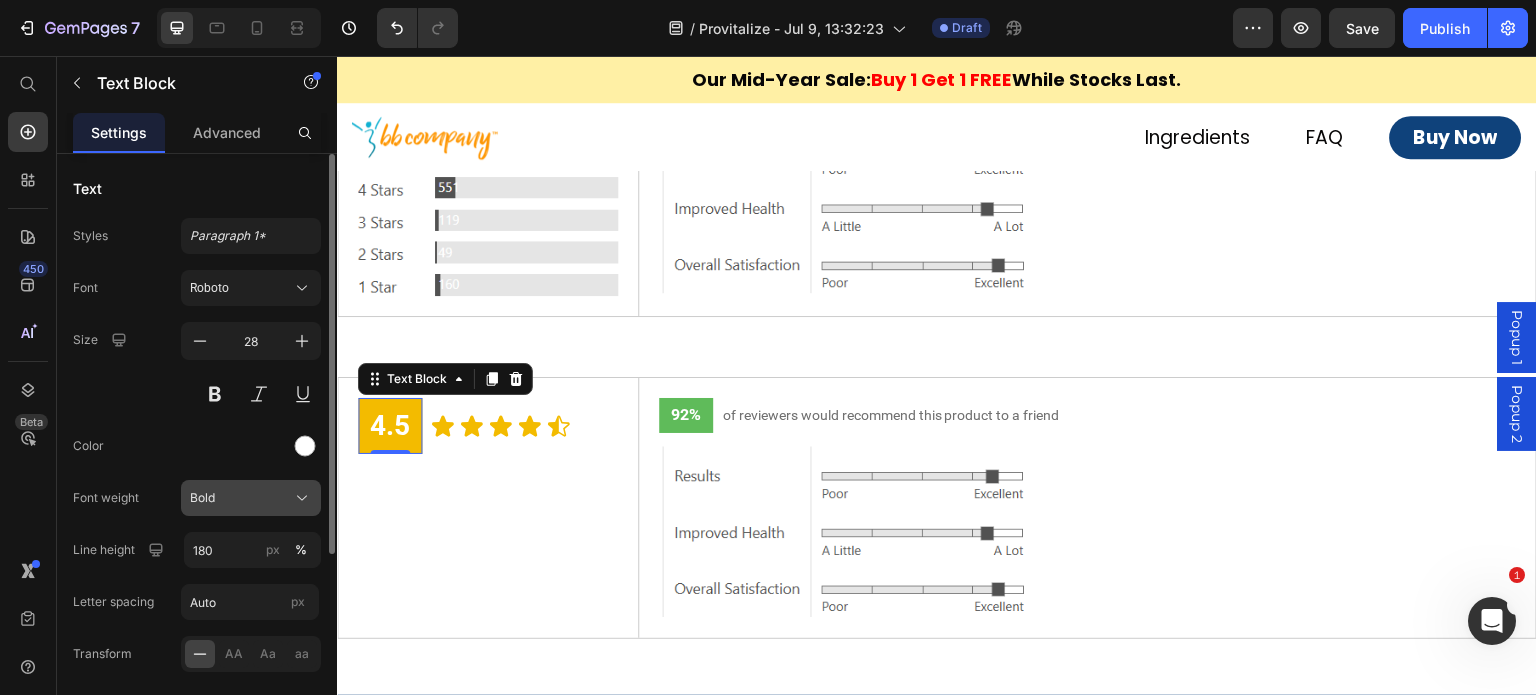 click on "Bold" 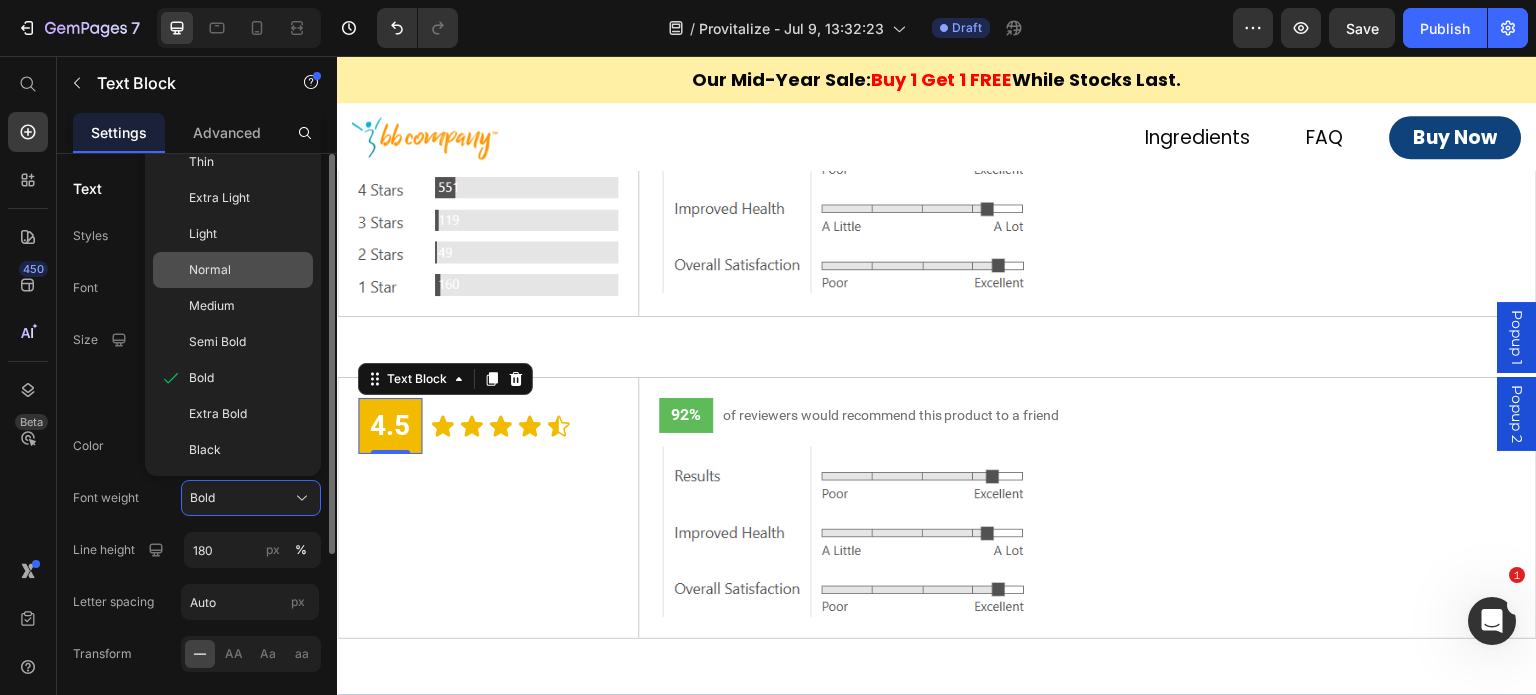 click on "Normal" at bounding box center (210, 270) 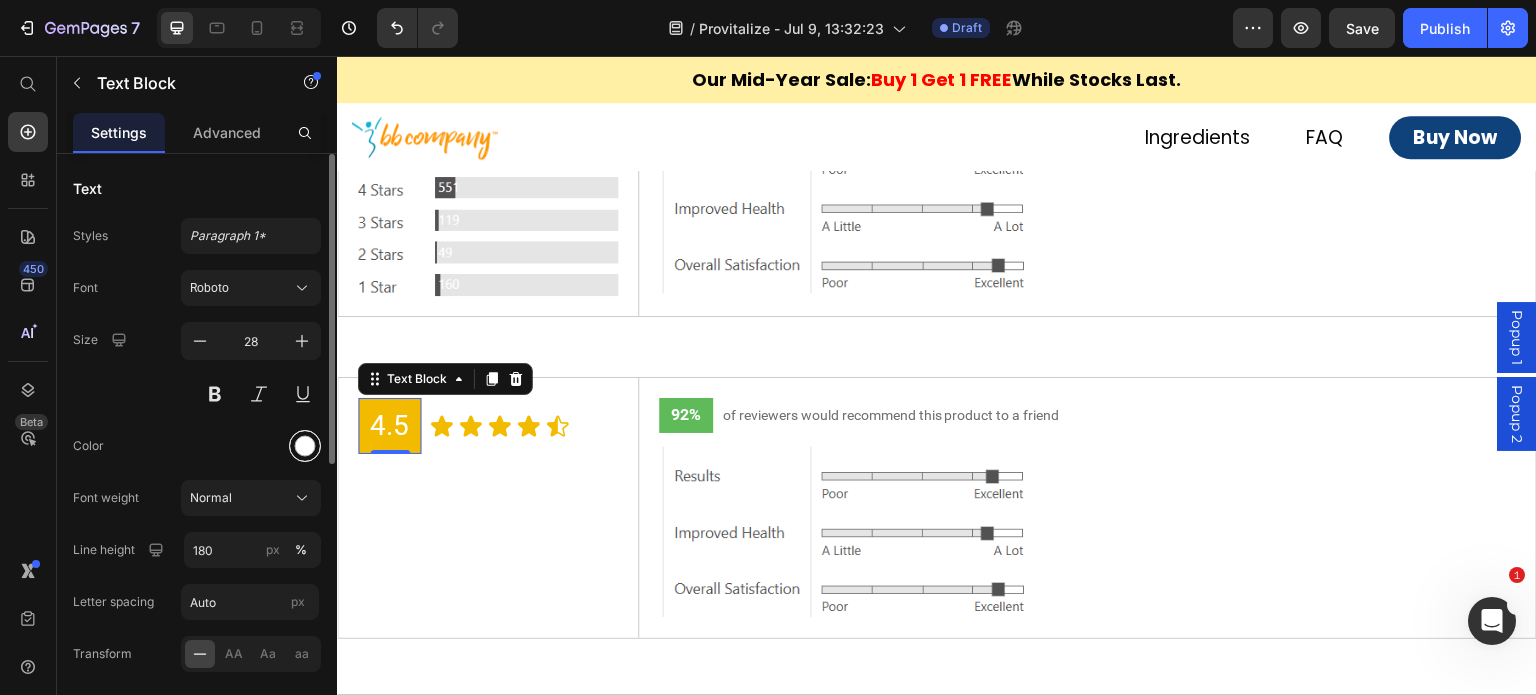 click at bounding box center (305, 446) 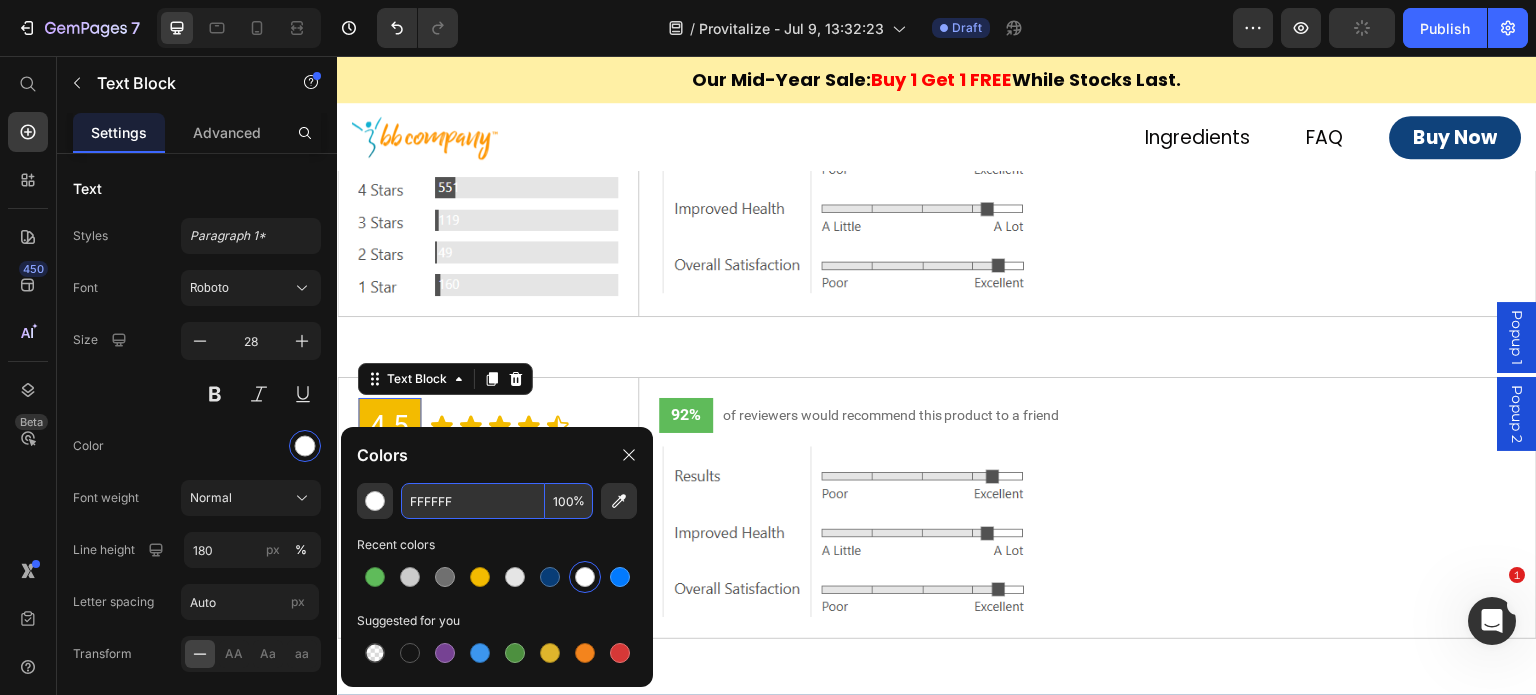 click on "FFFFFF" at bounding box center [473, 501] 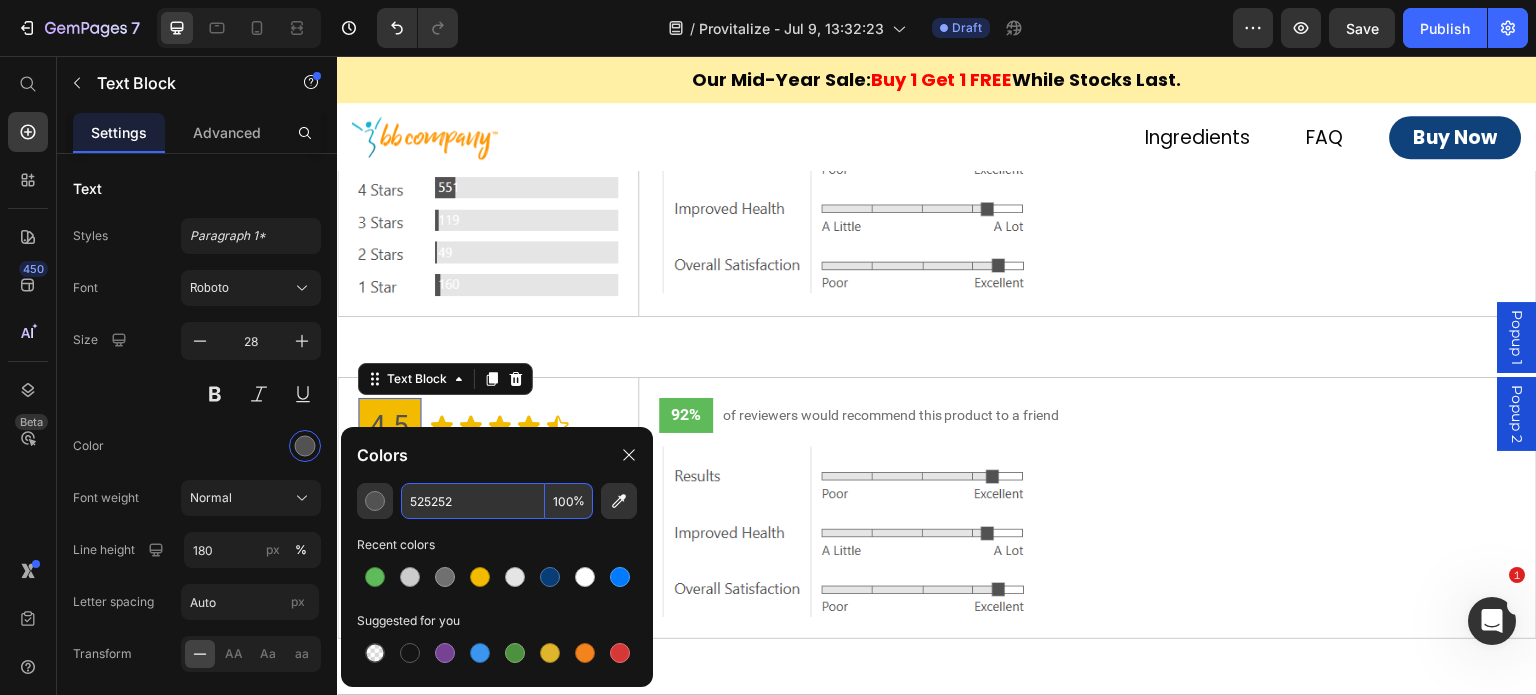 type on "525252" 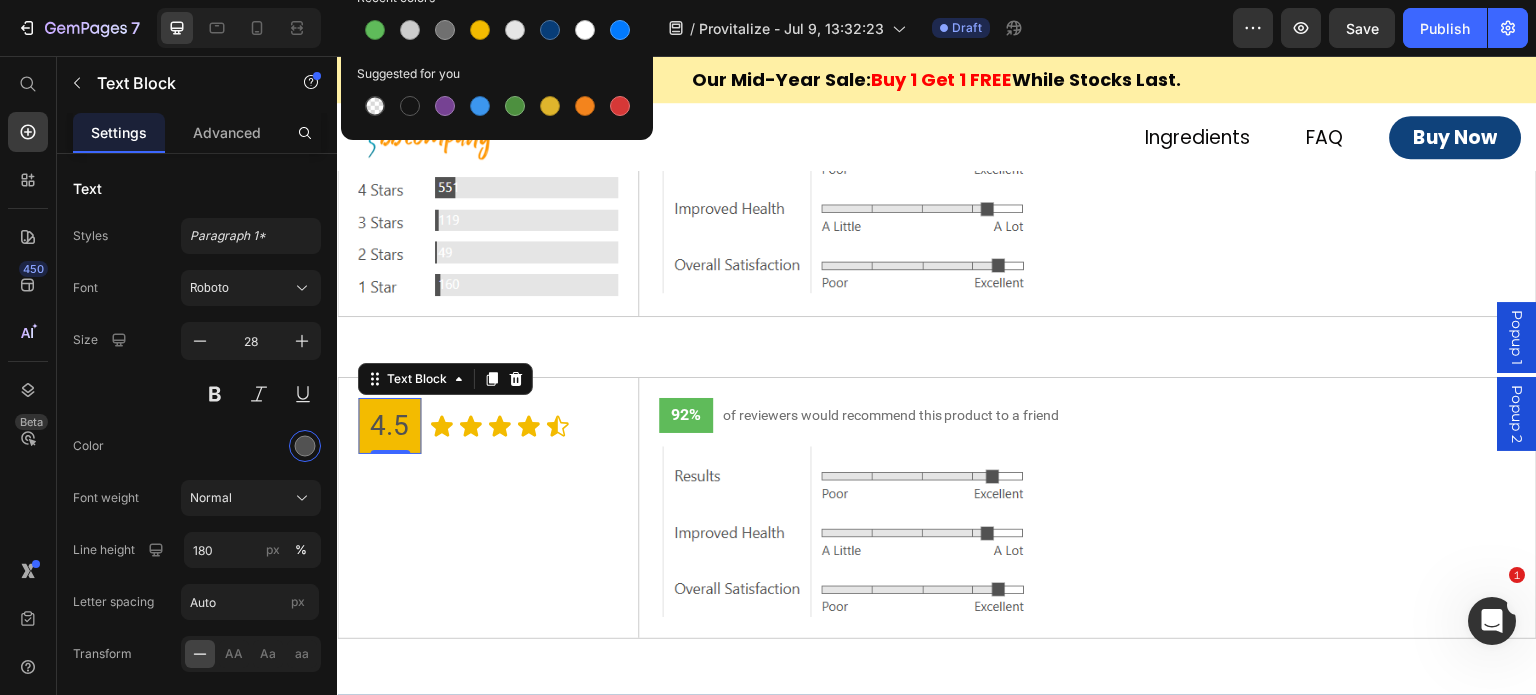 scroll, scrollTop: 554, scrollLeft: 0, axis: vertical 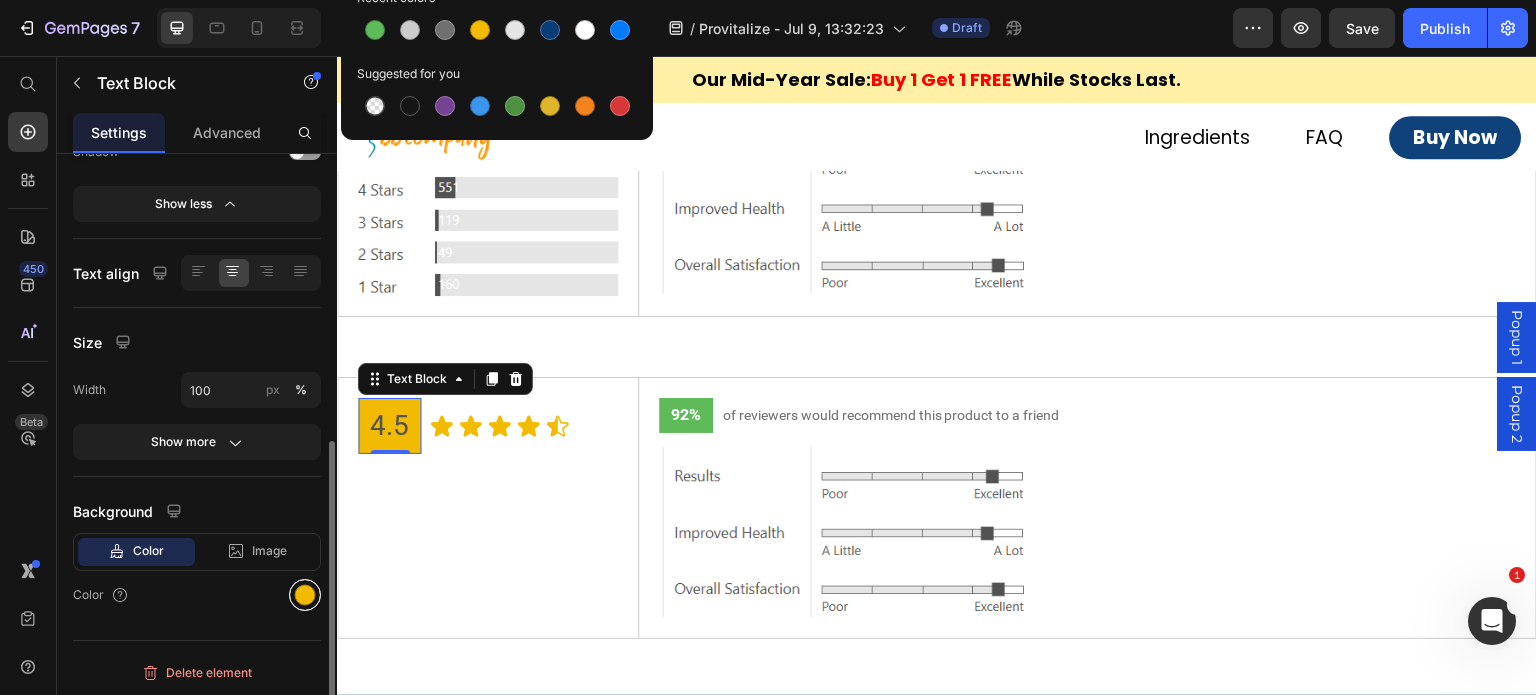 click at bounding box center (305, 595) 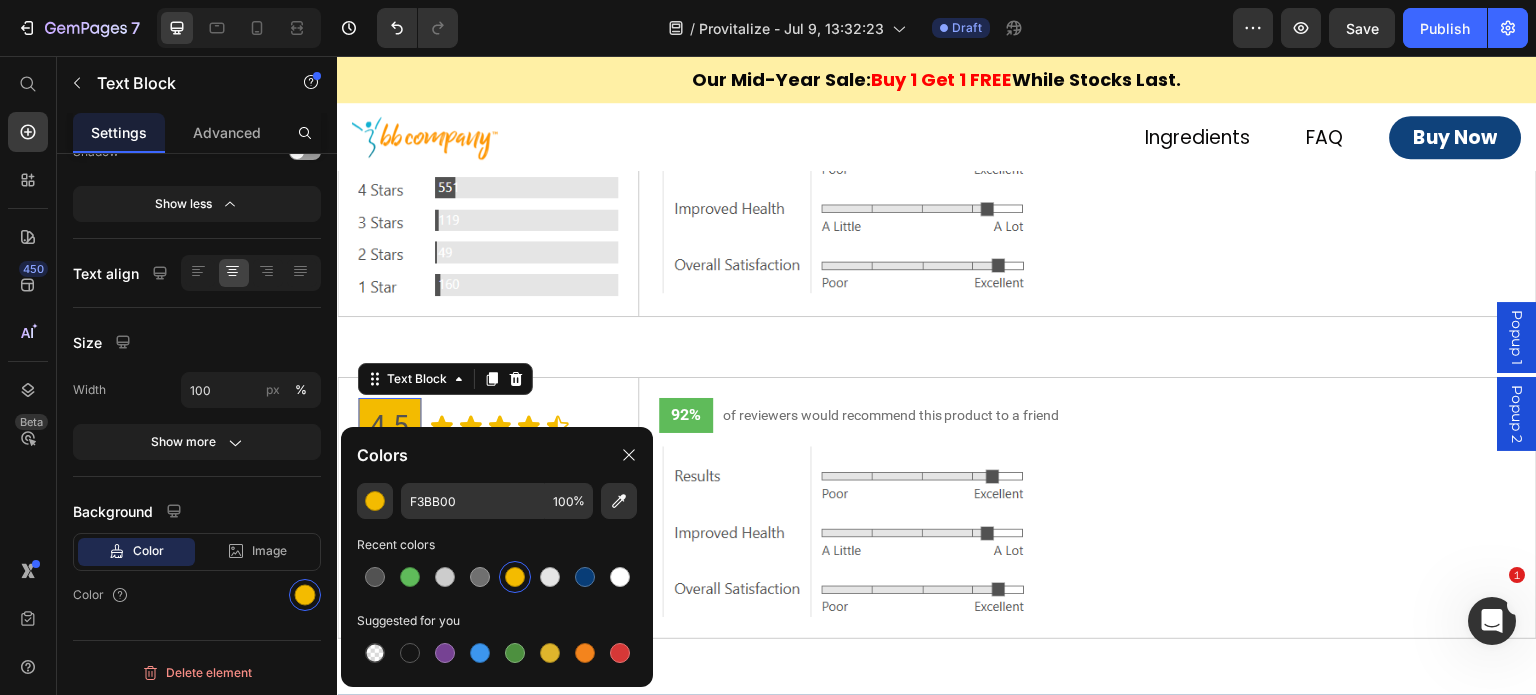 click on "F3BB00 100 % Recent colors Suggested for you" 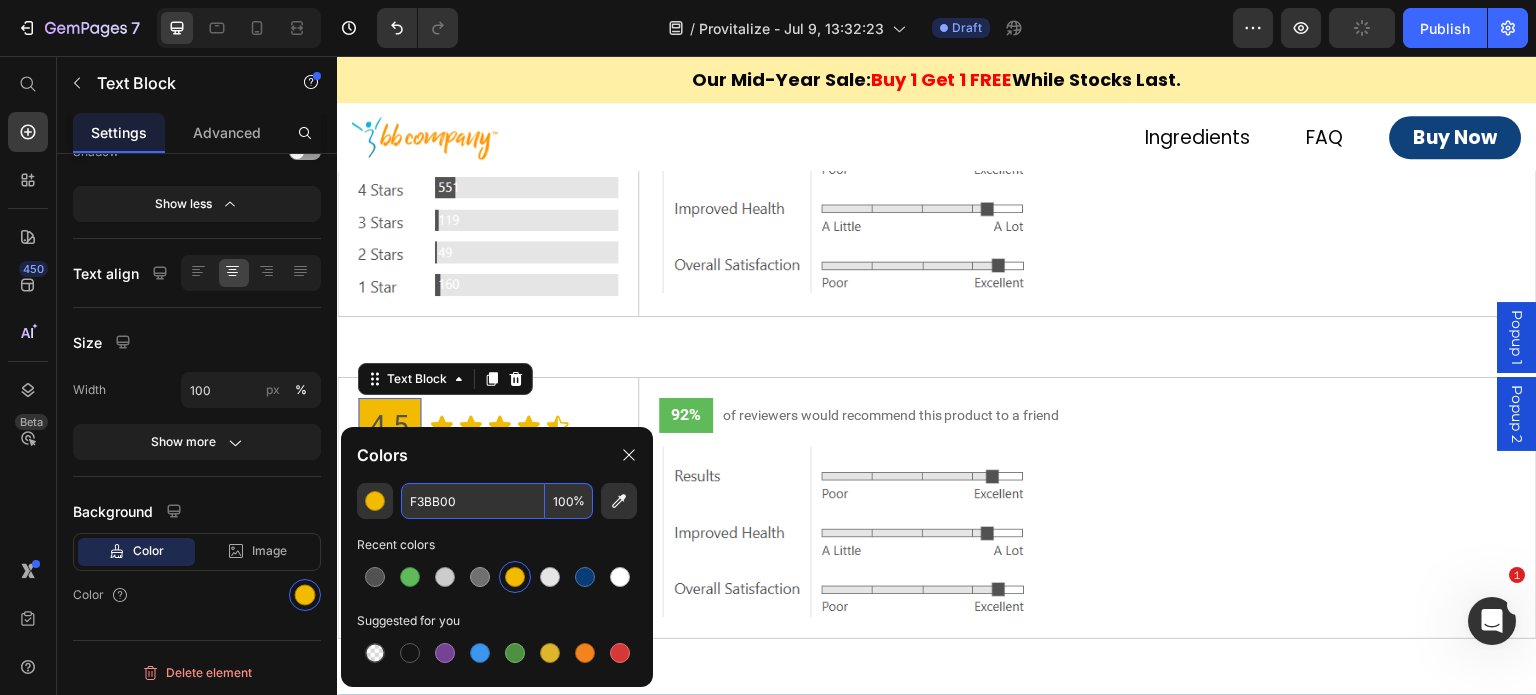 click on "F3BB00" at bounding box center [473, 501] 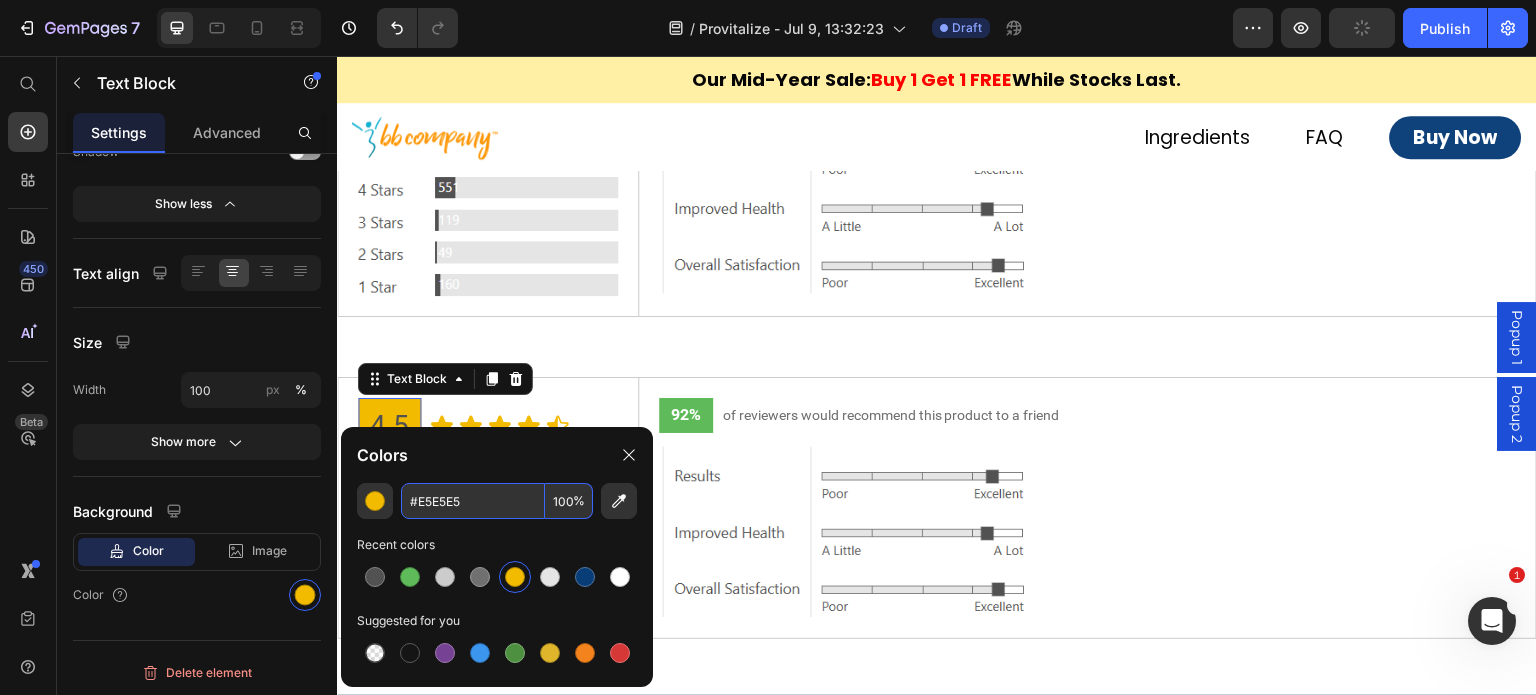type on "E5E5E5" 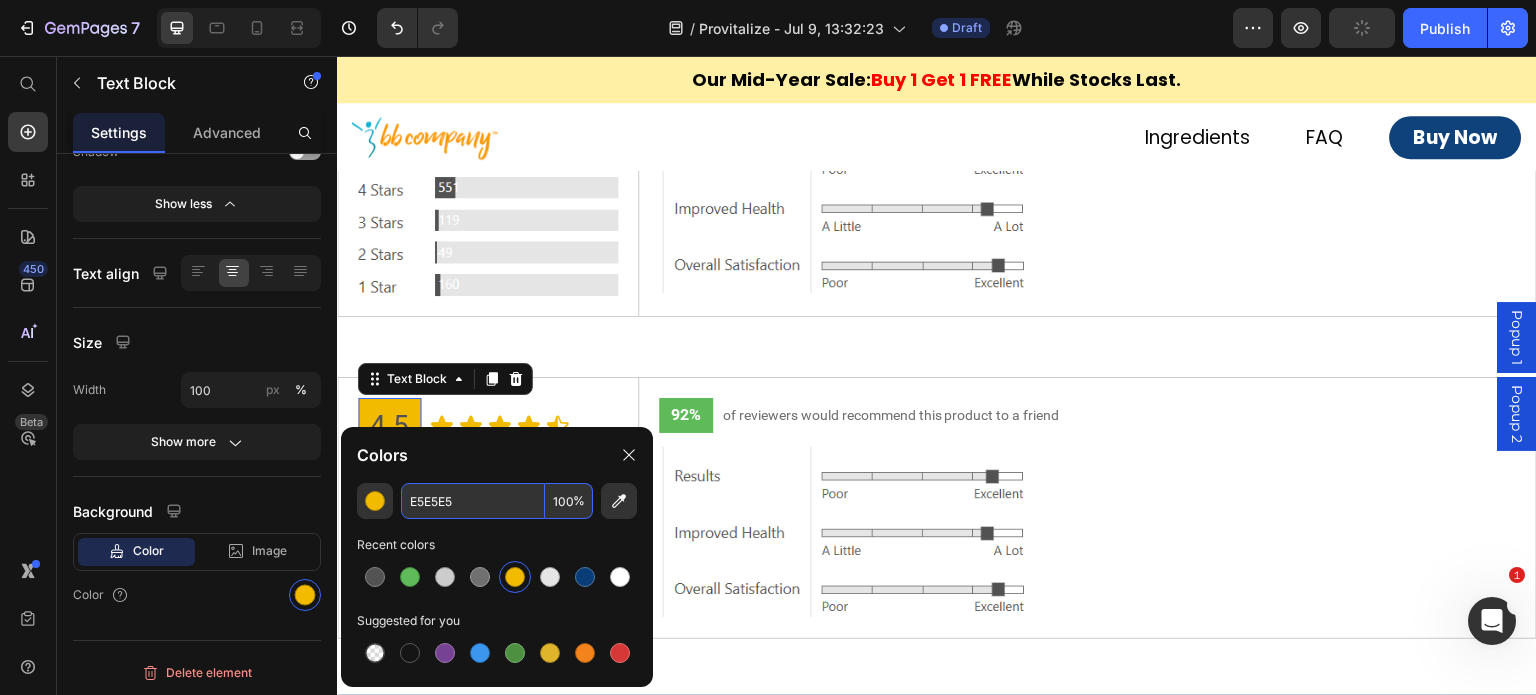click on "Colors" 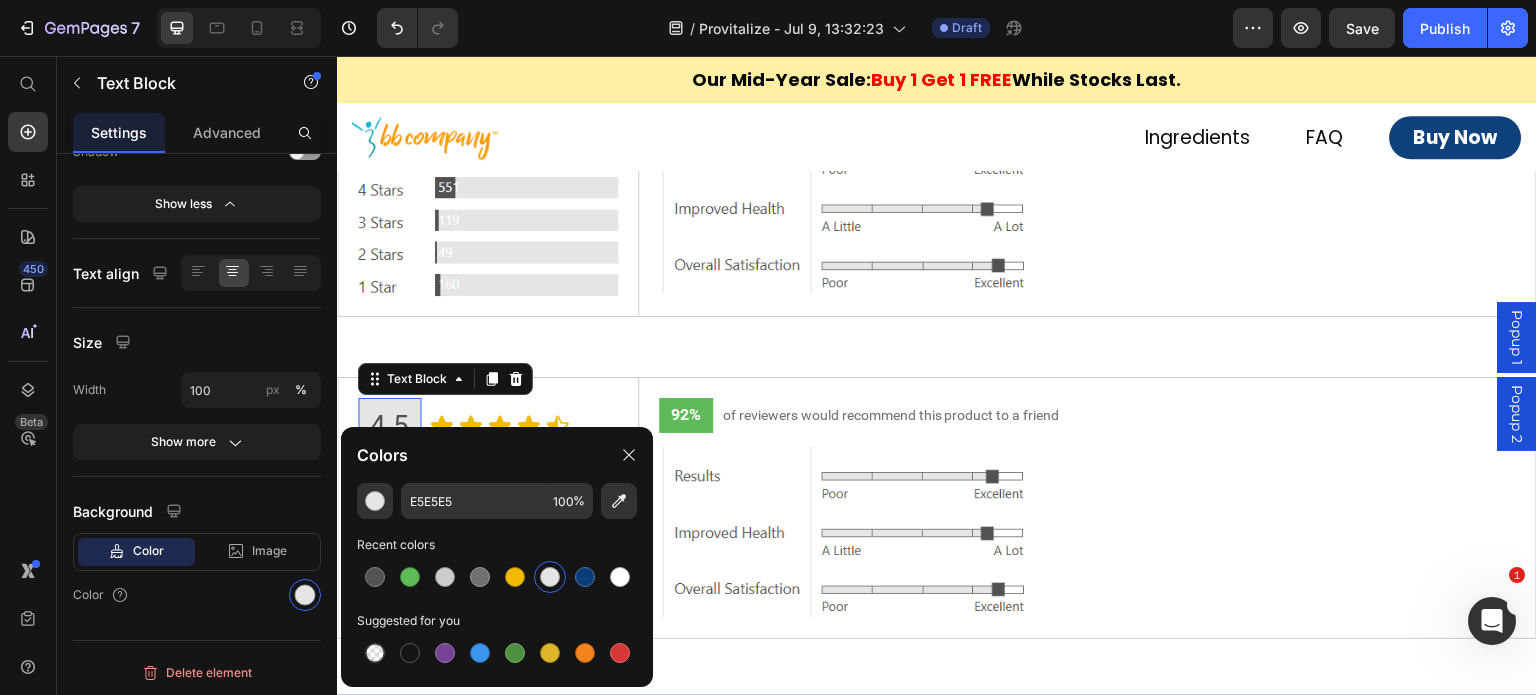 click on "Colors" 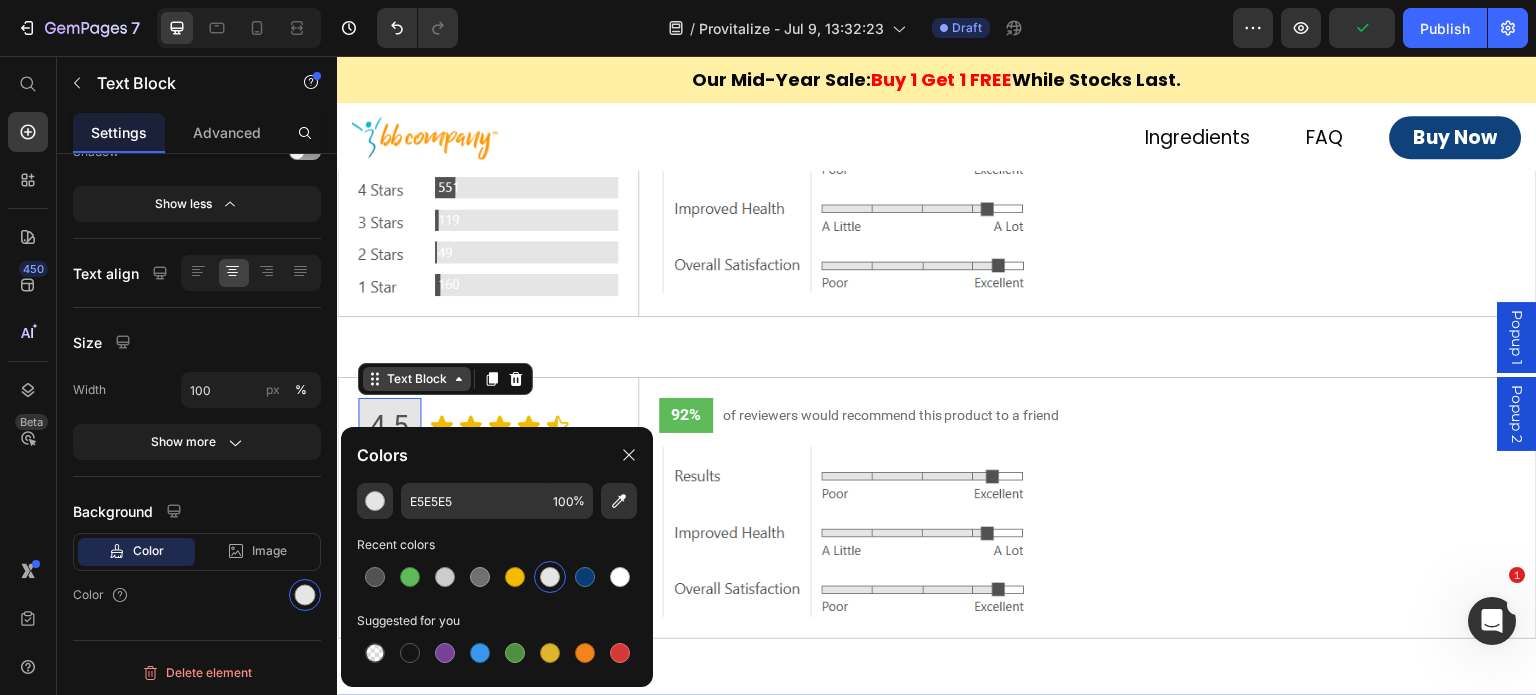 click on "Text Block" at bounding box center [417, 379] 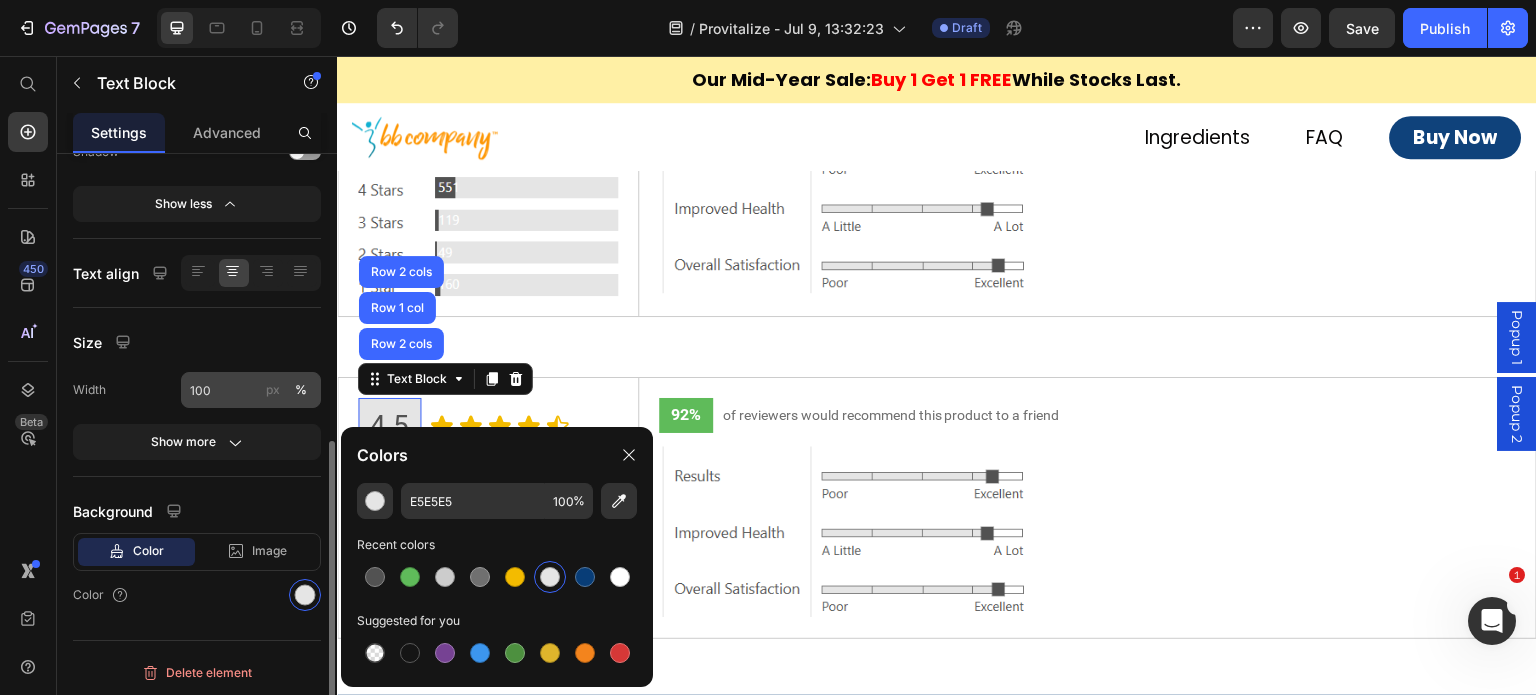 click on "px" at bounding box center [273, 390] 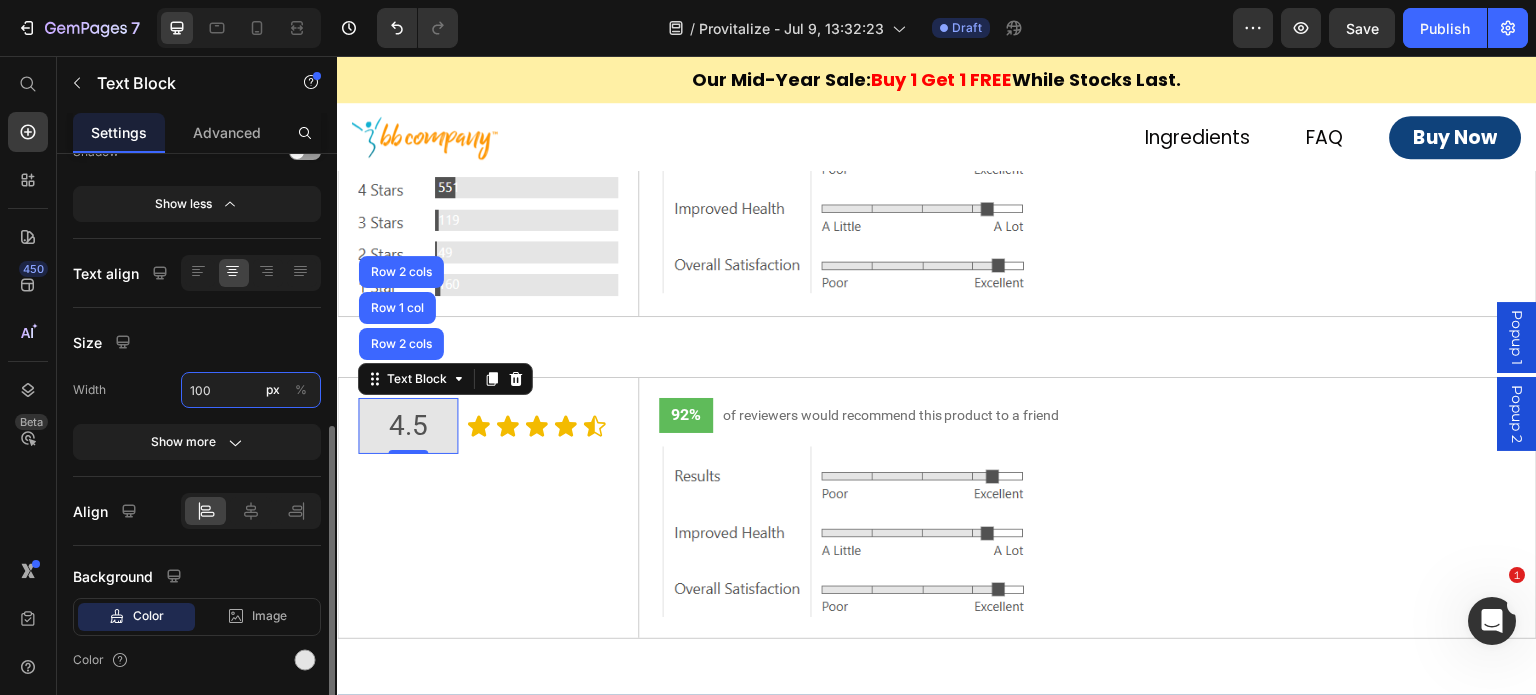 click on "100" at bounding box center (251, 390) 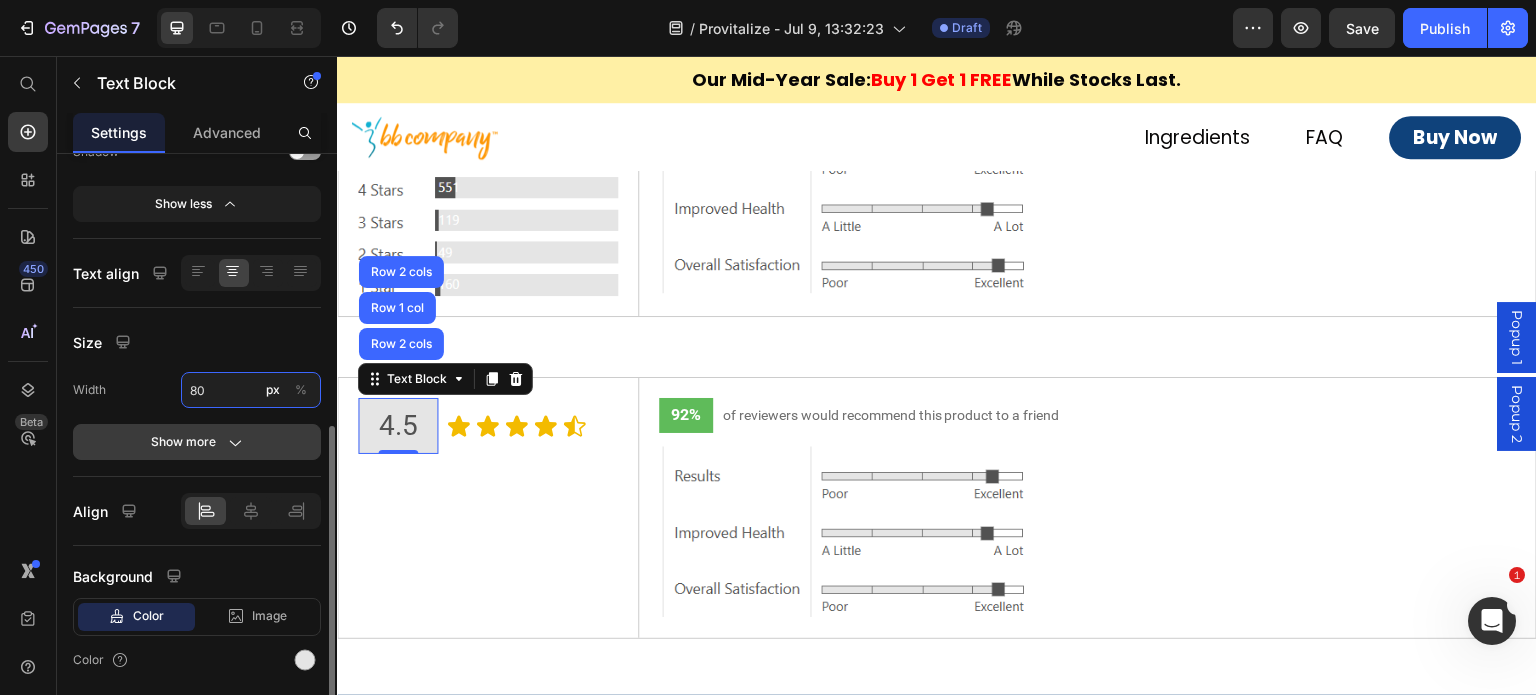 type on "80" 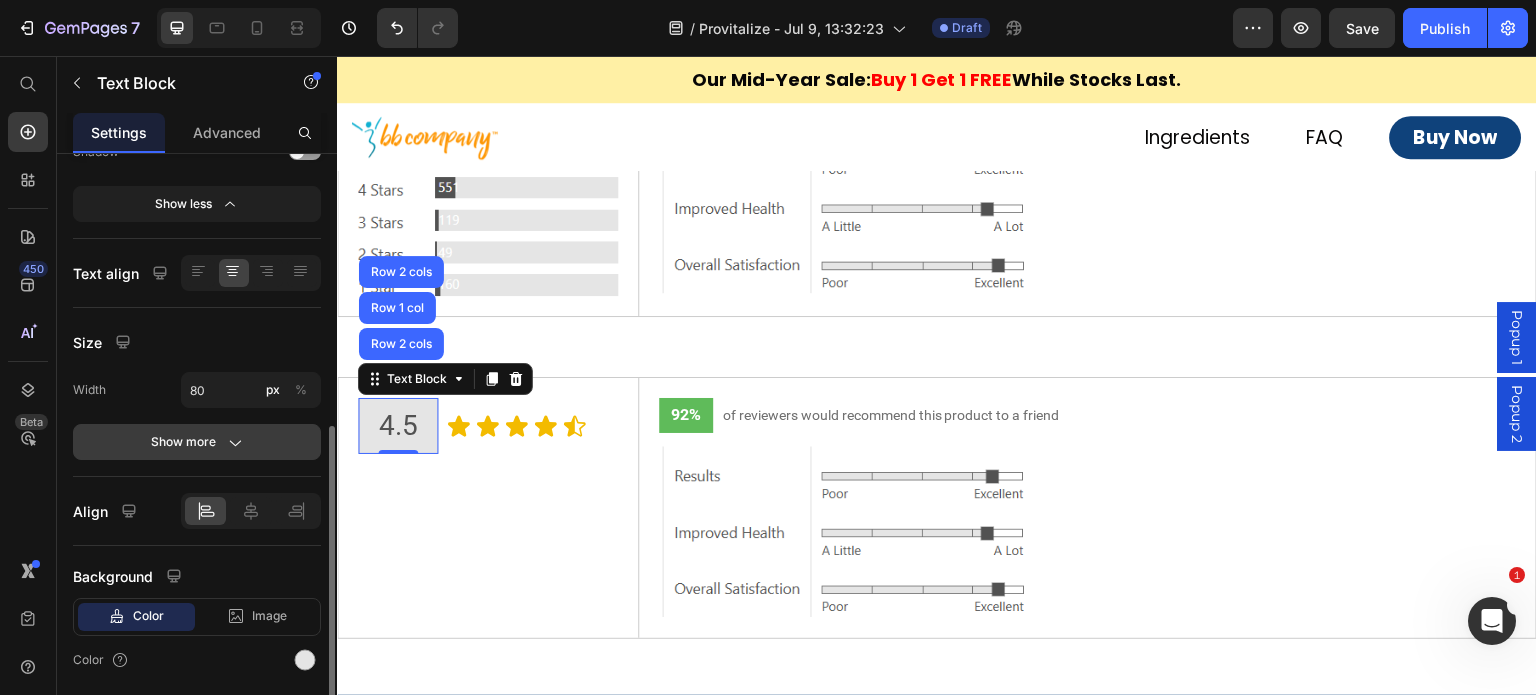 click on "Show more" 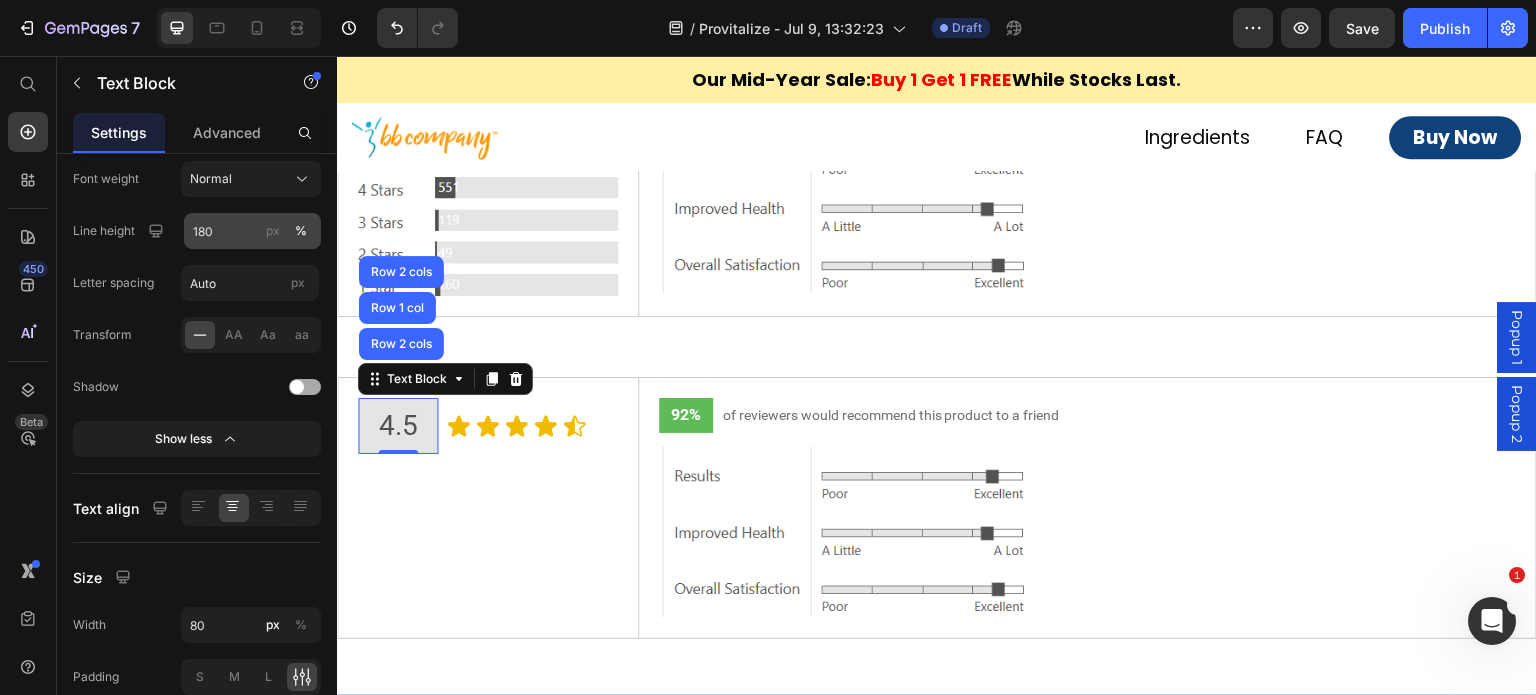 scroll, scrollTop: 0, scrollLeft: 0, axis: both 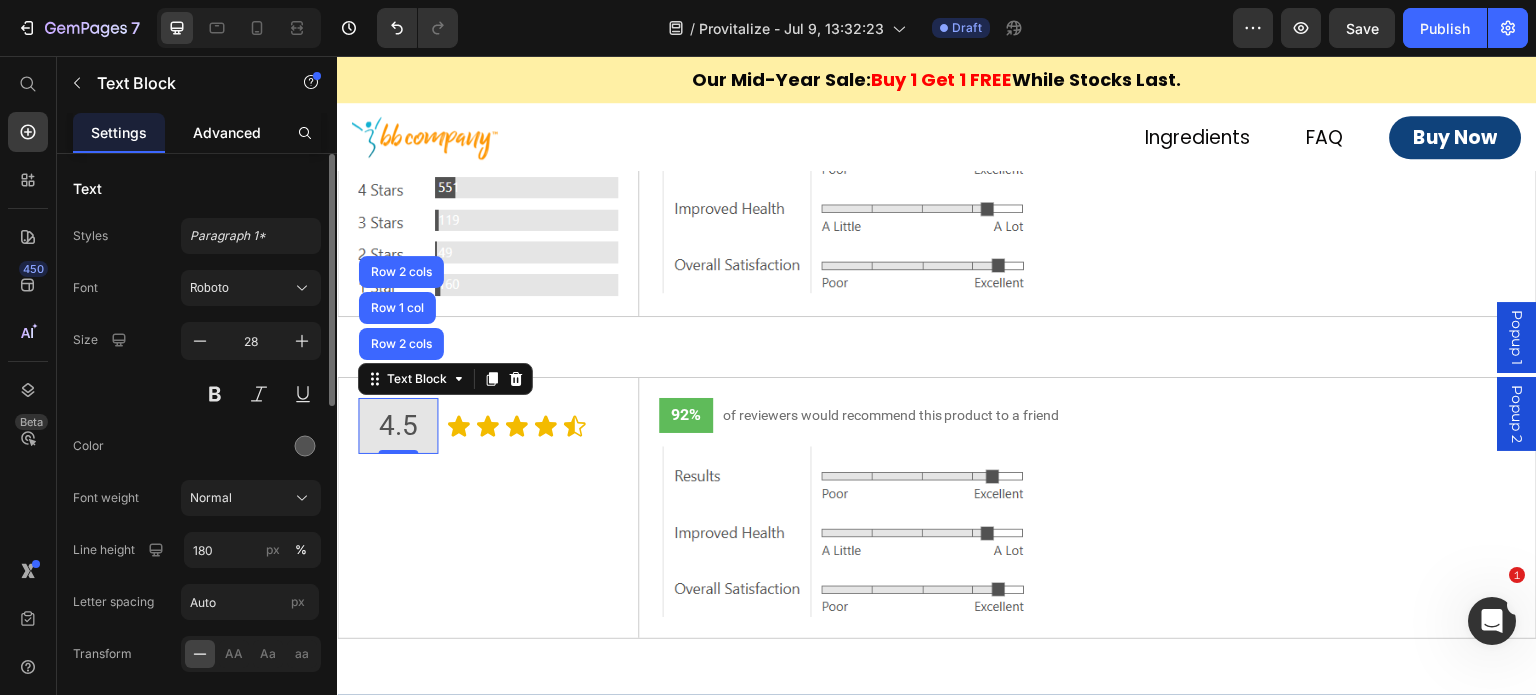 click on "Advanced" at bounding box center [227, 132] 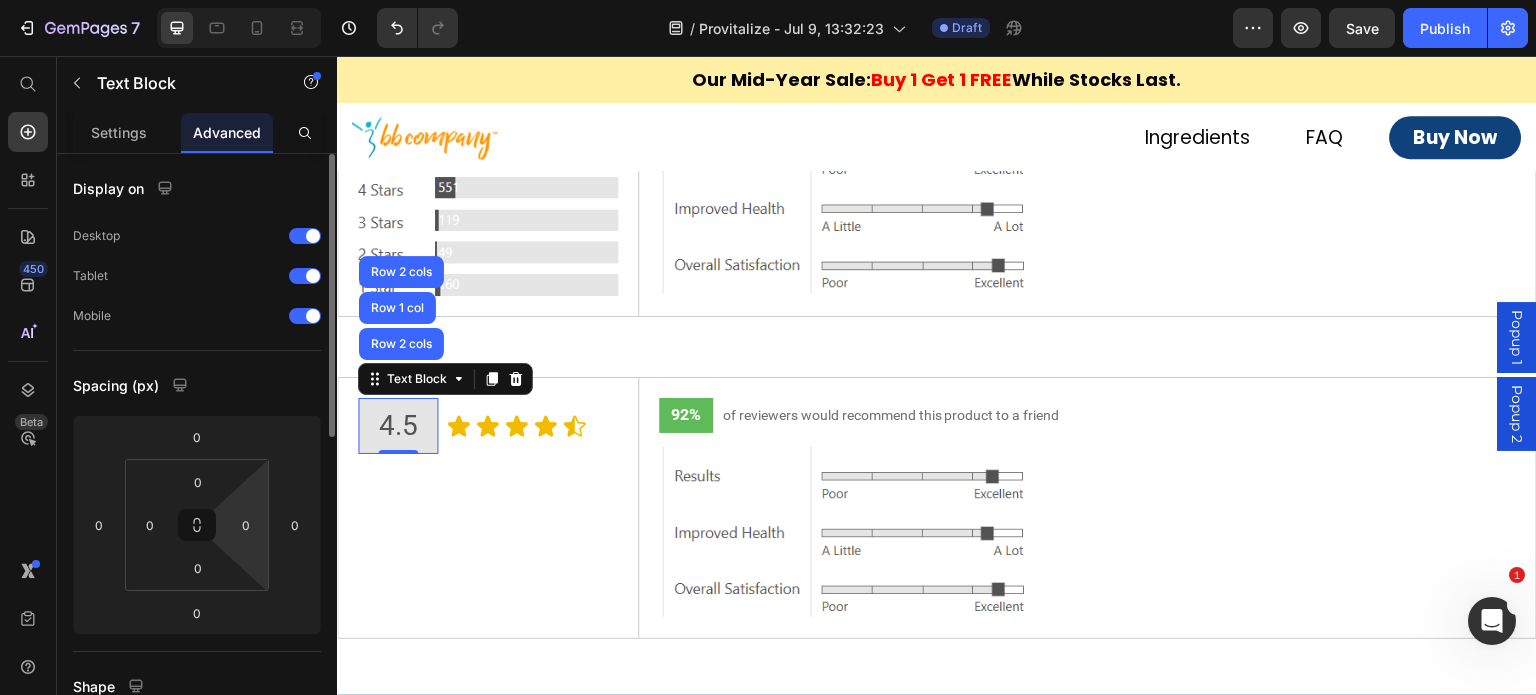 scroll, scrollTop: 400, scrollLeft: 0, axis: vertical 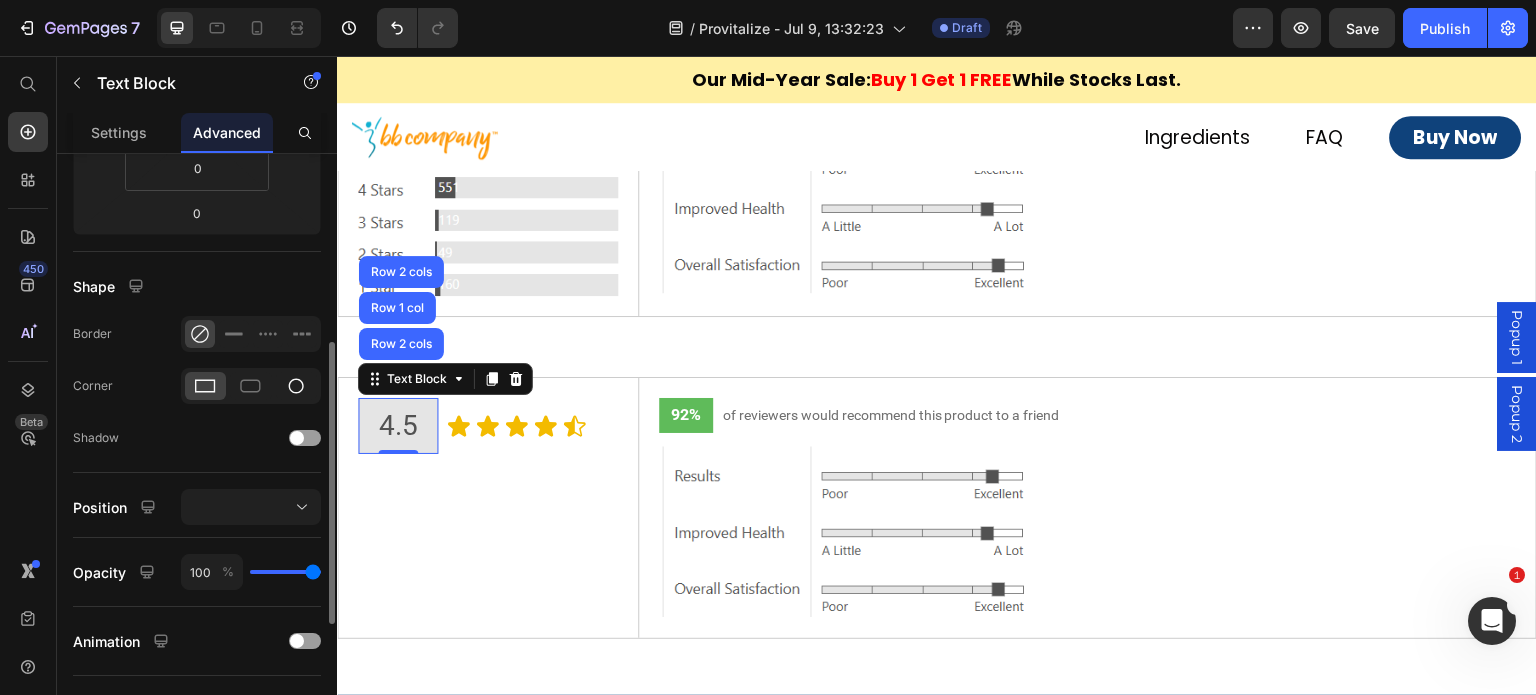 click 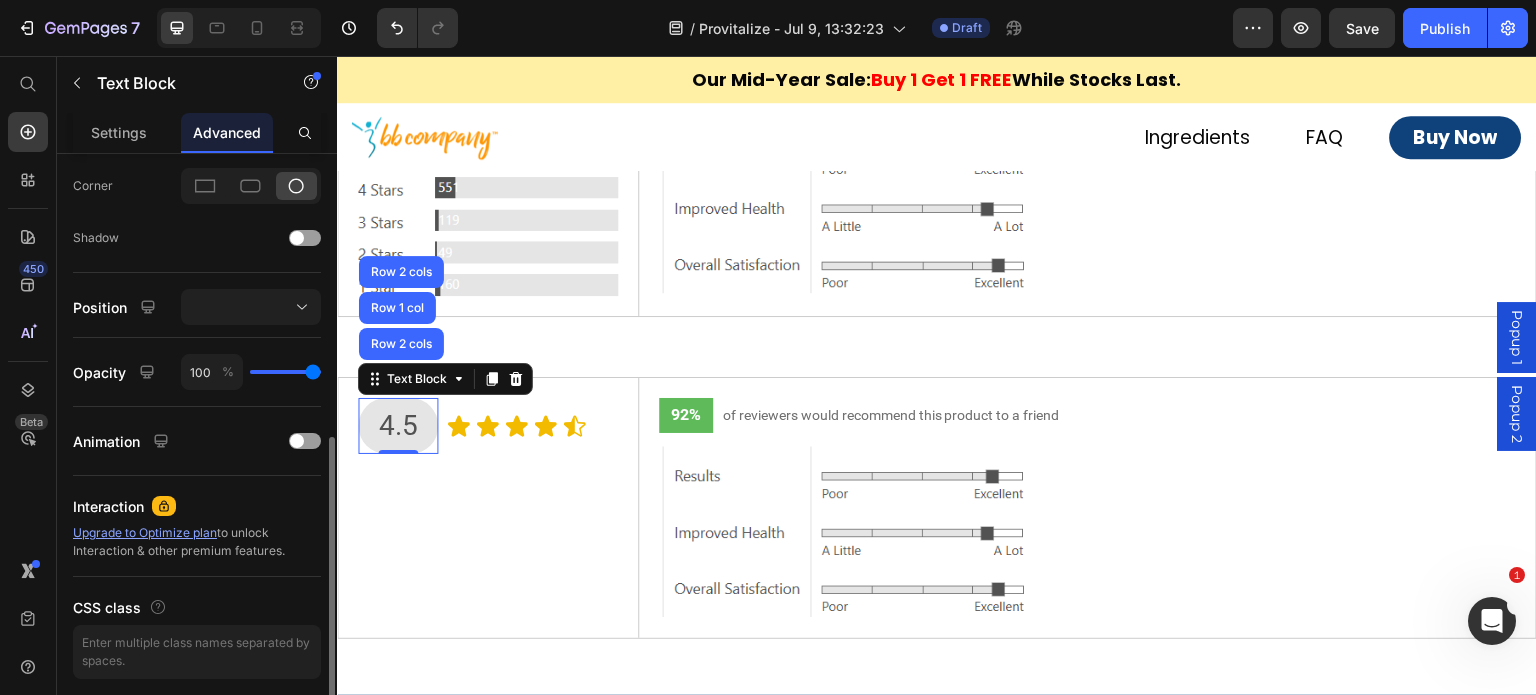 scroll, scrollTop: 400, scrollLeft: 0, axis: vertical 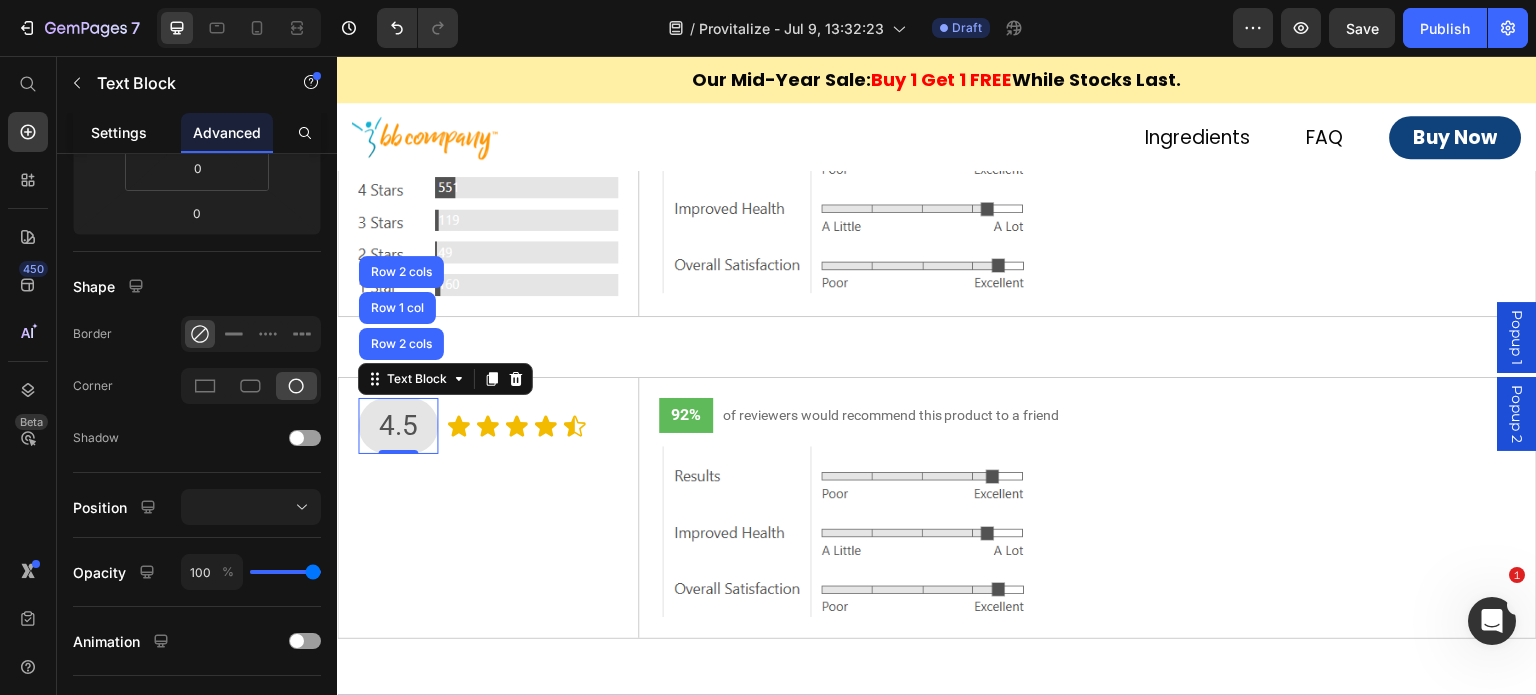 click on "Settings" at bounding box center [119, 132] 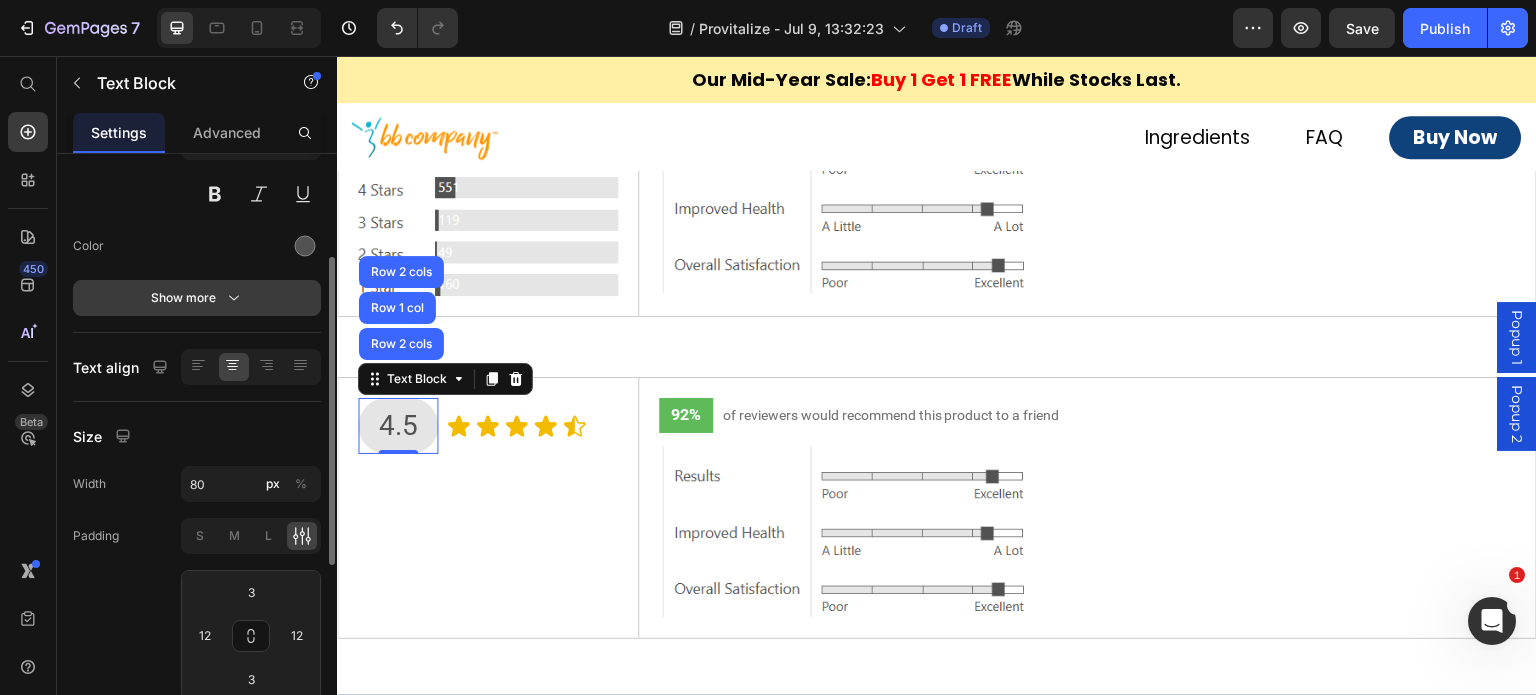 scroll, scrollTop: 300, scrollLeft: 0, axis: vertical 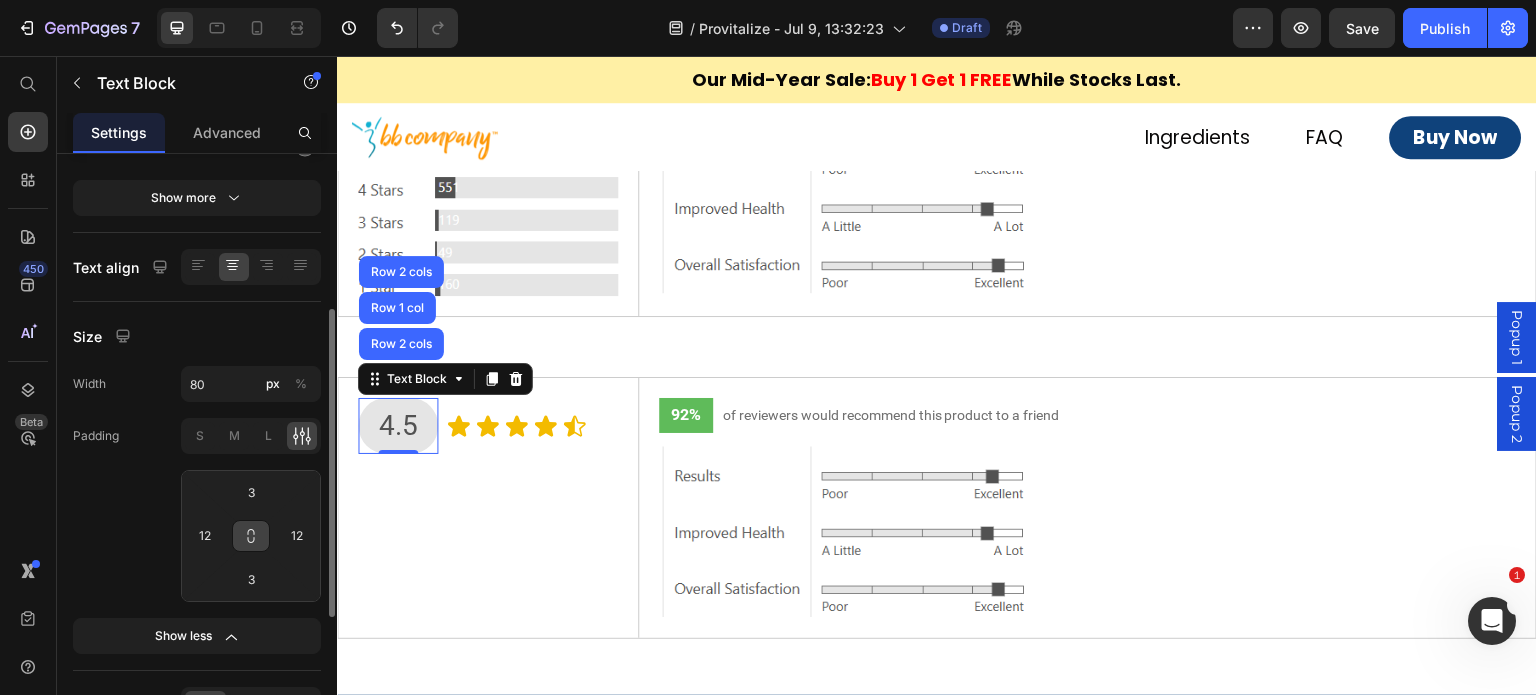 click 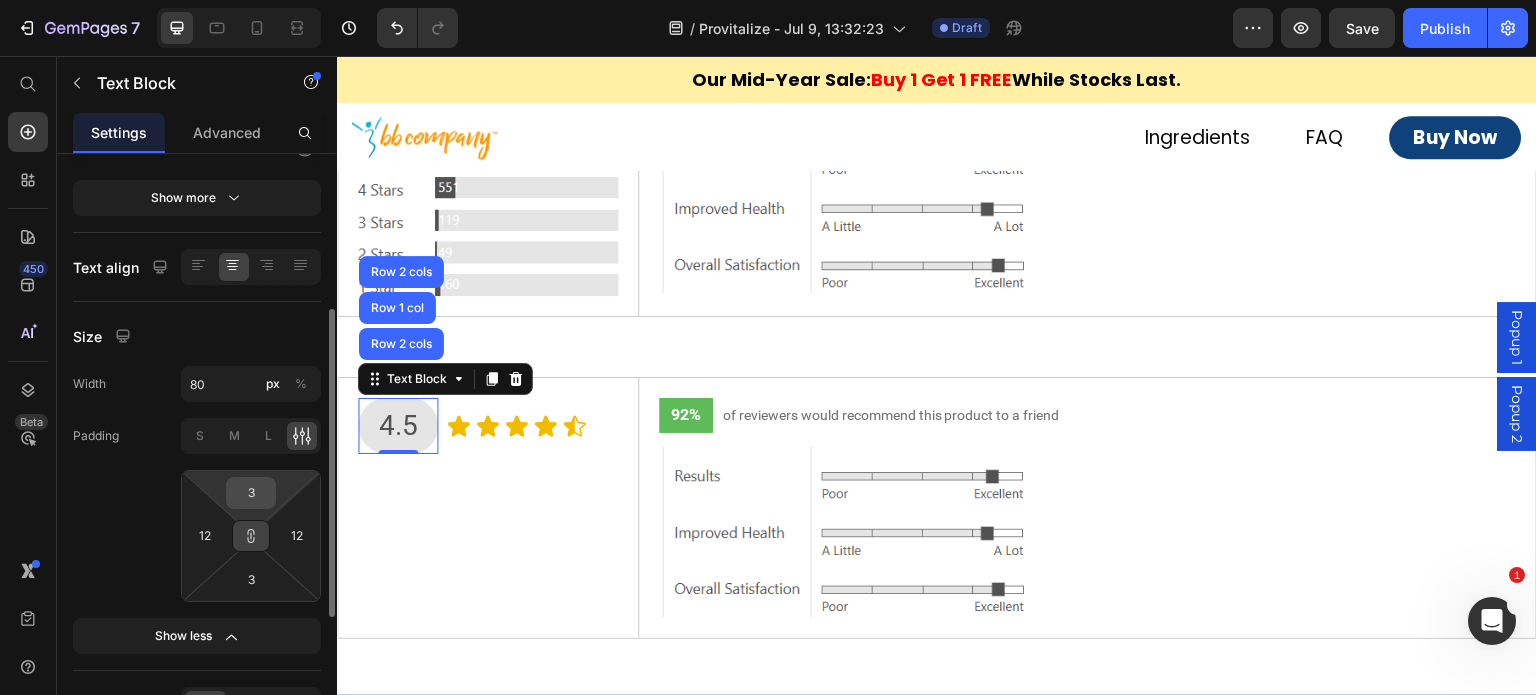 click on "3" at bounding box center [251, 493] 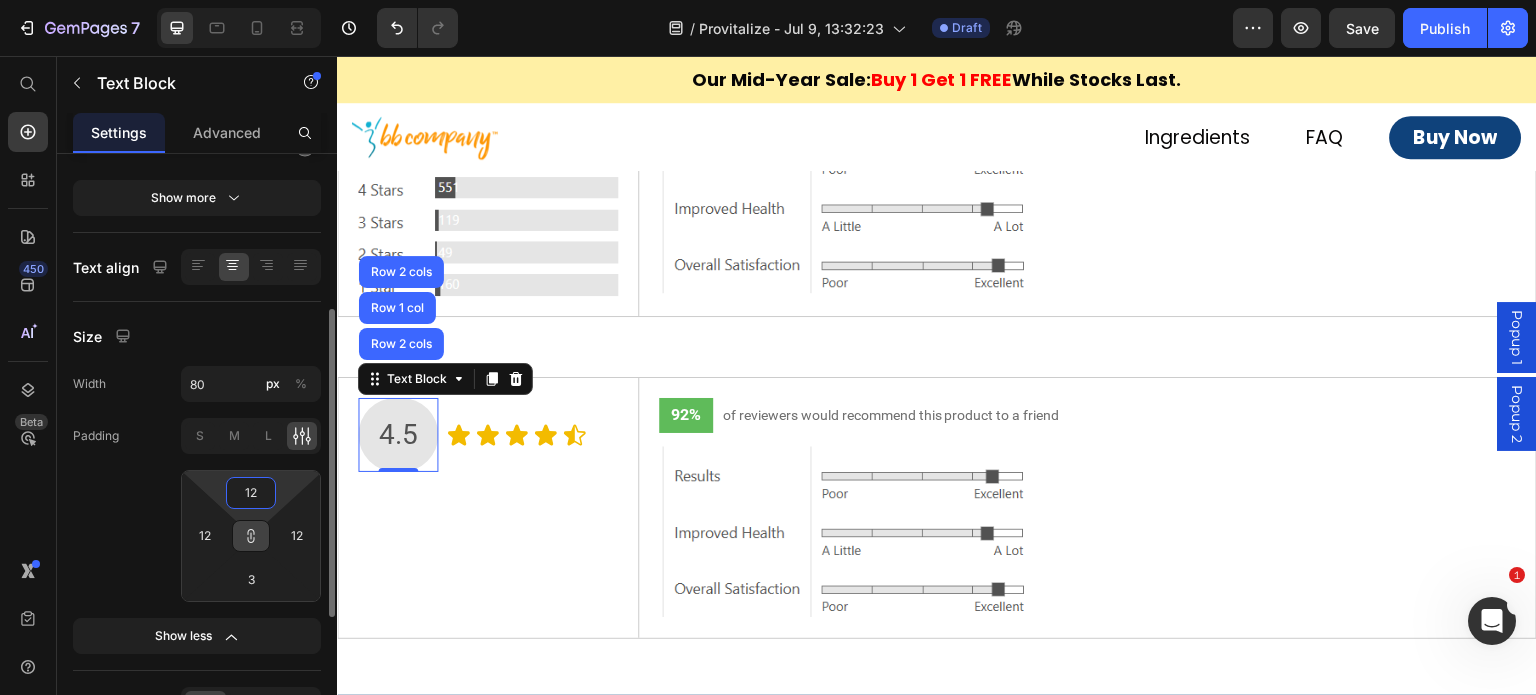 type on "12" 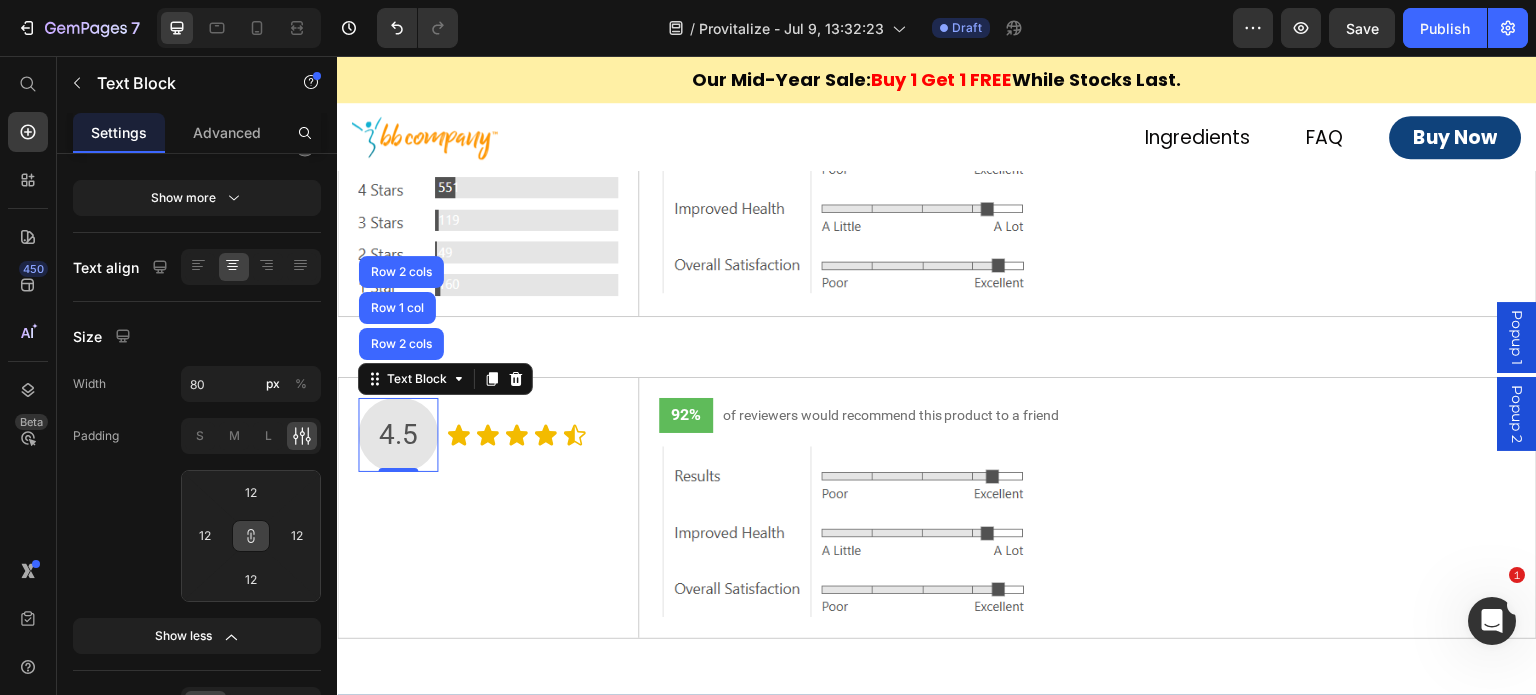 click on "4.5" at bounding box center (398, 435) 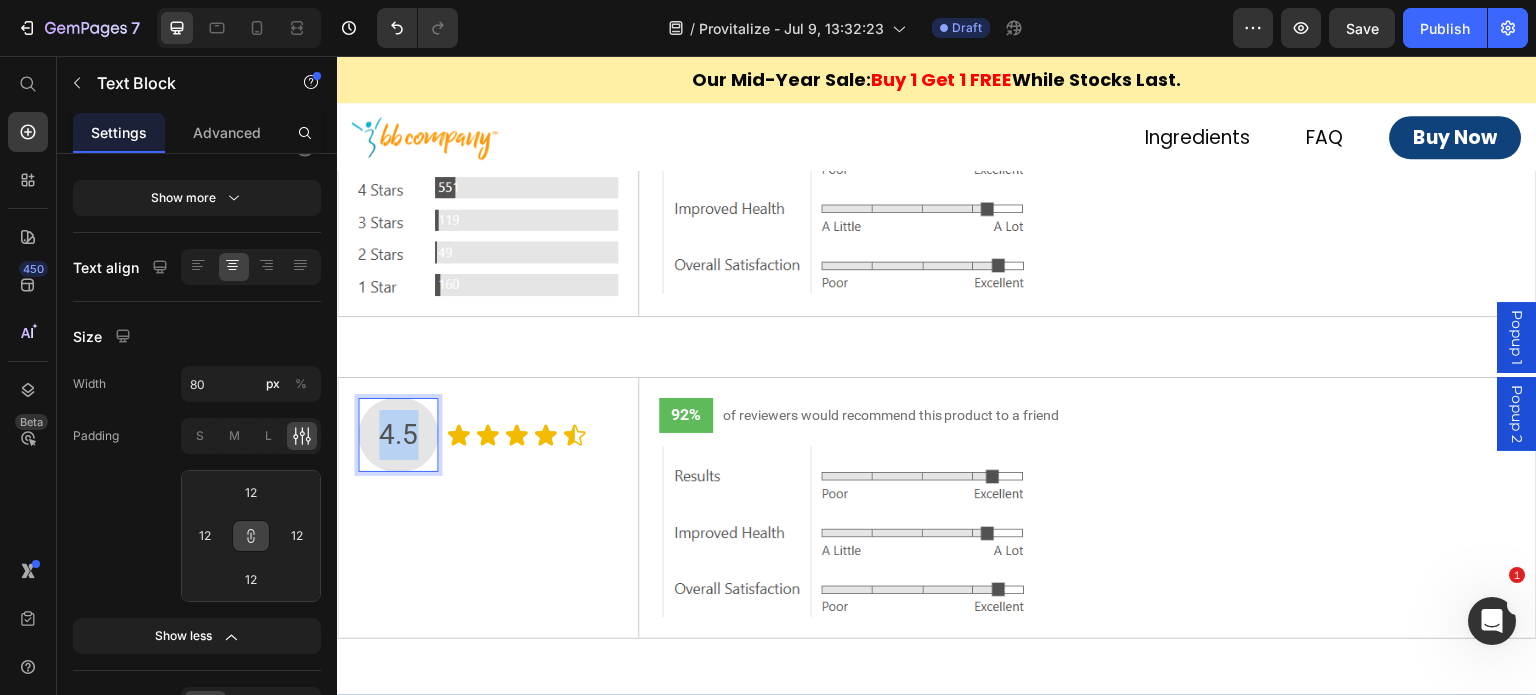 click on "4.5" at bounding box center (398, 435) 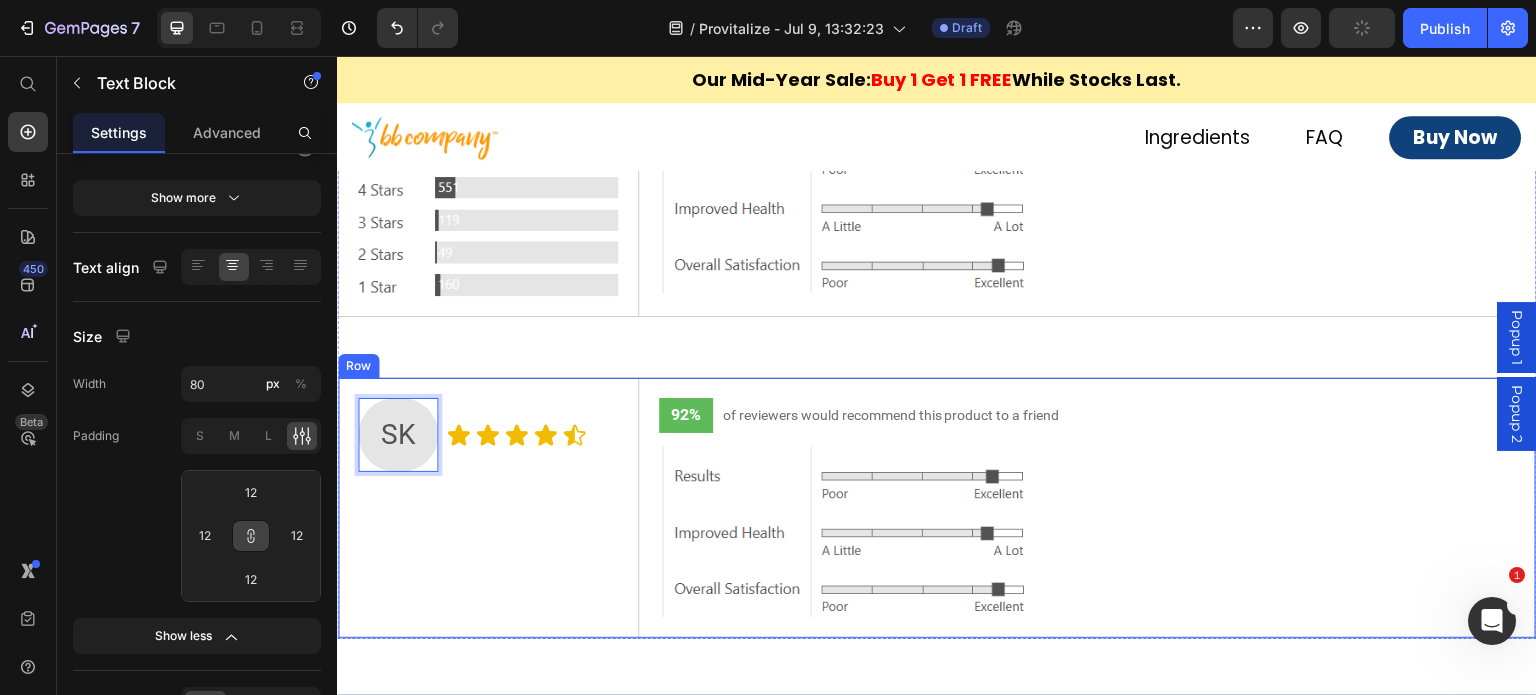 click on "SK Text Block Row 2 cols Row 1 col Row 2 cols   0 Icon Icon Icon Icon
Icon Icon List Row Row" at bounding box center [488, 508] 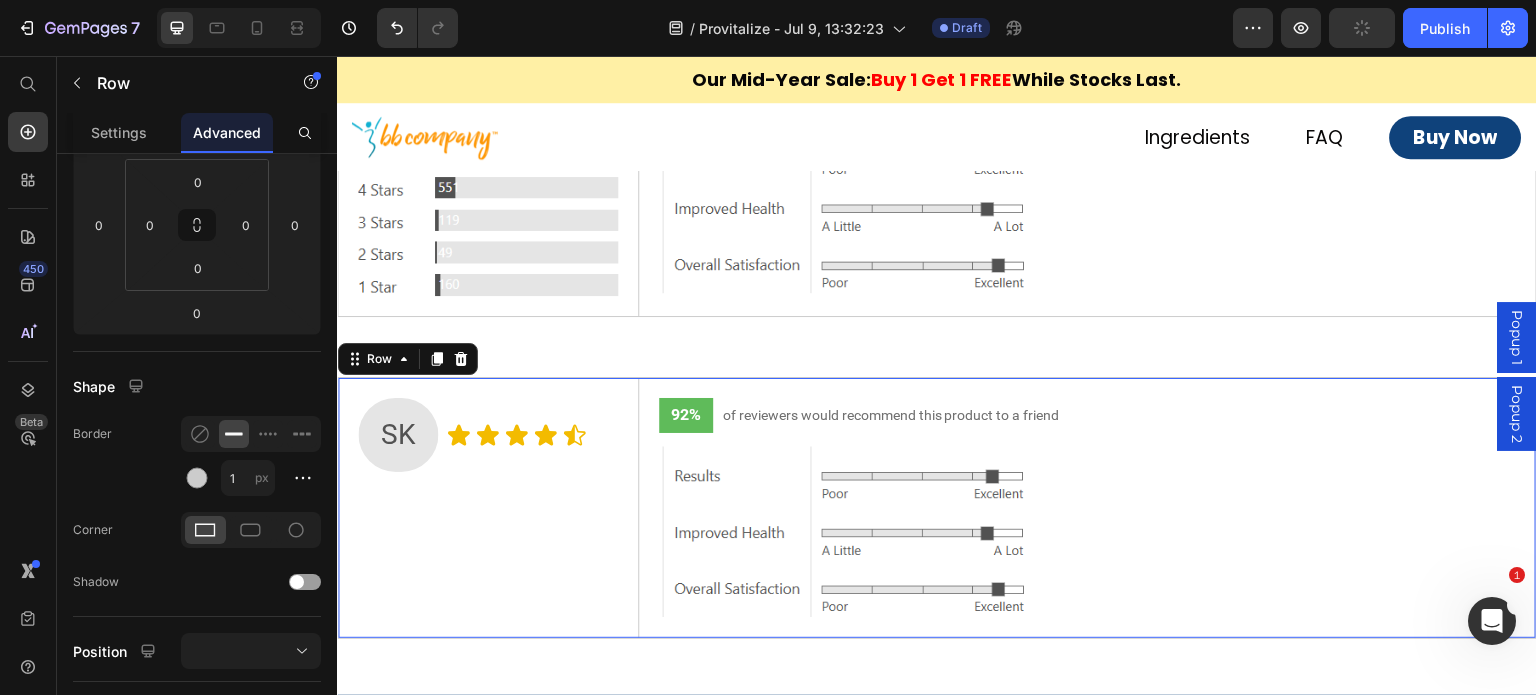 scroll, scrollTop: 0, scrollLeft: 0, axis: both 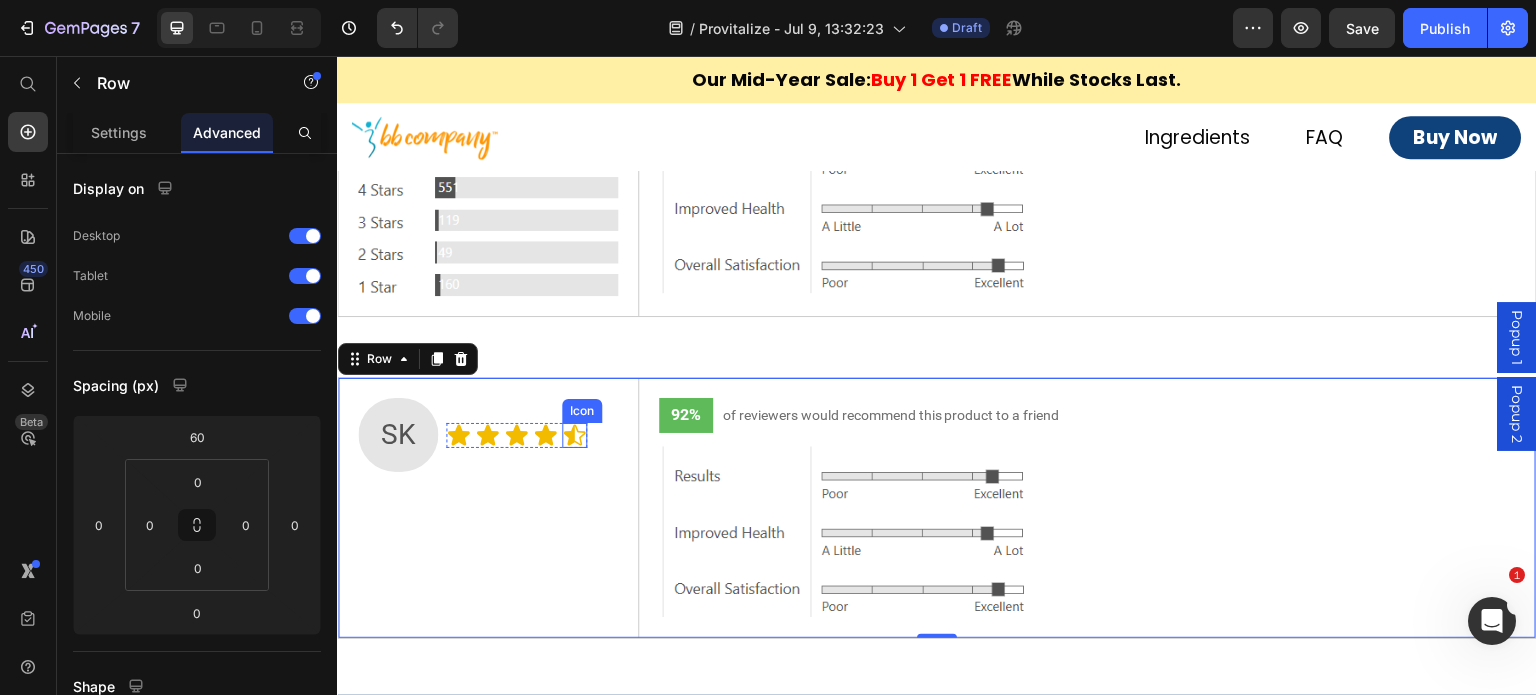 click 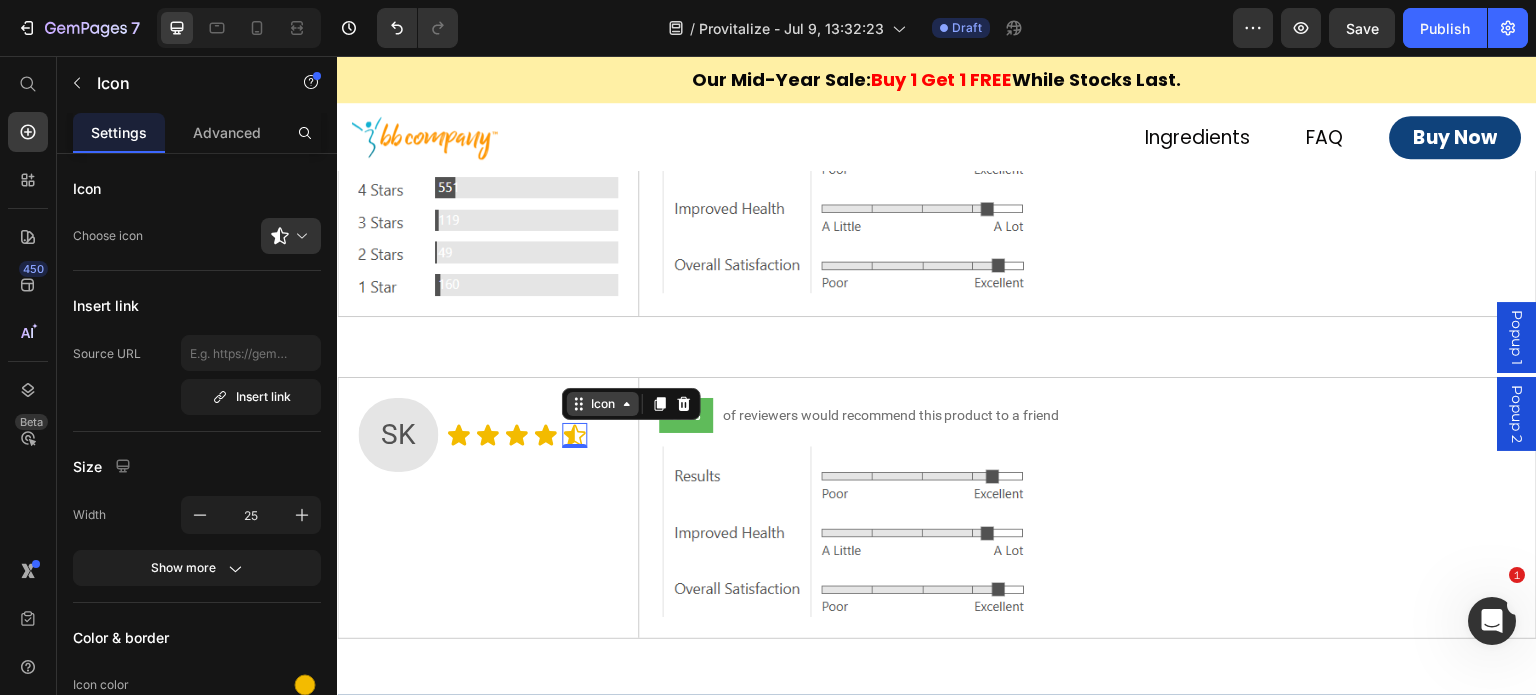 click 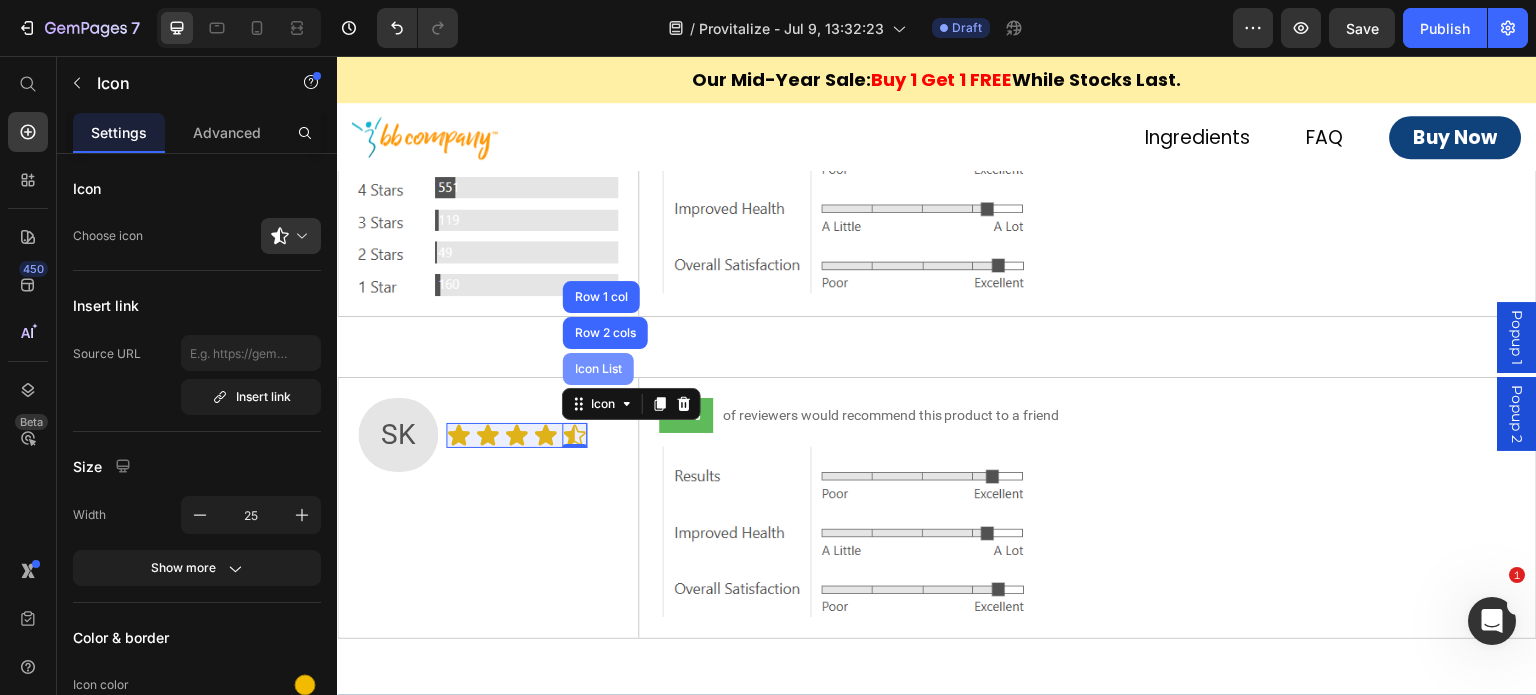click on "Icon List" at bounding box center [598, 369] 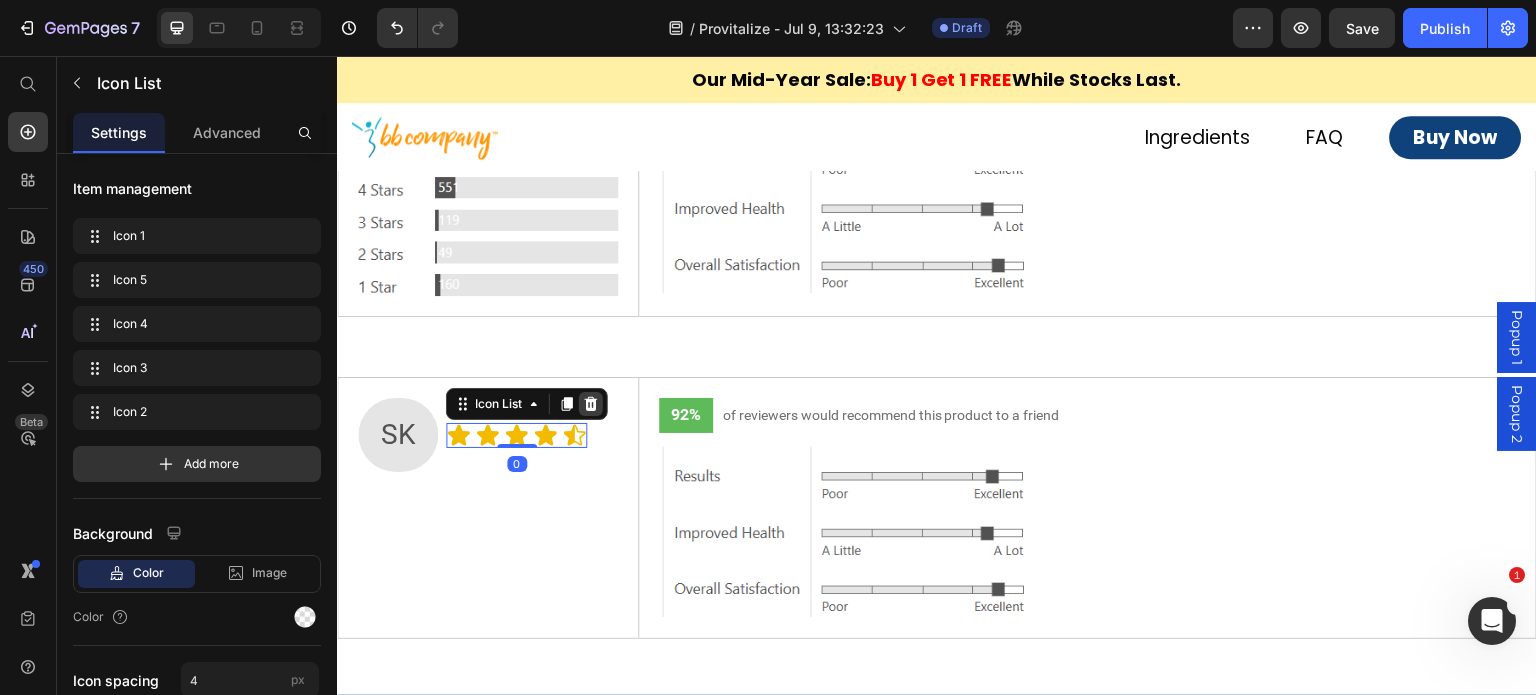 click 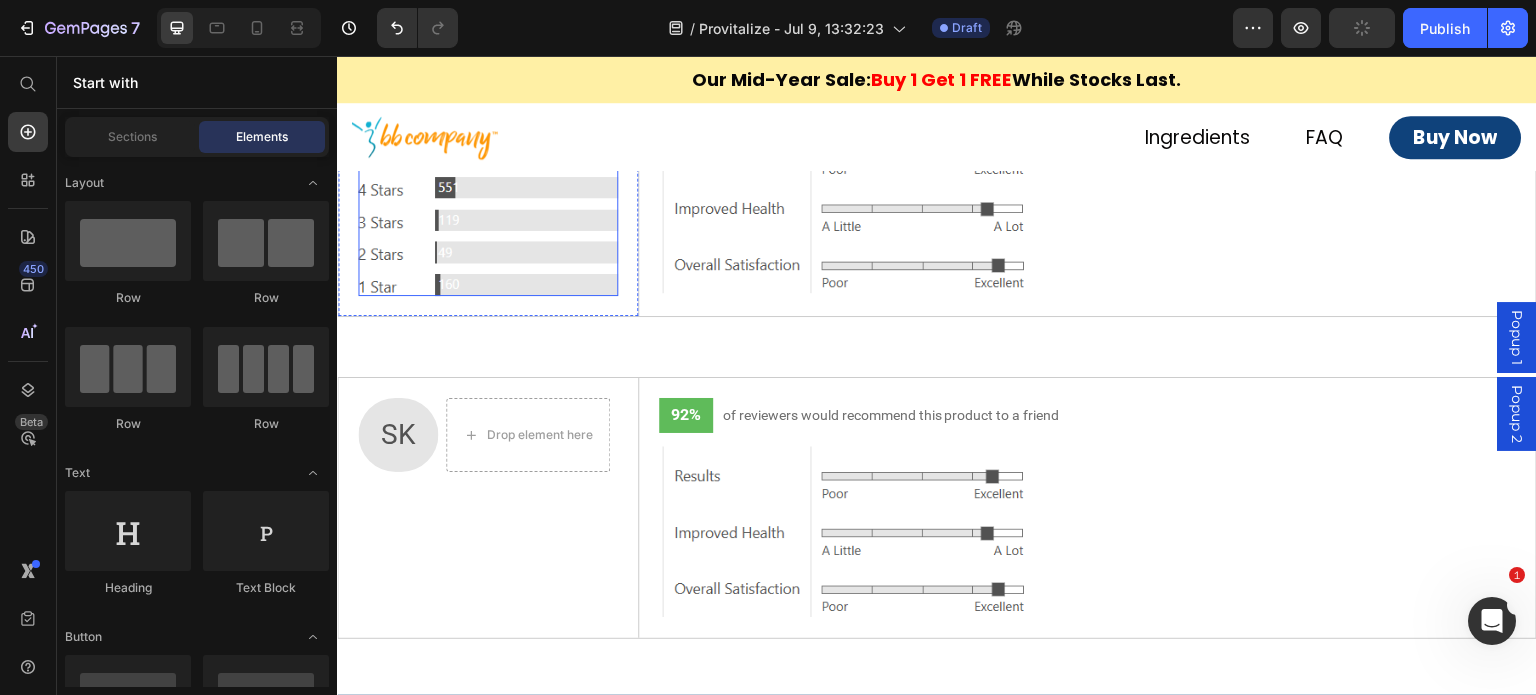 scroll, scrollTop: 7994, scrollLeft: 0, axis: vertical 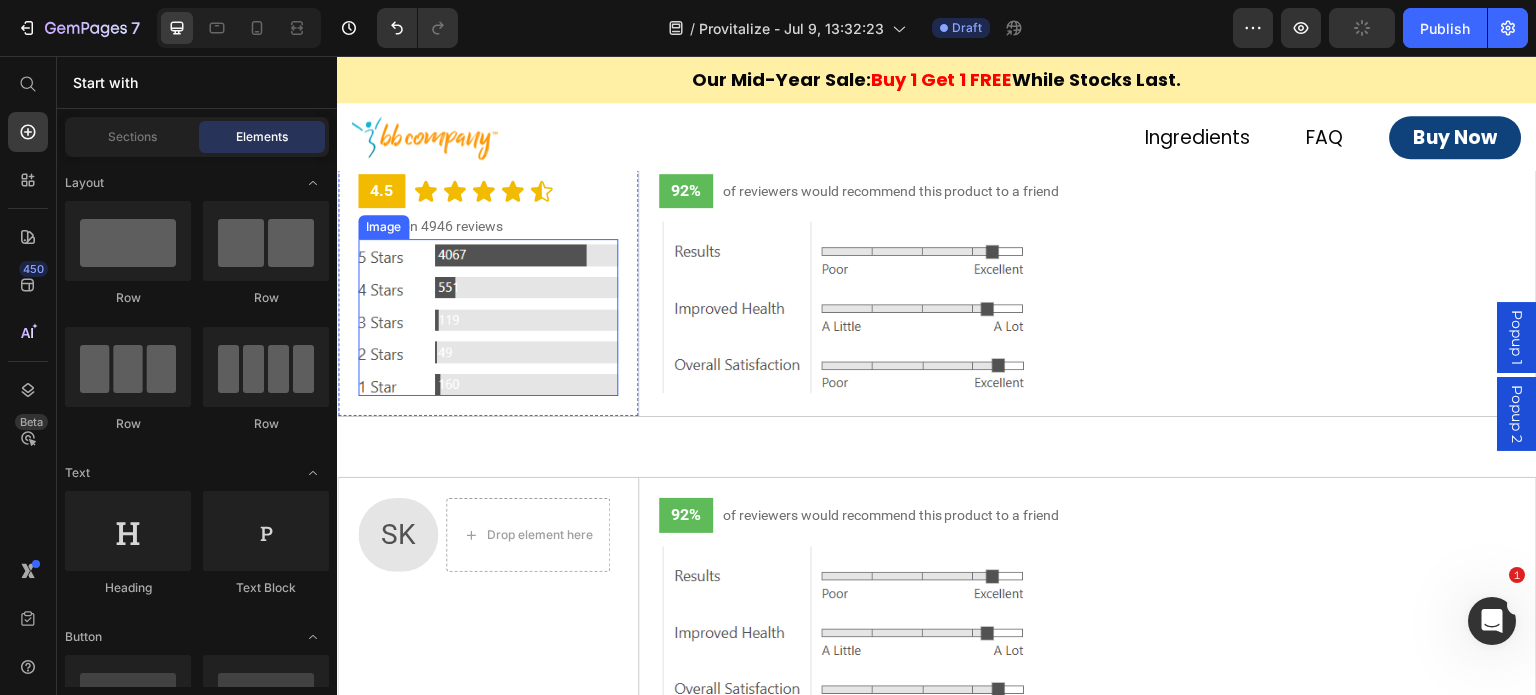 click on "Based on 4946 reviews" at bounding box center (488, 226) 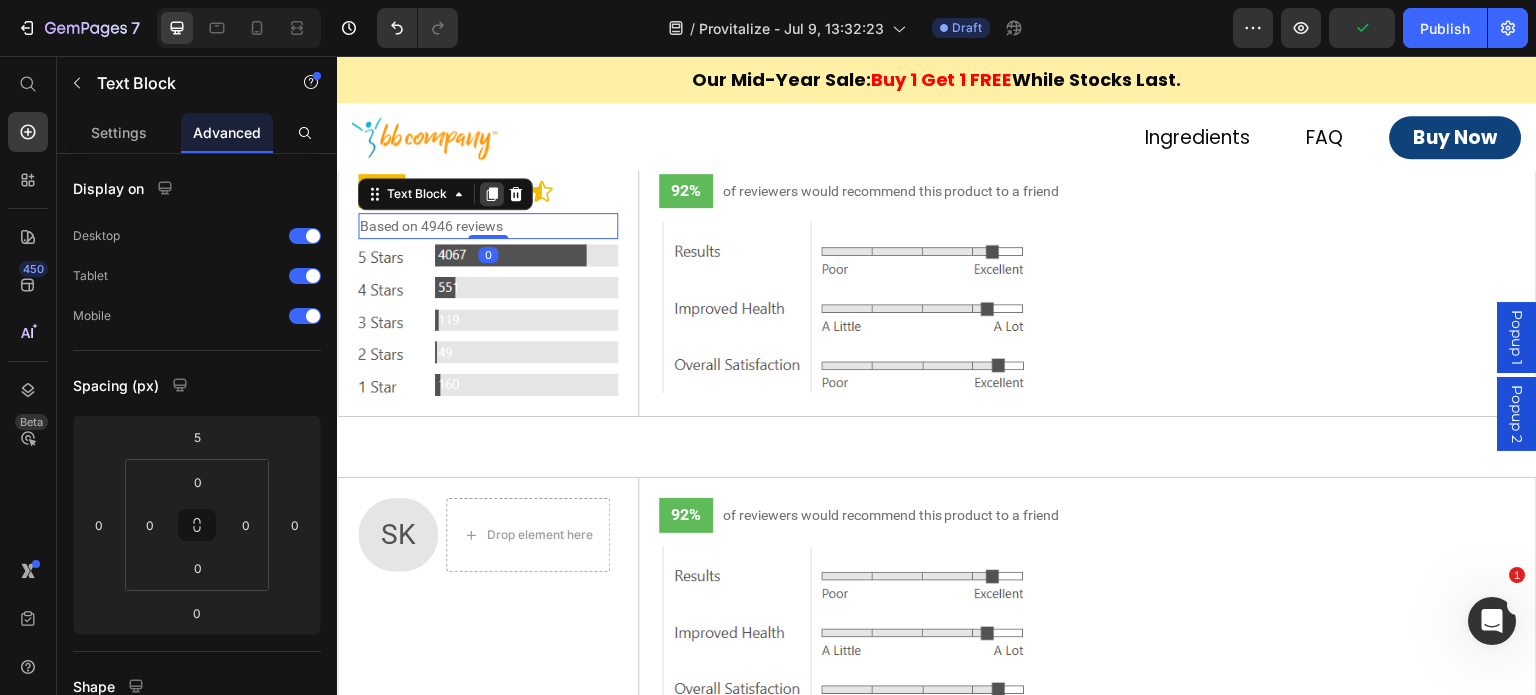 click 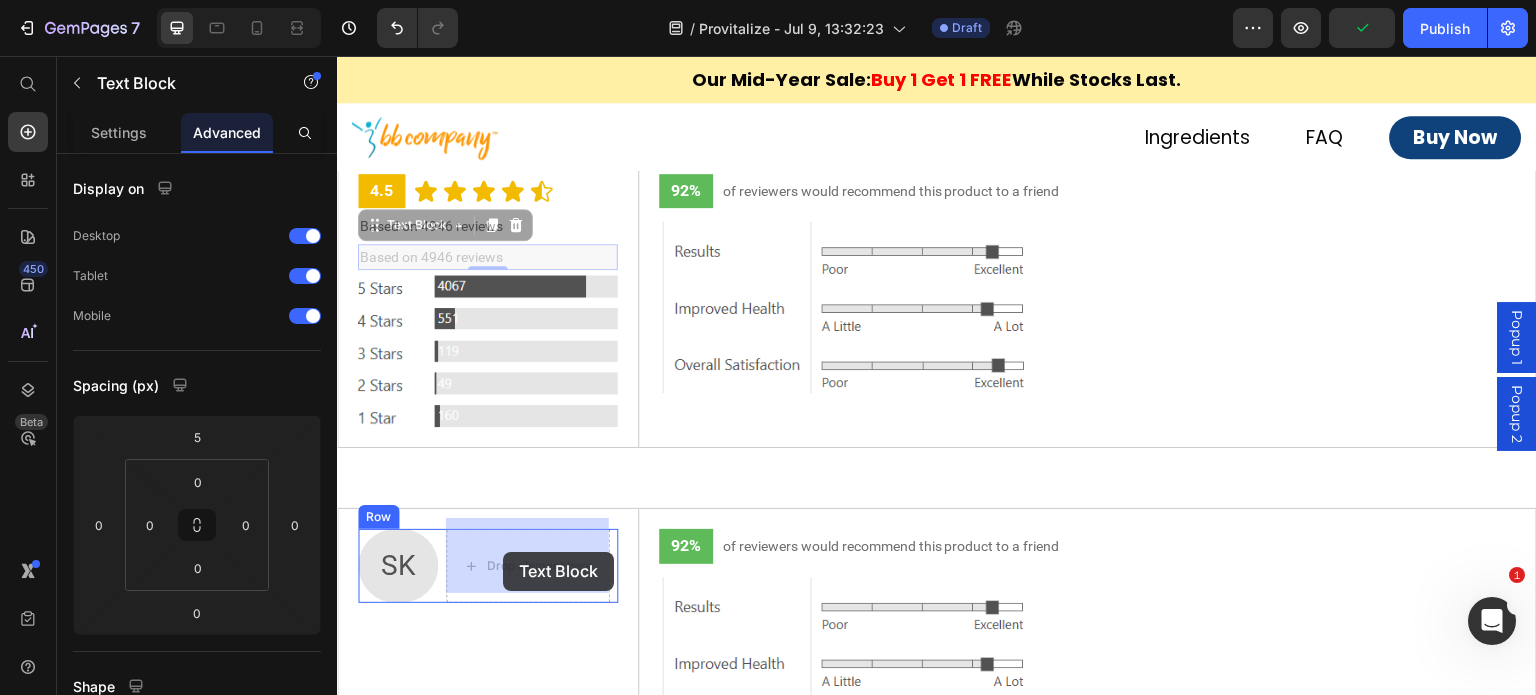 drag, startPoint x: 412, startPoint y: 223, endPoint x: 506, endPoint y: 552, distance: 342.16516 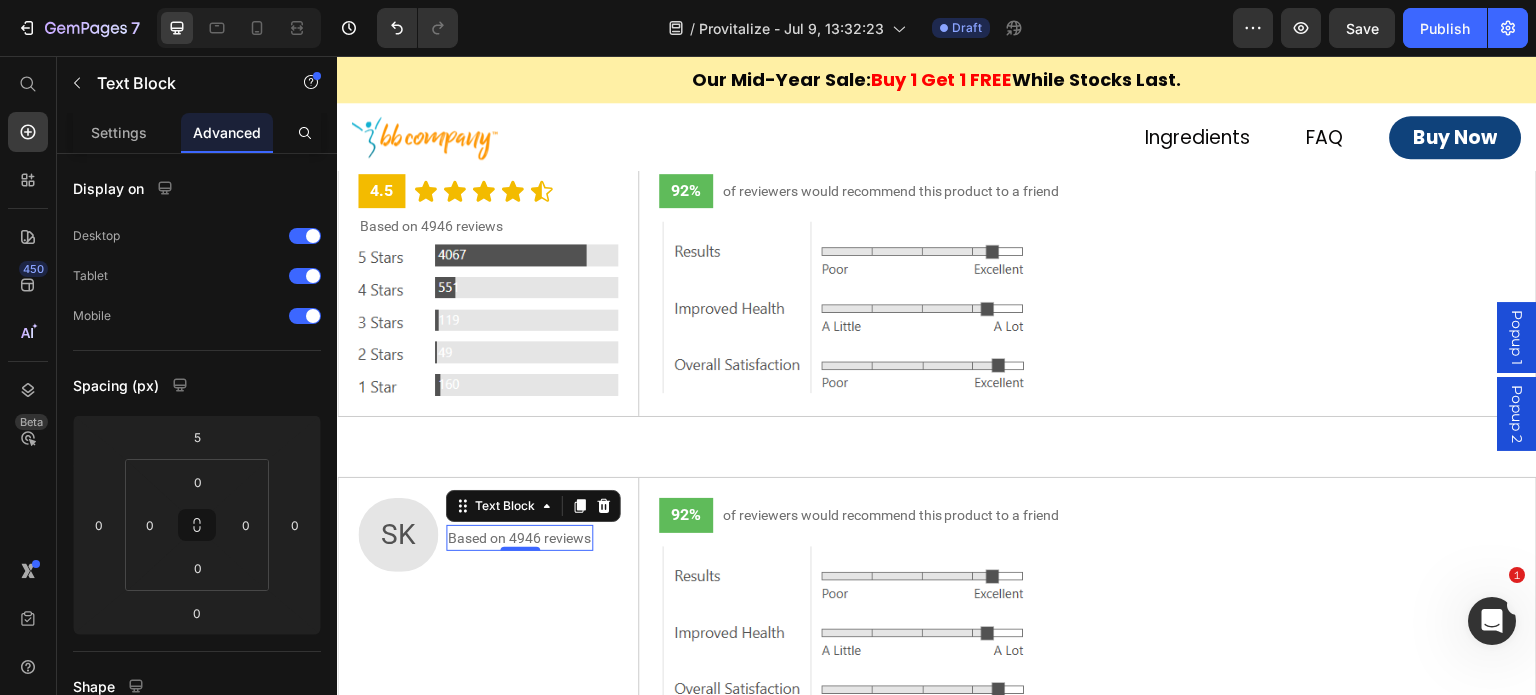 click on "Based on 4946 reviews" at bounding box center [519, 538] 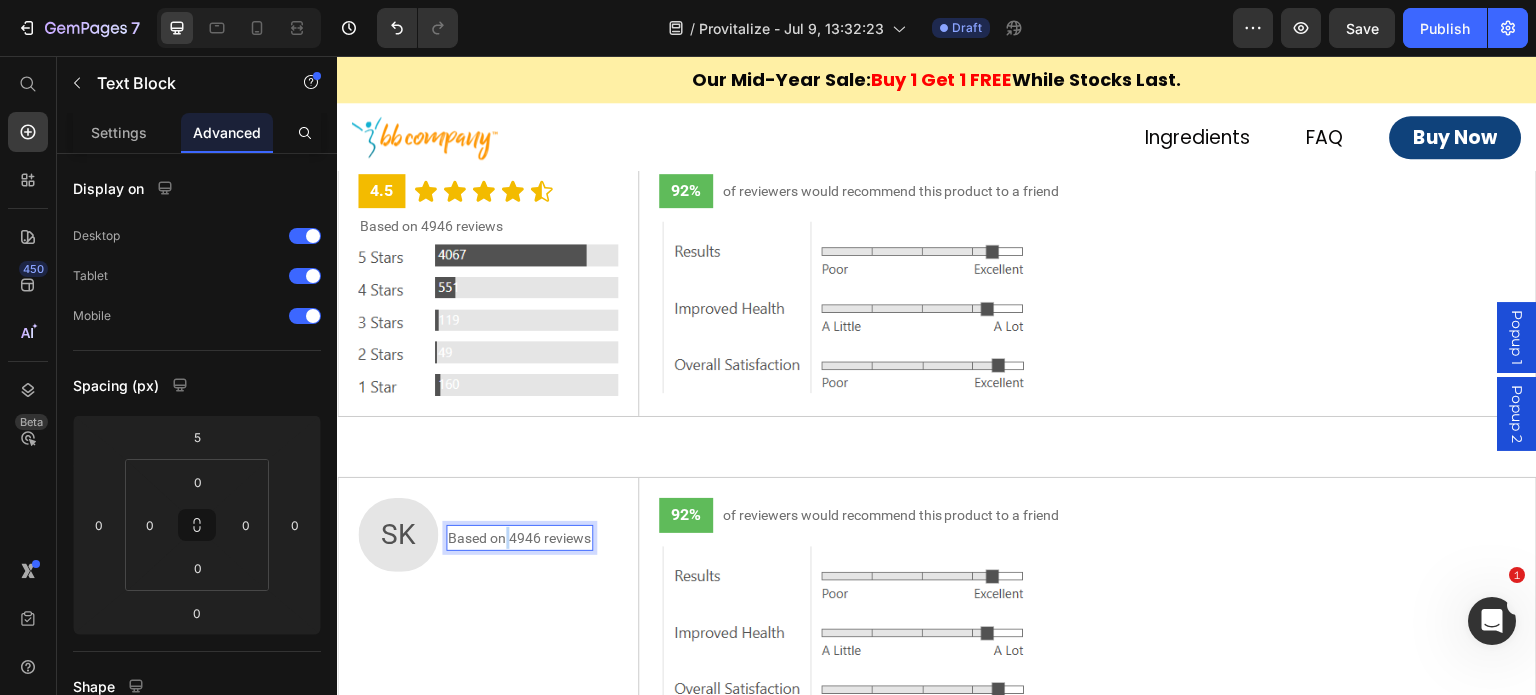 click on "Based on 4946 reviews" at bounding box center [519, 538] 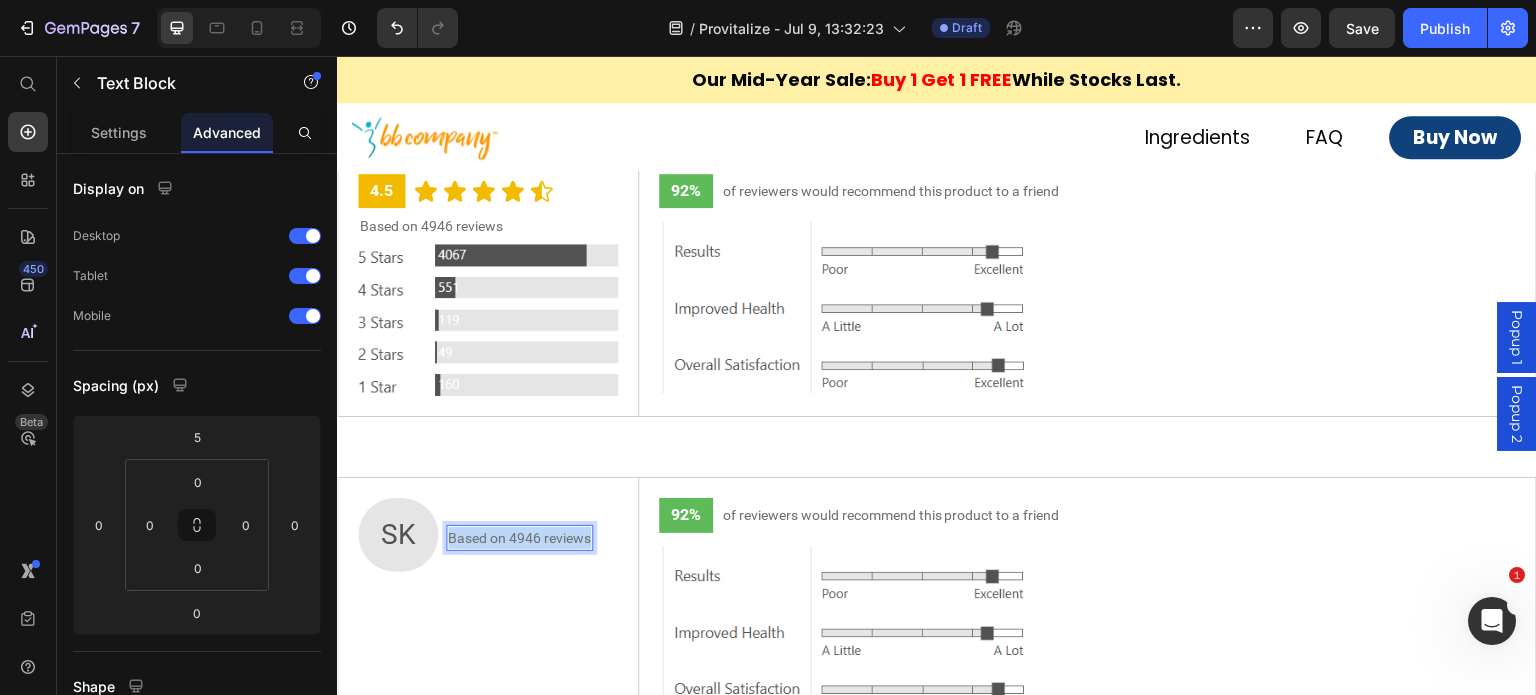 click on "Based on 4946 reviews" at bounding box center (519, 538) 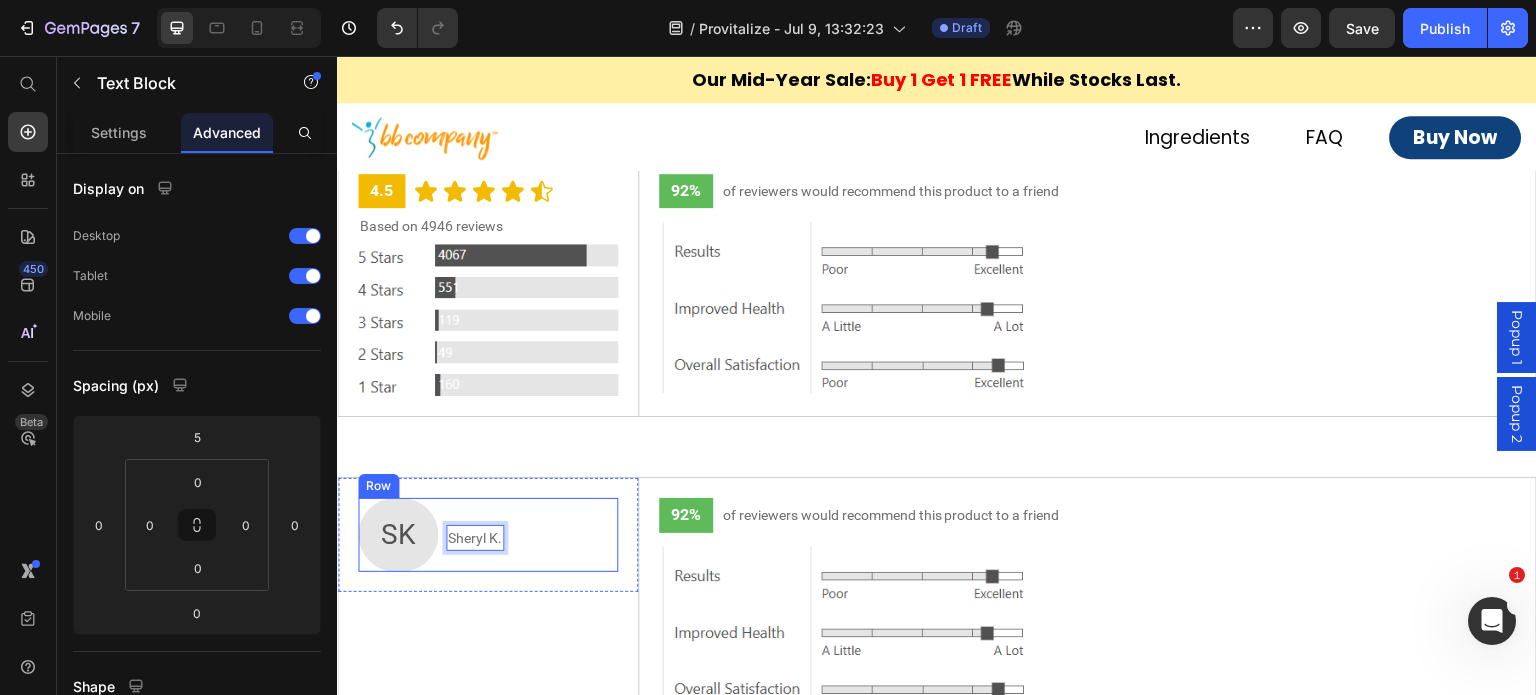 click on "SK Text Block Sheryl K.  Text Block   0 Row" at bounding box center [488, 535] 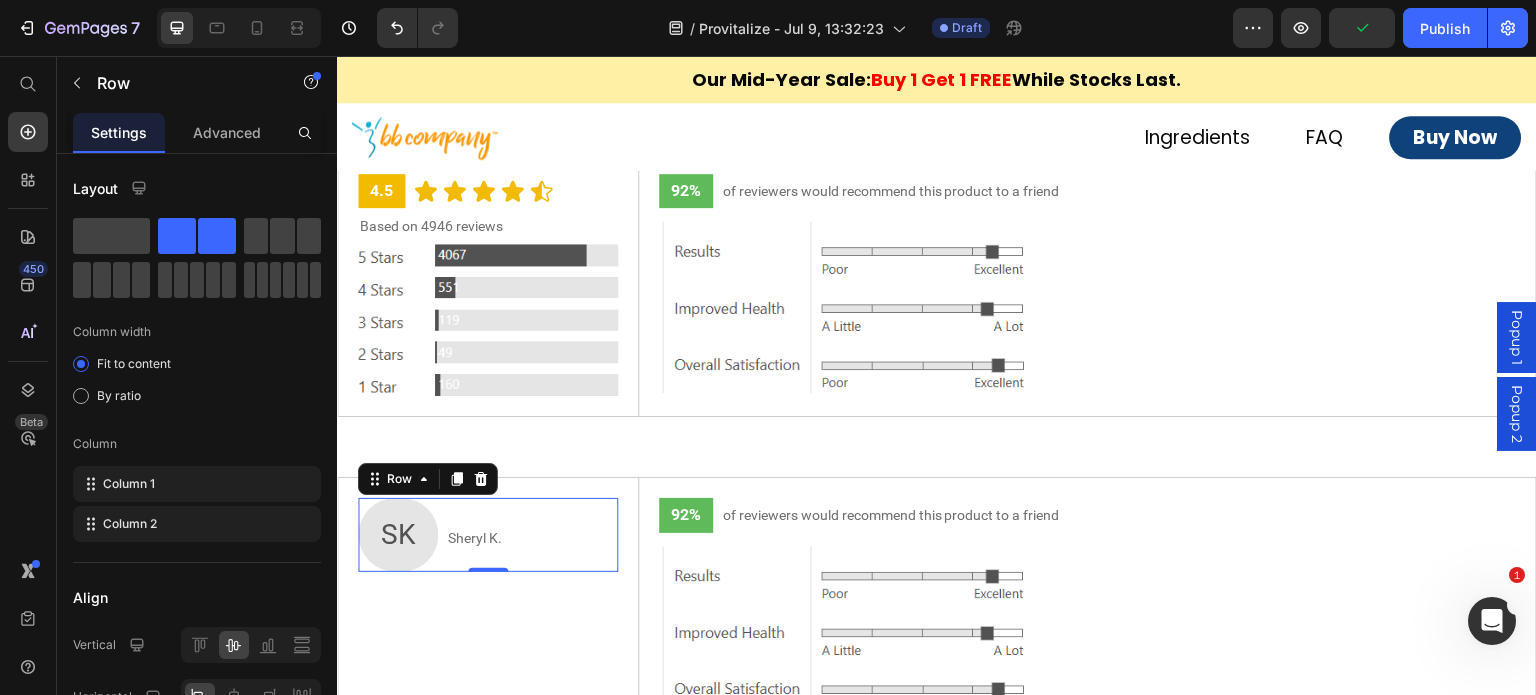 click on "Sheryl K.  Text Block" at bounding box center [475, 535] 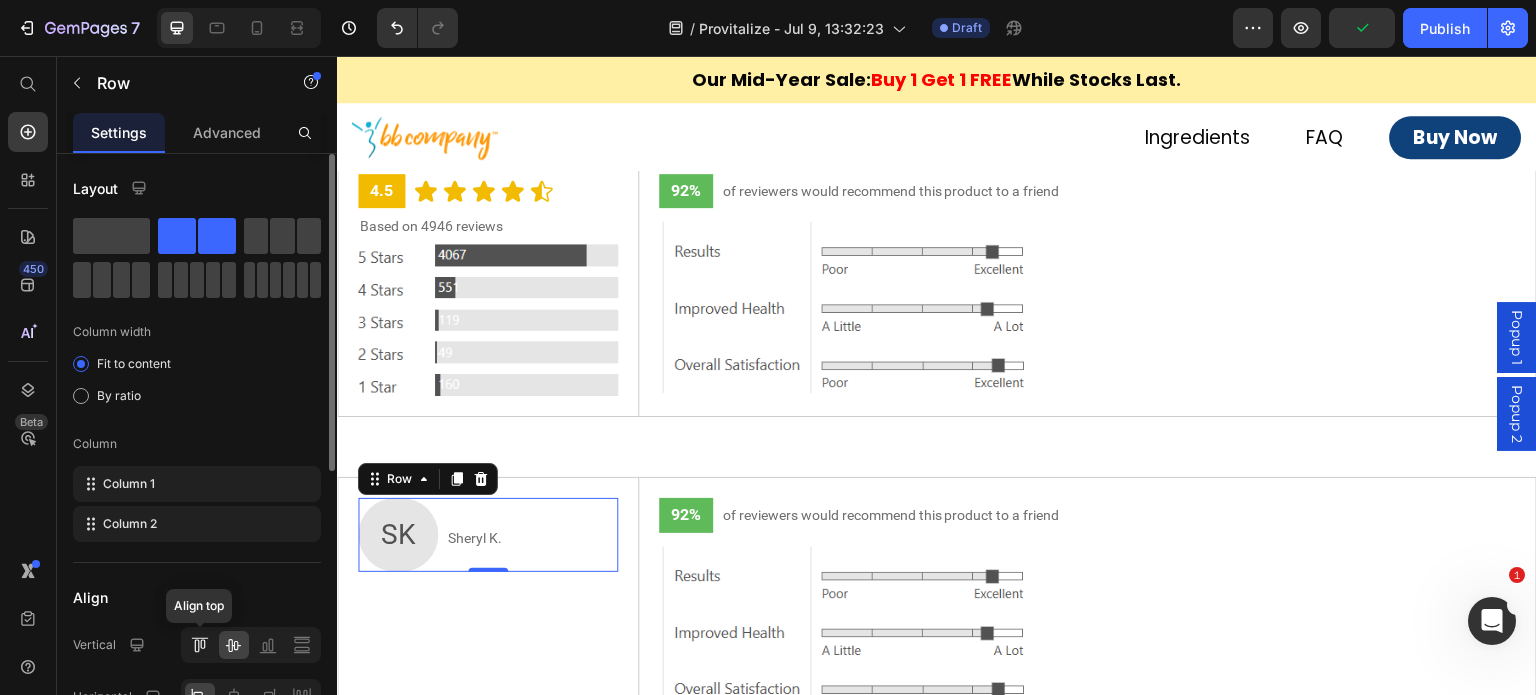 click 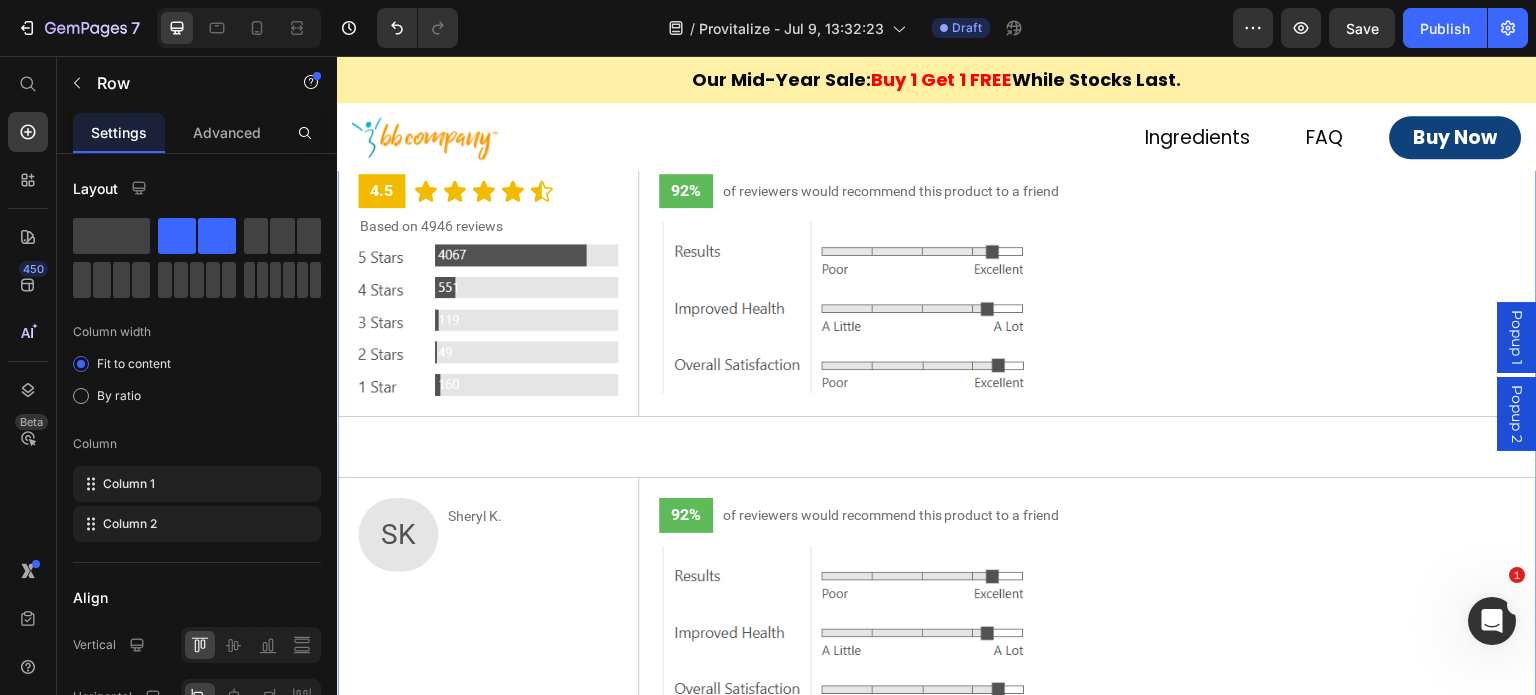 click on "⁠⁠⁠⁠⁠⁠⁠ Over 9 Million Bottles Sold. Over 3 Million Lives Changed. Heading 4.5 Text Block Icon Icon Icon Icon
Icon Icon List Row Based on 4946 reviews Text Block Image Row 92% Text Block of reviewers would recommend this product to a friend Text Block Row Image Row Row SK Text Block Sheryl K.  Text Block Row Row 92% Text Block of reviewers would recommend this product to a friend Text Block Row Image Row Row" at bounding box center (937, 375) 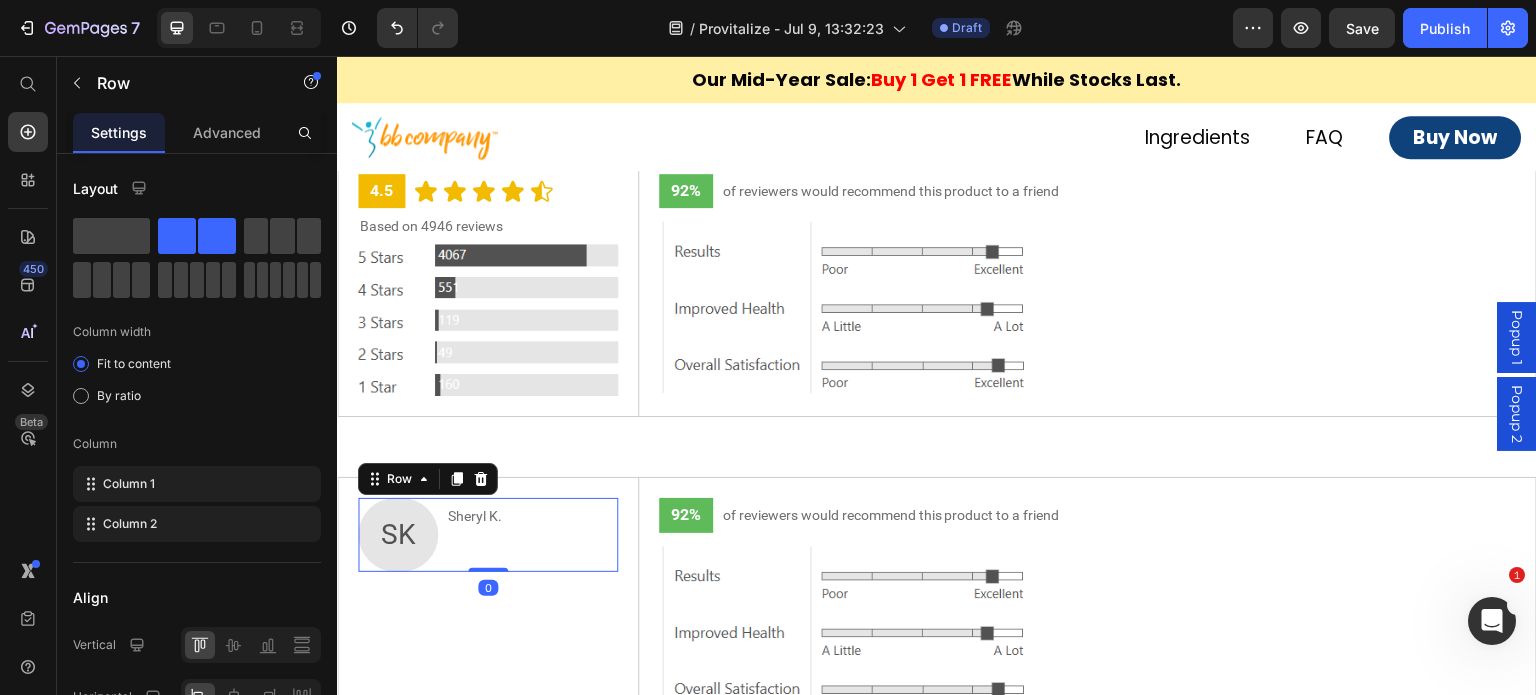 click on "Sheryl K.  Text Block" at bounding box center [475, 535] 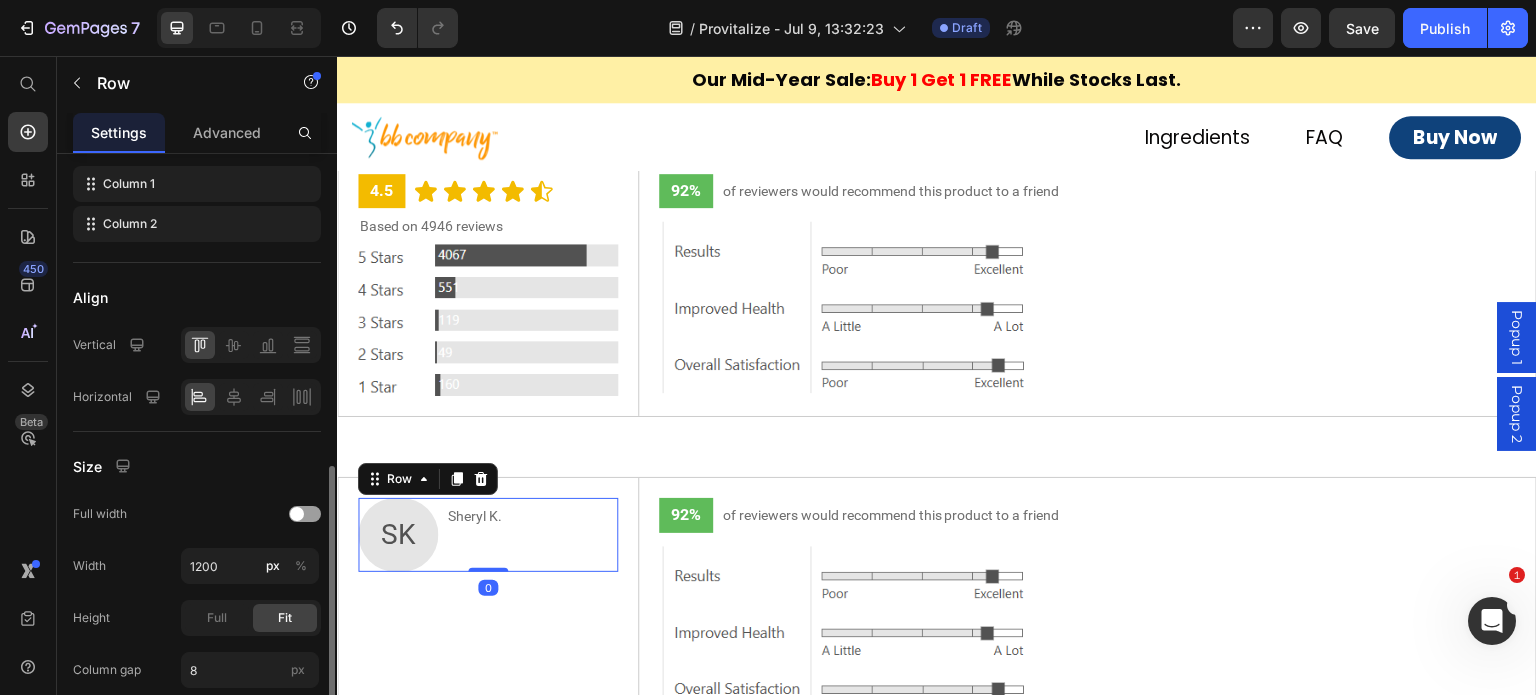 scroll, scrollTop: 500, scrollLeft: 0, axis: vertical 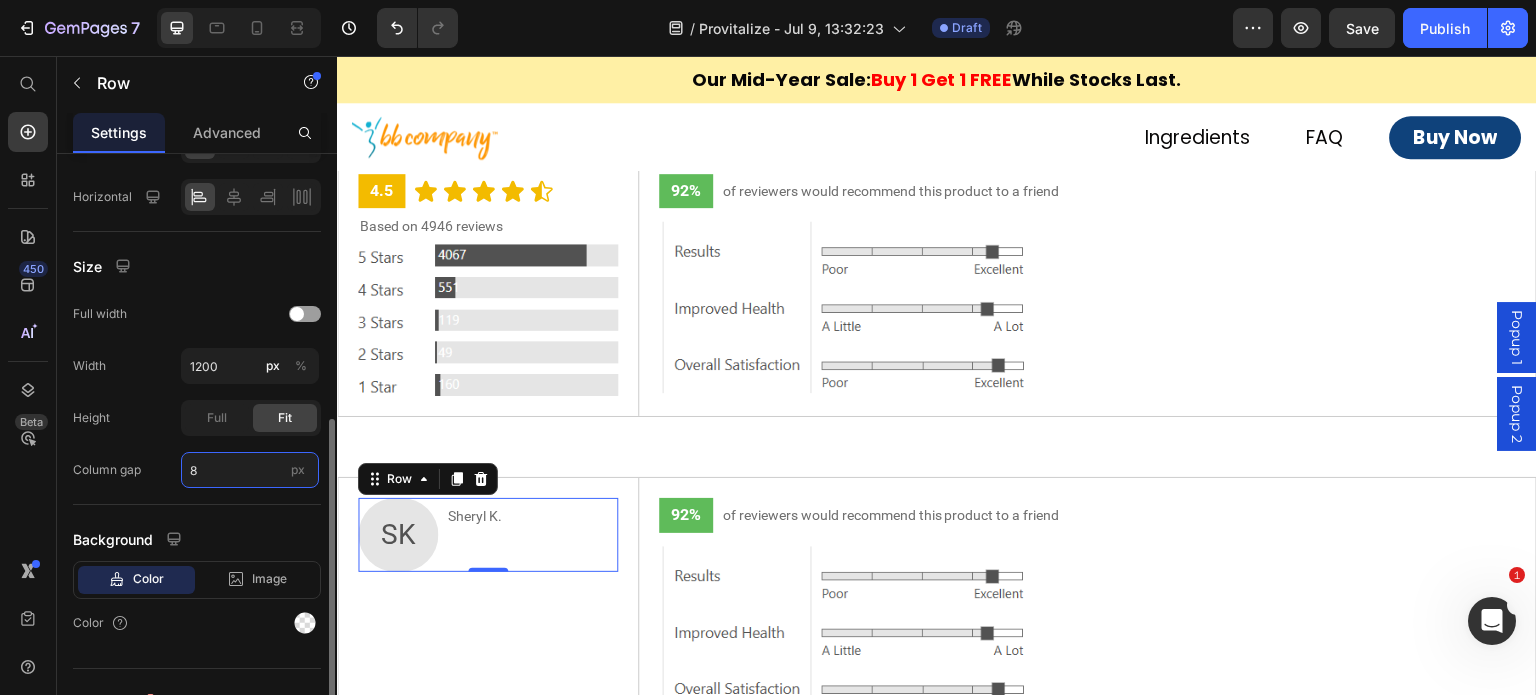 click on "8" at bounding box center [250, 470] 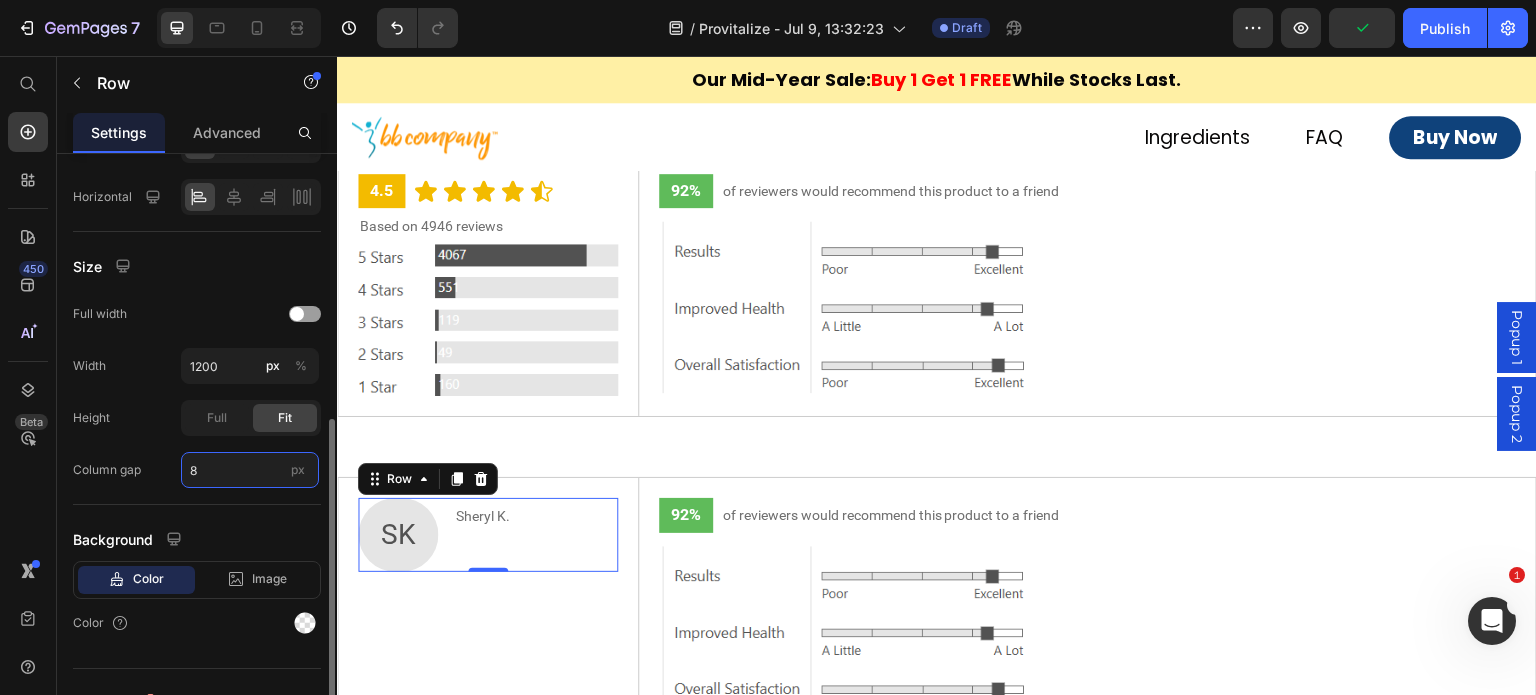 click on "8" at bounding box center (250, 470) 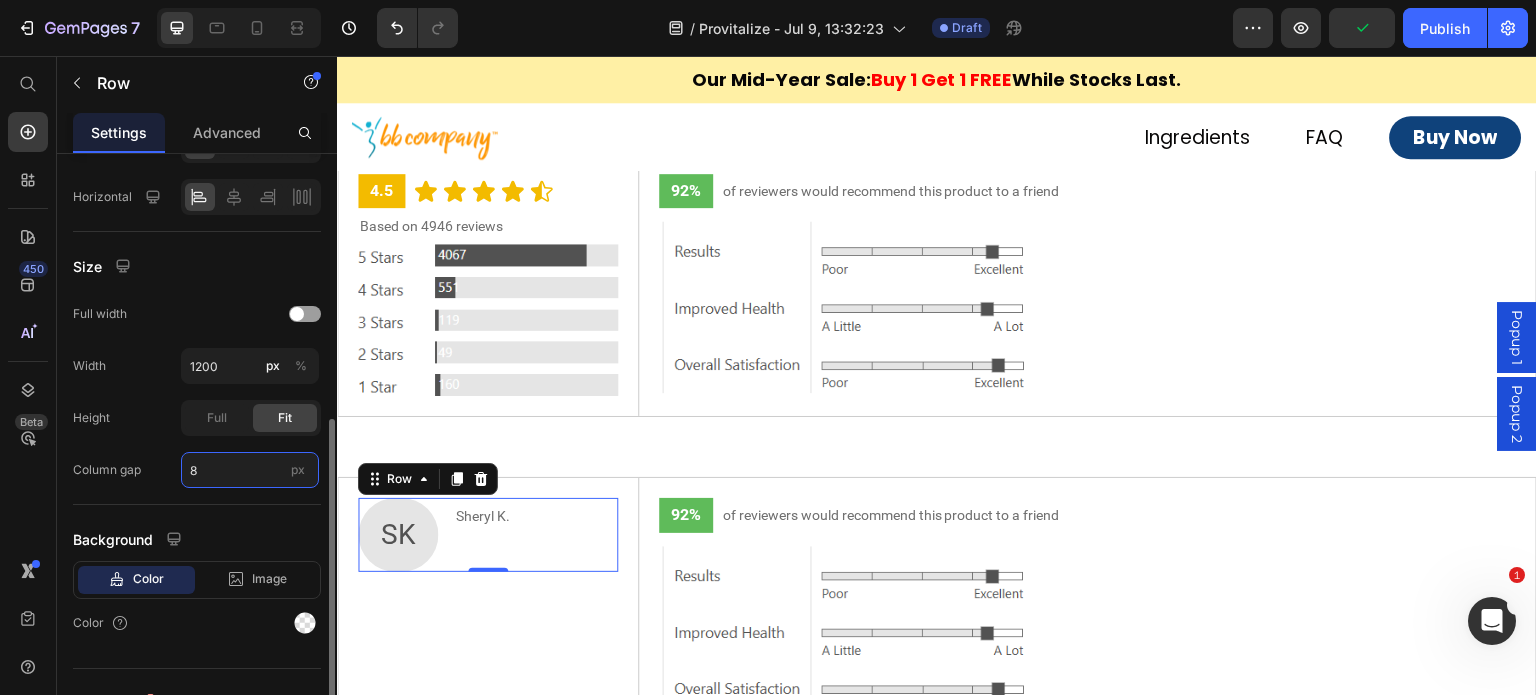 click on "8" at bounding box center [250, 470] 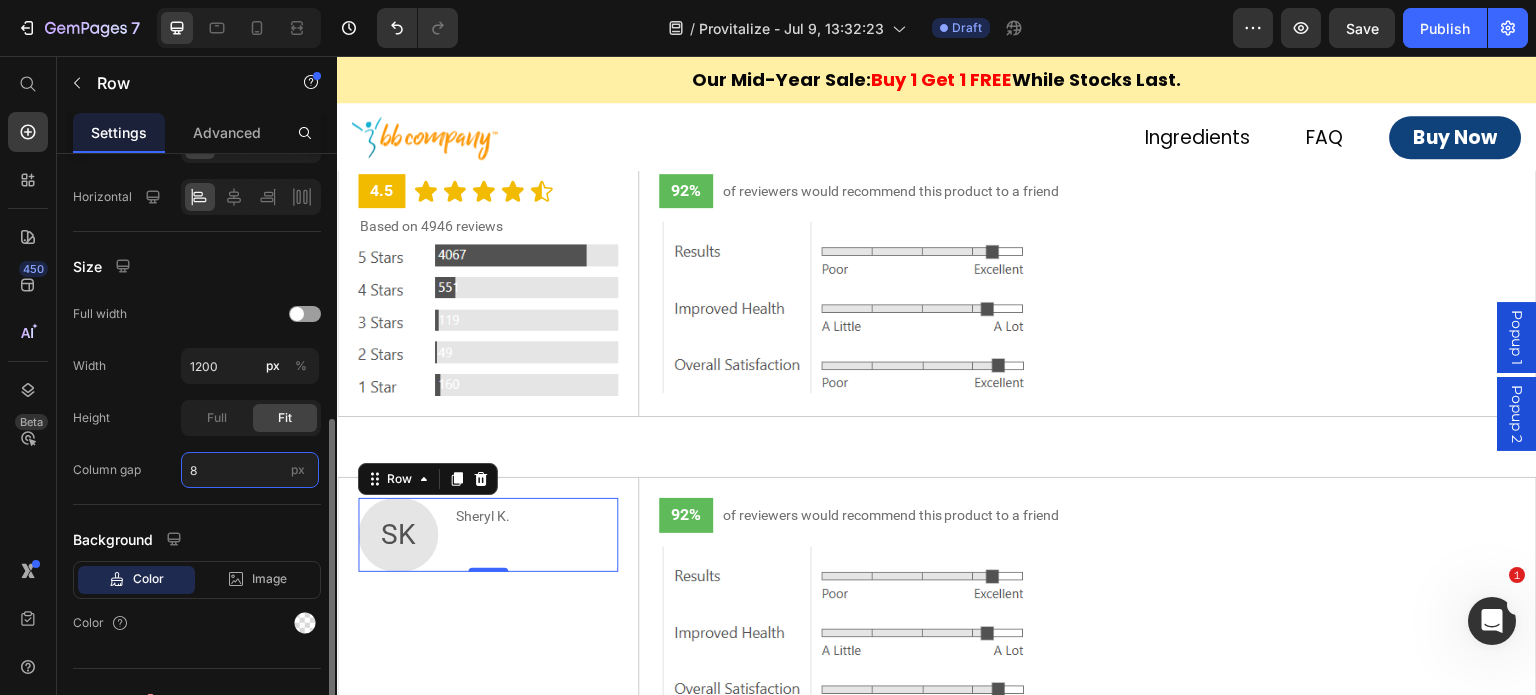 click on "8" at bounding box center (250, 470) 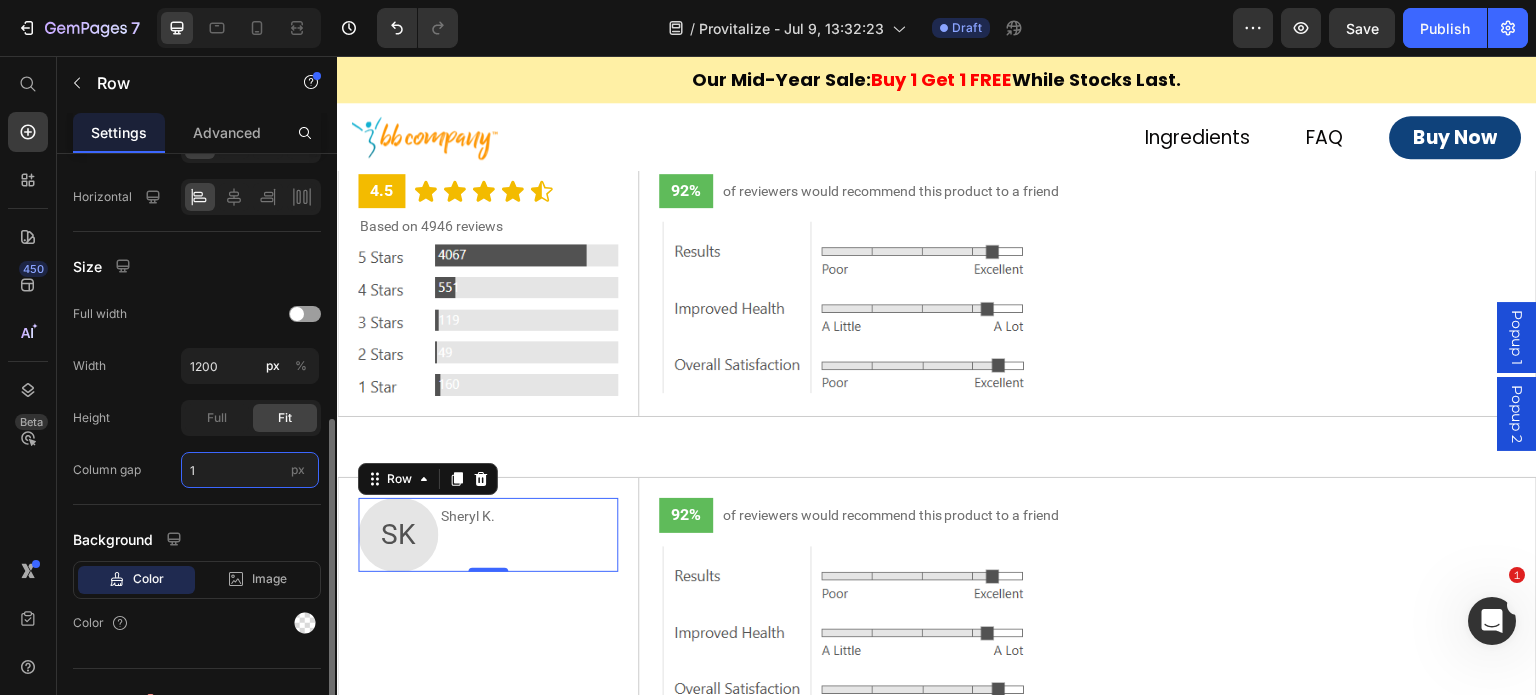 type on "12" 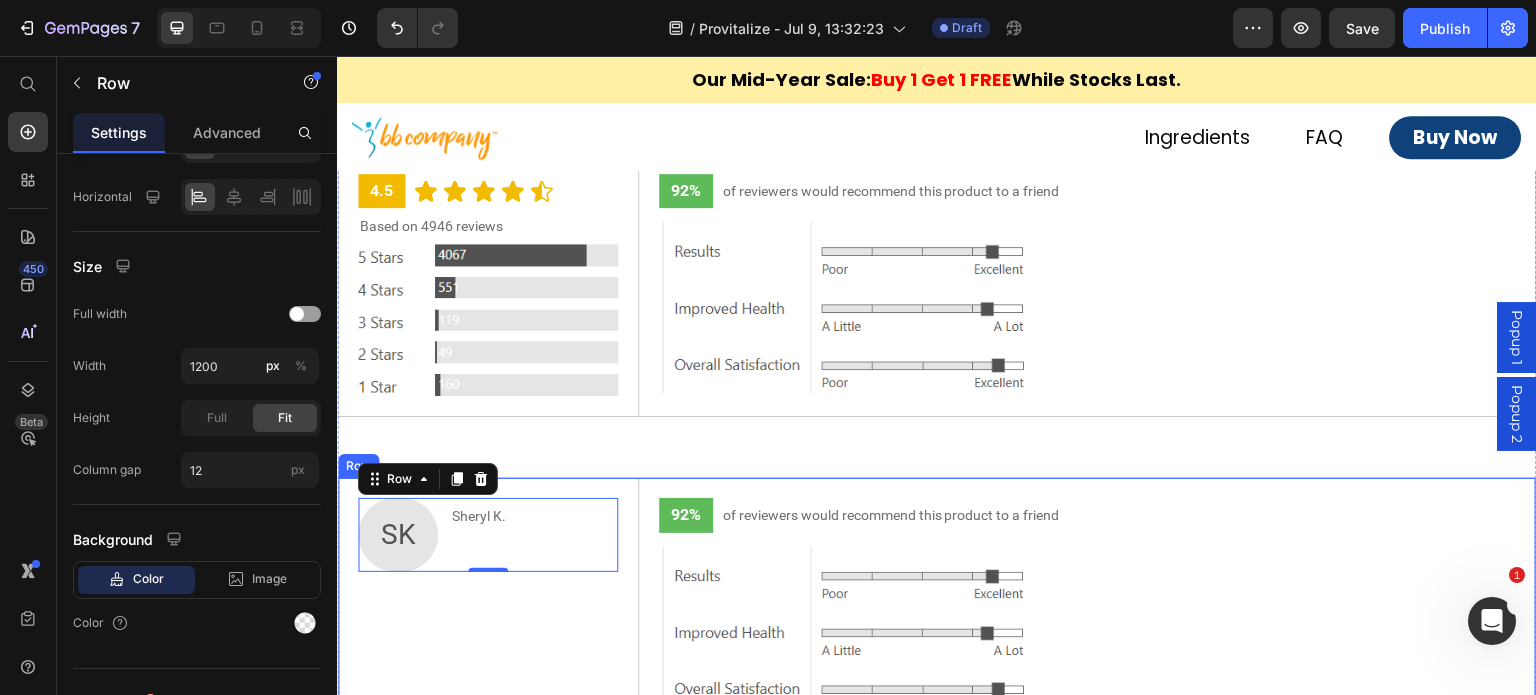 click on "SK Text Block Sheryl K.  Text Block Row   0 Row" at bounding box center [488, 608] 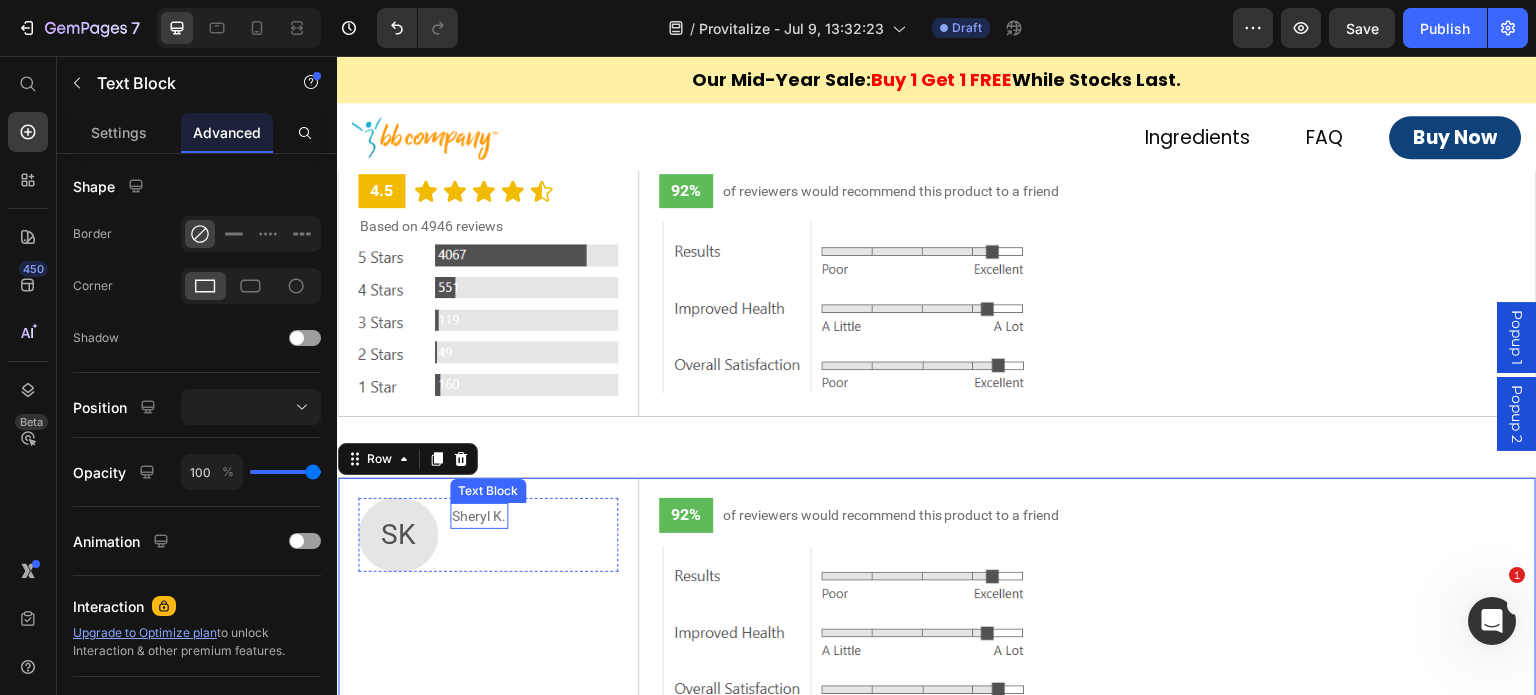 click on "Sheryl K.  Text Block" at bounding box center (479, 516) 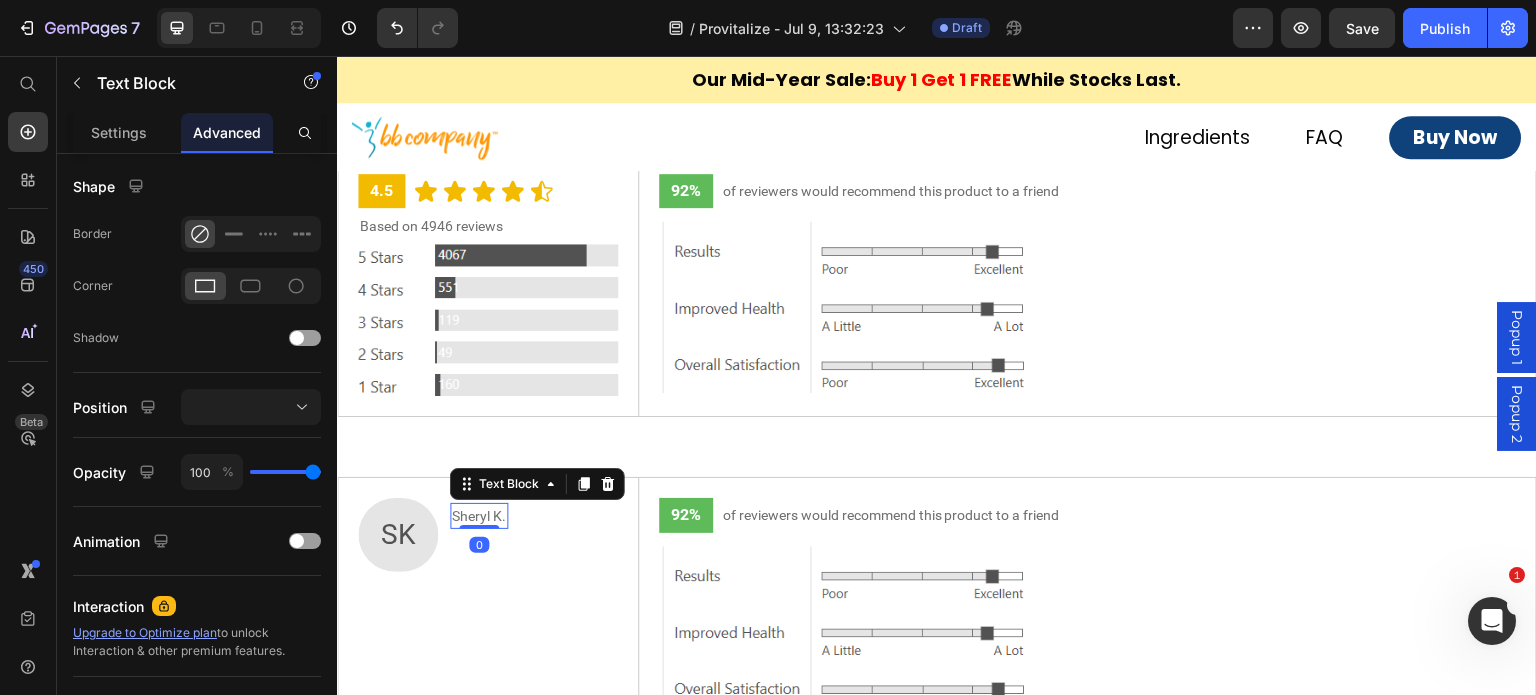 scroll, scrollTop: 0, scrollLeft: 0, axis: both 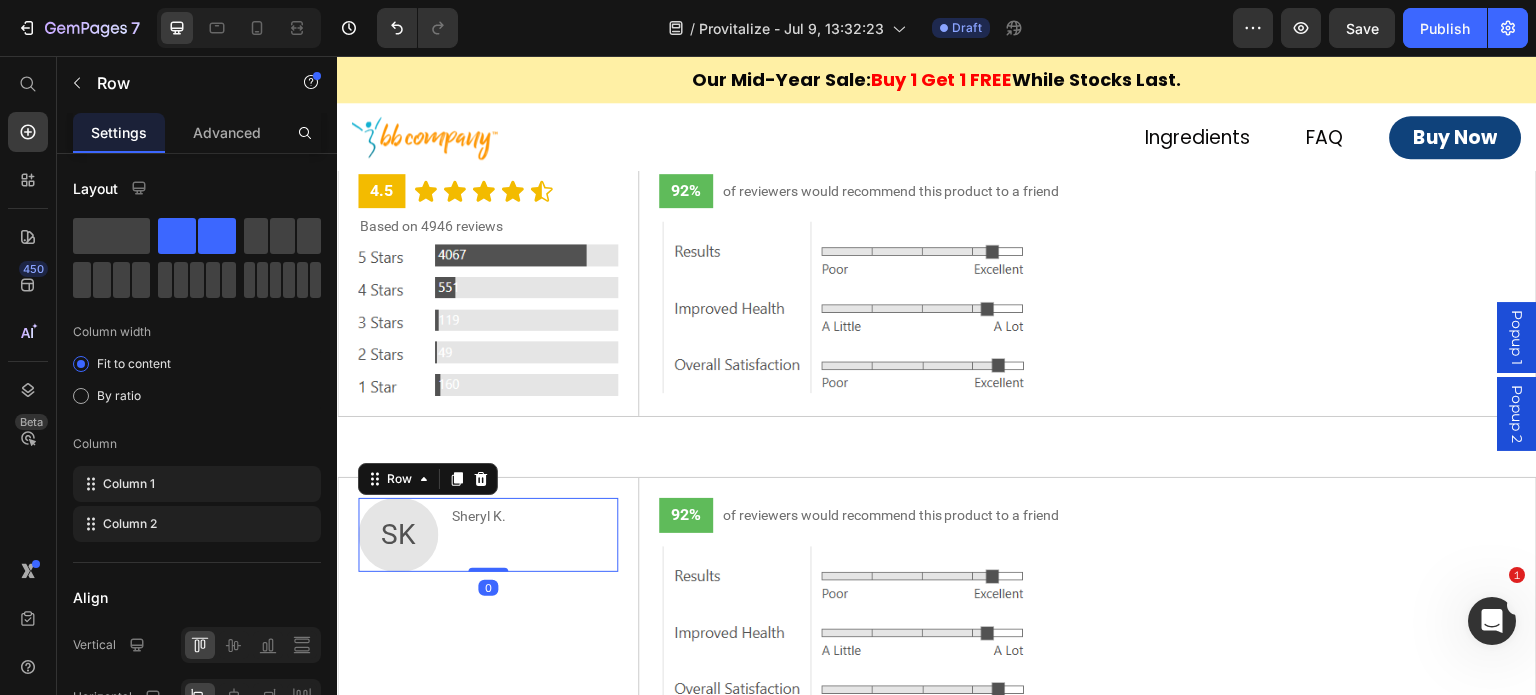 click on "SK Text Block Sheryl K.  Text Block Row   0" at bounding box center (488, 535) 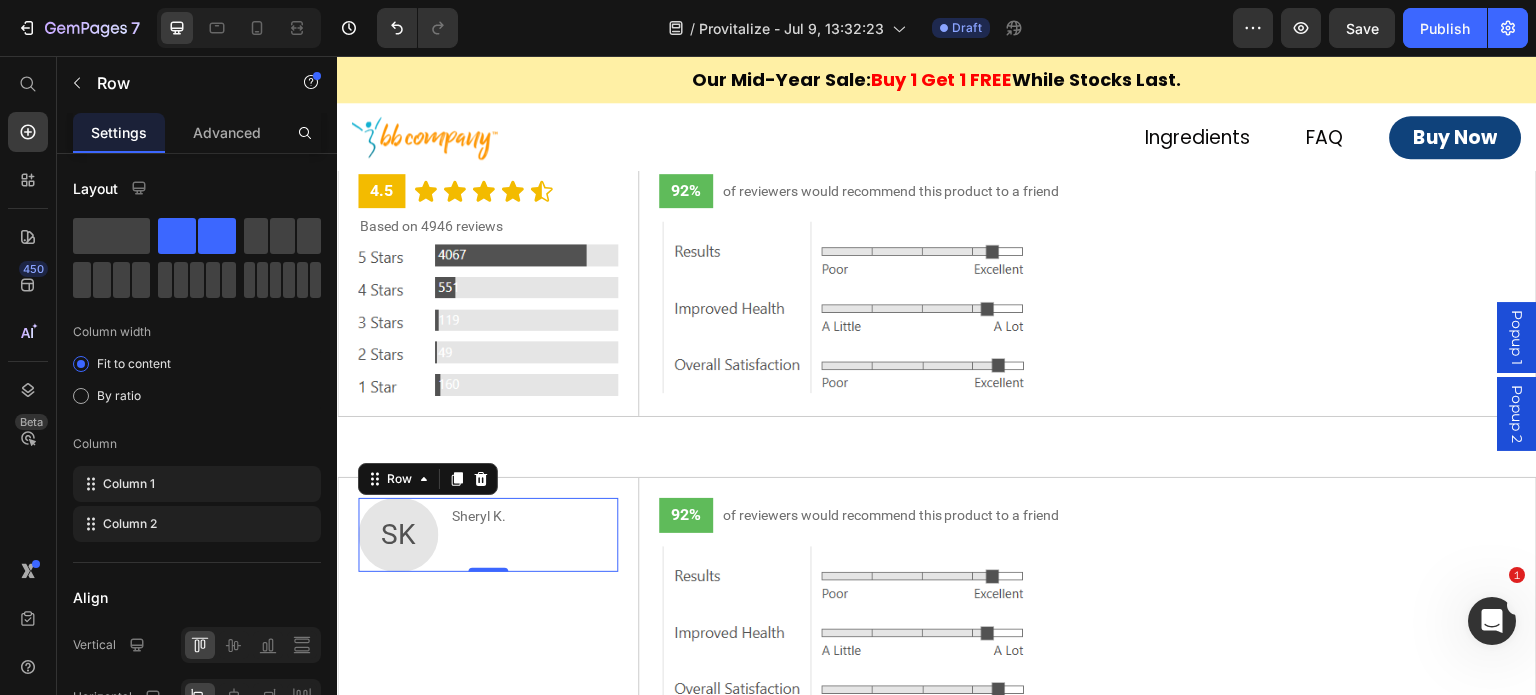 click on "Sheryl K.  Text Block" at bounding box center (479, 535) 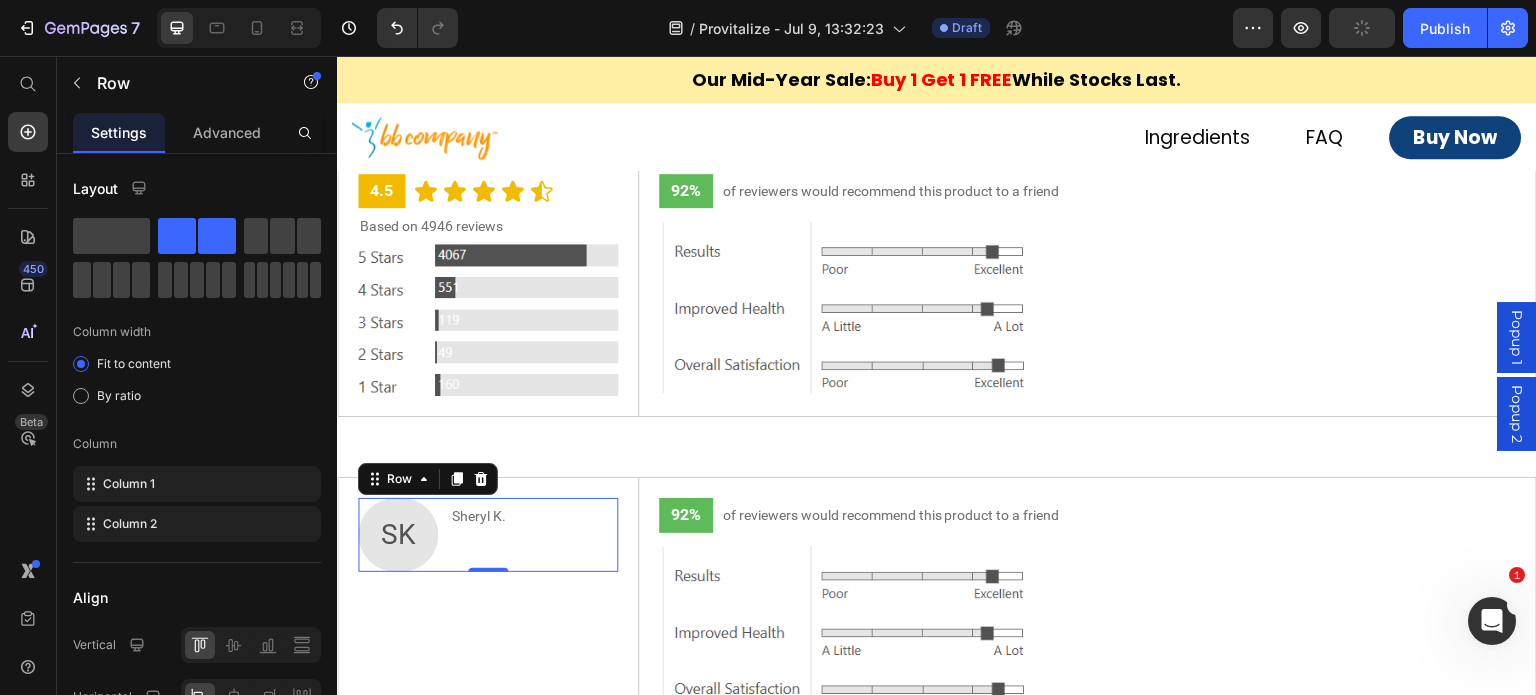 click on "Sheryl K.  Text Block" at bounding box center [479, 535] 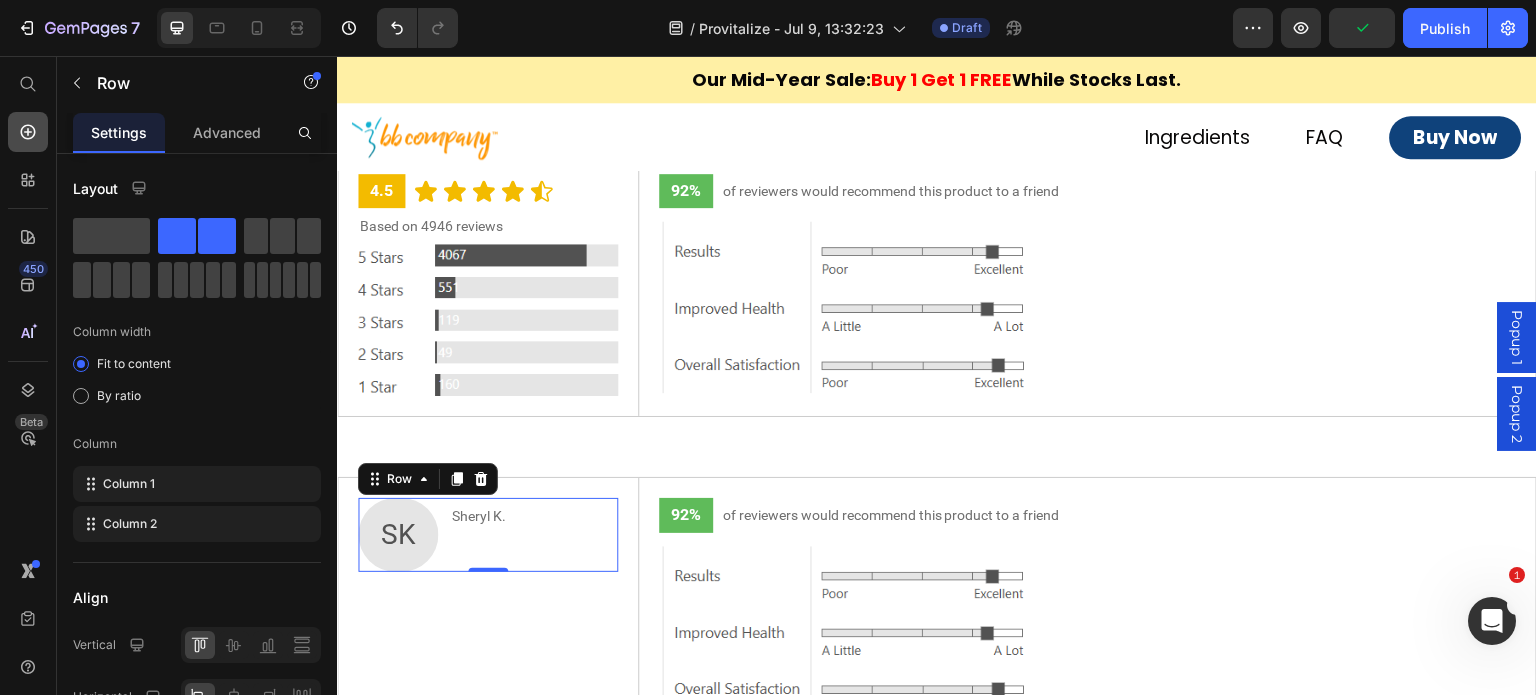 drag, startPoint x: 30, startPoint y: 139, endPoint x: 35, endPoint y: 125, distance: 14.866069 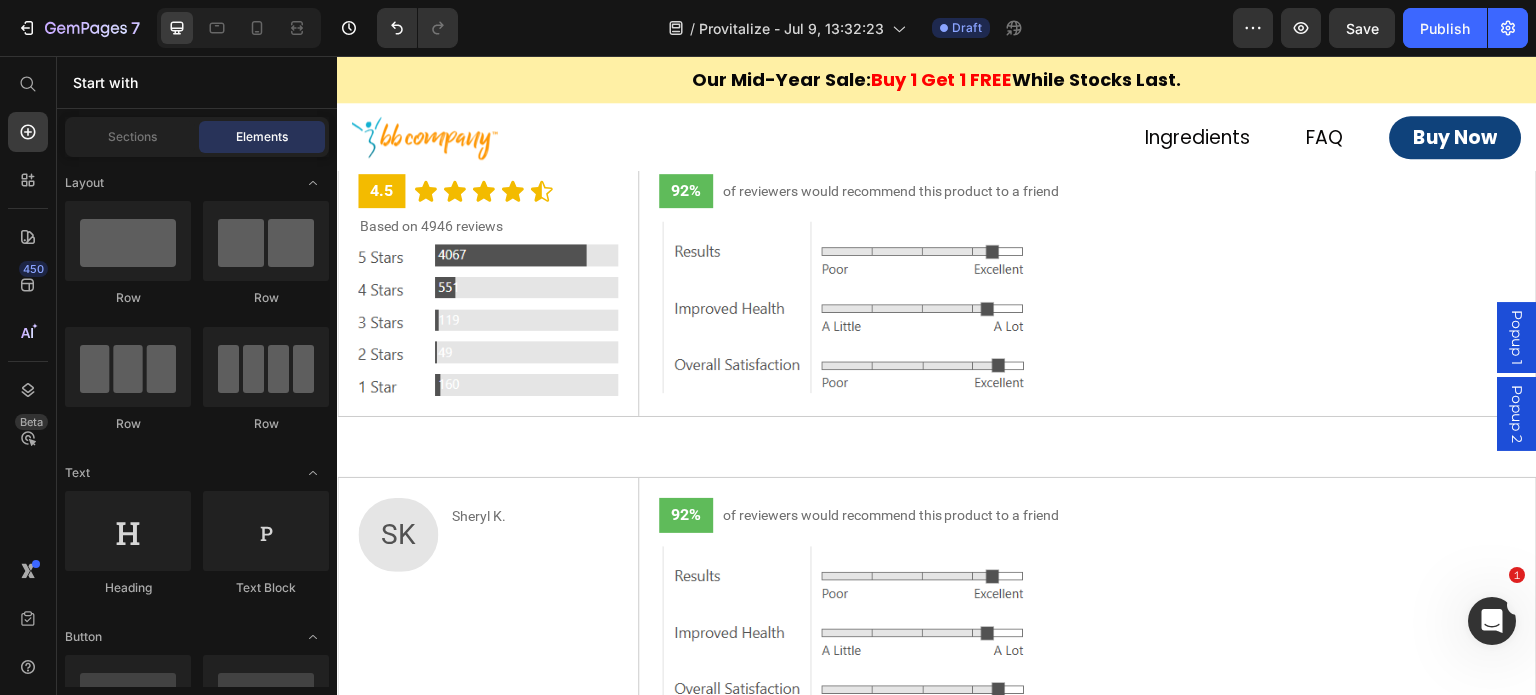 click on "450 Beta" at bounding box center (28, 375) 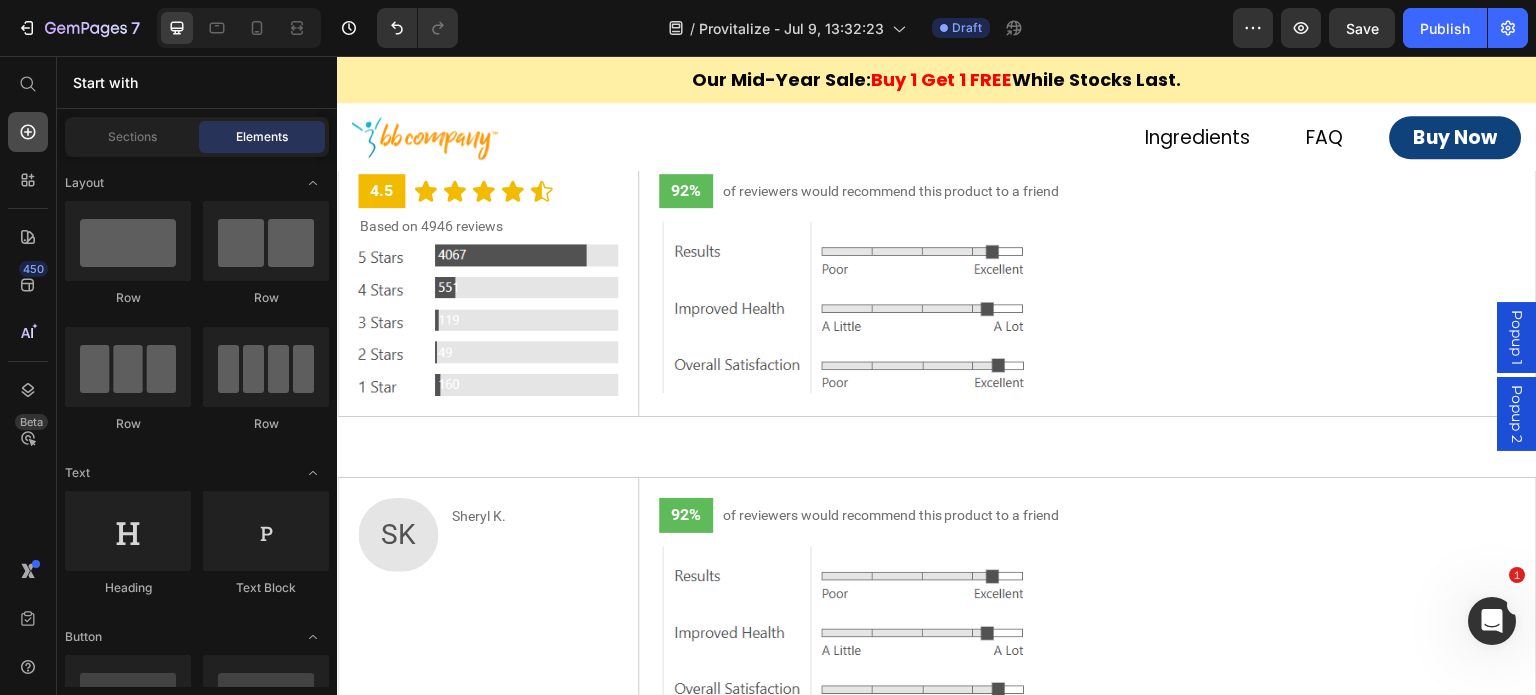 click 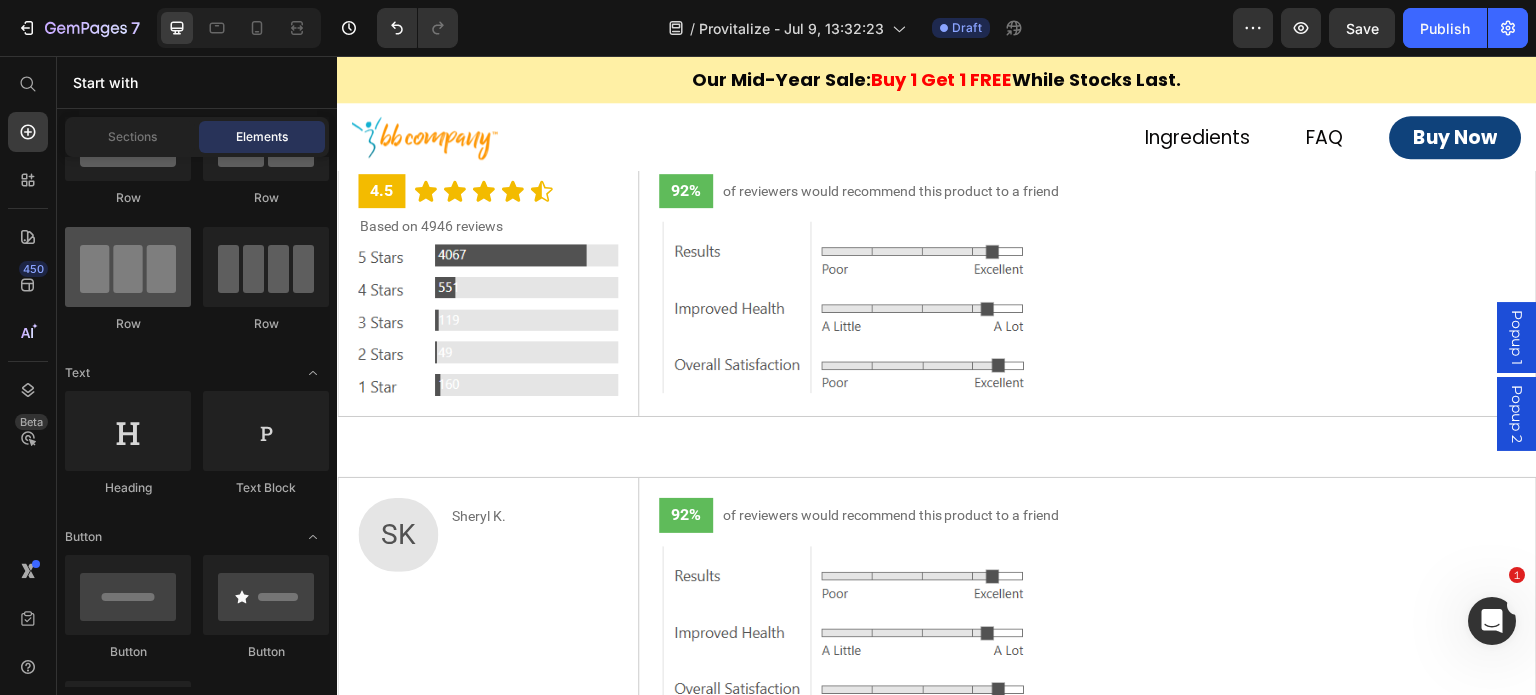 scroll, scrollTop: 0, scrollLeft: 0, axis: both 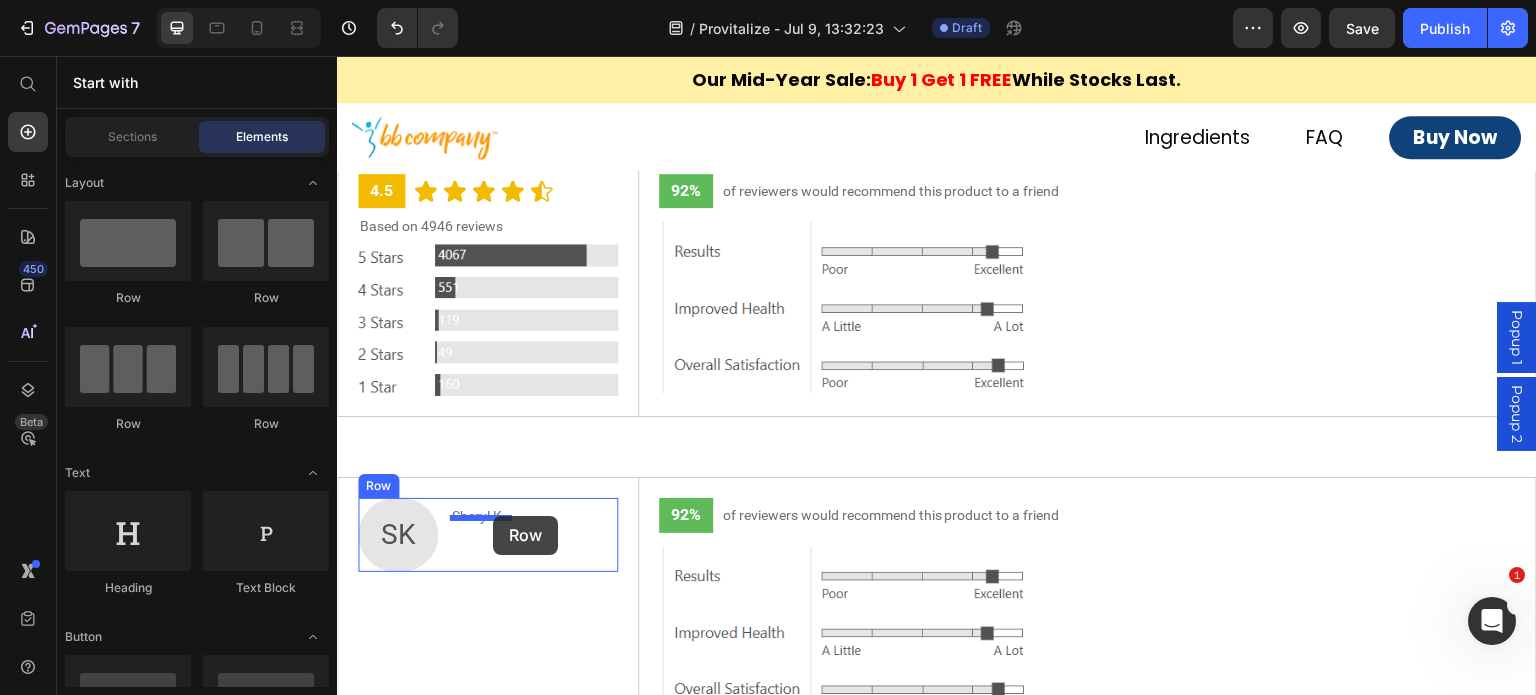 drag, startPoint x: 597, startPoint y: 309, endPoint x: 493, endPoint y: 516, distance: 231.65707 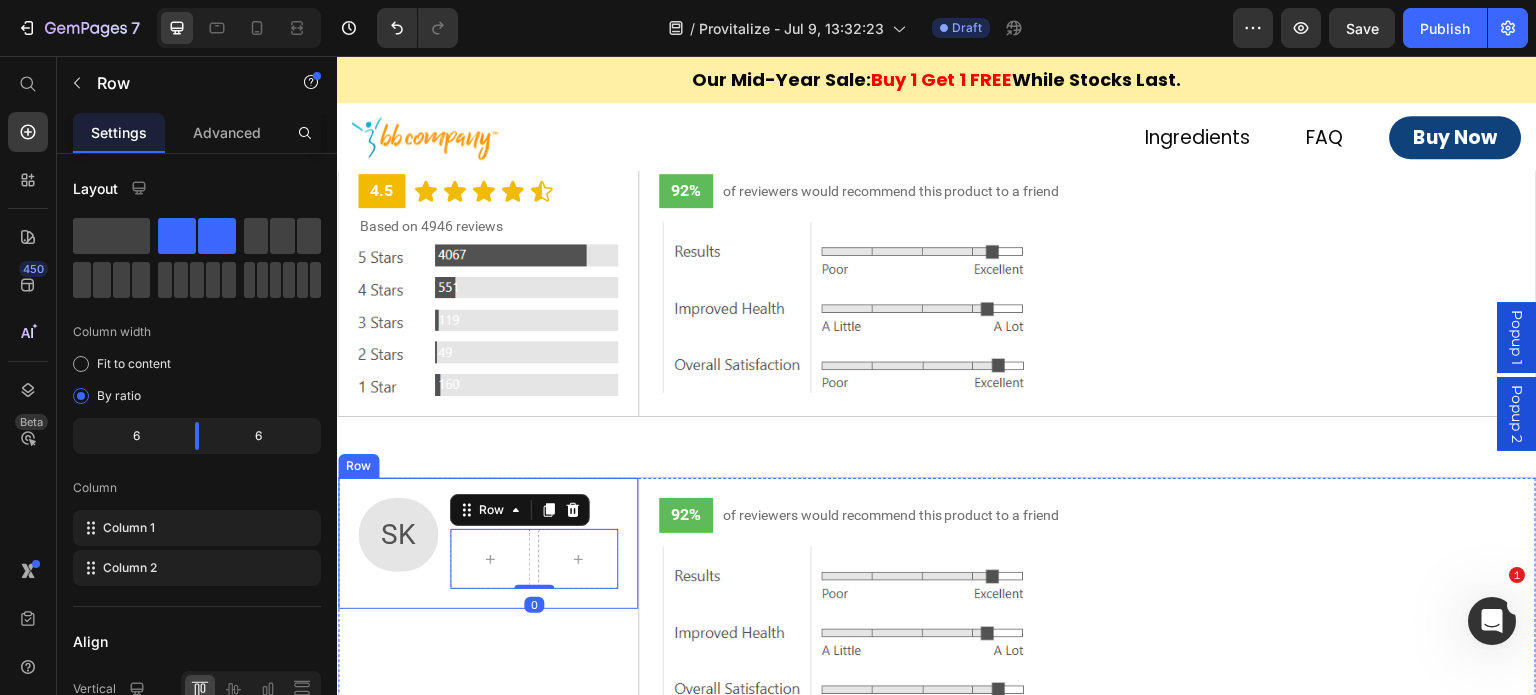 click on "SK Text Block Sheryl K.  Text Block
Row   0 Row Row" at bounding box center [488, 543] 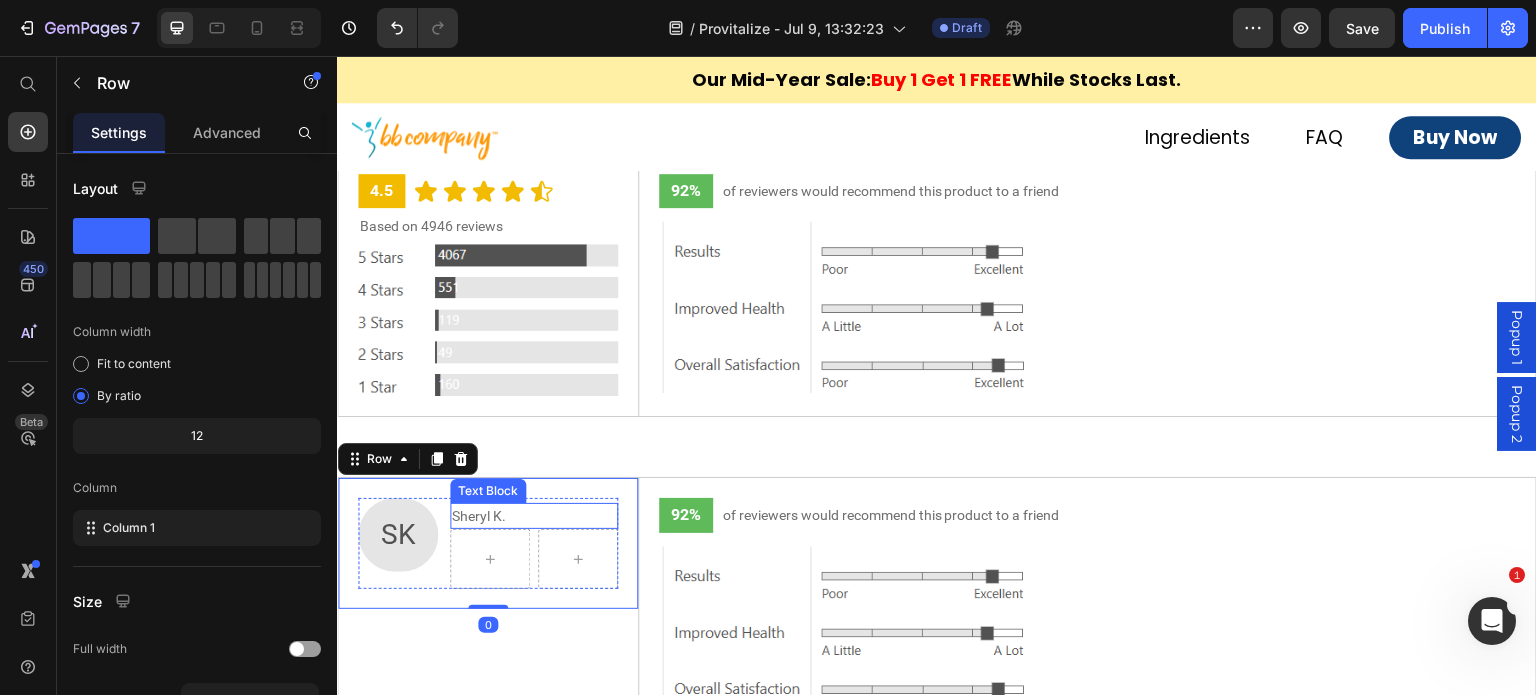 click on "Sheryl K." at bounding box center (534, 516) 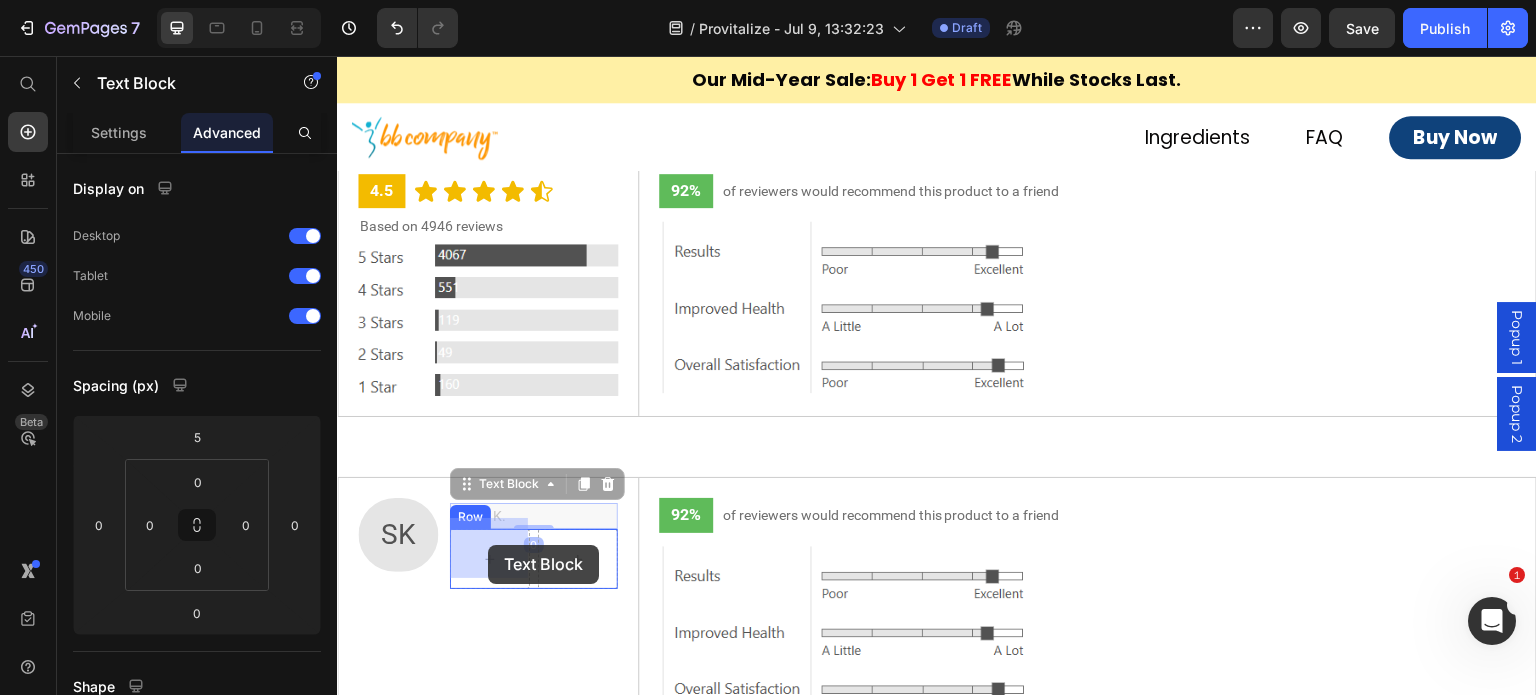 drag, startPoint x: 486, startPoint y: 471, endPoint x: 488, endPoint y: 545, distance: 74.02702 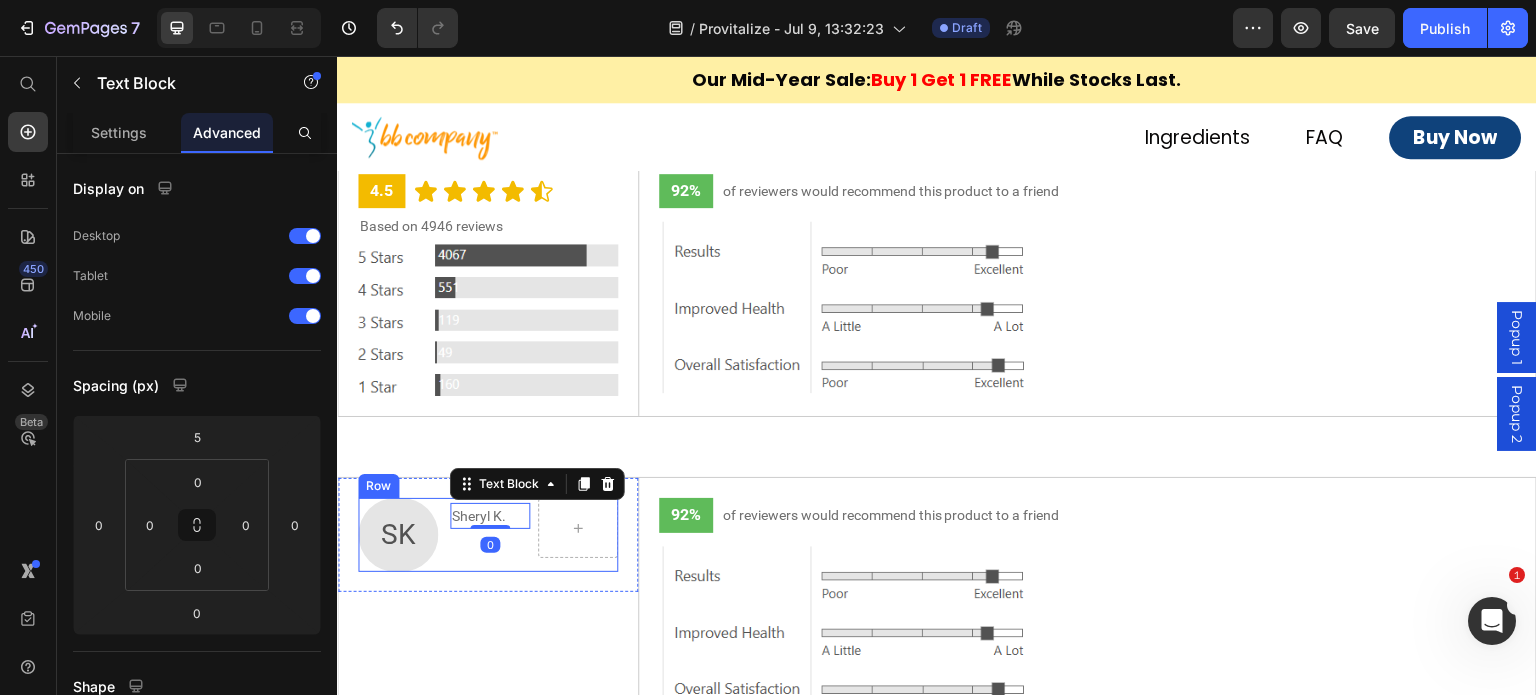 click on "Sheryl K.  Text Block   0
Row" at bounding box center (534, 535) 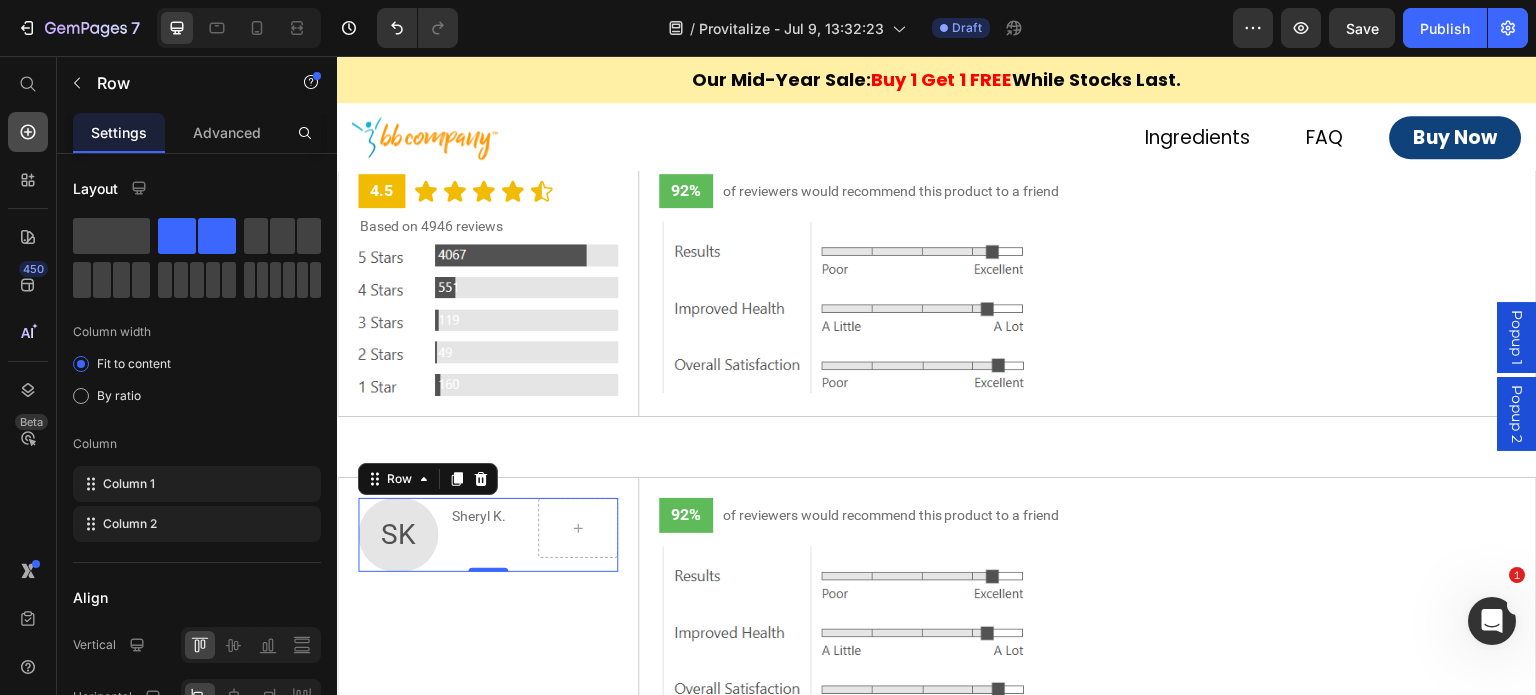 click 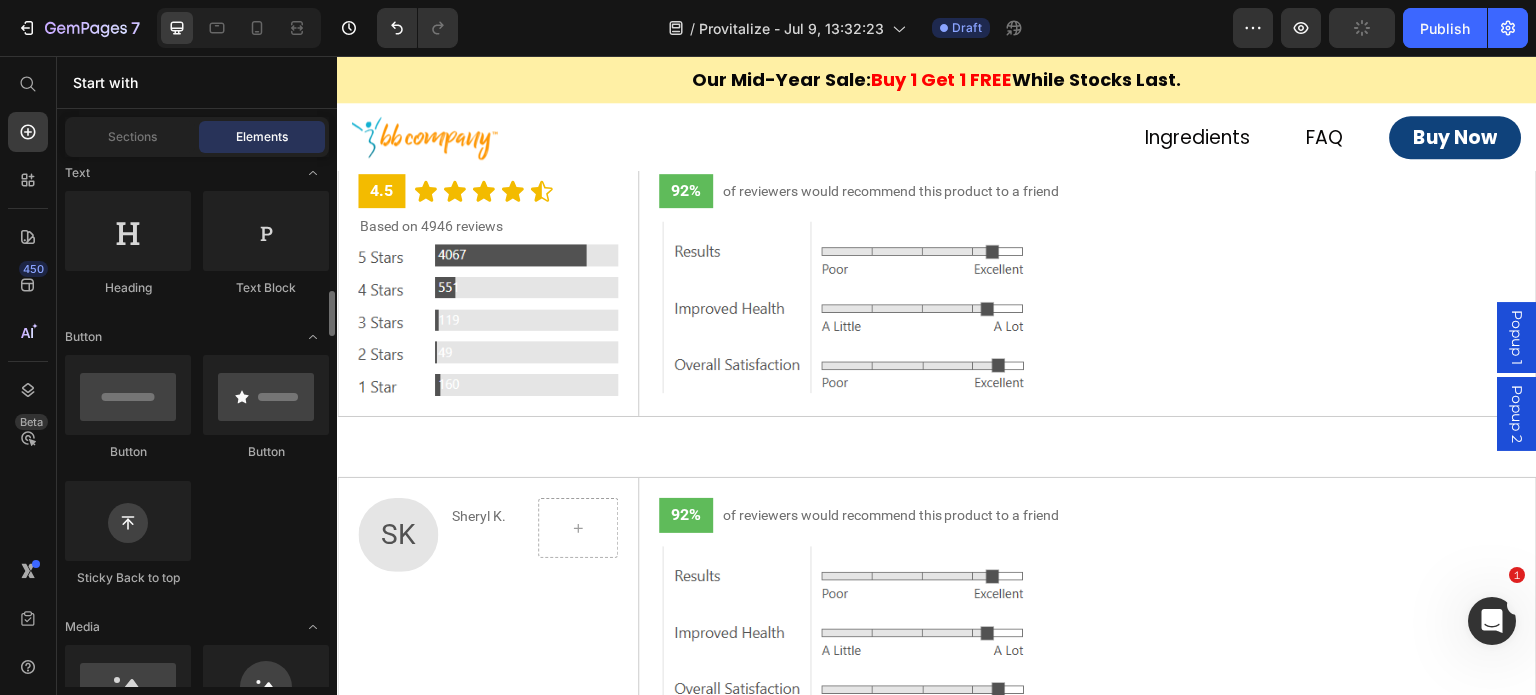 scroll, scrollTop: 500, scrollLeft: 0, axis: vertical 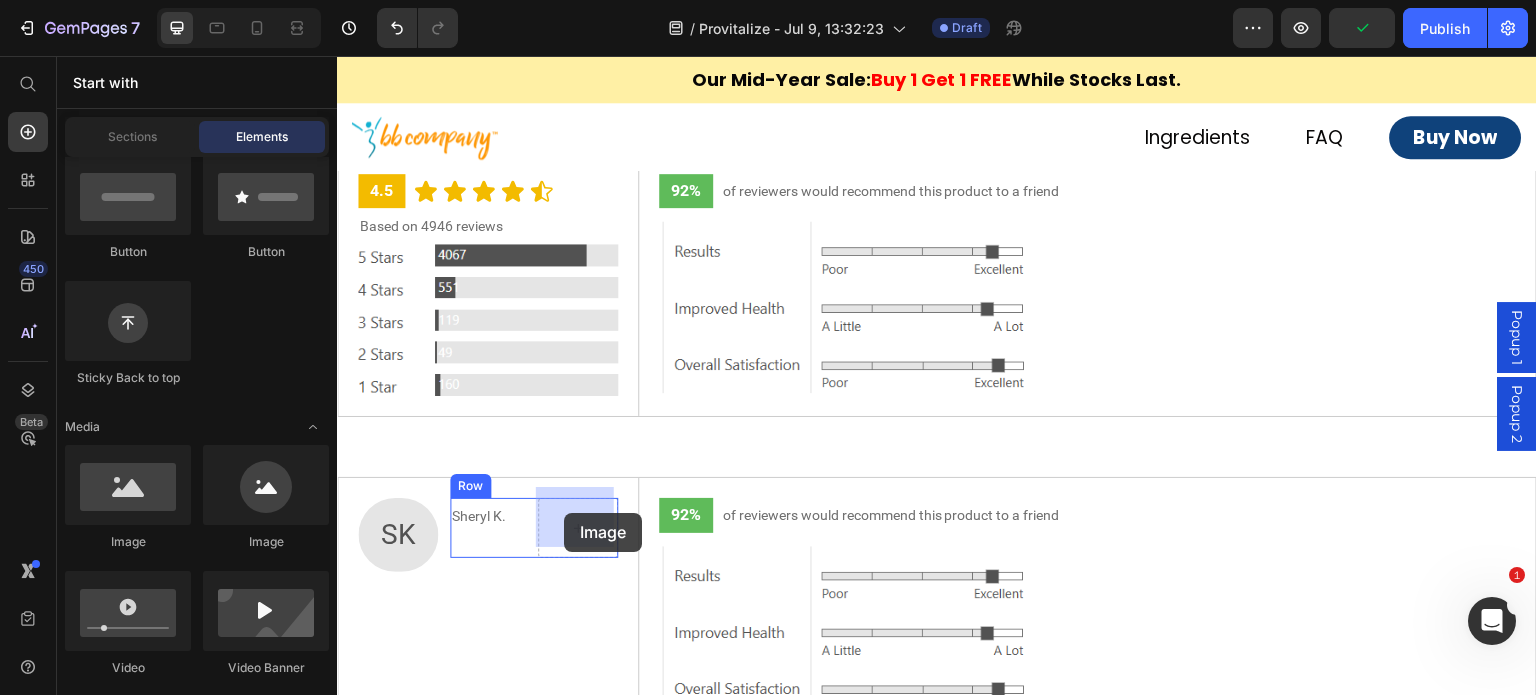 drag, startPoint x: 465, startPoint y: 545, endPoint x: 565, endPoint y: 512, distance: 105.30432 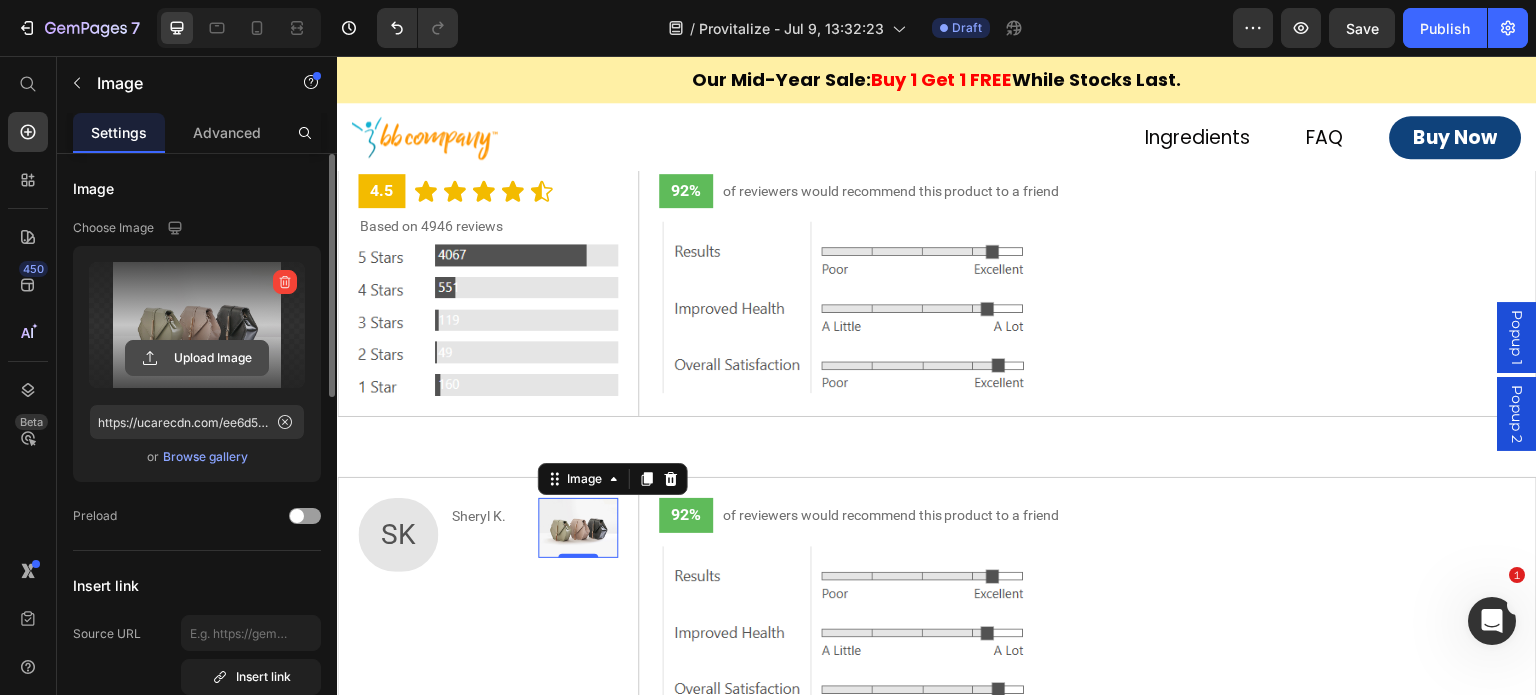 click 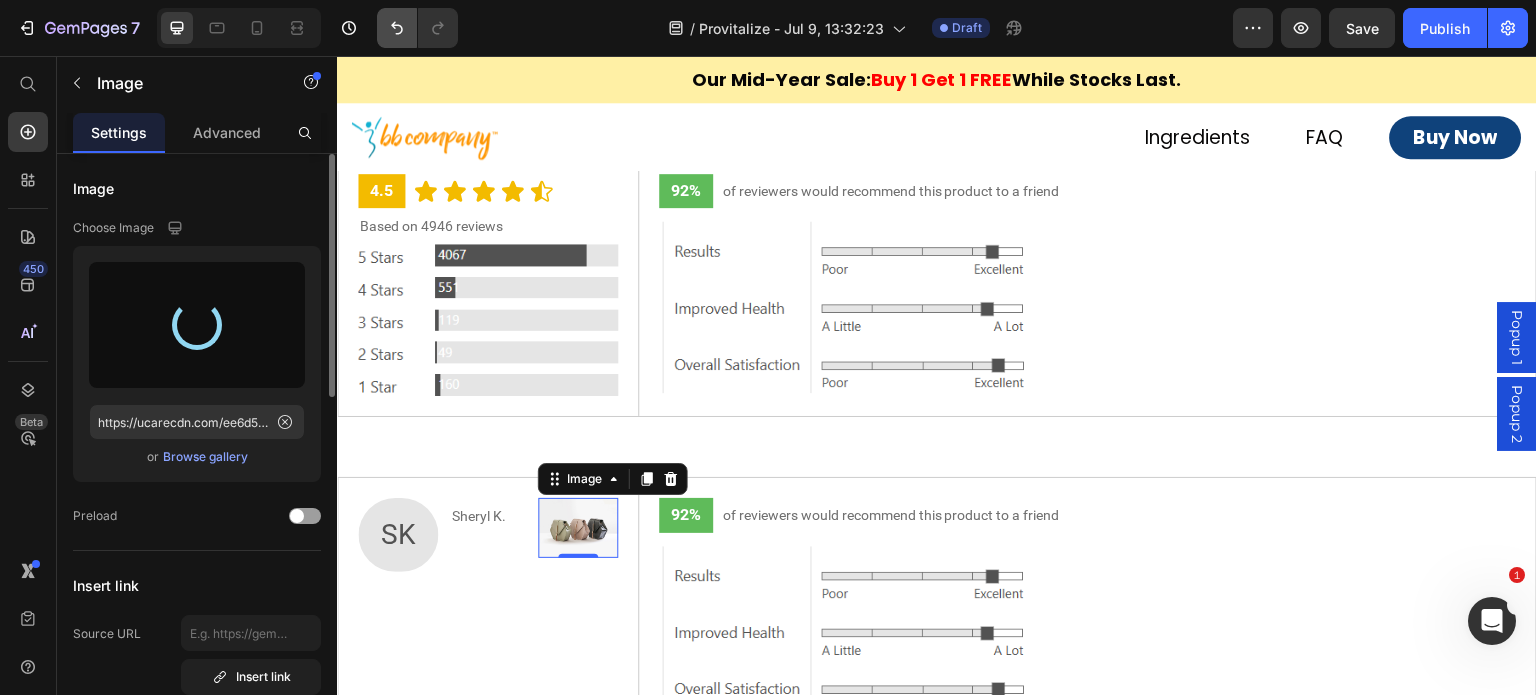 type on "https://cdn.shopify.com/s/files/1/0715/1209/6947/files/gempages_566339328339346466-3244fd0b-9a1e-433e-9689-5040ccd39563.svg" 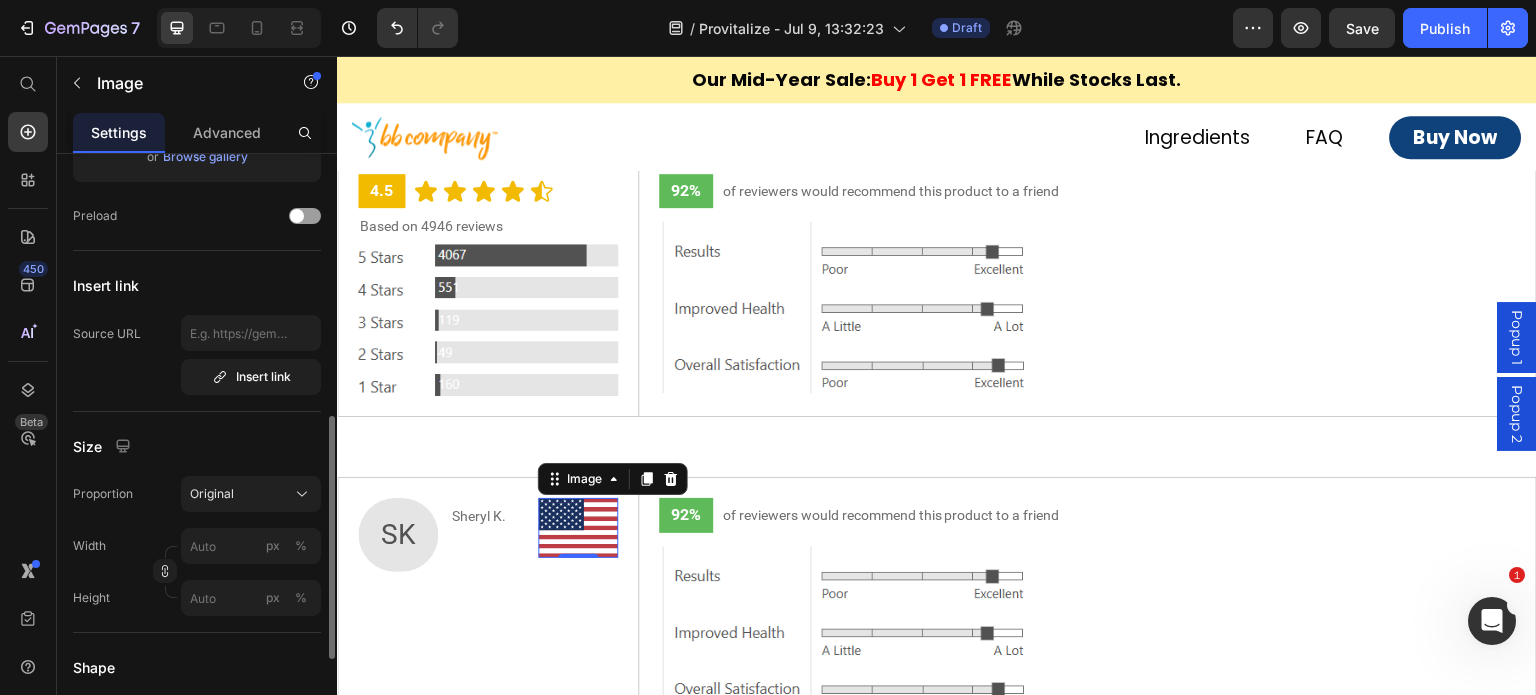 scroll, scrollTop: 400, scrollLeft: 0, axis: vertical 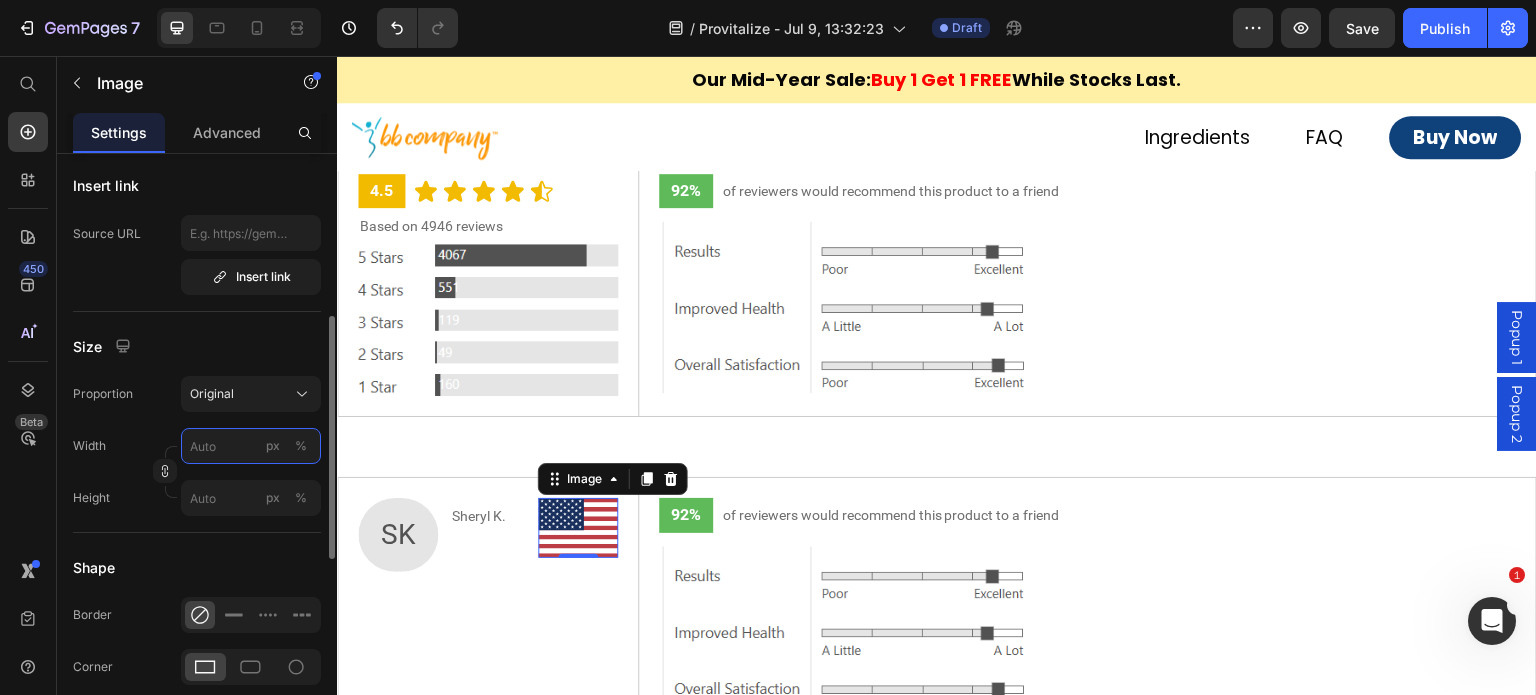 click on "px %" at bounding box center [251, 446] 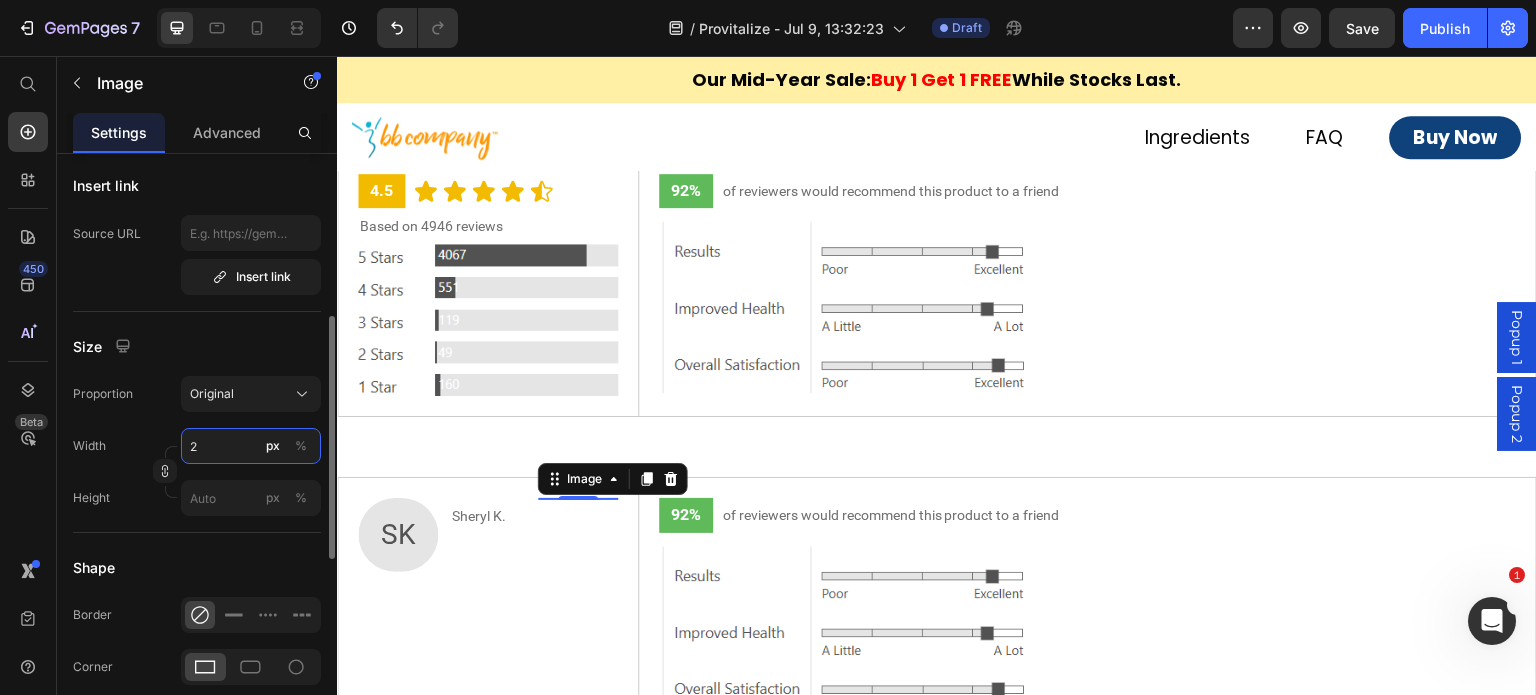 type on "20" 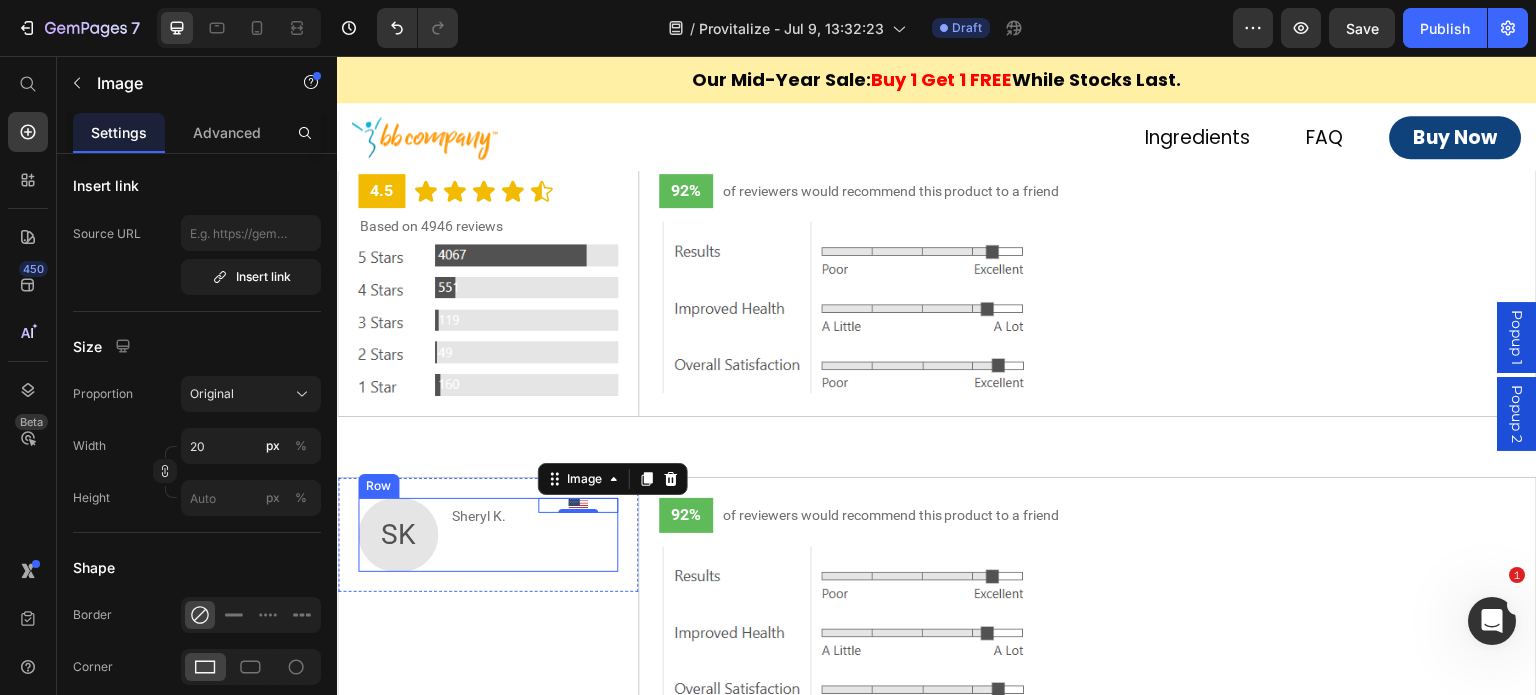 click on "Sheryl K.  Text Block Image   0 Row" at bounding box center (534, 535) 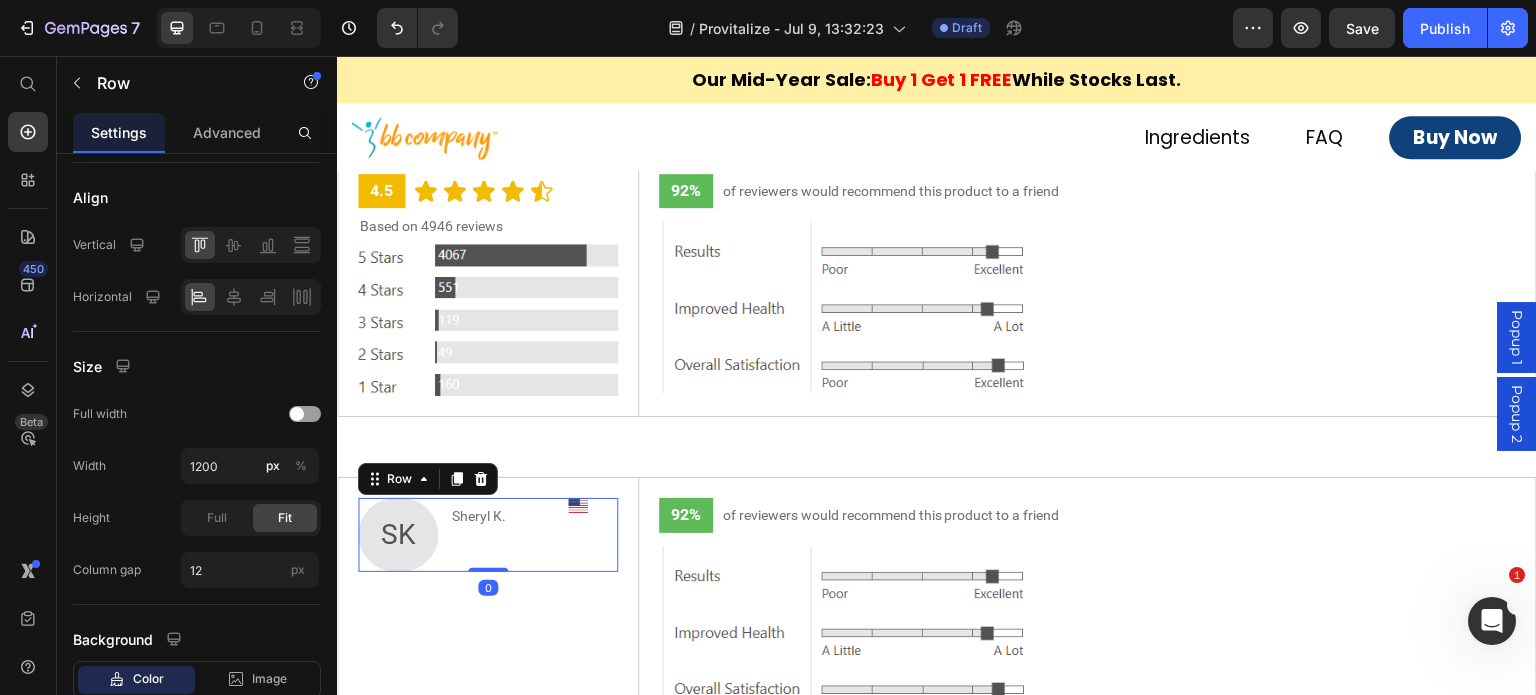 scroll, scrollTop: 0, scrollLeft: 0, axis: both 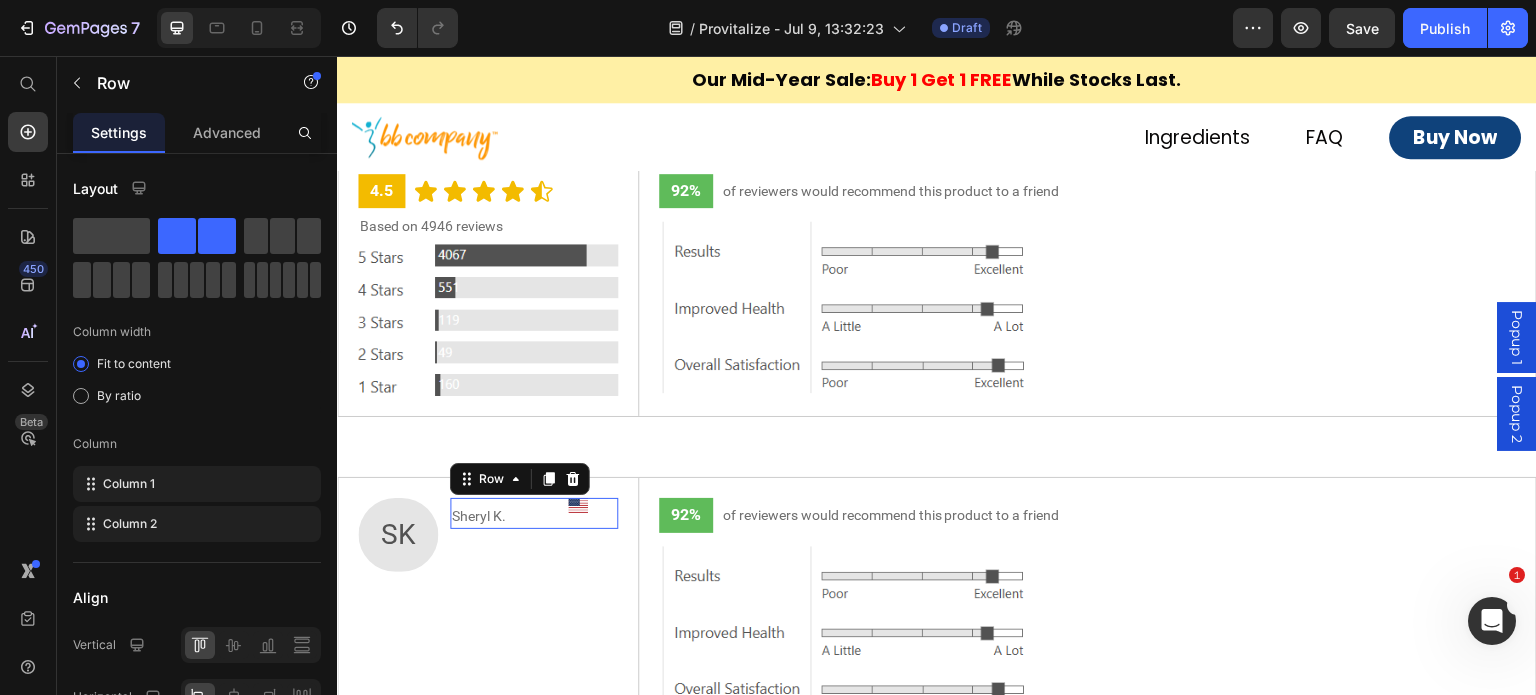 click on "Image" at bounding box center [578, 513] 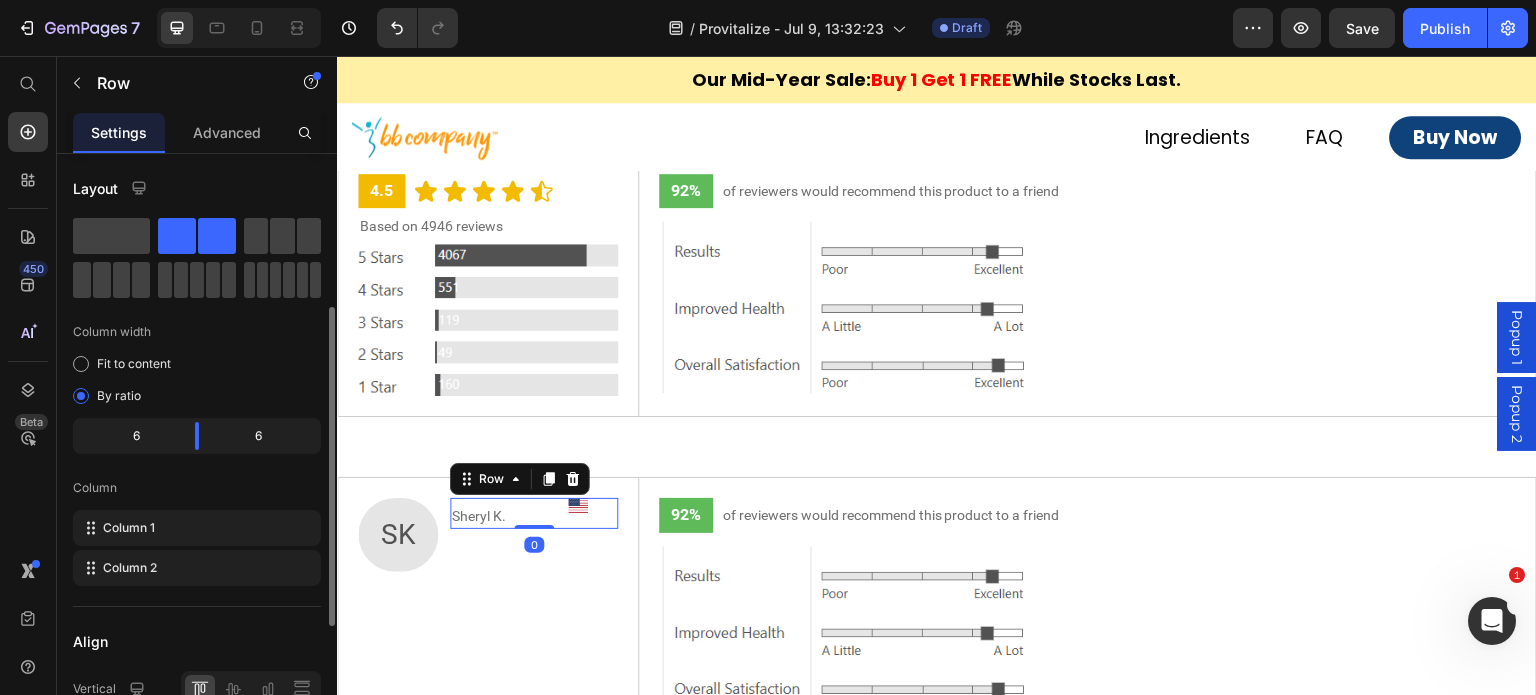scroll, scrollTop: 100, scrollLeft: 0, axis: vertical 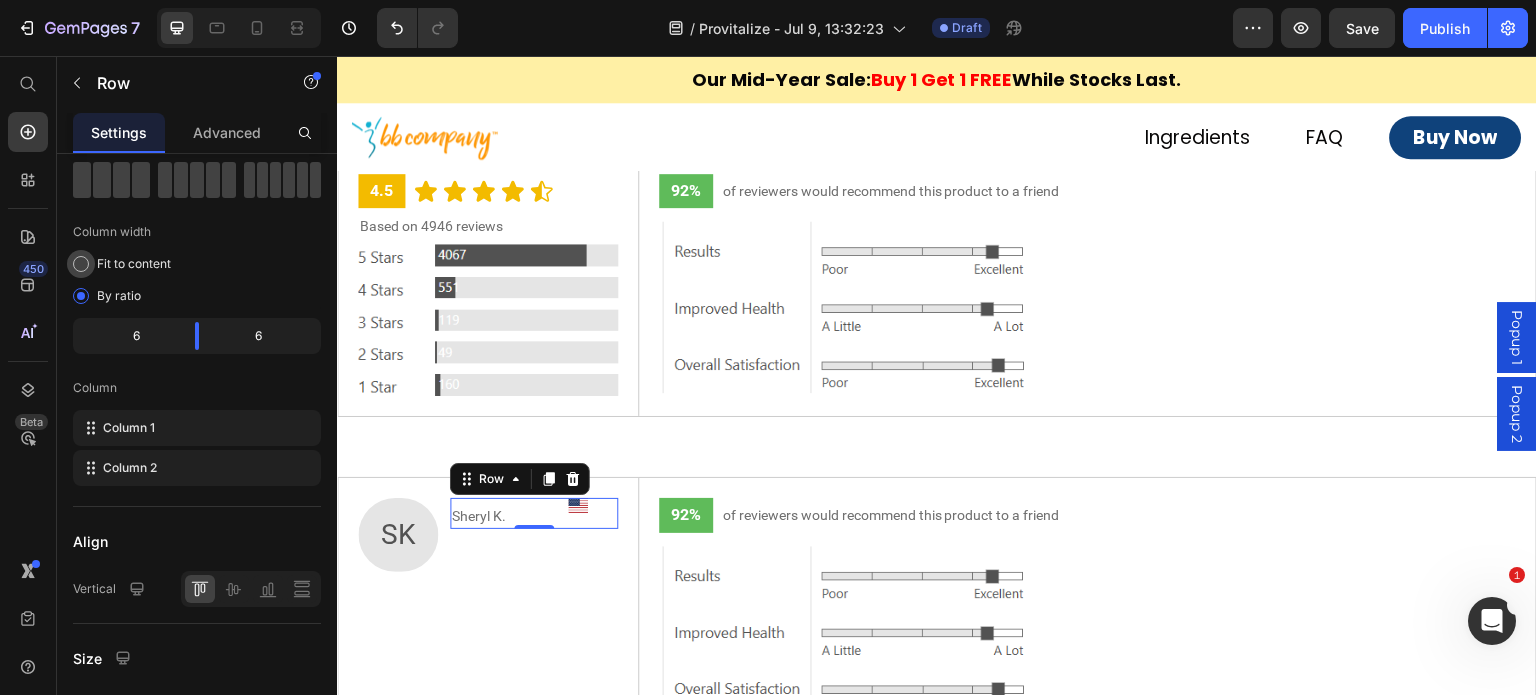 click on "Fit to content" at bounding box center (134, 264) 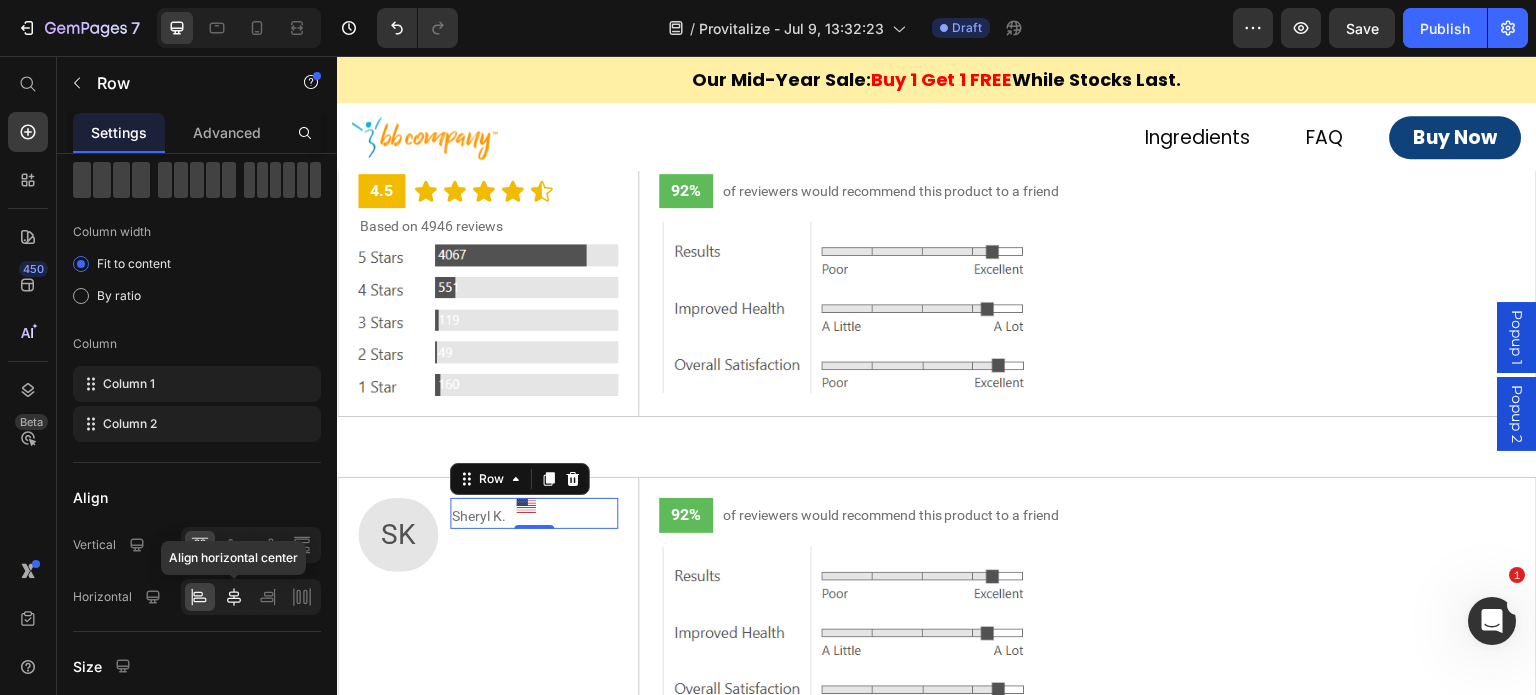 click 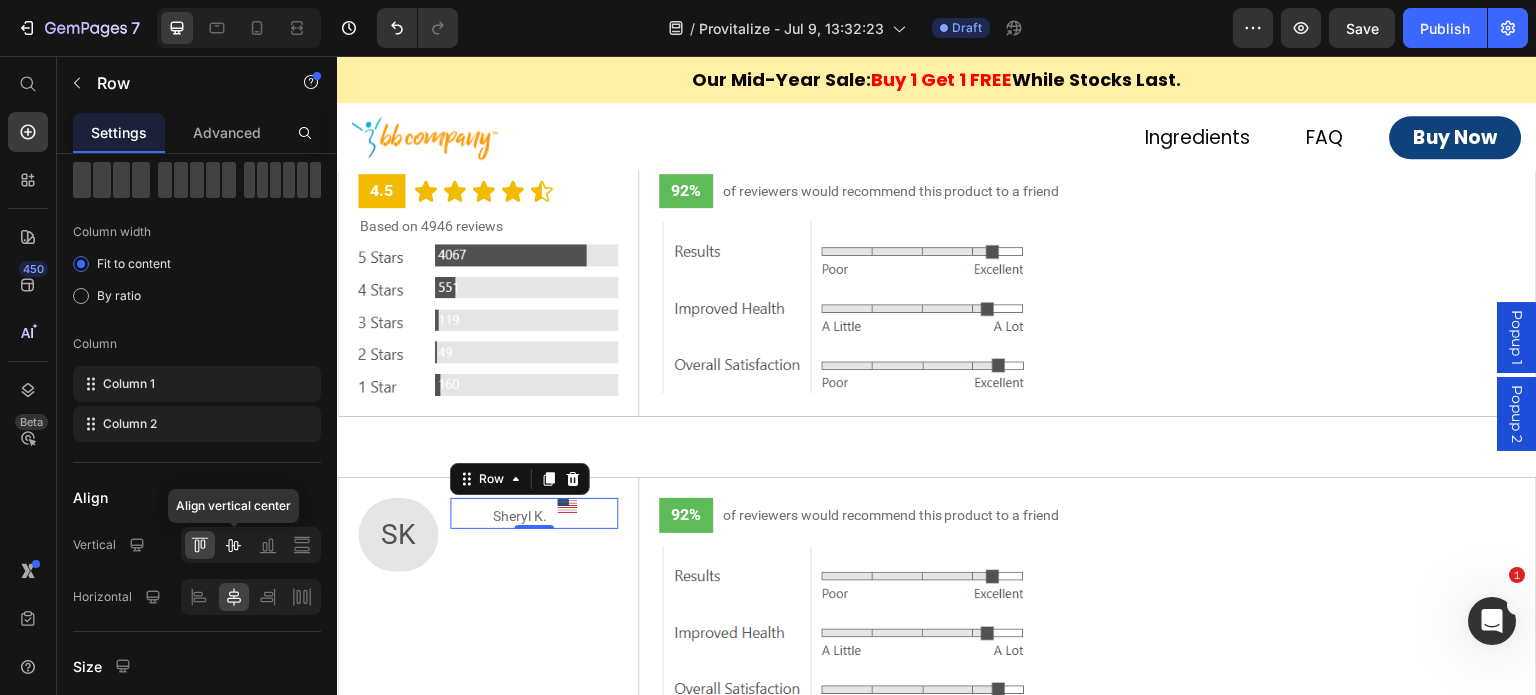 click 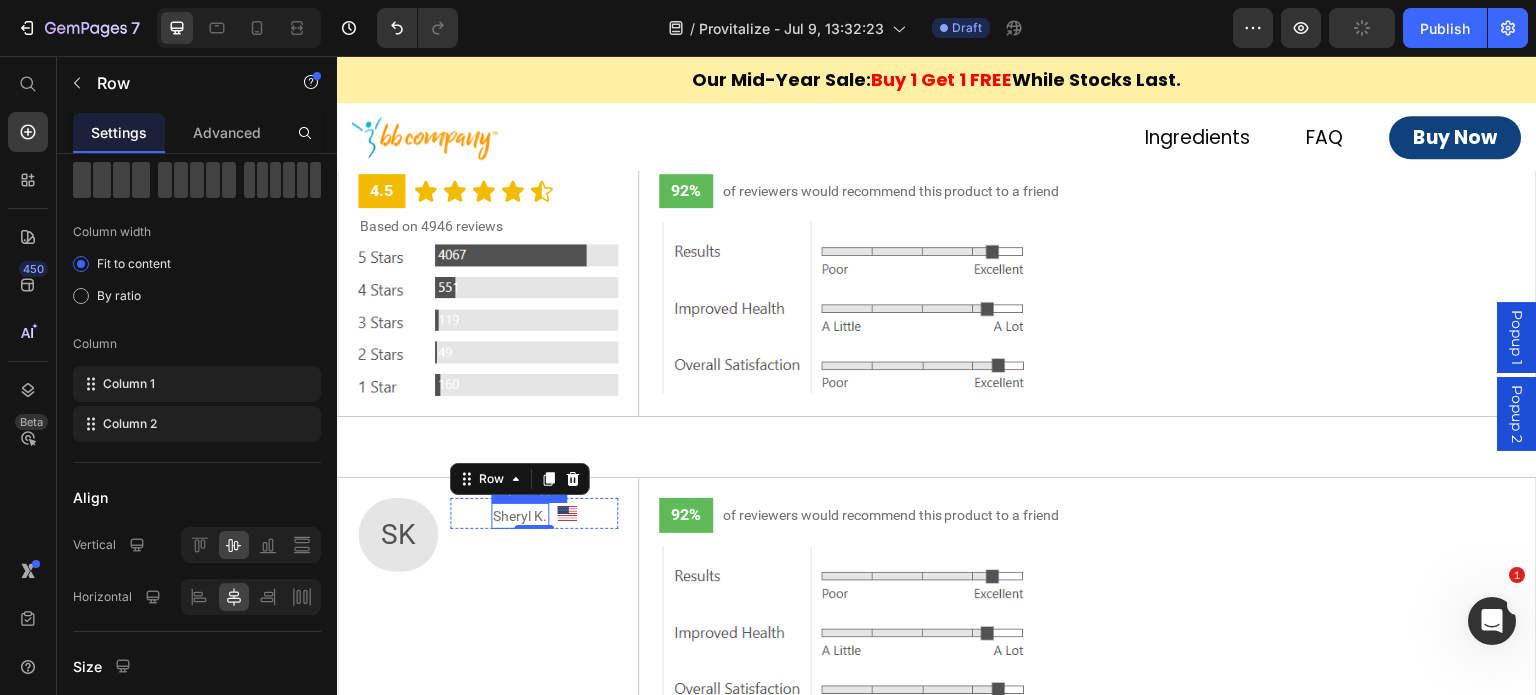 click on "Sheryl K." at bounding box center (520, 516) 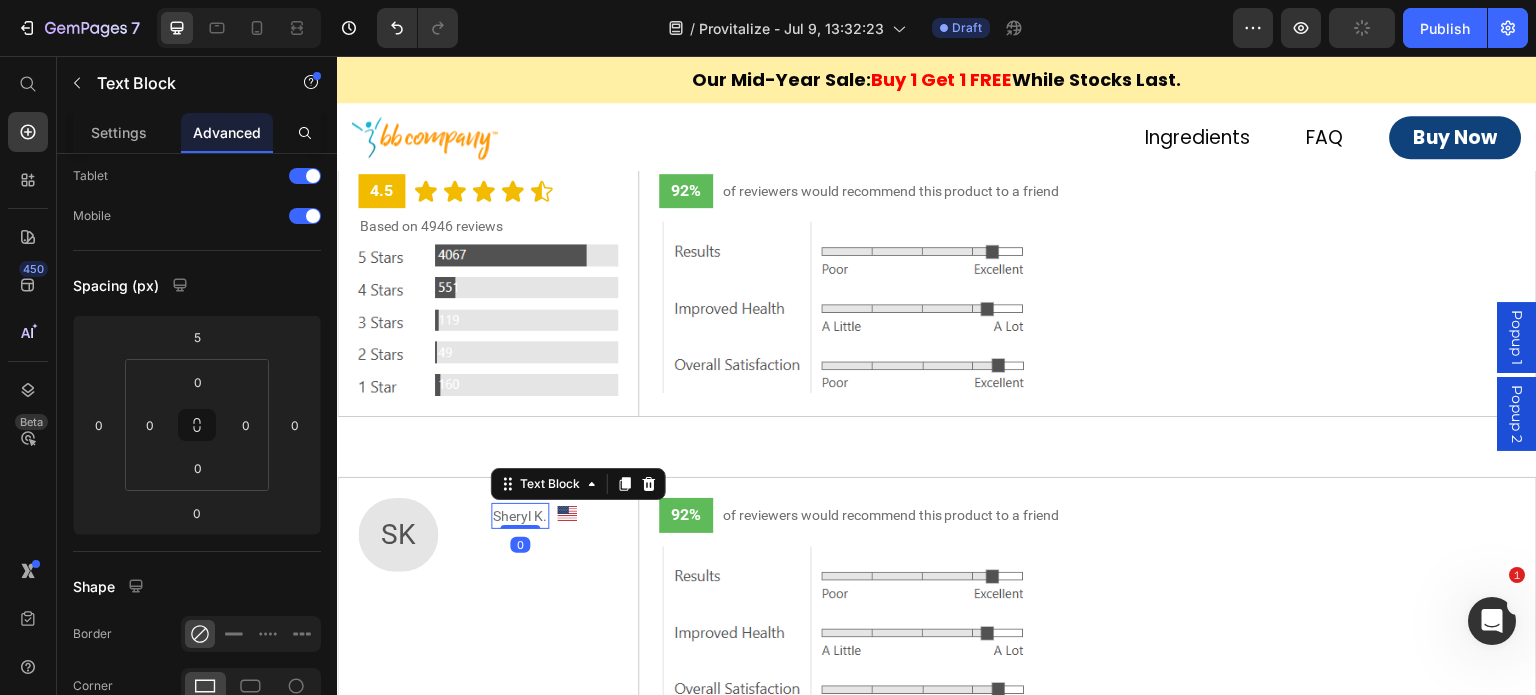 scroll, scrollTop: 0, scrollLeft: 0, axis: both 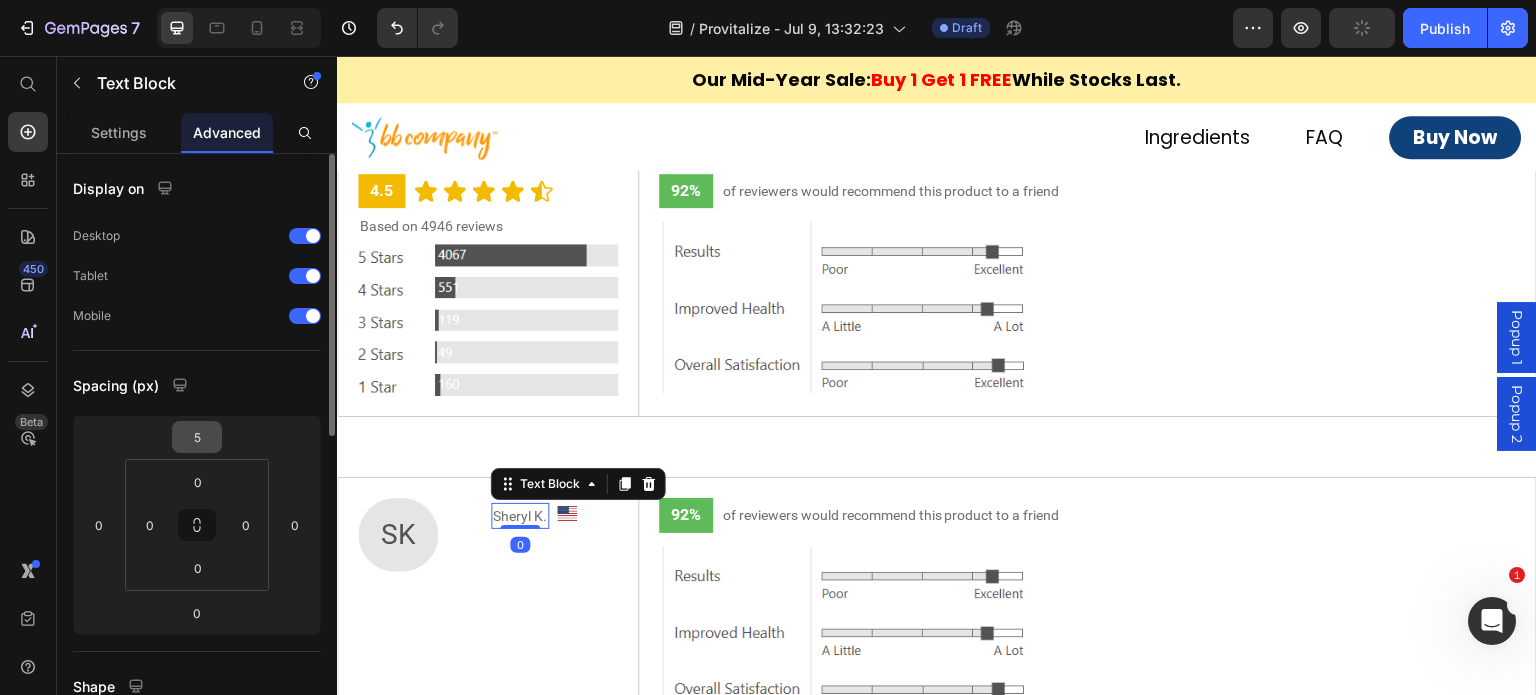 click on "5" at bounding box center (197, 437) 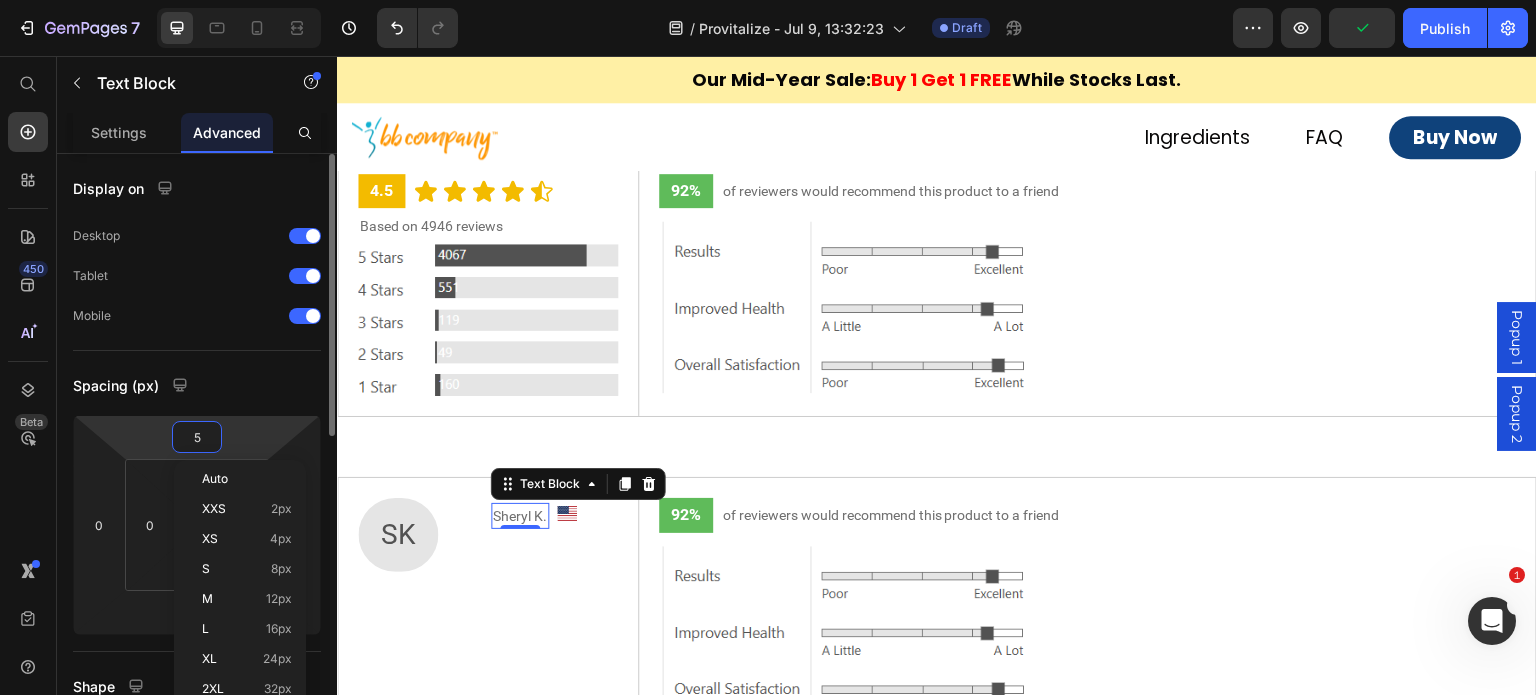 type on "0" 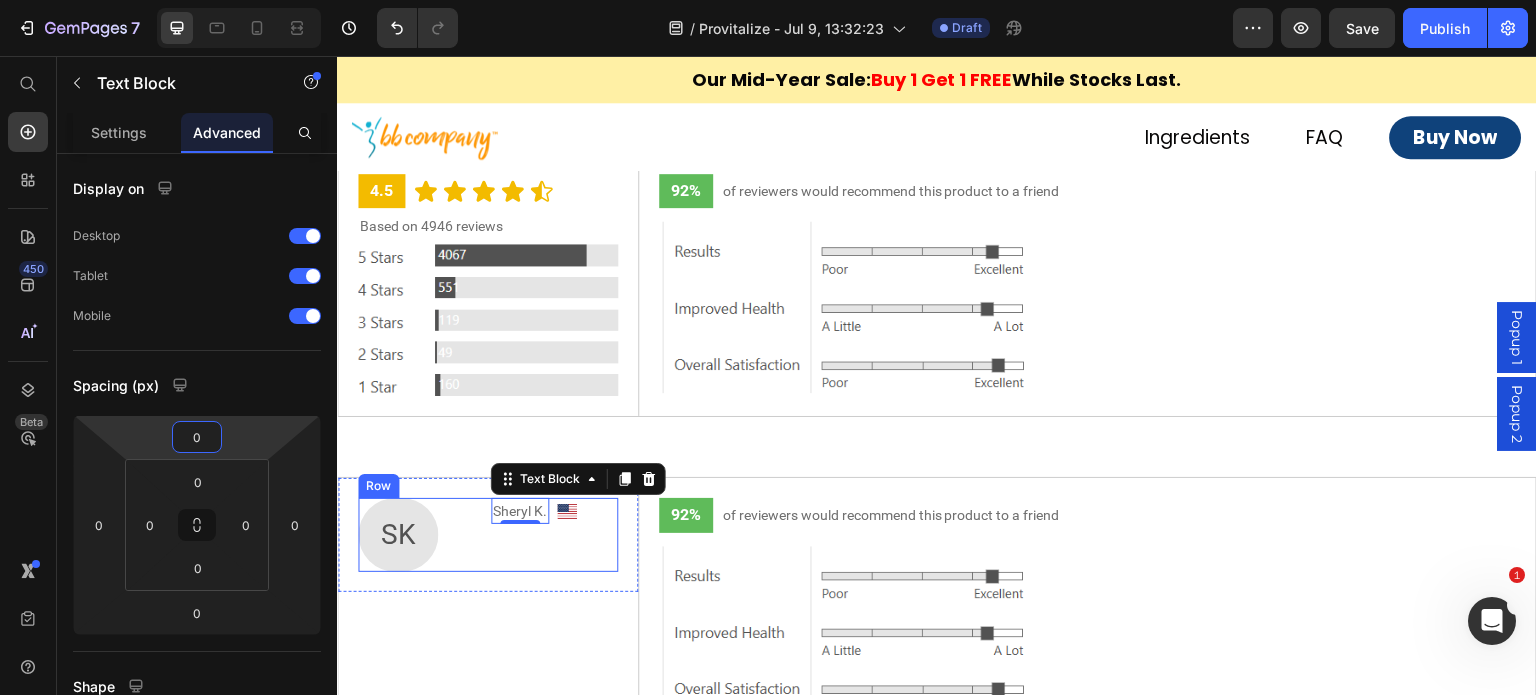 click on "Sheryl K.  Text Block   0 Image Row" at bounding box center (534, 535) 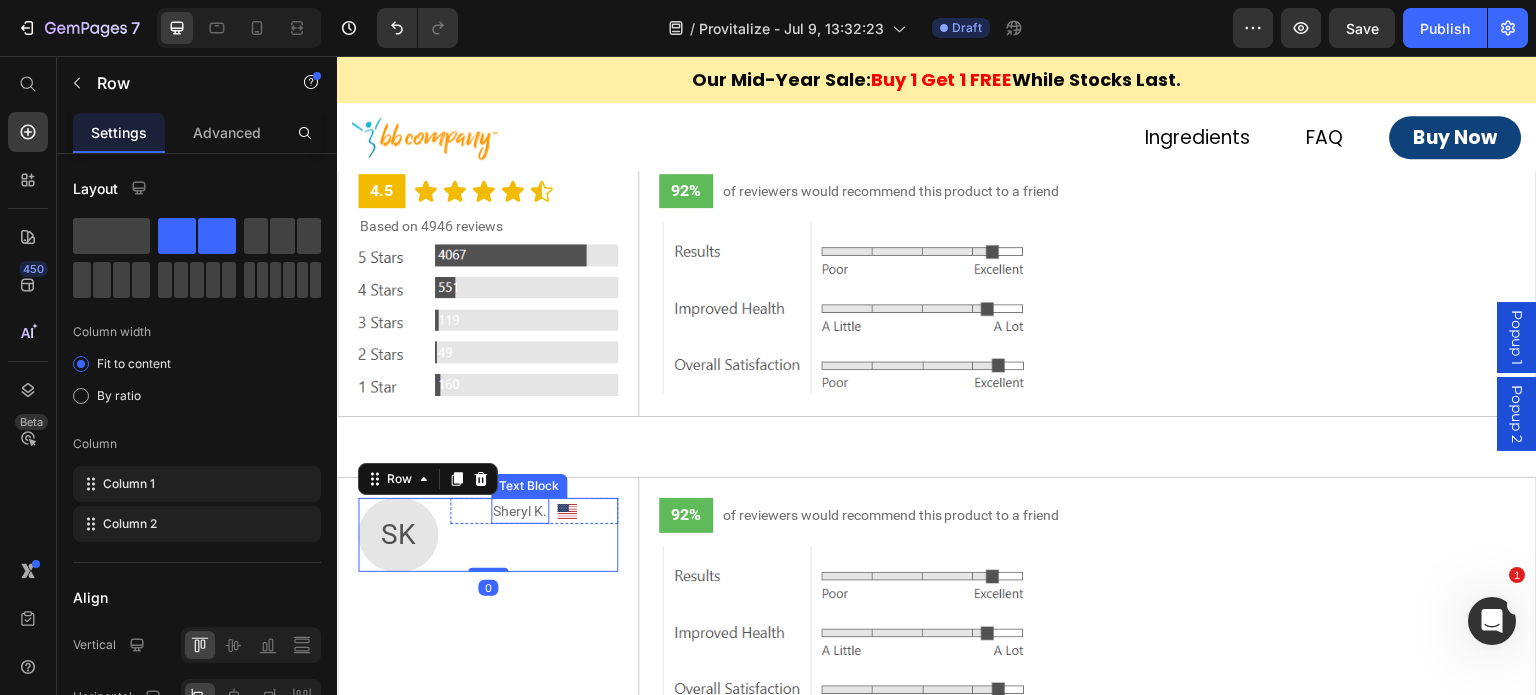 click on "Sheryl K." at bounding box center [520, 511] 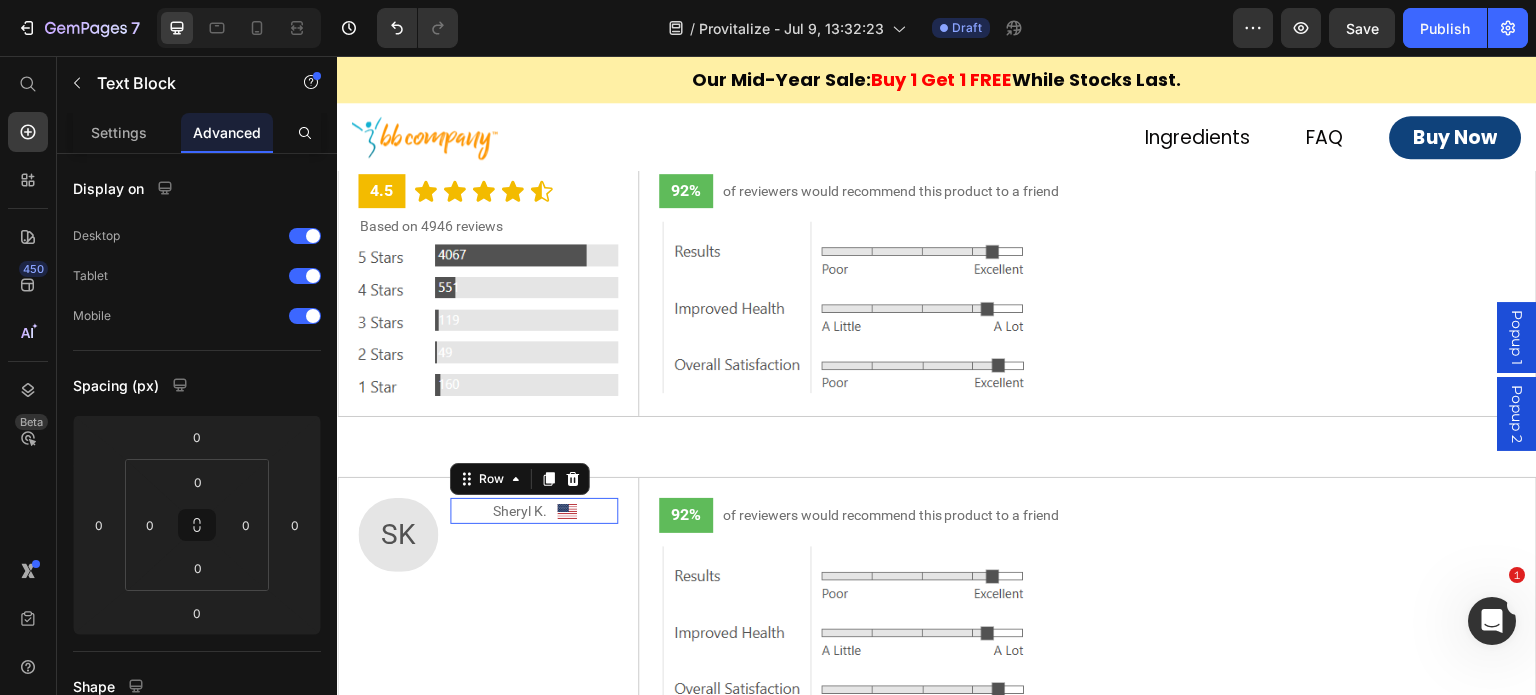 click on "Sheryl K.  Text Block Image Row   0" at bounding box center (534, 511) 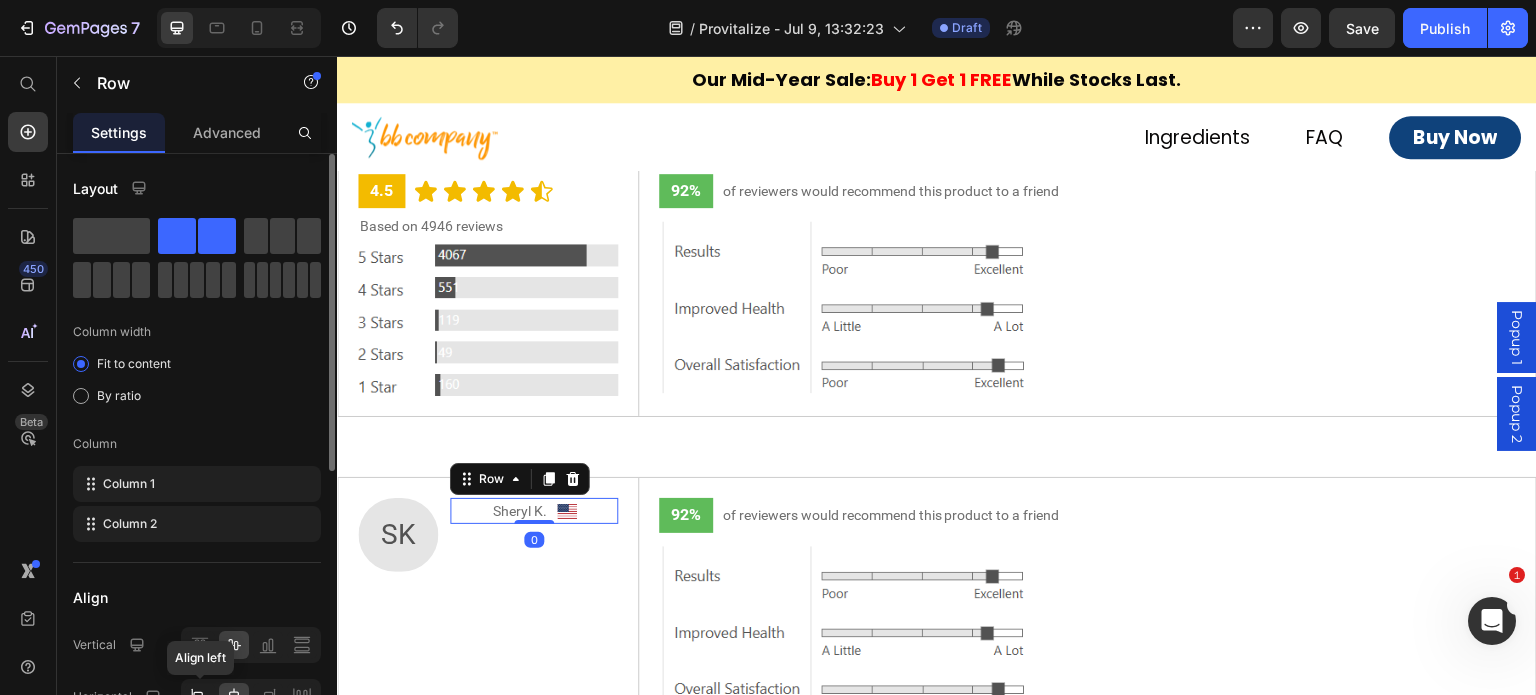 click 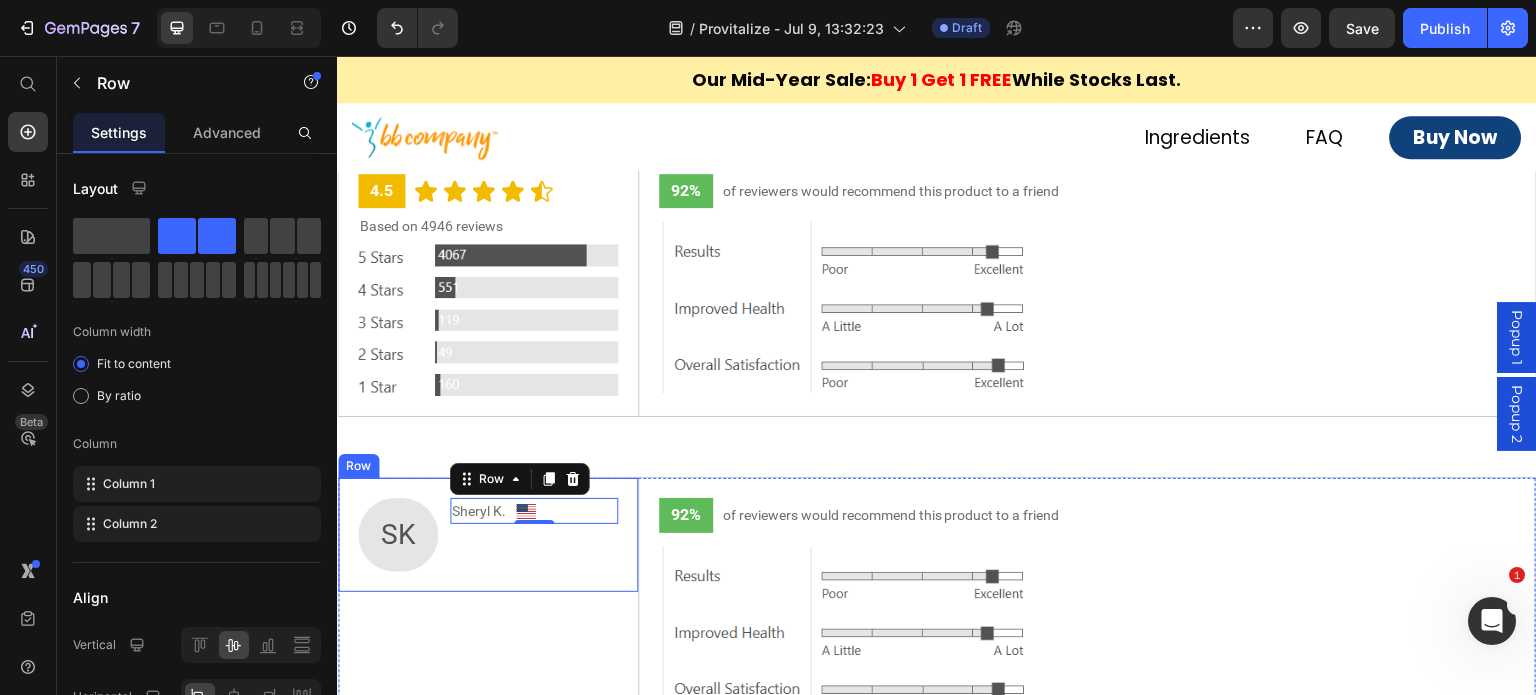 click on "Sheryl K.  Text Block Image Row   0" at bounding box center (534, 535) 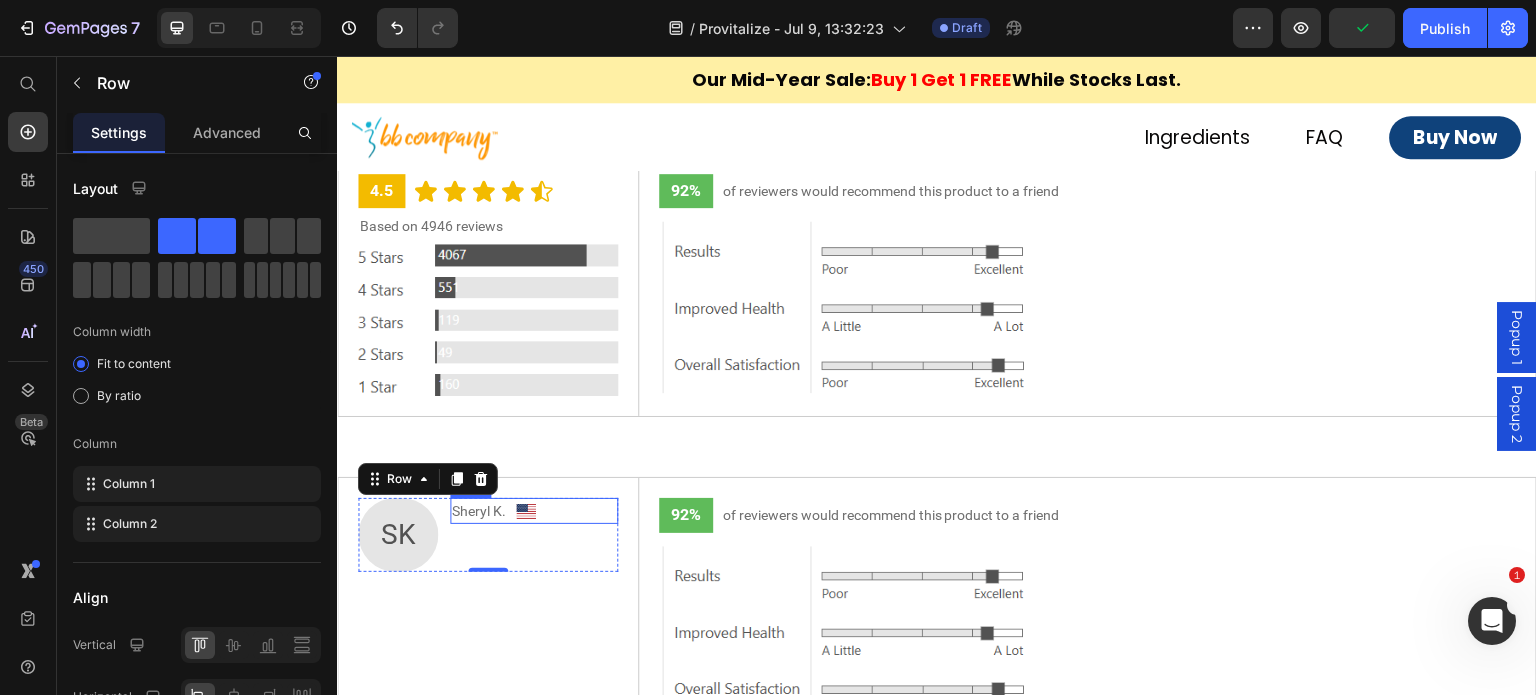 click on "Sheryl K.  Text Block Image Row" at bounding box center [534, 511] 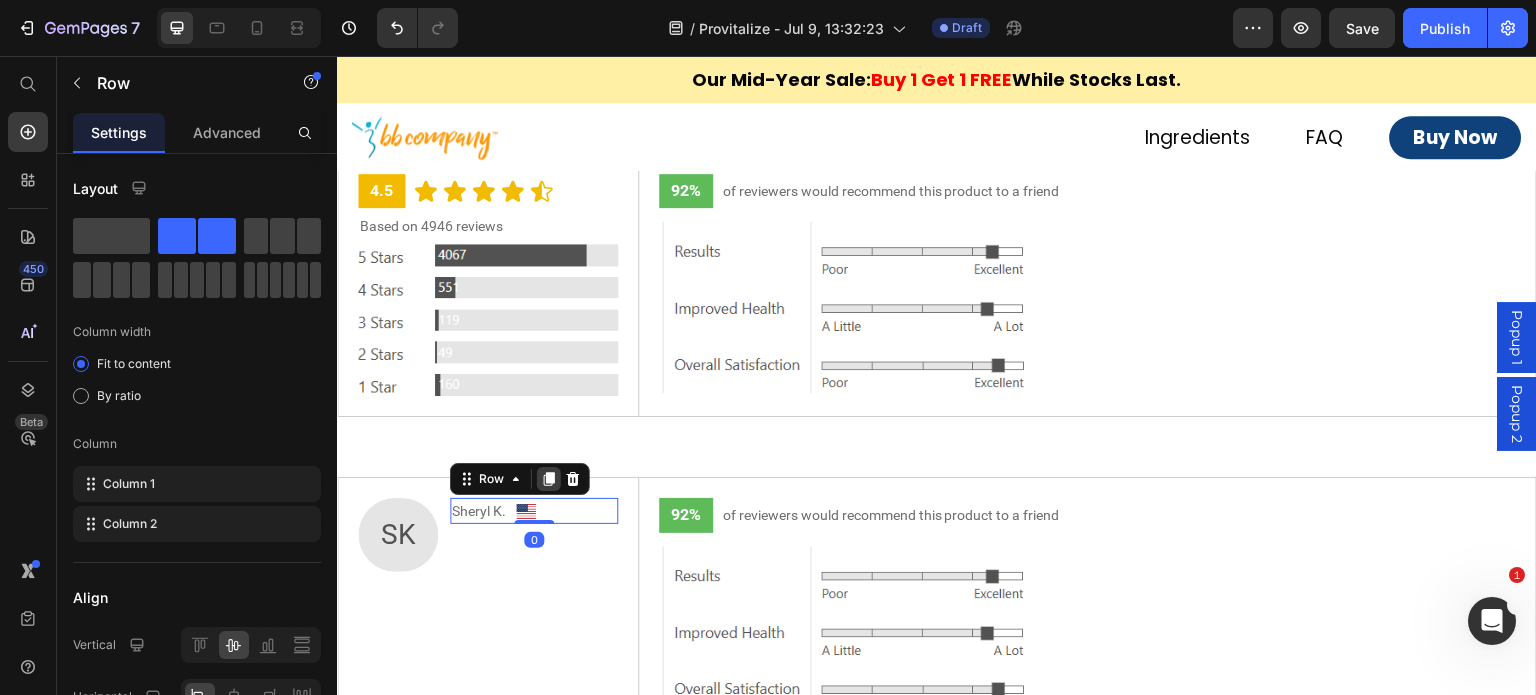 click 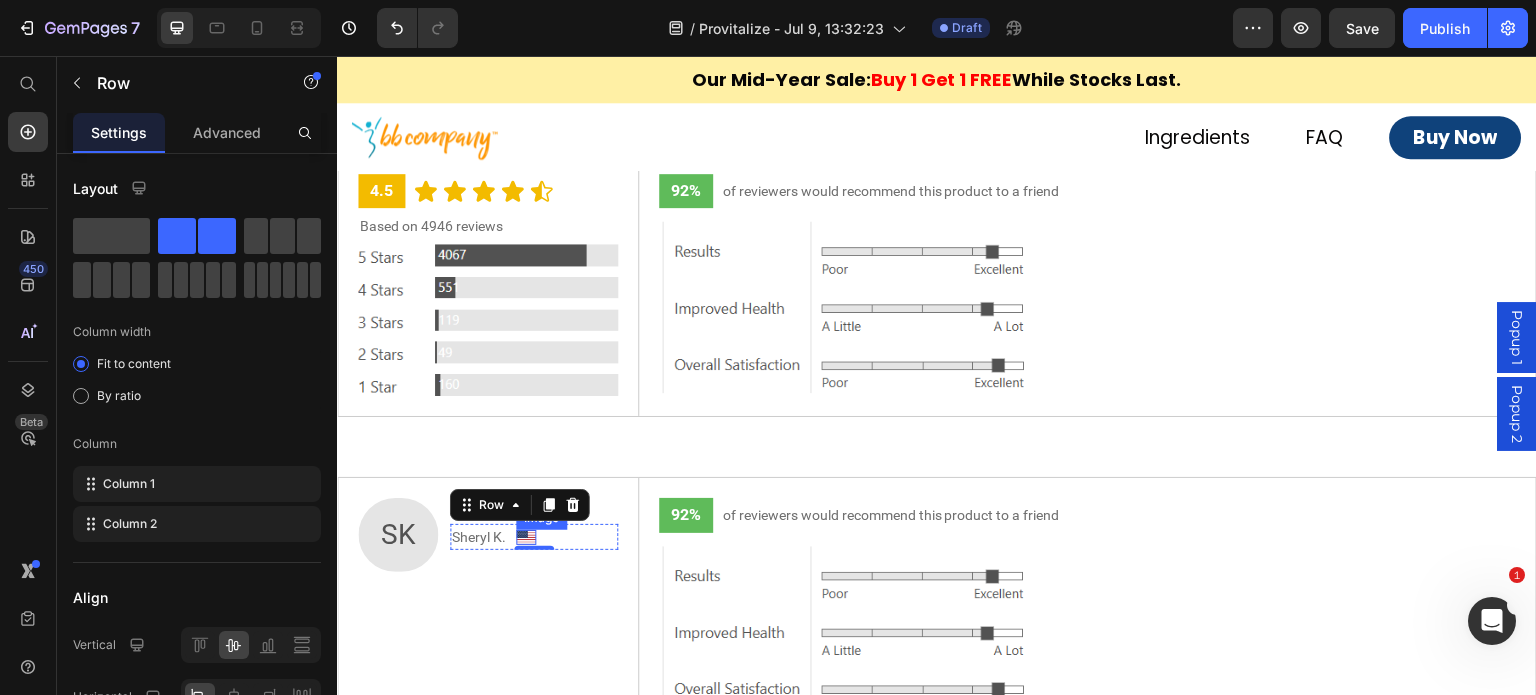 click at bounding box center (526, 537) 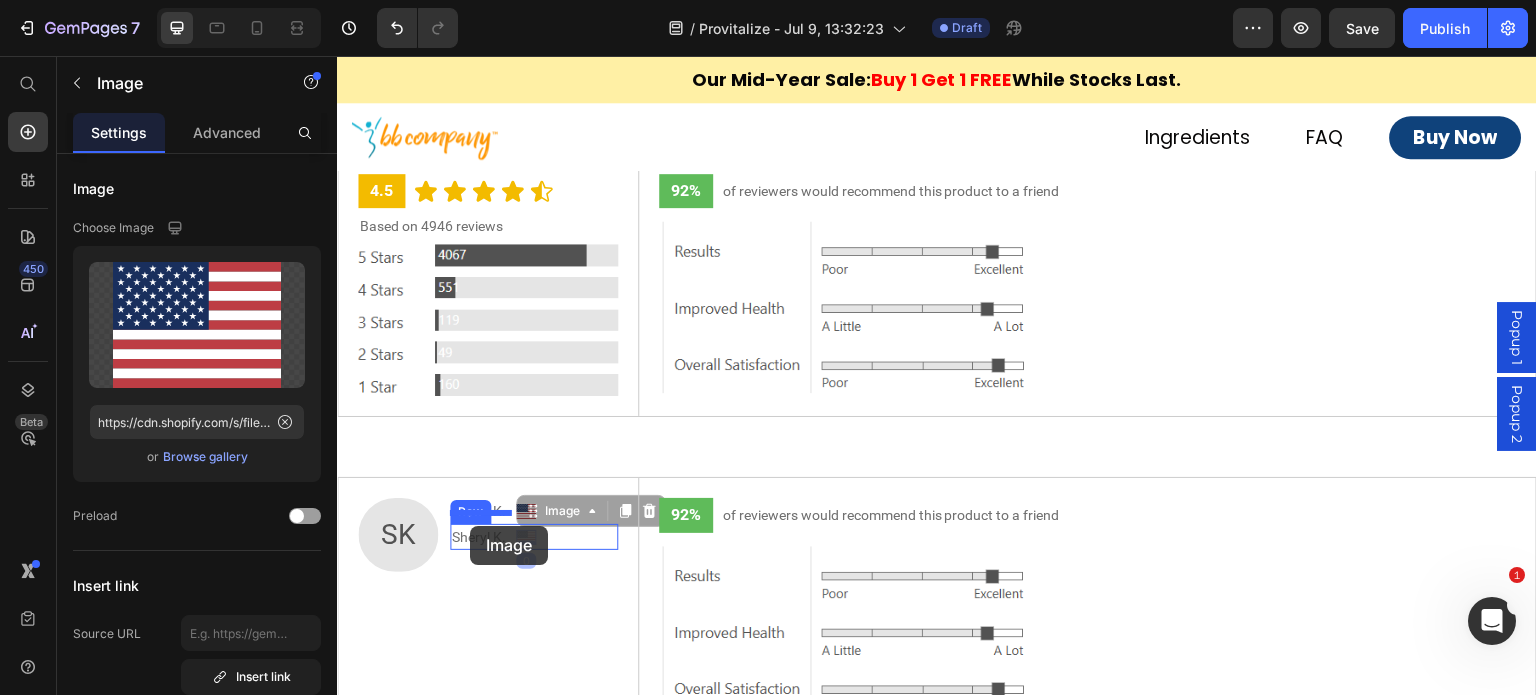 drag, startPoint x: 564, startPoint y: 503, endPoint x: 470, endPoint y: 526, distance: 96.77293 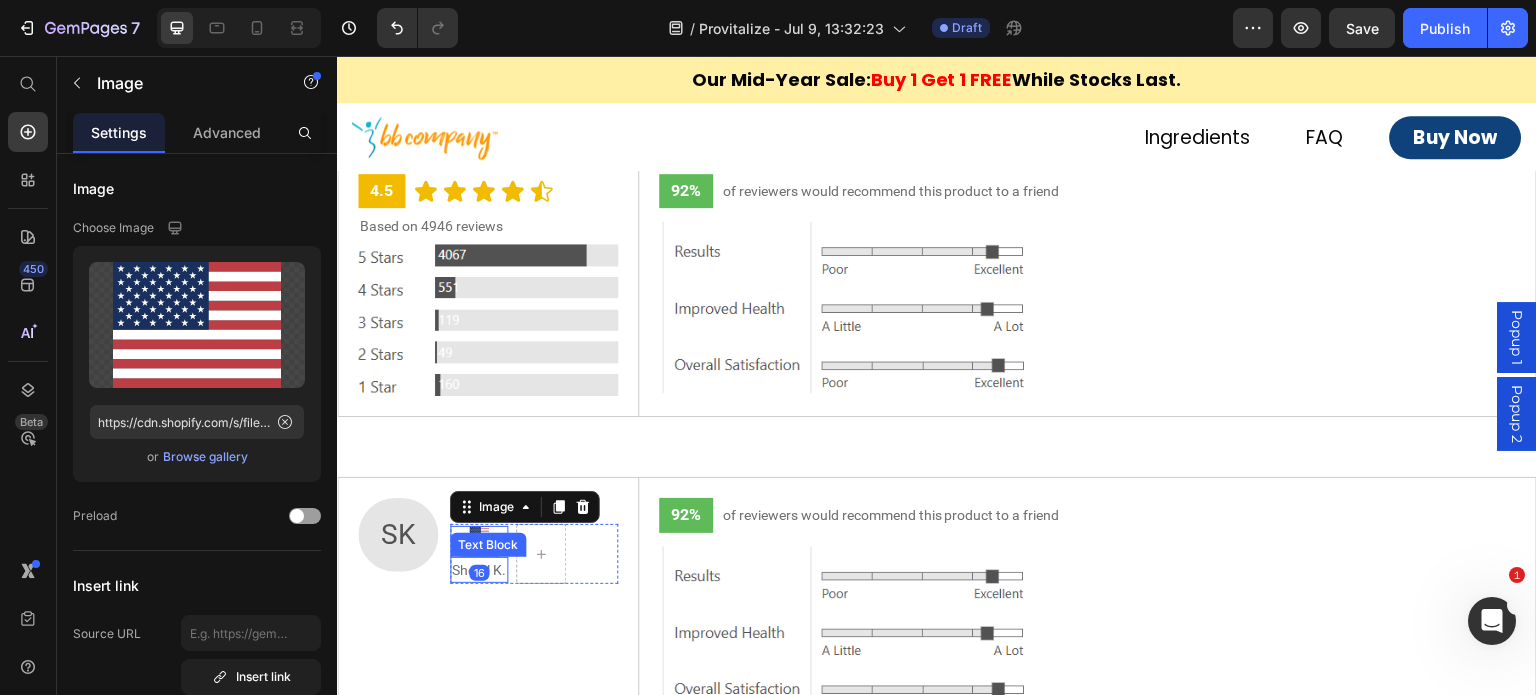 click on "Sheryl K." at bounding box center (479, 570) 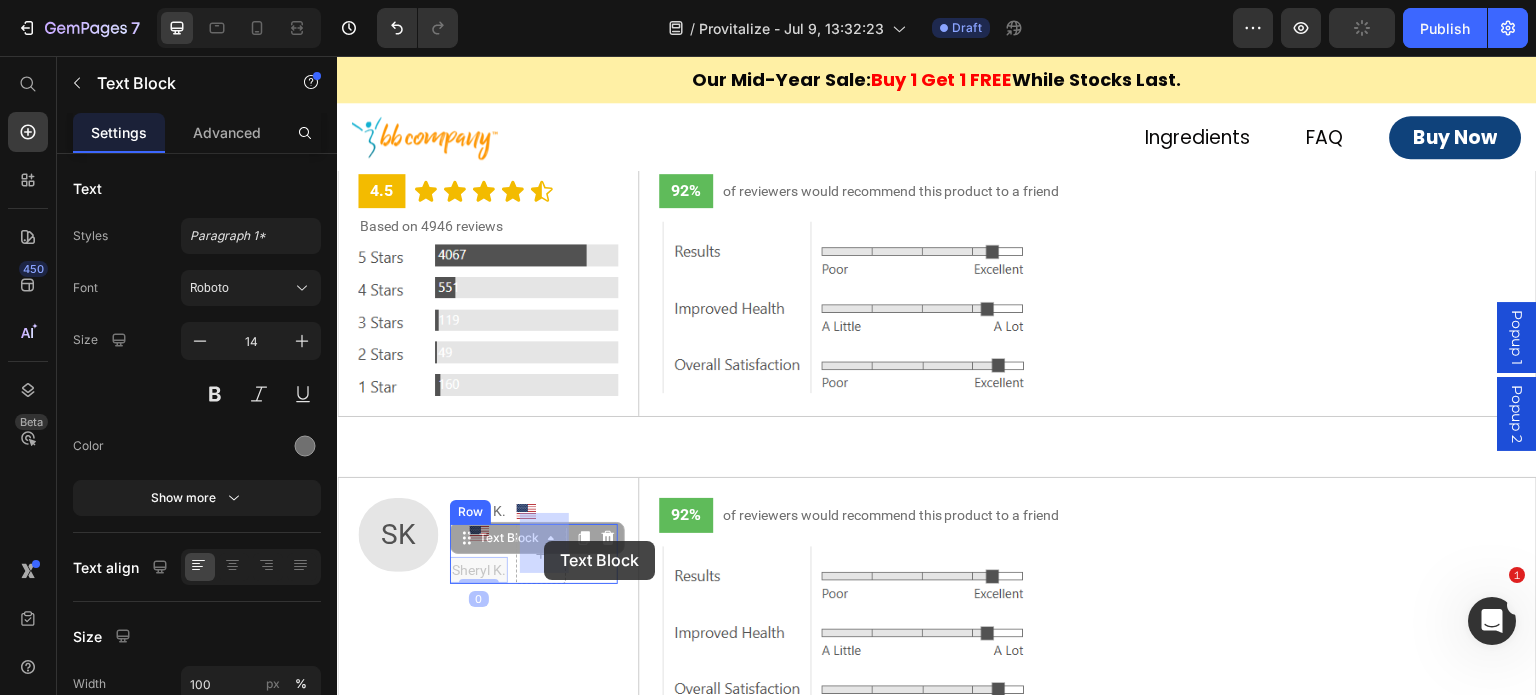 drag, startPoint x: 486, startPoint y: 533, endPoint x: 552, endPoint y: 544, distance: 66.910385 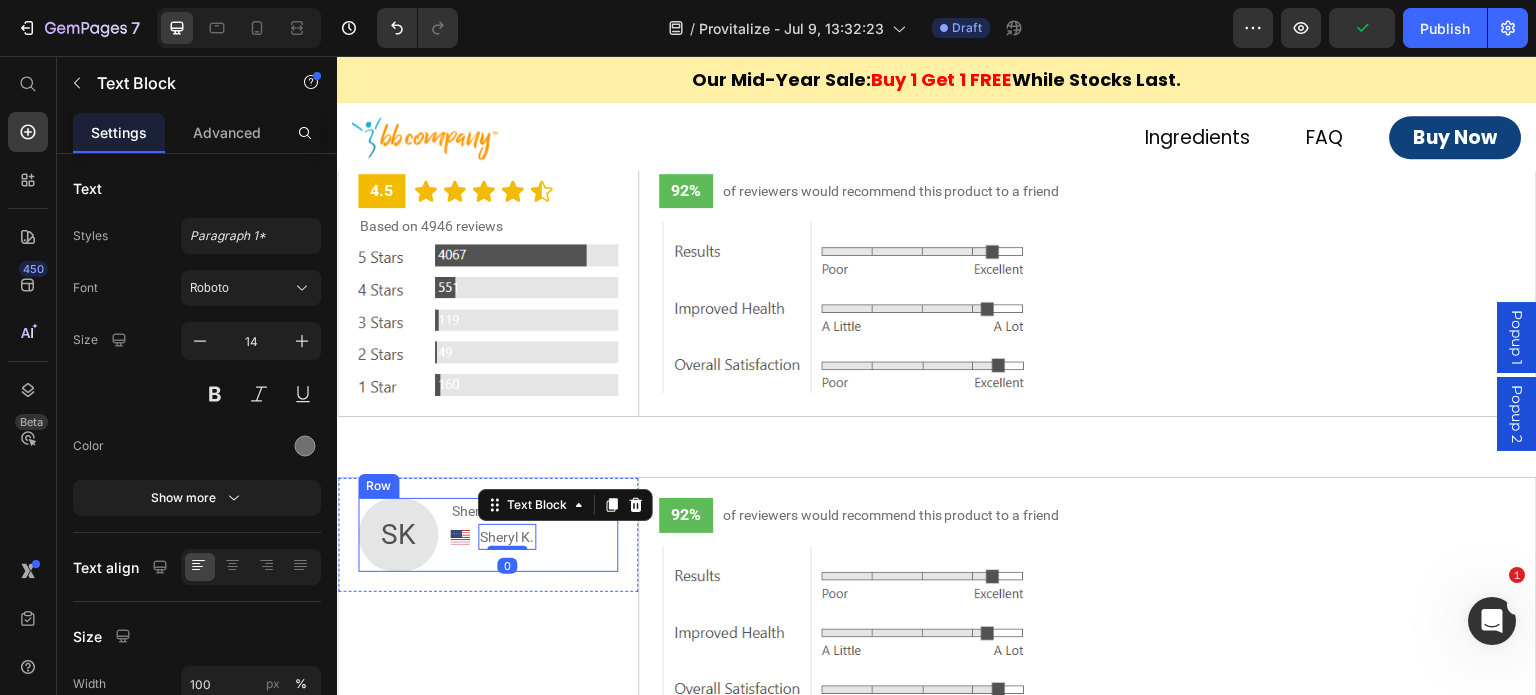 click on "Sheryl K.  Text Block Image Row Image Sheryl K.  Text Block   0 Row" at bounding box center [534, 535] 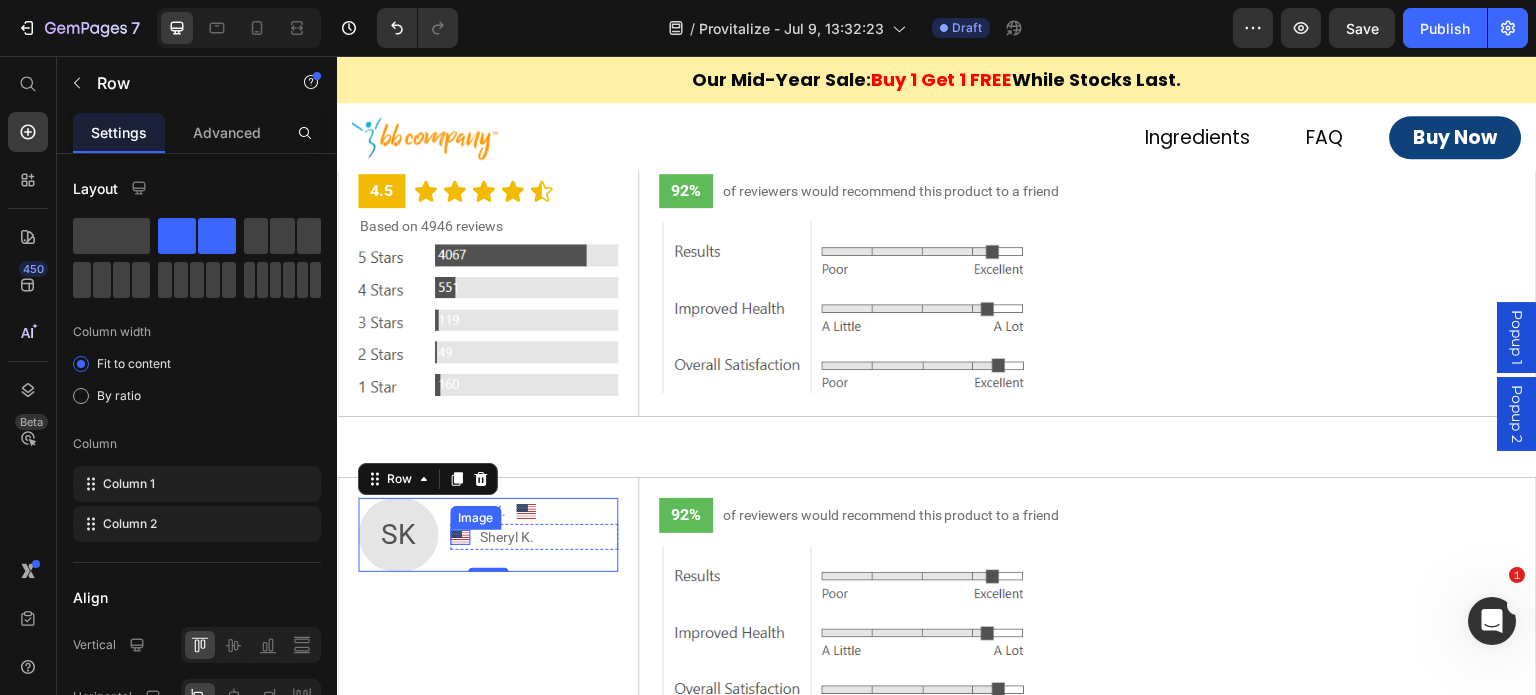 click at bounding box center [460, 537] 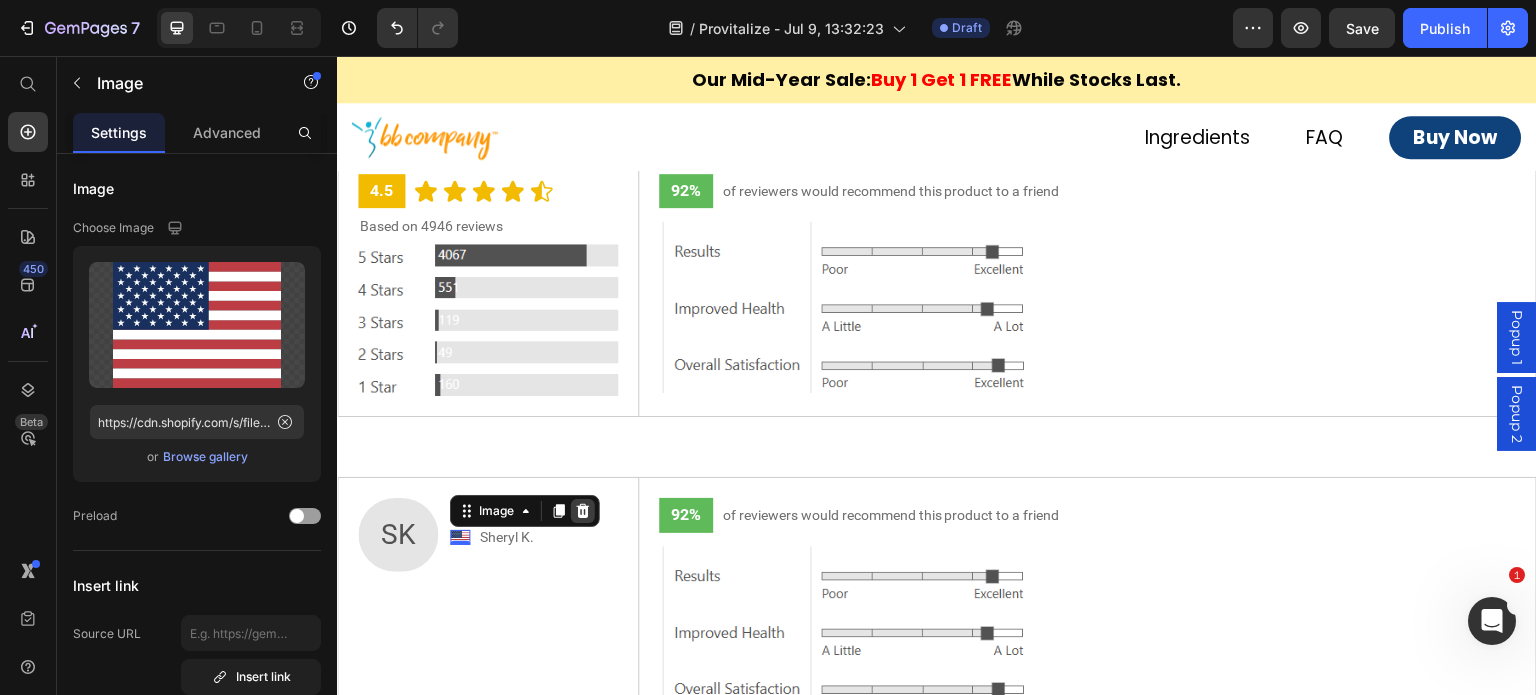 click at bounding box center (583, 511) 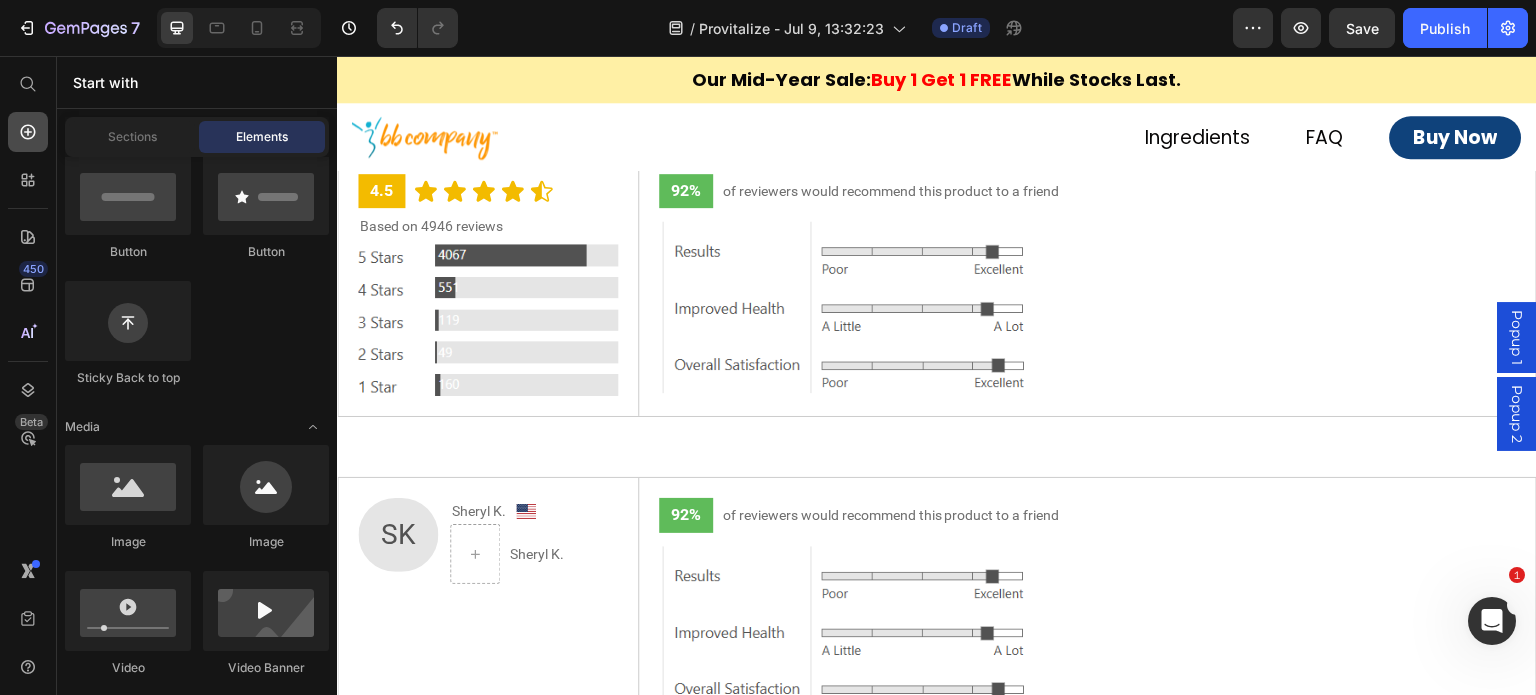 click 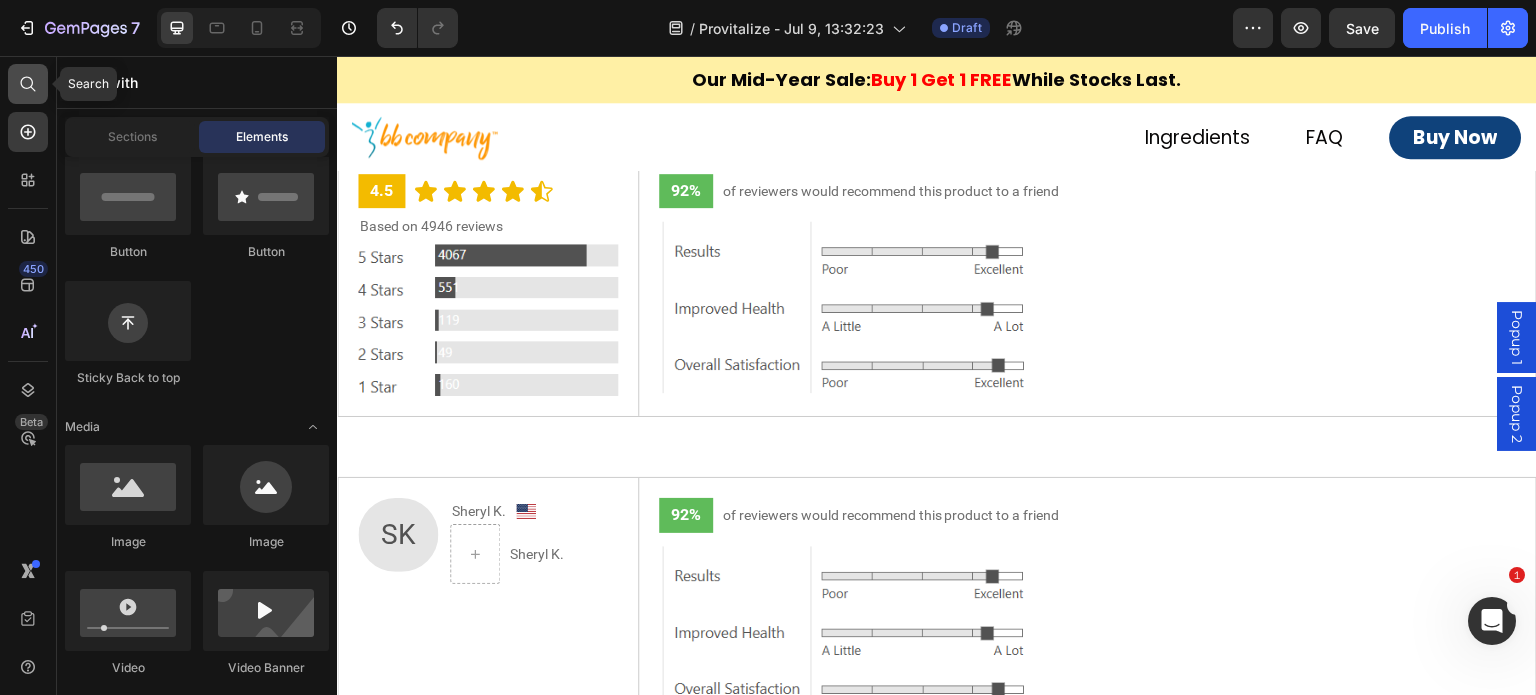 click 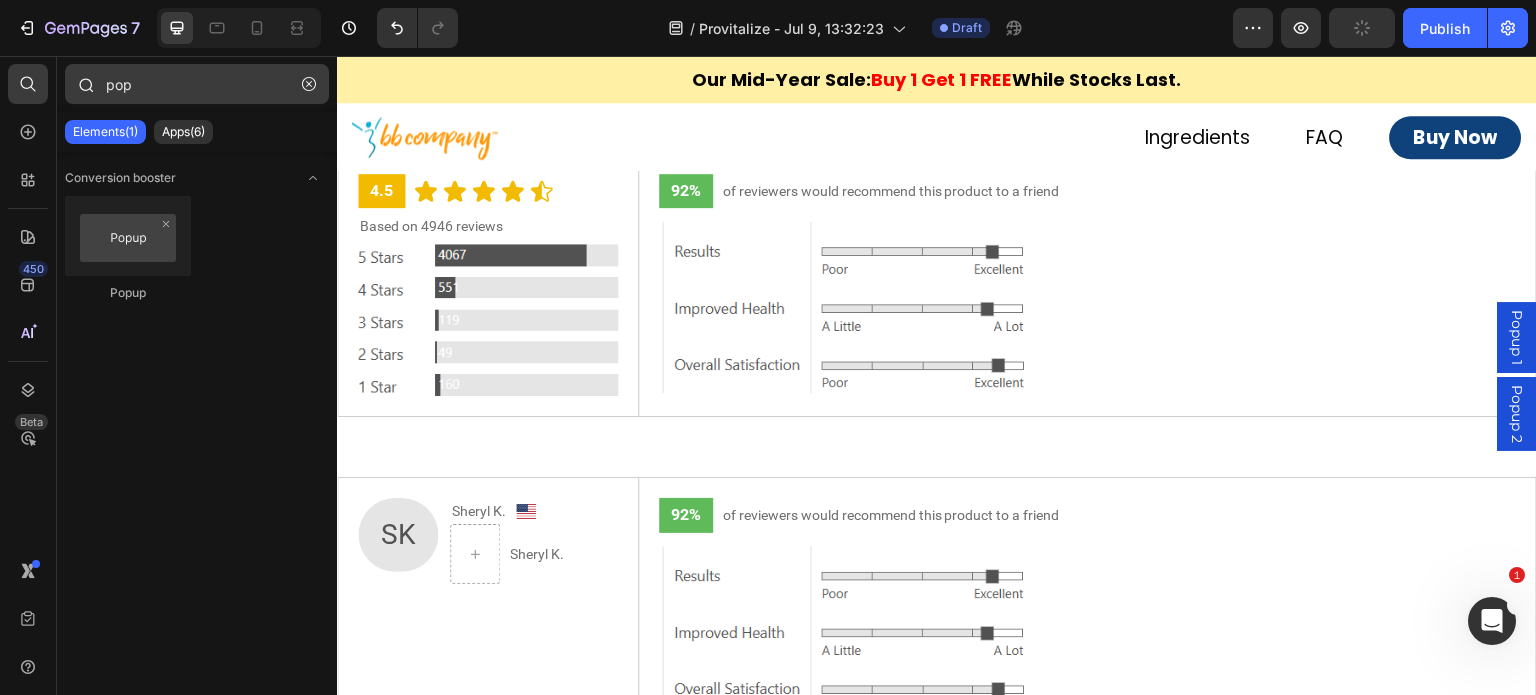 click on "pop" at bounding box center [197, 84] 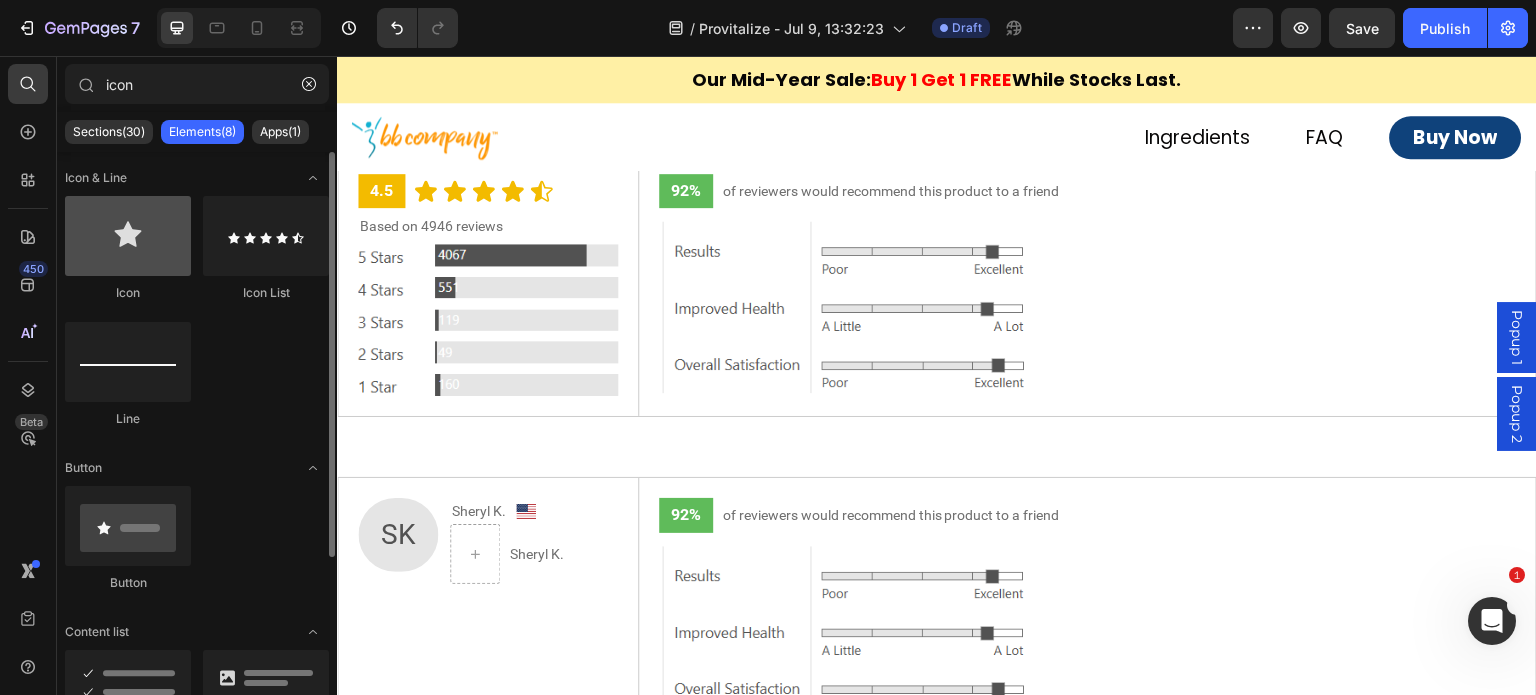 type on "icon" 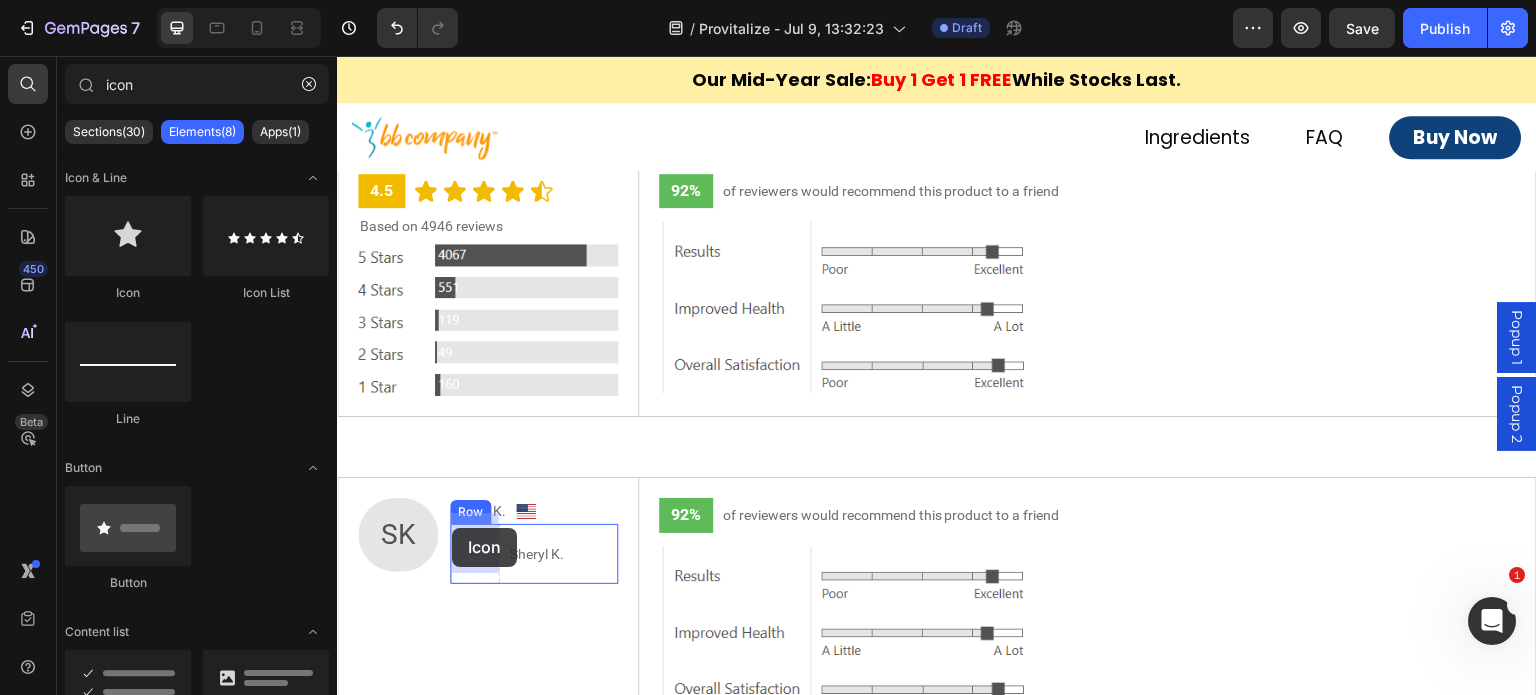 drag, startPoint x: 469, startPoint y: 299, endPoint x: 452, endPoint y: 528, distance: 229.63014 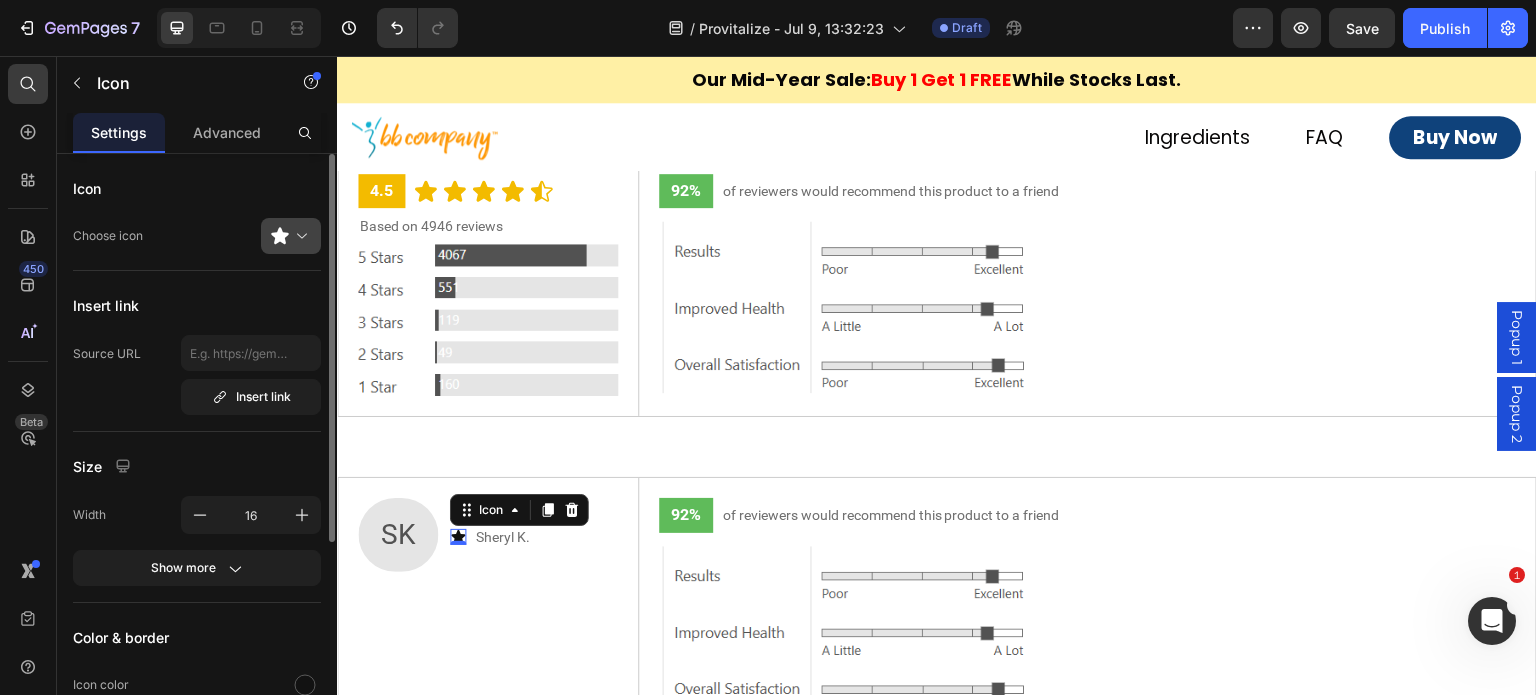 click at bounding box center [299, 236] 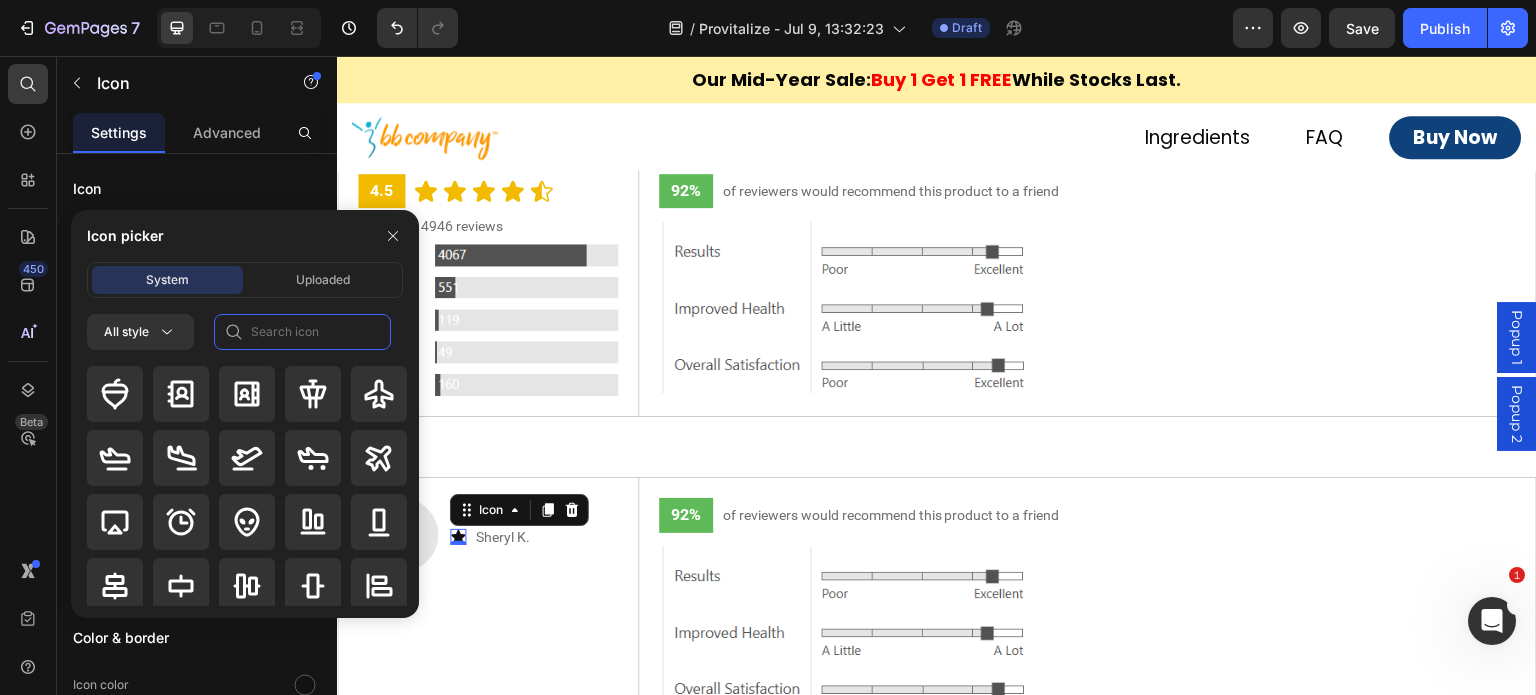 click 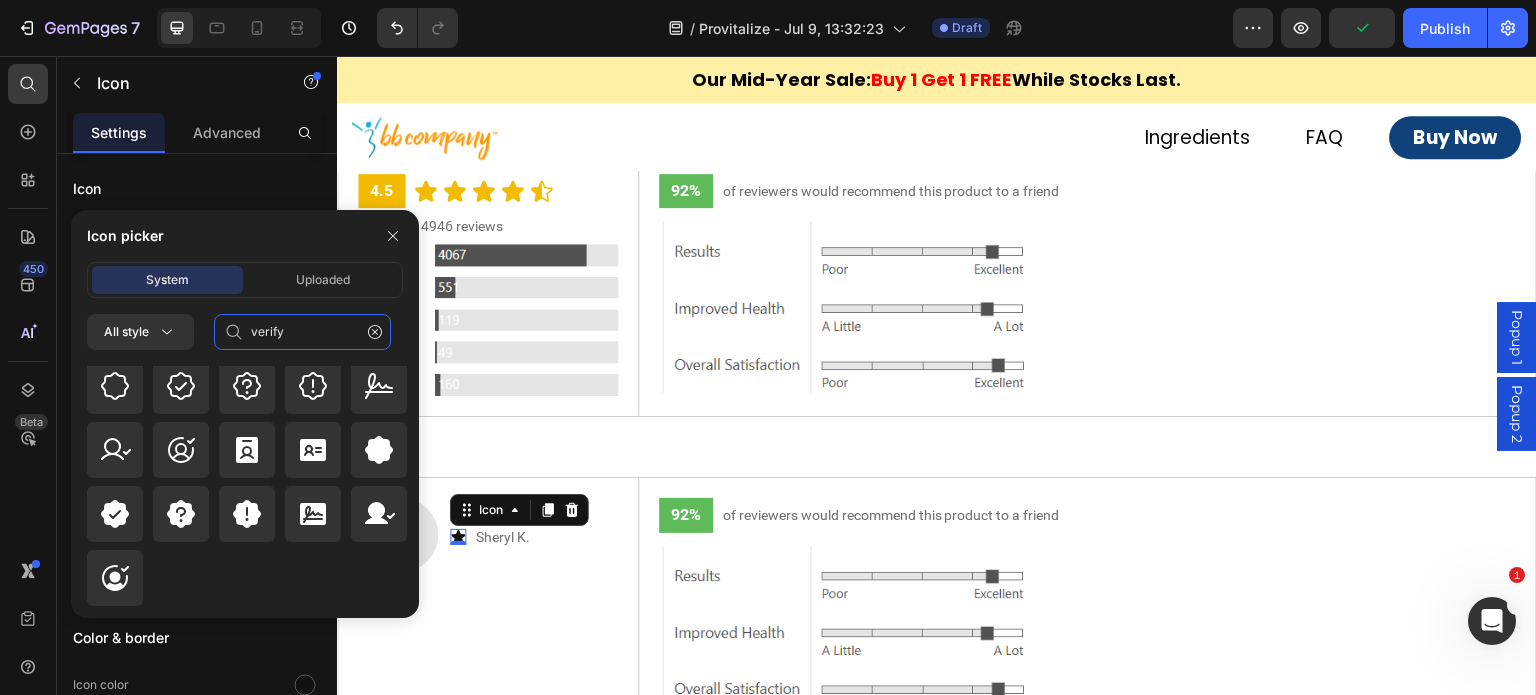 scroll, scrollTop: 0, scrollLeft: 0, axis: both 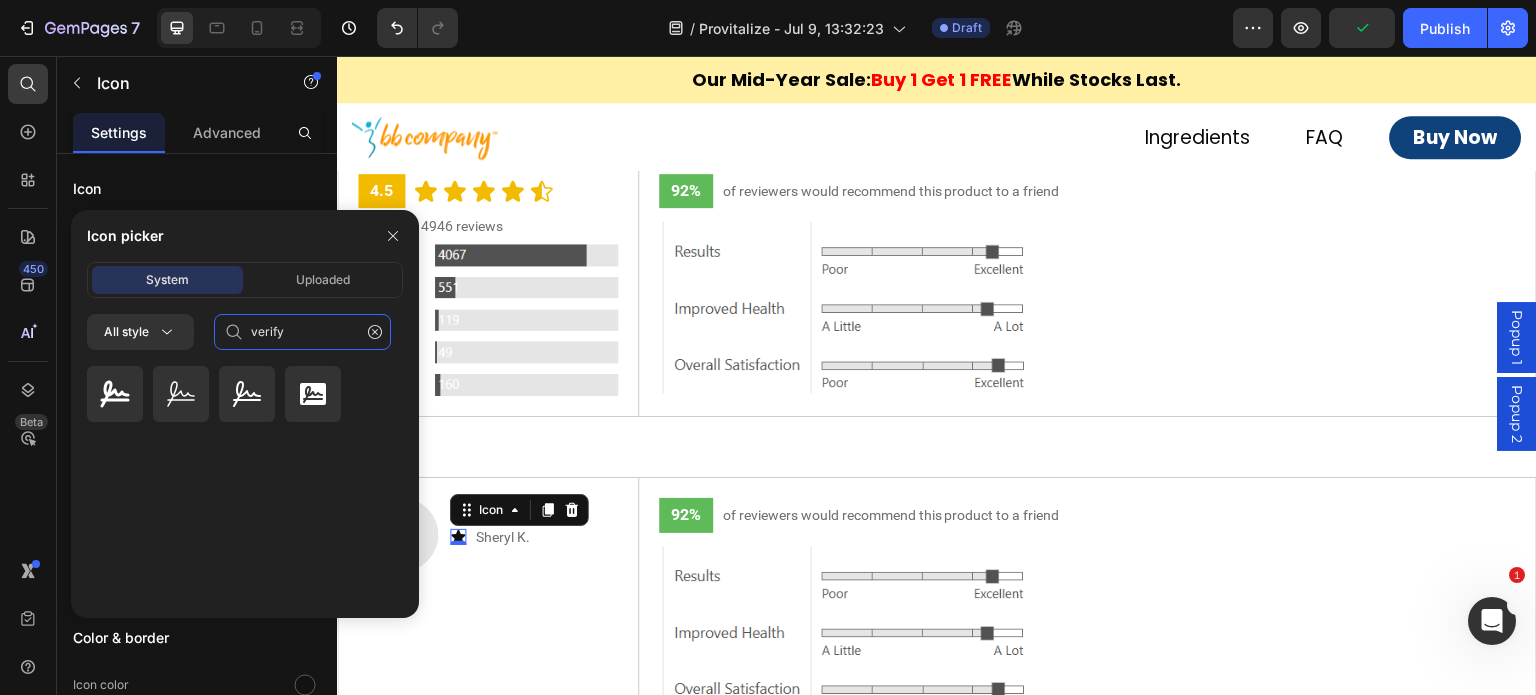 click on "verify" 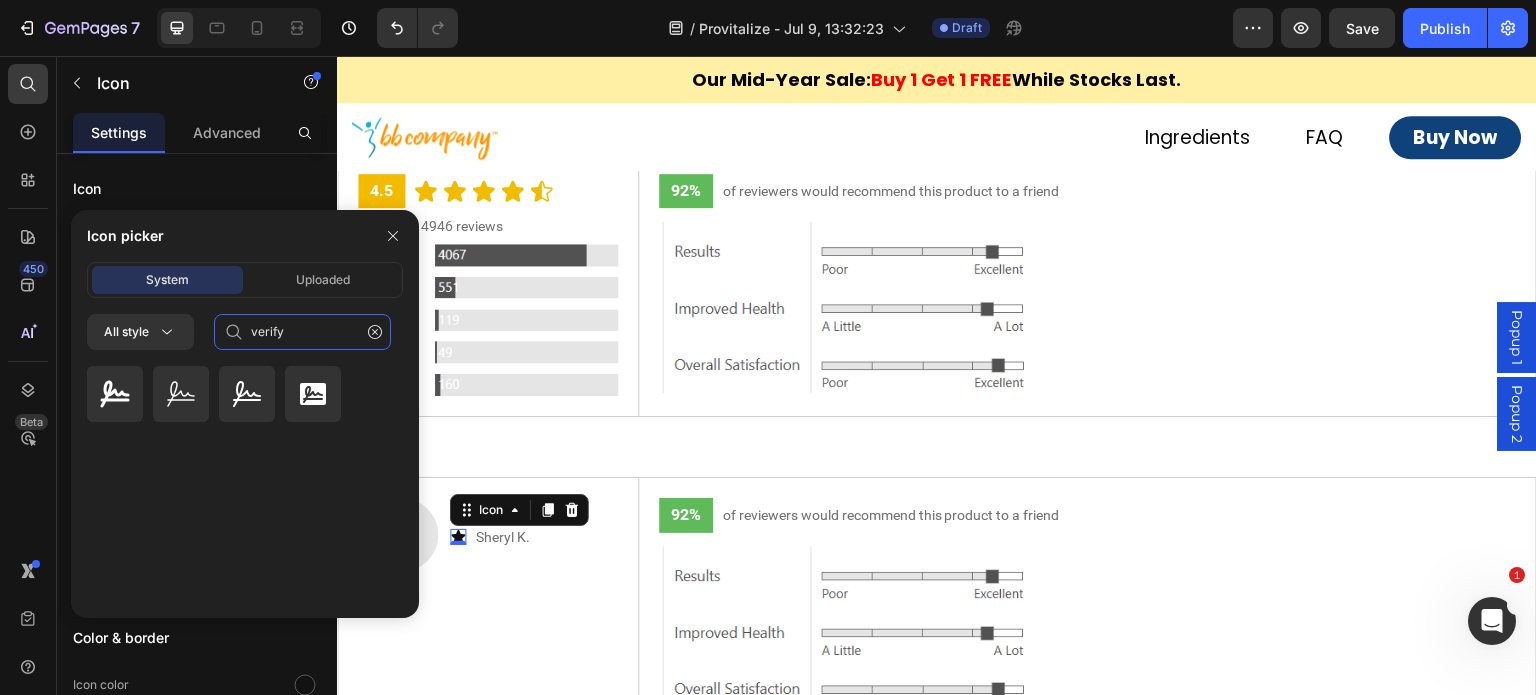 click on "verify" 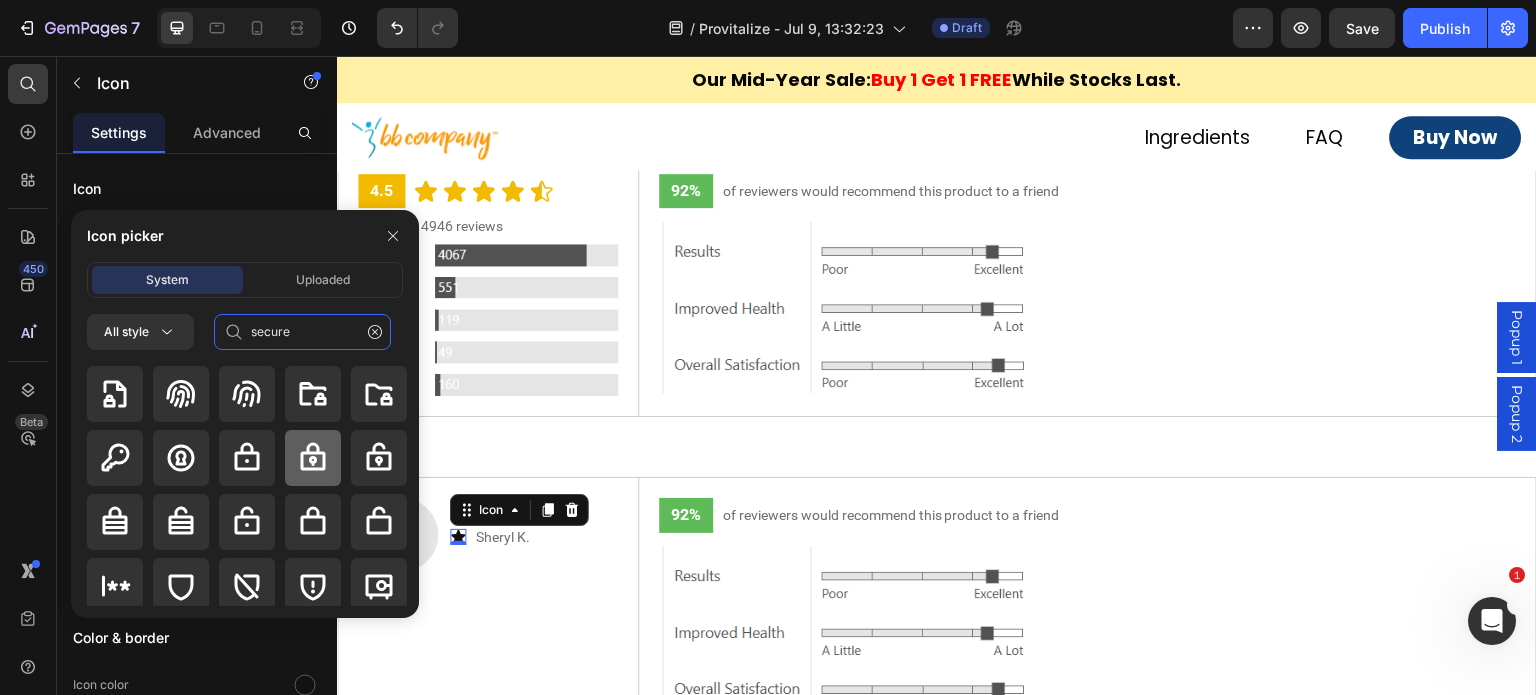 scroll, scrollTop: 100, scrollLeft: 0, axis: vertical 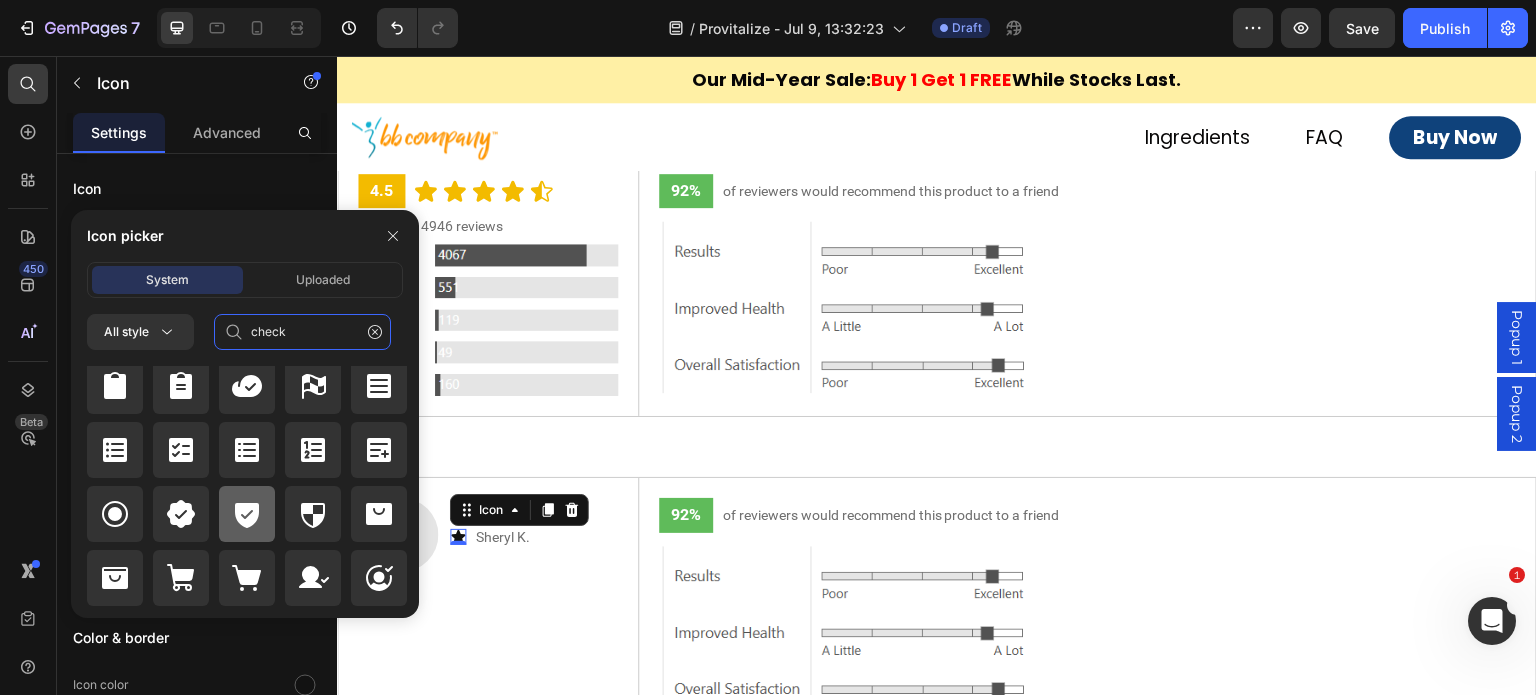 type on "check" 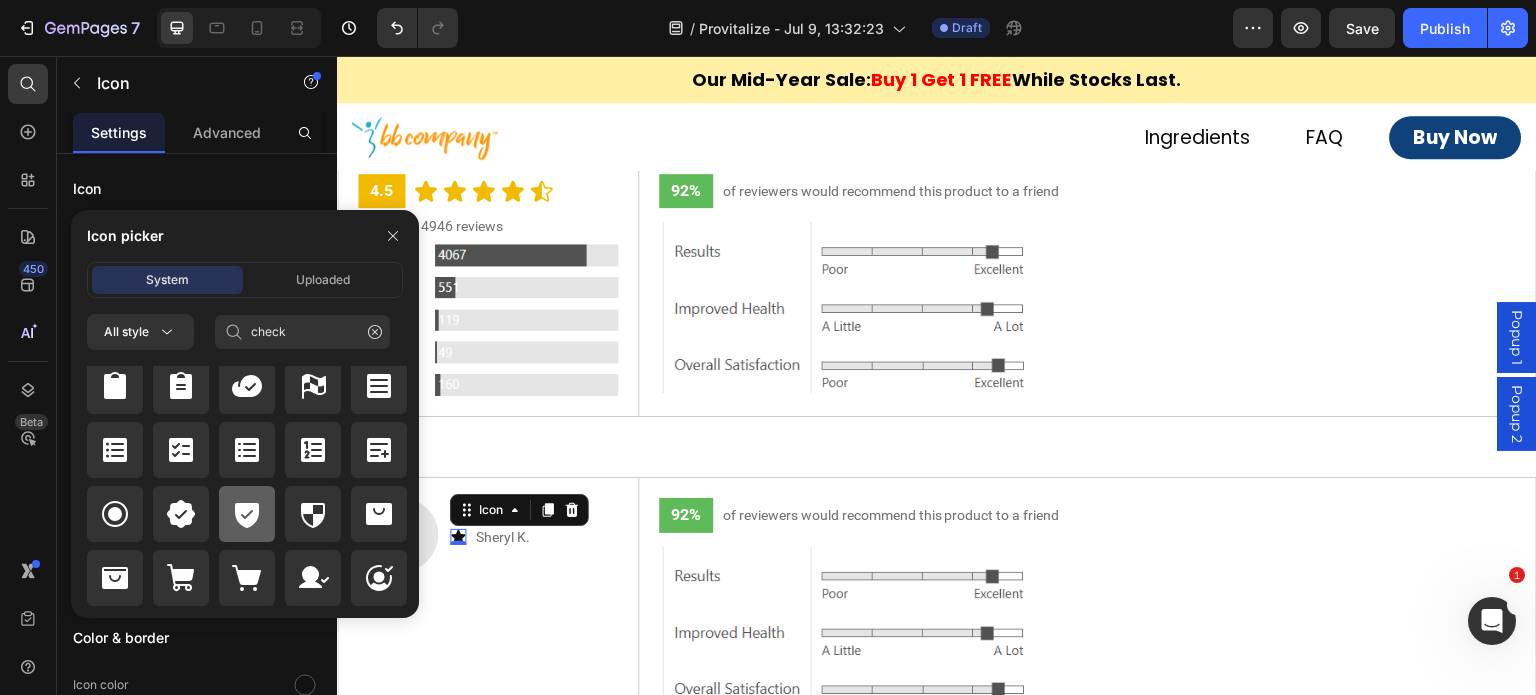 click 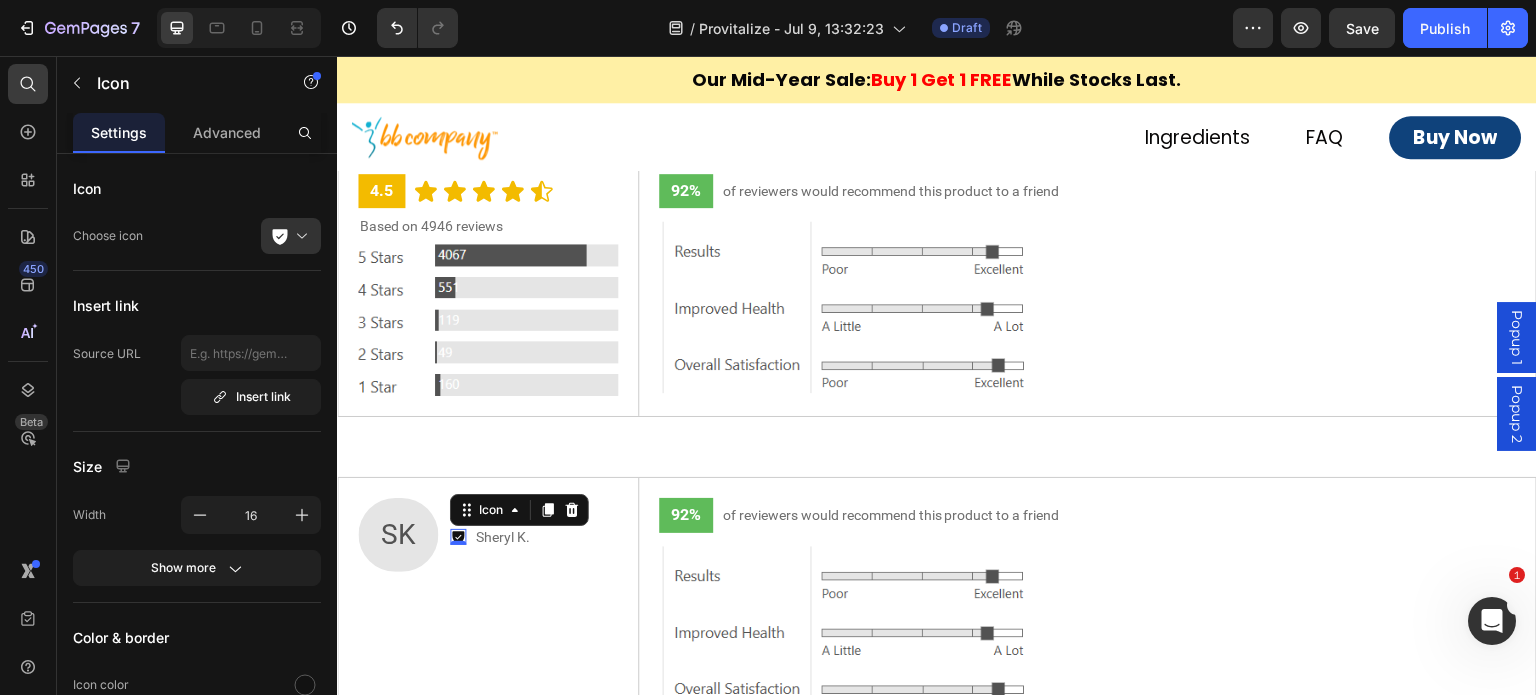 scroll, scrollTop: 896, scrollLeft: 0, axis: vertical 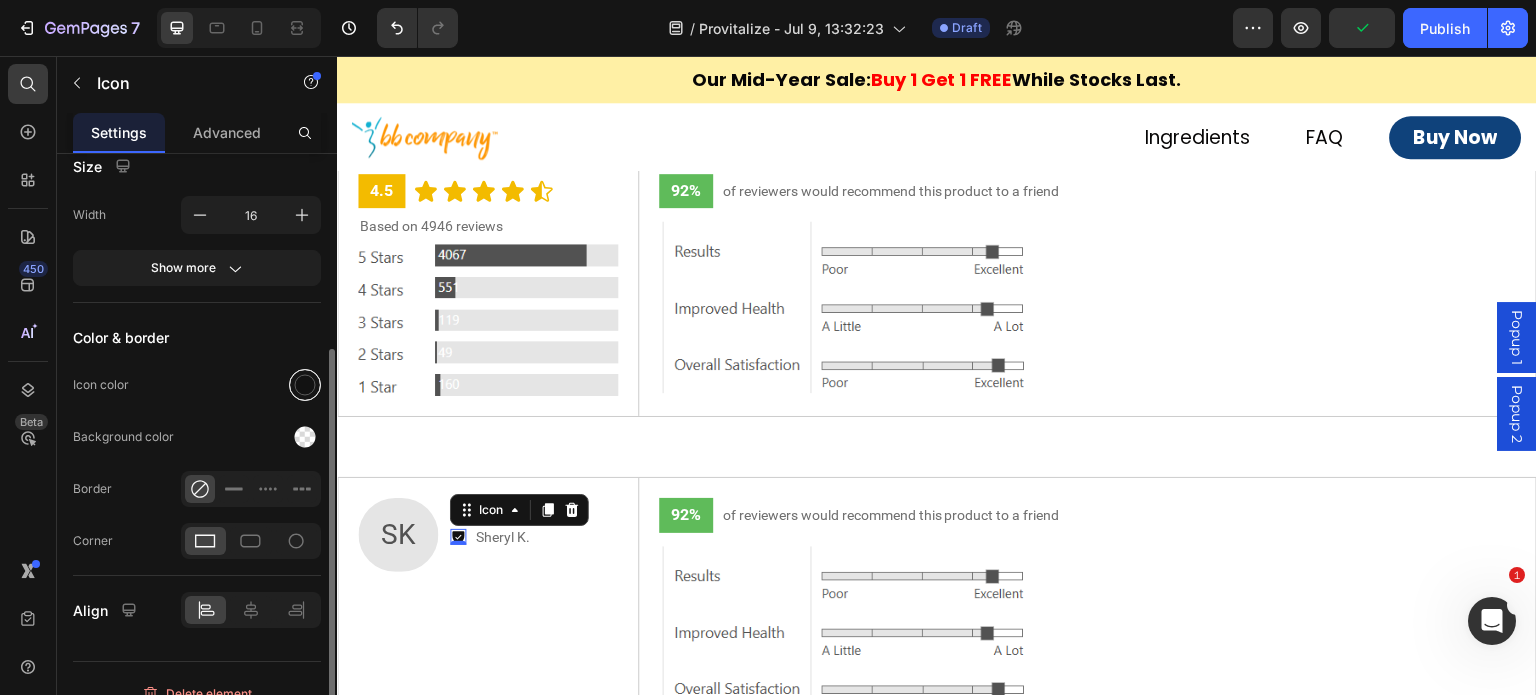 click at bounding box center (305, 385) 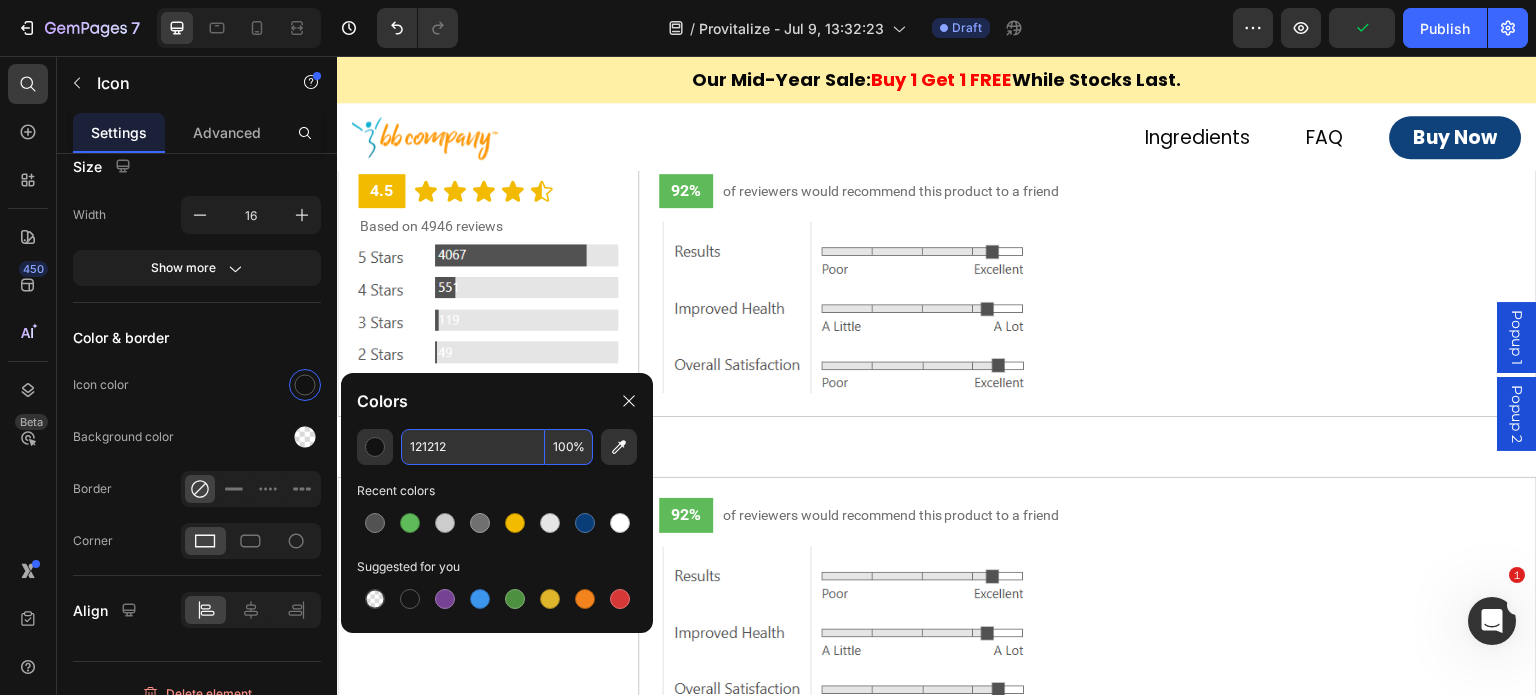 click on "121212" at bounding box center [473, 447] 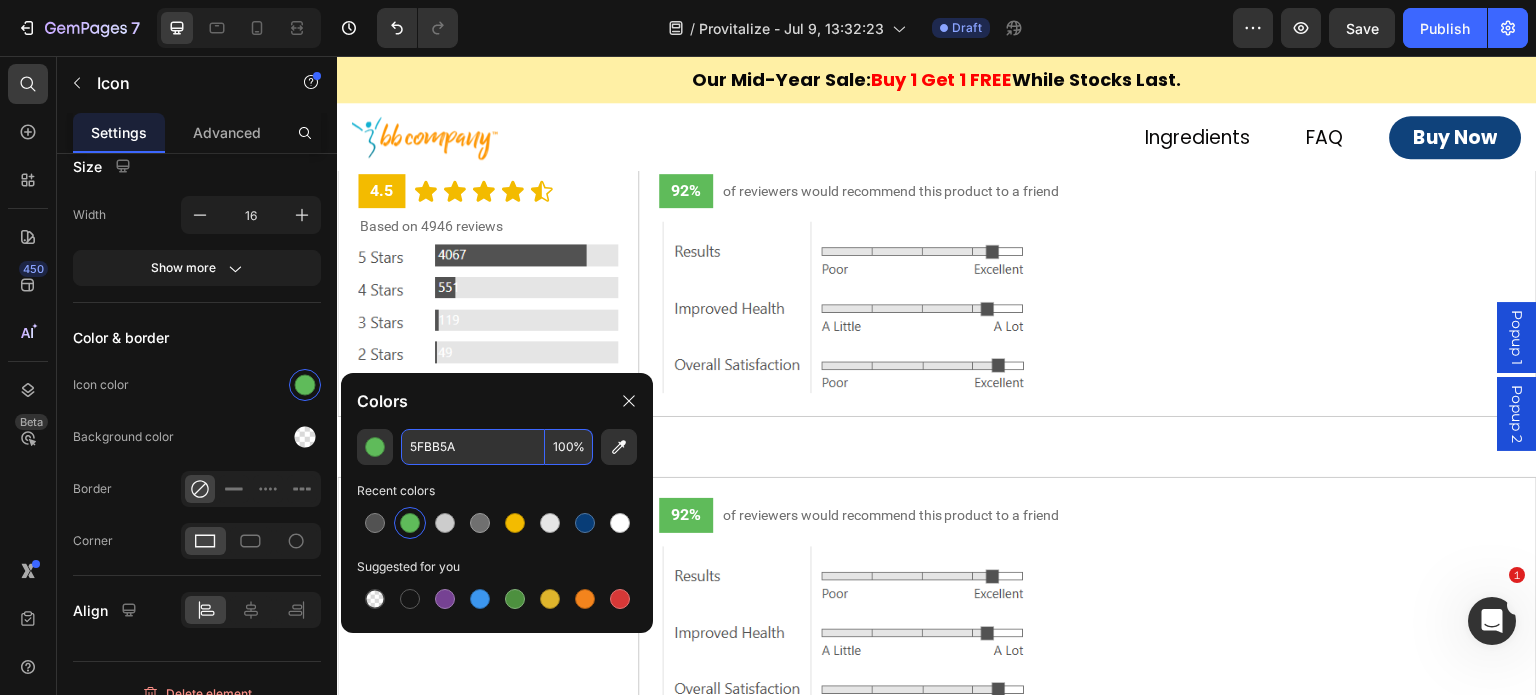 type on "5FBB5A" 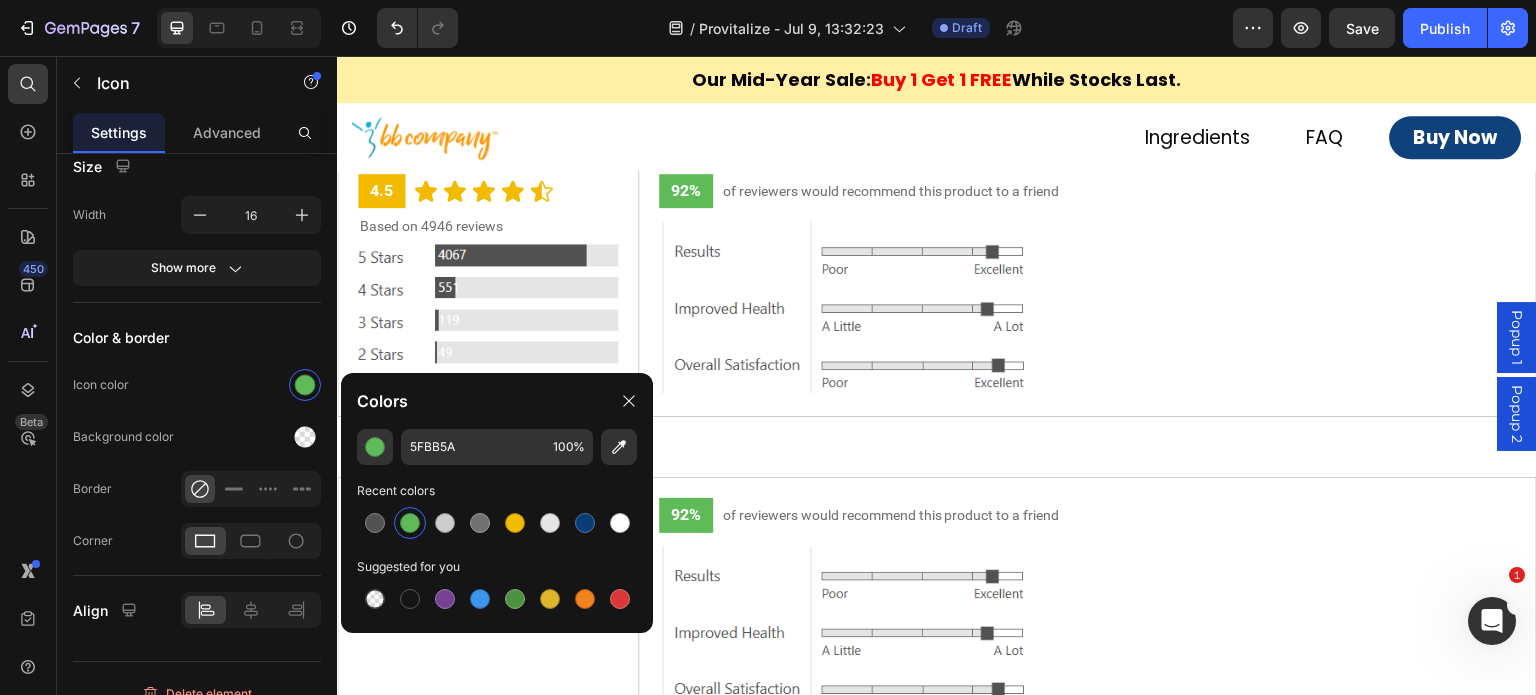 click on "Colors" 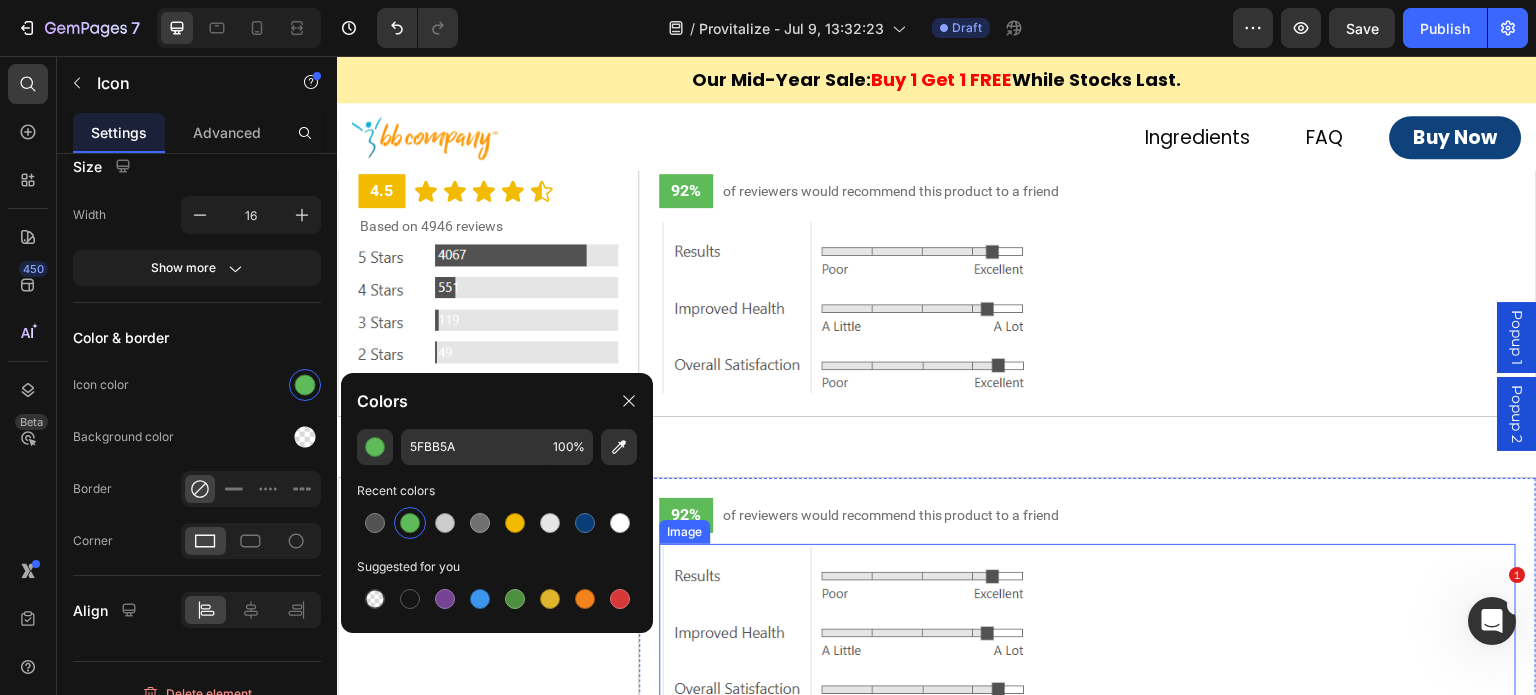 click at bounding box center [1088, 631] 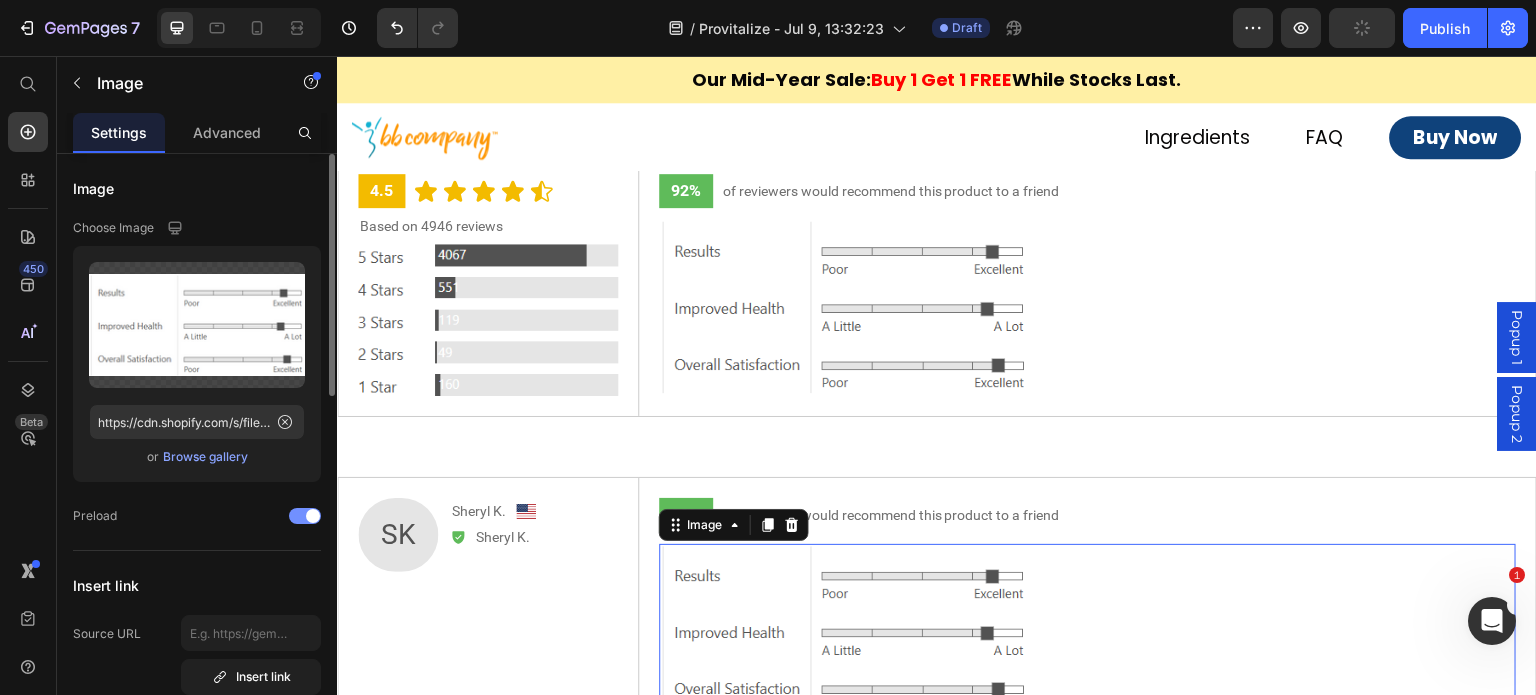 scroll, scrollTop: 300, scrollLeft: 0, axis: vertical 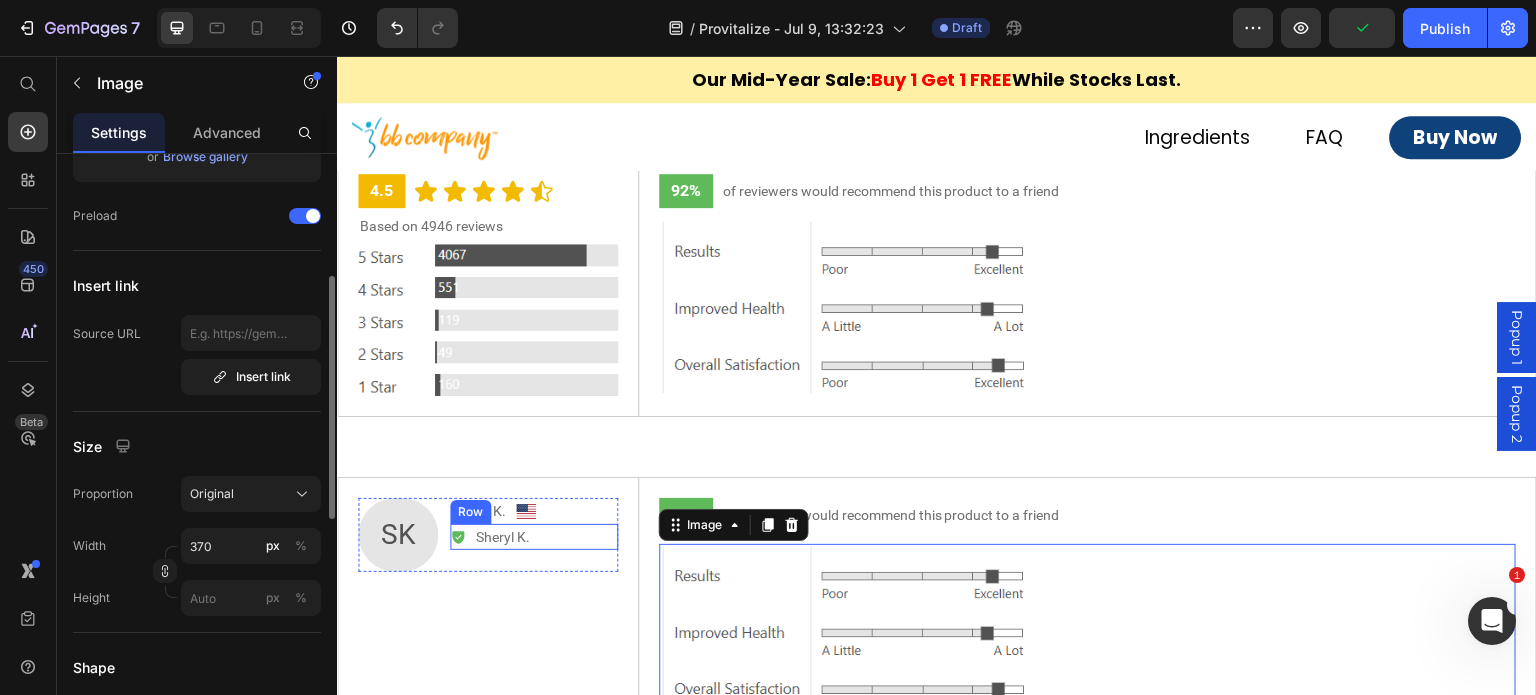 click 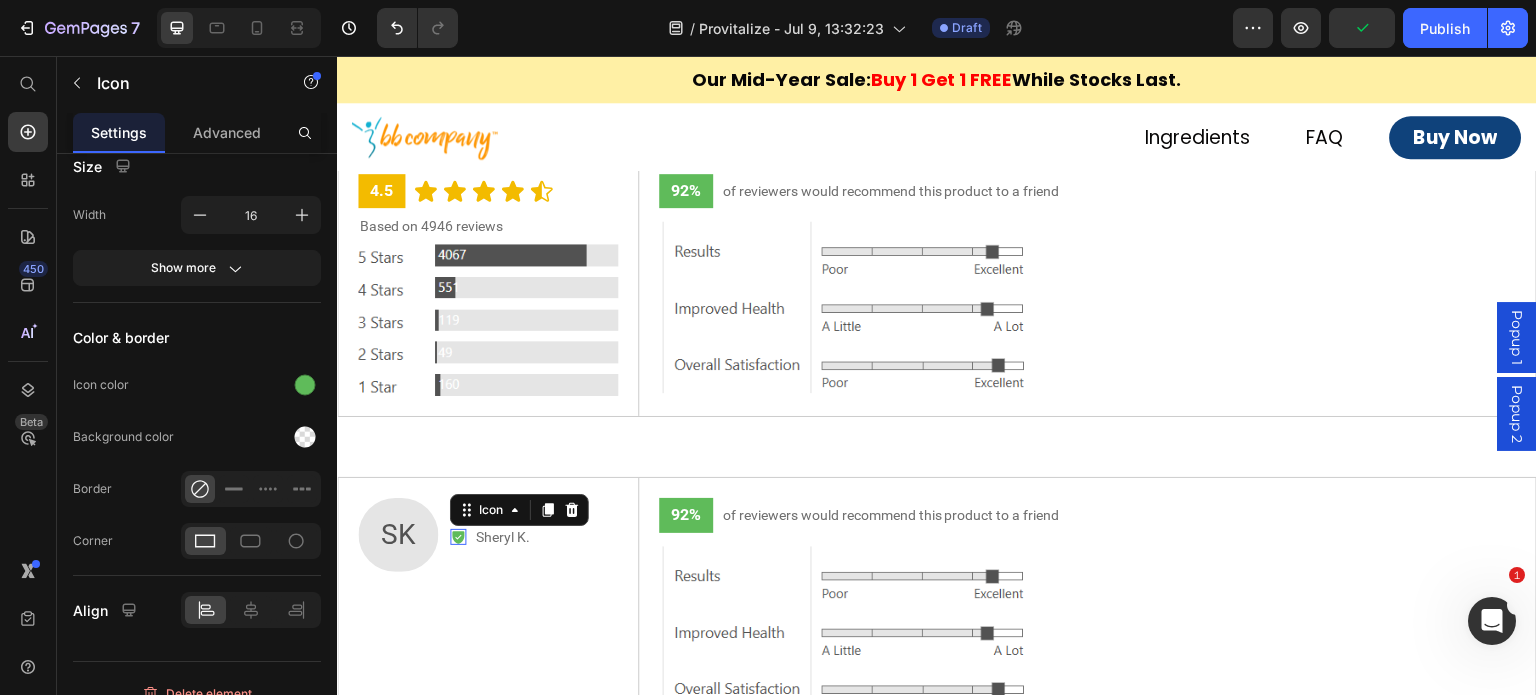 scroll, scrollTop: 0, scrollLeft: 0, axis: both 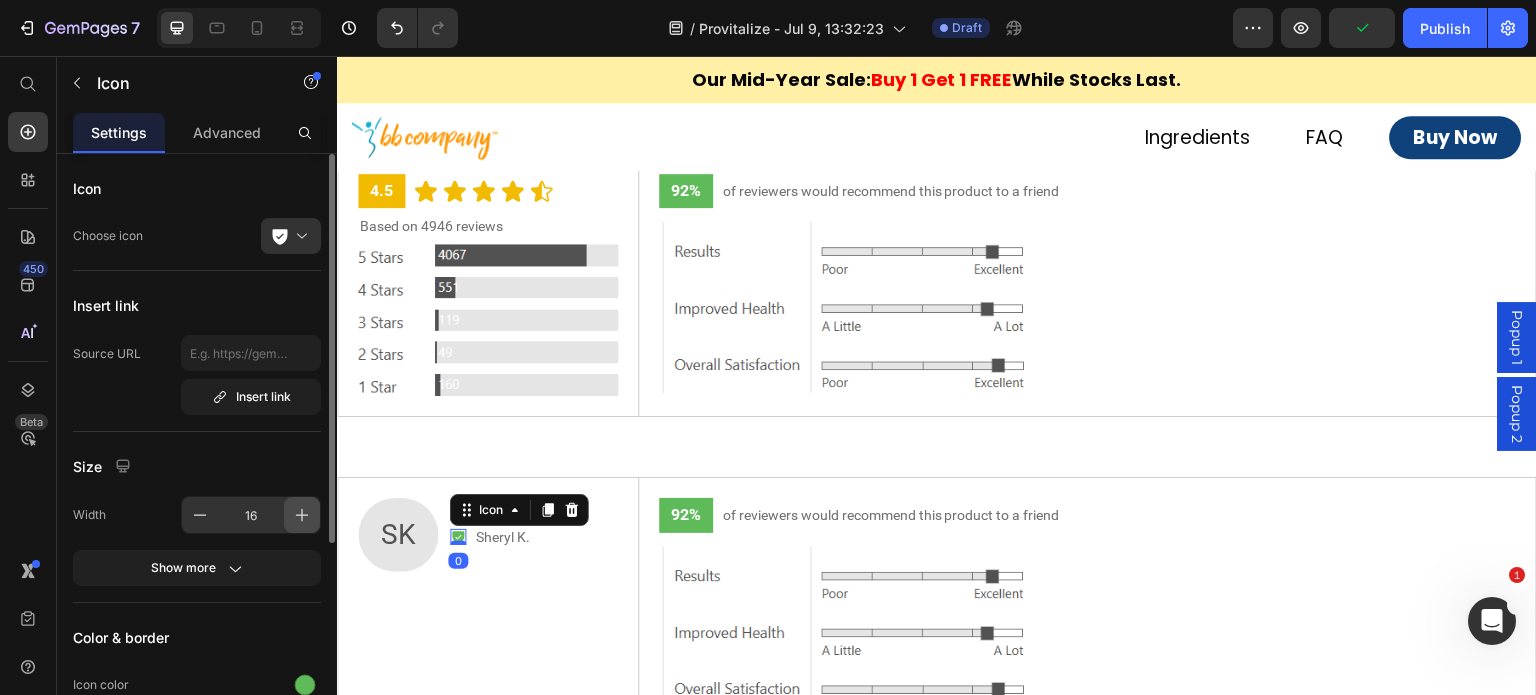 click 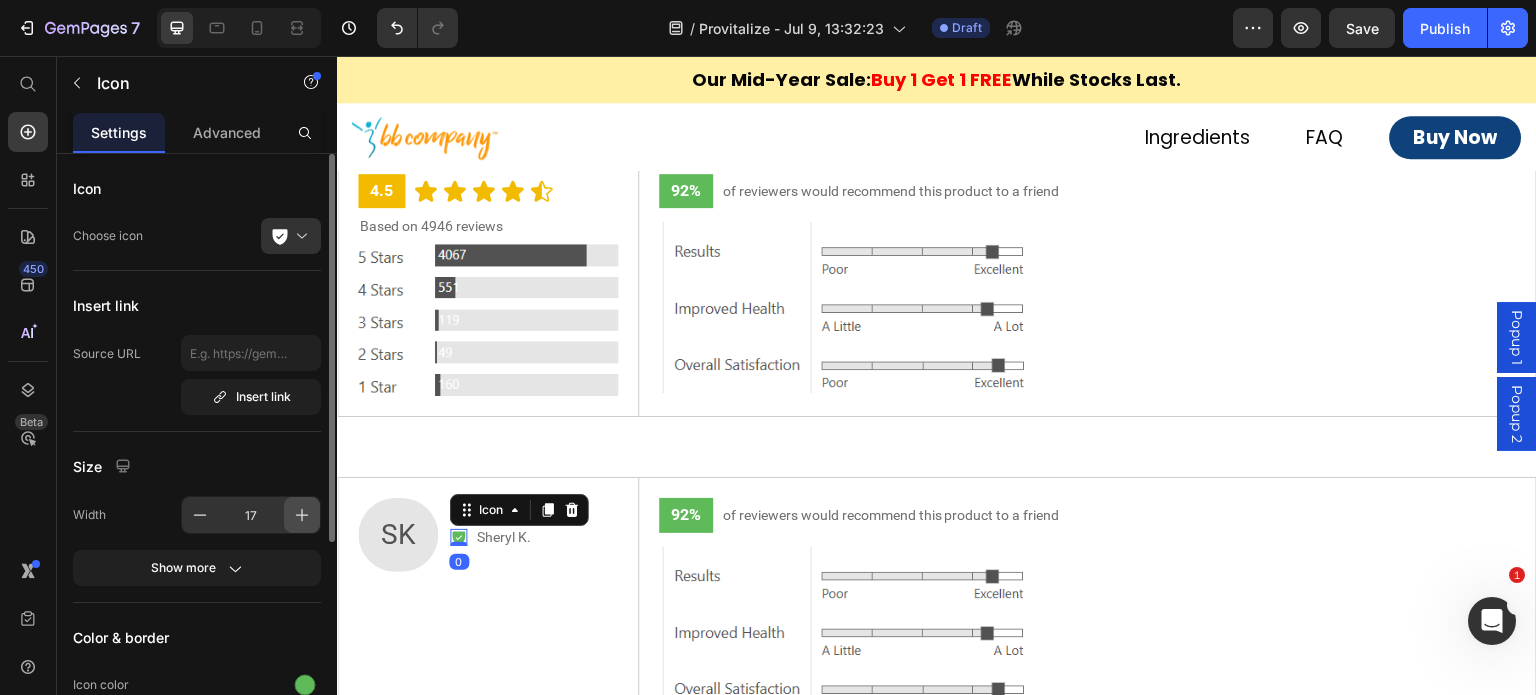 click 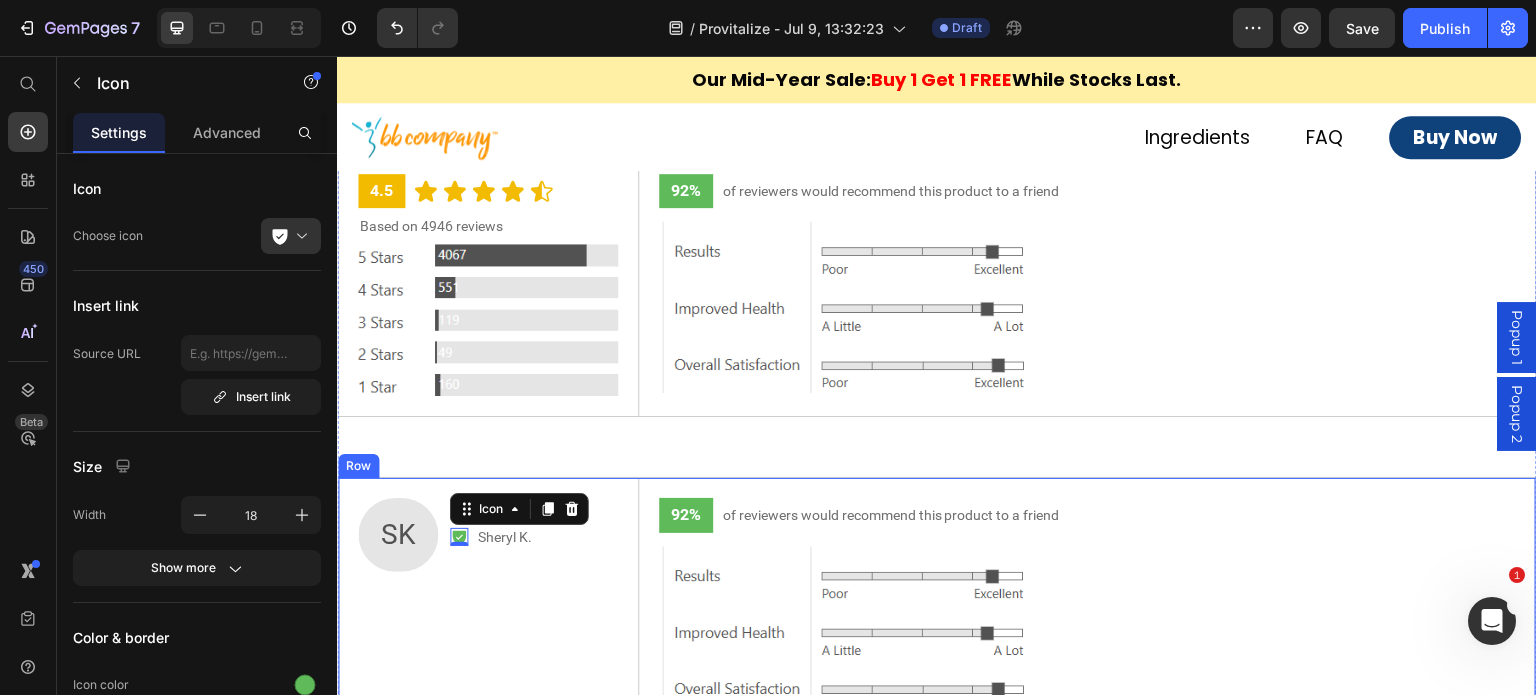 click on "SK Text Block Sheryl K.  Text Block Image Row
Icon   0 Sheryl K.  Text Block Row Row Row" at bounding box center (488, 608) 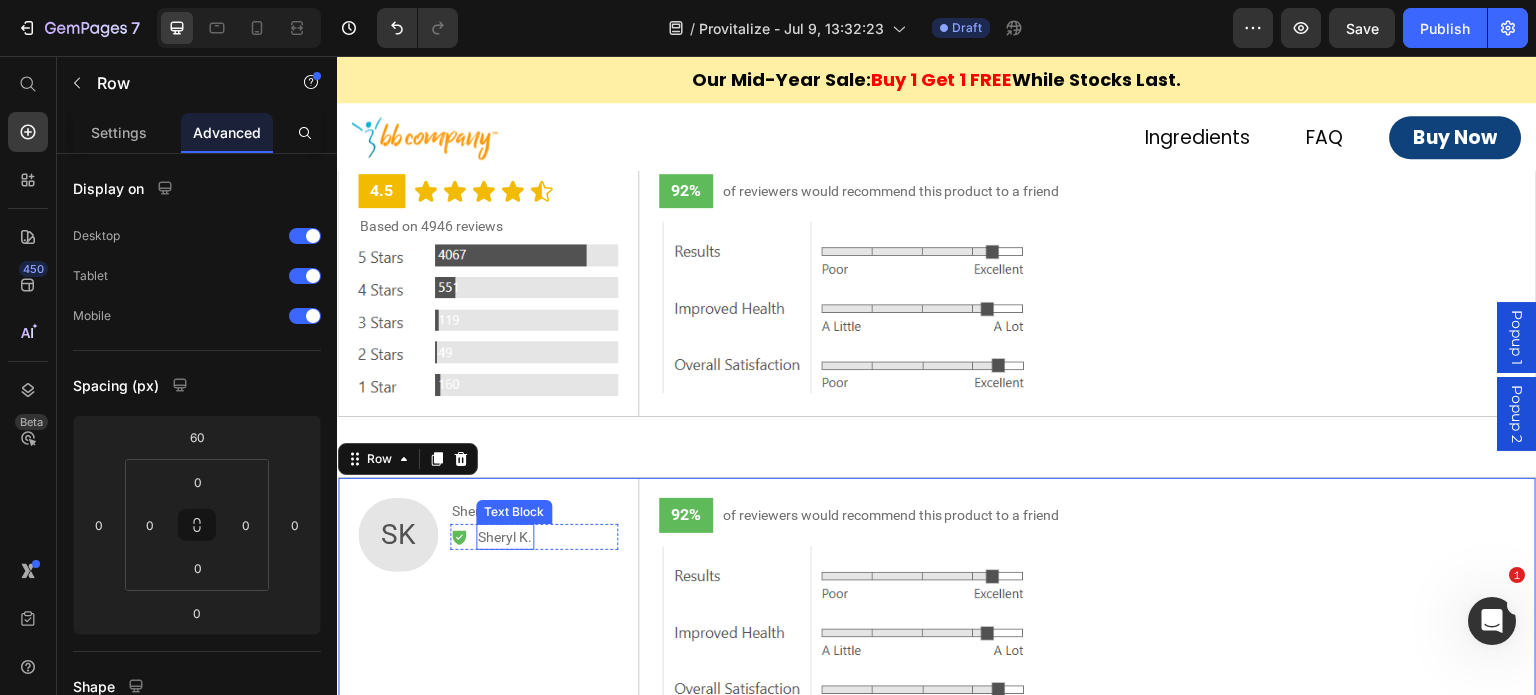 click on "Sheryl K." at bounding box center (505, 537) 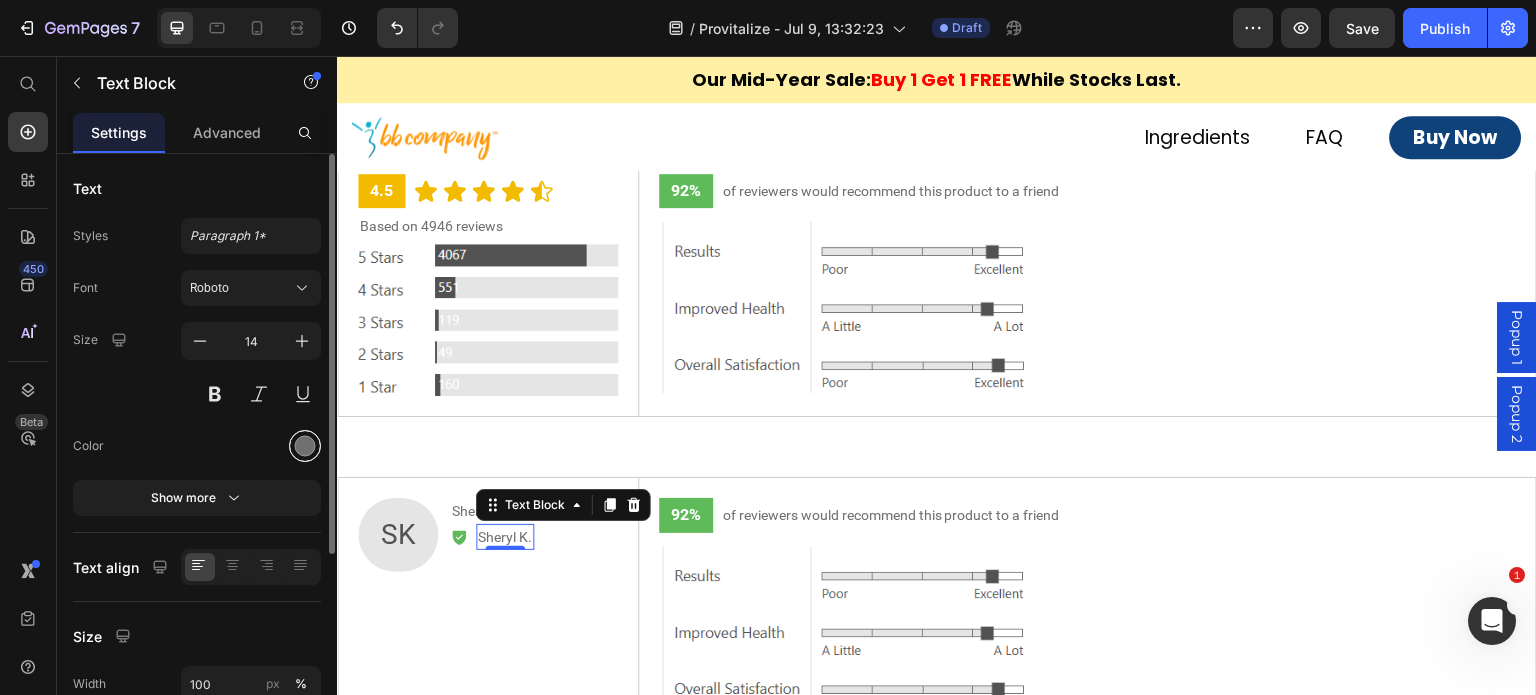 click at bounding box center (305, 446) 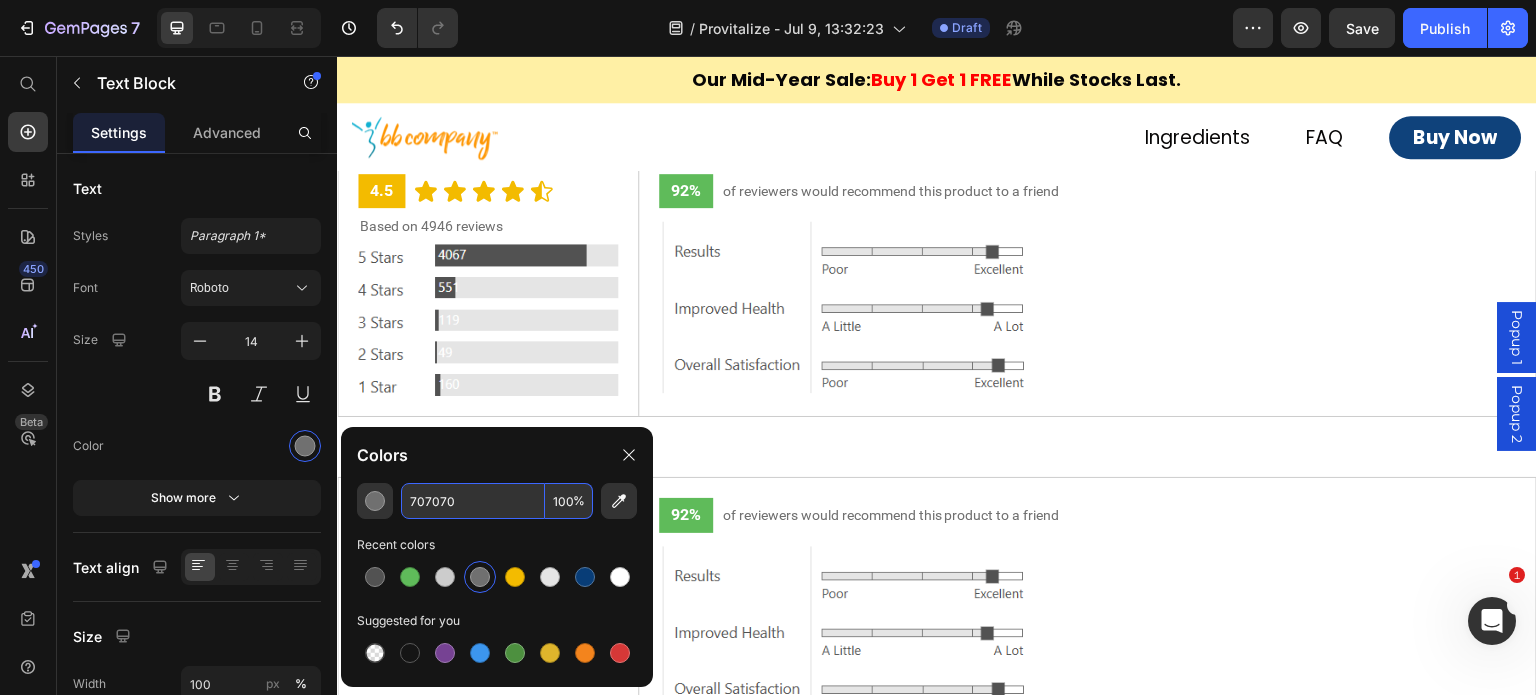 click on "707070" at bounding box center (473, 501) 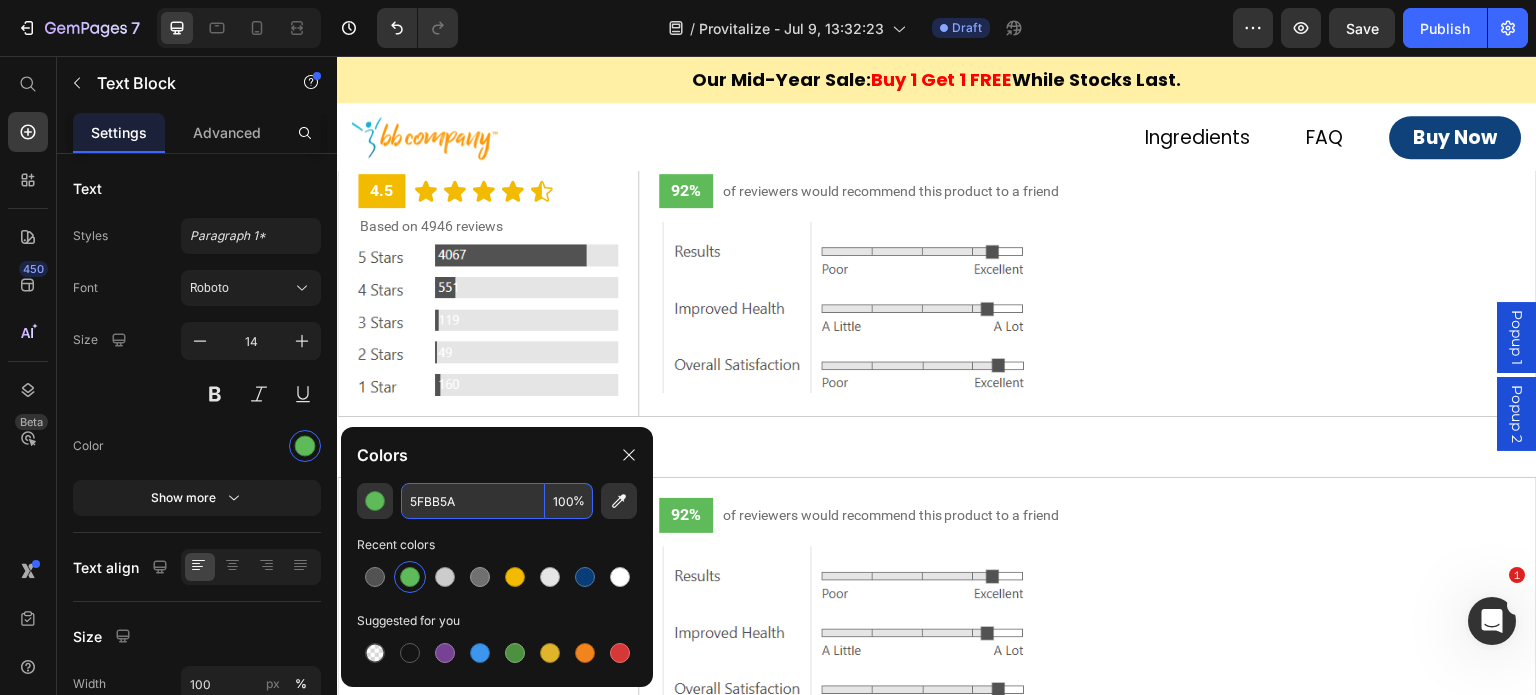 type on "5FBB5A" 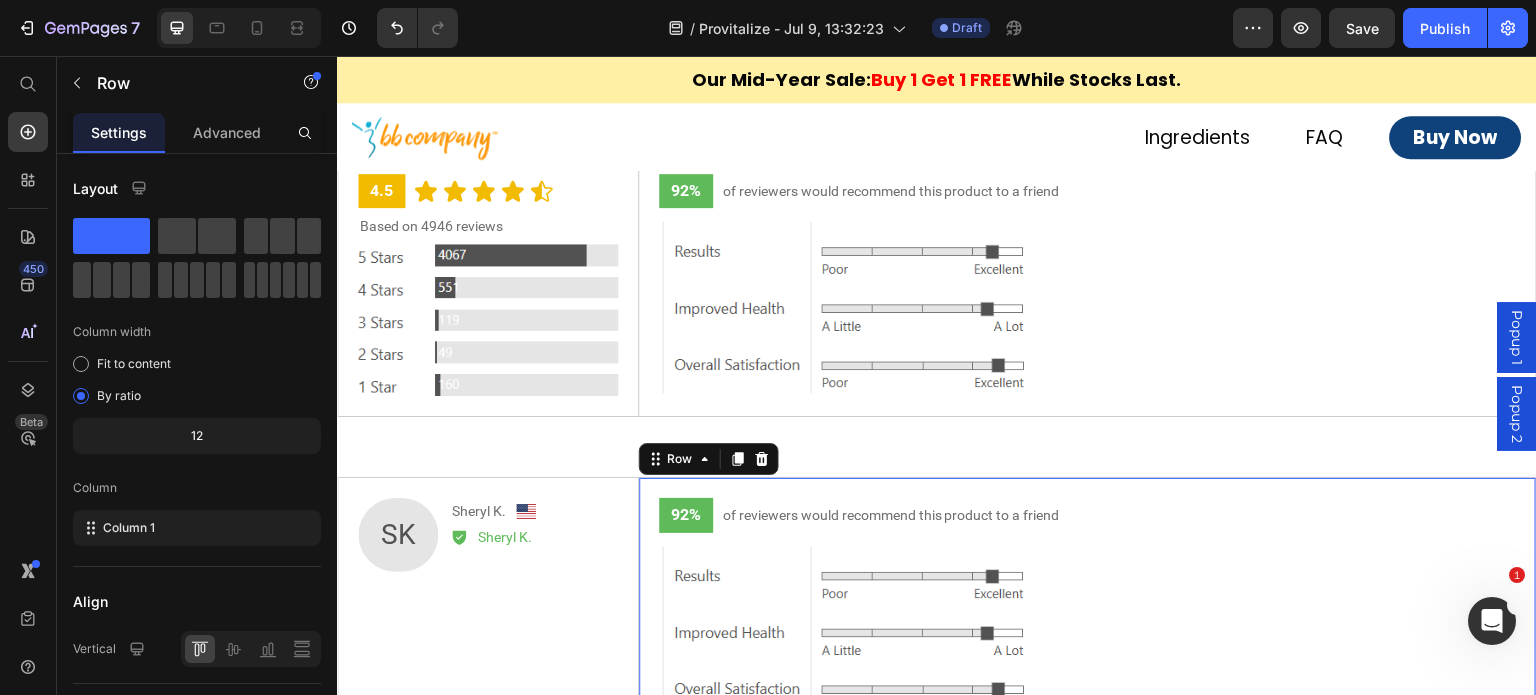 click on "92% Text Block of reviewers would recommend this product to a friend Text Block Row Image Row   0" at bounding box center (1087, 608) 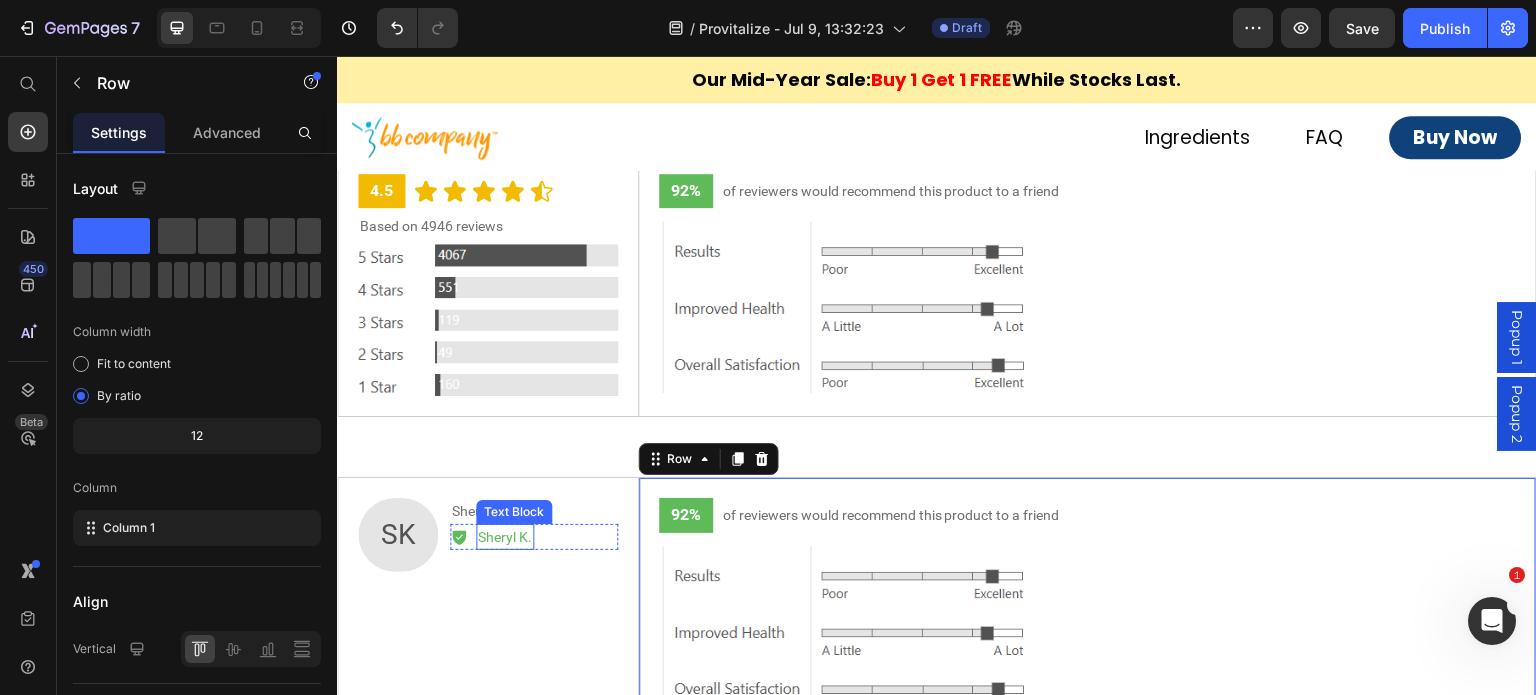 click on "Sheryl K." at bounding box center [505, 537] 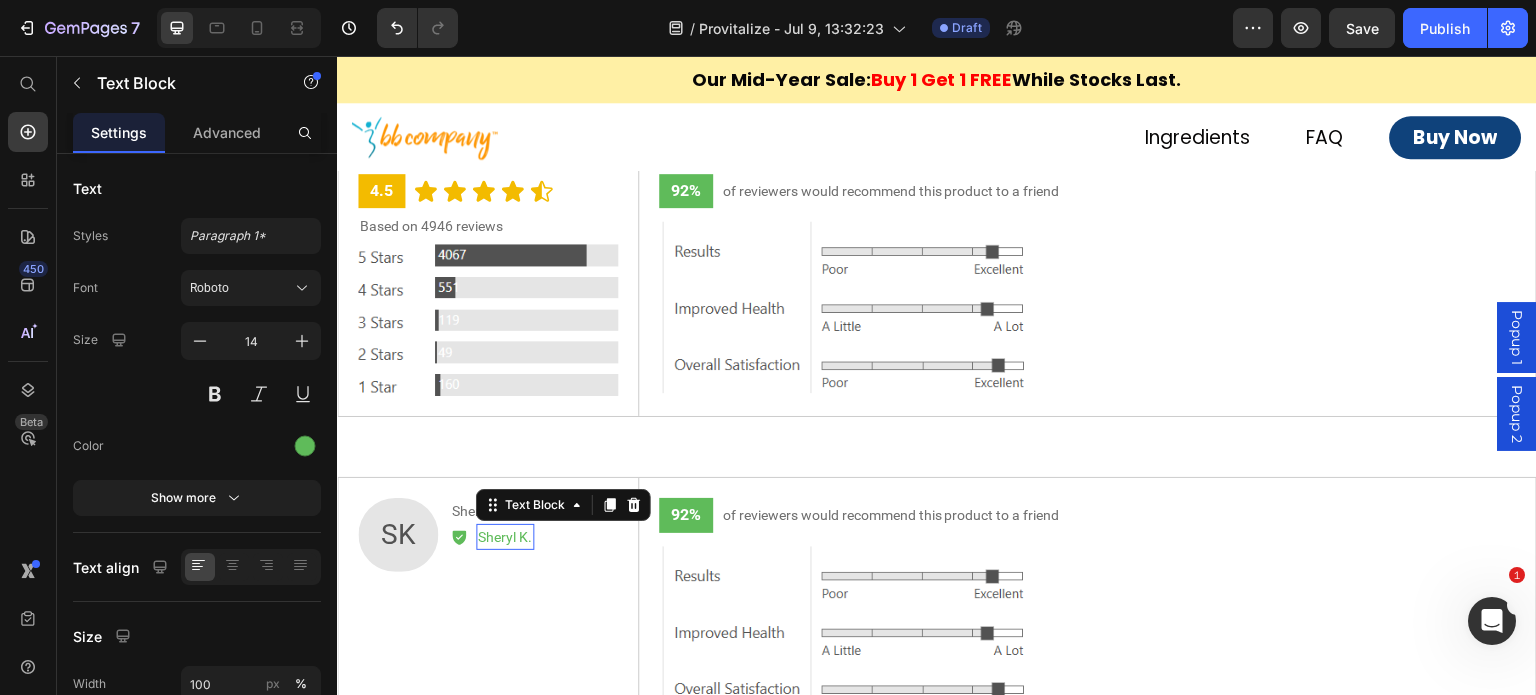 click on "Sheryl K." at bounding box center [505, 537] 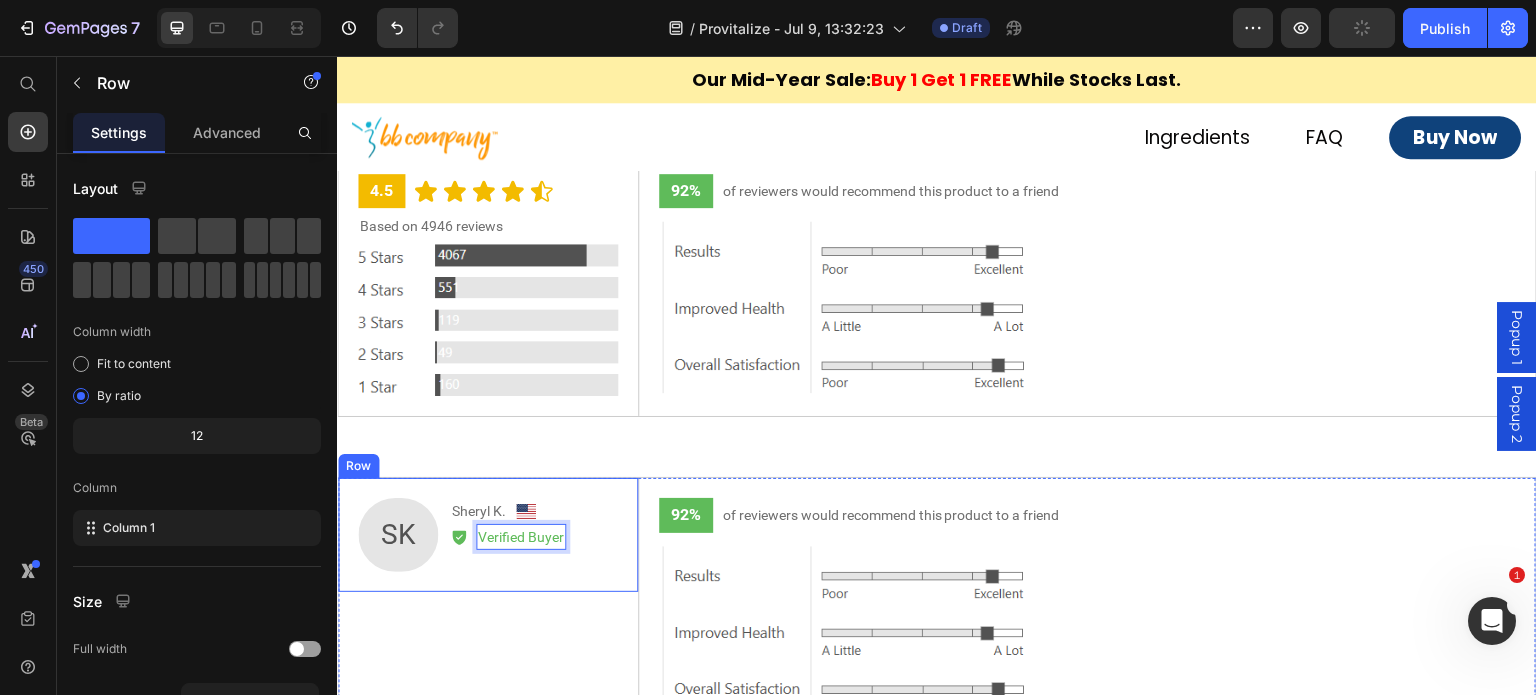 click on "SK Text Block Sheryl K.  Text Block Image Row
Icon  Verified Buyer Text Block   0 Row Row Row" at bounding box center [488, 535] 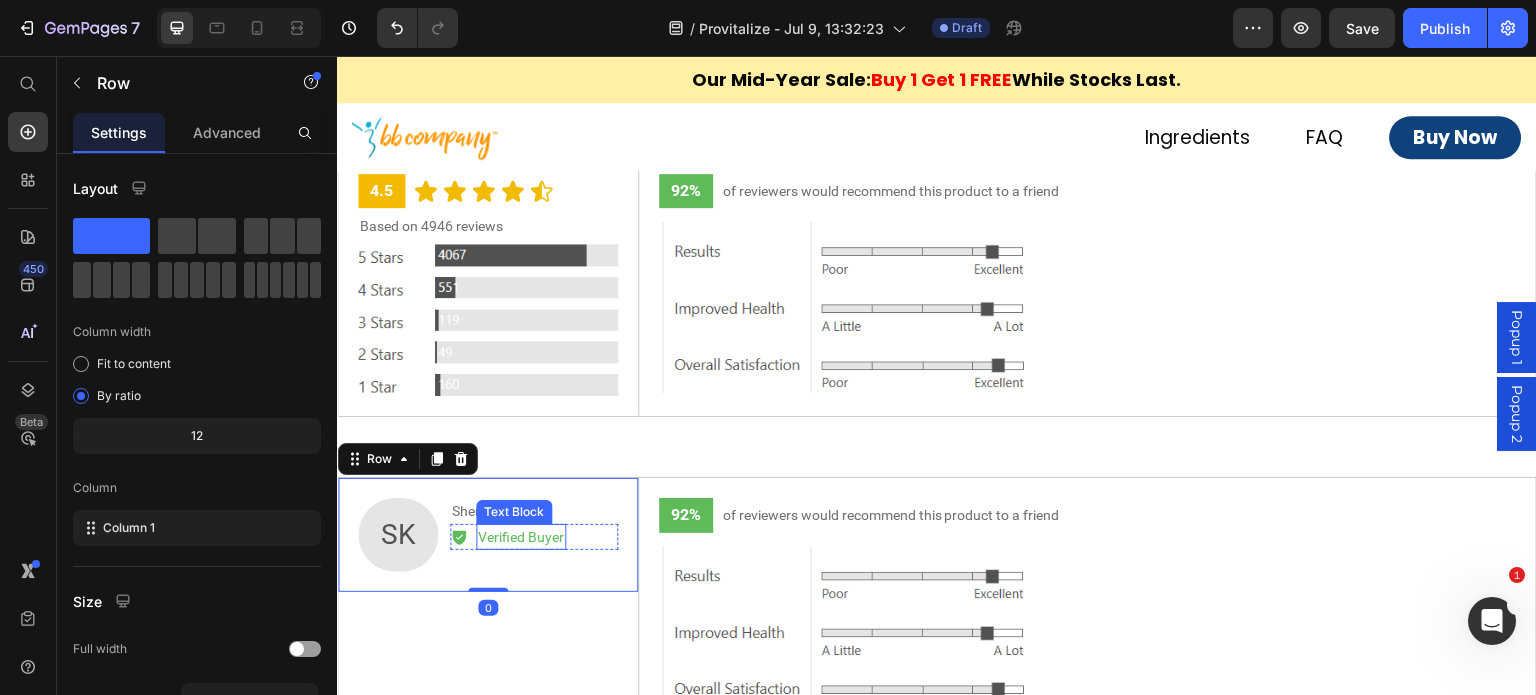 click on "Verified Buyer" at bounding box center (521, 537) 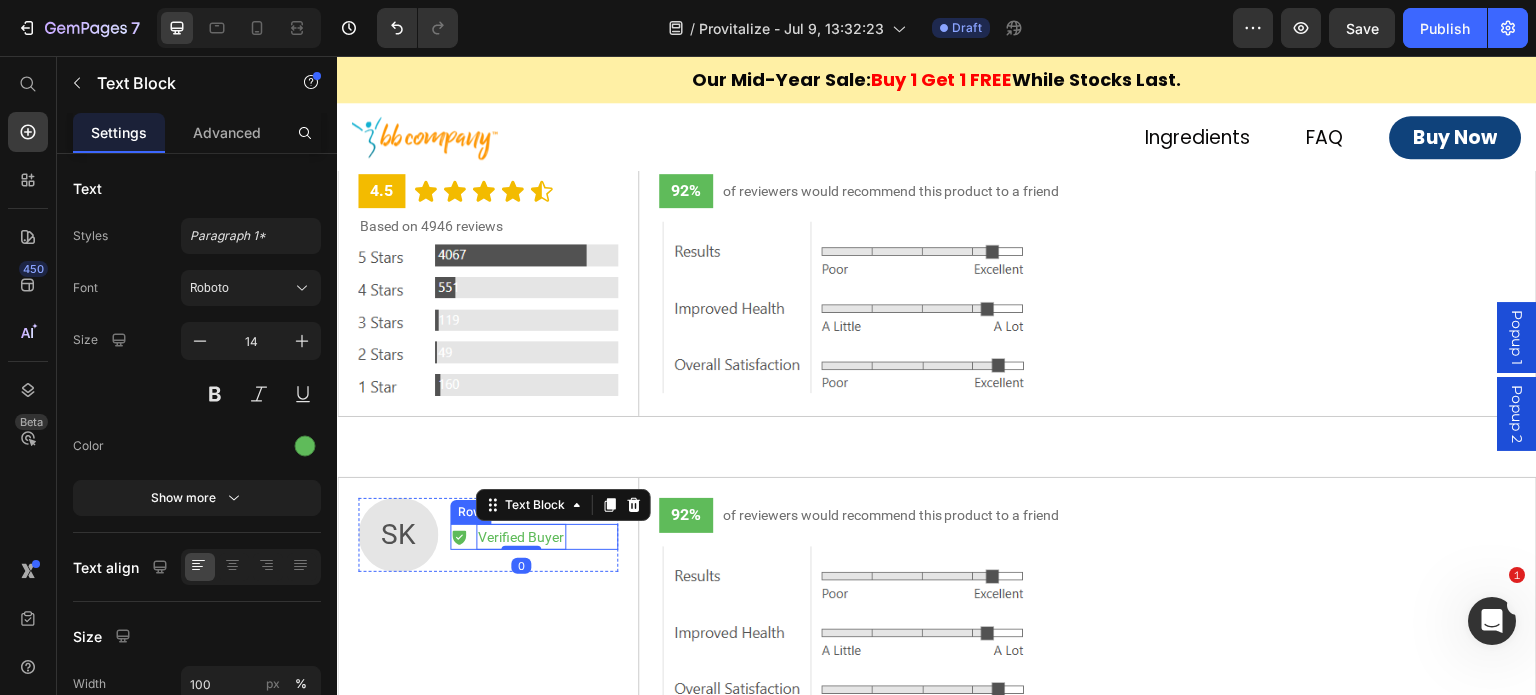 click on "Icon  Verified Buyer Text Block   0 Row" at bounding box center [534, 537] 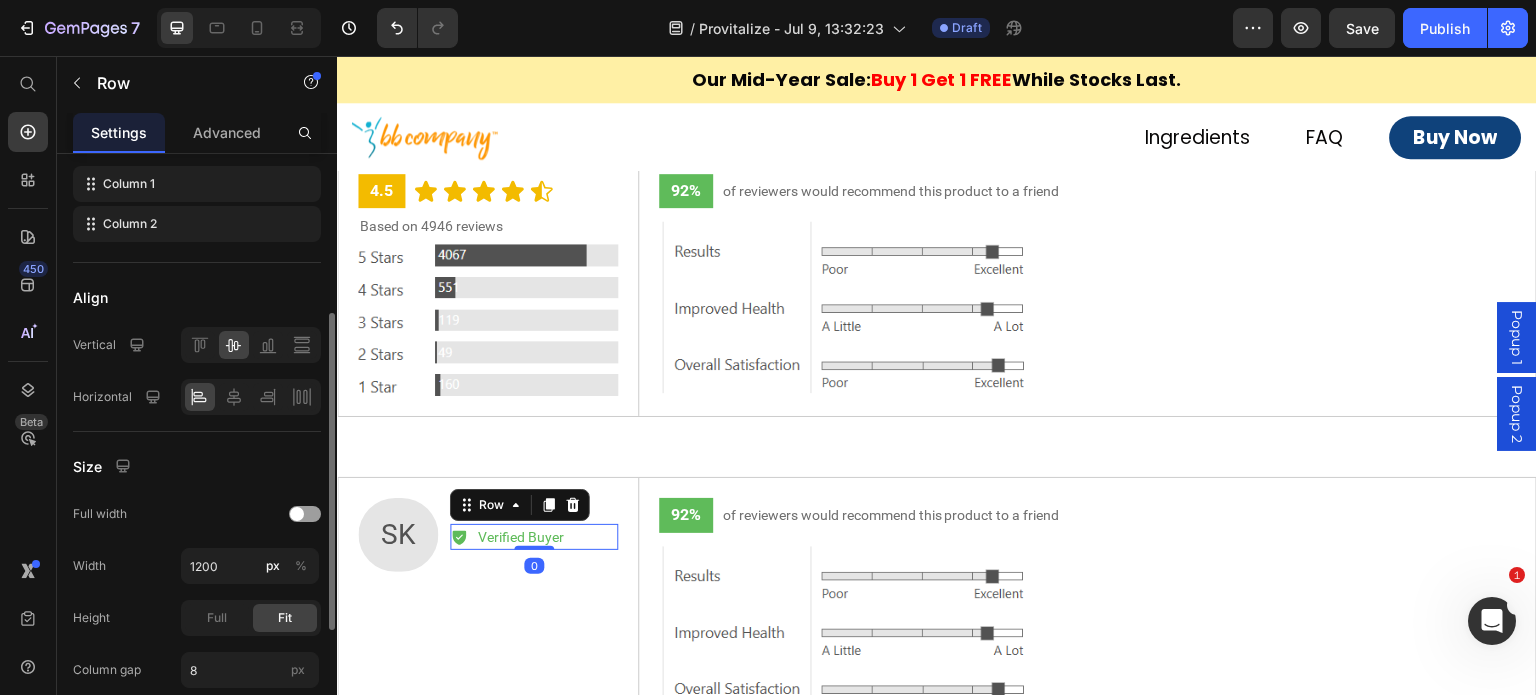 scroll, scrollTop: 400, scrollLeft: 0, axis: vertical 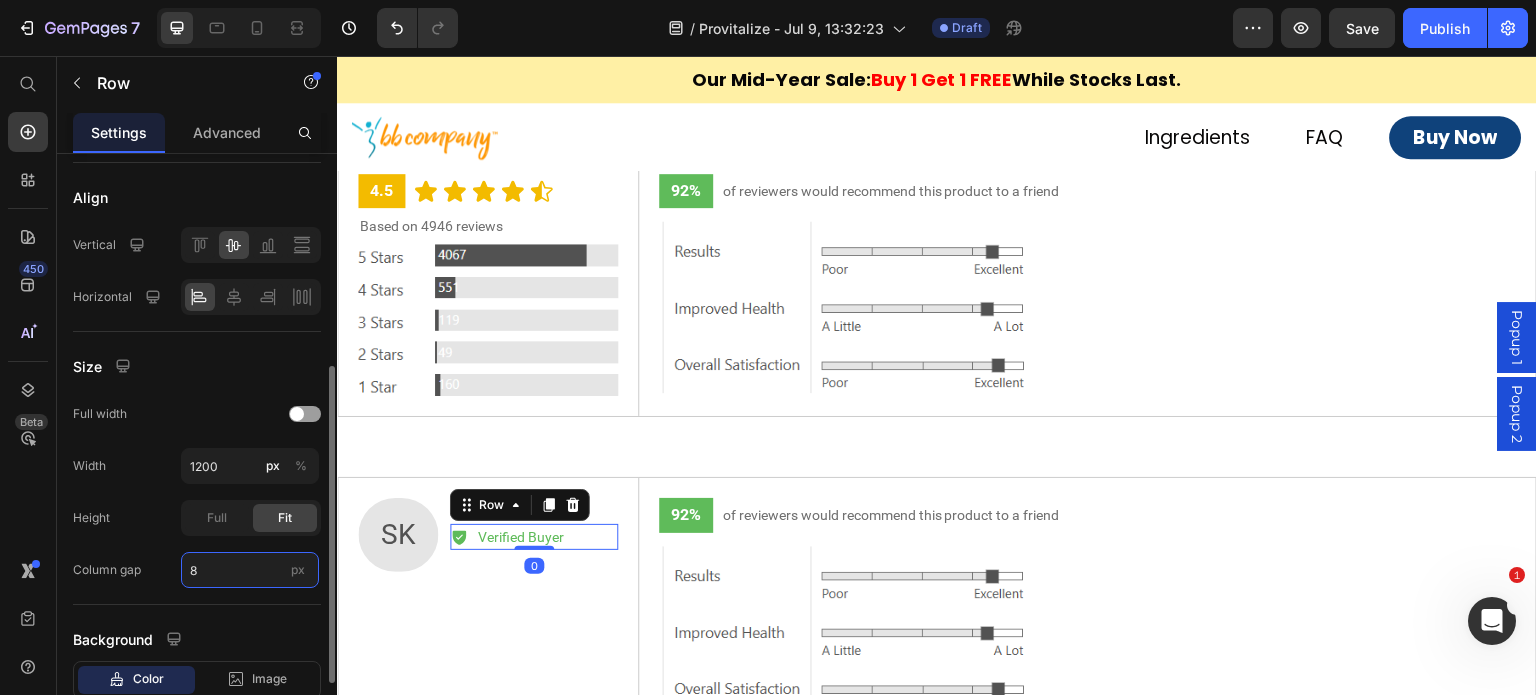 click on "8" at bounding box center (250, 570) 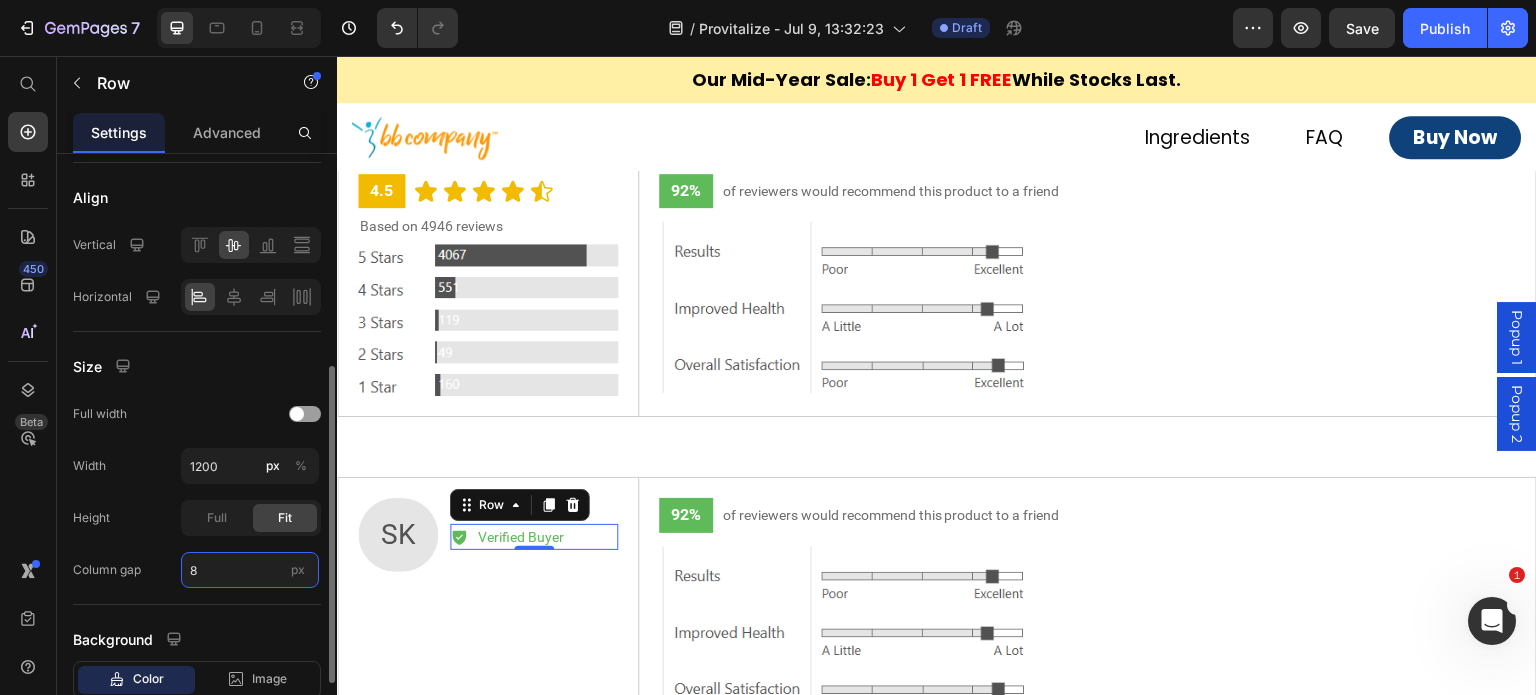 type on "0" 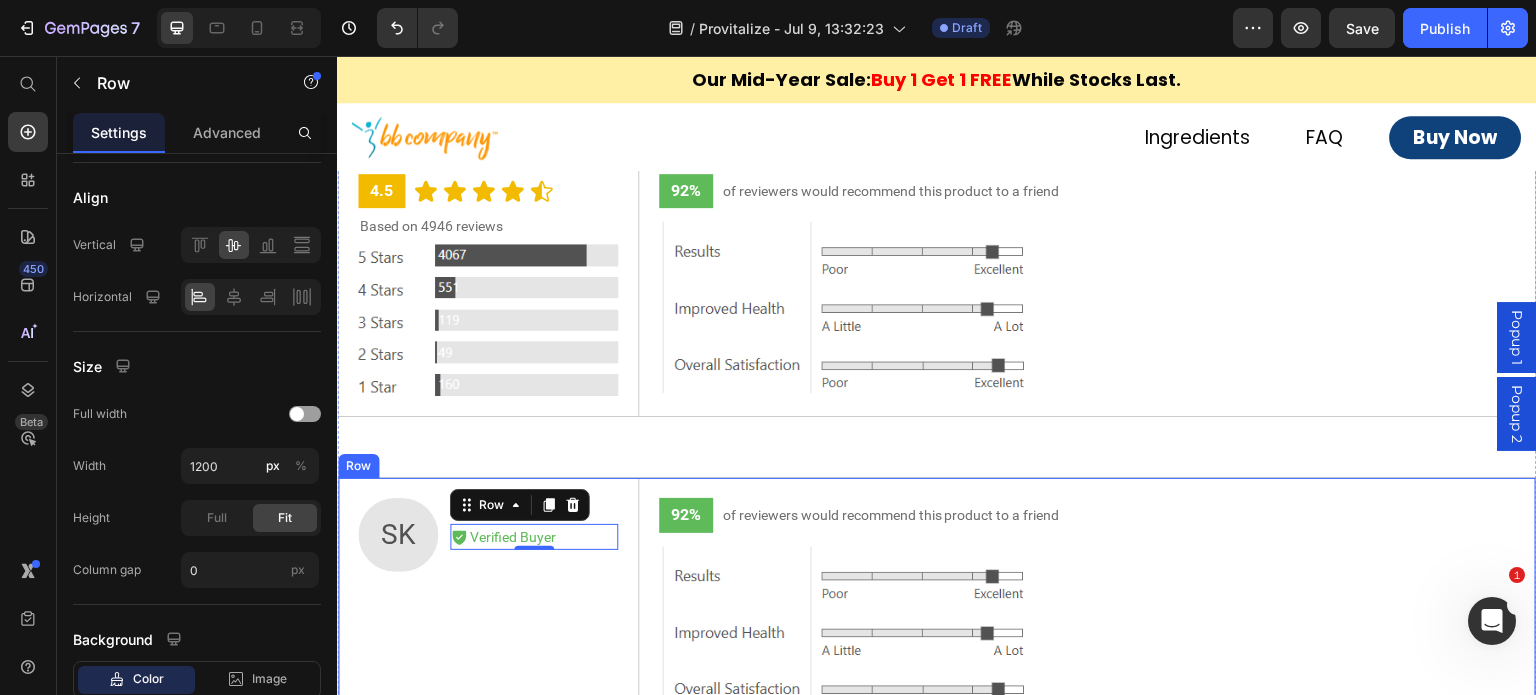 click on "SK Text Block Sheryl K.  Text Block Image Row
Icon  Verified Buyer Text Block Row   0 Row Row" at bounding box center [488, 608] 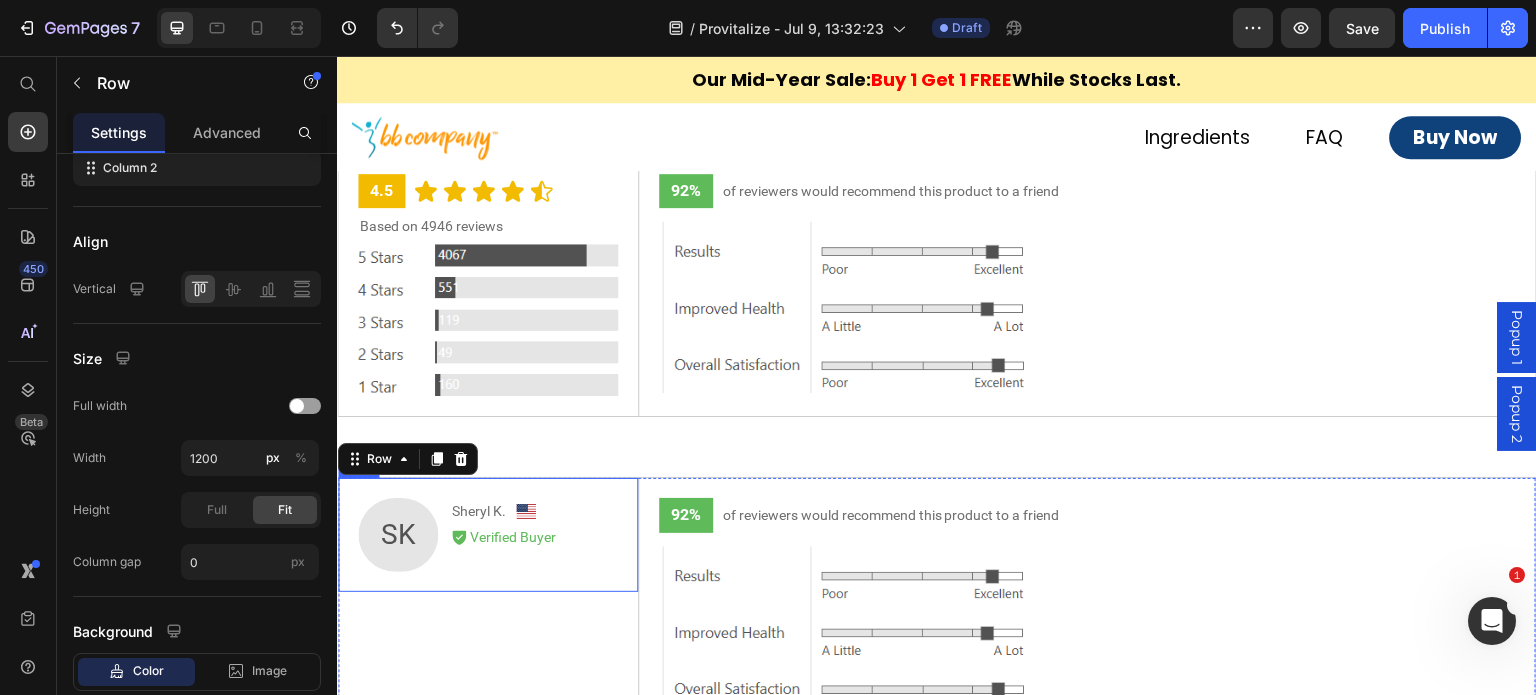 scroll, scrollTop: 8094, scrollLeft: 0, axis: vertical 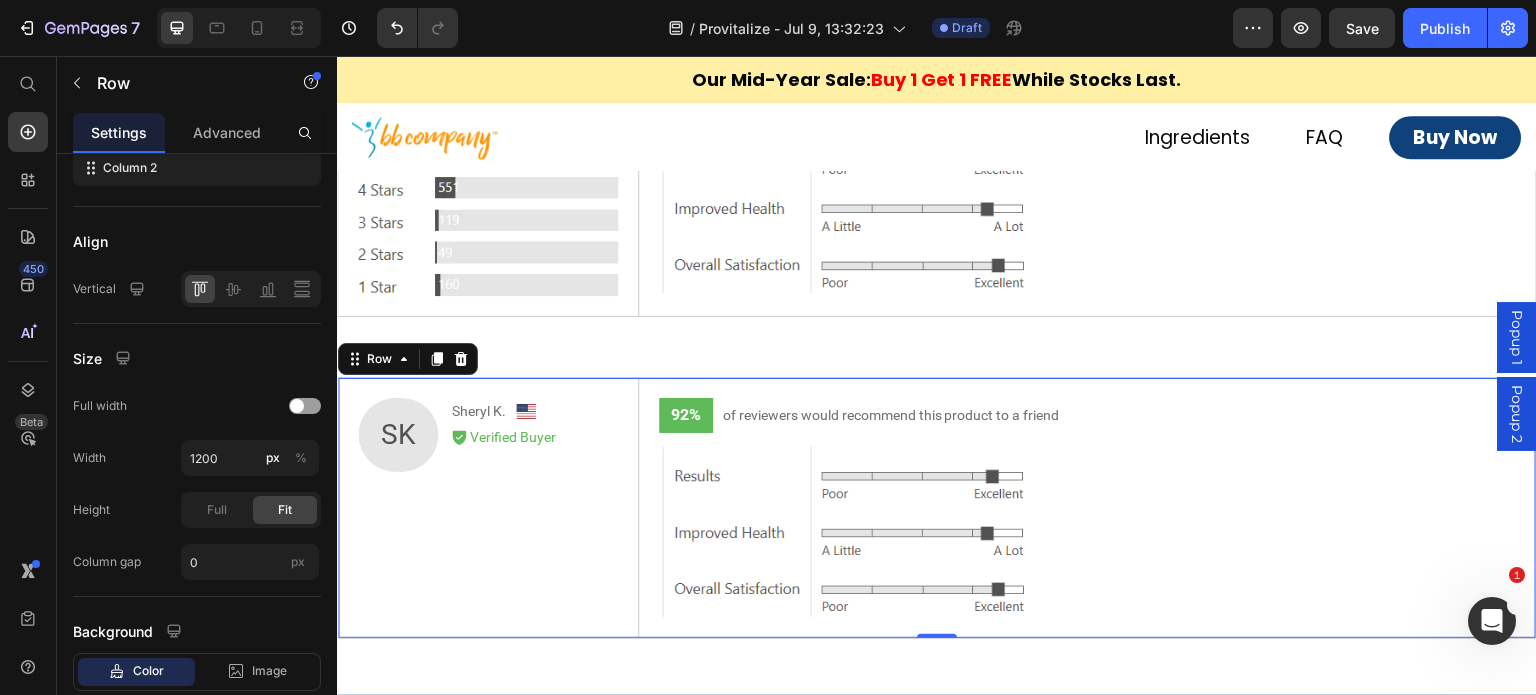 click on "SK Text Block Sheryl K.  Text Block Image Row
Icon  Verified Buyer Text Block Row Row Row" at bounding box center [488, 508] 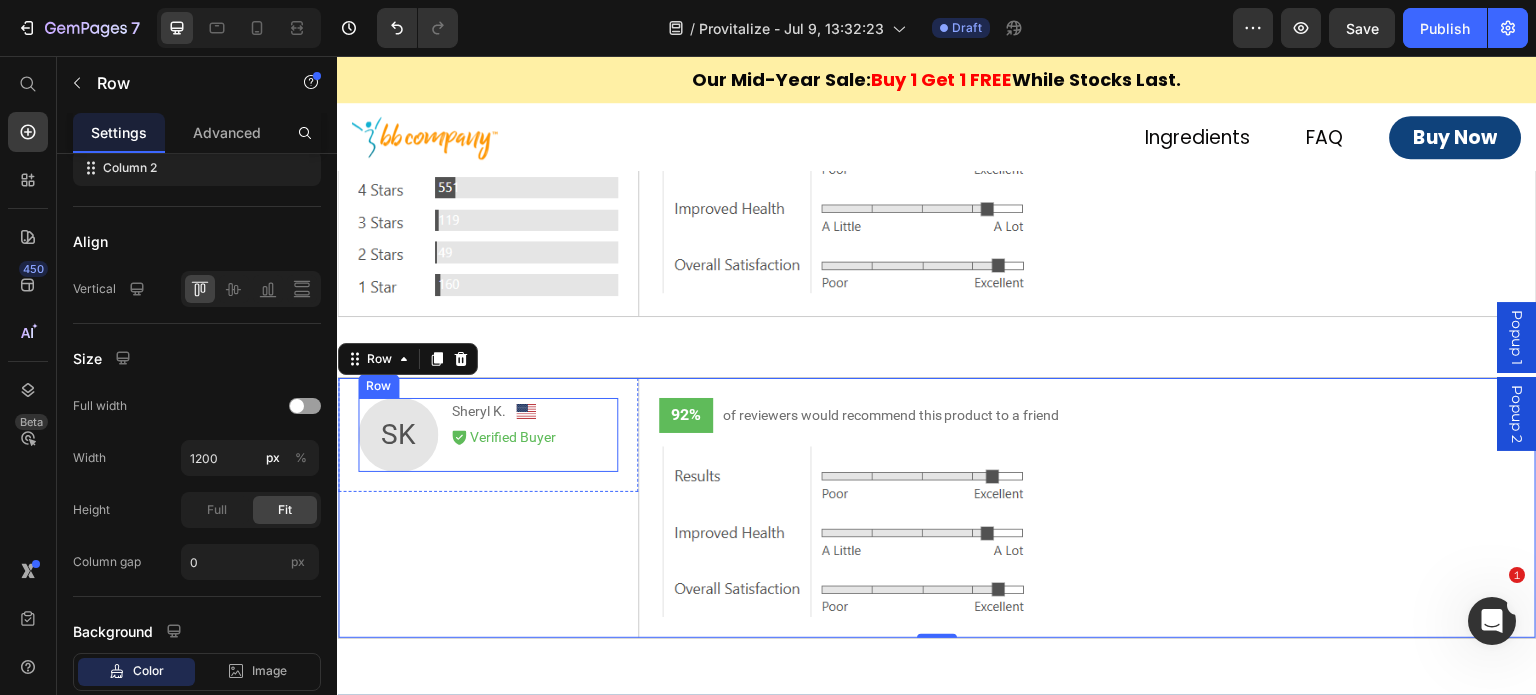 click on "SK Text Block Sheryl K.  Text Block Image Row
Icon  Verified Buyer Text Block Row Row" at bounding box center [488, 435] 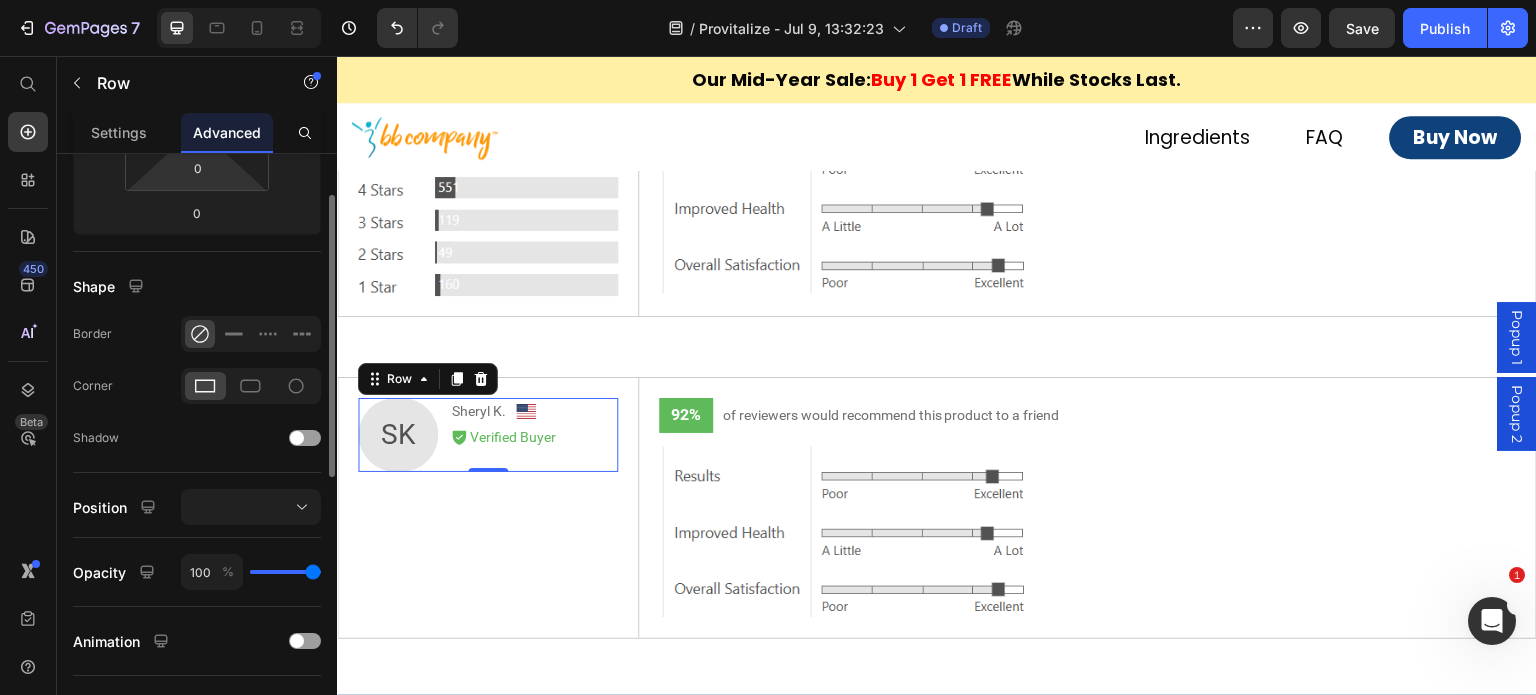 scroll, scrollTop: 300, scrollLeft: 0, axis: vertical 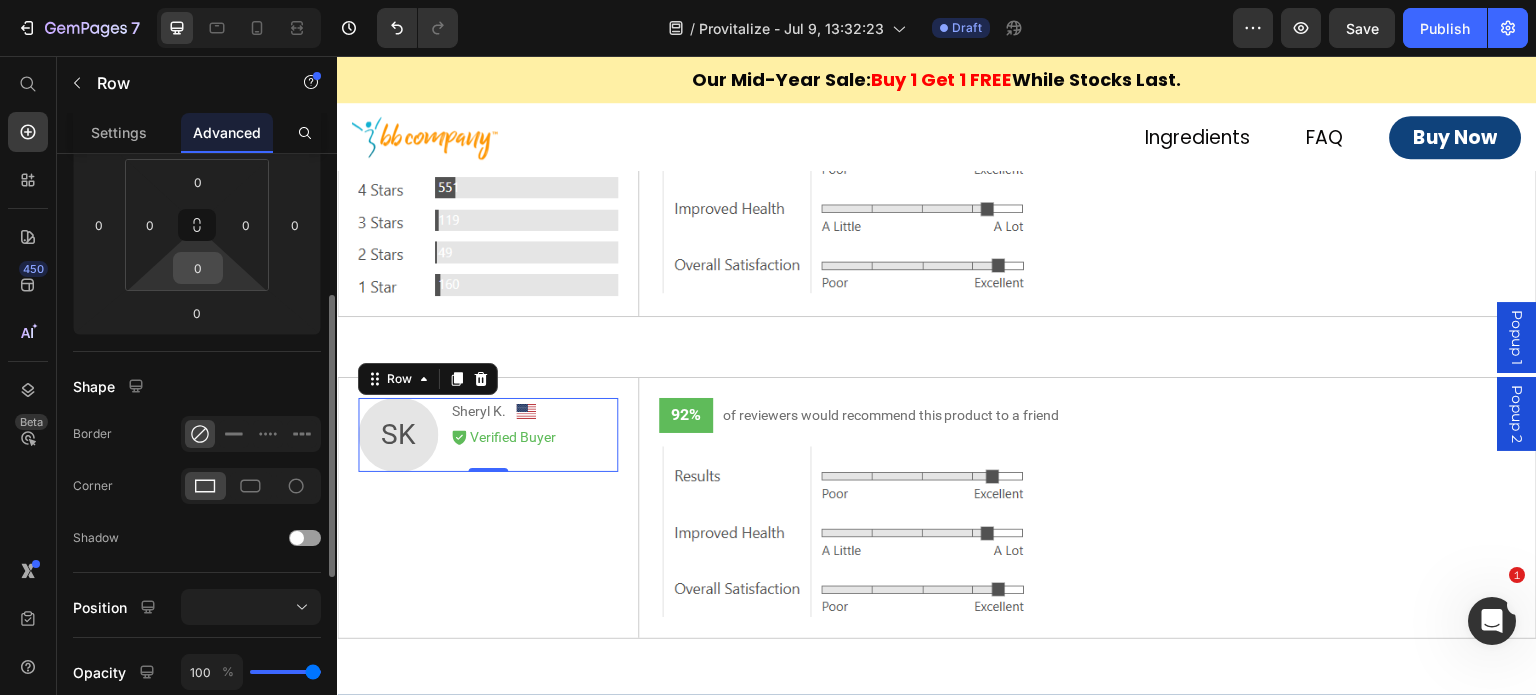click on "0" at bounding box center [198, 268] 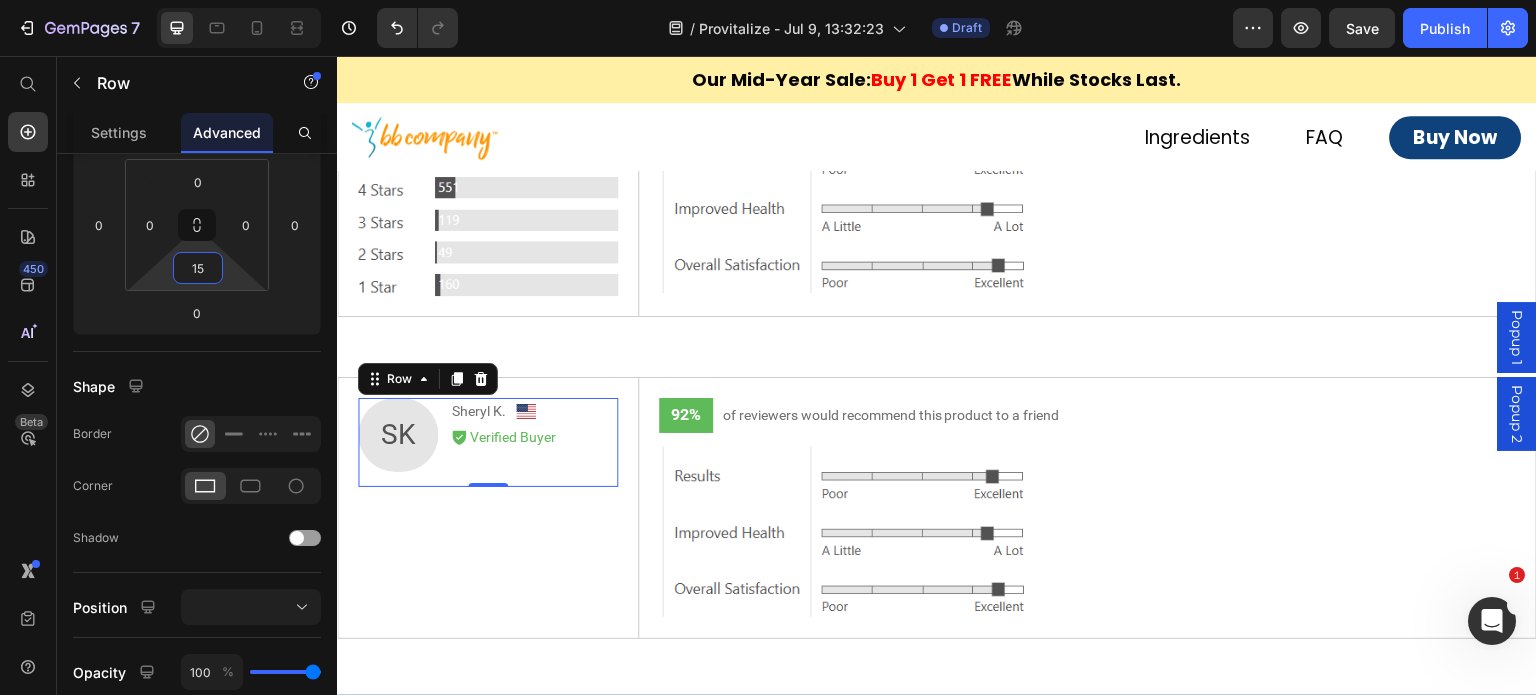 type on "15" 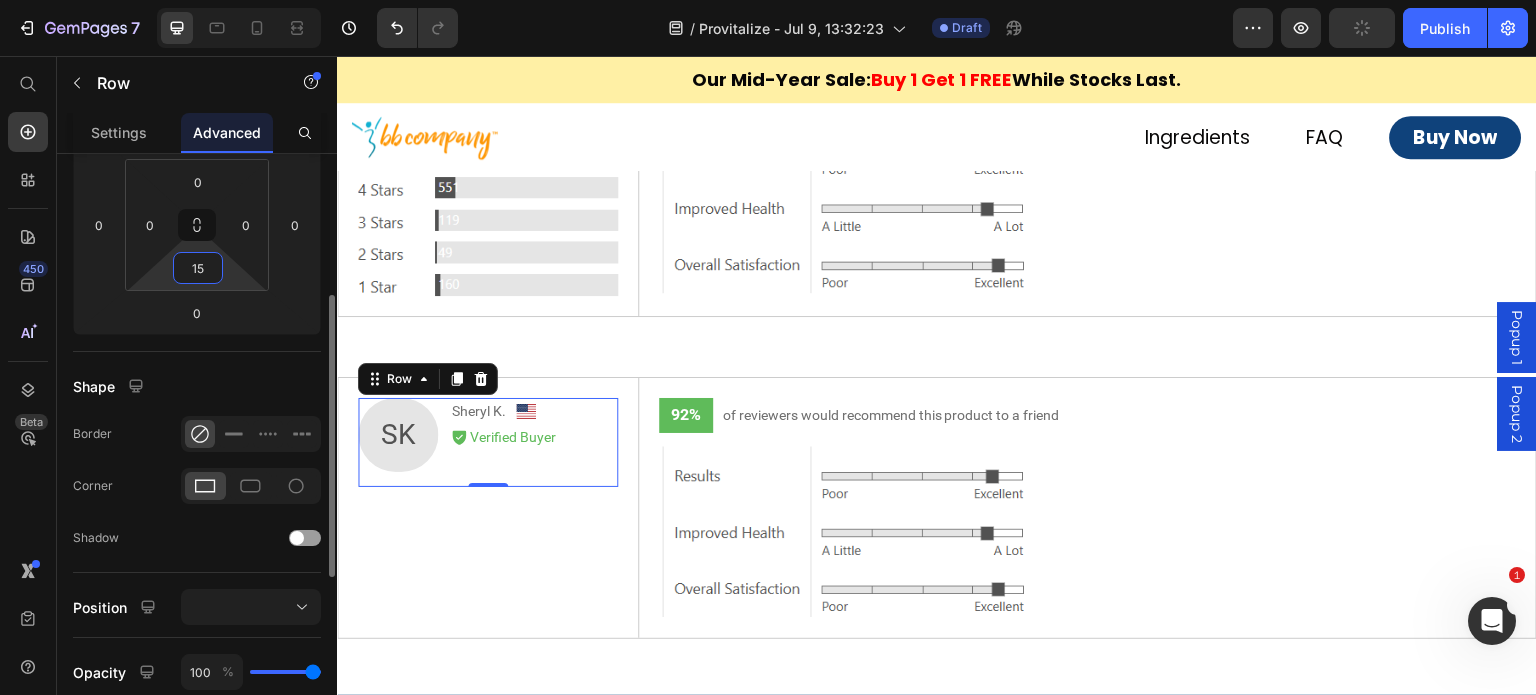 click 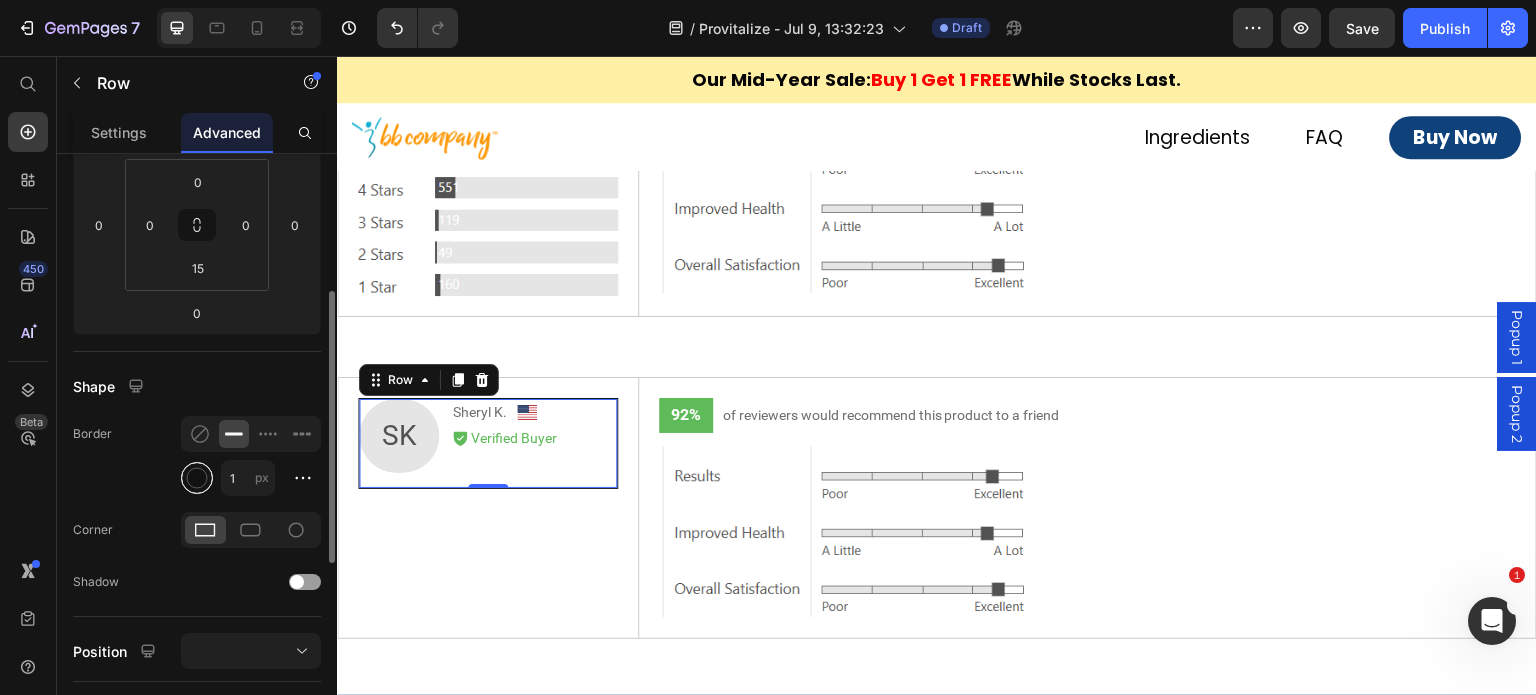 click at bounding box center (197, 478) 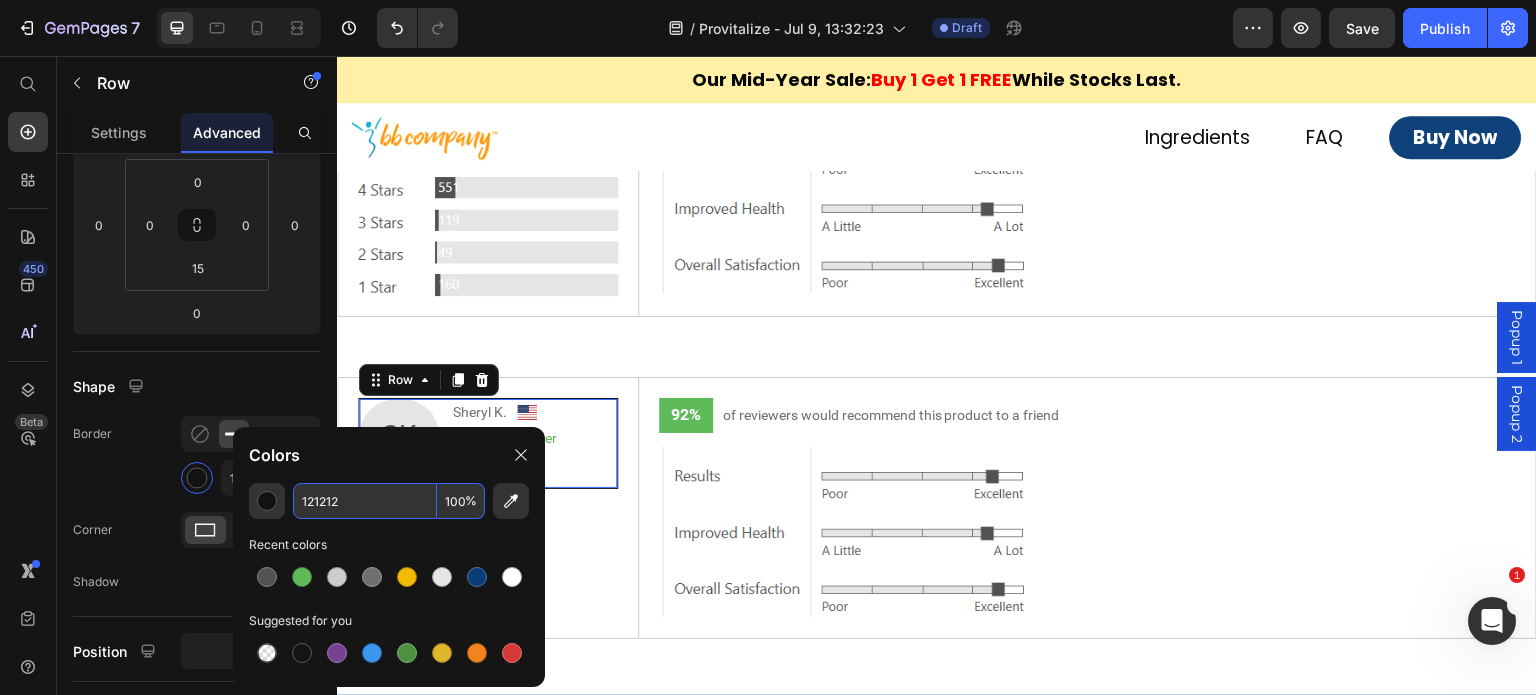 click on "121212" at bounding box center (365, 501) 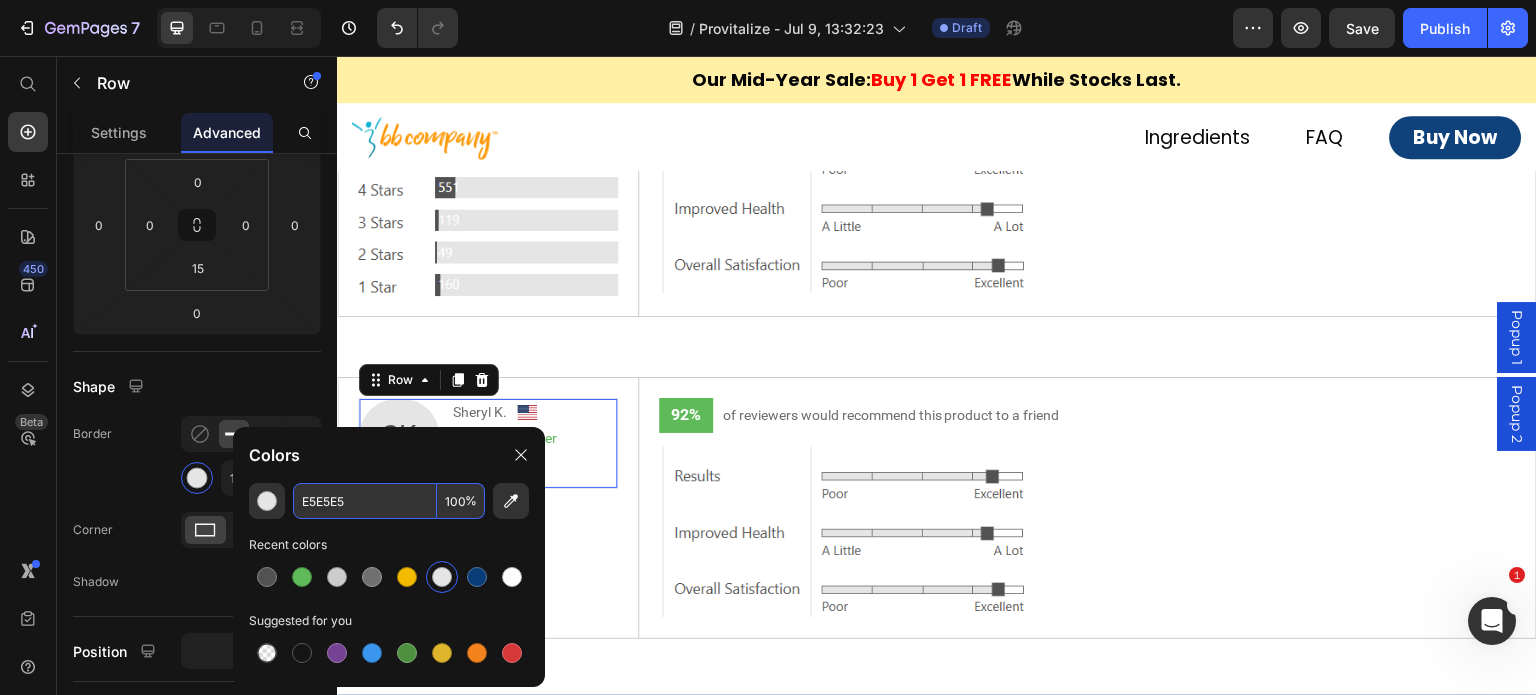 type on "E5E5E5" 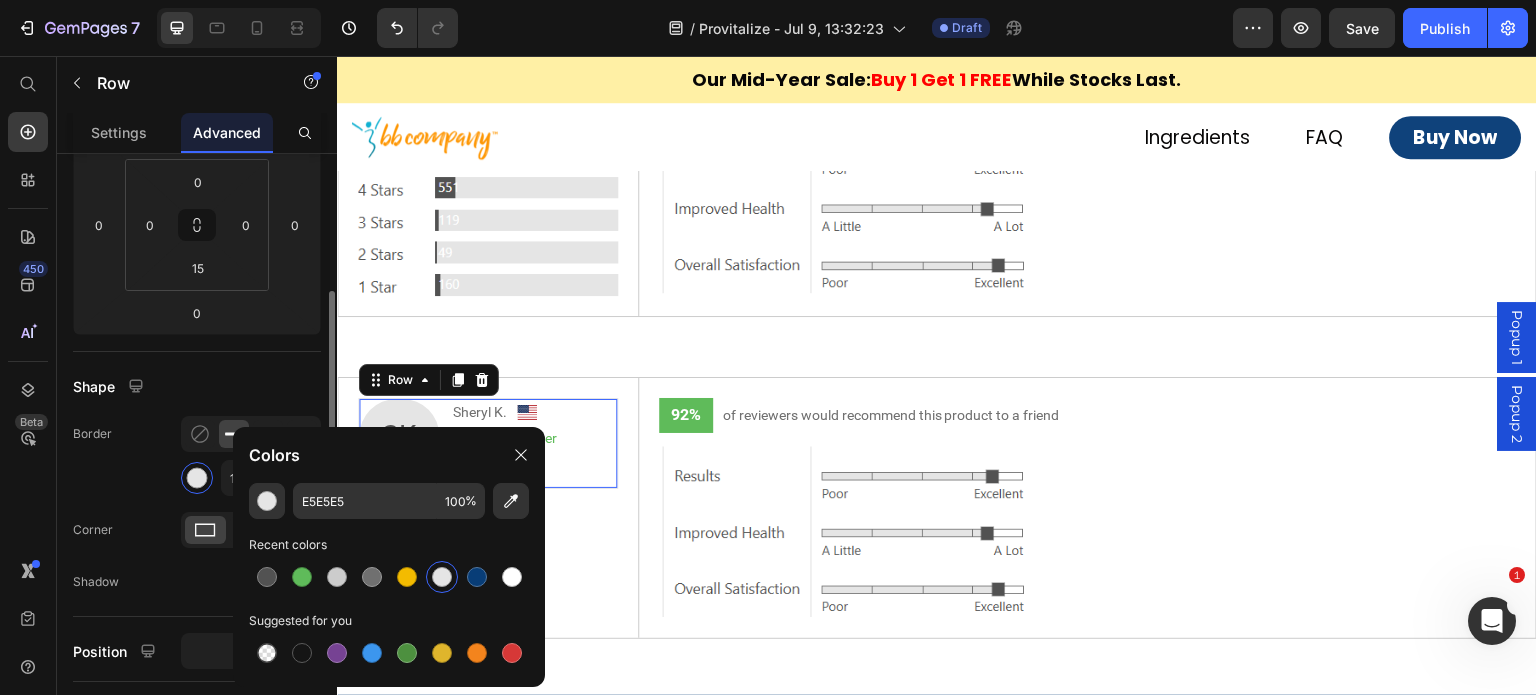 click on "Border 1 px" 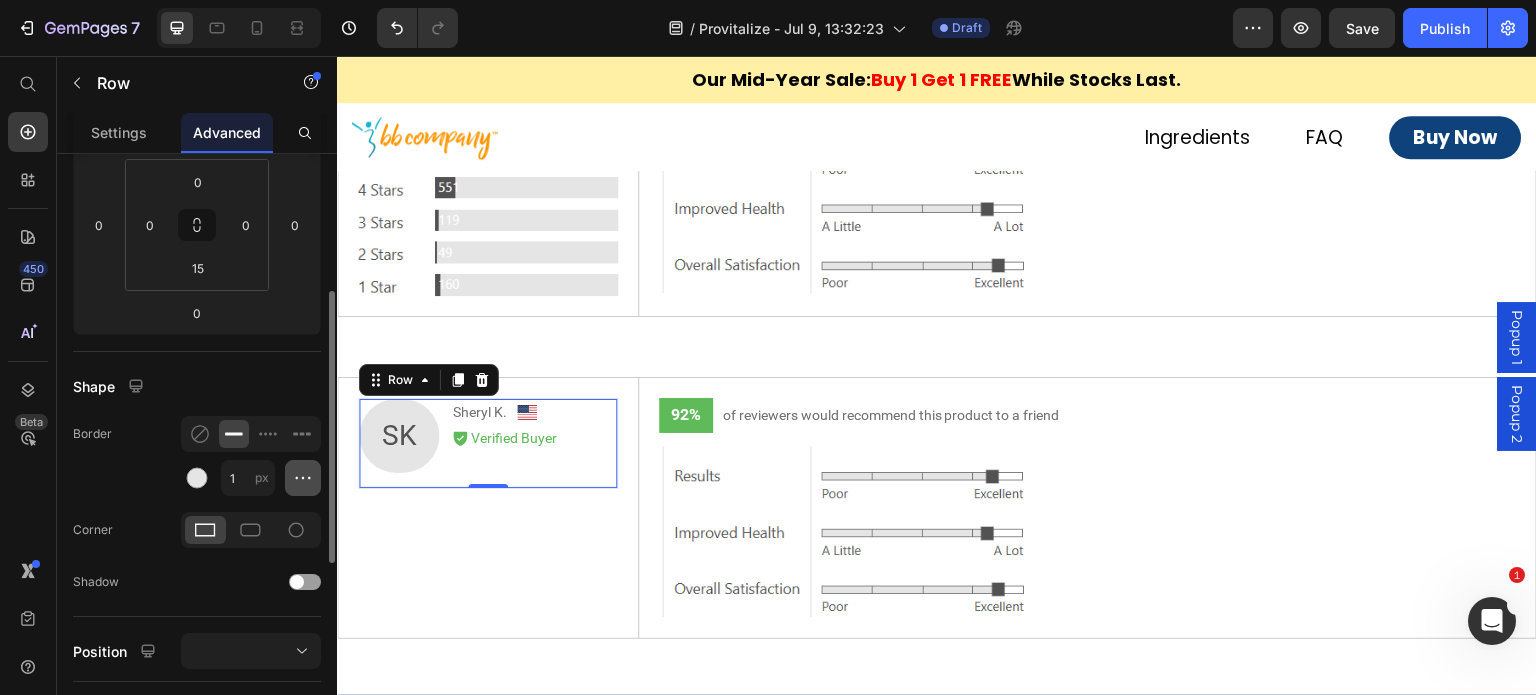 click 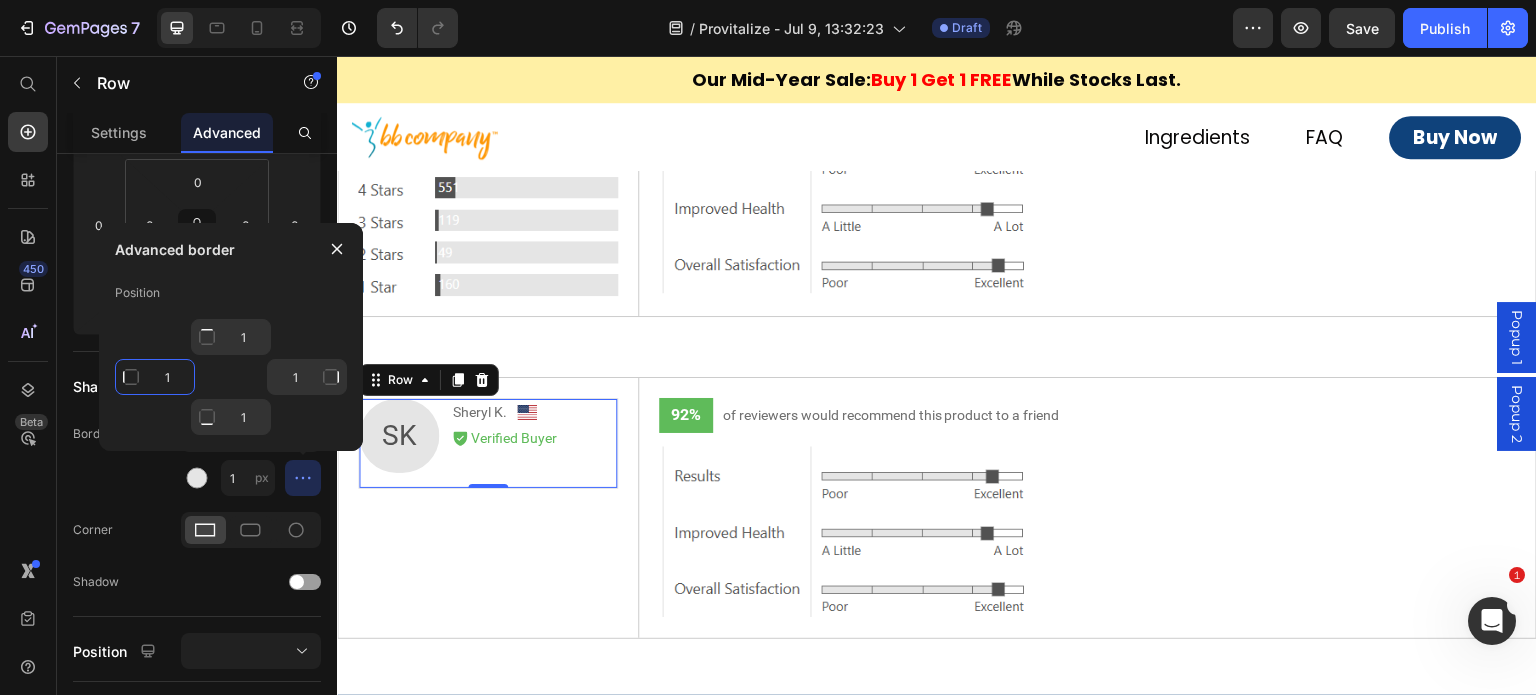 click on "1" 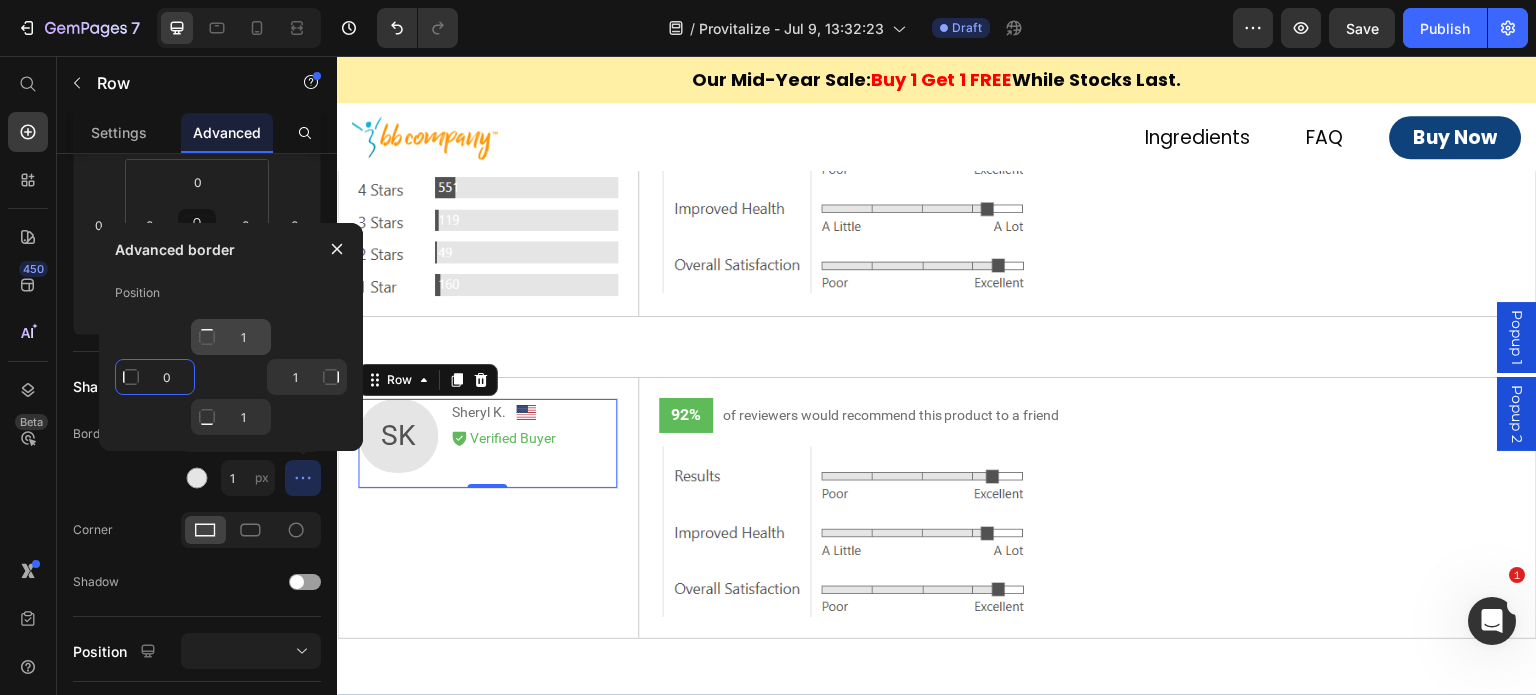 type on "0" 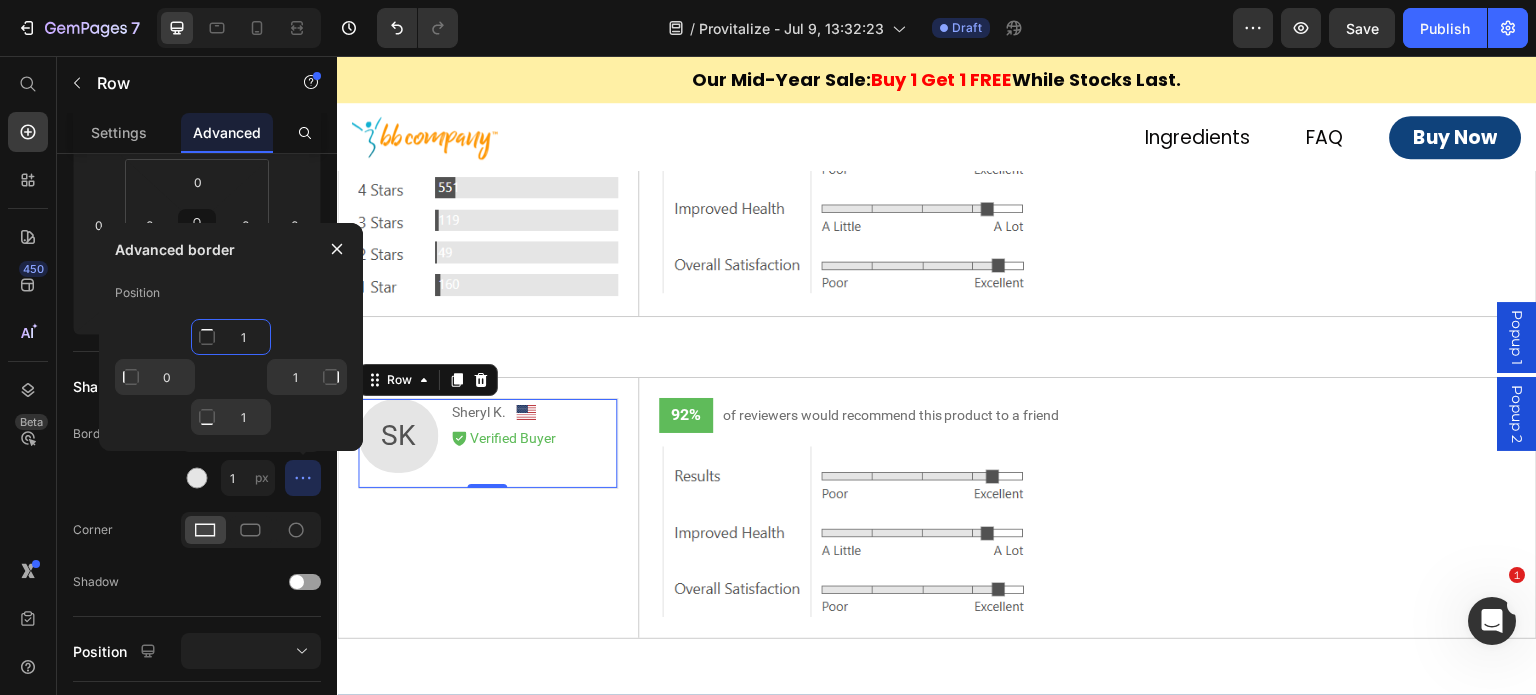 type on "Mixed" 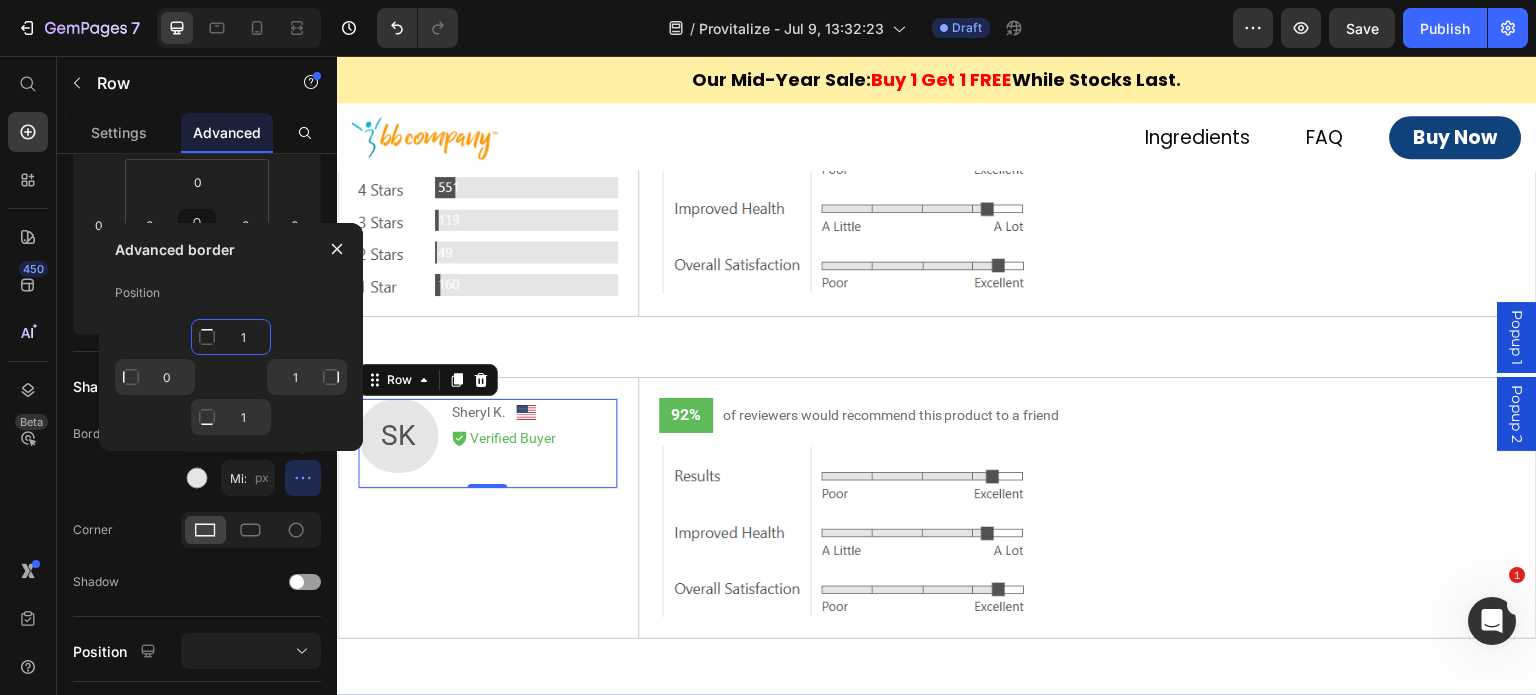 click on "1" 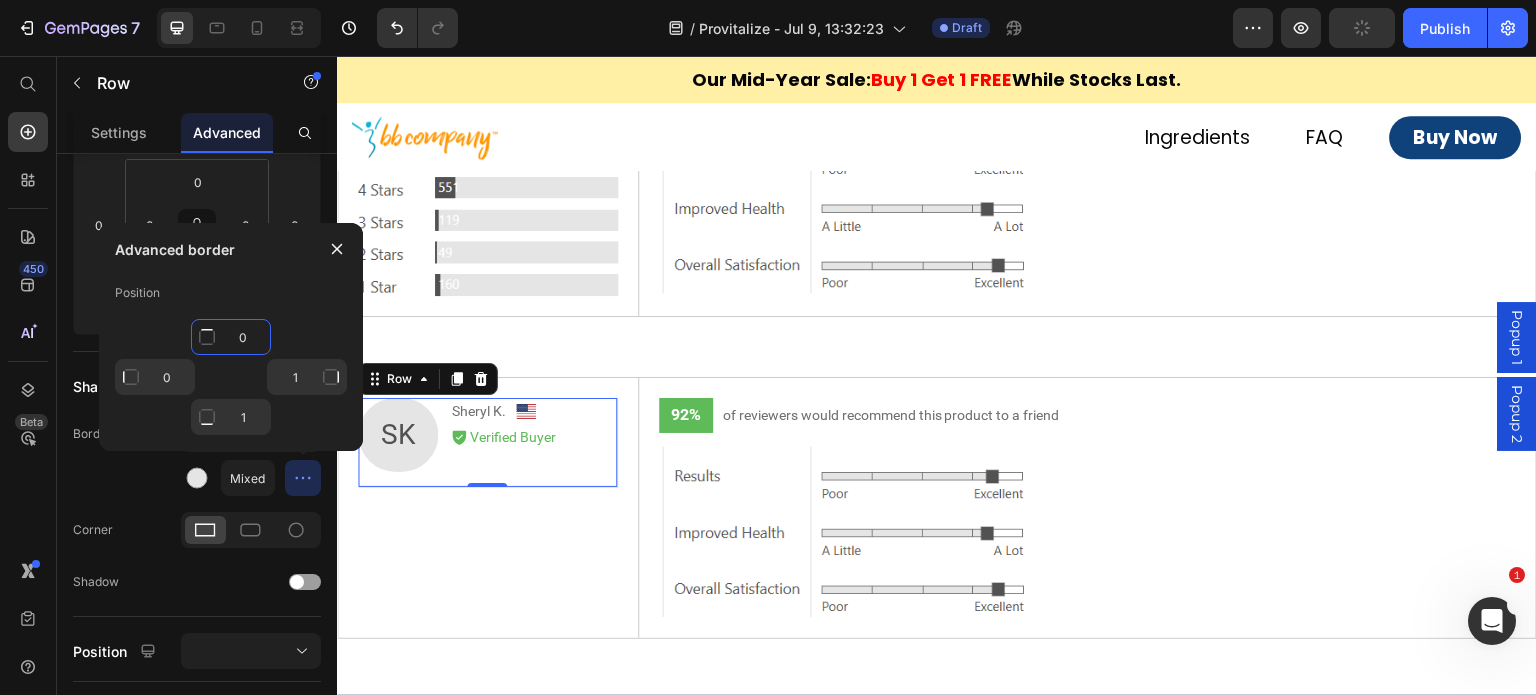 type on "0" 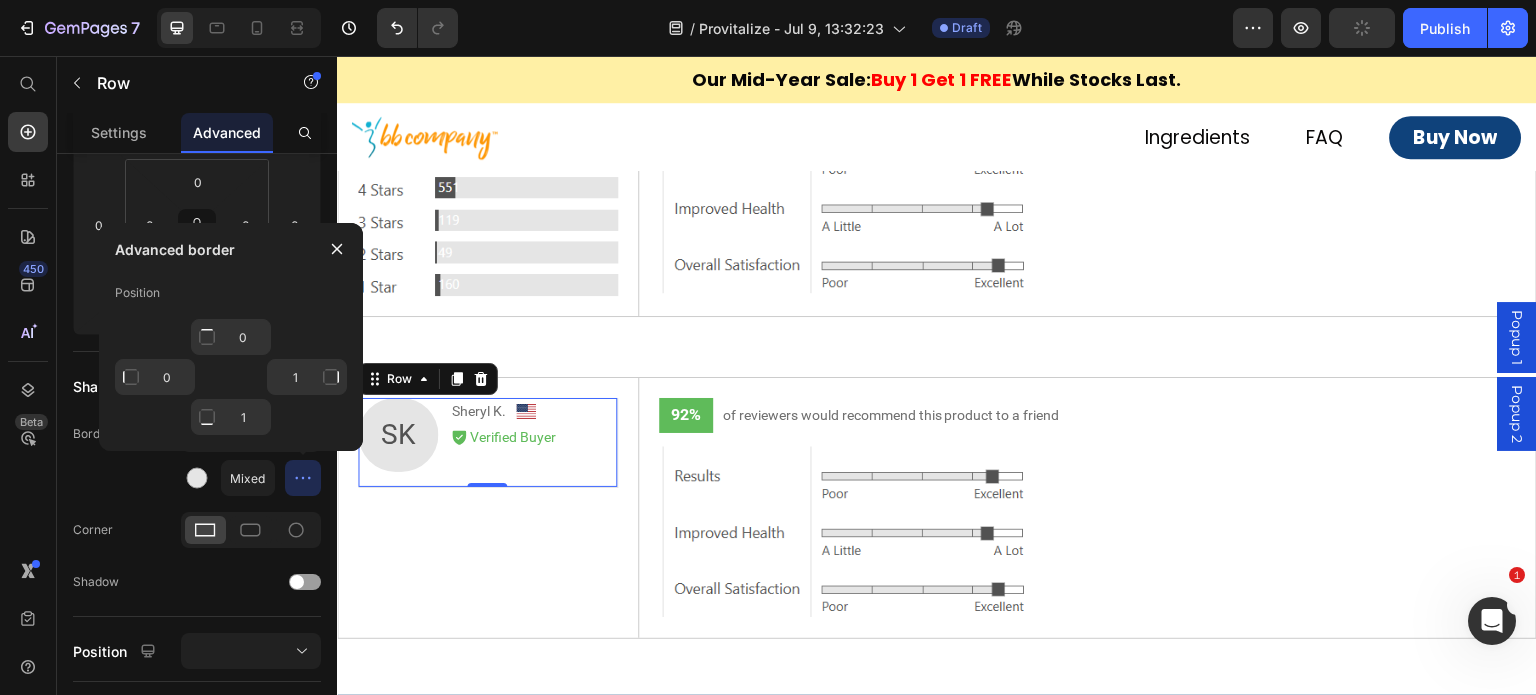 click at bounding box center (331, 377) 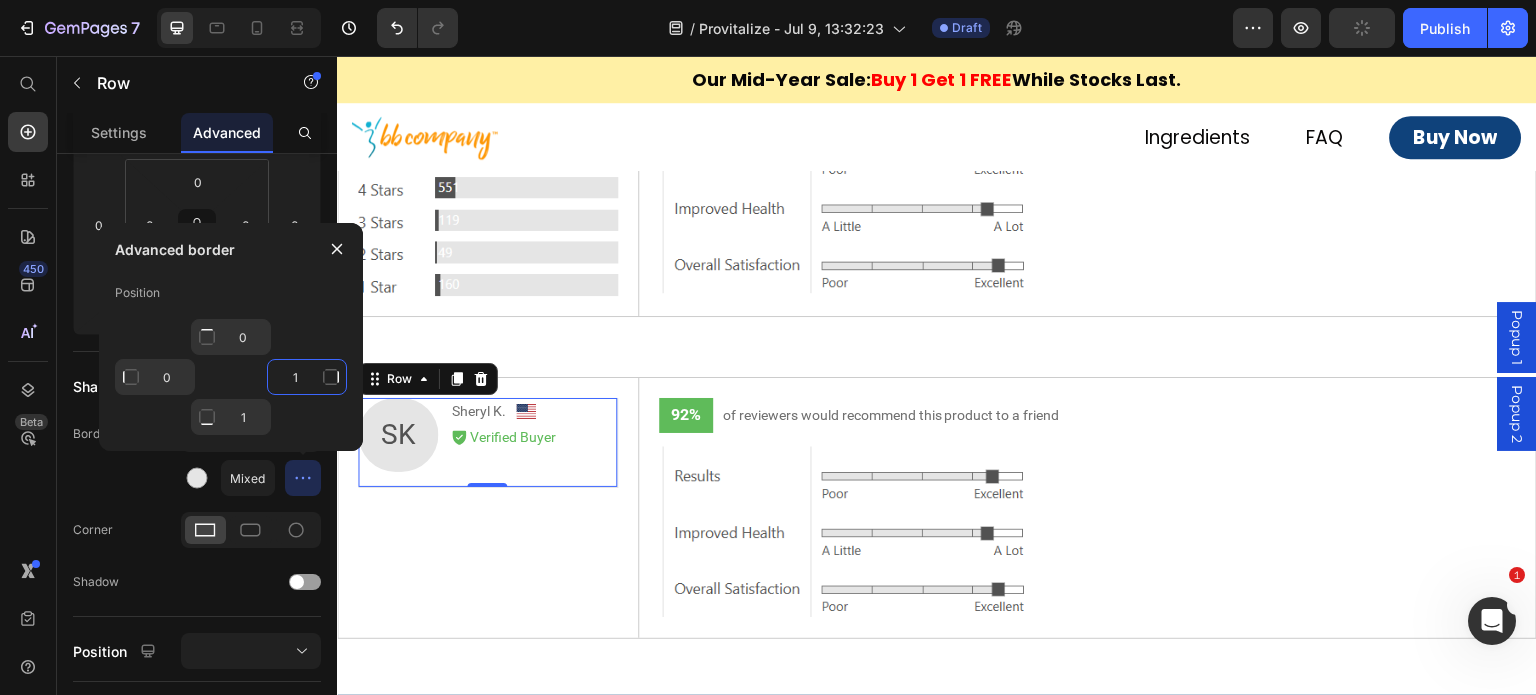 click on "1" 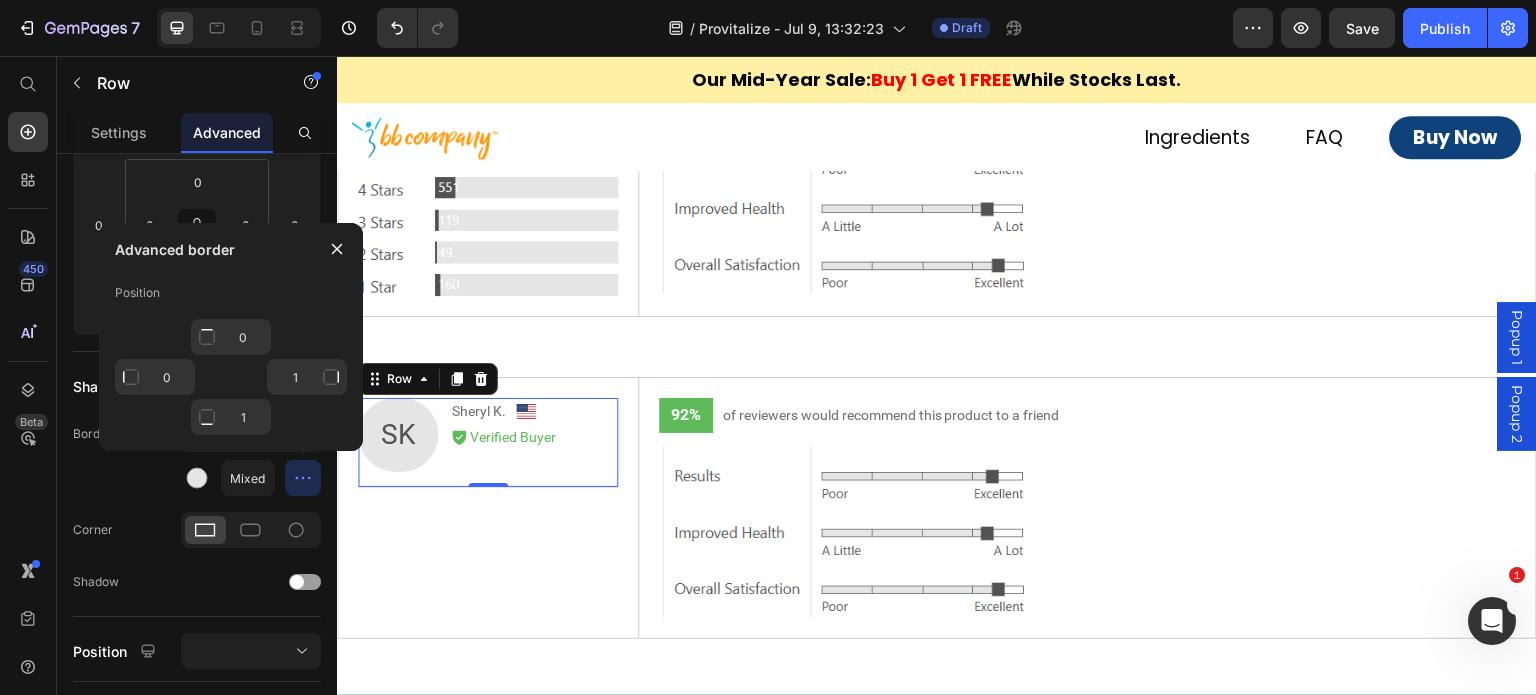 click on "0" at bounding box center [231, 337] 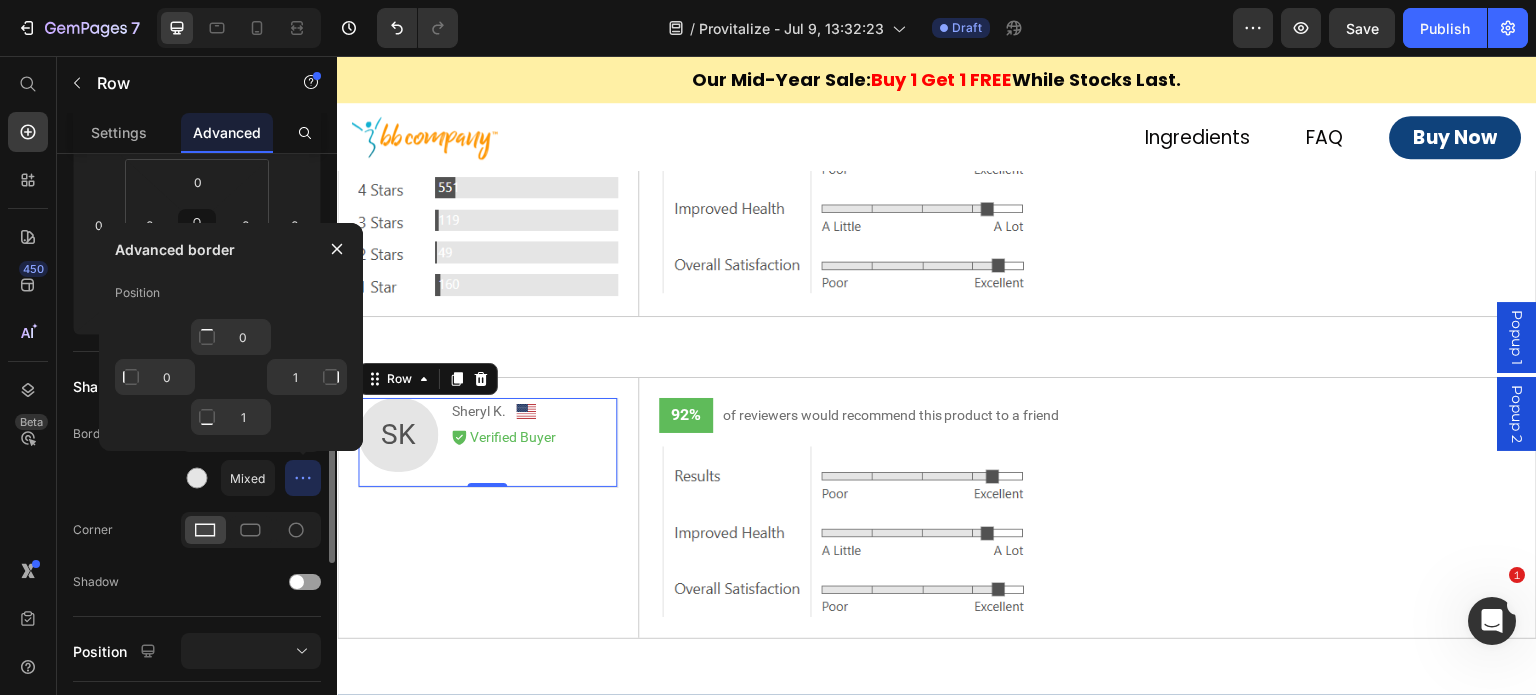 click on "Shape Border Mixed Corner Shadow" 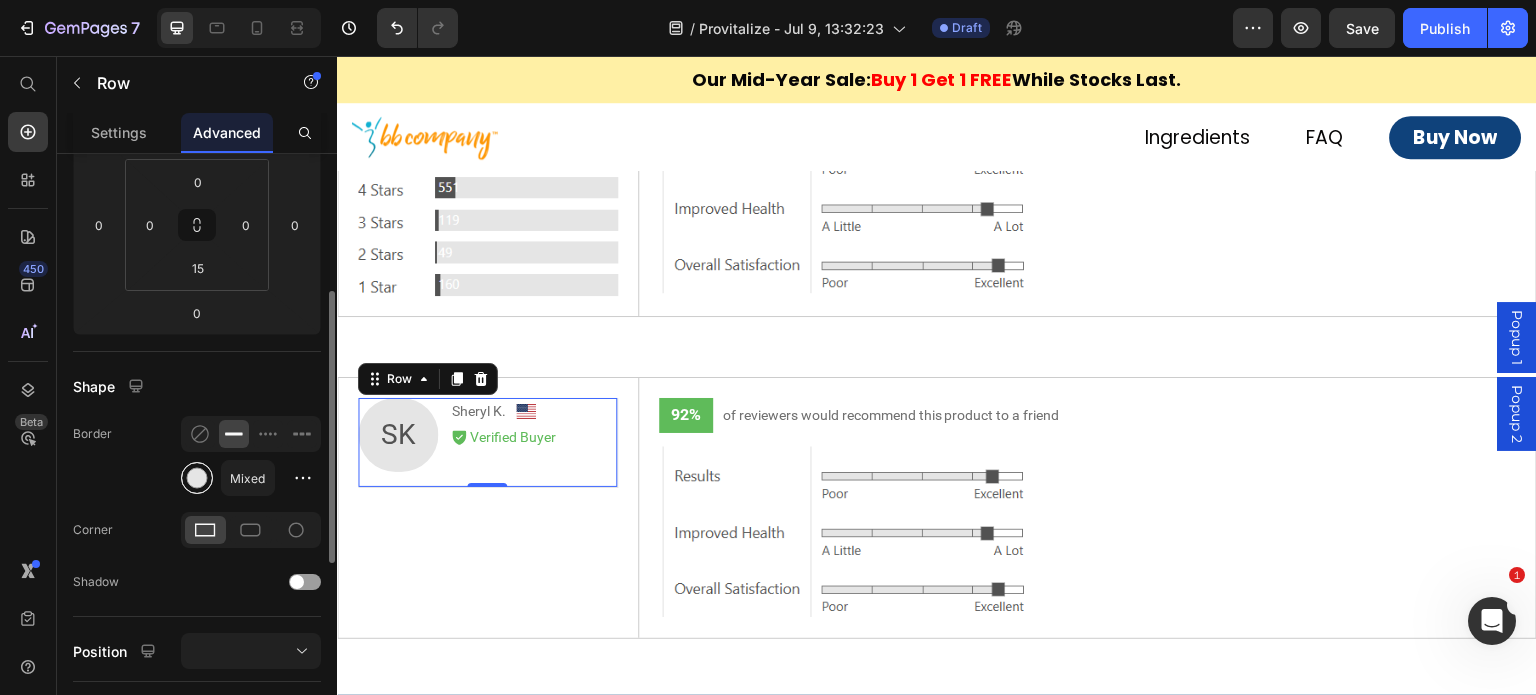 click at bounding box center [197, 478] 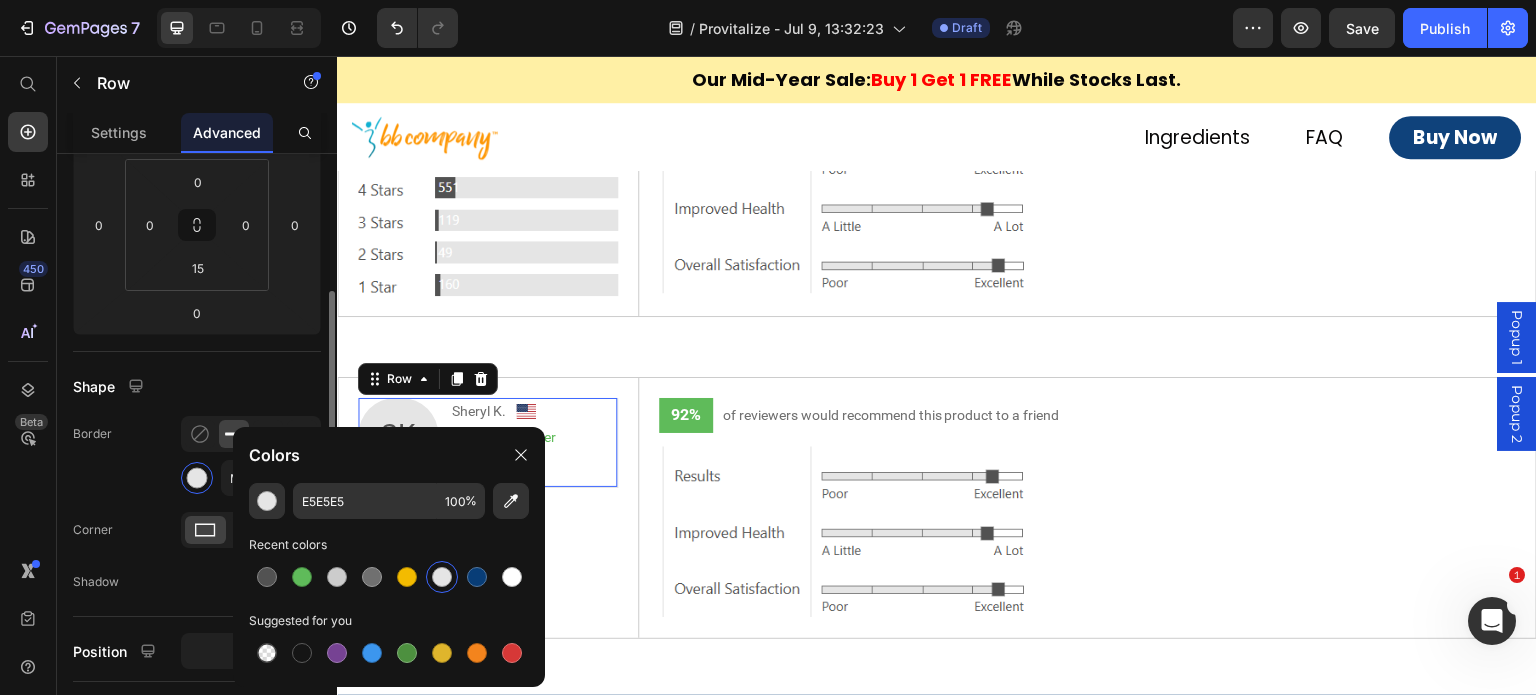 click on "Border Mixed" 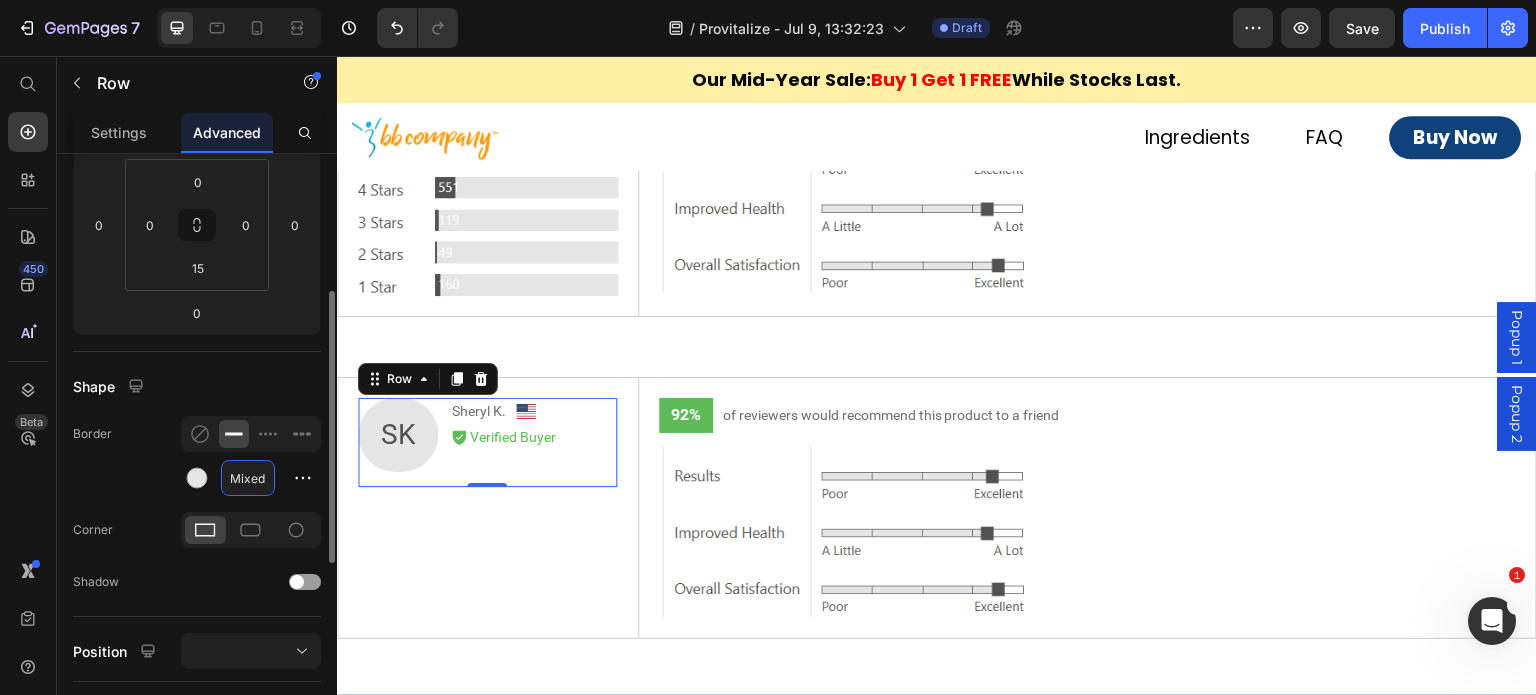 click on "Mixed" at bounding box center (248, 478) 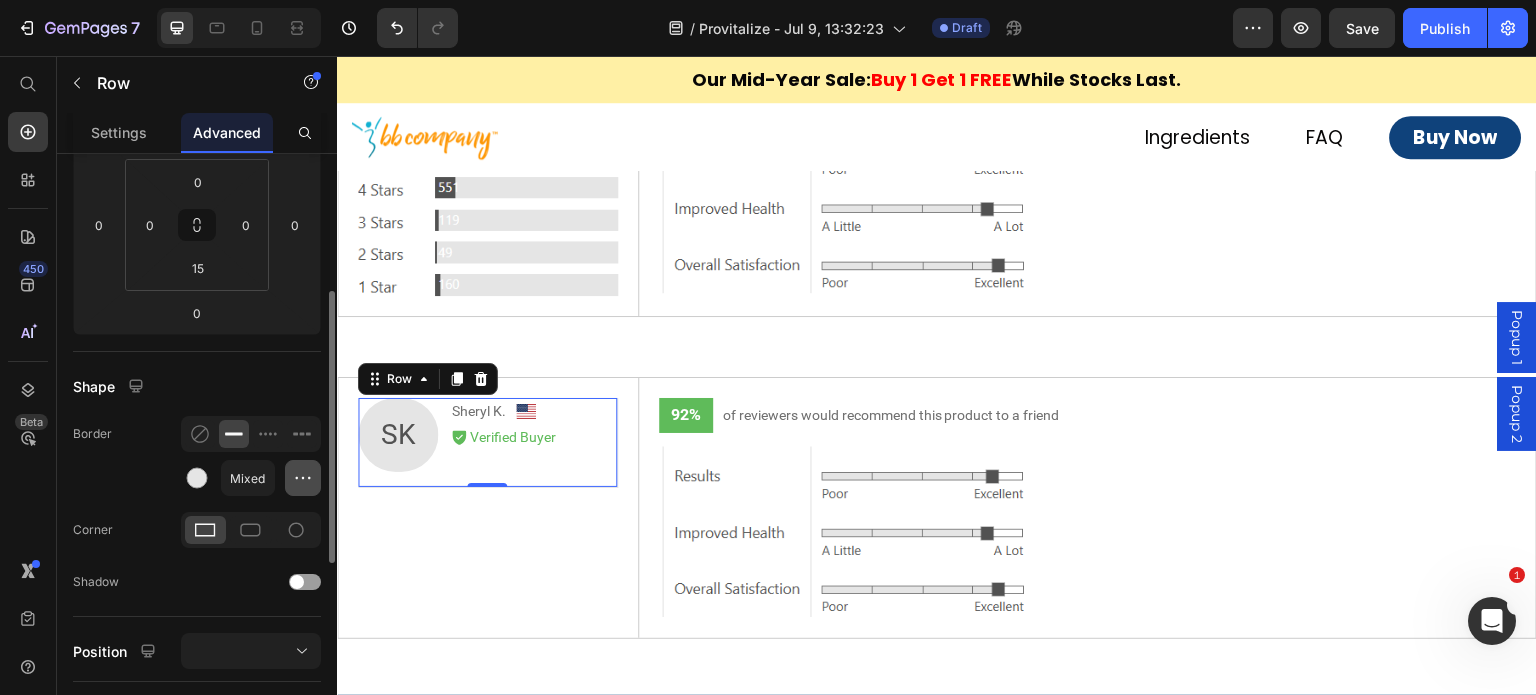 click 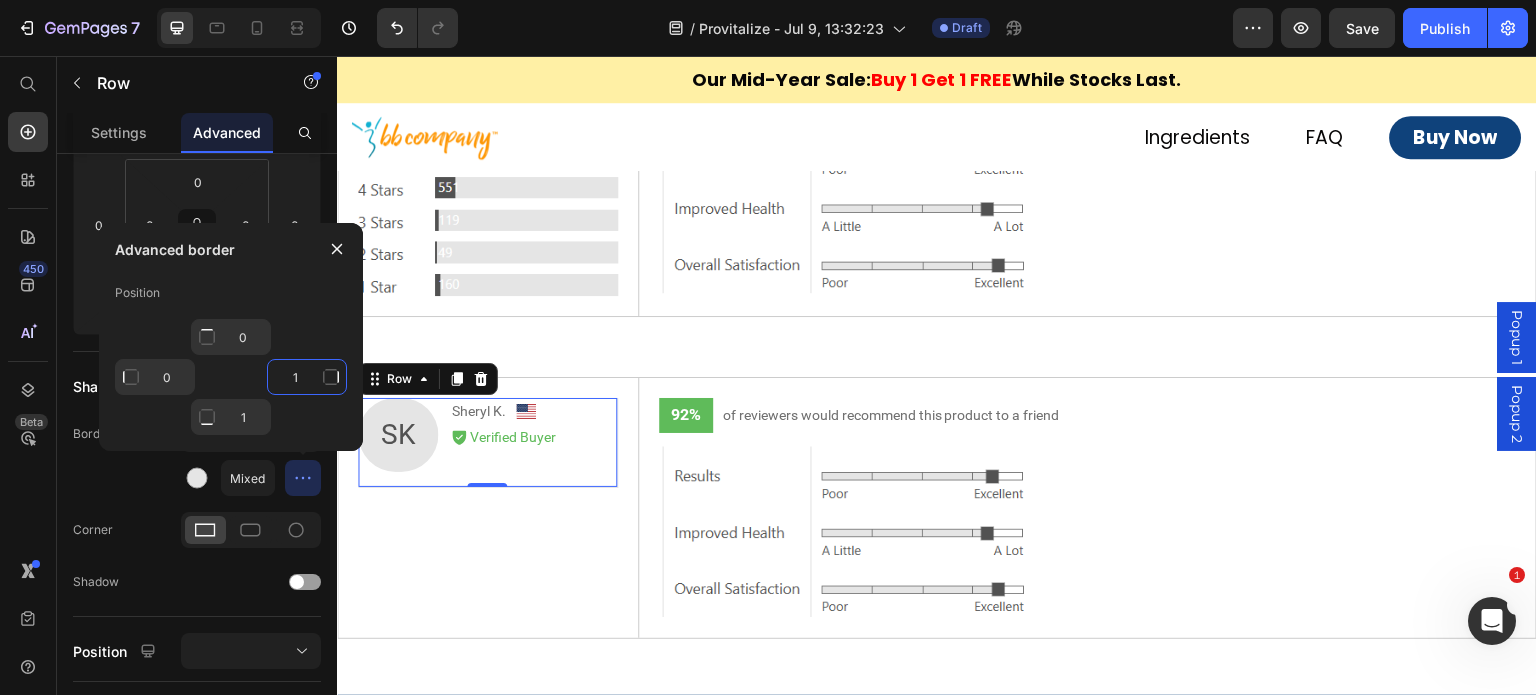 click on "1" 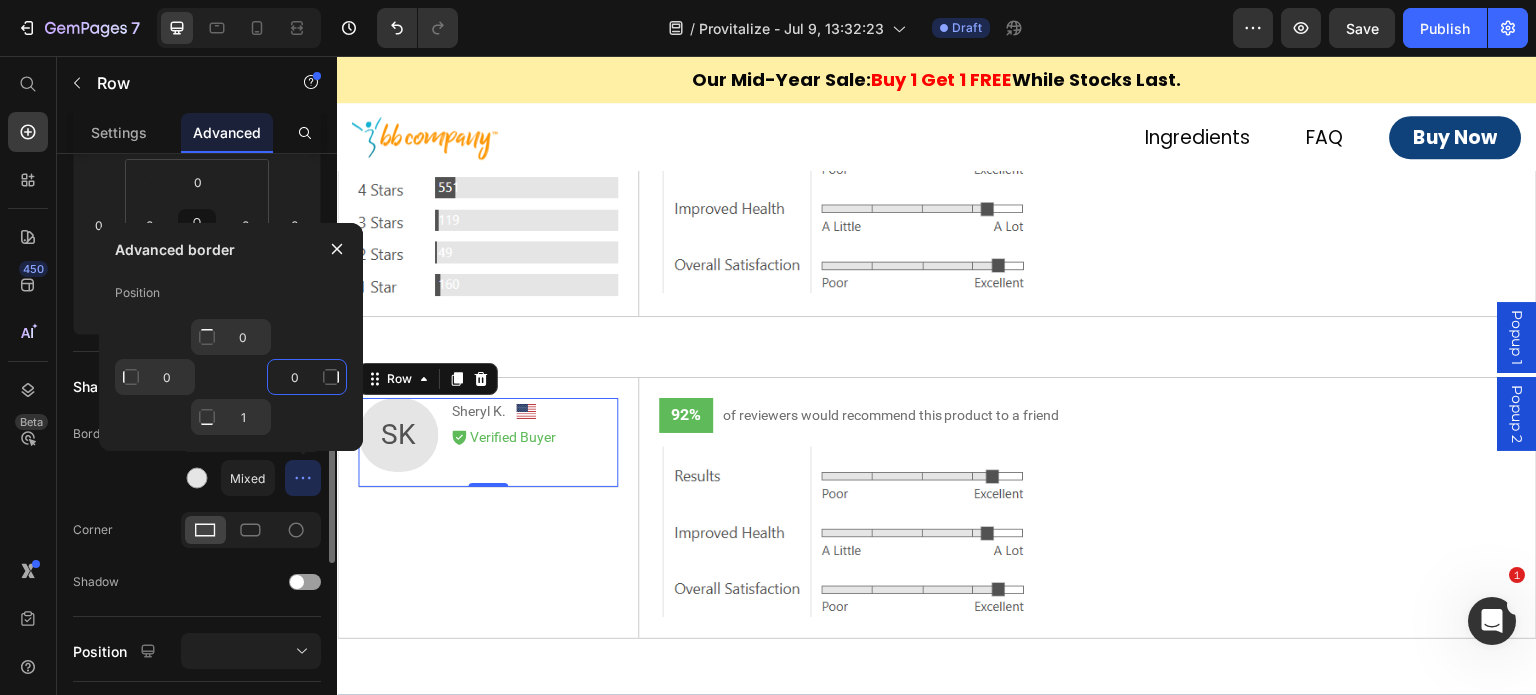 type on "0" 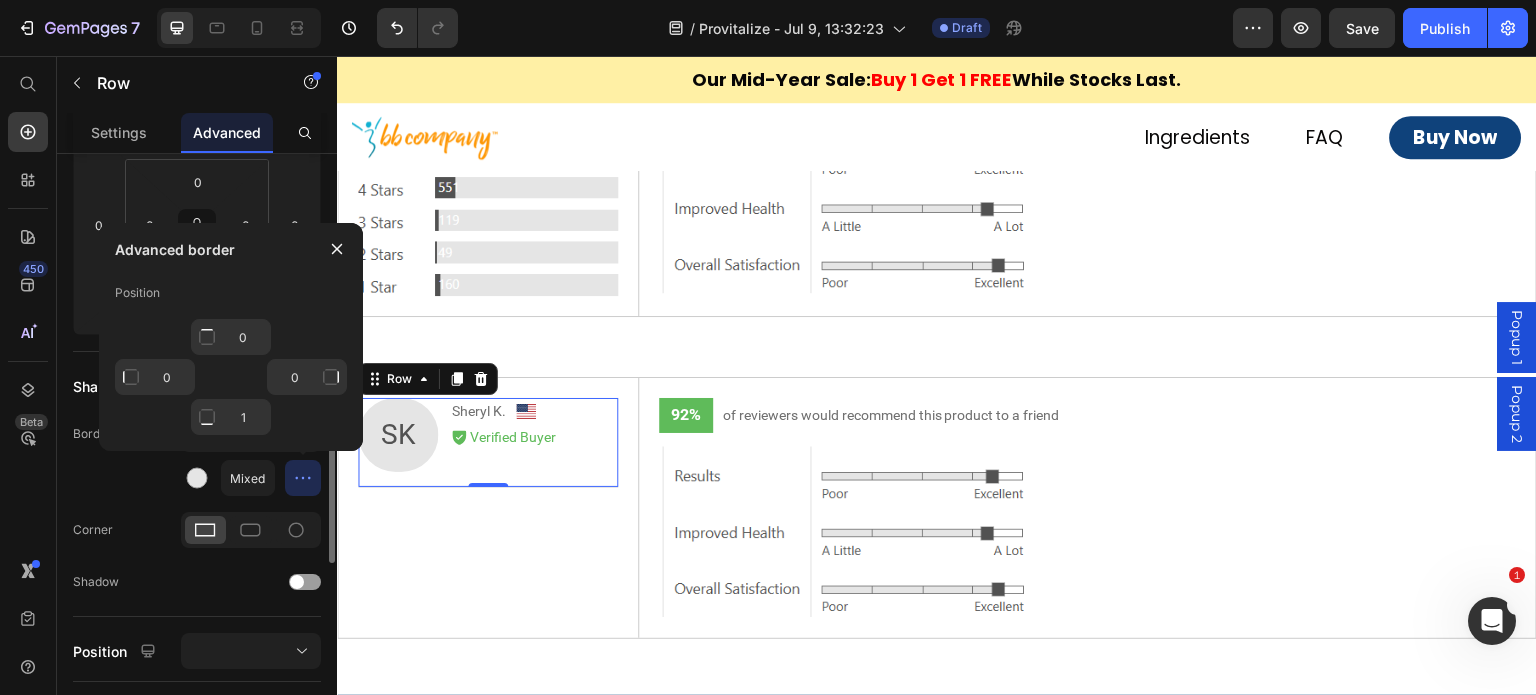 click on "Border Mixed" 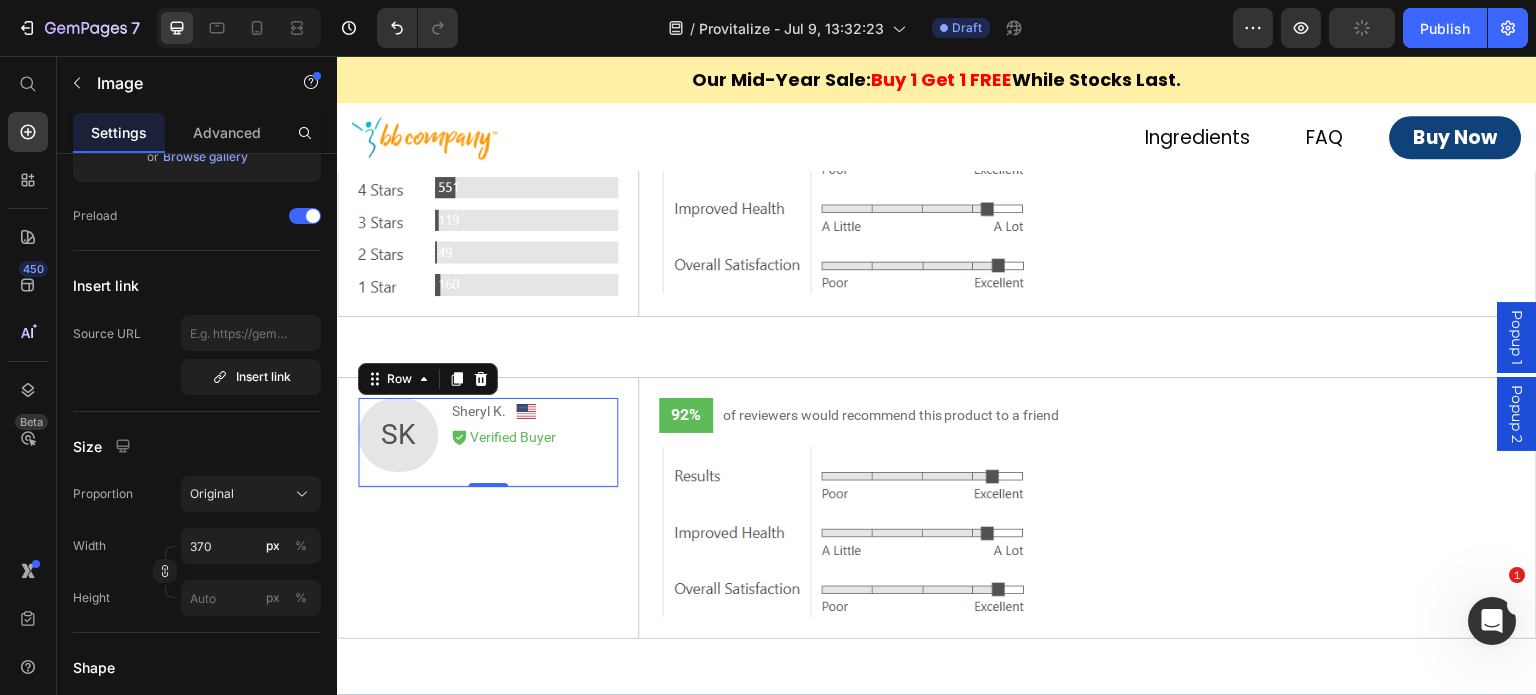 click at bounding box center (1088, 206) 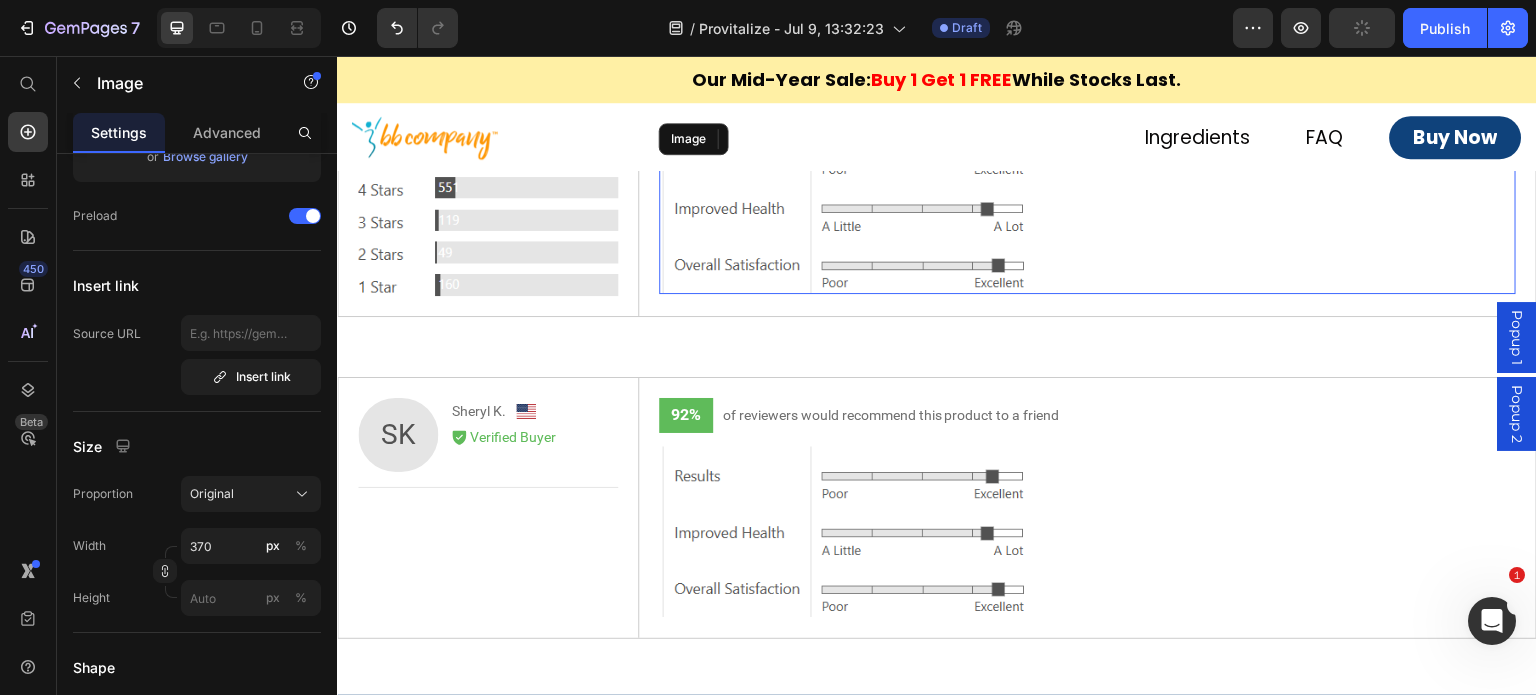 scroll, scrollTop: 0, scrollLeft: 0, axis: both 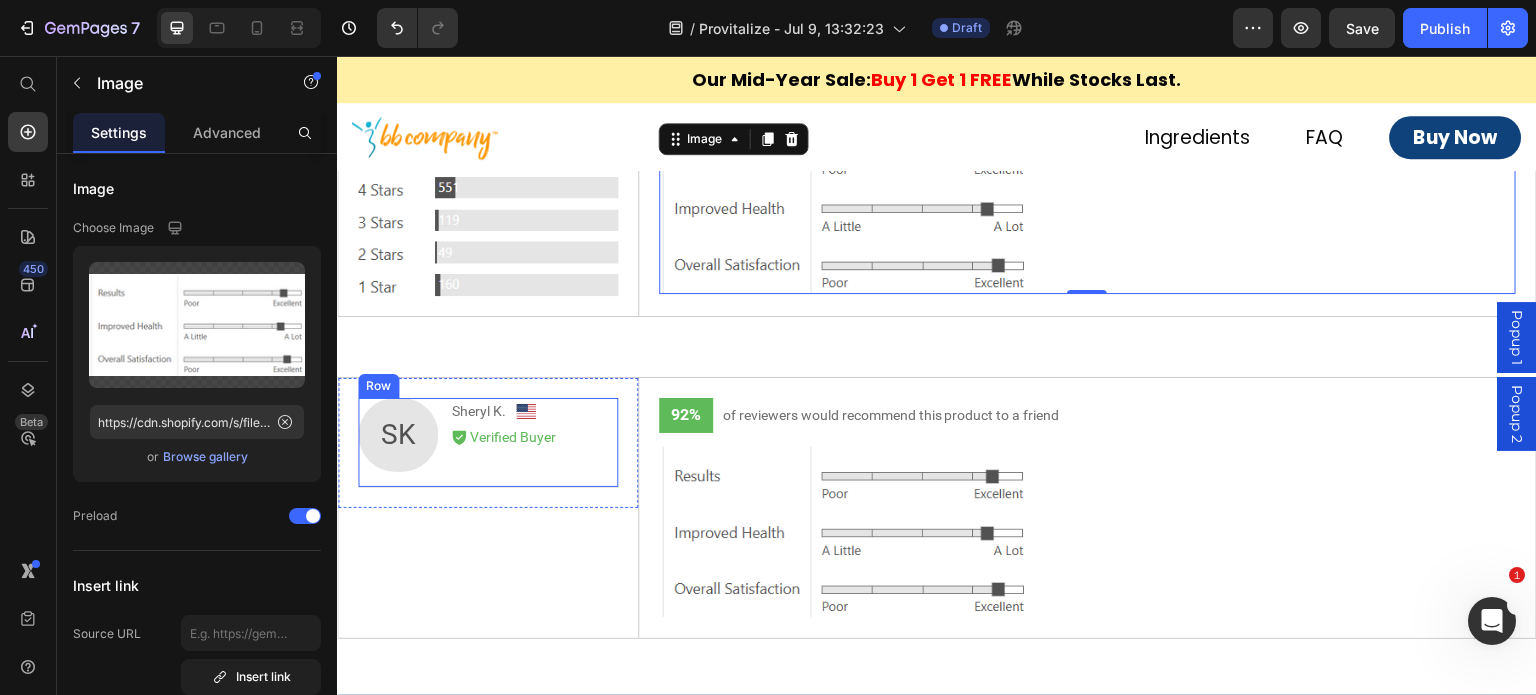 click on "SK Text Block Sheryl K.  Text Block Image Row
Icon  Verified Buyer Text Block Row Row" at bounding box center [488, 443] 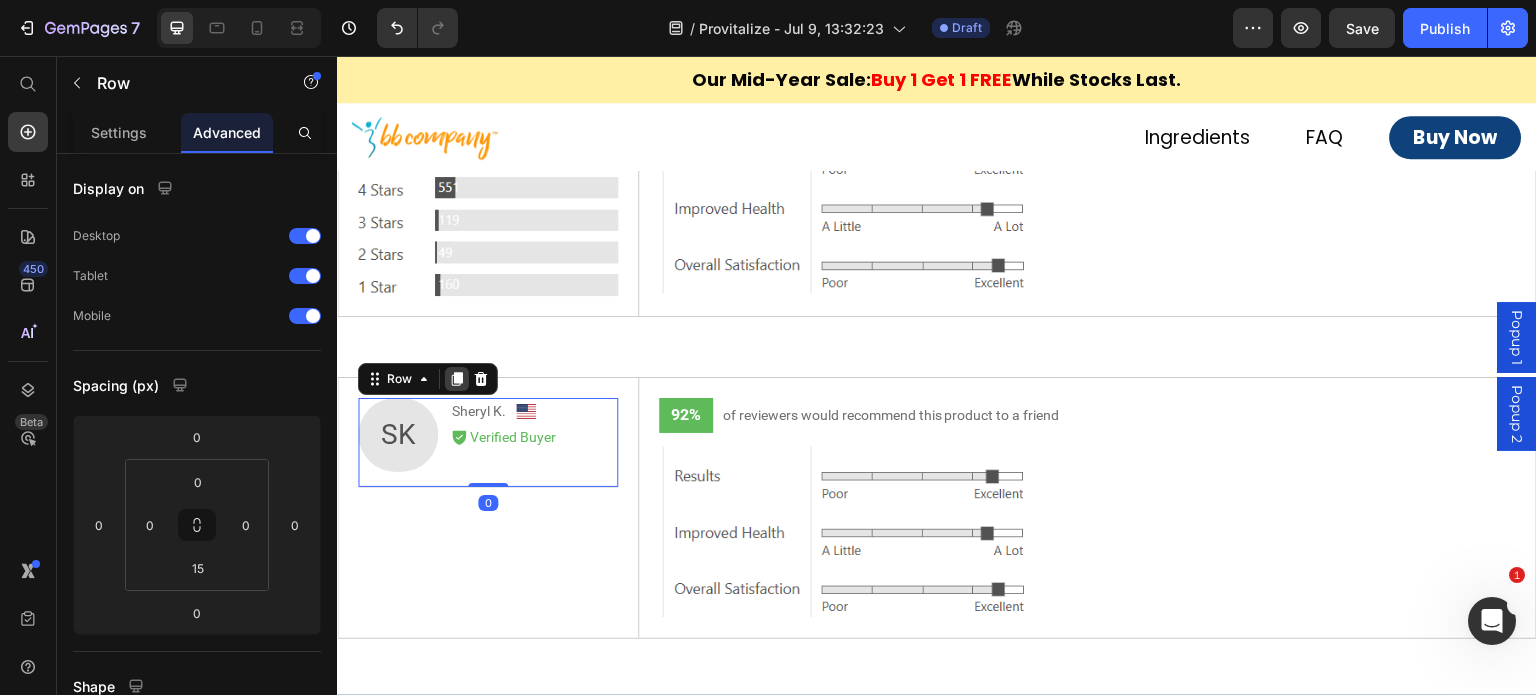 click at bounding box center [457, 379] 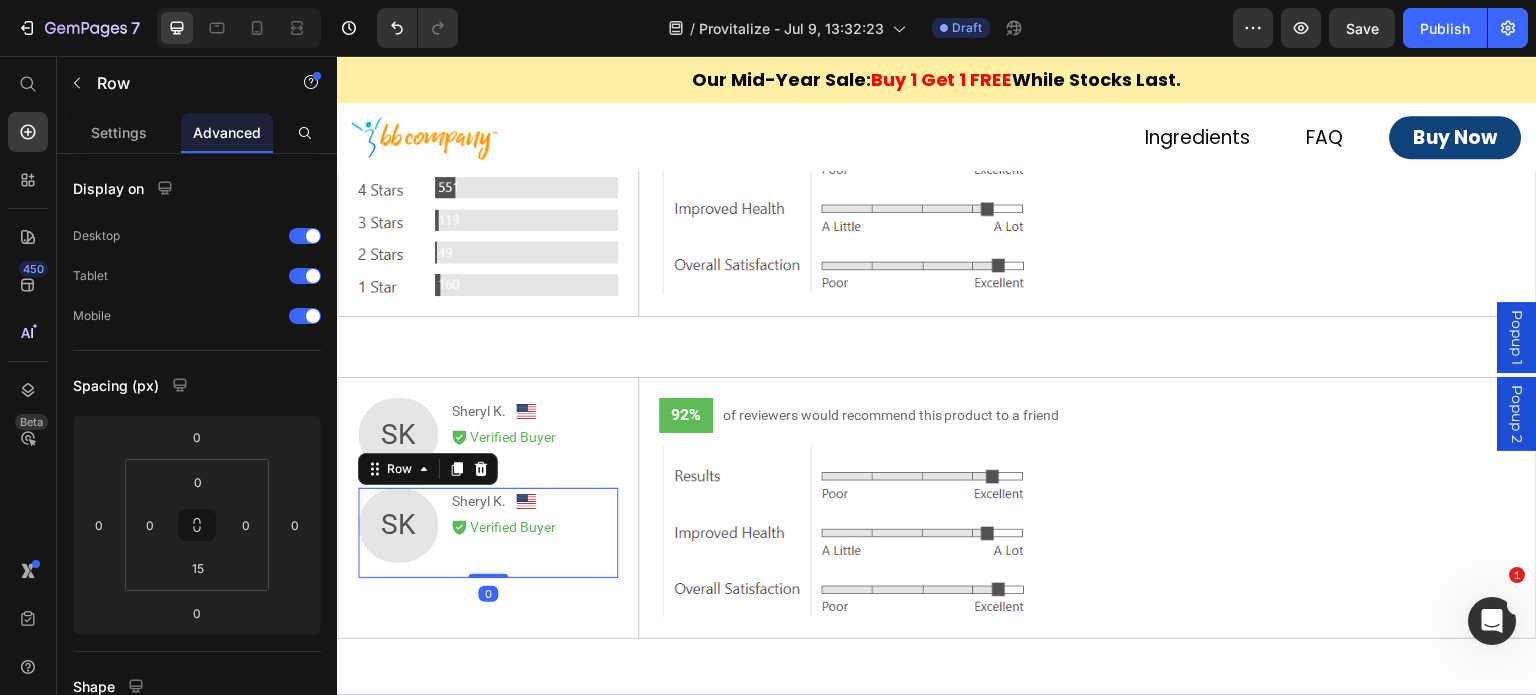 click on "SK Text Block Sheryl K.  Text Block Image Row
Icon  Verified Buyer Text Block Row Row   0" at bounding box center (488, 533) 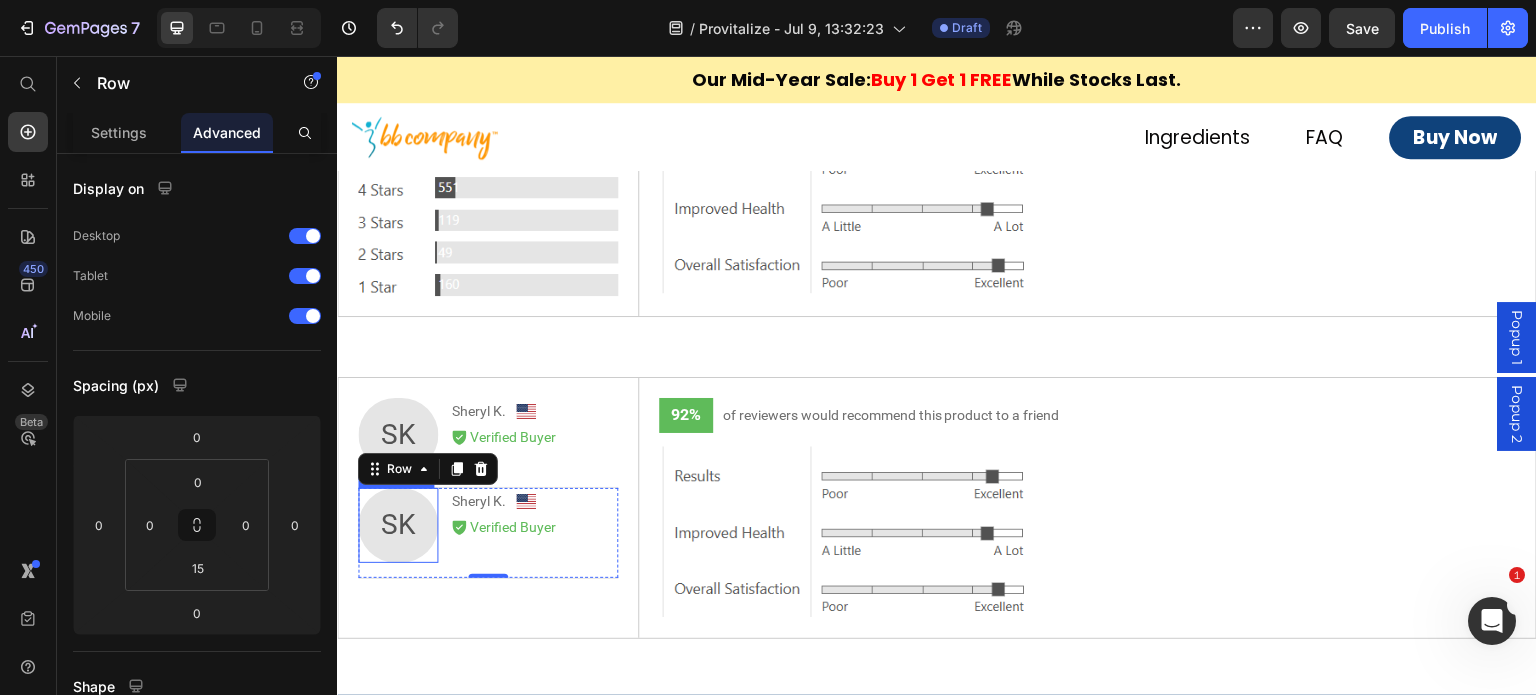 click on "SK" at bounding box center (398, 525) 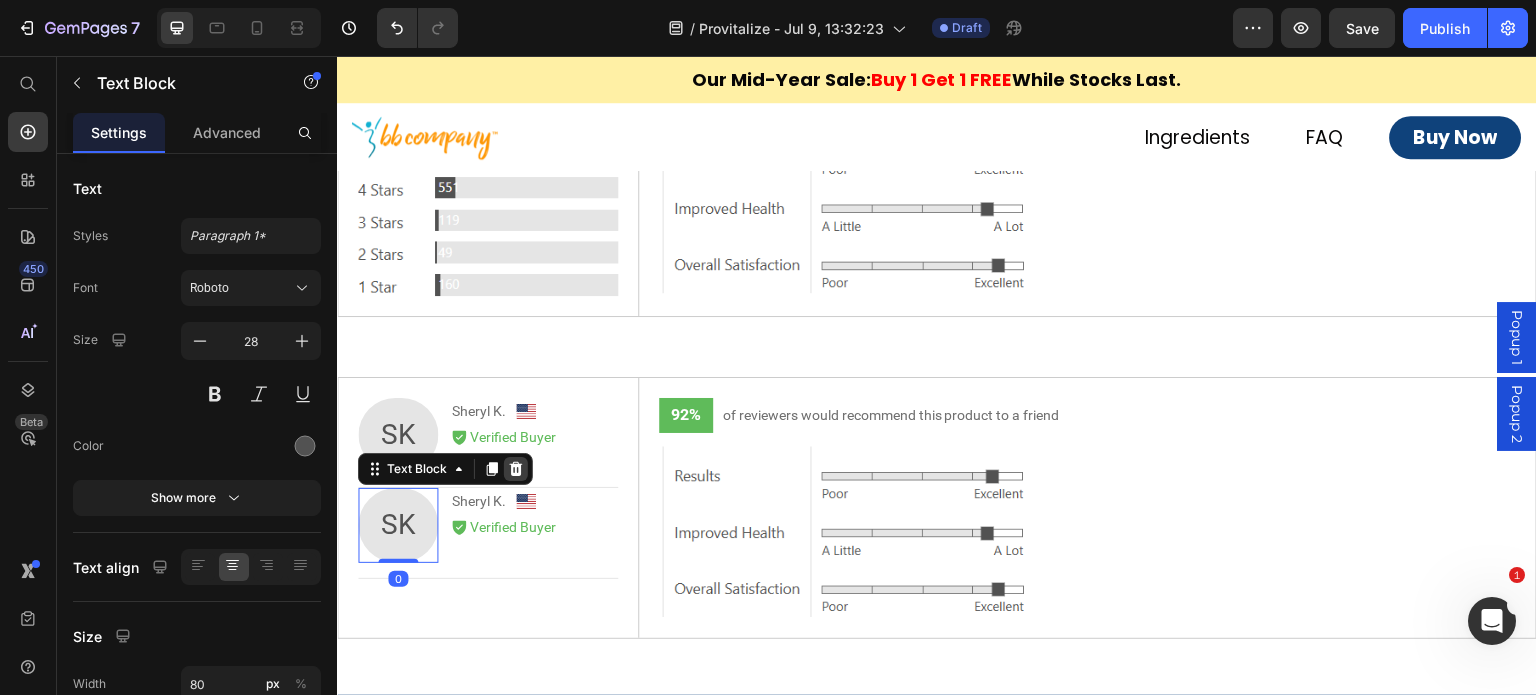 click 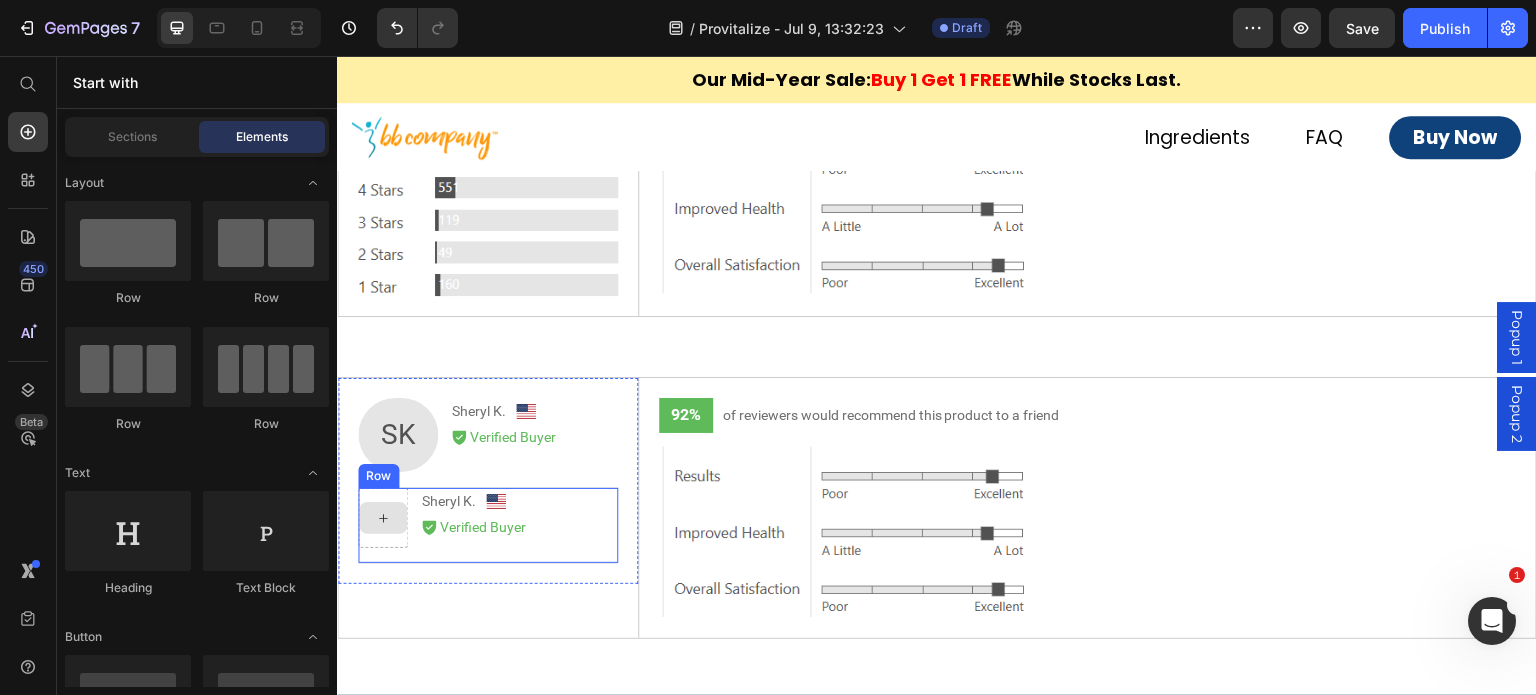 click at bounding box center [383, 518] 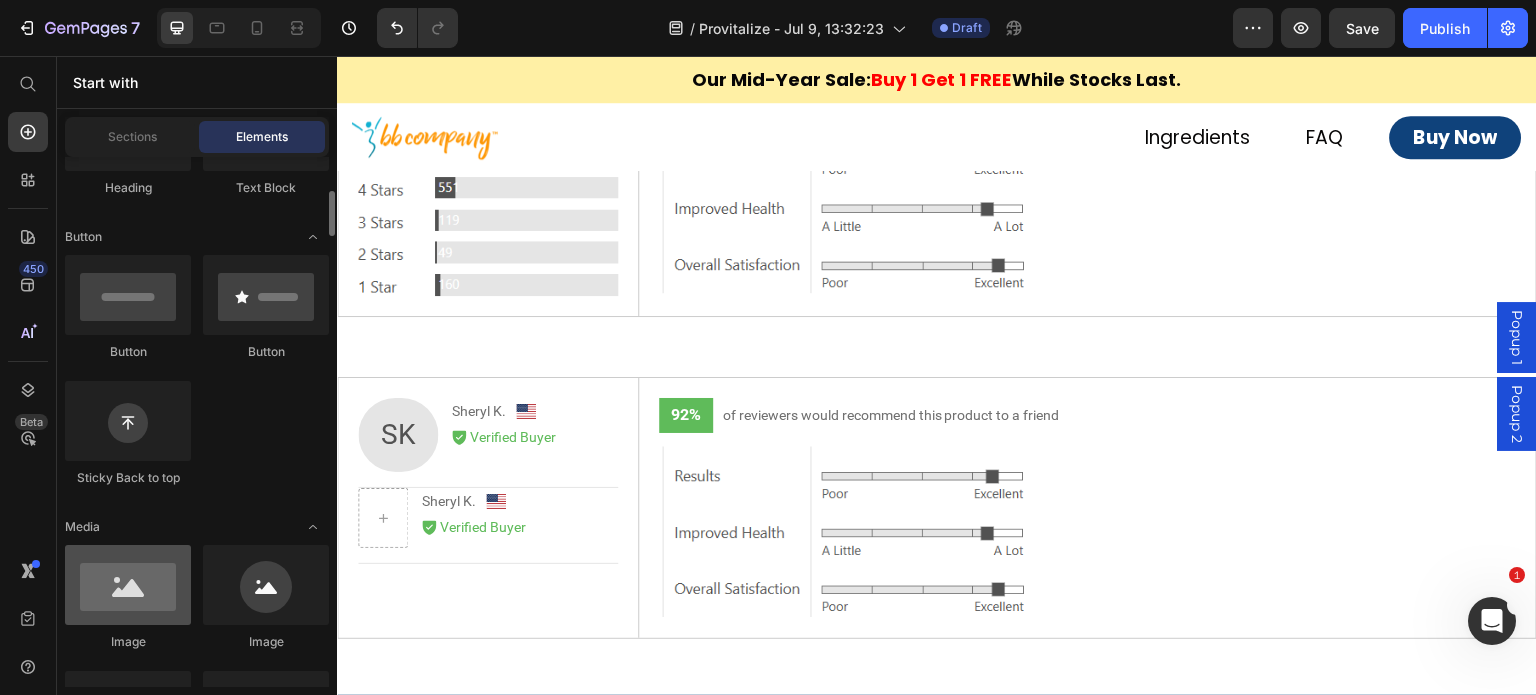 scroll, scrollTop: 500, scrollLeft: 0, axis: vertical 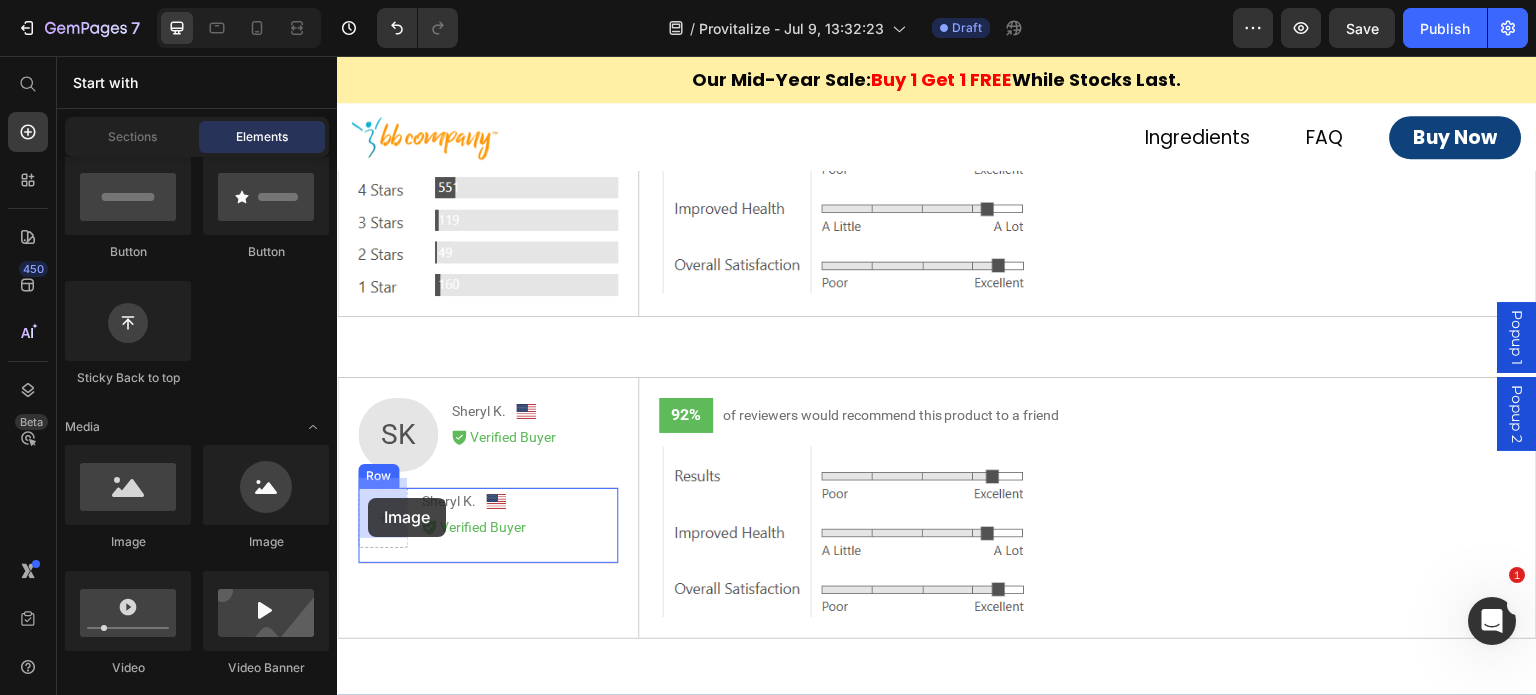 drag, startPoint x: 463, startPoint y: 543, endPoint x: 368, endPoint y: 498, distance: 105.11898 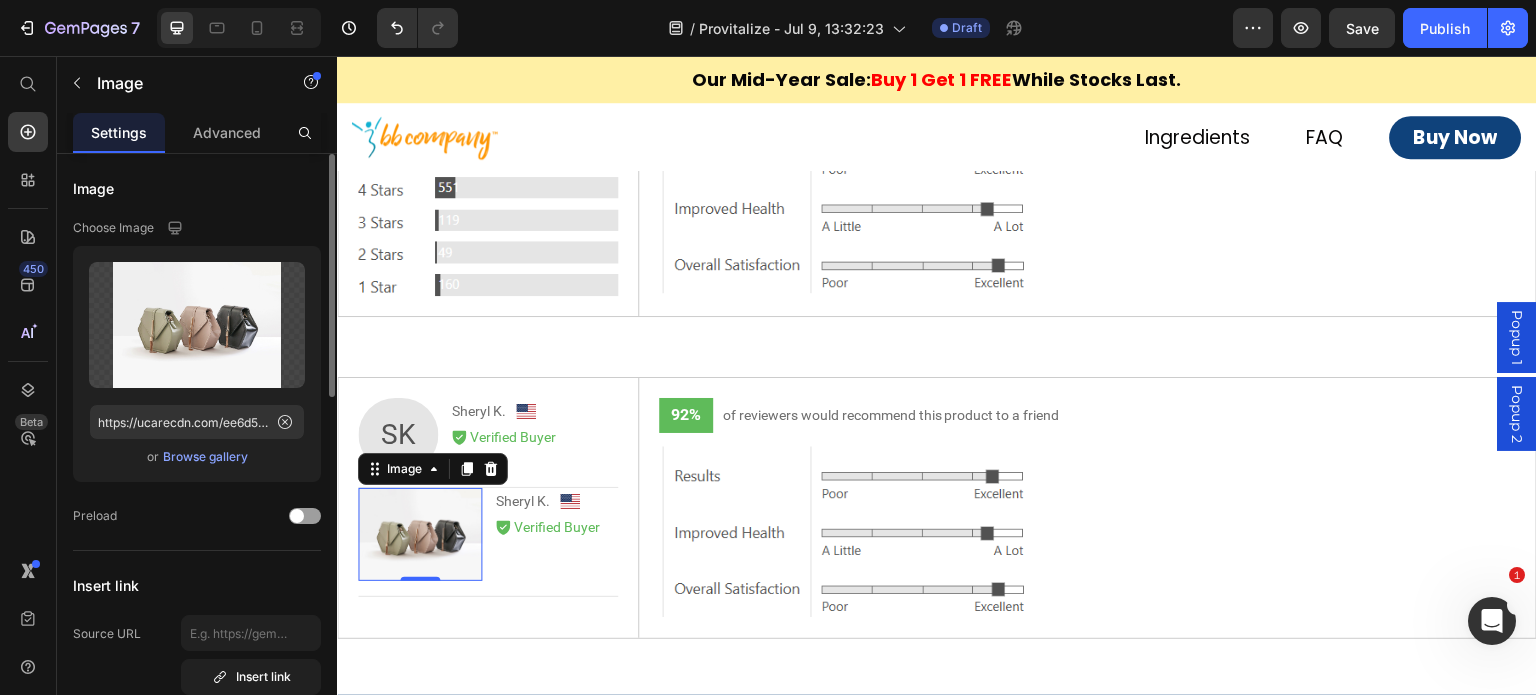 click on "Browse gallery" at bounding box center [205, 457] 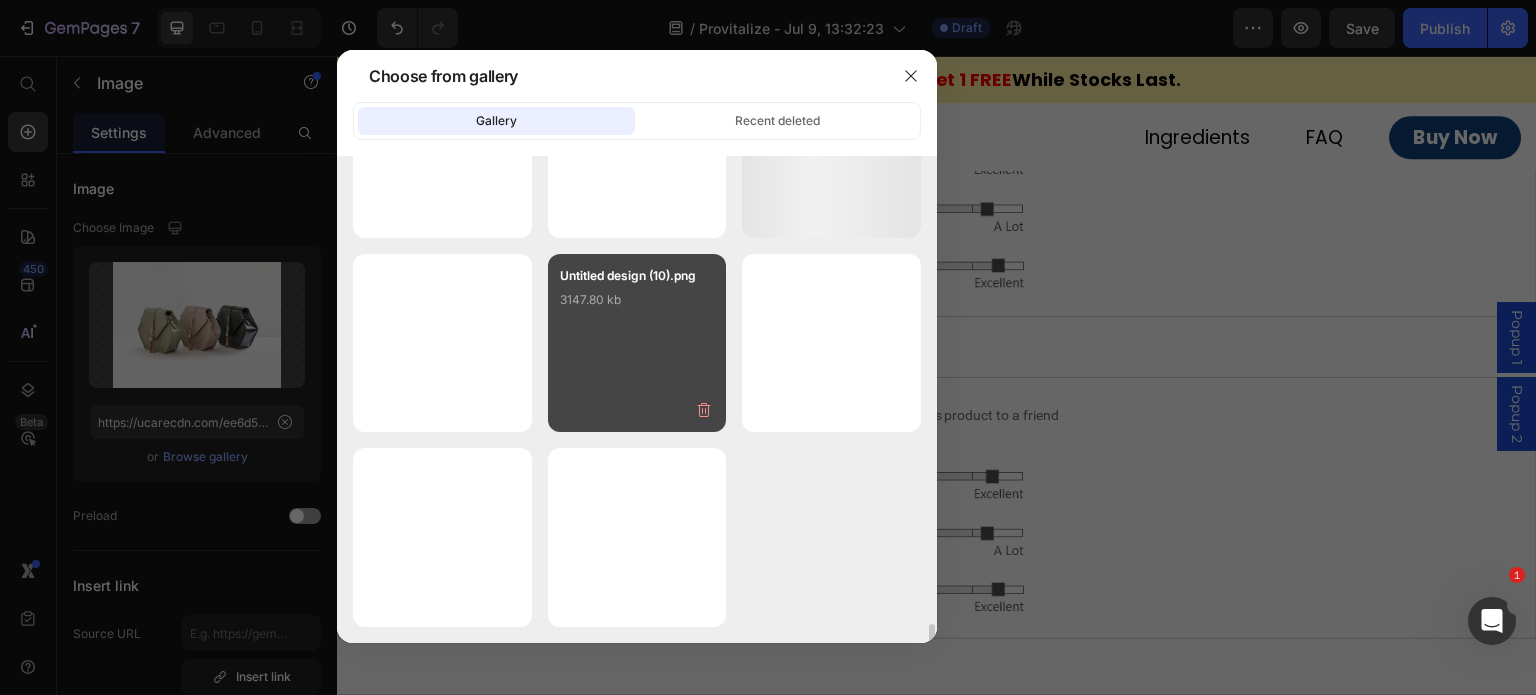 scroll, scrollTop: 11404, scrollLeft: 0, axis: vertical 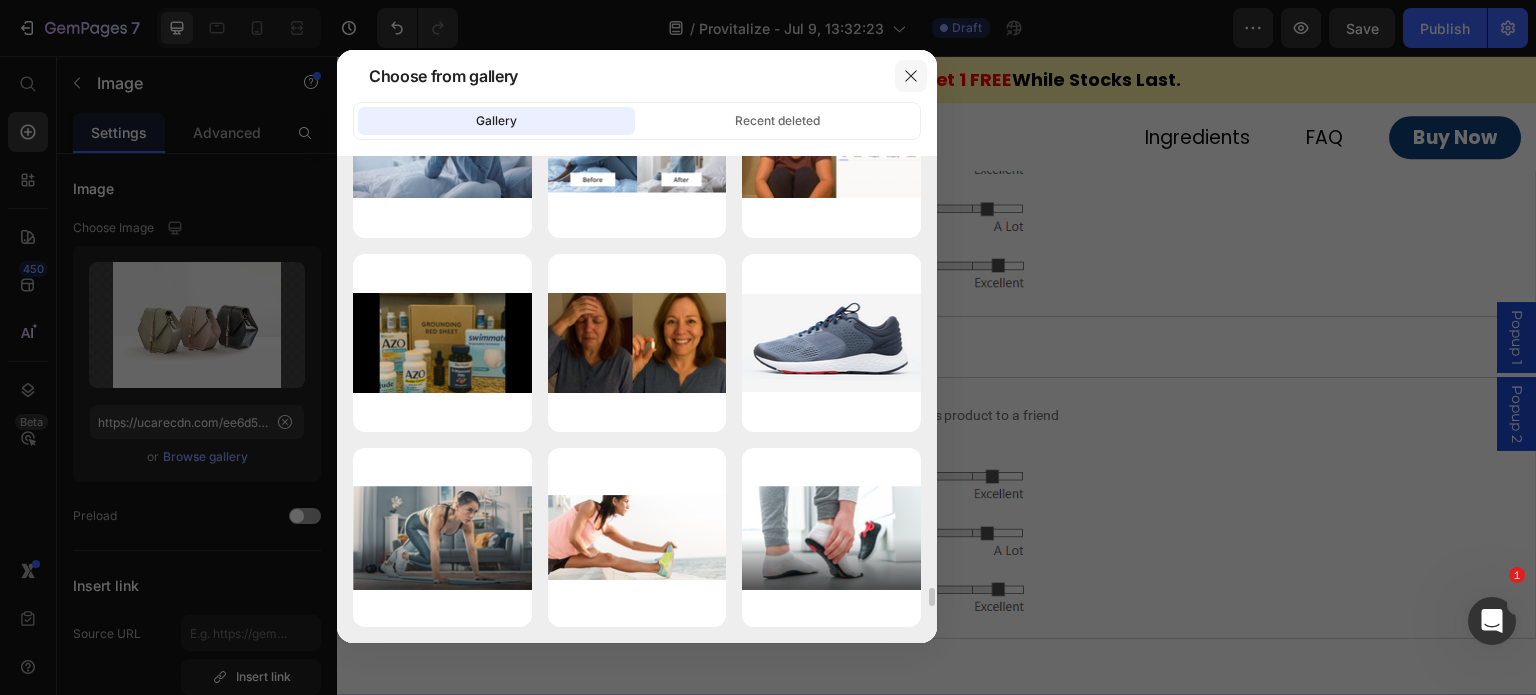 click at bounding box center (911, 76) 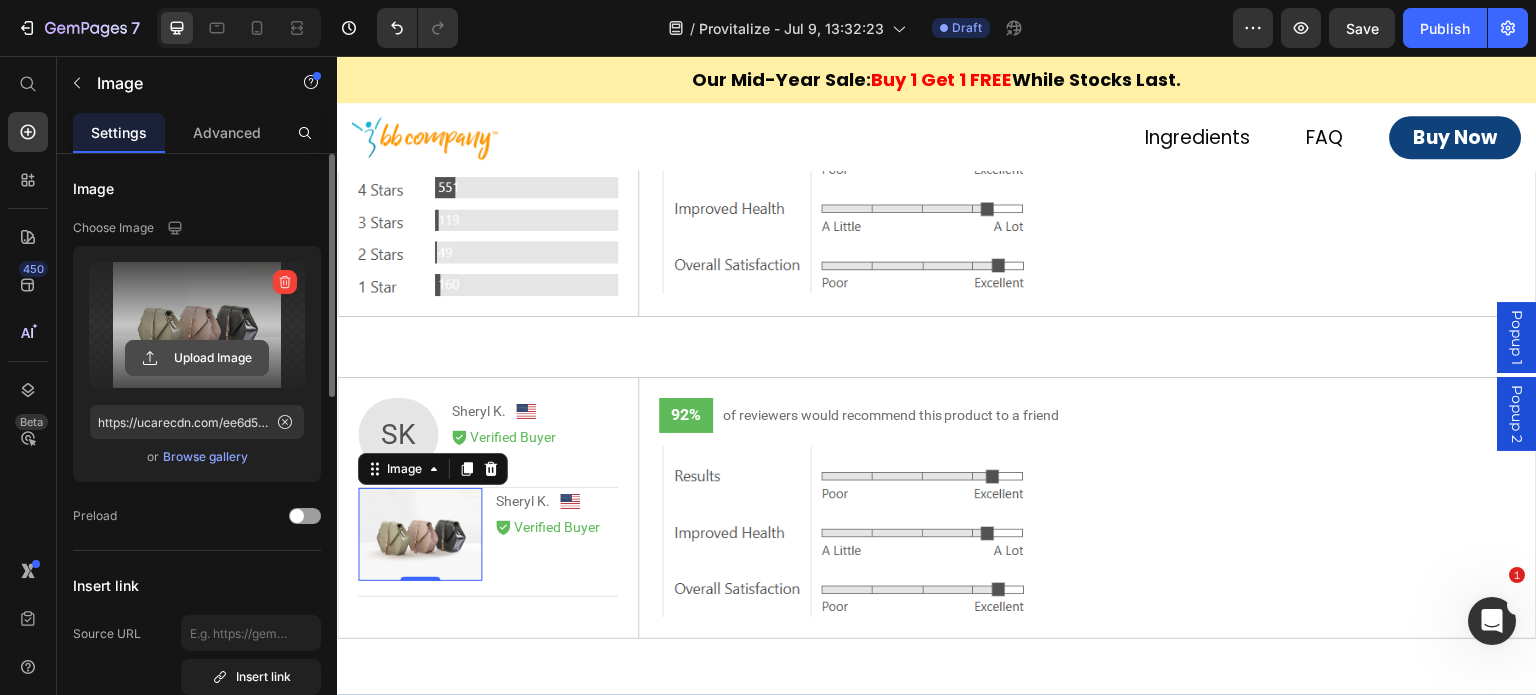 click 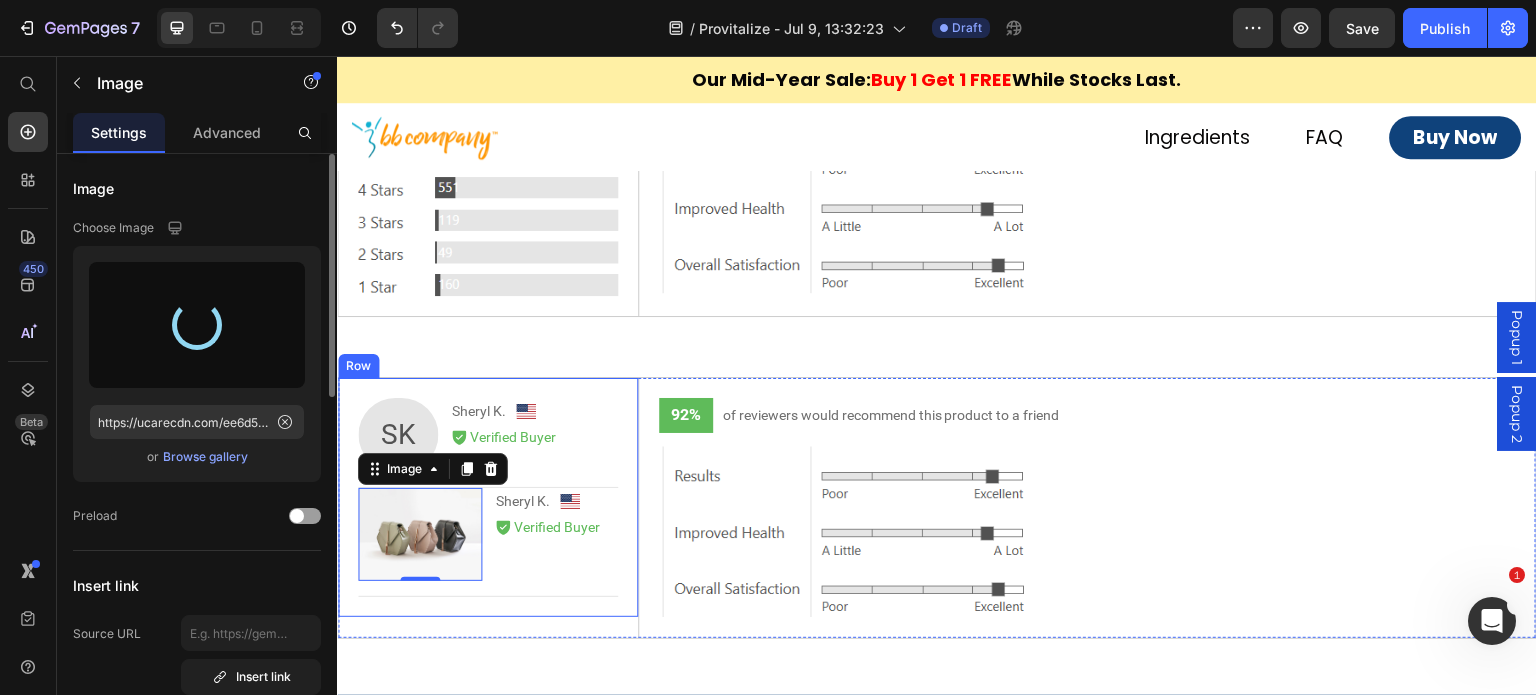 type on "https://cdn.shopify.com/s/files/1/0715/1209/6947/files/gempages_566339328339346466-1bce3324-05d4-4a9c-a37d-ca5d755b9361.png" 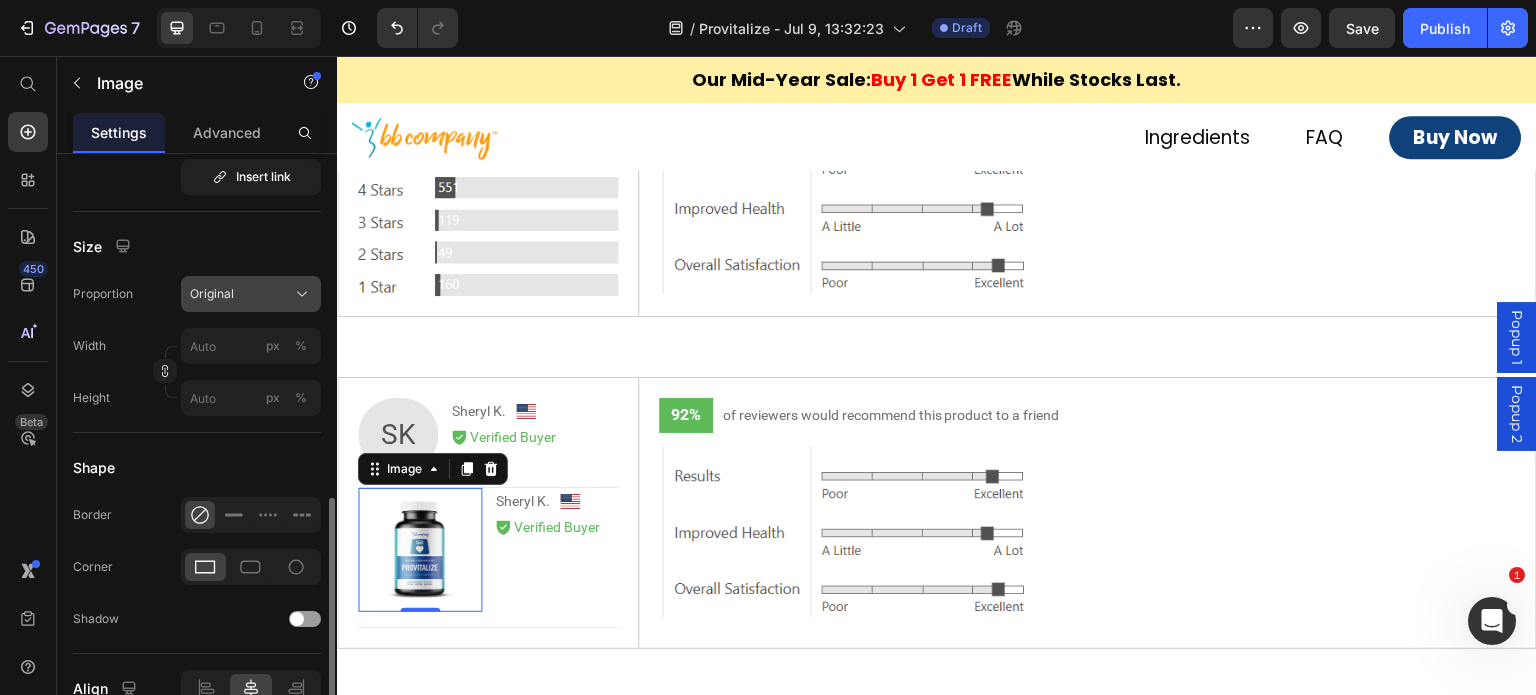 scroll, scrollTop: 600, scrollLeft: 0, axis: vertical 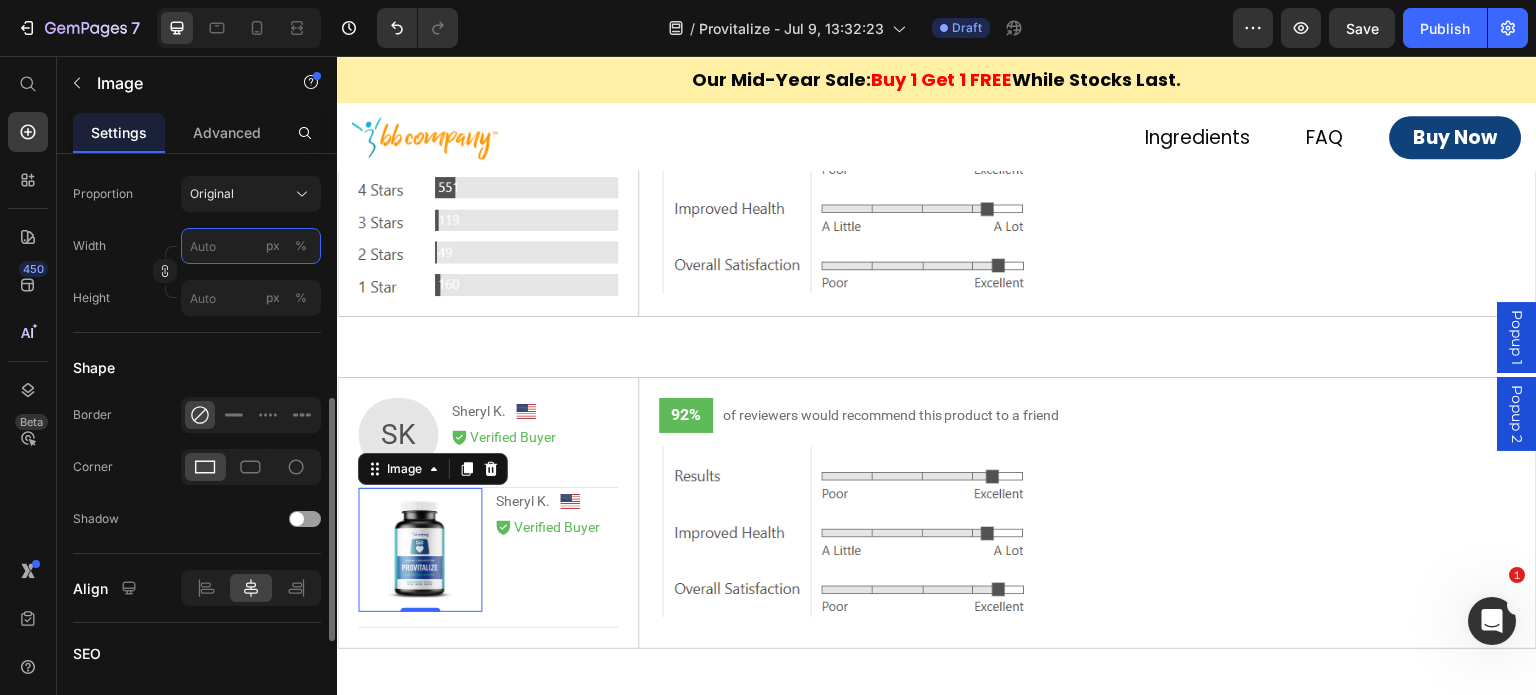 click on "px %" at bounding box center (251, 246) 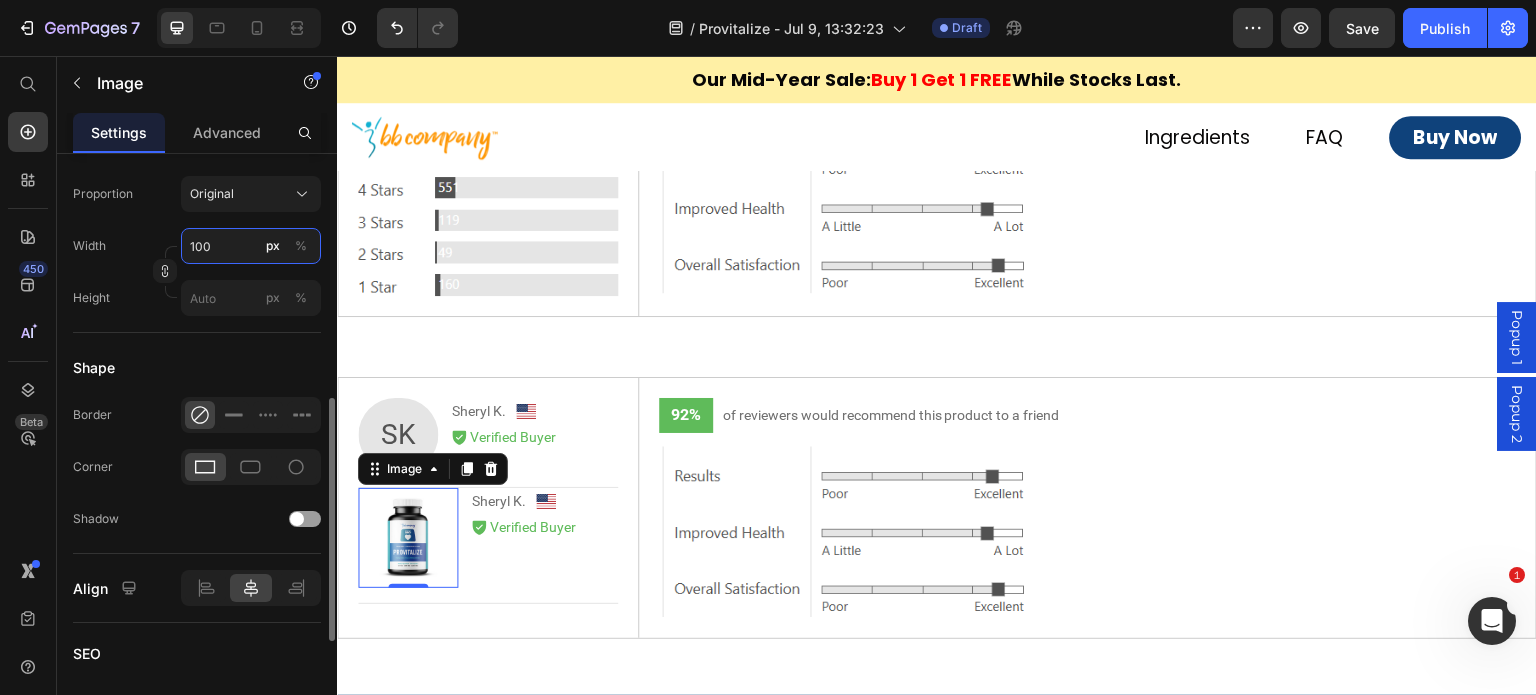 click on "100" at bounding box center [251, 246] 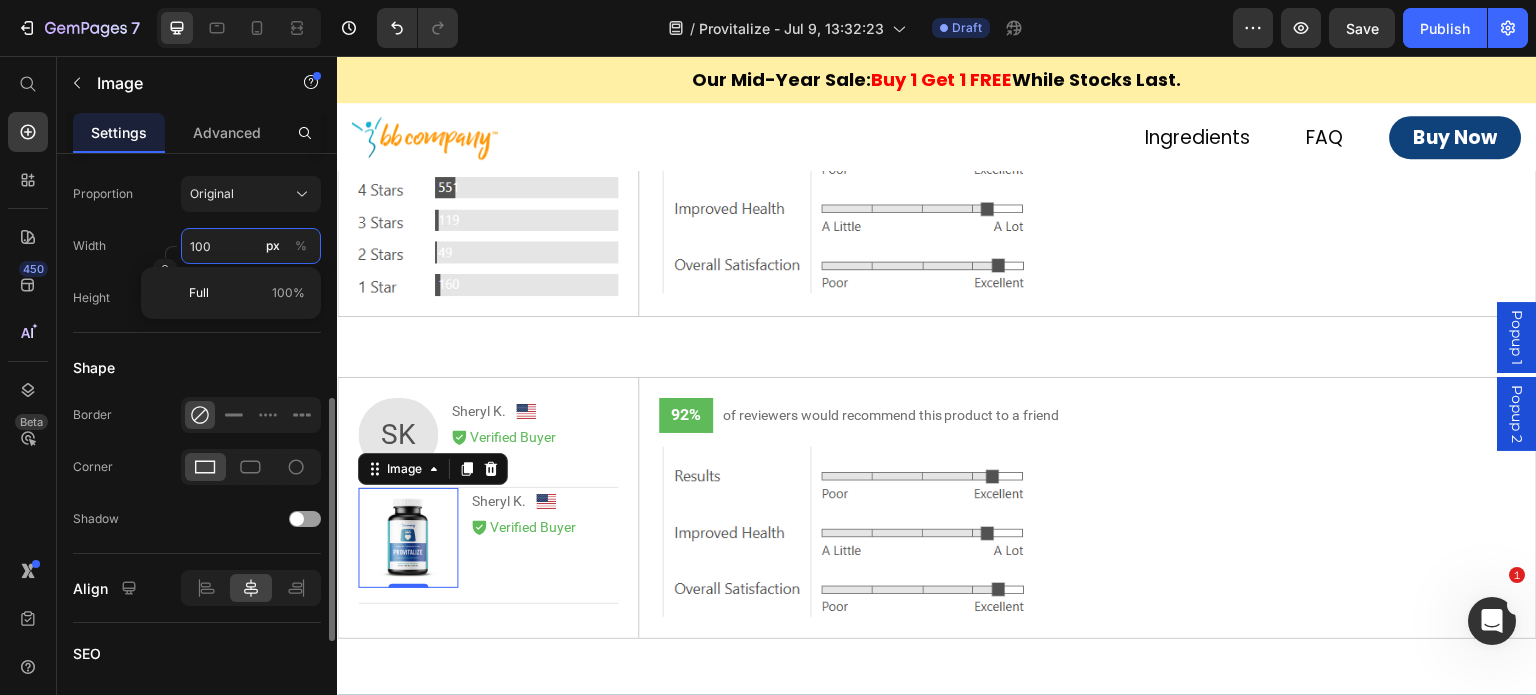 click on "100" at bounding box center [251, 246] 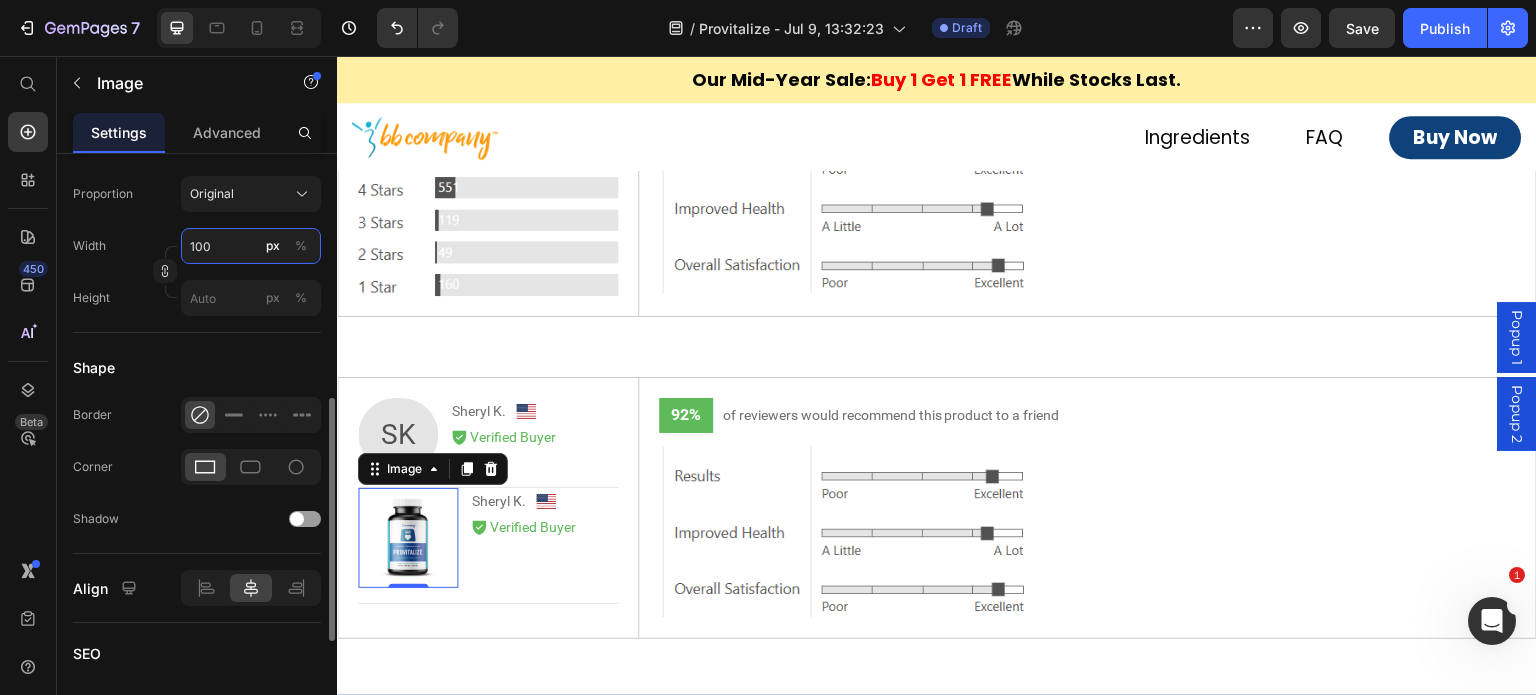 drag, startPoint x: 201, startPoint y: 242, endPoint x: 181, endPoint y: 241, distance: 20.024984 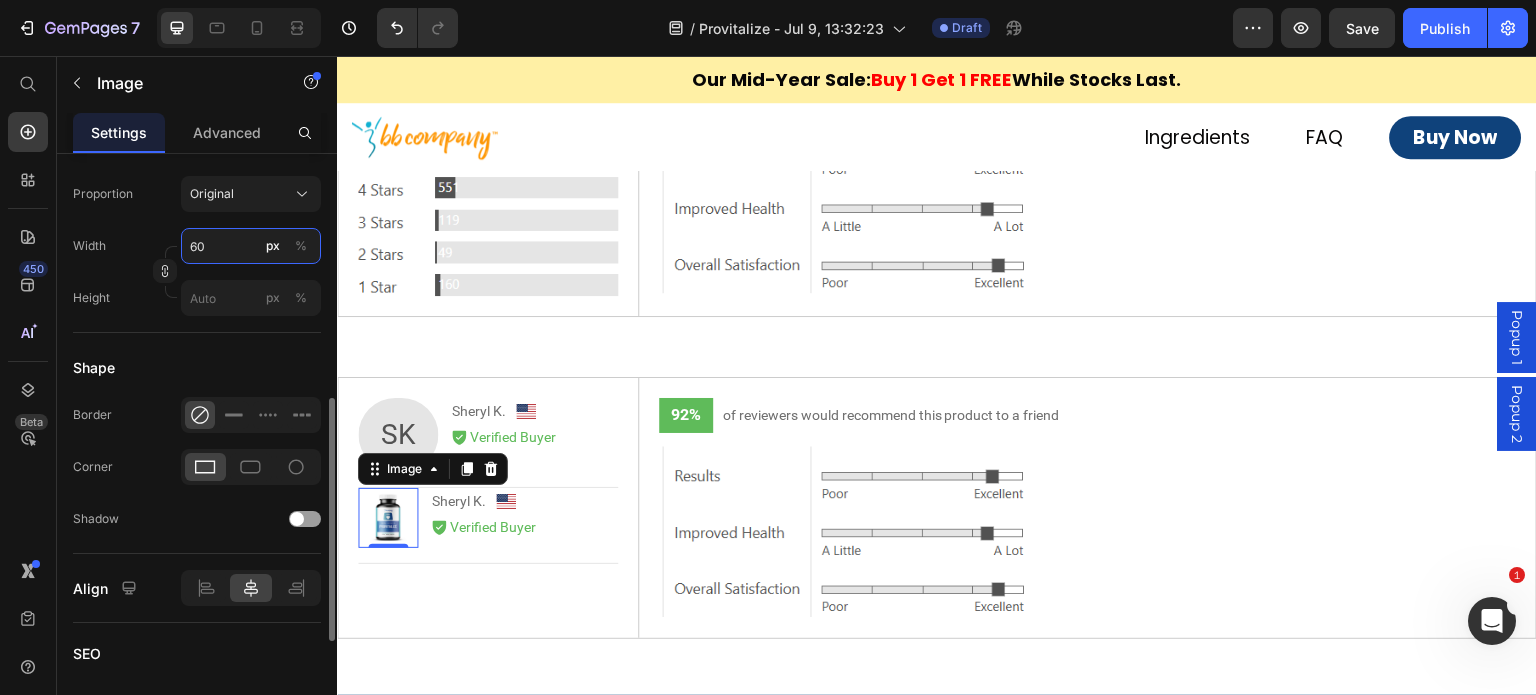 drag, startPoint x: 192, startPoint y: 240, endPoint x: 177, endPoint y: 240, distance: 15 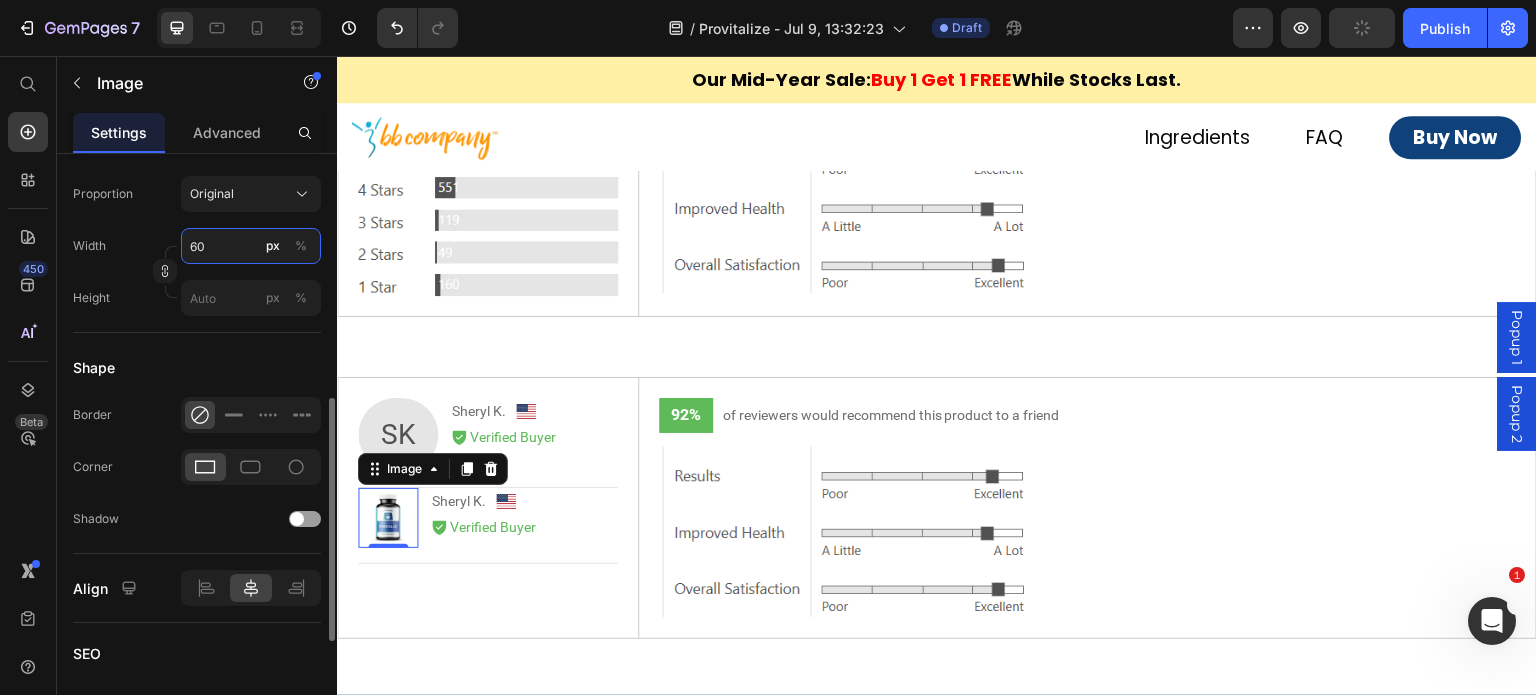 type on "80" 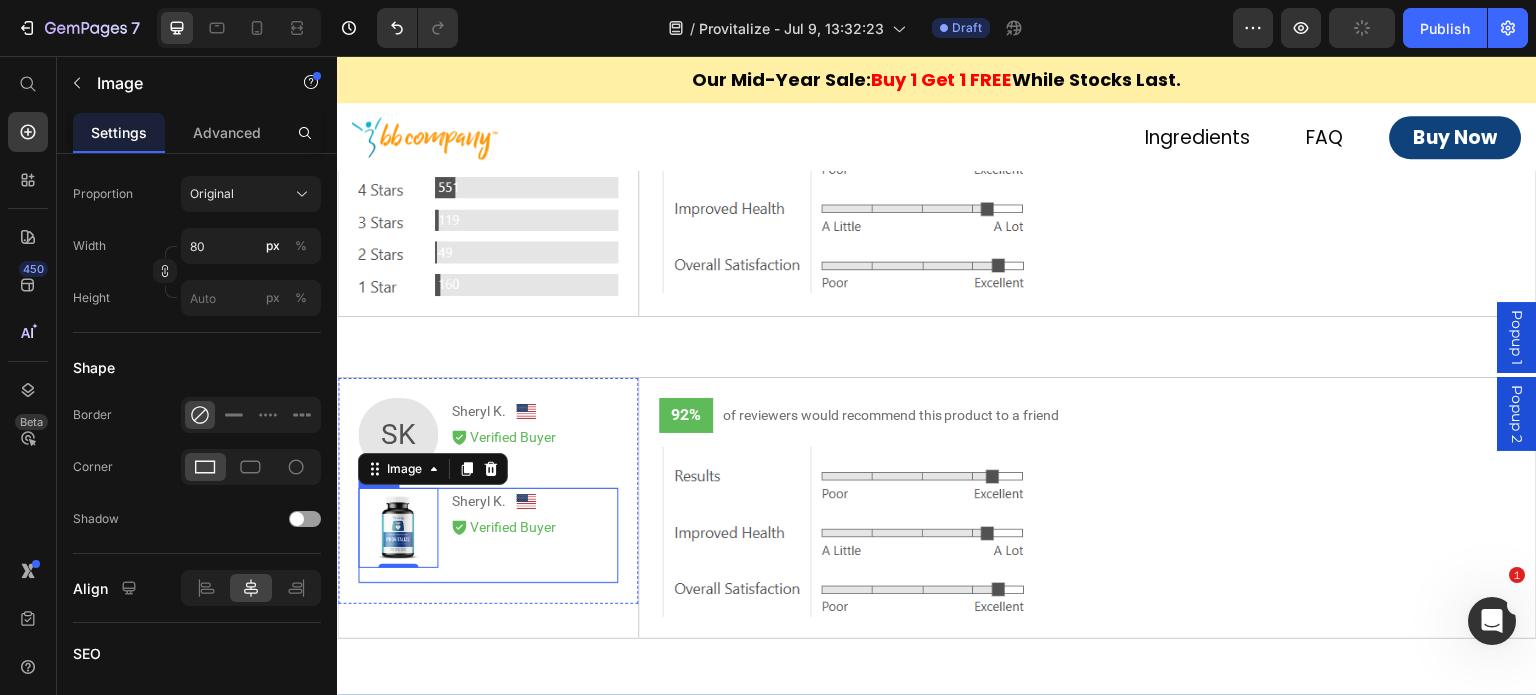 click on "Sheryl K.  Text Block Image Row
Icon  Verified Buyer Text Block Row" at bounding box center [534, 528] 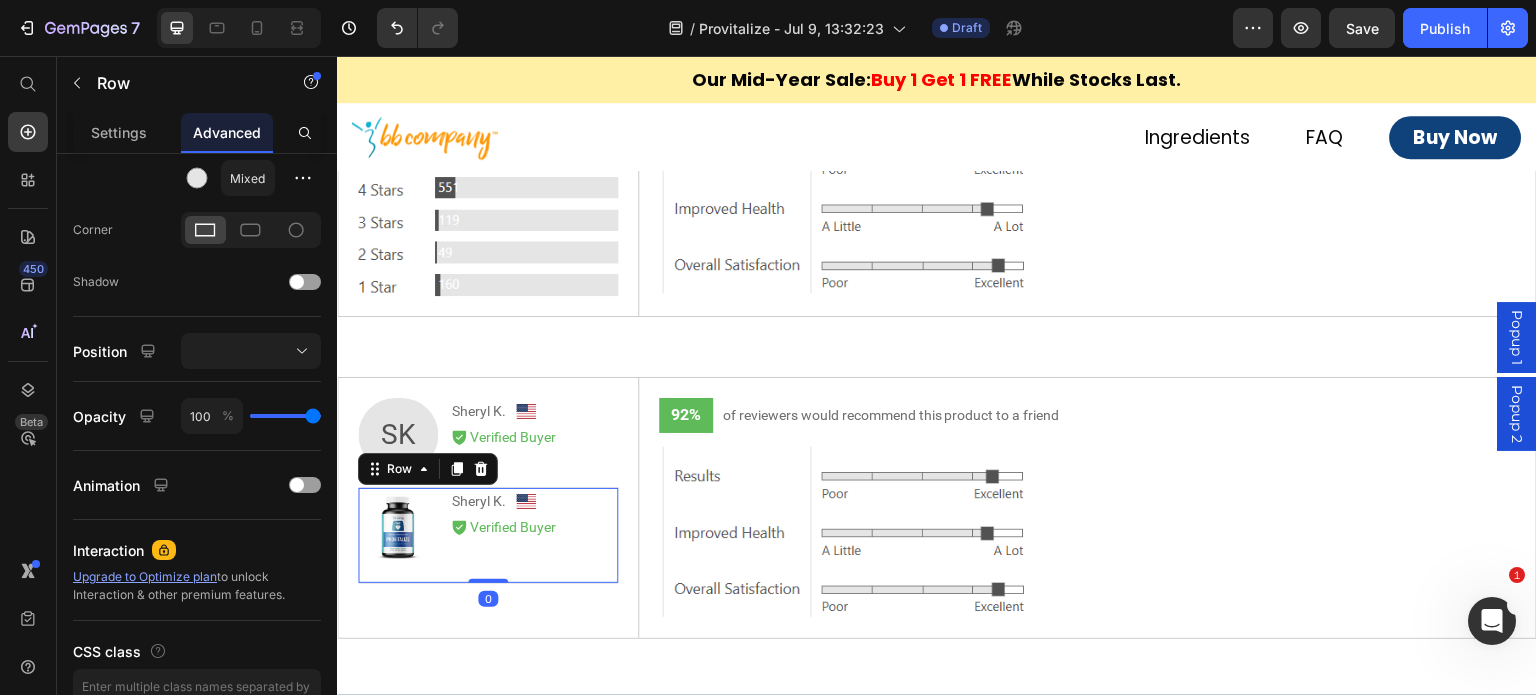 scroll, scrollTop: 0, scrollLeft: 0, axis: both 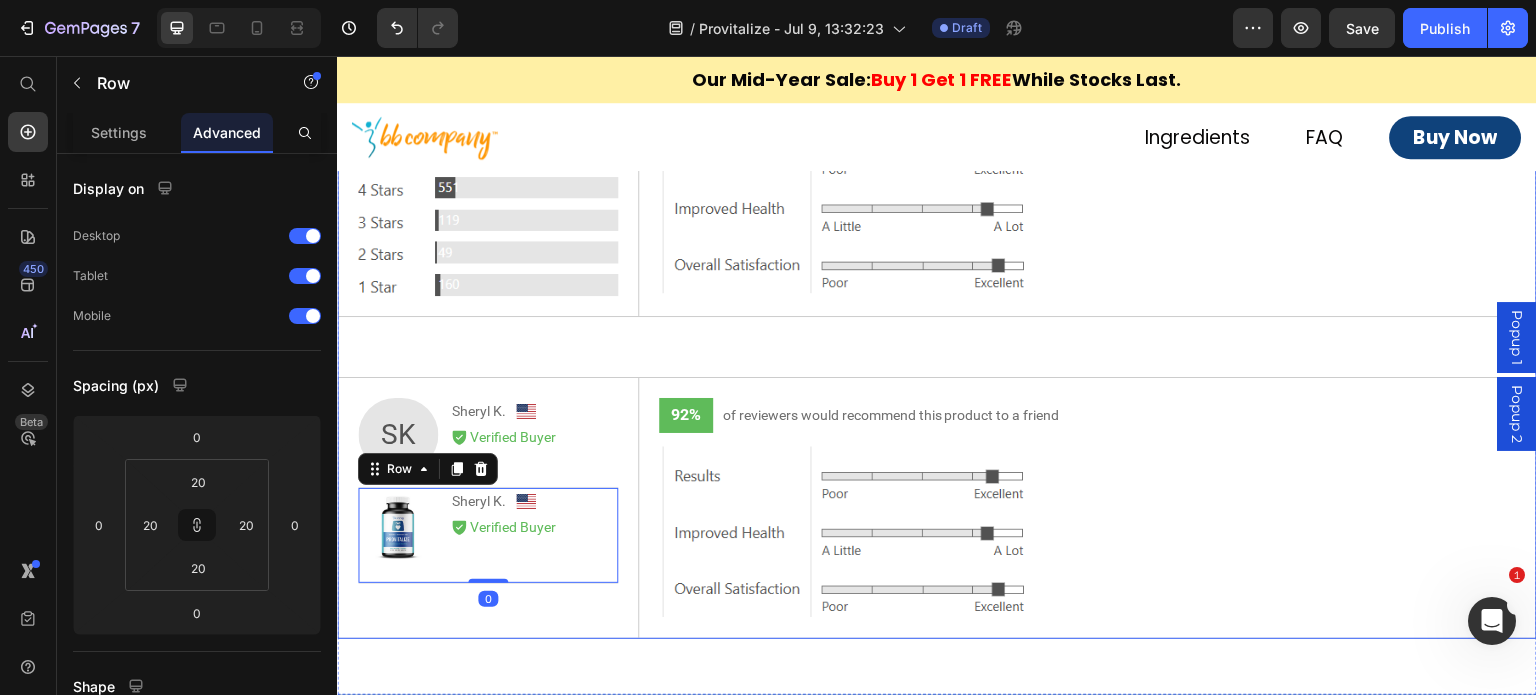 click on "92% Text Block of reviewers would recommend this product to a friend Text Block Row Image Row" at bounding box center [1087, 185] 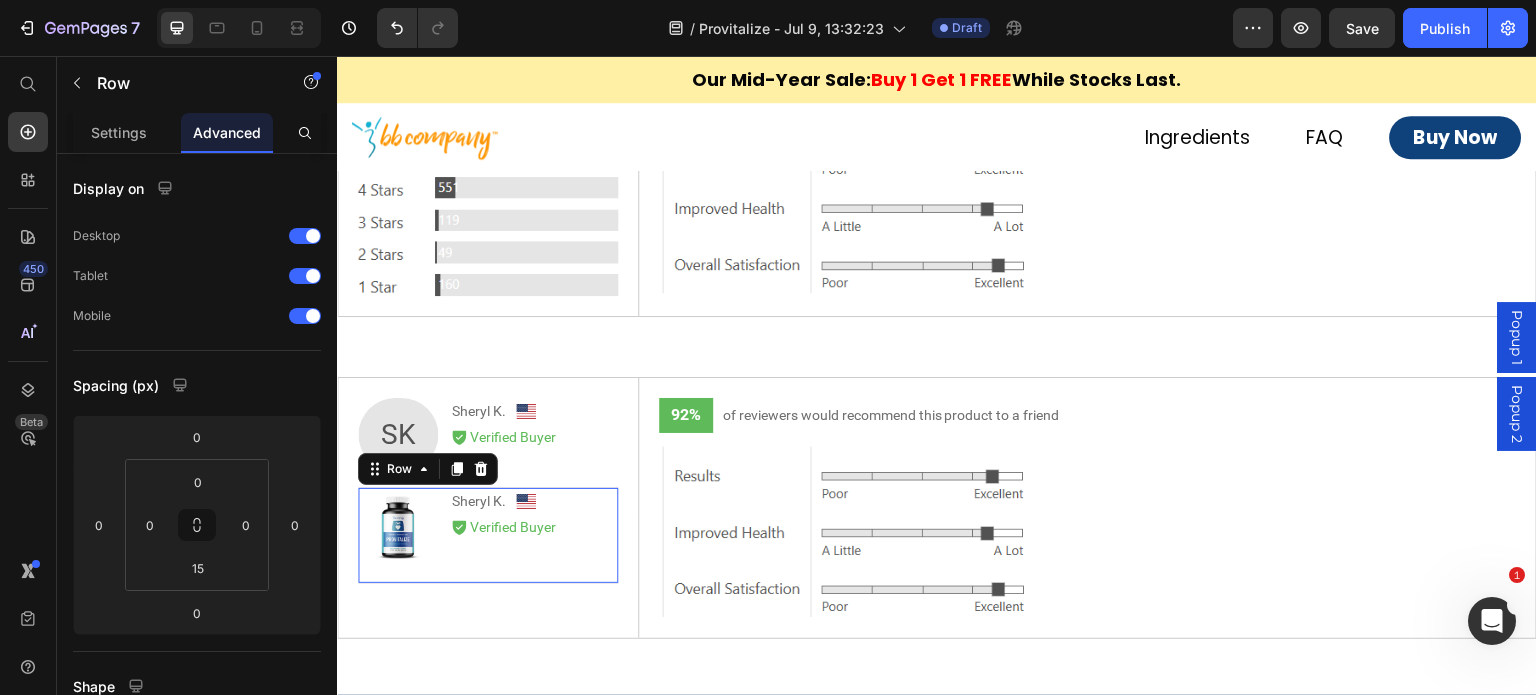 click on "Image Sheryl K.  Text Block Image Row
Icon  Verified Buyer Text Block Row Row   0" at bounding box center (488, 536) 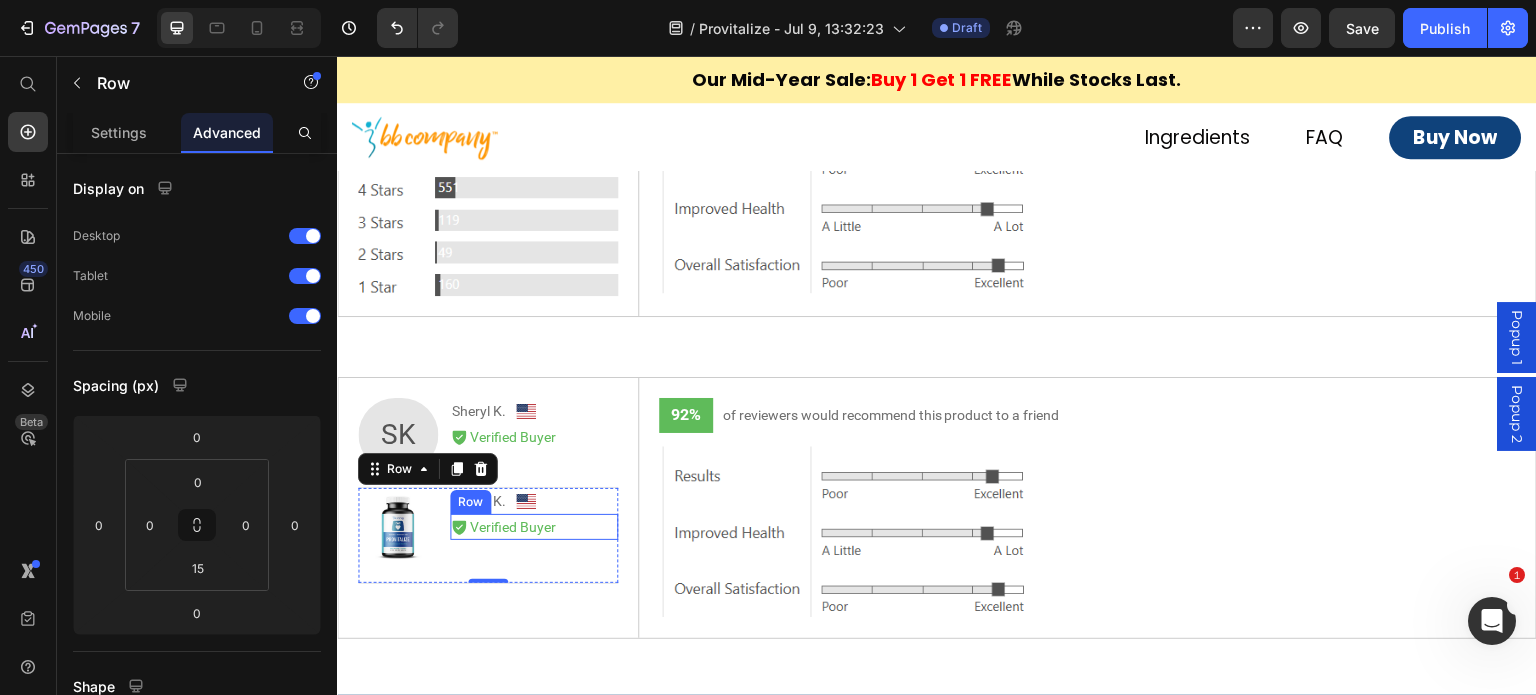 click on "Icon  Verified Buyer Text Block Row" at bounding box center (534, 527) 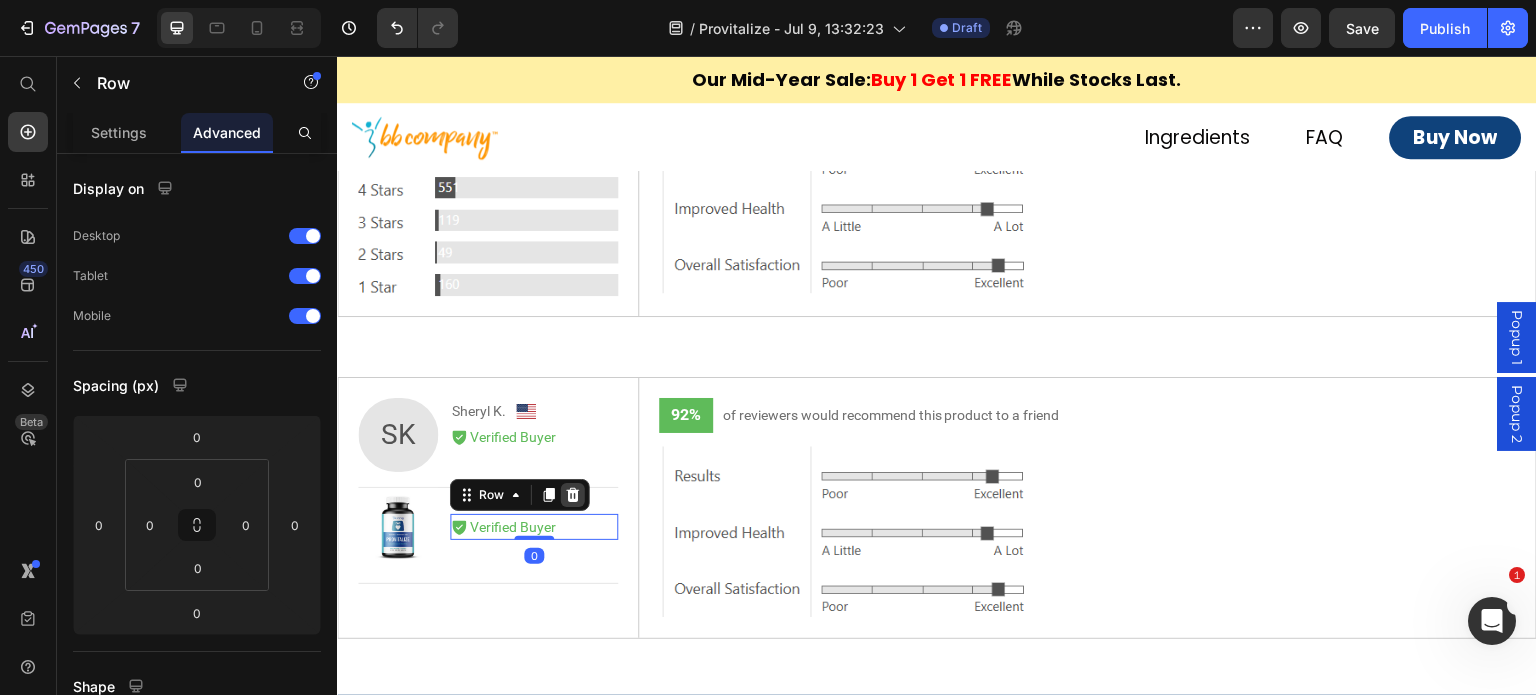 click 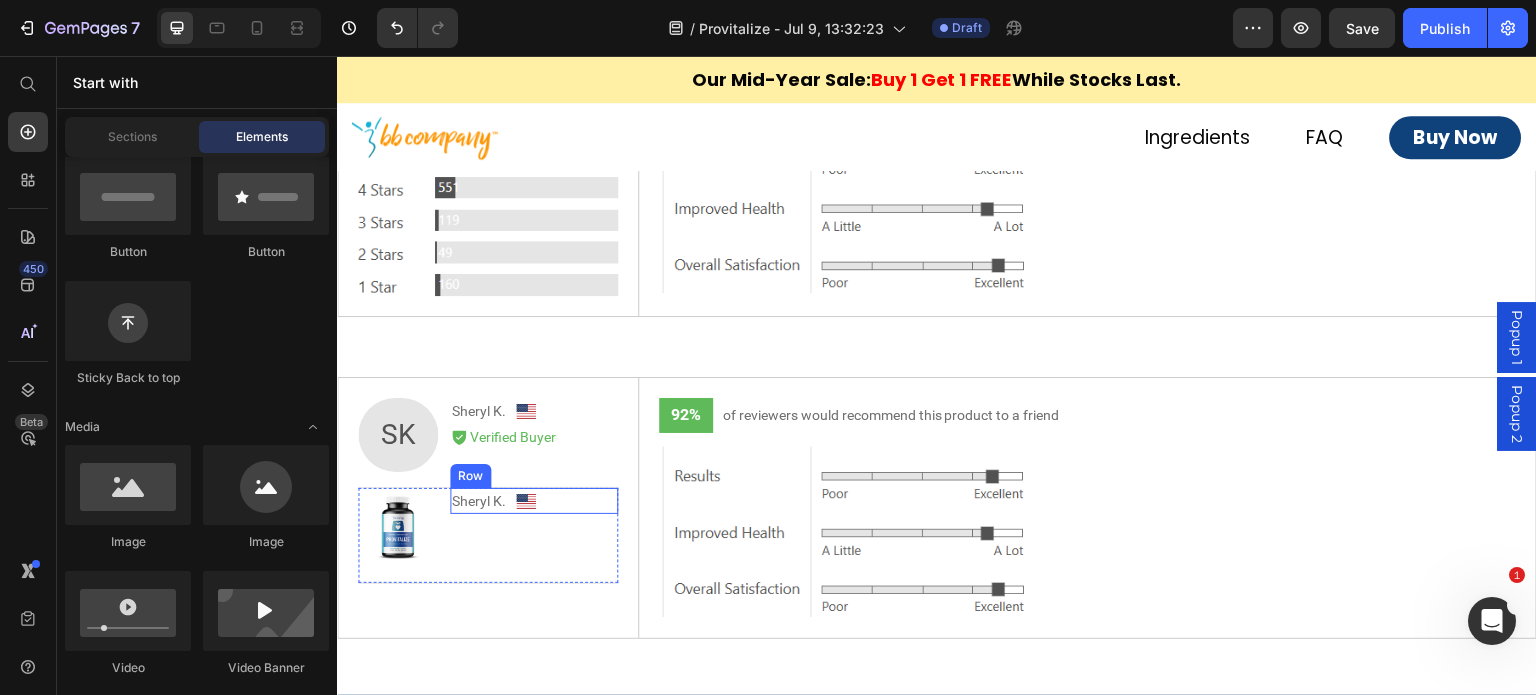 click on "Sheryl K.  Text Block Image Row" at bounding box center (534, 501) 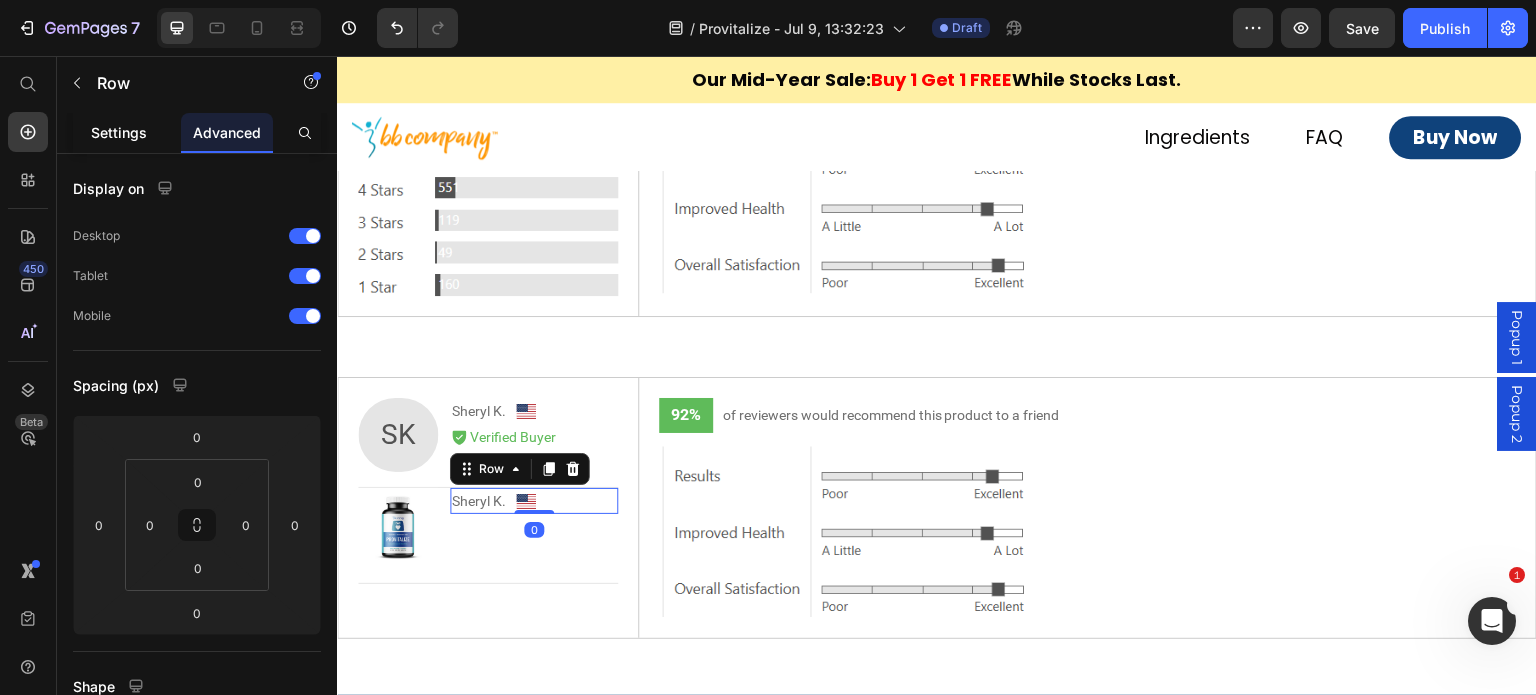 click on "Settings" at bounding box center (119, 132) 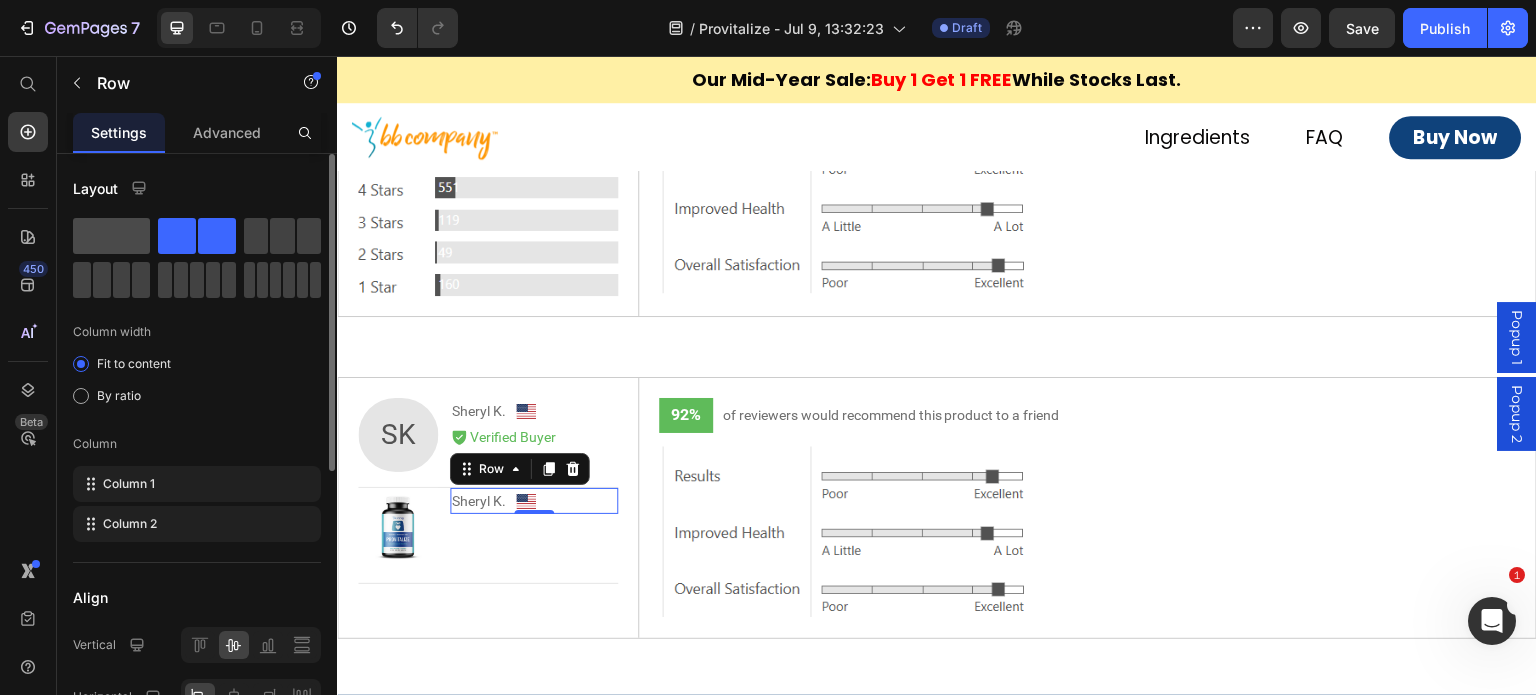 click 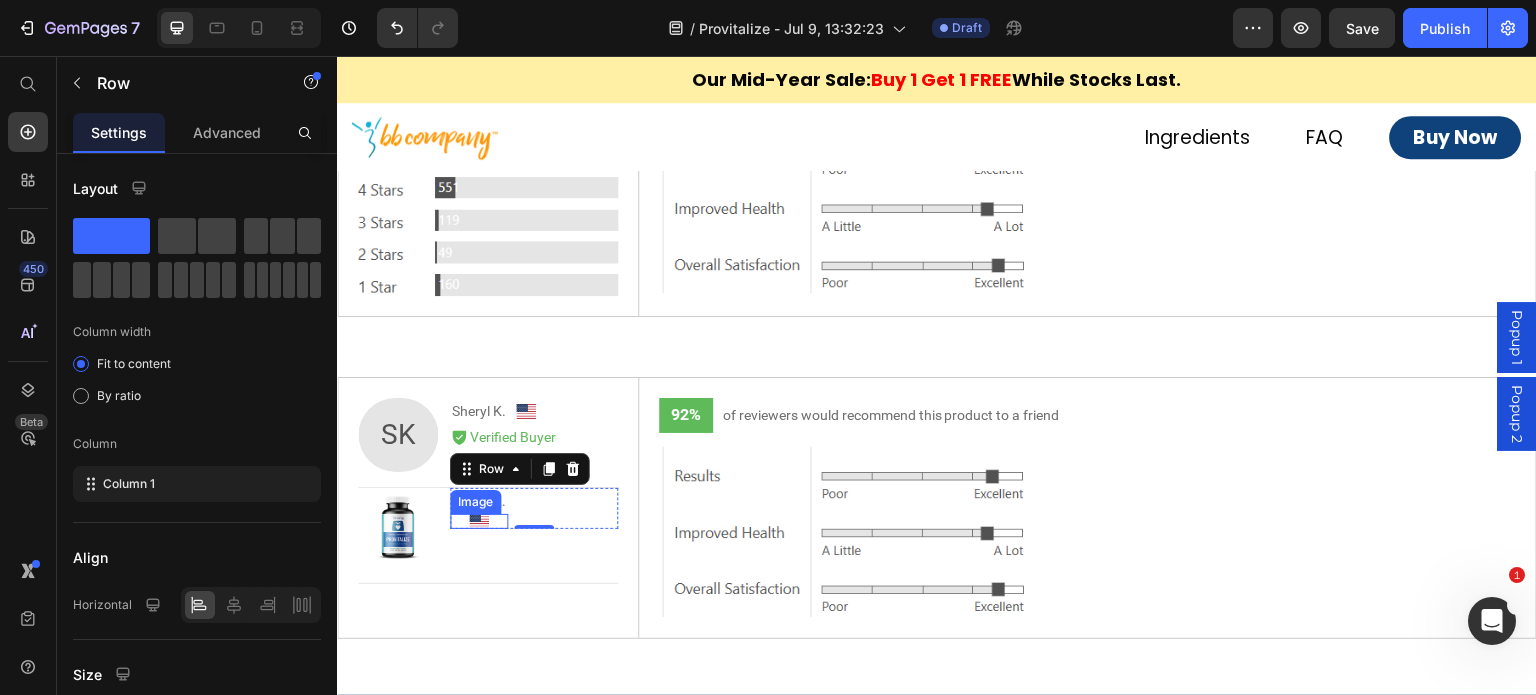 click at bounding box center (479, 521) 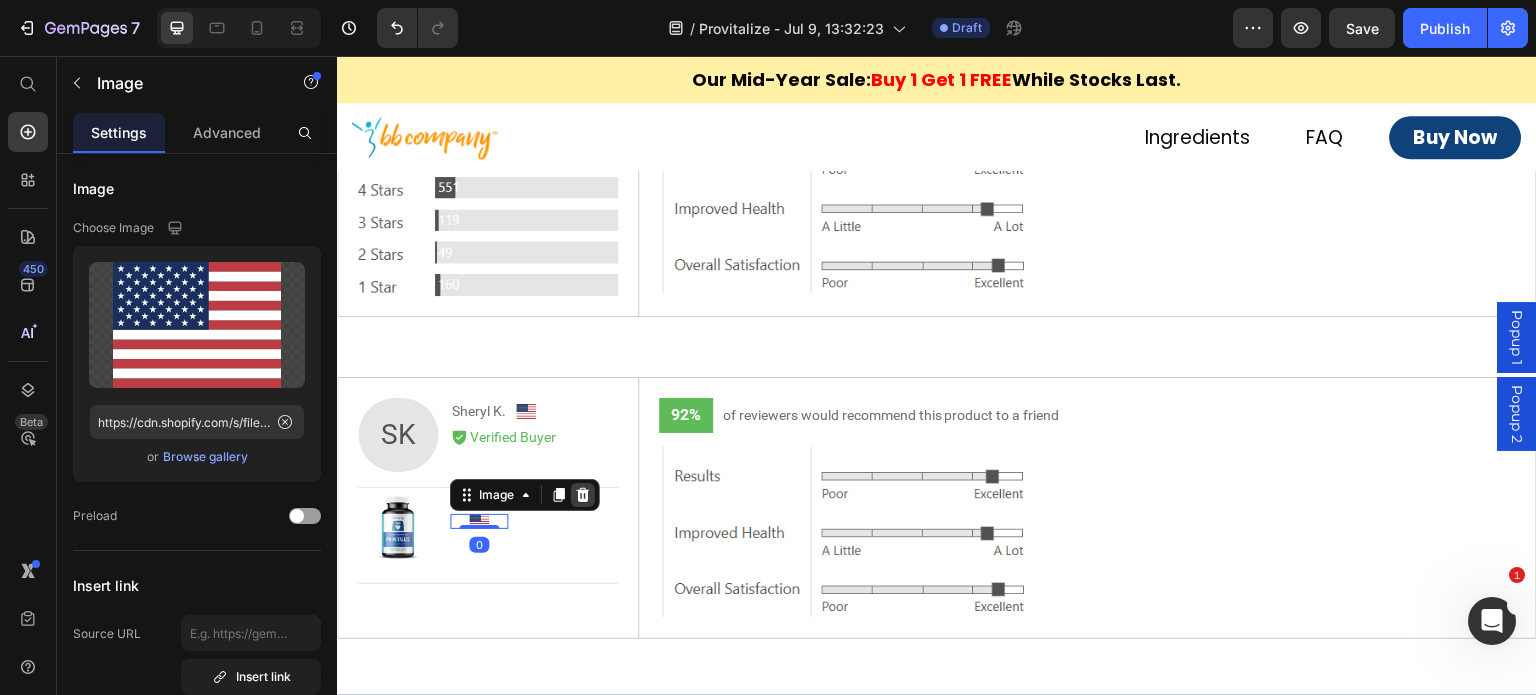 click 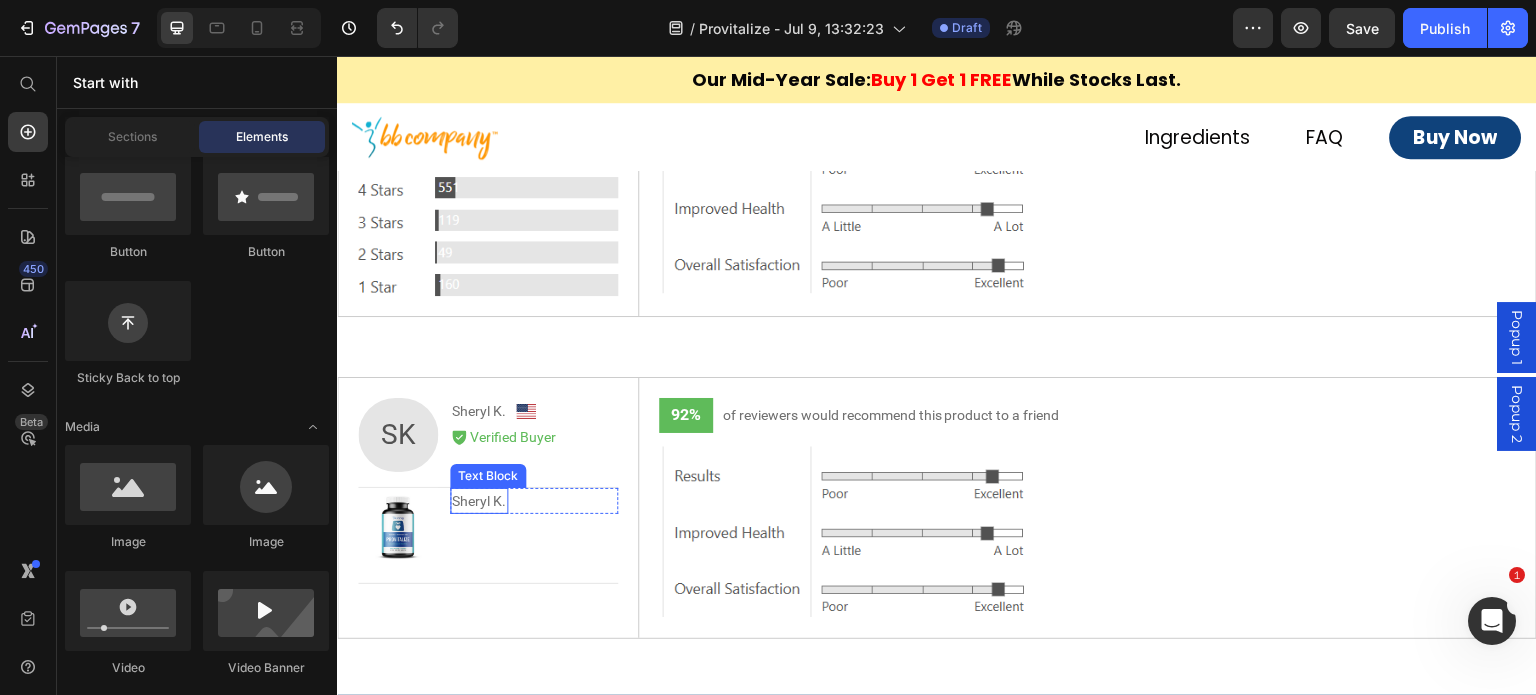 click on "Sheryl K." at bounding box center (479, 501) 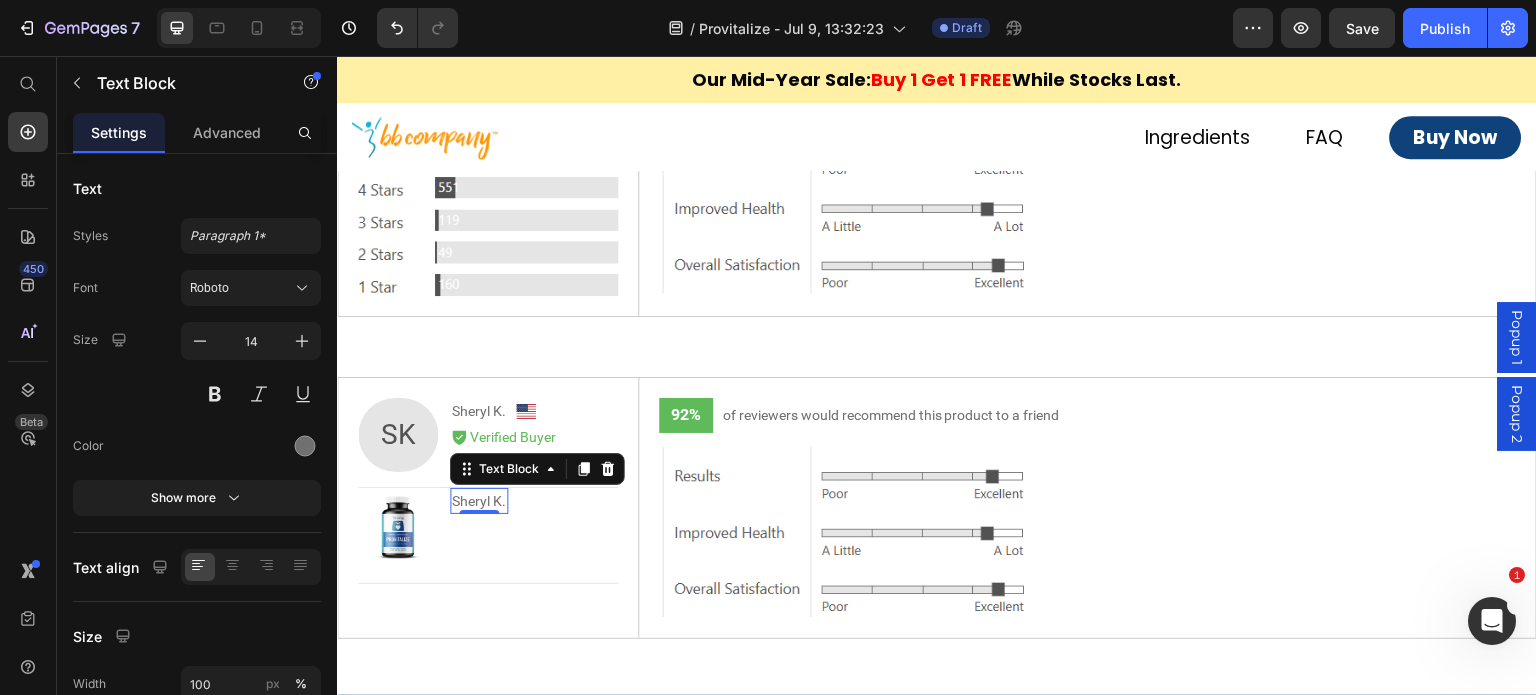click on "Sheryl K." at bounding box center [479, 501] 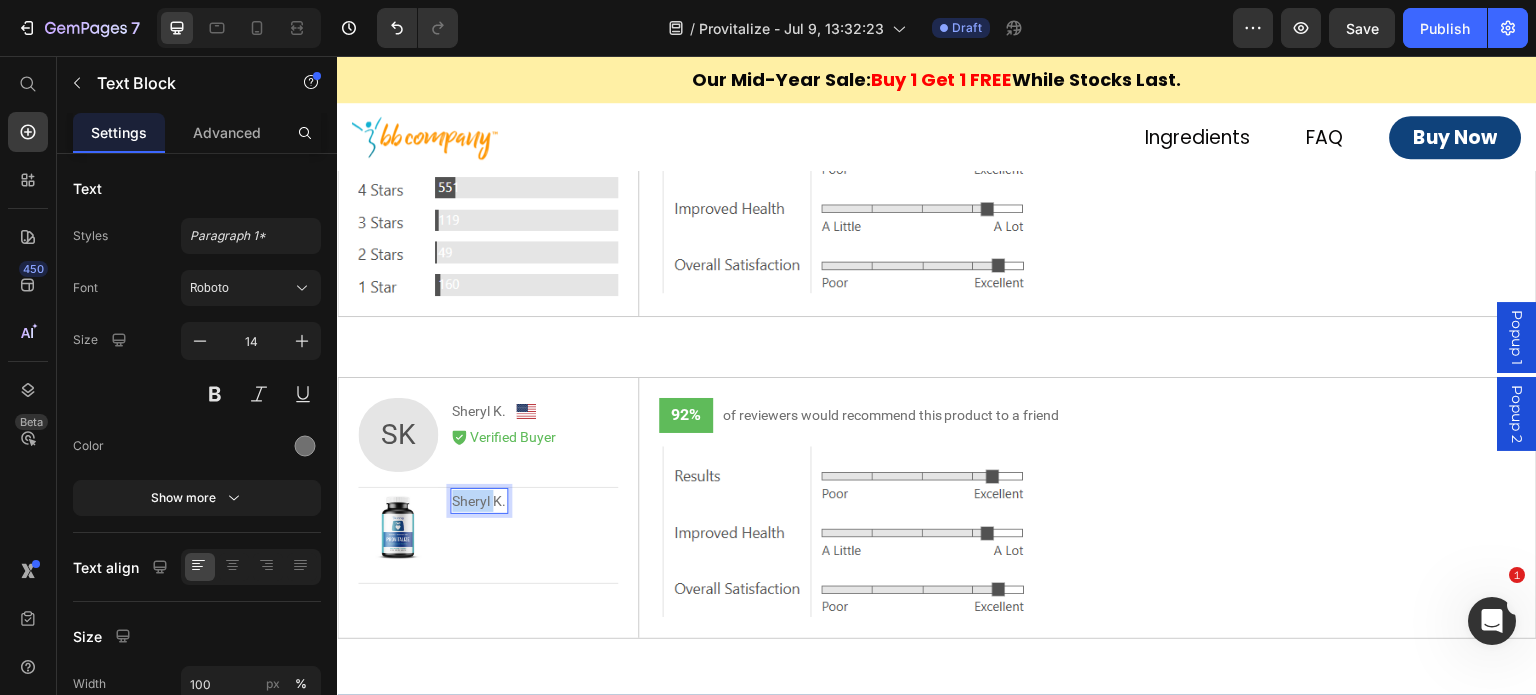 click on "Sheryl K." at bounding box center (479, 501) 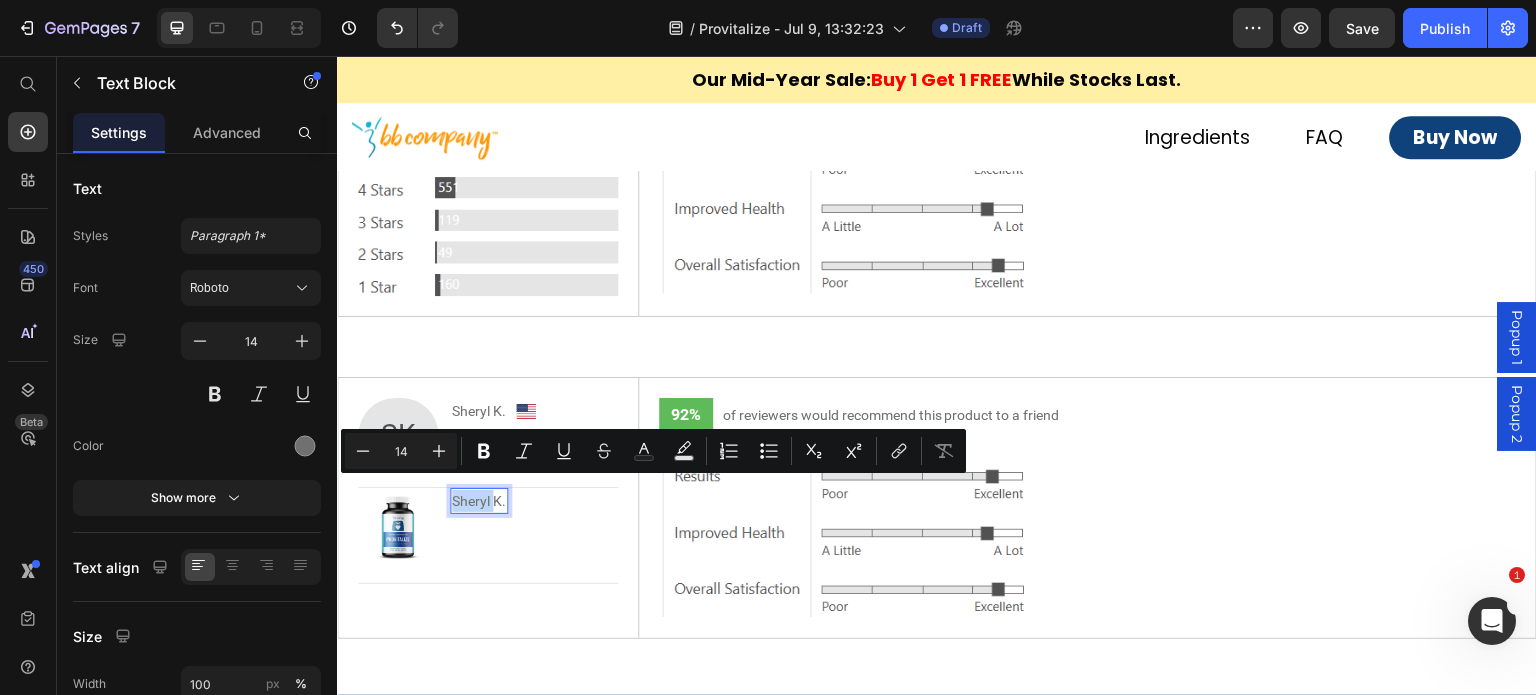 click on "Sheryl K." at bounding box center [479, 501] 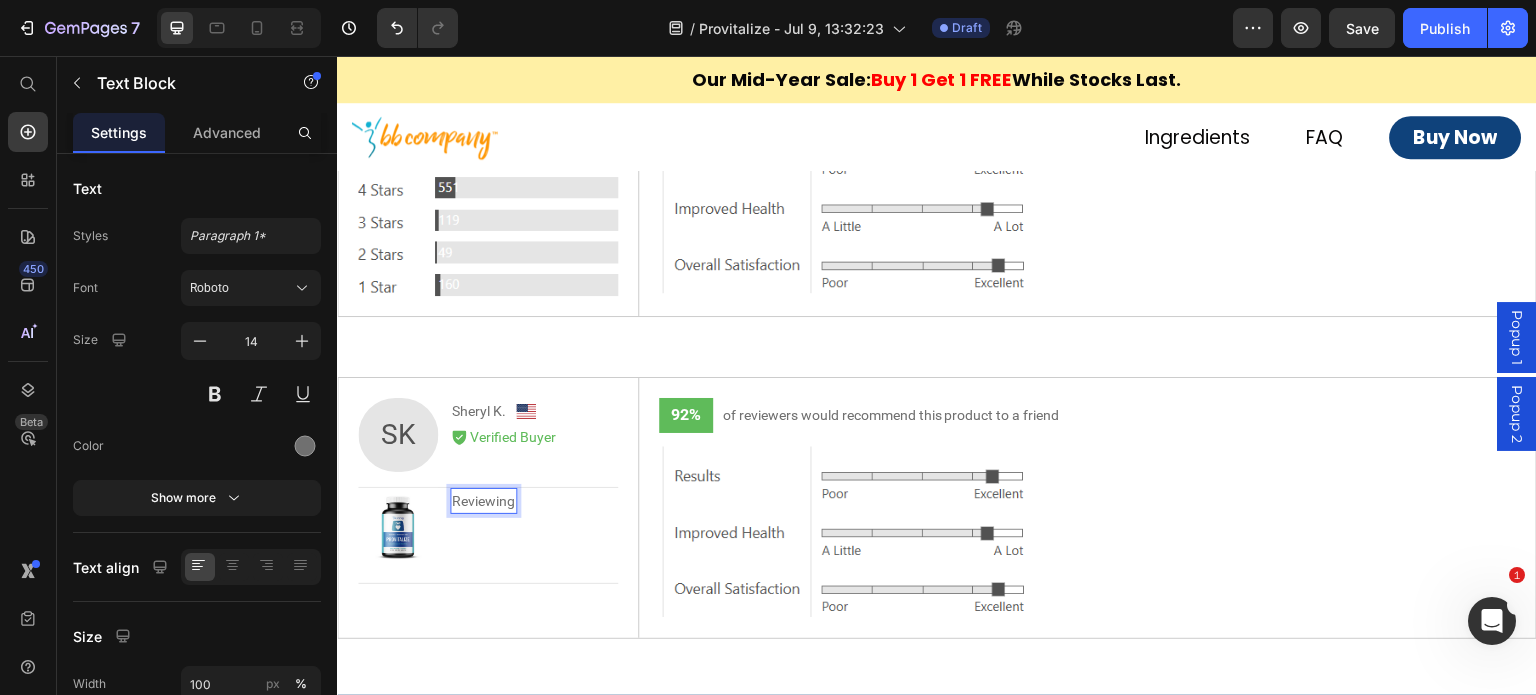 click on "Reviewing" at bounding box center (483, 501) 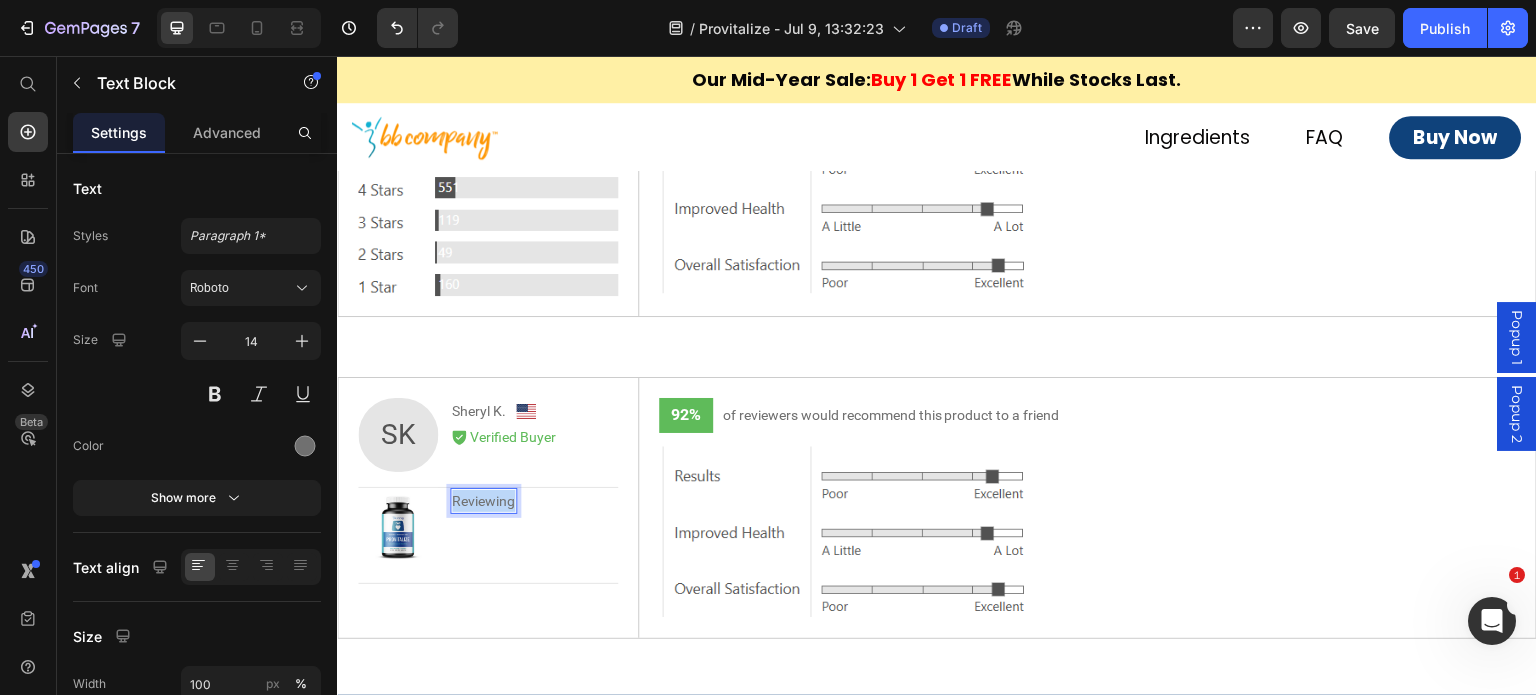 click on "Reviewing" at bounding box center [483, 501] 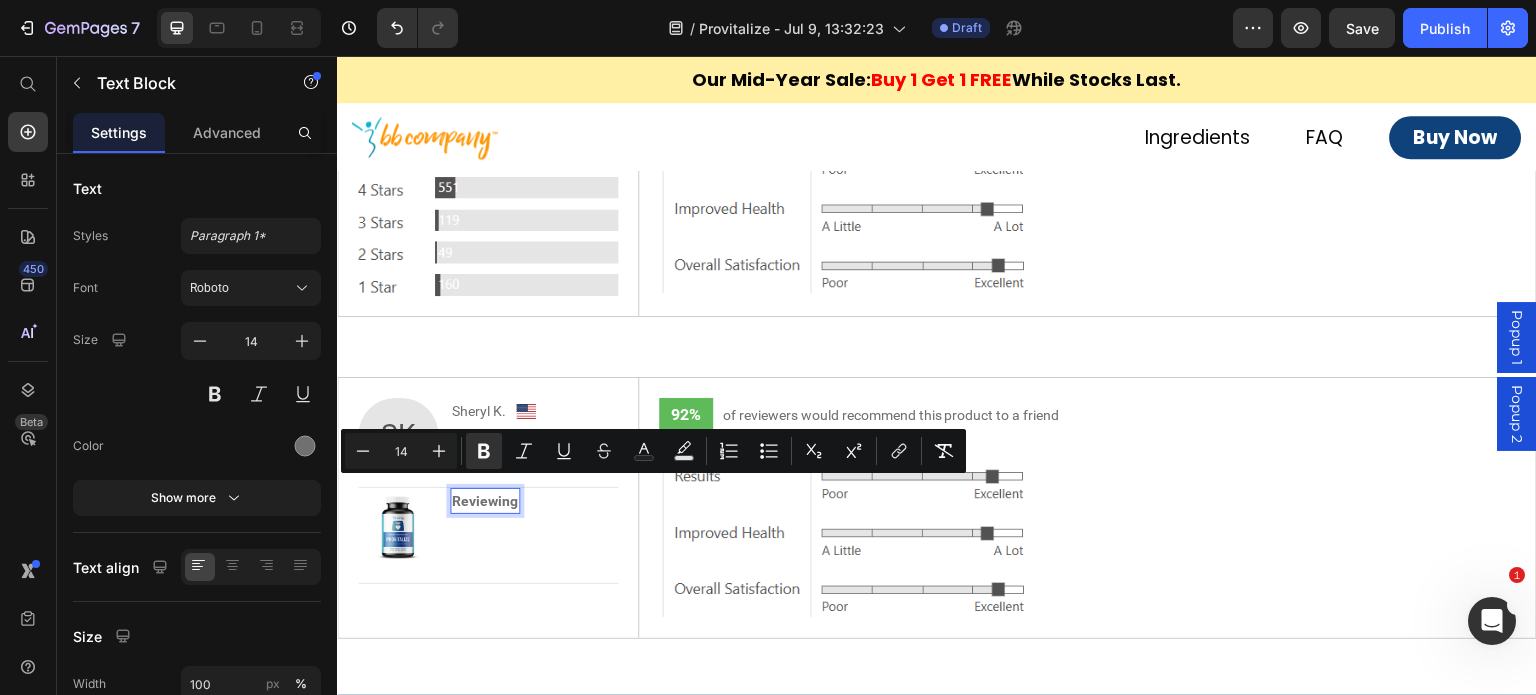 click on "Reviewing Text Block   0 Row" at bounding box center (534, 528) 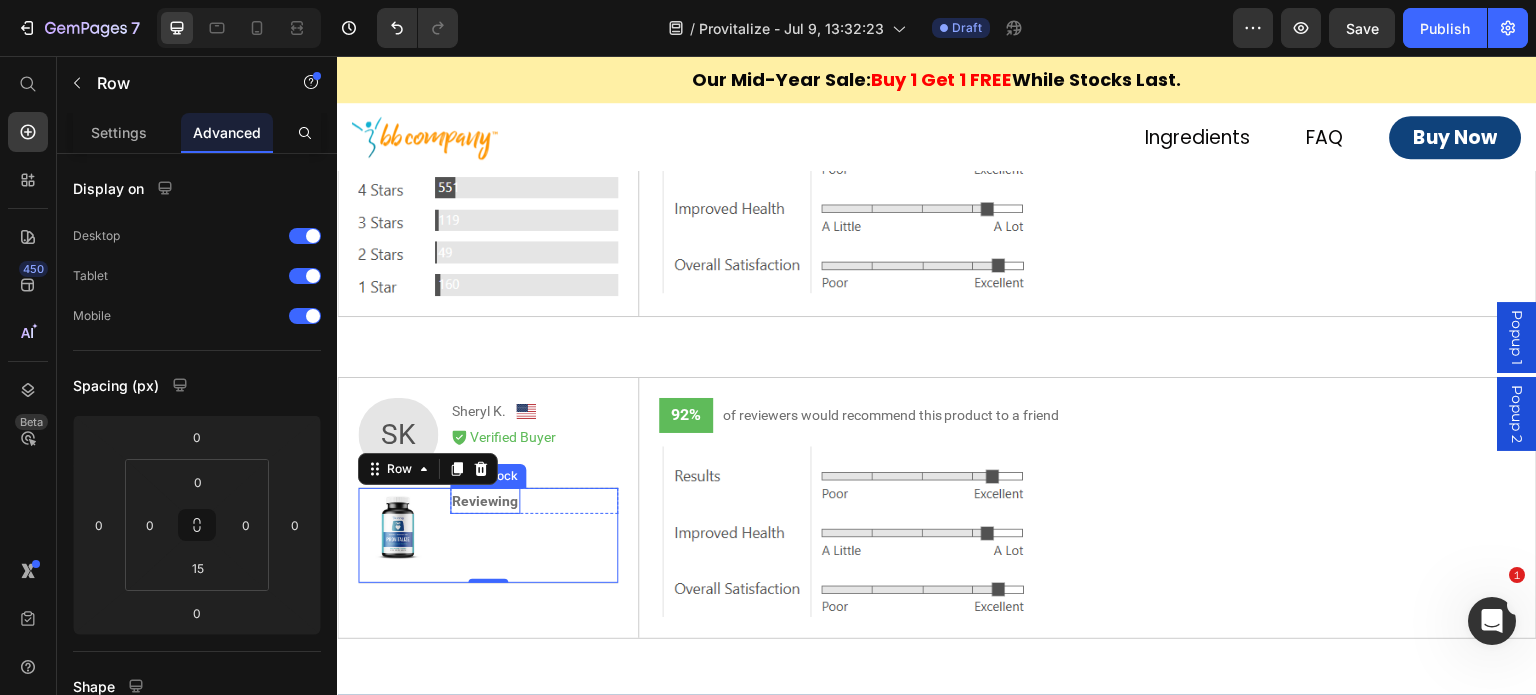 click on "Reviewing" at bounding box center (485, 501) 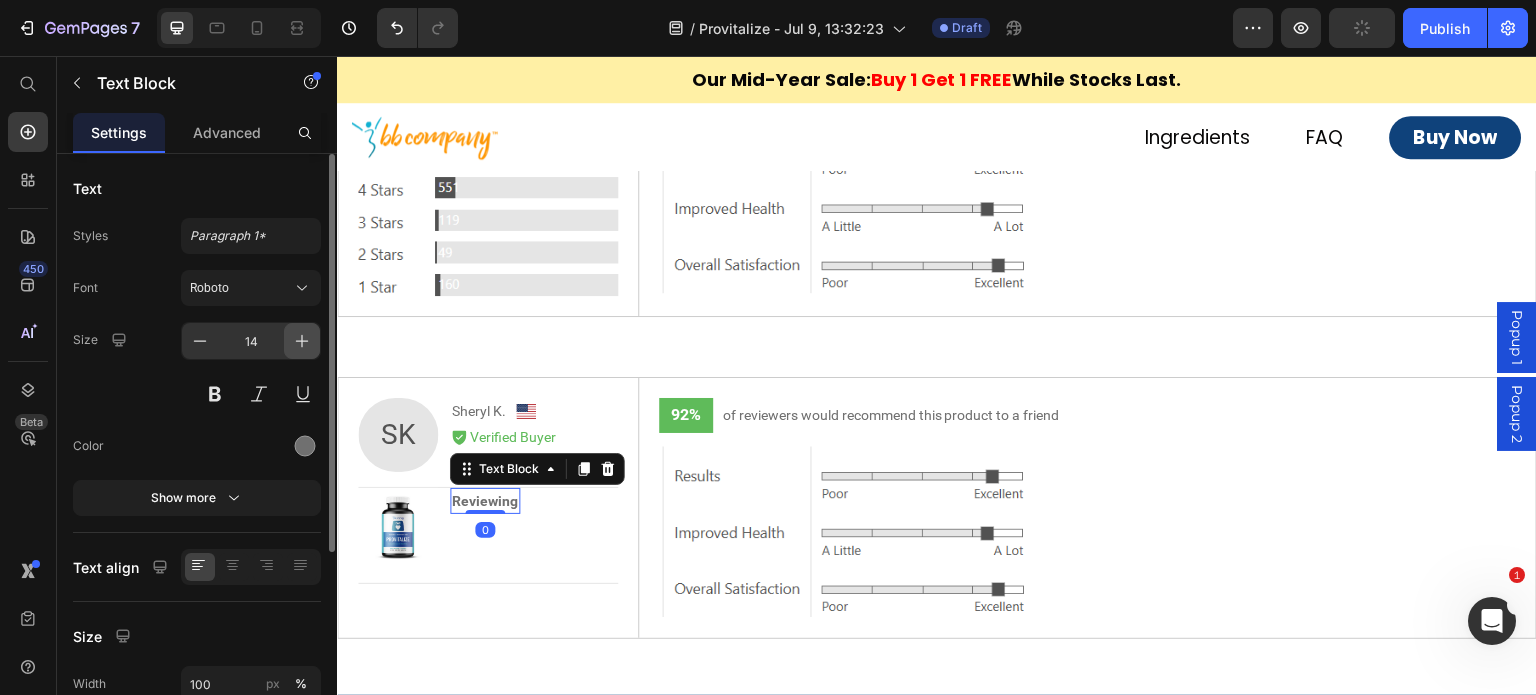 click 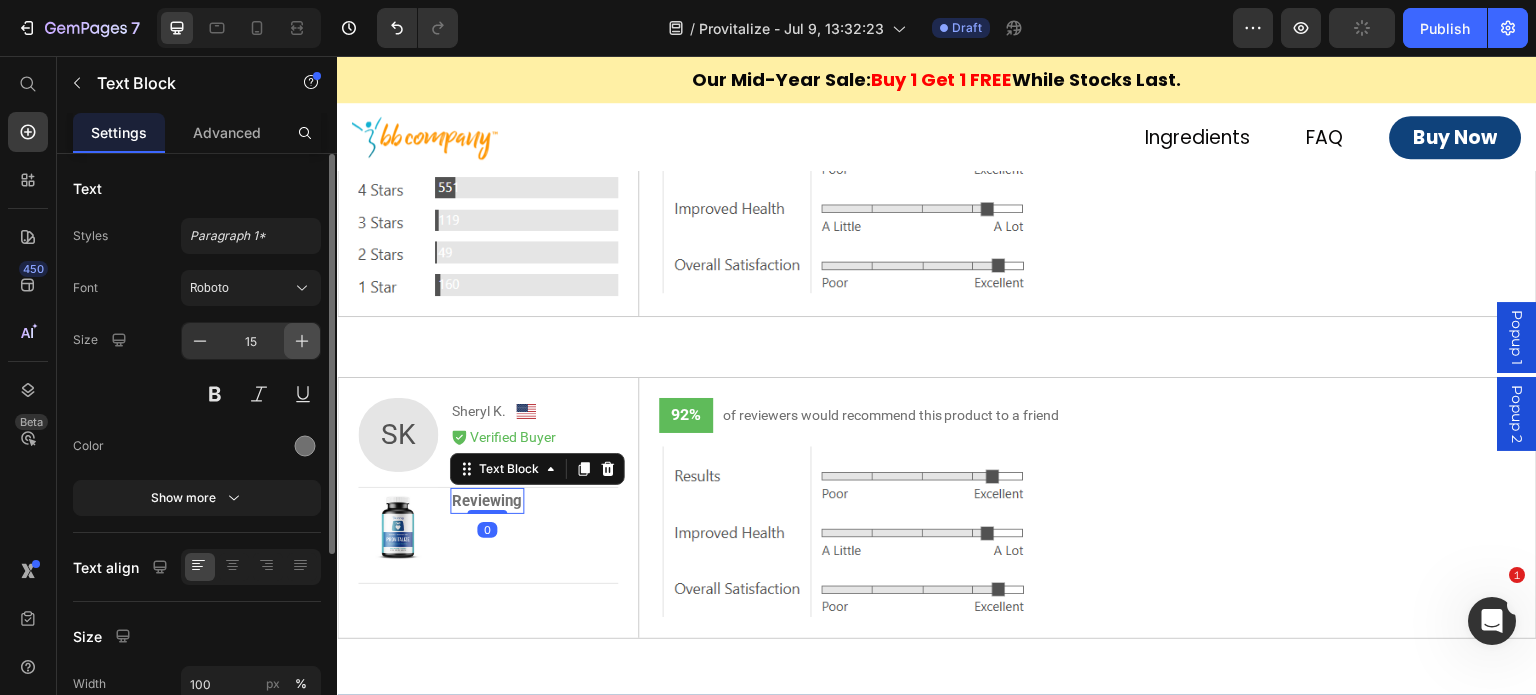 click 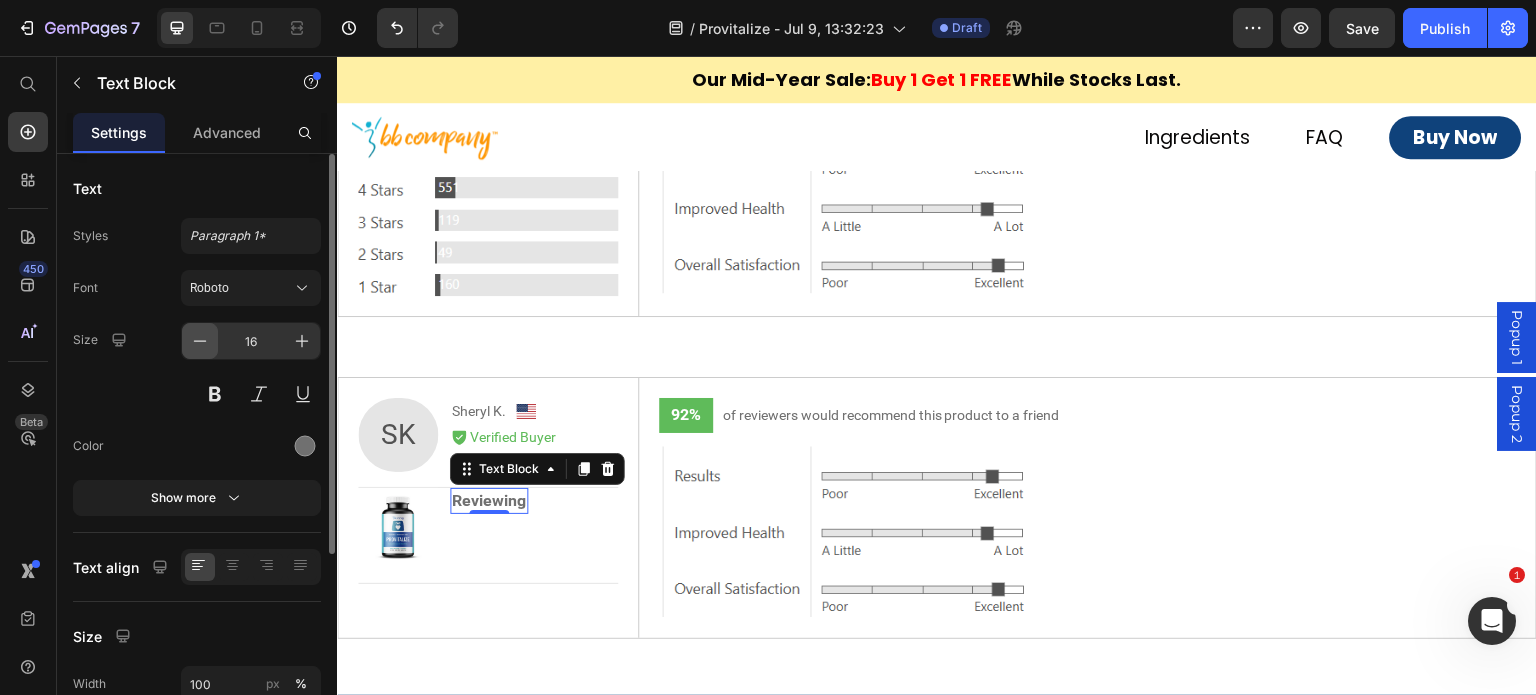 click 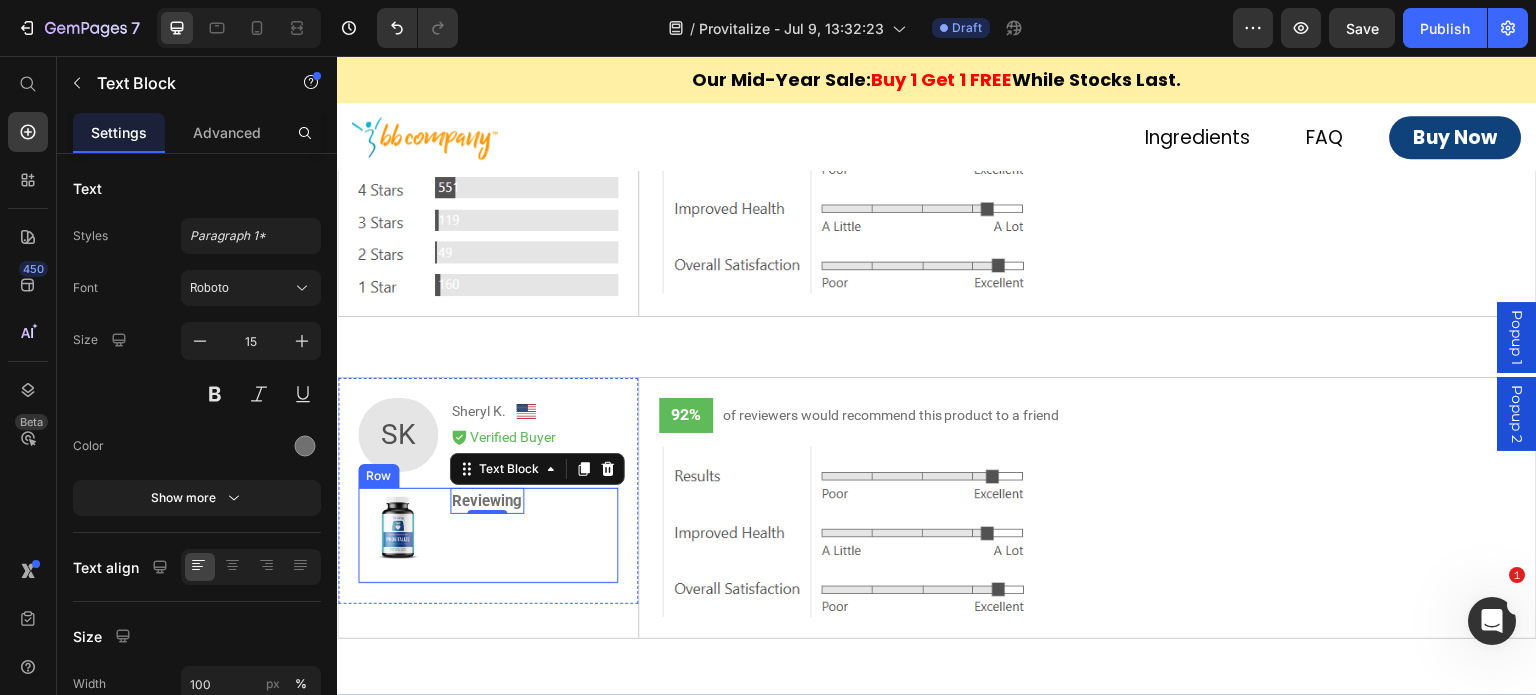 click on "Reviewing Text Block   0 Row" at bounding box center [534, 528] 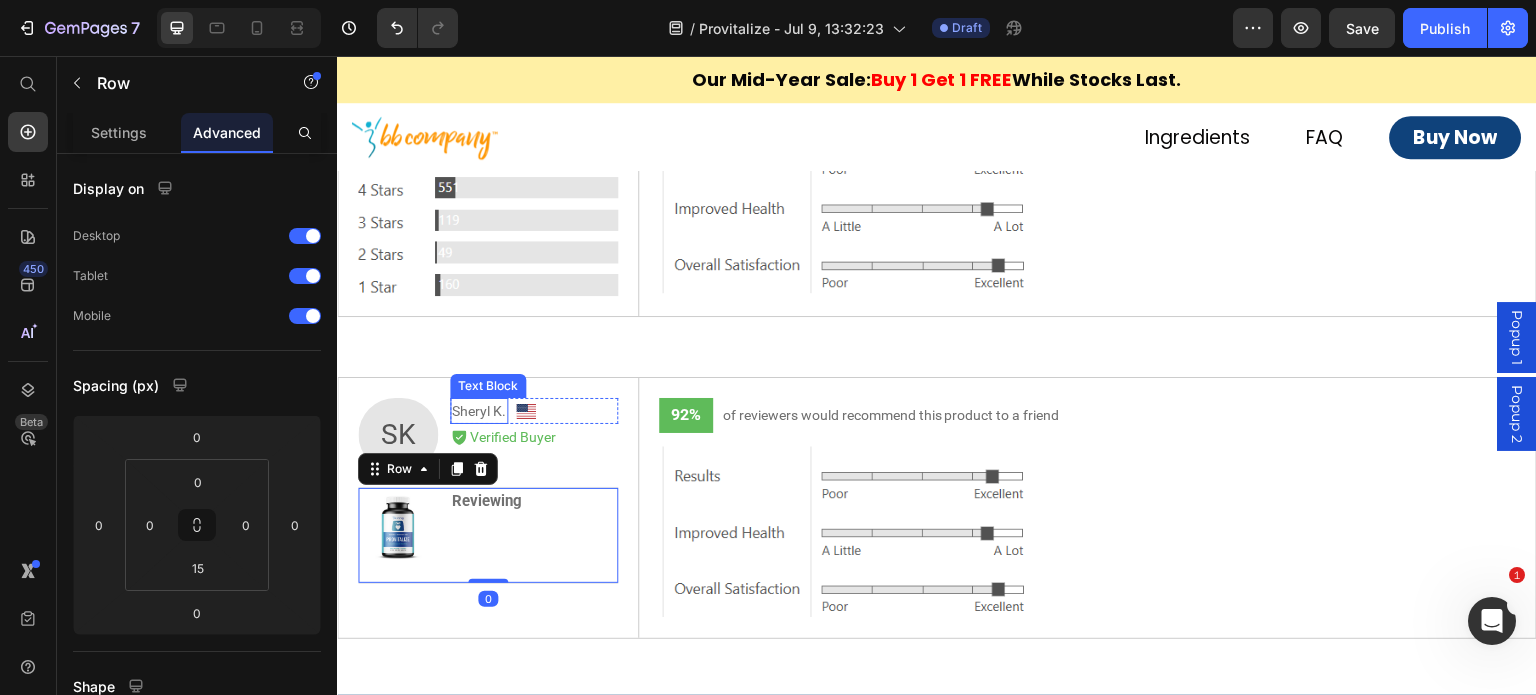 click on "Sheryl K." at bounding box center [479, 411] 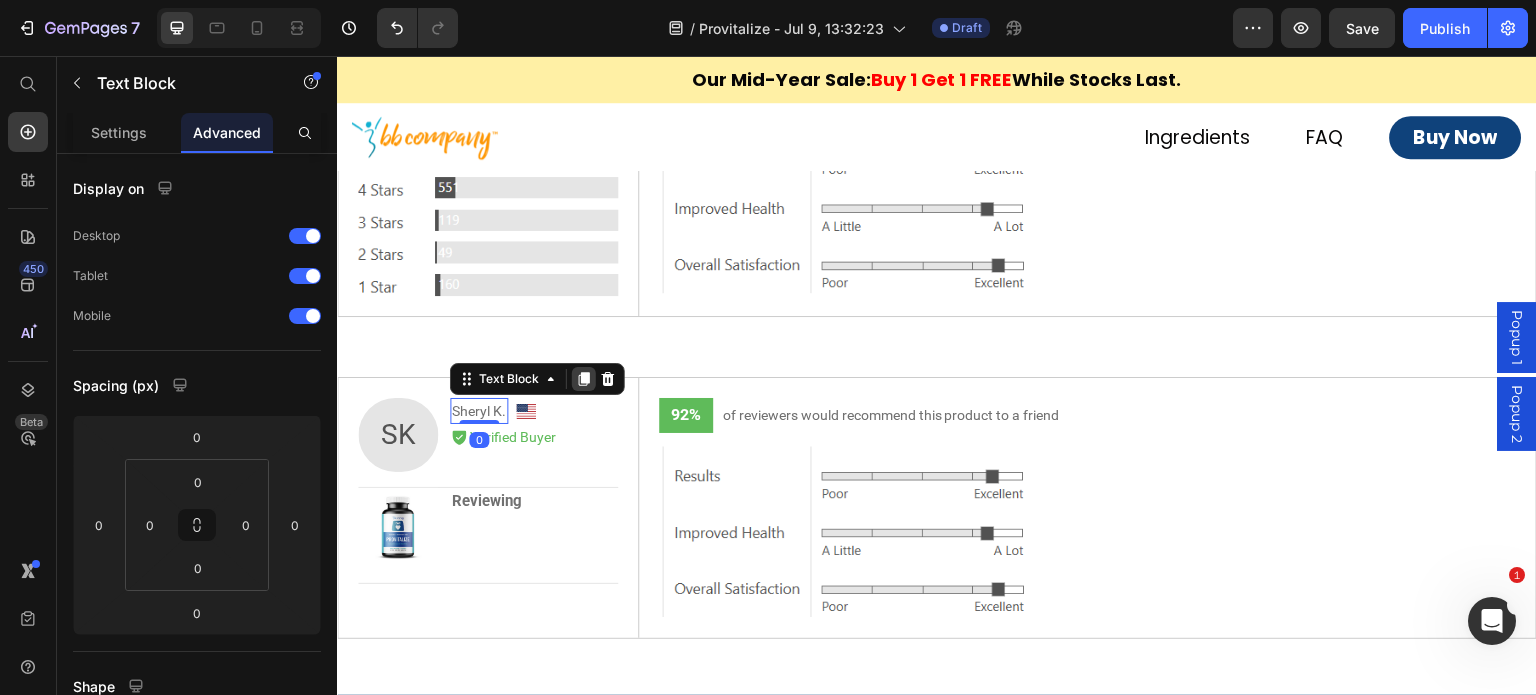 click 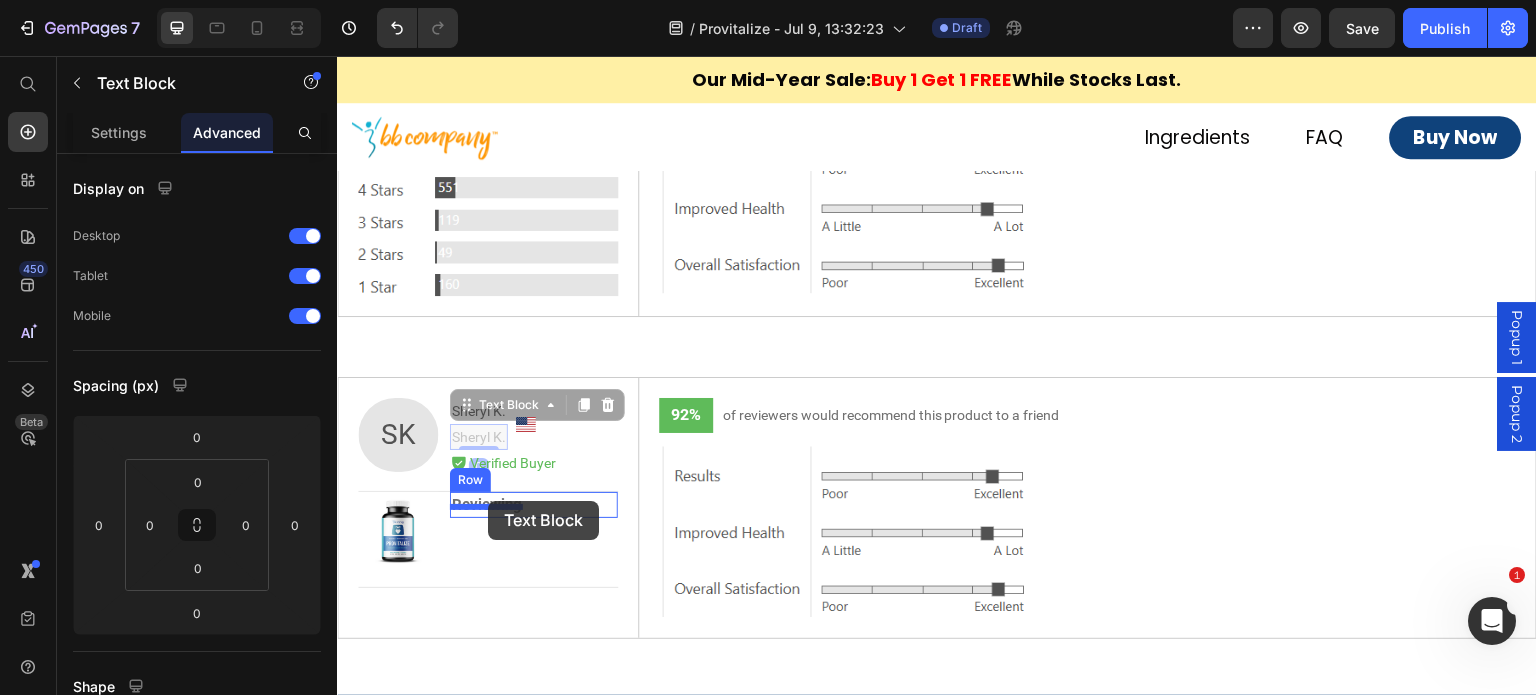drag, startPoint x: 495, startPoint y: 396, endPoint x: 488, endPoint y: 501, distance: 105.23308 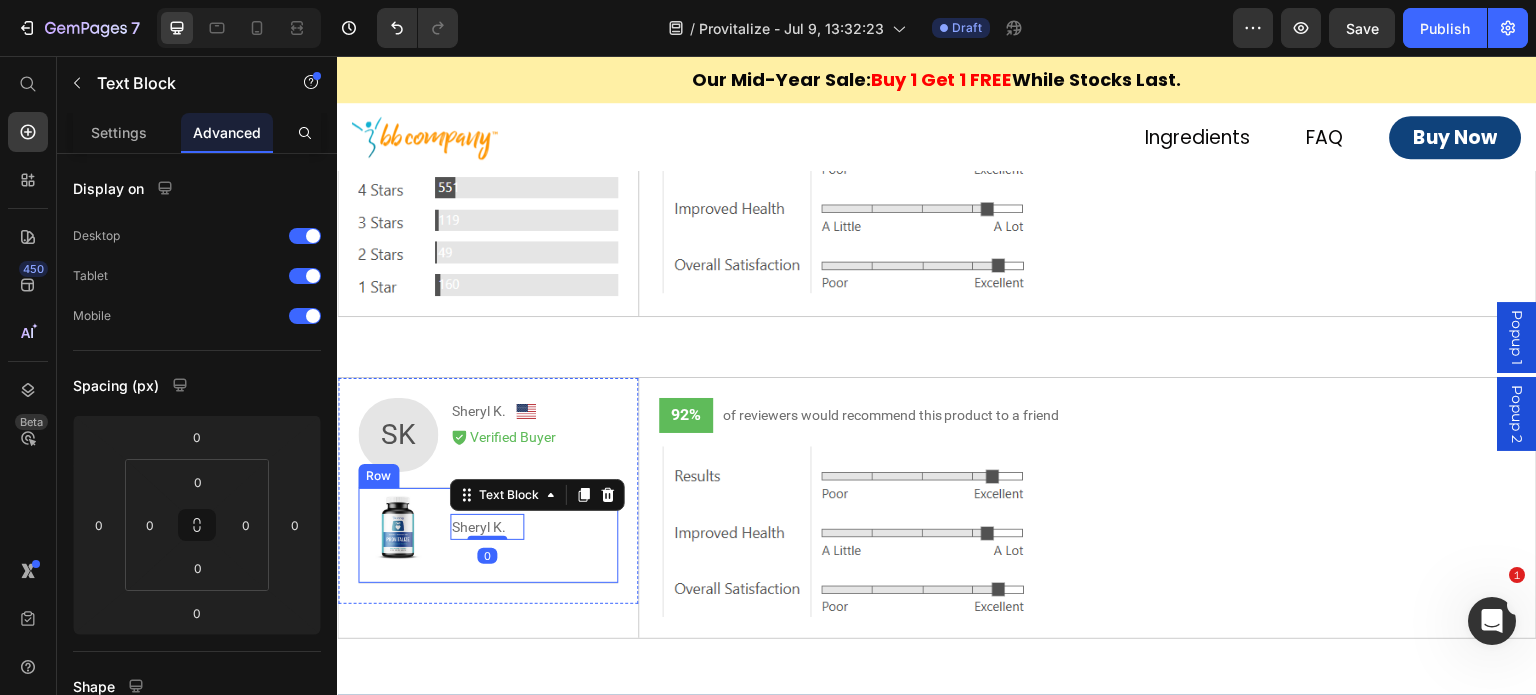 click on "Image Reviewing Text Block Sheryl K.  Text Block   0 Row Row" at bounding box center [488, 536] 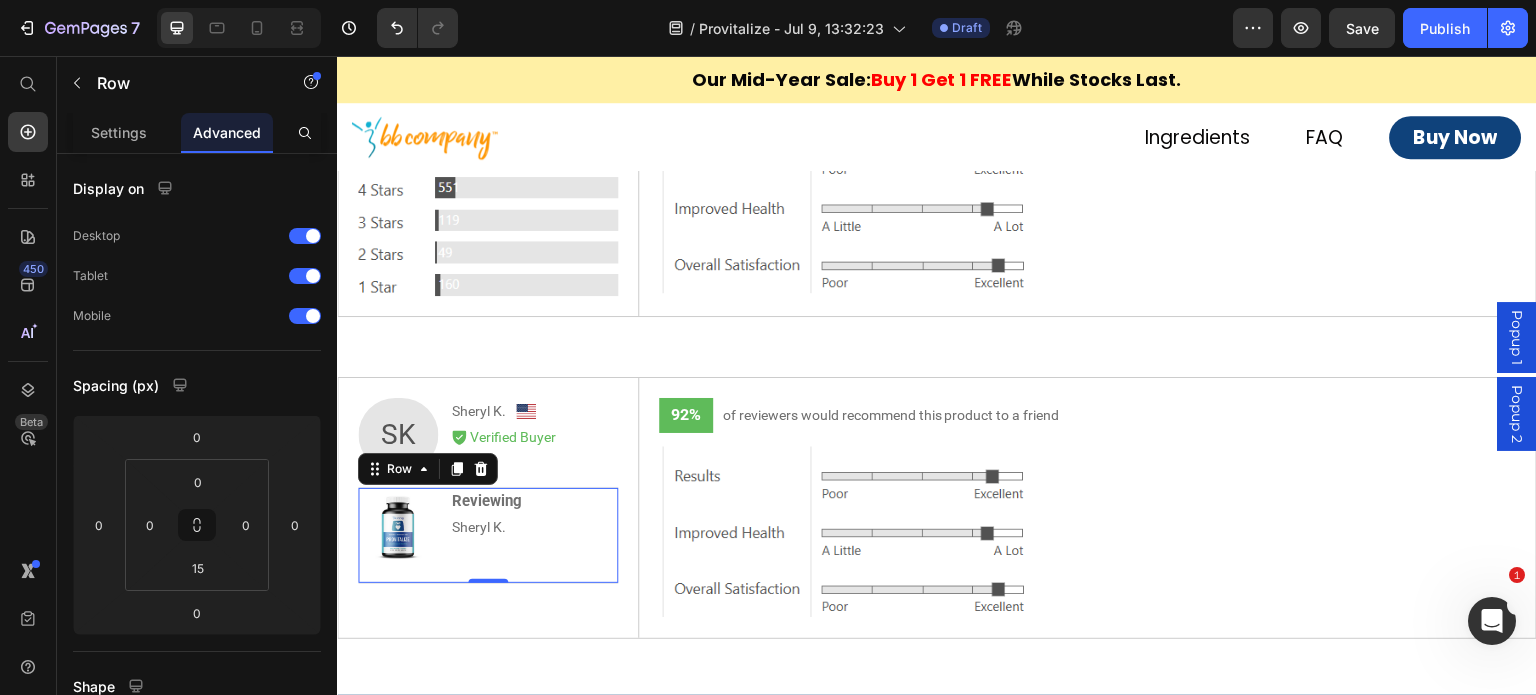 click on "Sheryl K." at bounding box center [487, 527] 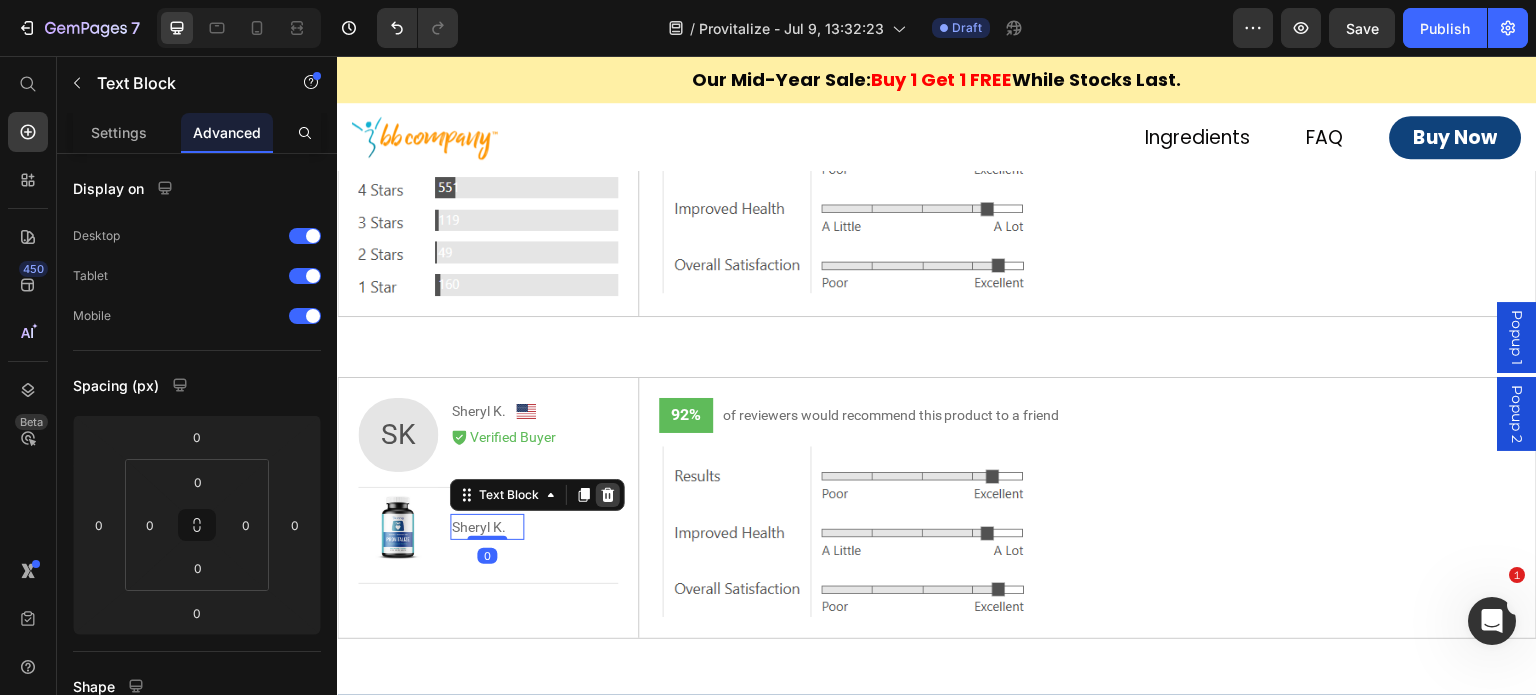 click 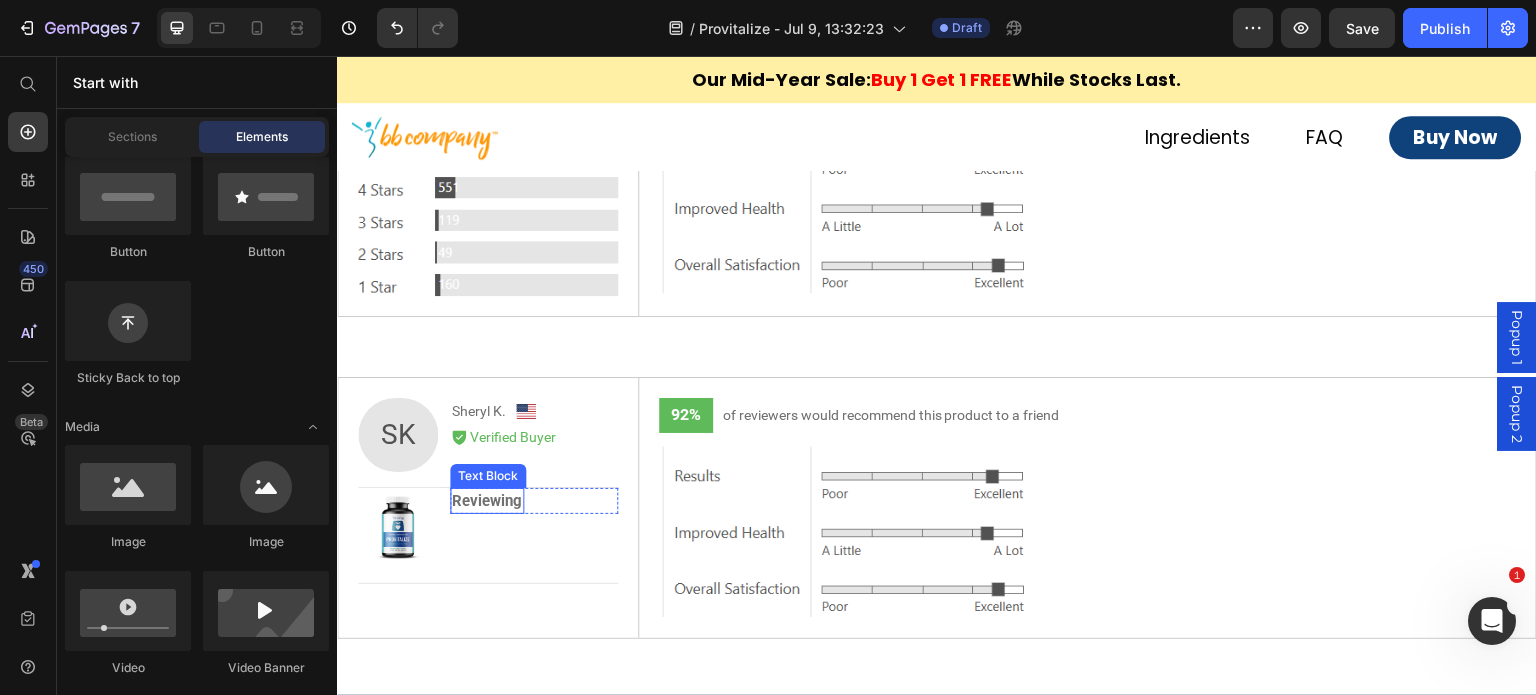 click on "Reviewing" at bounding box center (487, 501) 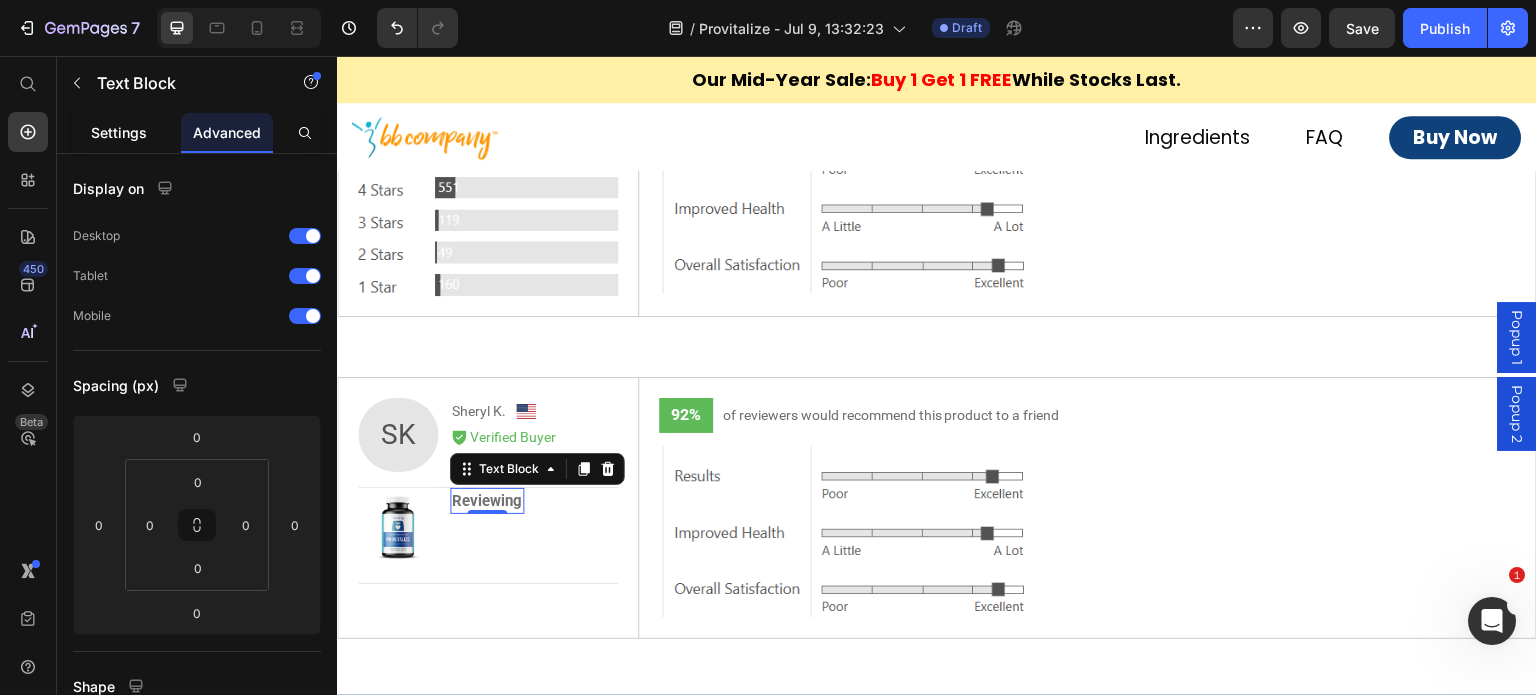 click on "Settings" 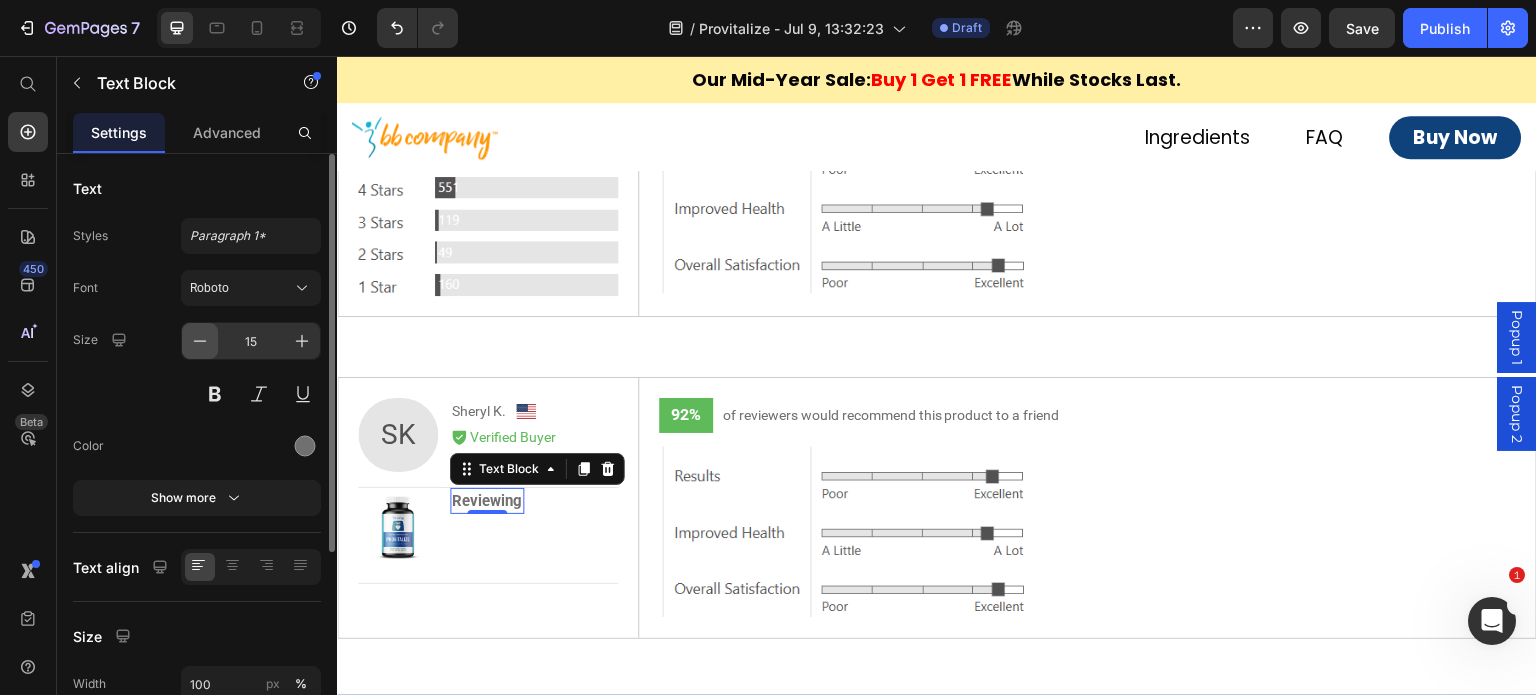 click 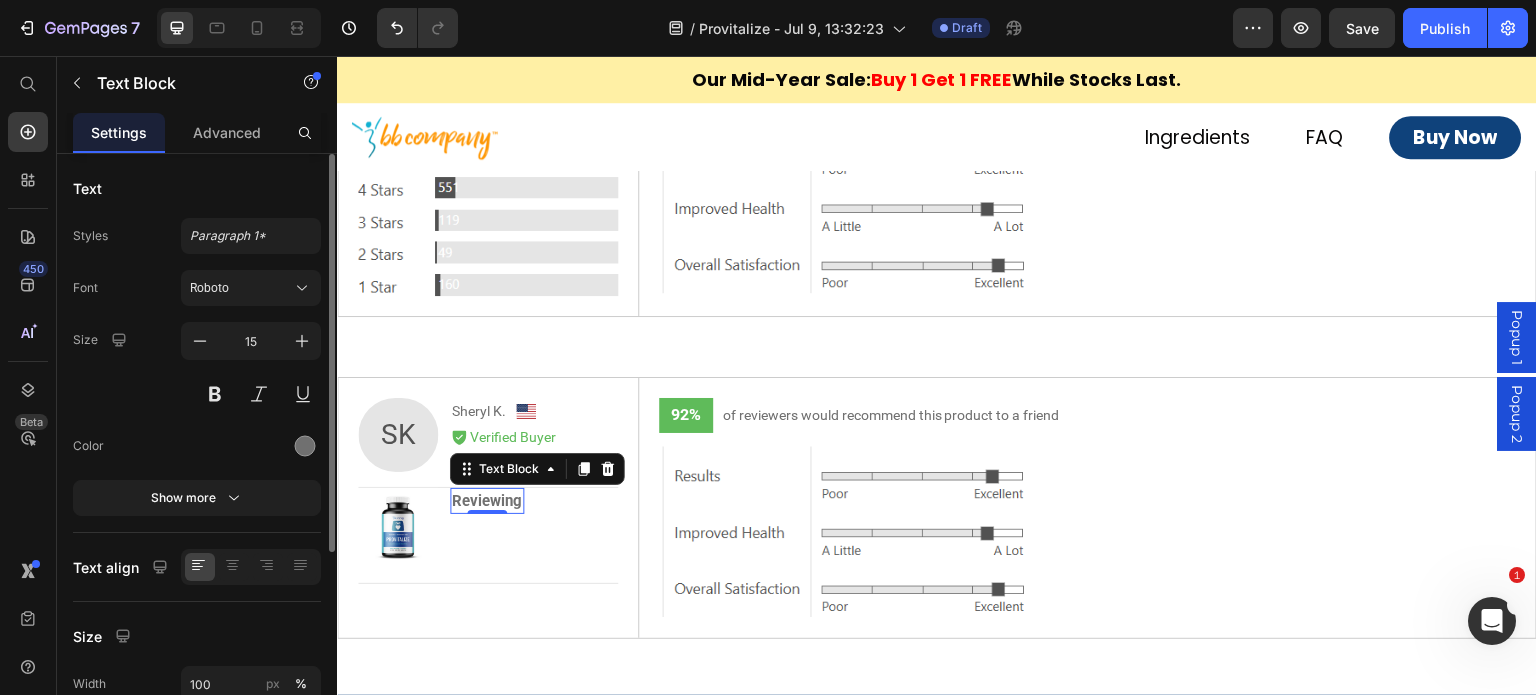 type on "14" 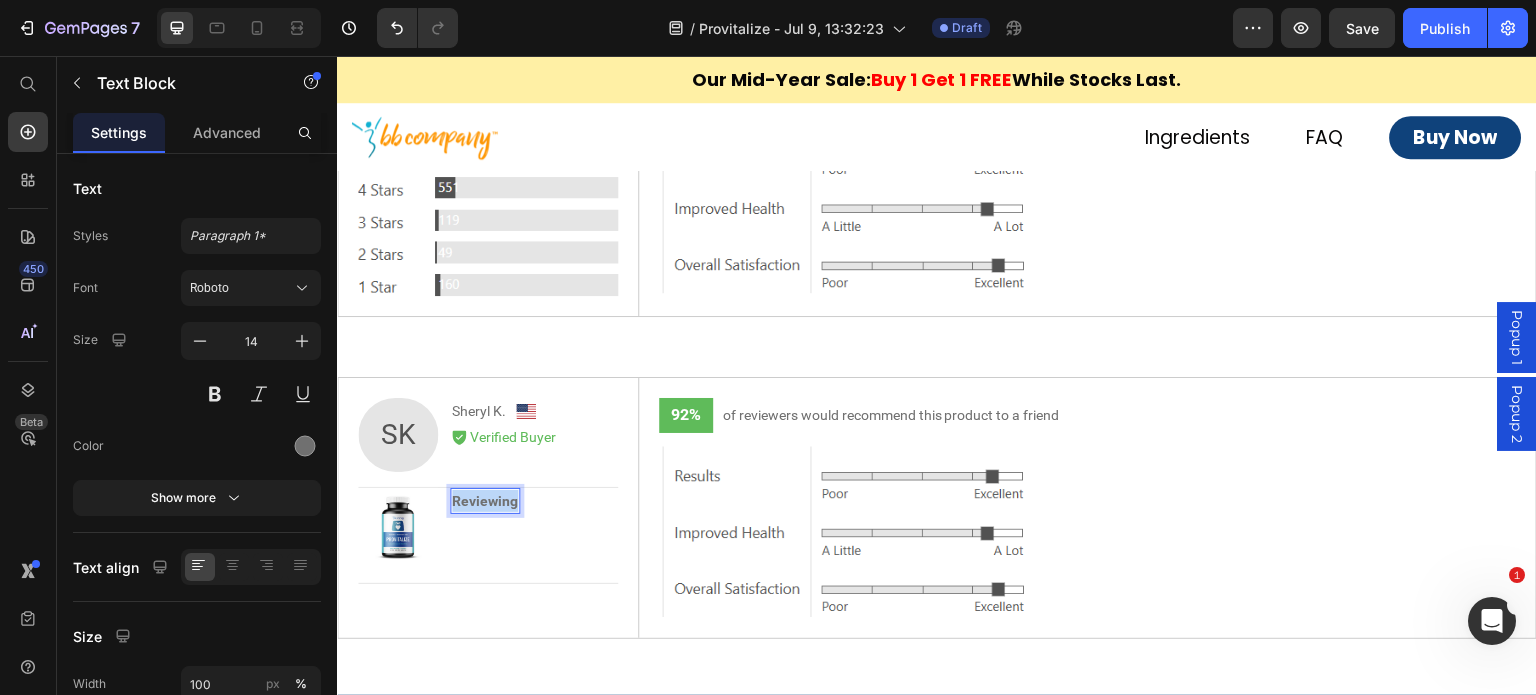 click on "Reviewing" at bounding box center [485, 501] 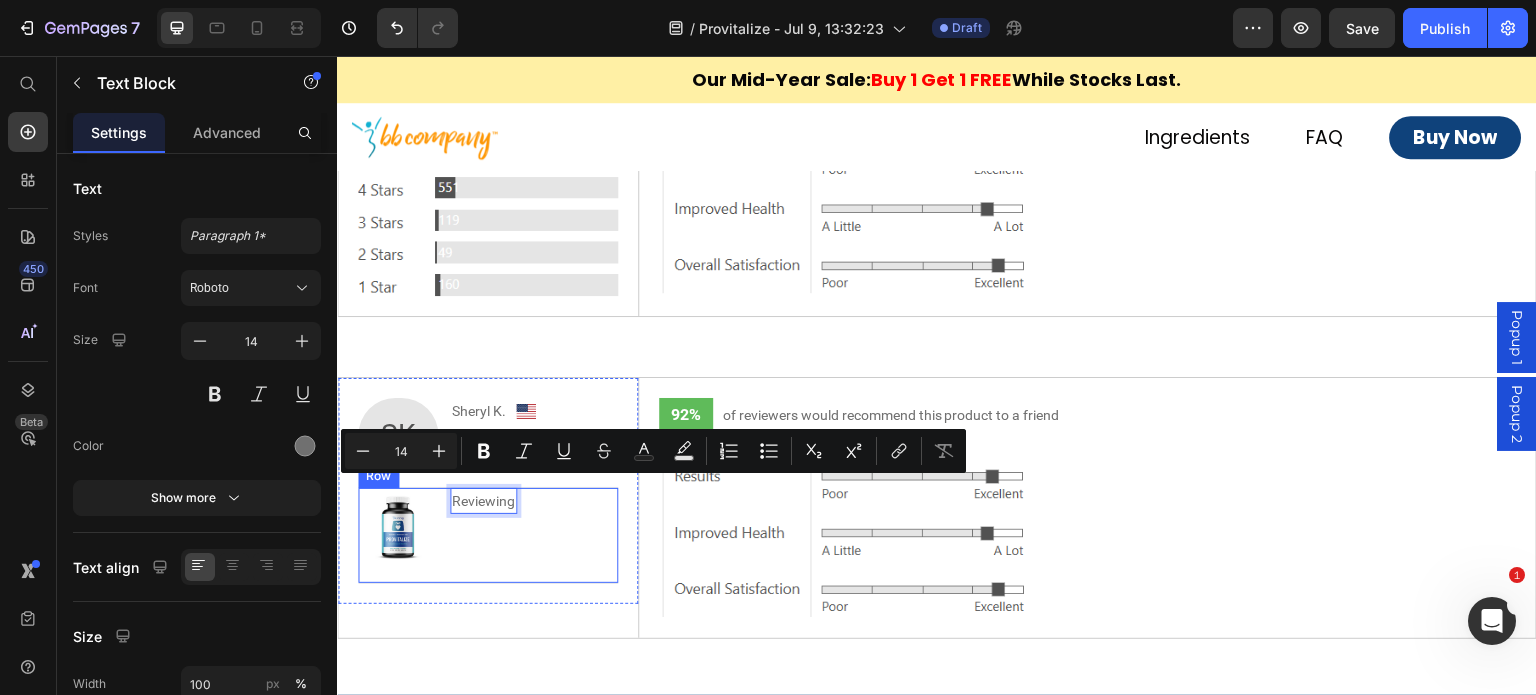 click on "Reviewing Text Block   0 Row" at bounding box center [534, 528] 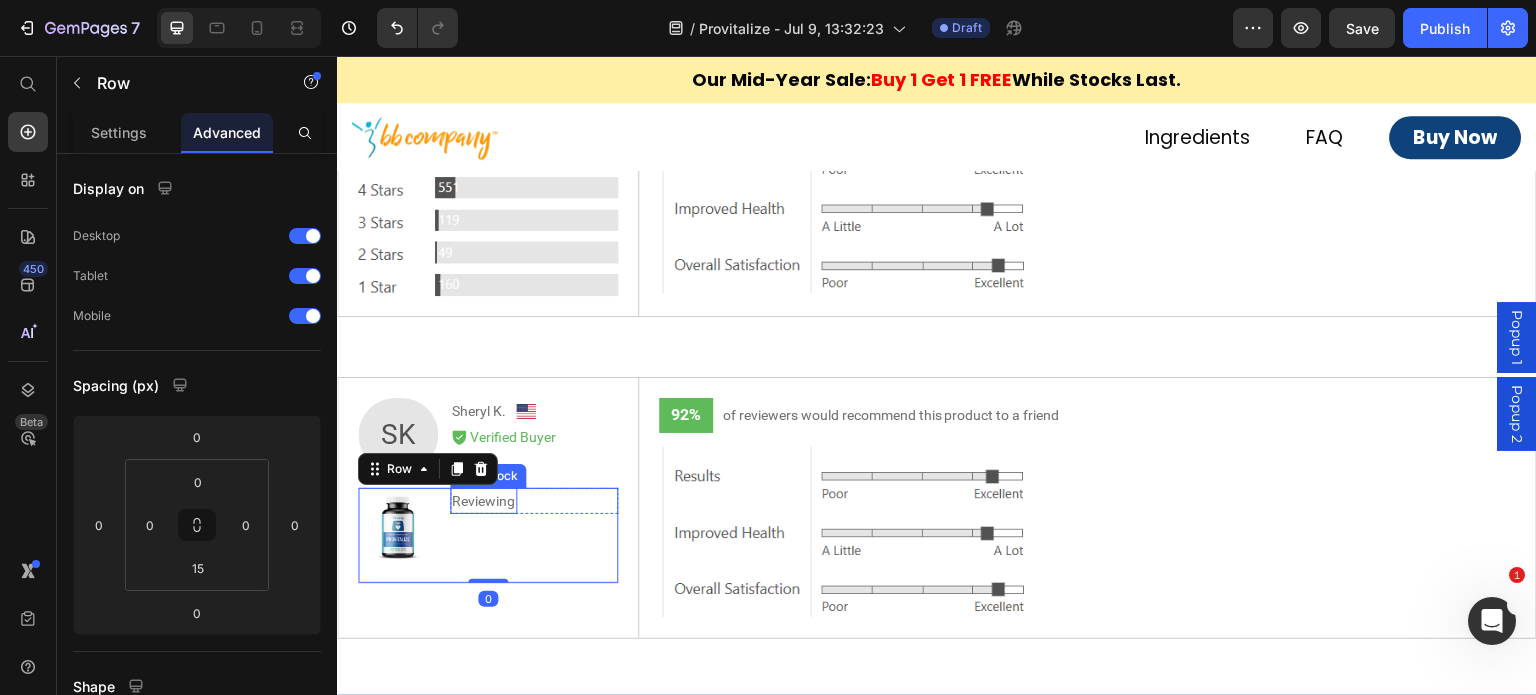 click on "Reviewing" at bounding box center [483, 501] 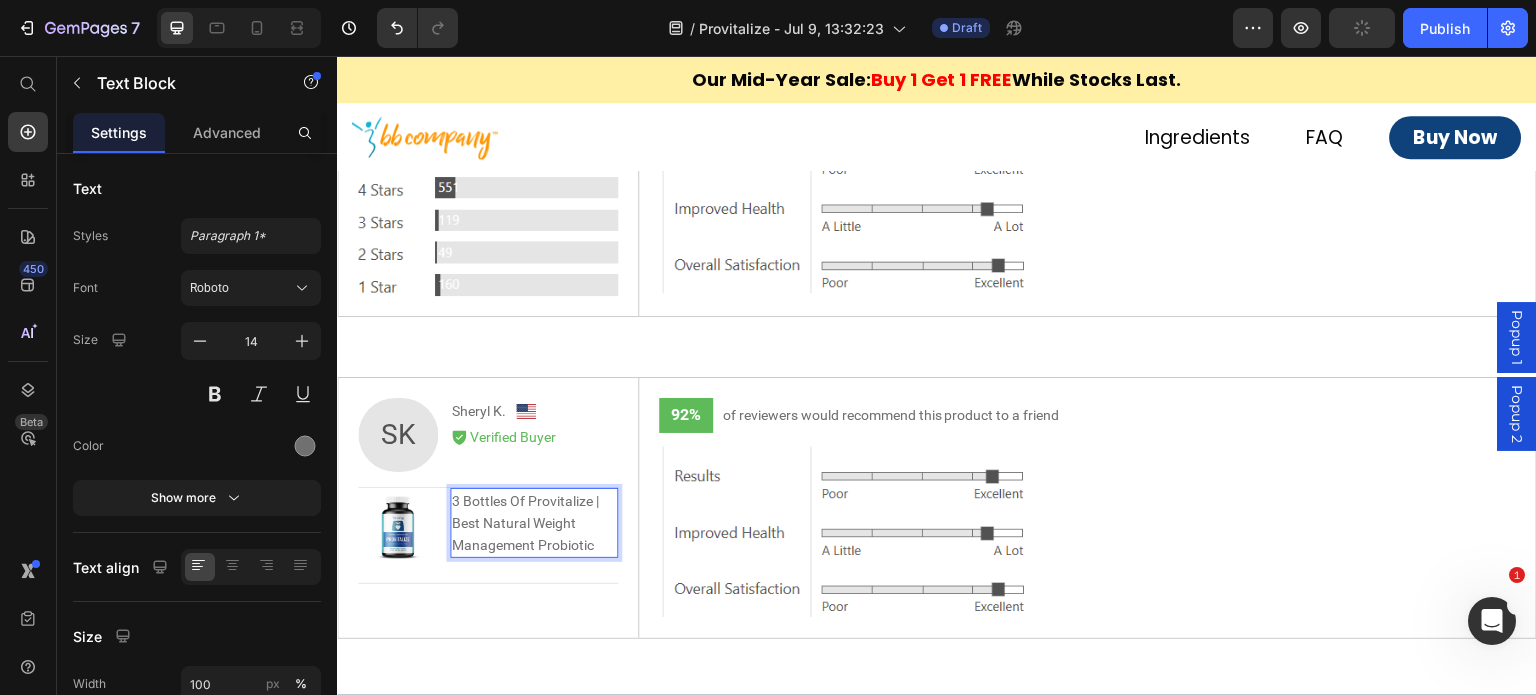 click on "3 Bottles Of Provitalize | Best Natural Weight Management Probiotic" at bounding box center (534, 523) 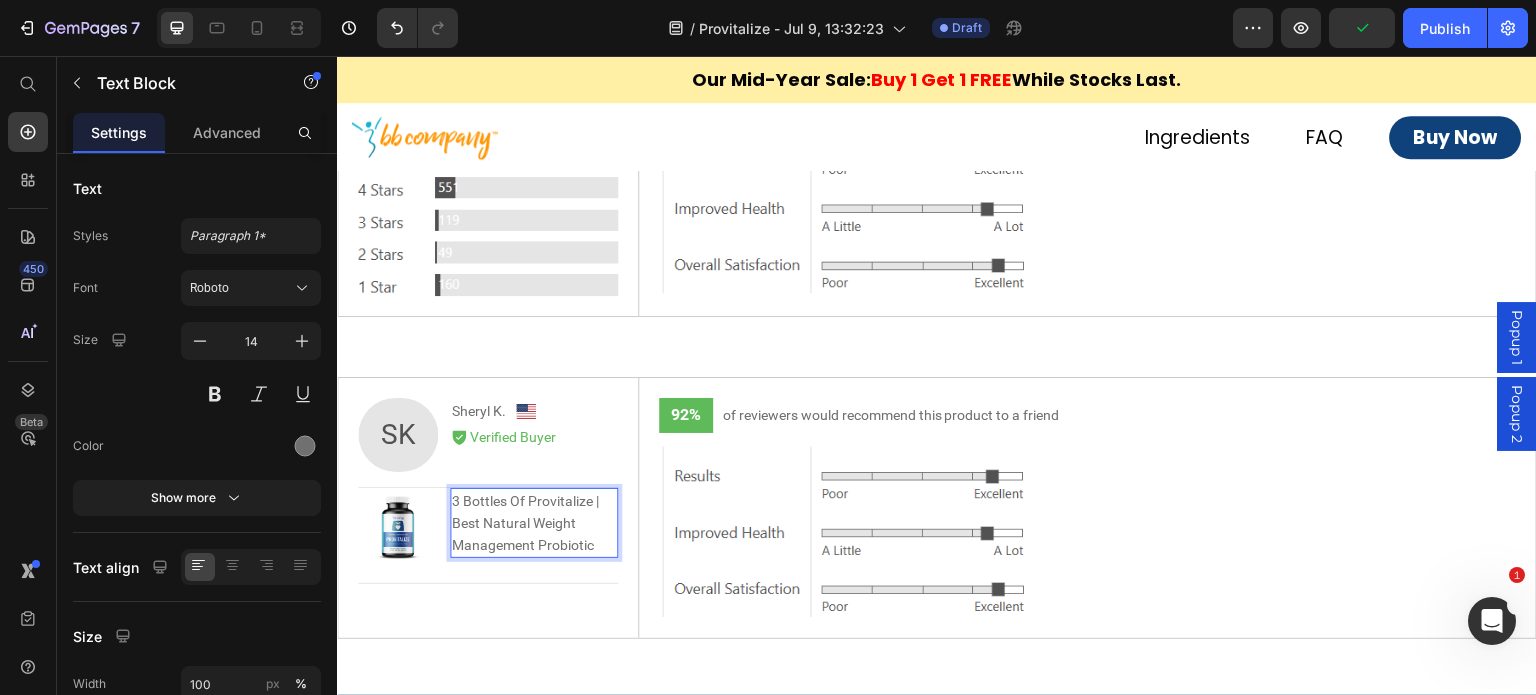 click on "3 Bottles Of Provitalize | Best Natural Weight Management Probiotic" at bounding box center [534, 523] 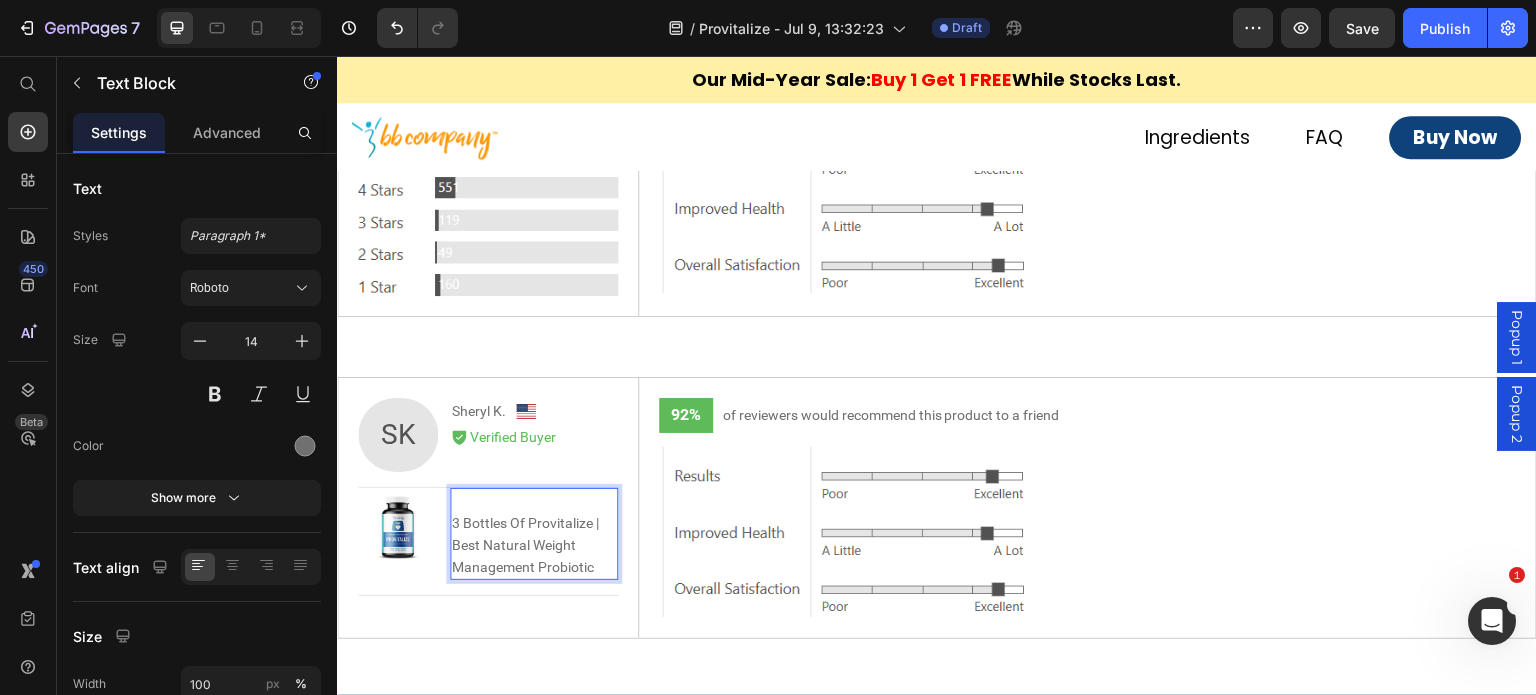 click on "3 Bottles Of Provitalize | Best Natural Weight Management Probiotic" at bounding box center (534, 534) 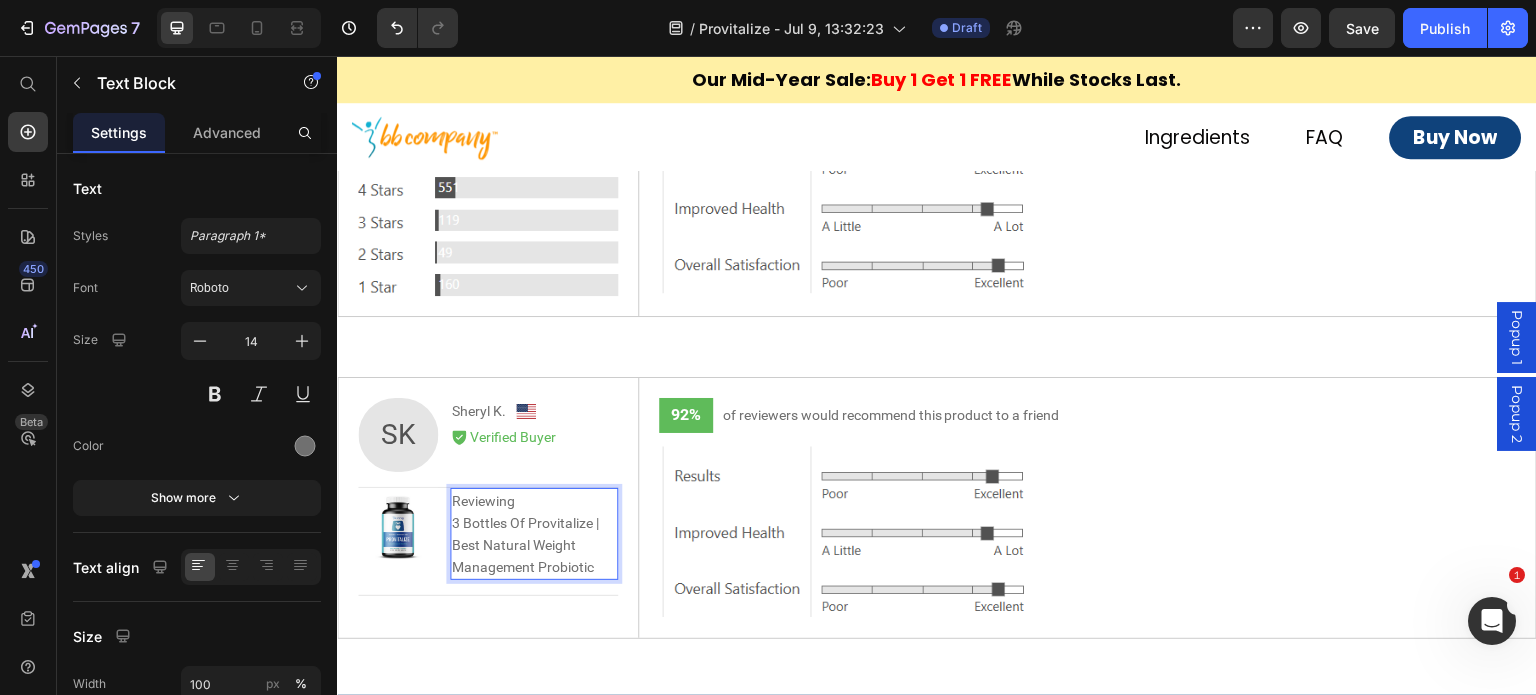 click on "⁠⁠⁠⁠⁠⁠⁠Reviewing 3 Bottles Of Provitalize | Best Natural Weight Management Probiotic" at bounding box center [534, 534] 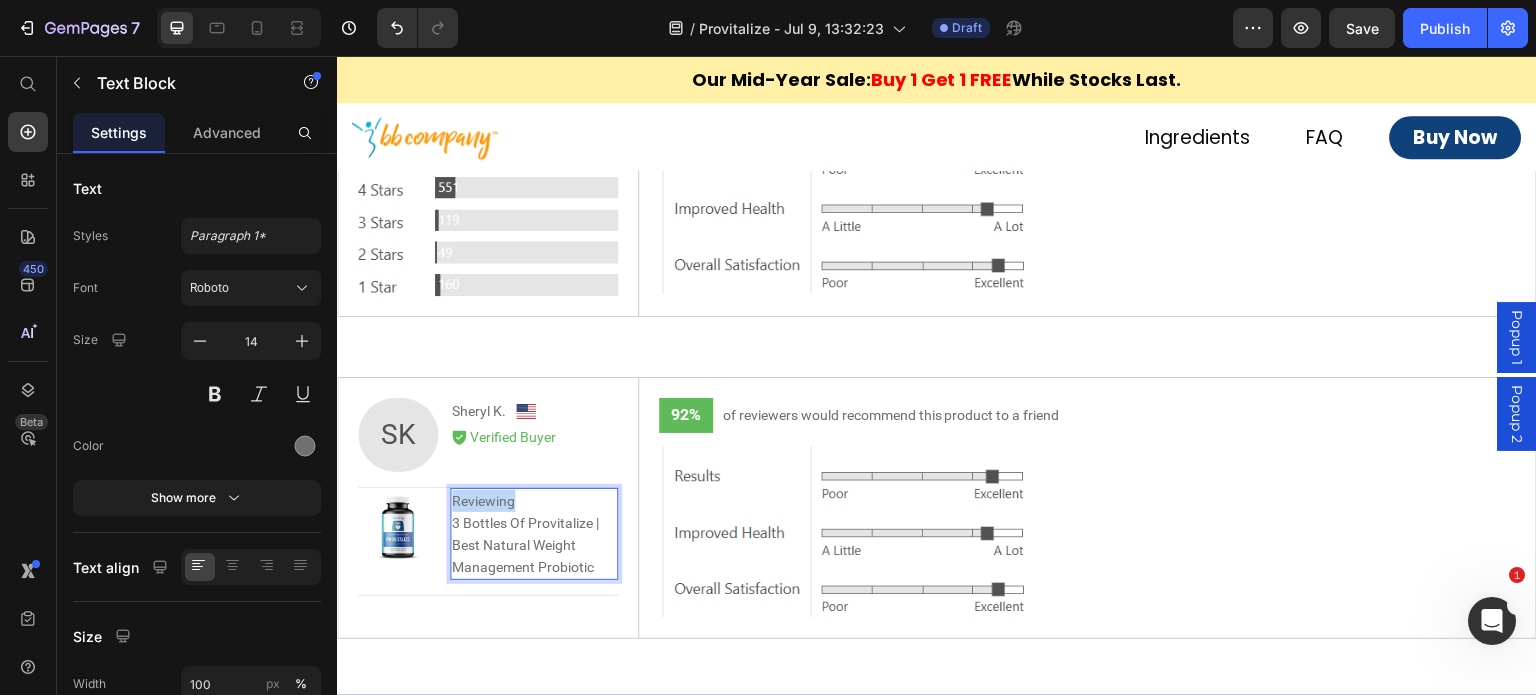 click on "⁠⁠⁠⁠⁠⁠⁠Reviewing 3 Bottles Of Provitalize | Best Natural Weight Management Probiotic" at bounding box center [534, 534] 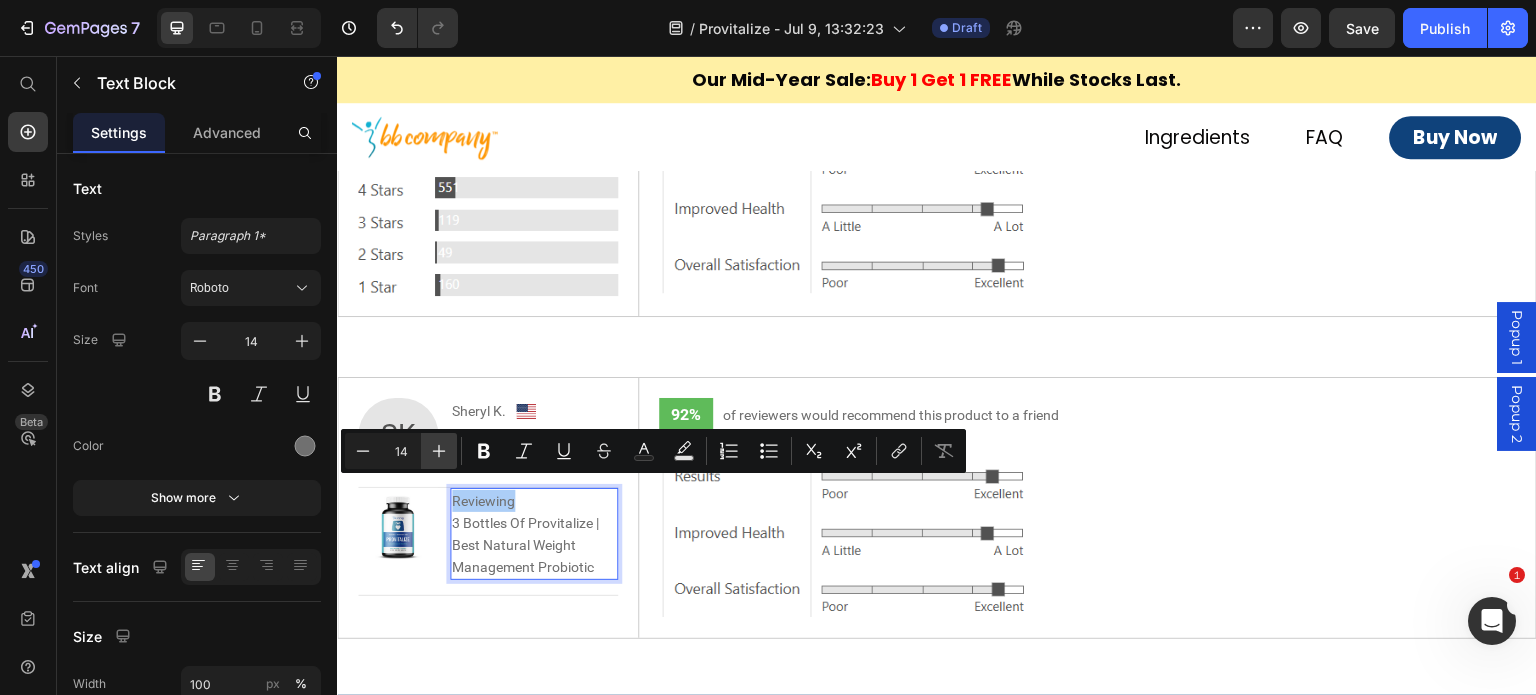 click 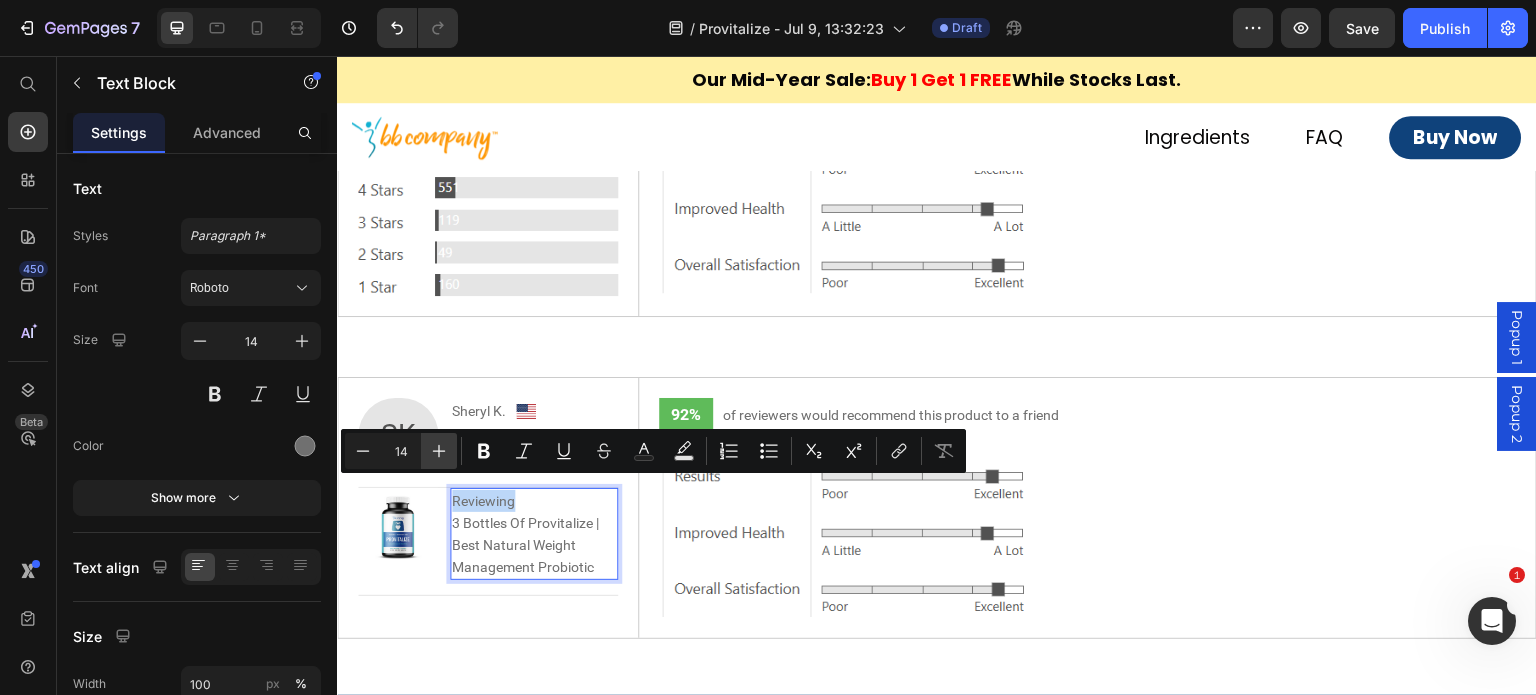 type on "15" 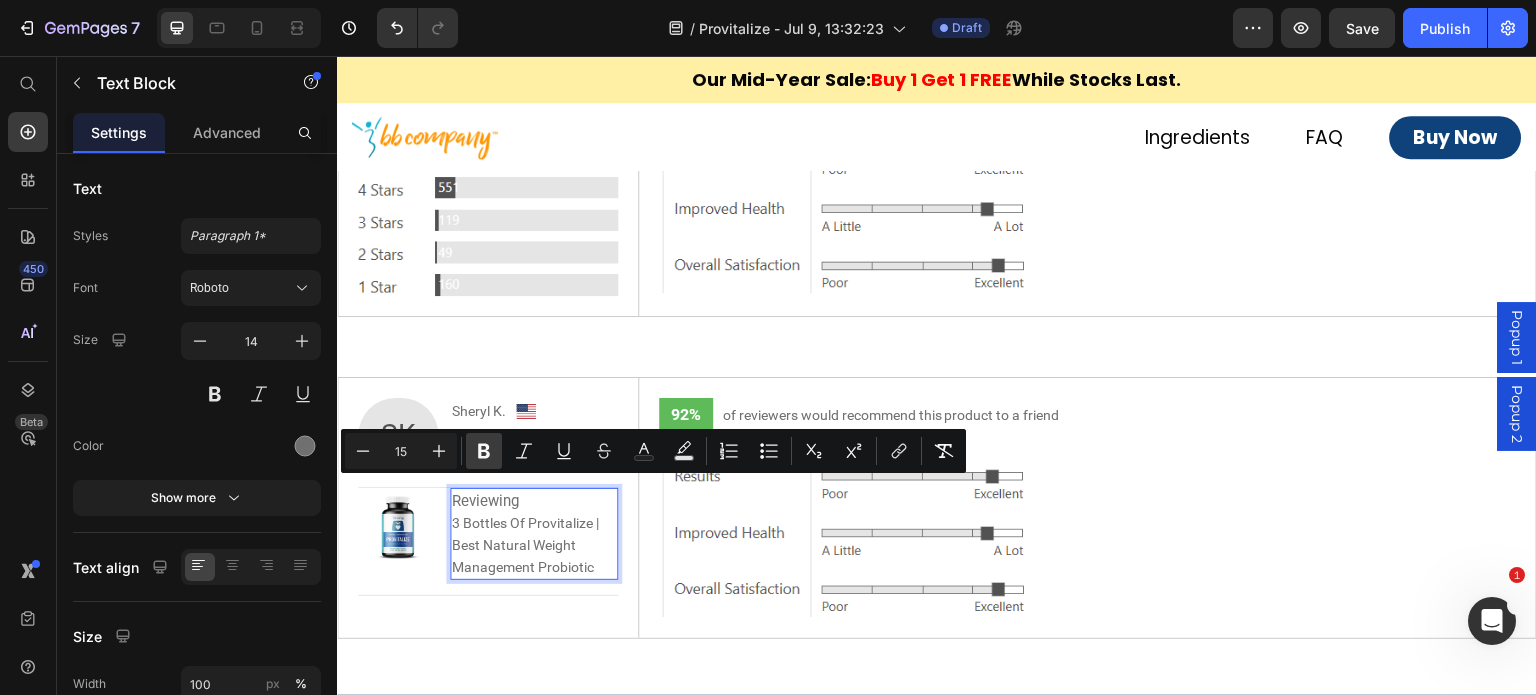 click 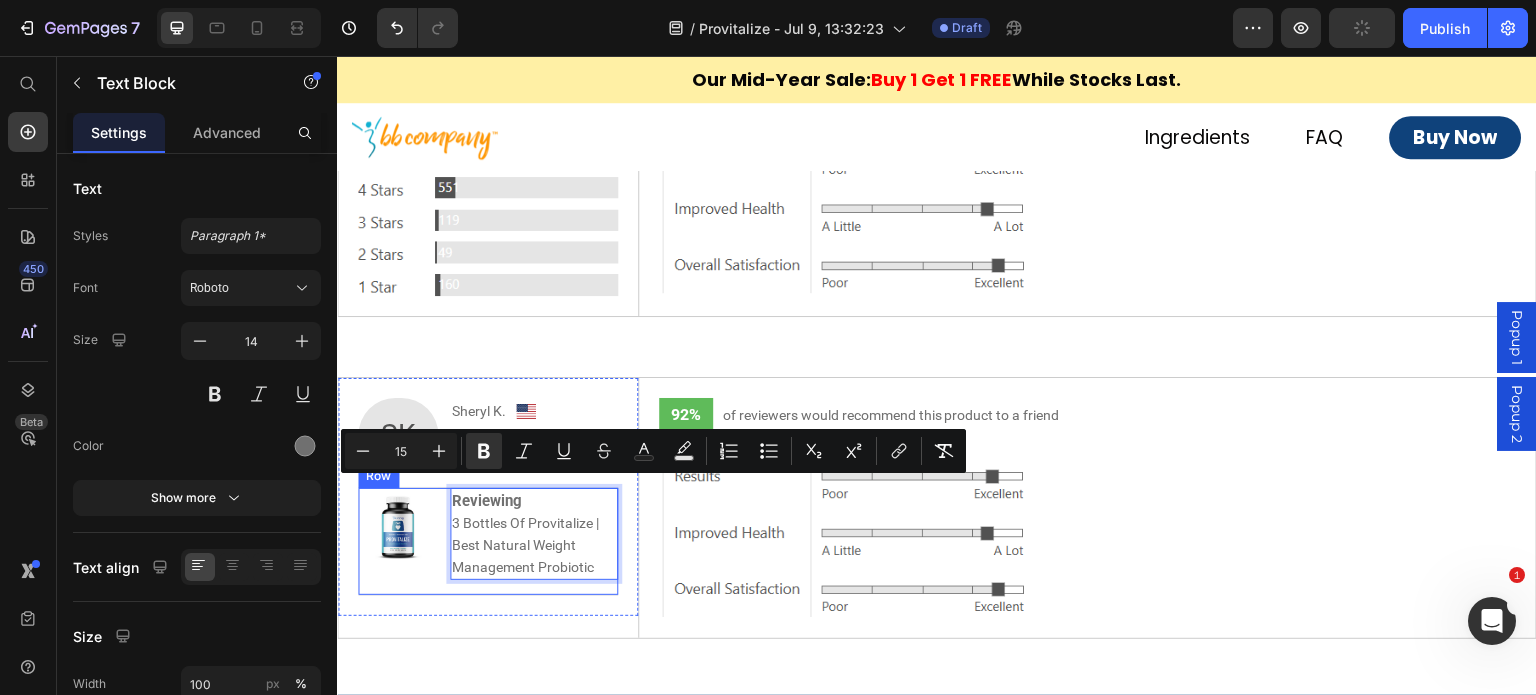 click on "Image Reviewing 3 Bottles Of Provitalize | Best Natural Weight Management Probiotic Text Block   0 Row Row" at bounding box center (488, 542) 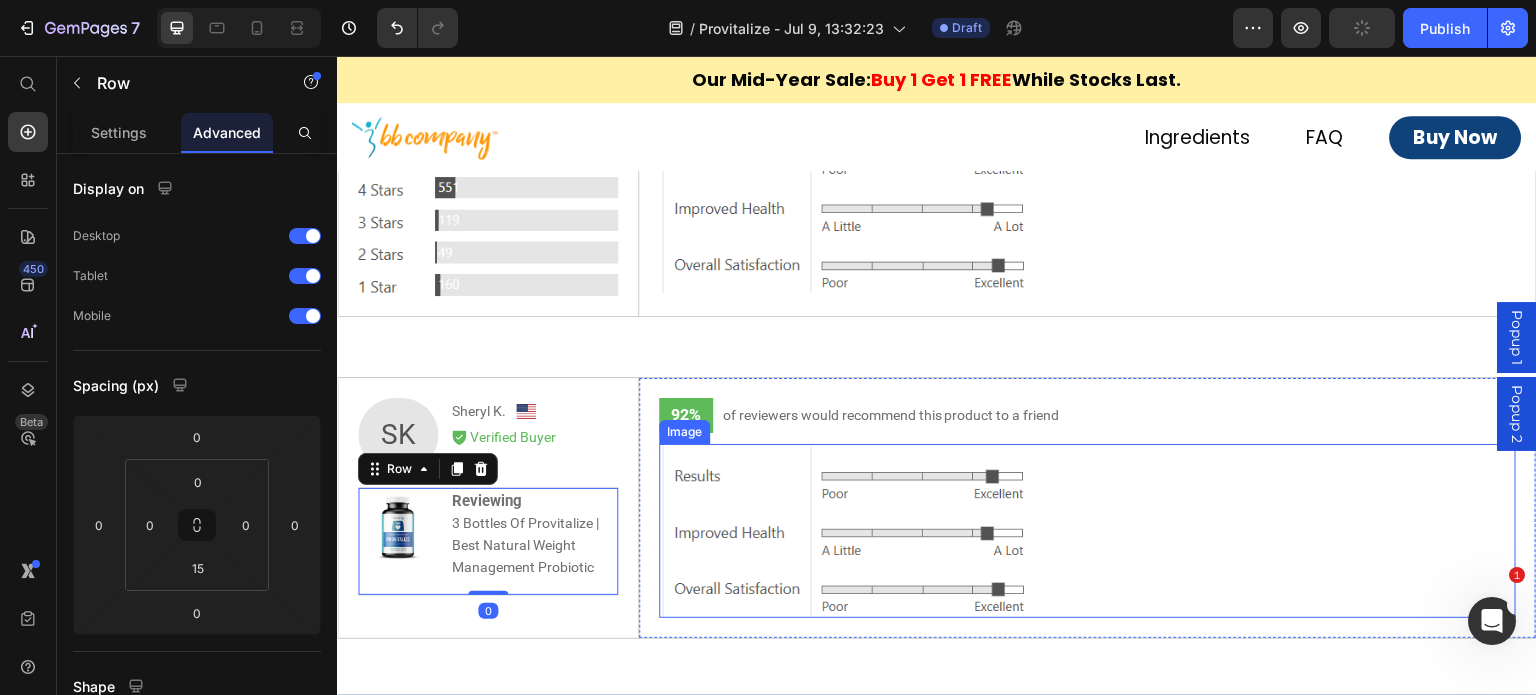 click at bounding box center (1088, 531) 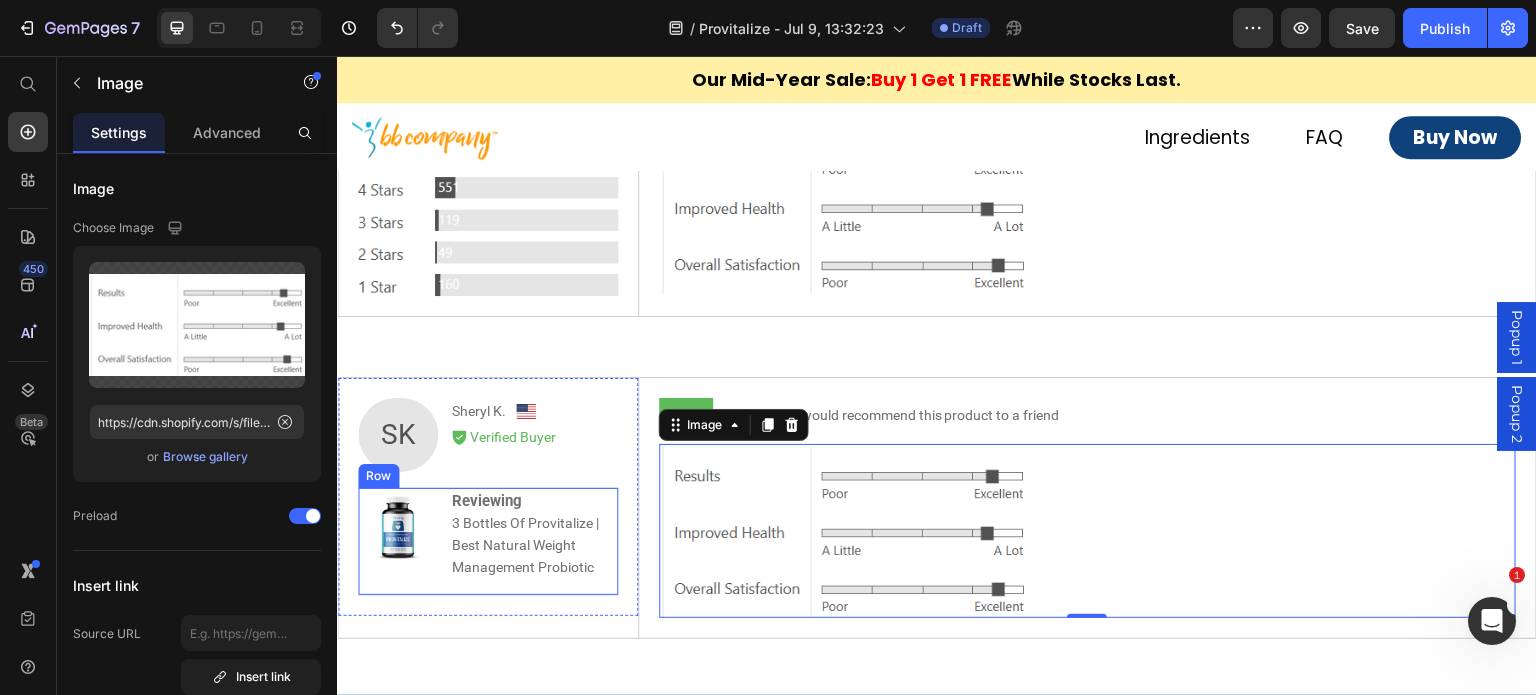 click on "Image Reviewing 3 Bottles Of Provitalize | Best Natural Weight Management Probiotic Text Block Row Row" at bounding box center (488, 542) 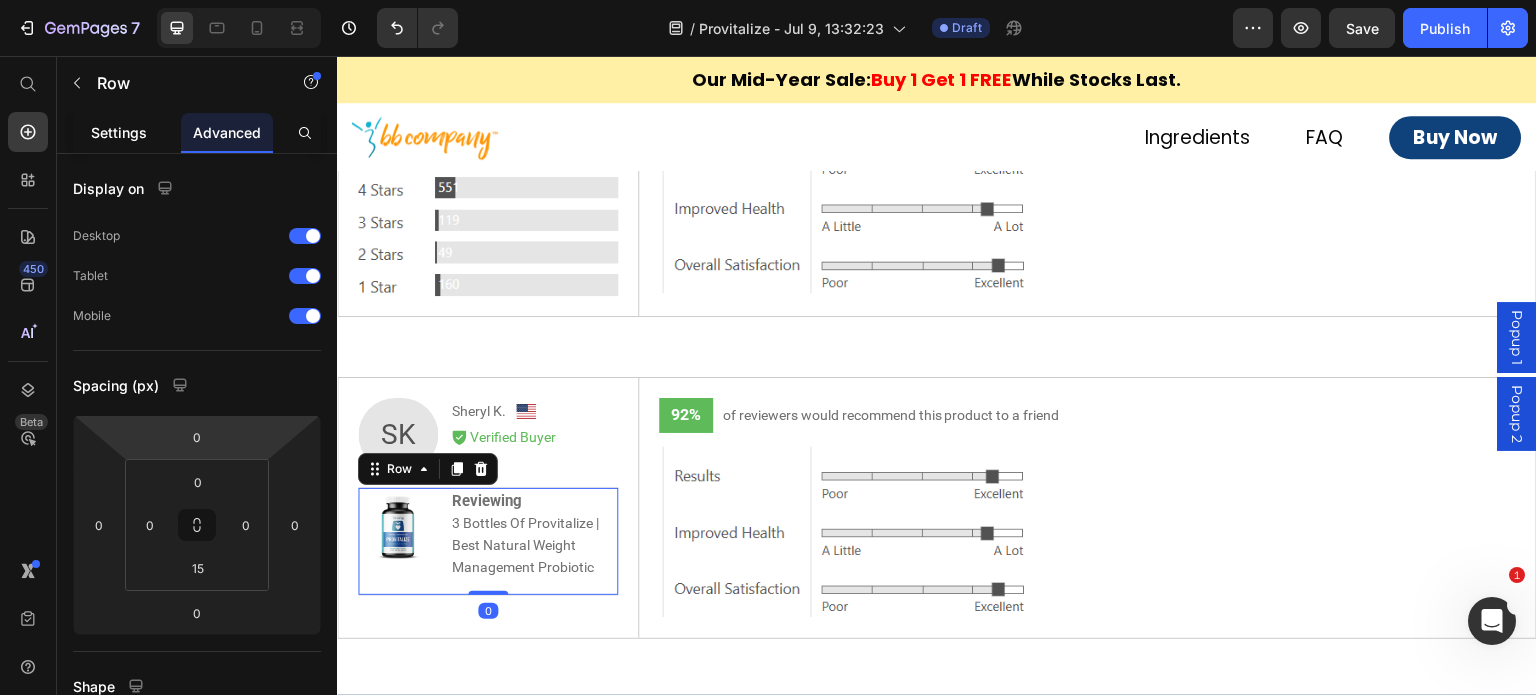 click on "Settings" at bounding box center [119, 132] 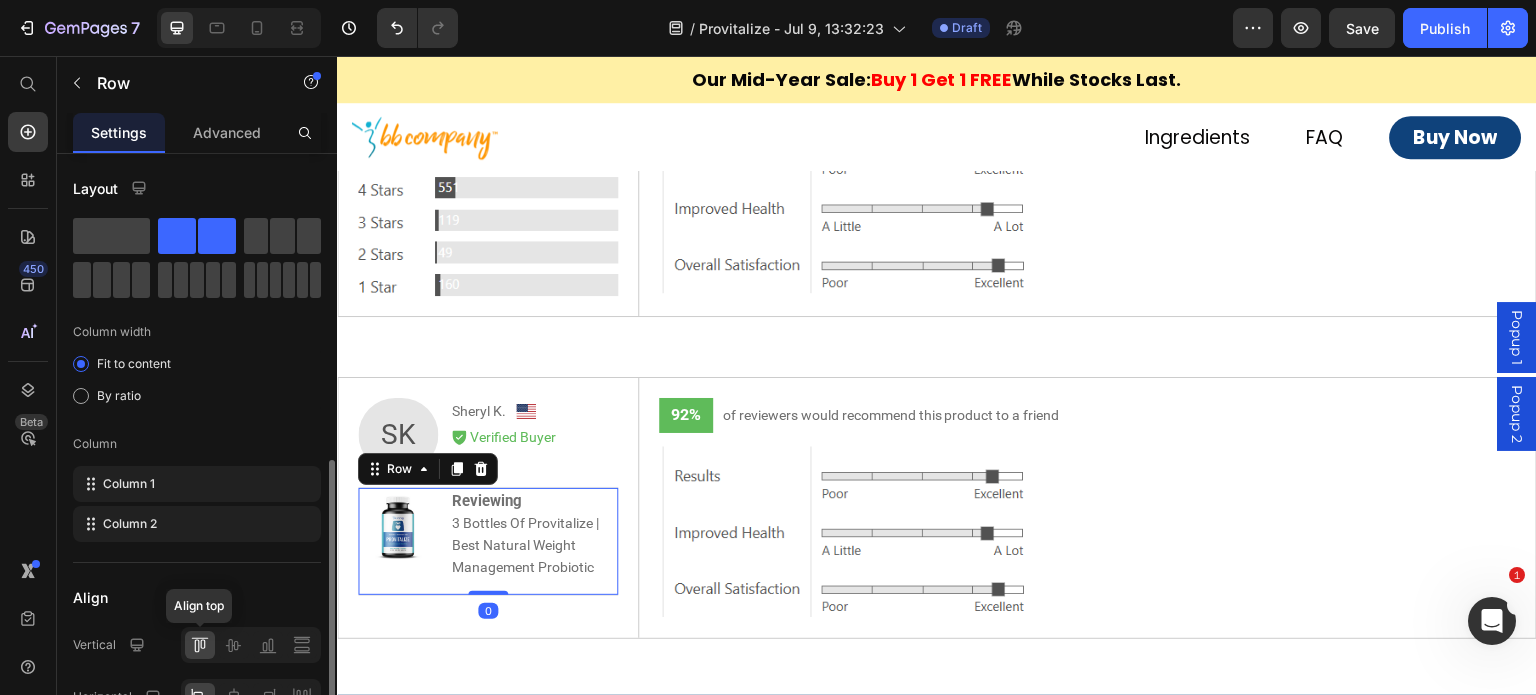 scroll, scrollTop: 200, scrollLeft: 0, axis: vertical 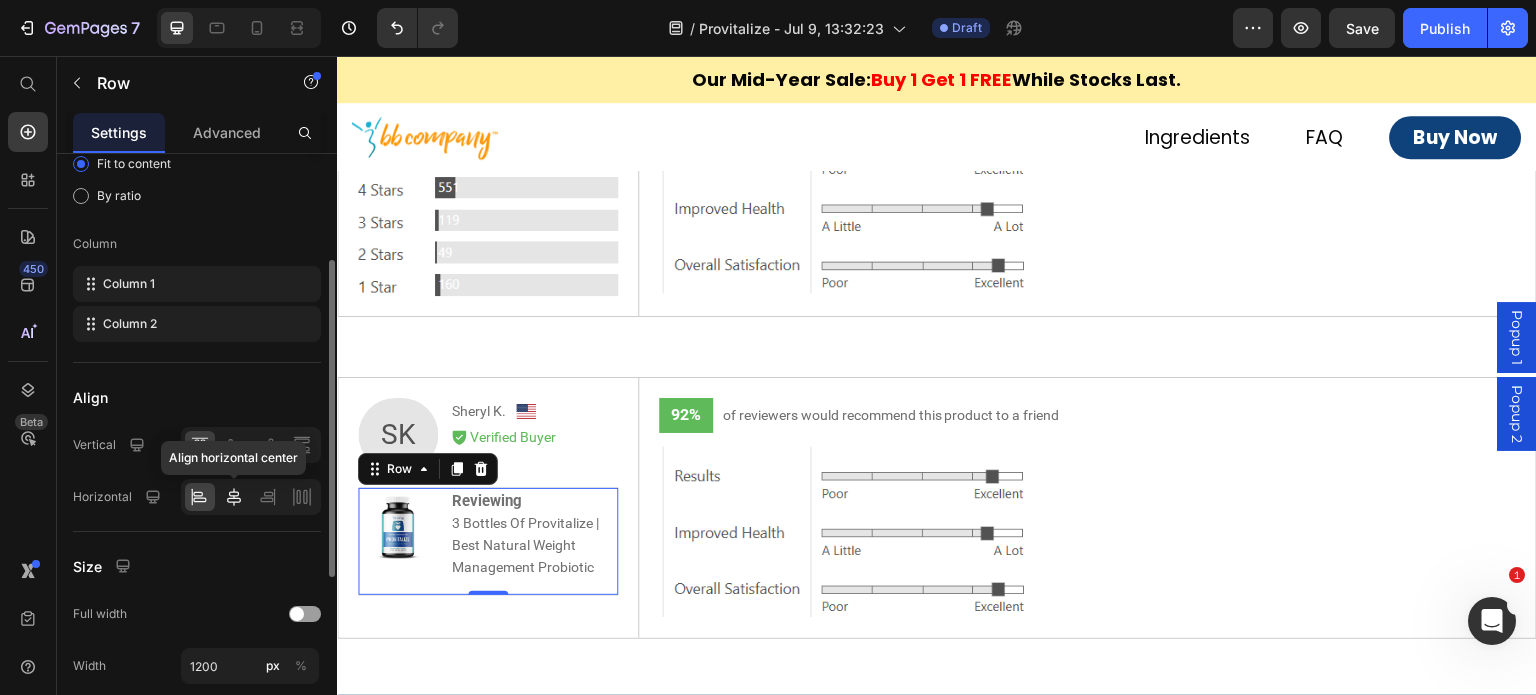 click 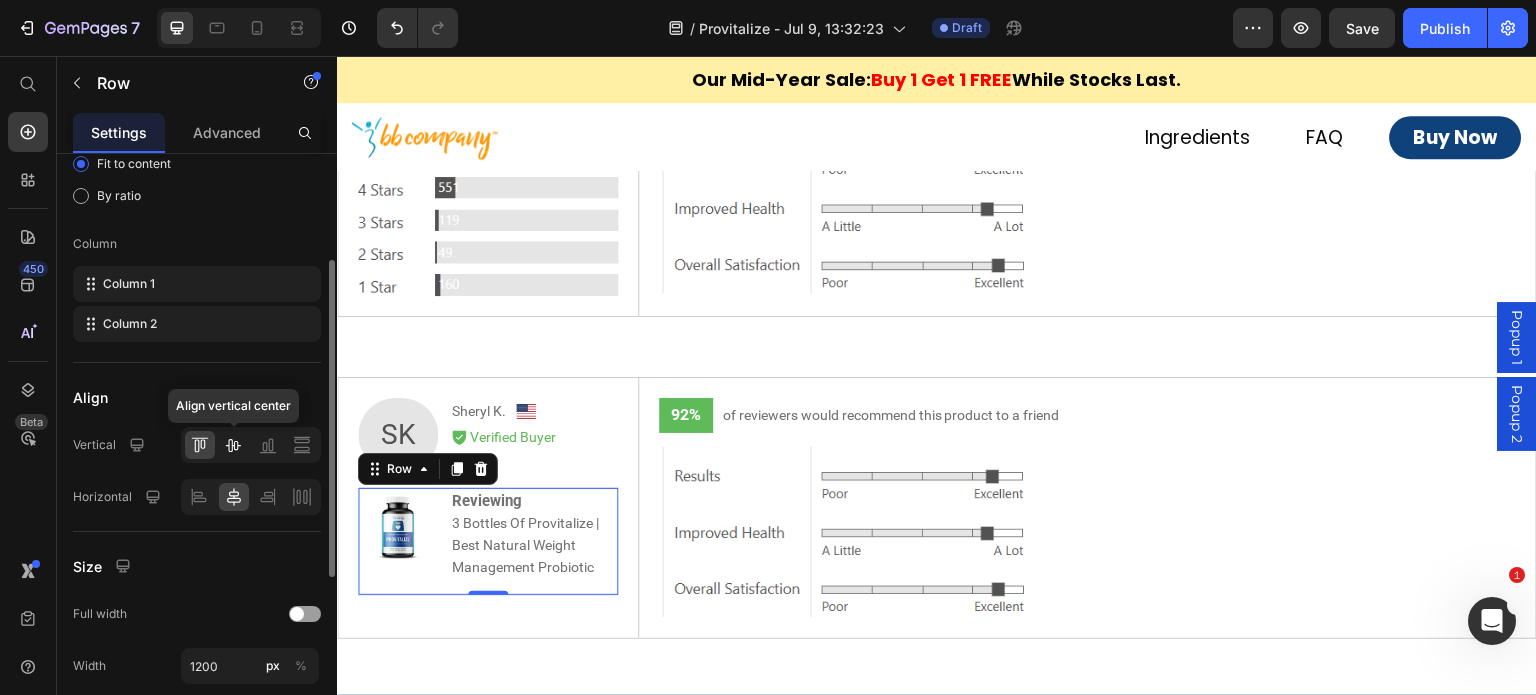click 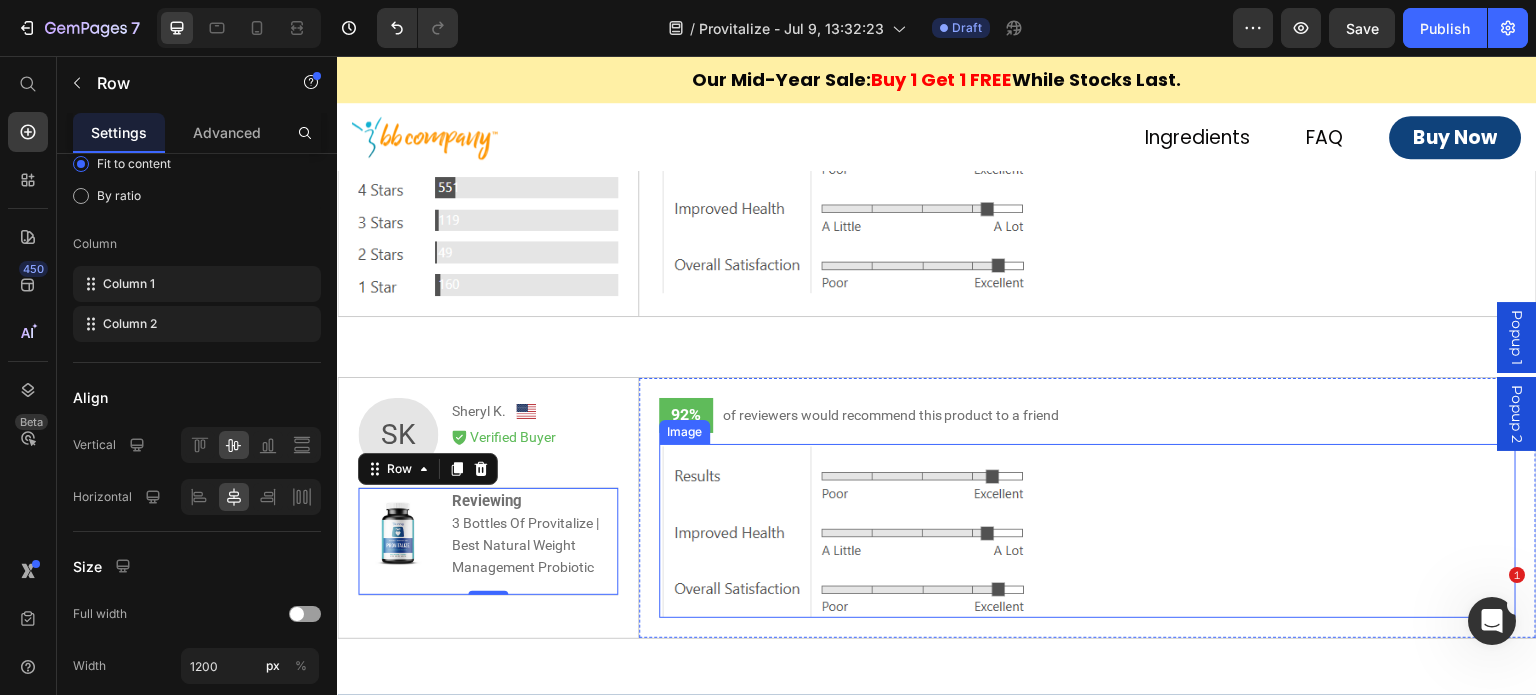 click on "Image" at bounding box center (684, 432) 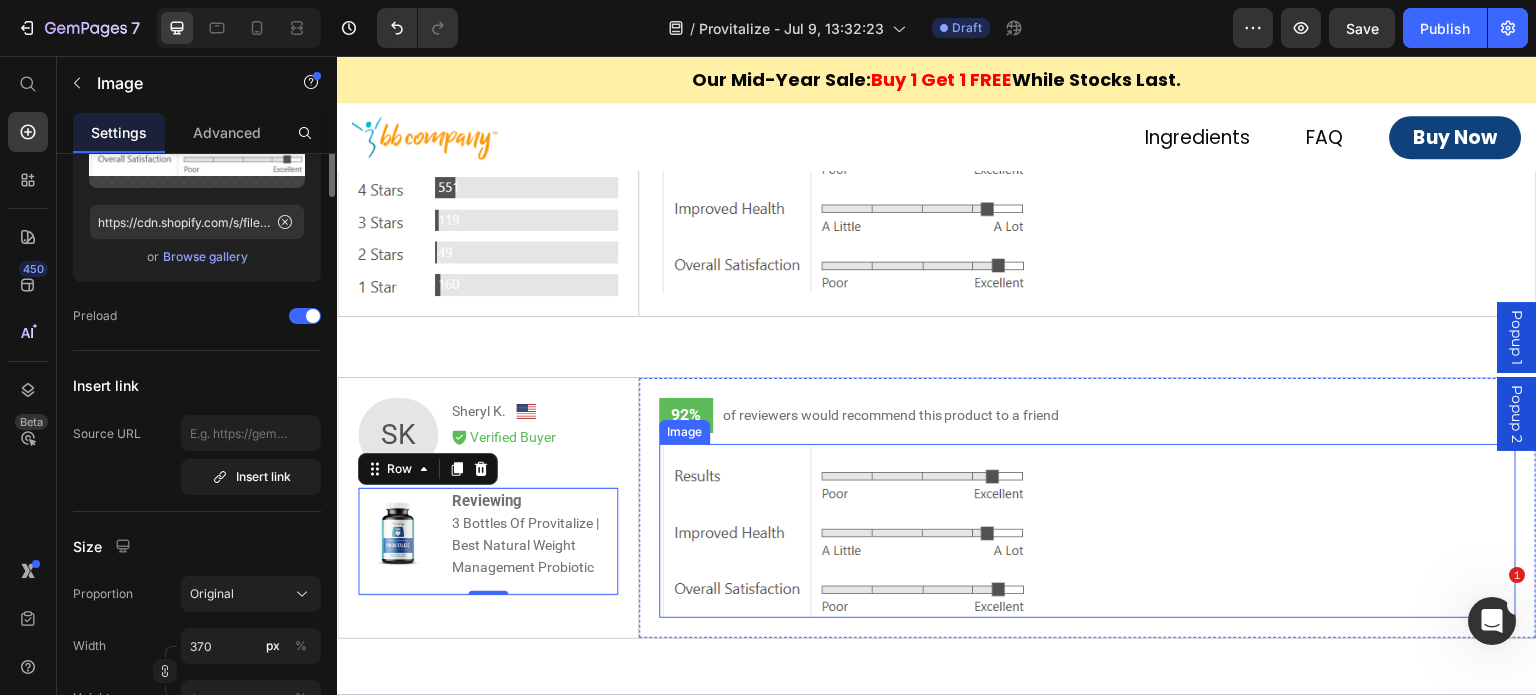 scroll, scrollTop: 0, scrollLeft: 0, axis: both 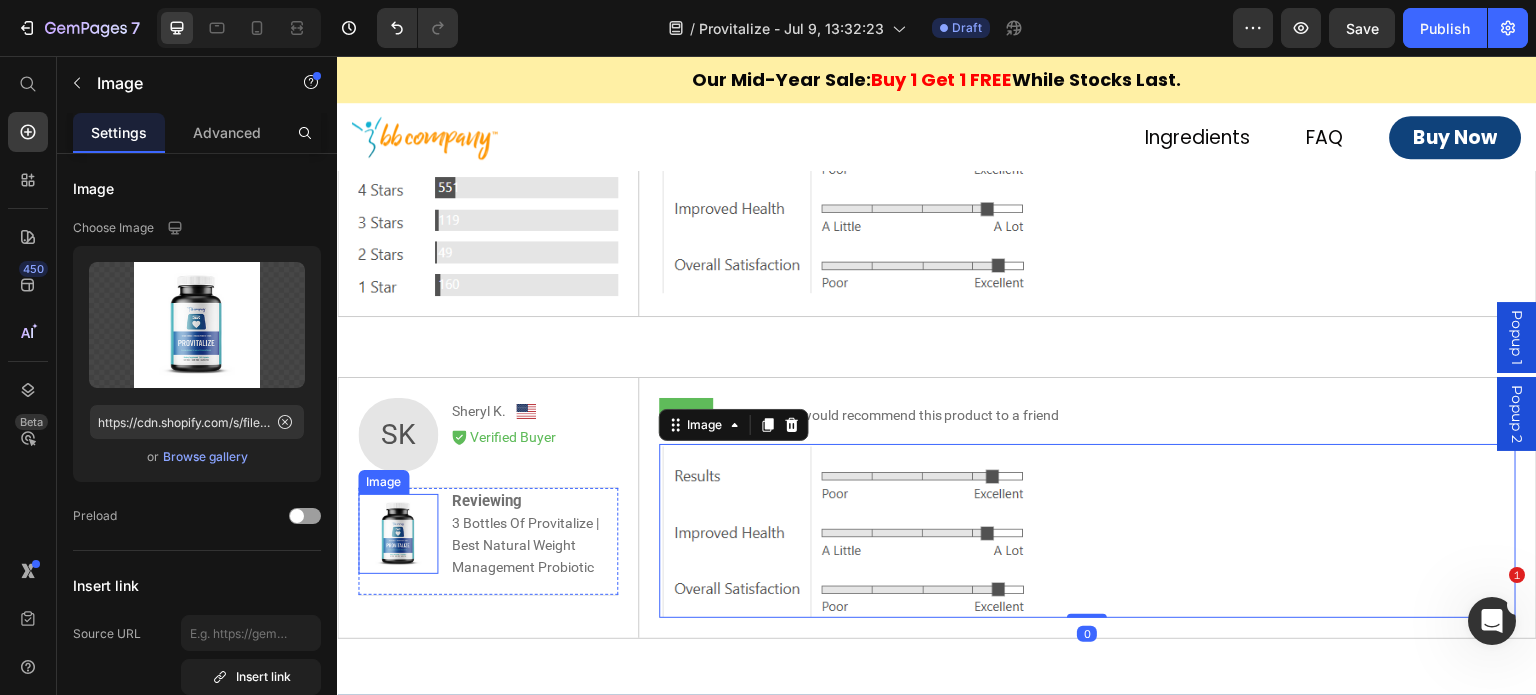 click at bounding box center (398, 534) 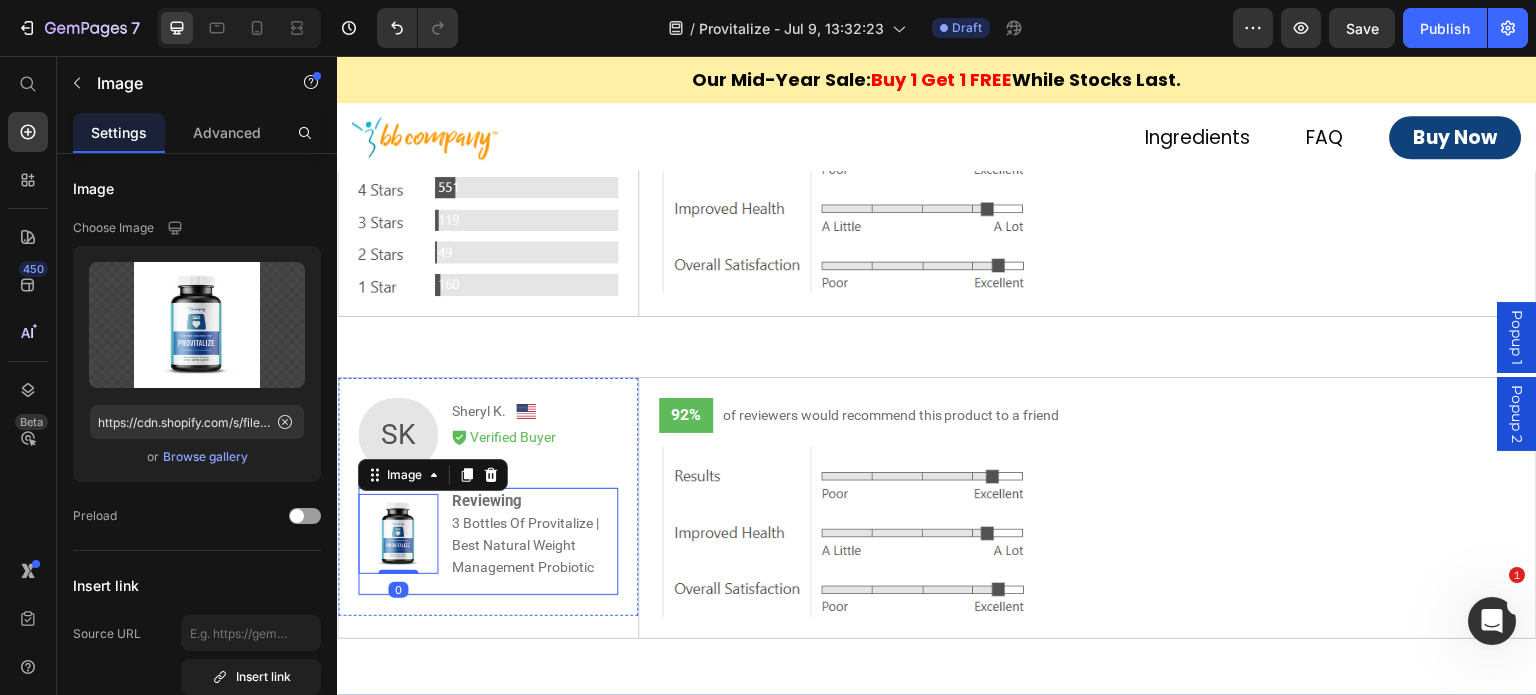 click on "Image   0 Reviewing 3 Bottles Of Provitalize | Best Natural Weight Management Probiotic Text Block Row Row" at bounding box center [488, 542] 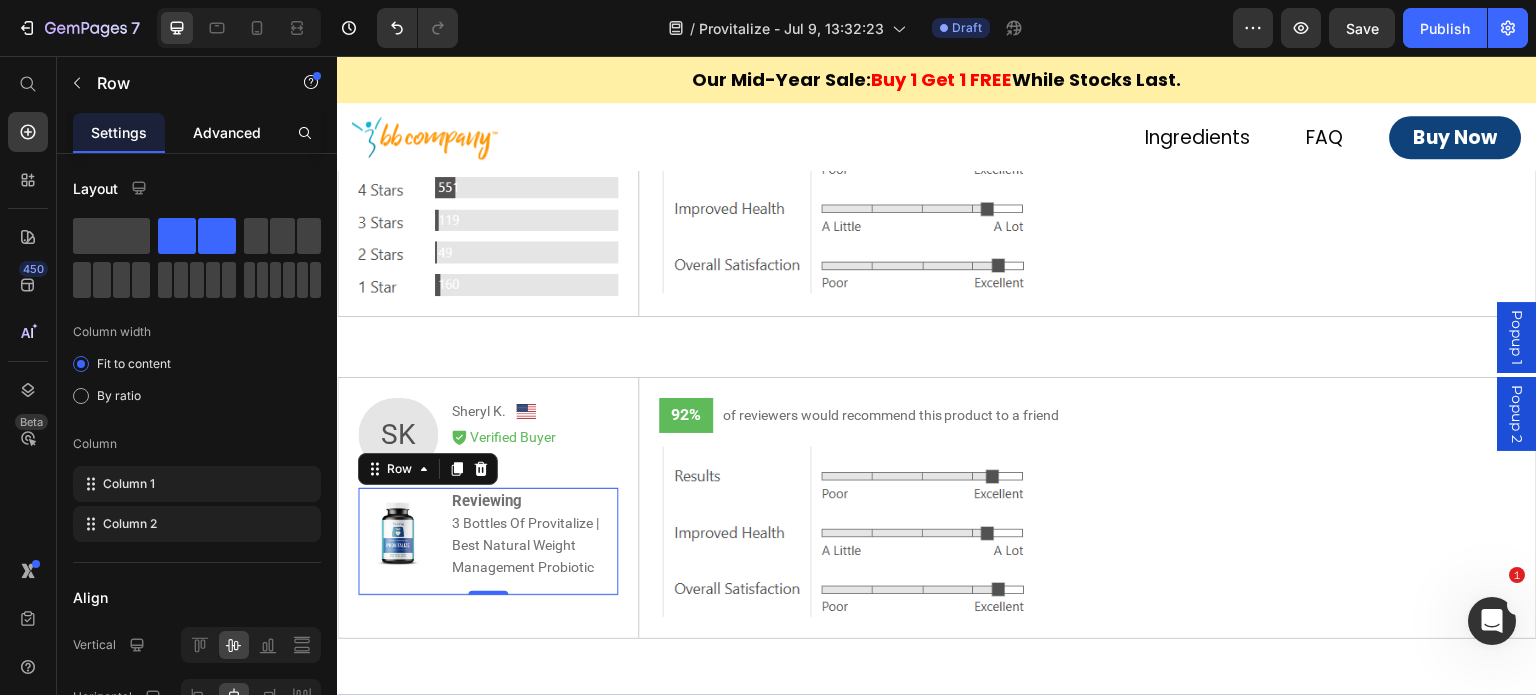click on "Advanced" at bounding box center (227, 132) 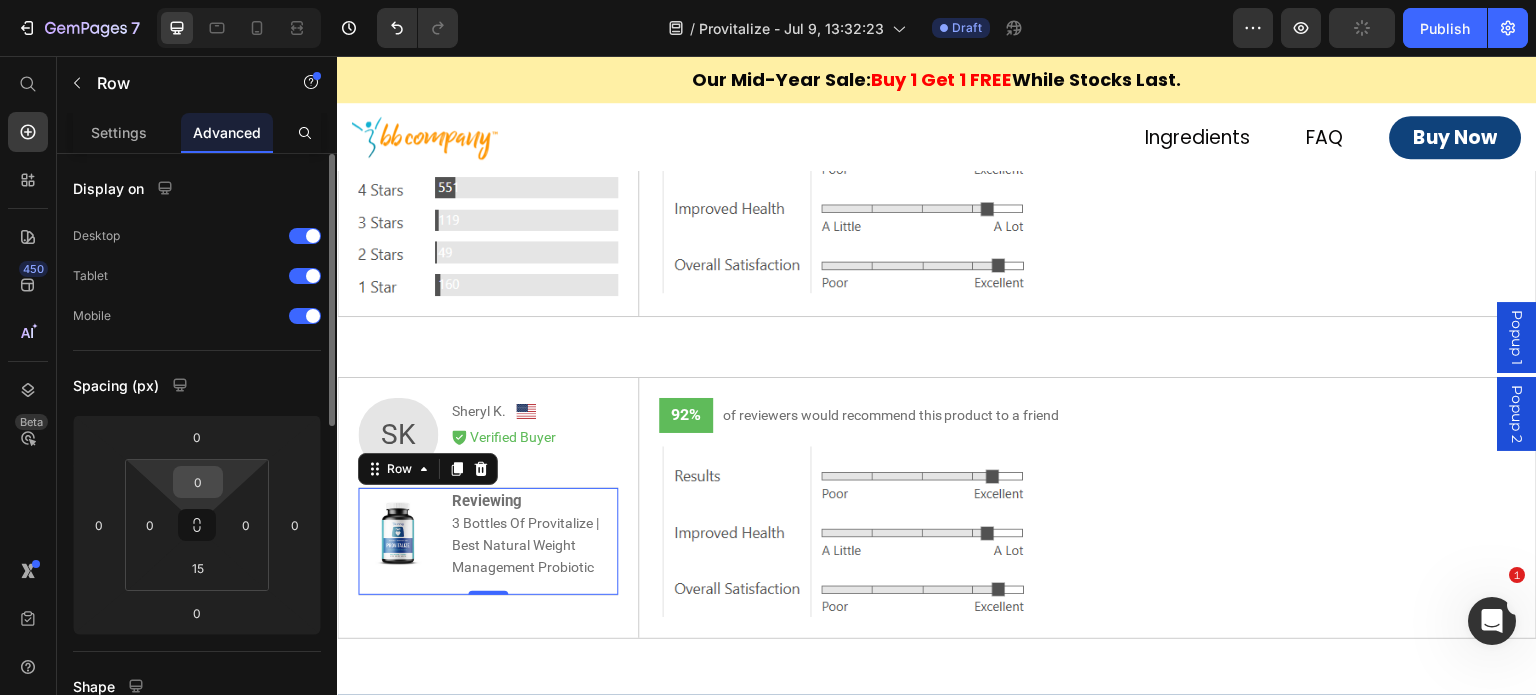 click on "0" at bounding box center (198, 482) 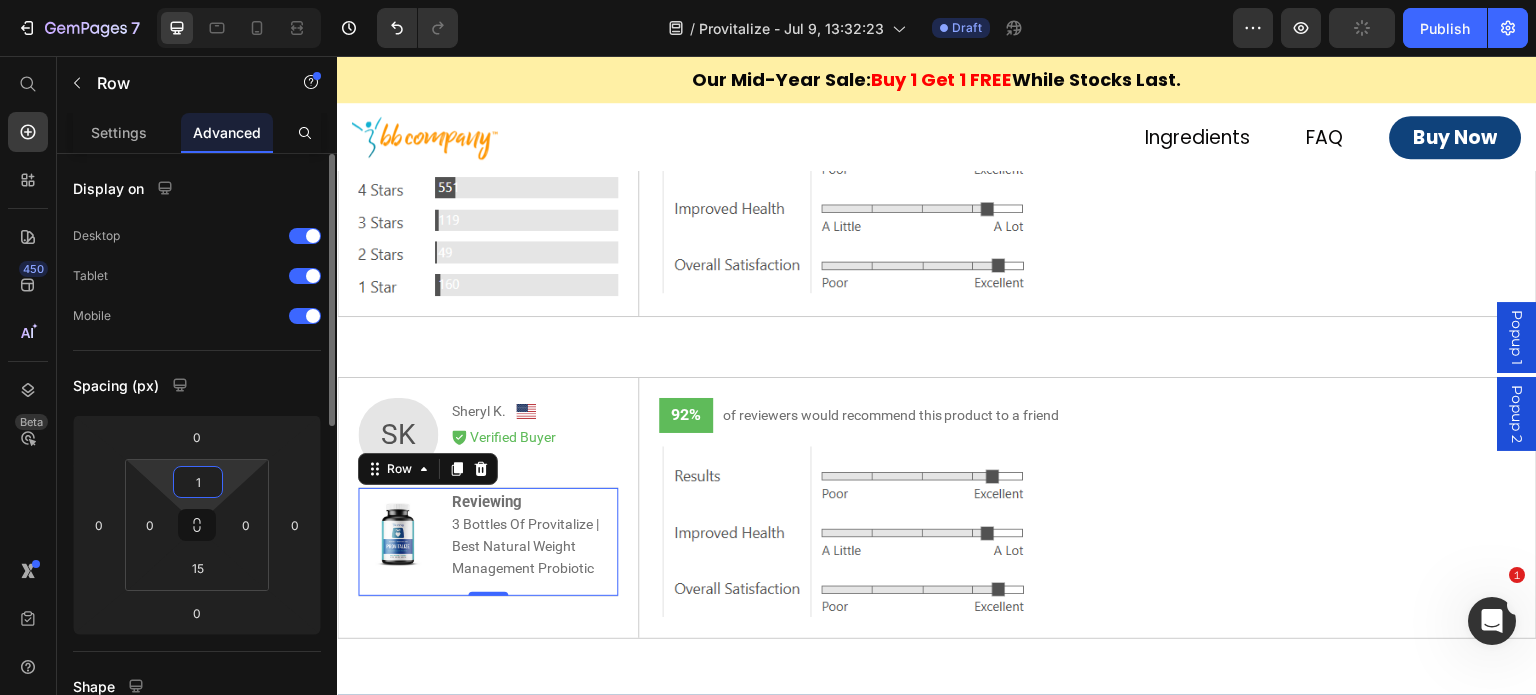 type on "10" 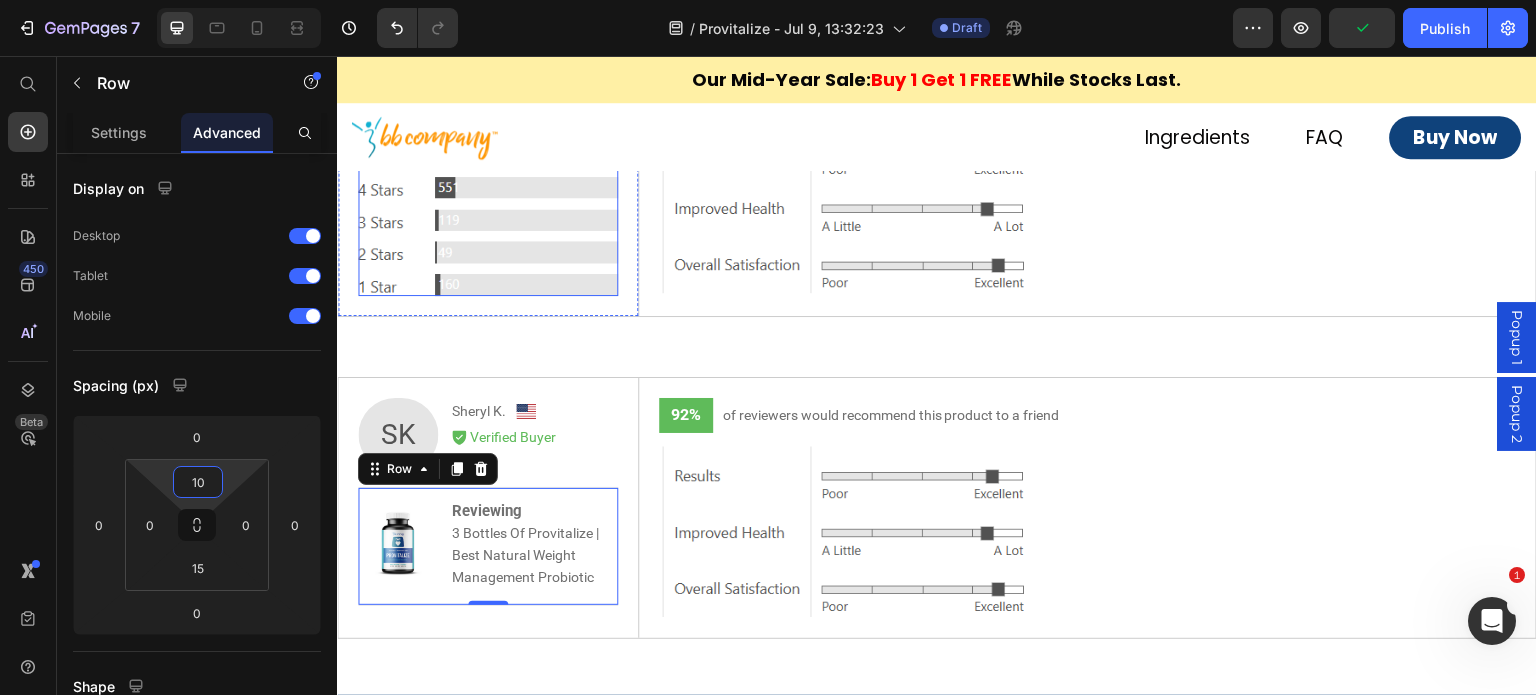 click on "92% Text Block of reviewers would recommend this product to a friend Text Block Row Image Row" at bounding box center (1087, 185) 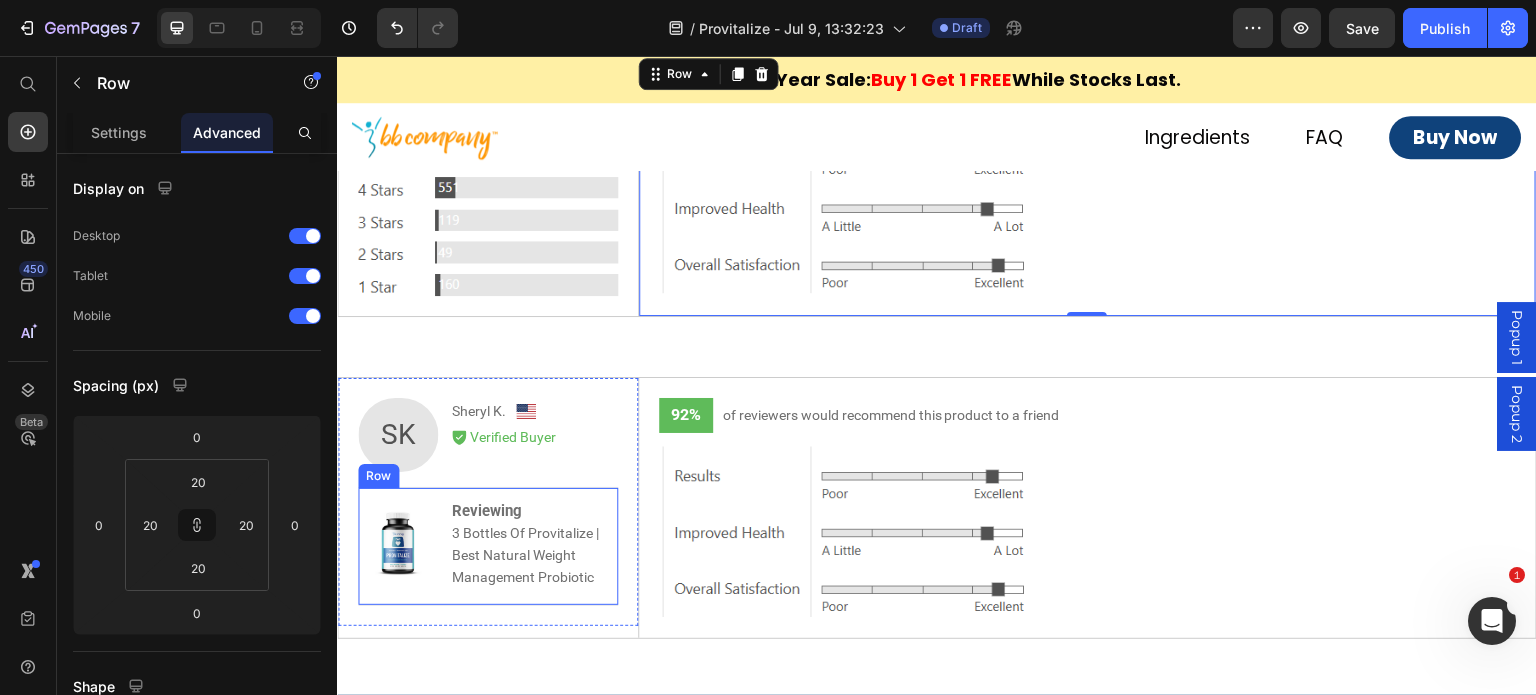 click on "Image Reviewing 3 Bottles Of Provitalize | Best Natural Weight Management Probiotic Text Block Row Row" at bounding box center (488, 547) 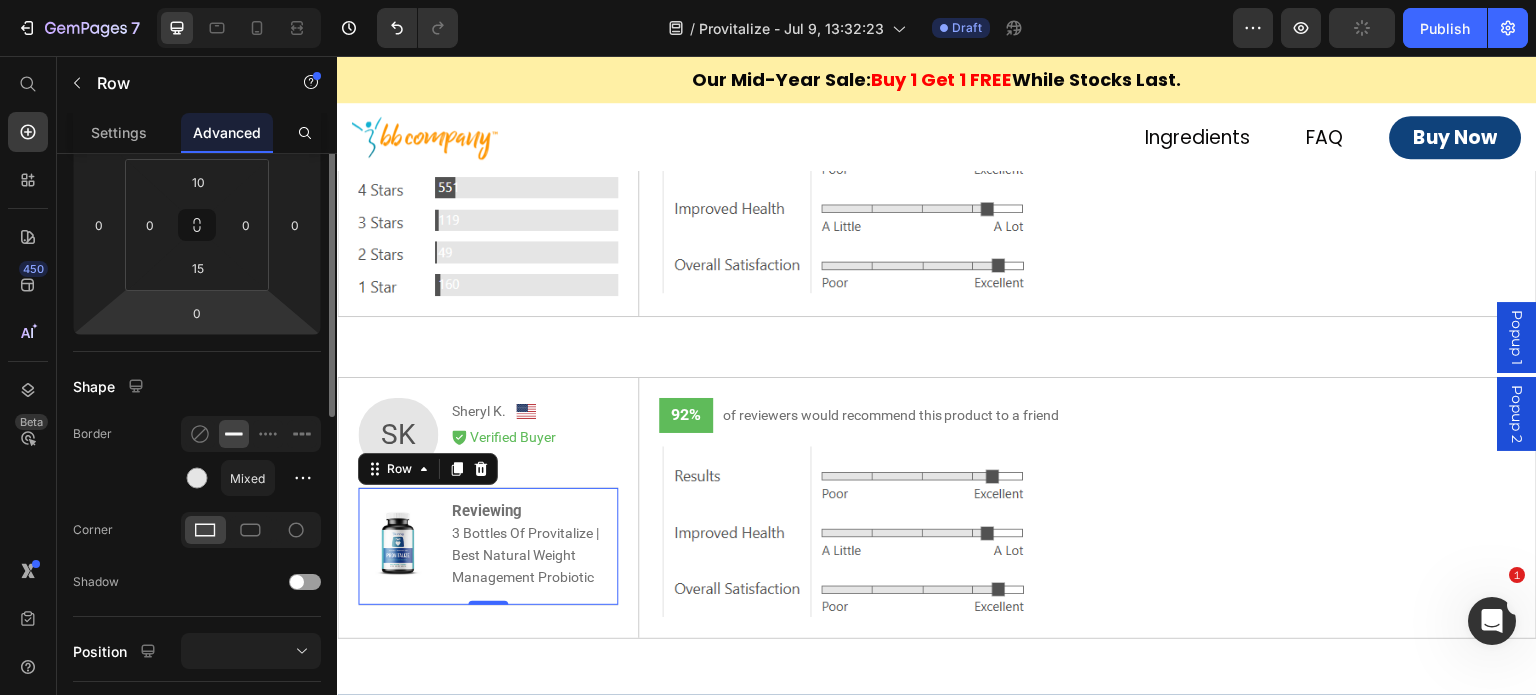 scroll, scrollTop: 500, scrollLeft: 0, axis: vertical 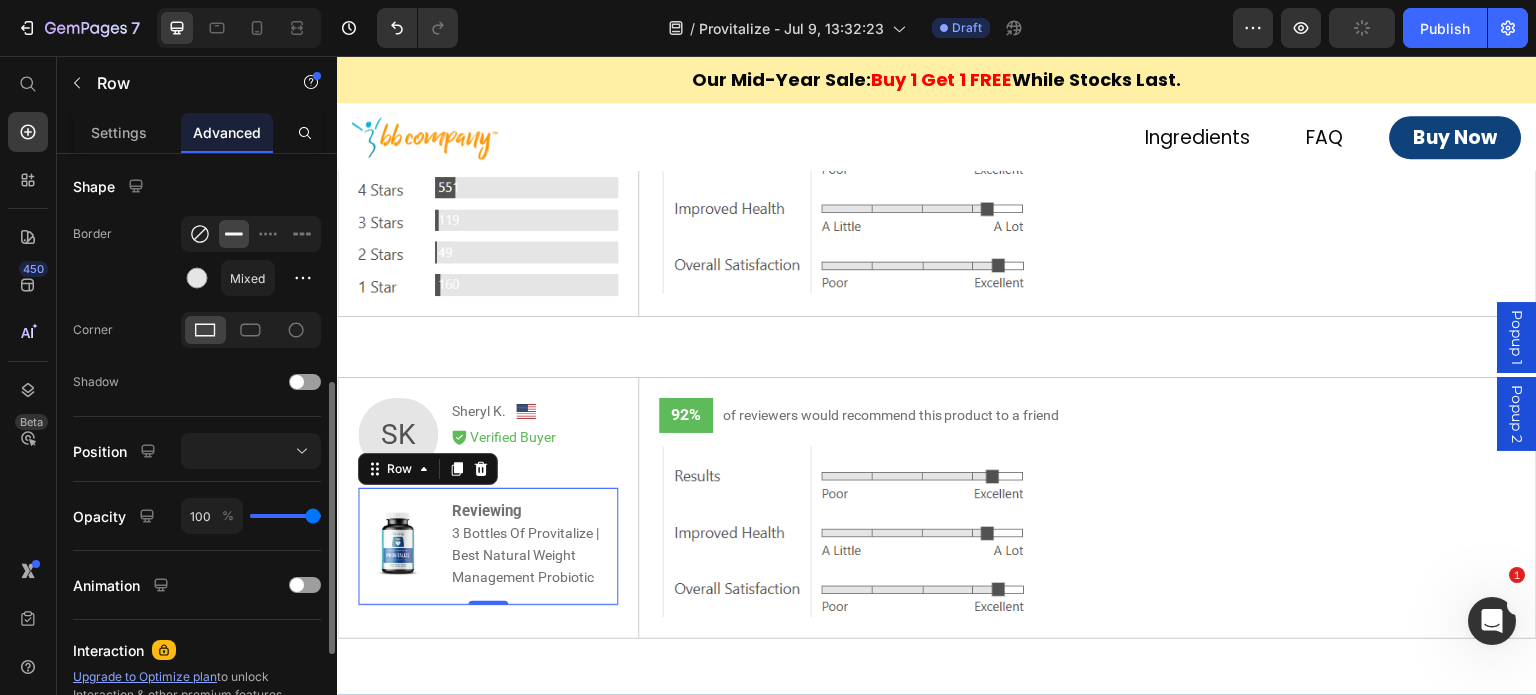 click 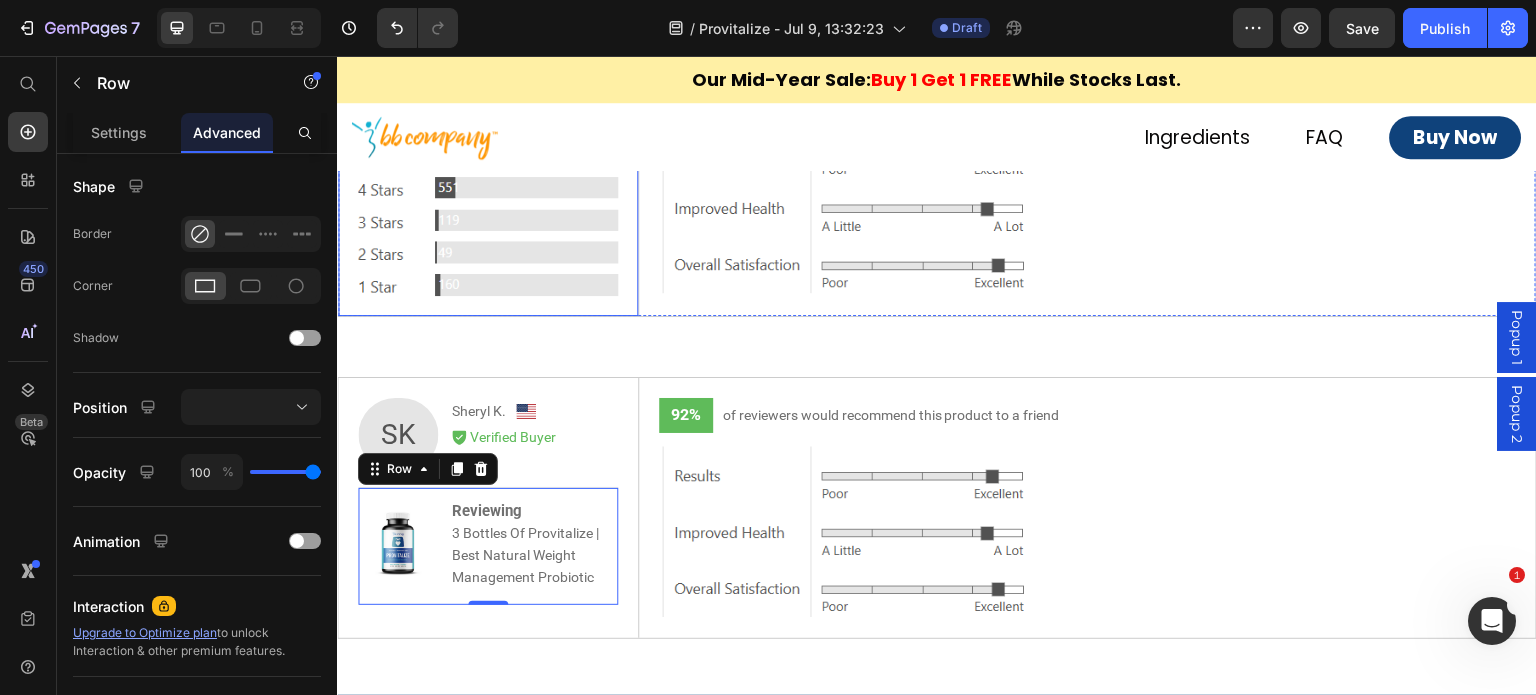 click at bounding box center [488, 217] 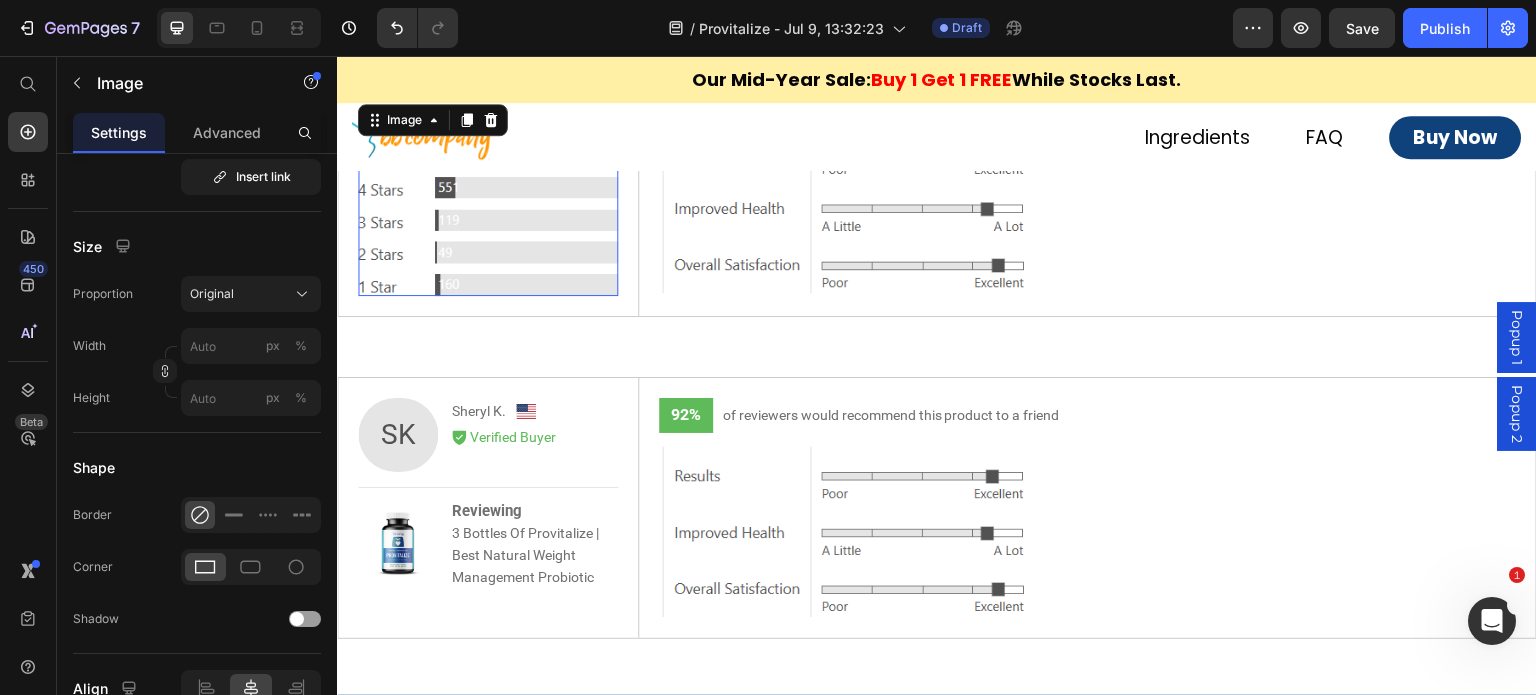 scroll, scrollTop: 0, scrollLeft: 0, axis: both 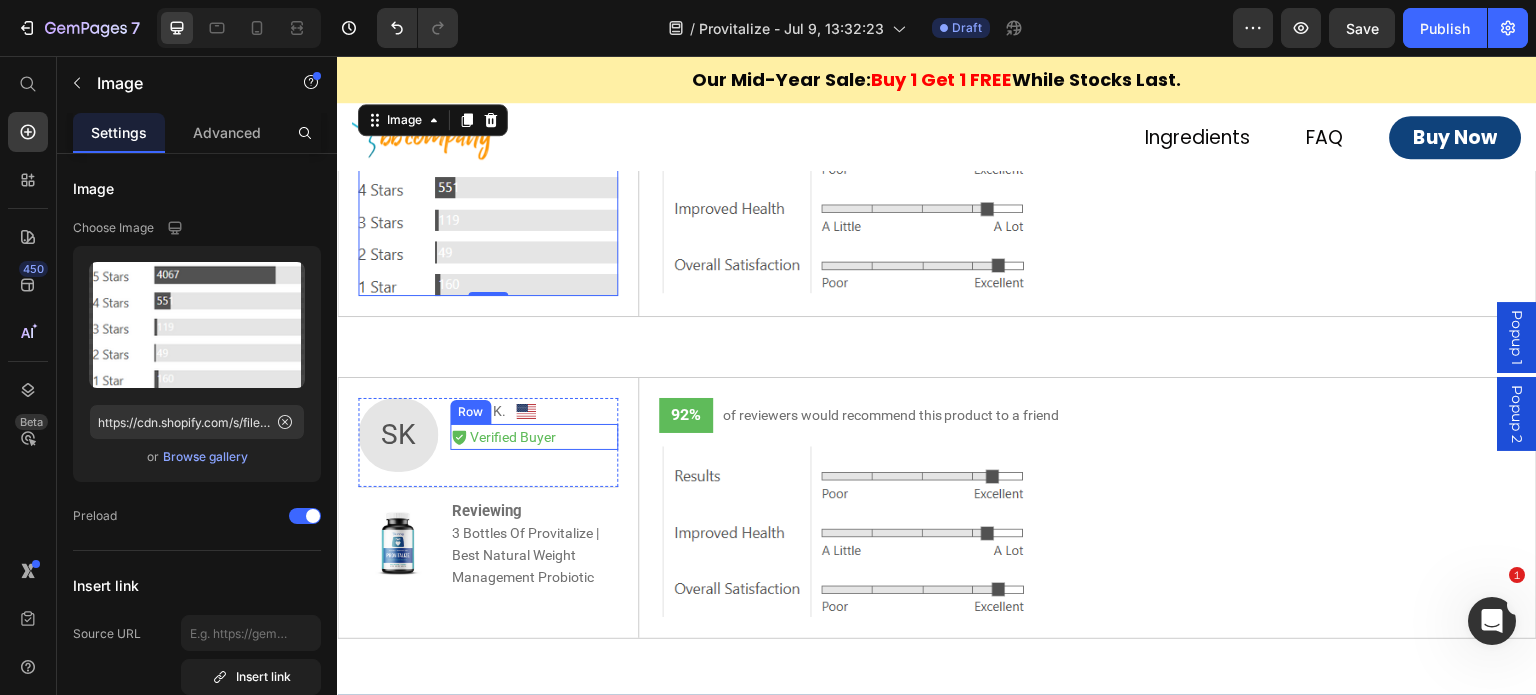 click on "Icon" at bounding box center (459, 437) 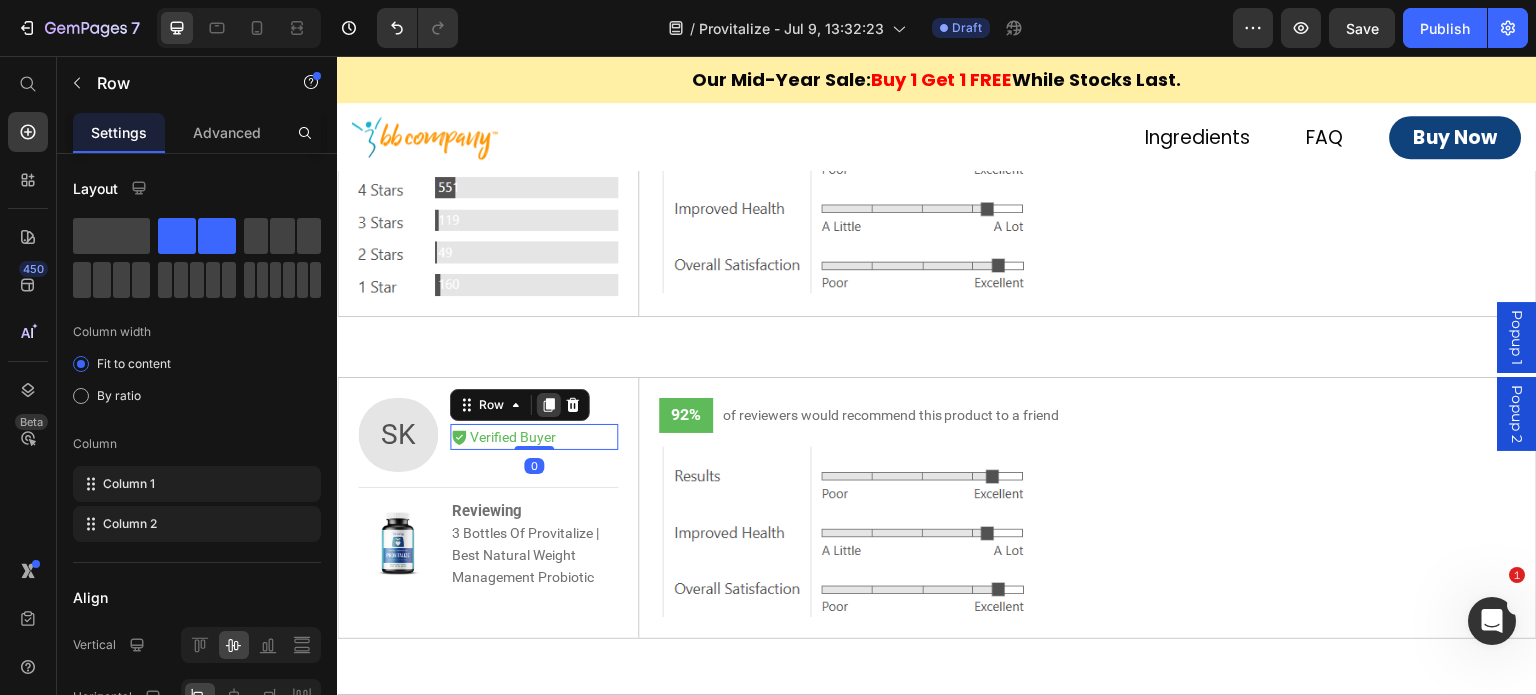 click 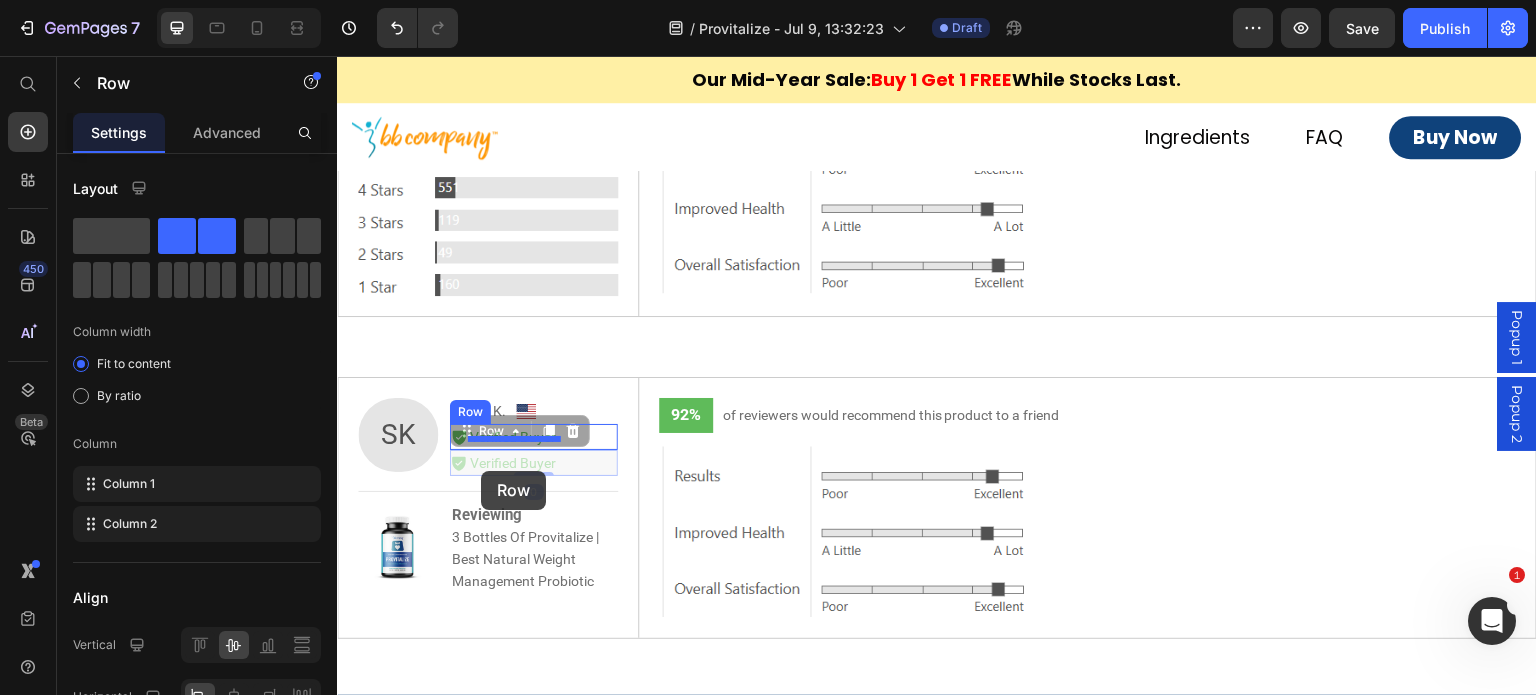 scroll, scrollTop: 8294, scrollLeft: 0, axis: vertical 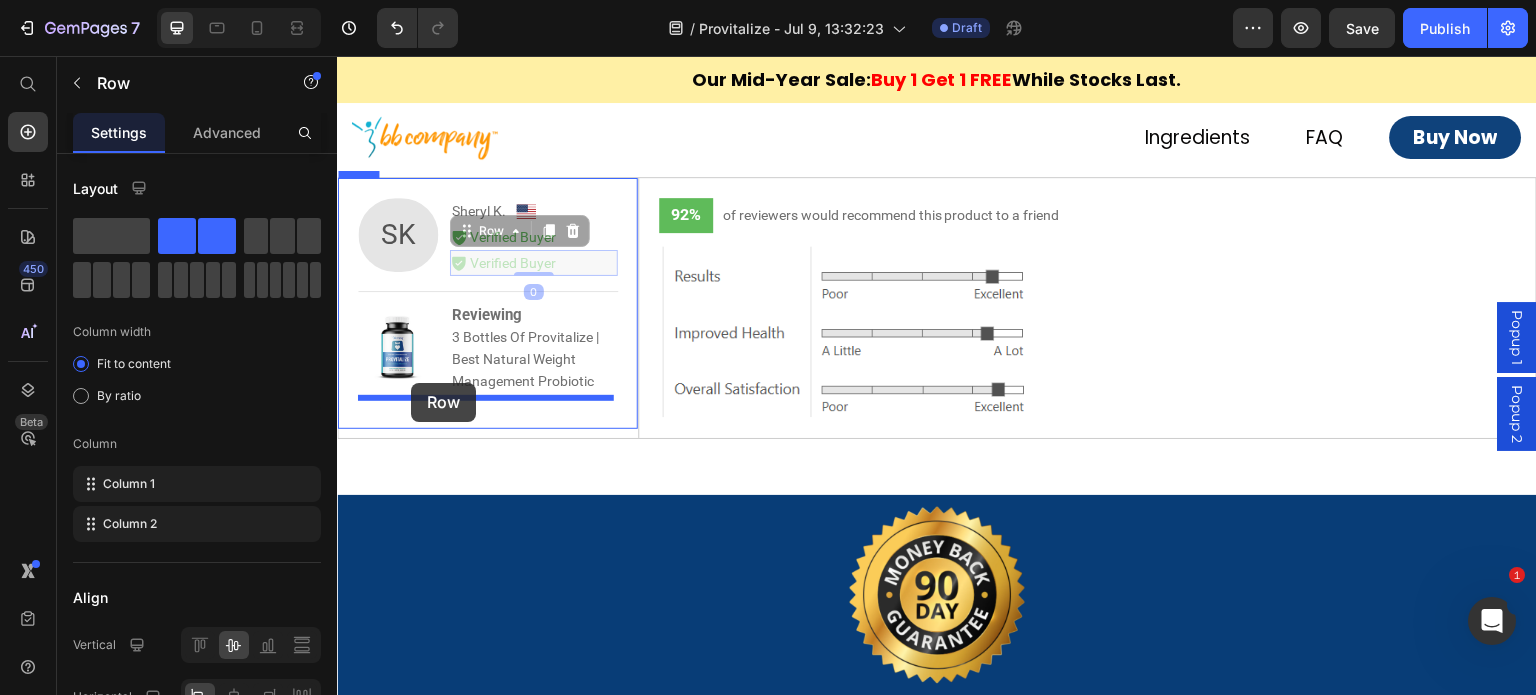 drag, startPoint x: 496, startPoint y: 420, endPoint x: 411, endPoint y: 382, distance: 93.10747 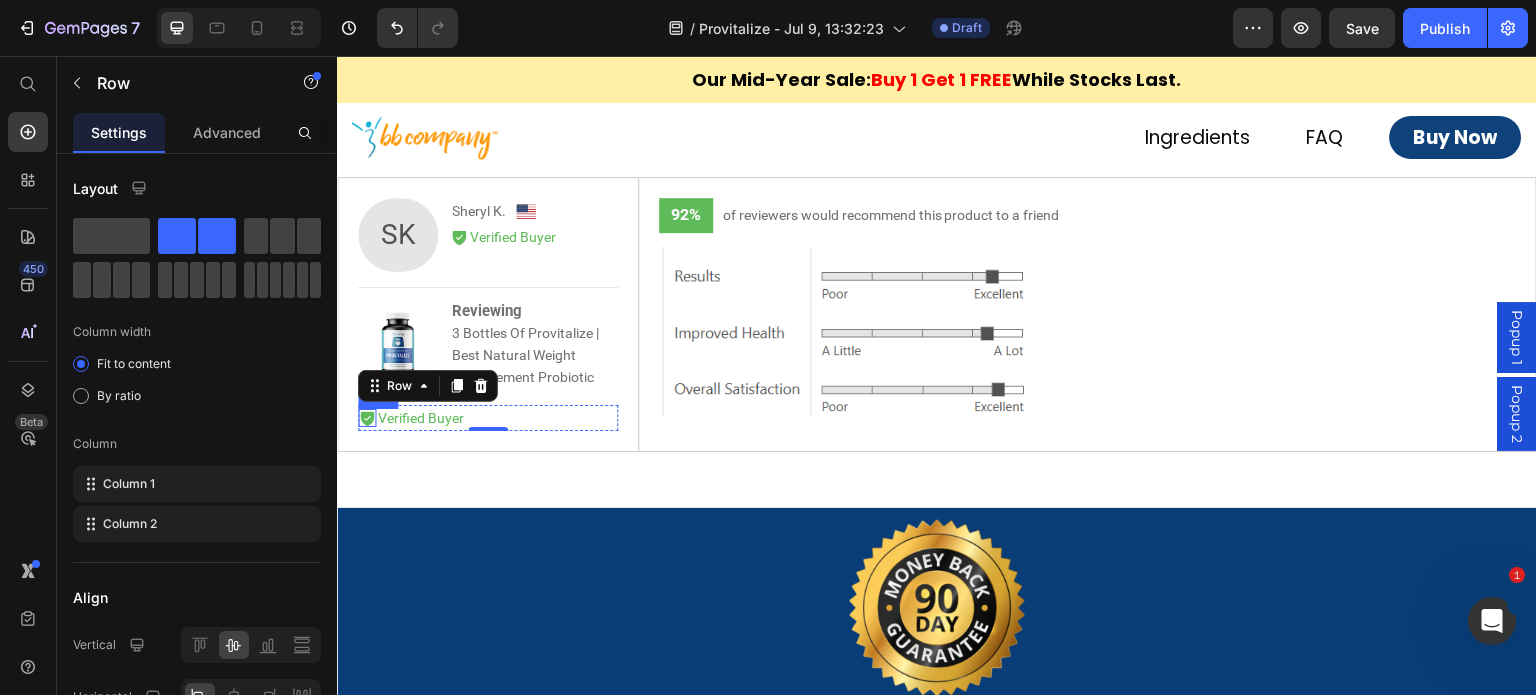 click 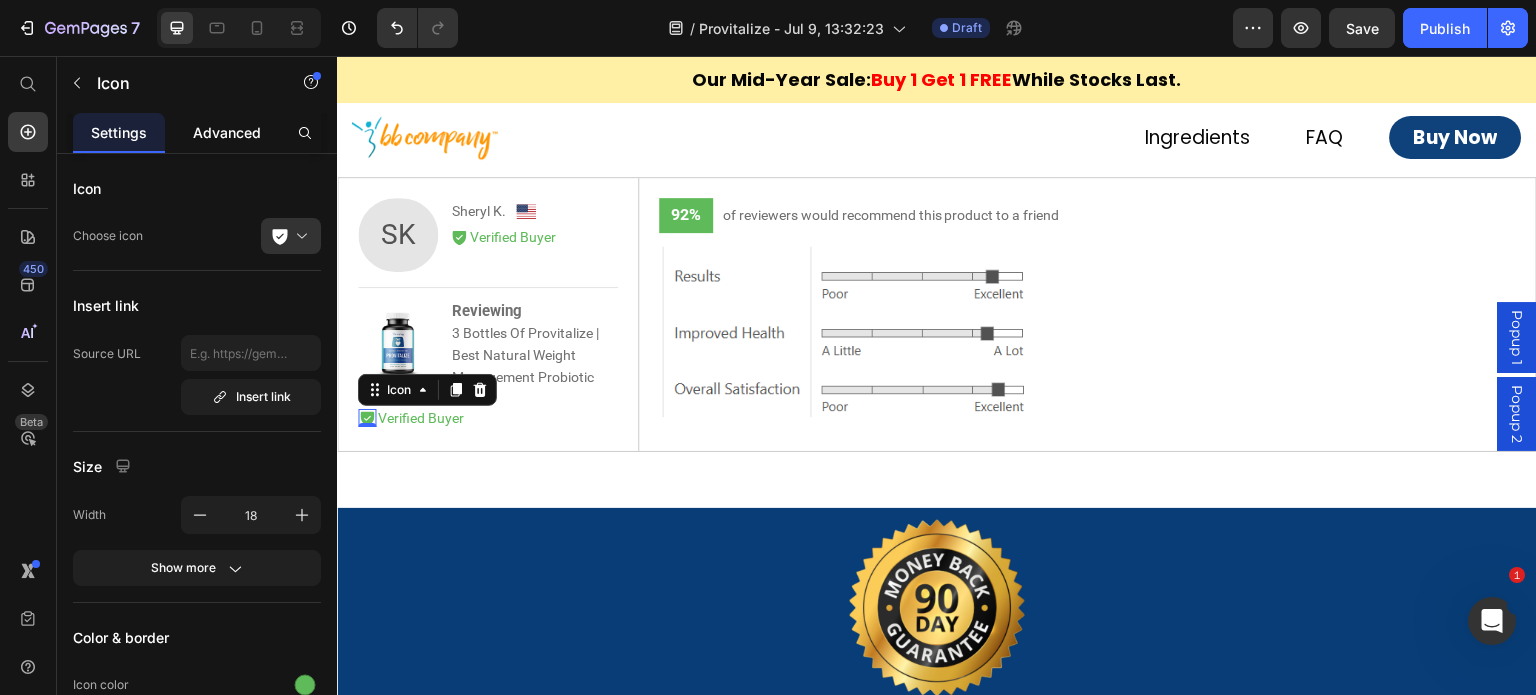 click on "Advanced" at bounding box center [227, 132] 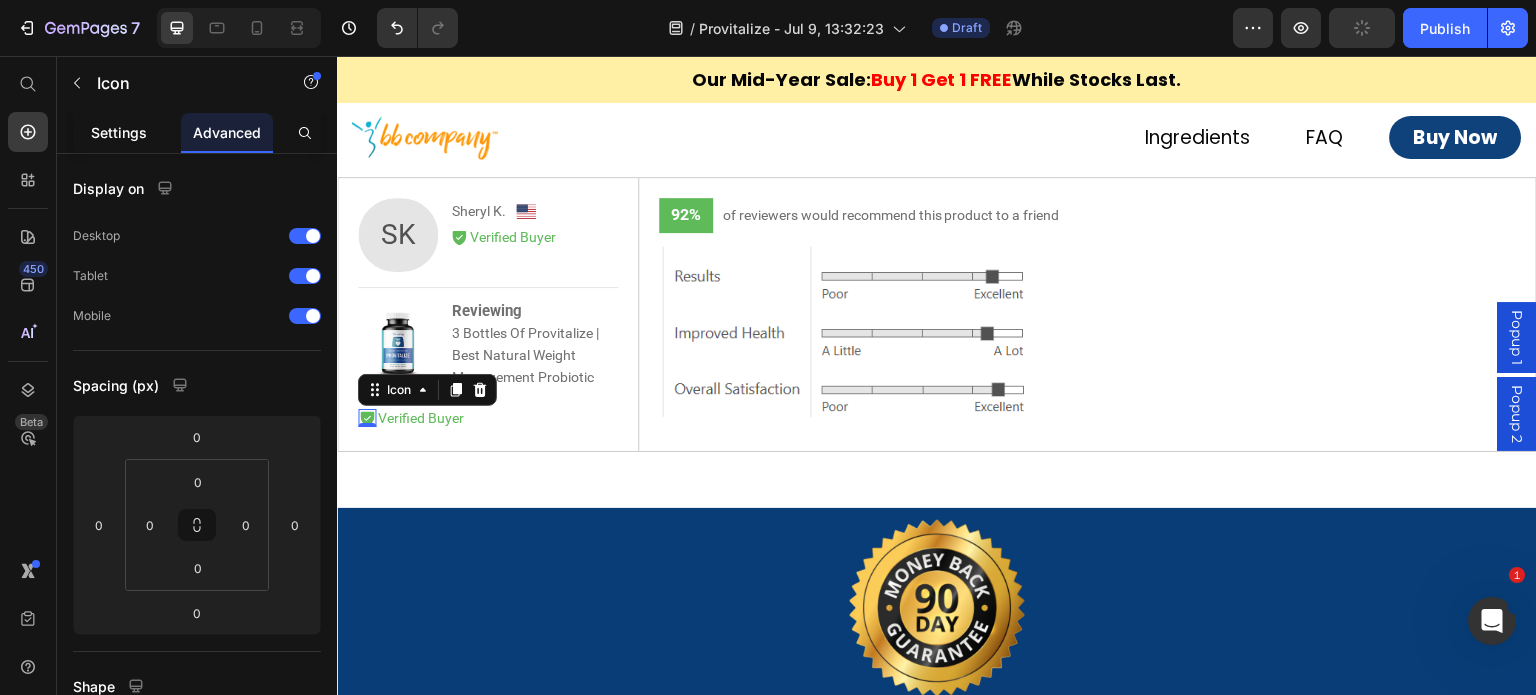 click on "Settings" 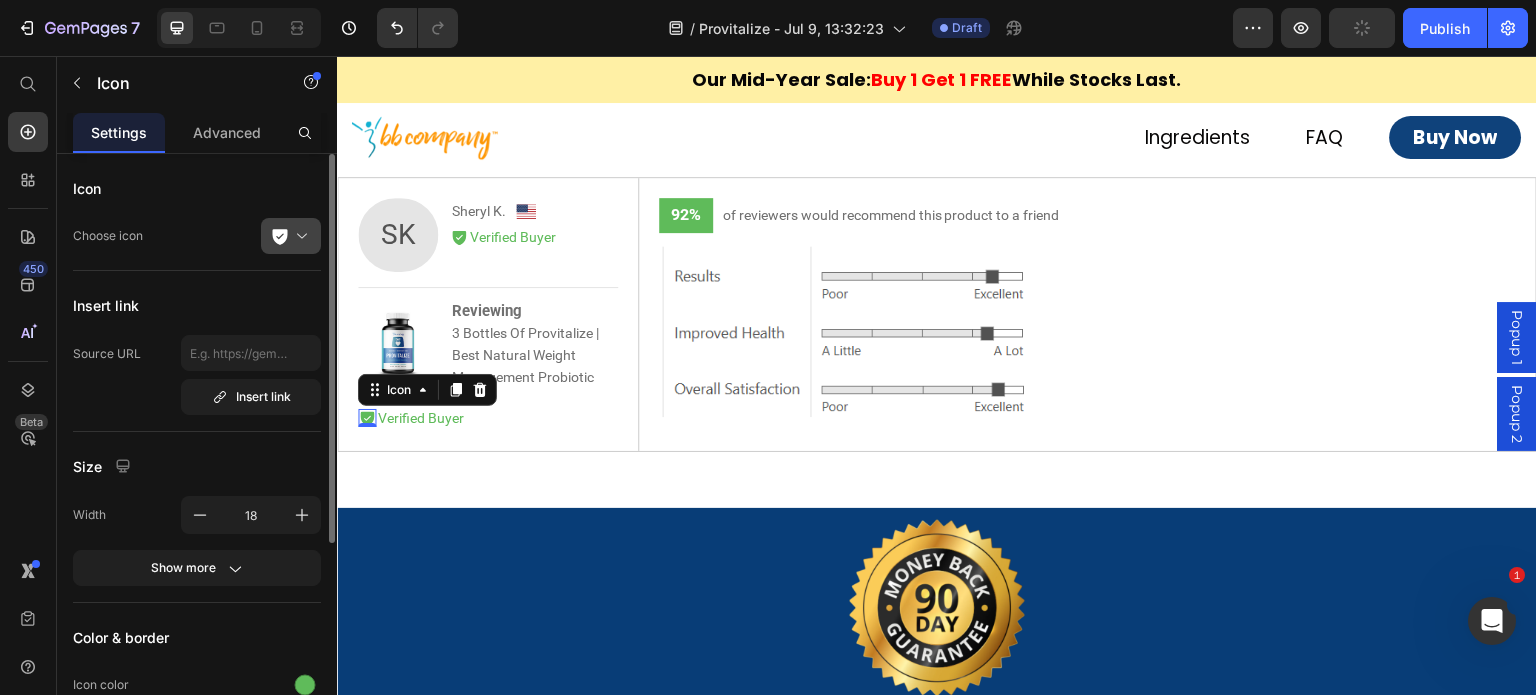 click at bounding box center (299, 236) 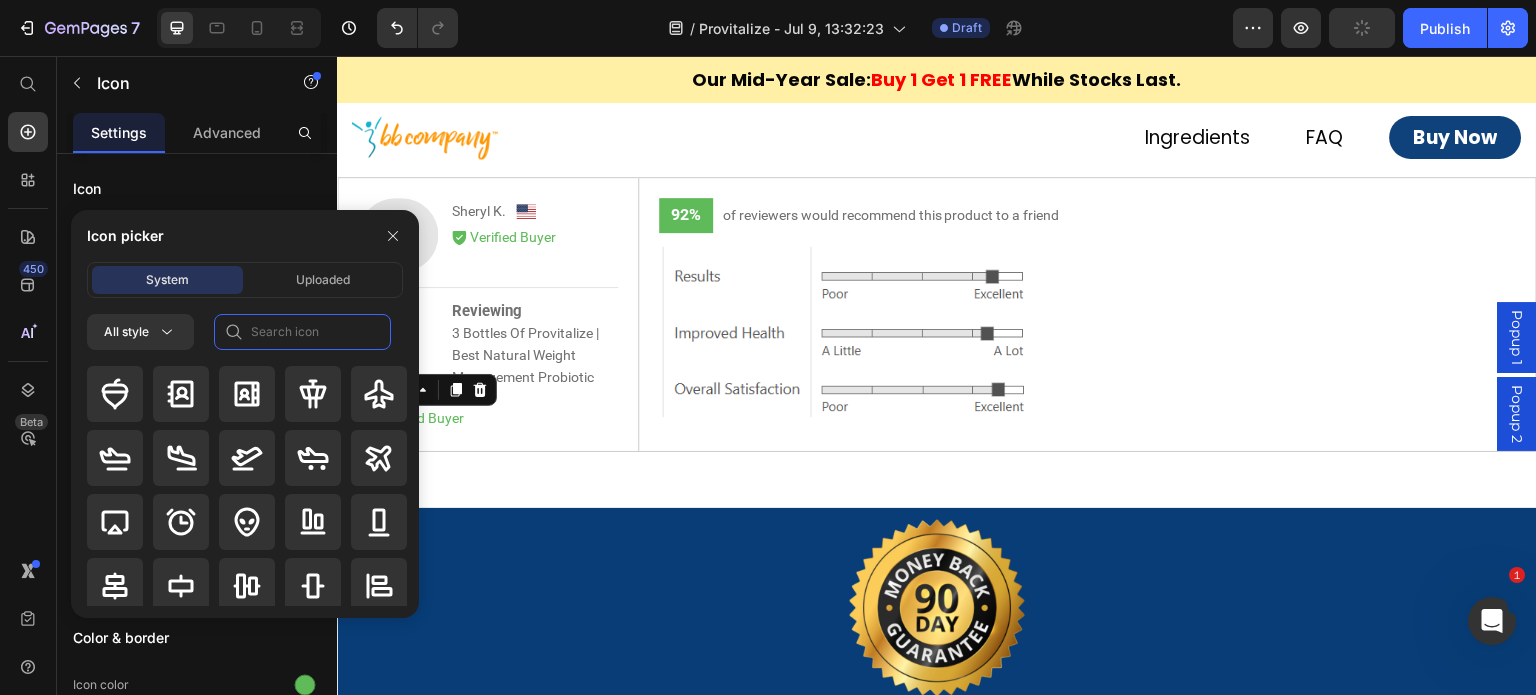 click 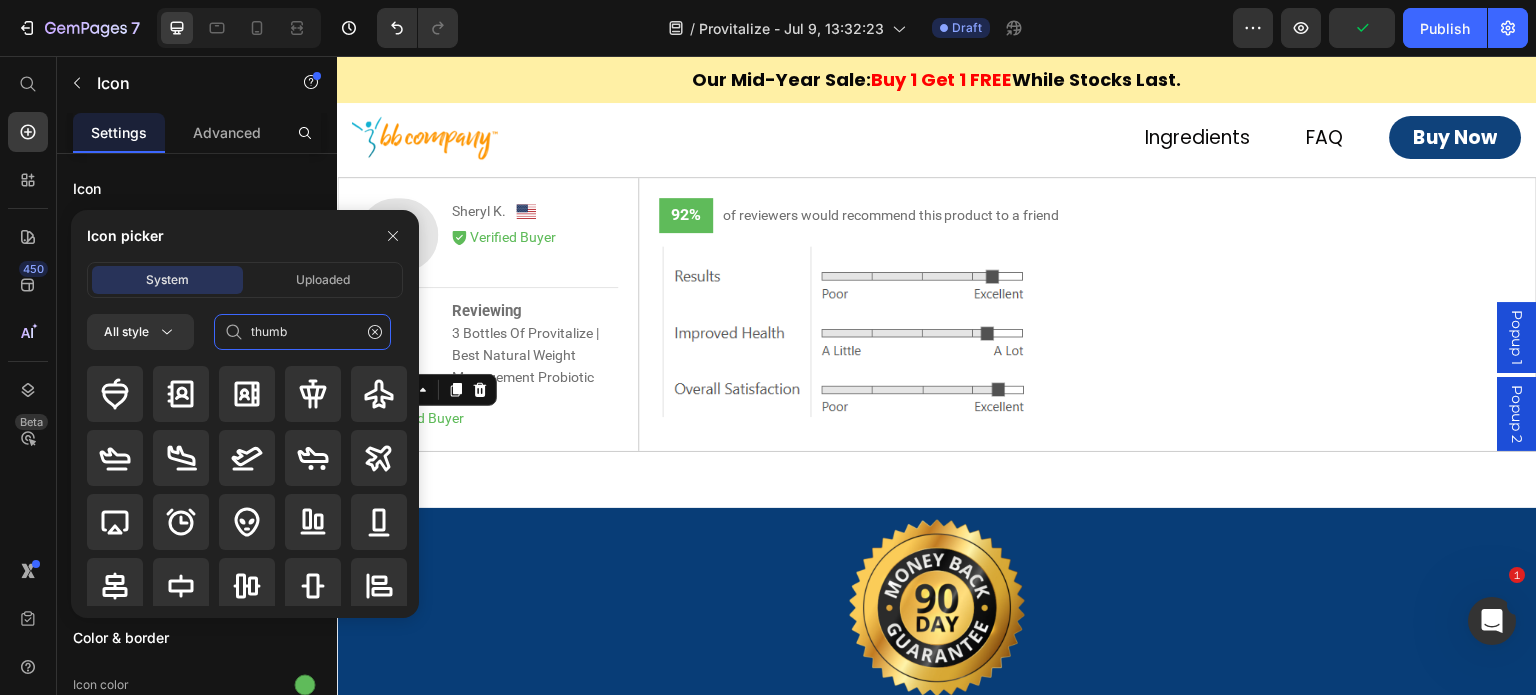 type on "thumbs" 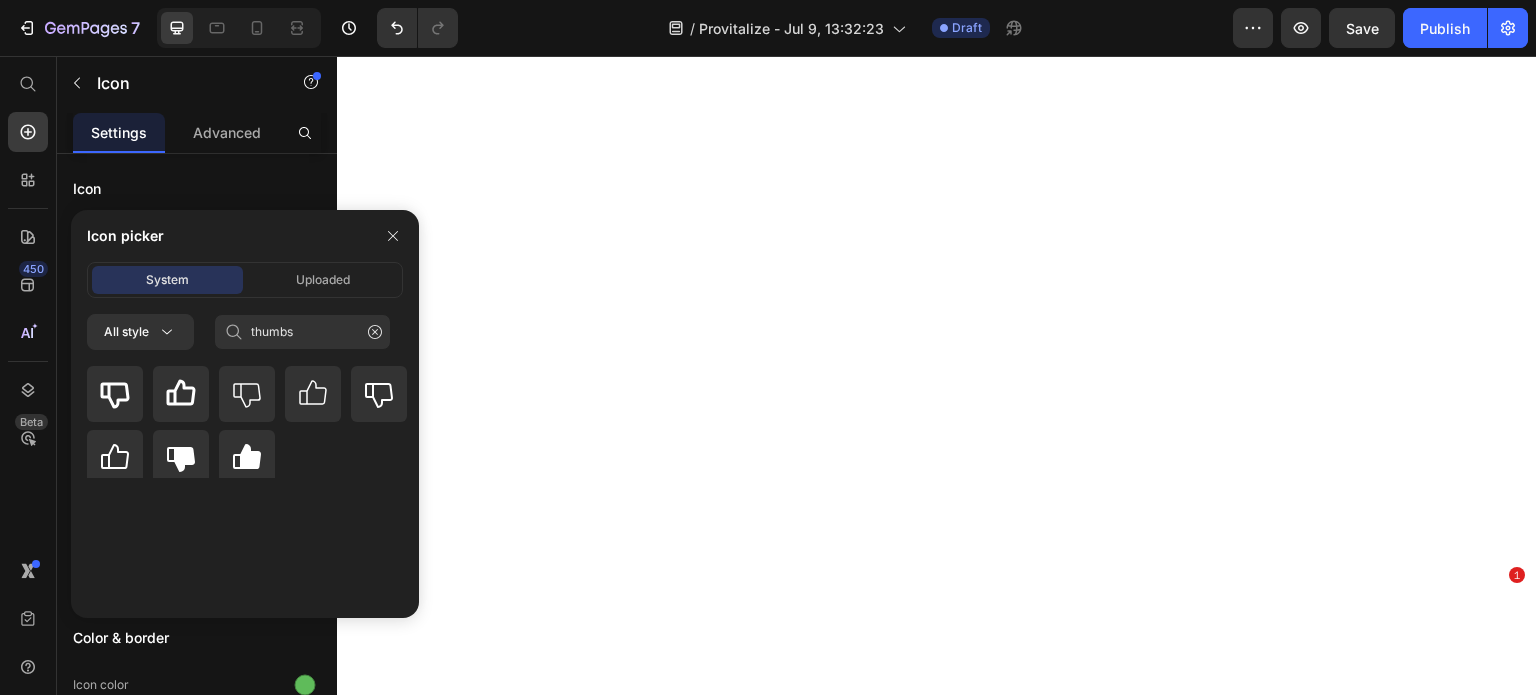 scroll, scrollTop: 0, scrollLeft: 0, axis: both 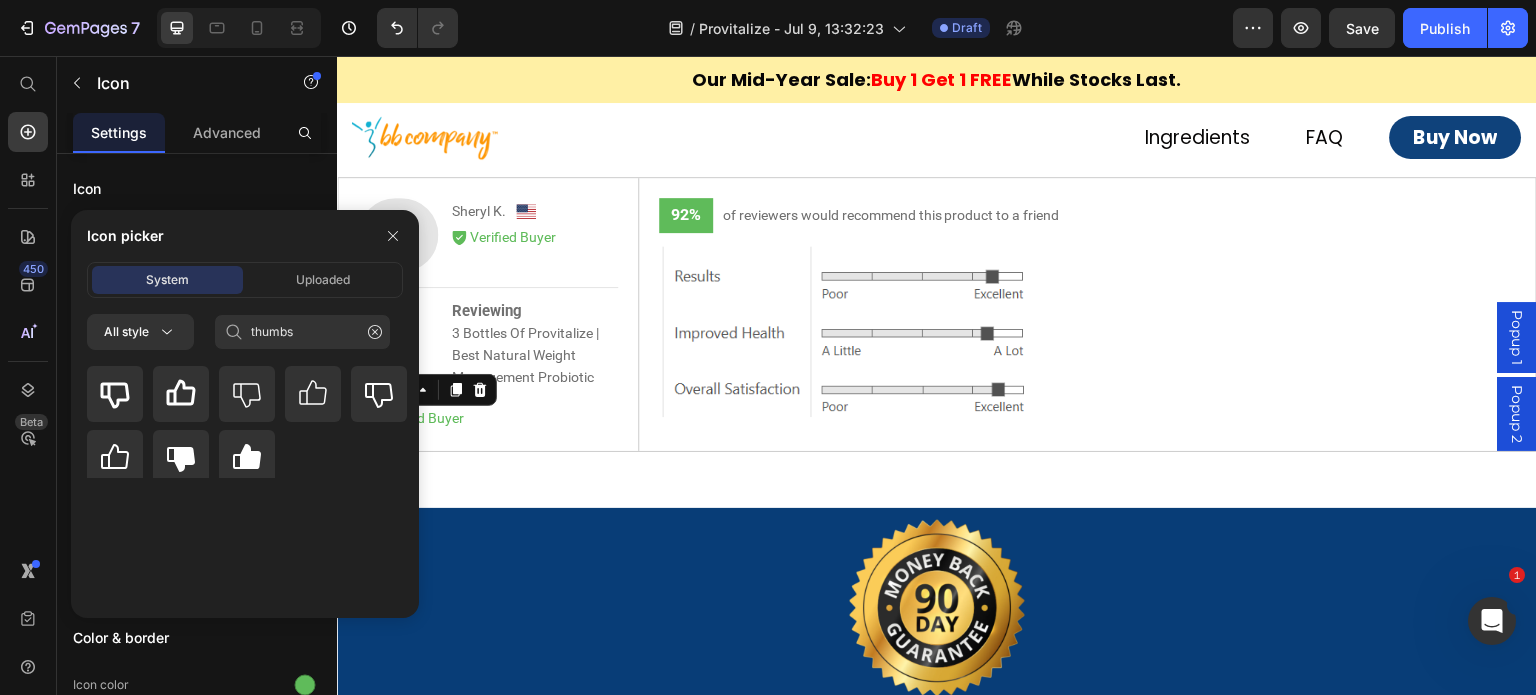 type on "thumbs" 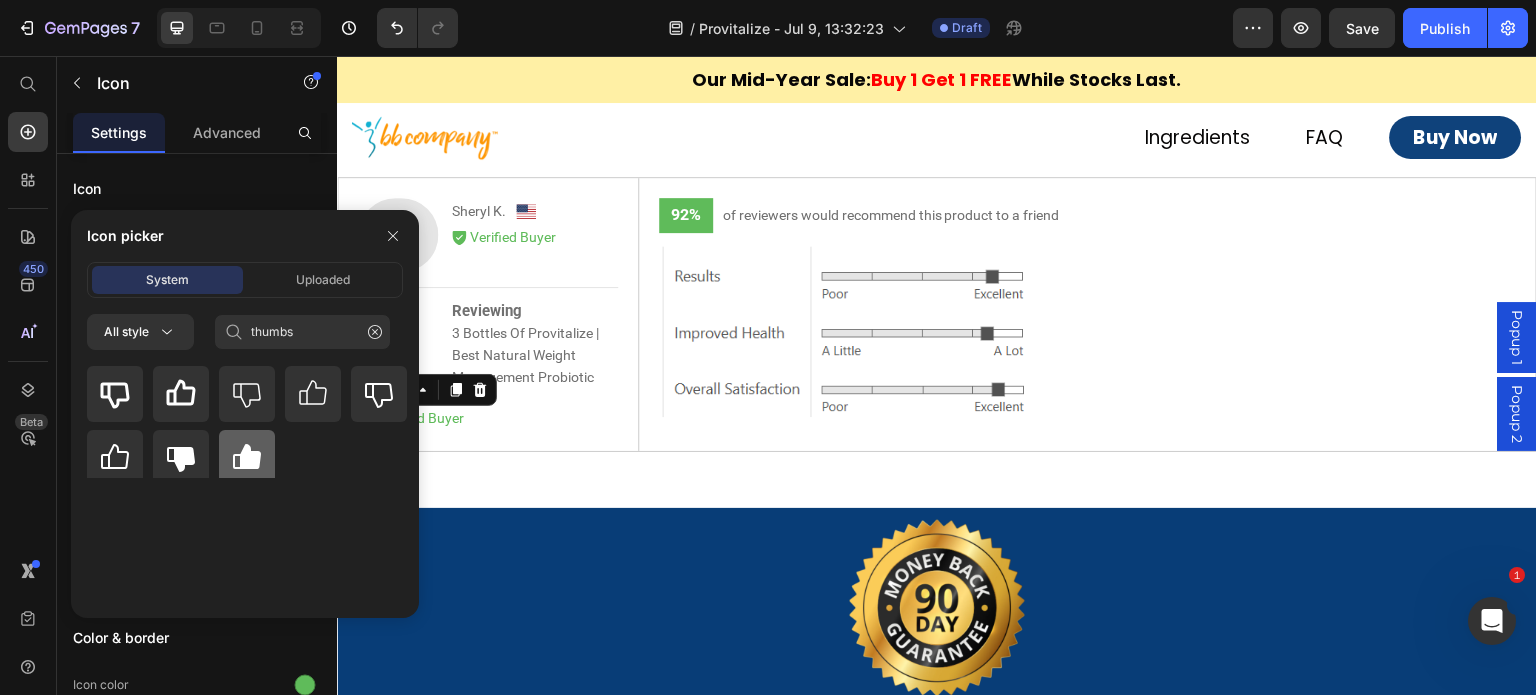 click 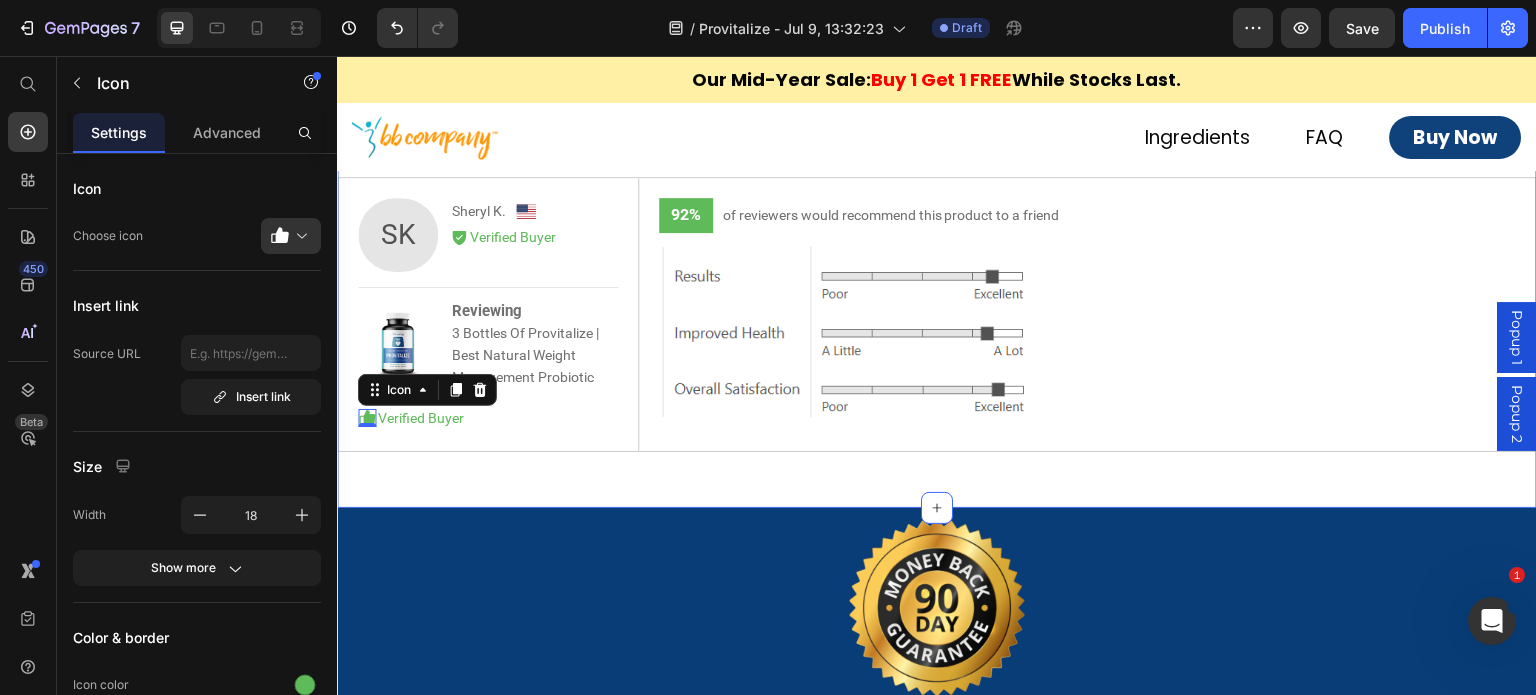 click on "⁠⁠⁠⁠⁠⁠⁠ Over 9 Million Bottles Sold. Over 3 Million Lives Changed. Heading 4.5 Text Block Icon Icon Icon Icon
Icon Icon List Row Based on 4946 reviews Text Block Image Row 92% Text Block of reviewers would recommend this product to a friend Text Block Row Image Row Row SK Text Block Sheryl K.  Text Block Image Row
Icon  Verified Buyer Text Block Row Row Image Reviewing 3 Bottles Of Provitalize | Best Natural Weight Management Probiotic Text Block Row Row
Icon   0  Verified Buyer Text Block Row Row 92% Text Block of reviewers would recommend this product to a friend Text Block Row Image Row Row Row Section 10" at bounding box center [937, 90] 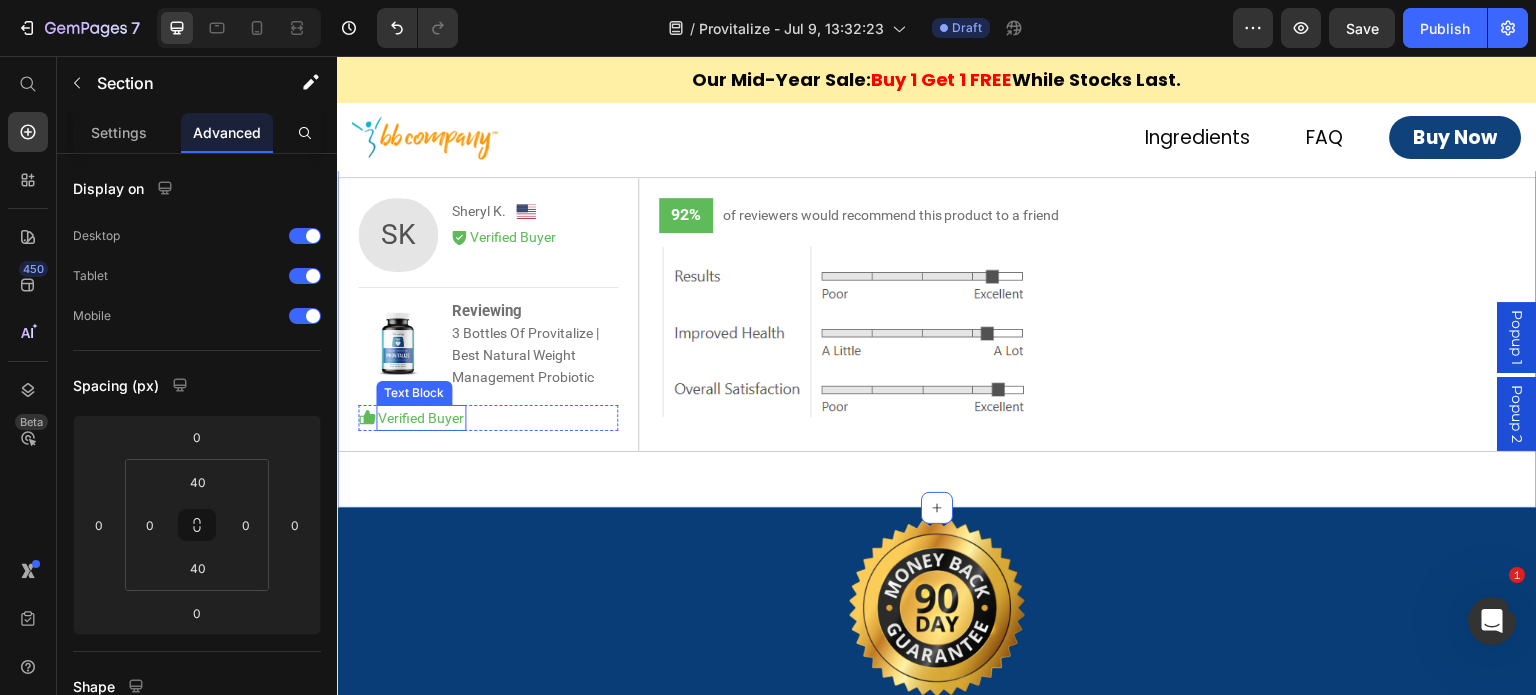 click on "Verified Buyer" at bounding box center (421, 418) 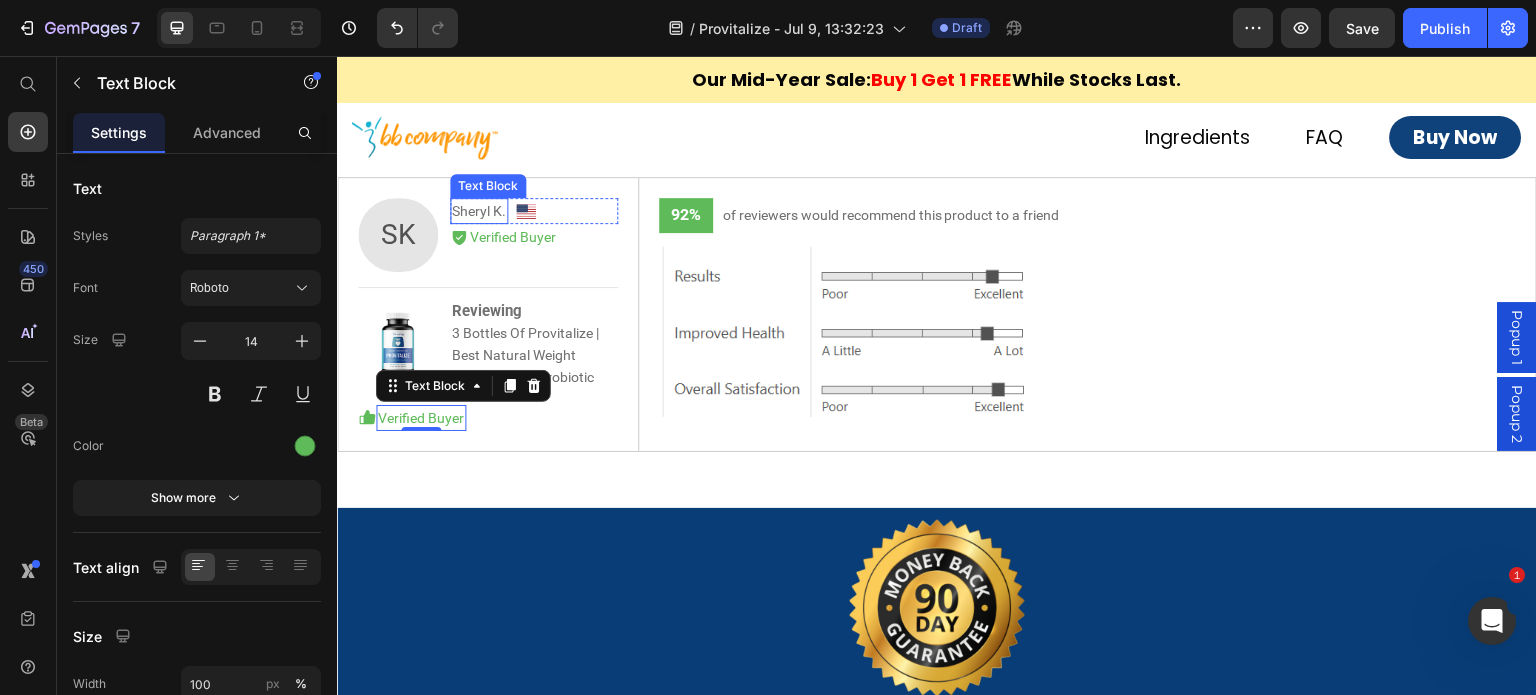 click on "Sheryl K." at bounding box center [479, 211] 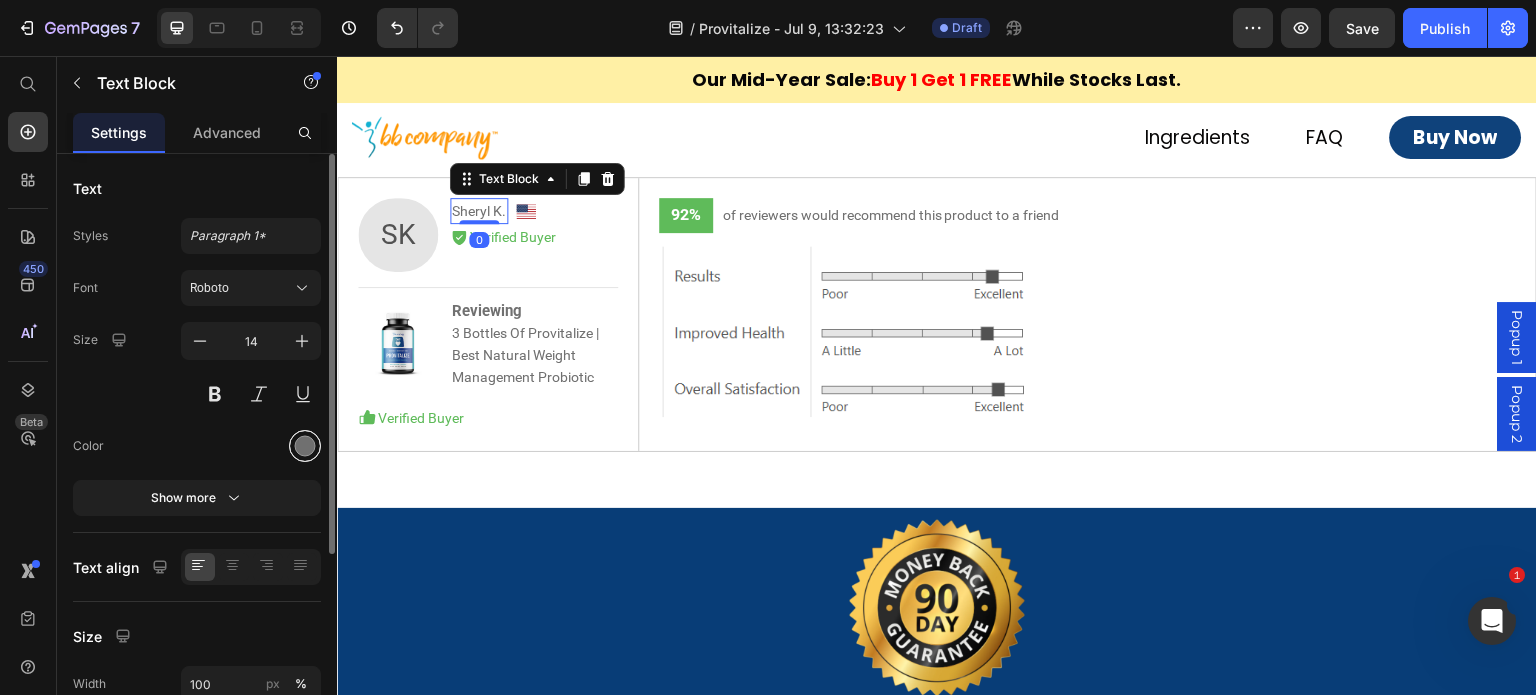 click at bounding box center (305, 446) 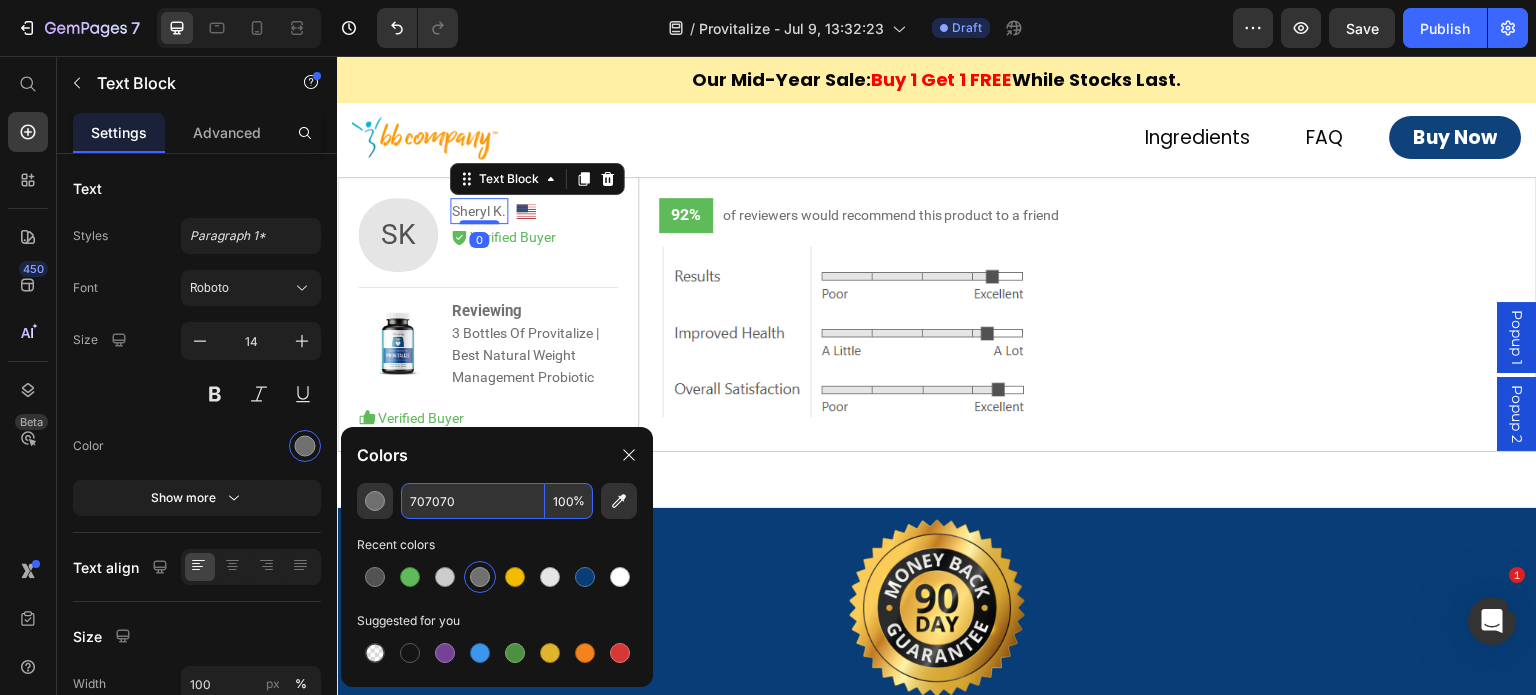 click on "707070" at bounding box center (473, 501) 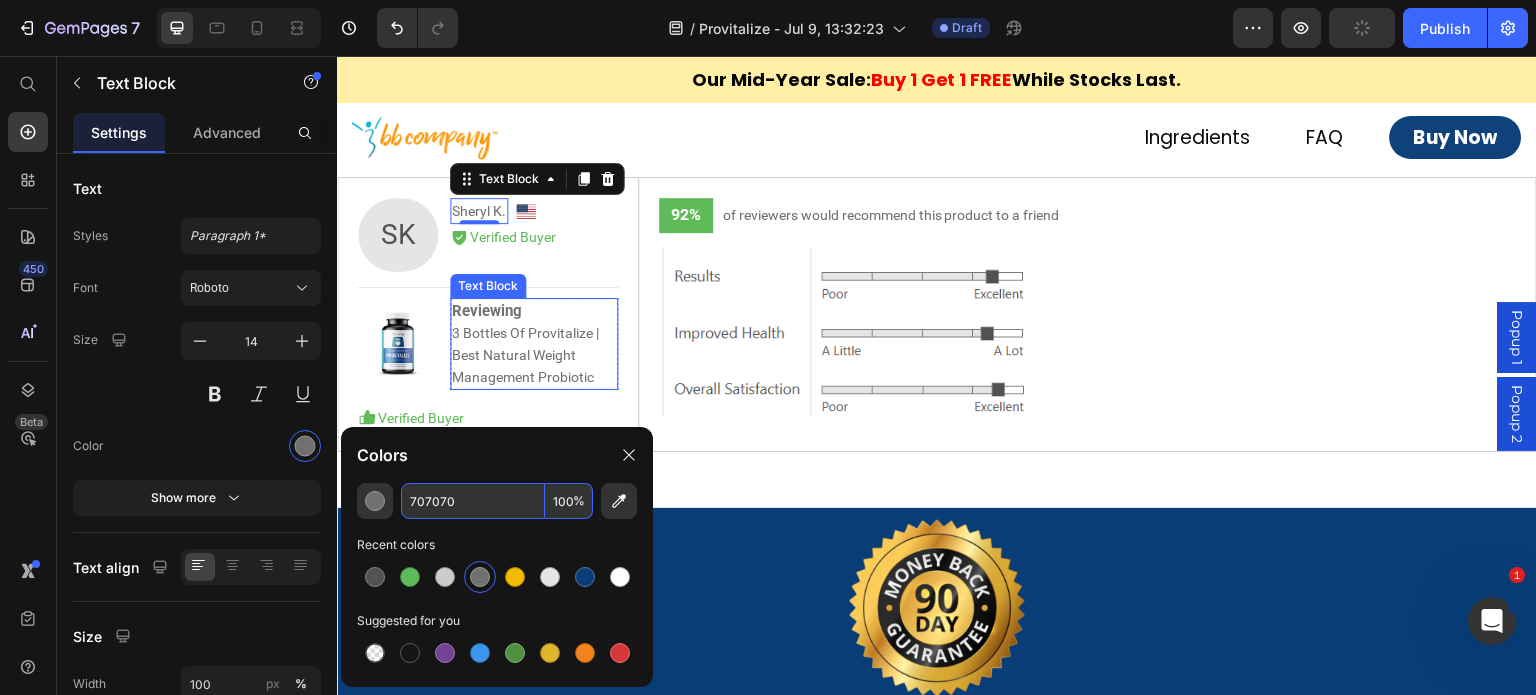 click on "Reviewing 3 Bottles Of Provitalize | Best Natural Weight Management Probiotic" at bounding box center (534, 344) 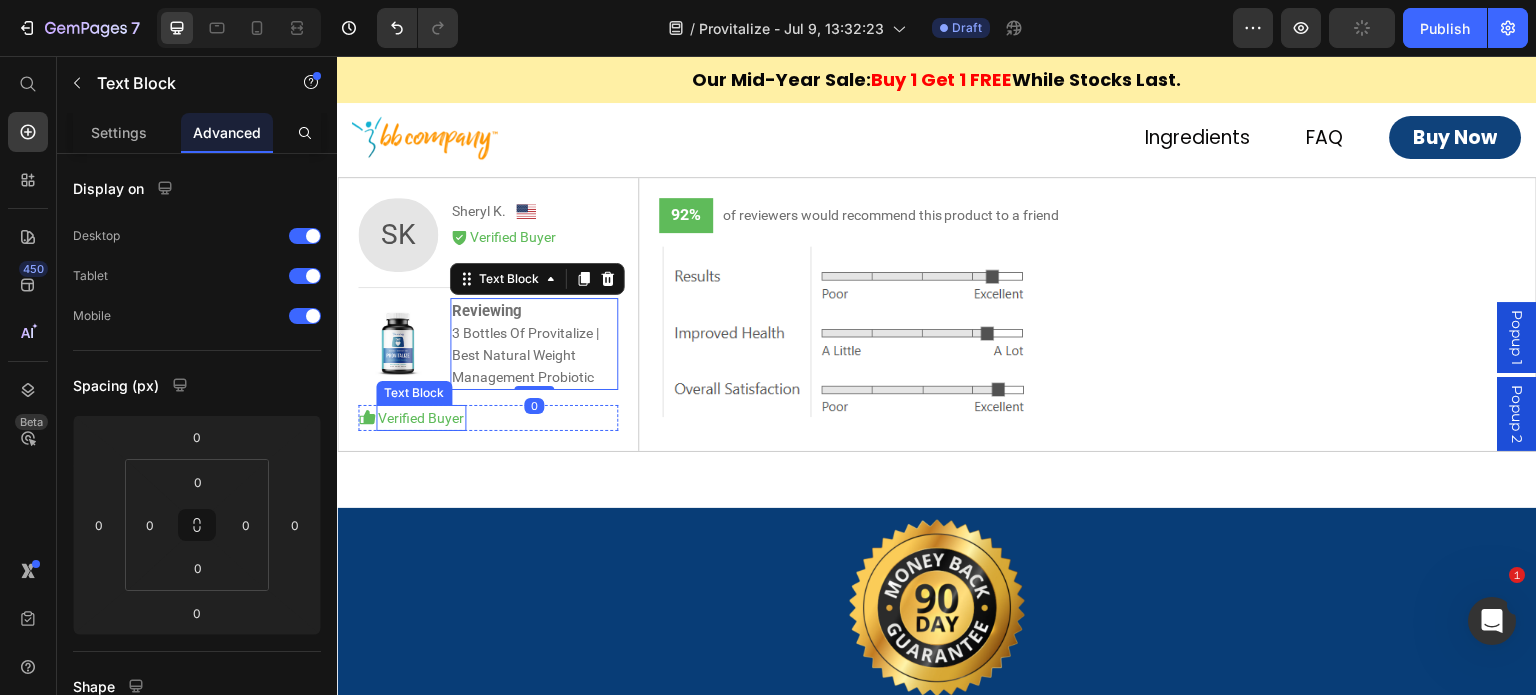 click on "Verified Buyer" at bounding box center [421, 418] 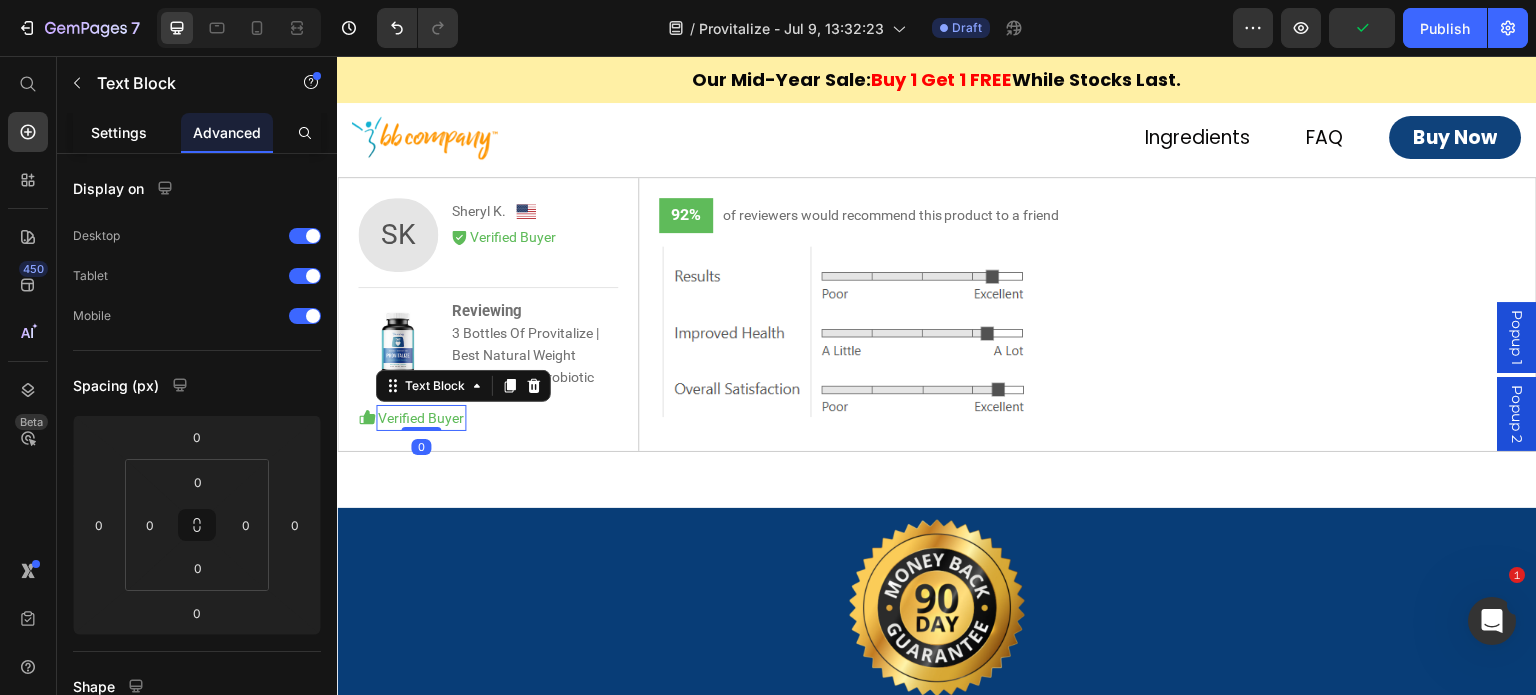 click on "Settings" 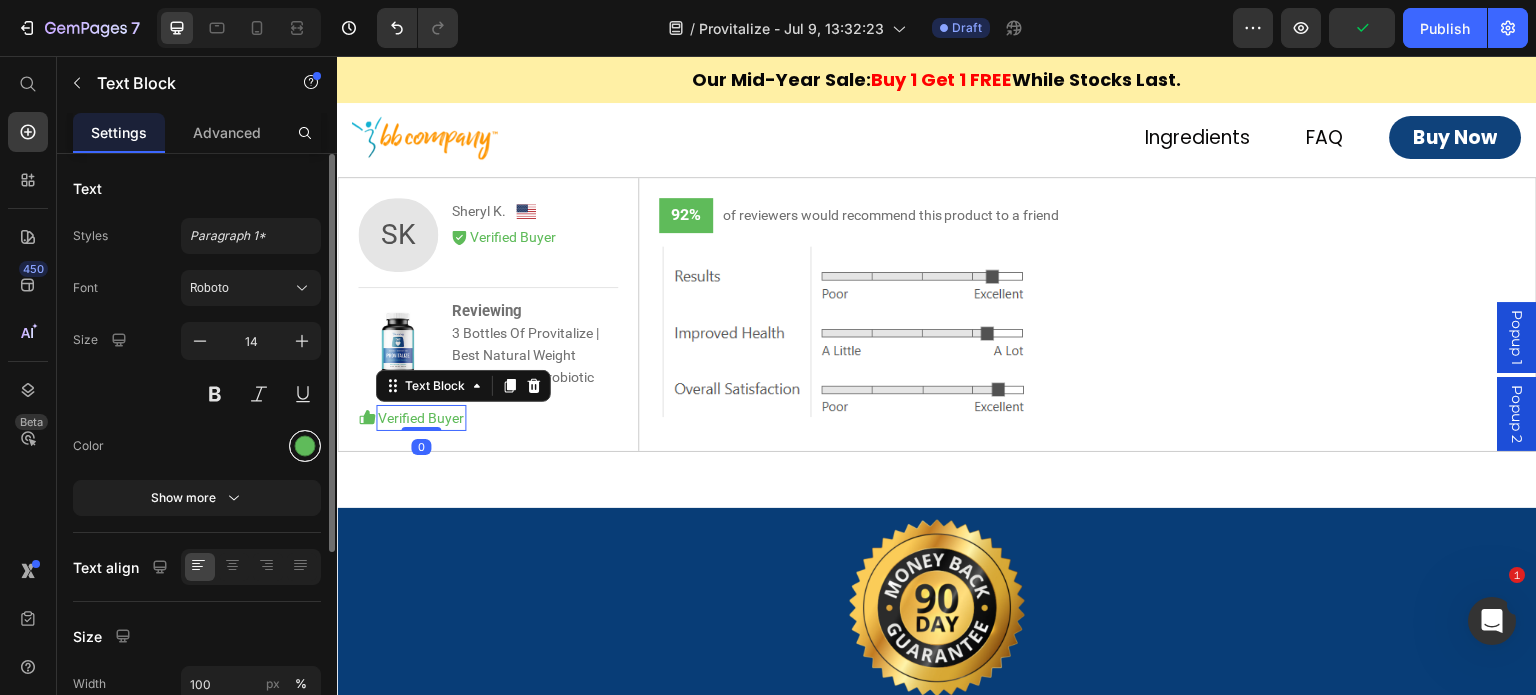 click at bounding box center [305, 446] 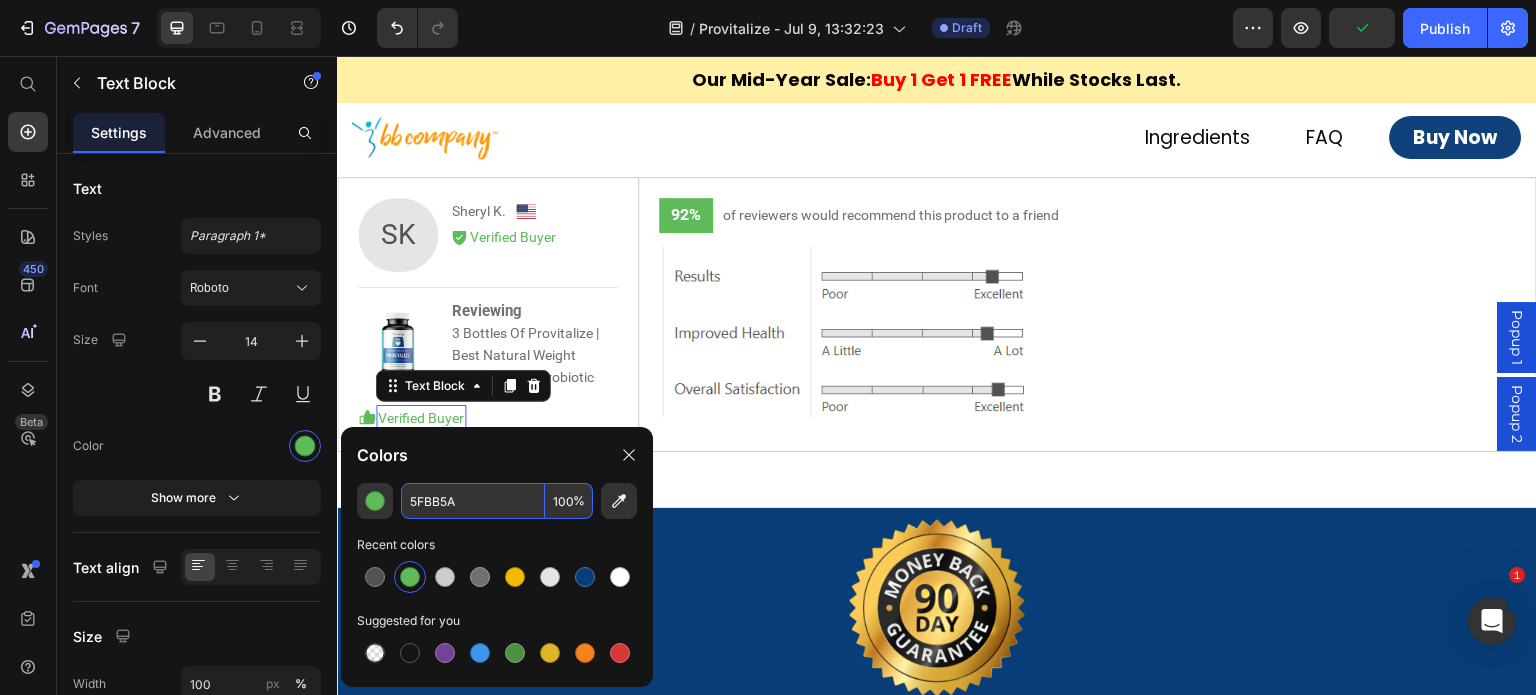 click on "5FBB5A" at bounding box center [473, 501] 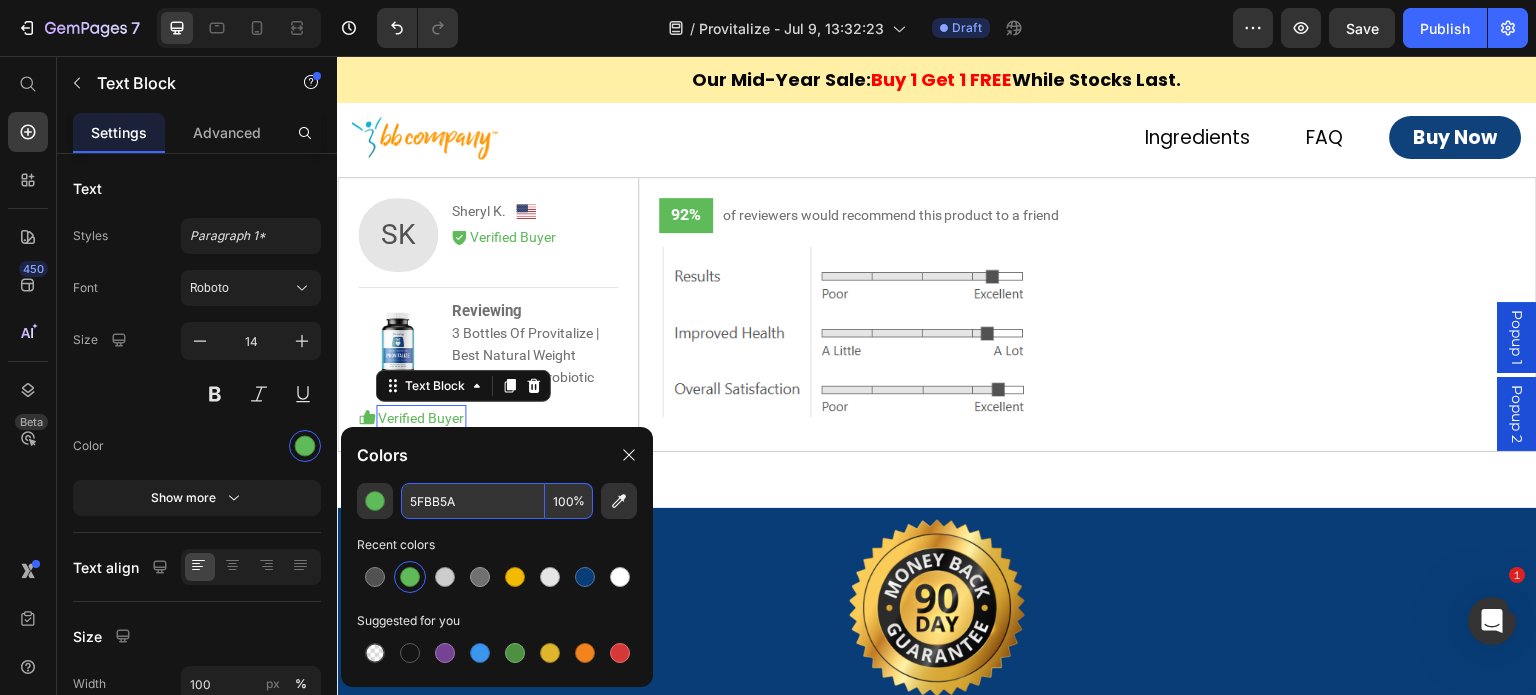 paste on "707070" 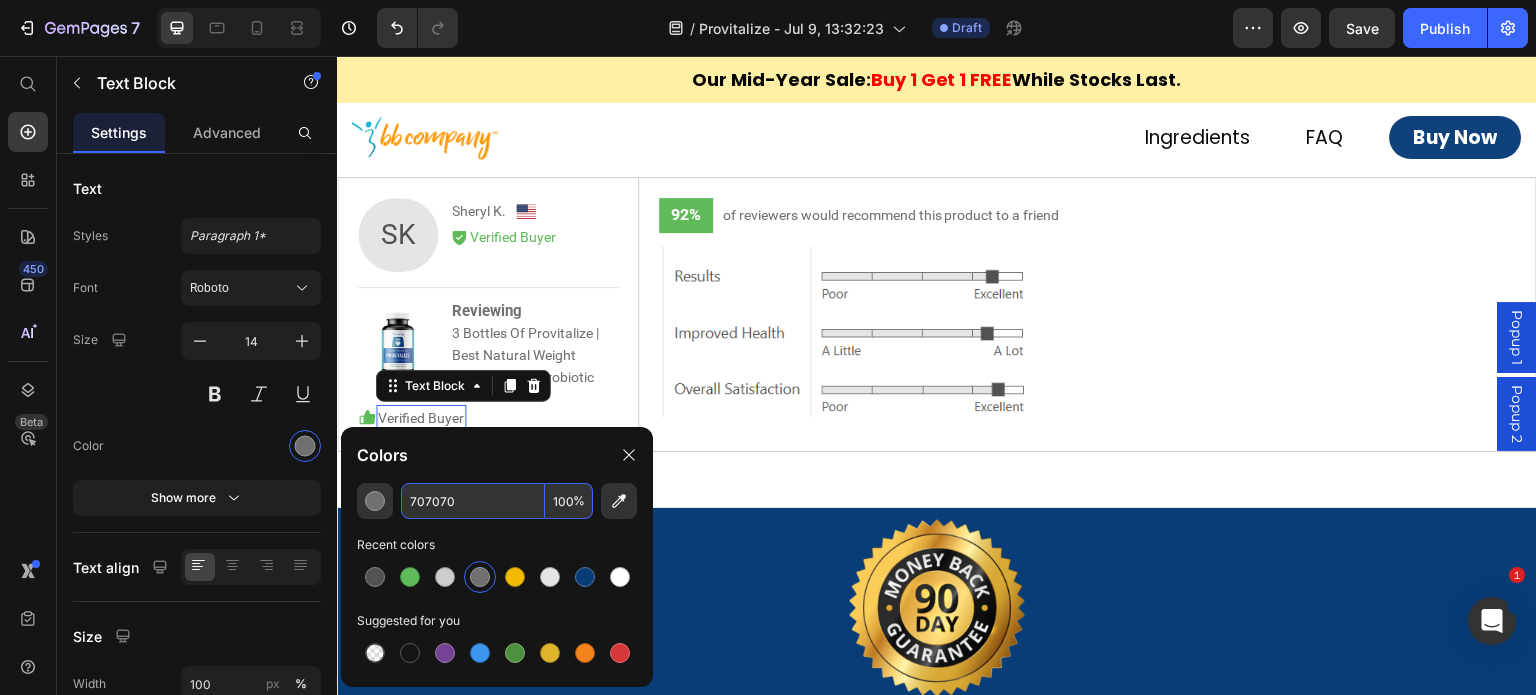 type on "707070" 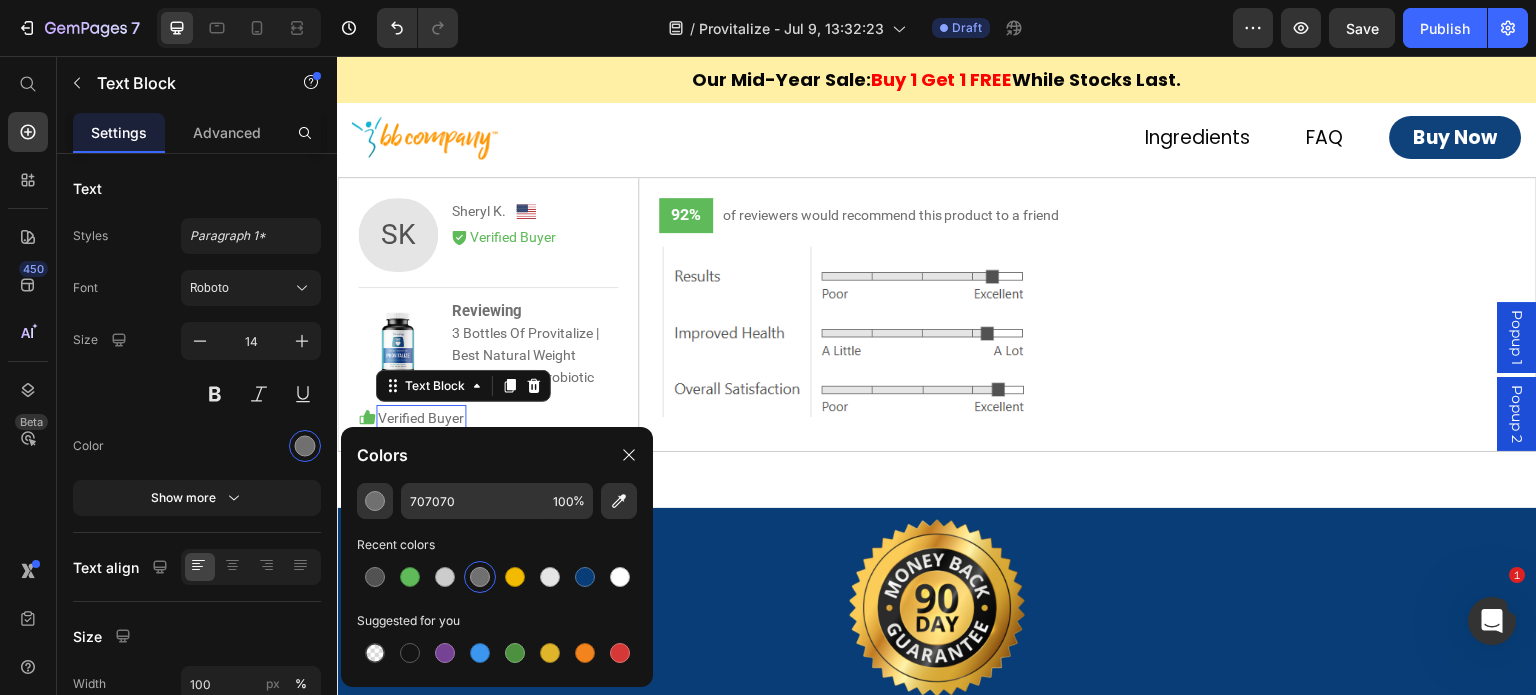 click on "Verified Buyer" at bounding box center [421, 418] 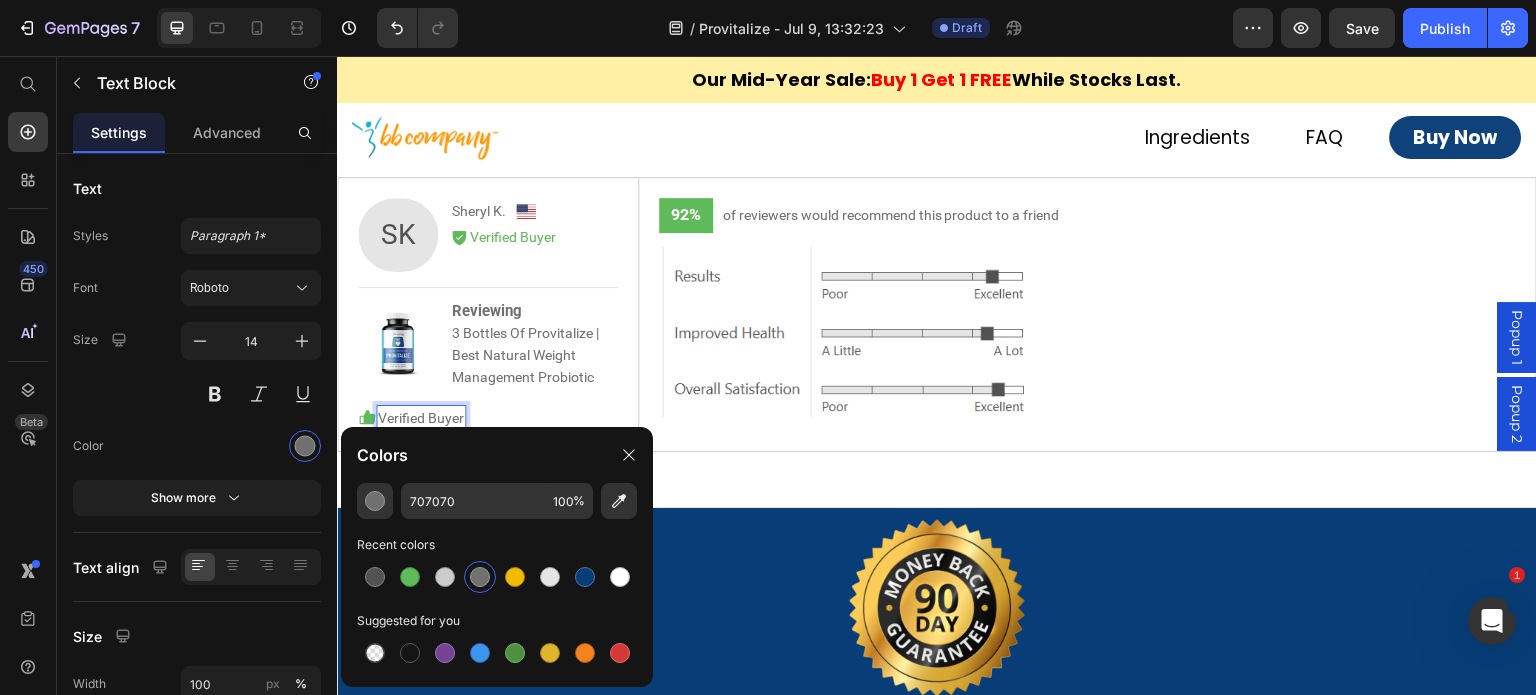 click on "Verified Buyer" at bounding box center [421, 418] 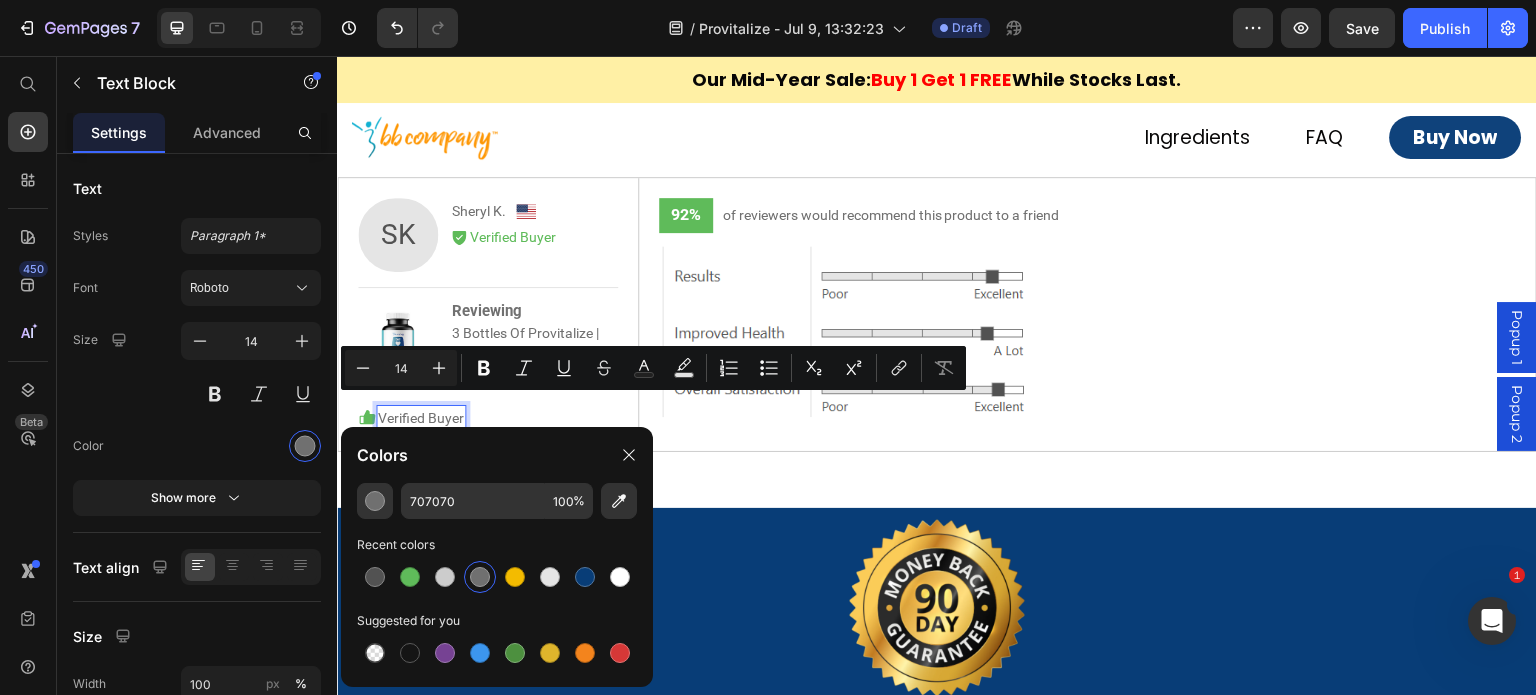 click on "Verified Buyer" at bounding box center (421, 418) 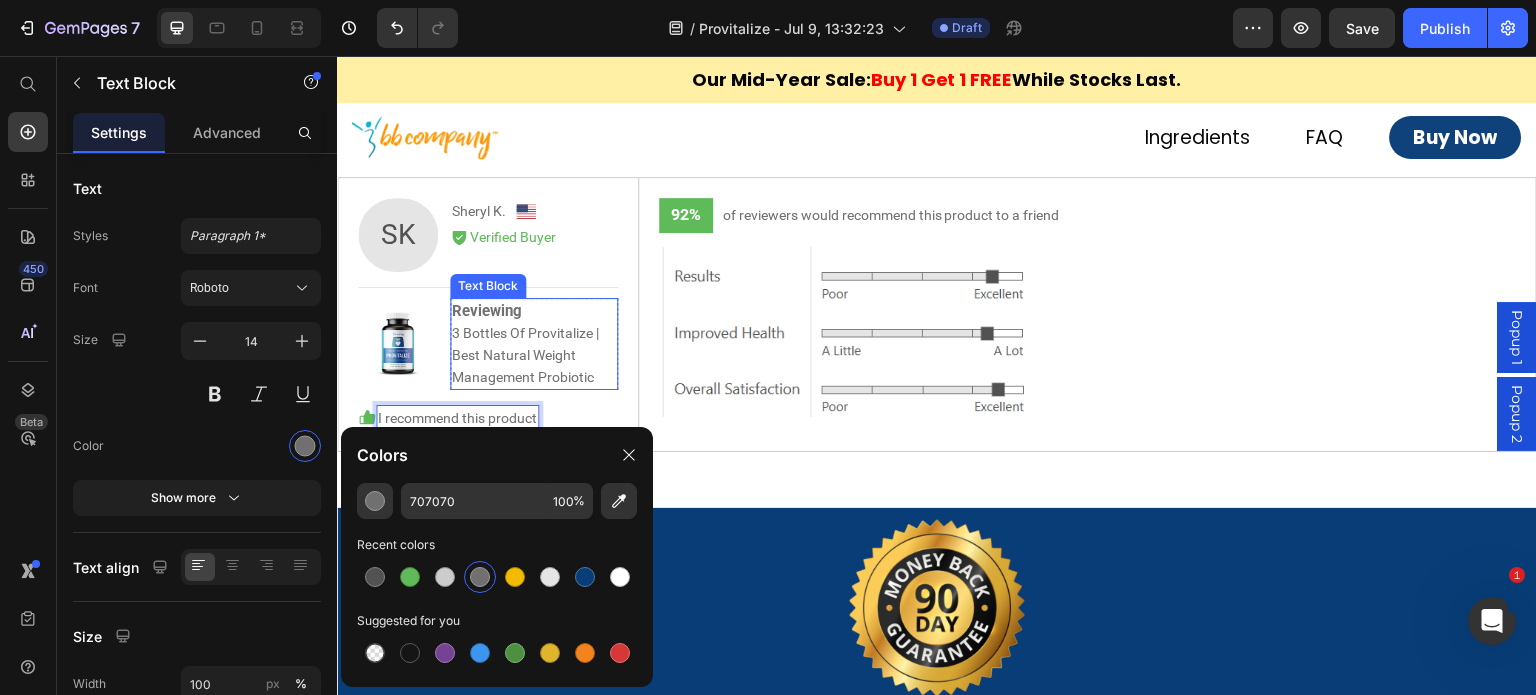 click on "Reviewing" at bounding box center [487, 311] 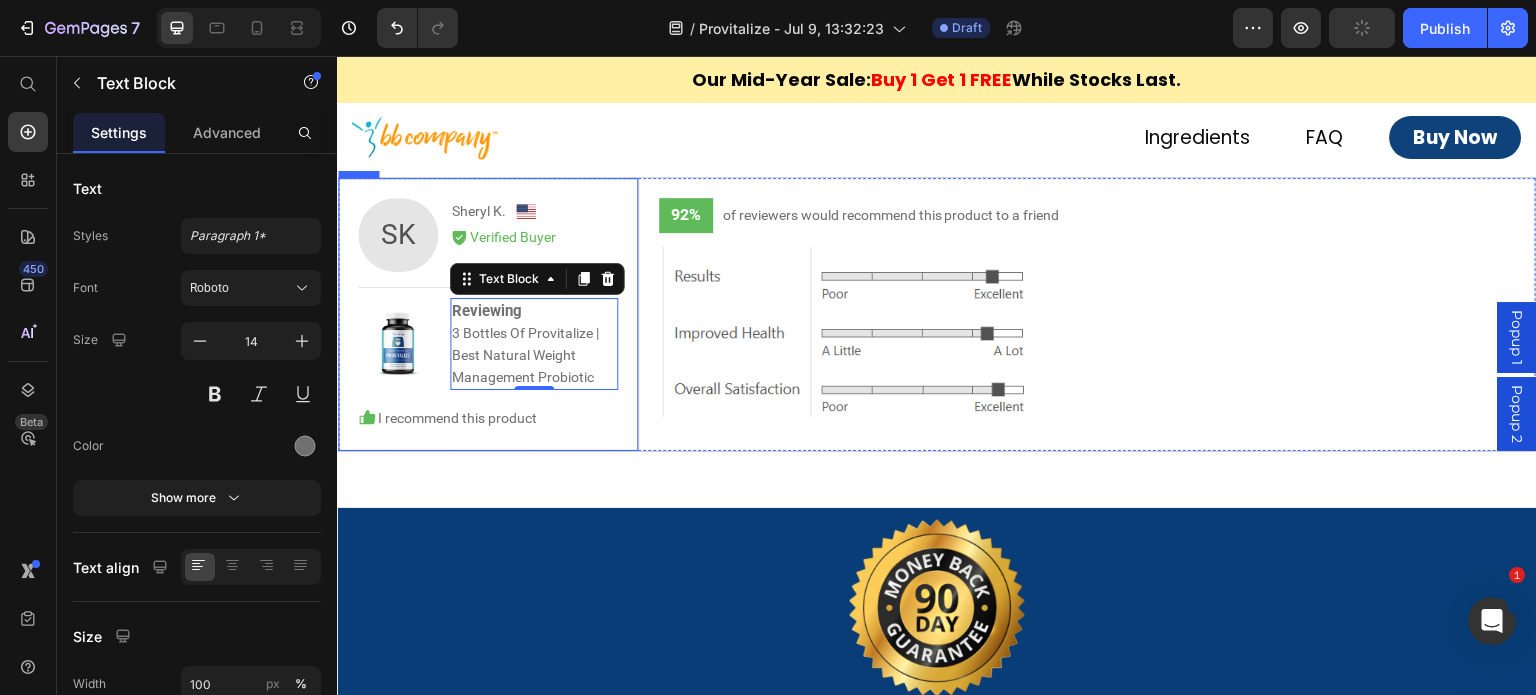 click on "SK Text Block Sheryl K.  Text Block Image Row
Icon  Verified Buyer Text Block Row Row Image Reviewing 3 Bottles Of Provitalize | Best Natural Weight Management Probiotic Text Block   0 Row Row
Icon I recommend this product Text Block Row Row" at bounding box center [488, 314] 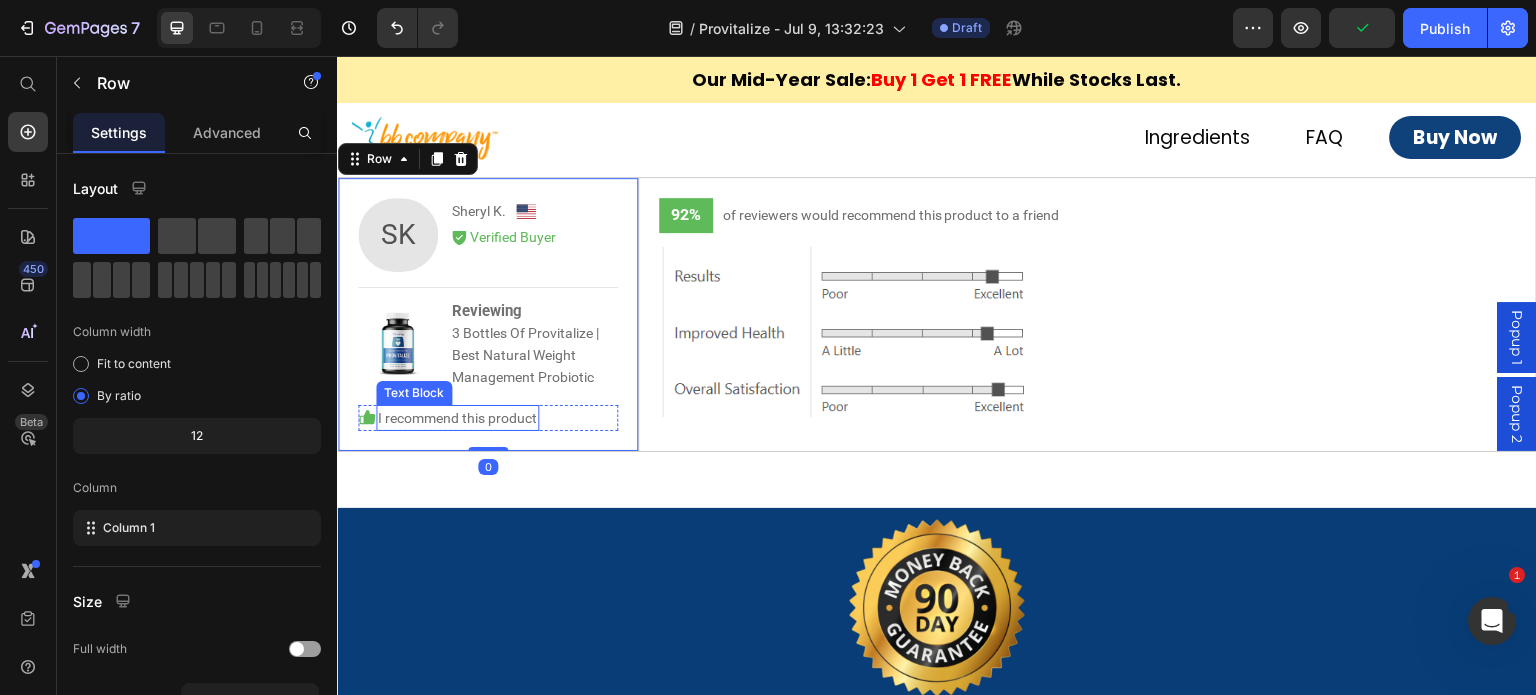 click on "I recommend this product" at bounding box center [457, 418] 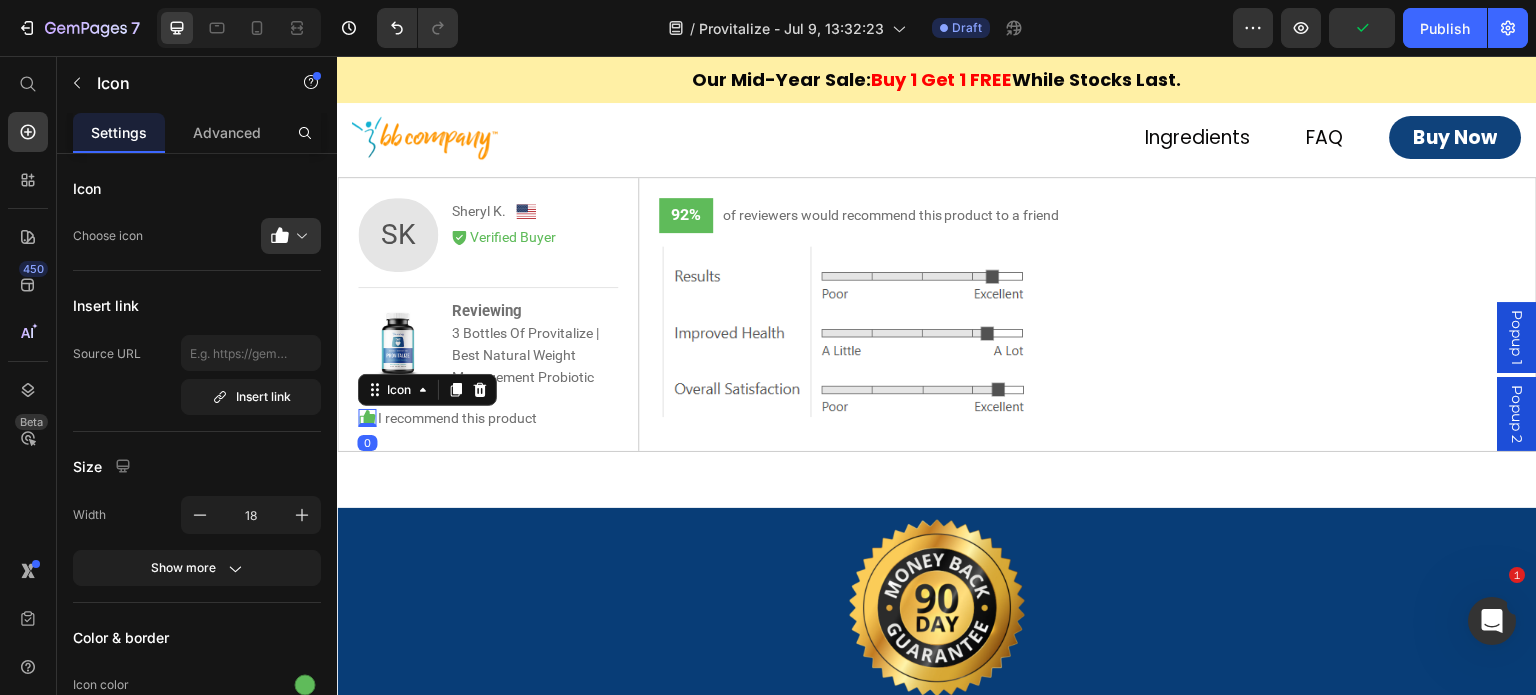 click on "Icon   0" at bounding box center (367, 418) 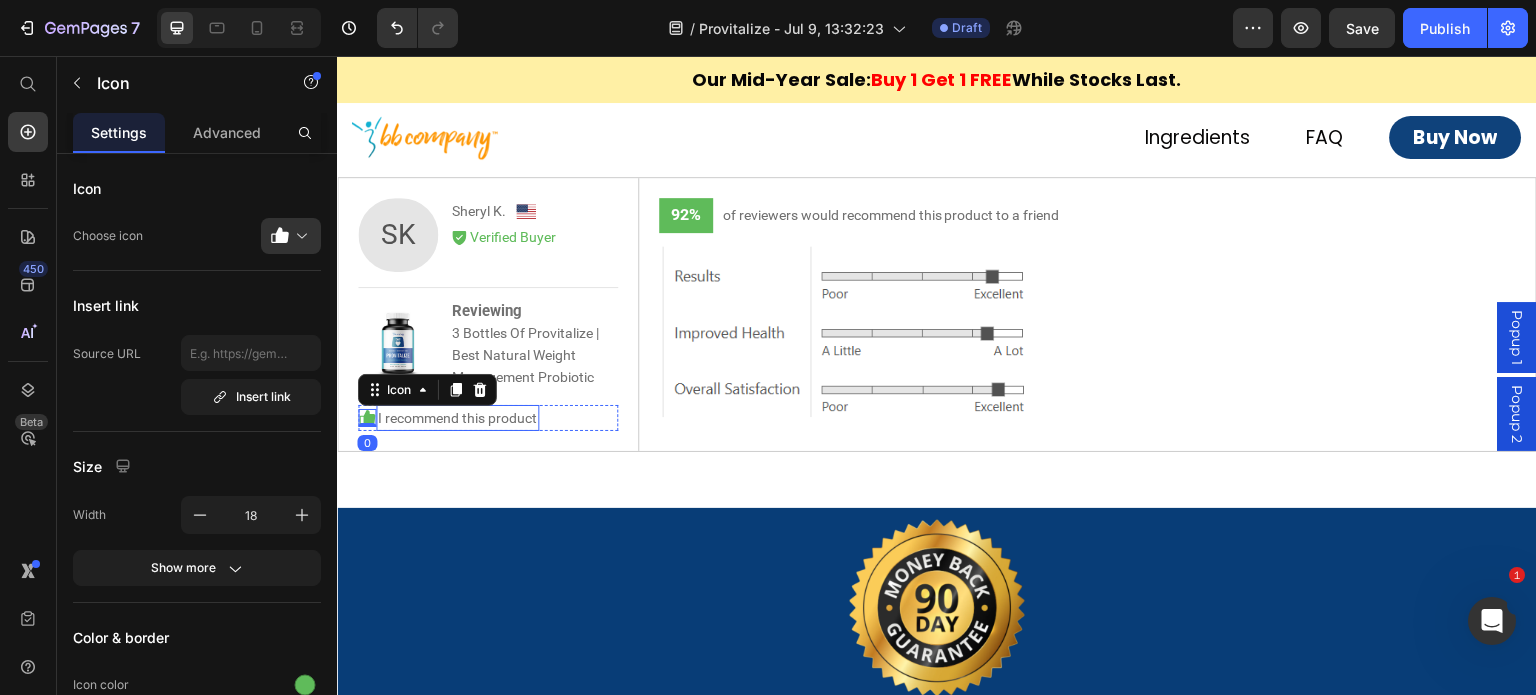 click on "I recommend this product" at bounding box center (457, 418) 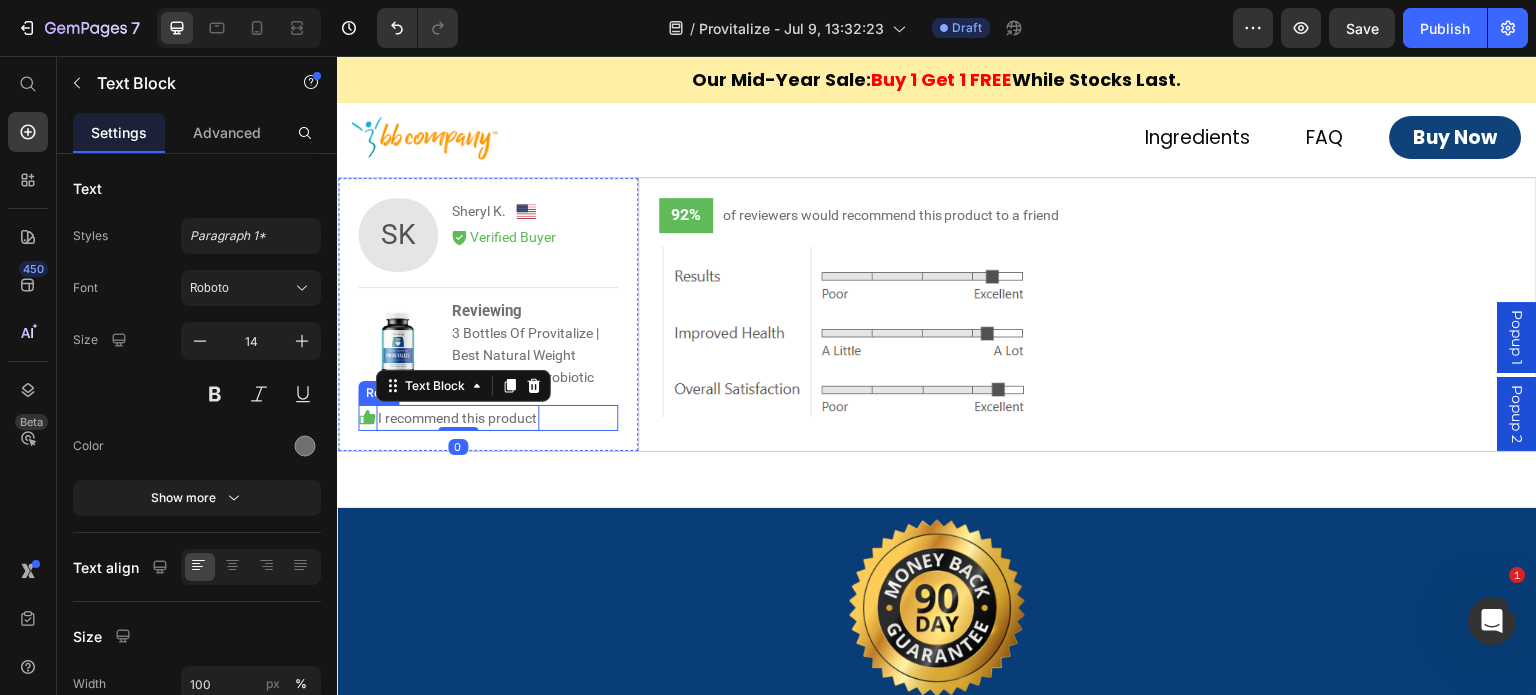 click on "Icon I recommend this product Text Block   0 Row" at bounding box center (488, 418) 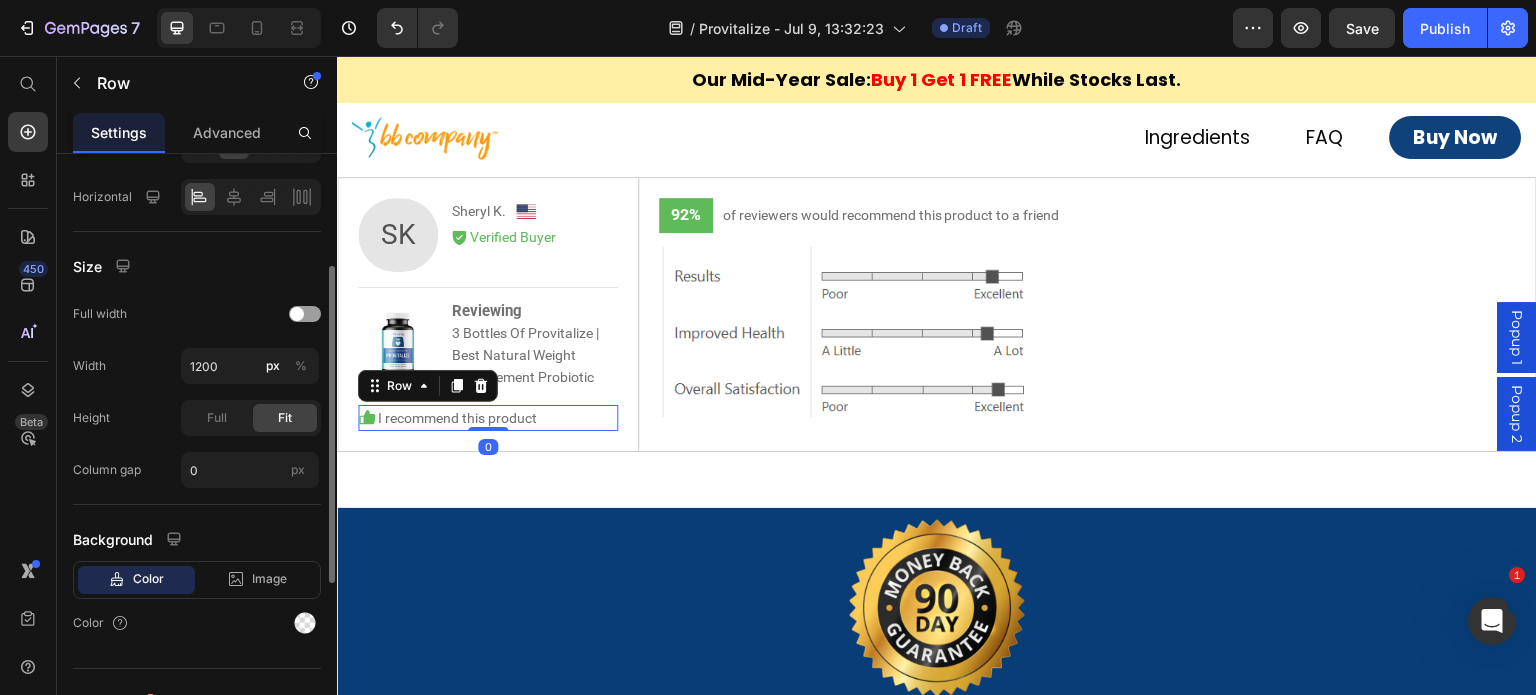 scroll, scrollTop: 528, scrollLeft: 0, axis: vertical 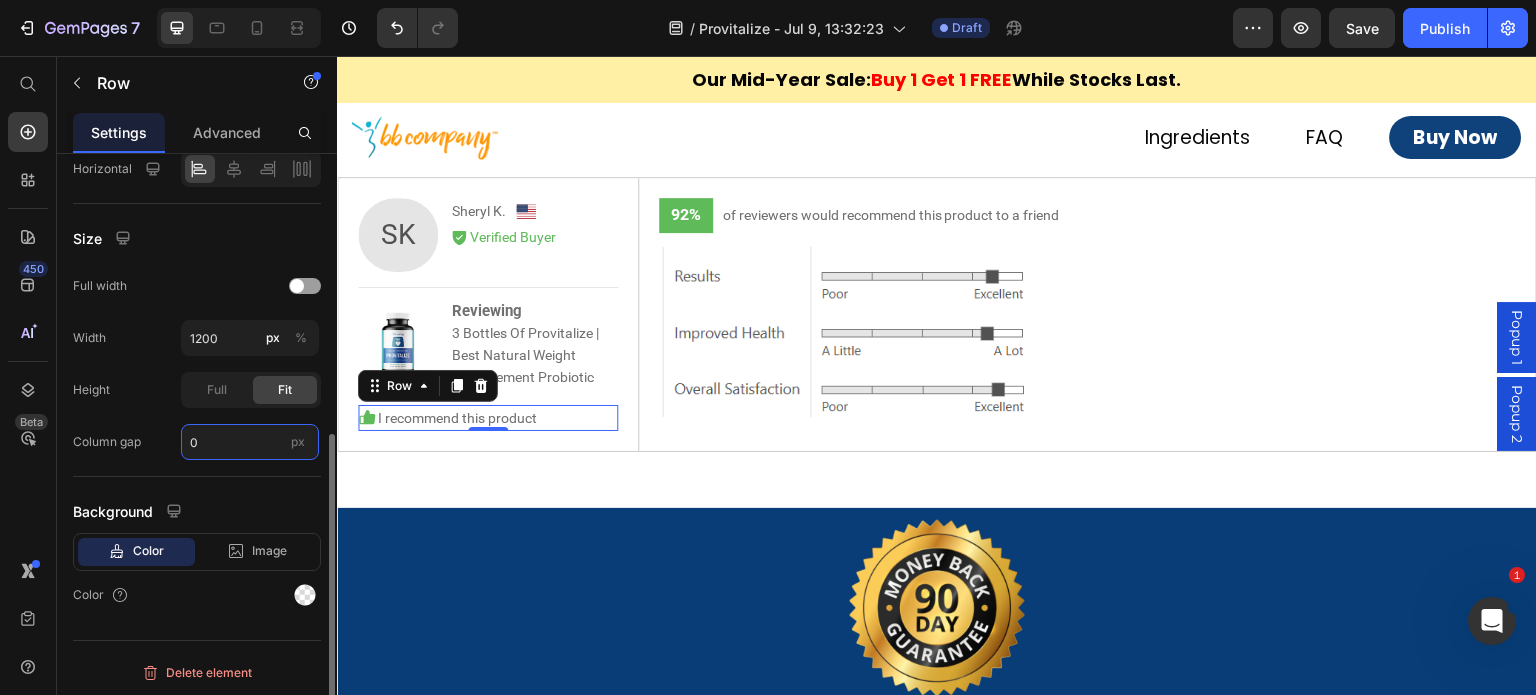 click on "0" at bounding box center (250, 442) 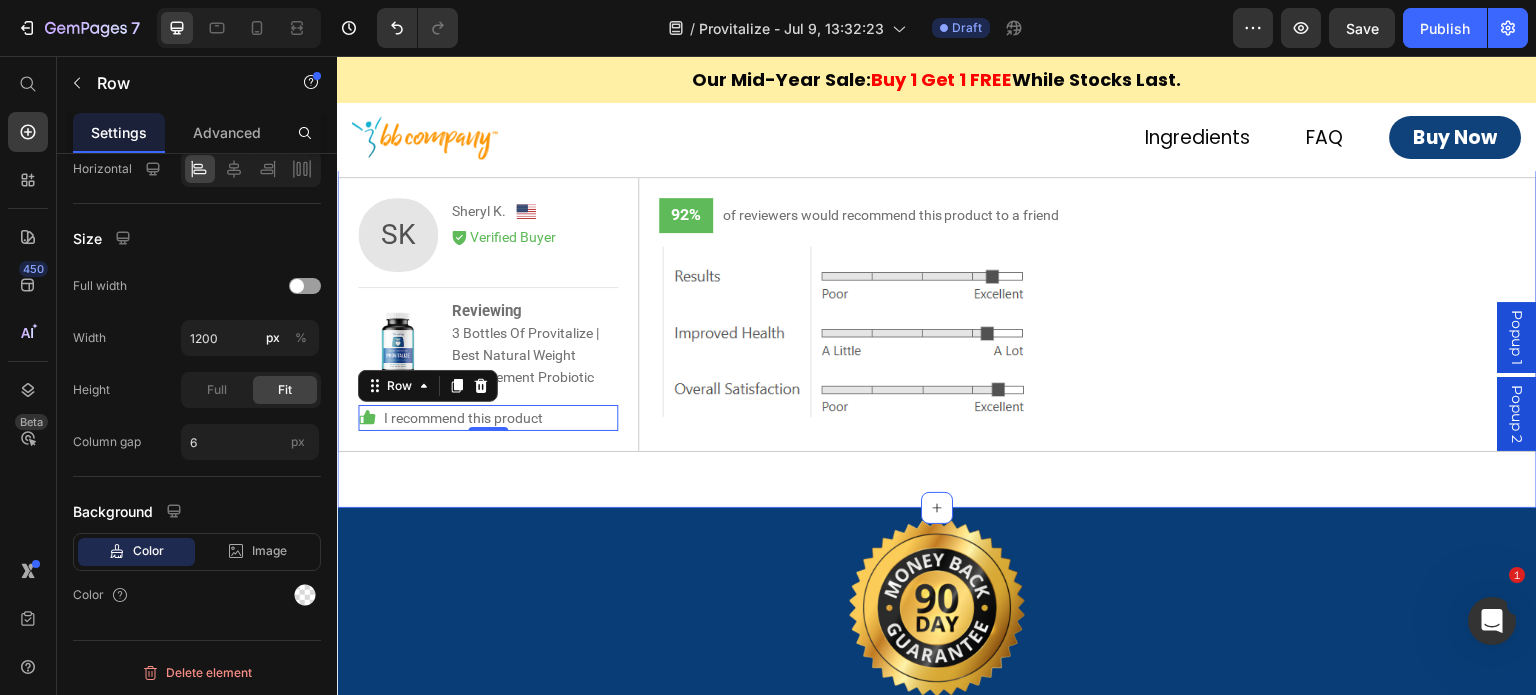 click on "⁠⁠⁠⁠⁠⁠⁠ Over 9 Million Bottles Sold. Over 3 Million Lives Changed. Heading 4.5 Text Block Icon Icon Icon Icon
Icon Icon List Row Based on 4946 reviews Text Block Image Row 92% Text Block of reviewers would recommend this product to a friend Text Block Row Image Row Row SK Text Block Sheryl K.  Text Block Image Row
Icon  Verified Buyer Text Block Row Row Image Reviewing 3 Bottles Of Provitalize | Best Natural Weight Management Probiotic Text Block Row Row
Icon I recommend this product Text Block Row   0 Row 92% Text Block of reviewers would recommend this product to a friend Text Block Row Image Row Row Row" at bounding box center (937, 90) 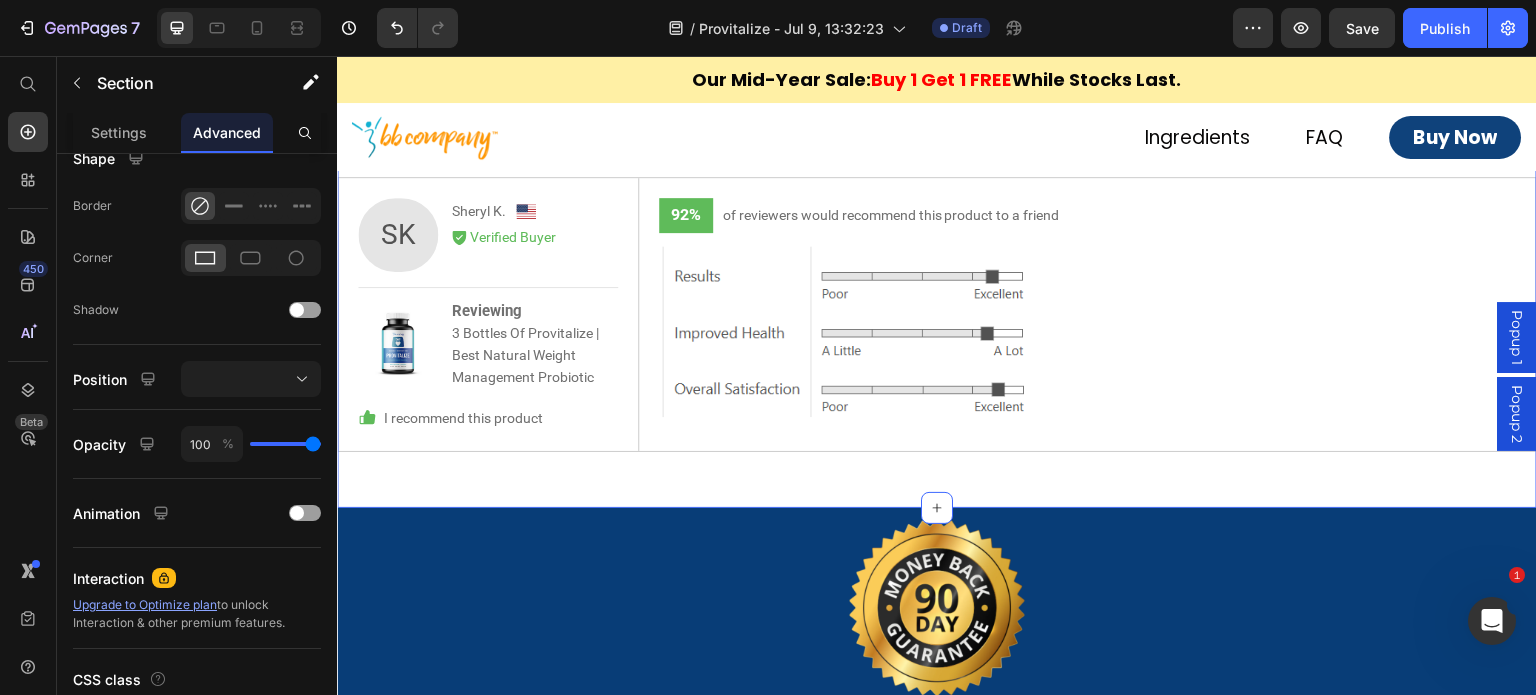 scroll, scrollTop: 0, scrollLeft: 0, axis: both 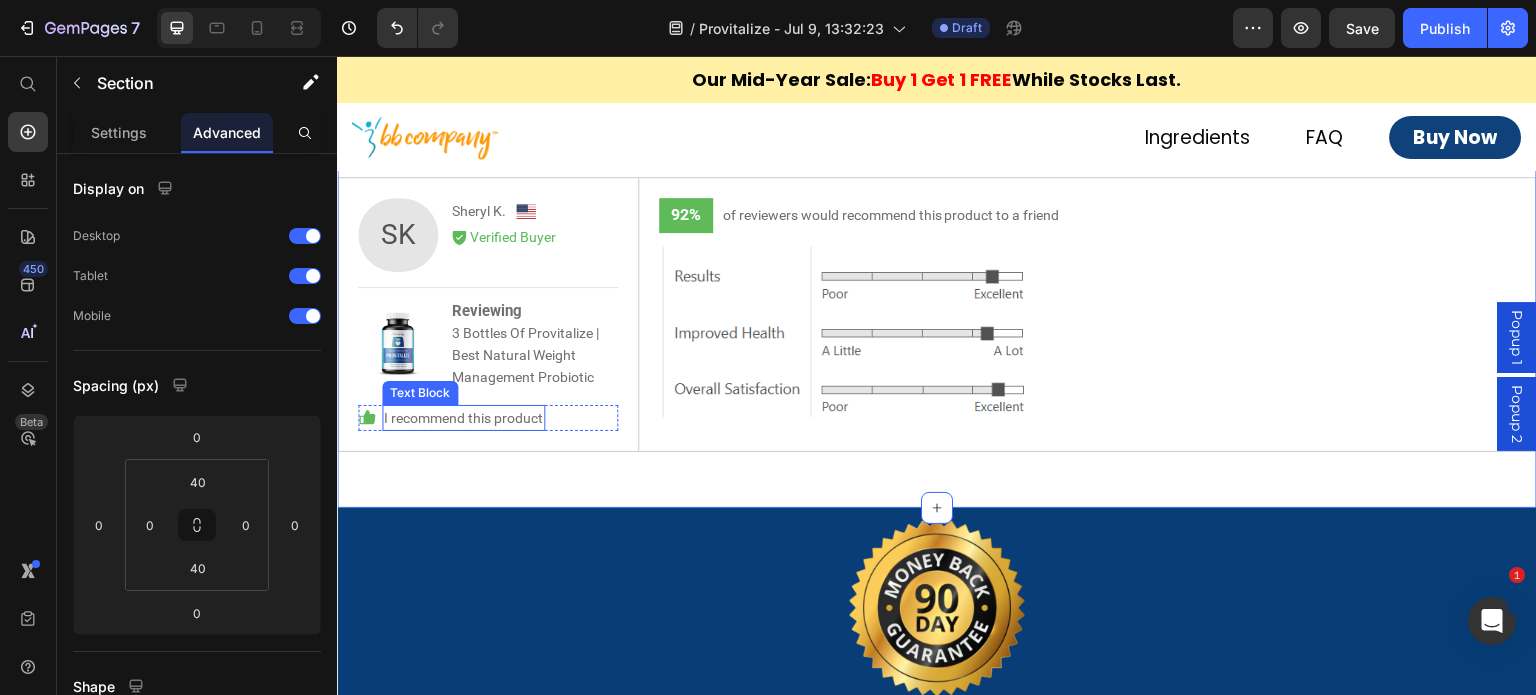 click on "I recommend this product" at bounding box center [463, 418] 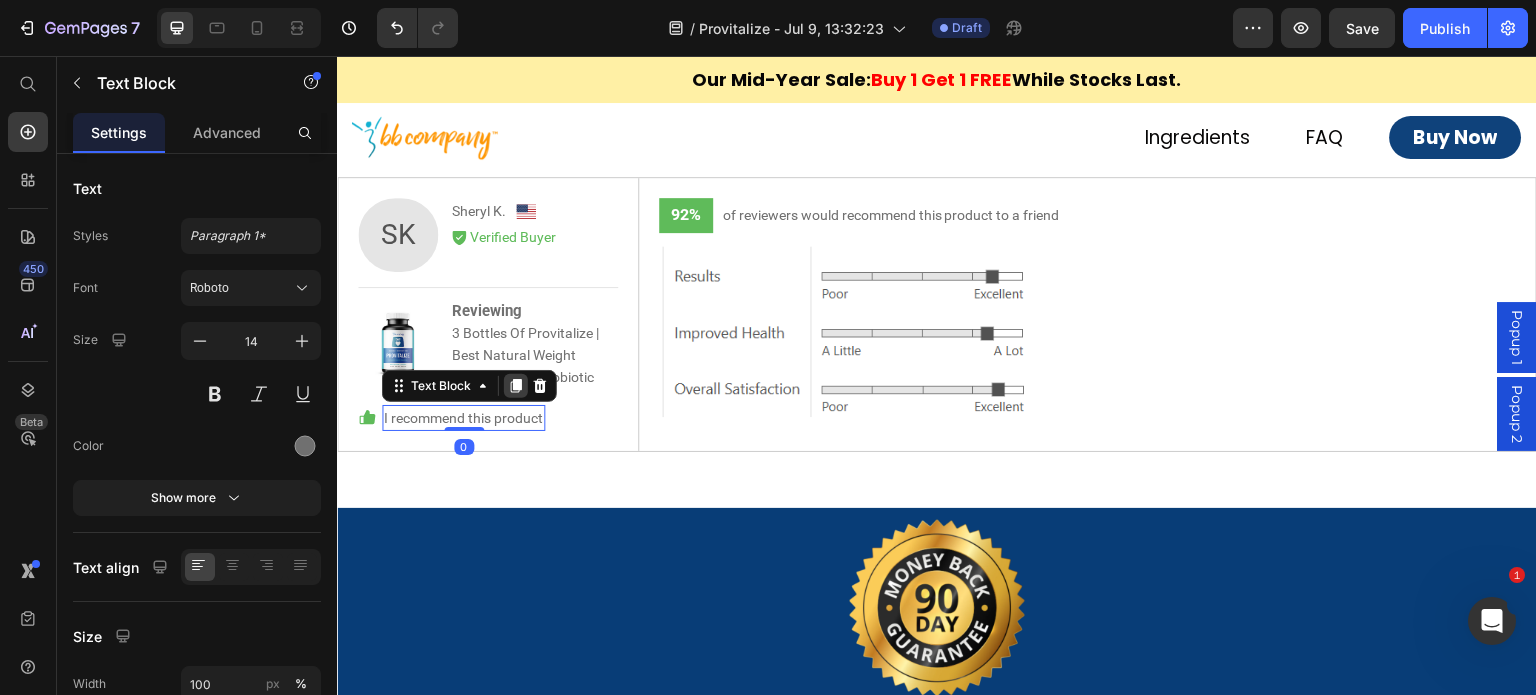 click 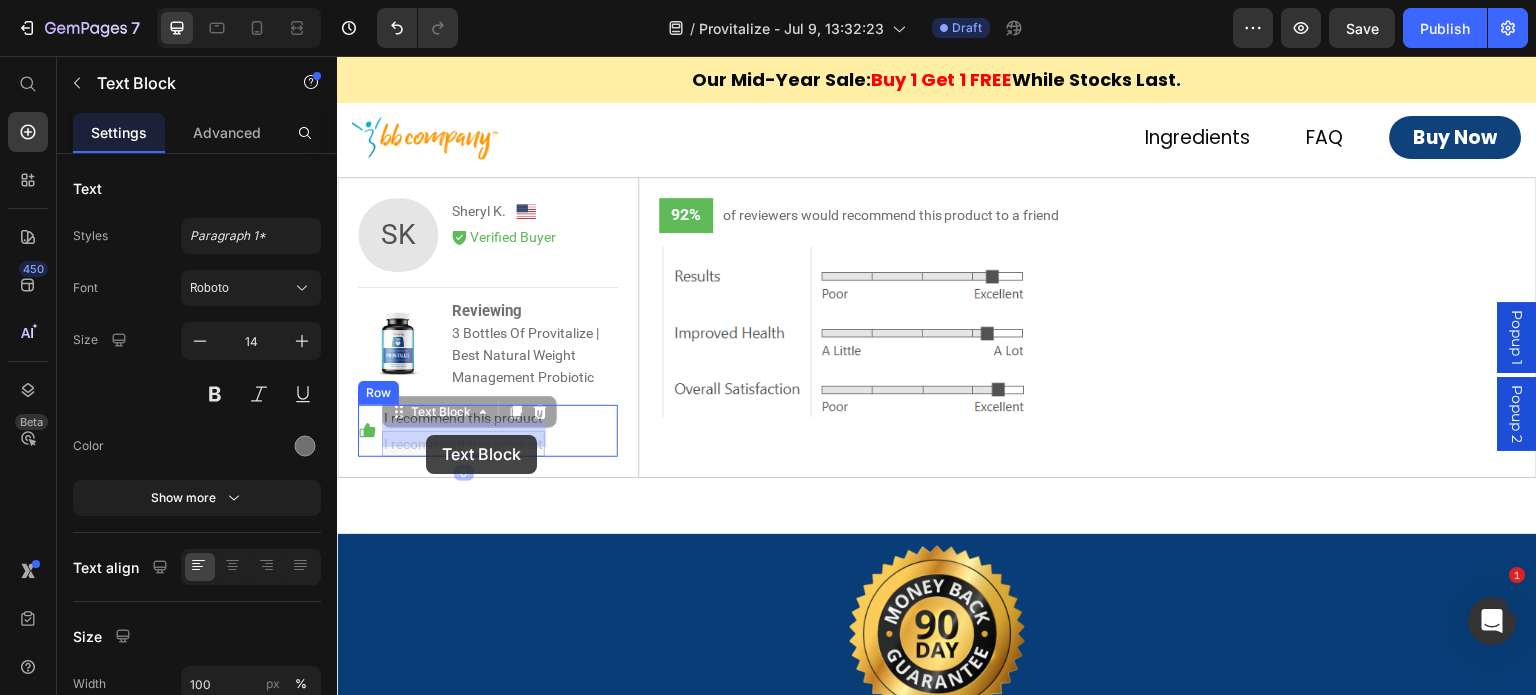 drag, startPoint x: 448, startPoint y: 408, endPoint x: 426, endPoint y: 434, distance: 34.058773 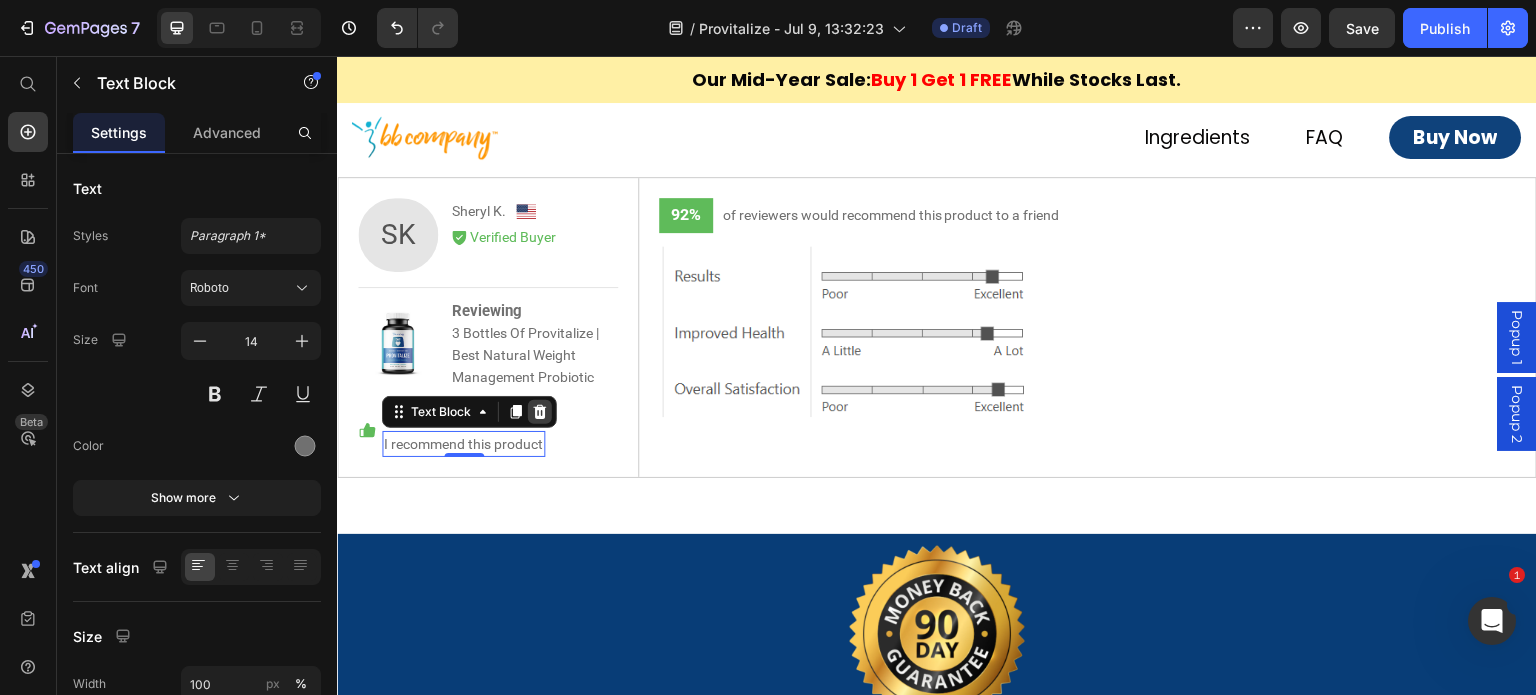 click 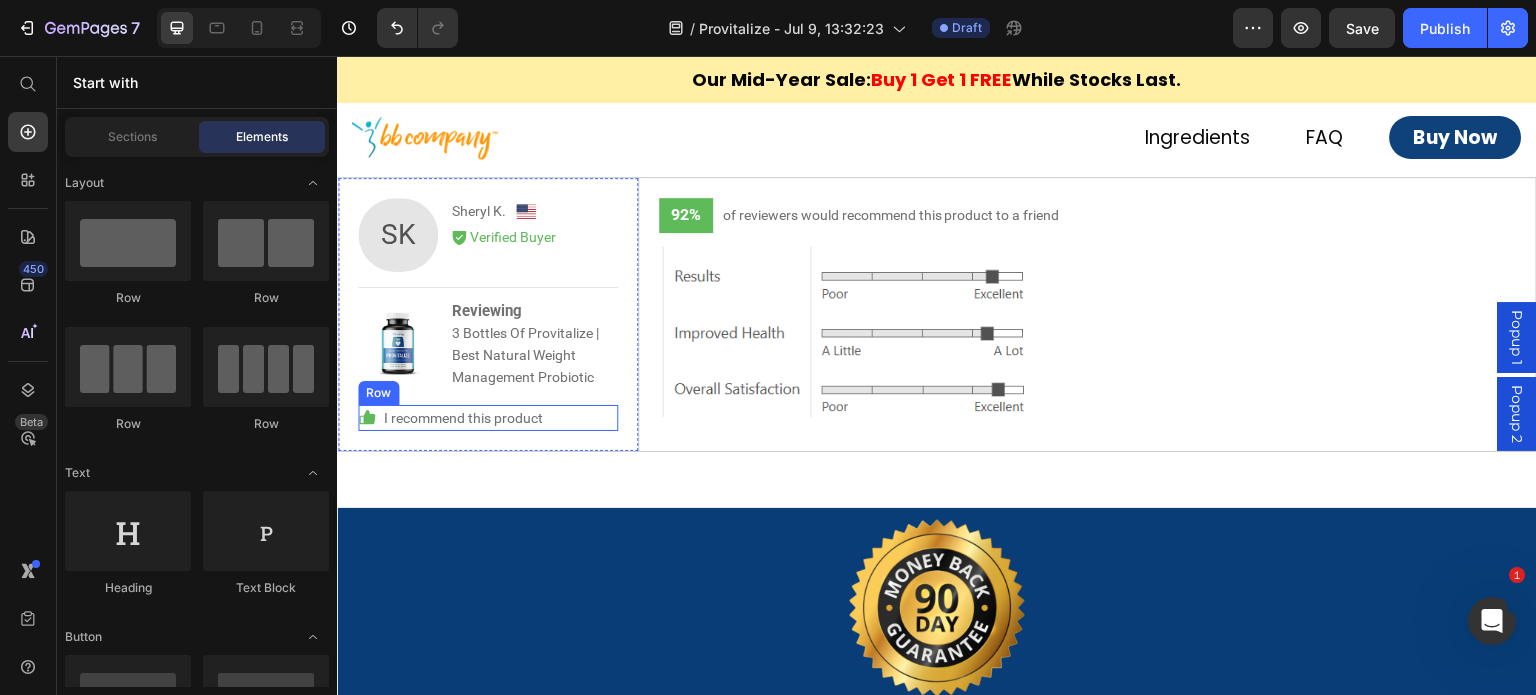 click on "Icon I recommend this product Text Block Row" at bounding box center [488, 418] 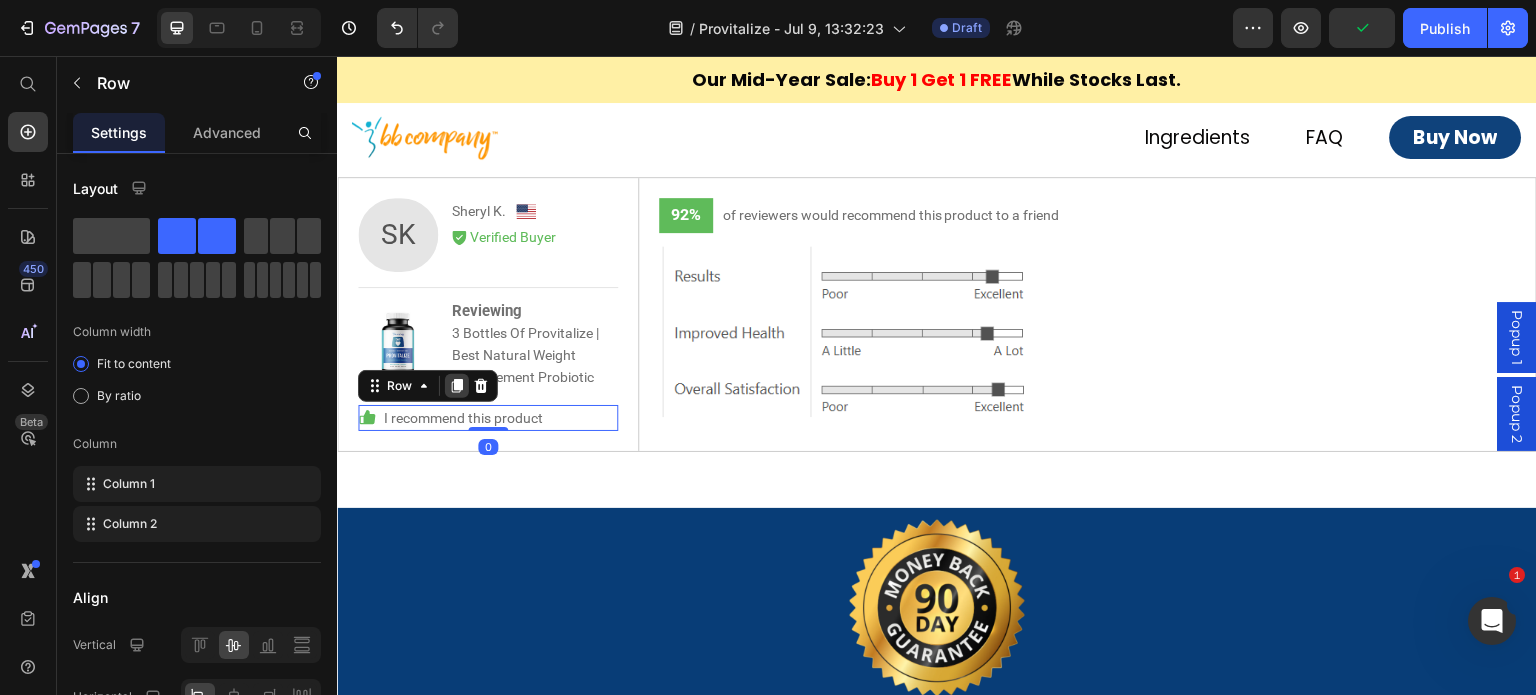 click 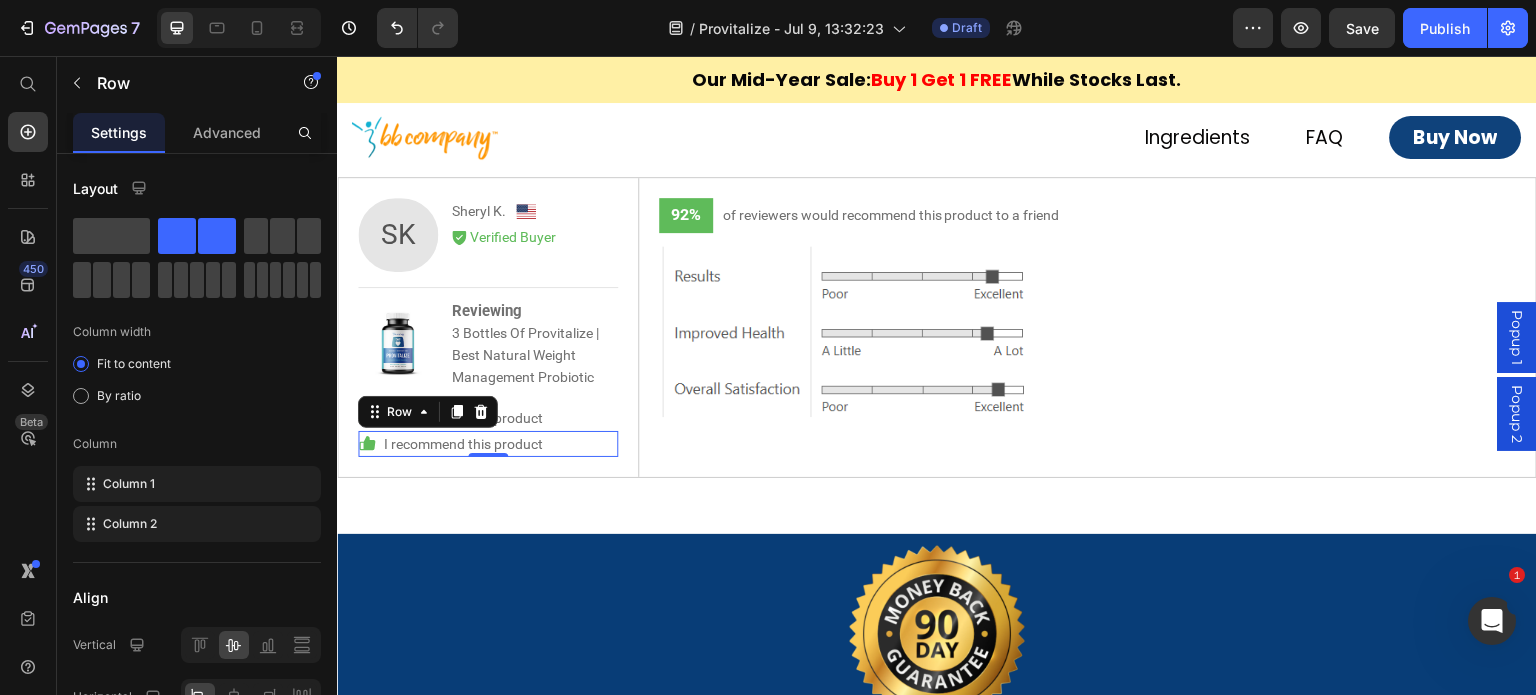 drag, startPoint x: 572, startPoint y: 436, endPoint x: 669, endPoint y: 447, distance: 97.62172 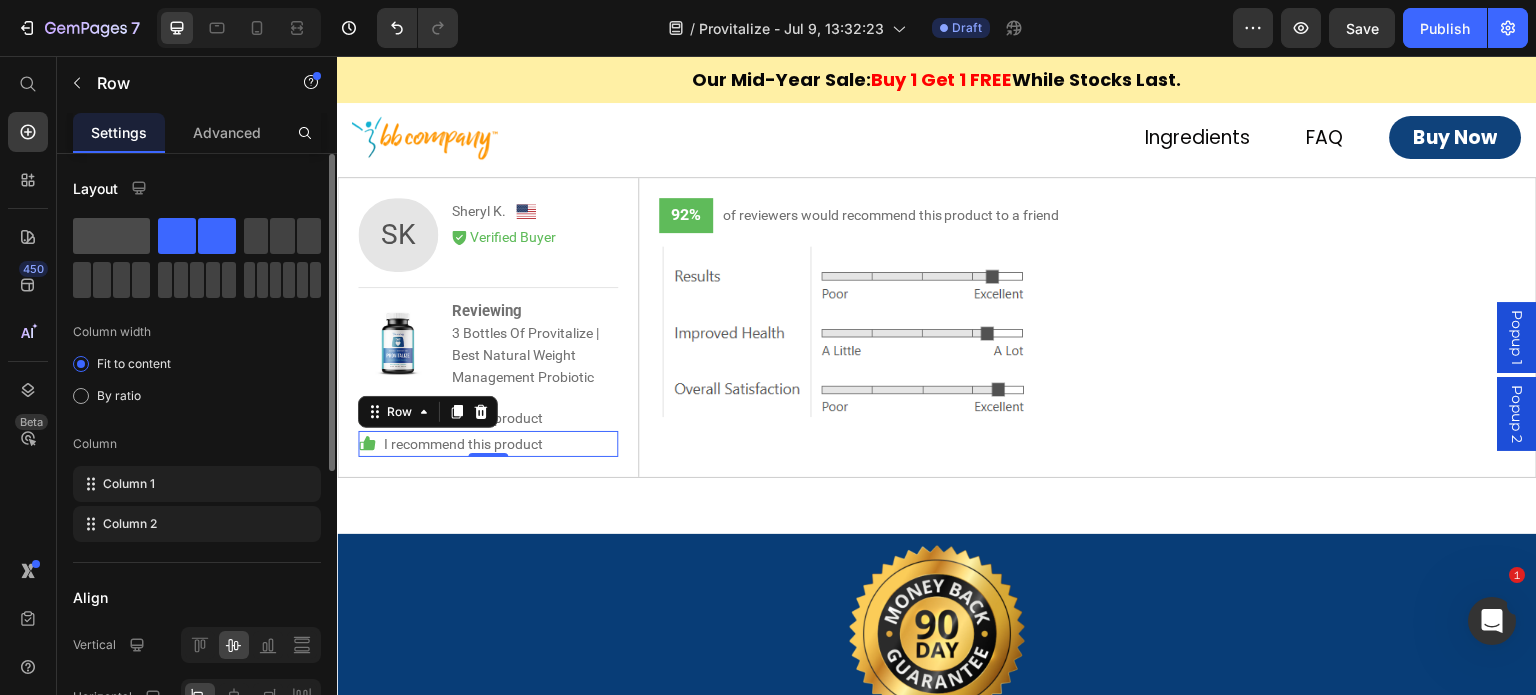 click 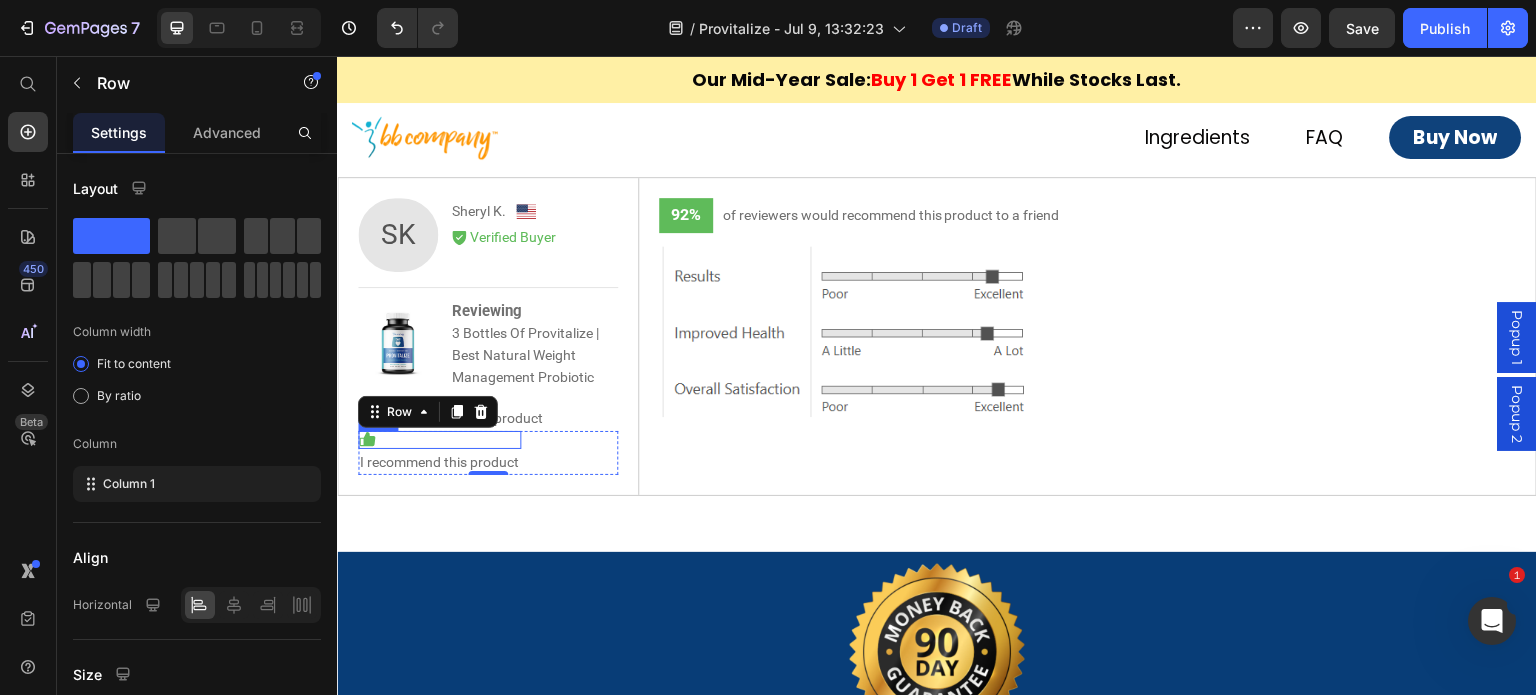 click 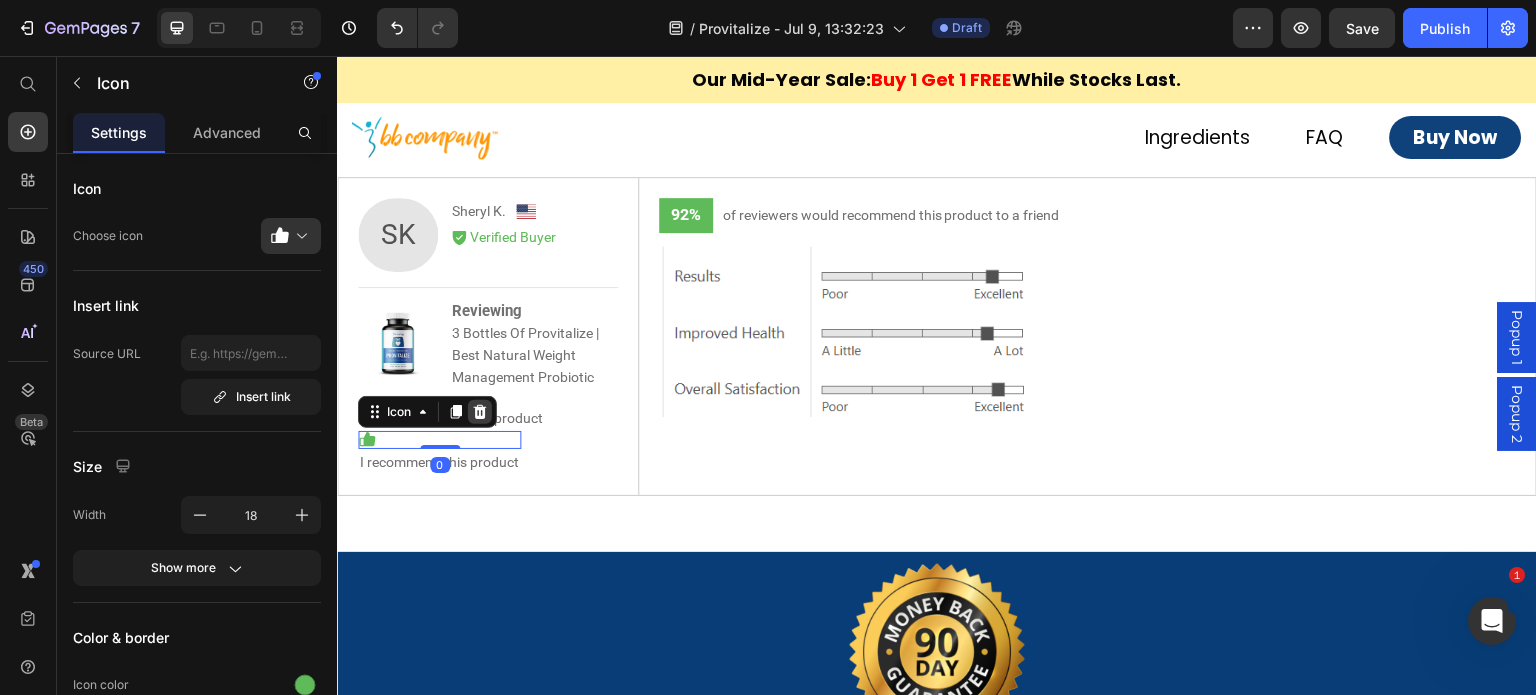 click 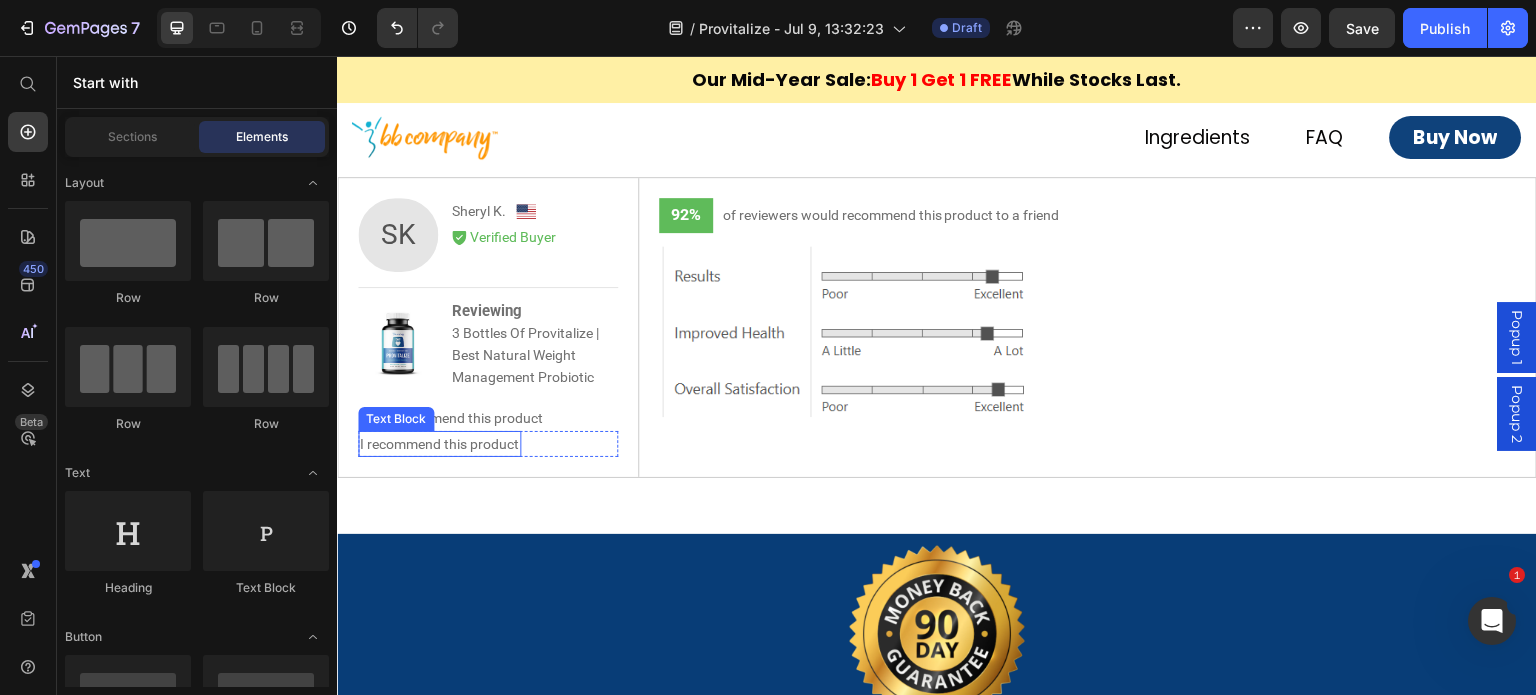 click on "I recommend this product" at bounding box center (439, 444) 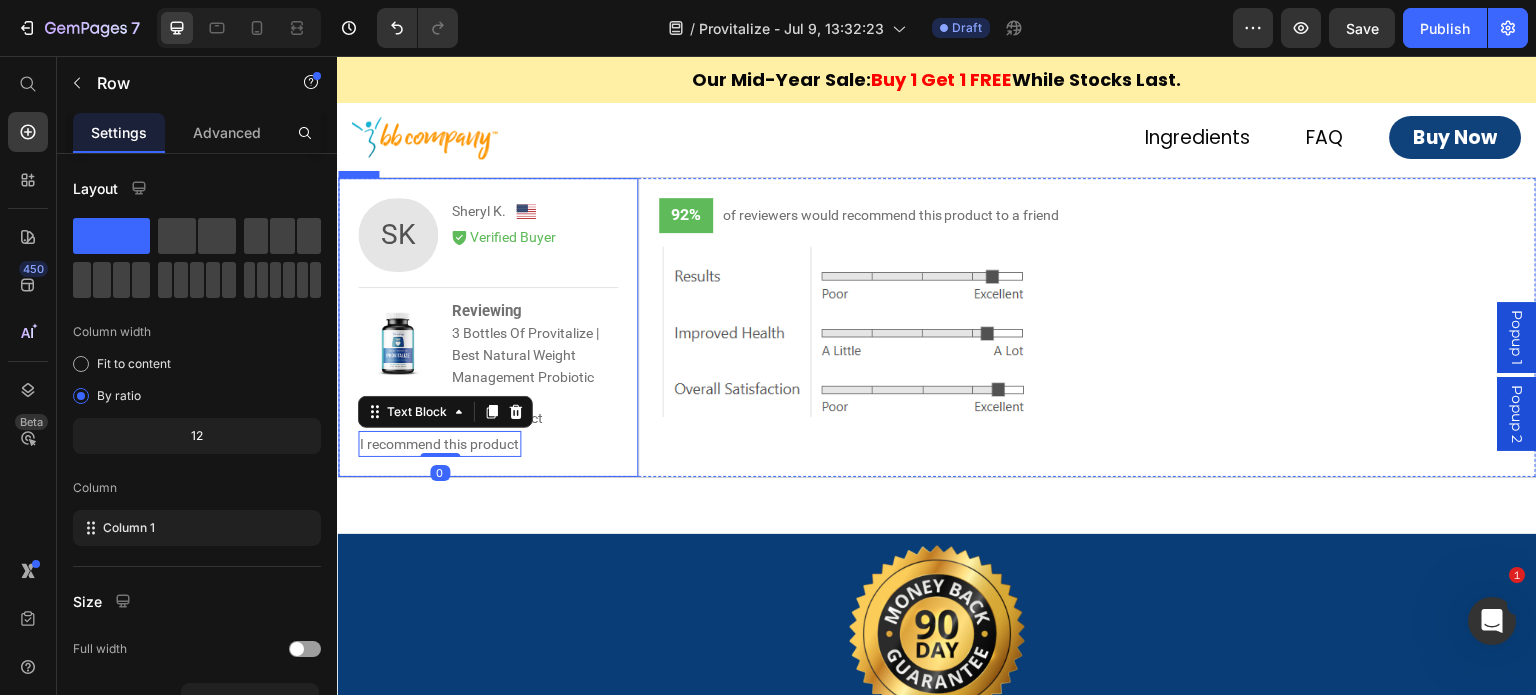 click on "SK Text Block Sheryl K.  Text Block Image Row
Icon  Verified Buyer Text Block Row Row Image Reviewing 3 Bottles Of Provitalize | Best Natural Weight Management Probiotic Text Block Row Row
Icon I recommend this product Text Block Row I recommend this product Text Block   0 Row Row" at bounding box center [488, 327] 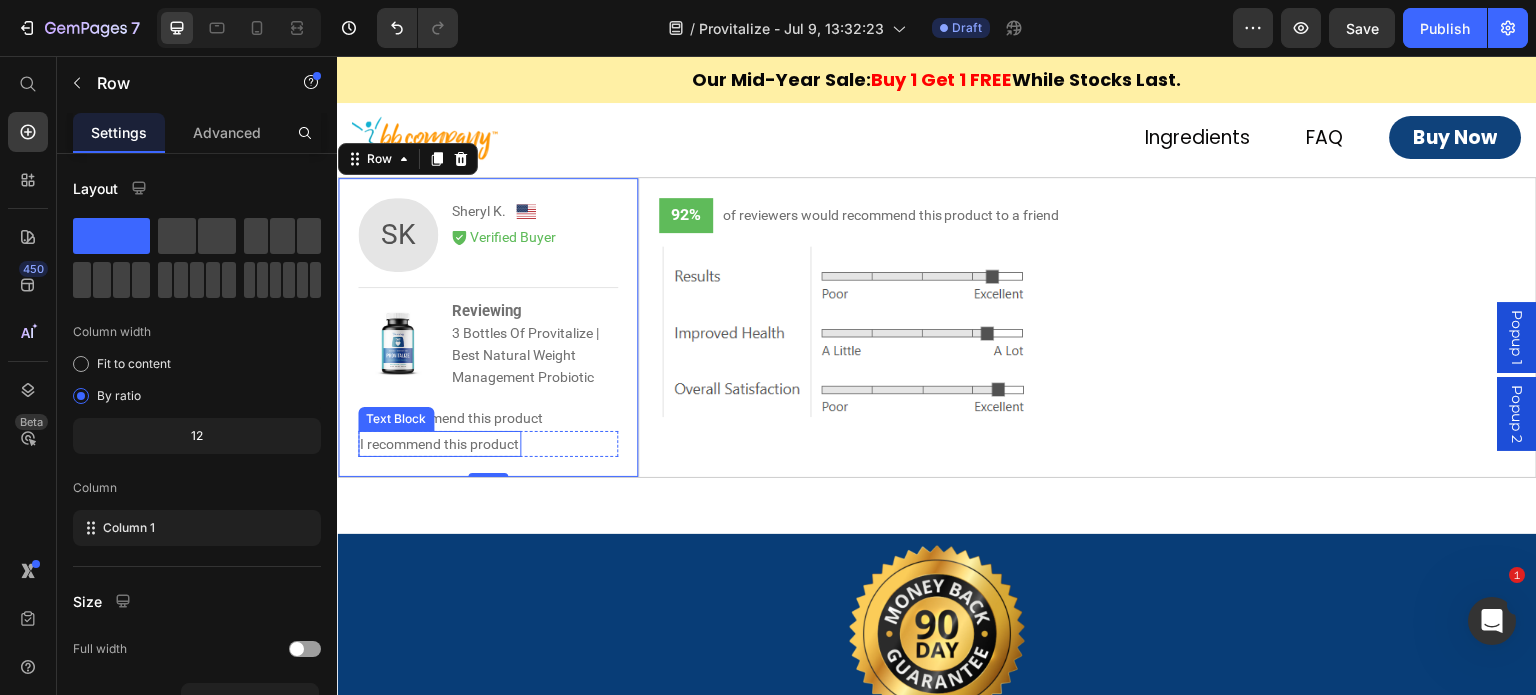 click on "I recommend this product" at bounding box center (439, 444) 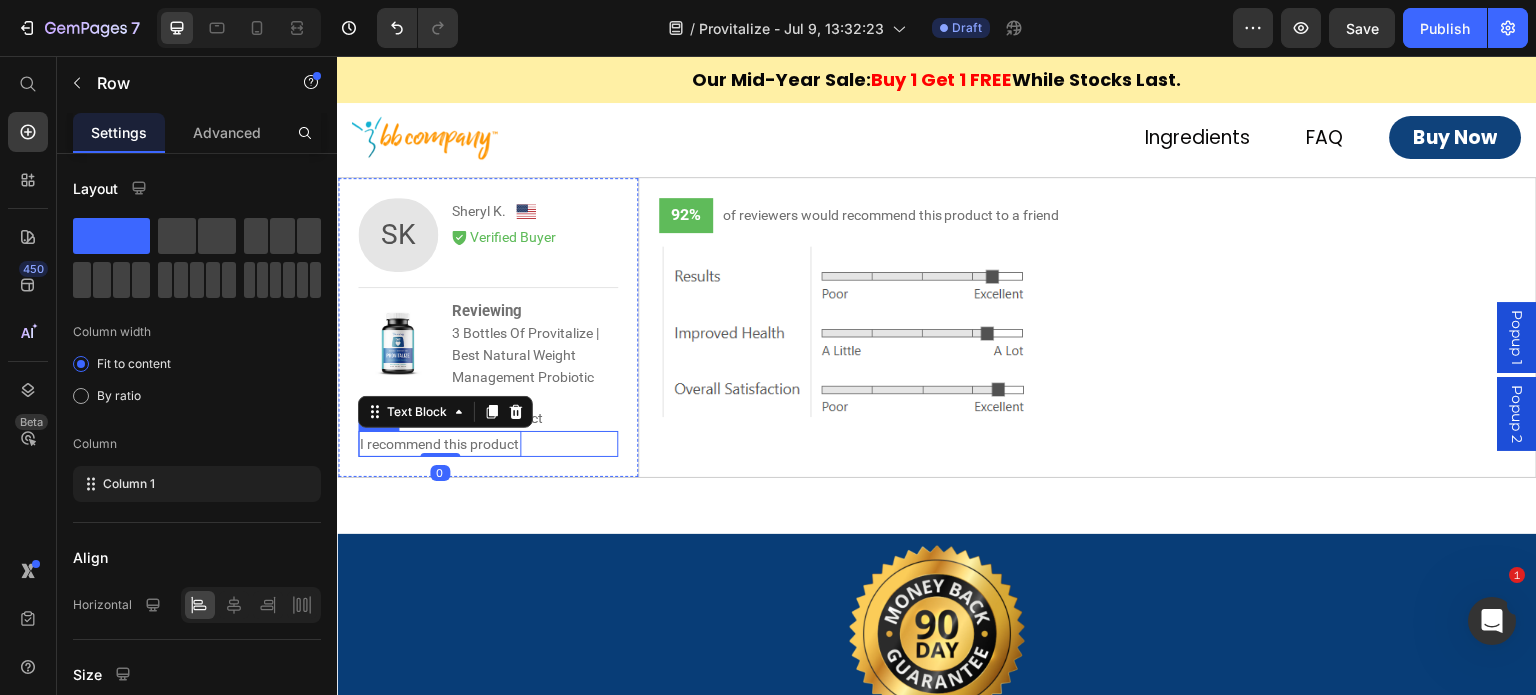 click on "I recommend this product Text Block   0 Row" at bounding box center [488, 444] 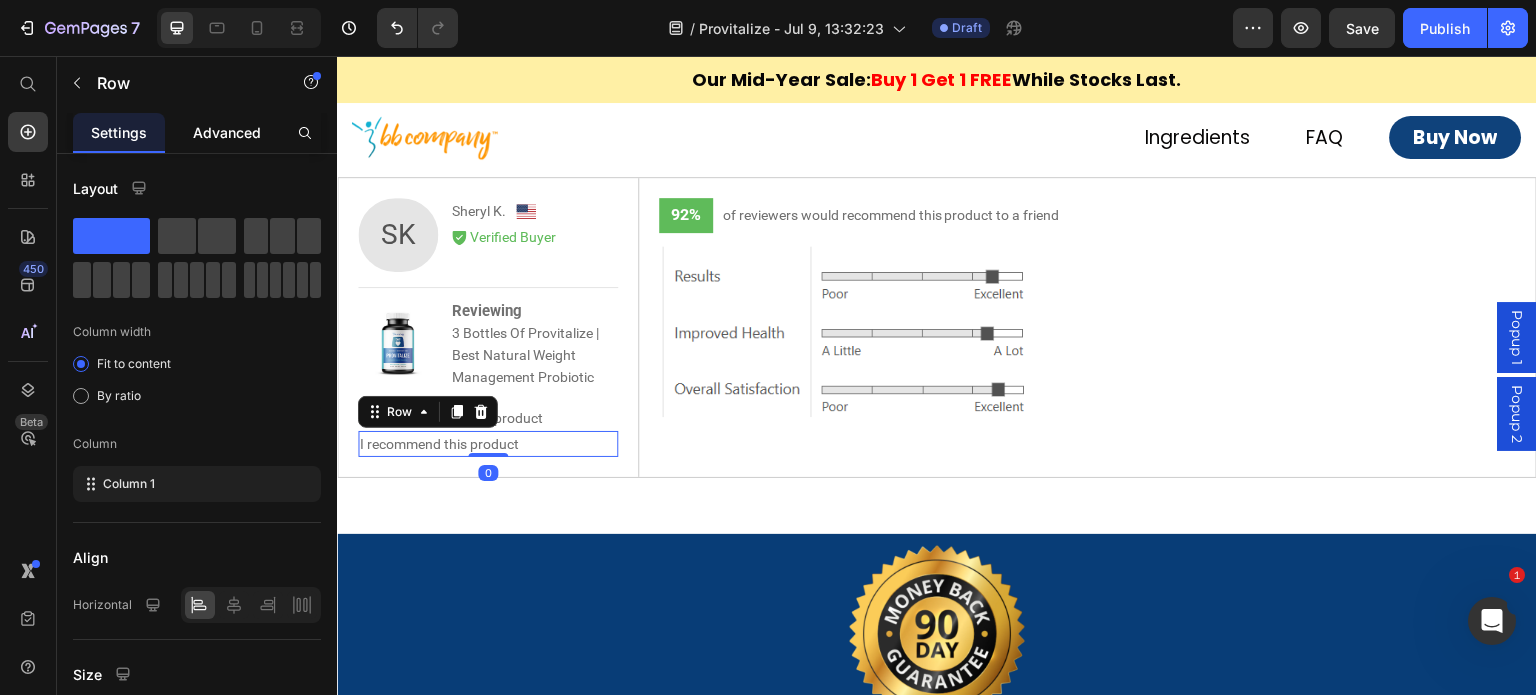 click on "Advanced" 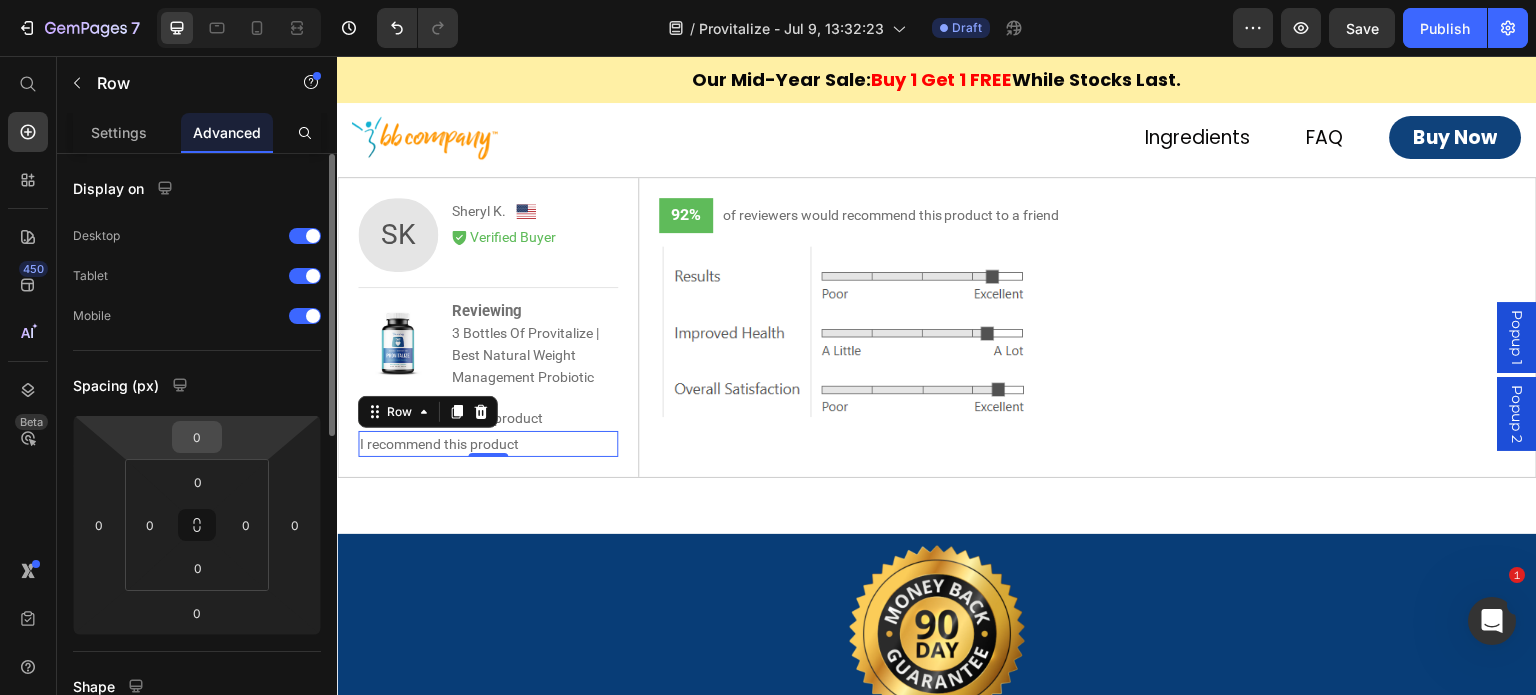 click on "0" at bounding box center [197, 437] 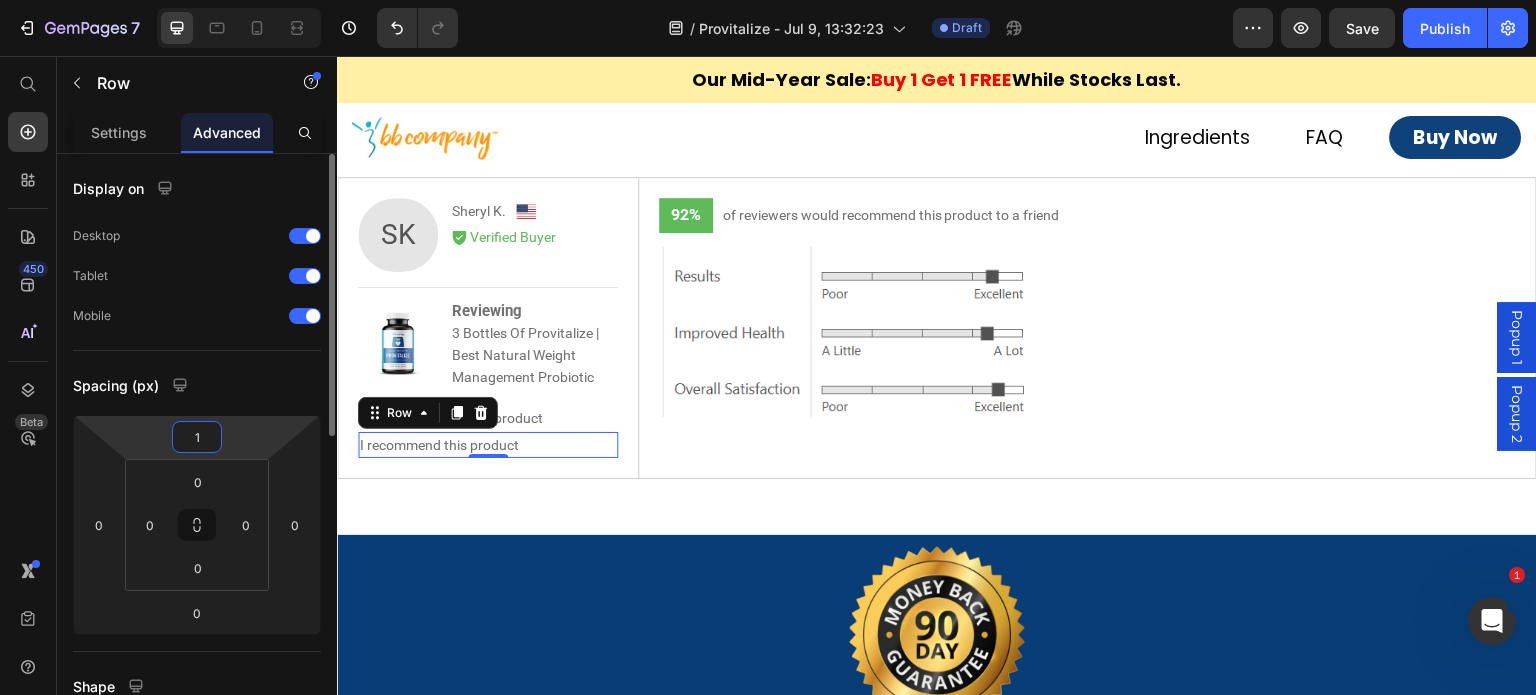type on "10" 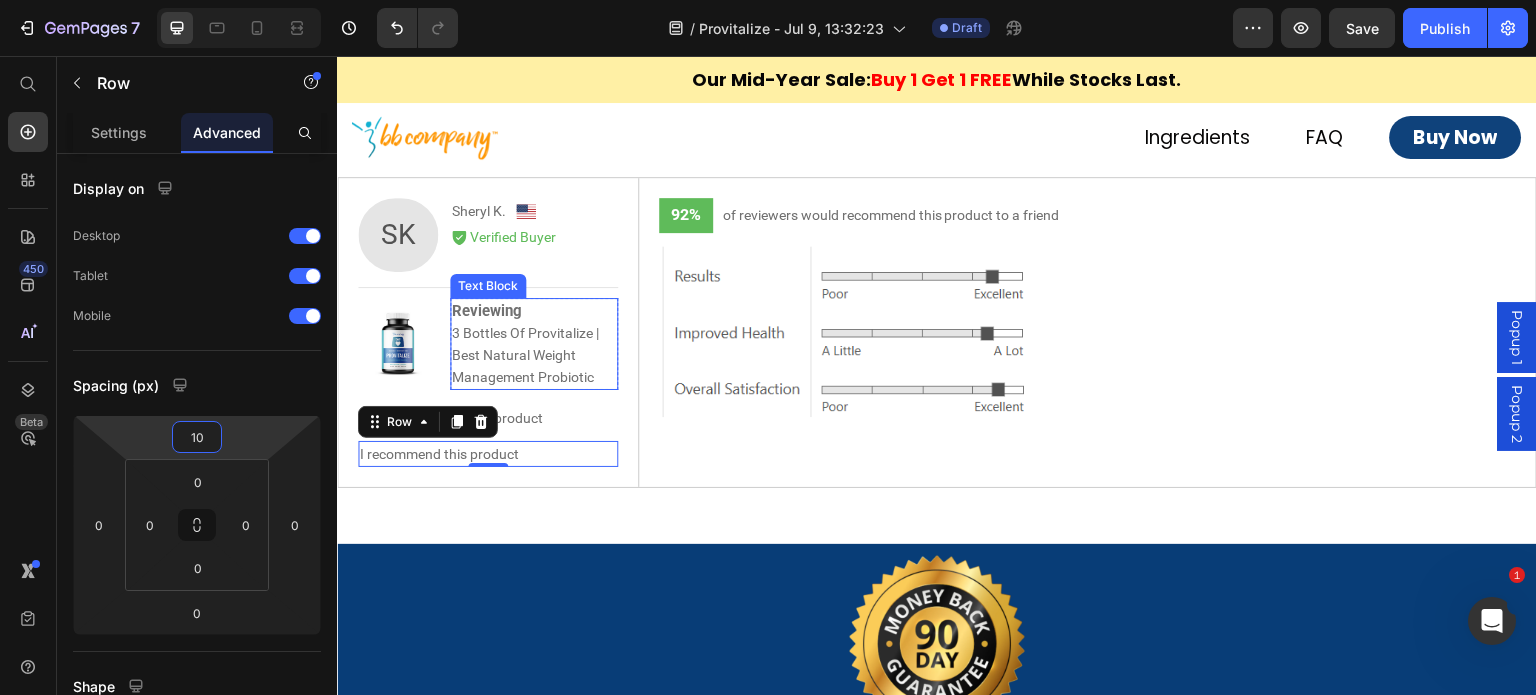click on "Reviewing 3 Bottles Of Provitalize | Best Natural Weight Management Probiotic" at bounding box center [534, 344] 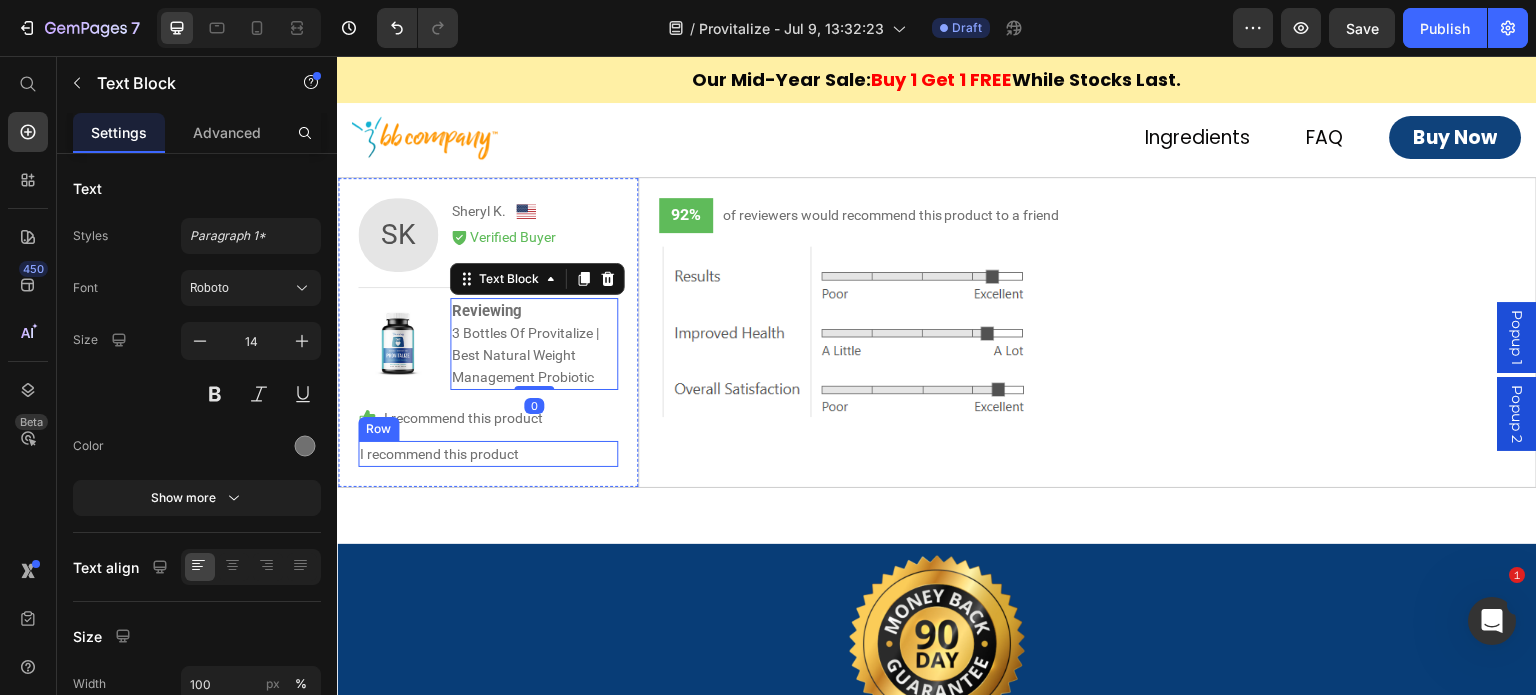 click on "I recommend this product Text Block Row" at bounding box center [488, 454] 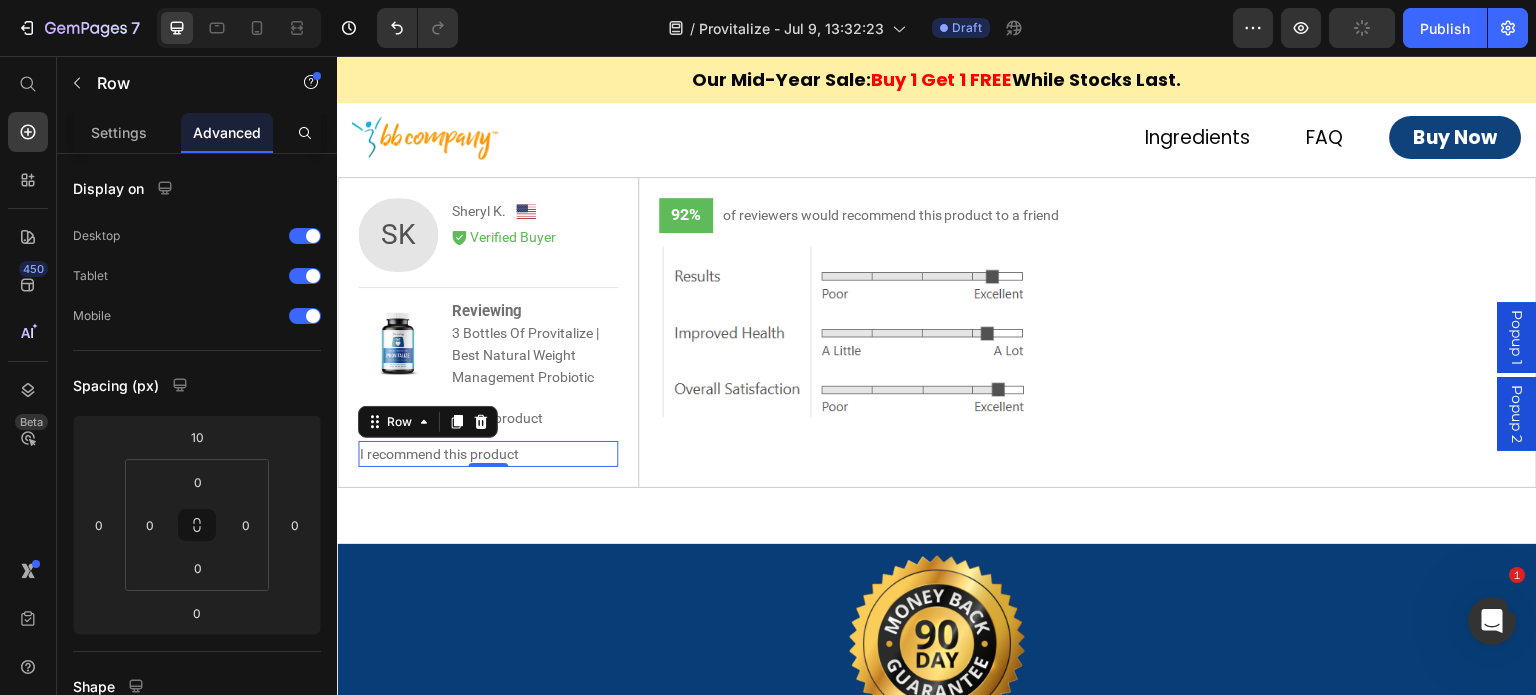 click on "I recommend this product Text Block Row   0" at bounding box center (488, 454) 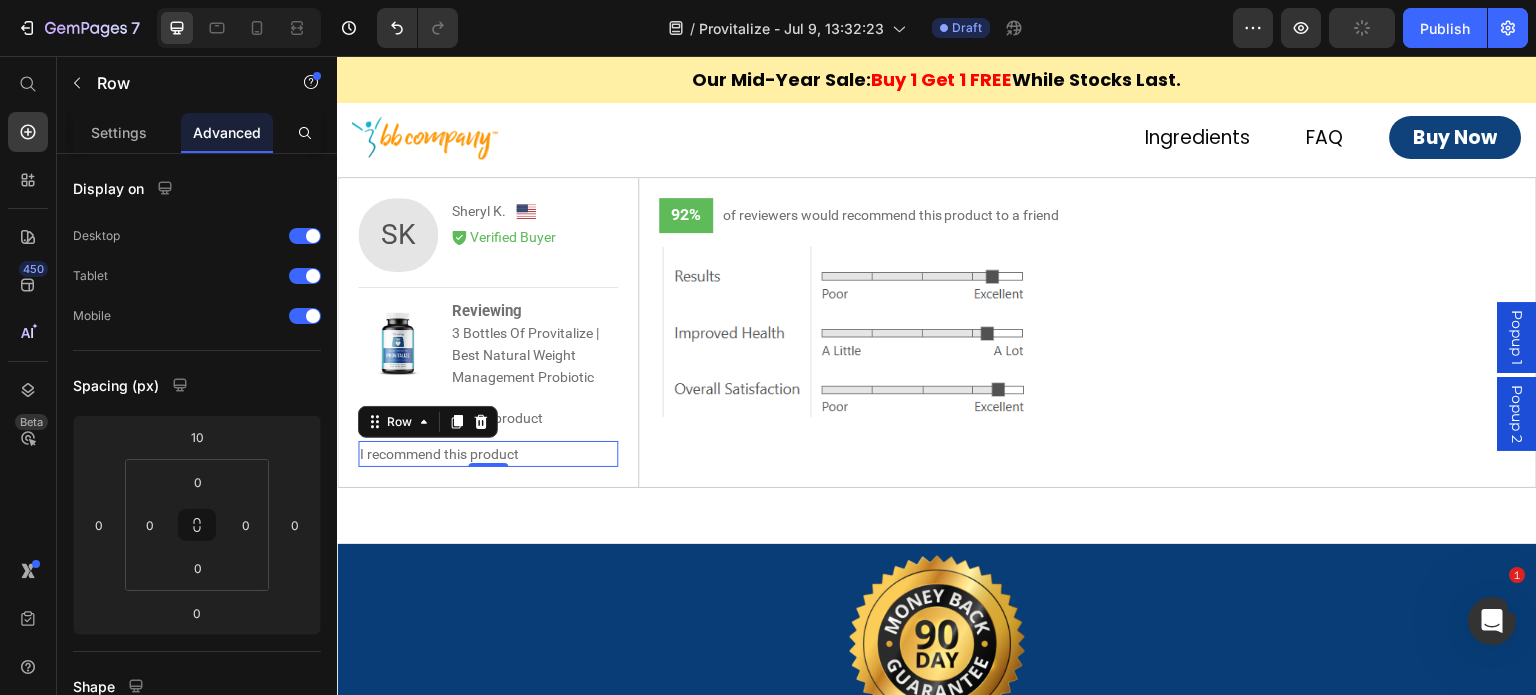 click on "I recommend this product Text Block Row   0" at bounding box center [488, 454] 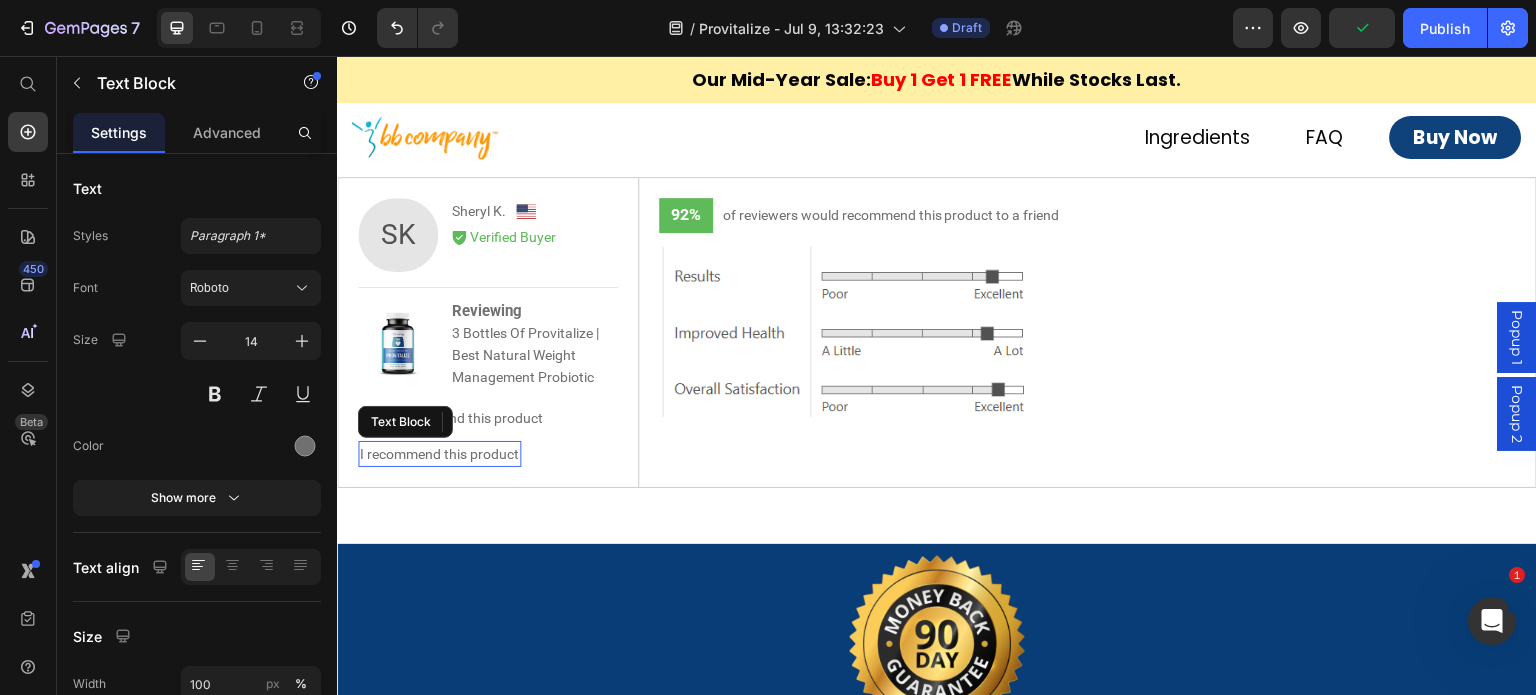 click on "I recommend this product" at bounding box center [439, 454] 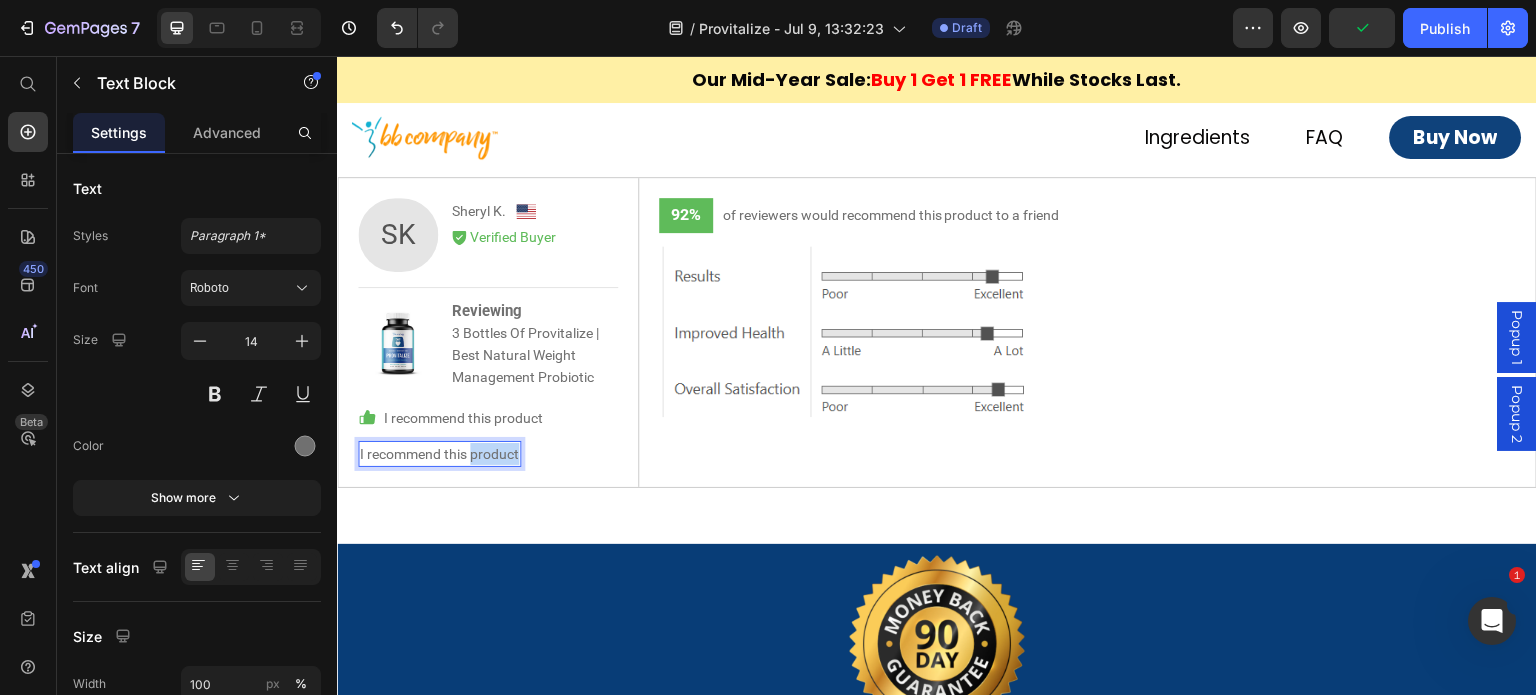 click on "I recommend this product" at bounding box center (439, 454) 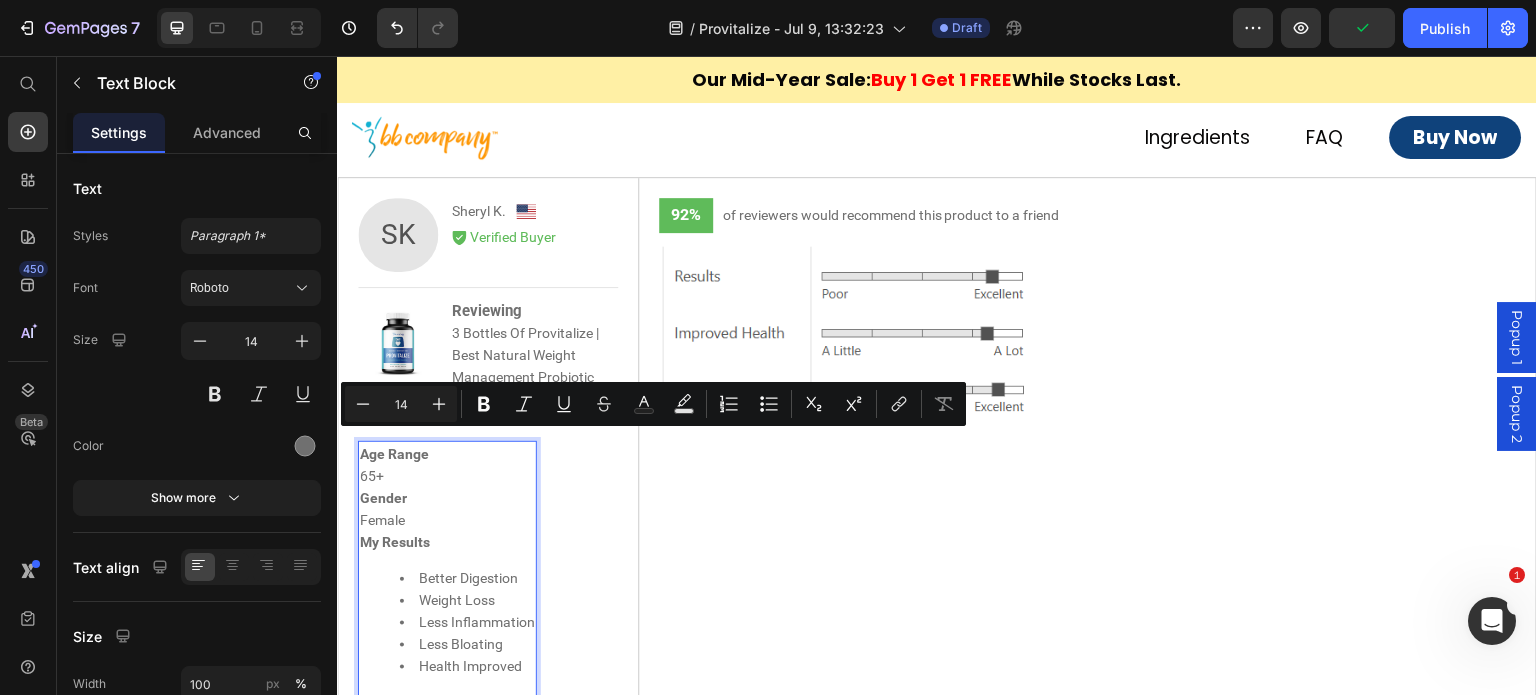 scroll, scrollTop: 8340, scrollLeft: 0, axis: vertical 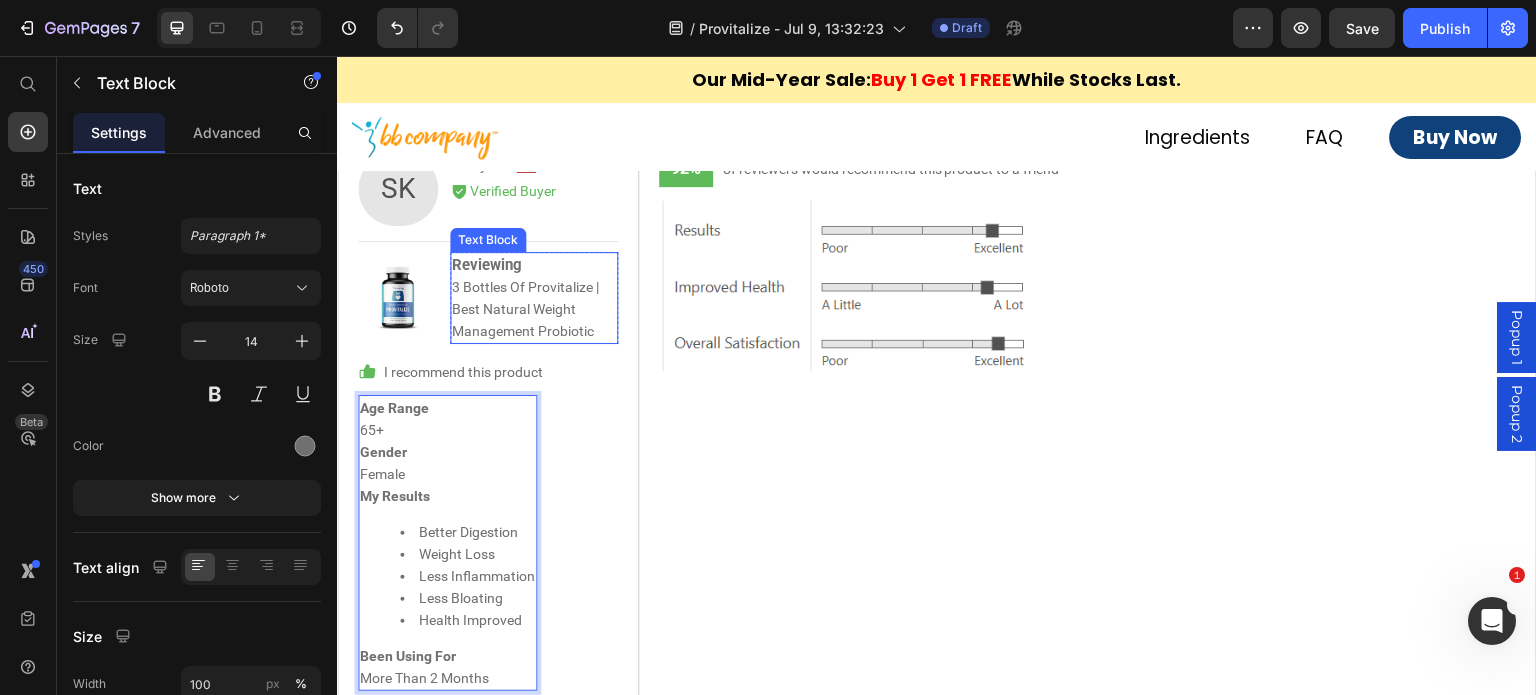 click on "SK Text Block Sheryl K.  Text Block Image Row
Icon  Verified Buyer Text Block Row Row" at bounding box center (488, 197) 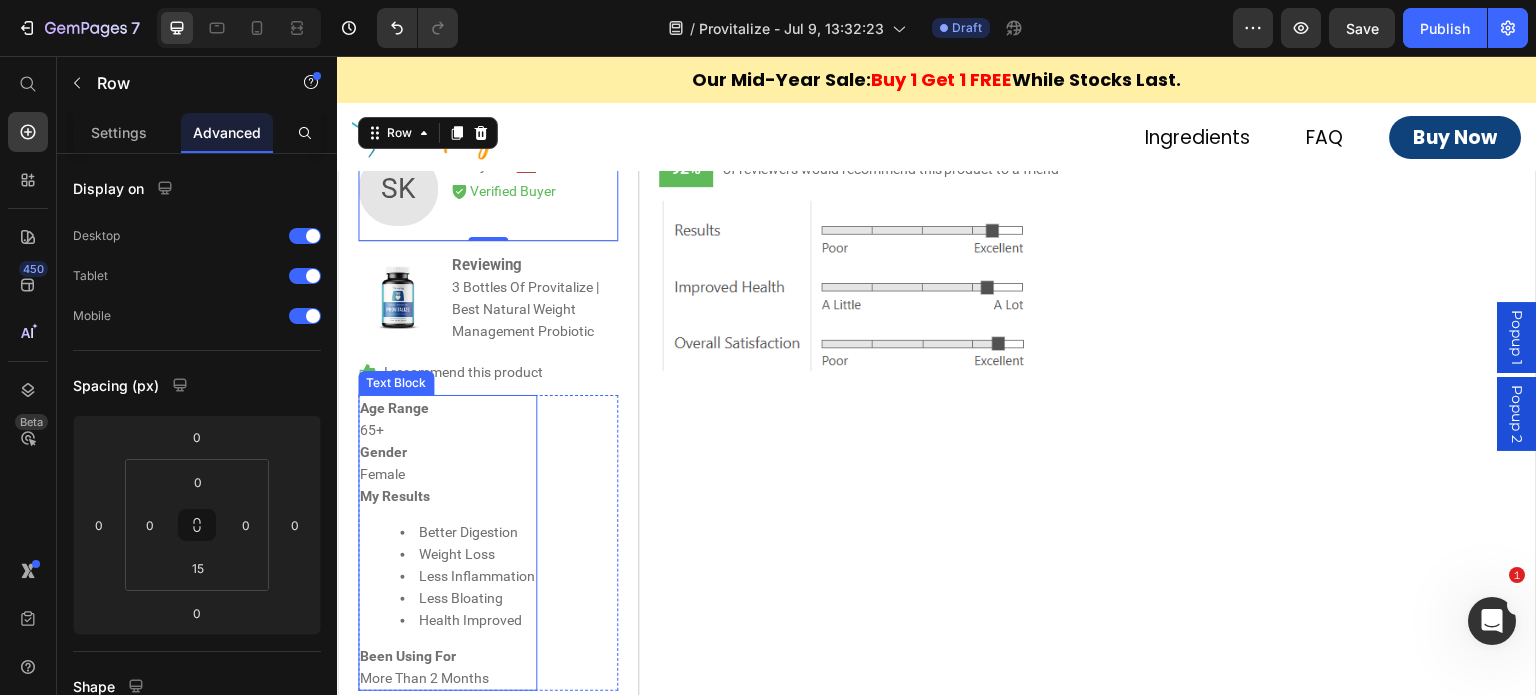 click on "Less Inflammation" at bounding box center (467, 576) 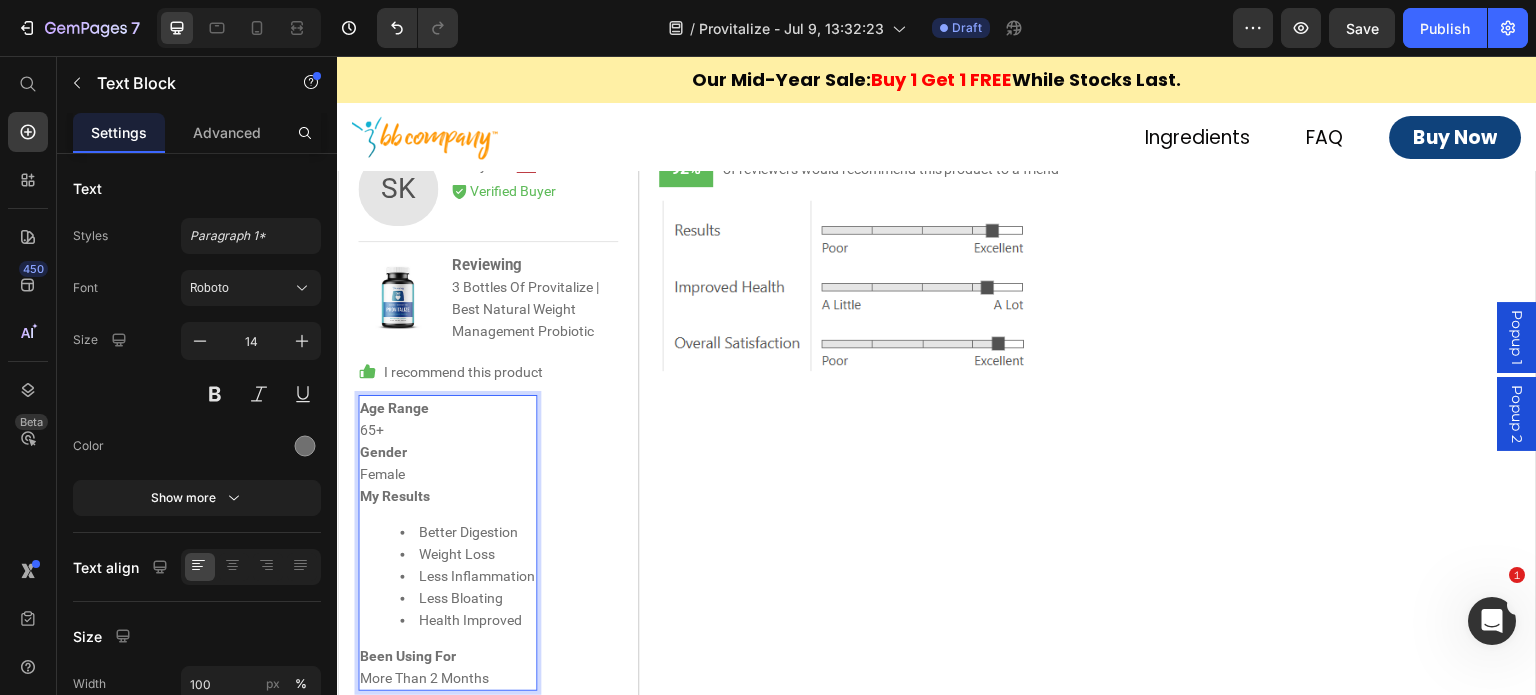click on "Less Bloating" at bounding box center (467, 598) 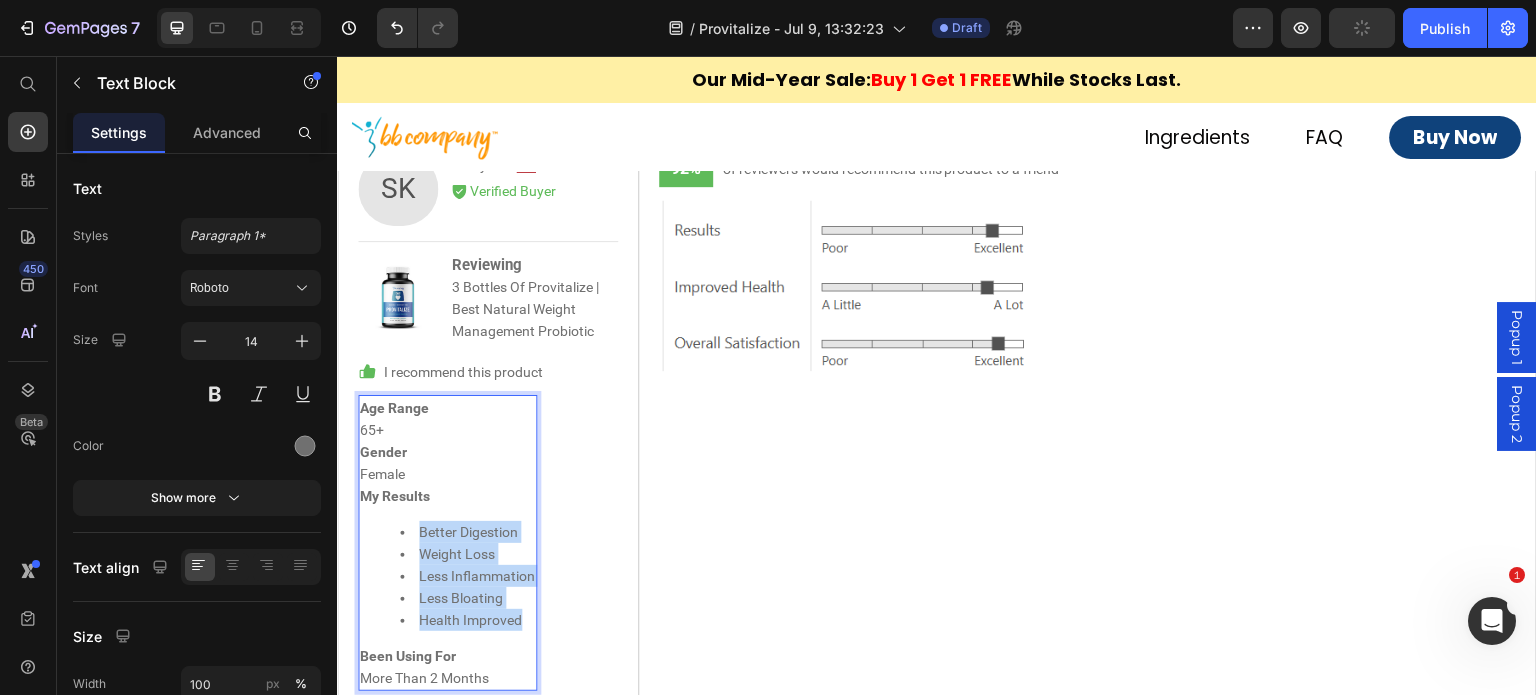 drag, startPoint x: 524, startPoint y: 609, endPoint x: 417, endPoint y: 522, distance: 137.90576 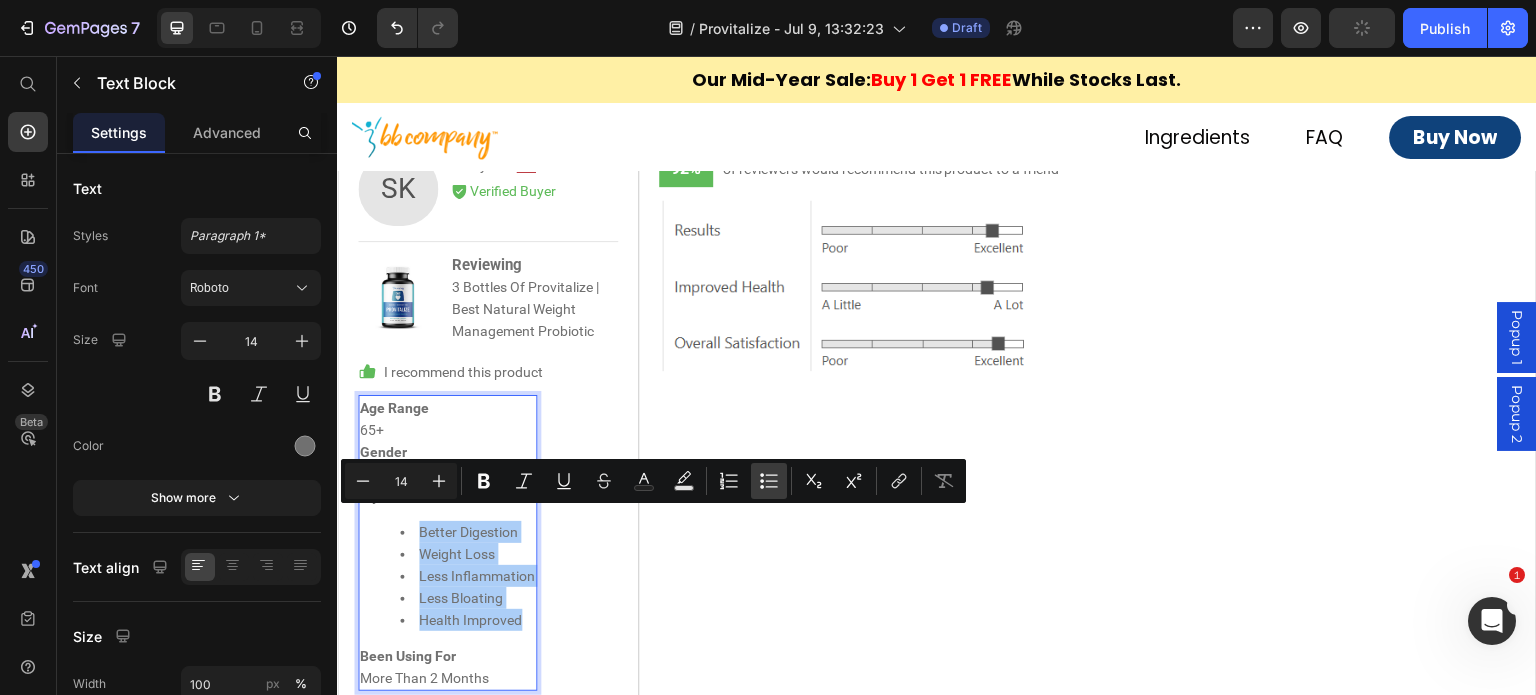 click 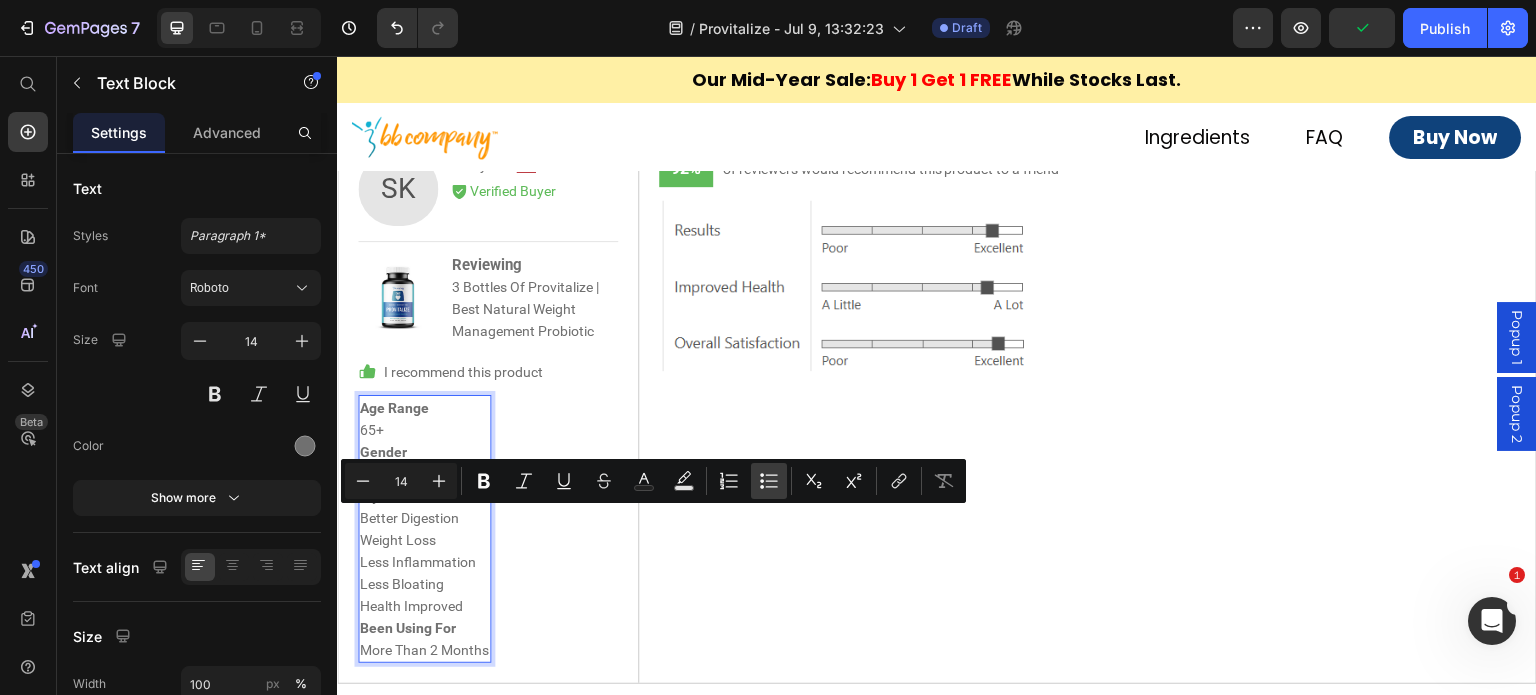 type on "14" 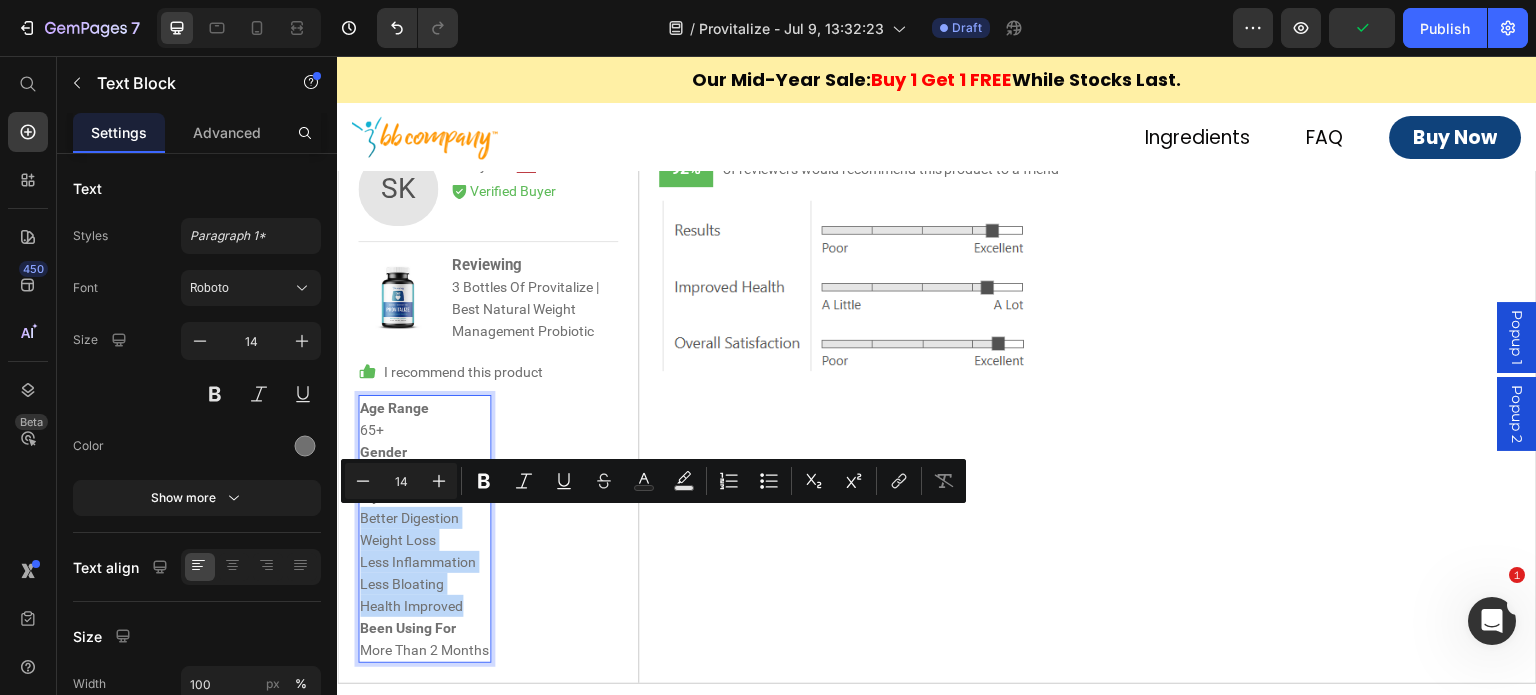 click on "Less Bloating" at bounding box center (424, 584) 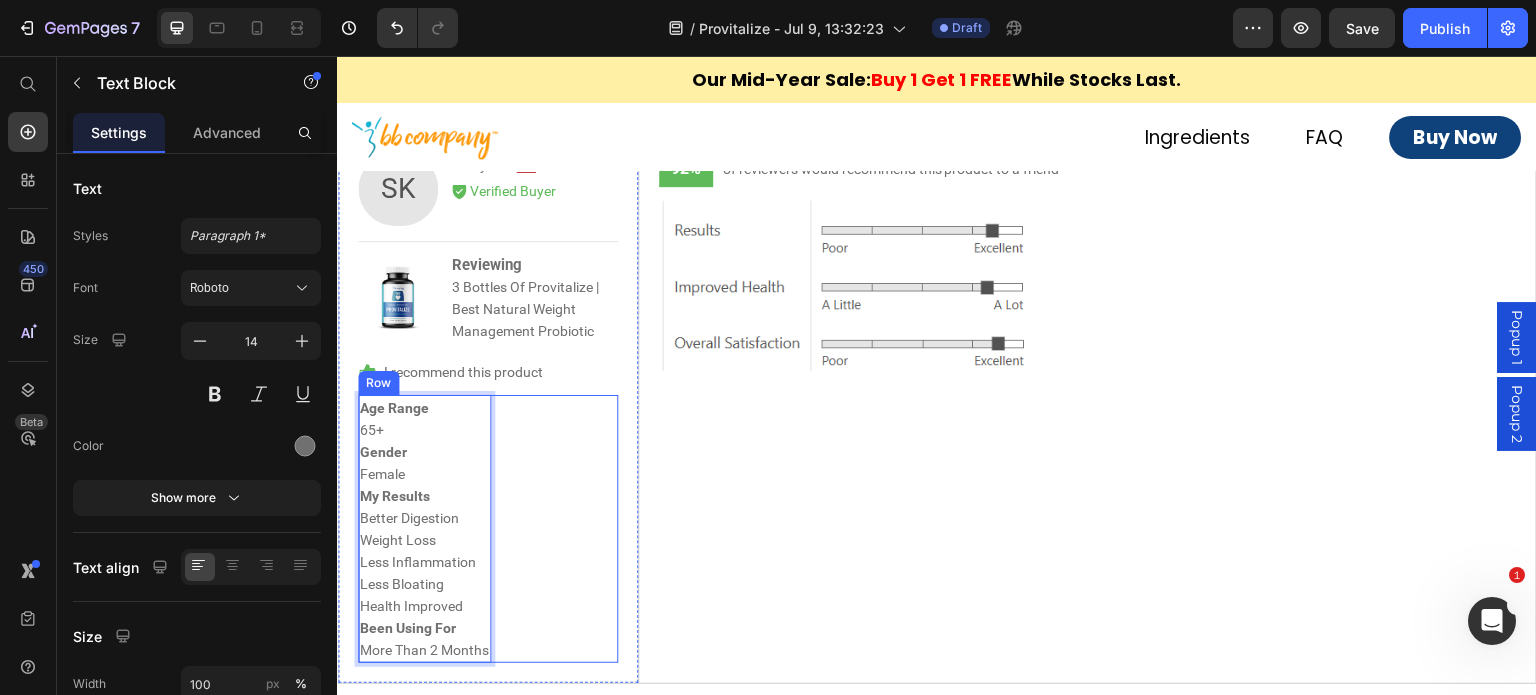 click on "Age Range [AGE]+ Gender Female My Results Better Digestion Weight Loss Less Inflammation Less Bloating Health Improved Been Using For More Than 2 Months Text Block   0 Row" at bounding box center [488, 529] 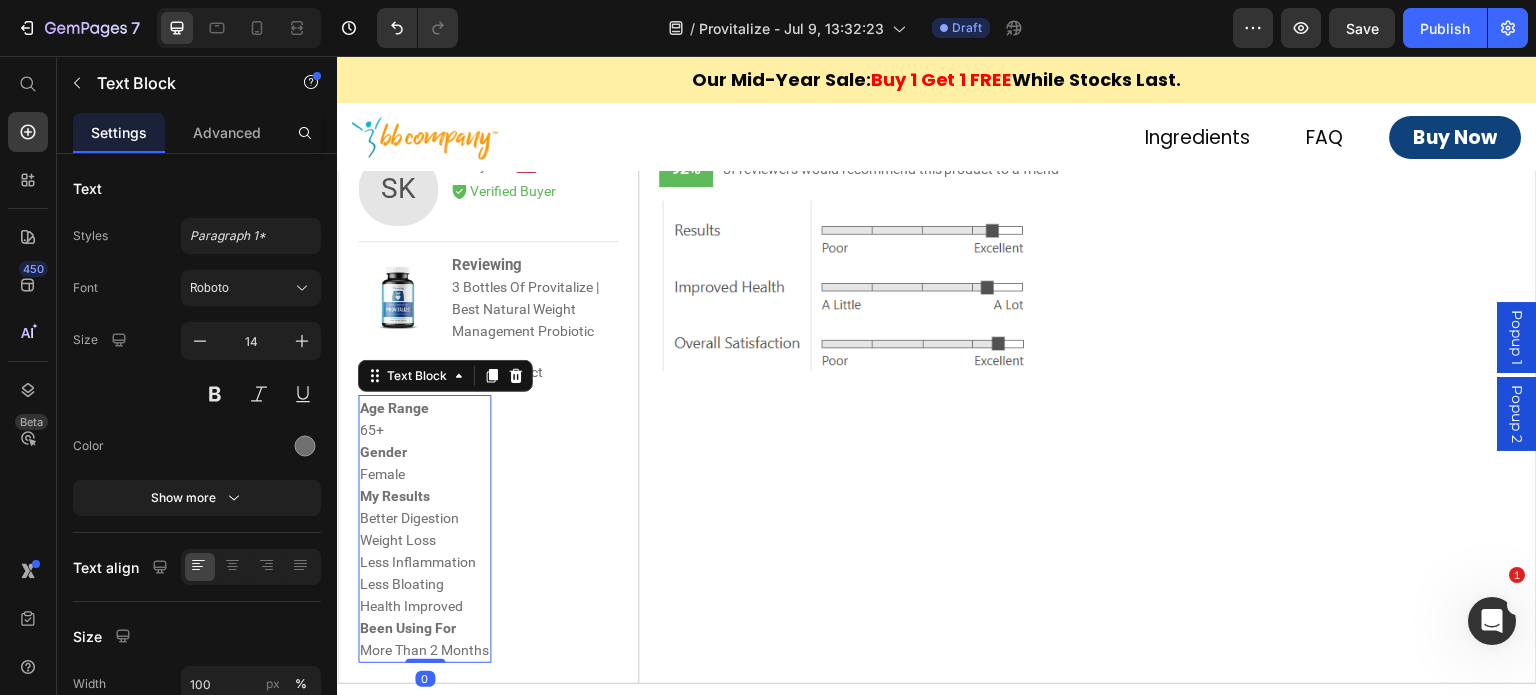 click on "Female" at bounding box center [424, 474] 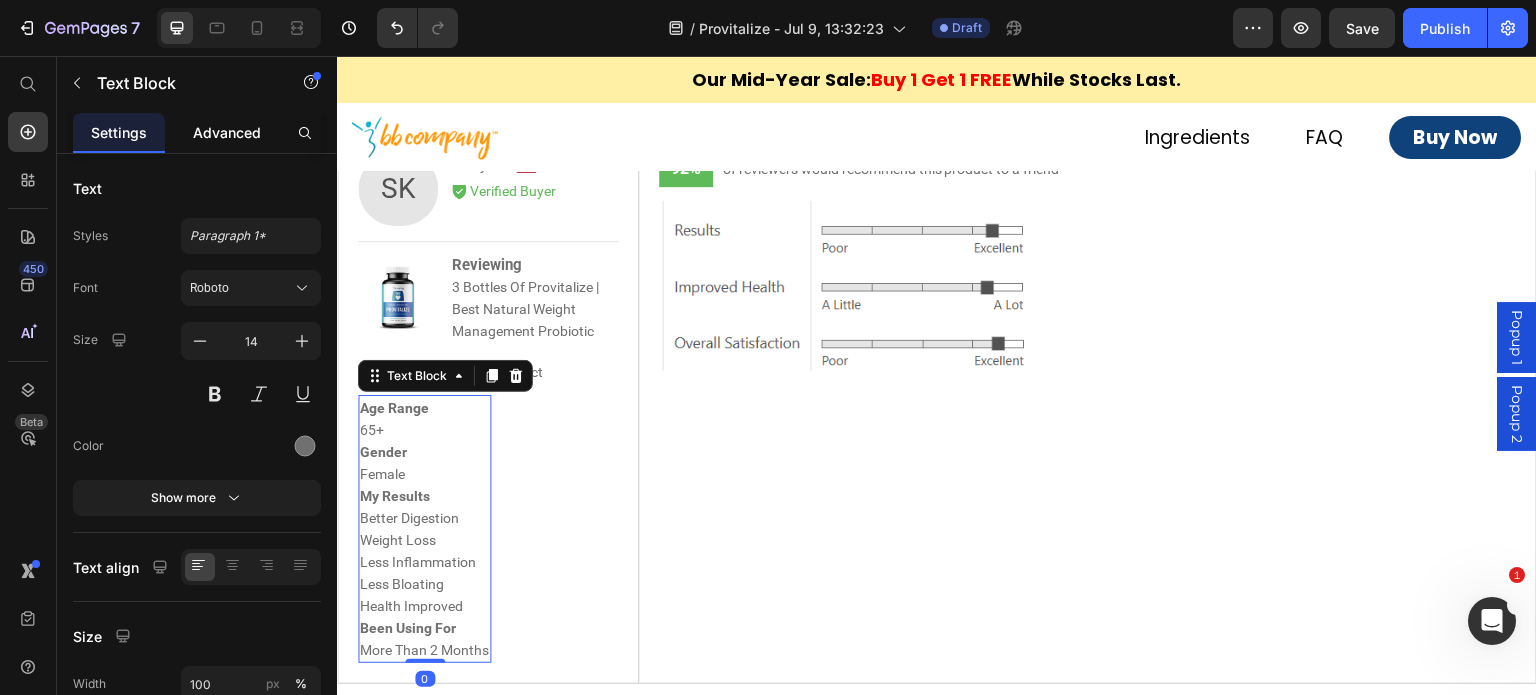 click on "Advanced" 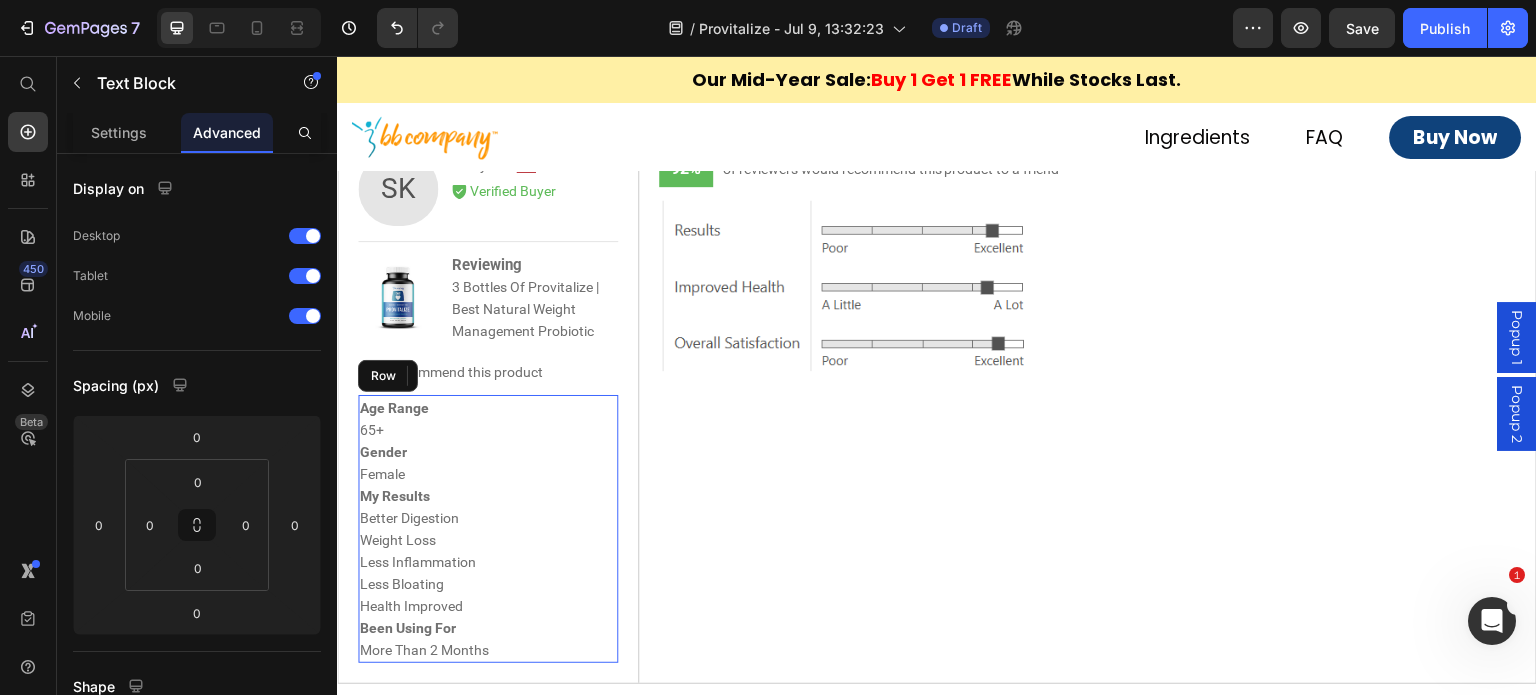 click on "Age Range [AGE]+ Gender Female My Results Better Digestion Weight Loss Less Inflammation Less Bloating Health Improved Been Using For More Than 2 Months Text Block   0 Row" at bounding box center (488, 529) 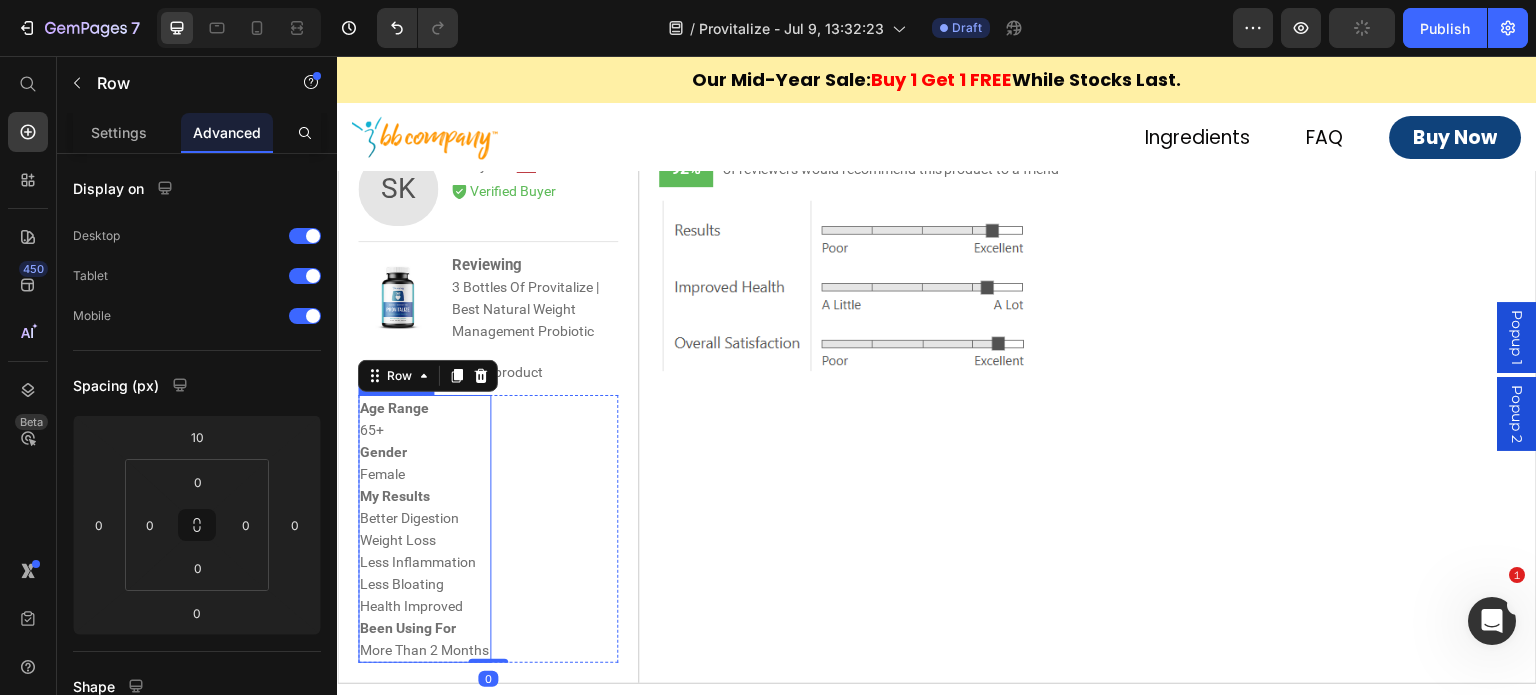 click on "Female" at bounding box center (424, 474) 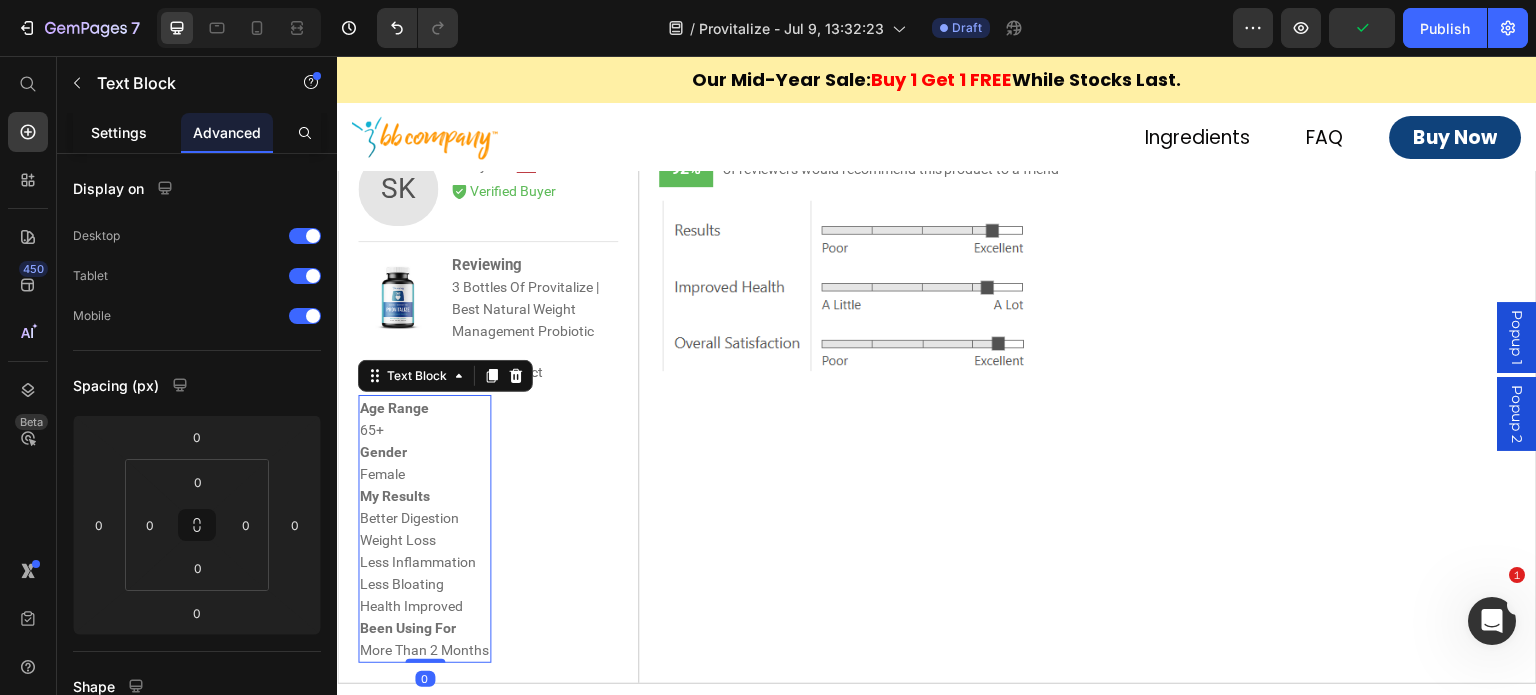 click on "Settings" at bounding box center (119, 132) 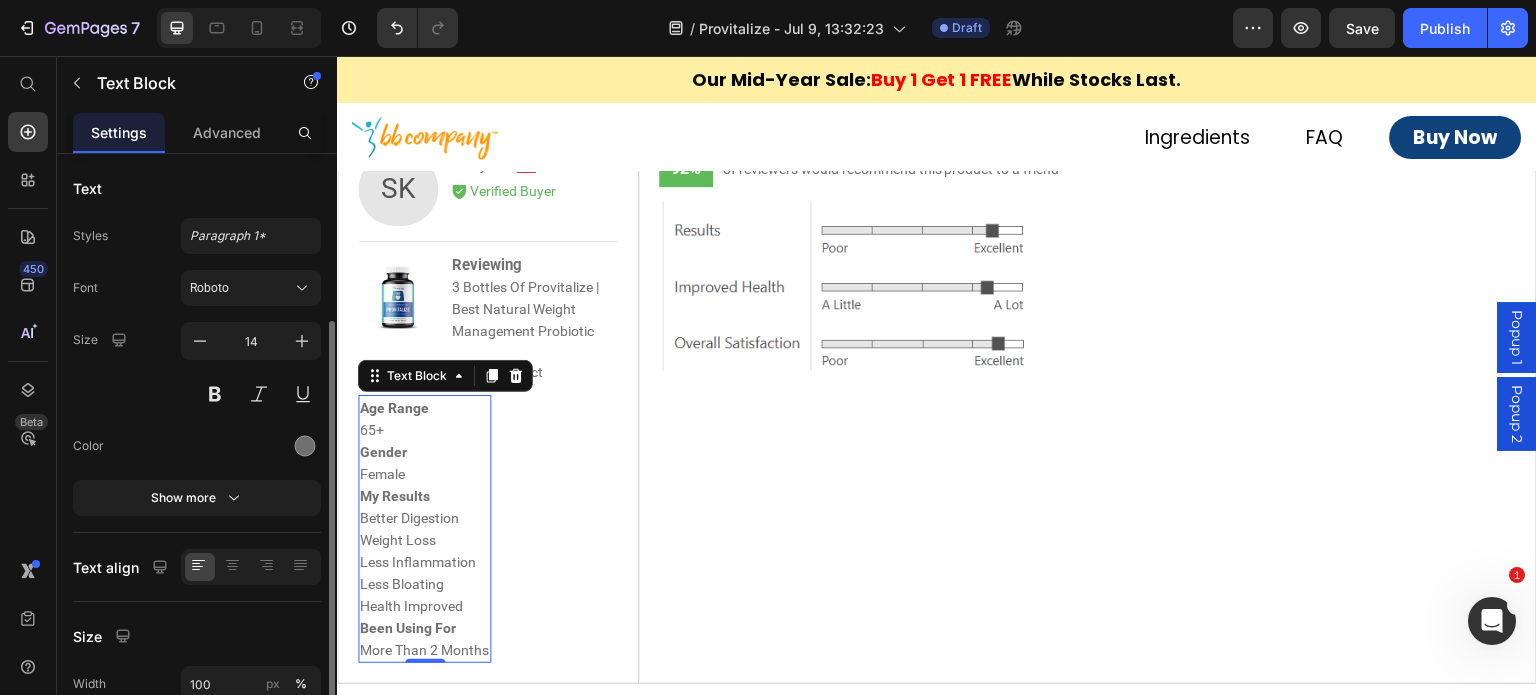 scroll, scrollTop: 200, scrollLeft: 0, axis: vertical 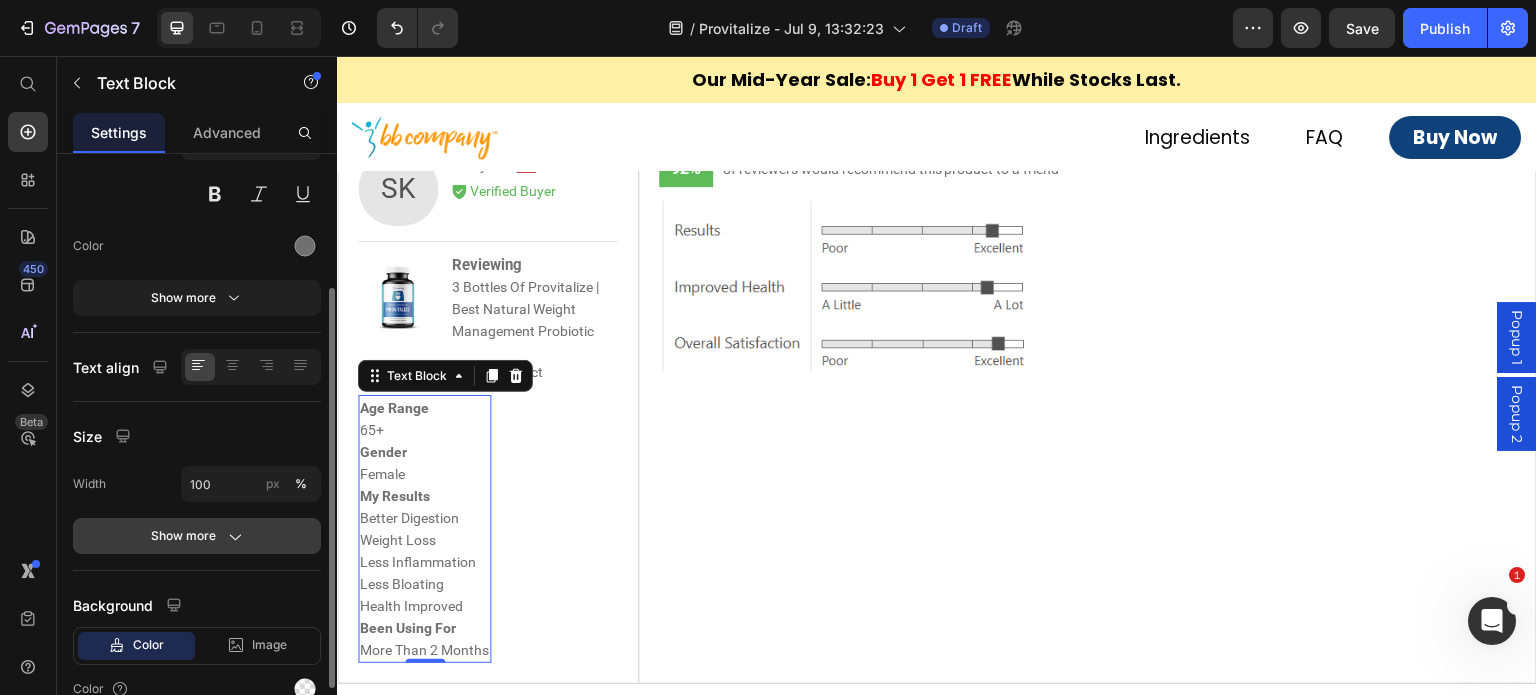 click 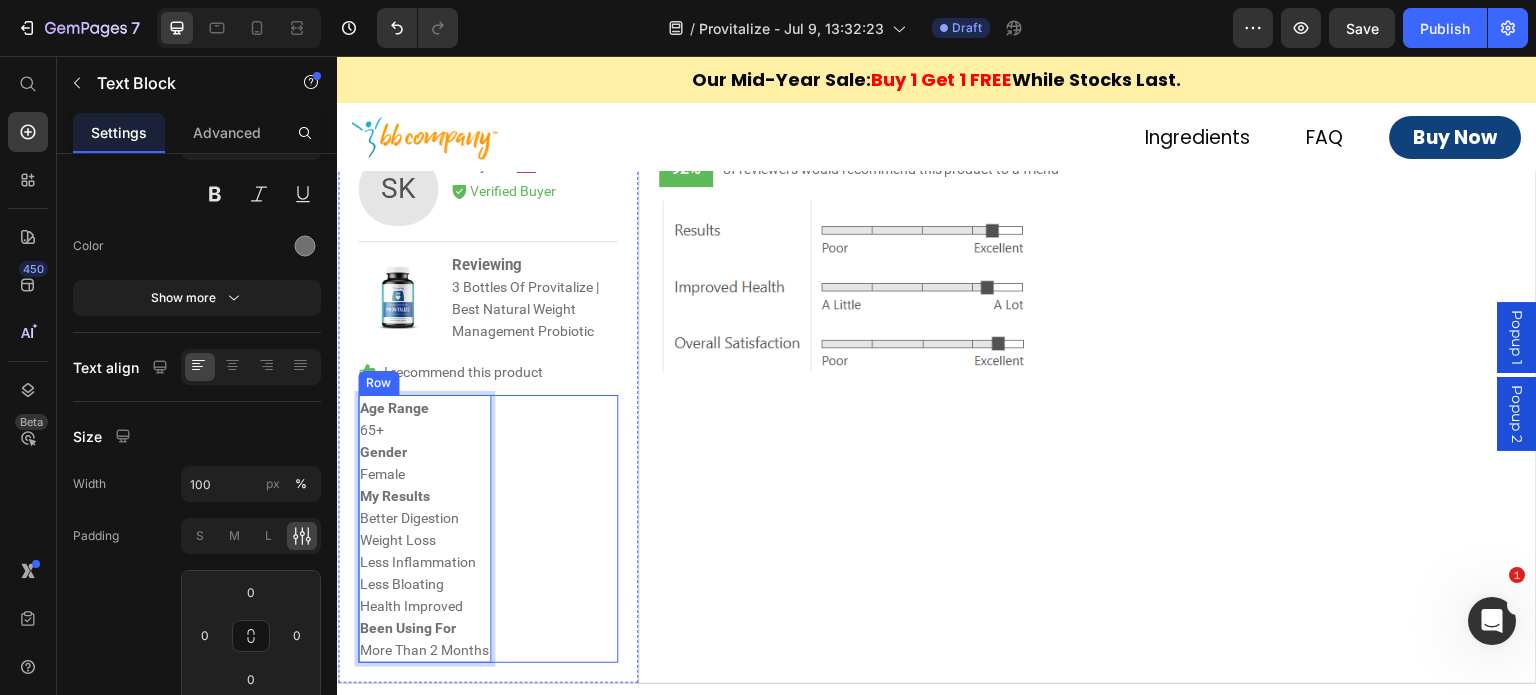 click on "Age Range [AGE]+ Gender Female My Results Better Digestion Weight Loss Less Inflammation Less Bloating Health Improved Been Using For More Than 2 Months Text Block   0 Row" at bounding box center [488, 529] 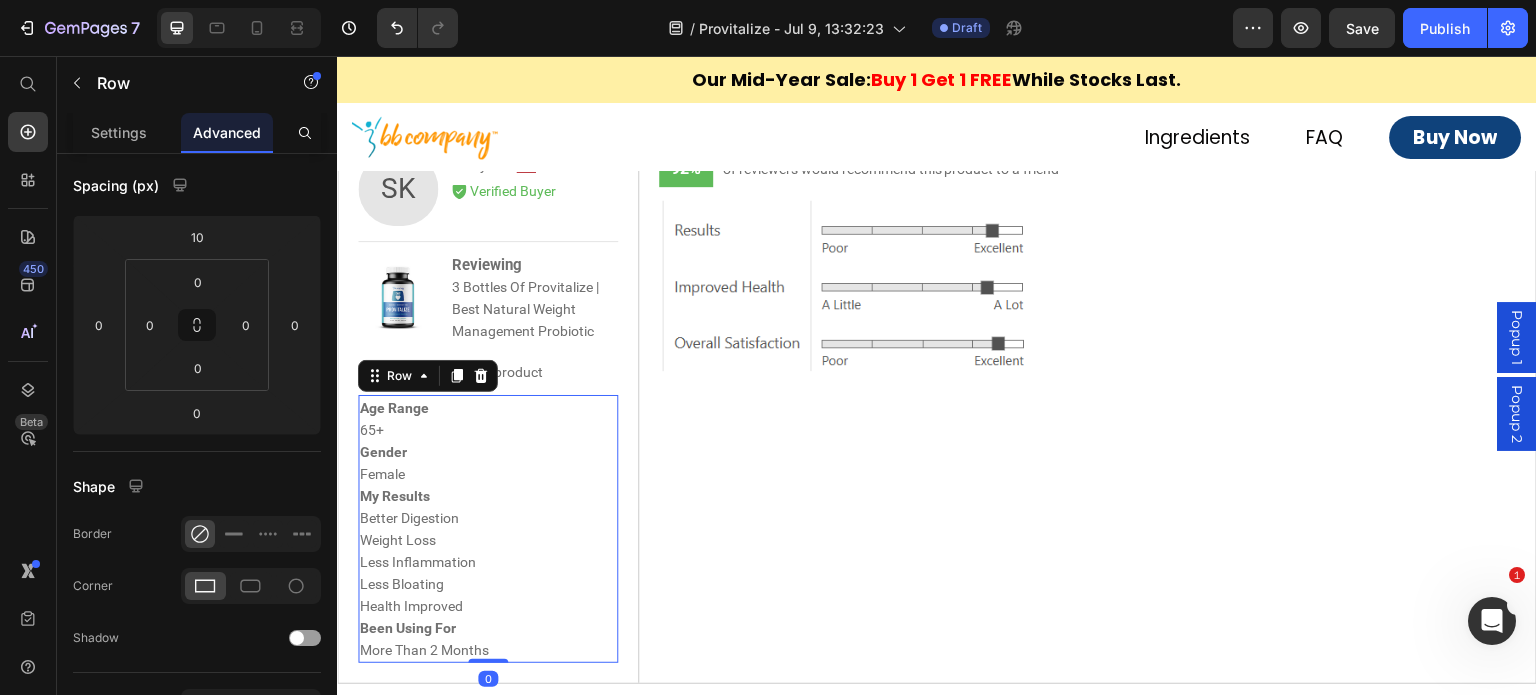 scroll, scrollTop: 0, scrollLeft: 0, axis: both 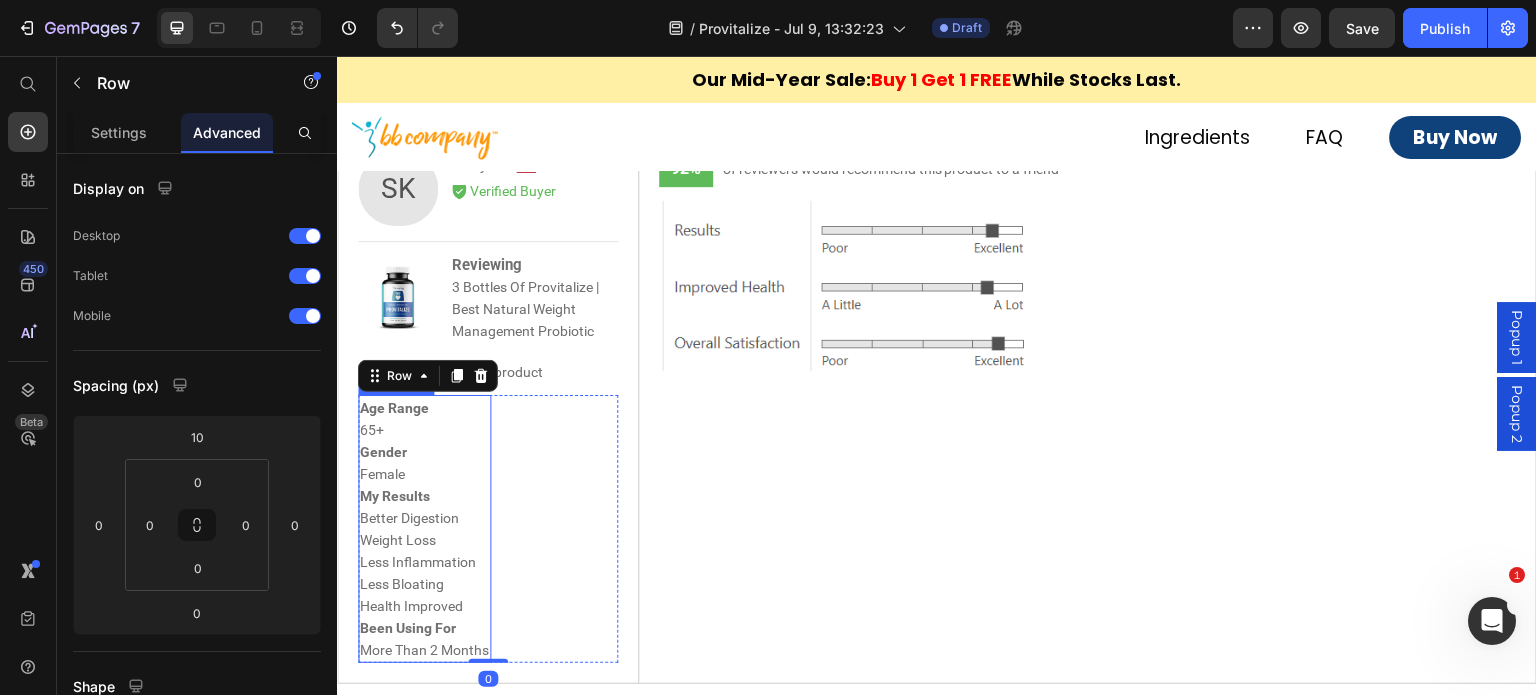 click on "Gender" at bounding box center [424, 452] 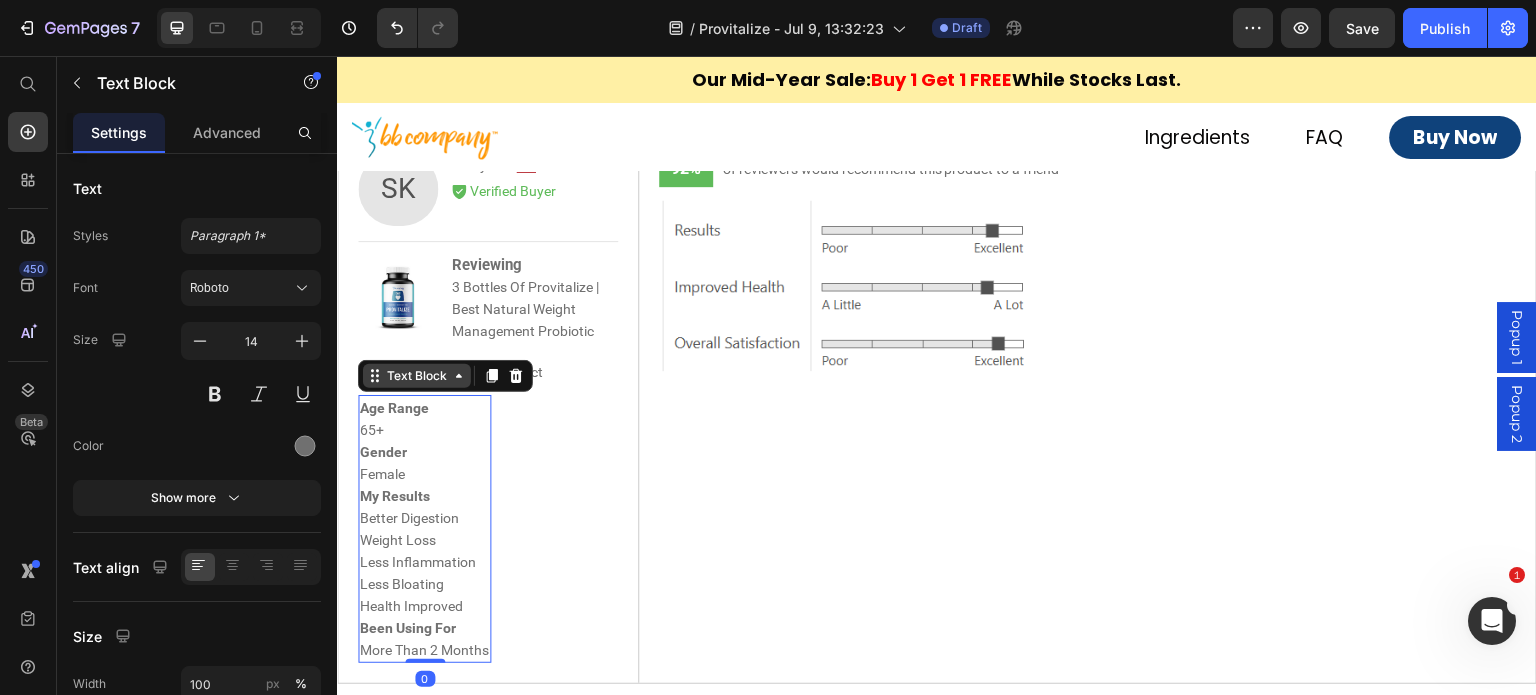 click on "Text Block" at bounding box center [417, 376] 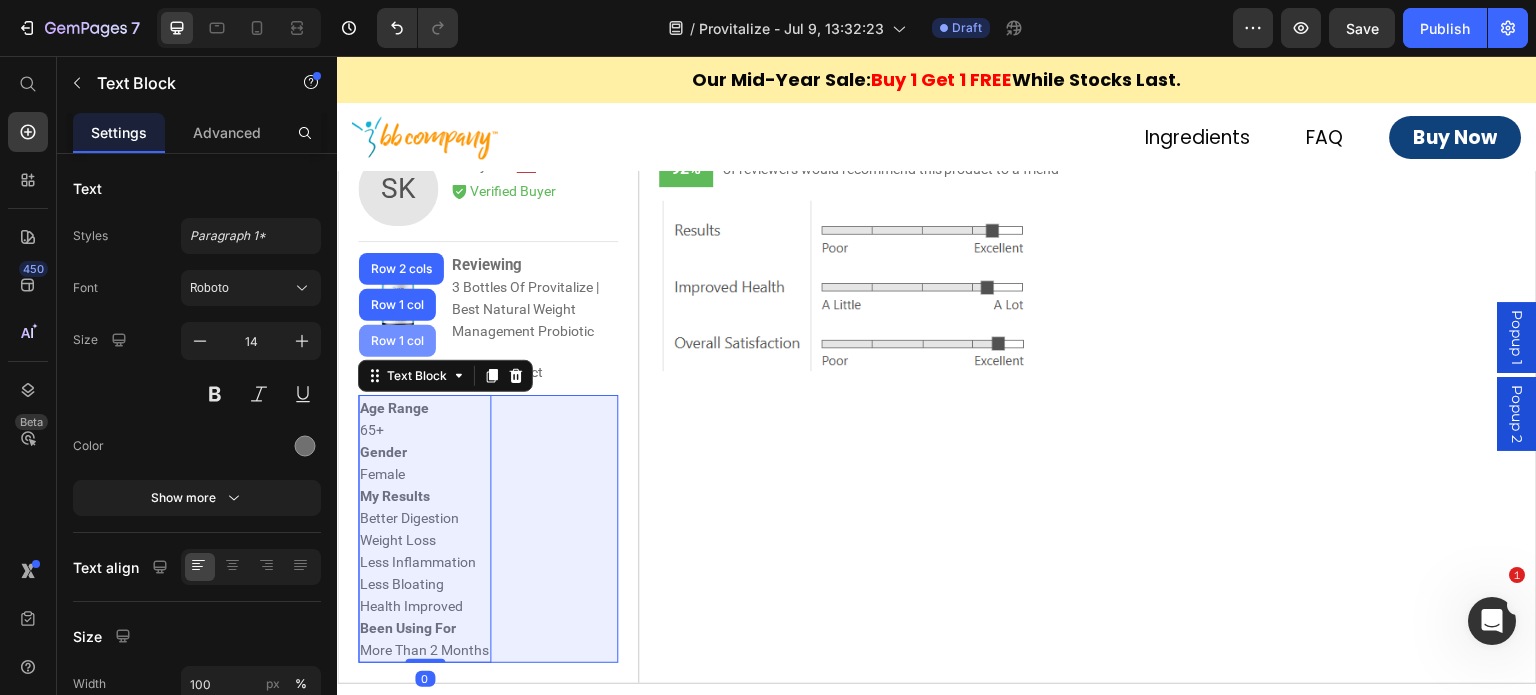 click on "Row 1 col" at bounding box center [397, 341] 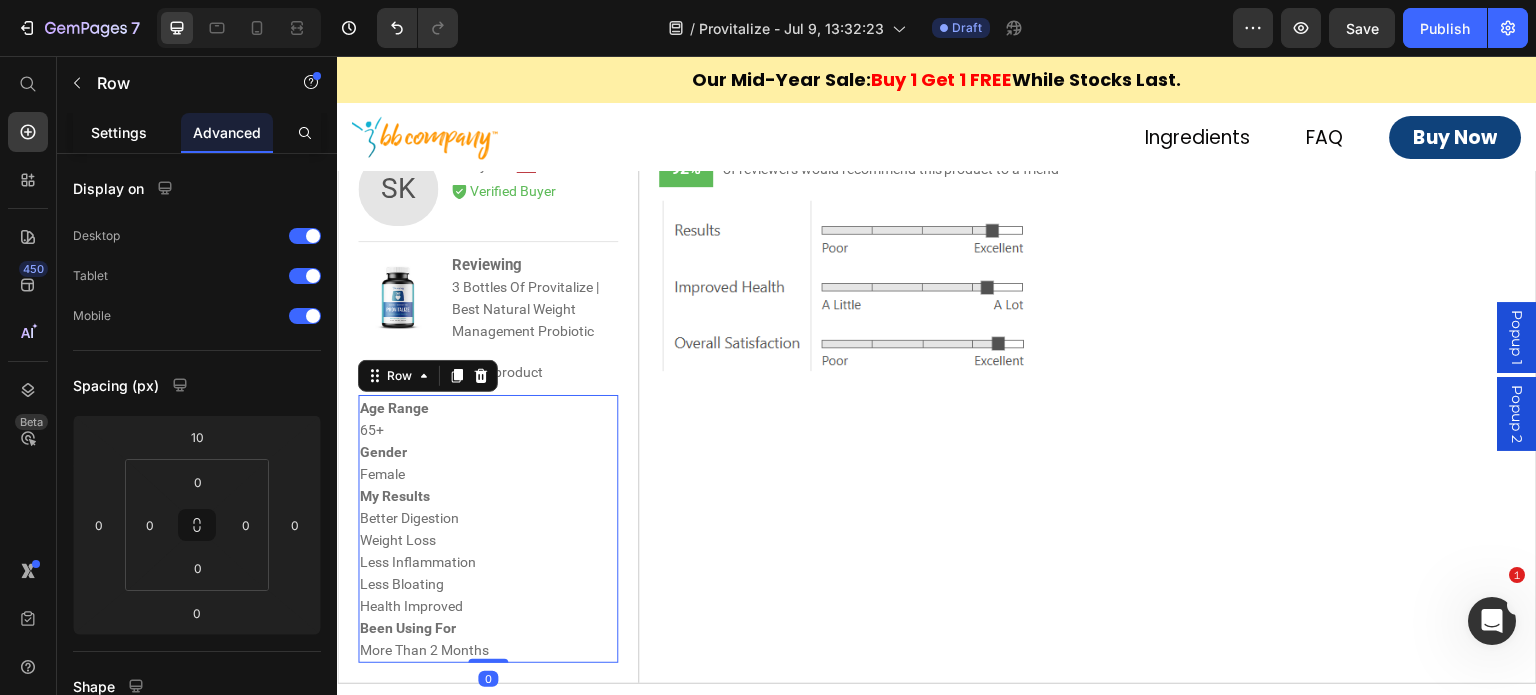 click on "Settings" at bounding box center (119, 132) 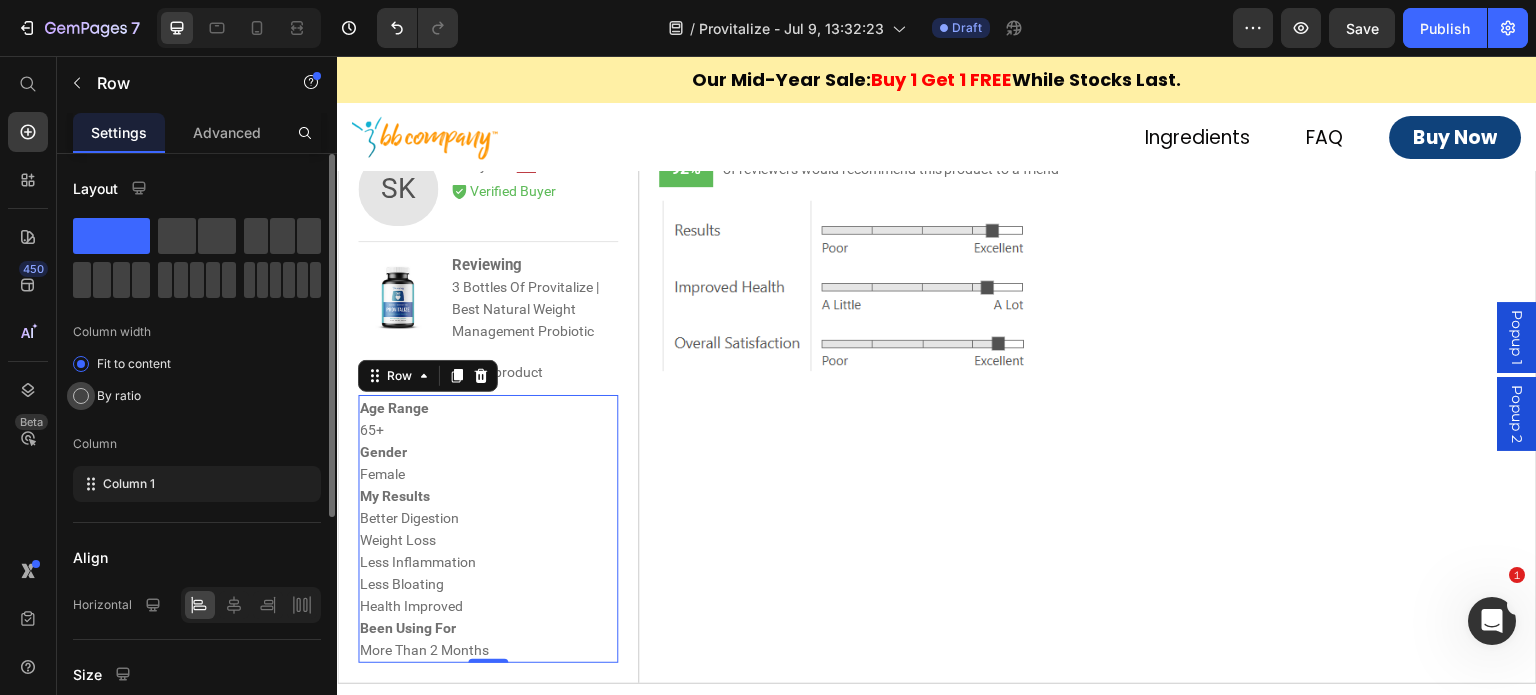 click on "By ratio" at bounding box center [119, 396] 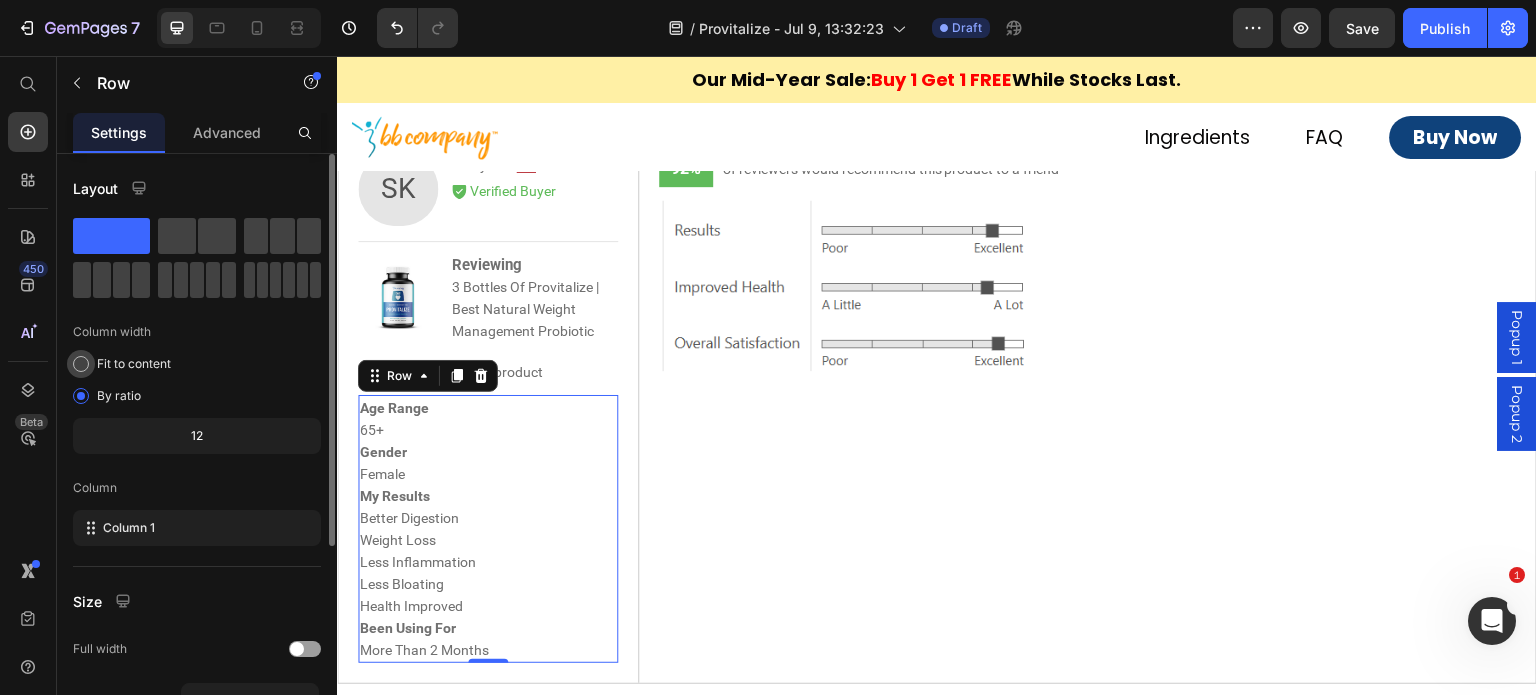 click on "Fit to content" at bounding box center [134, 364] 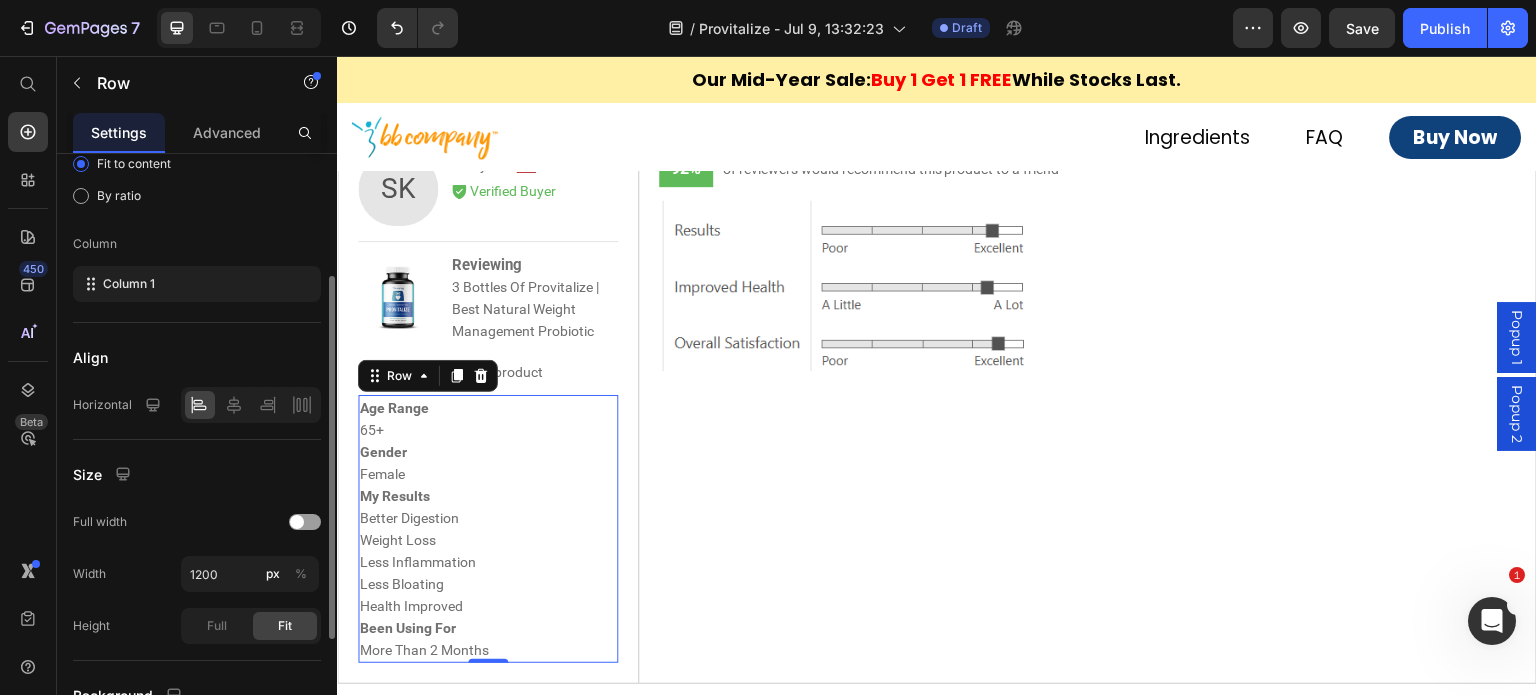 scroll, scrollTop: 300, scrollLeft: 0, axis: vertical 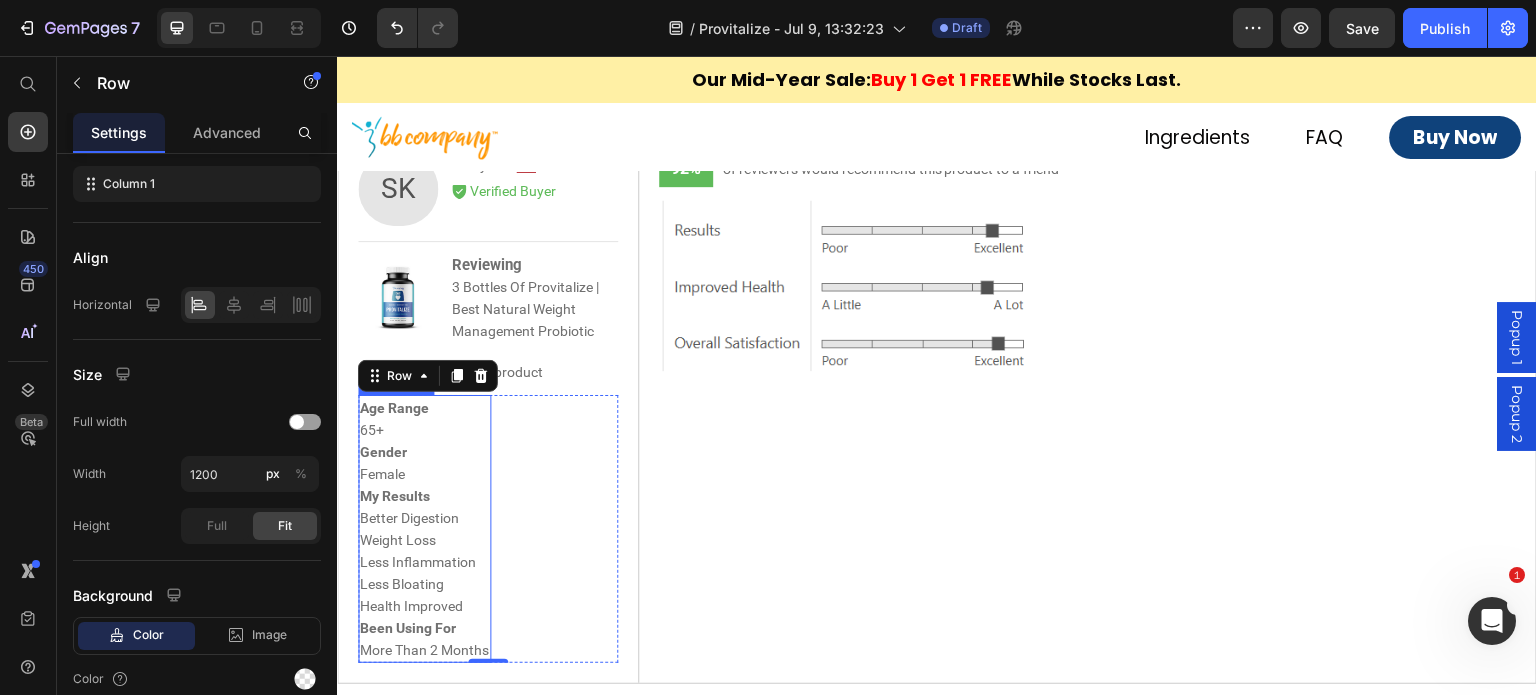 click on "Gender" at bounding box center [424, 452] 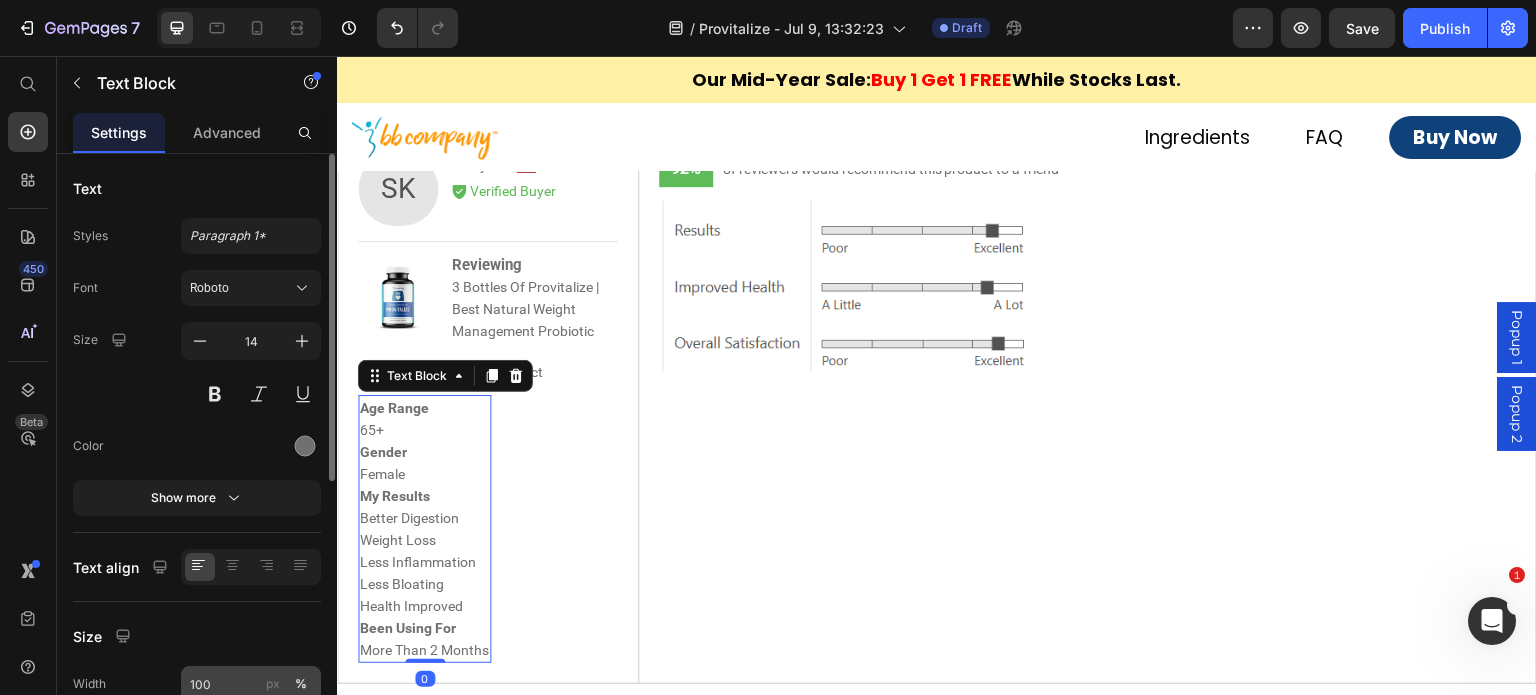 scroll, scrollTop: 300, scrollLeft: 0, axis: vertical 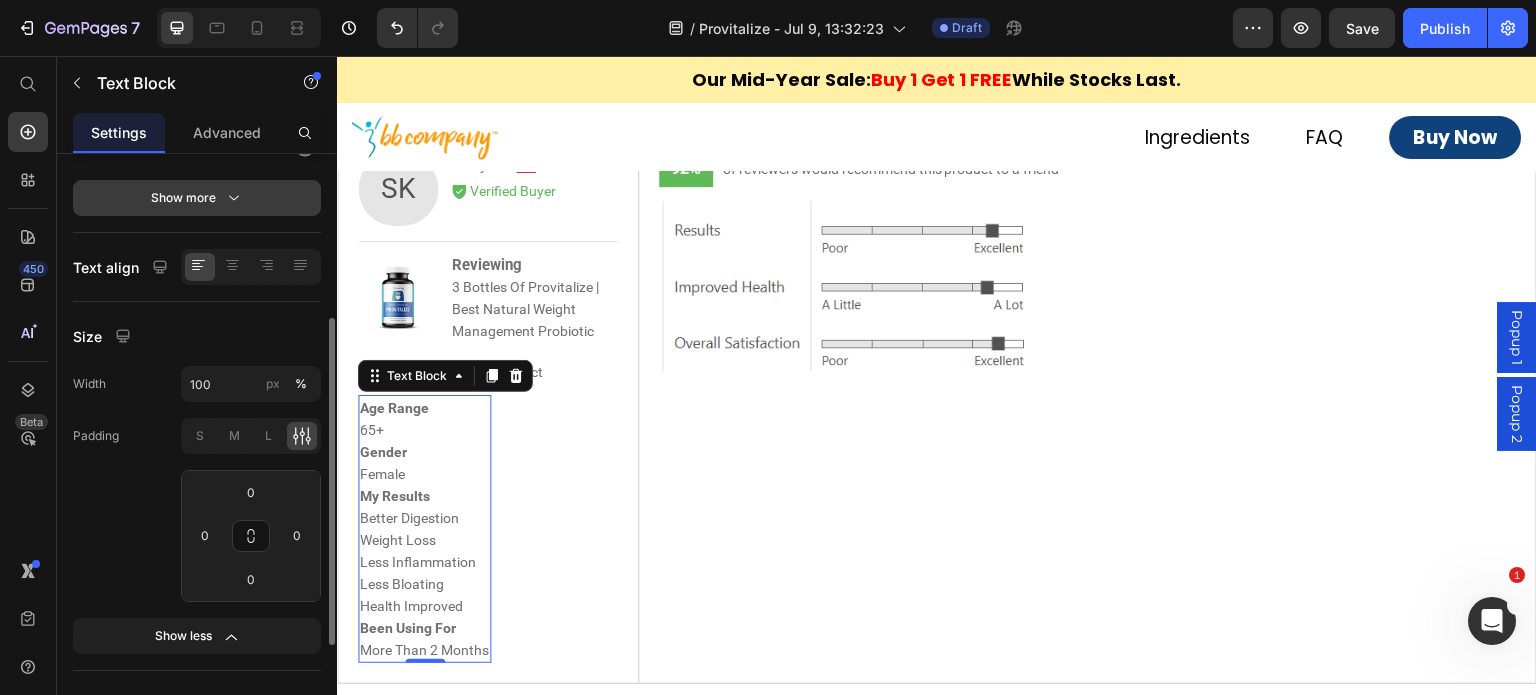 click 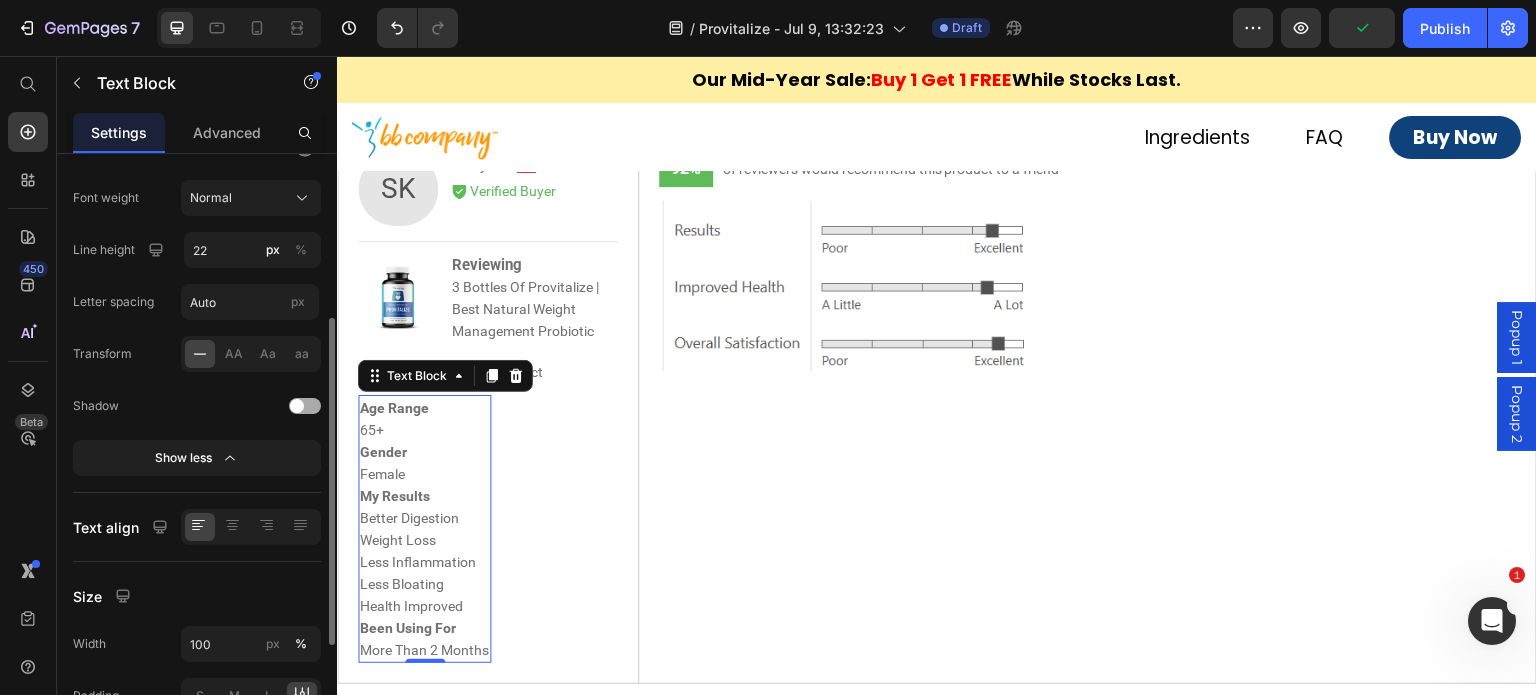 scroll, scrollTop: 0, scrollLeft: 0, axis: both 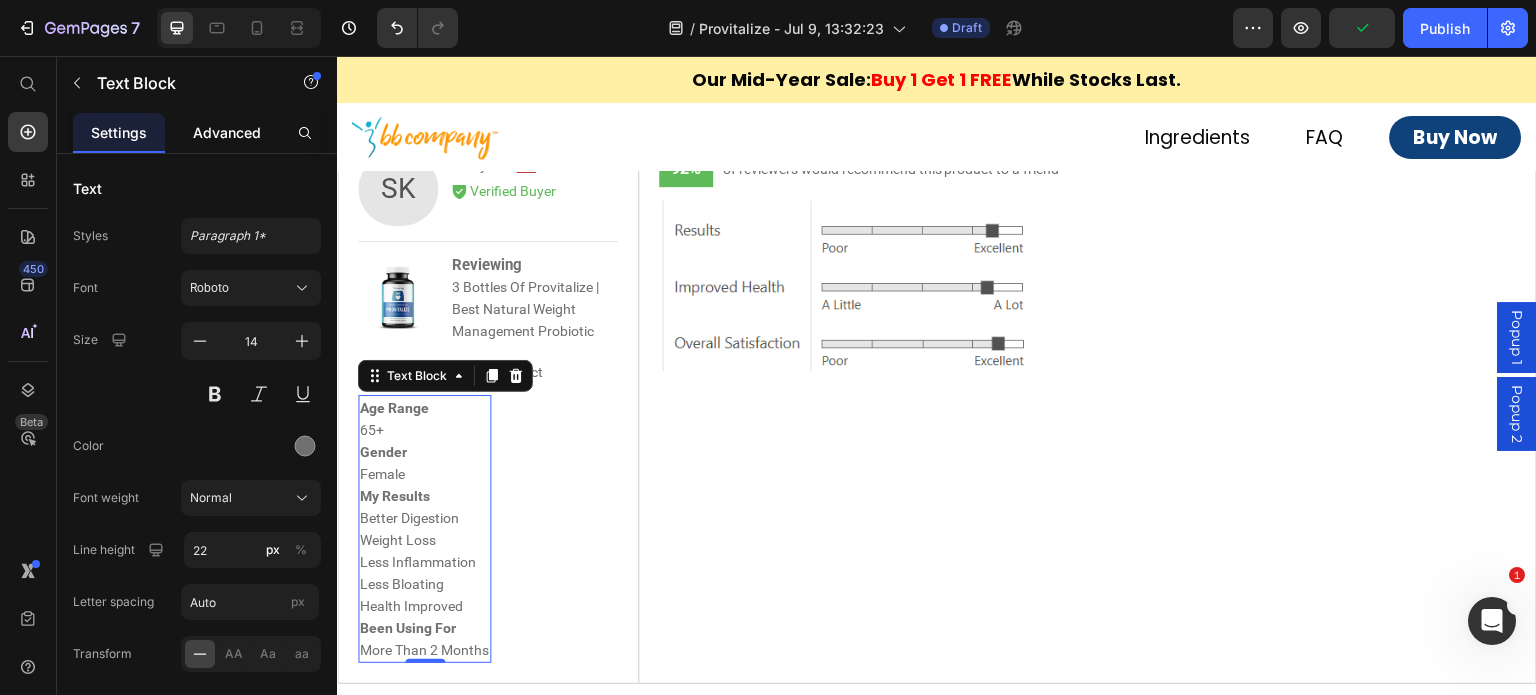 click on "Advanced" at bounding box center (227, 132) 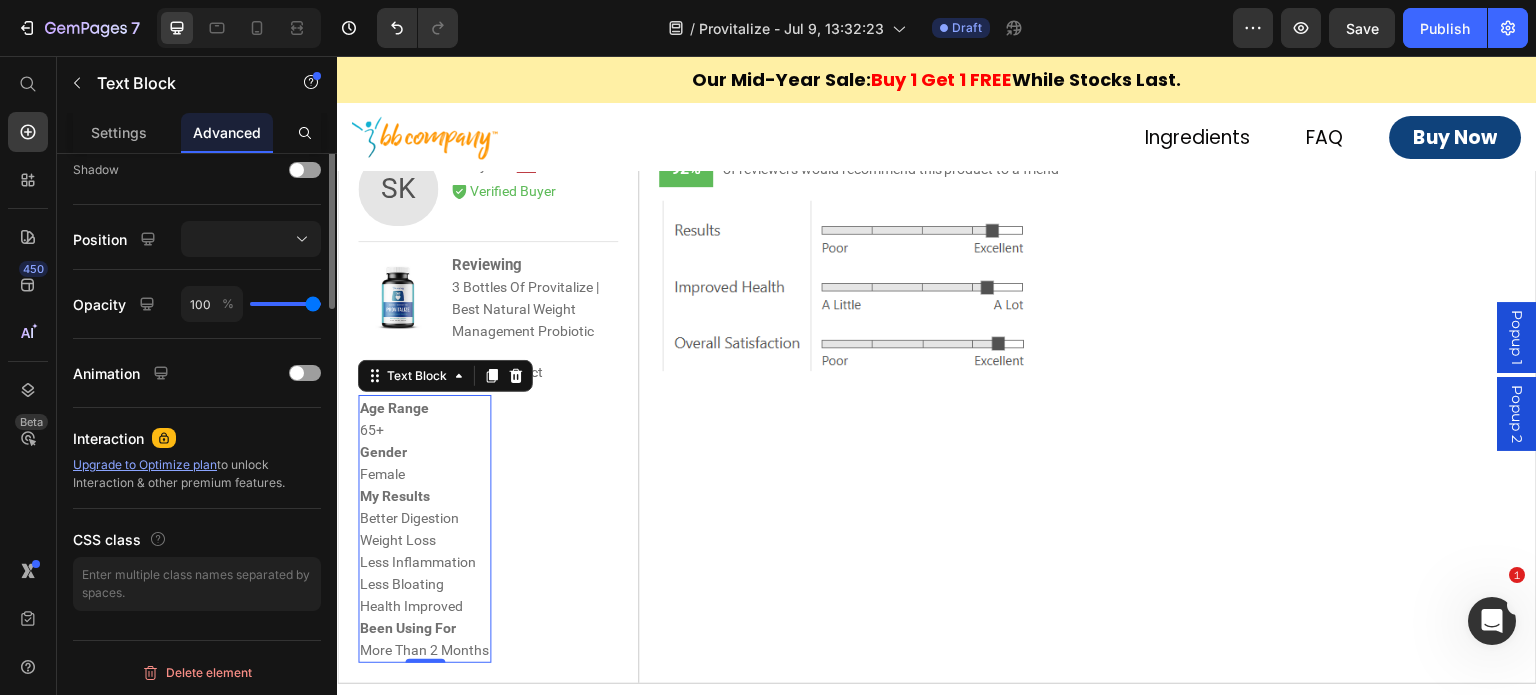 scroll, scrollTop: 268, scrollLeft: 0, axis: vertical 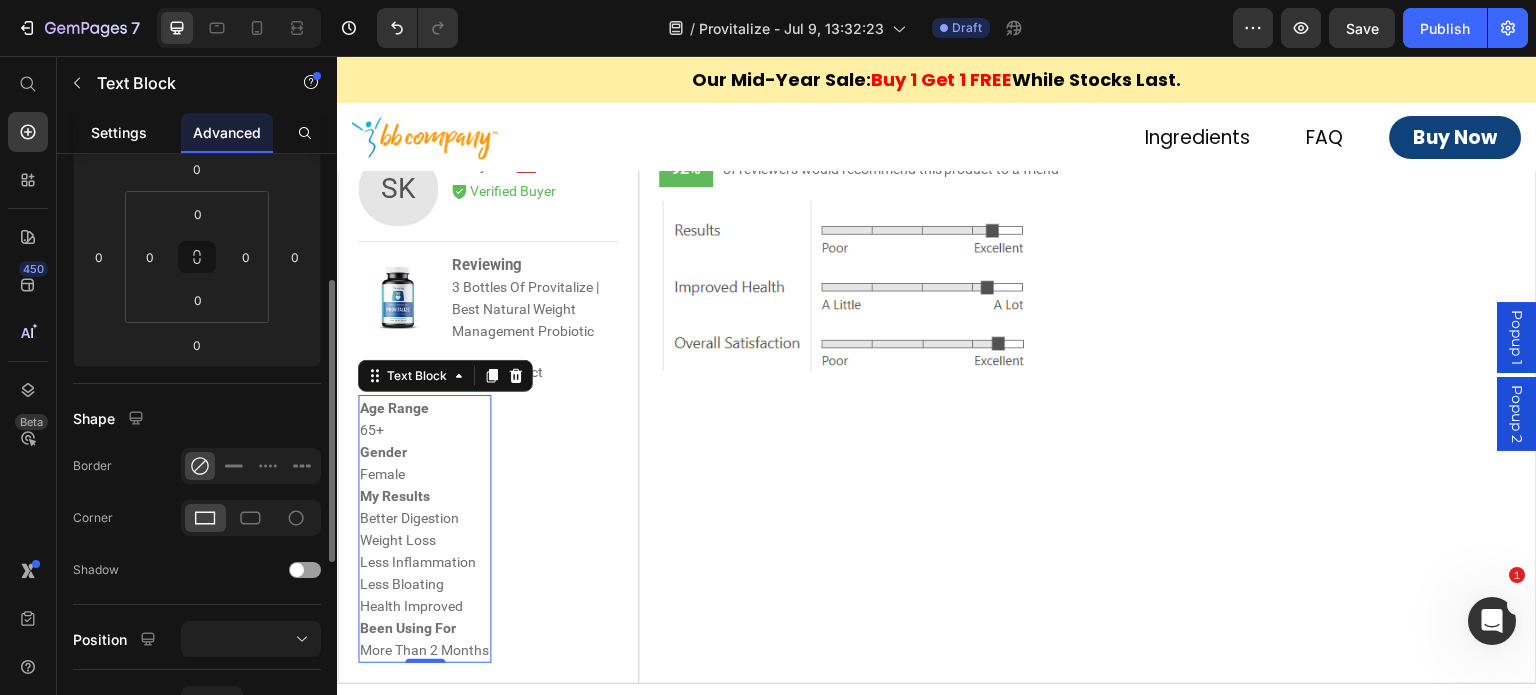 click on "Settings" 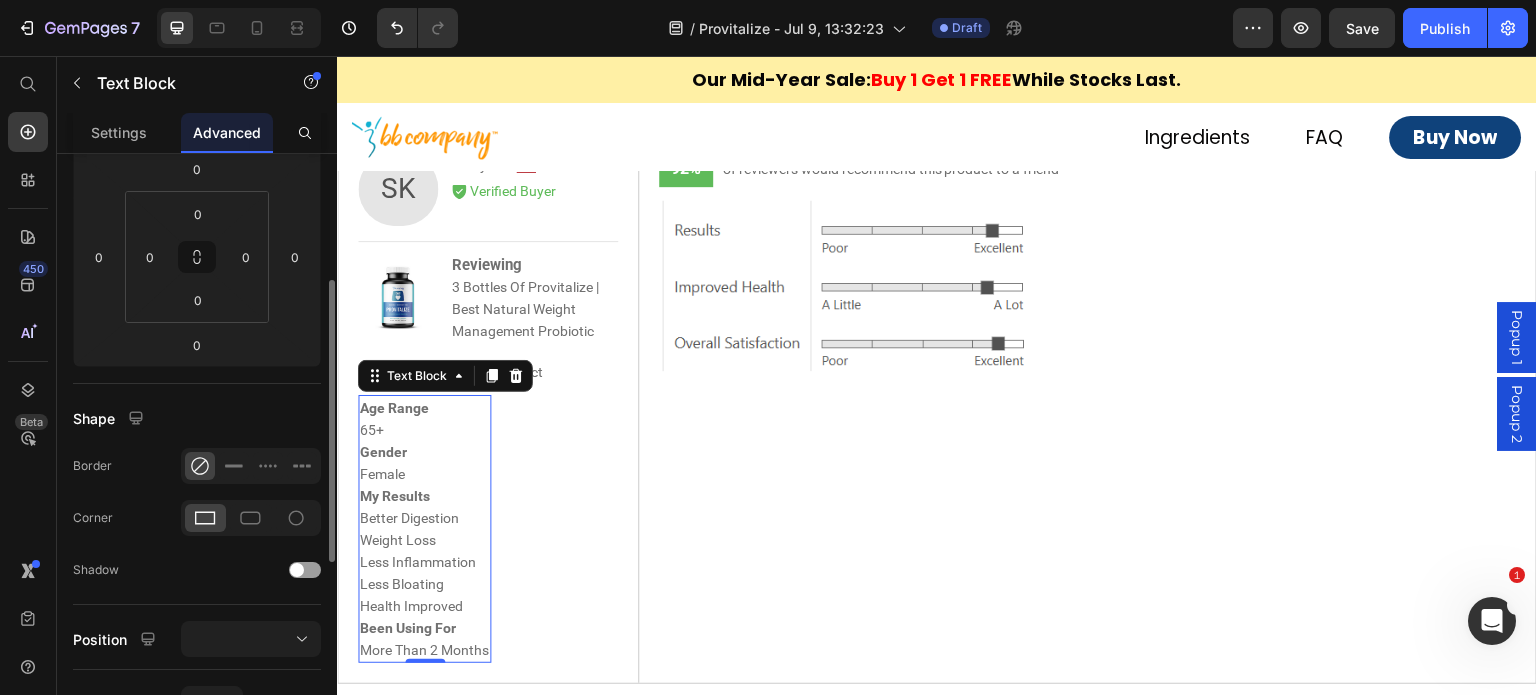 scroll, scrollTop: 0, scrollLeft: 0, axis: both 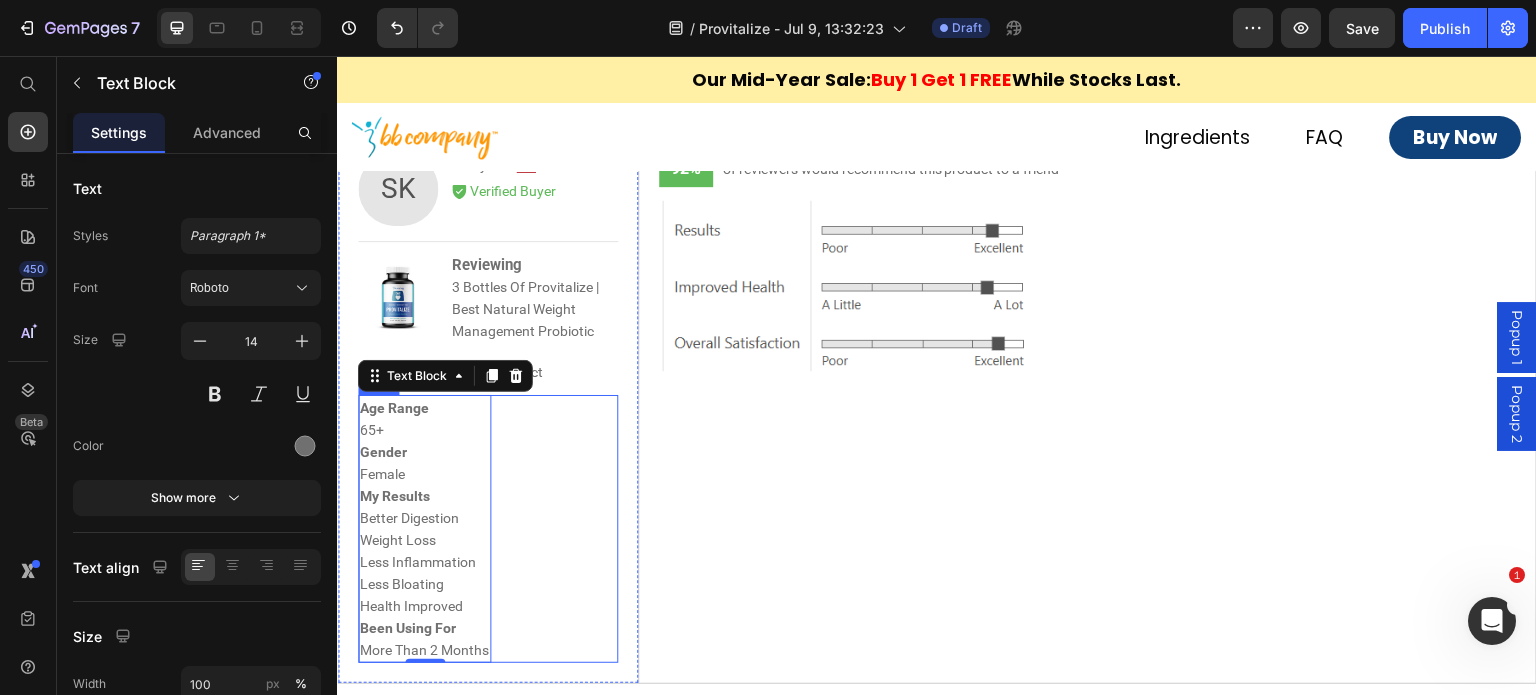 click on "Age Range [AGE]+ Gender Female My Results Better Digestion Weight Loss Less Inflammation Less Bloating Health Improved Been Using For More Than 2 Months Text Block   0 Row" at bounding box center (488, 529) 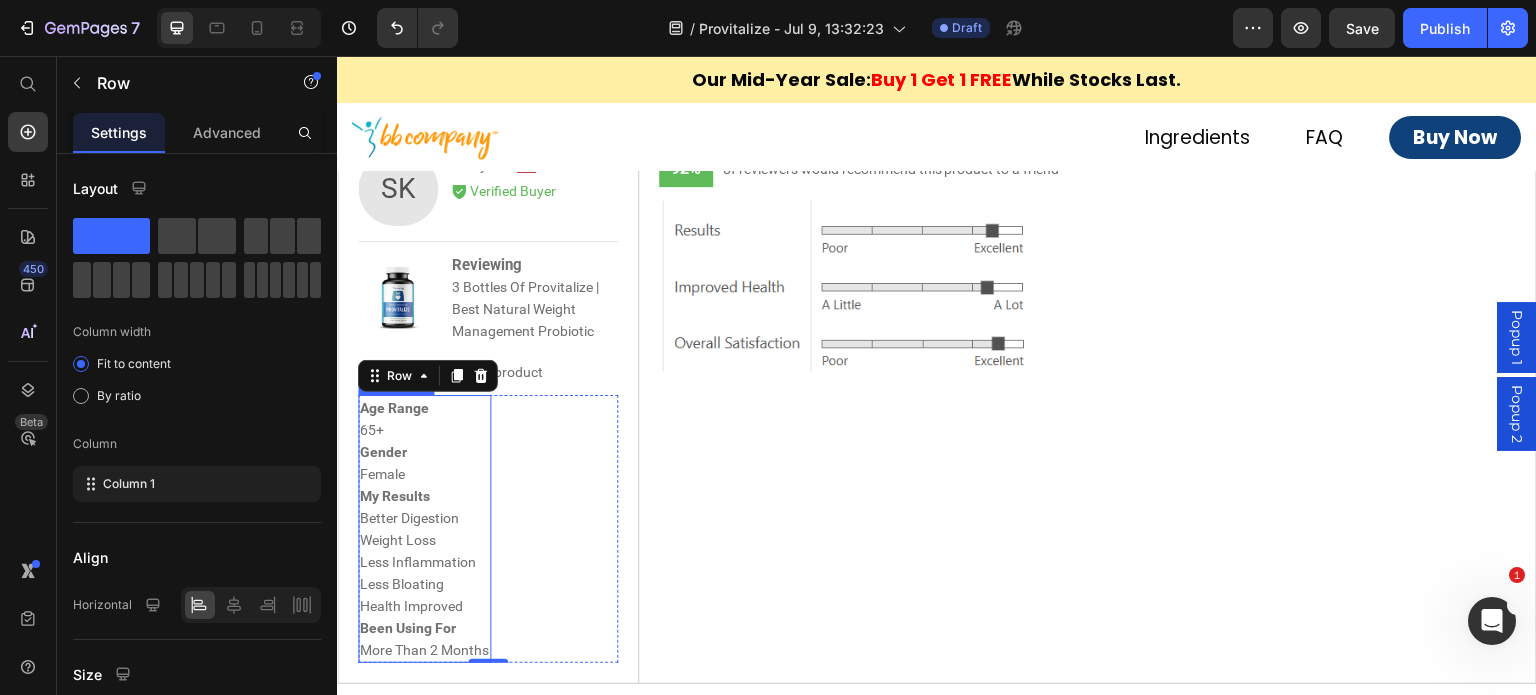 click on "Less Inflammation" at bounding box center (424, 562) 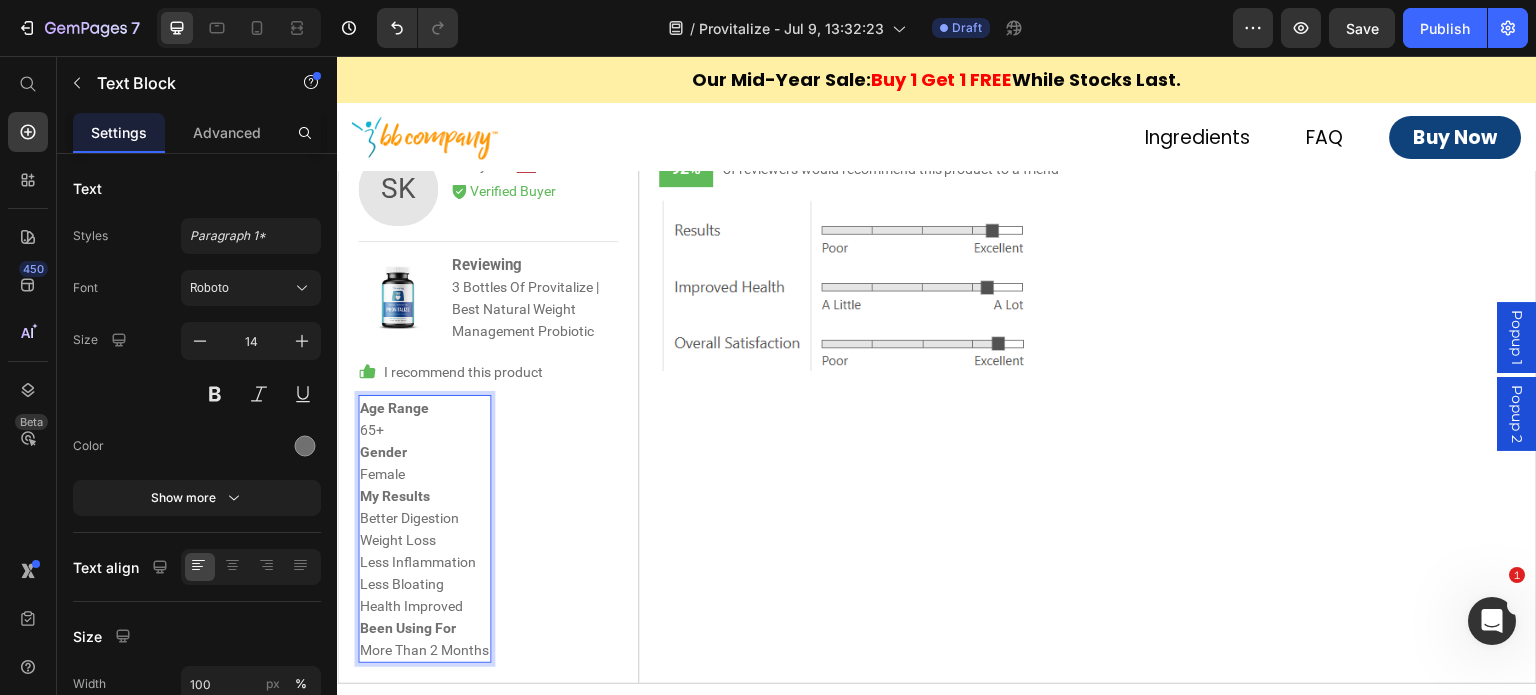 click on "Weight Loss" at bounding box center (424, 540) 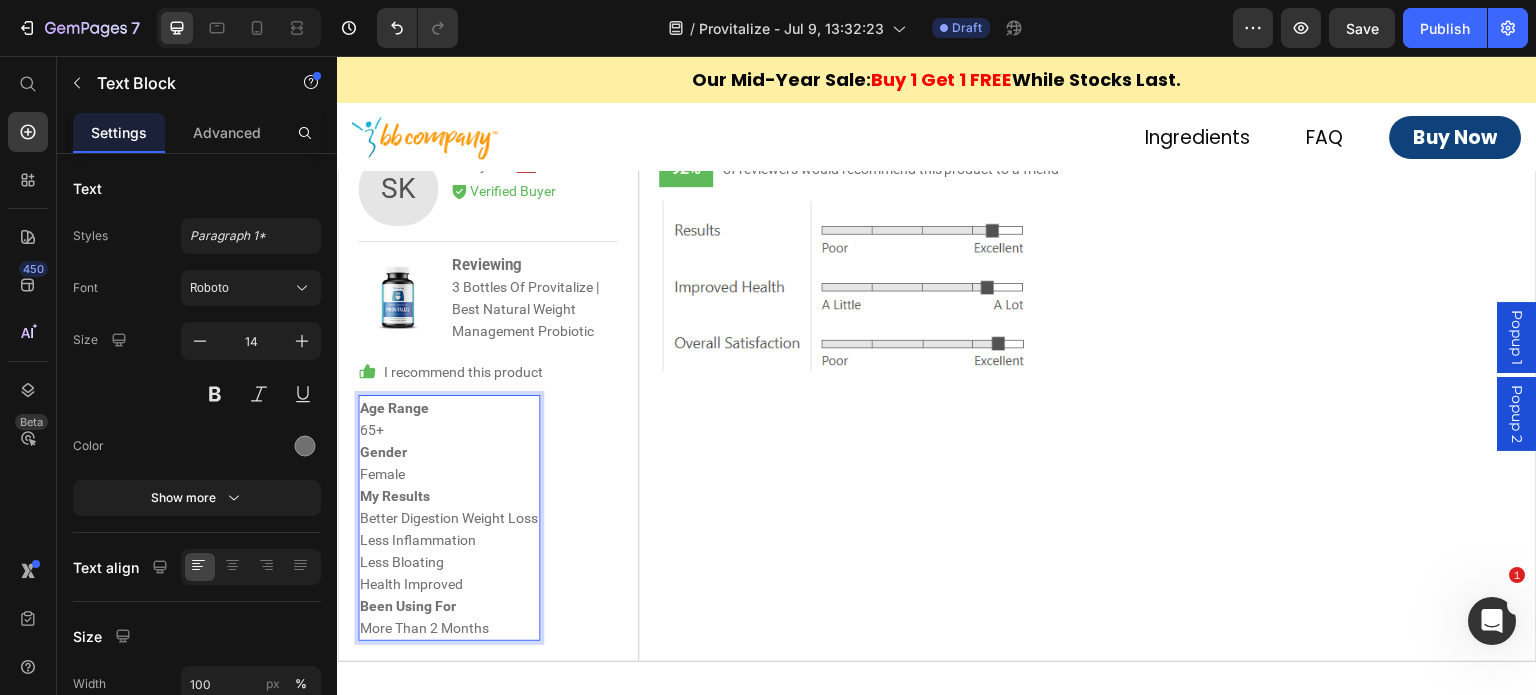 click on "Better Digestion Weight Loss" at bounding box center (449, 518) 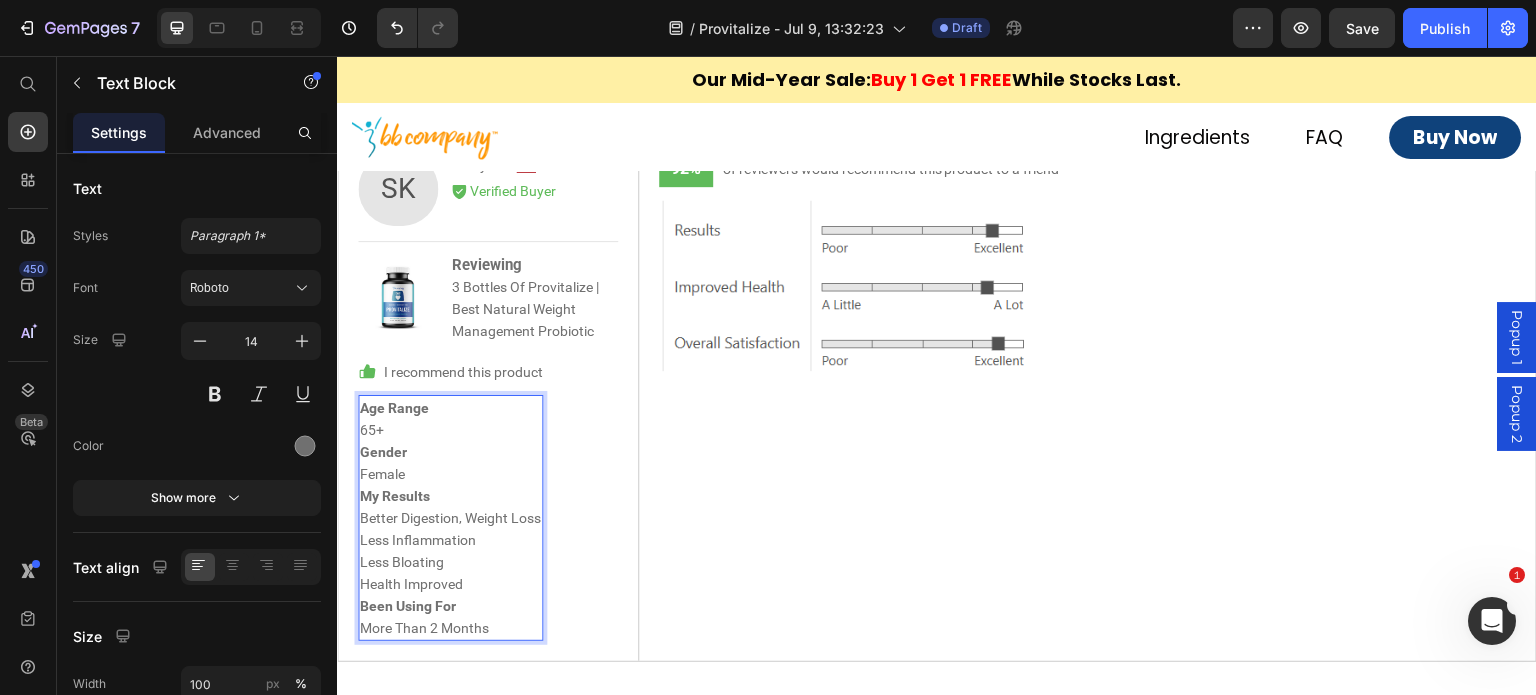 click on "Less Inflammation" at bounding box center (450, 540) 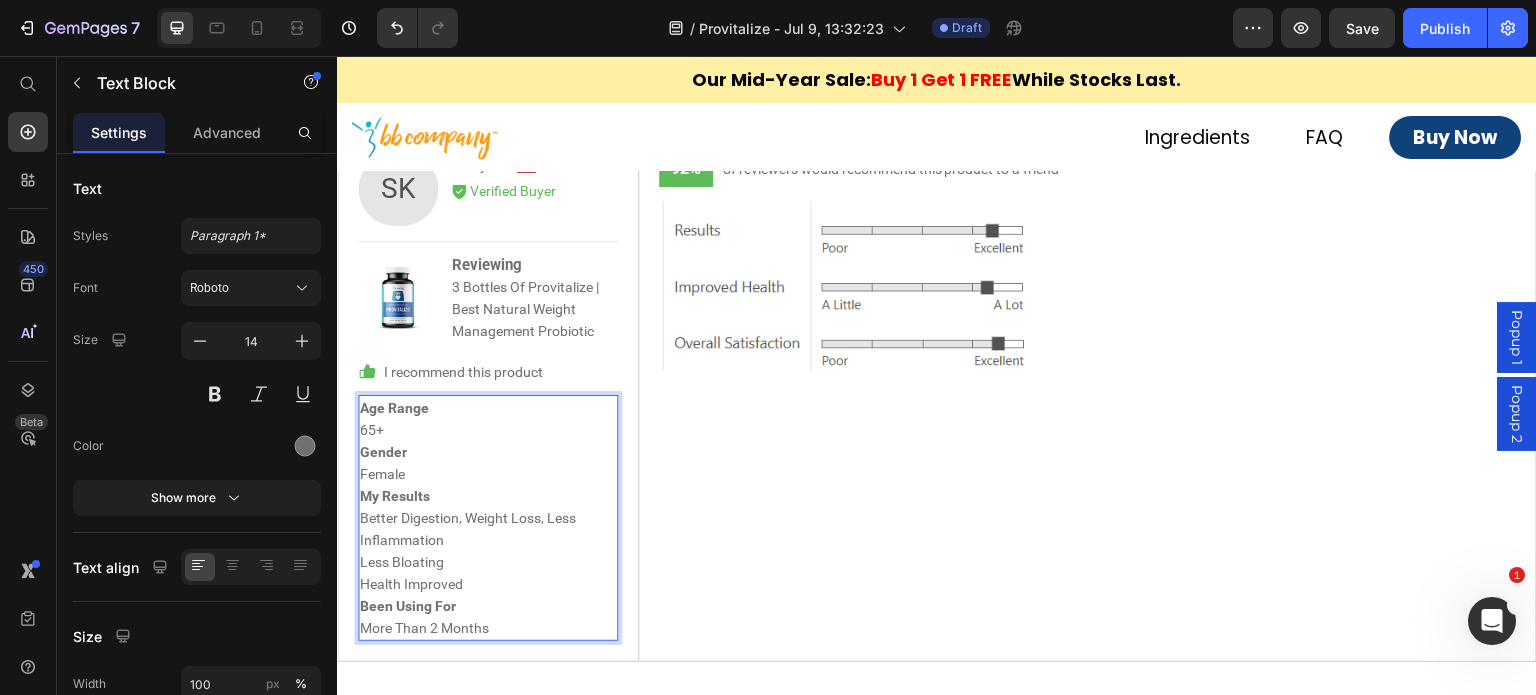 click on "Better Digestion, Weight Loss, Less Inflammation" at bounding box center [488, 529] 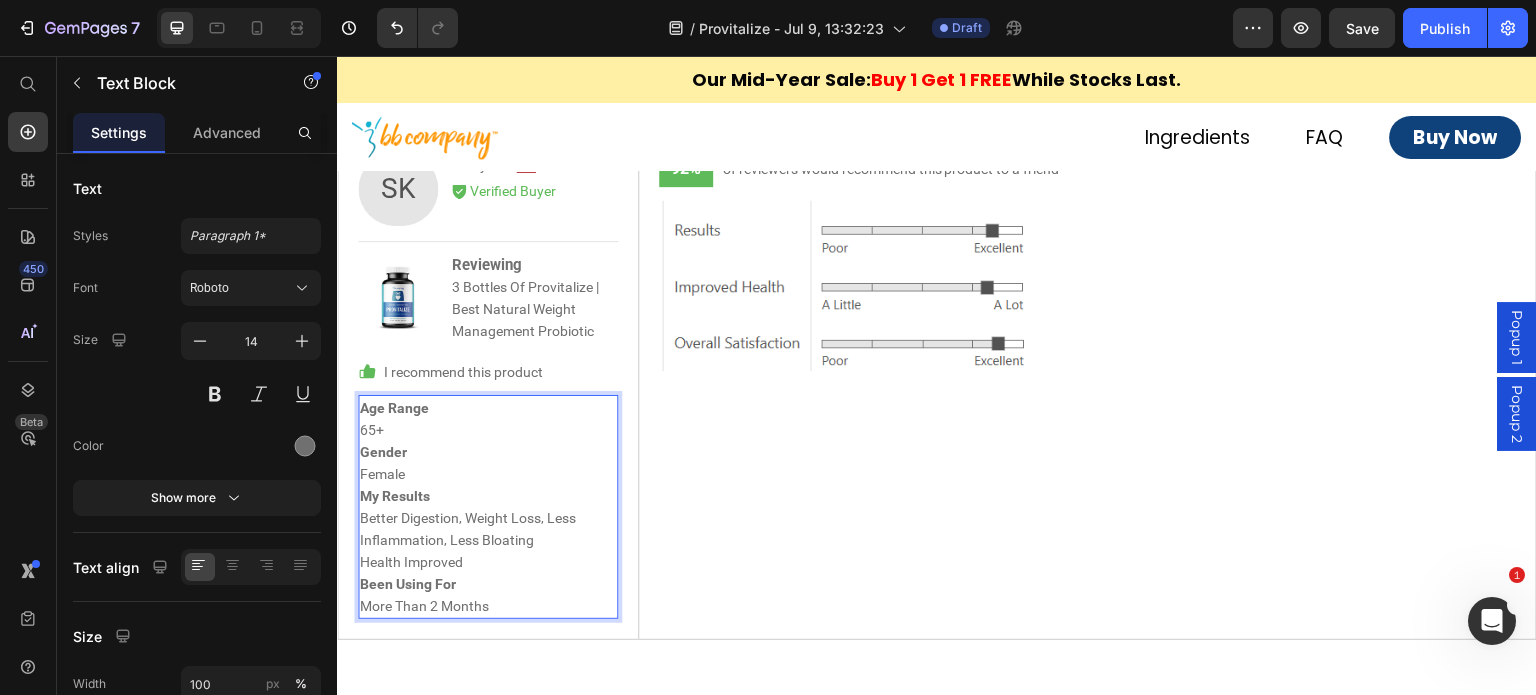click on "Health Improved" at bounding box center [488, 562] 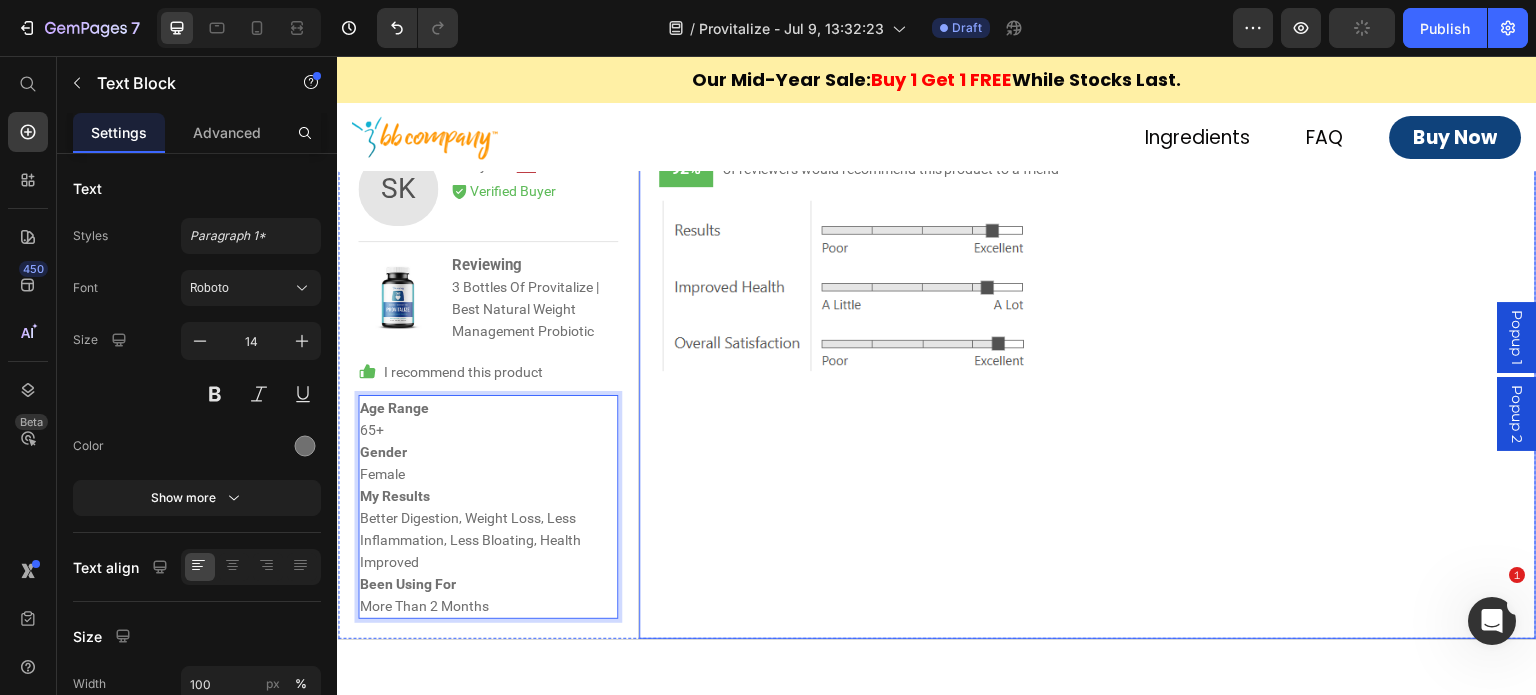 click on "92% Text Block of reviewers would recommend this product to a friend Text Block Row Image" at bounding box center [1088, 385] 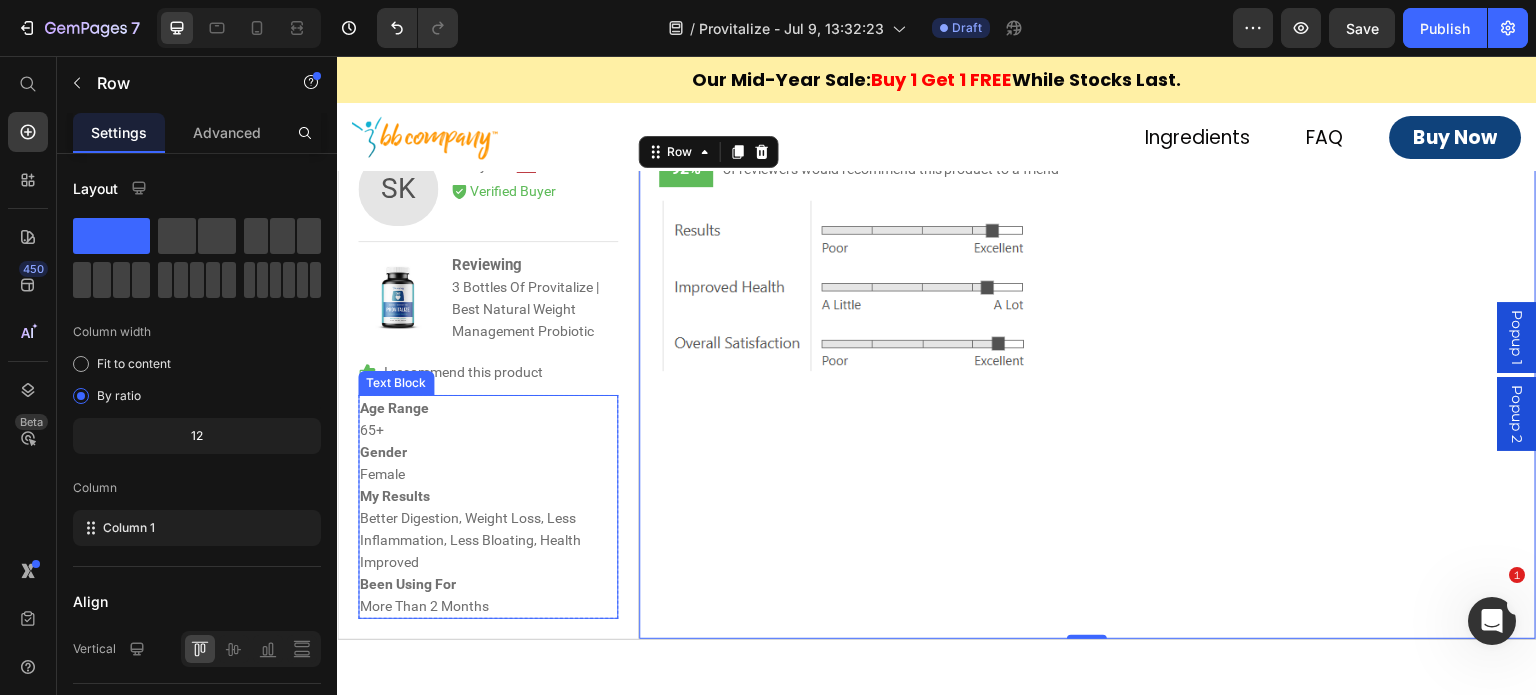 click on "65+" at bounding box center (488, 430) 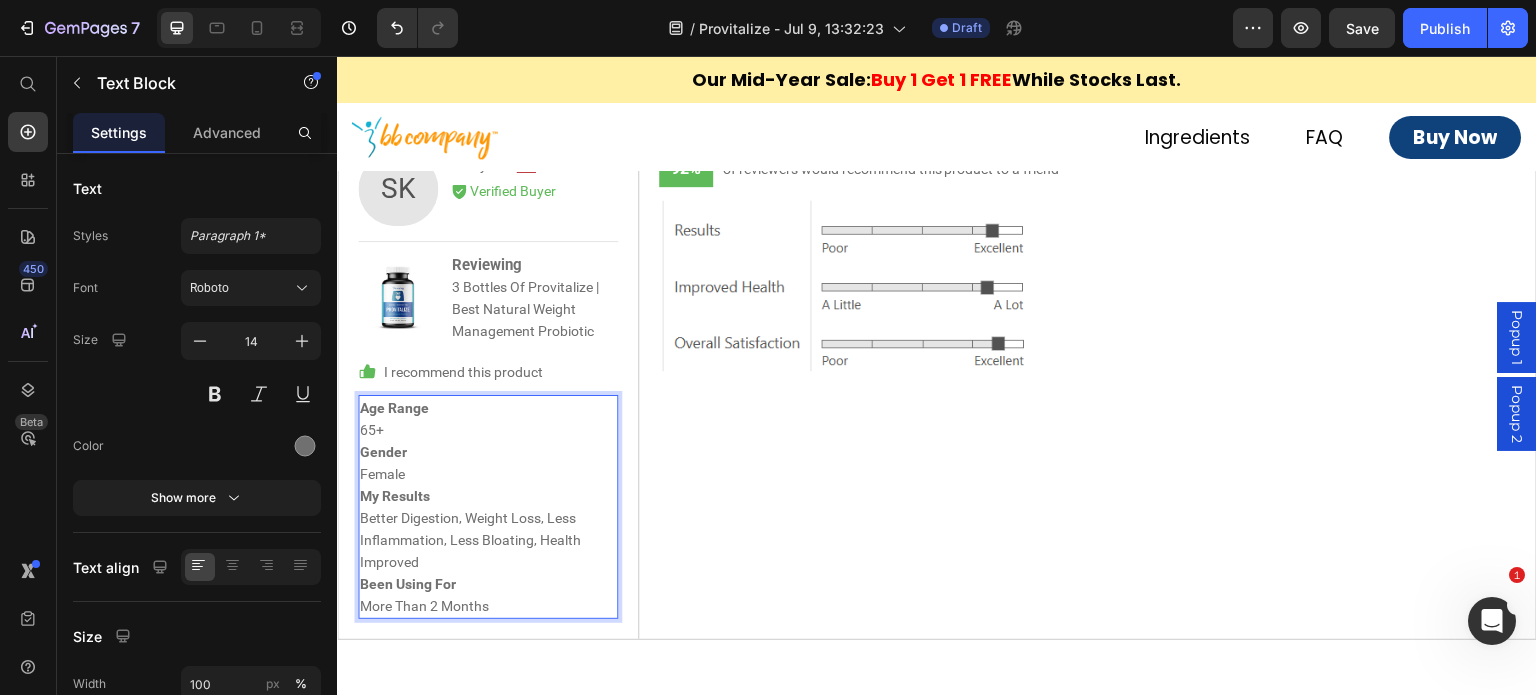click on "Gender" at bounding box center (383, 452) 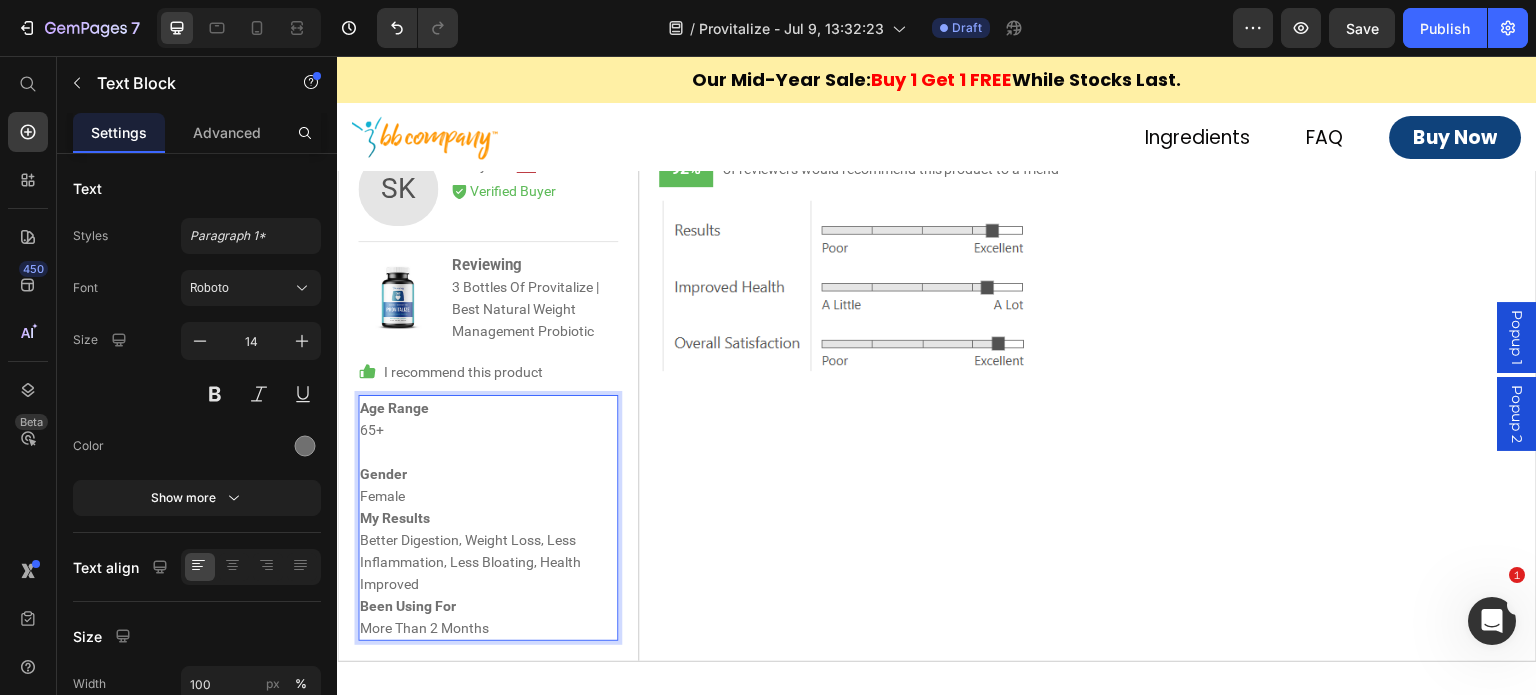 click on "More Than 2 Months" at bounding box center [488, 628] 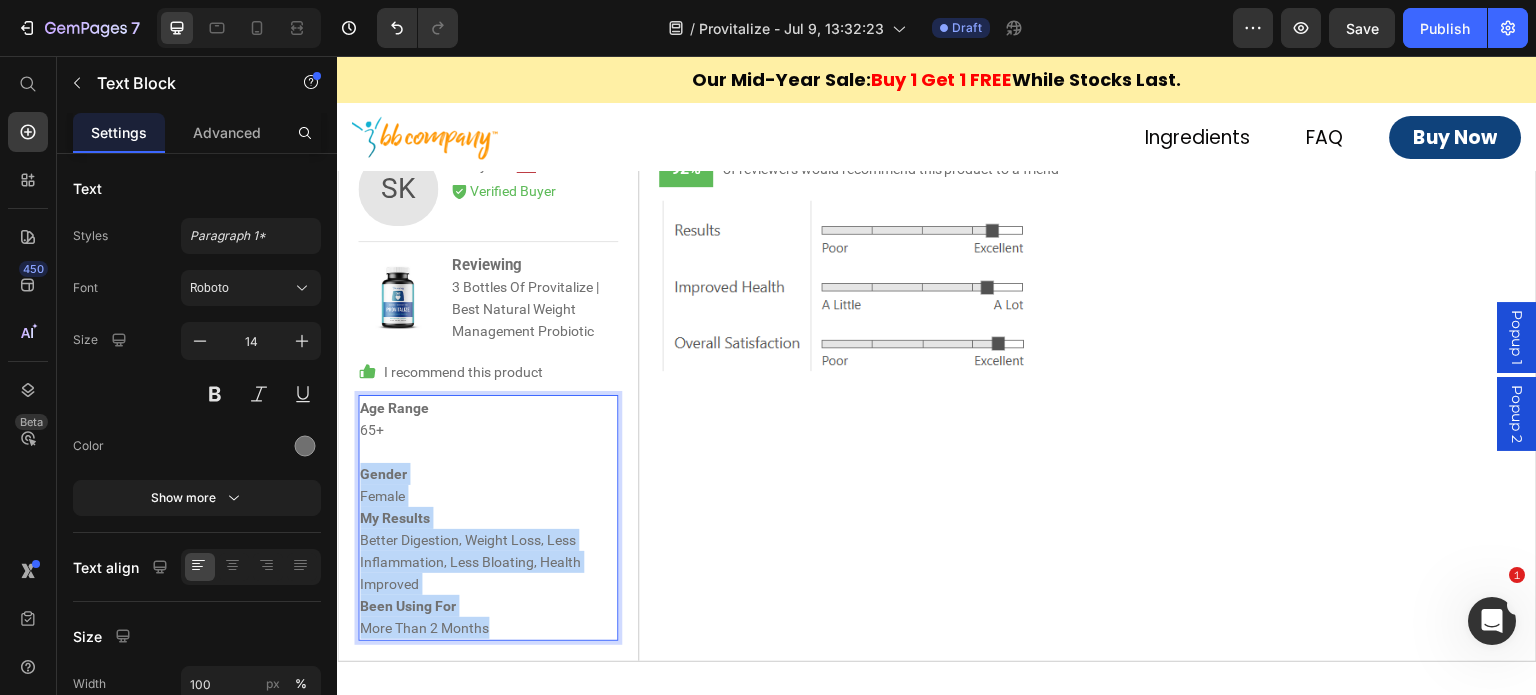 drag, startPoint x: 515, startPoint y: 615, endPoint x: 361, endPoint y: 468, distance: 212.89668 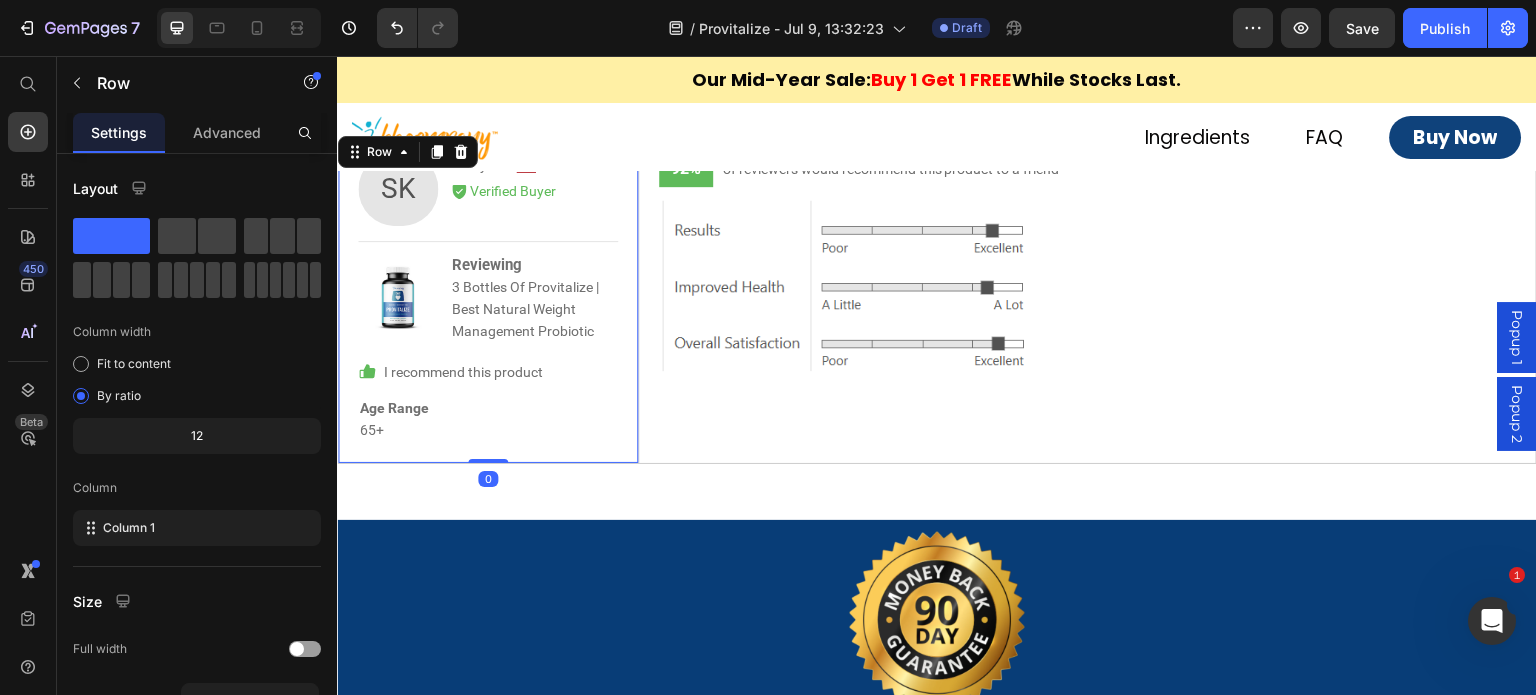 click on "SK Text Block [FIRST] [LAST]. Text Block Image Row Icon Verified Buyer Text Block Row Row Image Reviewing 3 Bottles Of Provitalize | Best Natural Weight Management Probiotic Text Block Row Row Icon I recommend this product Text Block Row Age Range [AGE]+ Text Block Row Row 0" at bounding box center [488, 297] 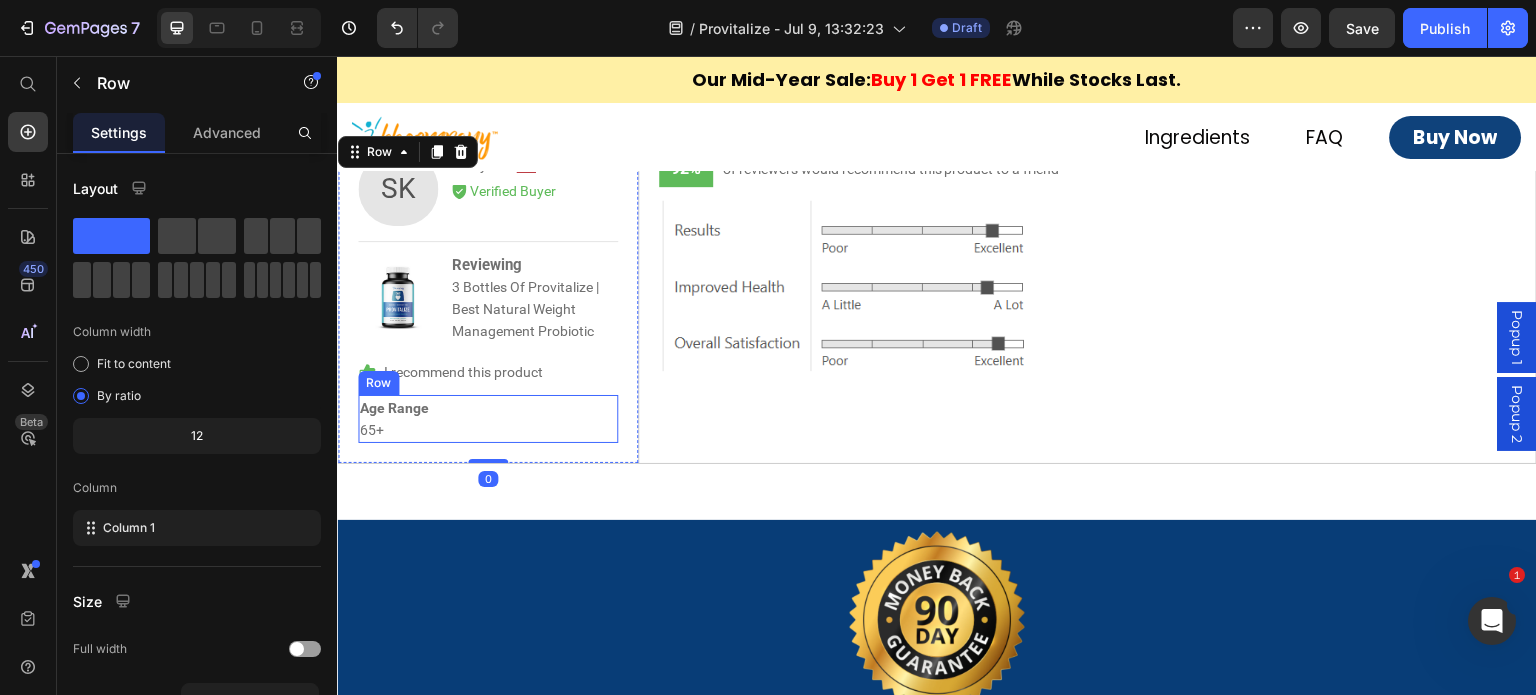 click on "Age Range 65+ Text Block Row" at bounding box center (488, 419) 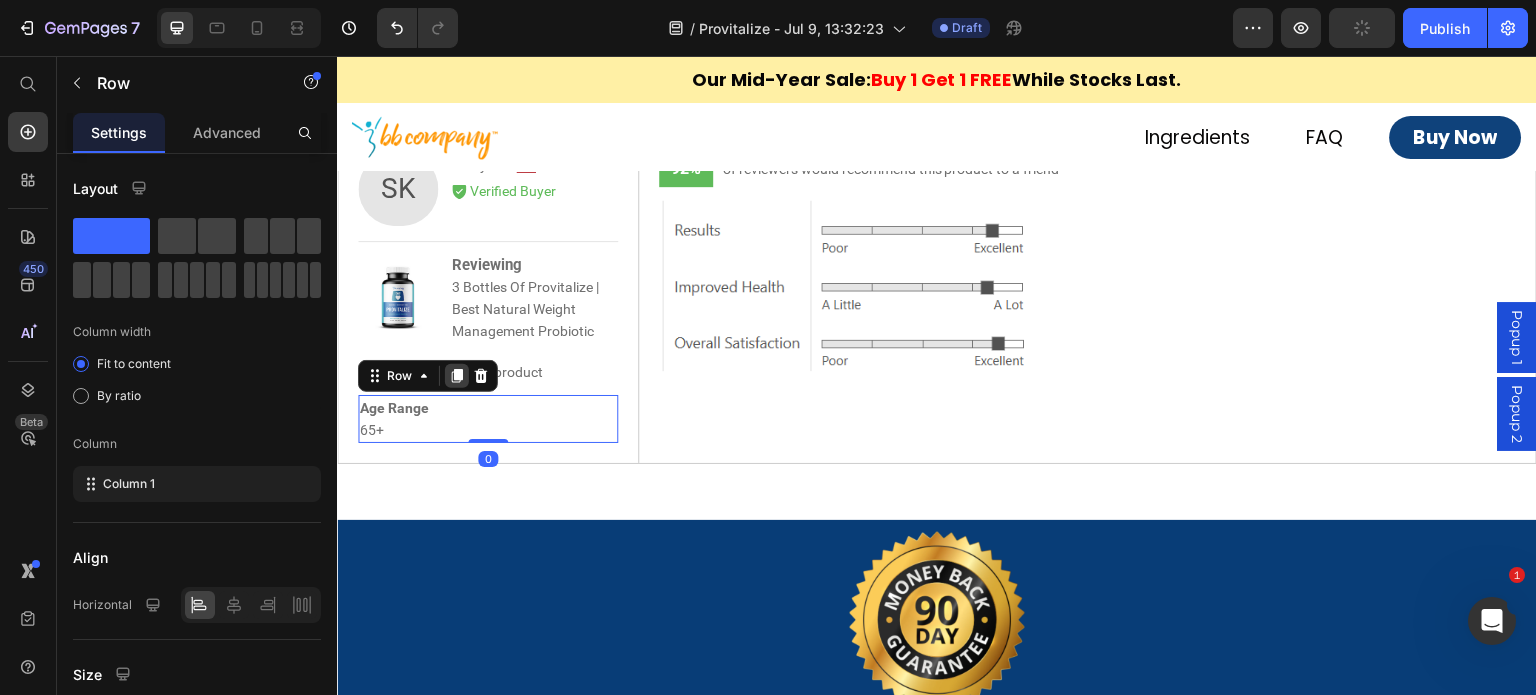 click 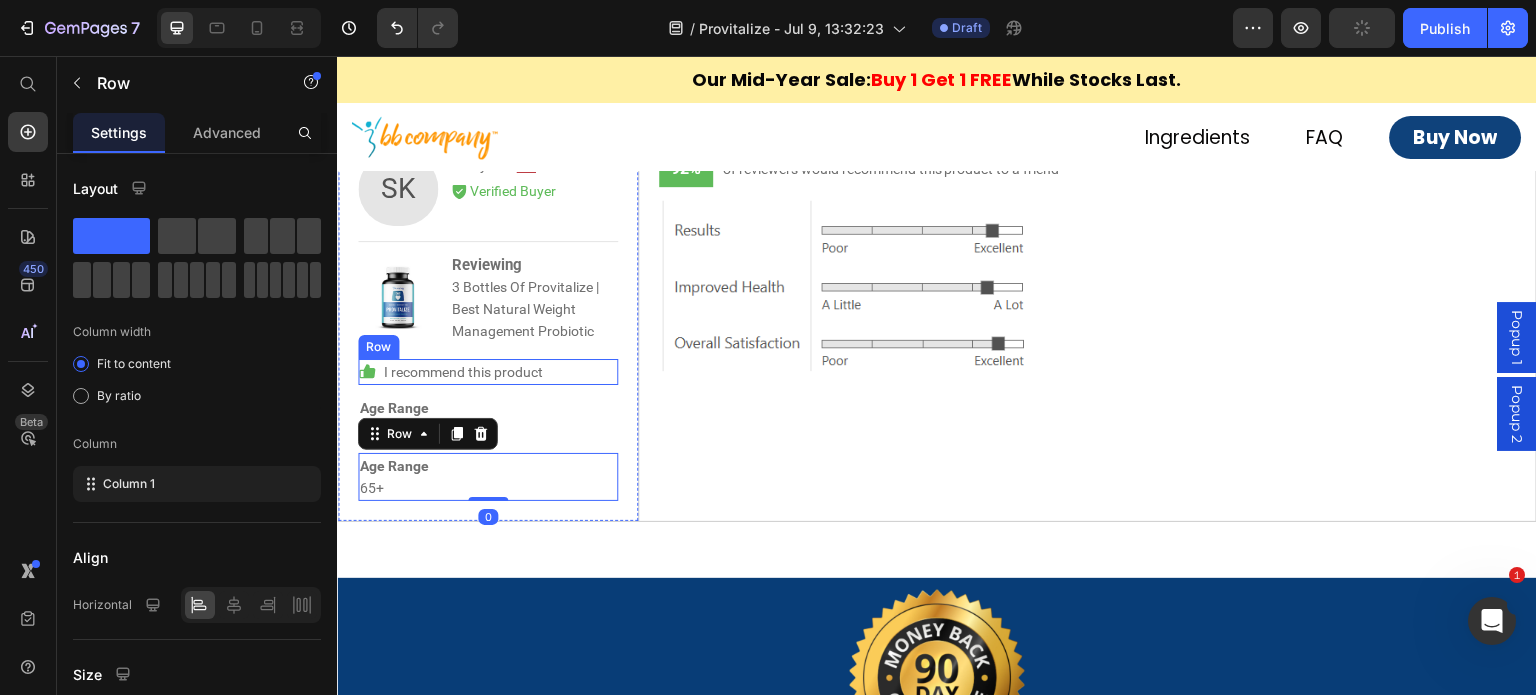 click on "Icon I recommend this product Text Block Row" at bounding box center (488, 372) 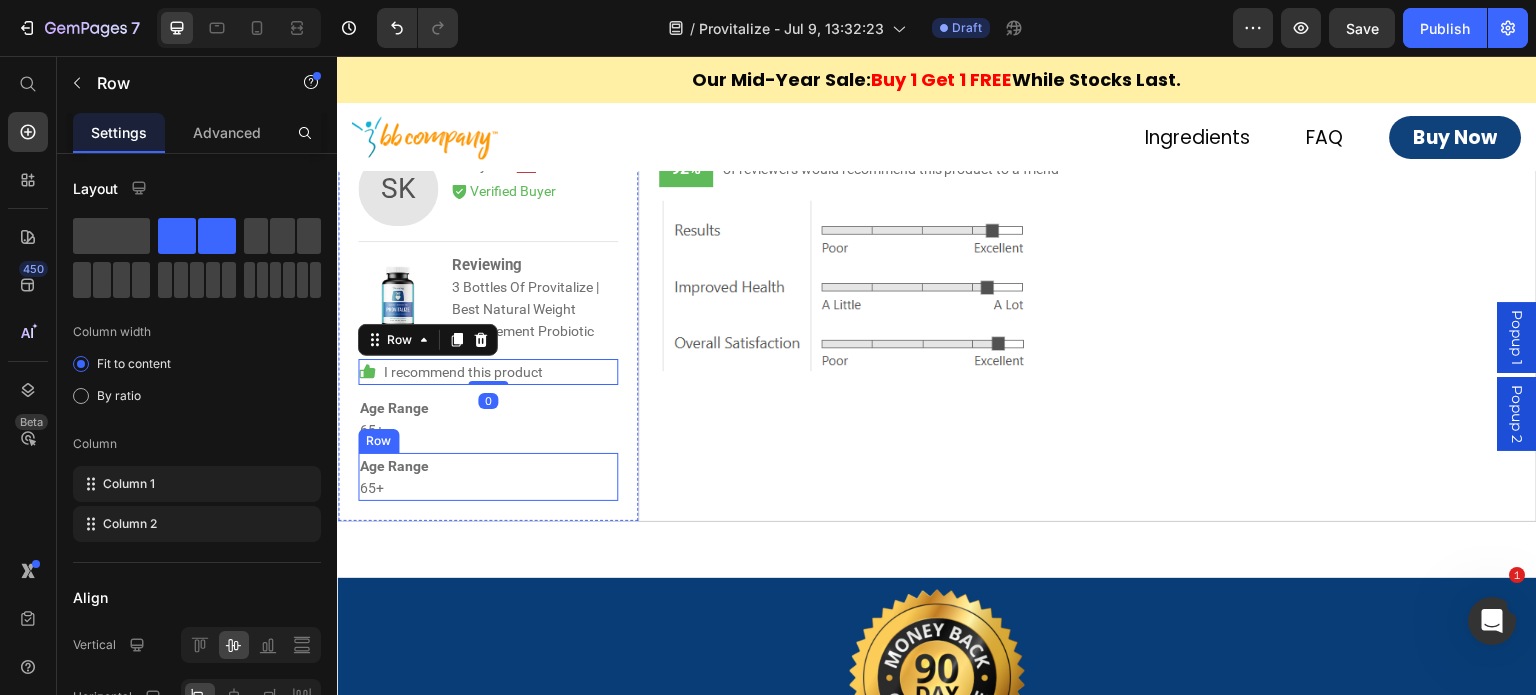 click on "Age Range 65+ Text Block Row" at bounding box center [488, 477] 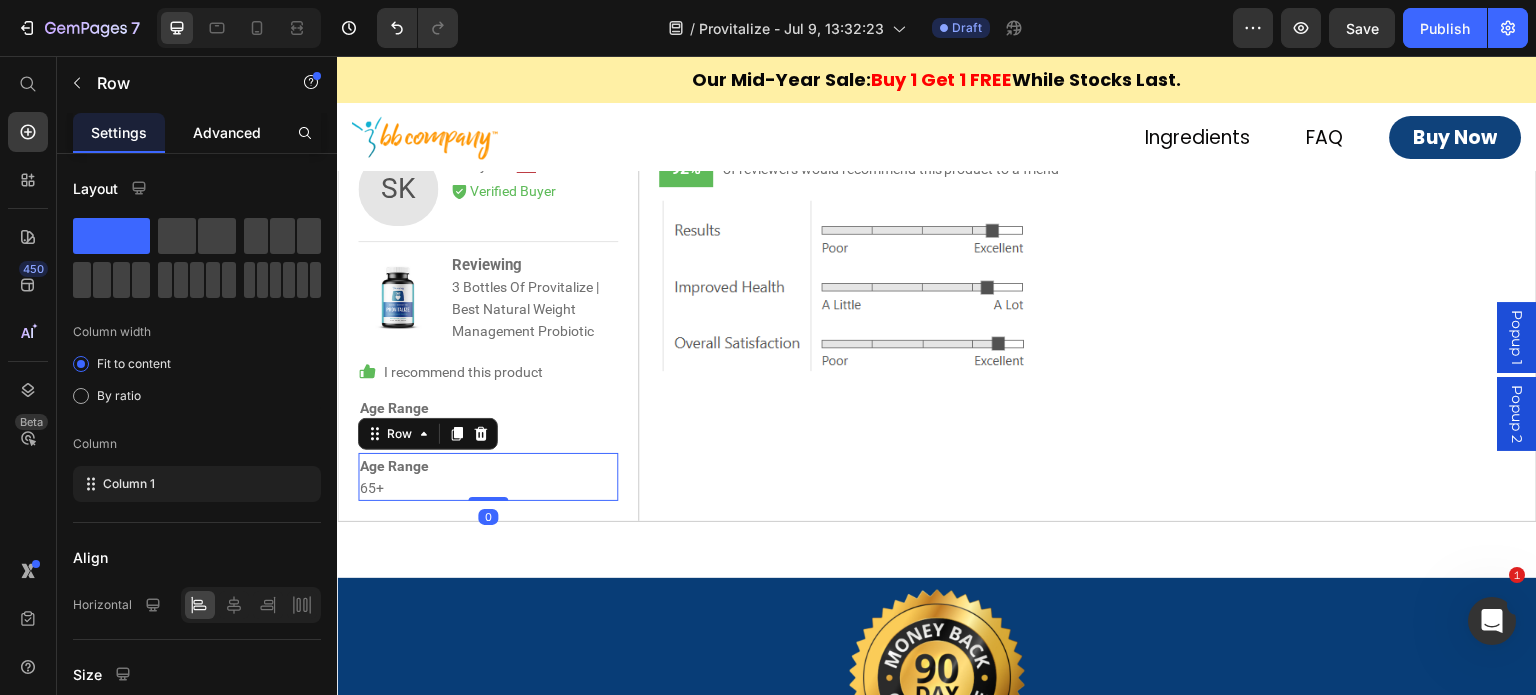 click on "Advanced" at bounding box center [227, 132] 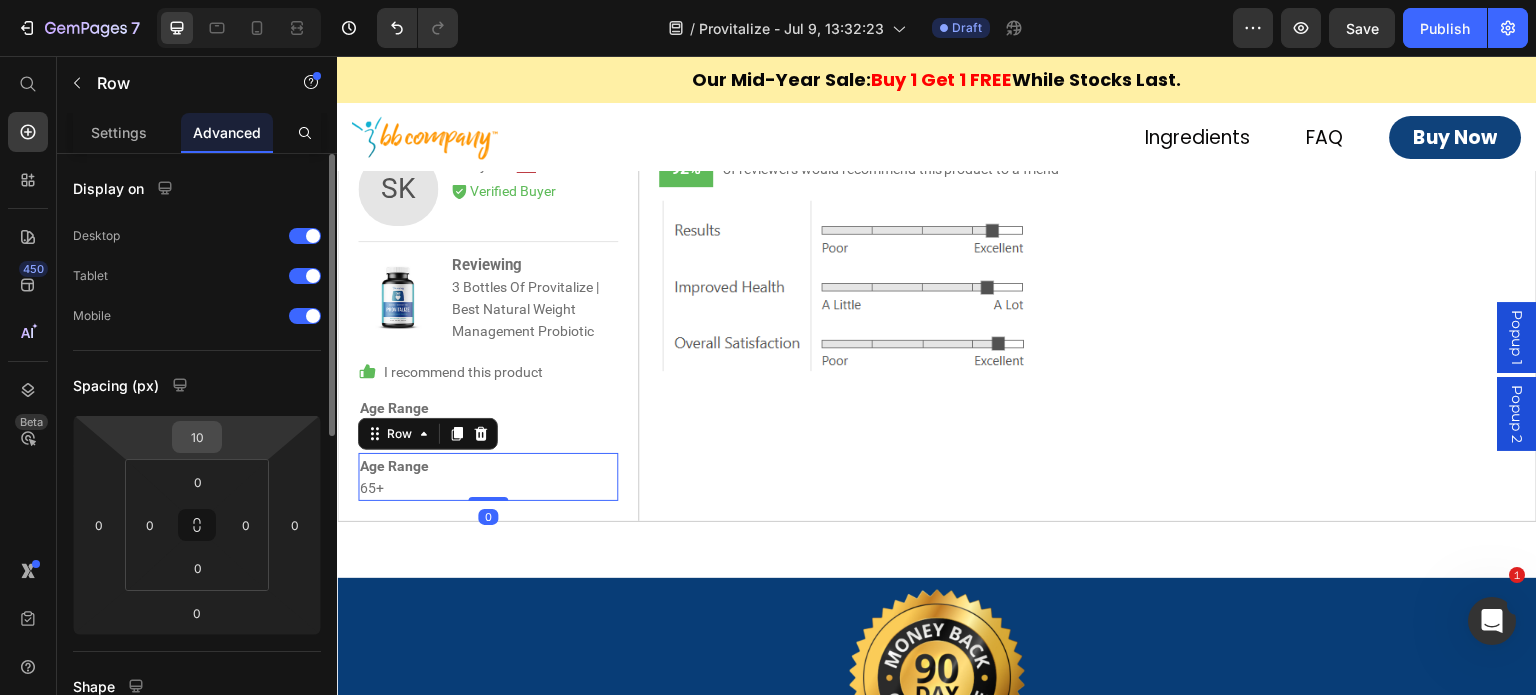 click on "10" at bounding box center (197, 437) 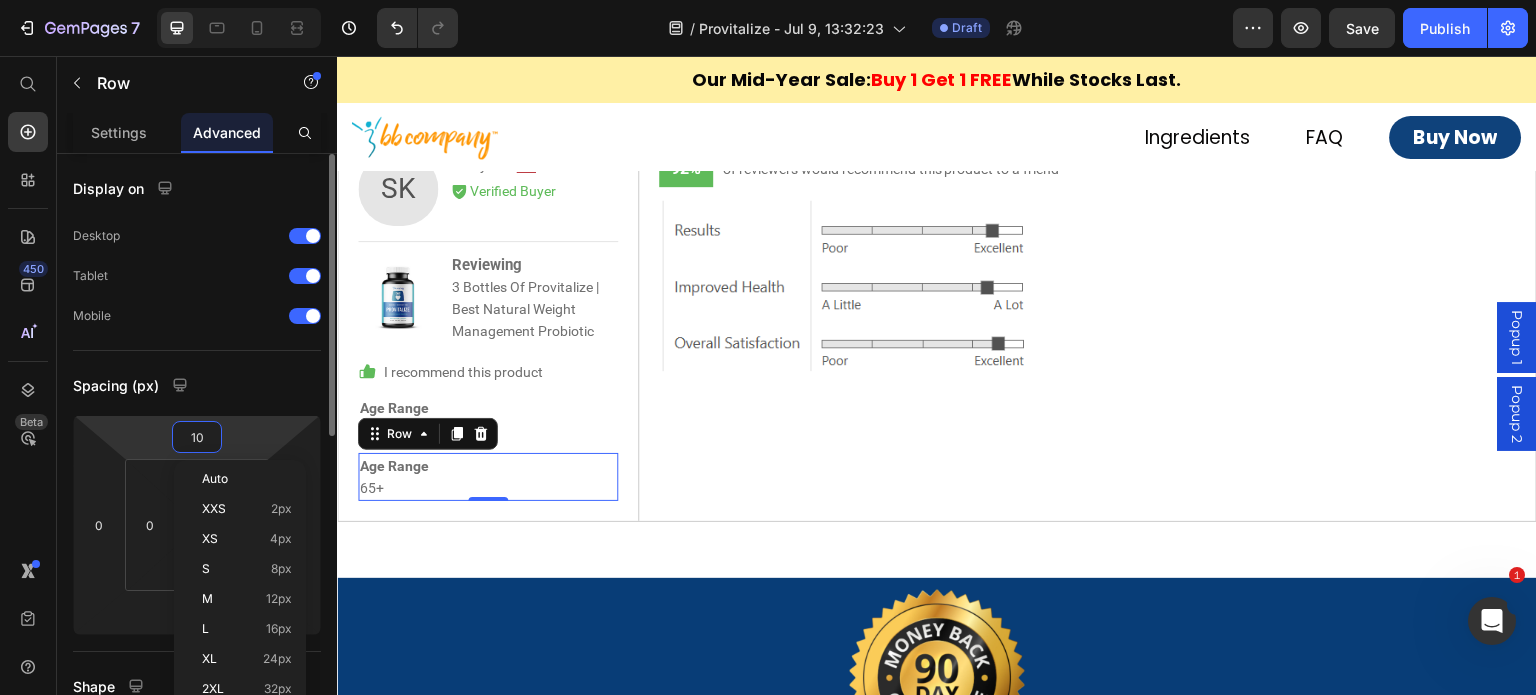 type on "0" 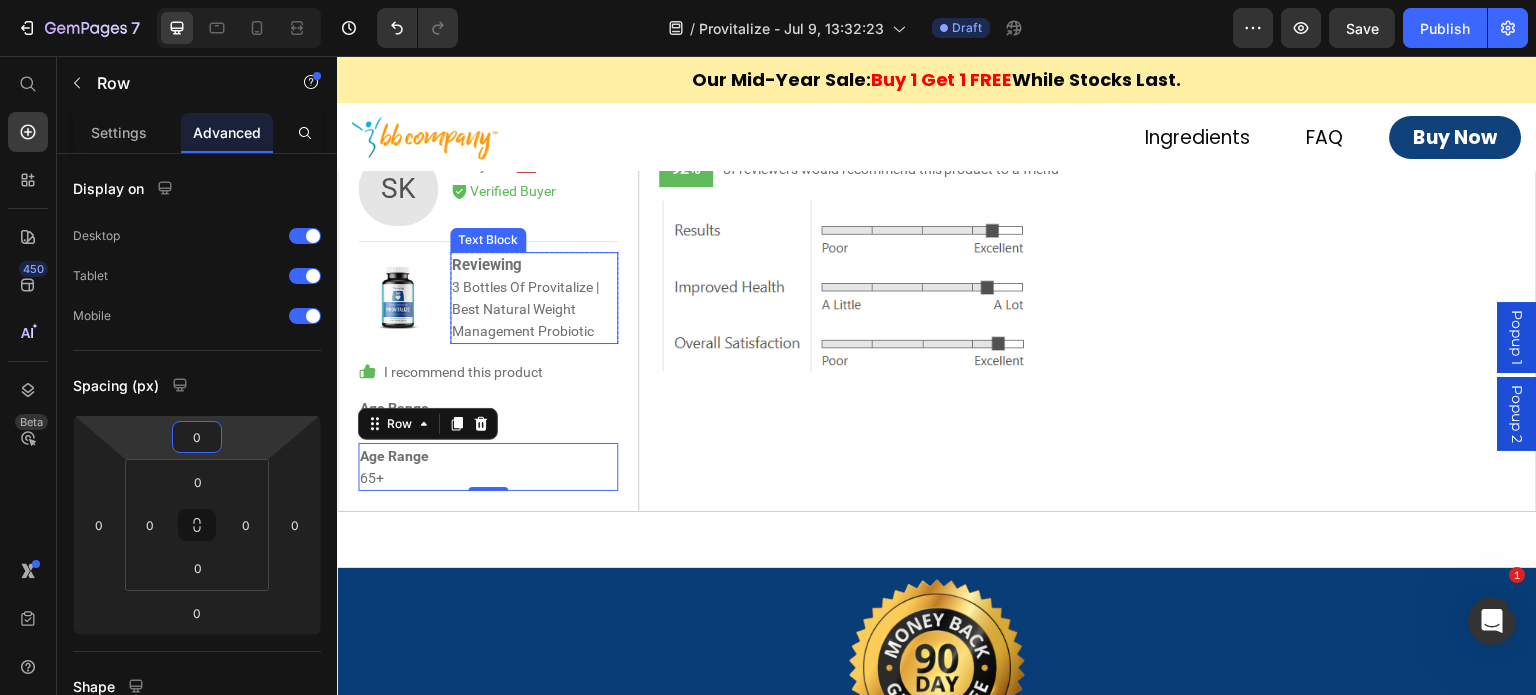 click on "Reviewing 3 Bottles Of Provitalize | Best Natural Weight Management Probiotic" at bounding box center [534, 298] 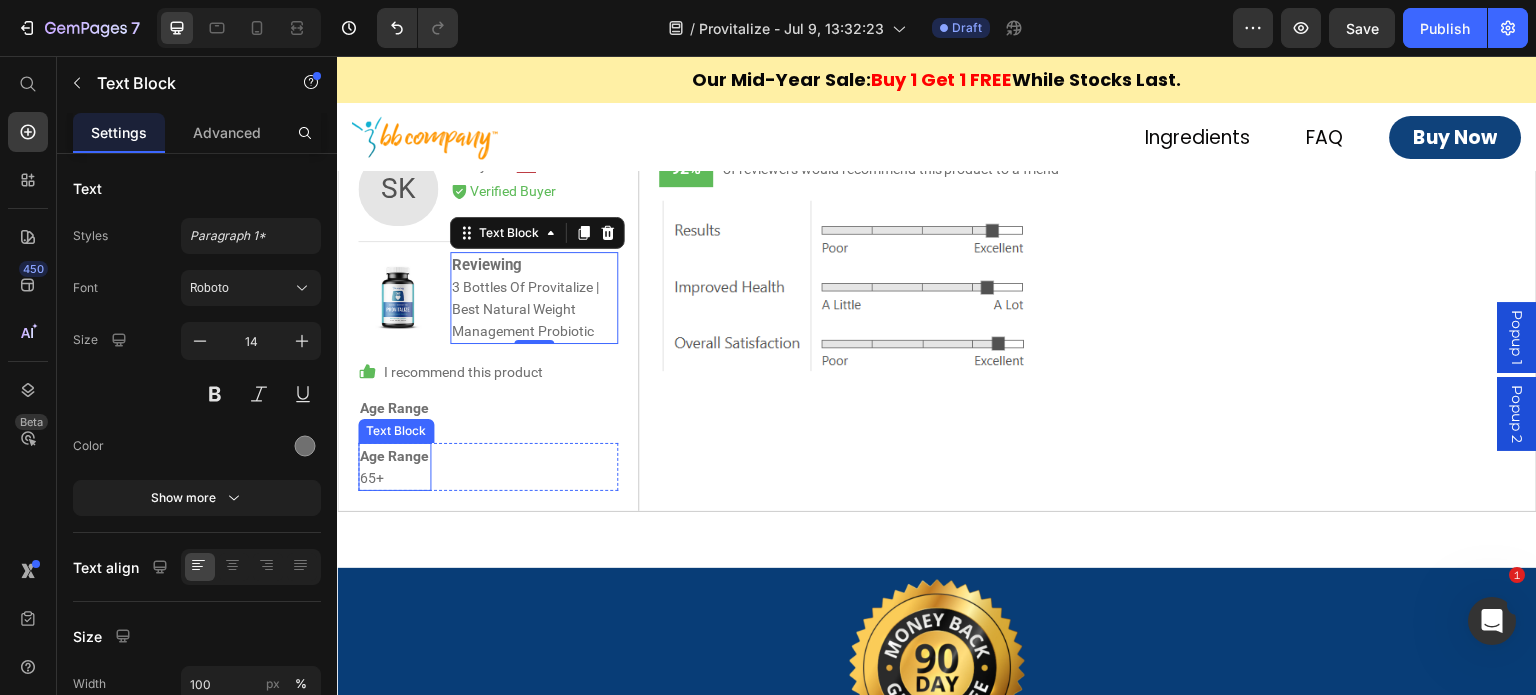 click on "65+" at bounding box center (394, 478) 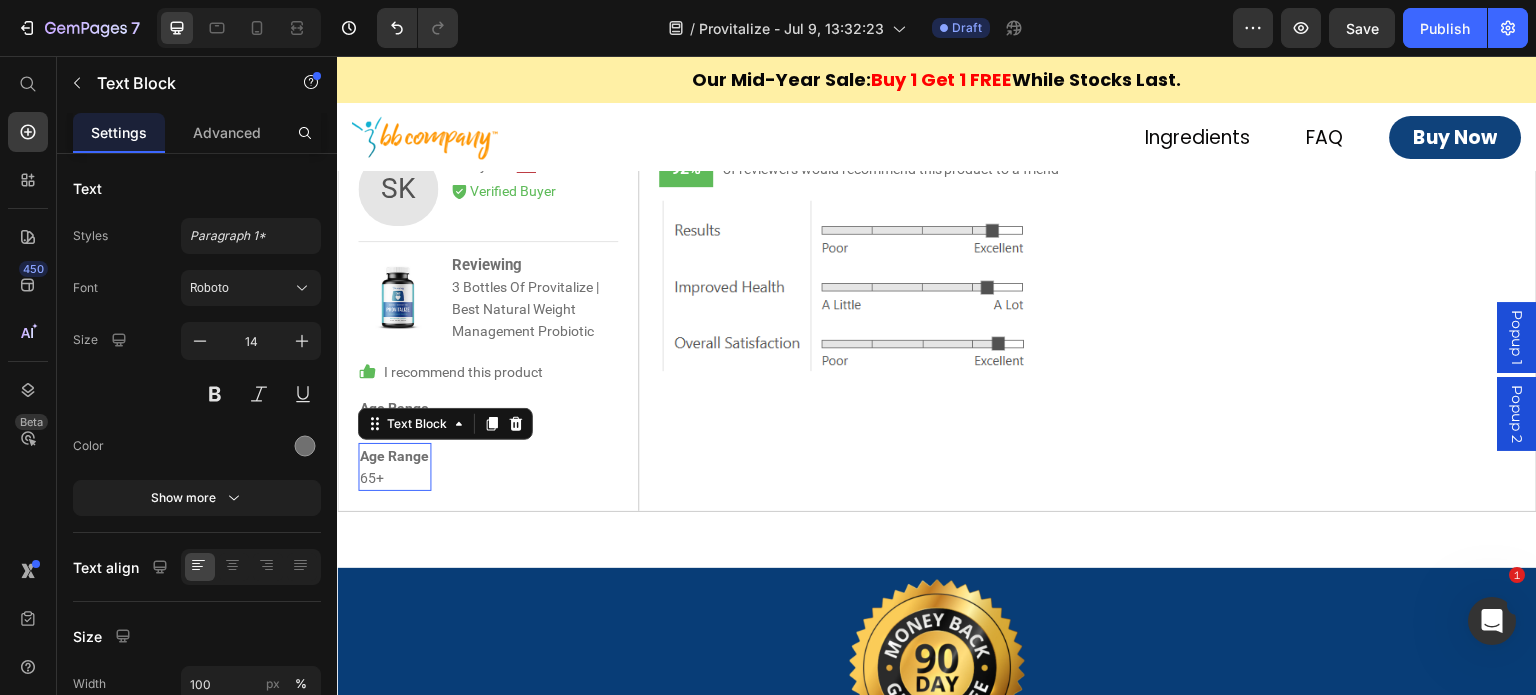 click on "65+" at bounding box center (394, 478) 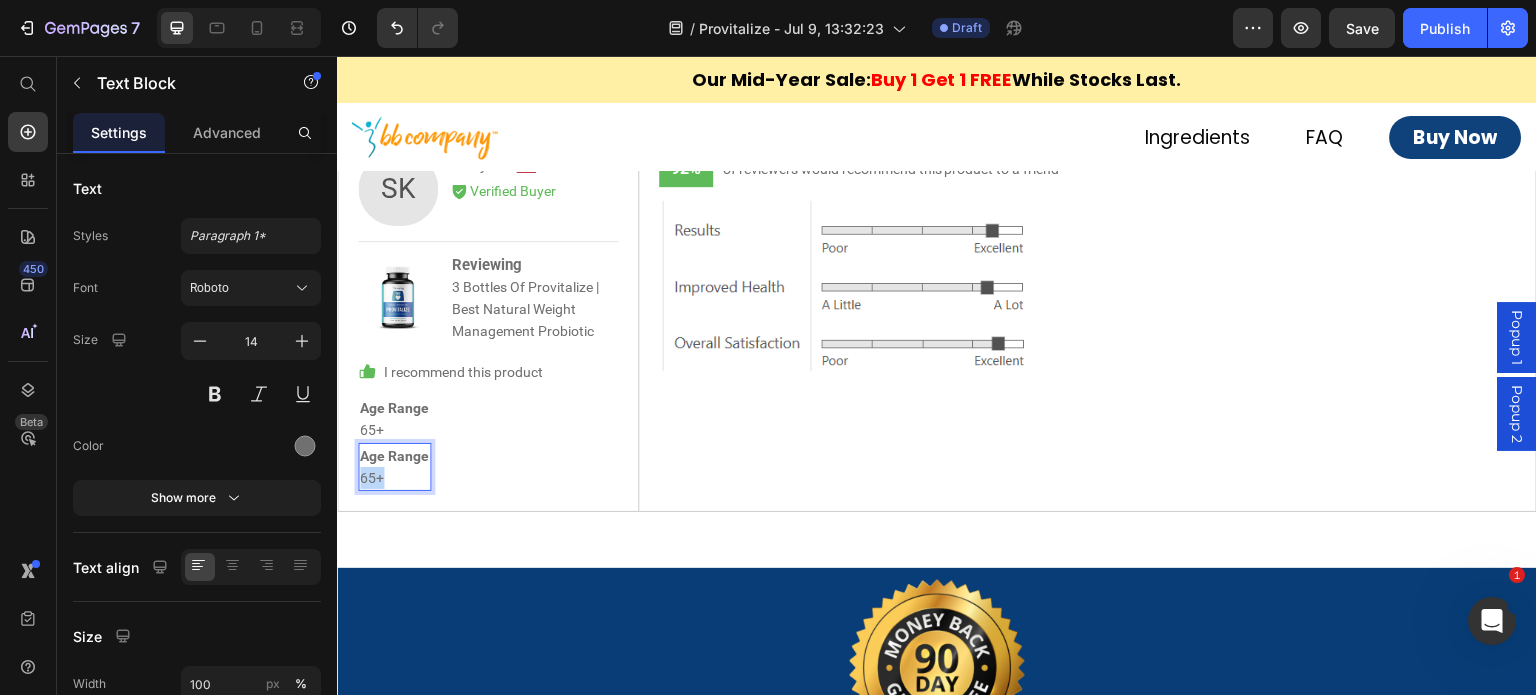 click on "65+" at bounding box center (394, 478) 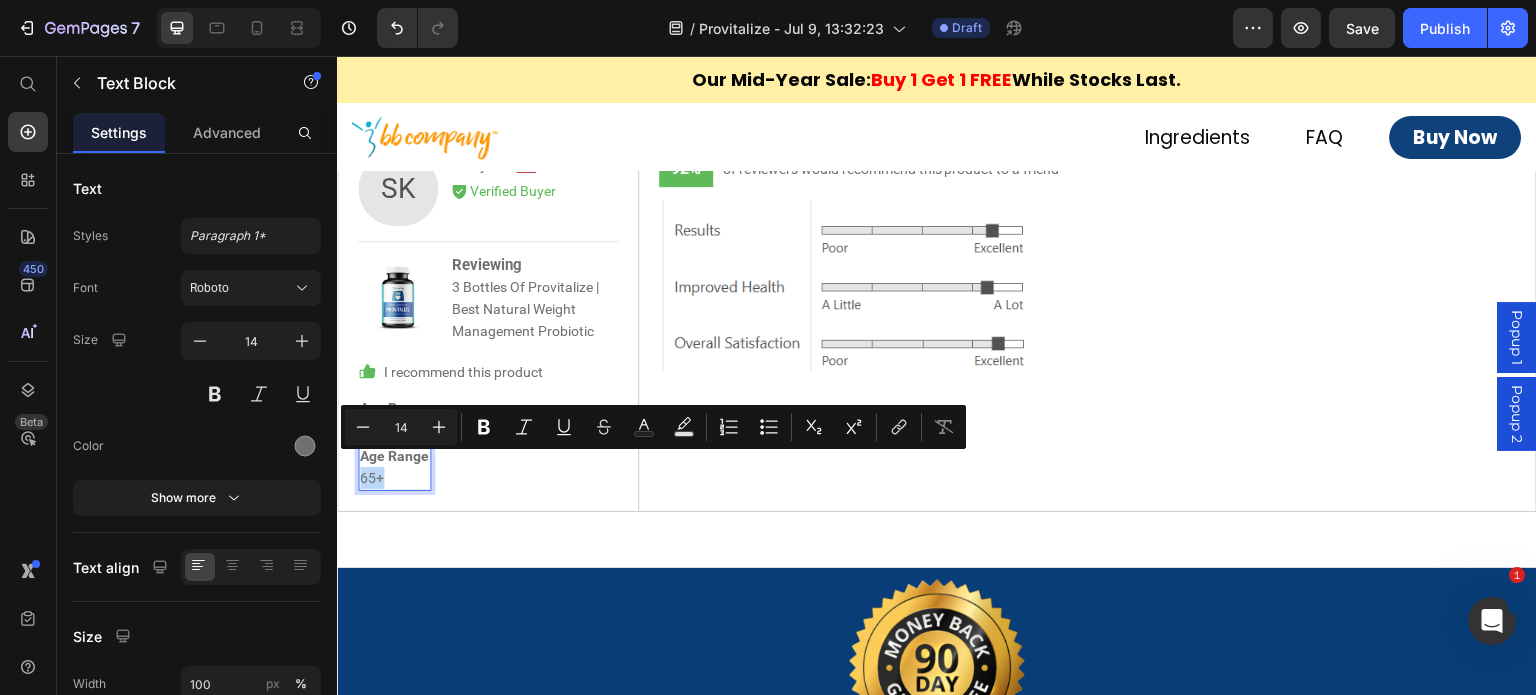 click on "65+" at bounding box center (394, 478) 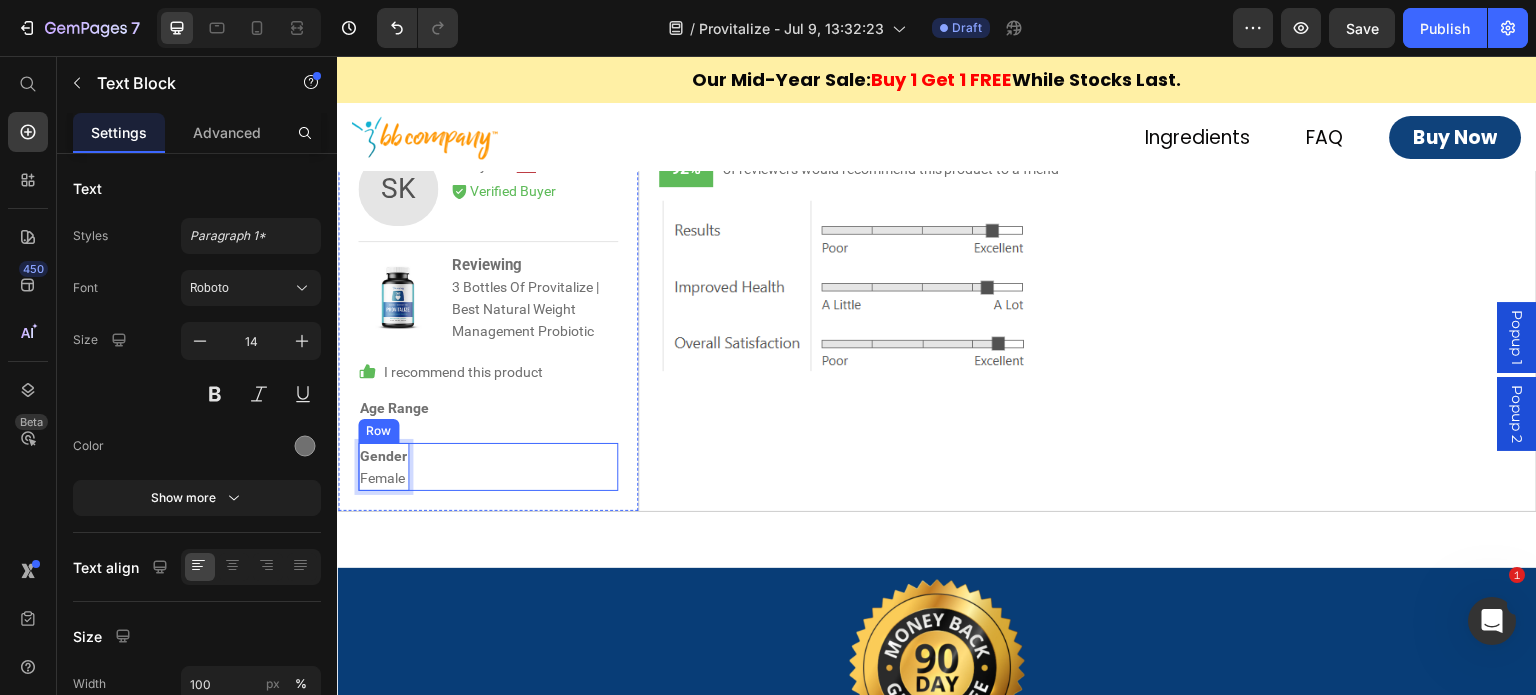 click on "Gender Female Text Block   0 Row" at bounding box center (488, 467) 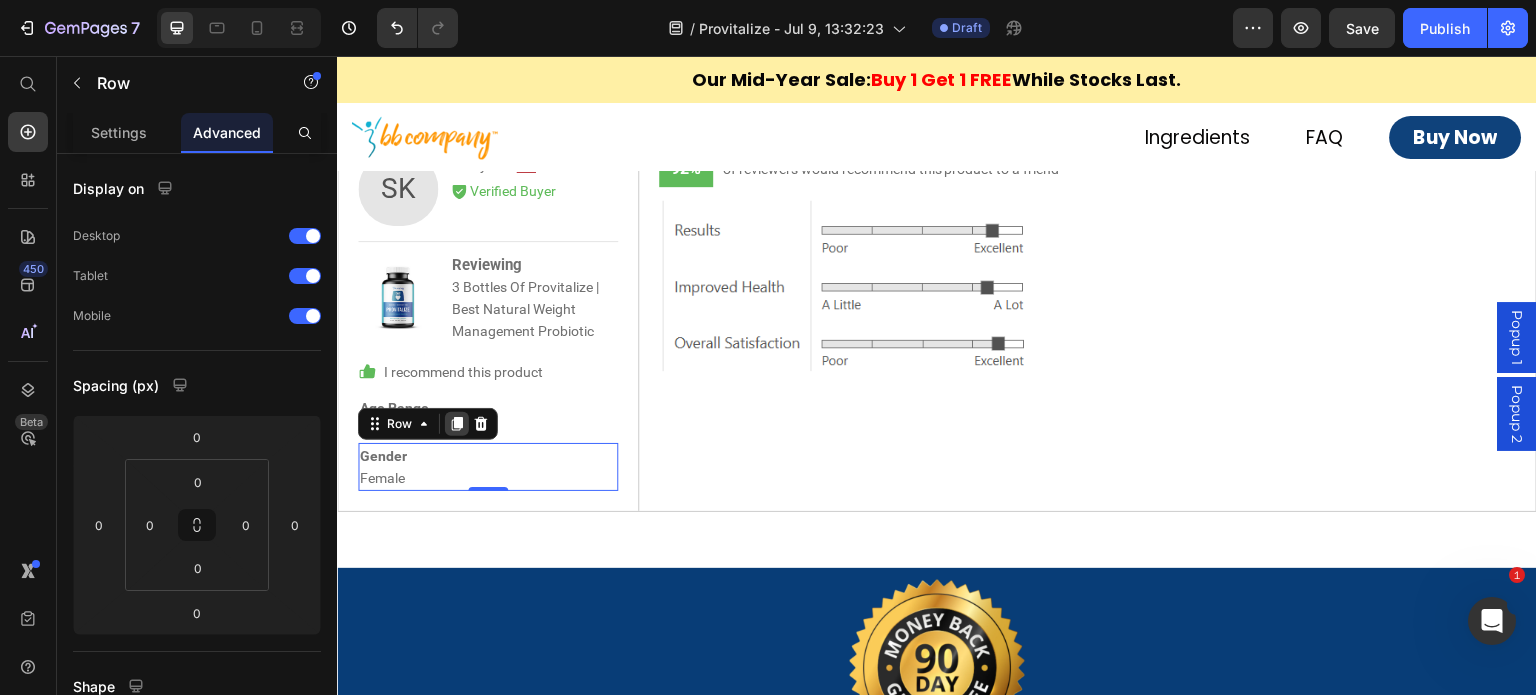 click 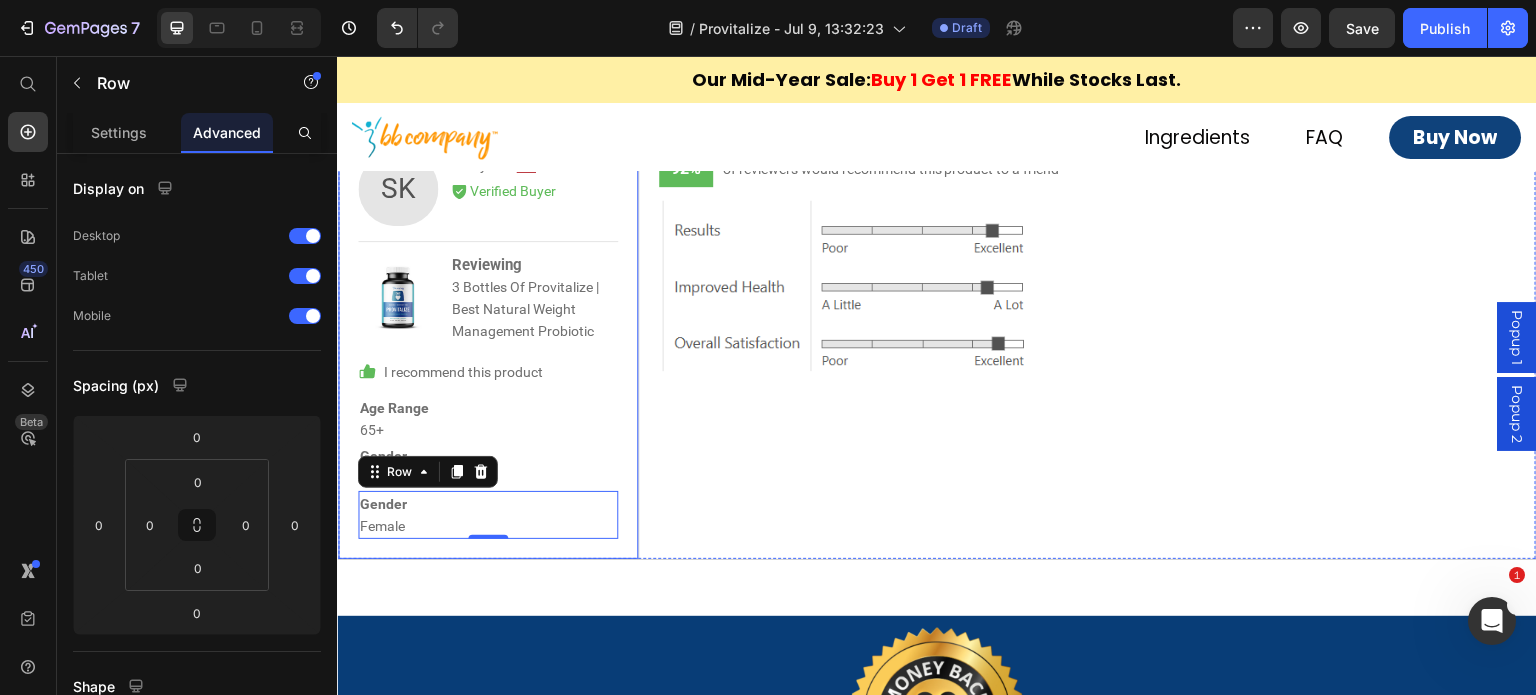 click on "Gender Female Text Block Row   0" at bounding box center [488, 515] 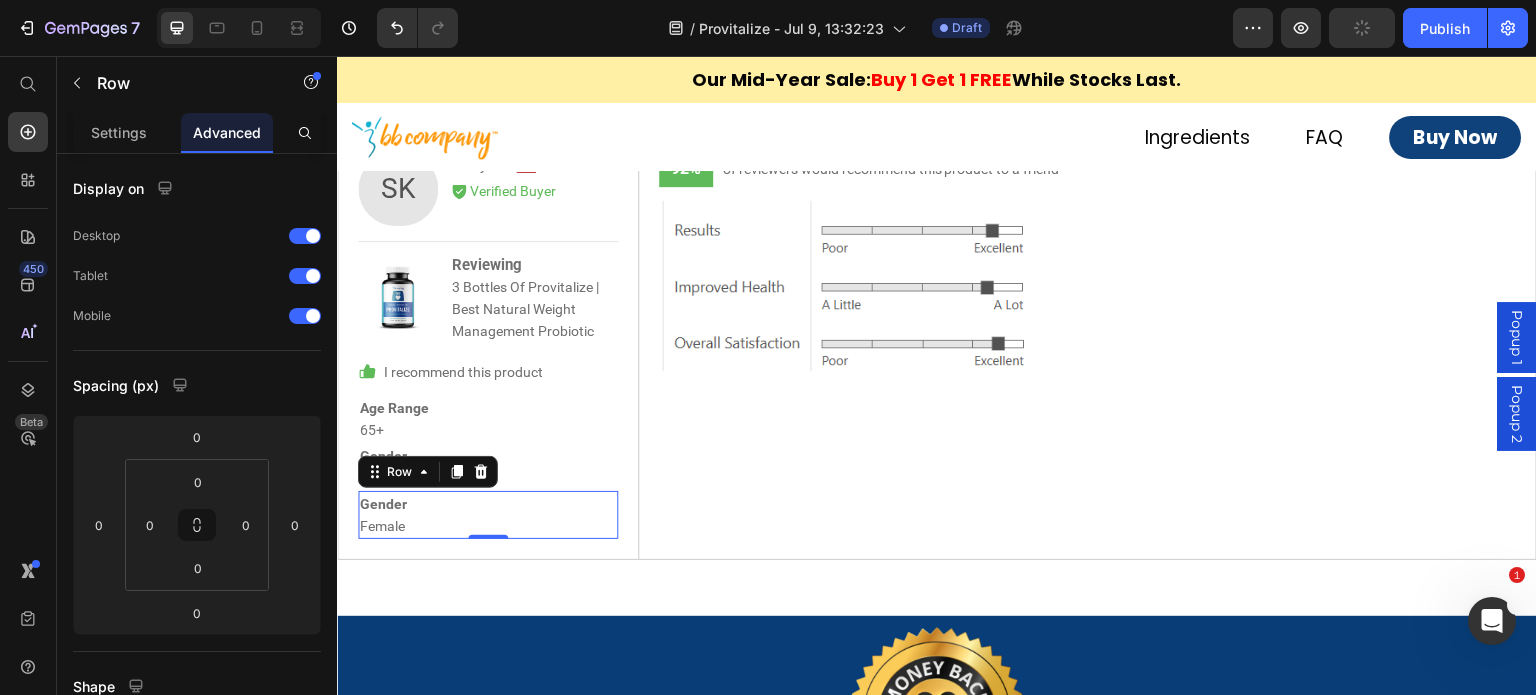 click on "Gender Female Text Block Row   0" at bounding box center (488, 515) 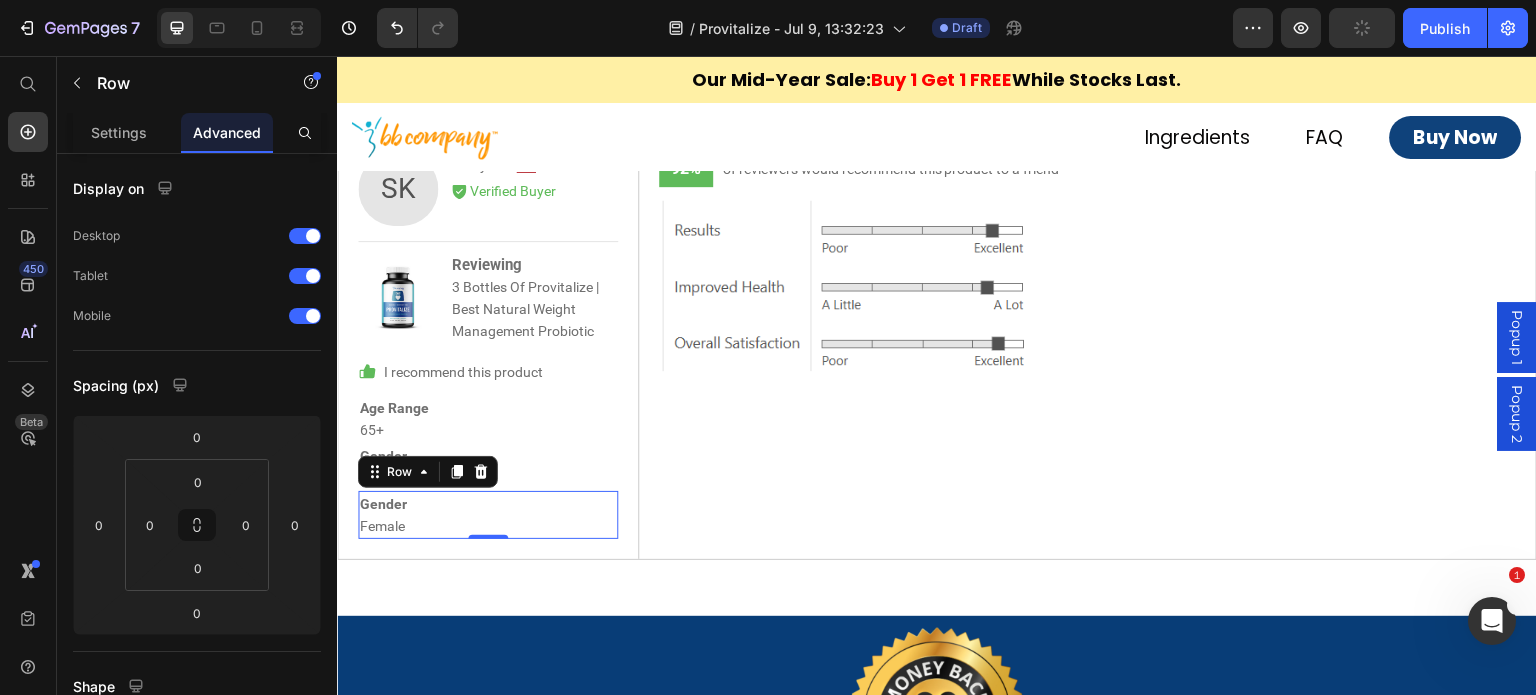 click on "Gender Female Text Block Row   0" at bounding box center [488, 515] 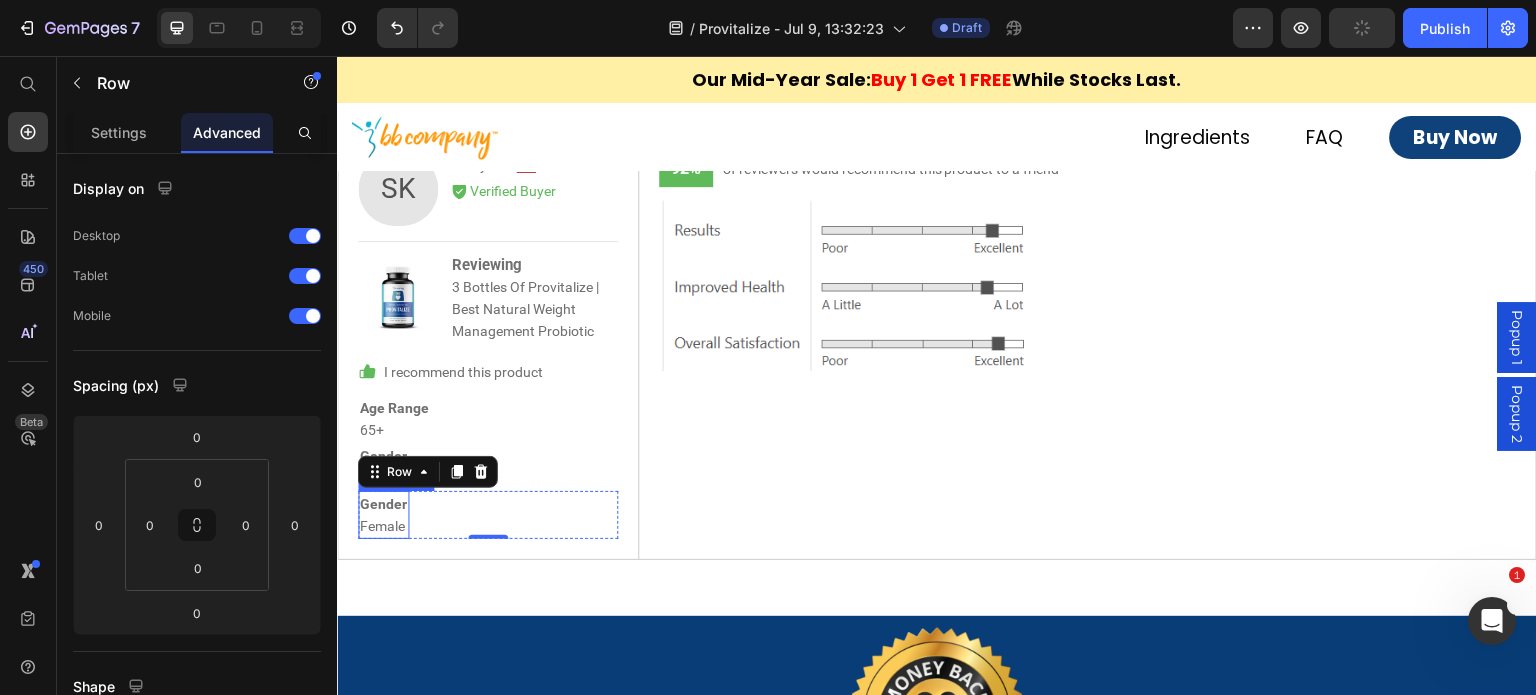 click on "Female" at bounding box center [383, 526] 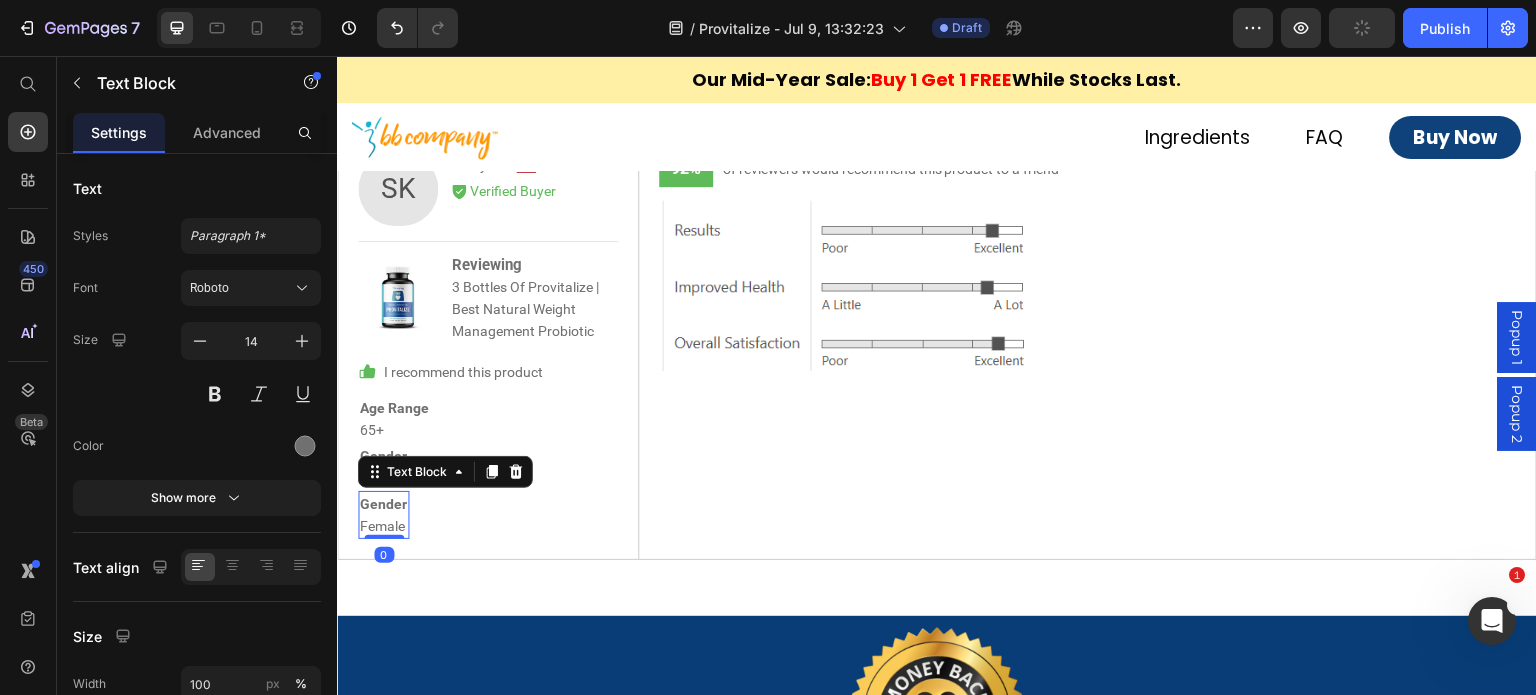 click on "Female" at bounding box center (383, 526) 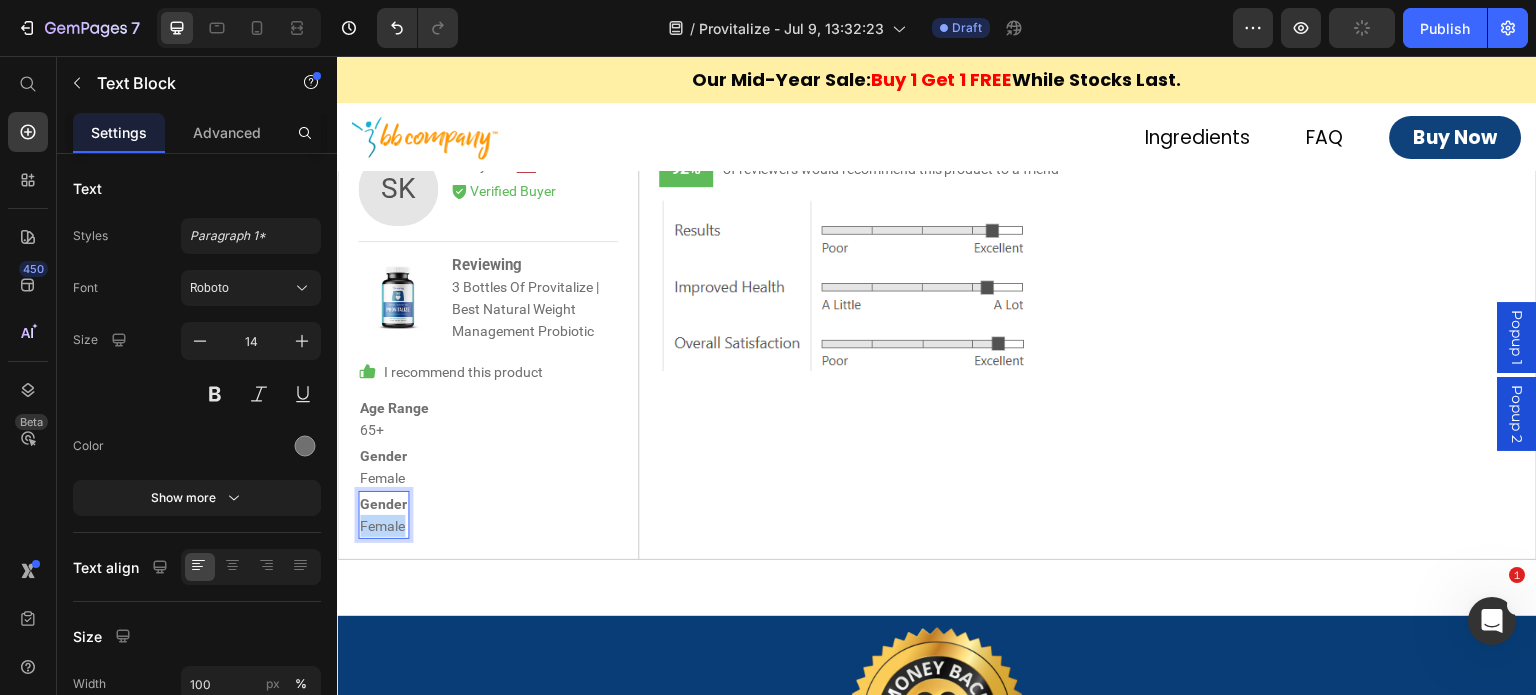click on "Female" at bounding box center (383, 526) 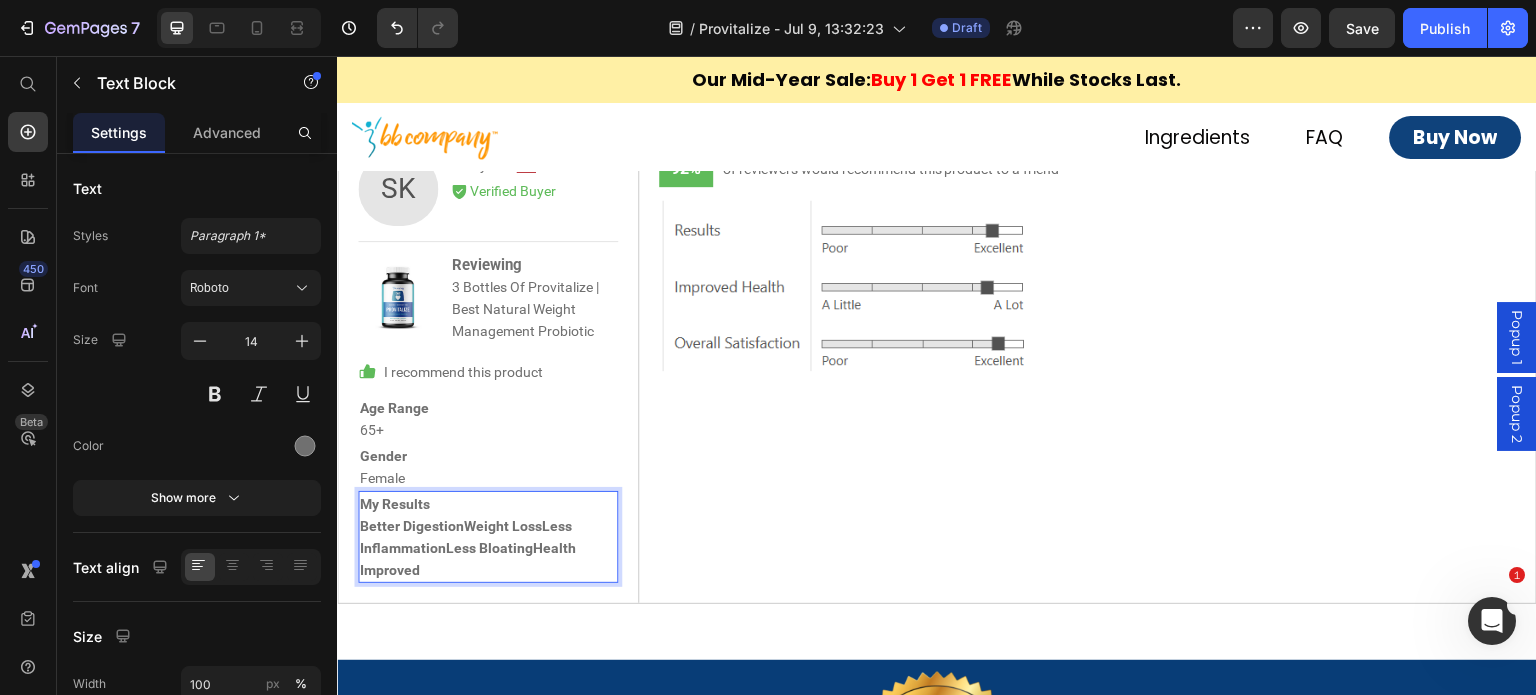 click on "My Results Better DigestionWeight LossLess InflammationLess BloatingHealth Improved" at bounding box center (488, 537) 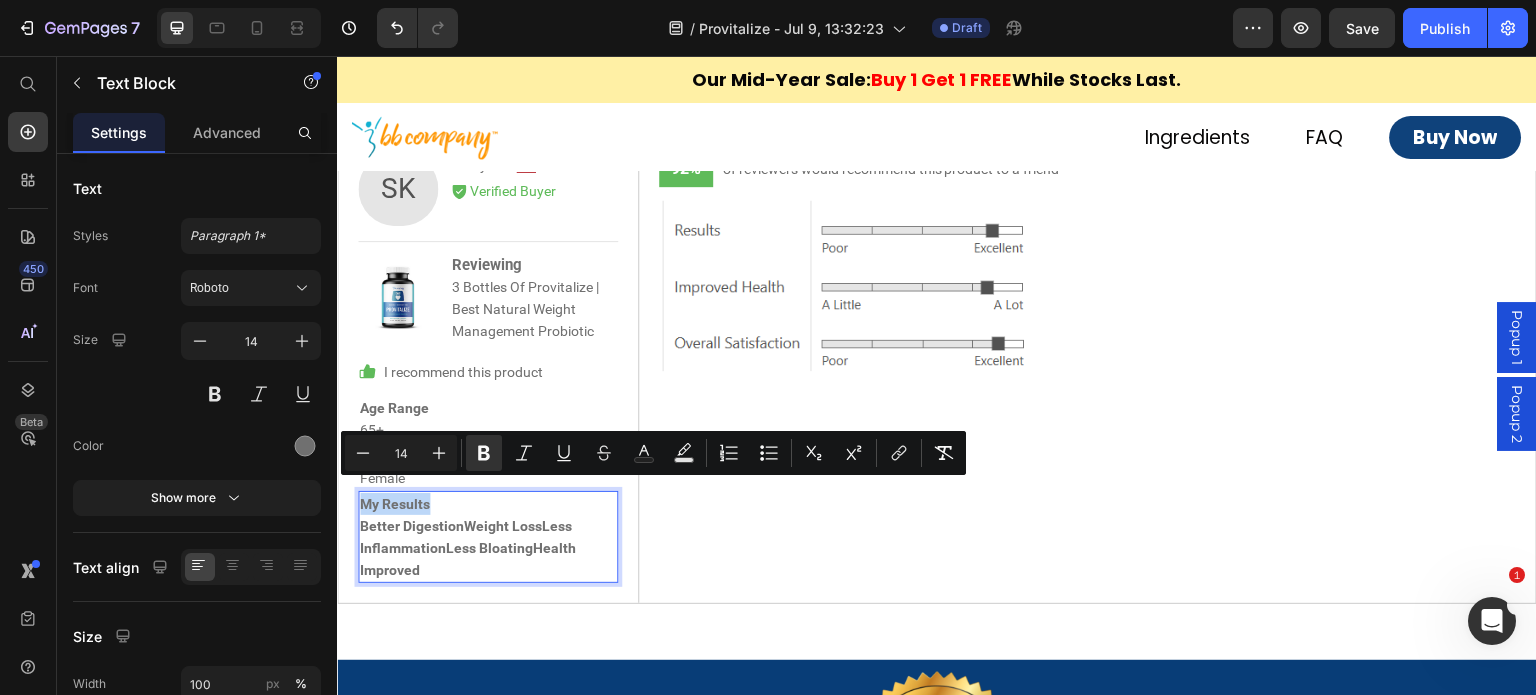 drag, startPoint x: 468, startPoint y: 479, endPoint x: 359, endPoint y: 485, distance: 109.165016 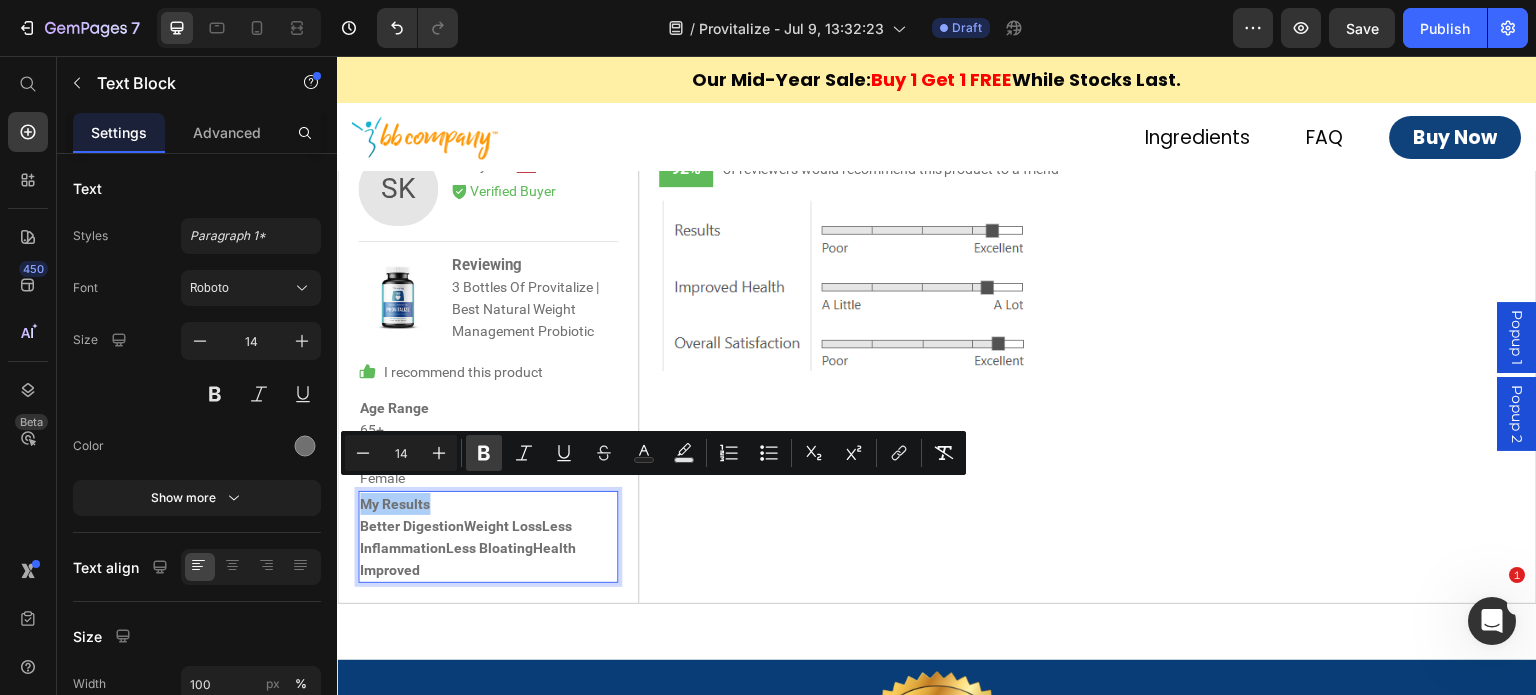 click 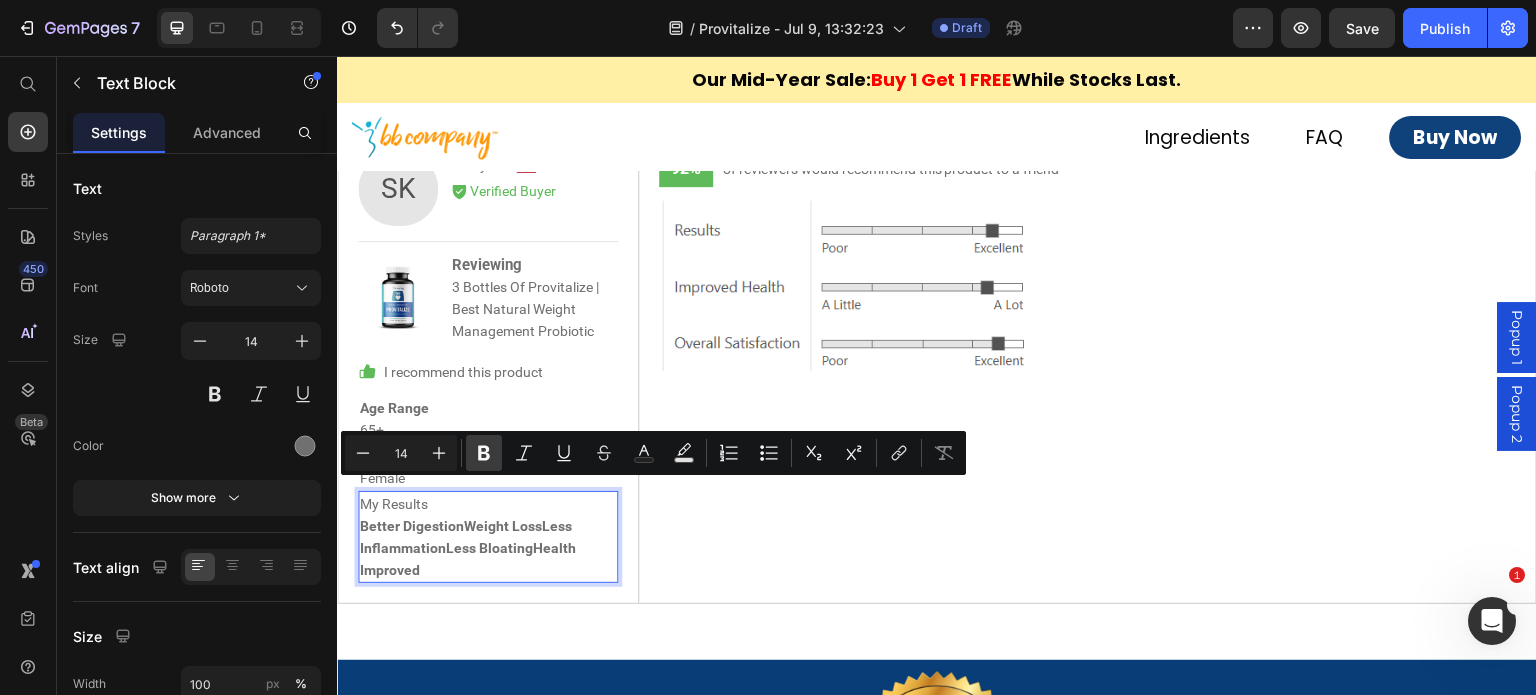 click 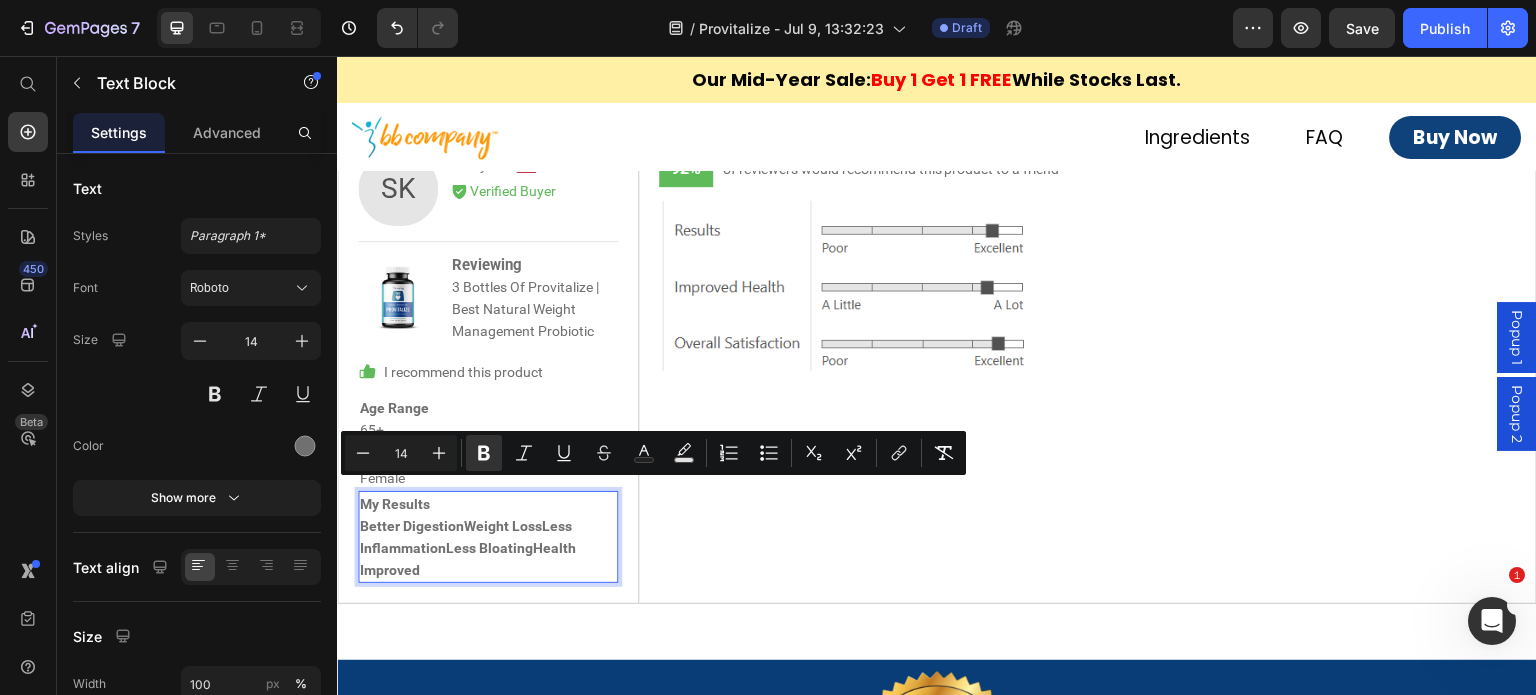 click on "My Results Better DigestionWeight LossLess InflammationLess BloatingHealth Improved" at bounding box center [488, 537] 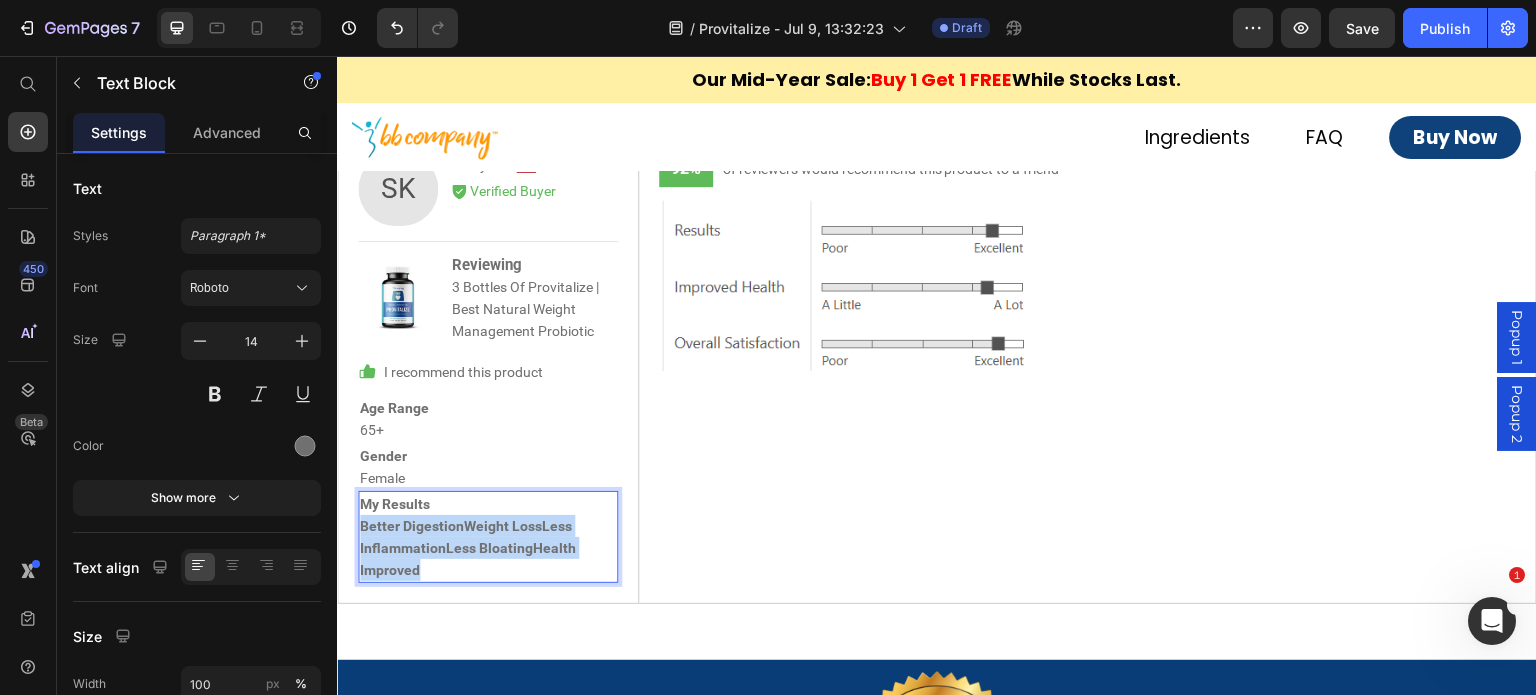drag, startPoint x: 440, startPoint y: 559, endPoint x: 397, endPoint y: 501, distance: 72.20111 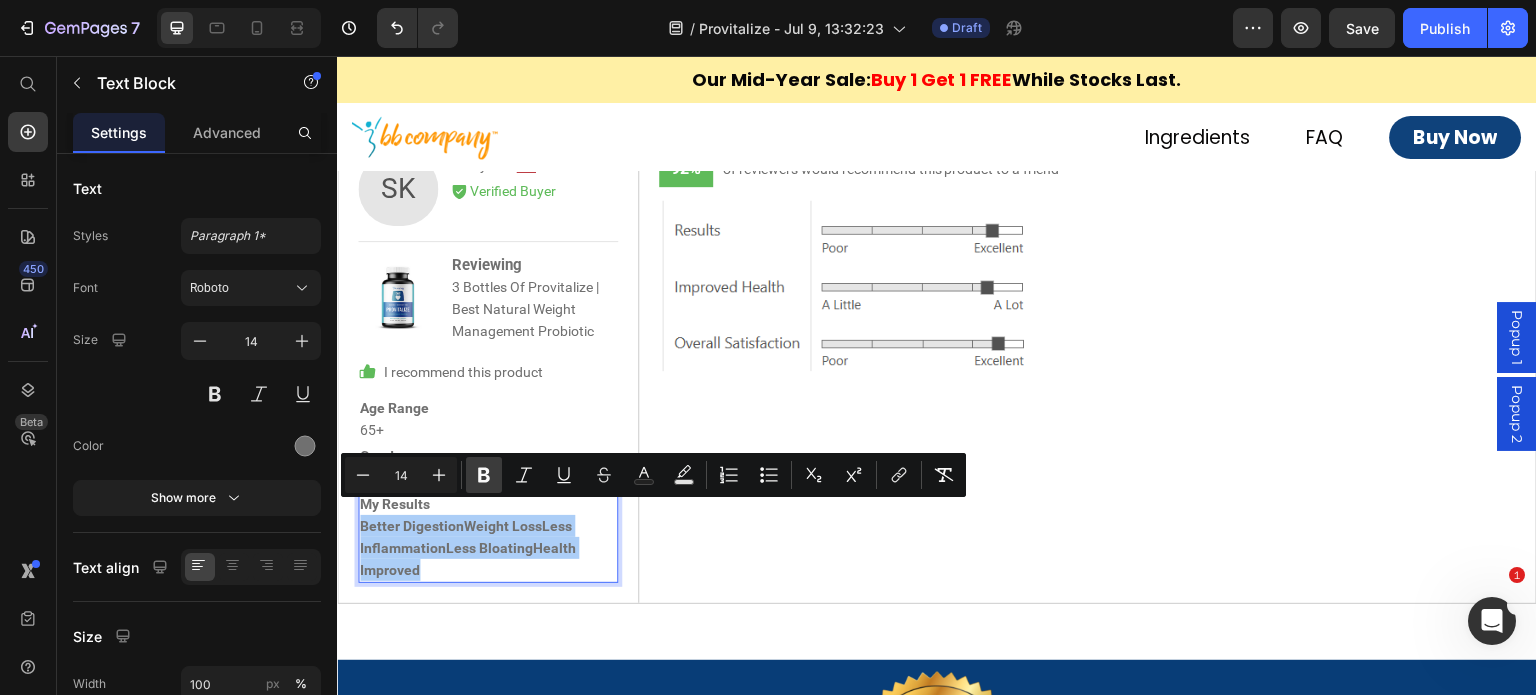 click 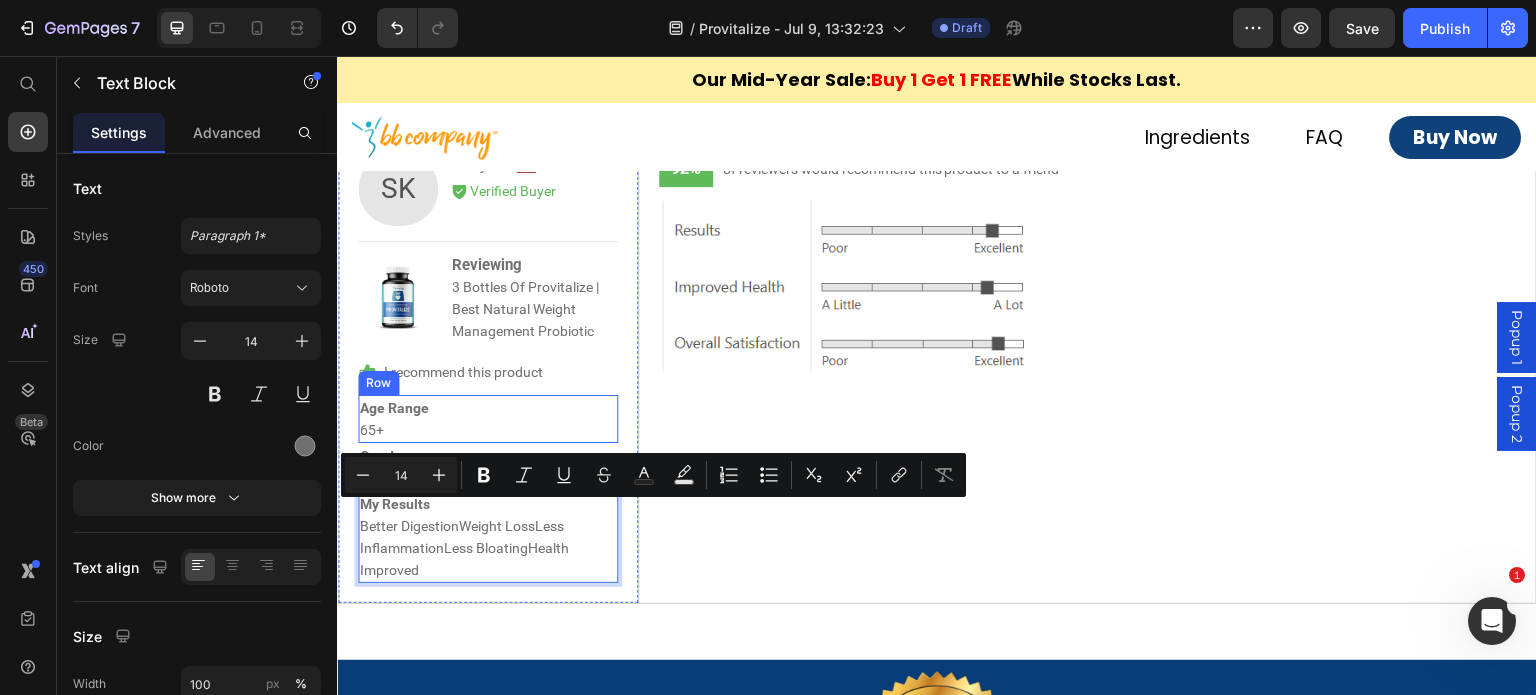 click on "Age Range 65+ Text Block Row" at bounding box center [488, 419] 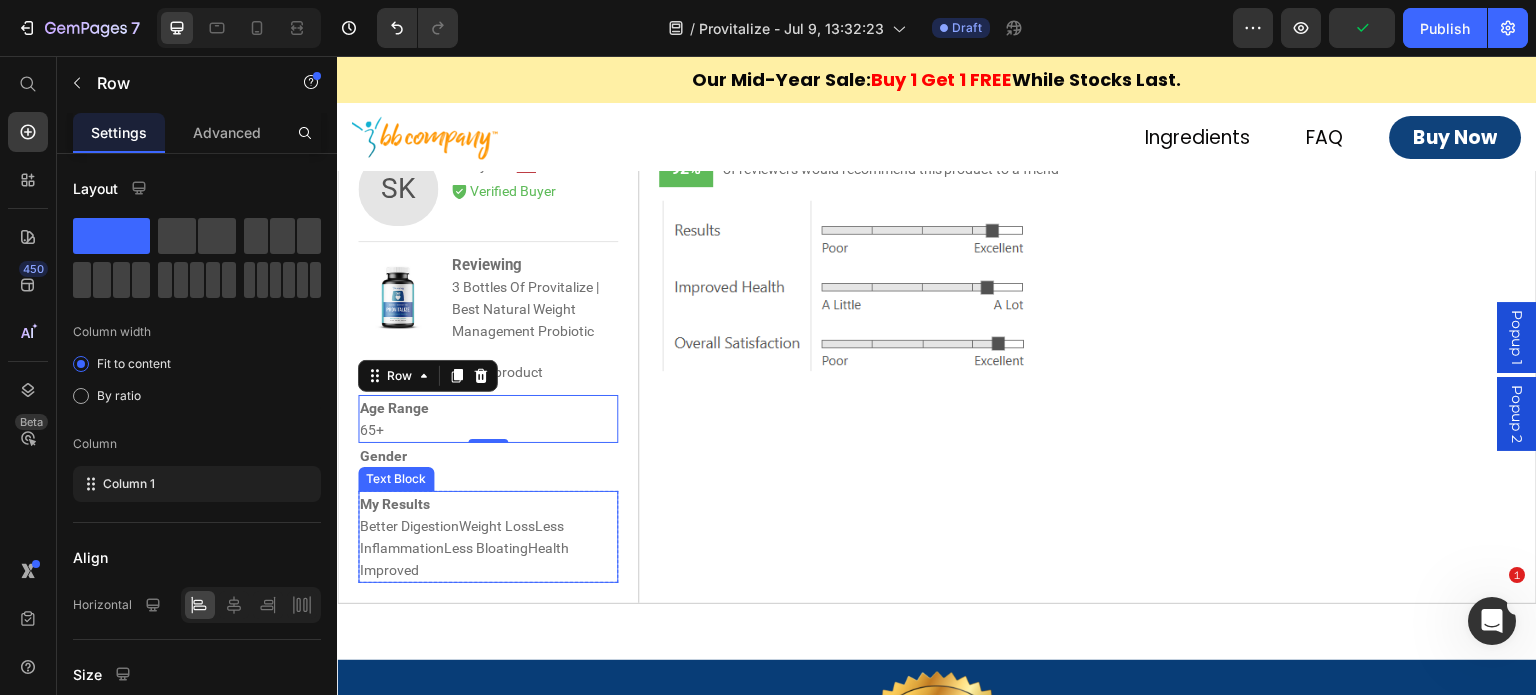 click on "My Results Better DigestionWeight LossLess InflammationLess BloatingHealth Improved" at bounding box center [488, 537] 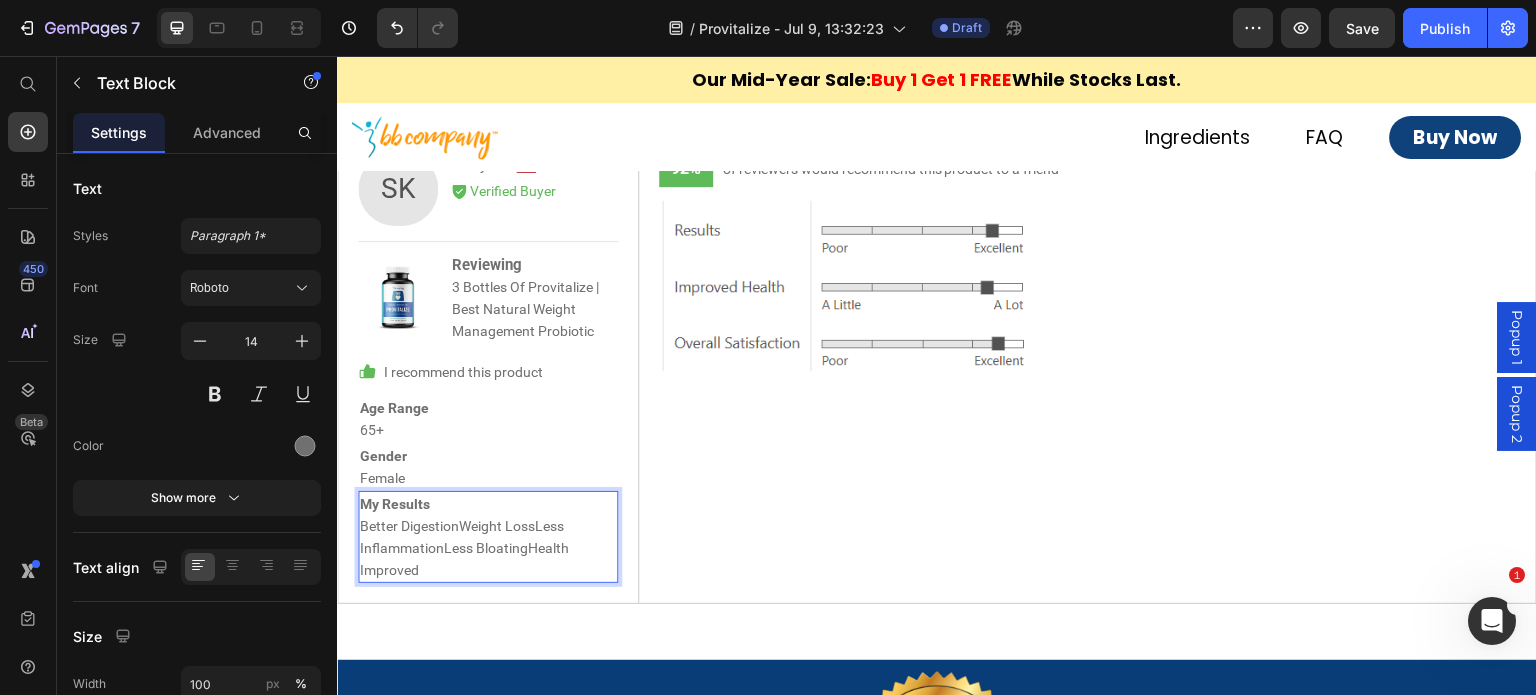 click on "My Results Better DigestionWeight LossLess InflammationLess BloatingHealth Improved" at bounding box center (488, 537) 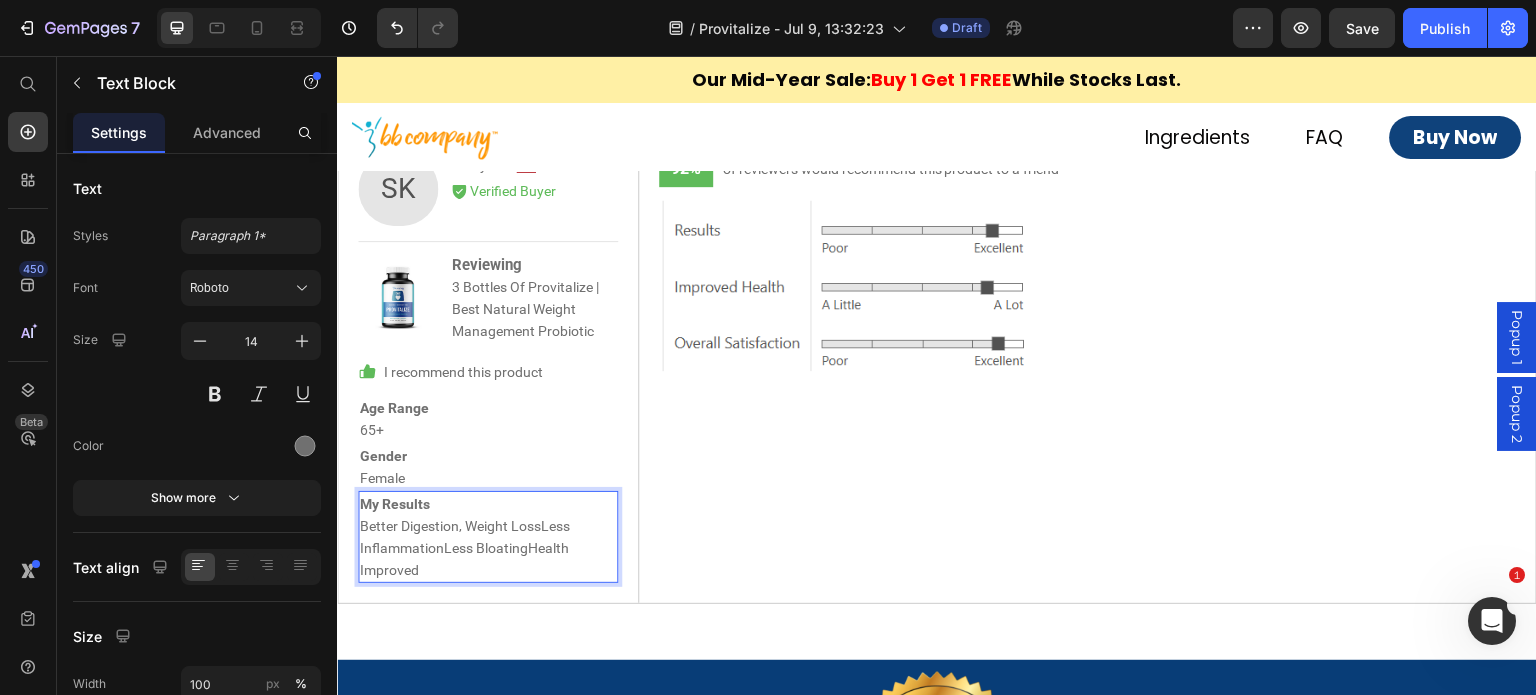click on "My Results Better Digestion, Weight LossLess InflammationLess BloatingHealth Improved" at bounding box center (488, 537) 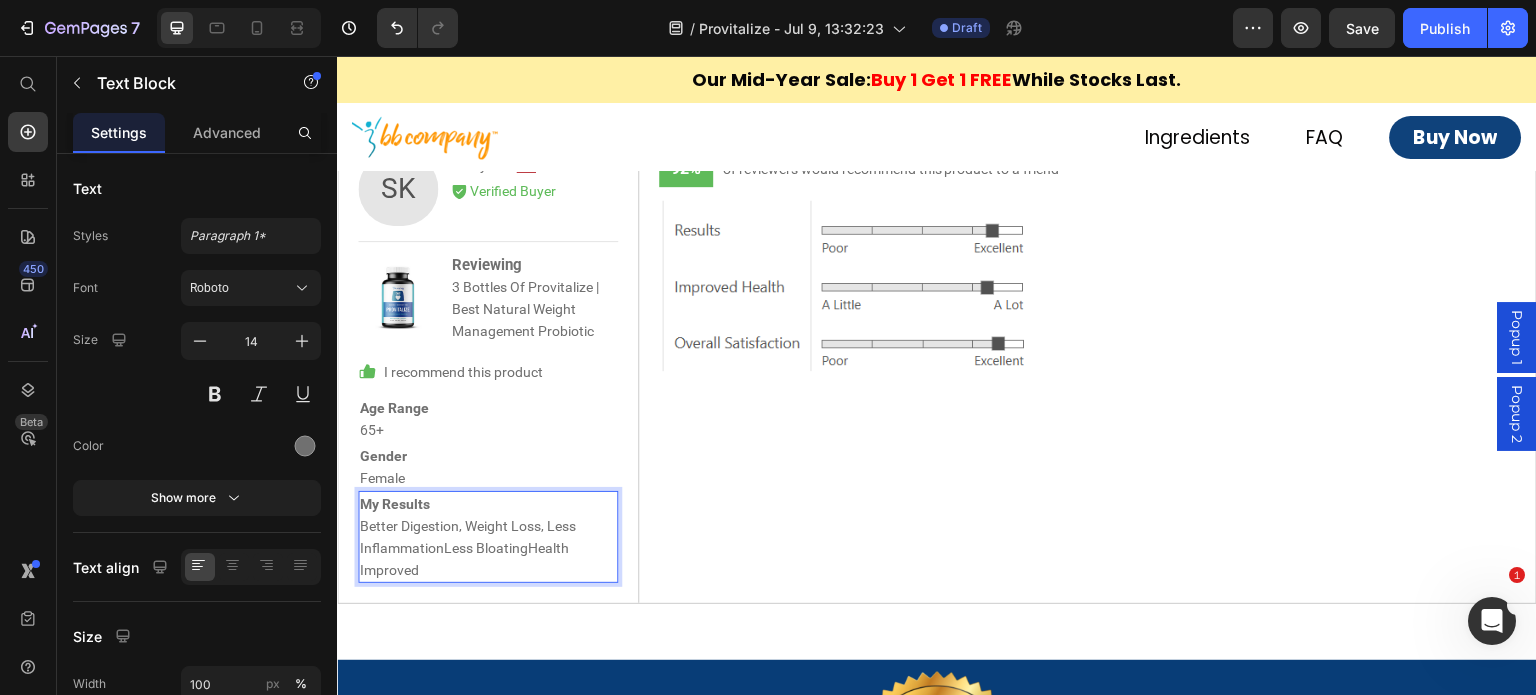 click on "My Results Better Digestion, Weight Loss, Less InflammationLess BloatingHealth Improved" at bounding box center [488, 537] 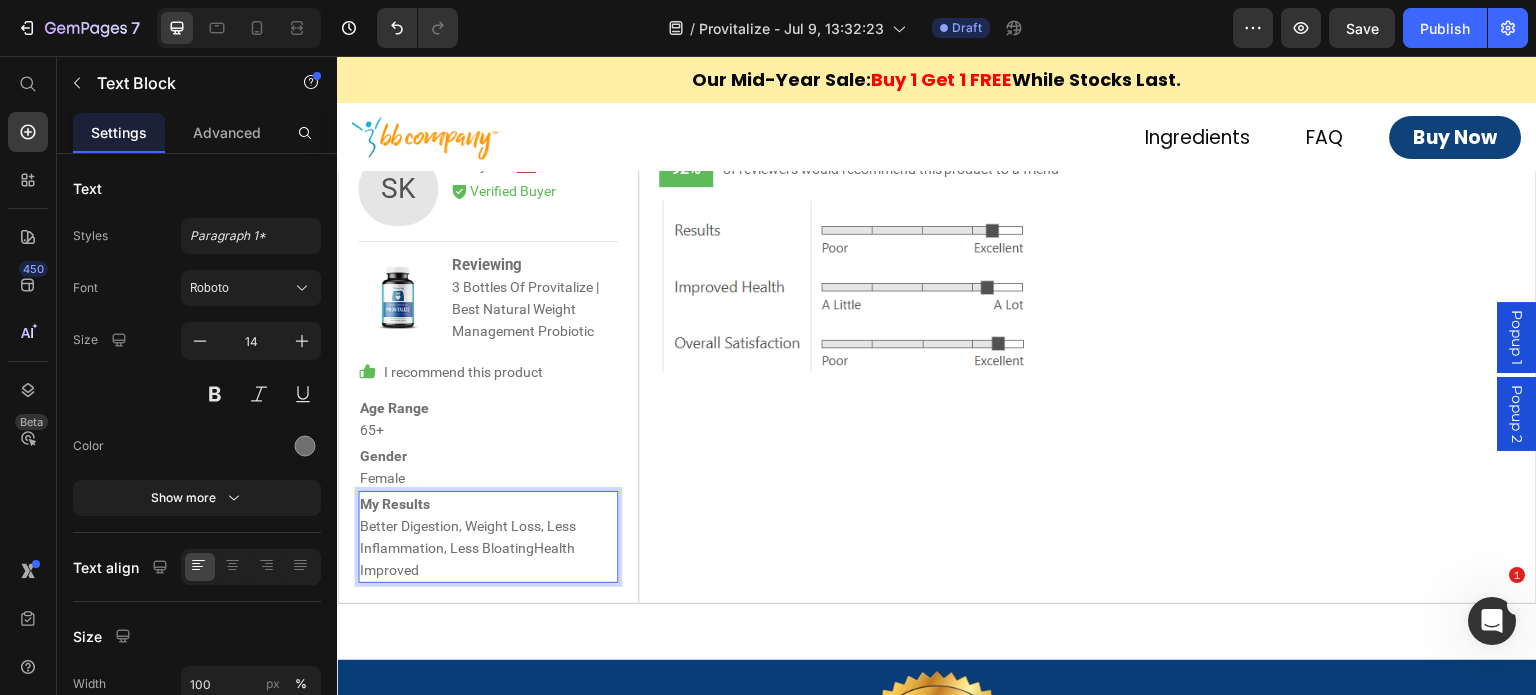 click on "My Results Better Digestion, Weight Loss, Less Inflammation, Less BloatingHealth Improved" at bounding box center (488, 537) 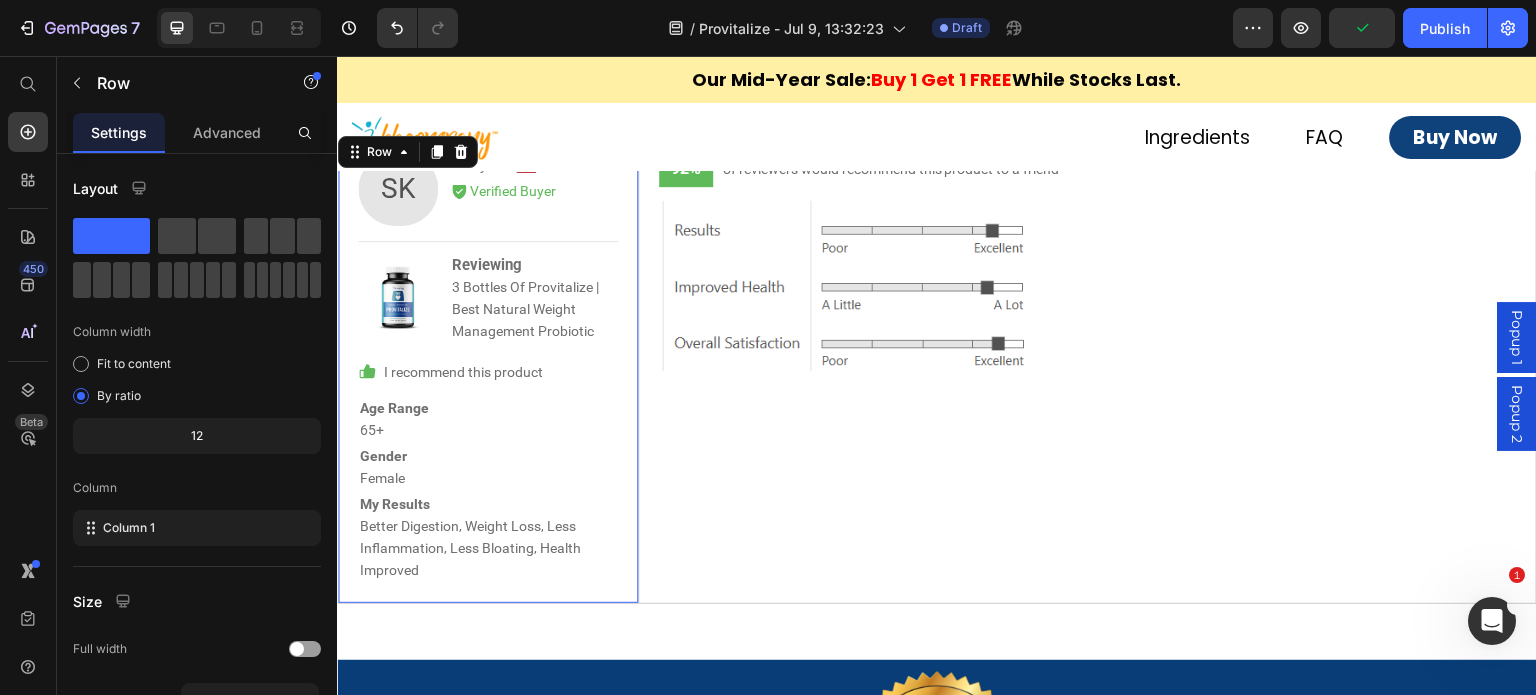 click on "SK Text Block [FIRST] [LAST]. Text Block Image Row Icon Verified Buyer Text Block Row Row Image Reviewing 3 Bottles Of Provitalize | Best Natural Weight Management Probiotic Text Block Row Row Icon I recommend this product Text Block Row Age Range [AGE]+ Text Block Row Gender Female Text Block Row My Results Better Digestion, Weight Loss, Less Inflammation, Less Bloating, Health Improved Text Block Row Row 0" at bounding box center [488, 367] 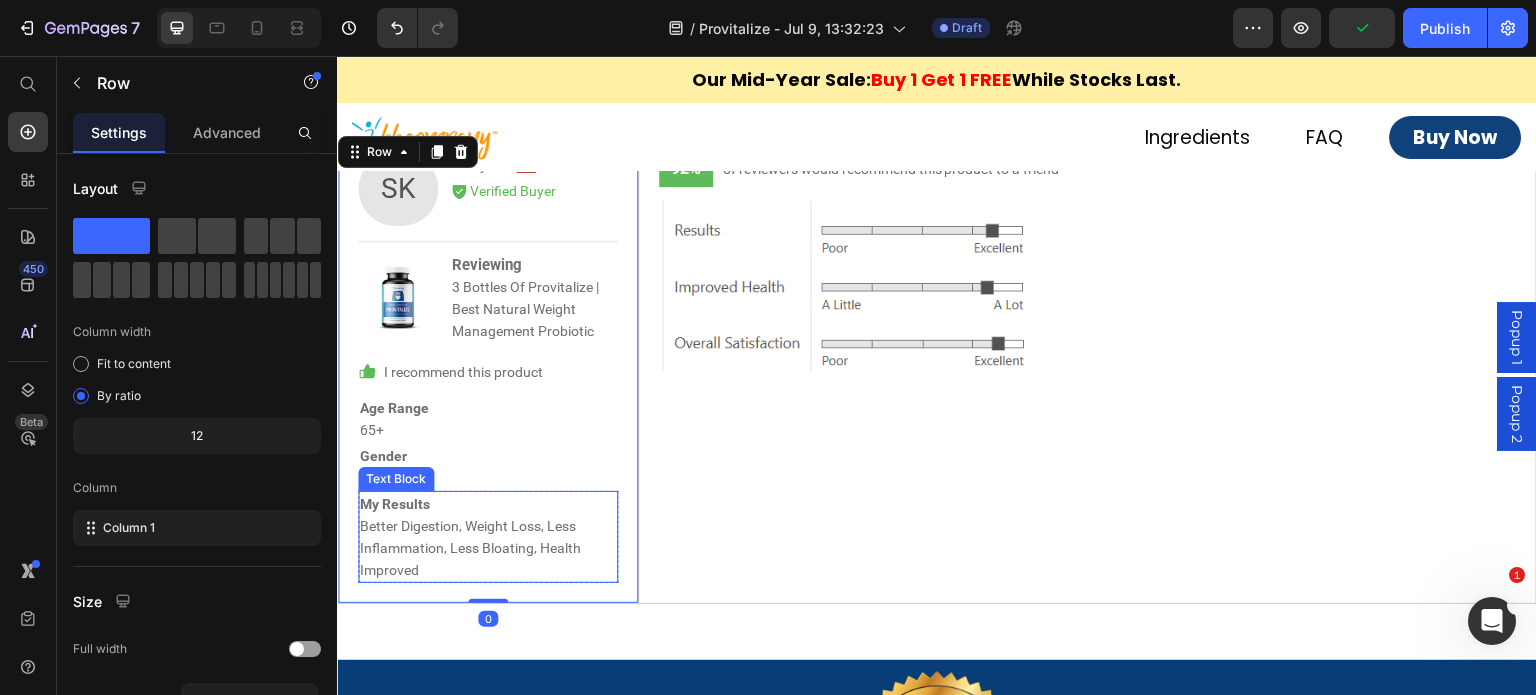 click on "My Results Better Digestion, Weight Loss, Less Inflammation, Less Bloating, Health Improved" at bounding box center [488, 537] 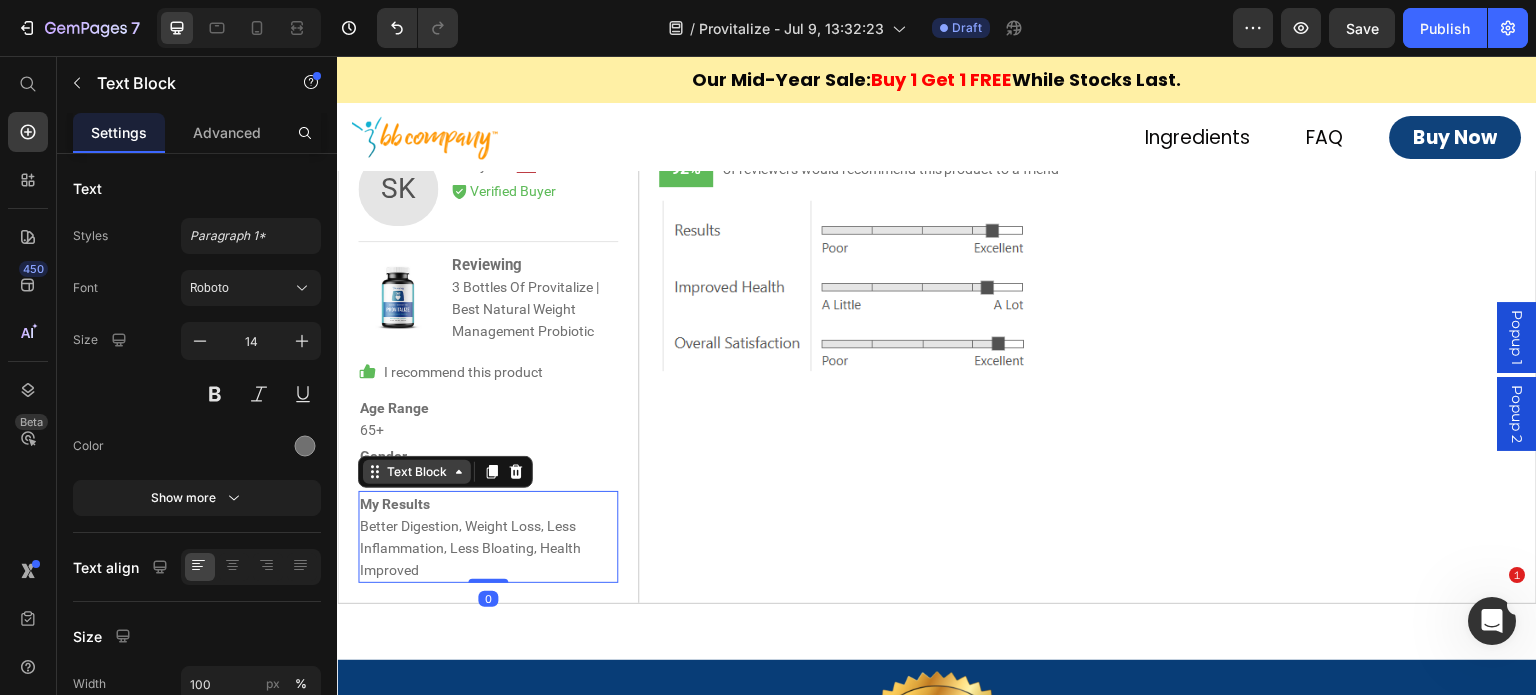 click on "Text Block" at bounding box center (417, 472) 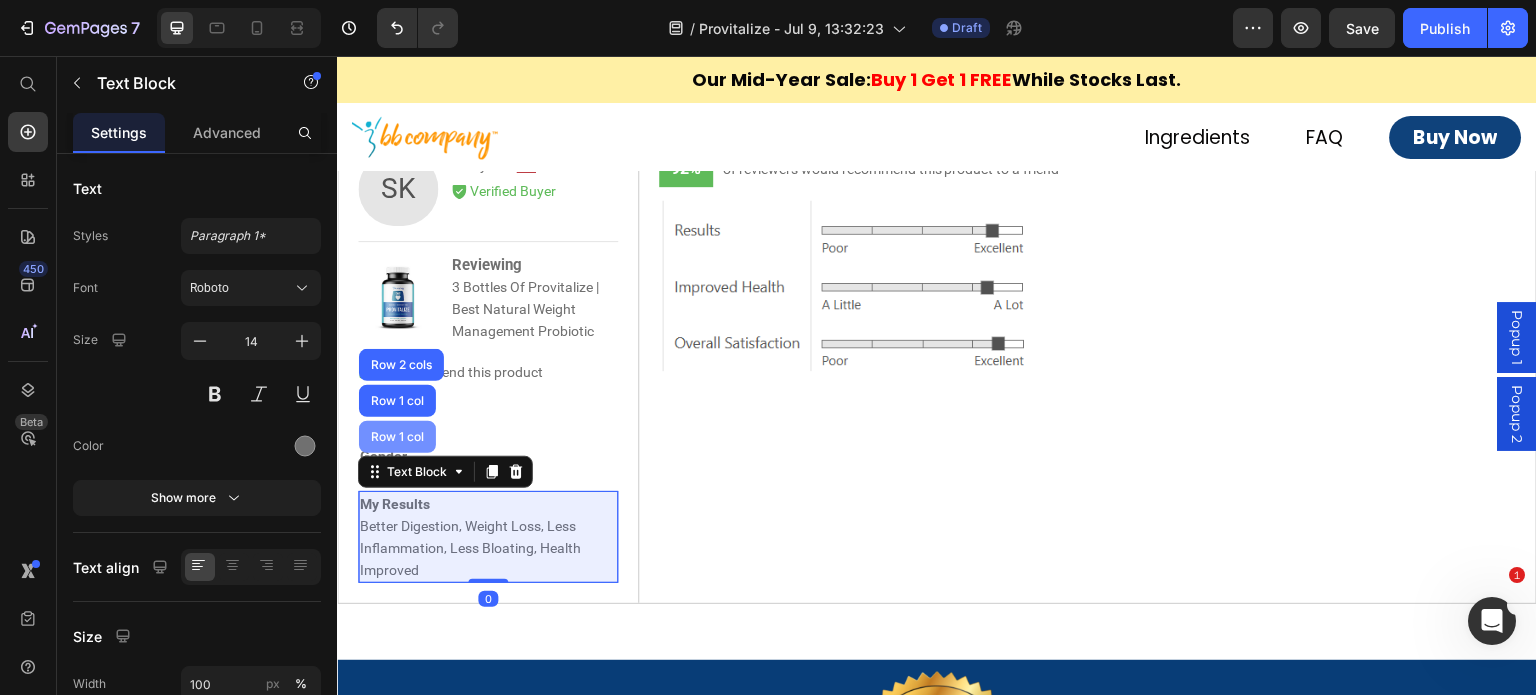 click on "Row 1 col" at bounding box center (397, 437) 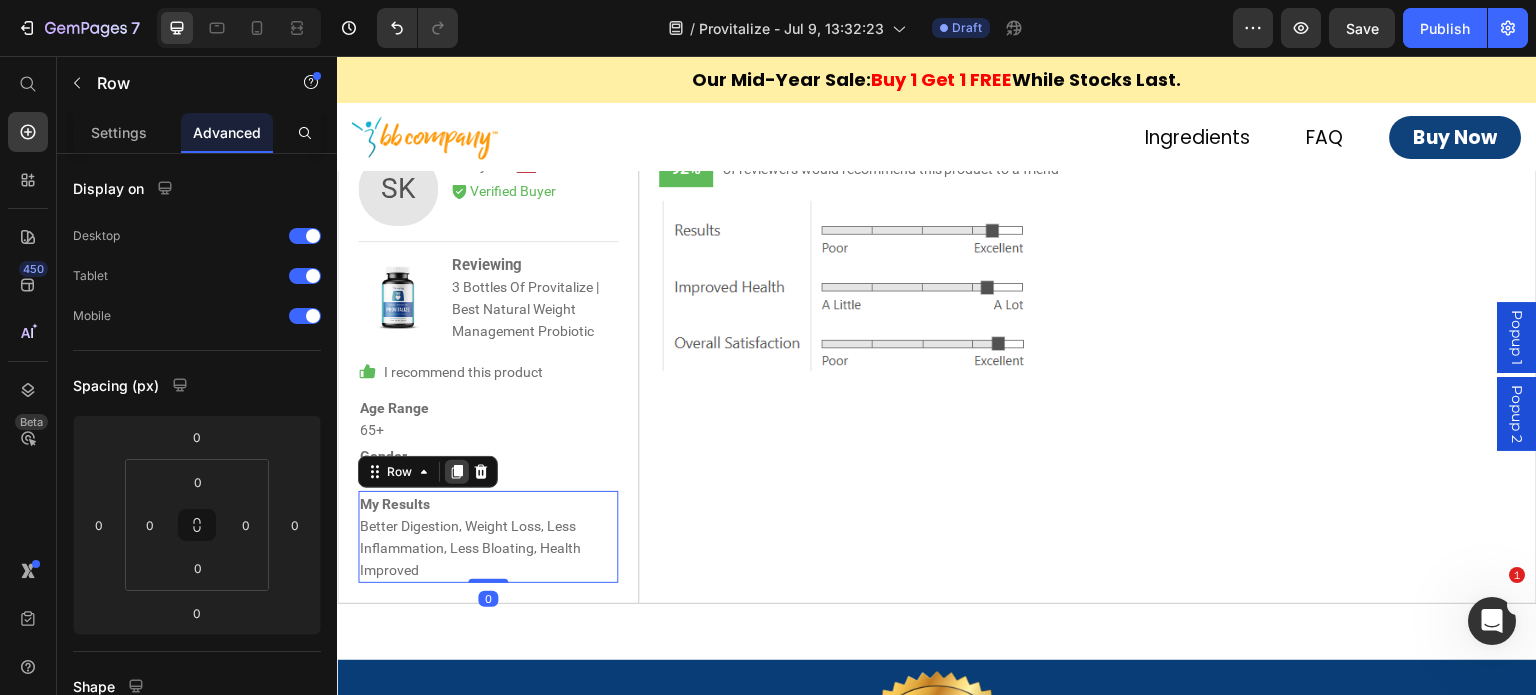 click 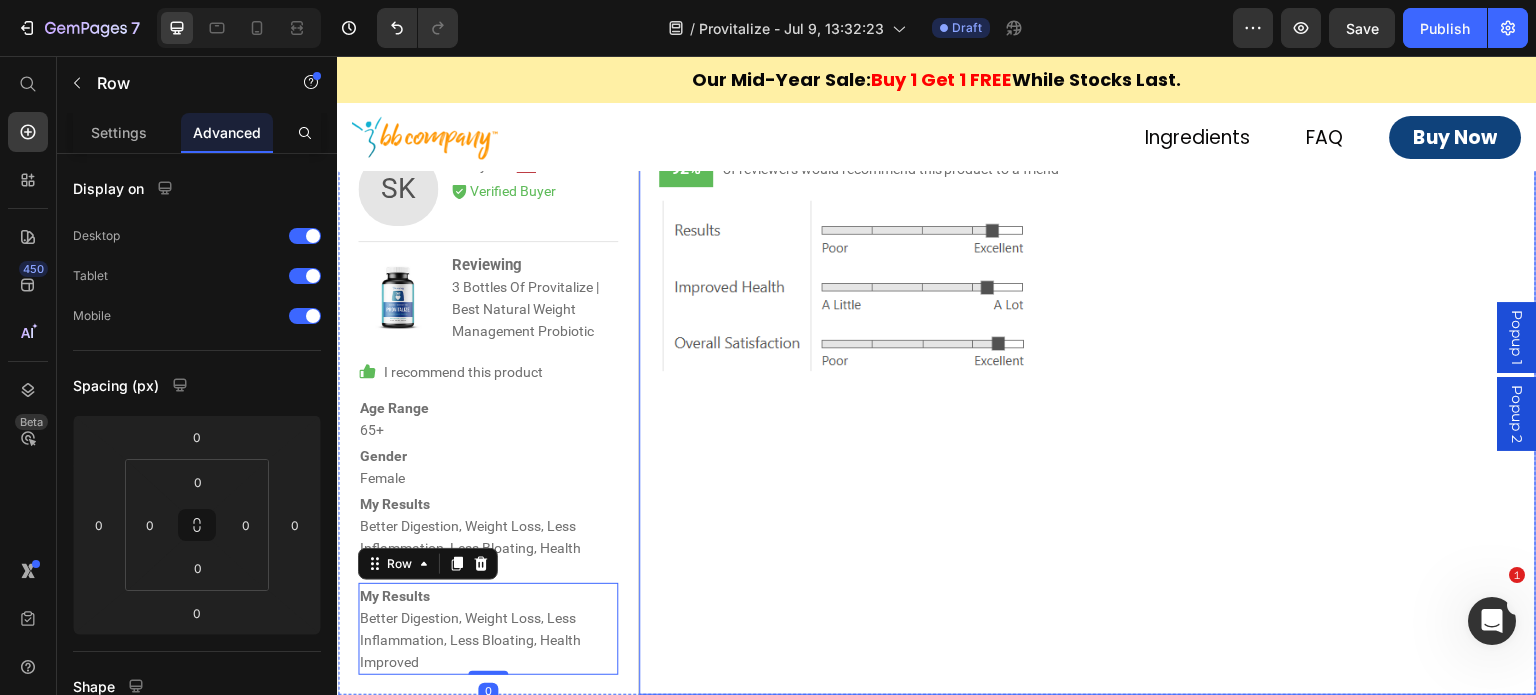 click on "92% Text Block of reviewers would recommend this product to a friend Text Block Row Image" at bounding box center [1088, 413] 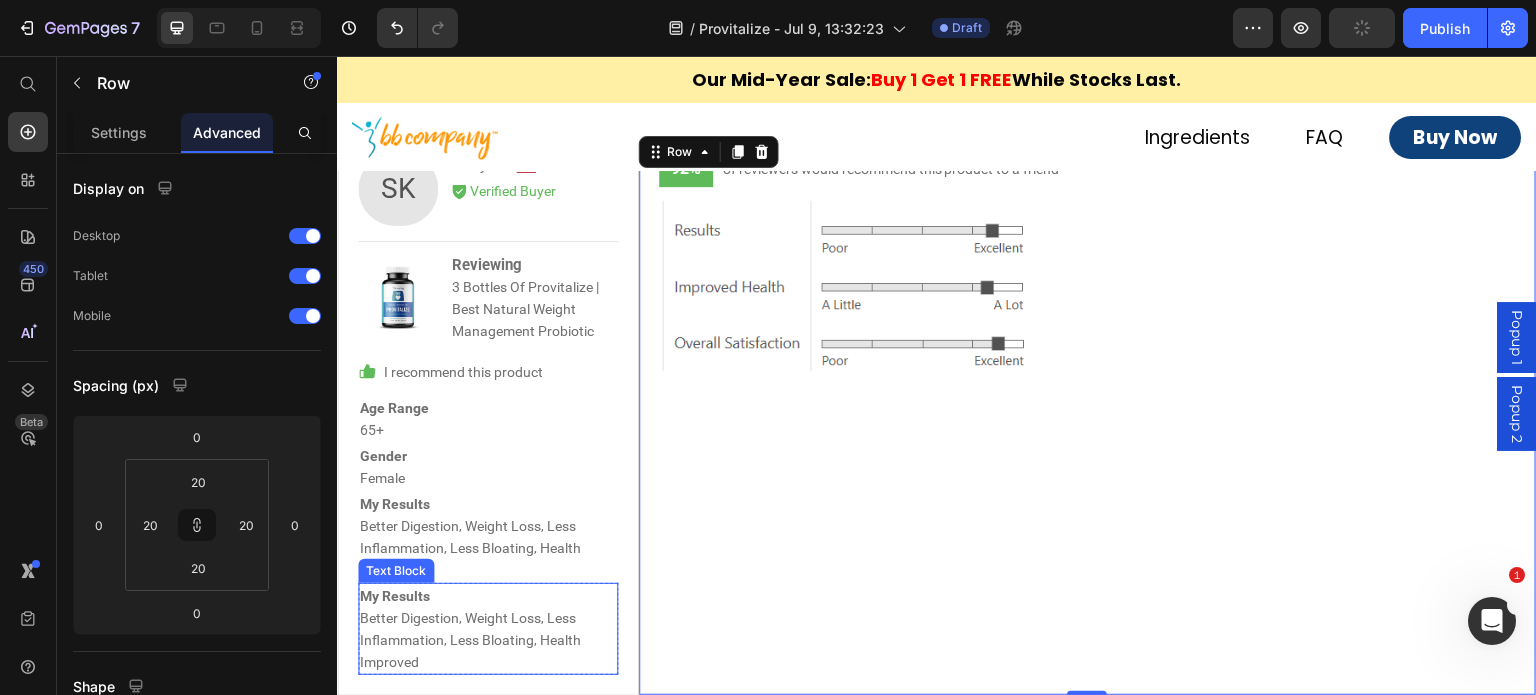 click on "My Results Better Digestion, Weight Loss, Less Inflammation, Less Bloating, Health Improved" at bounding box center [488, 629] 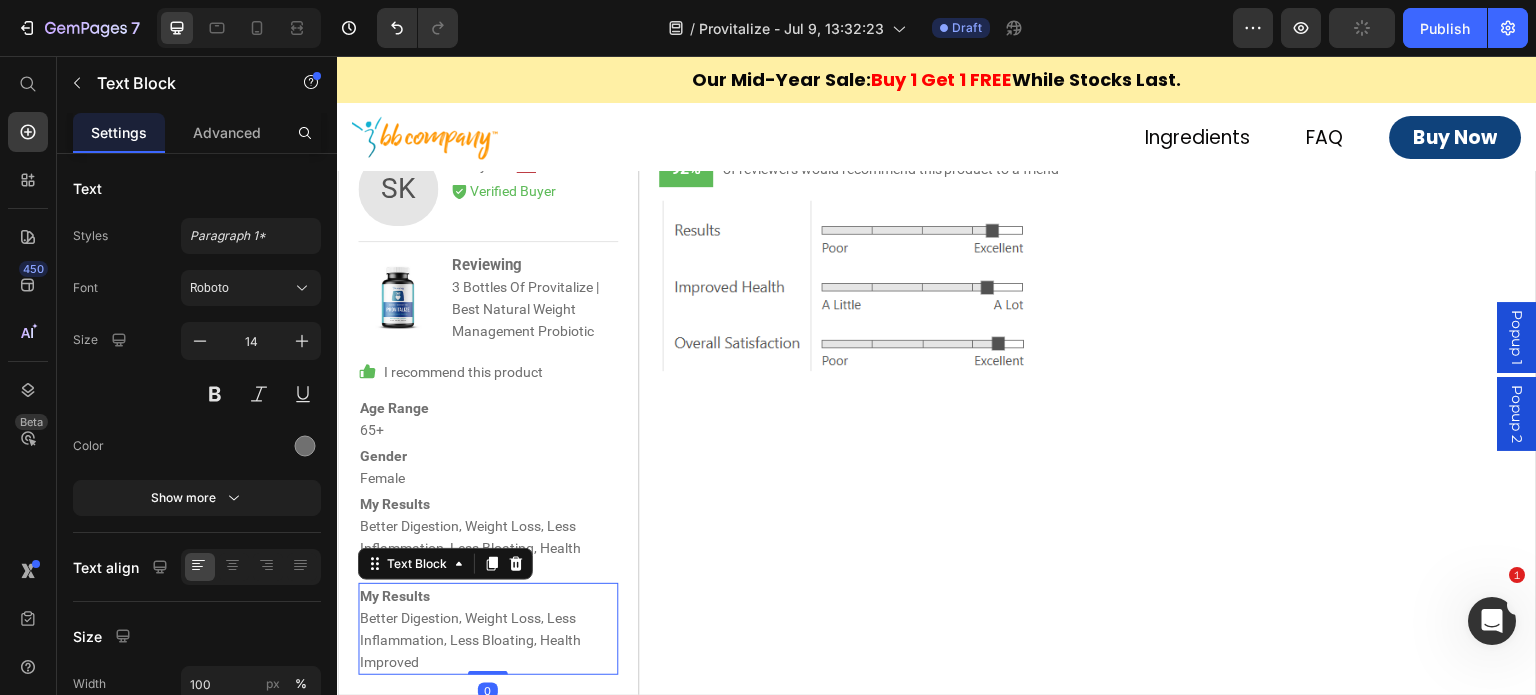 click on "My Results Better Digestion, Weight Loss, Less Inflammation, Less Bloating, Health Improved" at bounding box center [488, 629] 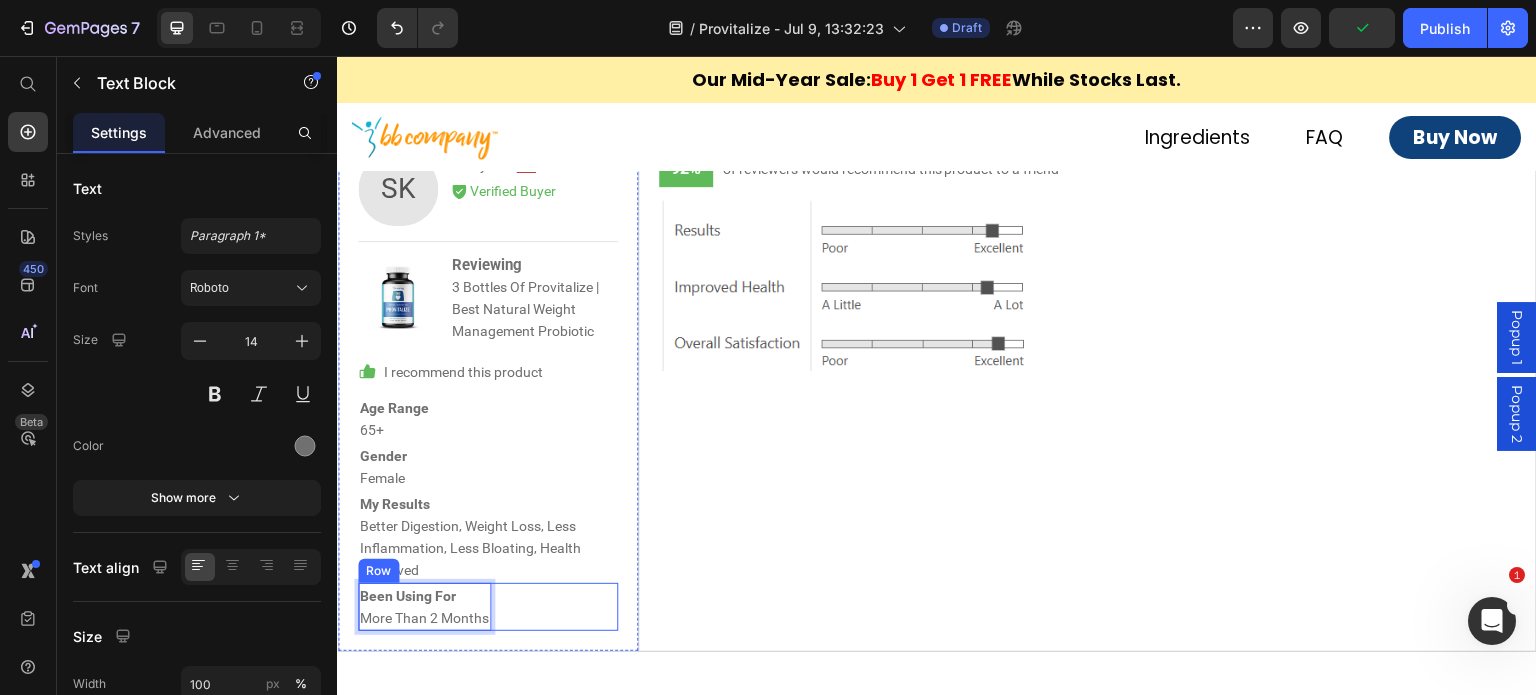 click on "Been Using For More Than 2 Months Text Block   0 Row" at bounding box center (488, 607) 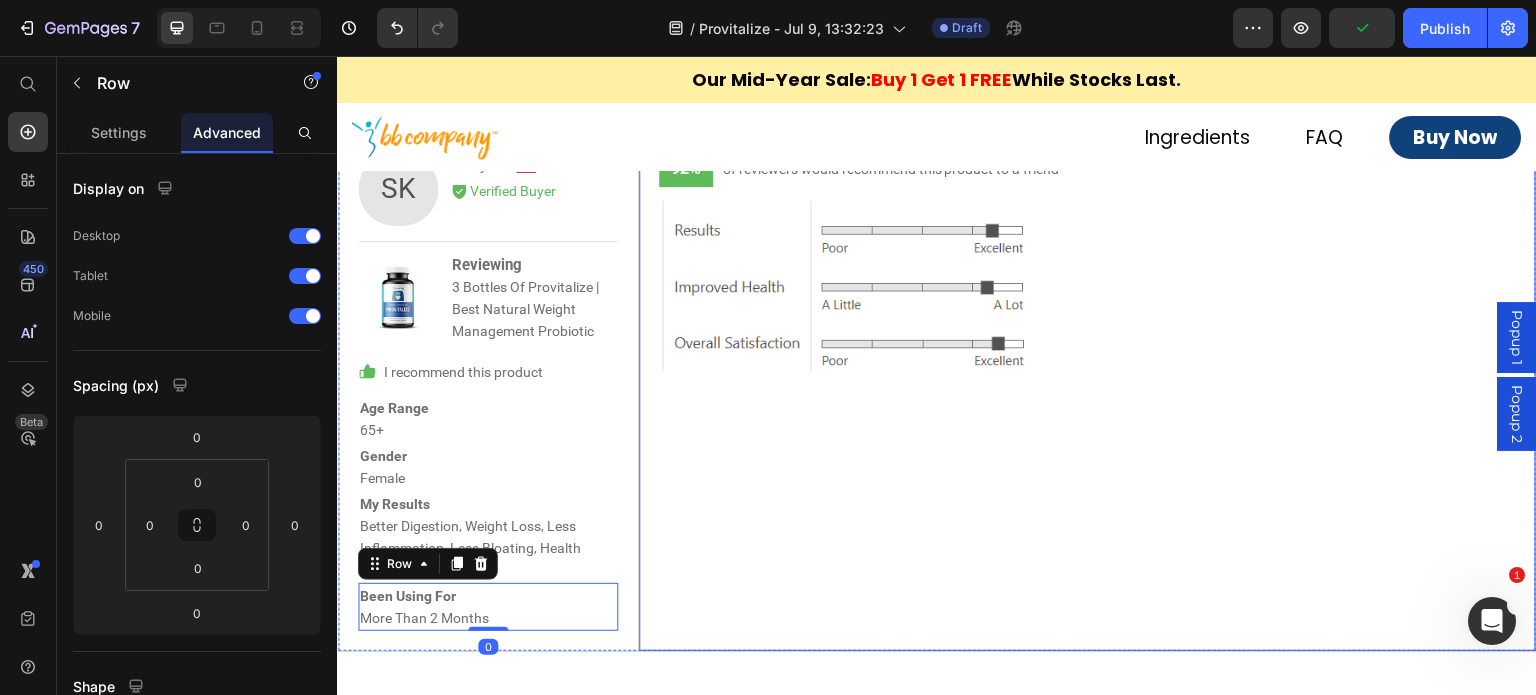 click on "92% Text Block of reviewers would recommend this product to a friend Text Block Row Image" at bounding box center (1088, 391) 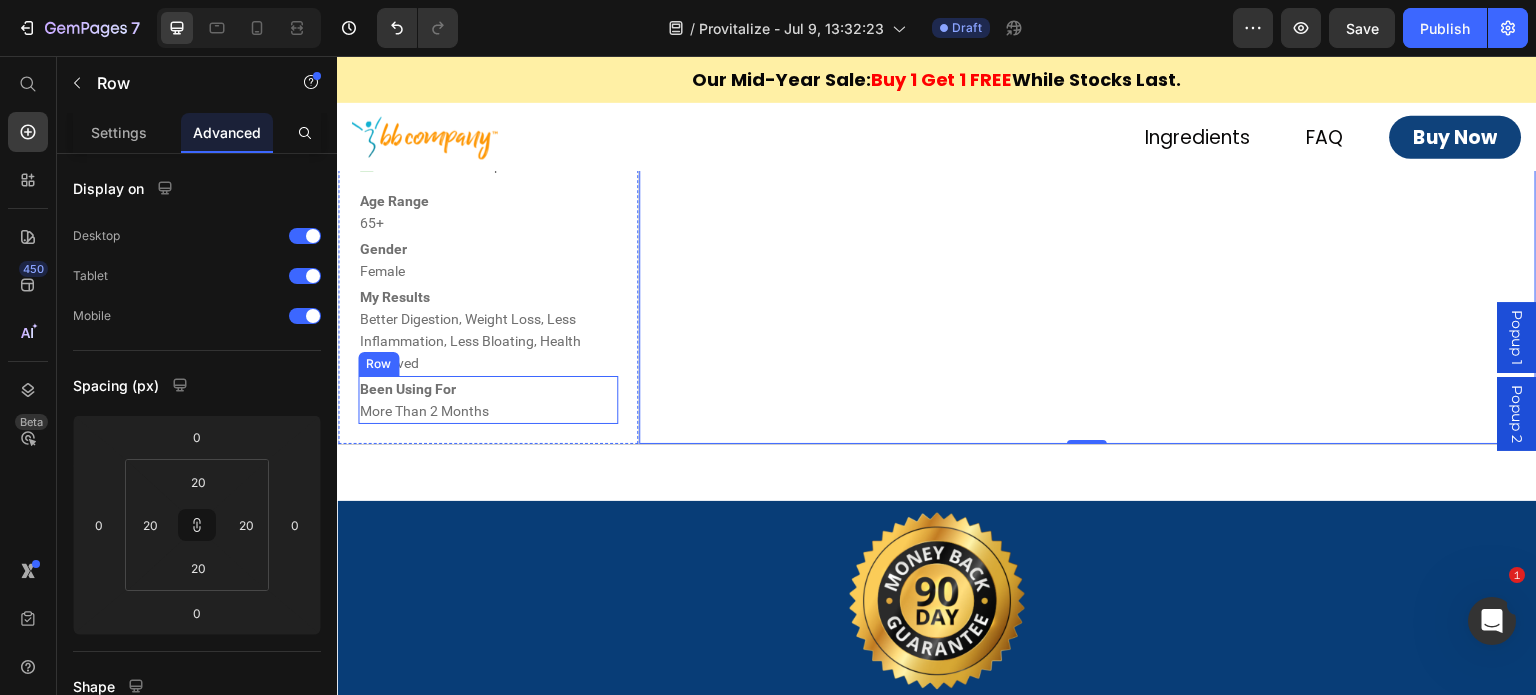scroll, scrollTop: 8440, scrollLeft: 0, axis: vertical 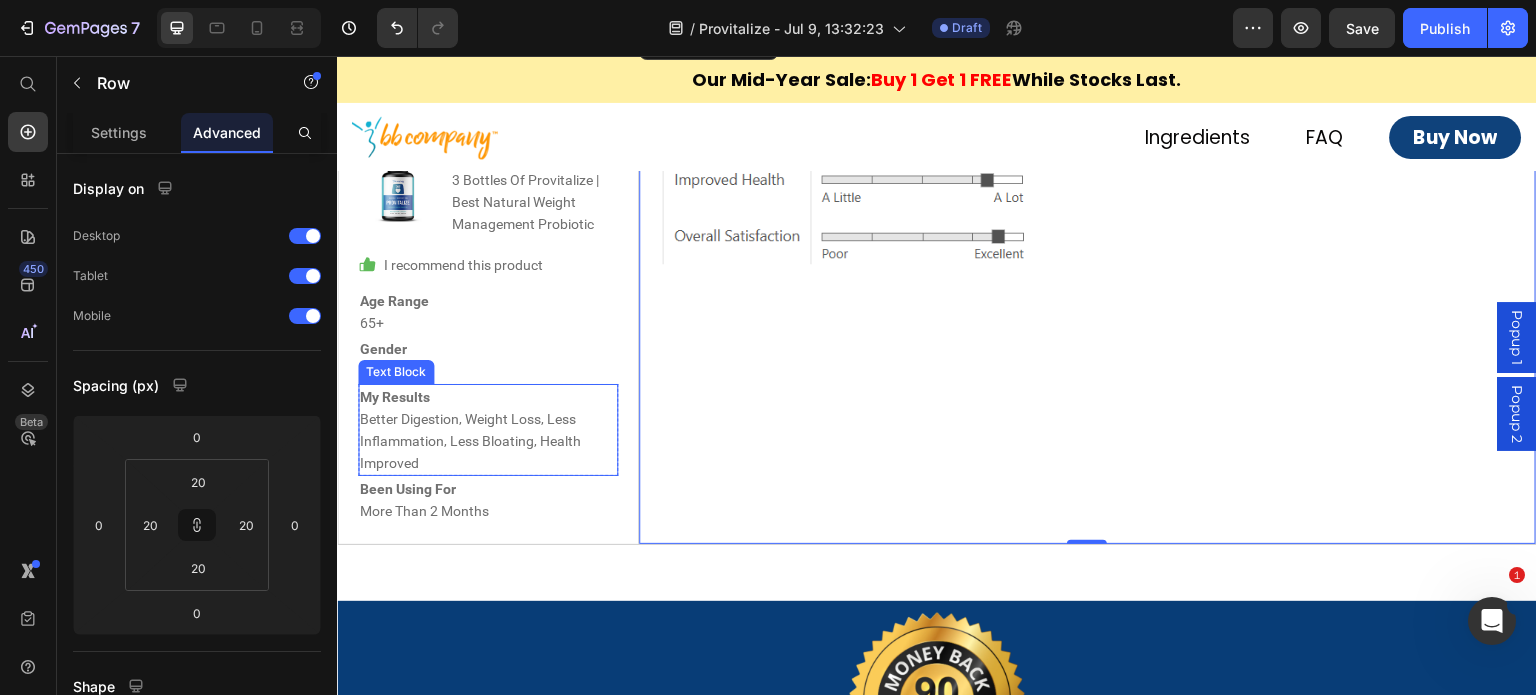 click on "My Results Better Digestion, Weight Loss, Less Inflammation, Less Bloating, Health Improved" at bounding box center [488, 430] 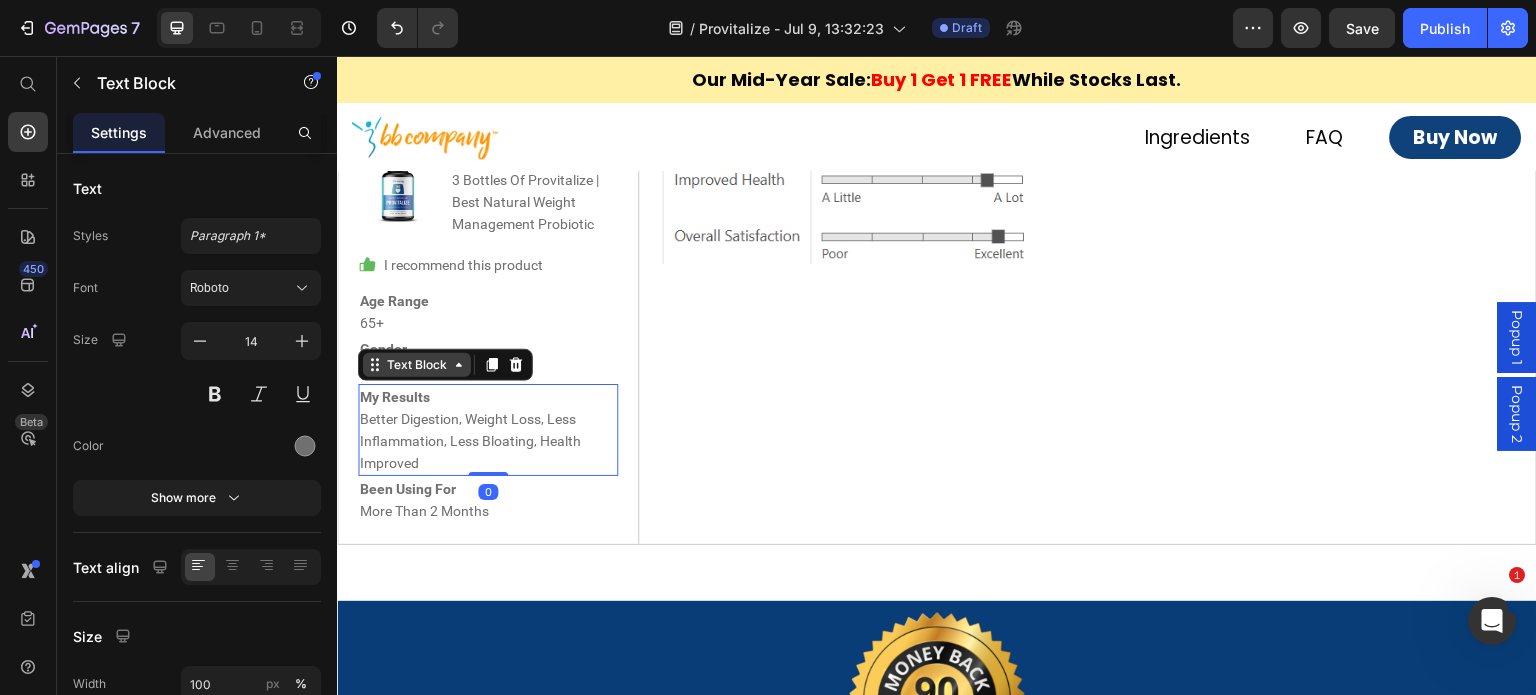 click on "Text Block" at bounding box center (417, 365) 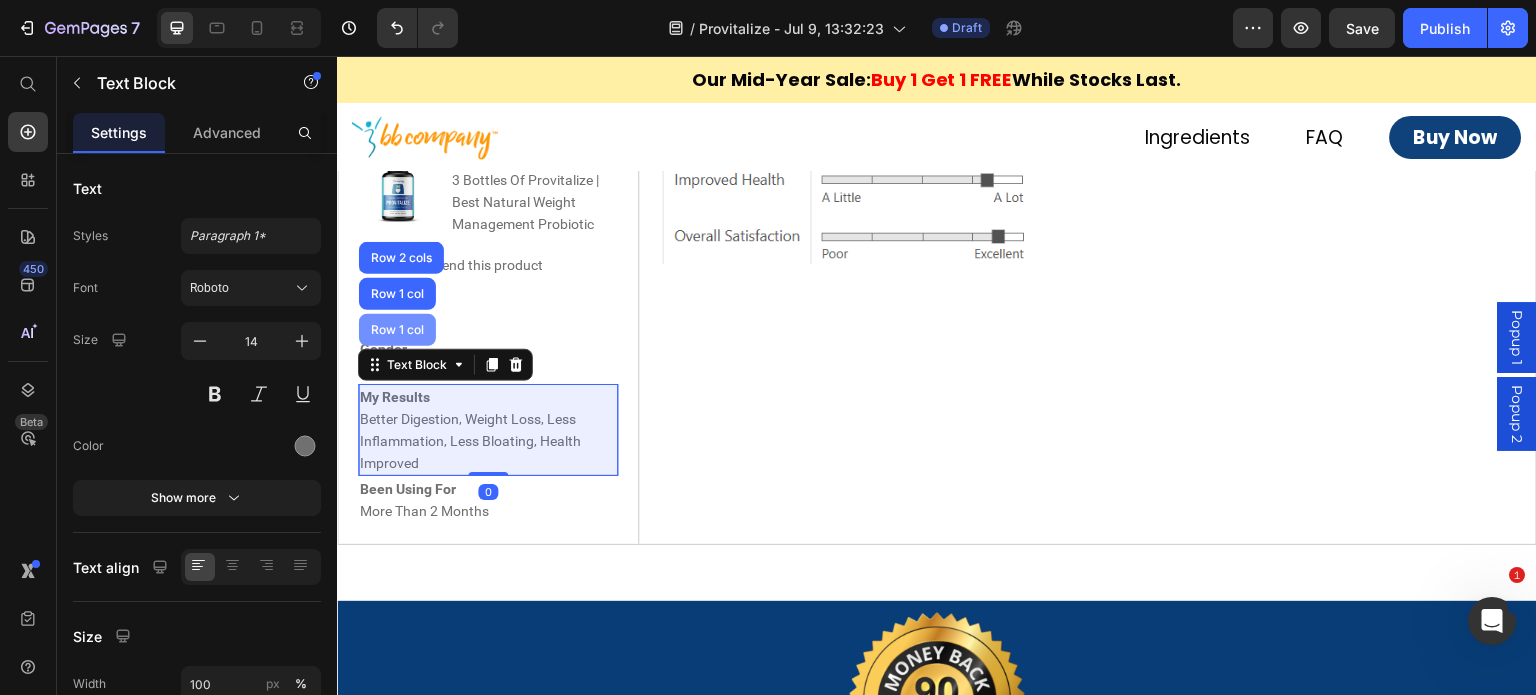 click on "Row 1 col" at bounding box center (397, 330) 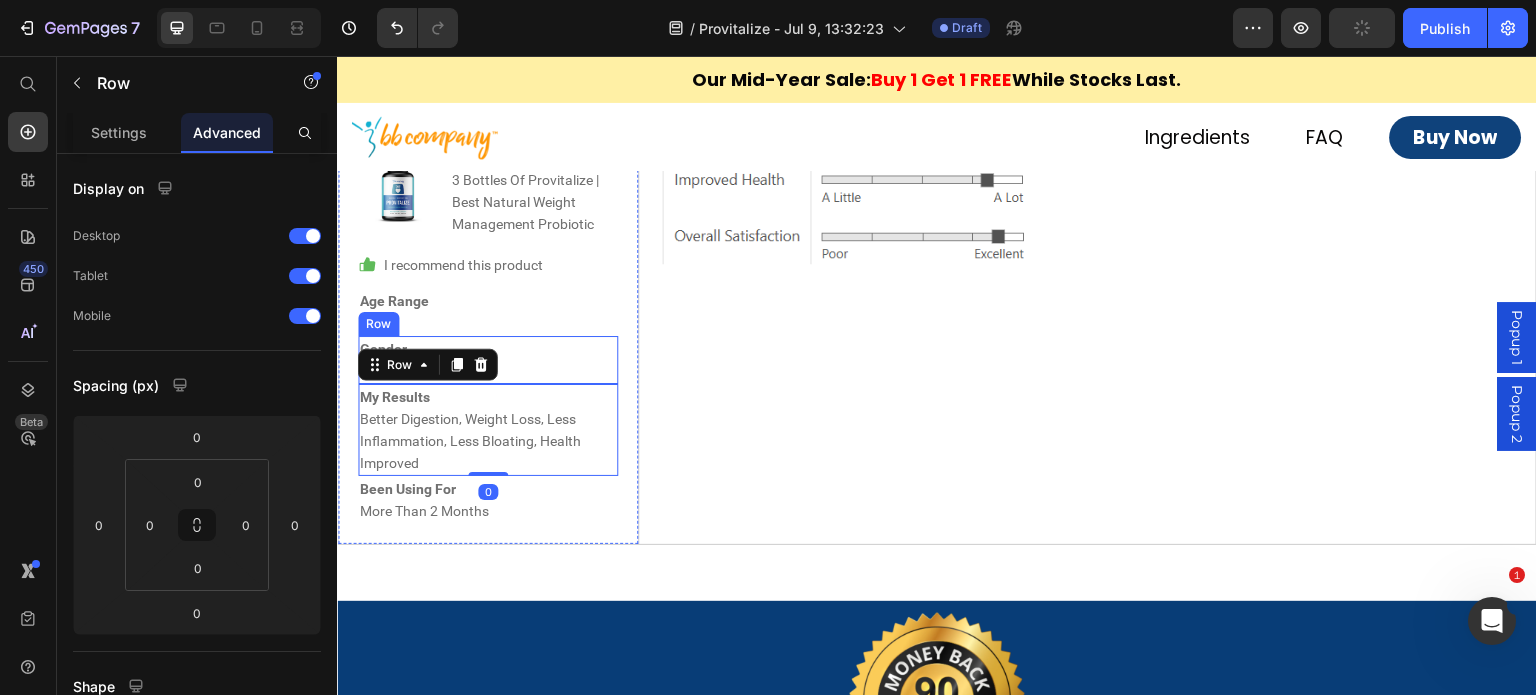click on "Gender Female Text Block Row" at bounding box center [488, 360] 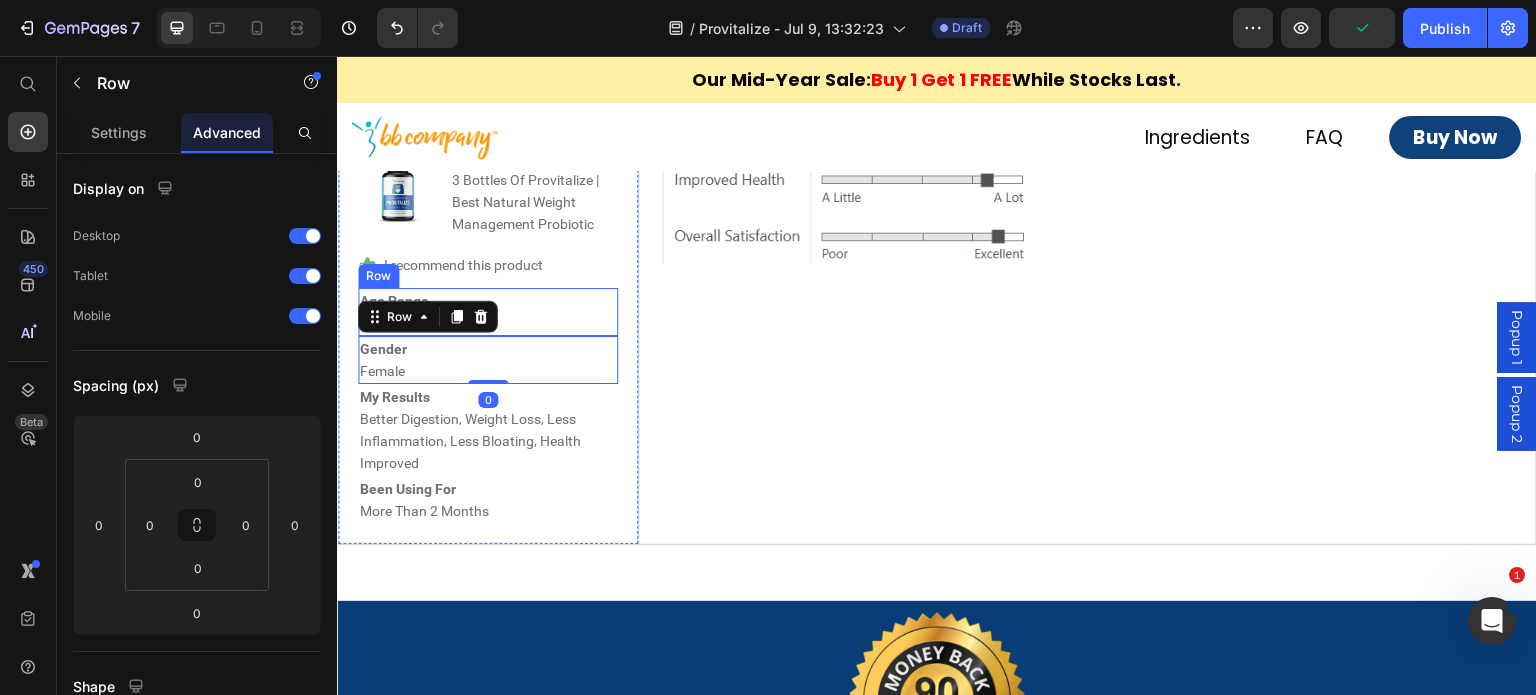 click on "Age Range 65+ Text Block Row" at bounding box center (488, 312) 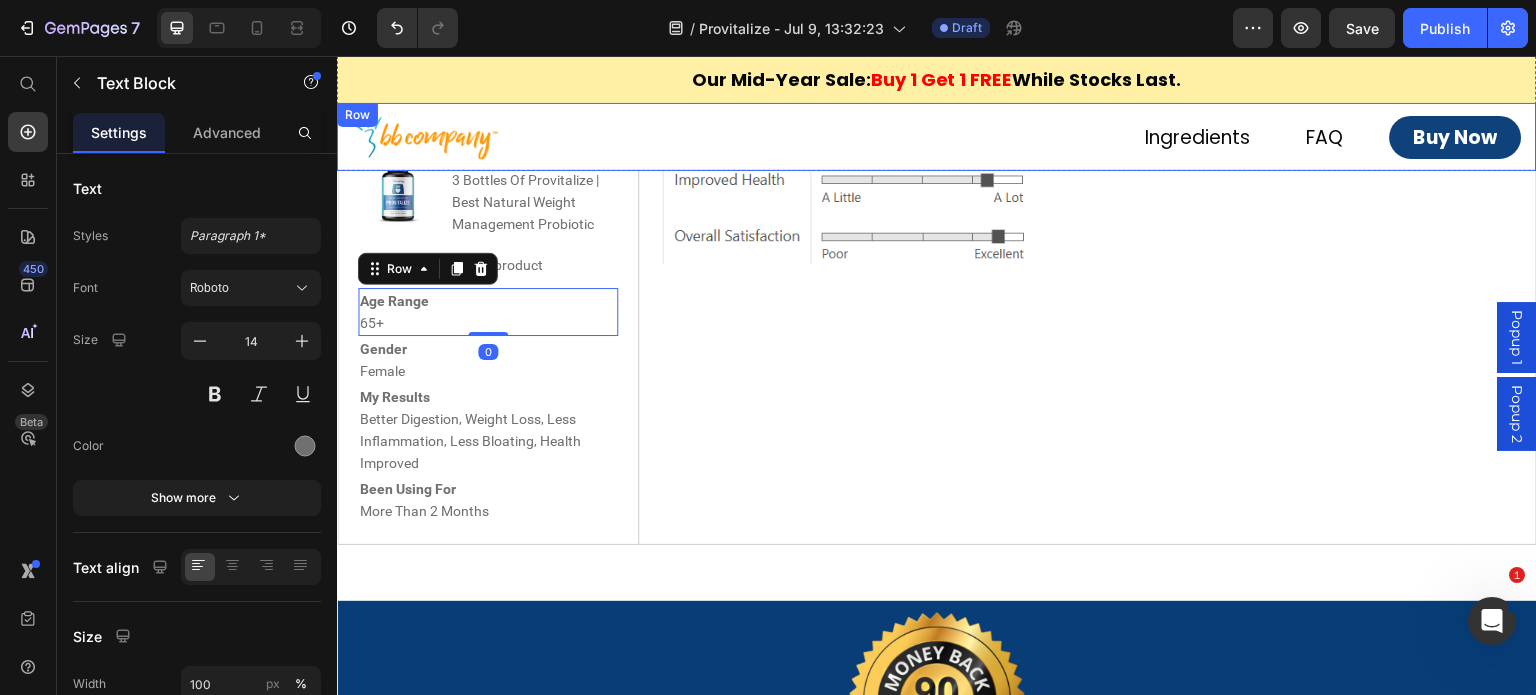 click on "Reviewing 3 Bottles Of Provitalize | Best Natural Weight Management Probiotic" at bounding box center (534, 191) 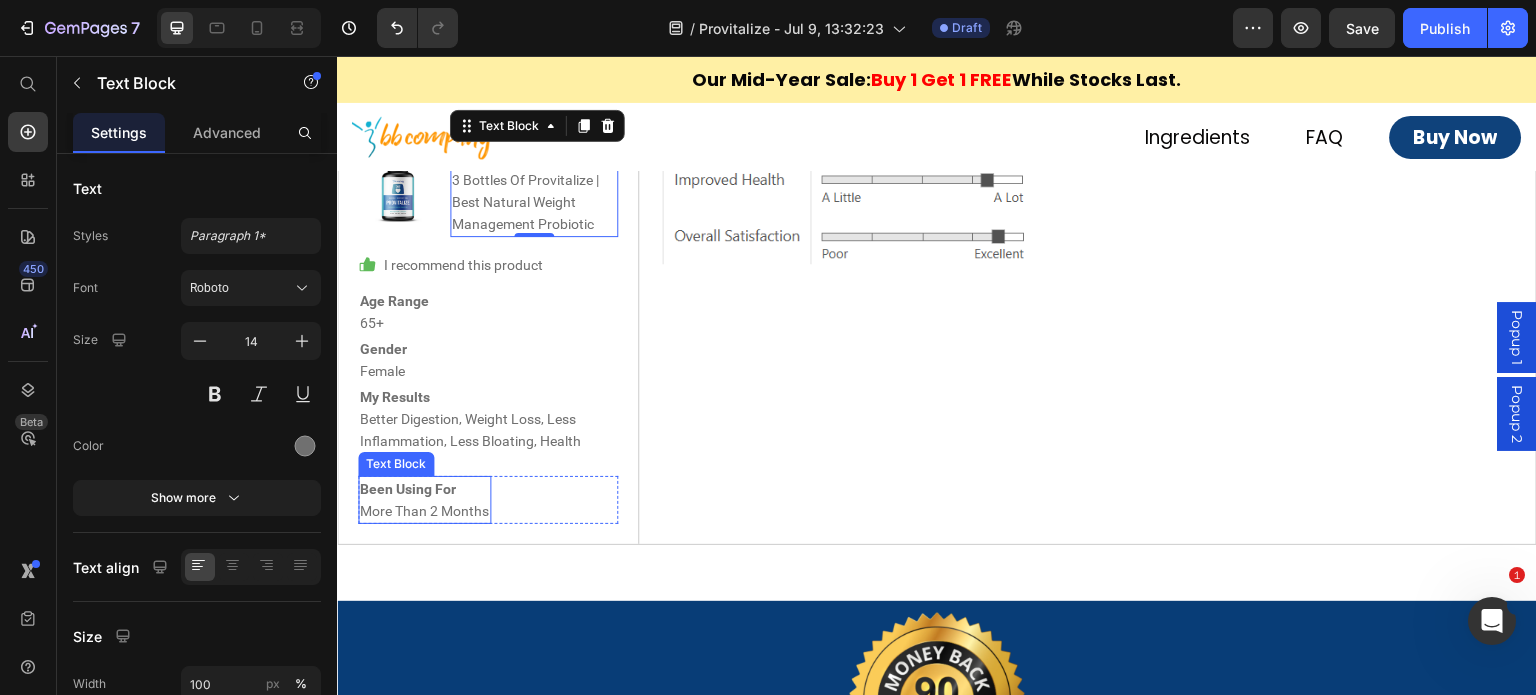 click on "More Than 2 Months" at bounding box center (424, 511) 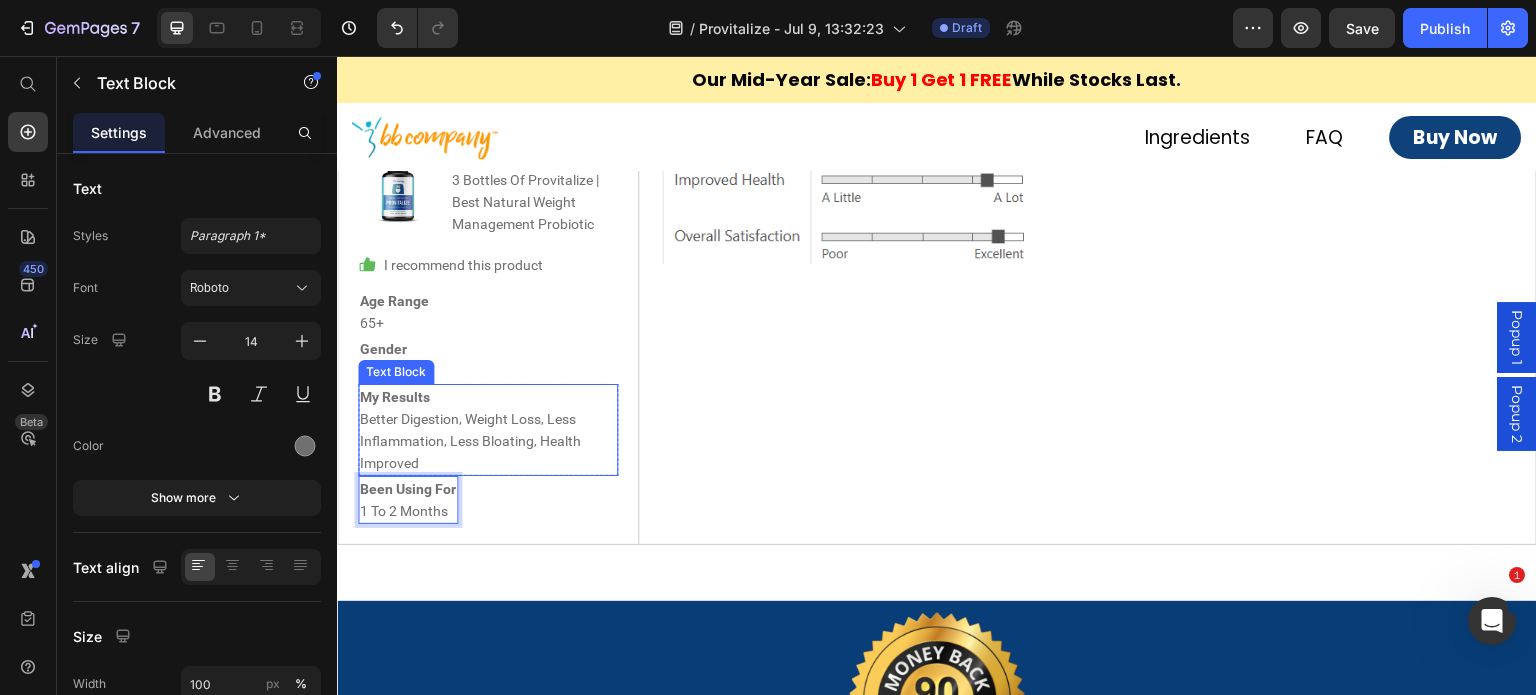 click on "My Results Better Digestion, Weight Loss, Less Inflammation, Less Bloating, Health Improved" at bounding box center (488, 430) 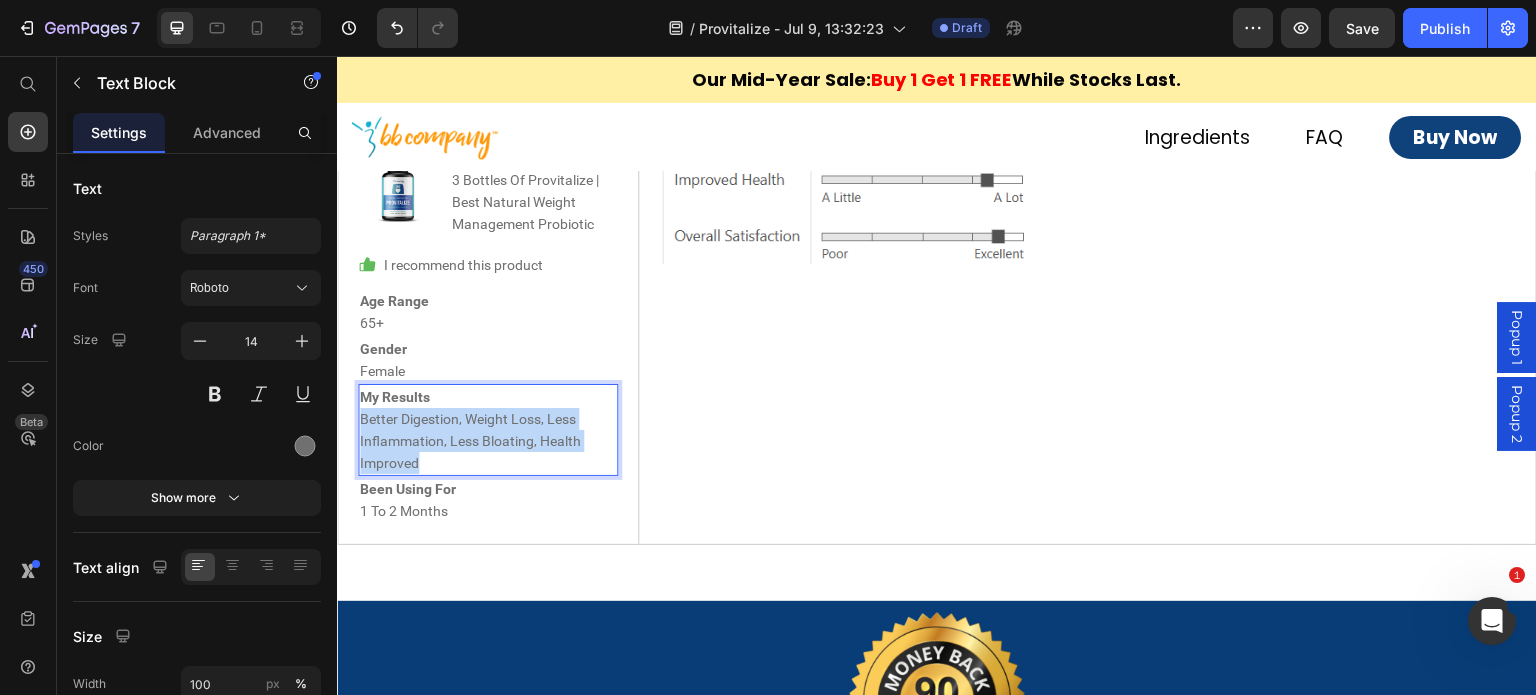 click on "My Results Better Digestion, Weight Loss, Less Inflammation, Less Bloating, Health Improved" at bounding box center (488, 430) 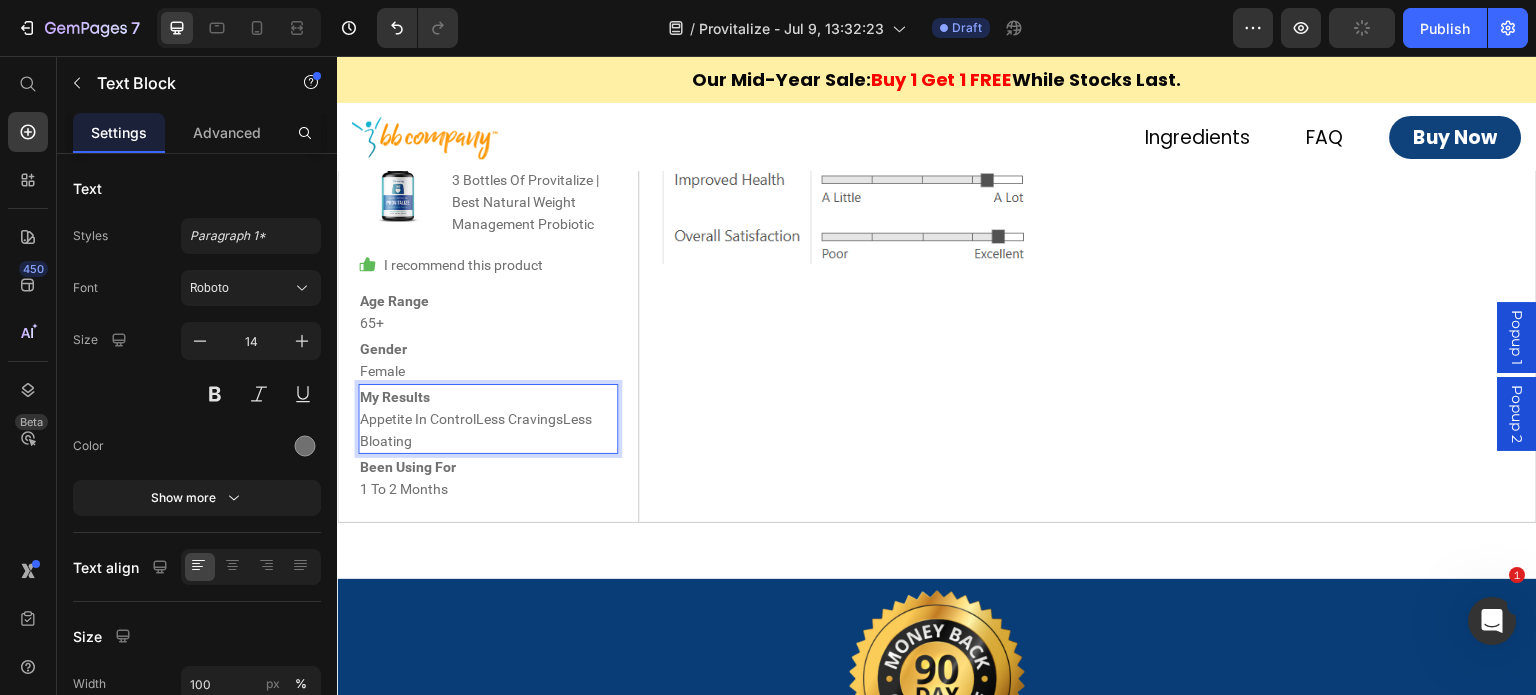 click on "My Results Appetite In ControlLess CravingsLess Bloating" at bounding box center [488, 419] 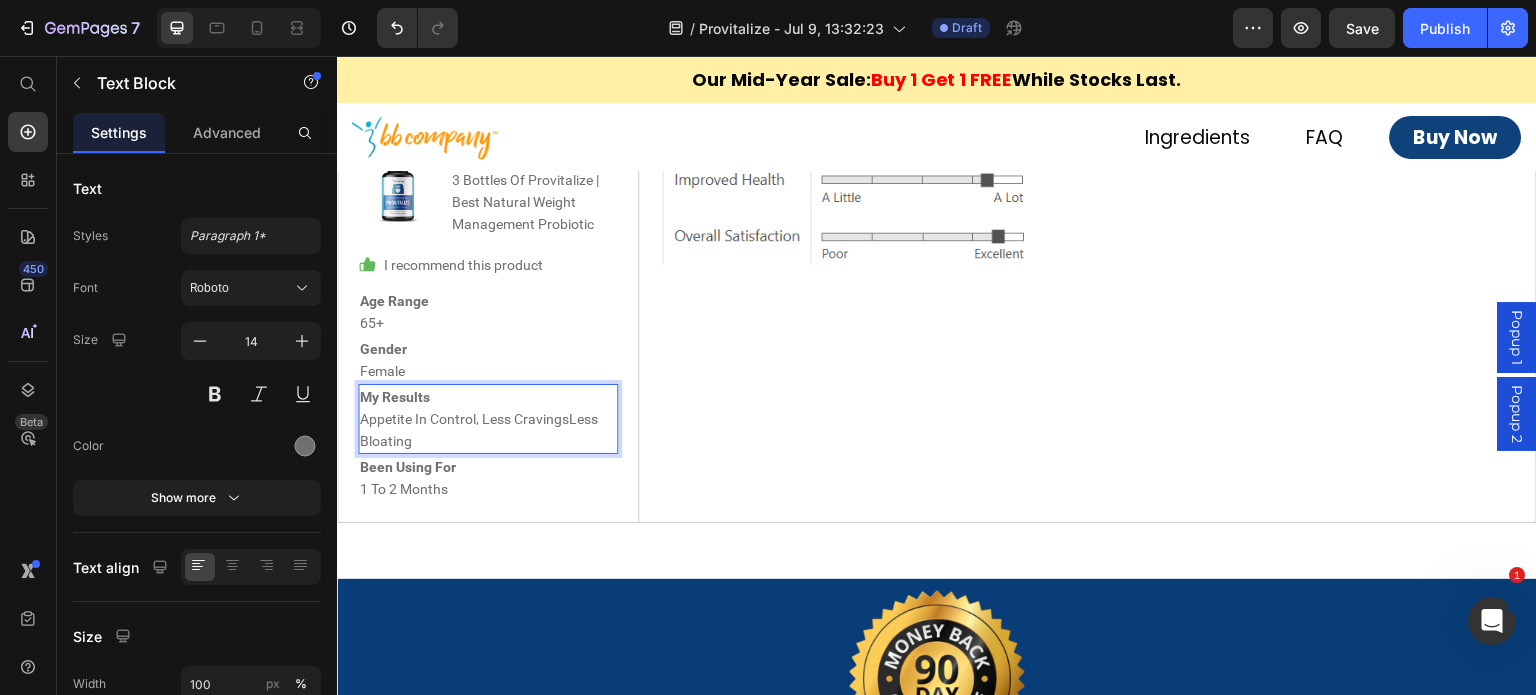 click on "My Results Appetite In Control, Less CravingsLess Bloating" at bounding box center (488, 419) 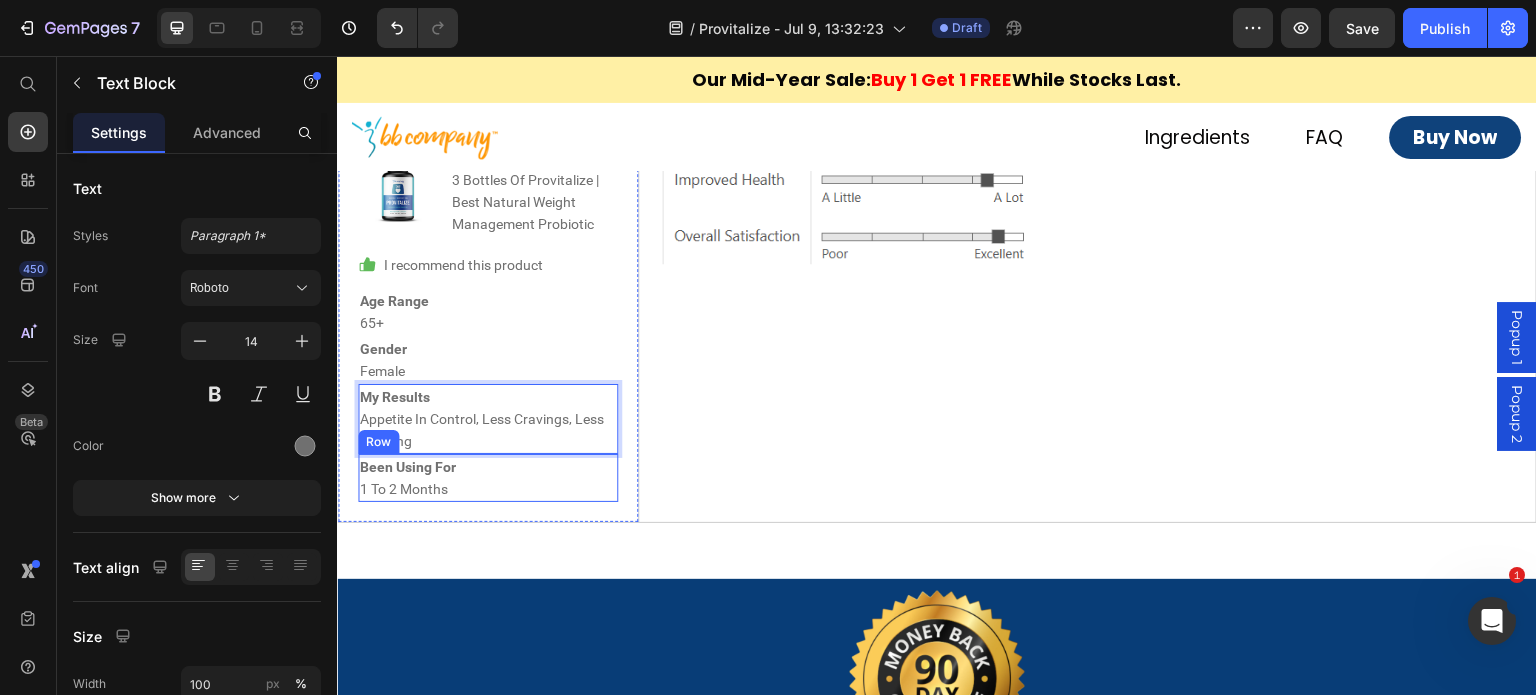 click on "Been Using For 1 To 2 Months Text Block Row" at bounding box center [488, 478] 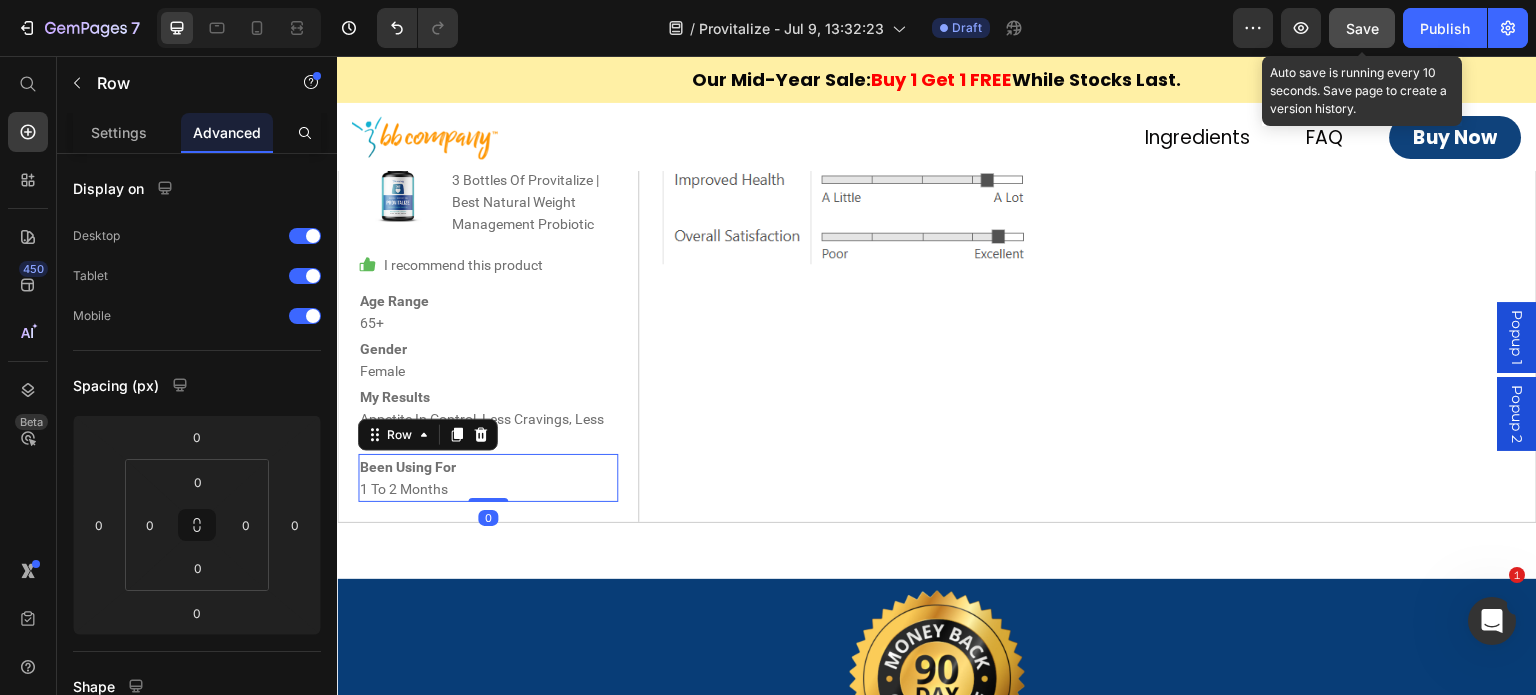 drag, startPoint x: 1356, startPoint y: 23, endPoint x: 666, endPoint y: 360, distance: 767.8991 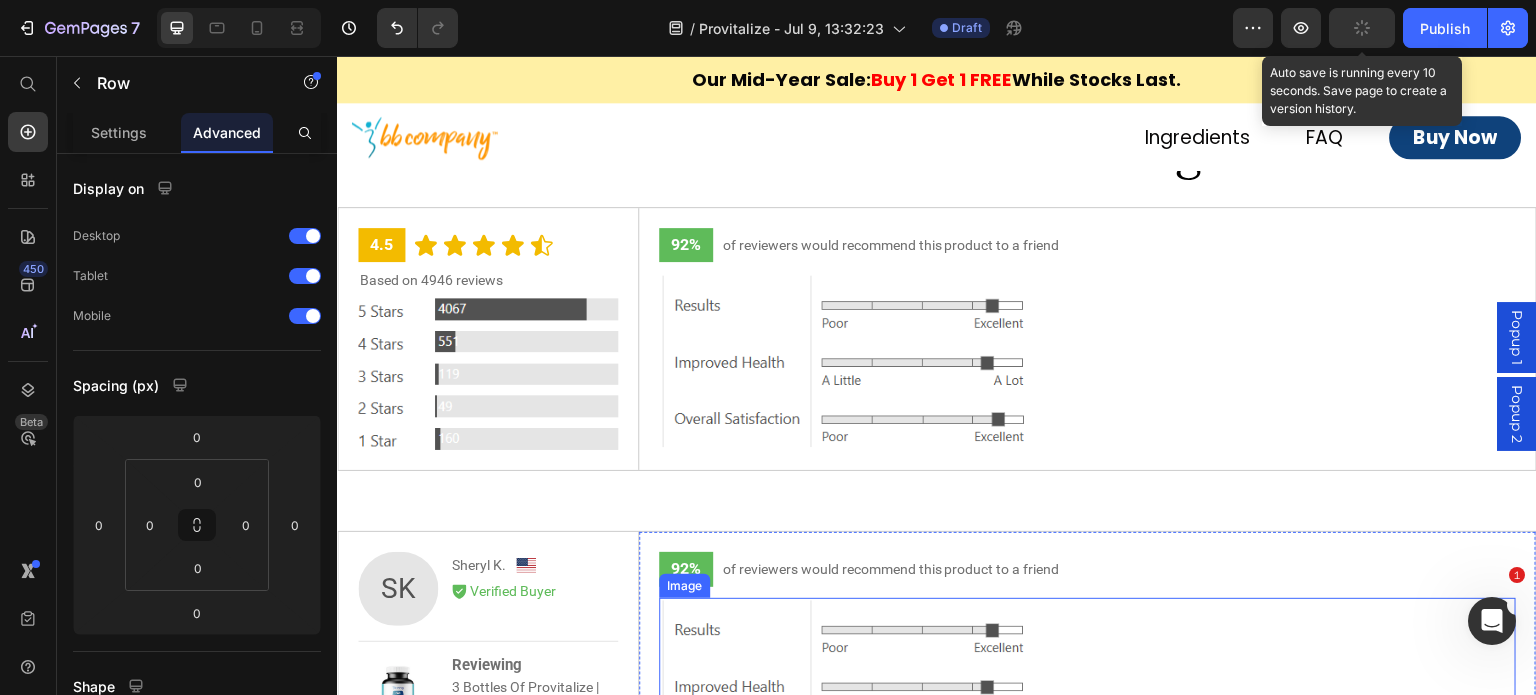 scroll, scrollTop: 8340, scrollLeft: 0, axis: vertical 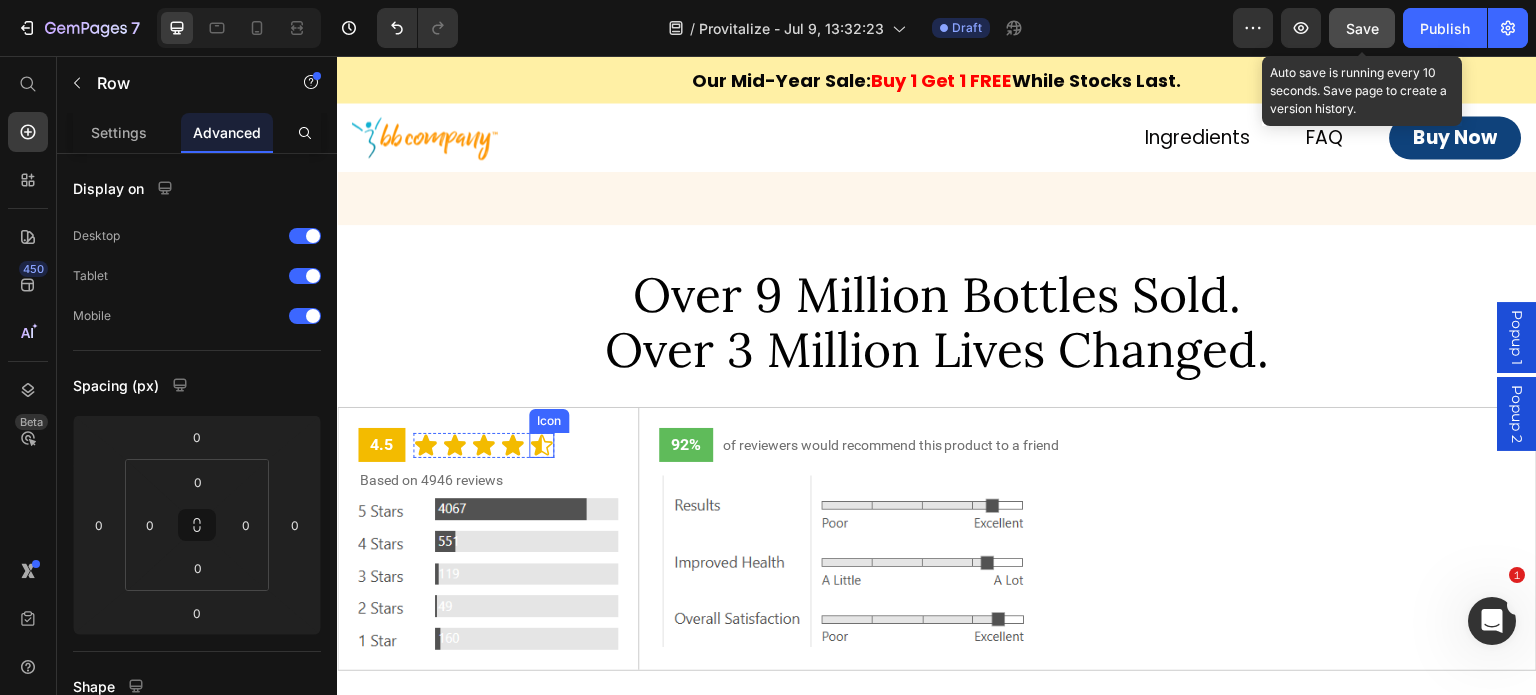 click 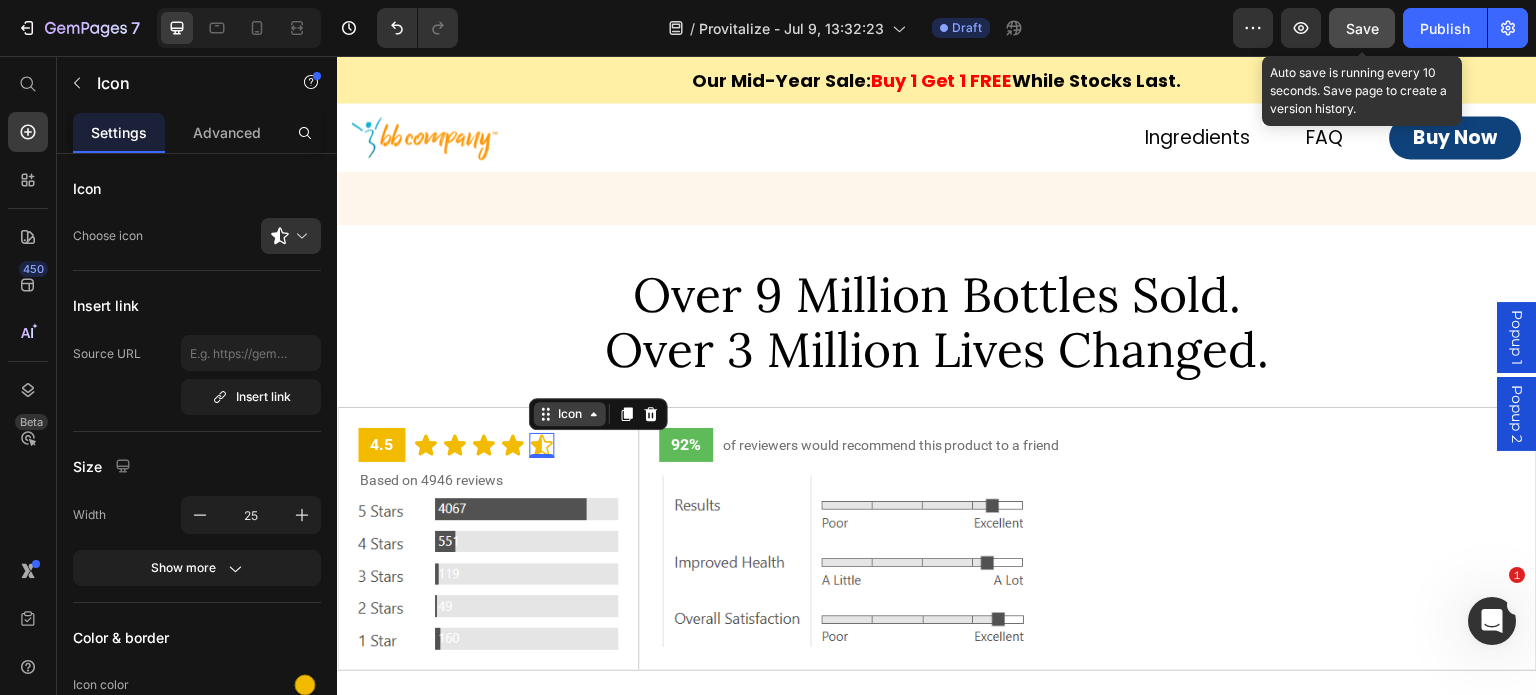 click on "Icon" at bounding box center (570, 414) 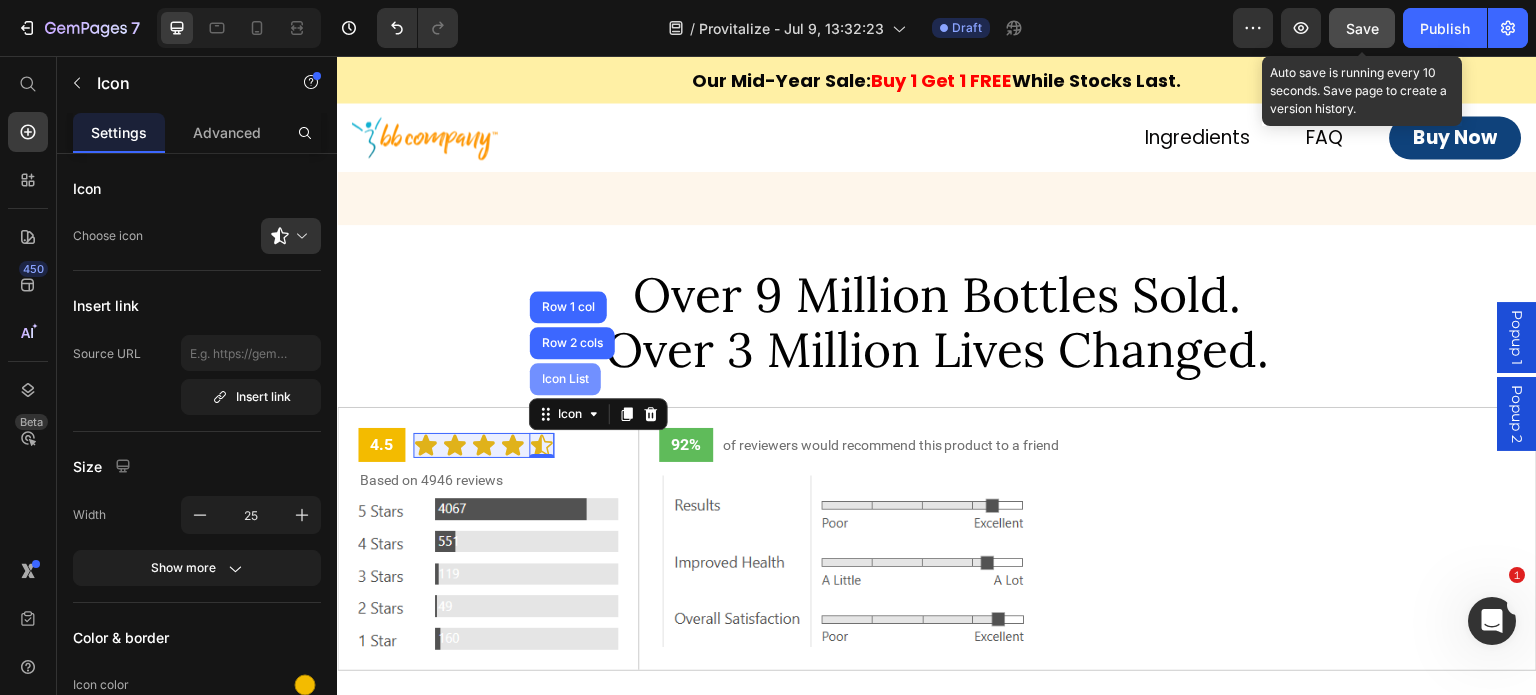 click on "Icon List" at bounding box center (565, 379) 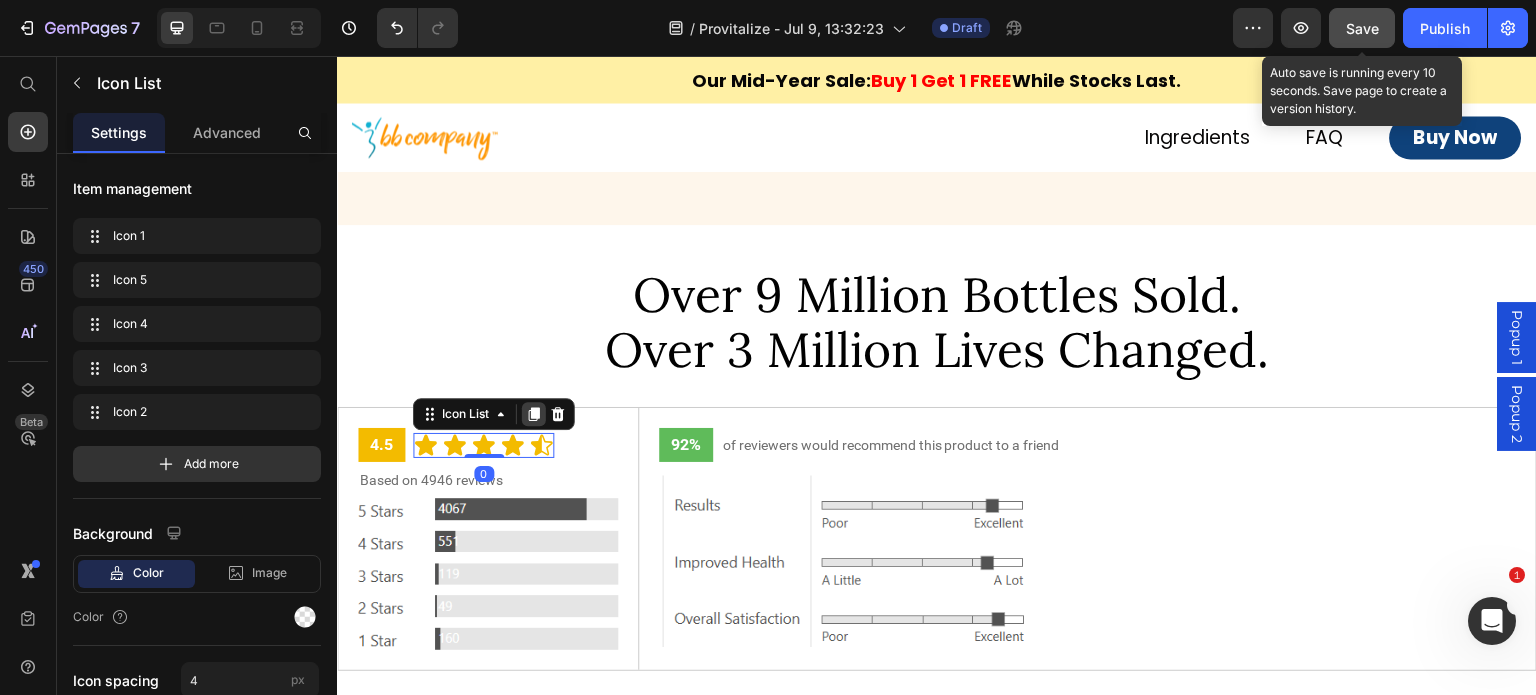 click 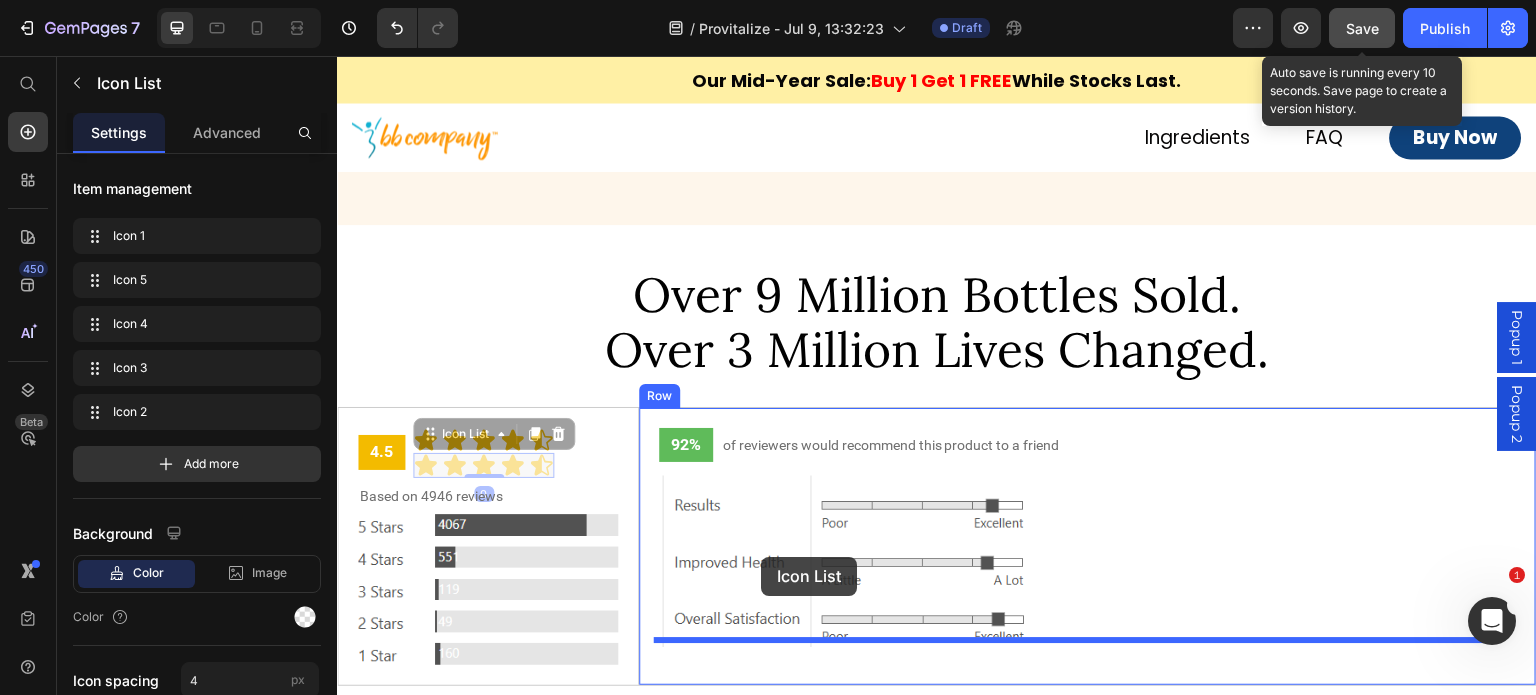 scroll, scrollTop: 8040, scrollLeft: 0, axis: vertical 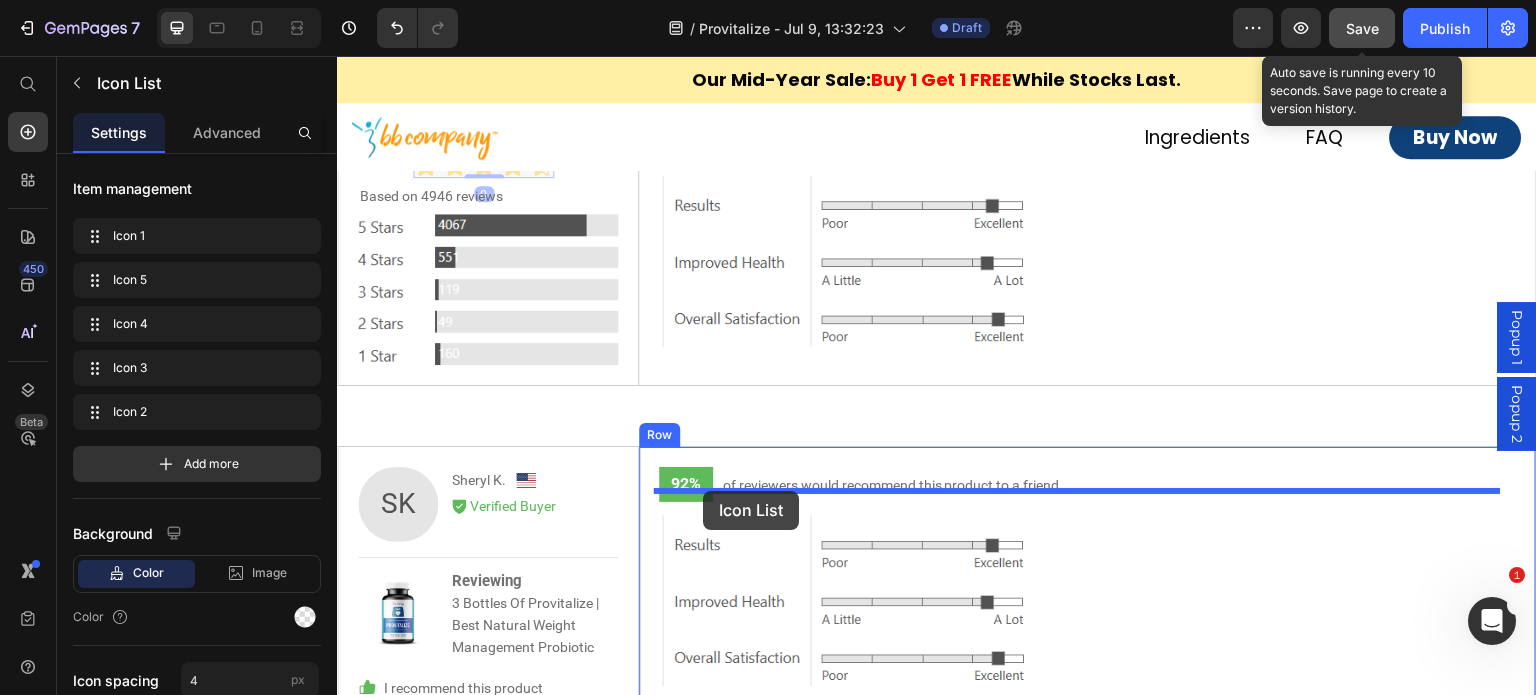 drag, startPoint x: 464, startPoint y: 425, endPoint x: 703, endPoint y: 491, distance: 247.94556 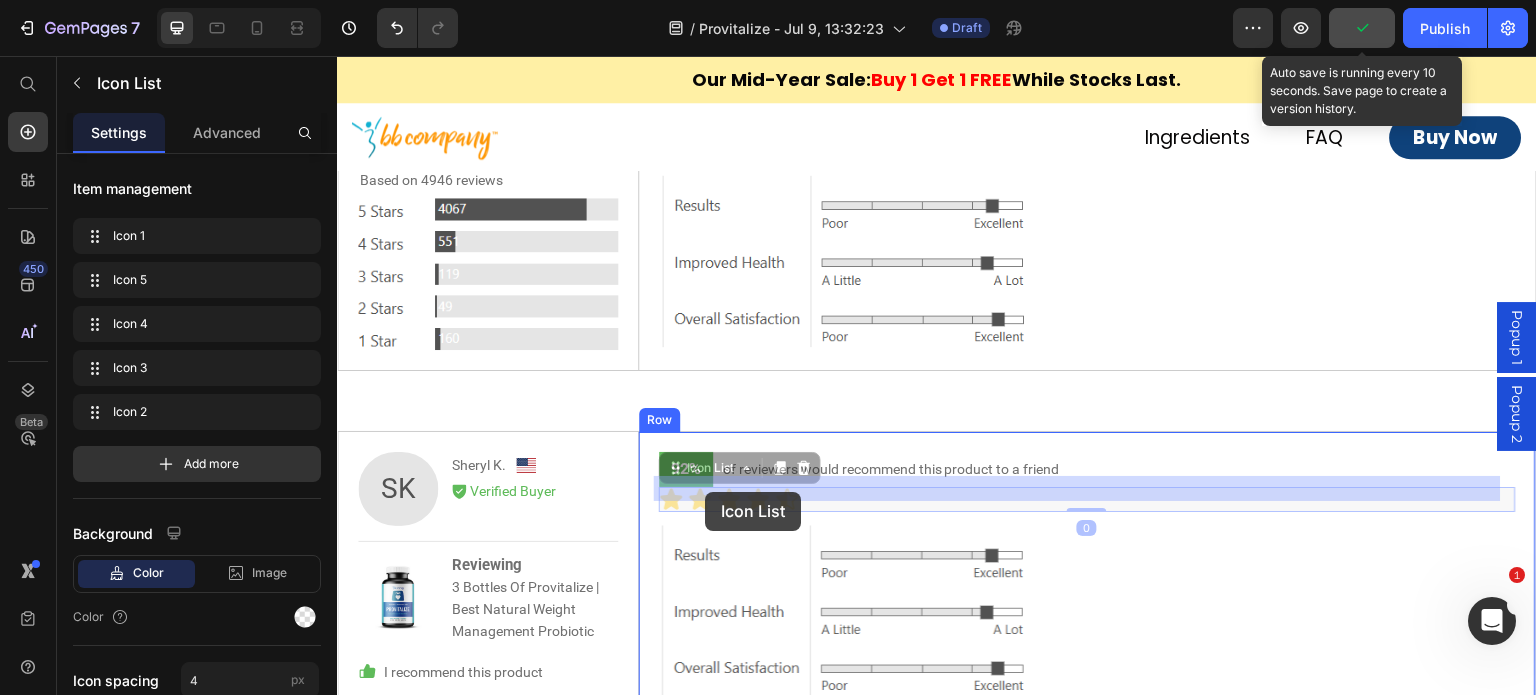 drag, startPoint x: 706, startPoint y: 464, endPoint x: 705, endPoint y: 492, distance: 28.01785 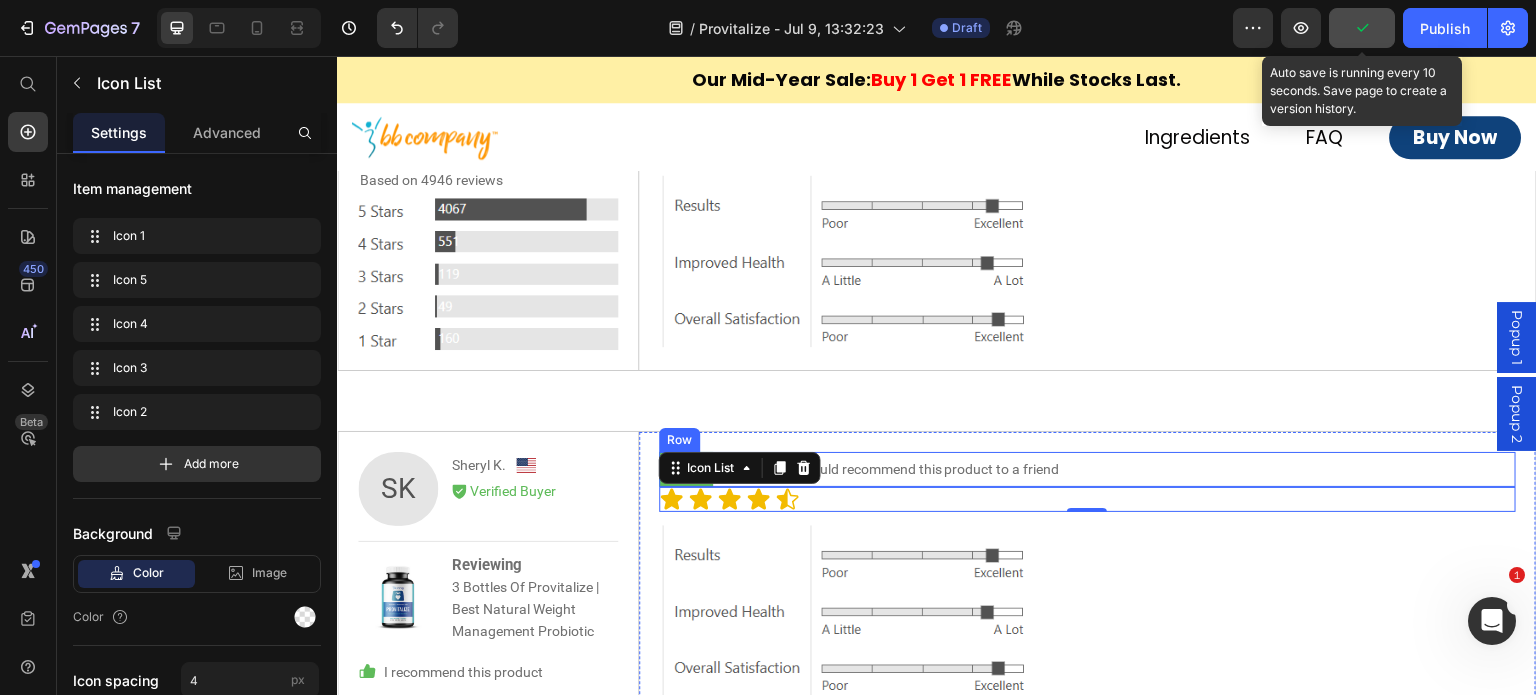 click on "92% Text Block of reviewers would recommend this product to a friend Text Block Row" at bounding box center [1088, 469] 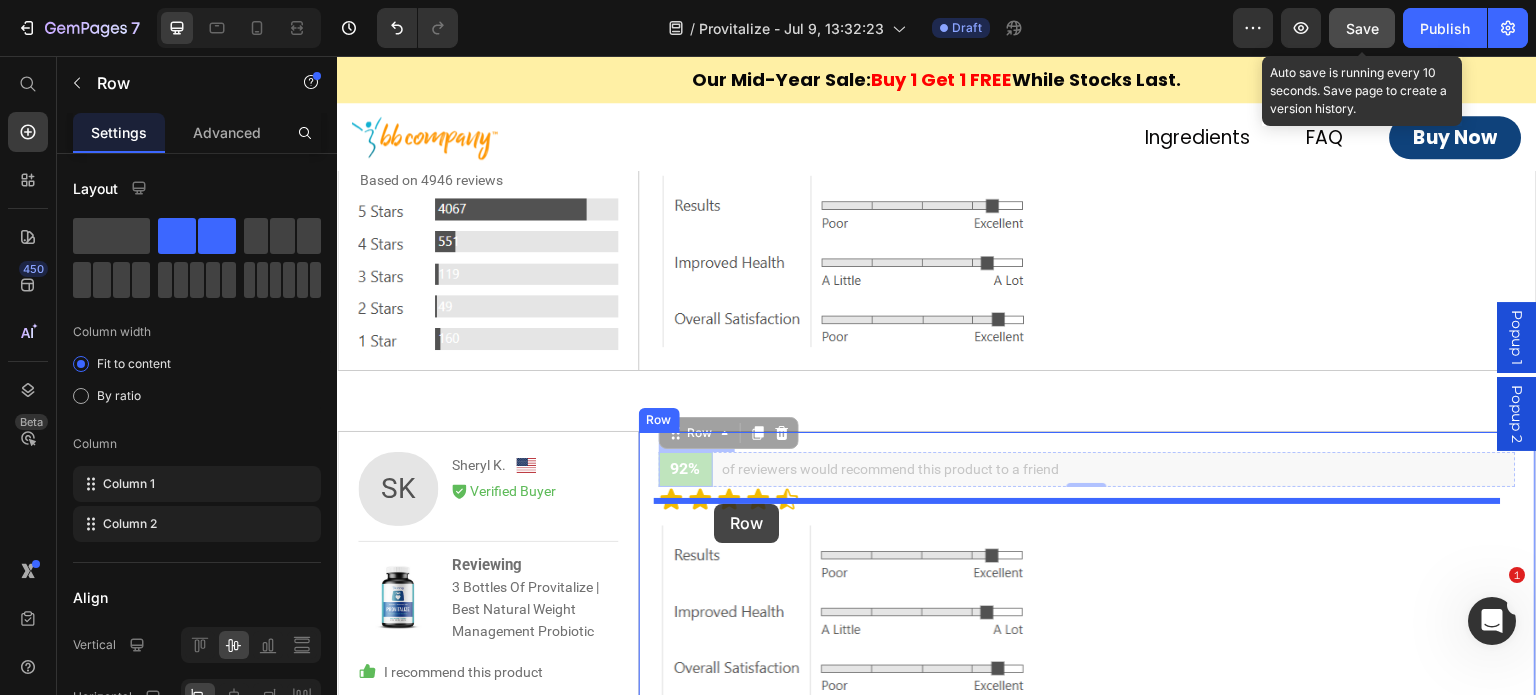 drag, startPoint x: 701, startPoint y: 423, endPoint x: 714, endPoint y: 504, distance: 82.036575 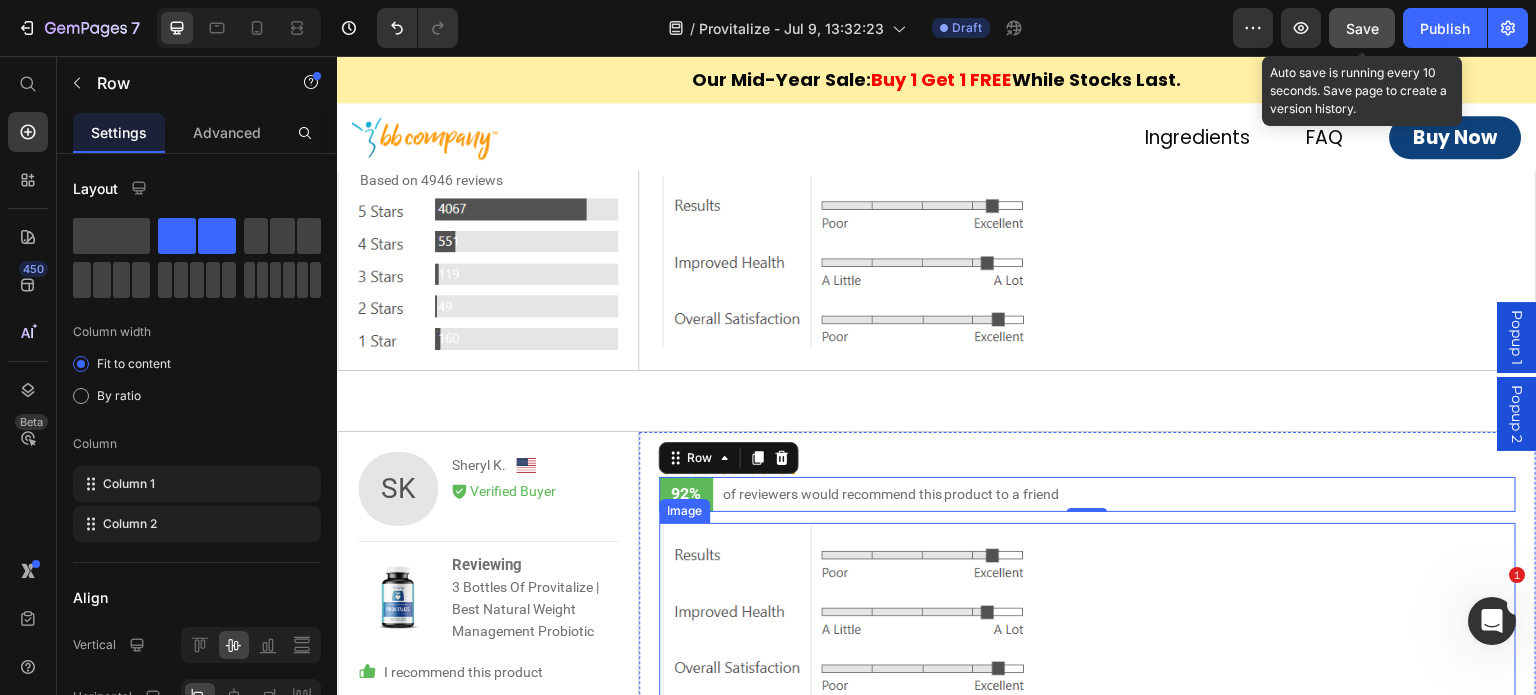 click at bounding box center (1088, 610) 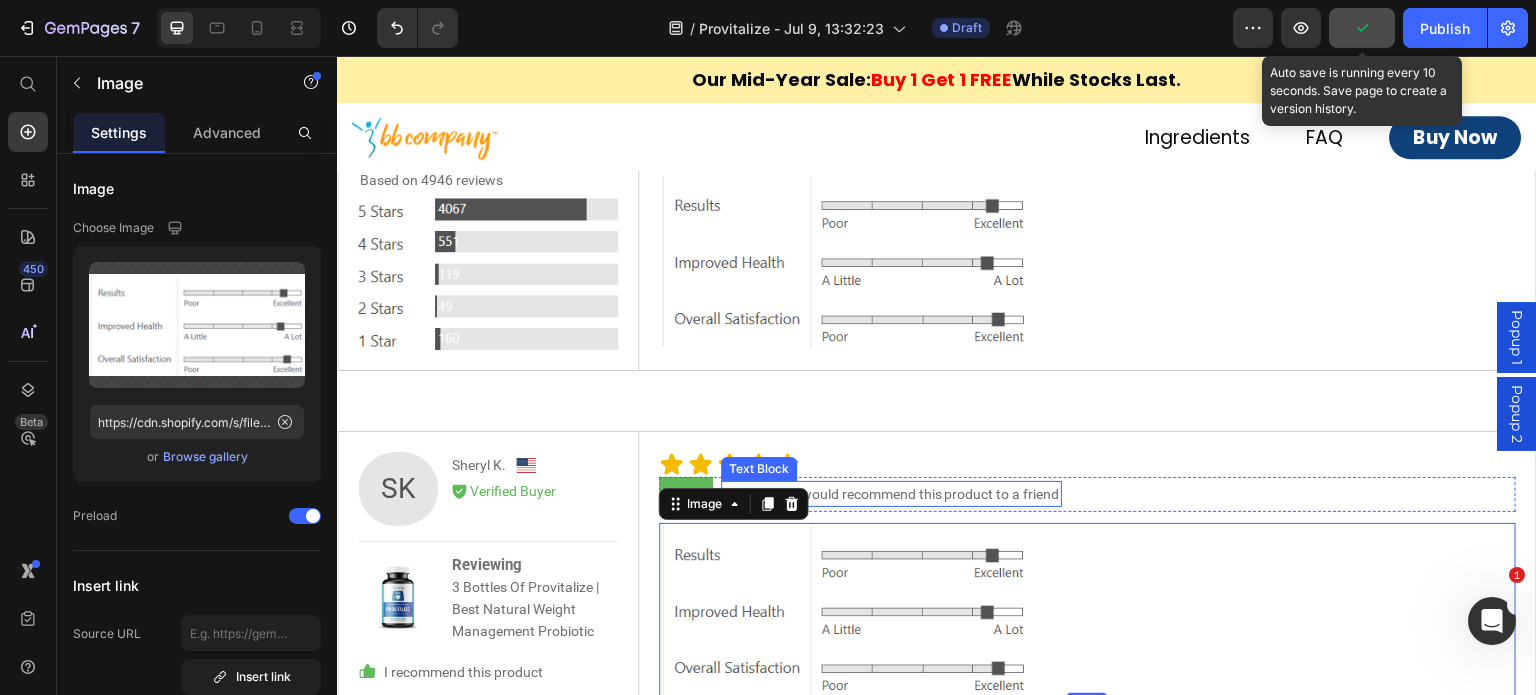 click on "of reviewers would recommend this product to a friend" at bounding box center (891, 494) 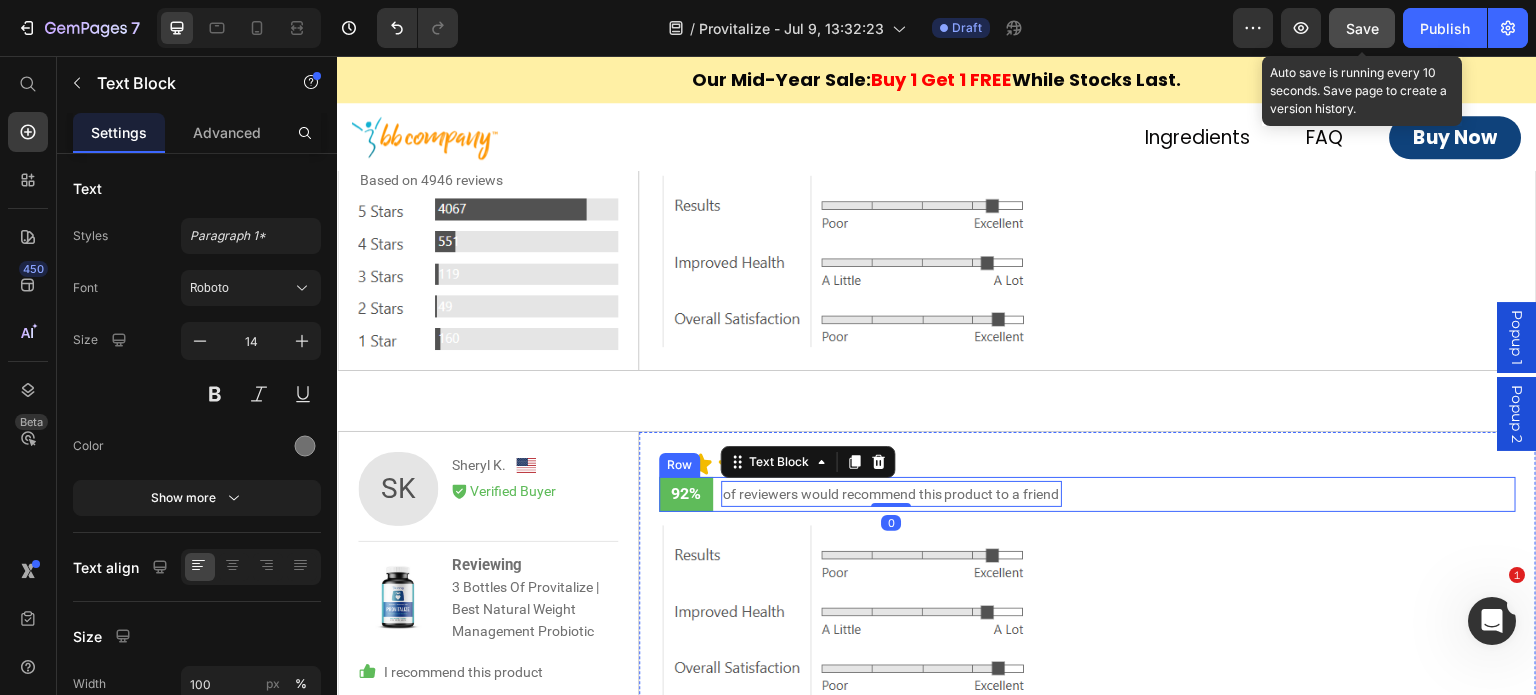 click on "92% Text Block of reviewers would recommend this product to a friend Text Block   0 Row" at bounding box center (1088, 494) 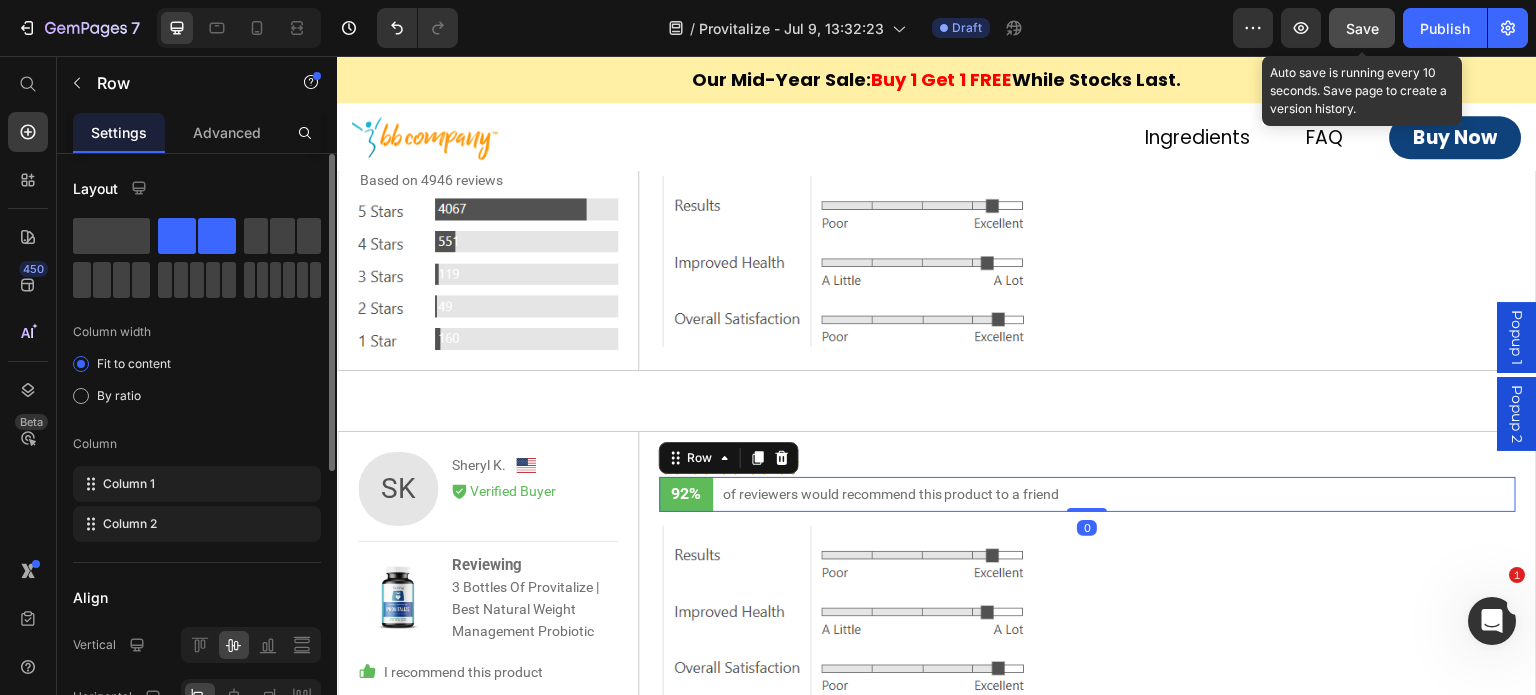 drag, startPoint x: 135, startPoint y: 231, endPoint x: 296, endPoint y: 311, distance: 179.78043 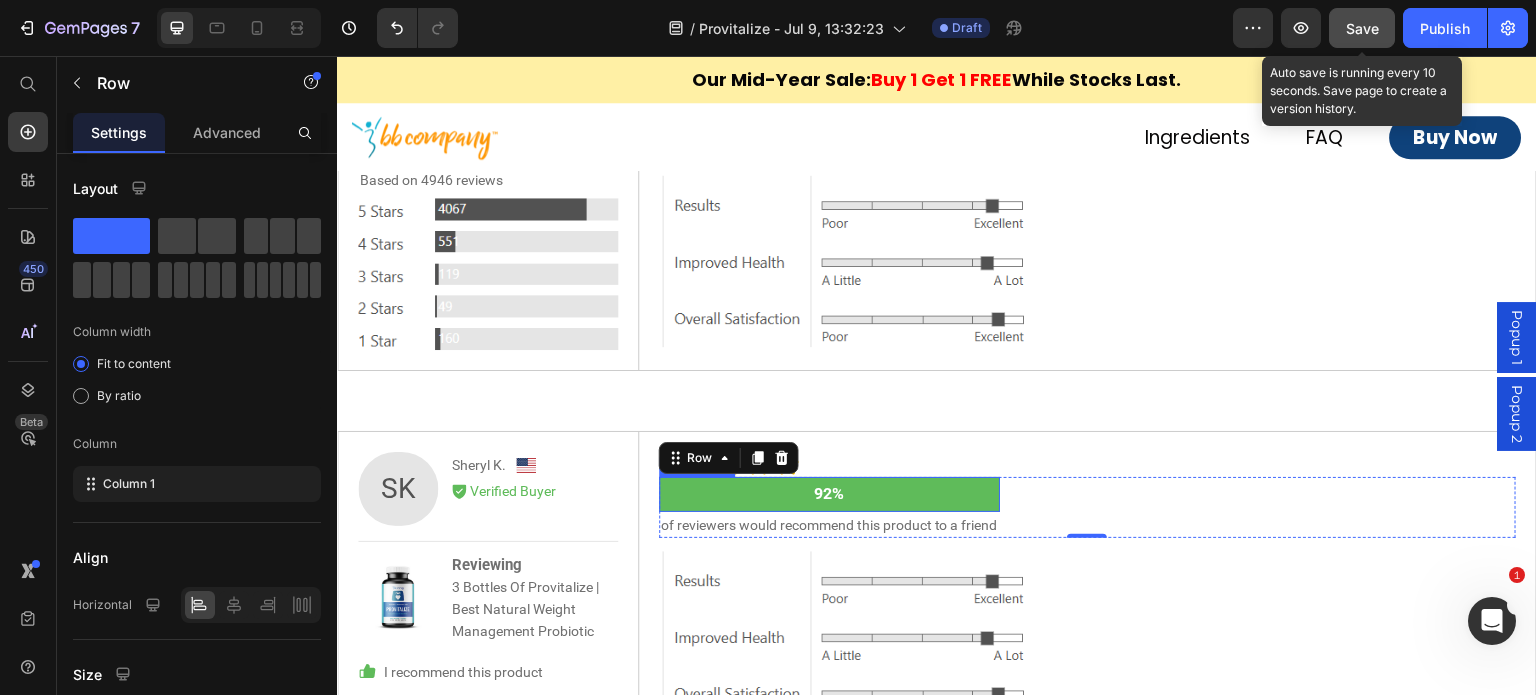 click on "92%" at bounding box center [829, 494] 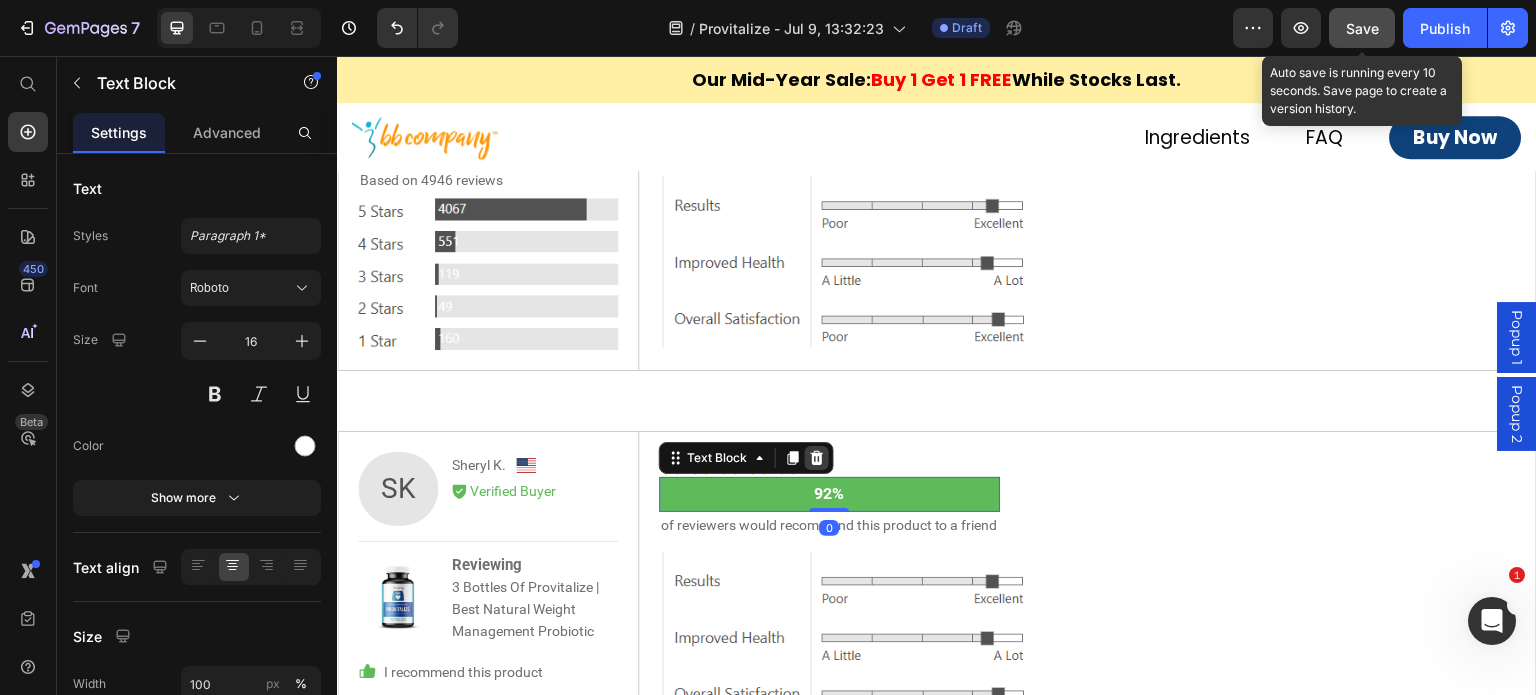 click 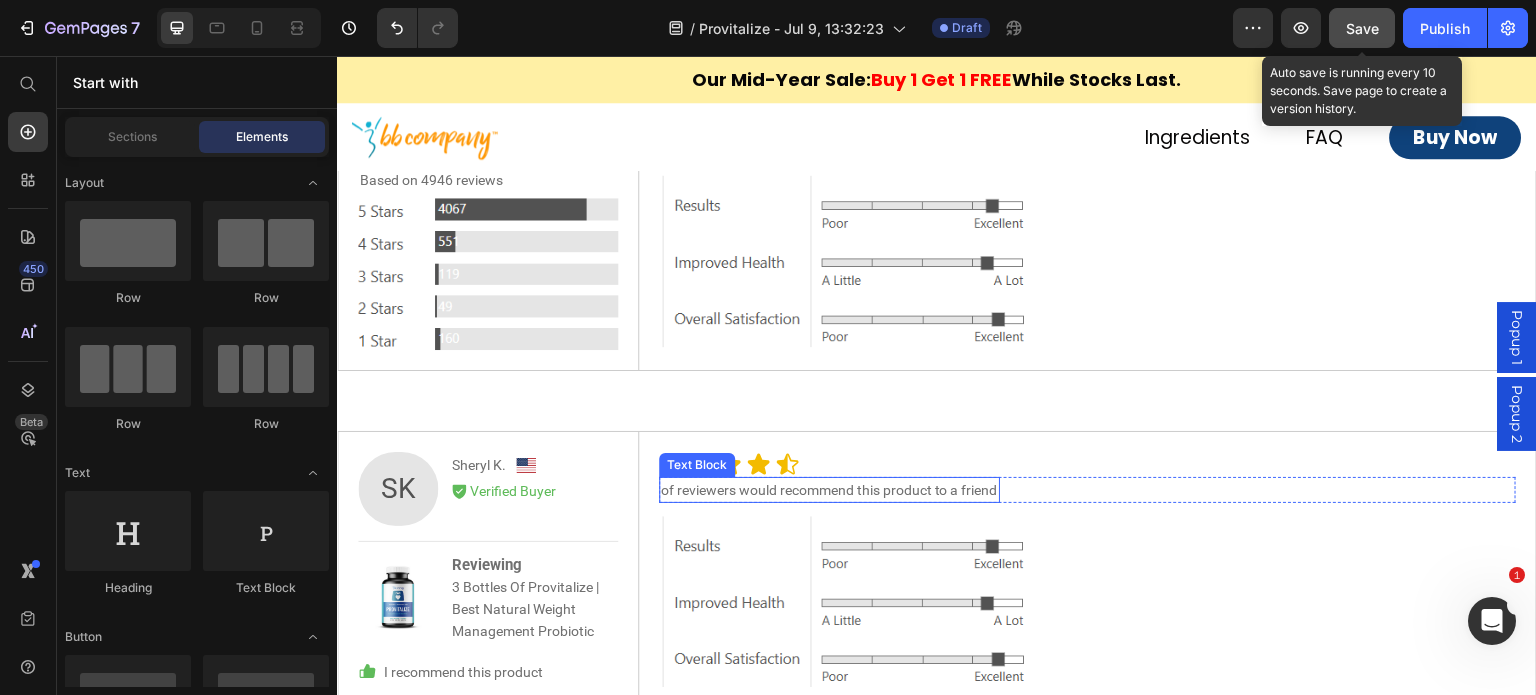 click on "of reviewers would recommend this product to a friend" at bounding box center [829, 490] 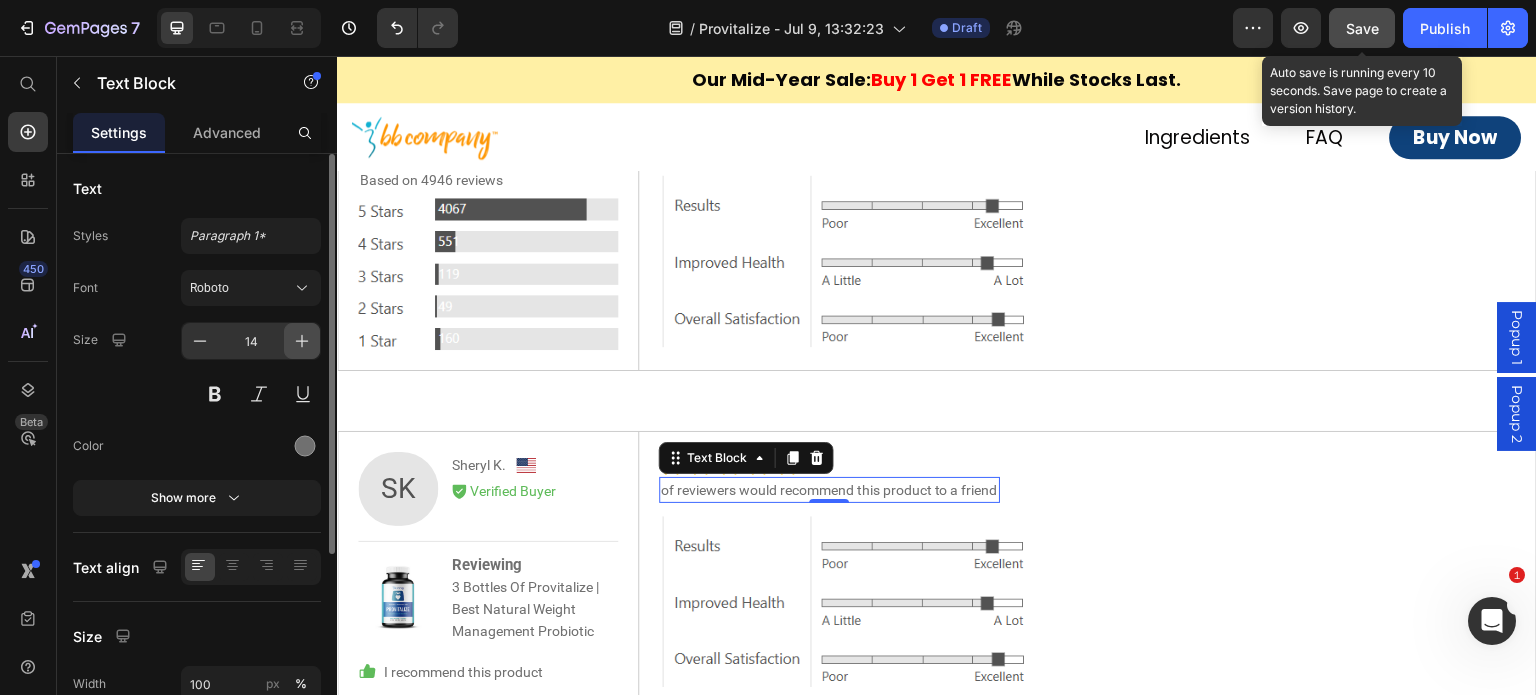 click 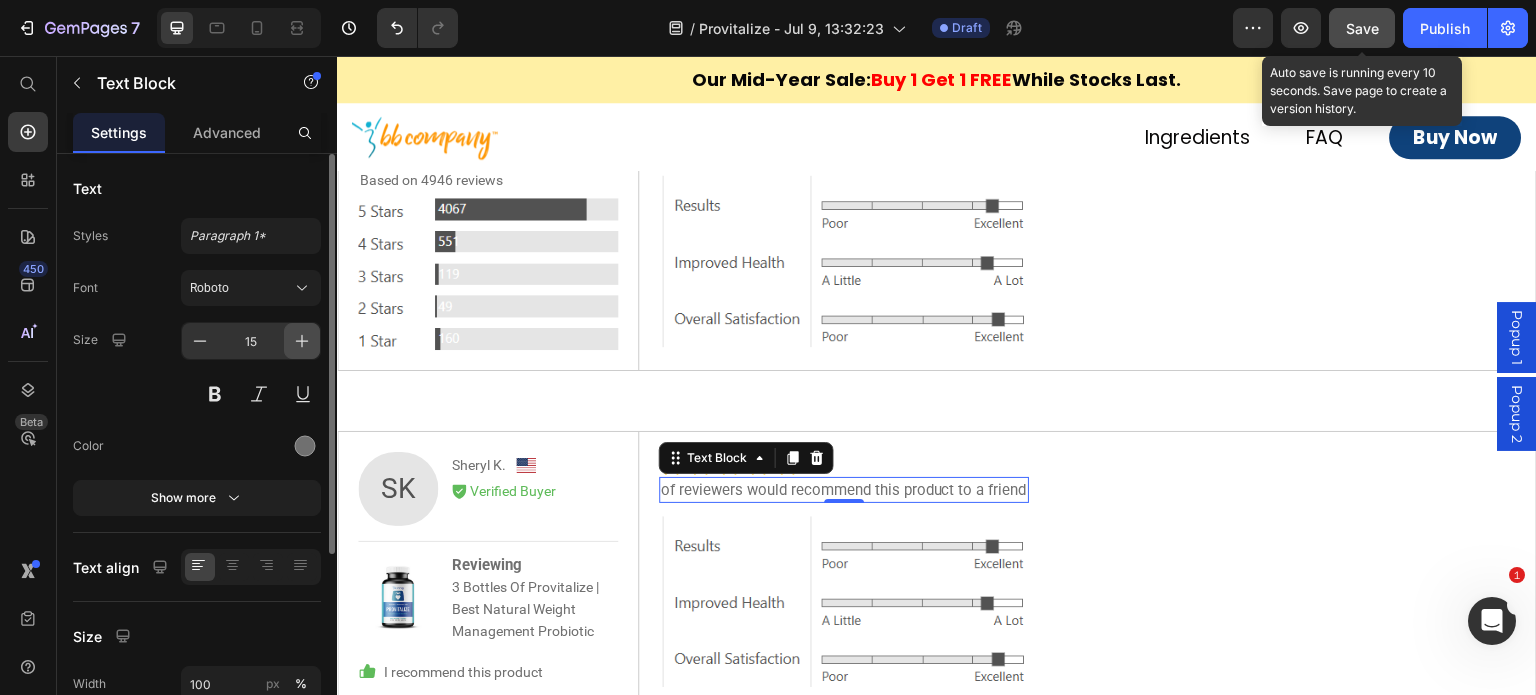 click 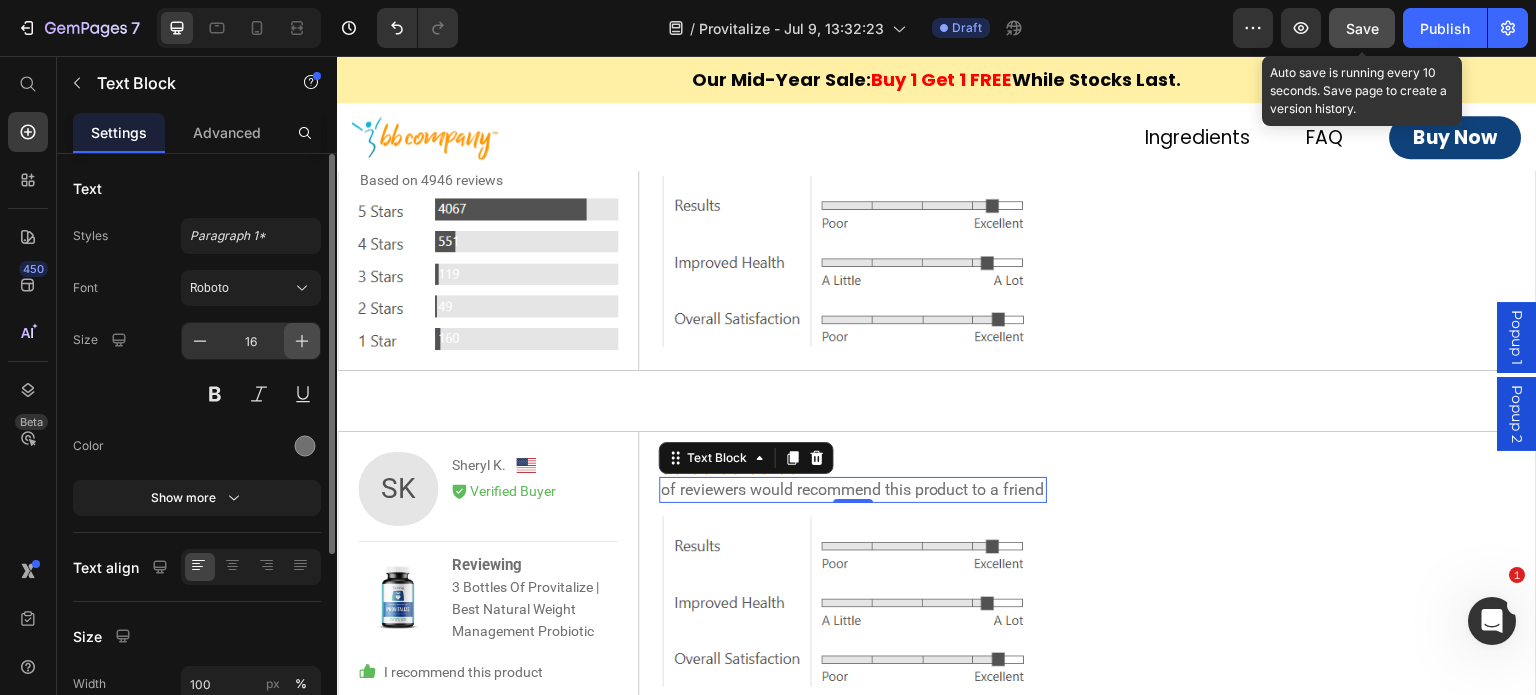 click 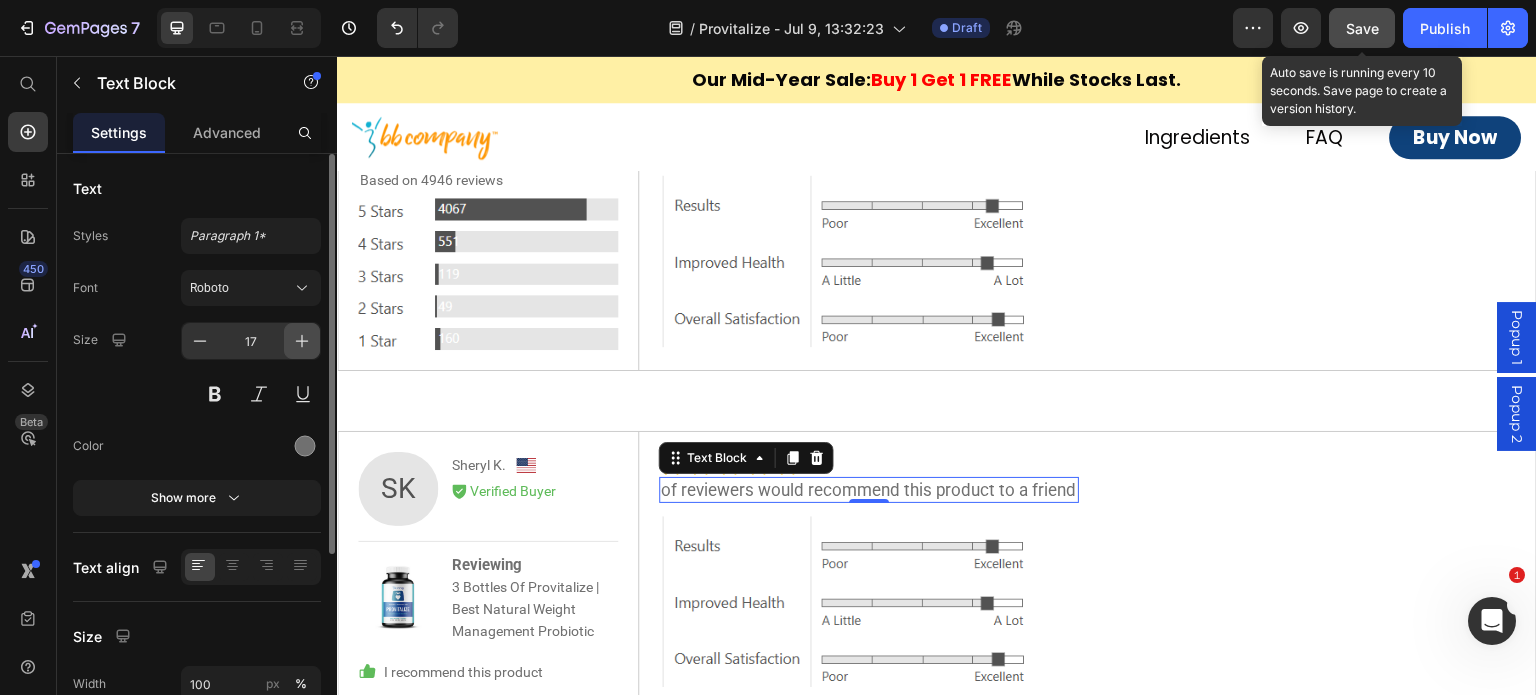 click 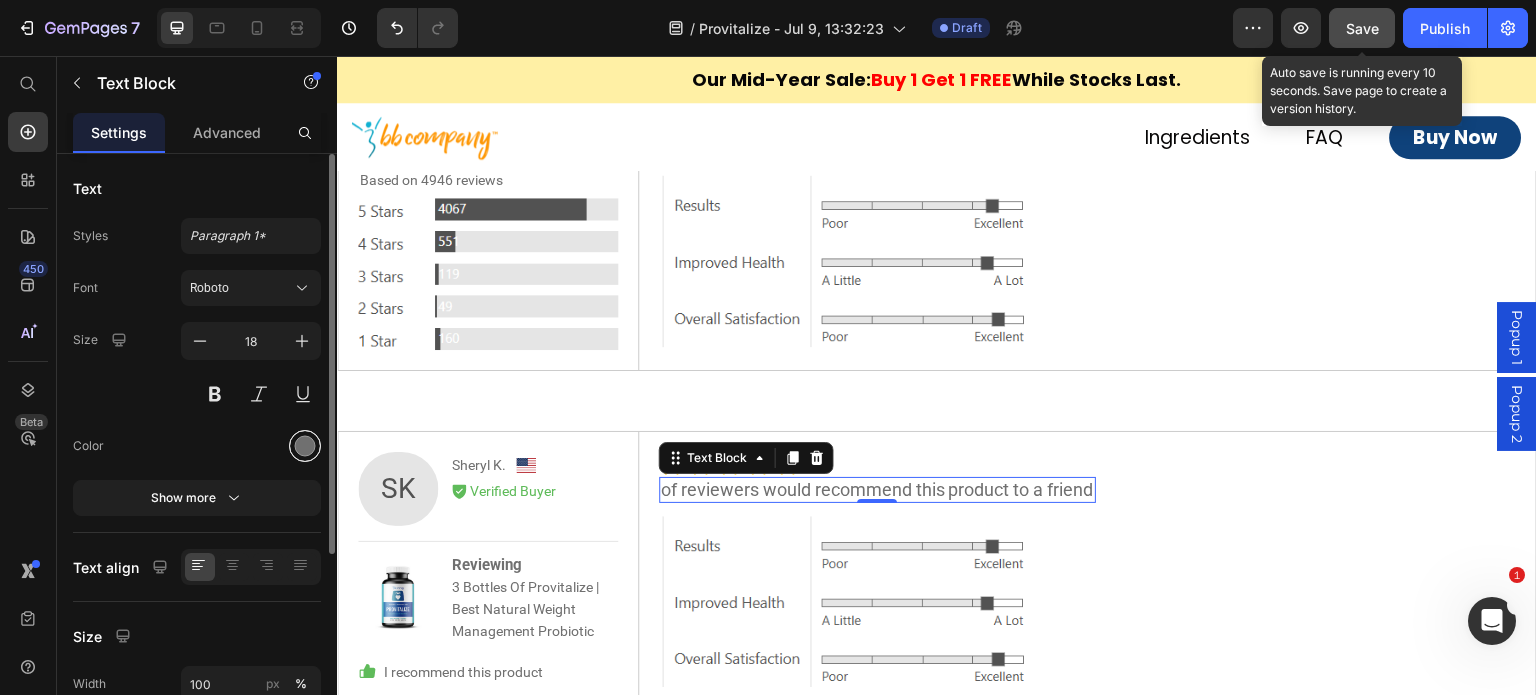 click at bounding box center (305, 446) 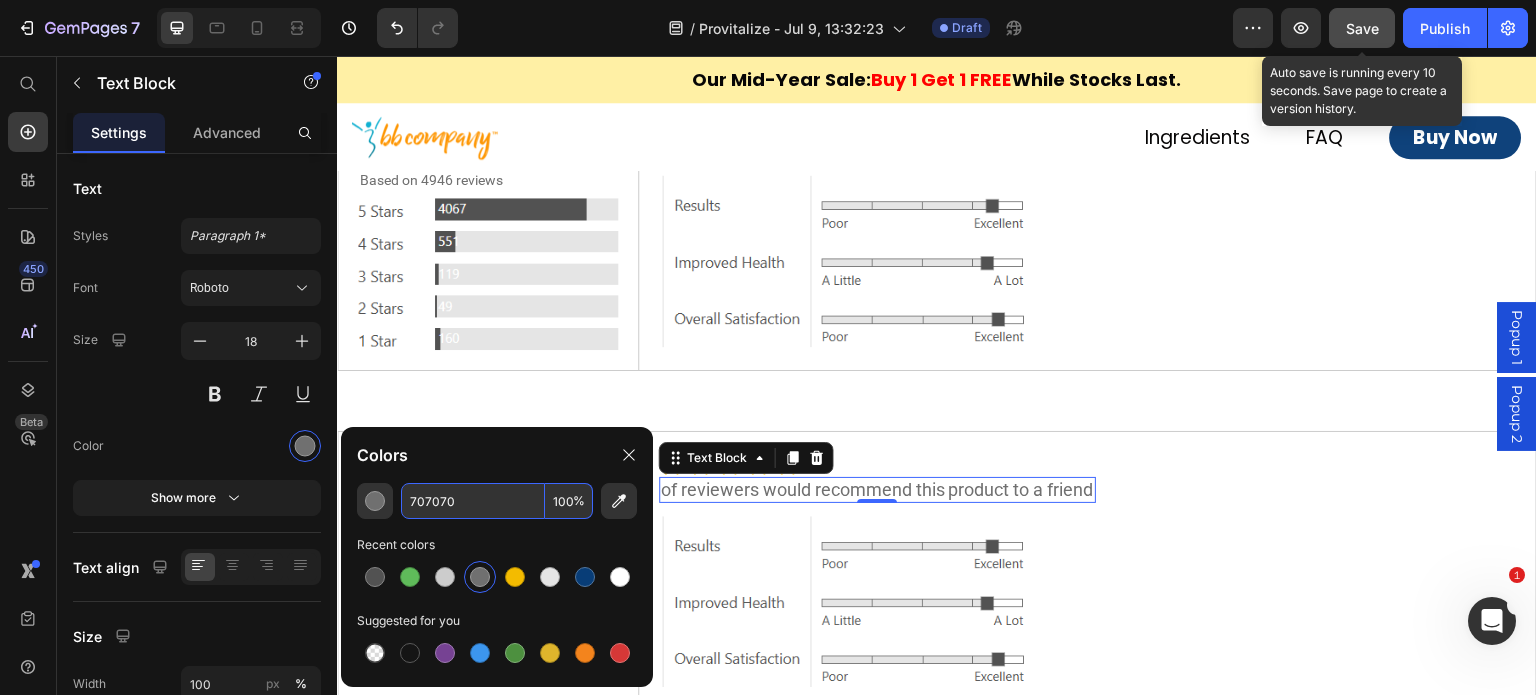 click on "707070" at bounding box center (473, 501) 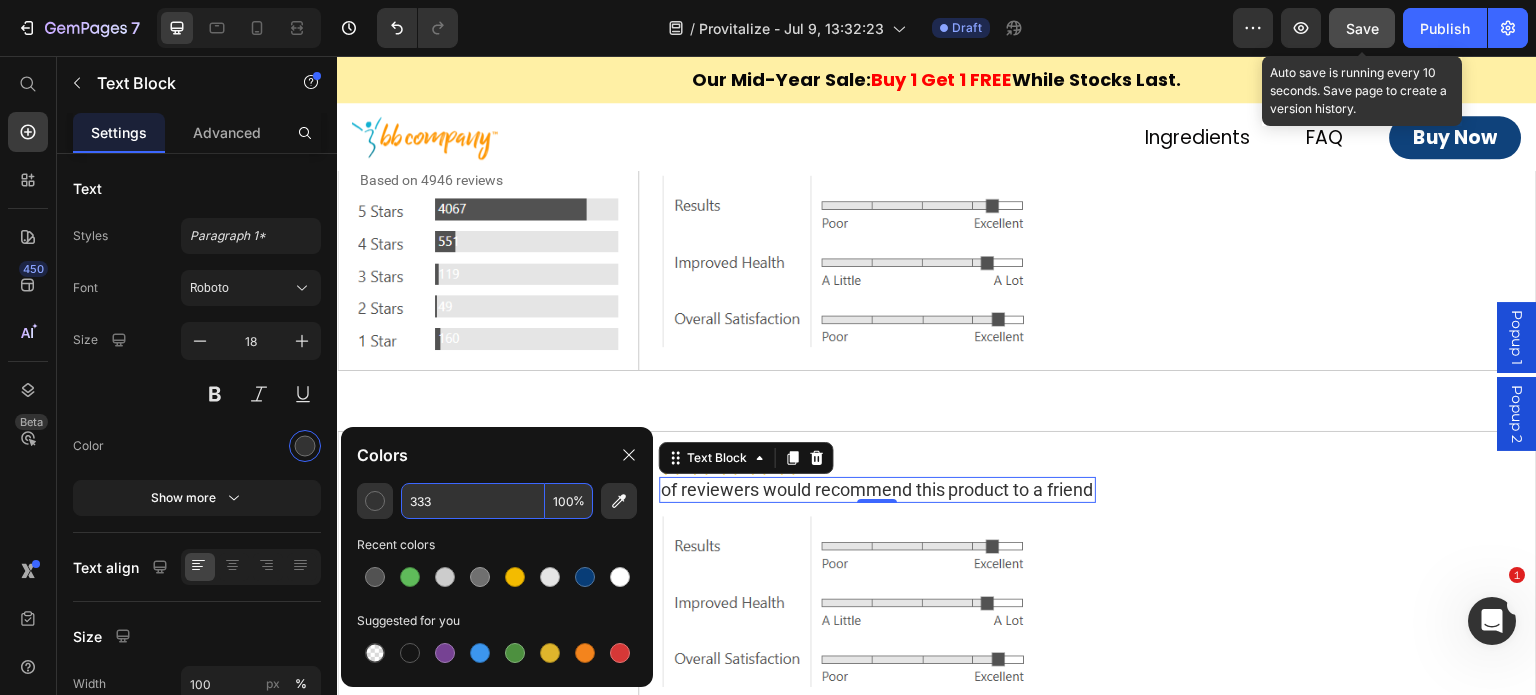 type on "333333" 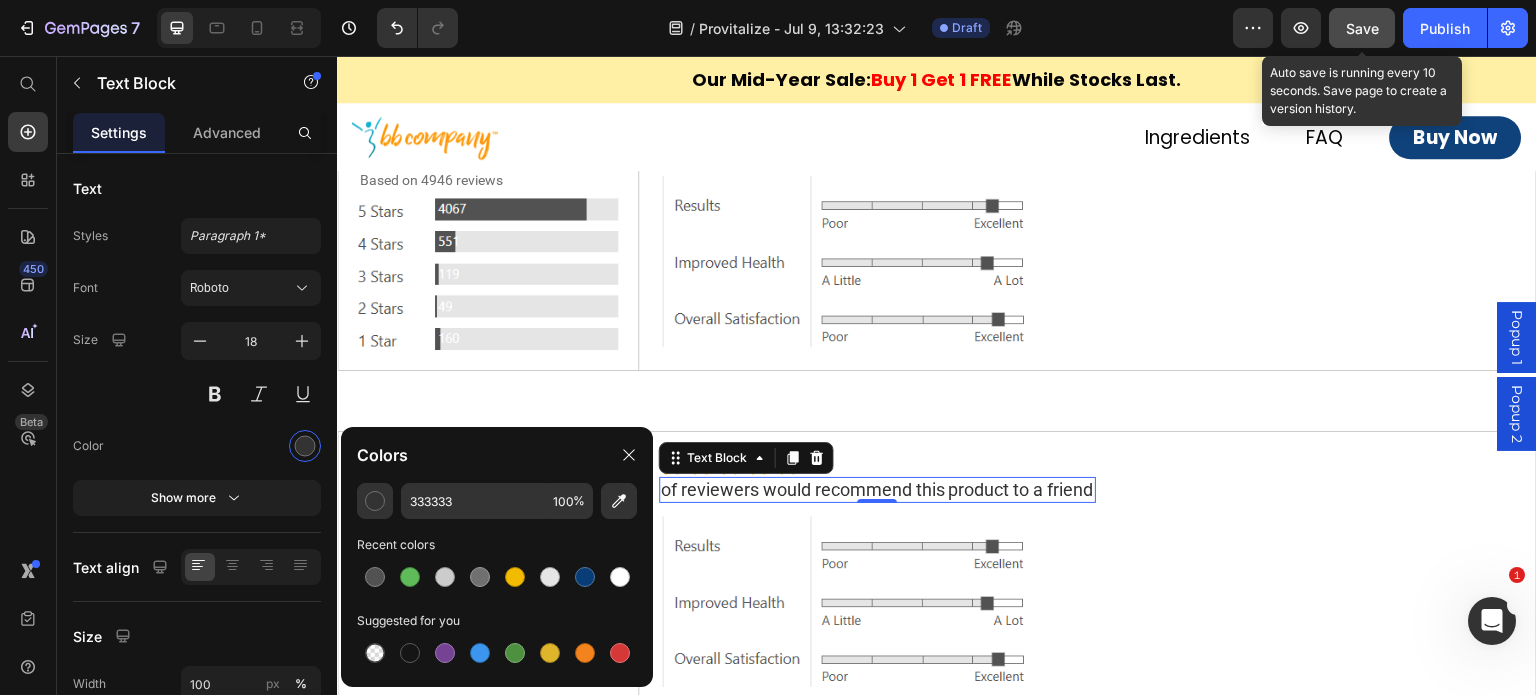 drag, startPoint x: 464, startPoint y: 442, endPoint x: 454, endPoint y: 461, distance: 21.470911 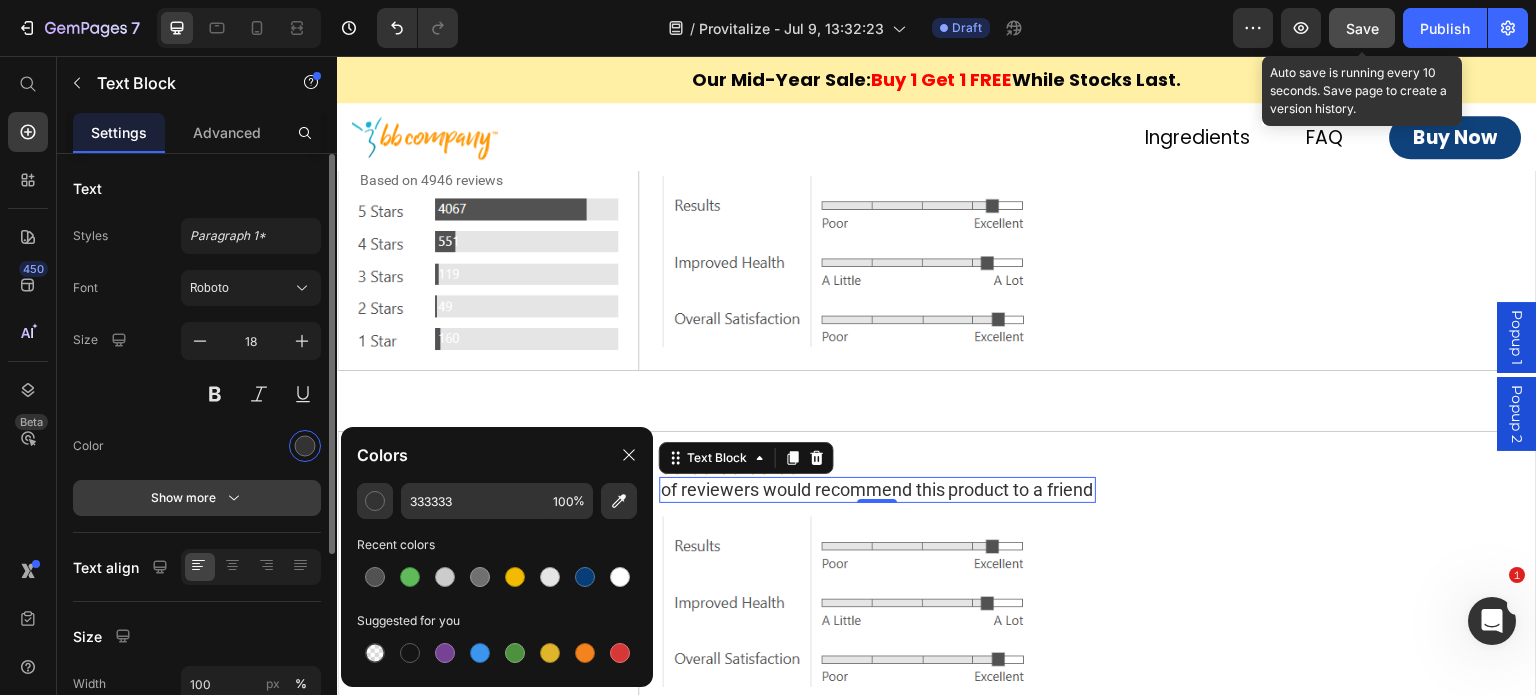 click on "Show more" at bounding box center [197, 498] 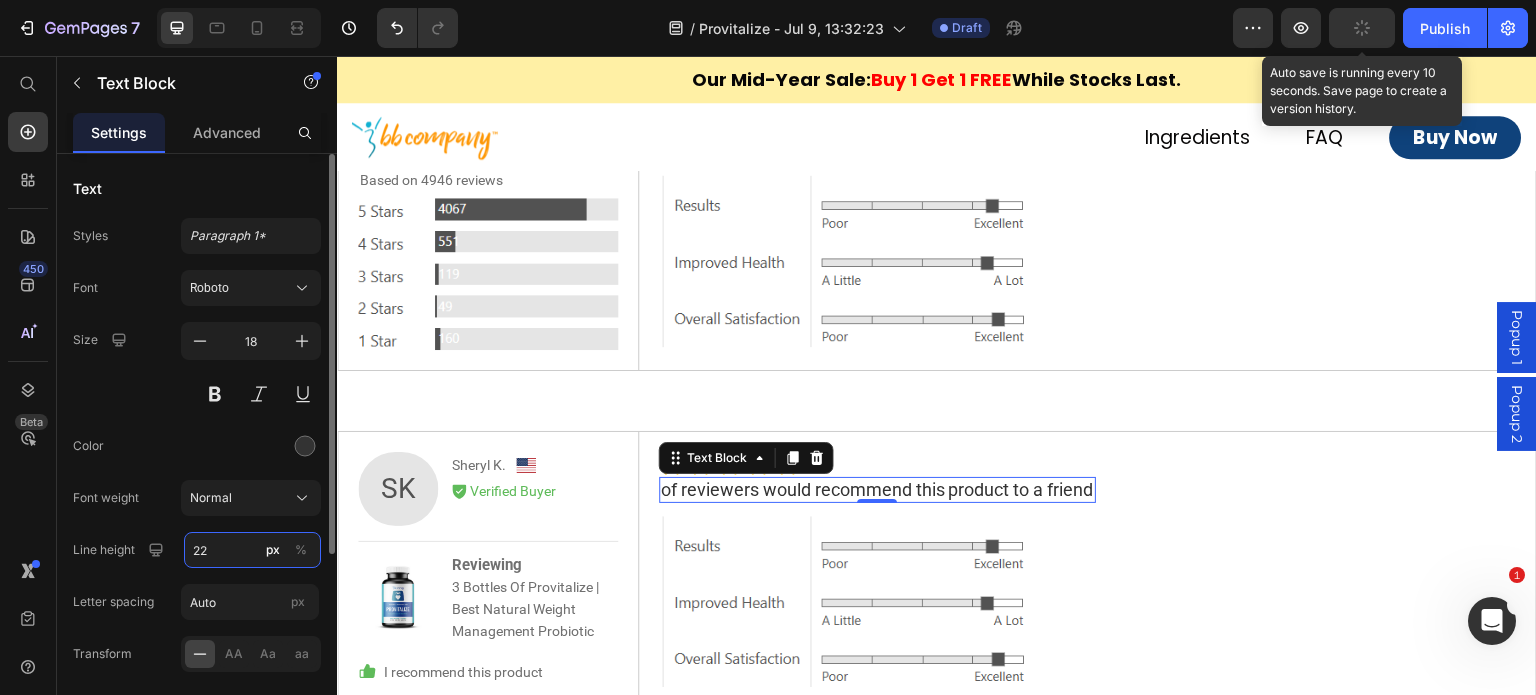 click on "22" at bounding box center [252, 550] 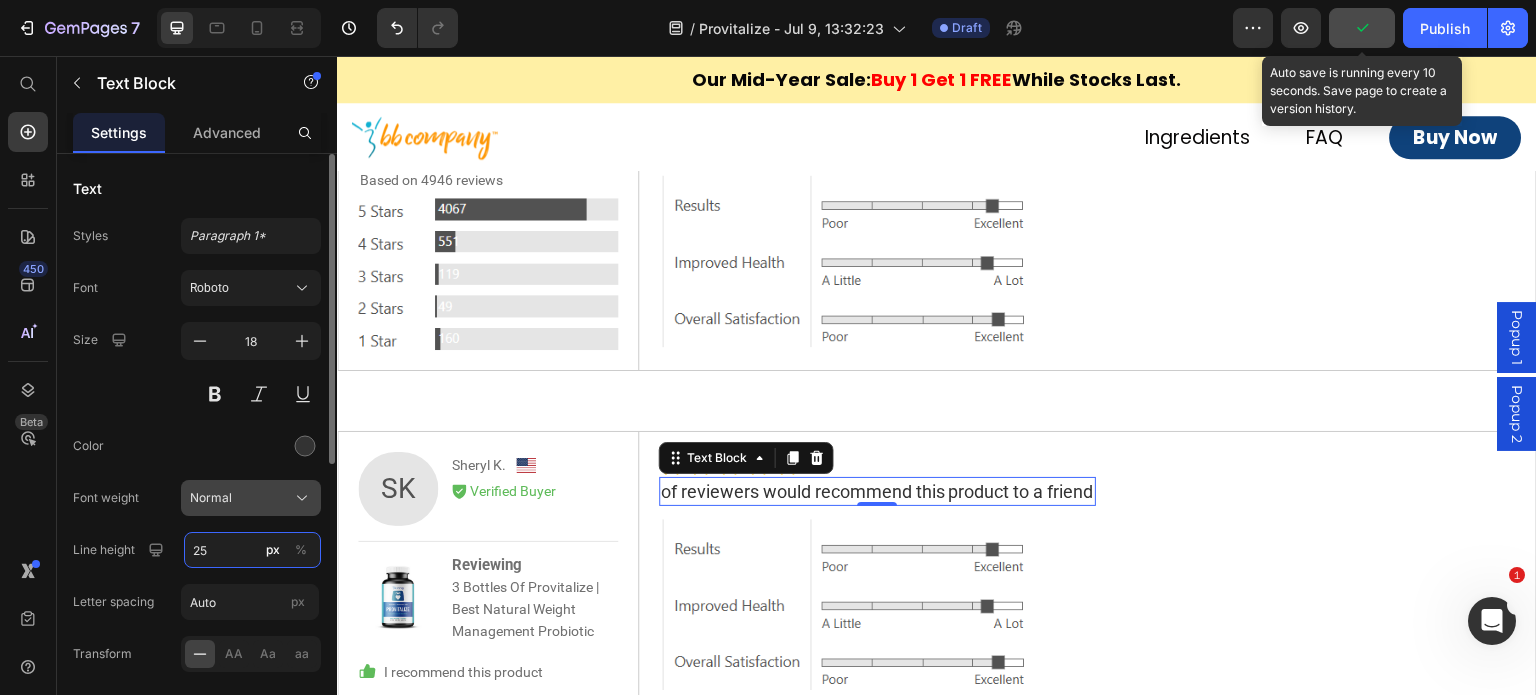 type on "25" 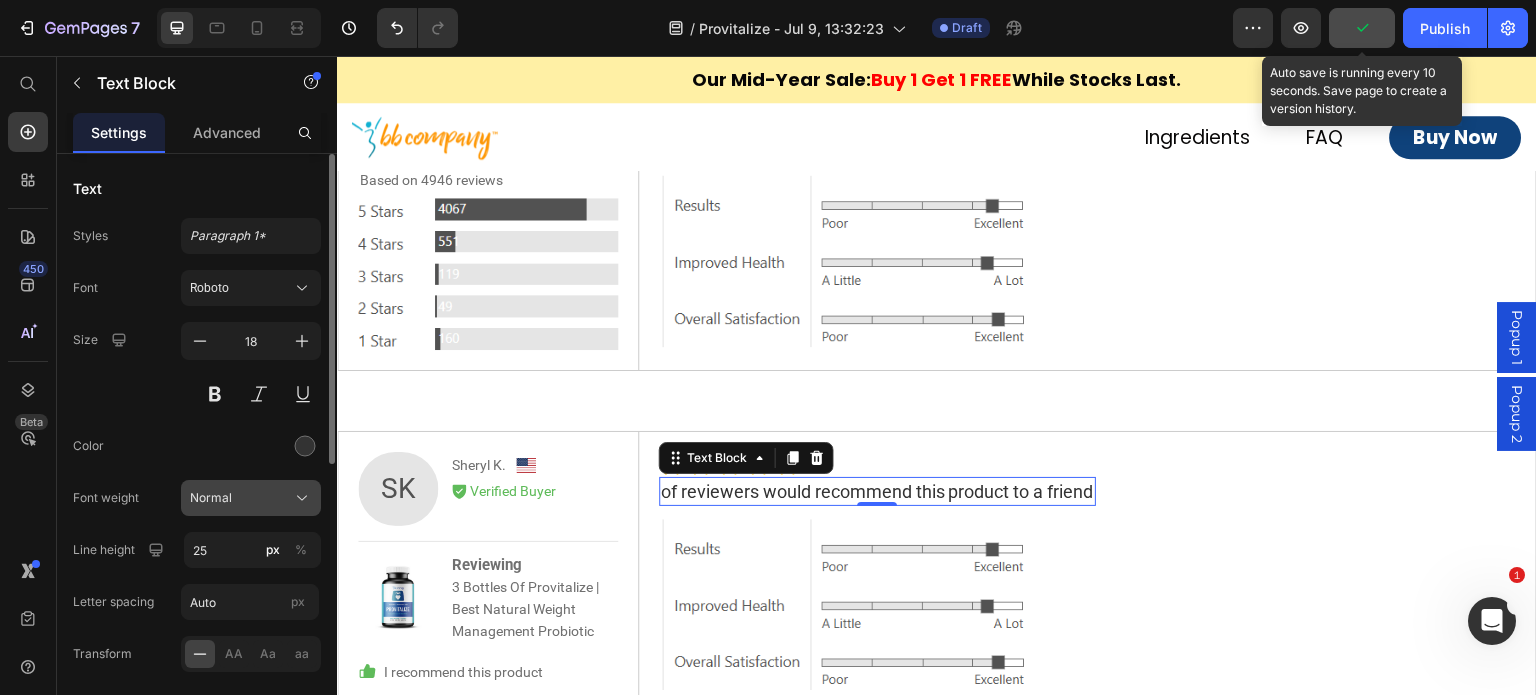 click on "Normal" 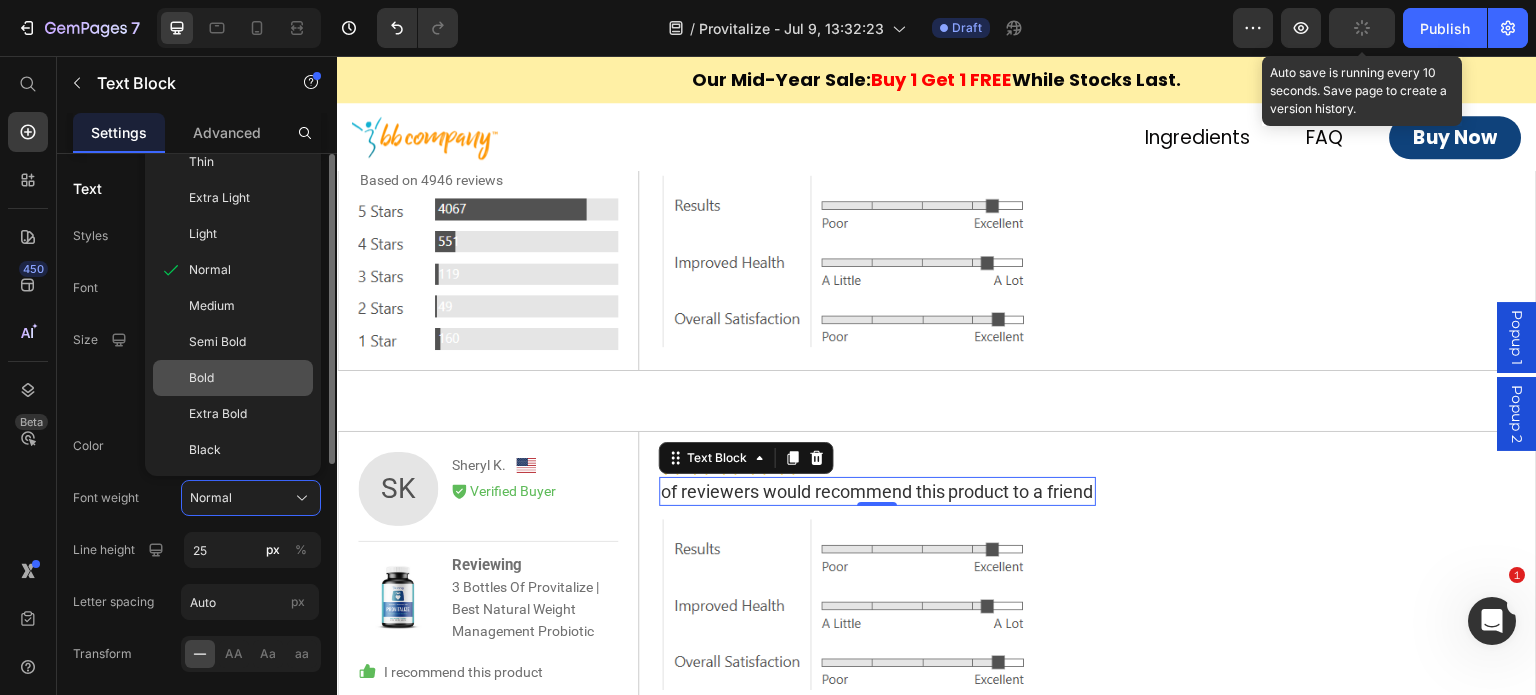 click on "Bold" at bounding box center [201, 378] 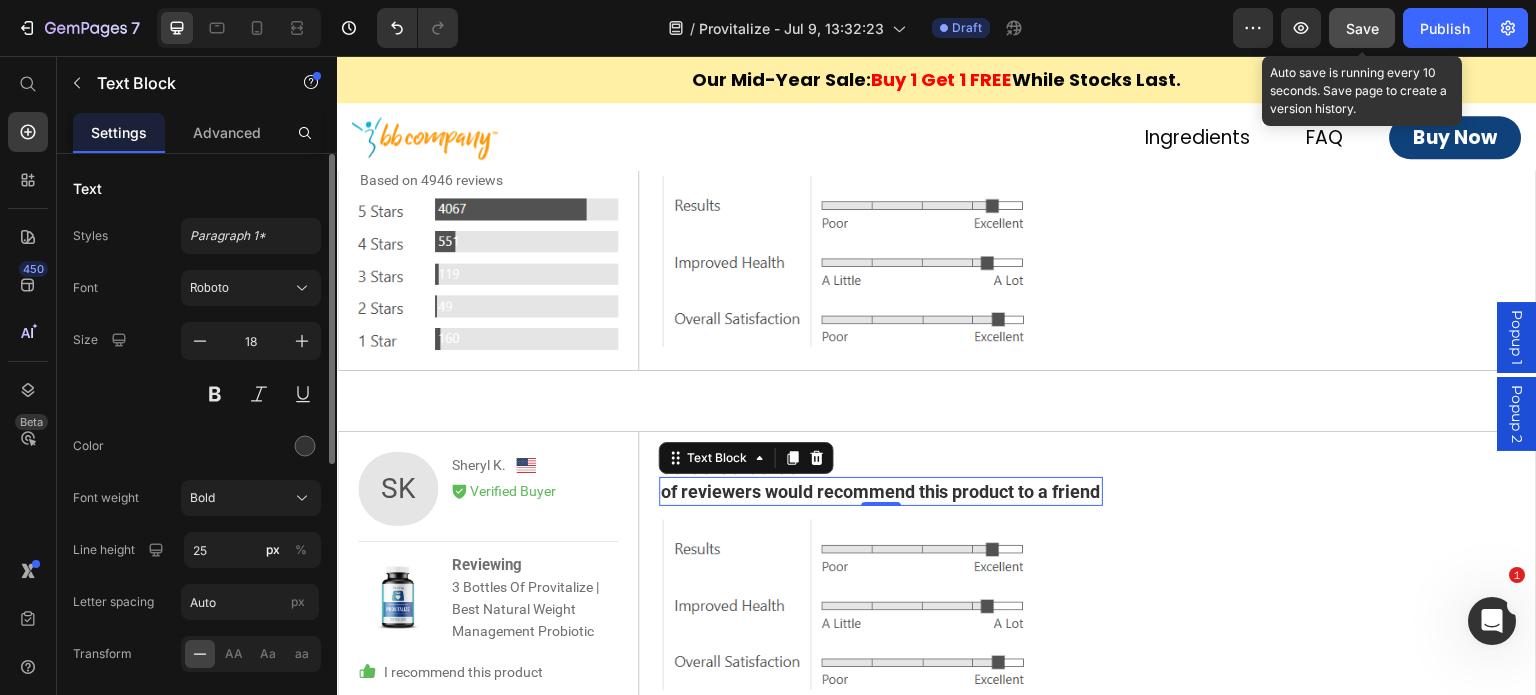 click on "of reviewers would recommend this product to a friend" at bounding box center (881, 491) 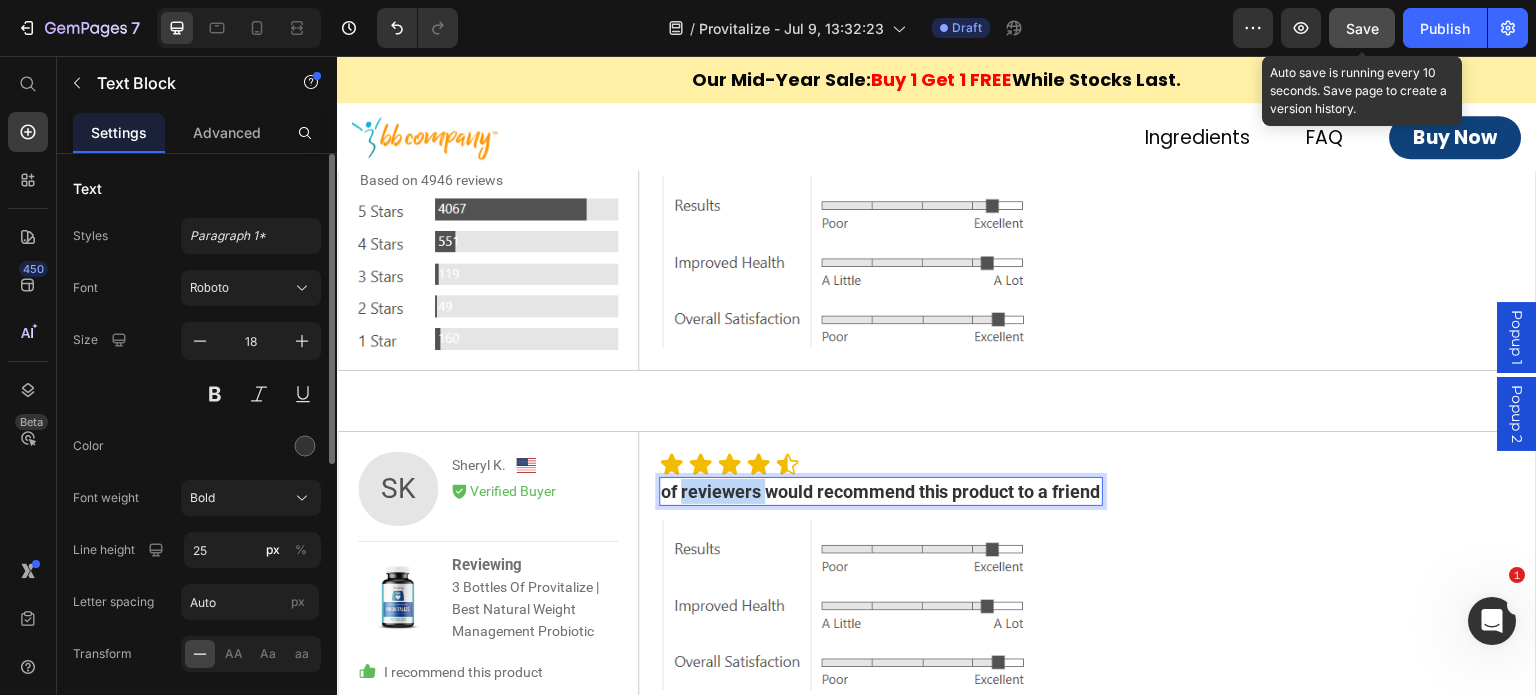 click on "of reviewers would recommend this product to a friend" at bounding box center (881, 491) 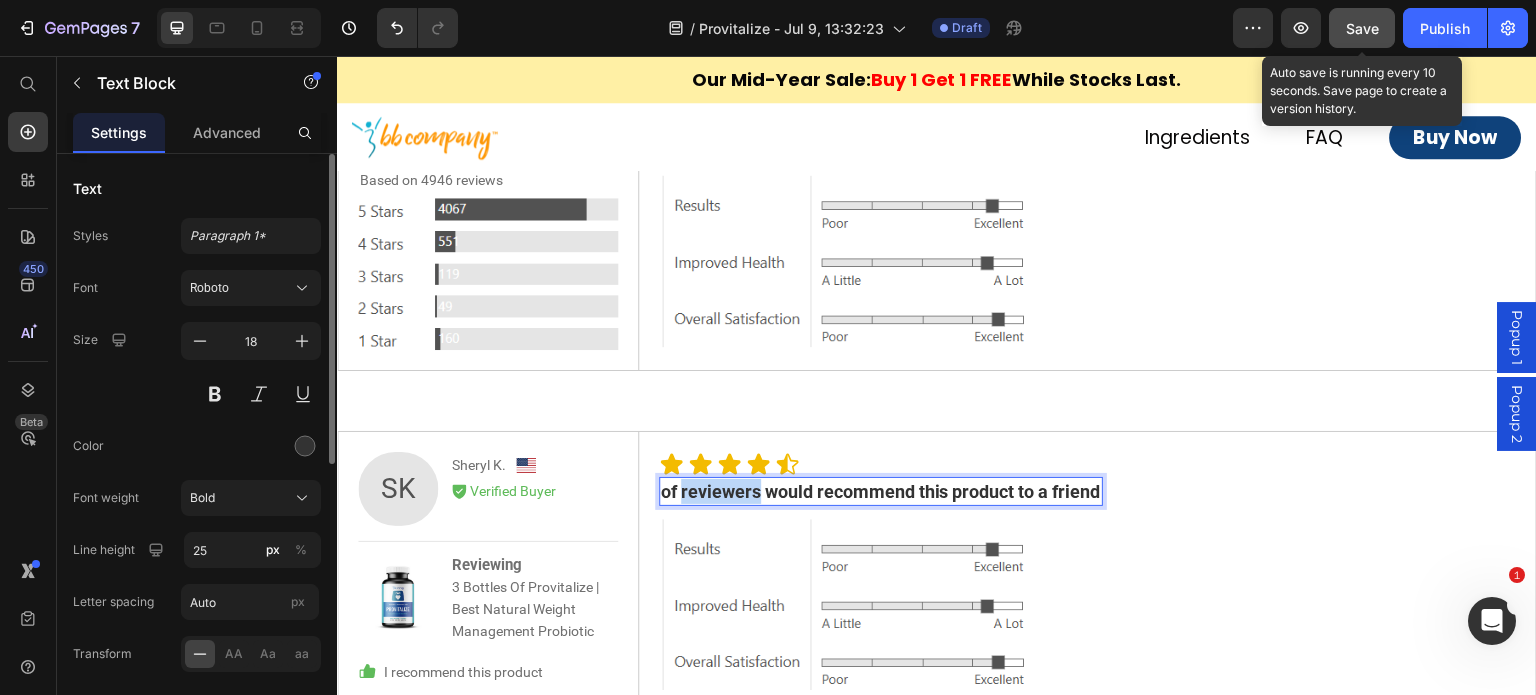 click on "of reviewers would recommend this product to a friend" at bounding box center [881, 491] 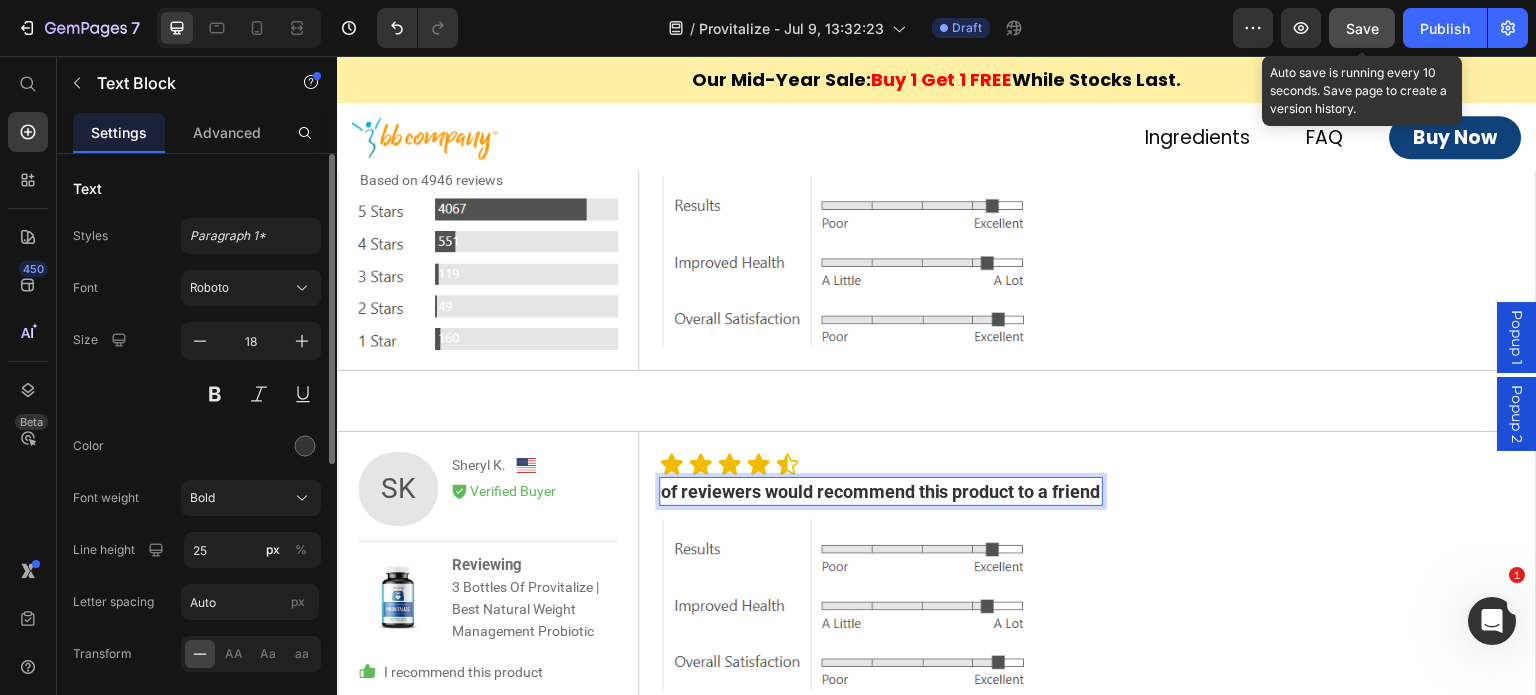 click on "of reviewers would recommend this product to a friend" at bounding box center (881, 491) 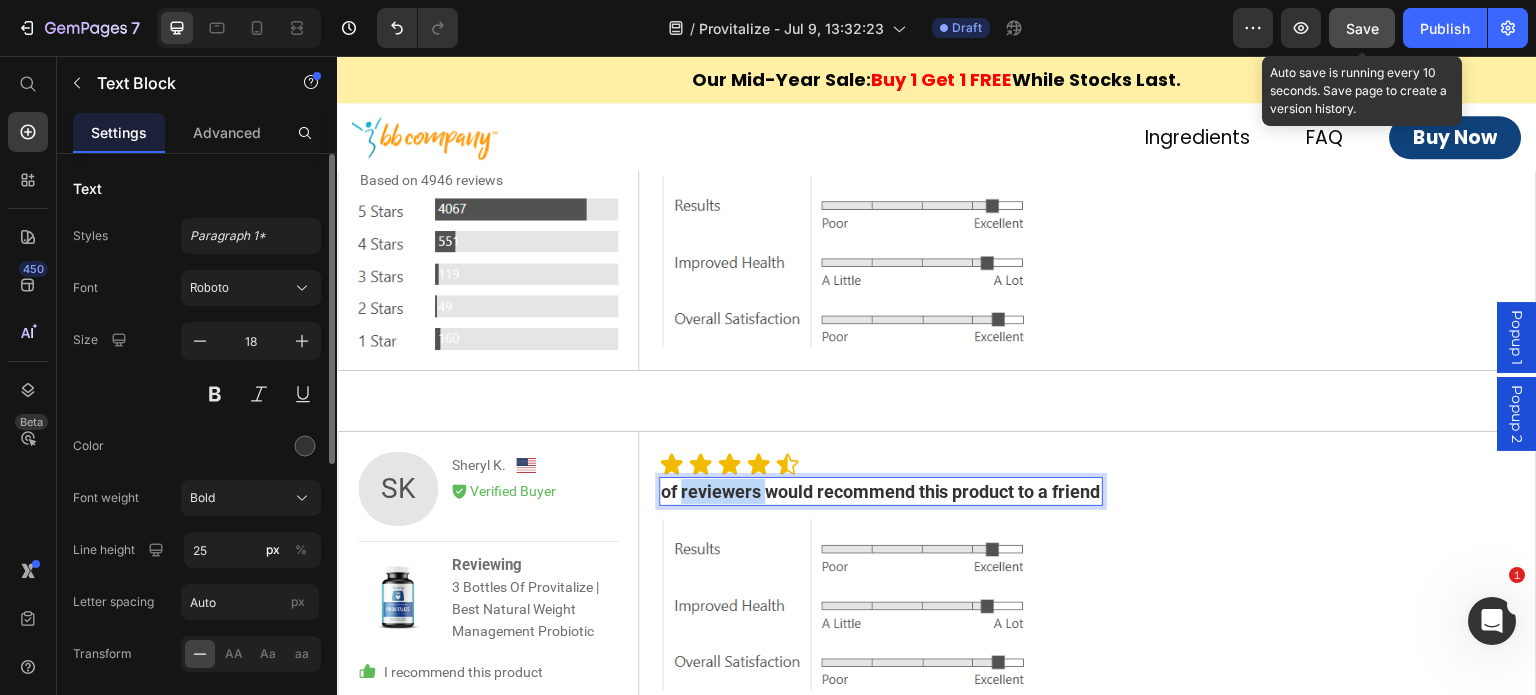 click on "of reviewers would recommend this product to a friend" at bounding box center [881, 491] 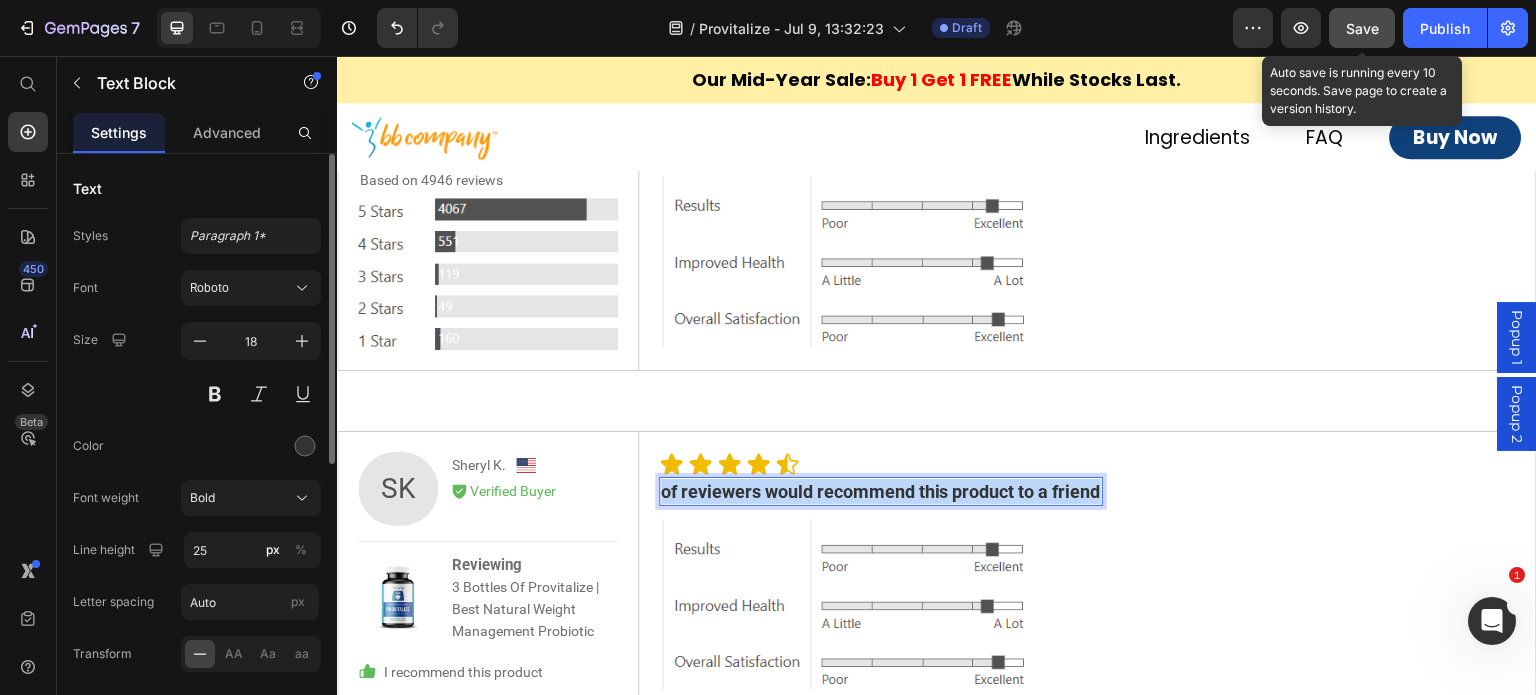 click on "of reviewers would recommend this product to a friend" at bounding box center [881, 491] 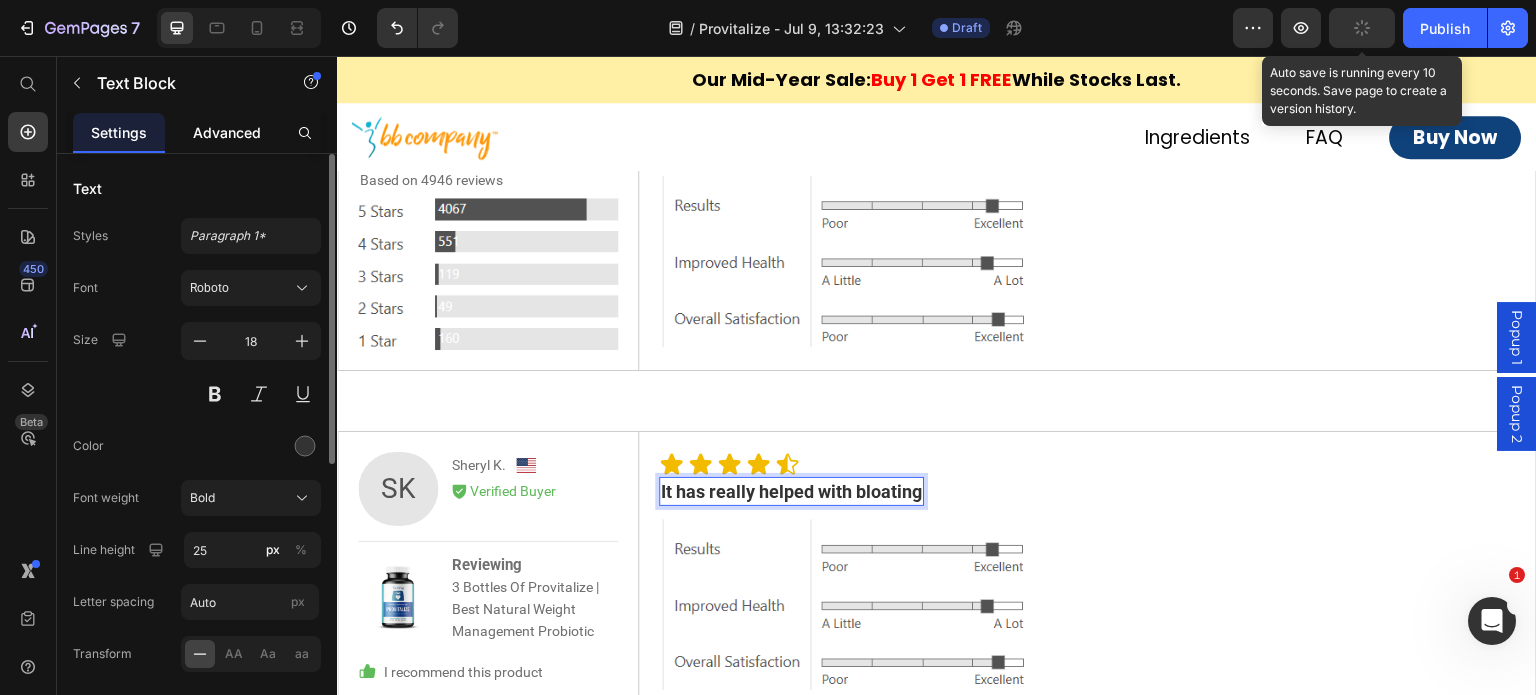 drag, startPoint x: 240, startPoint y: 142, endPoint x: 245, endPoint y: 157, distance: 15.811388 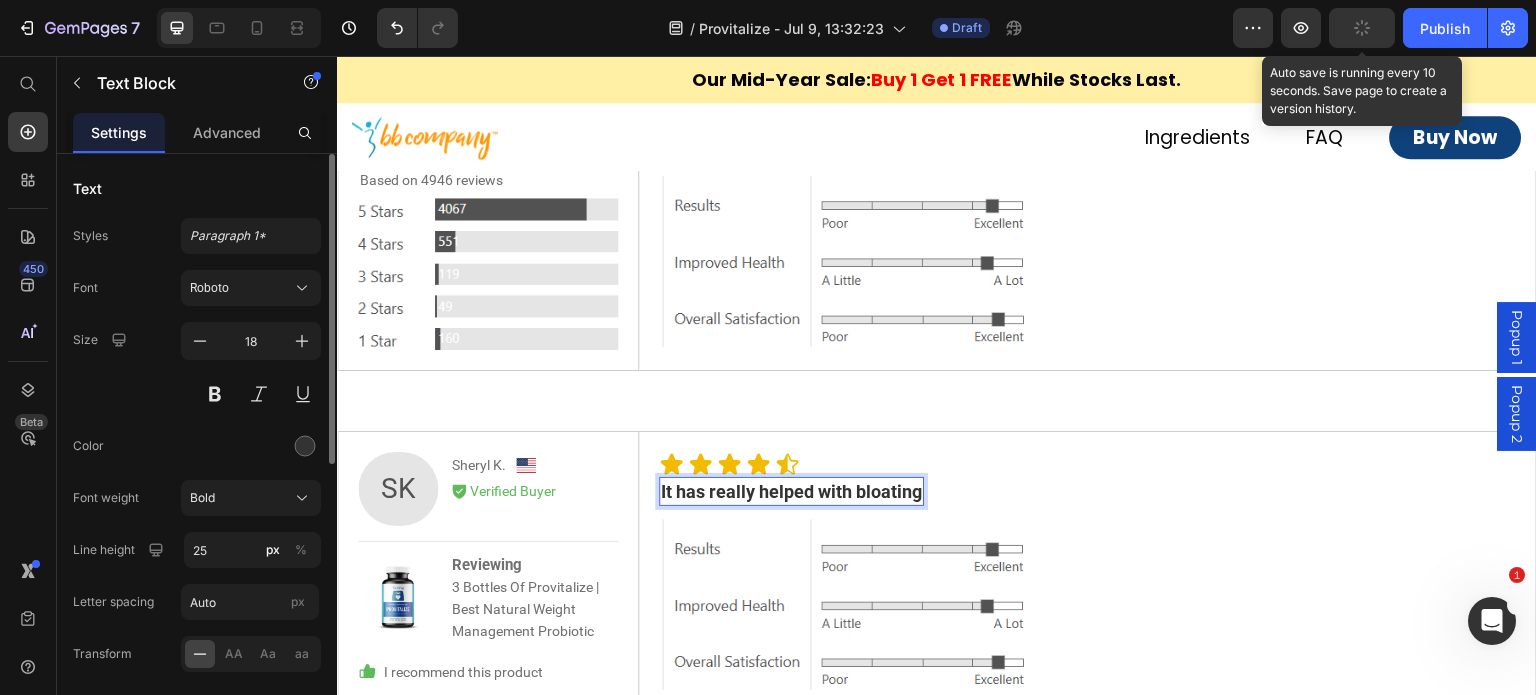 click on "Advanced" at bounding box center [227, 132] 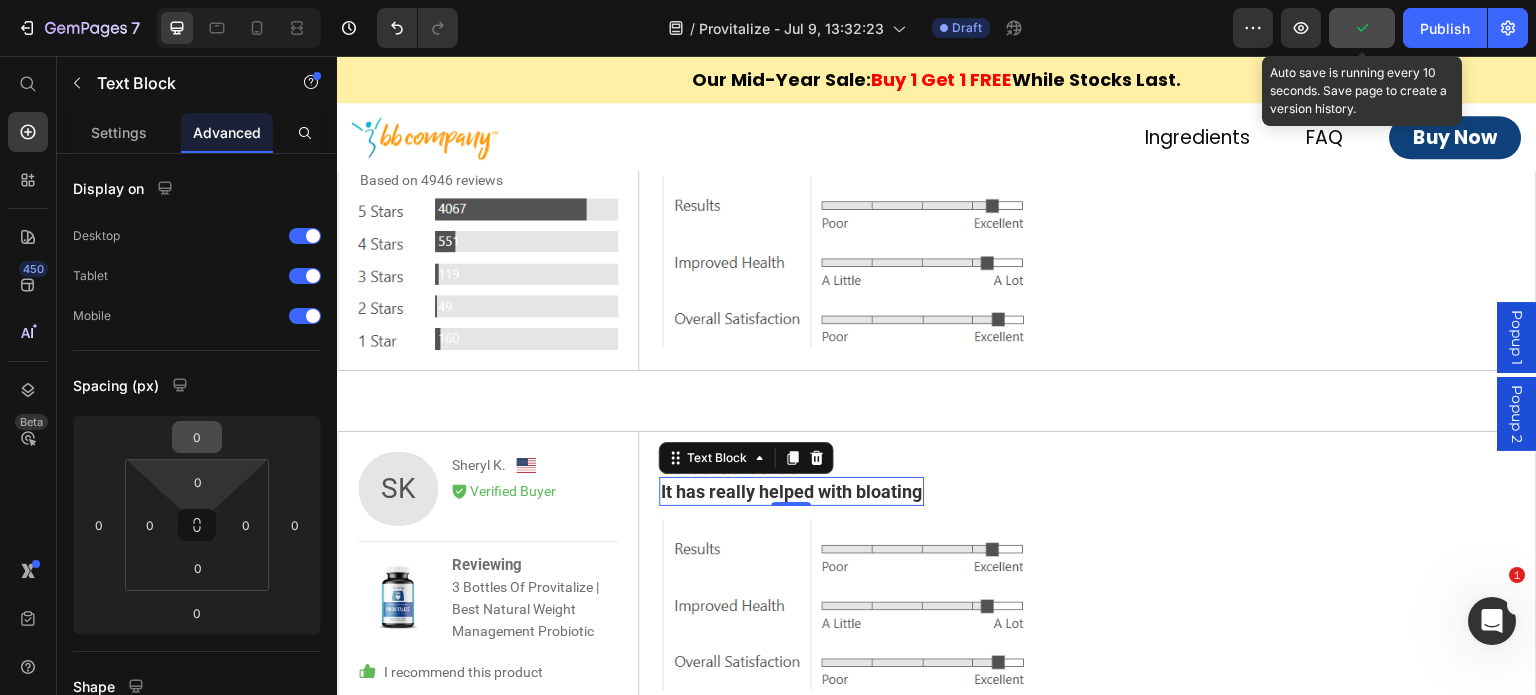 click on "0" at bounding box center (197, 437) 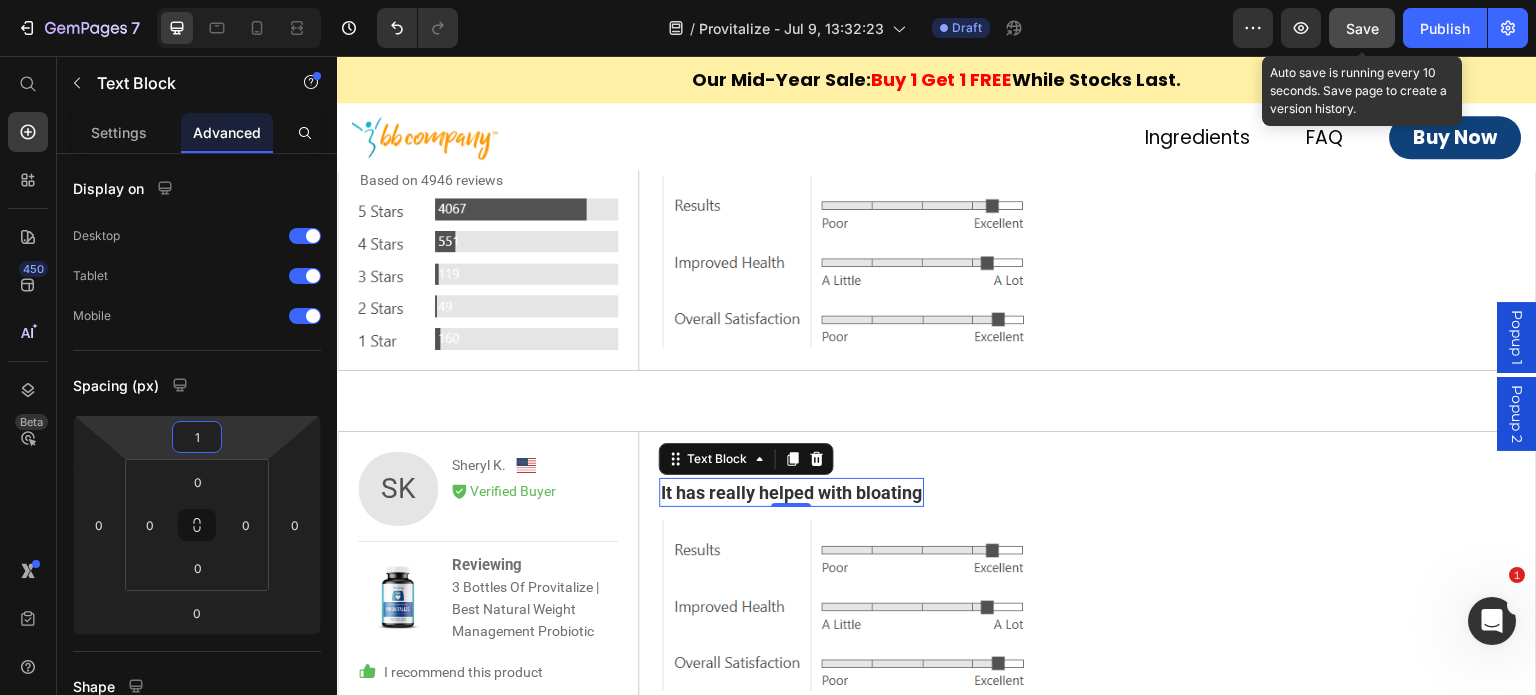 type on "10" 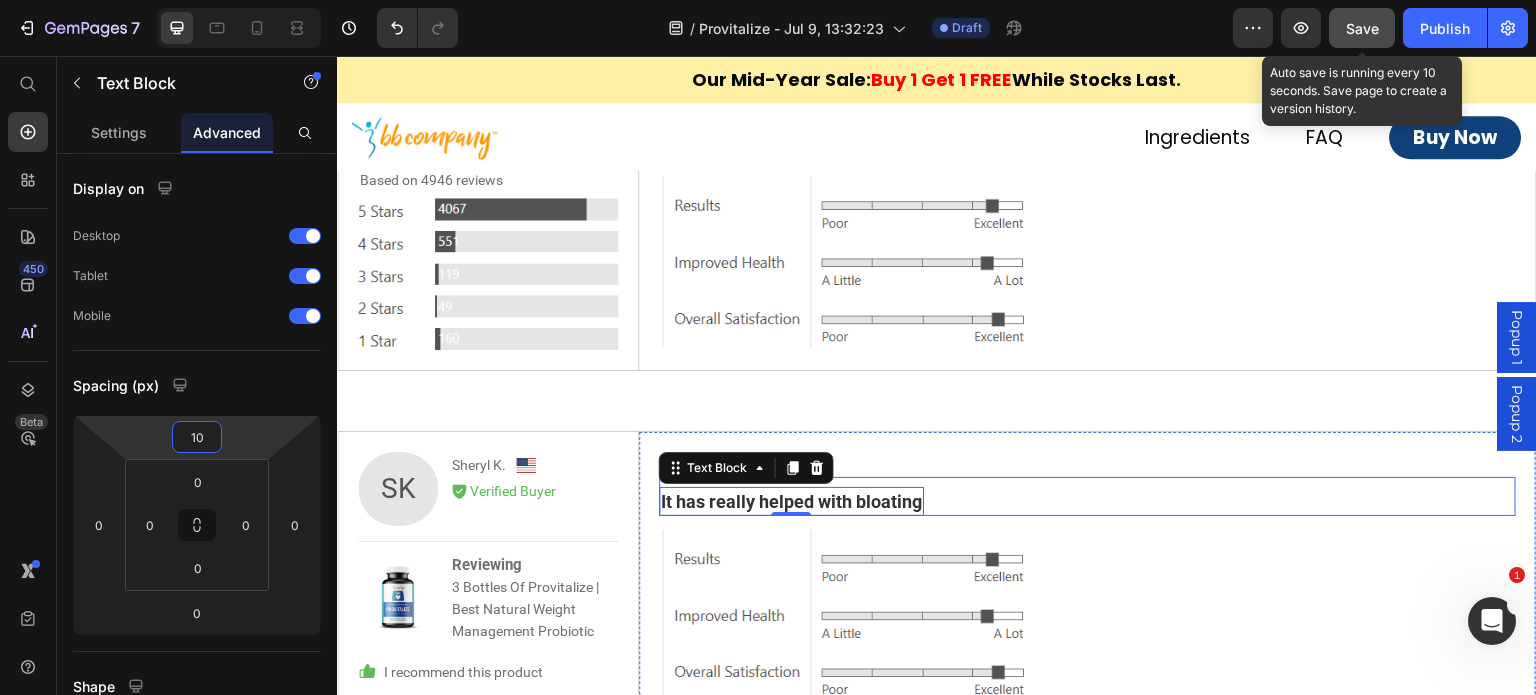 click on "It has really helped with bloating Text Block   0 Row" at bounding box center (1088, 496) 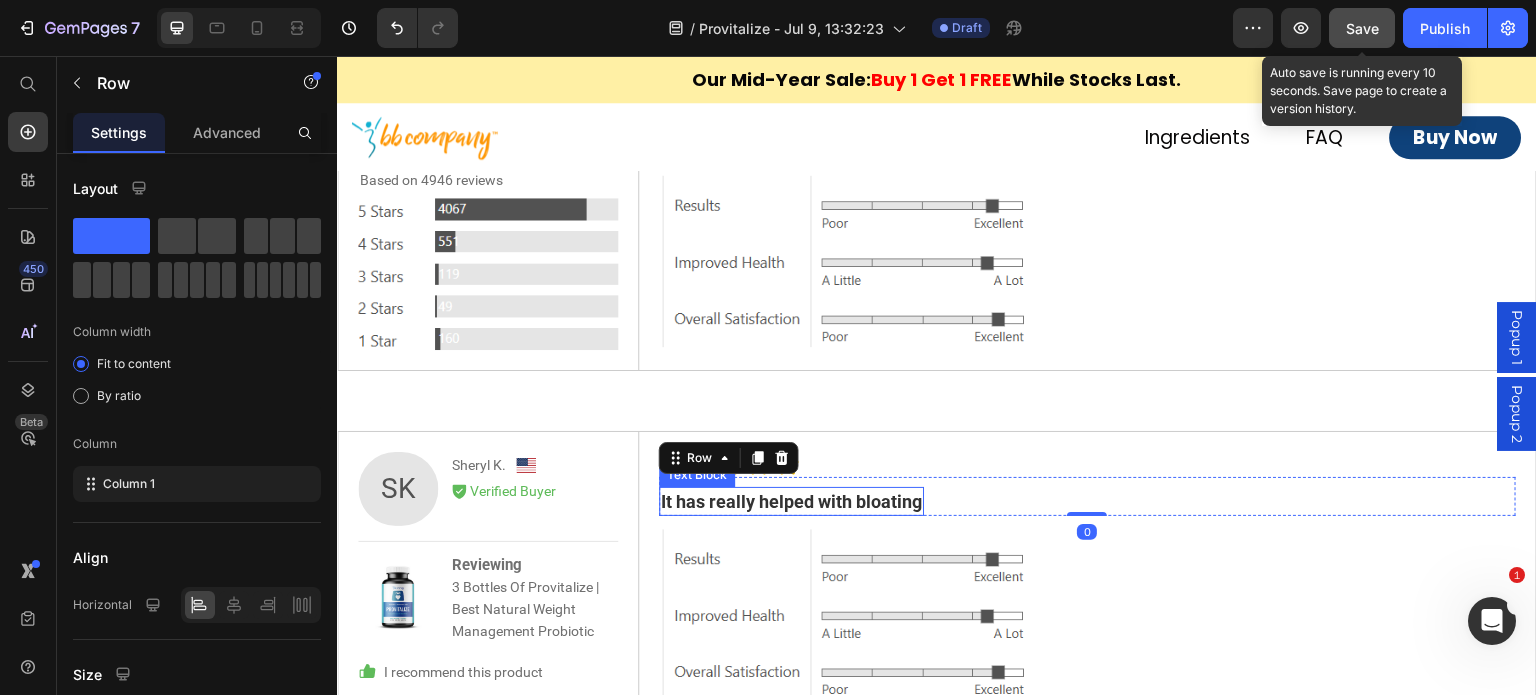 click on "It has really helped with bloating" at bounding box center [791, 501] 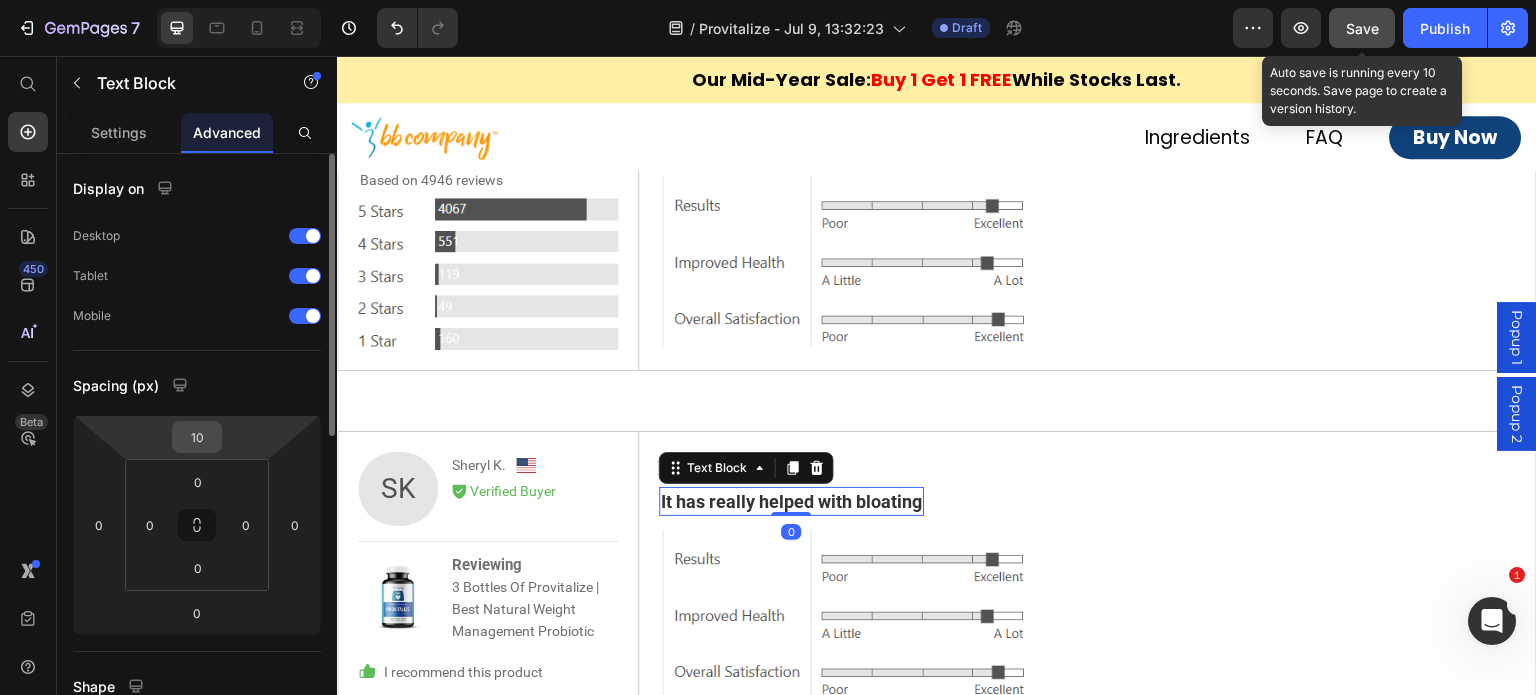click on "10" at bounding box center (197, 437) 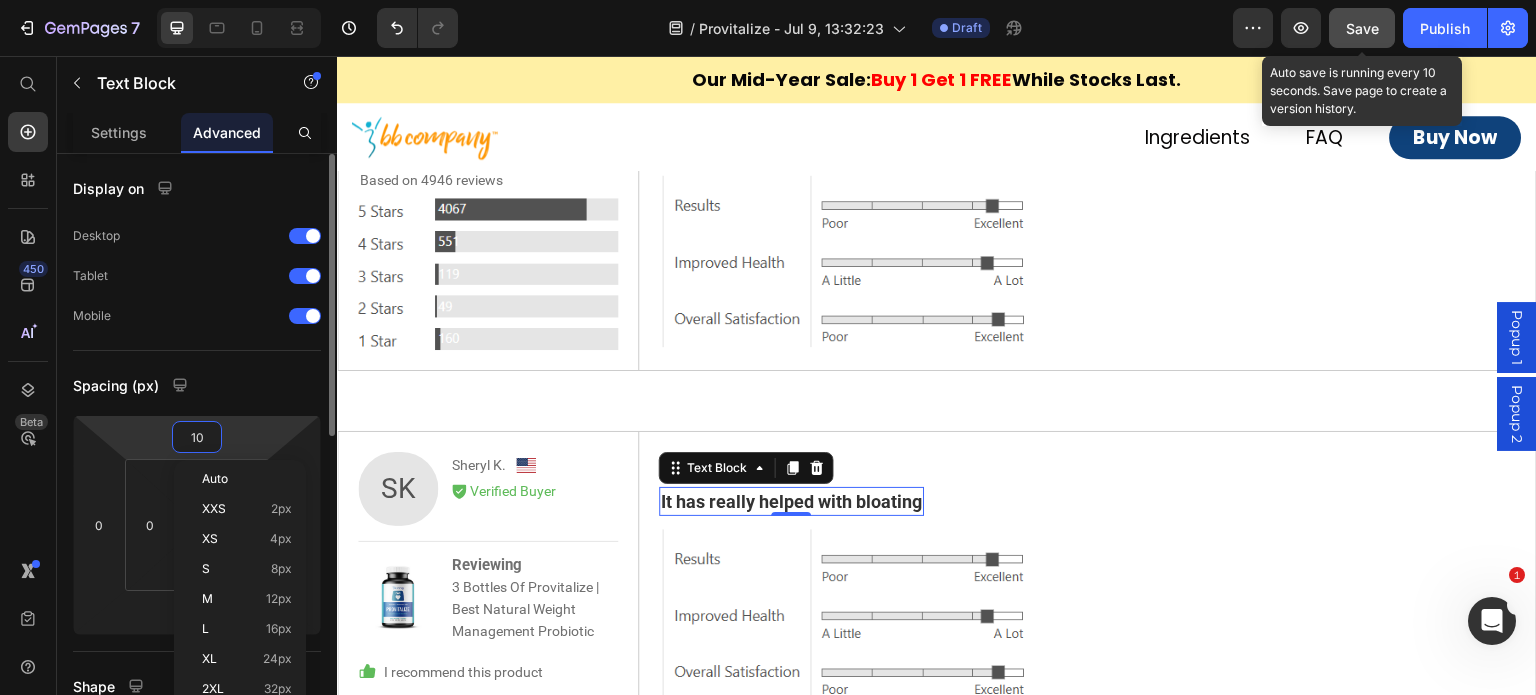 type on "0" 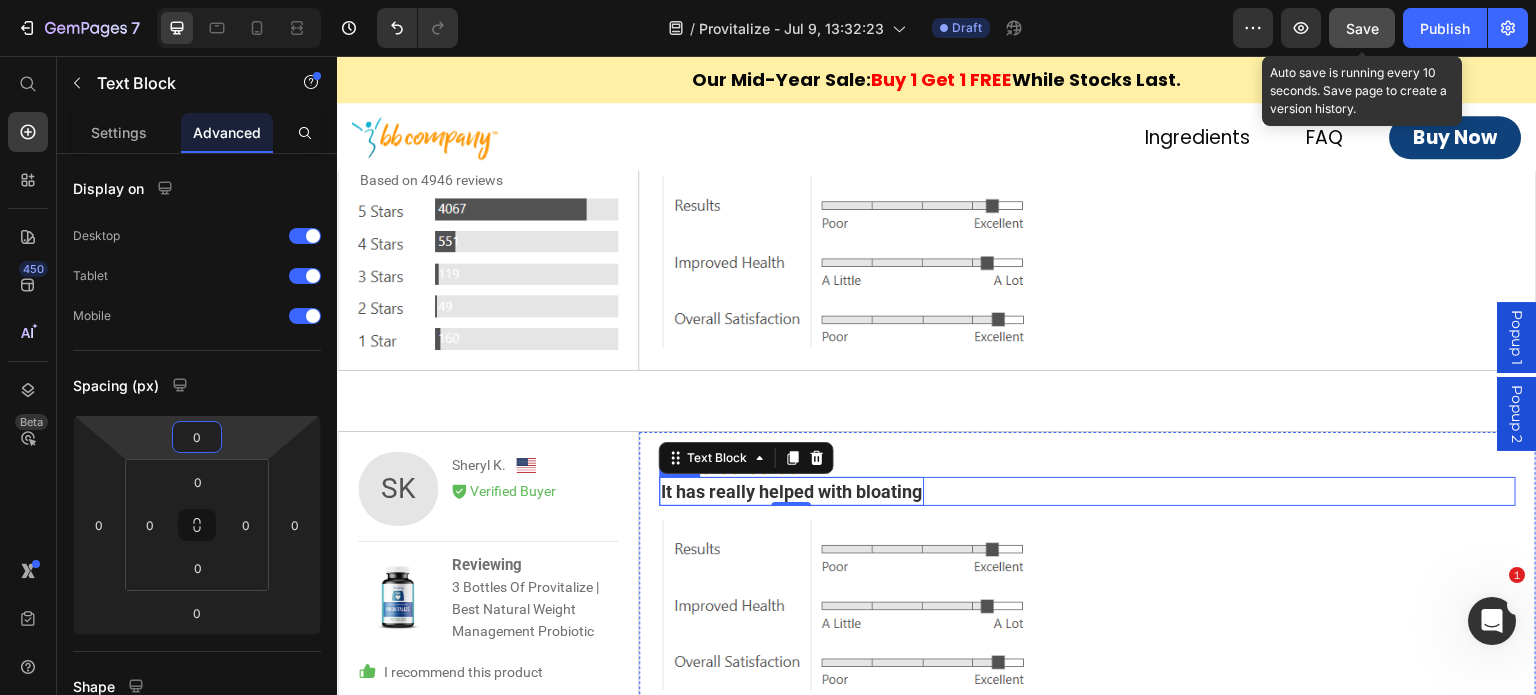 click on "It has really helped with bloating Text Block   0 Row" at bounding box center [1088, 491] 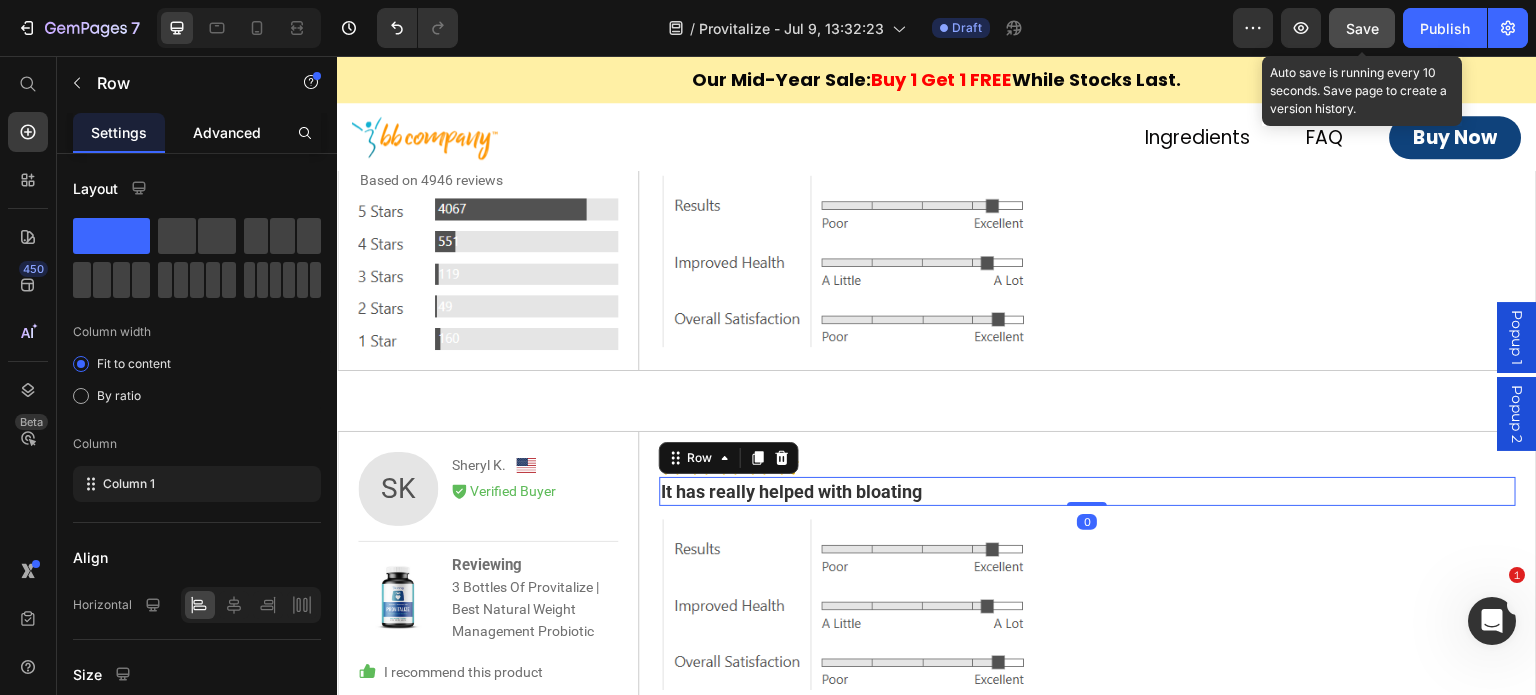 click on "Advanced" 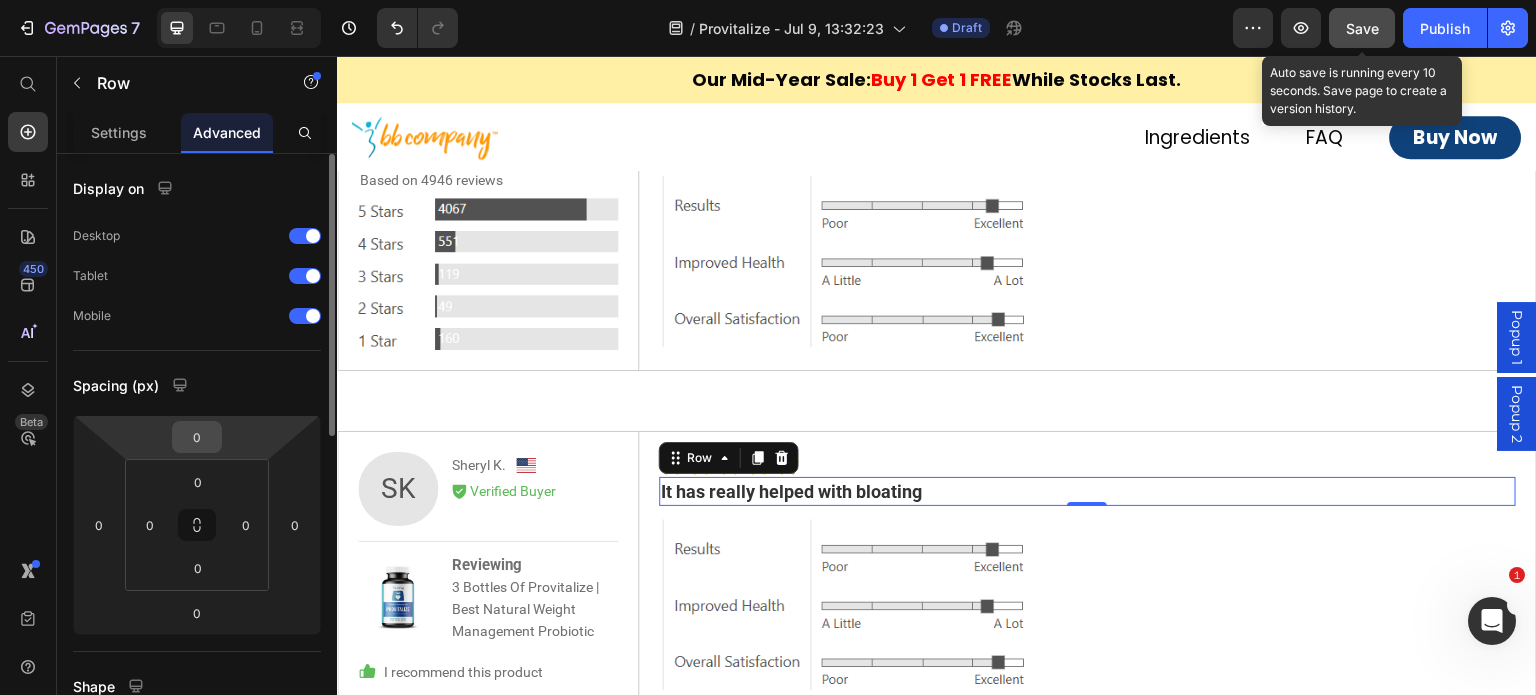 click on "0" at bounding box center [197, 437] 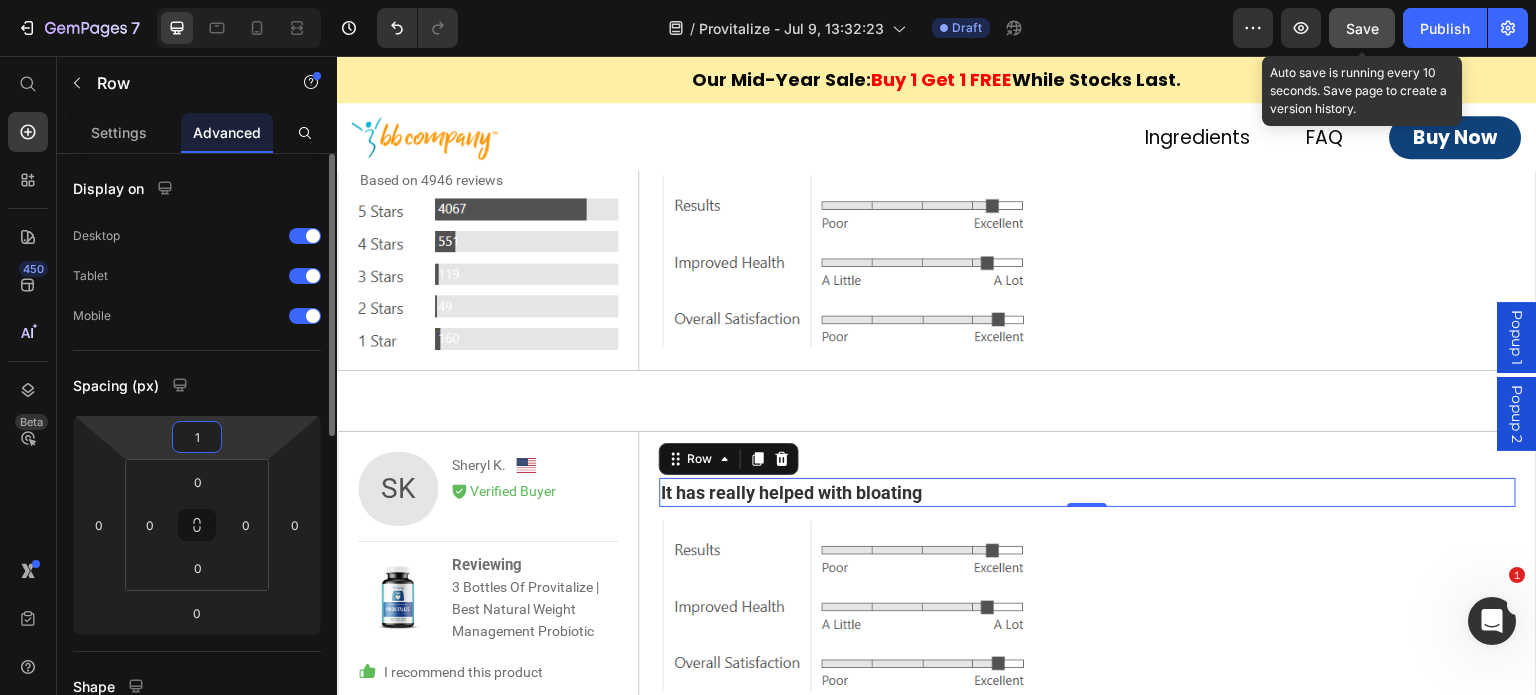 type on "10" 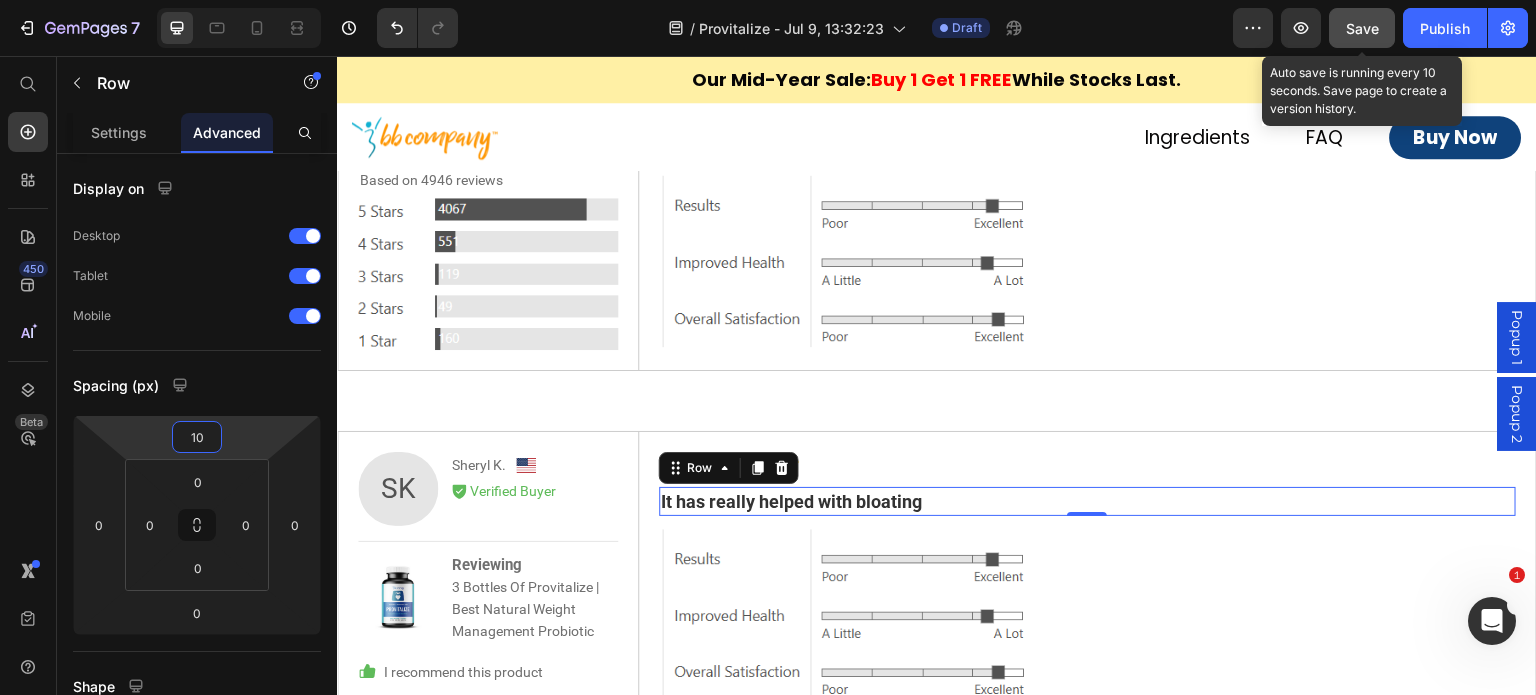 click on "Over 9 Million Bottles Sold. Over 3 Million Lives Changed. Heading 4.5 Text Block Icon Icon Icon Icon Icon Icon List Row Based on 4946 reviews Text Block Image Row 92% Text Block of reviewers would recommend this product to a friend Text Block Row Image Row Row SK Text Block [FIRST] [LAST]. Text Block Image Row Icon Verified Buyer Text Block Row Row Image Reviewing 3 Bottles Of Provitalize | Best Natural Weight Management Probiotic Text Block Row Row Icon I recommend this product Text Block Row Age Range [AGE]+ Text Block Row Gender Female Text Block Row My Results Appetite In Control, Less Cravings, Less Bloating Text Block Row Been Using For 1 To 2 Months Text Block Row Row Icon Icon Icon Icon Icon Icon List It has really helped with bloating Text Block 0 Image Row Row" at bounding box center (937, 448) 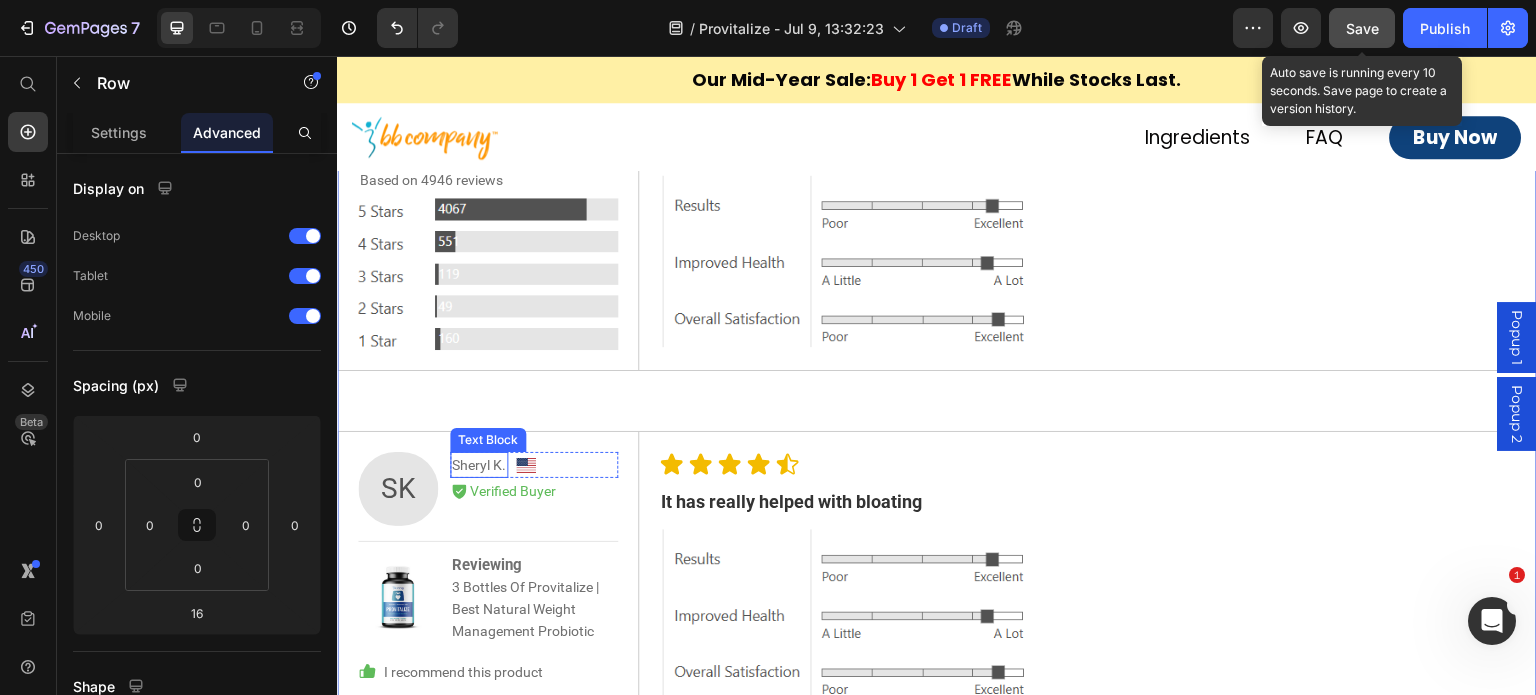 click on "Sheryl K." at bounding box center (479, 465) 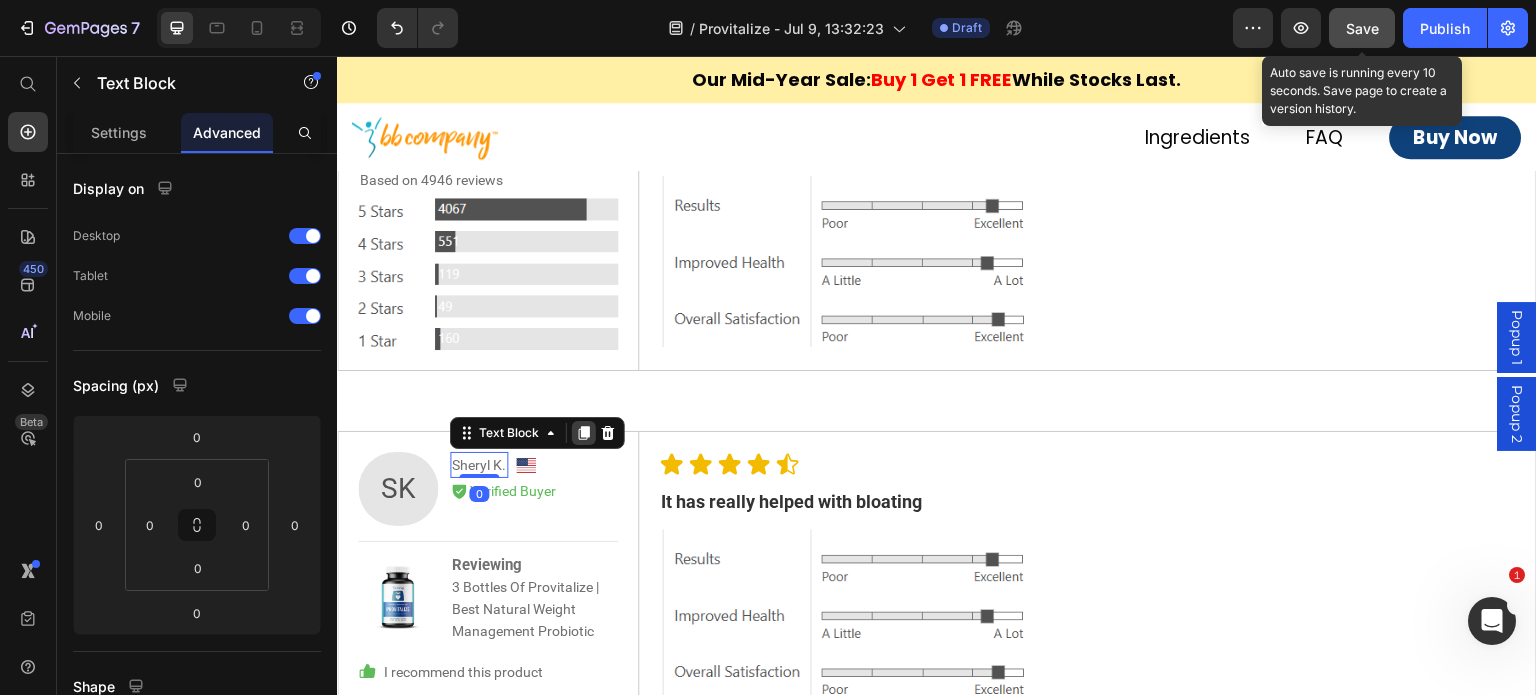 click at bounding box center (584, 433) 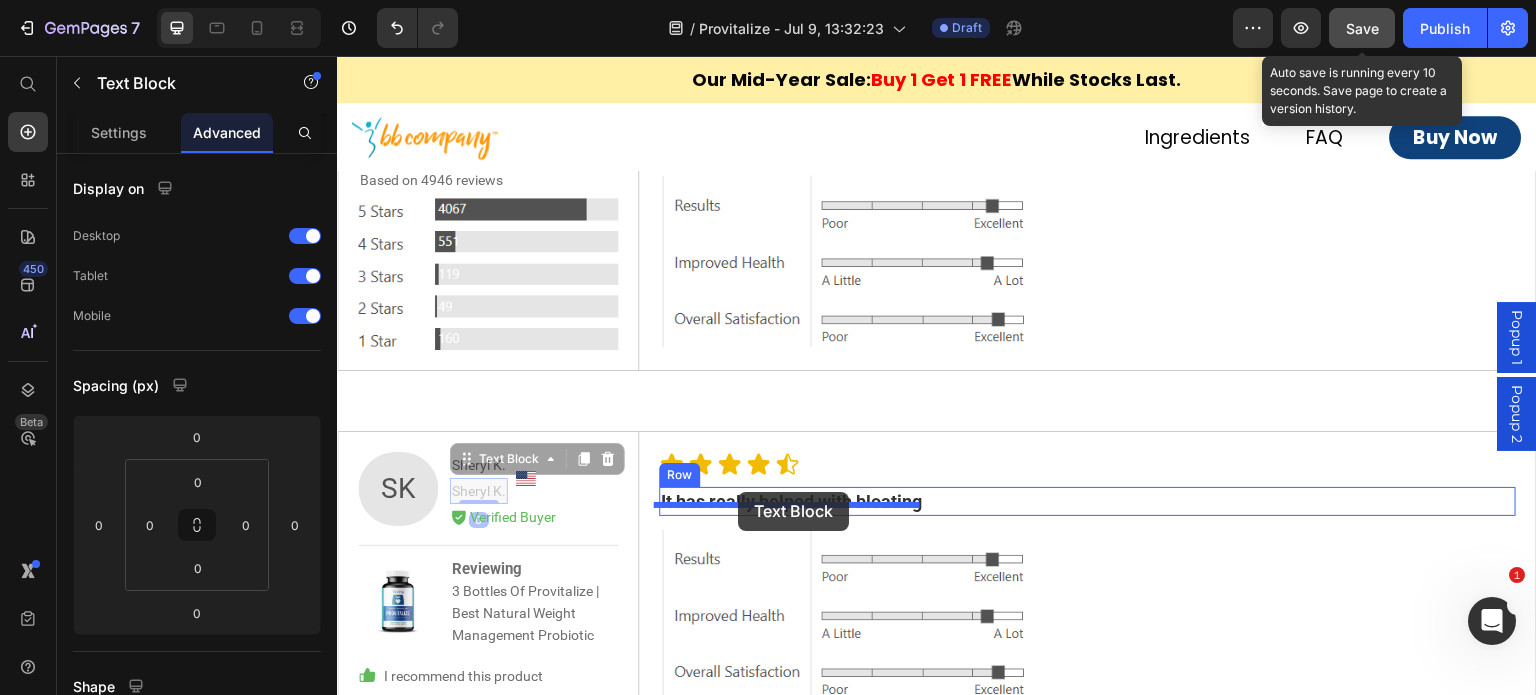 drag, startPoint x: 504, startPoint y: 452, endPoint x: 738, endPoint y: 492, distance: 237.39418 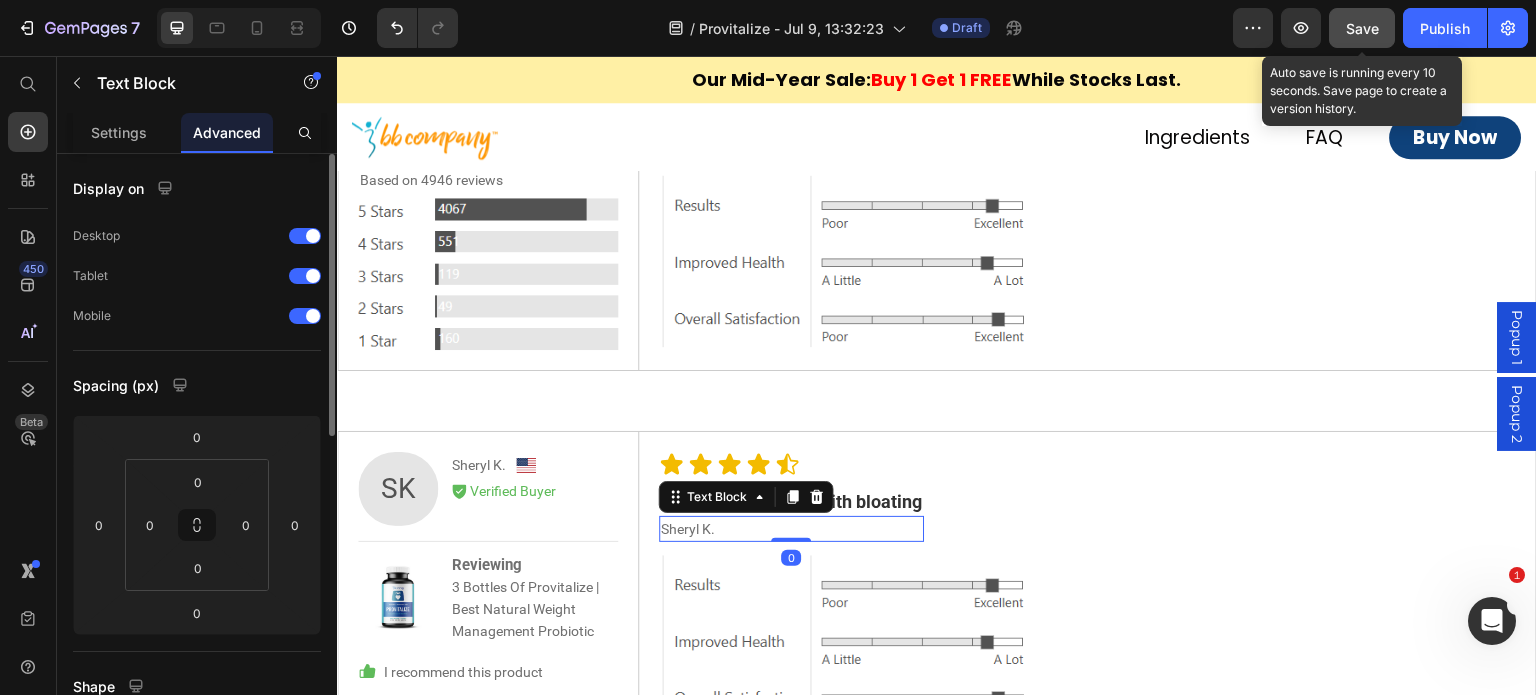 click on "Settings" at bounding box center (119, 132) 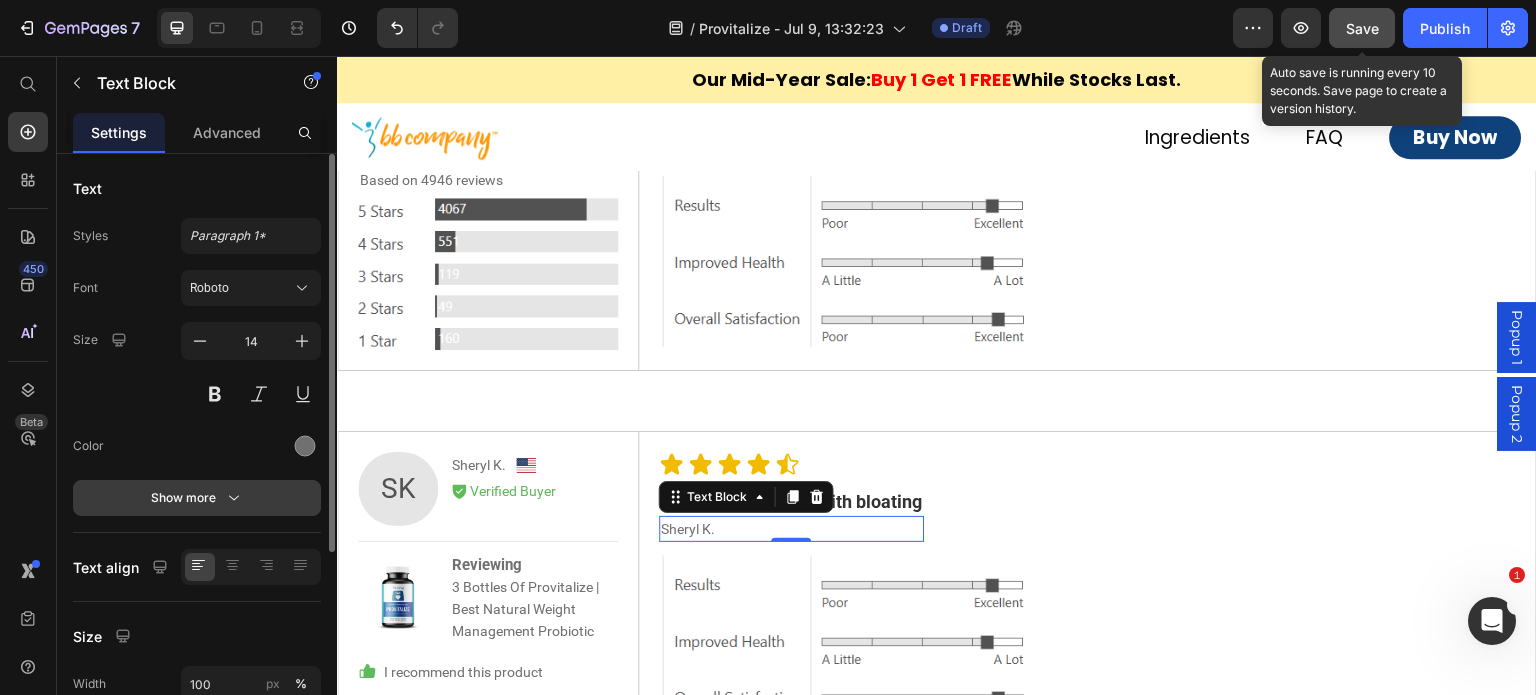 click on "Show more" at bounding box center [197, 498] 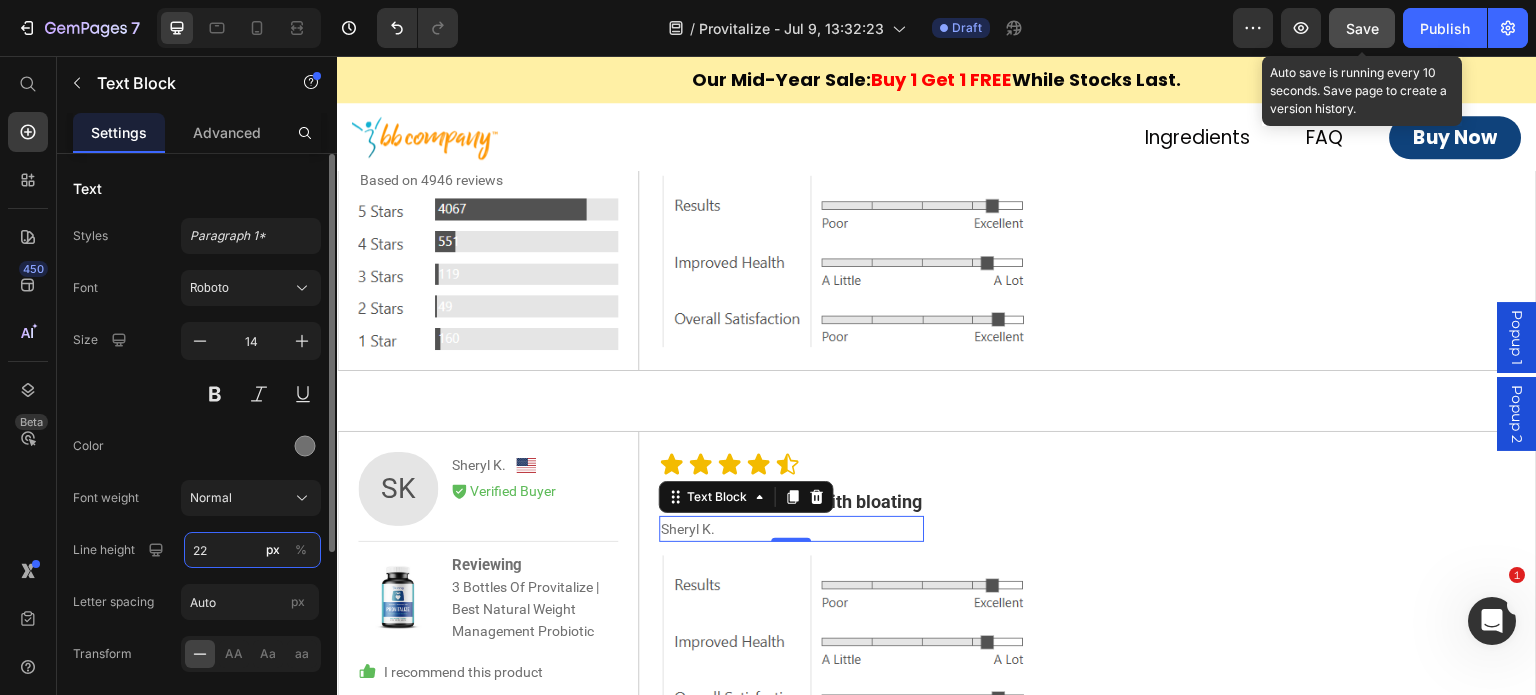 click on "22" at bounding box center (252, 550) 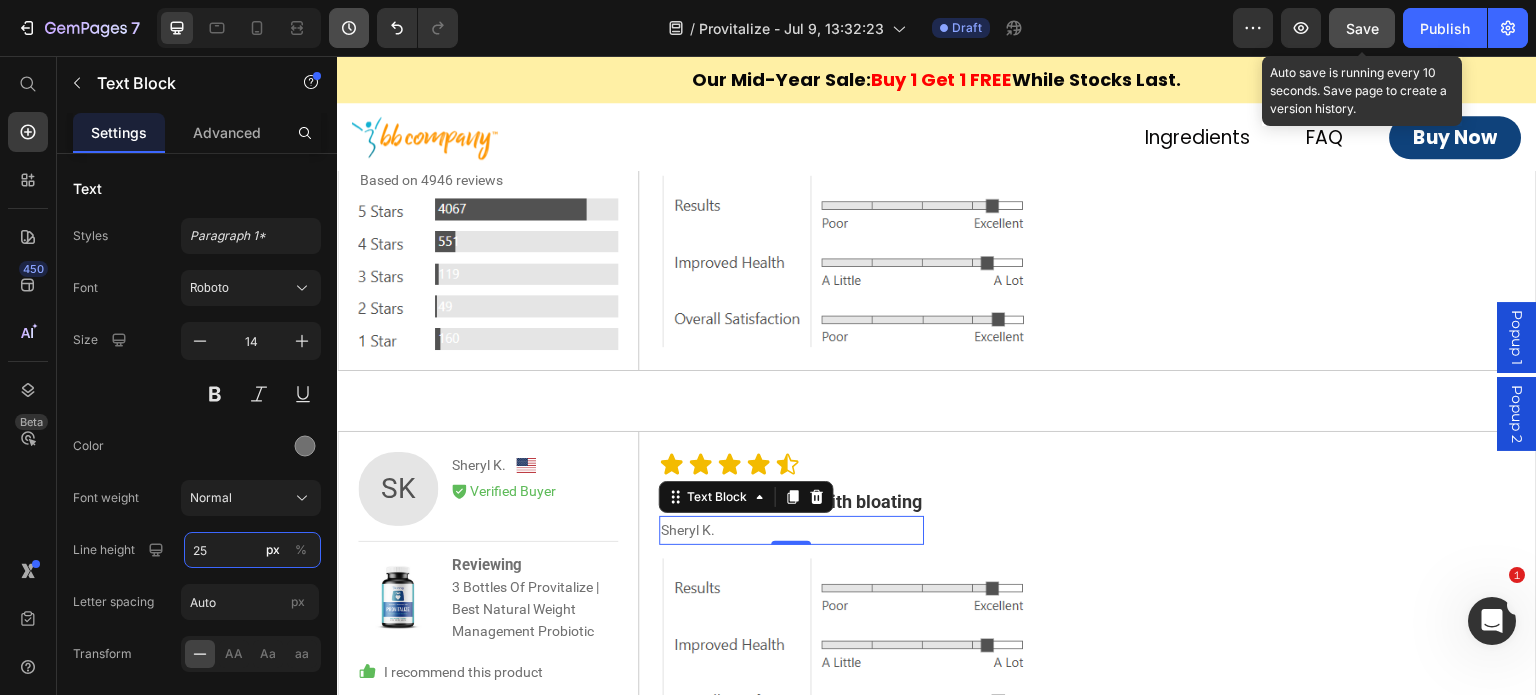 type on "25" 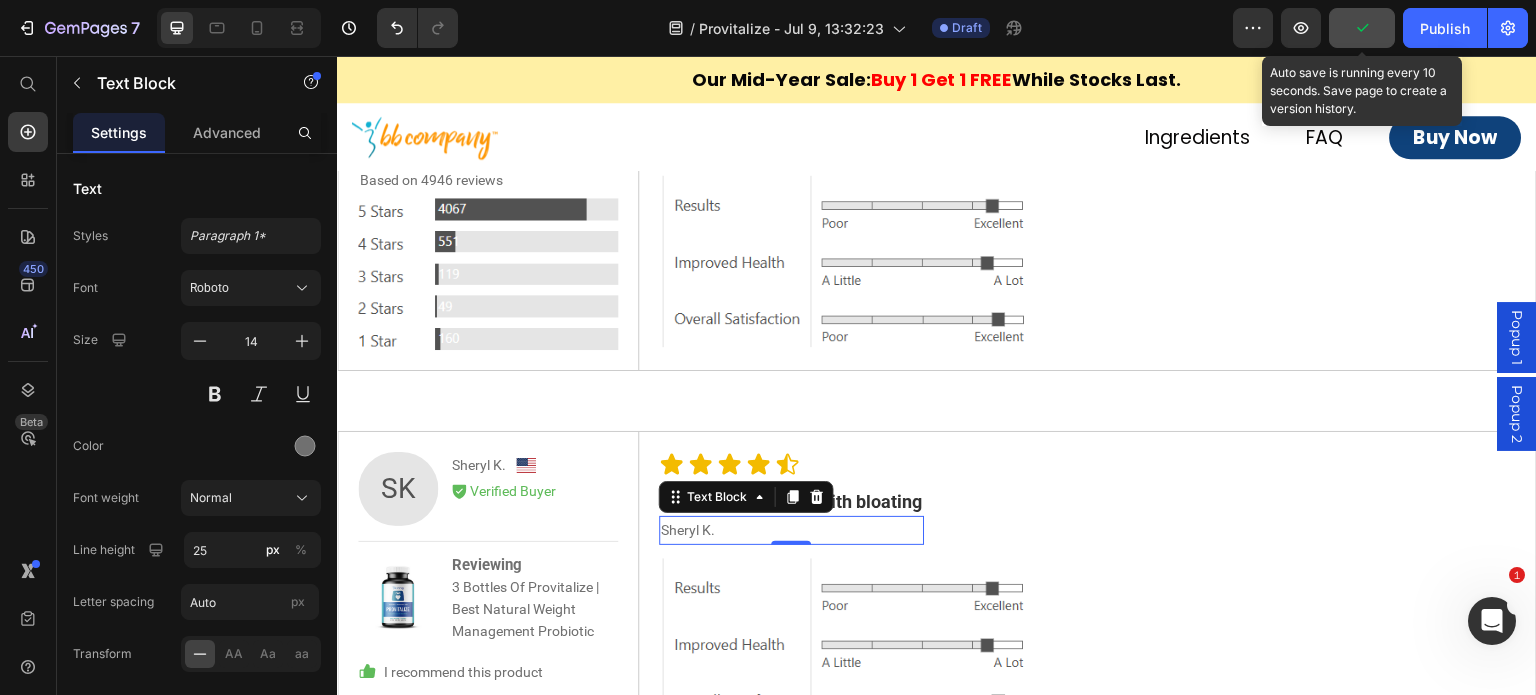 click on "Sheryl K." at bounding box center [791, 530] 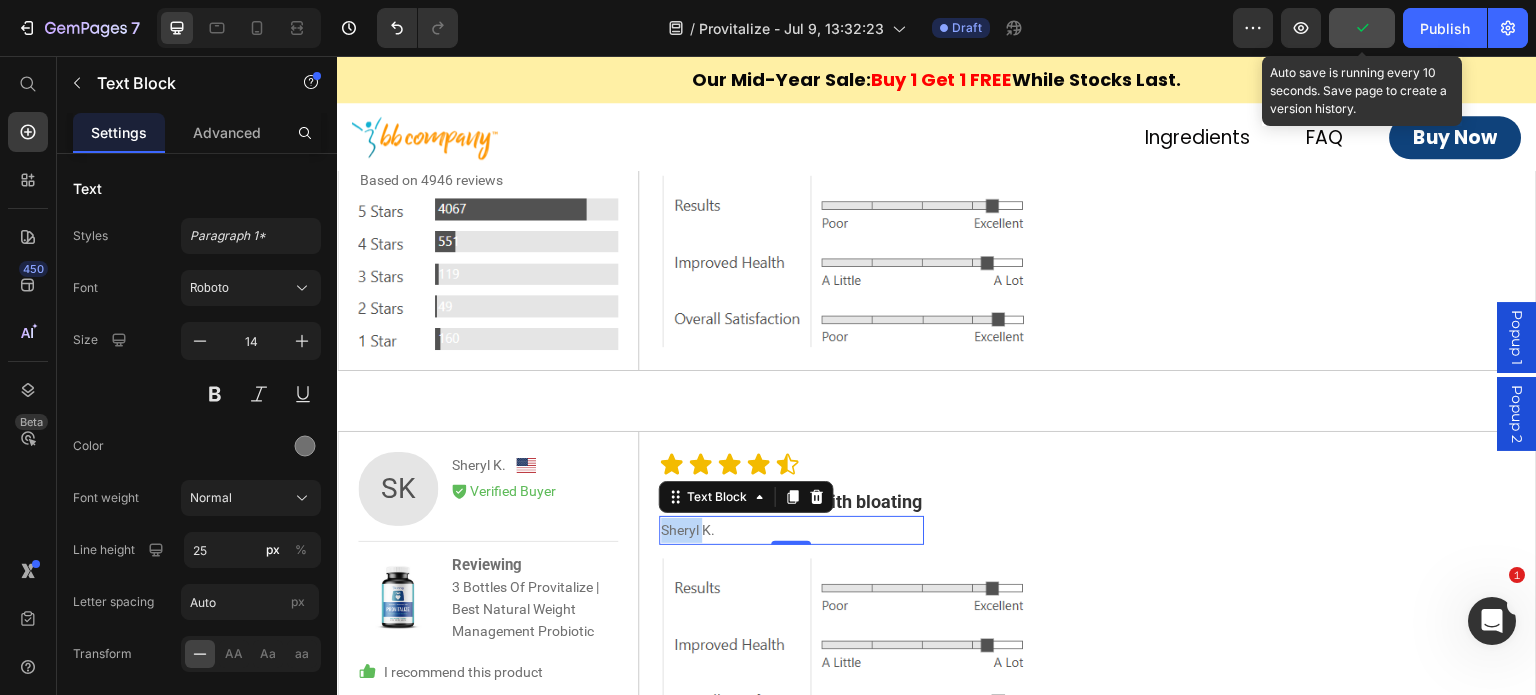 click on "Sheryl K." at bounding box center (791, 530) 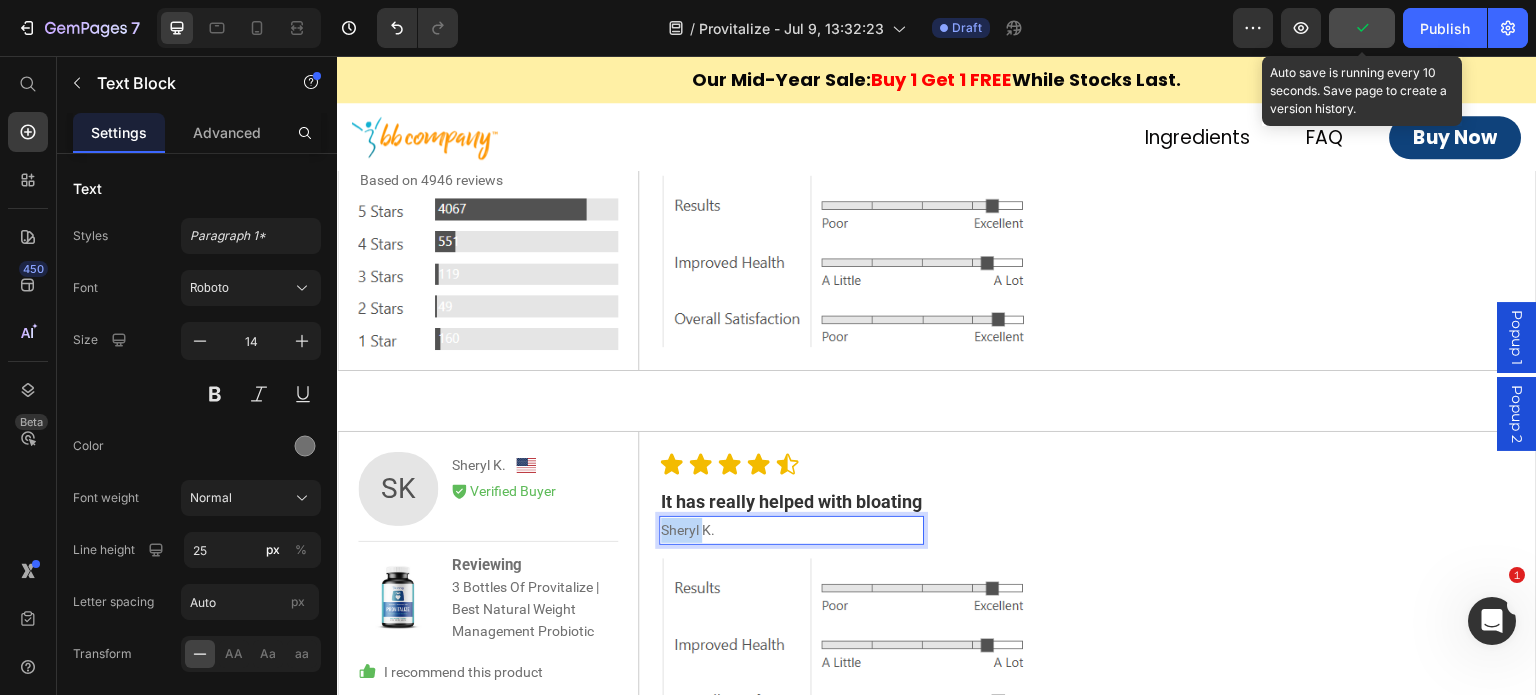 click on "Sheryl K." at bounding box center [791, 530] 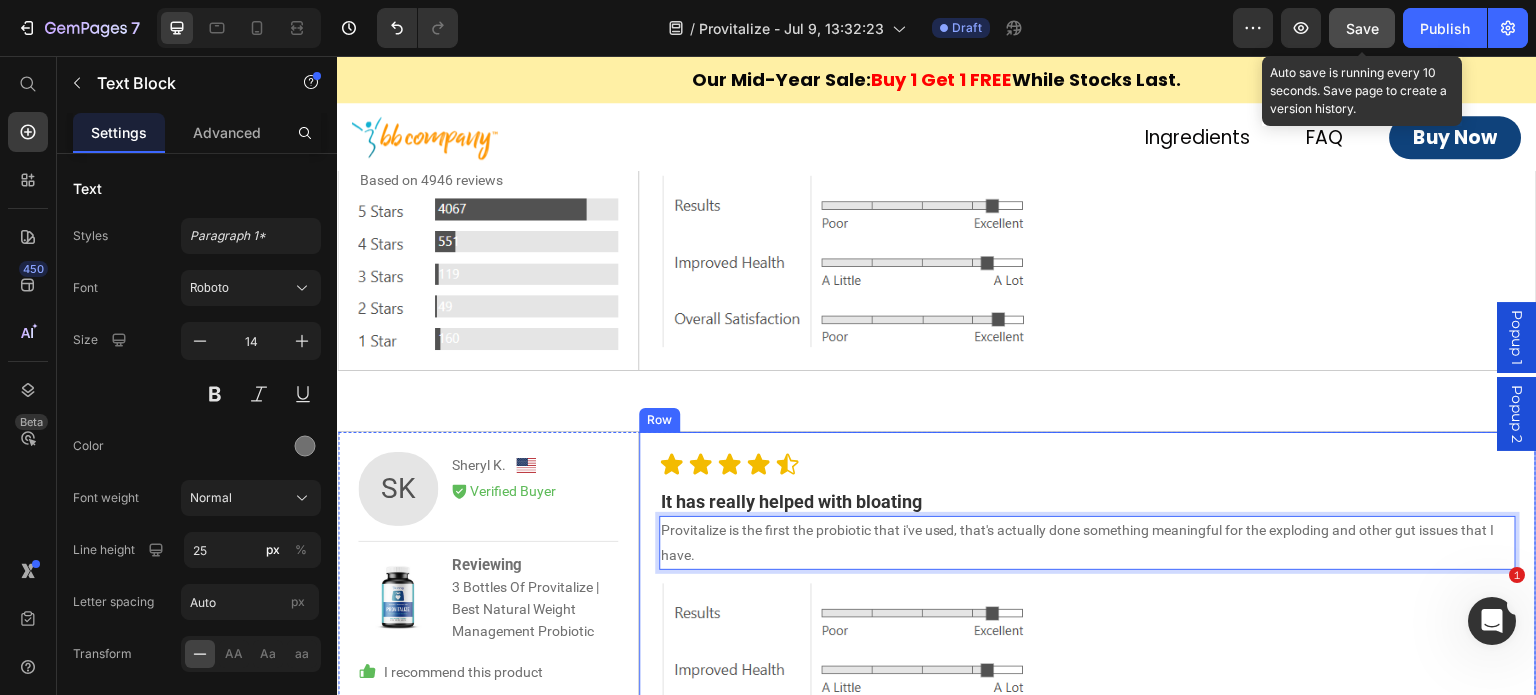 click on "Icon Icon Icon Icon
Icon Icon List It has really helped with bloating Text Block Provitalize is the first the probiotic that i've used, that's actually done something meaningful for the exploding and other gut issues that I have. Text Block   0 Row Image Row" at bounding box center (1087, 680) 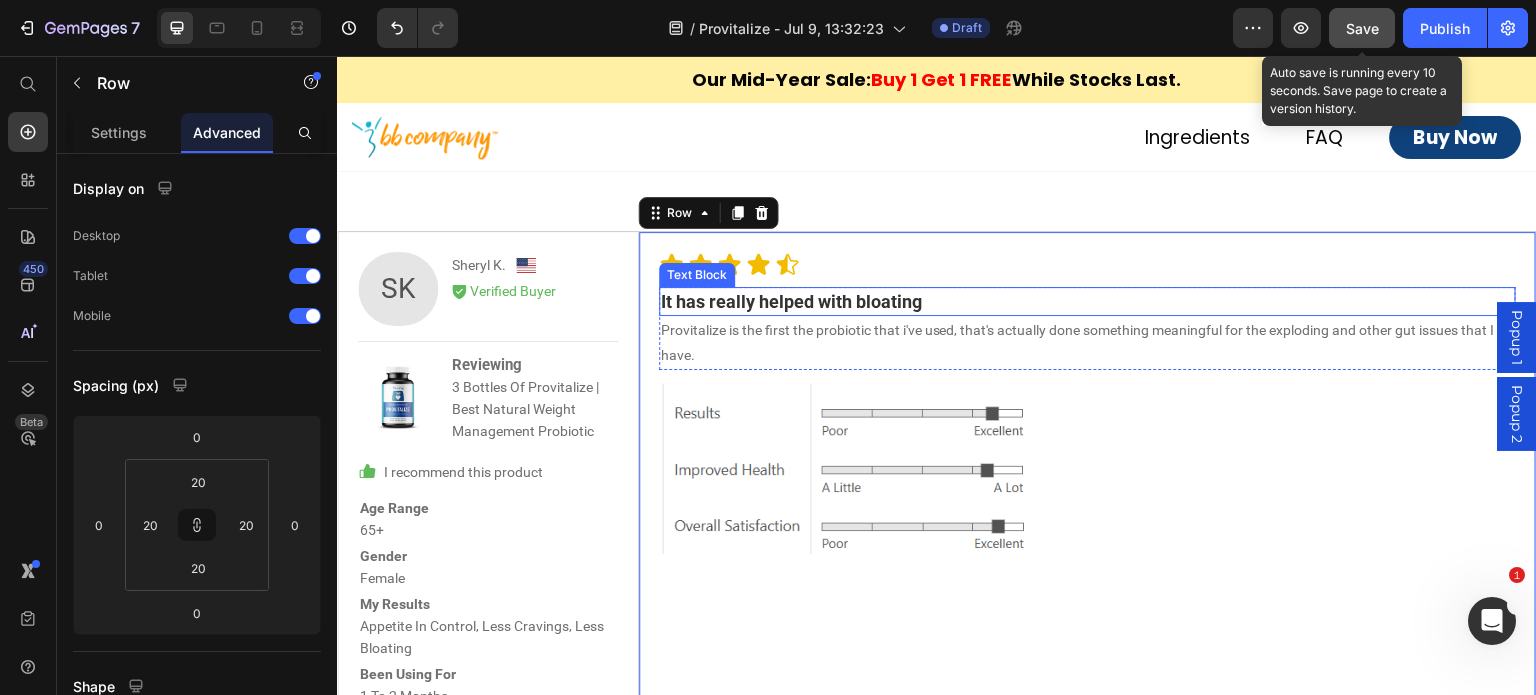 scroll, scrollTop: 8140, scrollLeft: 0, axis: vertical 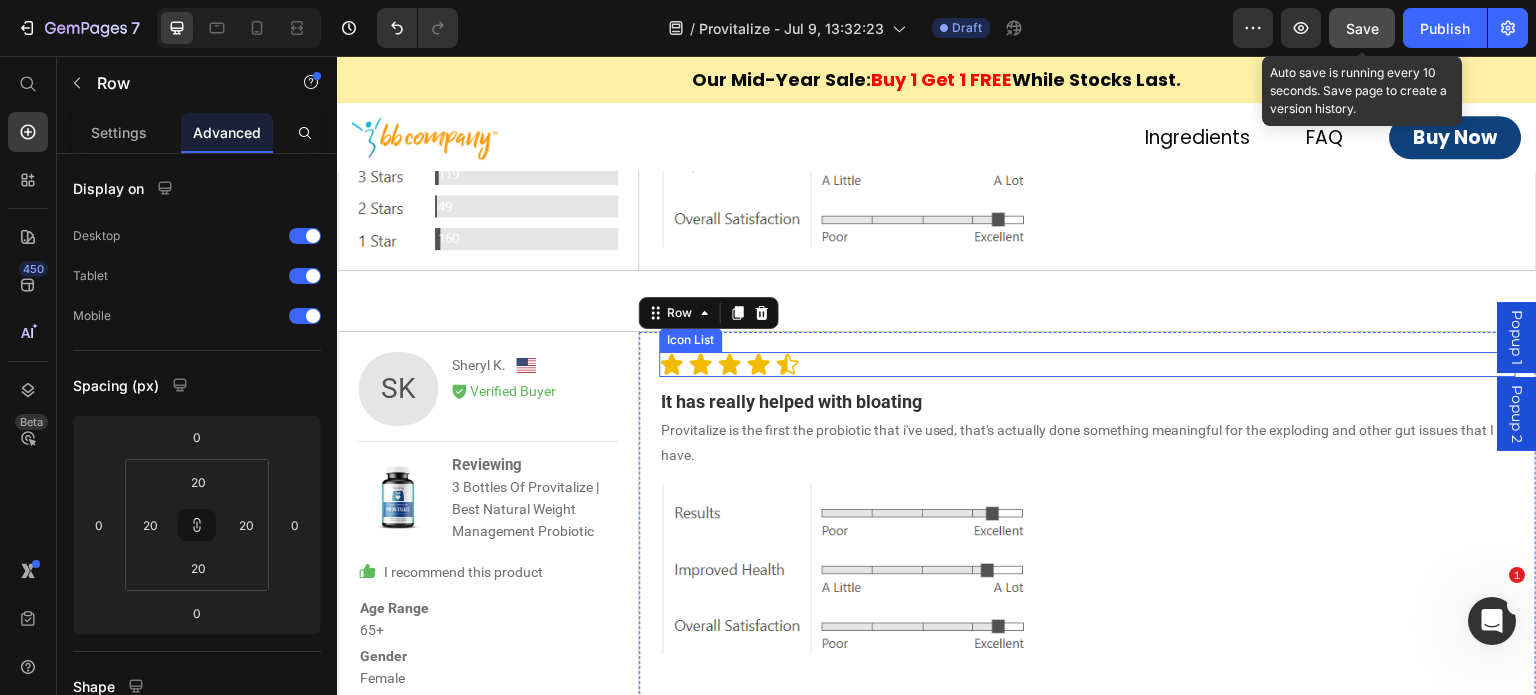 click on "Icon Icon Icon Icon
Icon" at bounding box center [1088, 364] 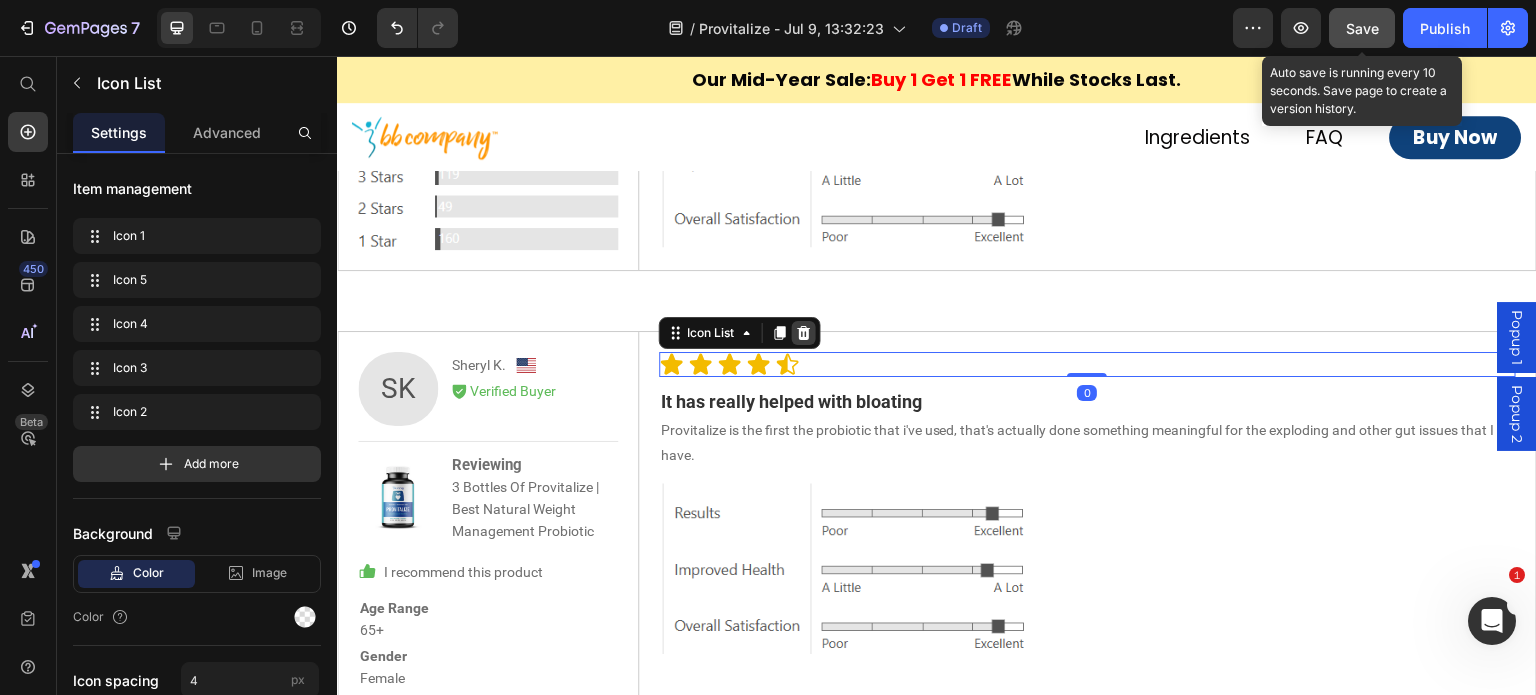 click 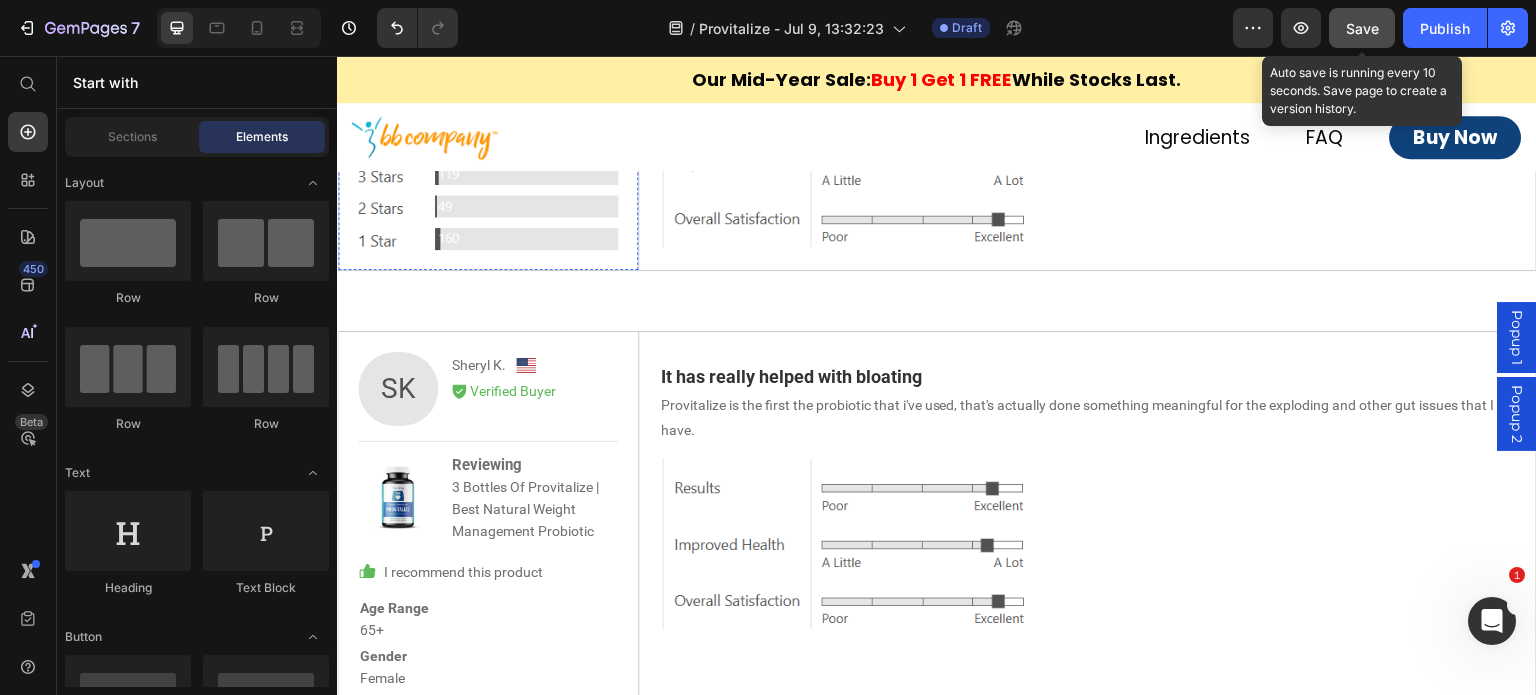 scroll, scrollTop: 7940, scrollLeft: 0, axis: vertical 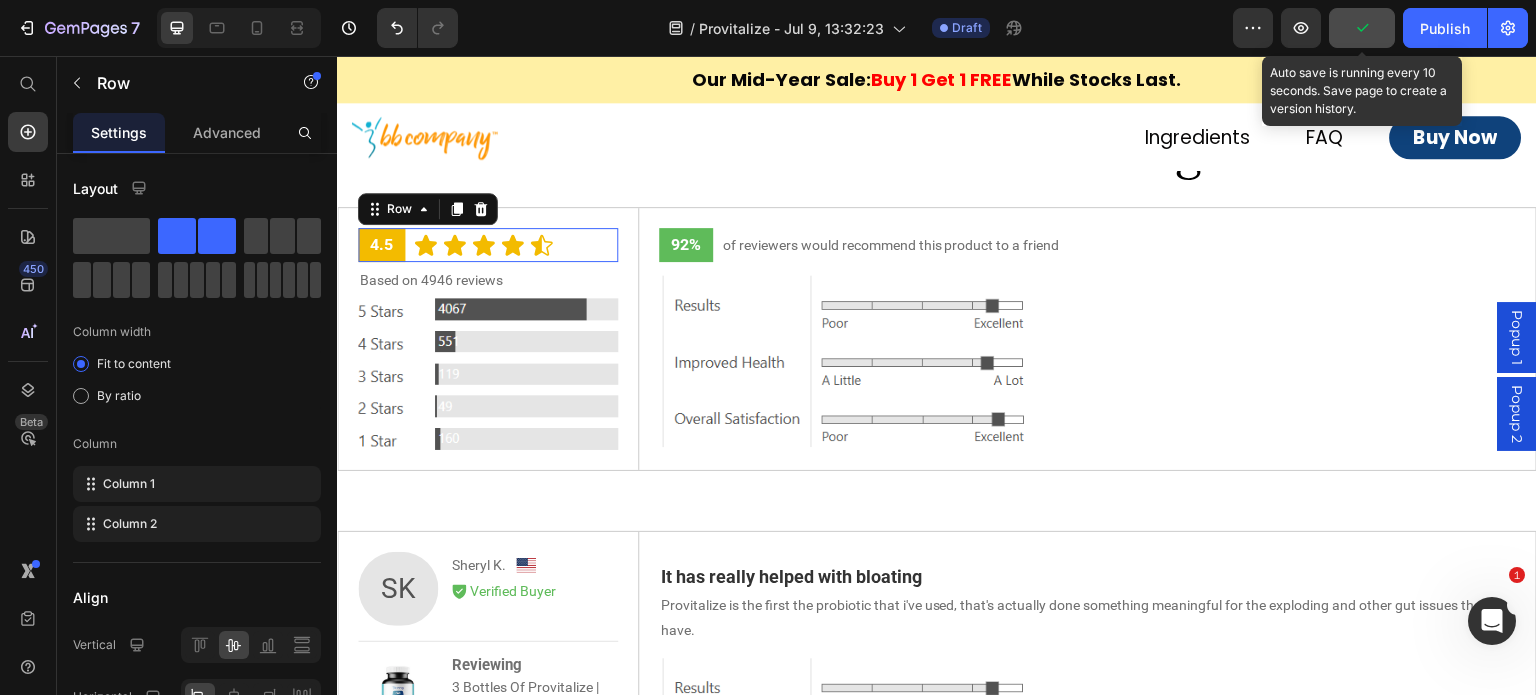 click on "4.5 Text Block Icon Icon Icon Icon
Icon Icon List Row   0" at bounding box center (488, 245) 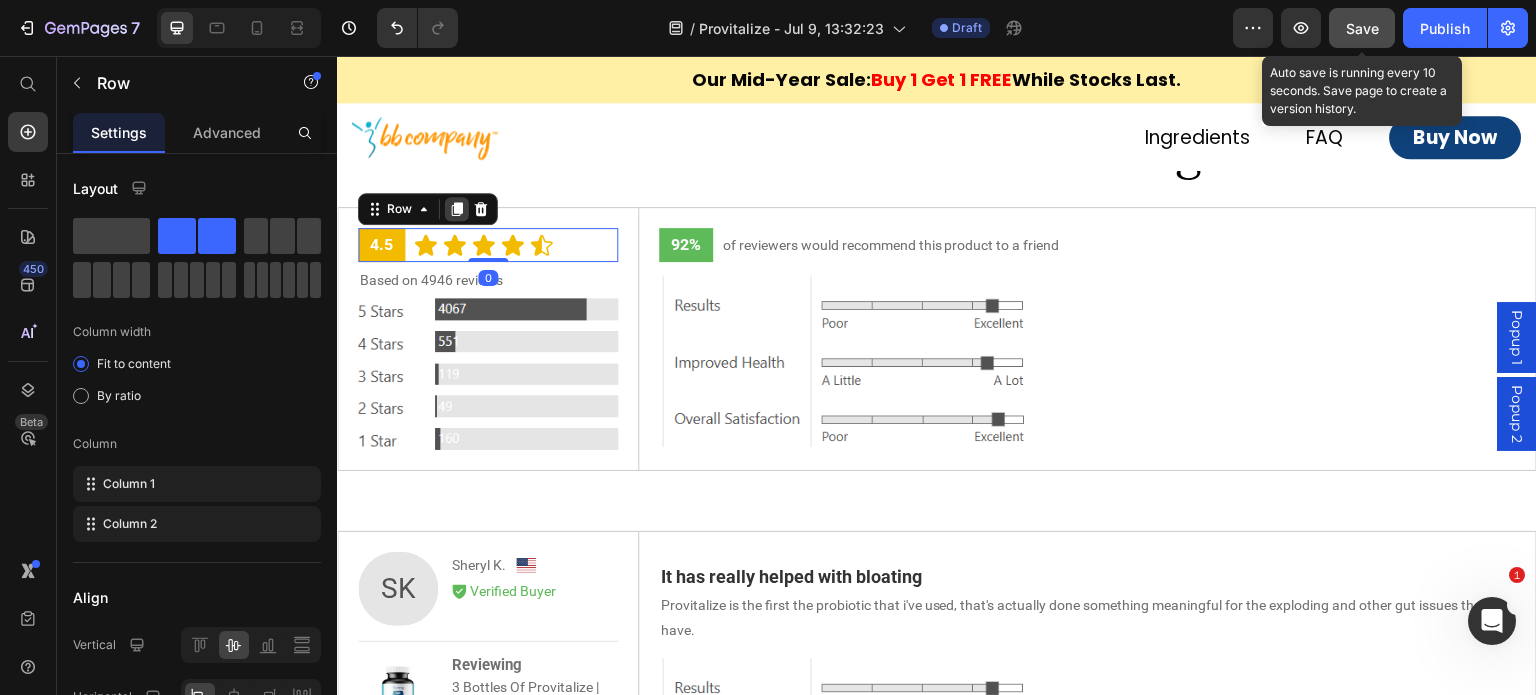 click 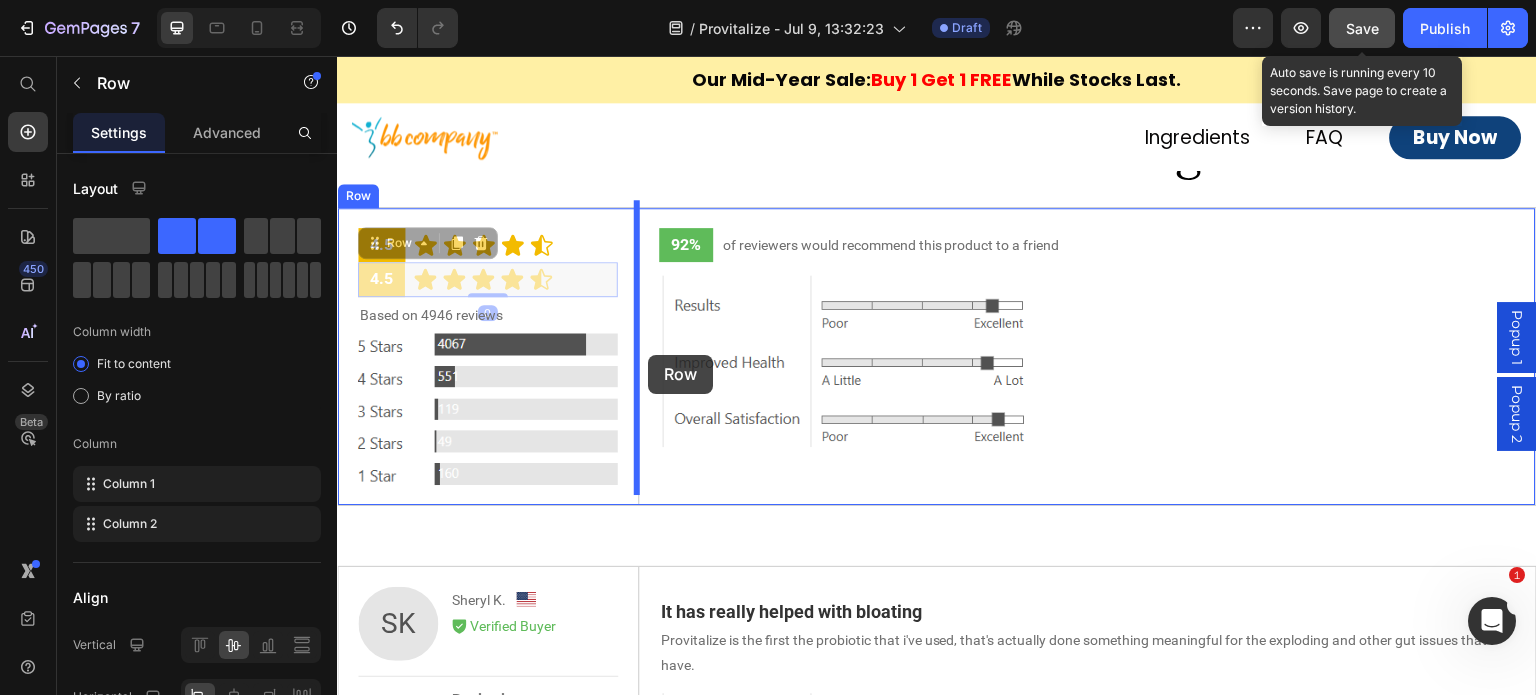scroll, scrollTop: 8140, scrollLeft: 0, axis: vertical 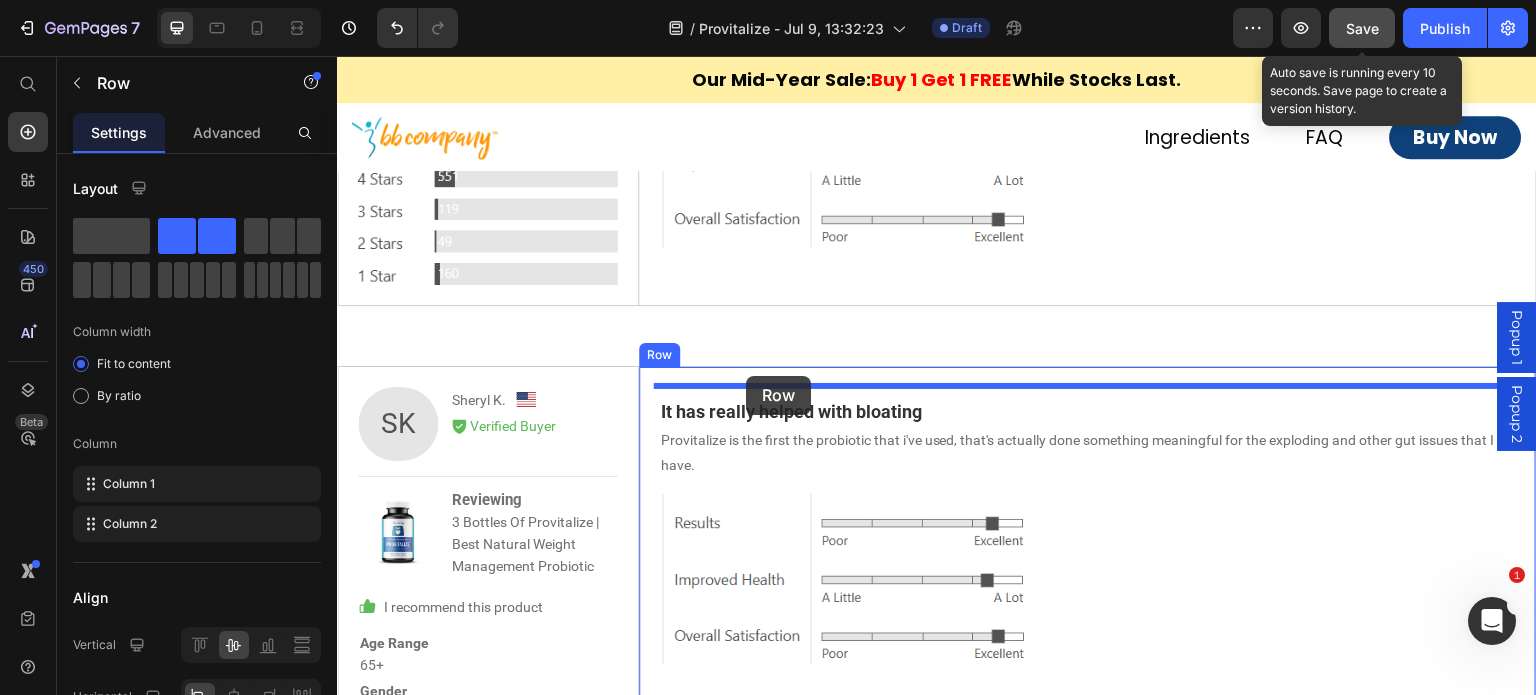 drag, startPoint x: 410, startPoint y: 237, endPoint x: 746, endPoint y: 376, distance: 363.61655 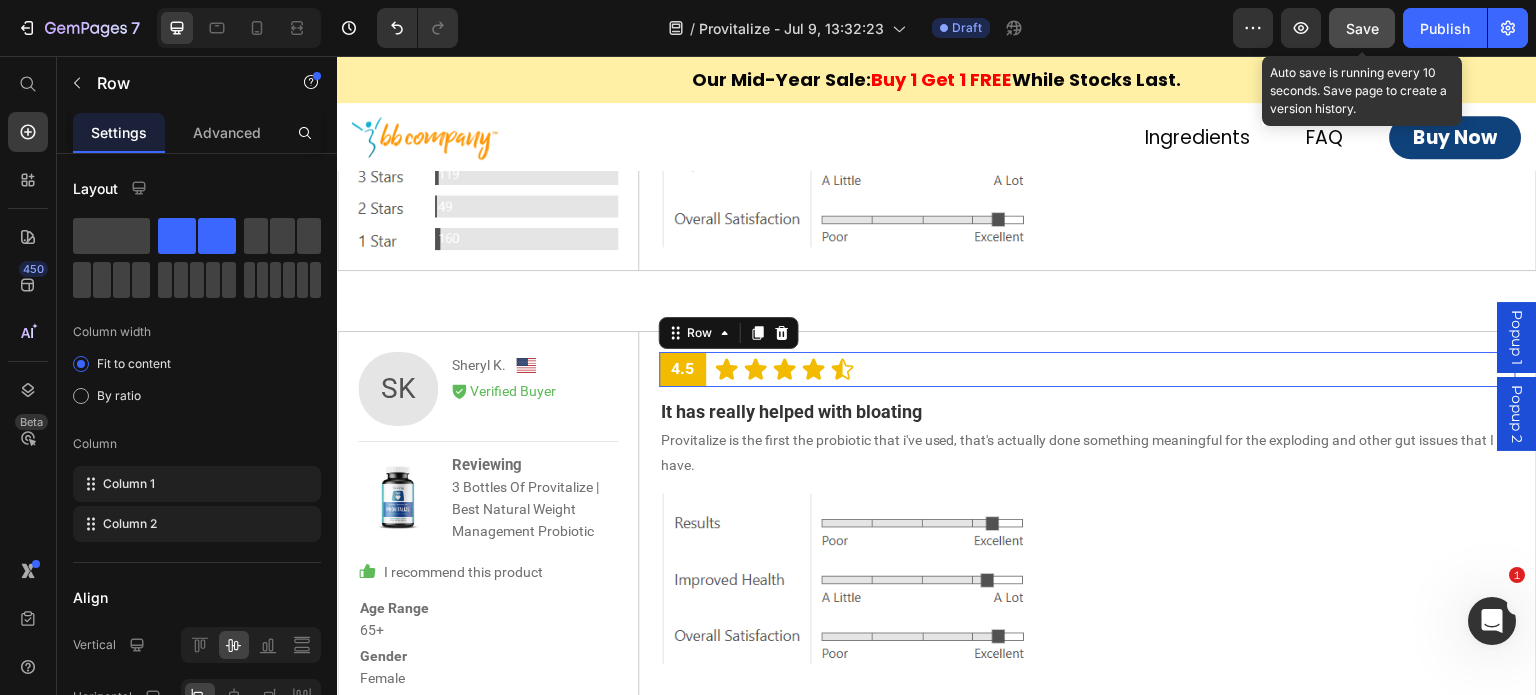 scroll, scrollTop: 8105, scrollLeft: 0, axis: vertical 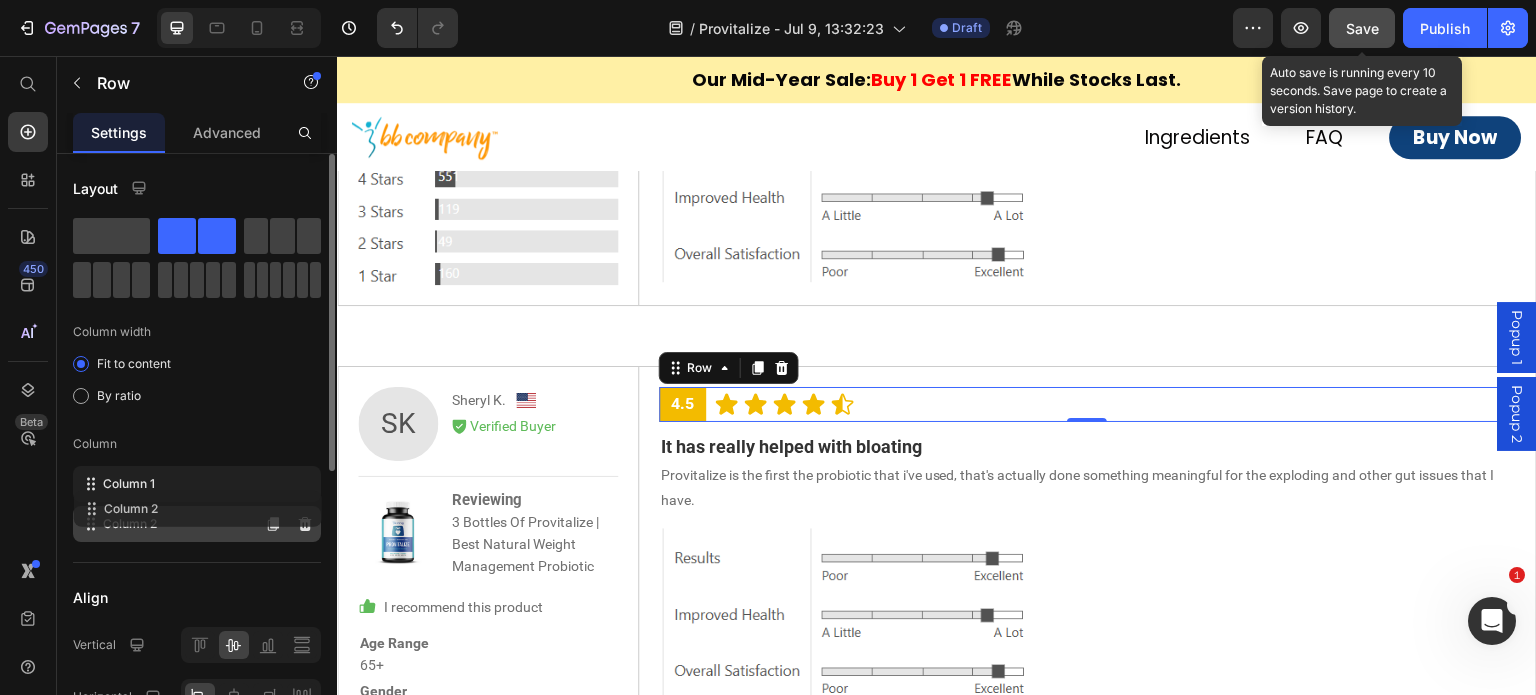 type 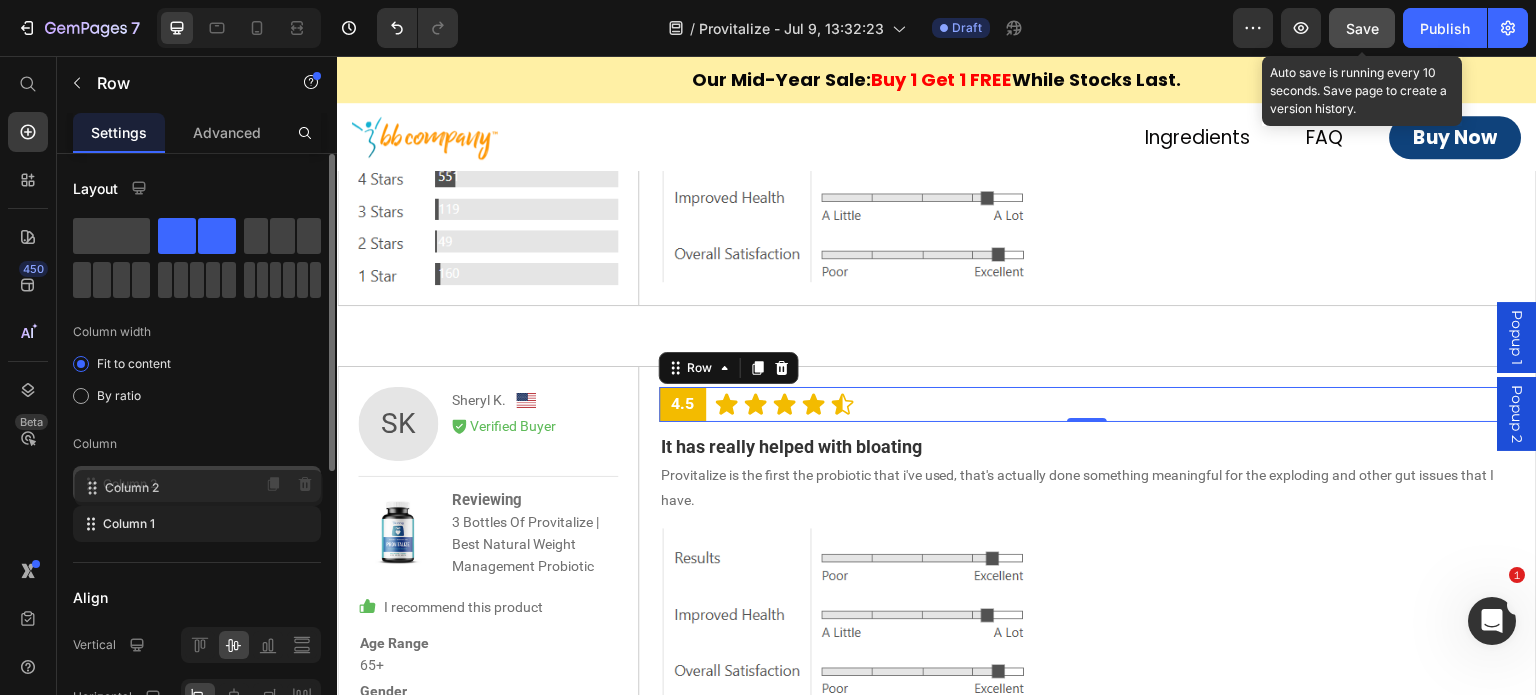 drag, startPoint x: 108, startPoint y: 527, endPoint x: 109, endPoint y: 482, distance: 45.01111 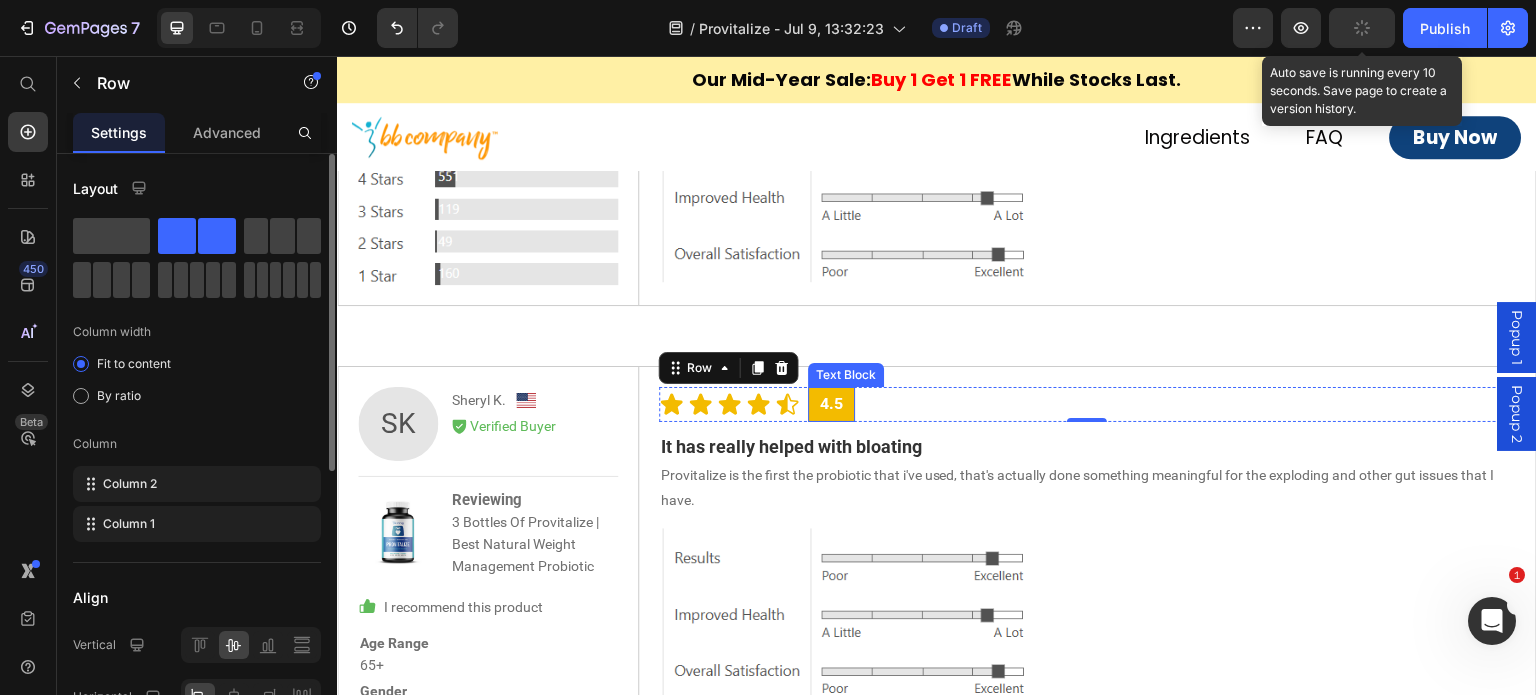 click on "4.5" at bounding box center [831, 404] 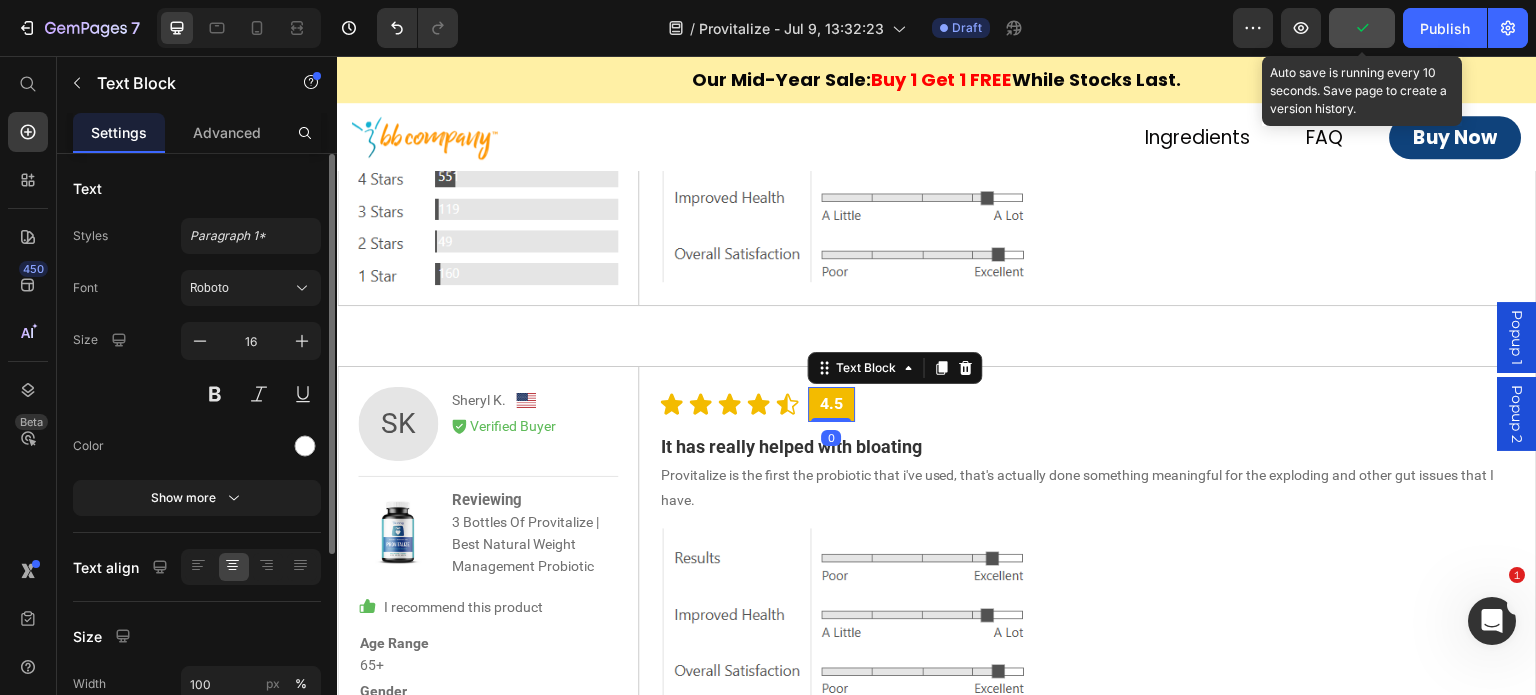 scroll, scrollTop: 294, scrollLeft: 0, axis: vertical 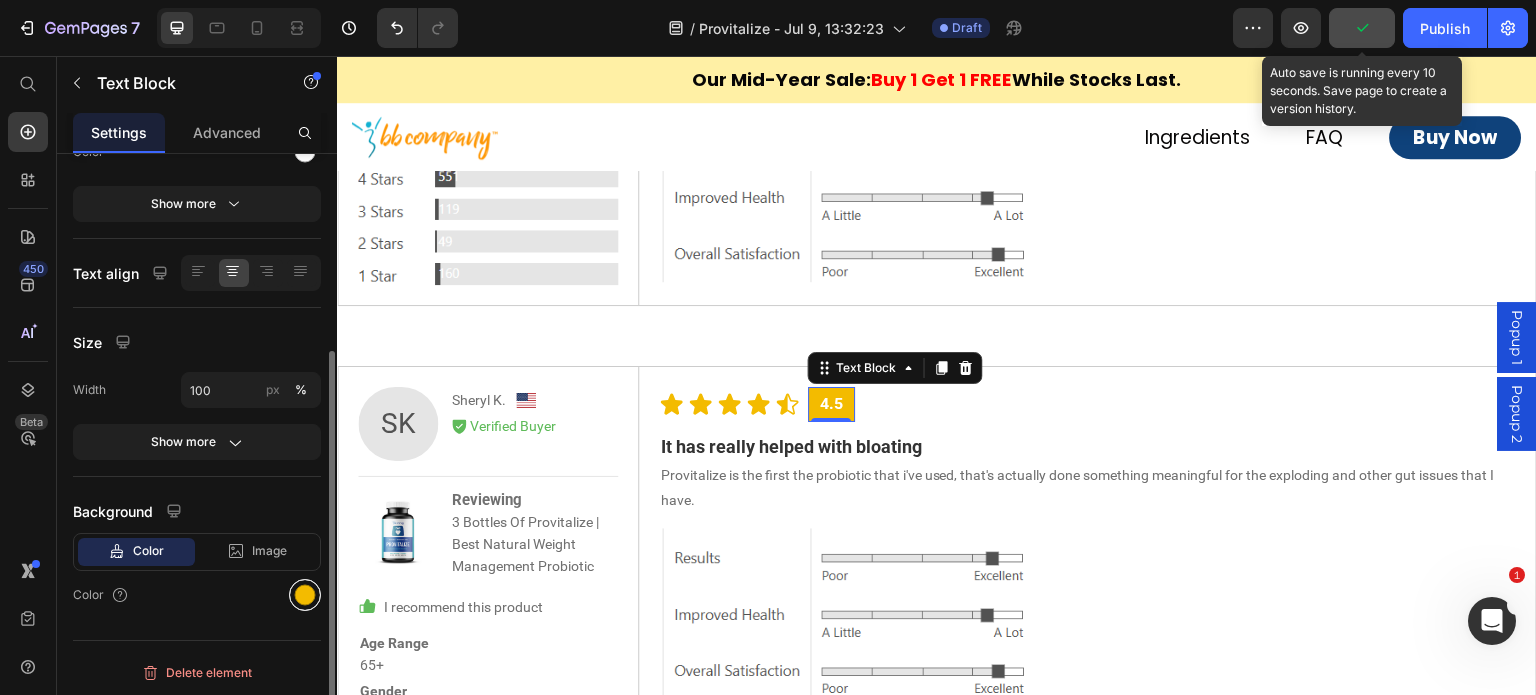 click at bounding box center [305, 595] 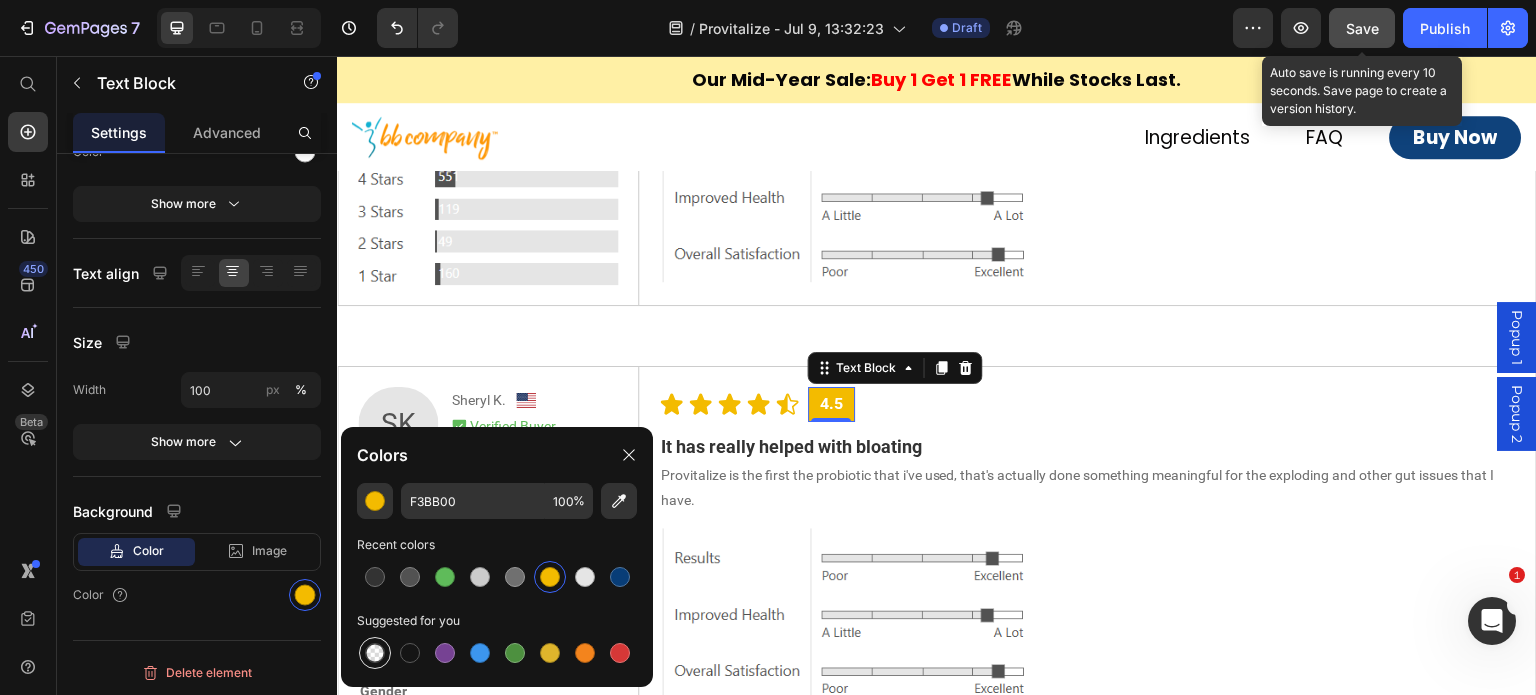 click at bounding box center (375, 653) 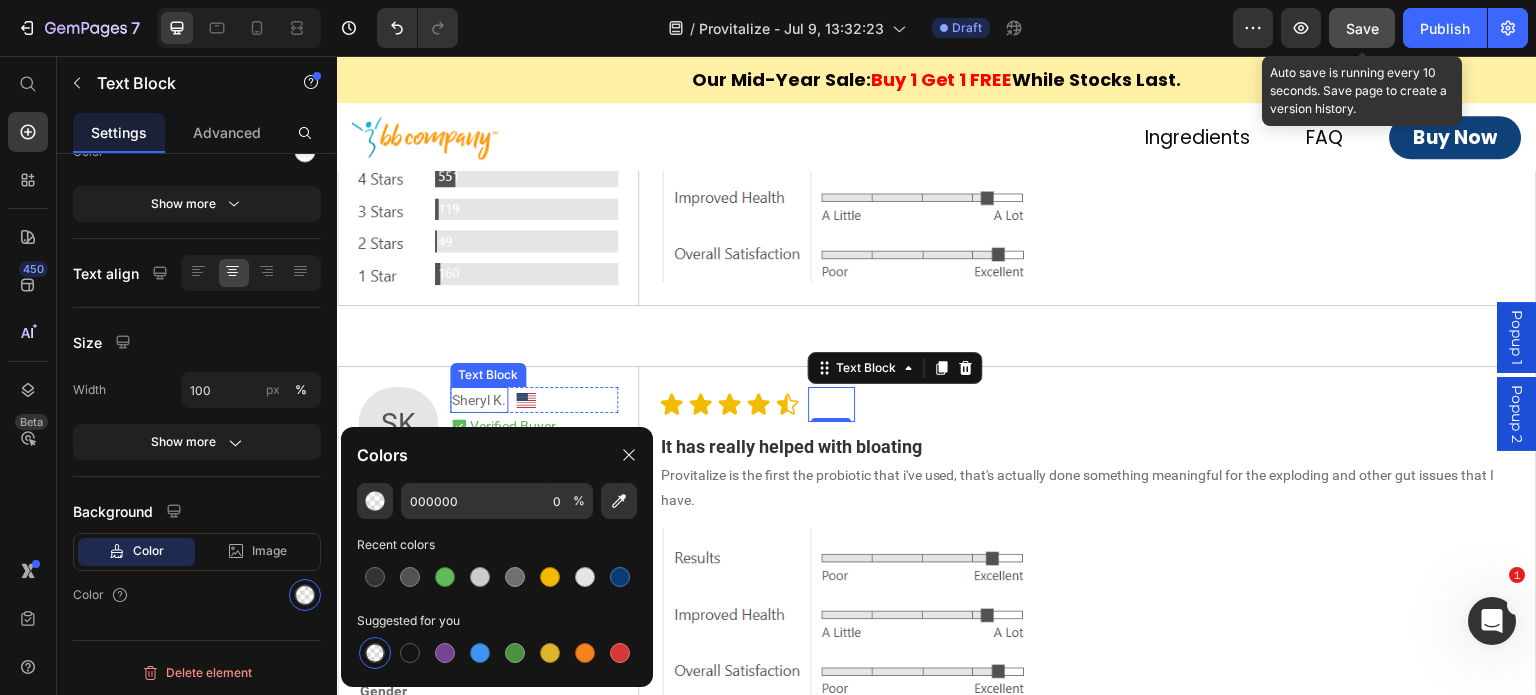 click on "Sheryl K." at bounding box center (479, 400) 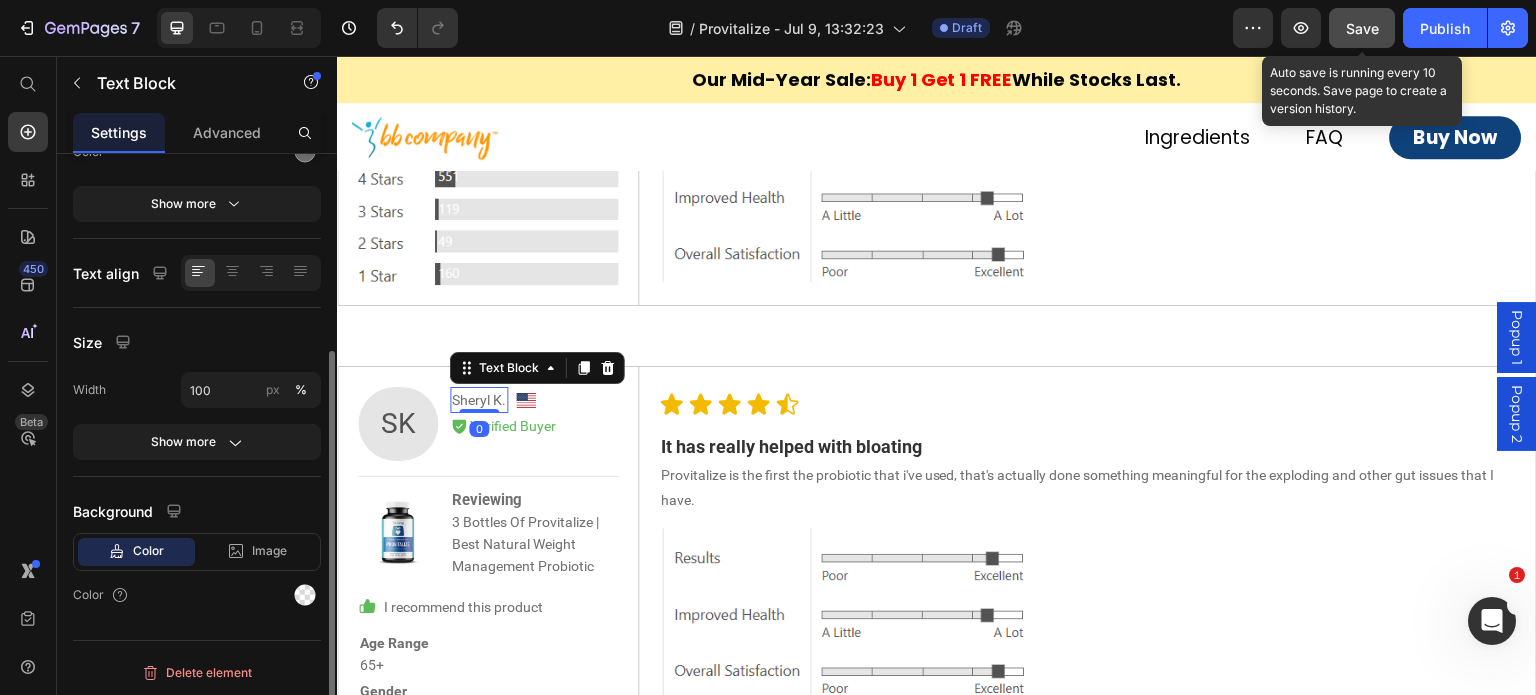 scroll, scrollTop: 0, scrollLeft: 0, axis: both 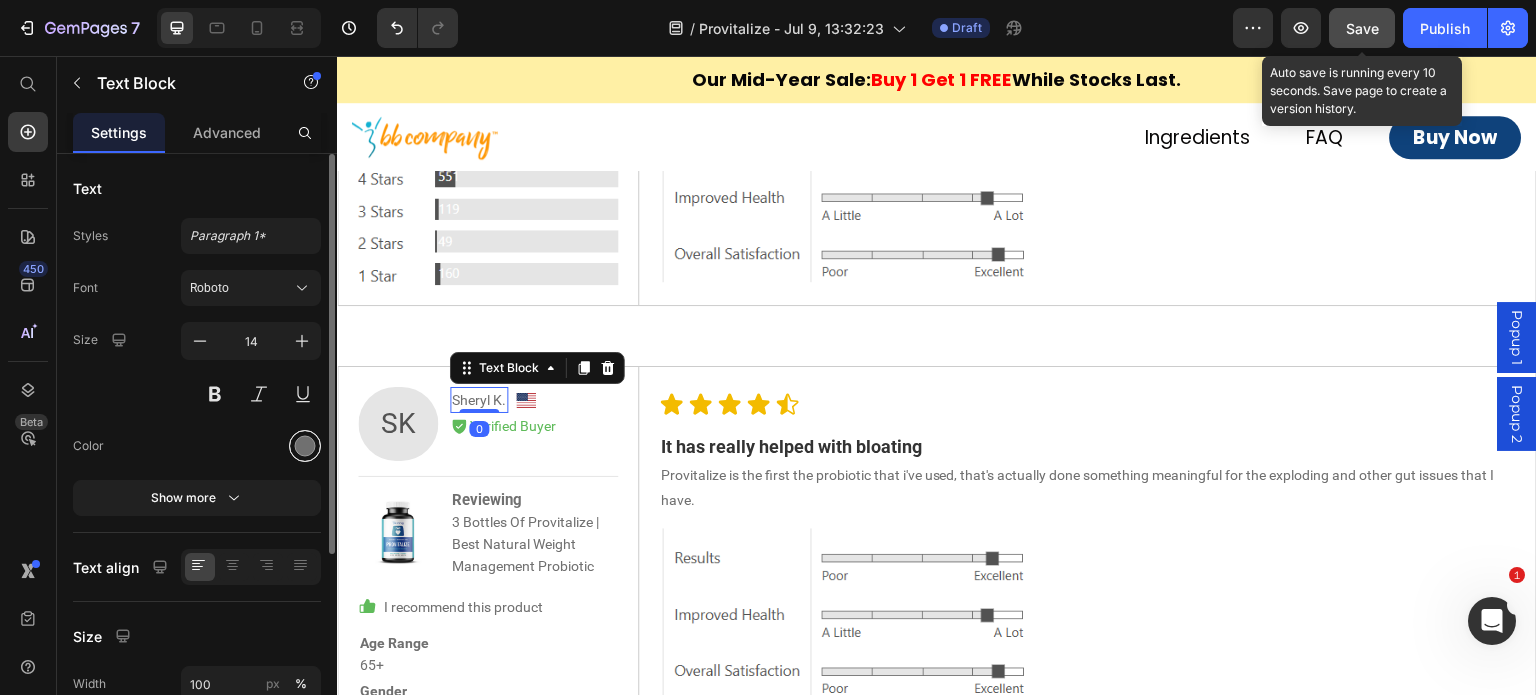 click at bounding box center [305, 446] 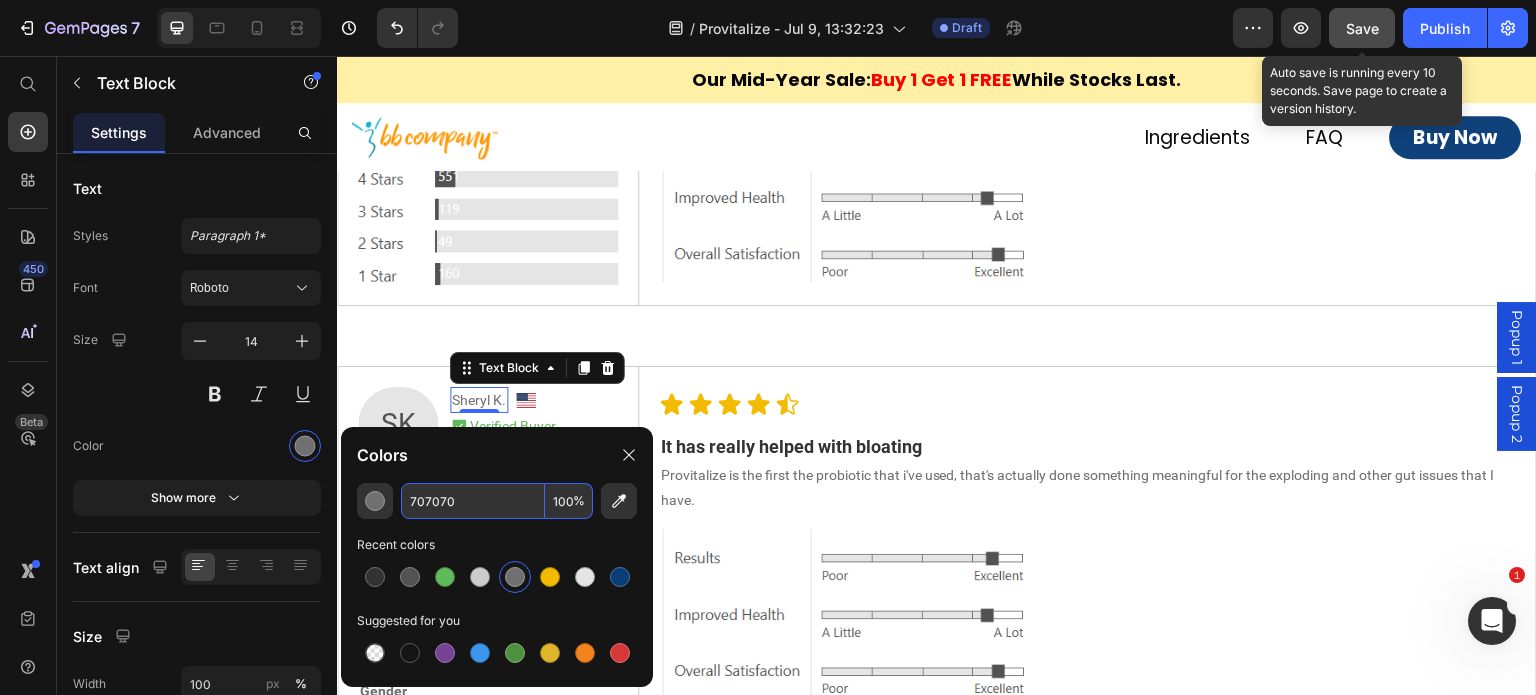 click on "707070" at bounding box center (473, 501) 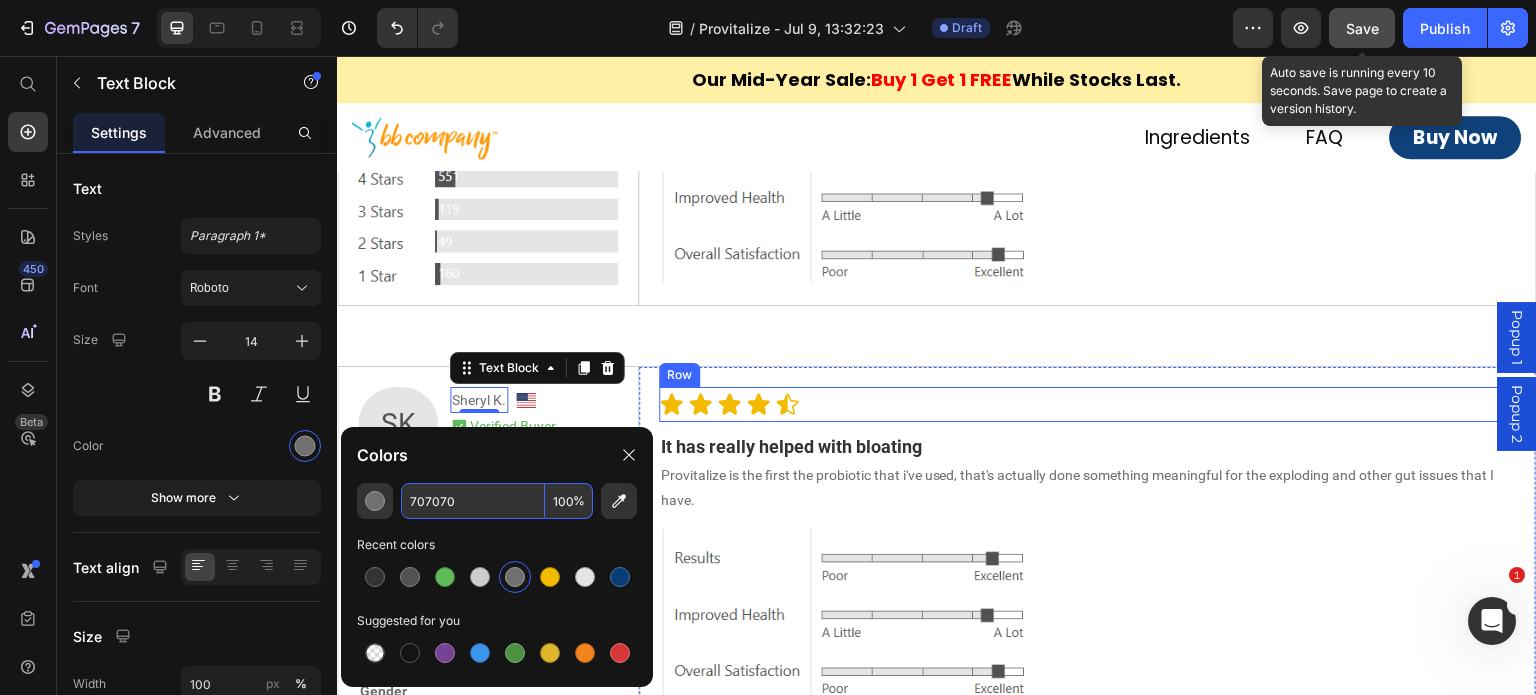 click on "4.5 Text Block Icon Icon Icon Icon
Icon Icon List Row" at bounding box center (1088, 404) 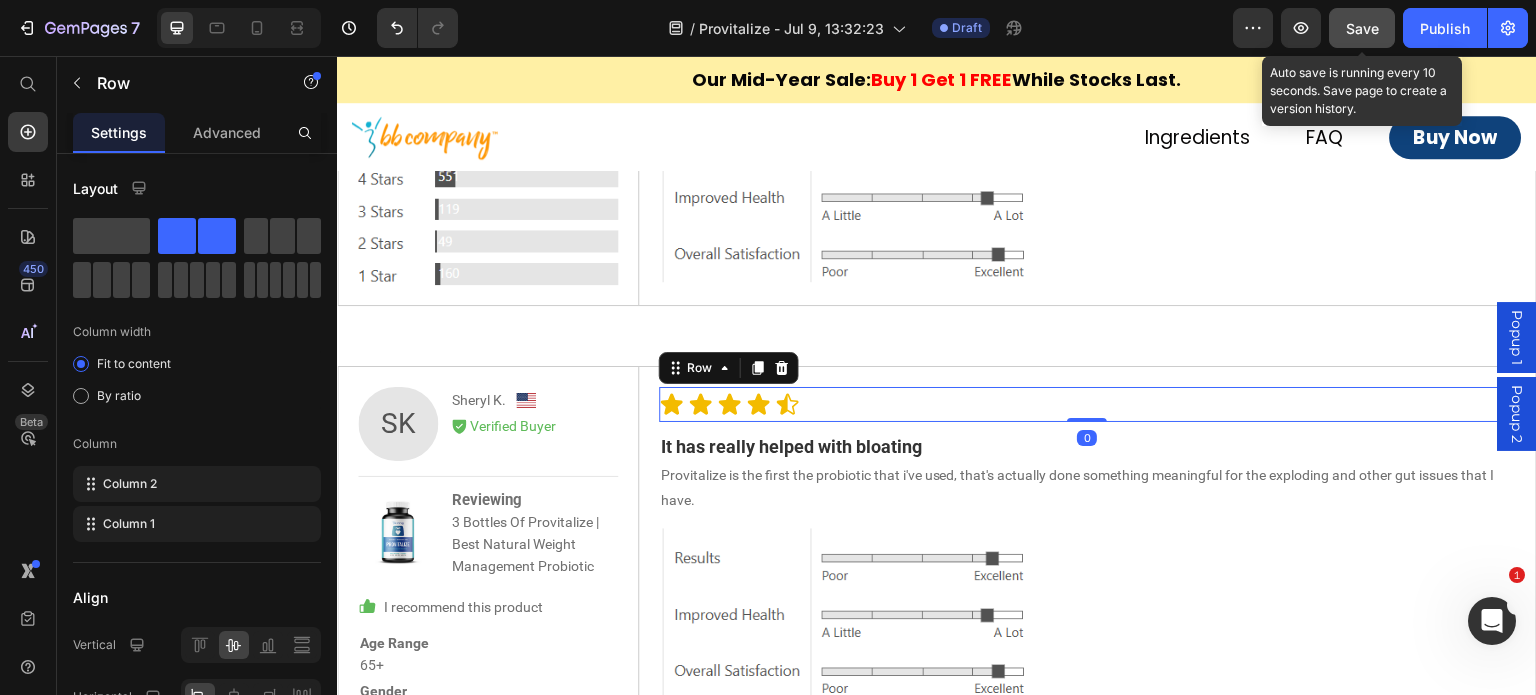 click on "4.5" at bounding box center (831, 404) 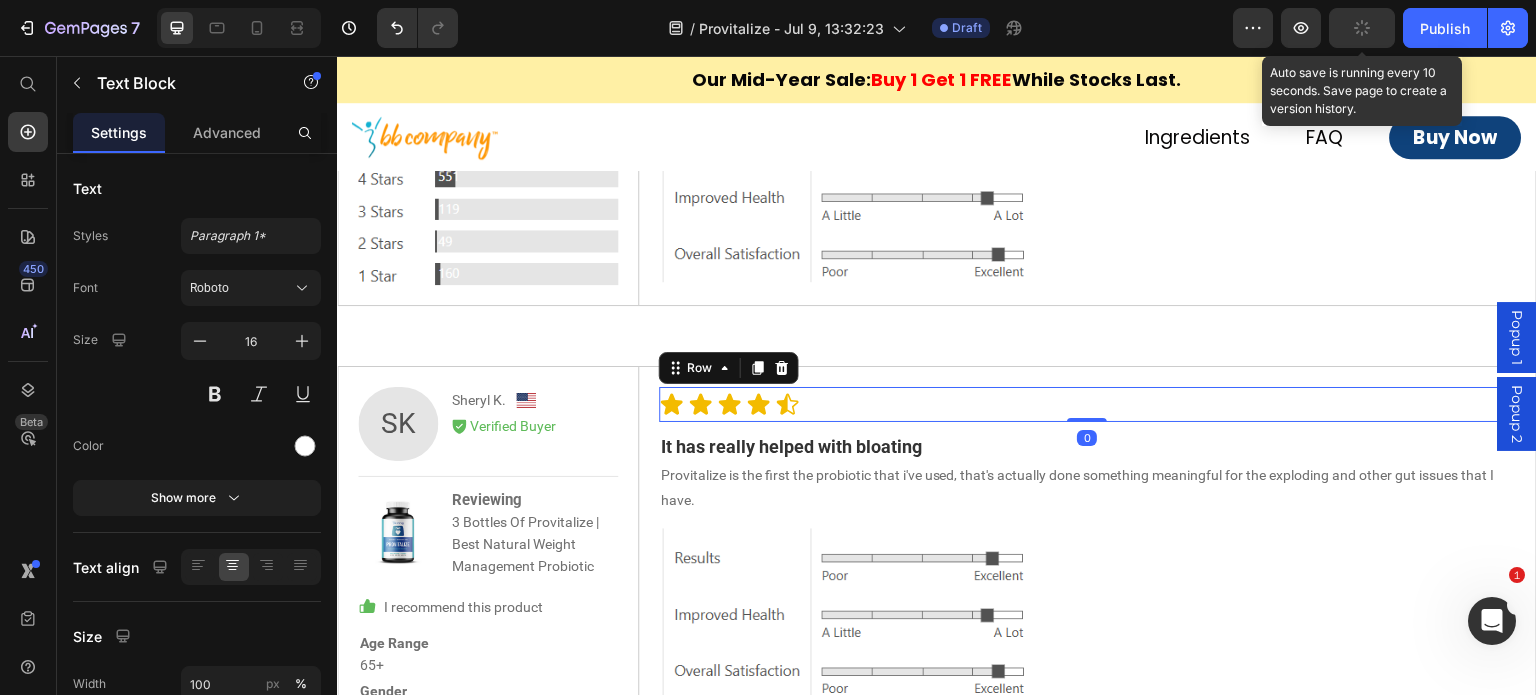 click on "4.5" at bounding box center [831, 404] 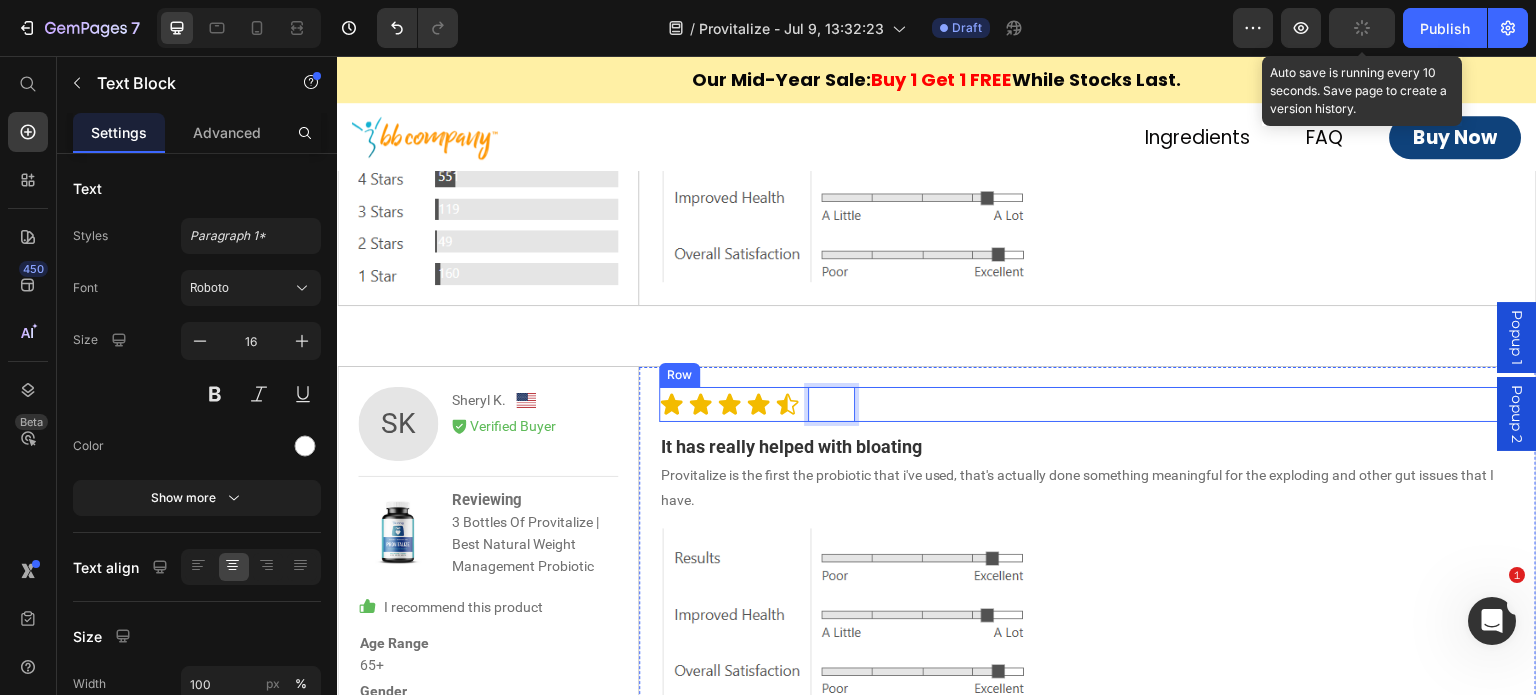 click on "4.5 Text Block   0 Icon Icon Icon Icon
Icon Icon List Row" at bounding box center (1088, 404) 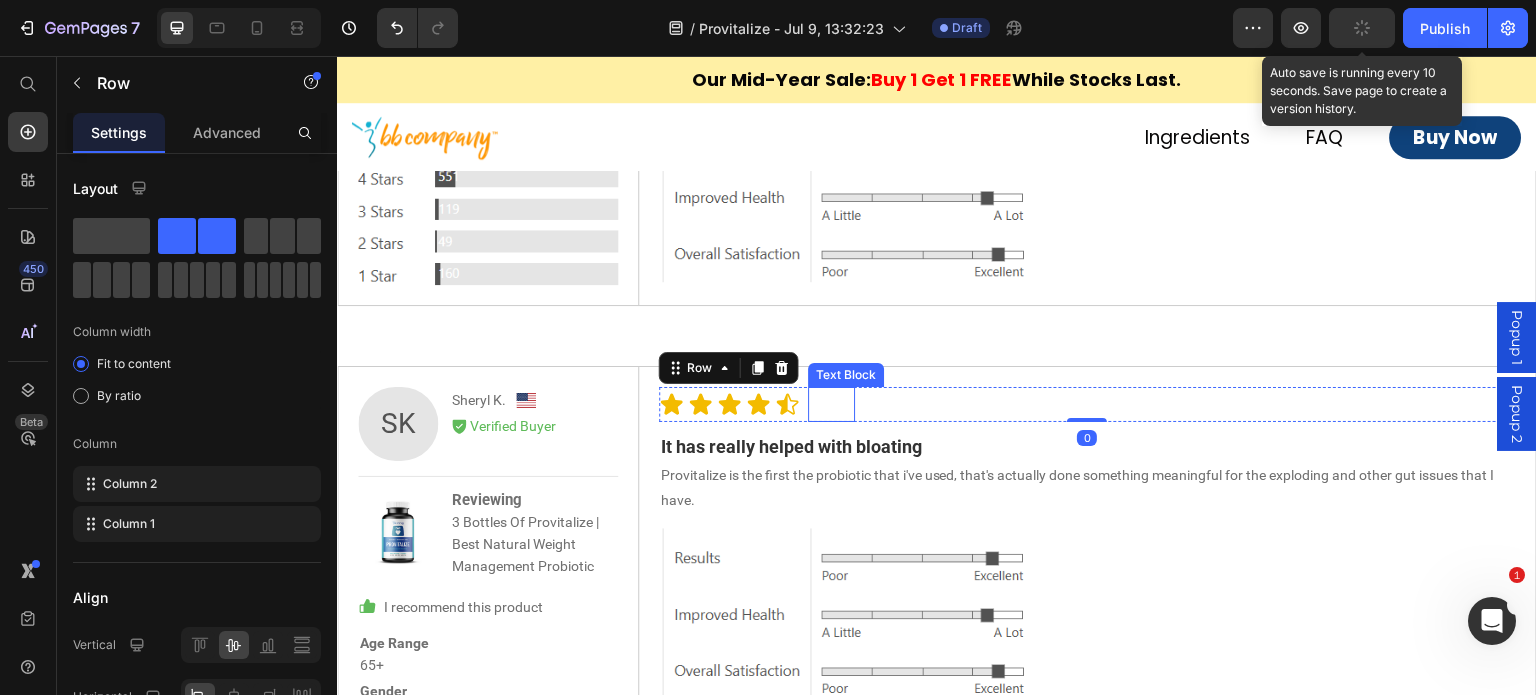 click on "4.5" at bounding box center [831, 404] 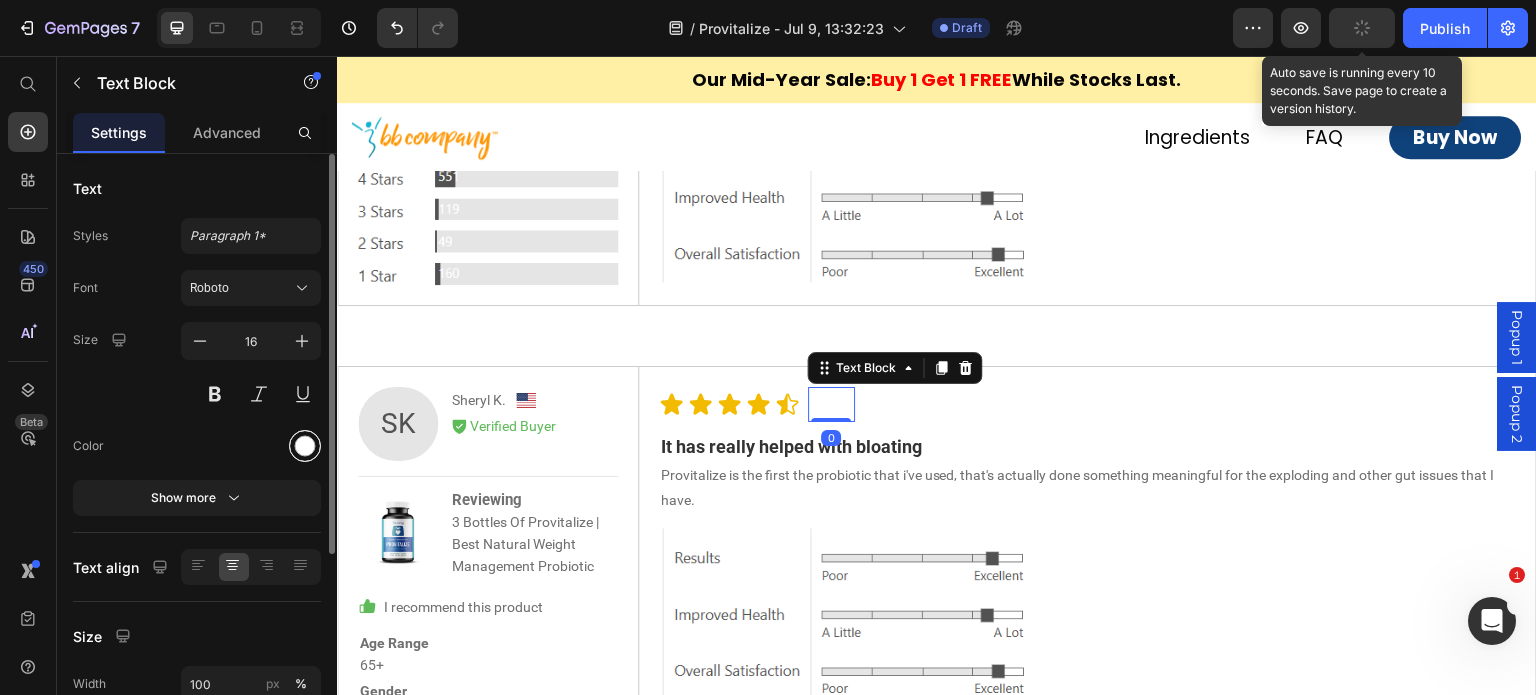 click at bounding box center (305, 446) 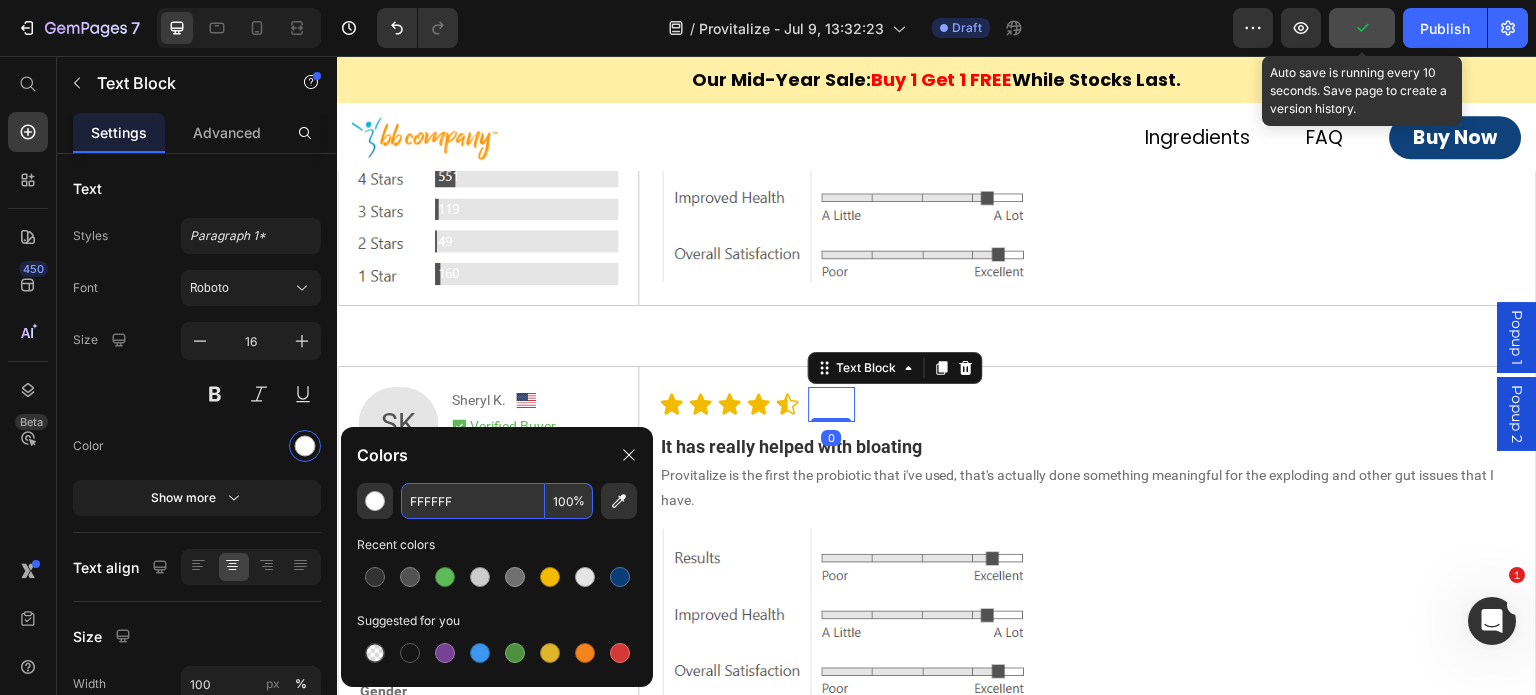 click on "FFFFFF" at bounding box center [473, 501] 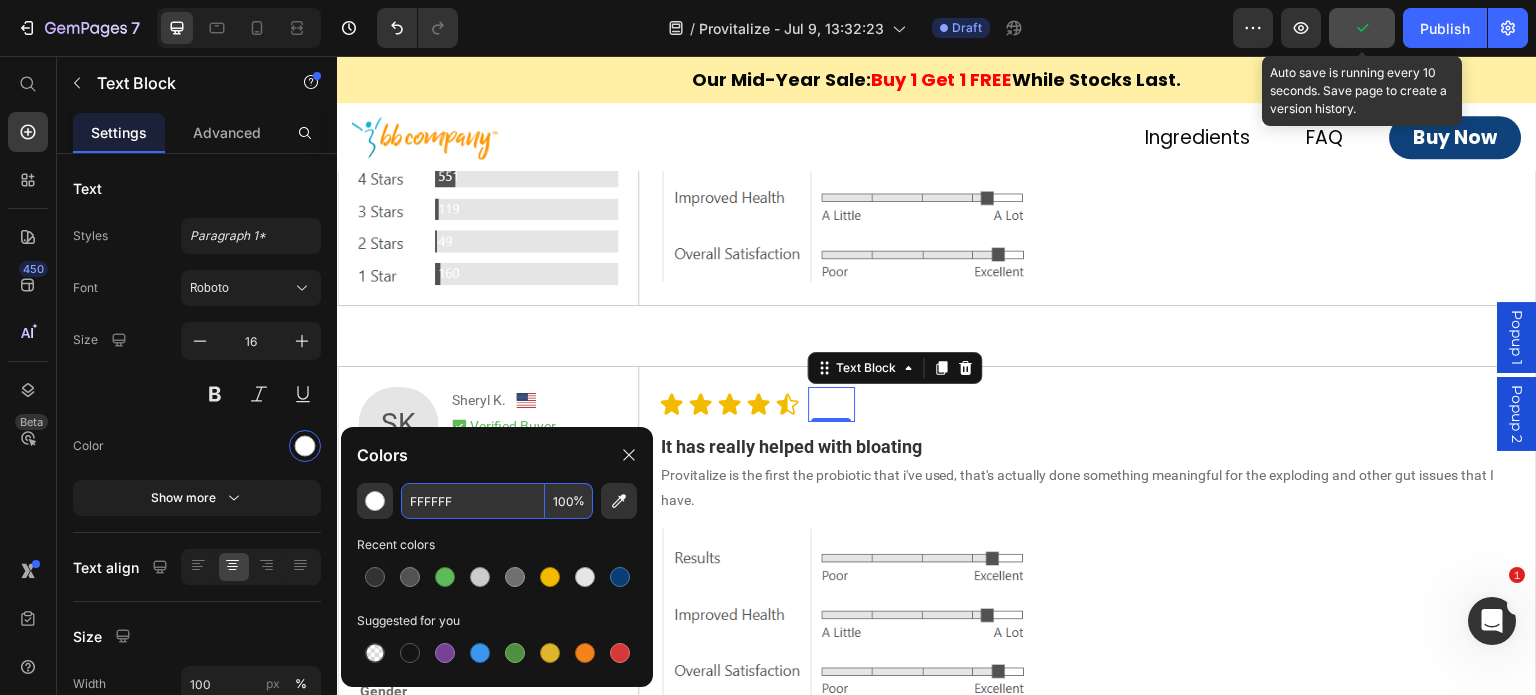 paste on "707070" 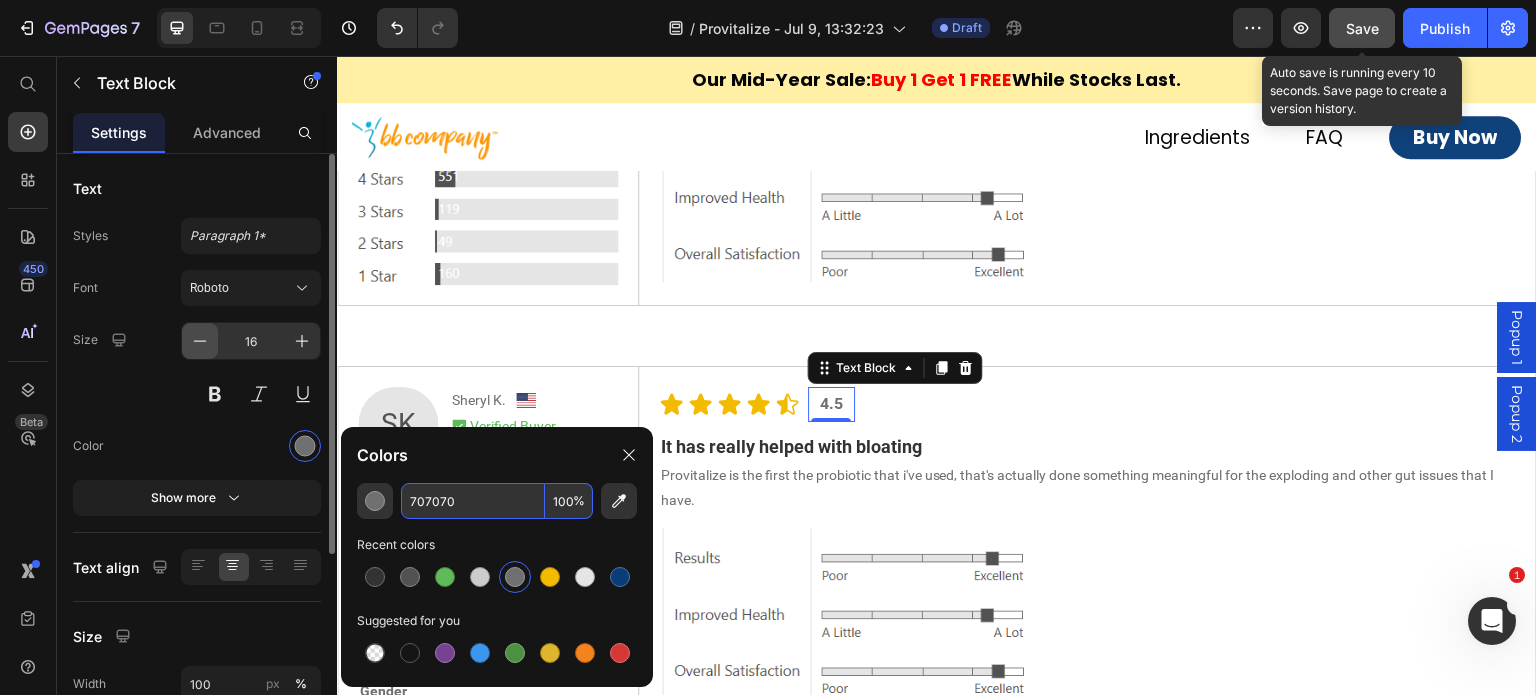 type on "707070" 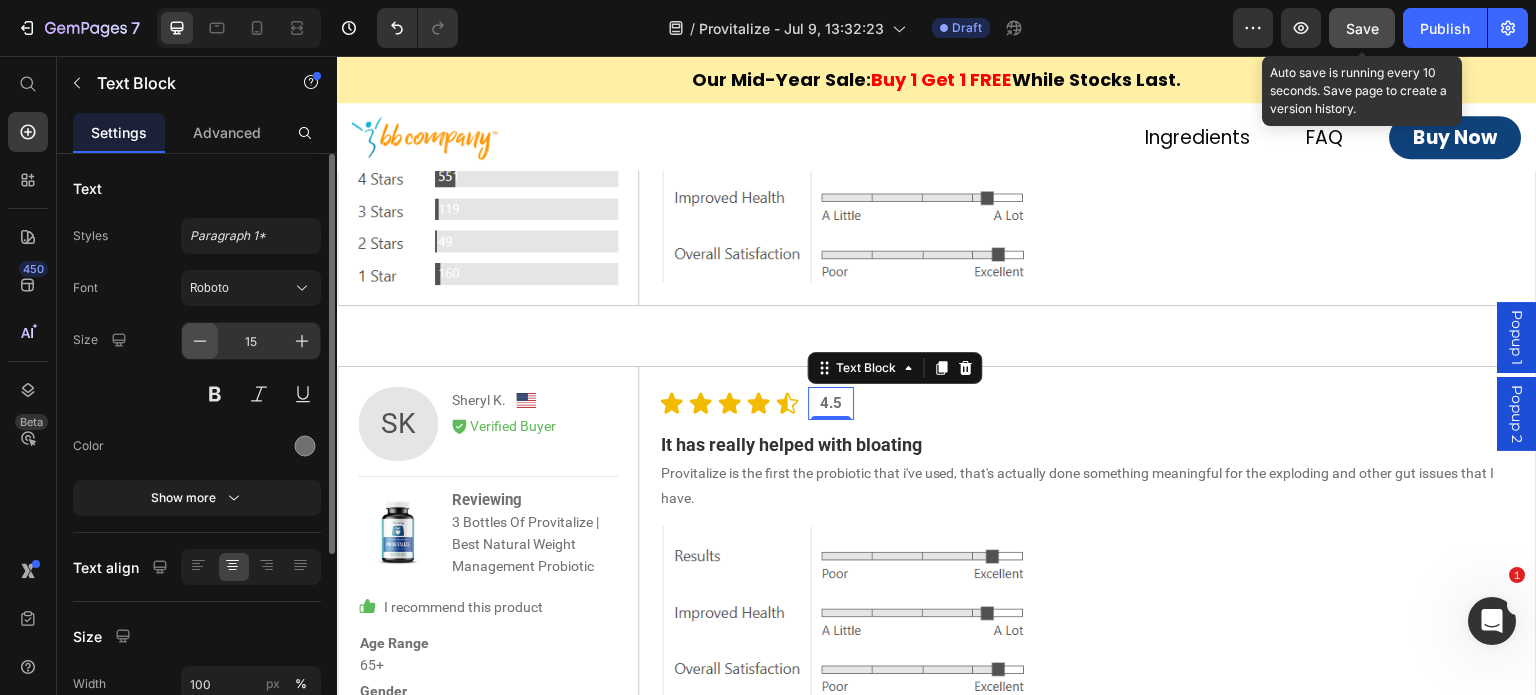 click 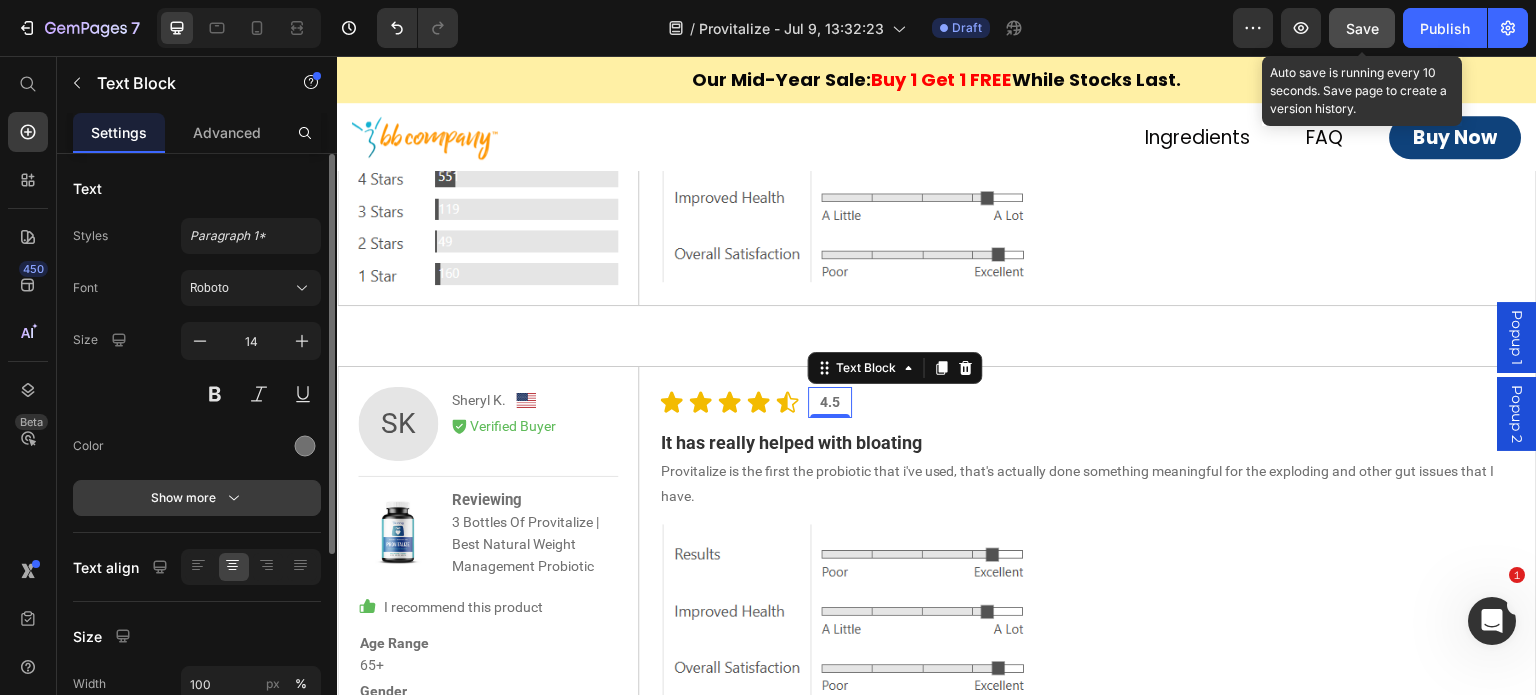click on "Show more" at bounding box center [197, 498] 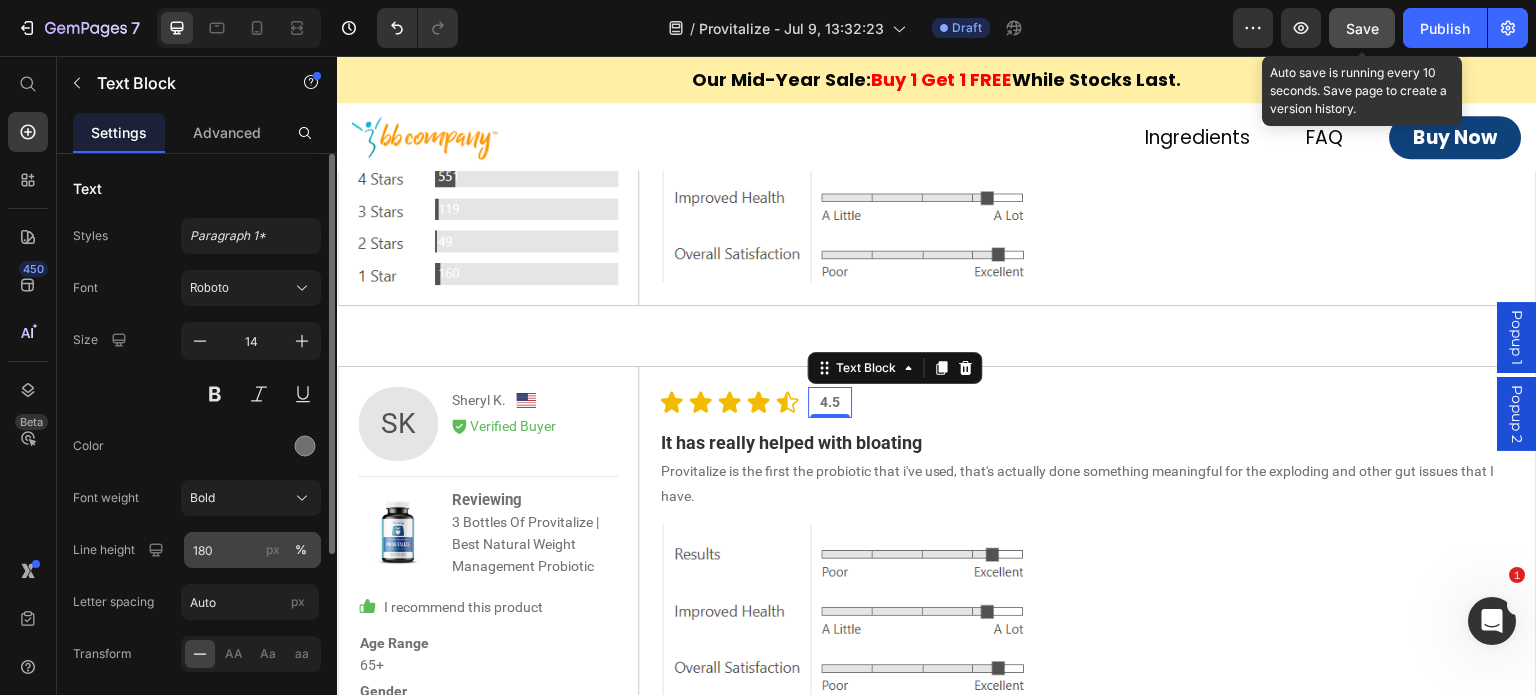 click on "px" at bounding box center [273, 550] 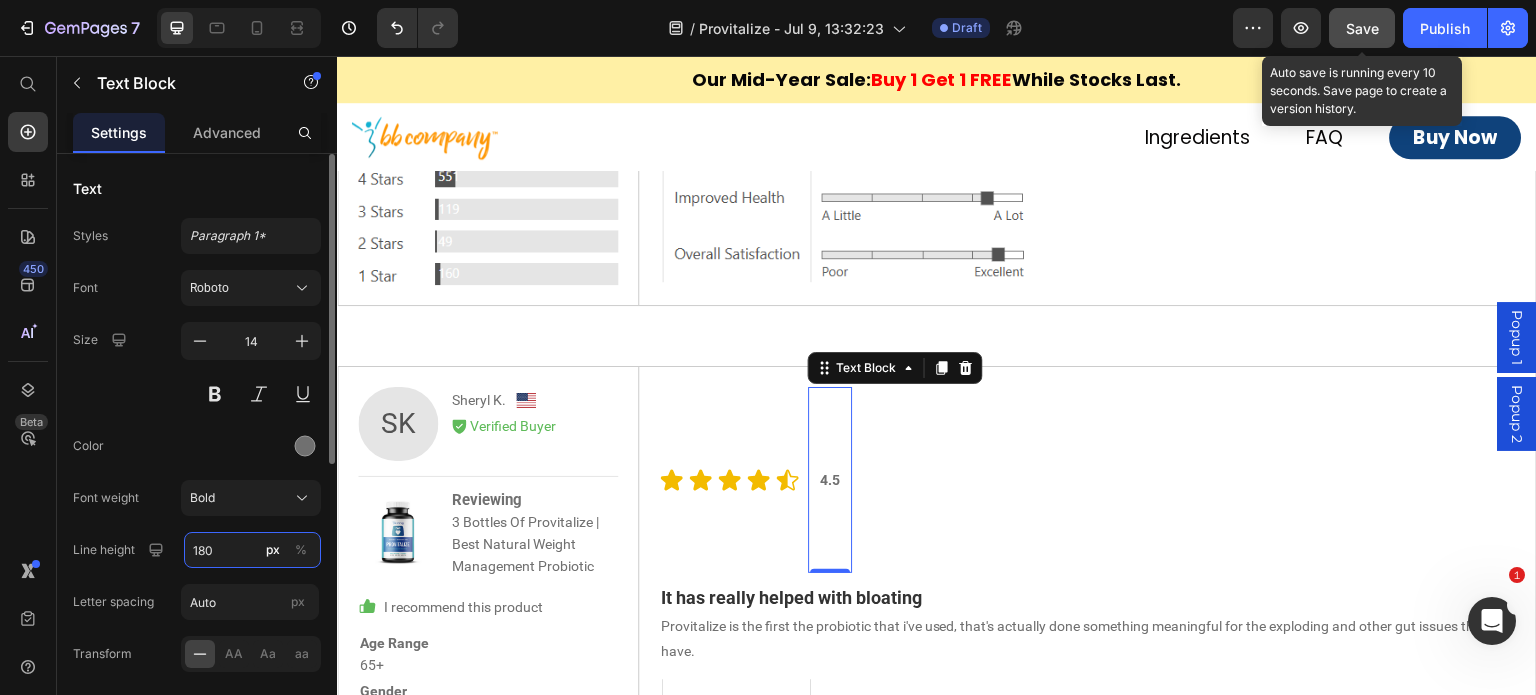 click on "180" at bounding box center (252, 550) 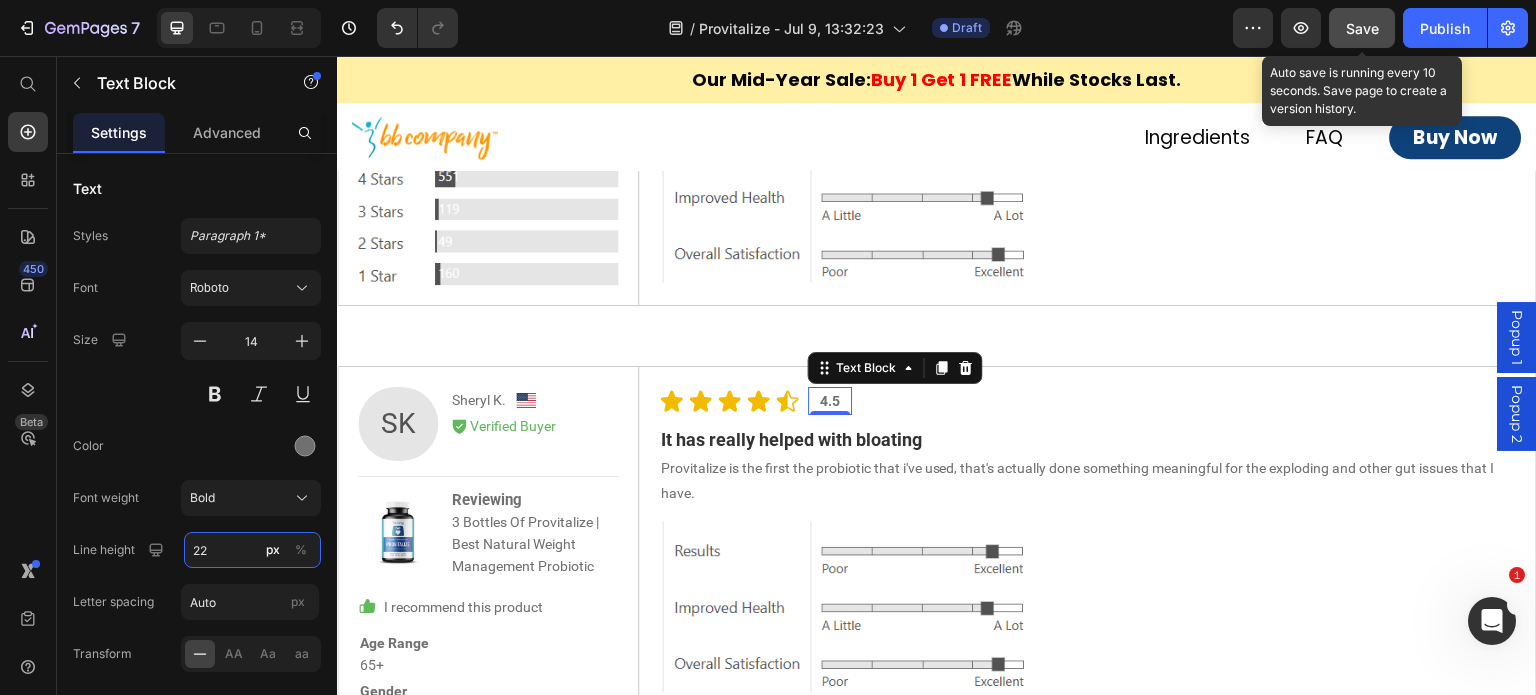 type on "22" 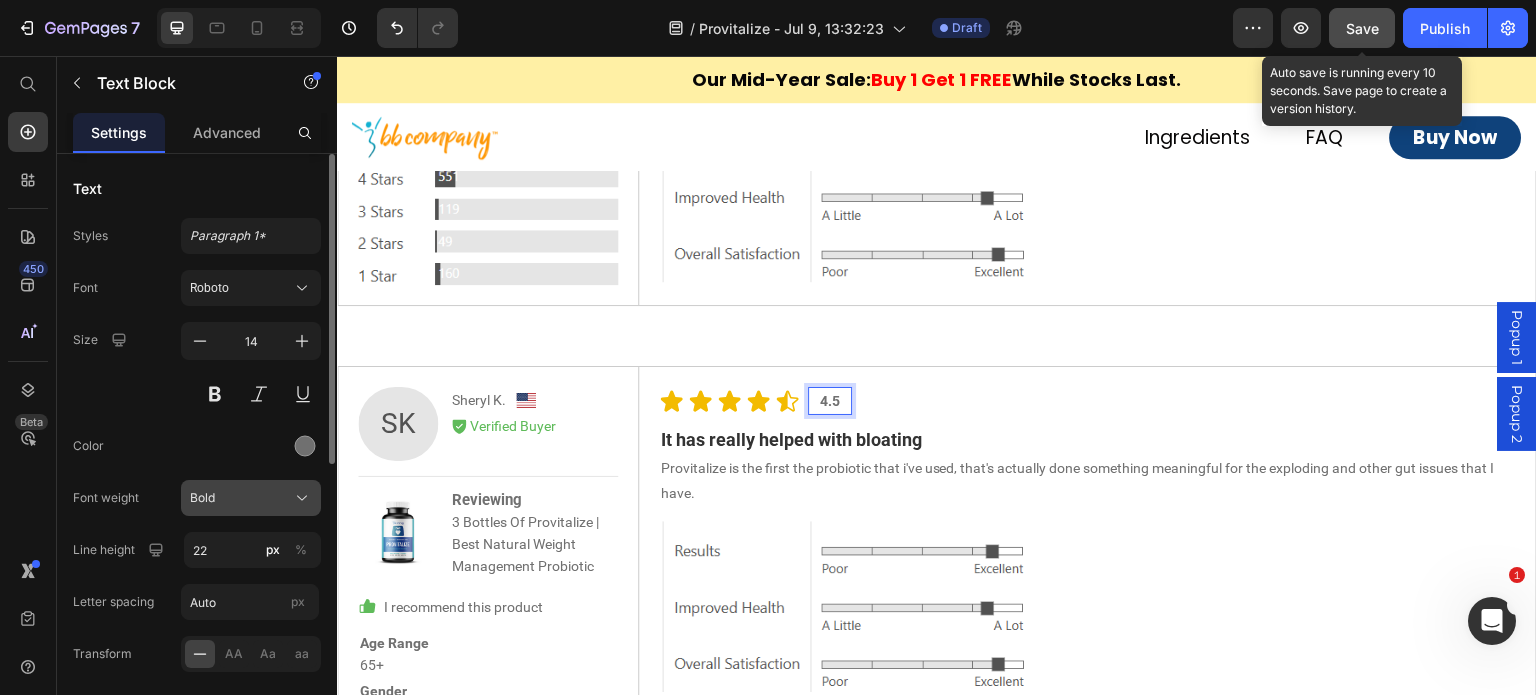 click on "Bold" 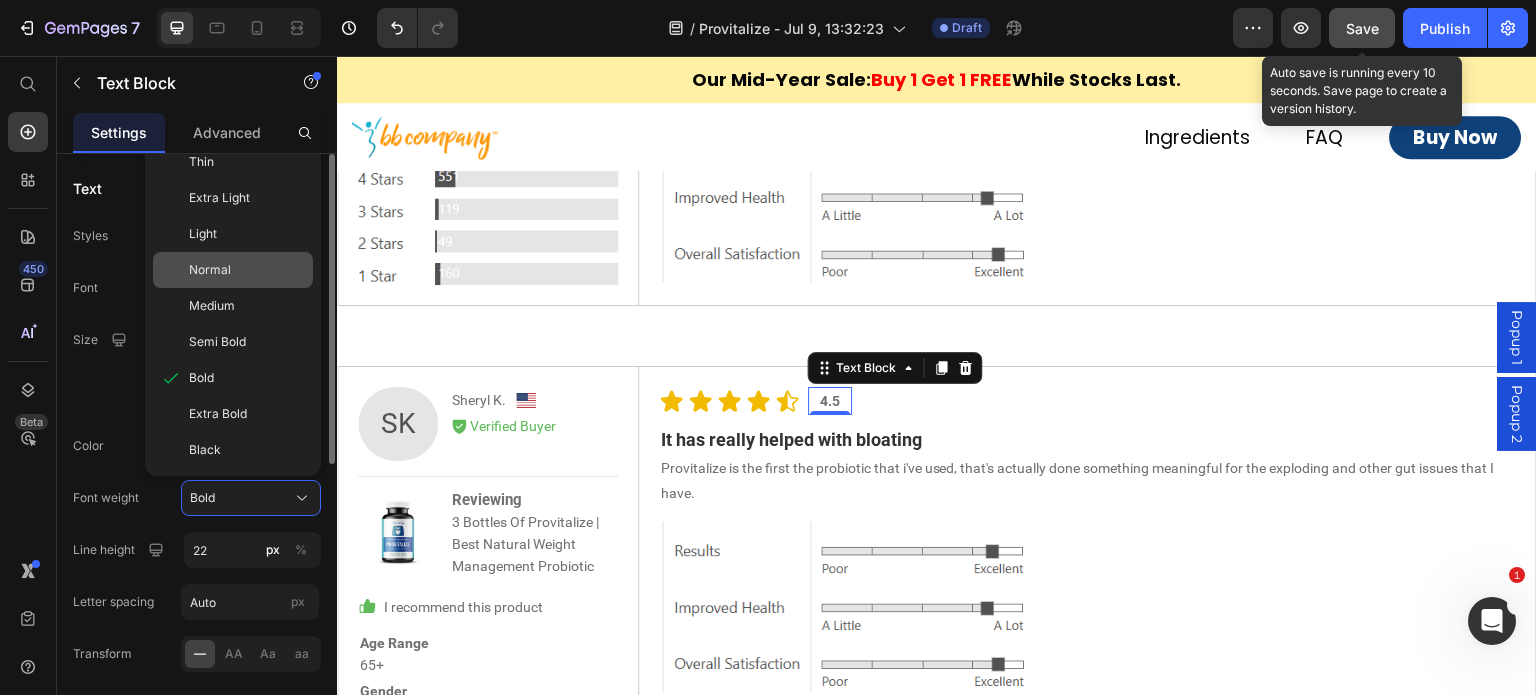 click on "Normal" at bounding box center [210, 270] 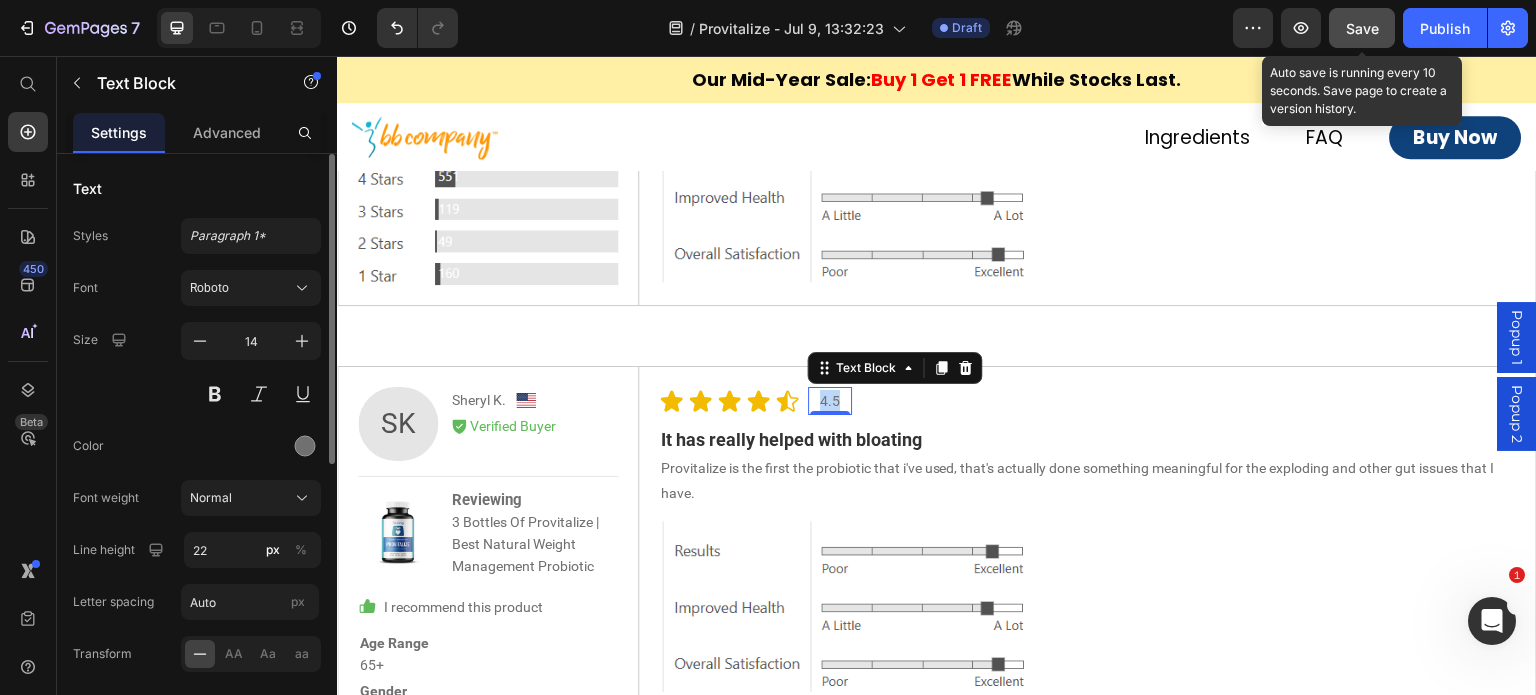 click on "4.5" at bounding box center (830, 401) 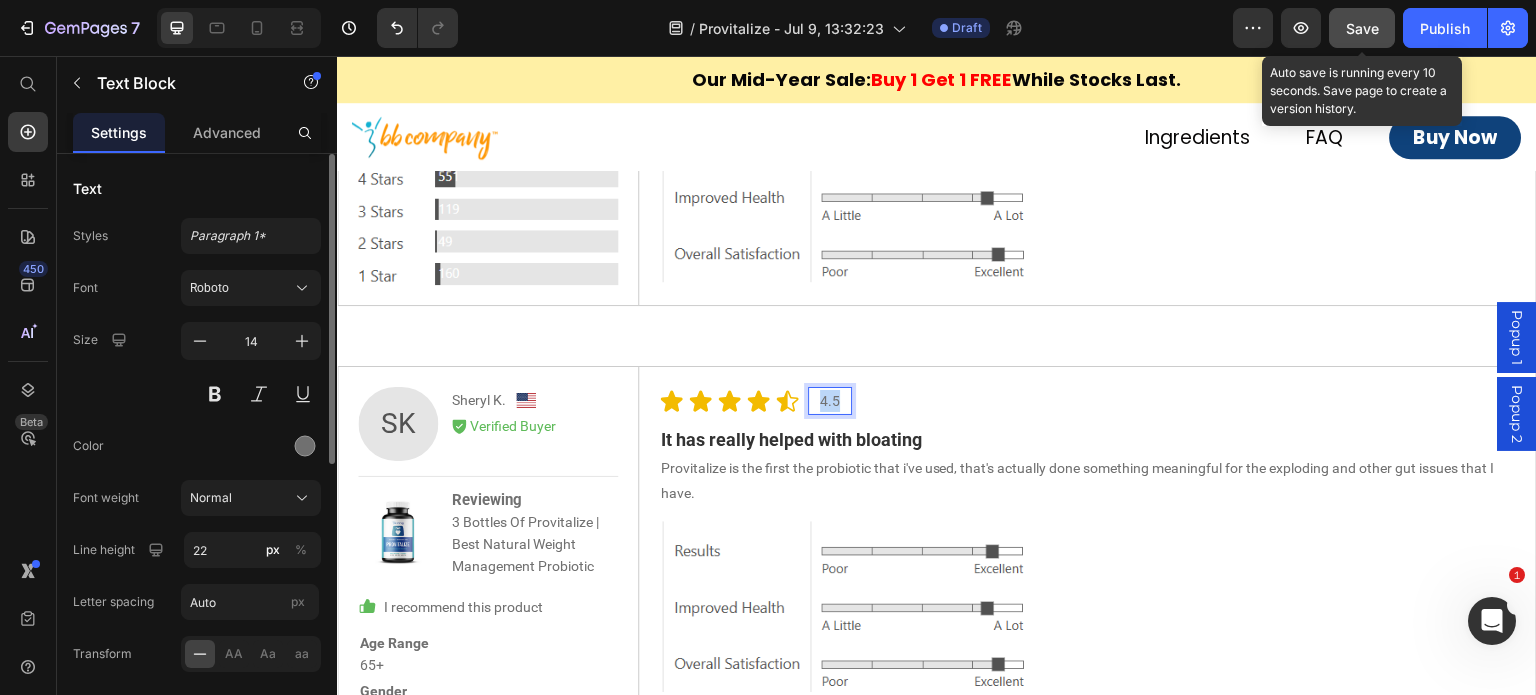 click on "4.5" at bounding box center [830, 401] 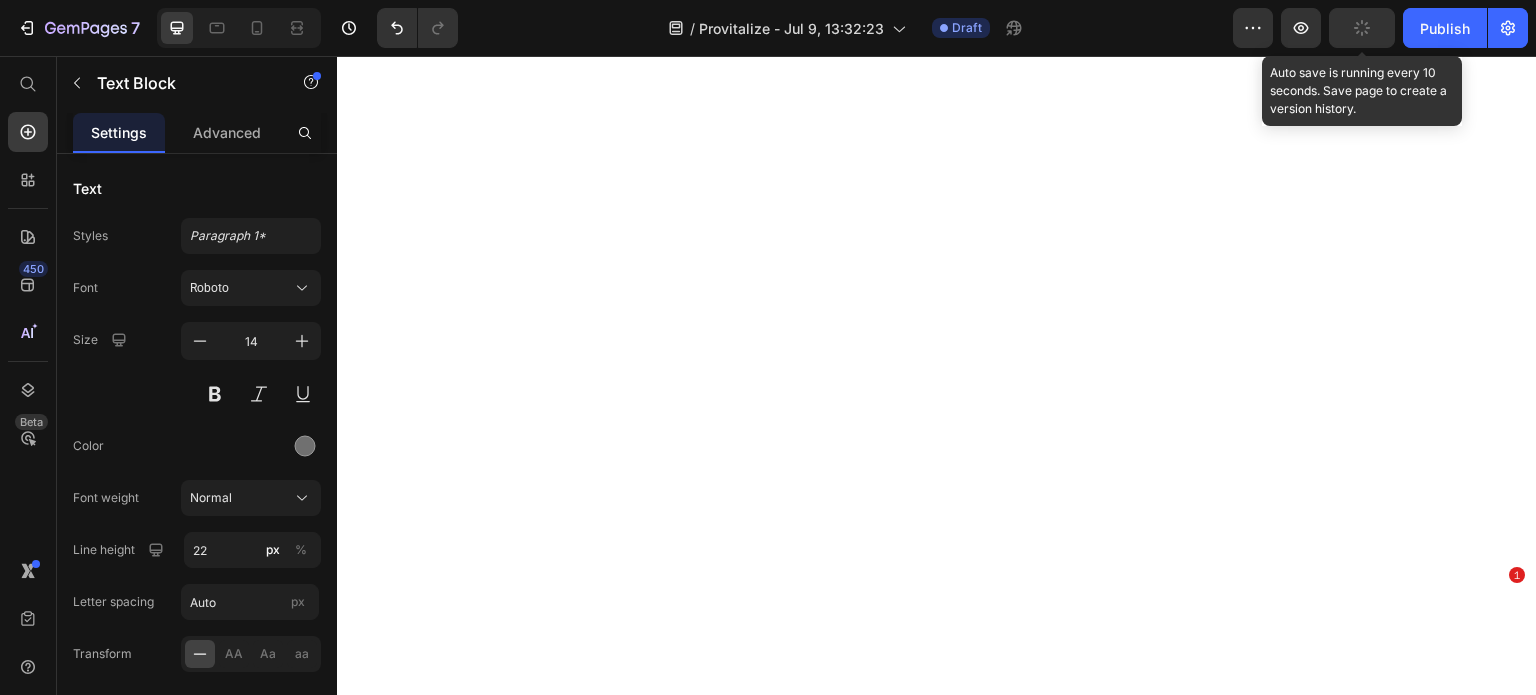 scroll, scrollTop: 0, scrollLeft: 0, axis: both 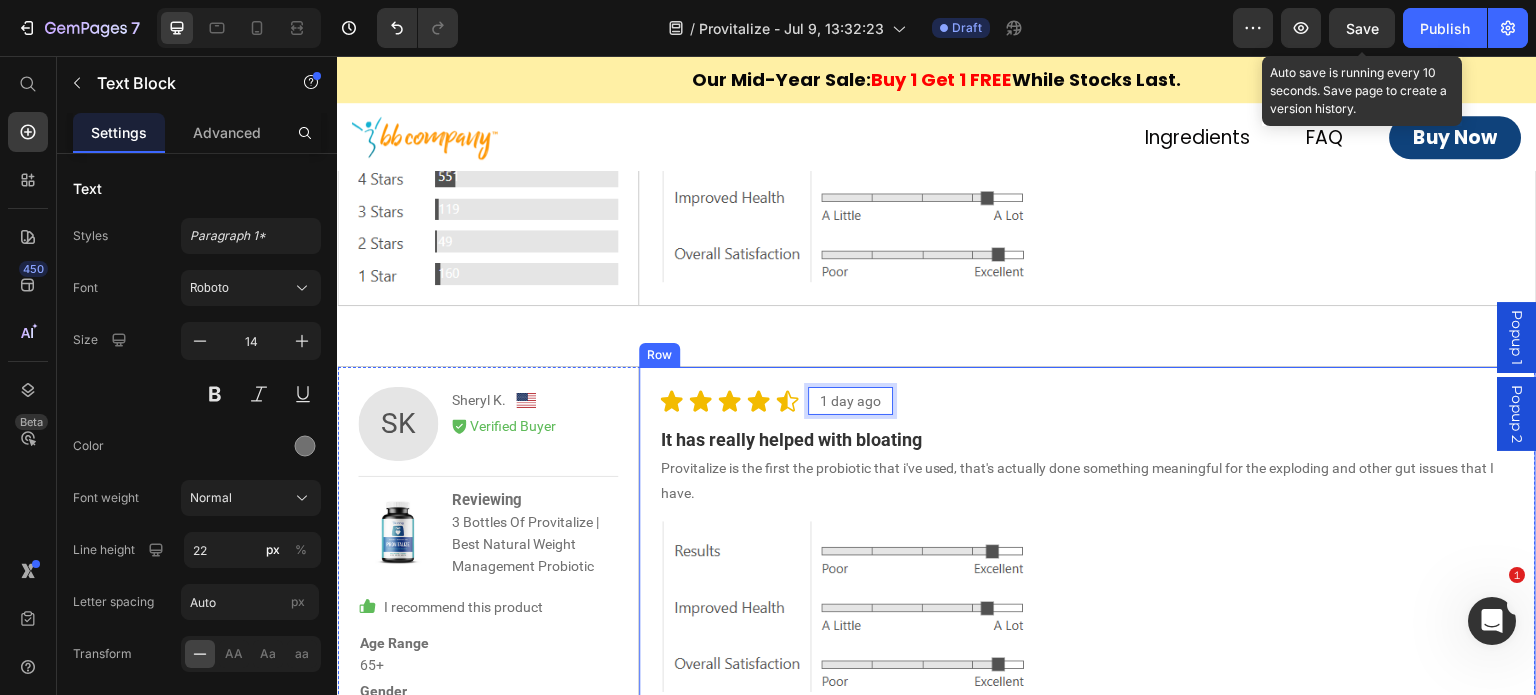 click on "1 day ago Text Block   0 Icon Icon Icon Icon
Icon Icon List Row It has really helped with bloating Text Block Provitalize is the first the probiotic that i've used, that's actually done something meaningful for the exploding and other gut issues that I have. Text Block Row Image" at bounding box center [1088, 615] 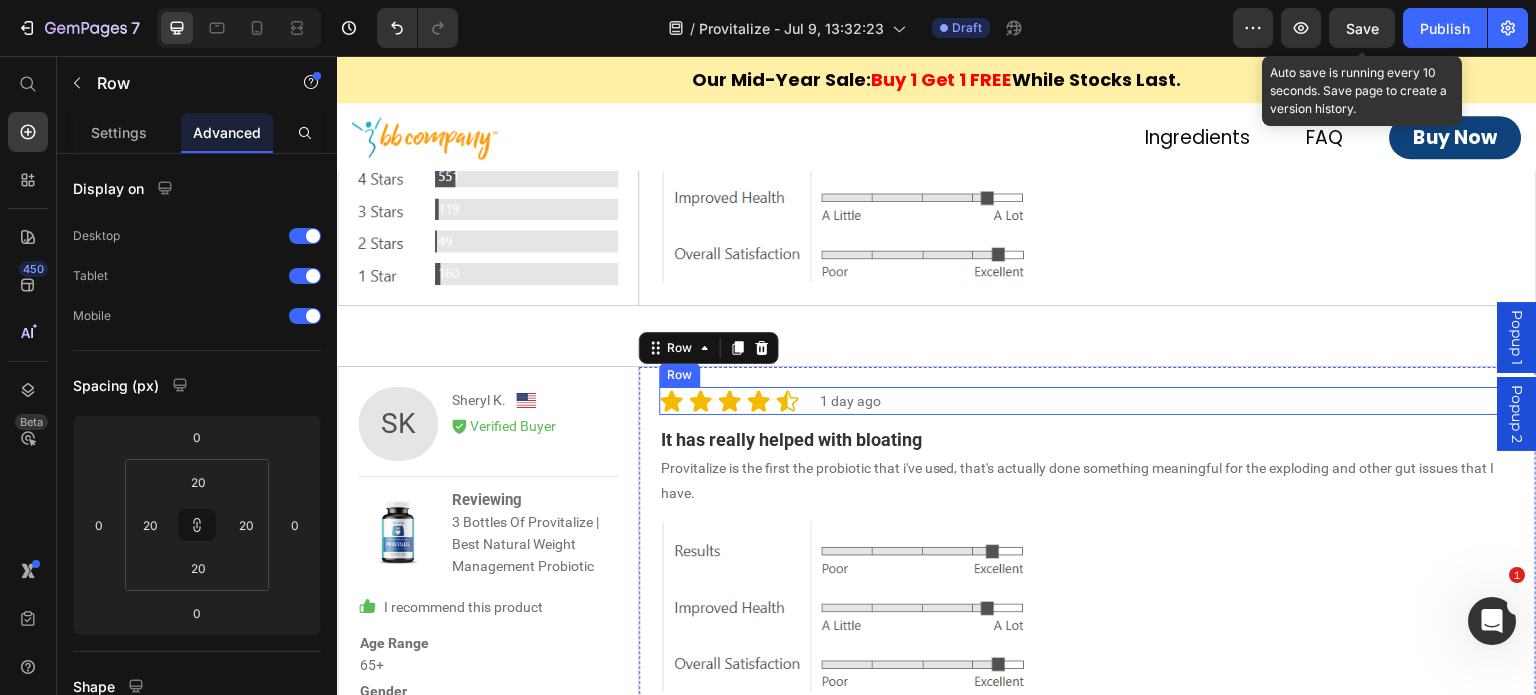 click on "1 day ago Text Block Icon Icon Icon Icon
Icon Icon List Row" at bounding box center [1088, 401] 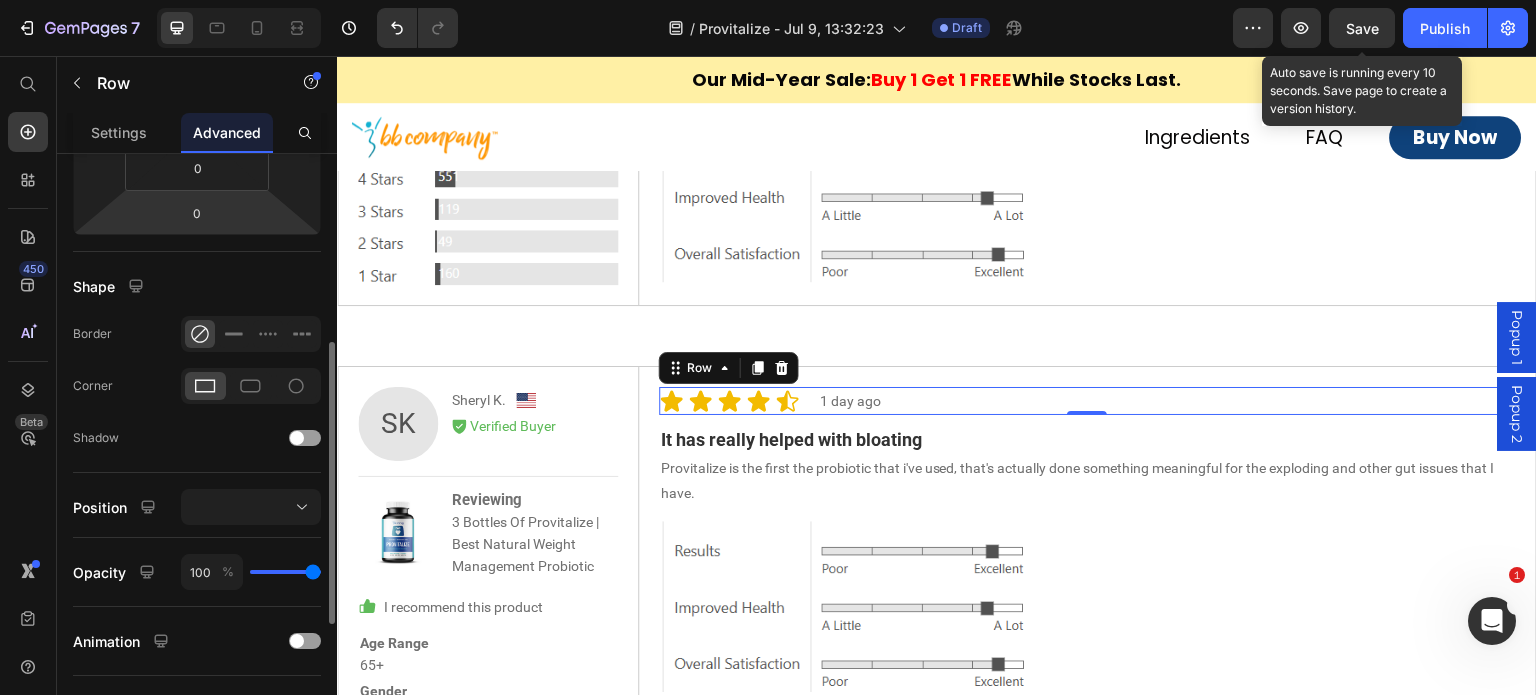scroll, scrollTop: 500, scrollLeft: 0, axis: vertical 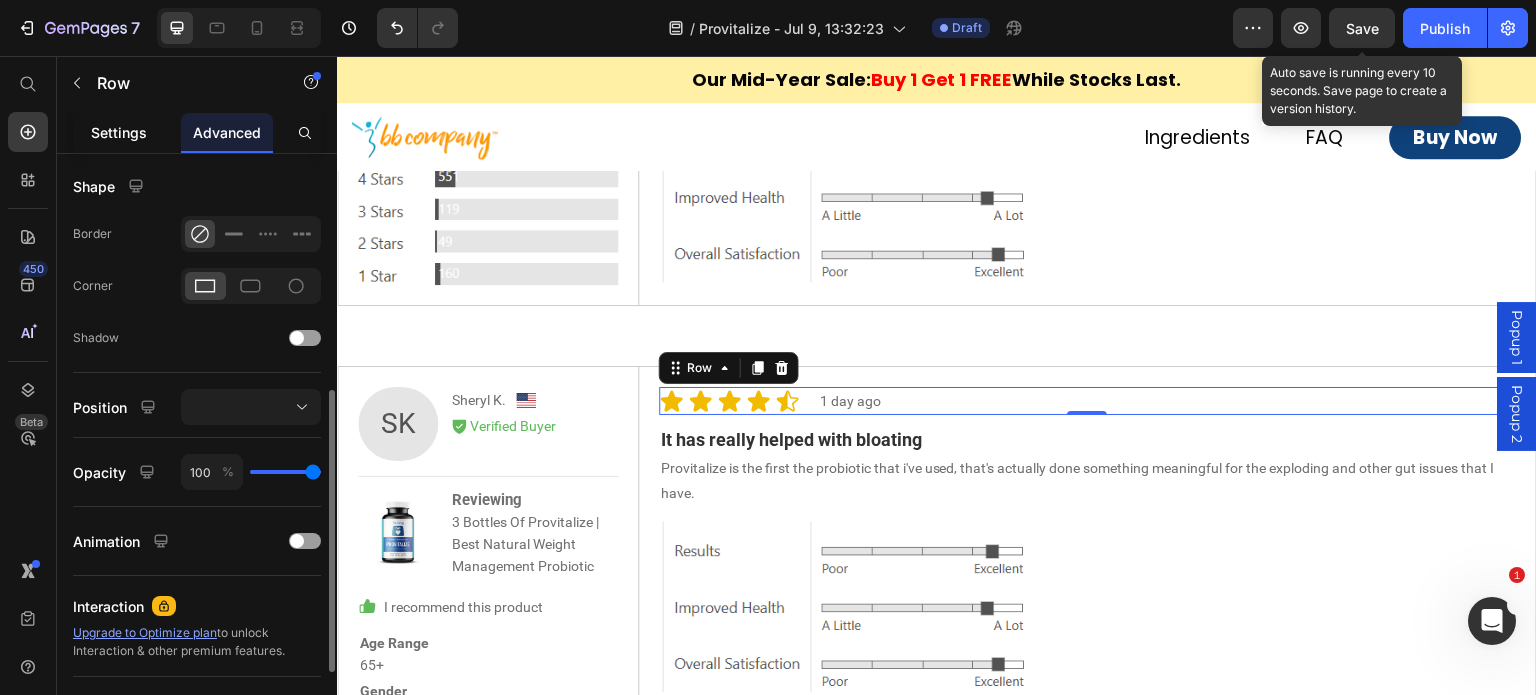 drag, startPoint x: 122, startPoint y: 145, endPoint x: 129, endPoint y: 163, distance: 19.313208 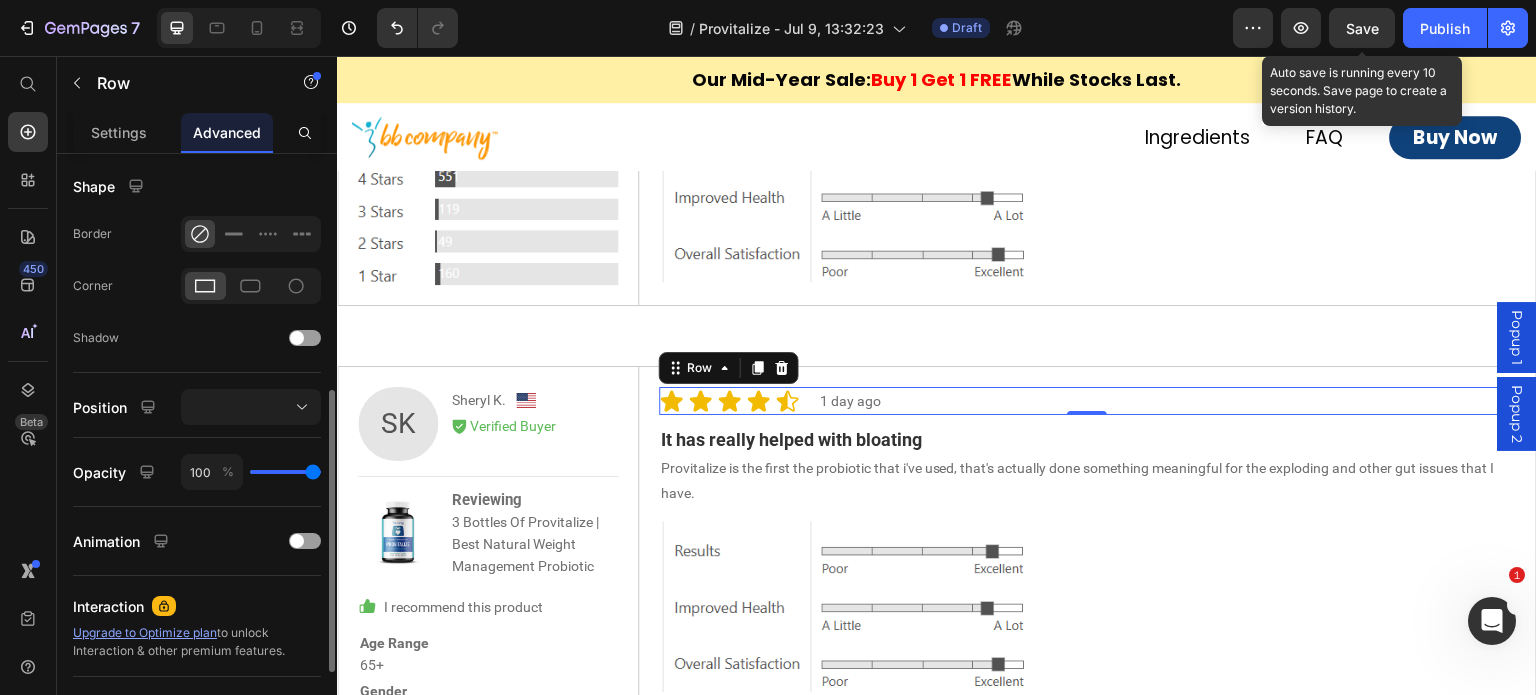 click on "Settings" 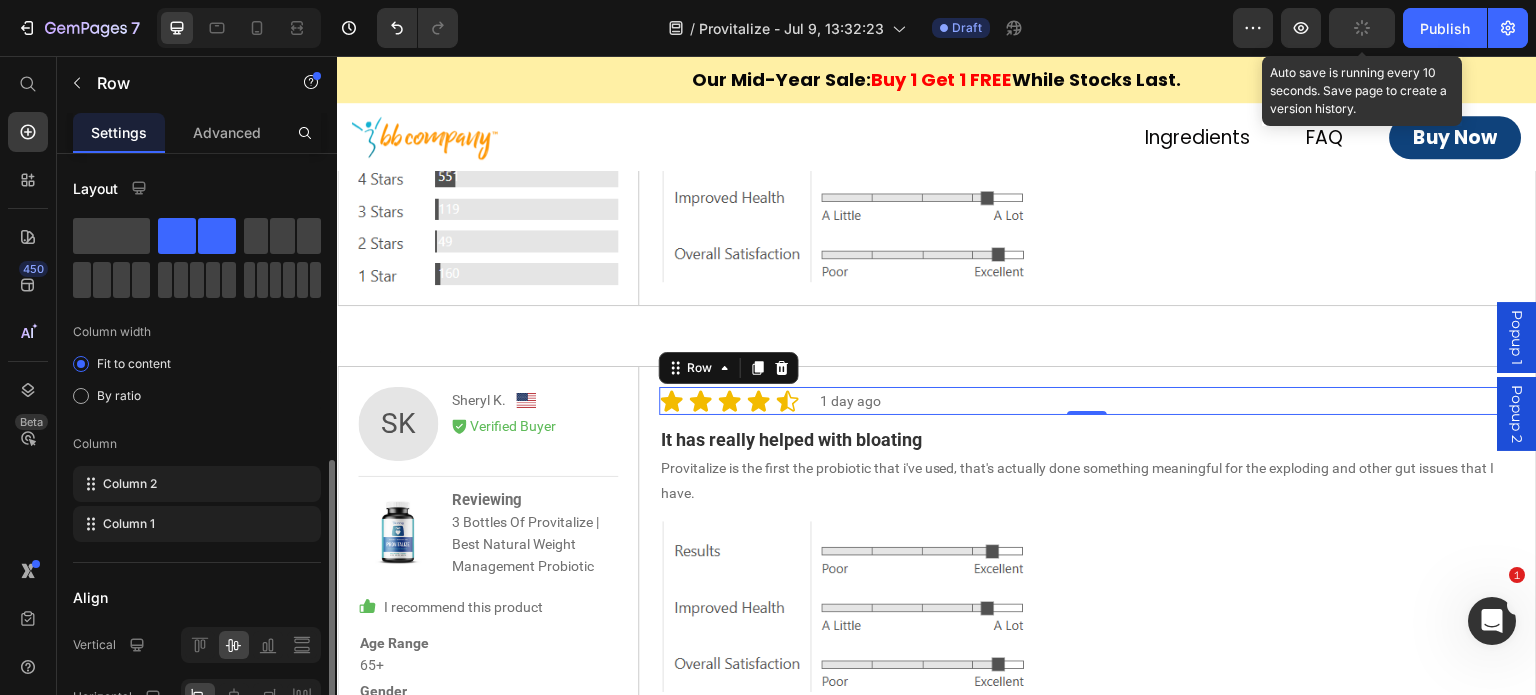 scroll, scrollTop: 200, scrollLeft: 0, axis: vertical 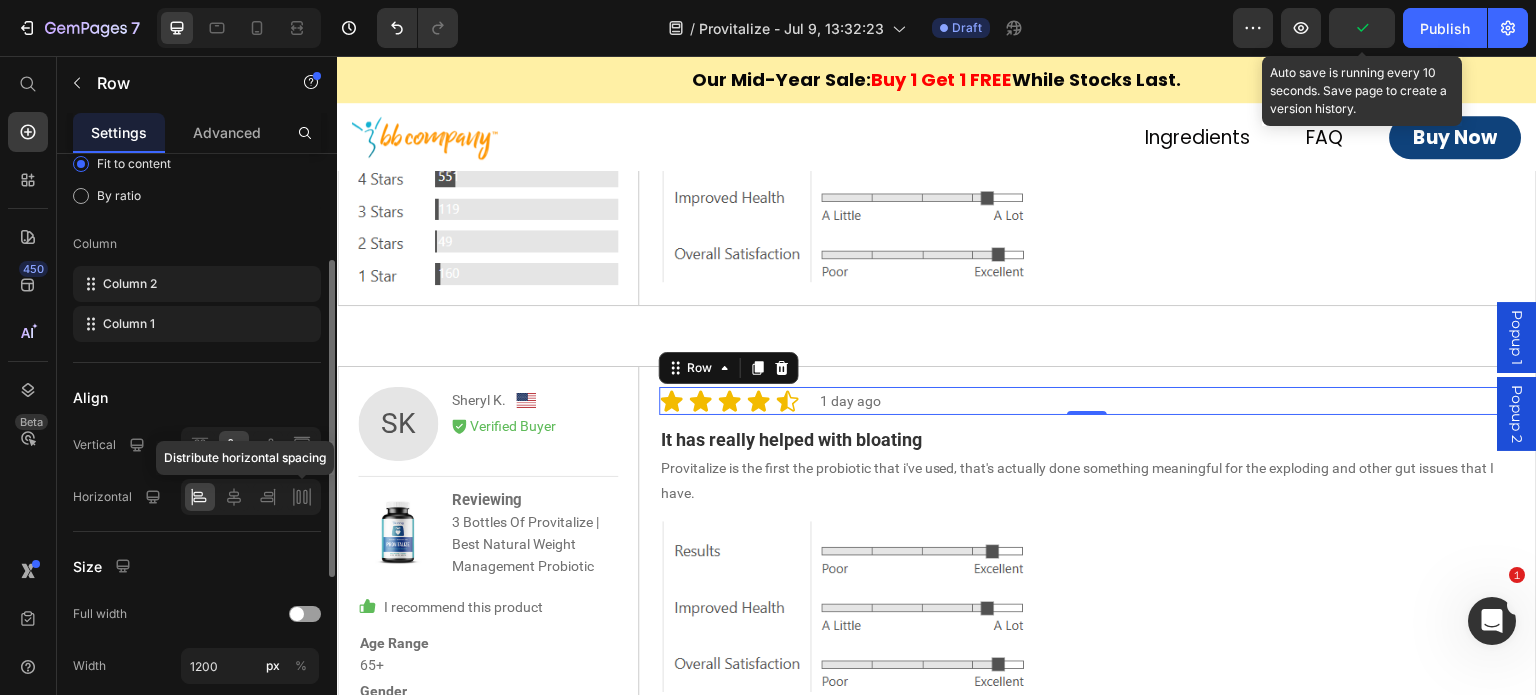 click 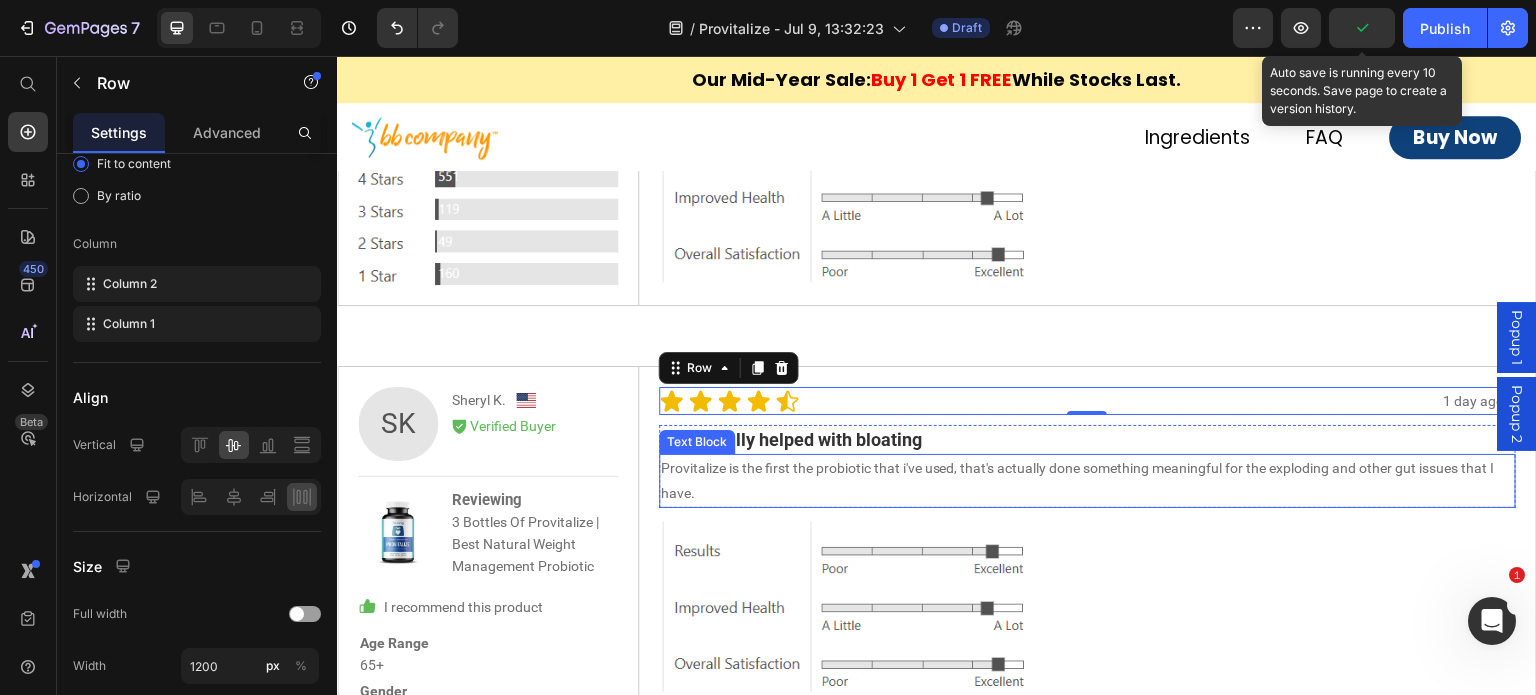 click on "Provitalize is the first the probiotic that i've used, that's actually done something meaningful for the exploding and other gut issues that I have." at bounding box center [1088, 481] 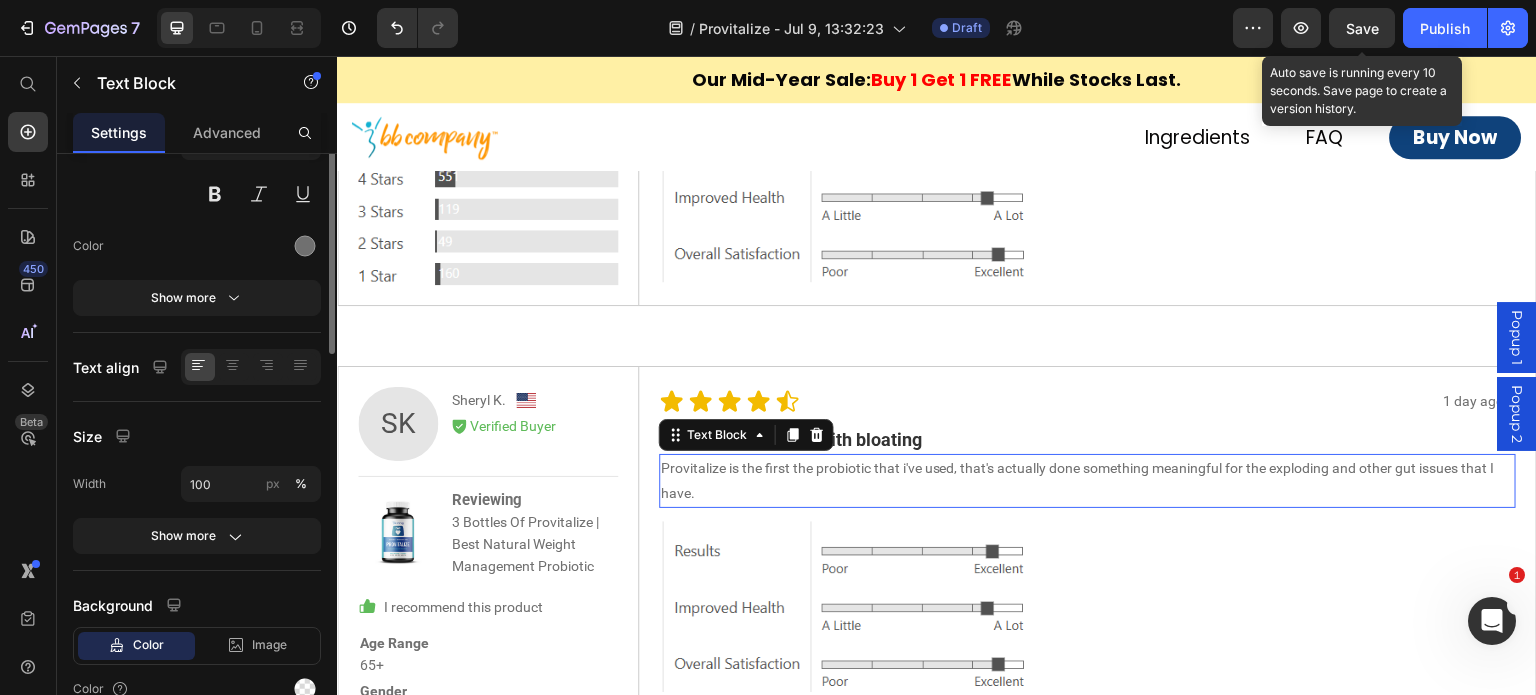 scroll, scrollTop: 0, scrollLeft: 0, axis: both 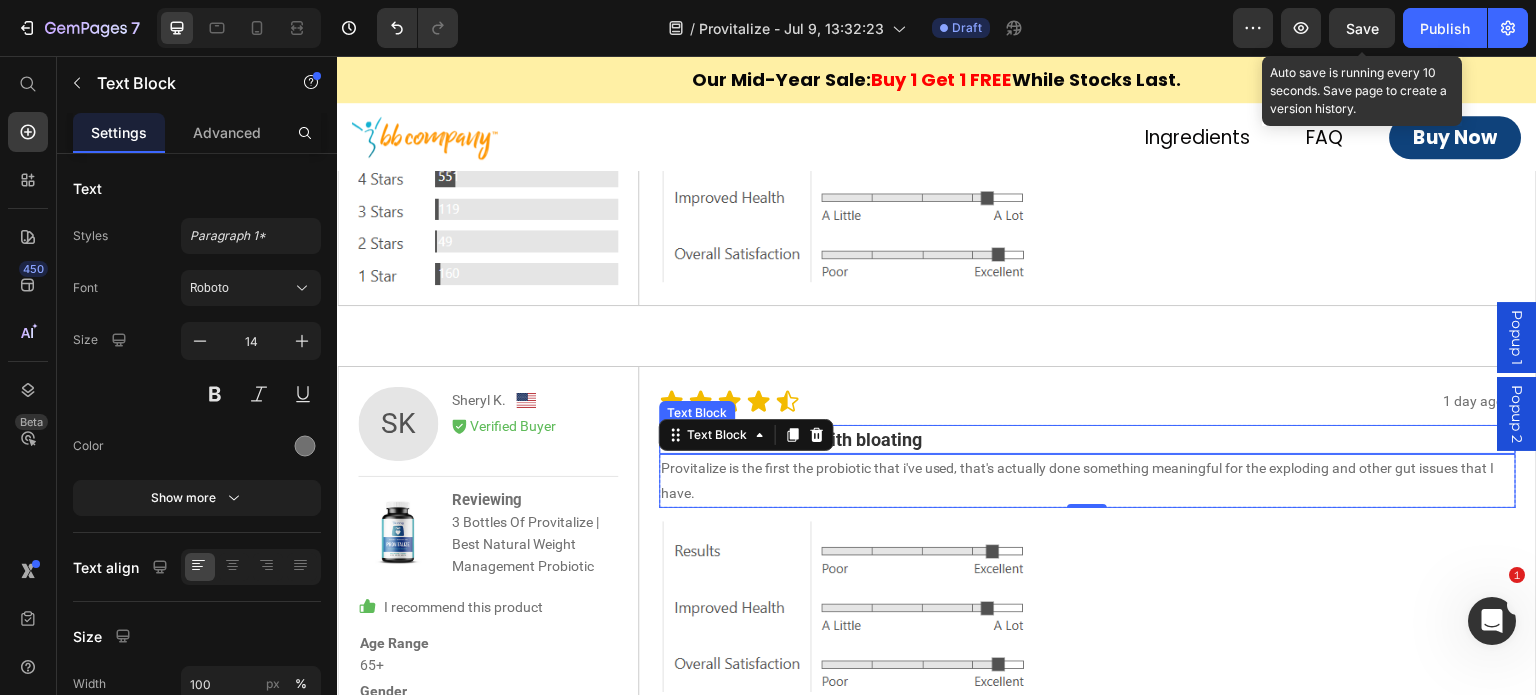 click on "It has really helped with bloating" at bounding box center (1088, 439) 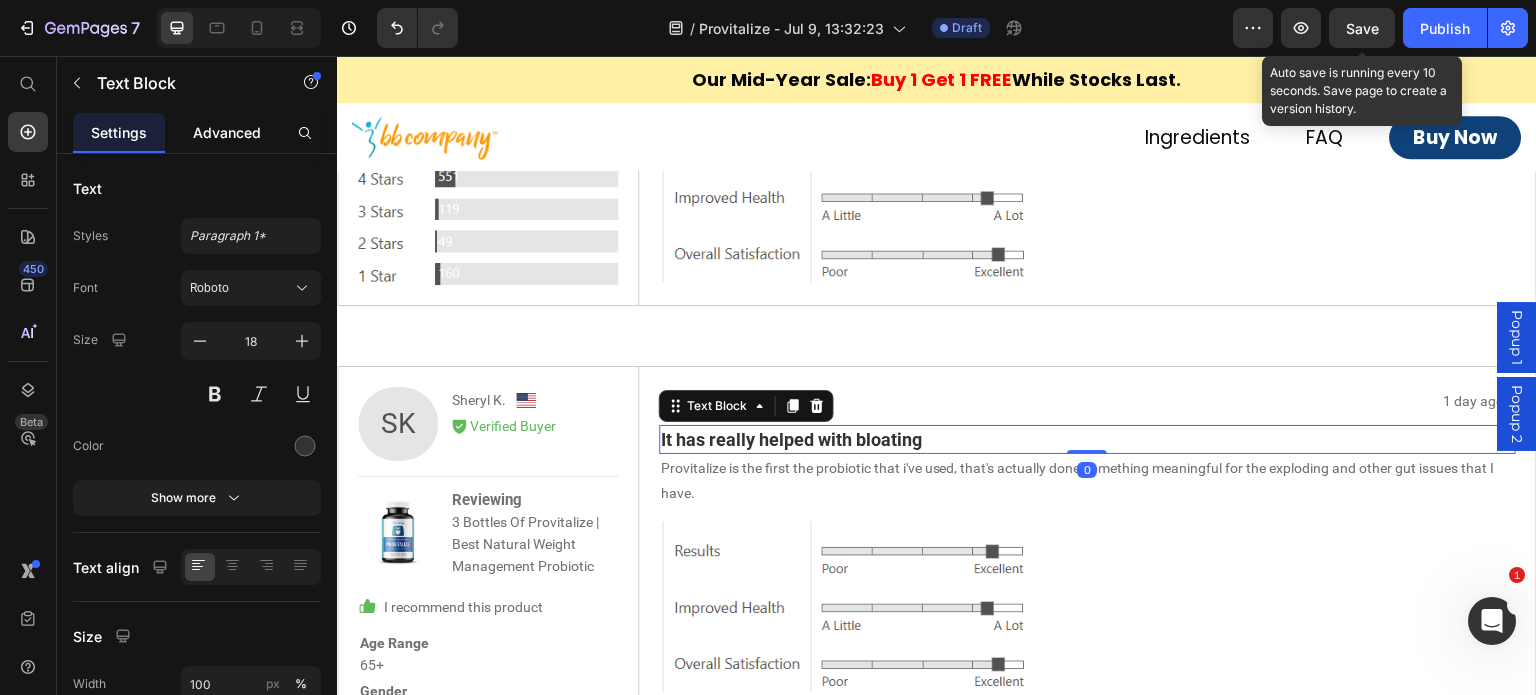 click on "Advanced" at bounding box center [227, 132] 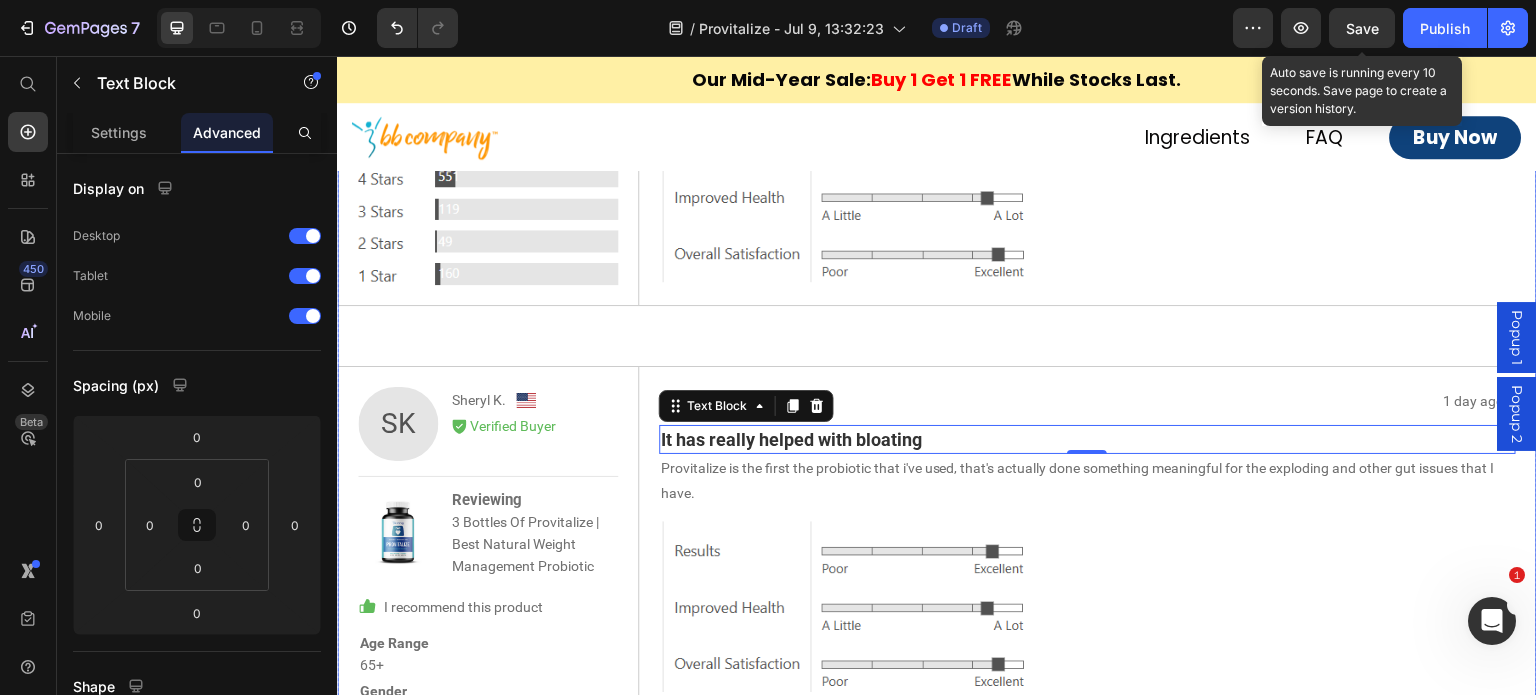 click on "⁠⁠⁠⁠⁠⁠⁠ Over 9 Million Bottles Sold. Over 3 Million Lives Changed. Heading 4.5 Text Block Icon Icon Icon Icon
Icon Icon List Row Based on 4946 reviews Text Block Image Row 92% Text Block of reviewers would recommend this product to a friend Text Block Row Image Row Row SK Text Block [NAME]  Text Block Image Row
Icon  Verified Buyer Text Block Row Row Image Reviewing 3 Bottles Of Provitalize | Best Natural Weight Management Probiotic Text Block Row Row
Icon I recommend this product Text Block Row Age Range 65+ Text Block Row Gender Female Text Block Row My Results Appetite In Control, Less Cravings, Less Bloating Text Block Row Been Using For 1 To 2 Months Text Block Row Row 1 day ago Text Block Icon Icon Icon Icon
Icon Icon List Row It has really helped with bloating Text Block   0 Provitalize is the first the probiotic that i've used, that's actually done something meaningful for the exploding and other gut issues that I have." at bounding box center (937, 383) 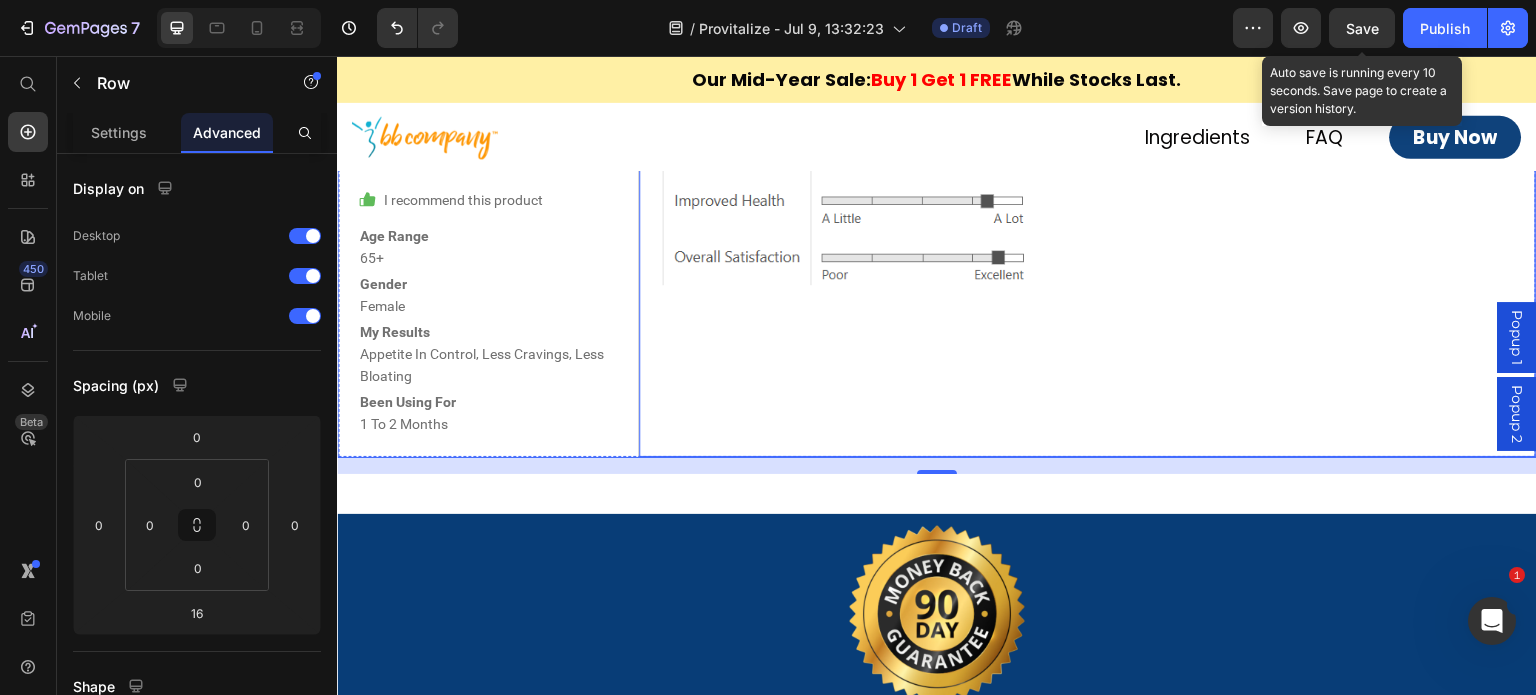 scroll, scrollTop: 8205, scrollLeft: 0, axis: vertical 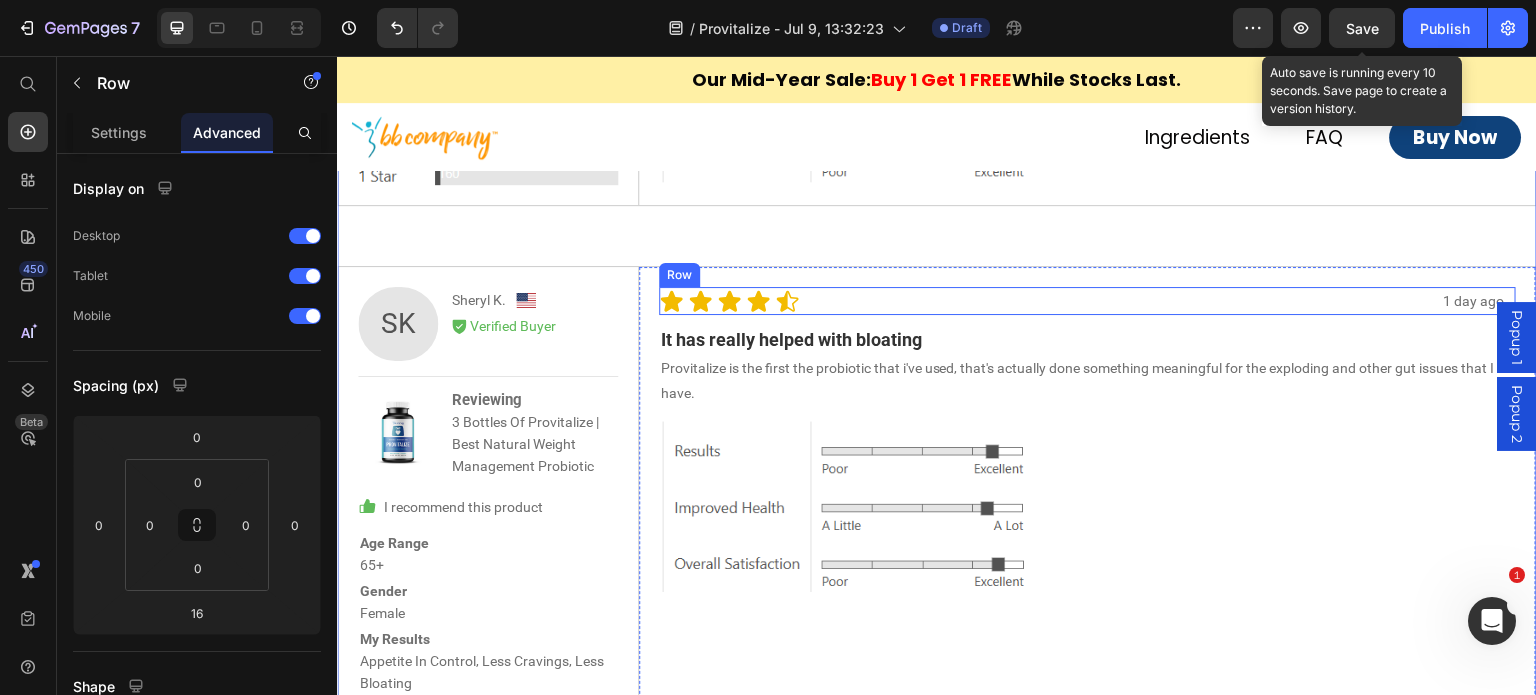 click on "1 day ago Text Block Icon Icon Icon Icon
Icon Icon List Row" at bounding box center (1088, 301) 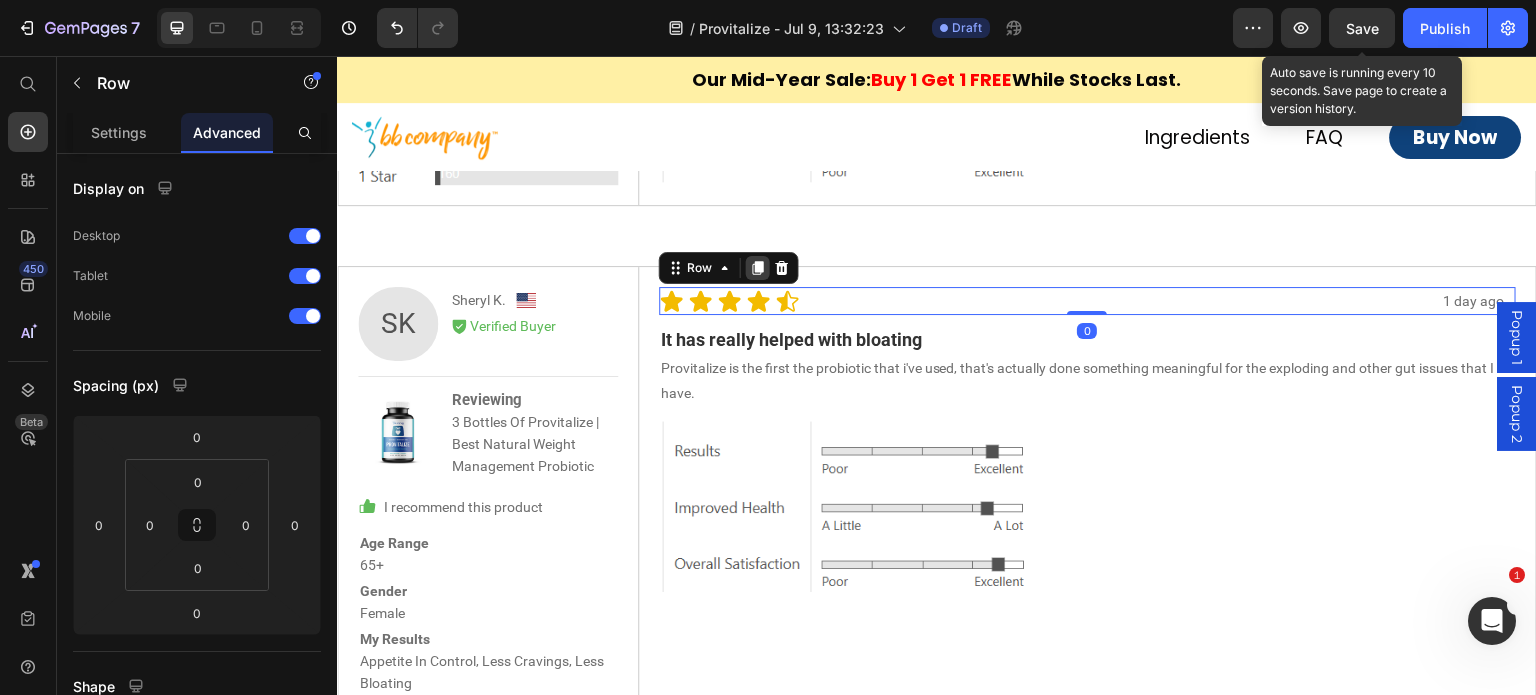 click 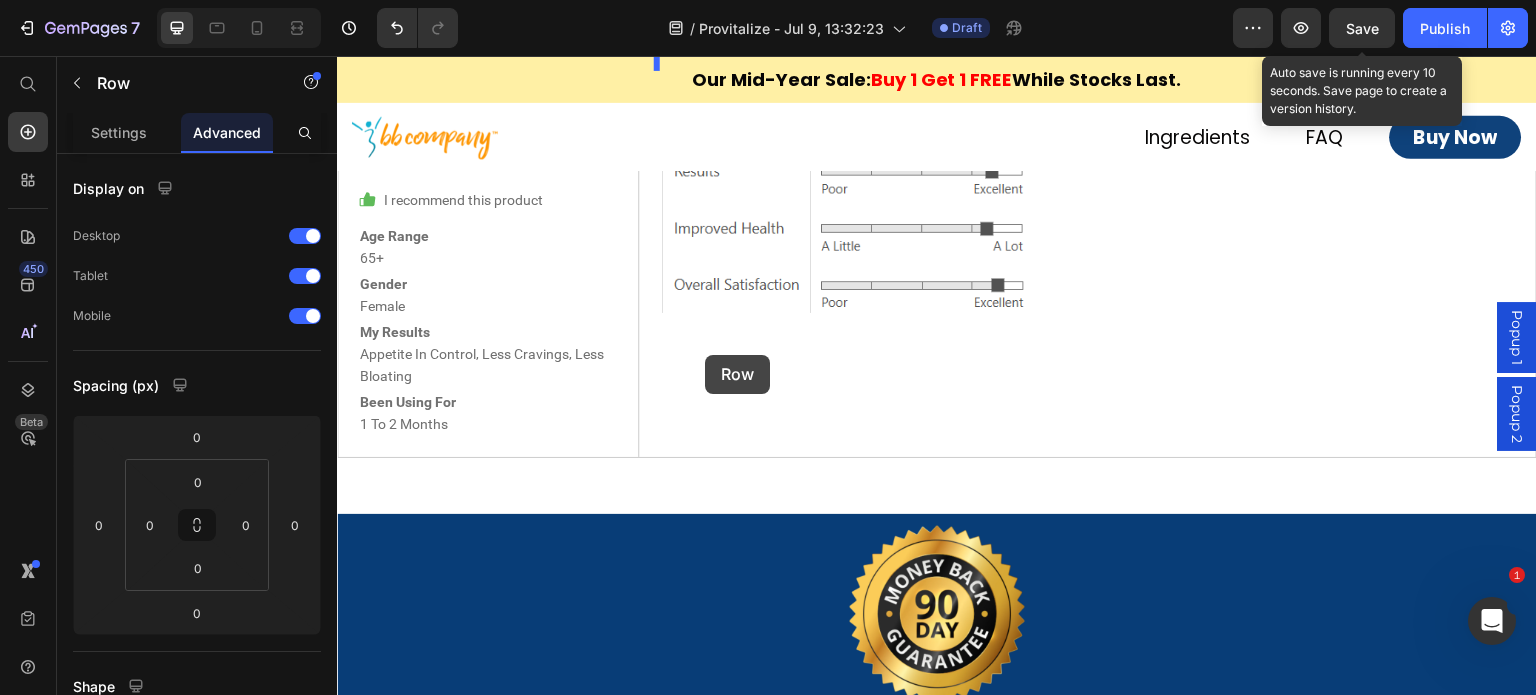 scroll, scrollTop: 8605, scrollLeft: 0, axis: vertical 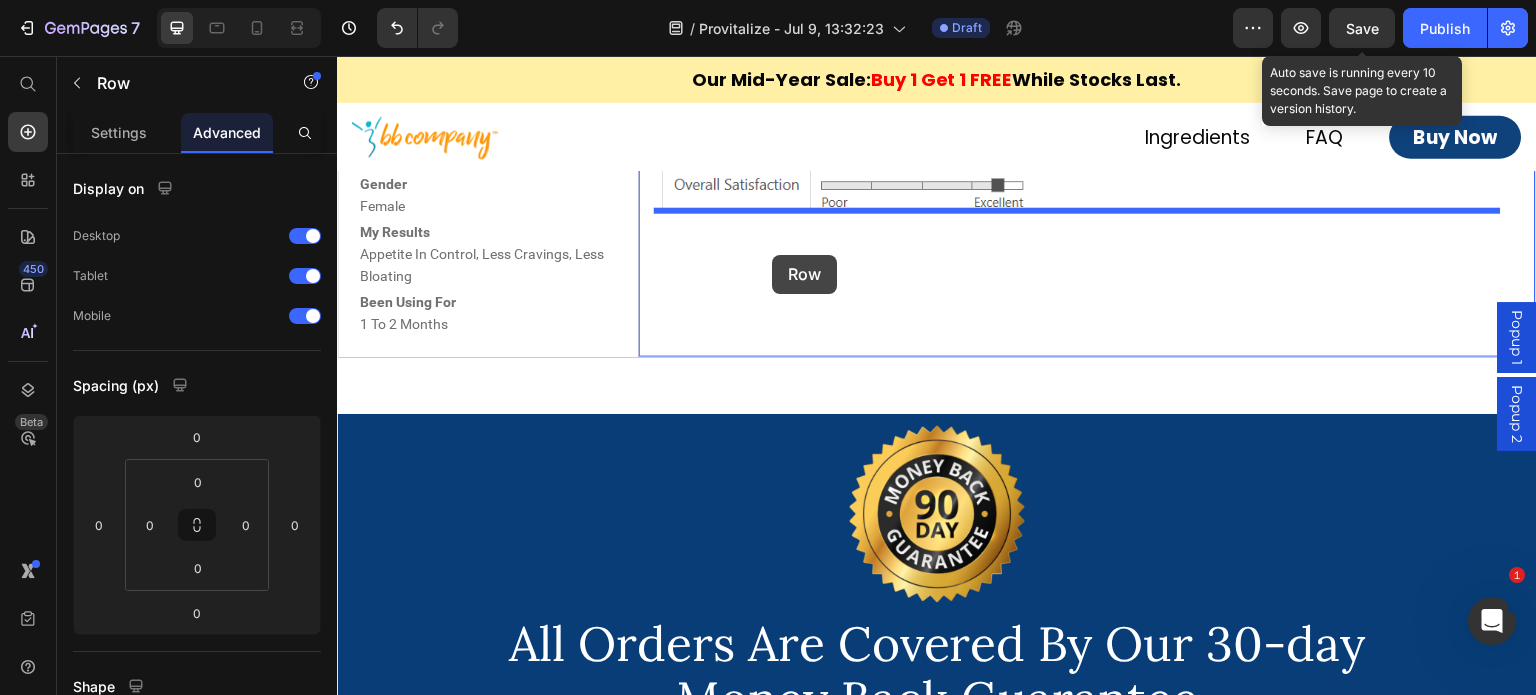 drag, startPoint x: 709, startPoint y: 291, endPoint x: 772, endPoint y: 255, distance: 72.56032 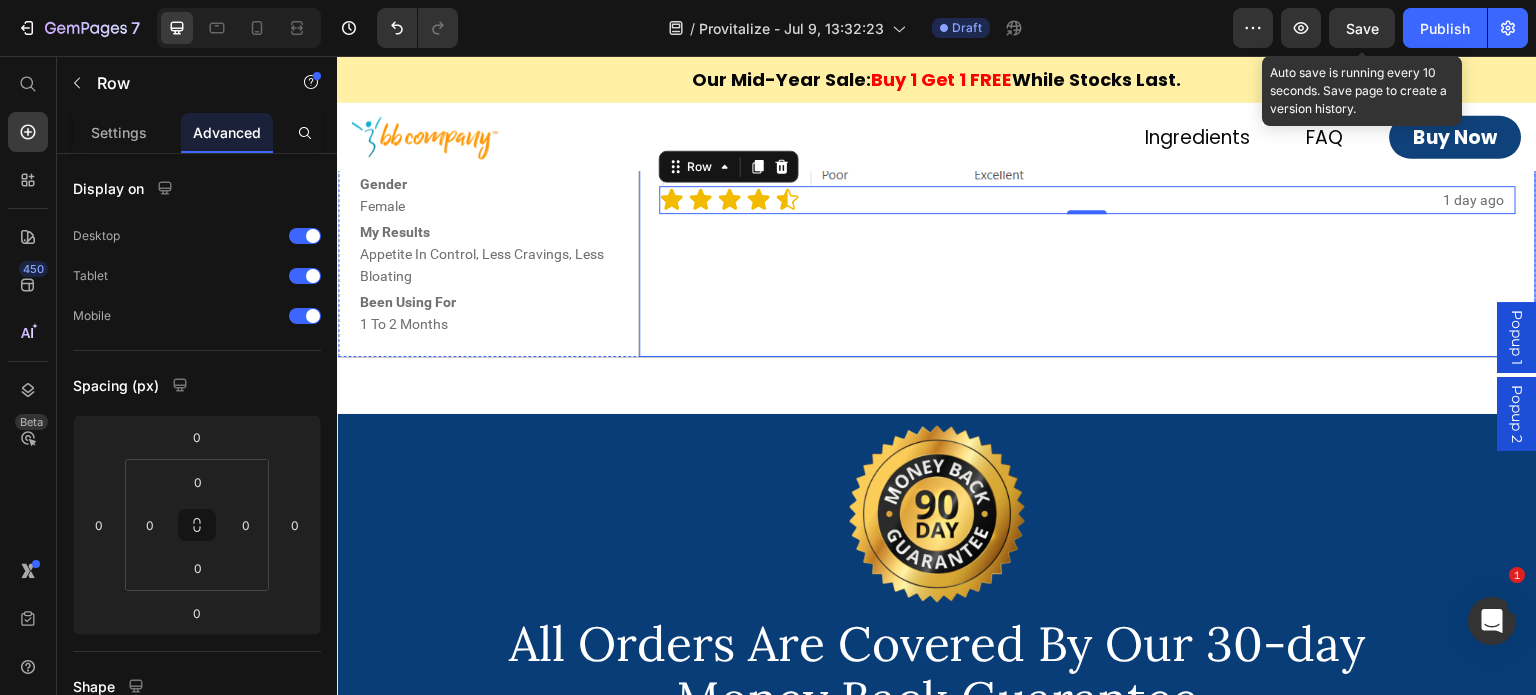 scroll, scrollTop: 8405, scrollLeft: 0, axis: vertical 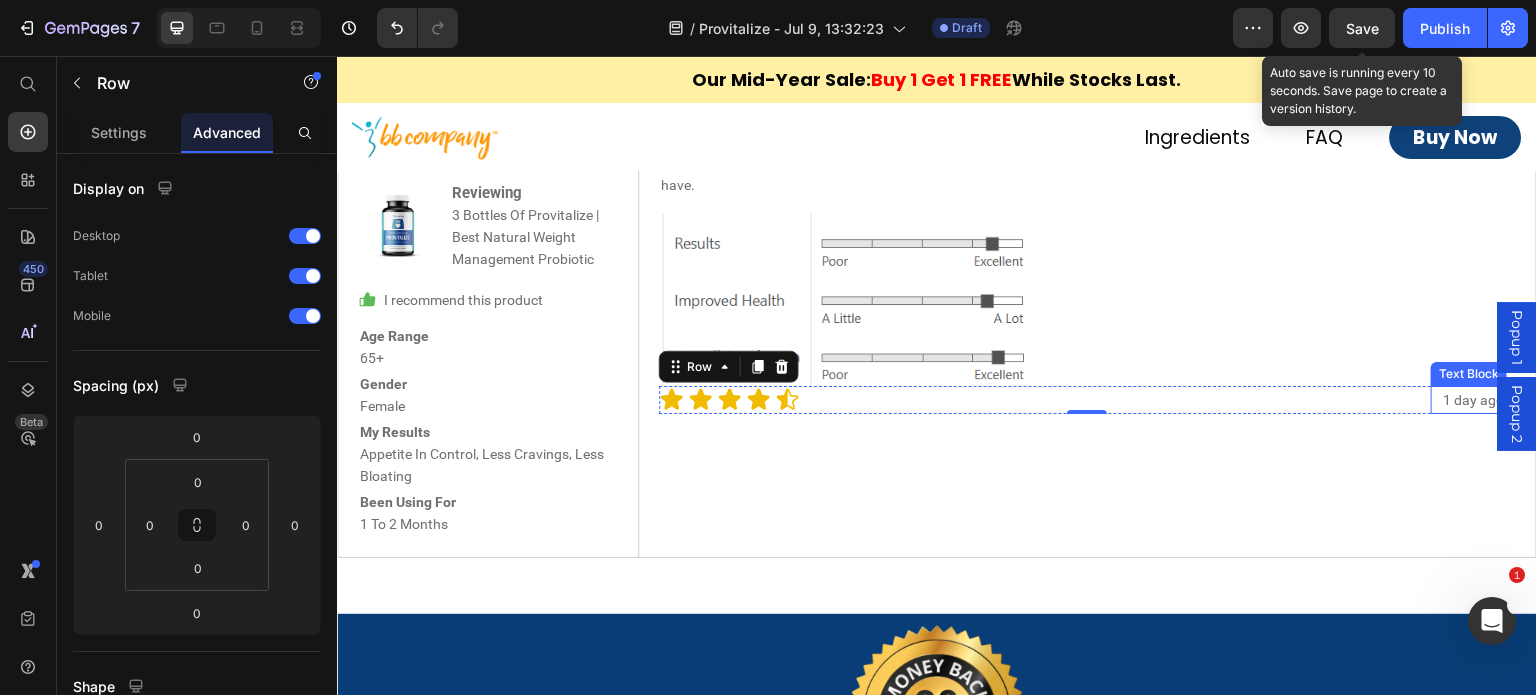 click on "1 day ago" at bounding box center (1473, 400) 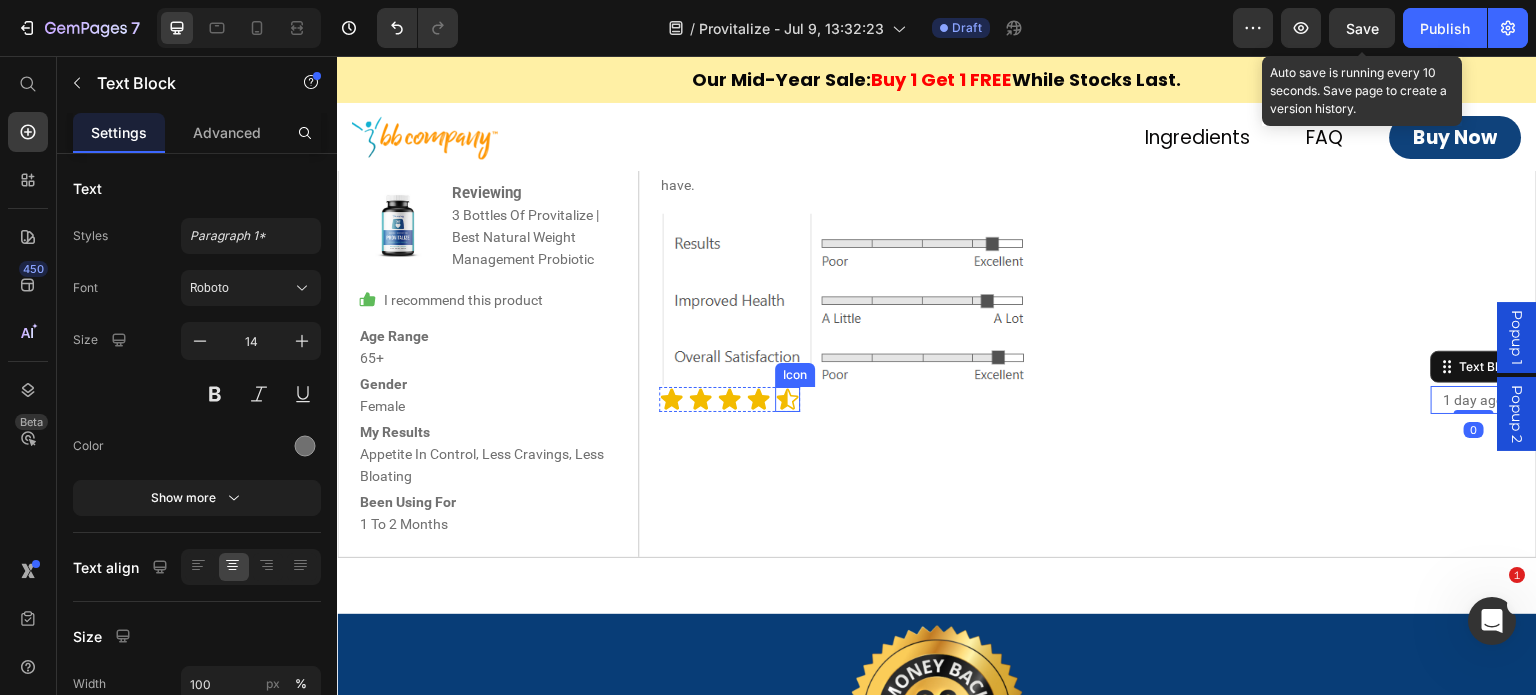 click 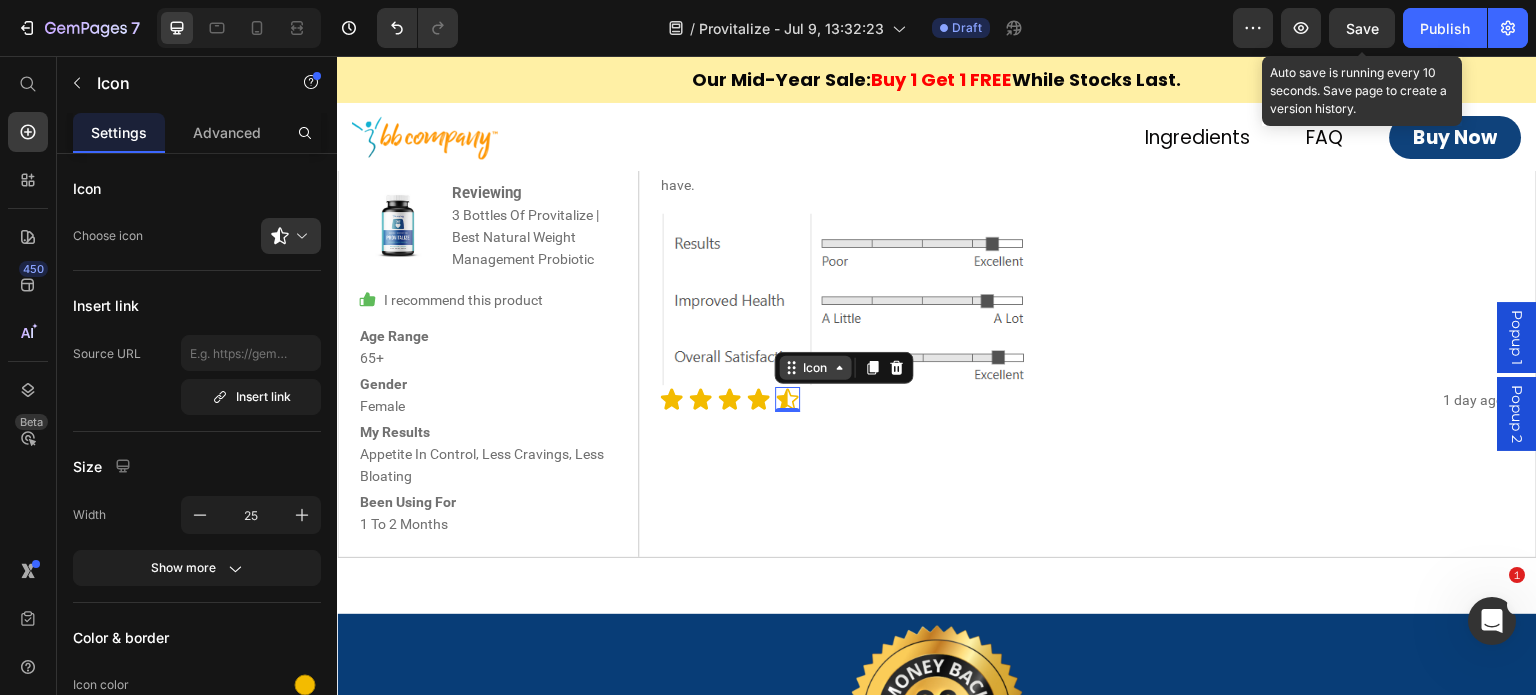 click 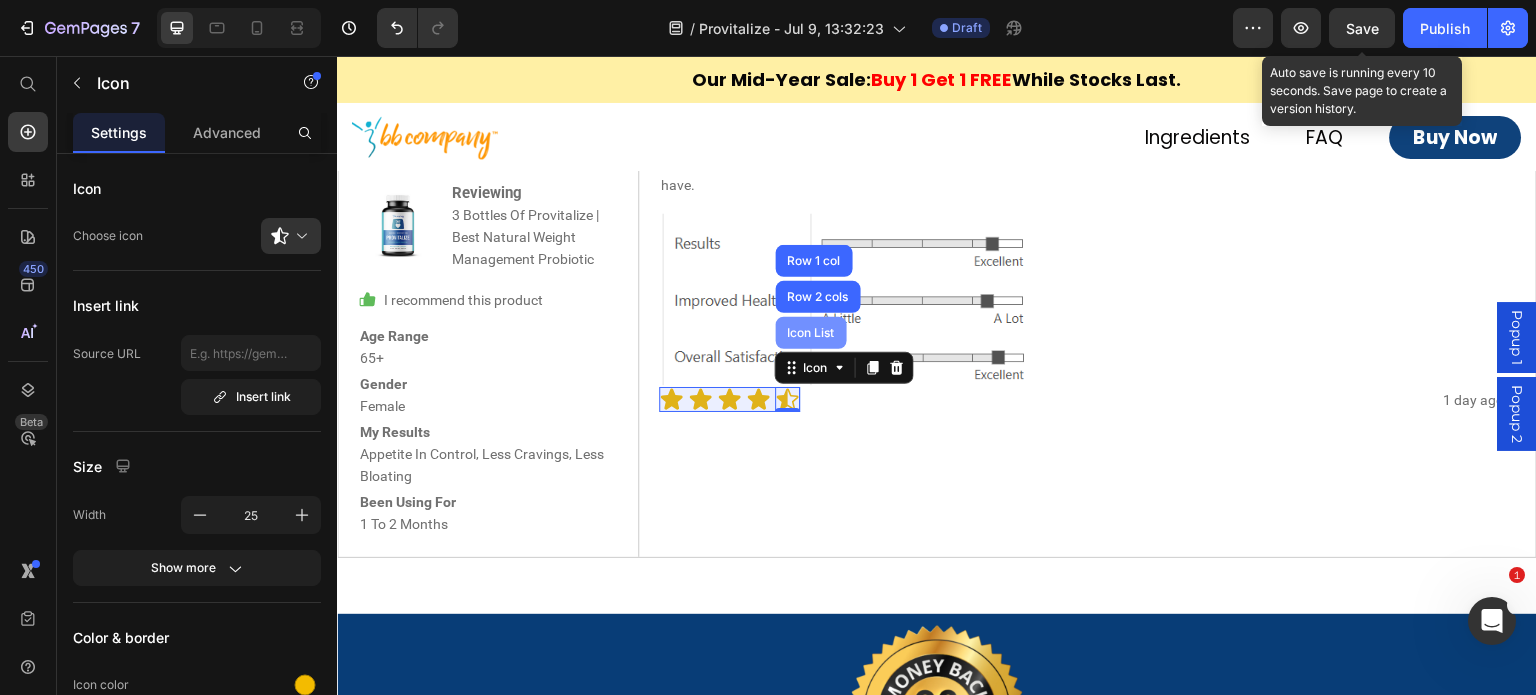 click on "Icon List" at bounding box center [811, 333] 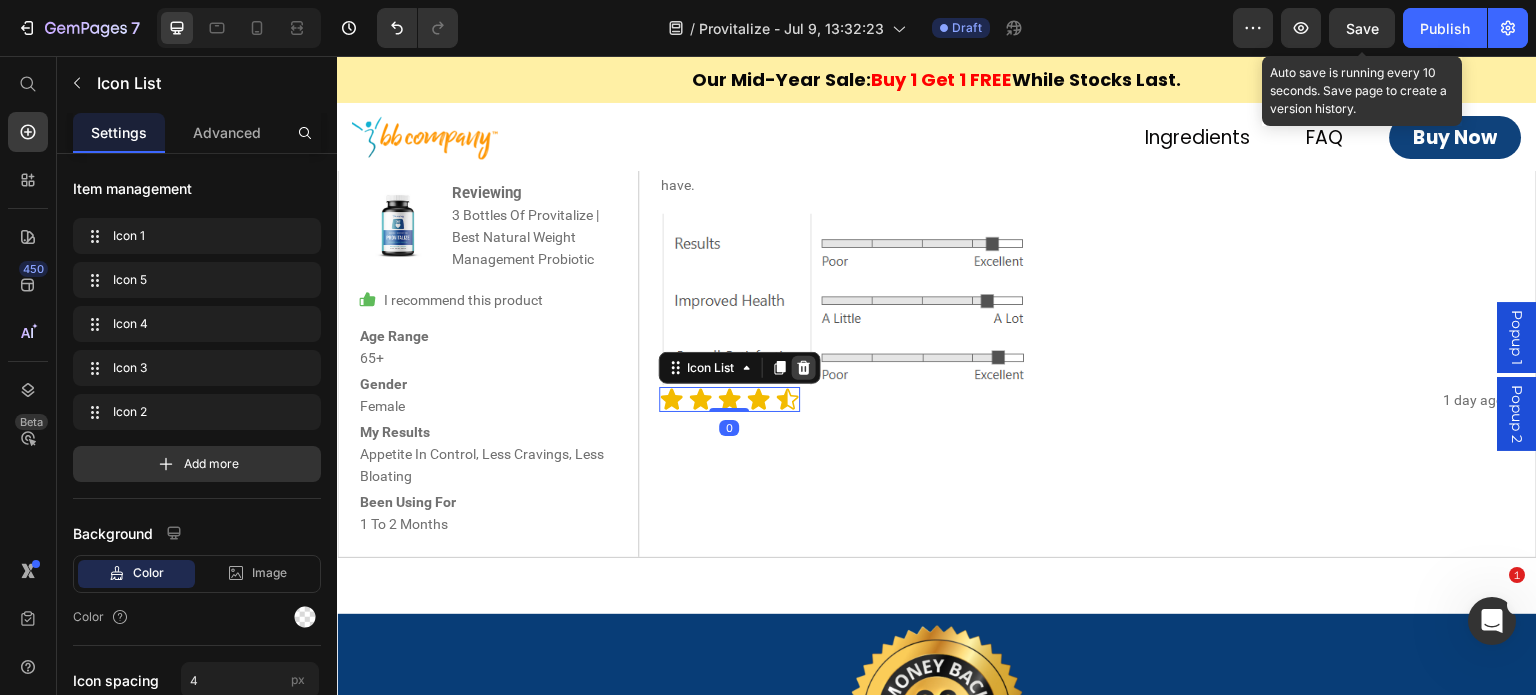 click 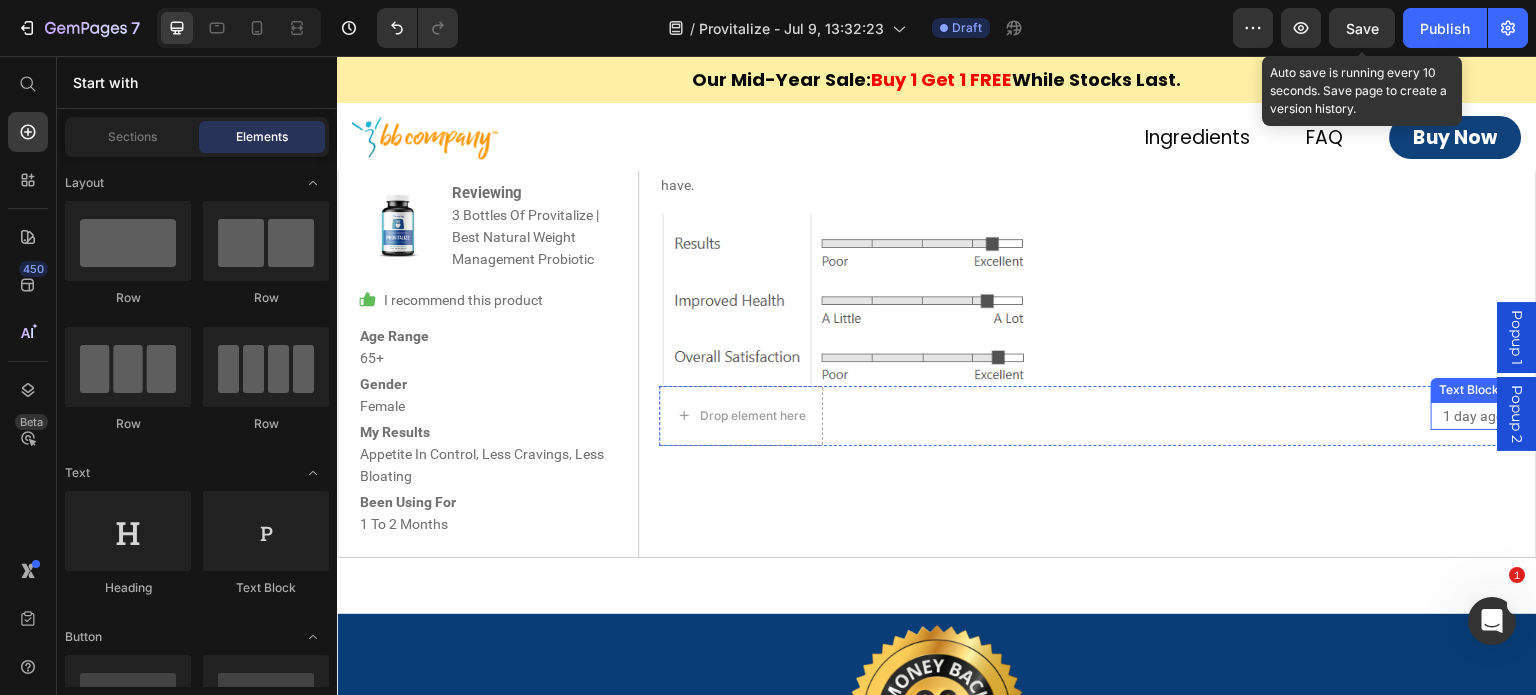 click on "1 day ago" at bounding box center [1473, 416] 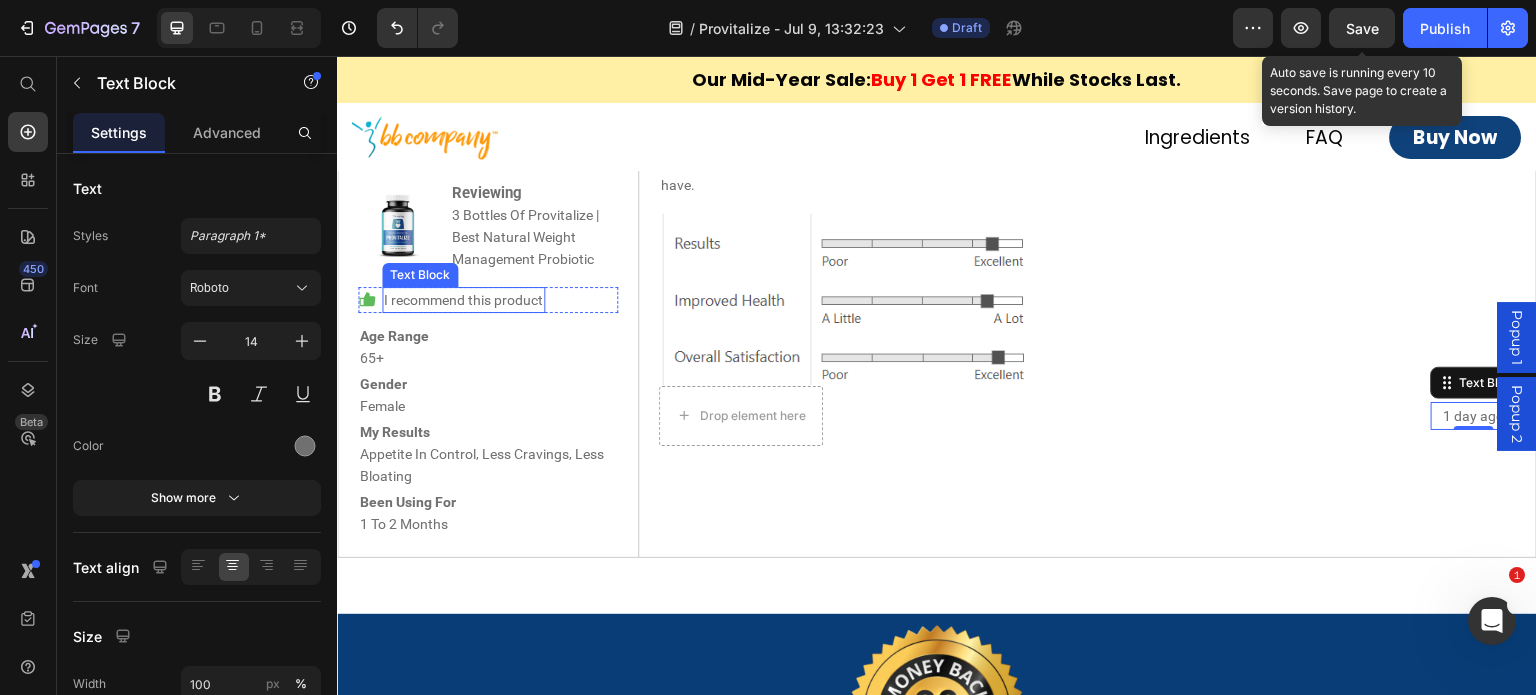 click on "I recommend this product" at bounding box center [463, 300] 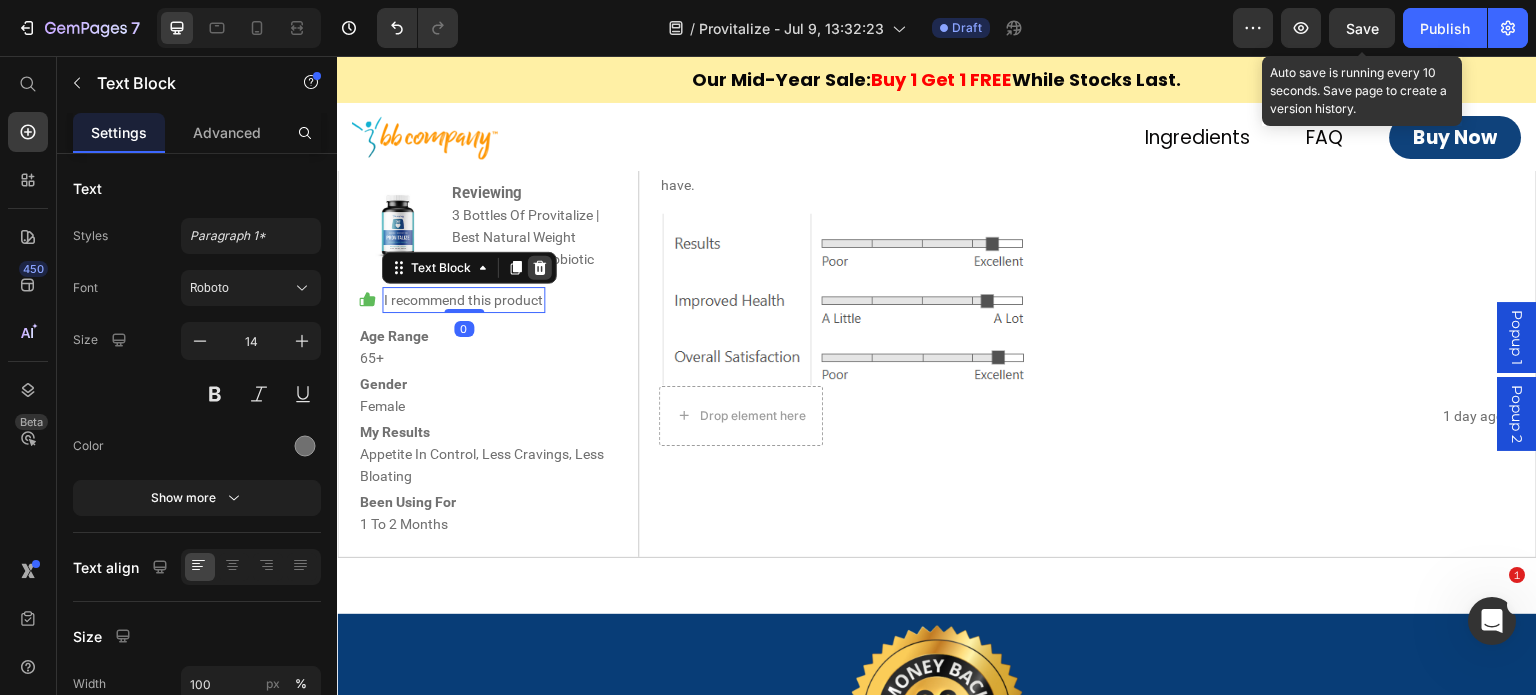 click at bounding box center [540, 268] 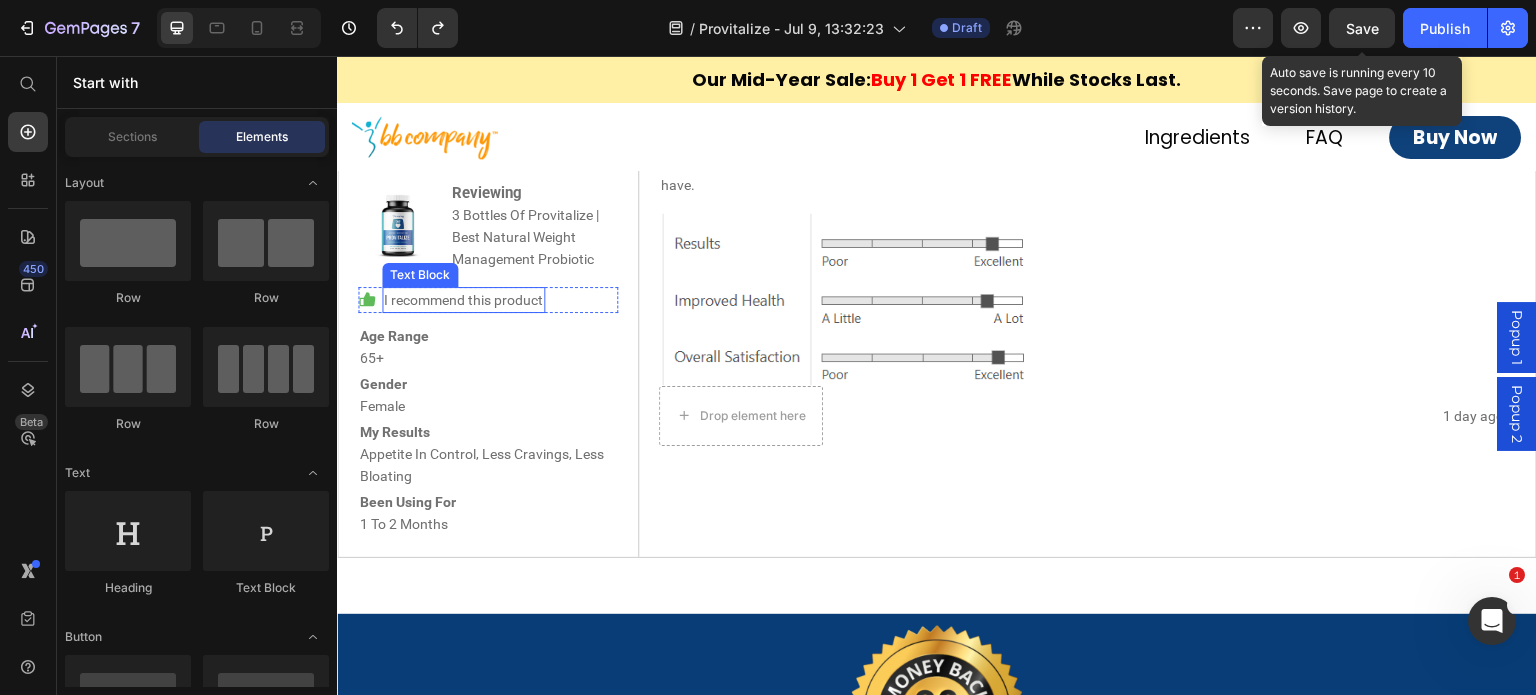 click on "I recommend this product" at bounding box center (463, 300) 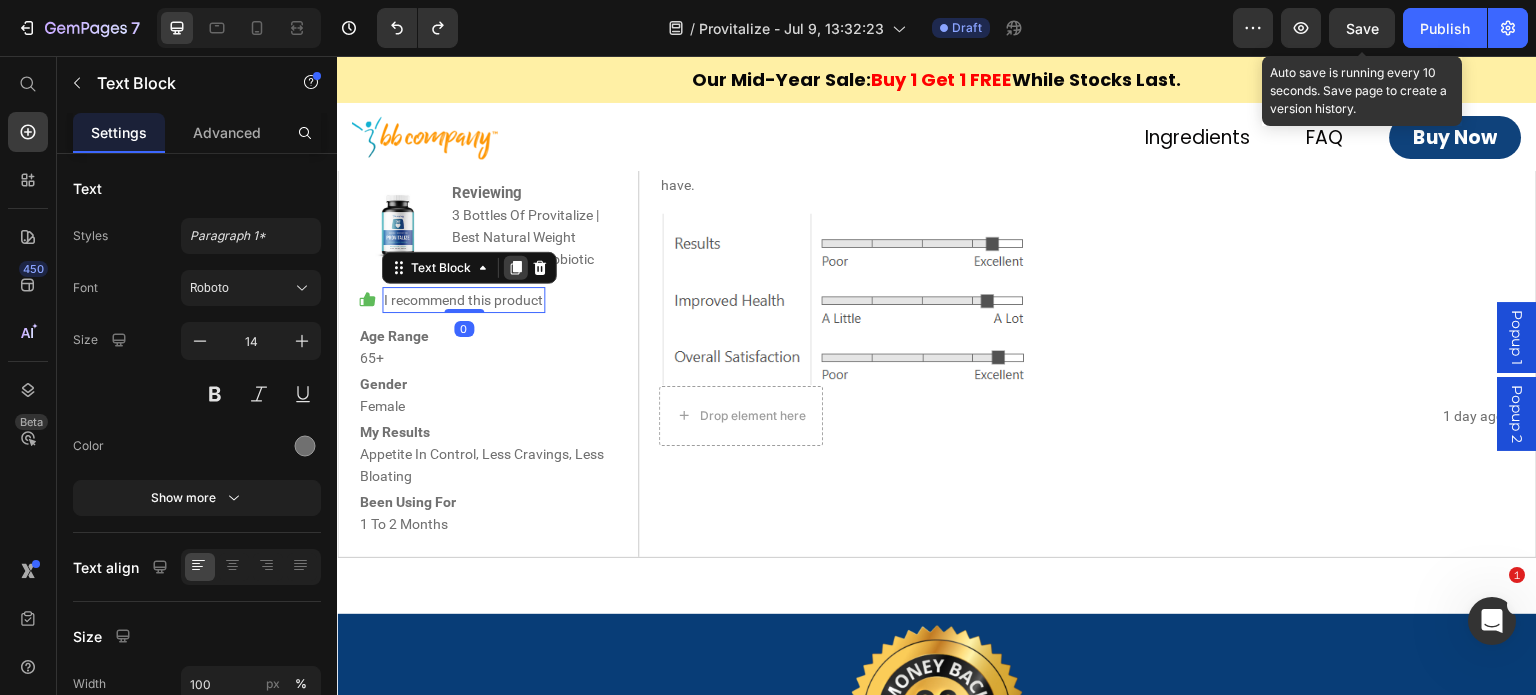 click 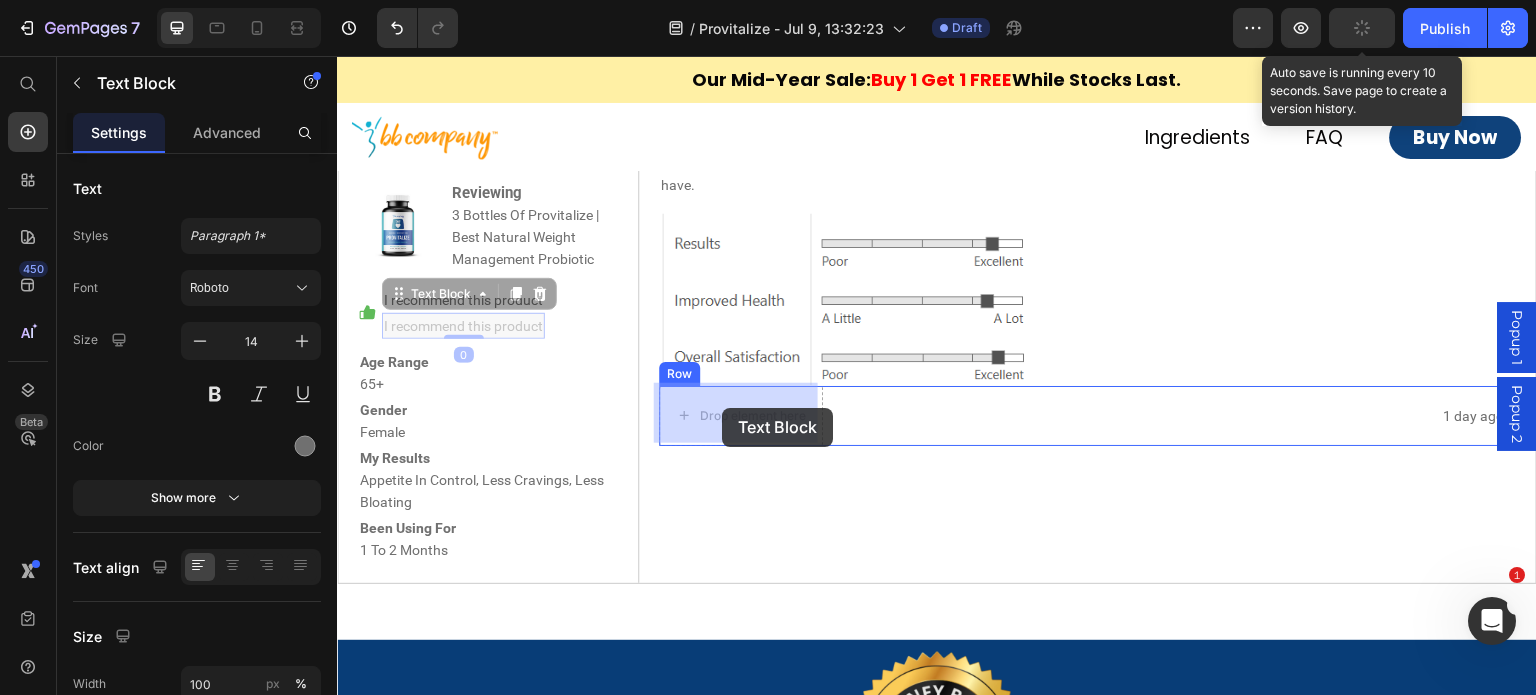 drag, startPoint x: 426, startPoint y: 294, endPoint x: 722, endPoint y: 408, distance: 317.19394 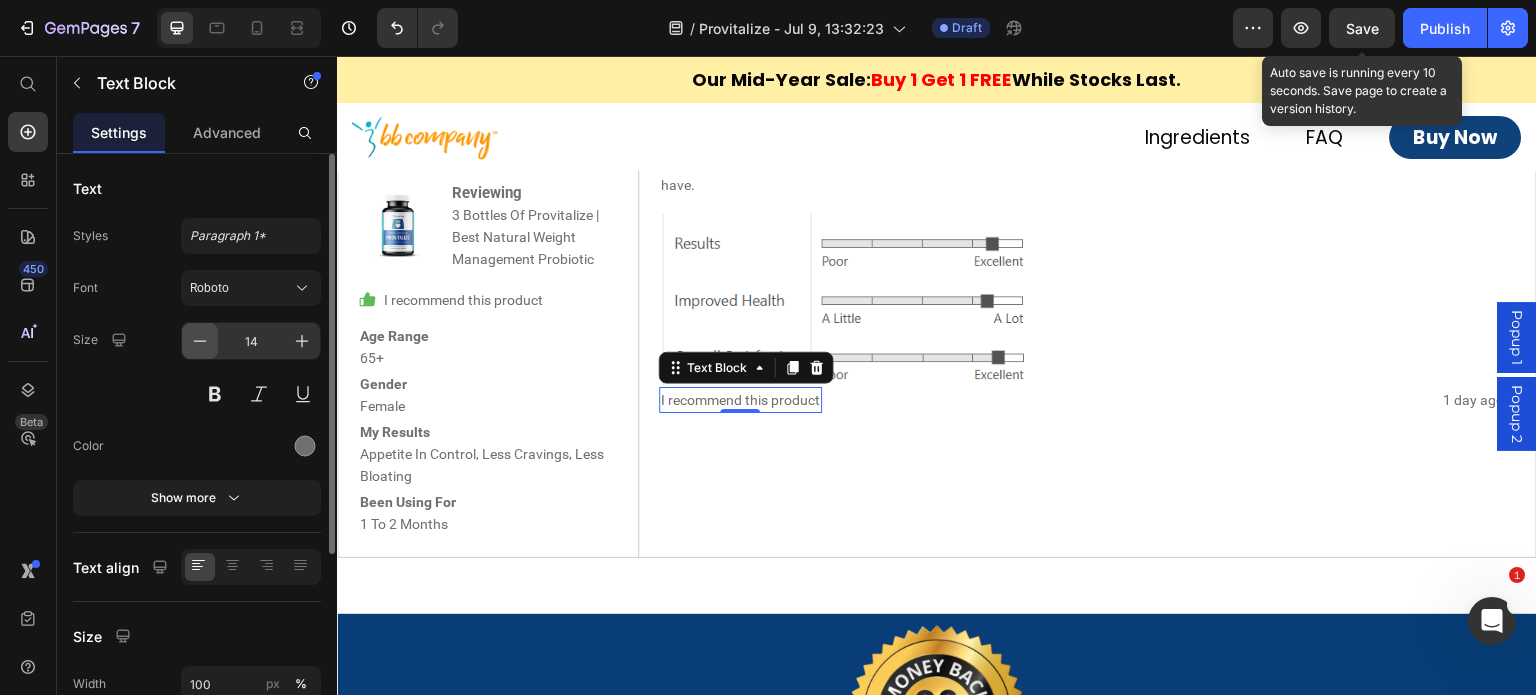 click 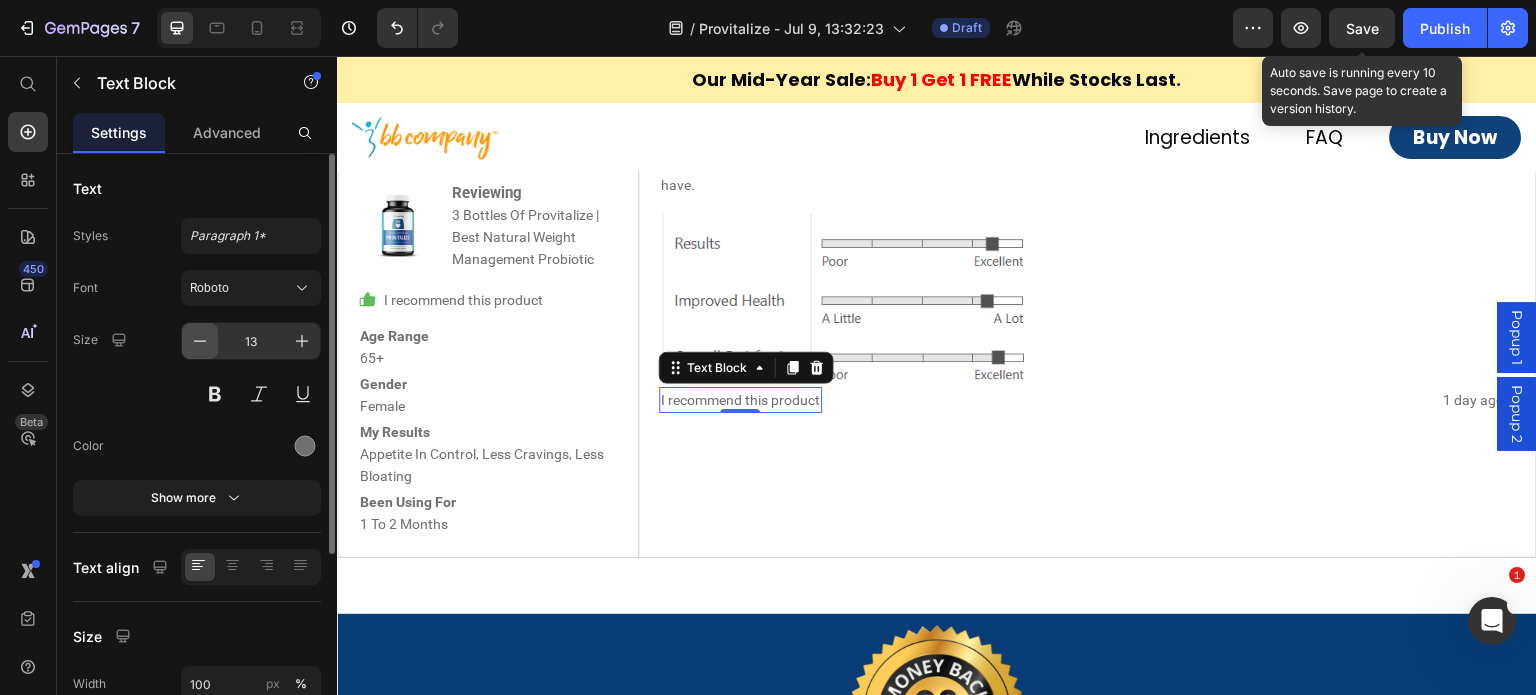 click 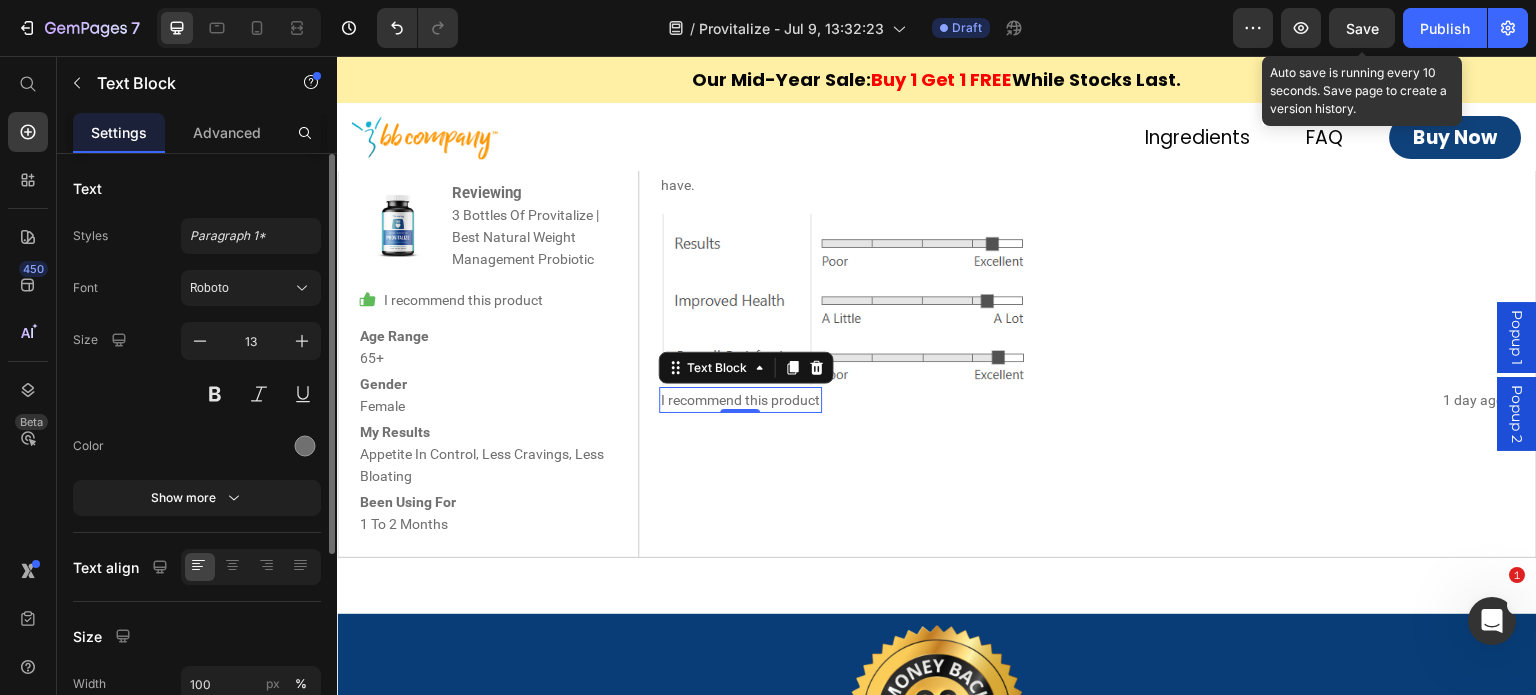 type on "12" 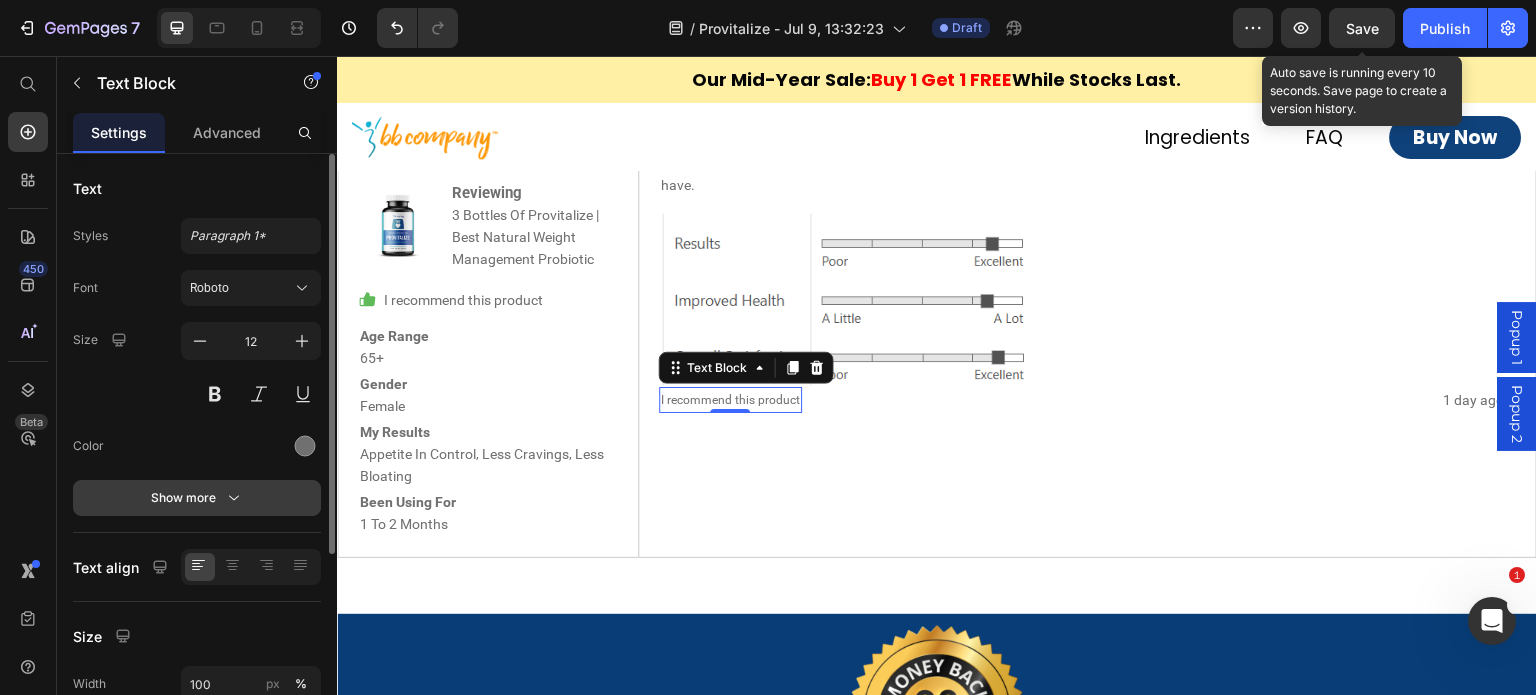 click on "Show more" at bounding box center [197, 498] 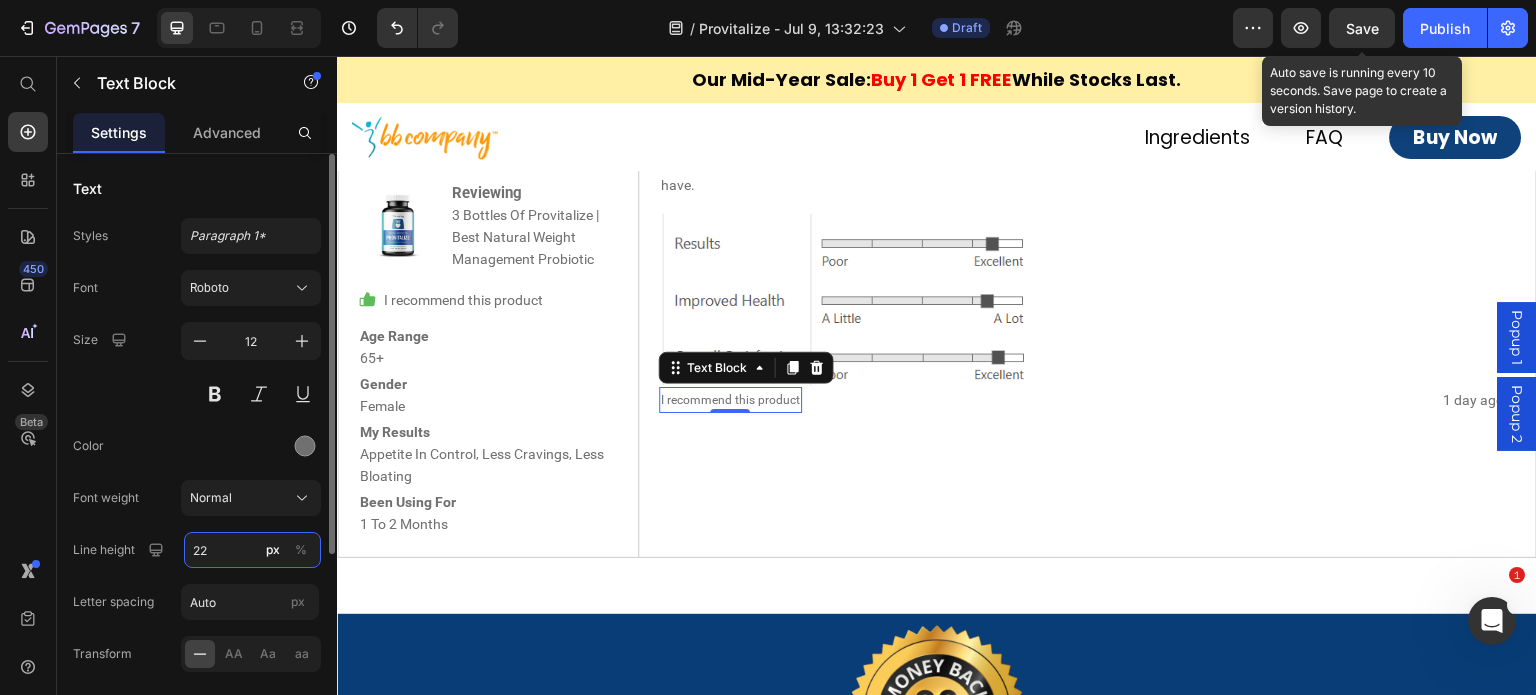 click on "22" at bounding box center (252, 550) 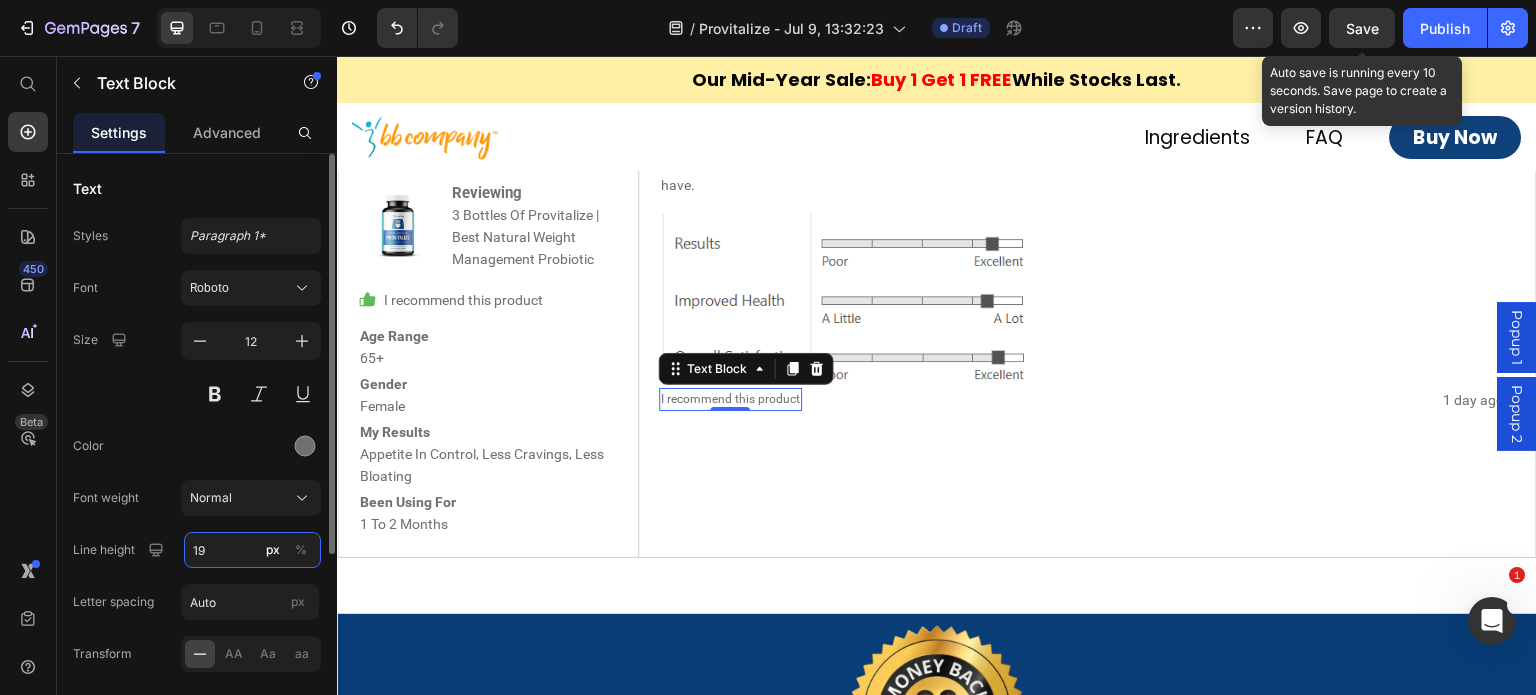 type on "19" 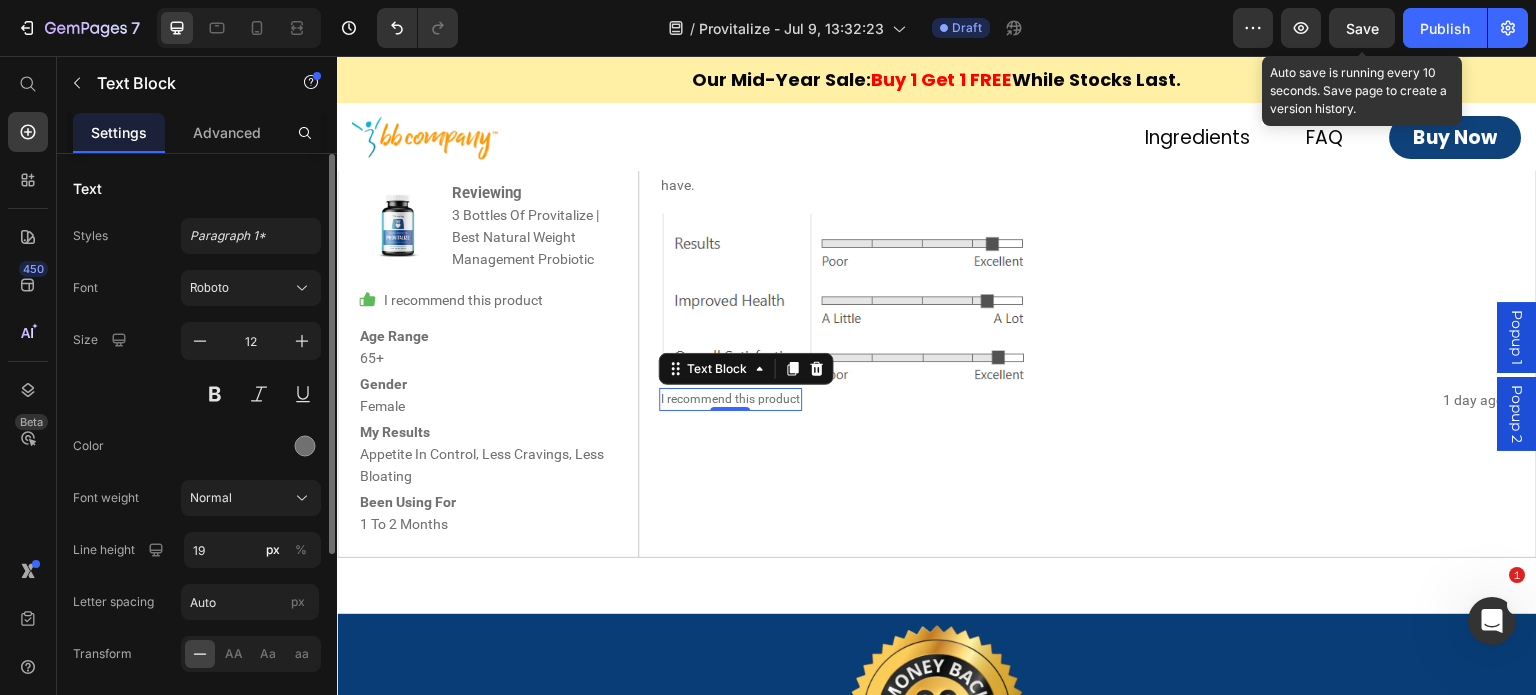 click at bounding box center (251, 446) 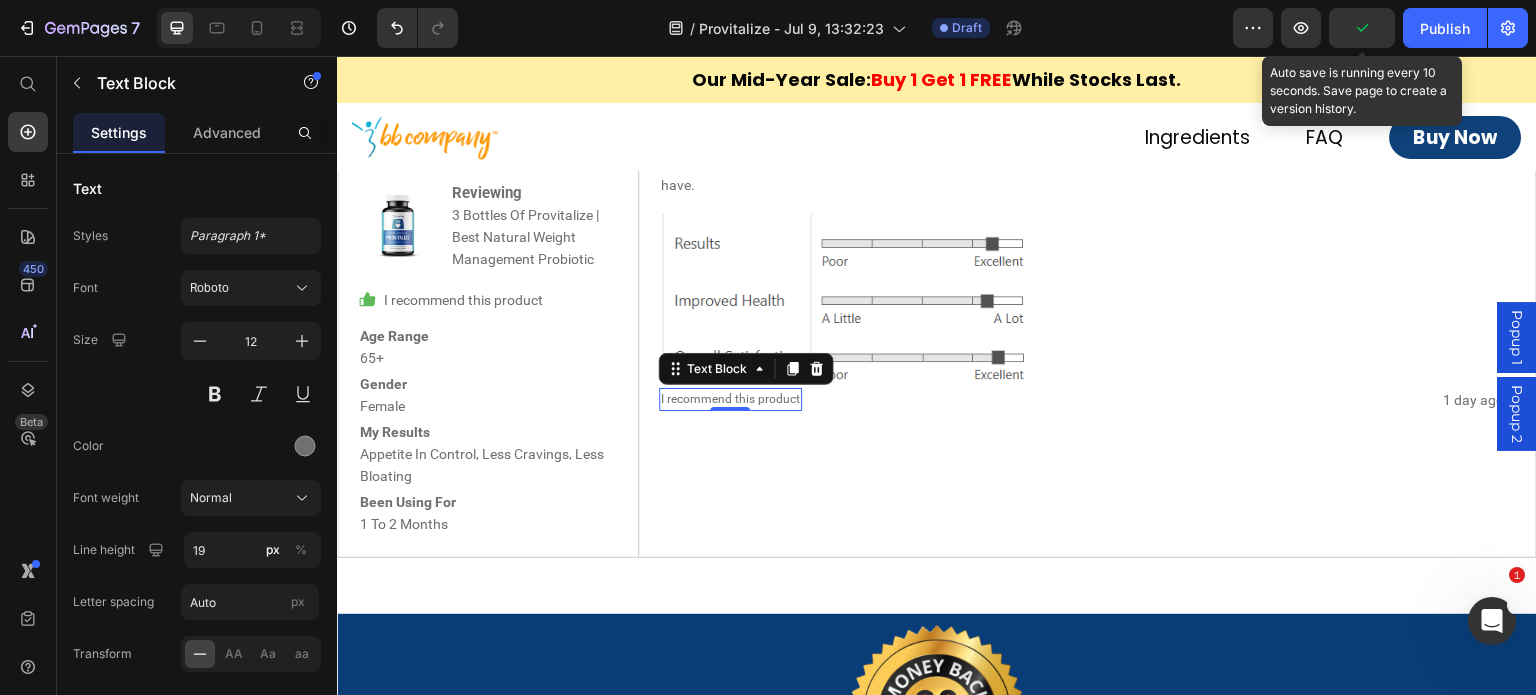 click on "I recommend this product" at bounding box center (730, 399) 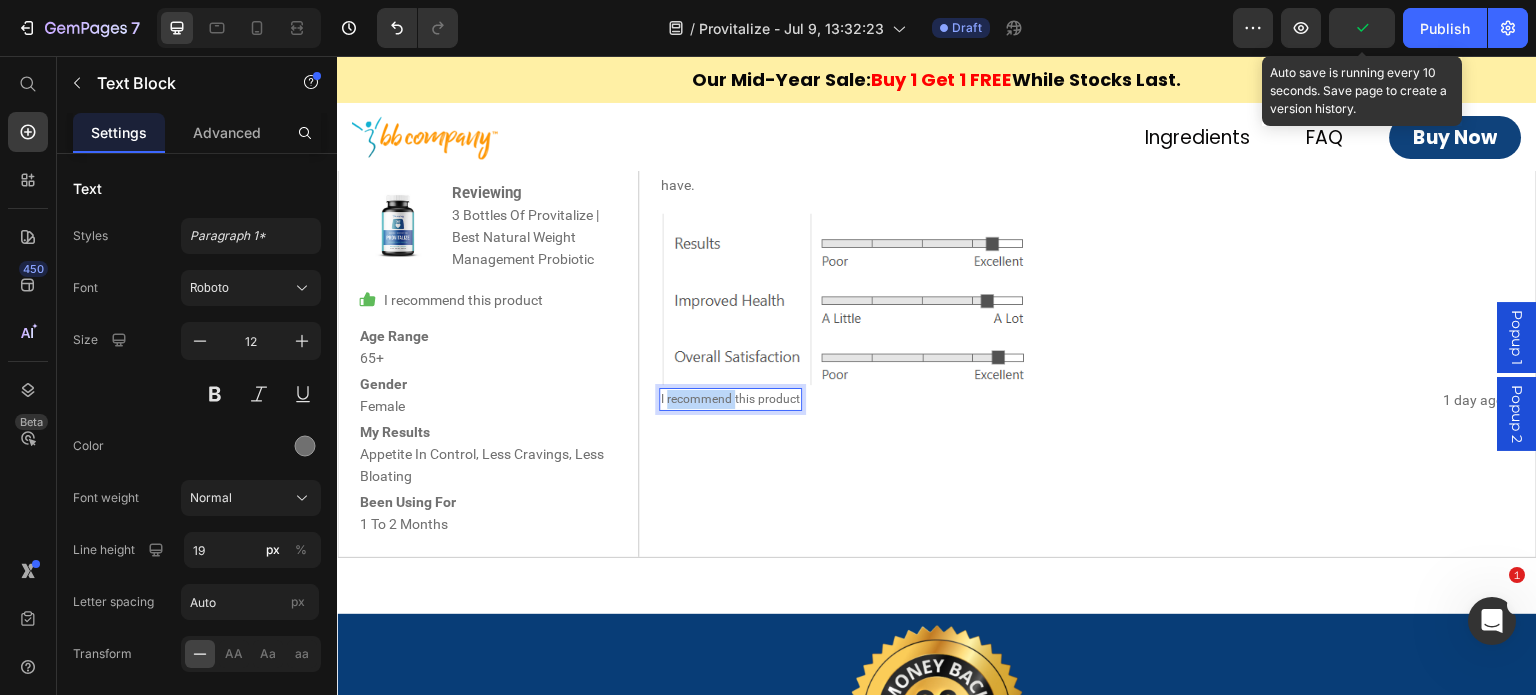 click on "I recommend this product" at bounding box center [730, 399] 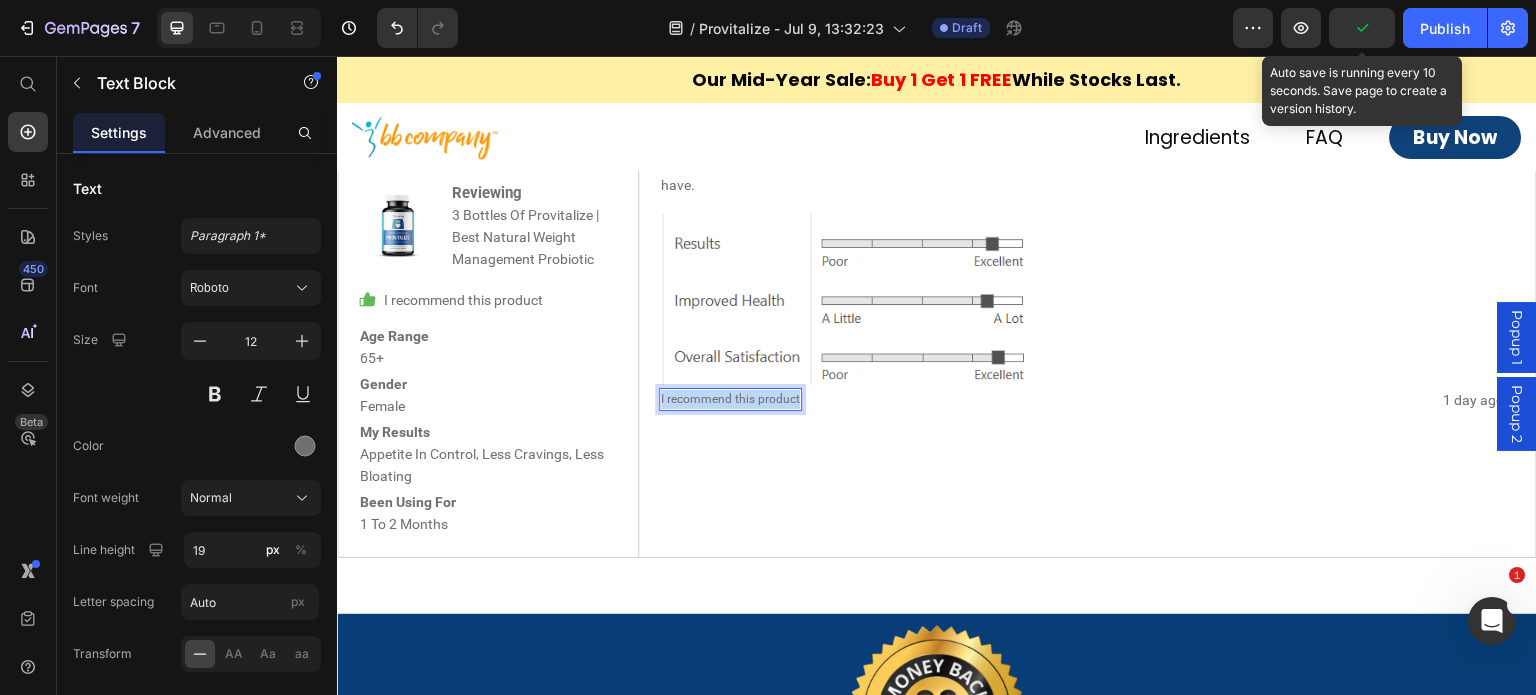 click on "I recommend this product" at bounding box center [730, 399] 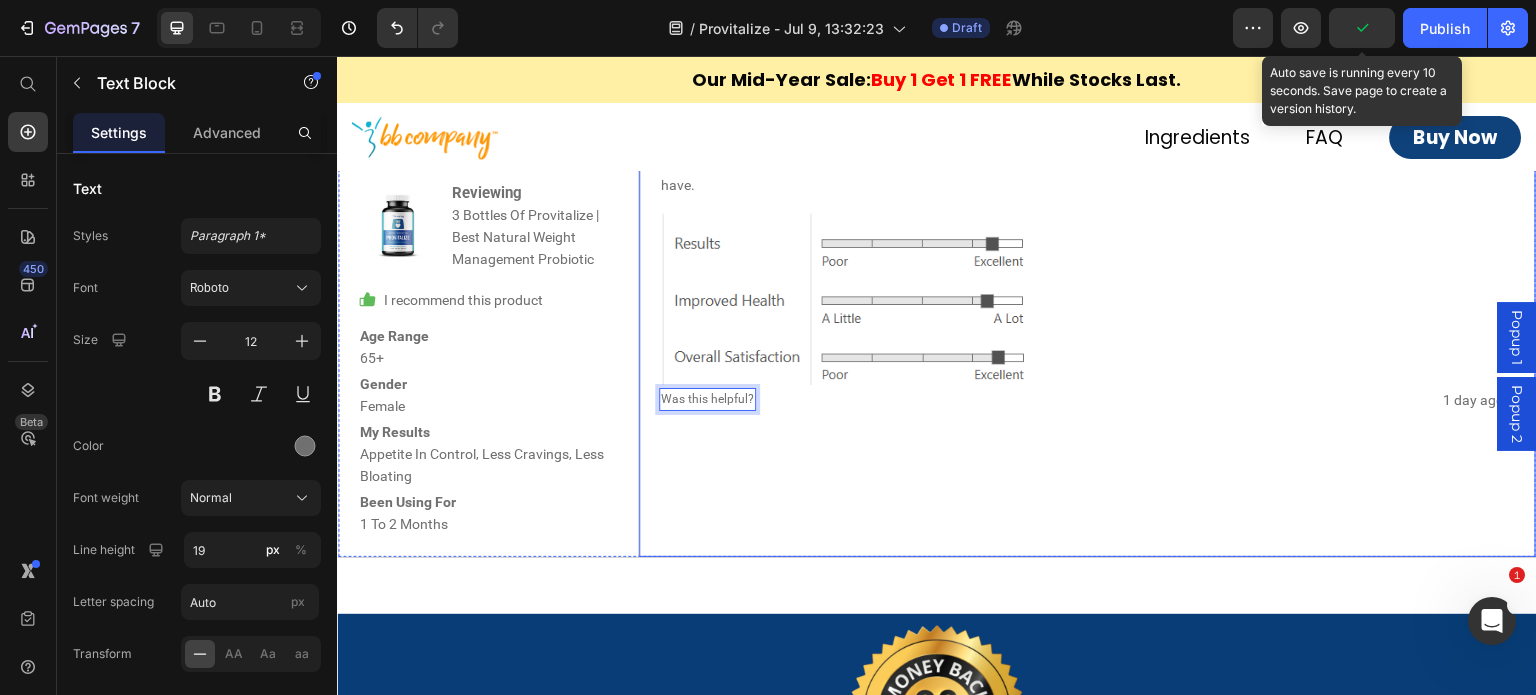 click on "1 day ago Text Block Icon Icon Icon Icon
Icon Icon List Row It has really helped with bloating Text Block Provitalize is the first the probiotic that i've used, that's actually done something meaningful for the exploding and other gut issues that I have. Text Block Row Image 1 day ago Text Block Was this helpful?  Text Block   0 Row" at bounding box center [1088, 307] 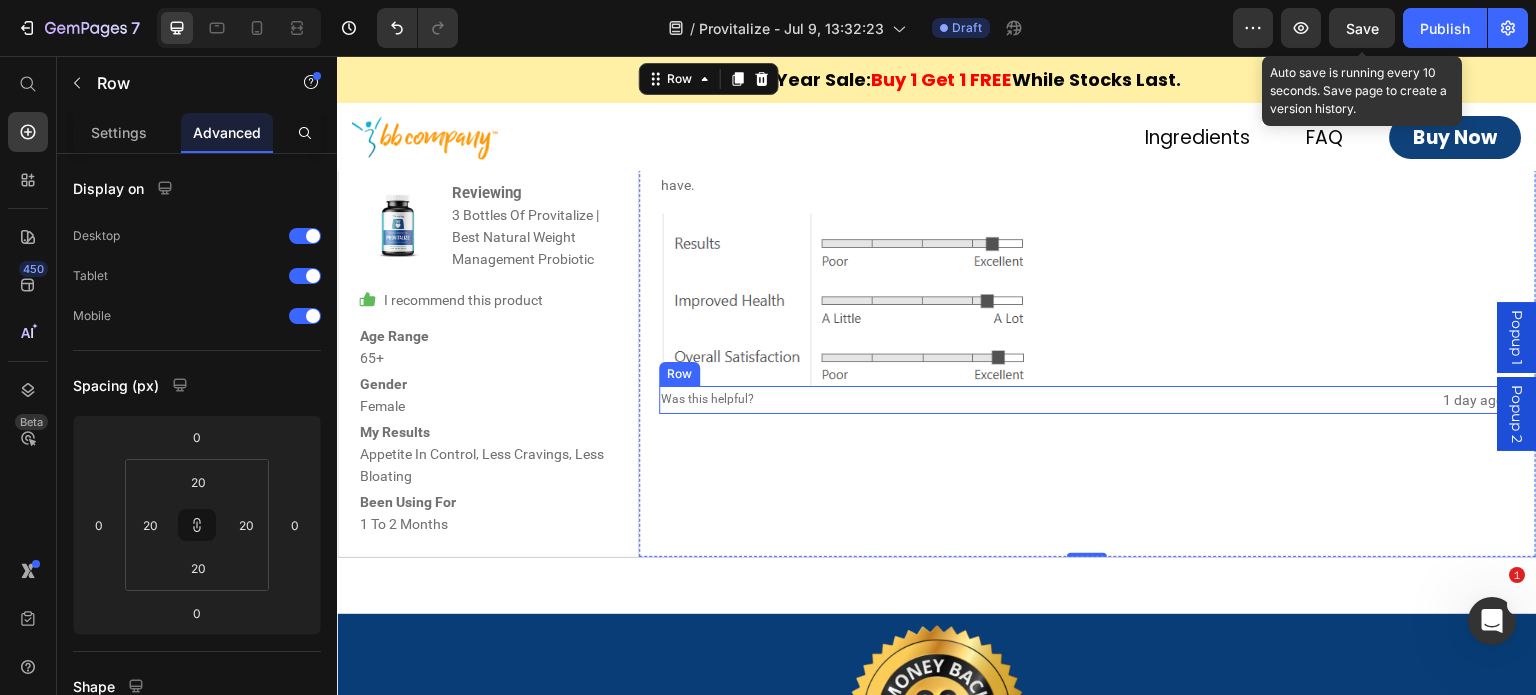 click on "1 day ago Text Block Was this helpful?  Text Block Row" at bounding box center (1088, 400) 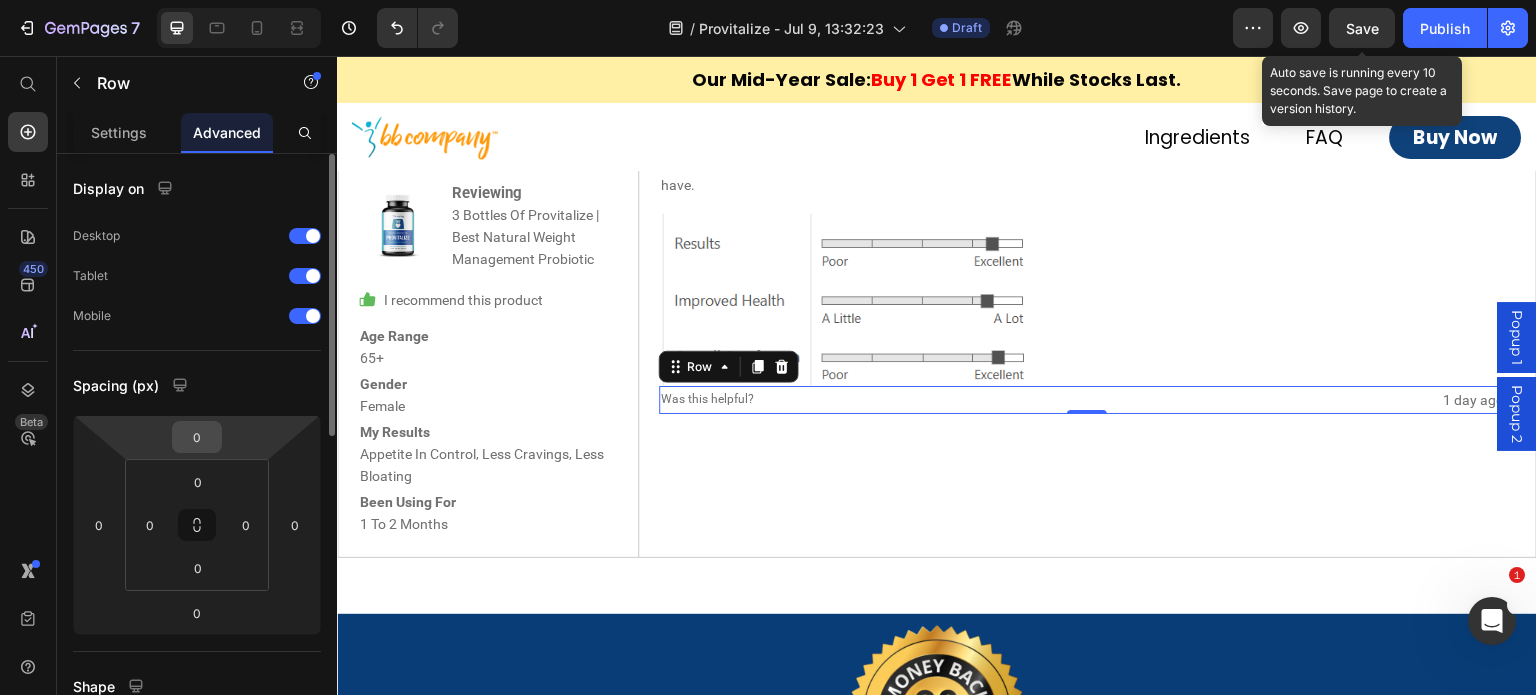 click on "0" at bounding box center (197, 437) 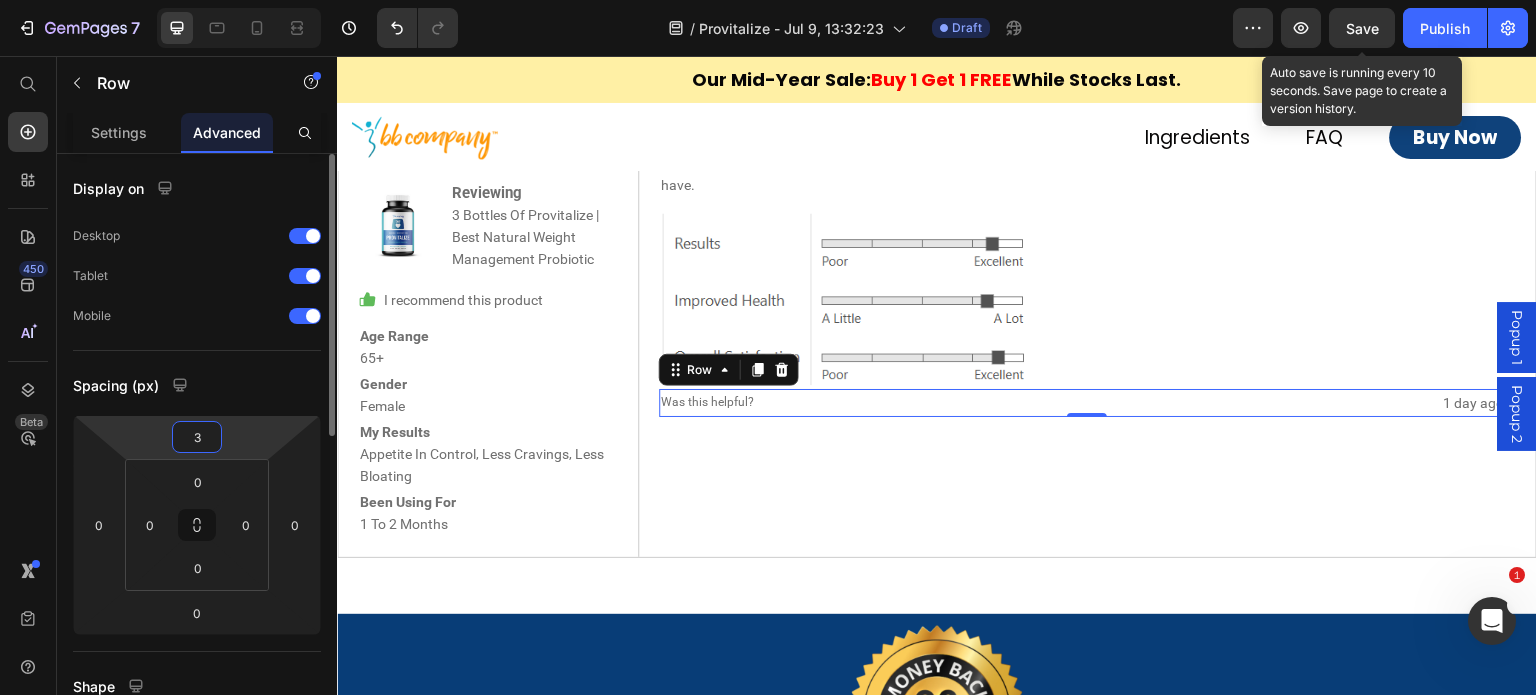 type on "30" 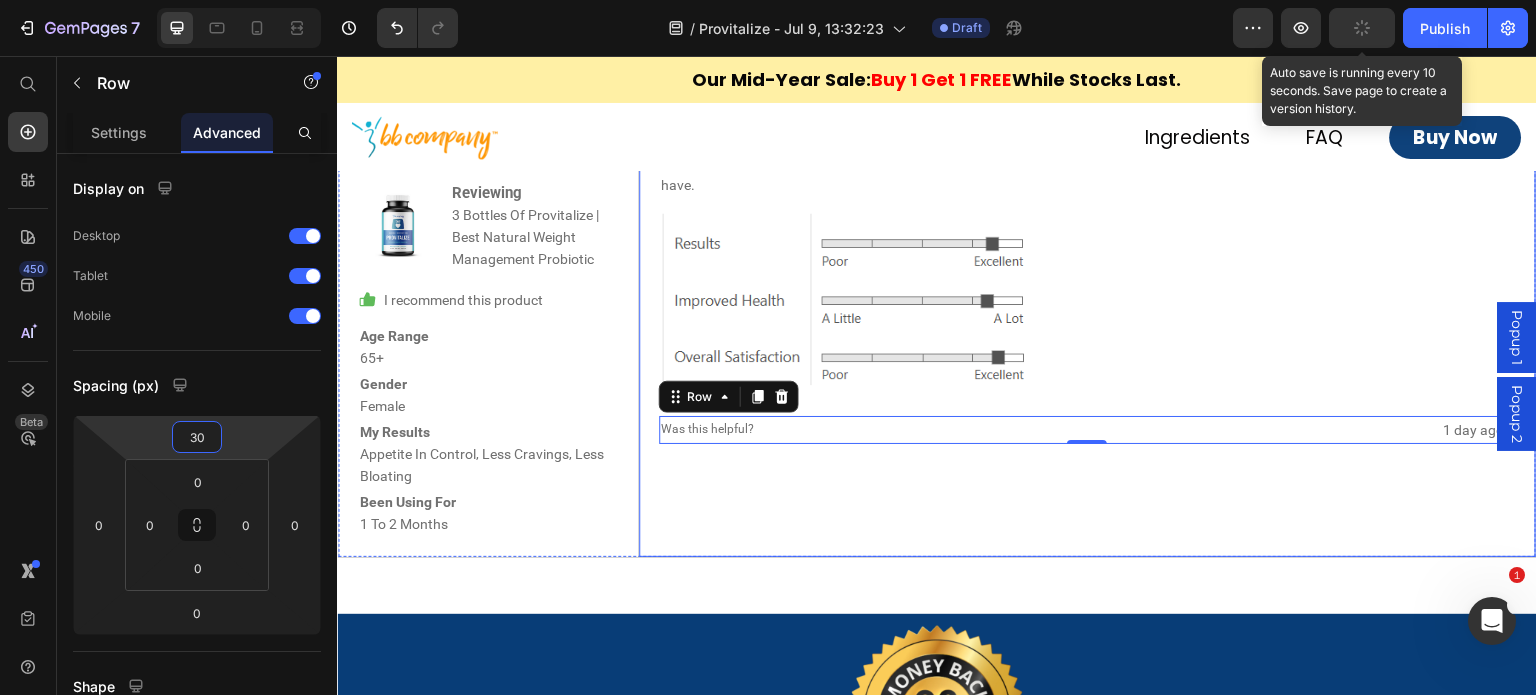 click on "1 day ago Text Block Icon Icon Icon Icon
Icon Icon List Row It has really helped with bloating Text Block Provitalize is the first the probiotic that i've used, that's actually done something meaningful for the exploding and other gut issues that I have. Text Block Row Image 1 day ago Text Block Was this helpful?  Text Block Row   0" at bounding box center [1088, 307] 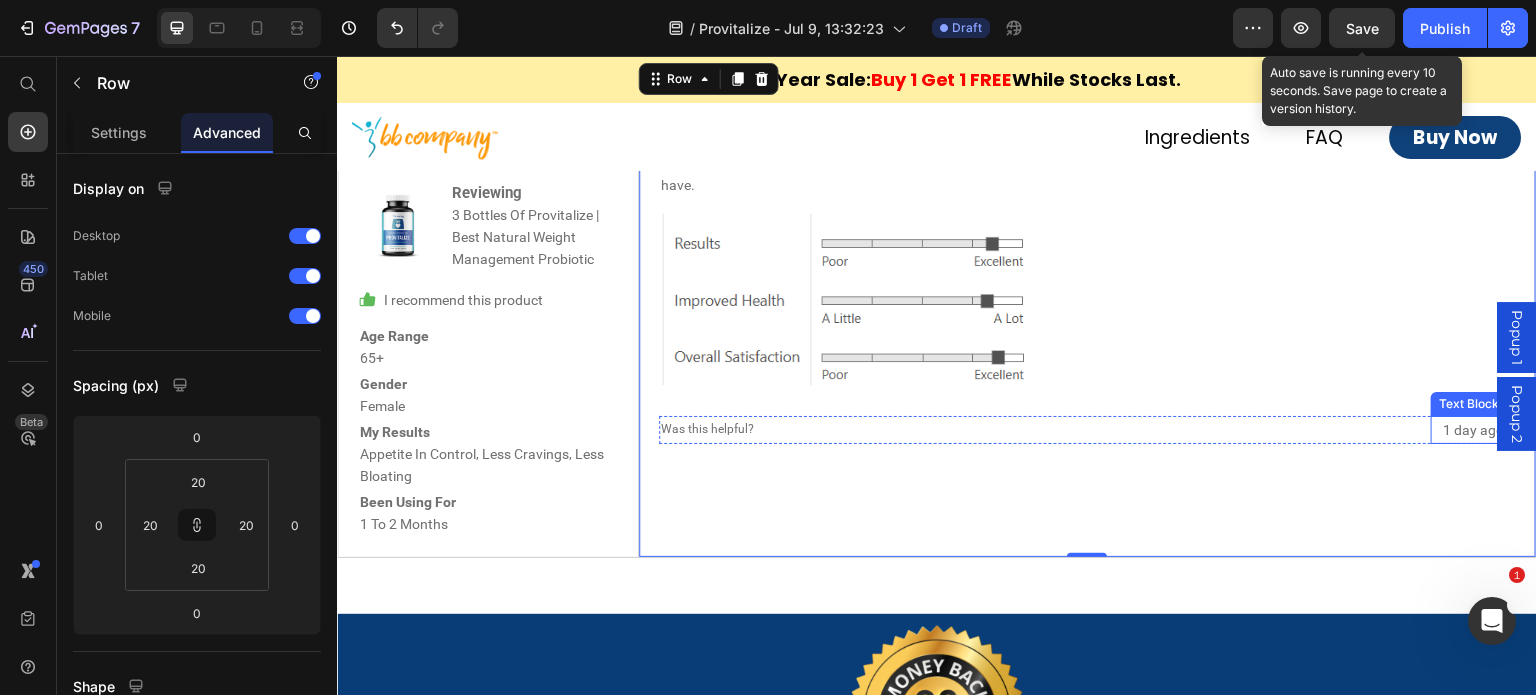 click on "1 day ago" at bounding box center (1473, 430) 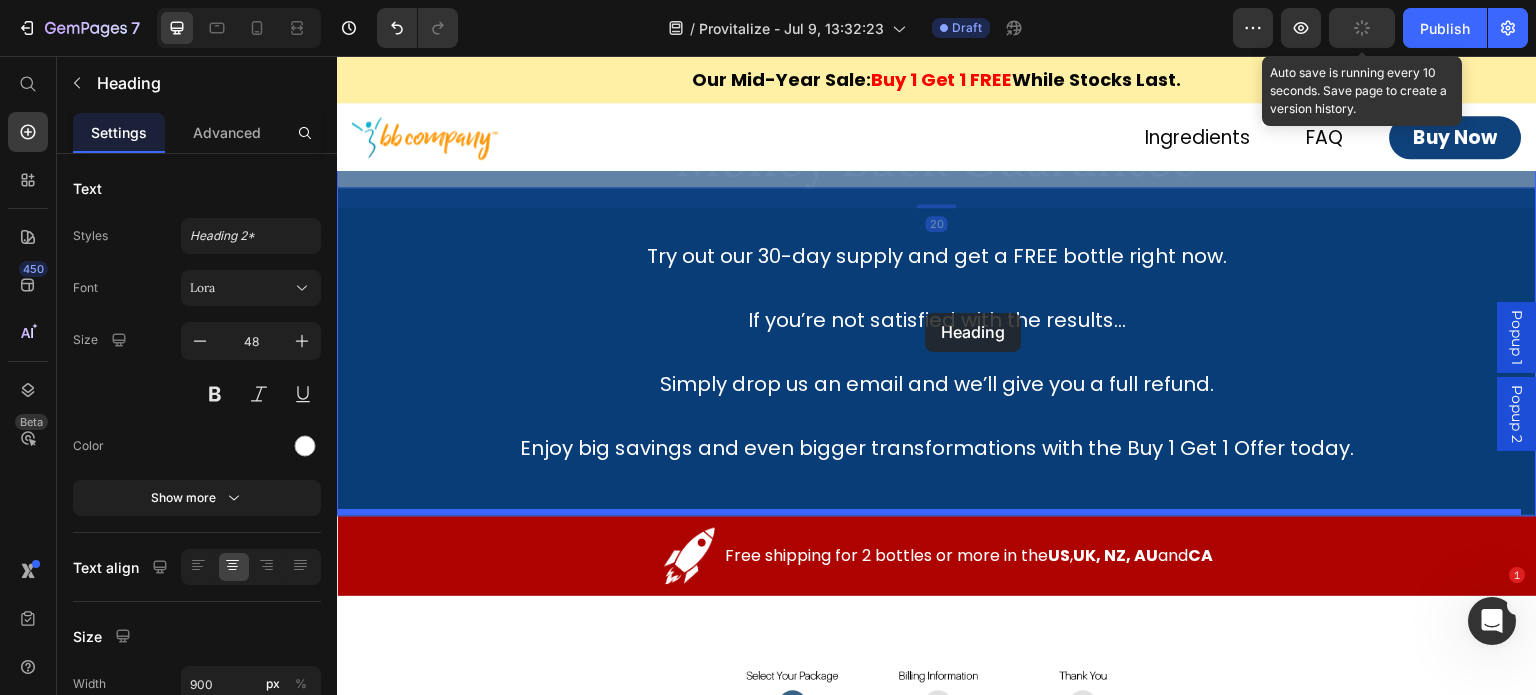 scroll, scrollTop: 8945, scrollLeft: 0, axis: vertical 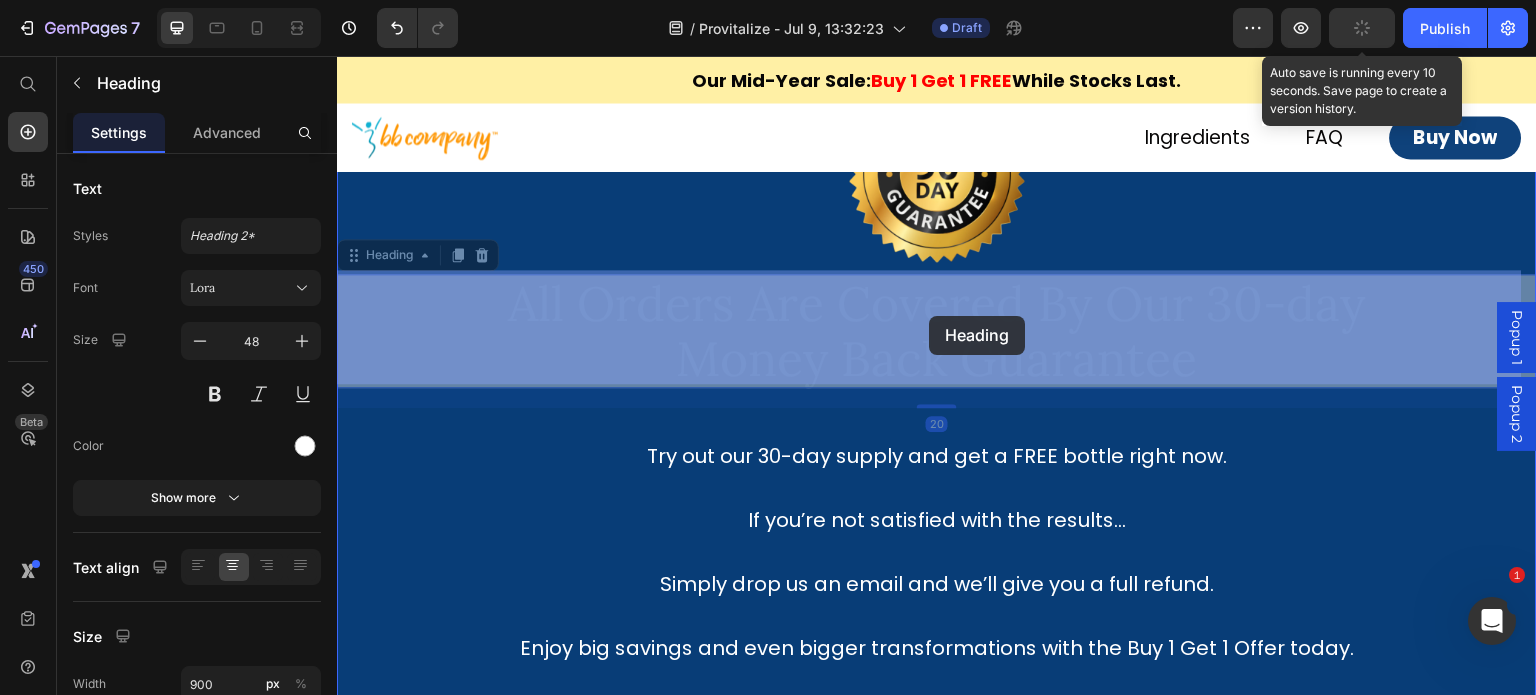 drag, startPoint x: 974, startPoint y: 689, endPoint x: 929, endPoint y: 316, distance: 375.70468 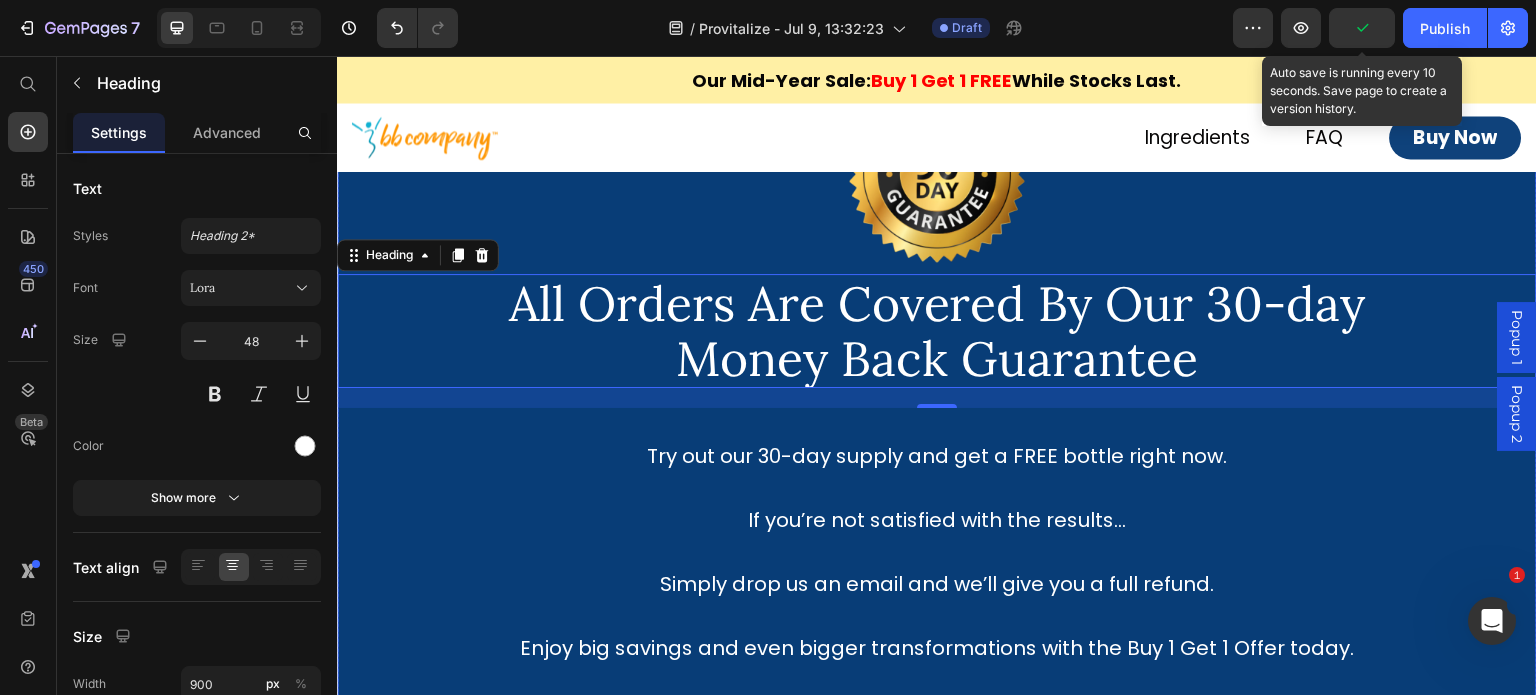 scroll, scrollTop: 8645, scrollLeft: 0, axis: vertical 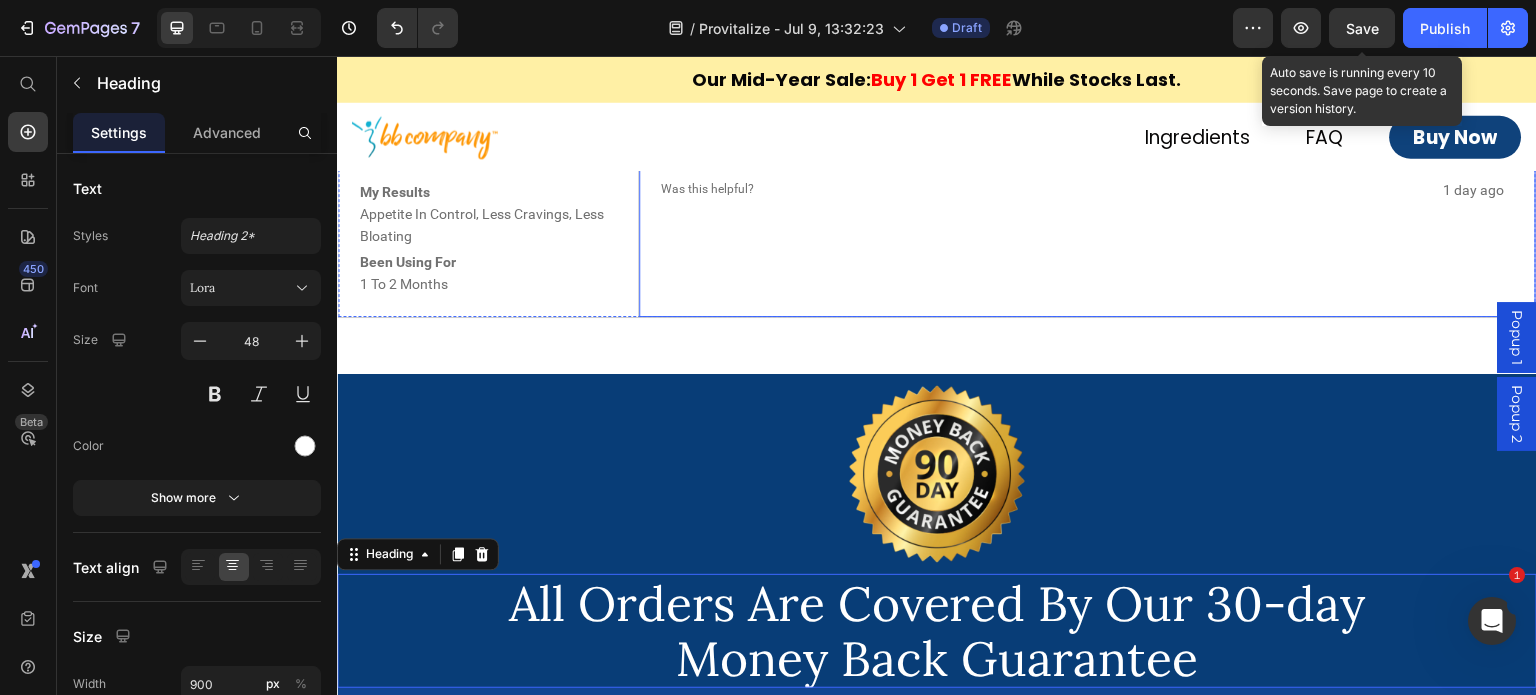 click on "1 day ago Text Block Icon Icon Icon Icon
Icon Icon List Row It has really helped with bloating Text Block Provitalize is the first the probiotic that i've used, that's actually done something meaningful for the exploding and other gut issues that I have. Text Block Row Image 1 day ago Text Block Was this helpful?  Text Block Row" at bounding box center (1088, 67) 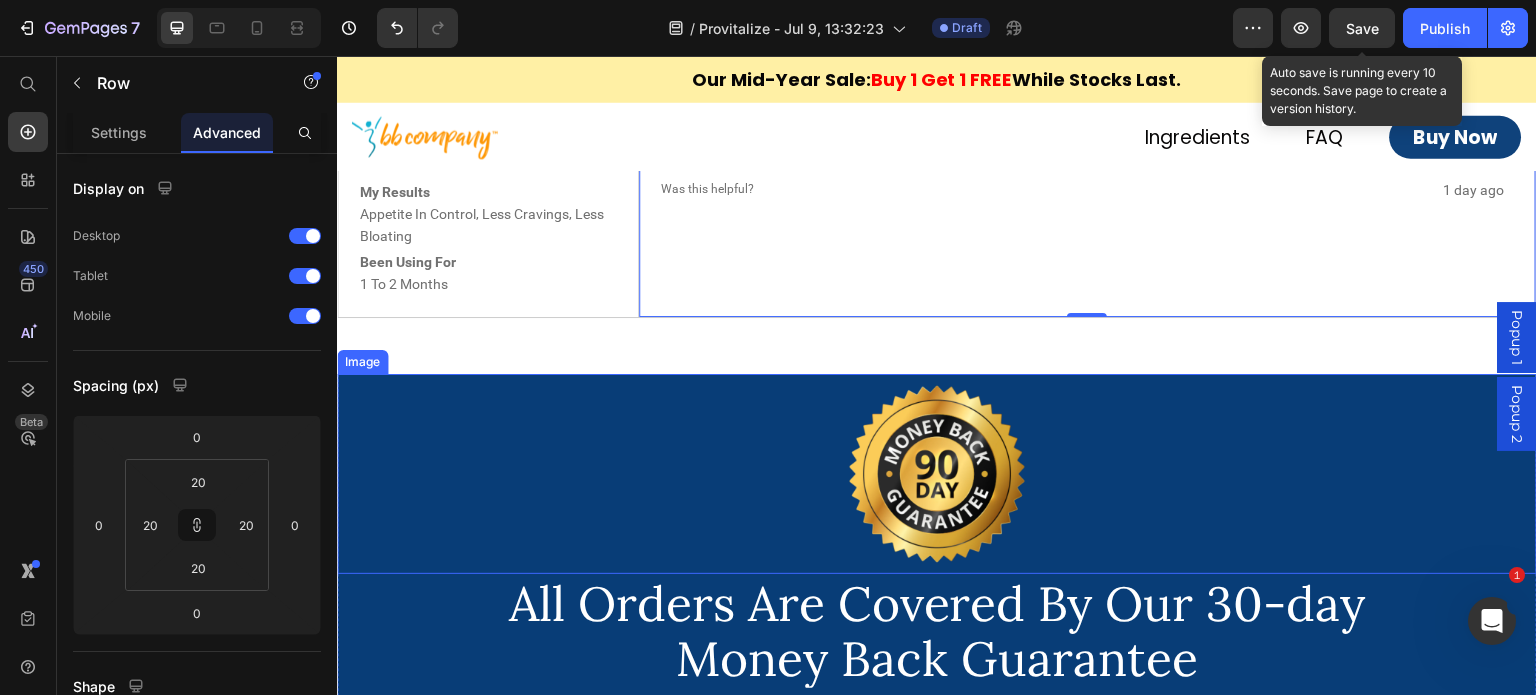 click at bounding box center [937, 474] 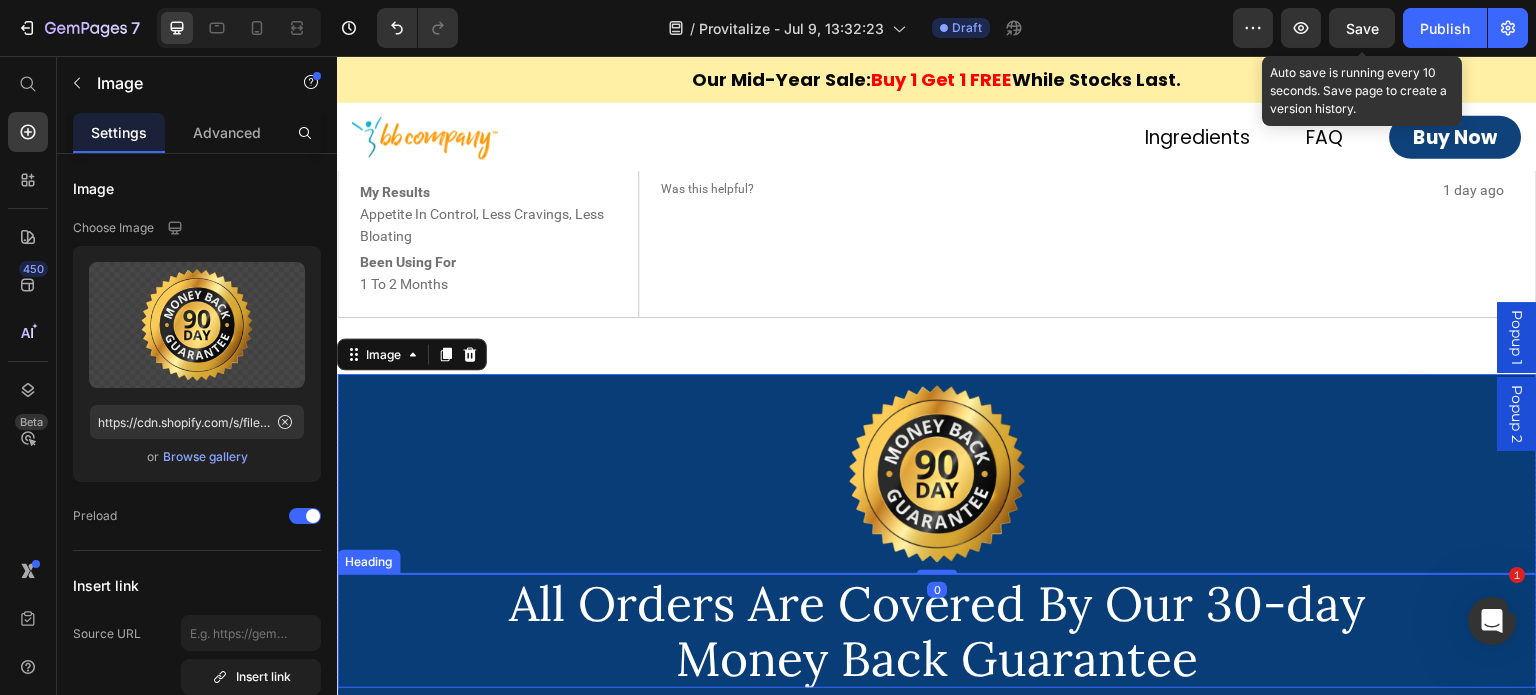 click on "All Orders Are Covered By Our 30-day Money Back Guarantee" at bounding box center [937, 631] 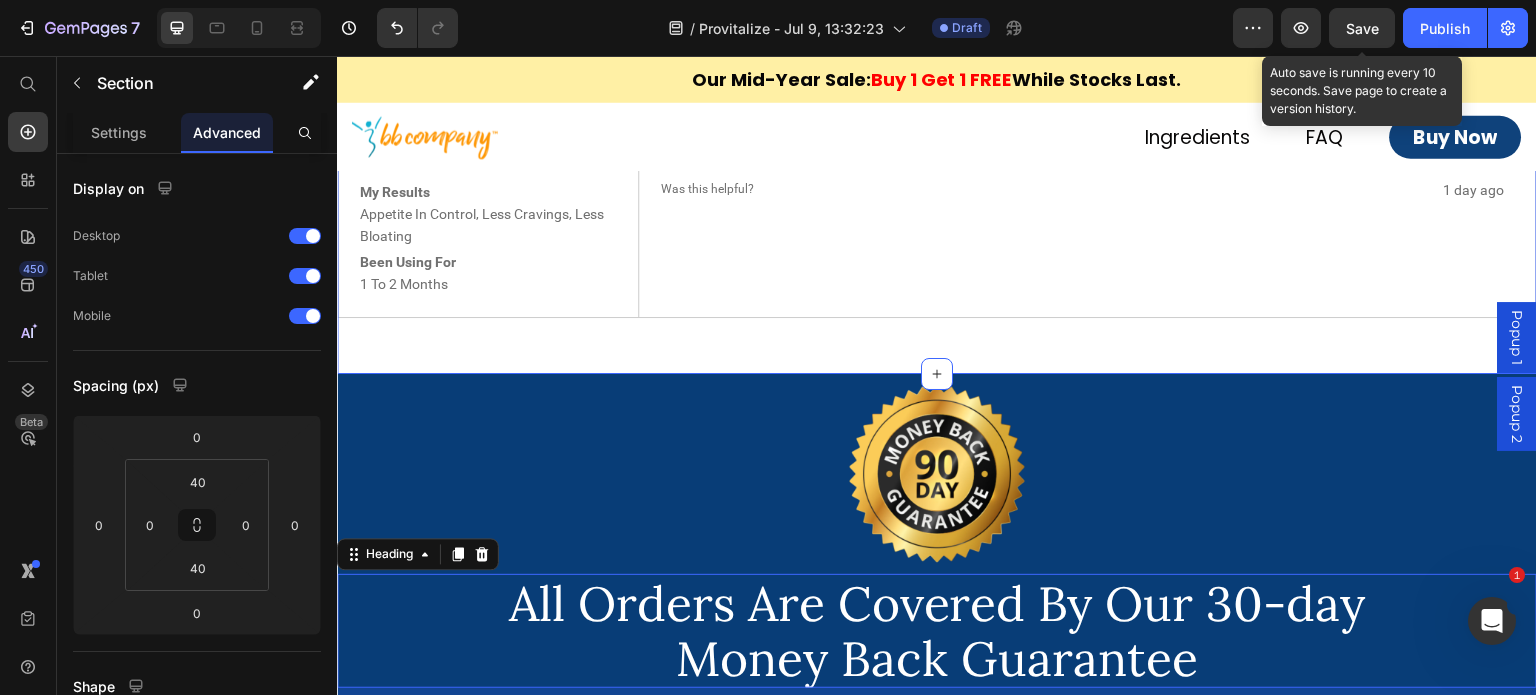 click on "⁠⁠⁠⁠⁠⁠⁠ Over 9 Million Bottles Sold. Over 3 Million Lives Changed. Heading 4.5 Text Block Icon Icon Icon Icon
Icon Icon List Row Based on 4946 reviews Text Block Image Row 92% Text Block of reviewers would recommend this product to a friend Text Block Row Image Row Row SK Text Block Sheryl K.  Text Block Image Row
Icon  Verified Buyer Text Block Row Row Image Reviewing 3 Bottles Of Provitalize | Best Natural Weight Management Probiotic Text Block Row Row
Icon I recommend this product Text Block Row Age Range 65+ Text Block Row Gender Female Text Block Row My Results Appetite In Control, Less Cravings, Less Bloating Text Block Row Been Using For 1 To 2 Months Text Block Row Row 1 day ago Text Block Icon Icon Icon Icon
Icon Icon List Row It has really helped with bloating Text Block Provitalize is the first the probiotic that i've used, that's actually done something meaningful for the exploding and other gut issues that I have. Row" at bounding box center [937, -157] 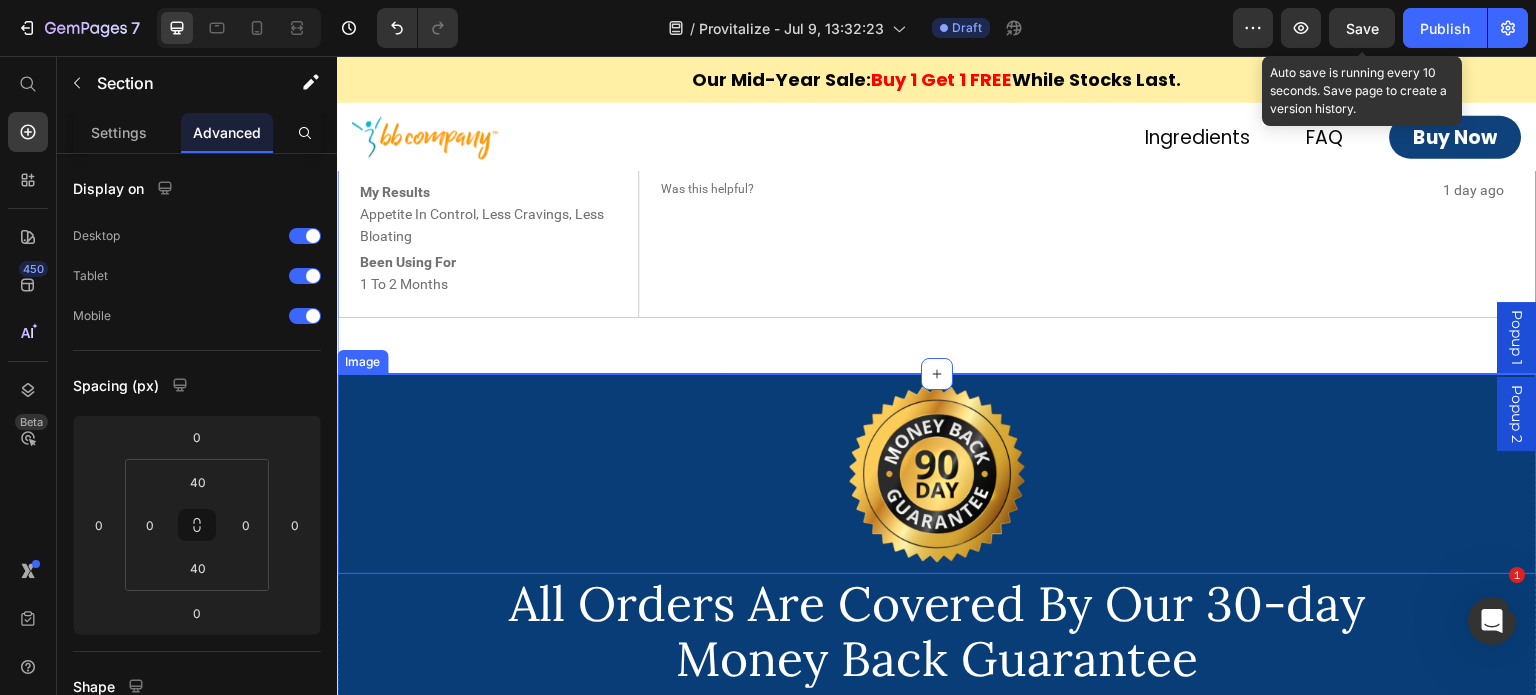 click at bounding box center [937, 474] 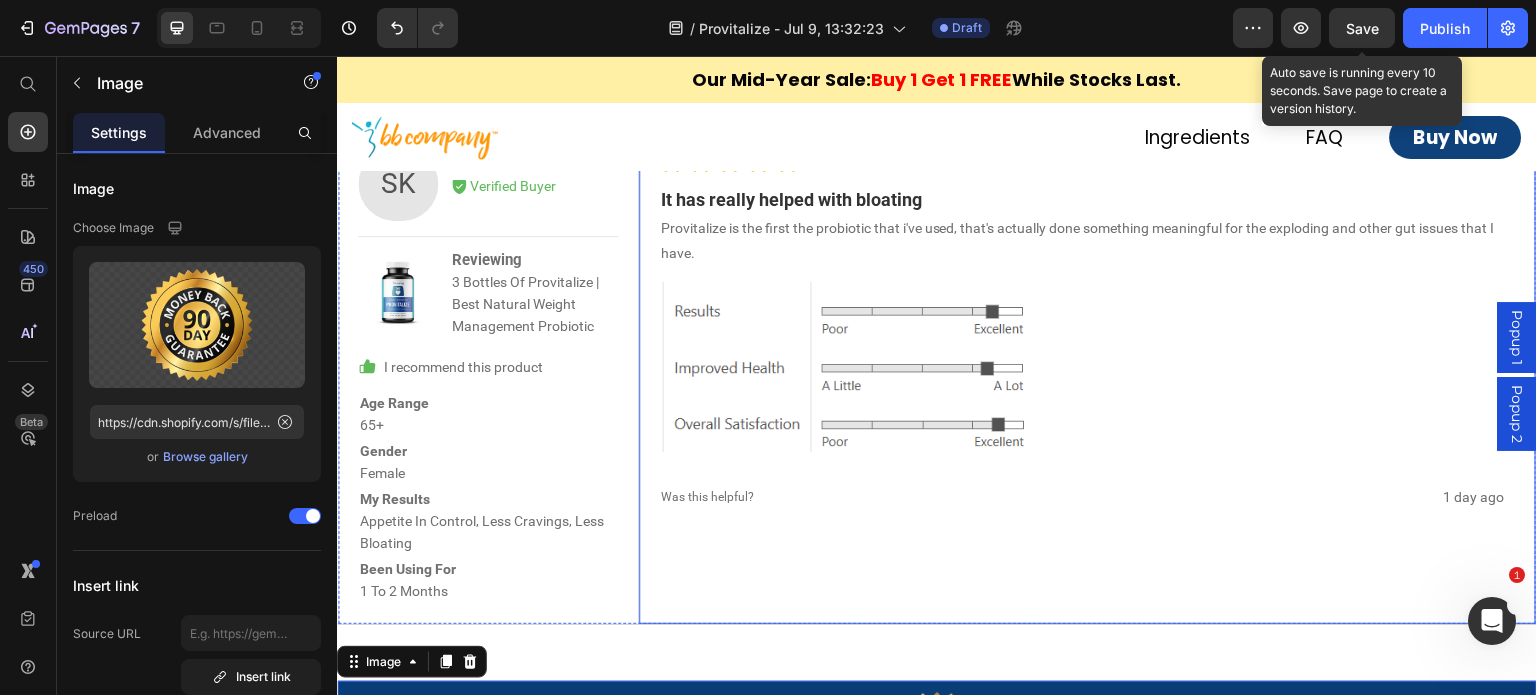 scroll, scrollTop: 8245, scrollLeft: 0, axis: vertical 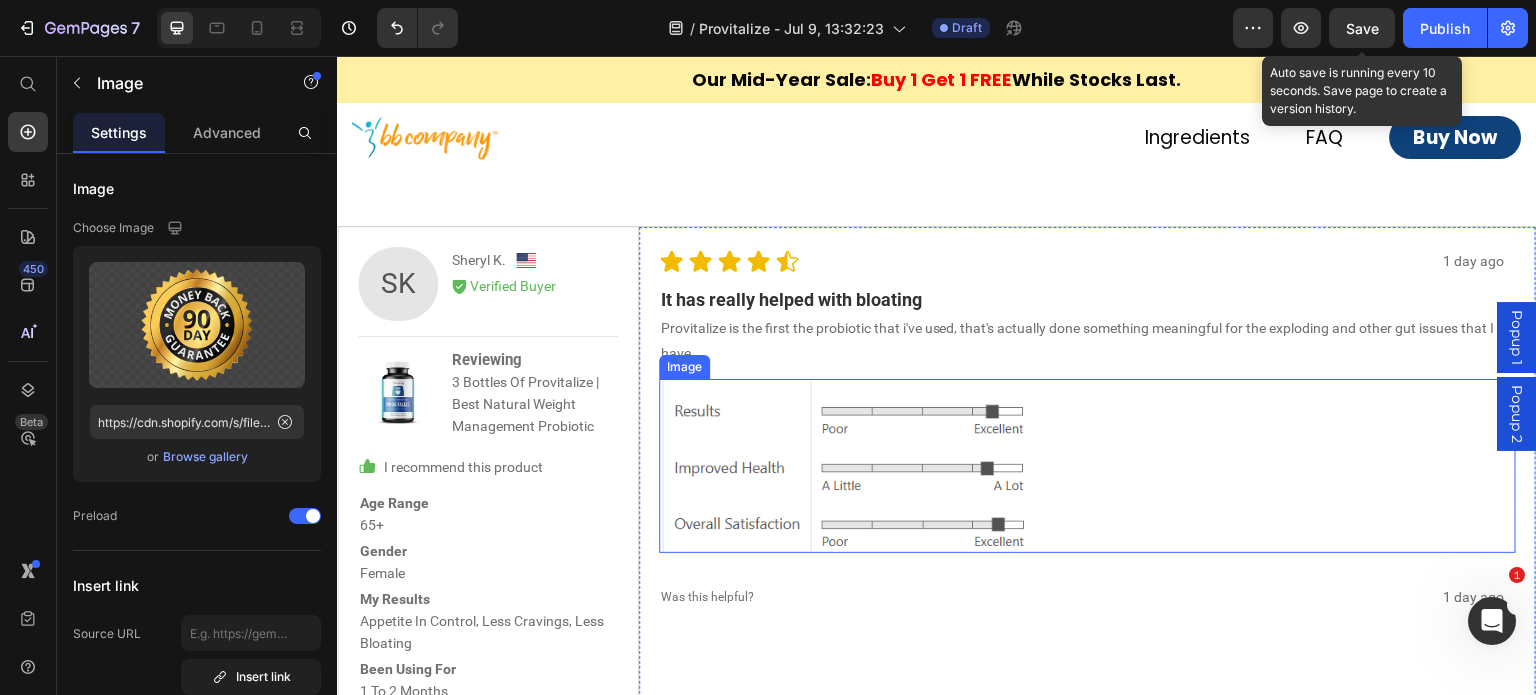 click at bounding box center [1088, 466] 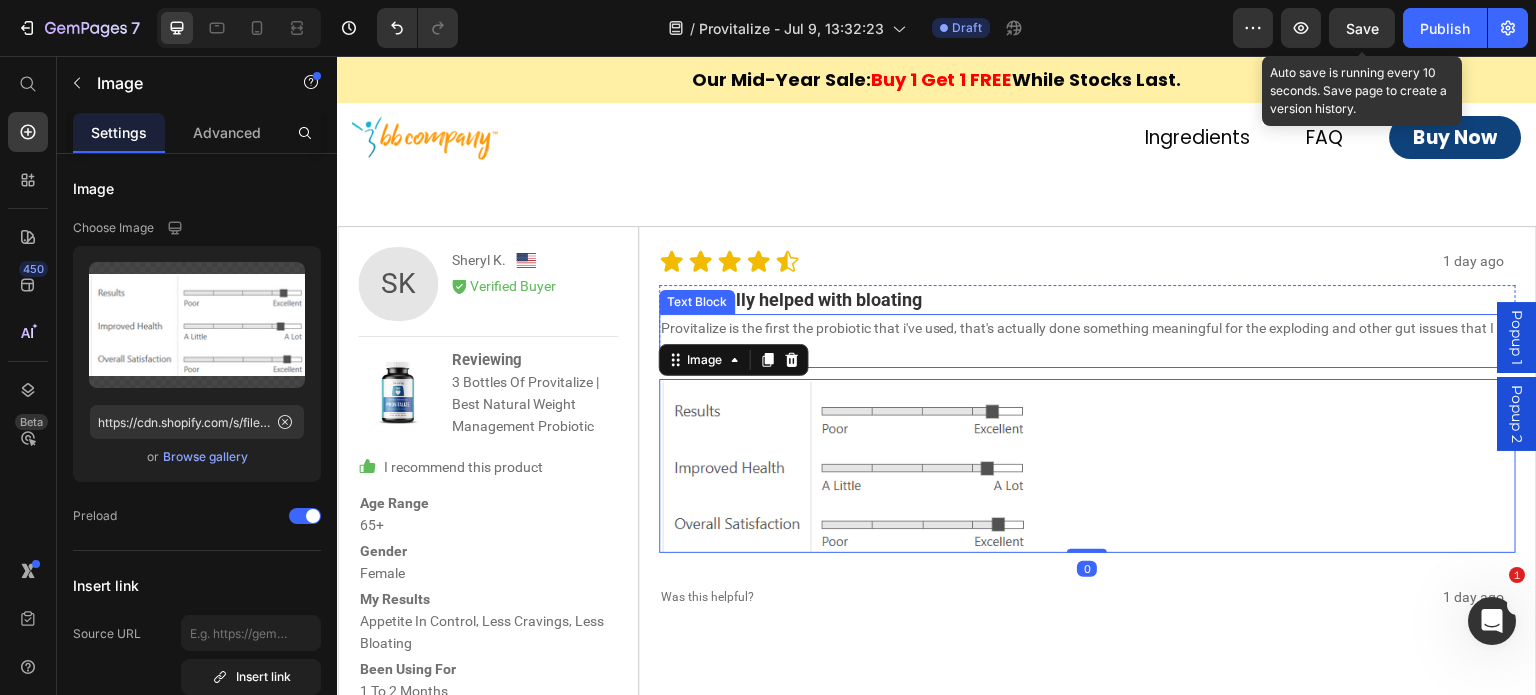 scroll, scrollTop: 8345, scrollLeft: 0, axis: vertical 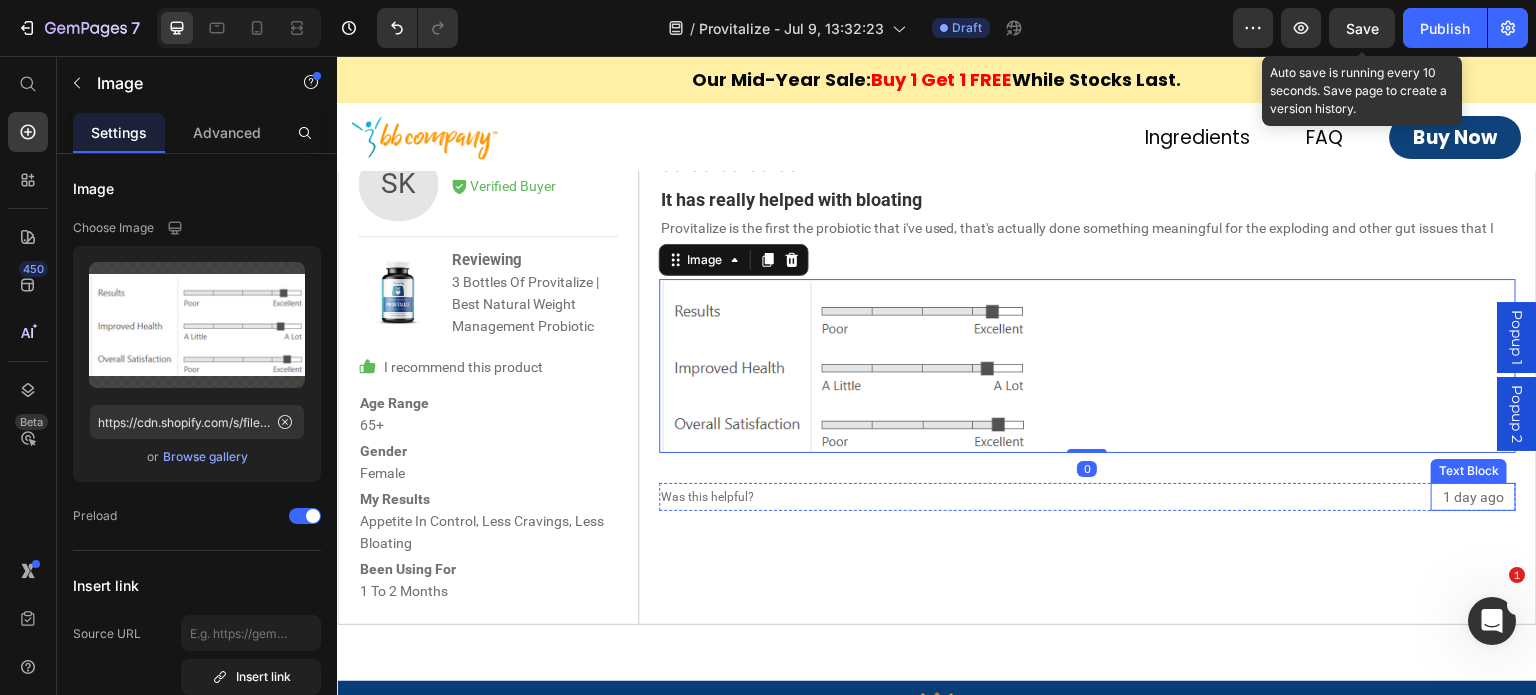 click on "1 day ago" at bounding box center (1473, 497) 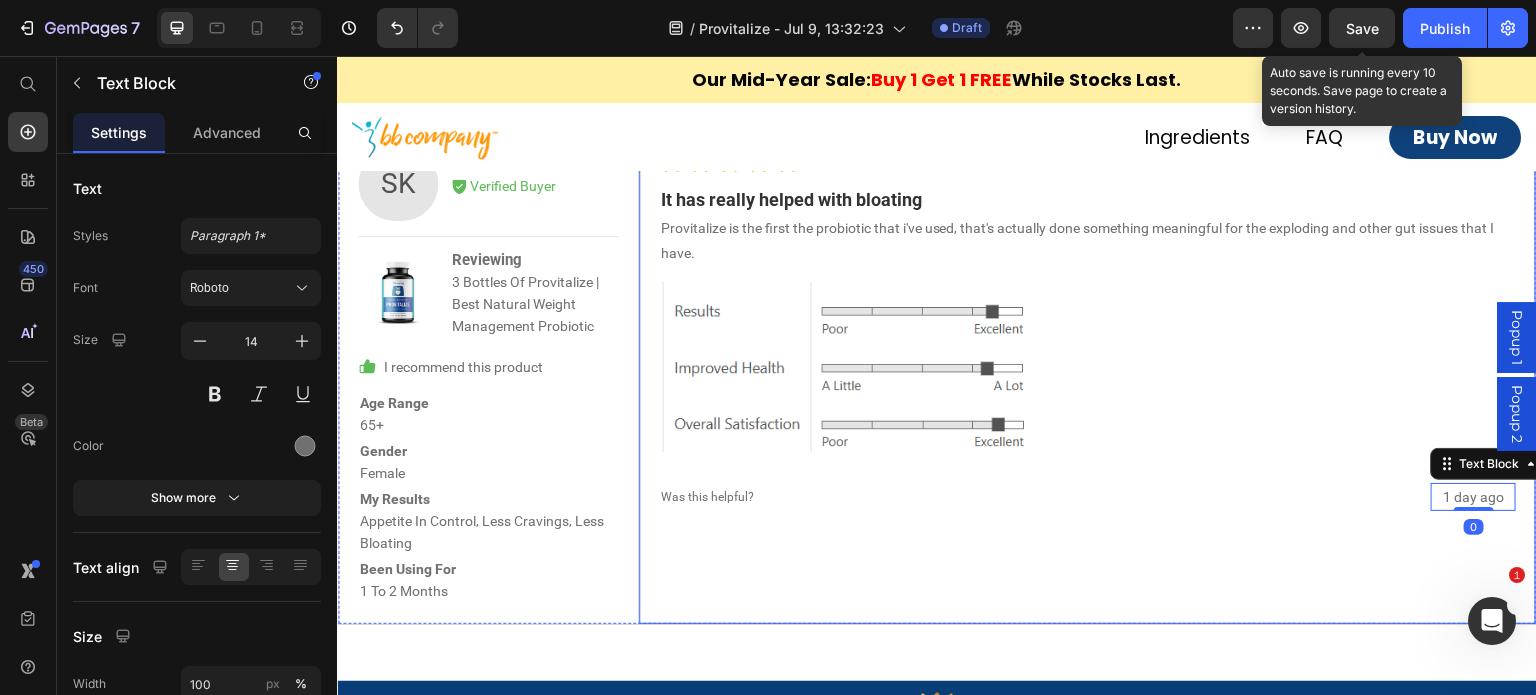 scroll, scrollTop: 8245, scrollLeft: 0, axis: vertical 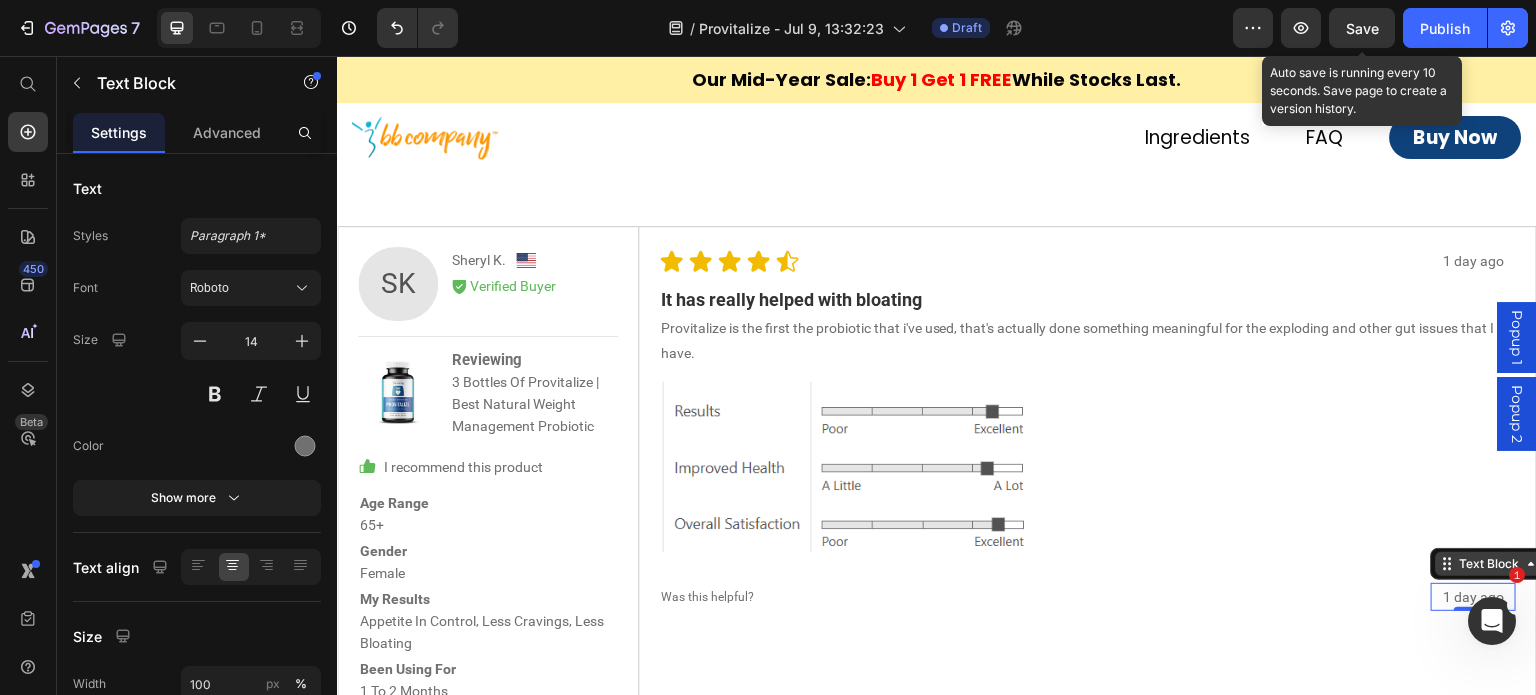 click 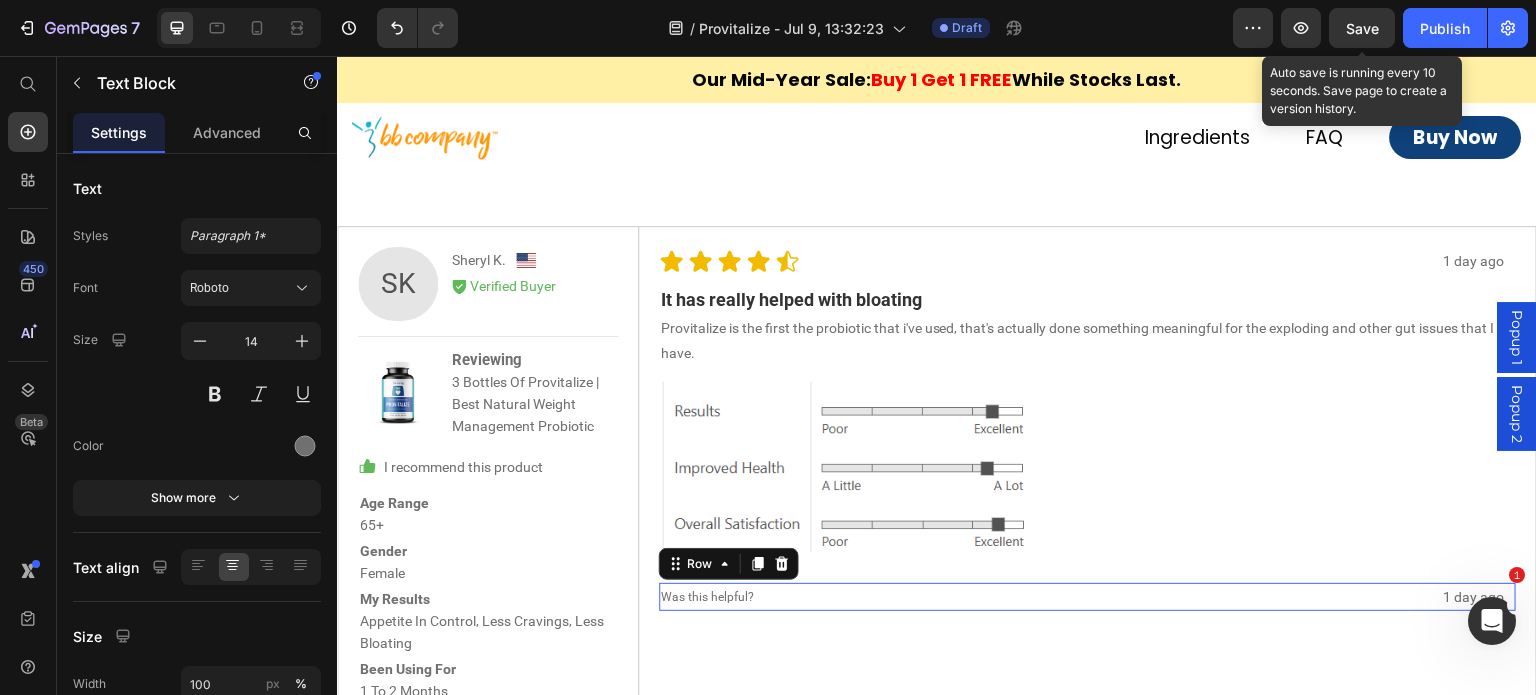 click on "1 day ago Text Block Was this helpful?  Text Block Row   0" at bounding box center [1088, 597] 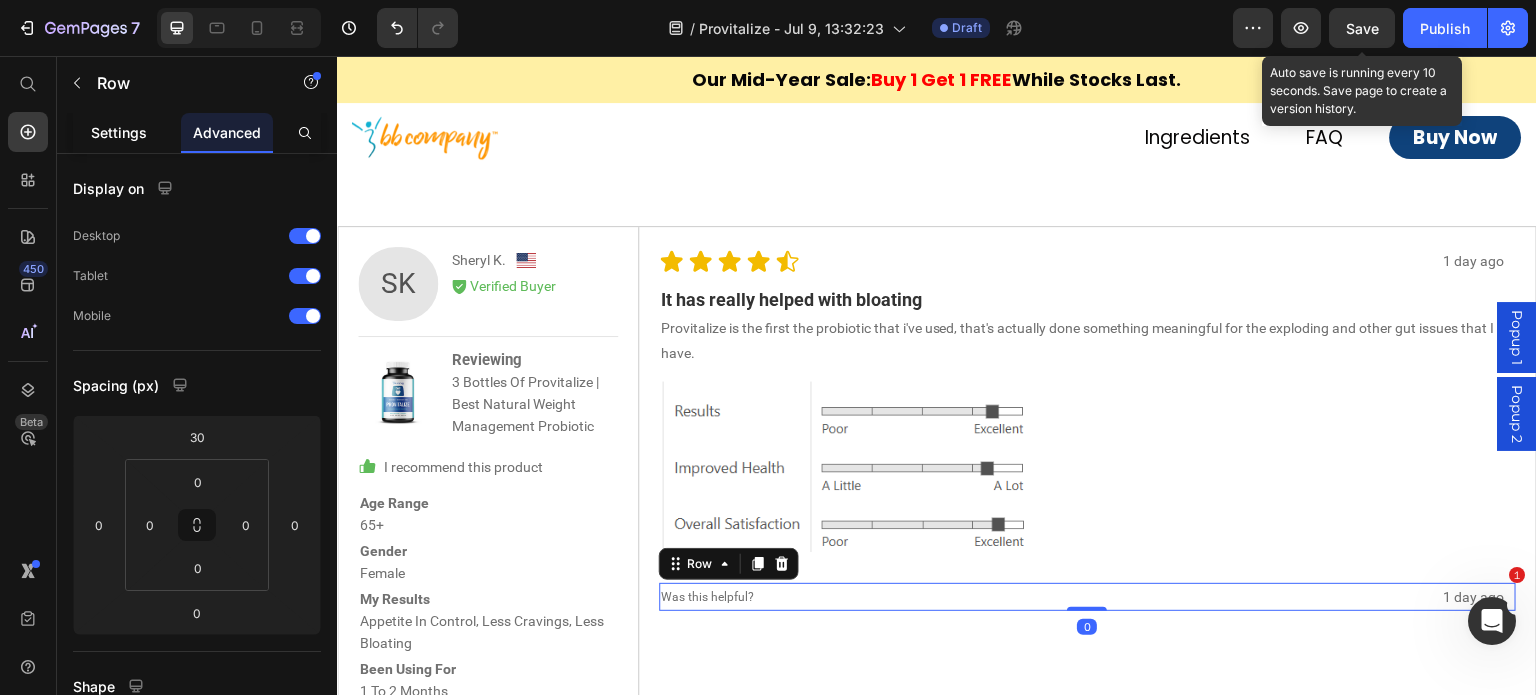click on "Settings" at bounding box center [119, 132] 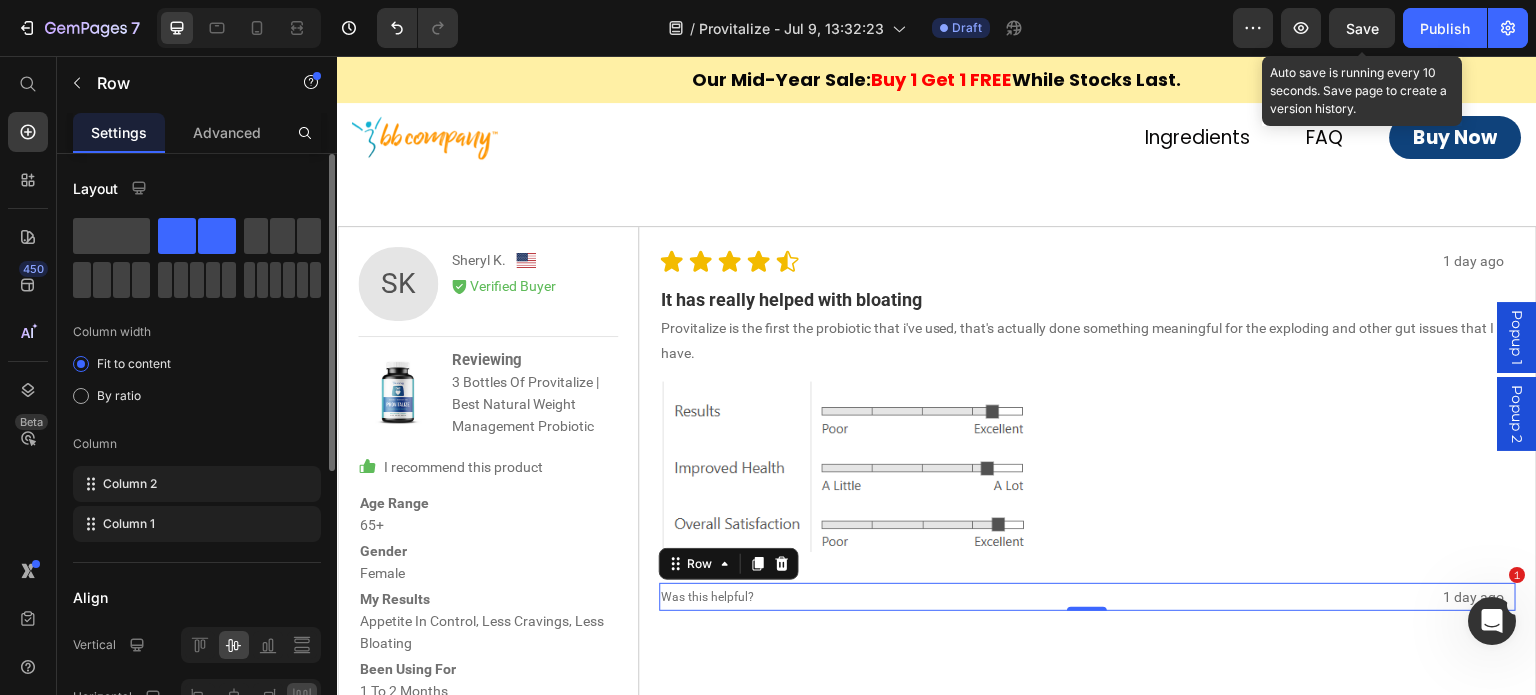 scroll, scrollTop: 100, scrollLeft: 0, axis: vertical 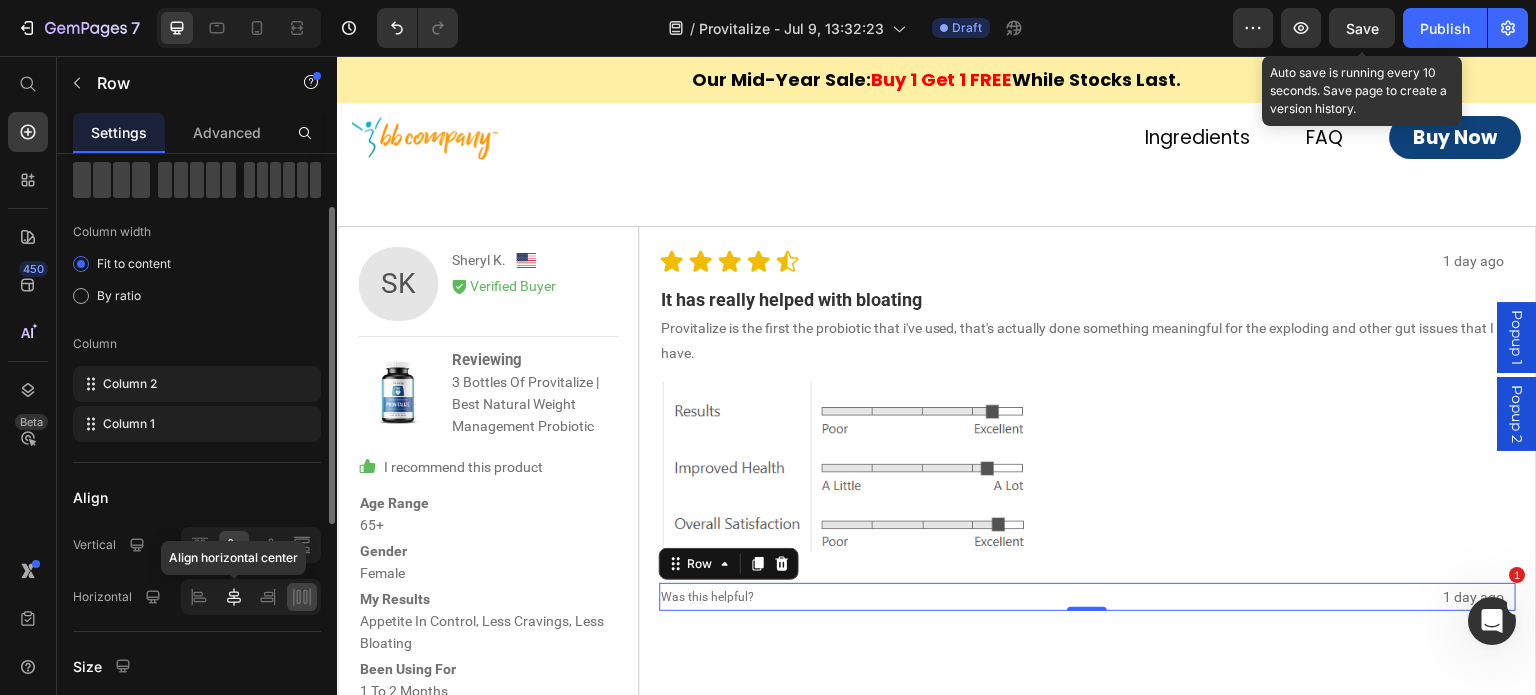 click 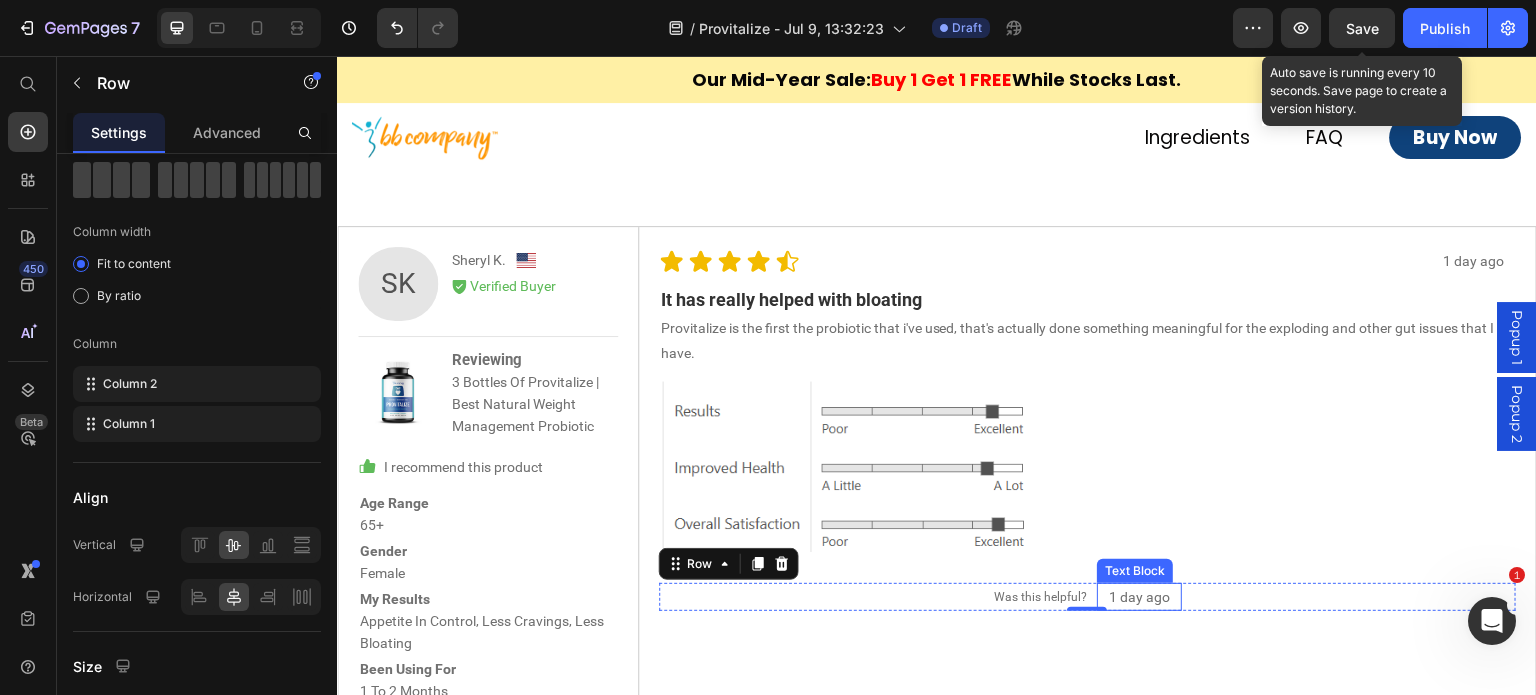 click on "1 day ago" at bounding box center [1139, 597] 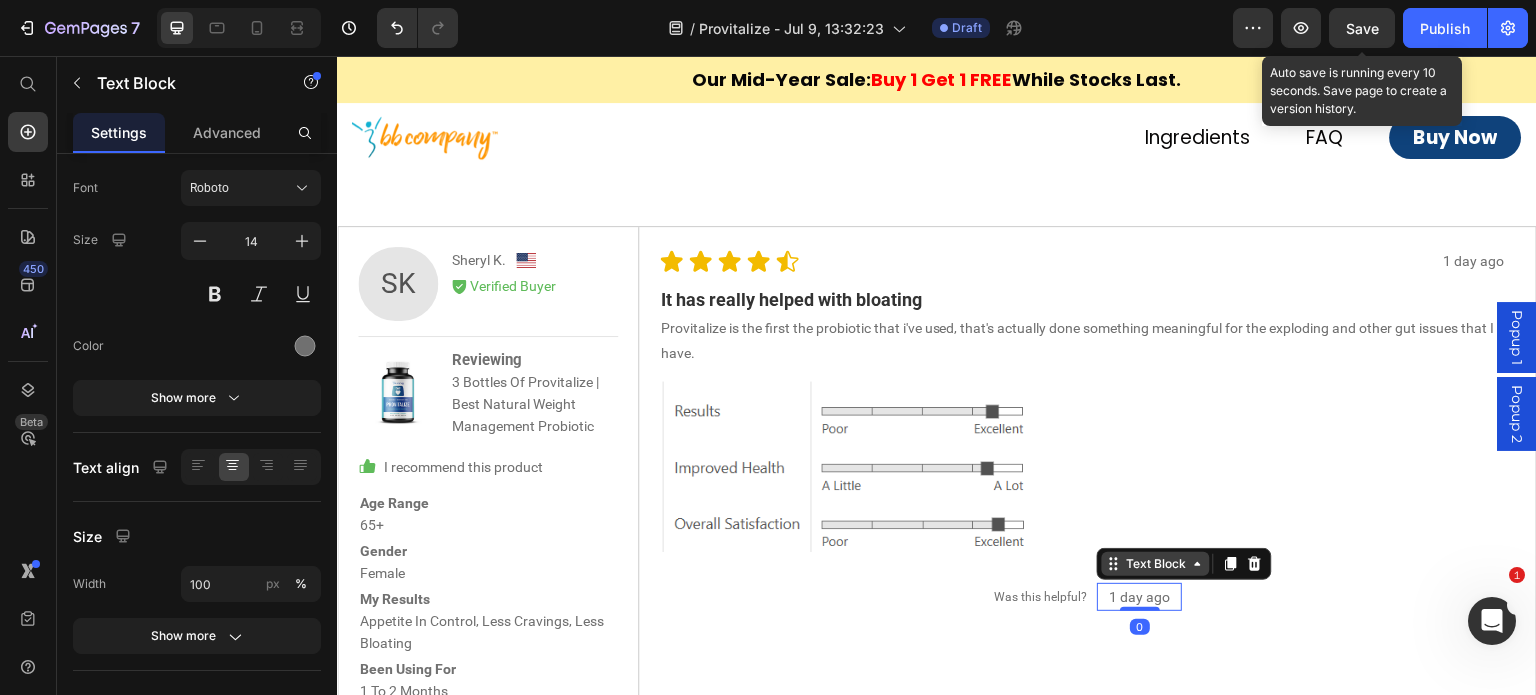 scroll, scrollTop: 0, scrollLeft: 0, axis: both 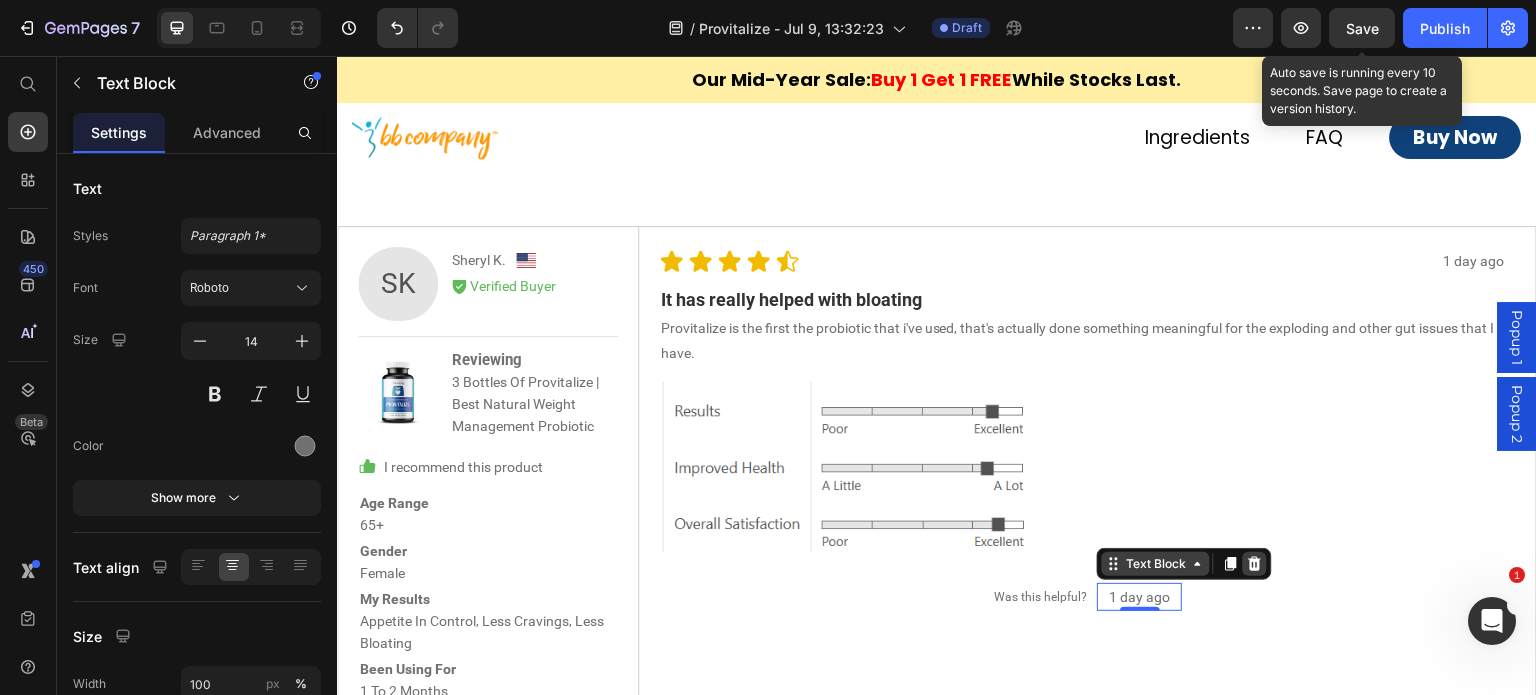 click 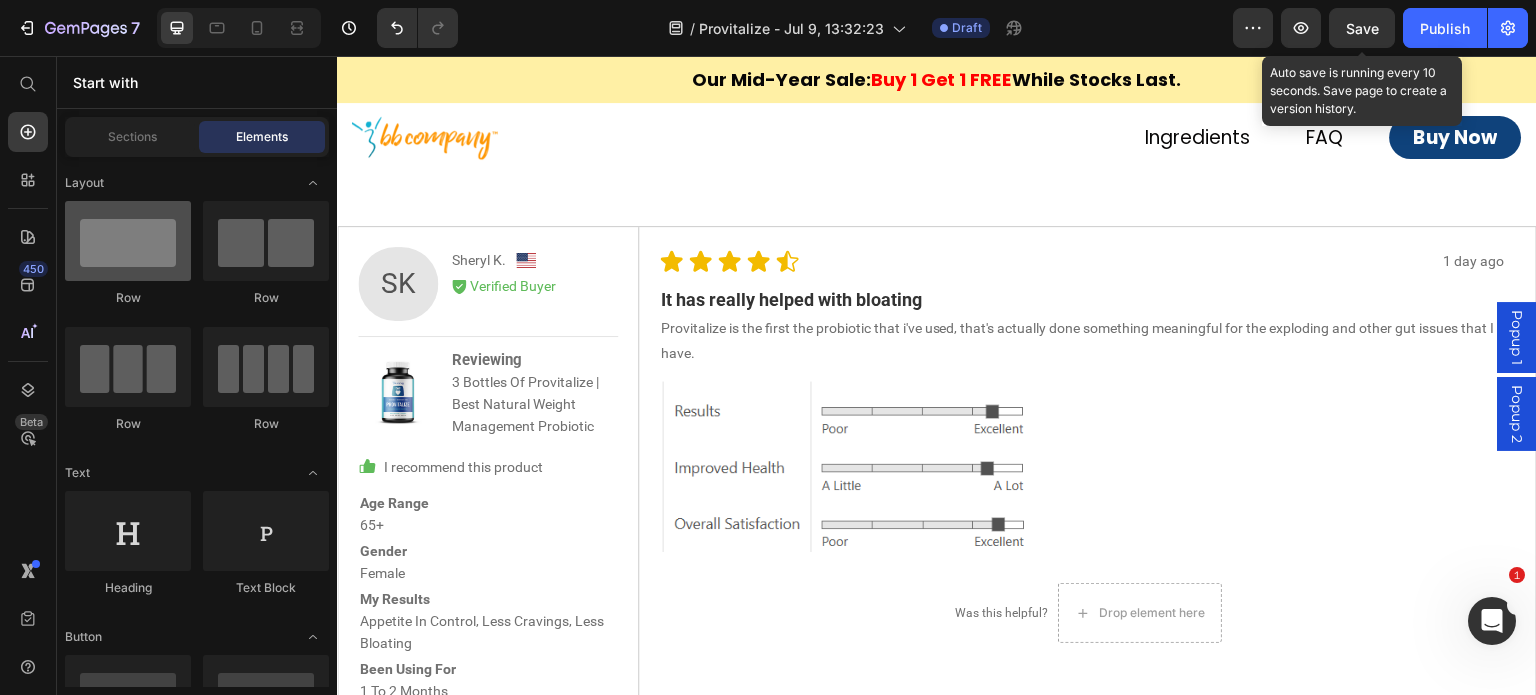 scroll, scrollTop: 0, scrollLeft: 0, axis: both 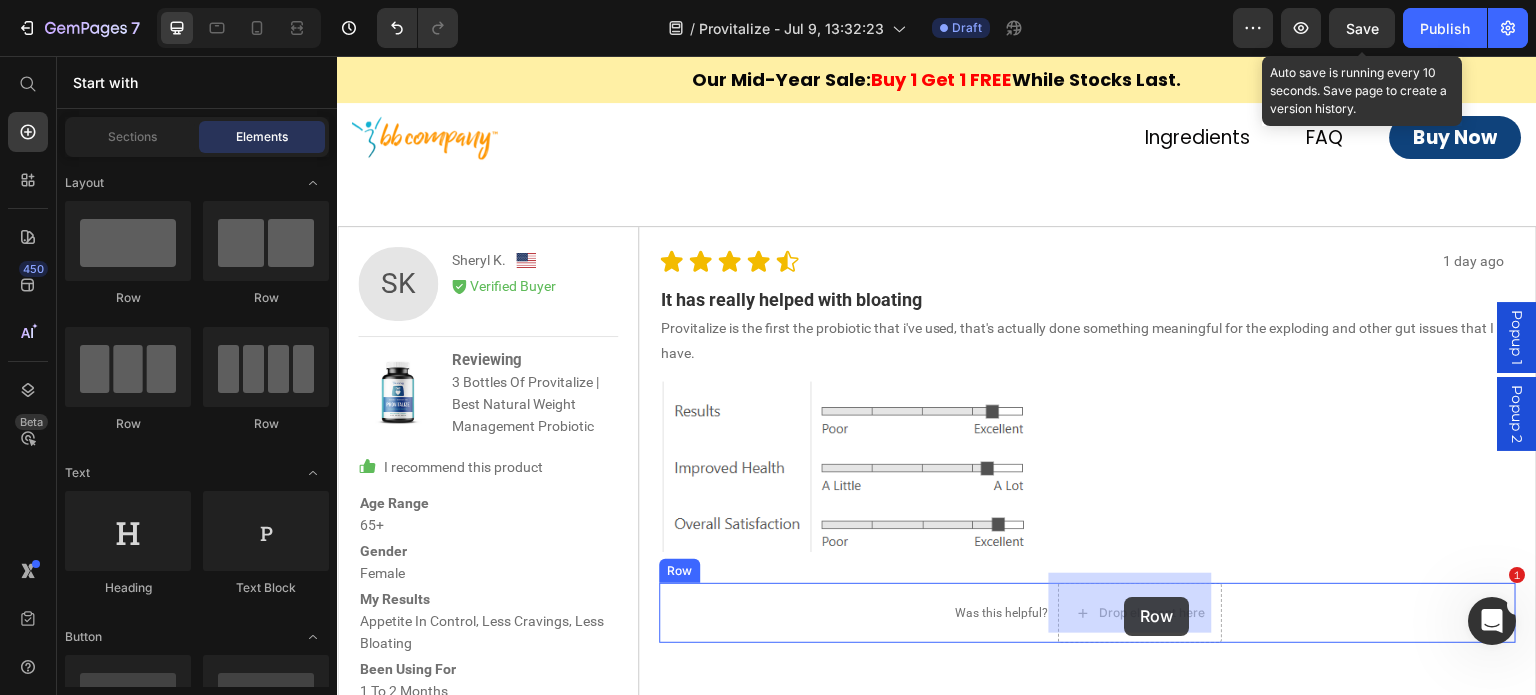 drag, startPoint x: 569, startPoint y: 297, endPoint x: 1125, endPoint y: 597, distance: 631.7721 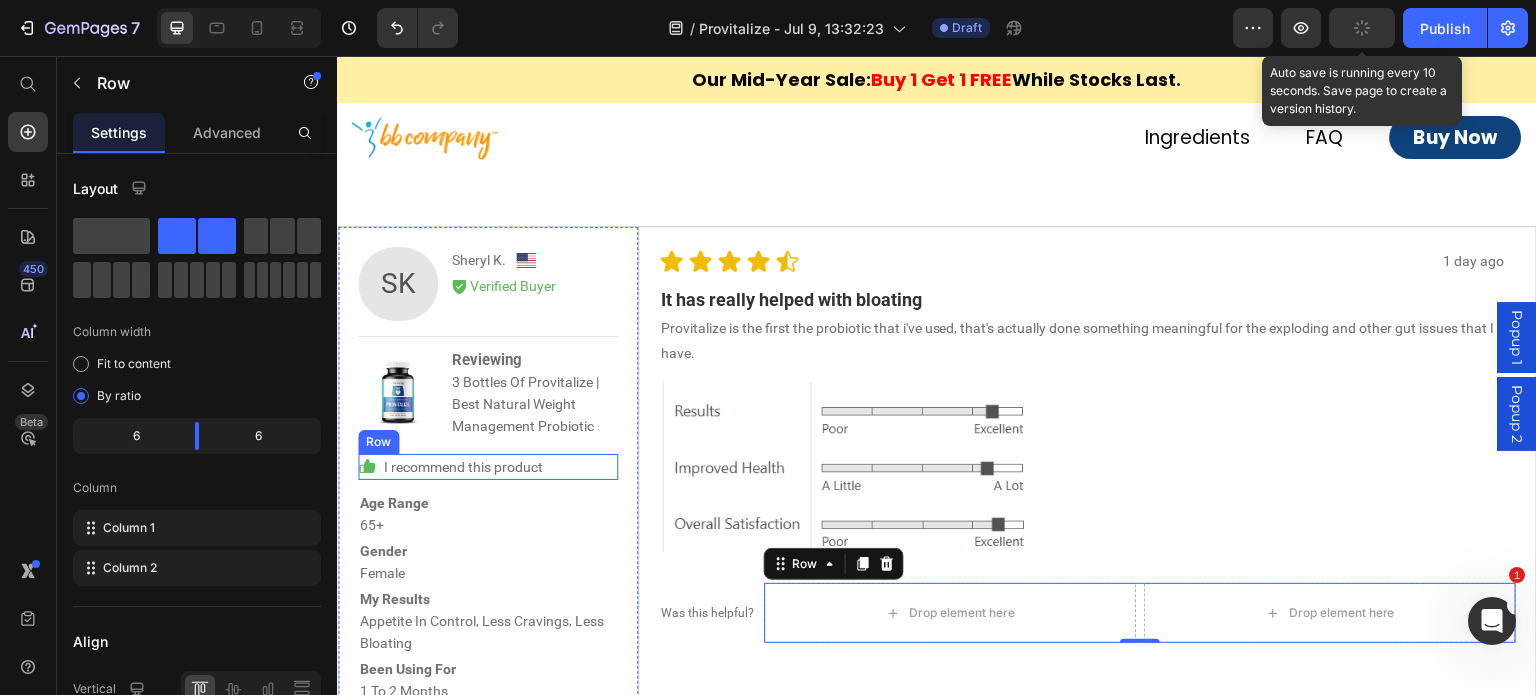 click on "Icon I recommend this product Text Block Row" at bounding box center [488, 467] 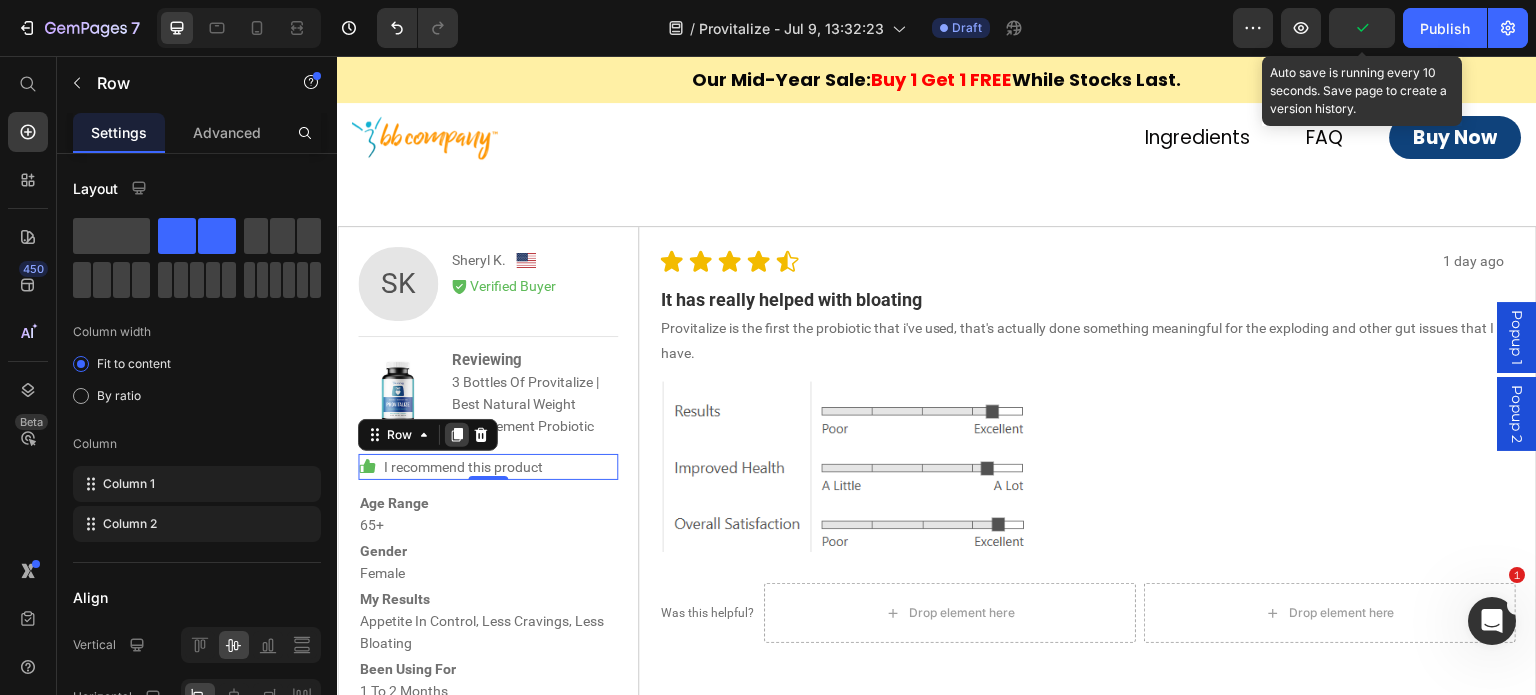 click 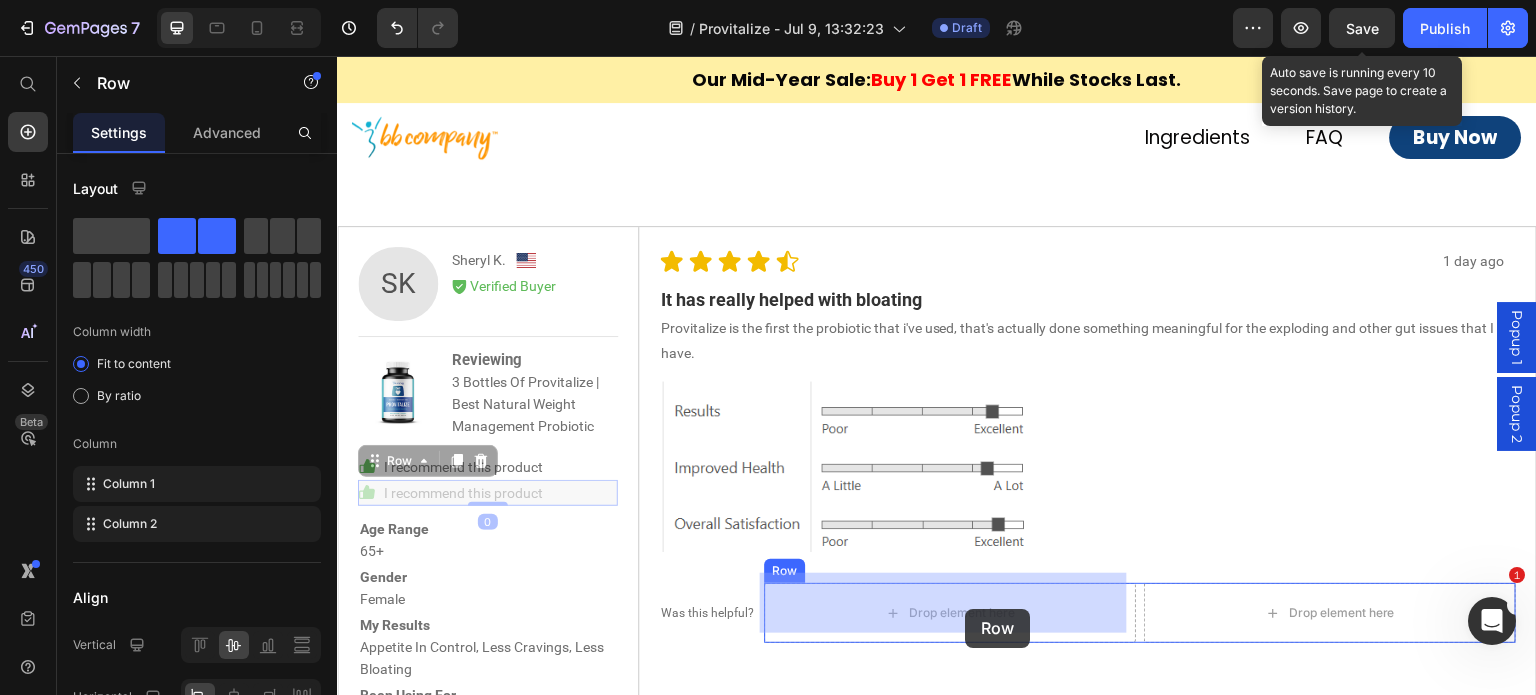 drag, startPoint x: 401, startPoint y: 454, endPoint x: 966, endPoint y: 609, distance: 585.8754 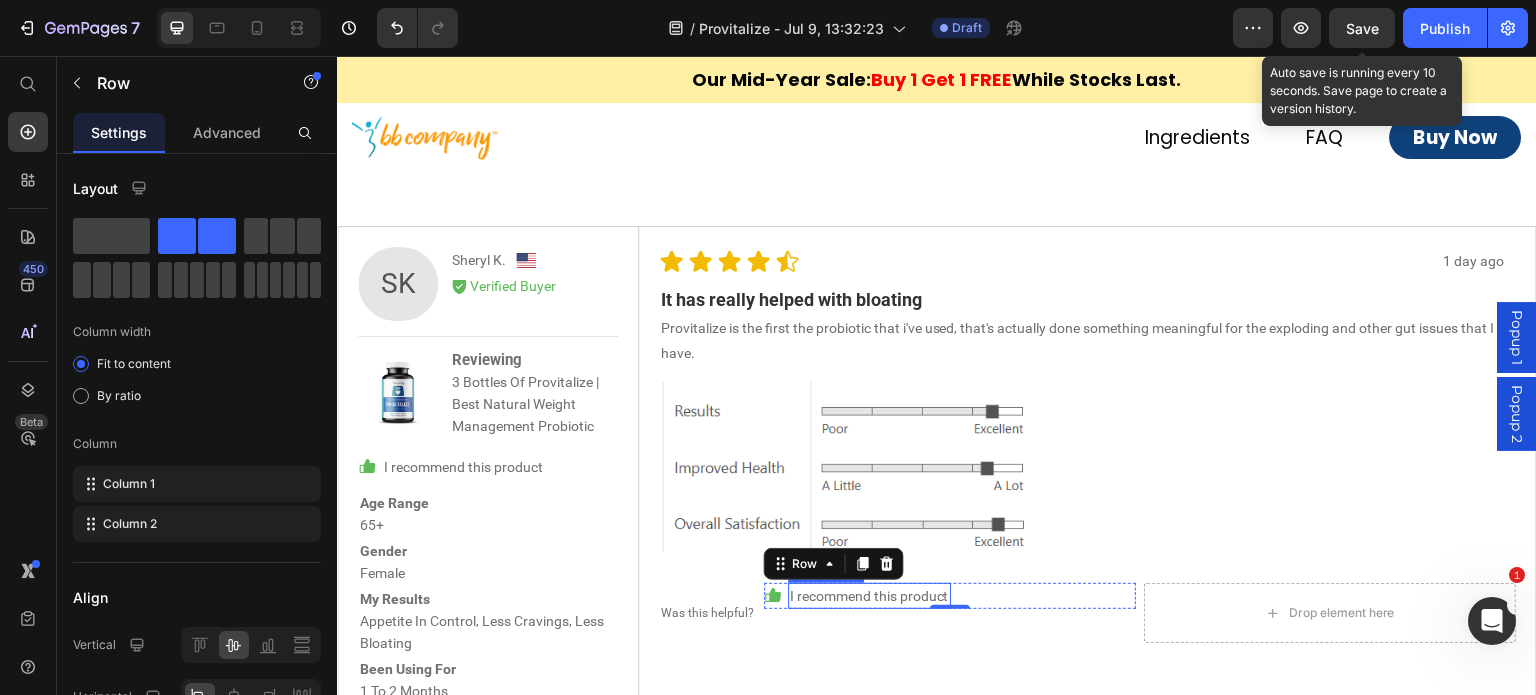 click on "I recommend this product" at bounding box center [869, 596] 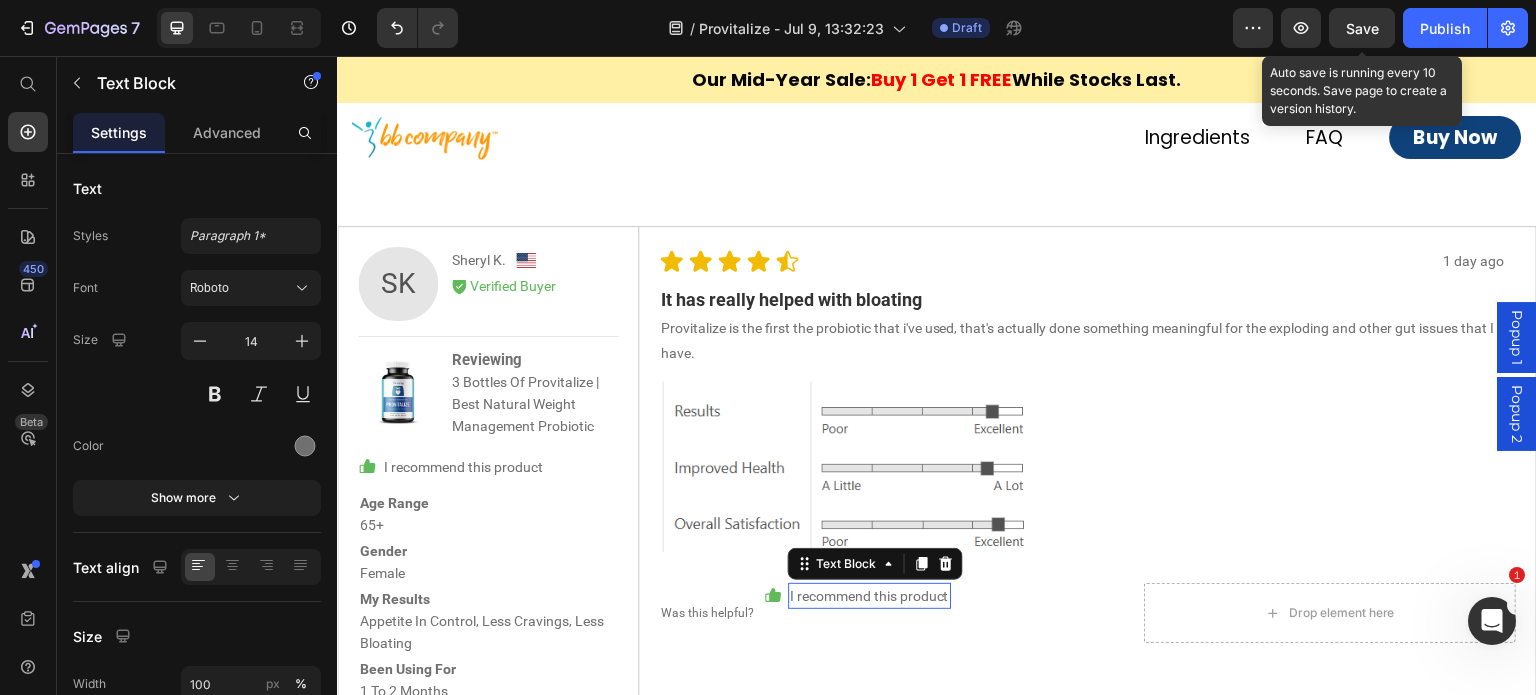 click on "I recommend this product" at bounding box center [869, 596] 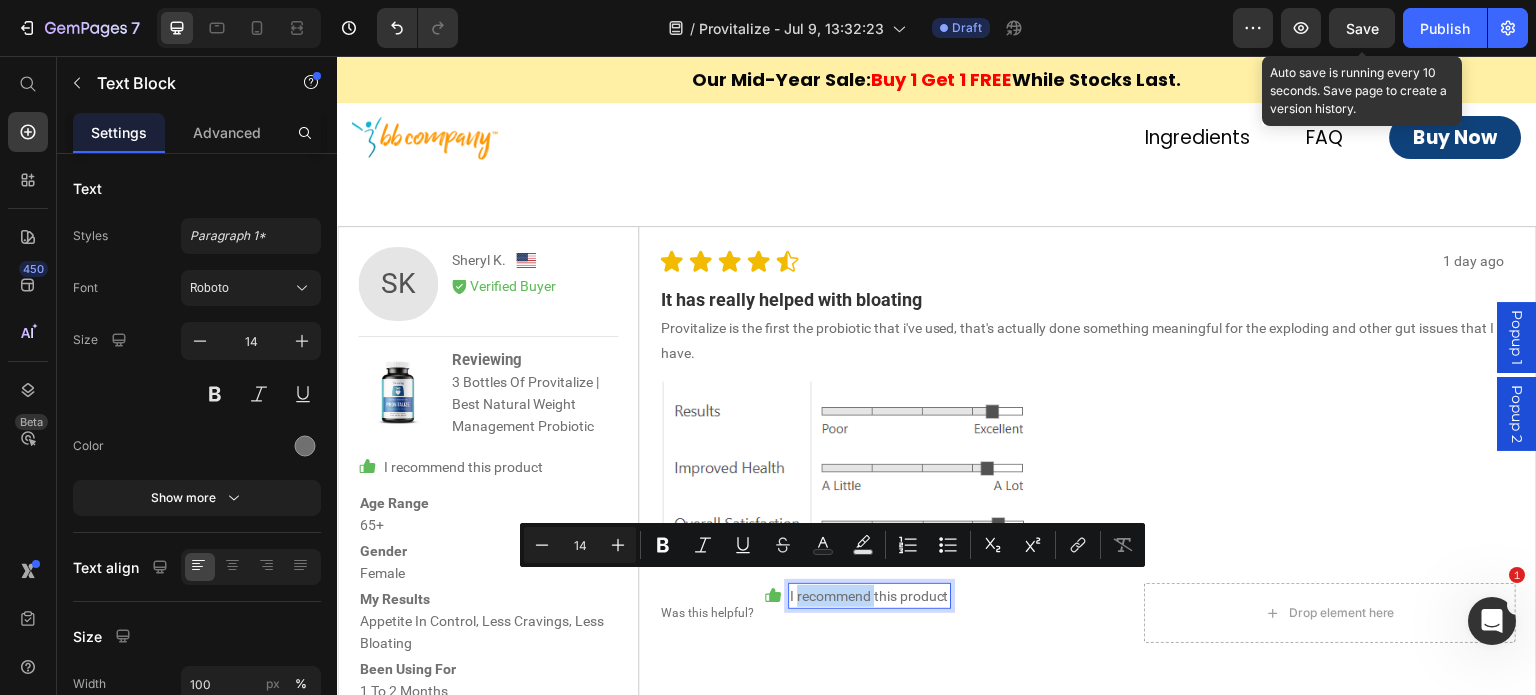 click on "I recommend this product" at bounding box center [869, 596] 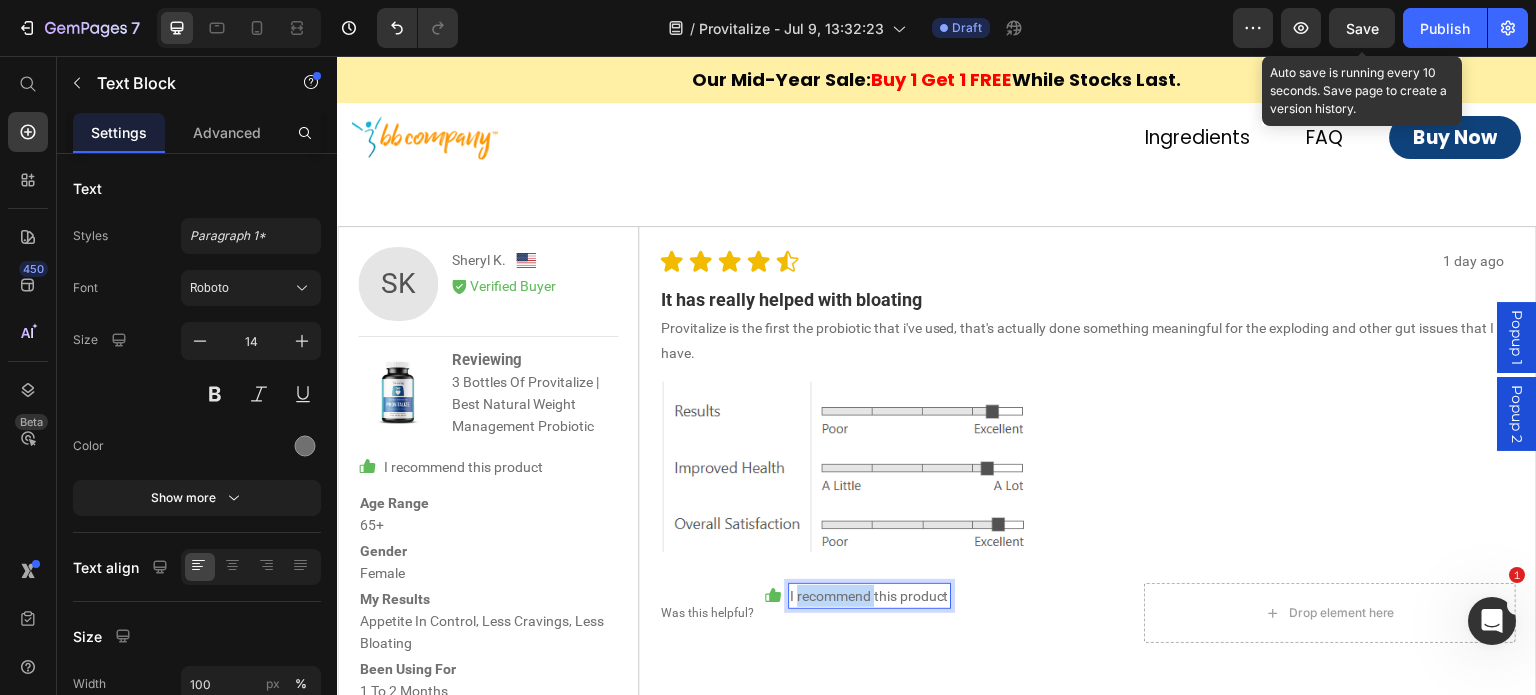 click on "I recommend this product" at bounding box center (869, 596) 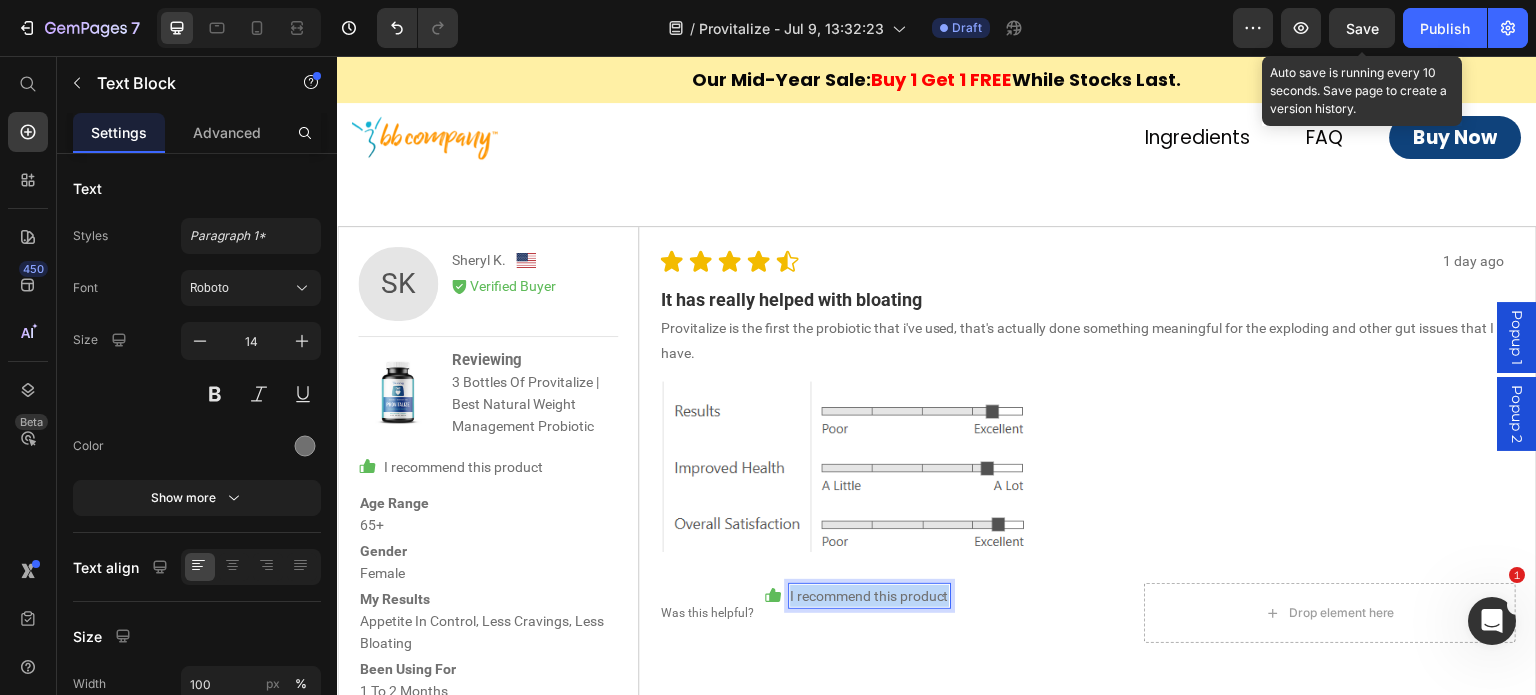 click on "I recommend this product" at bounding box center (869, 596) 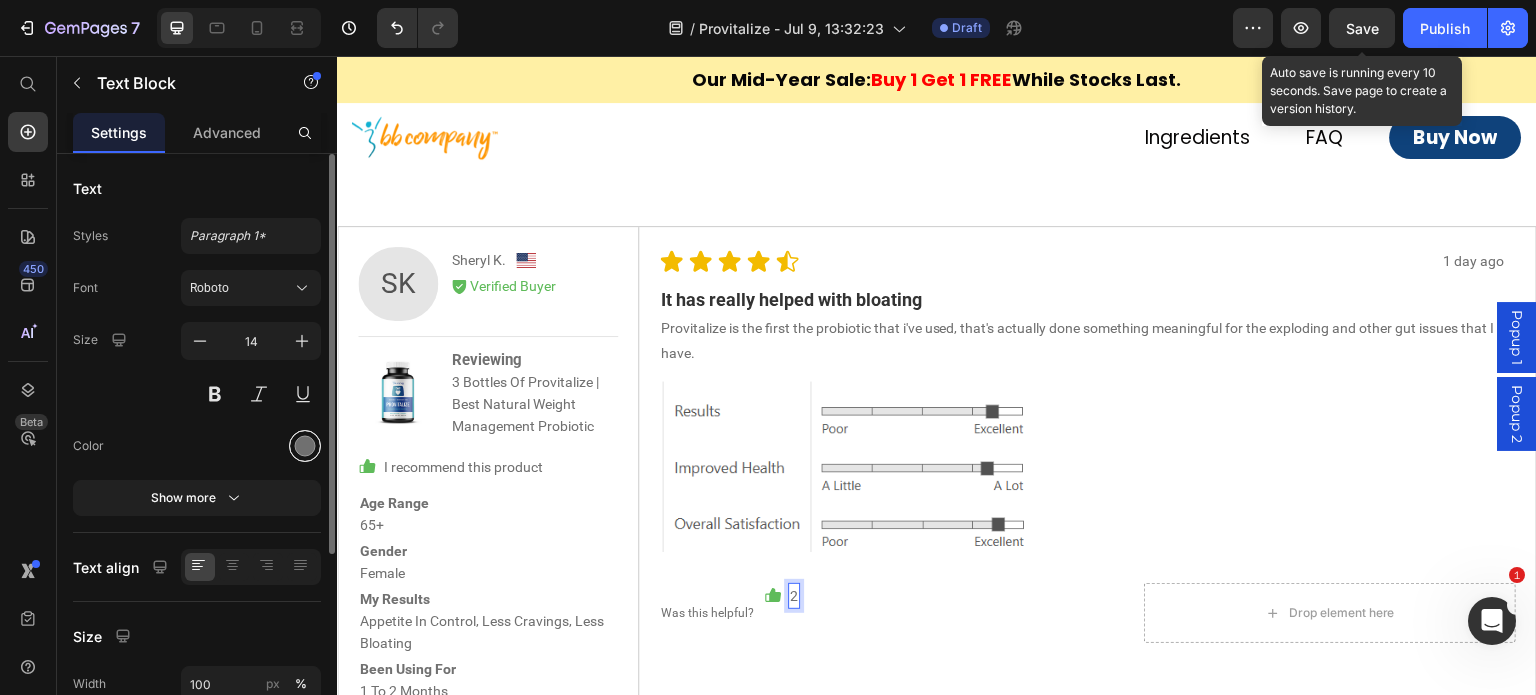 click at bounding box center (305, 446) 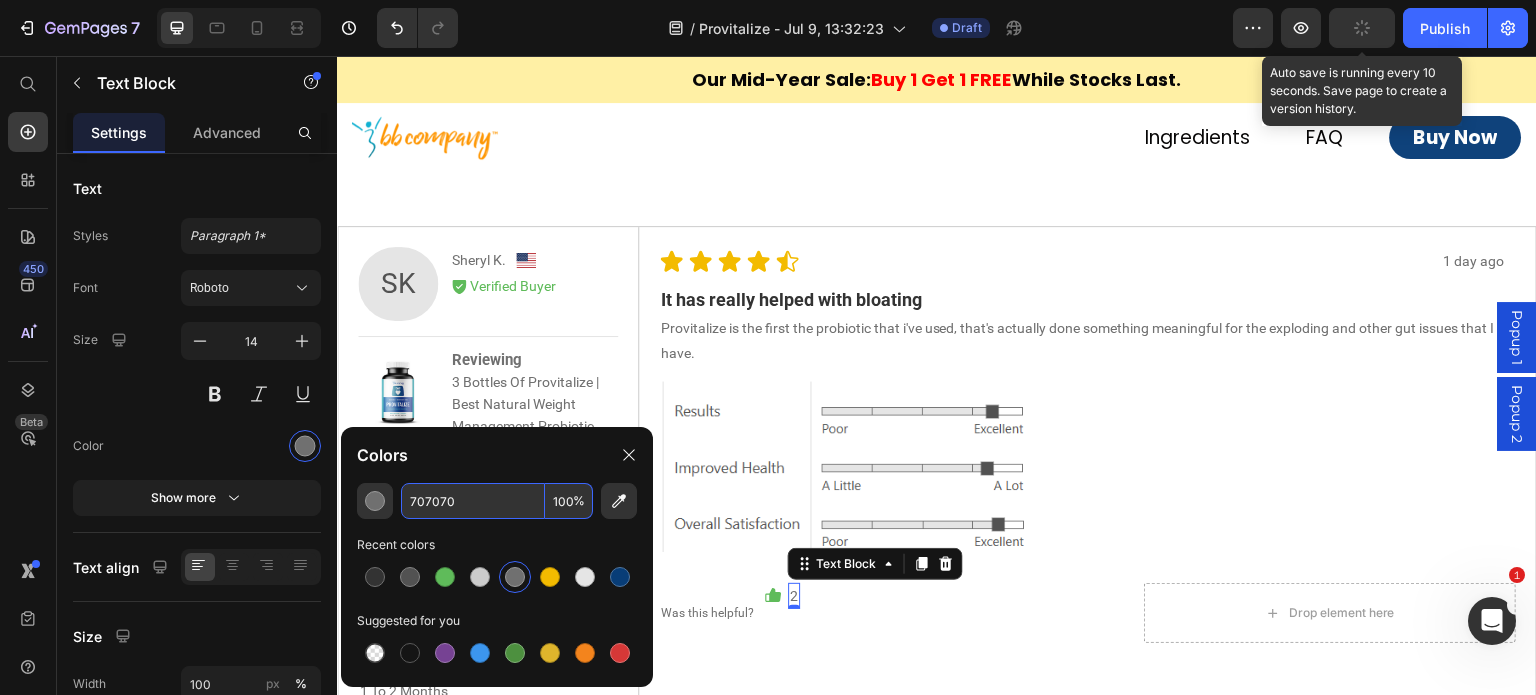 click on "707070" at bounding box center [473, 501] 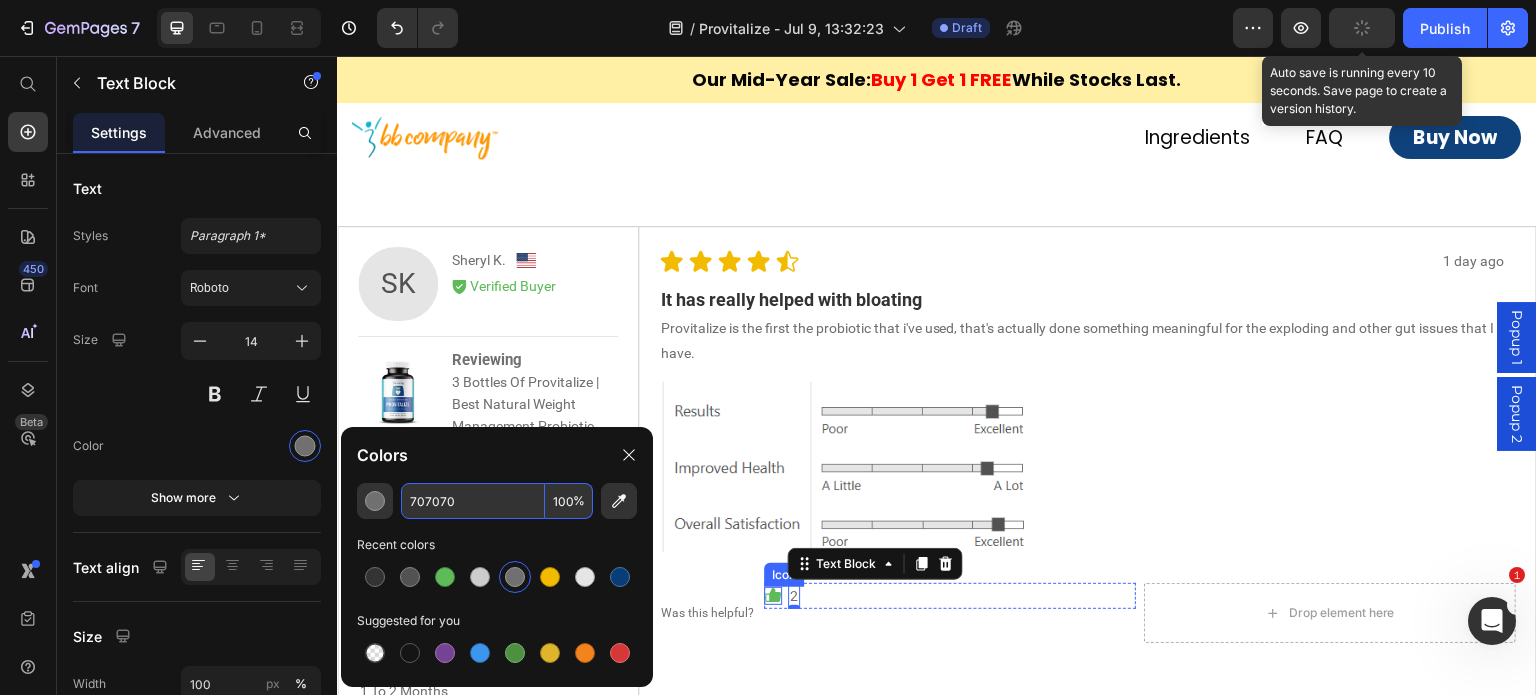 click 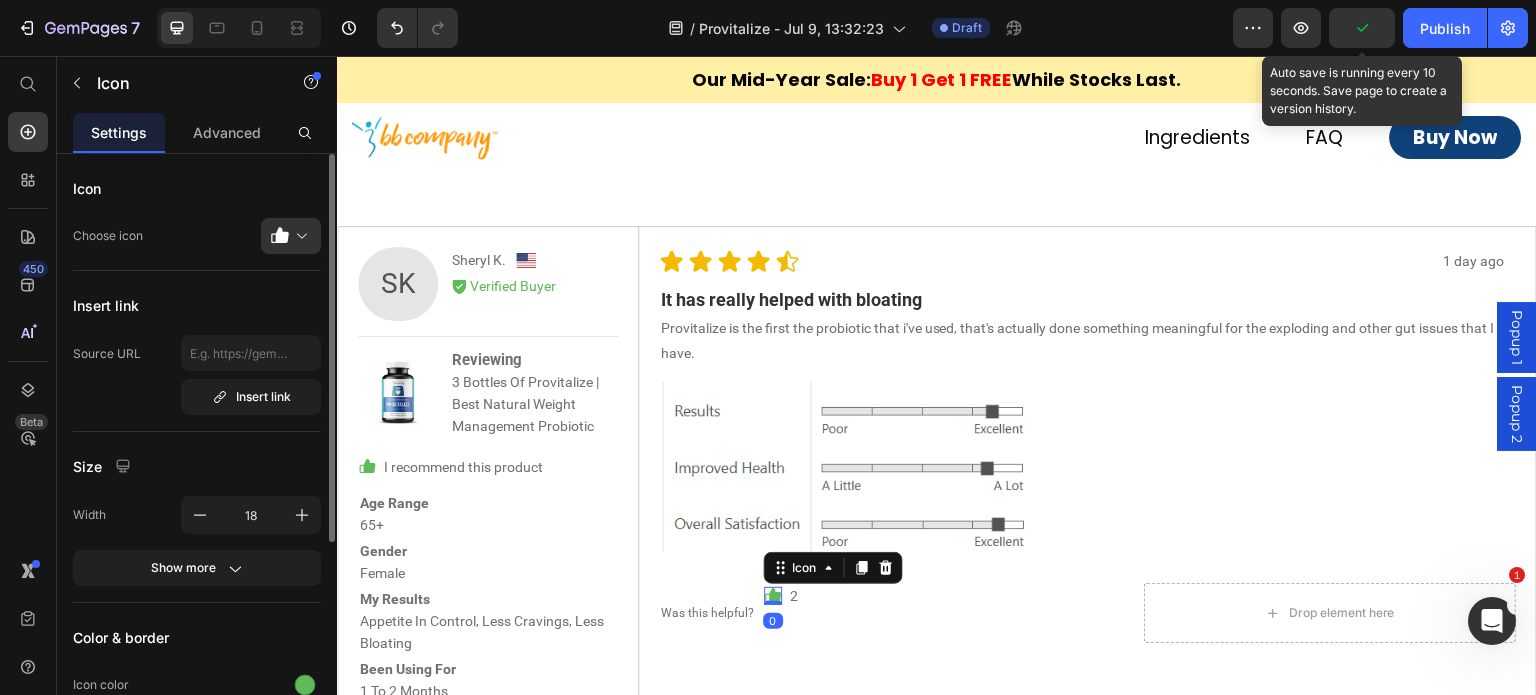 scroll, scrollTop: 200, scrollLeft: 0, axis: vertical 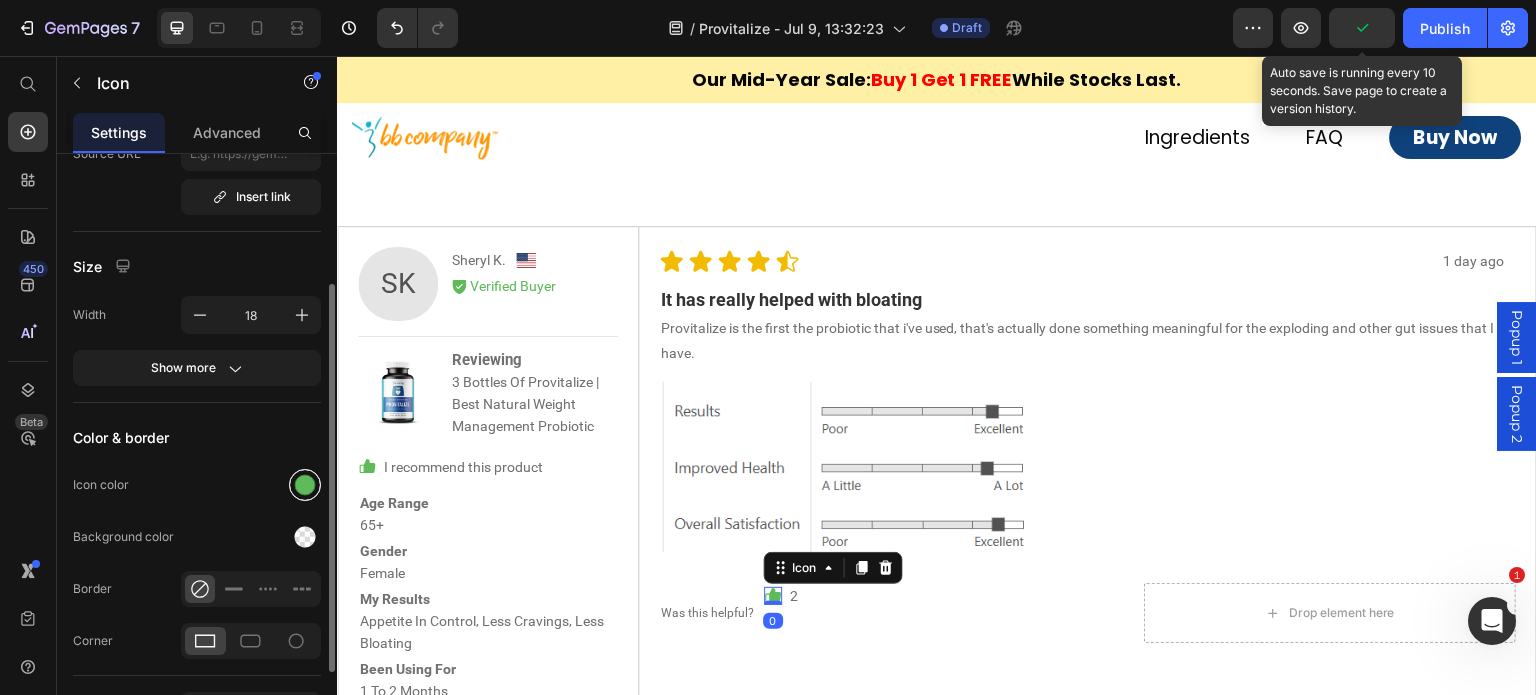 drag, startPoint x: 316, startPoint y: 484, endPoint x: 330, endPoint y: 492, distance: 16.124516 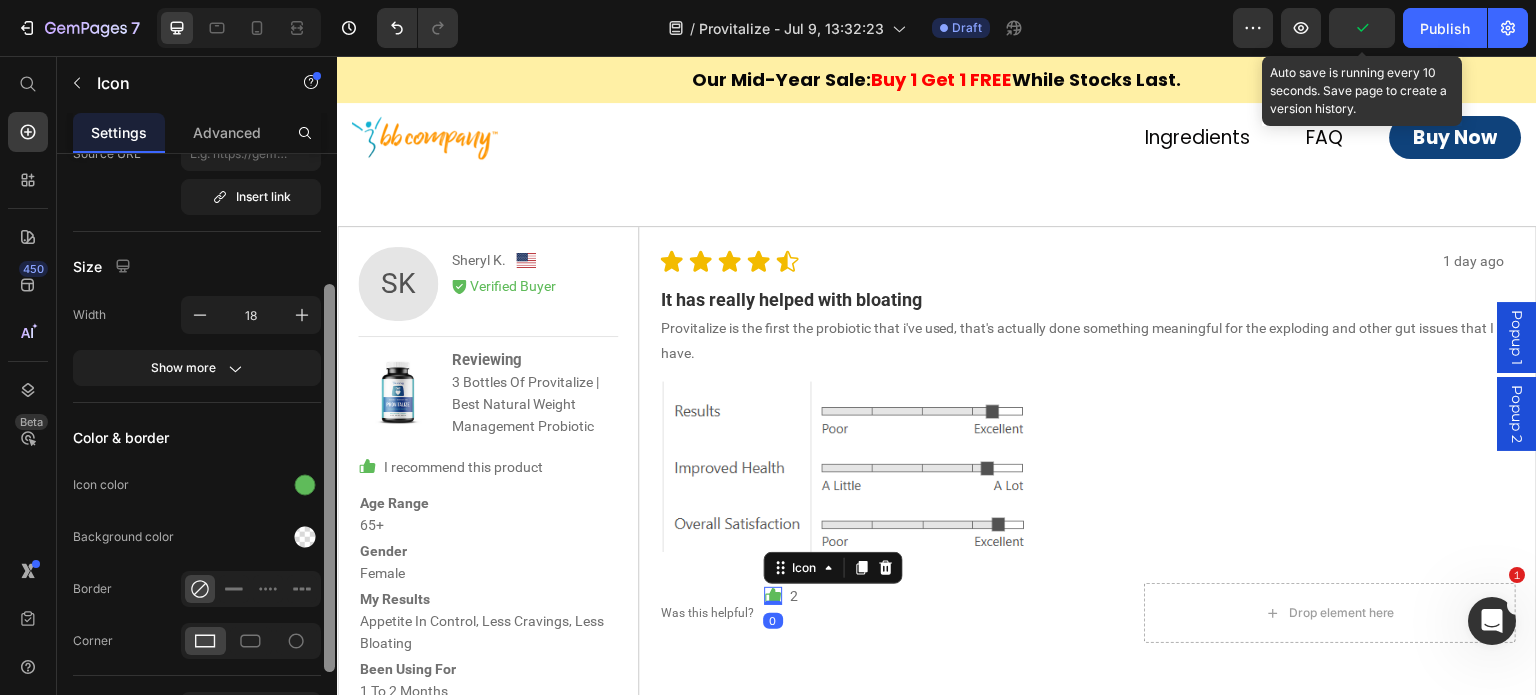 click at bounding box center (305, 485) 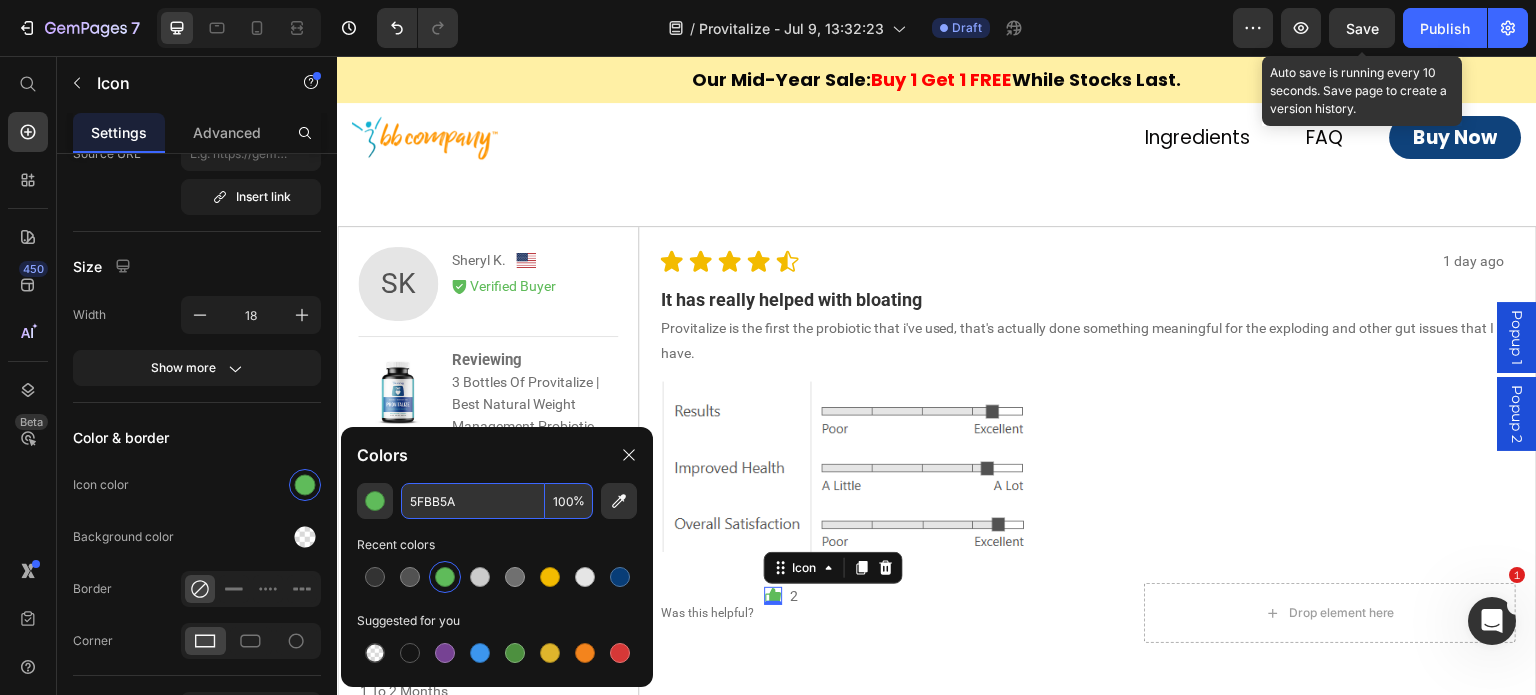 click on "5FBB5A" at bounding box center [473, 501] 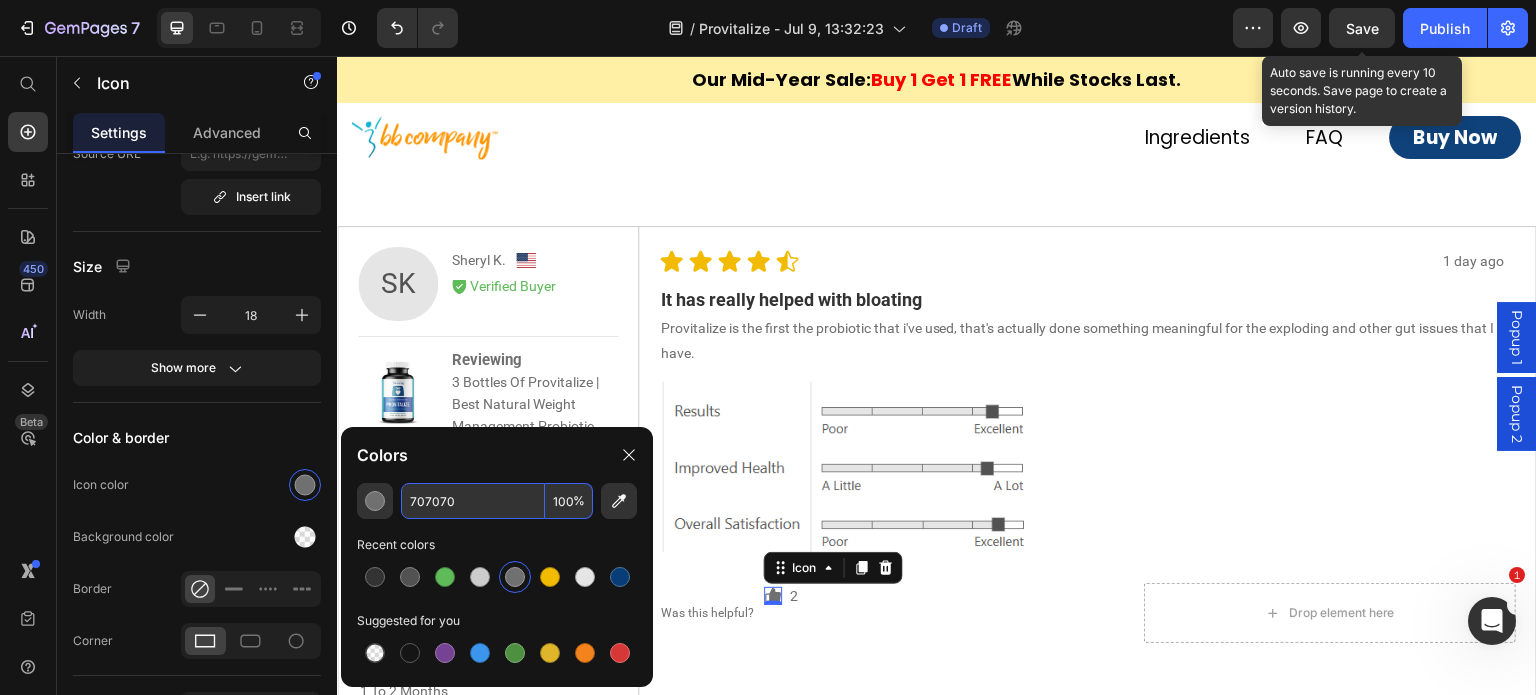 type on "707070" 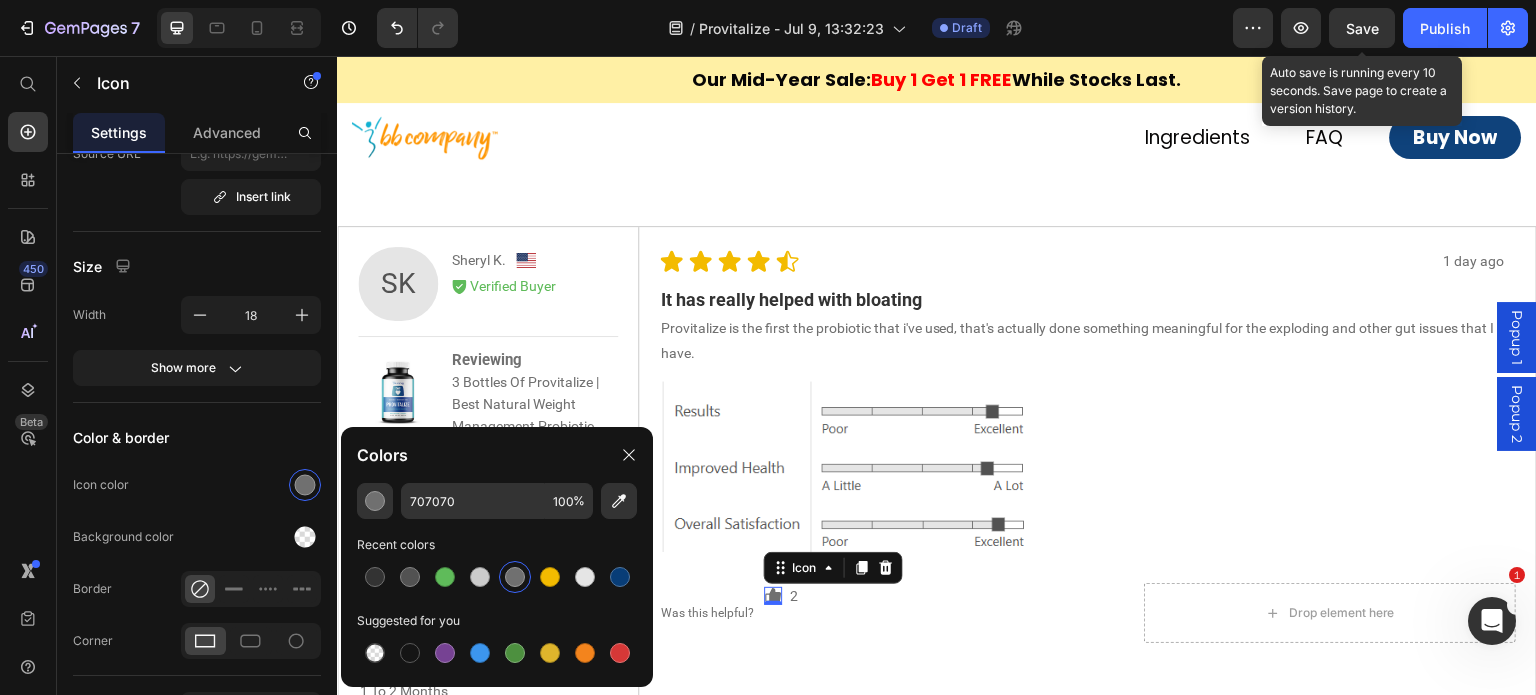 click on "Reviewing 3 Bottles Of Provitalize | Best Natural Weight Management Probiotic" at bounding box center [534, 393] 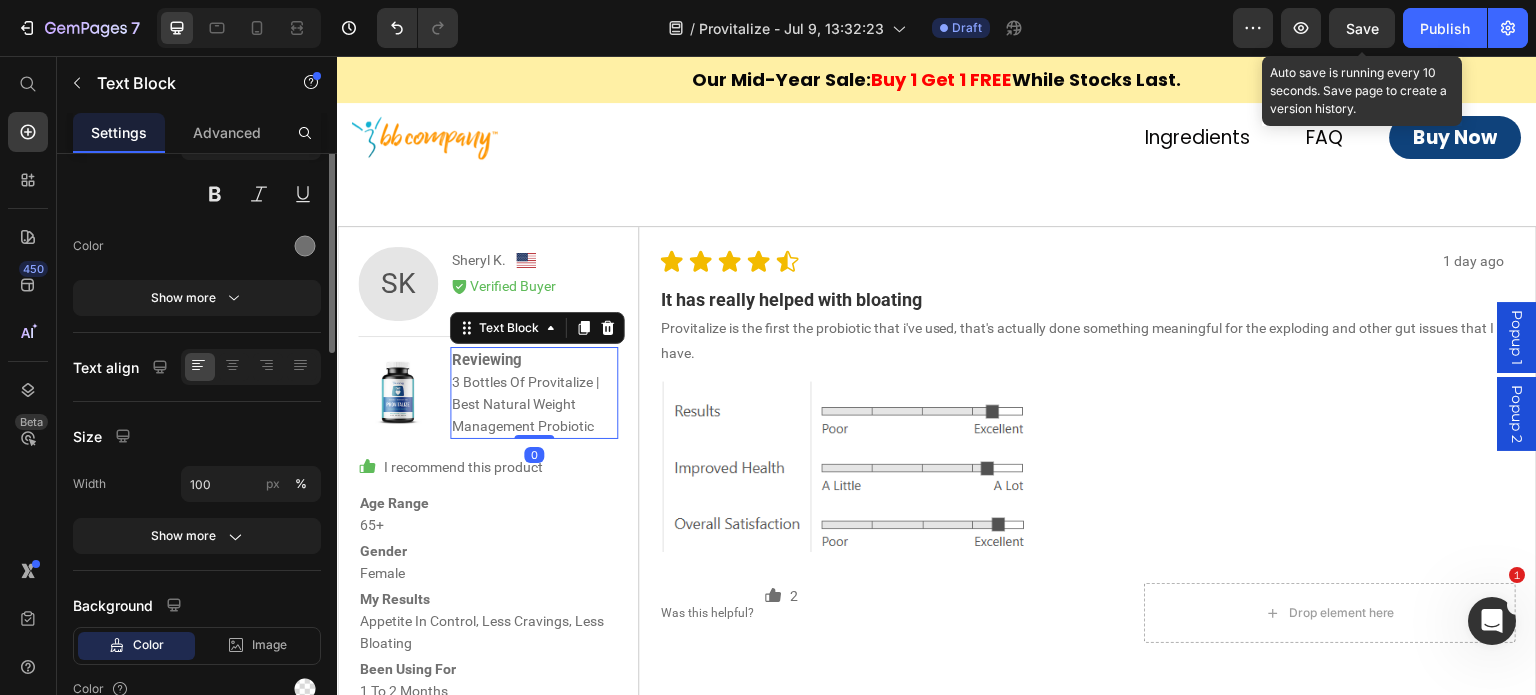 scroll, scrollTop: 0, scrollLeft: 0, axis: both 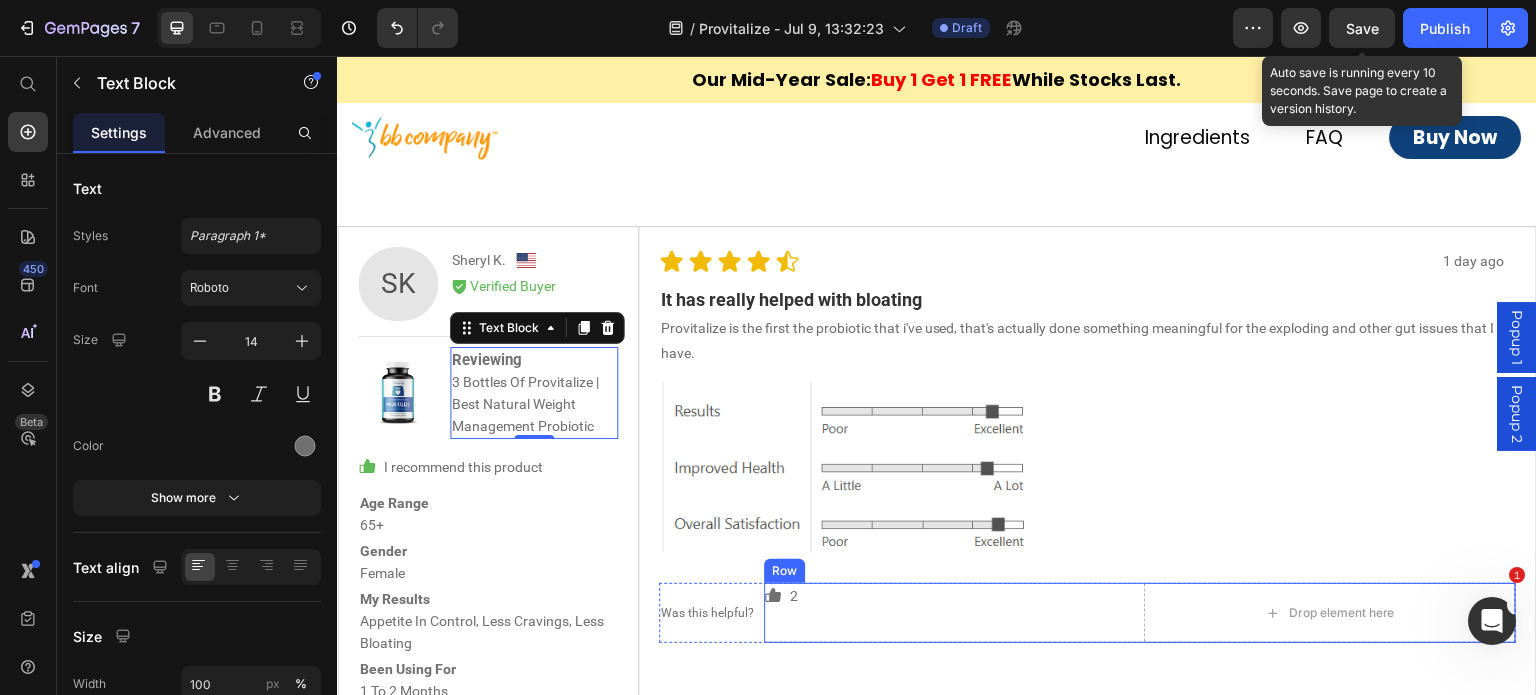 click on "Icon 2 Text Block Row" at bounding box center [950, 613] 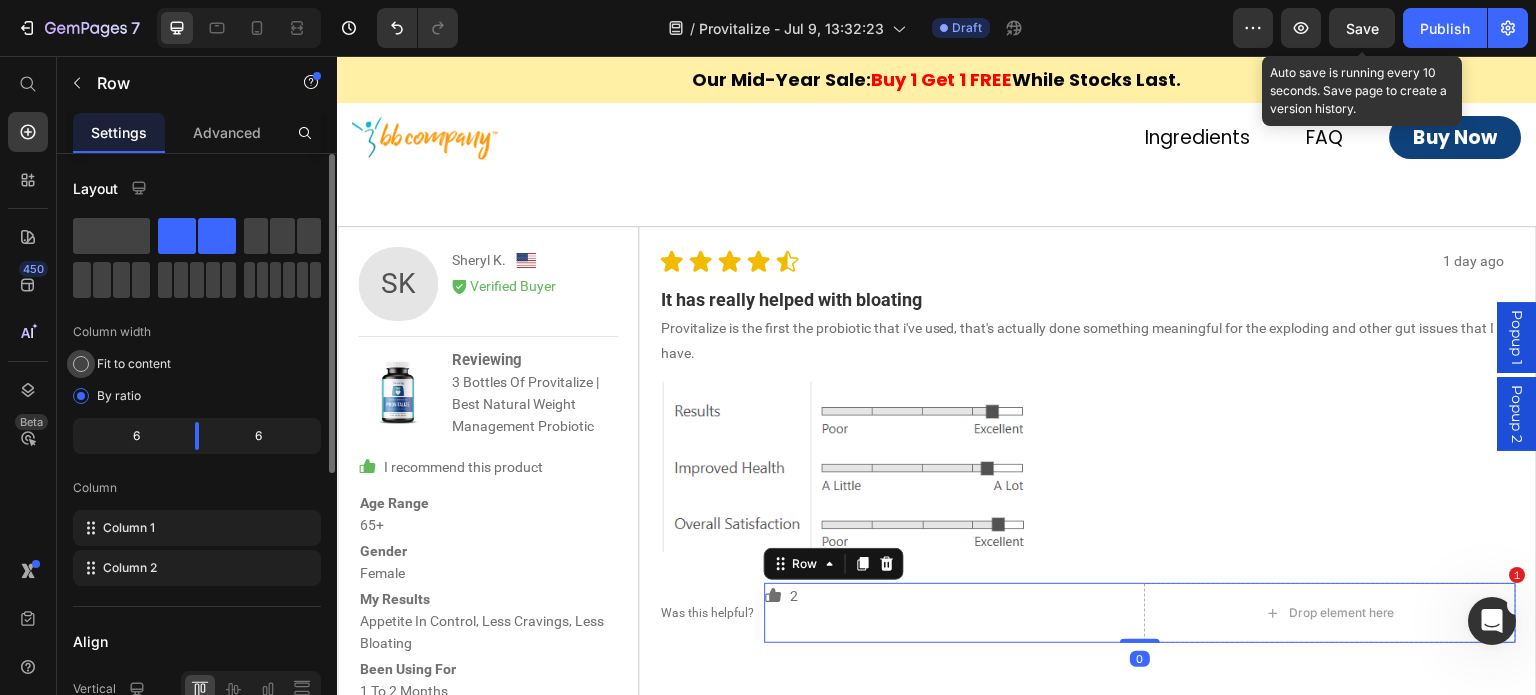 click on "Fit to content" 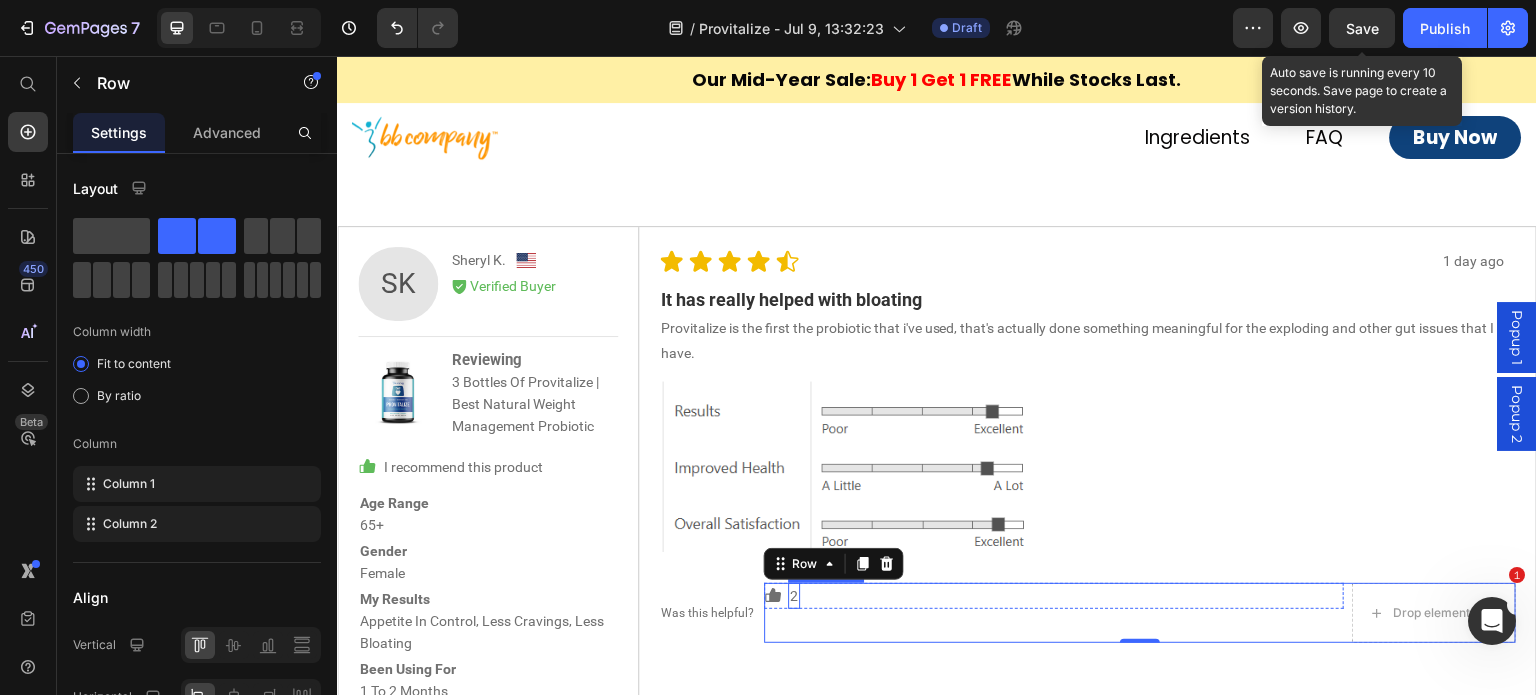 click on "2" at bounding box center [794, 596] 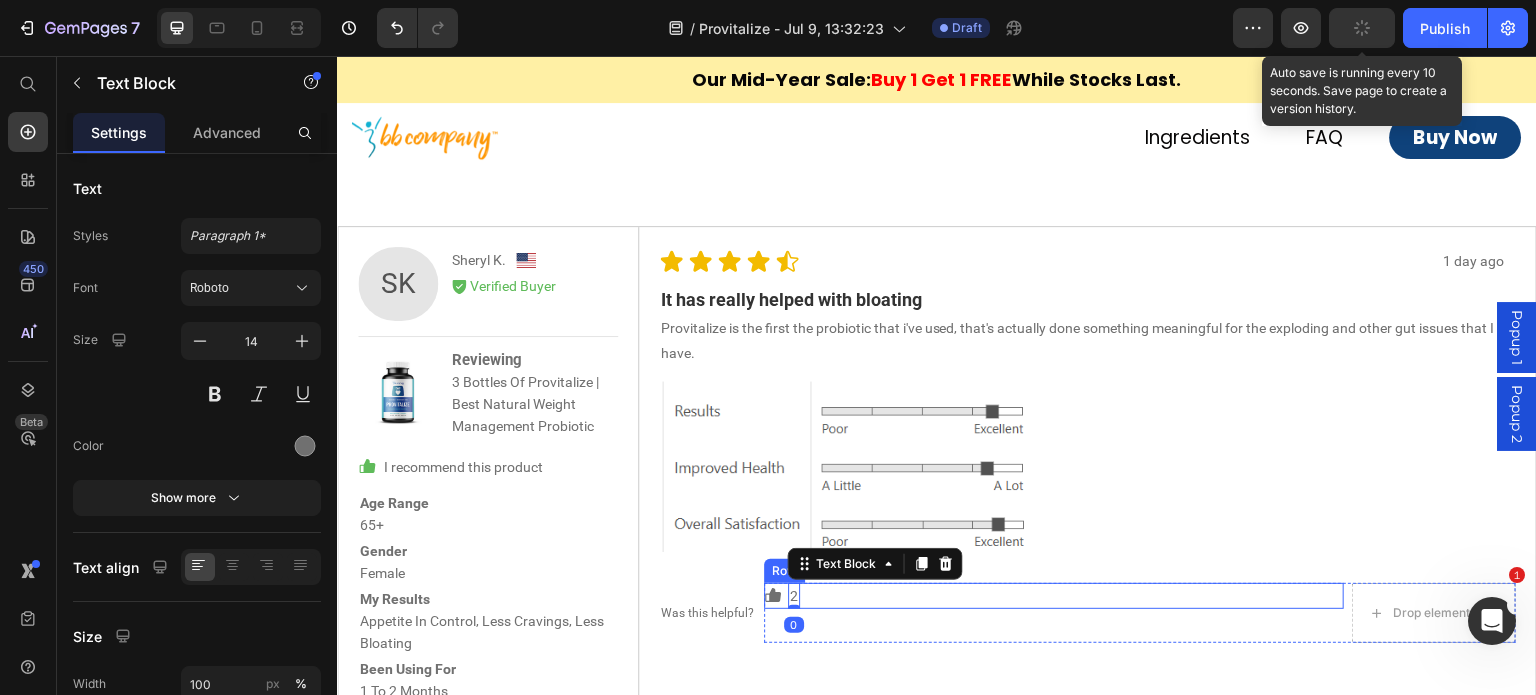 click on "Icon" at bounding box center (773, 596) 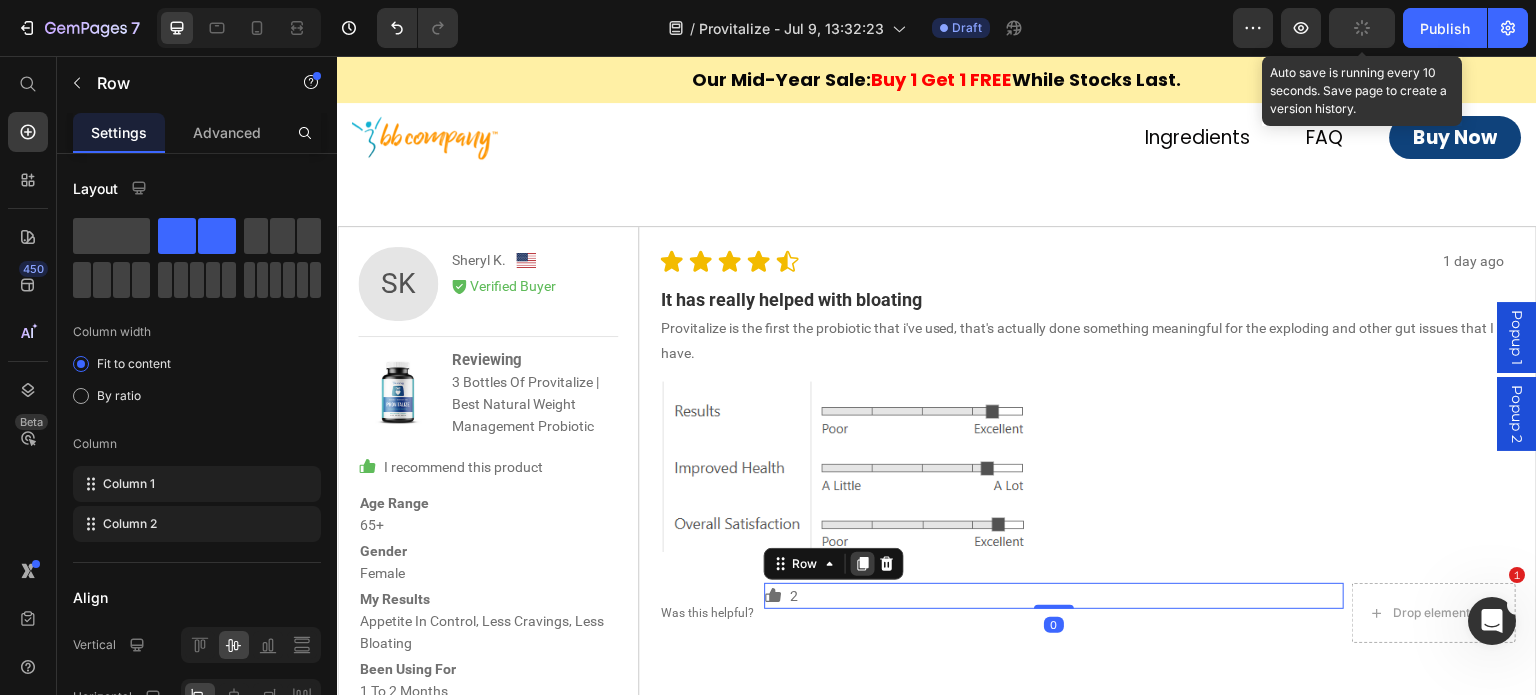 click 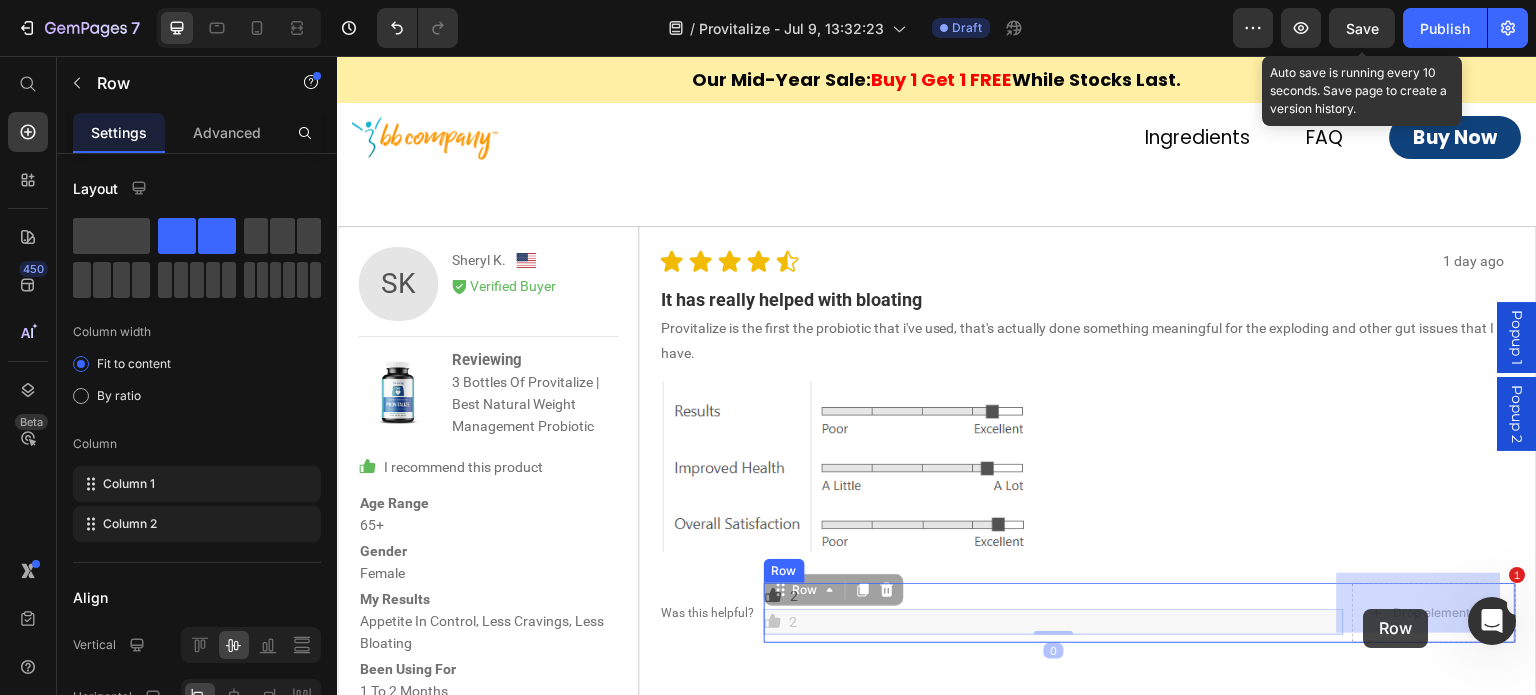 drag, startPoint x: 797, startPoint y: 585, endPoint x: 1364, endPoint y: 608, distance: 567.4663 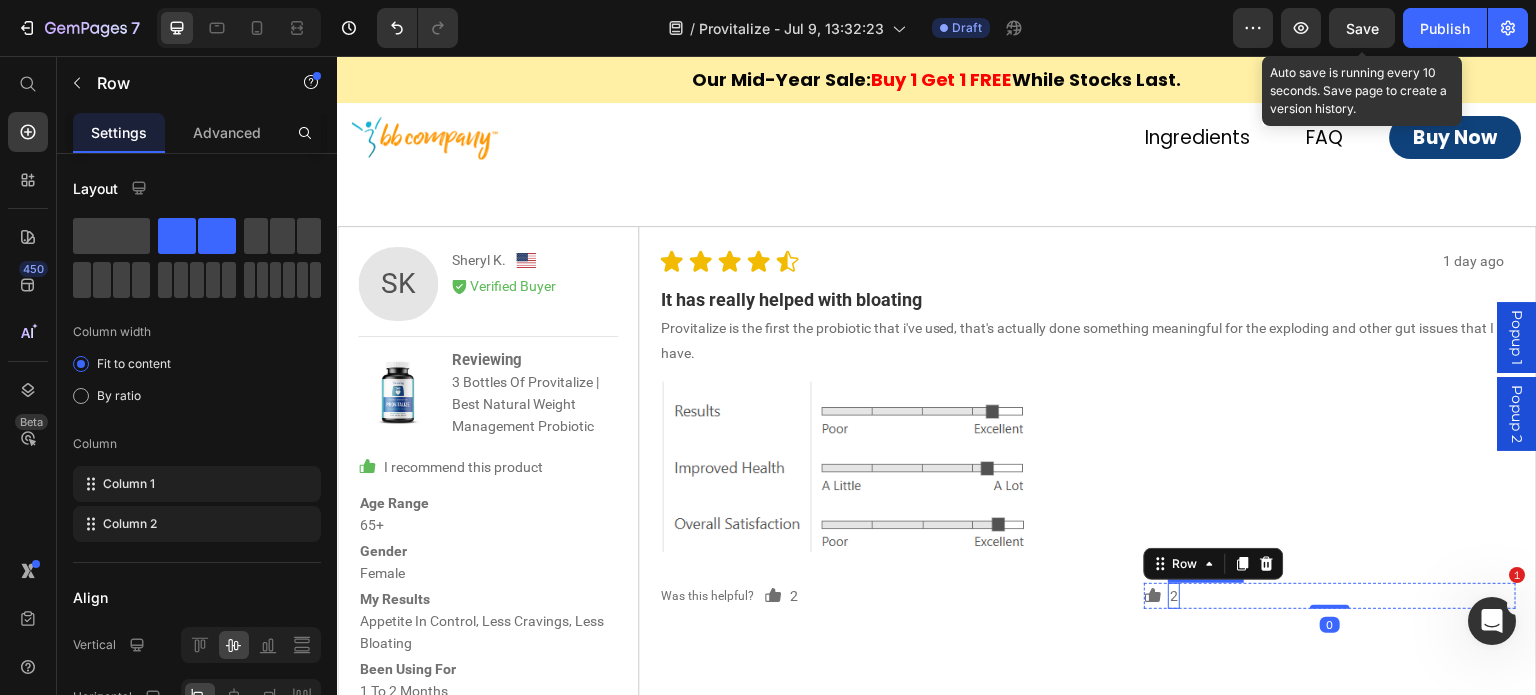 click on "2" at bounding box center (1174, 596) 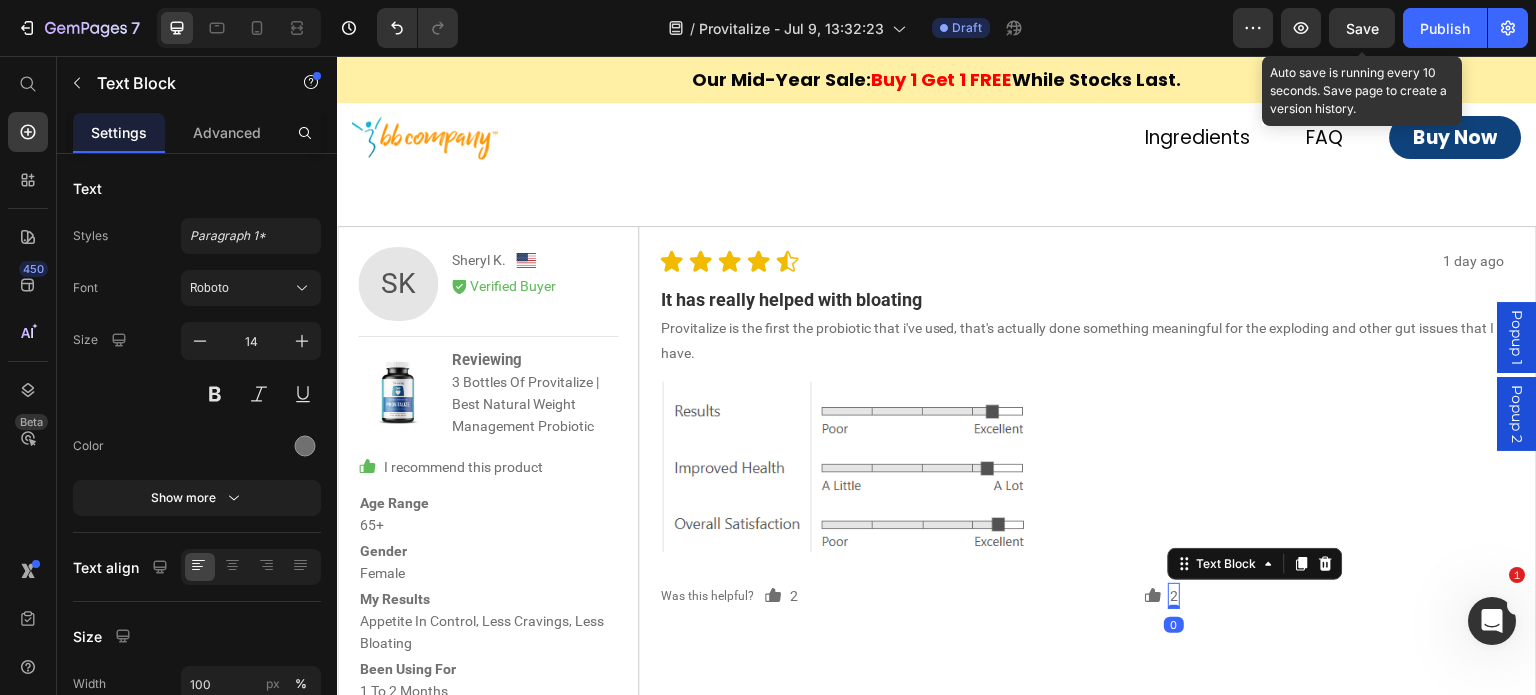 click on "2" at bounding box center [1174, 596] 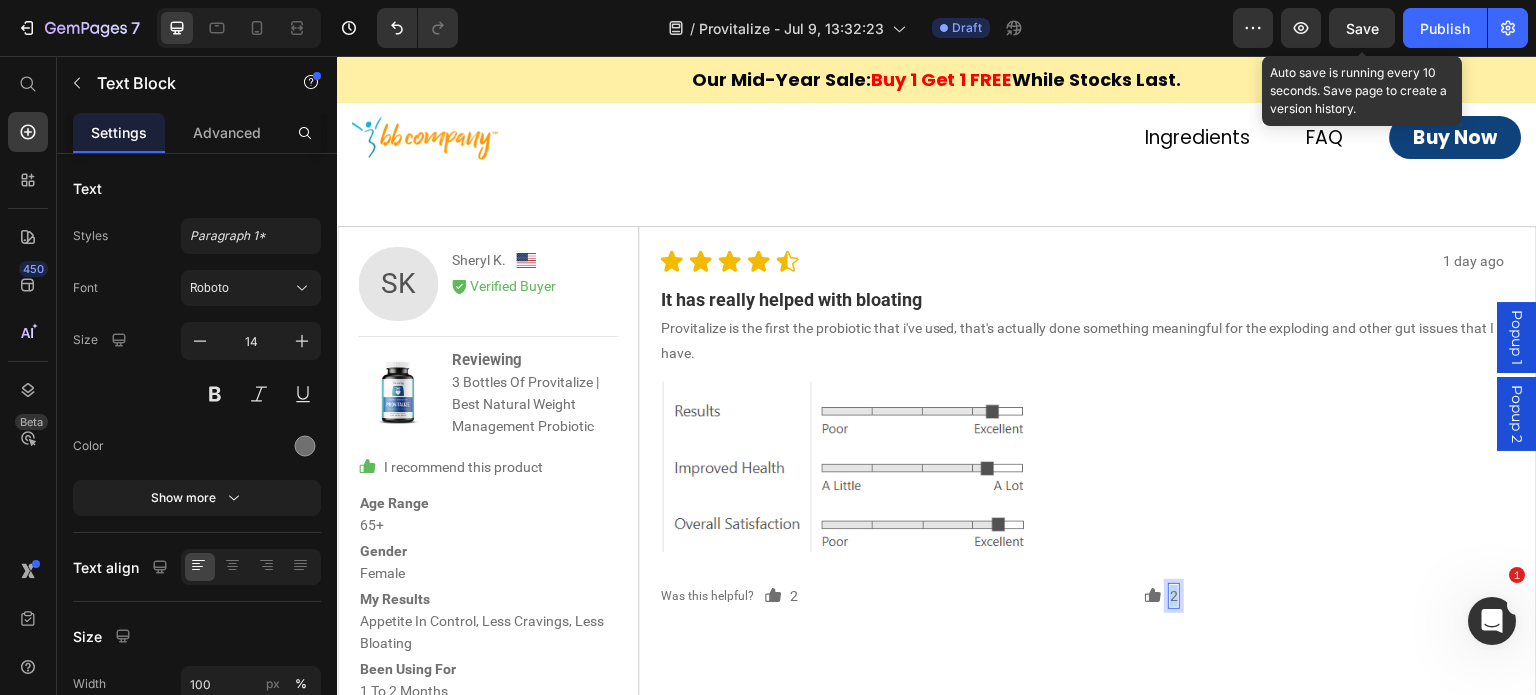 click on "2" at bounding box center (1174, 596) 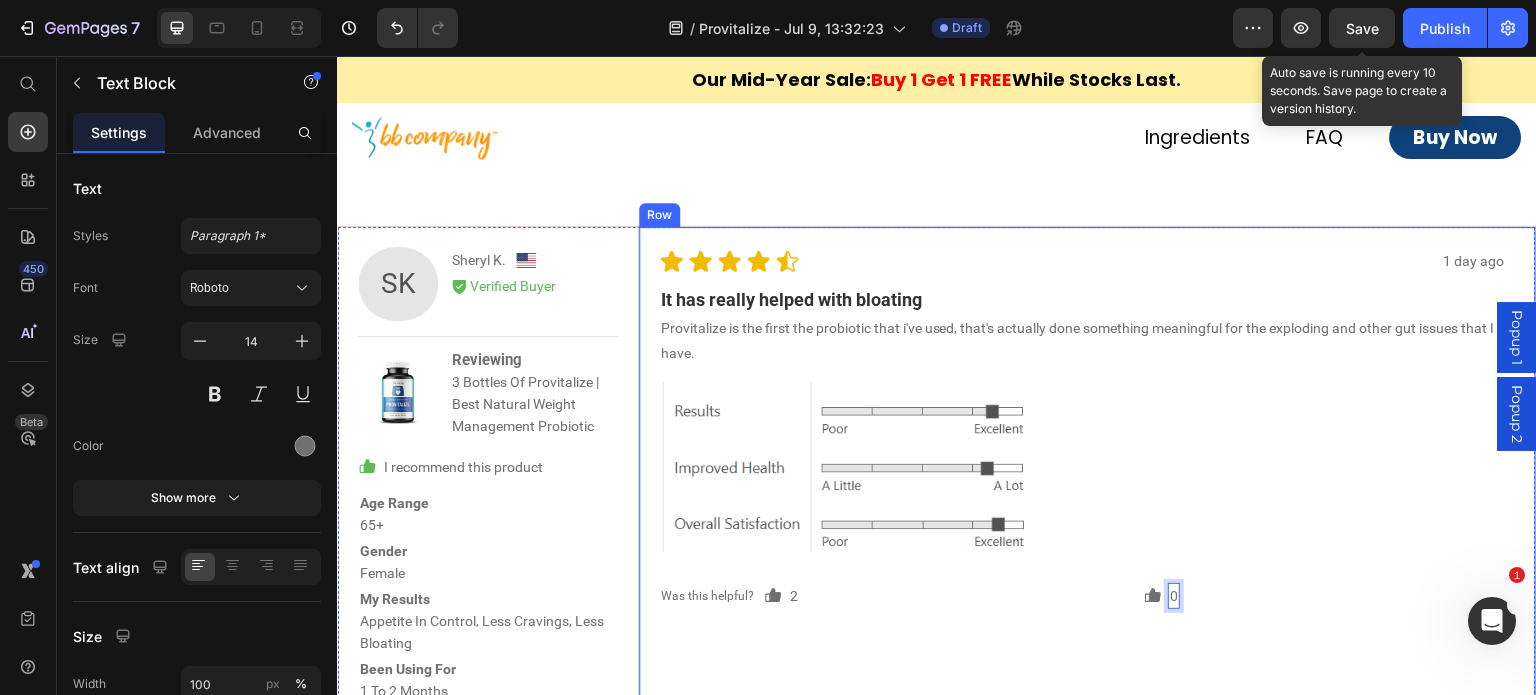 click on "1 day ago Text Block Icon Icon Icon Icon
Icon Icon List Row It has really helped with bloating Text Block Provitalize is the first the probiotic that i've used, that's actually done something meaningful for the exploding and other gut issues that I have. Text Block Row Image
Icon 2 Text Block Row
Icon 0 Text Block   0 Row Row Was this helpful?  Text Block Row" at bounding box center [1088, 475] 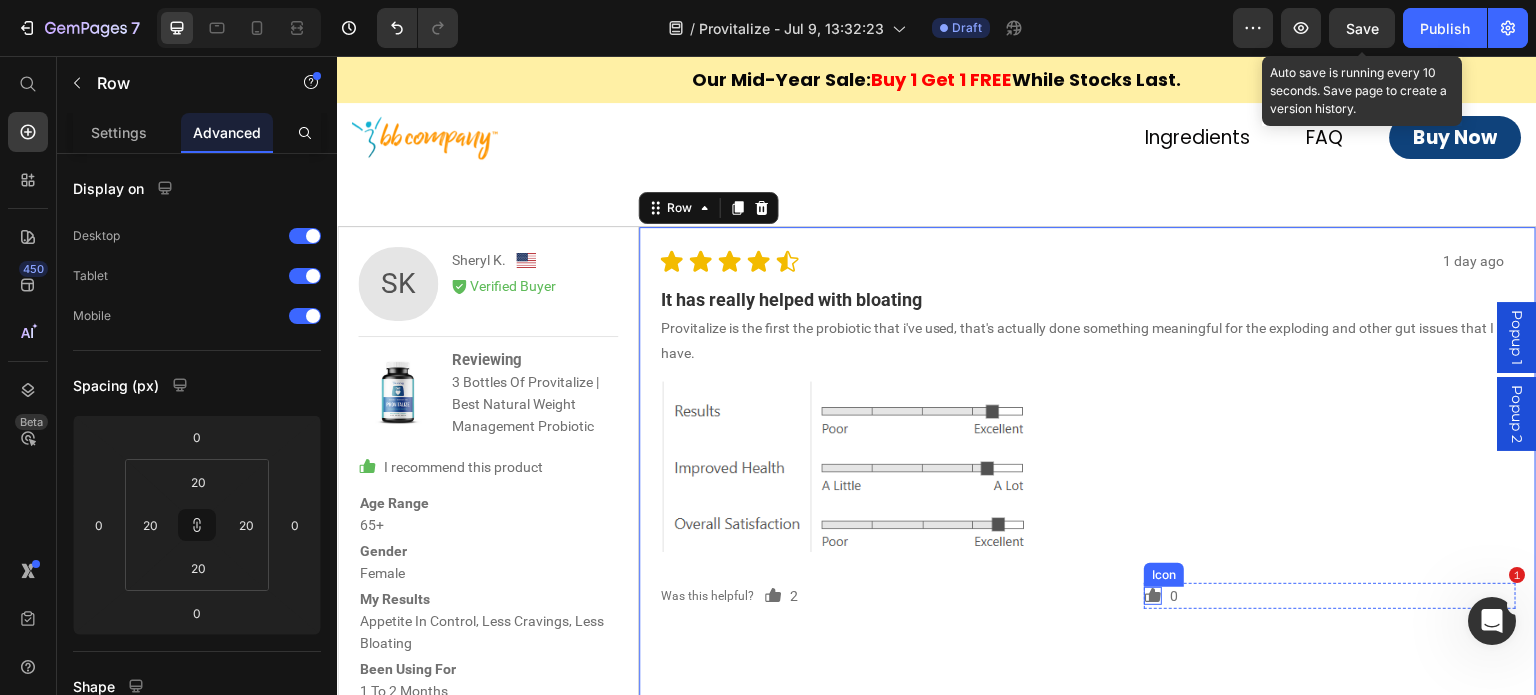 click 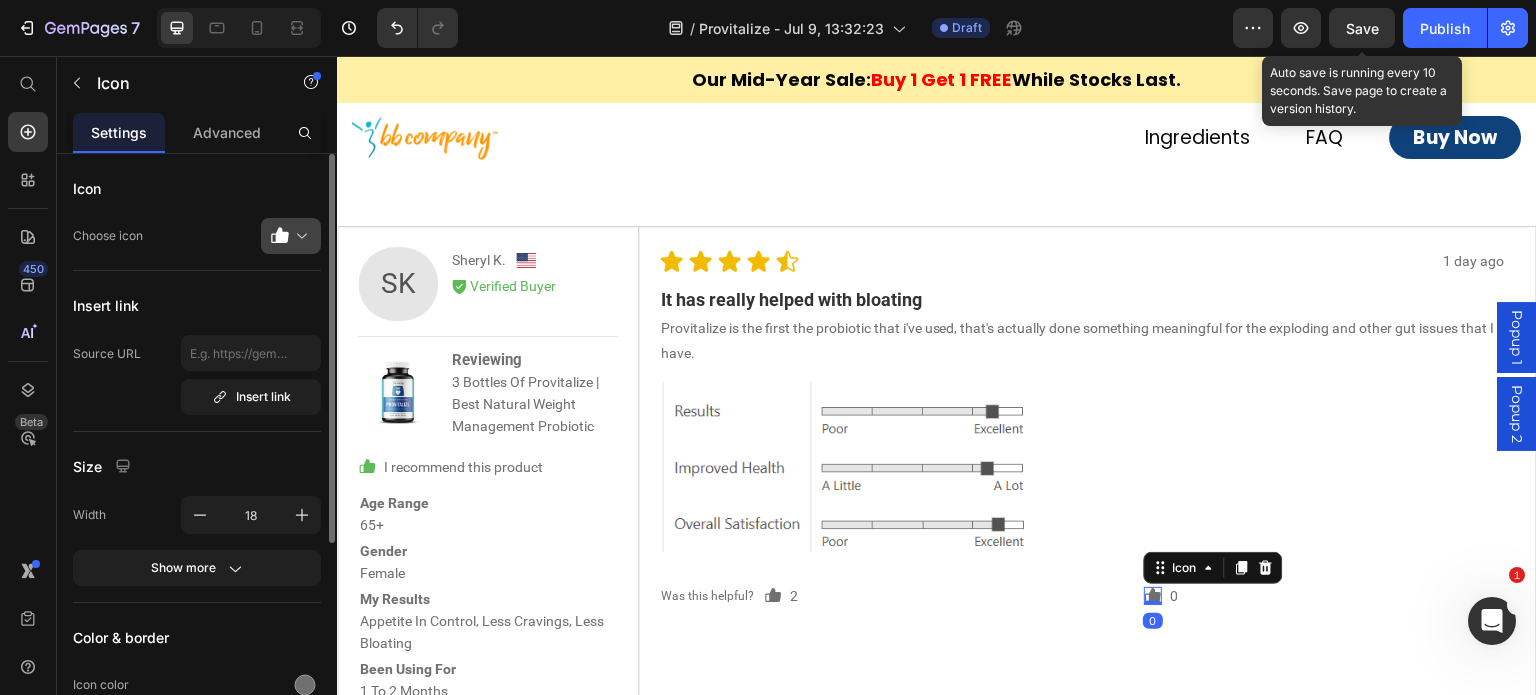 click at bounding box center (299, 236) 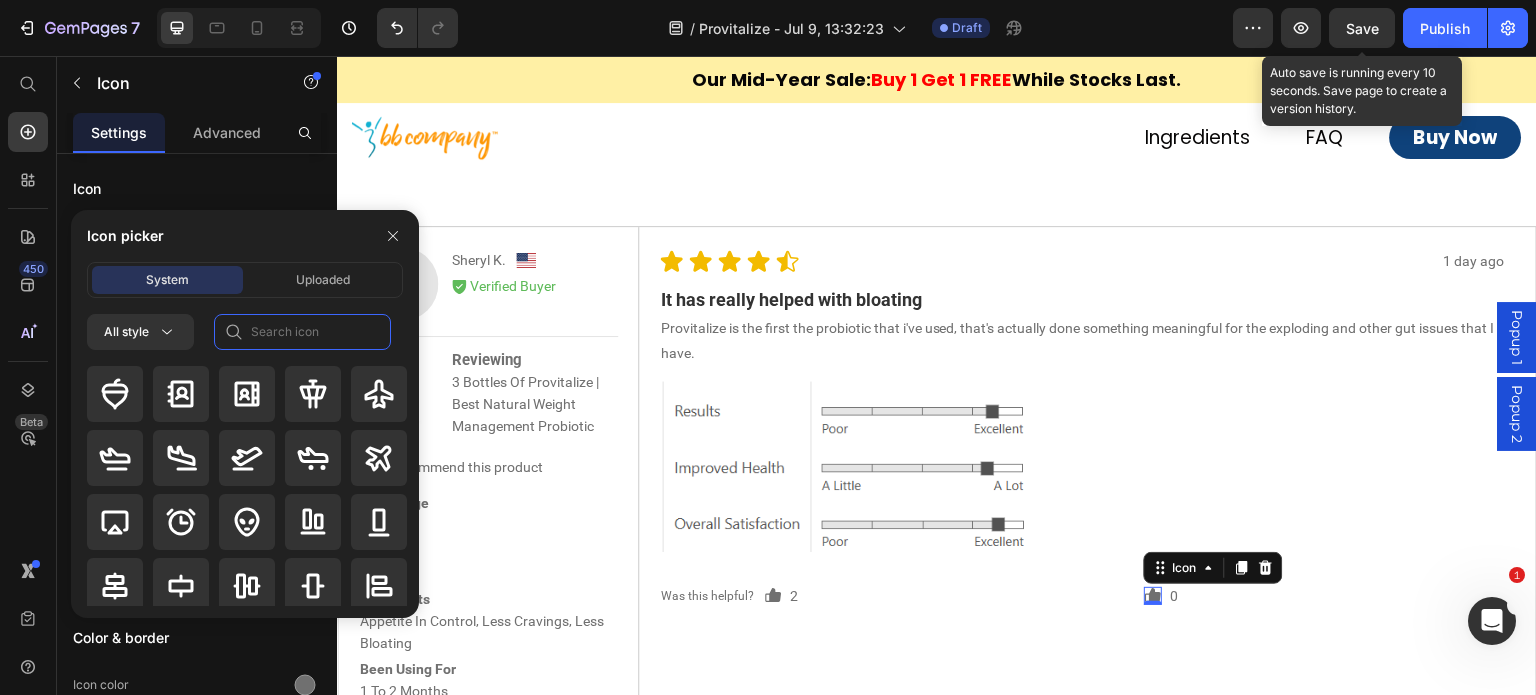 click 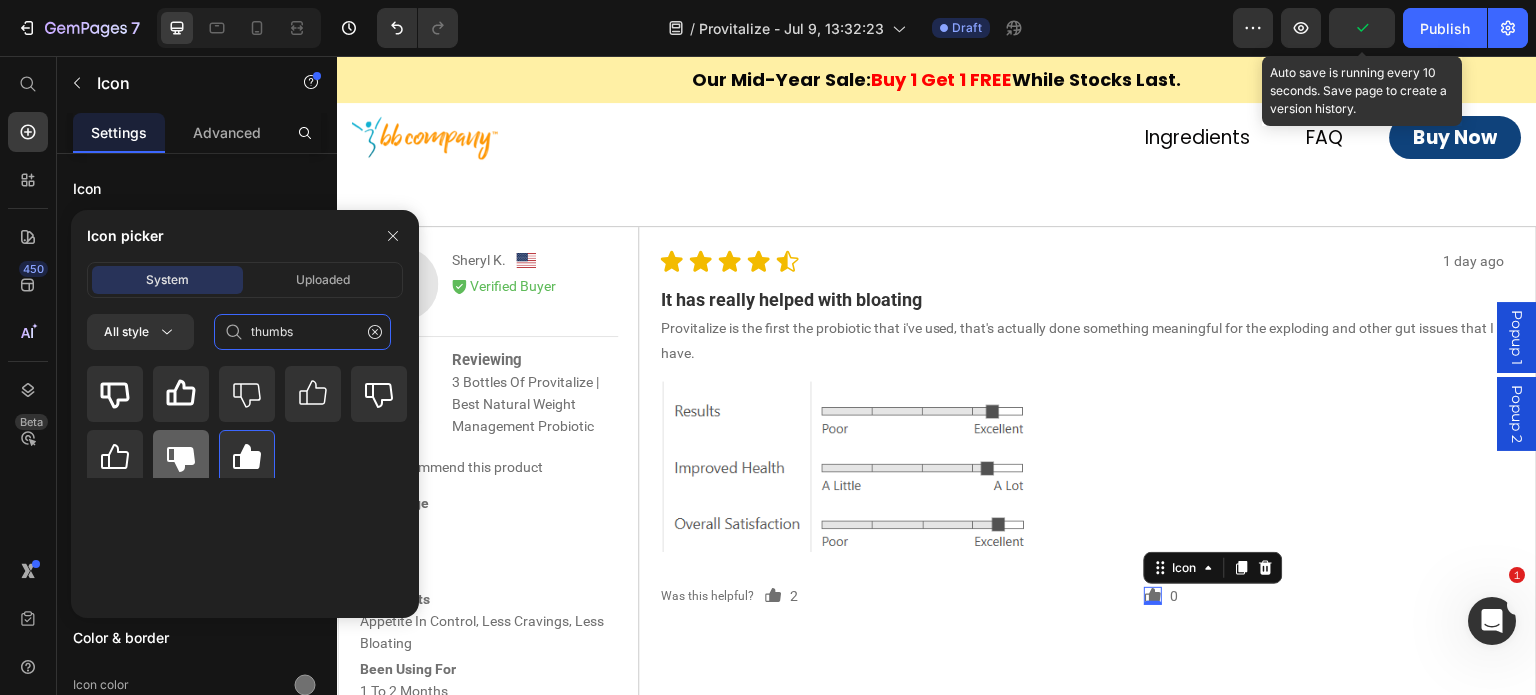 type on "thumbs" 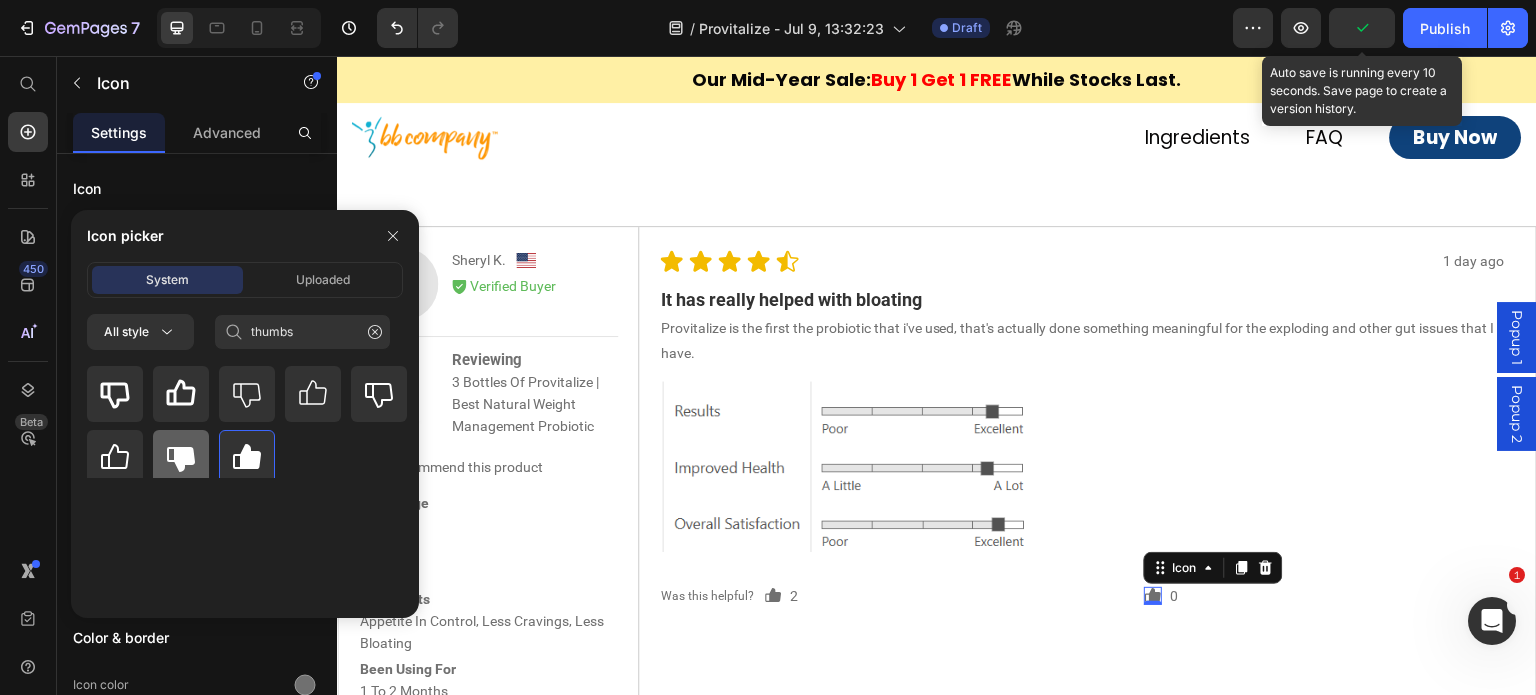 click 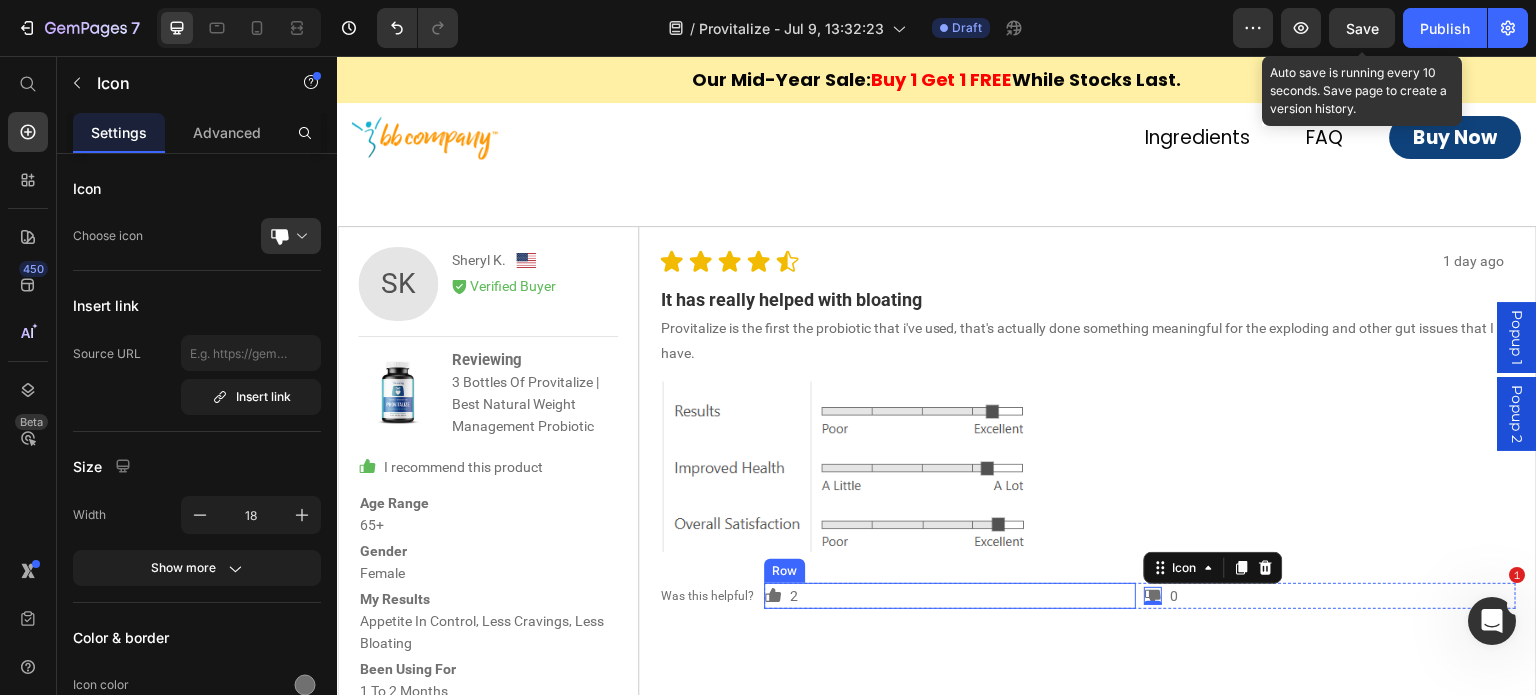 click on "1 day ago Text Block Icon Icon Icon Icon
Icon Icon List Row It has really helped with bloating Text Block Provitalize is the first the probiotic that i've used, that's actually done something meaningful for the exploding and other gut issues that I have. Text Block Row Image
Icon 2 Text Block Row
Icon   0 0 Text Block Row Row Was this helpful?  Text Block Row" at bounding box center (1088, 475) 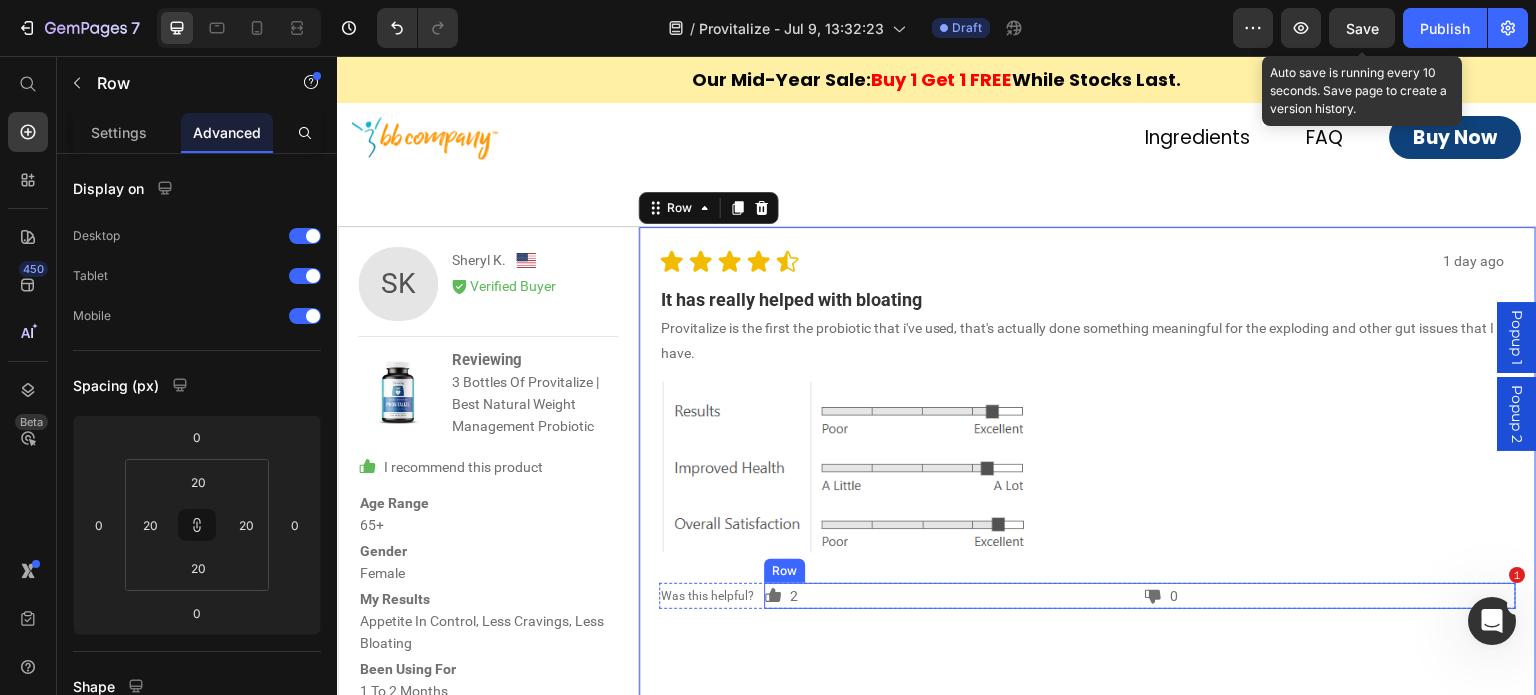 click on "Icon 2 Text Block Row
Icon 0 Text Block Row Row" at bounding box center [1140, 596] 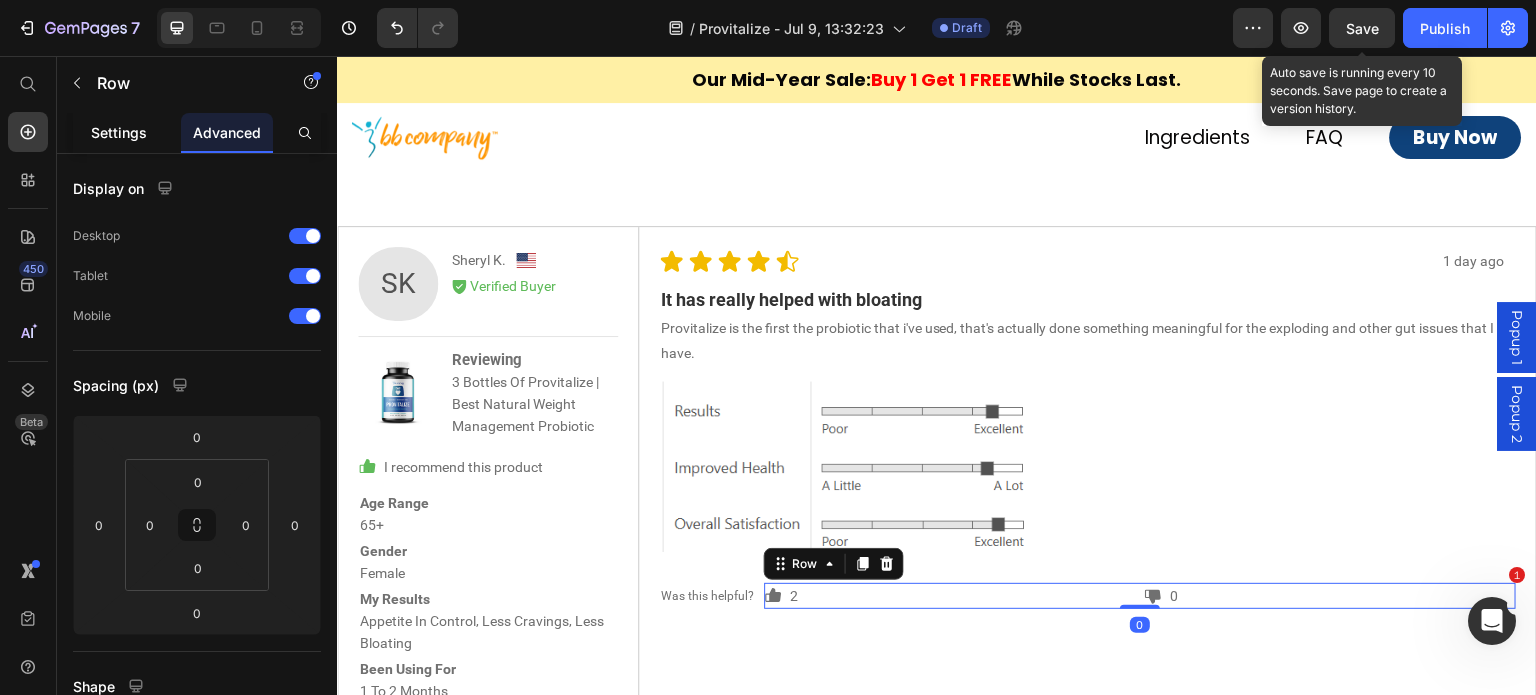 click on "Settings" at bounding box center (119, 132) 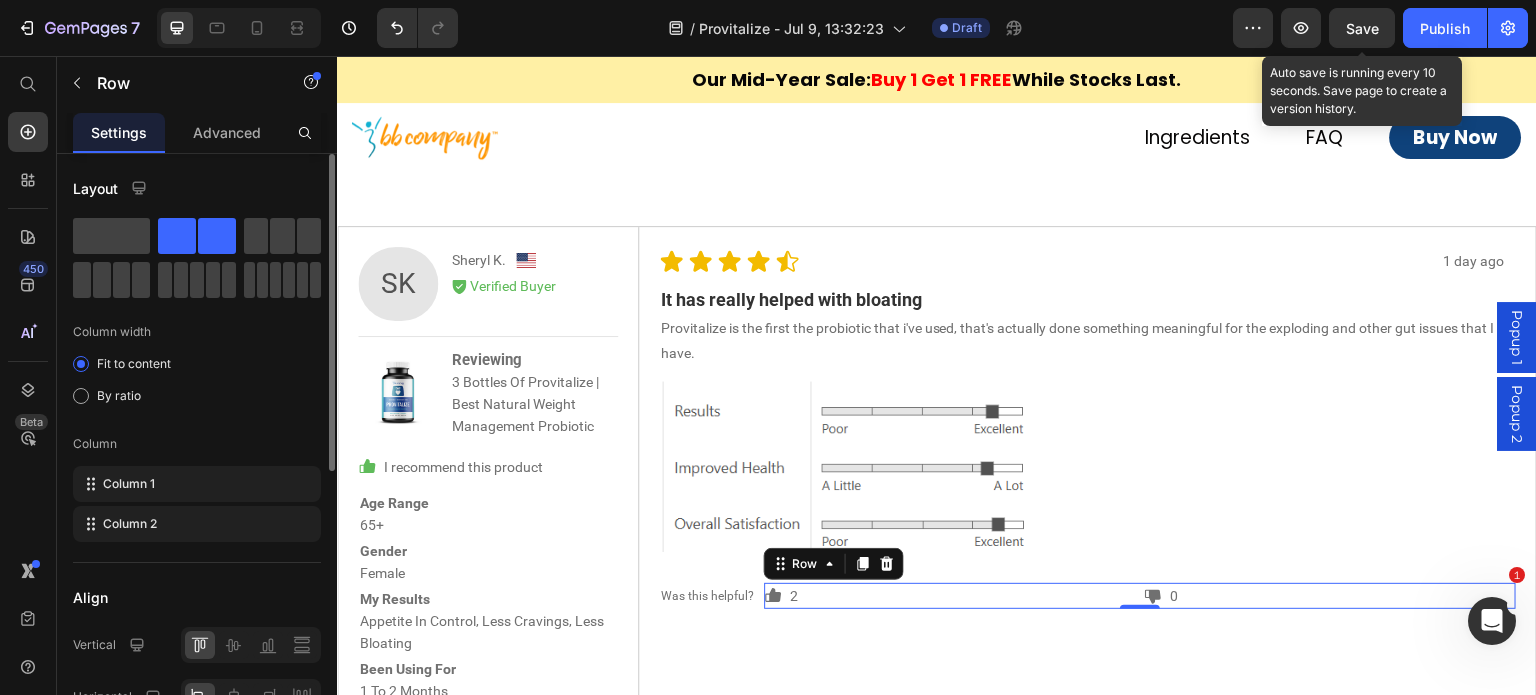 scroll, scrollTop: 100, scrollLeft: 0, axis: vertical 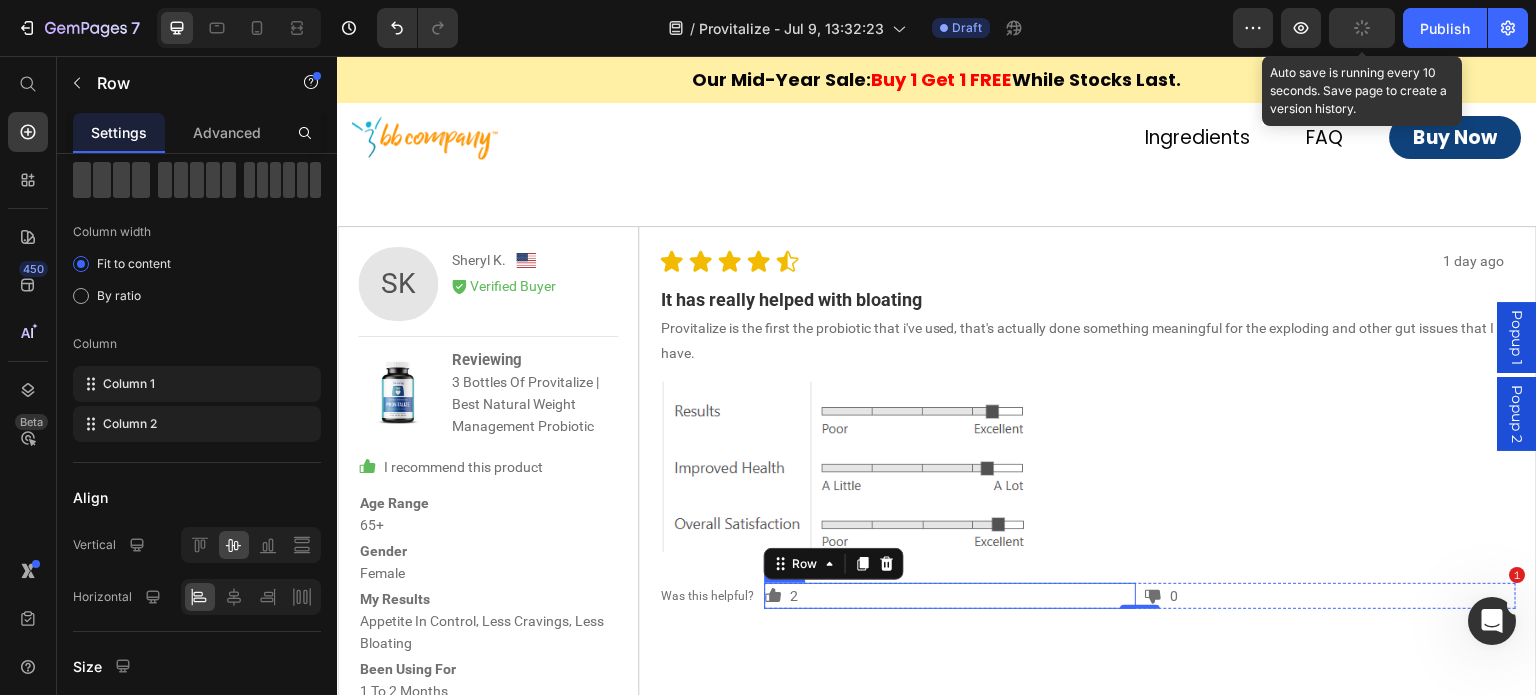 click on "Icon 2 Text Block Row" at bounding box center (950, 596) 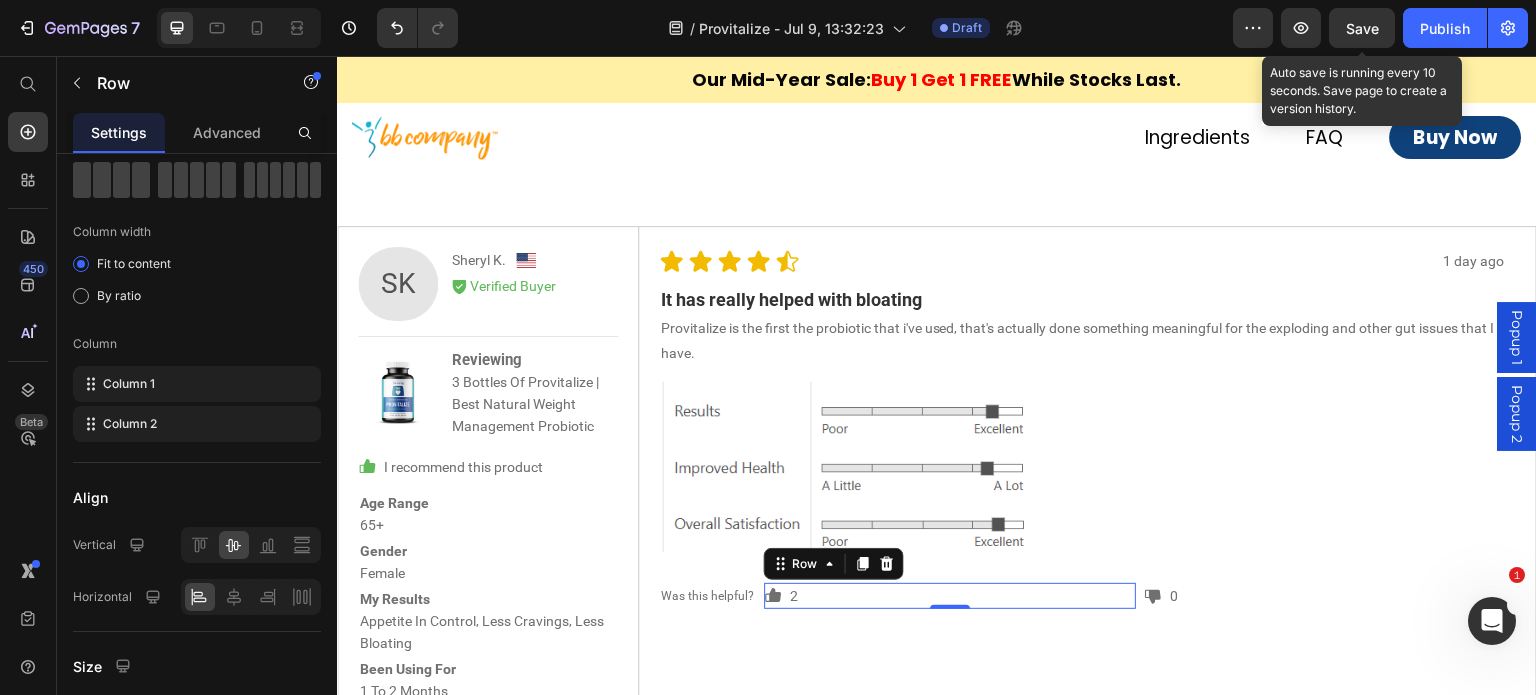 click on "Icon 2 Text Block Row   0" at bounding box center (950, 596) 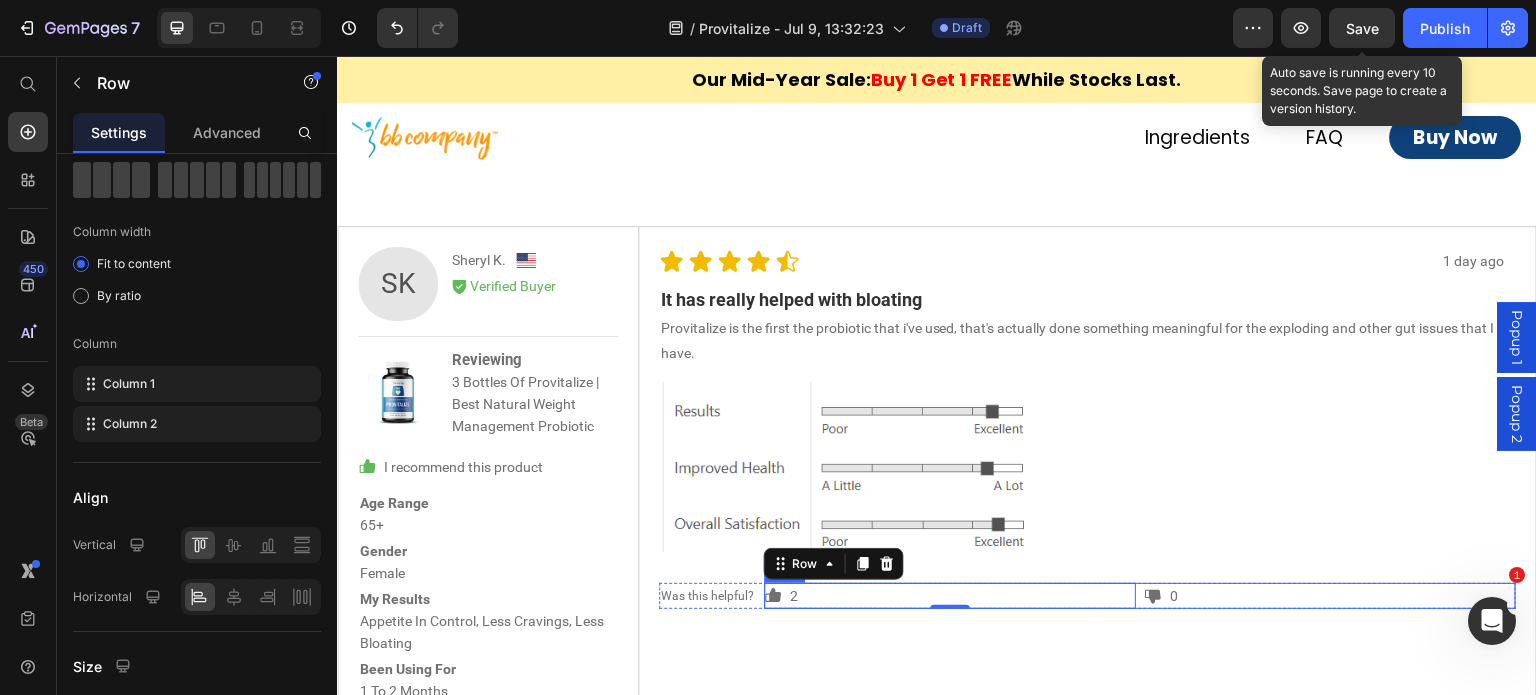 click on "Icon 2 Text Block Row   0
Icon 0 Text Block Row Row" at bounding box center (1140, 596) 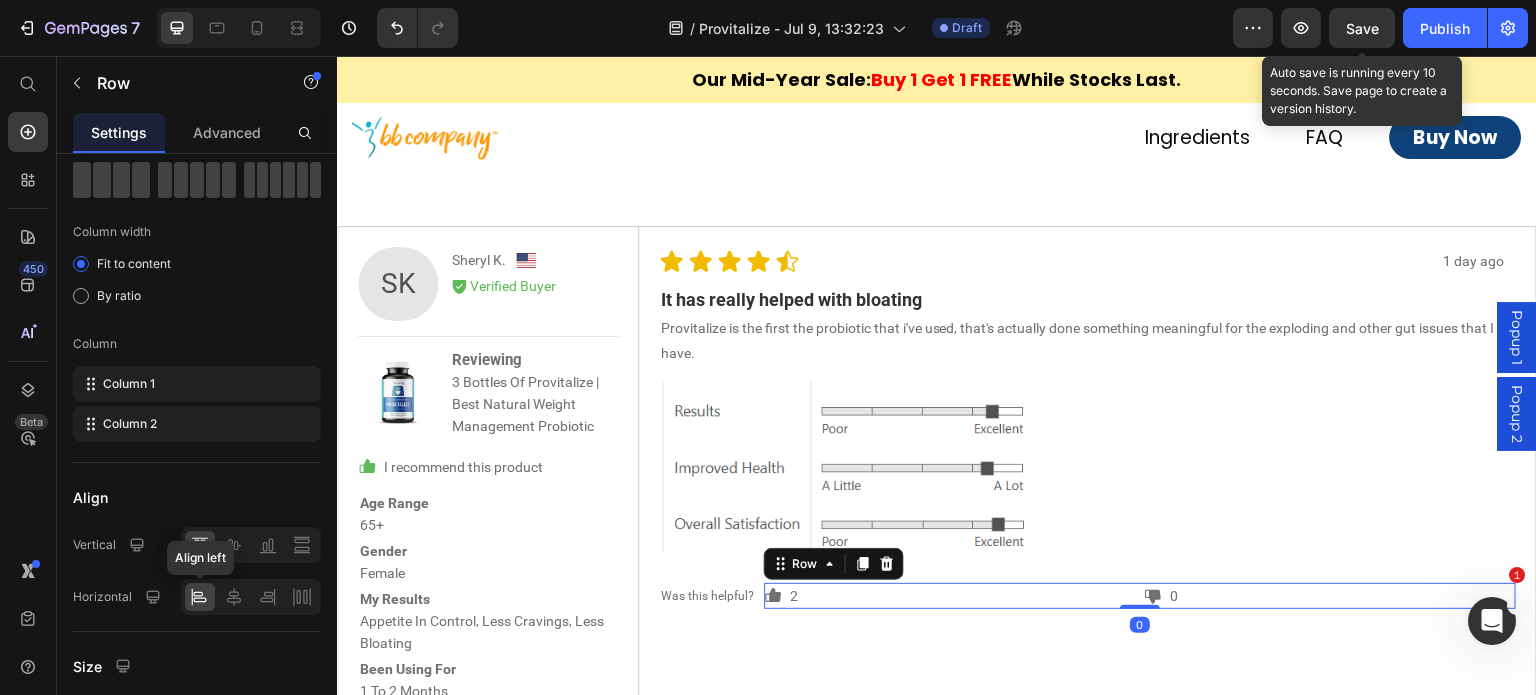 scroll, scrollTop: 528, scrollLeft: 0, axis: vertical 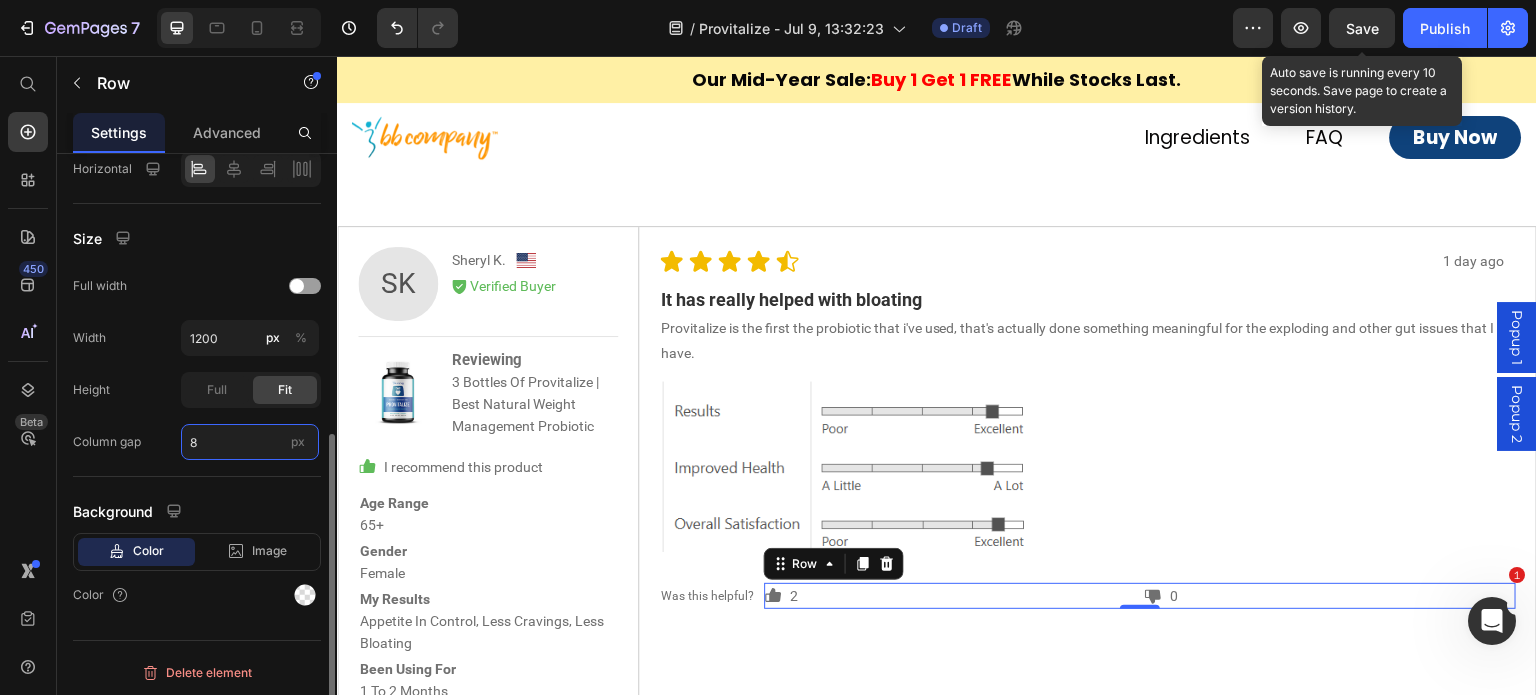 click on "8" at bounding box center (250, 442) 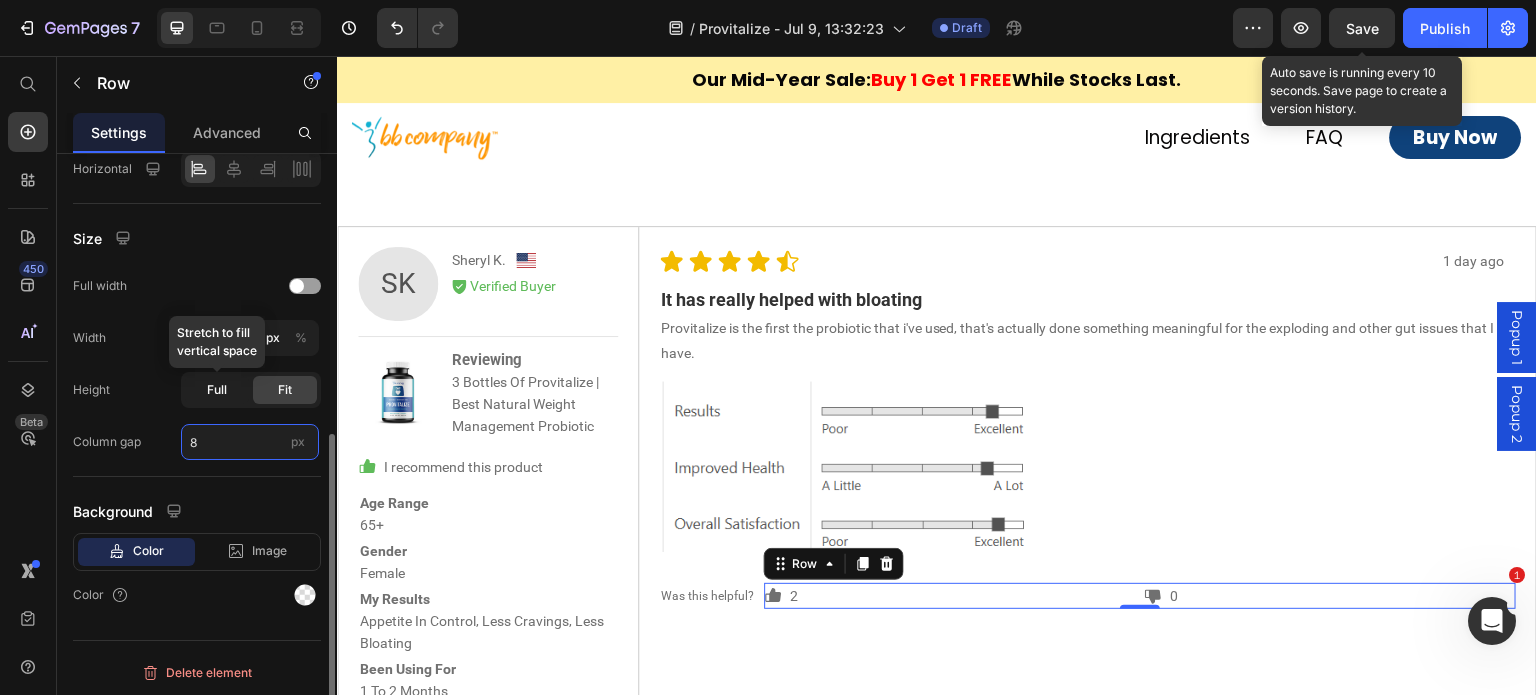 type on "0" 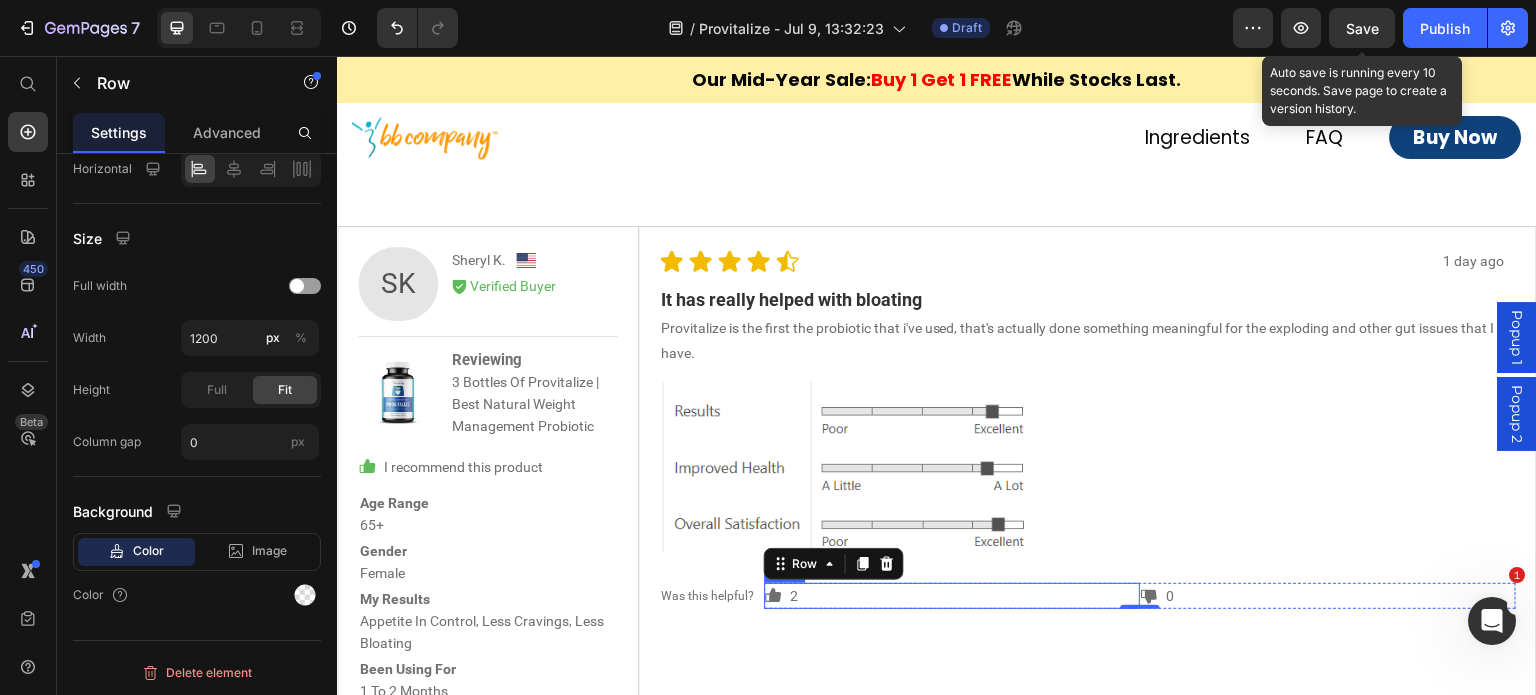 click on "Icon 2 Text Block Row" at bounding box center (952, 596) 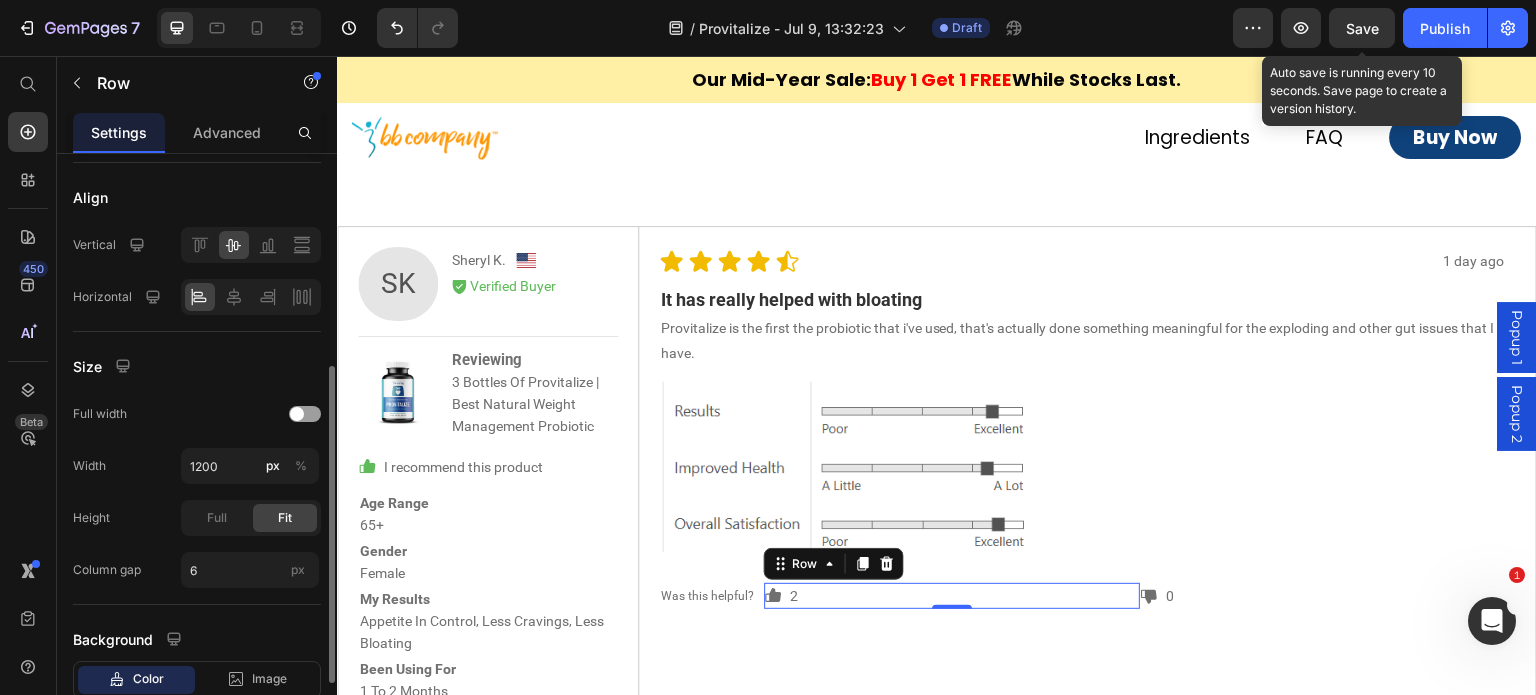 scroll, scrollTop: 500, scrollLeft: 0, axis: vertical 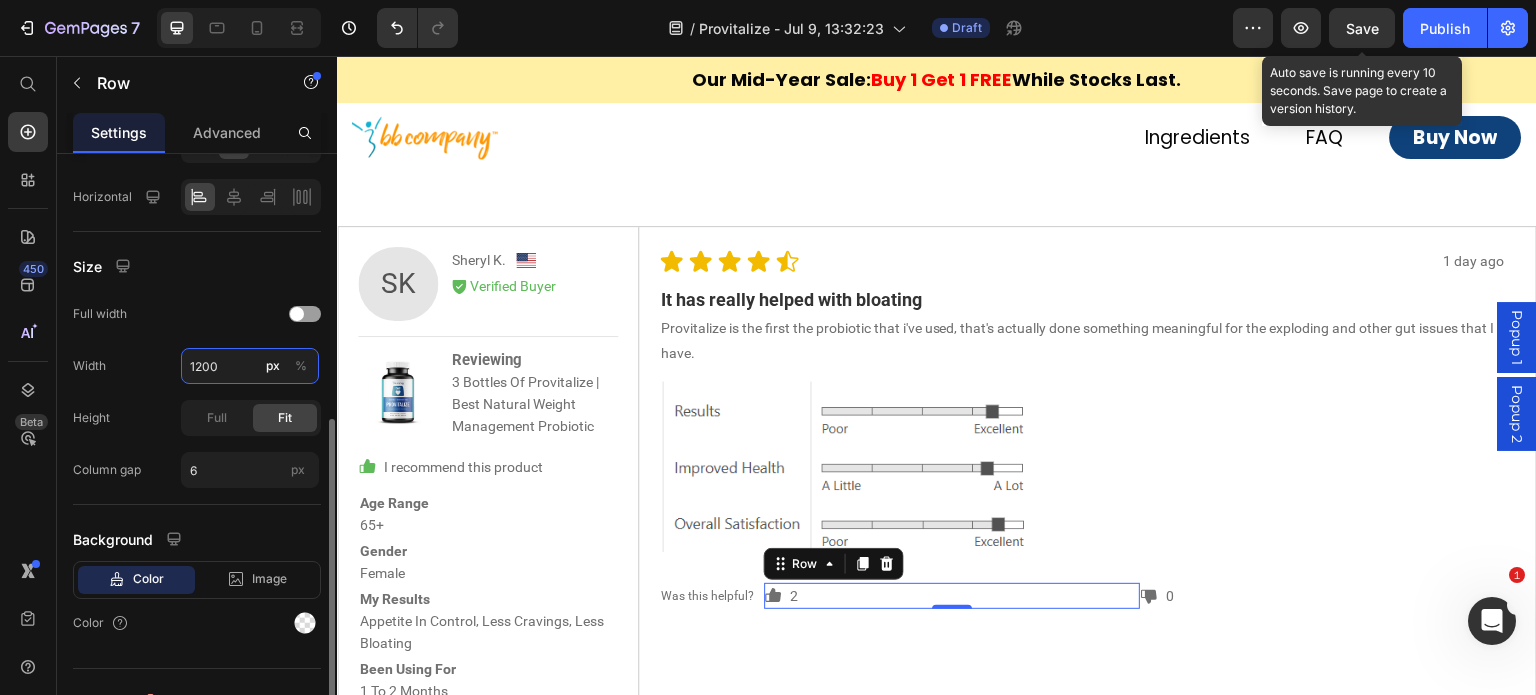 click on "1200" at bounding box center (250, 366) 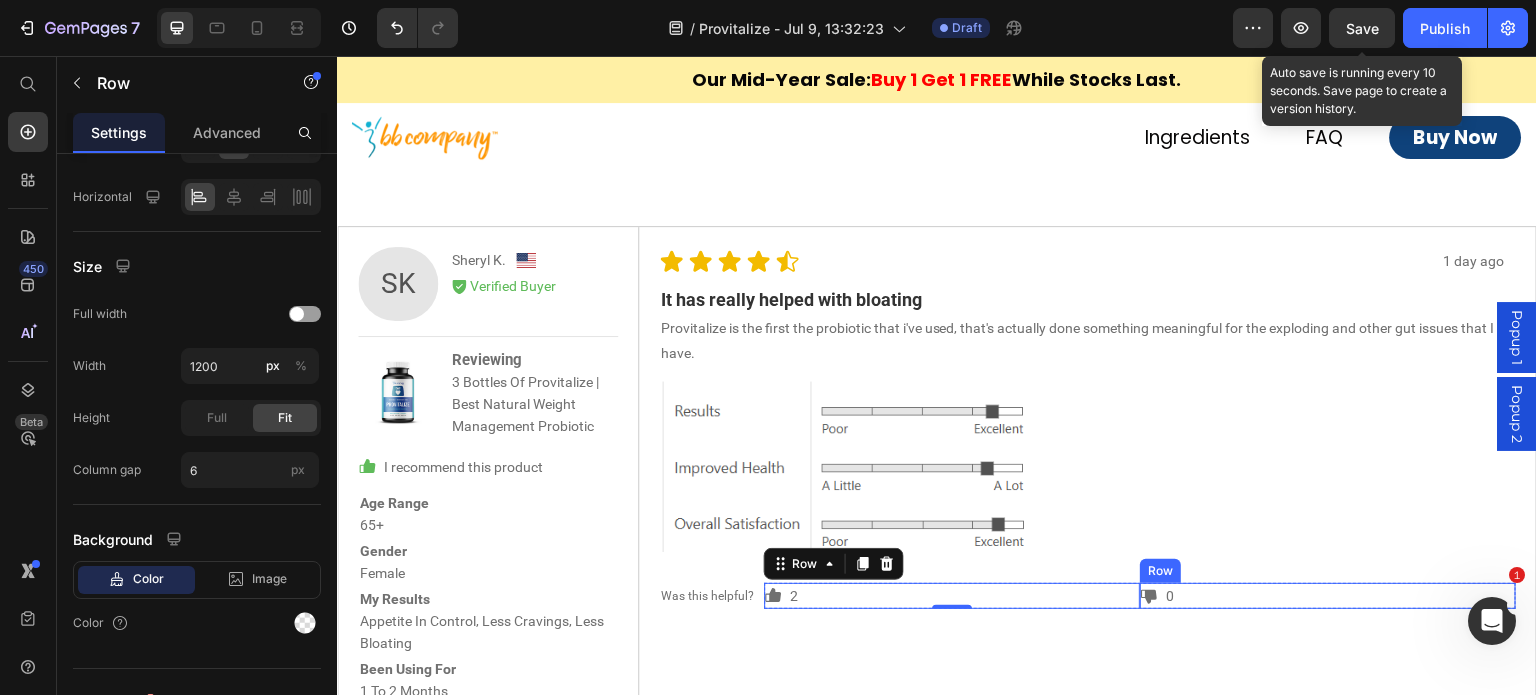 click on "Icon" at bounding box center (1149, 596) 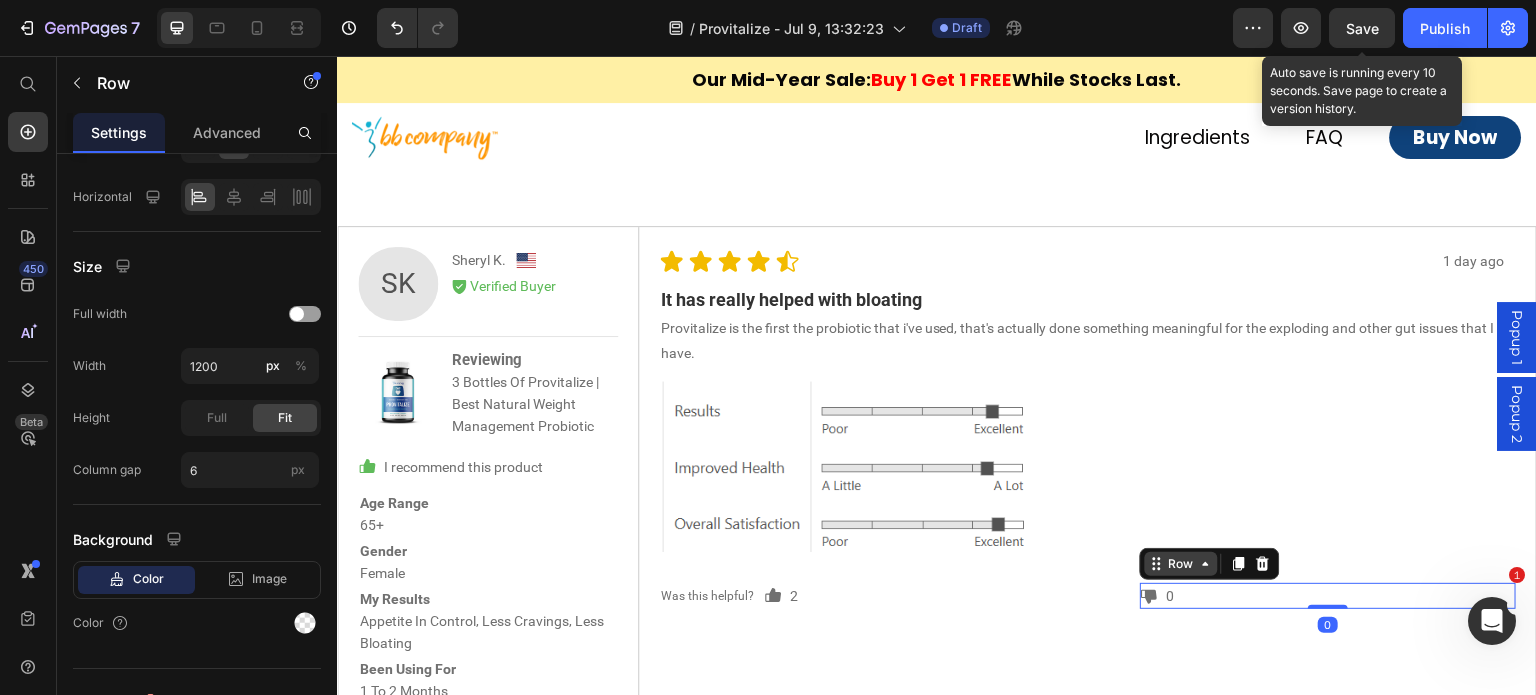 click on "Row" at bounding box center (1181, 564) 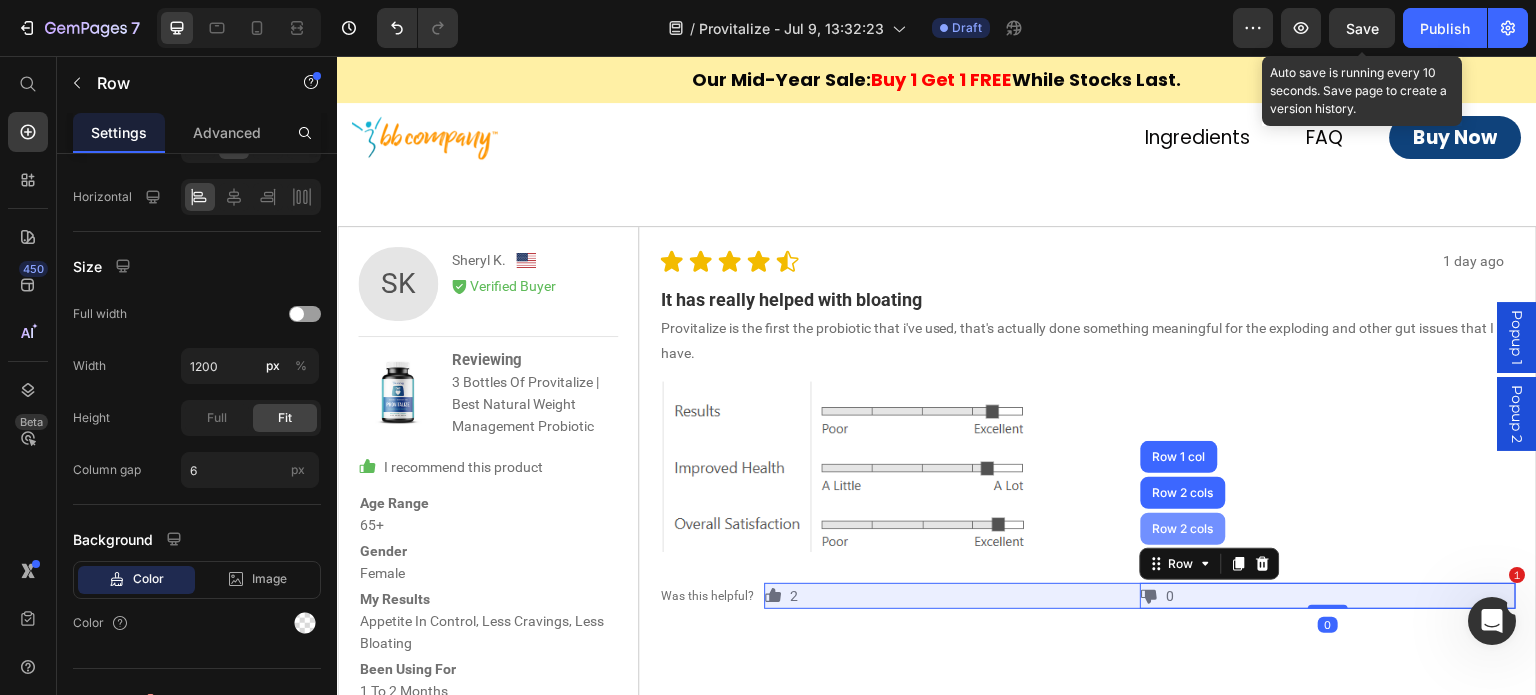 click on "Row 2 cols" at bounding box center [1183, 529] 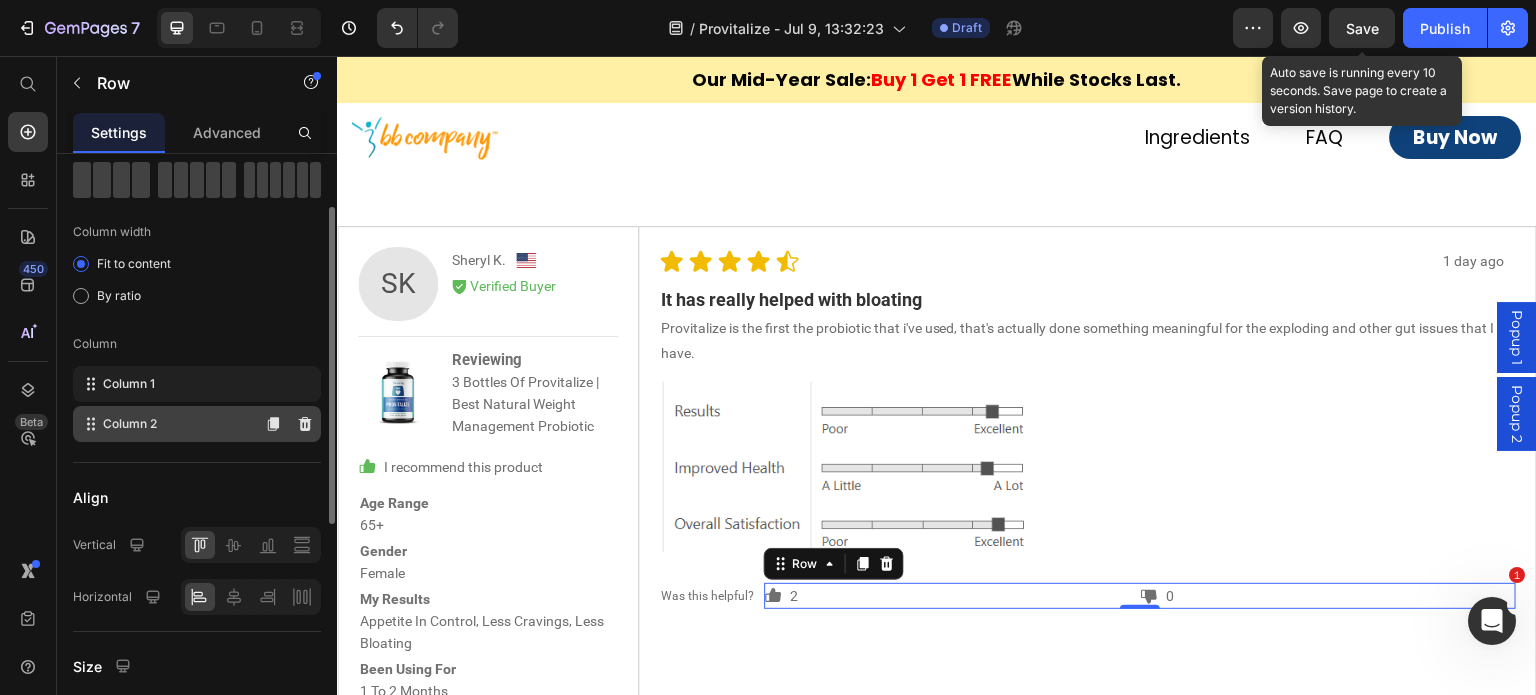 scroll, scrollTop: 0, scrollLeft: 0, axis: both 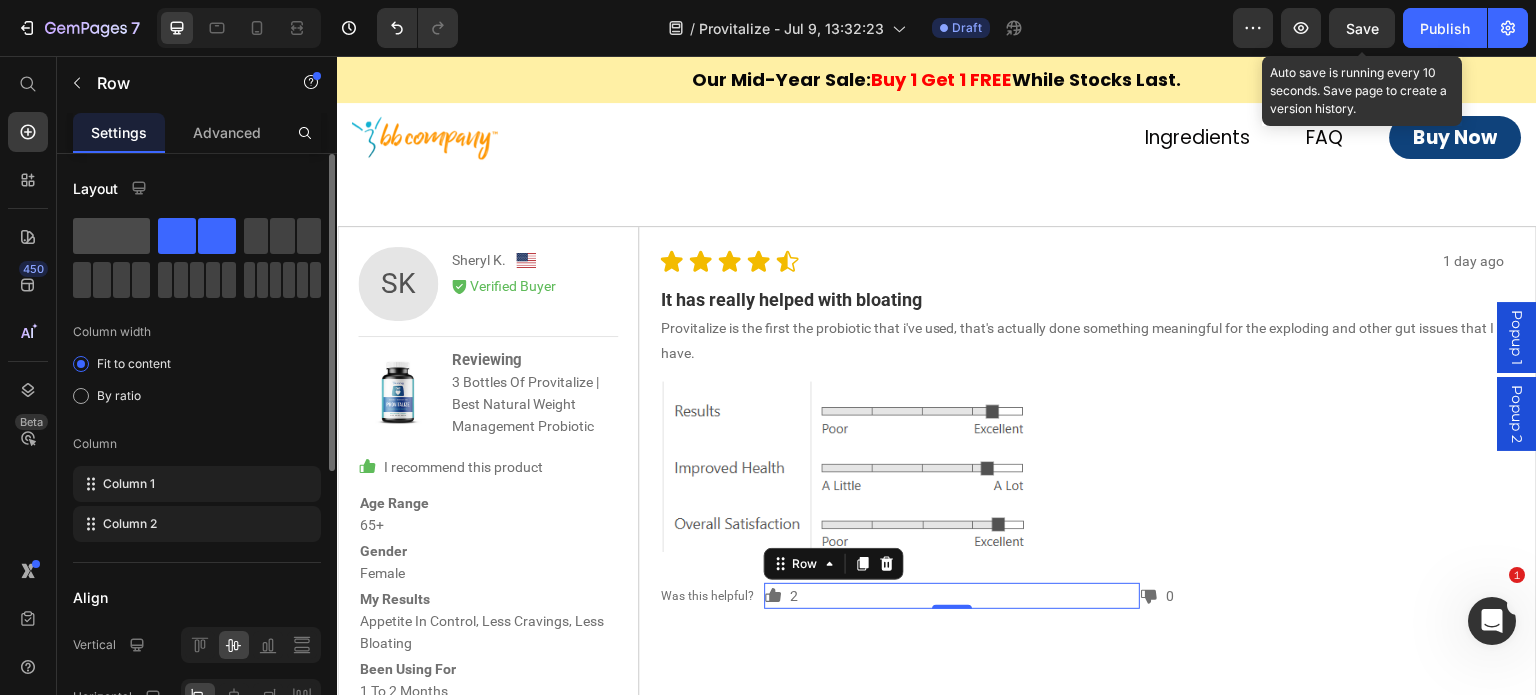 click 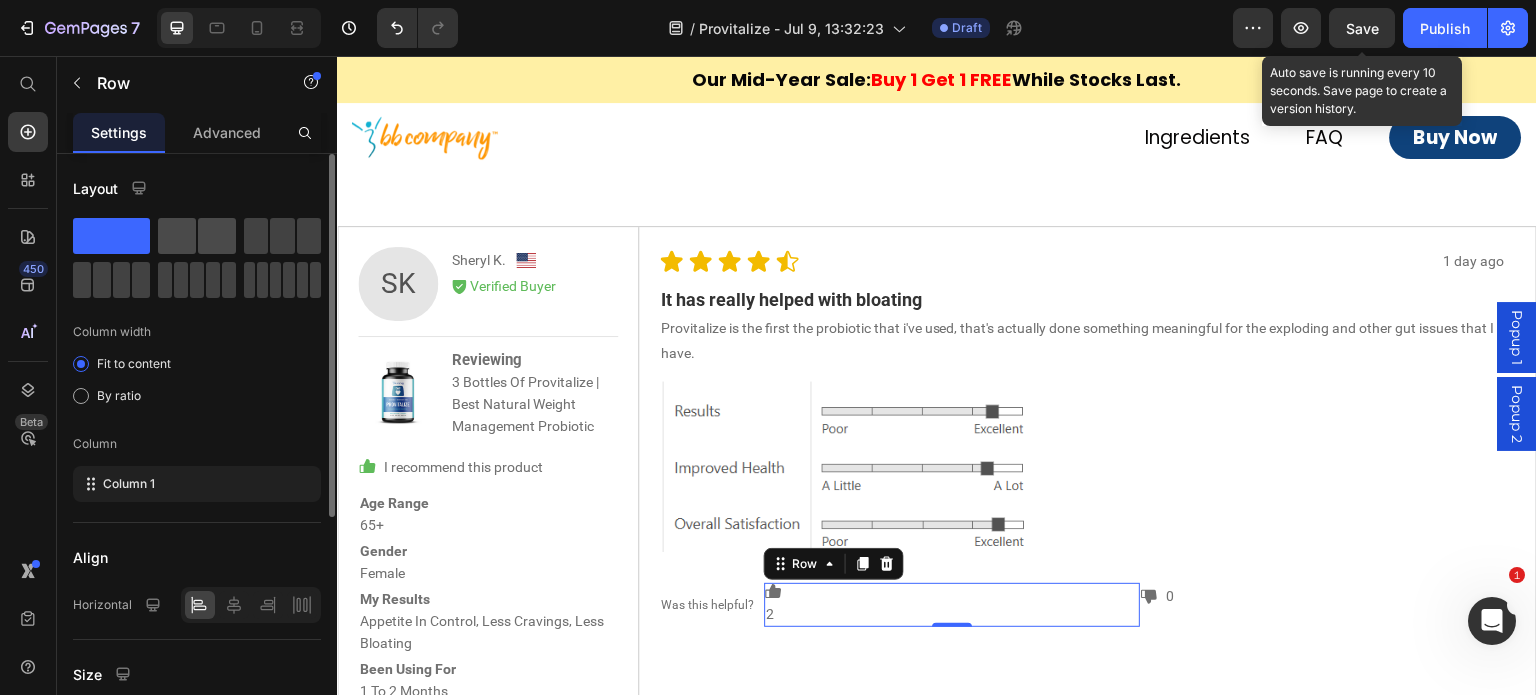 click 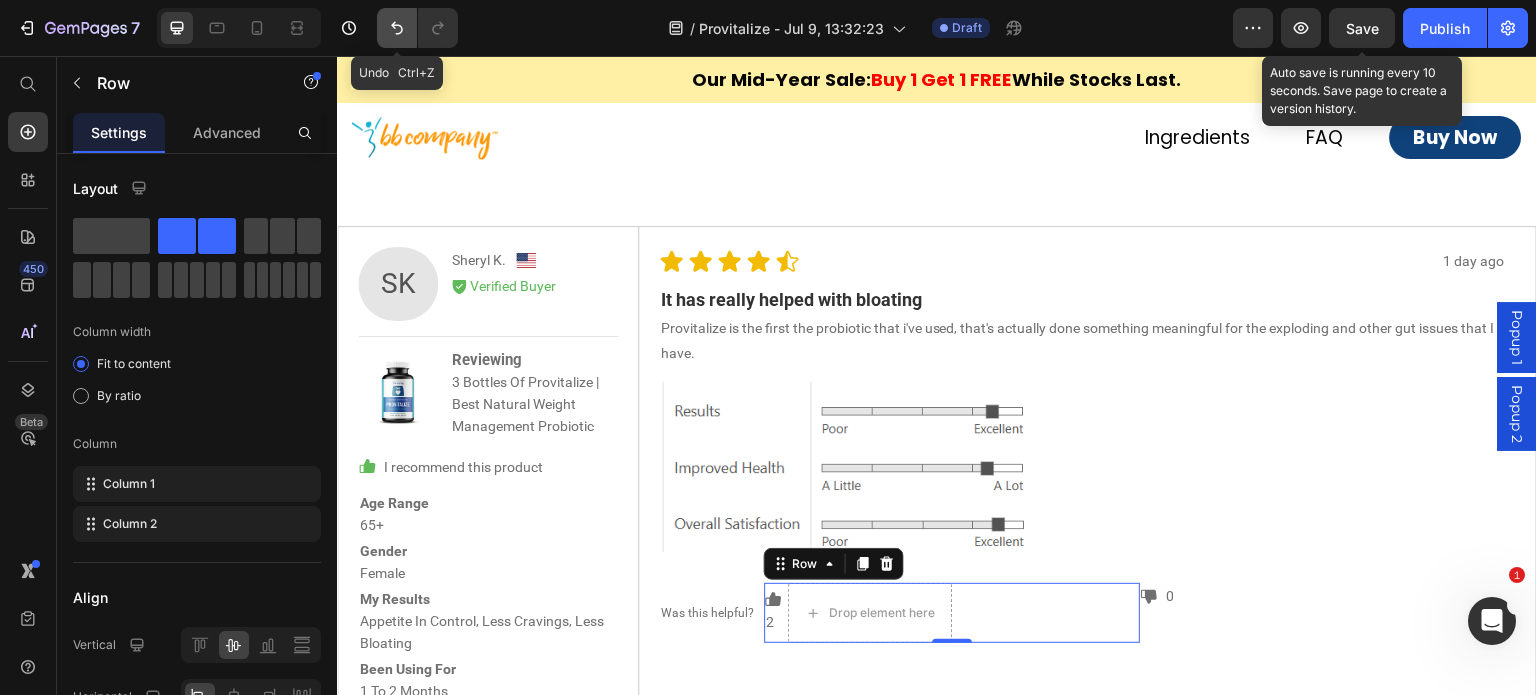 click 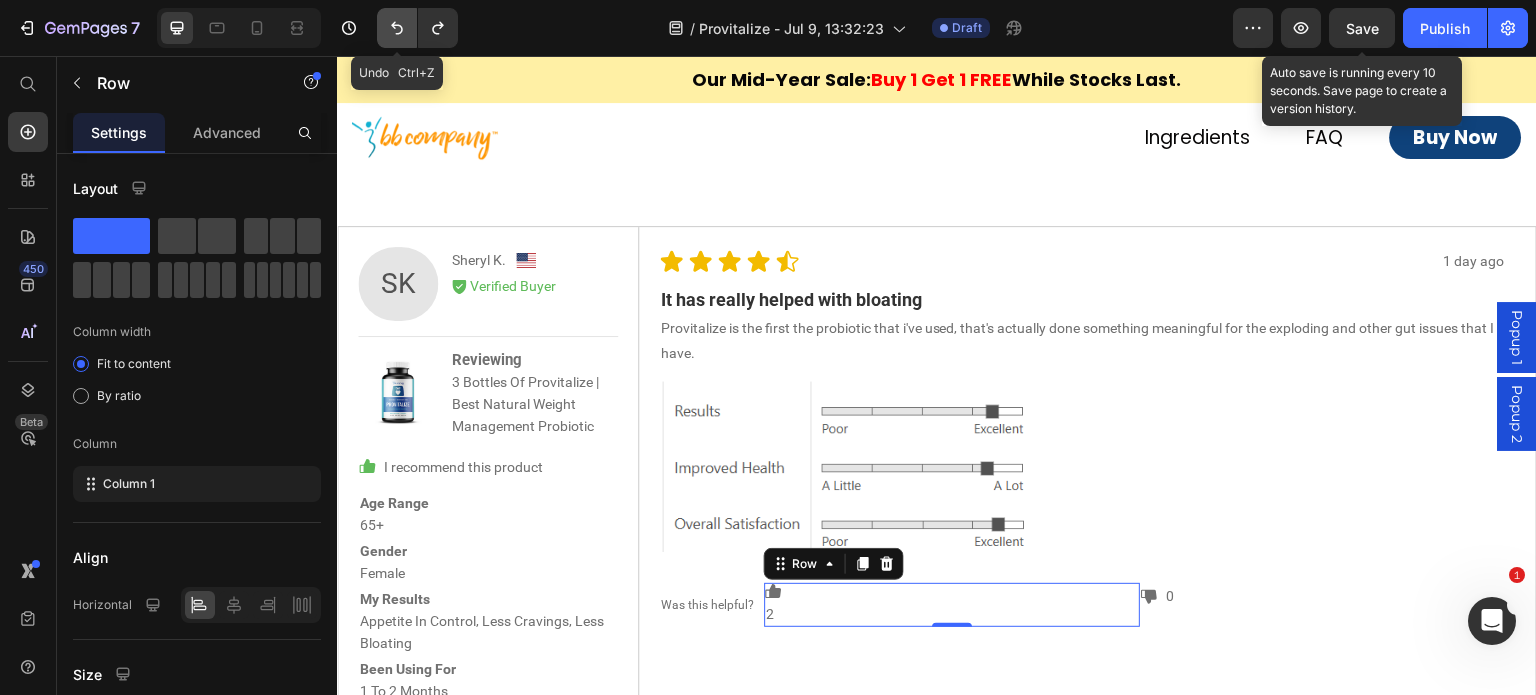 click 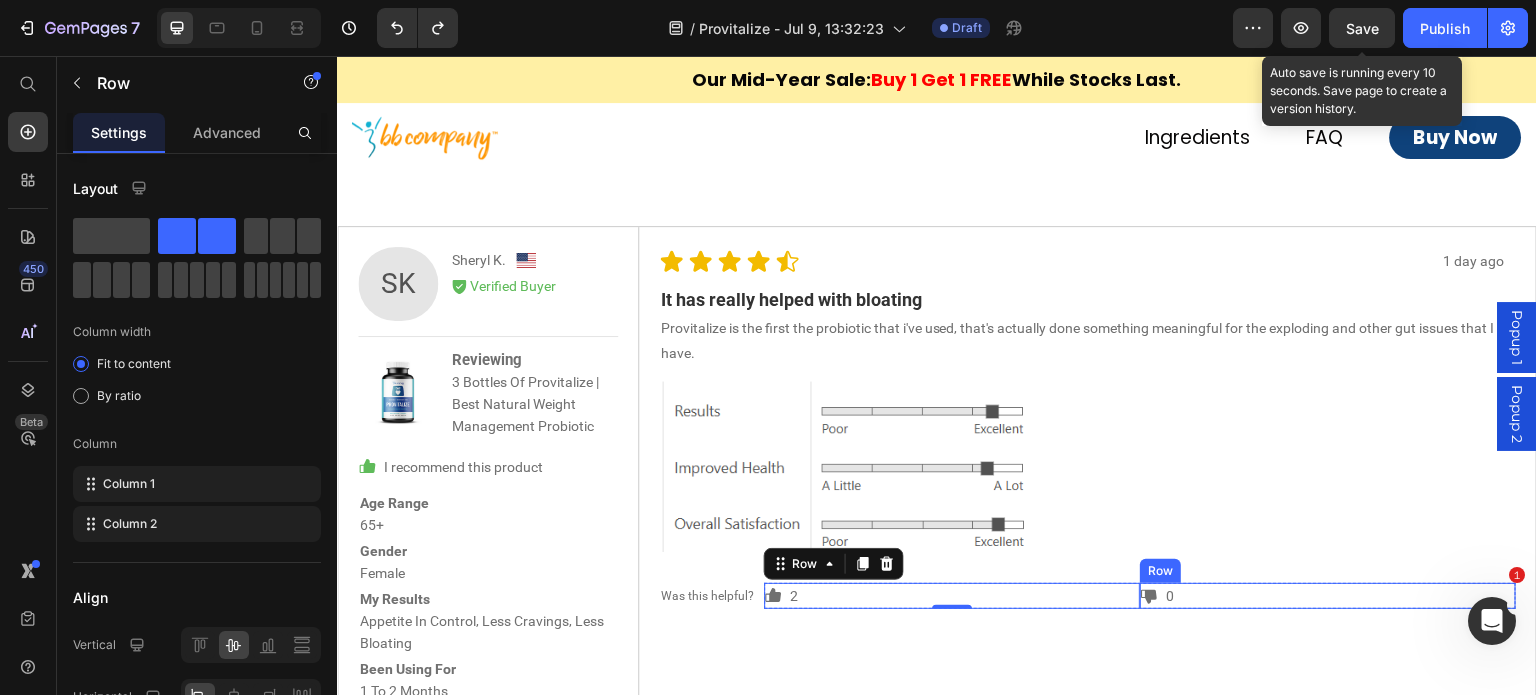 click on "Icon" at bounding box center [1149, 596] 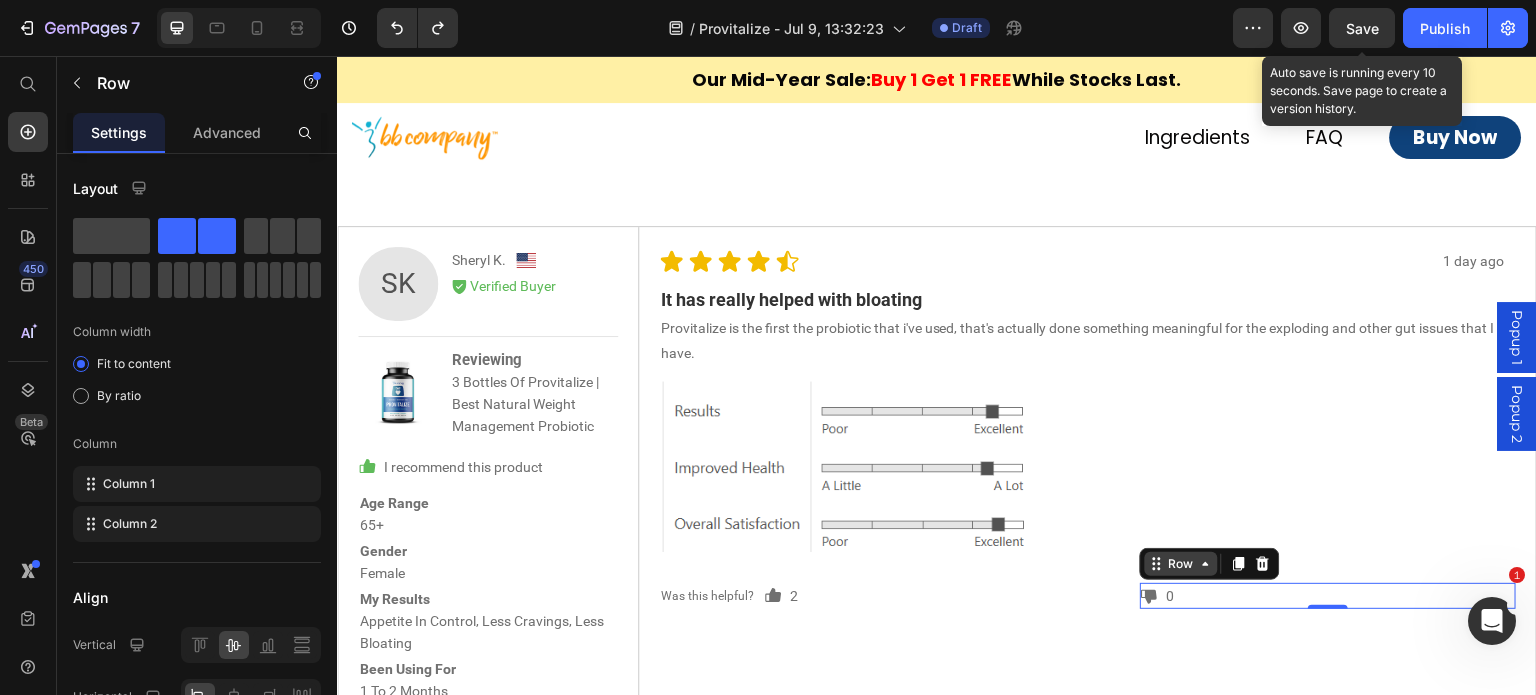 click on "Row" at bounding box center [1181, 564] 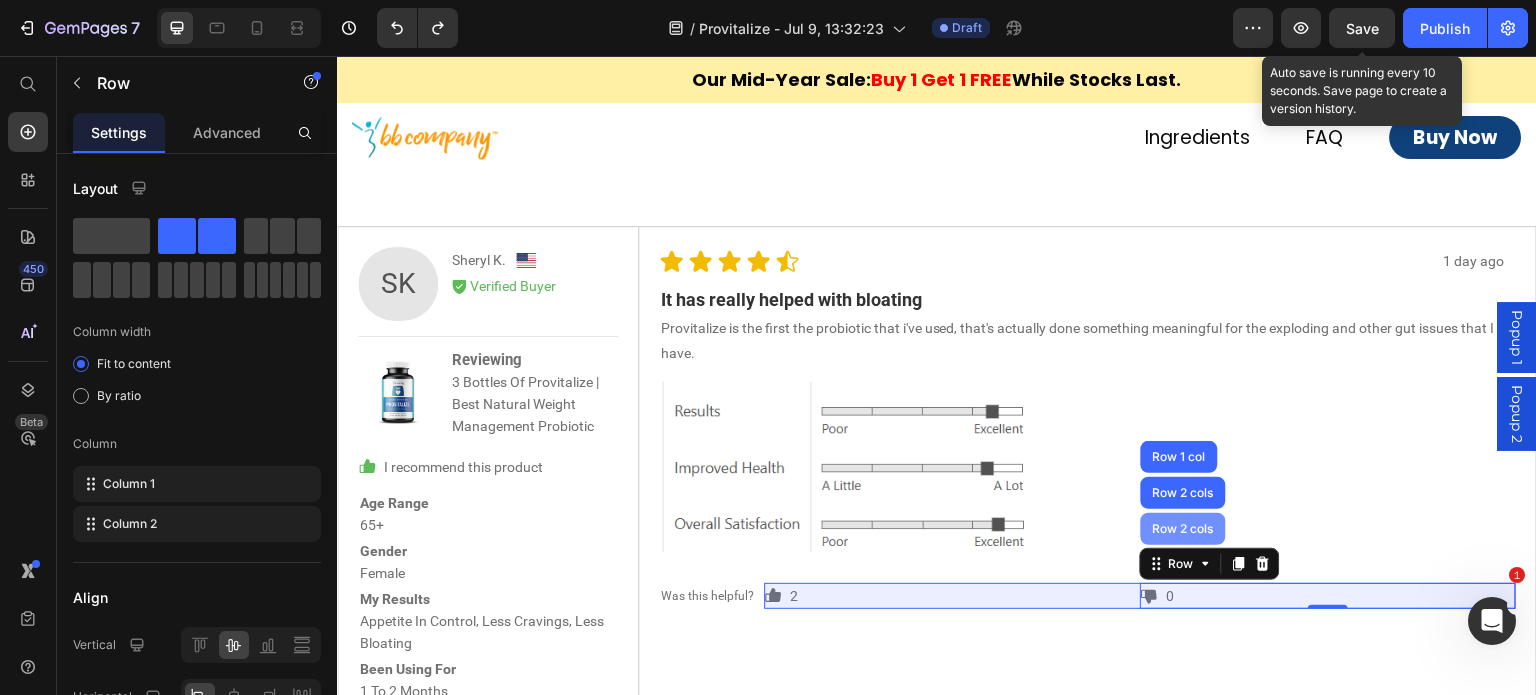 click on "Row 2 cols" at bounding box center [1183, 529] 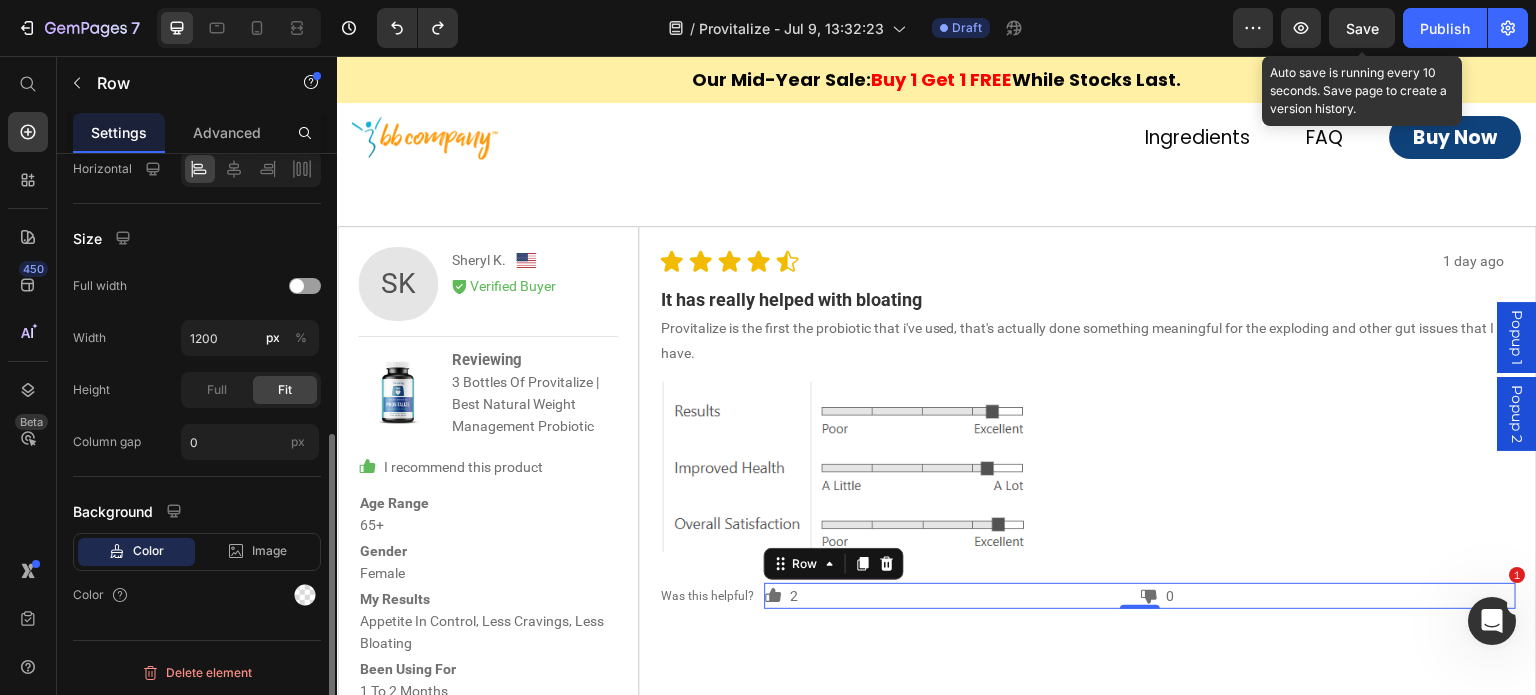 scroll, scrollTop: 428, scrollLeft: 0, axis: vertical 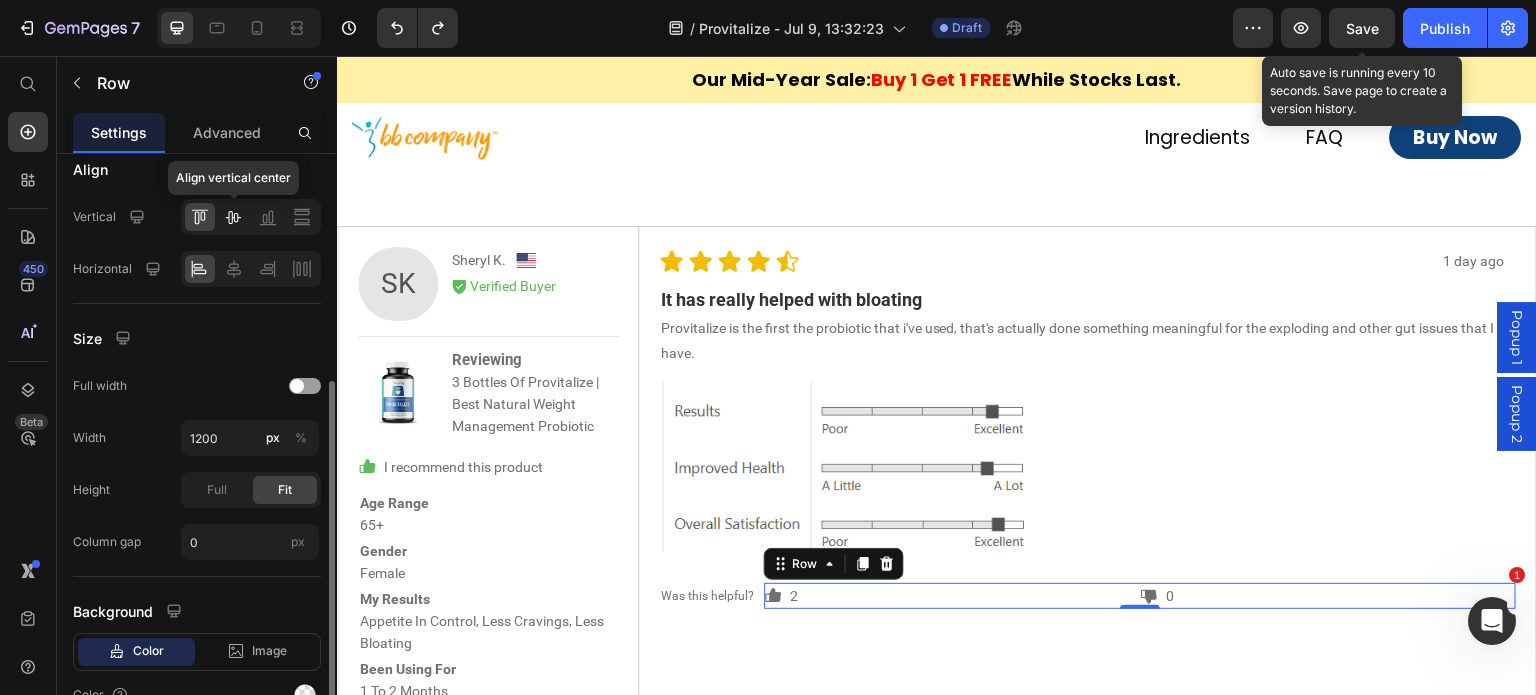 click 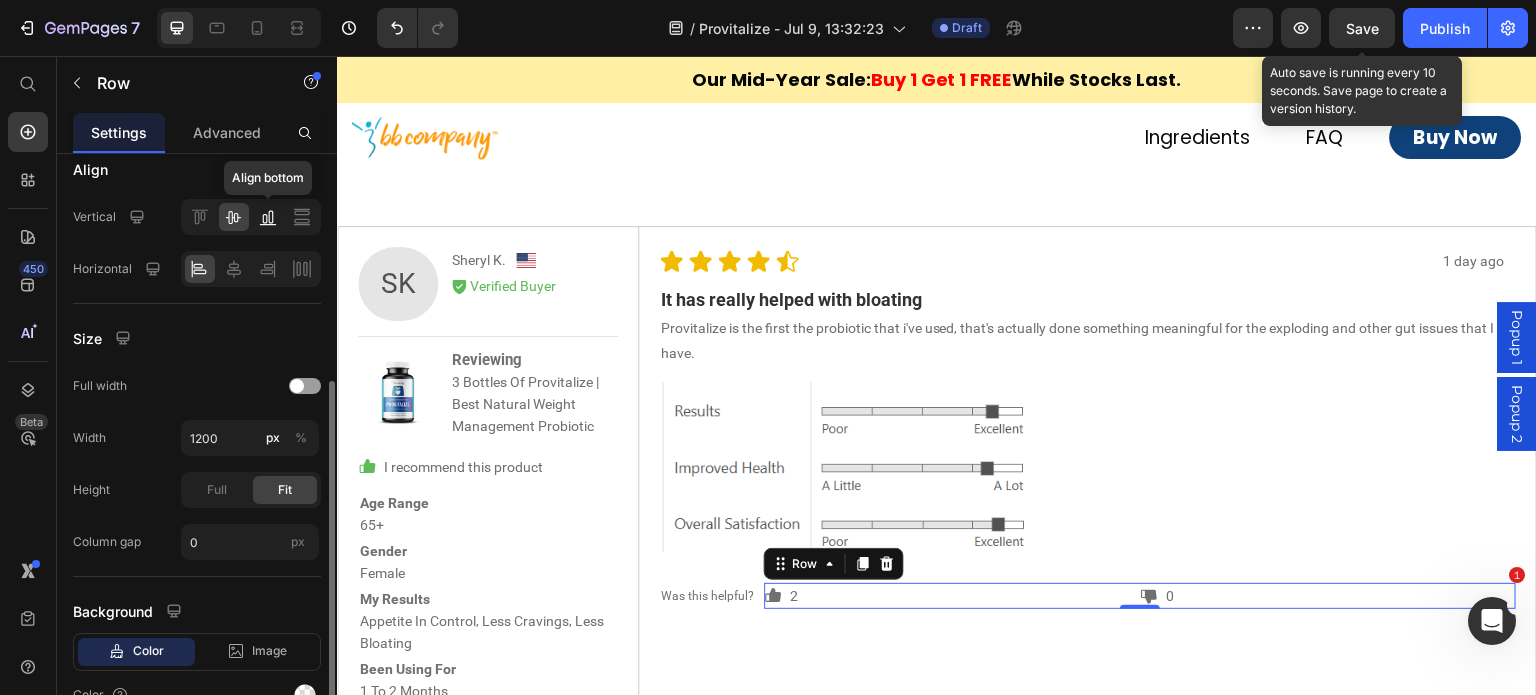 click 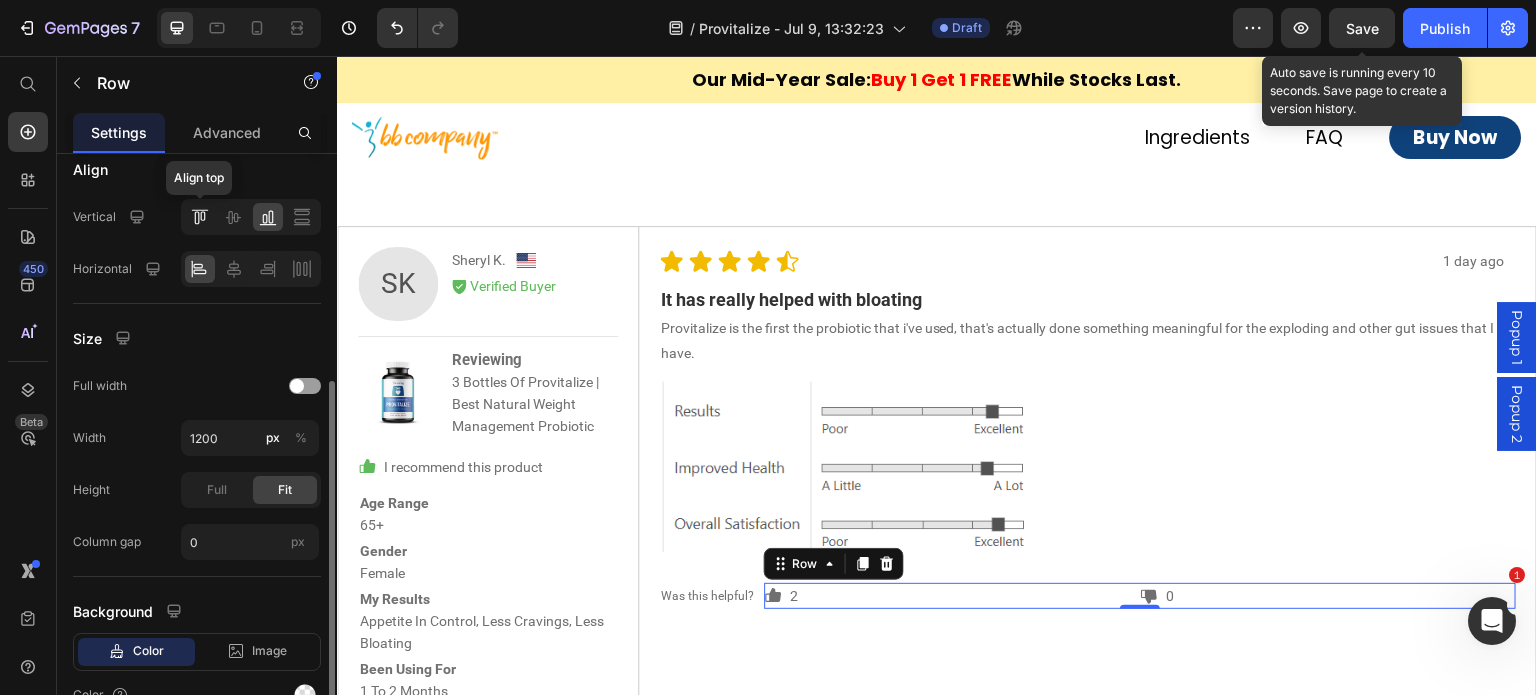 click 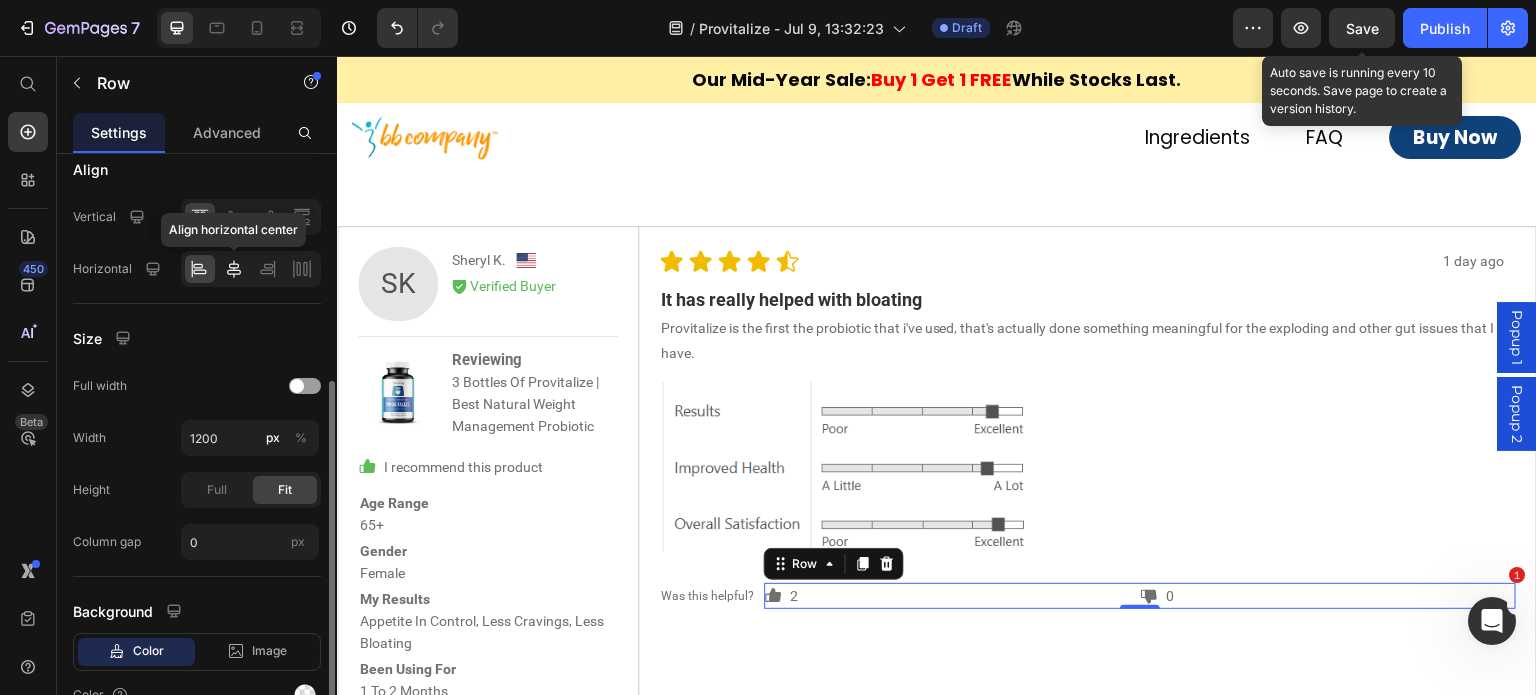 click 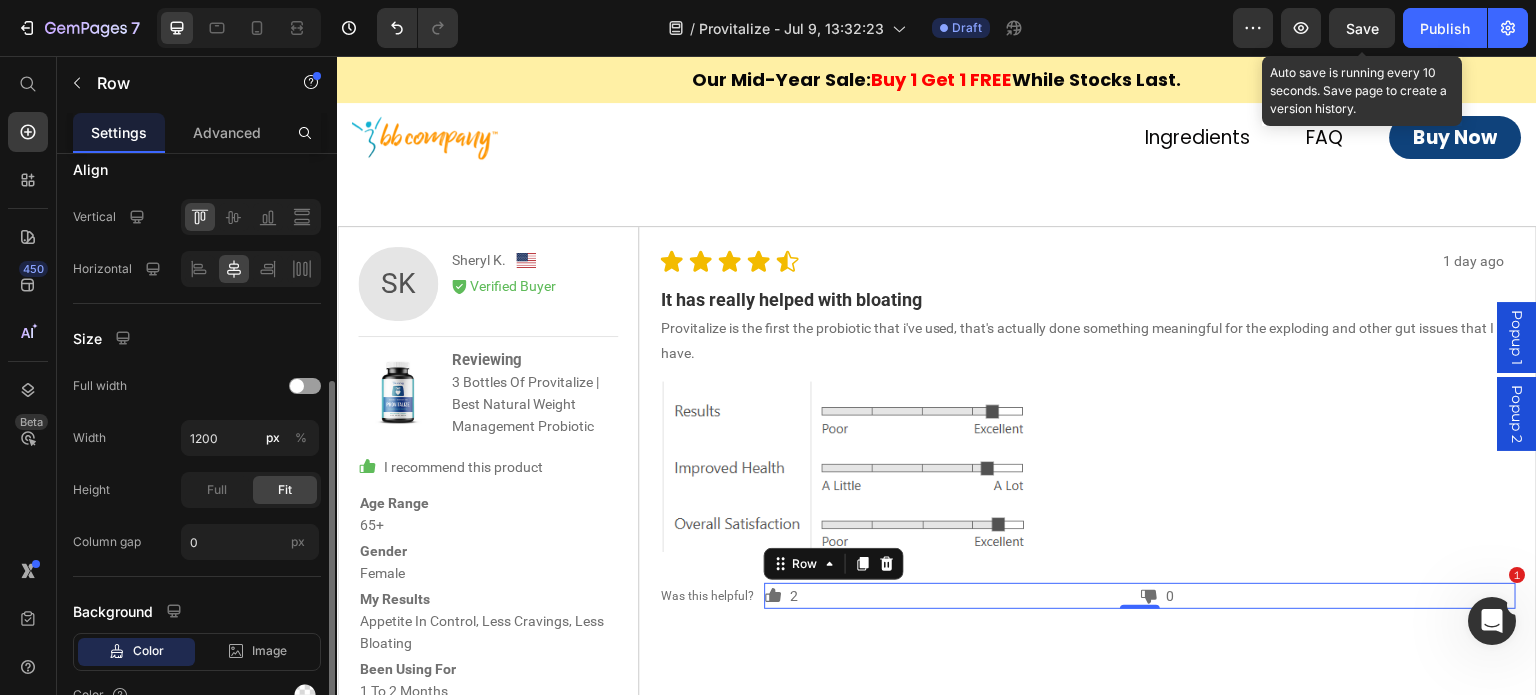 click 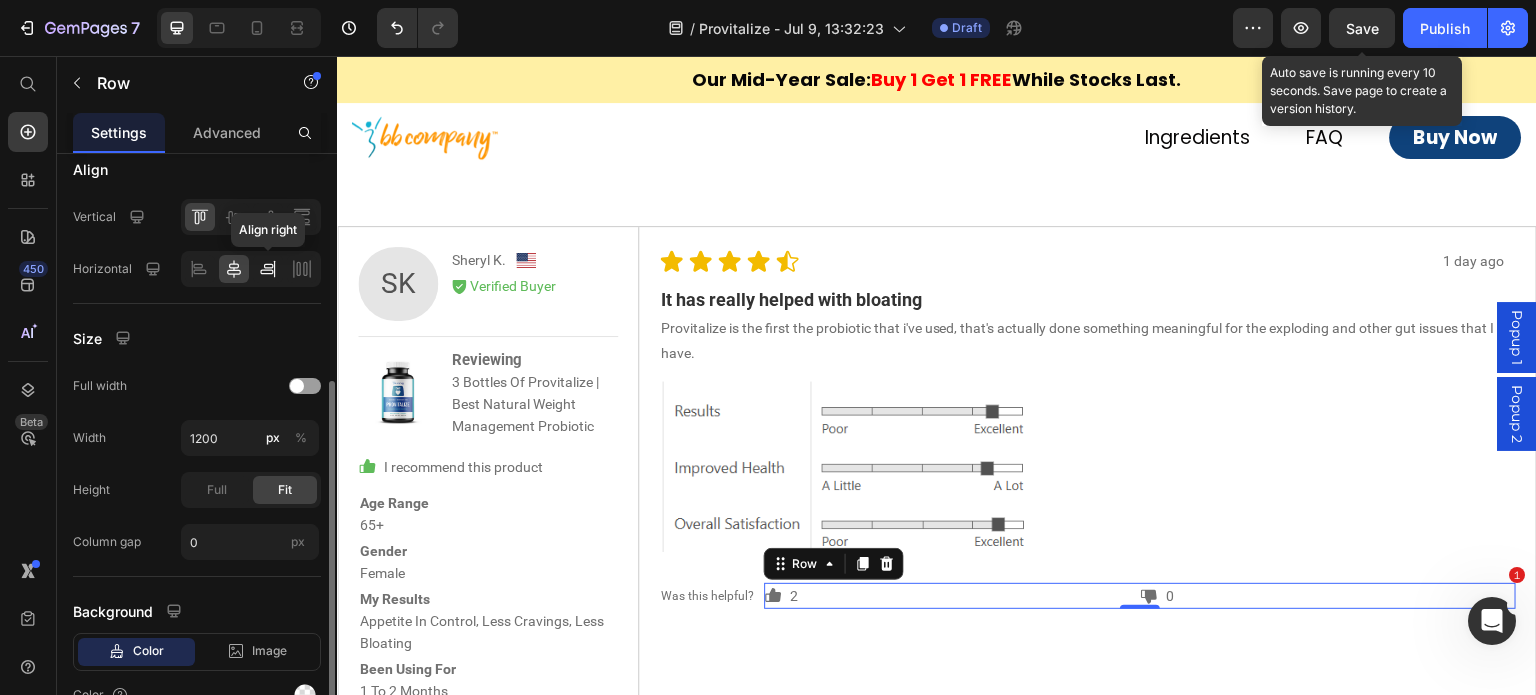 click 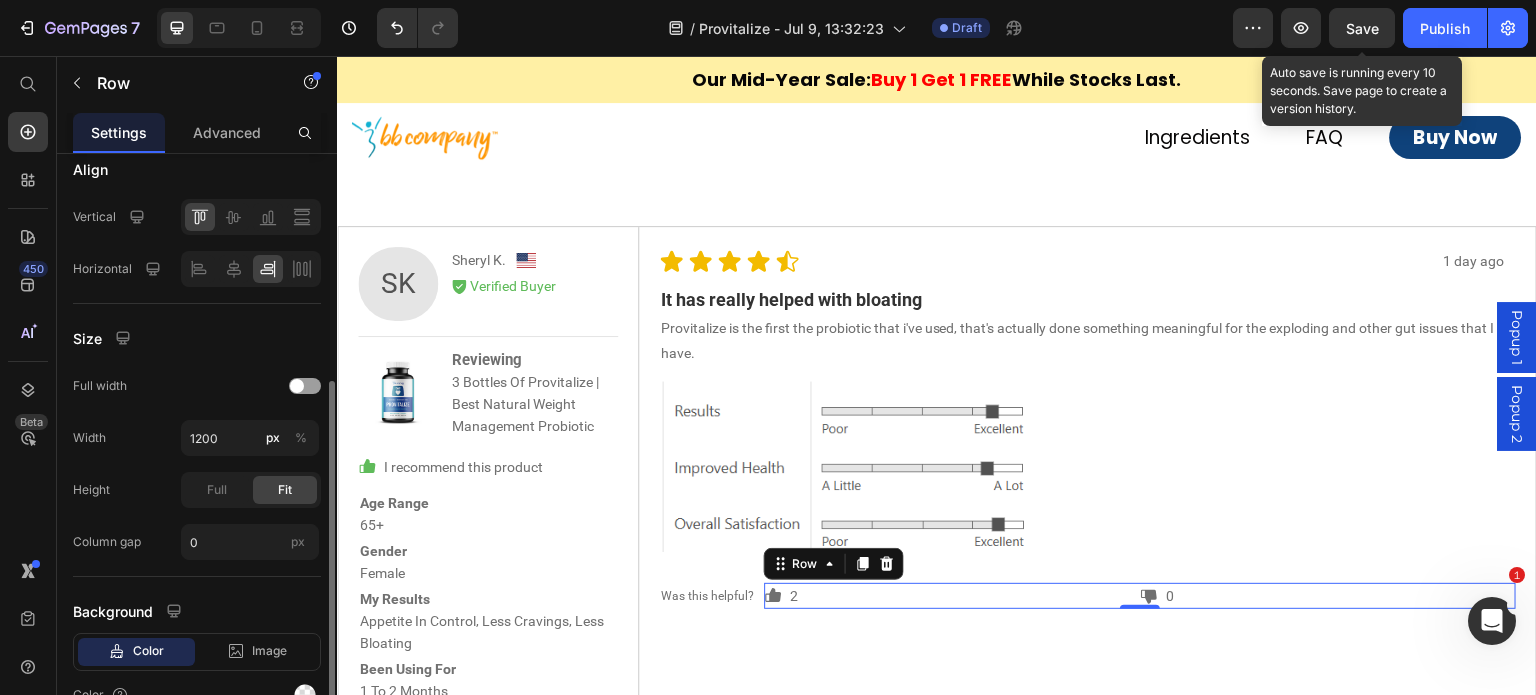 click 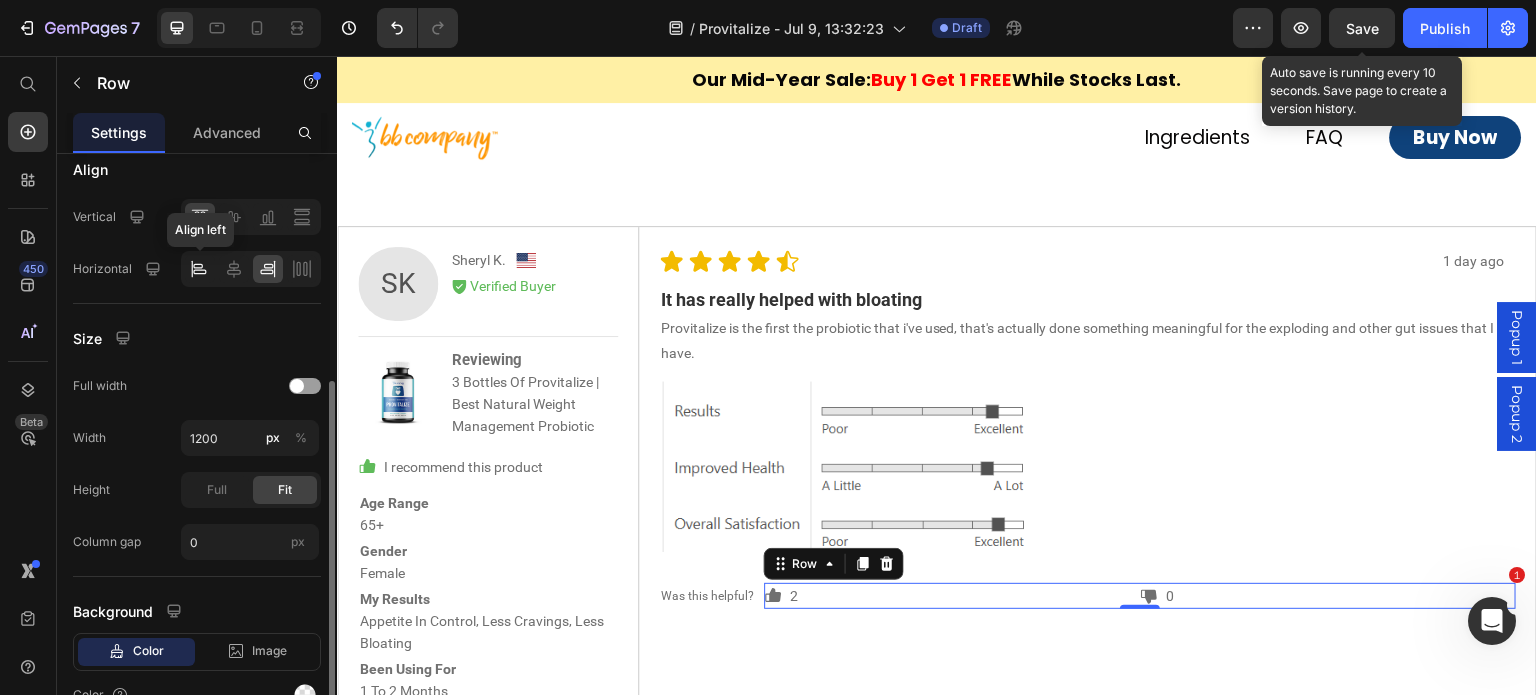 click 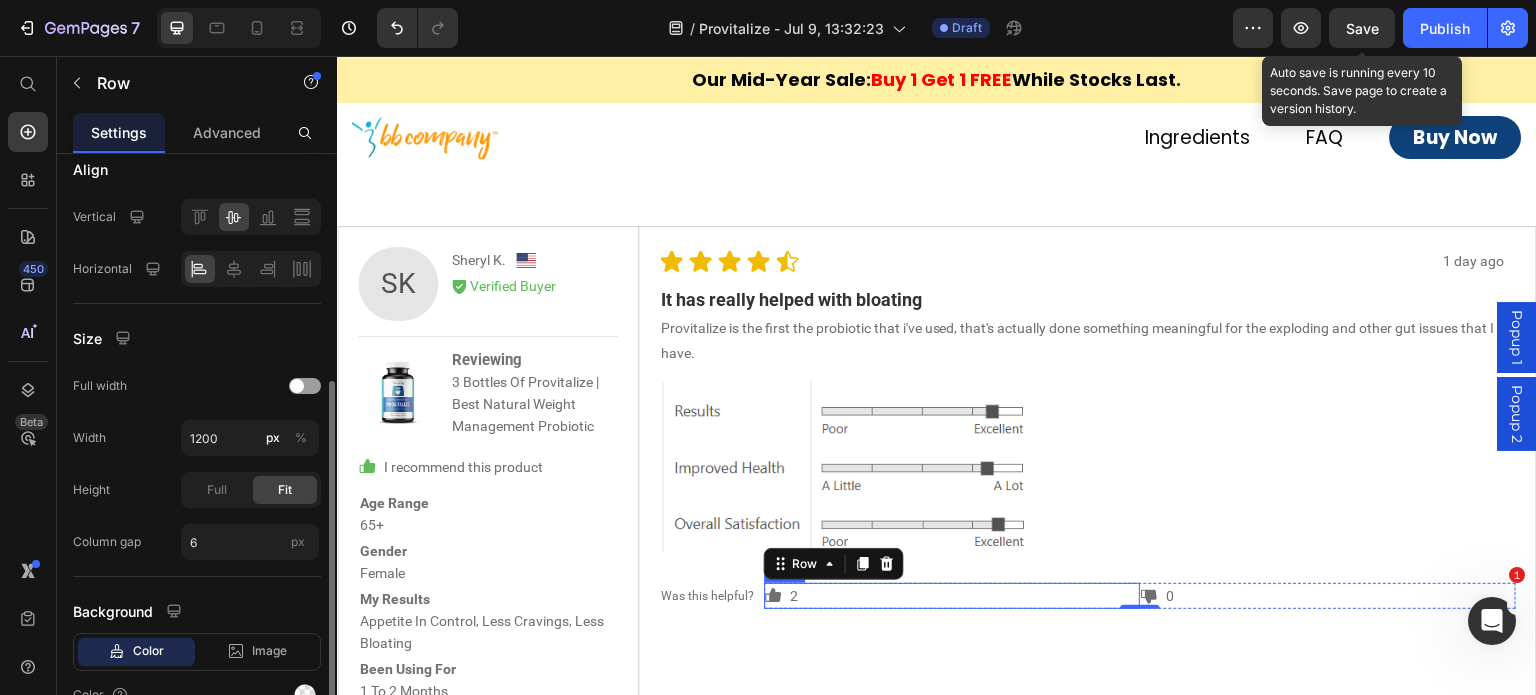 click on "Icon 2 Text Block Row" at bounding box center [952, 596] 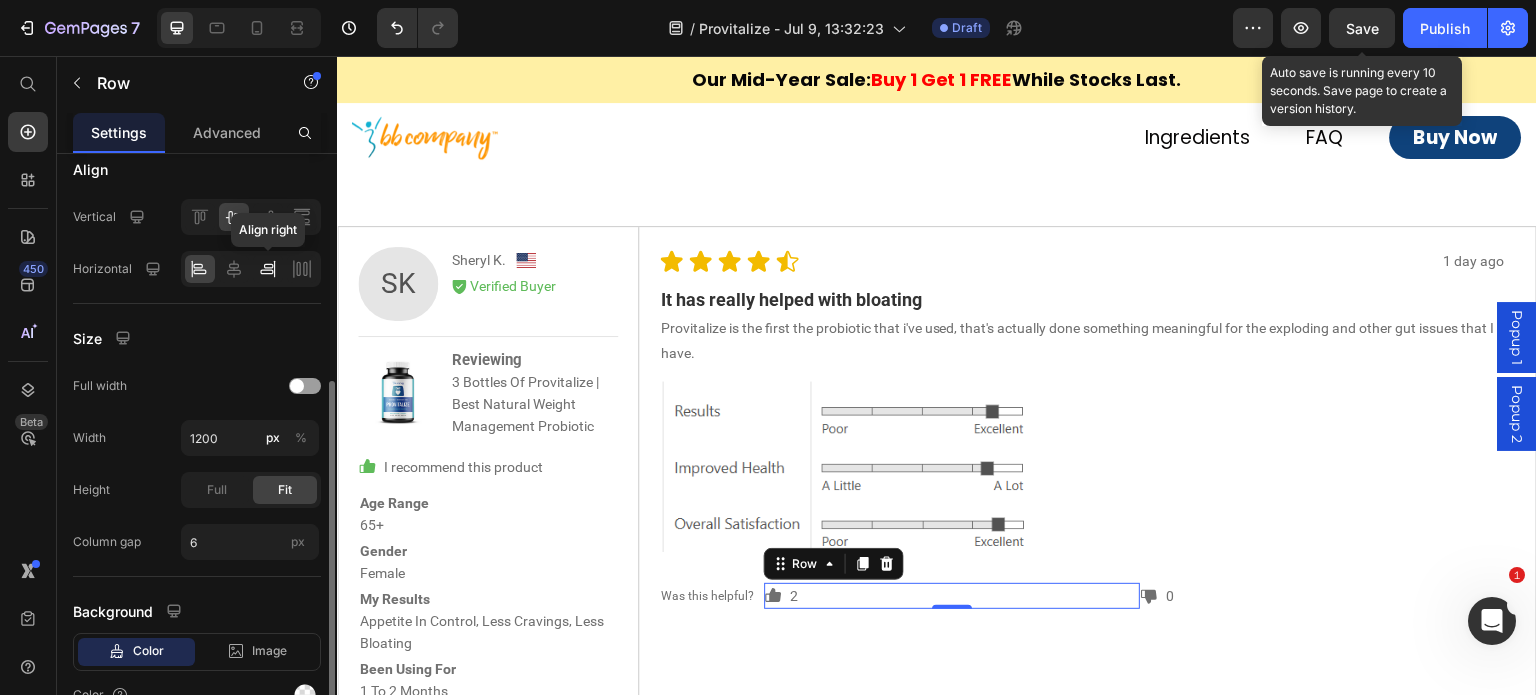 click 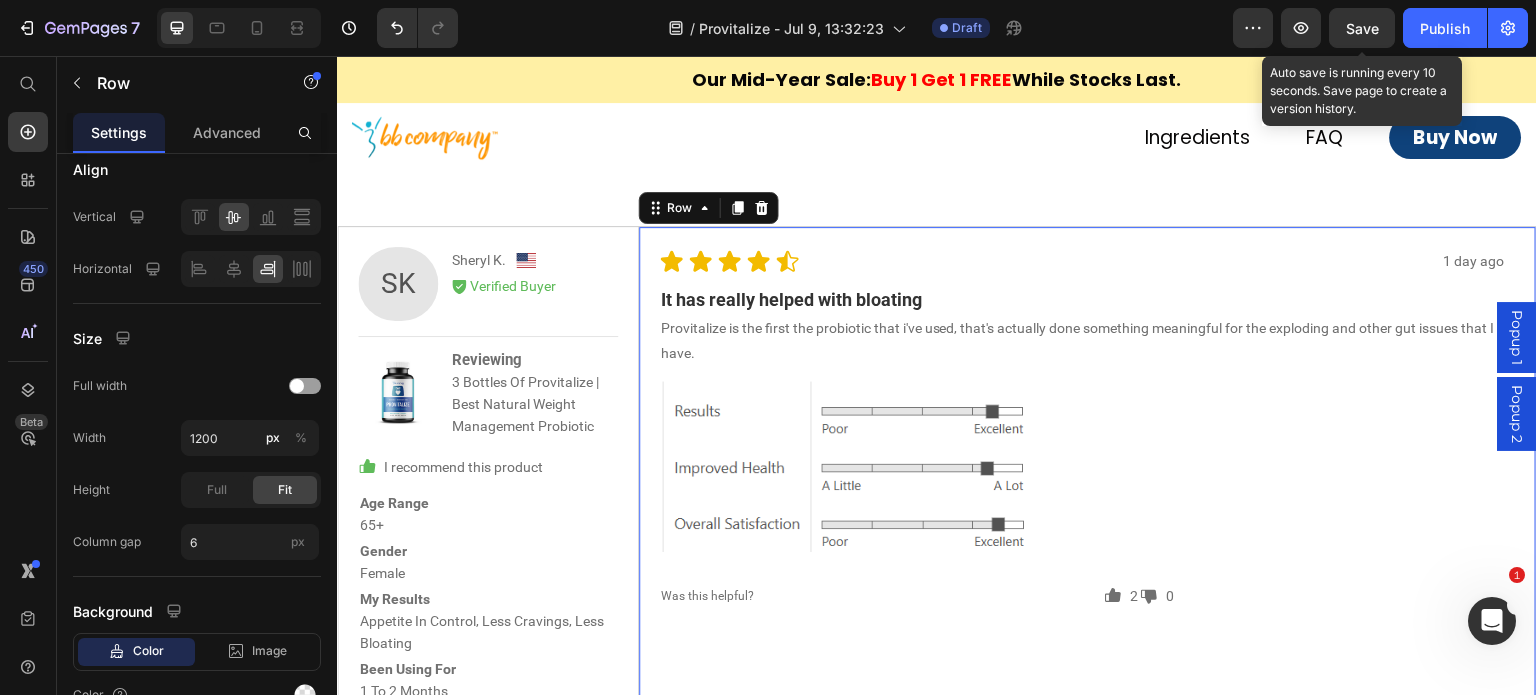 click on "1 day ago Text Block Icon Icon Icon Icon
Icon Icon List Row It has really helped with bloating Text Block Provitalize is the first the probiotic that i've used, that's actually done something meaningful for the exploding and other gut issues that I have. Text Block Row Image
Icon 2 Text Block Row
Icon 0 Text Block Row Row Was this helpful?  Text Block Row" at bounding box center (1088, 475) 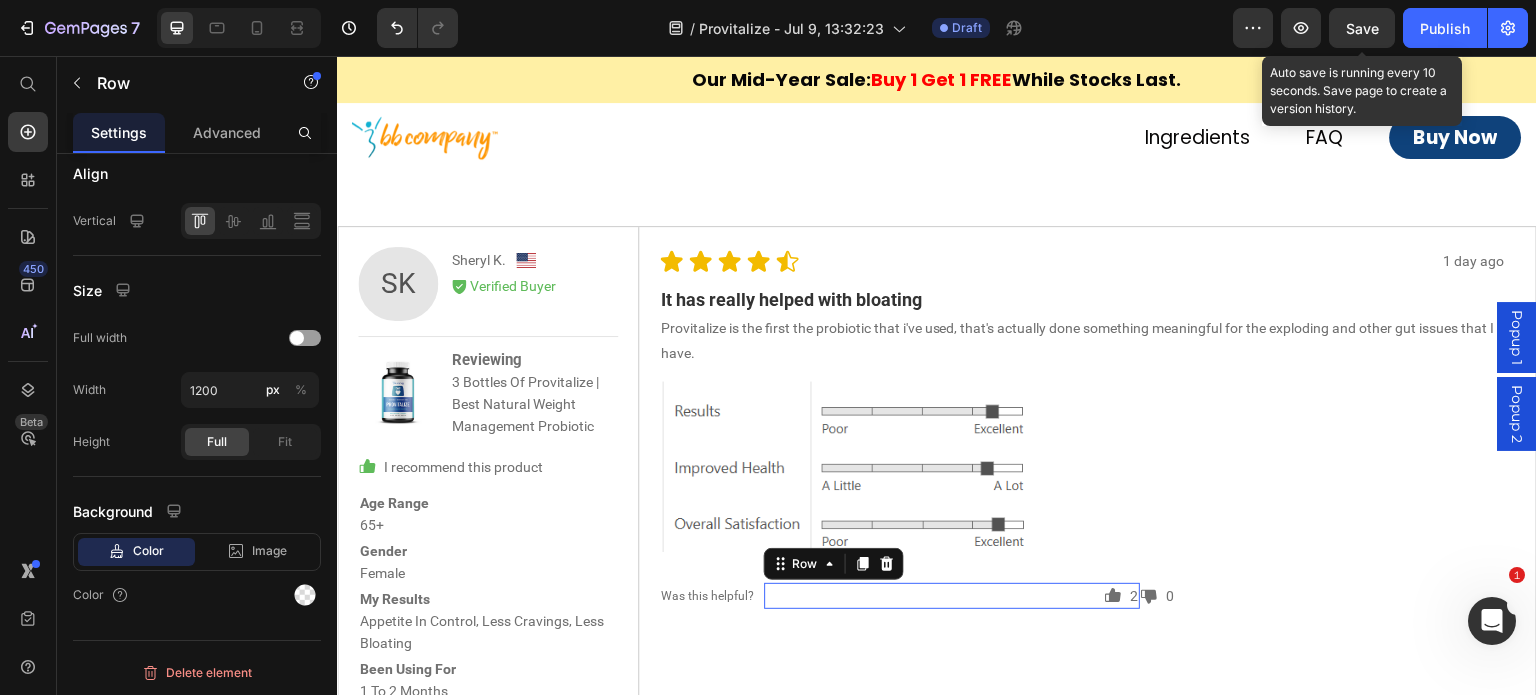 click on "Icon 2 Text Block Row   0" at bounding box center (952, 596) 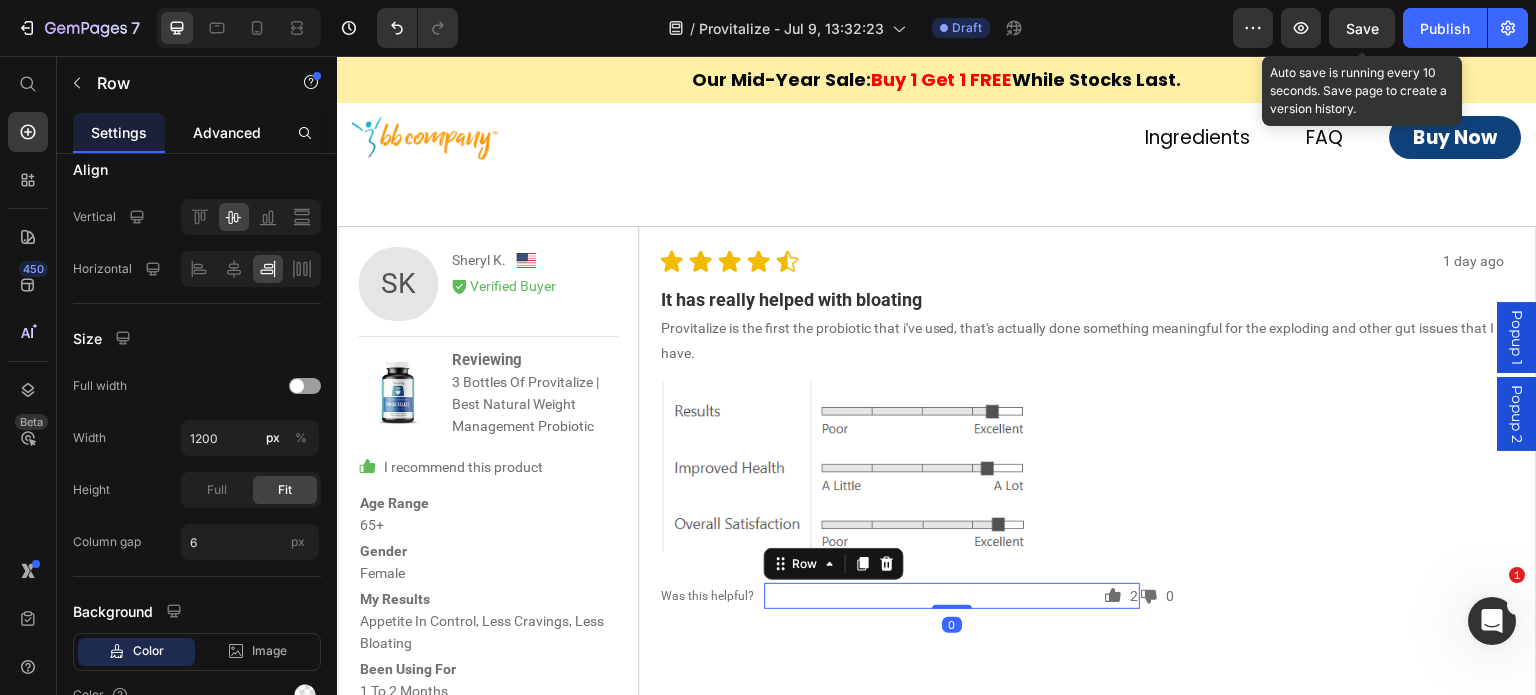 click on "Advanced" at bounding box center (227, 132) 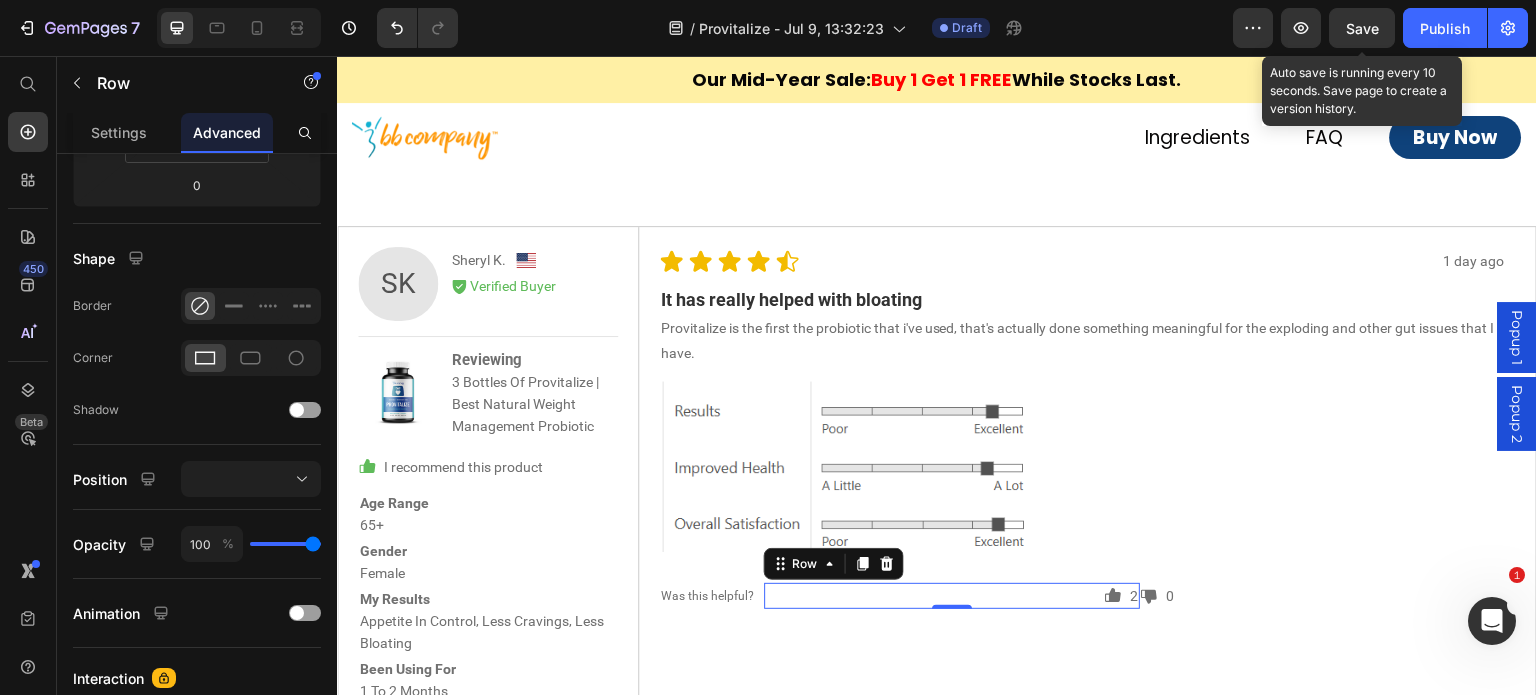 scroll, scrollTop: 0, scrollLeft: 0, axis: both 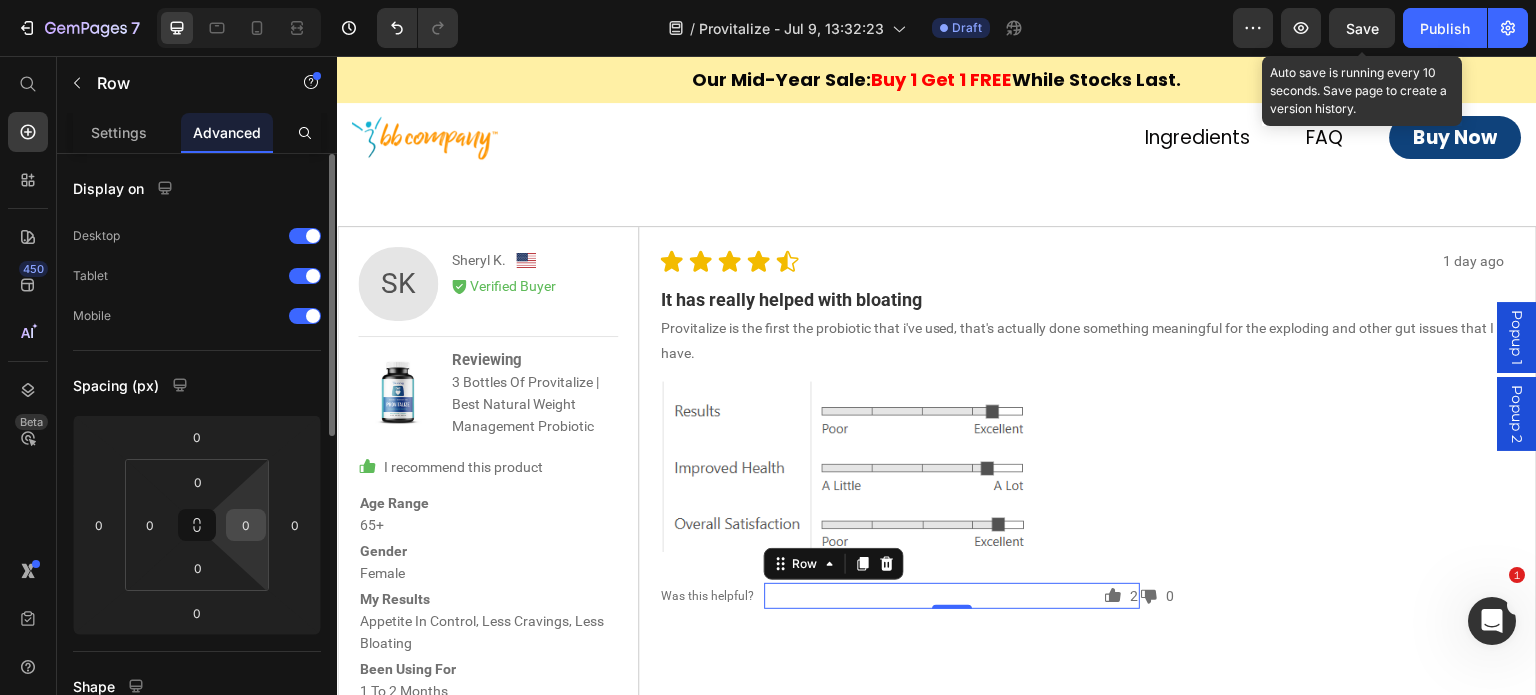 click on "0" at bounding box center [246, 525] 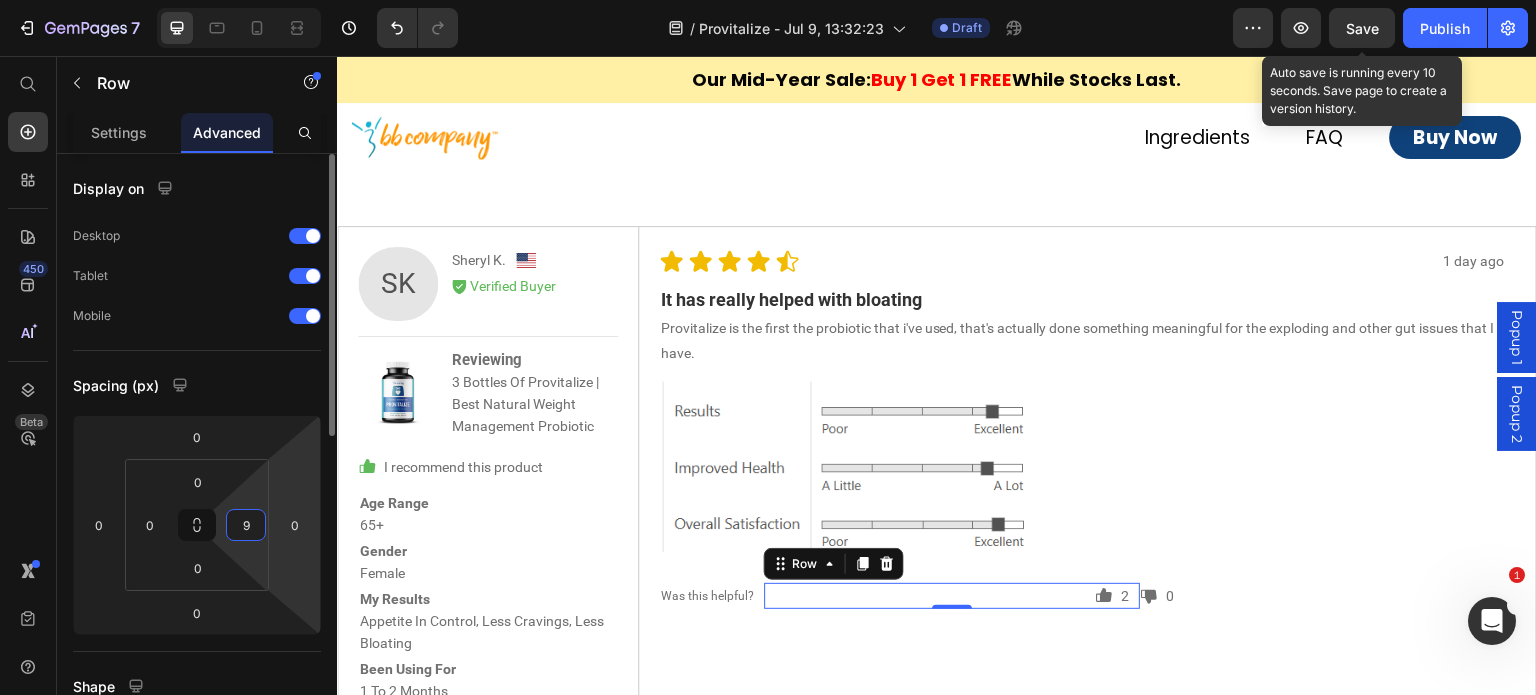 type on "10" 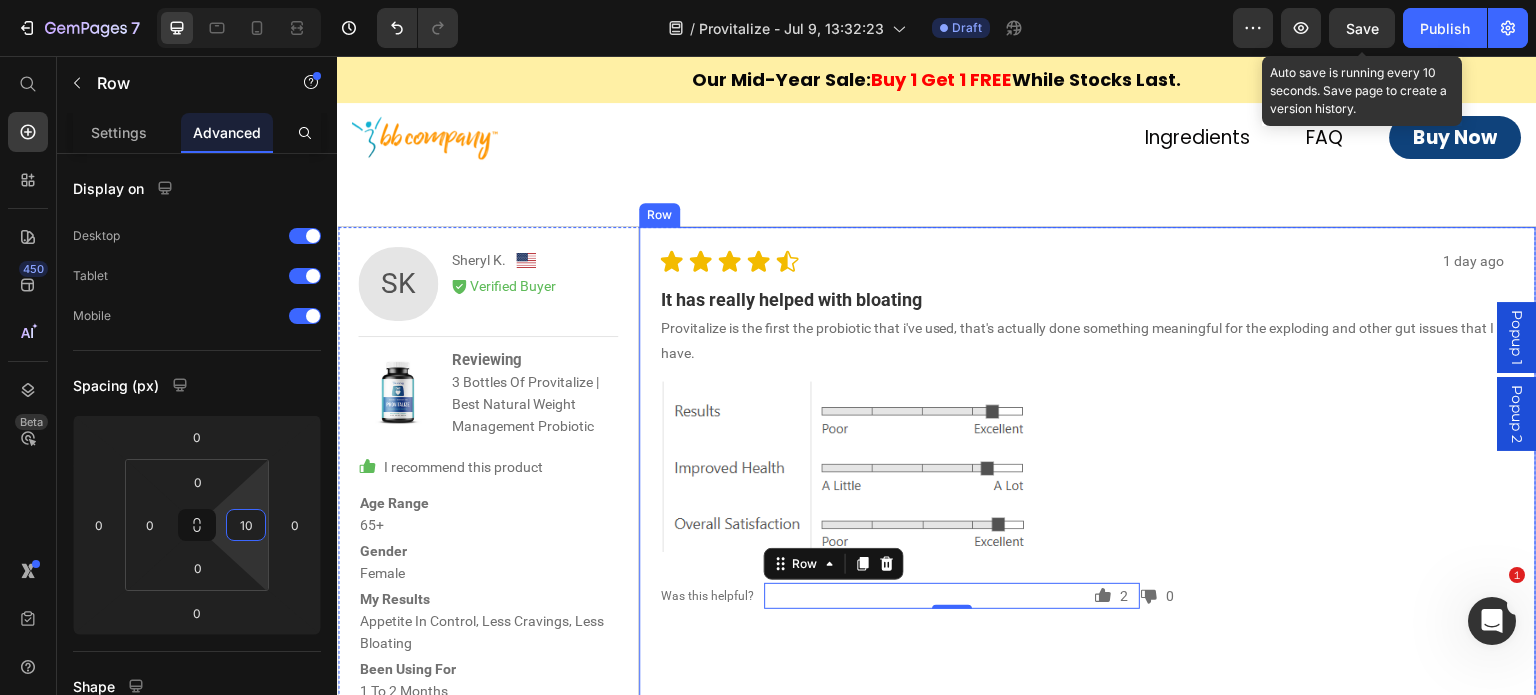 click on "1 day ago Text Block Icon Icon Icon Icon
Icon Icon List Row It has really helped with bloating Text Block Provitalize is the first the probiotic that i've used, that's actually done something meaningful for the exploding and other gut issues that I have. Text Block Row Image
Icon 2 Text Block Row   0
Icon 0 Text Block Row Row Was this helpful?  Text Block Row" at bounding box center [1088, 475] 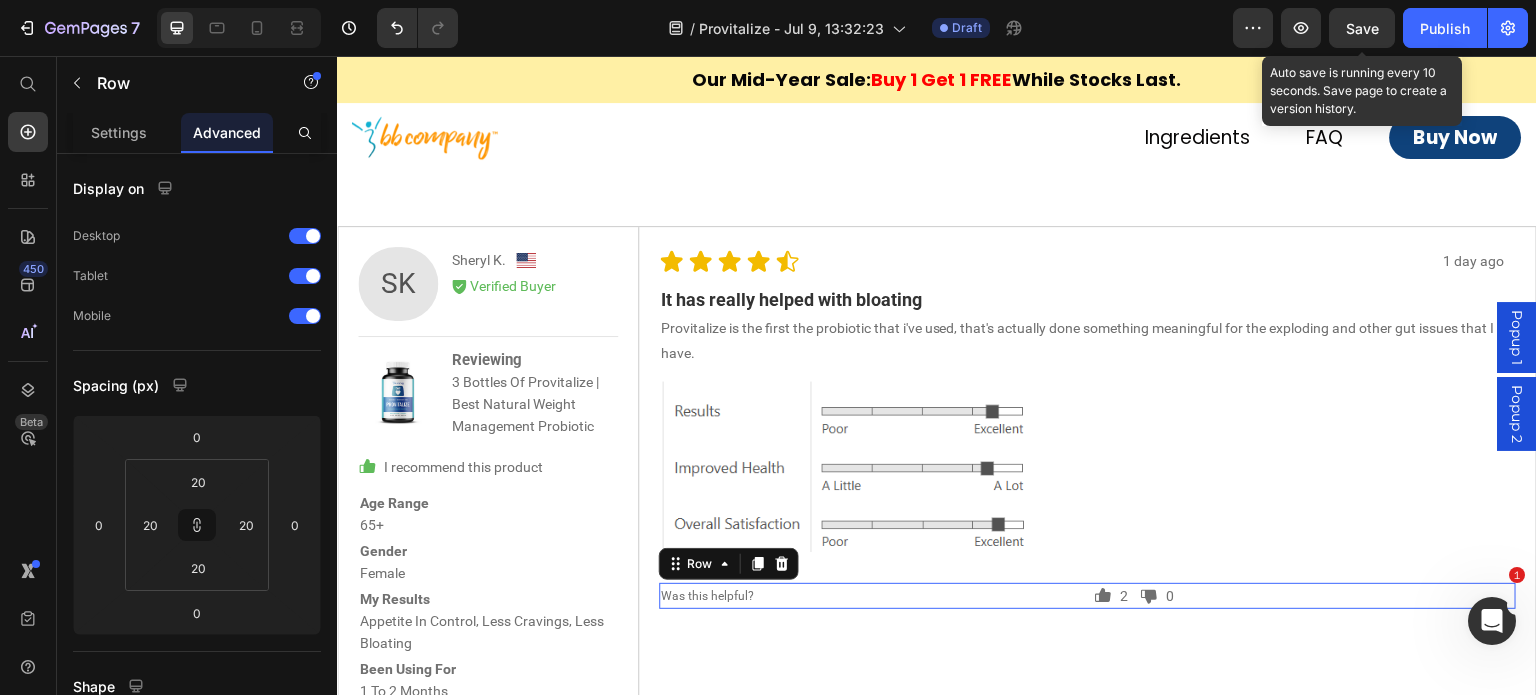 click on "Icon 2 Text Block Row
Icon 0 Text Block Row Row Was this helpful?  Text Block Row   0" at bounding box center (1088, 596) 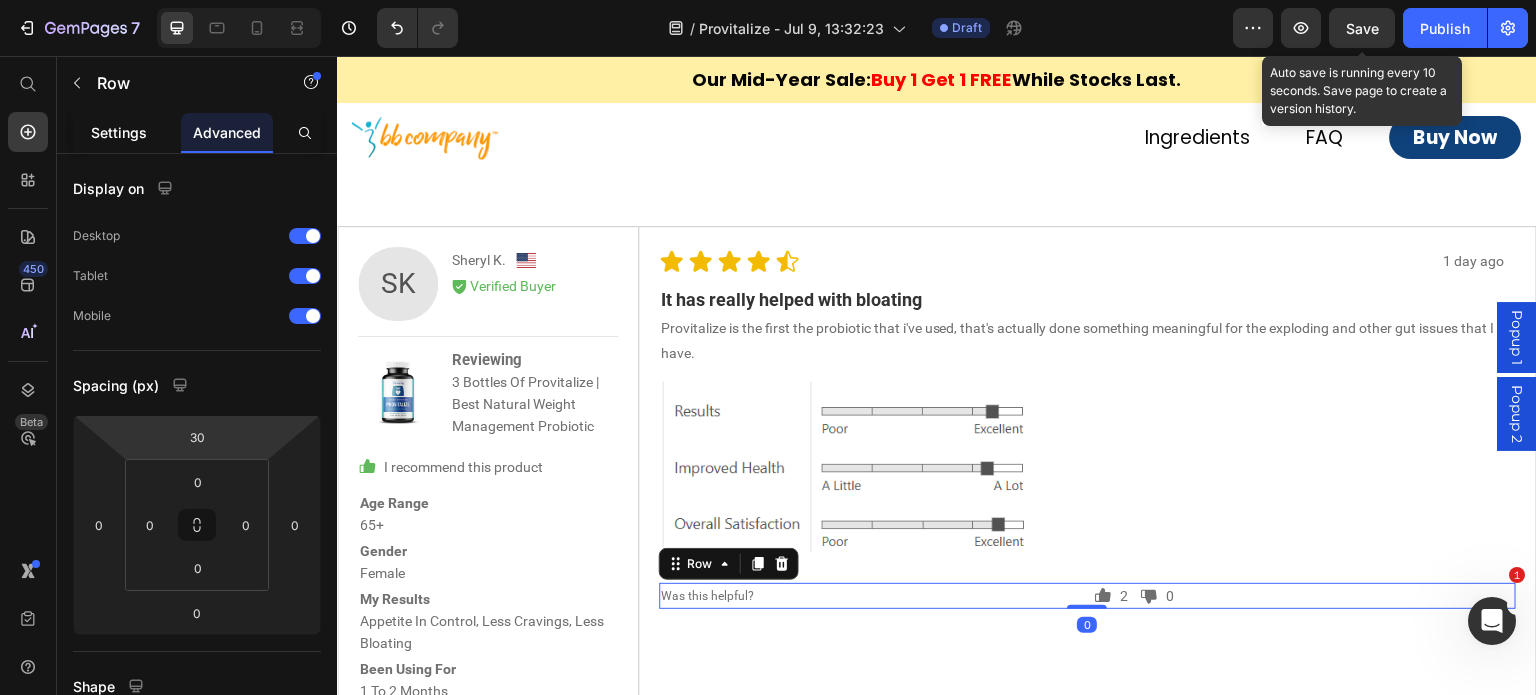 click on "Settings" 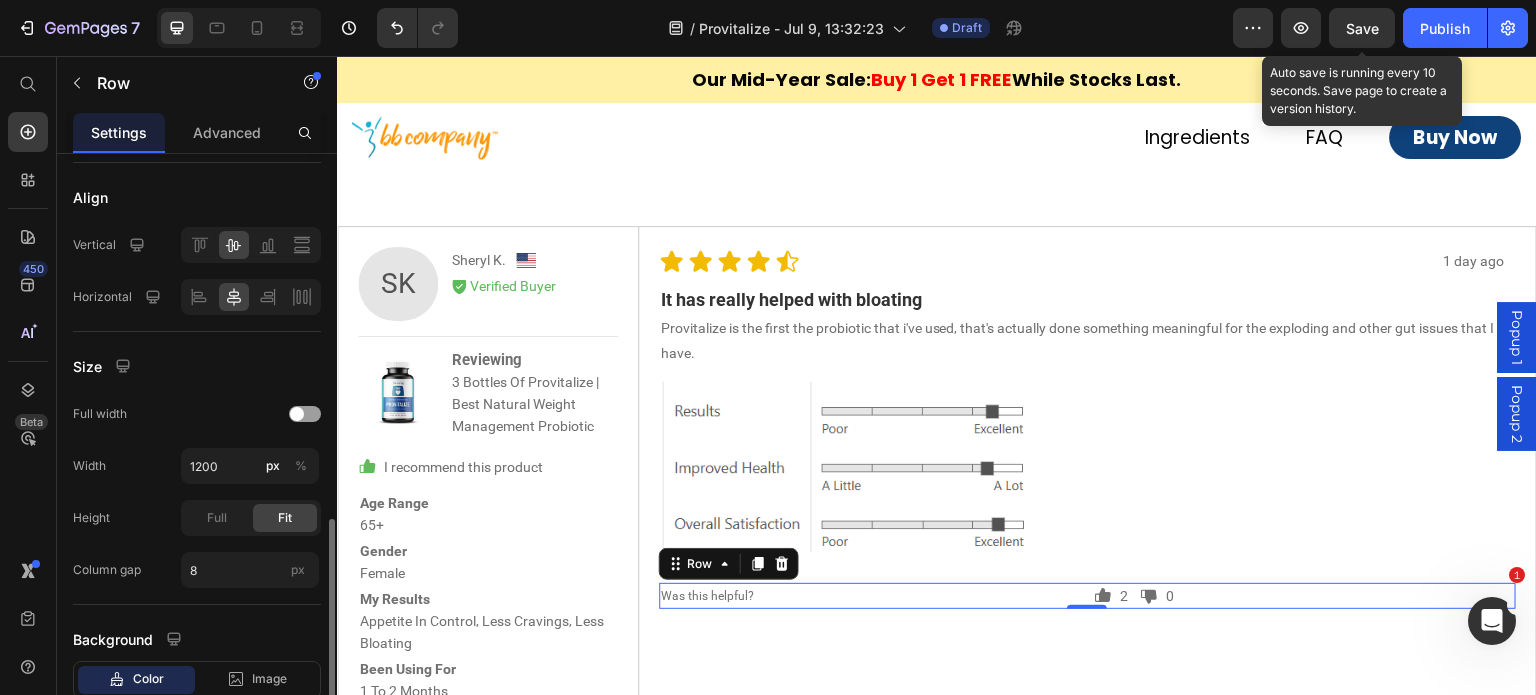 scroll, scrollTop: 500, scrollLeft: 0, axis: vertical 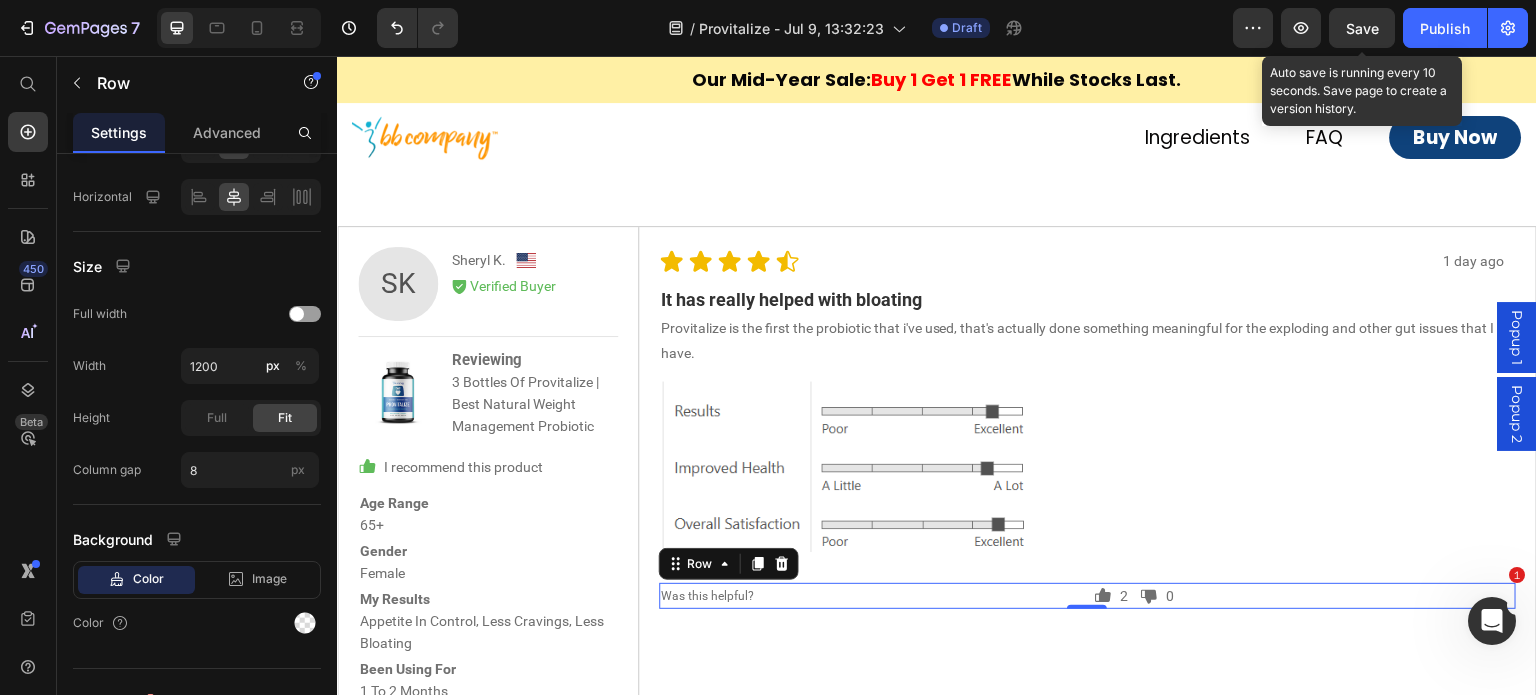 click on "Icon 2 Text Block Row
Icon 0 Text Block Row Row Was this helpful?  Text Block Row   0" at bounding box center [1088, 596] 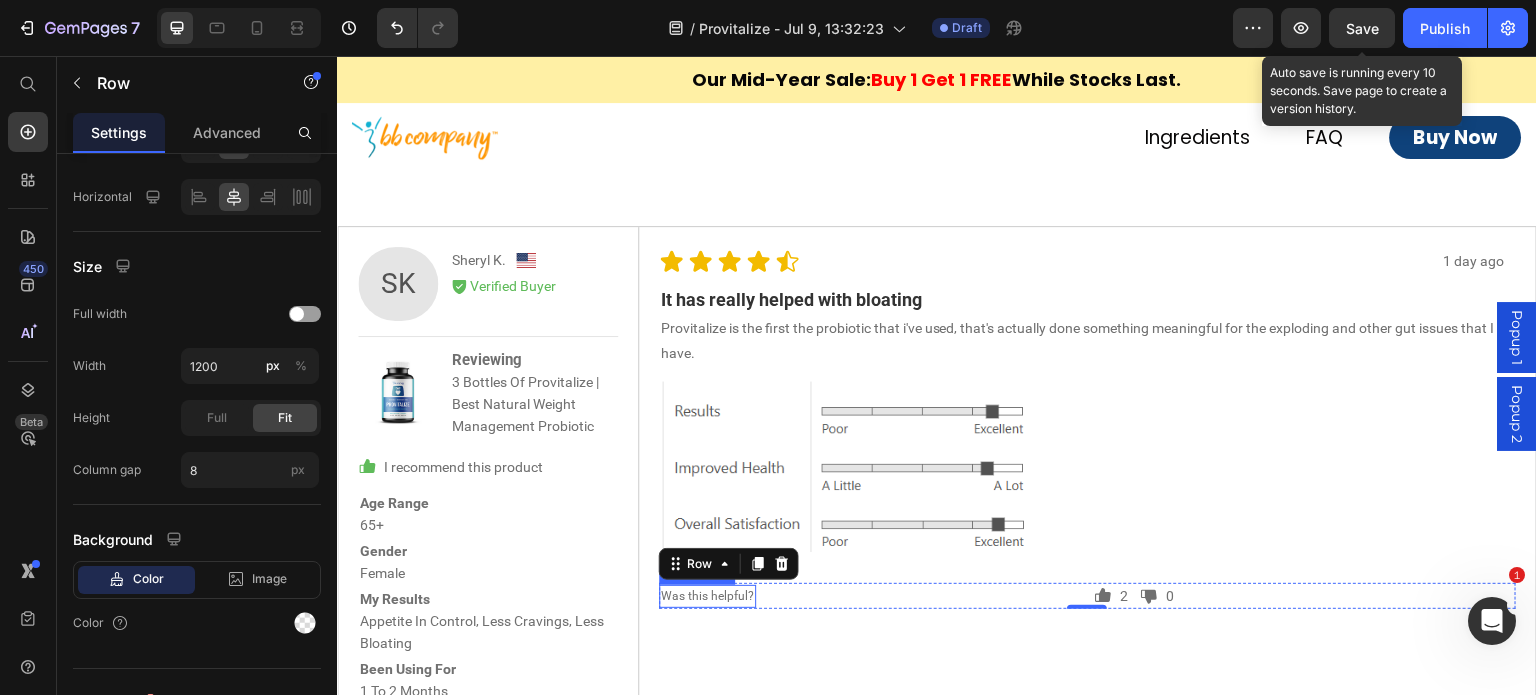 click on "Was this helpful?" at bounding box center [707, 596] 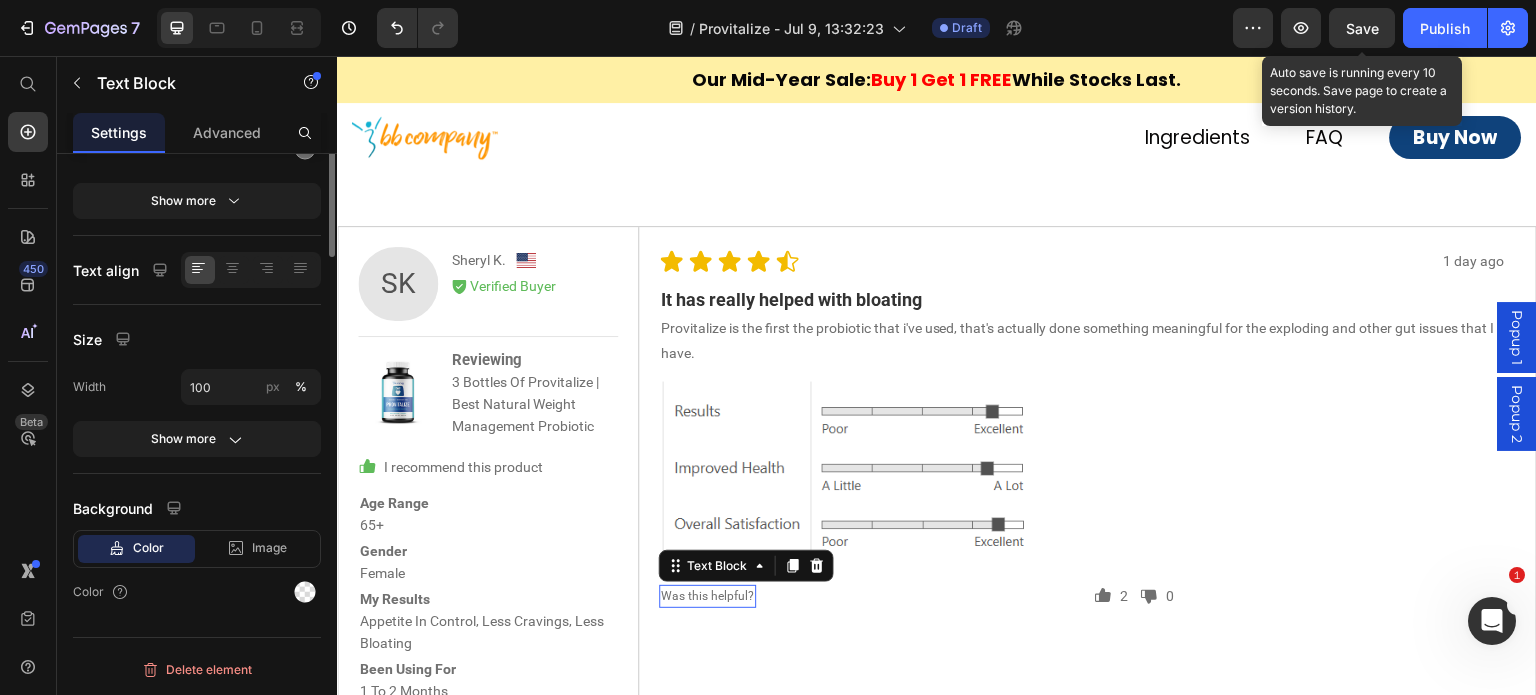 scroll, scrollTop: 0, scrollLeft: 0, axis: both 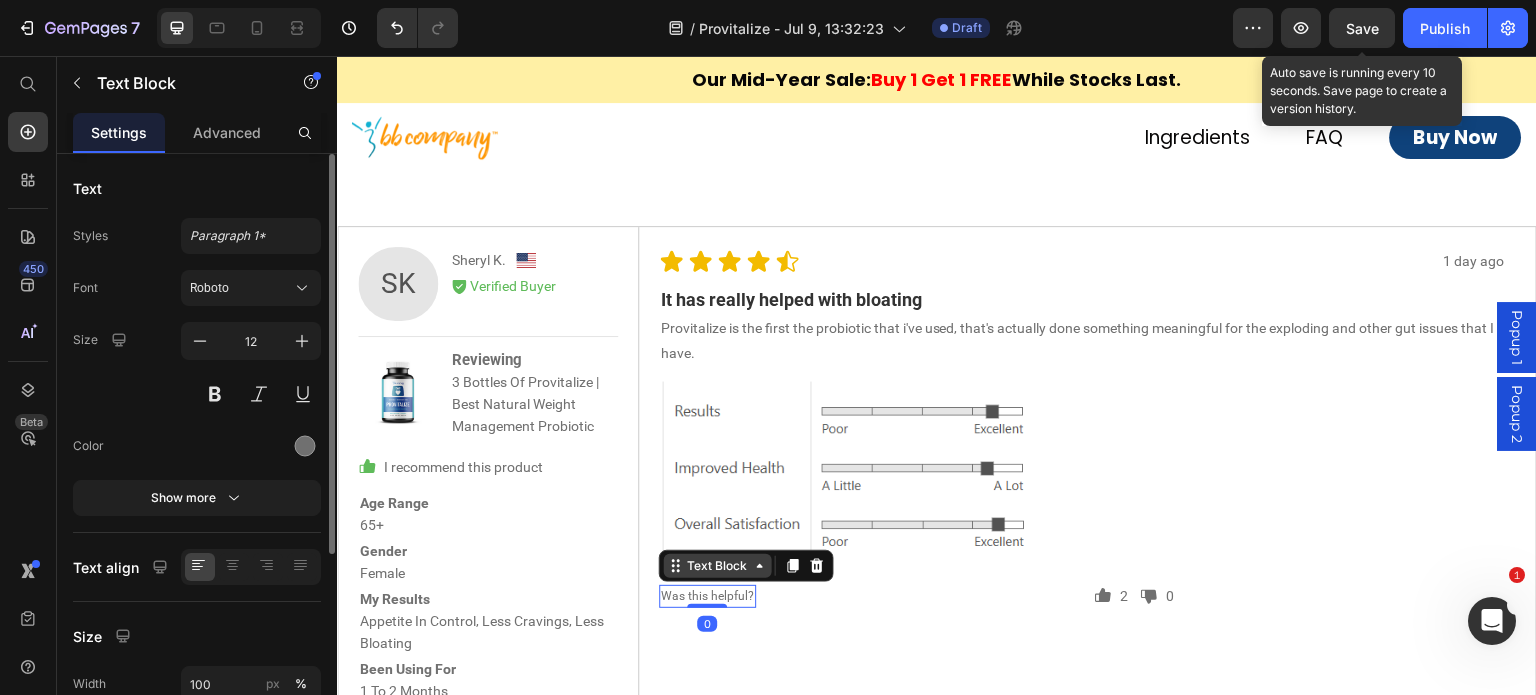 click on "Text Block" at bounding box center (718, 566) 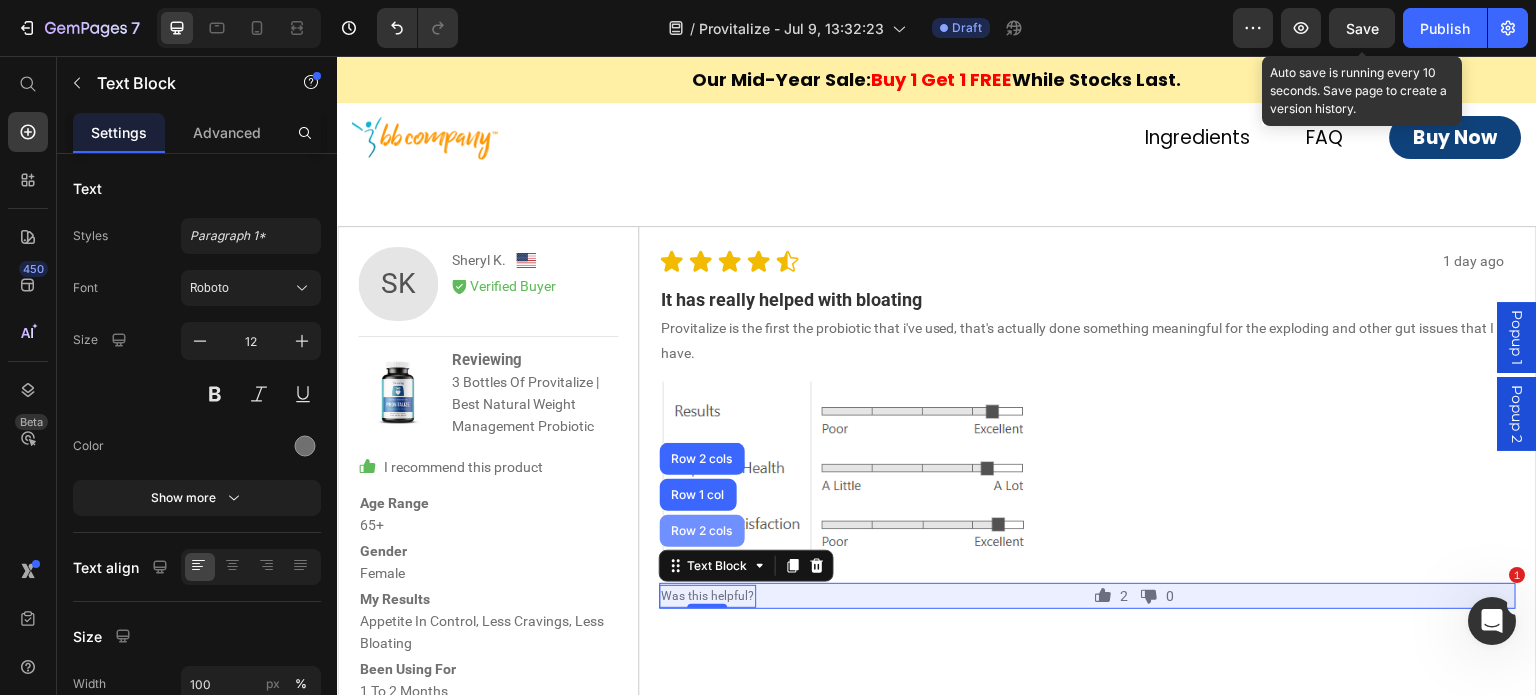 click on "Row 2 cols" at bounding box center (702, 531) 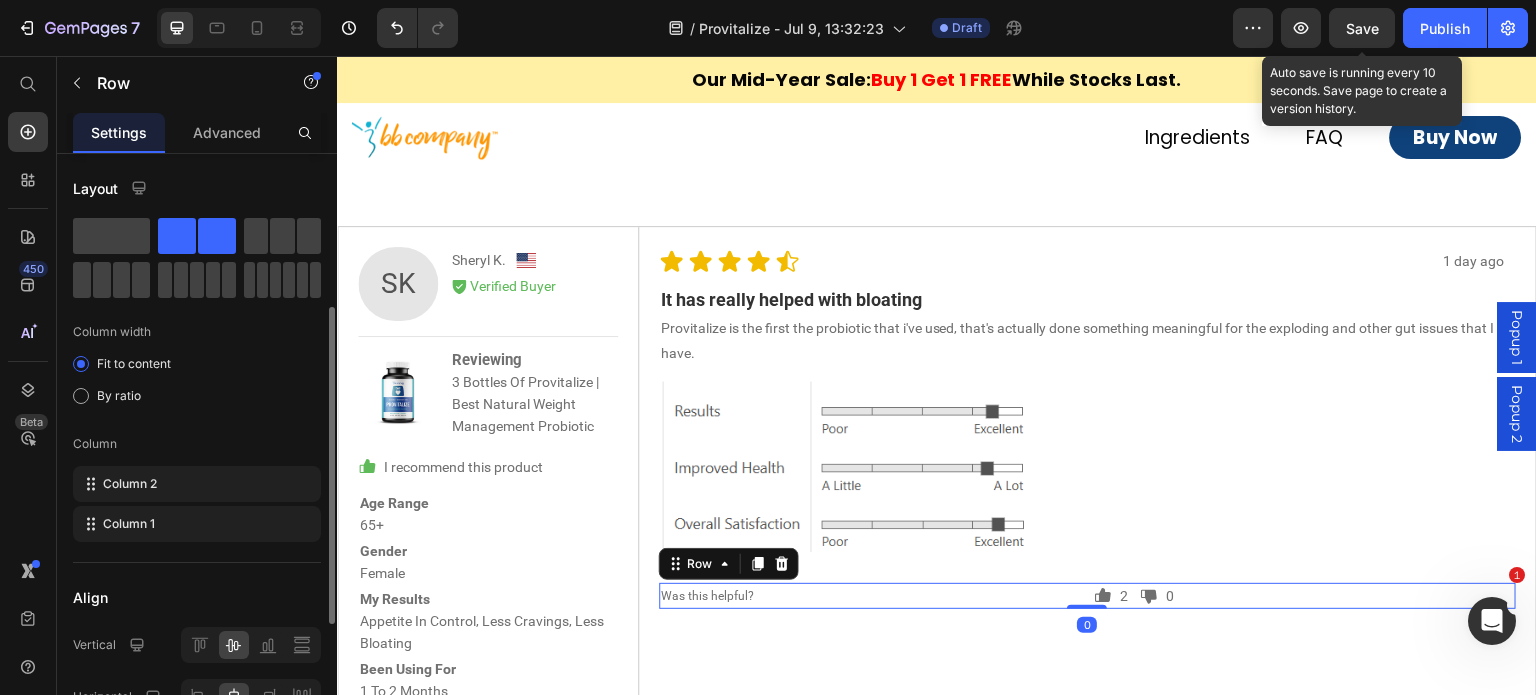 scroll, scrollTop: 100, scrollLeft: 0, axis: vertical 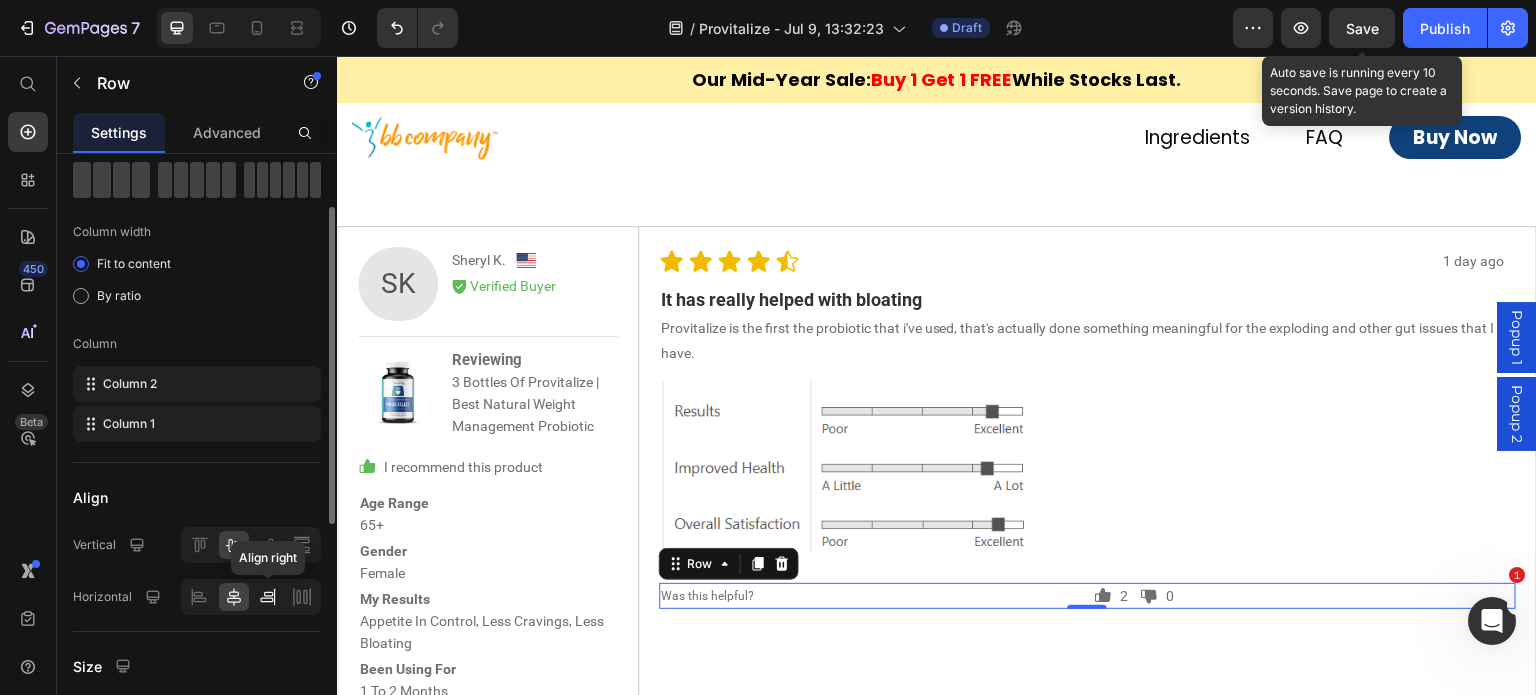 click 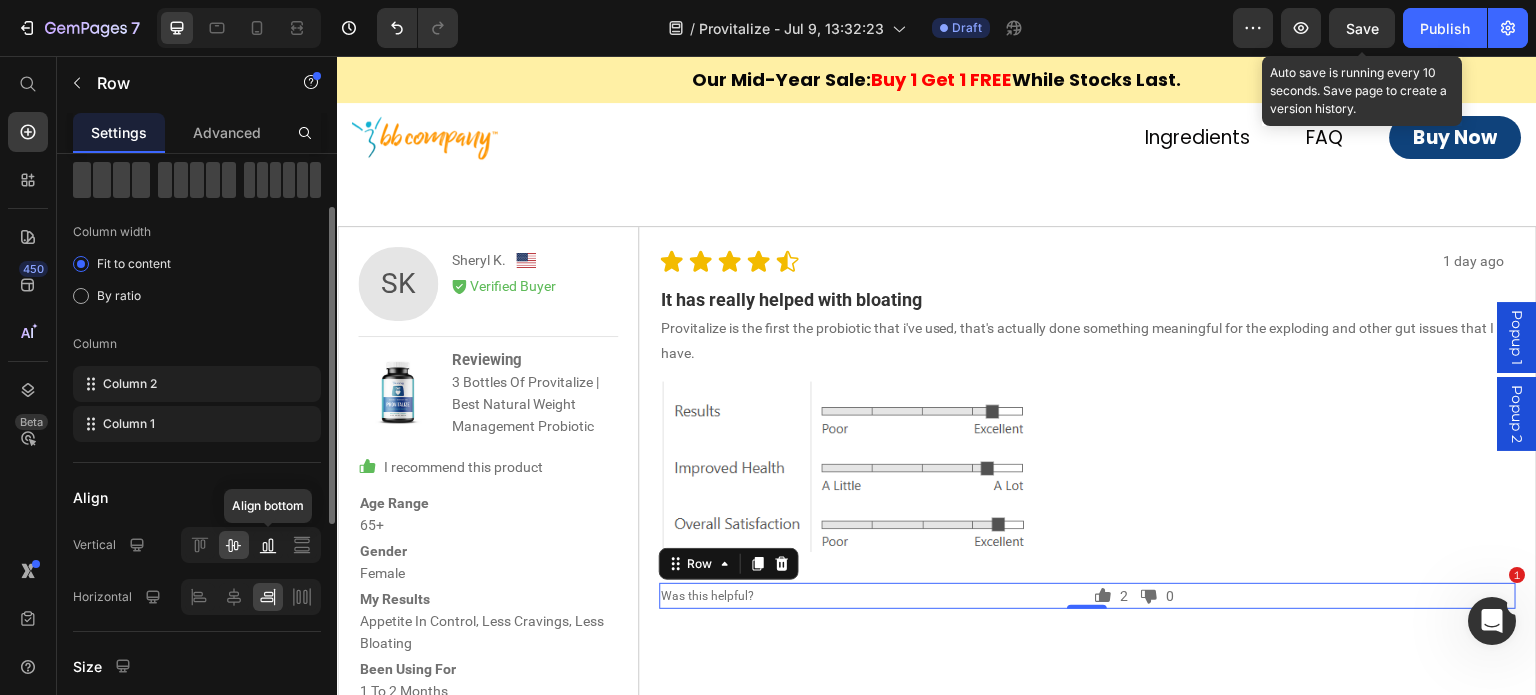 click 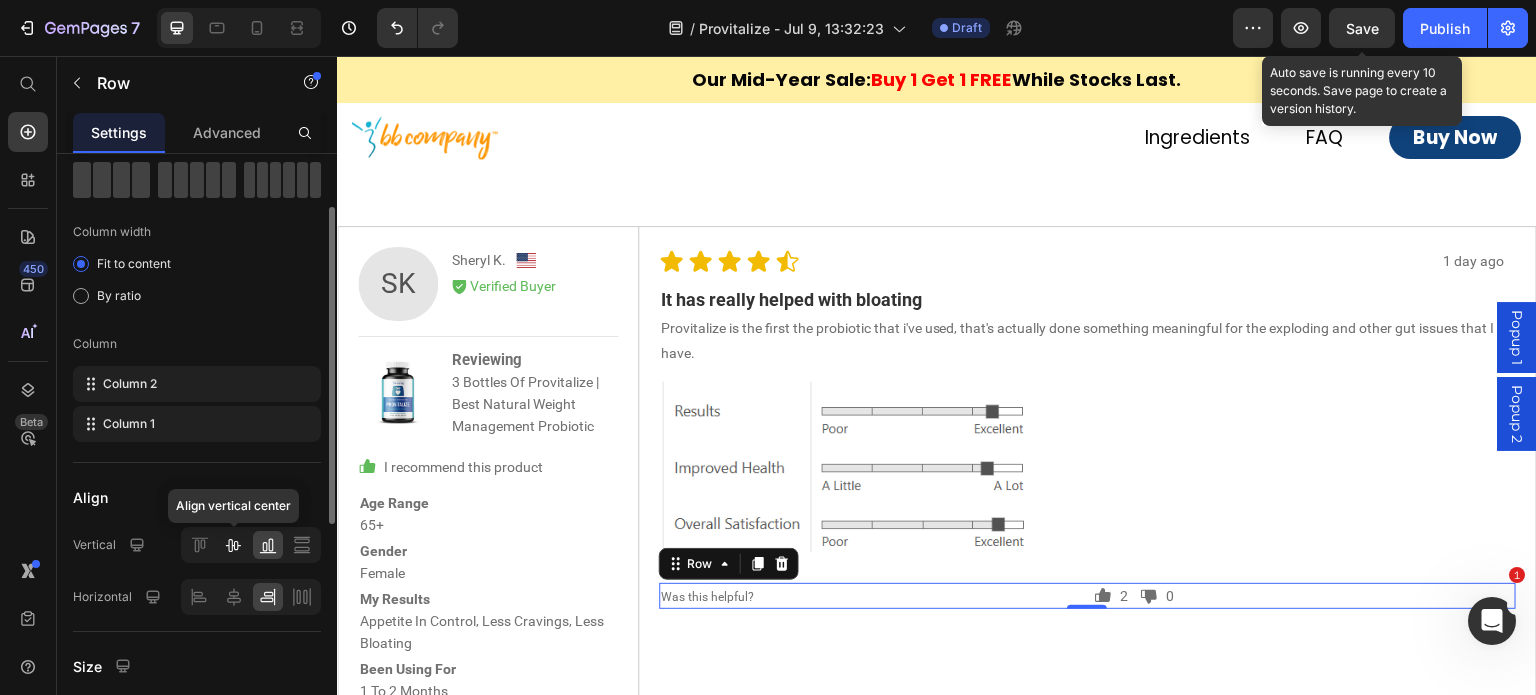 click 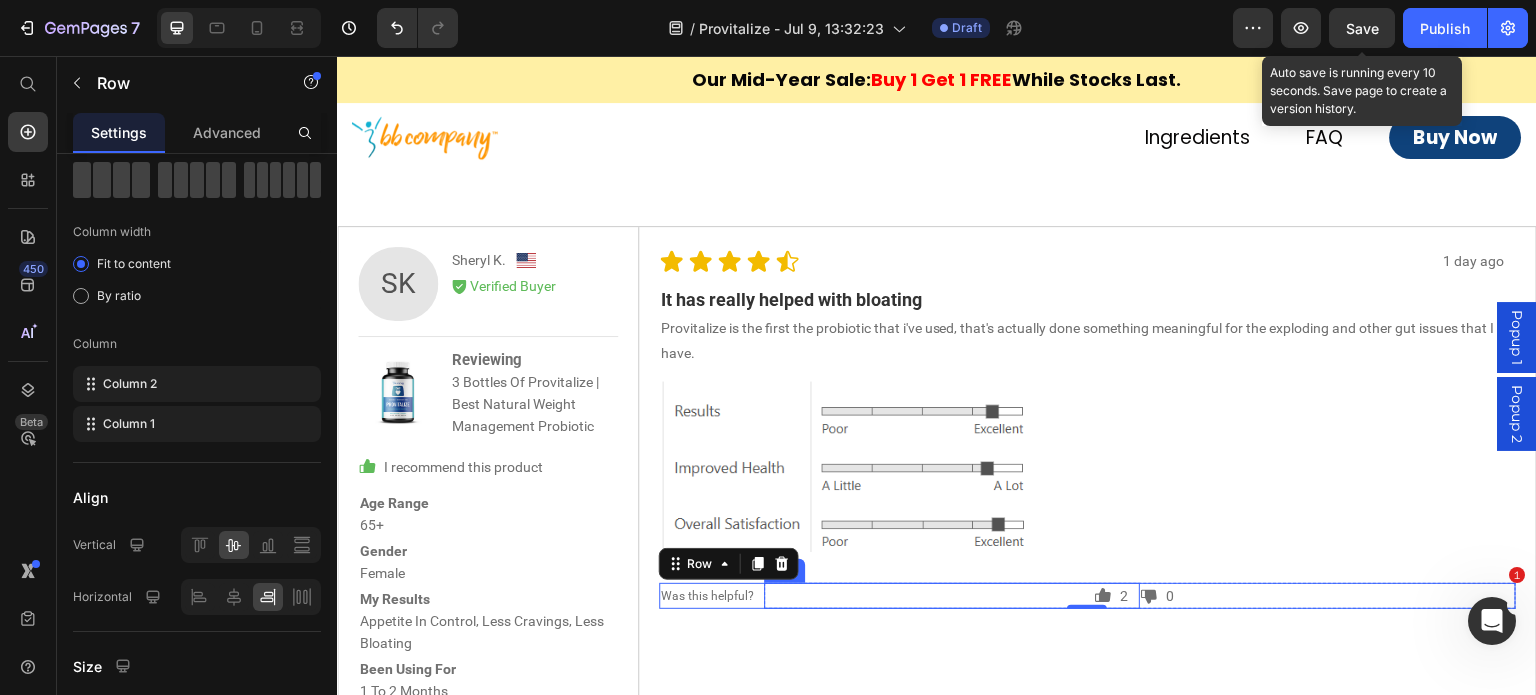 click on "Icon 2 Text Block Row" at bounding box center (952, 596) 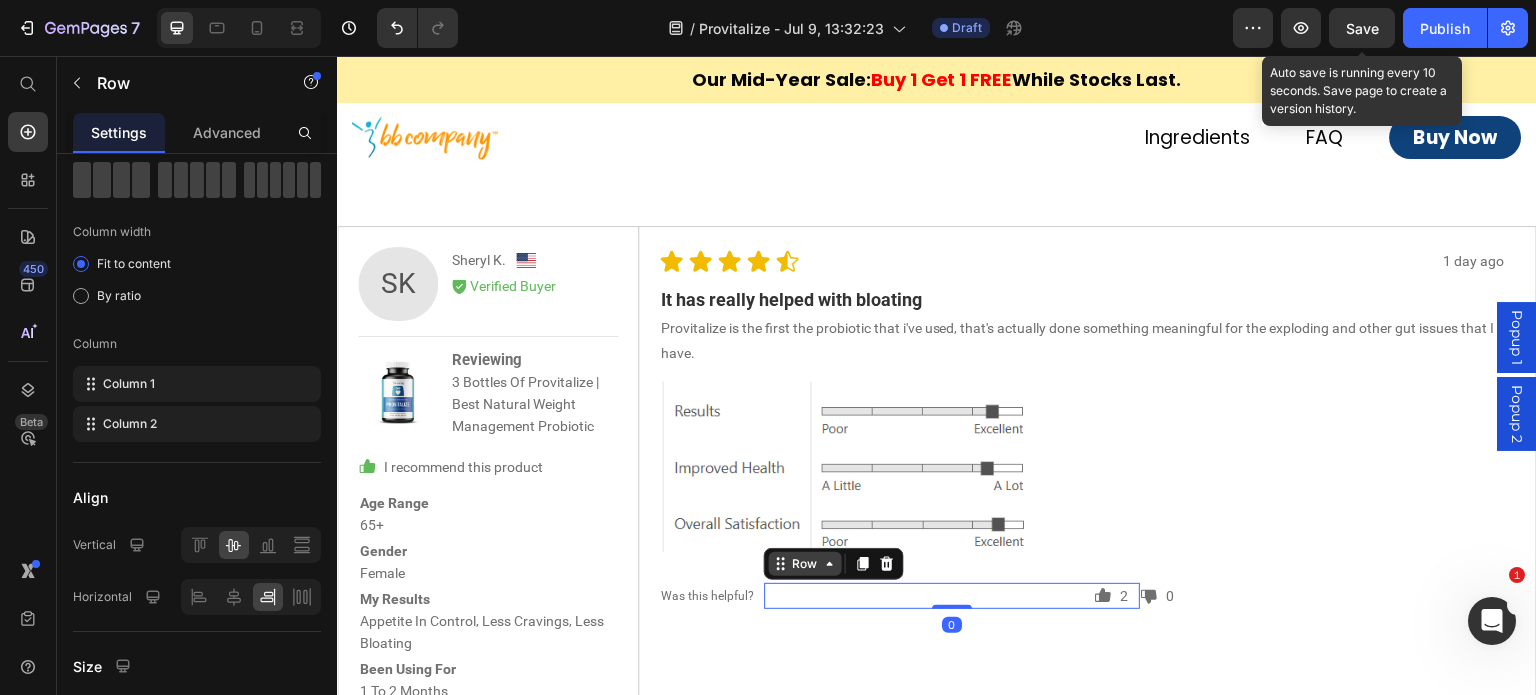 click on "Row" at bounding box center [805, 564] 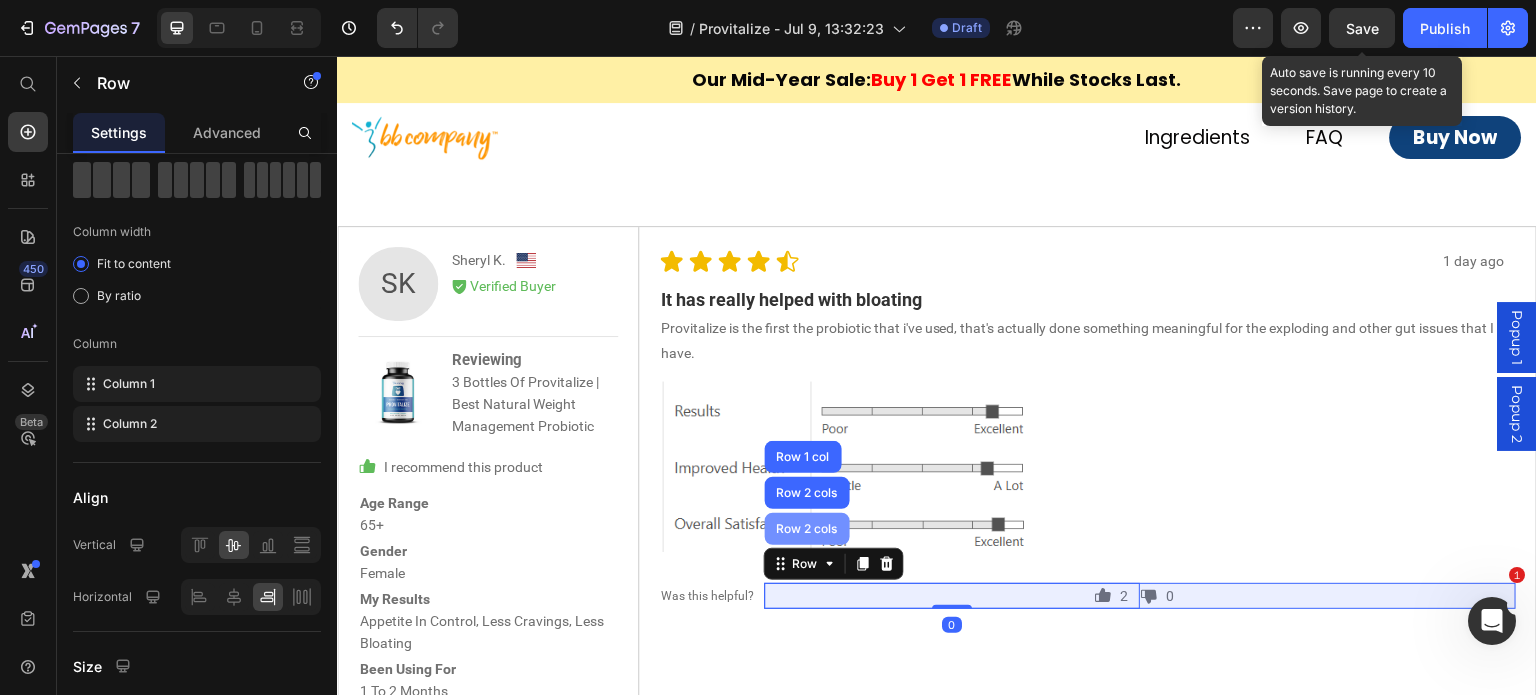 click on "Row 2 cols" at bounding box center (807, 529) 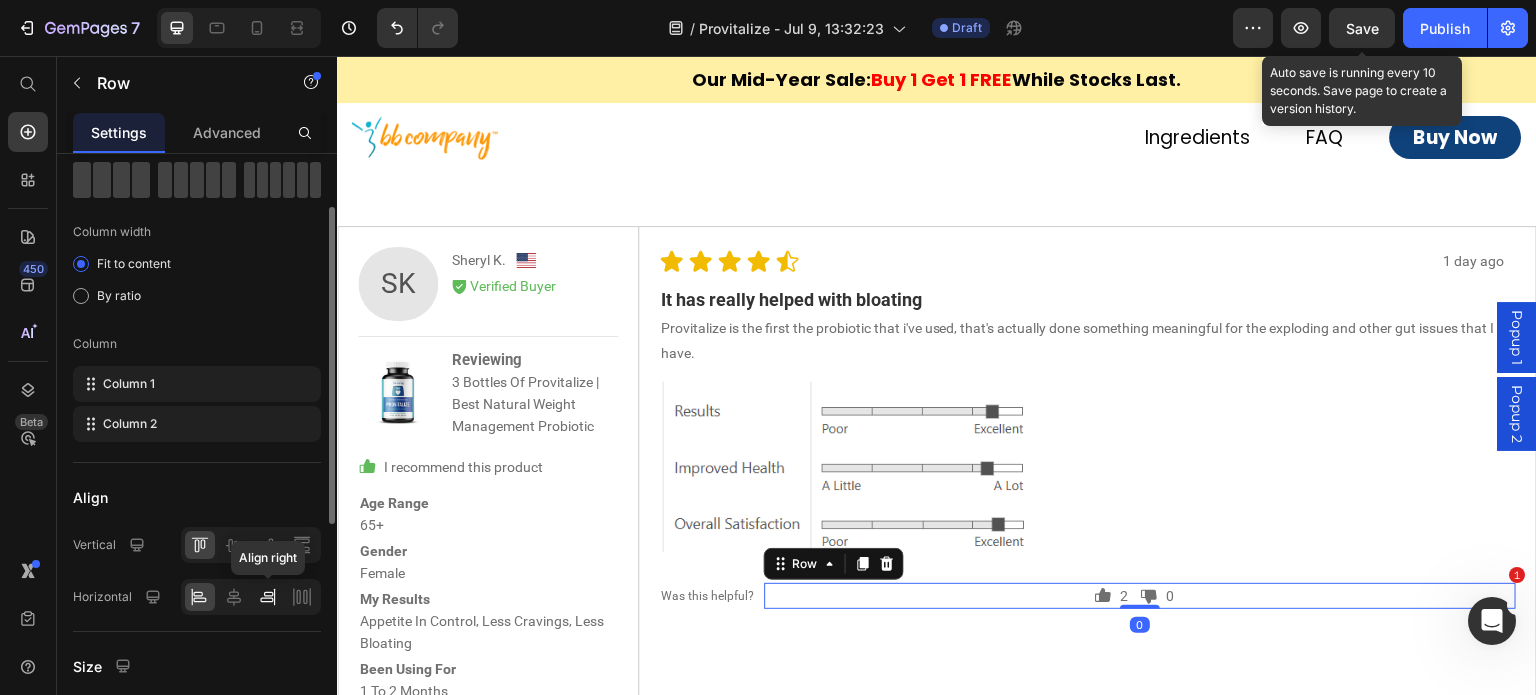 click 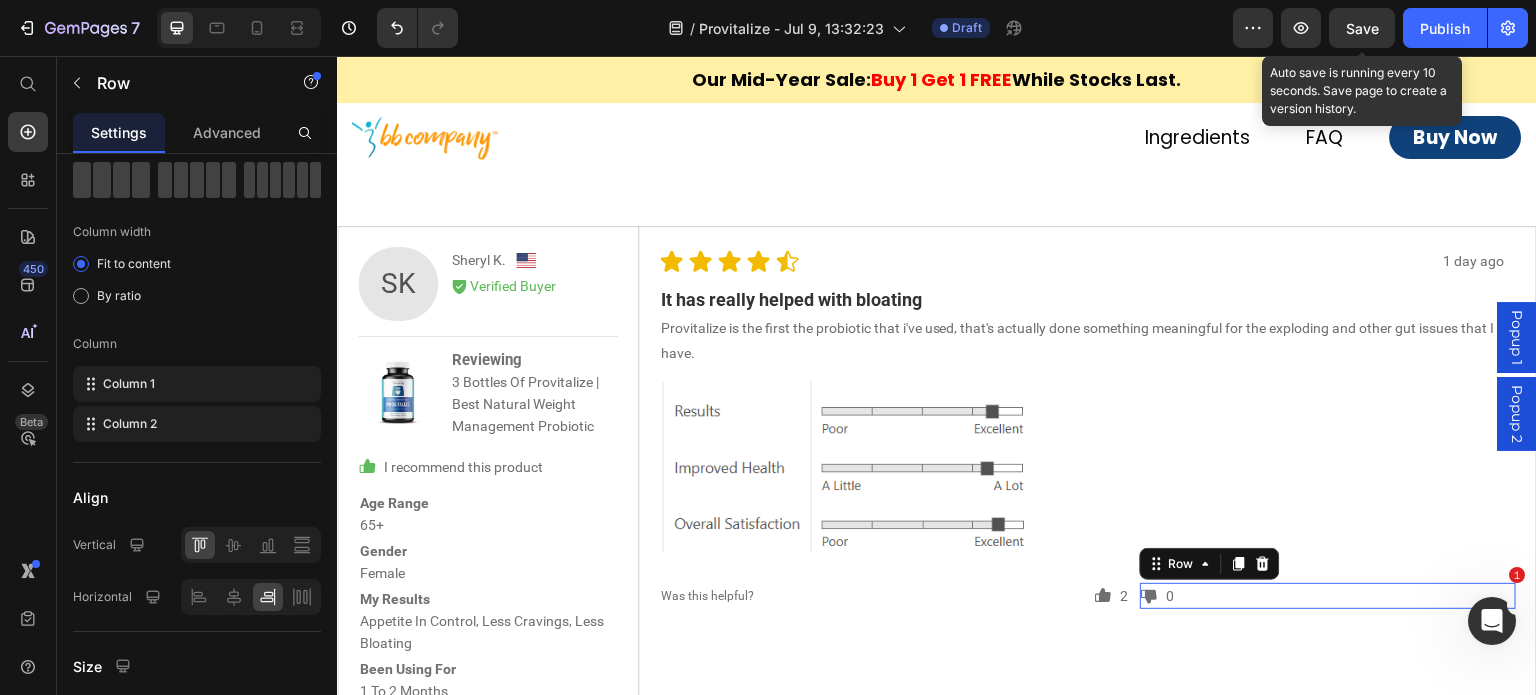 click on "Icon 0 Text Block Row   0" at bounding box center (1328, 596) 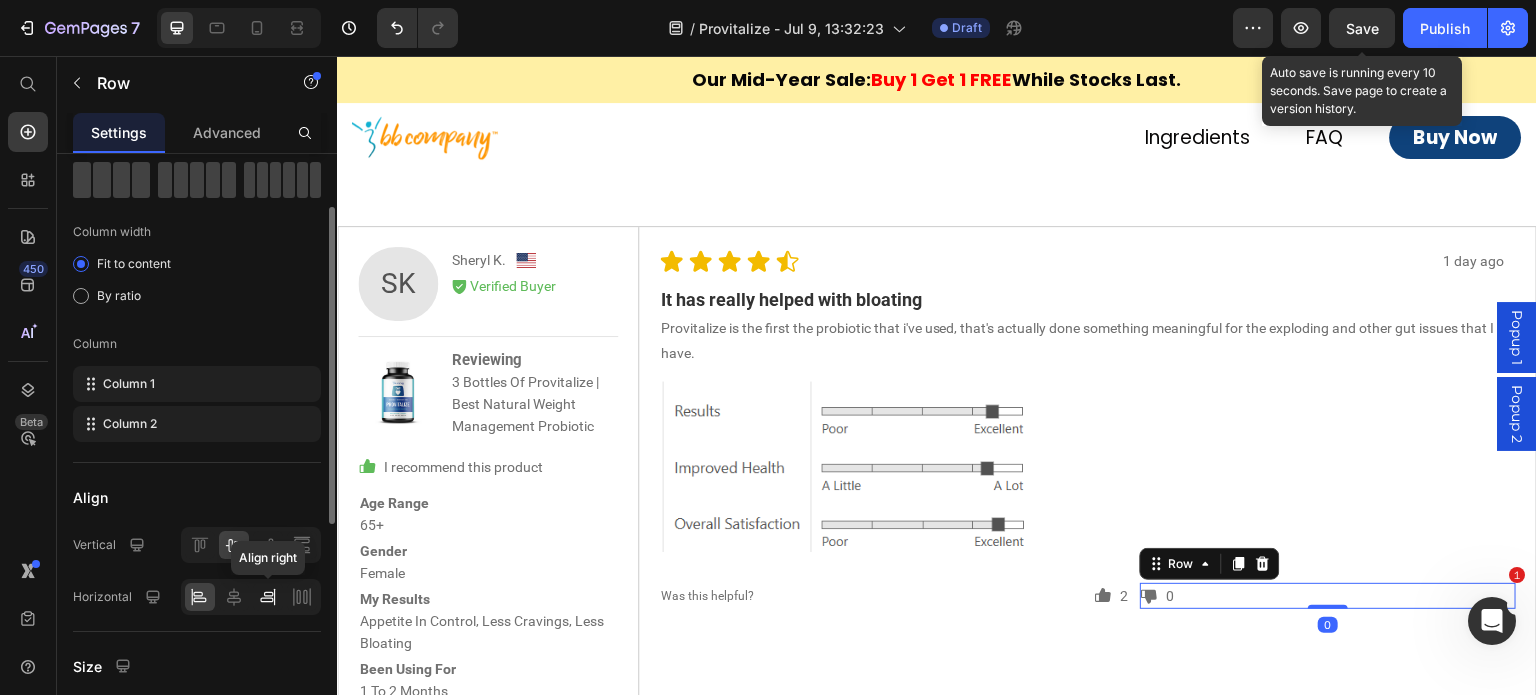 click 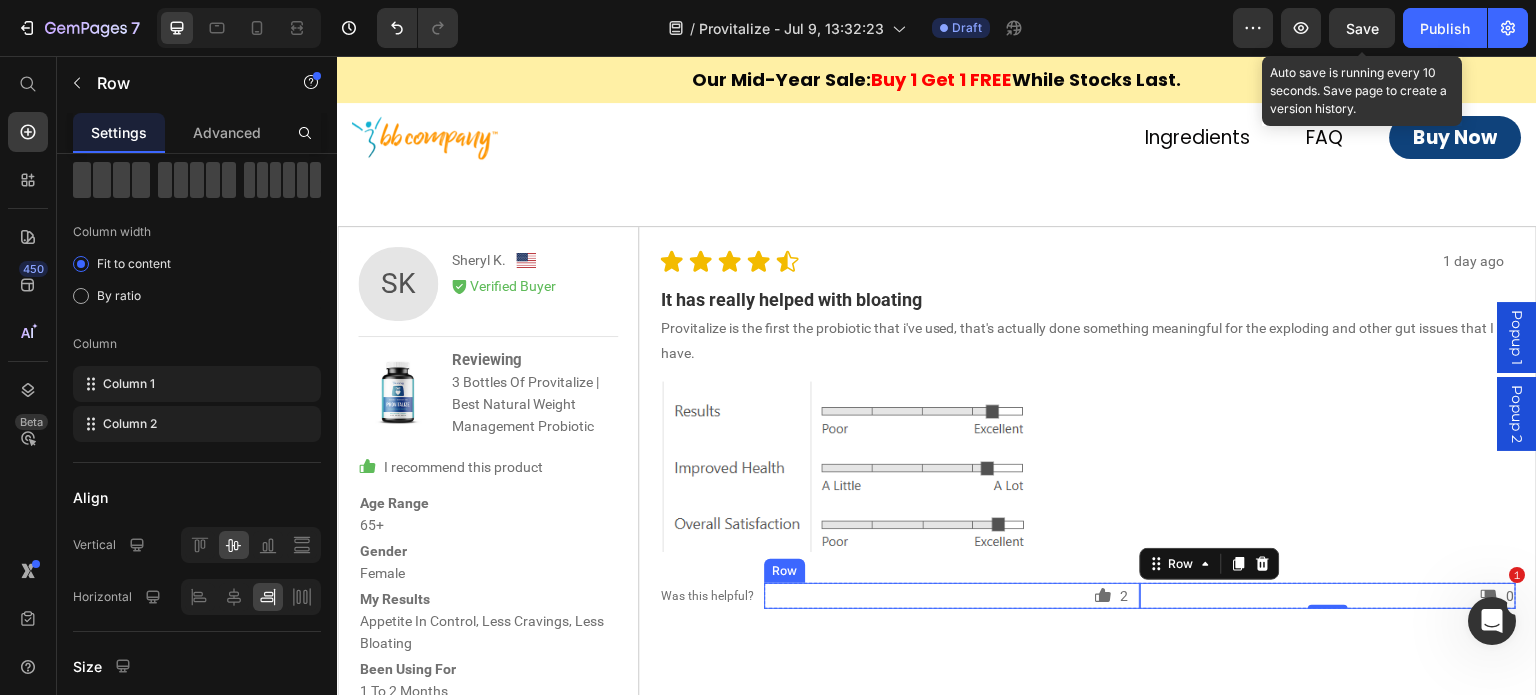 click on "Icon 2 Text Block Row" at bounding box center (952, 596) 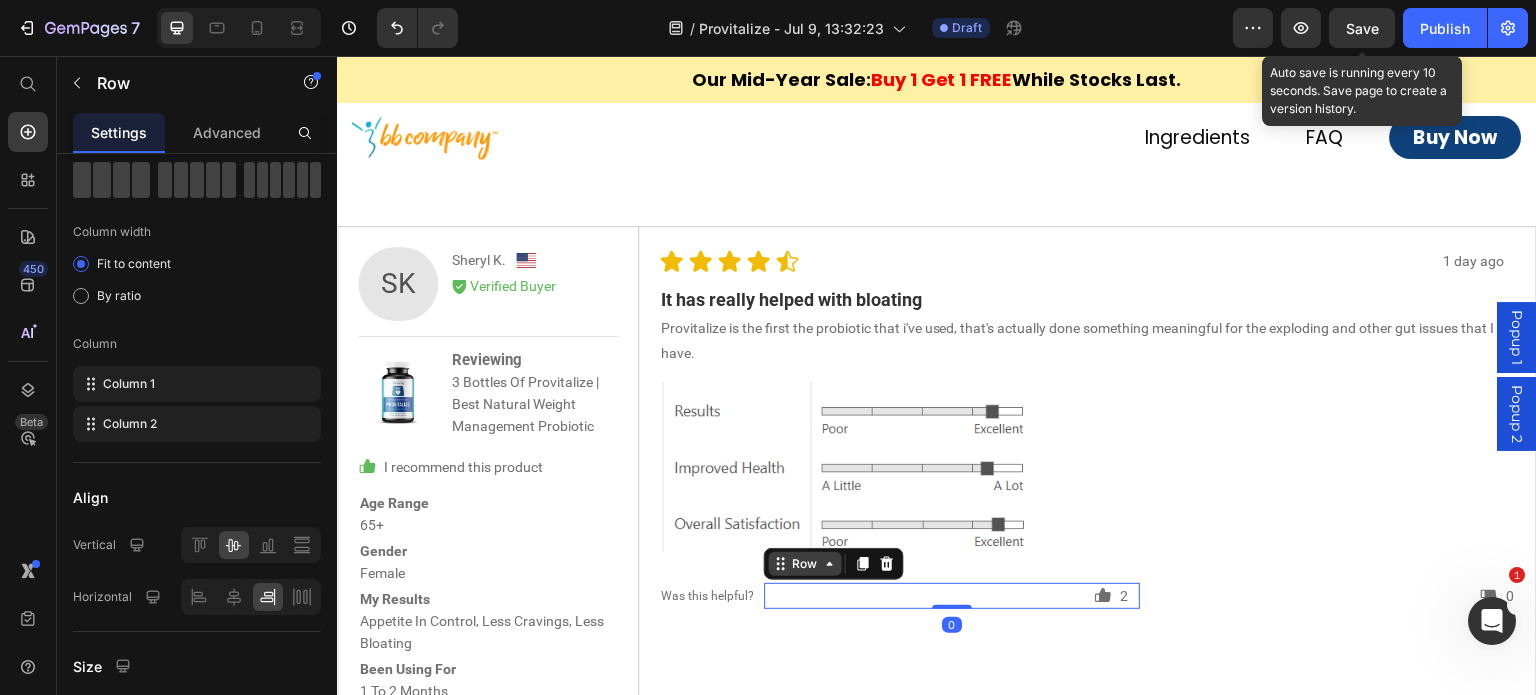 click on "Row" at bounding box center (805, 564) 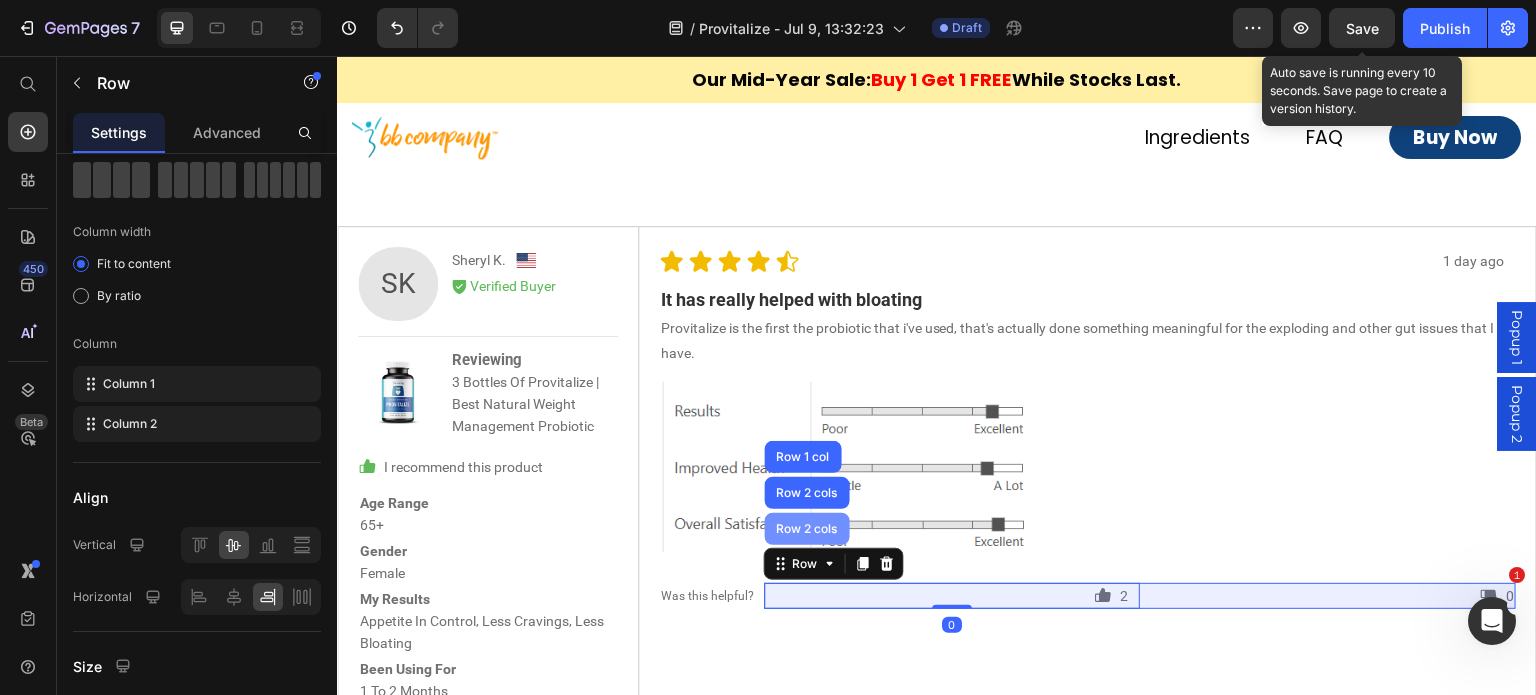 click on "Row 2 cols" at bounding box center (807, 529) 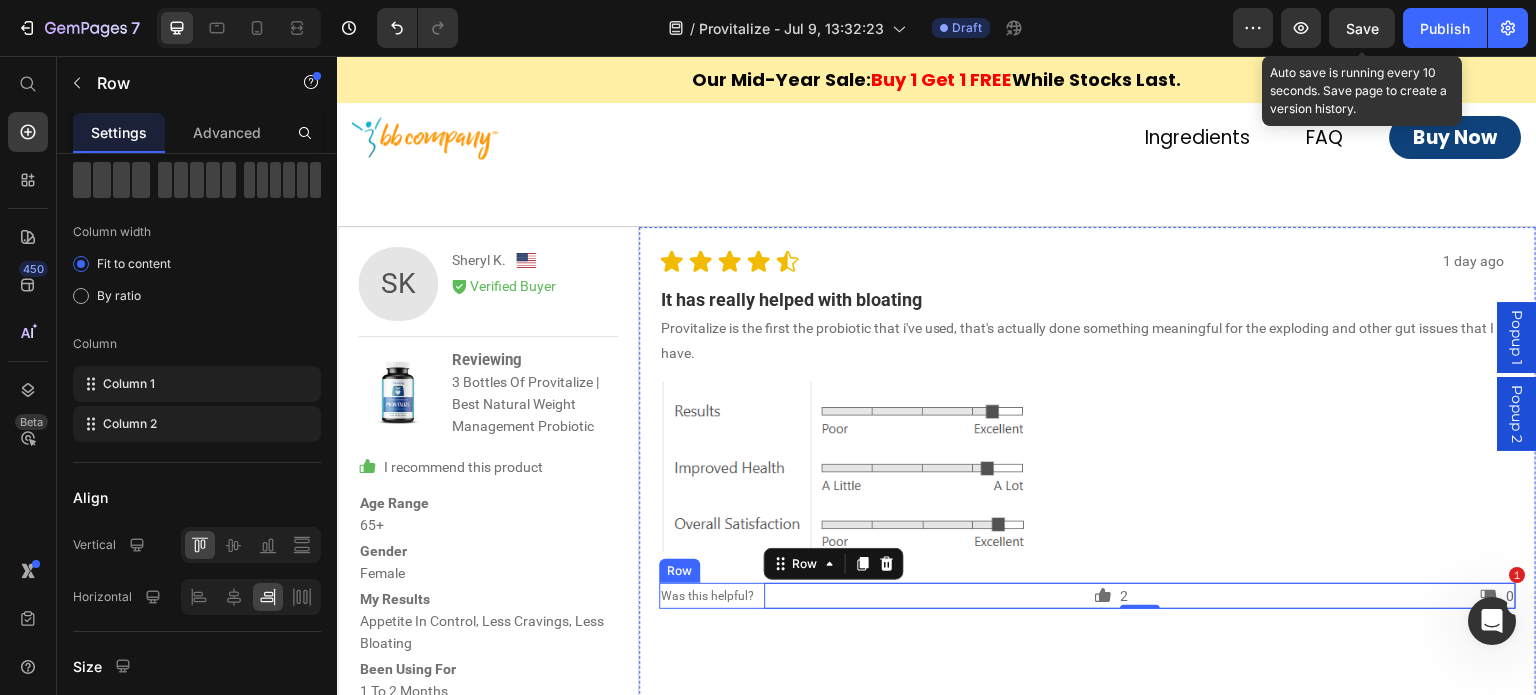 click on "Icon 2 Text Block Row
Icon 0 Text Block Row Row   0 Was this helpful?  Text Block Row" at bounding box center [1088, 596] 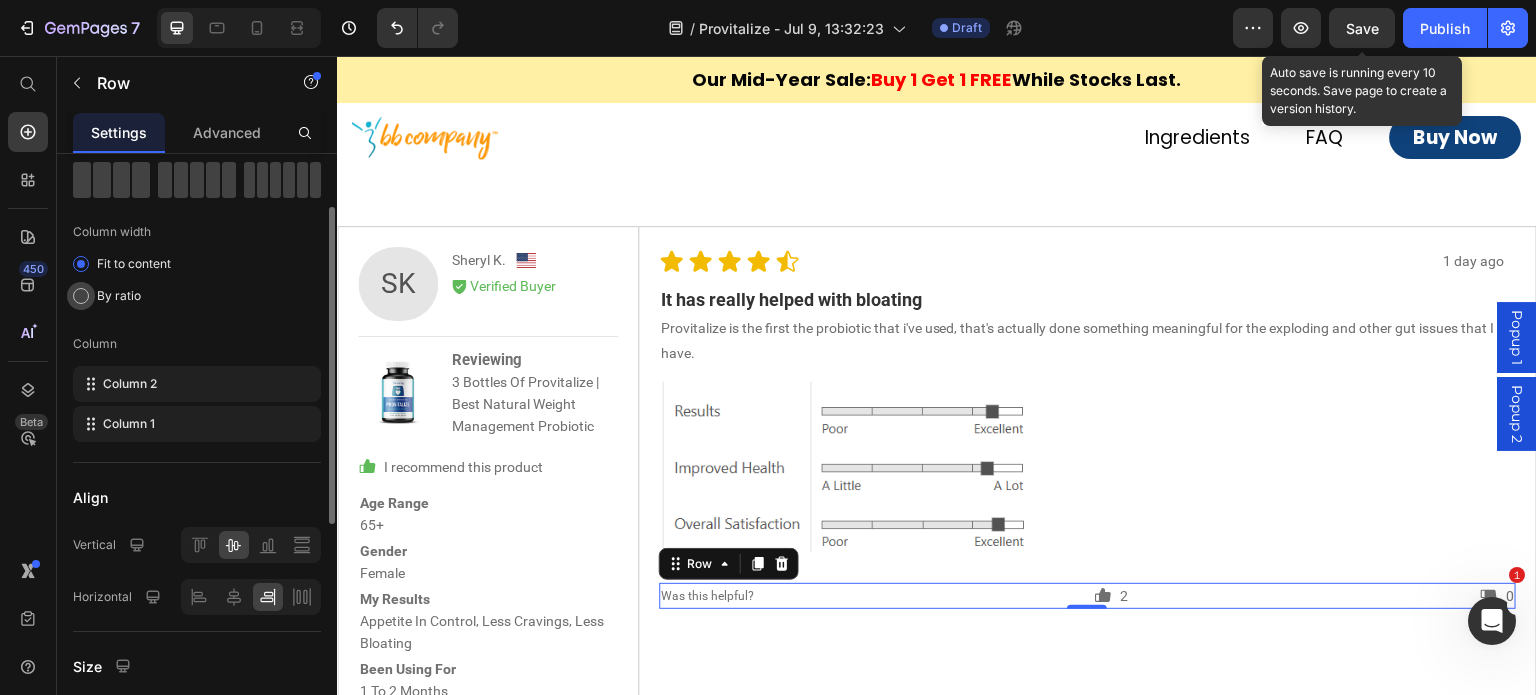 click on "By ratio" at bounding box center [119, 296] 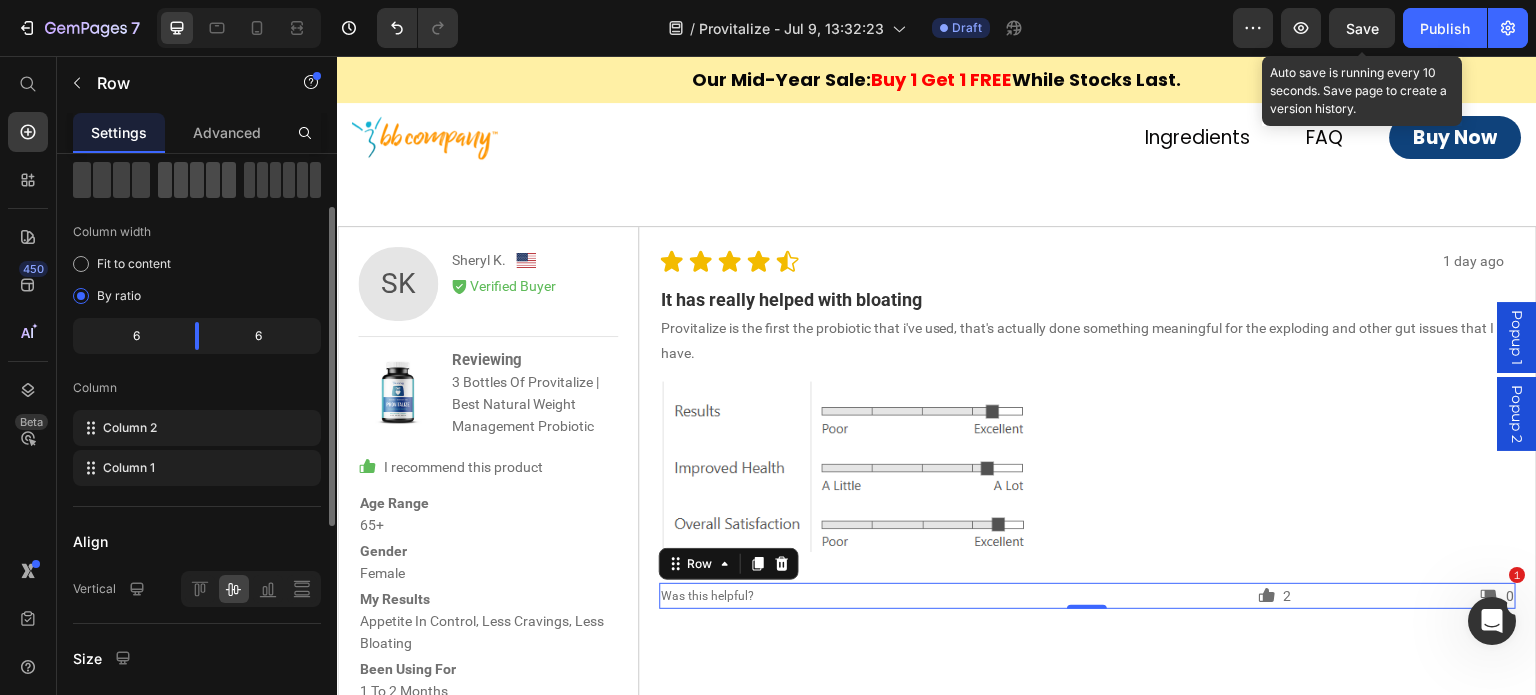 scroll, scrollTop: 0, scrollLeft: 0, axis: both 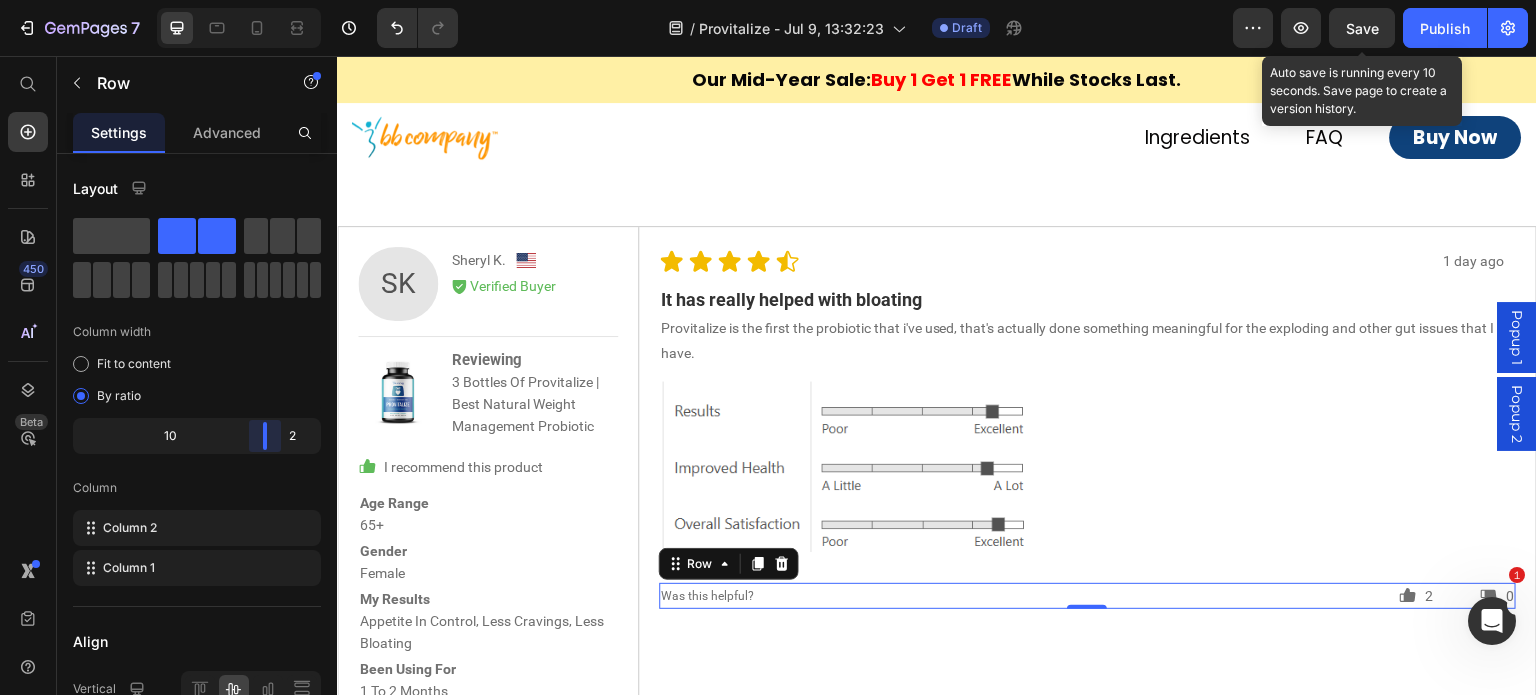 drag, startPoint x: 196, startPoint y: 434, endPoint x: 283, endPoint y: 428, distance: 87.20665 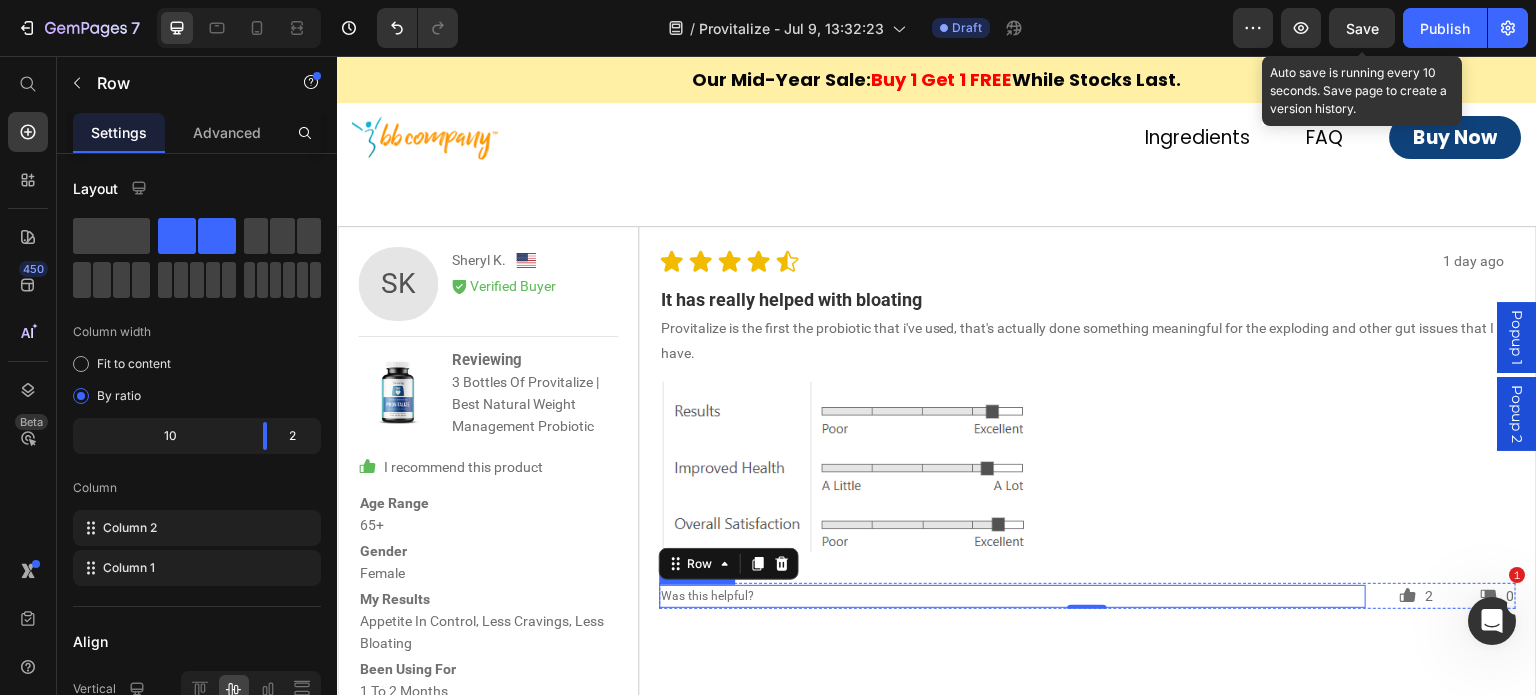 click on "Was this helpful?" at bounding box center (1013, 596) 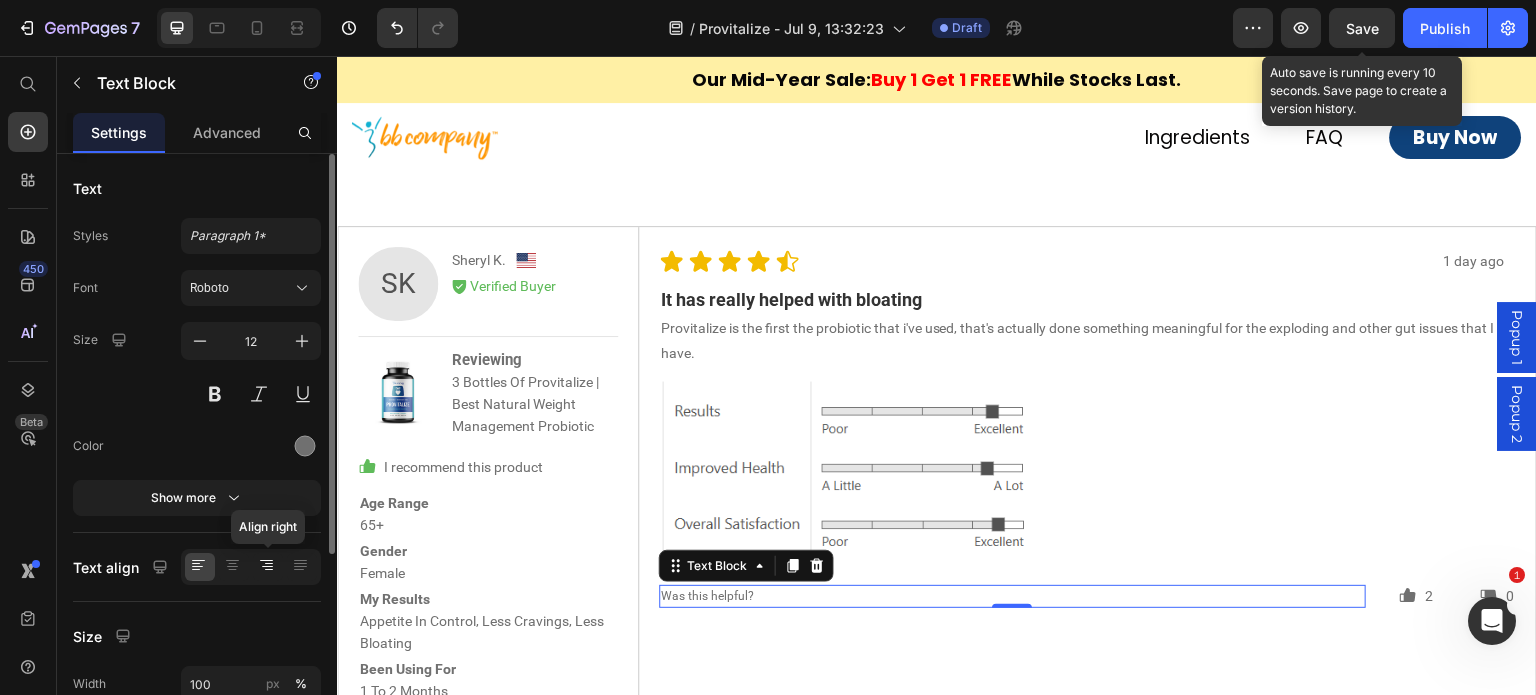 click 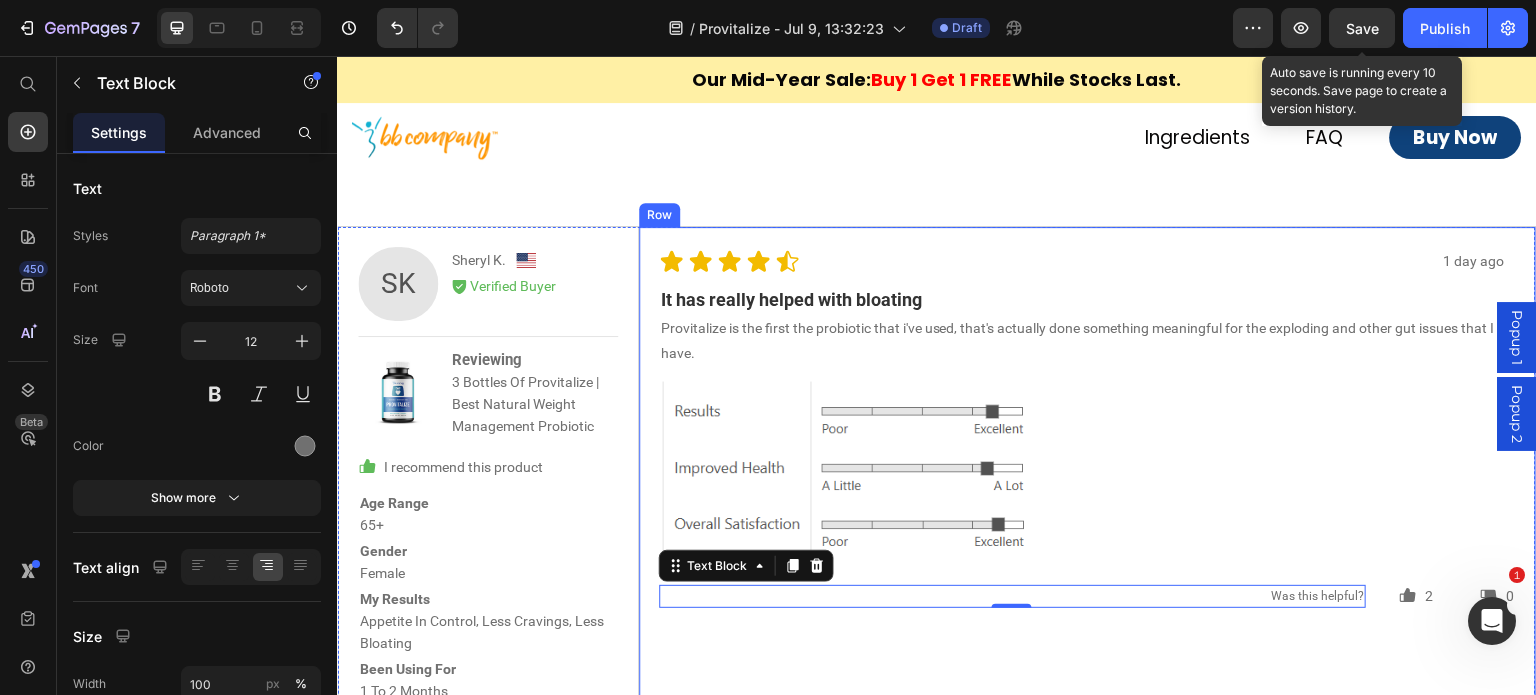 click on "1 day ago Text Block Icon Icon Icon Icon
Icon Icon List Row It has really helped with bloating Text Block Provitalize is the first the probiotic that i've used, that's actually done something meaningful for the exploding and other gut issues that I have. Text Block Row Image
Icon 2 Text Block Row
Icon 0 Text Block Row Row Was this helpful?  Text Block   0 Row" at bounding box center (1088, 475) 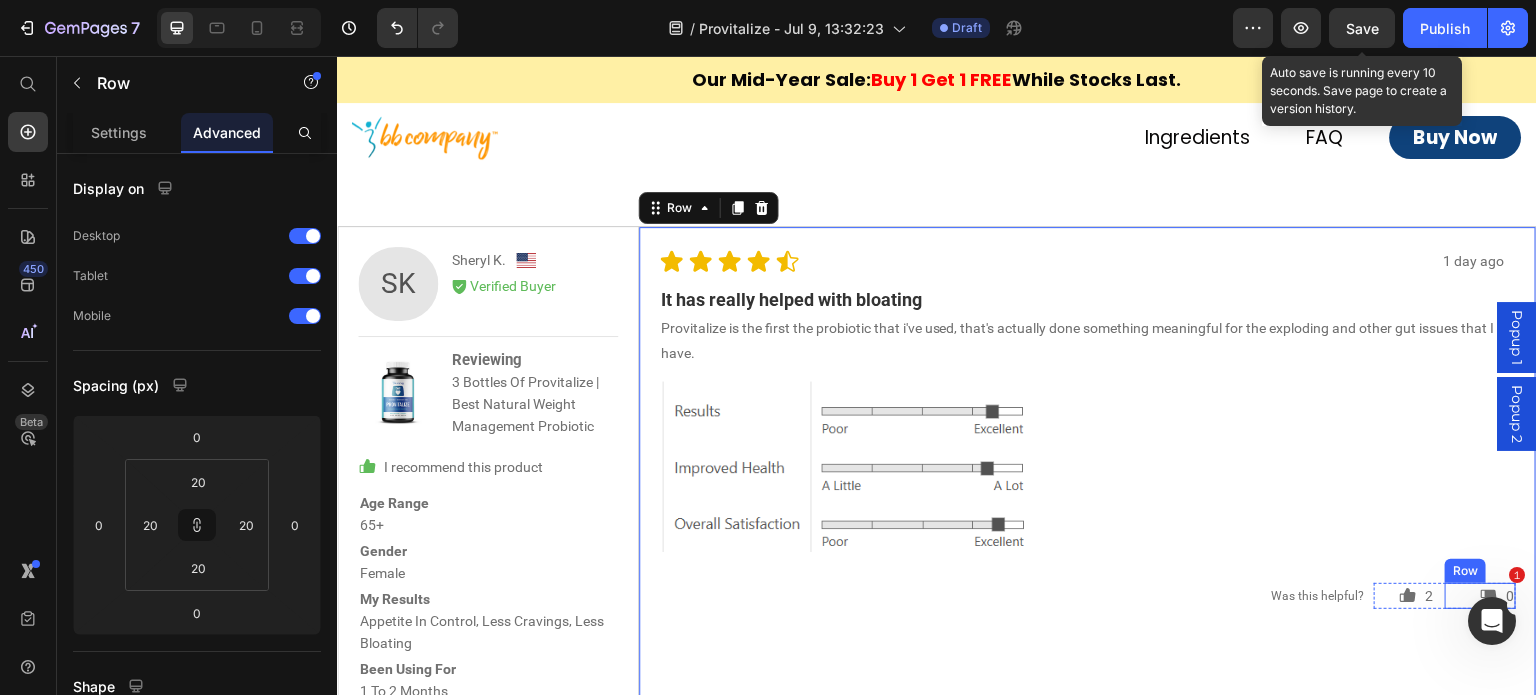 click on "Icon 0 Text Block Row" at bounding box center (1480, 596) 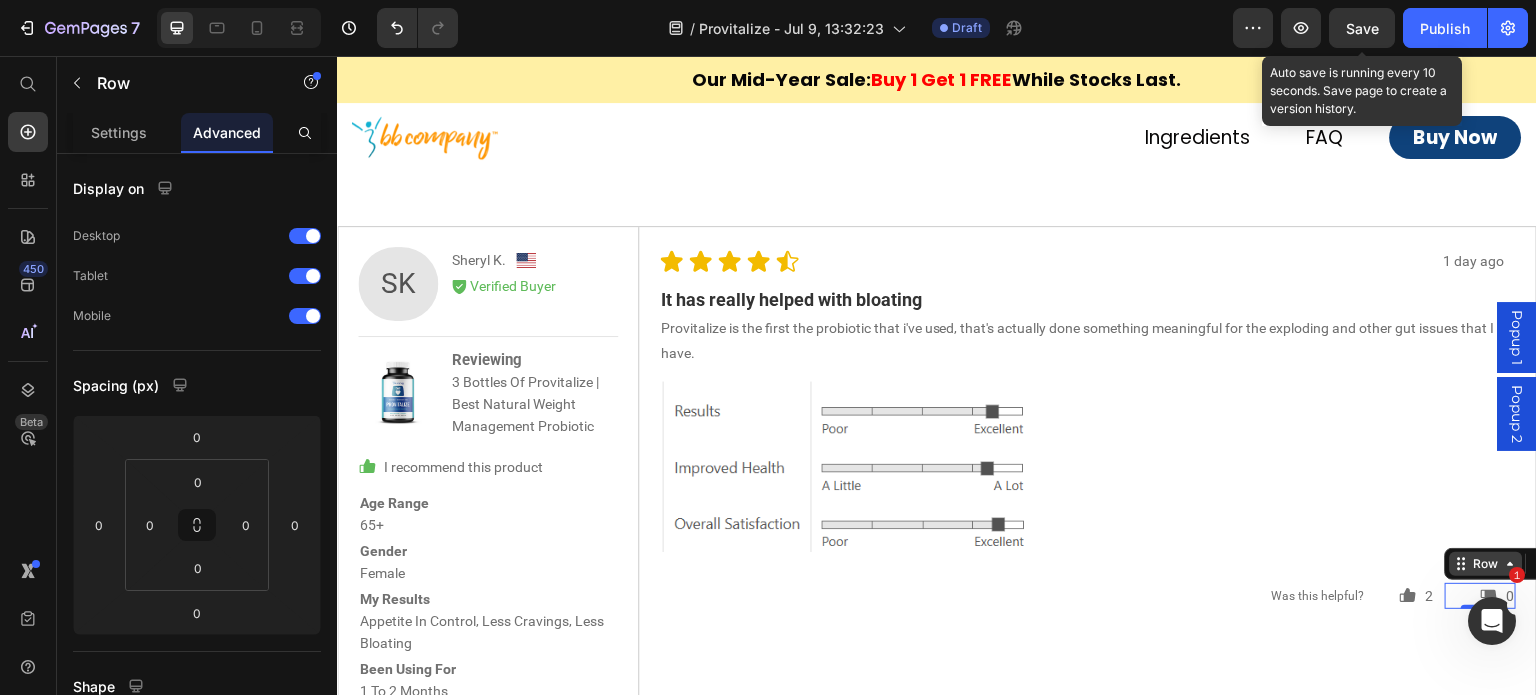 click 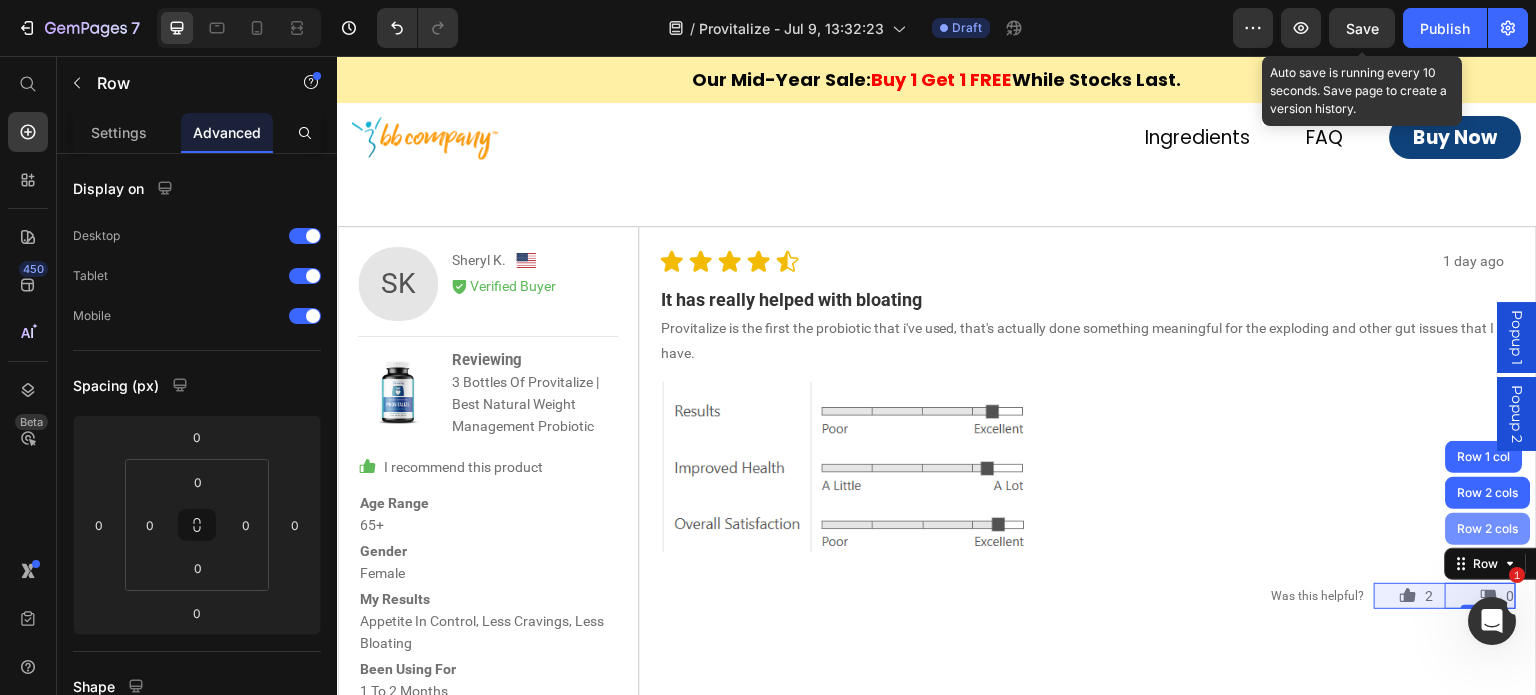 click on "Row 2 cols" at bounding box center (1488, 529) 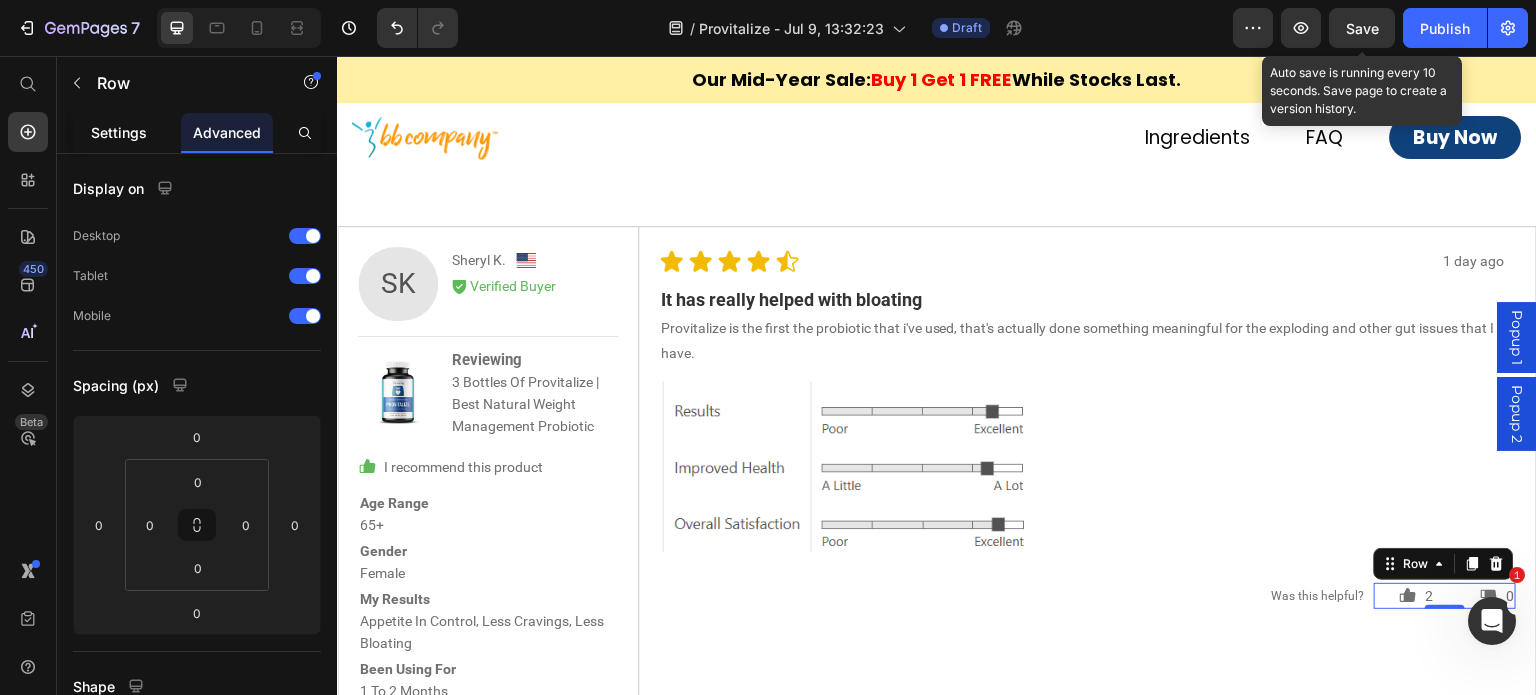 click on "Settings" at bounding box center [119, 132] 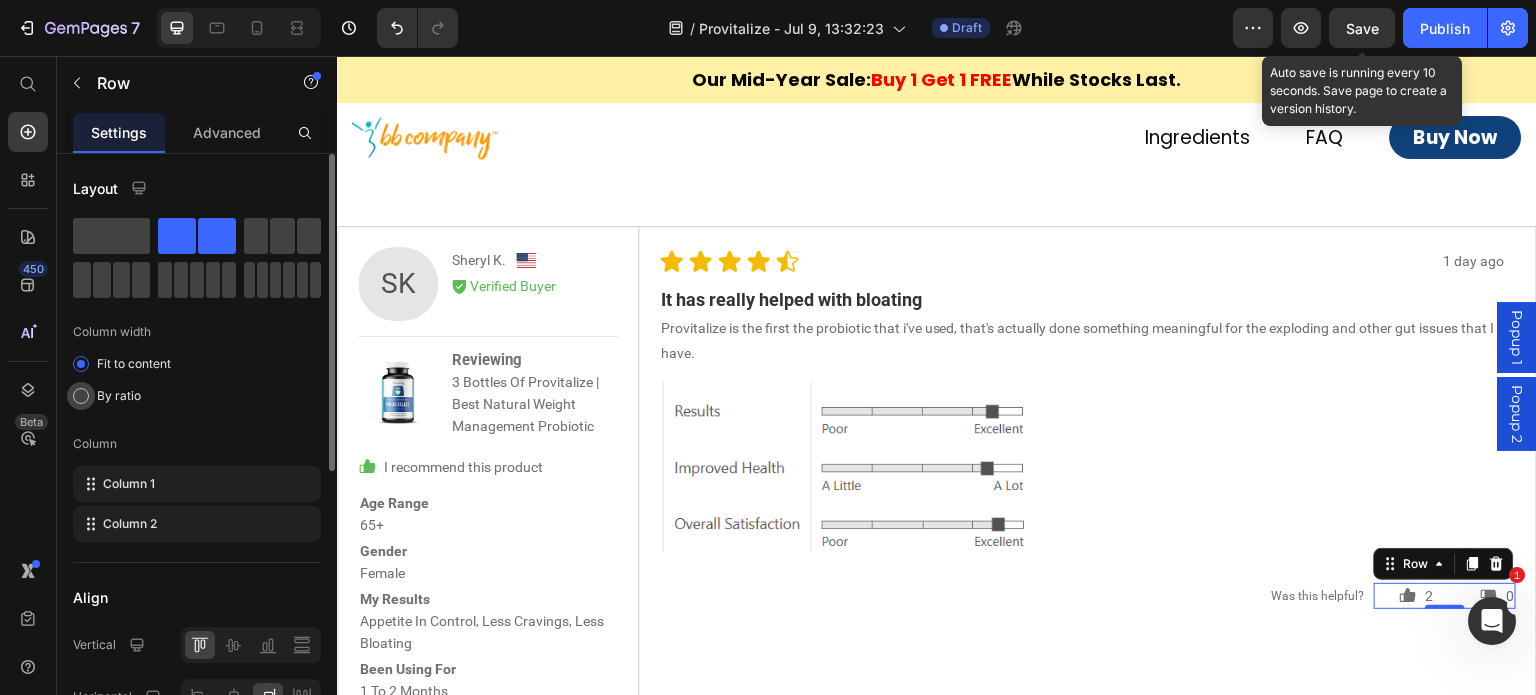 click on "By ratio" at bounding box center [119, 396] 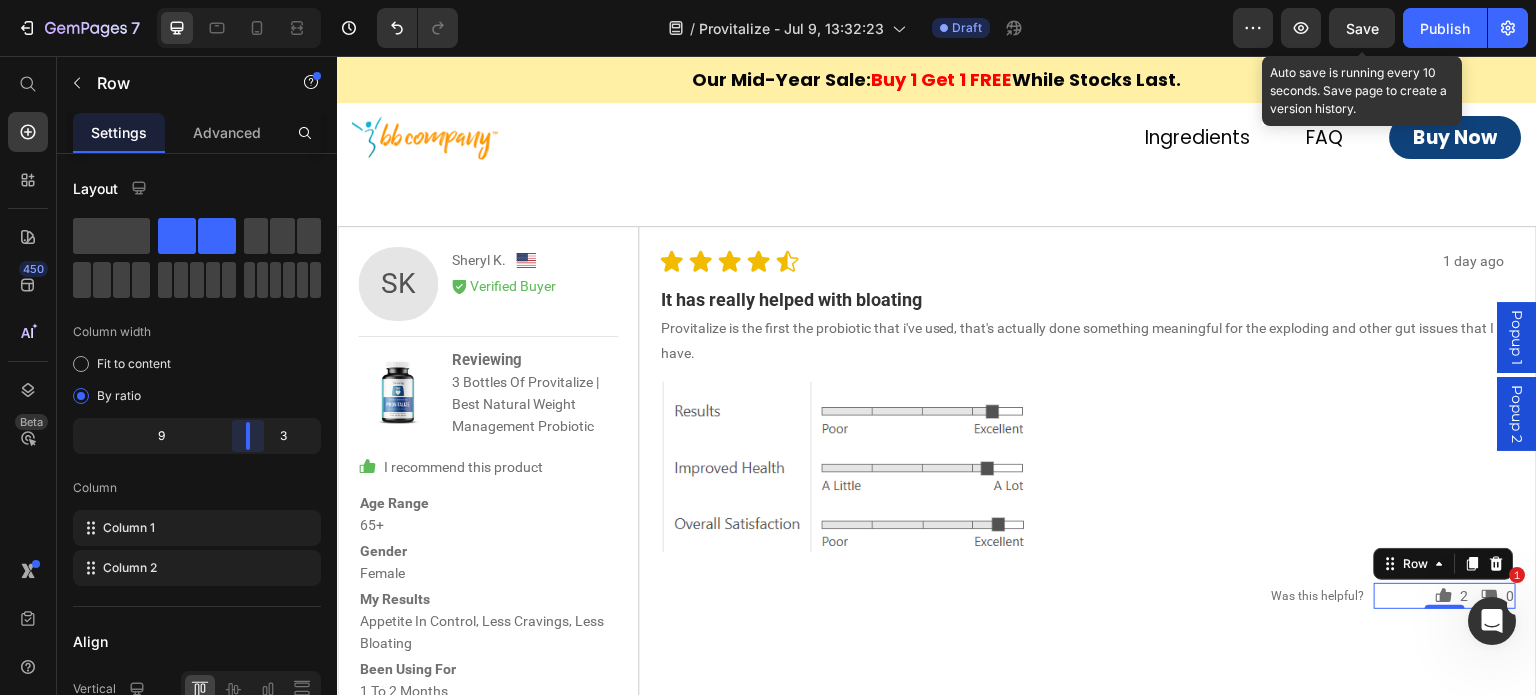 drag, startPoint x: 204, startPoint y: 437, endPoint x: 255, endPoint y: 438, distance: 51.009804 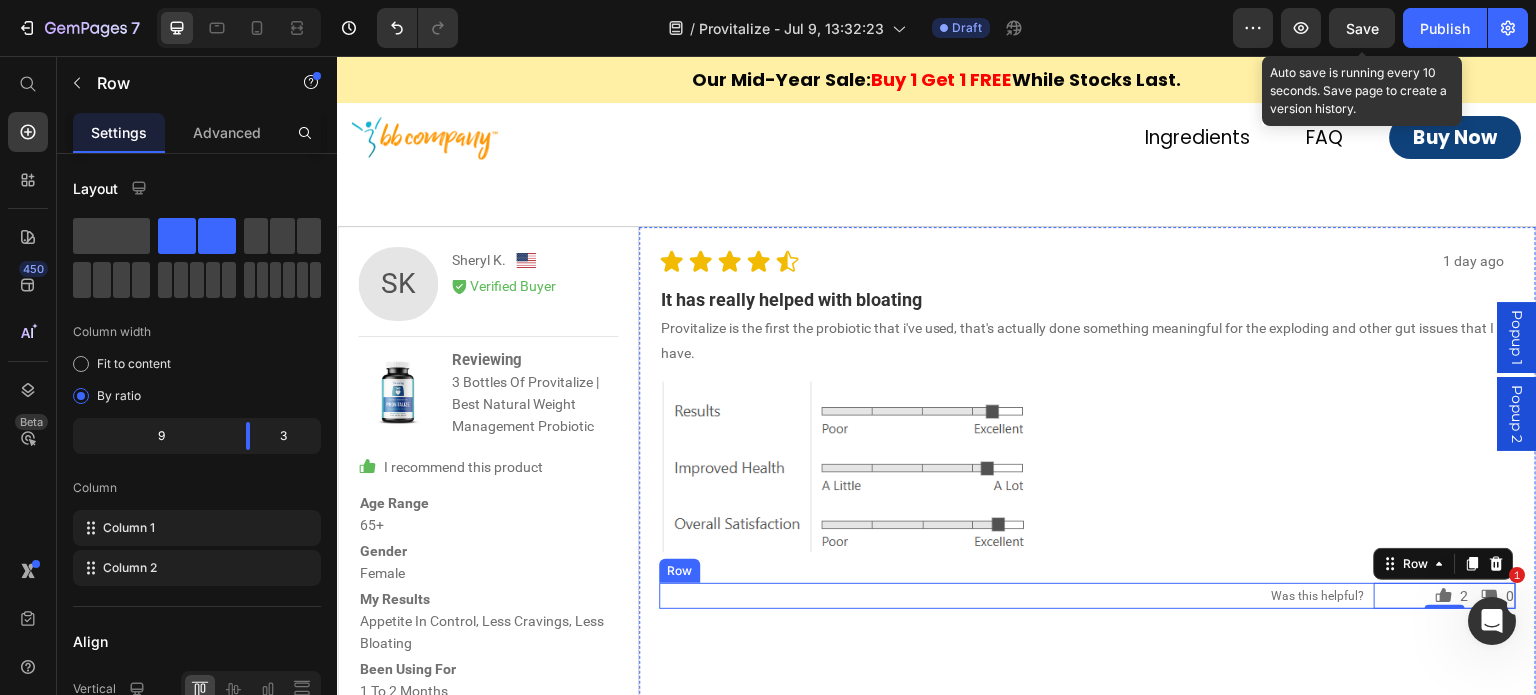 click on "Icon 2 Text Block Row
Icon 0 Text Block Row Row   0 Was this helpful?  Text Block Row" at bounding box center [1088, 596] 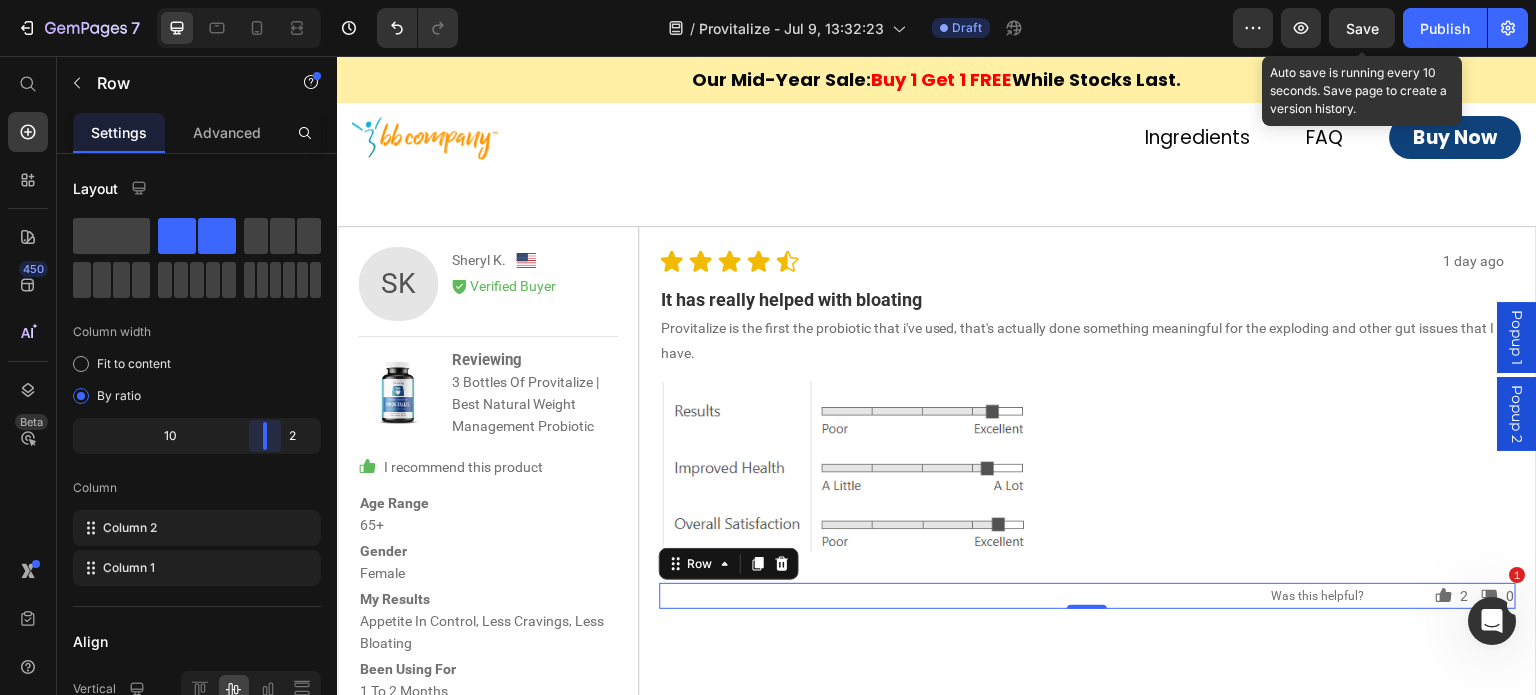drag, startPoint x: 268, startPoint y: 442, endPoint x: 288, endPoint y: 438, distance: 20.396078 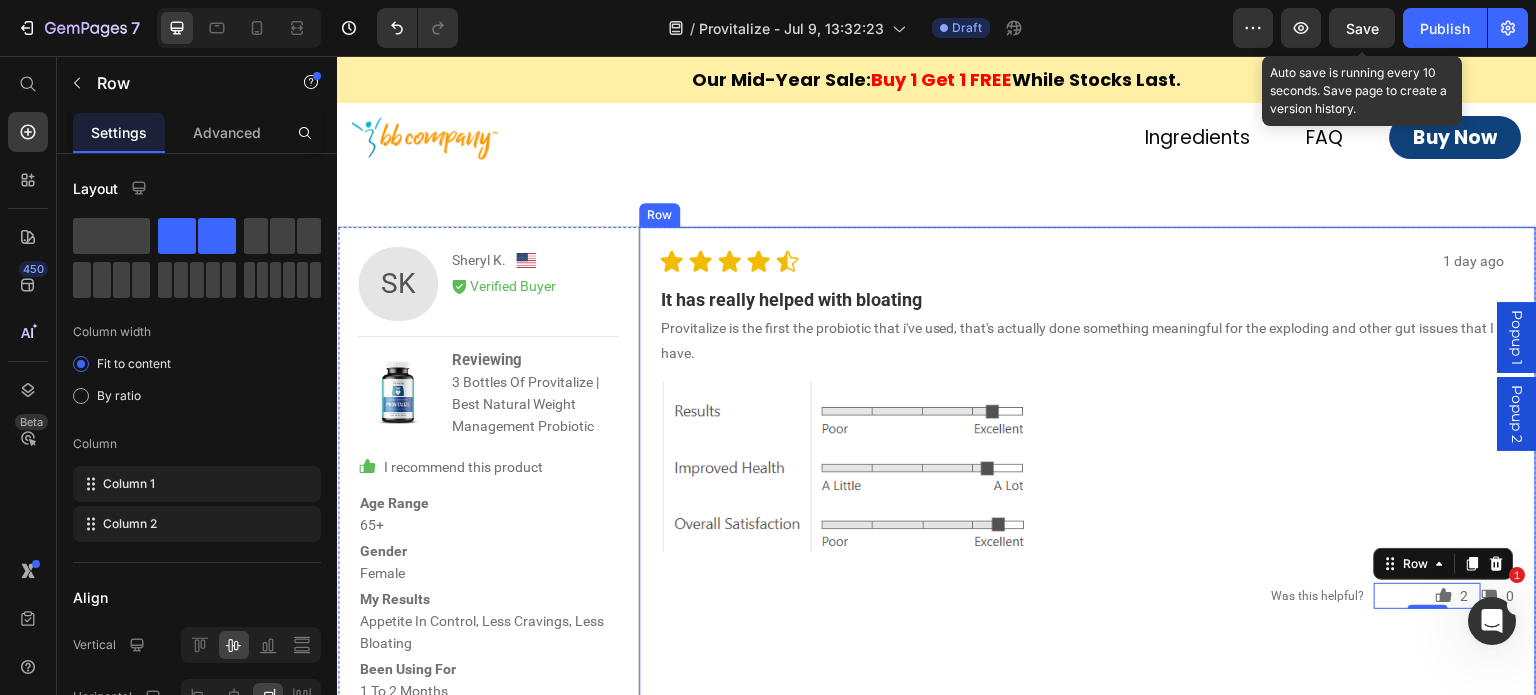 click on "1 day ago Text Block Icon Icon Icon Icon
Icon Icon List Row It has really helped with bloating Text Block Provitalize is the first the probiotic that i've used, that's actually done something meaningful for the exploding and other gut issues that I have. Text Block Row Image
Icon 2 Text Block Row   0
Icon 0 Text Block Row Row Was this helpful?  Text Block Row" at bounding box center [1088, 475] 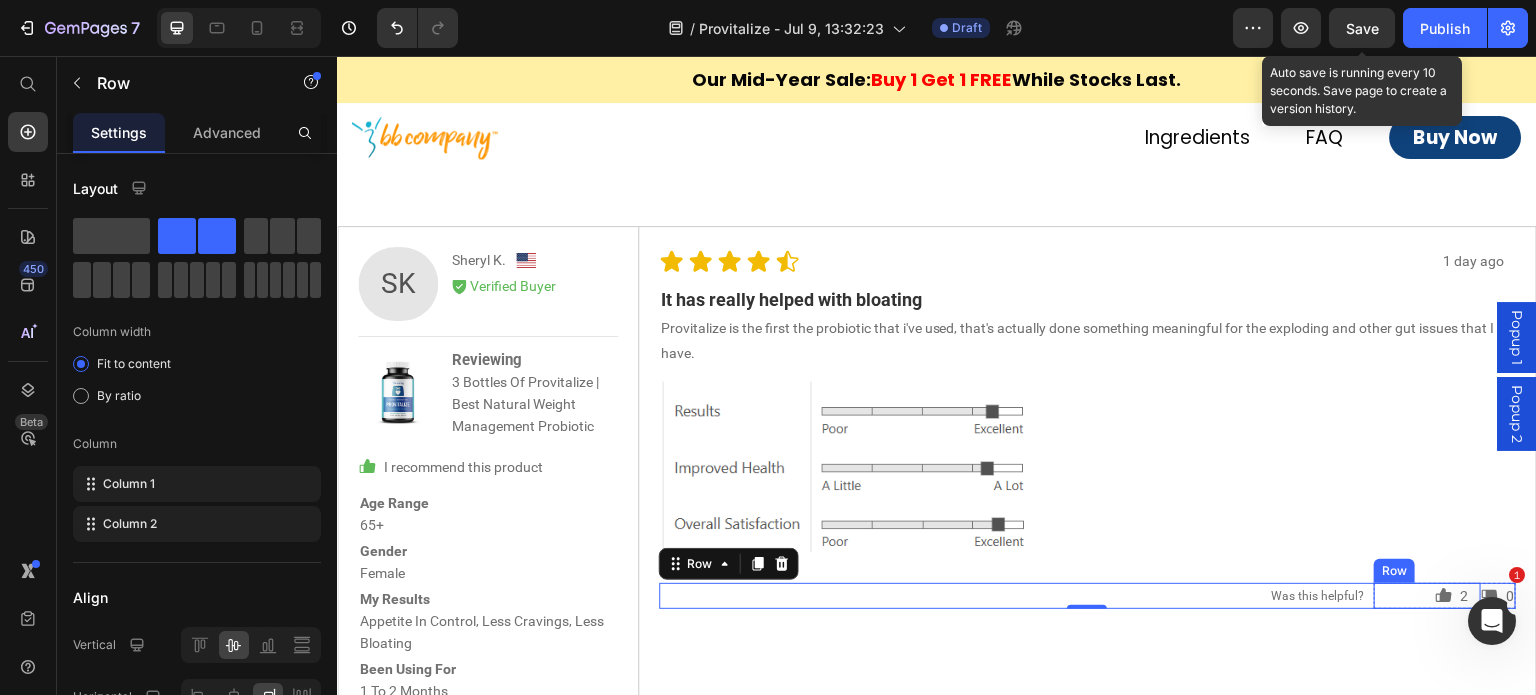 click on "Icon 2 Text Block Row" at bounding box center (1427, 596) 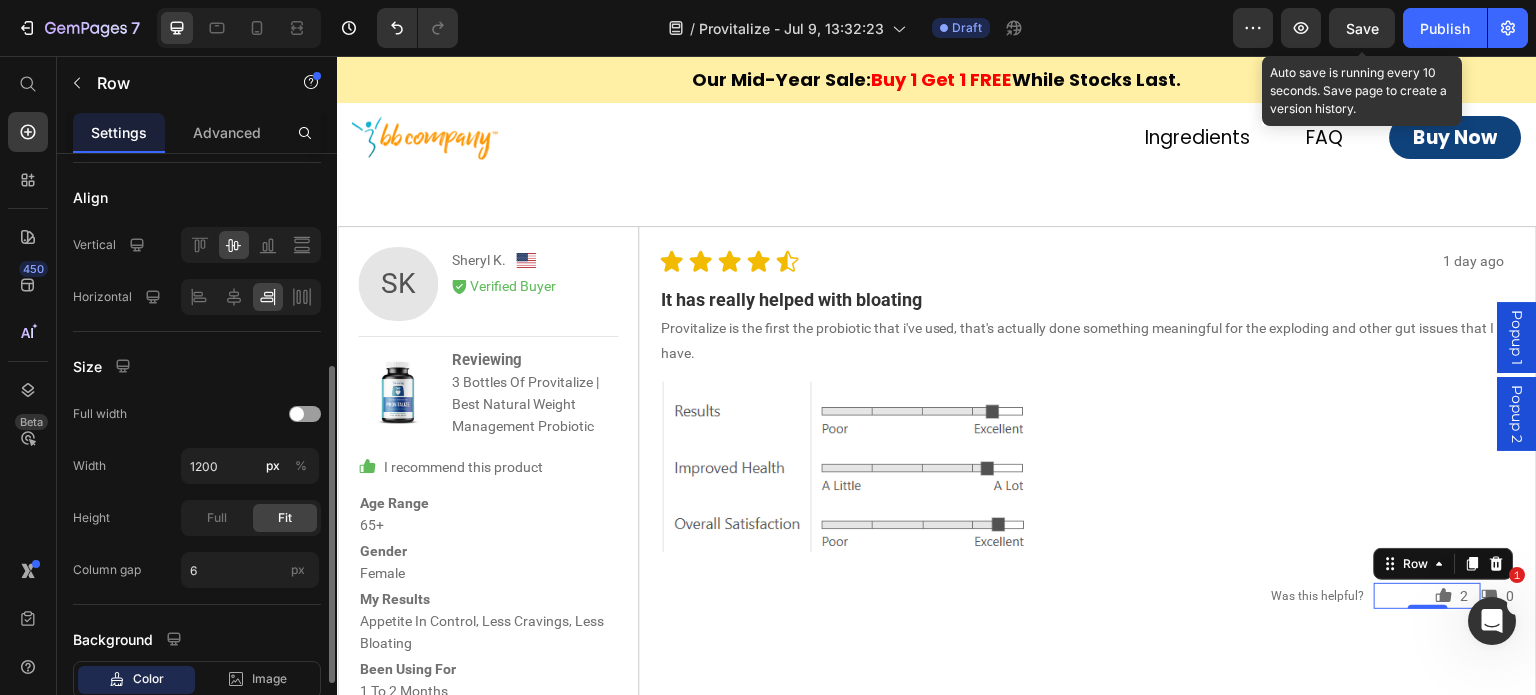 scroll, scrollTop: 500, scrollLeft: 0, axis: vertical 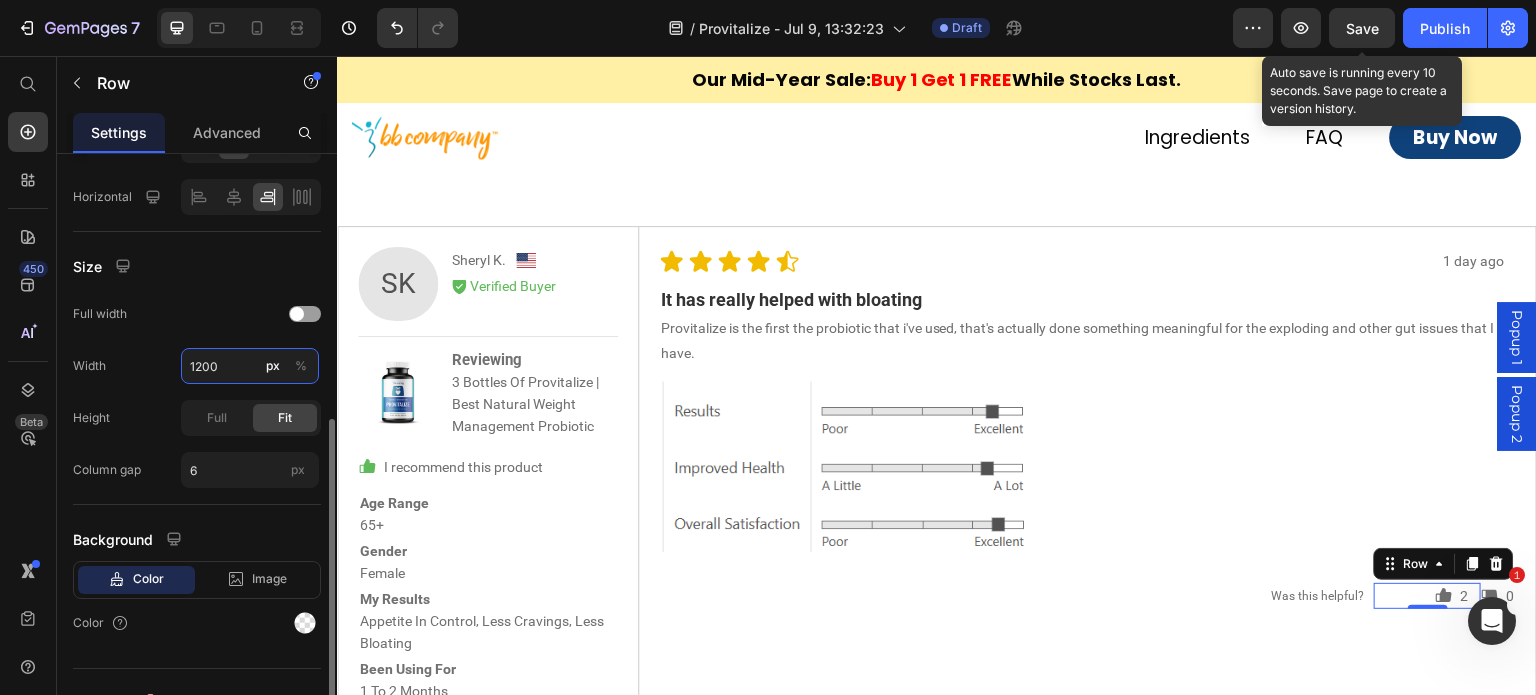 click on "1200" at bounding box center [250, 366] 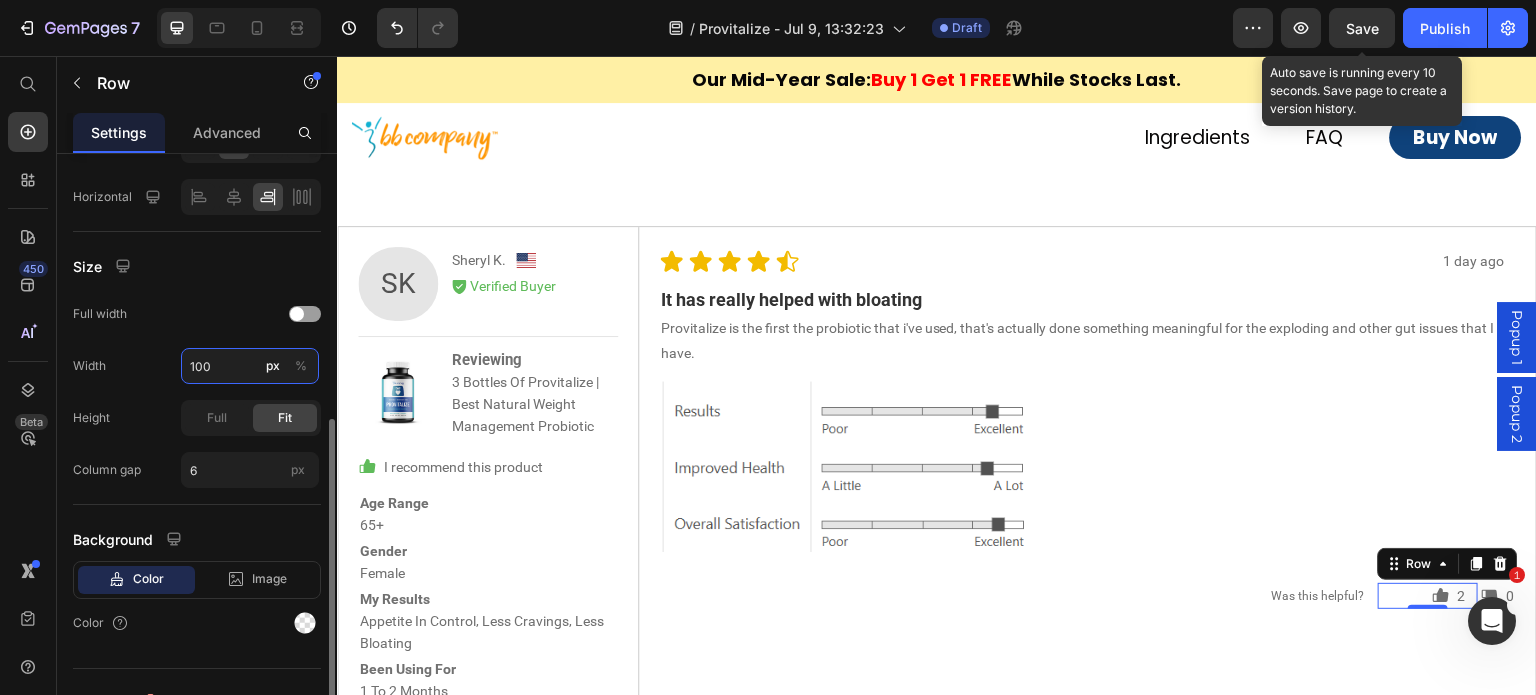 drag, startPoint x: 228, startPoint y: 363, endPoint x: 180, endPoint y: 364, distance: 48.010414 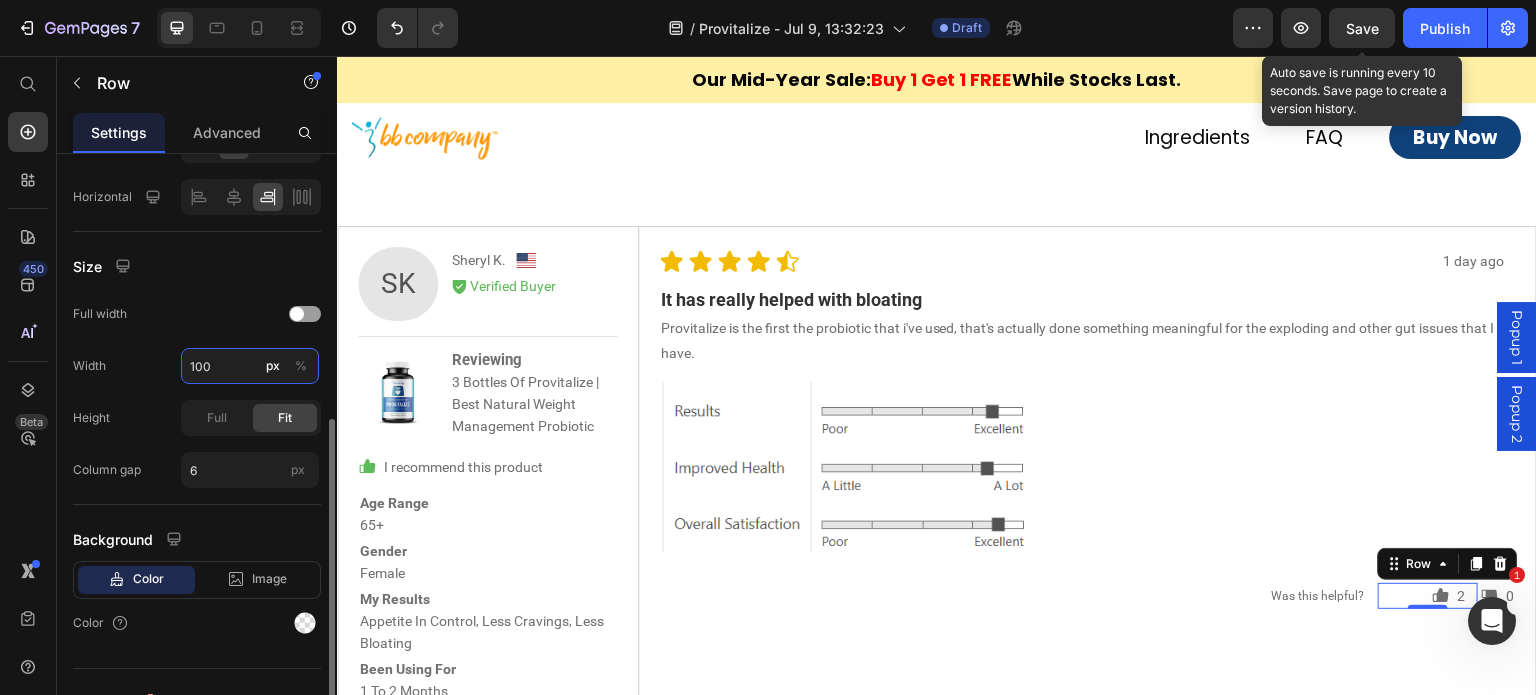 click on "Width 100 px %" 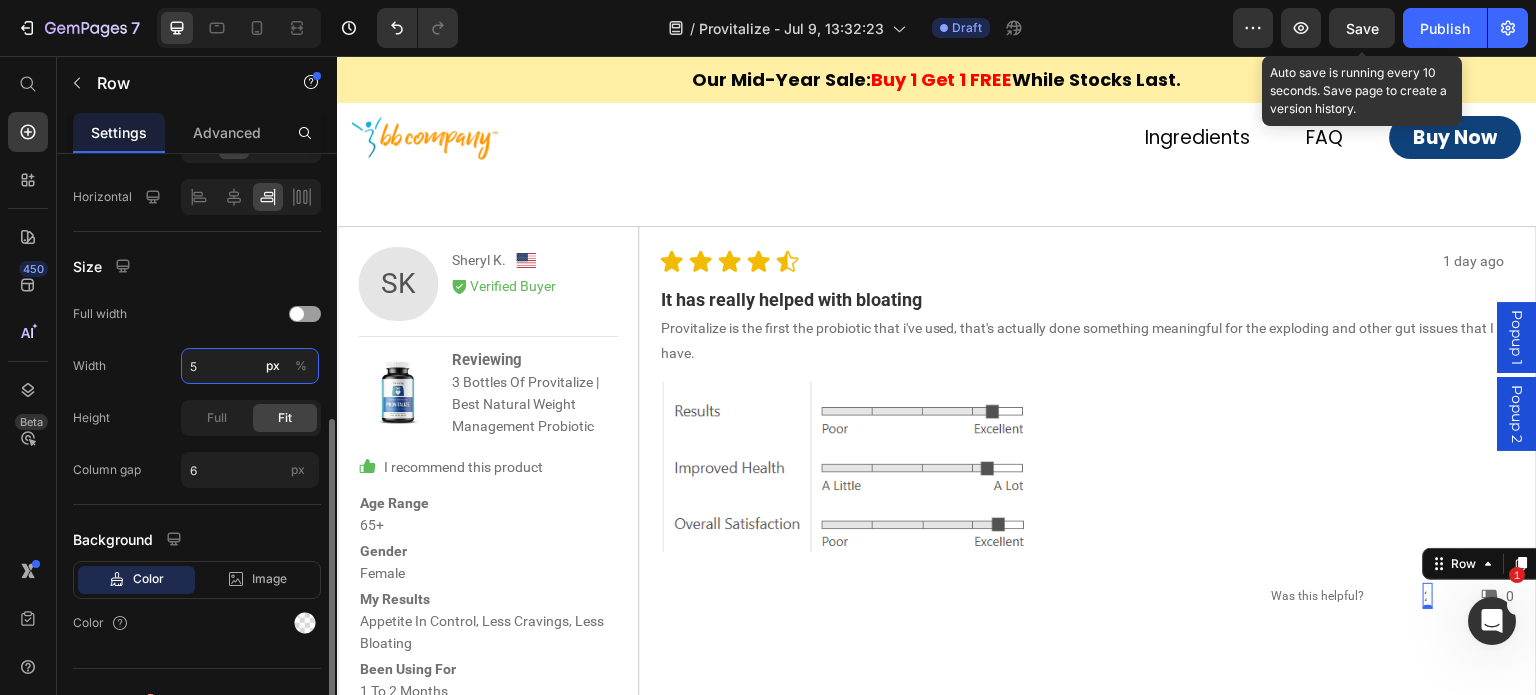 type on "50" 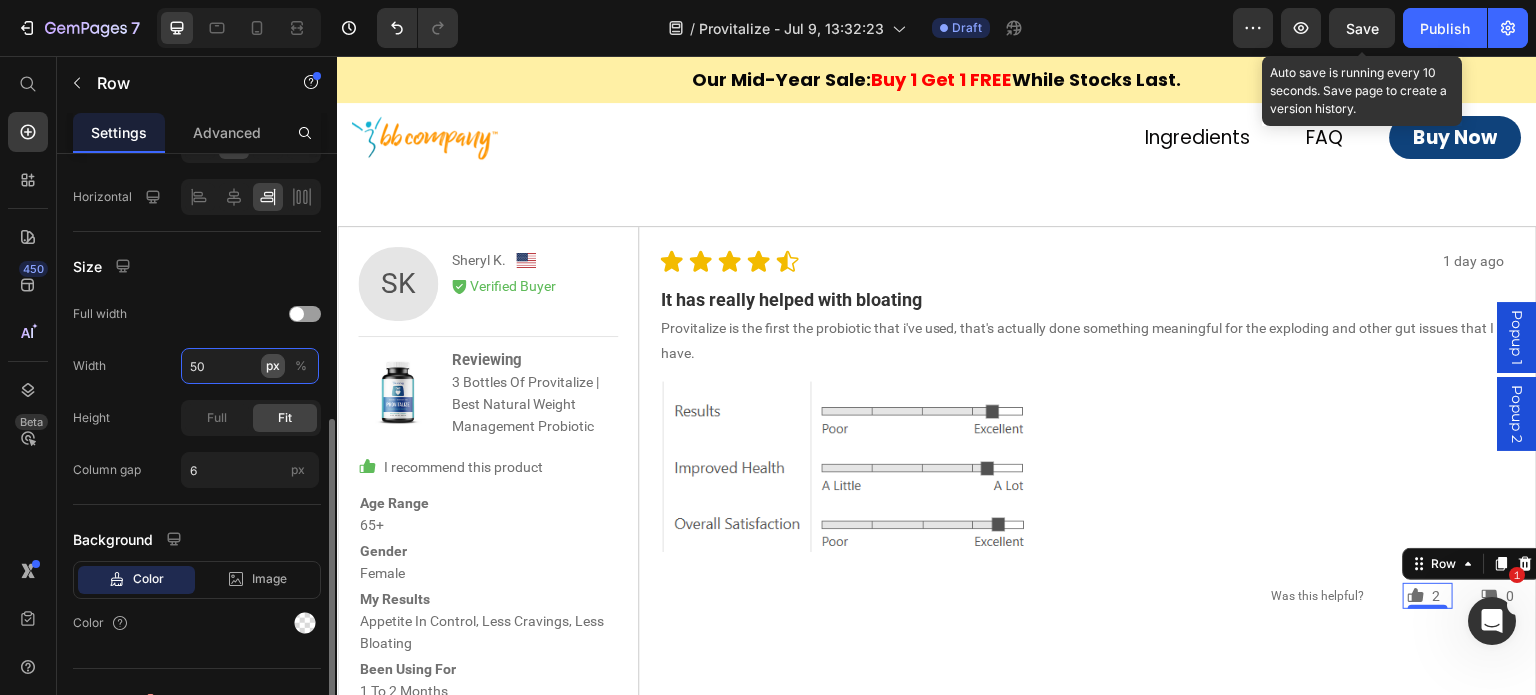 scroll, scrollTop: 400, scrollLeft: 0, axis: vertical 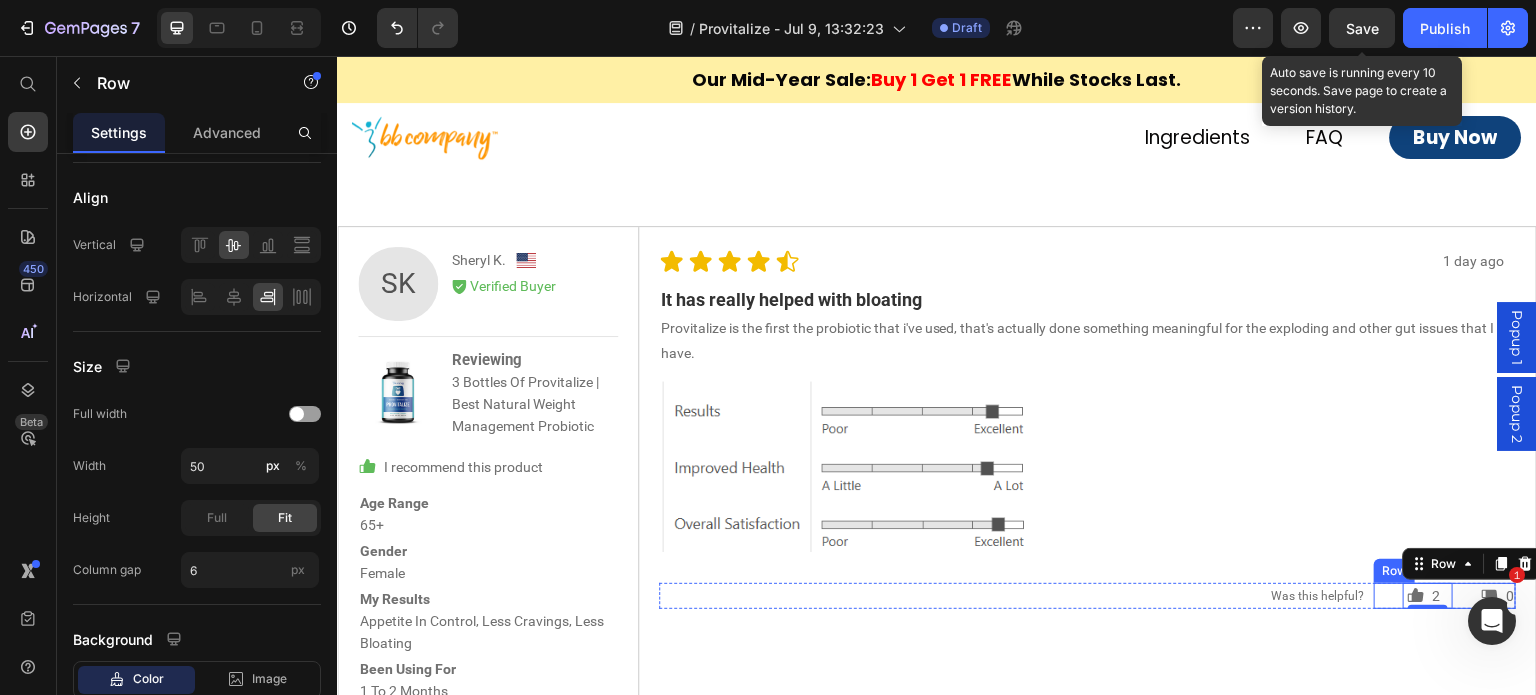 click on "Icon 2 Text Block Row   0" at bounding box center [1427, 596] 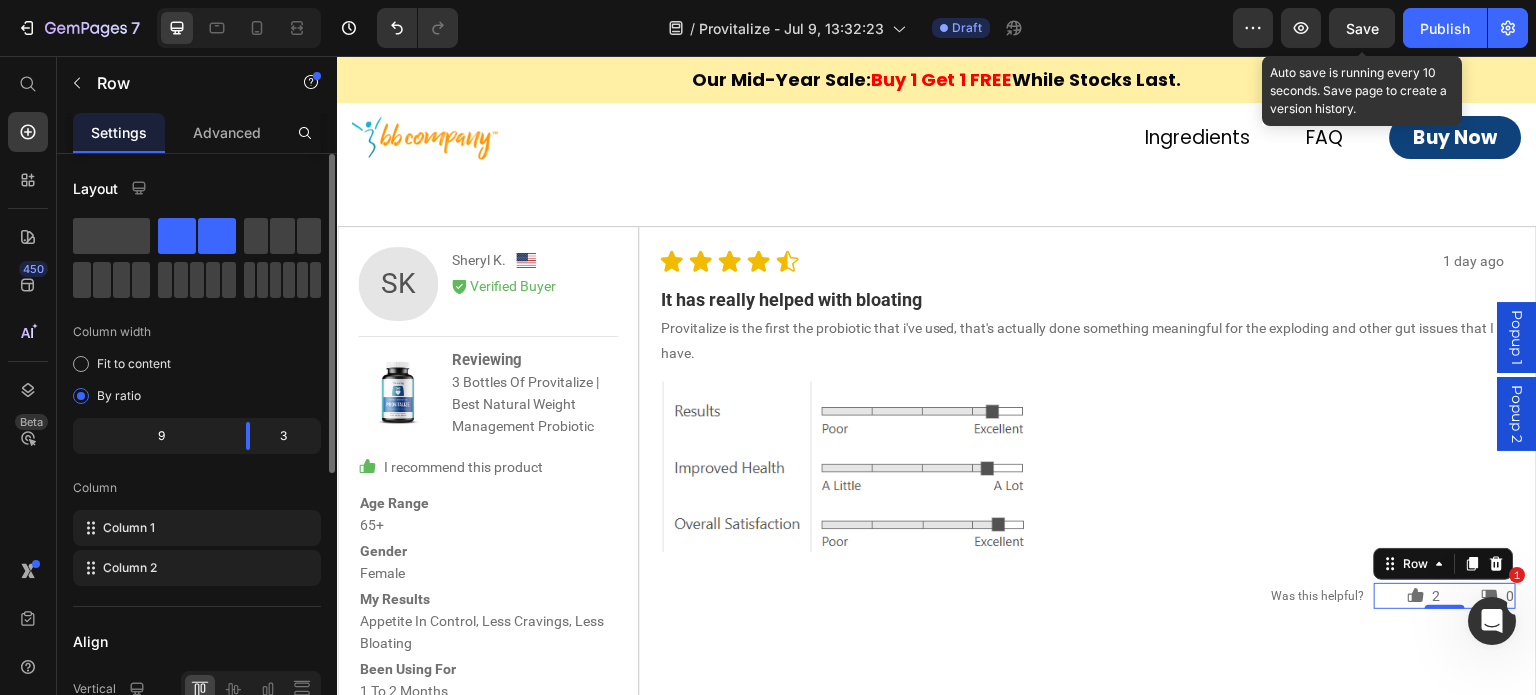 scroll, scrollTop: 500, scrollLeft: 0, axis: vertical 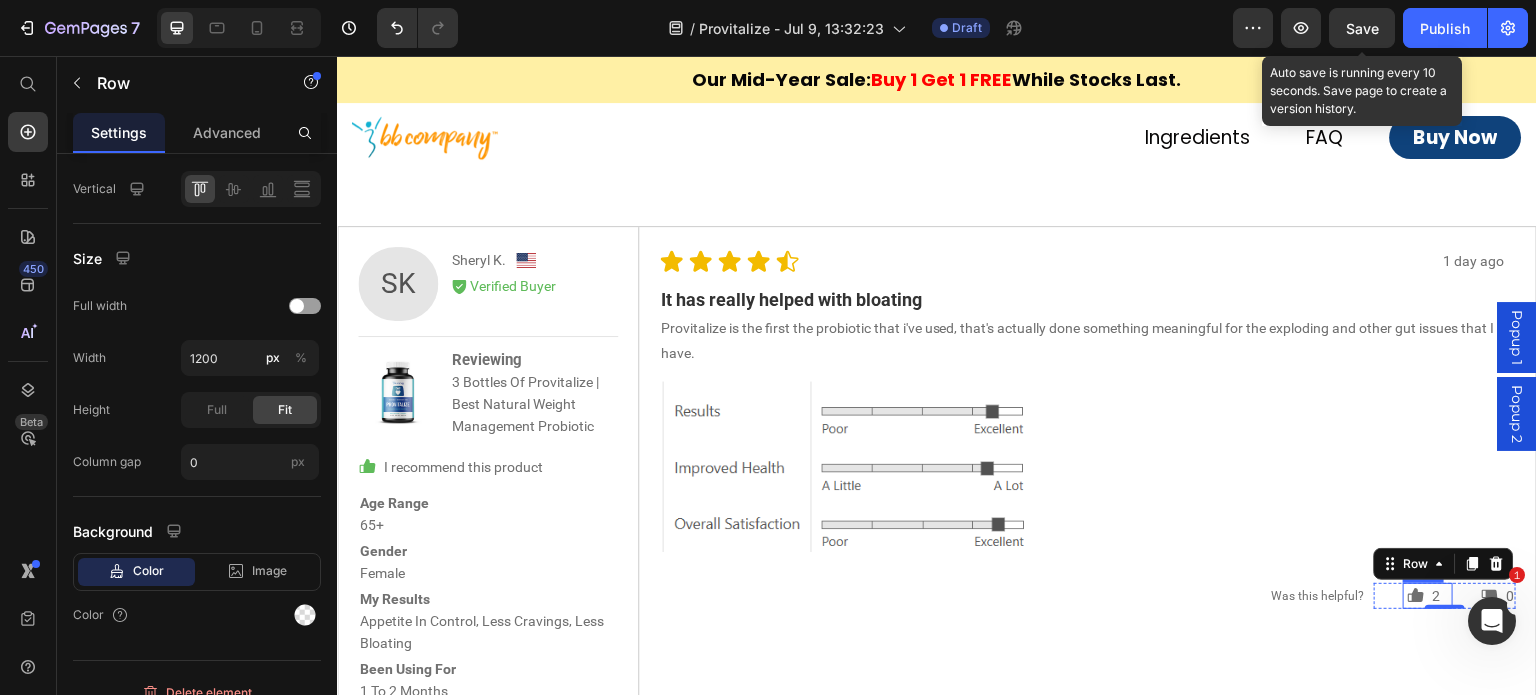 click on "Icon 2 Text Block Row" at bounding box center [1428, 596] 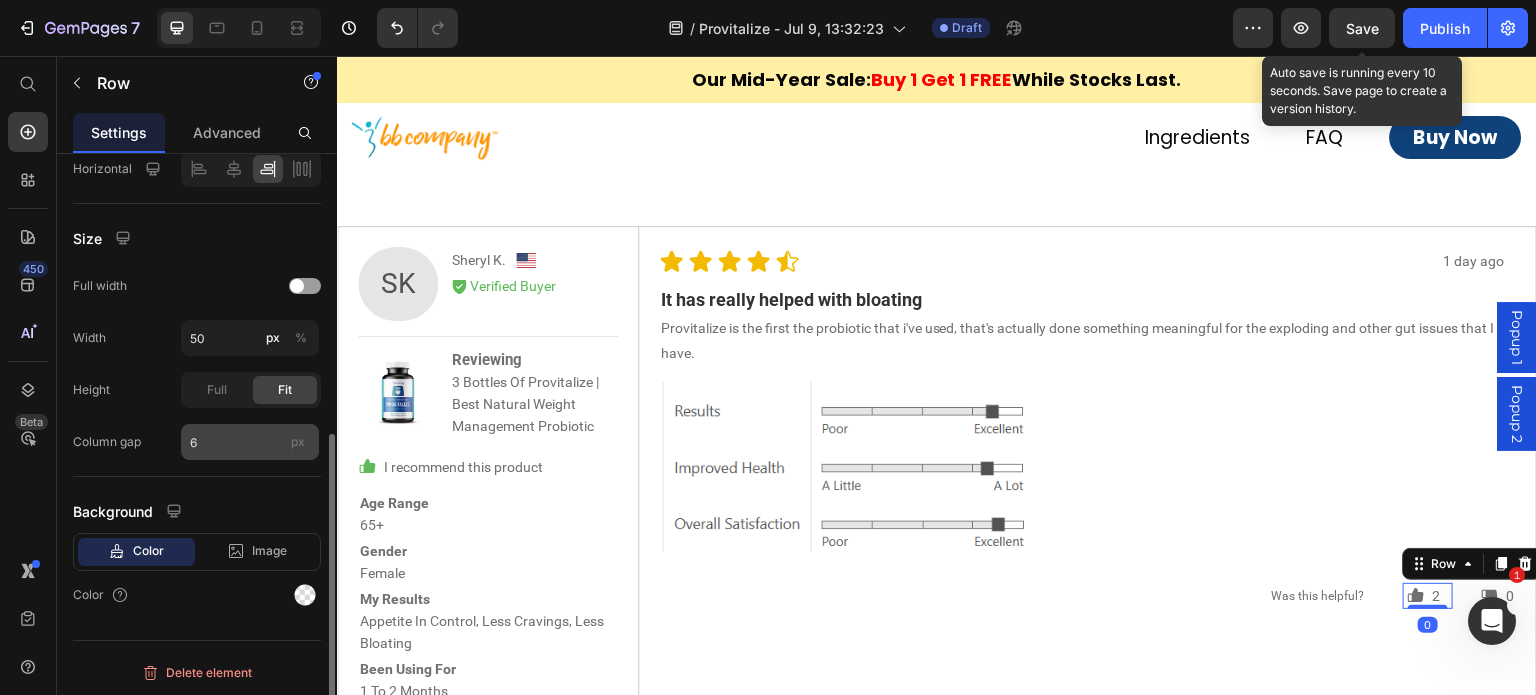scroll, scrollTop: 328, scrollLeft: 0, axis: vertical 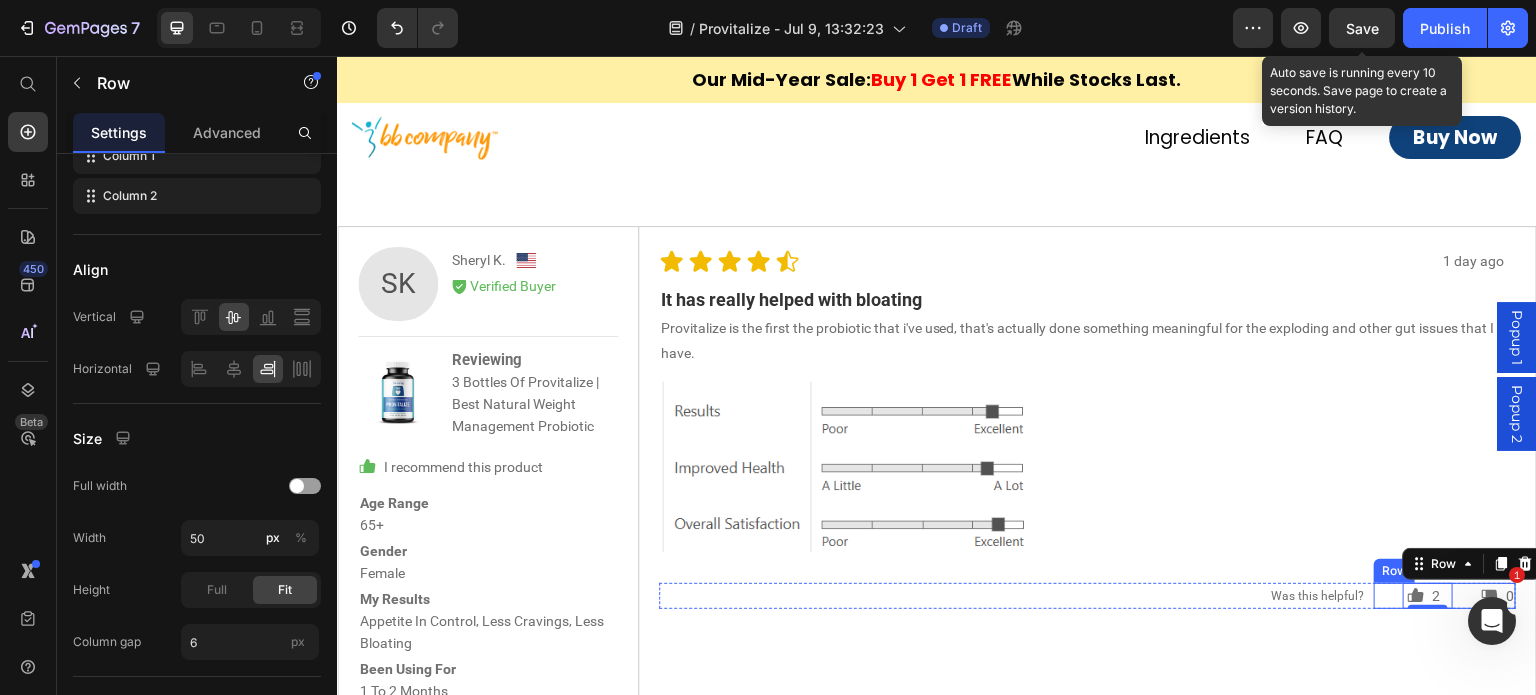click on "Icon 2 Text Block Row   0" at bounding box center (1427, 596) 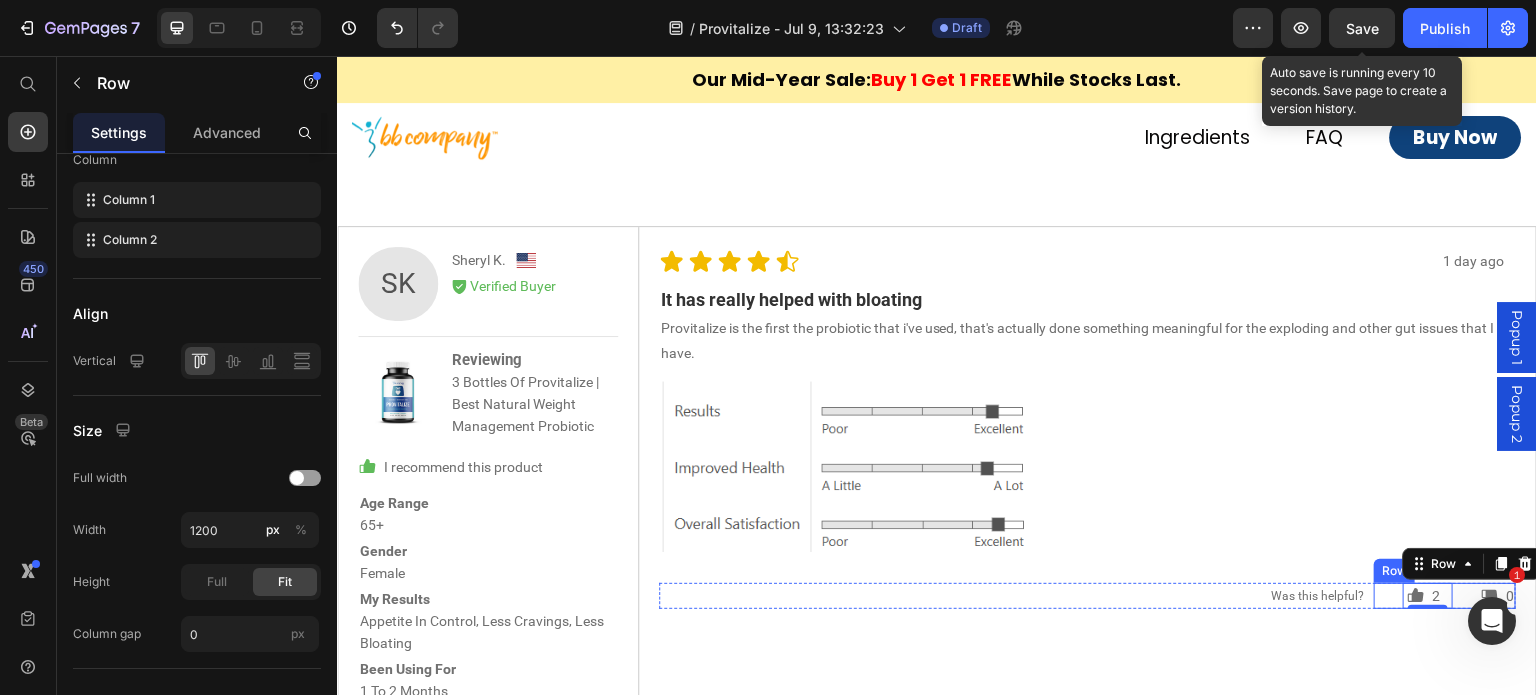 scroll, scrollTop: 328, scrollLeft: 0, axis: vertical 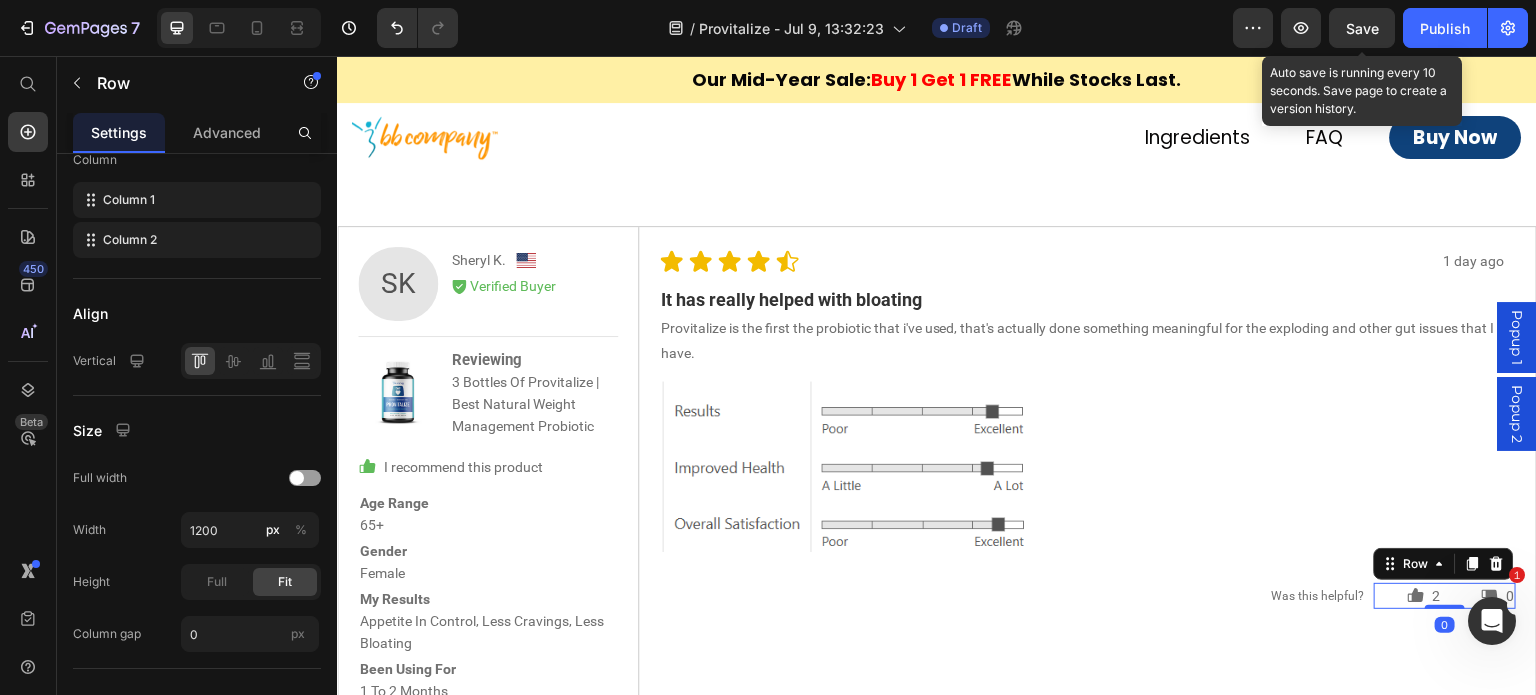click on "Icon 2 Text Block Row" at bounding box center [1427, 596] 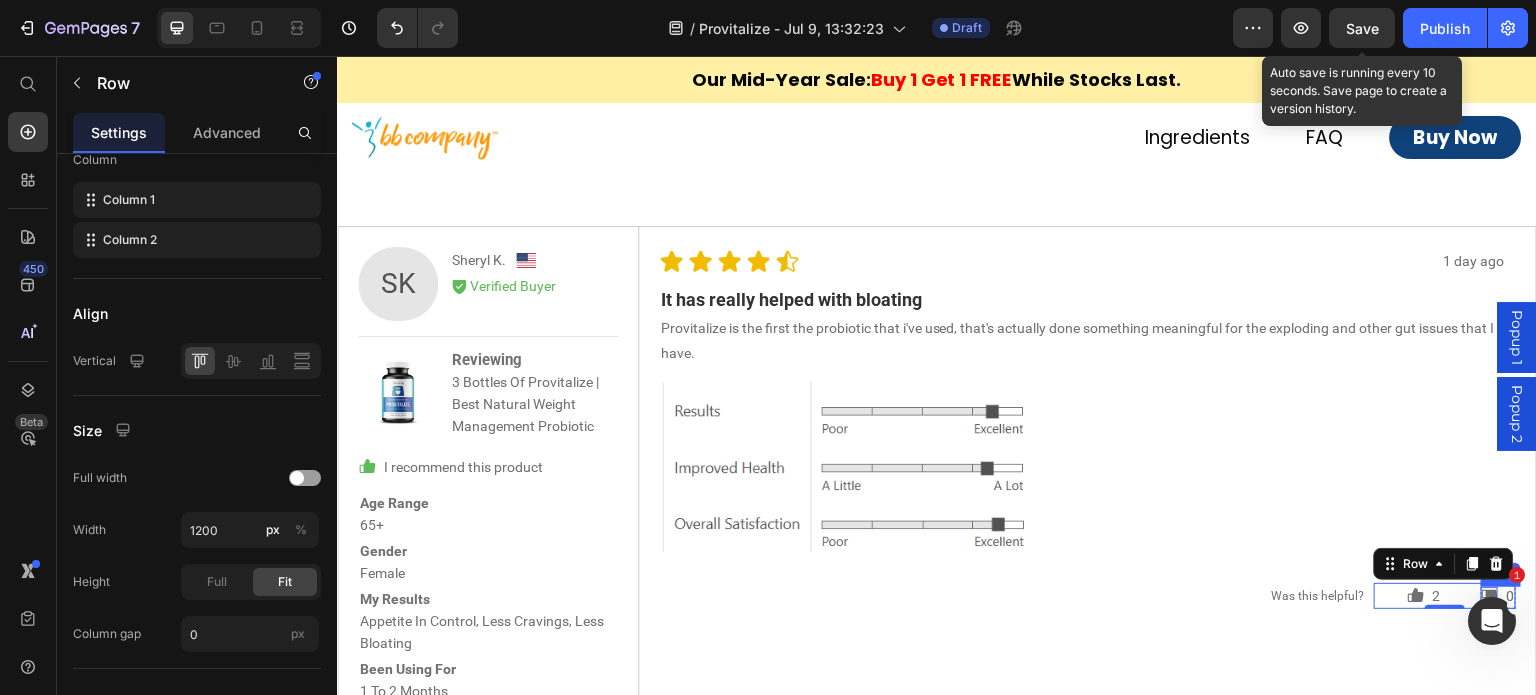 click 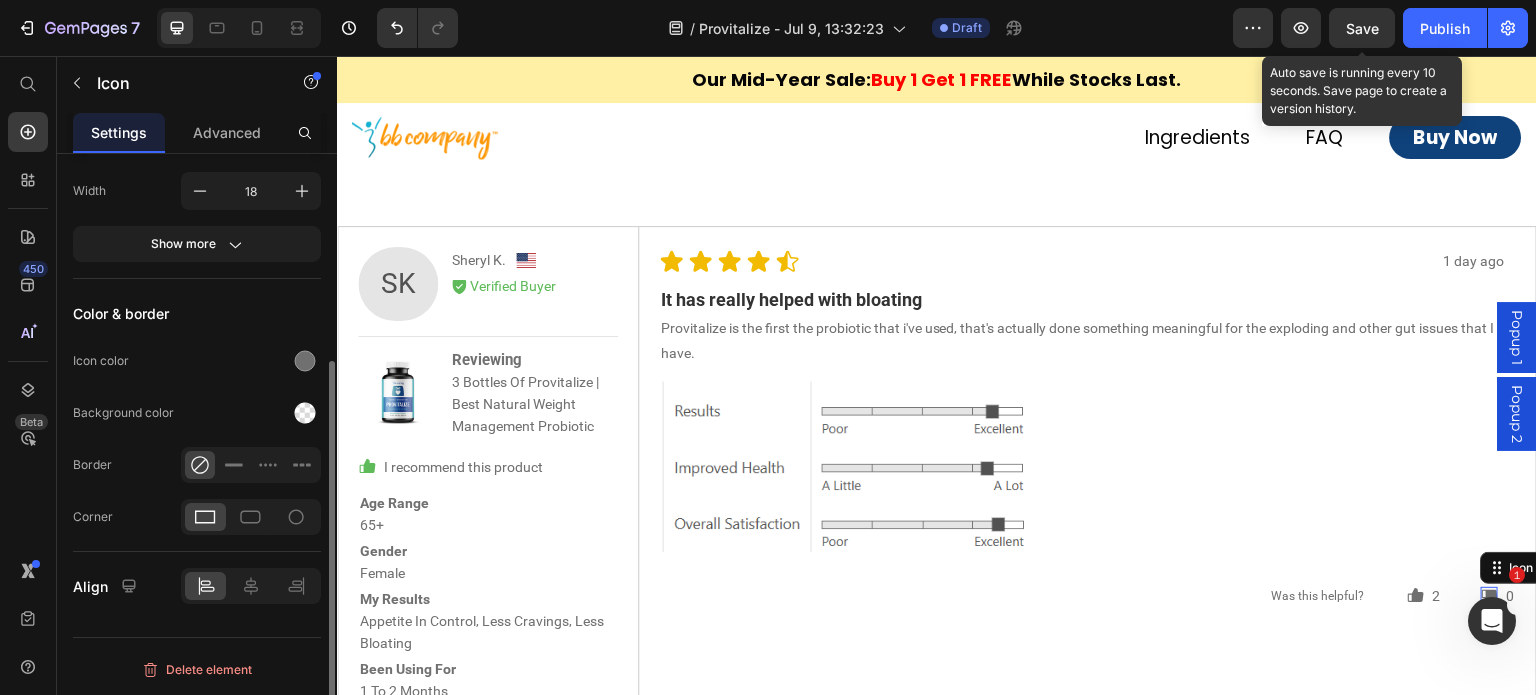 scroll, scrollTop: 0, scrollLeft: 0, axis: both 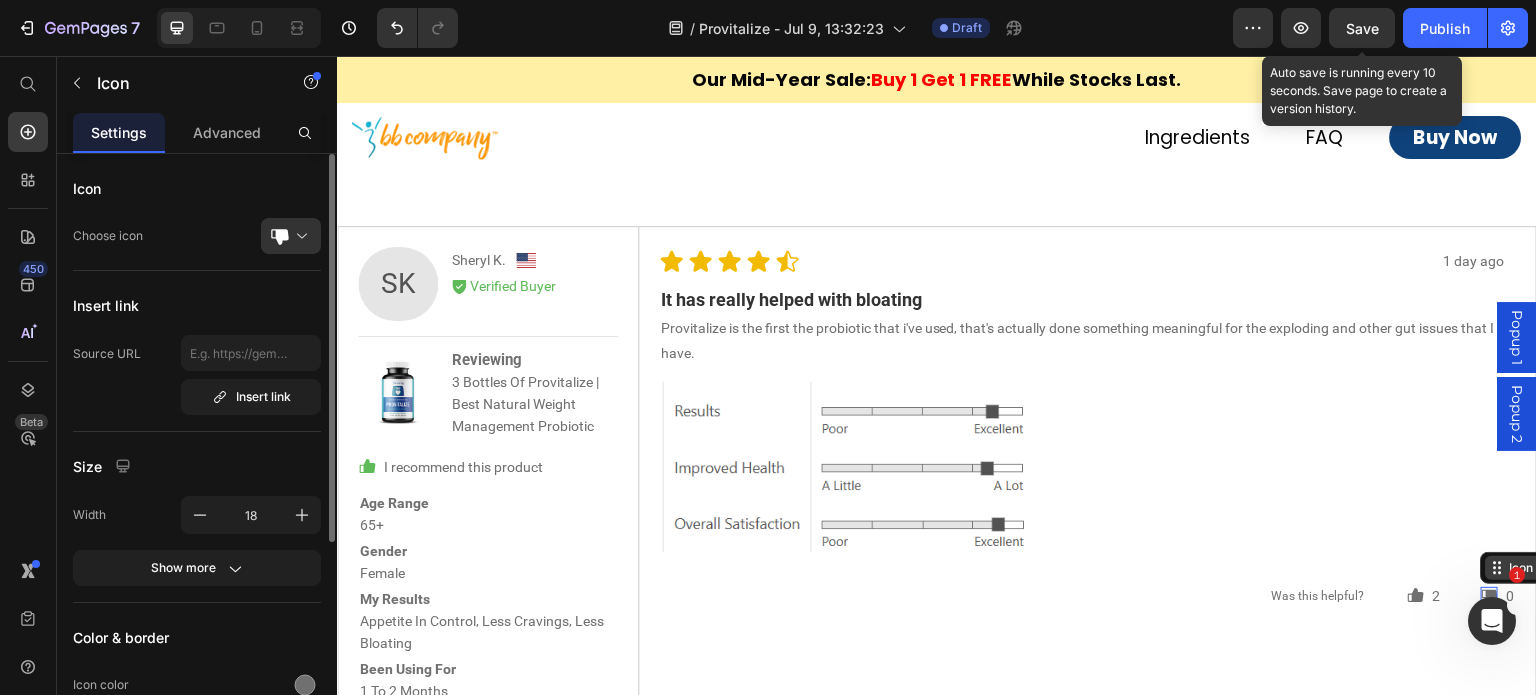 click 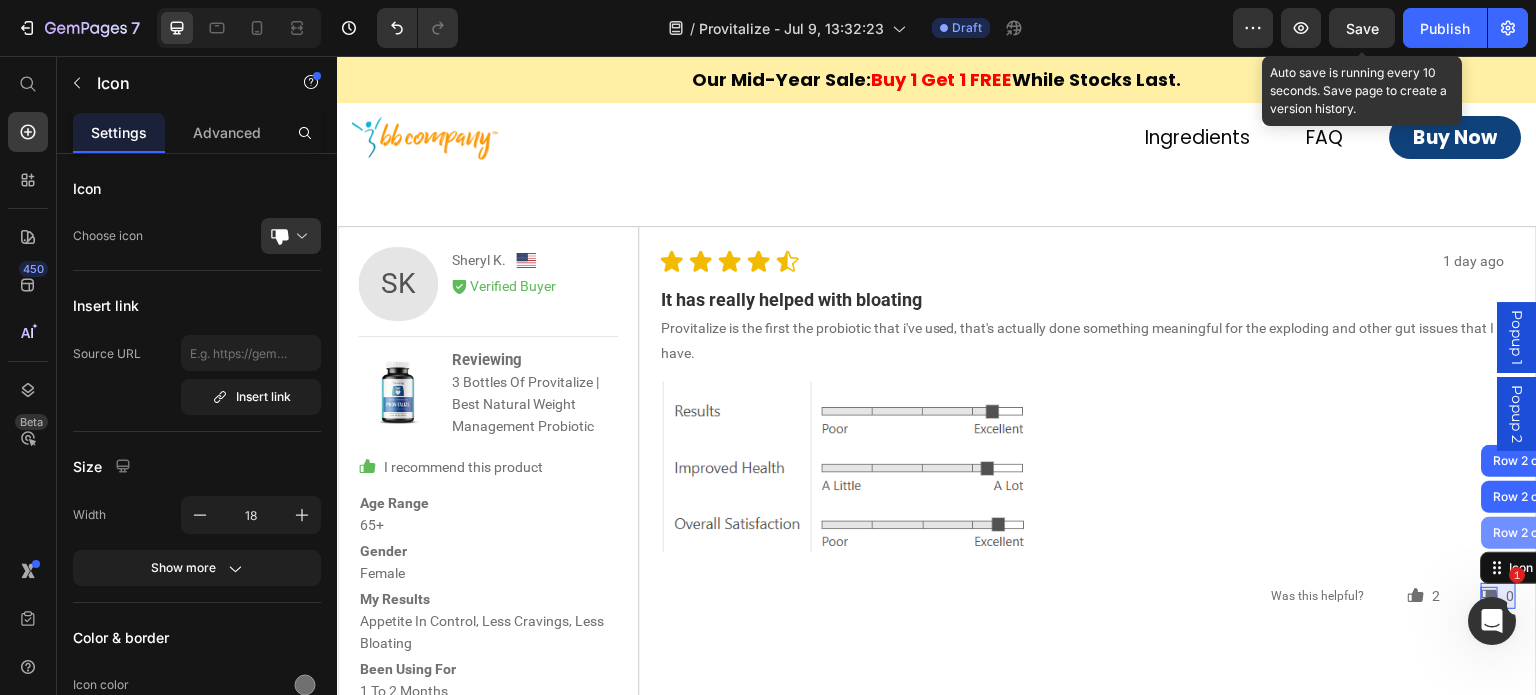 click on "Row 2 cols" at bounding box center (1524, 533) 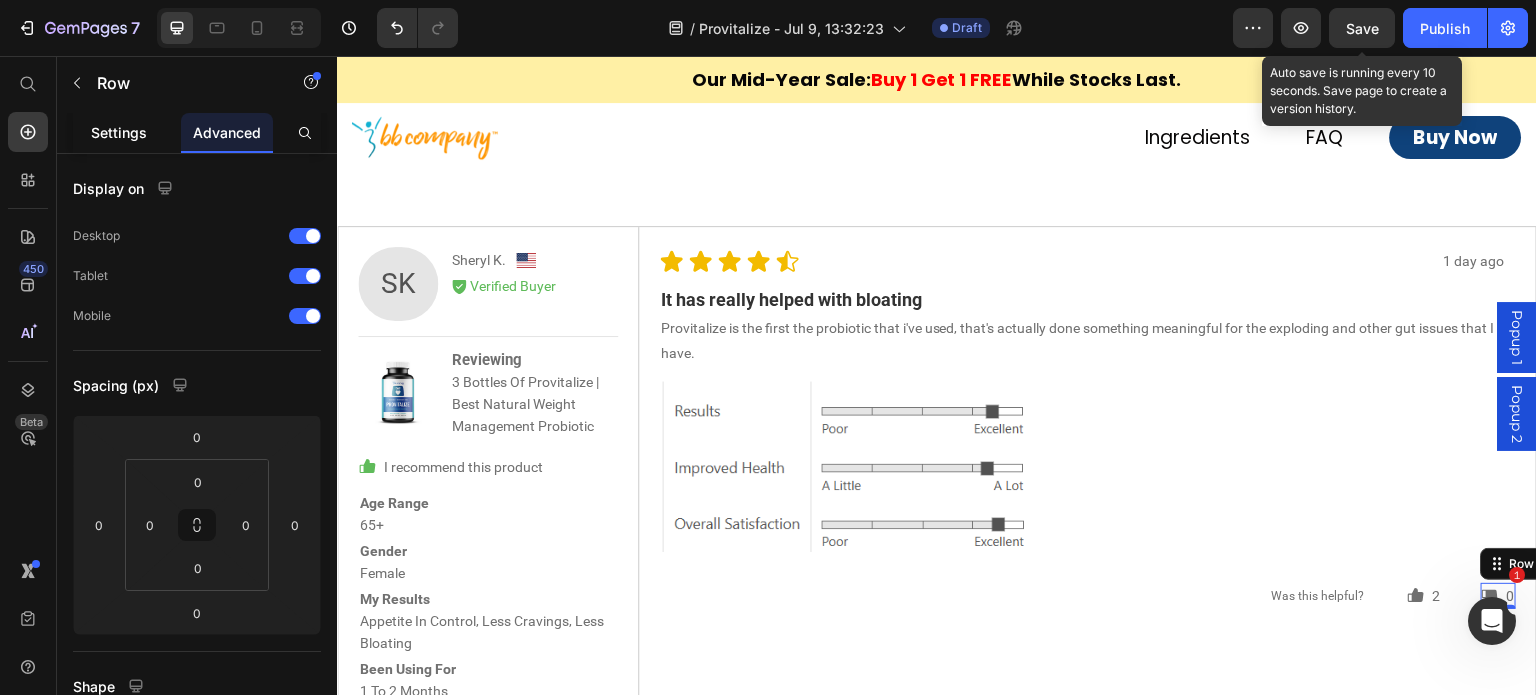 click on "Settings" at bounding box center (119, 132) 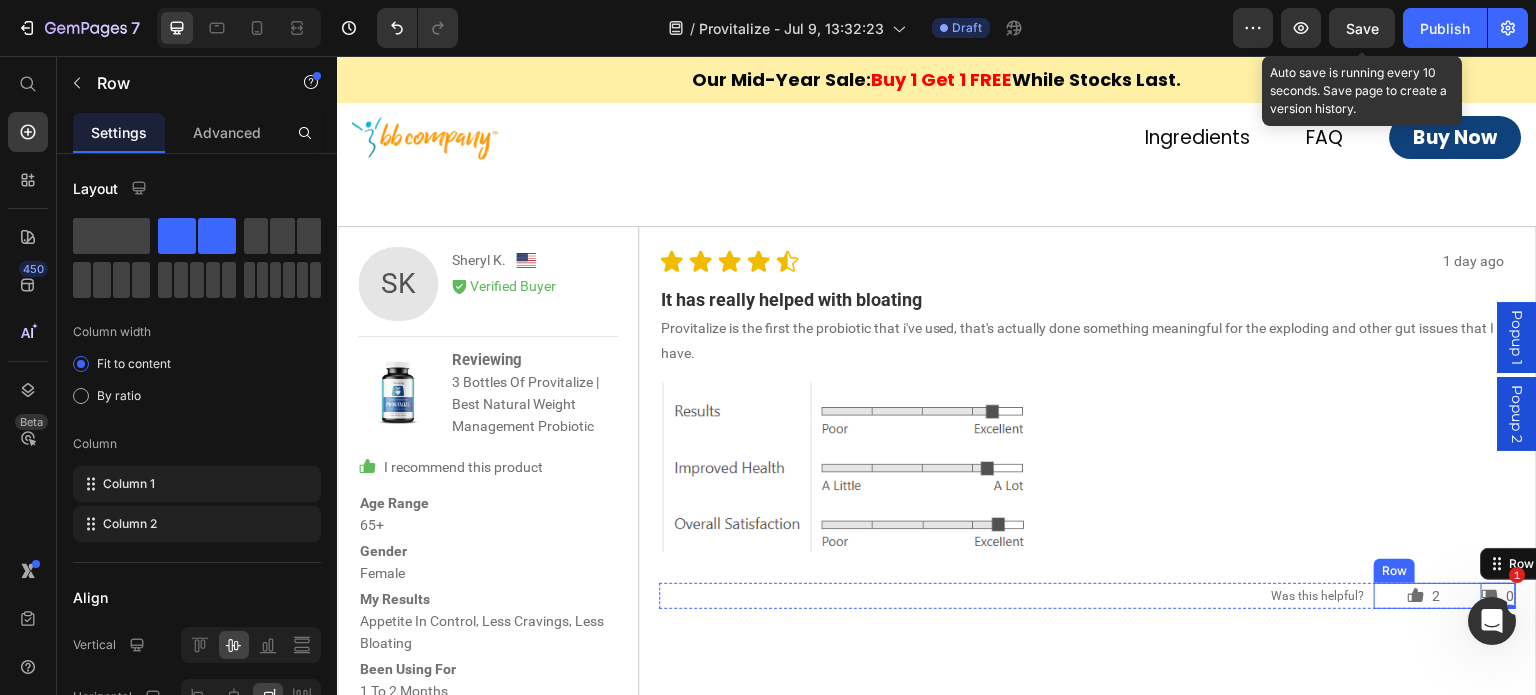 click on "Icon 2 Text Block Row
Icon 0 Text Block Row   0 Row" at bounding box center (1445, 596) 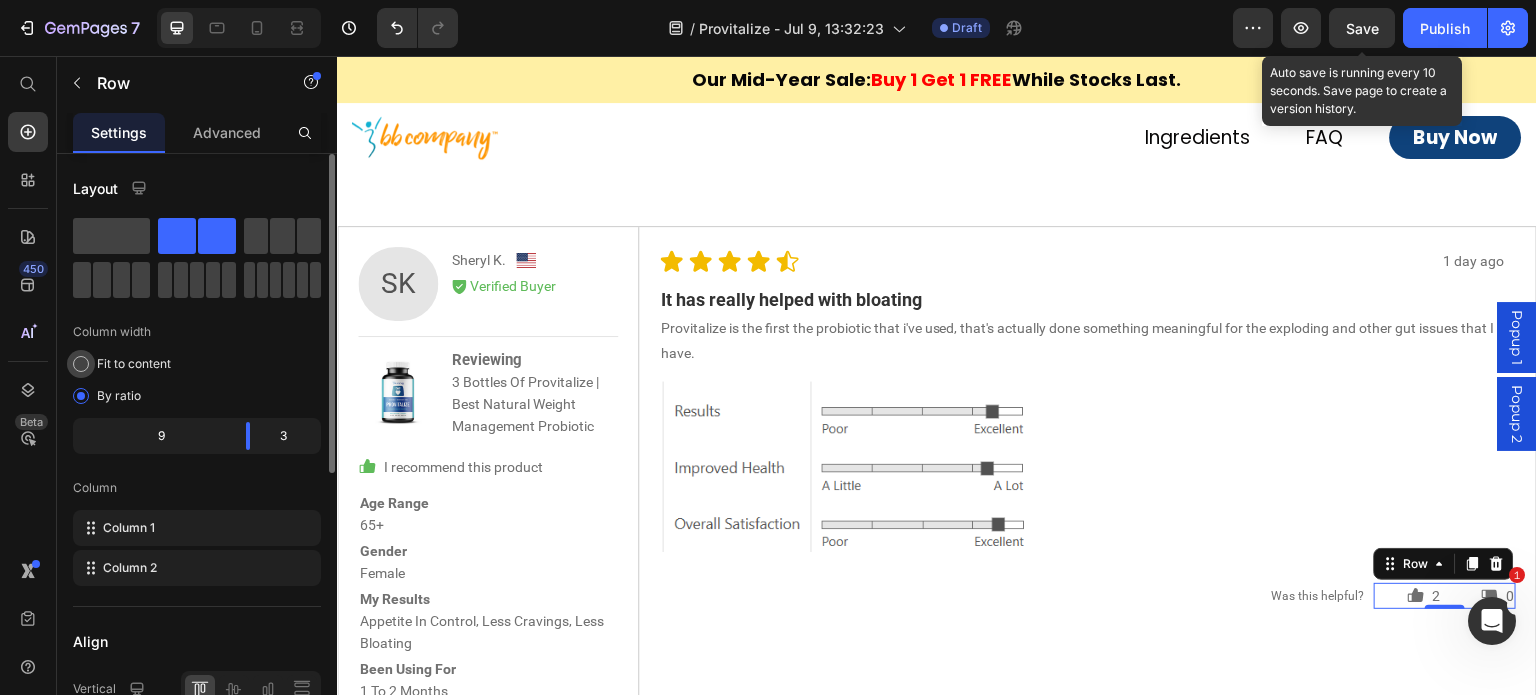 click on "Fit to content" at bounding box center (134, 364) 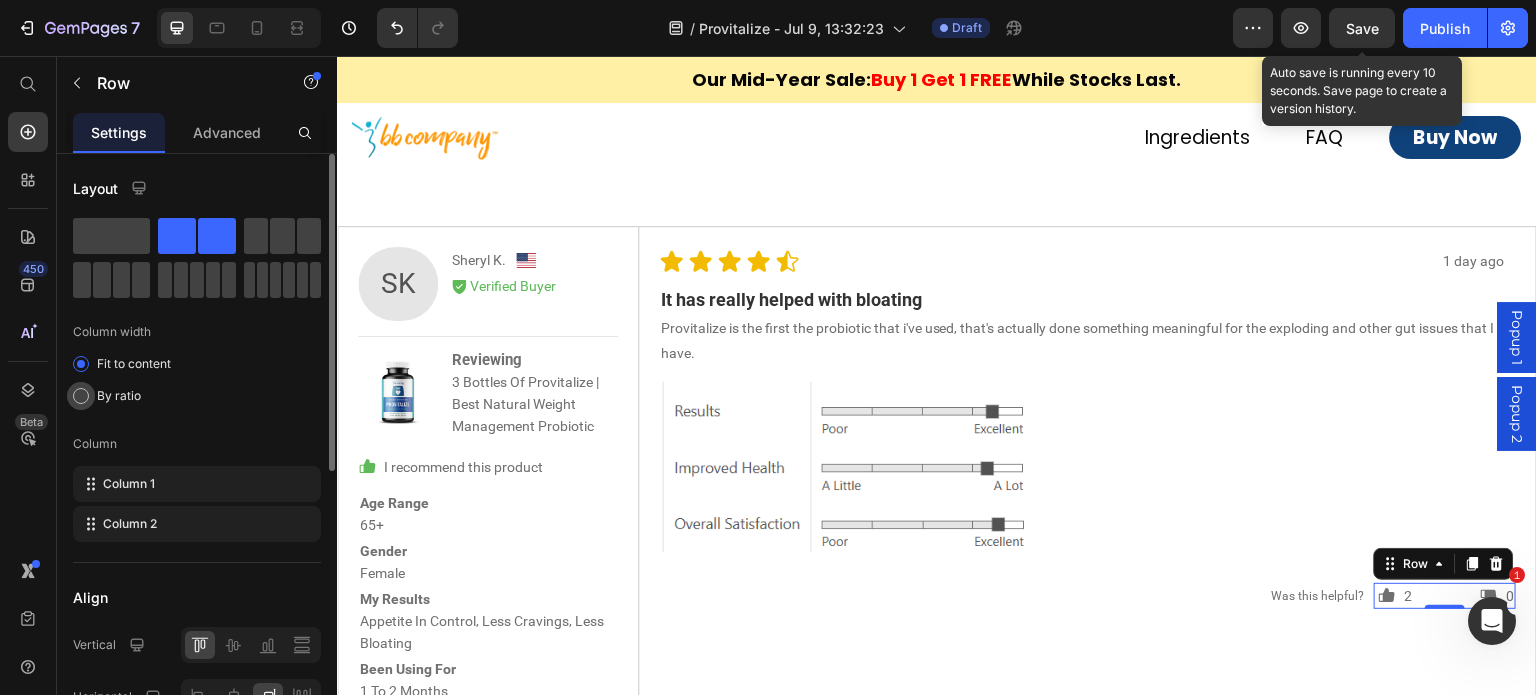 click on "By ratio" at bounding box center (119, 396) 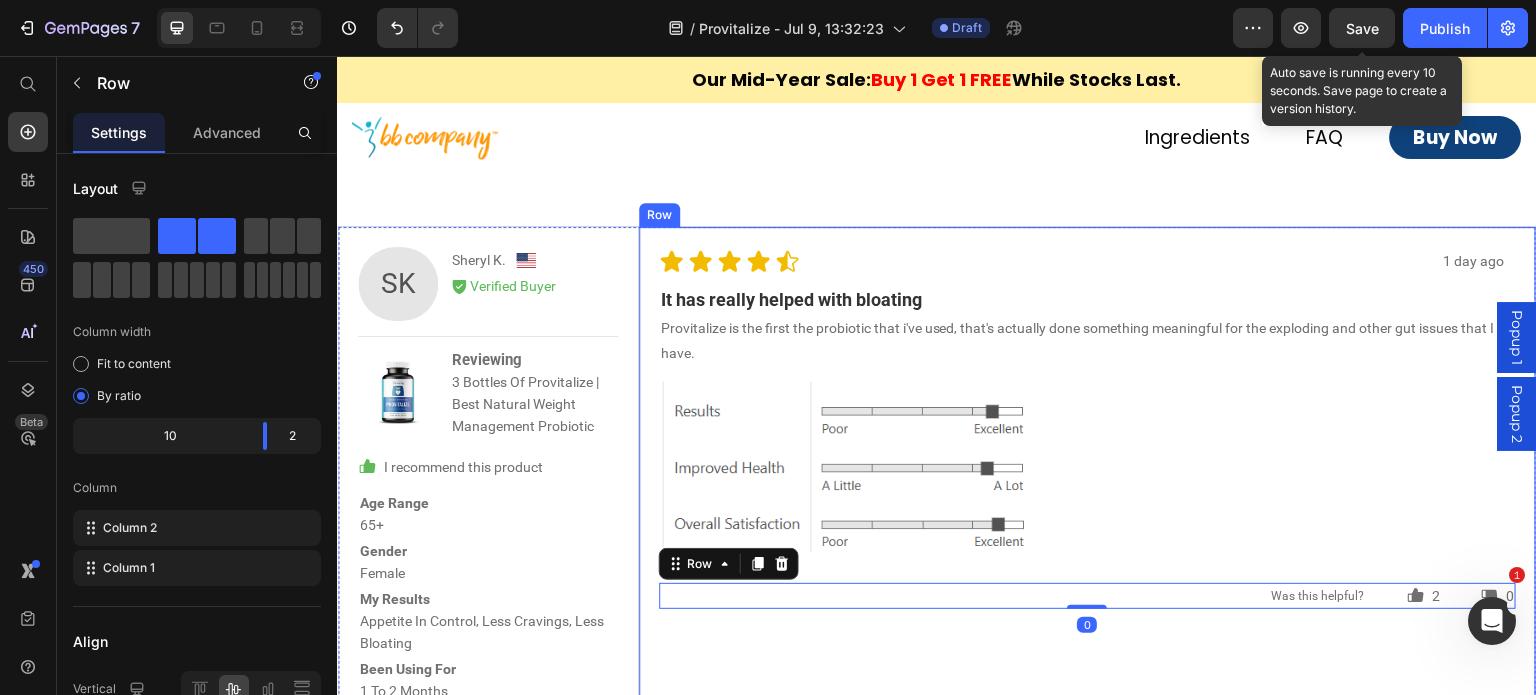 click on "1 day ago Text Block Icon Icon Icon Icon
Icon Icon List Row It has really helped with bloating Text Block Provitalize is the first the probiotic that i've used, that's actually done something meaningful for the exploding and other gut issues that I have. Text Block Row Image
Icon 2 Text Block Row
Icon 0 Text Block Row Row Was this helpful?  Text Block Row   0" at bounding box center [1088, 475] 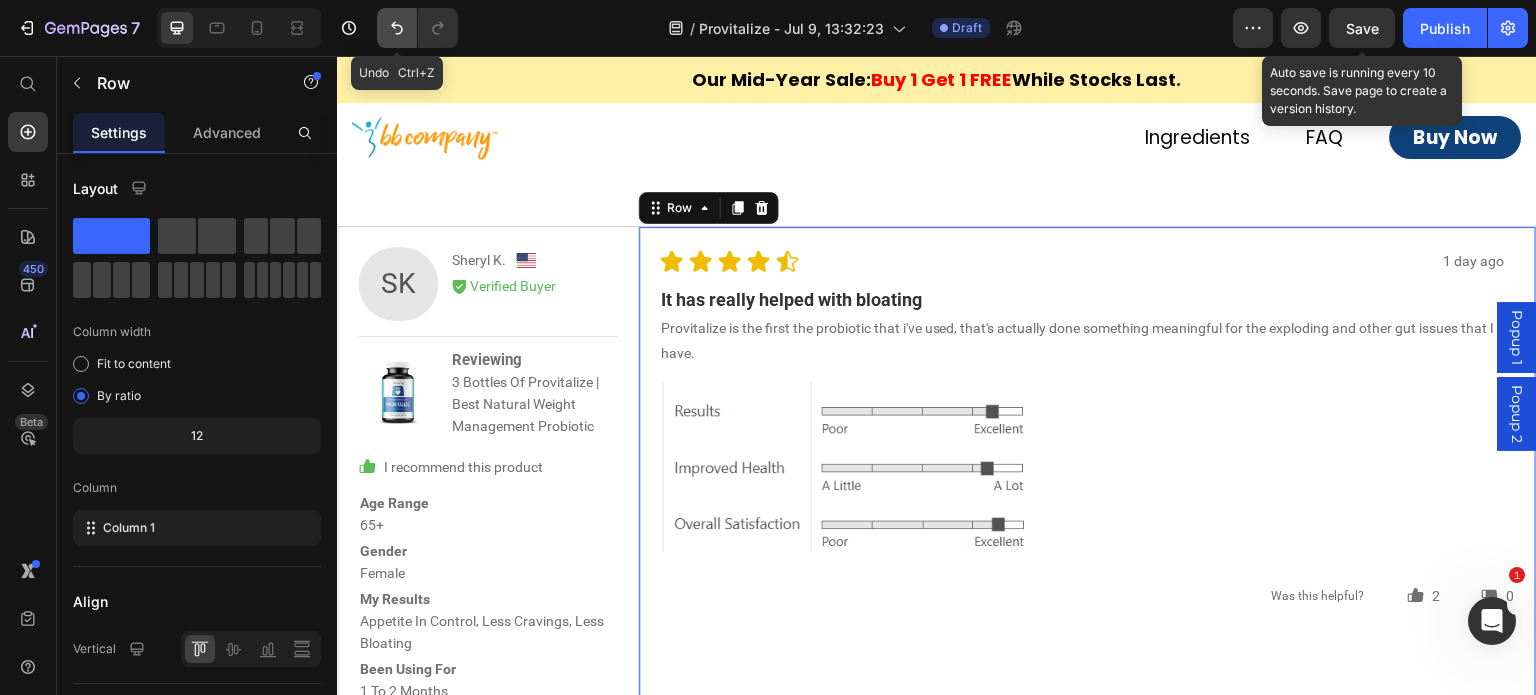 click 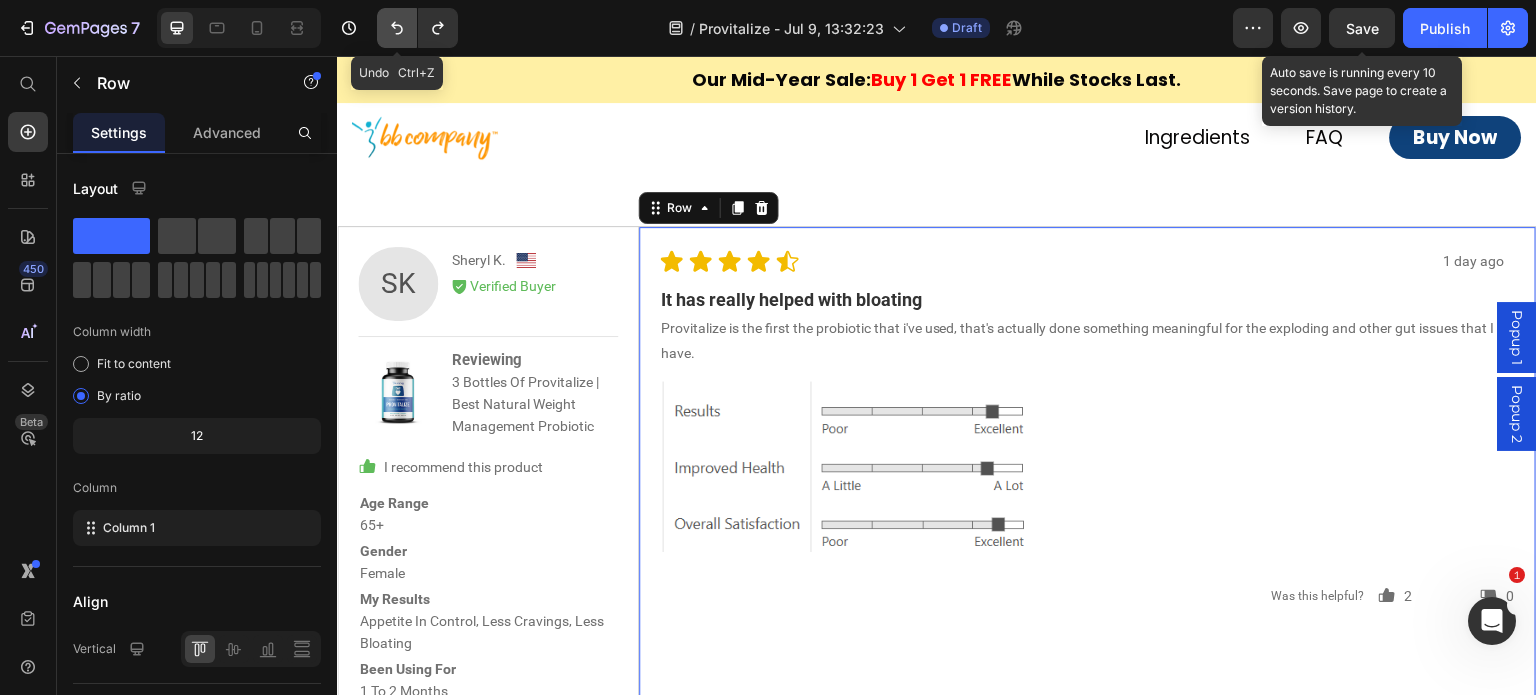 click 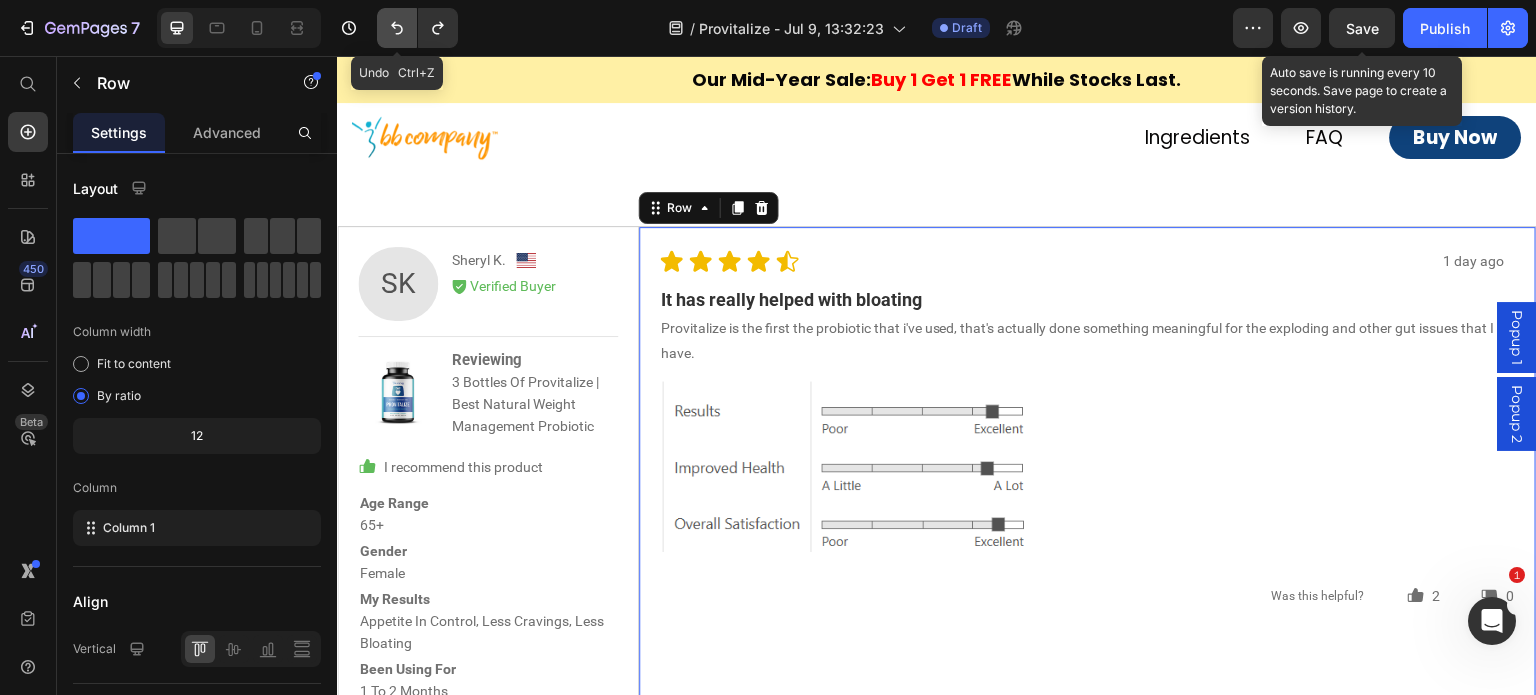 click 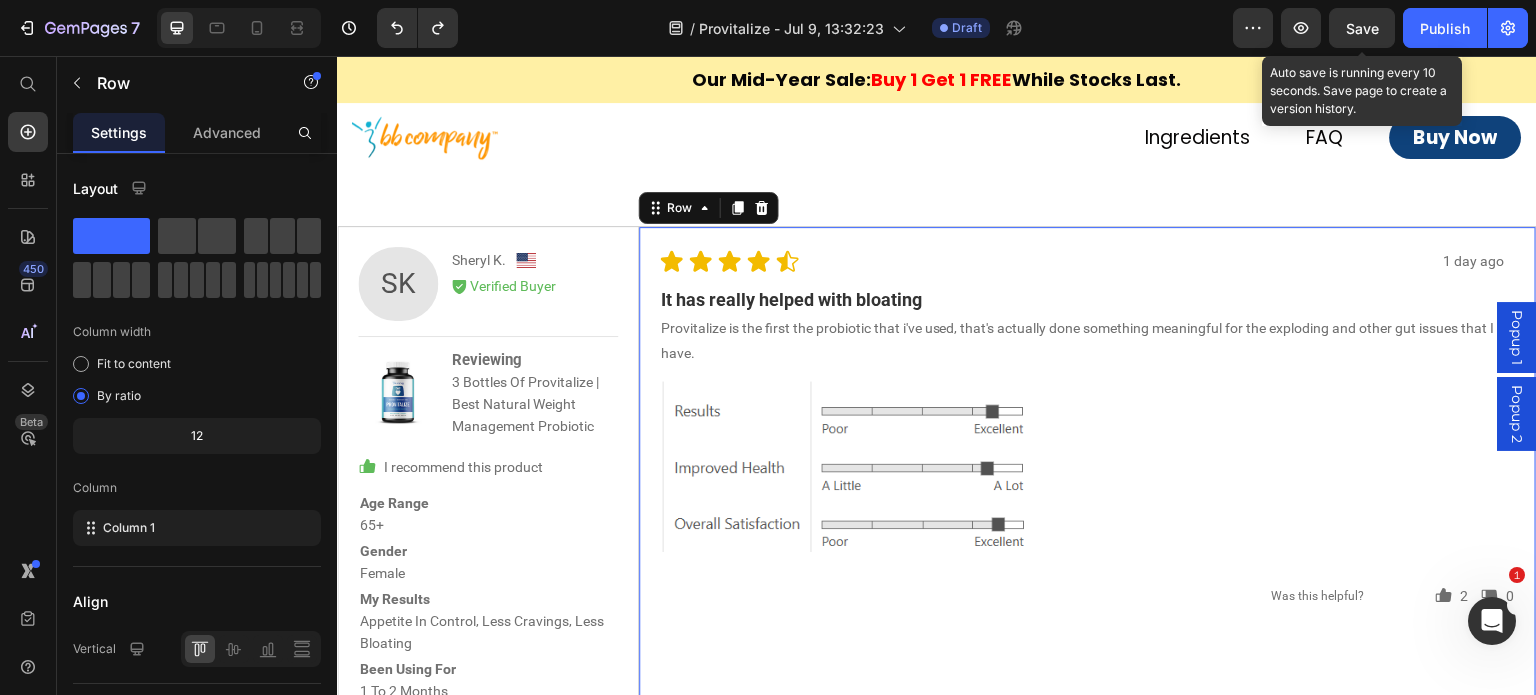 click on "1 day ago Text Block Icon Icon Icon Icon
Icon Icon List Row It has really helped with bloating Text Block Provitalize is the first the probiotic that i've used, that's actually done something meaningful for the exploding and other gut issues that I have. Text Block Row Image
Icon 2 Text Block Row
Icon 0 Text Block Row Row Was this helpful?  Text Block Row" at bounding box center [1088, 475] 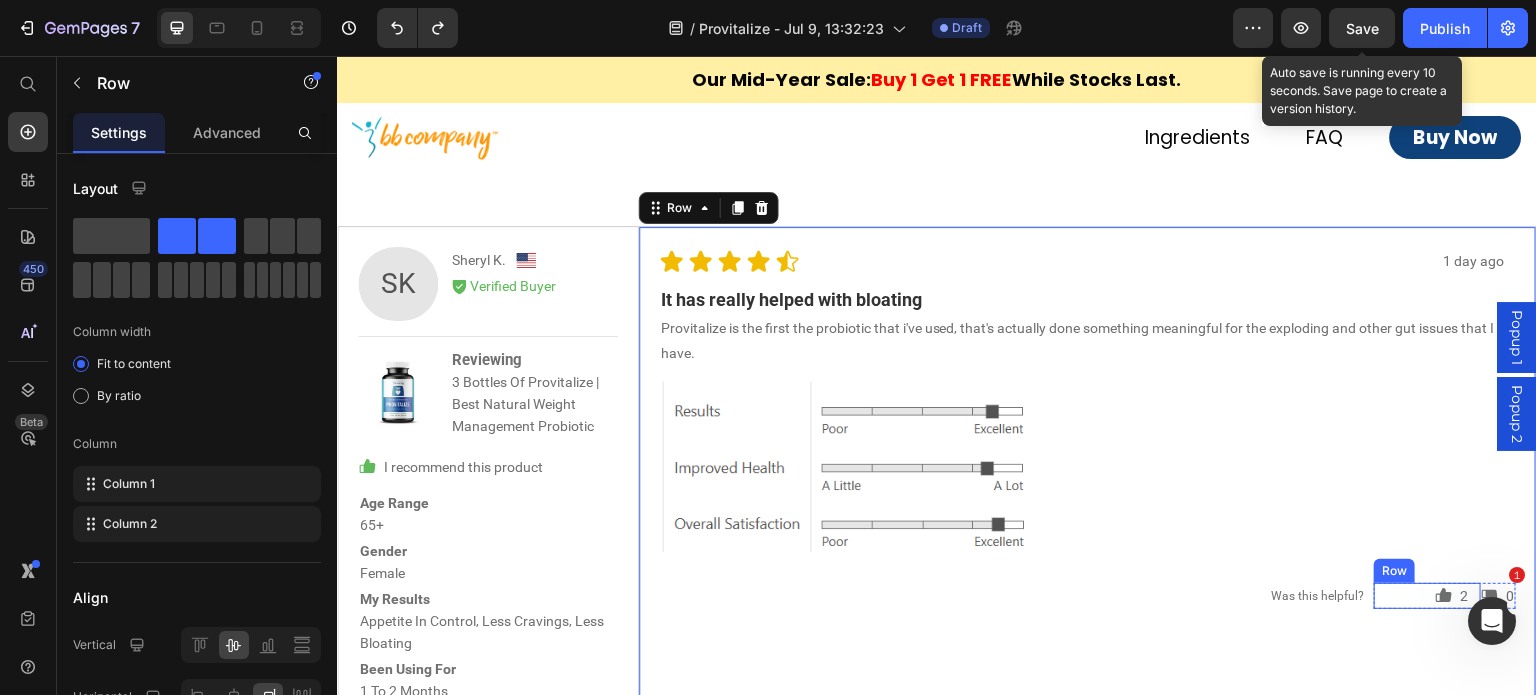 click on "Icon 2 Text Block Row" at bounding box center (1427, 596) 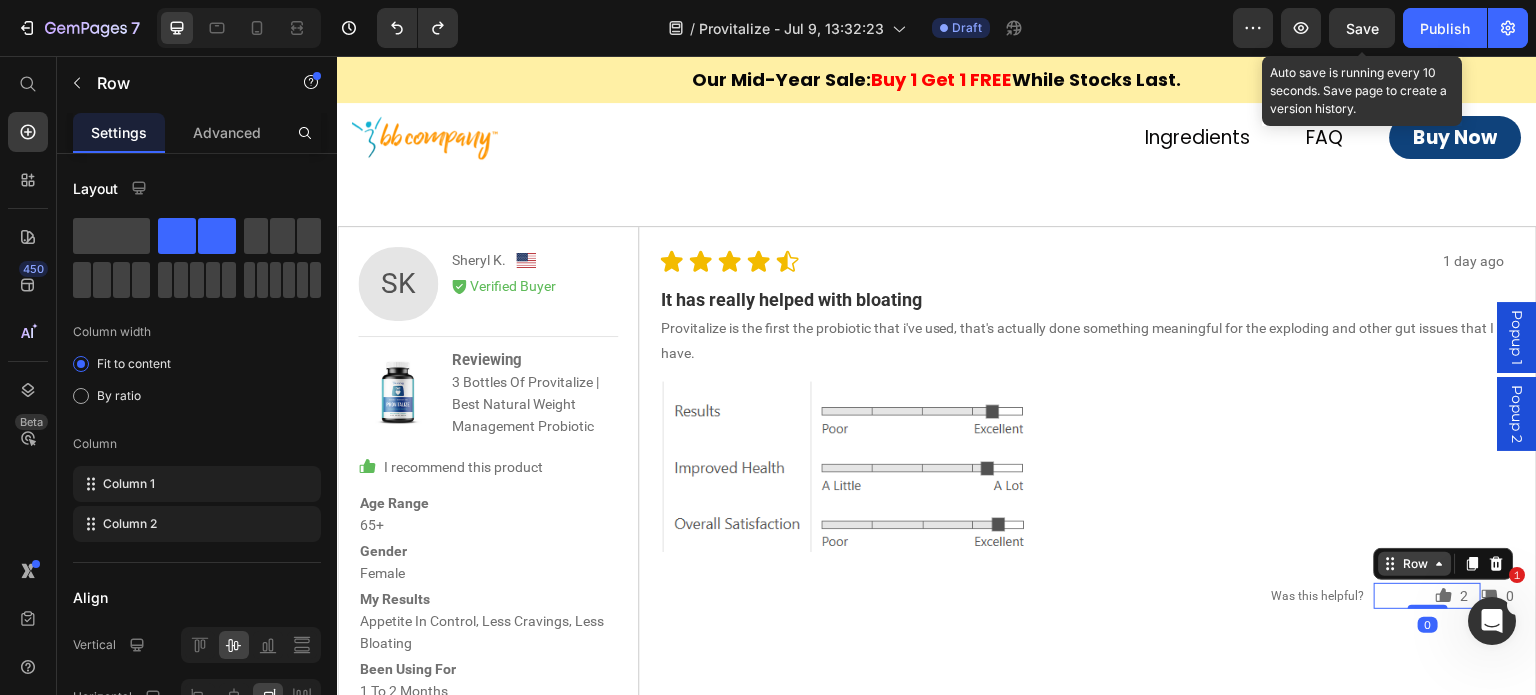 click 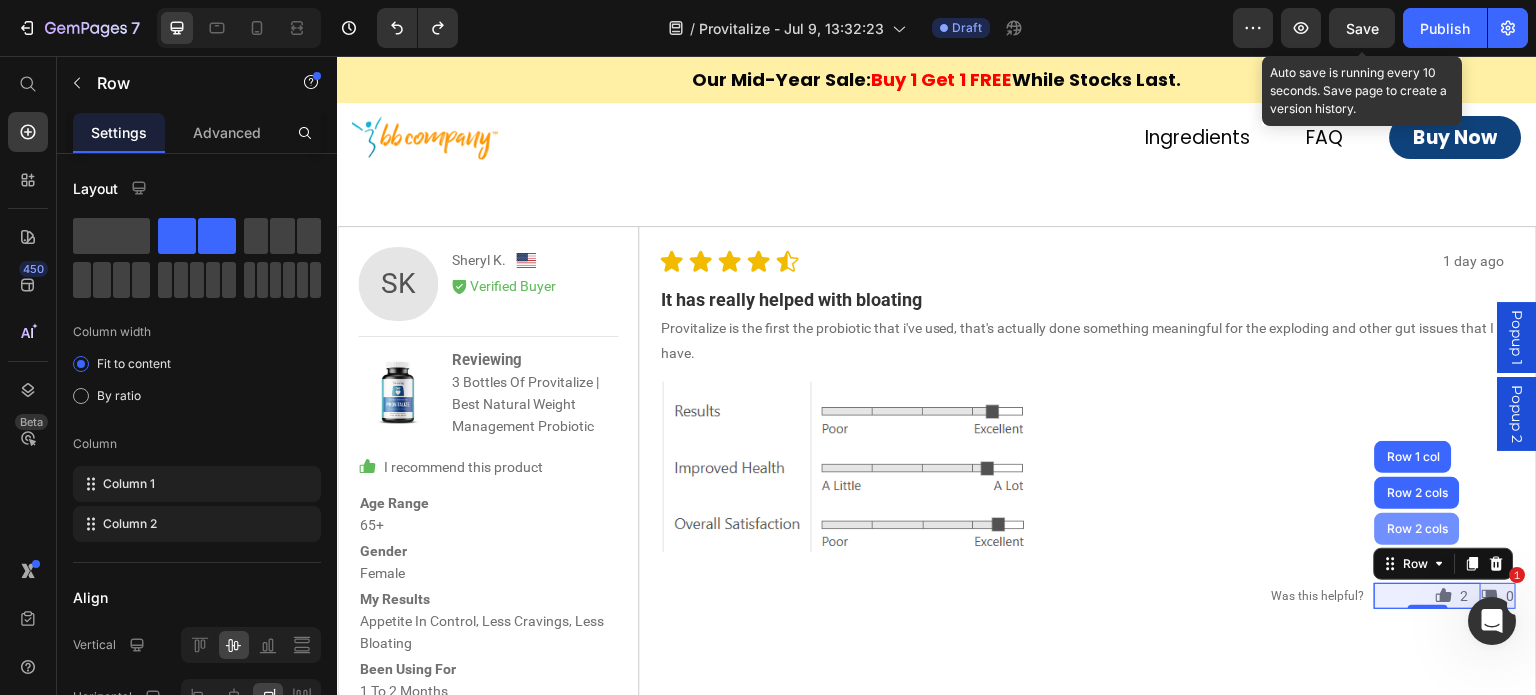 click on "Row 2 cols" at bounding box center (1417, 529) 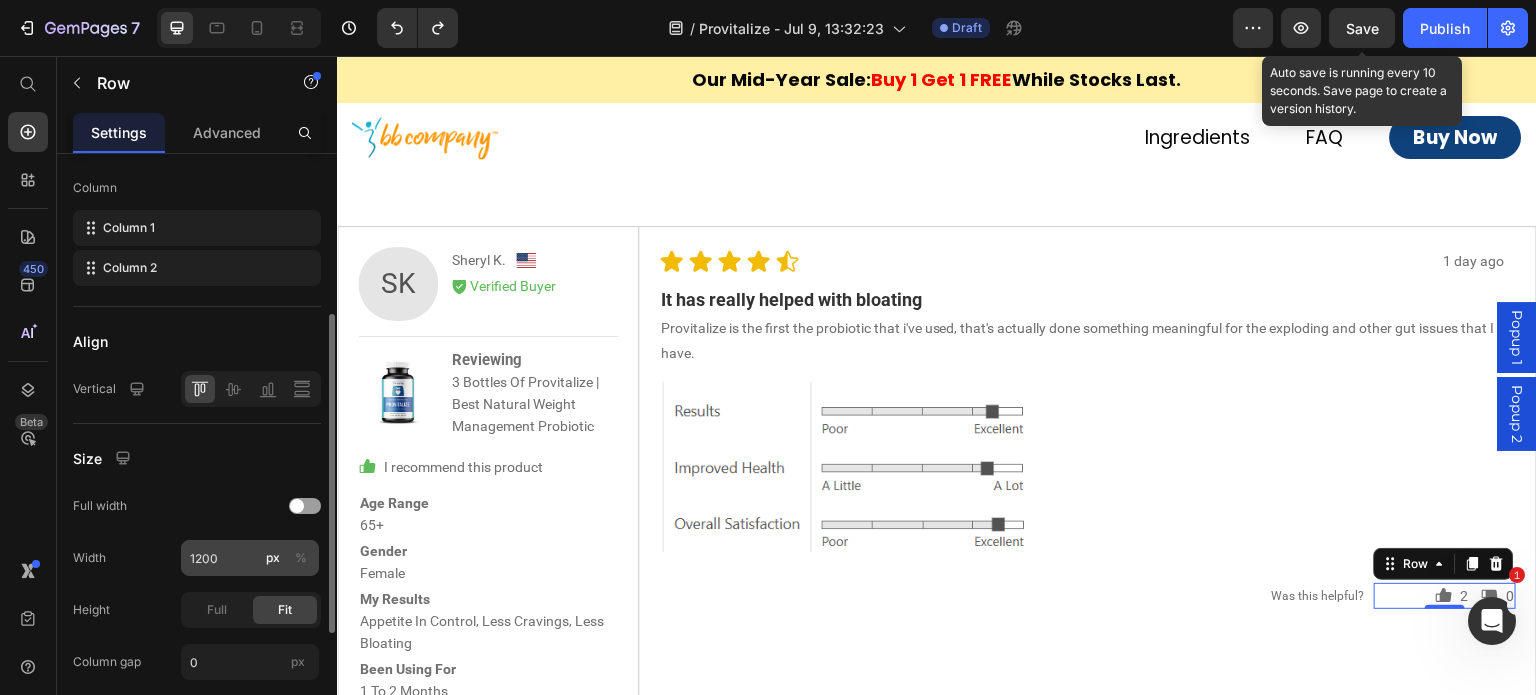 scroll, scrollTop: 400, scrollLeft: 0, axis: vertical 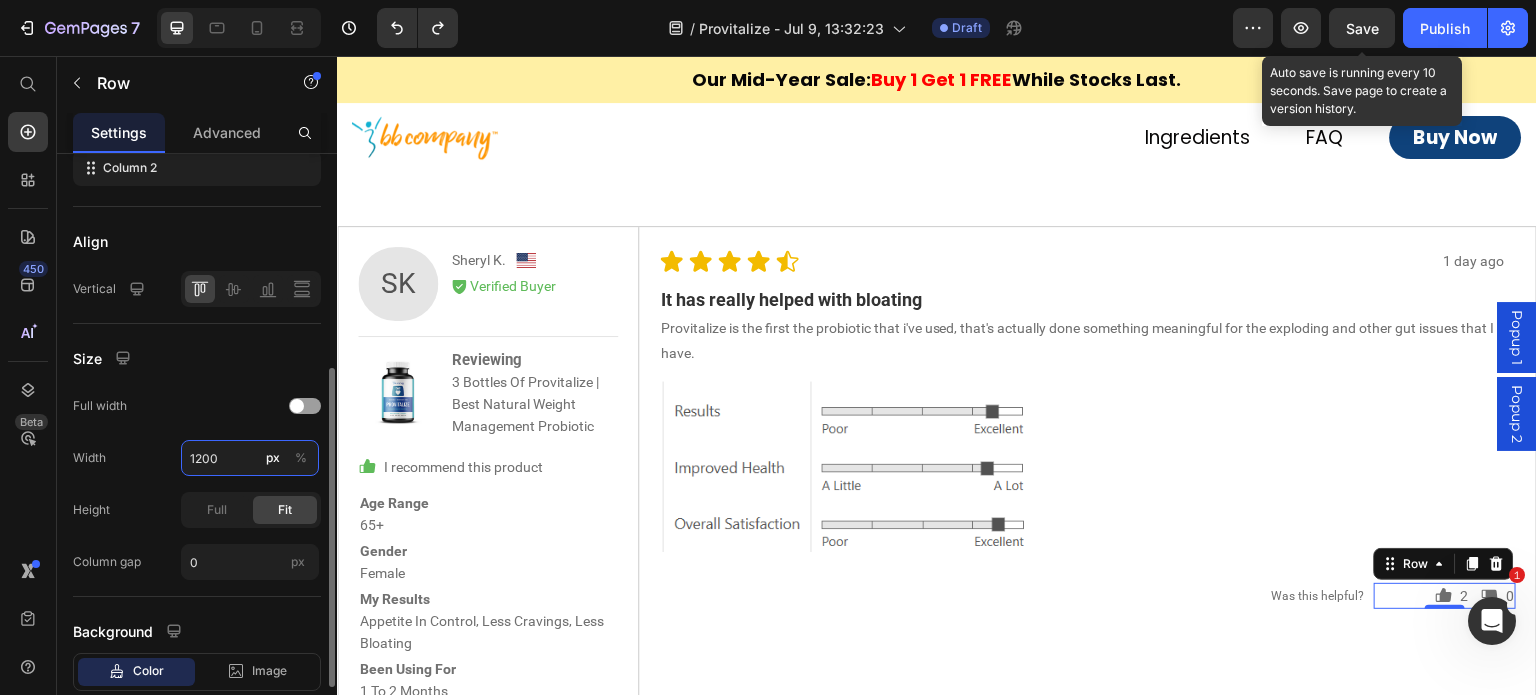 click on "1200" at bounding box center (250, 458) 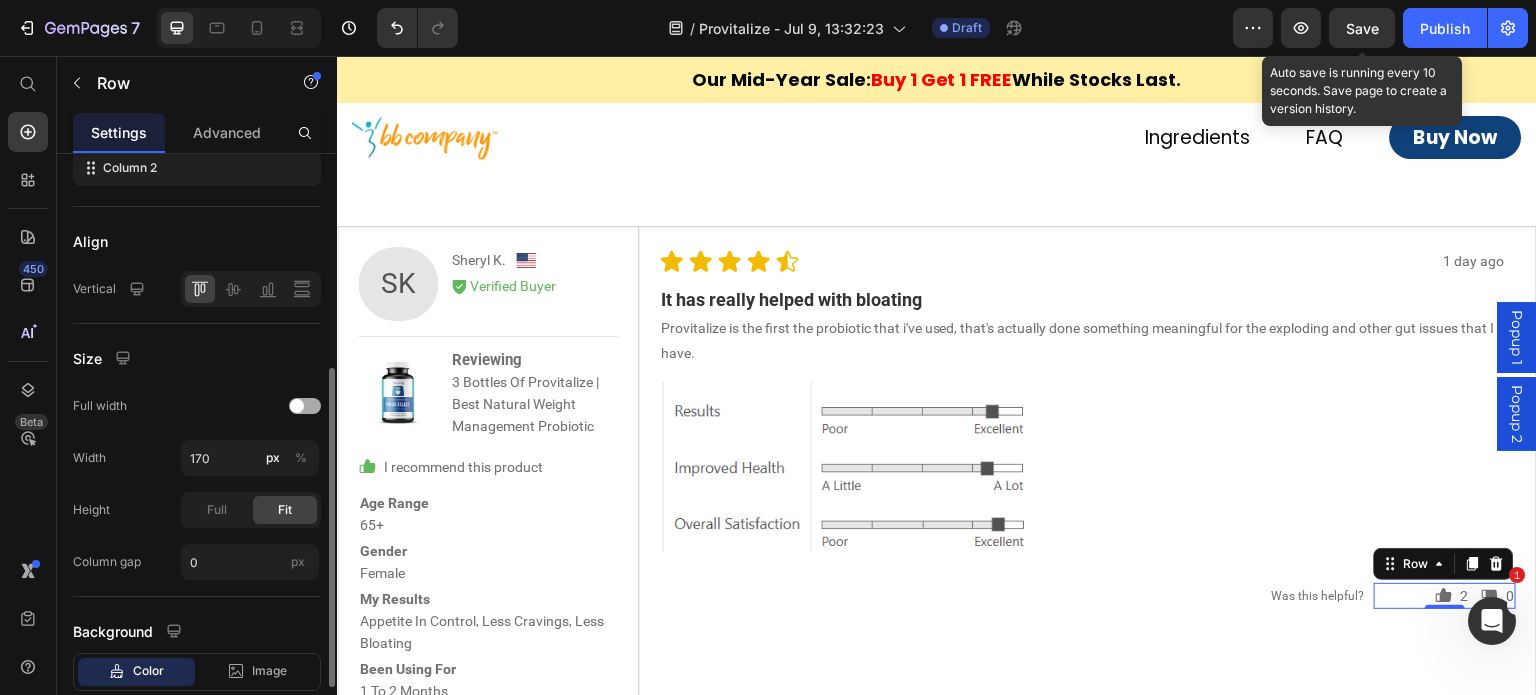 click on "Full width" 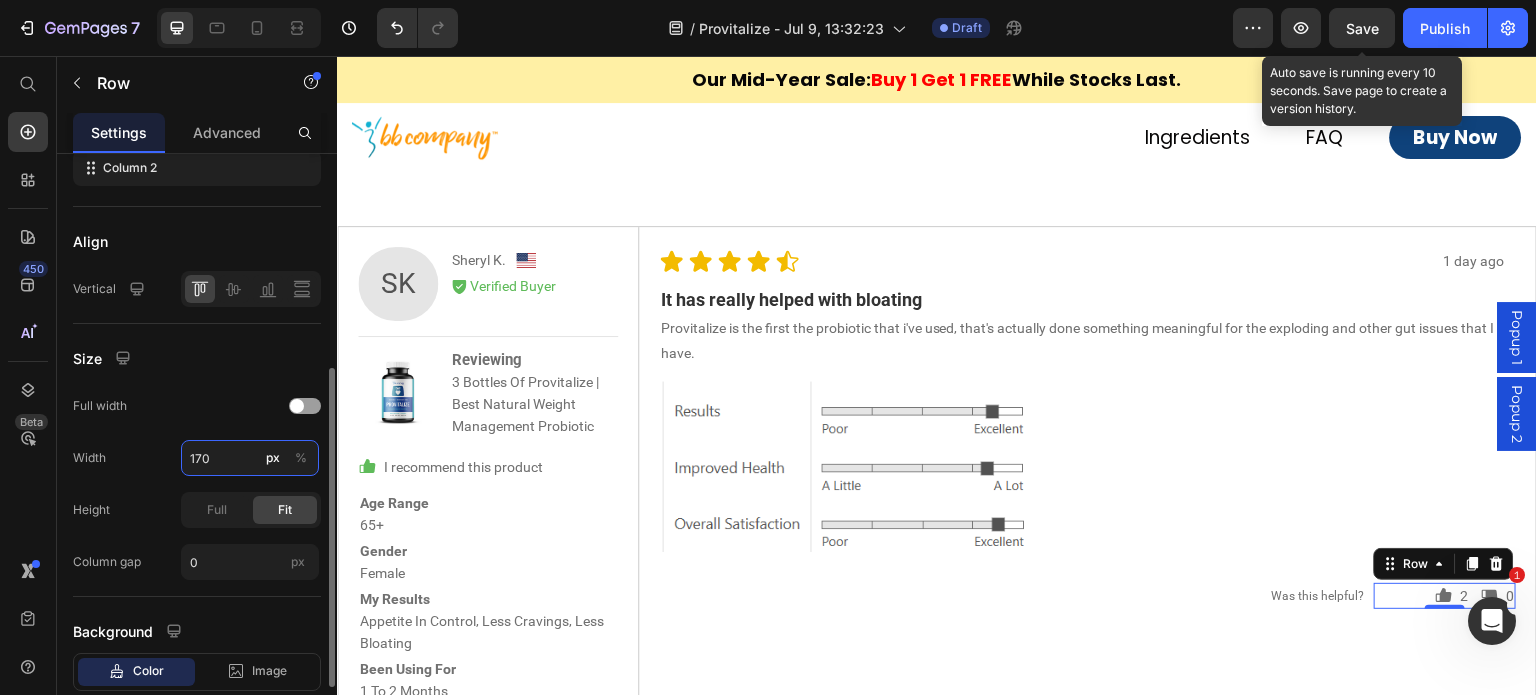 click on "170" at bounding box center (250, 458) 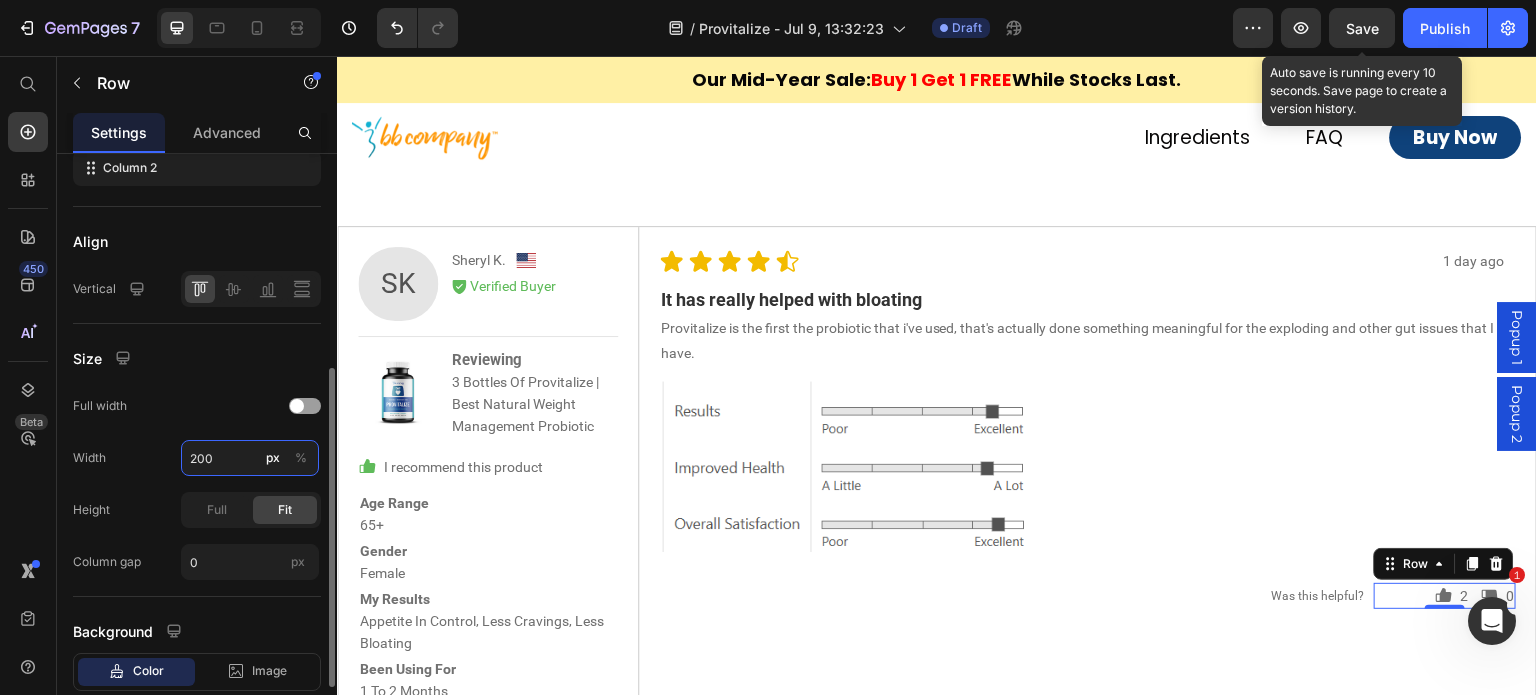 click on "200" at bounding box center [250, 458] 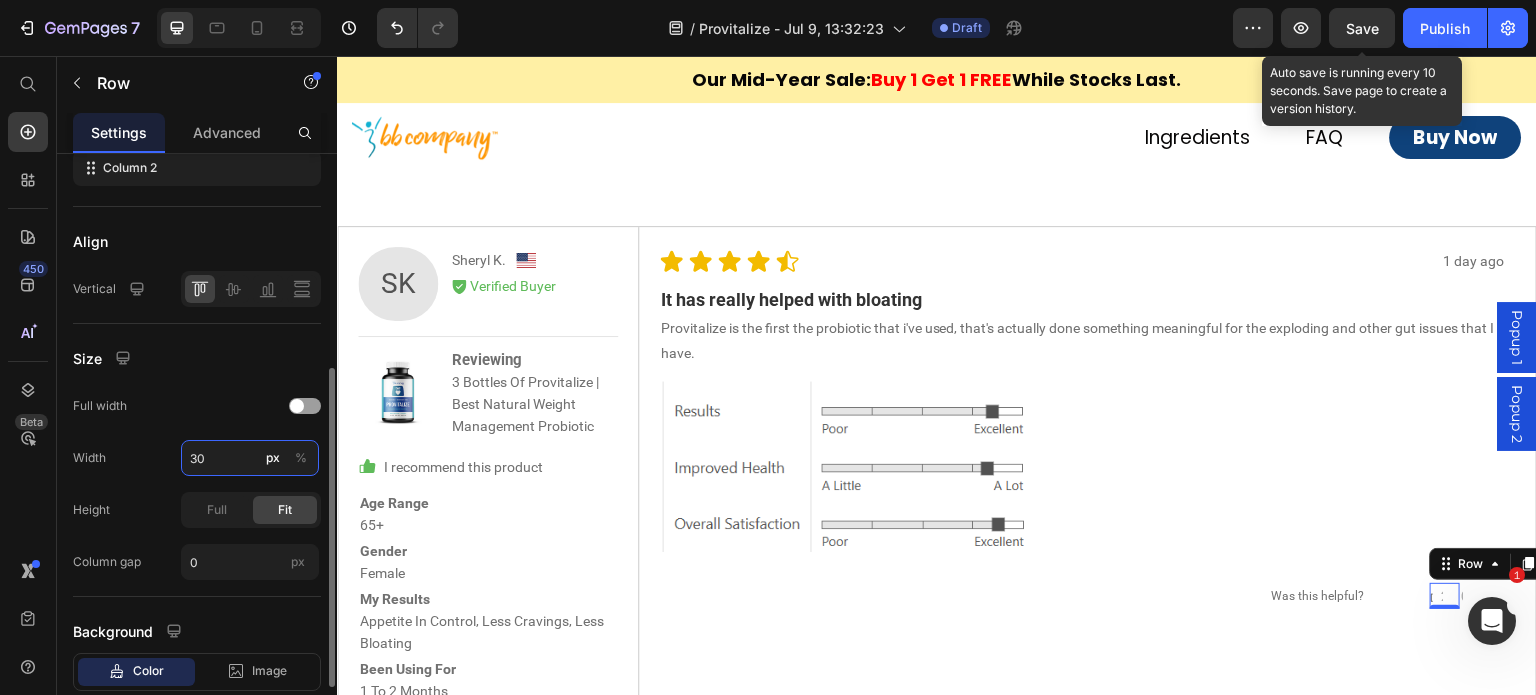 type on "3" 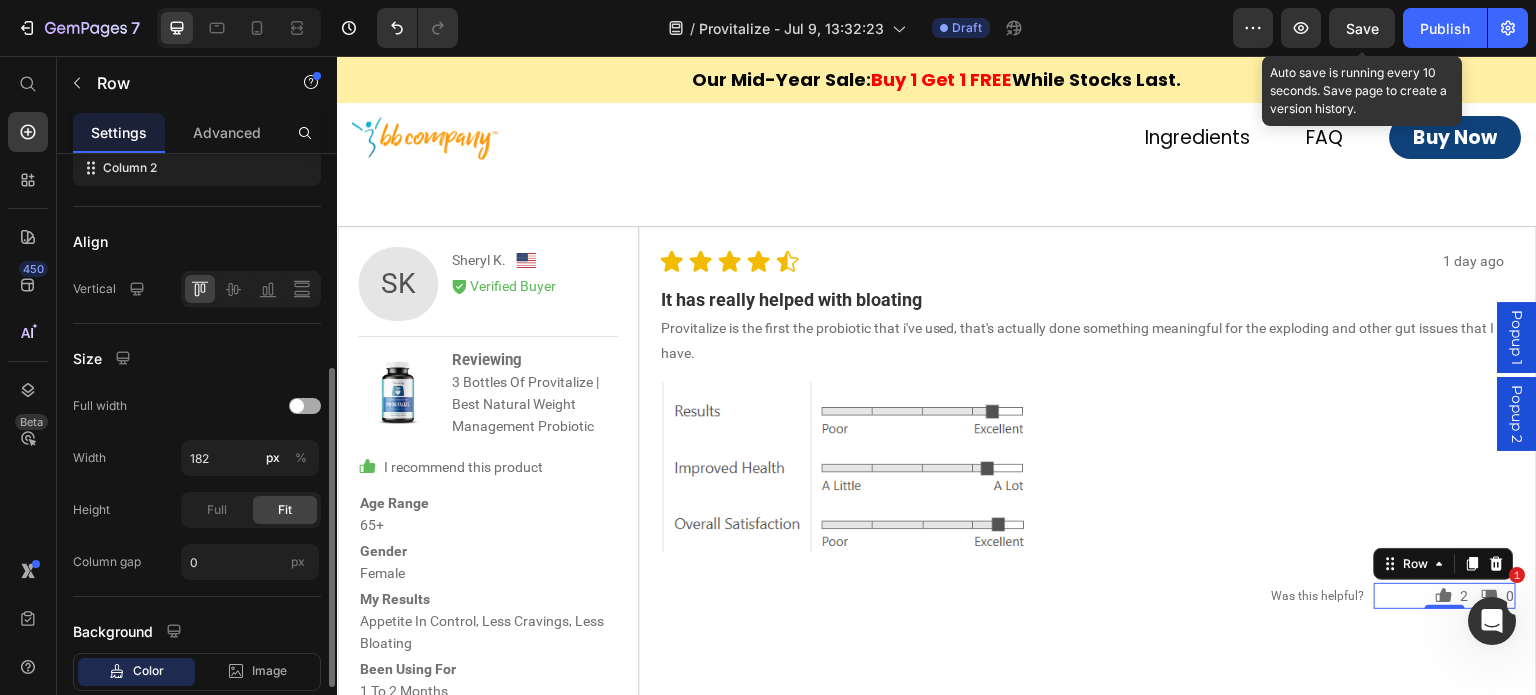 click on "Full width" 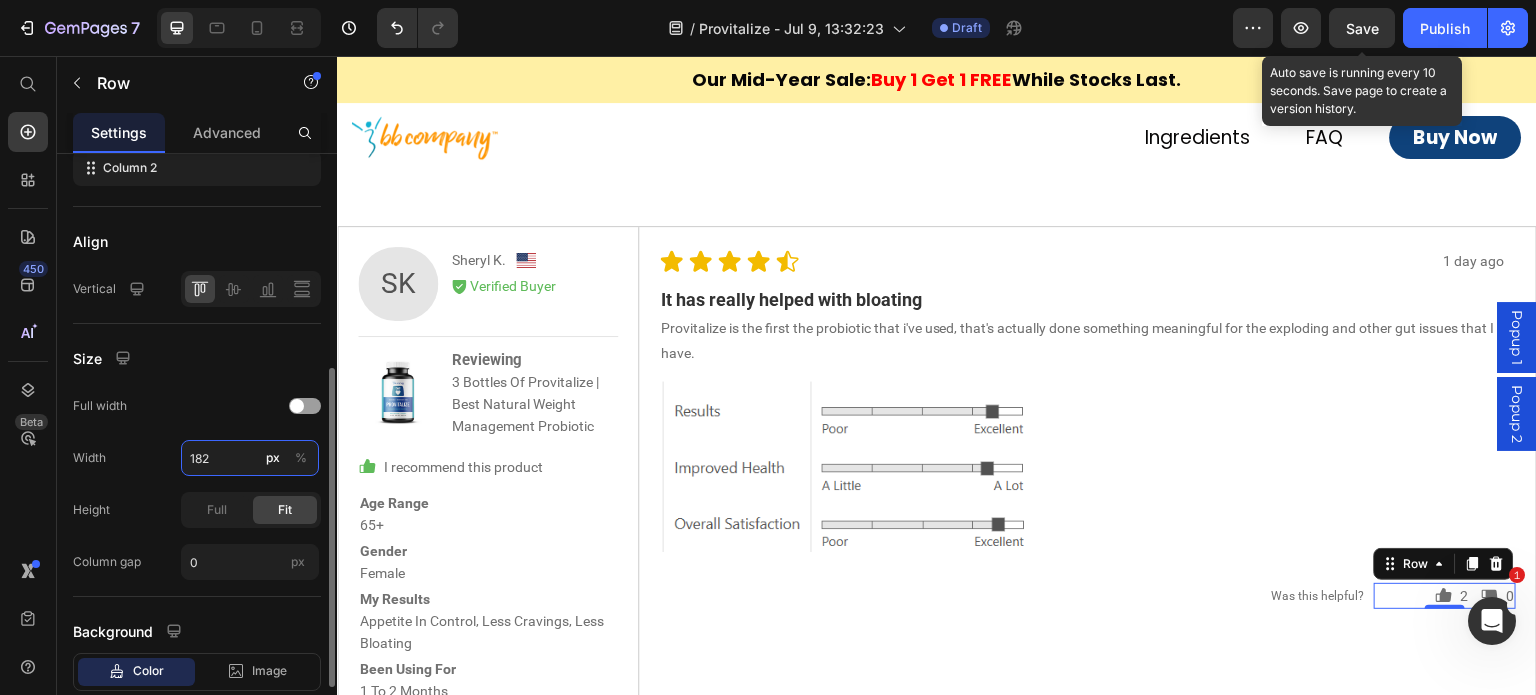 click on "182" at bounding box center (250, 458) 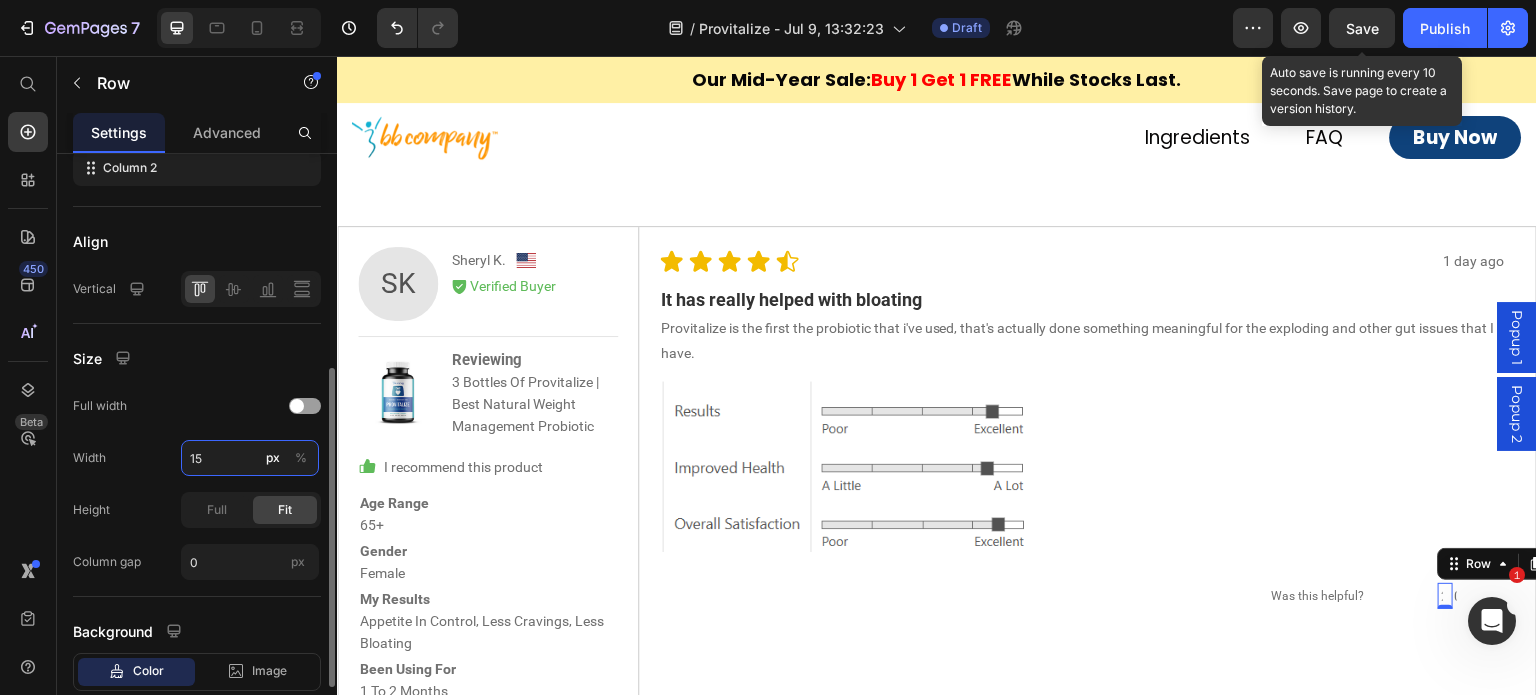 type on "150" 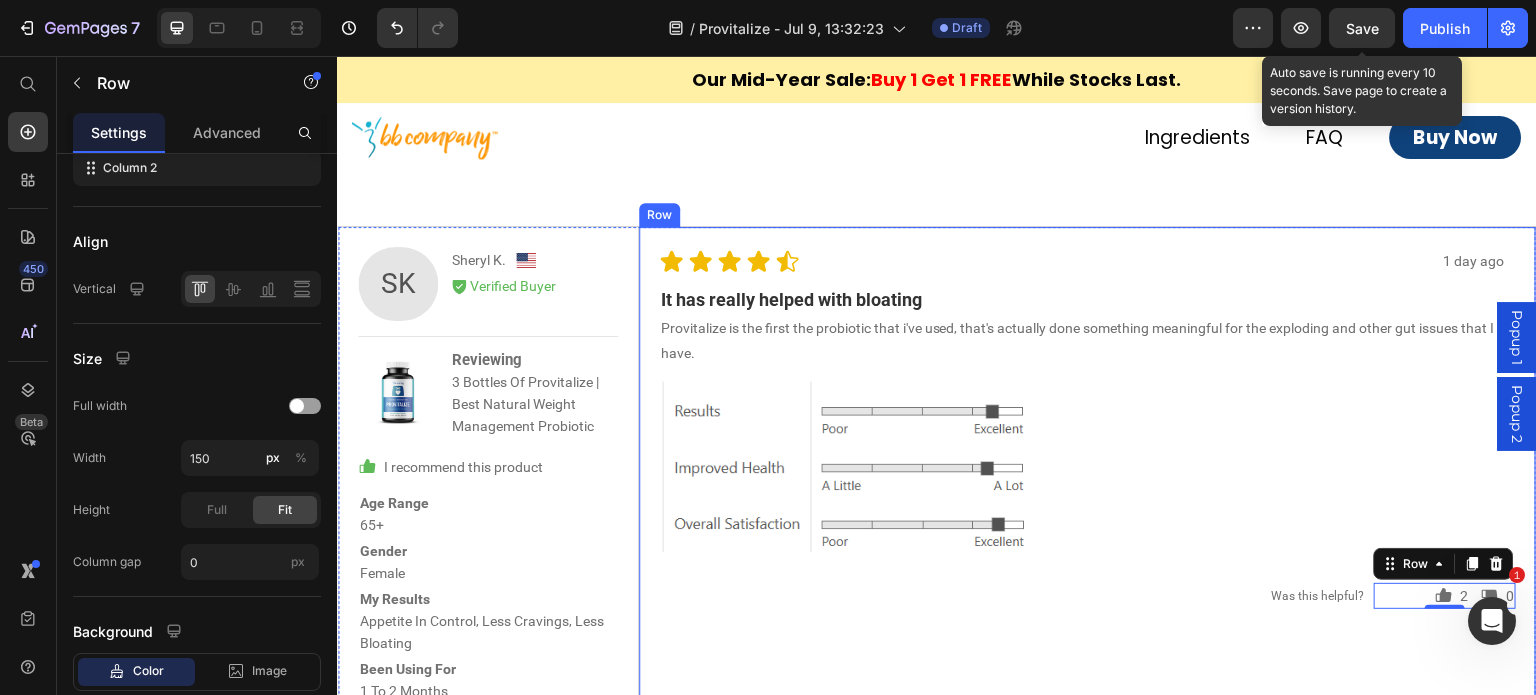 click on "1 day ago Text Block Icon Icon Icon Icon
Icon Icon List Row It has really helped with bloating Text Block Provitalize is the first the probiotic that i've used, that's actually done something meaningful for the exploding and other gut issues that I have. Text Block Row Image
Icon 2 Text Block Row
Icon 0 Text Block Row Row   0 Was this helpful?  Text Block Row" at bounding box center (1088, 475) 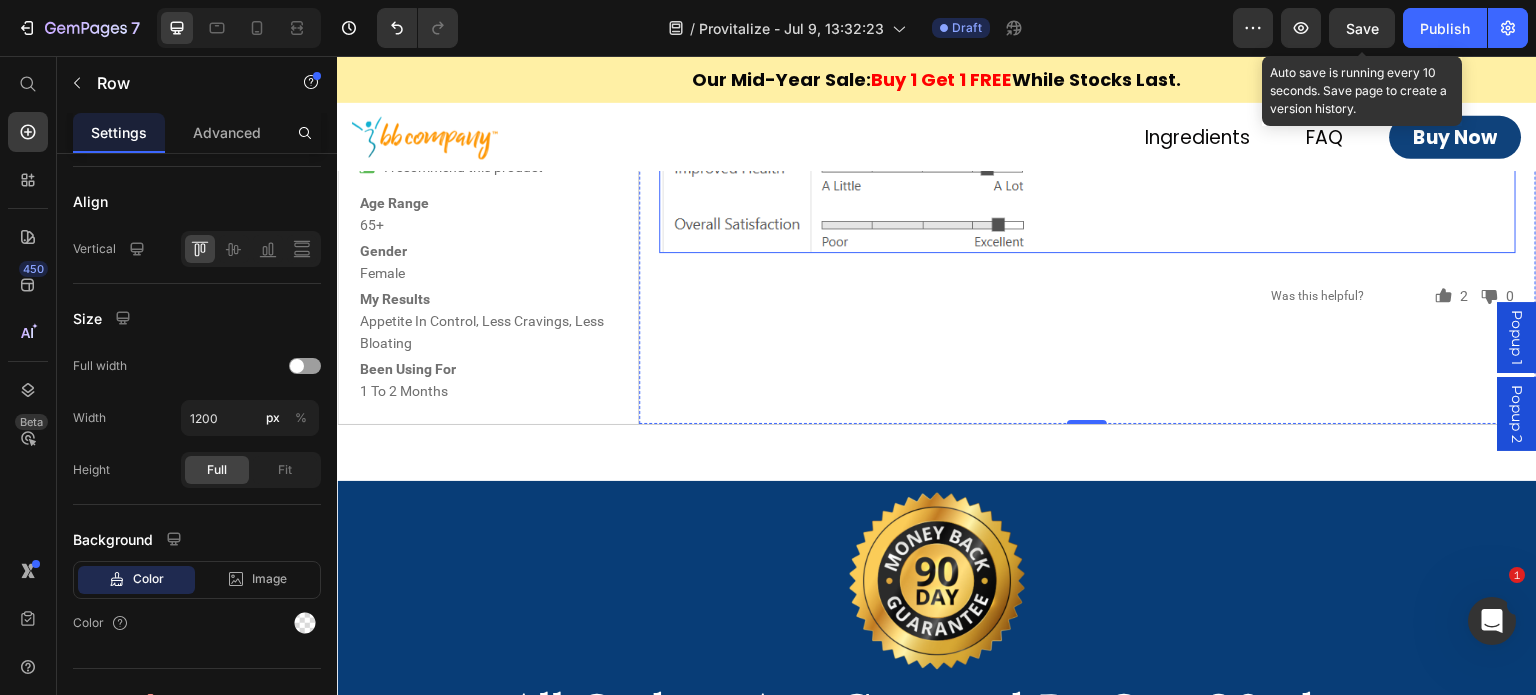 scroll, scrollTop: 8245, scrollLeft: 0, axis: vertical 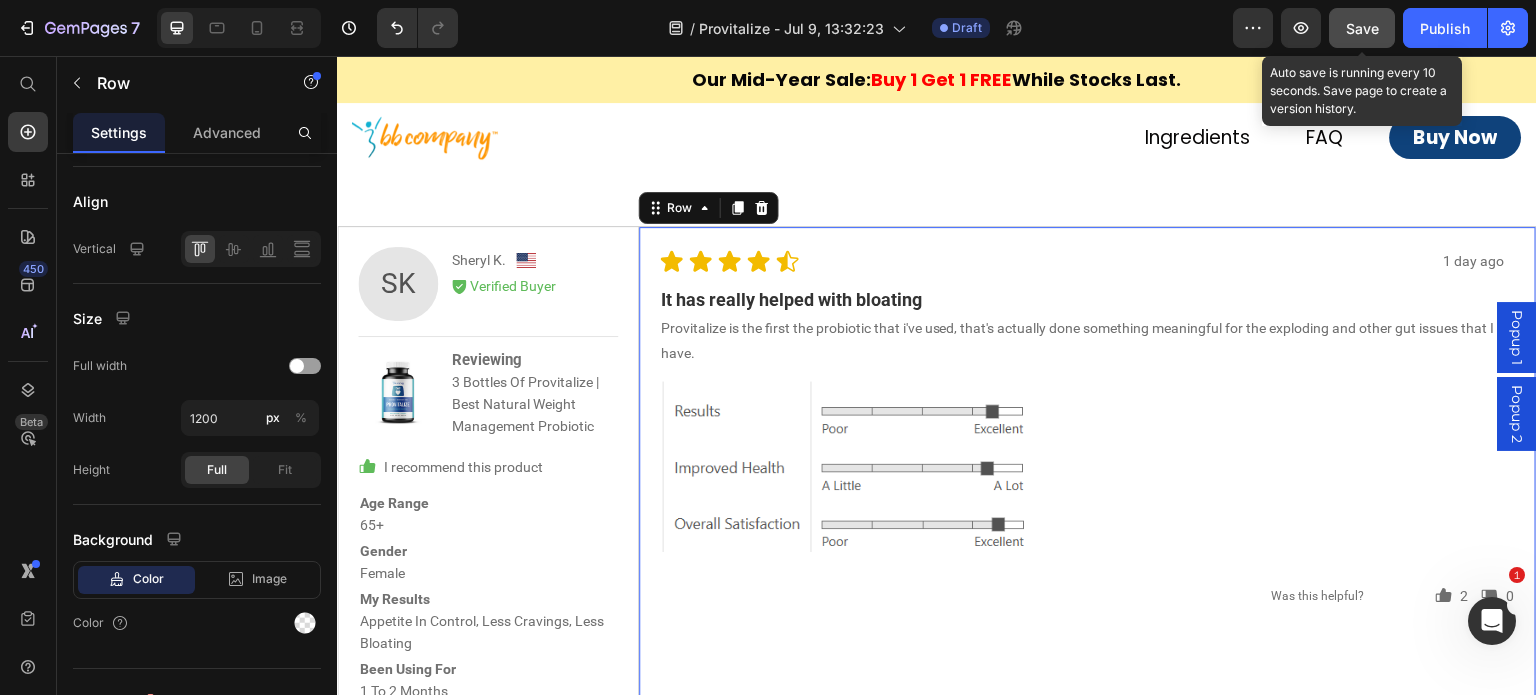 click on "Save" 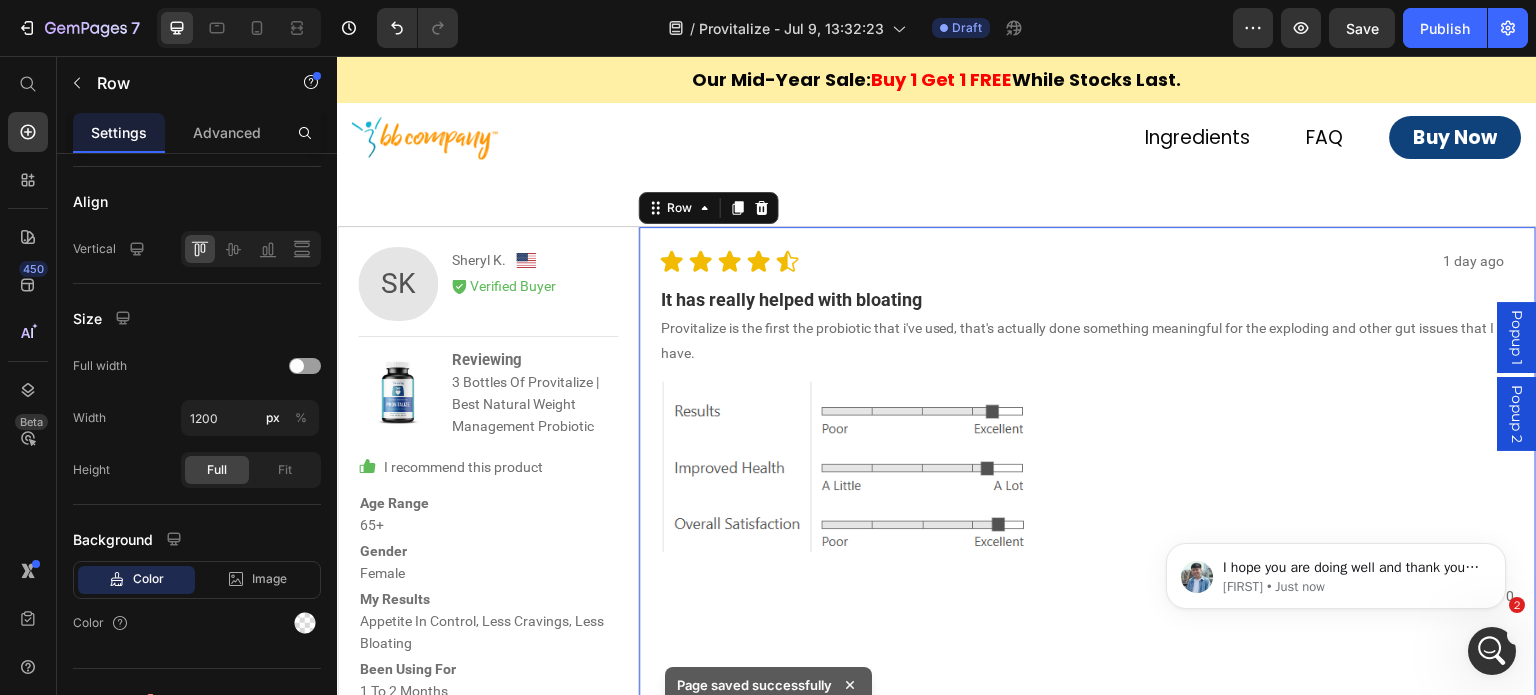 scroll, scrollTop: 0, scrollLeft: 0, axis: both 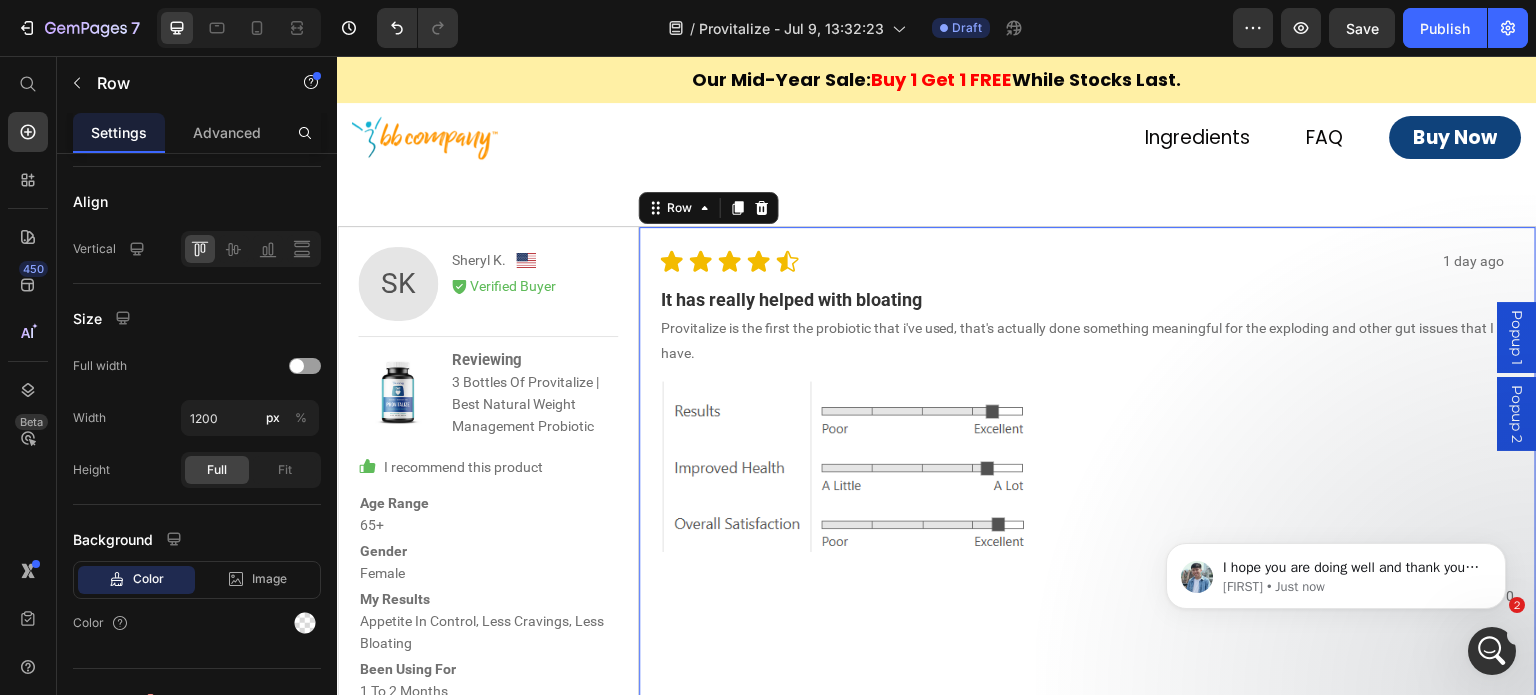 click 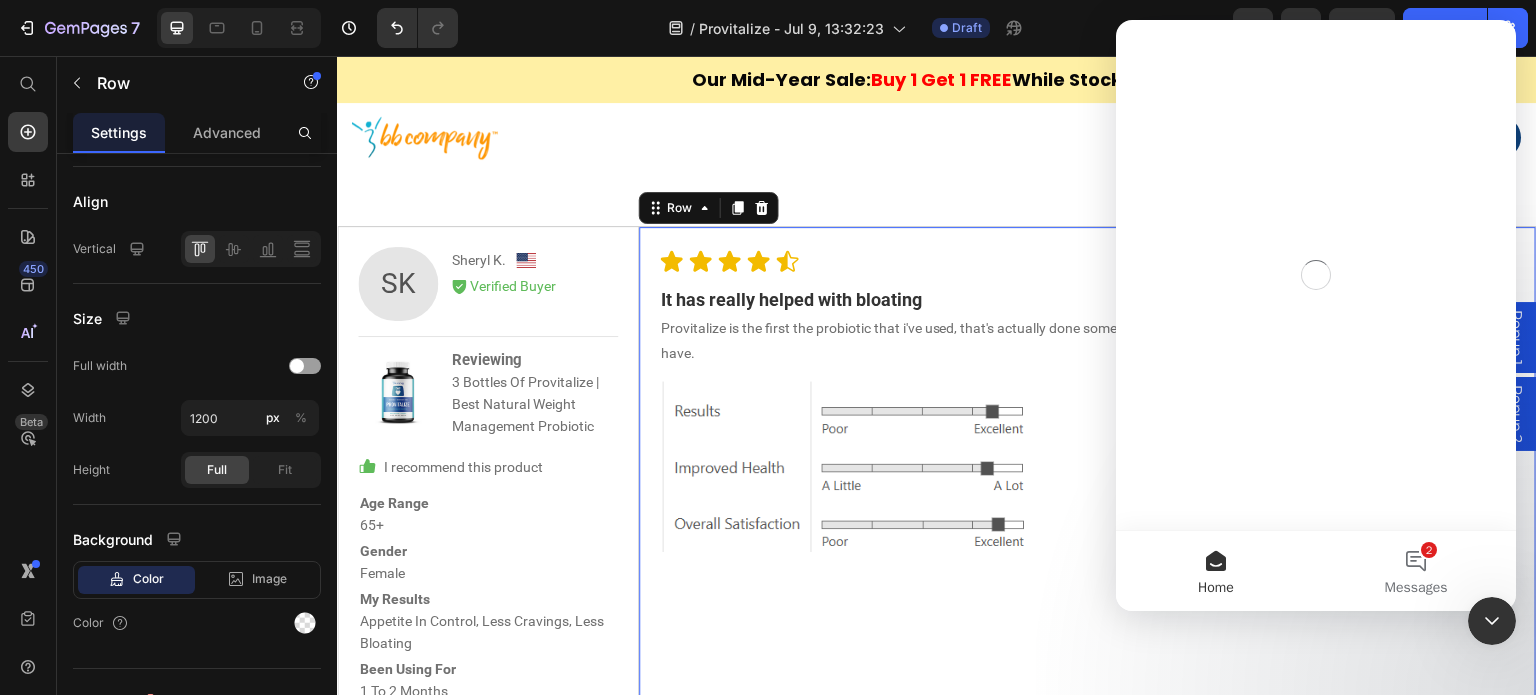 scroll, scrollTop: 0, scrollLeft: 0, axis: both 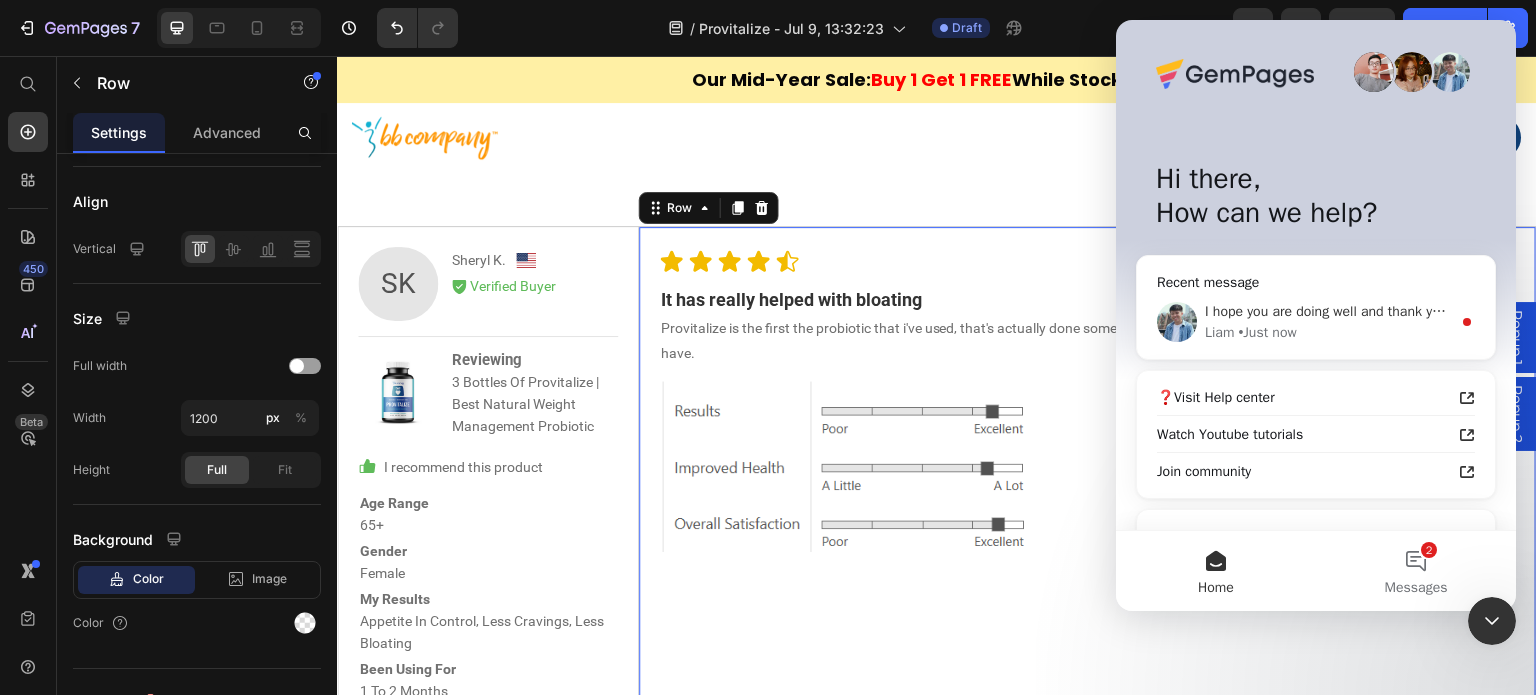 click on "I hope you are doing well and thank you for your patience." at bounding box center (1381, 311) 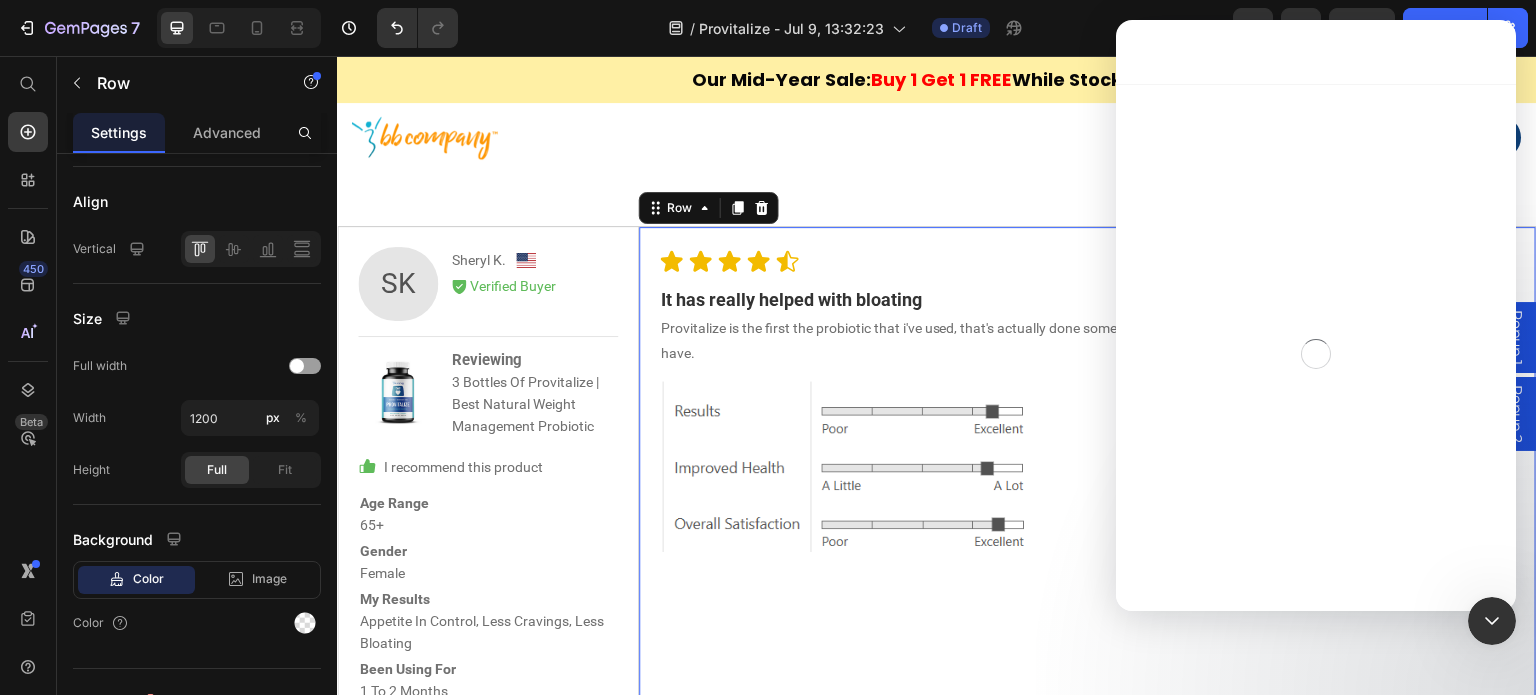 scroll, scrollTop: 3, scrollLeft: 0, axis: vertical 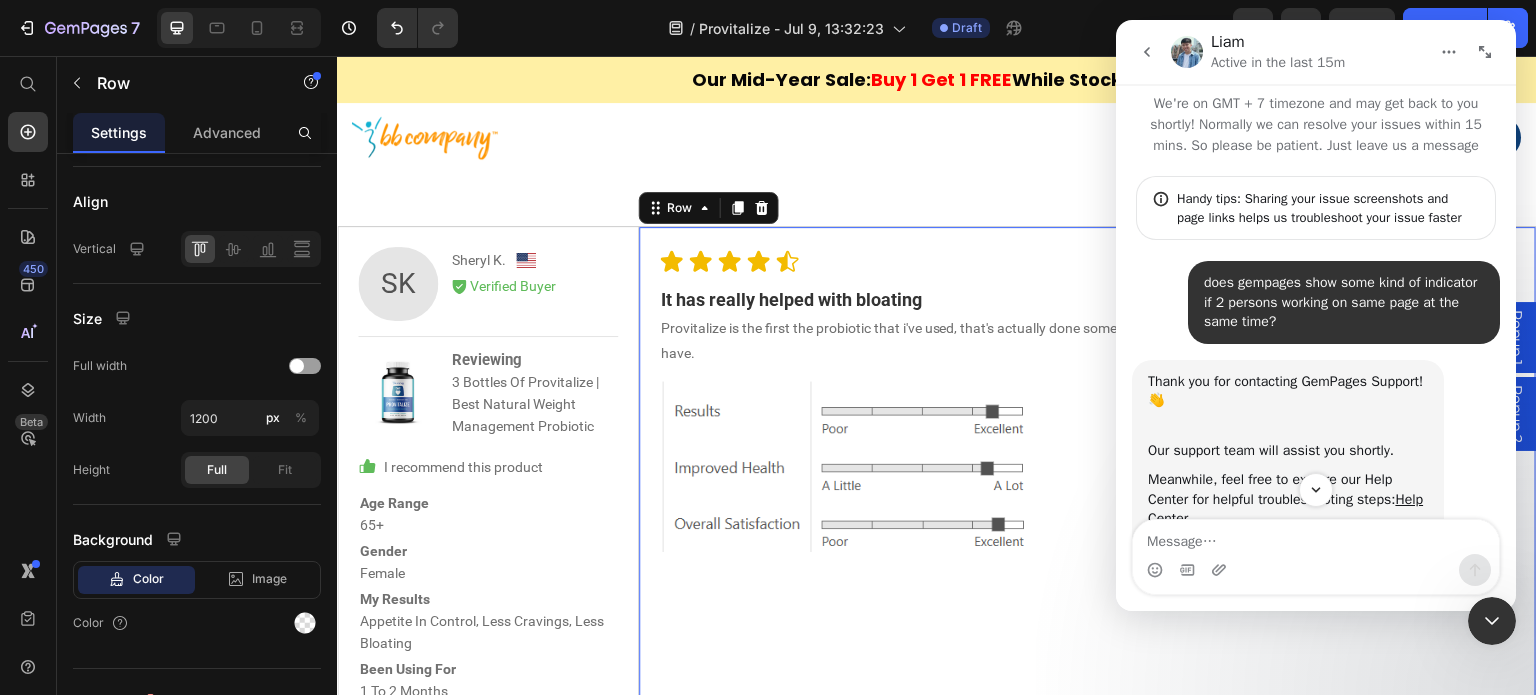 click on "does gempages show some kind of indicator if 2 persons working on same page at the same time?" at bounding box center (1344, 302) 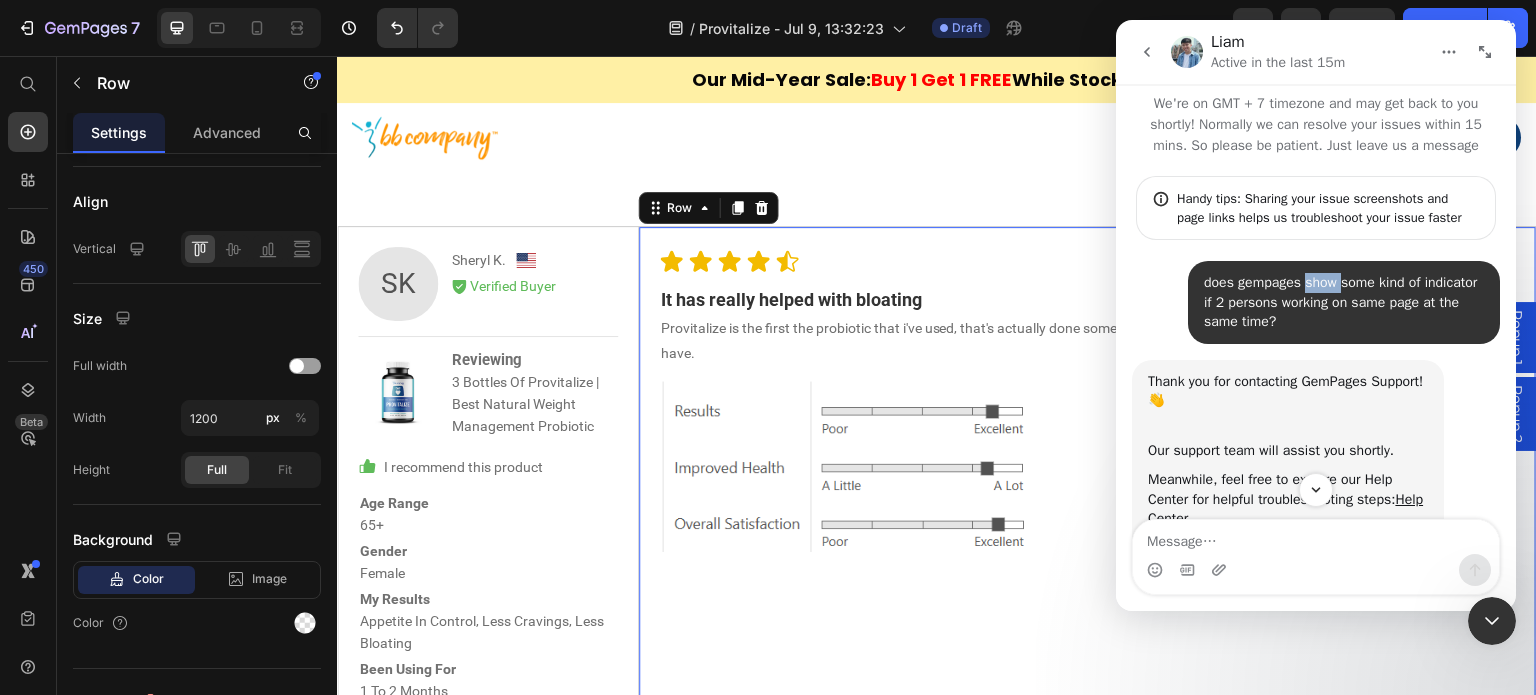 click on "does gempages show some kind of indicator if 2 persons working on same page at the same time?" at bounding box center [1344, 302] 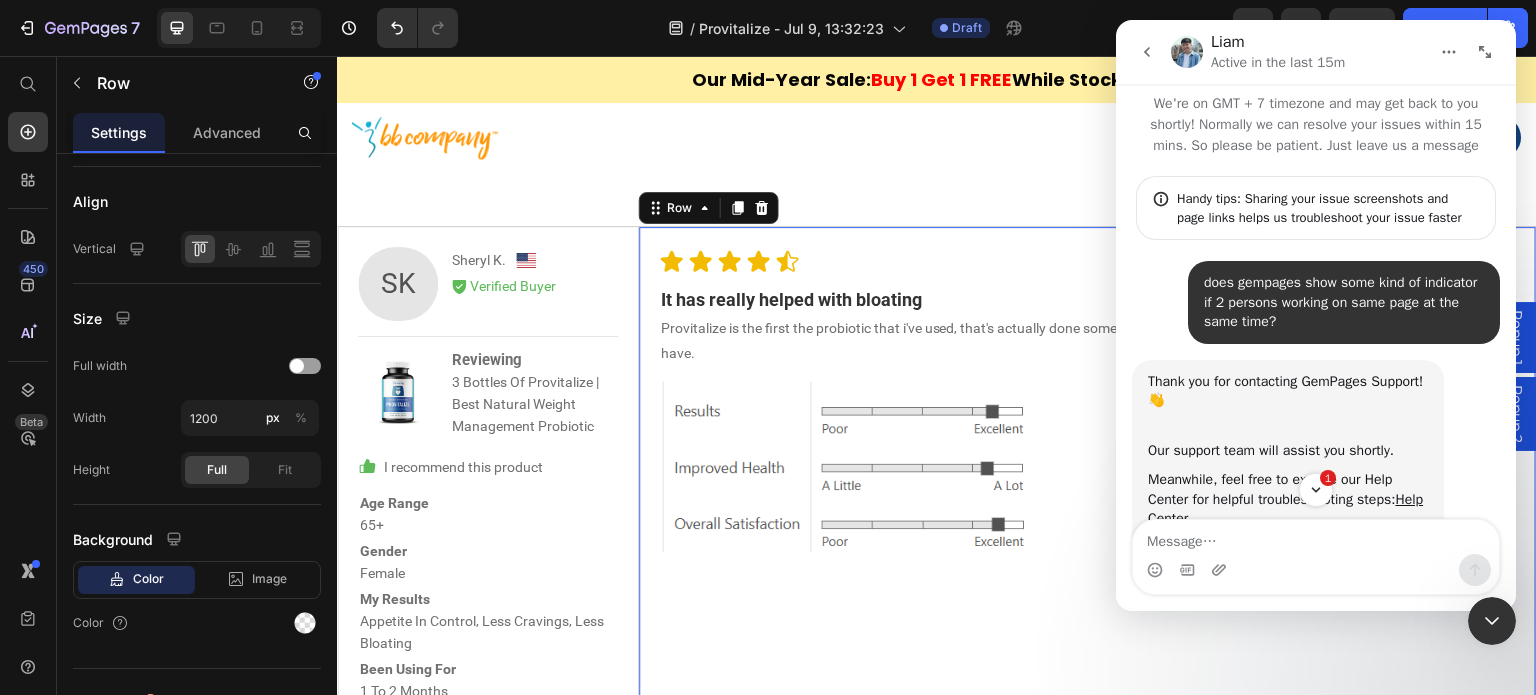 scroll, scrollTop: 2, scrollLeft: 0, axis: vertical 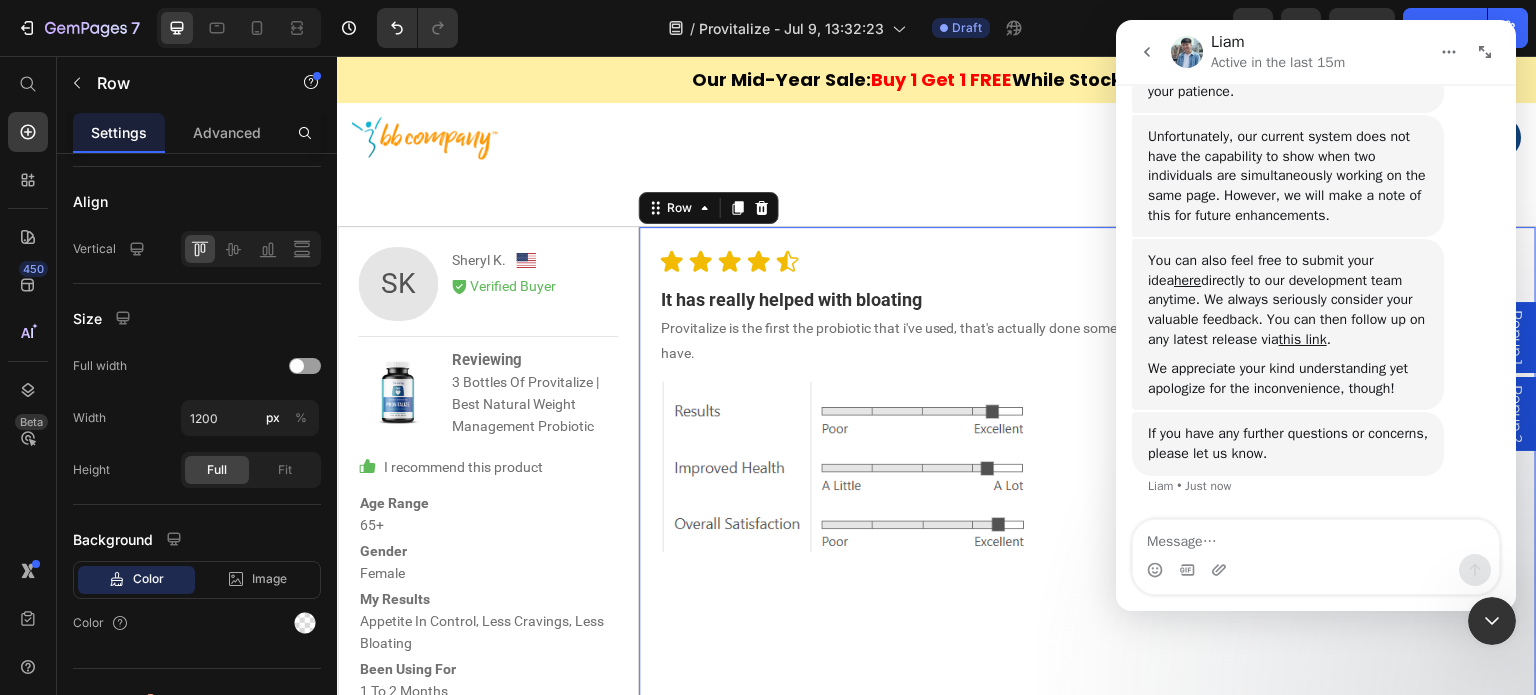 click at bounding box center (1492, 621) 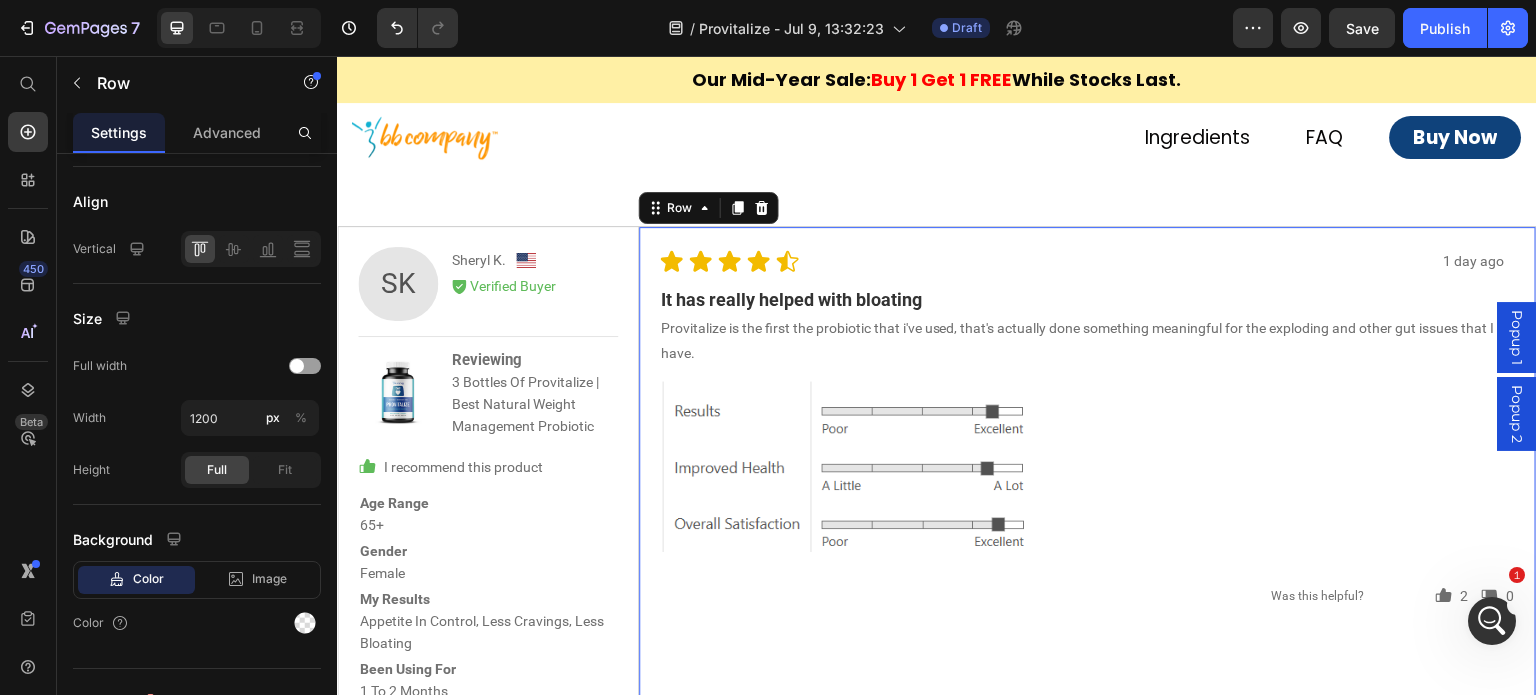 scroll, scrollTop: 0, scrollLeft: 0, axis: both 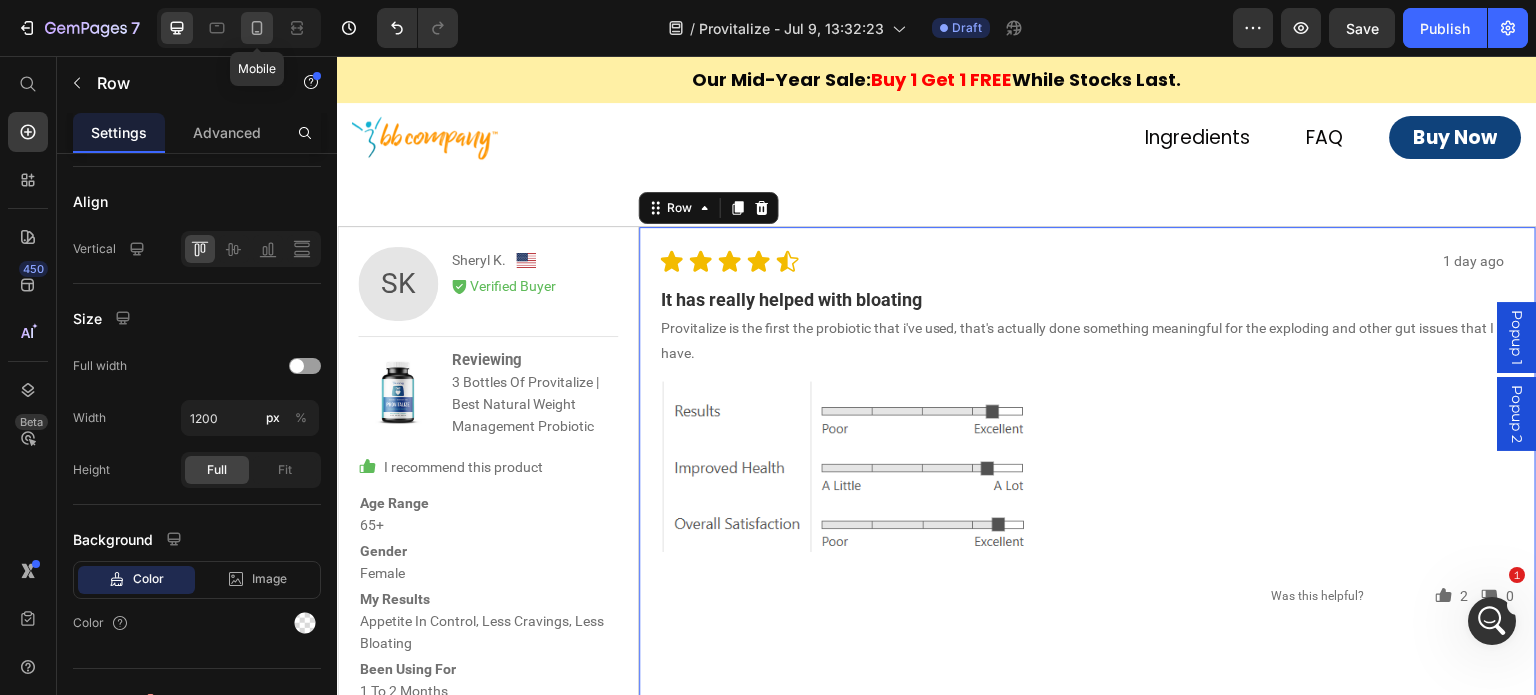 click 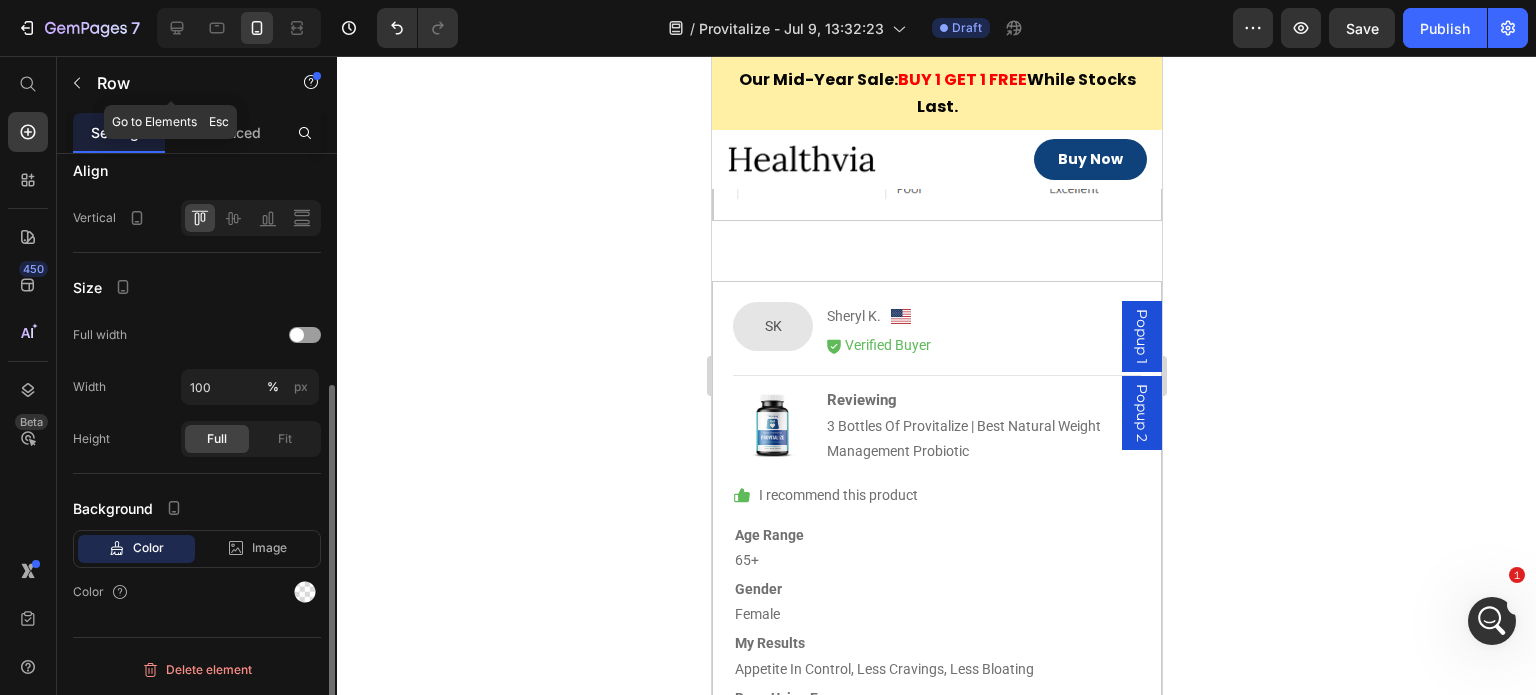 scroll, scrollTop: 8935, scrollLeft: 0, axis: vertical 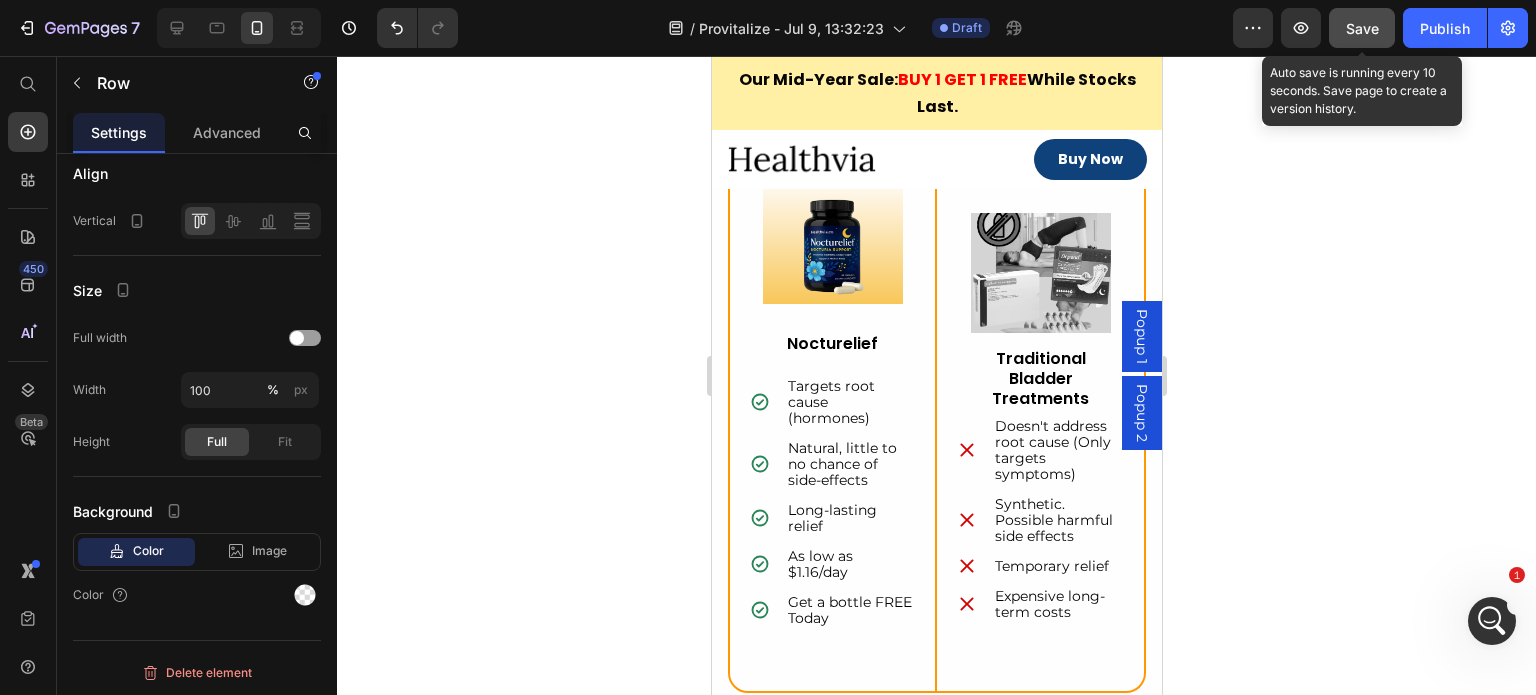 click on "Save" 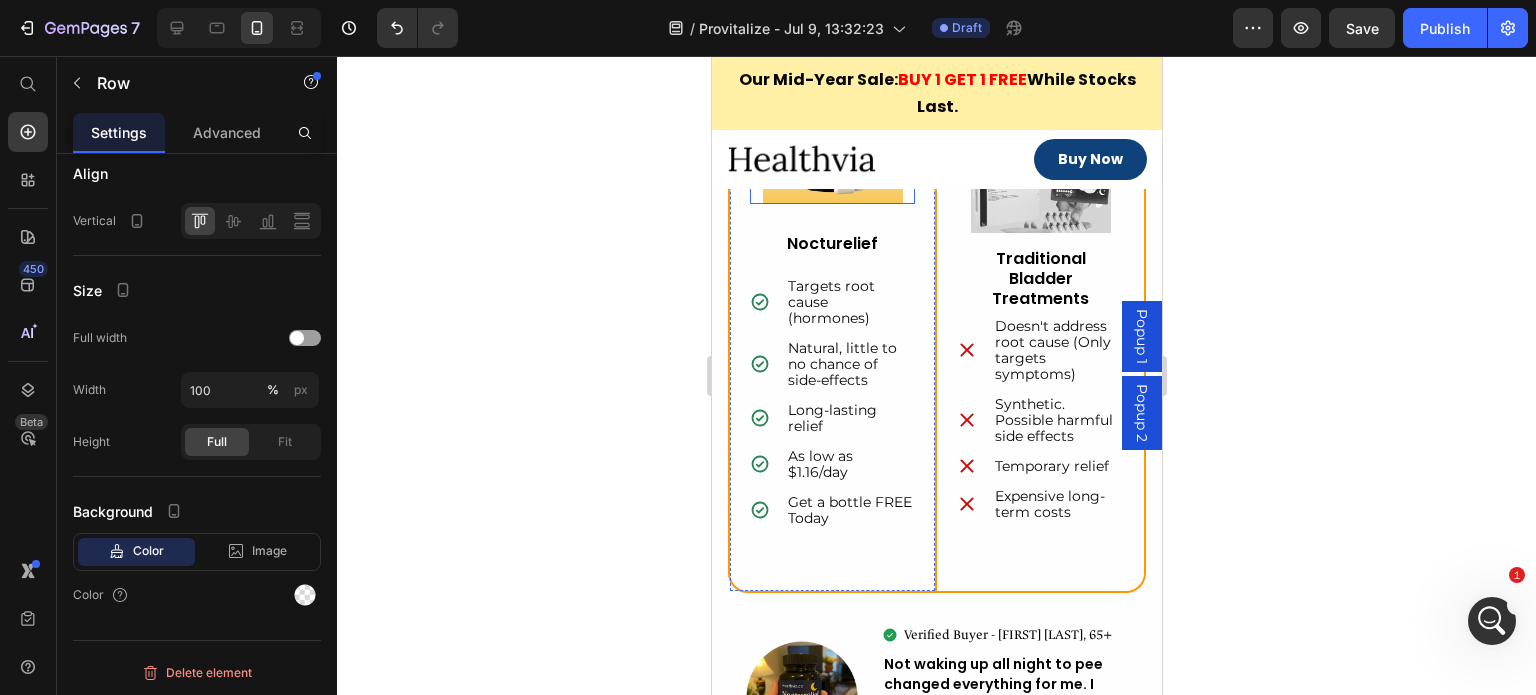 scroll, scrollTop: 5972, scrollLeft: 0, axis: vertical 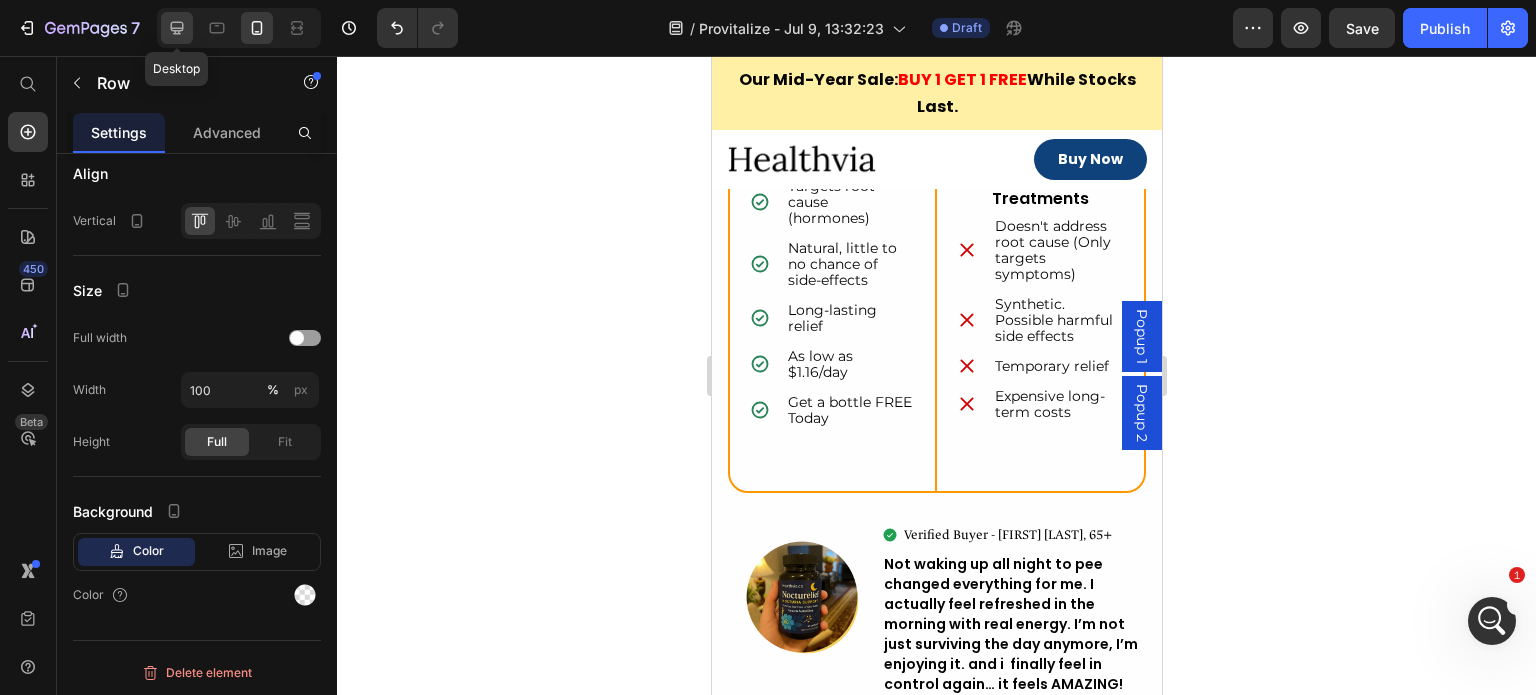 click 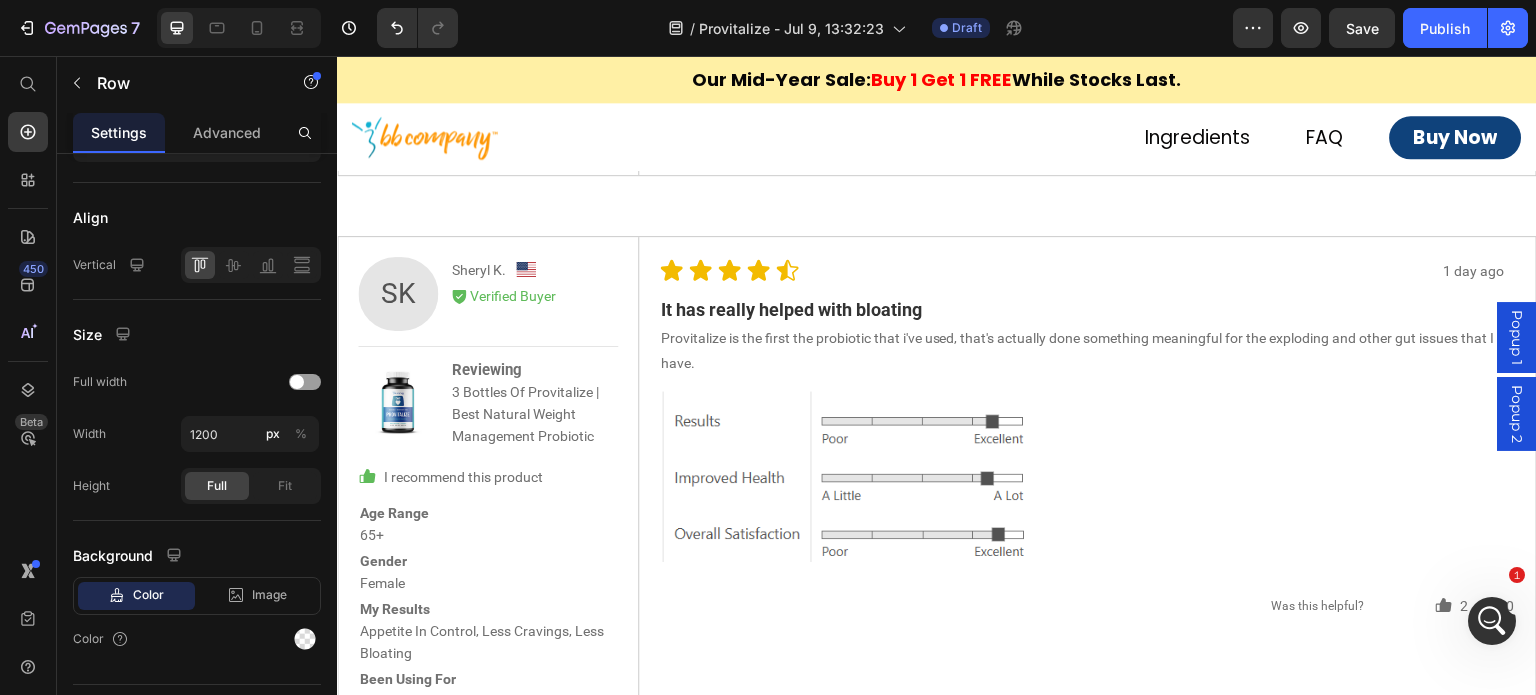 scroll, scrollTop: 7830, scrollLeft: 0, axis: vertical 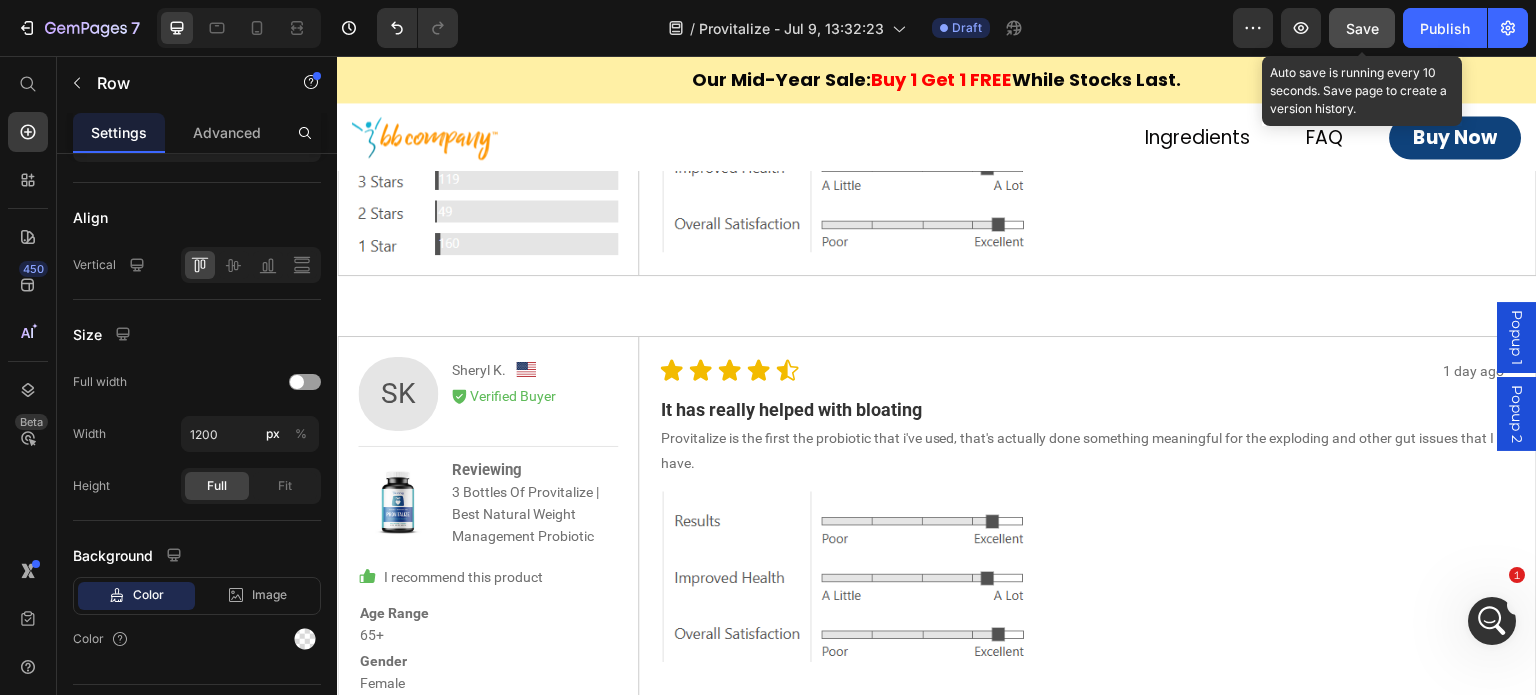click on "Save" 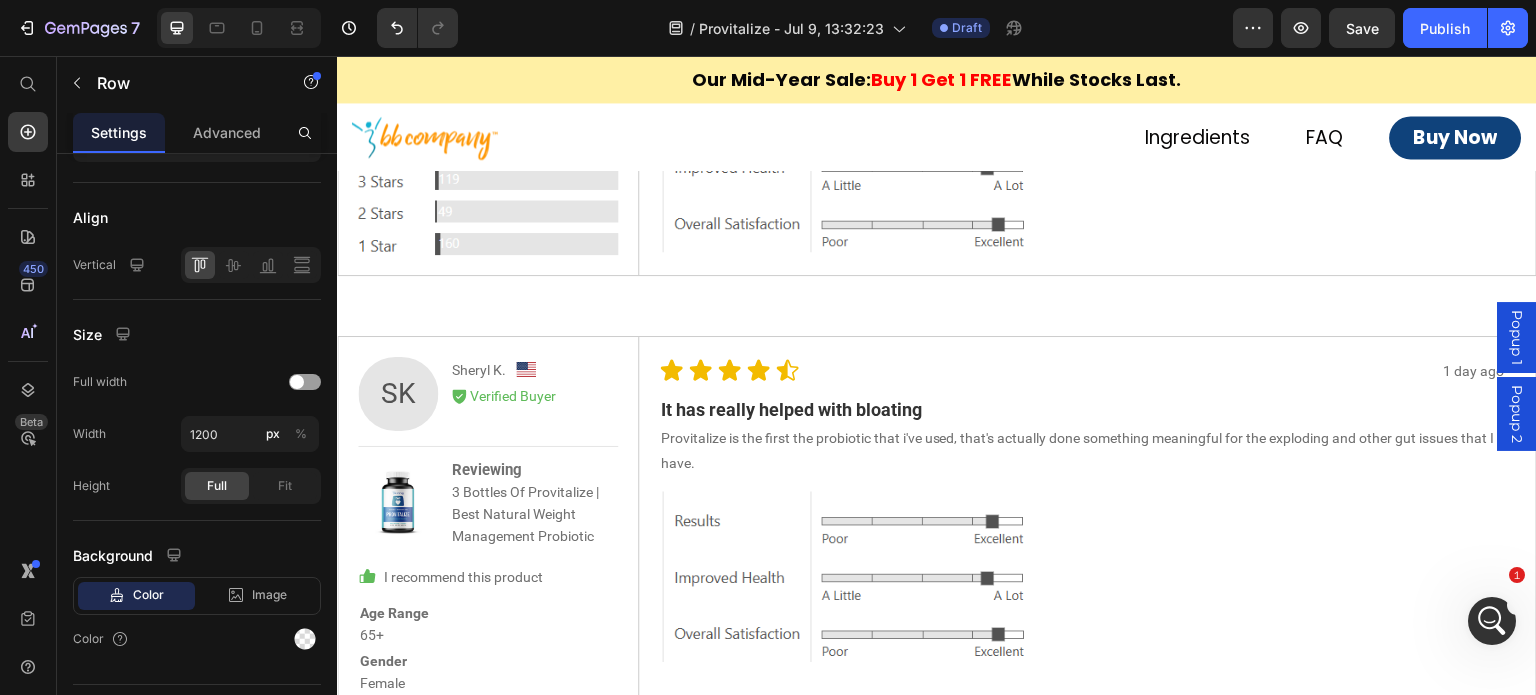 click on "Preview  Save   Publish" at bounding box center (1380, 28) 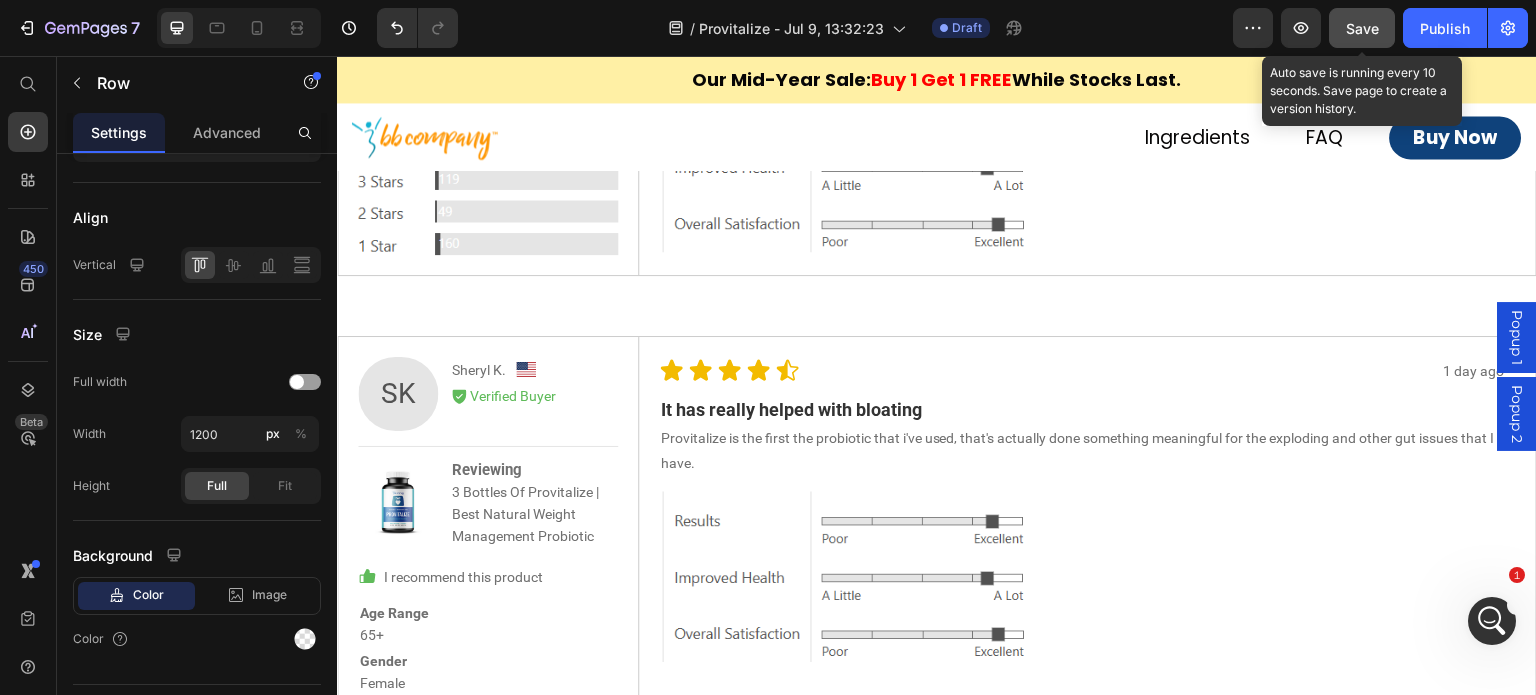 drag, startPoint x: 1353, startPoint y: 19, endPoint x: 1023, endPoint y: 10, distance: 330.1227 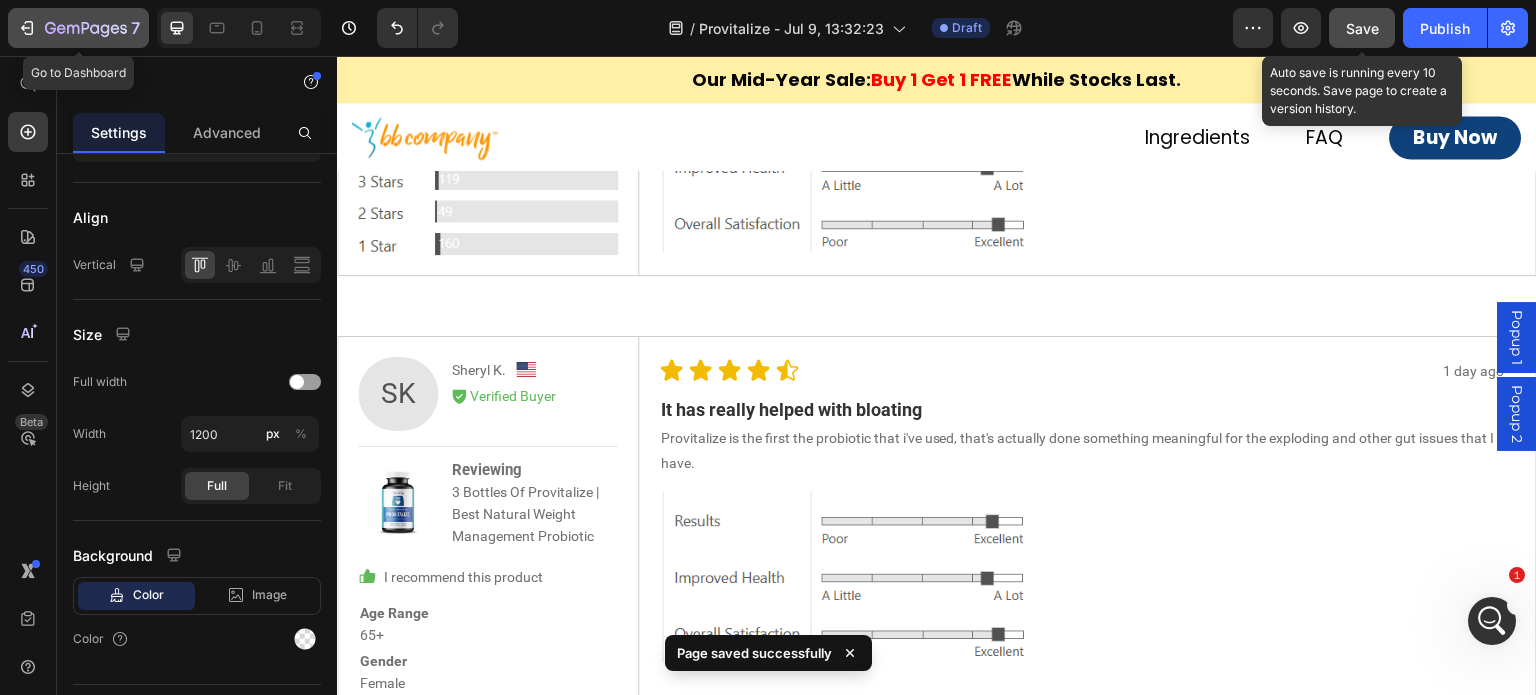 click 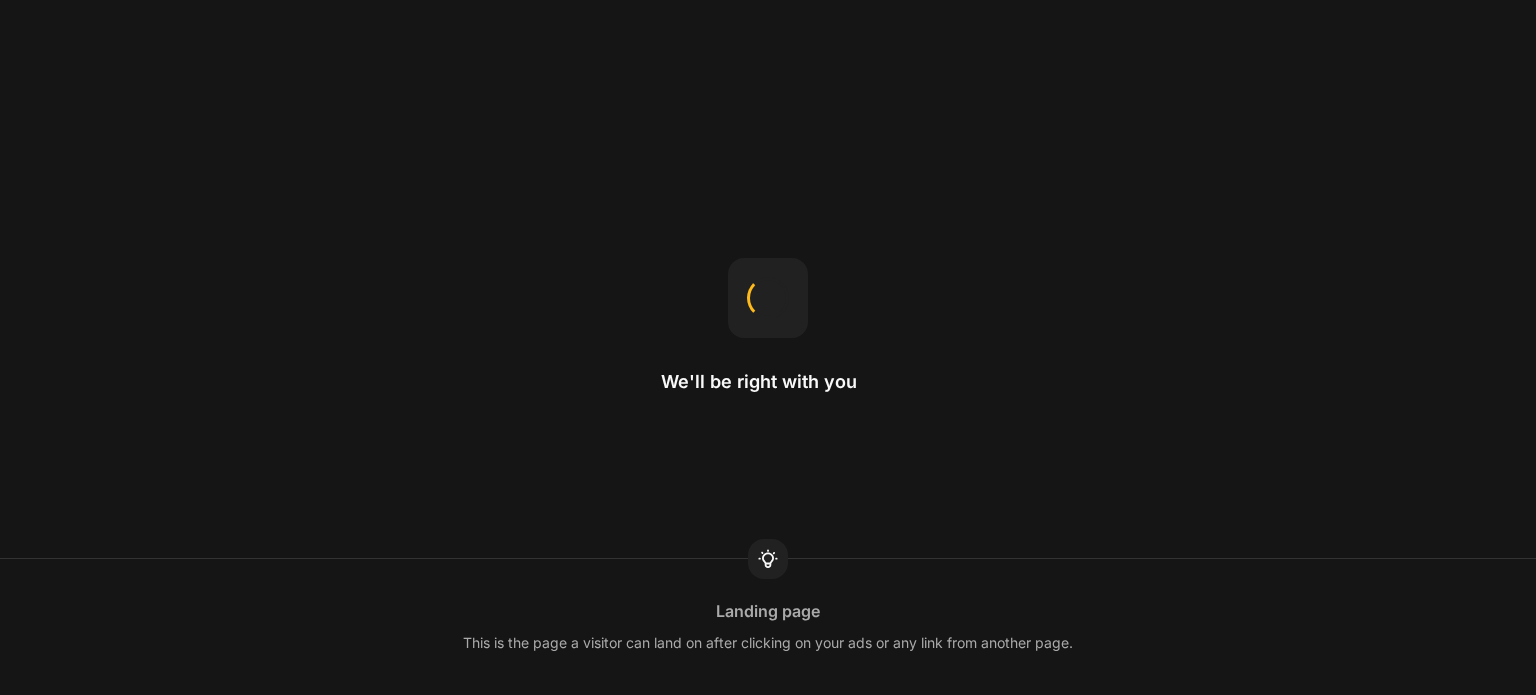 scroll, scrollTop: 0, scrollLeft: 0, axis: both 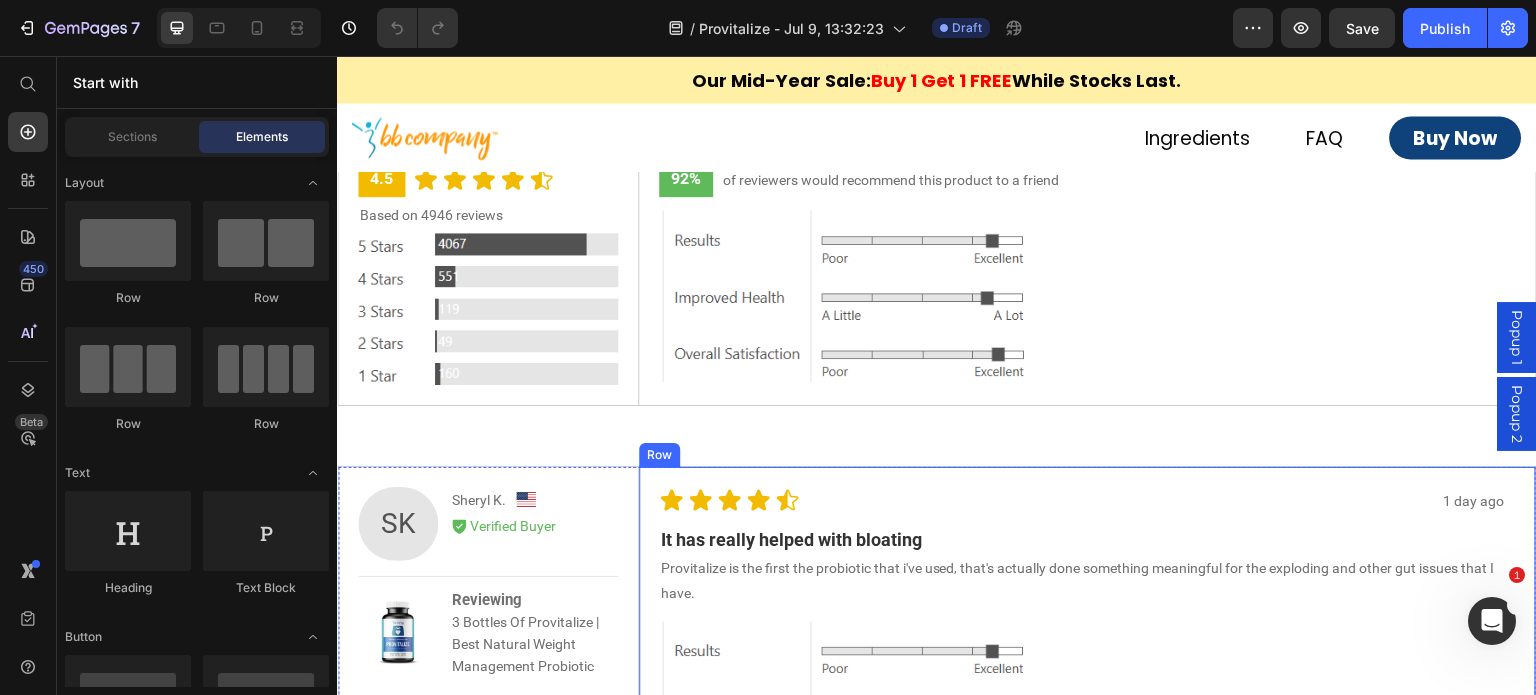 click on "1 day ago Text Block Icon Icon Icon Icon
Icon Icon List Row It has really helped with bloating Text Block Provitalize is the first the probiotic that i've used, that's actually done something meaningful for the exploding and other gut issues that I have. Text Block Row Image
Icon 2 Text Block Row
Icon 0 Text Block Row Row Was this helpful?  Text Block Row Row" at bounding box center [1087, 715] 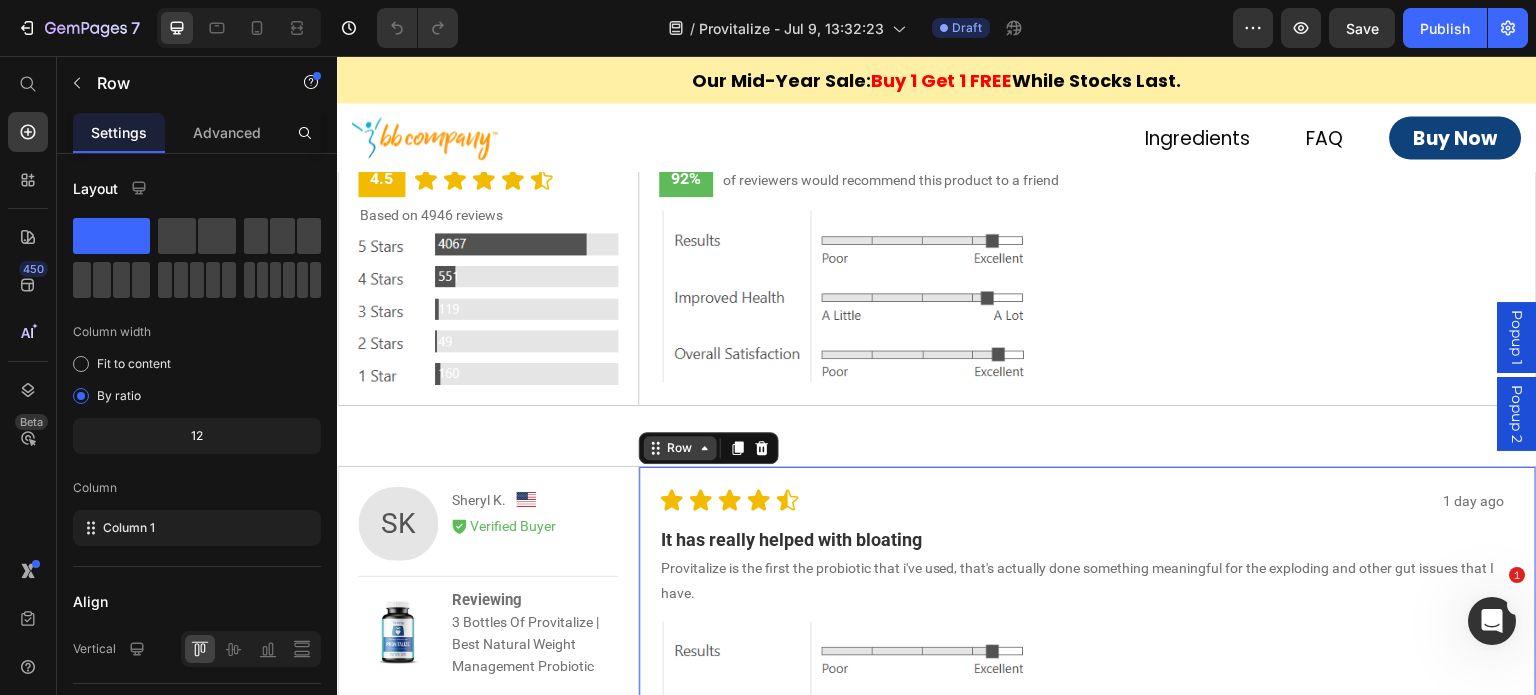 click on "Row" at bounding box center (680, 448) 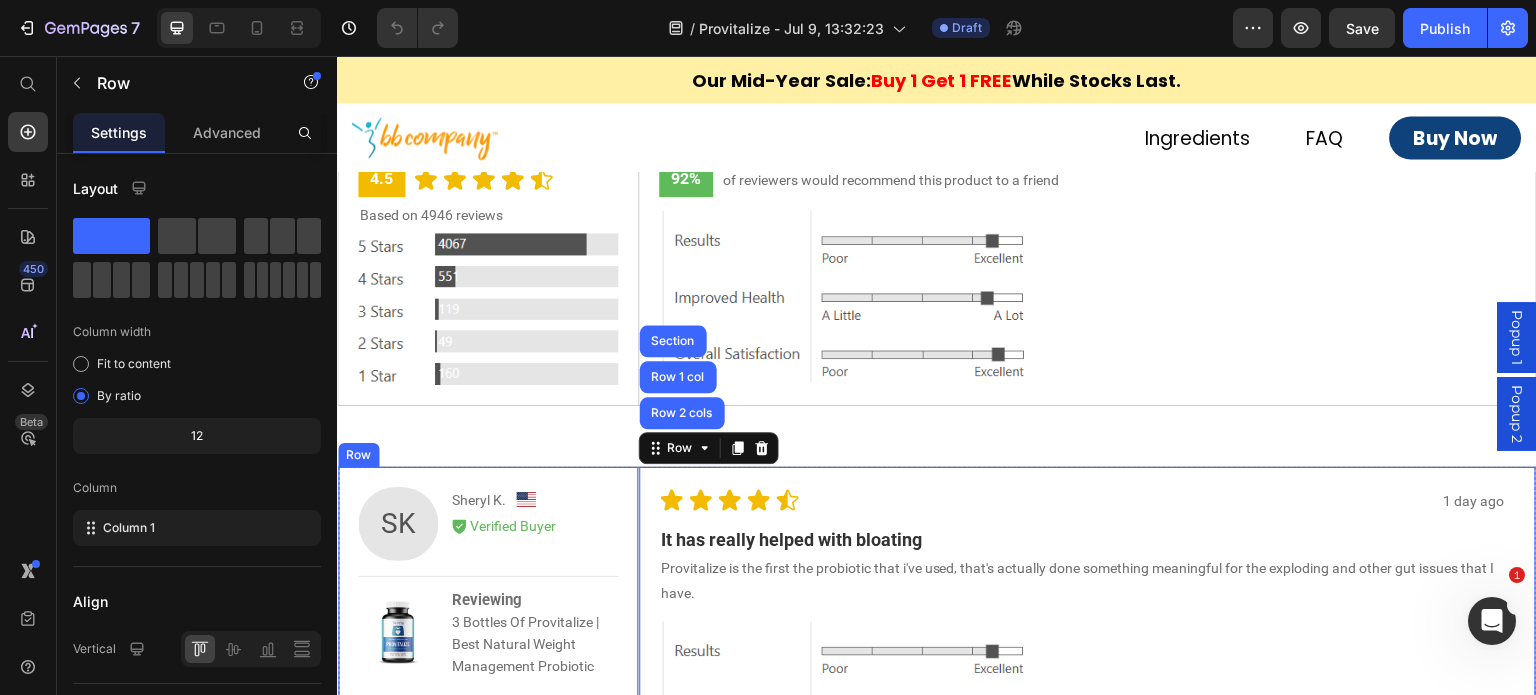 click on "SK Text Block [FIRST] [LAST].  Text Block Image Row
Icon  Verified Buyer Text Block Row Row Image Reviewing 3 Bottles Of Provitalize | Best Natural Weight Management Probiotic Text Block Row Row
Icon I recommend this product Text Block Row Age Range 65+ Text Block Row Gender Female Text Block Row My Results Appetite In Control, Less Cravings, Less Bloating Text Block Row Been Using For 1 To 2 Months Text Block Row Row" at bounding box center [488, 715] 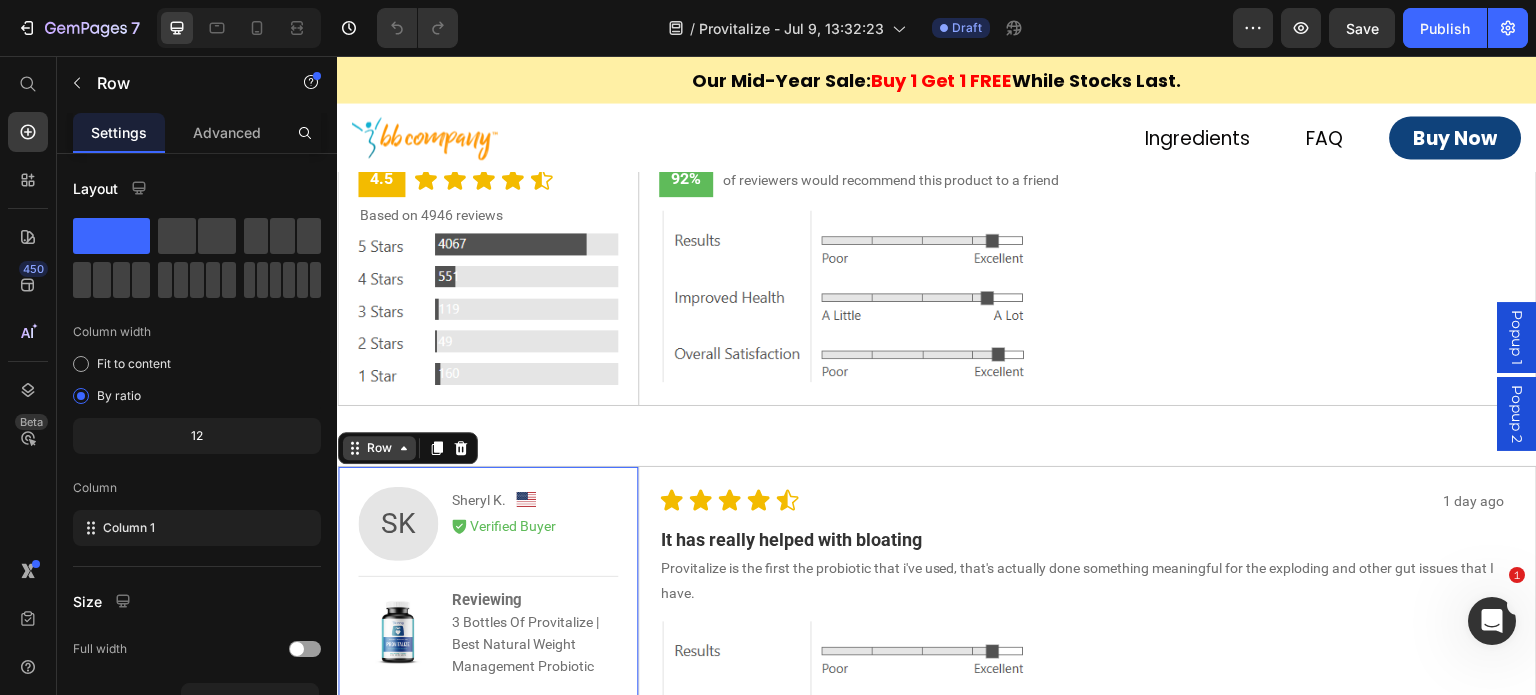 click on "Row" at bounding box center [379, 448] 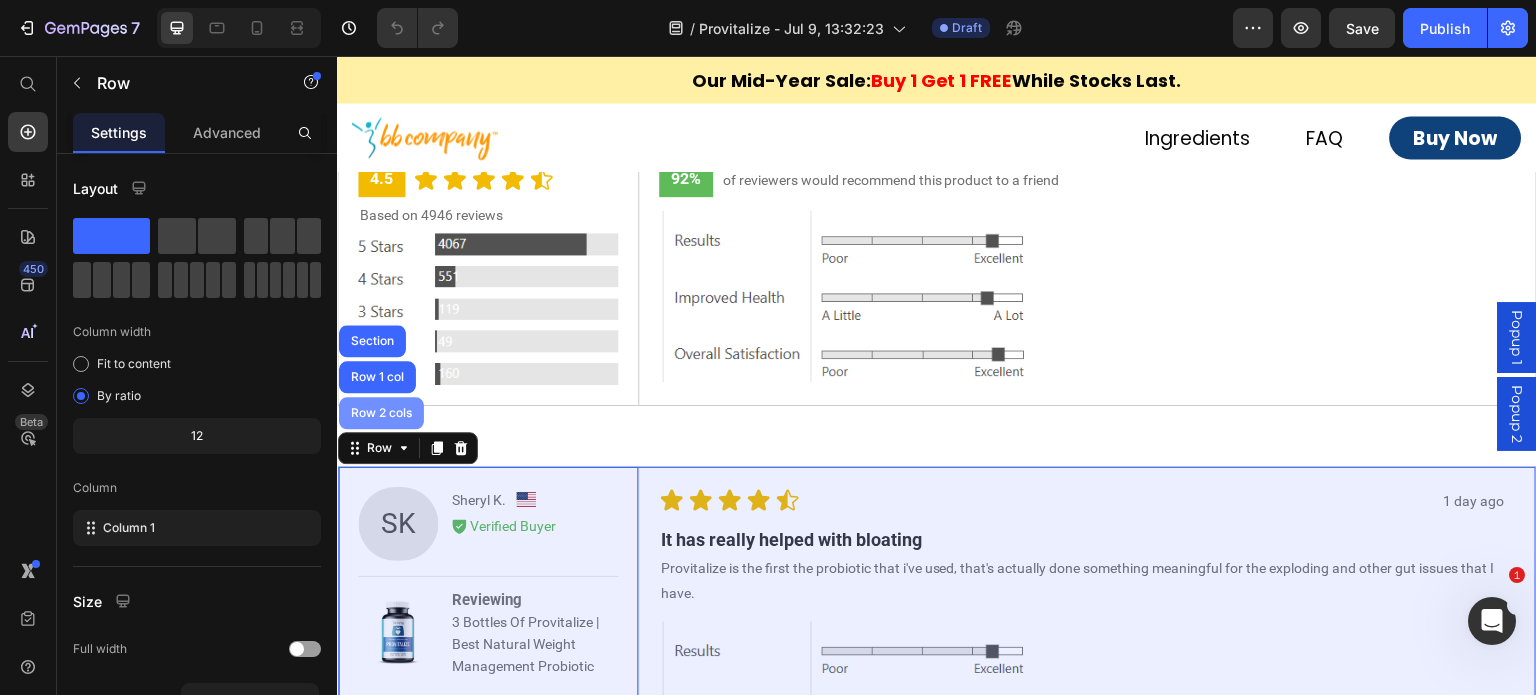 click on "Row 2 cols" at bounding box center [381, 413] 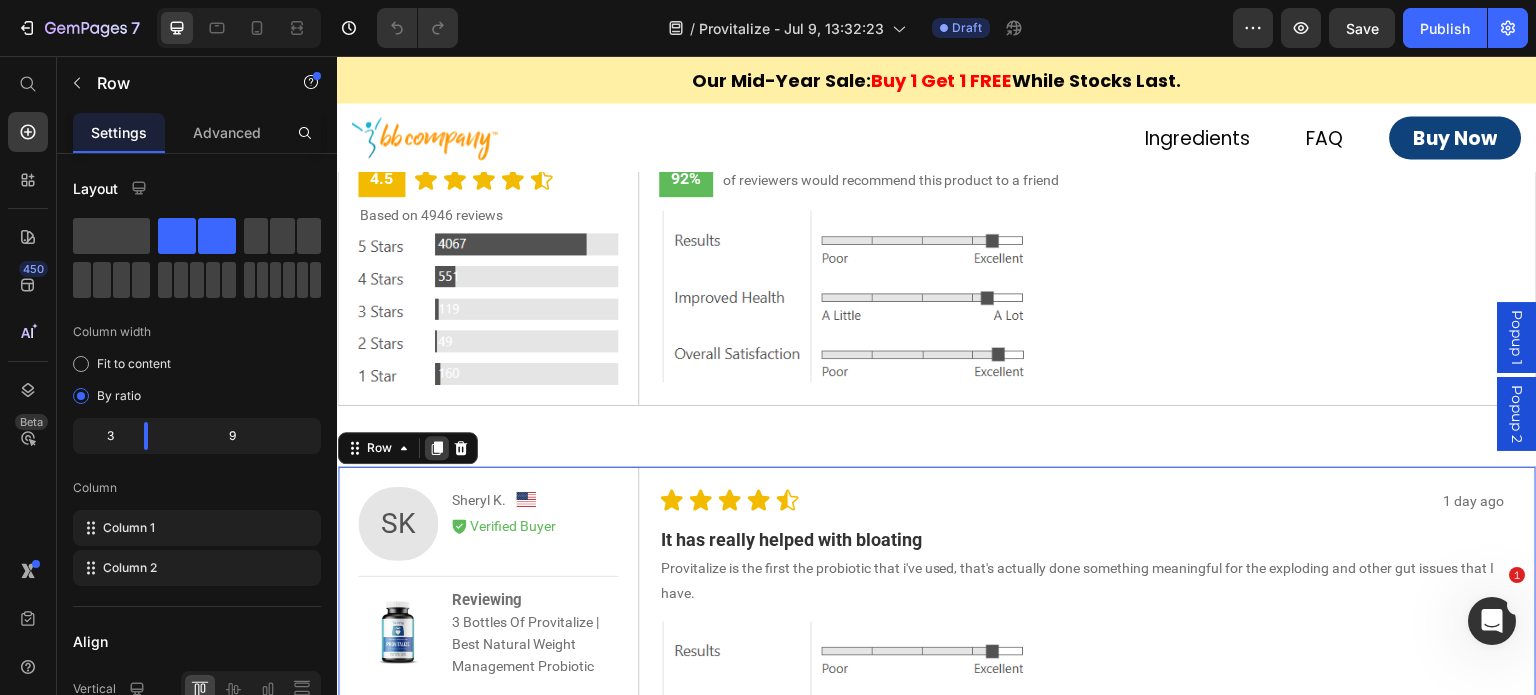 click 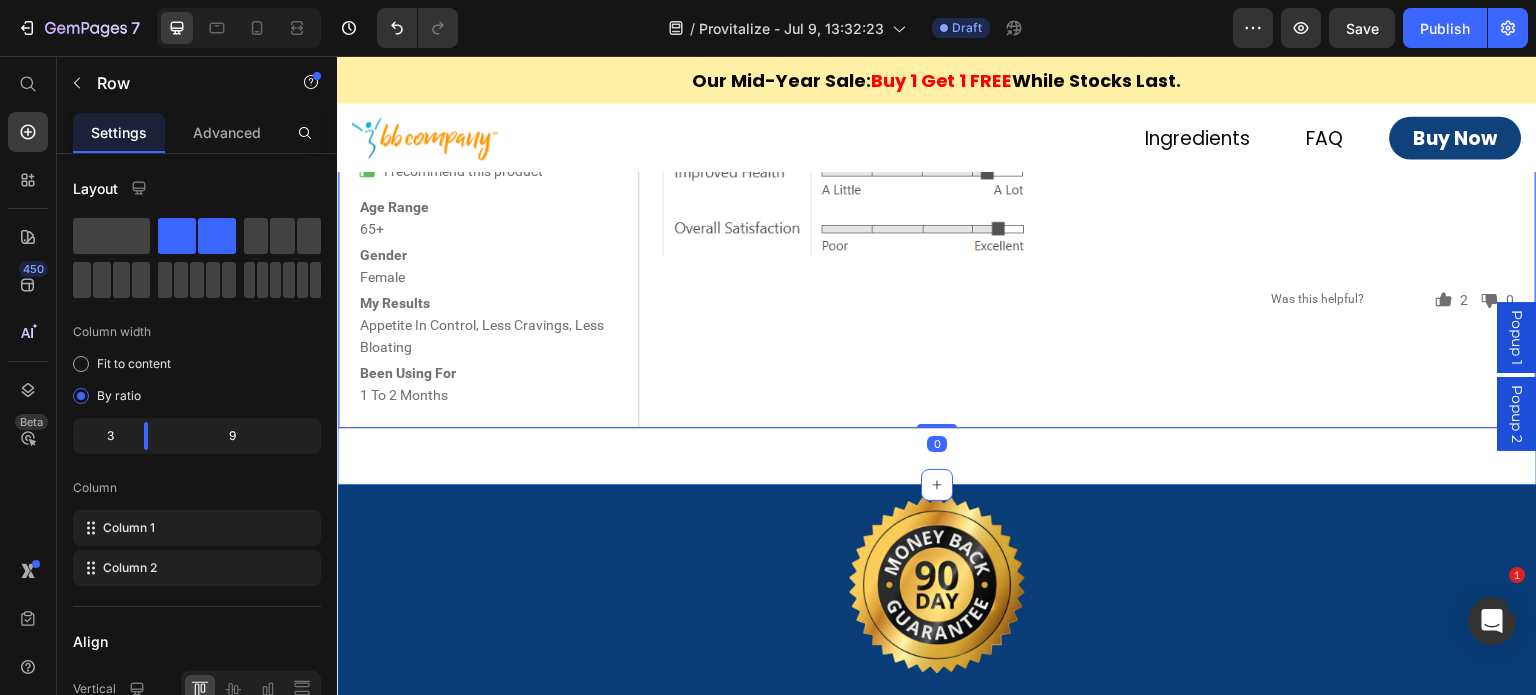 scroll, scrollTop: 8388, scrollLeft: 0, axis: vertical 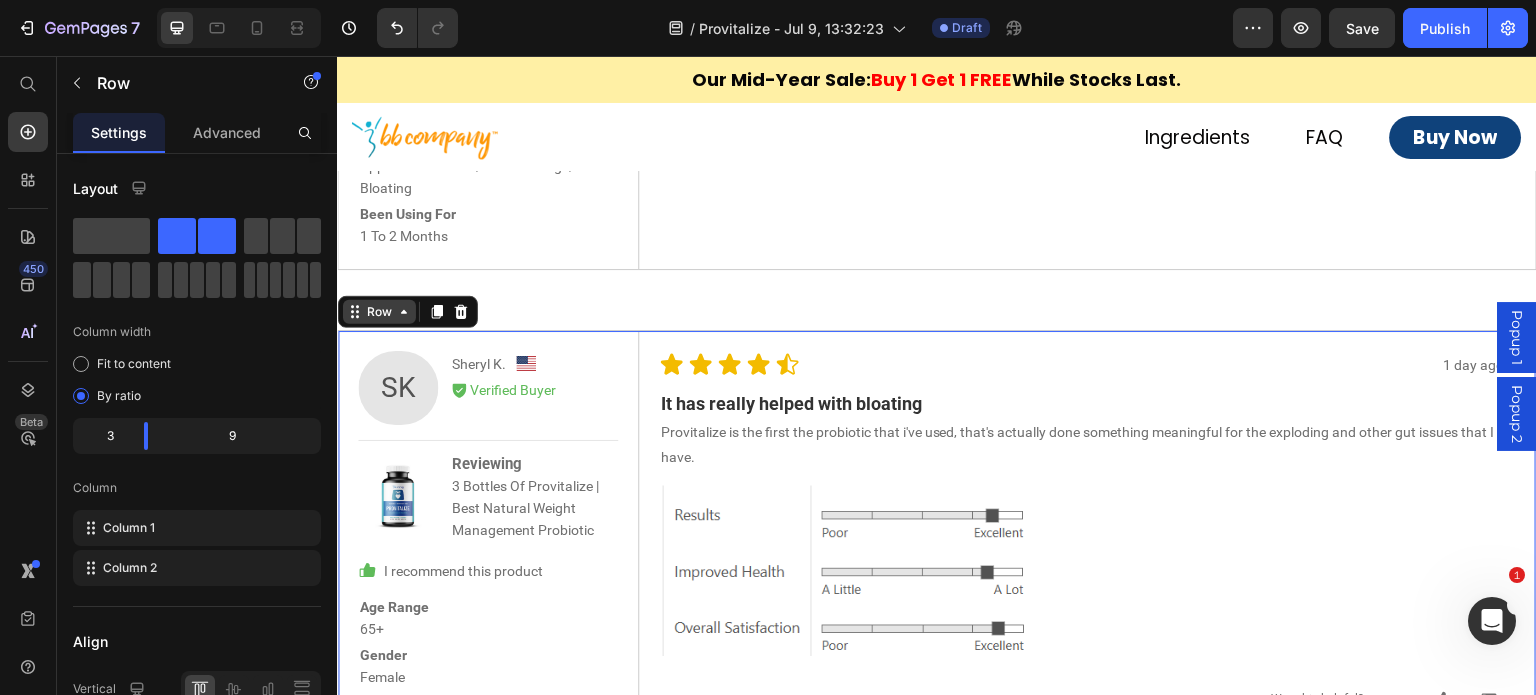 click on "Row" at bounding box center (379, 312) 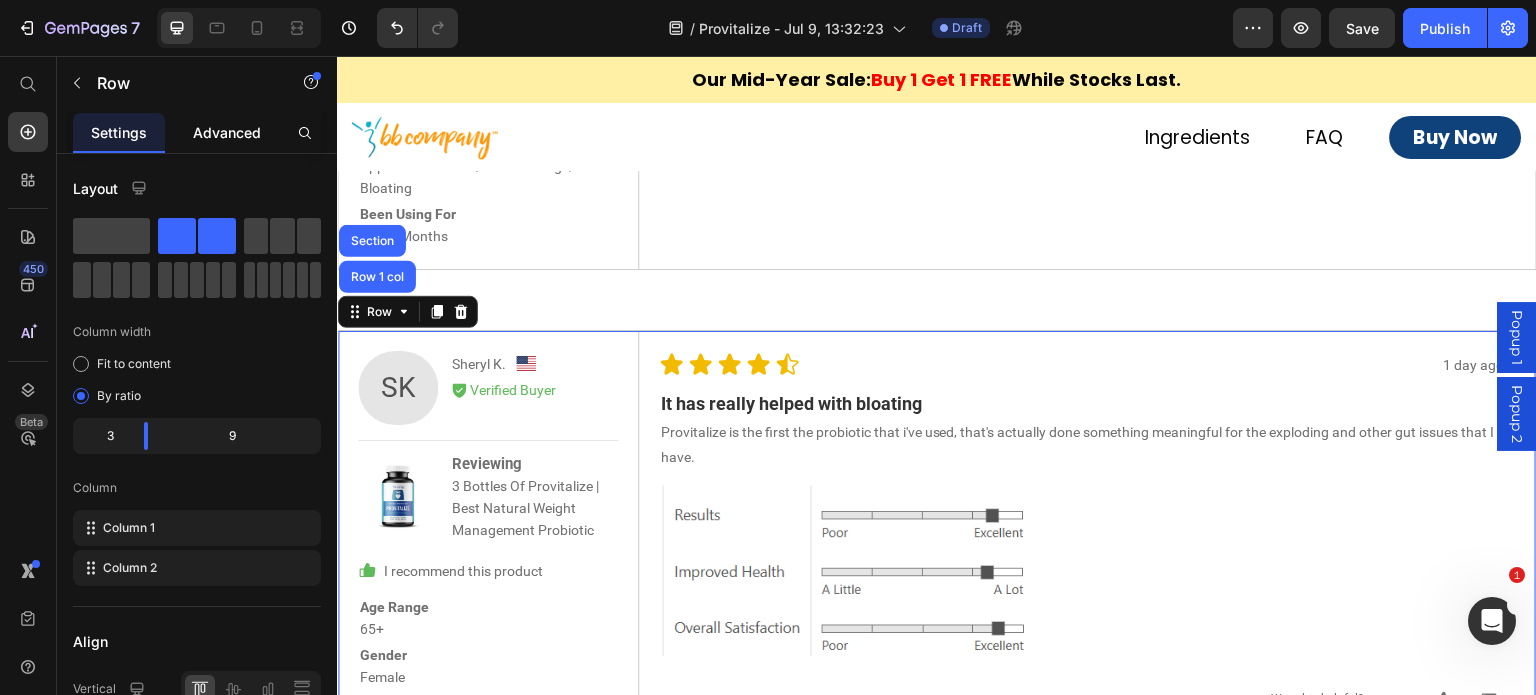 click on "Advanced" 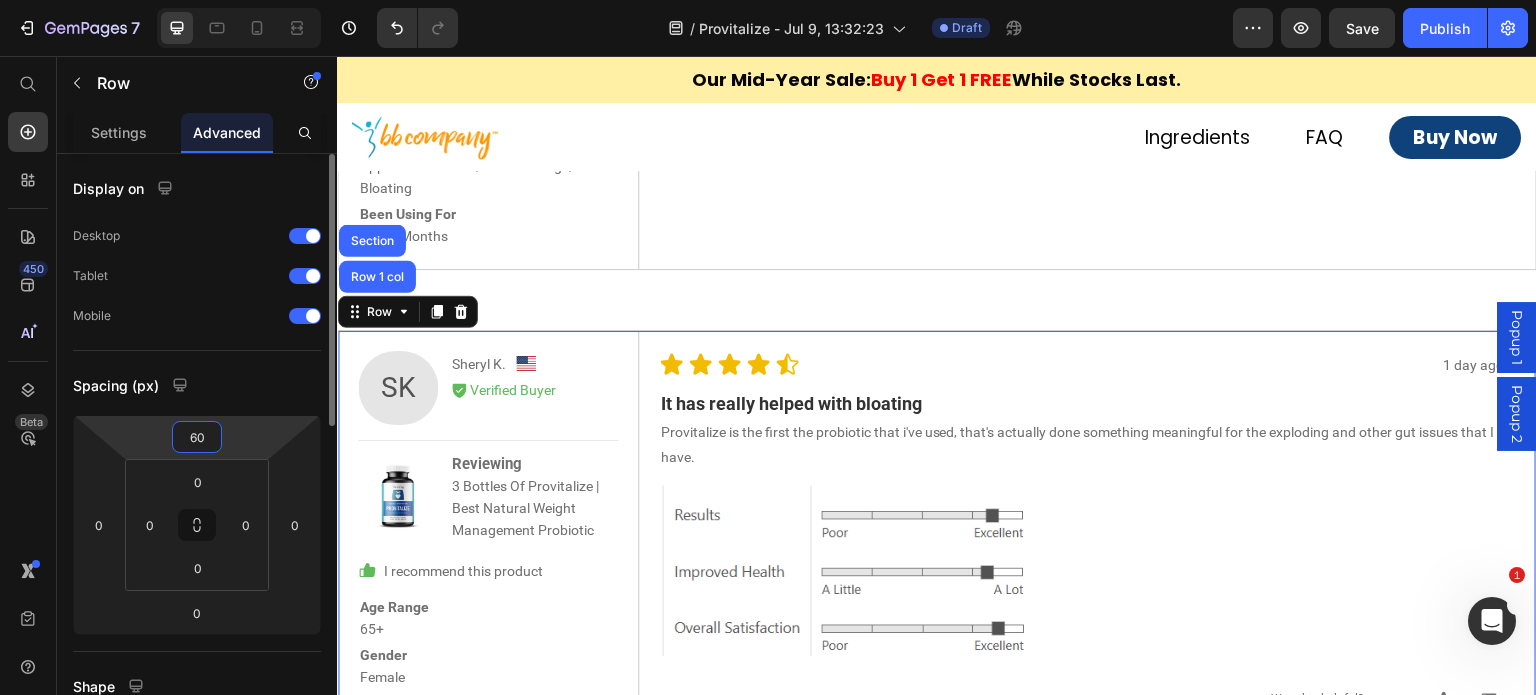 click on "60" at bounding box center [197, 437] 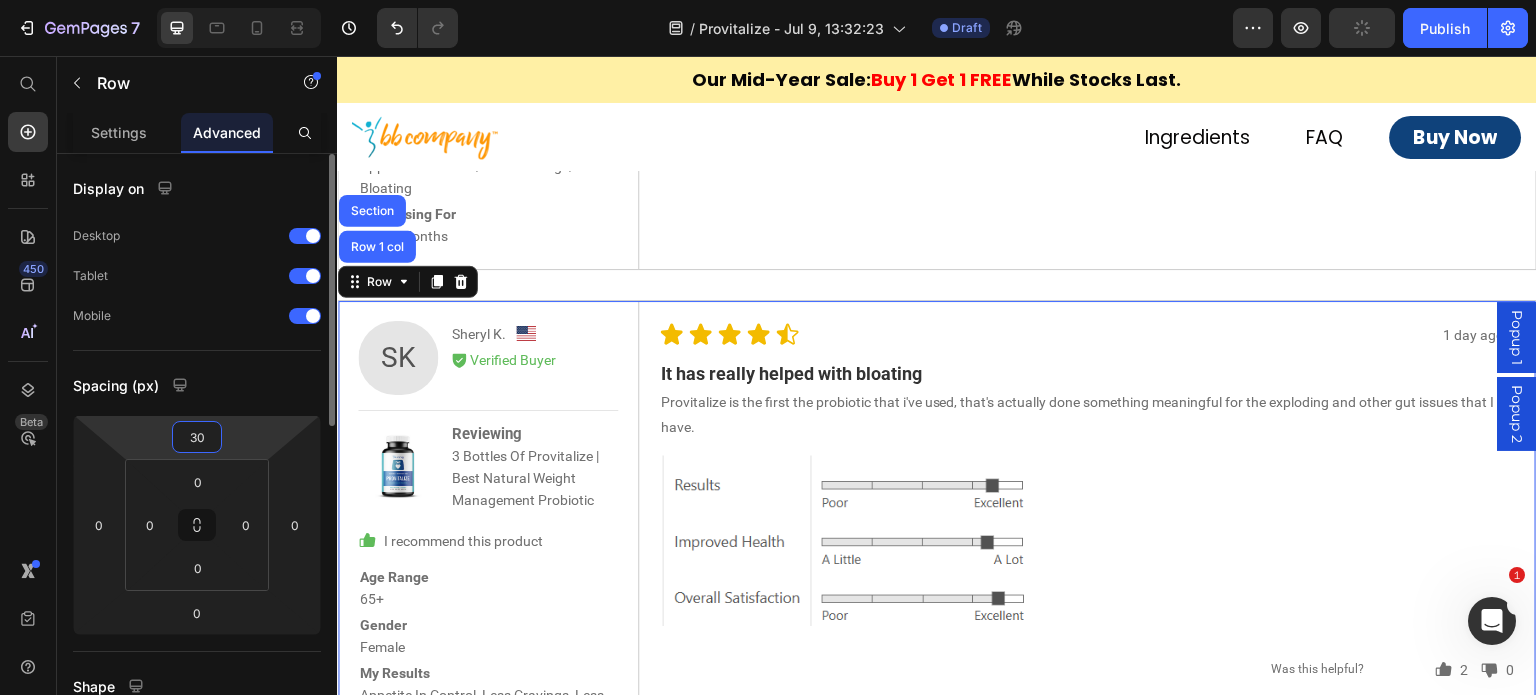 click on "30" at bounding box center [197, 437] 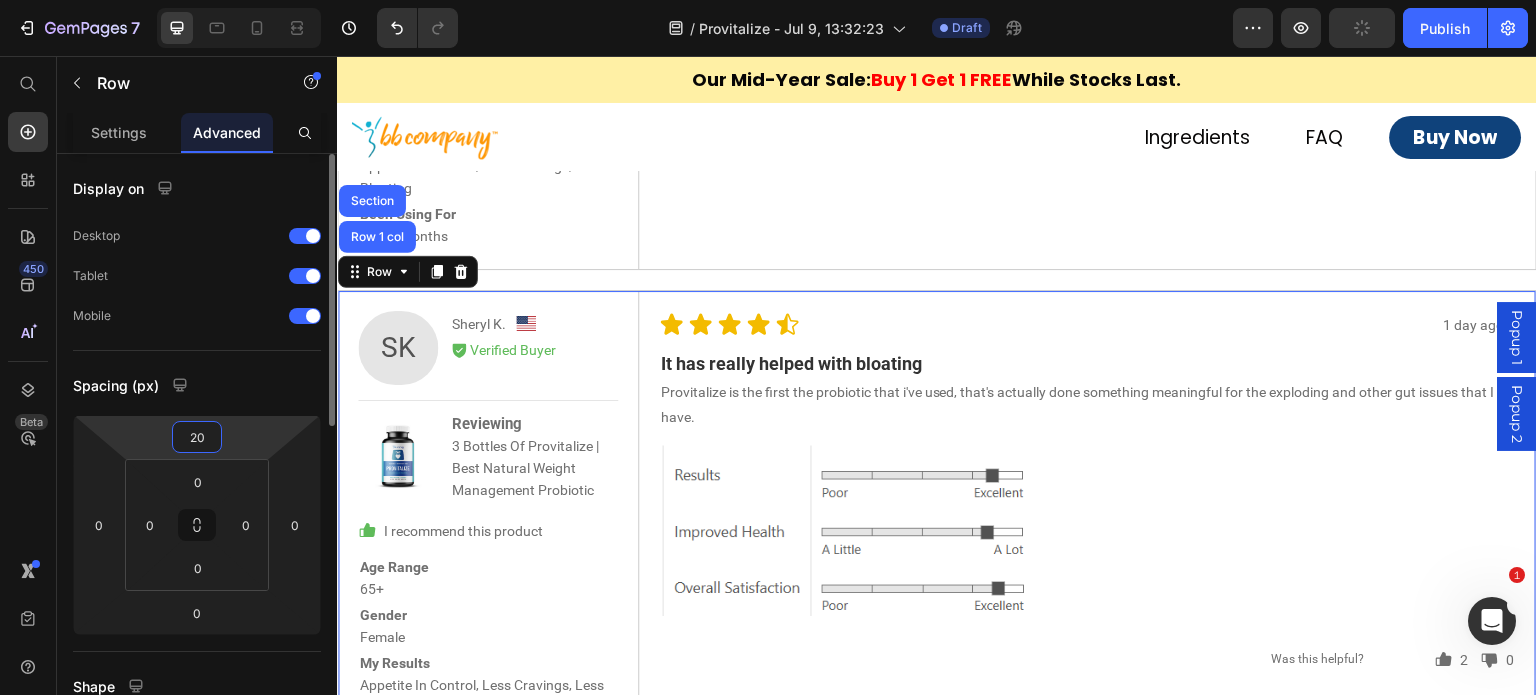 click on "20" at bounding box center [197, 437] 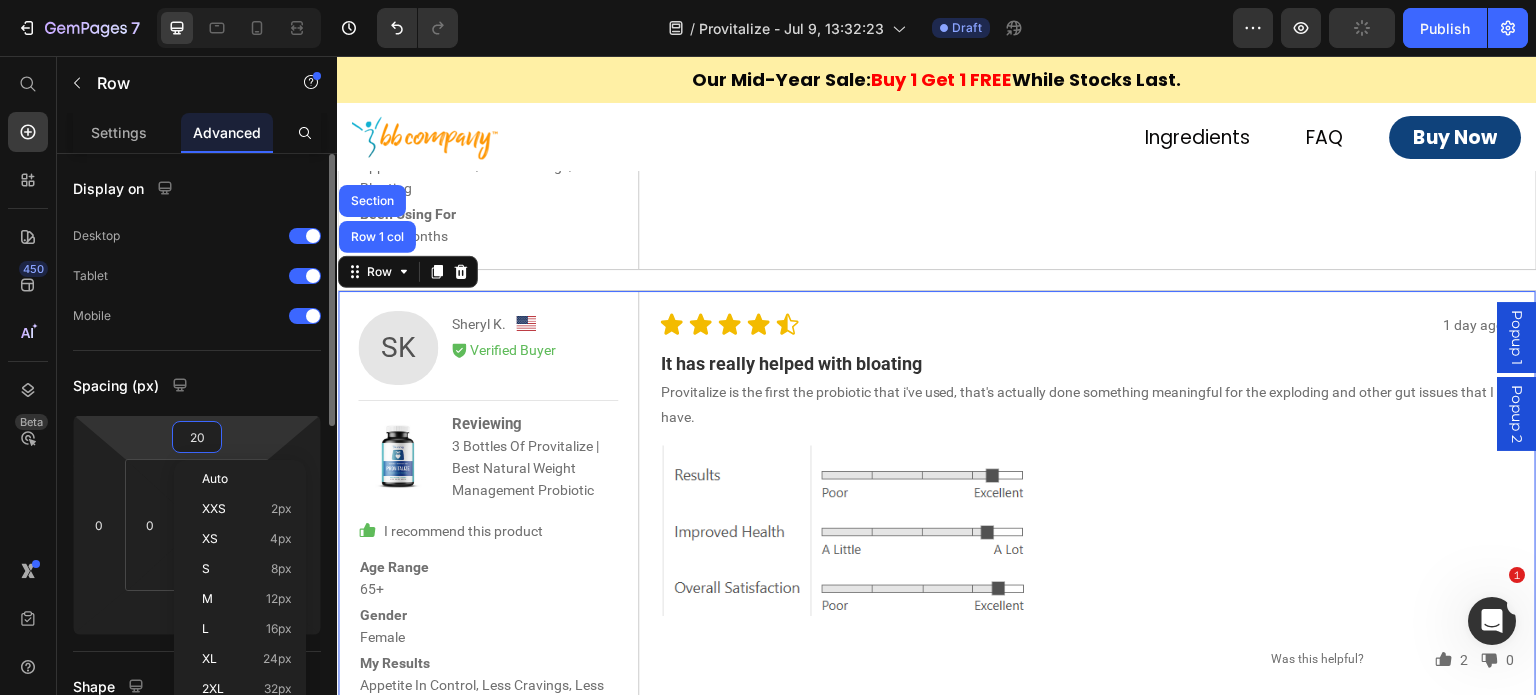 click on "20" at bounding box center [197, 437] 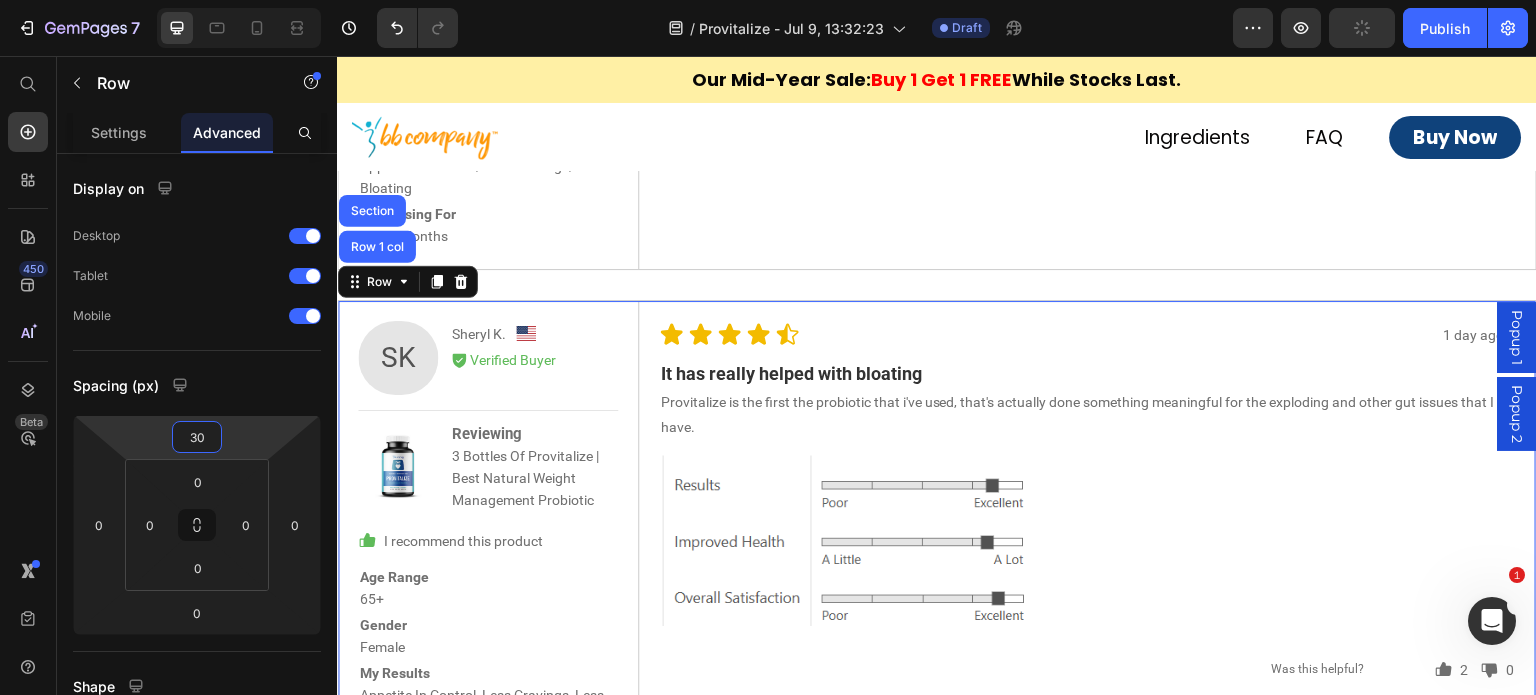 type on "30" 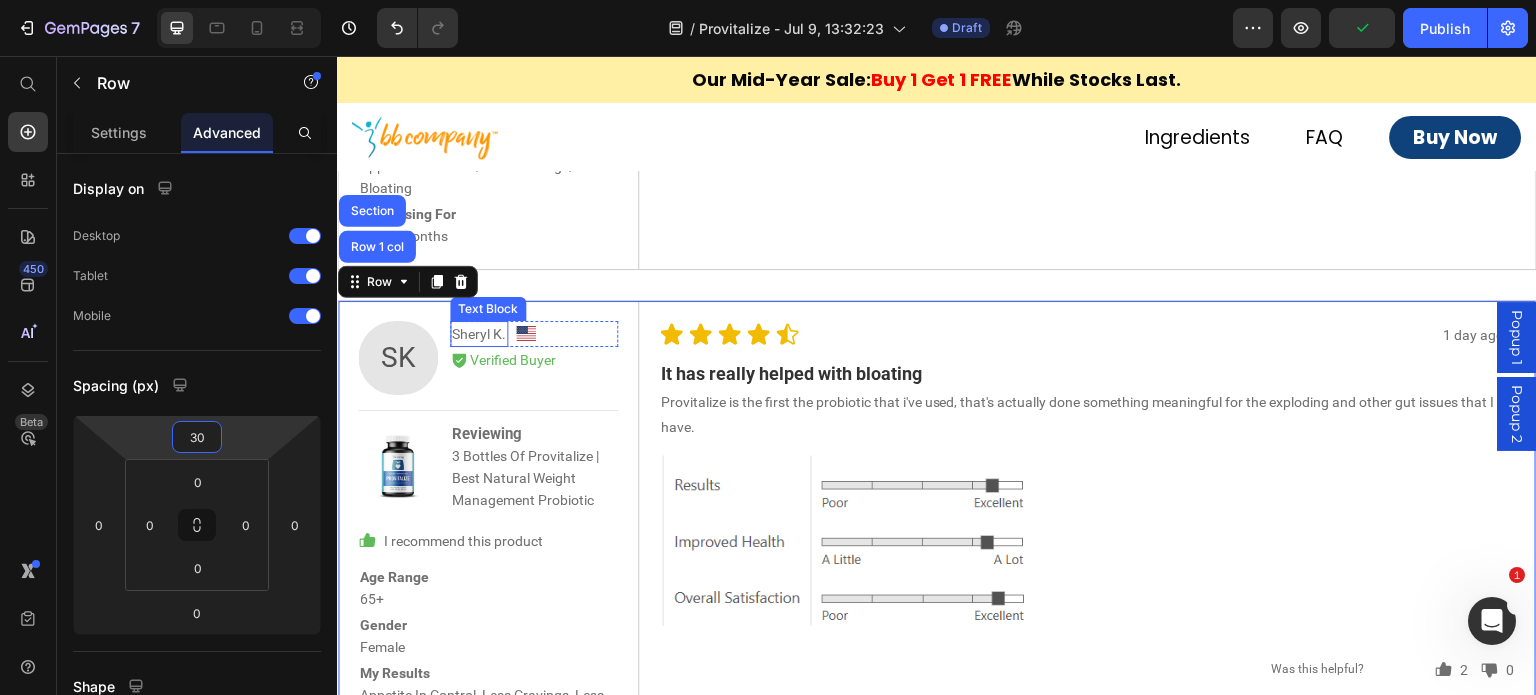 click on "Sheryl K." at bounding box center (479, 334) 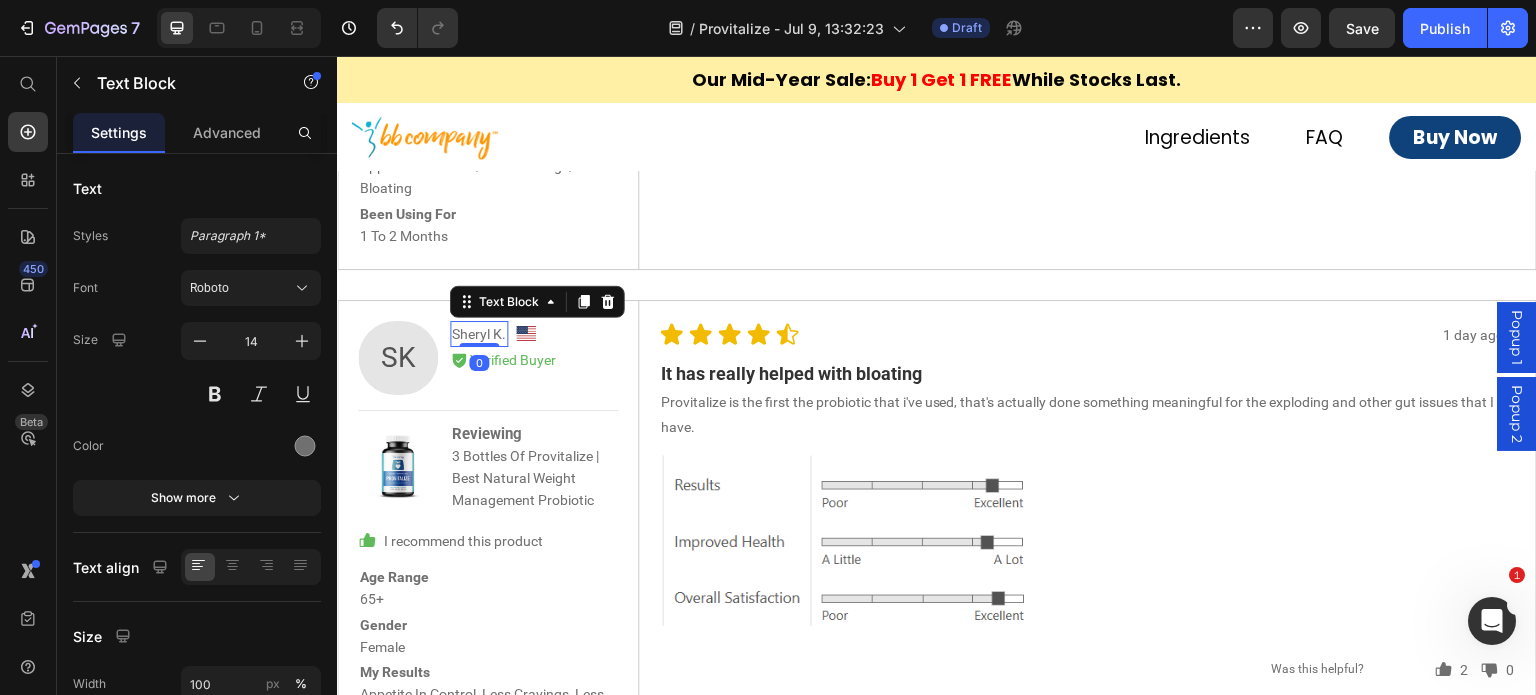 click on "Sheryl K." at bounding box center [479, 334] 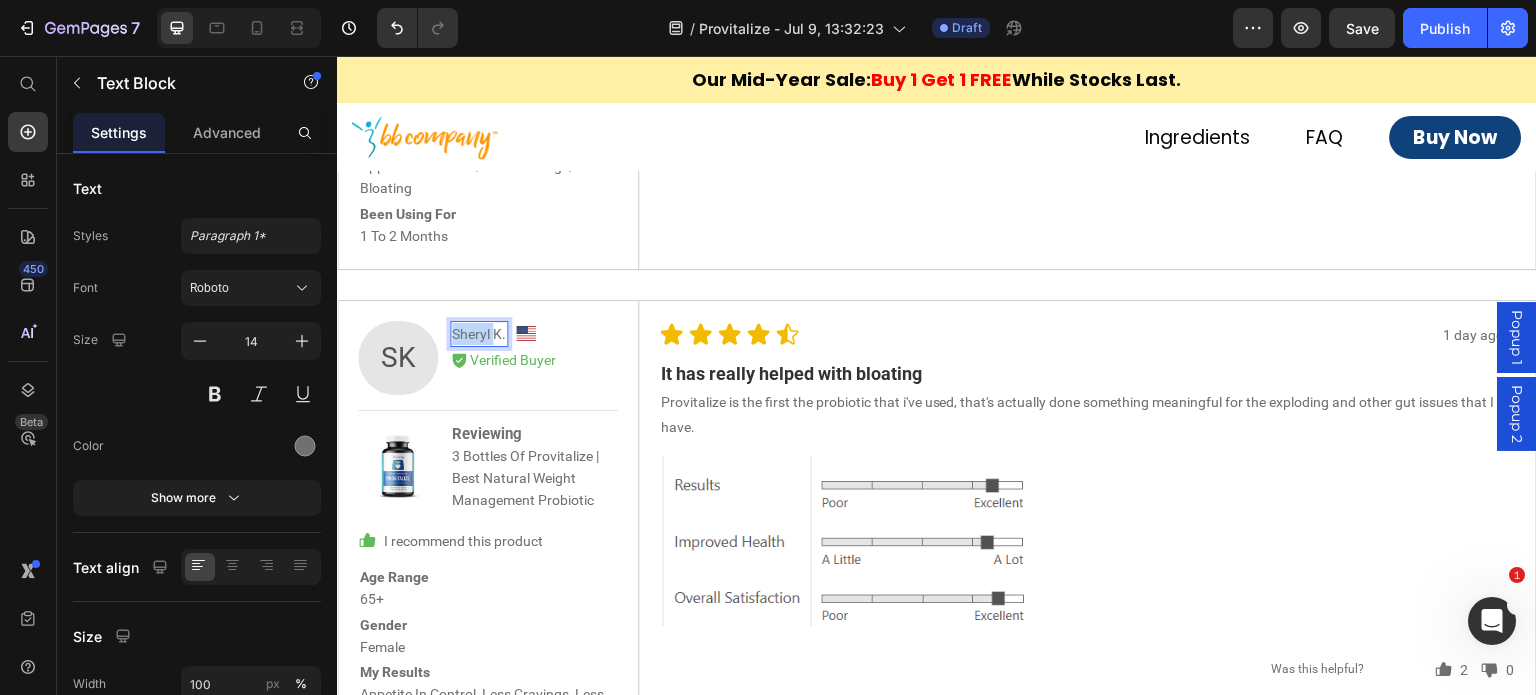 click on "Sheryl K." at bounding box center [479, 334] 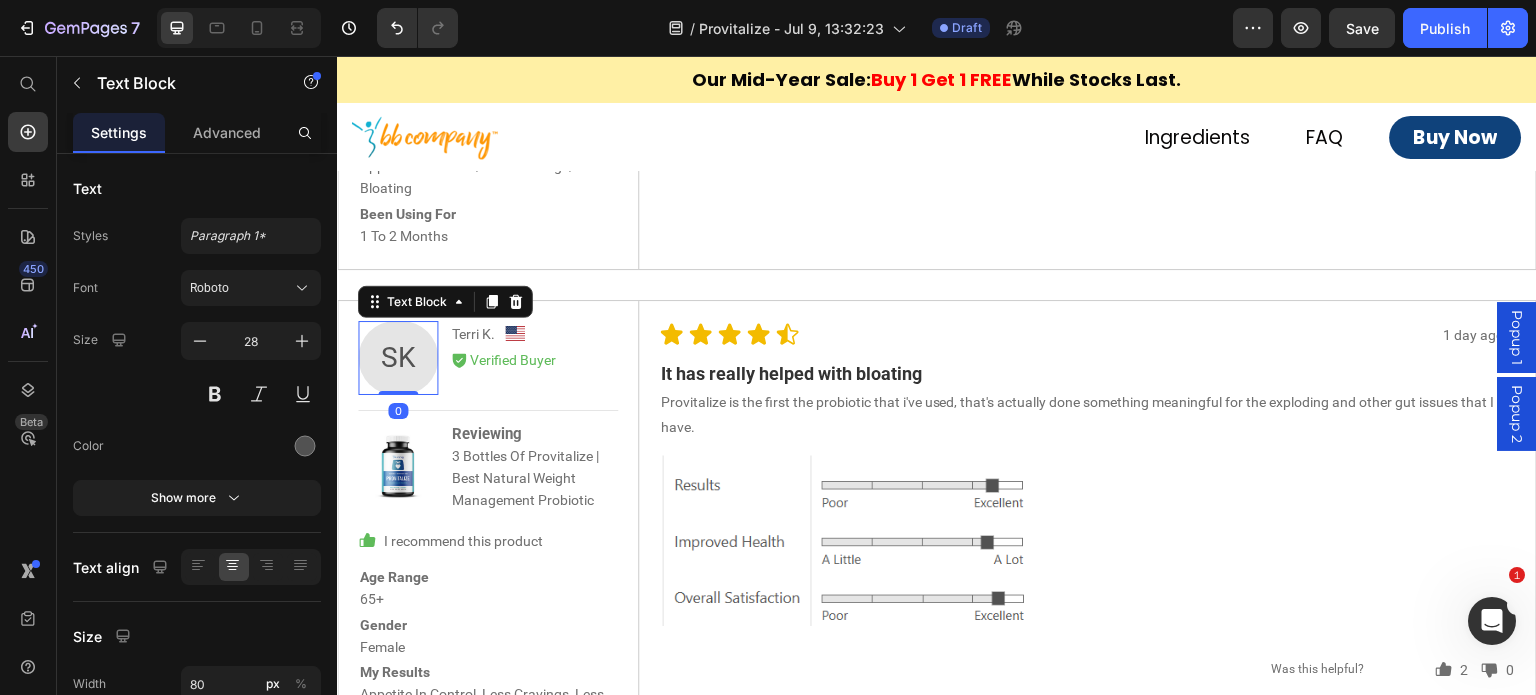 click on "SK" at bounding box center (398, 358) 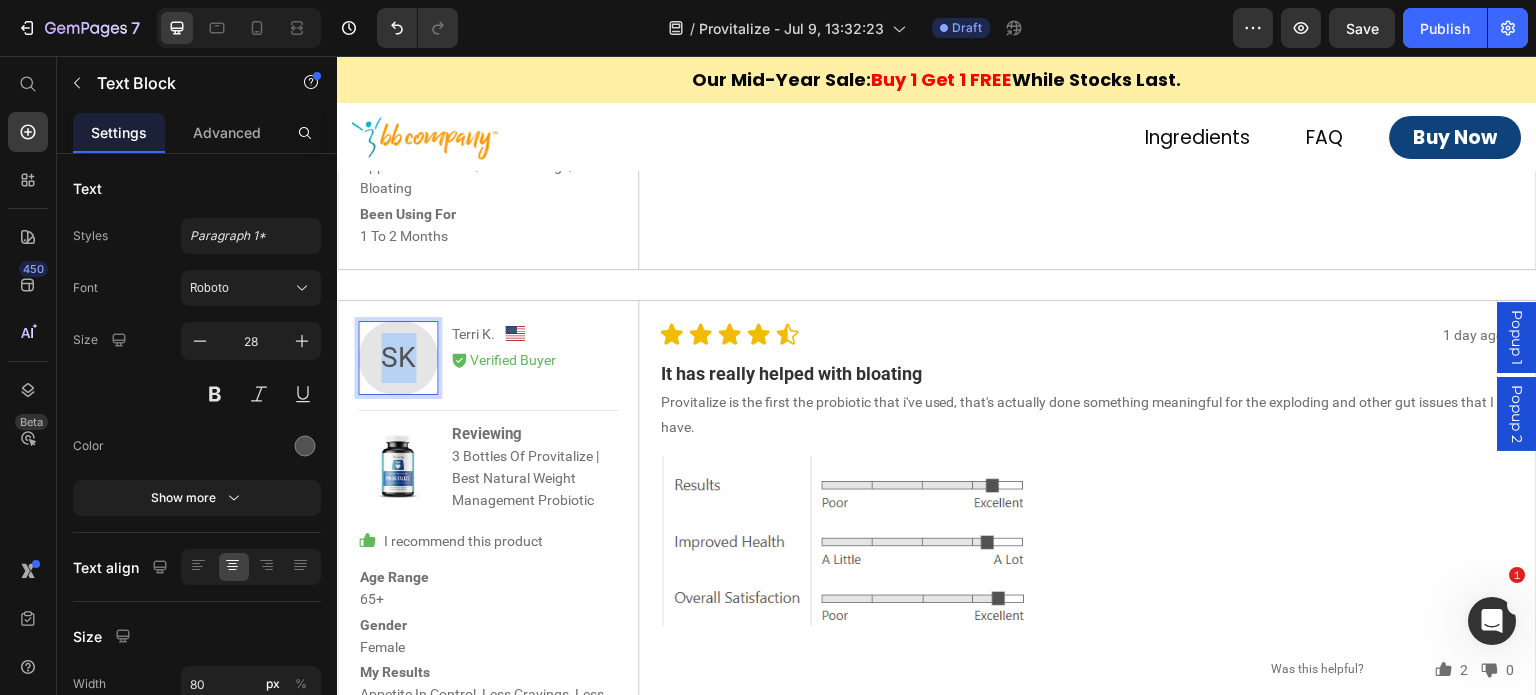 click on "SK" at bounding box center [398, 358] 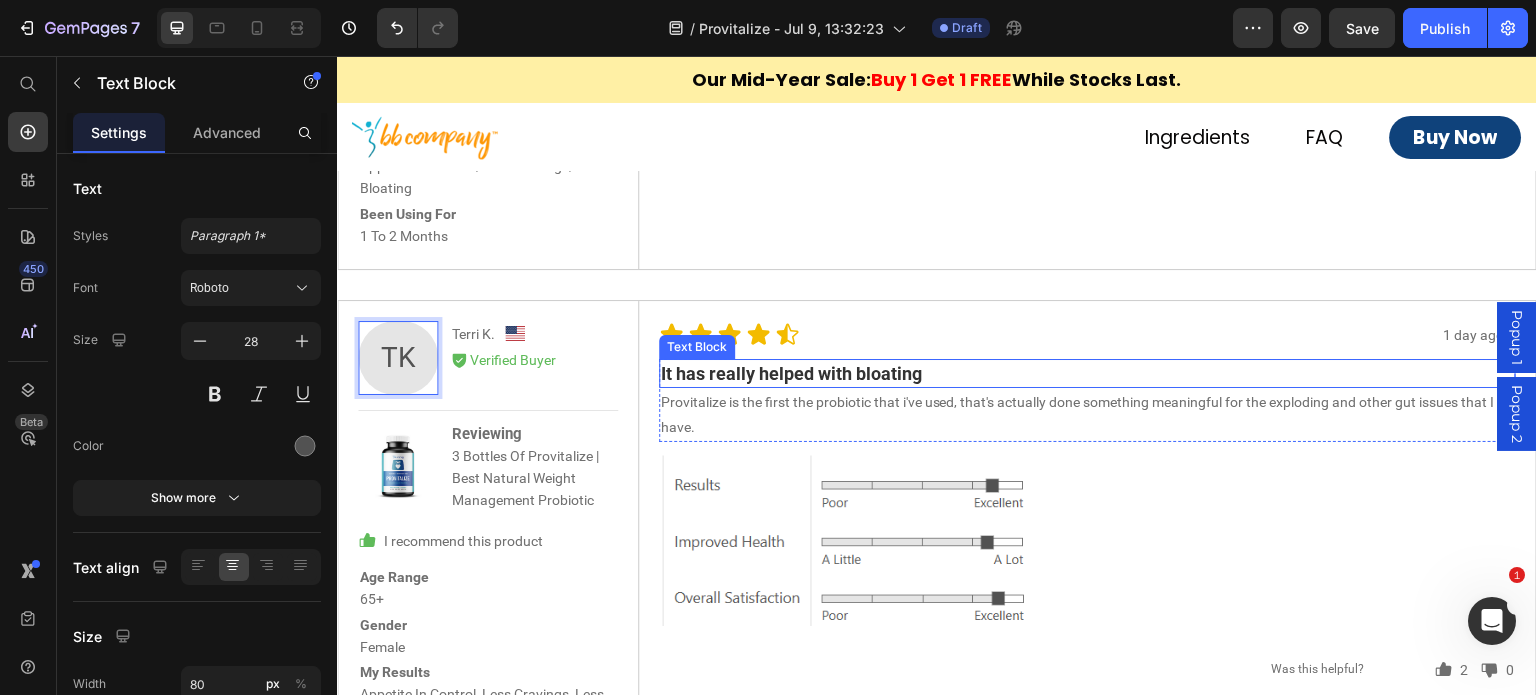 click on "It has really helped with bloating" at bounding box center (1088, 373) 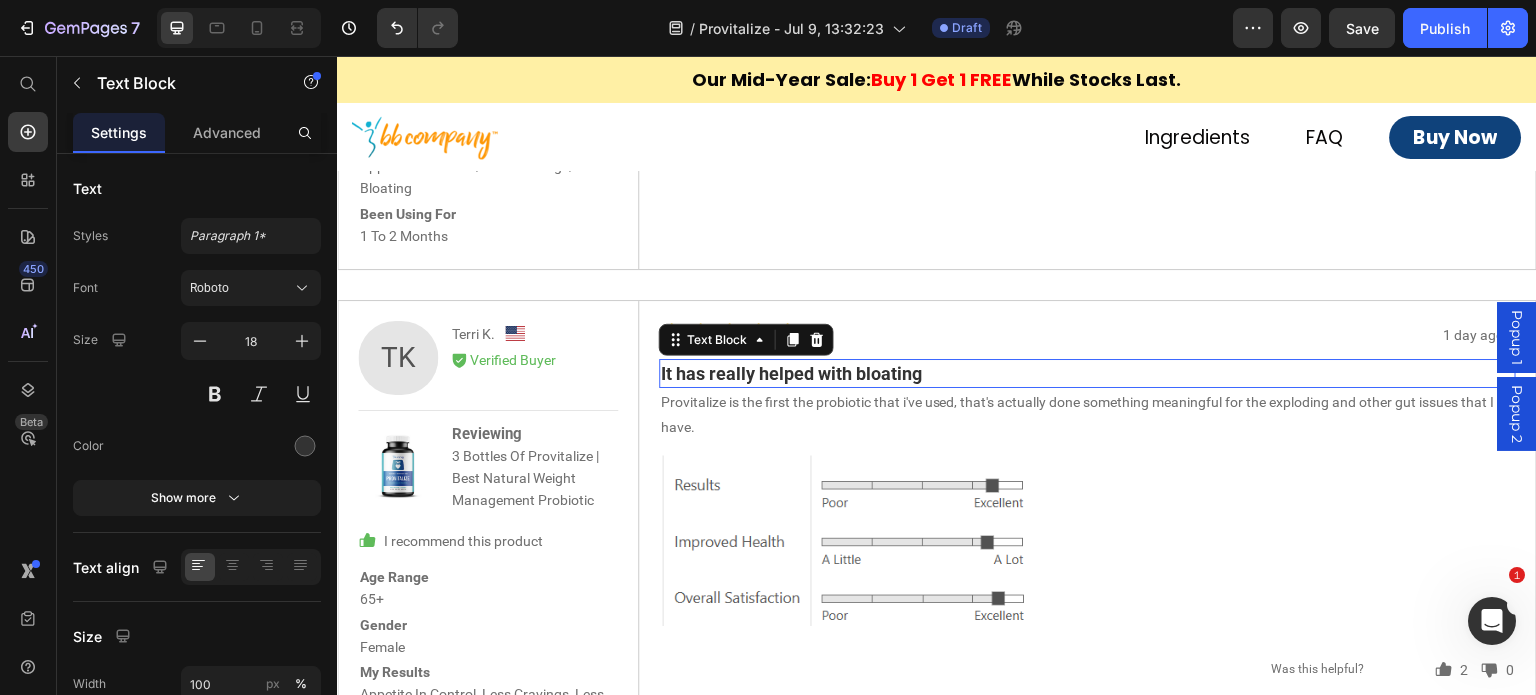 click on "It has really helped with bloating" at bounding box center [1088, 373] 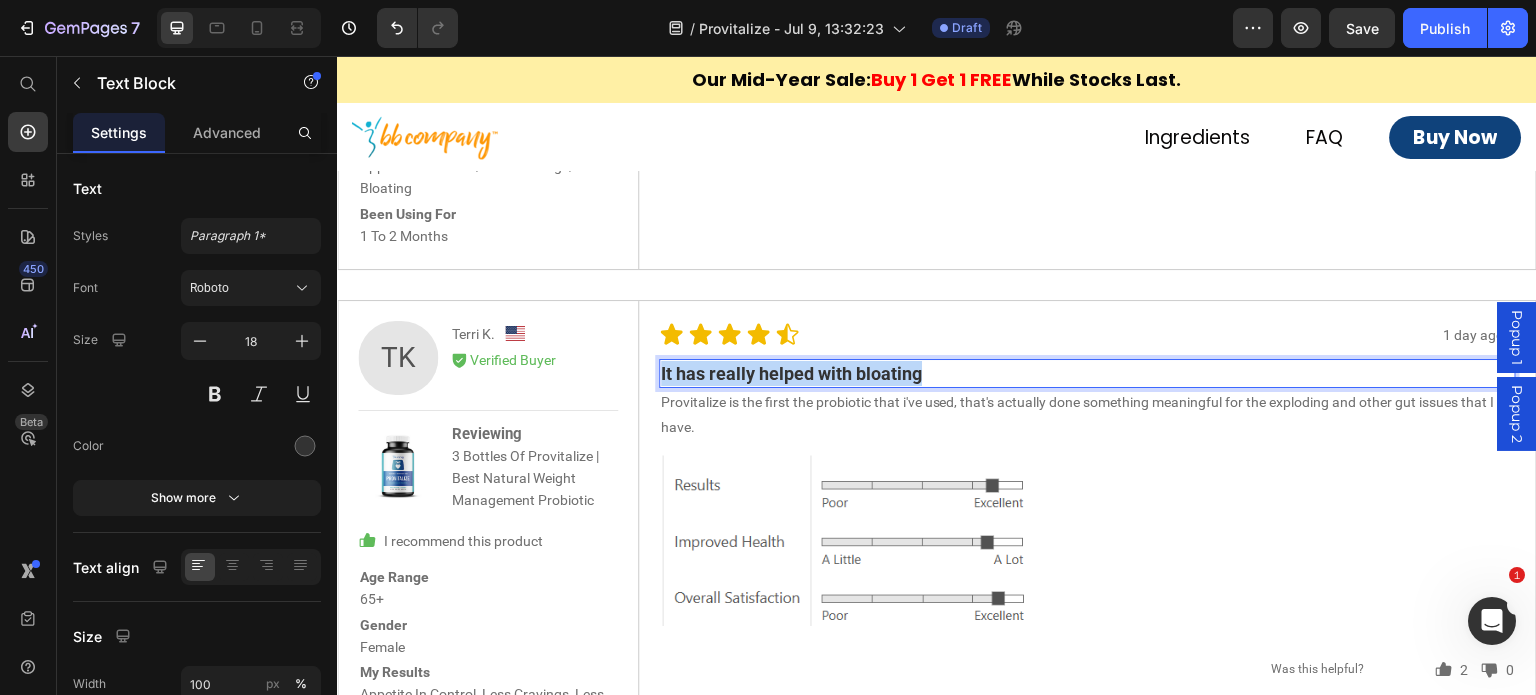click on "It has really helped with bloating" at bounding box center (1088, 373) 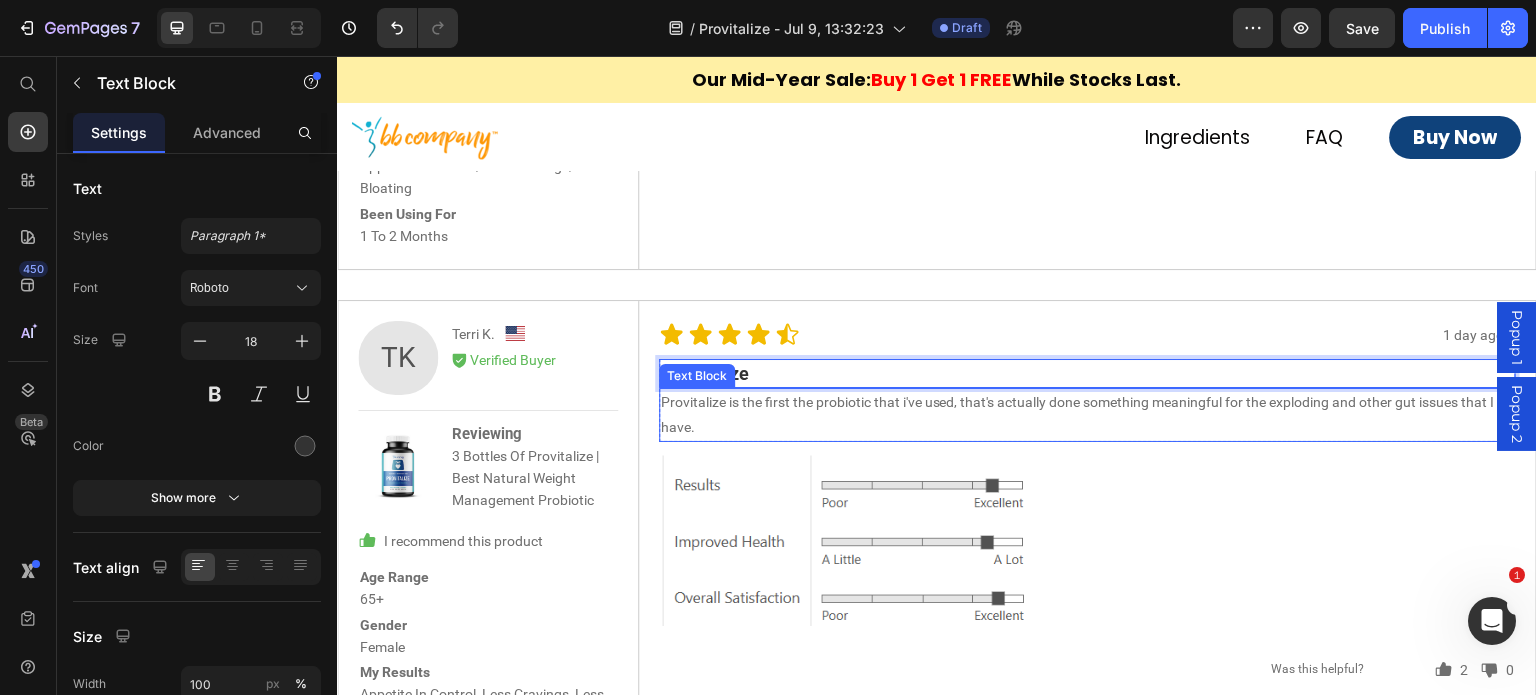 click on "Provitalize is the first the probiotic that i've used, that's actually done something meaningful for the exploding and other gut issues that I have." at bounding box center [1088, 415] 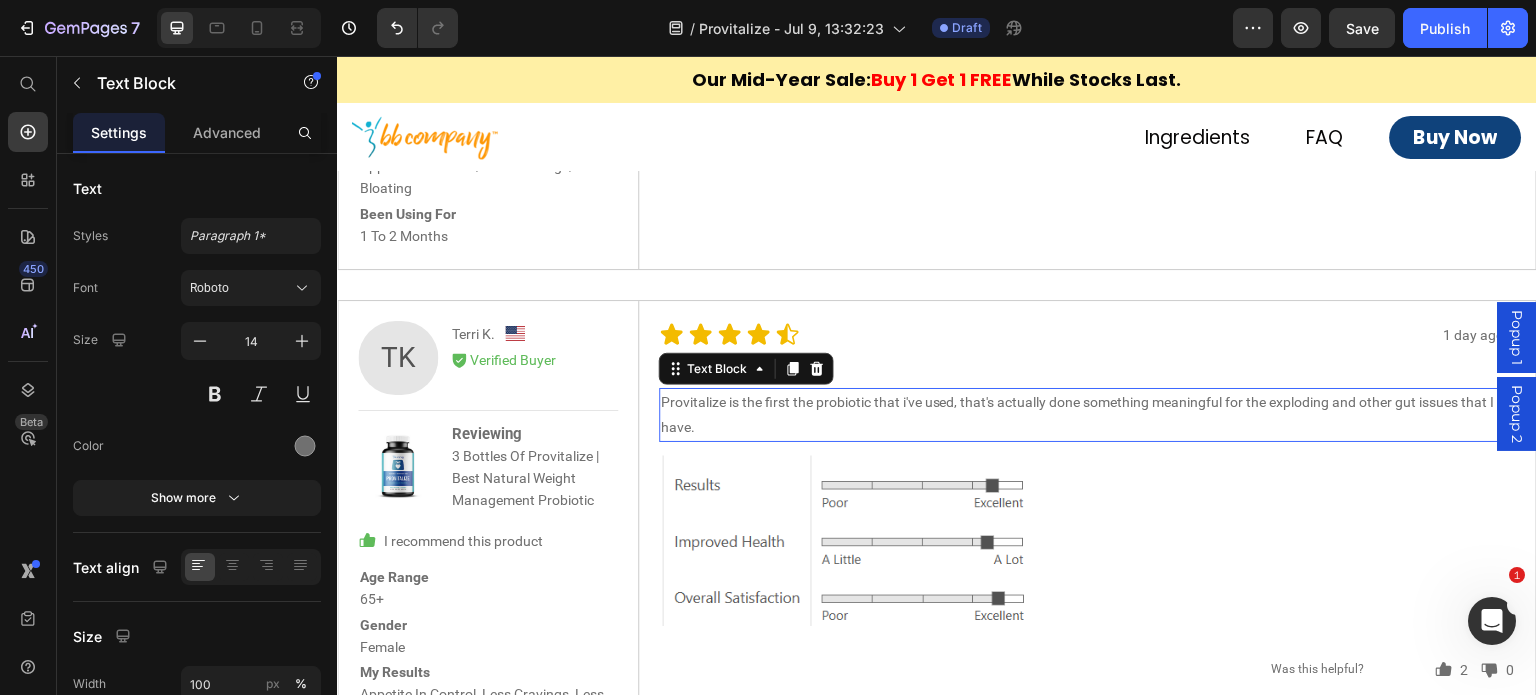 click on "Provitalize is the first the probiotic that i've used, that's actually done something meaningful for the exploding and other gut issues that I have." at bounding box center [1088, 415] 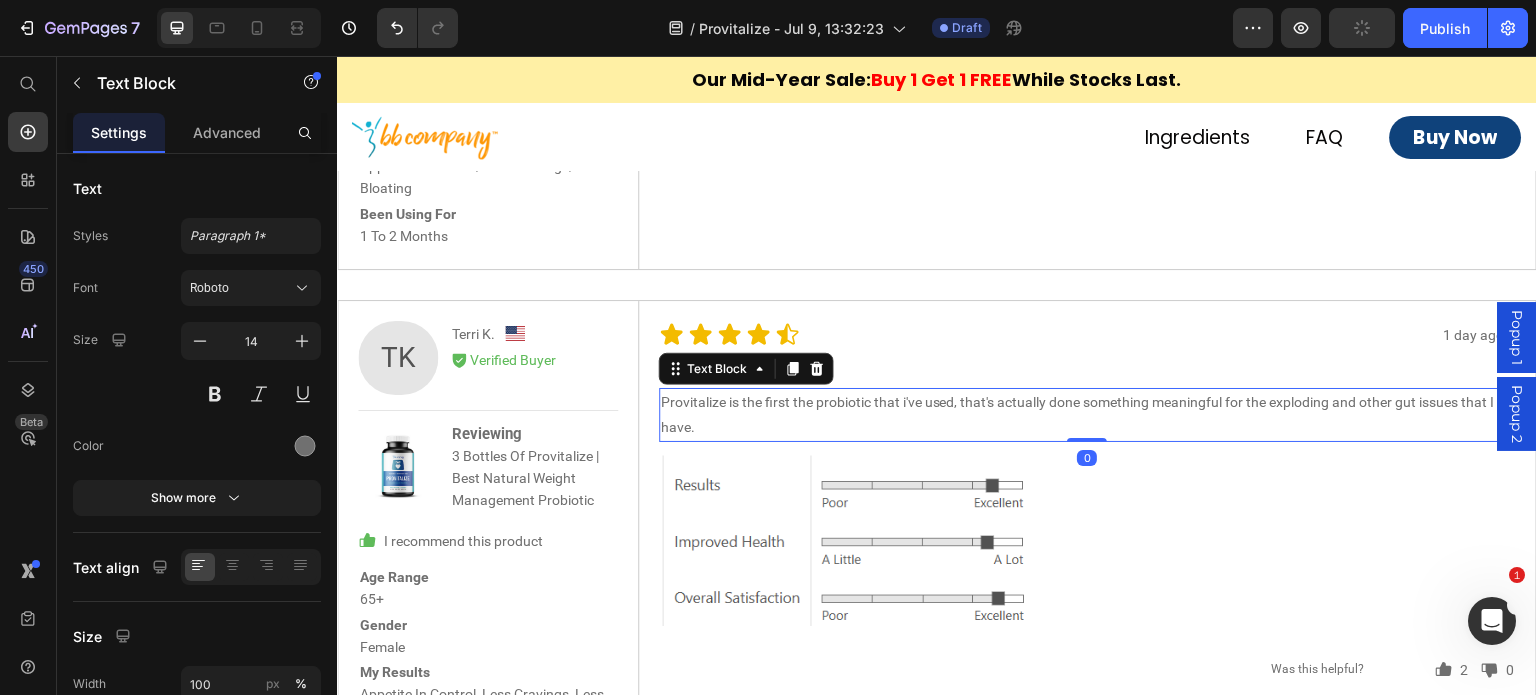 click on "Provitalize is the first the probiotic that i've used, that's actually done something meaningful for the exploding and other gut issues that I have." at bounding box center (1088, 415) 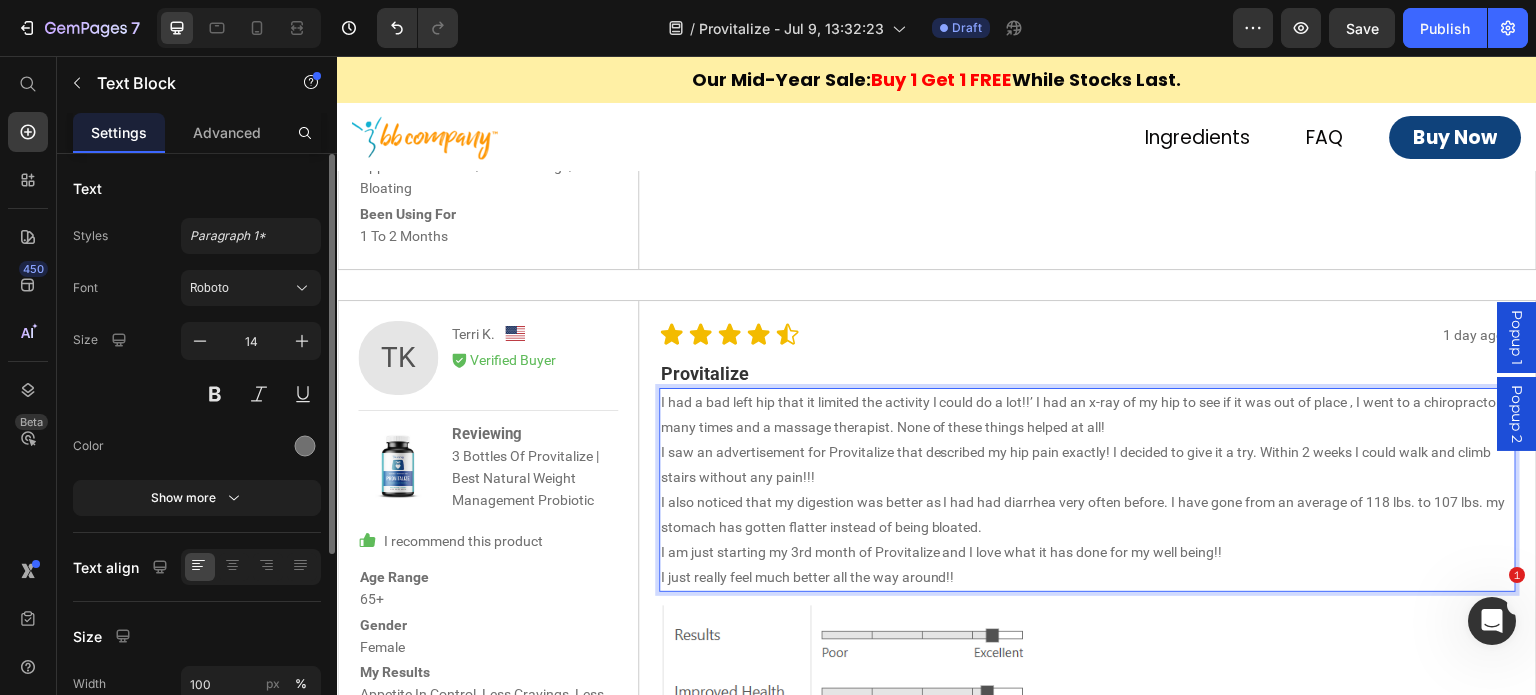 click on "Font Roboto Size 14 Color Show more" at bounding box center (197, 393) 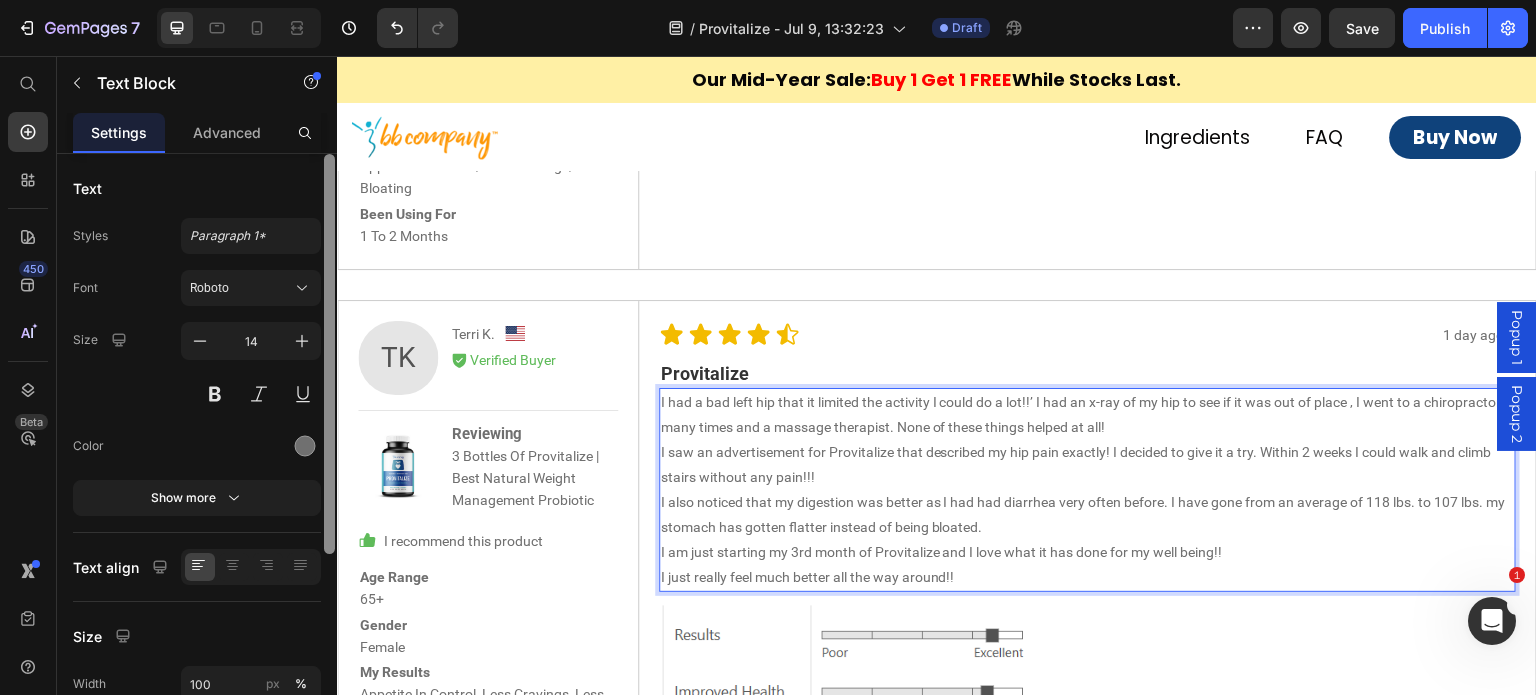 click 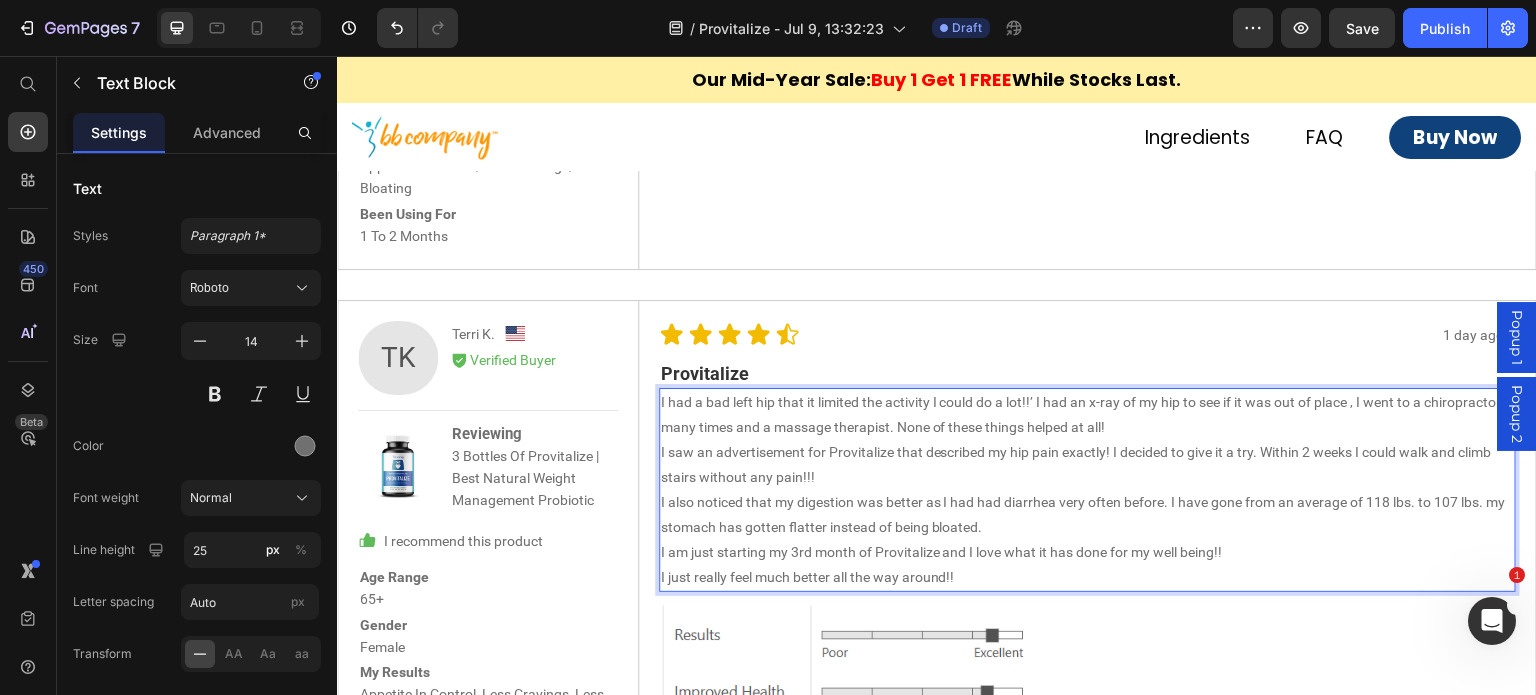 click on "I saw an advertisement for Provitalize that described my hip pain exactly! I decided to give it a try. Within 2 weeks I could walk and climb stairs without any pain!!!" at bounding box center [1088, 465] 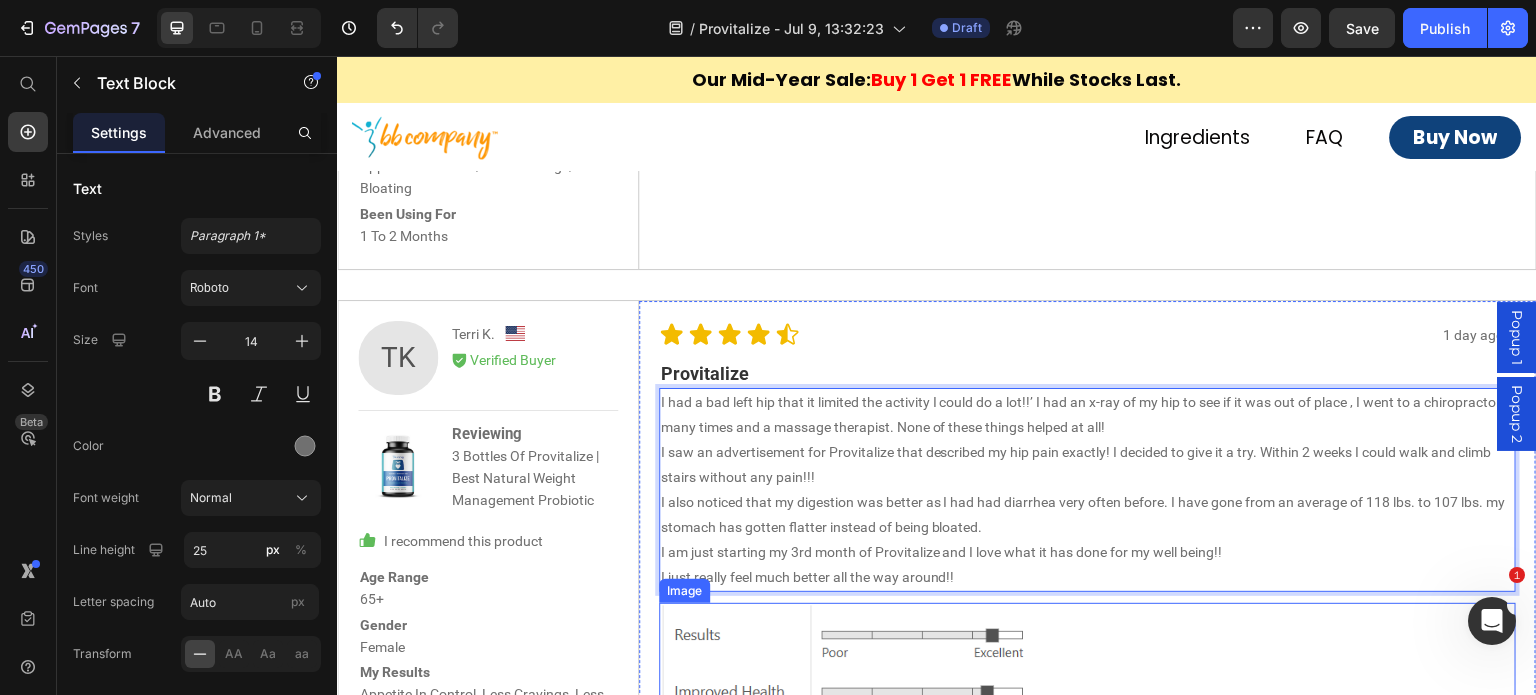click at bounding box center [1088, 690] 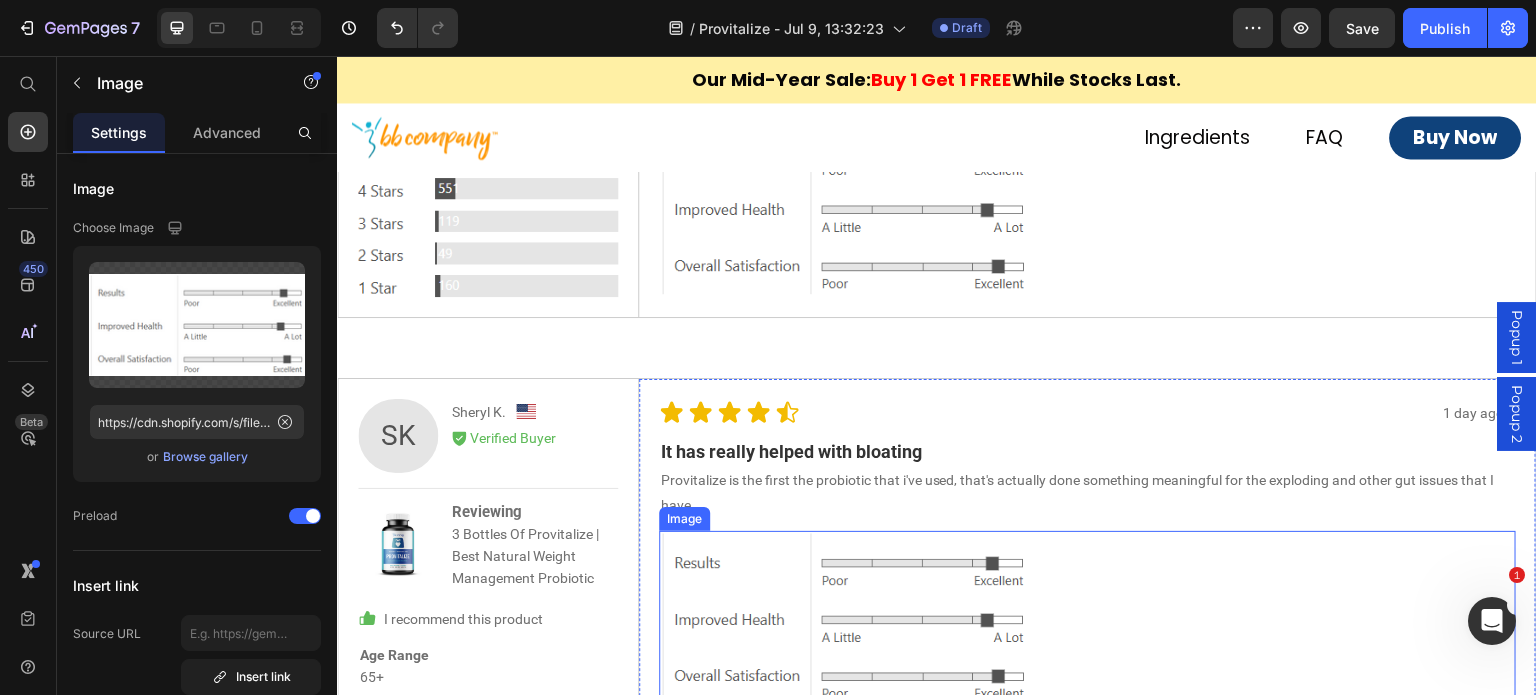 scroll, scrollTop: 8088, scrollLeft: 0, axis: vertical 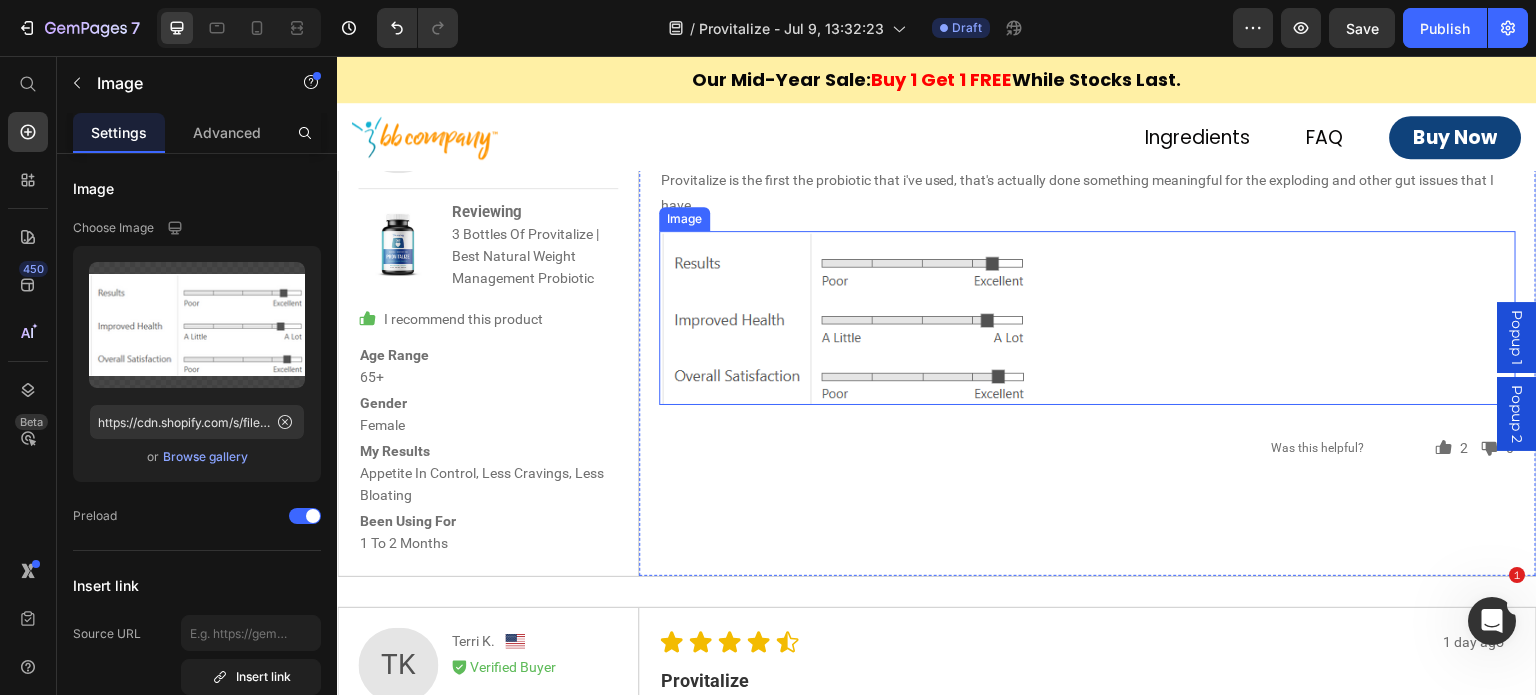 click at bounding box center [1088, 318] 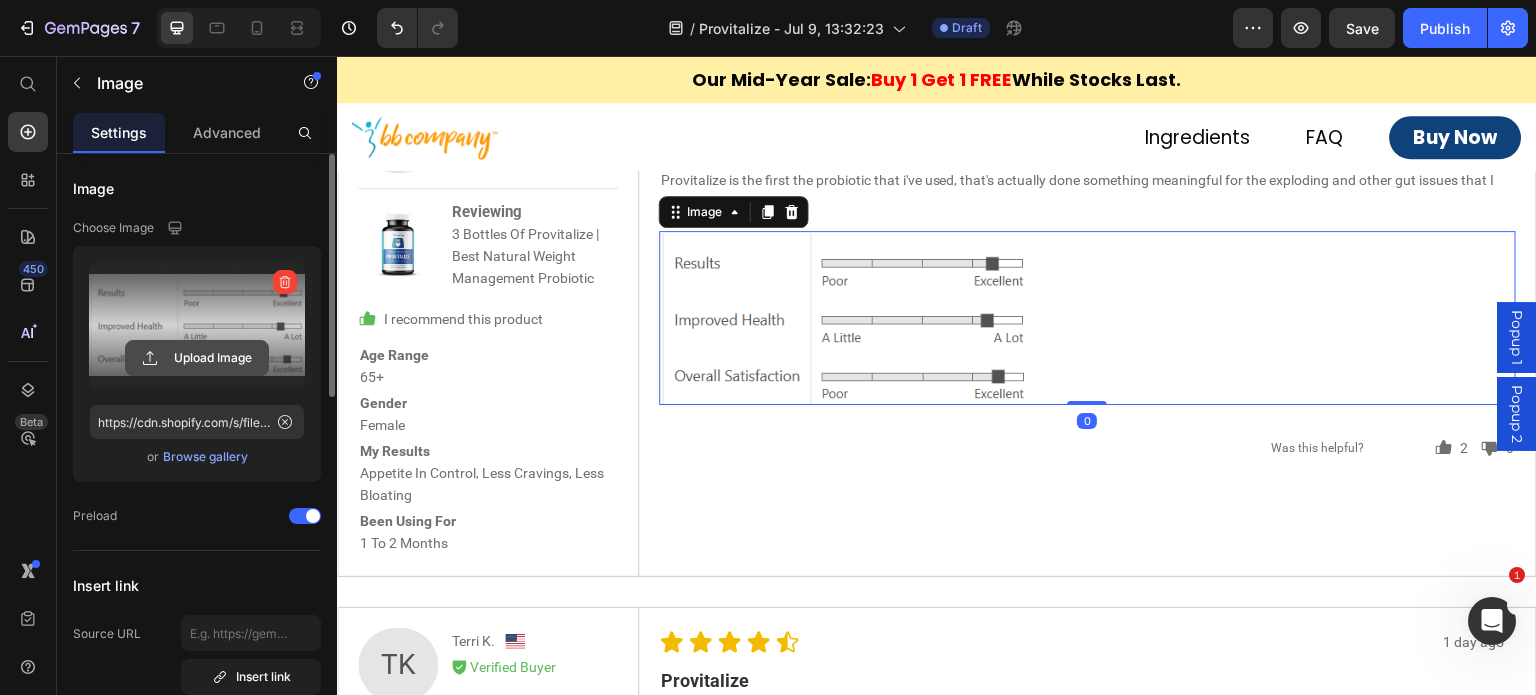 click 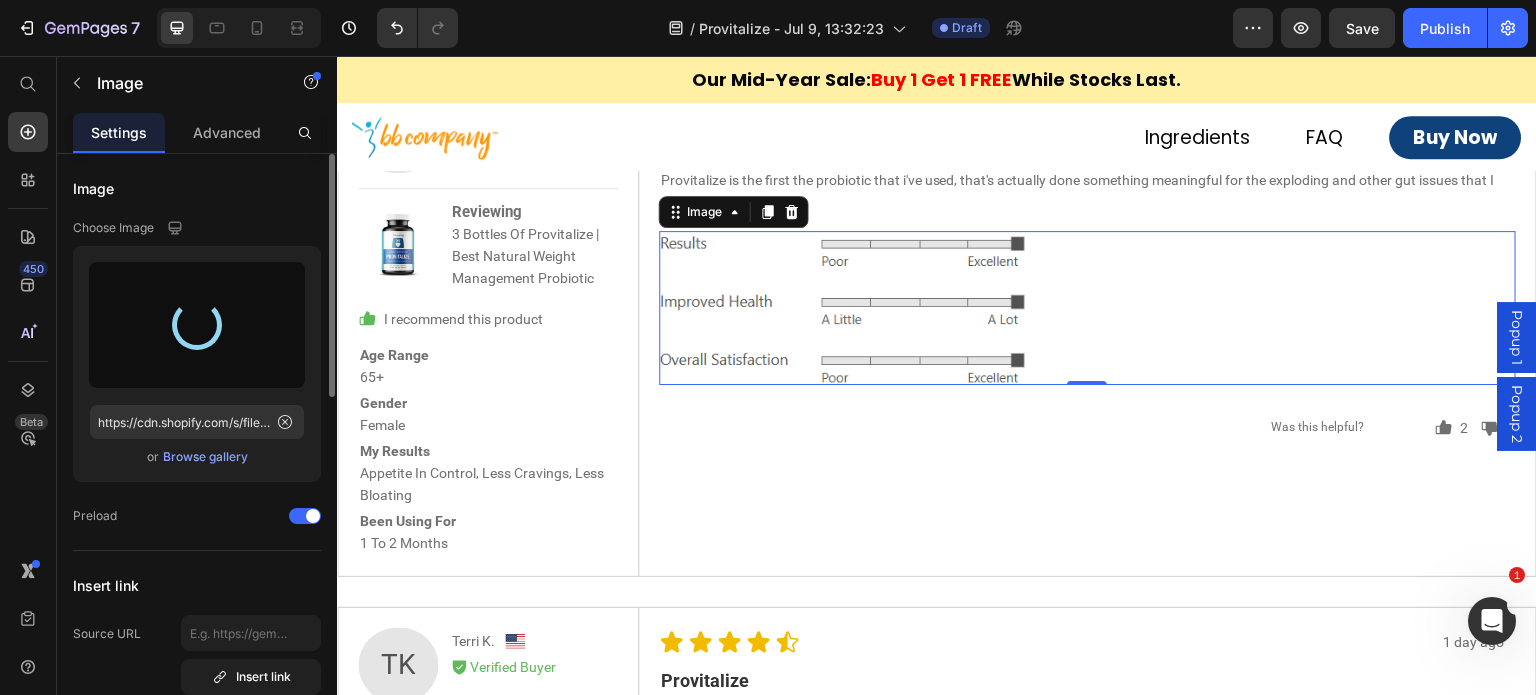 type on "https://cdn.shopify.com/s/files/1/0715/1209/6947/files/gempages_566339328339346466-c7068069-ae0c-42f8-93f7-03158fc7ccec.png" 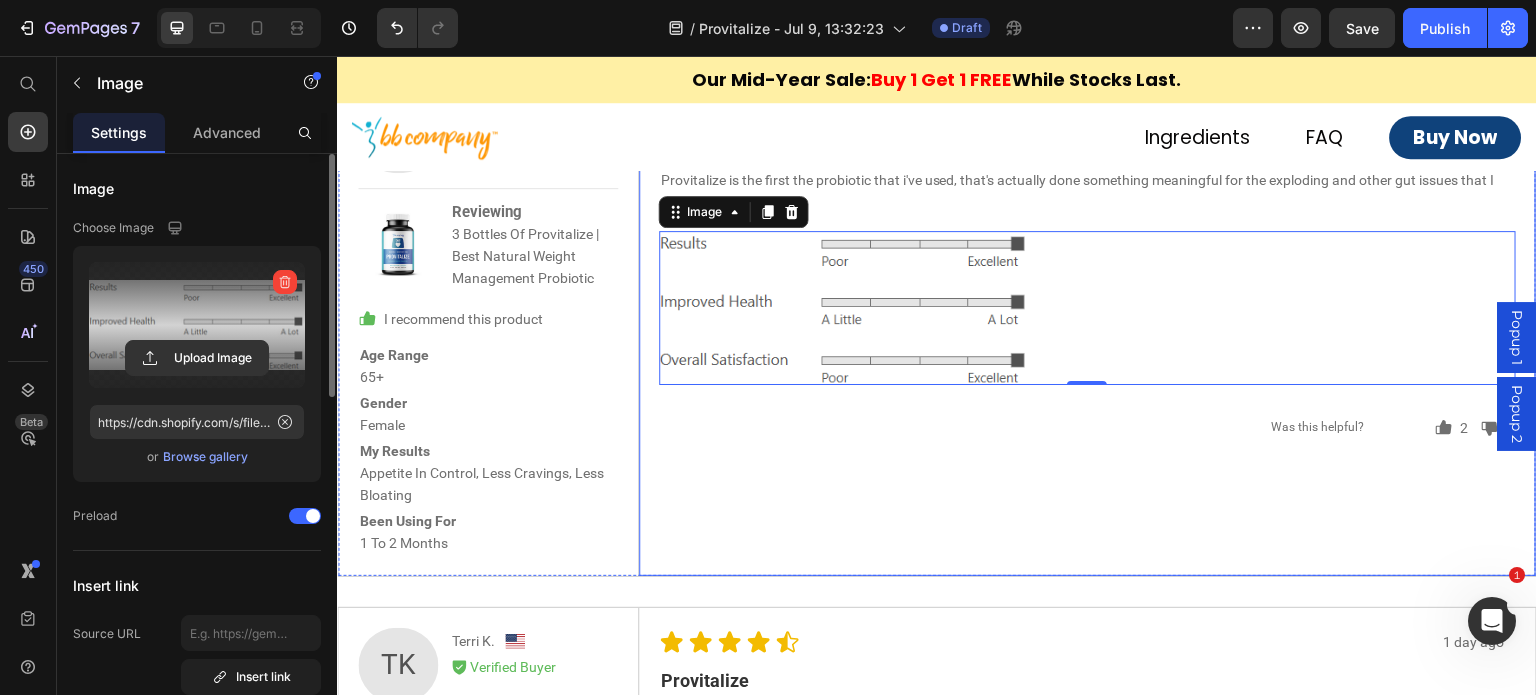 click on "1 day ago Text Block Icon Icon Icon Icon
Icon Icon List Row It has really helped with bloating Text Block Provitalize is the first the probiotic that i've used, that's actually done something meaningful for the exploding and other gut issues that I have. Text Block Row Image   0
Icon 2 Text Block Row
Icon 0 Text Block Row Row Was this helpful?  Text Block Row" at bounding box center (1088, 327) 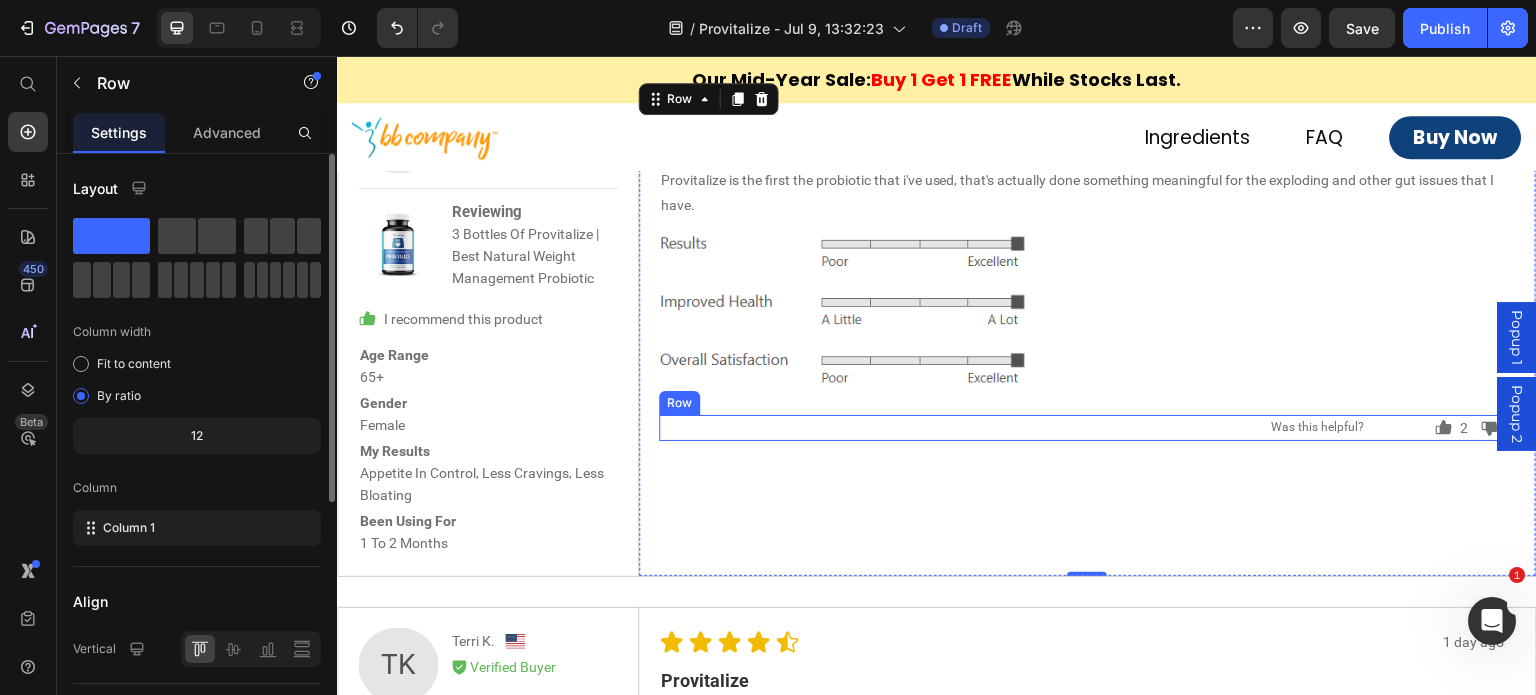 click at bounding box center (1088, 308) 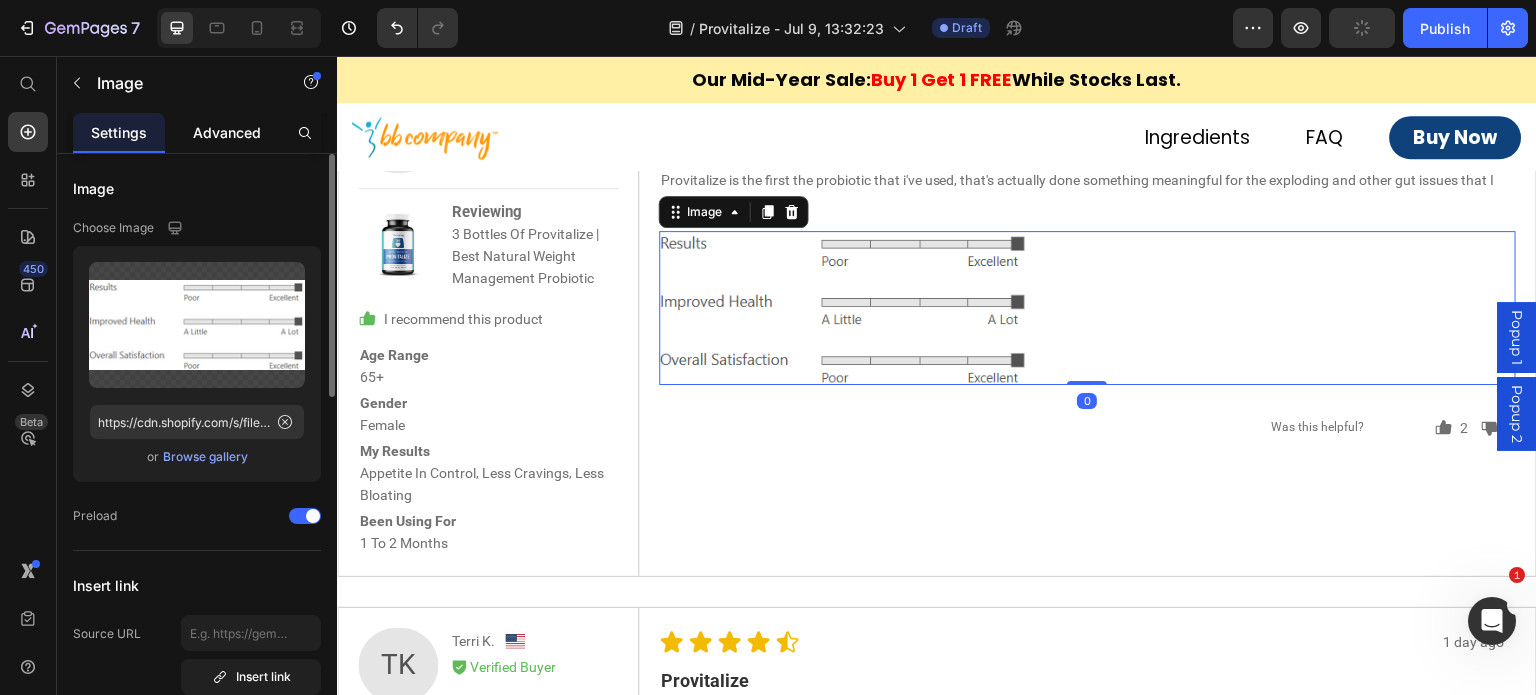 click on "Advanced" at bounding box center [227, 132] 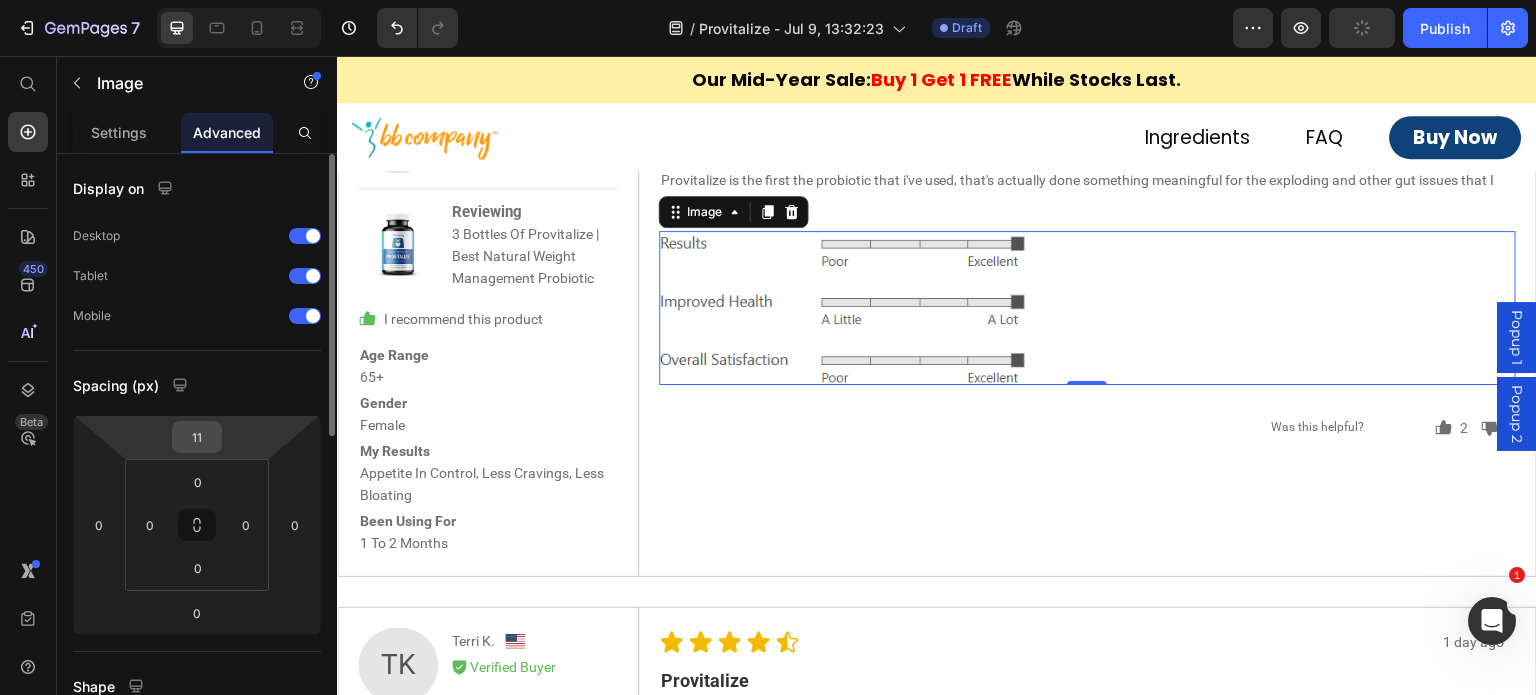 click on "11" at bounding box center [197, 437] 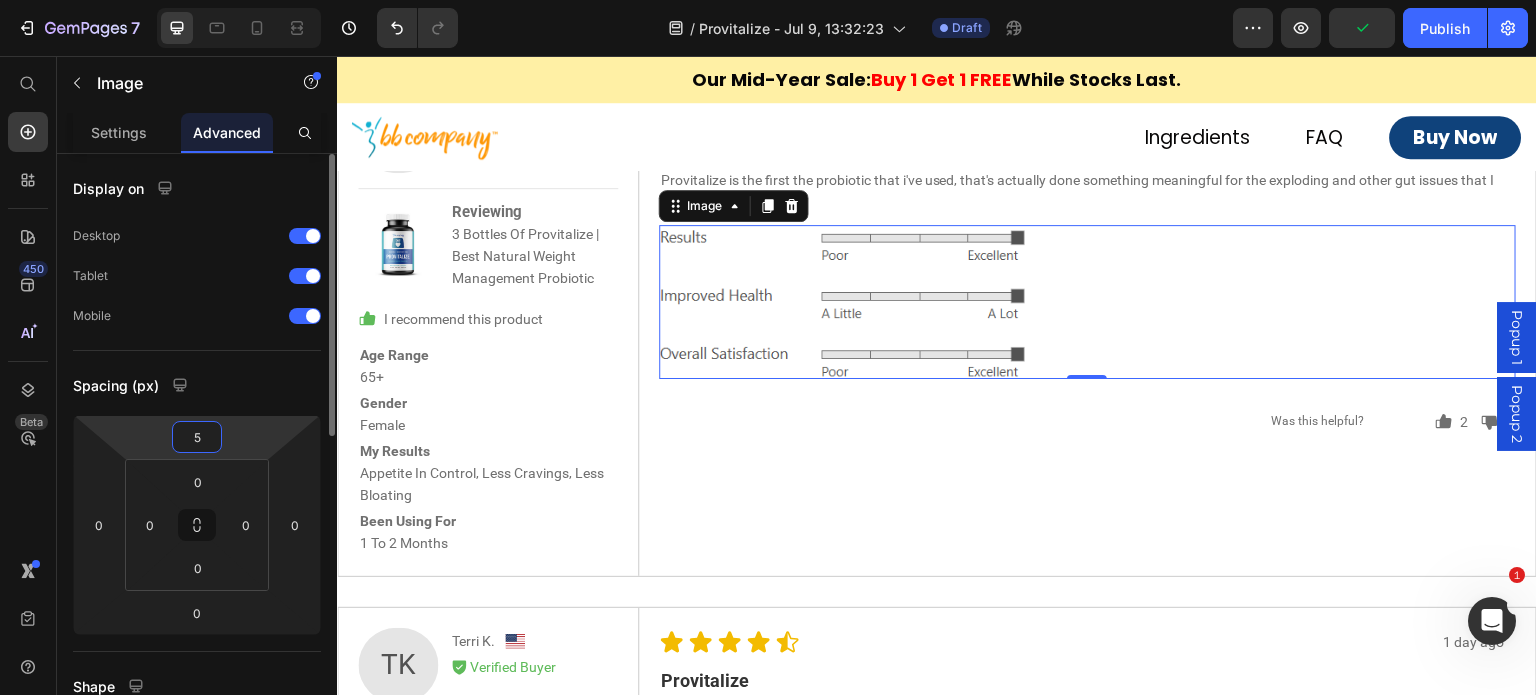 type on "50" 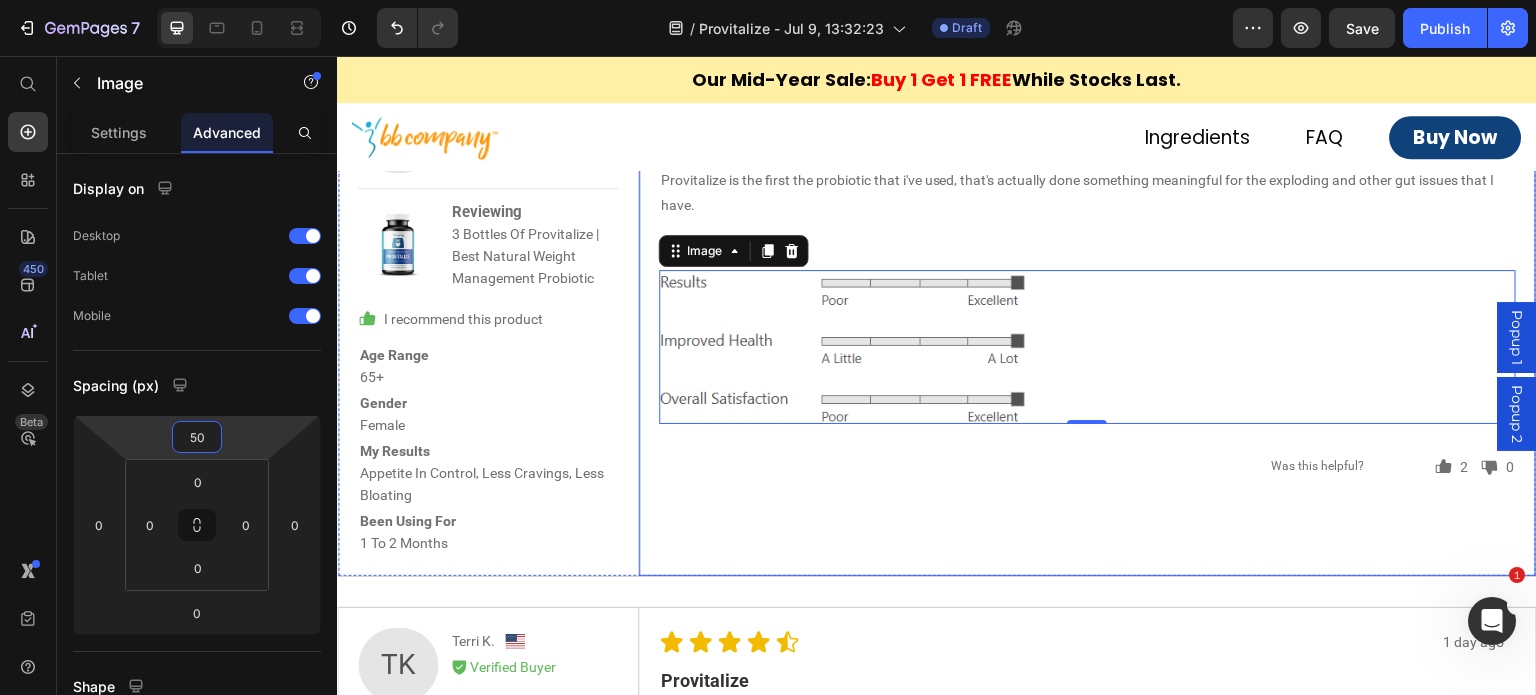 click on "1 day ago Text Block Icon Icon Icon Icon
Icon Icon List Row It has really helped with bloating Text Block Provitalize is the first the probiotic that i've used, that's actually done something meaningful for the exploding and other gut issues that I have. Text Block Row Image   0
Icon 2 Text Block Row
Icon 0 Text Block Row Row Was this helpful?  Text Block Row" at bounding box center (1088, 327) 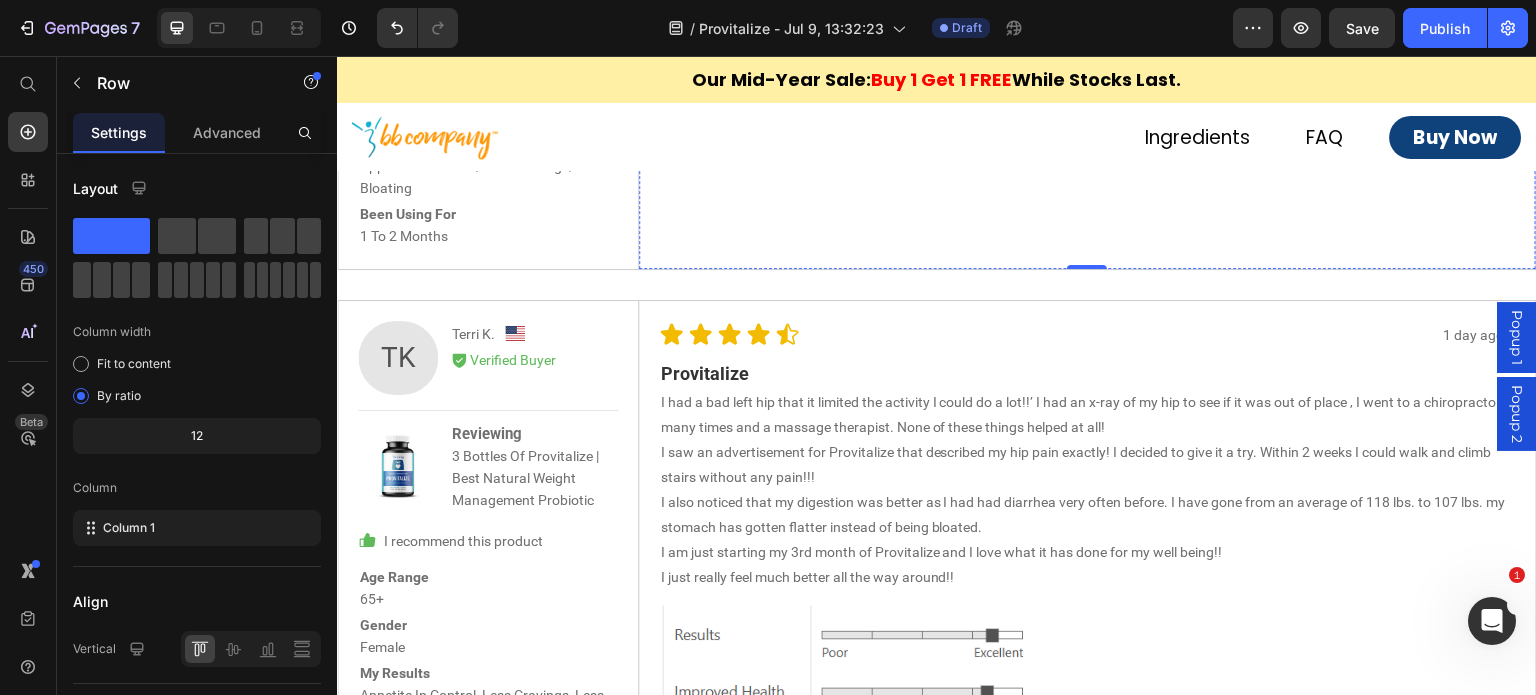scroll, scrollTop: 8488, scrollLeft: 0, axis: vertical 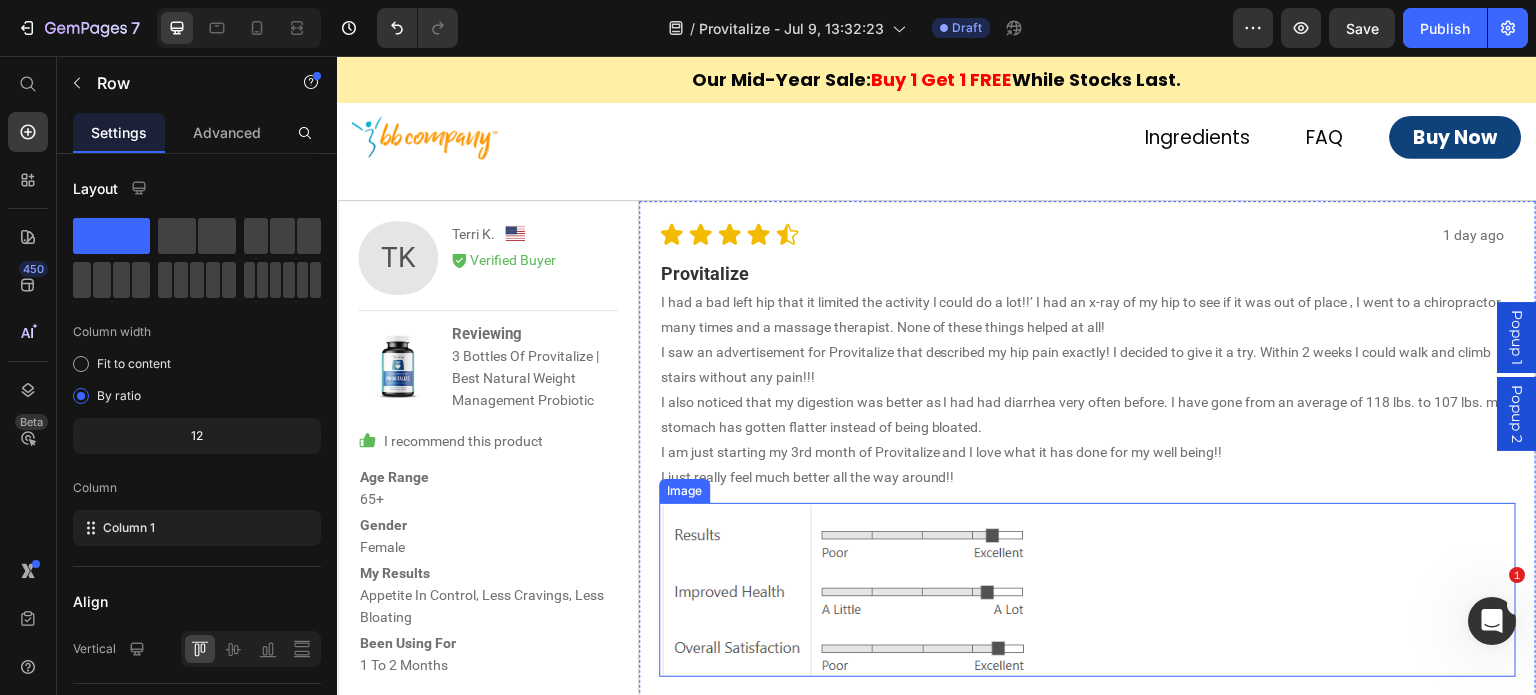 click at bounding box center [1088, 590] 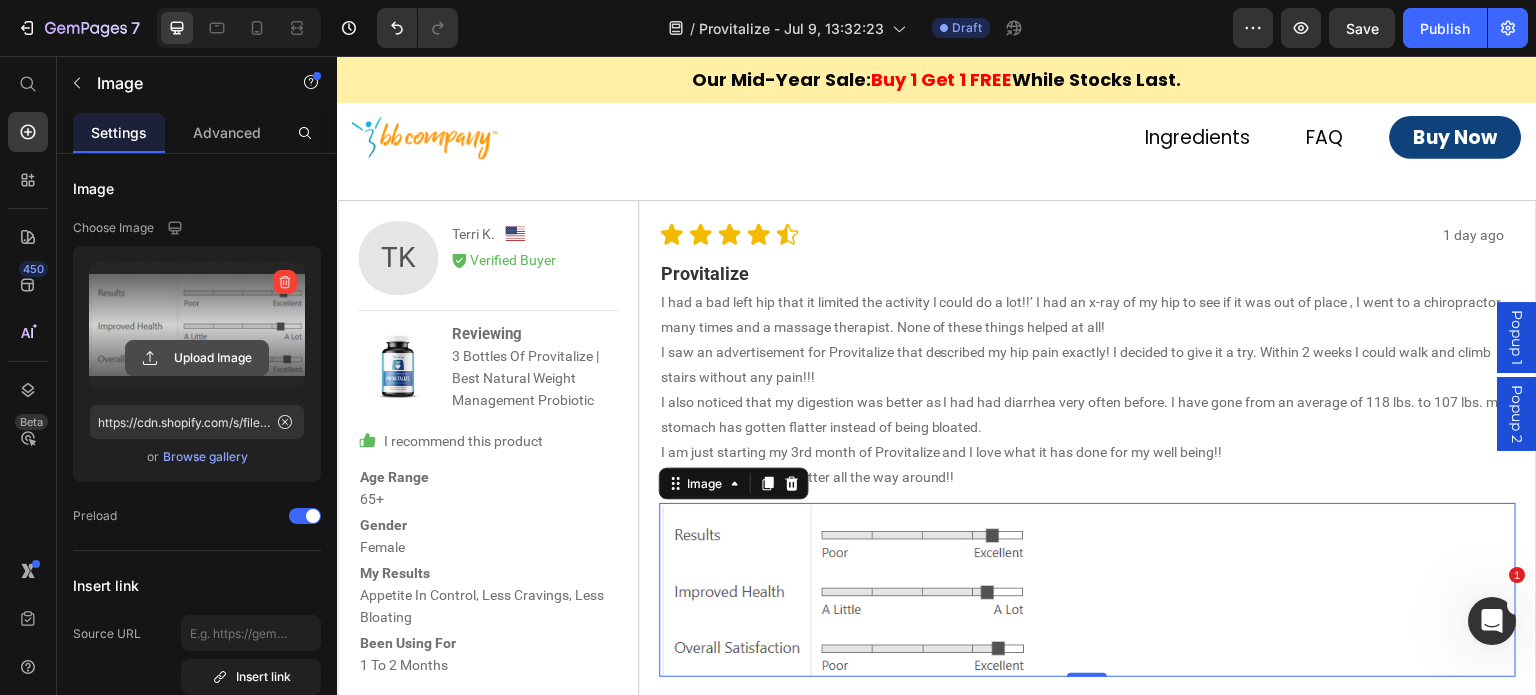 click 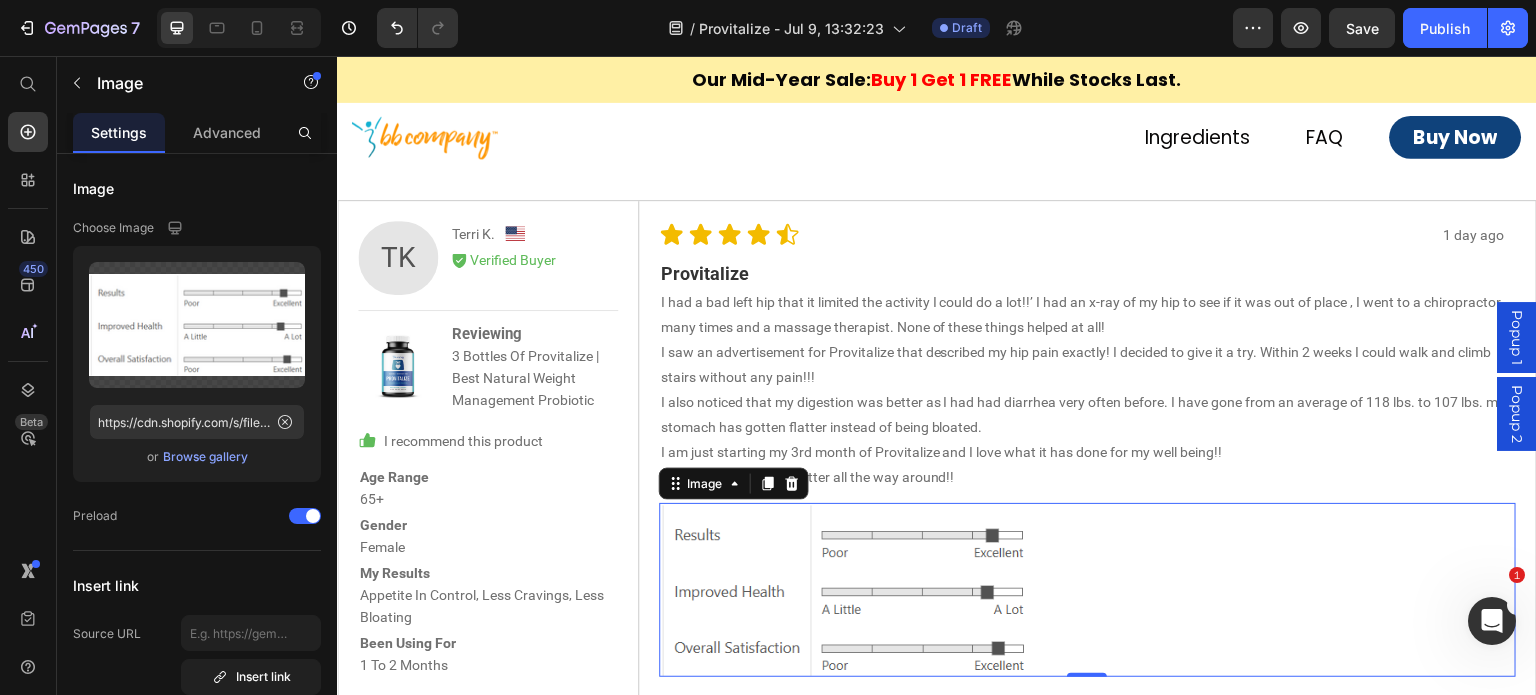 click on "Browse gallery" at bounding box center (205, 457) 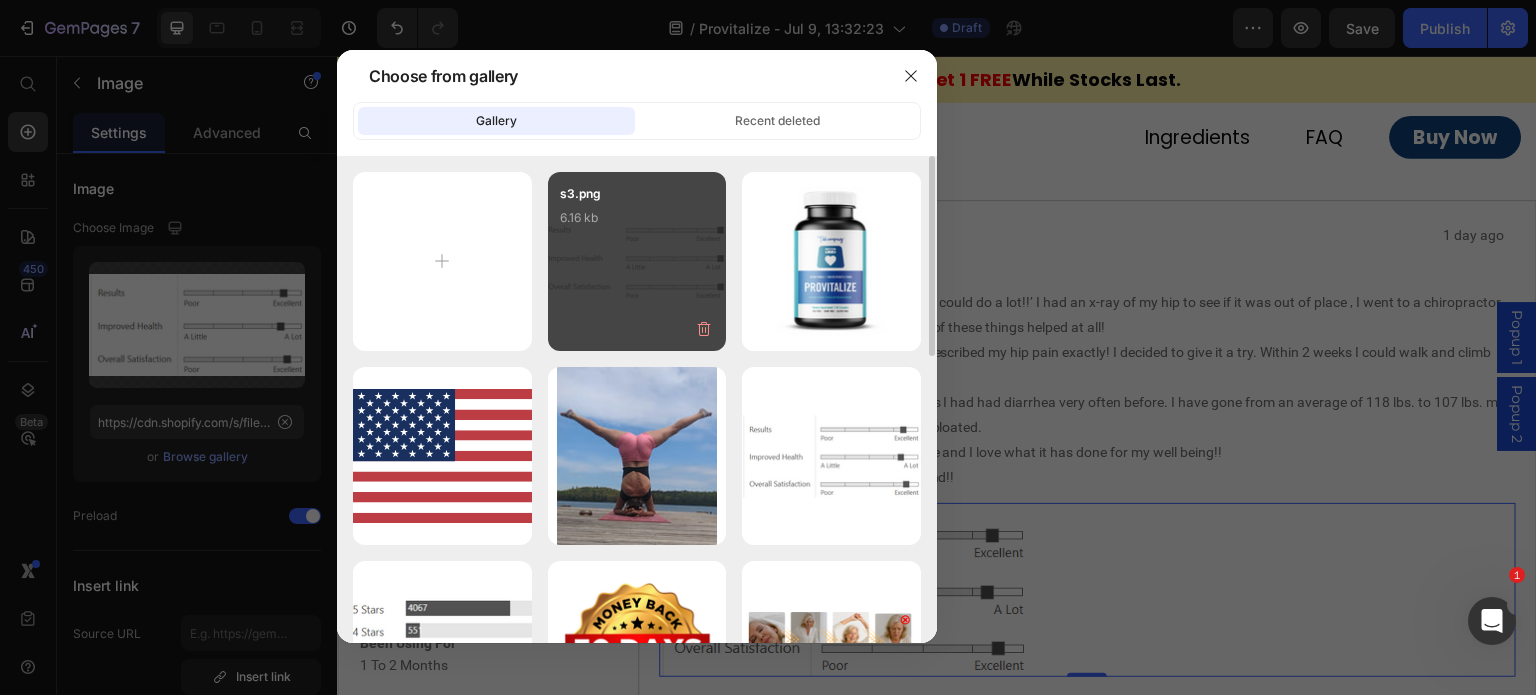 click on "s3.png 6.16 kb" at bounding box center [637, 261] 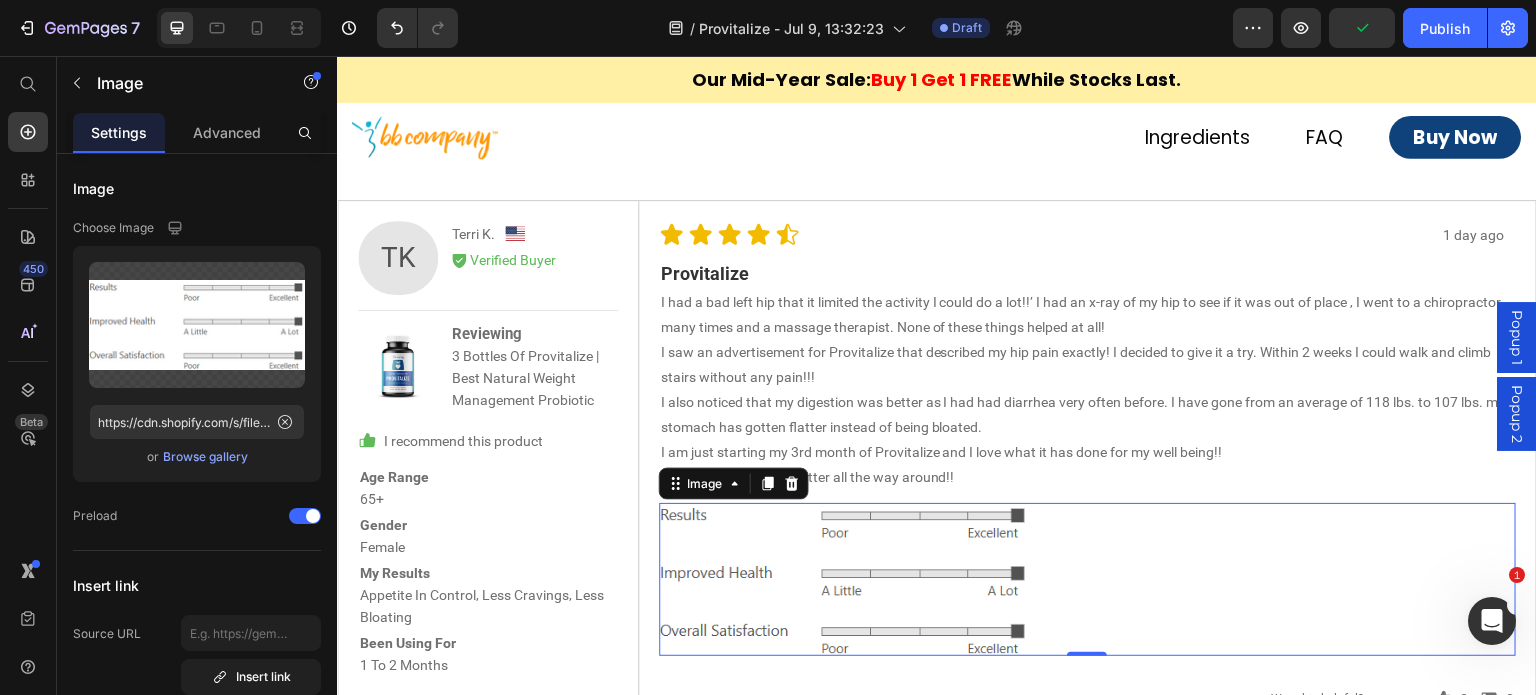 click at bounding box center (1088, 580) 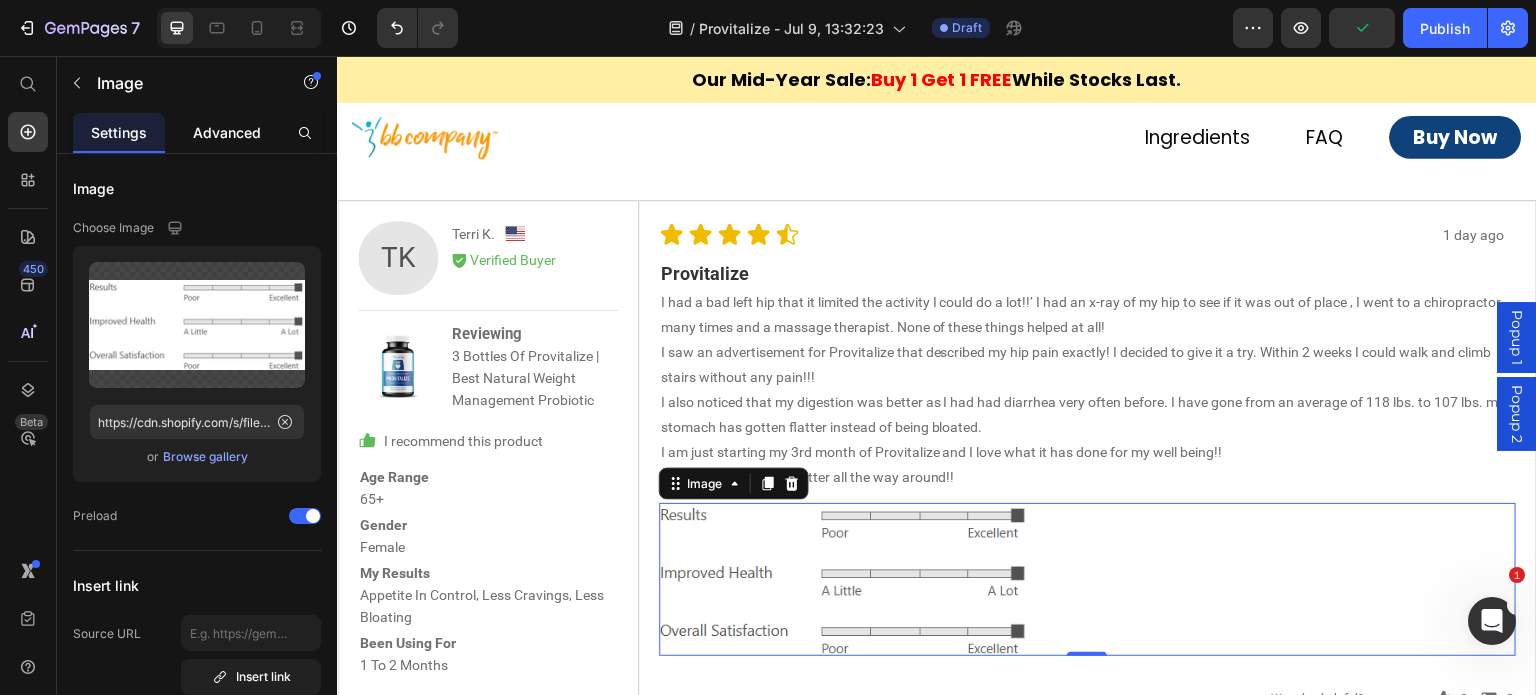 click on "Advanced" at bounding box center (227, 132) 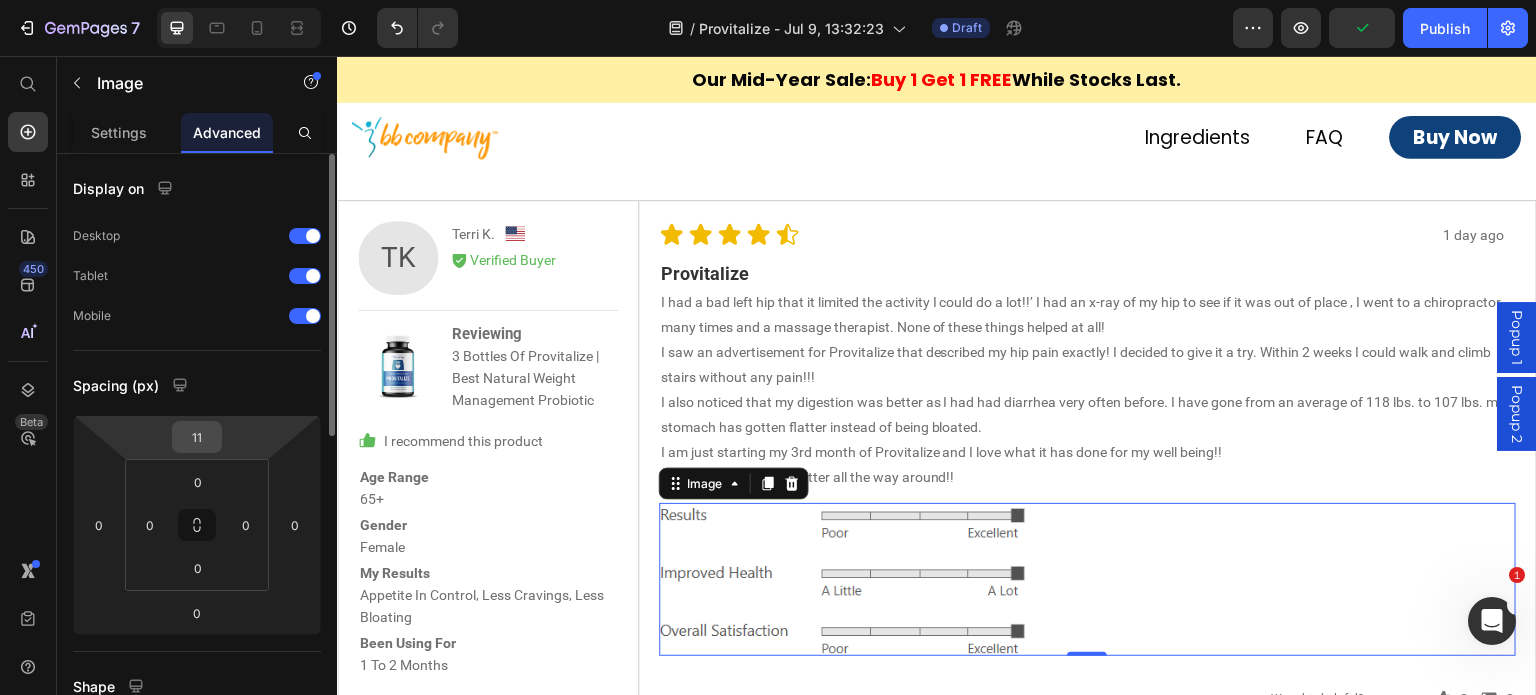 click on "11" at bounding box center (197, 437) 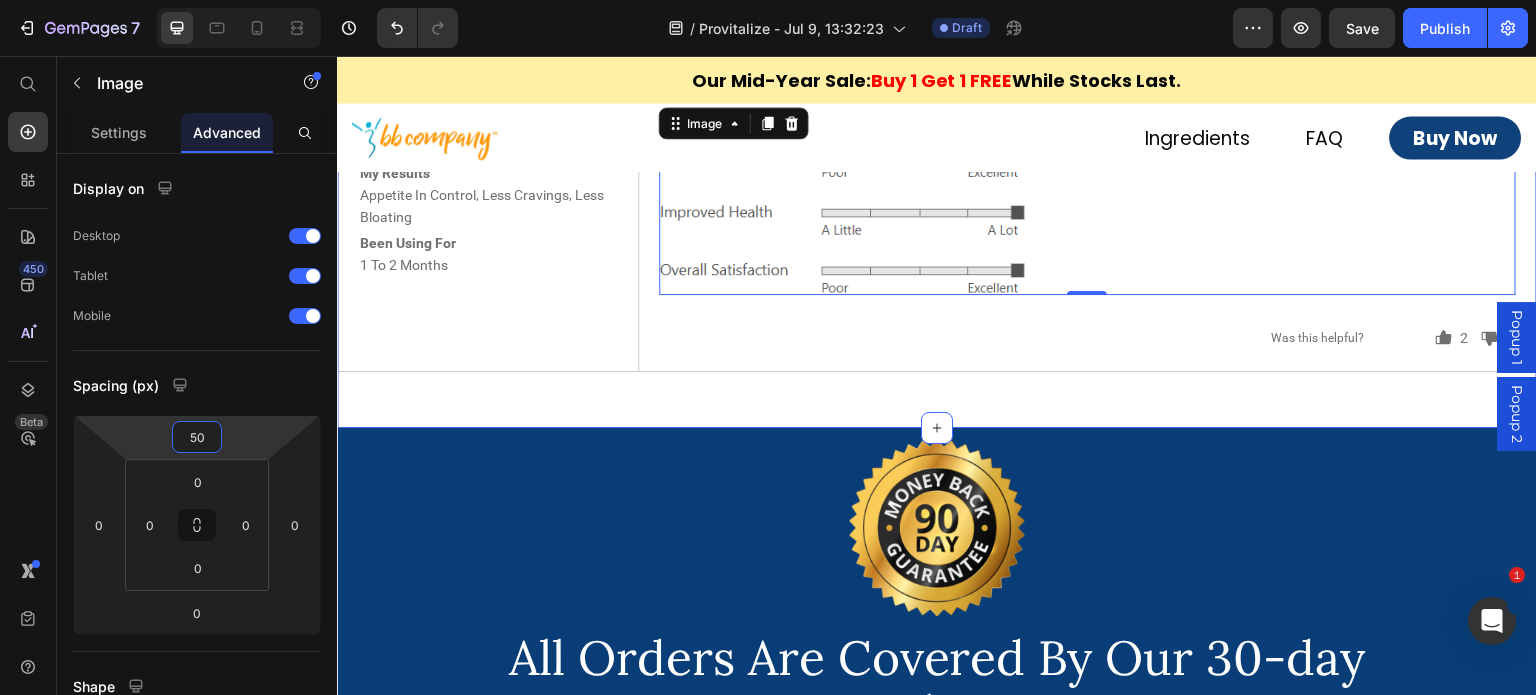 scroll, scrollTop: 8588, scrollLeft: 0, axis: vertical 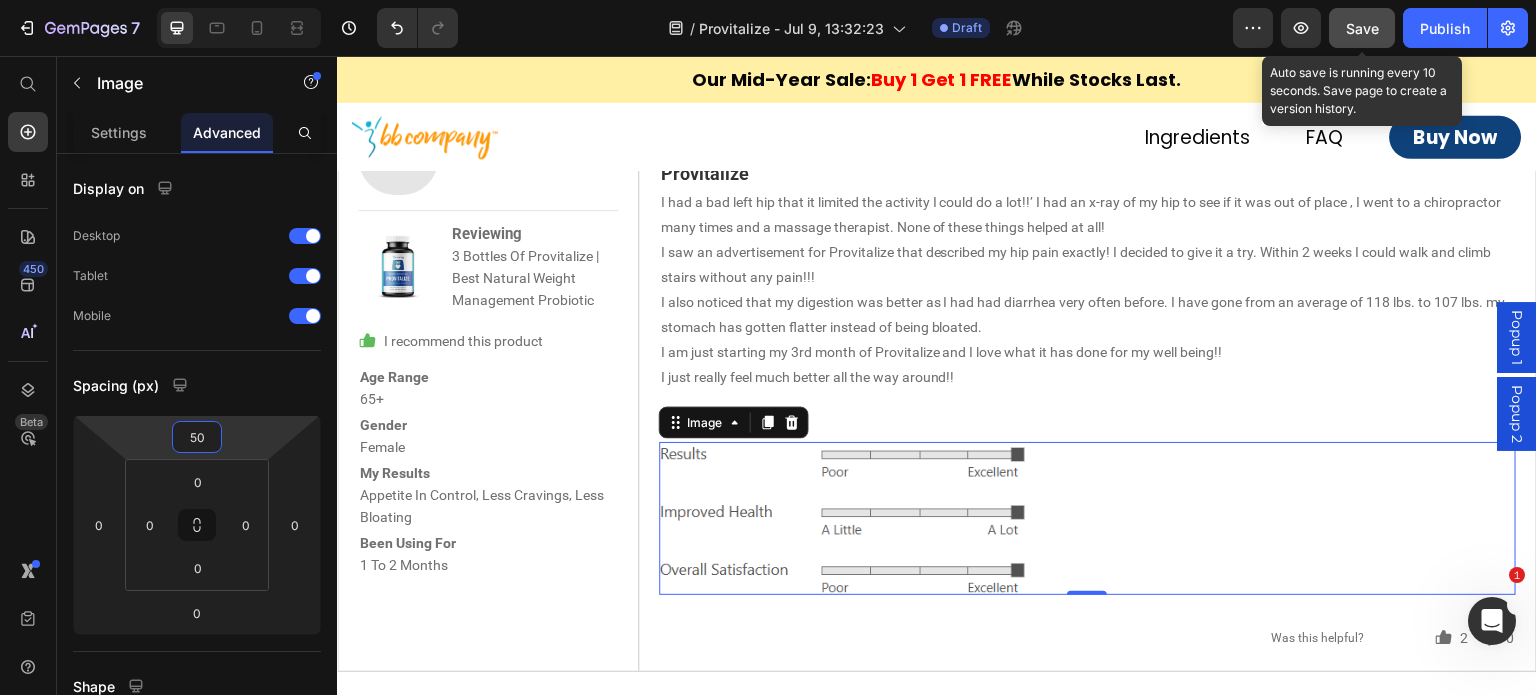 type on "50" 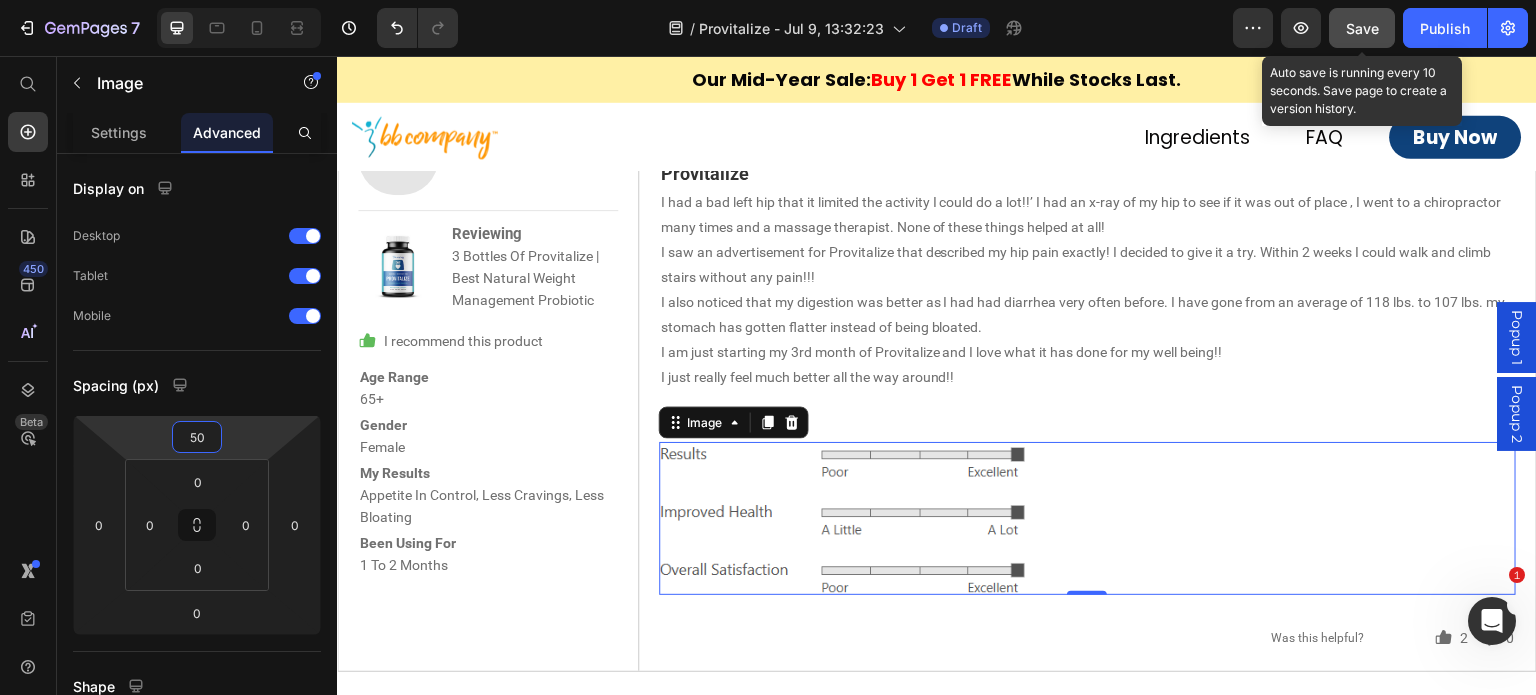 click on "Save" 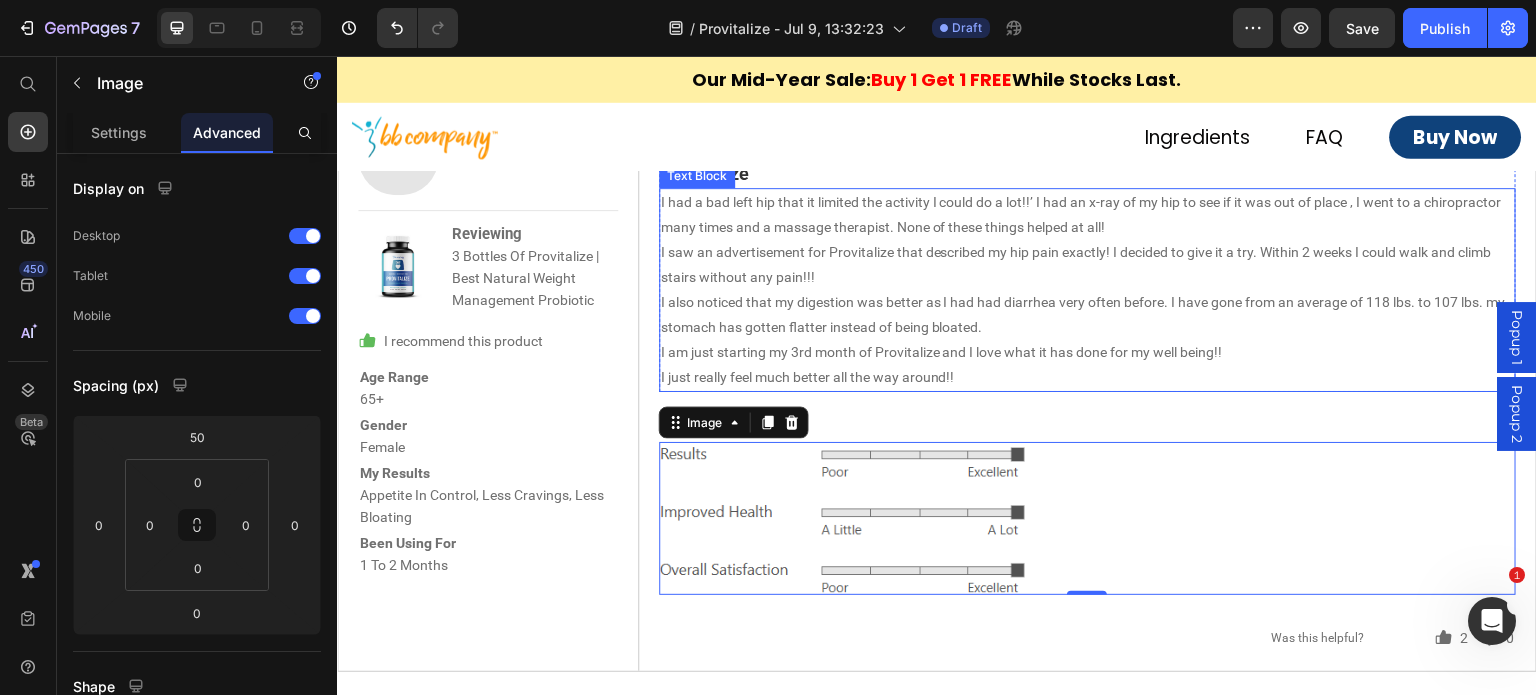 click on "I also noticed that my digestion was better as I had had diarrhea very often before. I have gone from an average of 118 lbs. to 107 lbs. my stomach has gotten flatter instead of being bloated." at bounding box center [1088, 315] 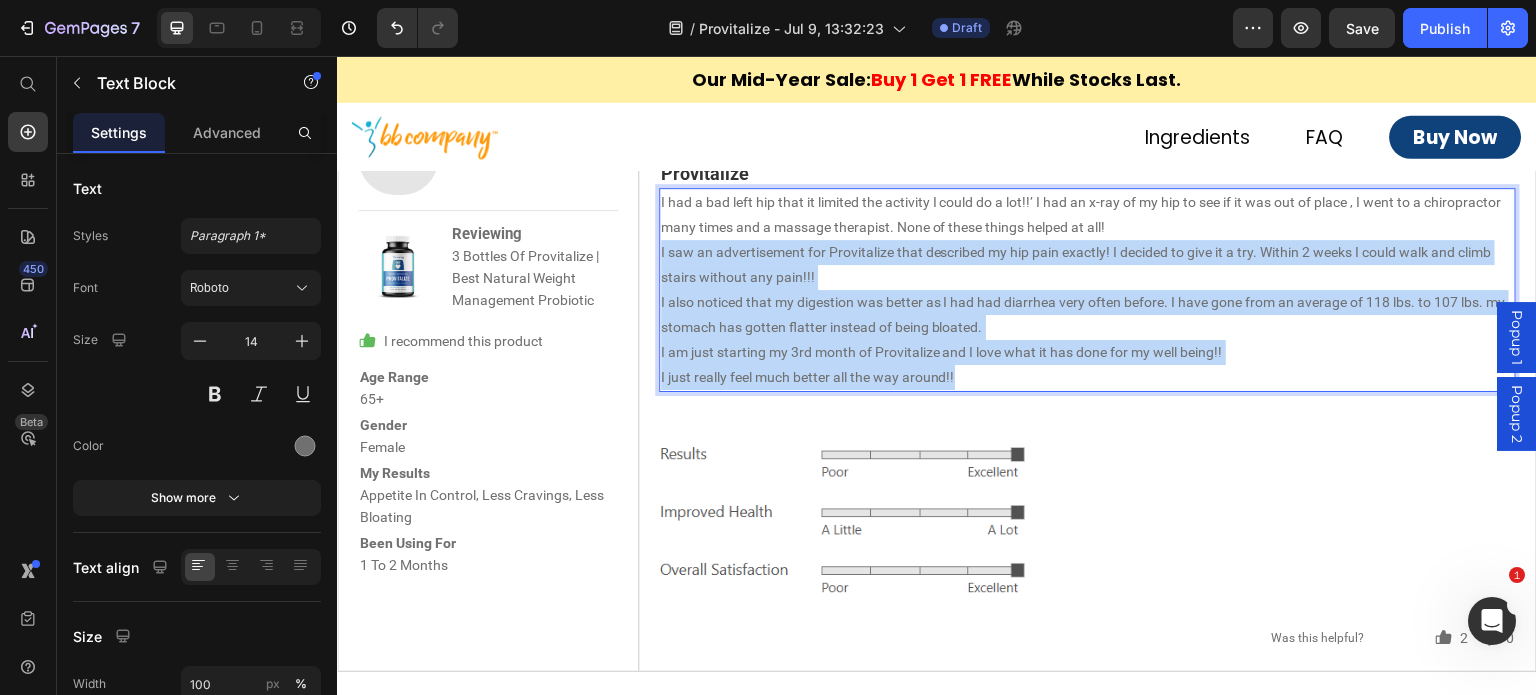 drag, startPoint x: 976, startPoint y: 378, endPoint x: 657, endPoint y: 247, distance: 344.85068 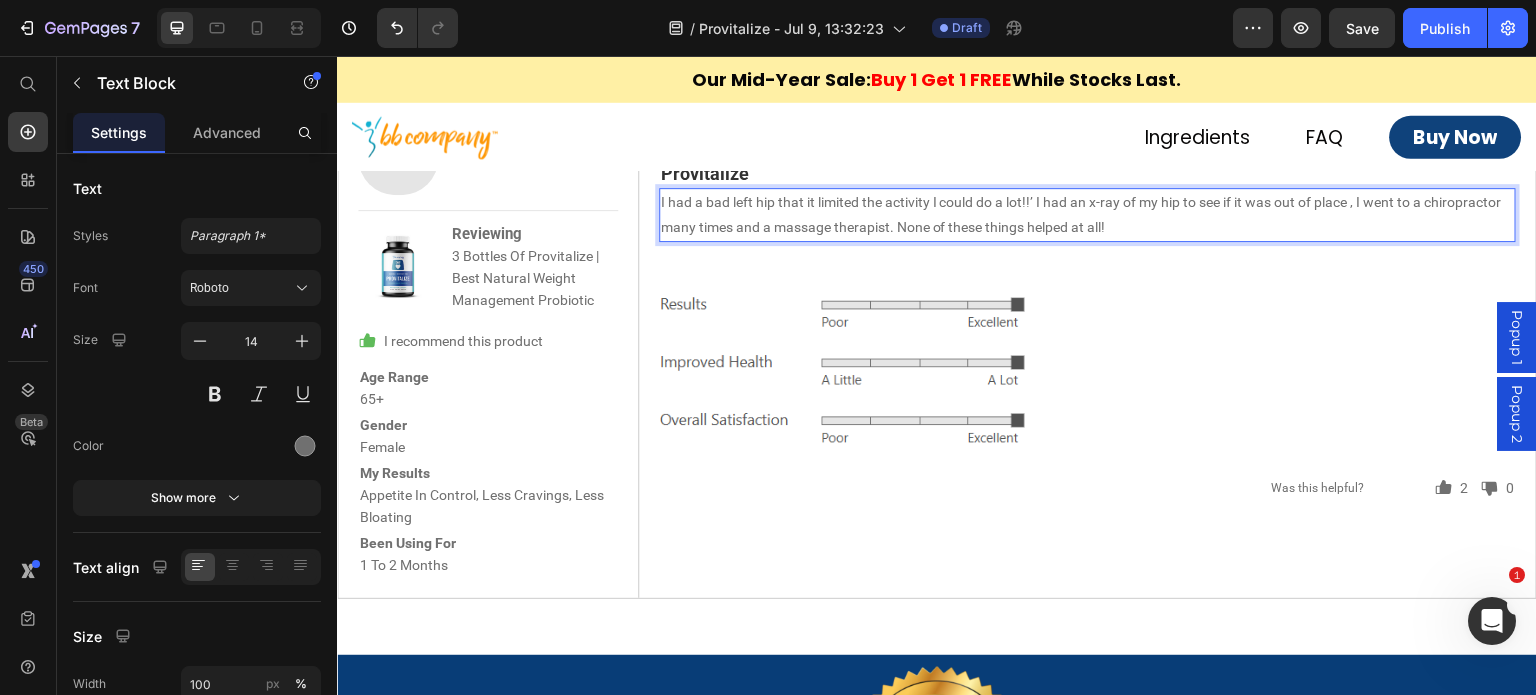 click on "1 day ago Text Block Icon Icon Icon Icon
Icon Icon List Row Provitalize Text Block I had a bad left hip that it limited the activity I could do a lot!!’ I had an x-ray of my hip to see if it was out of place , I went to a chiropractor many times and a massage therapist. None of these things helped at all! Text Block   0 Row Image
Icon 2 Text Block Row
Icon 0 Text Block Row Row Was this helpful?  Text Block Row" at bounding box center (1088, 349) 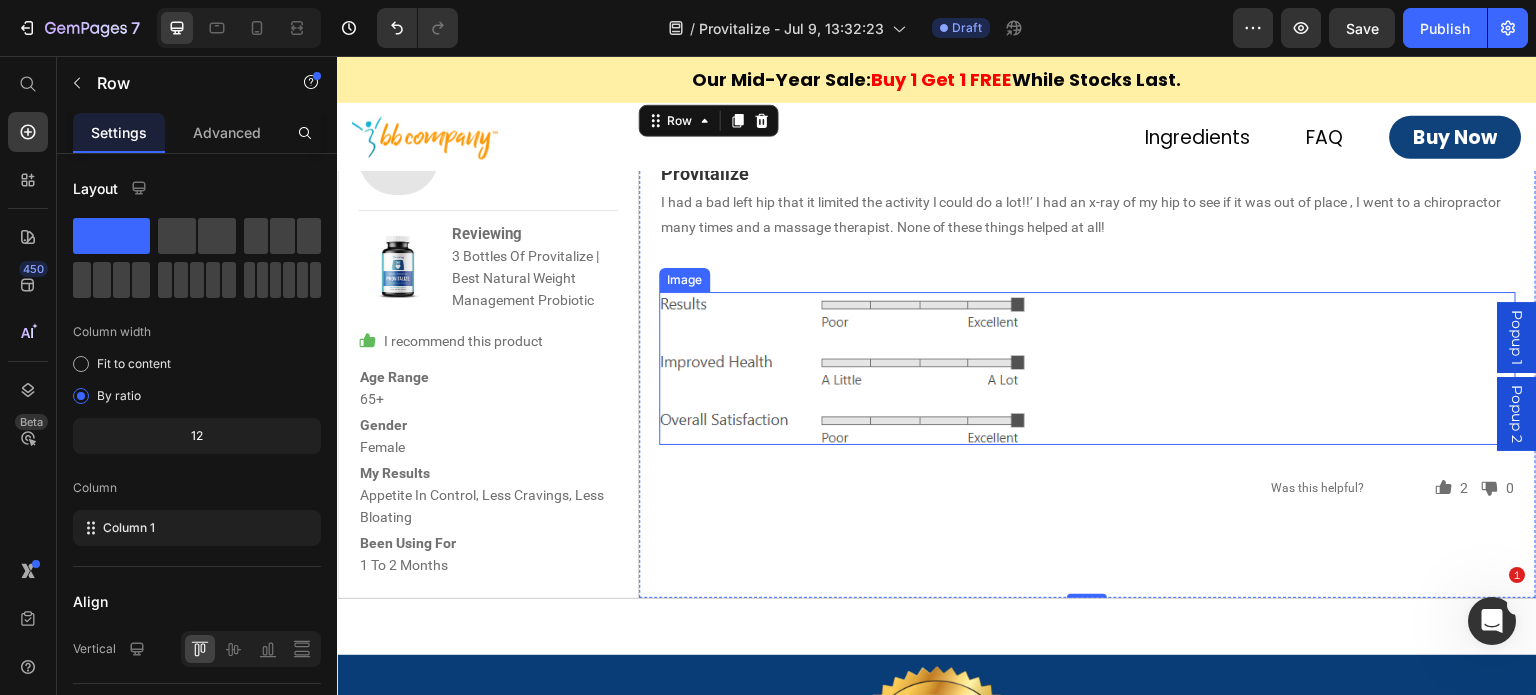 scroll, scrollTop: 8488, scrollLeft: 0, axis: vertical 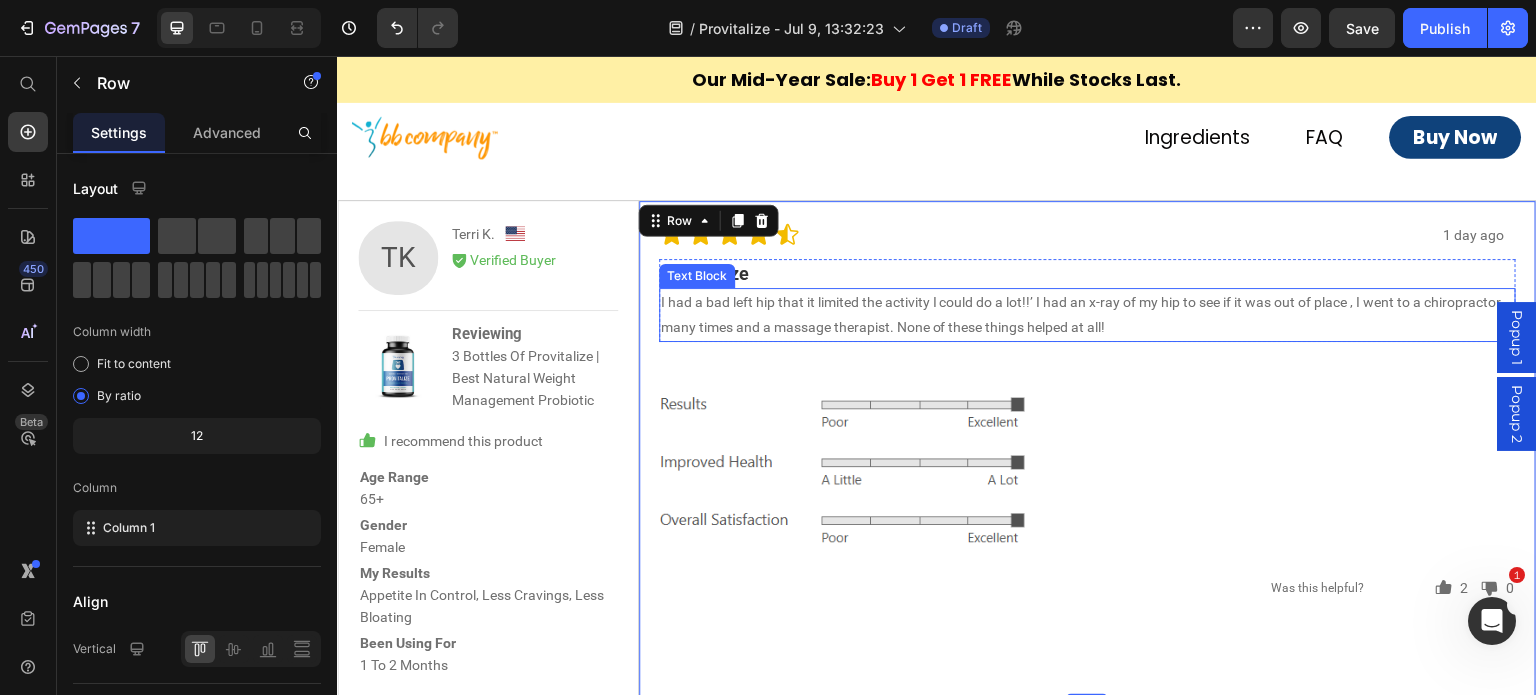 click on "I had a bad left hip that it limited the activity I could do a lot!!’ I had an x-ray of my hip to see if it was out of place , I went to a chiropractor many times and a massage therapist. None of these things helped at all!" at bounding box center (1088, 315) 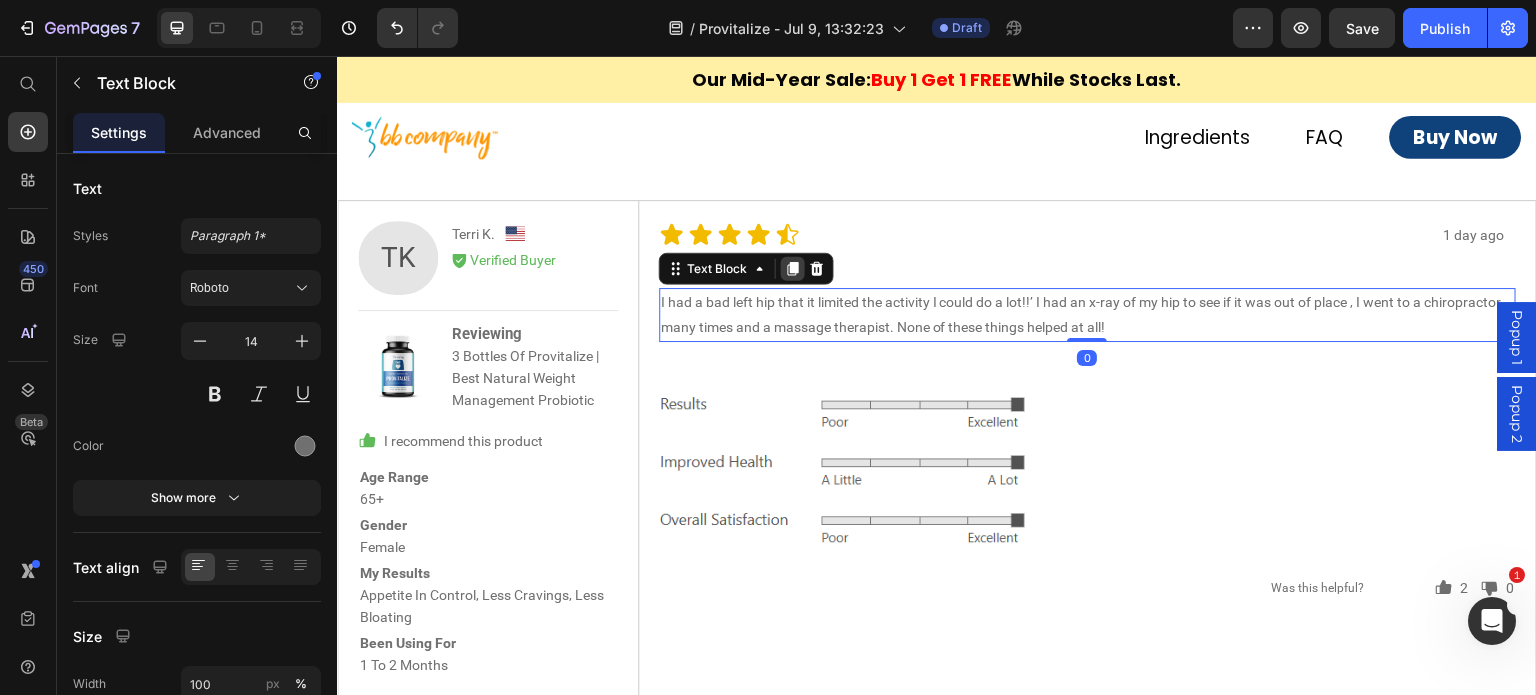 click 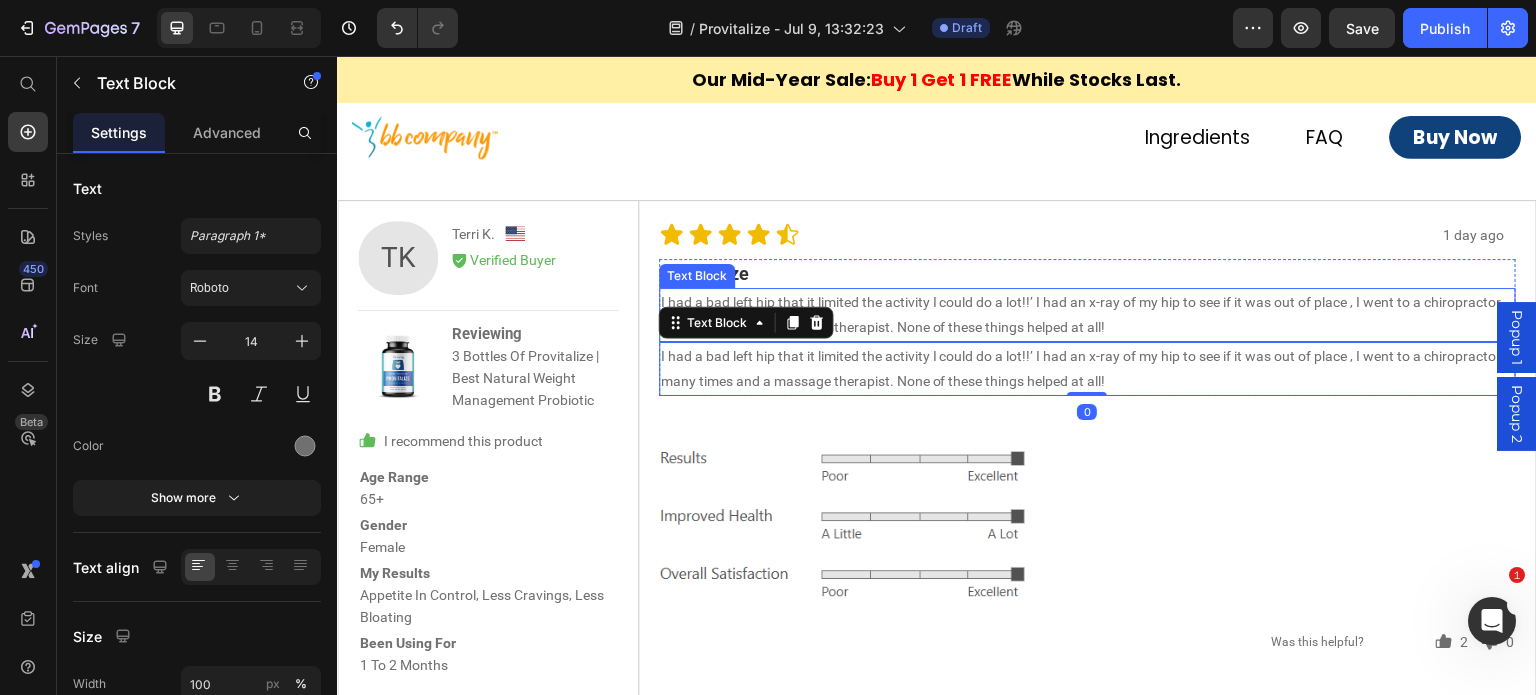click on "Provitalize" at bounding box center (1088, 273) 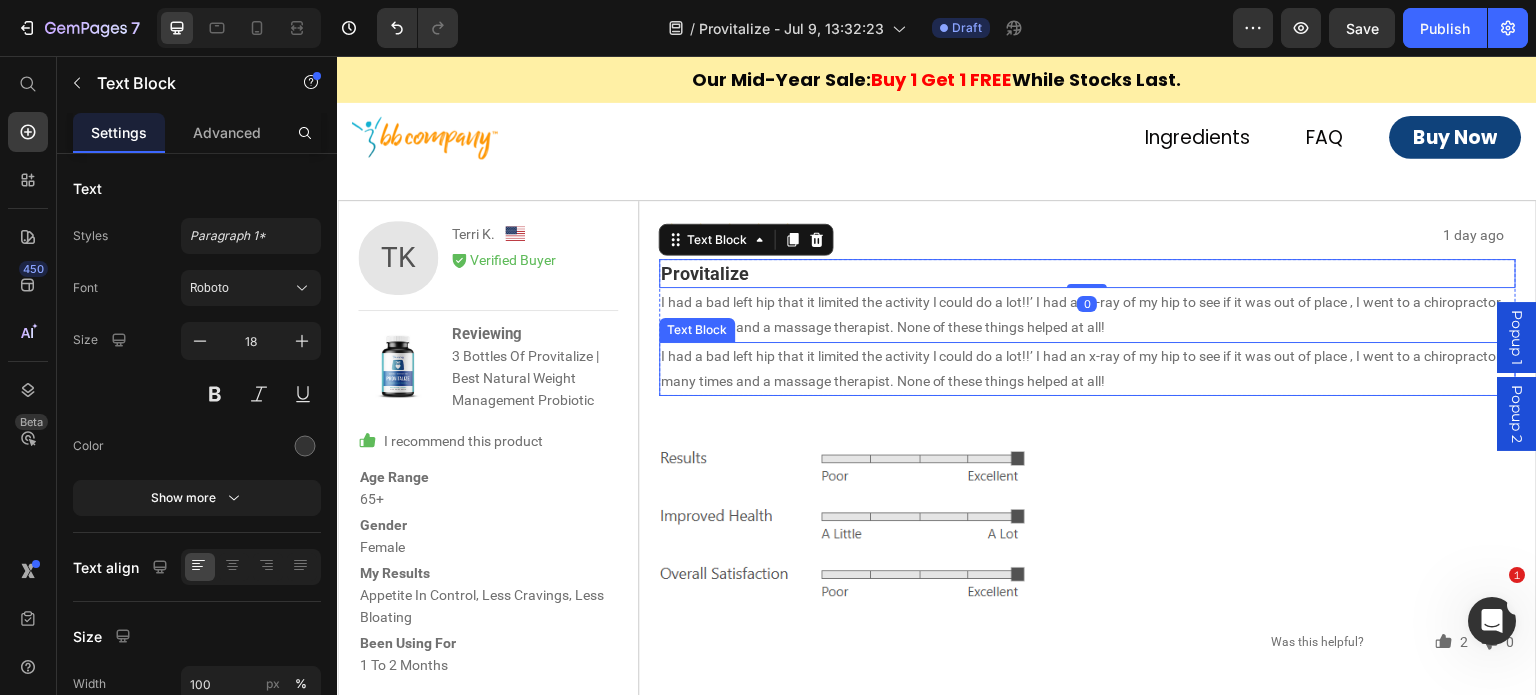 click on "I had a bad left hip that it limited the activity I could do a lot!!’ I had an x-ray of my hip to see if it was out of place , I went to a chiropractor many times and a massage therapist. None of these things helped at all!" at bounding box center [1088, 369] 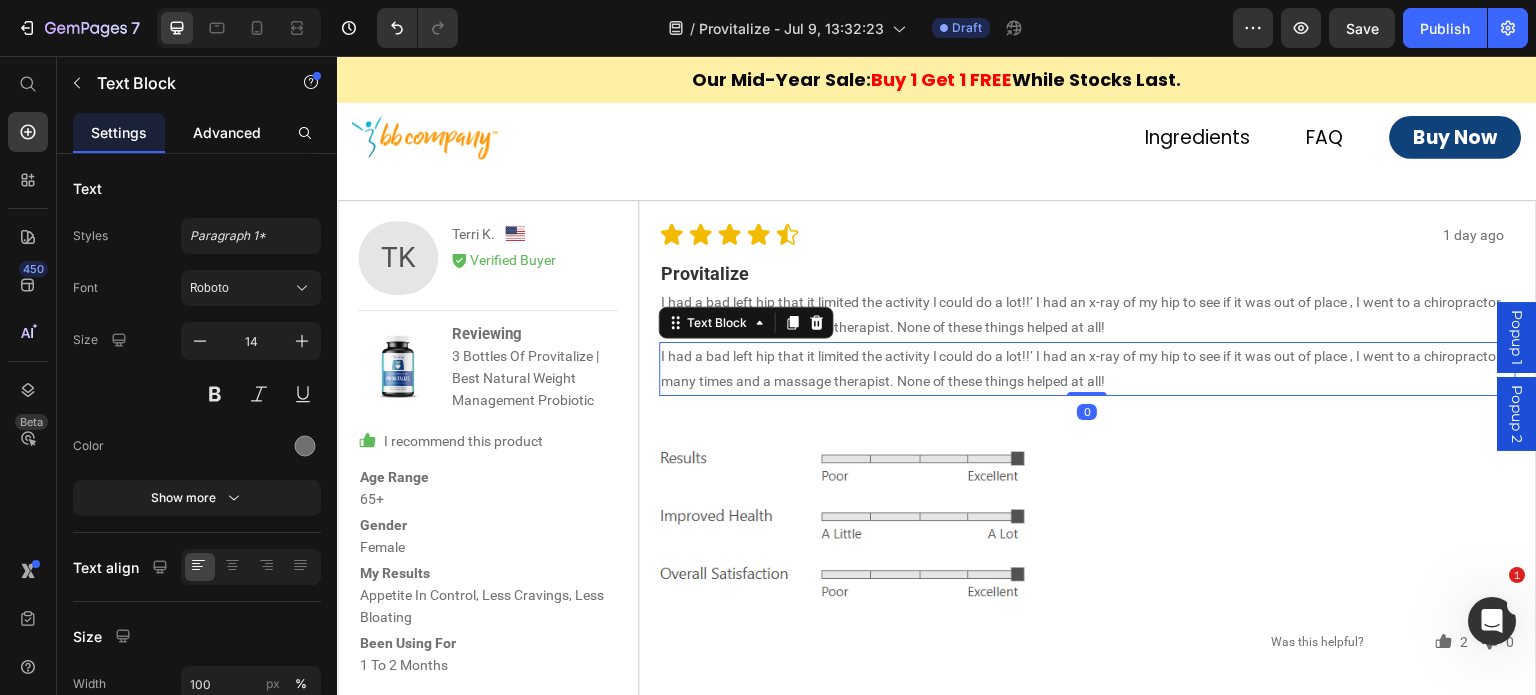 click on "Advanced" 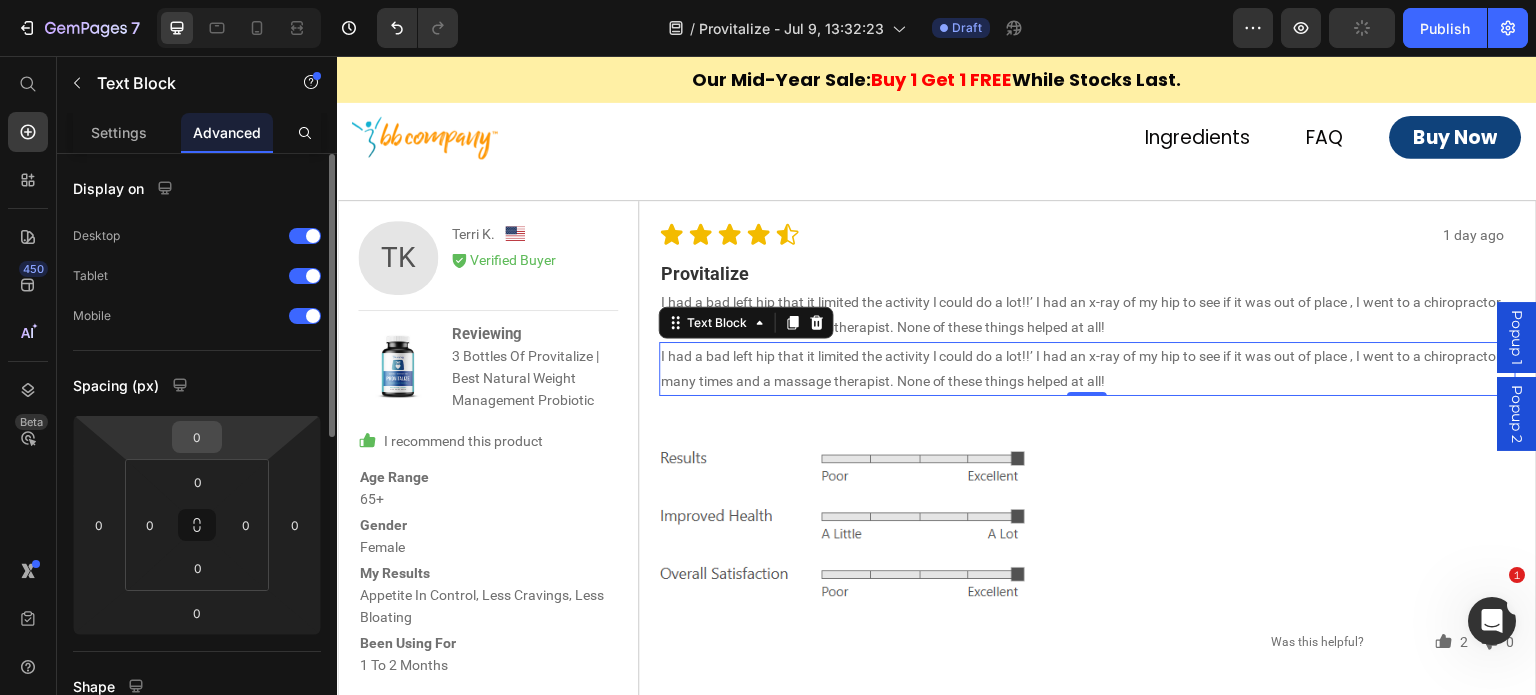 click on "0" at bounding box center [197, 437] 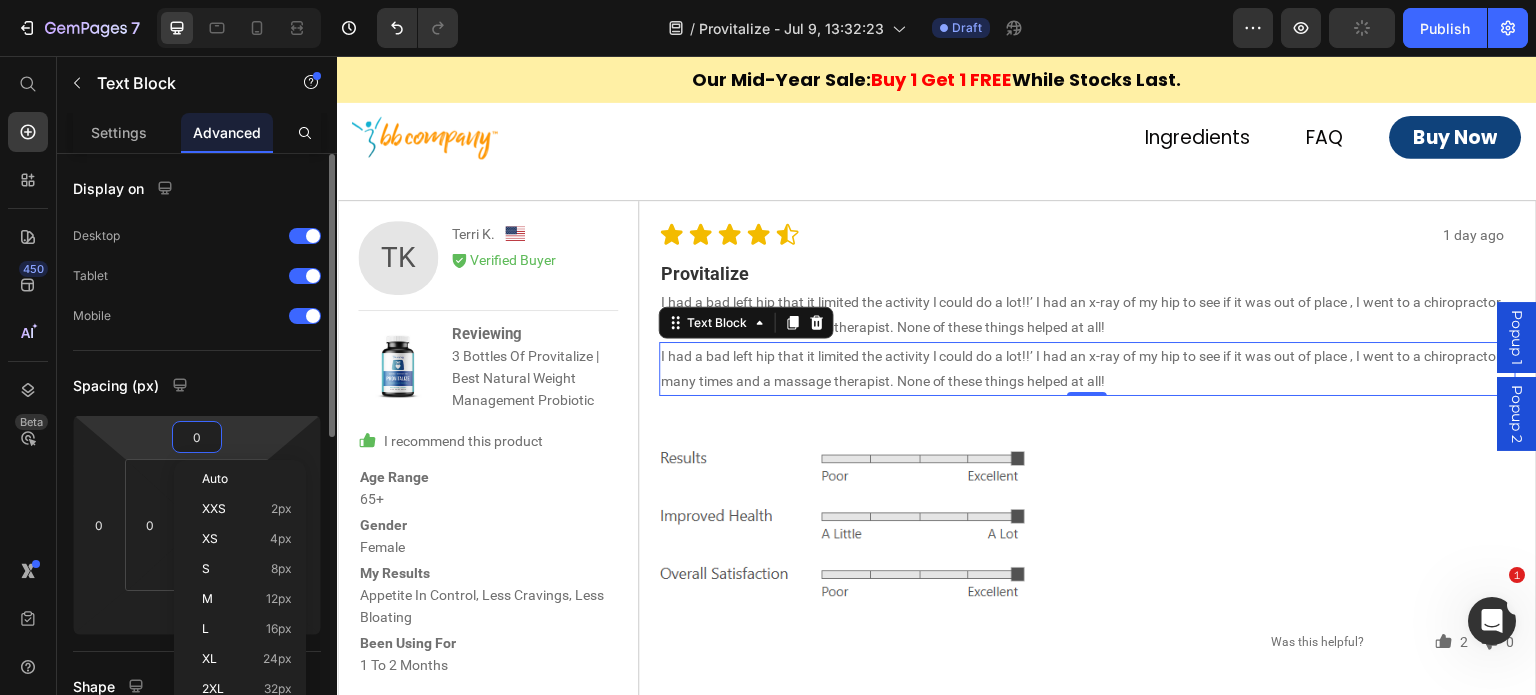 type on "8" 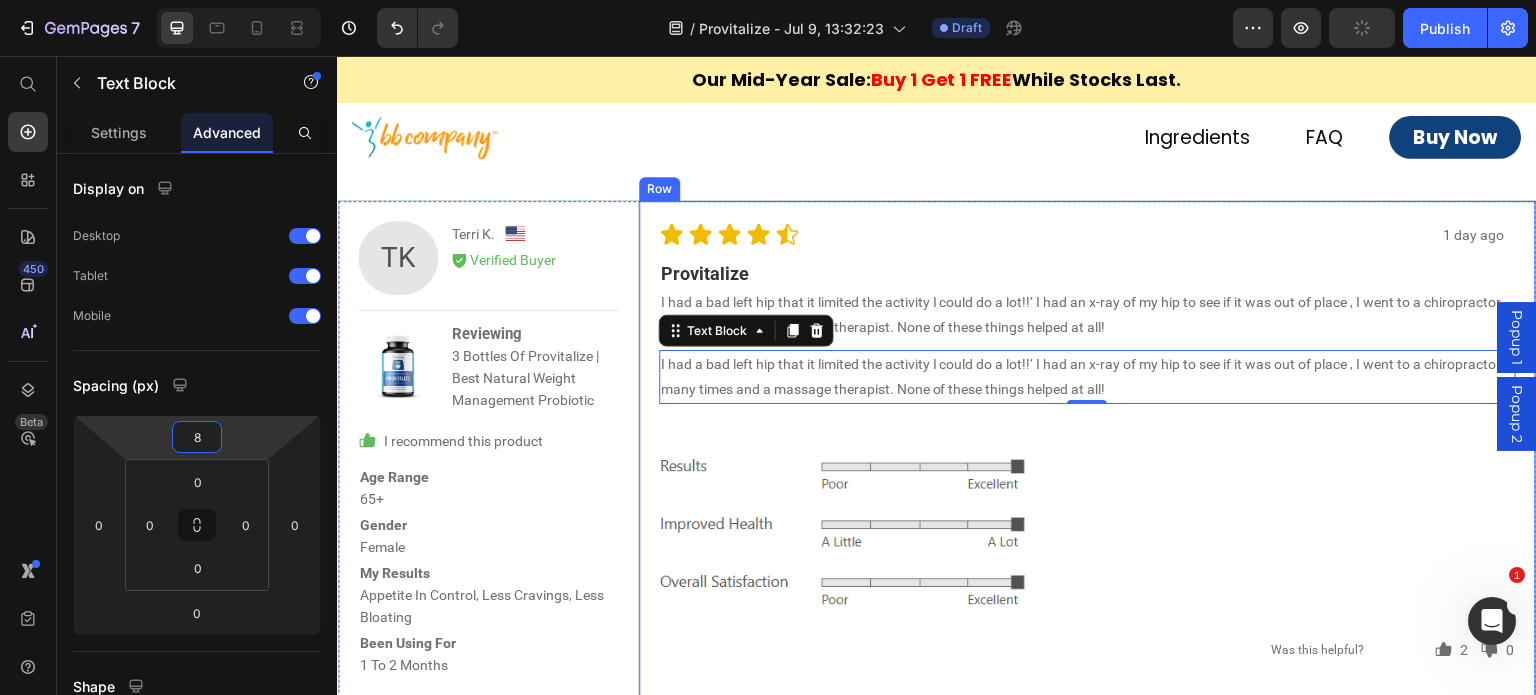 click on "1 day ago Text Block Icon Icon Icon Icon
Icon Icon List Row" at bounding box center (1088, 235) 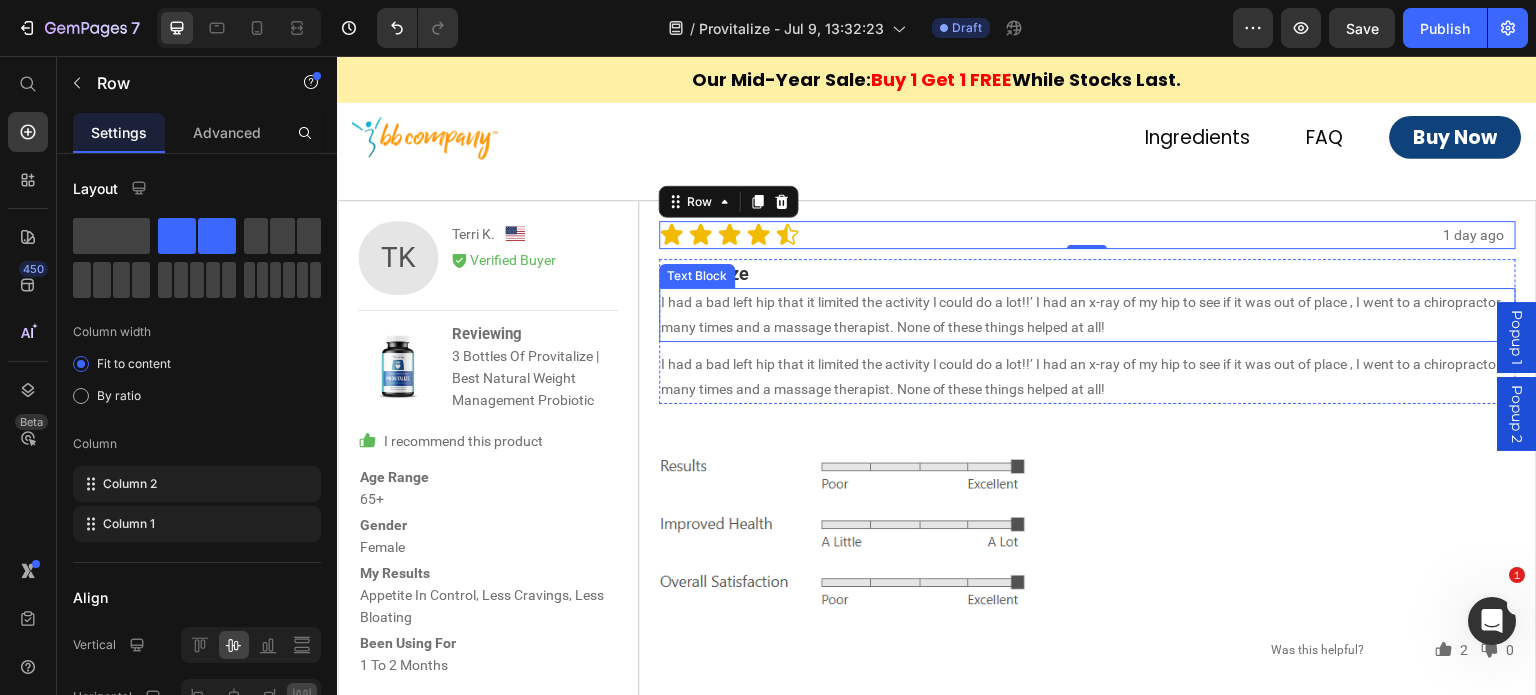 click on "I had a bad left hip that it limited the activity I could do a lot!!’ I had an x-ray of my hip to see if it was out of place , I went to a chiropractor many times and a massage therapist. None of these things helped at all!" at bounding box center (1088, 315) 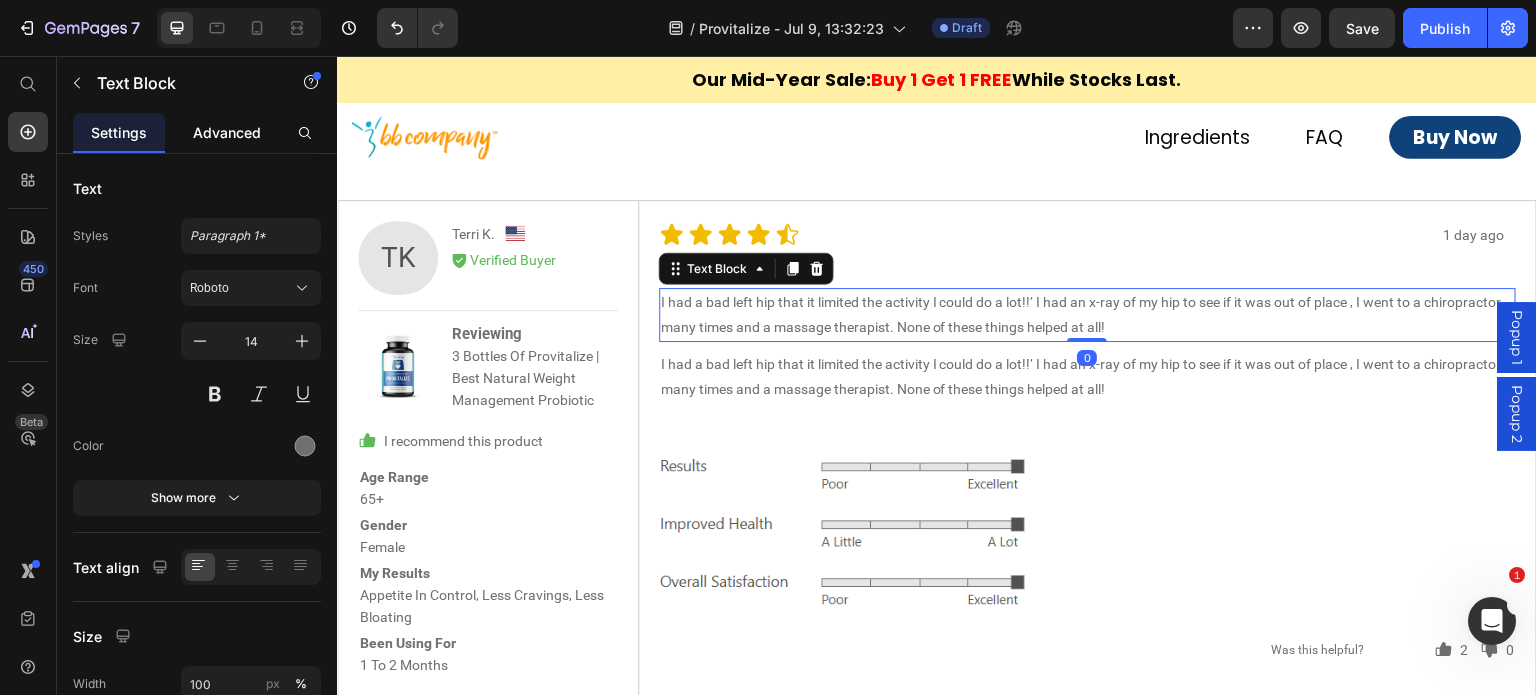 click on "Advanced" at bounding box center (227, 132) 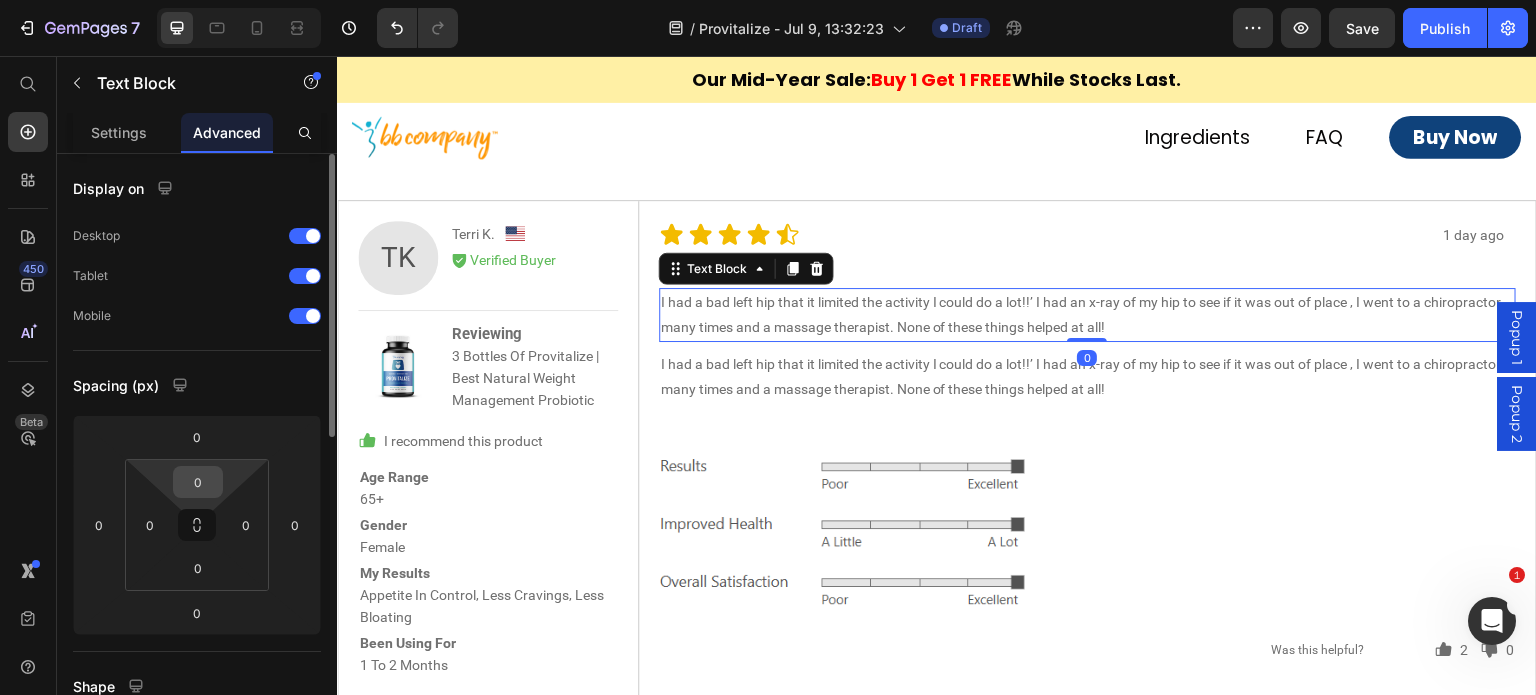 click on "0" at bounding box center [198, 482] 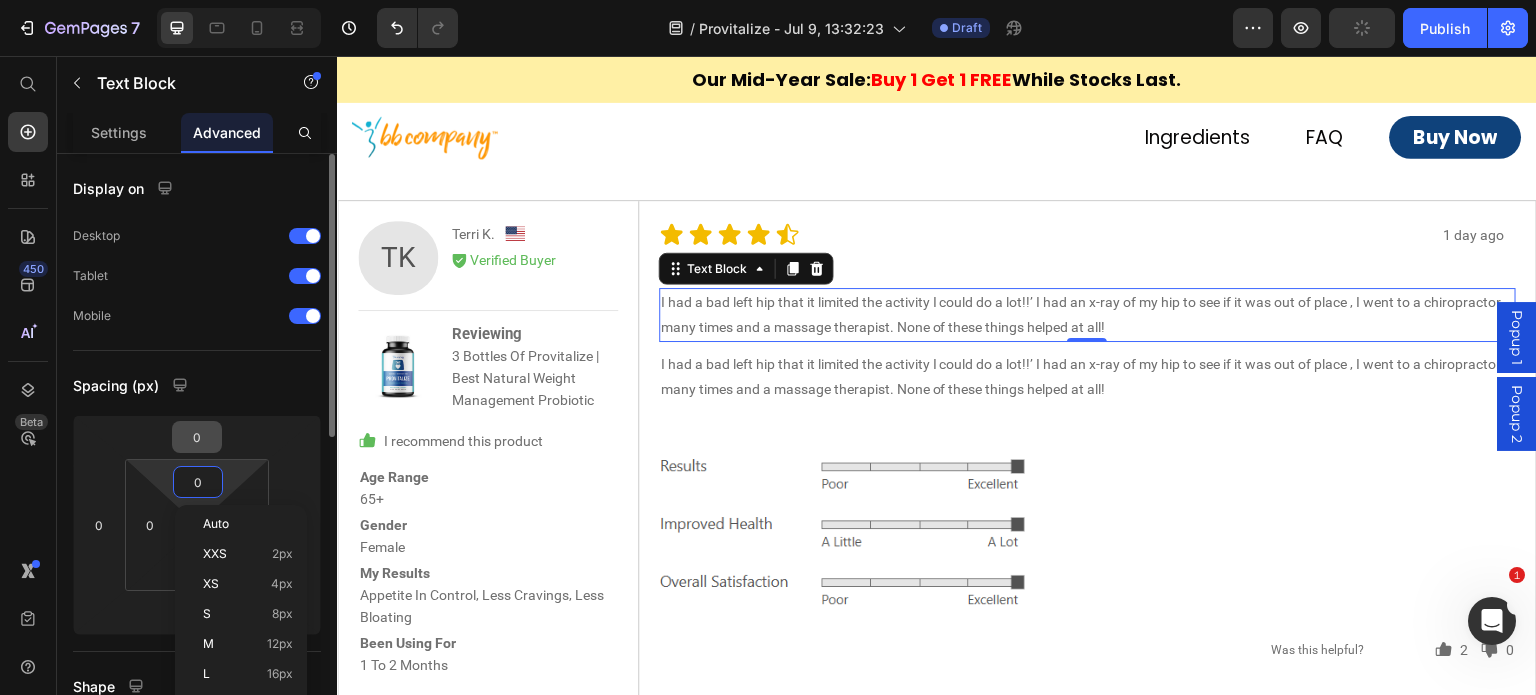 click on "0" at bounding box center [197, 437] 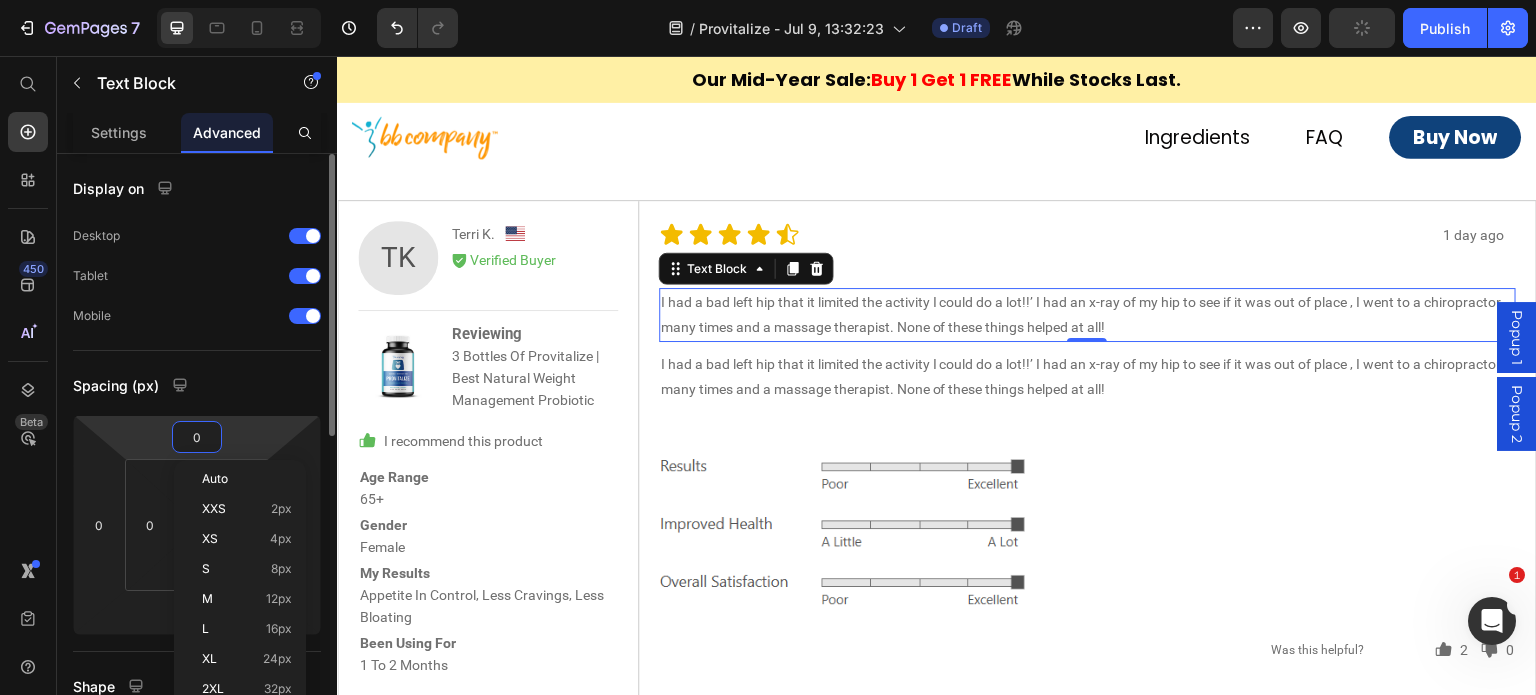 type on "2" 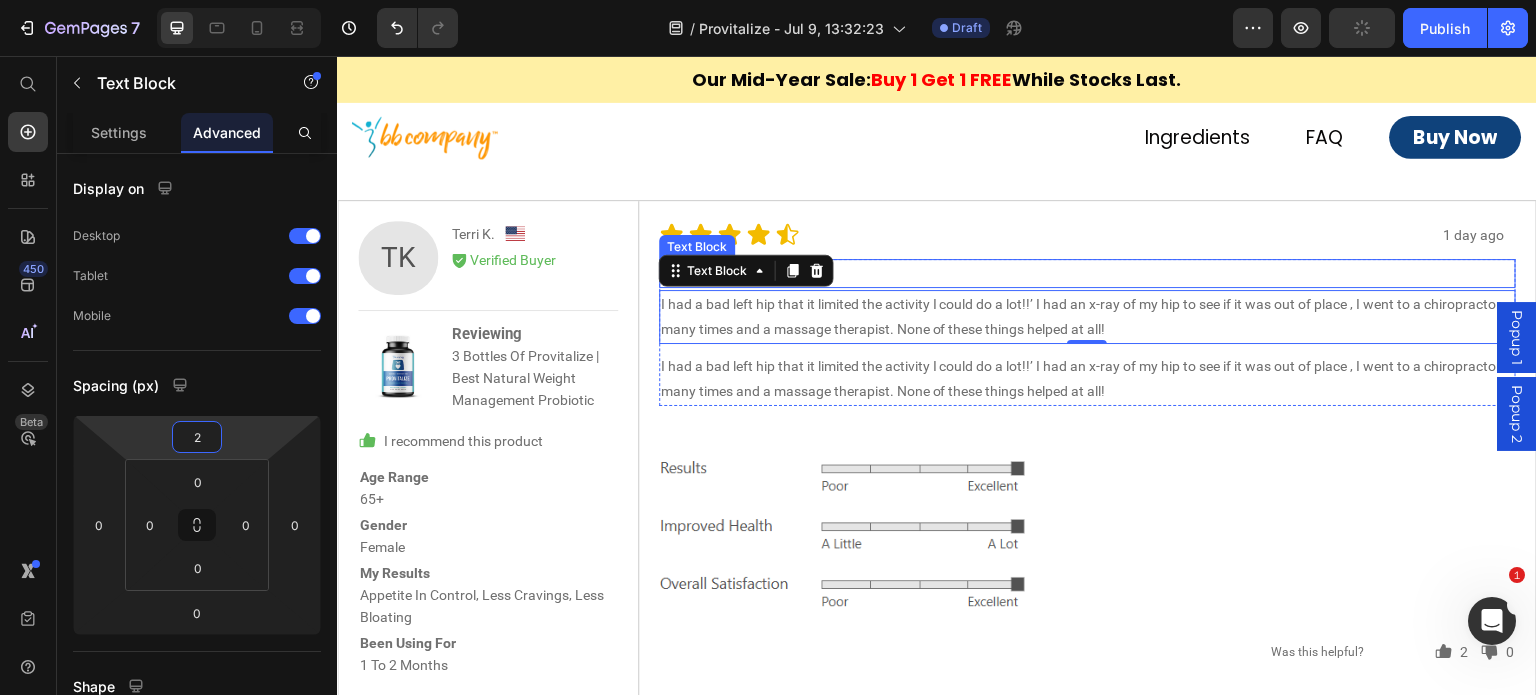 click on "1 day ago Text Block Icon Icon Icon Icon
Icon Icon List Row Provitalize Text Block I had a bad left hip that it limited the activity I could do a lot!!’ I had an x-ray of my hip to see if it was out of place , I went to a chiropractor many times and a massage therapist. None of these things helped at all! Text Block   0 I had a bad left hip that it limited the activity I could do a lot!!’ I had an x-ray of my hip to see if it was out of place , I went to a chiropractor many times and a massage therapist. None of these things helped at all! Text Block Row Image
Icon 2 Text Block Row
Icon 0 Text Block Row Row Was this helpful?  Text Block Row" at bounding box center (1088, 449) 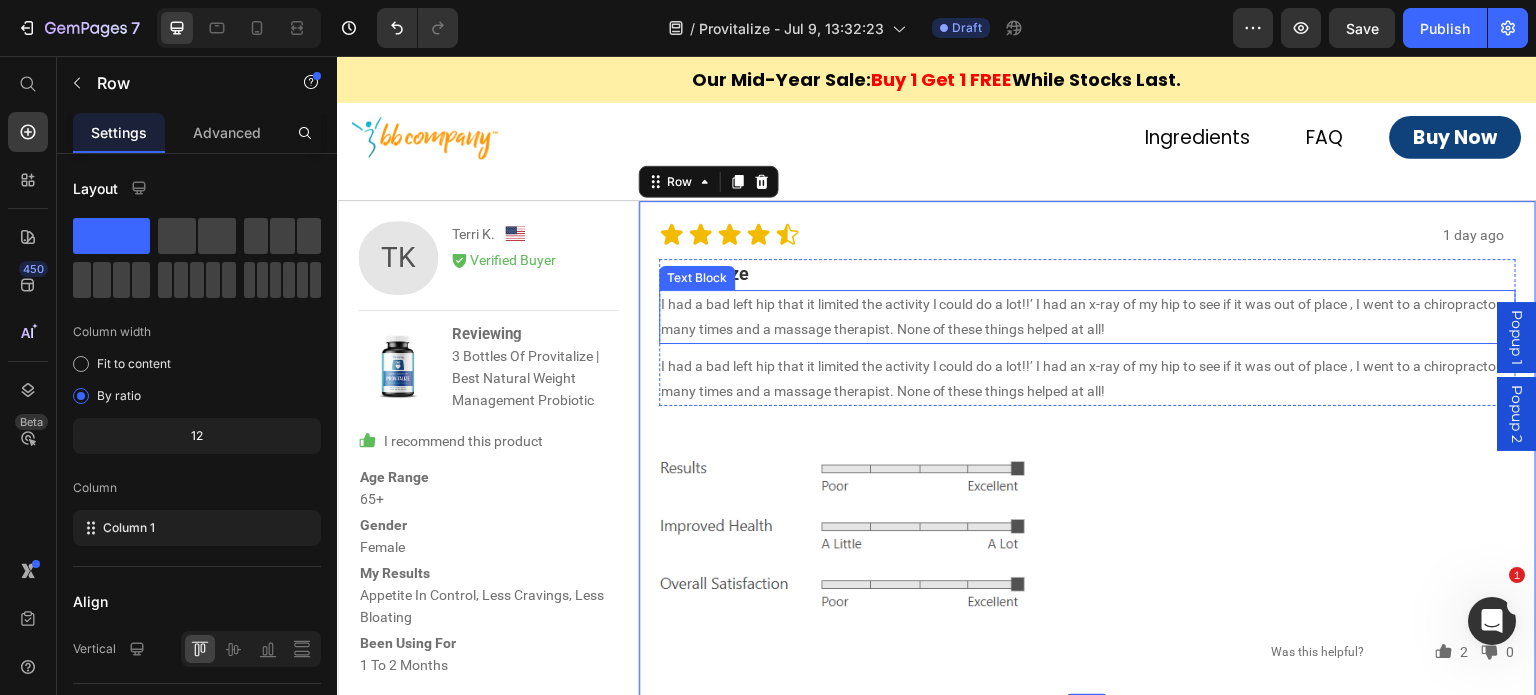 click on "I had a bad left hip that it limited the activity I could do a lot!!’ I had an x-ray of my hip to see if it was out of place , I went to a chiropractor many times and a massage therapist. None of these things helped at all!" at bounding box center (1088, 317) 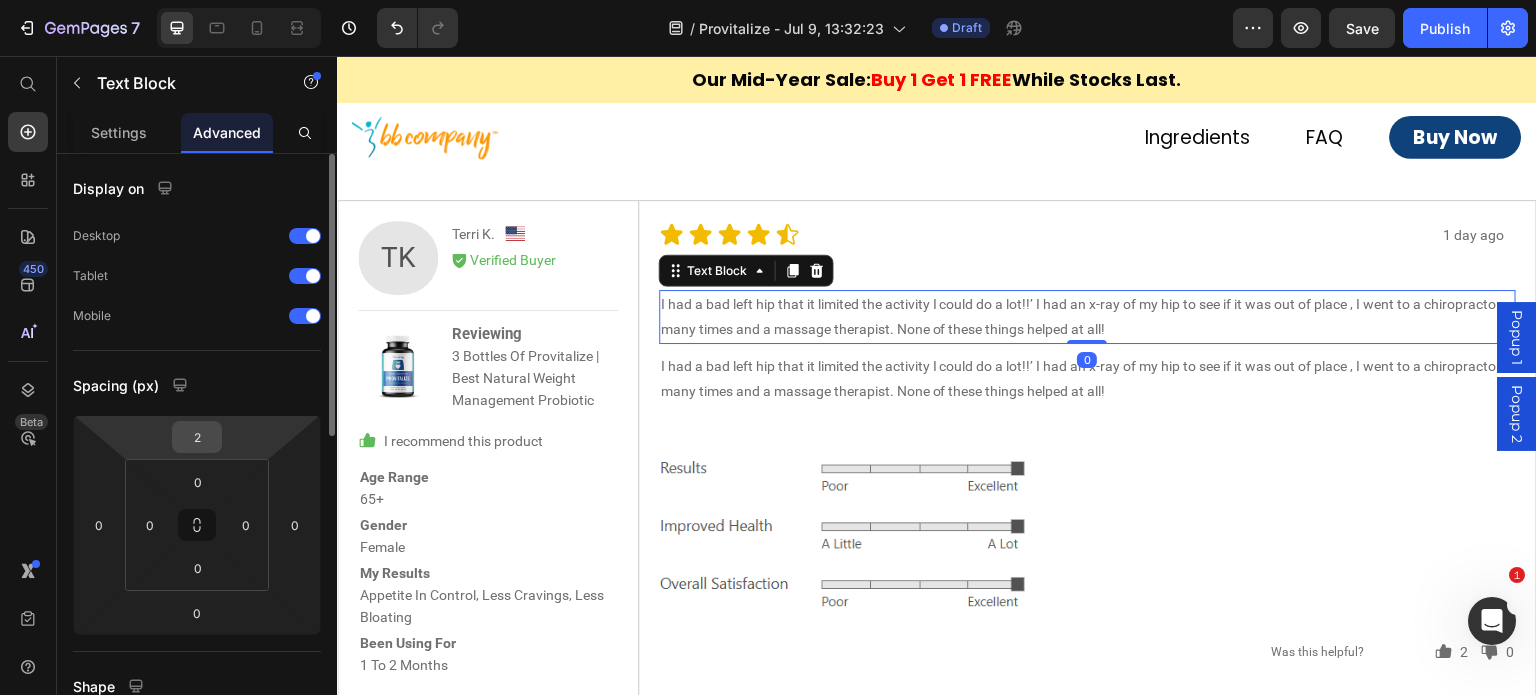 click on "2" at bounding box center (197, 437) 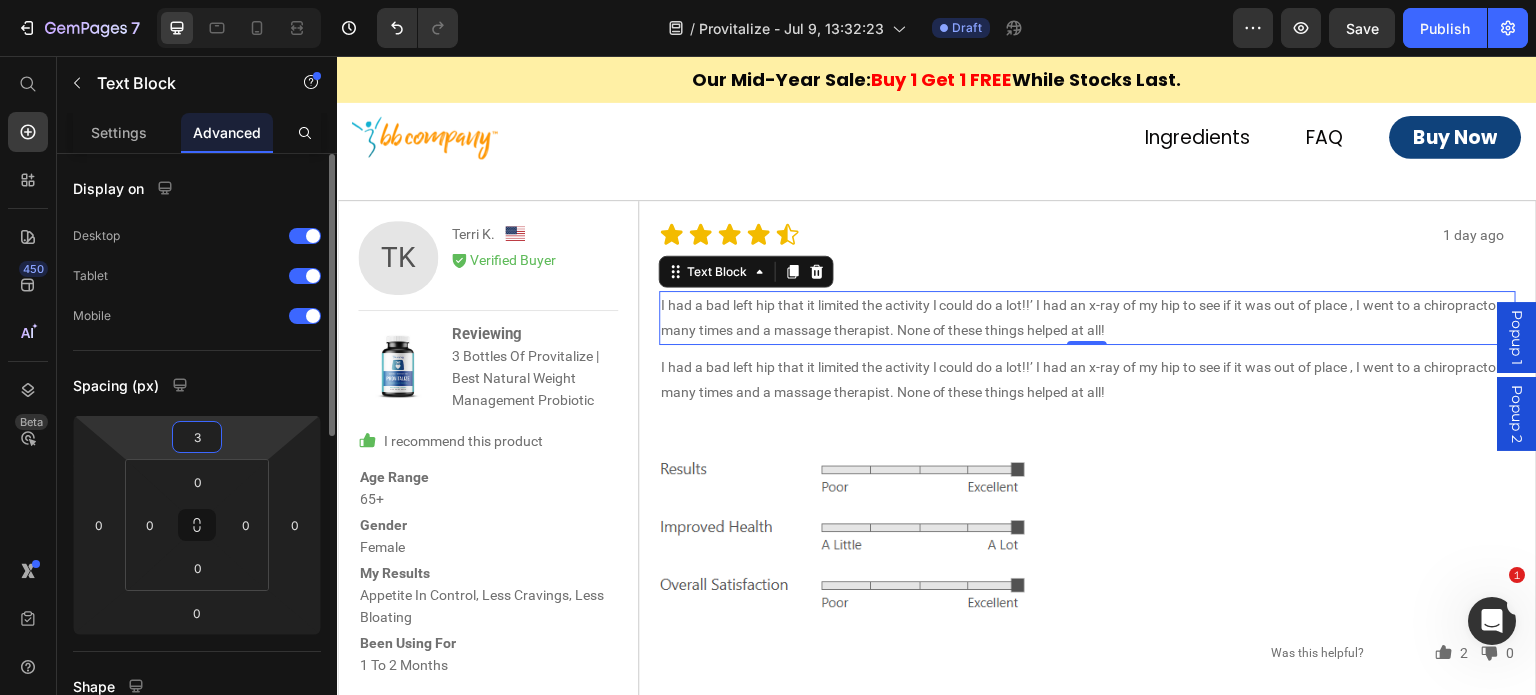 click on "3" at bounding box center [197, 437] 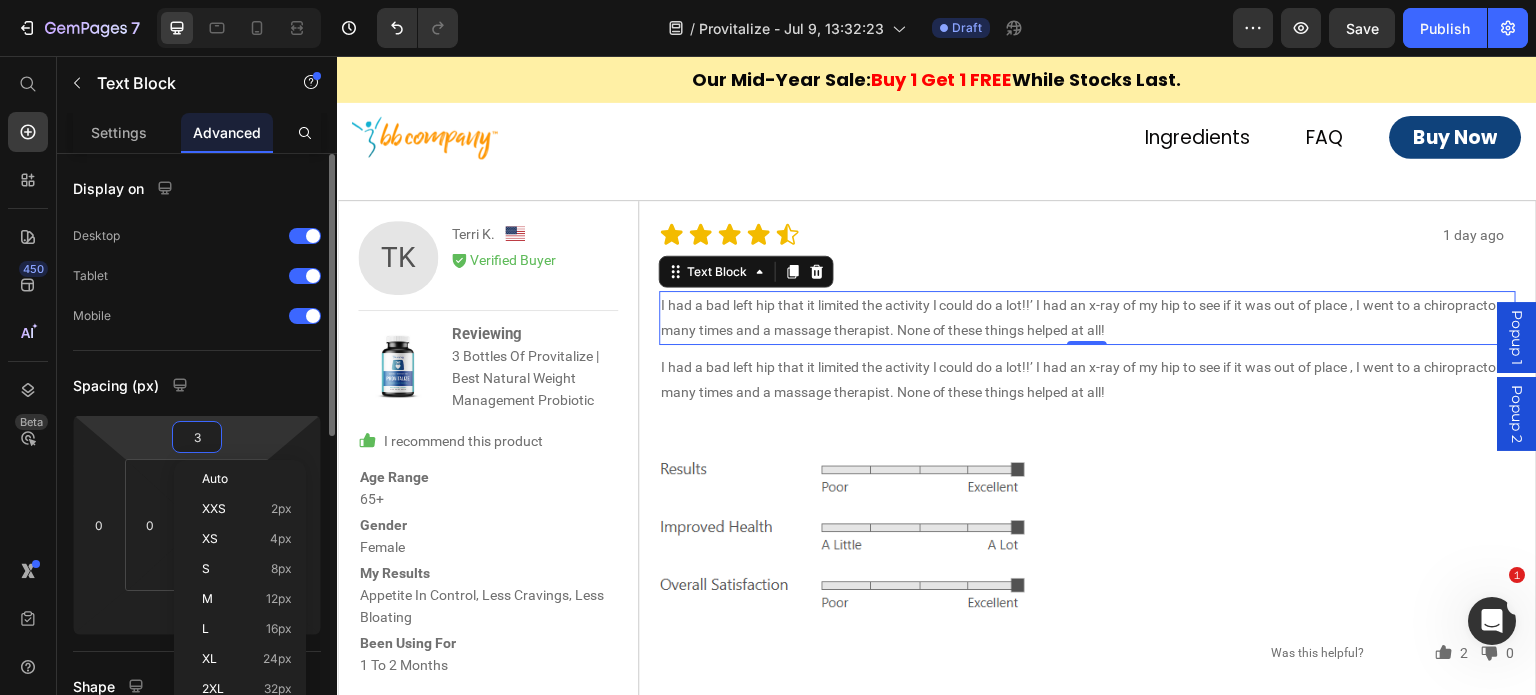 click on "3" at bounding box center (197, 437) 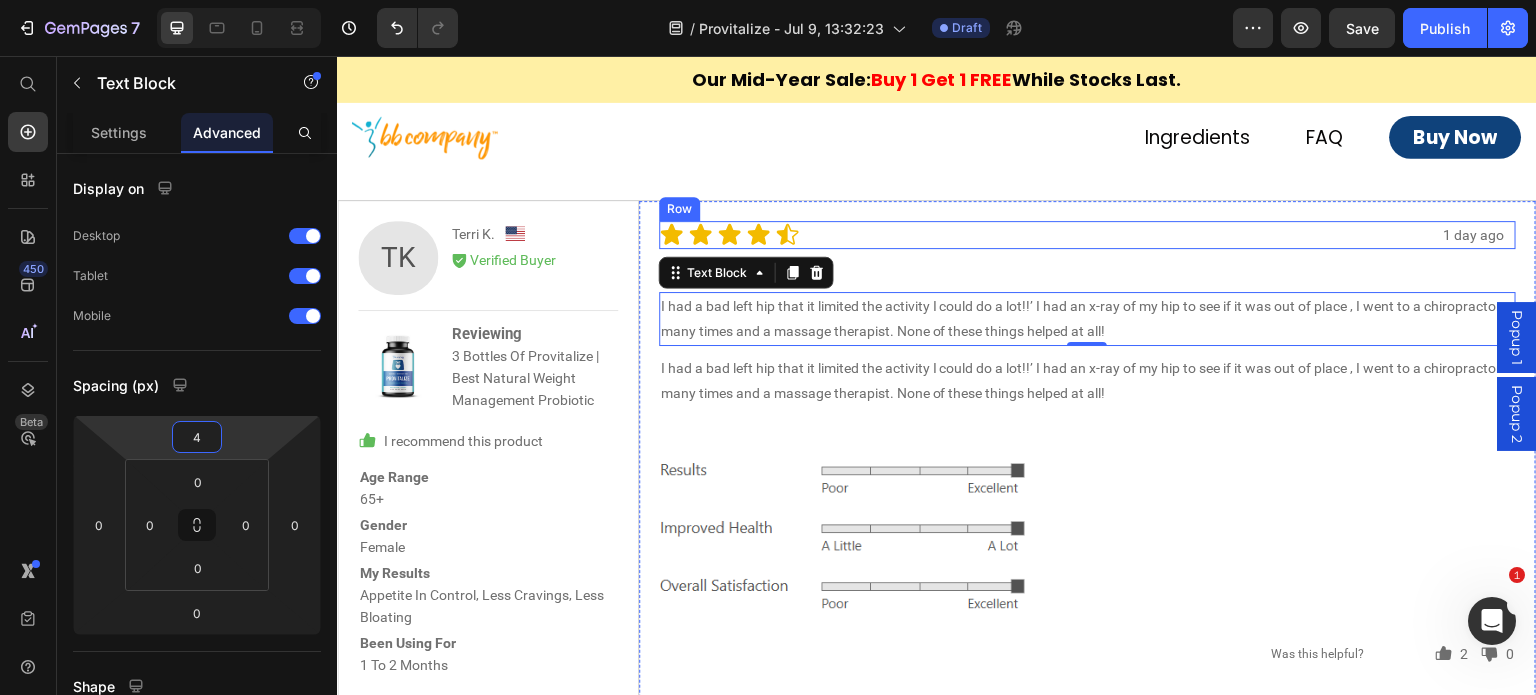 click on "1 day ago Text Block Icon Icon Icon Icon
Icon Icon List Row Provitalize Text Block I had a bad left hip that it limited the activity I could do a lot!!’ I had an x-ray of my hip to see if it was out of place , I went to a chiropractor many times and a massage therapist. None of these things helped at all! Text Block   0 I had a bad left hip that it limited the activity I could do a lot!!’ I had an x-ray of my hip to see if it was out of place , I went to a chiropractor many times and a massage therapist. None of these things helped at all! Text Block Row Image
Icon 2 Text Block Row
Icon 0 Text Block Row Row Was this helpful?  Text Block Row Row" at bounding box center [1087, 449] 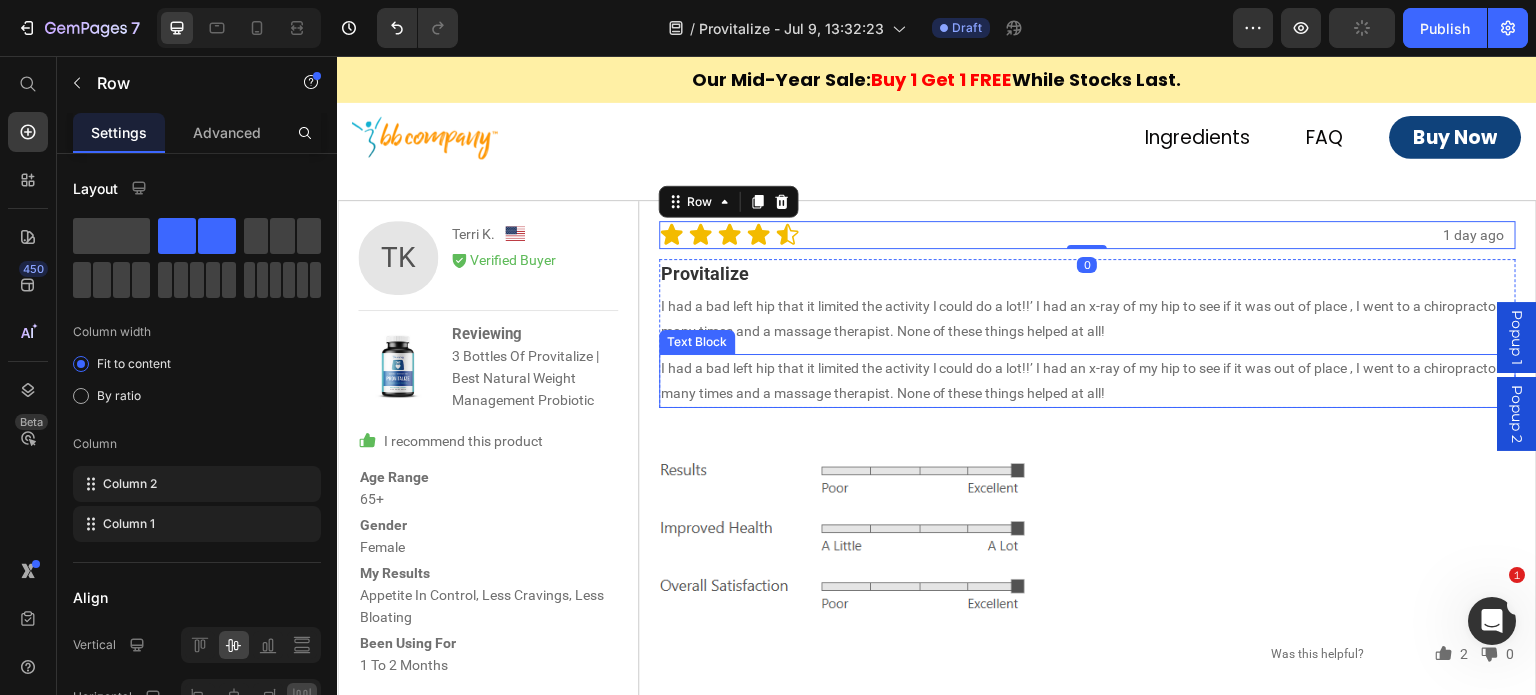click on "I had a bad left hip that it limited the activity I could do a lot!!’ I had an x-ray of my hip to see if it was out of place , I went to a chiropractor many times and a massage therapist. None of these things helped at all!" at bounding box center [1088, 381] 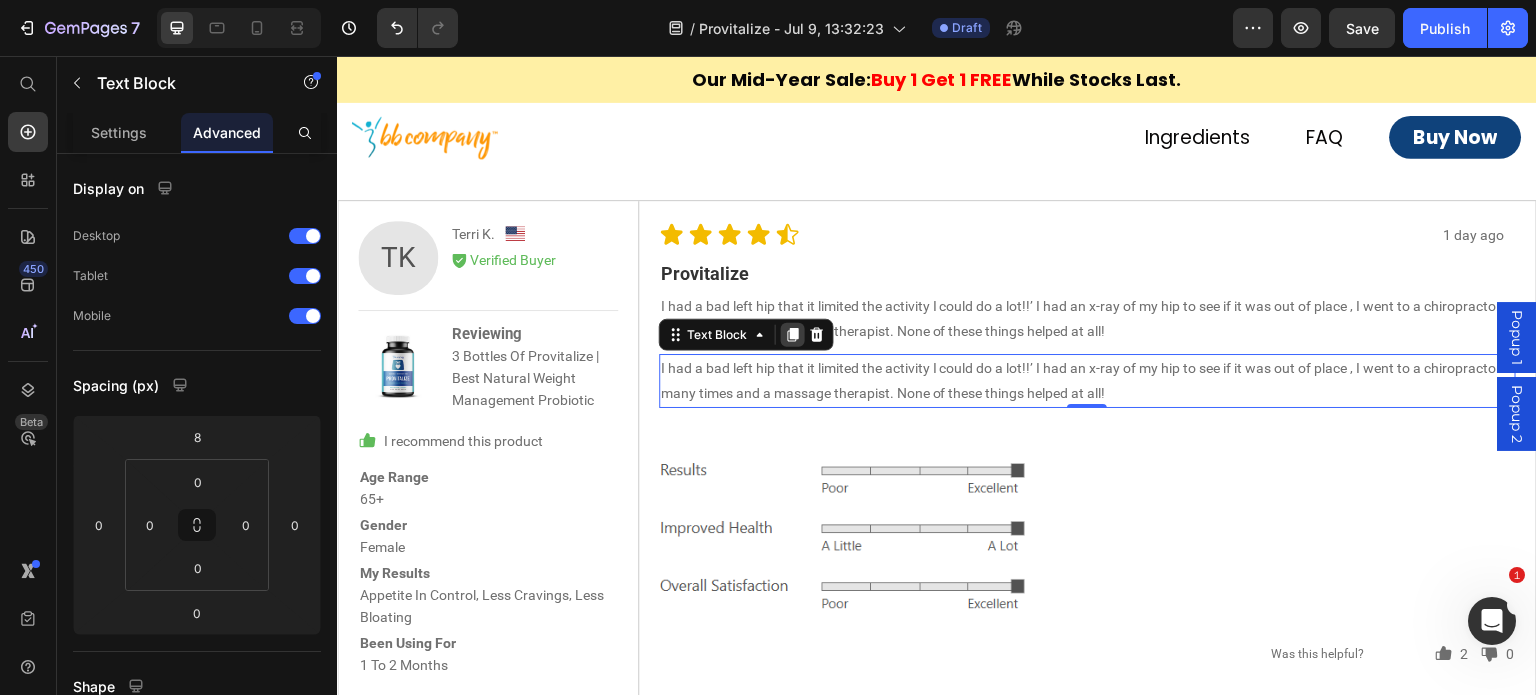 click 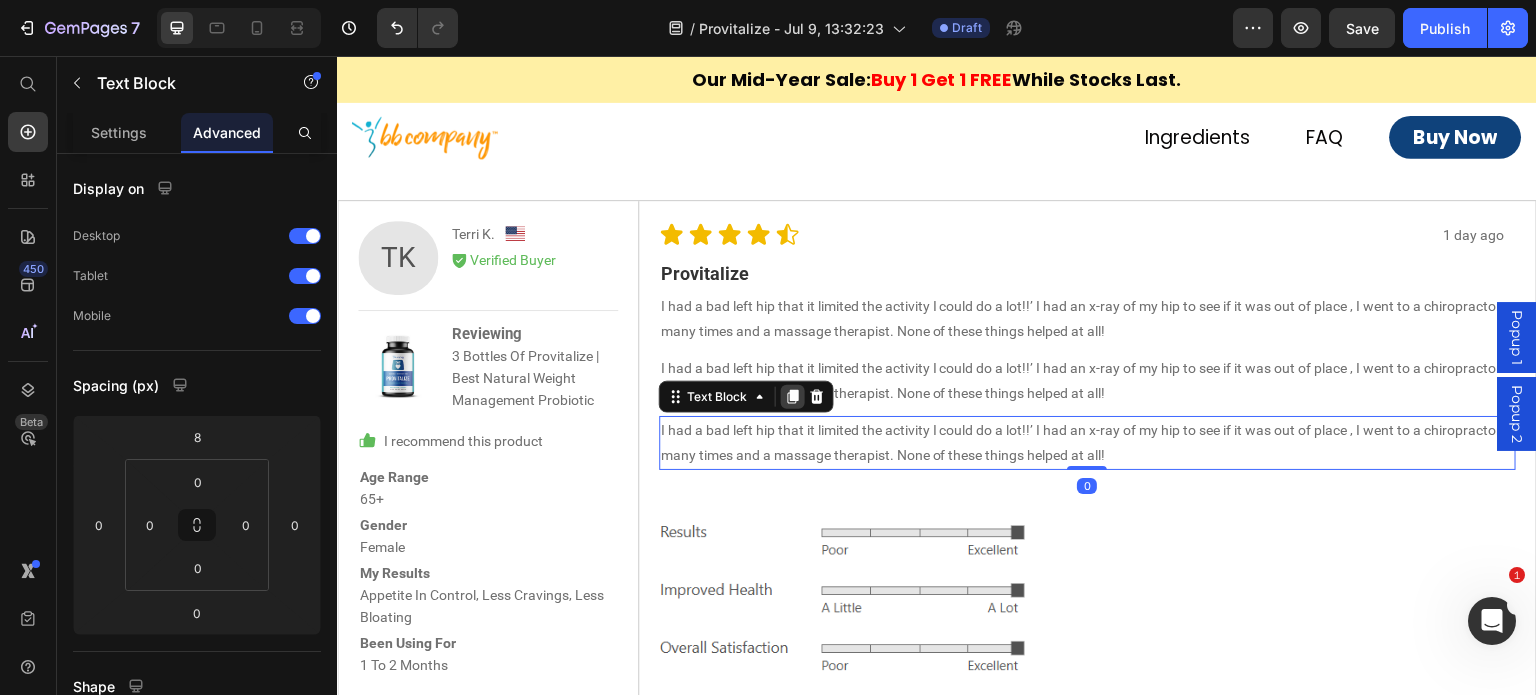 click 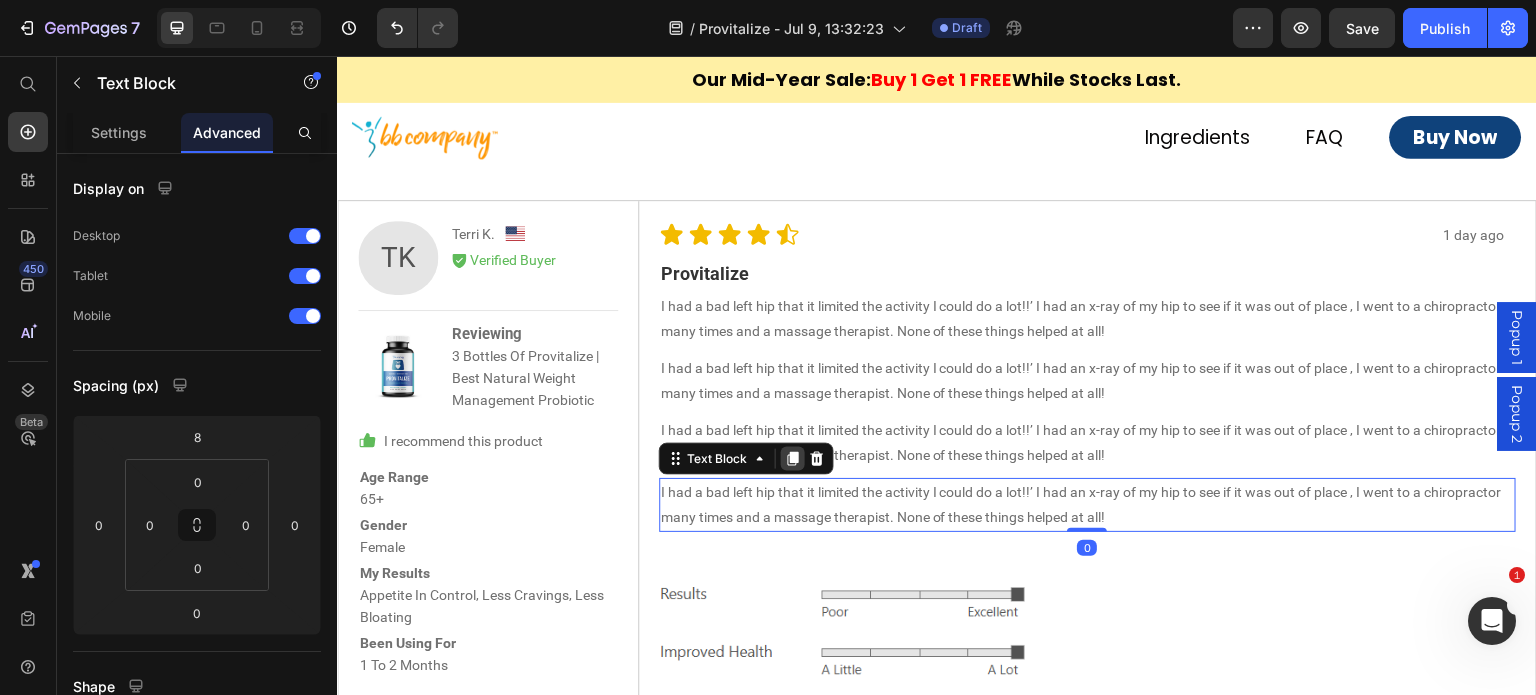 click 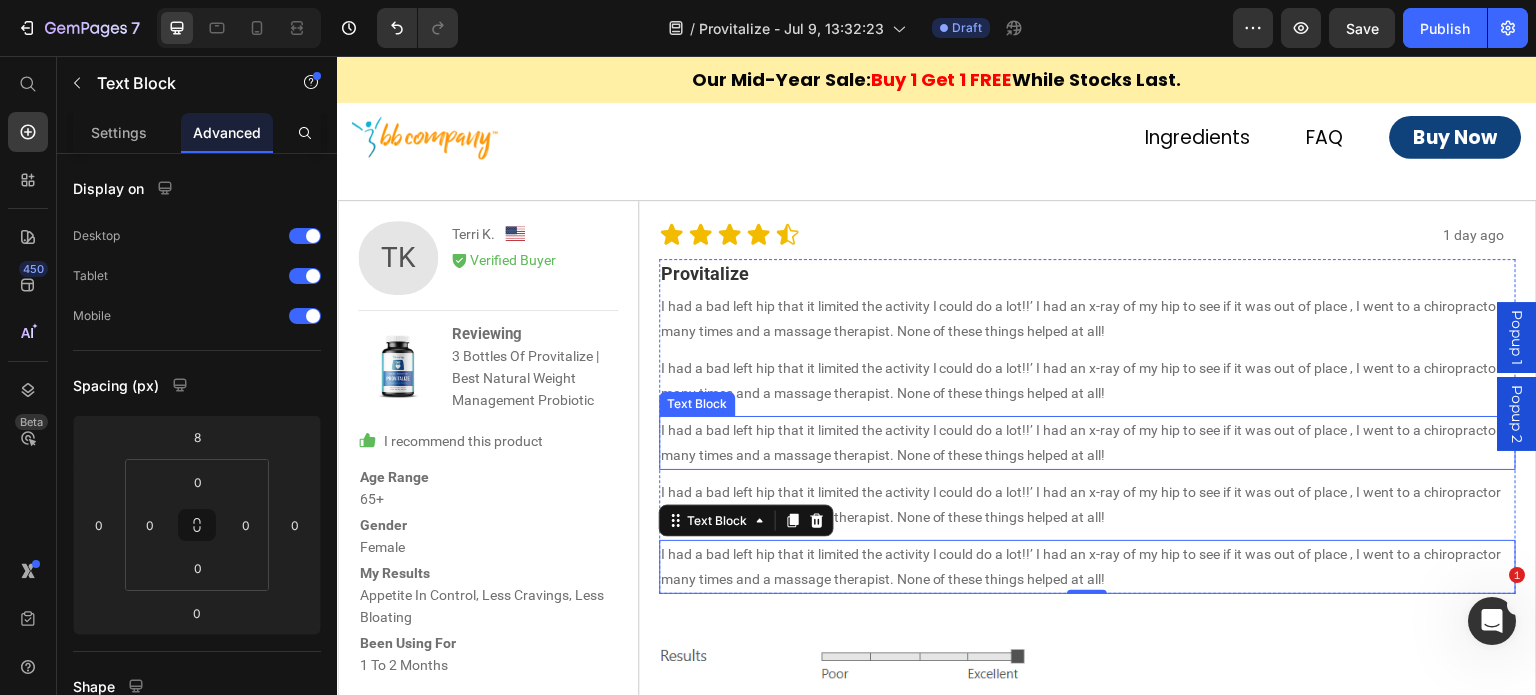 click on "I had a bad left hip that it limited the activity I could do a lot!!’ I had an x-ray of my hip to see if it was out of place , I went to a chiropractor many times and a massage therapist. None of these things helped at all!" at bounding box center (1088, 381) 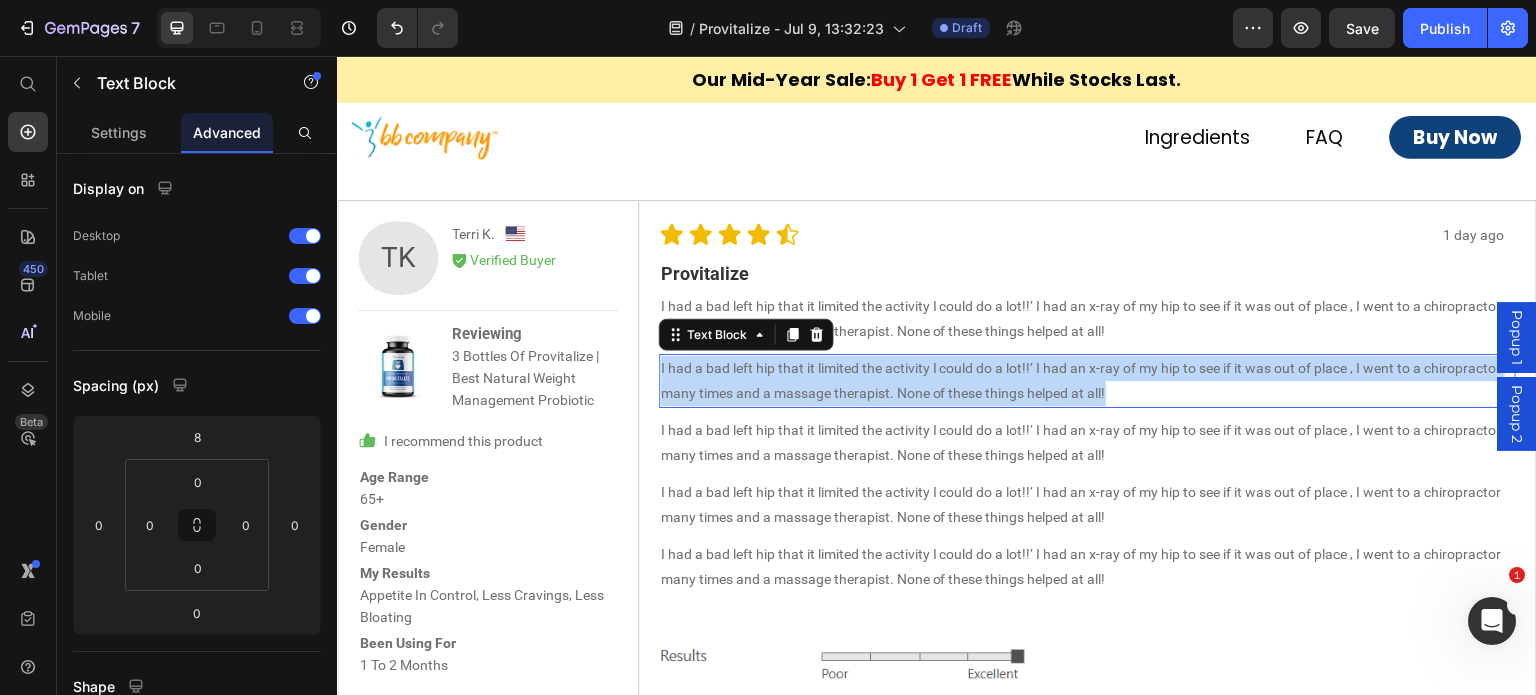 click on "I had a bad left hip that it limited the activity I could do a lot!!’ I had an x-ray of my hip to see if it was out of place , I went to a chiropractor many times and a massage therapist. None of these things helped at all!" at bounding box center (1088, 381) 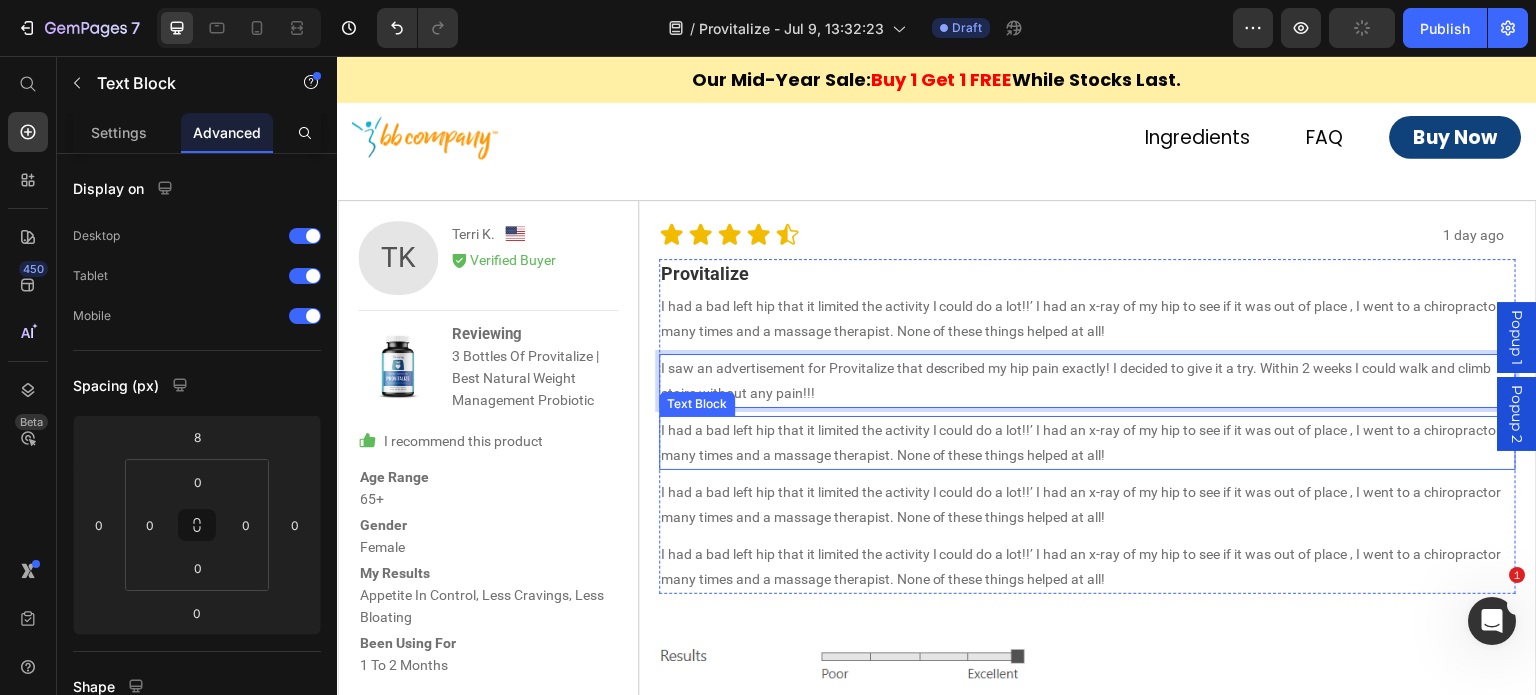 click on "I had a bad left hip that it limited the activity I could do a lot!!’ I had an x-ray of my hip to see if it was out of place , I went to a chiropractor many times and a massage therapist. None of these things helped at all!" at bounding box center (1088, 443) 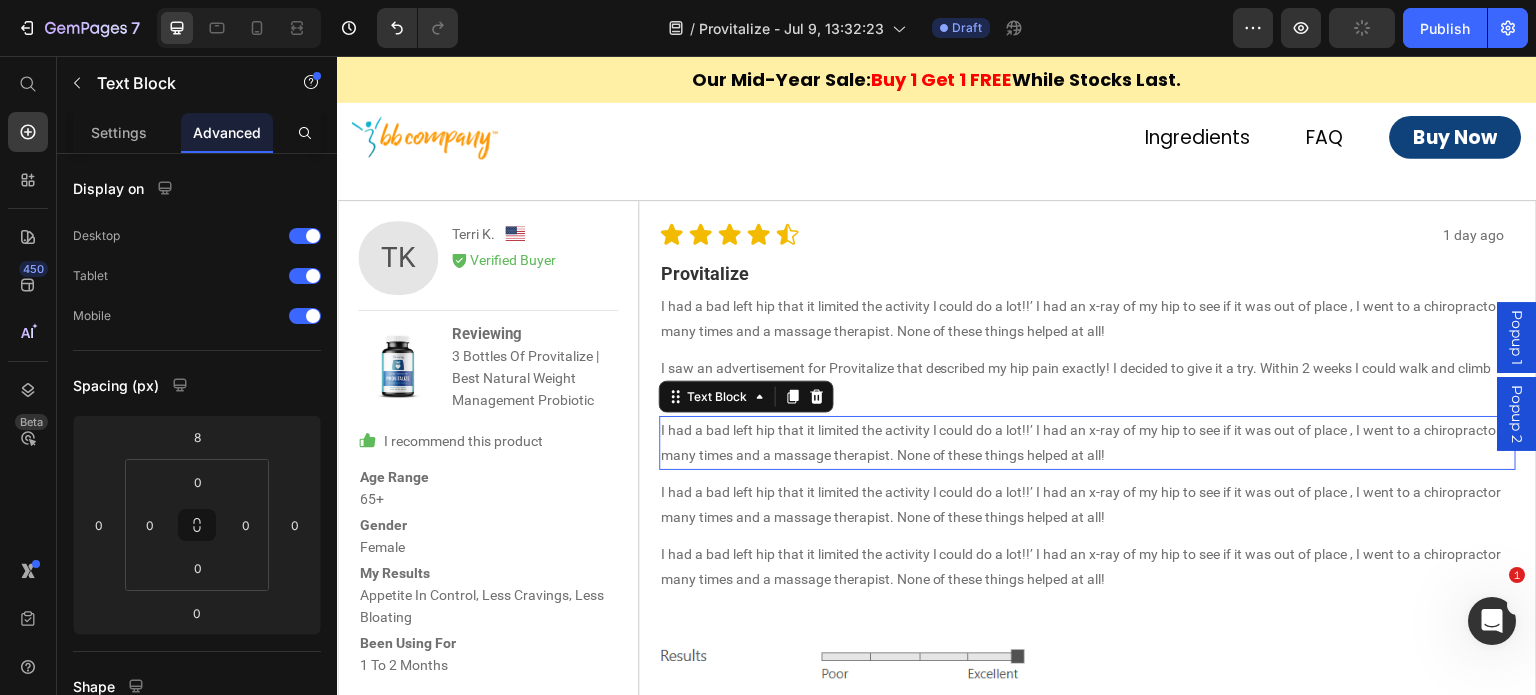 click on "I had a bad left hip that it limited the activity I could do a lot!!’ I had an x-ray of my hip to see if it was out of place , I went to a chiropractor many times and a massage therapist. None of these things helped at all!" at bounding box center [1088, 443] 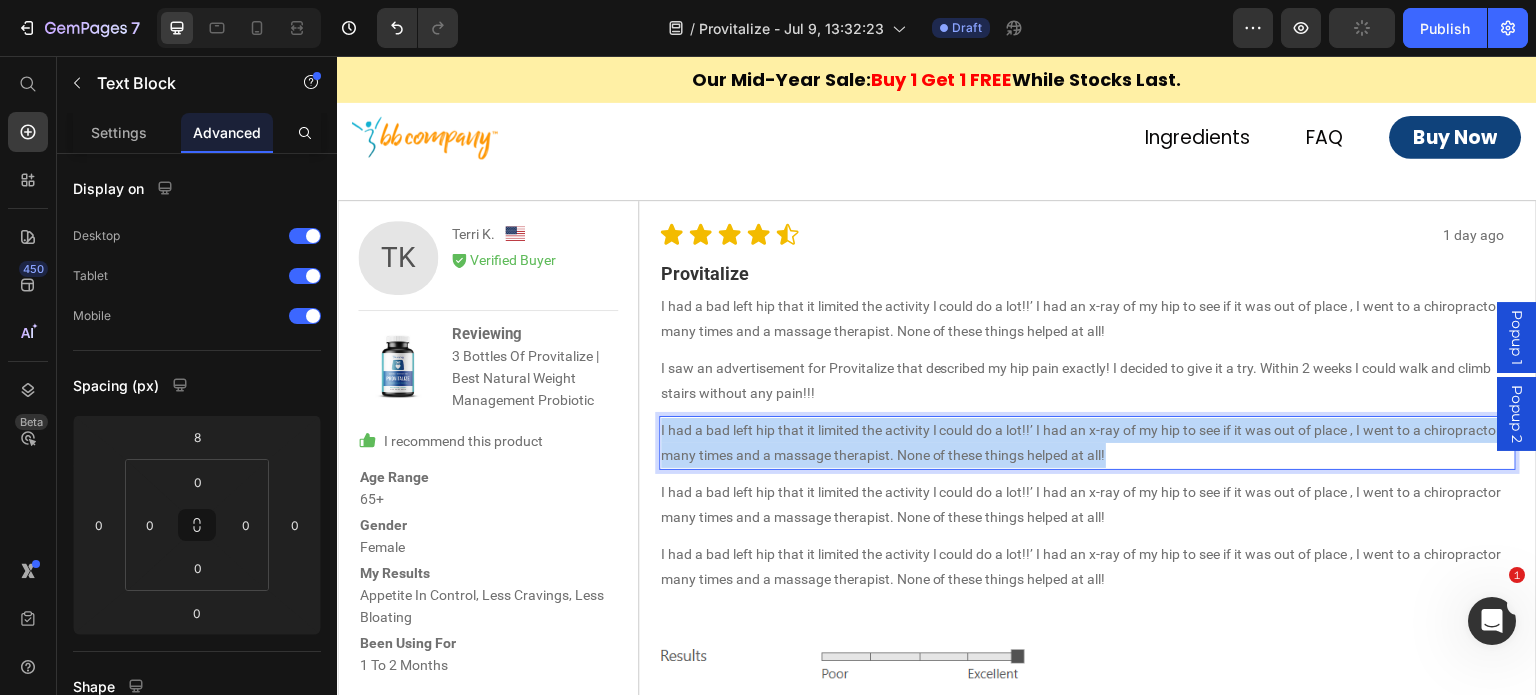 click on "I had a bad left hip that it limited the activity I could do a lot!!’ I had an x-ray of my hip to see if it was out of place , I went to a chiropractor many times and a massage therapist. None of these things helped at all!" at bounding box center [1088, 443] 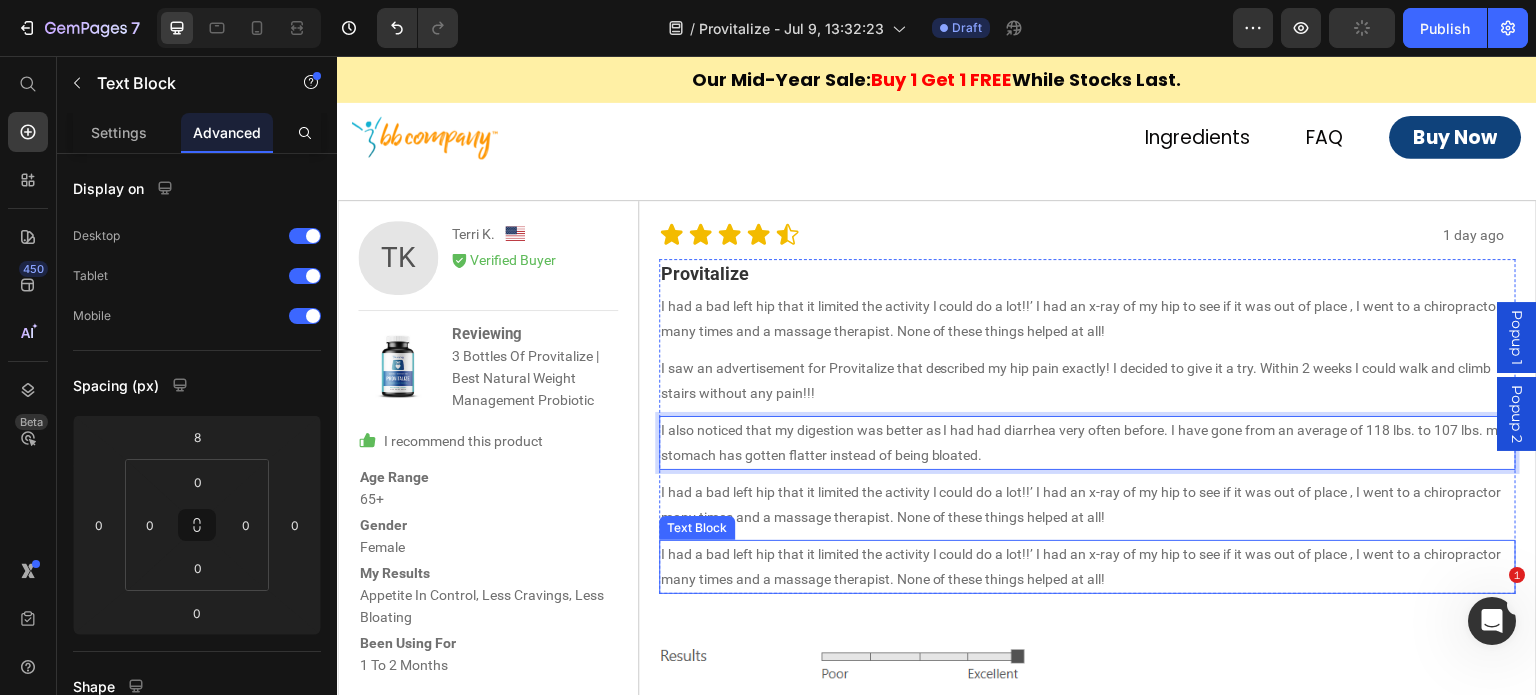 click on "I had a bad left hip that it limited the activity I could do a lot!!’ I had an x-ray of my hip to see if it was out of place , I went to a chiropractor many times and a massage therapist. None of these things helped at all!" at bounding box center (1088, 505) 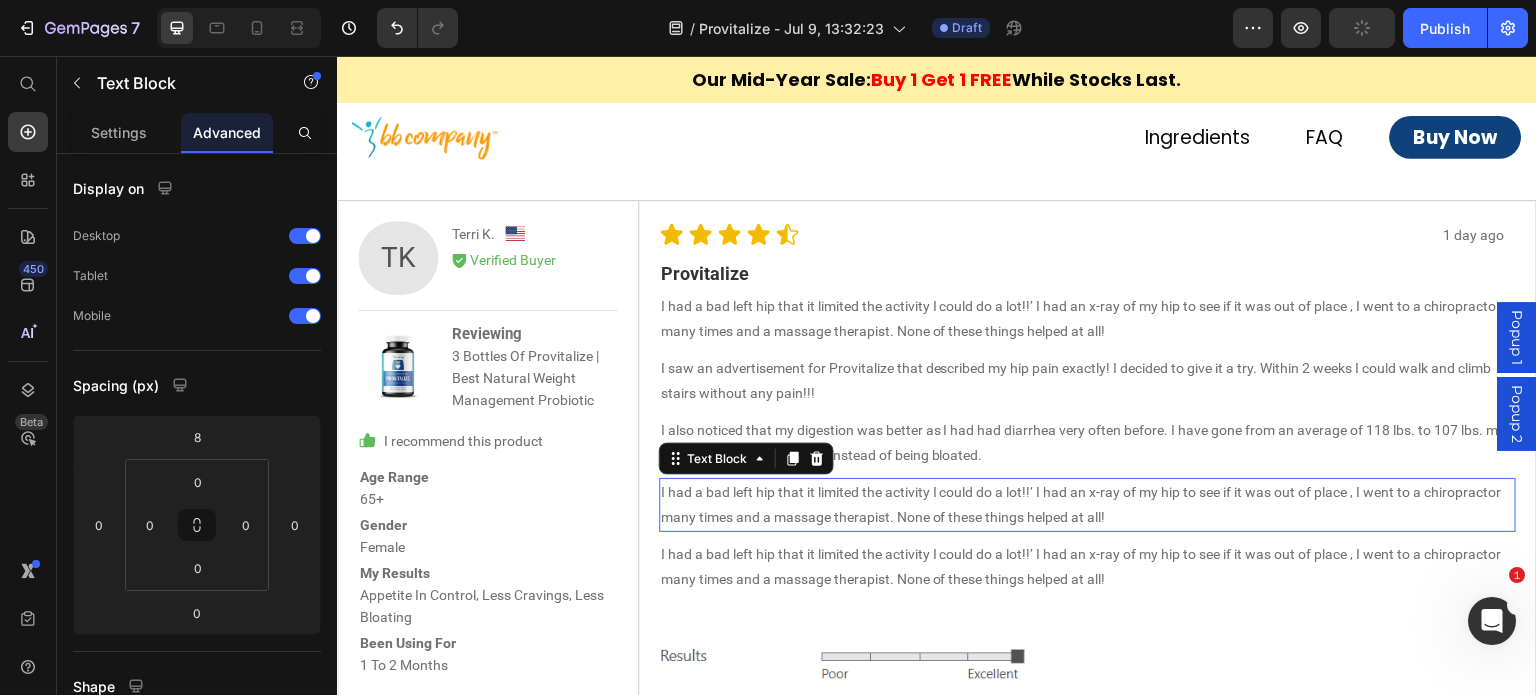 click on "I had a bad left hip that it limited the activity I could do a lot!!’ I had an x-ray of my hip to see if it was out of place , I went to a chiropractor many times and a massage therapist. None of these things helped at all!" at bounding box center [1088, 505] 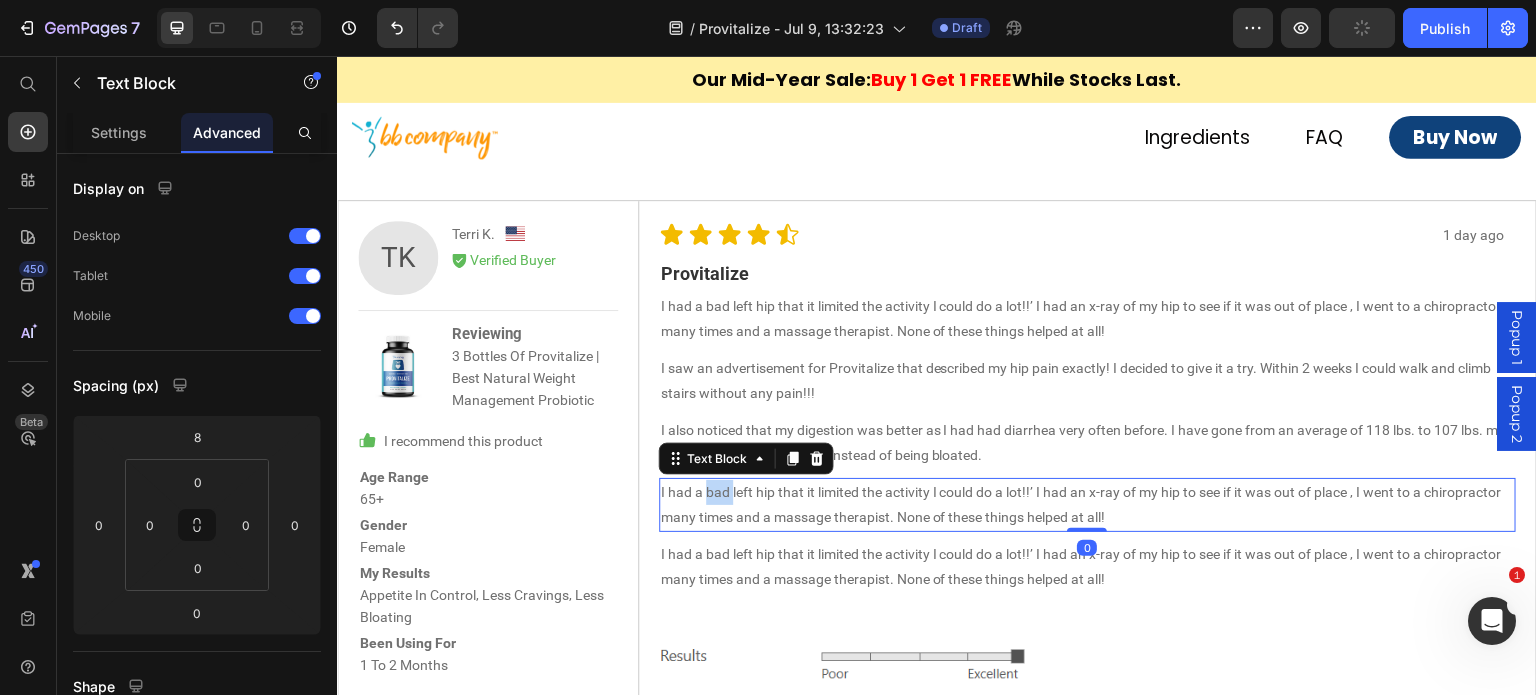 click on "I had a bad left hip that it limited the activity I could do a lot!!’ I had an x-ray of my hip to see if it was out of place , I went to a chiropractor many times and a massage therapist. None of these things helped at all!" at bounding box center [1088, 505] 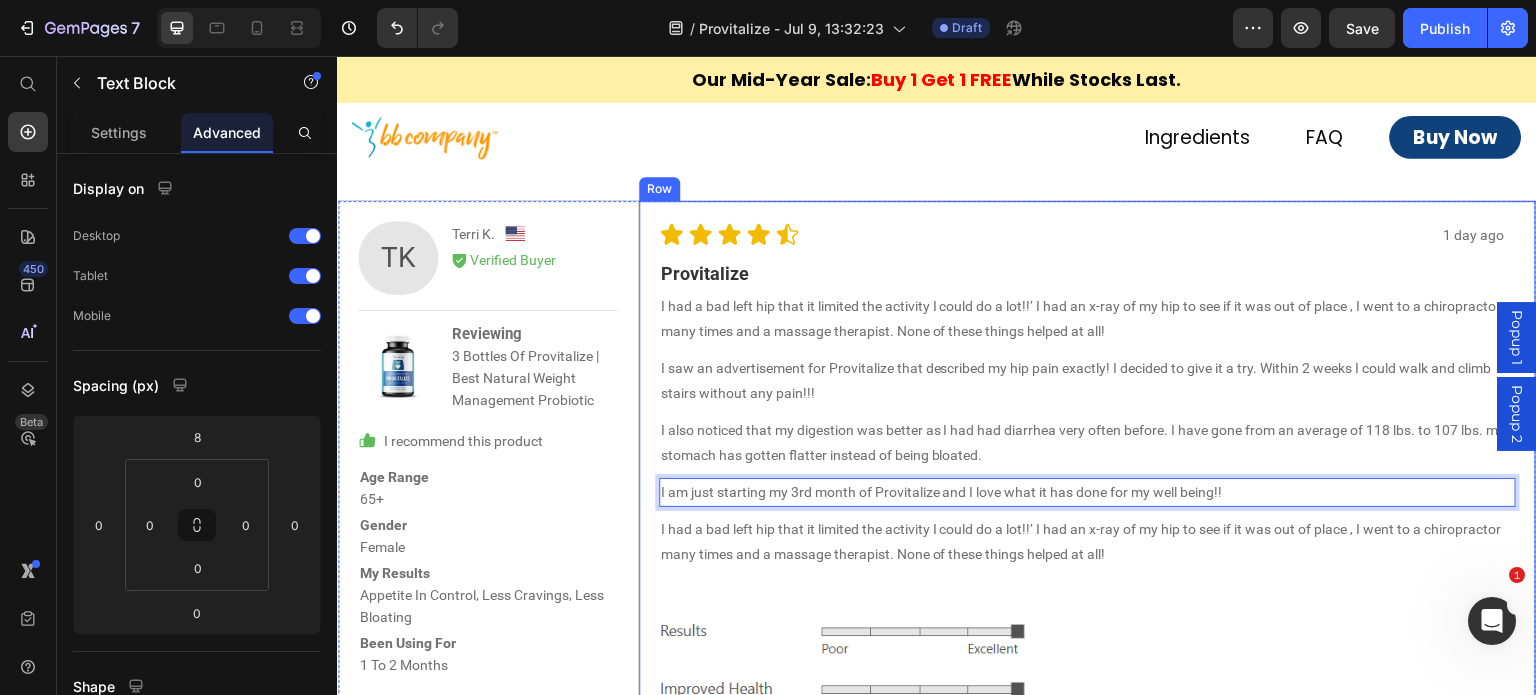 click on "I had a bad left hip that it limited the activity I could do a lot!!’ I had an x-ray of my hip to see if it was out of place , I went to a chiropractor many times and a massage therapist. None of these things helped at all!" at bounding box center [1088, 542] 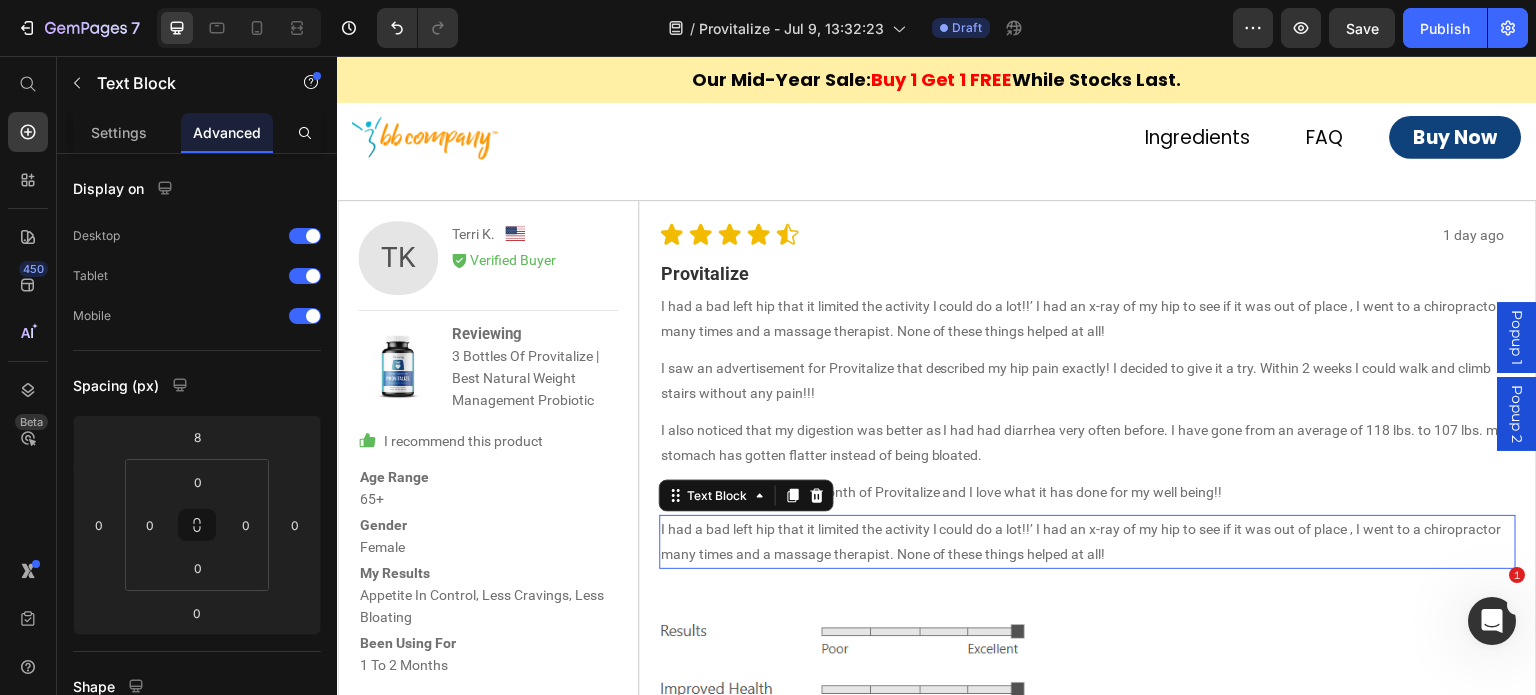 click on "I had a bad left hip that it limited the activity I could do a lot!!’ I had an x-ray of my hip to see if it was out of place , I went to a chiropractor many times and a massage therapist. None of these things helped at all!" at bounding box center [1088, 542] 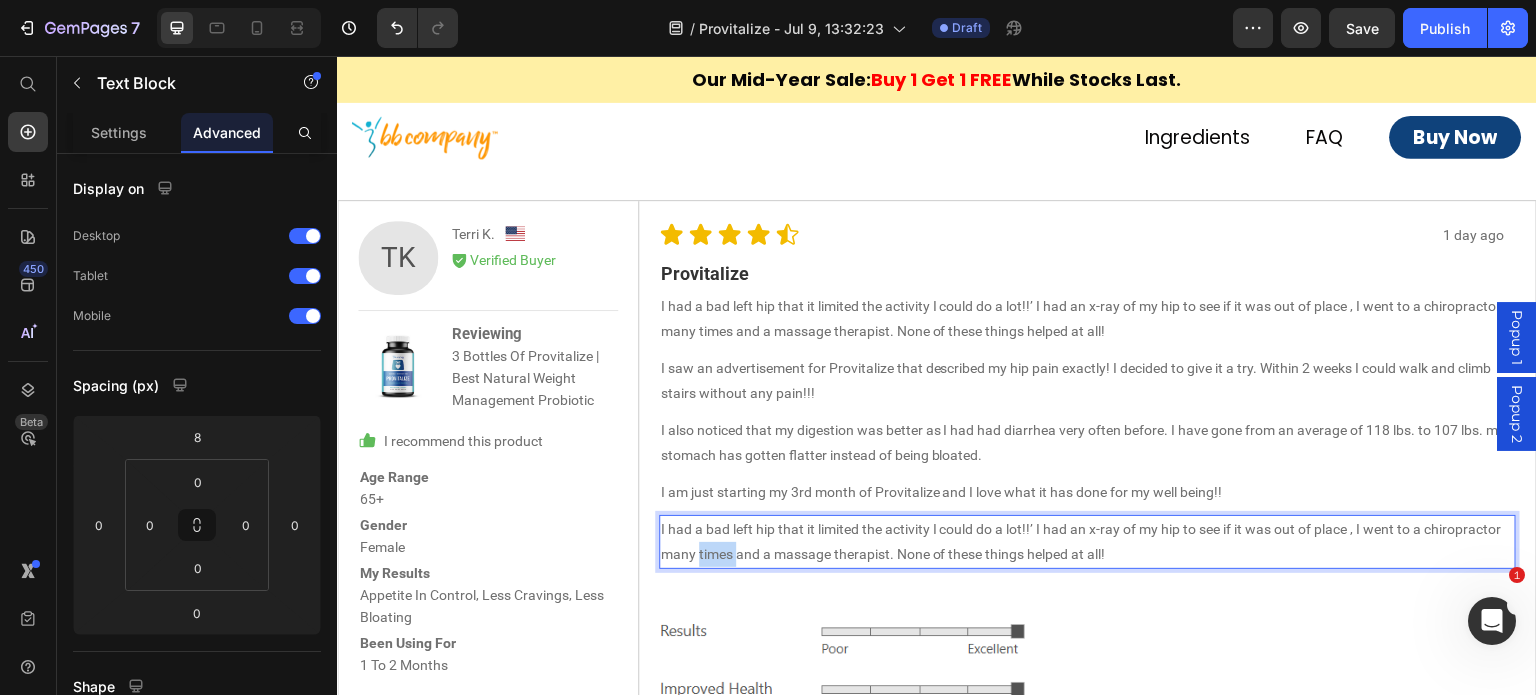 click on "I had a bad left hip that it limited the activity I could do a lot!!’ I had an x-ray of my hip to see if it was out of place , I went to a chiropractor many times and a massage therapist. None of these things helped at all!" at bounding box center (1088, 542) 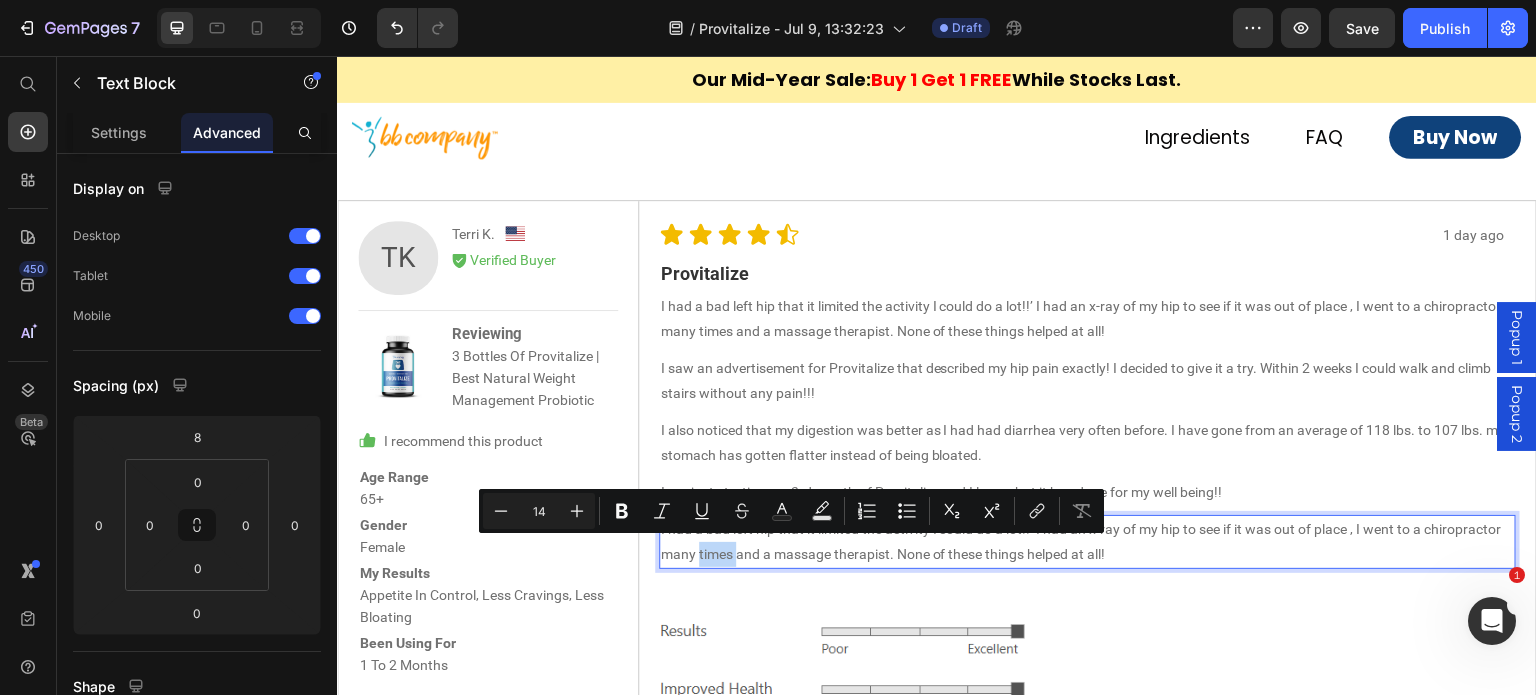 click on "I had a bad left hip that it limited the activity I could do a lot!!’ I had an x-ray of my hip to see if it was out of place , I went to a chiropractor many times and a massage therapist. None of these things helped at all!" at bounding box center (1088, 542) 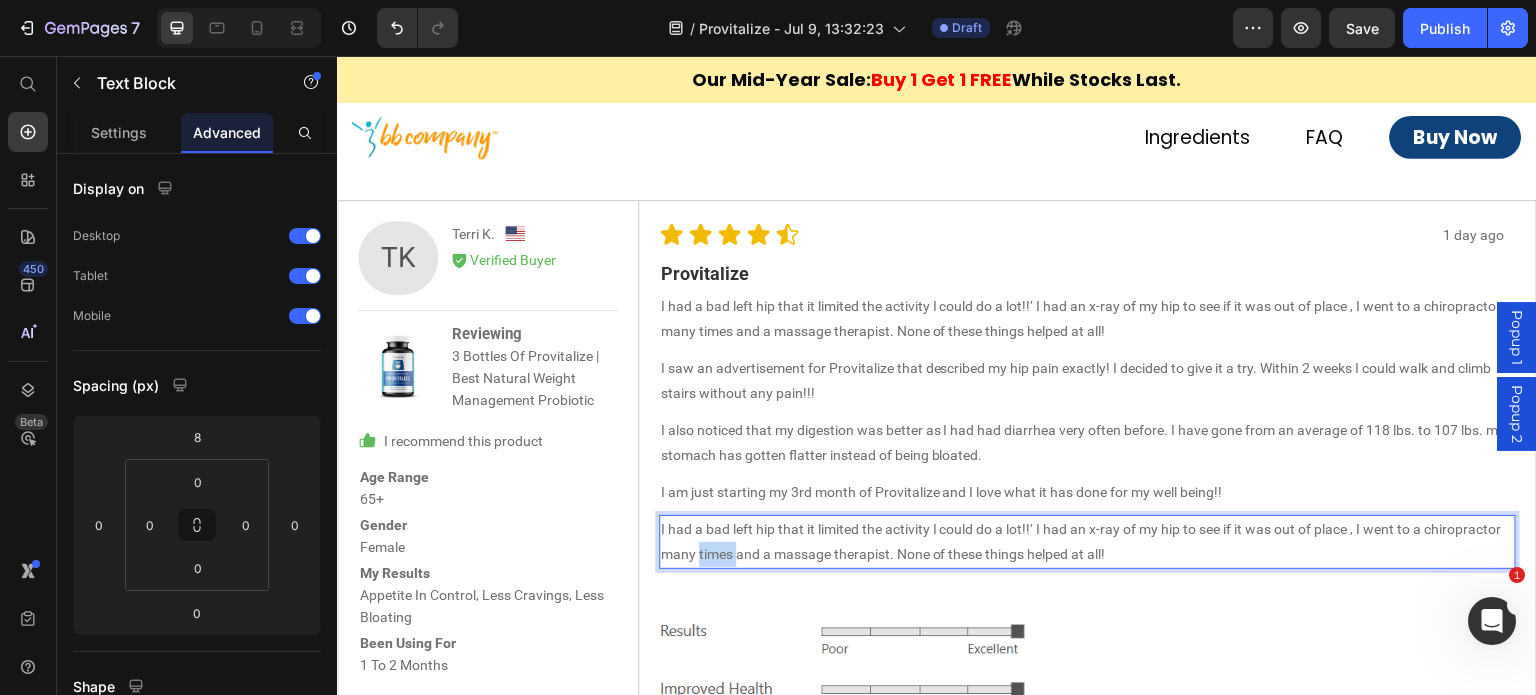 click on "I had a bad left hip that it limited the activity I could do a lot!!’ I had an x-ray of my hip to see if it was out of place , I went to a chiropractor many times and a massage therapist. None of these things helped at all!" at bounding box center [1088, 542] 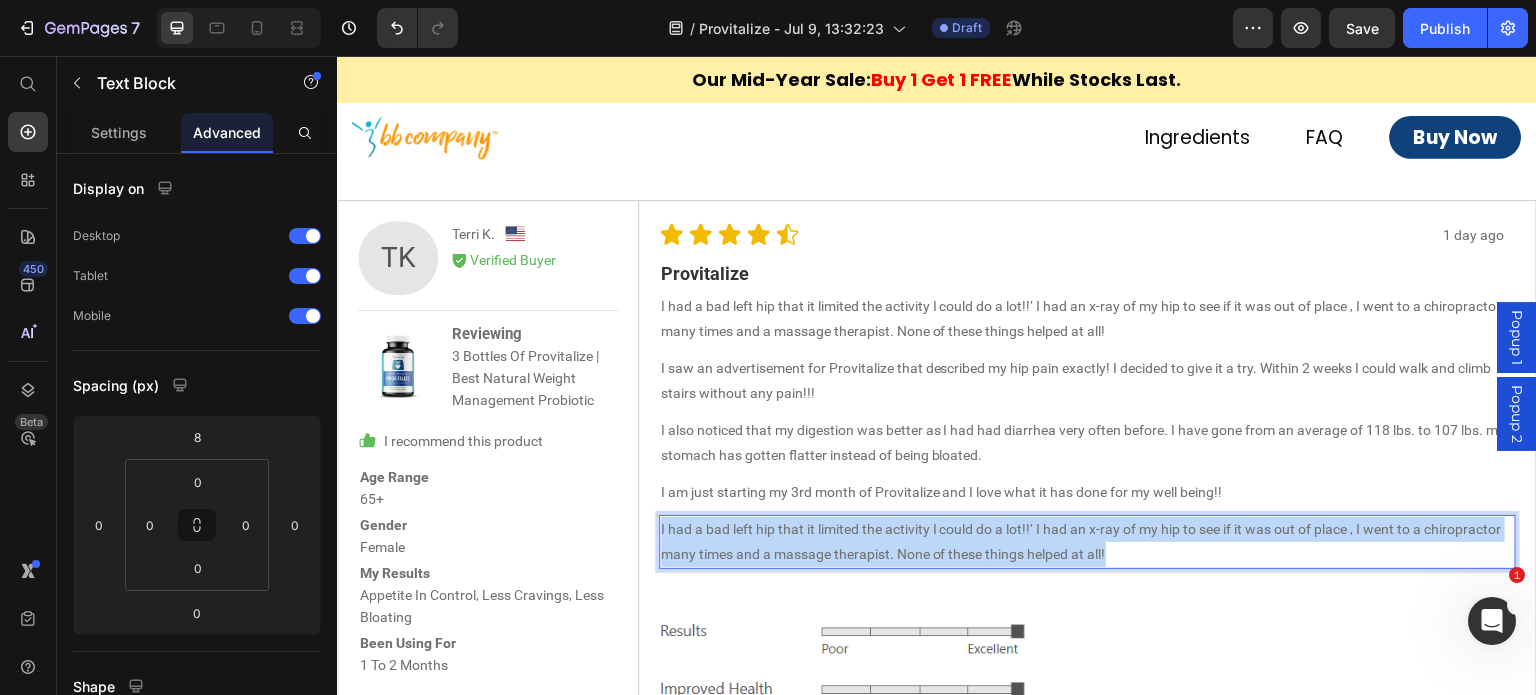 click on "I had a bad left hip that it limited the activity I could do a lot!!’ I had an x-ray of my hip to see if it was out of place , I went to a chiropractor many times and a massage therapist. None of these things helped at all!" at bounding box center (1088, 542) 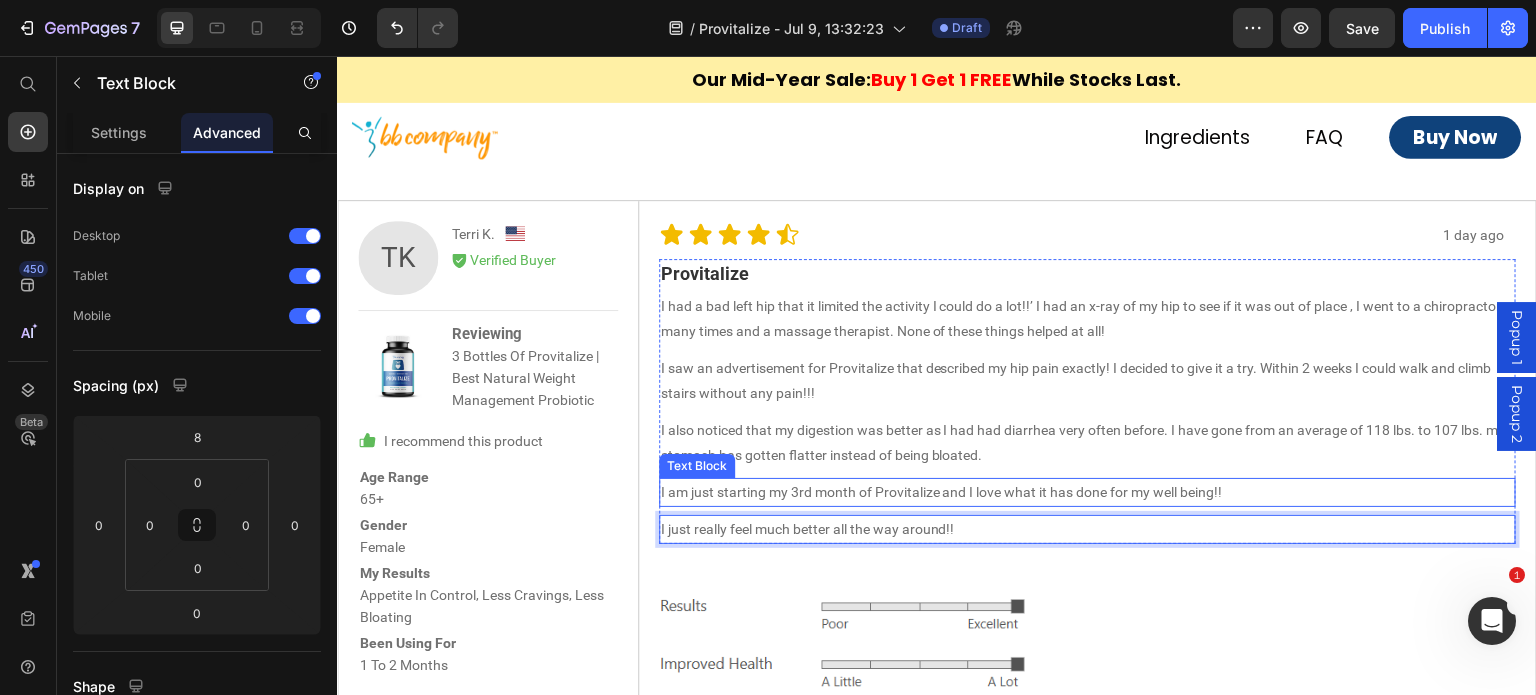 click on "I am just starting my 3rd month of Provitalize and I love what it has done for my well being!!" at bounding box center (1088, 492) 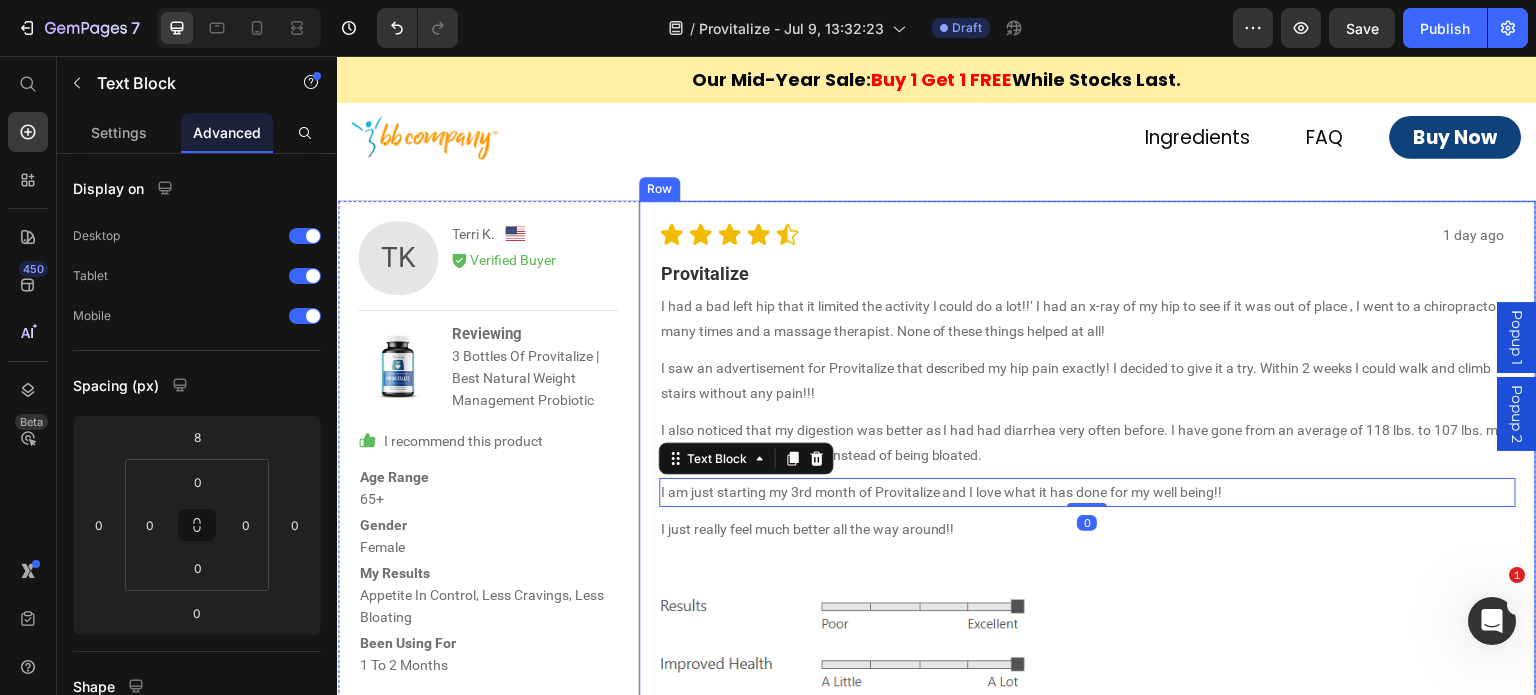 click on "1 day ago Text Block Icon Icon Icon Icon
Icon Icon List Row Provitalize Text Block I had a bad left hip that it limited the activity I could do a lot!!’ I had an x-ray of my hip to see if it was out of place , I went to a chiropractor many times and a massage therapist. None of these things helped at all! Text Block I saw an advertisement for Provitalize that described my hip pain exactly! I decided to give it a try. Within 2 weeks I could walk and climb stairs without any pain!!! Text Block I also noticed that my digestion was better as I had had diarrhea very often before. I have gone from an average of 118 lbs. to 107 lbs. my stomach has gotten flatter instead of being bloated. Text Block I am just starting my 3rd month of Provitalize and I love what it has done for my well being!! Text Block   0 I just really feel much better all the way around!! Text Block Row Image
Icon 2 Text Block Row
Icon 0 Text Block Row Row Was this helpful?  Text Block Row" at bounding box center [1088, 512] 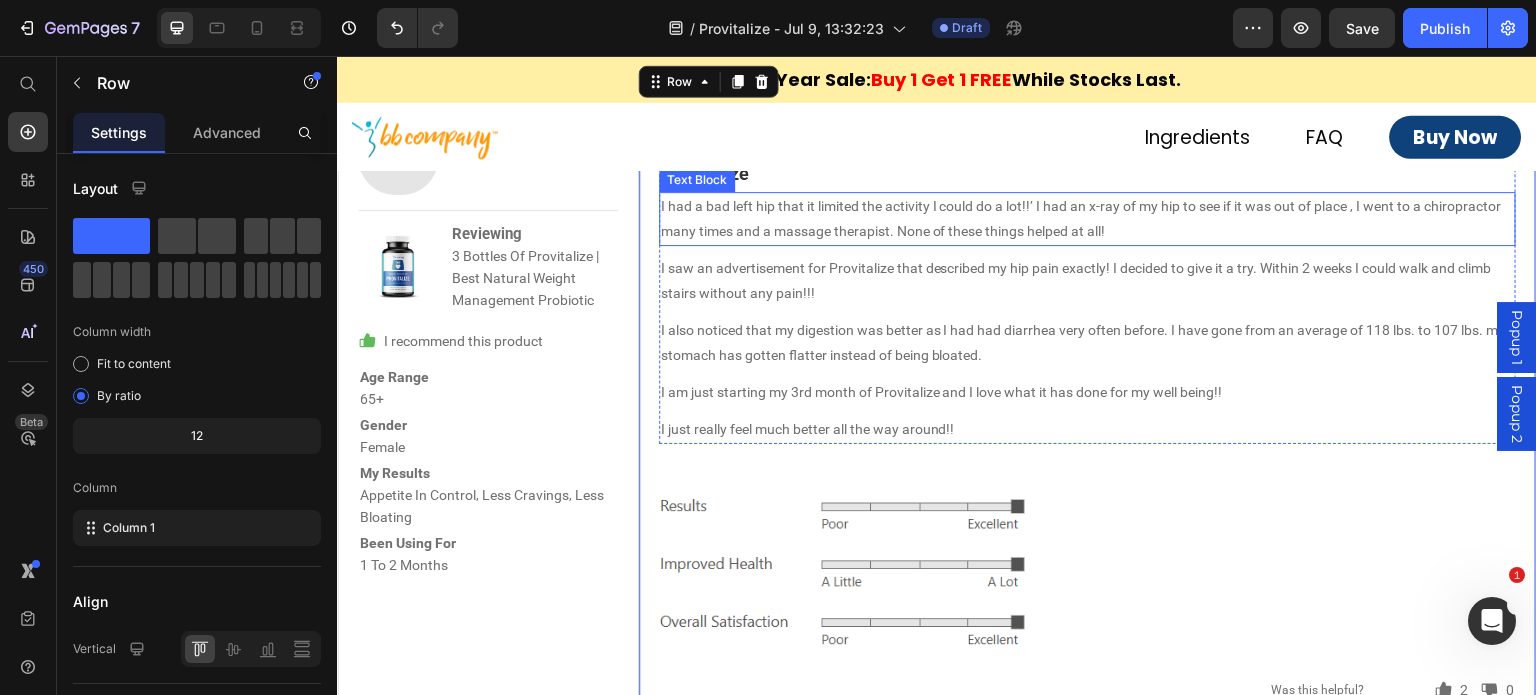 scroll, scrollTop: 8488, scrollLeft: 0, axis: vertical 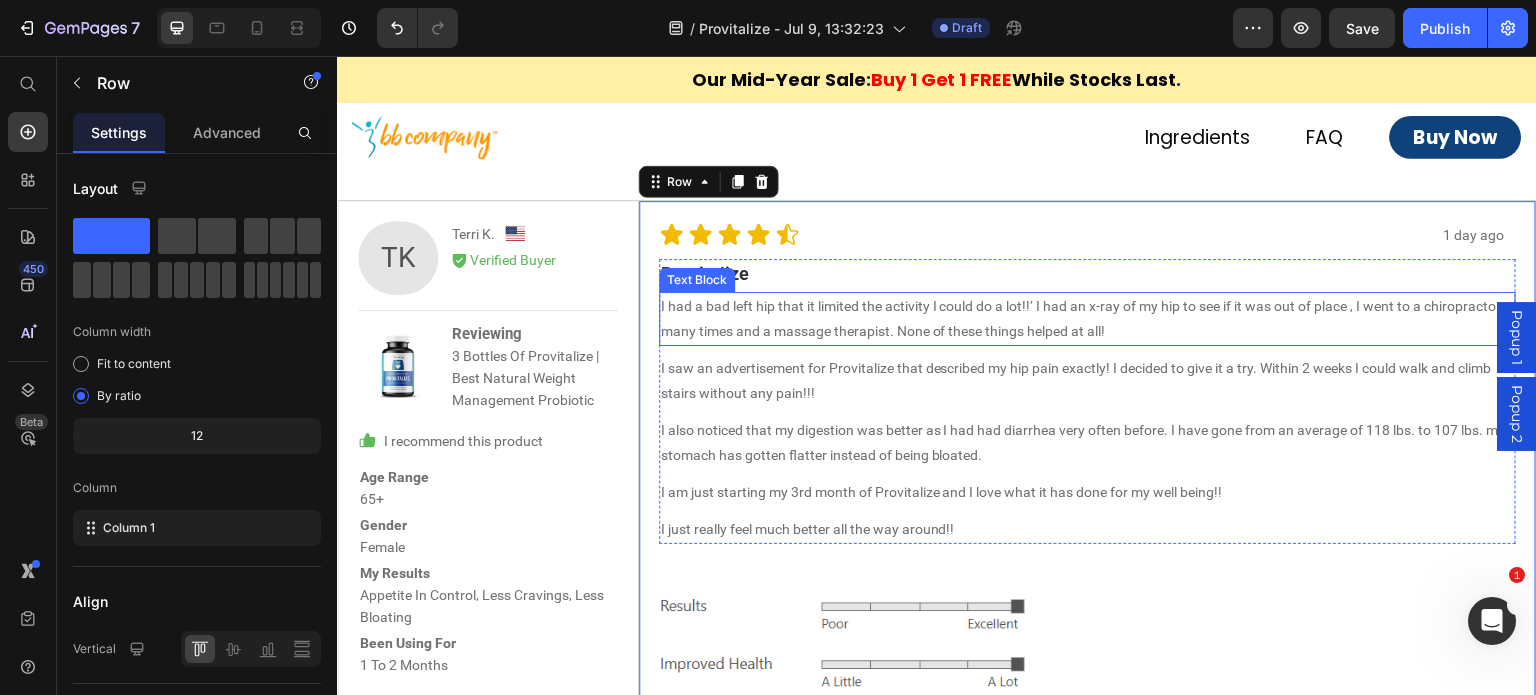 click on "I had a bad left hip that it limited the activity I could do a lot!!’ I had an x-ray of my hip to see if it was out of place , I went to a chiropractor many times and a massage therapist. None of these things helped at all!" at bounding box center (1088, 319) 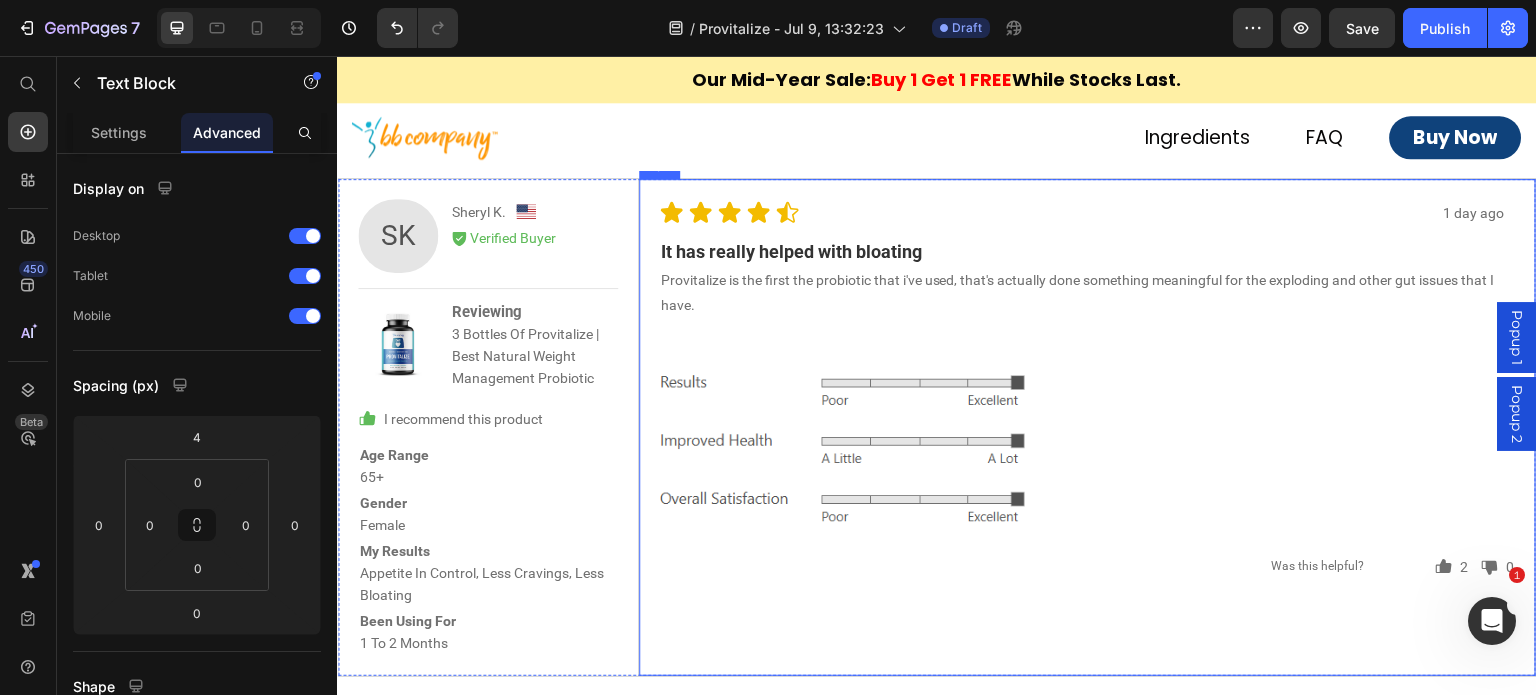 scroll, scrollTop: 7788, scrollLeft: 0, axis: vertical 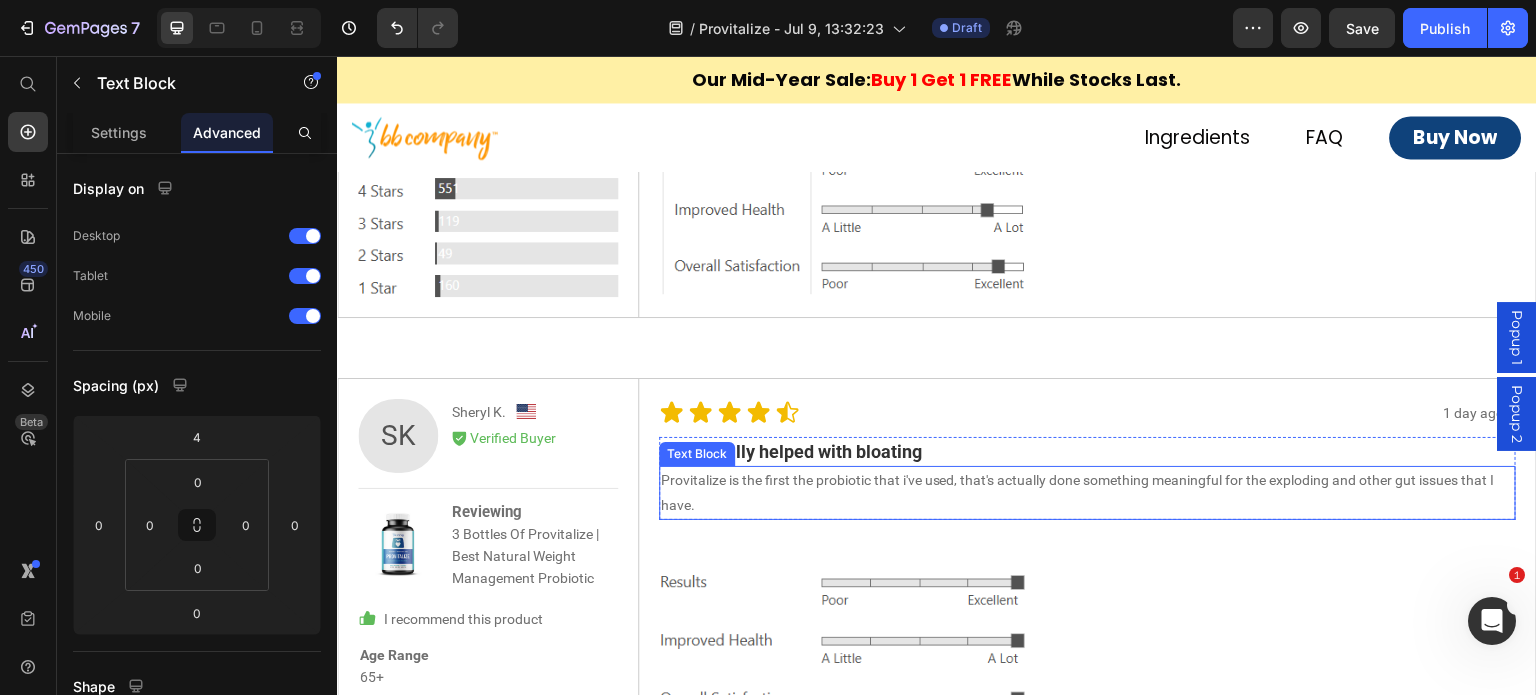 click on "Provitalize is the first the probiotic that i've used, that's actually done something meaningful for the exploding and other gut issues that I have." at bounding box center (1088, 493) 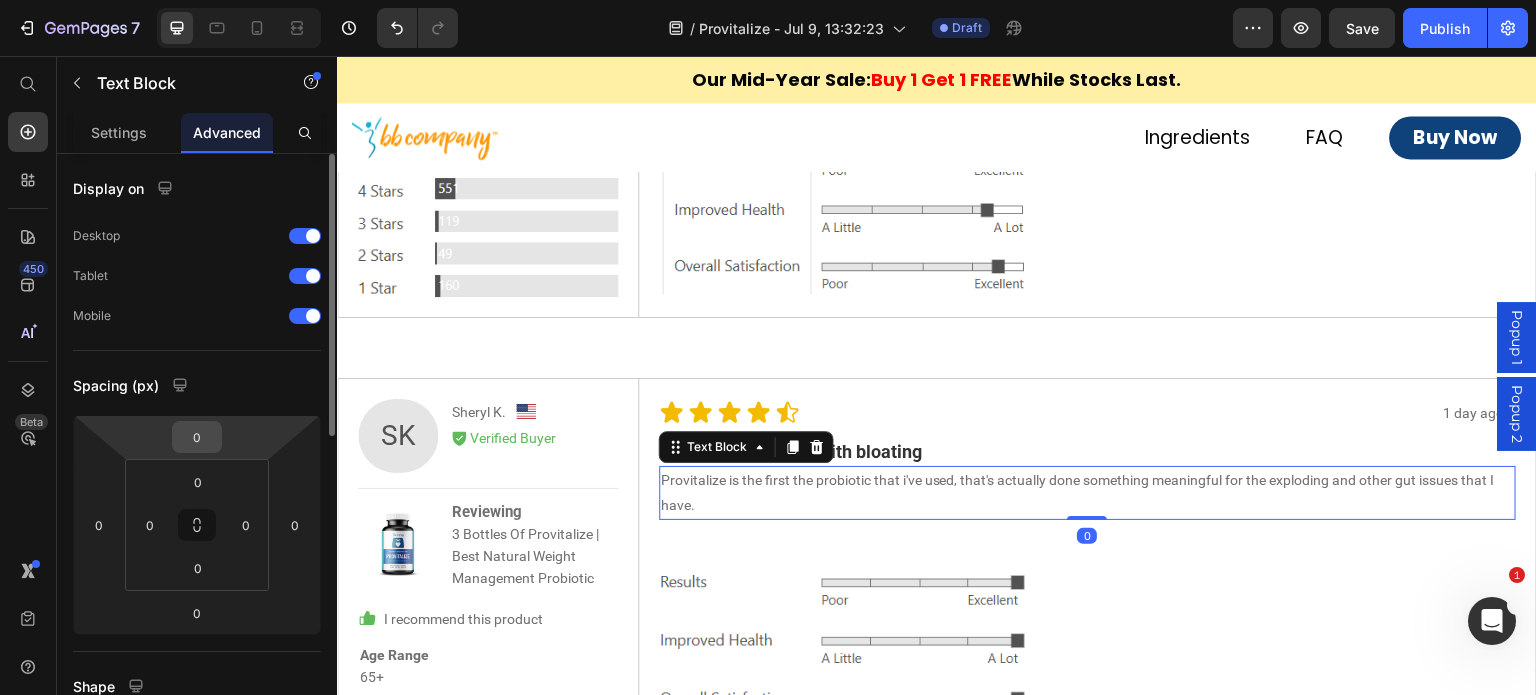 click on "0" at bounding box center (197, 437) 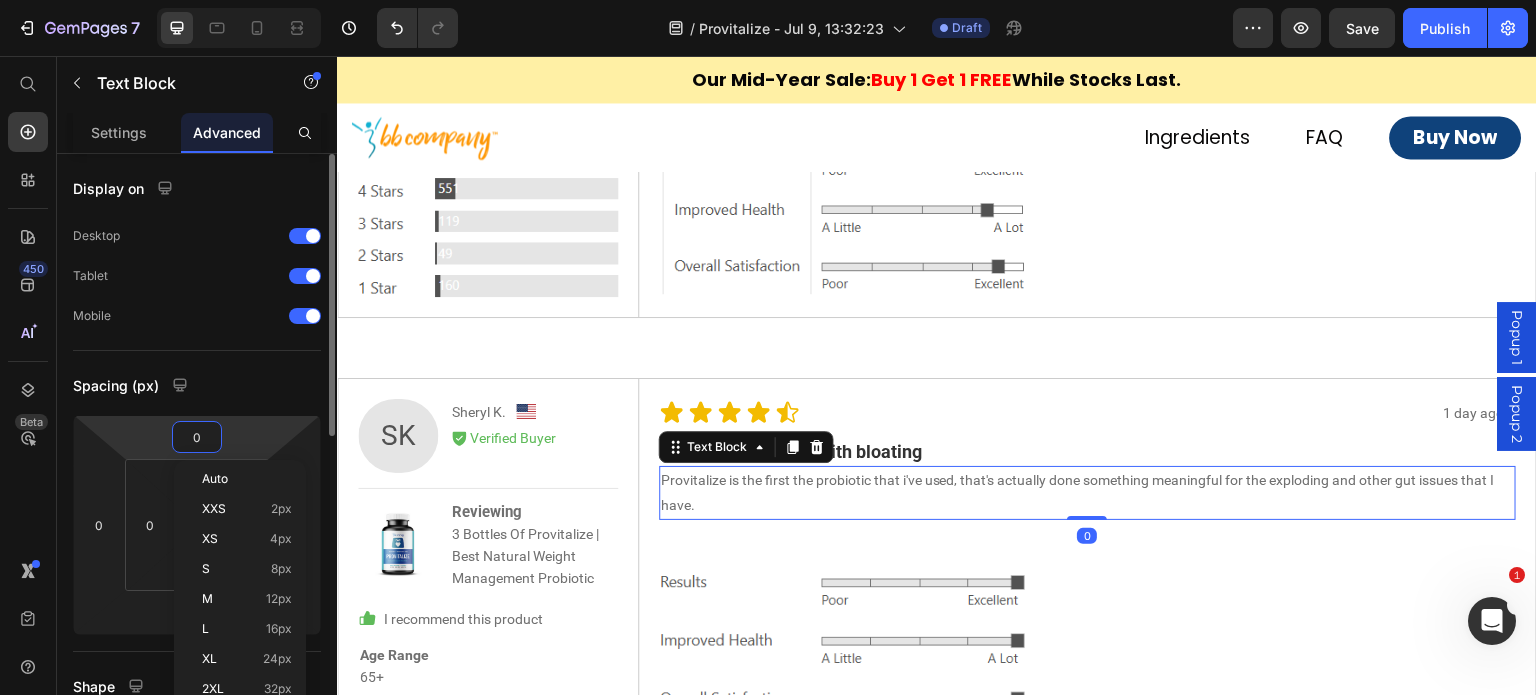type on "4" 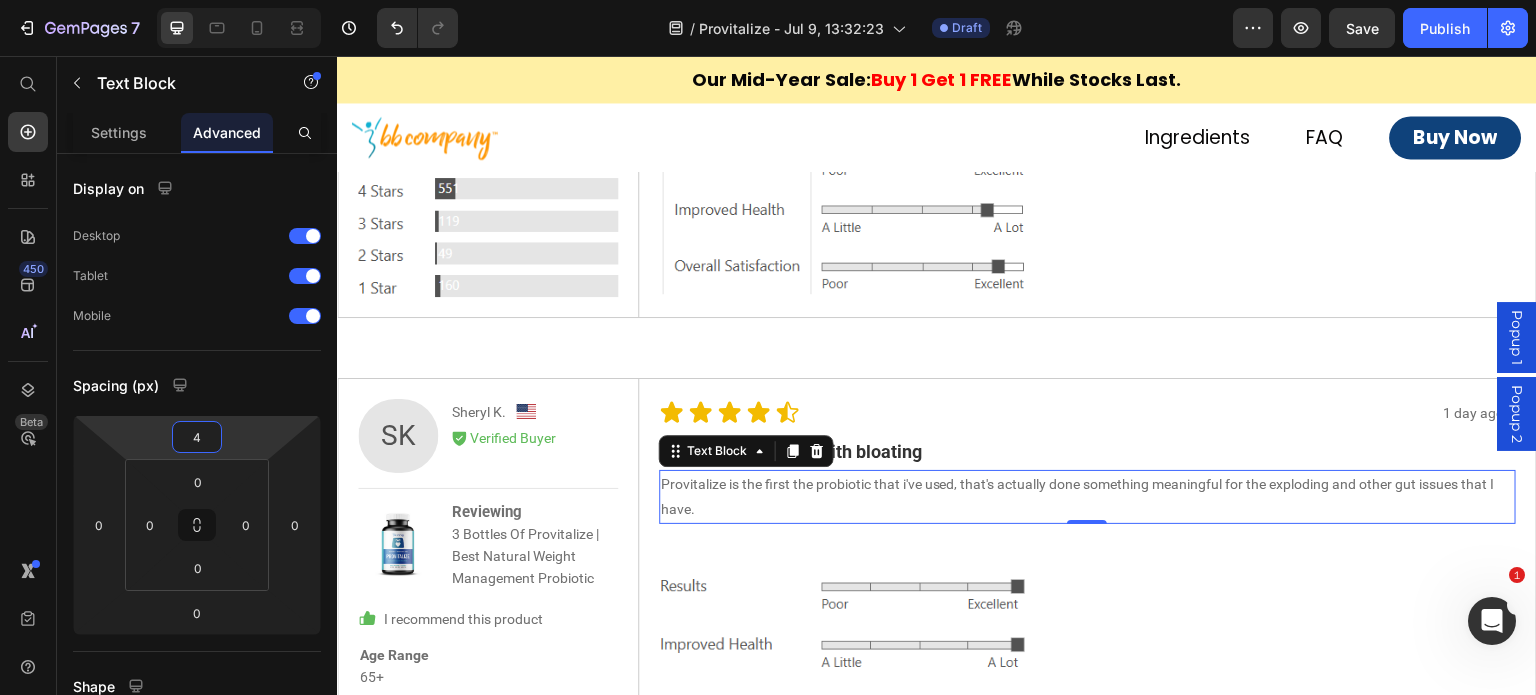 click on "1 day ago Text Block Icon Icon Icon Icon
Icon Icon List Row" at bounding box center (1088, 413) 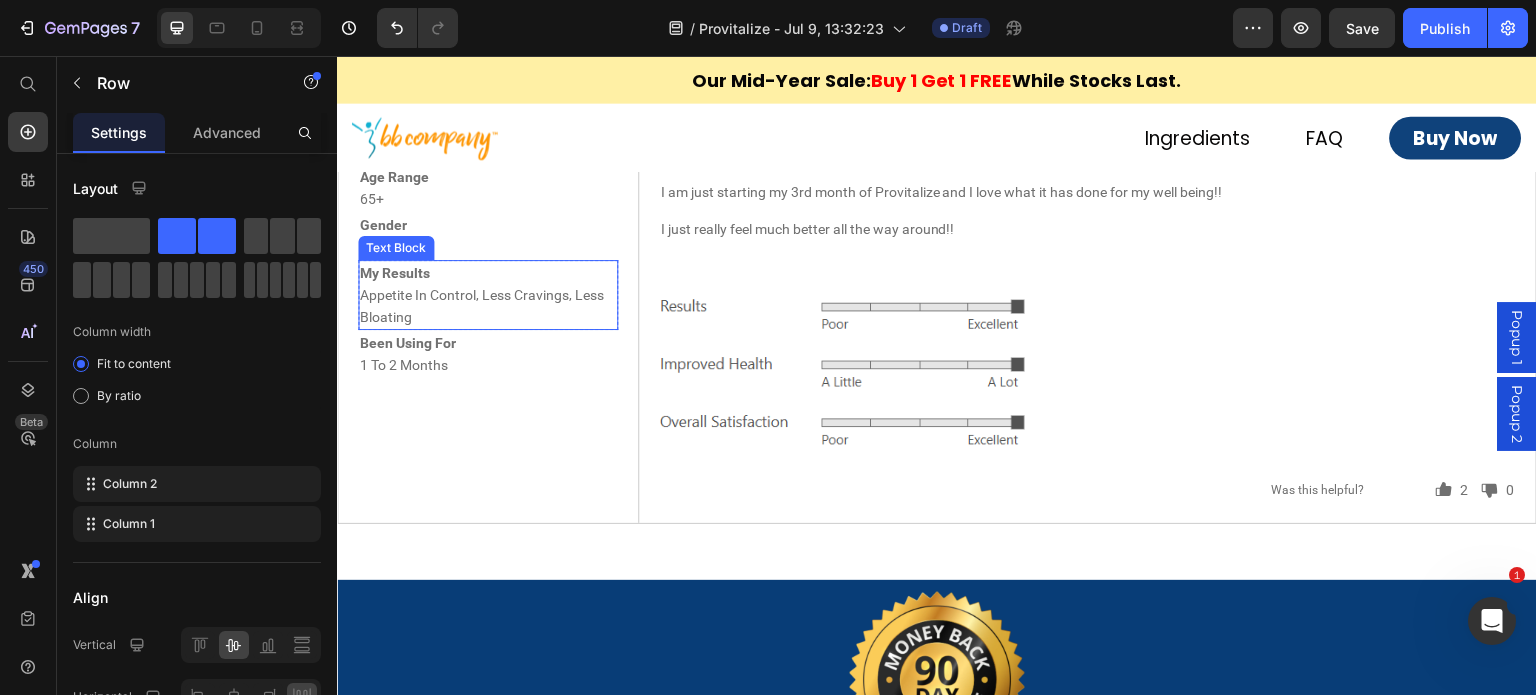scroll, scrollTop: 8488, scrollLeft: 0, axis: vertical 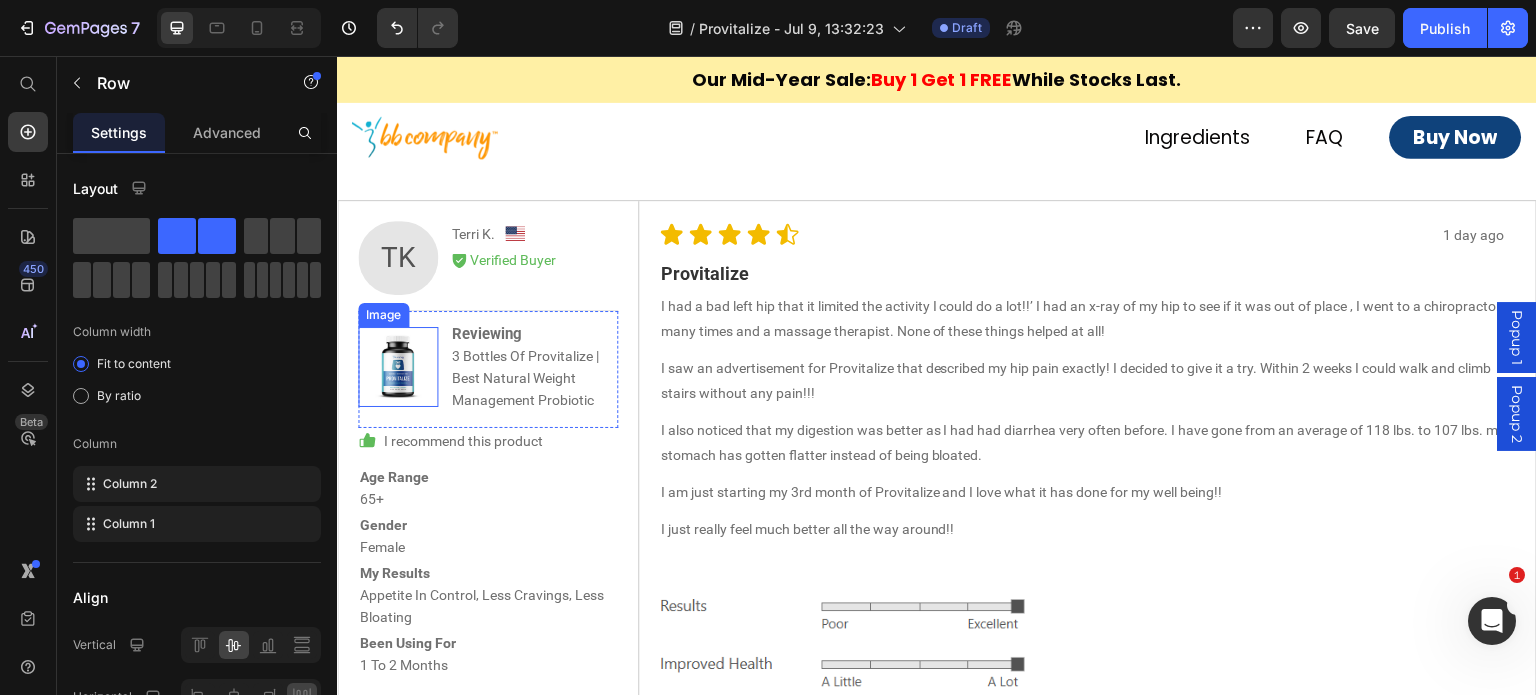drag, startPoint x: 363, startPoint y: 366, endPoint x: 364, endPoint y: 354, distance: 12.0415945 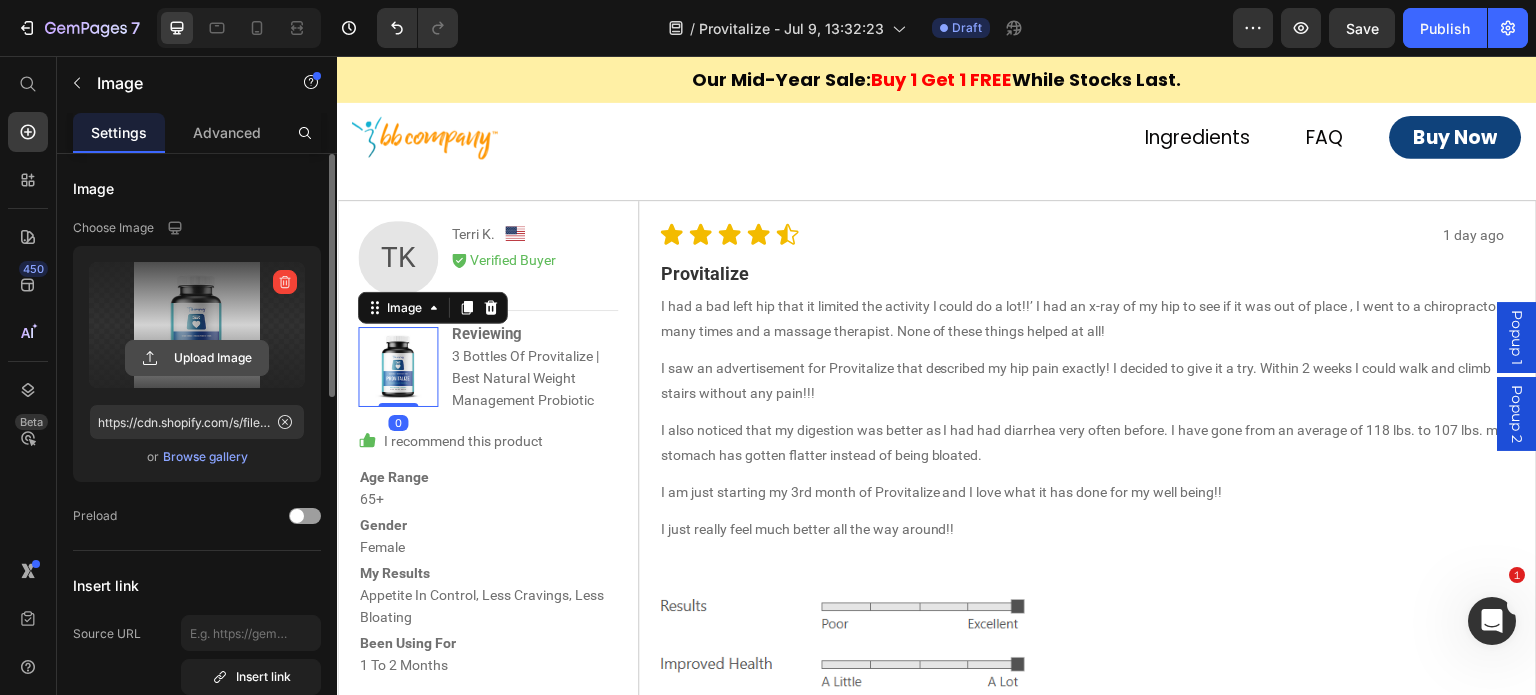 click 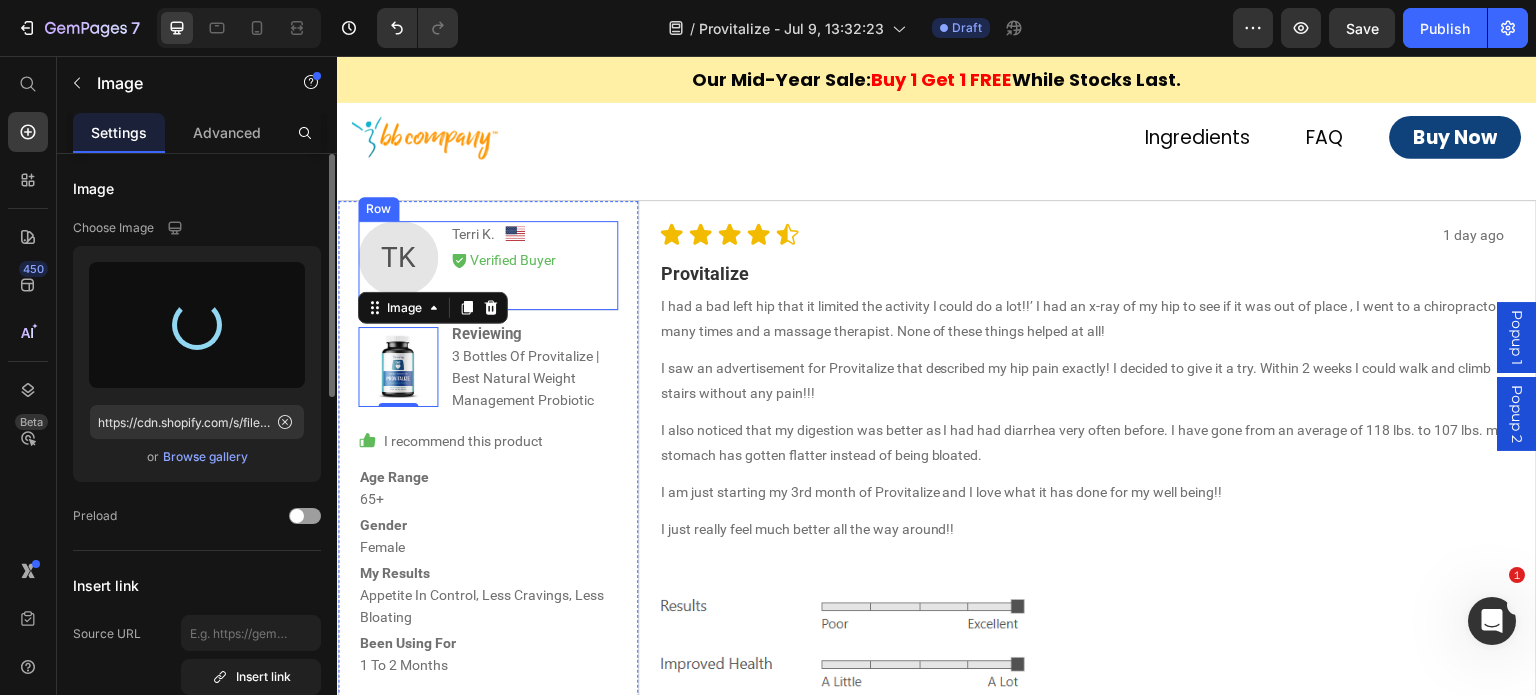 type on "https://cdn.shopify.com/s/files/1/0715/1209/6947/files/gempages_566339328339346466-e2e6cc89-5a8a-4a2b-8fc4-53ef0c9e932b.png" 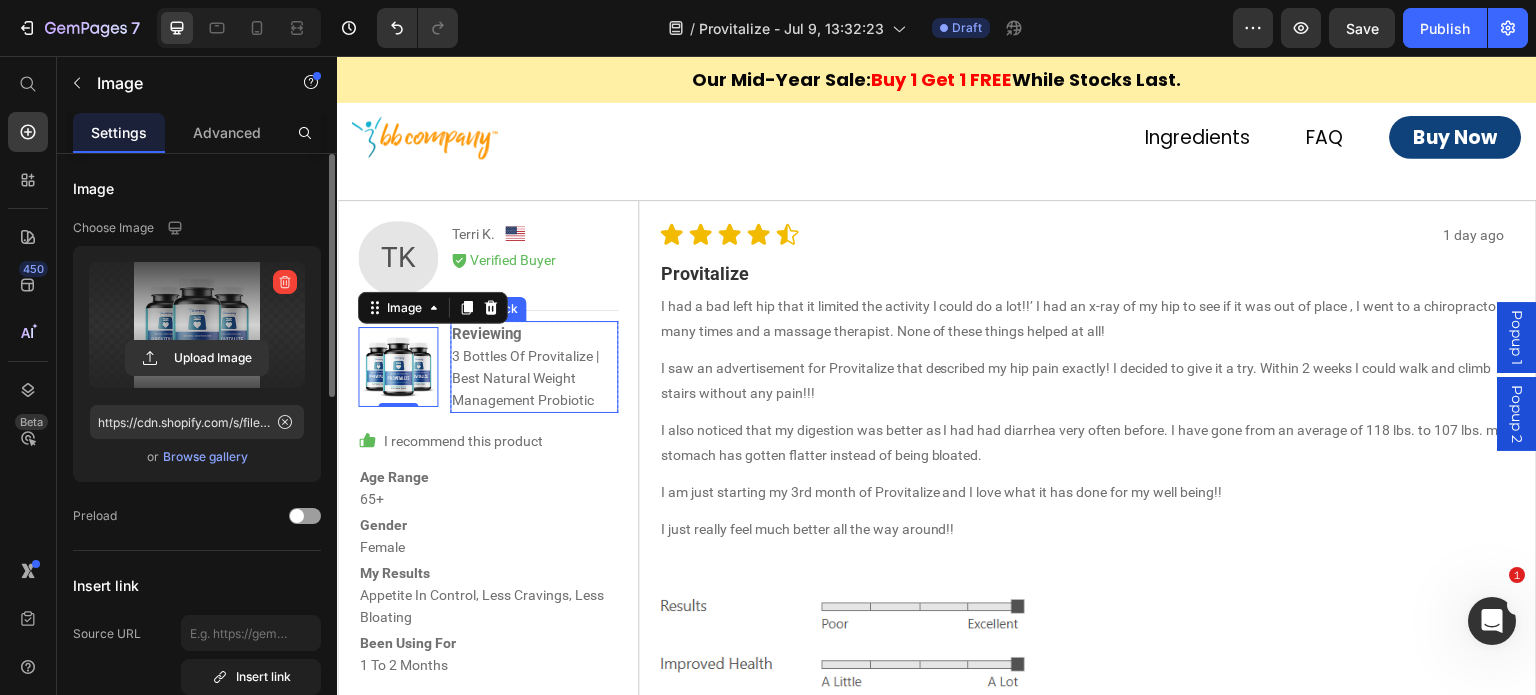 scroll, scrollTop: 8088, scrollLeft: 0, axis: vertical 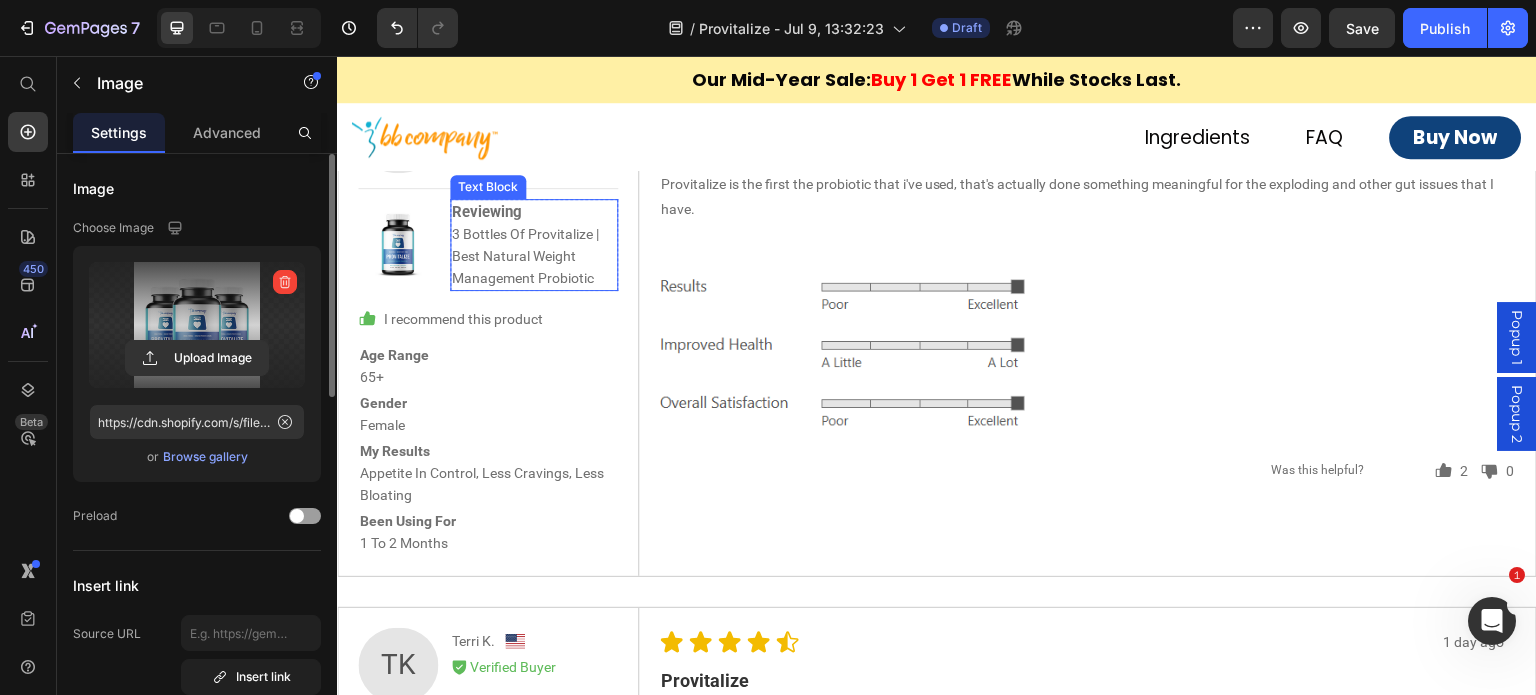 click on "Reviewing 3 Bottles Of Provitalize | Best Natural Weight Management Probiotic" at bounding box center [534, 245] 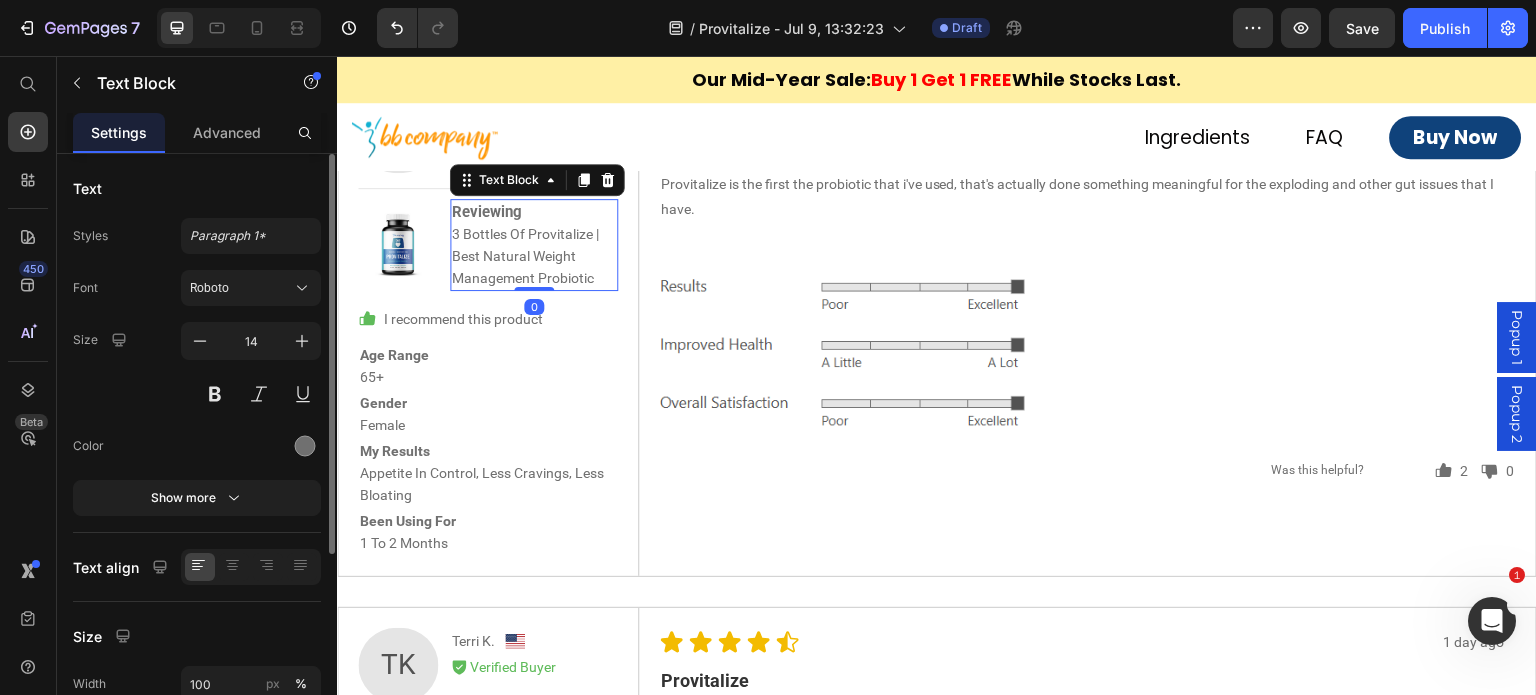 click on "Reviewing 3 Bottles Of Provitalize | Best Natural Weight Management Probiotic" at bounding box center (534, 245) 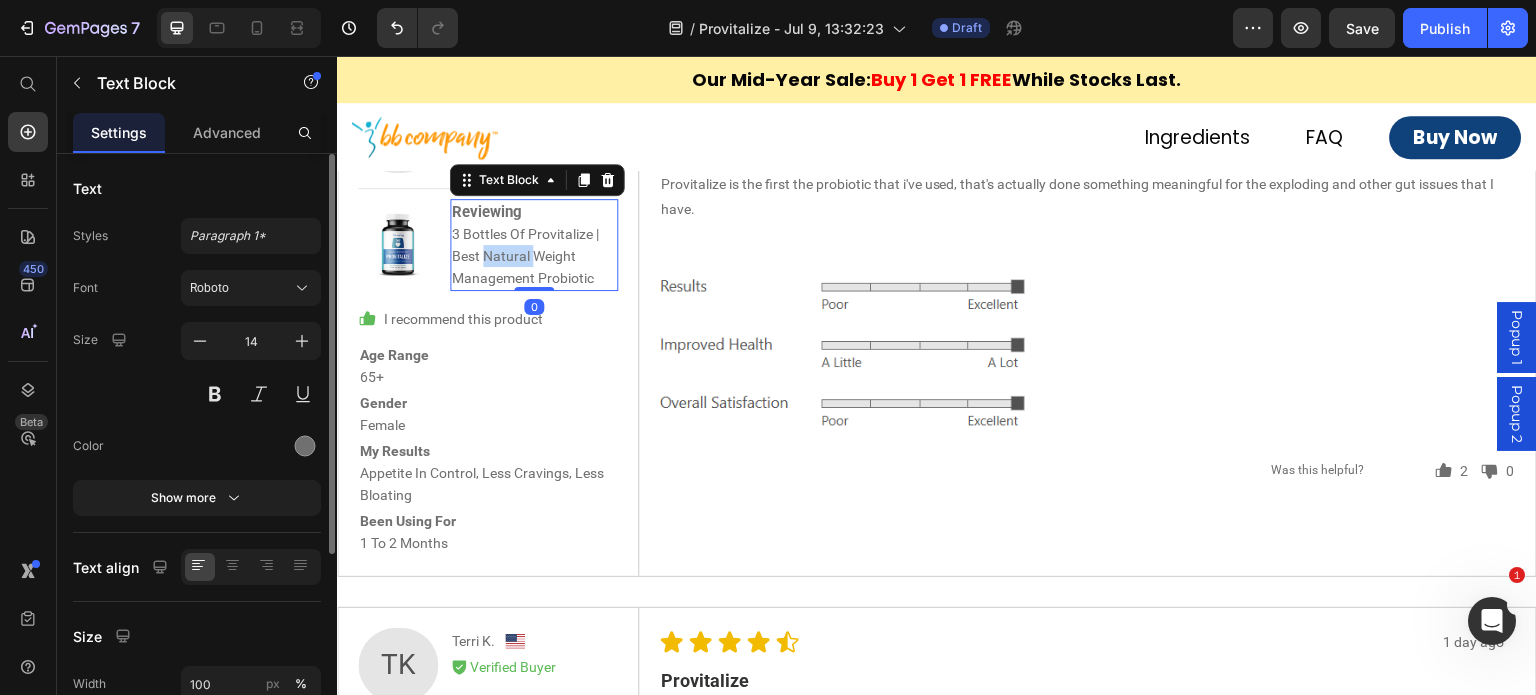 click on "Reviewing 3 Bottles Of Provitalize | Best Natural Weight Management Probiotic" at bounding box center [534, 245] 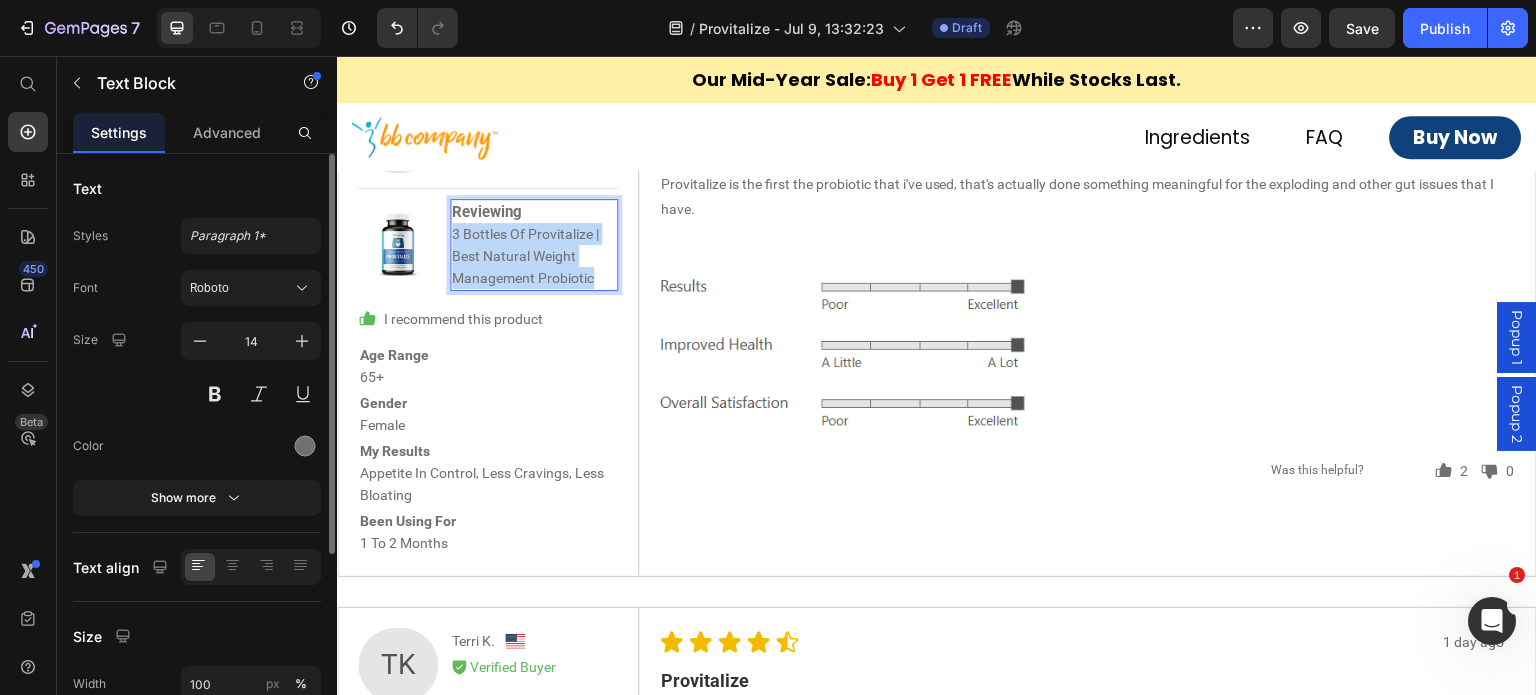 click on "Reviewing 3 Bottles Of Provitalize | Best Natural Weight Management Probiotic" at bounding box center [534, 245] 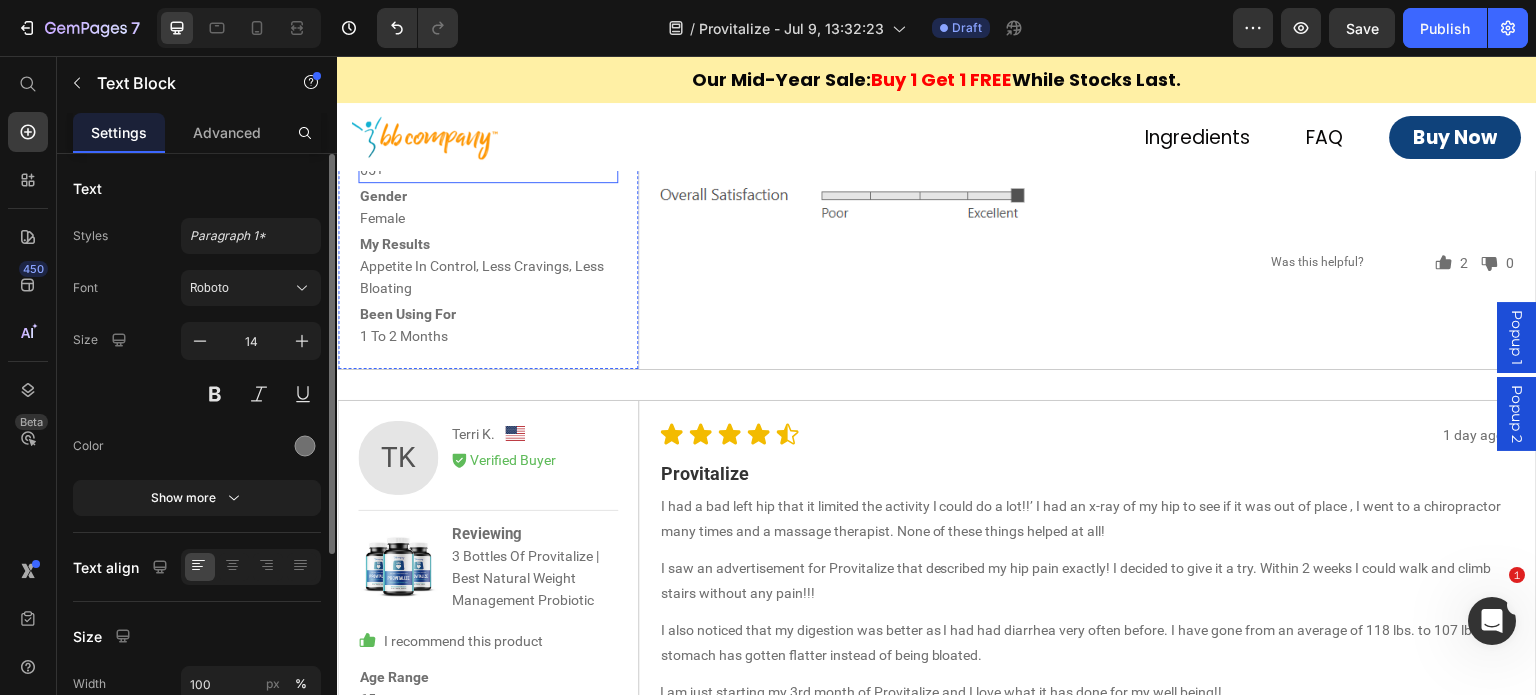 scroll, scrollTop: 8488, scrollLeft: 0, axis: vertical 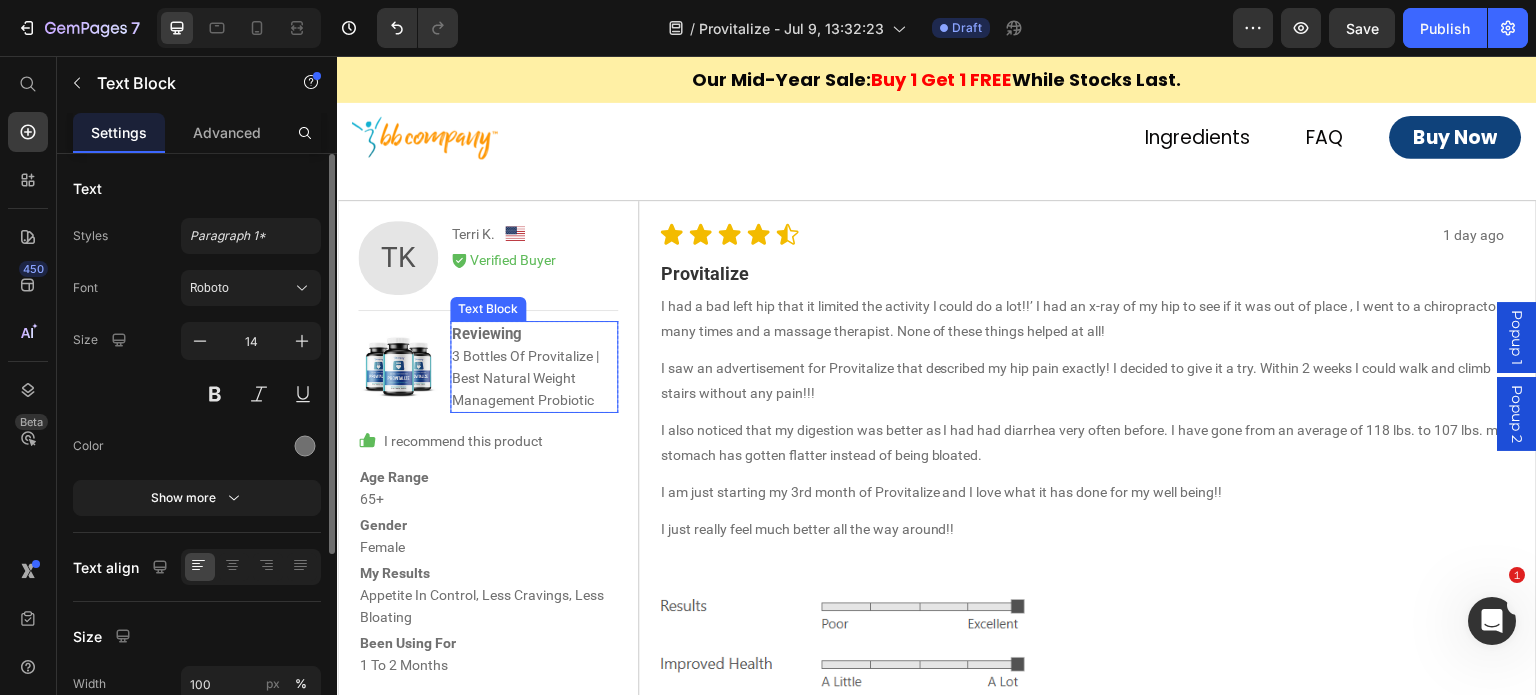 click on "Reviewing 3 Bottles Of Provitalize | Best Natural Weight Management Probiotic" at bounding box center [534, 367] 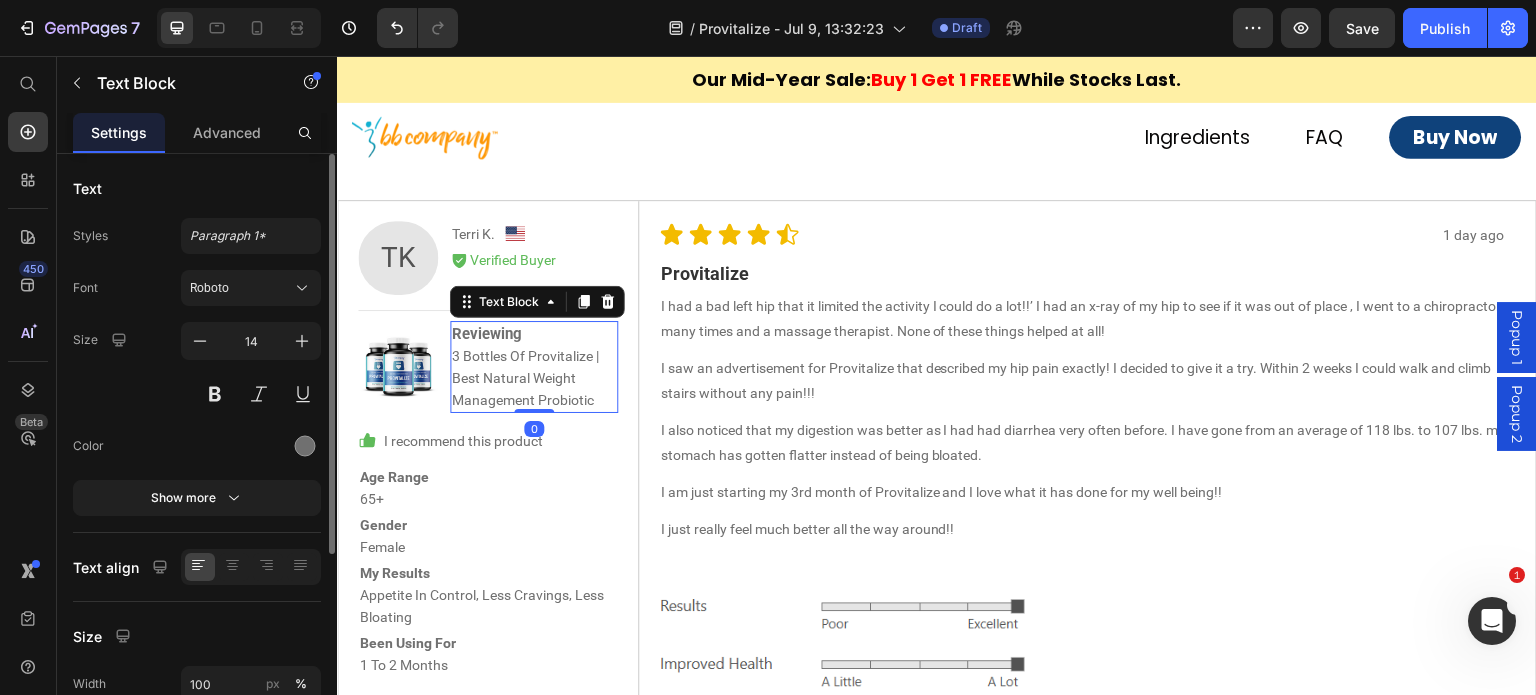 click on "Reviewing 3 Bottles Of Provitalize | Best Natural Weight Management Probiotic" at bounding box center [534, 367] 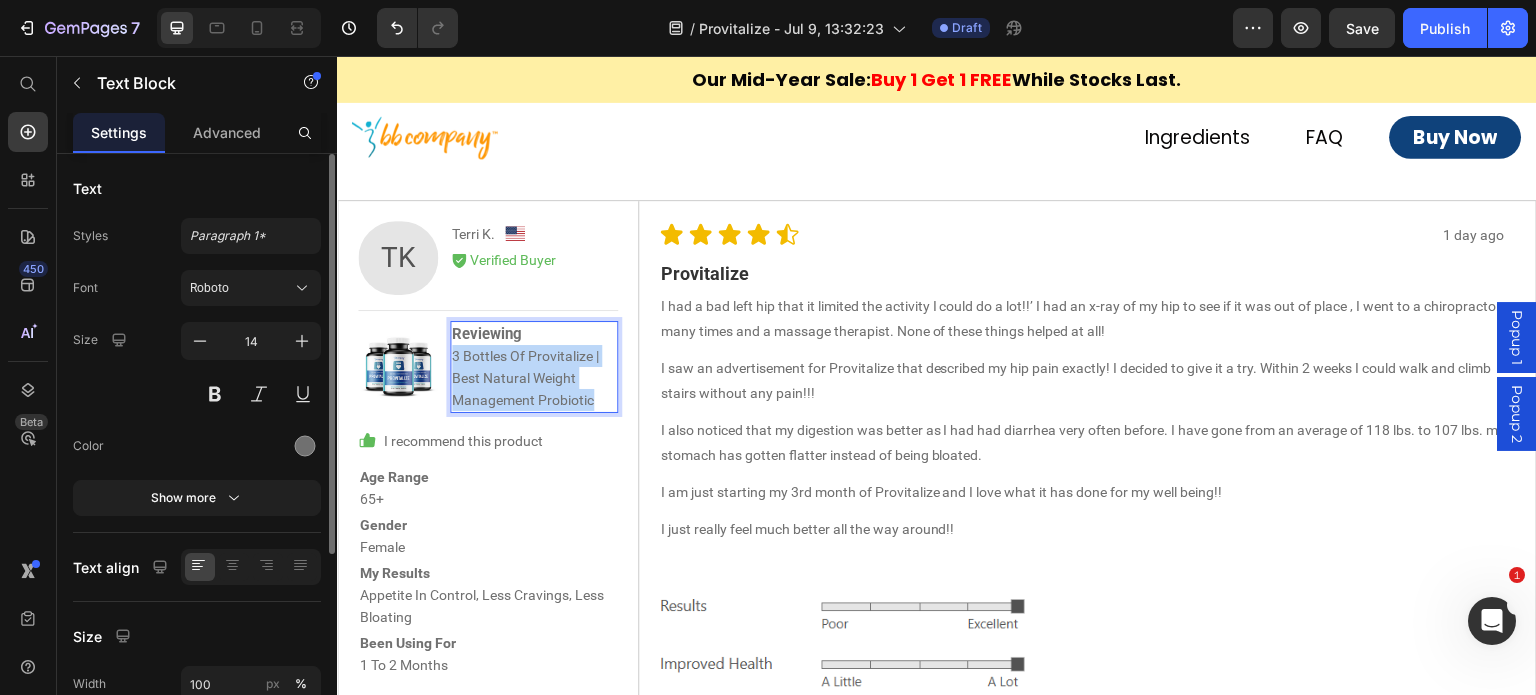 click on "Reviewing 3 Bottles Of Provitalize | Best Natural Weight Management Probiotic" at bounding box center [534, 367] 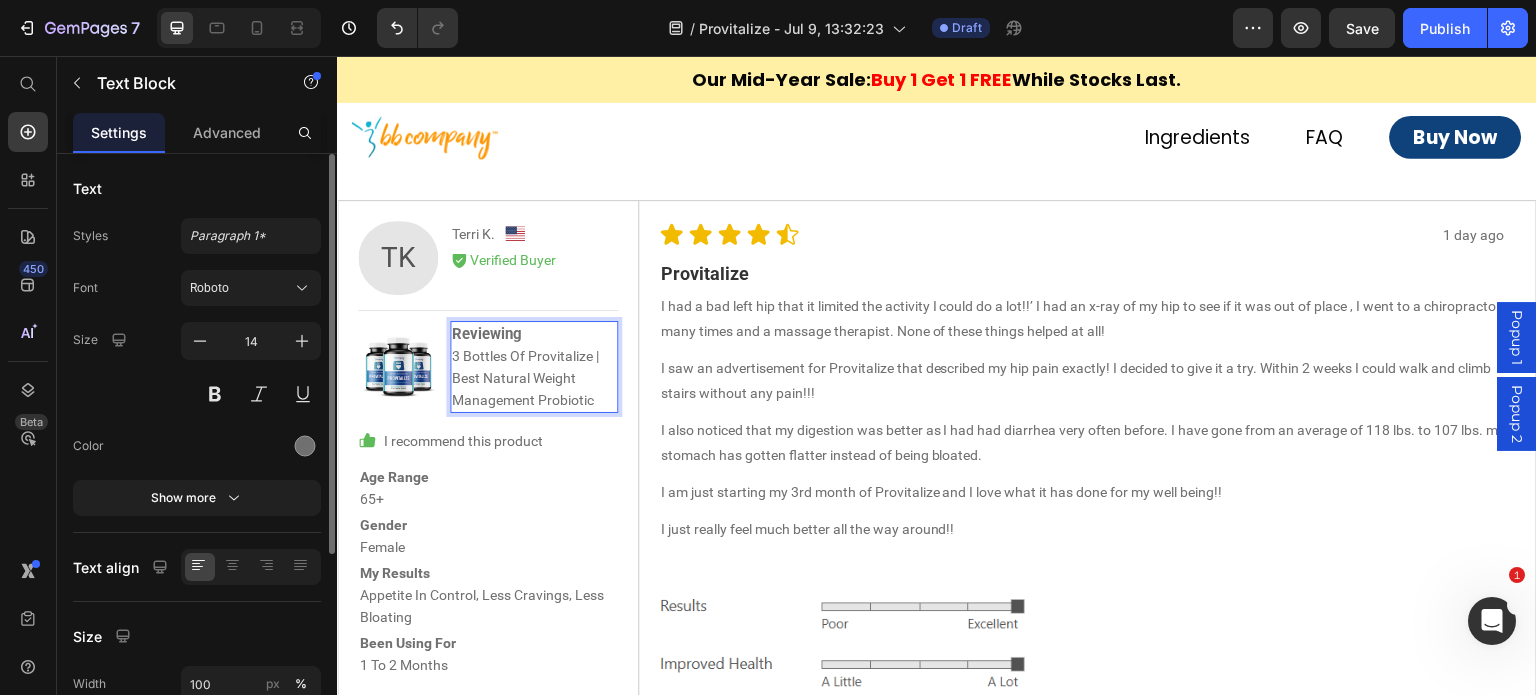 click on "Reviewing" at bounding box center [487, 334] 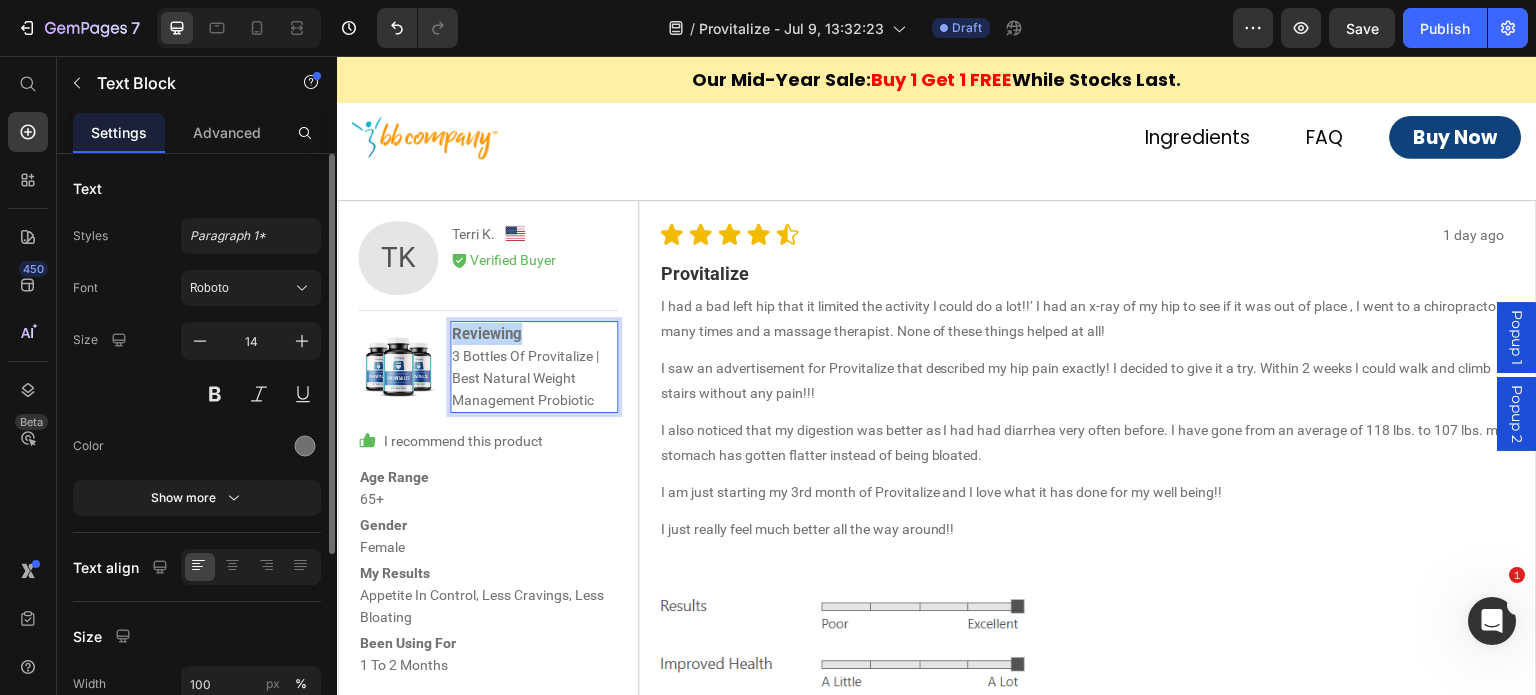 click on "Reviewing" at bounding box center (487, 334) 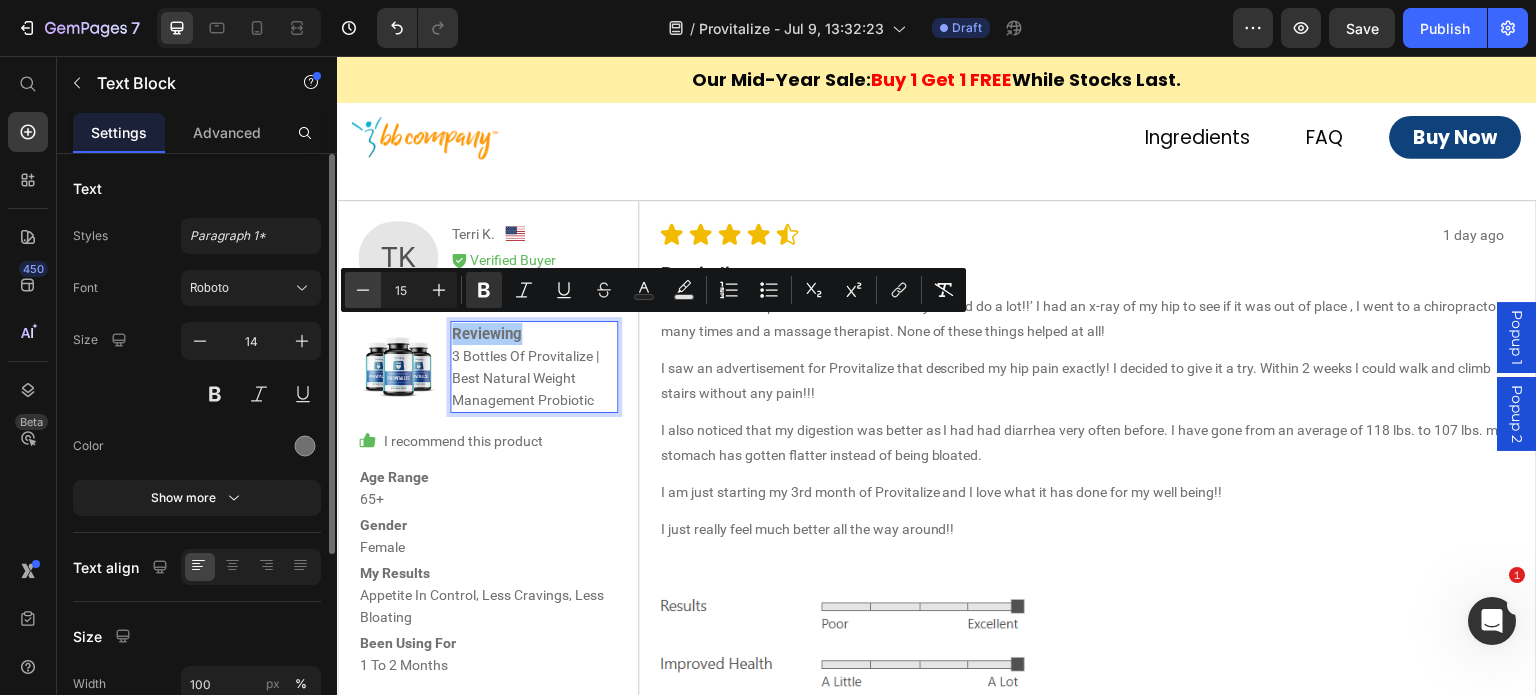 click on "Minus" at bounding box center (363, 290) 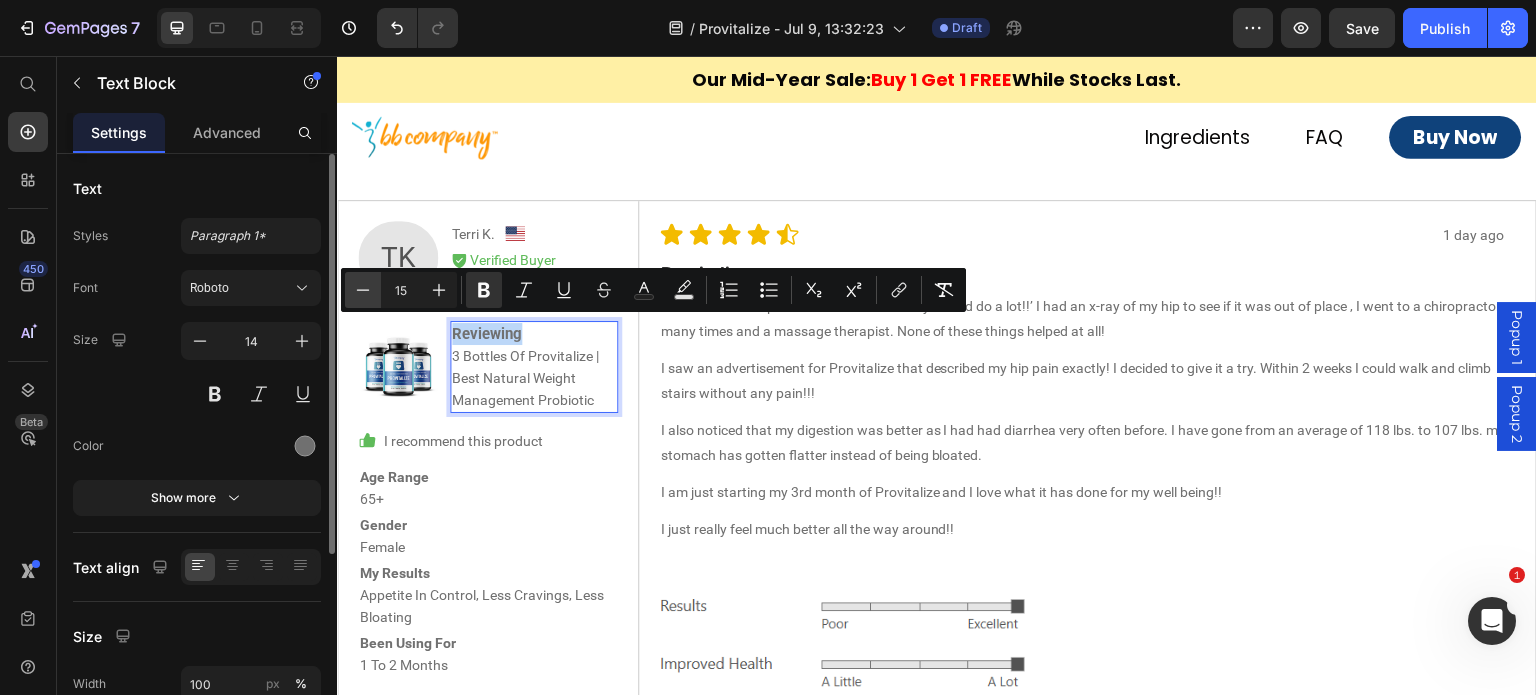 type on "14" 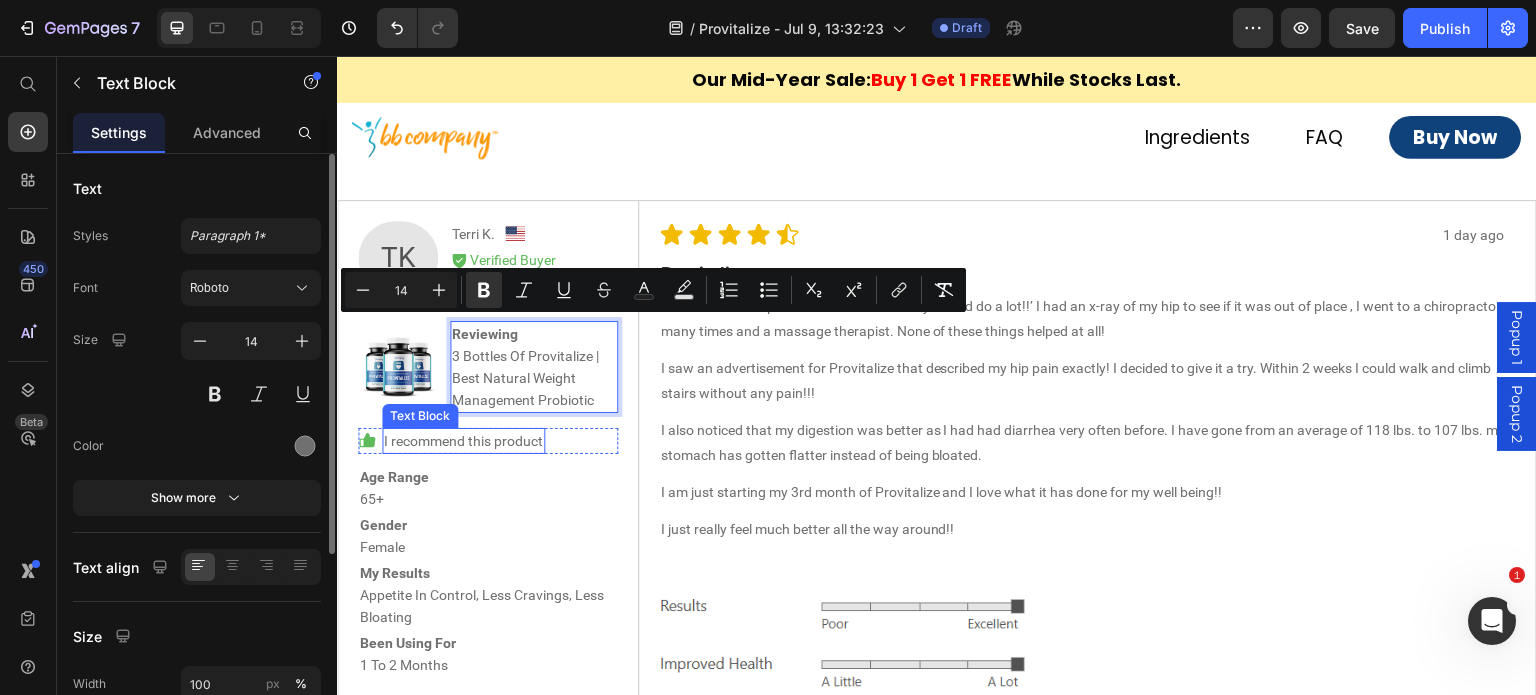 click on "TK Text Block Terri K. Text Block Image Row
Icon  Verified Buyer Text Block Row Row Image Reviewing 3 Bottles Of Provitalize | Best Natural Weight Management Probiotic Text Block   0 Row Row
Icon I recommend this product Text Block Row Age Range 65+ Text Block Row Gender Female Text Block Row My Results Appetite In Control, Less Cravings, Less Bloating Text Block Row Been Using For 1 To 2 Months Text Block Row" at bounding box center [488, 449] 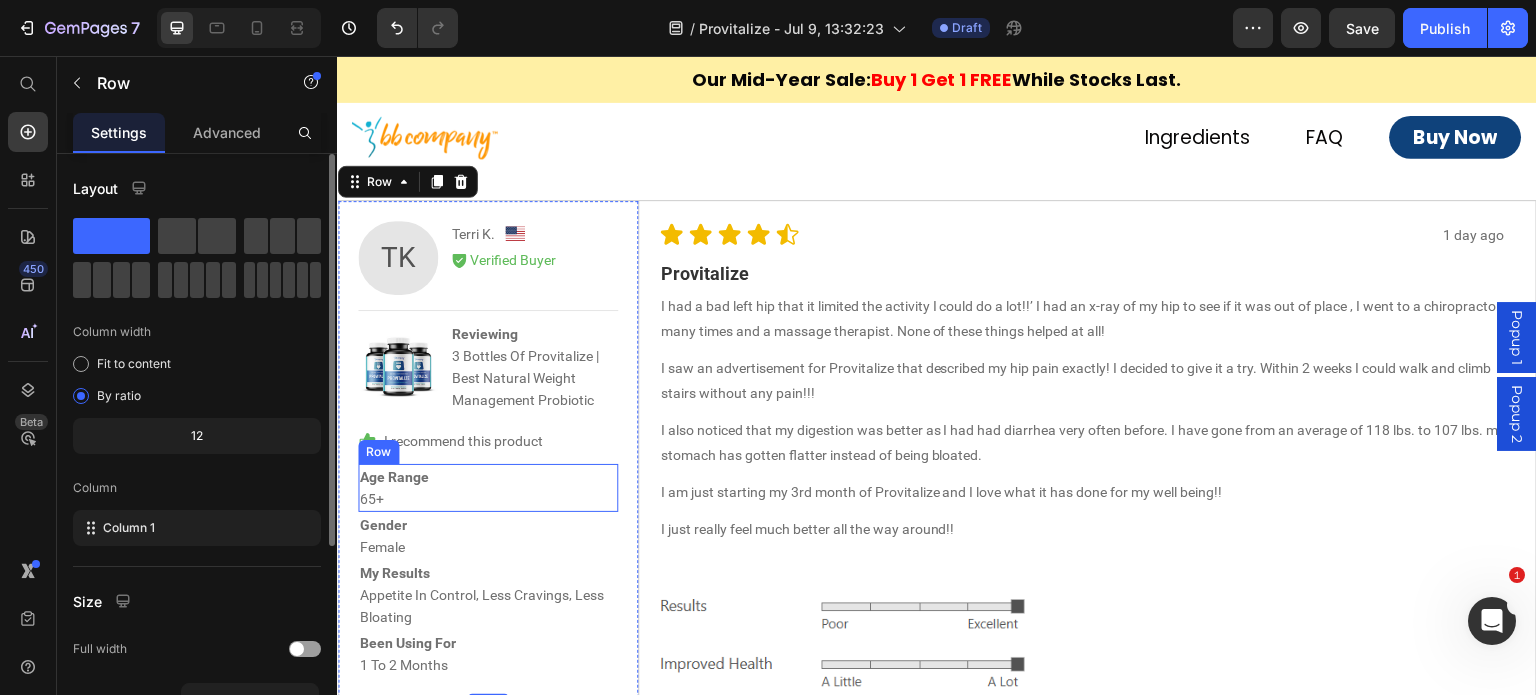 scroll, scrollTop: 8688, scrollLeft: 0, axis: vertical 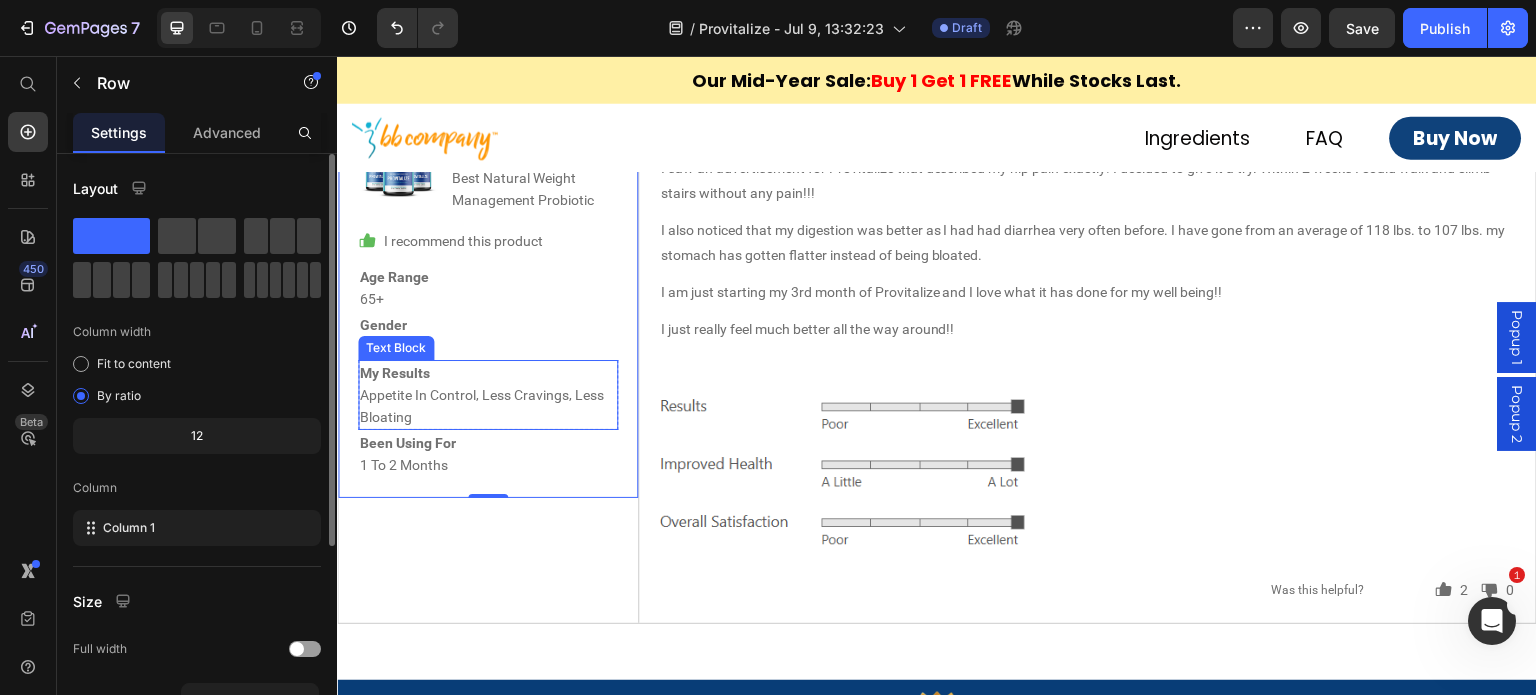 click on "My Results Appetite In Control, Less Cravings, Less Bloating" at bounding box center (488, 395) 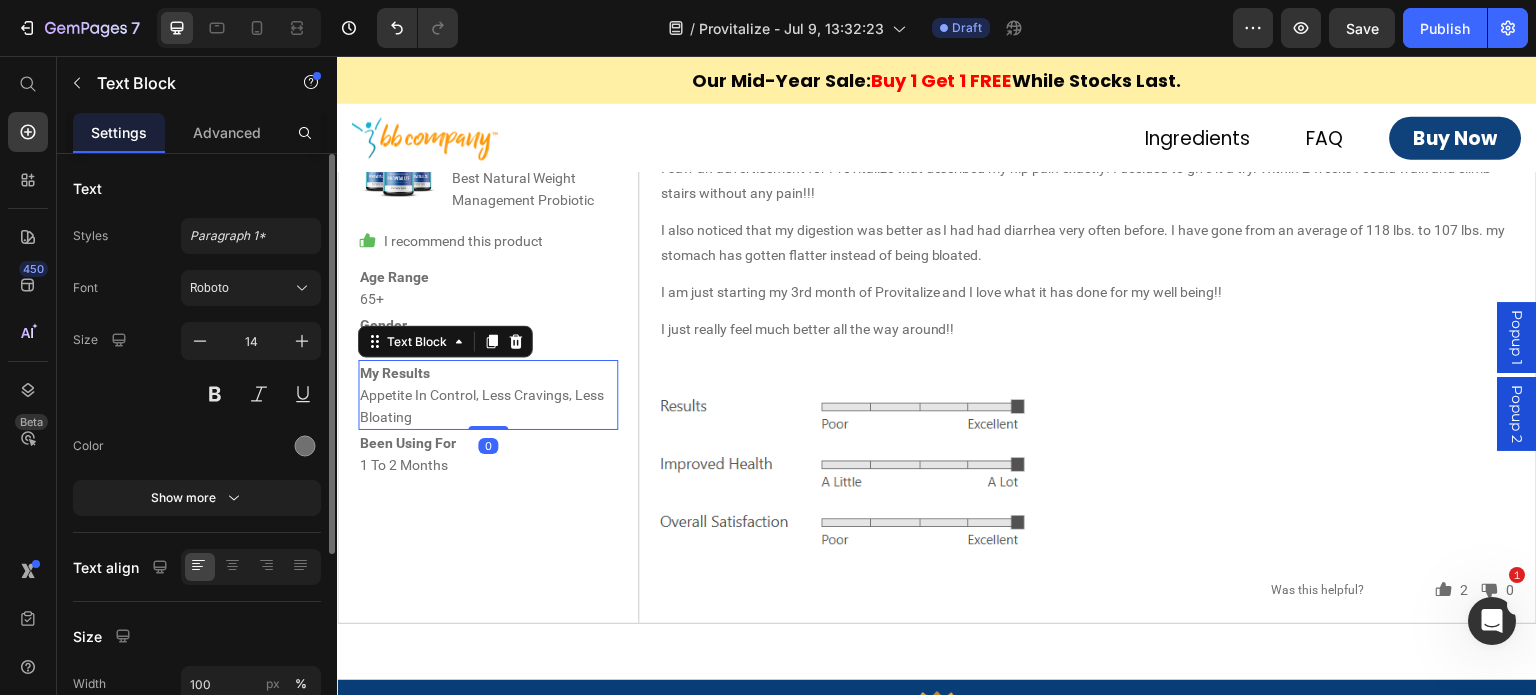 click on "My Results Appetite In Control, Less Cravings, Less Bloating" at bounding box center (488, 395) 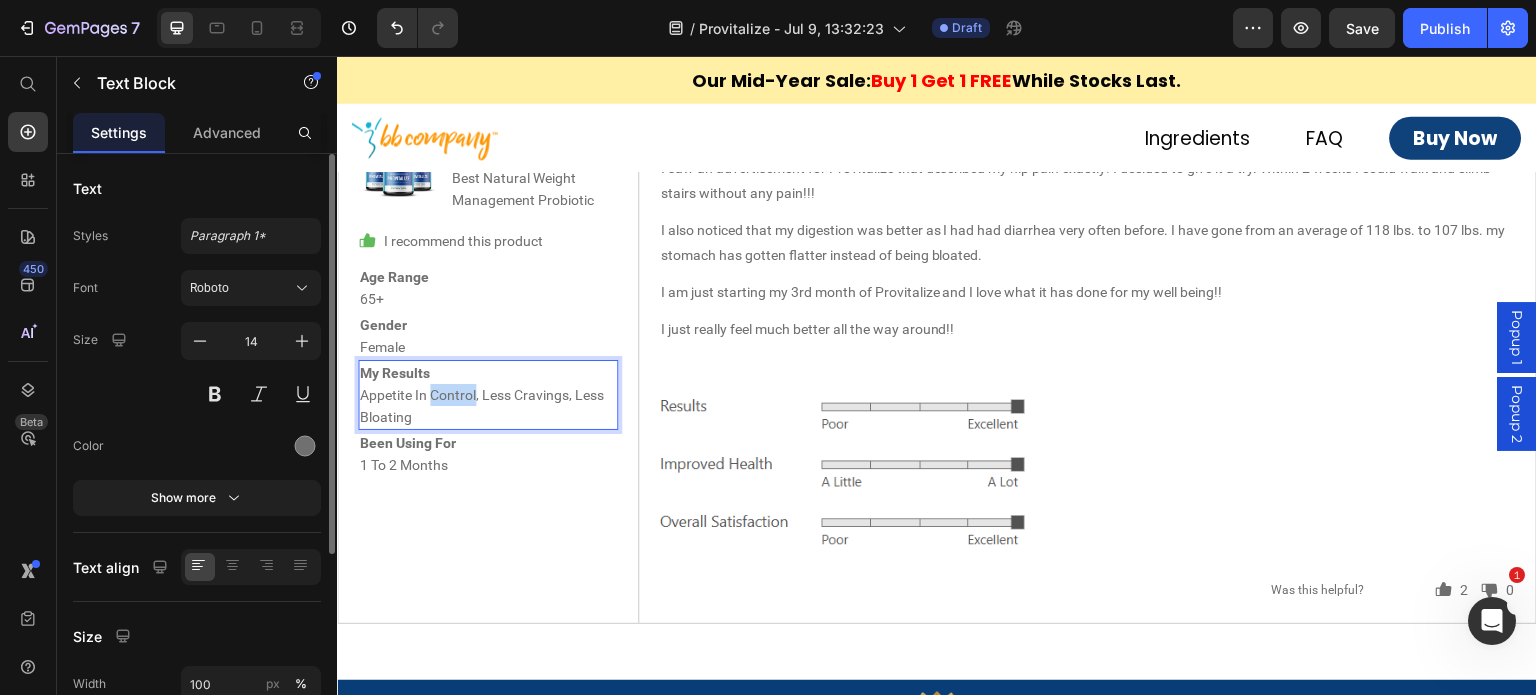 click on "My Results Appetite In Control, Less Cravings, Less Bloating" at bounding box center [488, 395] 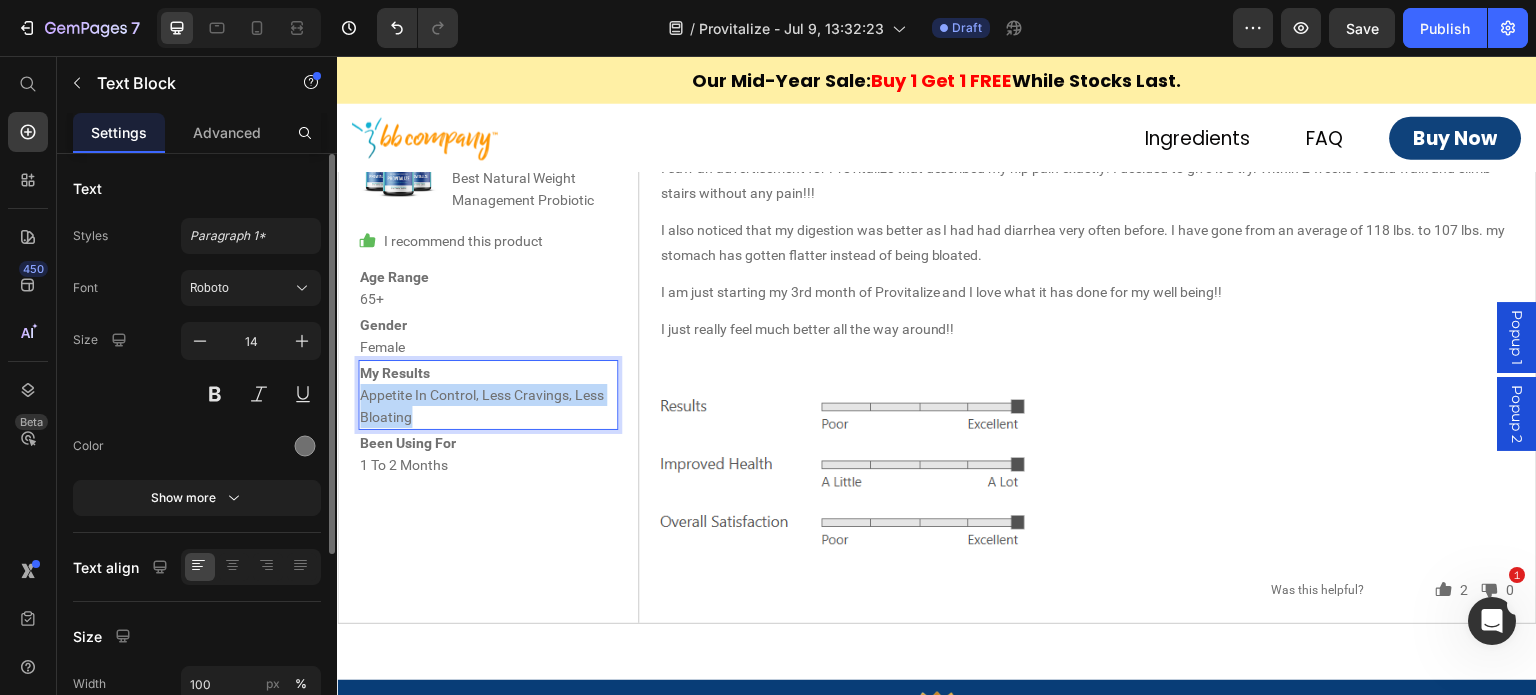 click on "My Results Appetite In Control, Less Cravings, Less Bloating" at bounding box center [488, 395] 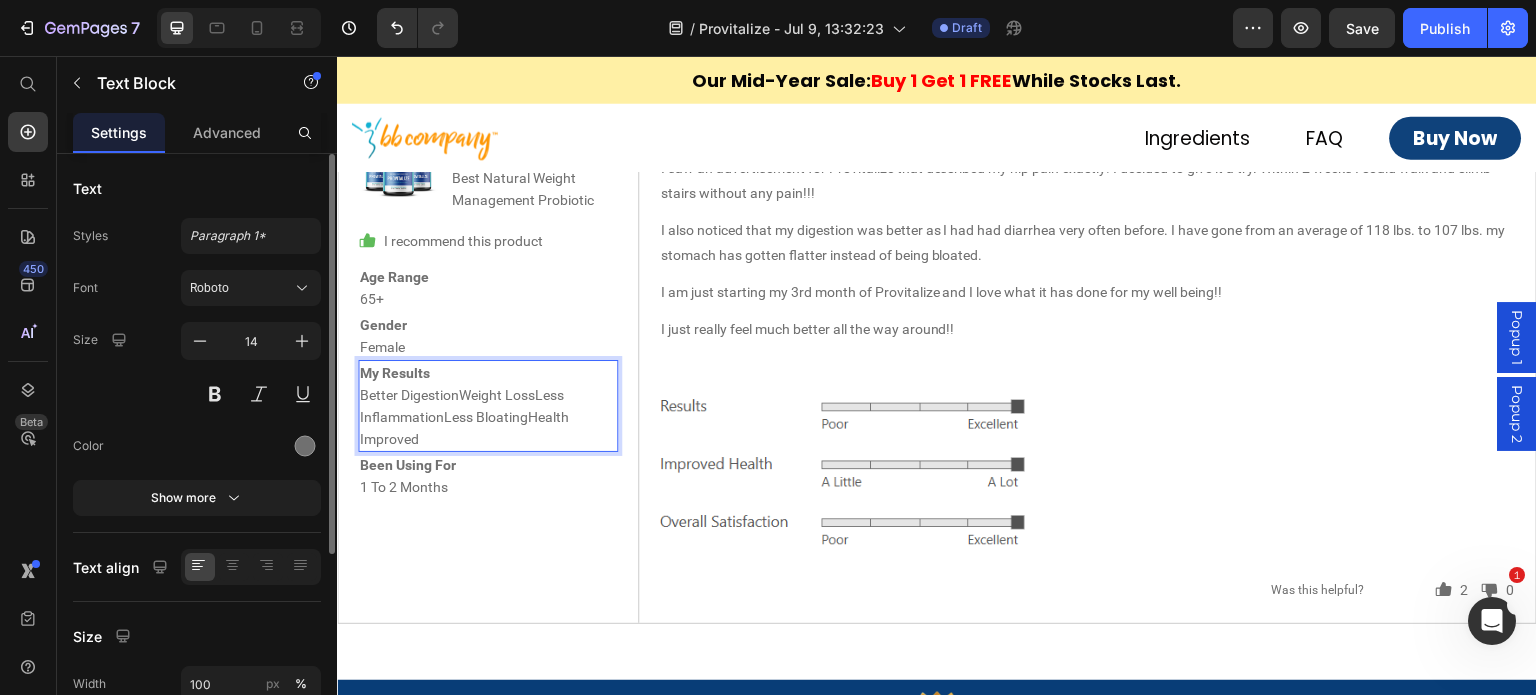 click on "My Results Better DigestionWeight LossLess InflammationLess BloatingHealth Improved" at bounding box center (488, 406) 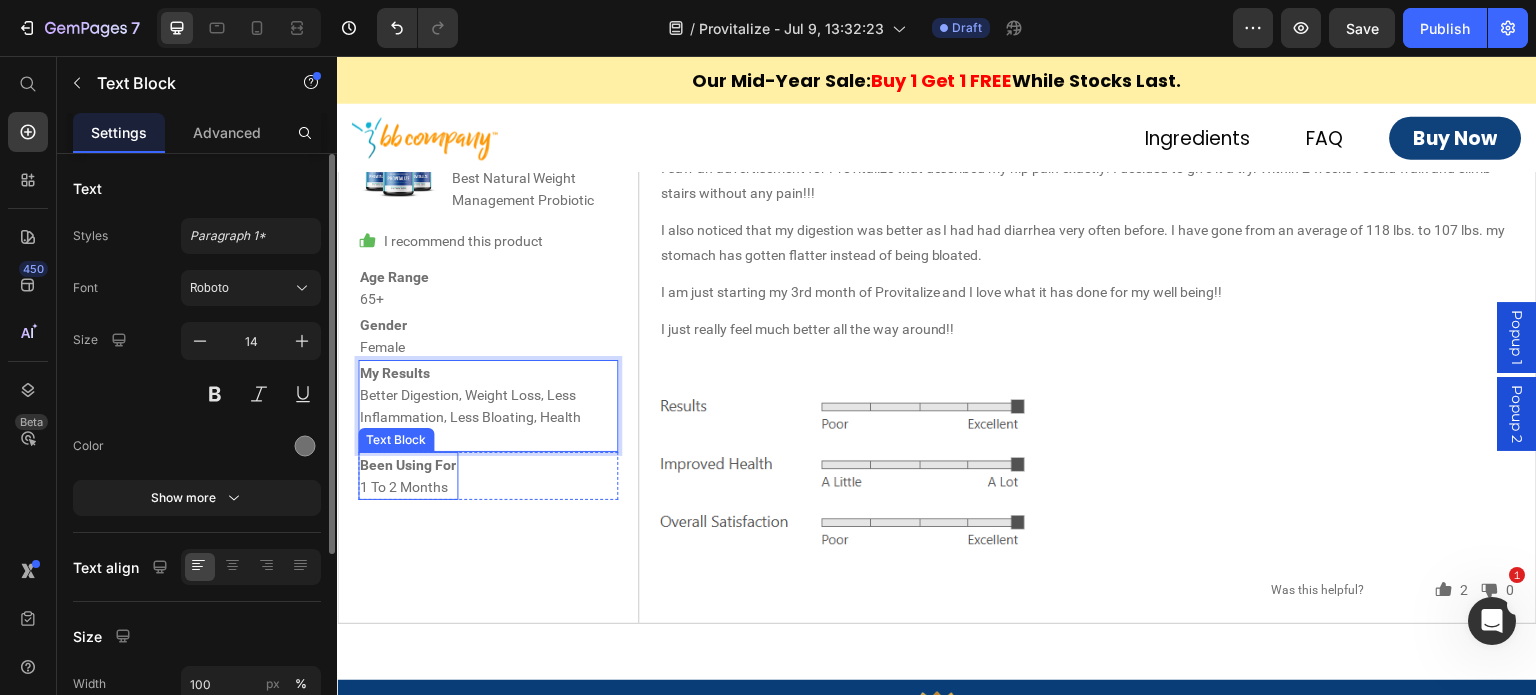 click on "1 To 2 Months" at bounding box center (408, 487) 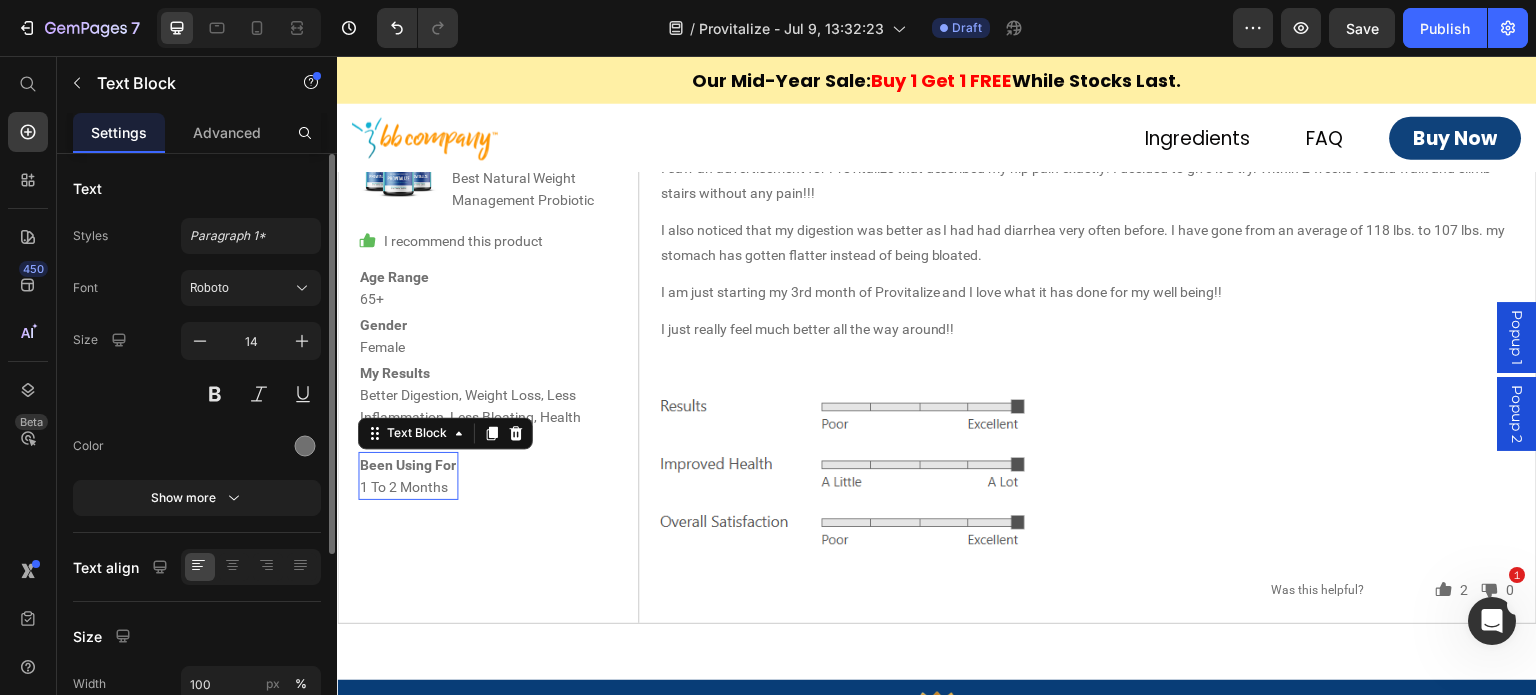 click on "1 To 2 Months" at bounding box center (408, 487) 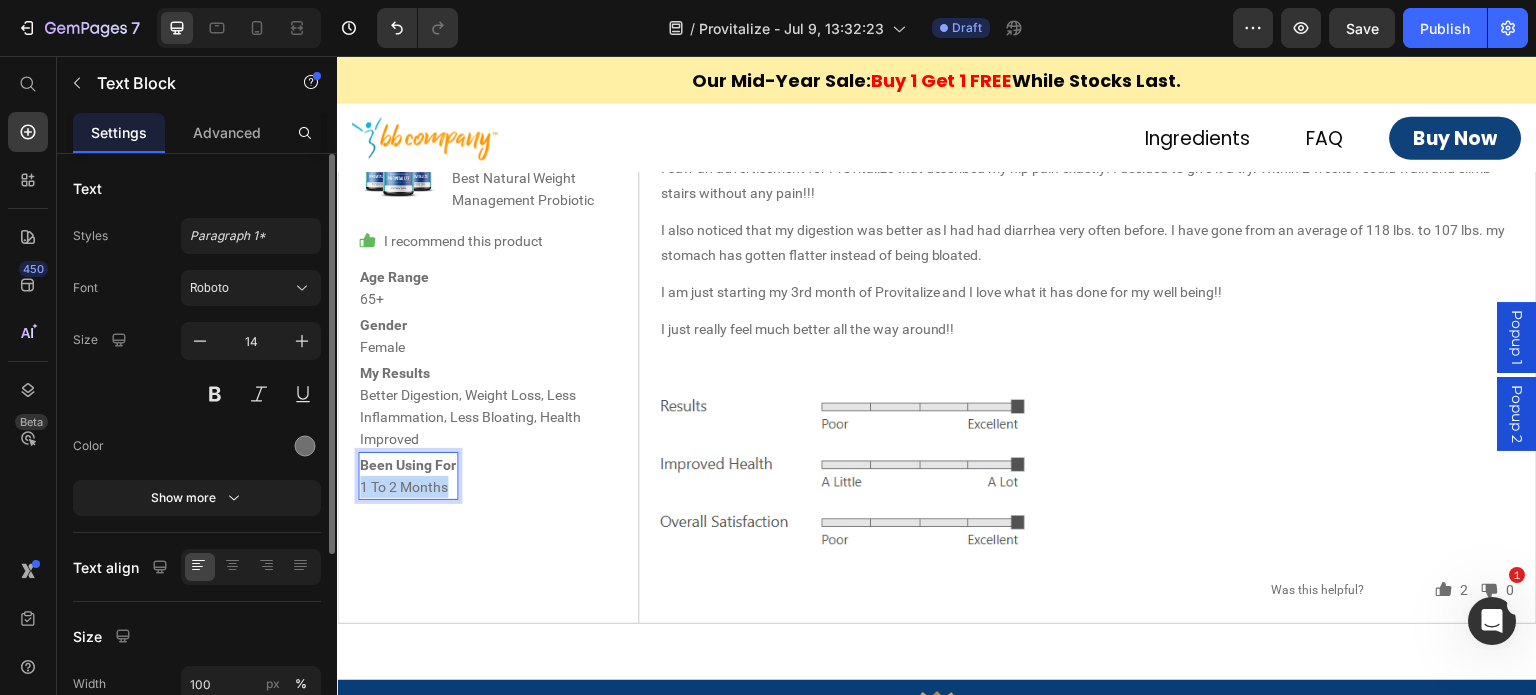 click on "1 To 2 Months" at bounding box center [408, 487] 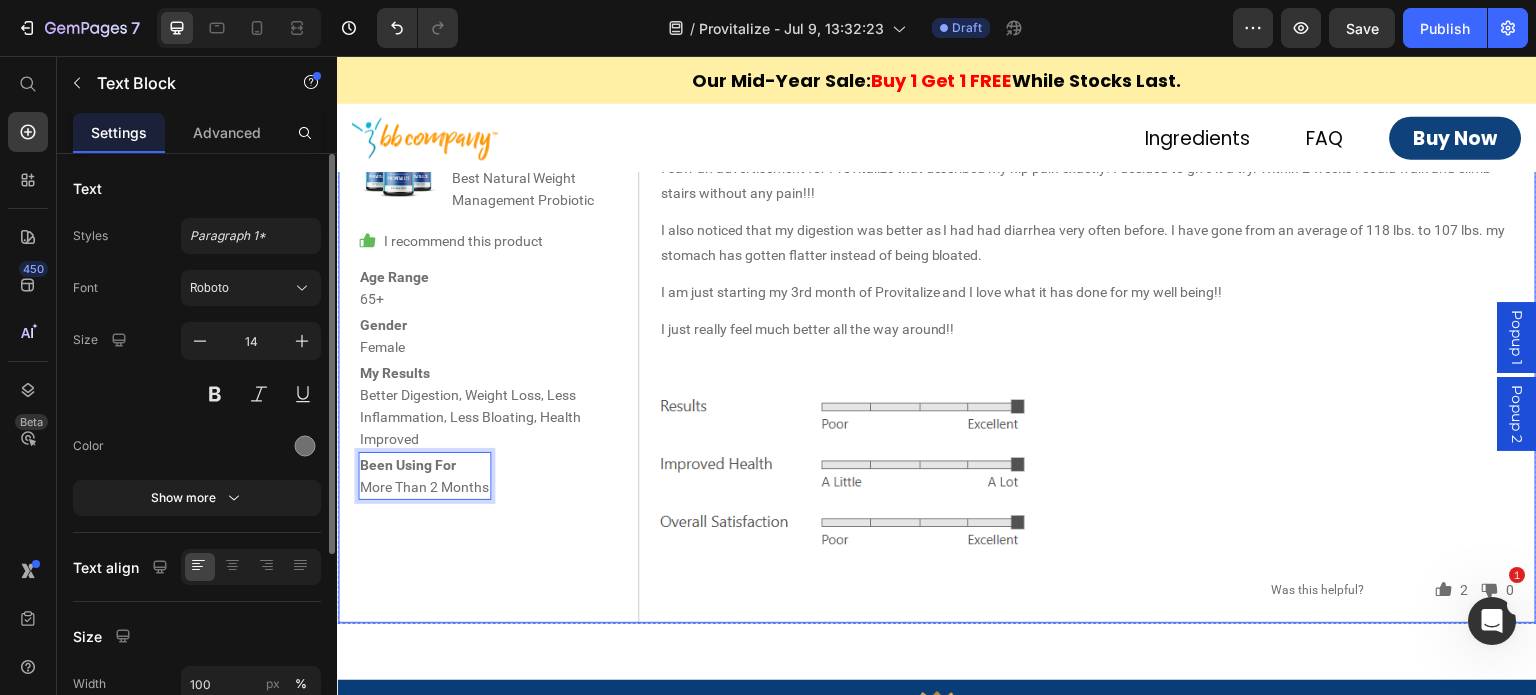 click on "TK Text Block Terri K. Text Block Image Row
Icon  Verified Buyer Text Block Row Row Image Reviewing 3 Bottles Of Provitalize | Best Natural Weight Management Probiotic Text Block Row Row
Icon I recommend this product Text Block Row Age Range 65+ Text Block Row Gender Female Text Block Row My Results Better Digestion, Weight Loss, Less Inflammation, Less Bloating, Health Improved Text Block Row Been Using For More Than 2 Months Text Block   0 Row Row" at bounding box center [488, 312] 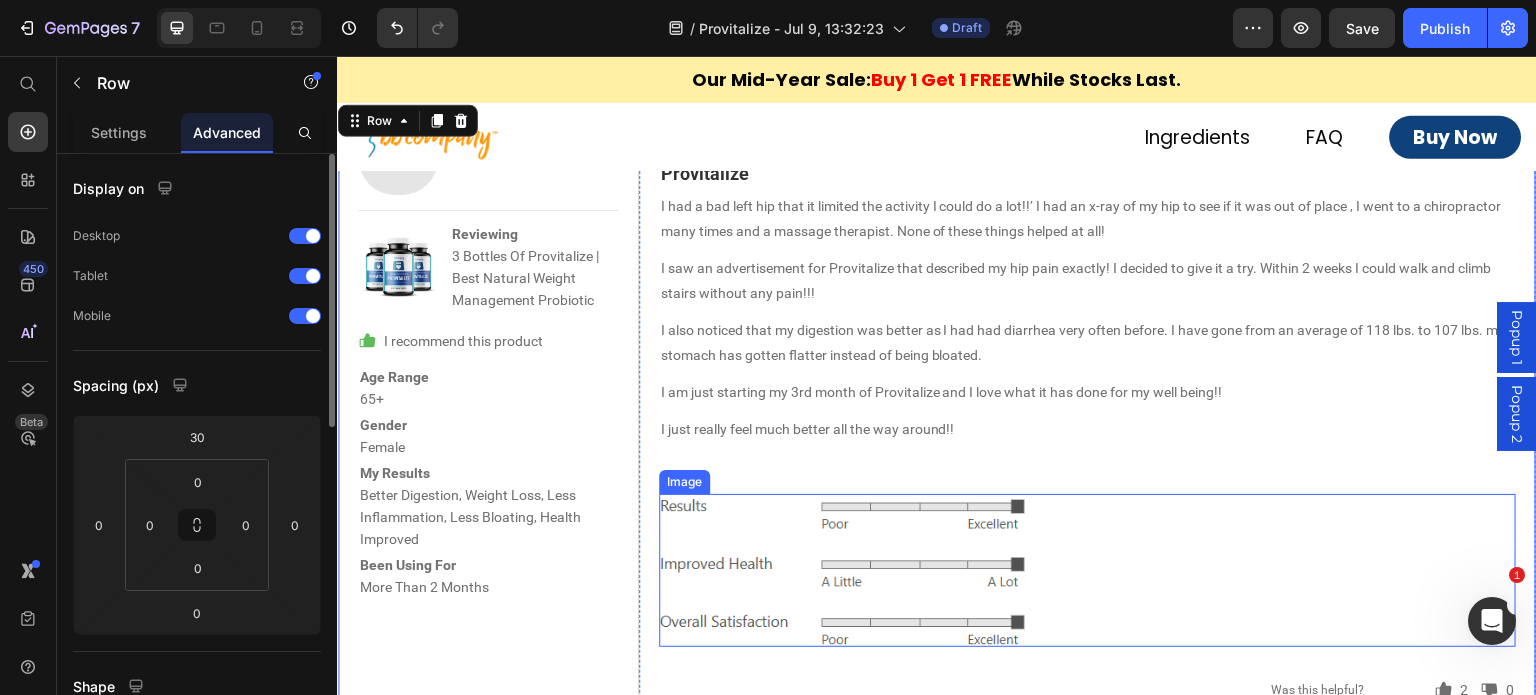 scroll, scrollTop: 8788, scrollLeft: 0, axis: vertical 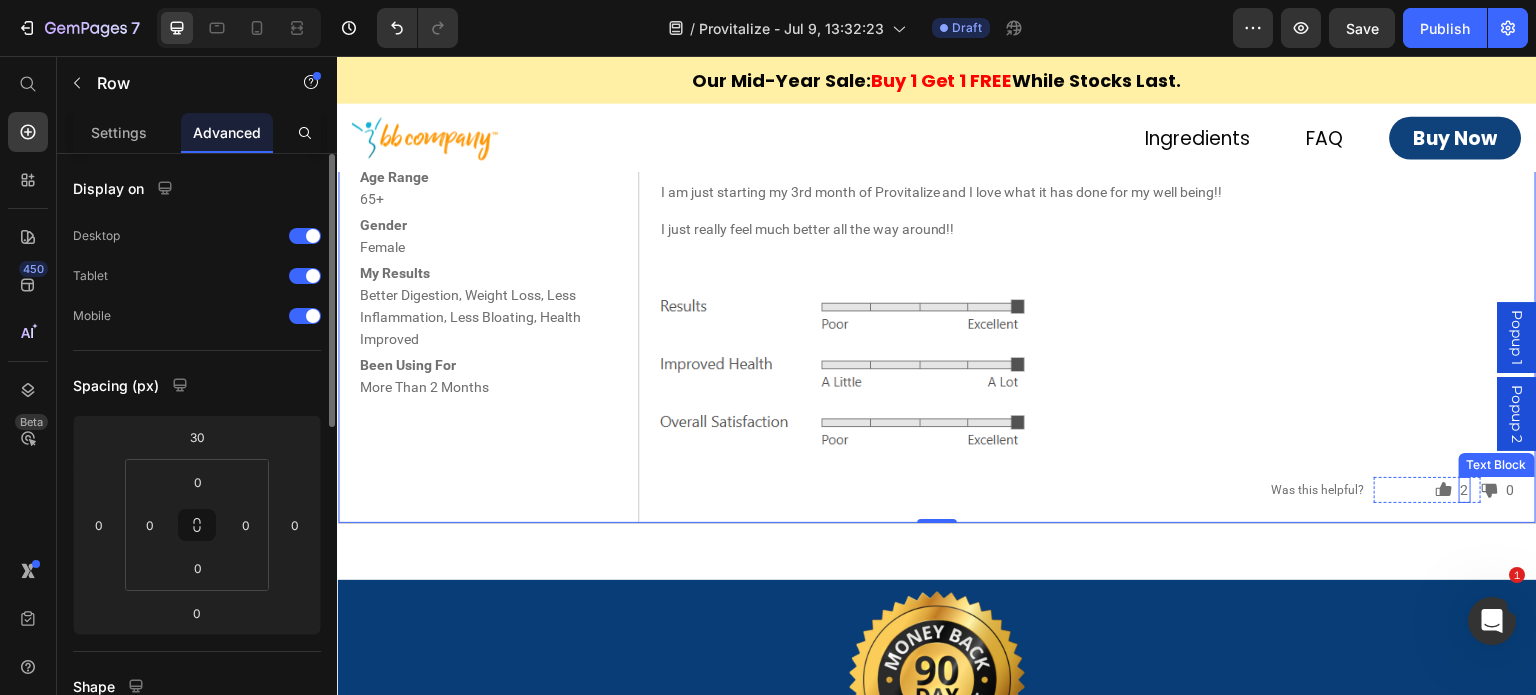 click on "2" at bounding box center (1465, 490) 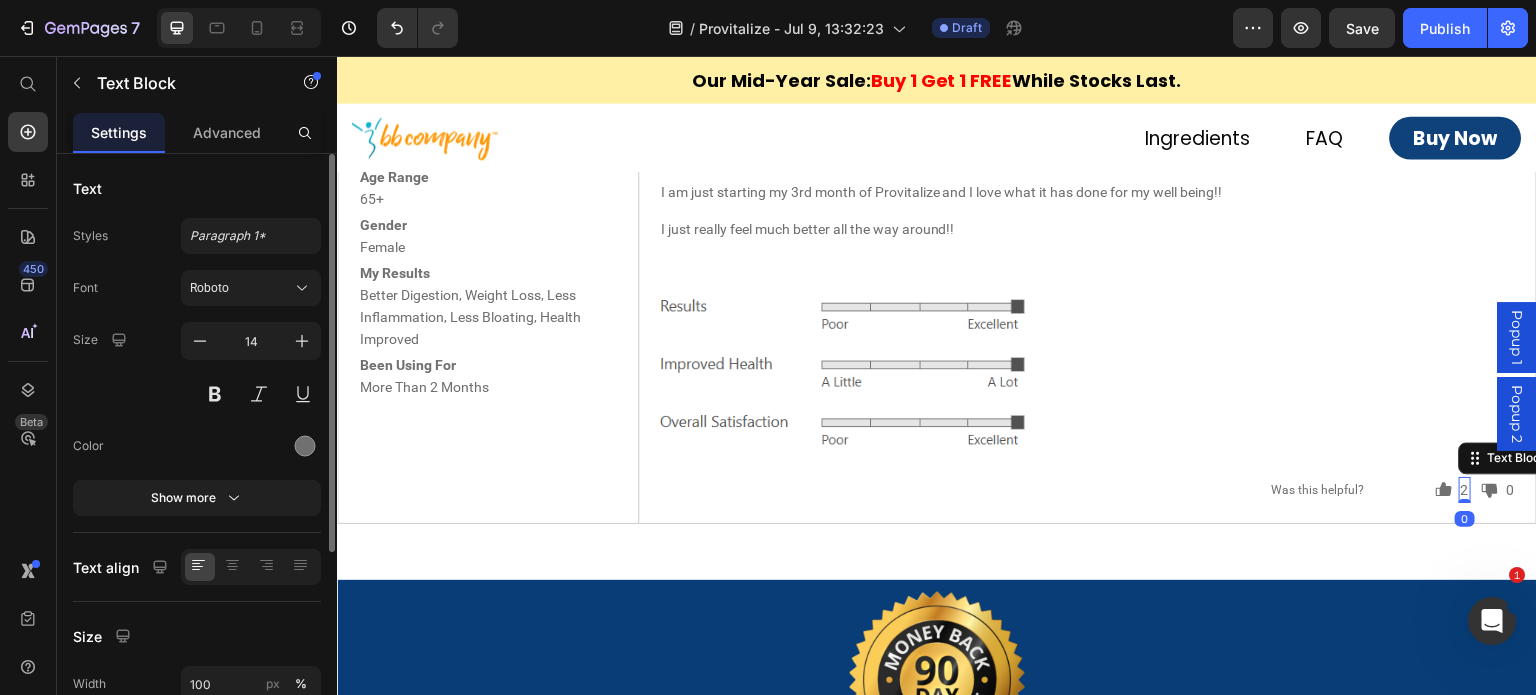 click on "2" at bounding box center (1465, 490) 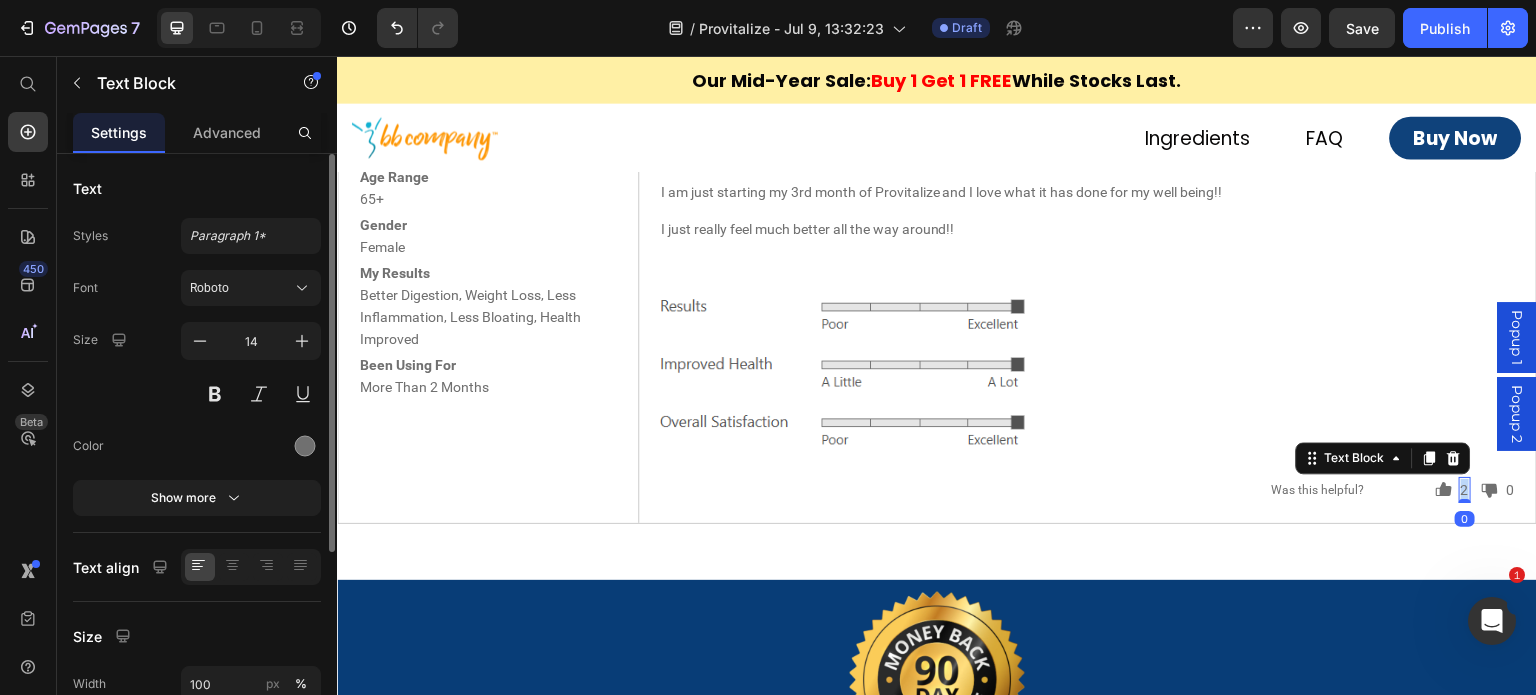 click on "2" at bounding box center [1465, 490] 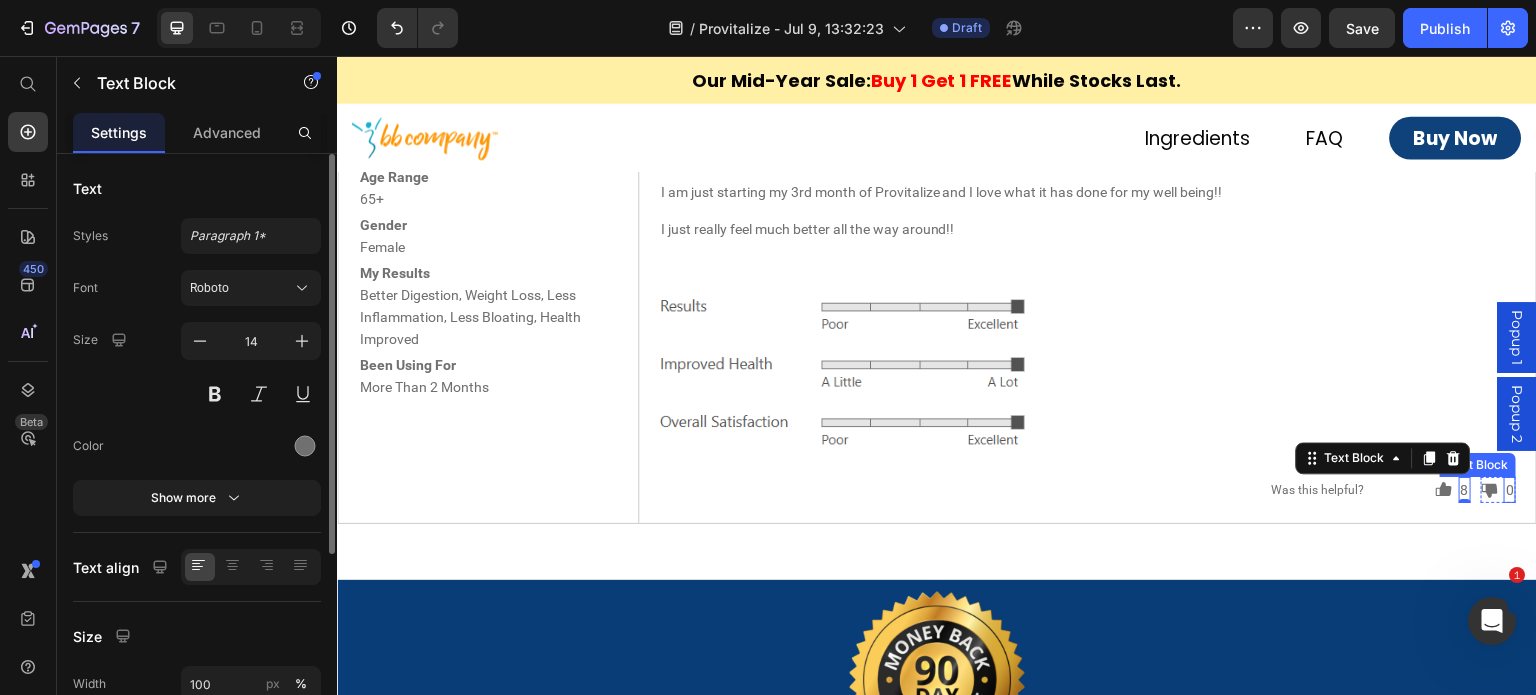 click on "0" at bounding box center [1510, 490] 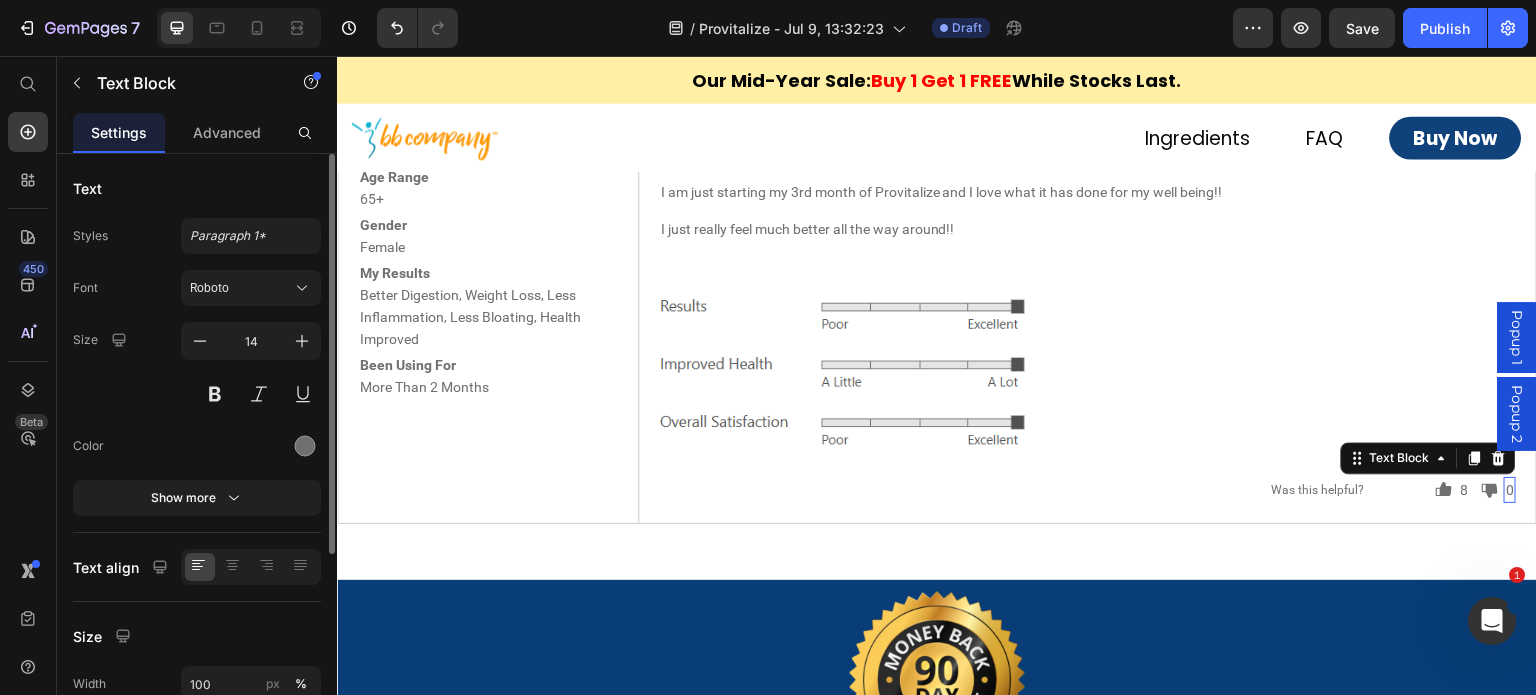 click on "0" at bounding box center (1510, 490) 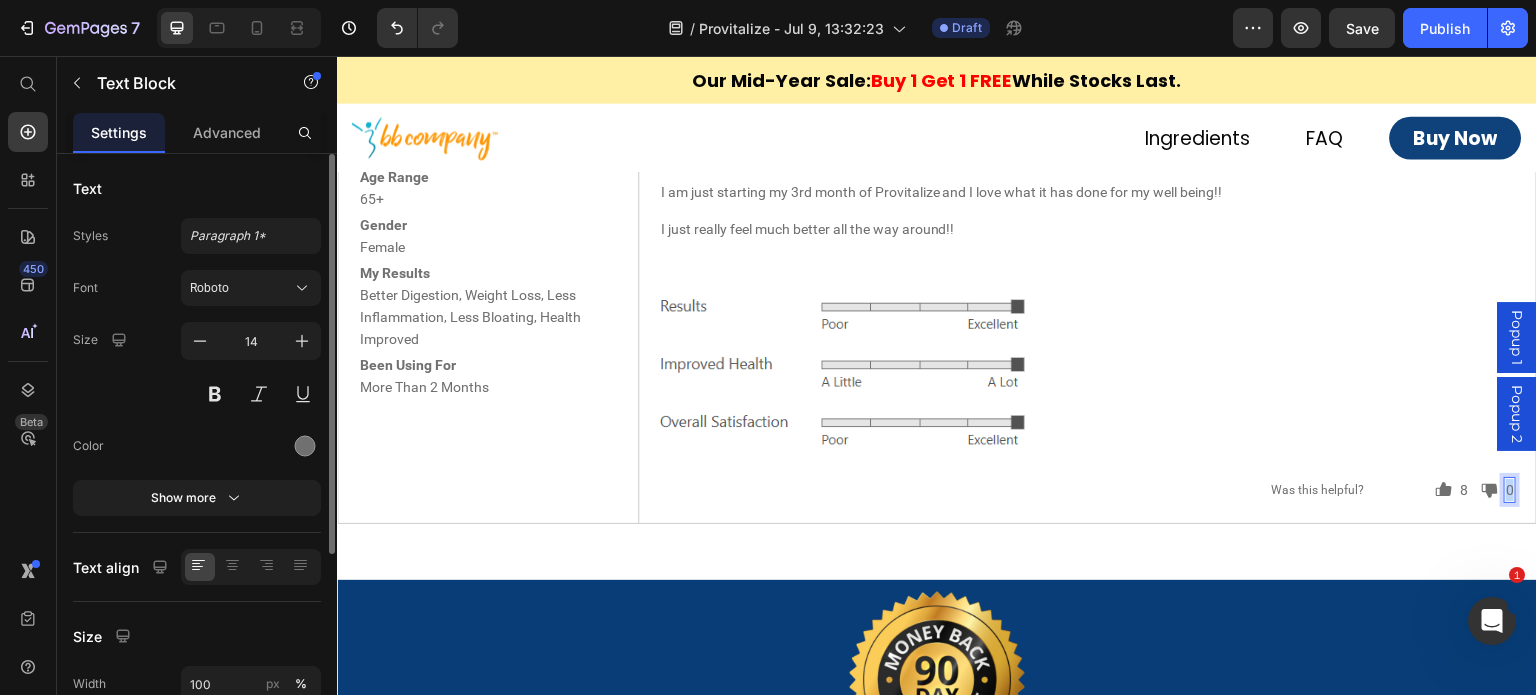 click on "0" at bounding box center (1510, 490) 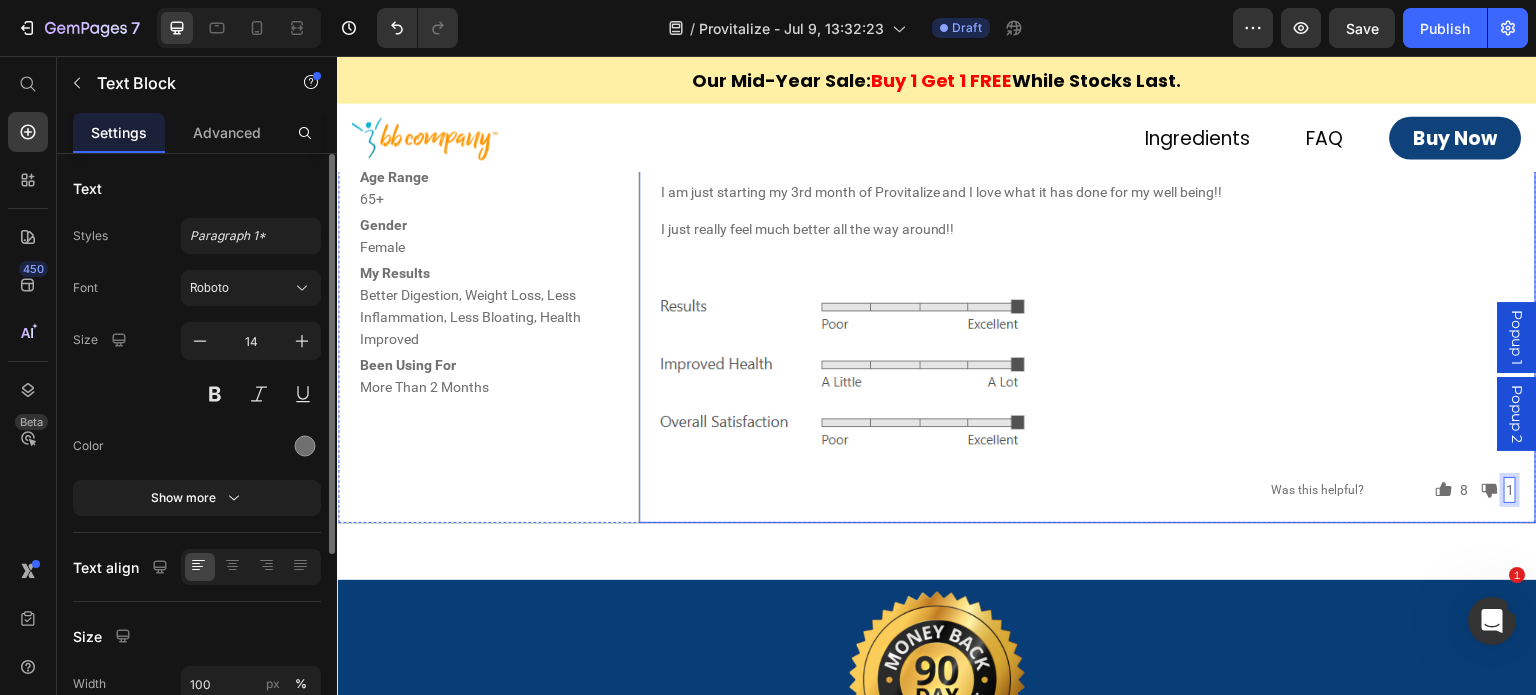 click on "1 day ago Text Block Icon Icon Icon Icon
Icon Icon List Row Provitalize Text Block I had a bad left hip that it limited the activity I could do a lot!!’ I had an x-ray of my hip to see if it was out of place , I went to a chiropractor many times and a massage therapist. None of these things helped at all! Text Block I saw an advertisement for Provitalize that described my hip pain exactly! I decided to give it a try. Within 2 weeks I could walk and climb stairs without any pain!!! Text Block I also noticed that my digestion was better as I had had diarrhea very often before. I have gone from an average of 118 lbs. to 107 lbs. my stomach has gotten flatter instead of being bloated. Text Block I am just starting my 3rd month of Provitalize and I love what it has done for my well being!! Text Block I just really feel much better all the way around!! Text Block Row Image
Icon 8 Text Block Row
Icon 1 Text Block   0 Row Row Was this helpful?  Text Block Row Row" at bounding box center (1087, 212) 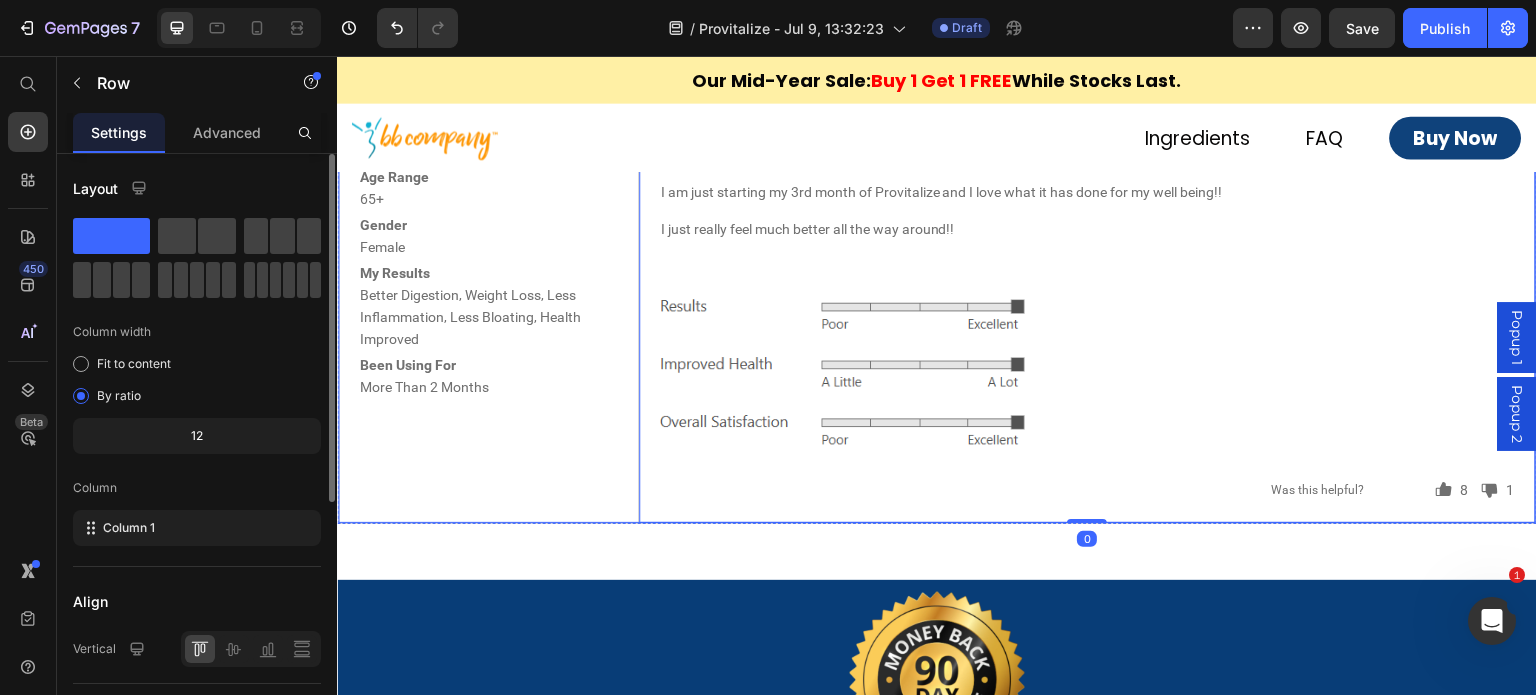 click on "TK Text Block Terri K. Text Block Image Row
Icon  Verified Buyer Text Block Row Row Image Reviewing 3 Bottles Of Provitalize | Best Natural Weight Management Probiotic Text Block Row Row
Icon I recommend this product Text Block Row Age Range 65+ Text Block Row Gender Female Text Block Row My Results Better Digestion, Weight Loss, Less Inflammation, Less Bloating, Health Improved Text Block Row Been Using For More Than 2 Months Text Block Row Row" at bounding box center [488, 212] 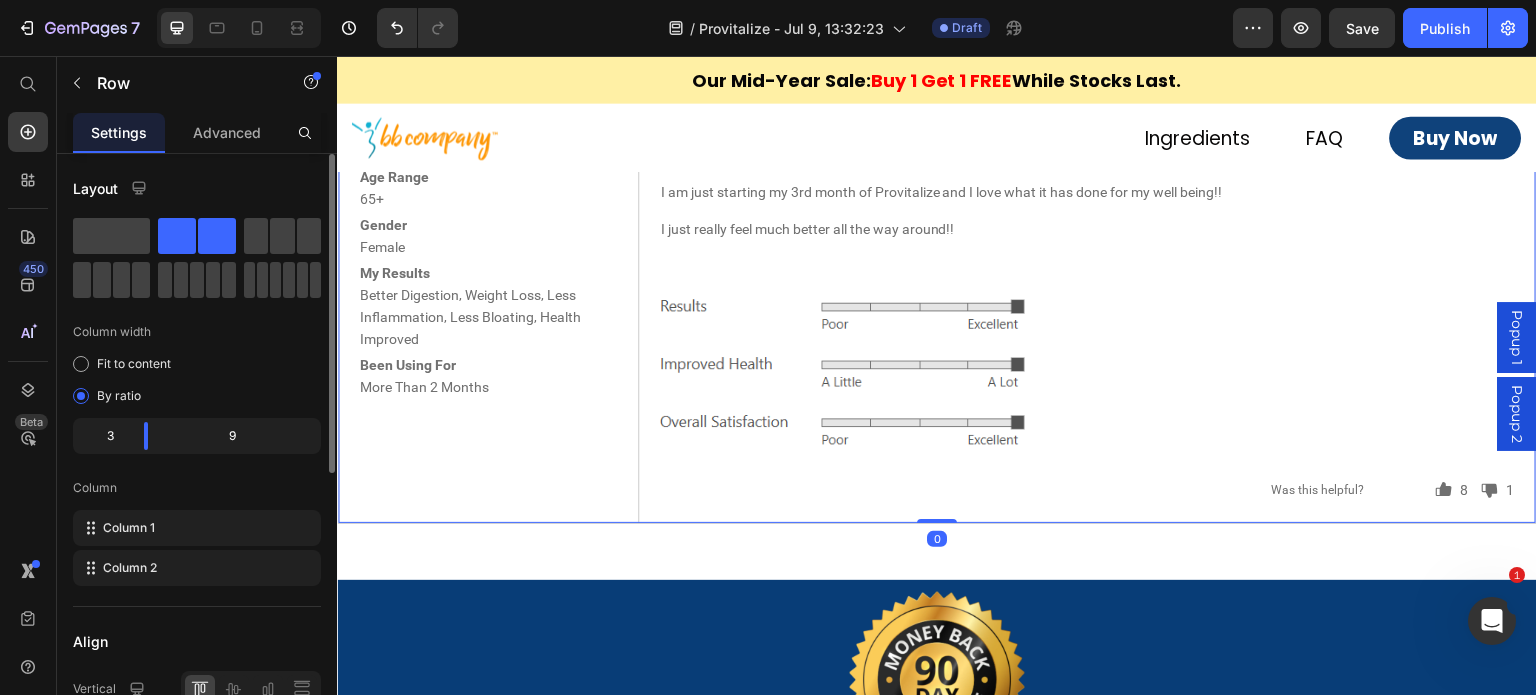 scroll, scrollTop: 8488, scrollLeft: 0, axis: vertical 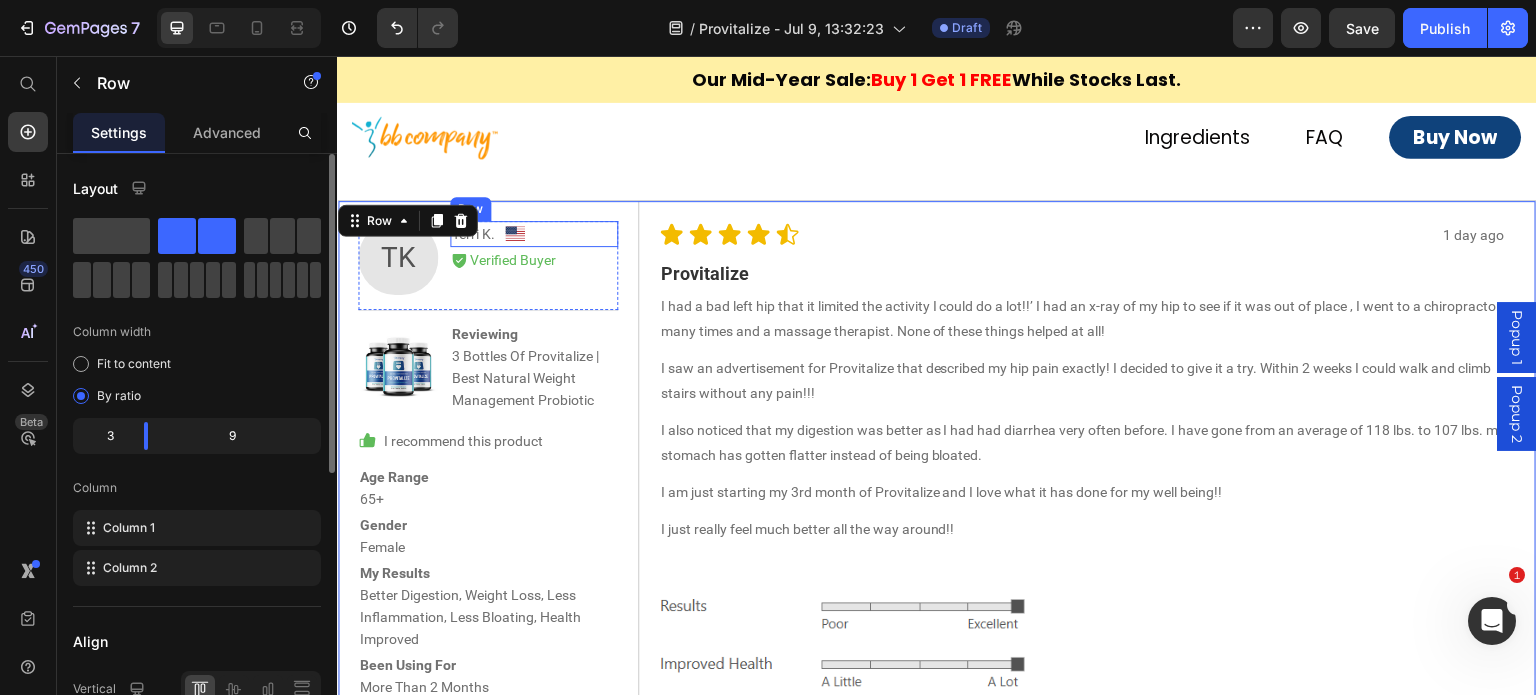 click on "Terri K. Text Block Image Row" at bounding box center (534, 234) 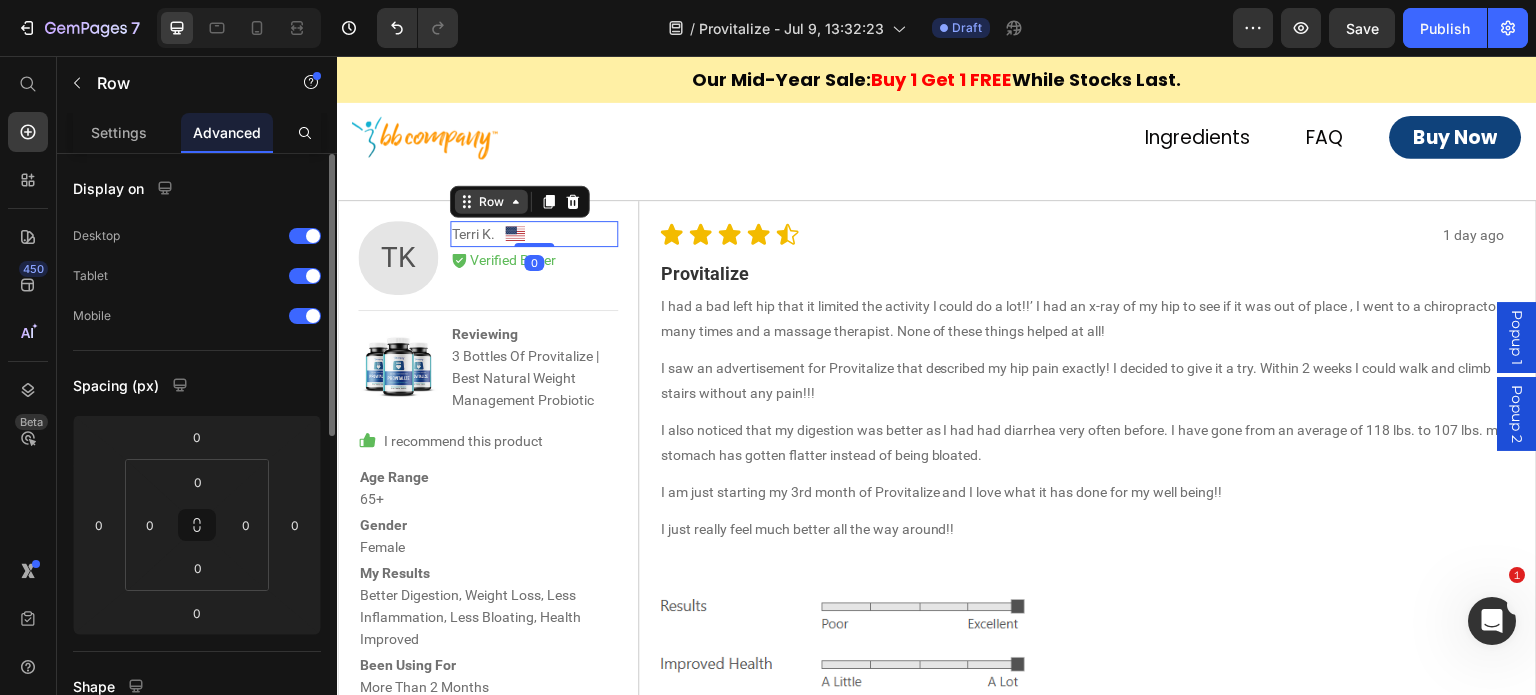 click on "Row" at bounding box center [491, 202] 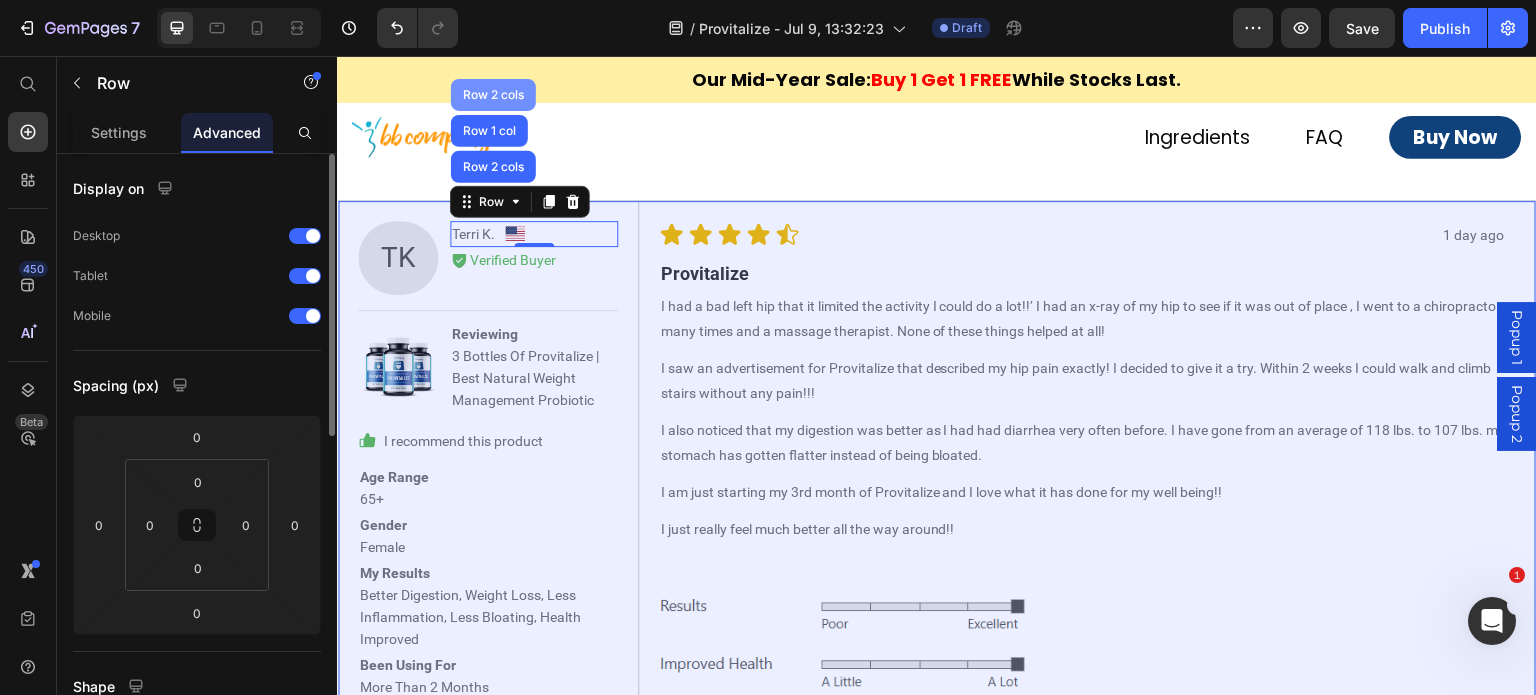 click on "Row 2 cols" at bounding box center [493, 95] 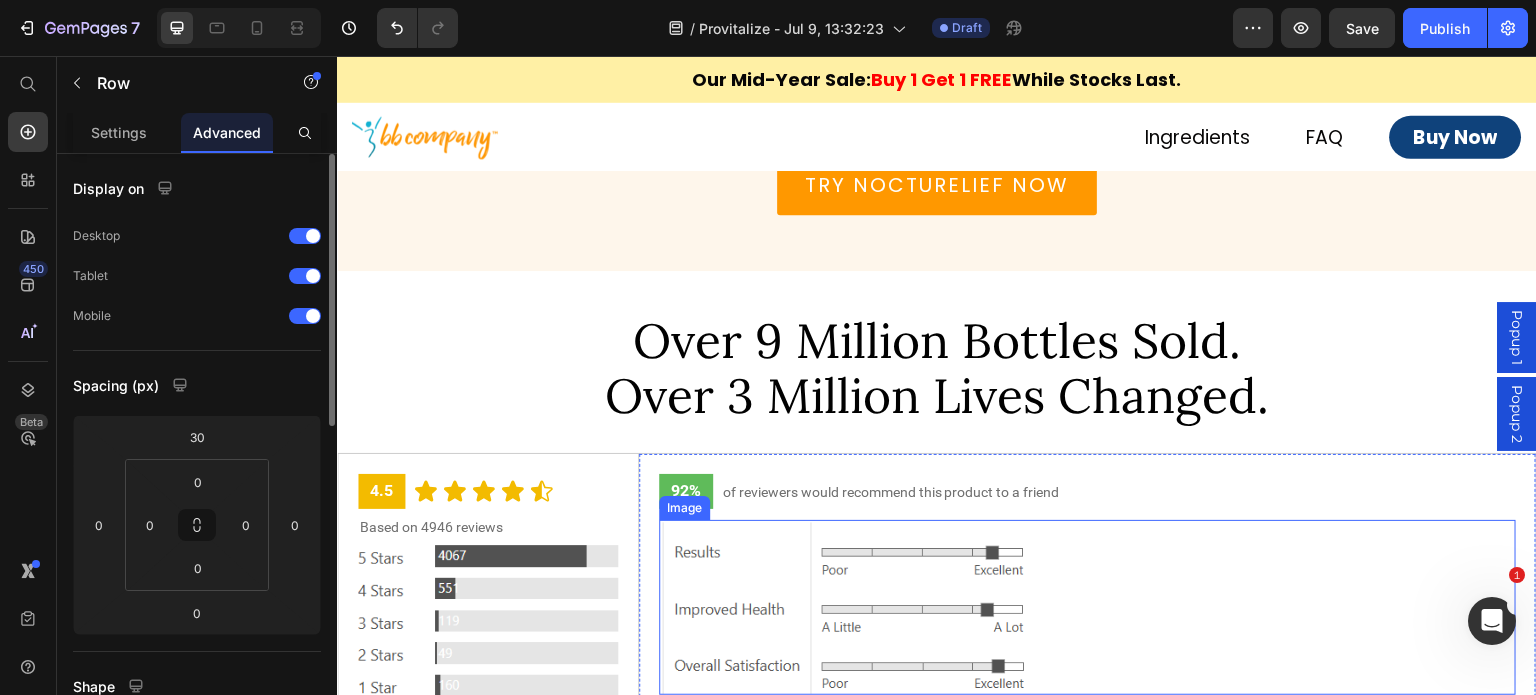scroll, scrollTop: 7888, scrollLeft: 0, axis: vertical 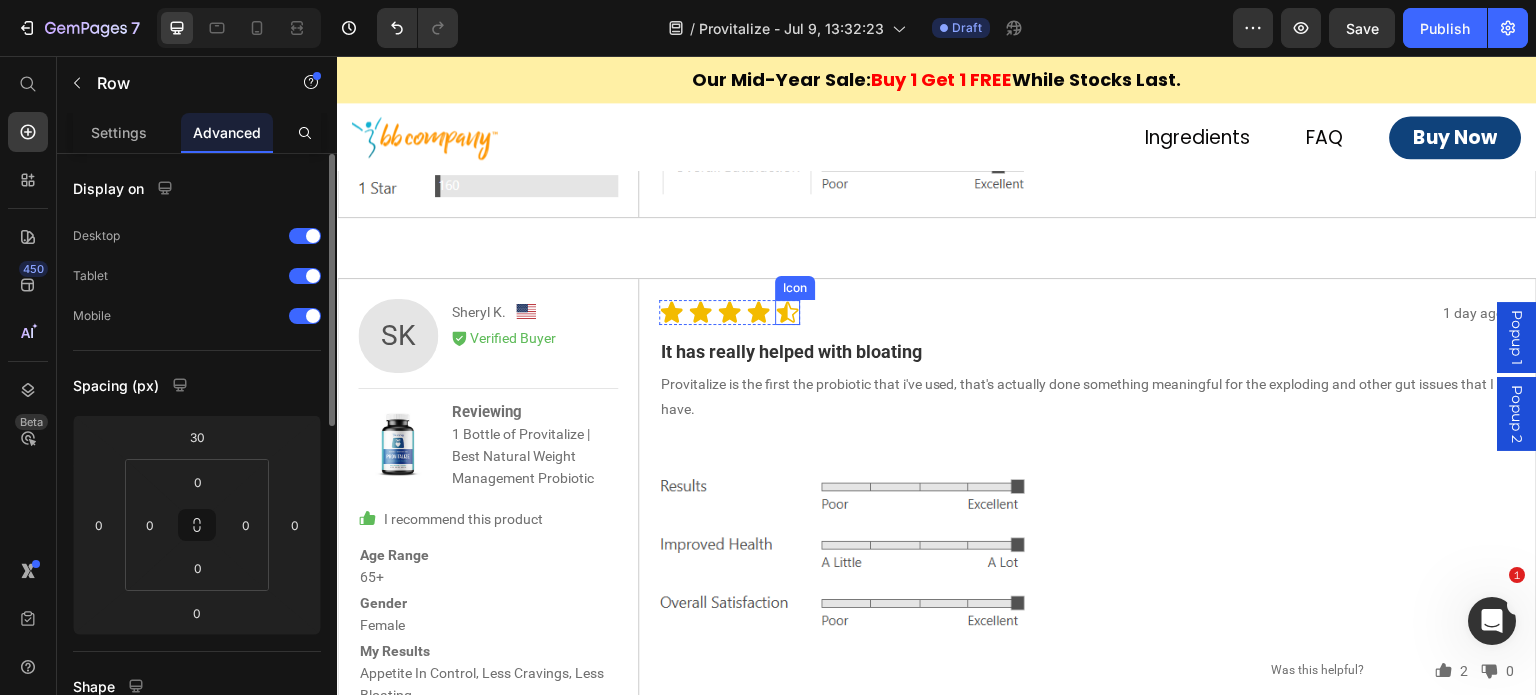click 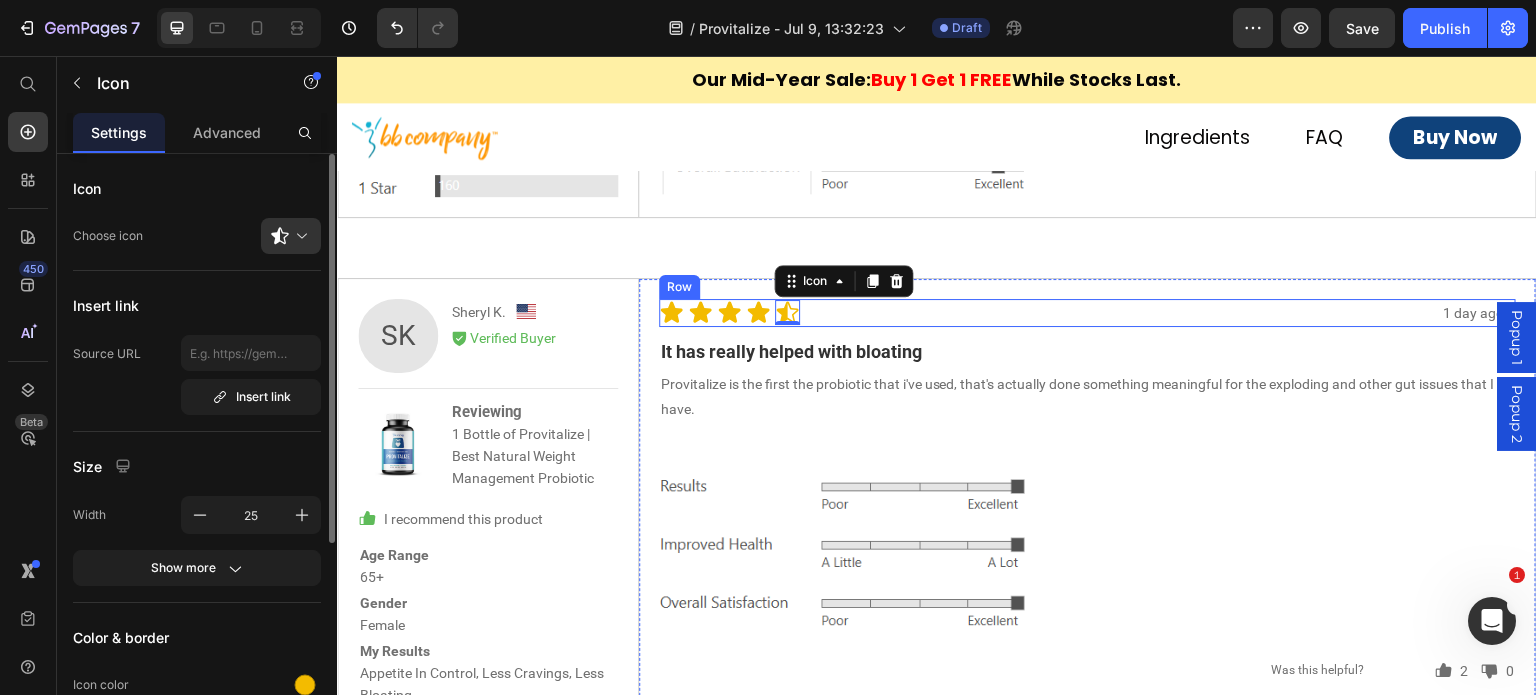click on "Icon" at bounding box center (844, 281) 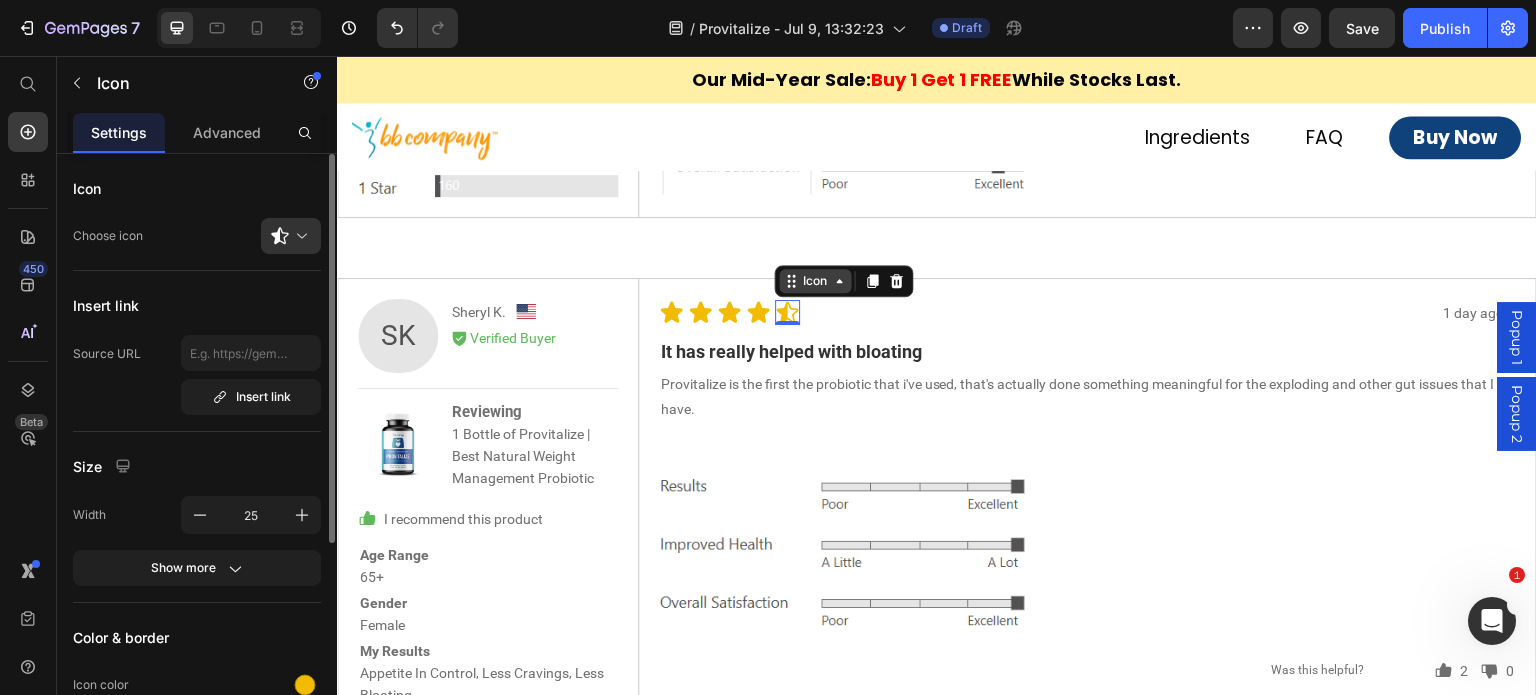 click on "Icon" at bounding box center (816, 281) 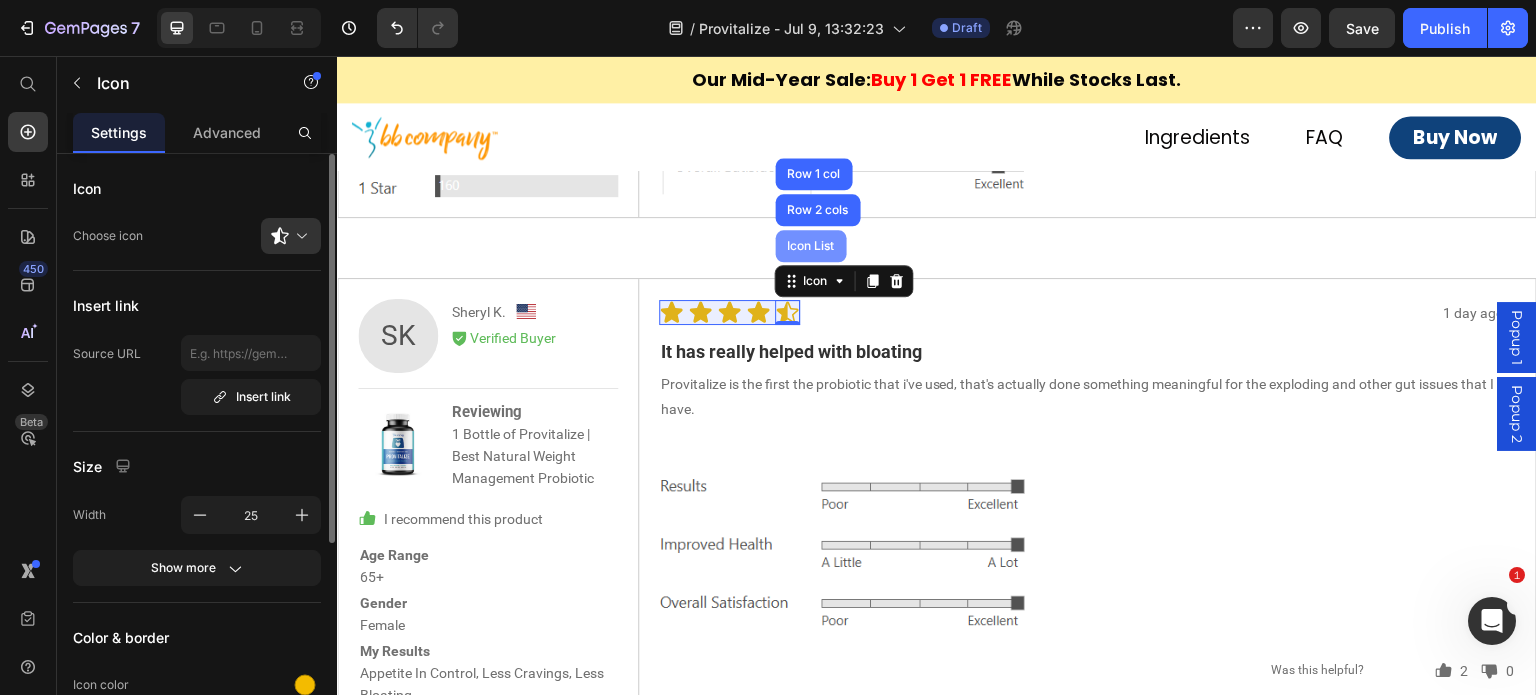 drag, startPoint x: 798, startPoint y: 239, endPoint x: 774, endPoint y: 259, distance: 31.241 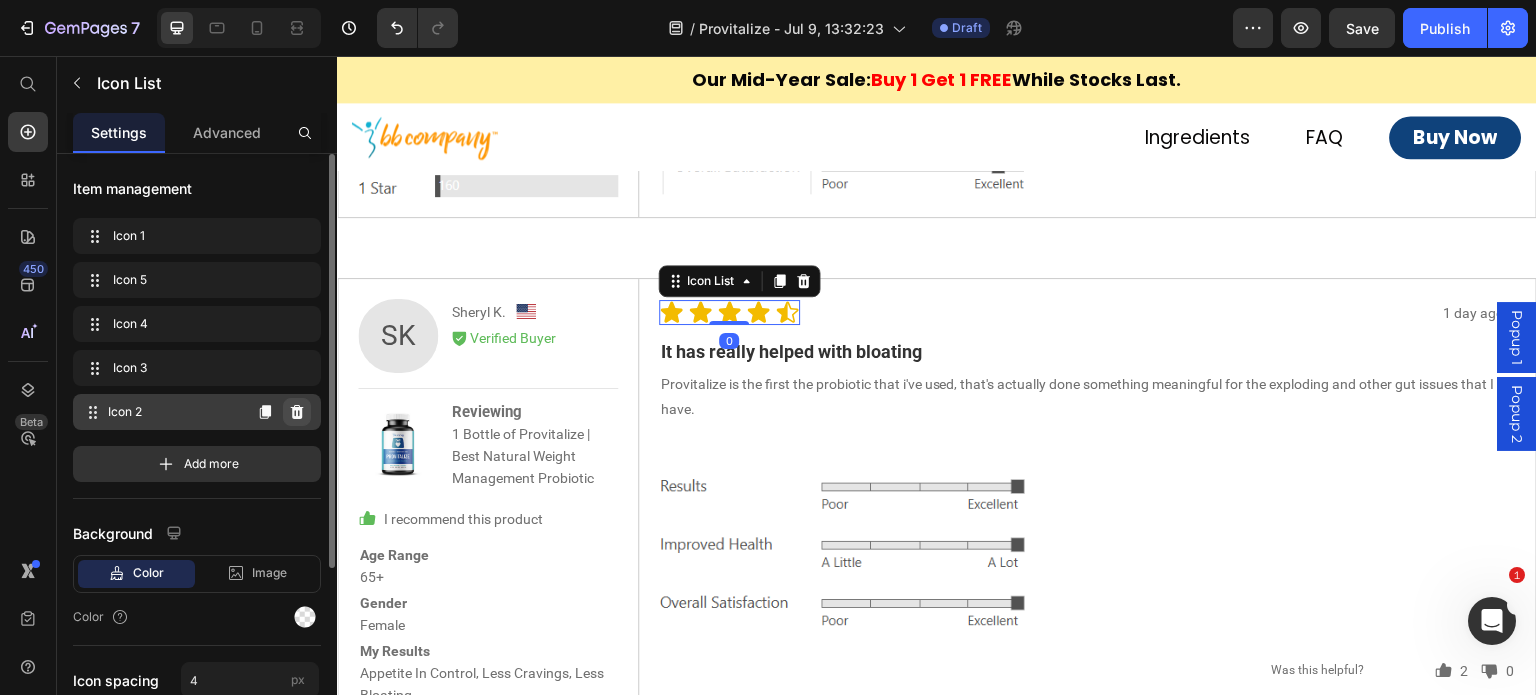 click 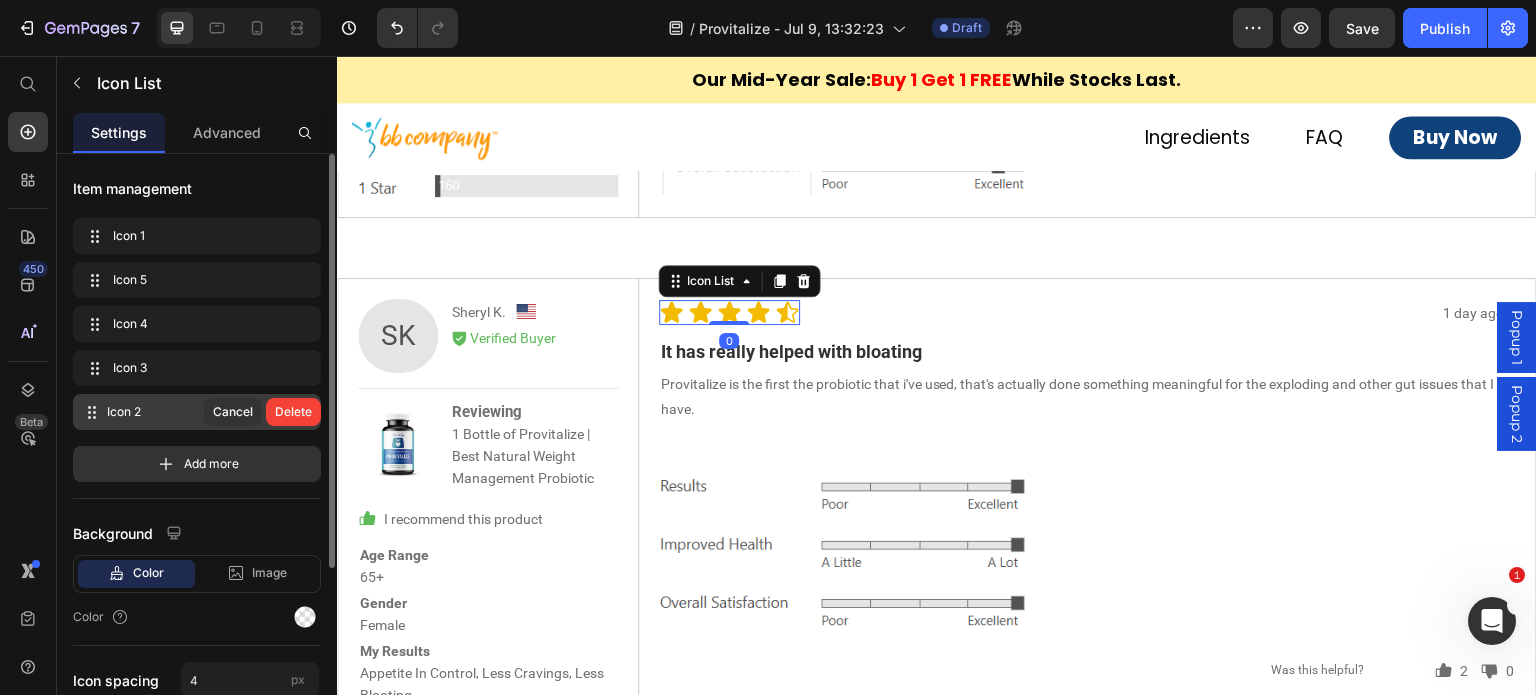 click on "Delete" at bounding box center (293, 412) 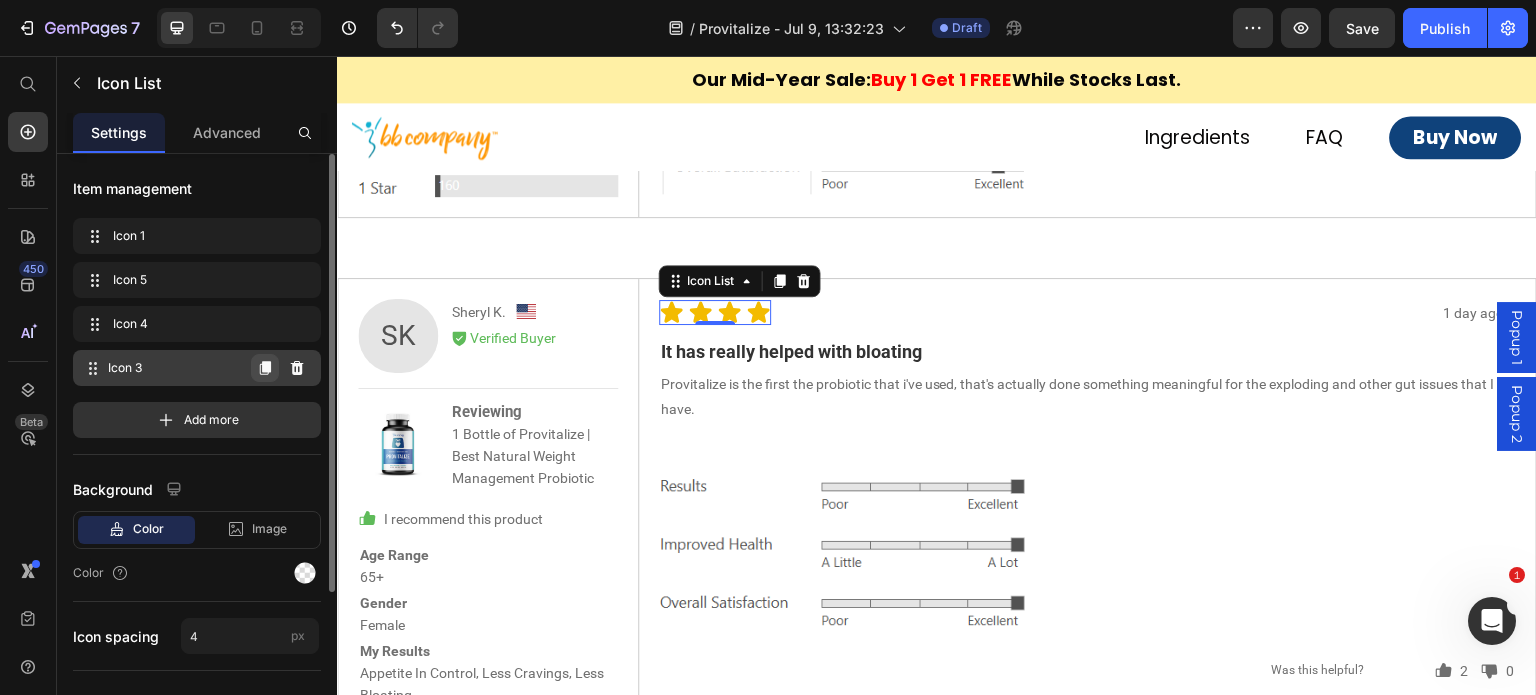click 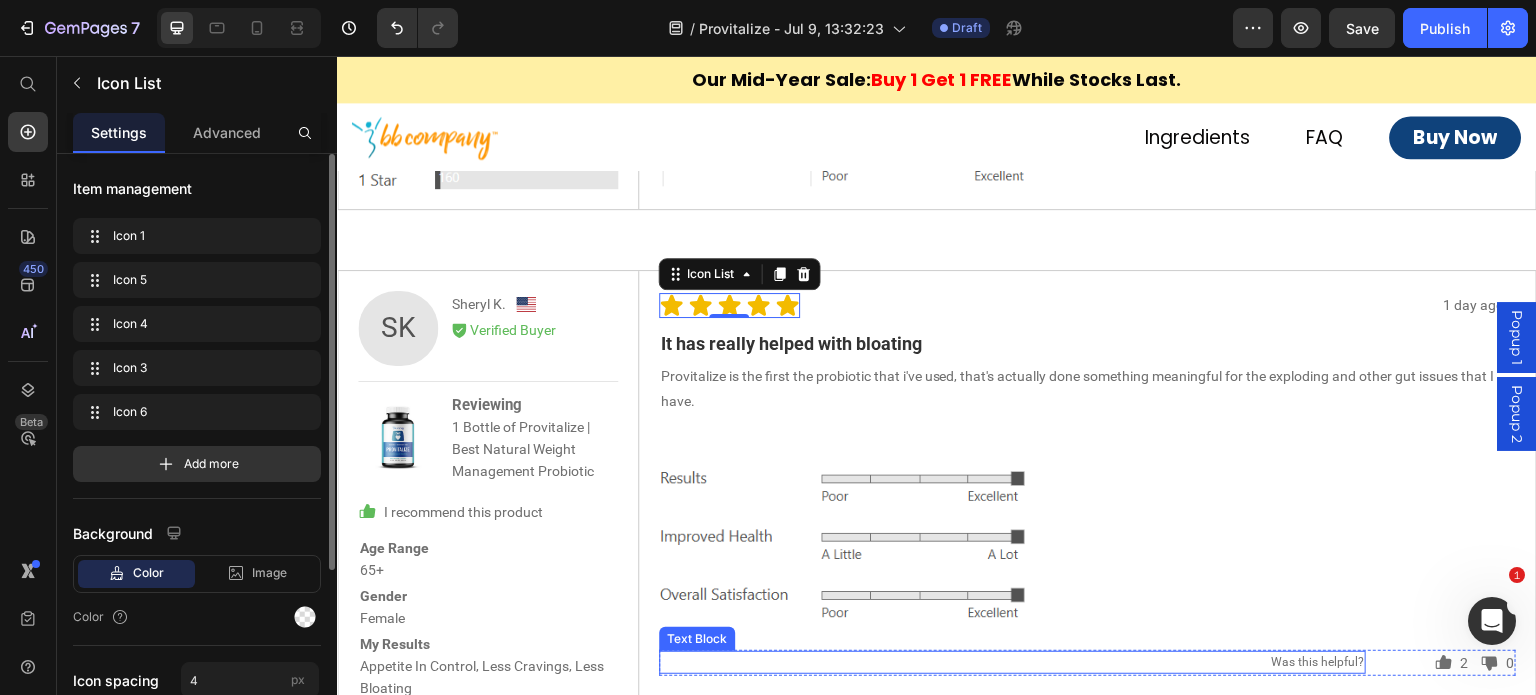 scroll, scrollTop: 8388, scrollLeft: 0, axis: vertical 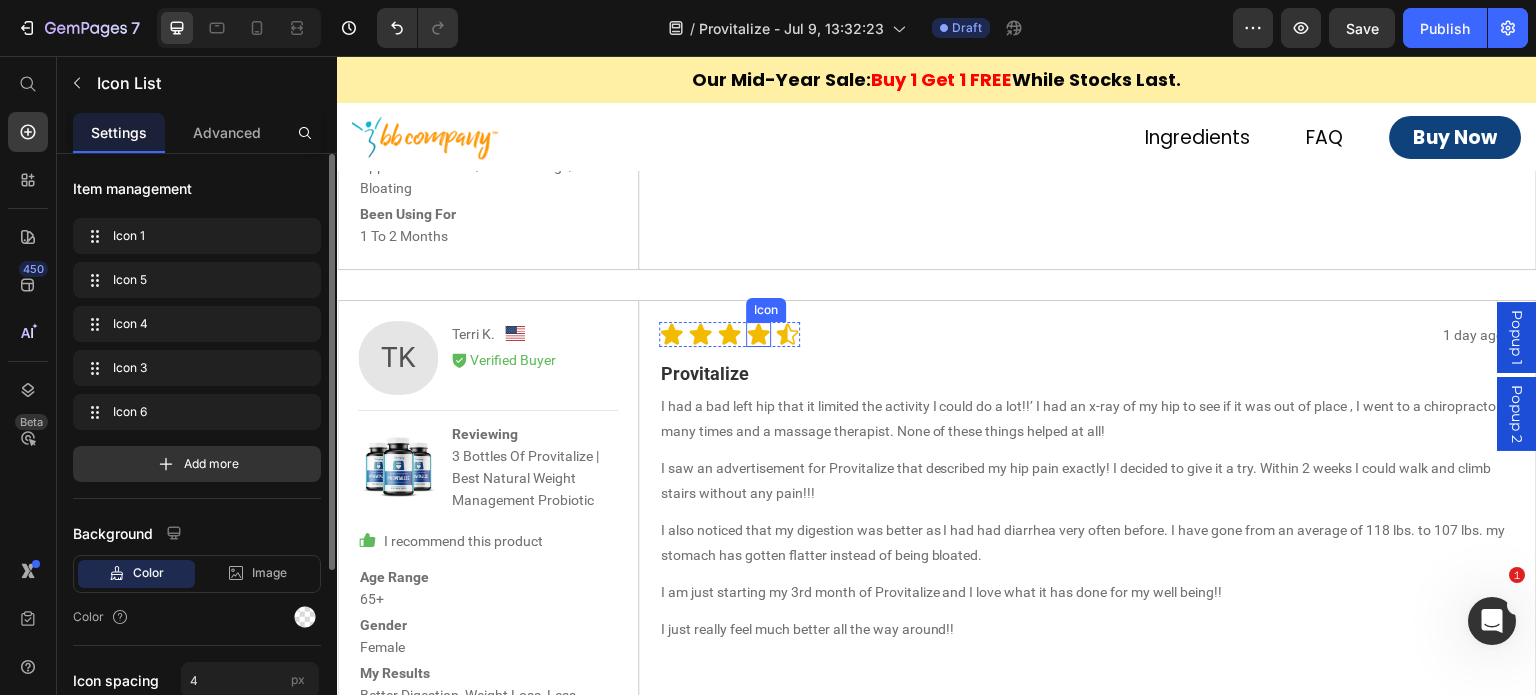 click 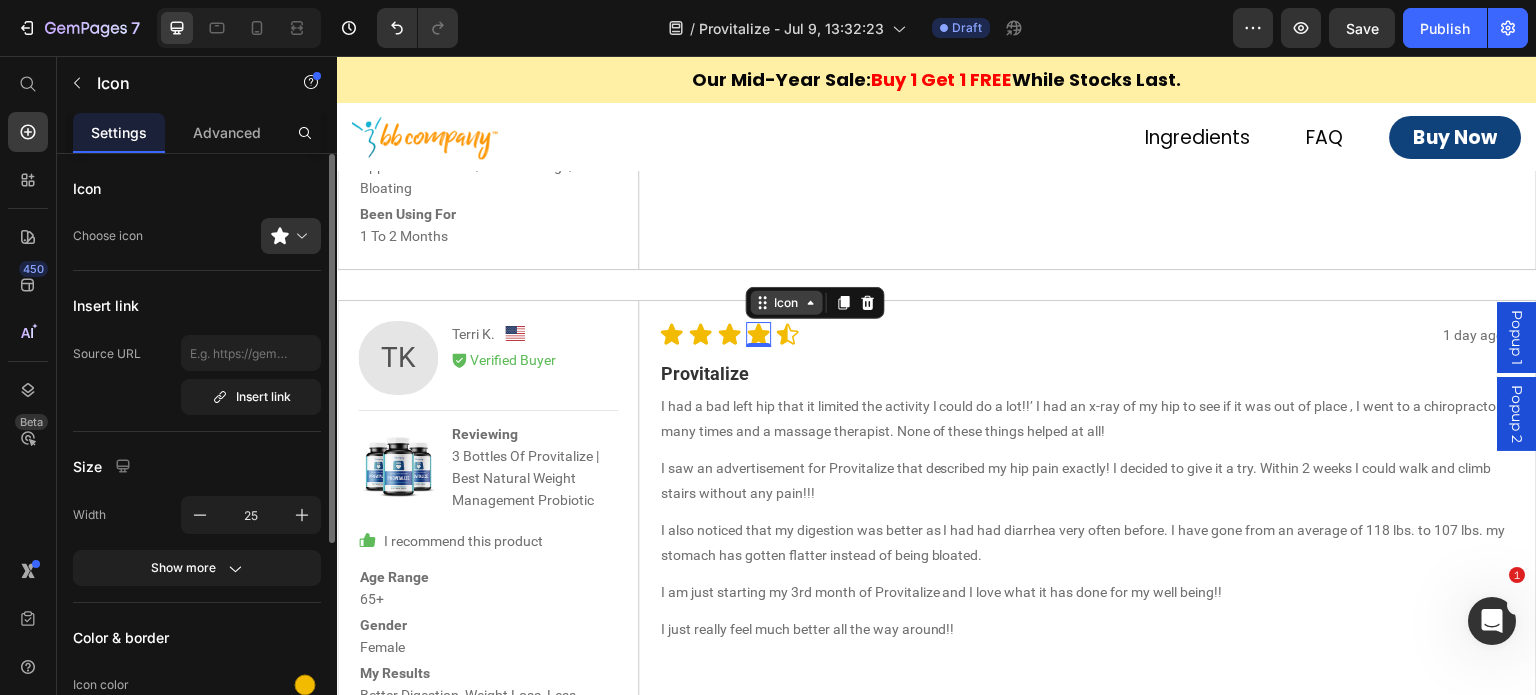 click on "Icon" at bounding box center (787, 303) 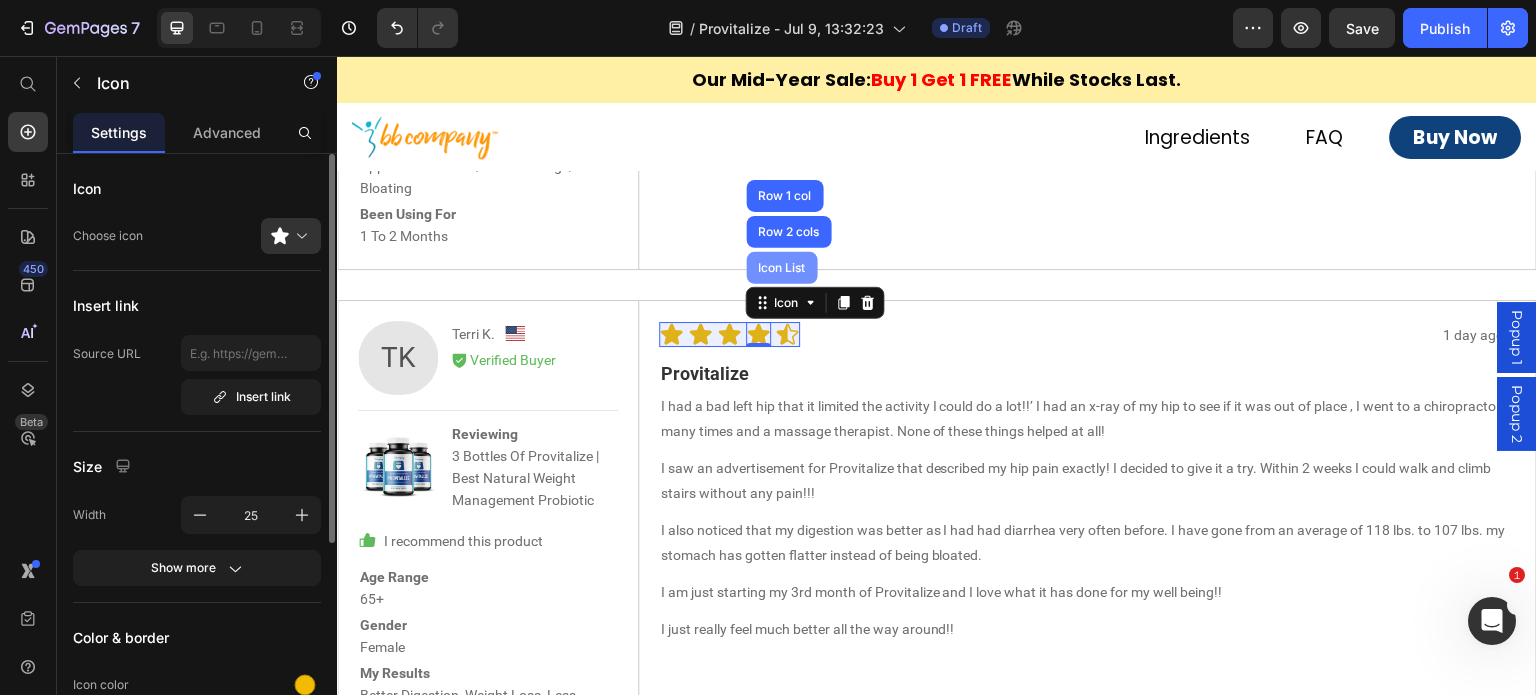 click on "Icon List" at bounding box center [782, 268] 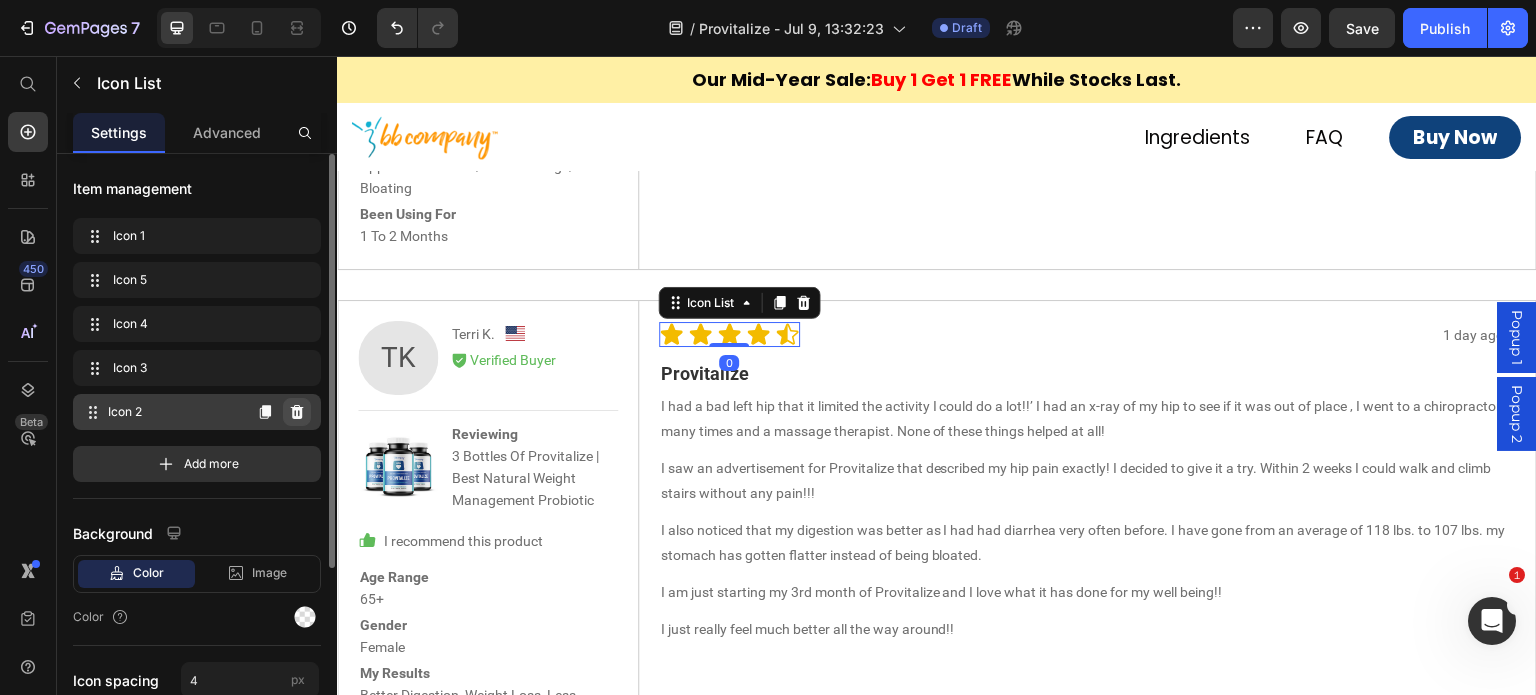 click 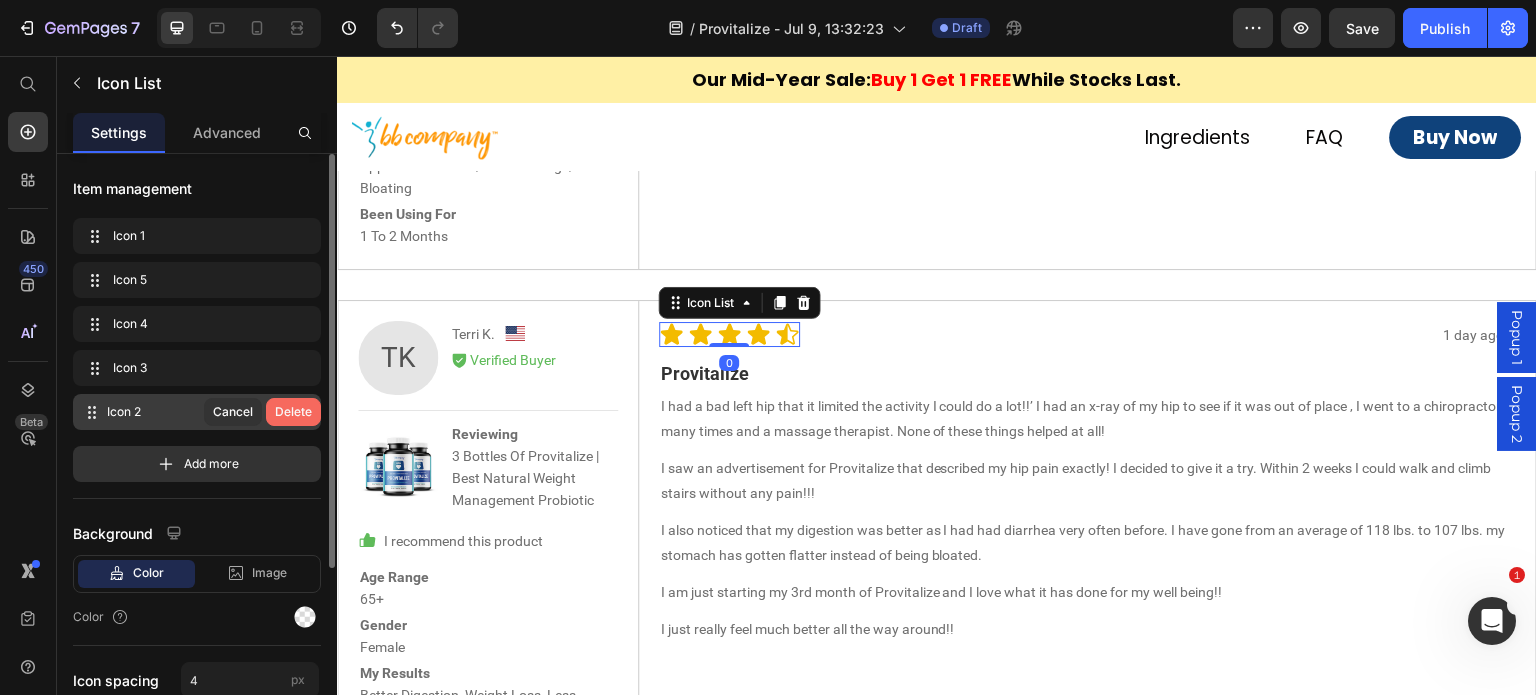 click on "Delete" at bounding box center [293, 412] 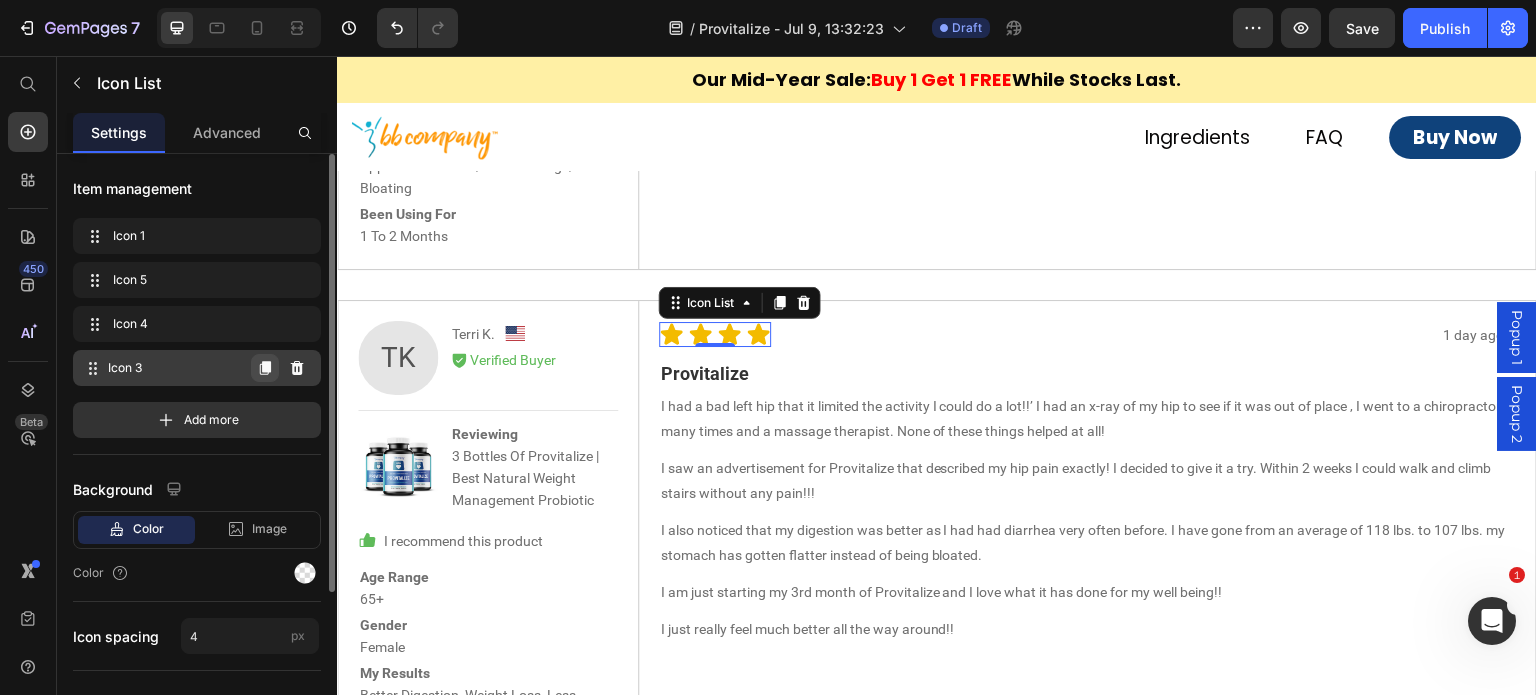 click 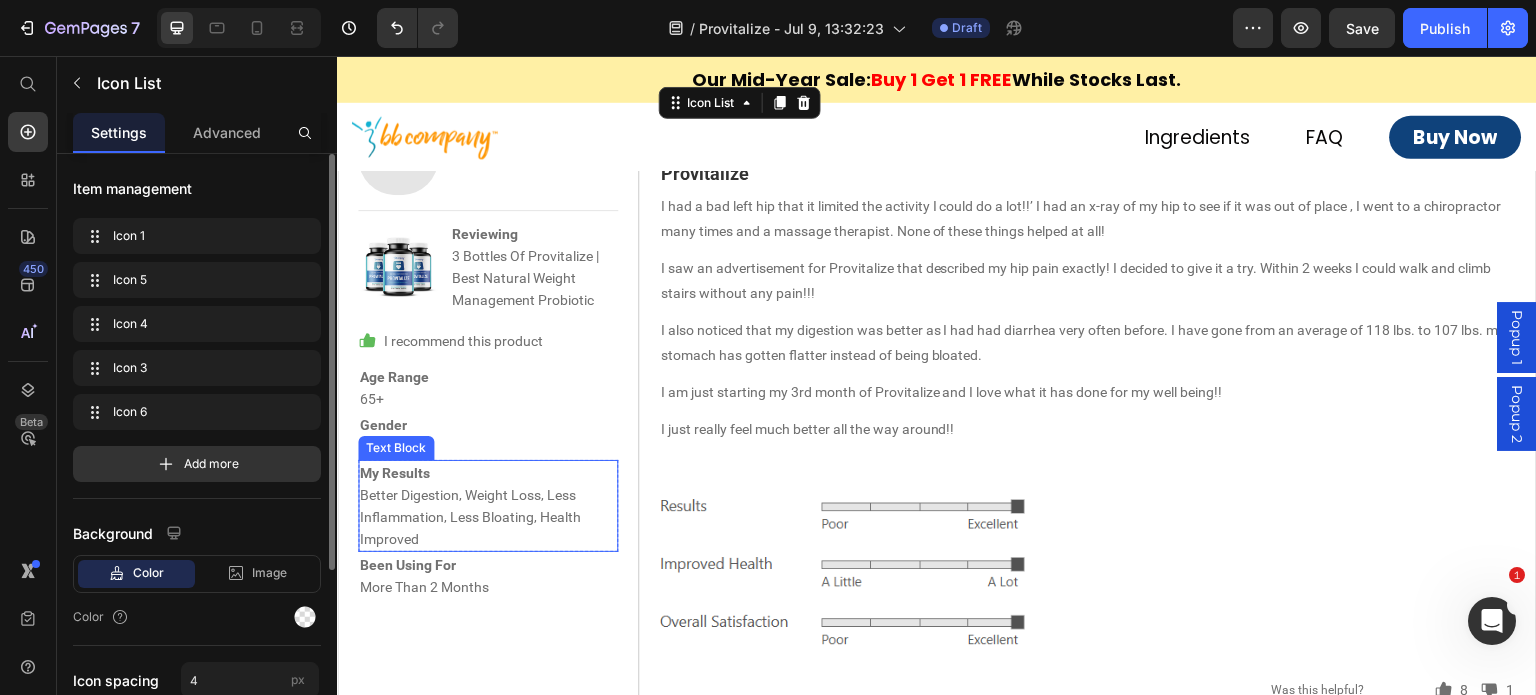 scroll, scrollTop: 8288, scrollLeft: 0, axis: vertical 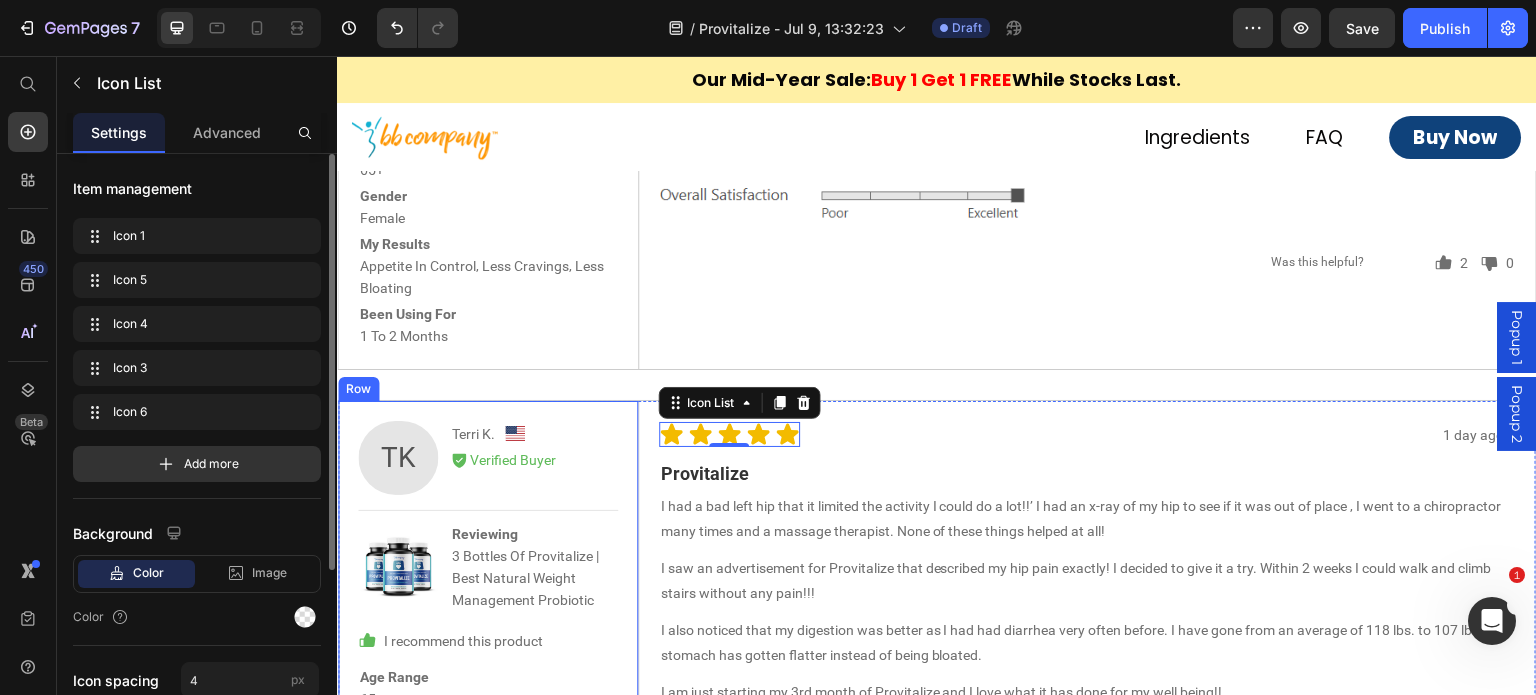 click on "TK Text Block Terri K. Text Block Image Row
Icon  Verified Buyer Text Block Row Row Image Reviewing 3 Bottles Of Provitalize | Best Natural Weight Management Probiotic Text Block Row Row
Icon I recommend this product Text Block Row Age Range 65+ Text Block Row Gender Female Text Block Row My Results Better Digestion, Weight Loss, Less Inflammation, Less Bloating, Health Improved Text Block Row Been Using For More Than 2 Months Text Block Row Row" at bounding box center (488, 660) 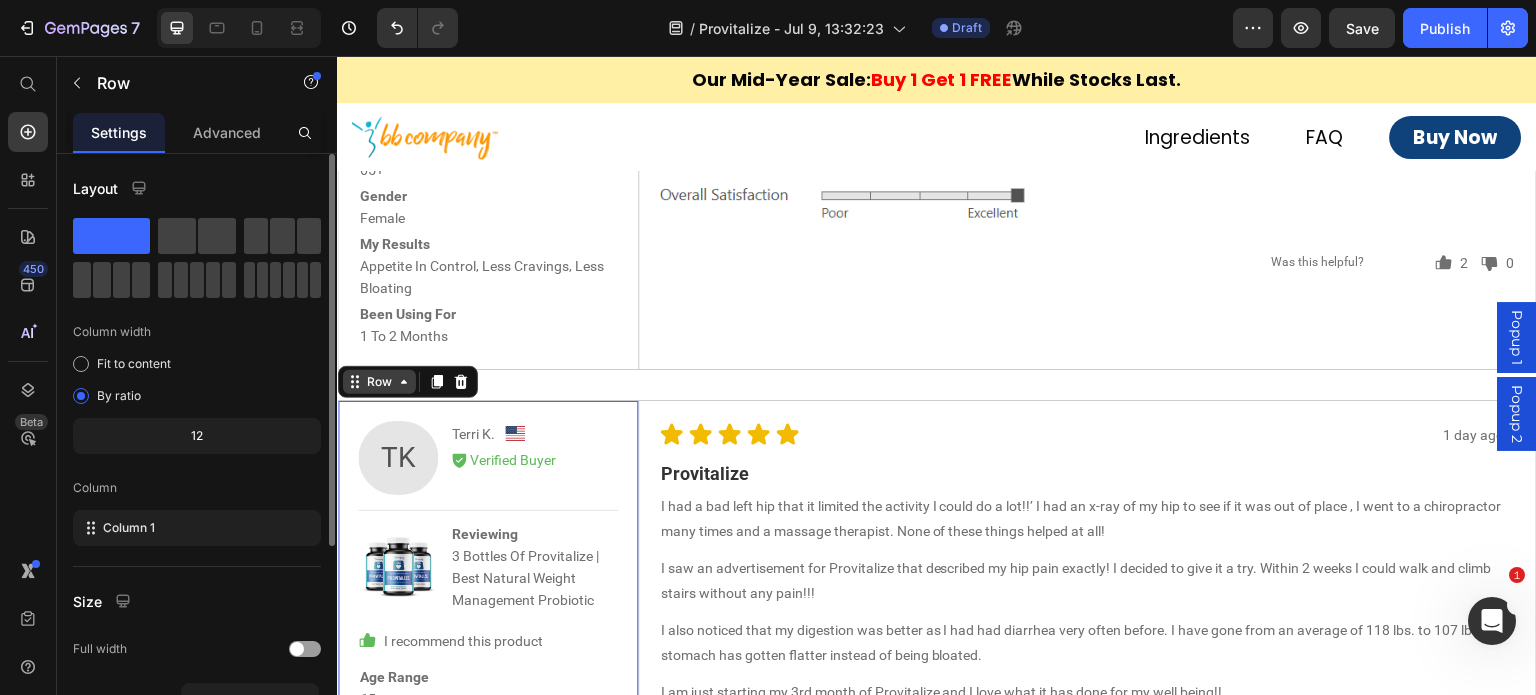 click on "Row" at bounding box center (379, 382) 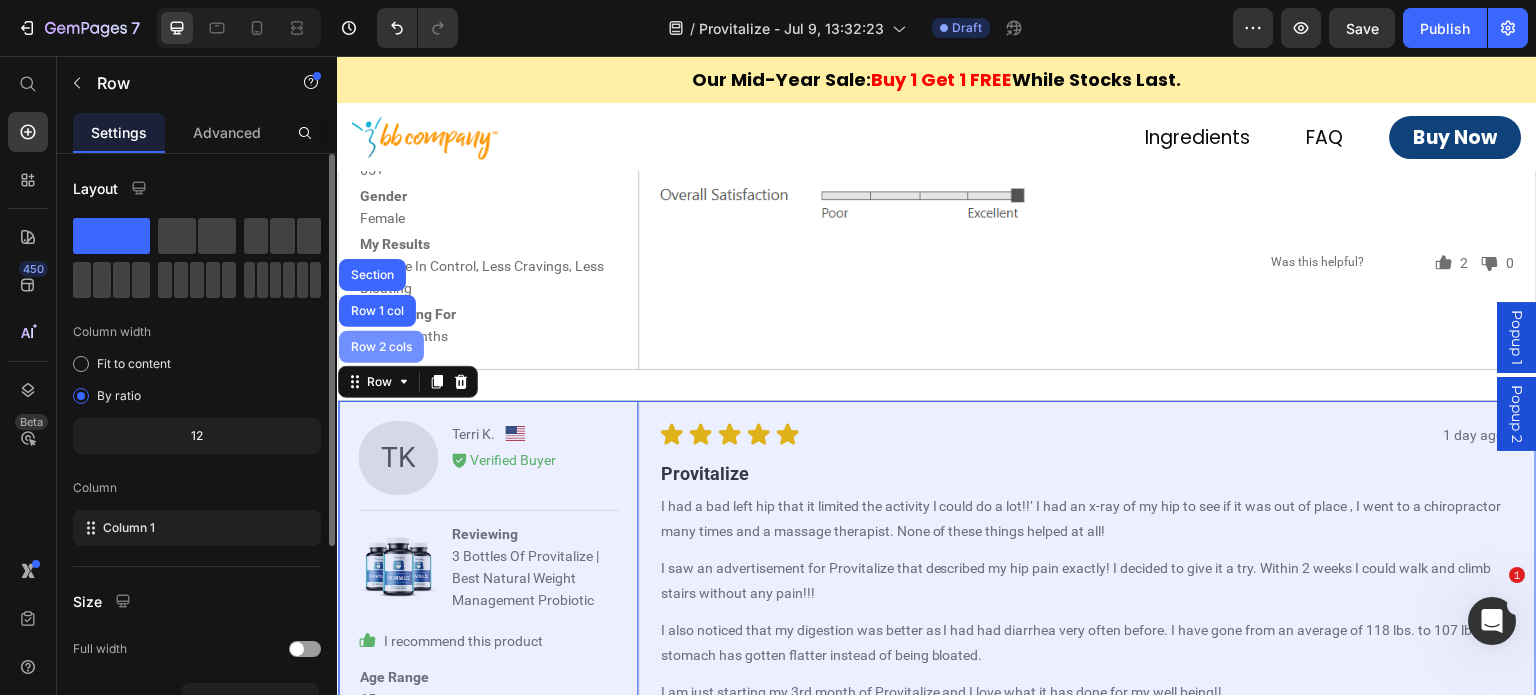 click on "Row 2 cols" at bounding box center (381, 347) 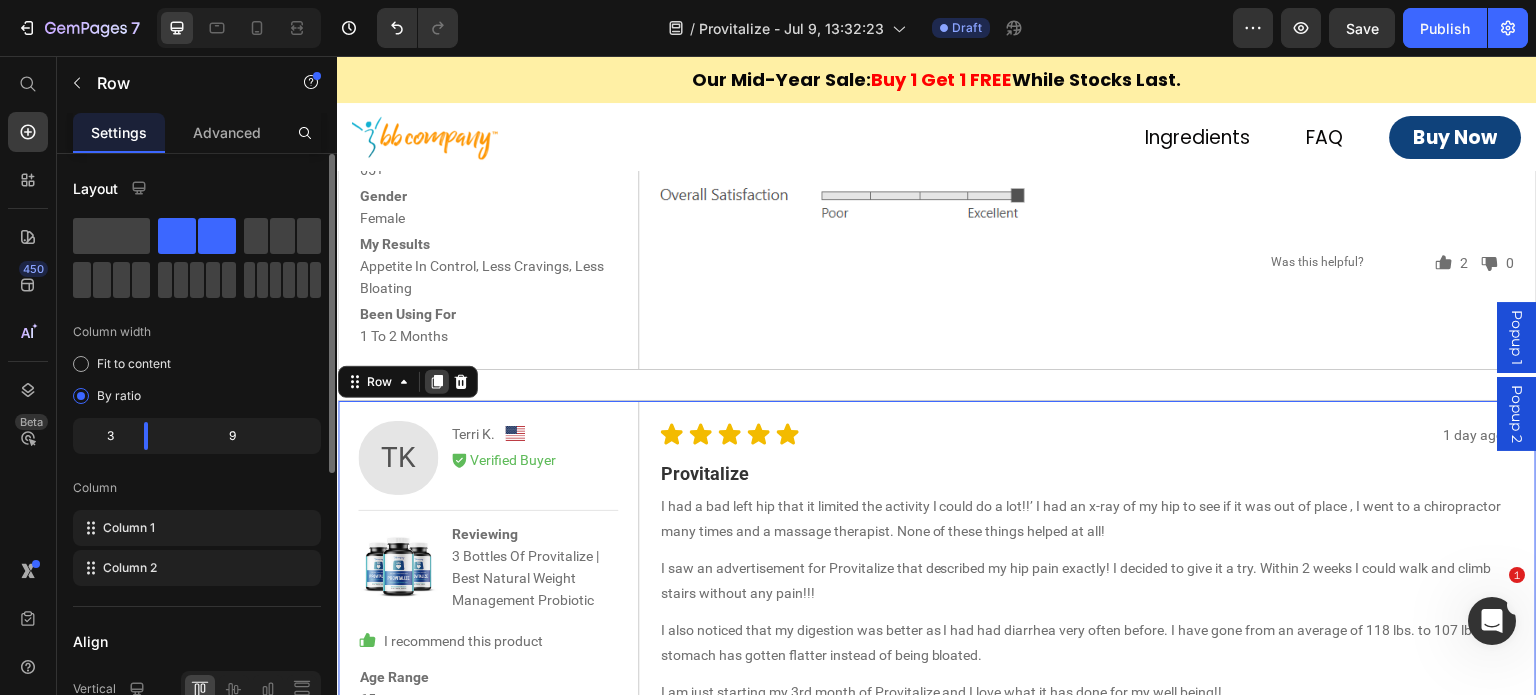 click 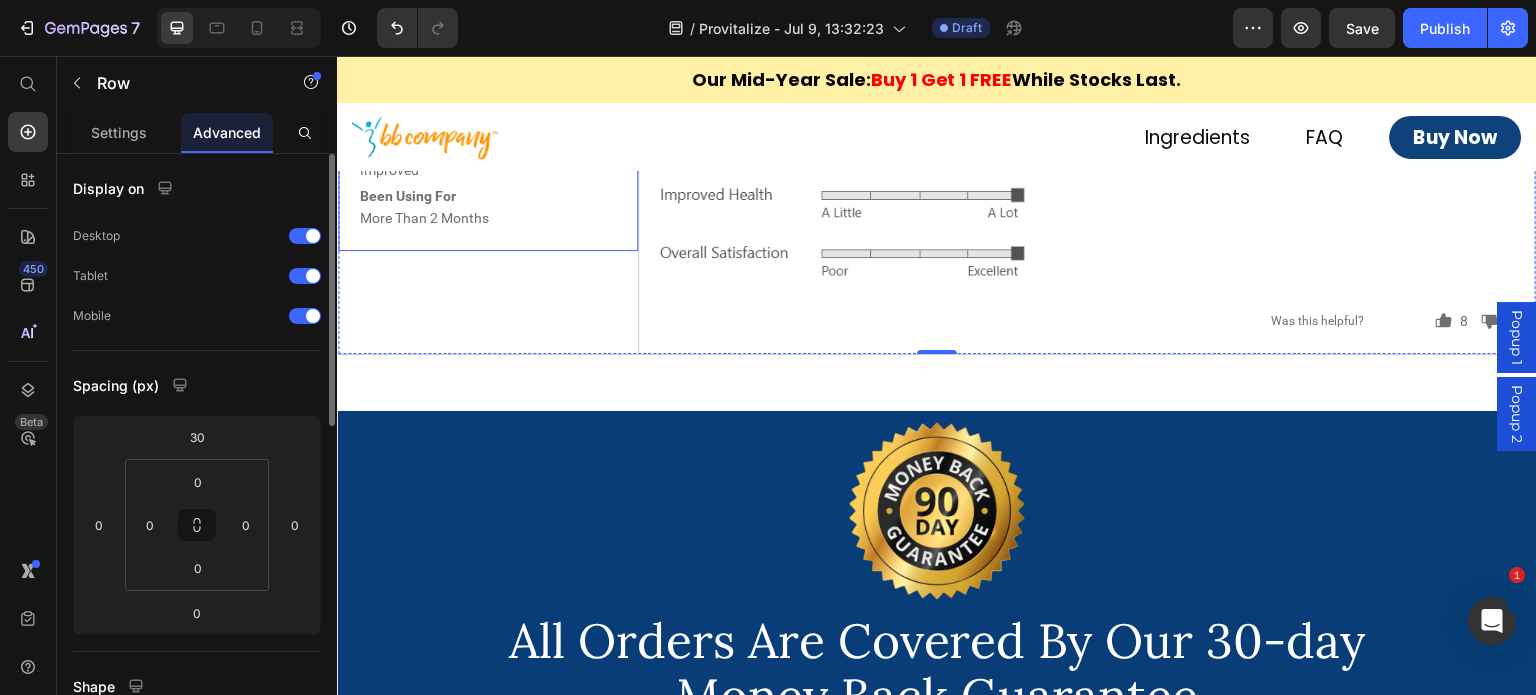 scroll, scrollTop: 9112, scrollLeft: 0, axis: vertical 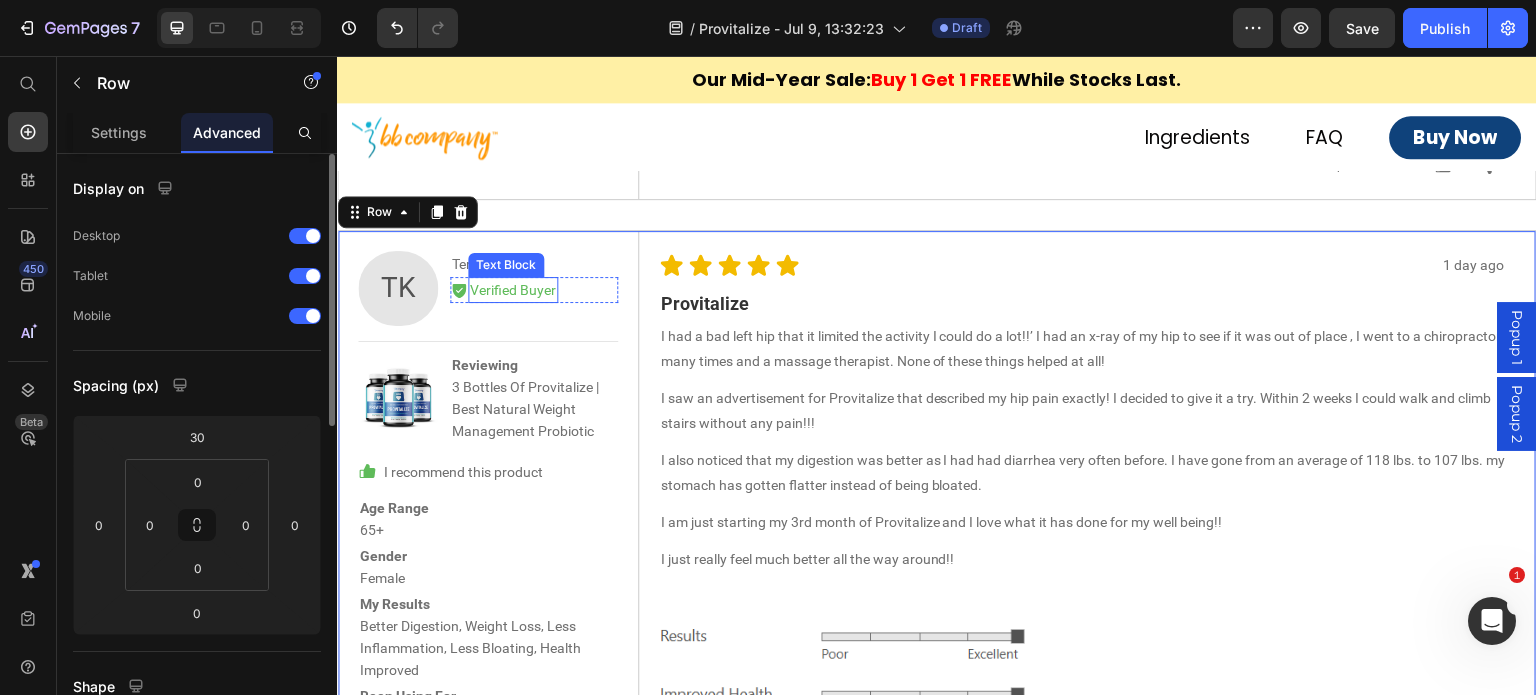 click on "Text Block" at bounding box center [506, 265] 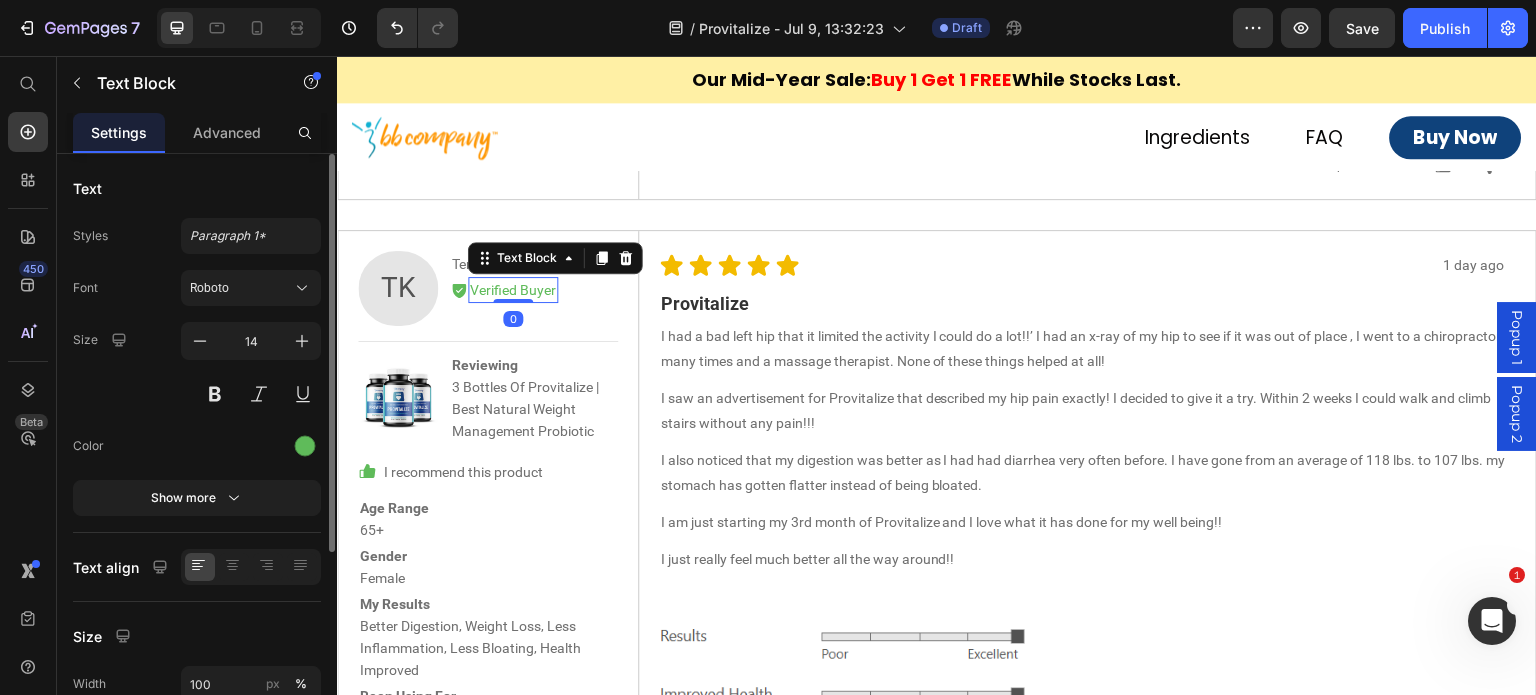 click on "Terri K." at bounding box center (473, 264) 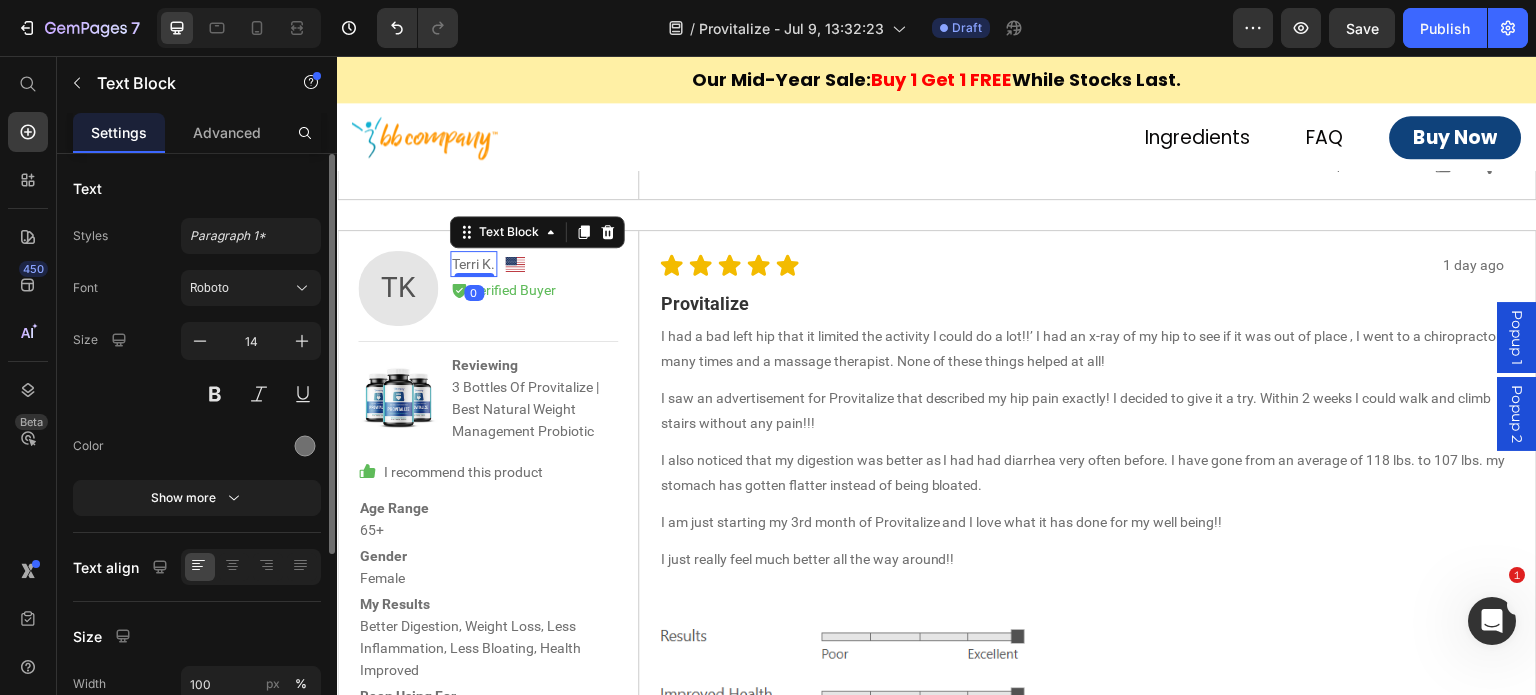 click on "Terri K." at bounding box center (473, 264) 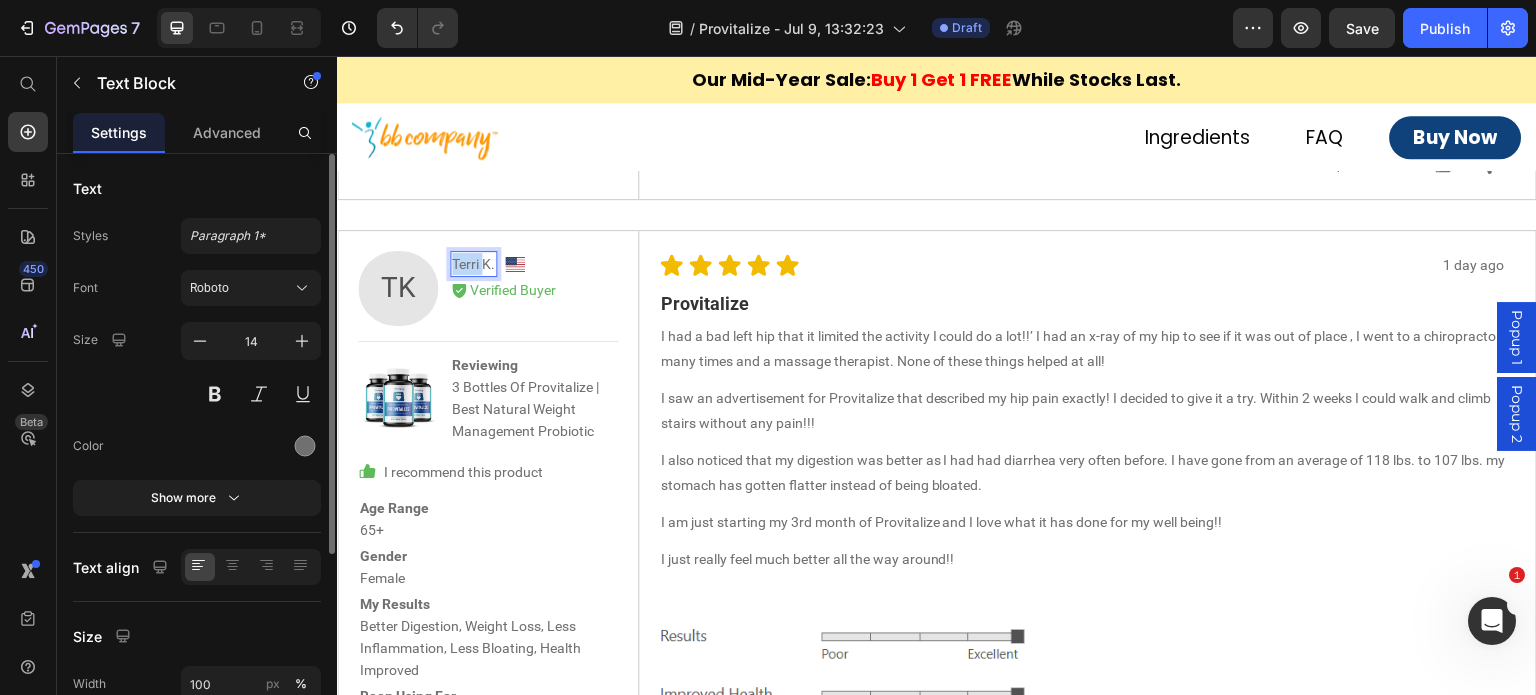 click on "Terri K." at bounding box center [473, 264] 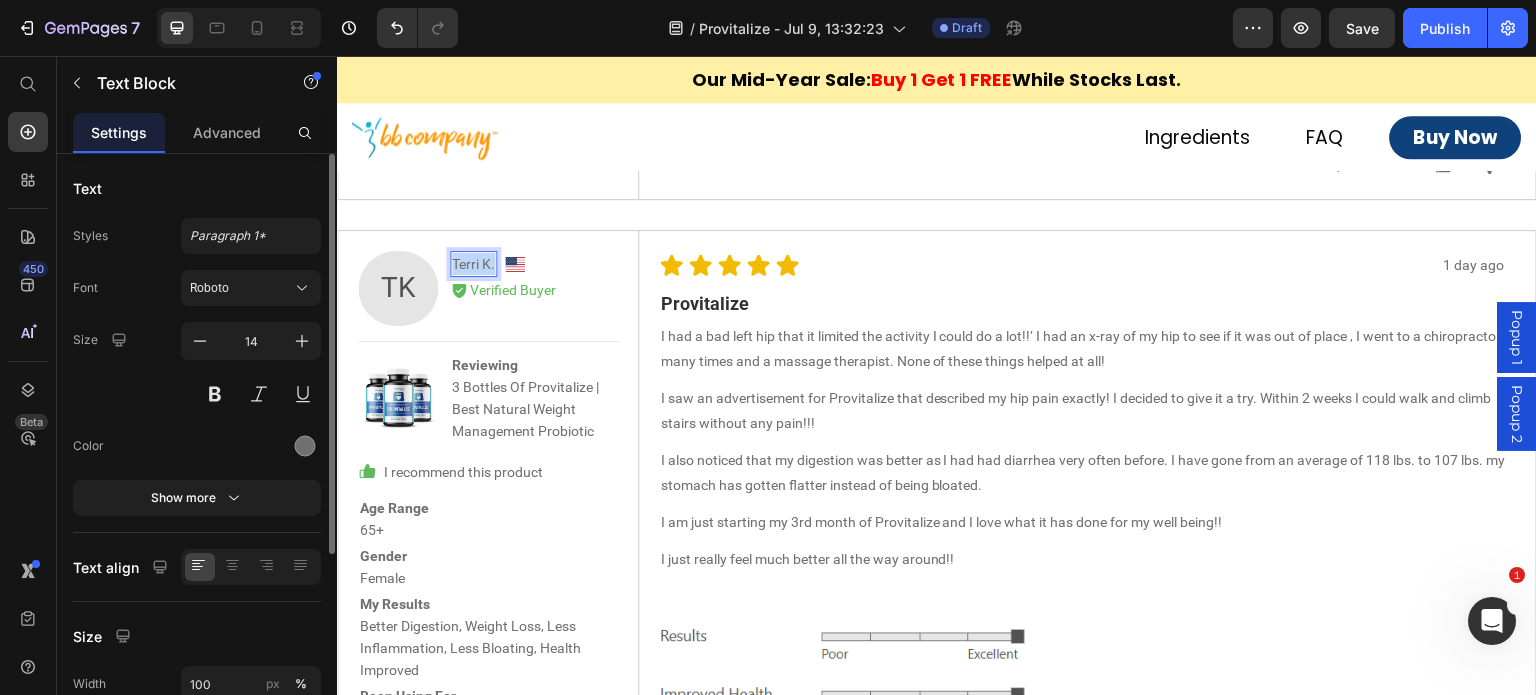 click on "Terri K." at bounding box center [473, 264] 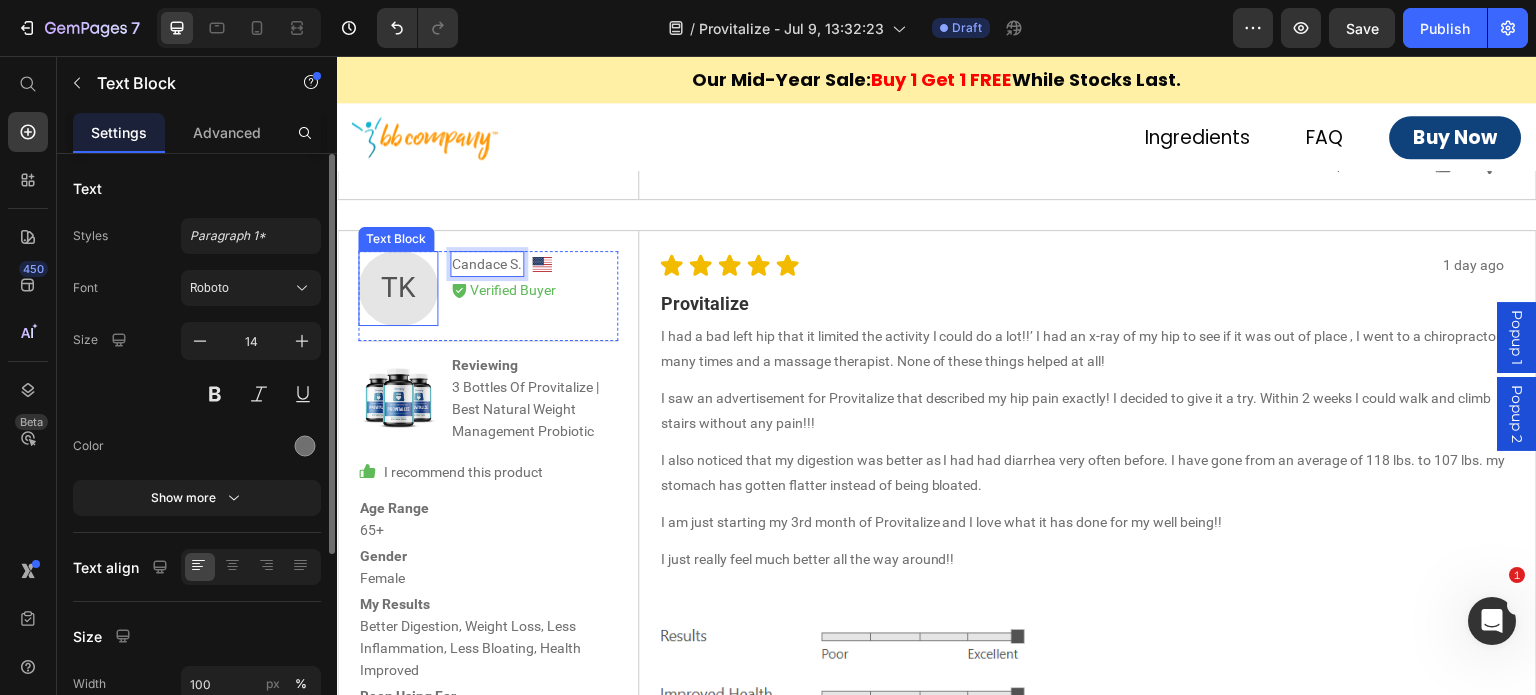 click on "TK" at bounding box center [398, 288] 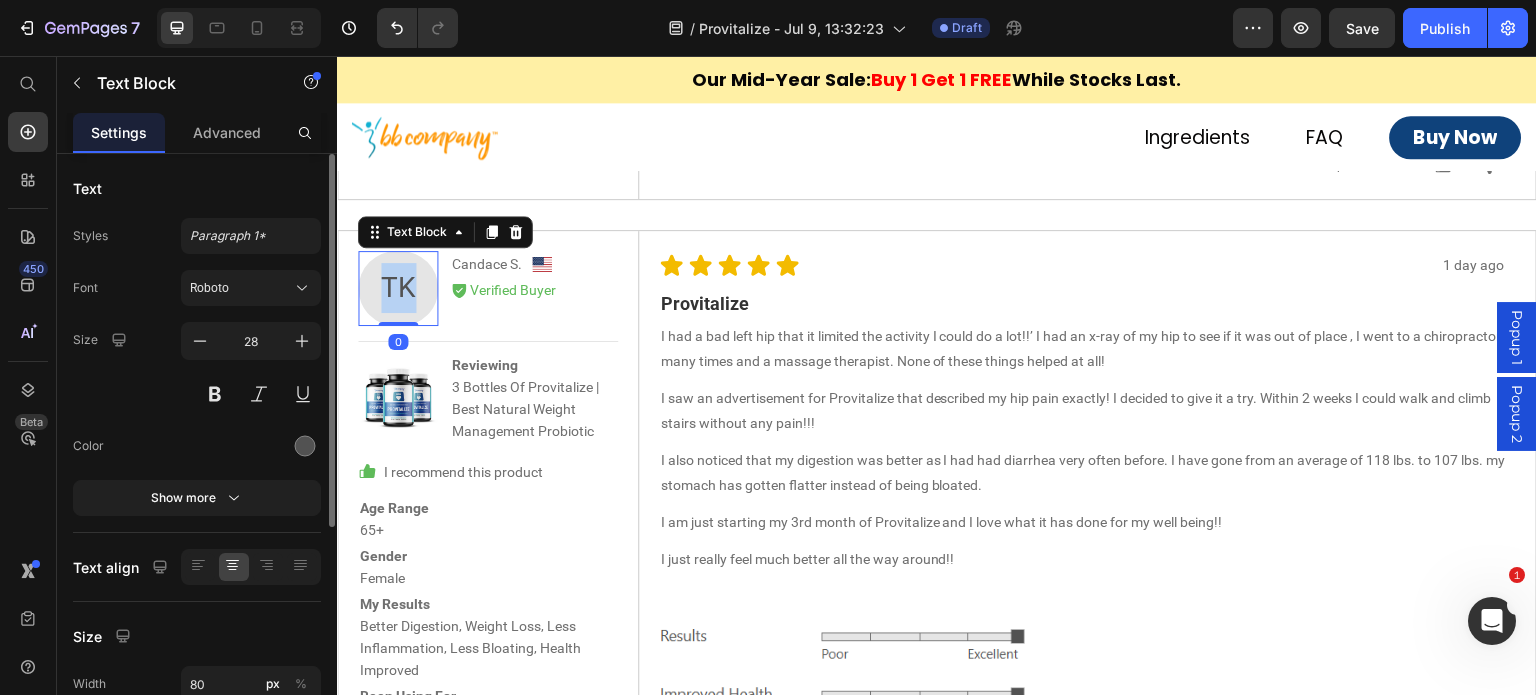 click on "TK" at bounding box center [398, 288] 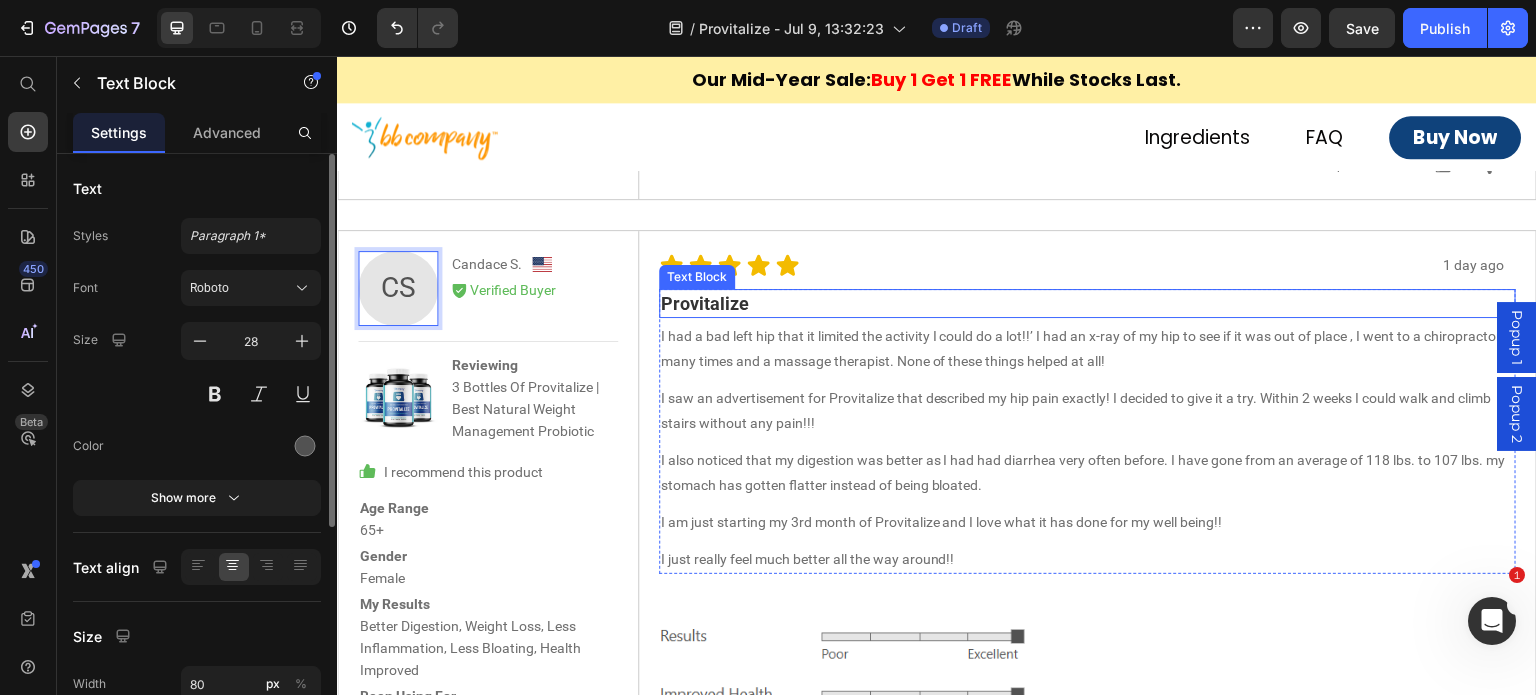 click on "Provitalize" at bounding box center [1088, 303] 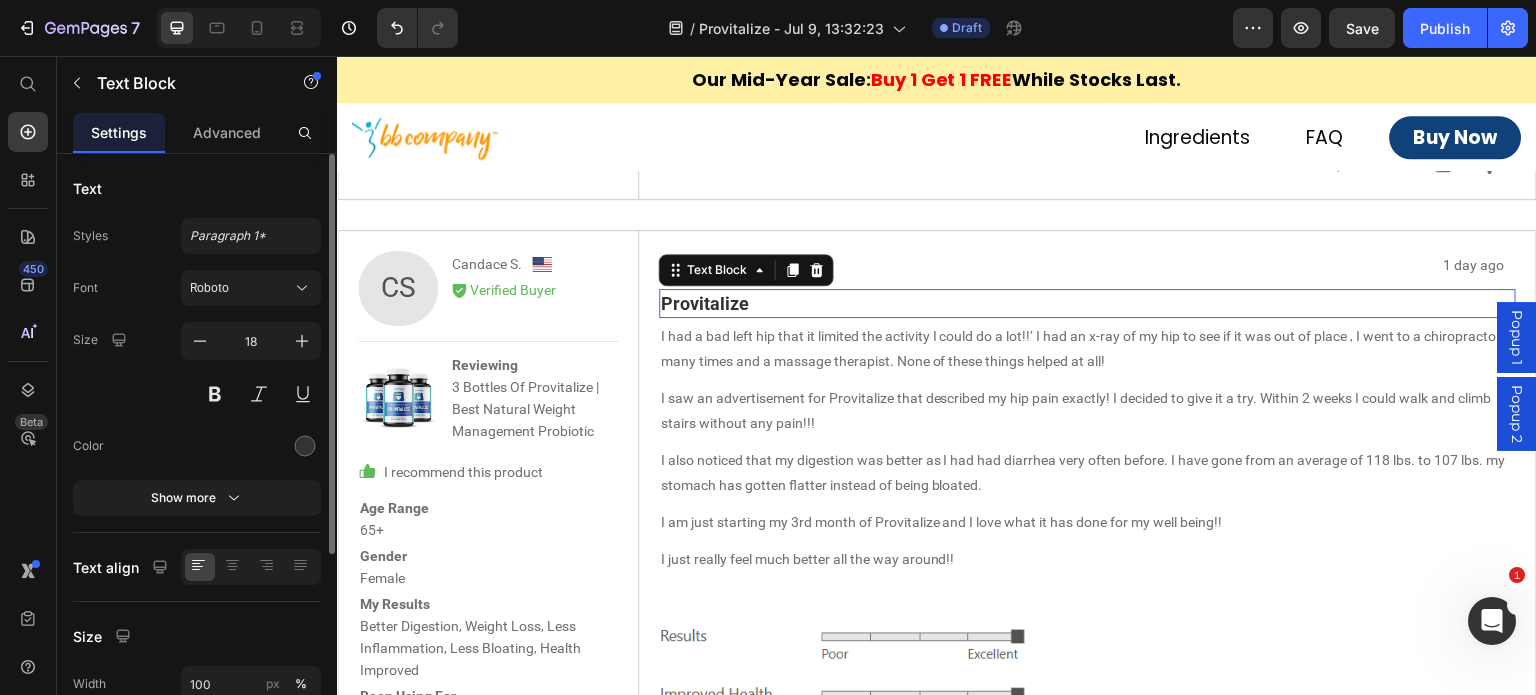 click on "Provitalize" at bounding box center [1088, 303] 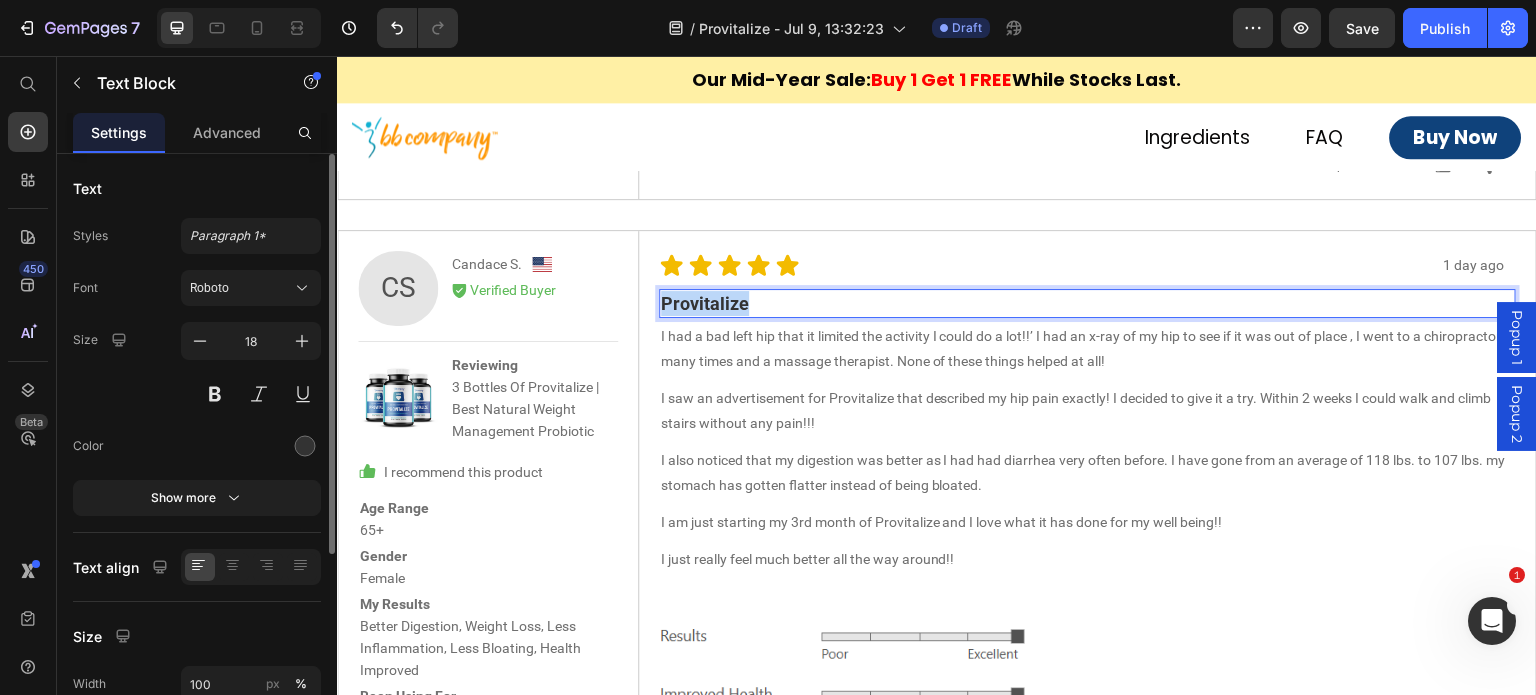 click on "Provitalize" at bounding box center [1088, 303] 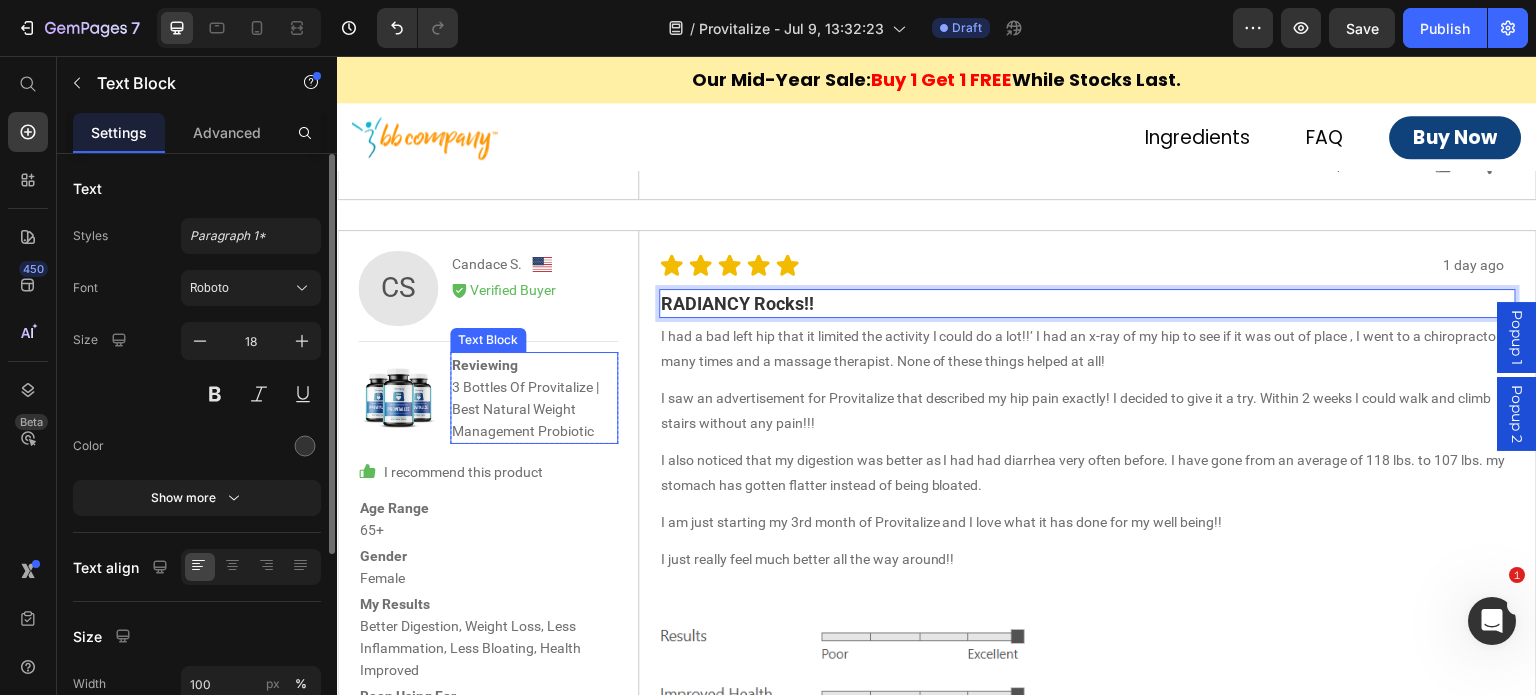 click on "Reviewing 3 Bottles Of Provitalize | Best Natural Weight Management Probiotic" at bounding box center (534, 398) 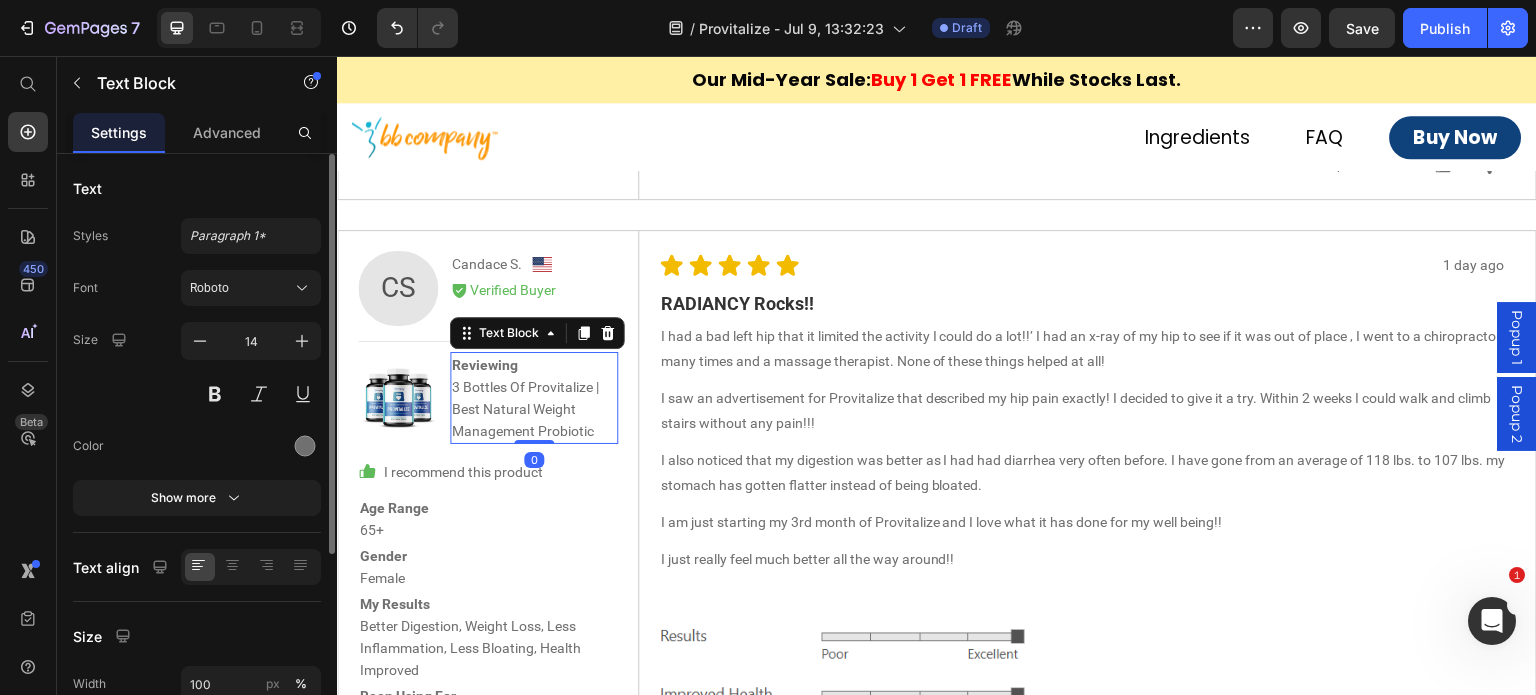 click on "Reviewing 3 Bottles Of Provitalize | Best Natural Weight Management Probiotic" at bounding box center (534, 398) 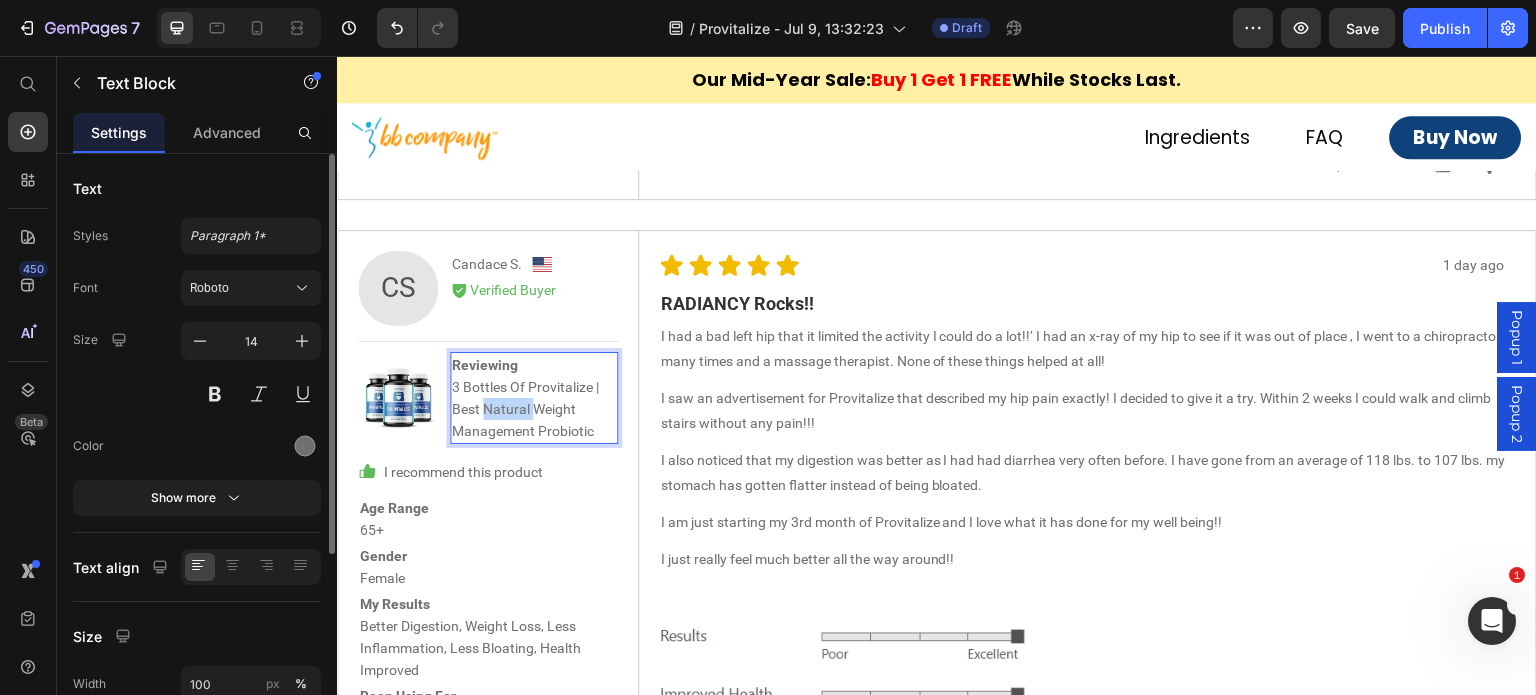 click on "Reviewing 3 Bottles Of Provitalize | Best Natural Weight Management Probiotic" at bounding box center (534, 398) 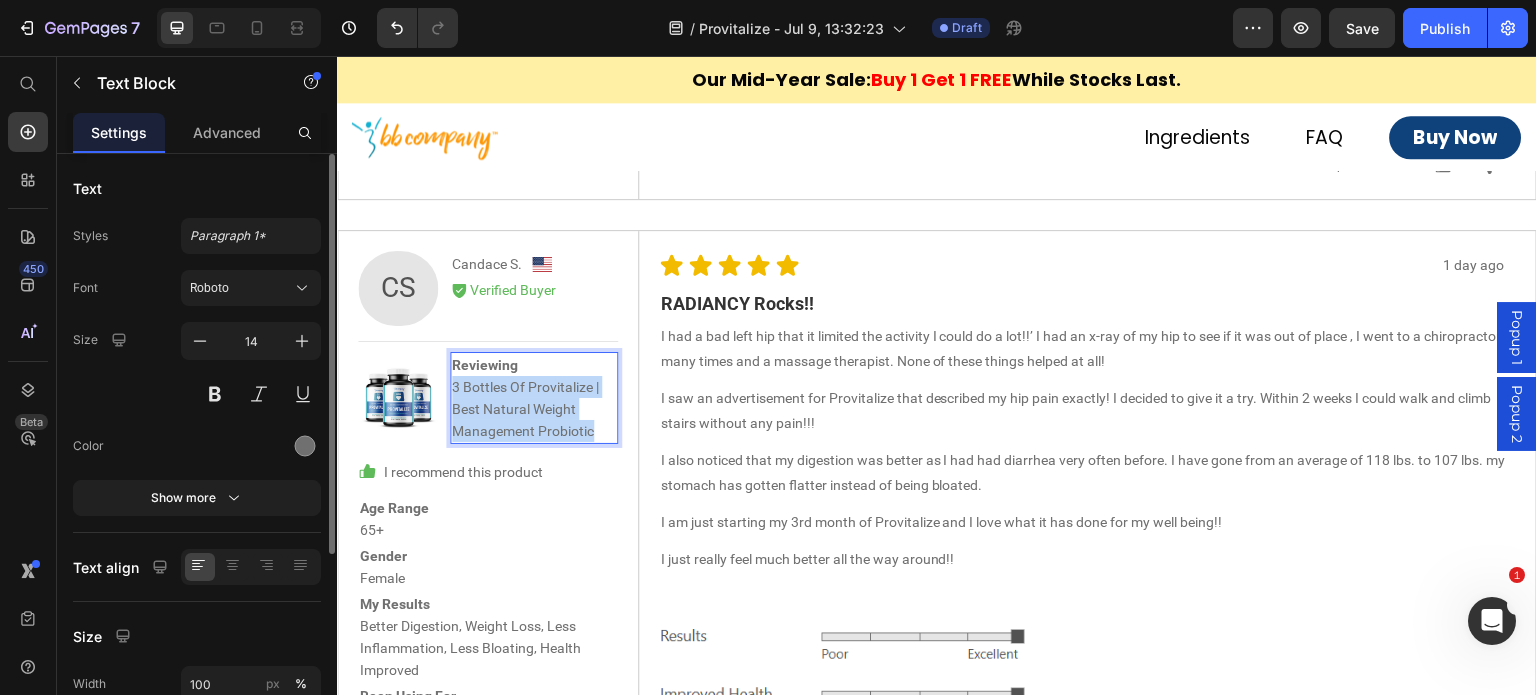click on "Reviewing 3 Bottles Of Provitalize | Best Natural Weight Management Probiotic" at bounding box center [534, 398] 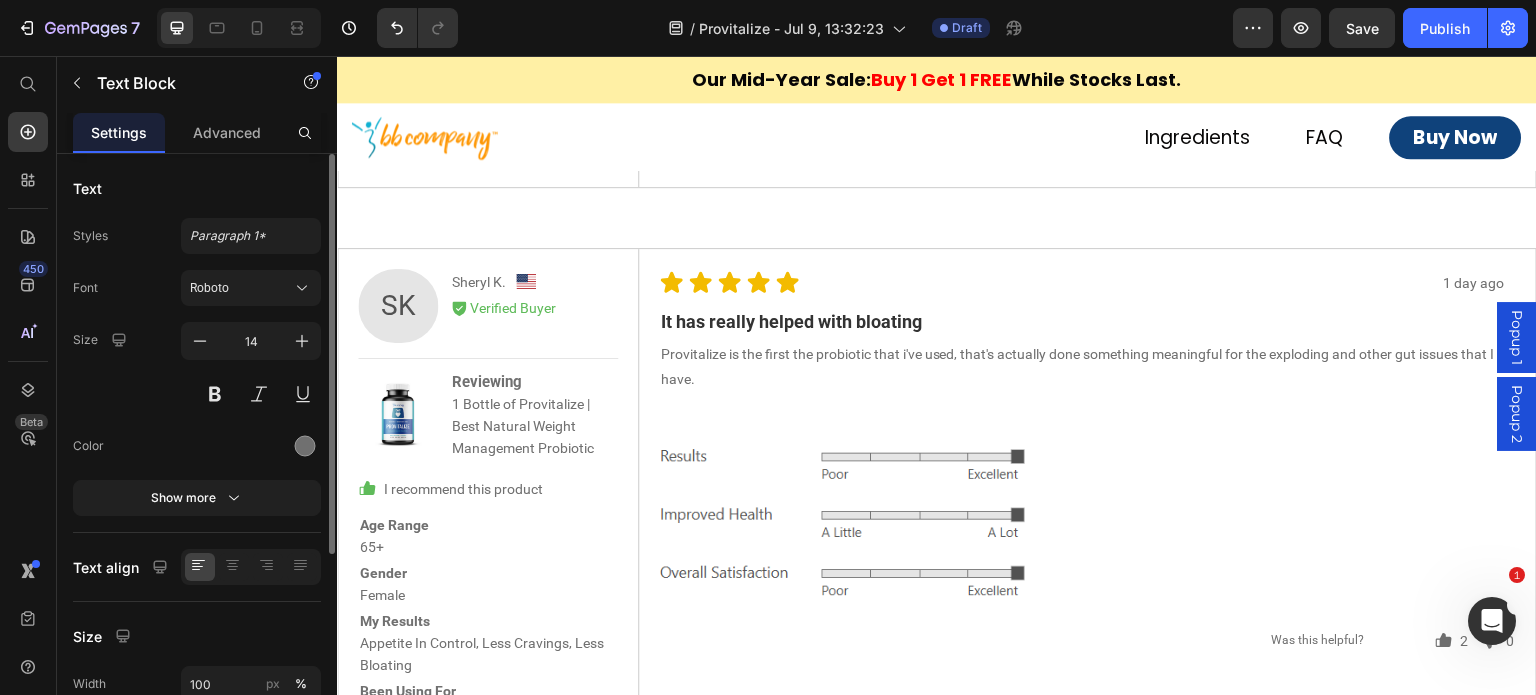 scroll, scrollTop: 8218, scrollLeft: 0, axis: vertical 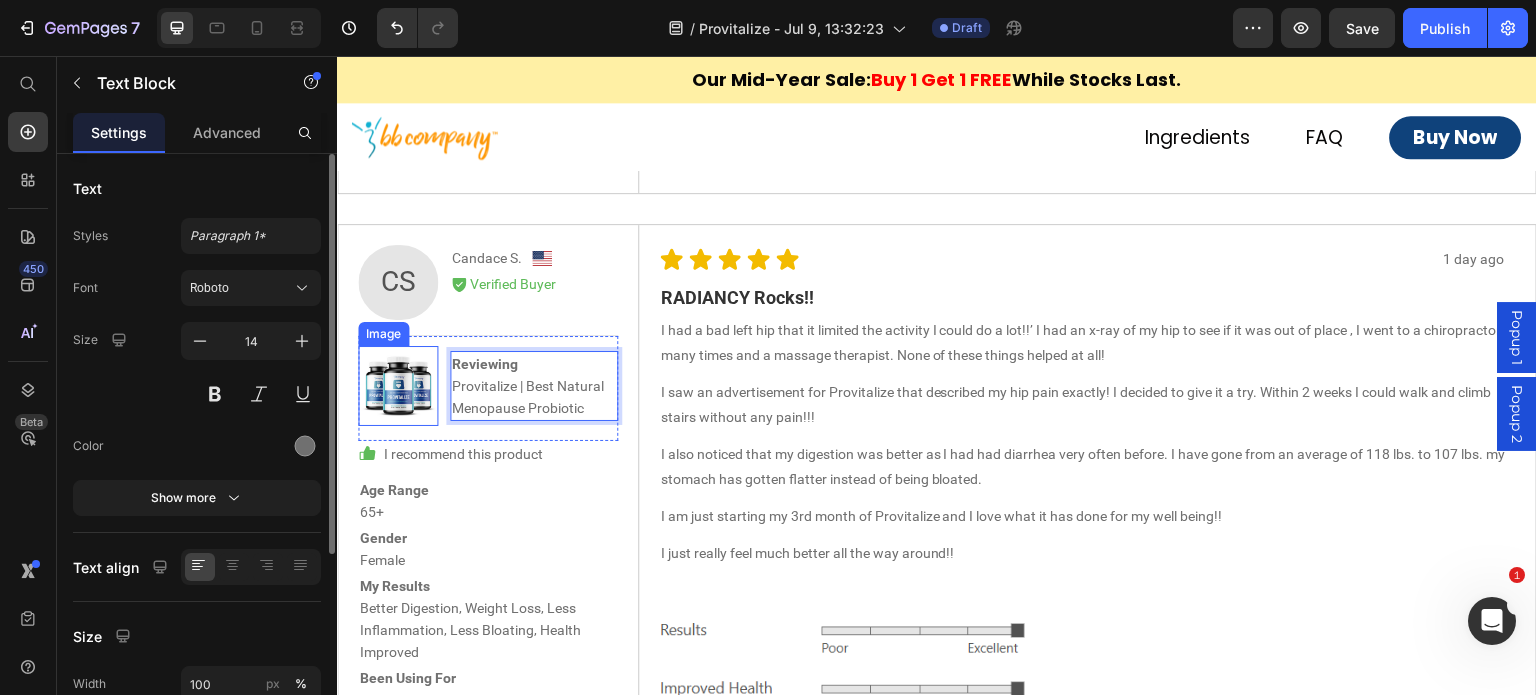 click at bounding box center [398, 386] 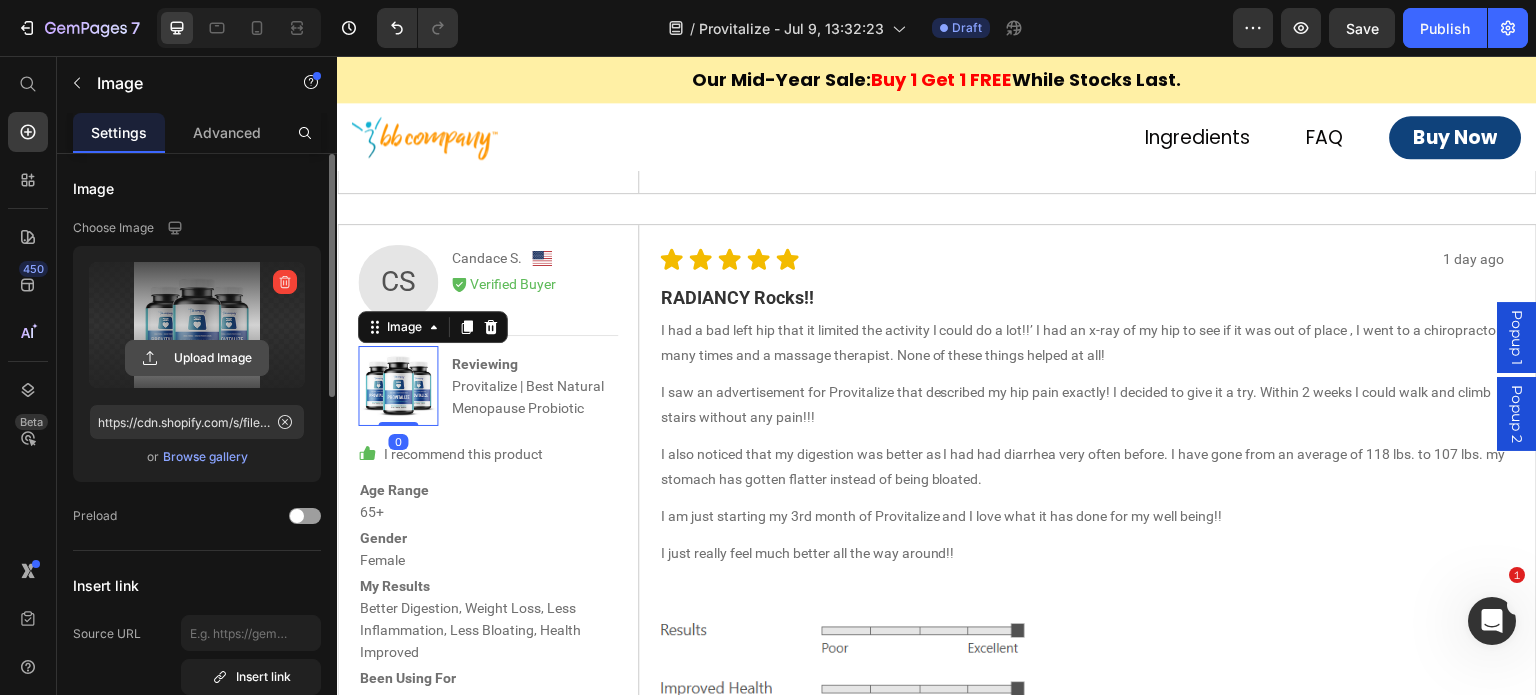click 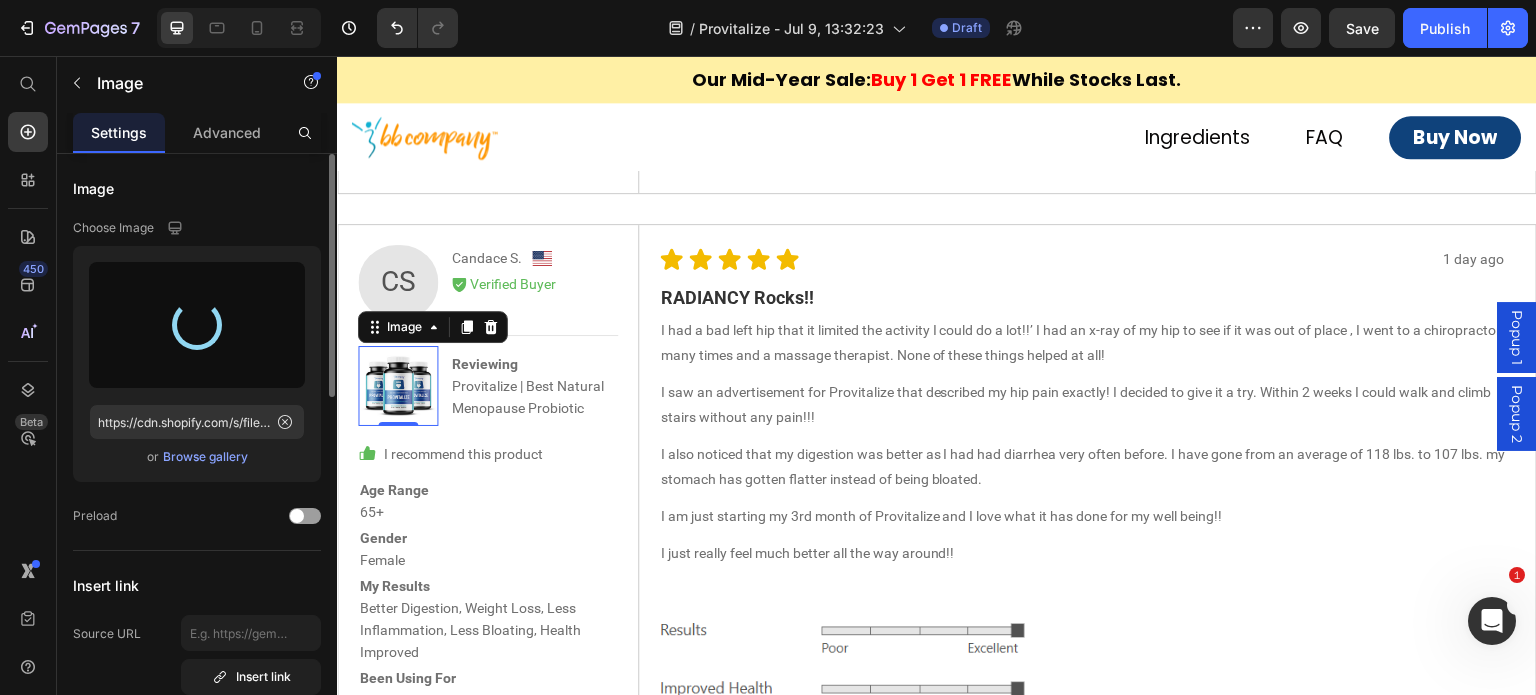 type on "https://cdn.shopify.com/s/files/1/0715/1209/6947/files/gempages_566339328339346466-c70498e5-c94a-467f-95ff-997b4fdb85ef.png" 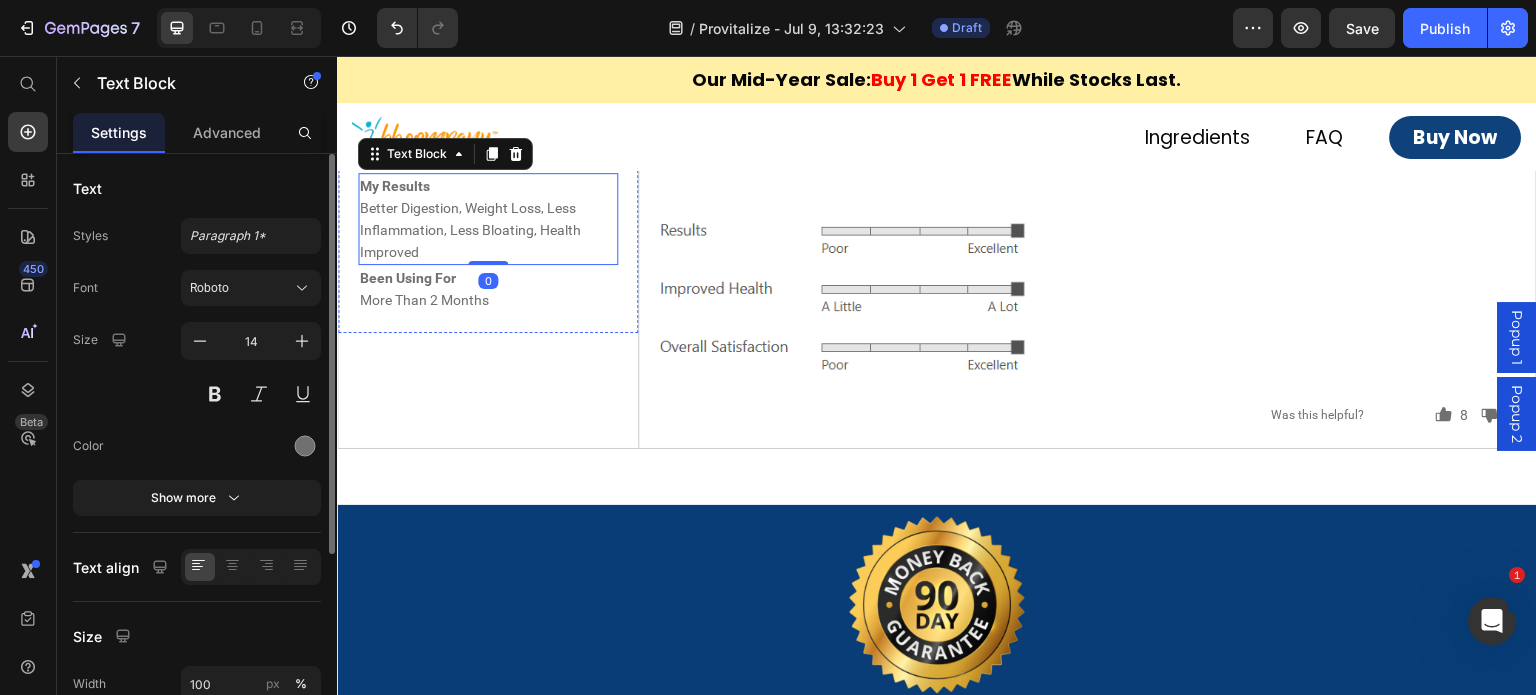 scroll, scrollTop: 9318, scrollLeft: 0, axis: vertical 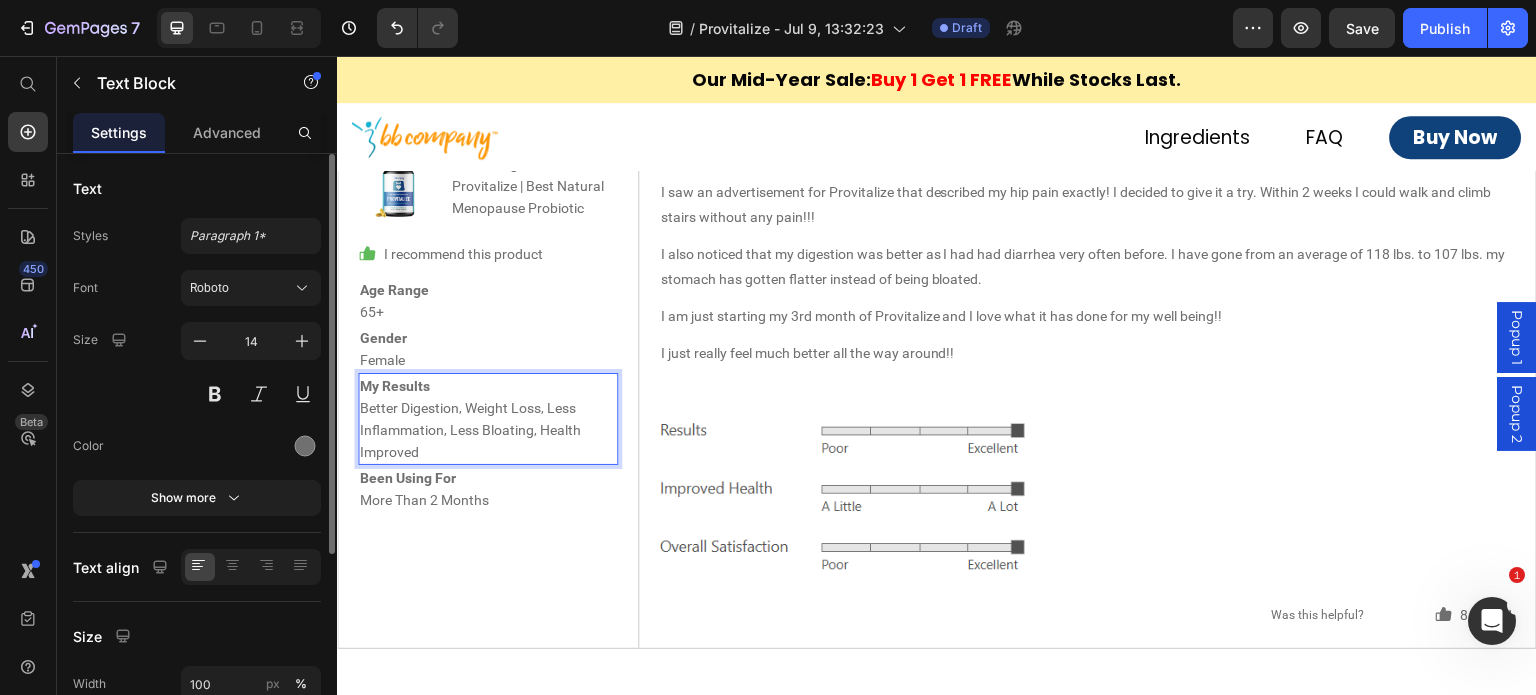 click on "My Results Better Digestion, Weight Loss, Less Inflammation, Less Bloating, Health Improved" at bounding box center (488, 419) 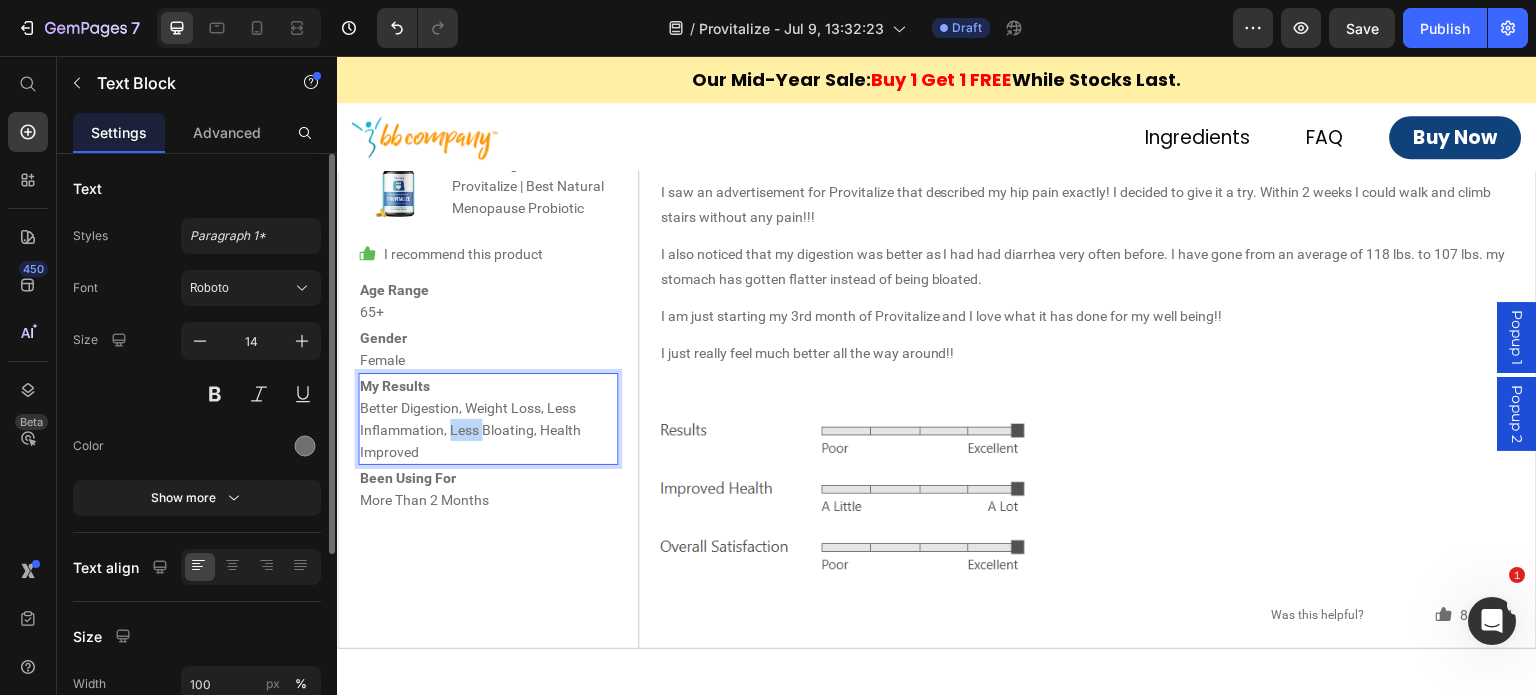 click on "My Results Better Digestion, Weight Loss, Less Inflammation, Less Bloating, Health Improved" at bounding box center (488, 419) 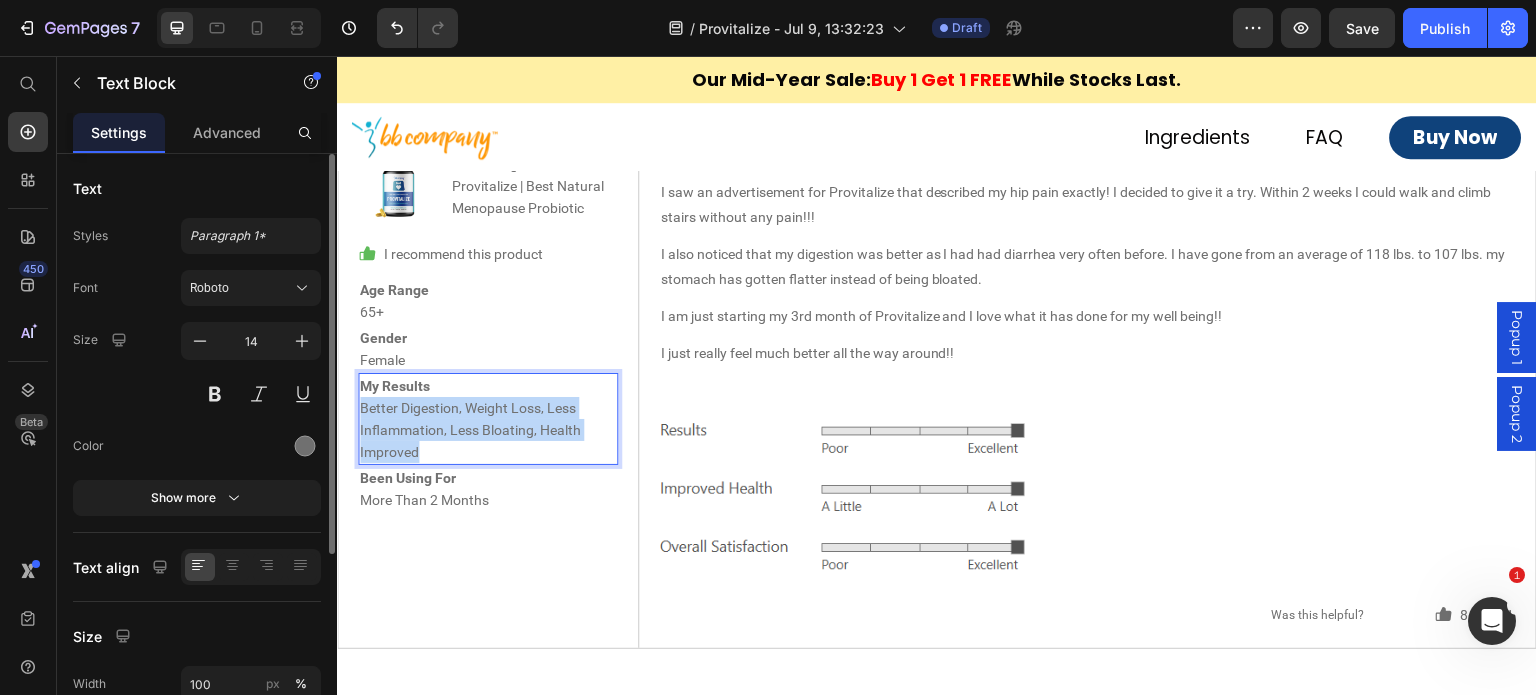click on "My Results Better Digestion, Weight Loss, Less Inflammation, Less Bloating, Health Improved" at bounding box center (488, 419) 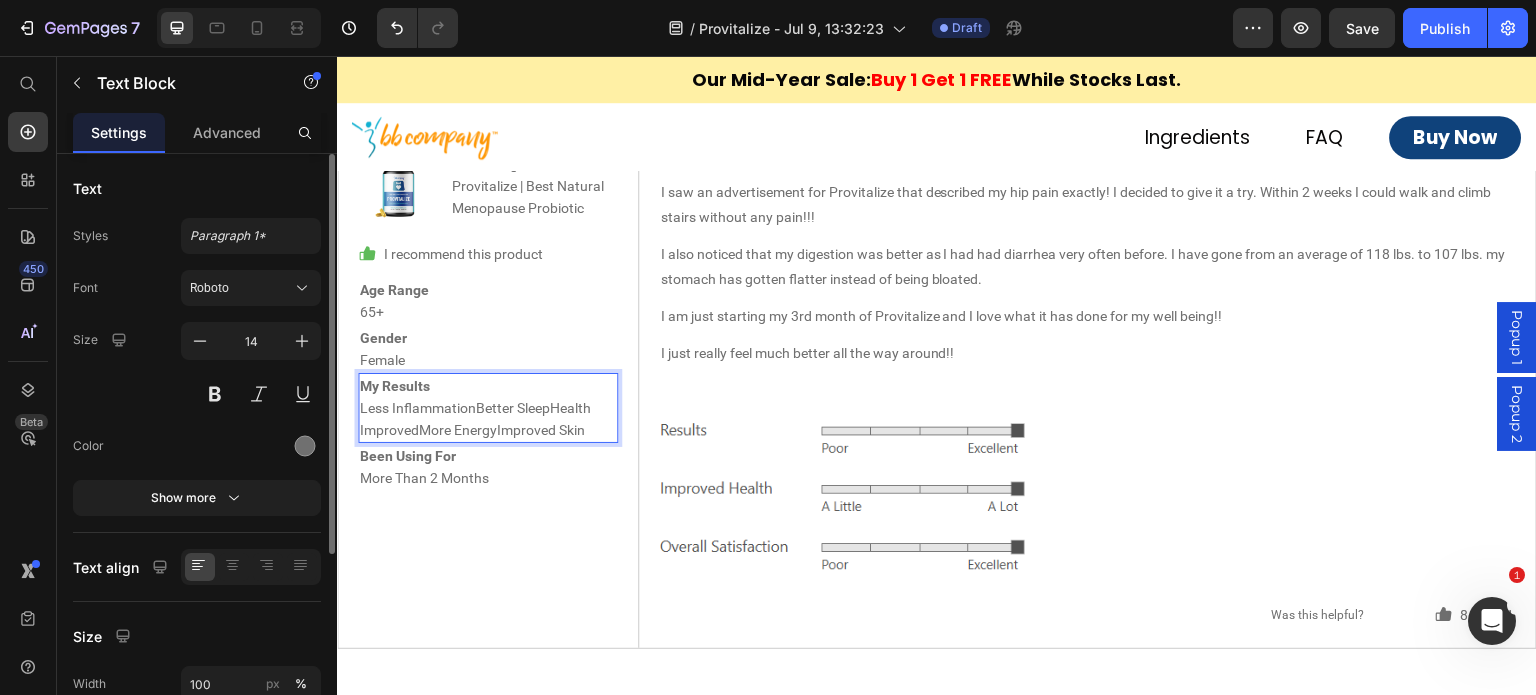 click on "My Results Less InflammationBetter SleepHealth ImprovedMore EnergyImproved Skin" at bounding box center [488, 408] 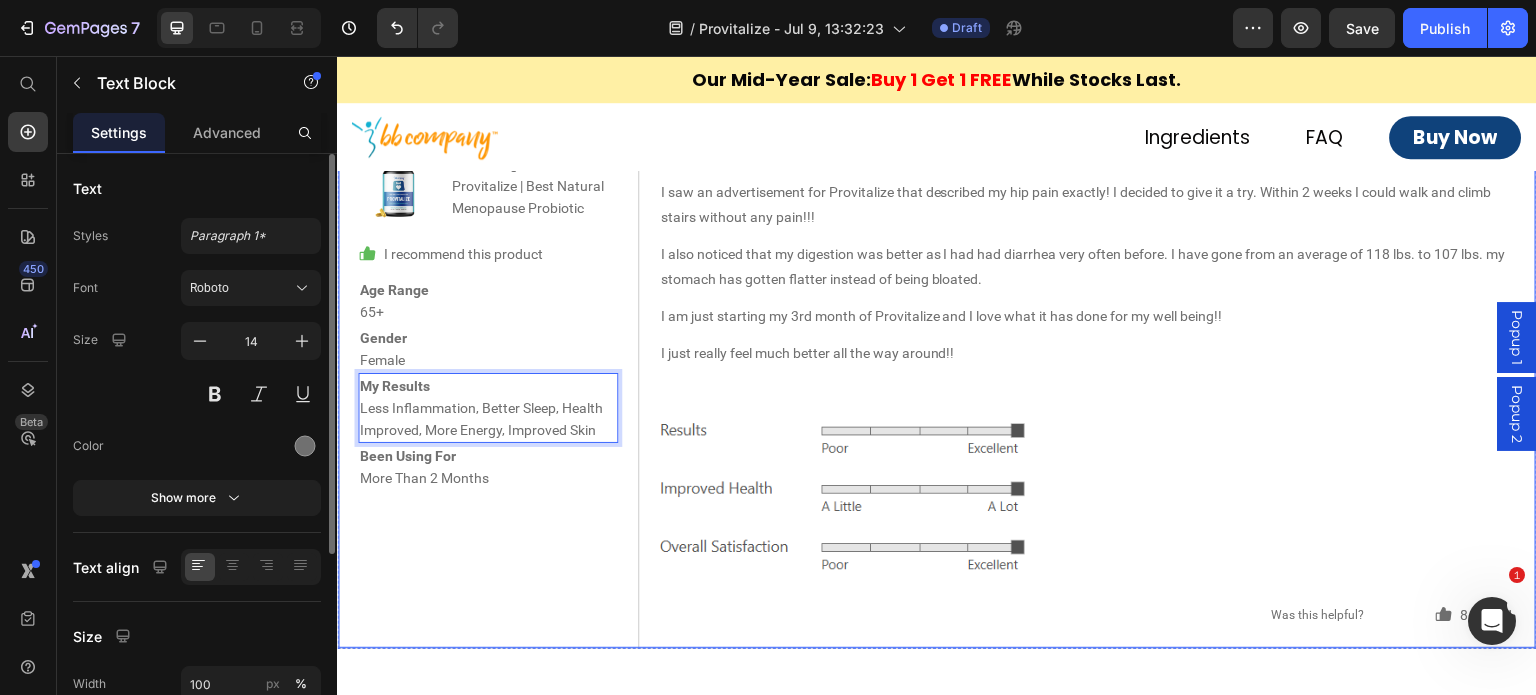 click on "CS Text Block Candace S.  Text Block Image Row
Icon  Verified Buyer Text Block Row Row Image Reviewing Provitalize | Best Natural Menopause Probiotic Text Block Row Row
Icon I recommend this product Text Block Row Age Range 65+ Text Block Row Gender Female Text Block Row My Results Less Inflammation, Better Sleep, Health Improved, More Energy, Improved Skin Text Block   0 Row Been Using For More Than 2 Months Text Block Row Row" at bounding box center [488, 336] 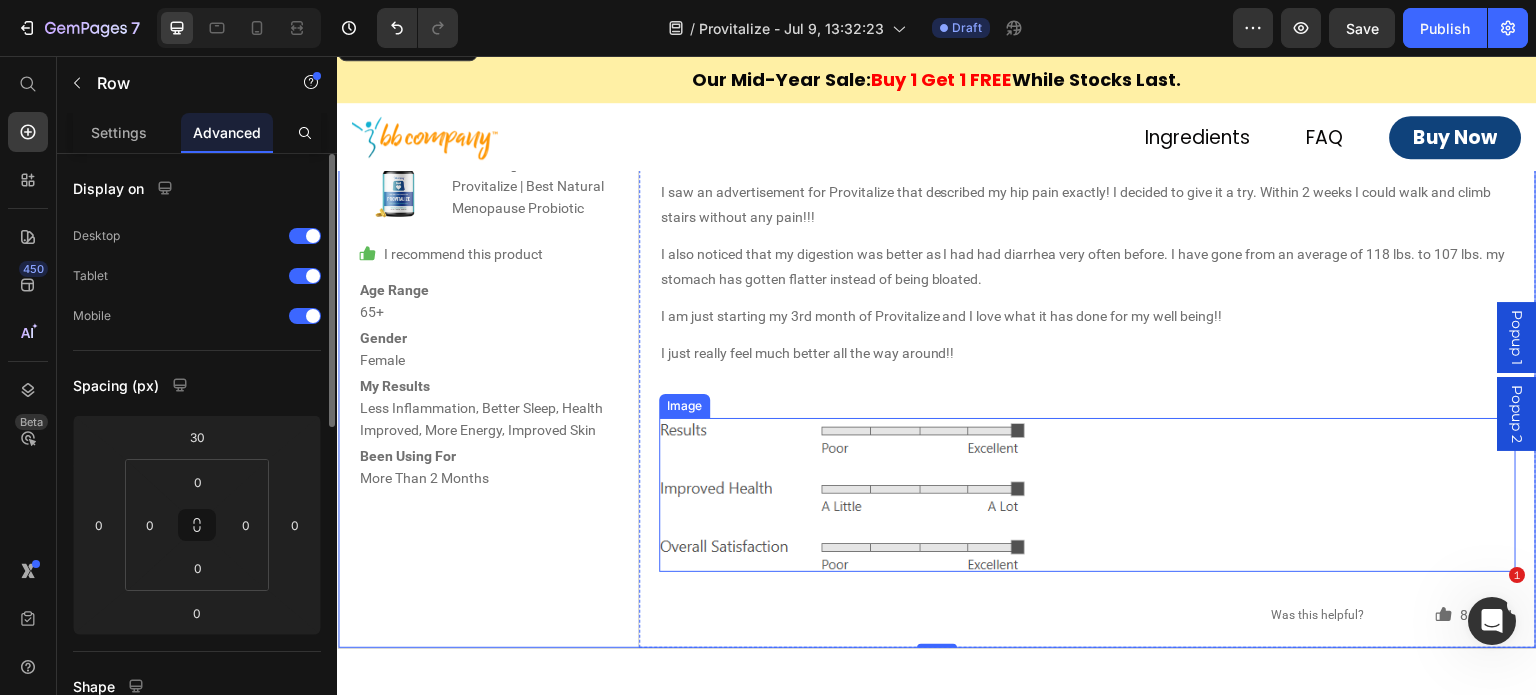 scroll, scrollTop: 9118, scrollLeft: 0, axis: vertical 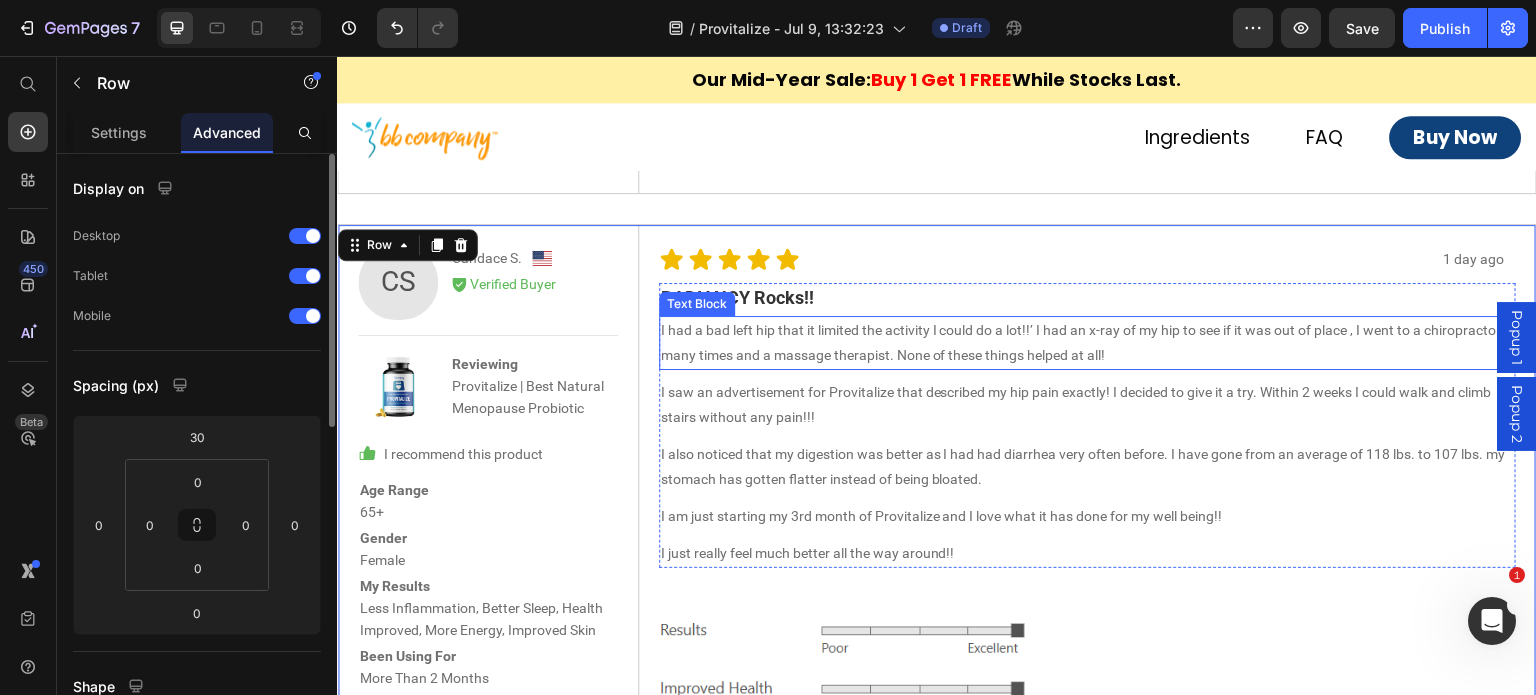 click on "I had a bad left hip that it limited the activity I could do a lot!!’ I had an x-ray of my hip to see if it was out of place , I went to a chiropractor many times and a massage therapist. None of these things helped at all!" at bounding box center (1088, 343) 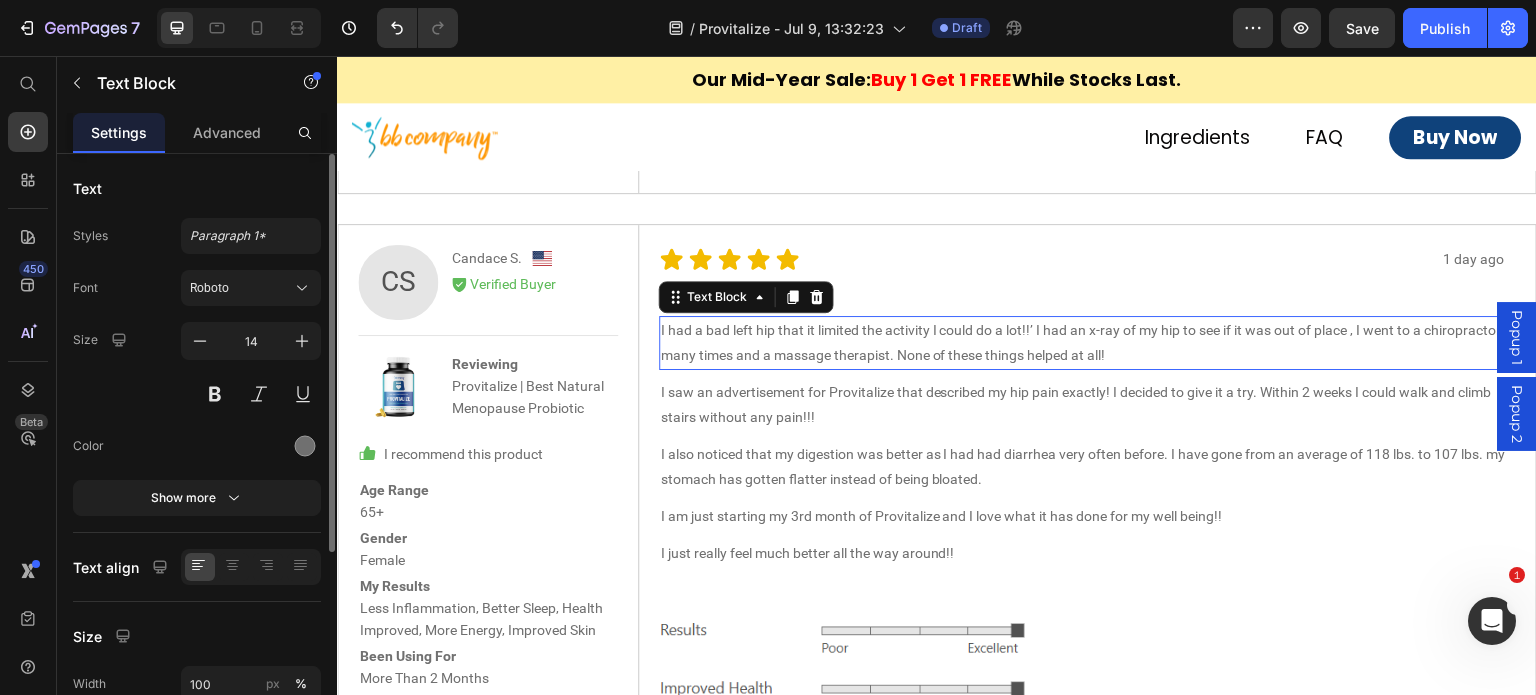click on "I had a bad left hip that it limited the activity I could do a lot!!’ I had an x-ray of my hip to see if it was out of place , I went to a chiropractor many times and a massage therapist. None of these things helped at all!" at bounding box center (1088, 343) 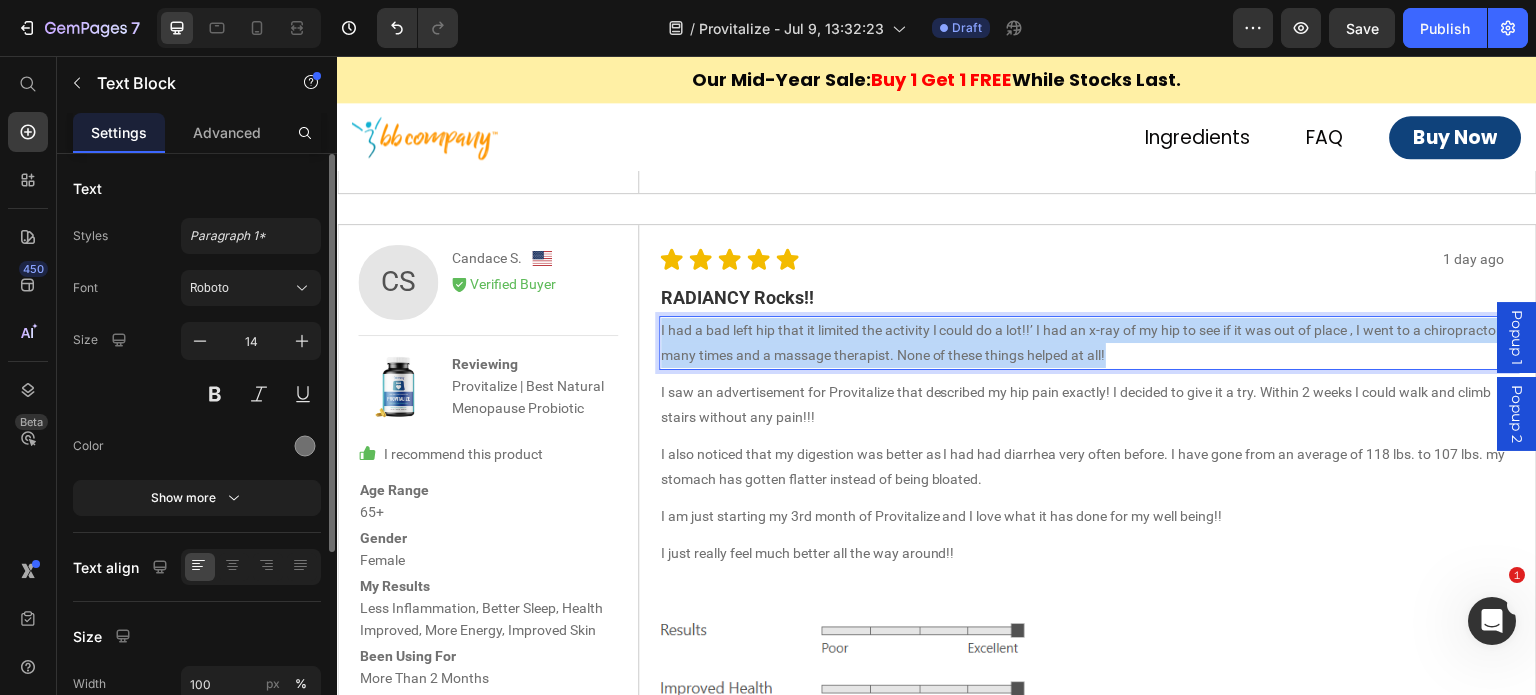 click on "I had a bad left hip that it limited the activity I could do a lot!!’ I had an x-ray of my hip to see if it was out of place , I went to a chiropractor many times and a massage therapist. None of these things helped at all!" at bounding box center [1088, 343] 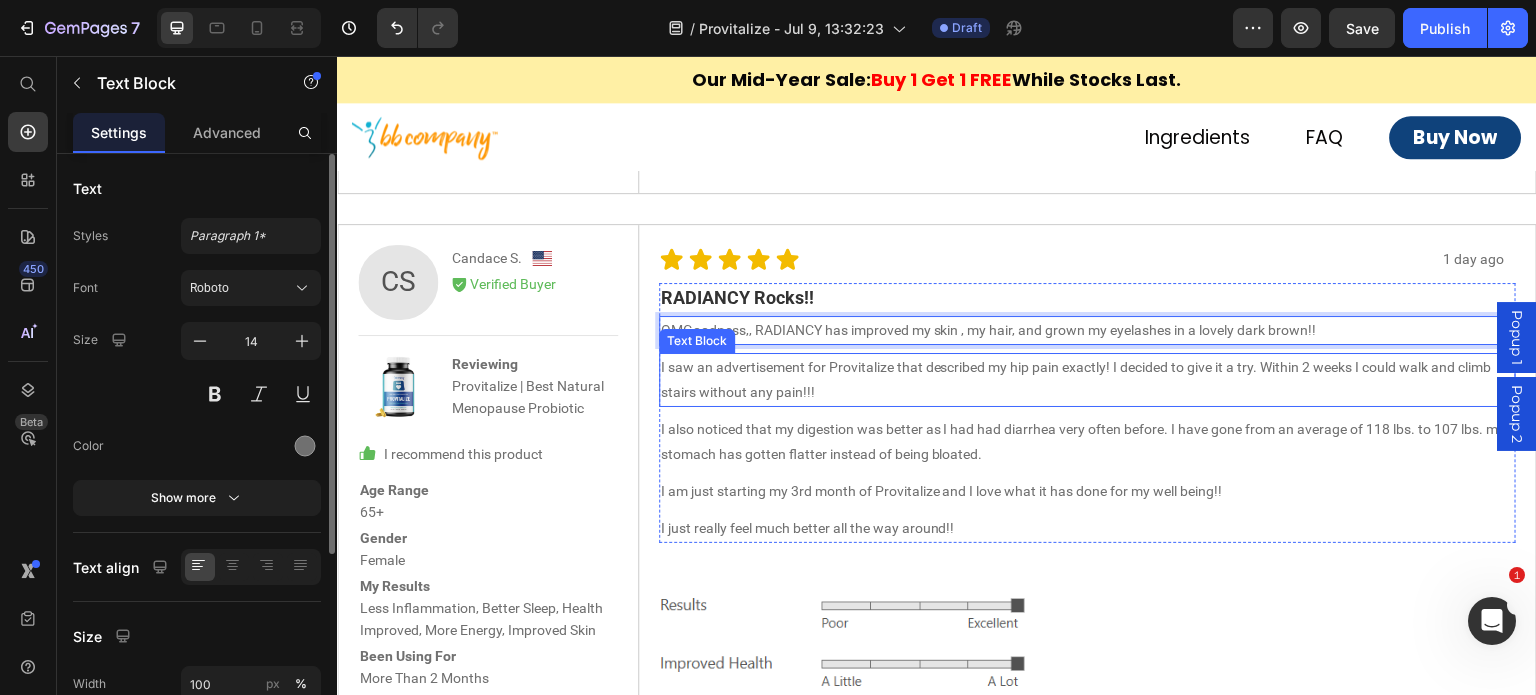 click on "I saw an advertisement for Provitalize that described my hip pain exactly! I decided to give it a try. Within 2 weeks I could walk and climb stairs without any pain!!!" at bounding box center [1088, 380] 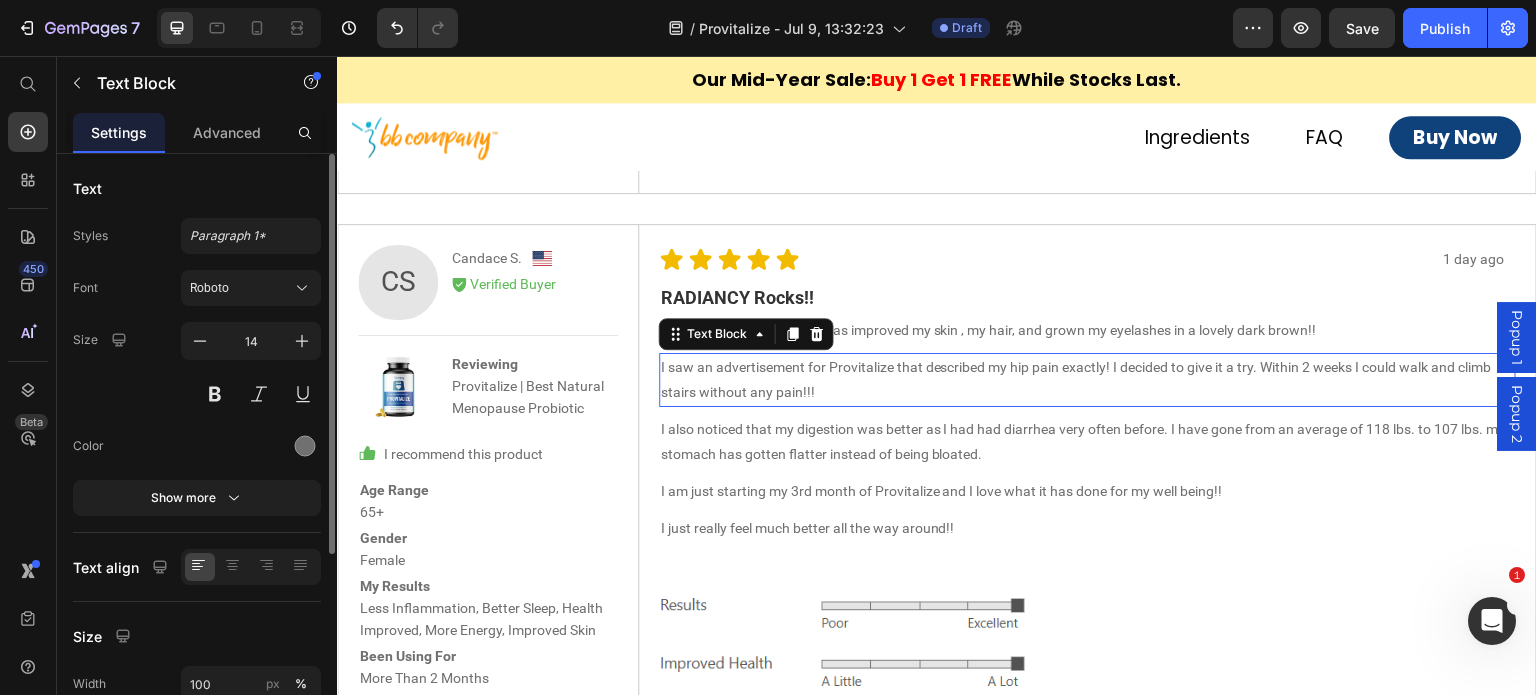 click on "I saw an advertisement for Provitalize that described my hip pain exactly! I decided to give it a try. Within 2 weeks I could walk and climb stairs without any pain!!!" at bounding box center (1088, 380) 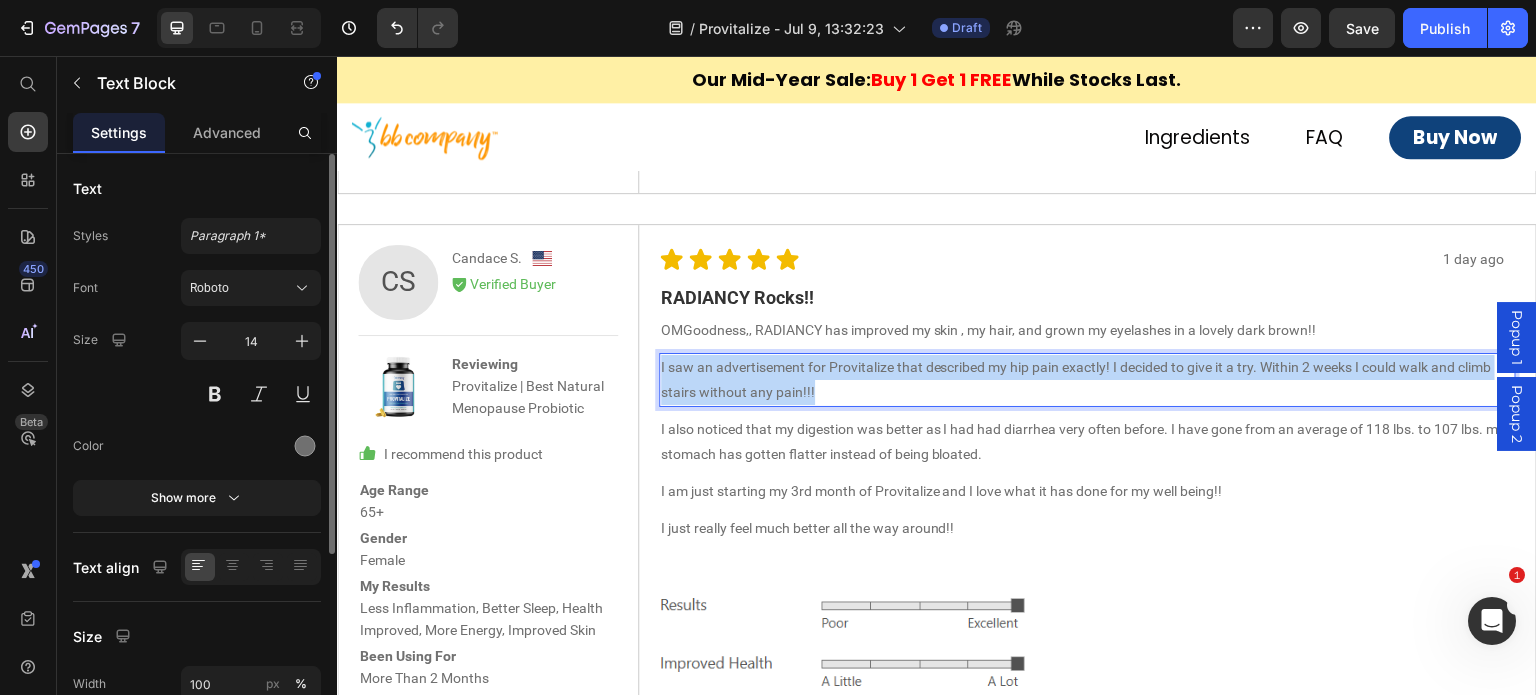 click on "I saw an advertisement for Provitalize that described my hip pain exactly! I decided to give it a try. Within 2 weeks I could walk and climb stairs without any pain!!!" at bounding box center (1088, 380) 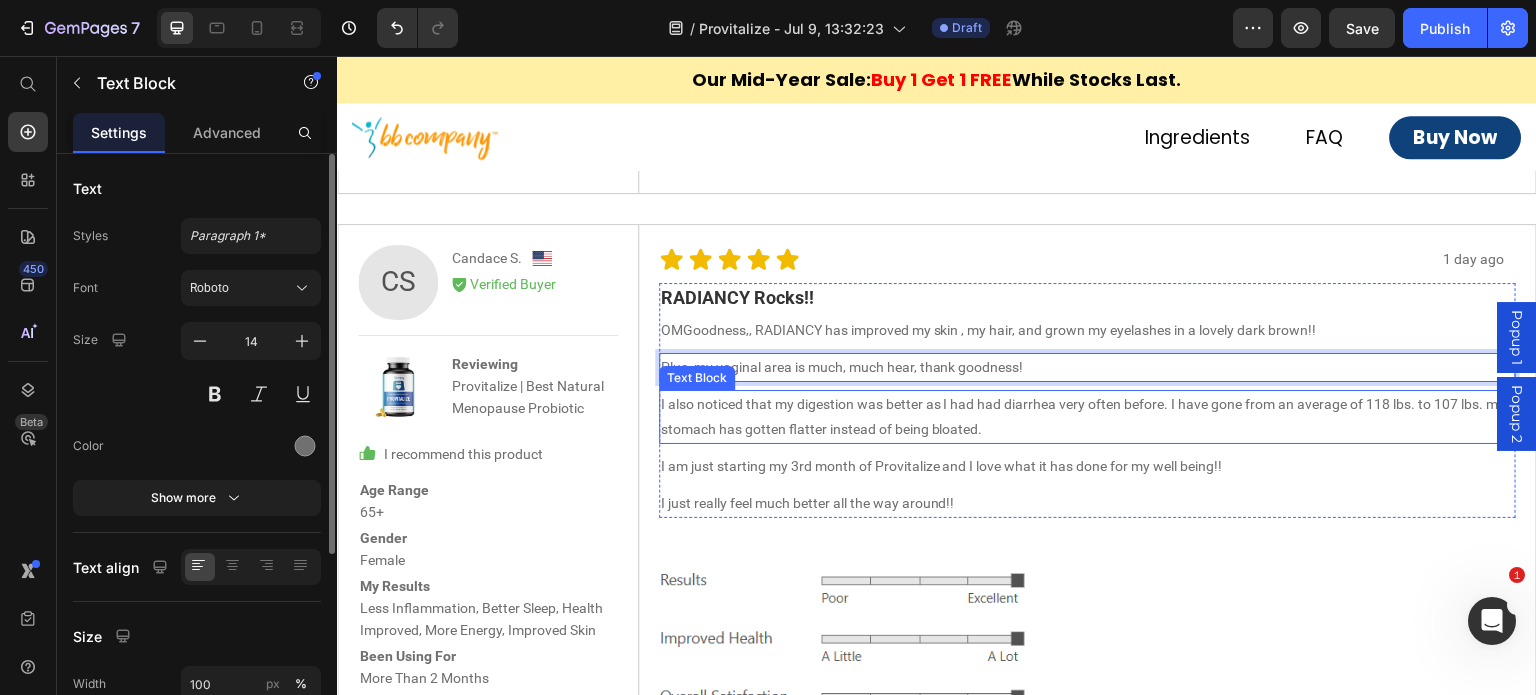 click on "I also noticed that my digestion was better as I had had diarrhea very often before. I have gone from an average of 118 lbs. to 107 lbs. my stomach has gotten flatter instead of being bloated." at bounding box center (1088, 417) 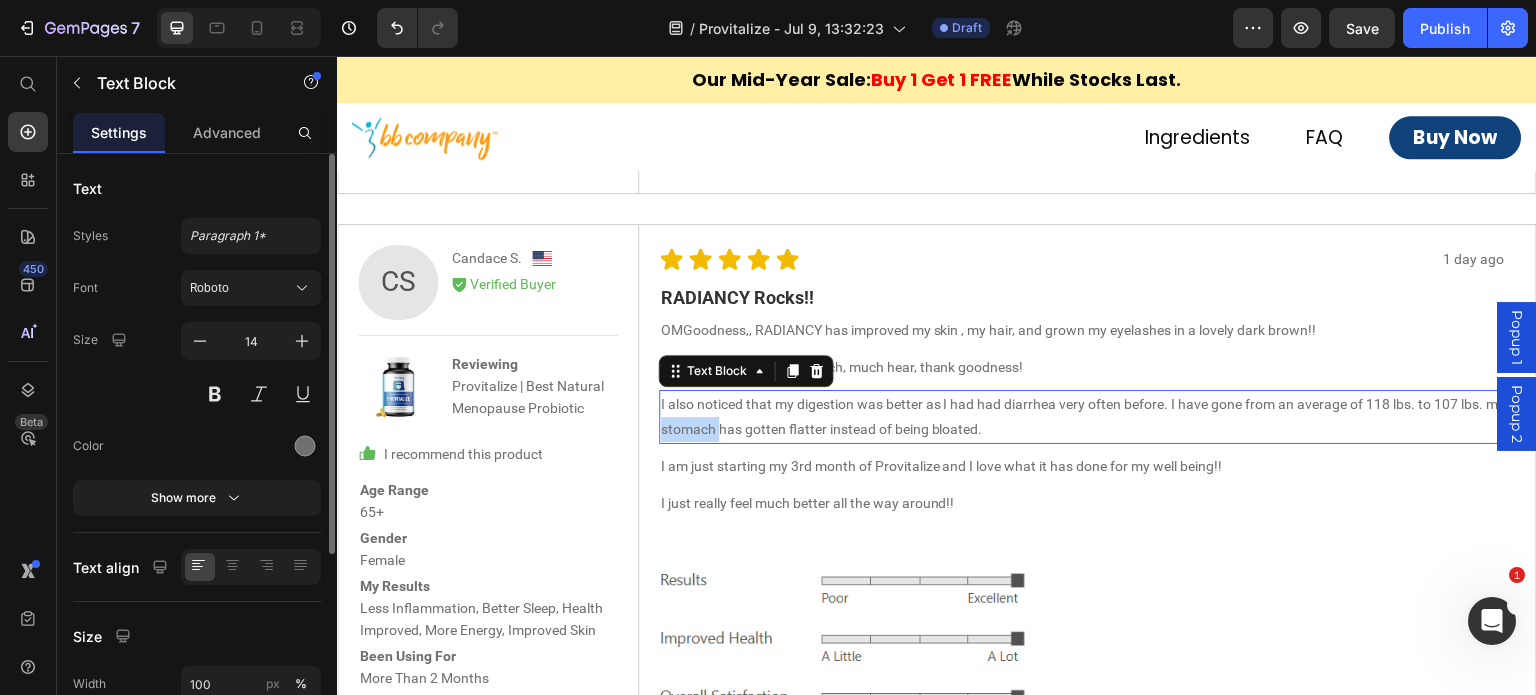 click on "I also noticed that my digestion was better as I had had diarrhea very often before. I have gone from an average of 118 lbs. to 107 lbs. my stomach has gotten flatter instead of being bloated." at bounding box center [1088, 417] 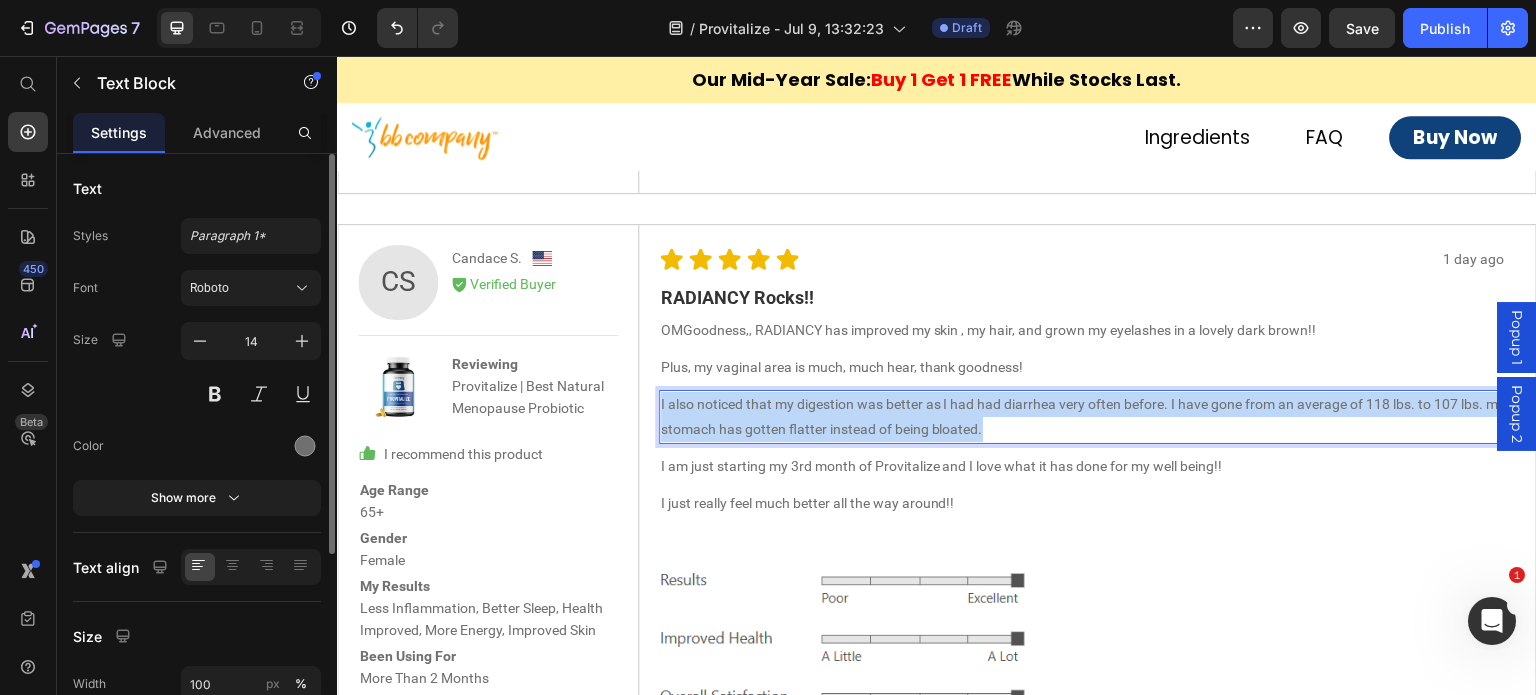 click on "I also noticed that my digestion was better as I had had diarrhea very often before. I have gone from an average of 118 lbs. to 107 lbs. my stomach has gotten flatter instead of being bloated." at bounding box center (1088, 417) 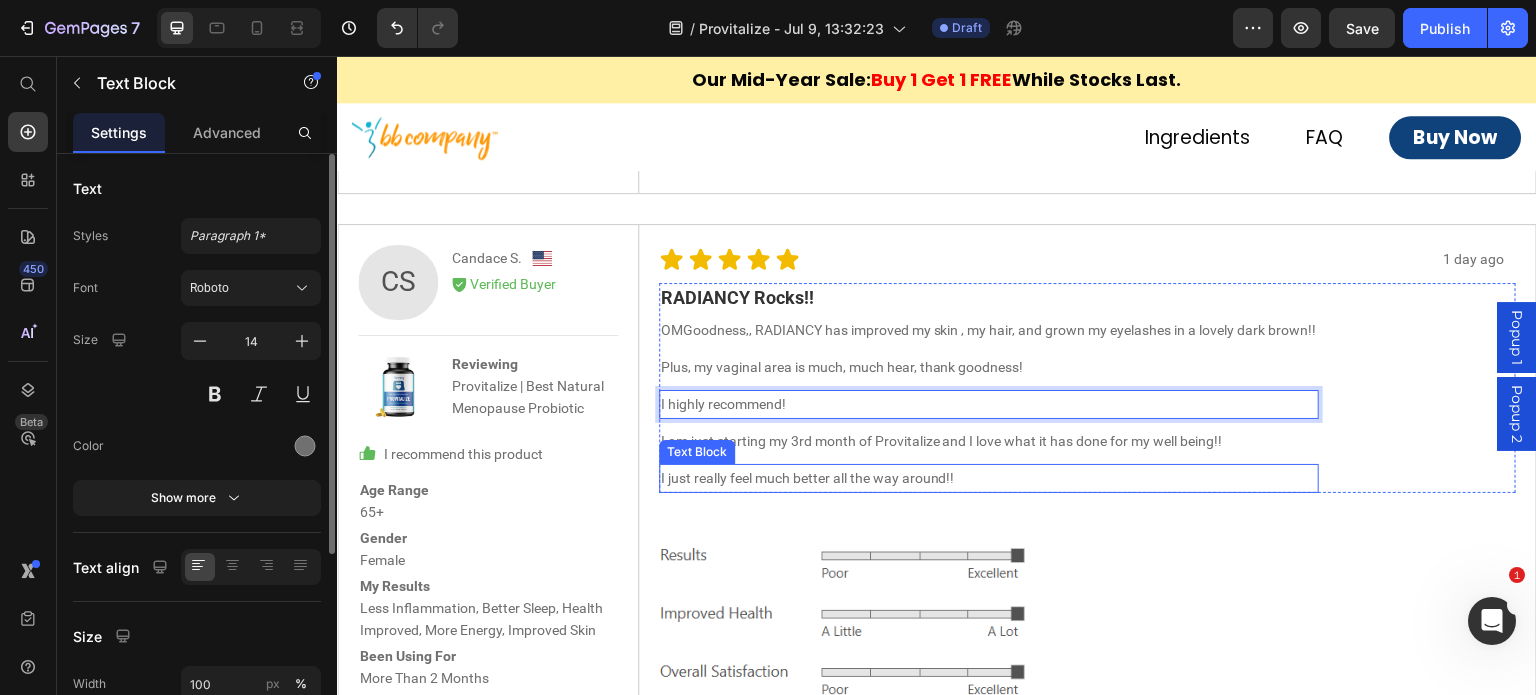 click on "I just really feel much better all the way around!!" at bounding box center [989, 478] 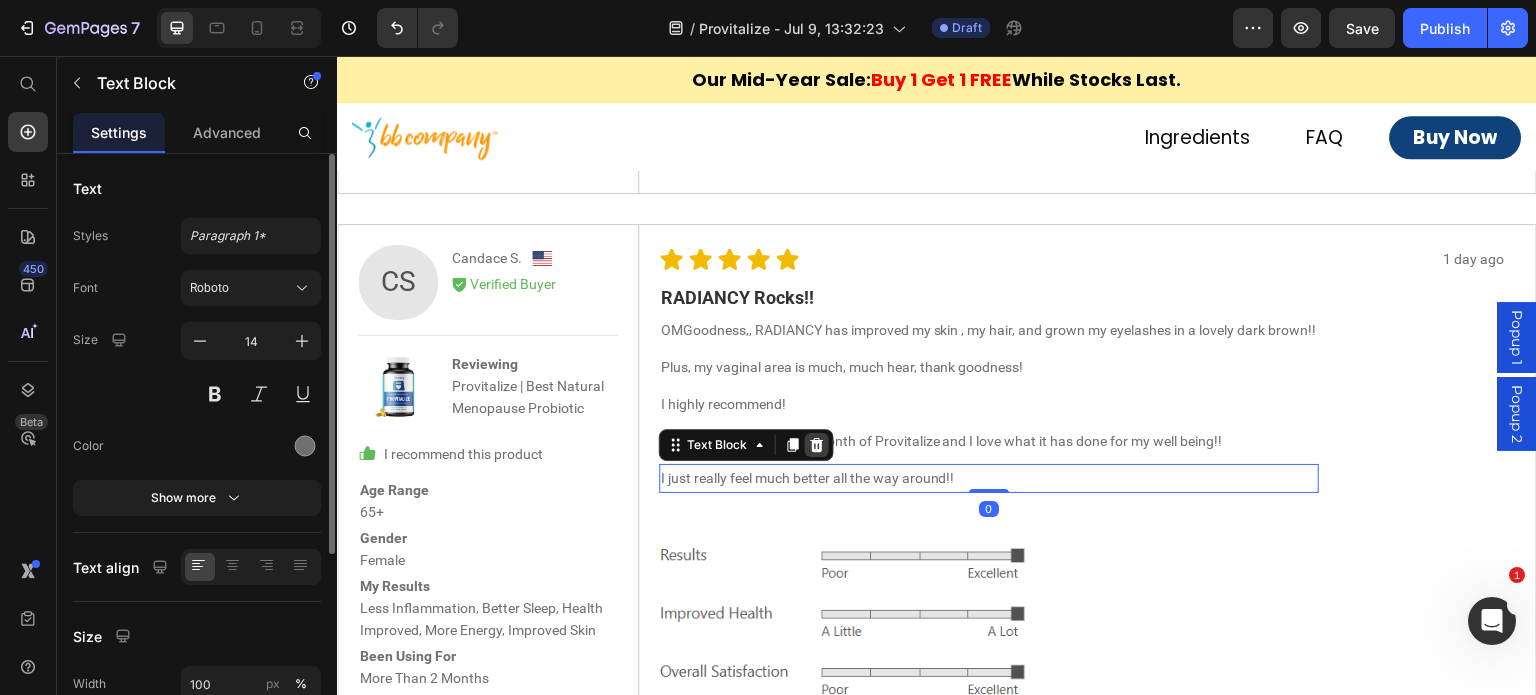 click 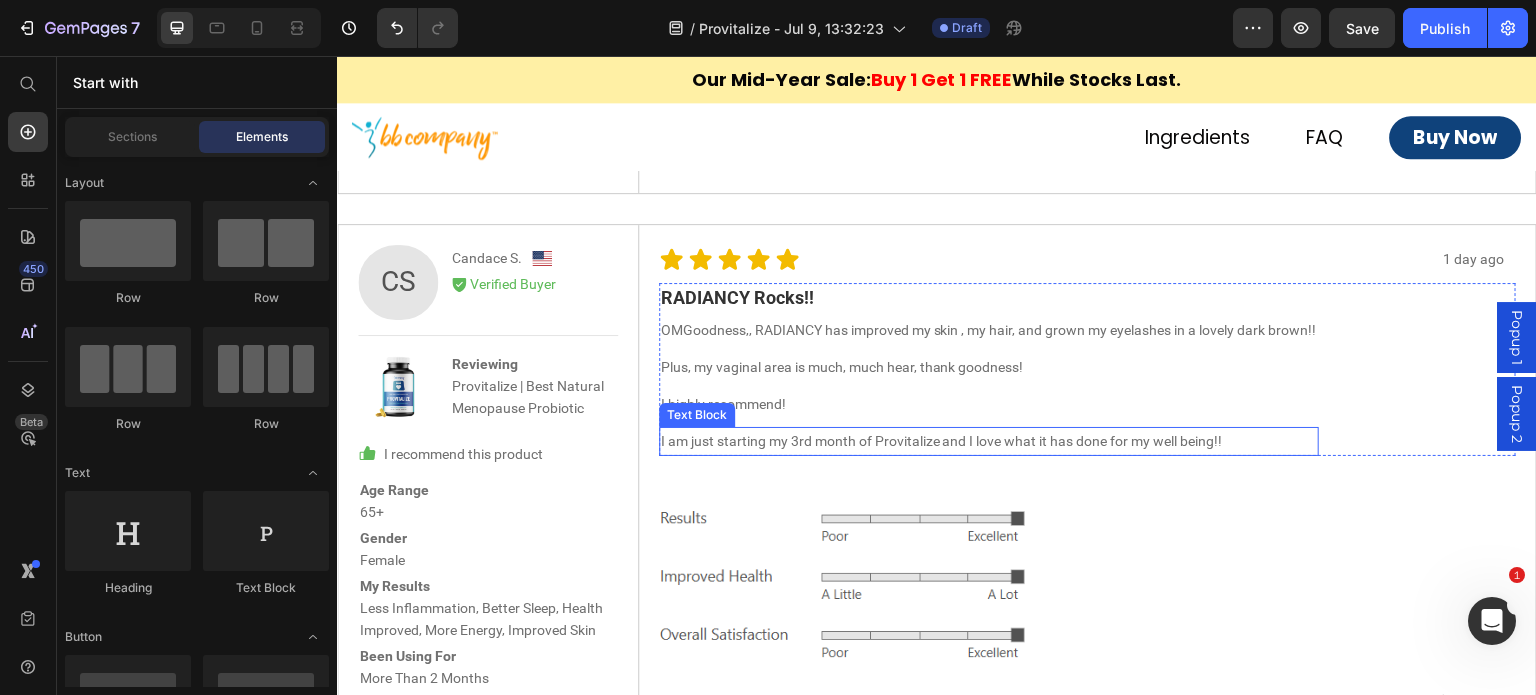 click on "I am just starting my 3rd month of Provitalize and I love what it has done for my well being!!" at bounding box center (989, 441) 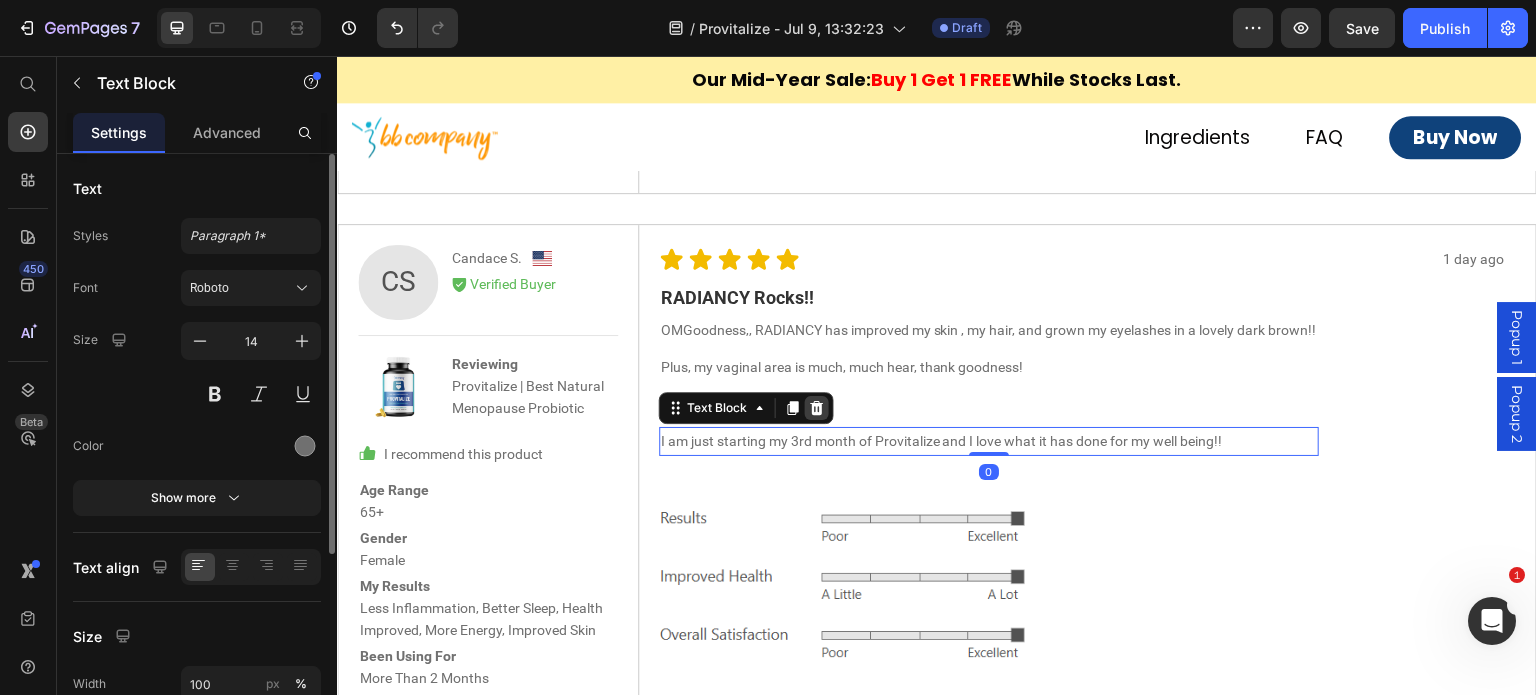 click 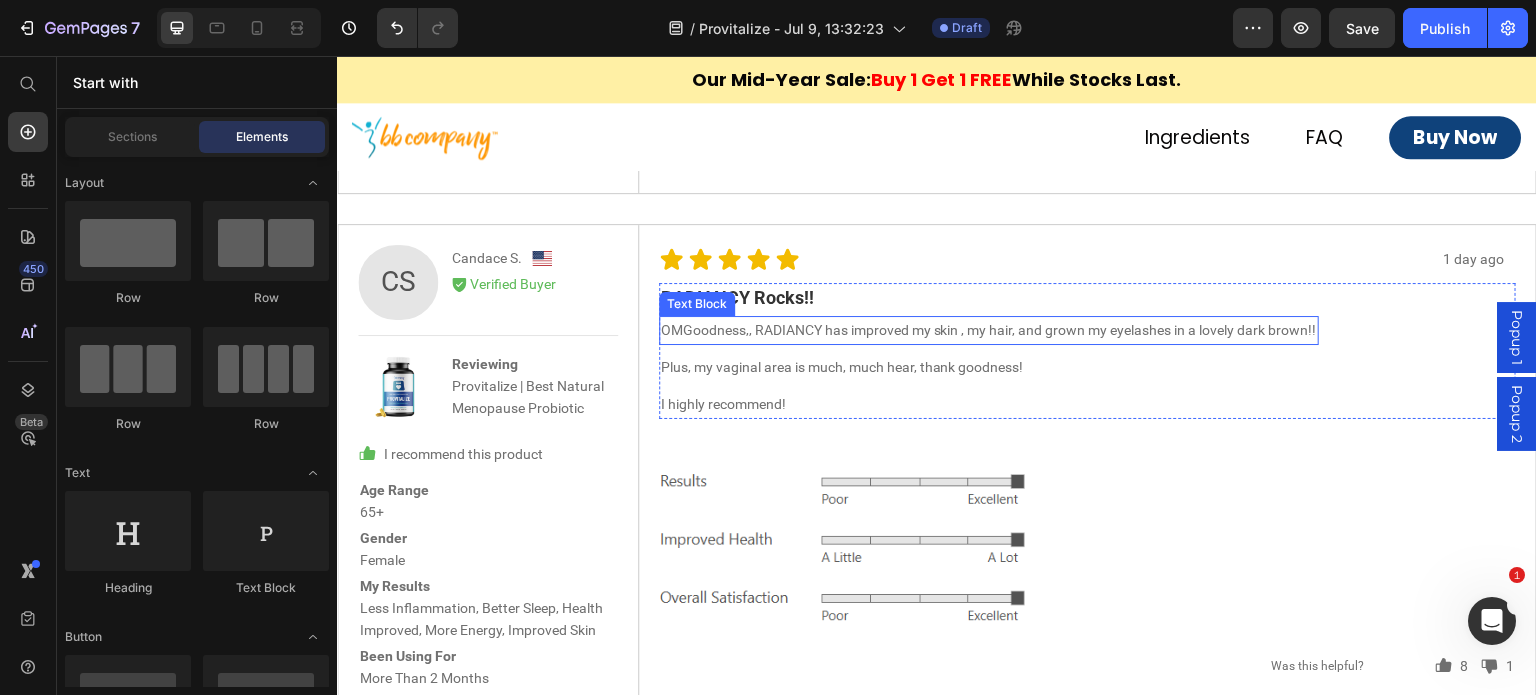 click on "OMGoodness,, RADIANCY has improved my skin , my hair, and grown my eyelashes in a lovely dark brown!!" at bounding box center (989, 330) 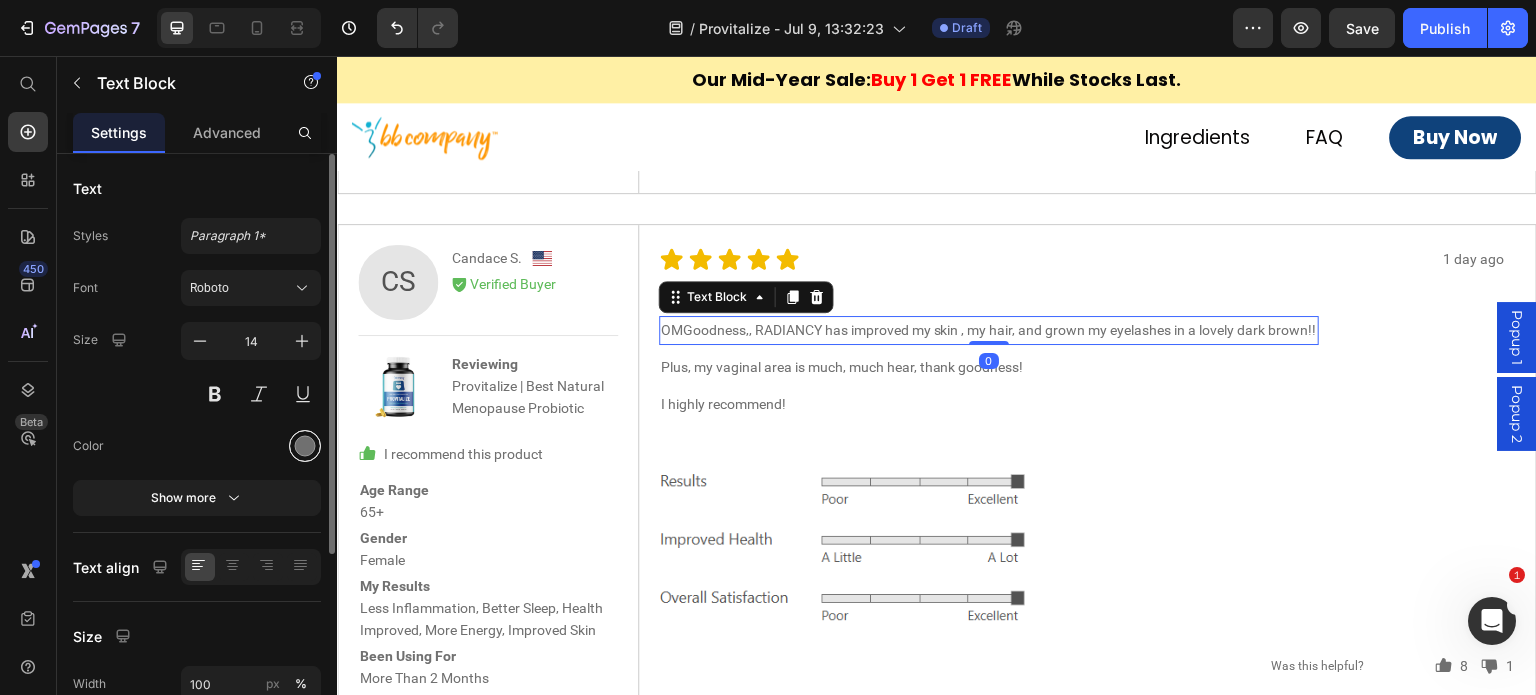 click at bounding box center (305, 446) 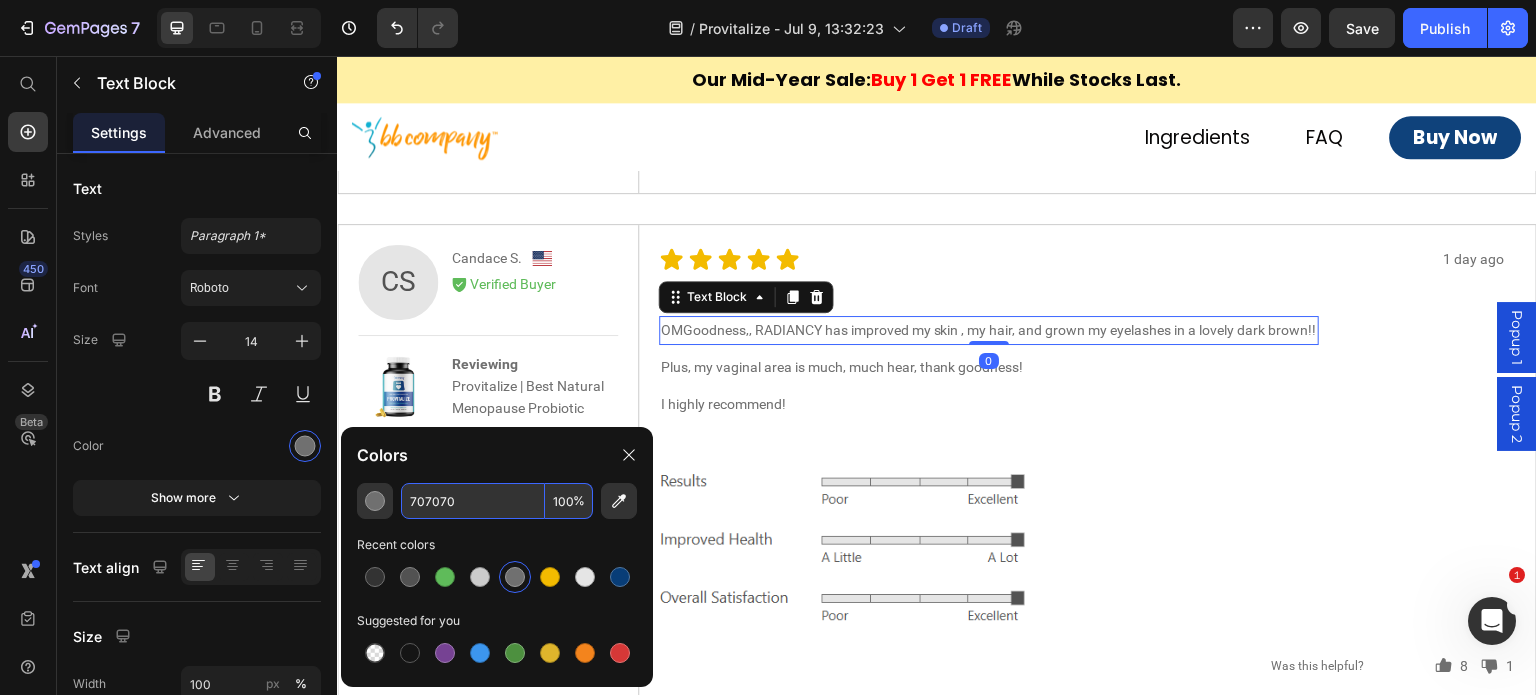 click on "707070" at bounding box center (473, 501) 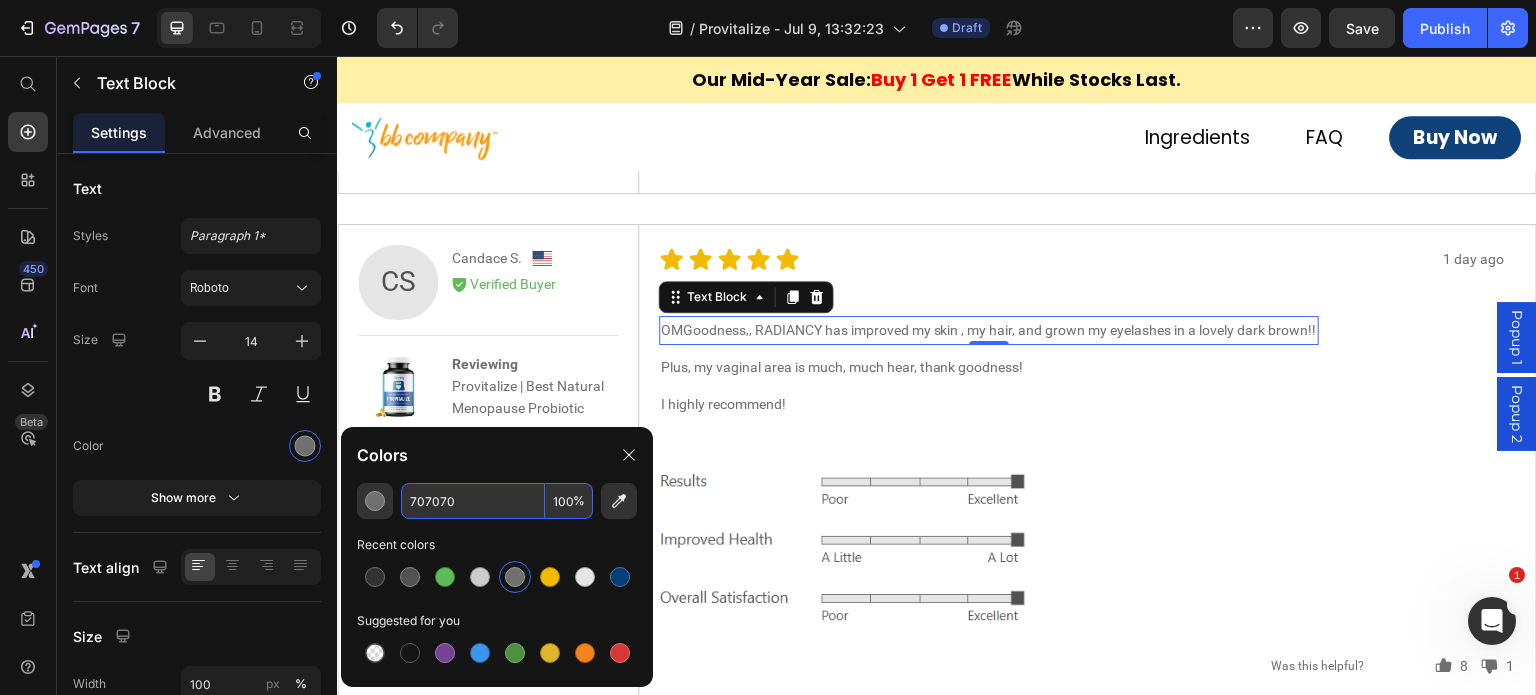 paste on "525252" 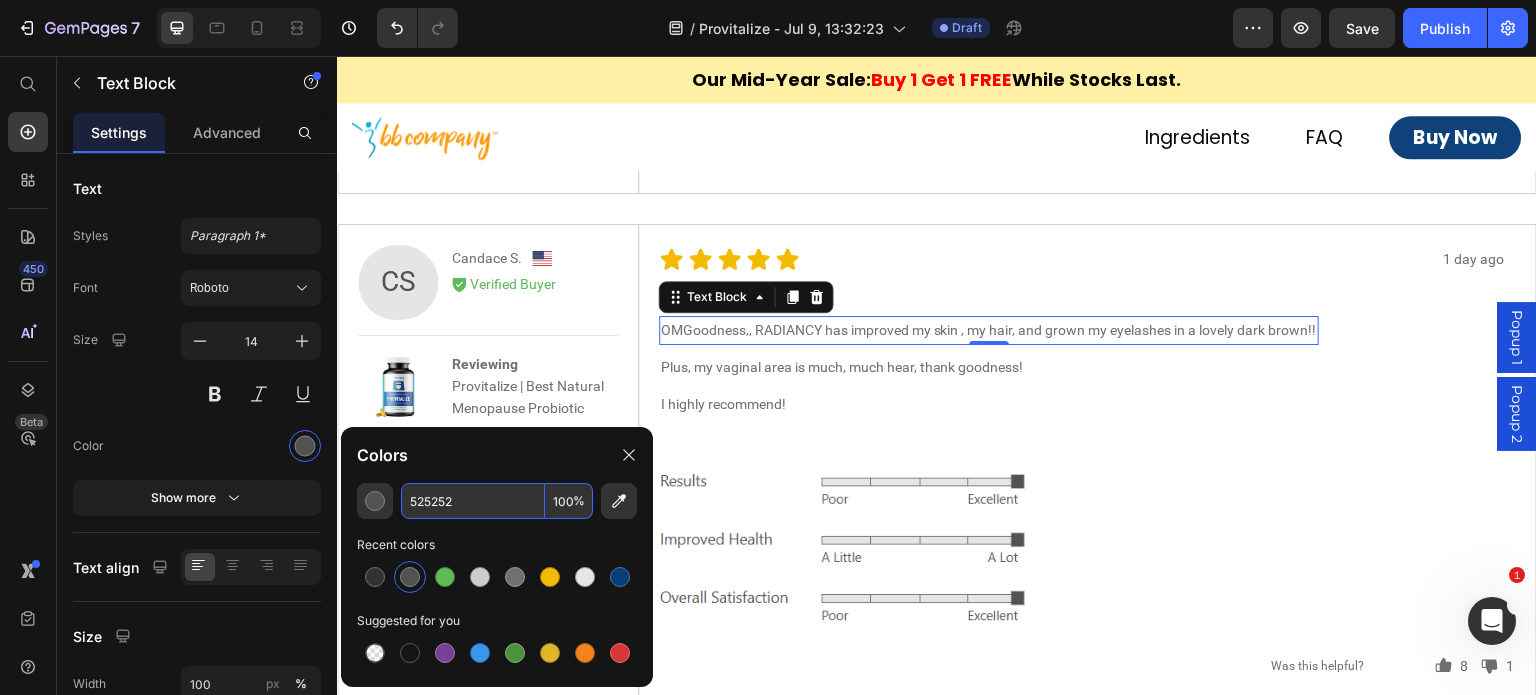 type on "525252" 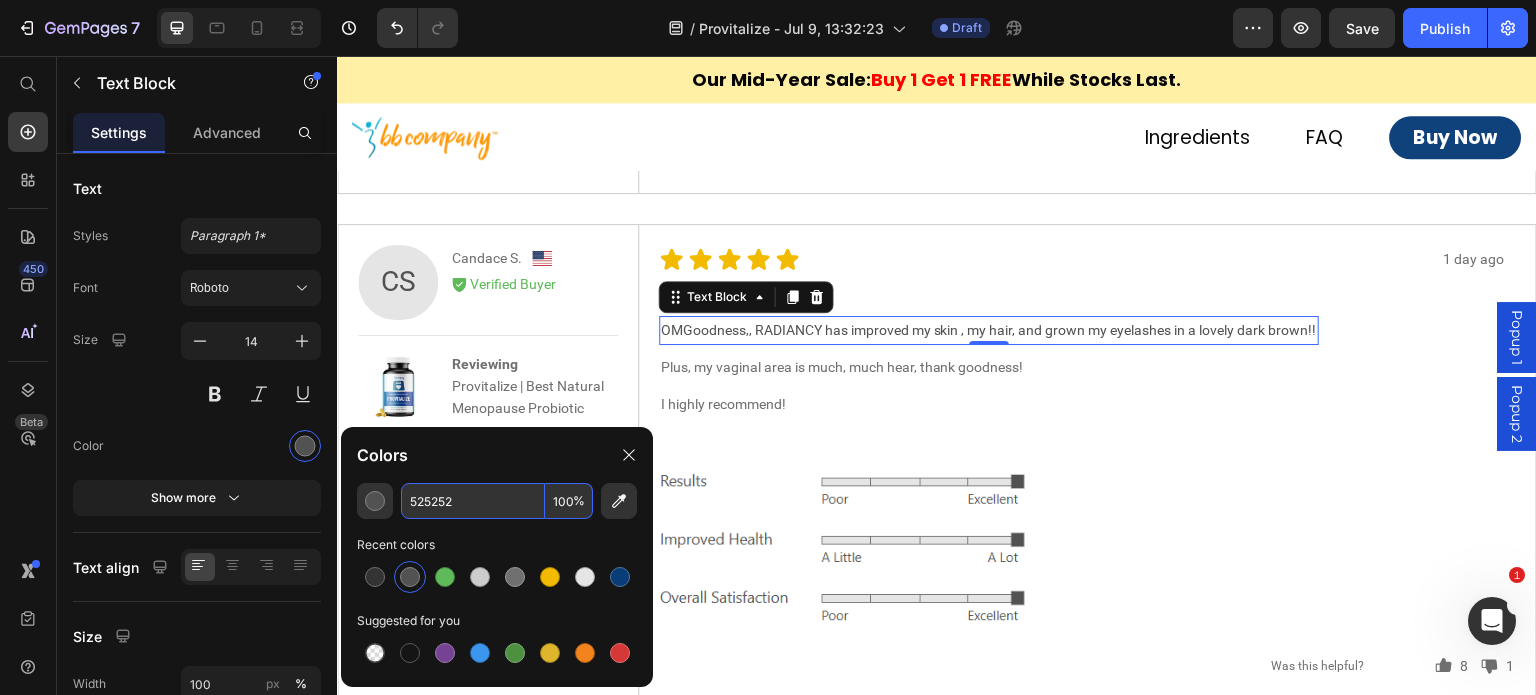 click on "Colors" 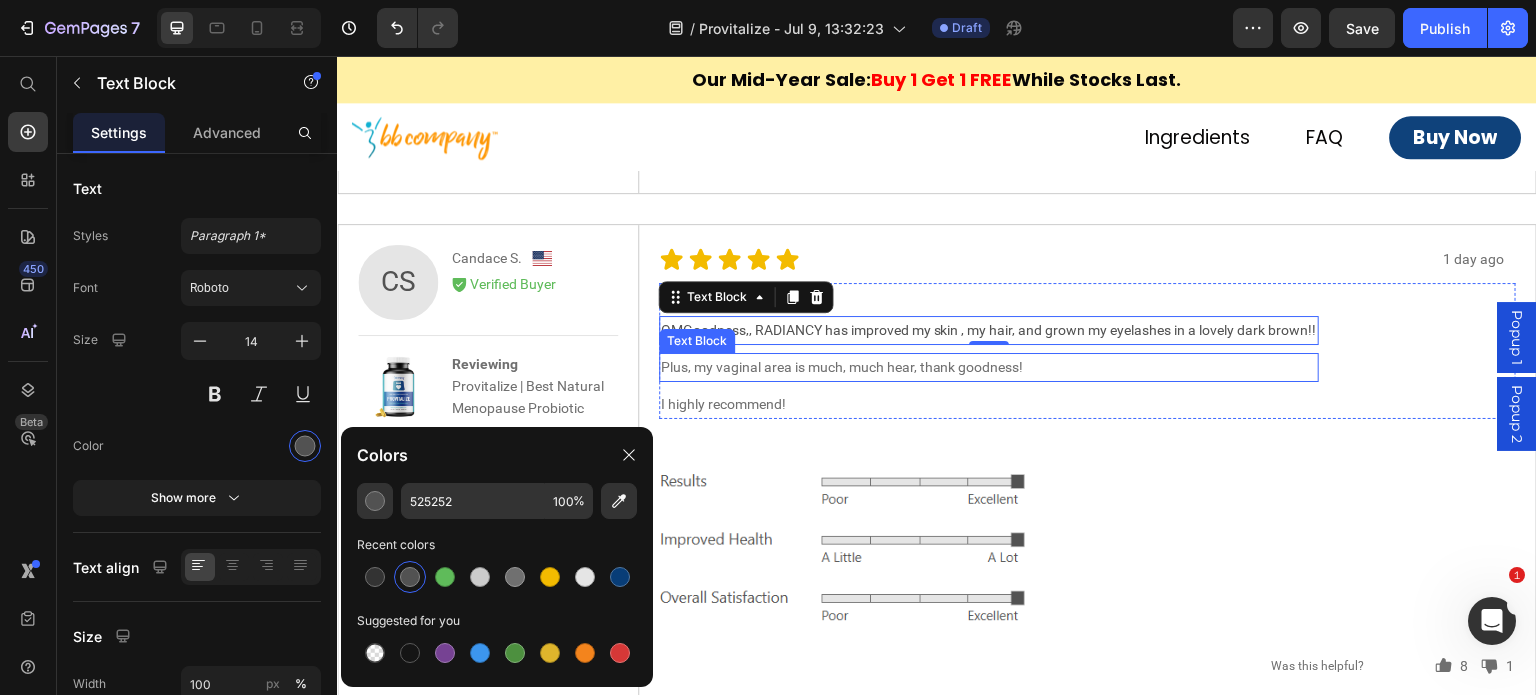 click on "Plus, my vaginal area is much, much hear, thank goodness!" at bounding box center (989, 367) 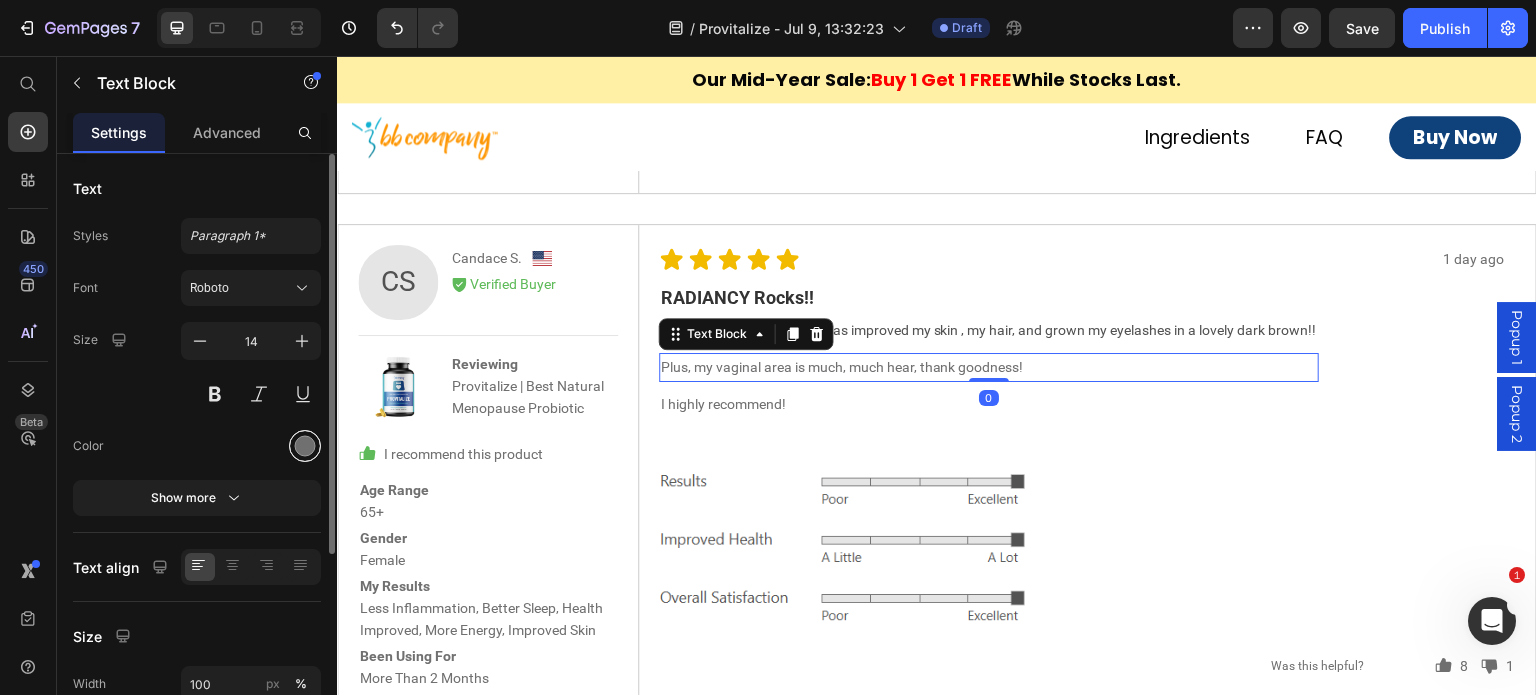 click at bounding box center (305, 446) 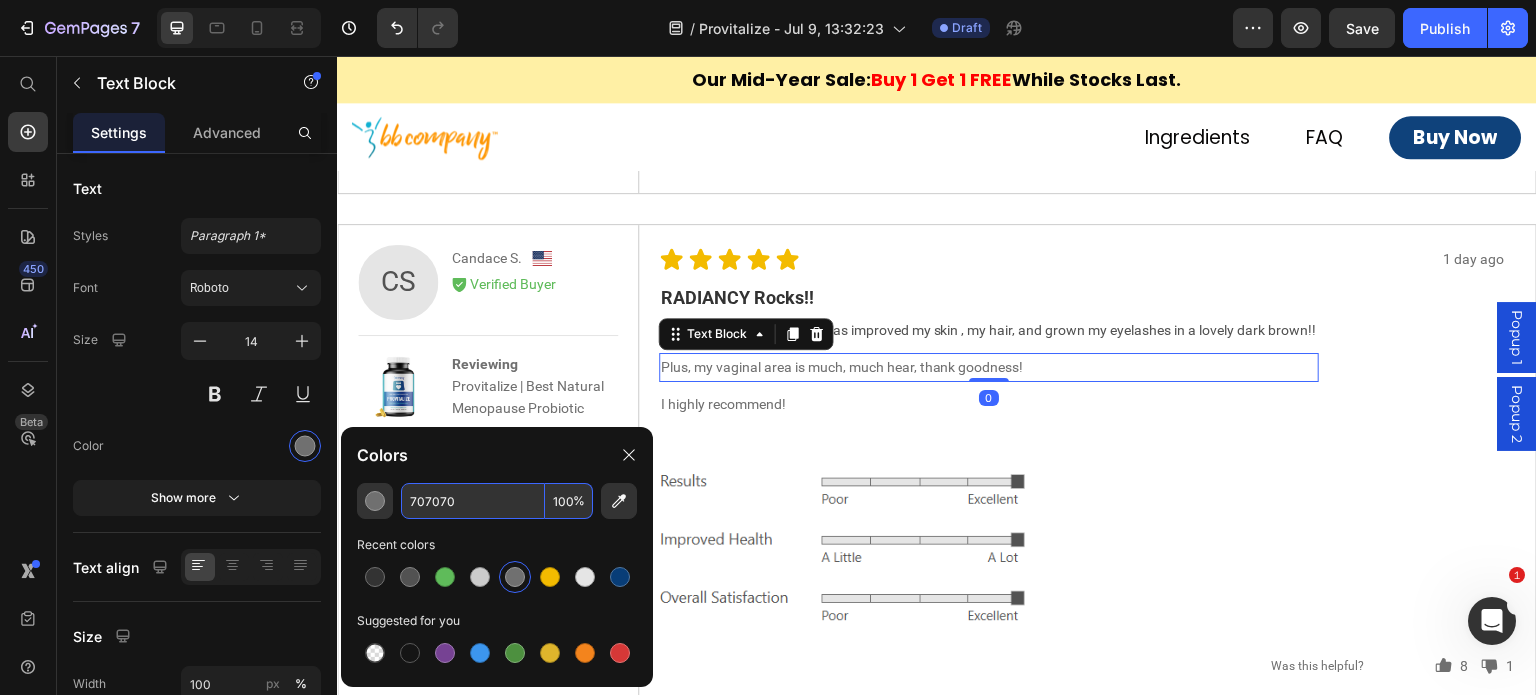 click on "707070" at bounding box center (473, 501) 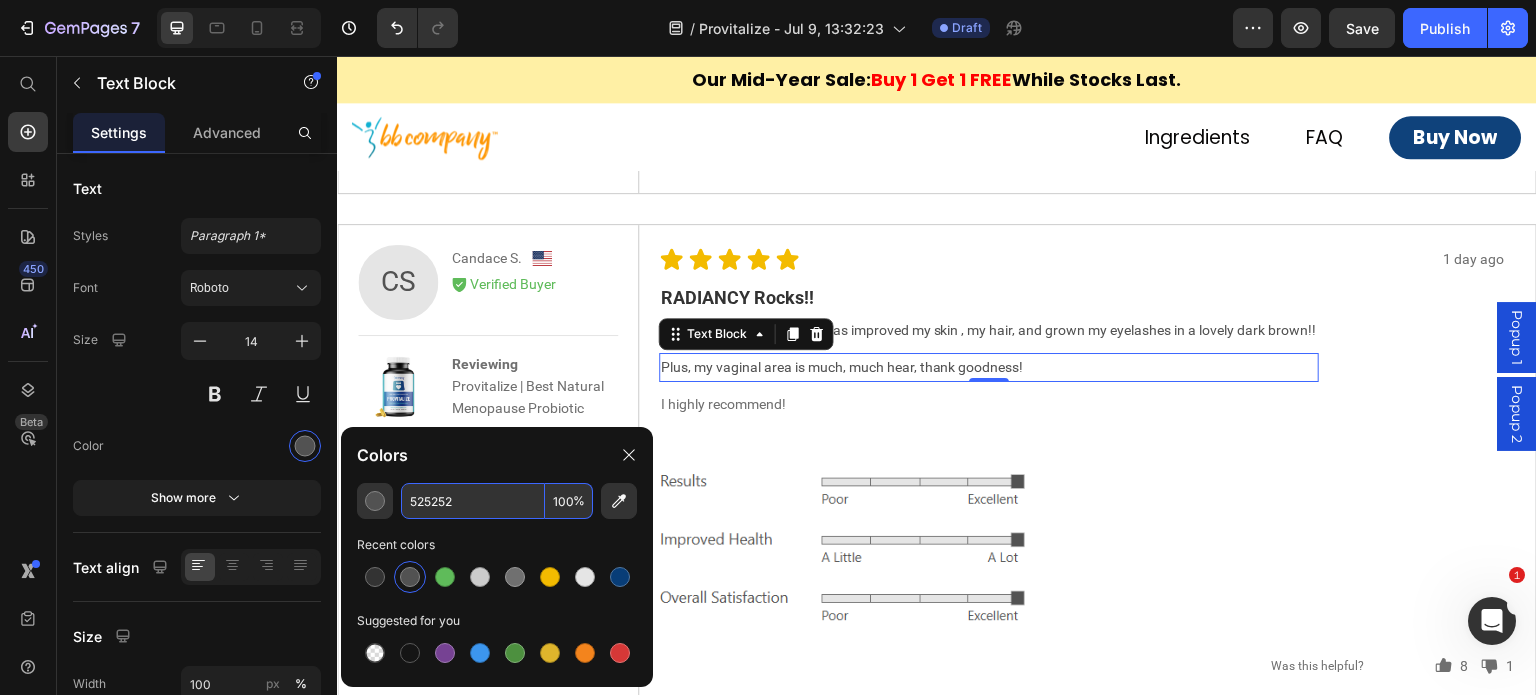 type on "525252" 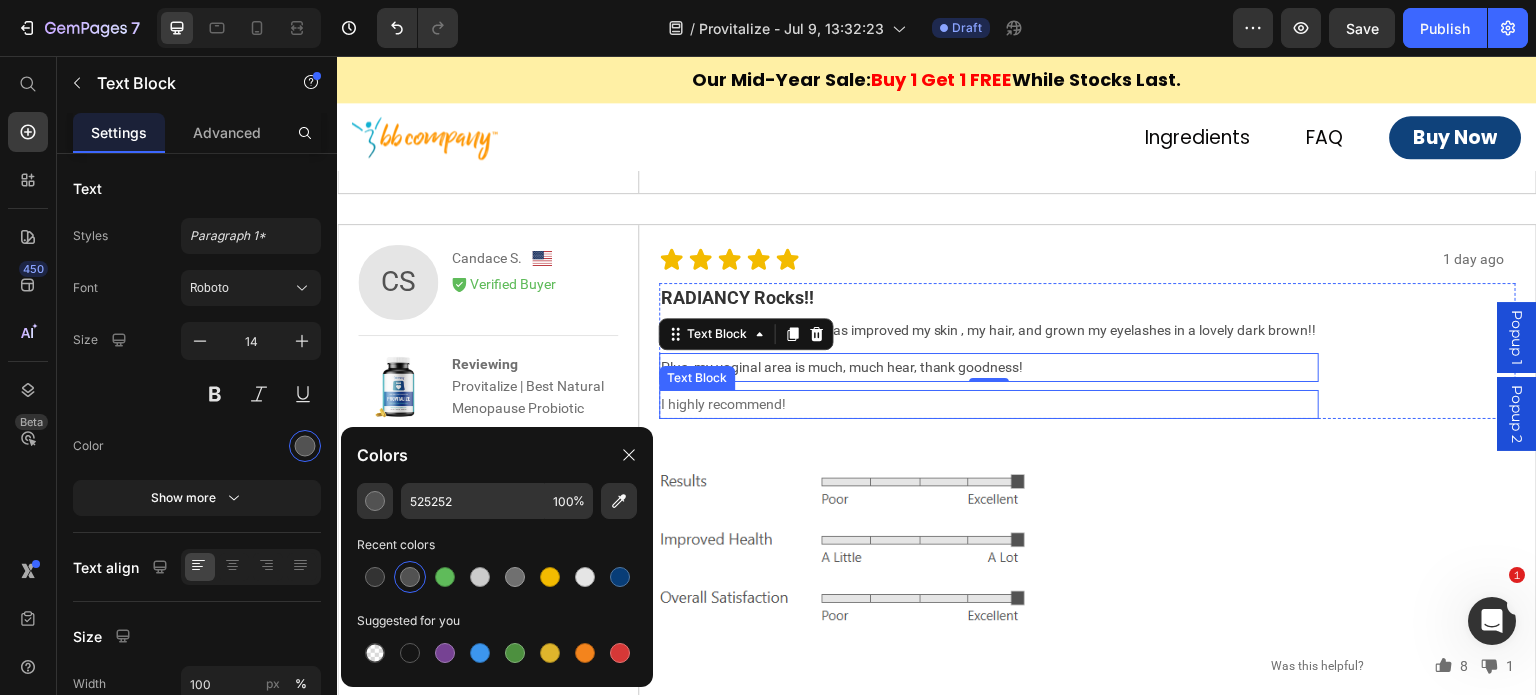click on "I highly recommend!" at bounding box center (989, 404) 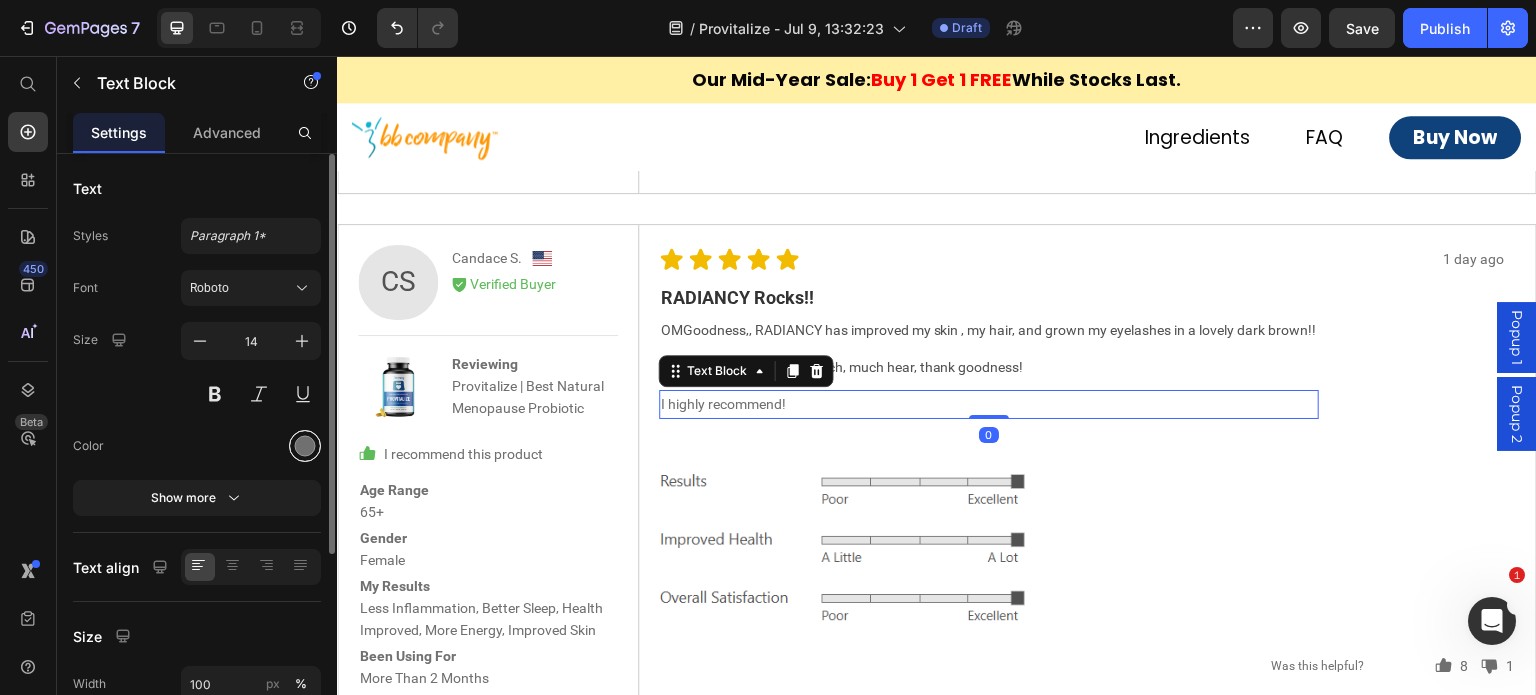 click at bounding box center [305, 446] 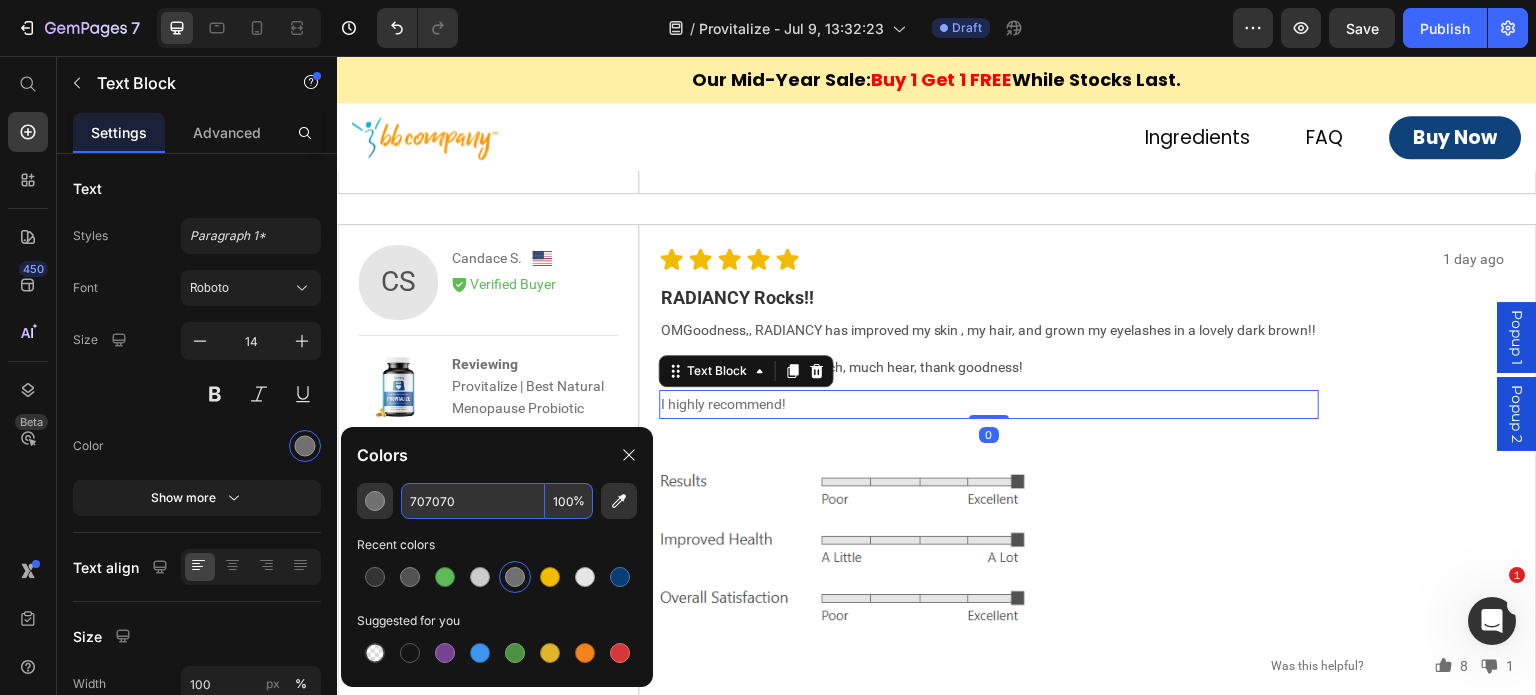 click on "707070" at bounding box center [473, 501] 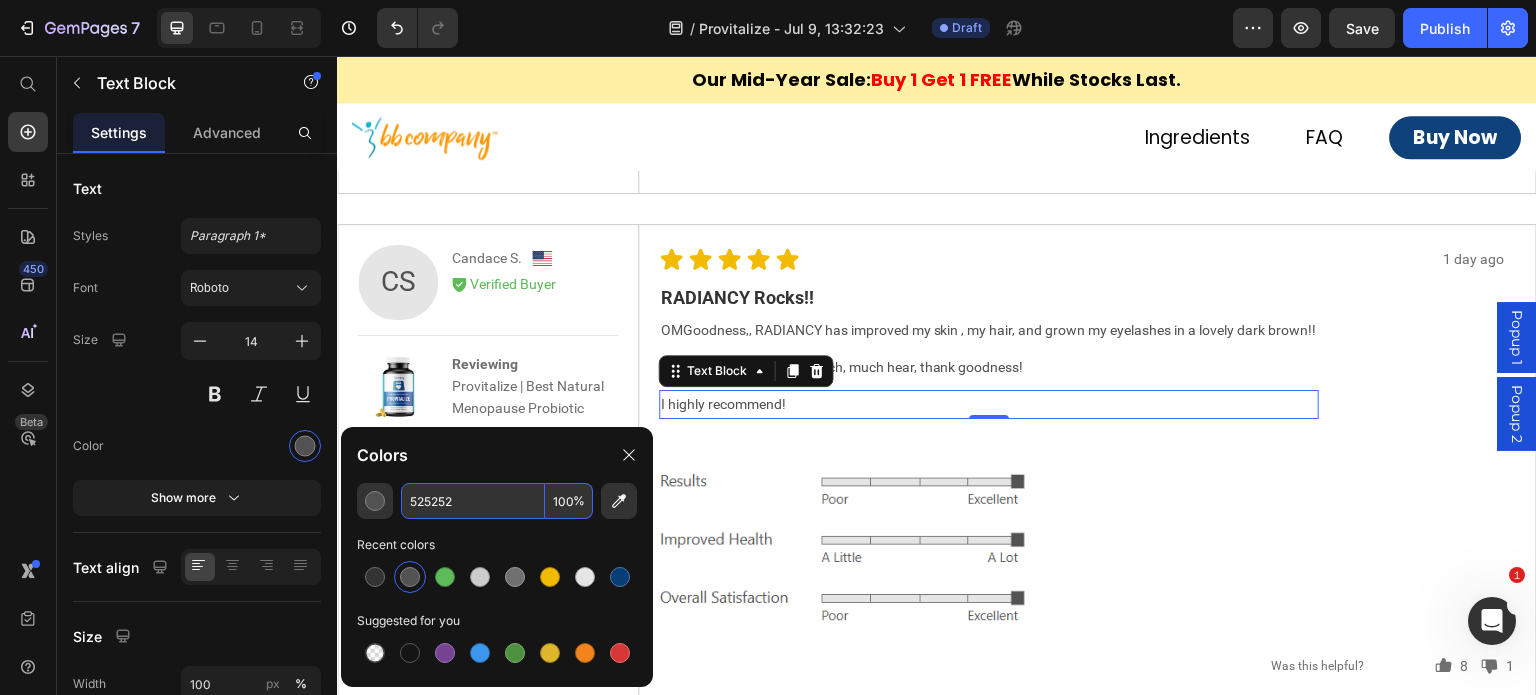 type on "525252" 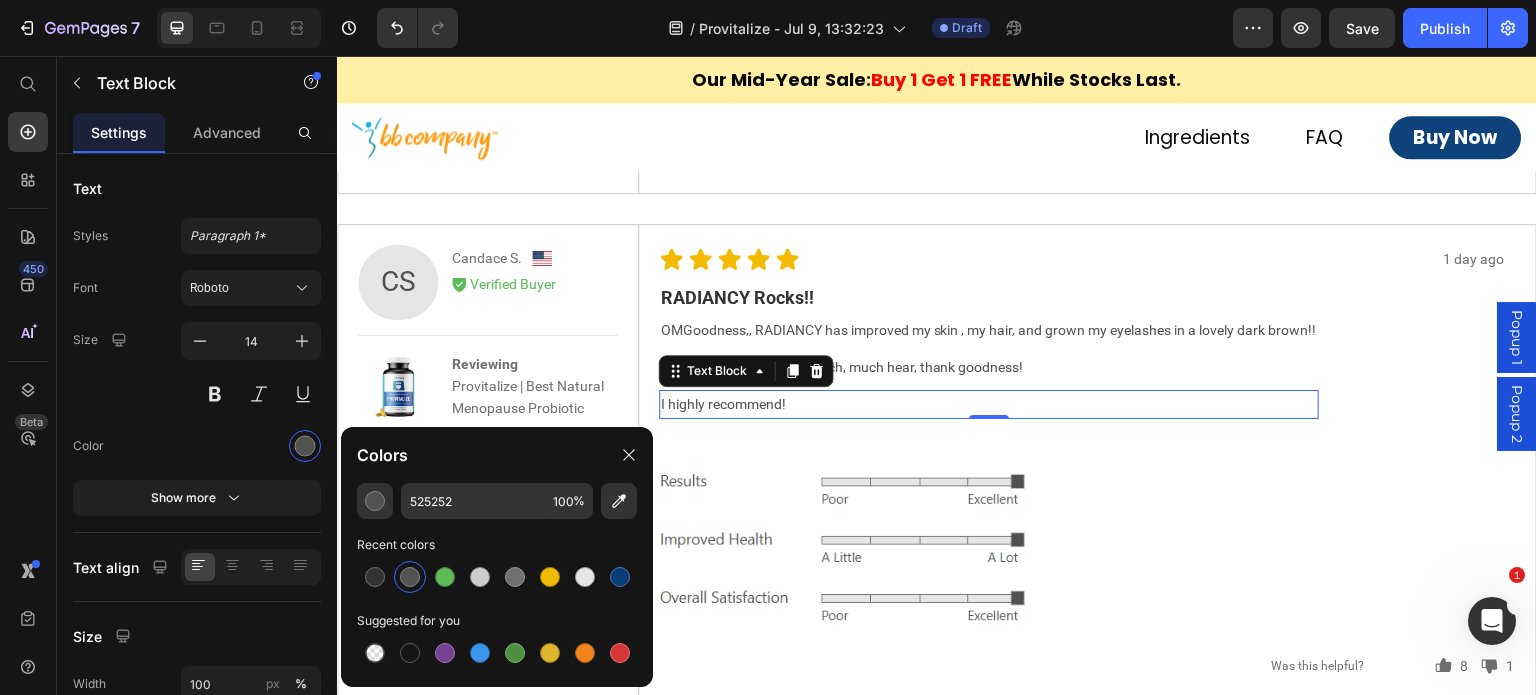 scroll, scrollTop: 8718, scrollLeft: 0, axis: vertical 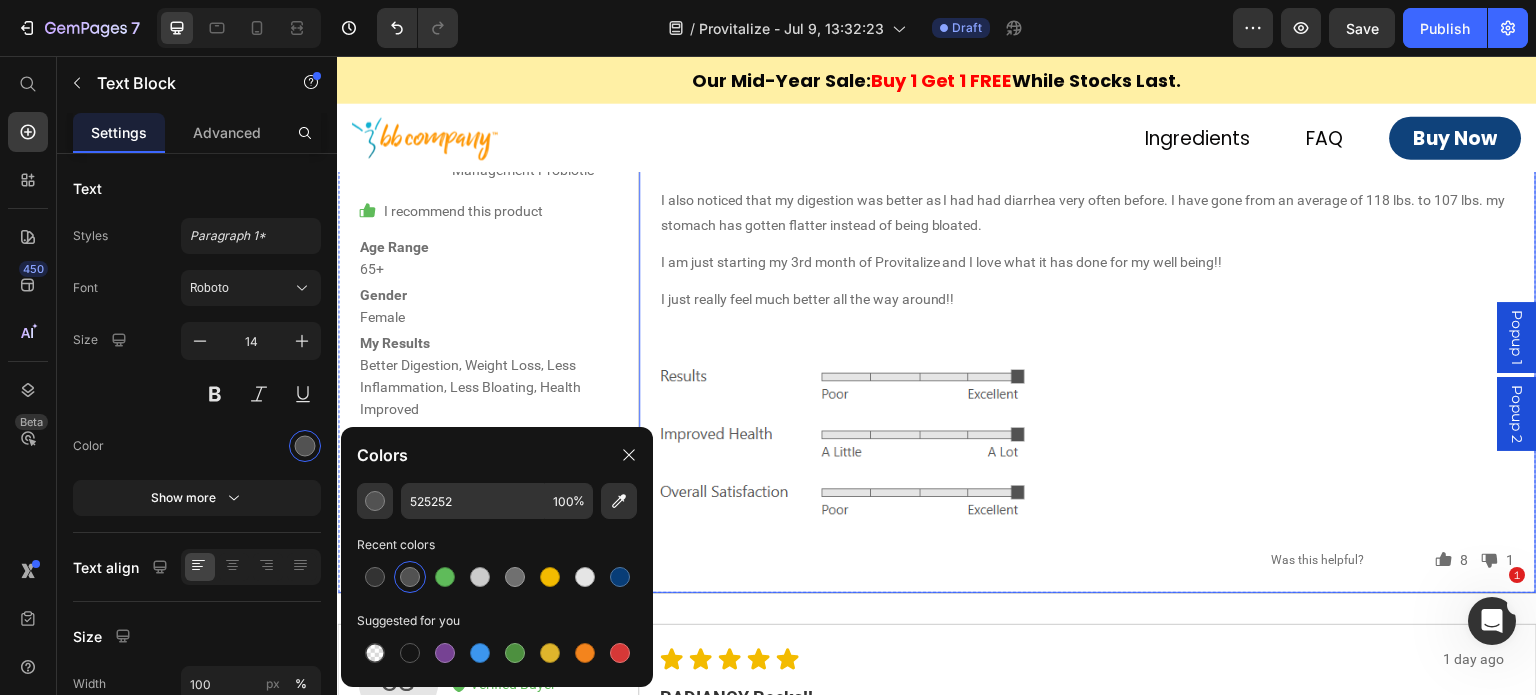 click on "I just really feel much better all the way around!!" at bounding box center [1088, 299] 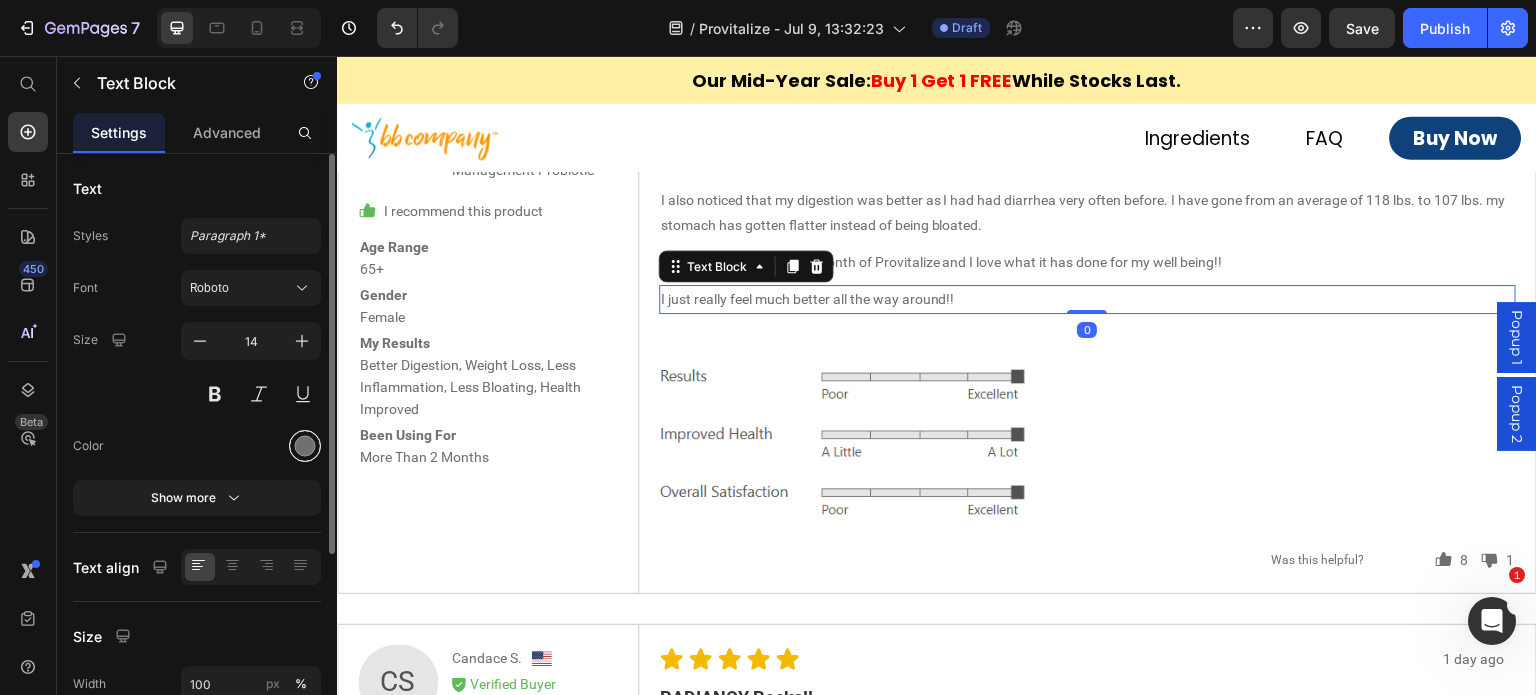 click at bounding box center [305, 446] 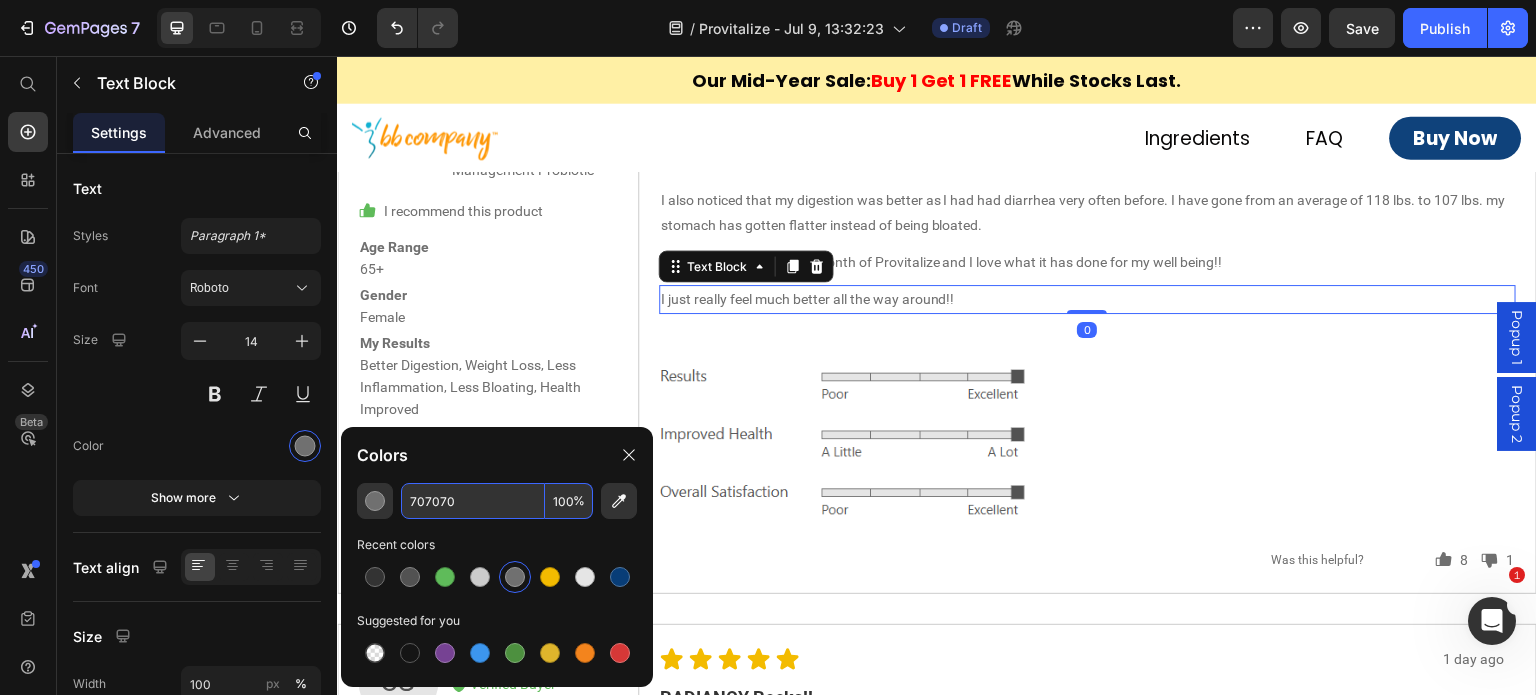 click on "707070" at bounding box center [473, 501] 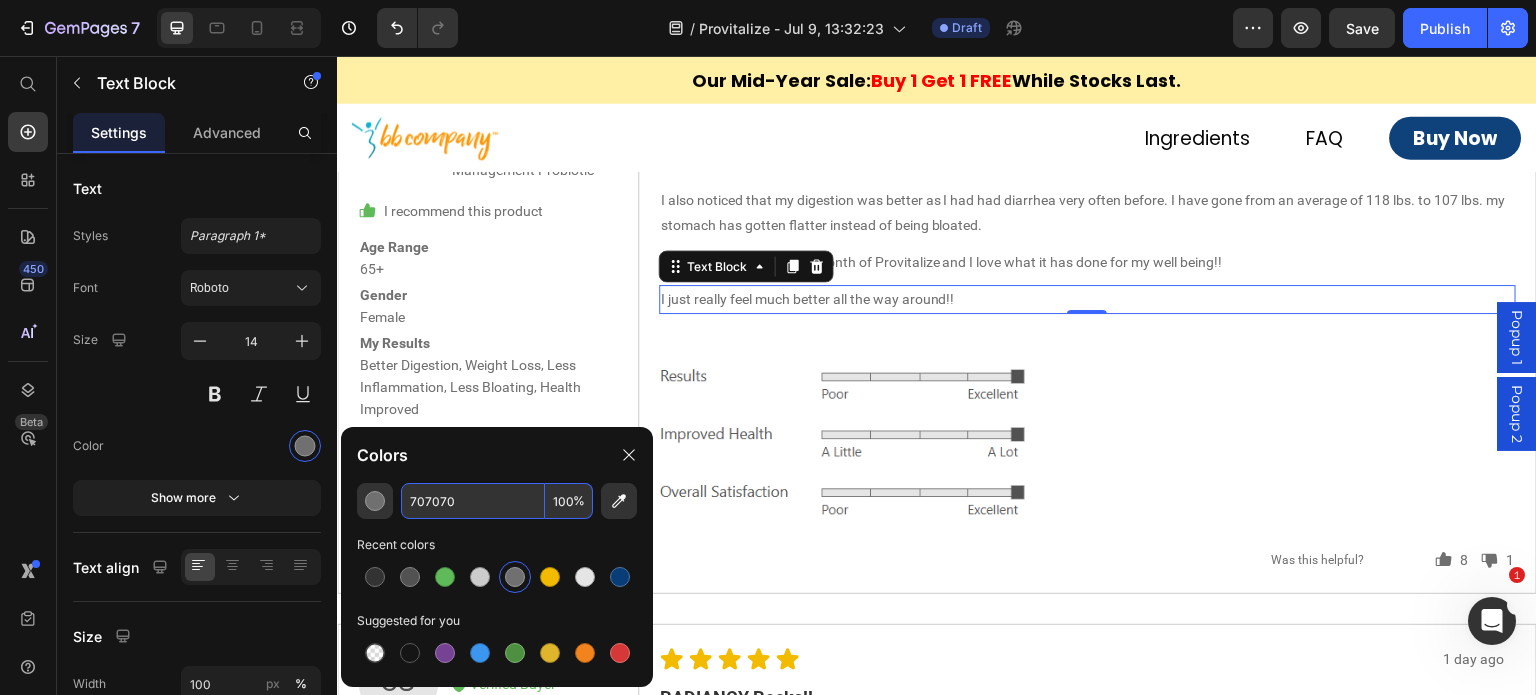 paste on "525252" 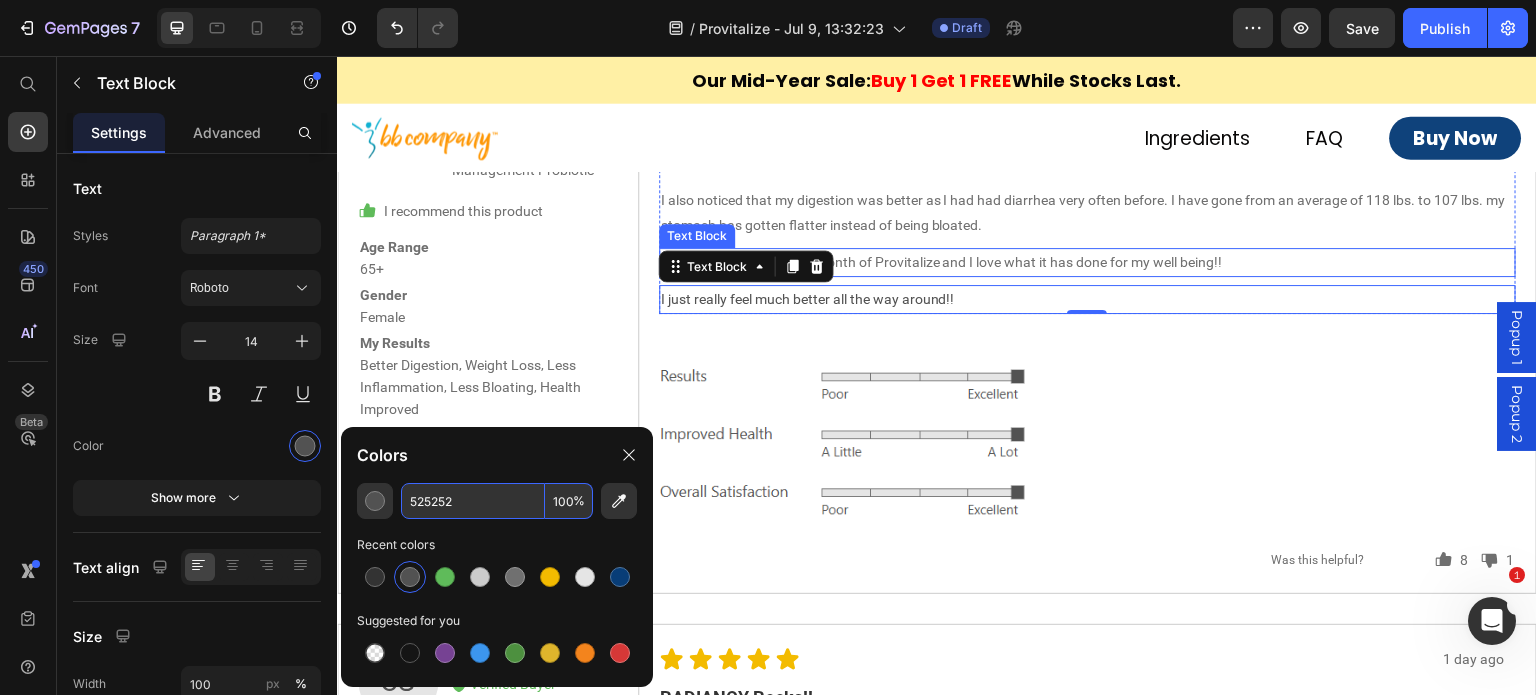 click on "I am just starting my 3rd month of Provitalize and I love what it has done for my well being!!" at bounding box center [1088, 262] 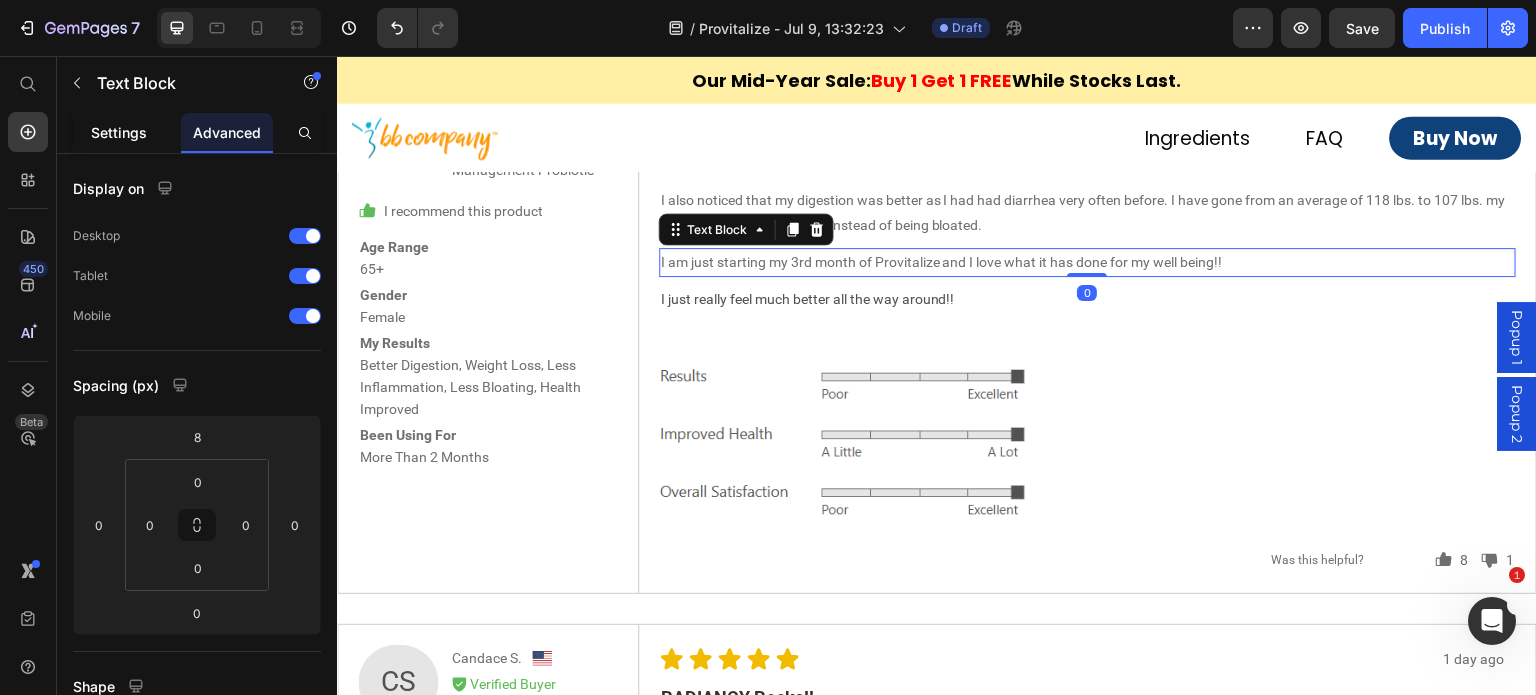 click on "Settings" at bounding box center [119, 132] 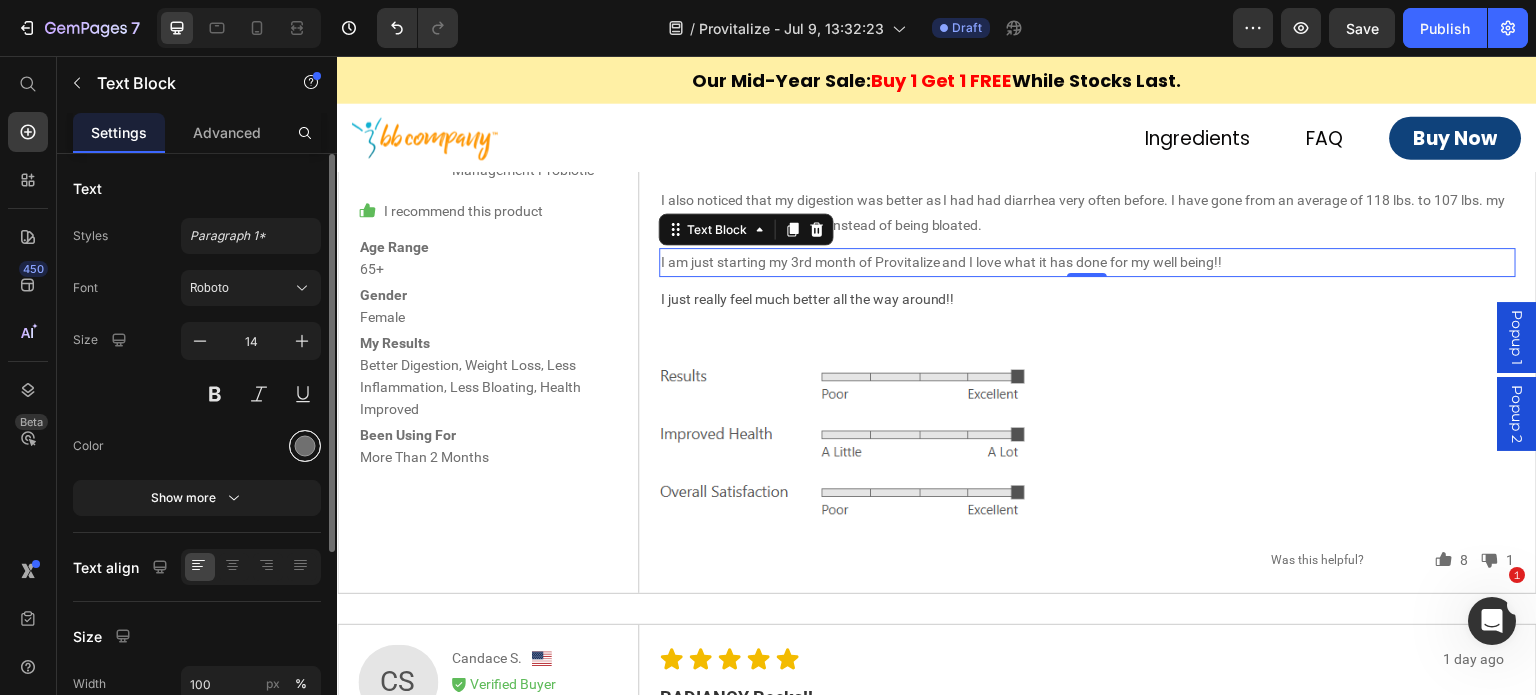 click at bounding box center (305, 446) 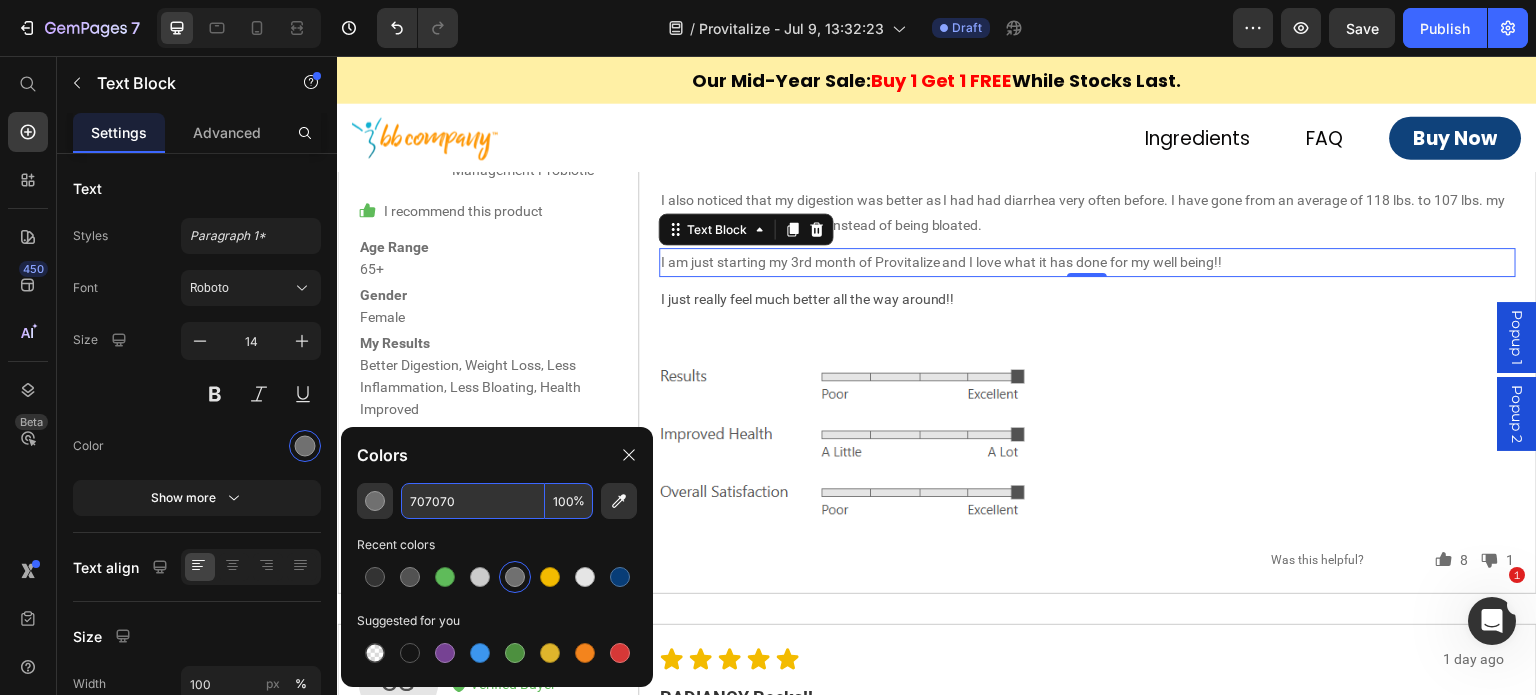 click on "707070" at bounding box center [473, 501] 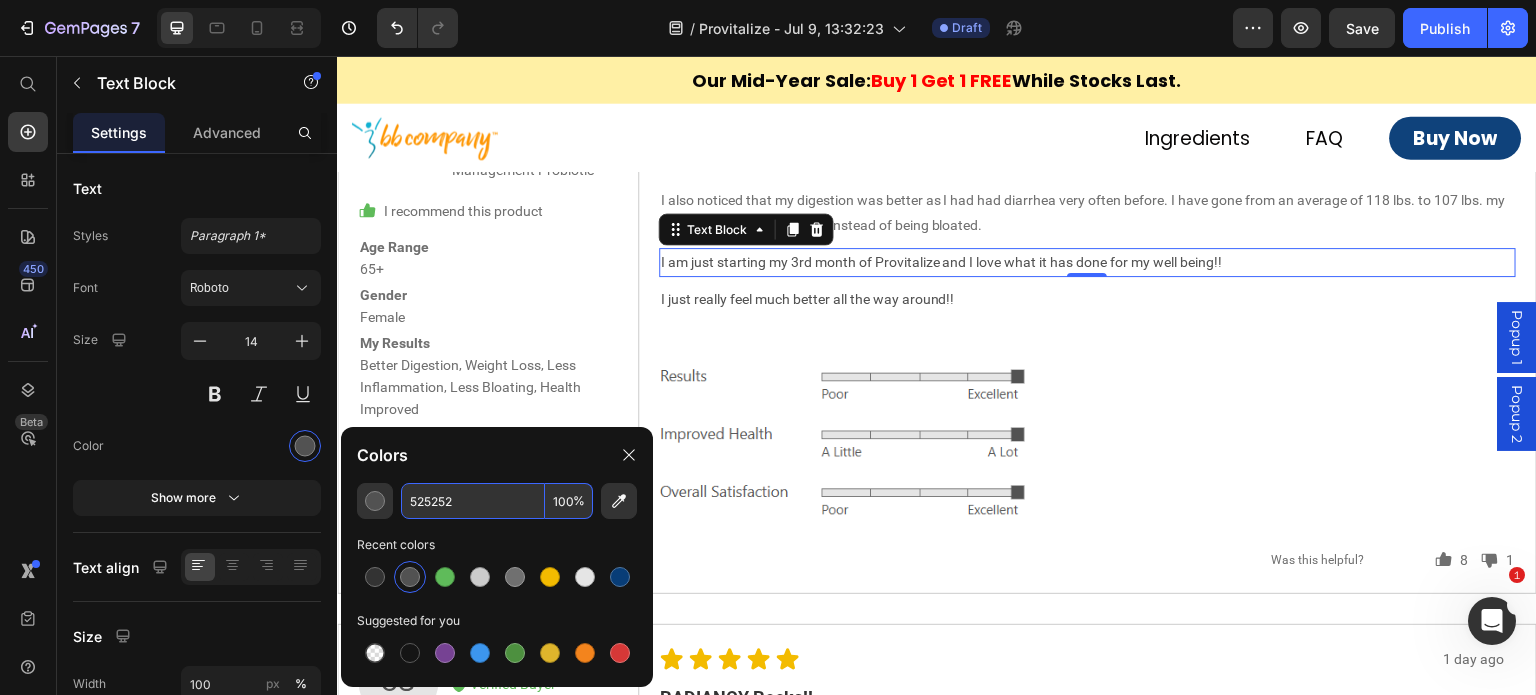 type on "525252" 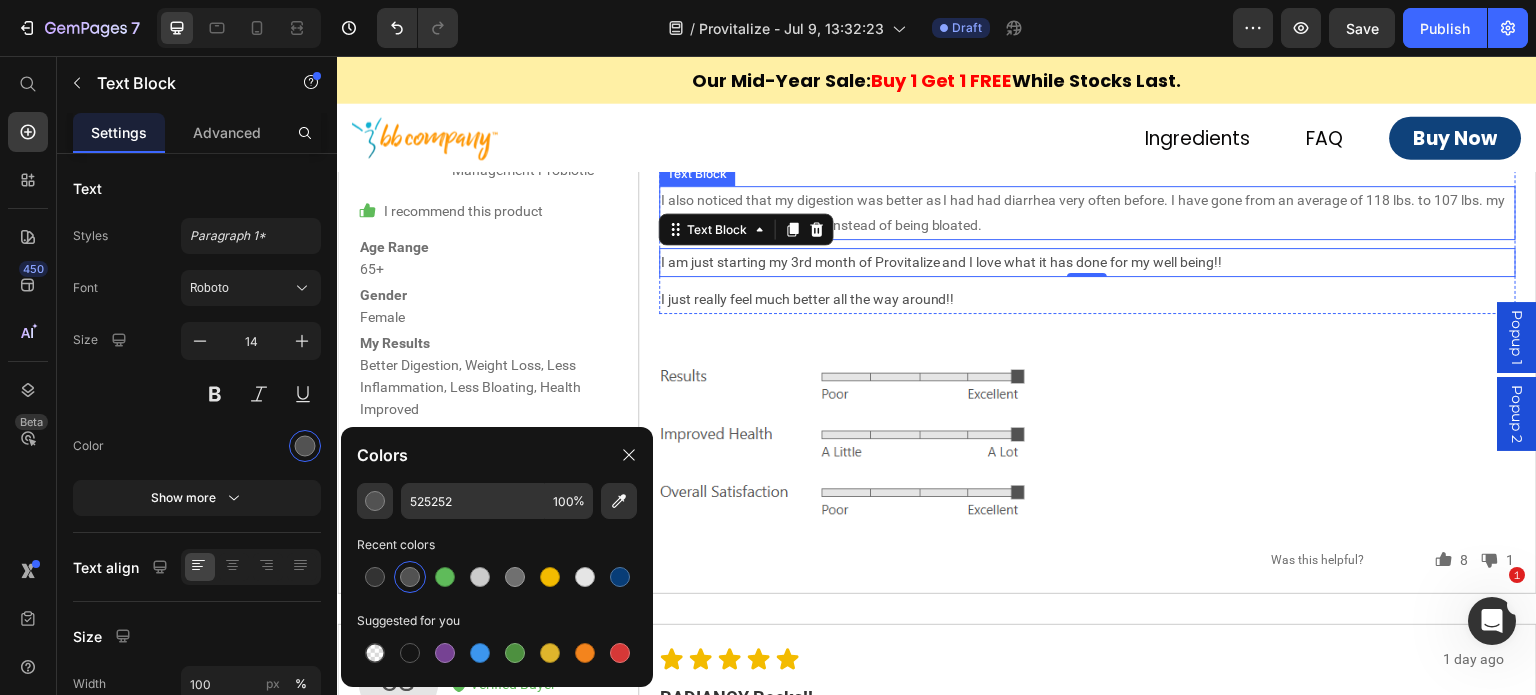 click on "I also noticed that my digestion was better as I had had diarrhea very often before. I have gone from an average of 118 lbs. to 107 lbs. my stomach has gotten flatter instead of being bloated." at bounding box center [1088, 213] 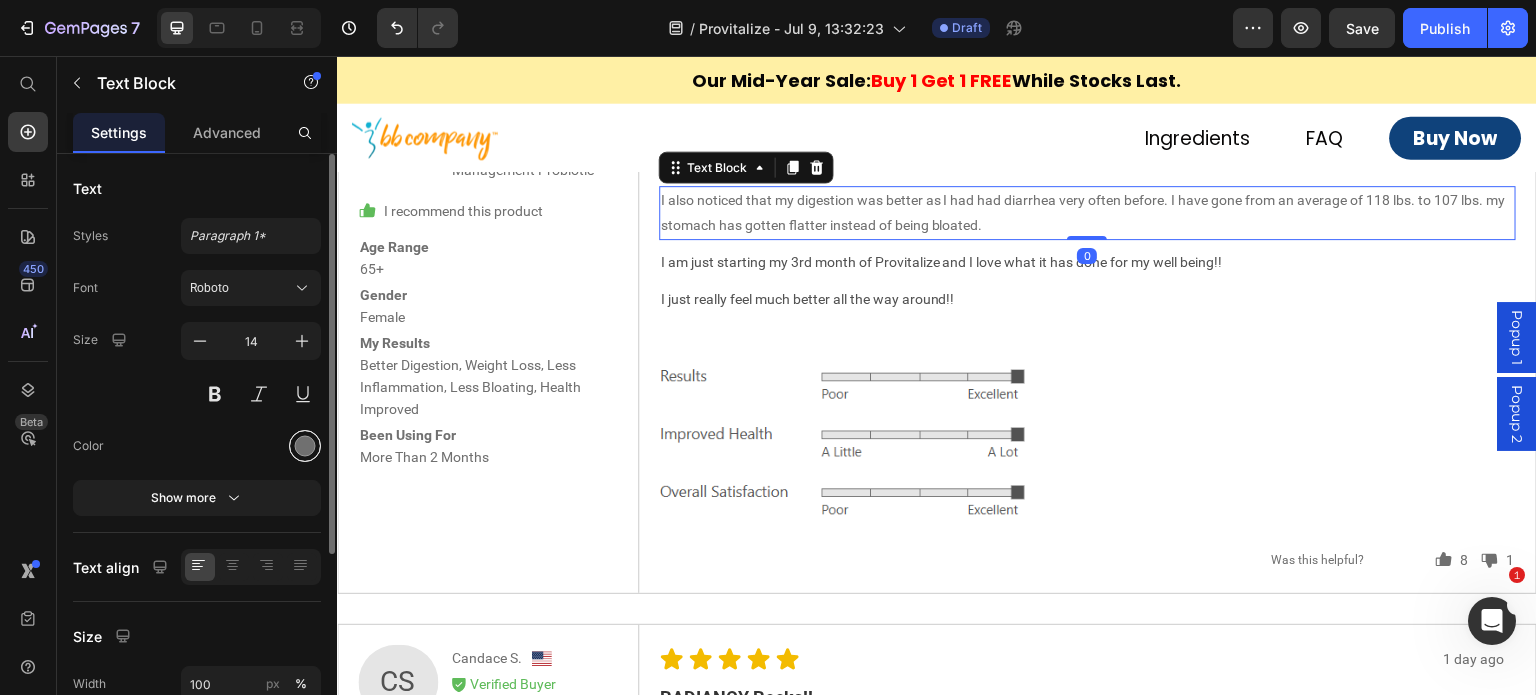 click at bounding box center (305, 446) 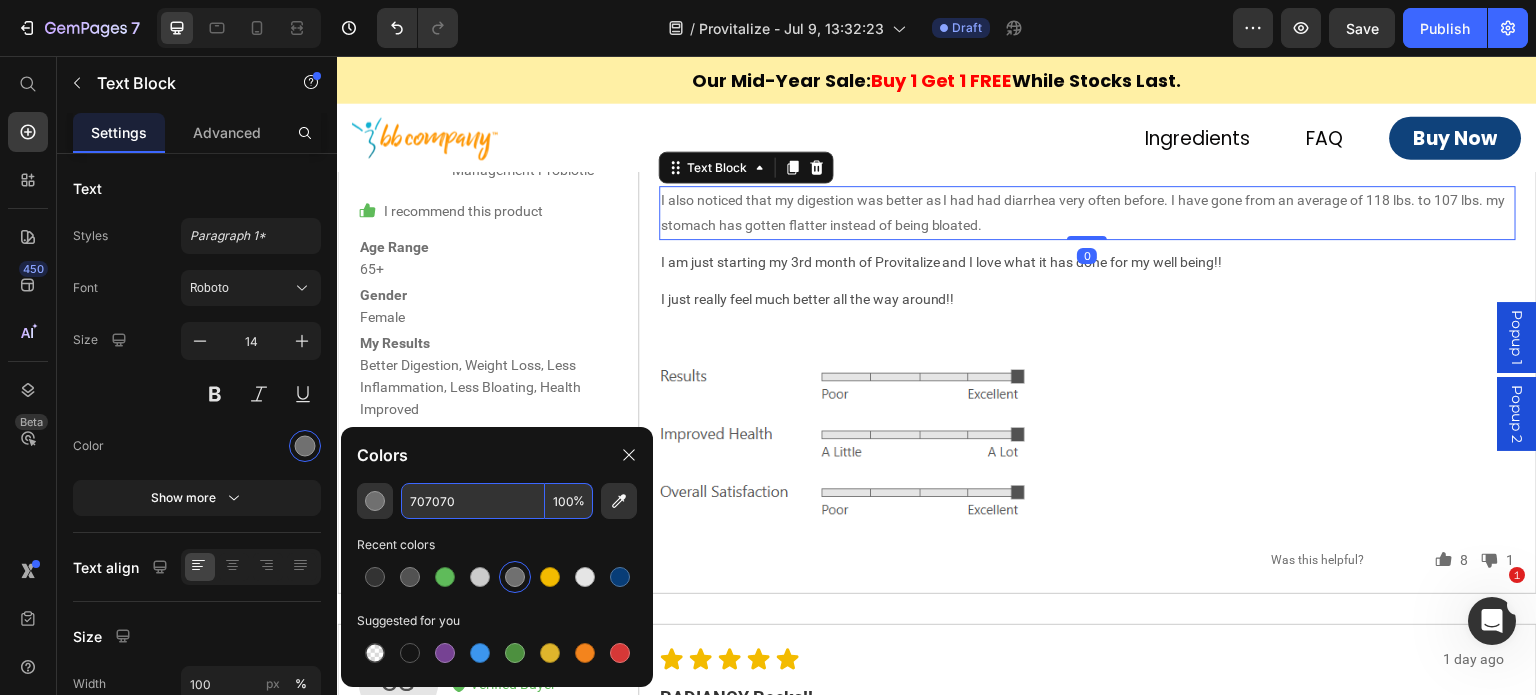 click on "707070" at bounding box center (473, 501) 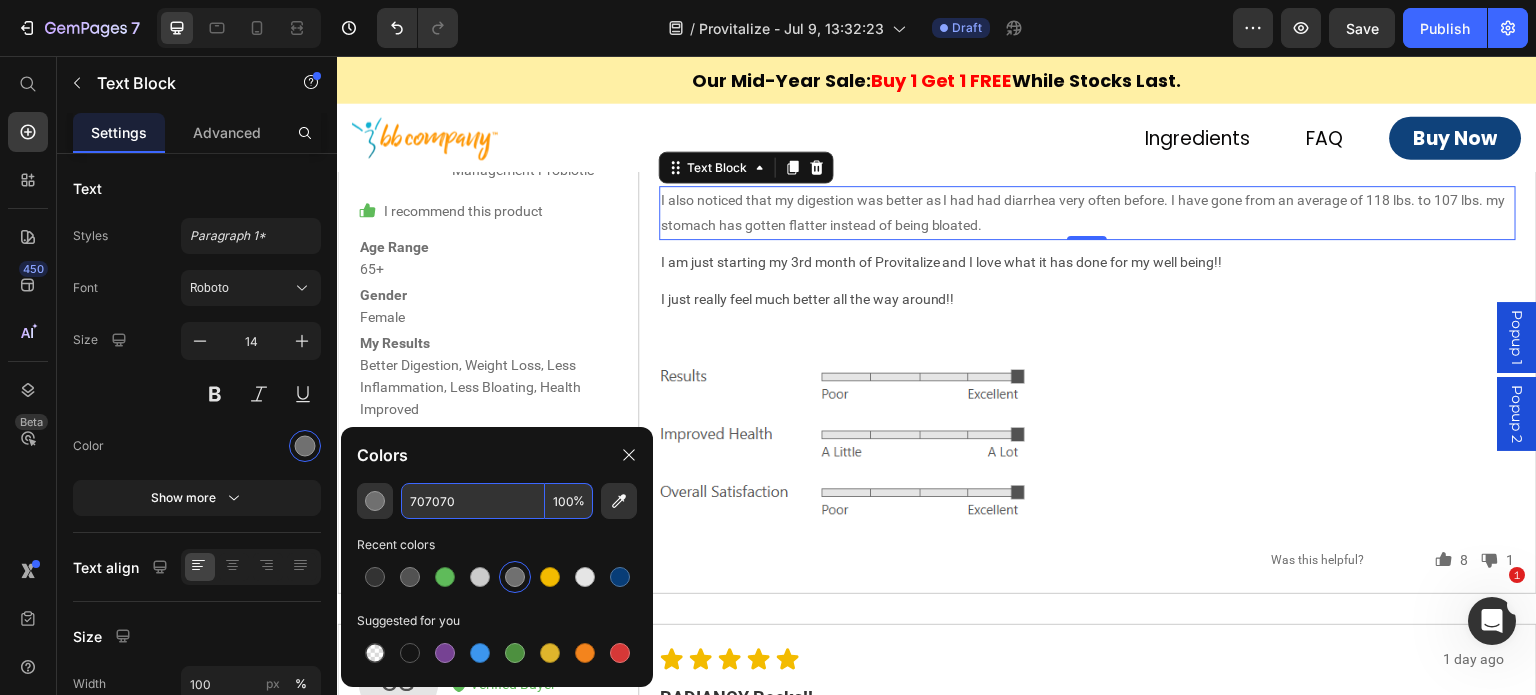 paste on "525252" 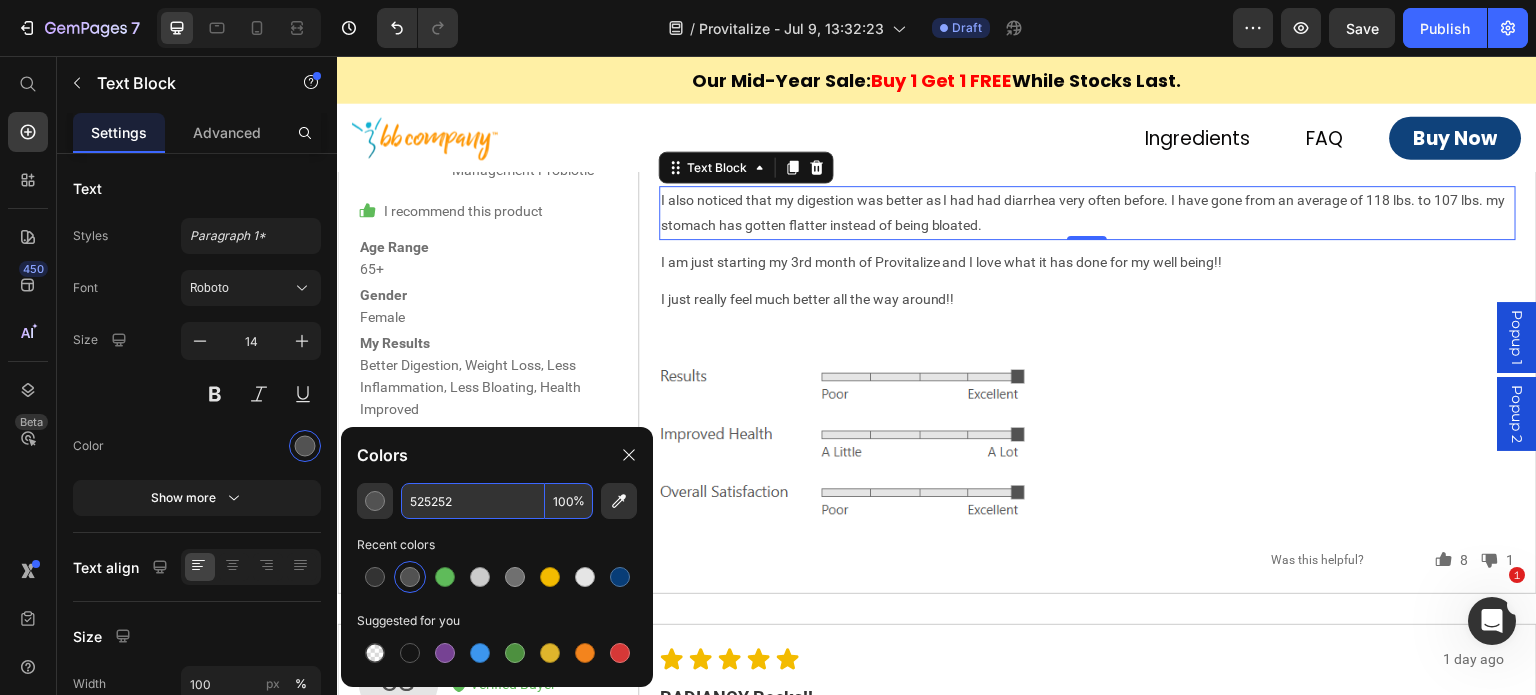 type on "525252" 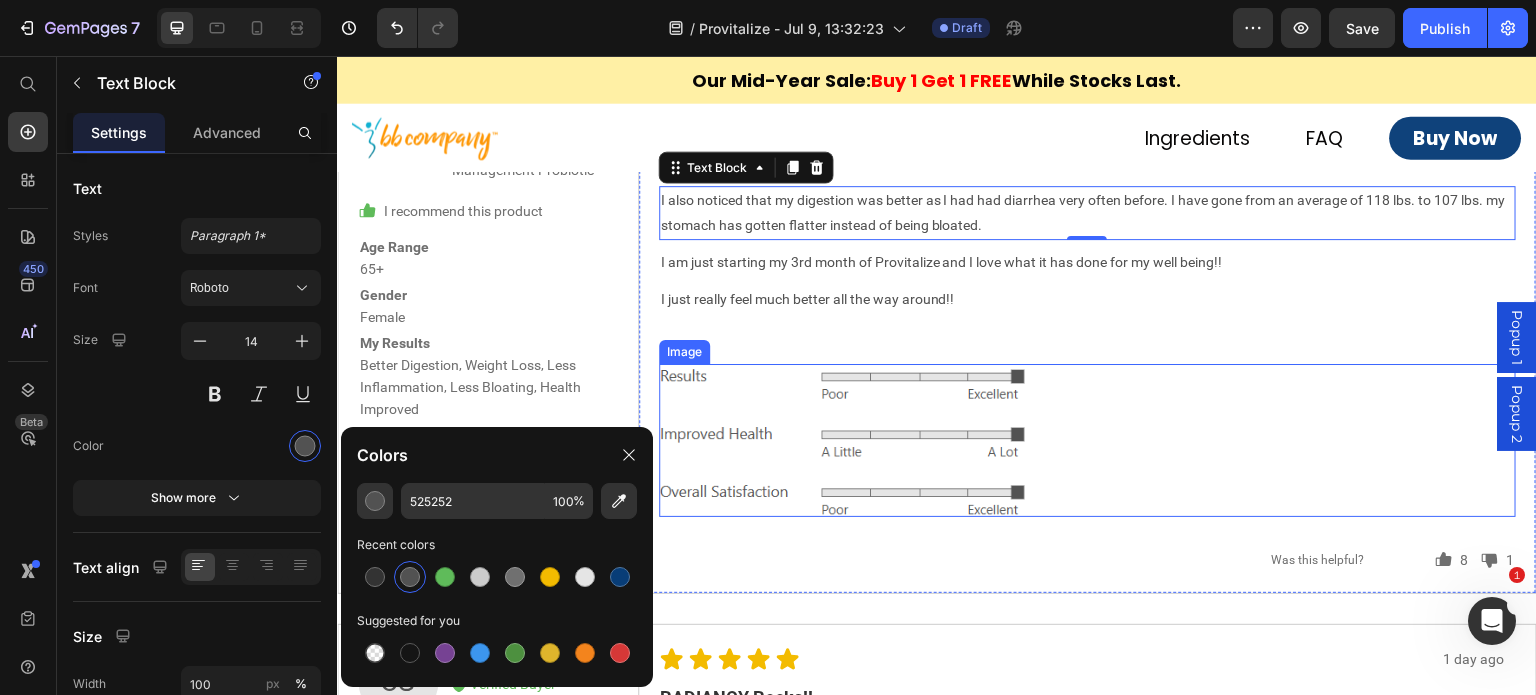 scroll, scrollTop: 8518, scrollLeft: 0, axis: vertical 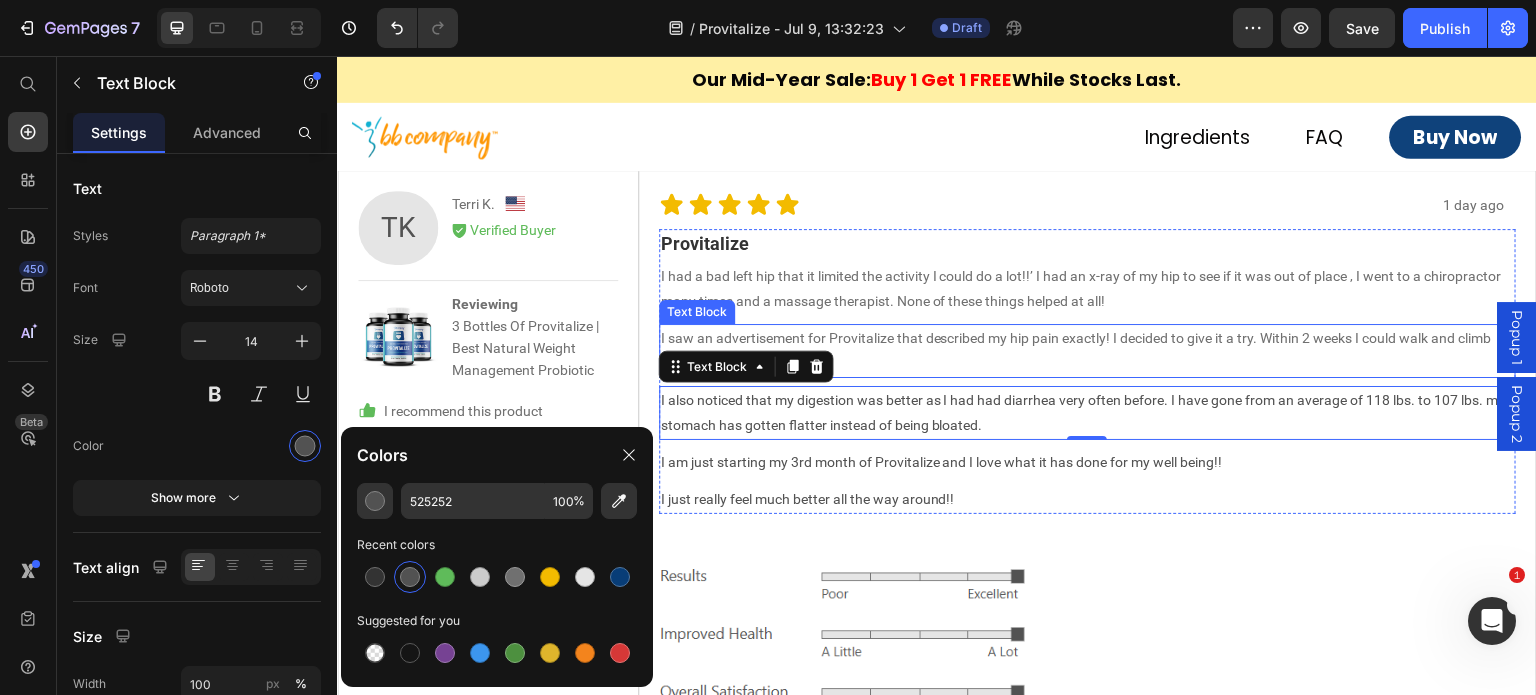 click on "I saw an advertisement for Provitalize that described my hip pain exactly! I decided to give it a try. Within 2 weeks I could walk and climb stairs without any pain!!!" at bounding box center [1088, 351] 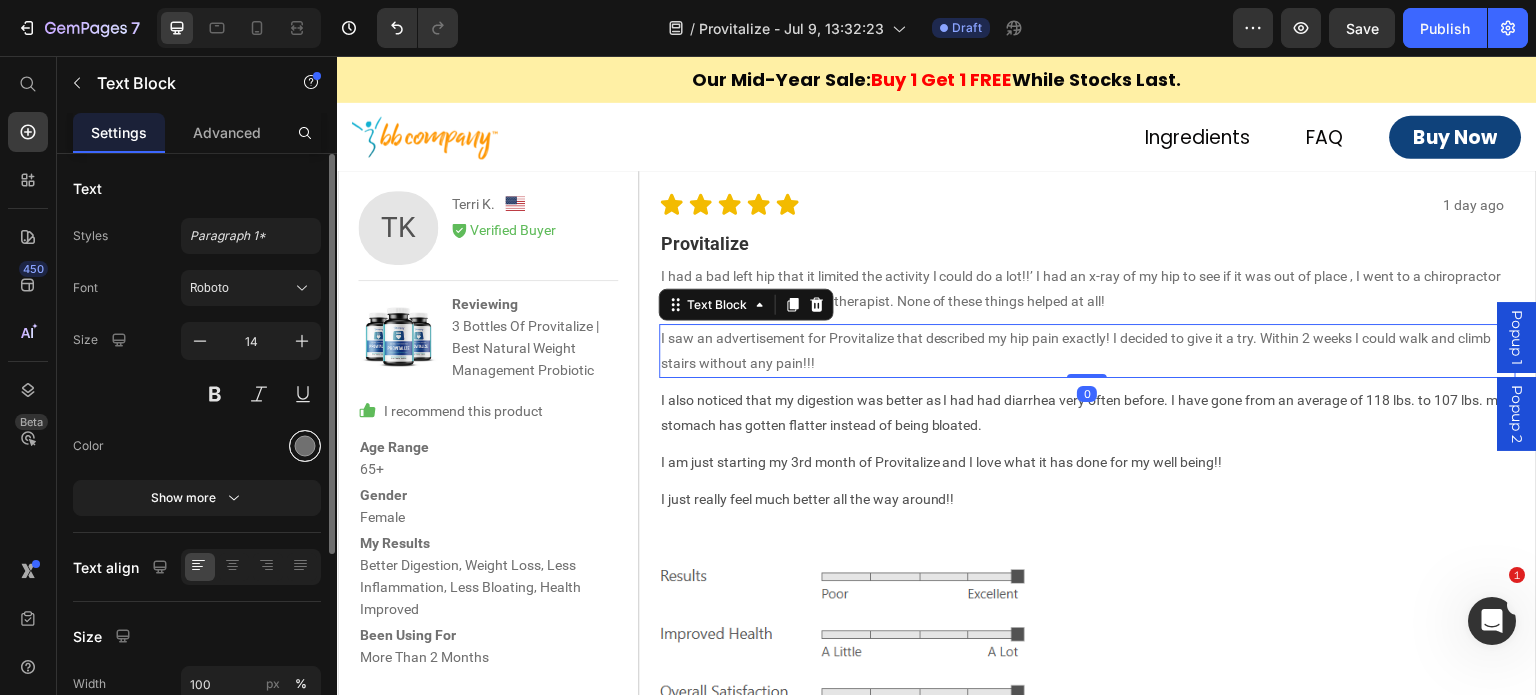 click at bounding box center [305, 446] 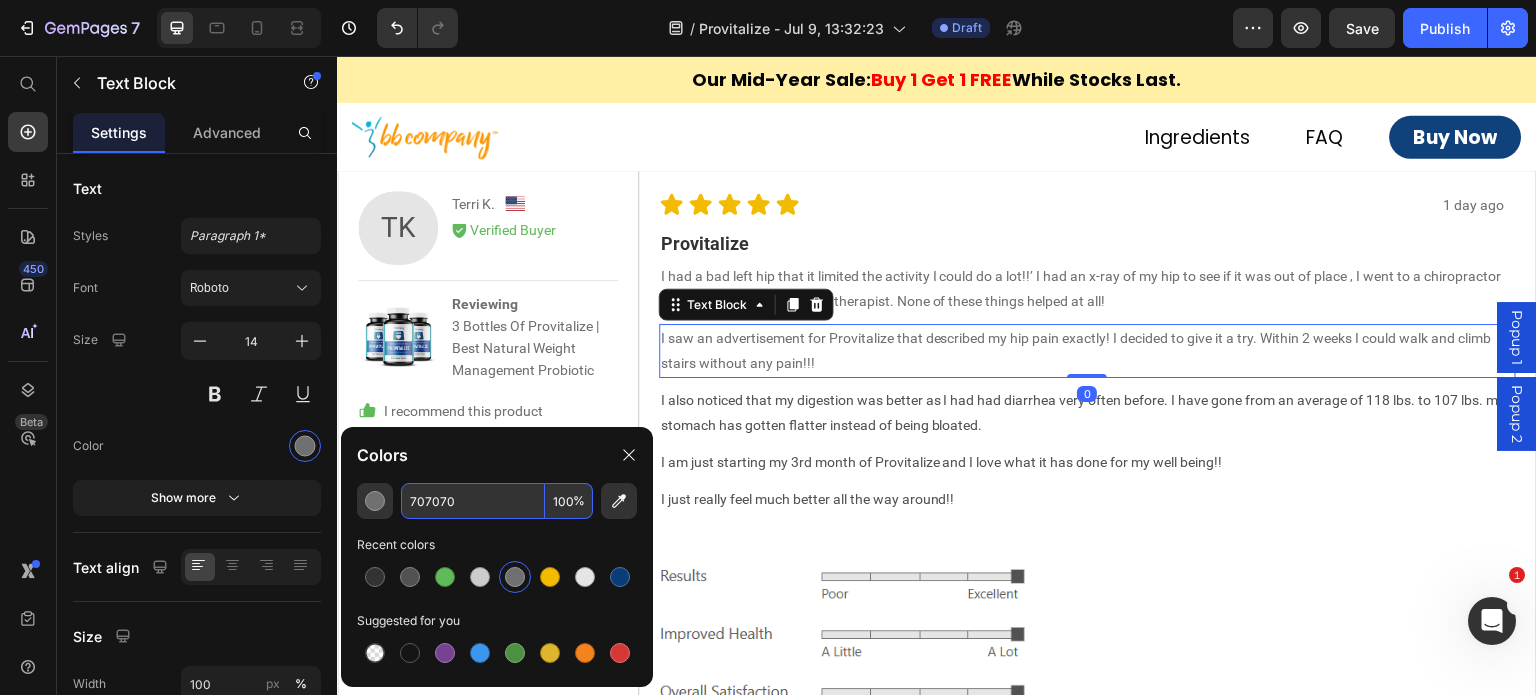 click on "707070" at bounding box center [473, 501] 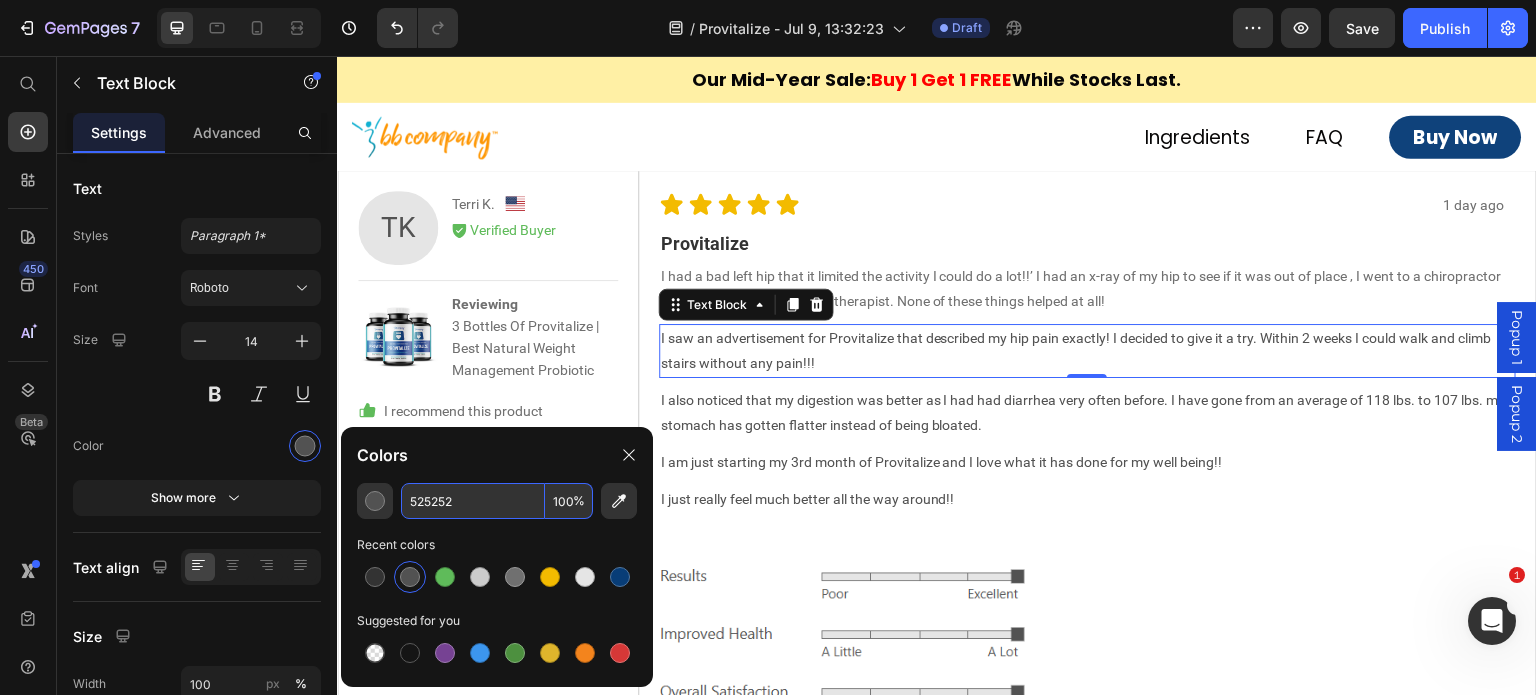 type on "525252" 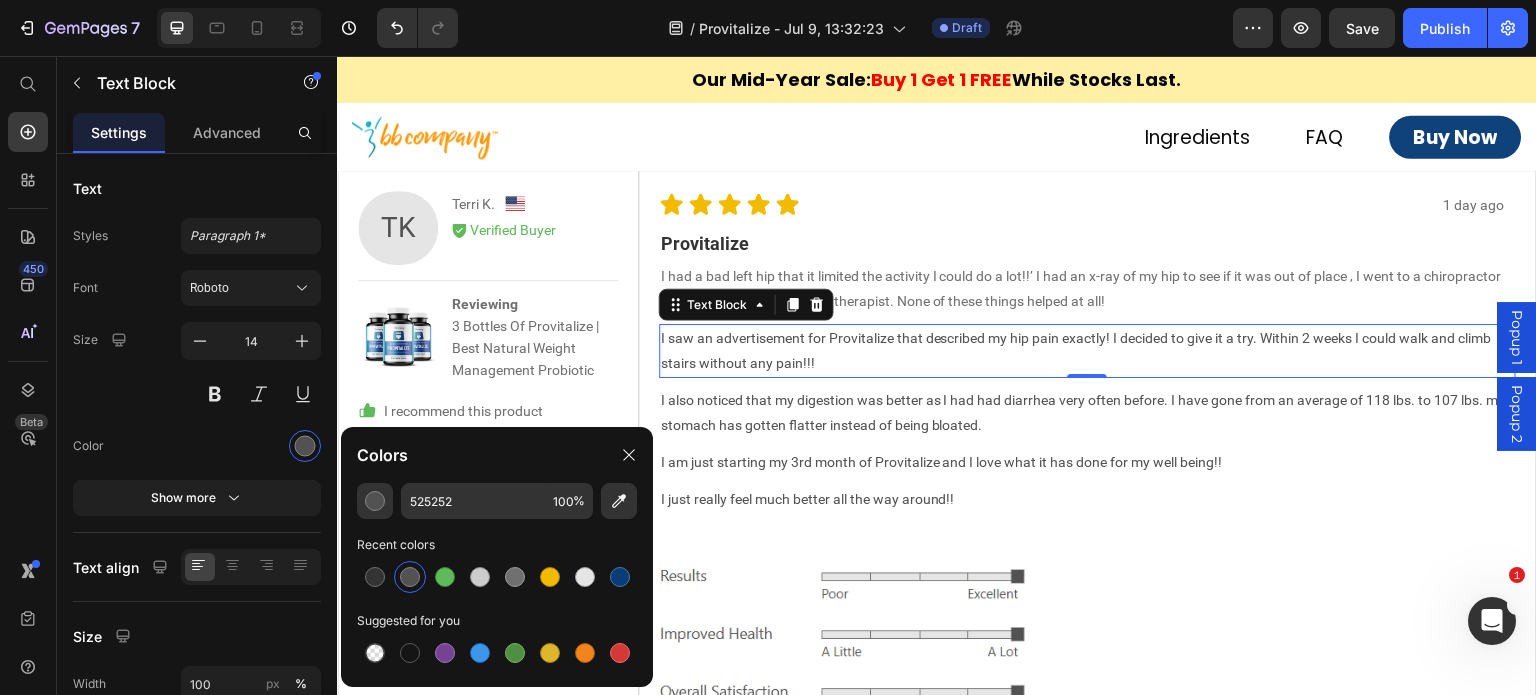 click on "Colors" 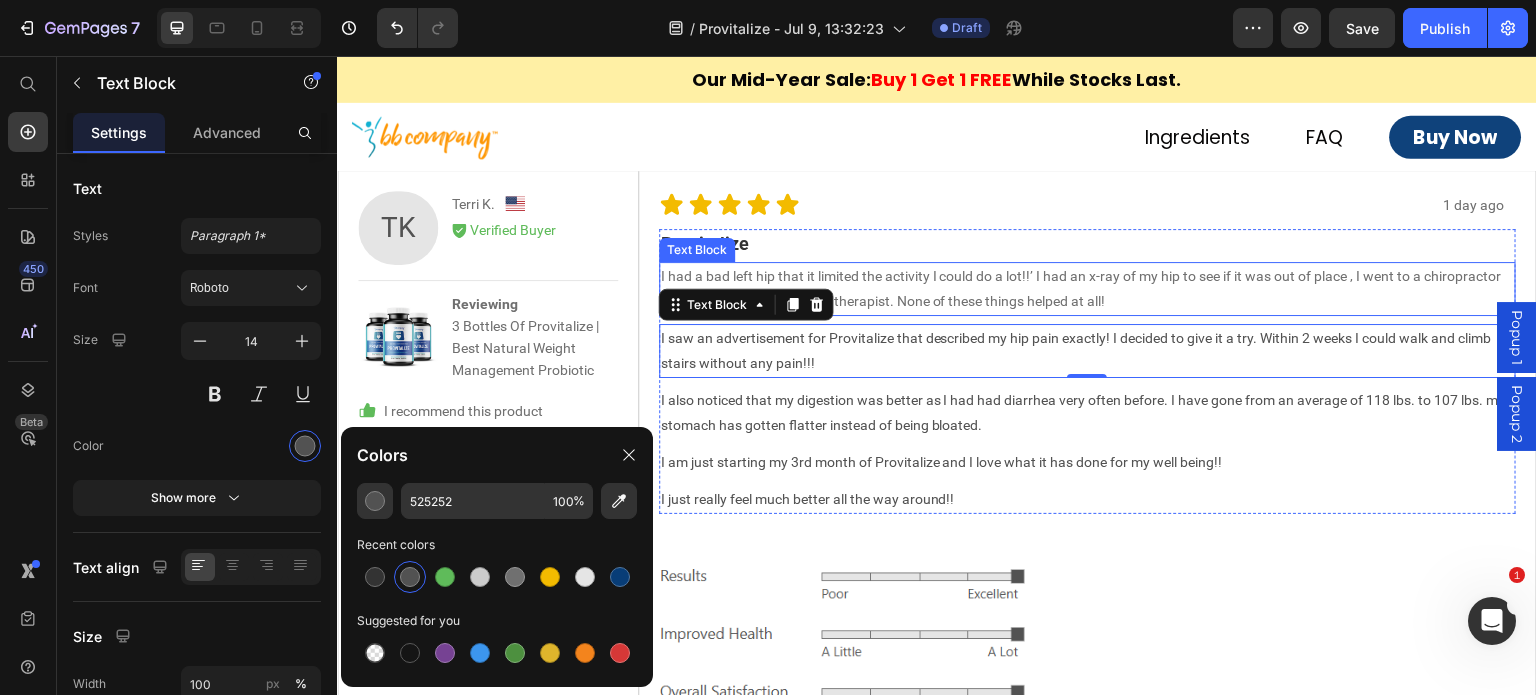 click on "I had a bad left hip that it limited the activity I could do a lot!!’ I had an x-ray of my hip to see if it was out of place , I went to a chiropractor many times and a massage therapist. None of these things helped at all!" at bounding box center (1088, 289) 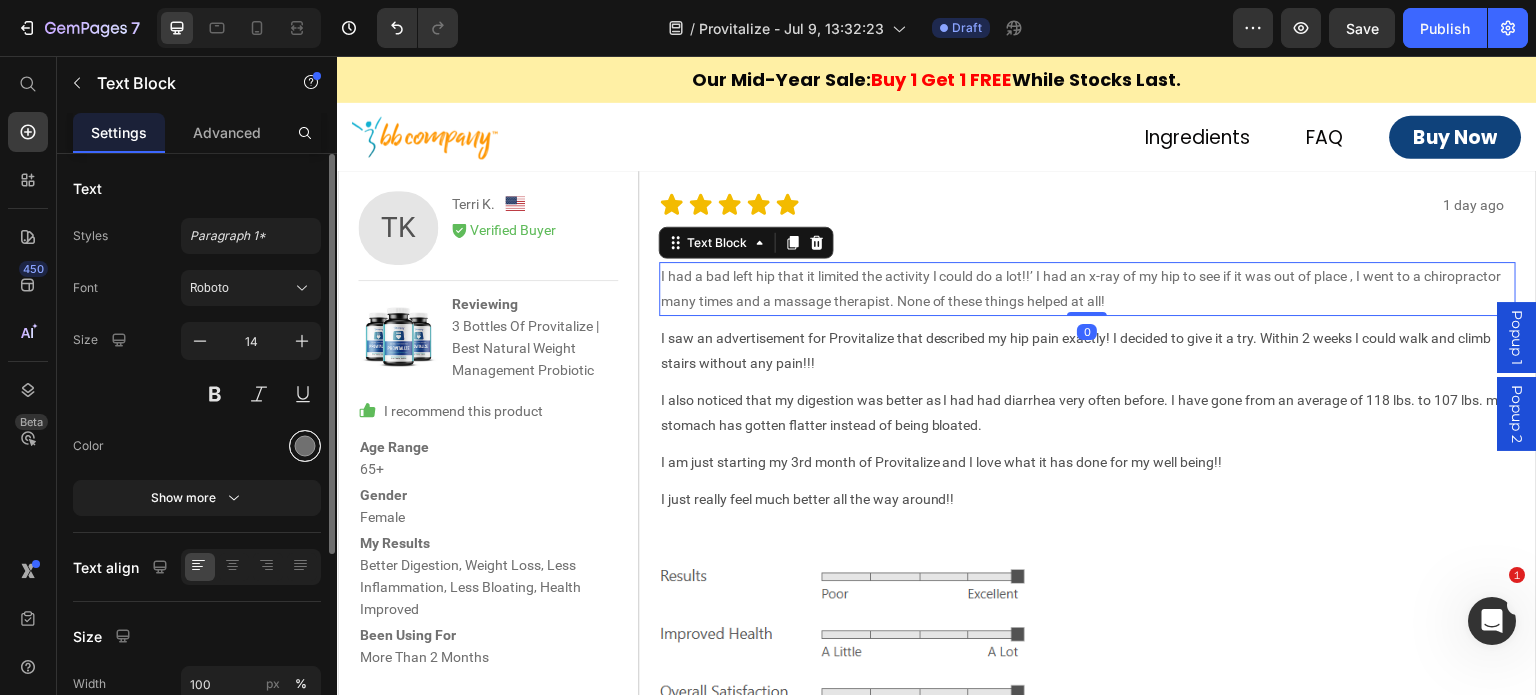 click at bounding box center (305, 446) 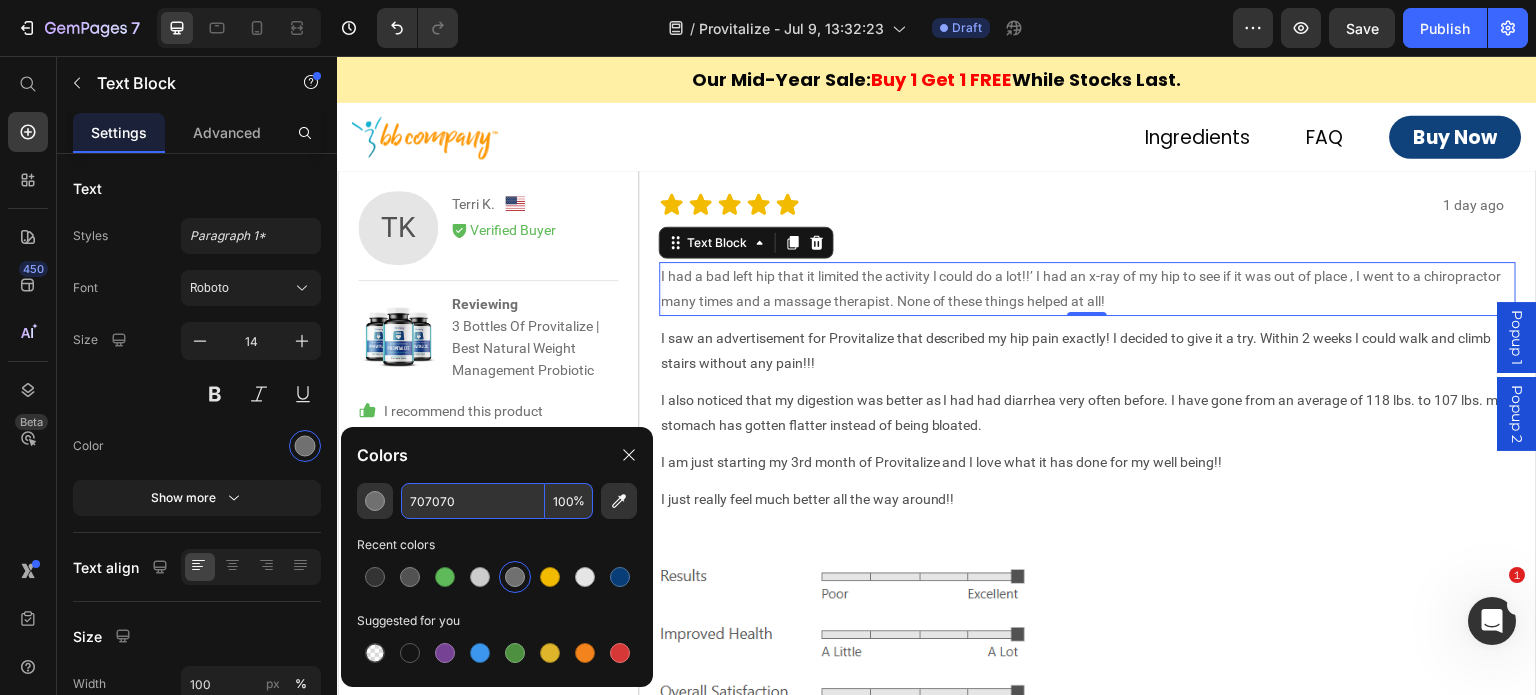 click on "707070" at bounding box center [473, 501] 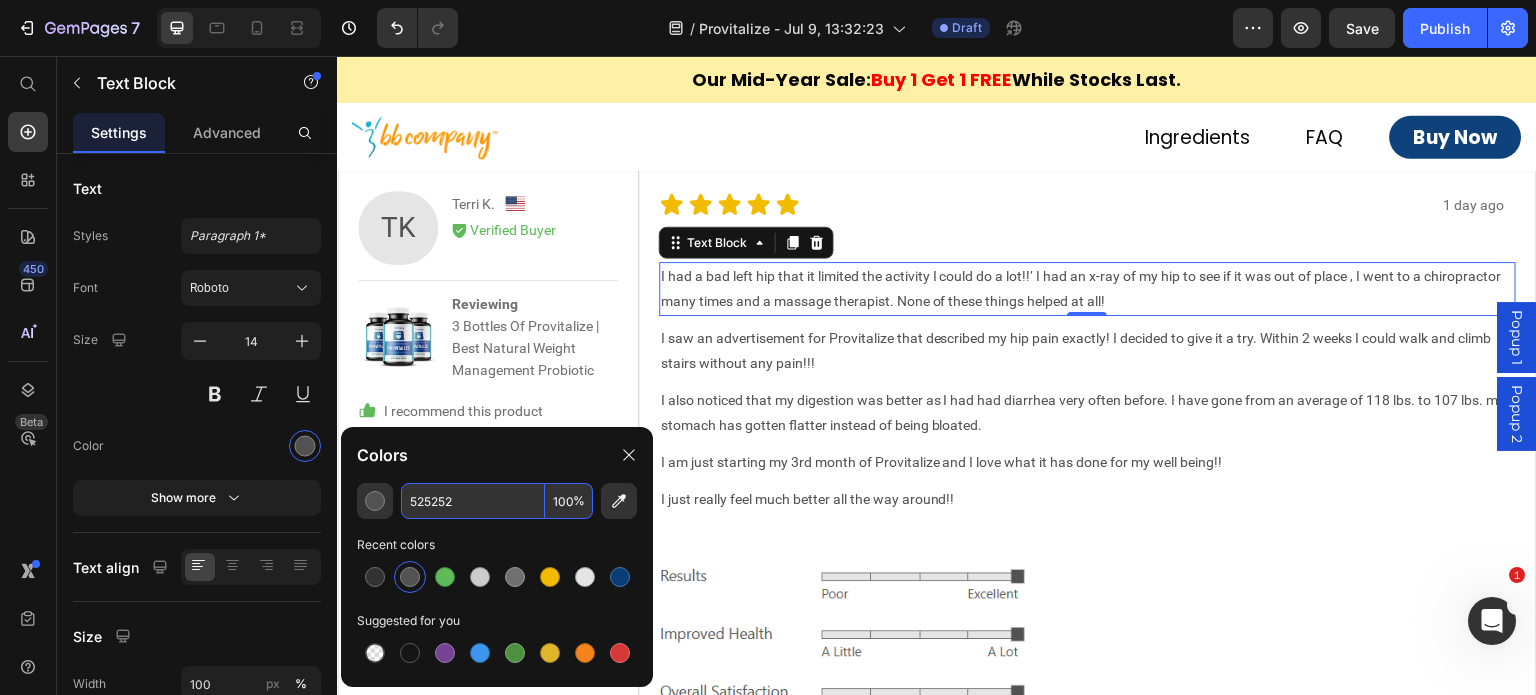 type on "525252" 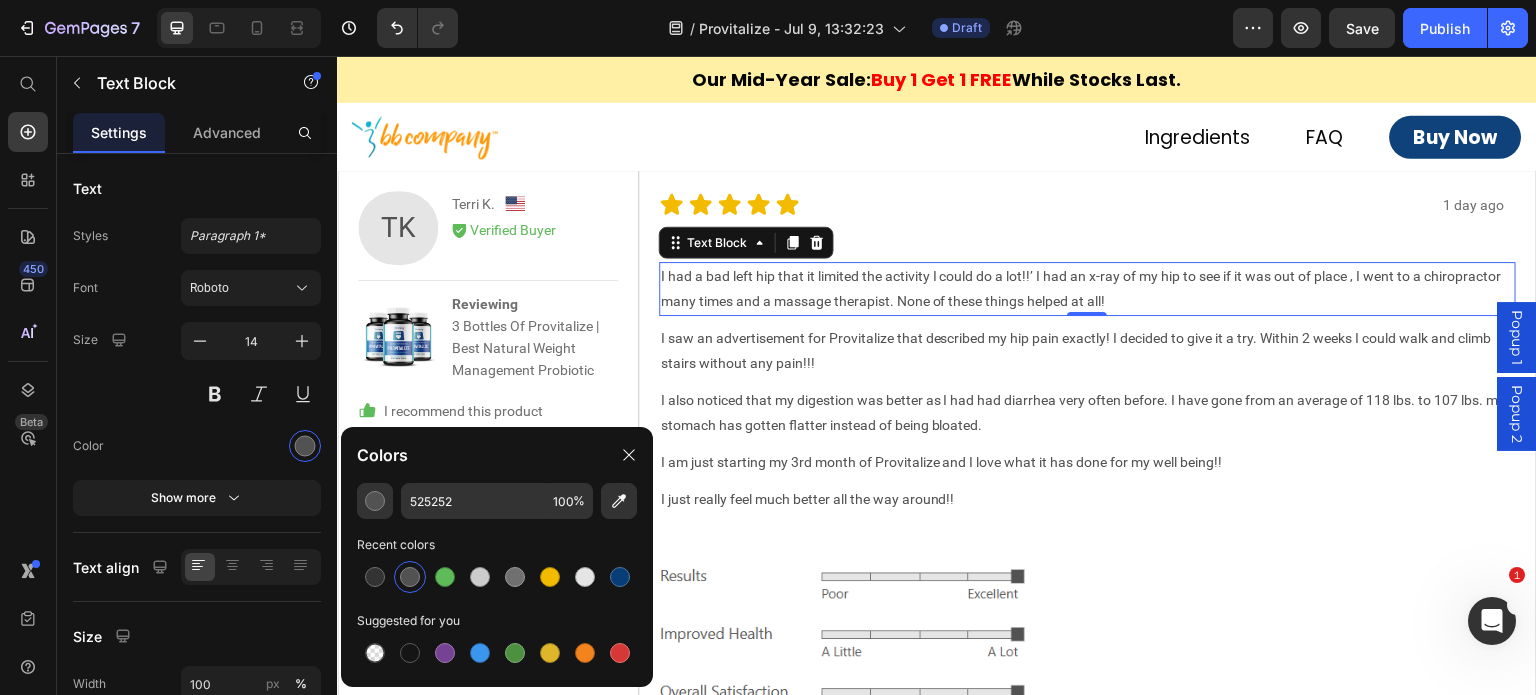 click on "Colors" 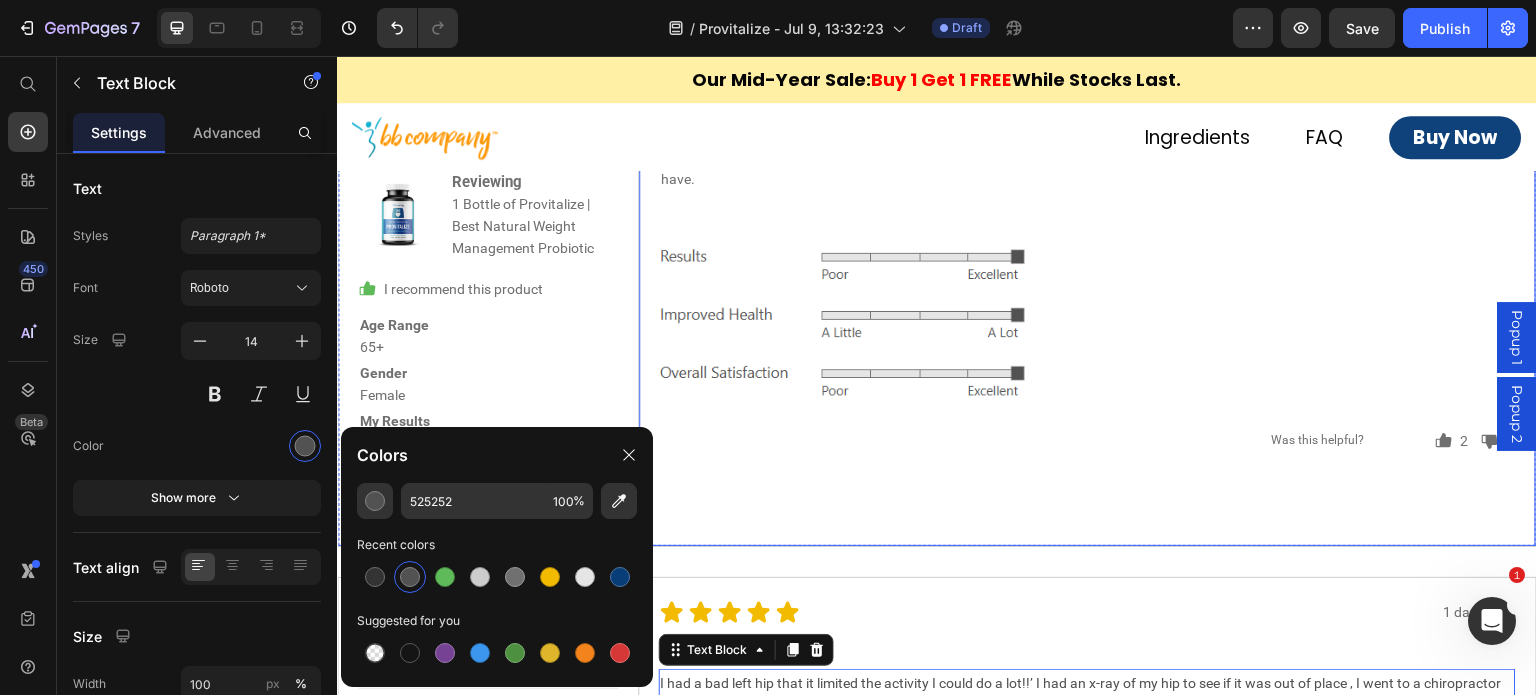 scroll, scrollTop: 7819, scrollLeft: 0, axis: vertical 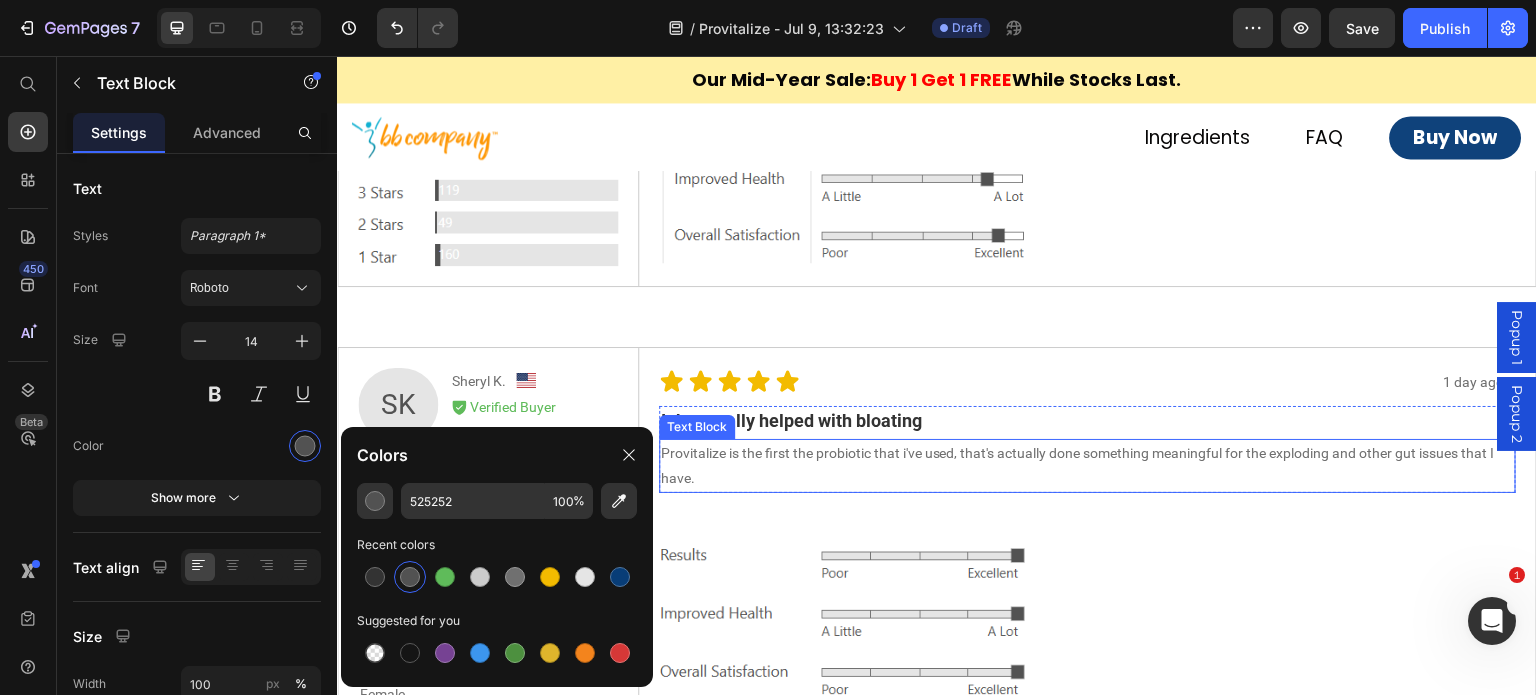 click on "Provitalize is the first the probiotic that i've used, that's actually done something meaningful for the exploding and other gut issues that I have." at bounding box center [1088, 466] 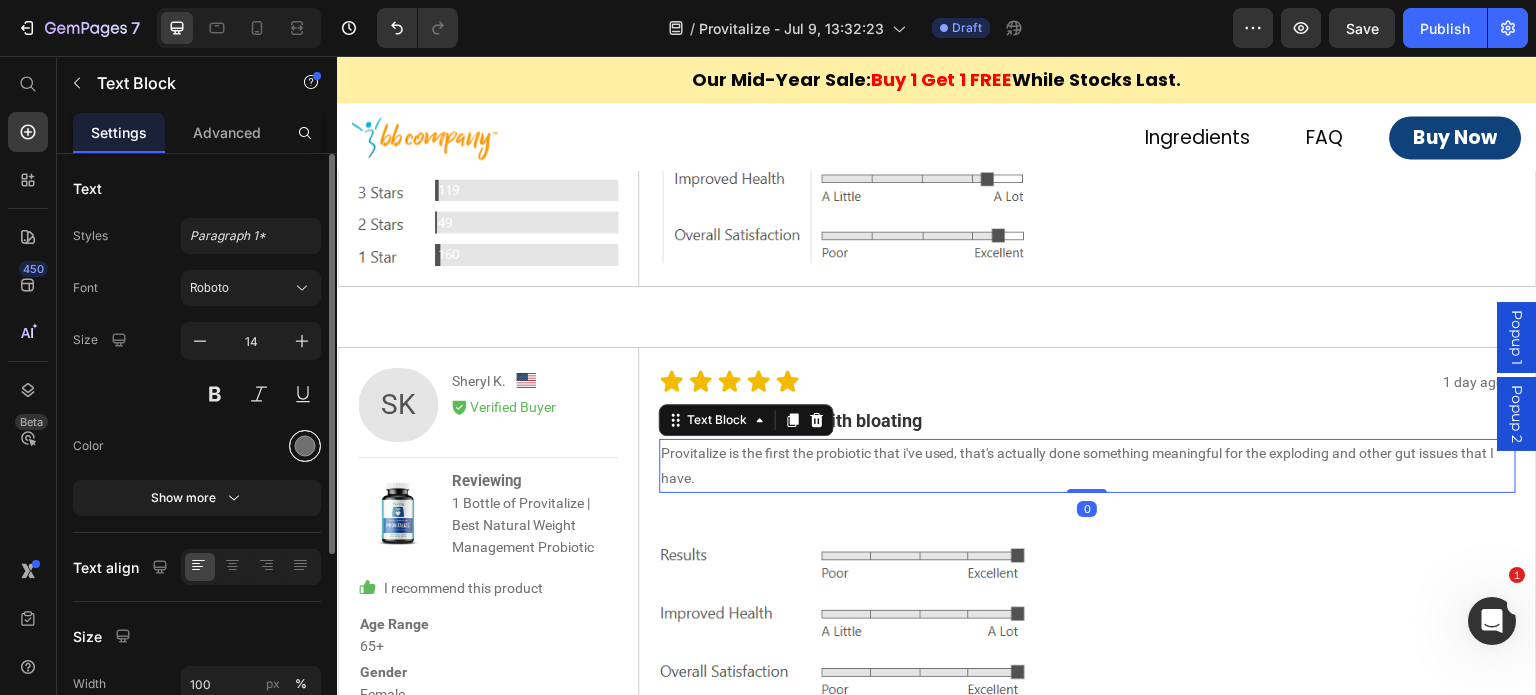 click at bounding box center (305, 446) 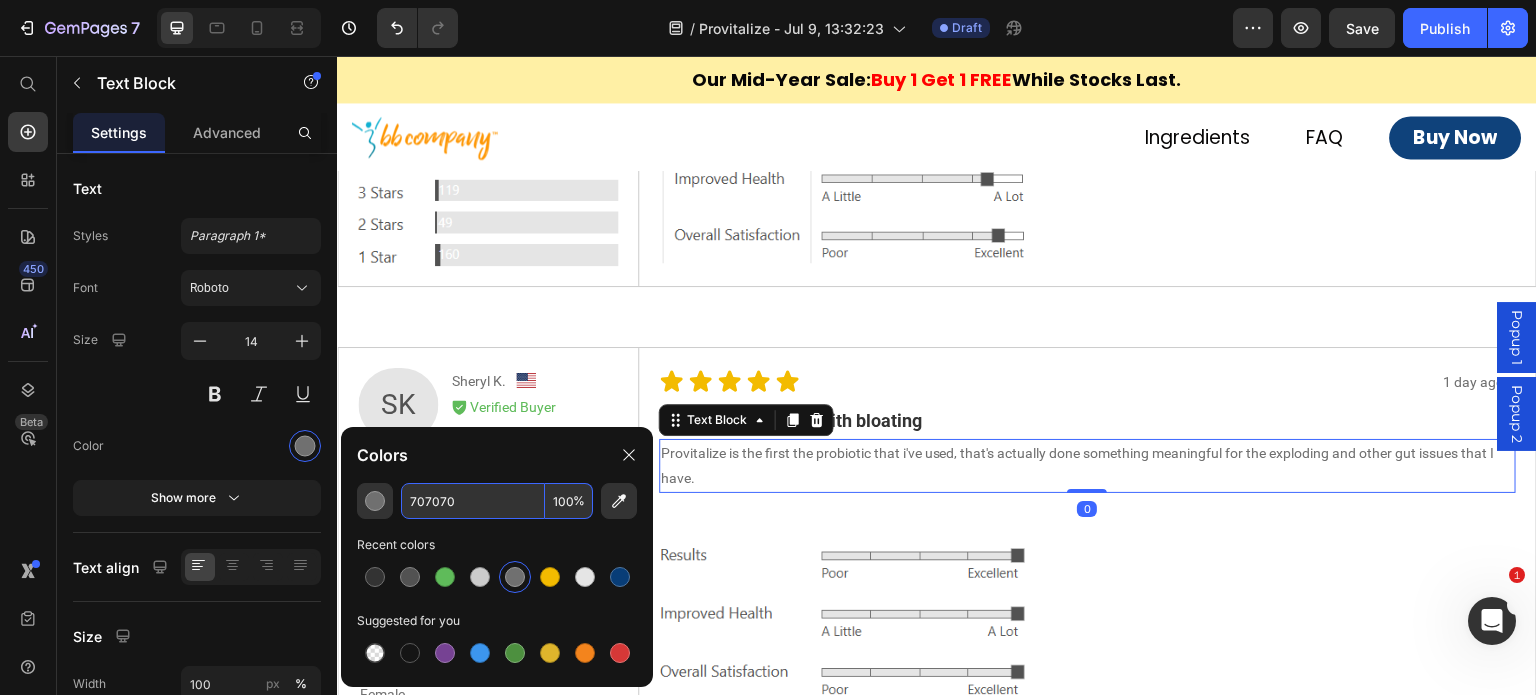click on "707070" at bounding box center (473, 501) 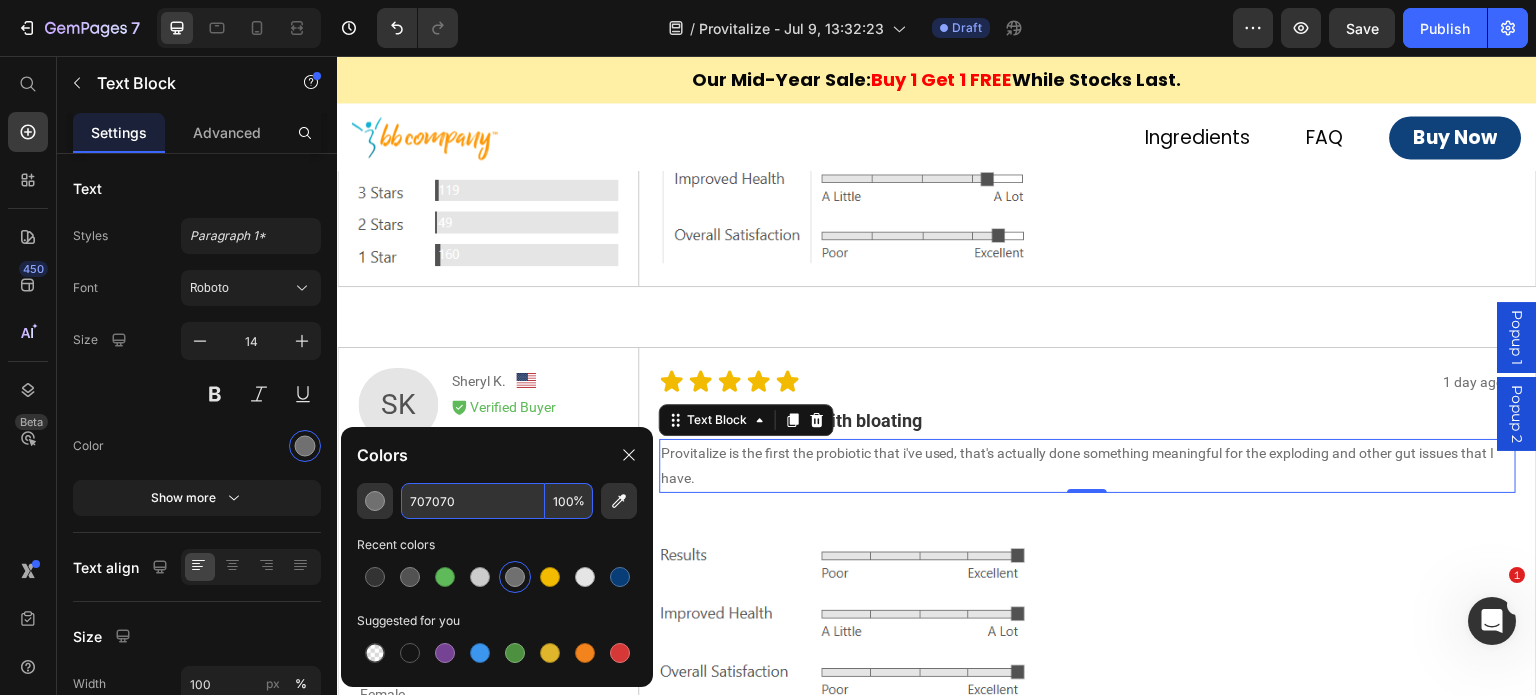 paste on "525252" 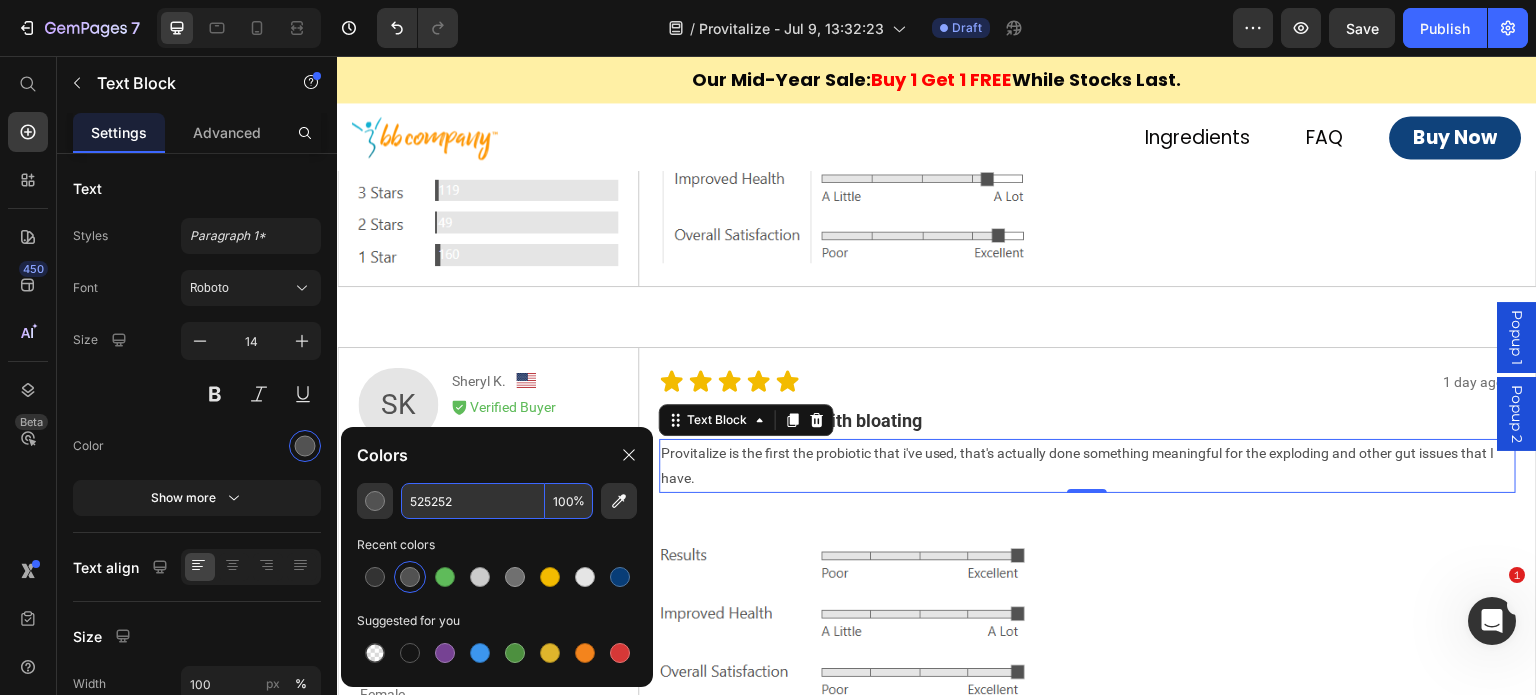 type on "525252" 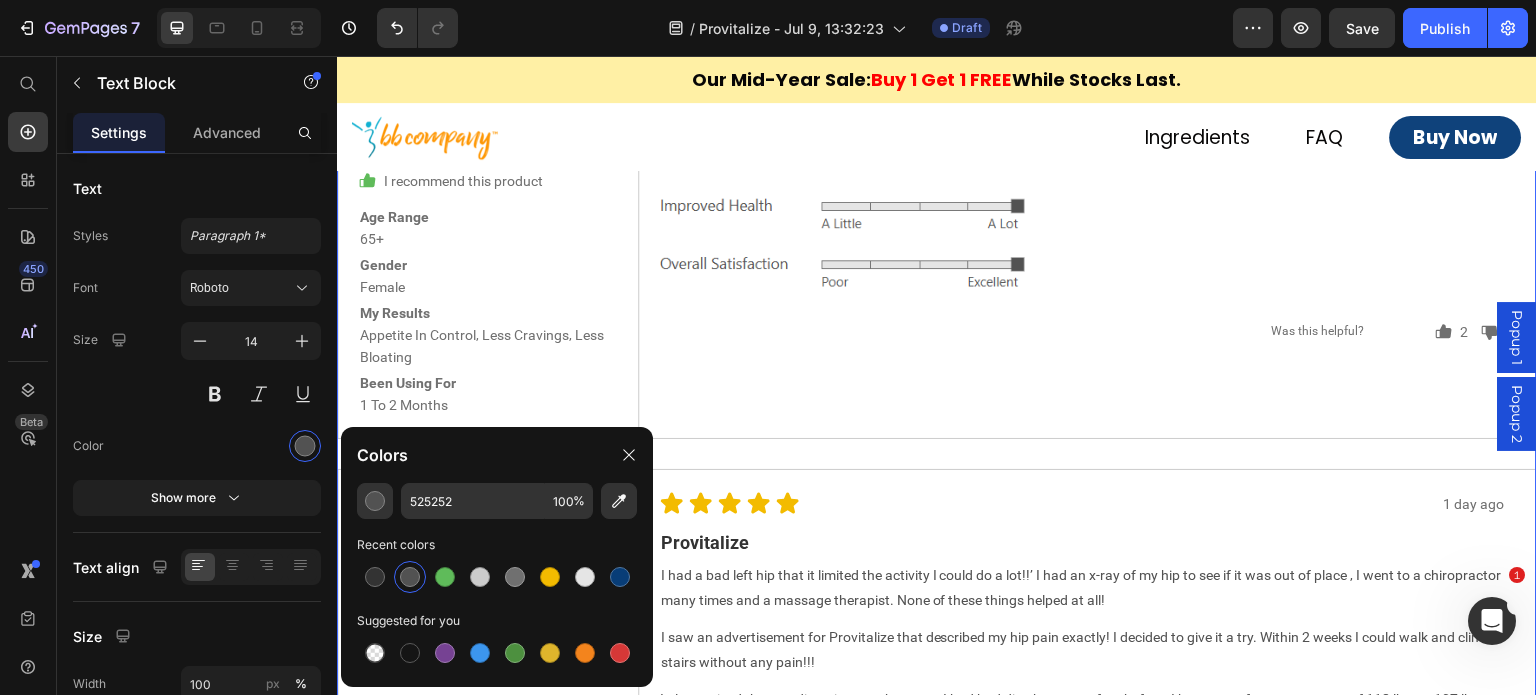 scroll, scrollTop: 8619, scrollLeft: 0, axis: vertical 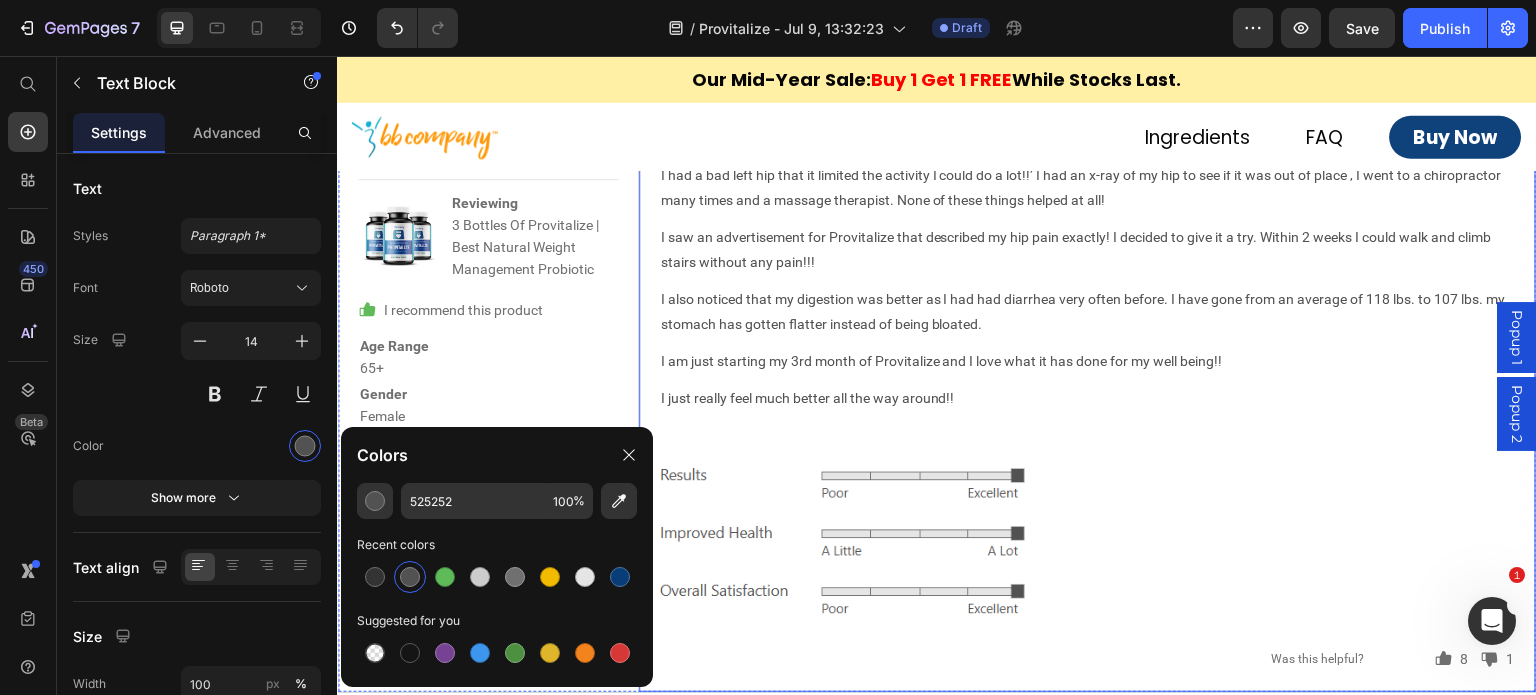 click on "I am just starting my 3rd month of Provitalize and I love what it has done for my well being!!" at bounding box center [1088, 361] 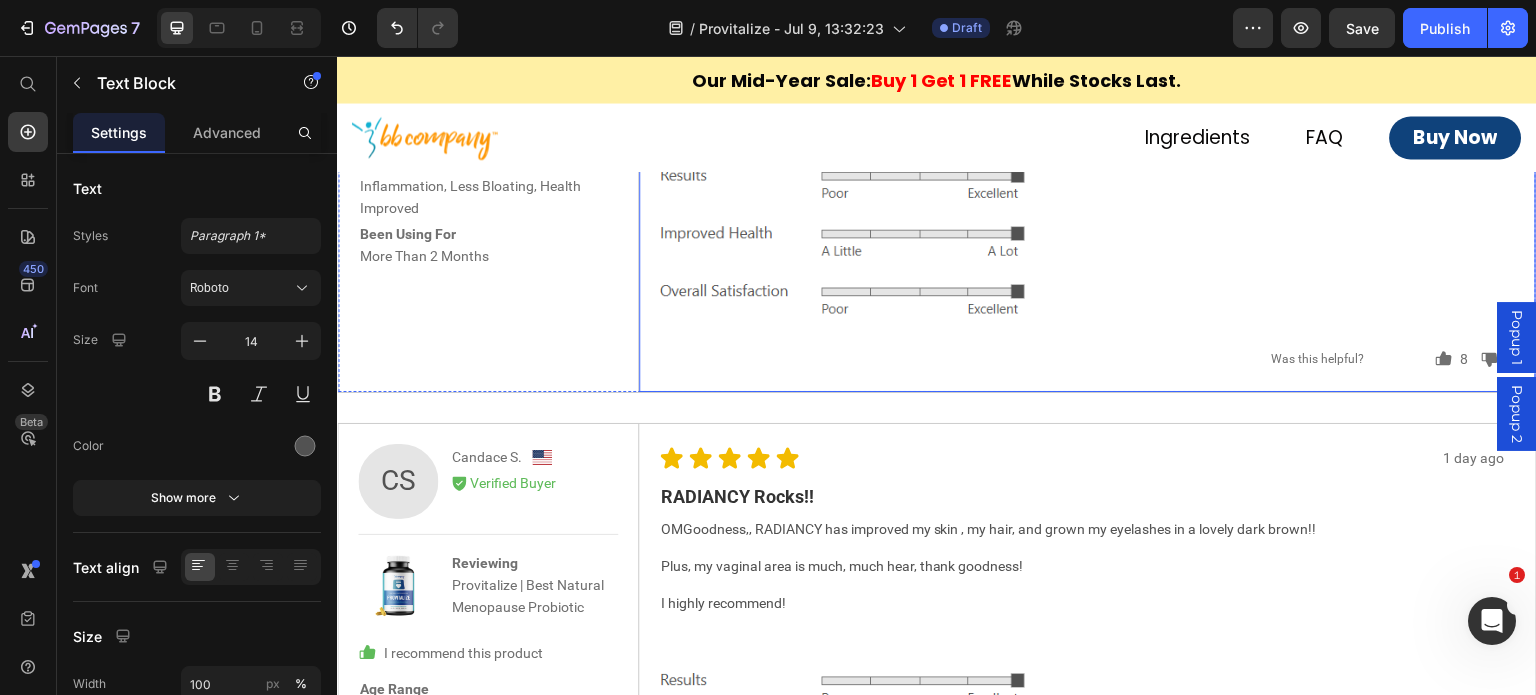 scroll, scrollTop: 9219, scrollLeft: 0, axis: vertical 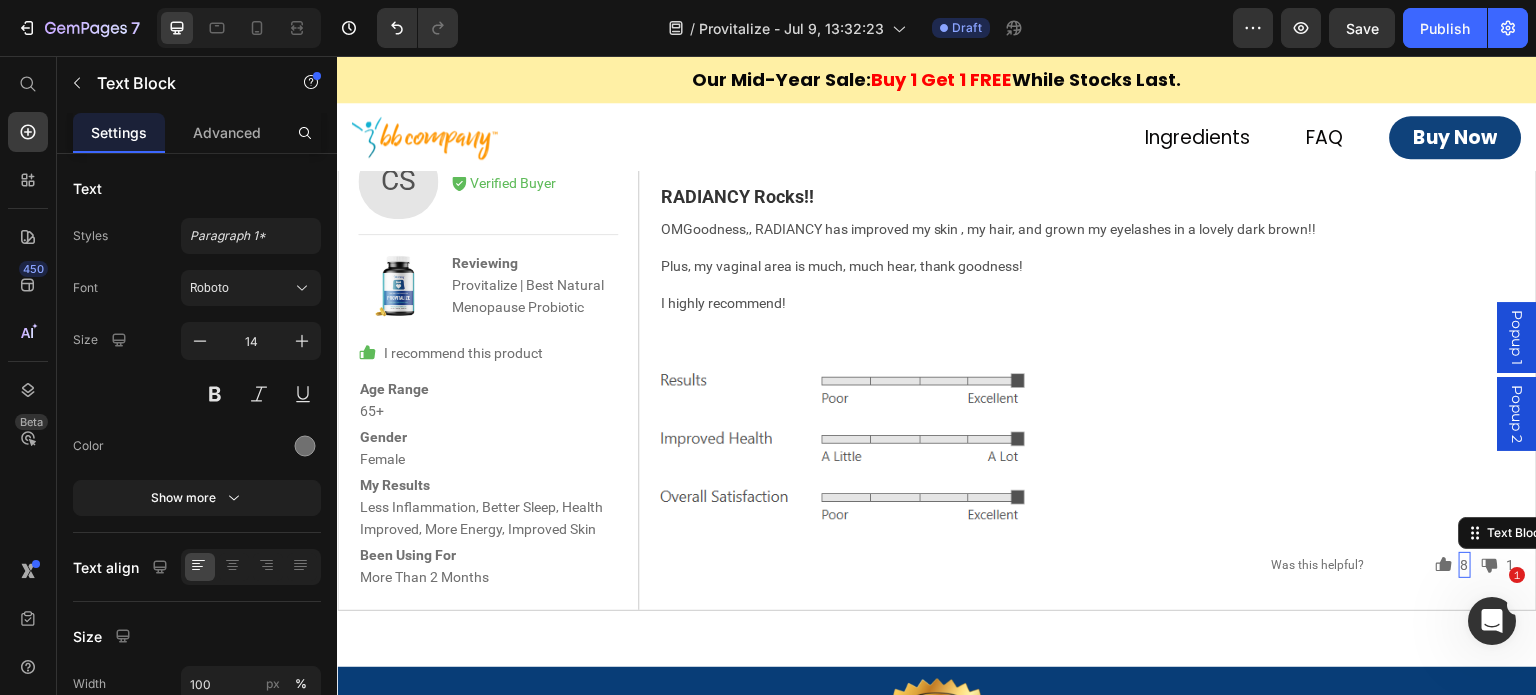 click on "8" at bounding box center (1465, 565) 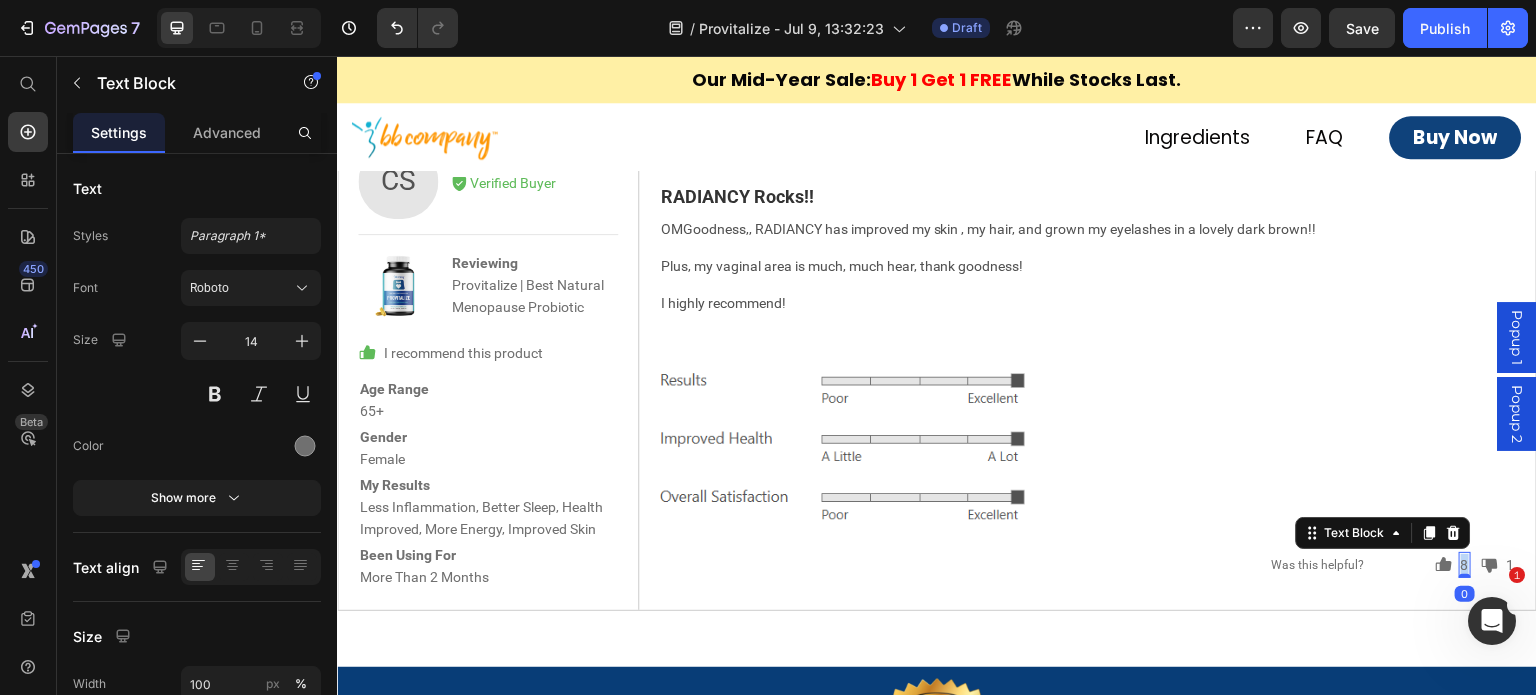 click on "8" at bounding box center [1465, 565] 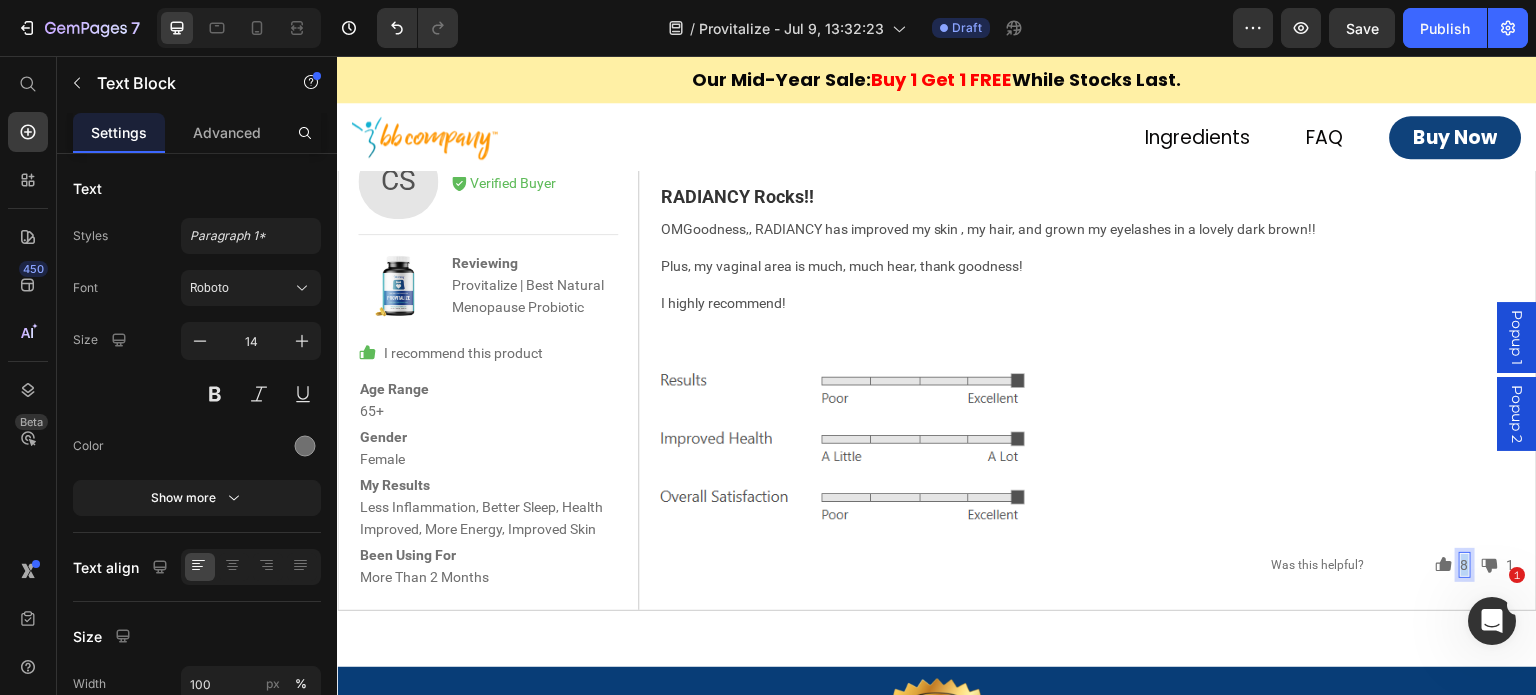 click on "8" at bounding box center (1465, 565) 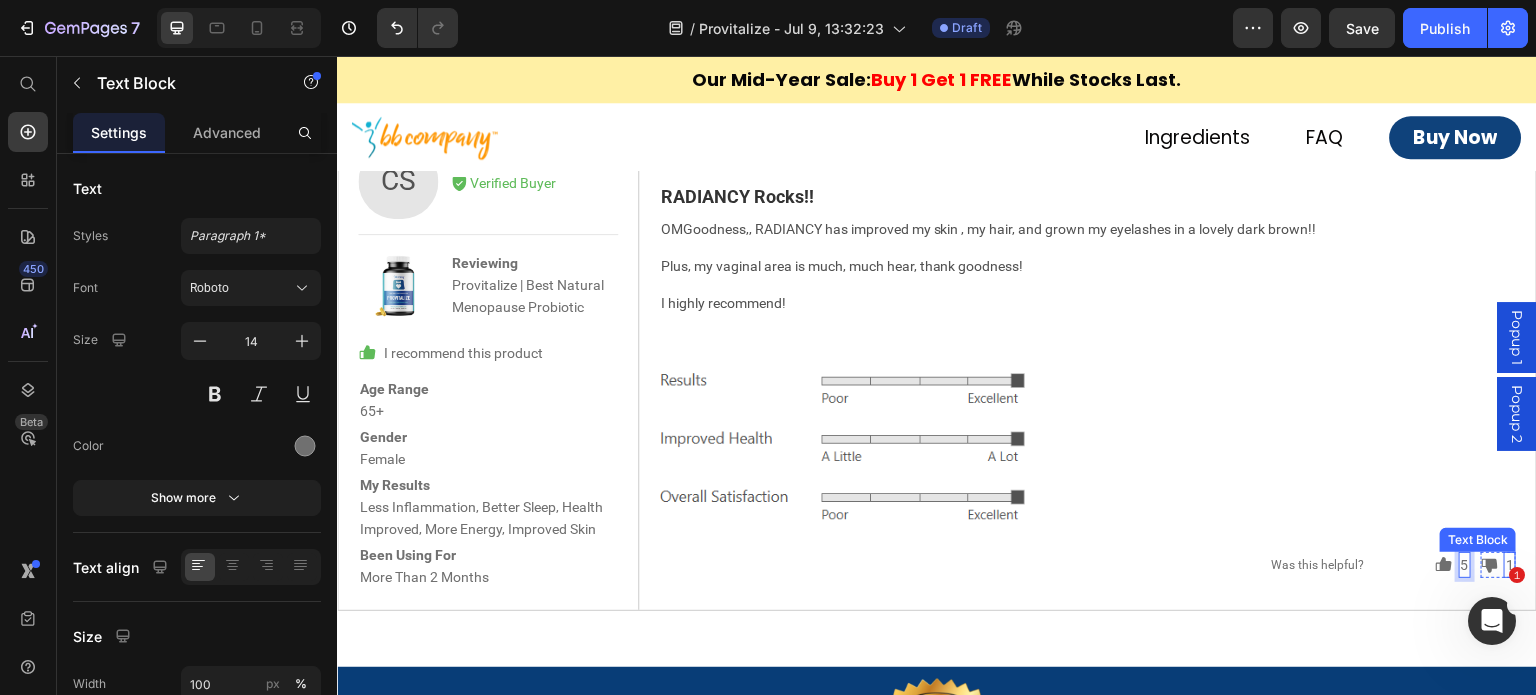 click on "1" at bounding box center (1510, 565) 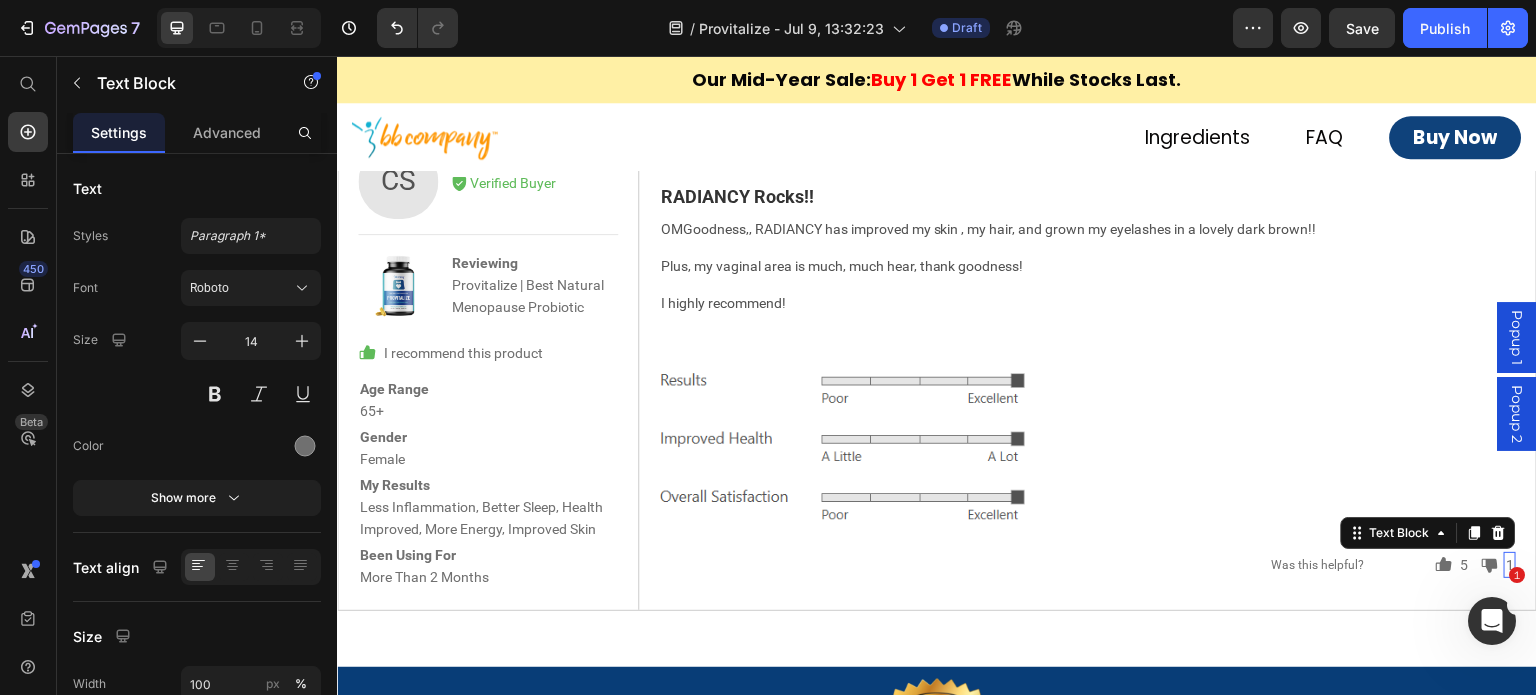 click on "1" at bounding box center (1510, 565) 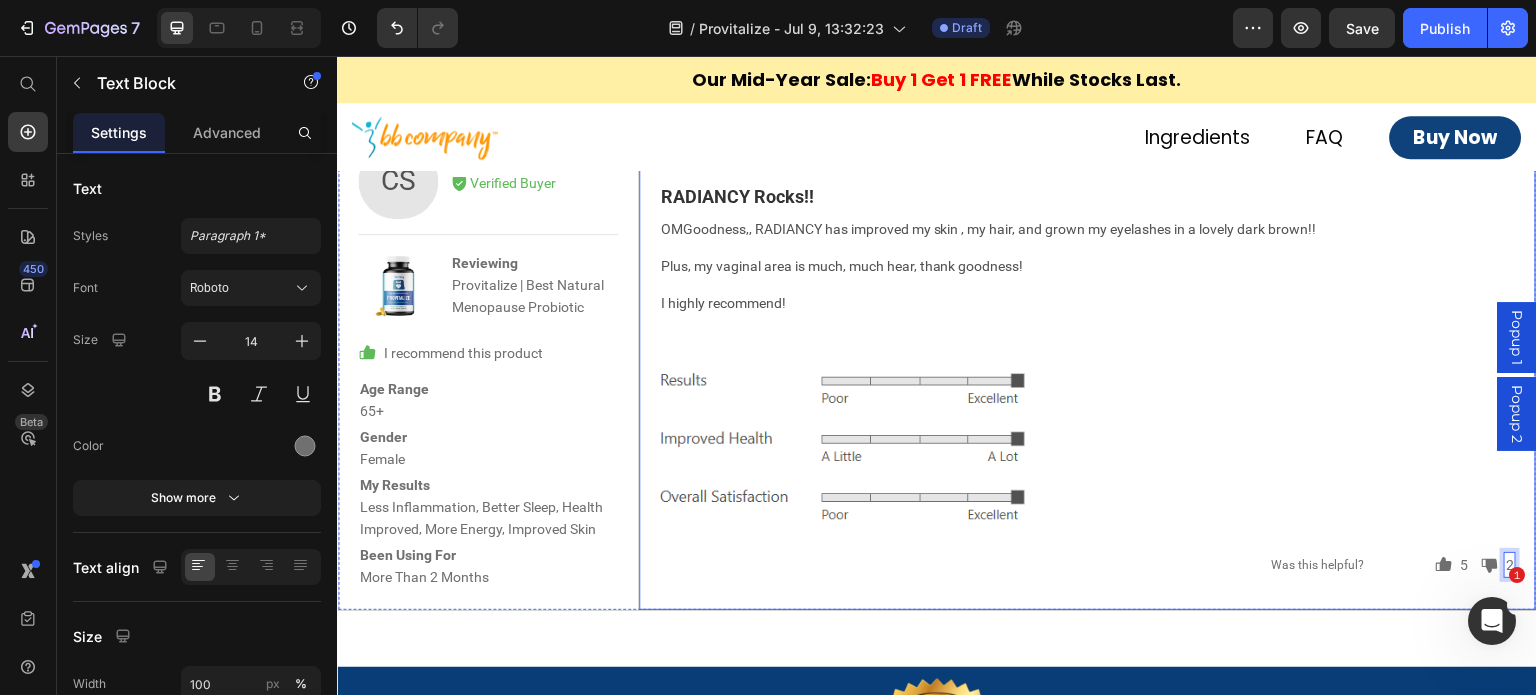 click on "1 day ago Text Block Icon Icon Icon Icon Icon Icon List Row RADIANCY Rocks!! Text Block OMGoodness,, RADIANCY has improved my skin , my hair, and grown my eyelashes in a lovely dark brown!! Text Block Plus, my vaginal area is much, much hear, thank goodness! Text Block I highly recommend! Text Block Row Image
Icon 5 Text Block Row
Icon 2 Text Block   0 Row Row Was this helpful?  Text Block Row" at bounding box center [1088, 366] 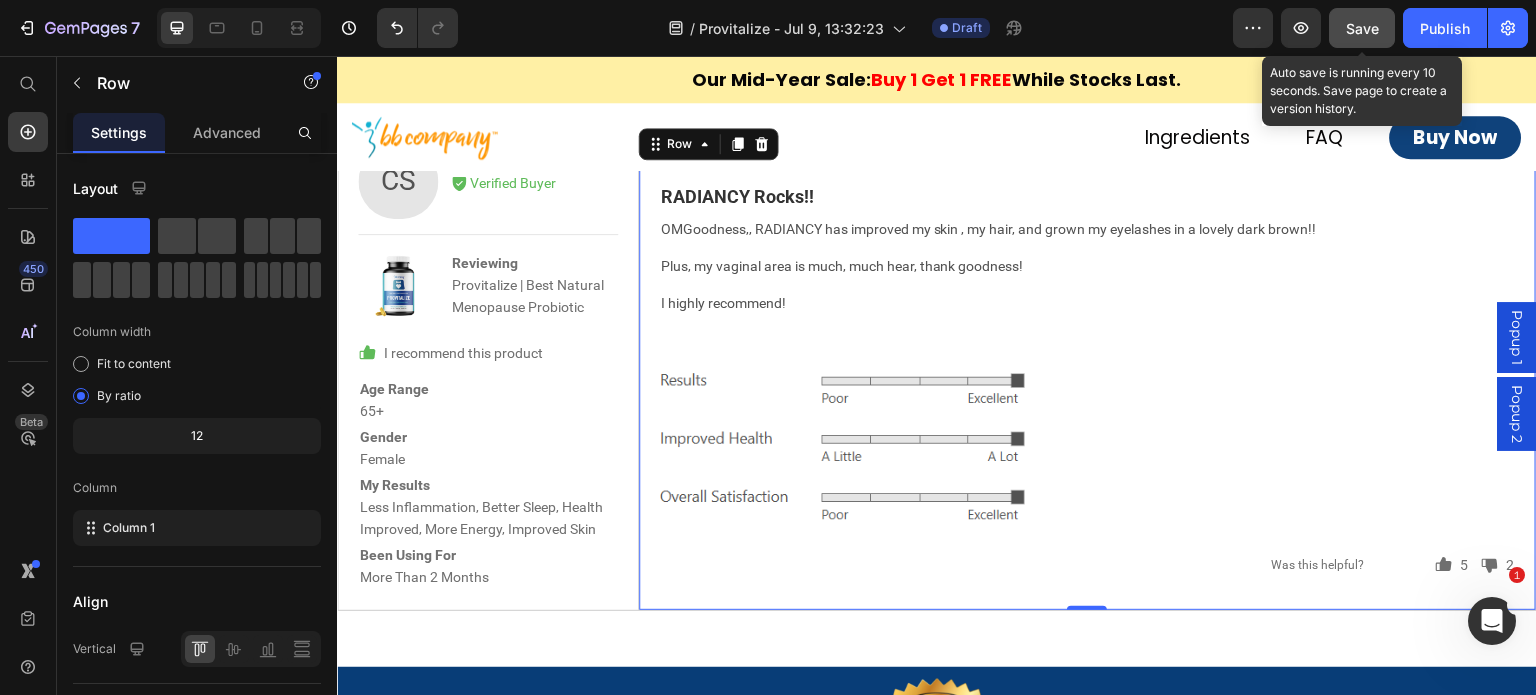 click on "Save" at bounding box center (1362, 28) 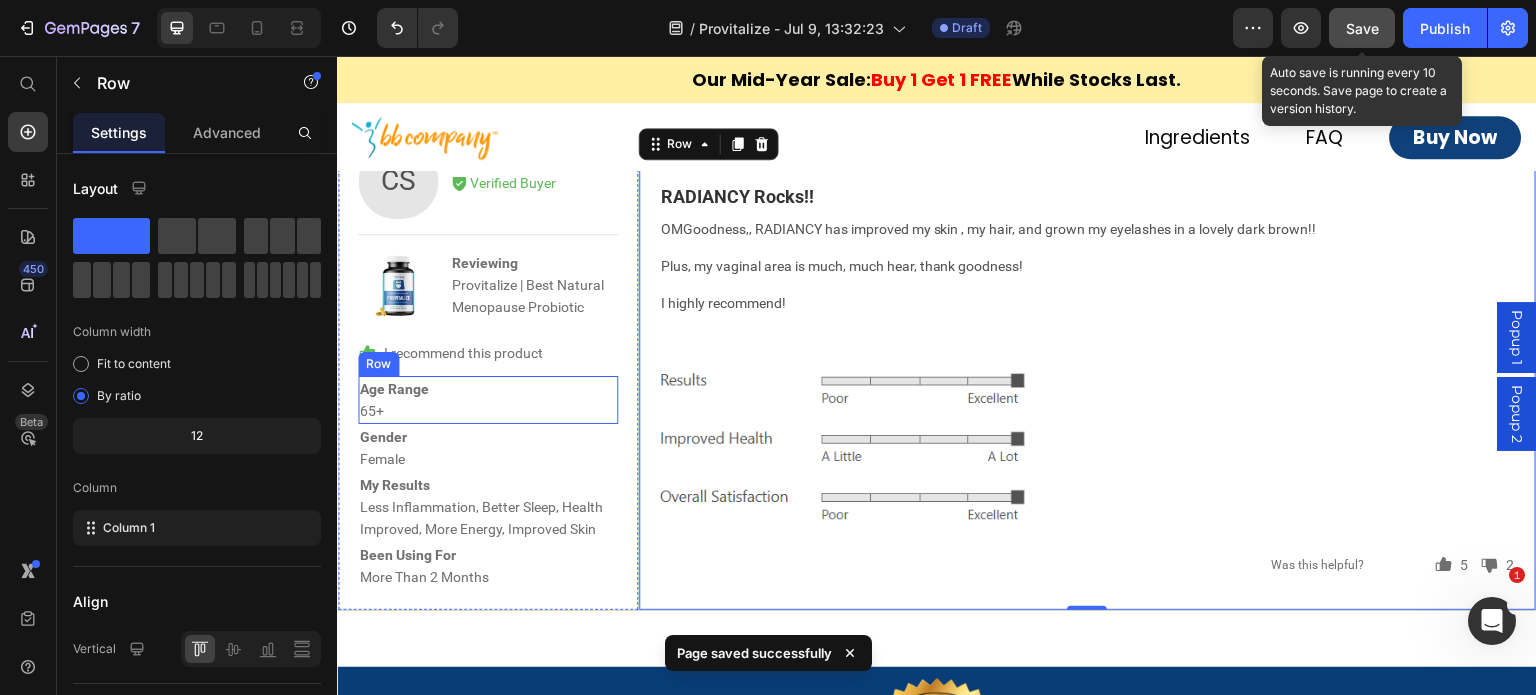 scroll, scrollTop: 8919, scrollLeft: 0, axis: vertical 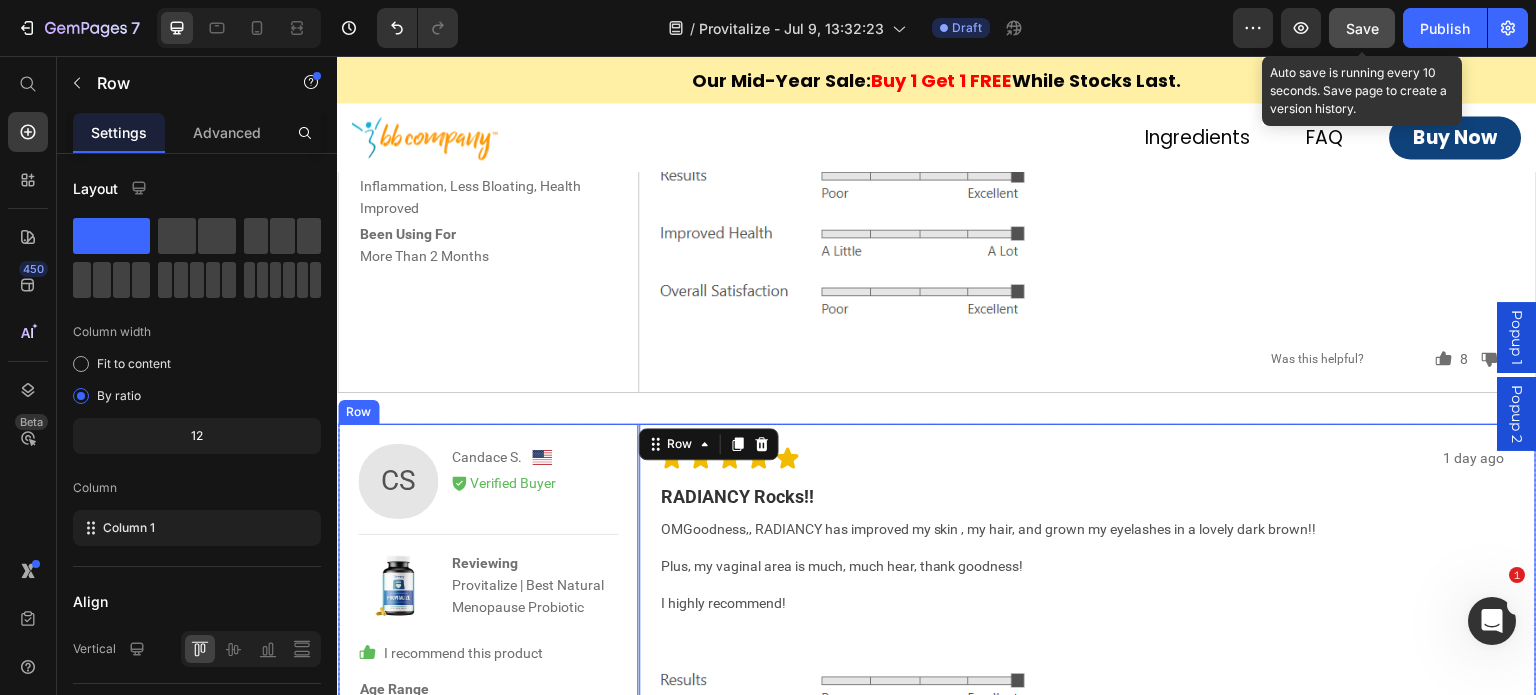 click on "CS Text Block Candace S.  Text Block Image Row
Icon  Verified Buyer Text Block Row Row Image Reviewing Provitalize | Best Natural Menopause Probiotic Text Block Row Row
Icon I recommend this product Text Block Row Age Range 65+ Text Block Row Gender Female Text Block Row My Results Less Inflammation, Better Sleep, Health Improved, More Energy, Improved Skin Text Block Row Been Using For More Than 2 Months Text Block Row Row" at bounding box center [488, 666] 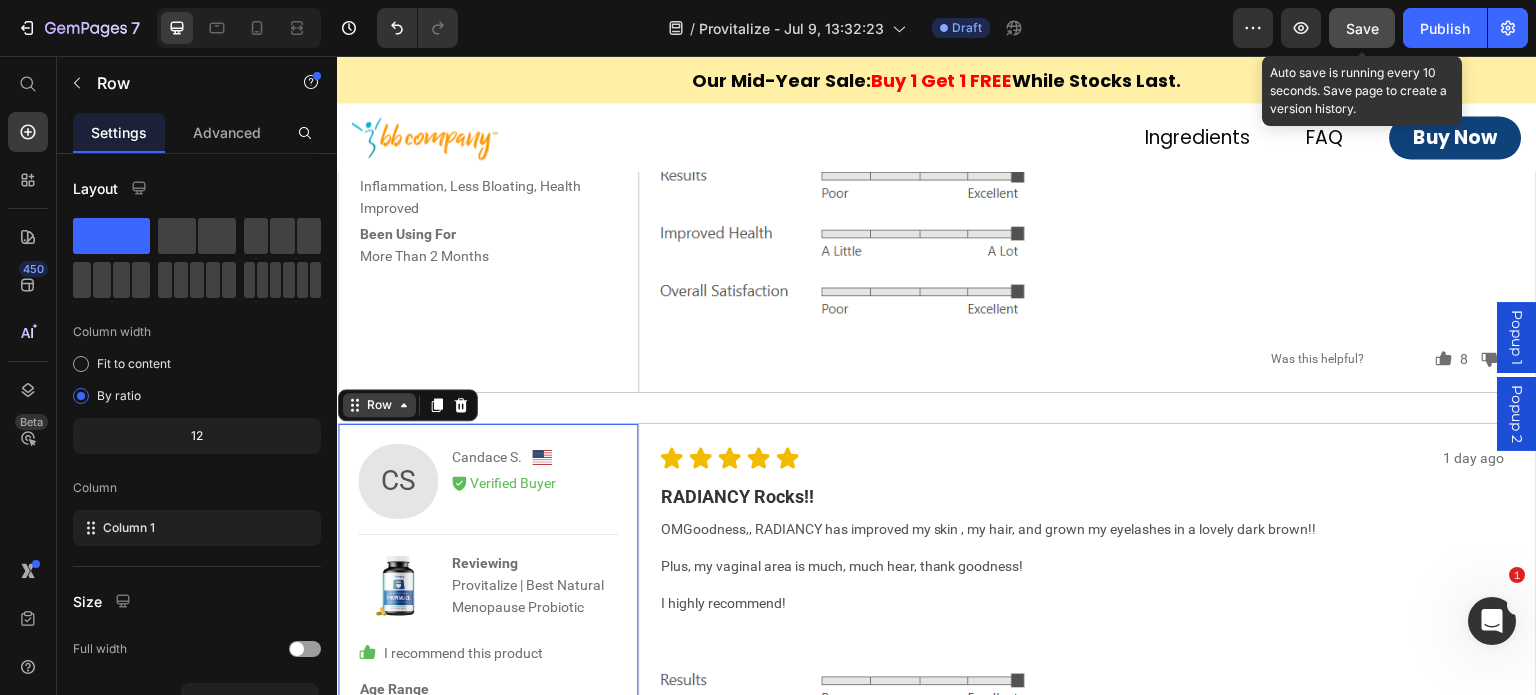 click on "Row" at bounding box center [379, 405] 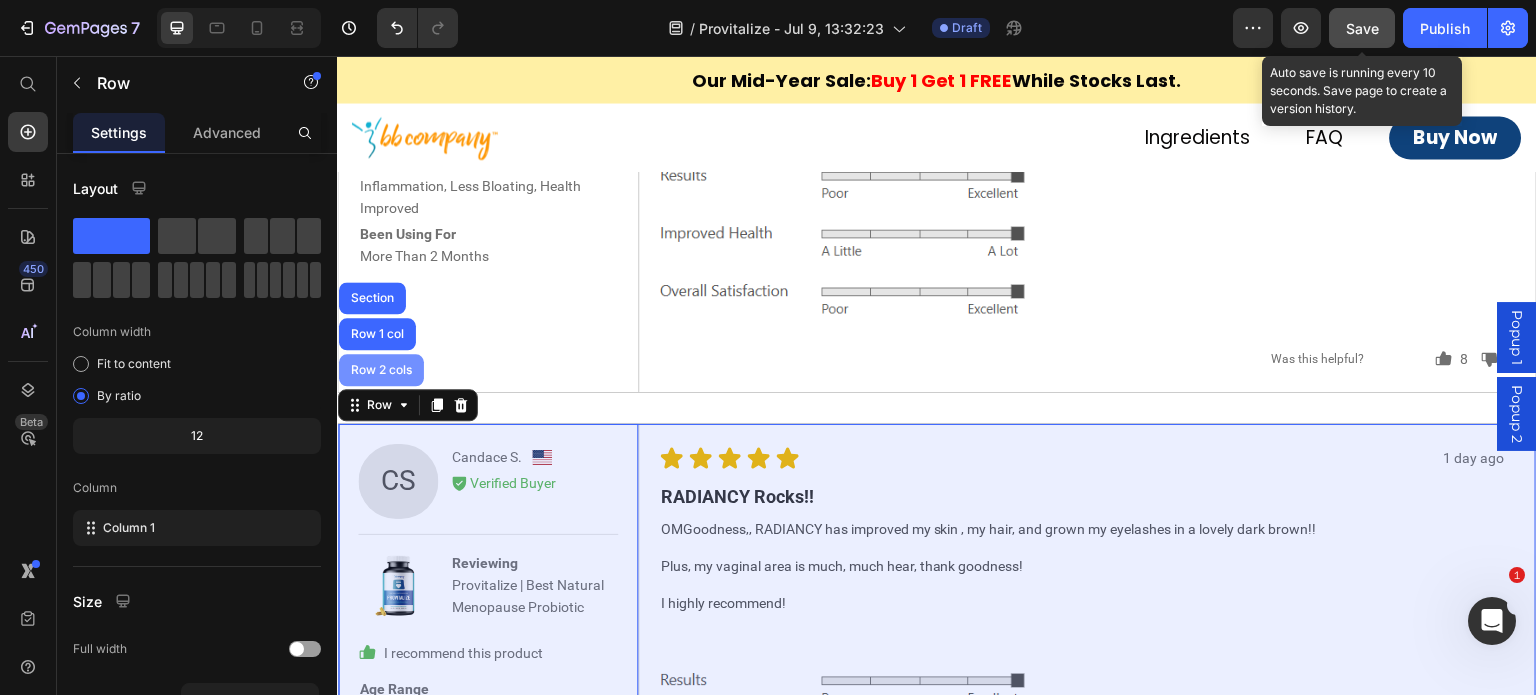 click on "Row 2 cols" at bounding box center (381, 370) 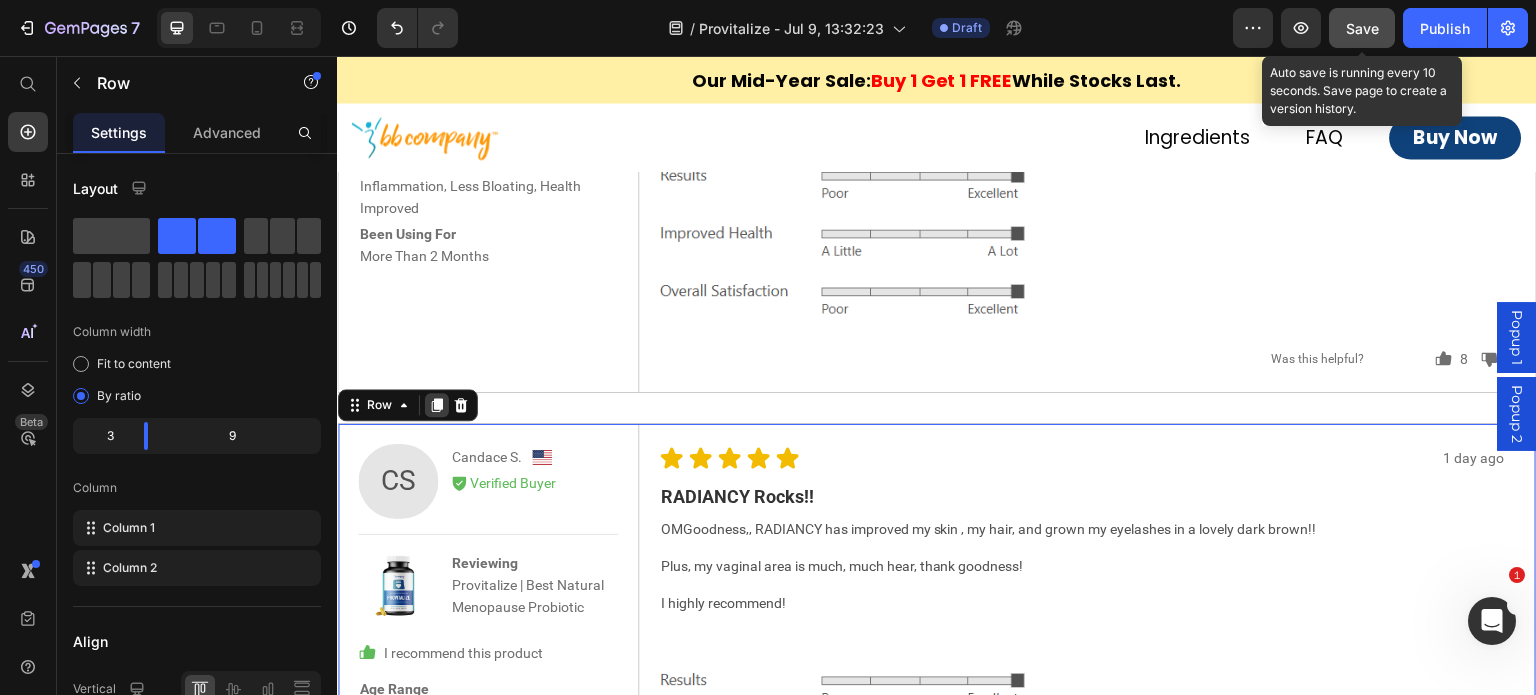 click 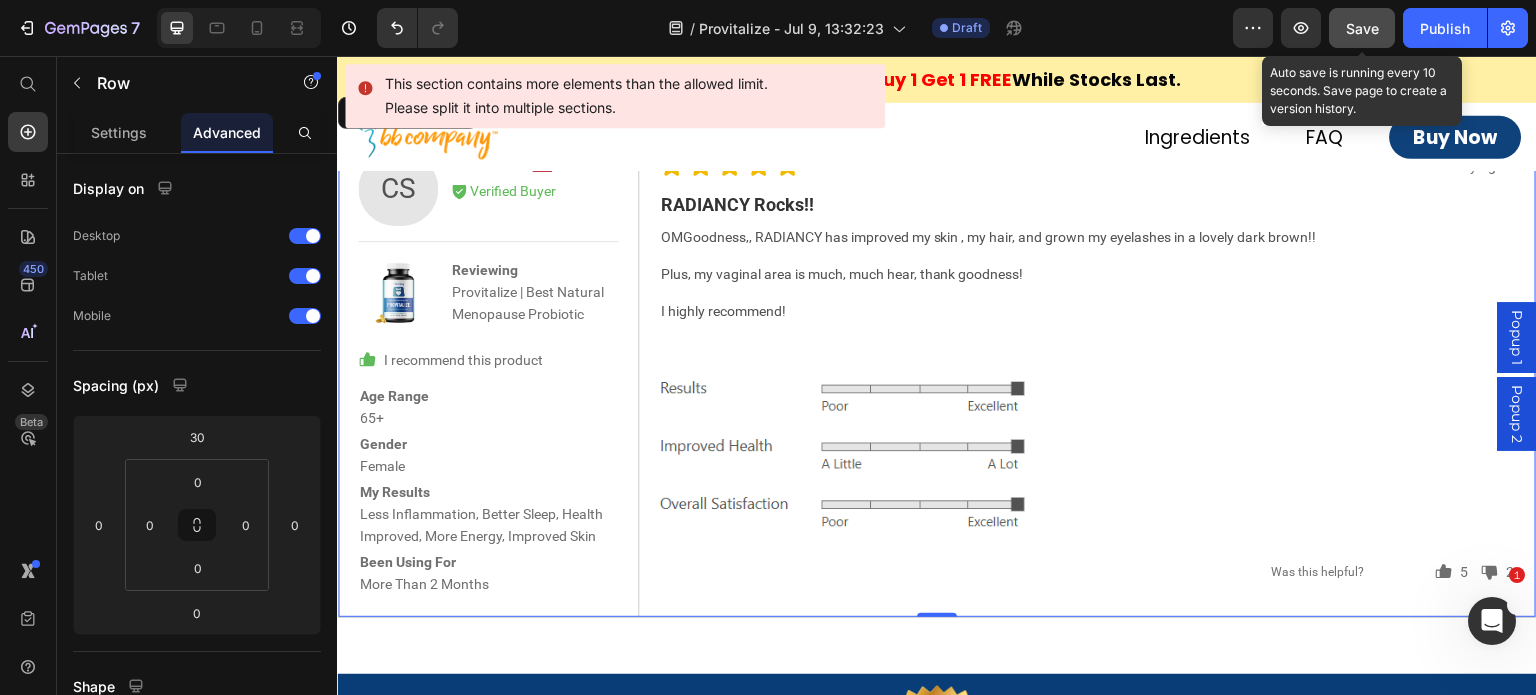 scroll, scrollTop: 9429, scrollLeft: 0, axis: vertical 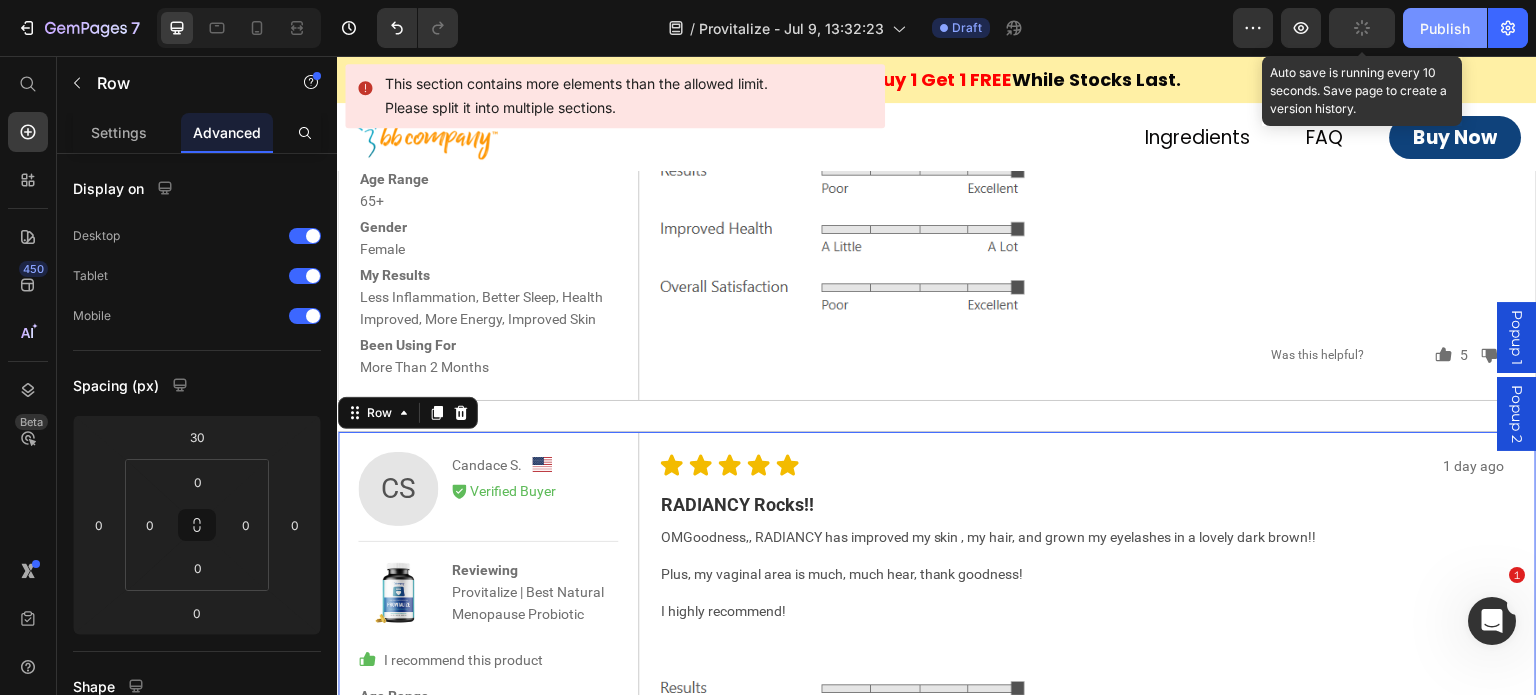 click 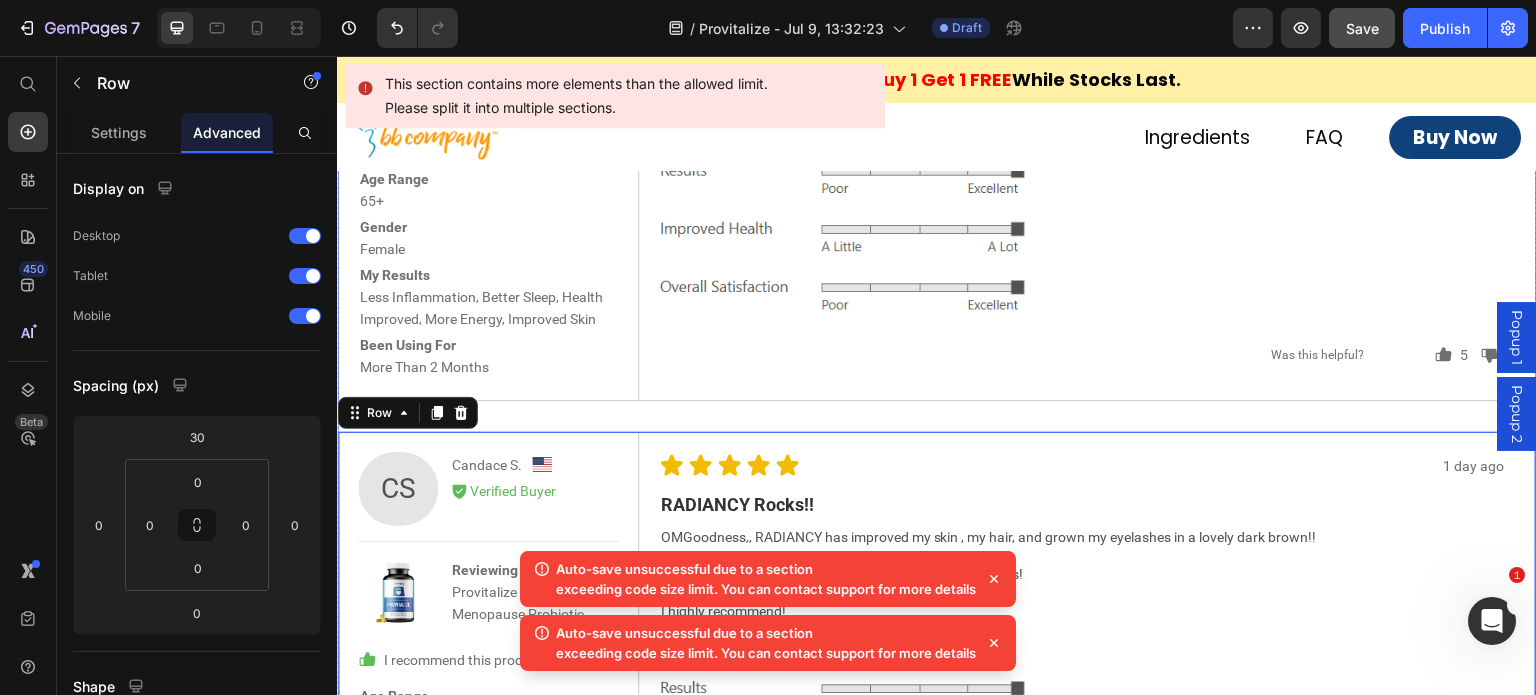 click on "Over 9 Million Bottles Sold. Over 3 Million Lives Changed. Heading 4.5 Text Block Icon Icon Icon Icon
Icon Icon List Row Based on 4946 reviews Text Block Image Row 92% Text Block of reviewers would recommend this product to a friend Text Block Row Image Row Row SK Text Block Sheryl K.  Text Block Image Row
Icon  Verified Buyer Text Block Row Row Image Reviewing 1 Bottle of Provitalize | Best Natural Weight Management Probiotic Text Block Row Row
Icon I recommend this product Text Block Row Age Range 65+ Text Block Row Gender Female Text Block Row My Results Appetite In Control, Less Cravings, Less Bloating Text Block Row Been Using For 1 To 2 Months Text Block Row Row 1 day ago Text Block Icon Icon Icon Icon Icon Icon List Row It has really helped with bloating Text Block Provitalize is the first the probiotic that i've used, that's actually done something meaningful for the exploding and other gut issues that I have. Text Block Row Image
Icon" at bounding box center (937, -410) 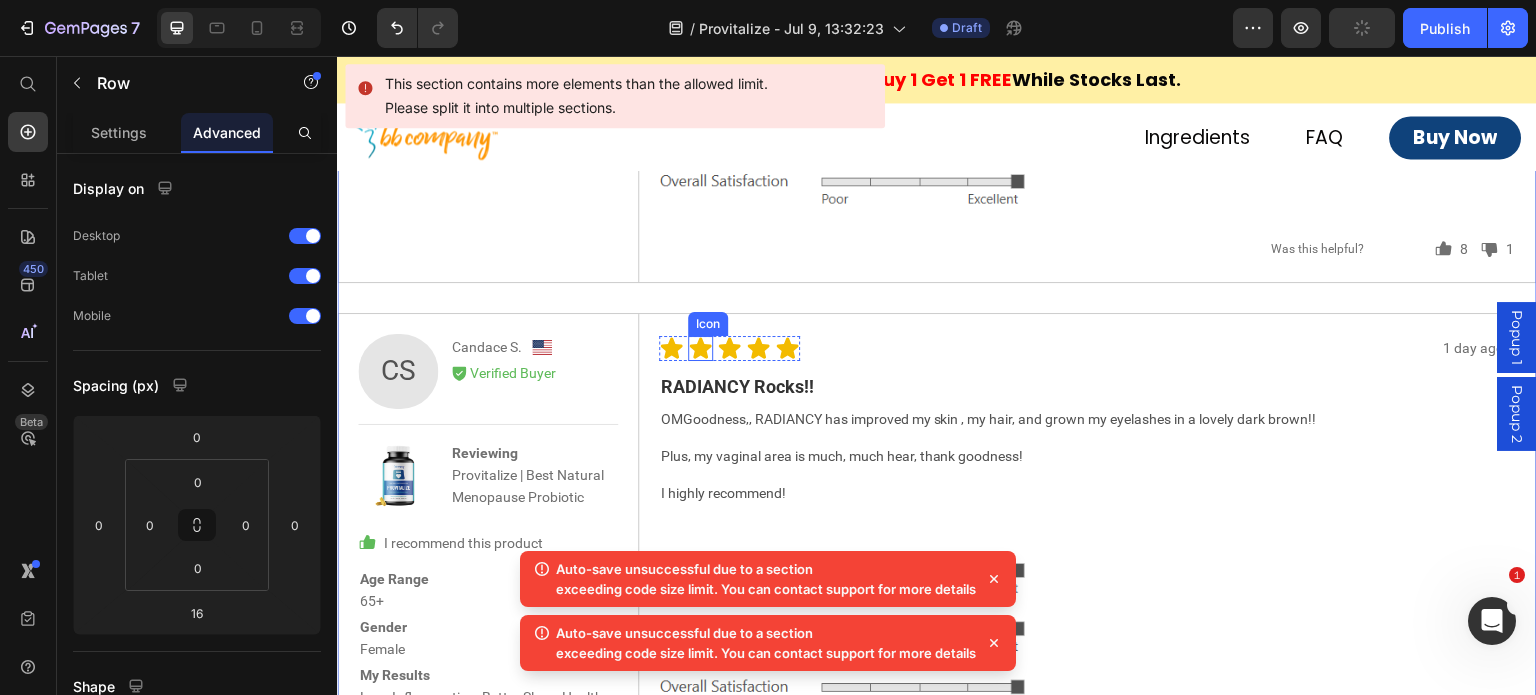 scroll, scrollTop: 8629, scrollLeft: 0, axis: vertical 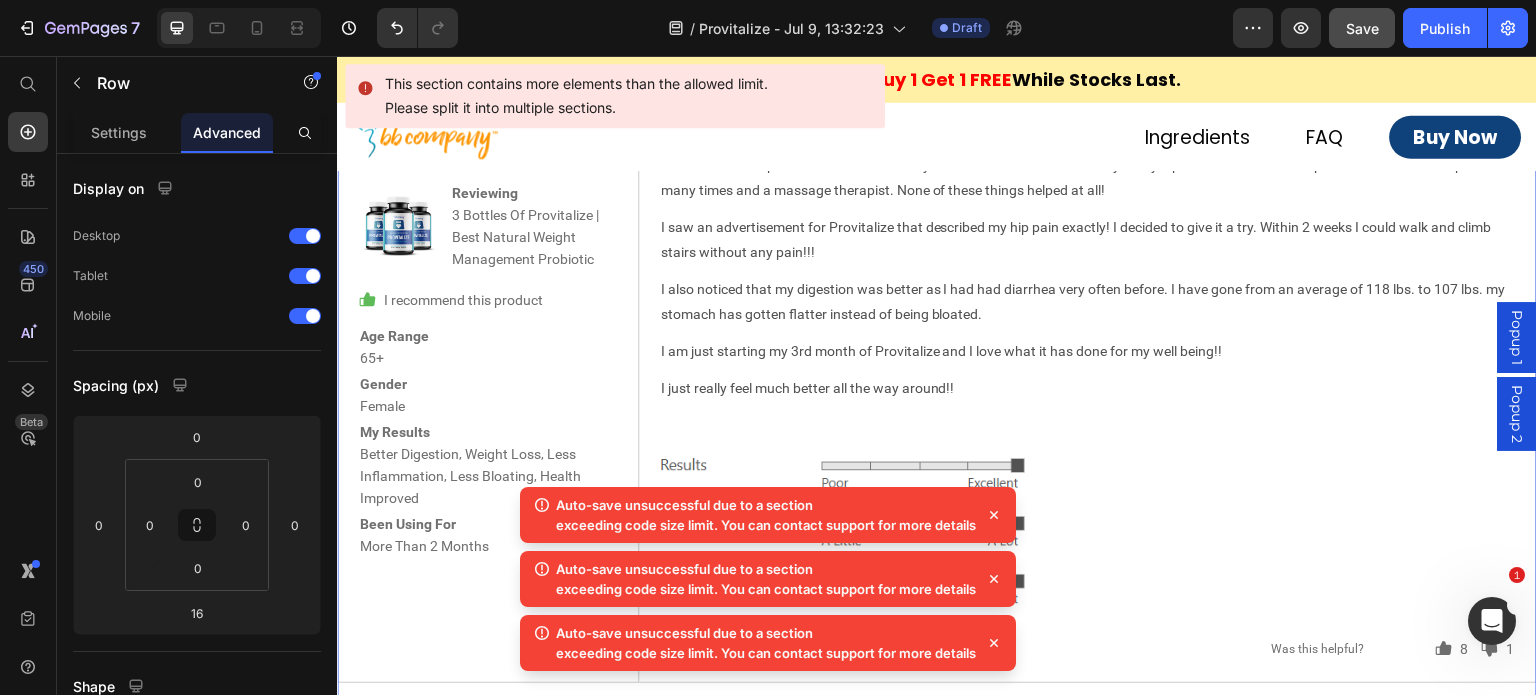 click 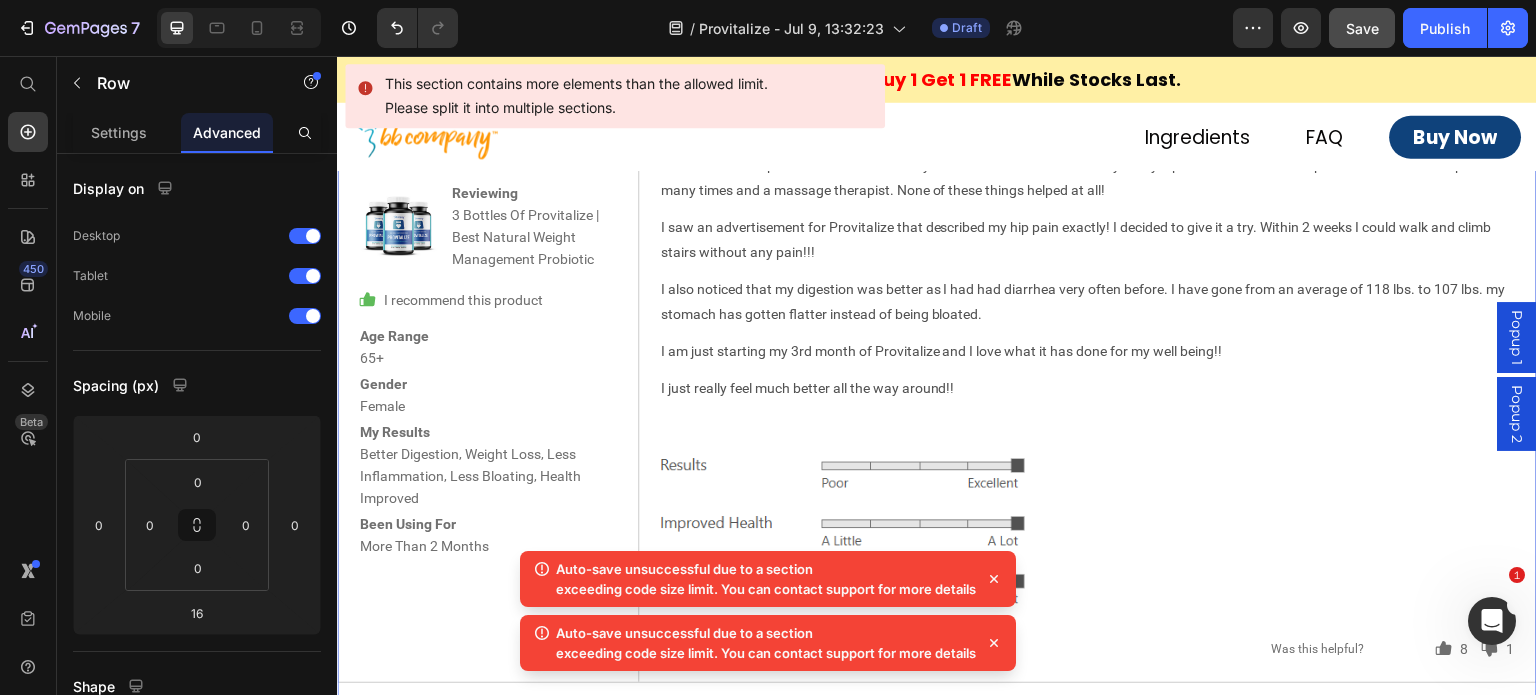 click 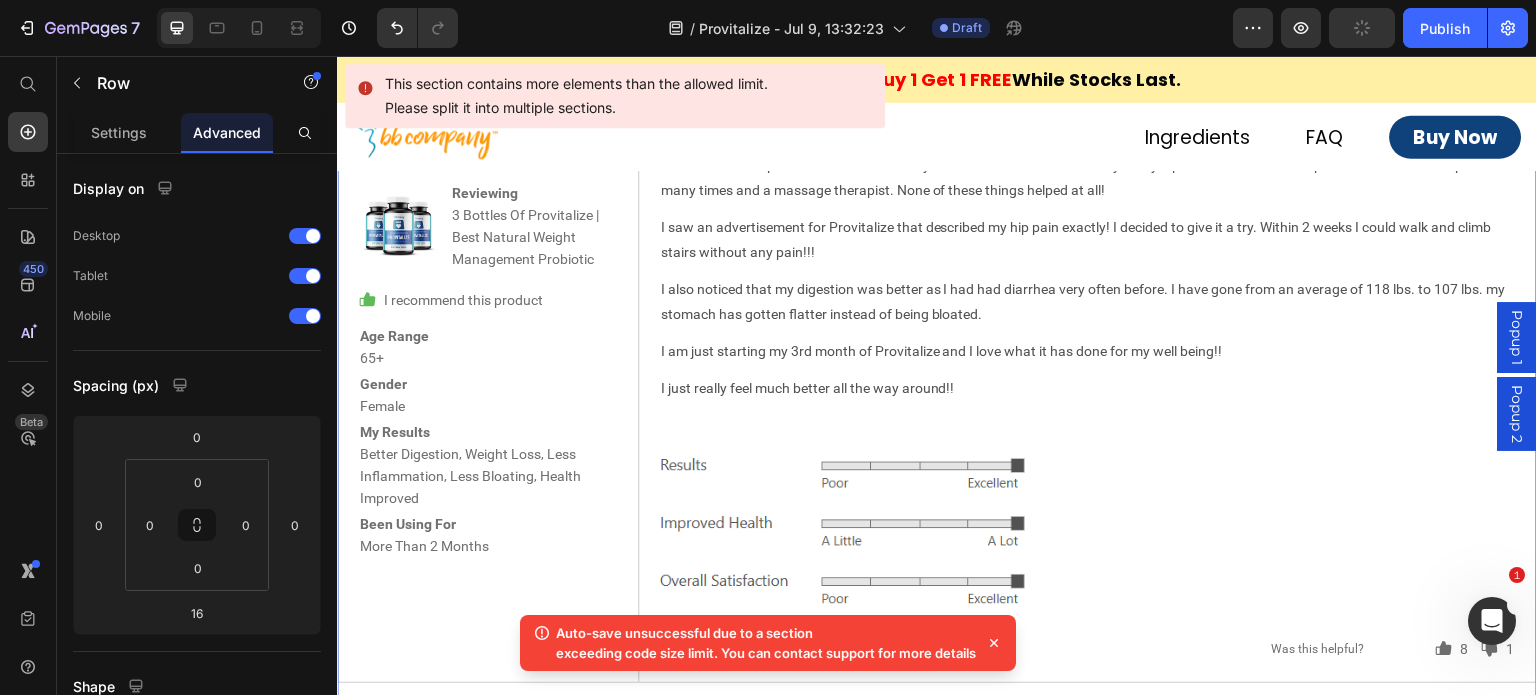 click 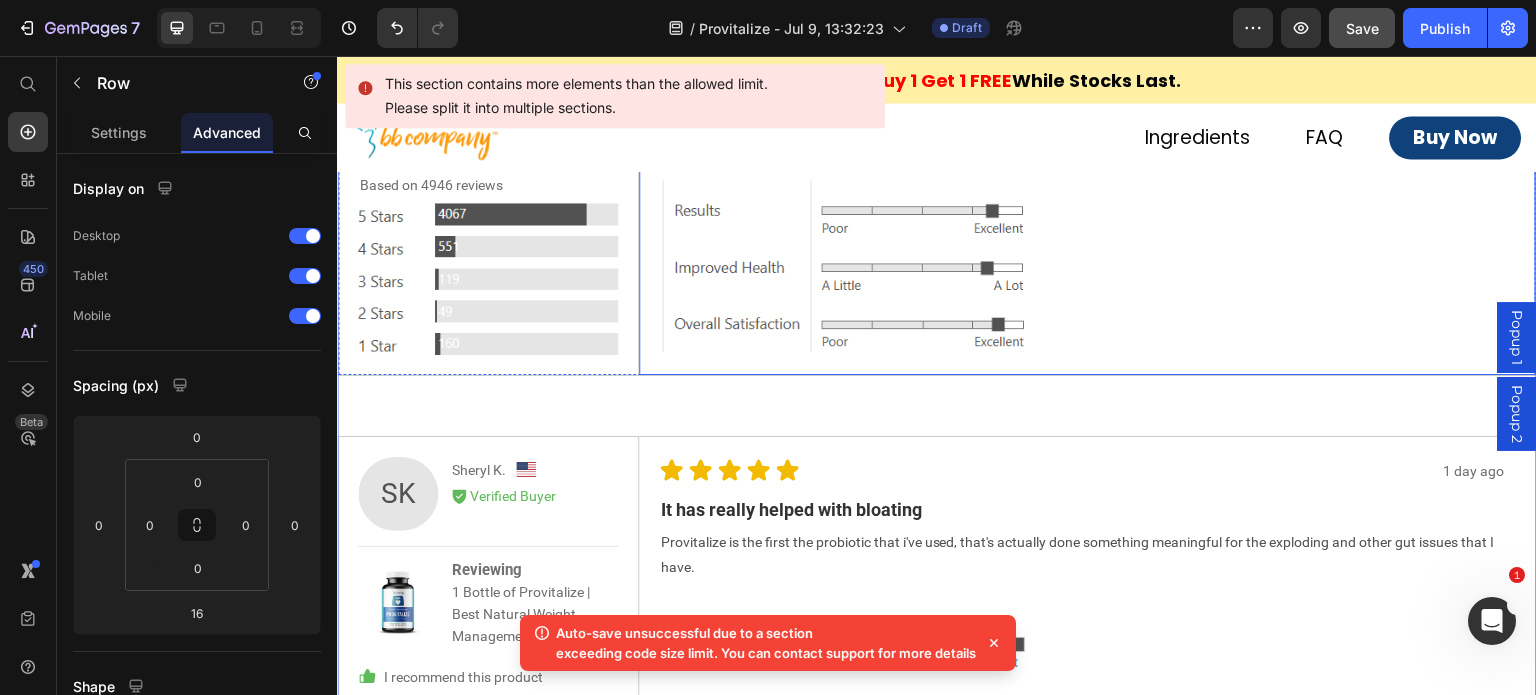 scroll, scrollTop: 7630, scrollLeft: 0, axis: vertical 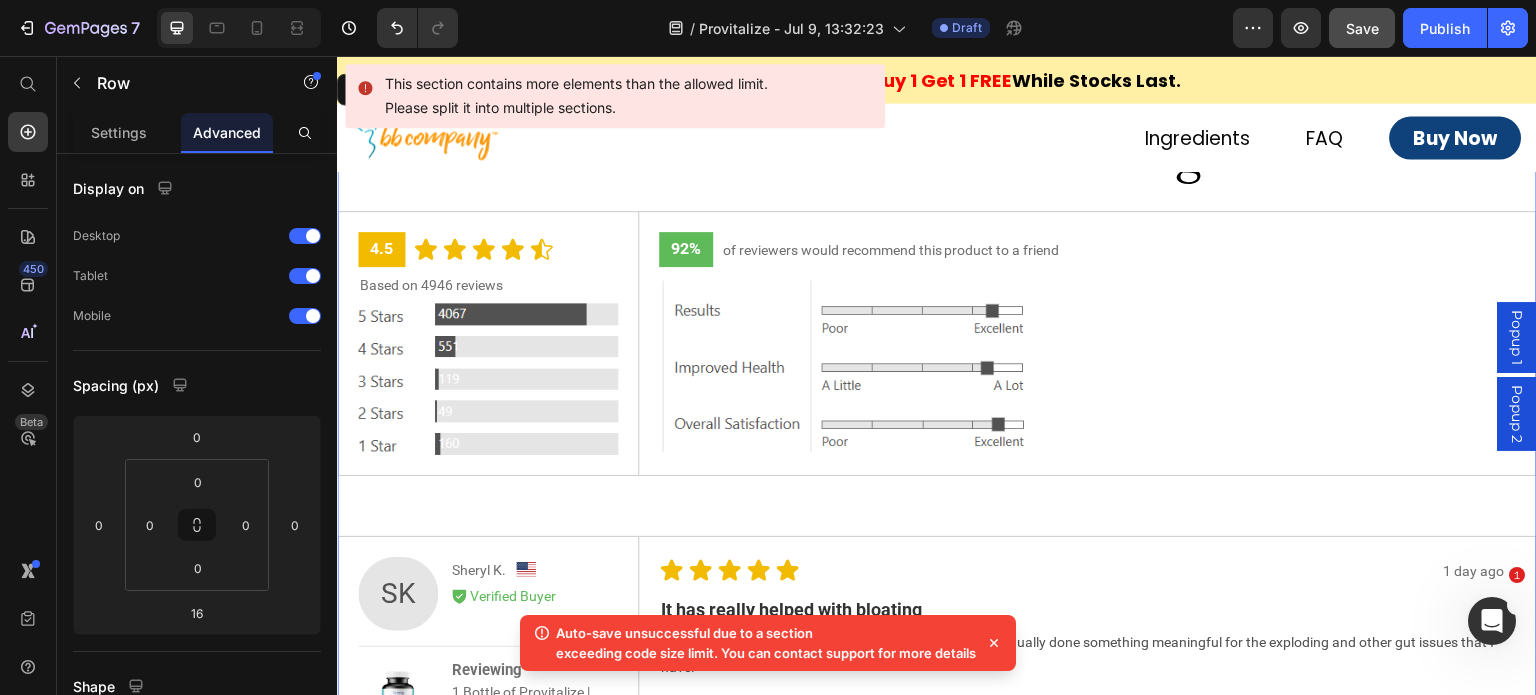 click on "Over 9 Million Bottles Sold. Over 3 Million Lives Changed. Heading 4.5 Text Block Icon Icon Icon Icon
Icon Icon List Row Based on 4946 reviews Text Block Image Row 92% Text Block of reviewers would recommend this product to a friend Text Block Row Image Row Row SK Text Block Sheryl K.  Text Block Image Row
Icon  Verified Buyer Text Block Row Row Image Reviewing 1 Bottle of Provitalize | Best Natural Weight Management Probiotic Text Block Row Row
Icon I recommend this product Text Block Row Age Range 65+ Text Block Row Gender Female Text Block Row My Results Appetite In Control, Less Cravings, Less Bloating Text Block Row Been Using For 1 To 2 Months Text Block Row Row 1 day ago Text Block Icon Icon Icon Icon Icon Icon List Row It has really helped with bloating Text Block Provitalize is the first the probiotic that i've used, that's actually done something meaningful for the exploding and other gut issues that I have. Text Block Row Image
Icon" at bounding box center [937, 1396] 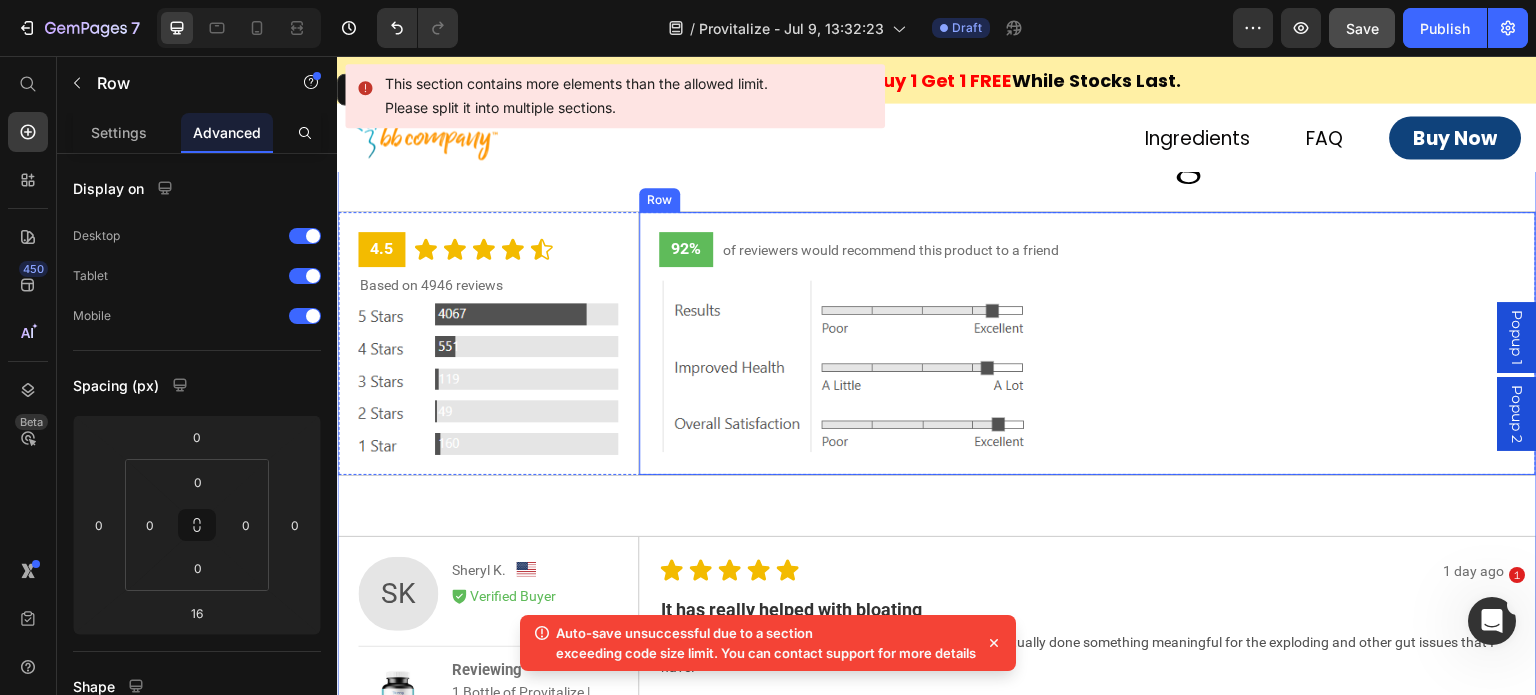 scroll, scrollTop: 7330, scrollLeft: 0, axis: vertical 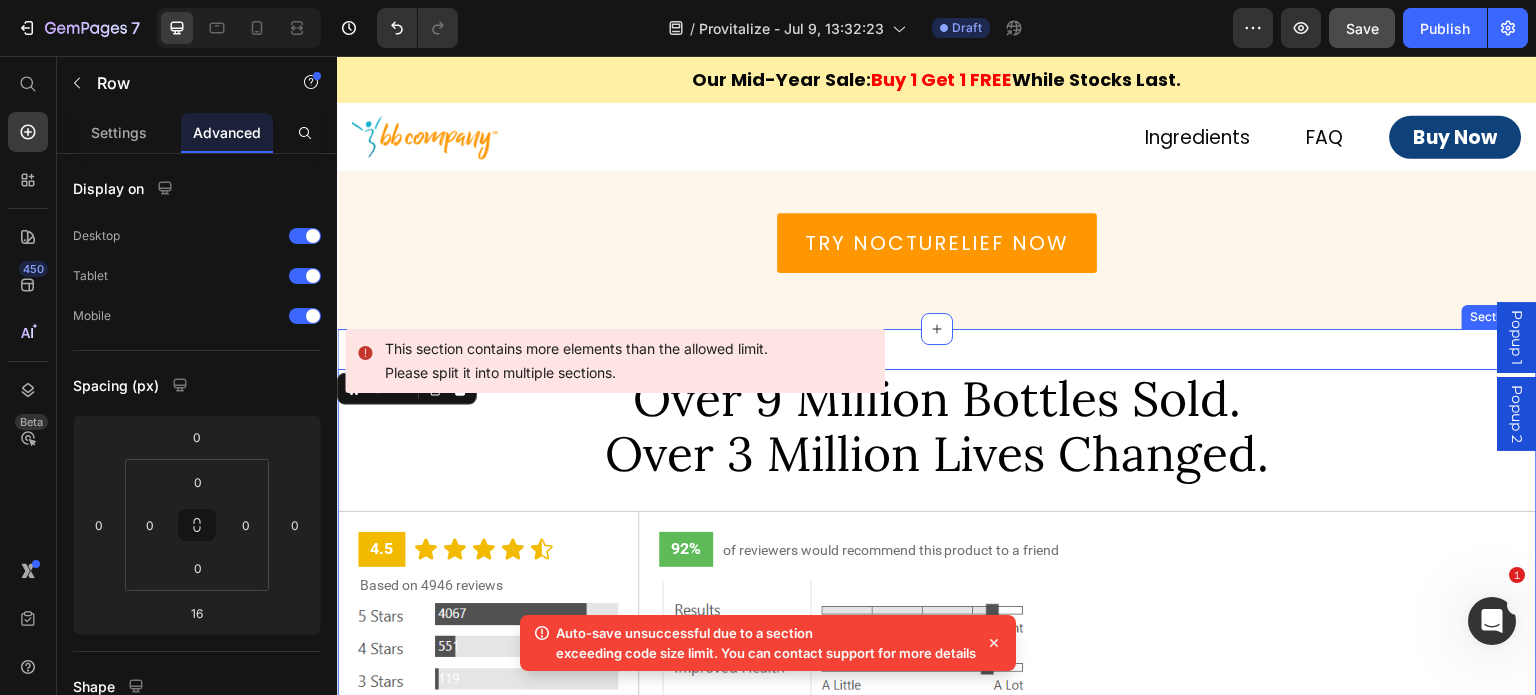 click on "Over 9 Million Bottles Sold. Over 3 Million Lives Changed. Heading 4.5 Text Block Icon Icon Icon Icon
Icon Icon List Row Based on 4946 reviews Text Block Image Row 92% Text Block of reviewers would recommend this product to a friend Text Block Row Image Row Row SK Text Block Sheryl K.  Text Block Image Row
Icon  Verified Buyer Text Block Row Row Image Reviewing 1 Bottle of Provitalize | Best Natural Weight Management Probiotic Text Block Row Row
Icon I recommend this product Text Block Row Age Range 65+ Text Block Row Gender Female Text Block Row My Results Appetite In Control, Less Cravings, Less Bloating Text Block Row Been Using For 1 To 2 Months Text Block Row Row 1 day ago Text Block Icon Icon Icon Icon Icon Icon List Row It has really helped with bloating Text Block Provitalize is the first the probiotic that i've used, that's actually done something meaningful for the exploding and other gut issues that I have. Text Block Row Image
Icon" at bounding box center [937, 1704] 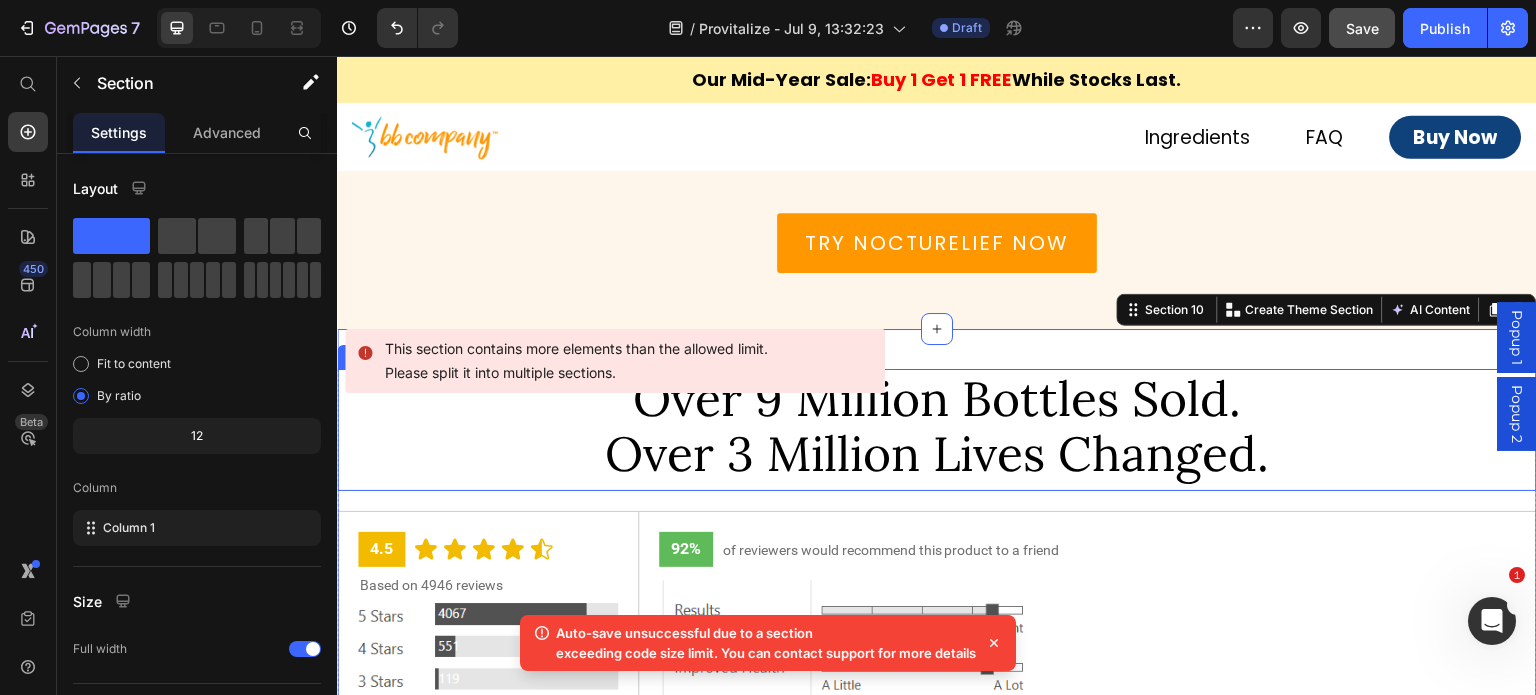 click on "Over 9 Million Bottles Sold." at bounding box center [937, 398] 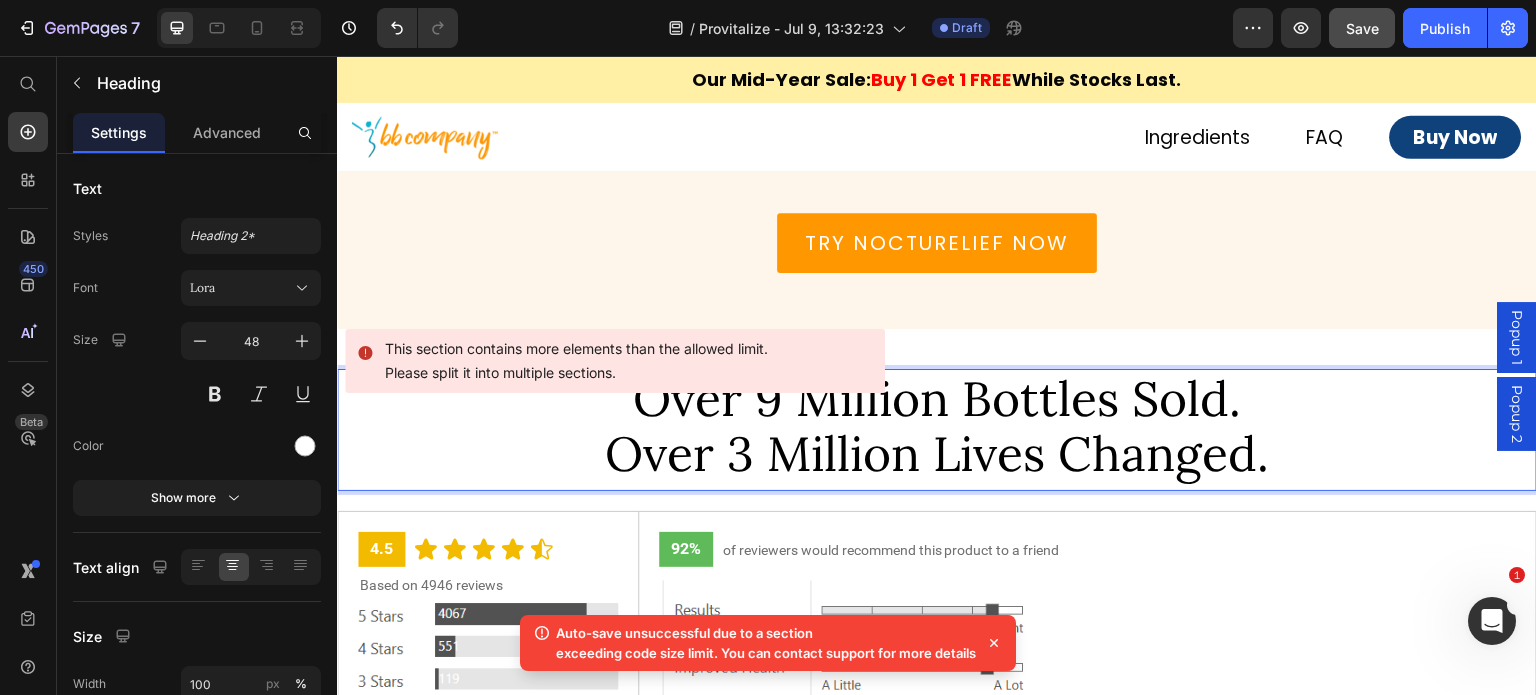 click on "Over 3 Million Lives Changed." at bounding box center (937, 453) 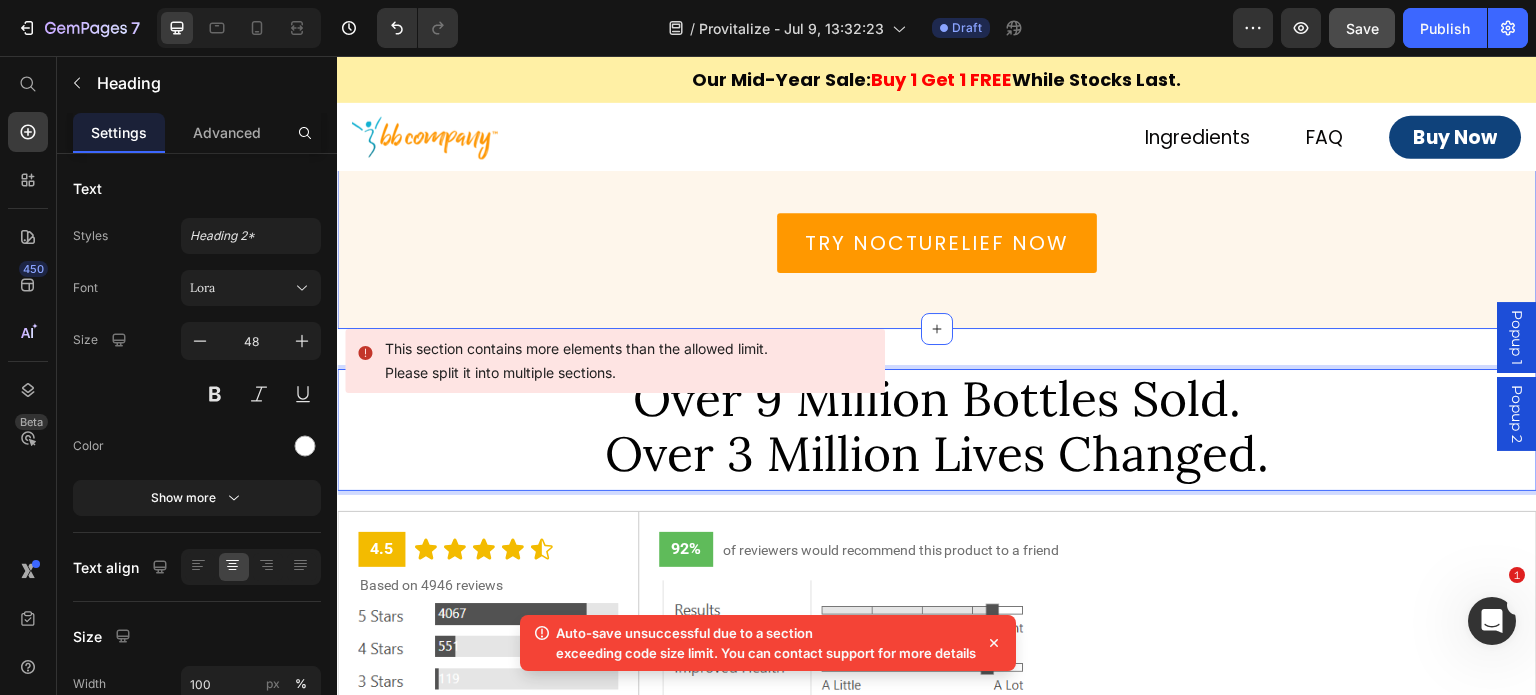 click on "“How Quickly Can I See Results?” Heading While every woman’s body responds differently, most women report: Text Block Image Image TRY NOCTURELIEF NOW Button Row Section 9" at bounding box center [937, -117] 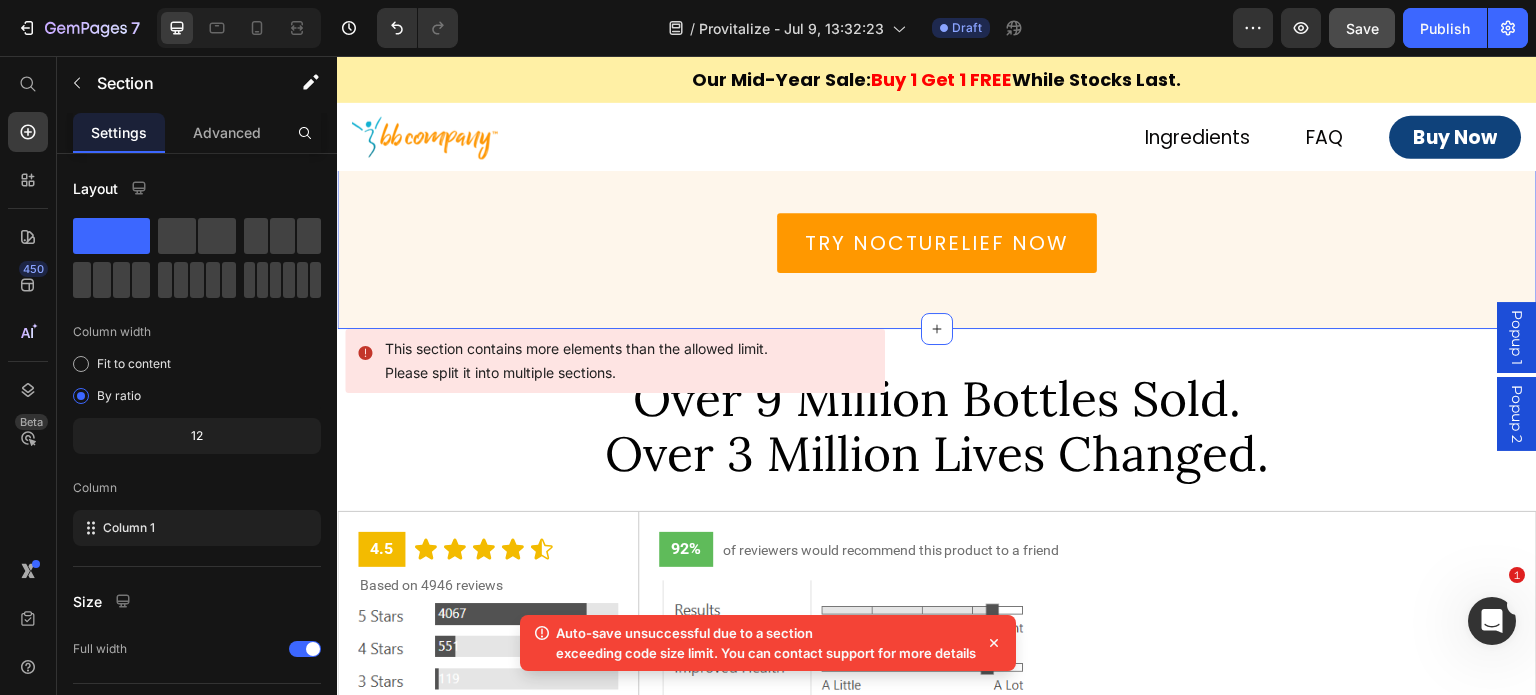 click 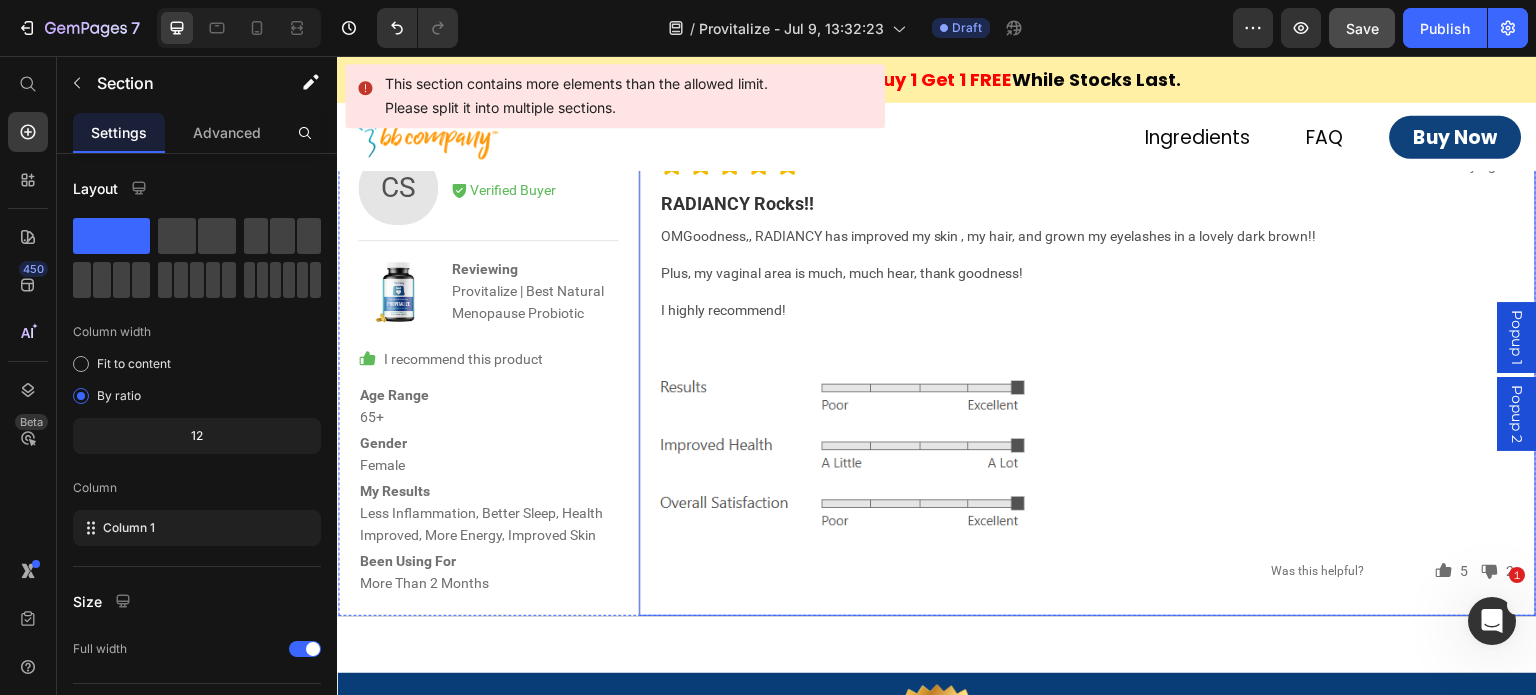 scroll, scrollTop: 9530, scrollLeft: 0, axis: vertical 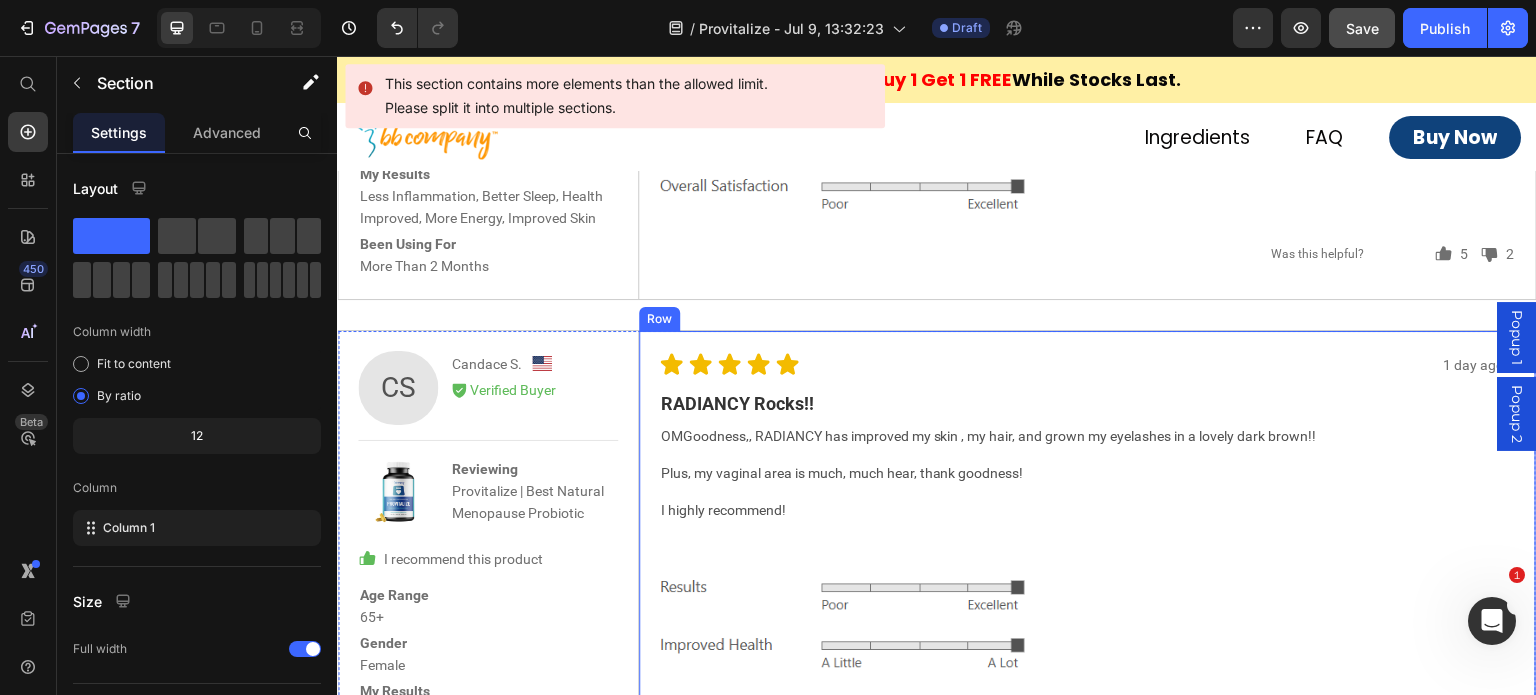 click on "CS Text Block Candace S.  Text Block Image Row
Icon  Verified Buyer Text Block Row Row Image Reviewing Provitalize | Best Natural Menopause Probiotic Text Block Row Row
Icon I recommend this product Text Block Row Age Range 65+ Text Block Row Gender Female Text Block Row My Results Less Inflammation, Better Sleep, Health Improved, More Energy, Improved Skin Text Block Row Been Using For More Than 2 Months Text Block Row Row" at bounding box center (488, 573) 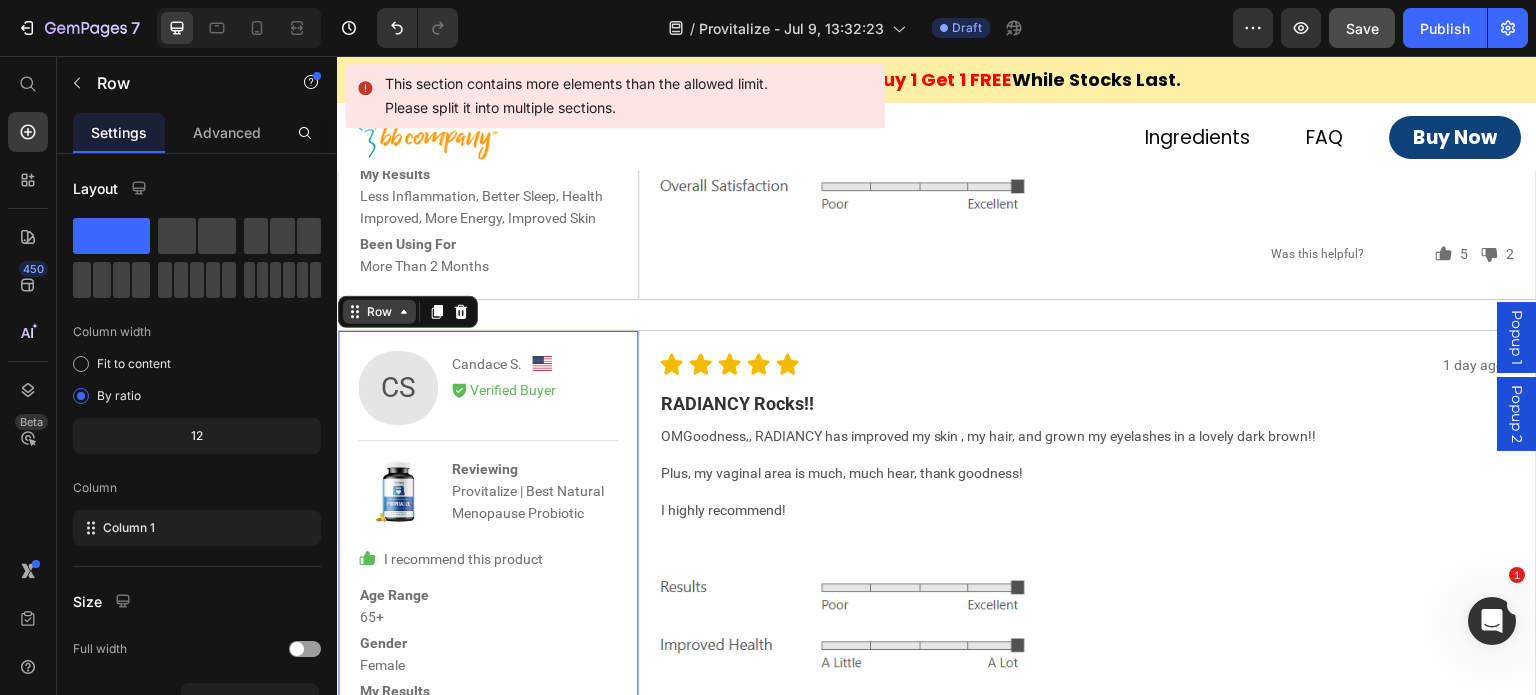 click on "Row" at bounding box center (379, 312) 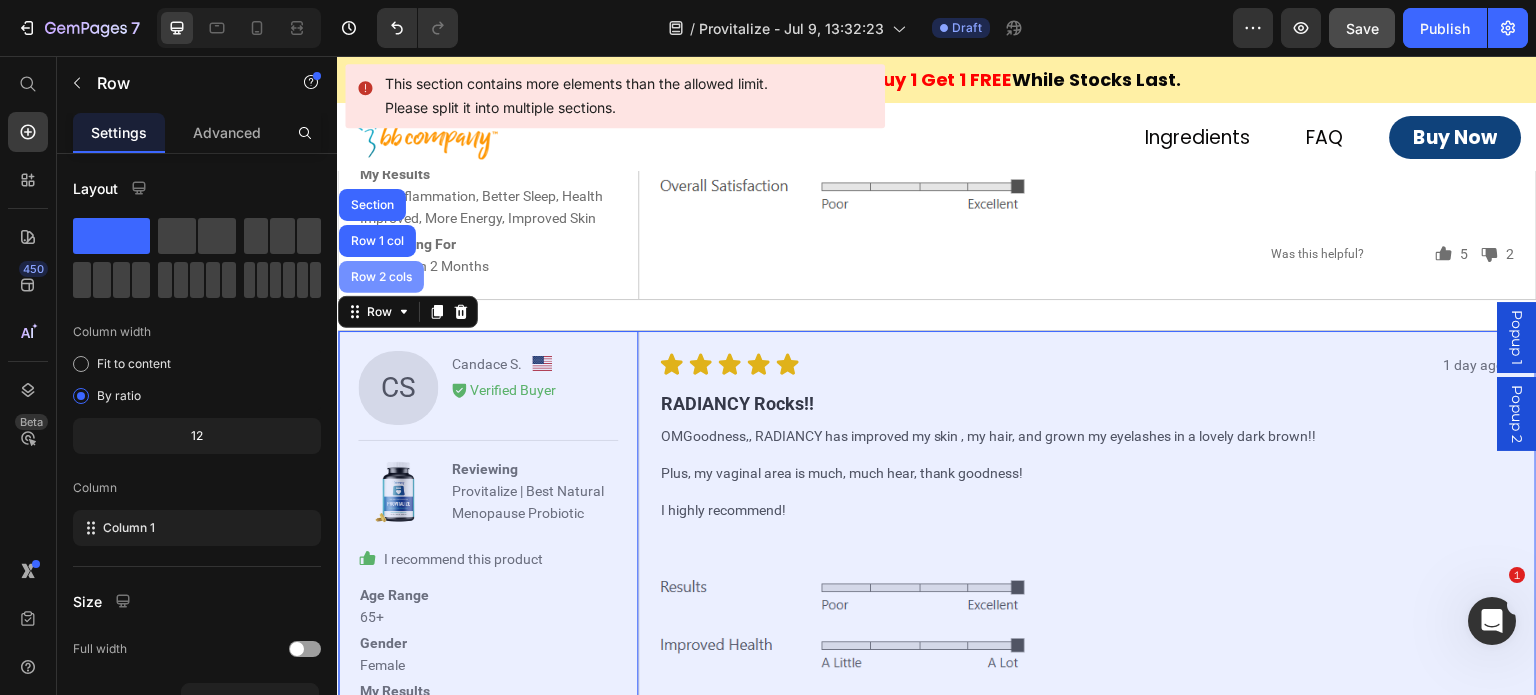 click on "Row 2 cols" at bounding box center (381, 277) 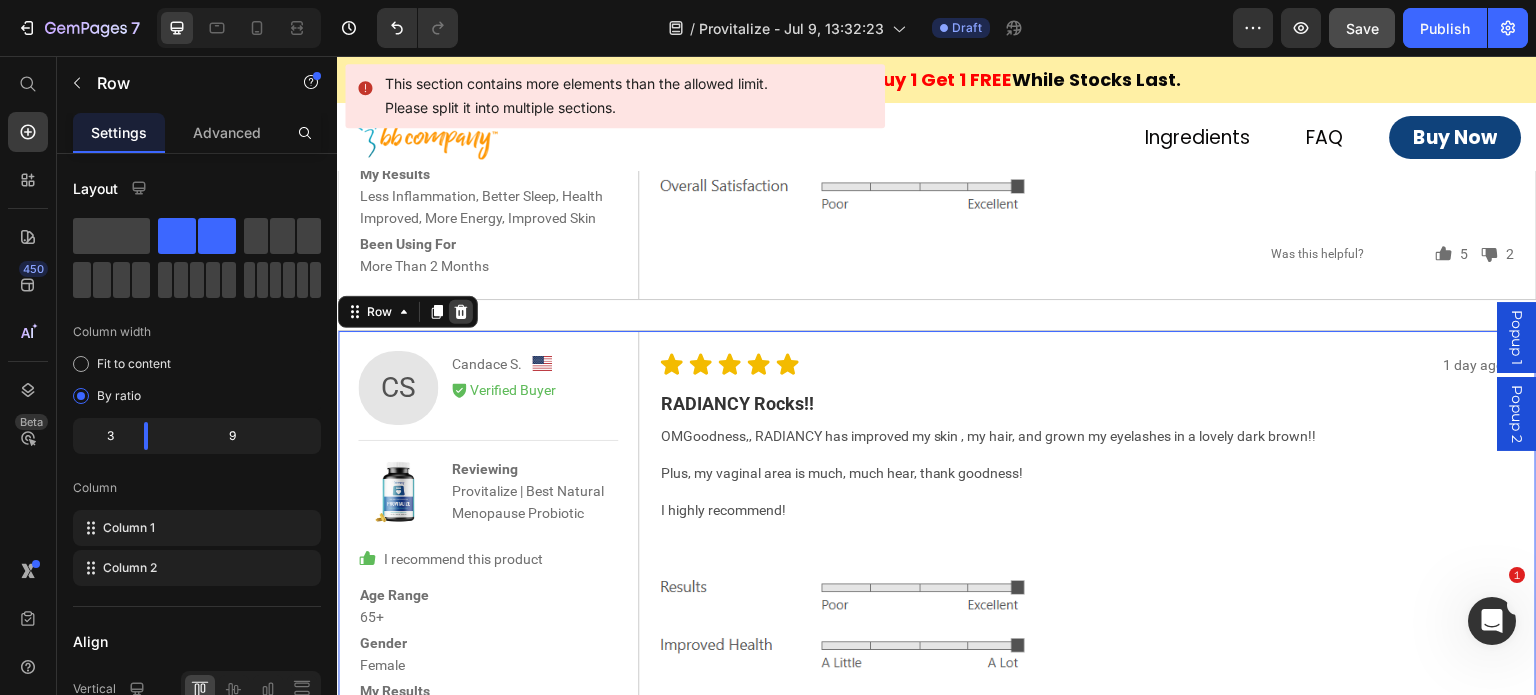 click 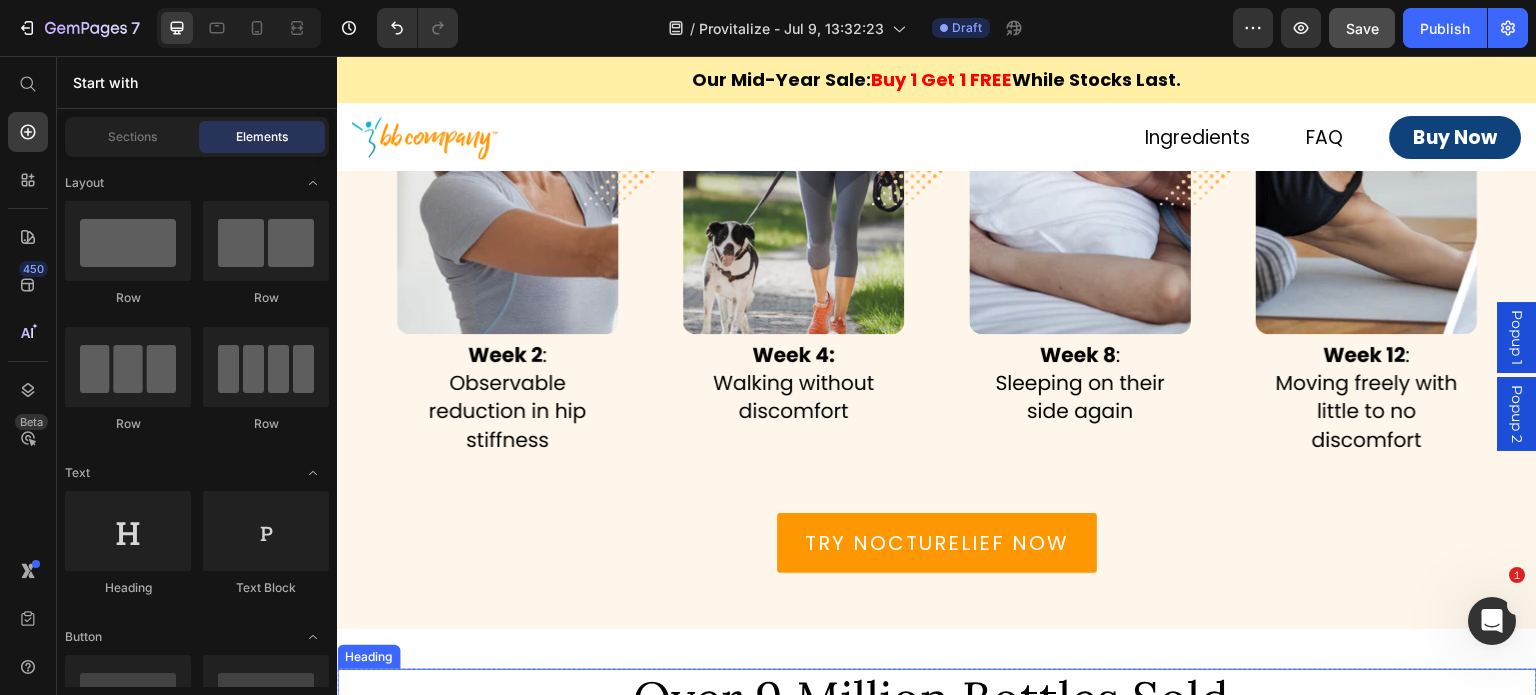scroll, scrollTop: 7330, scrollLeft: 0, axis: vertical 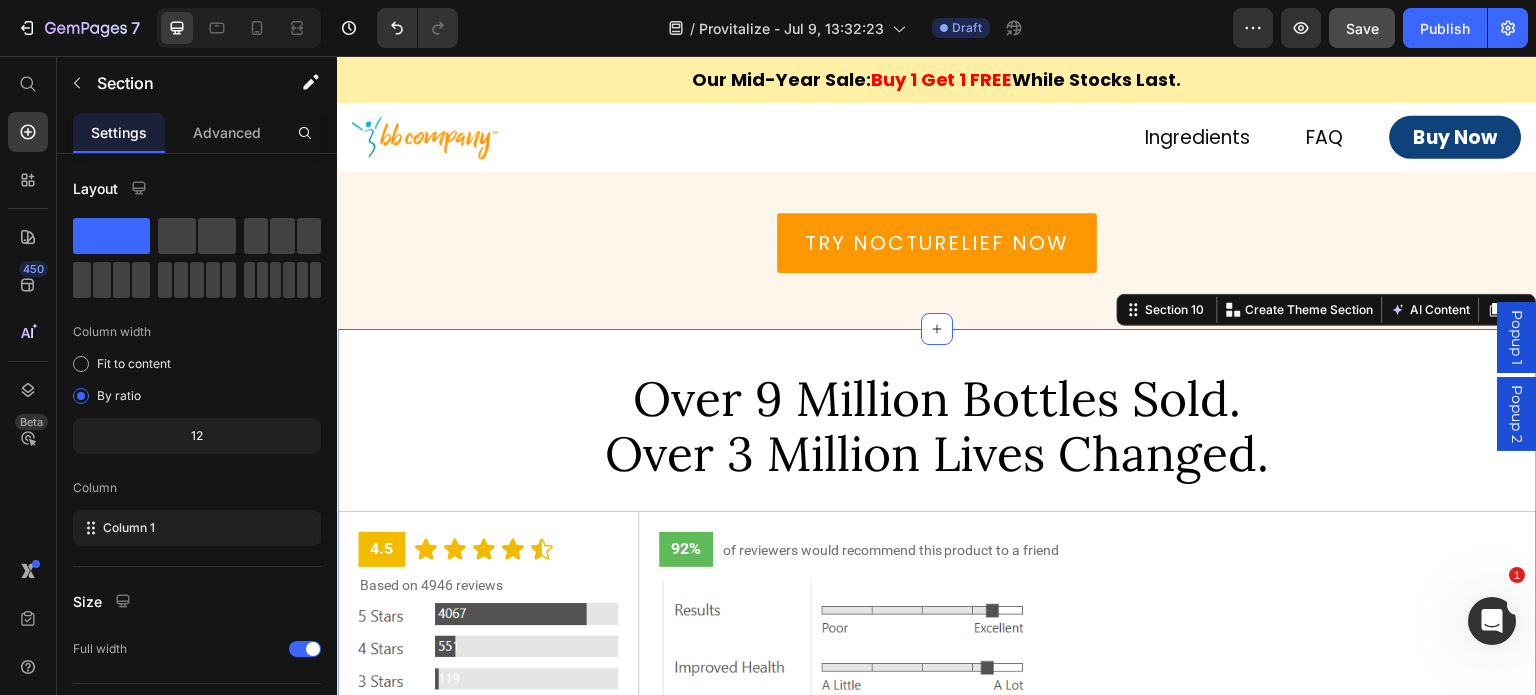 click on "⁠⁠⁠⁠⁠⁠⁠ Over 9 Million Bottles Sold. Over 3 Million Lives Changed. Heading 4.5 Text Block Icon Icon Icon Icon
Icon Icon List Row Based on 4946 reviews Text Block Image Row 92% Text Block of reviewers would recommend this product to a friend Text Block Row Image Row Row SK Text Block Sheryl K.  Text Block Image Row
Icon  Verified Buyer Text Block Row Row Image Reviewing 1 Bottle of Provitalize | Best Natural Weight Management Probiotic Text Block Row Row
Icon I recommend this product Text Block Row Age Range 65+ Text Block Row Gender Female Text Block Row My Results Appetite In Control, Less Cravings, Less Bloating Text Block Row Been Using For 1 To 2 Months Text Block Row Row 1 day ago Text Block Icon Icon Icon Icon Icon Icon List Row It has really helped with bloating Text Block Provitalize is the first the probiotic that i've used, that's actually done something meaningful for the exploding and other gut issues that I have. Text Block Row Image" at bounding box center (937, 1446) 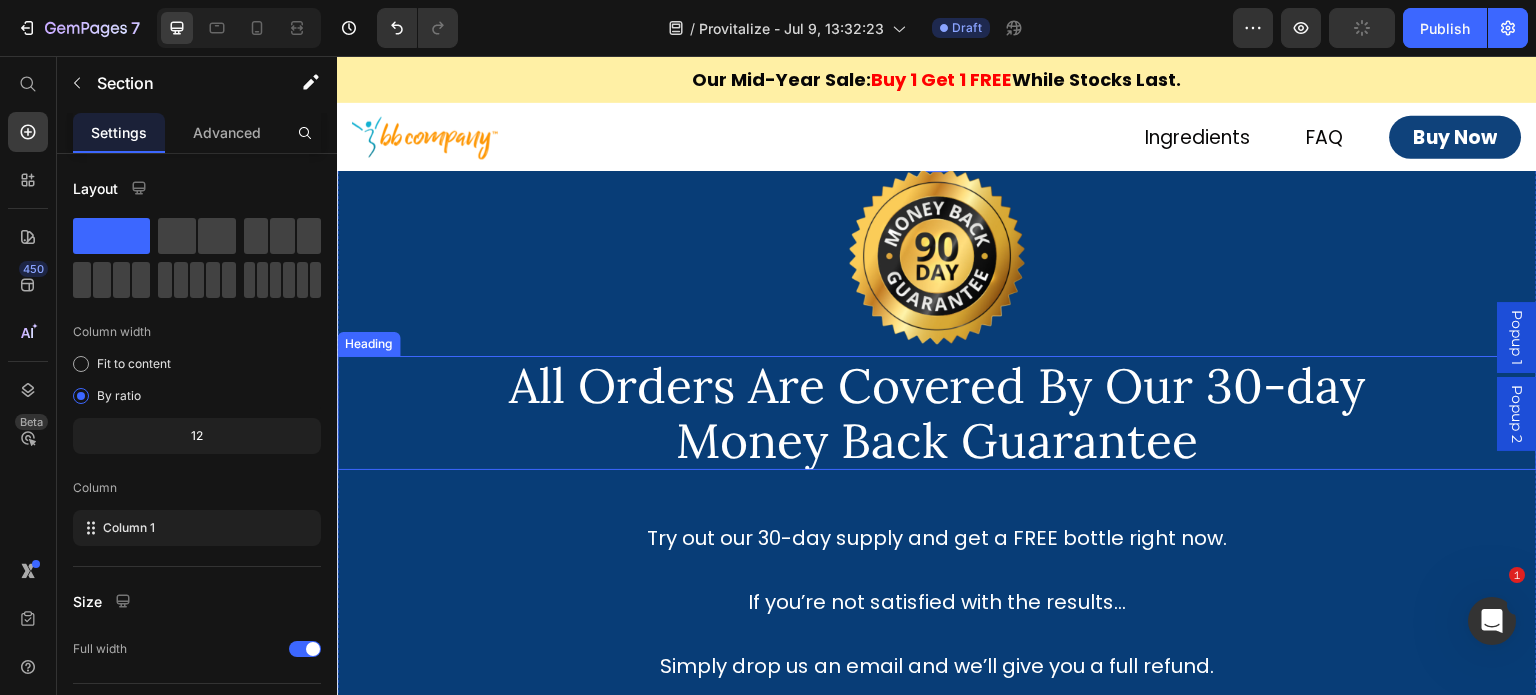 scroll, scrollTop: 9530, scrollLeft: 0, axis: vertical 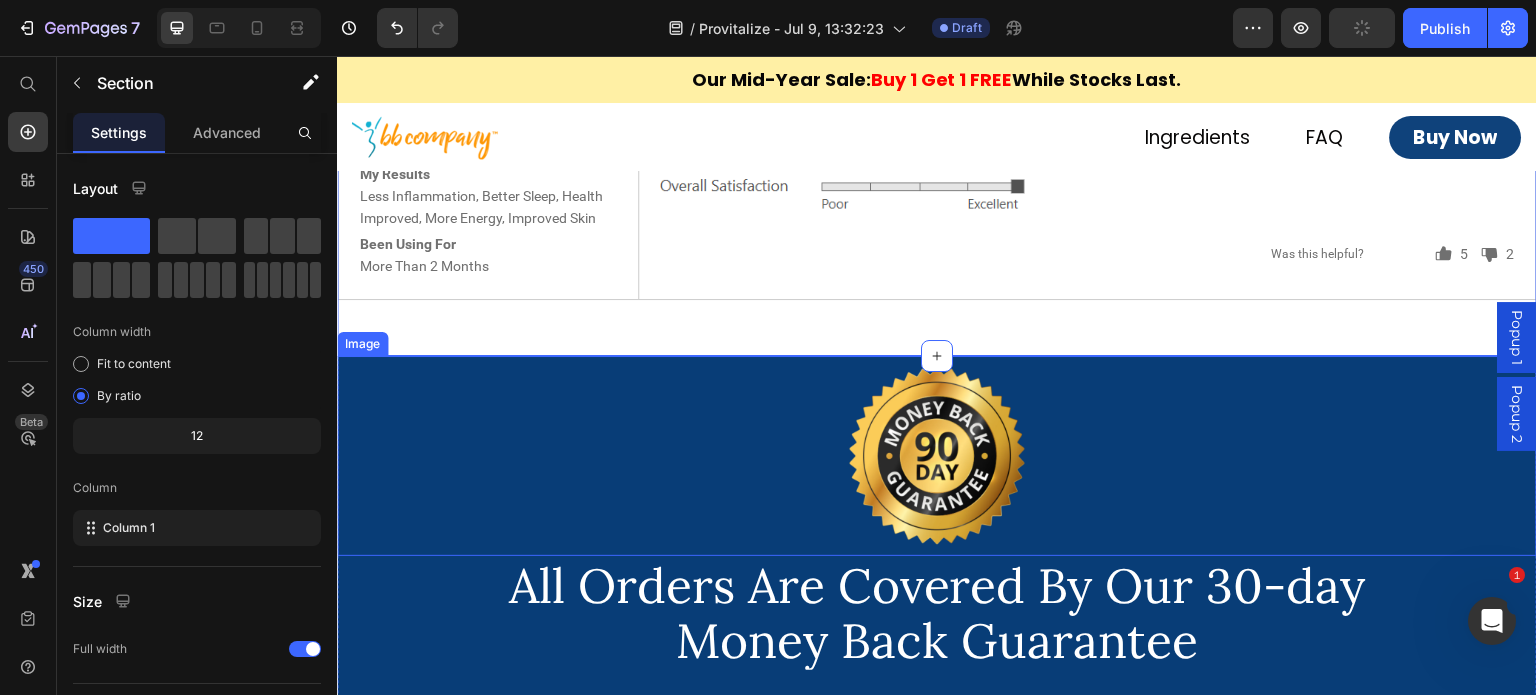 click at bounding box center [937, 456] 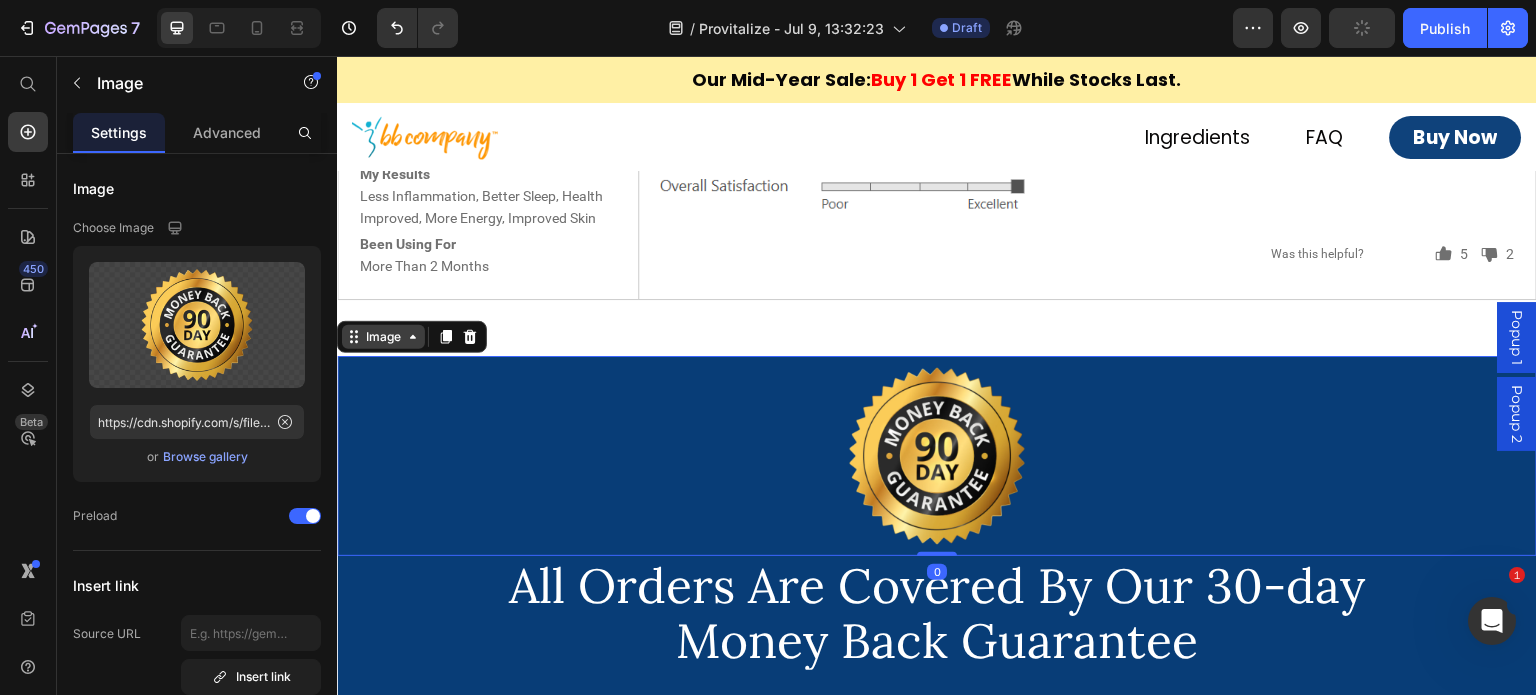click on "Image" at bounding box center (383, 337) 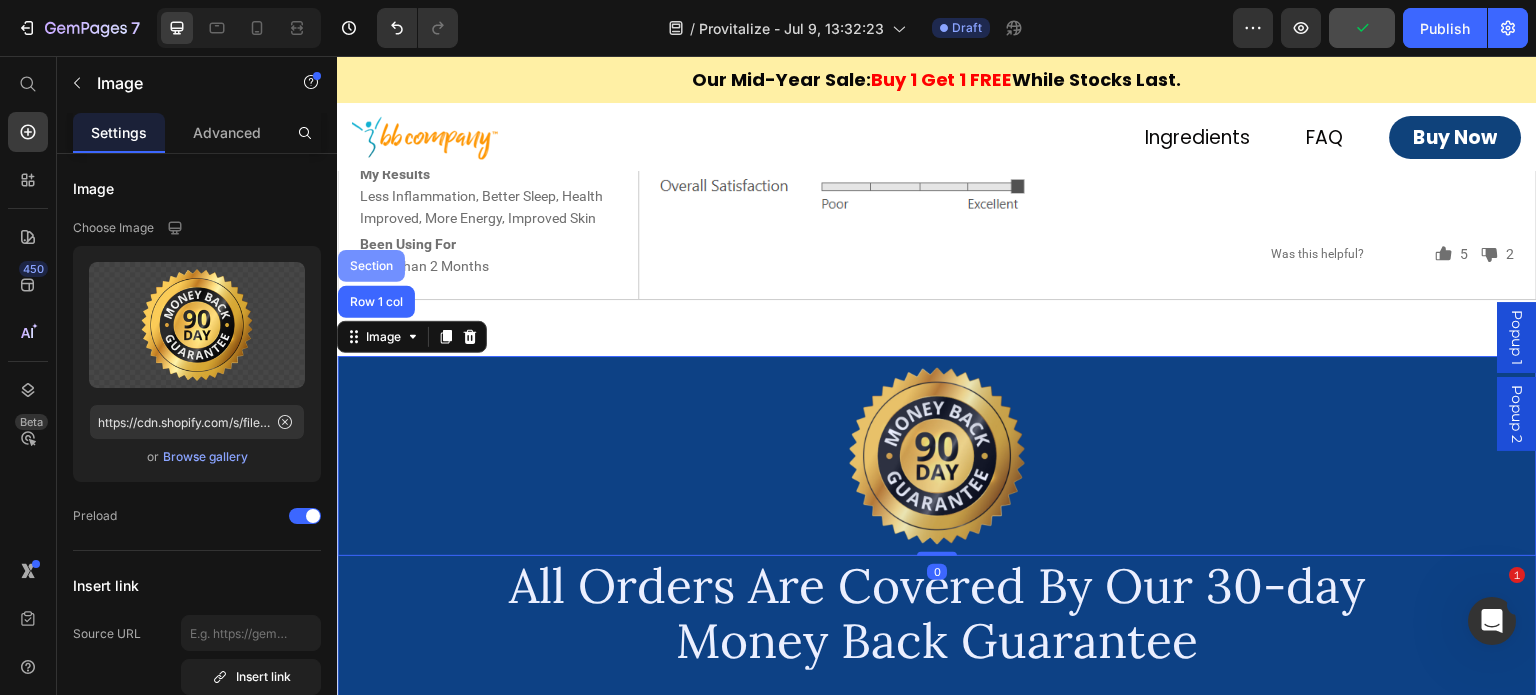 click on "Section" at bounding box center [371, 266] 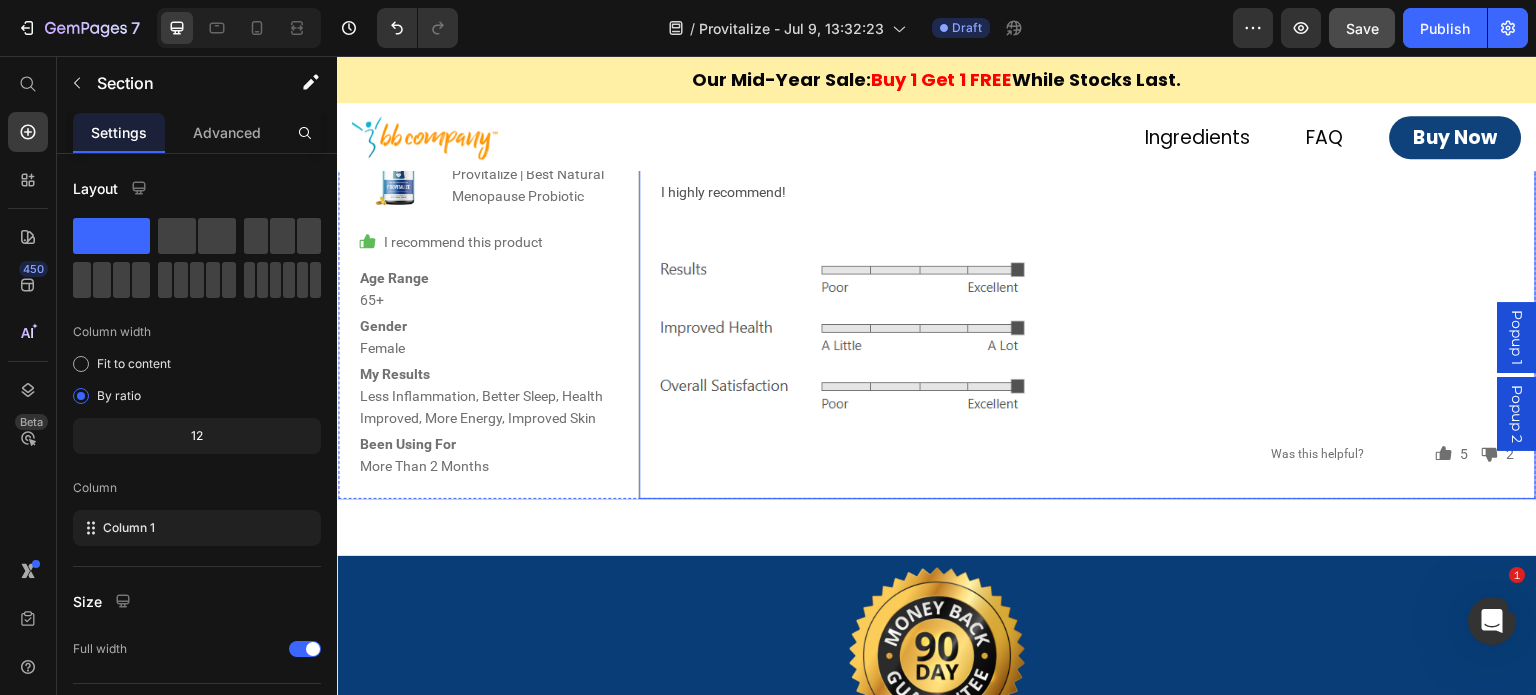 scroll, scrollTop: 9030, scrollLeft: 0, axis: vertical 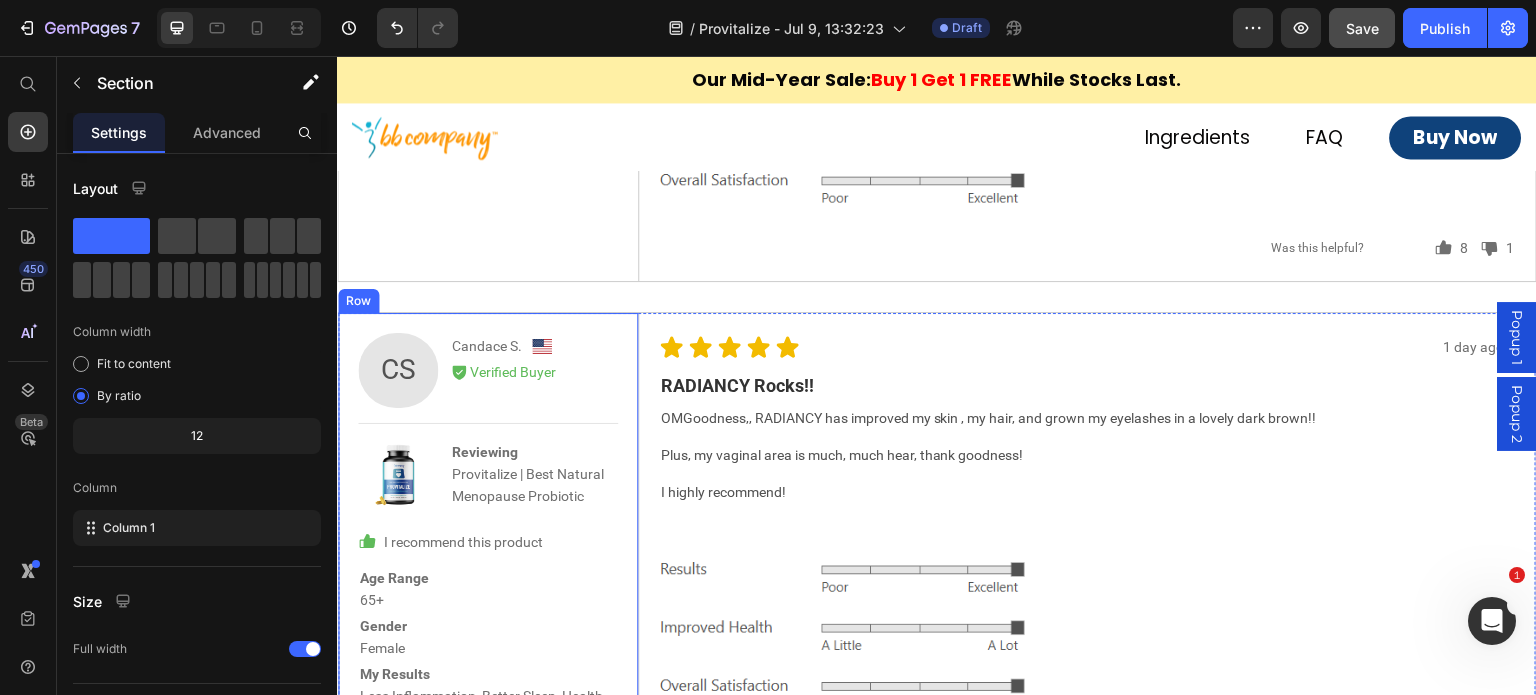 click on "CS Text Block Candace S.  Text Block Image Row
Icon  Verified Buyer Text Block Row Row Image Reviewing Provitalize | Best Natural Menopause Probiotic Text Block Row Row
Icon I recommend this product Text Block Row Age Range 65+ Text Block Row Gender Female Text Block Row My Results Less Inflammation, Better Sleep, Health Improved, More Energy, Improved Skin Text Block Row Been Using For More Than 2 Months Text Block Row Row" at bounding box center (488, 555) 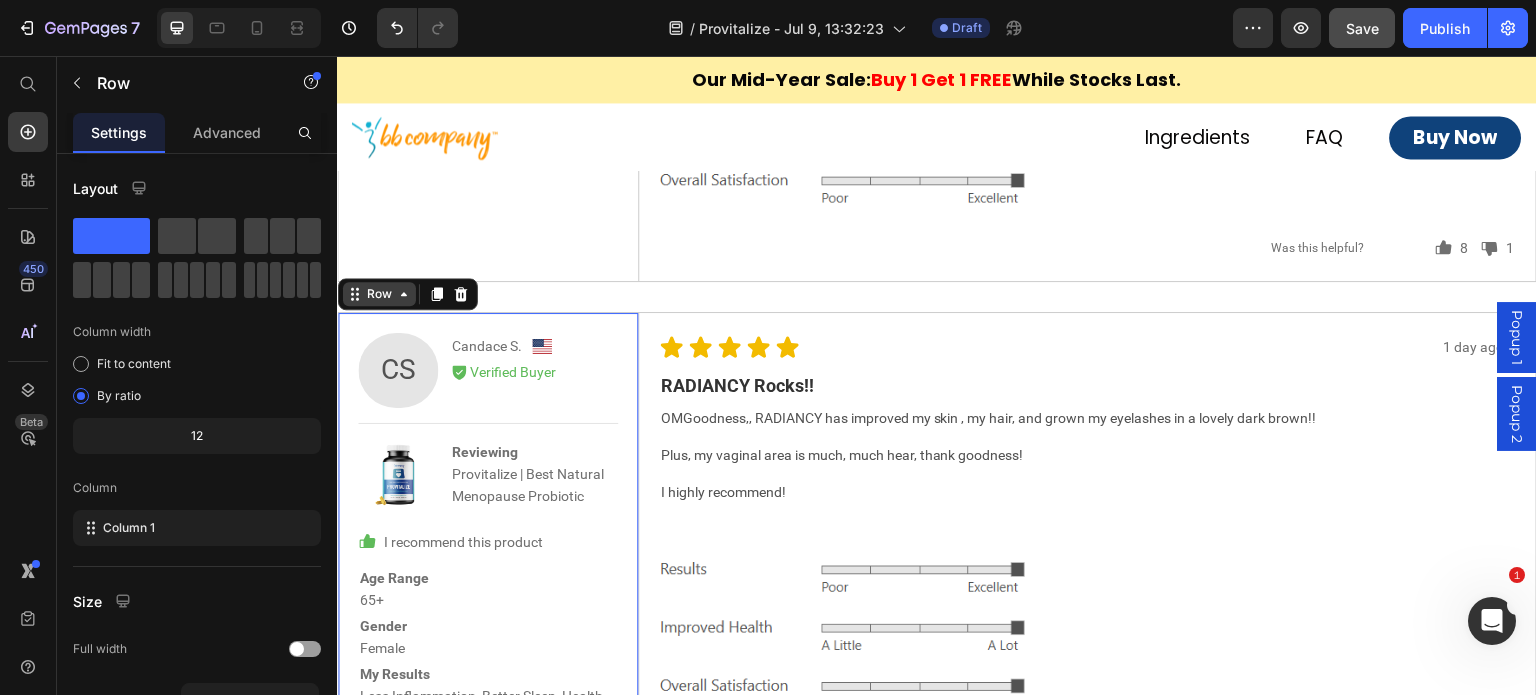 click 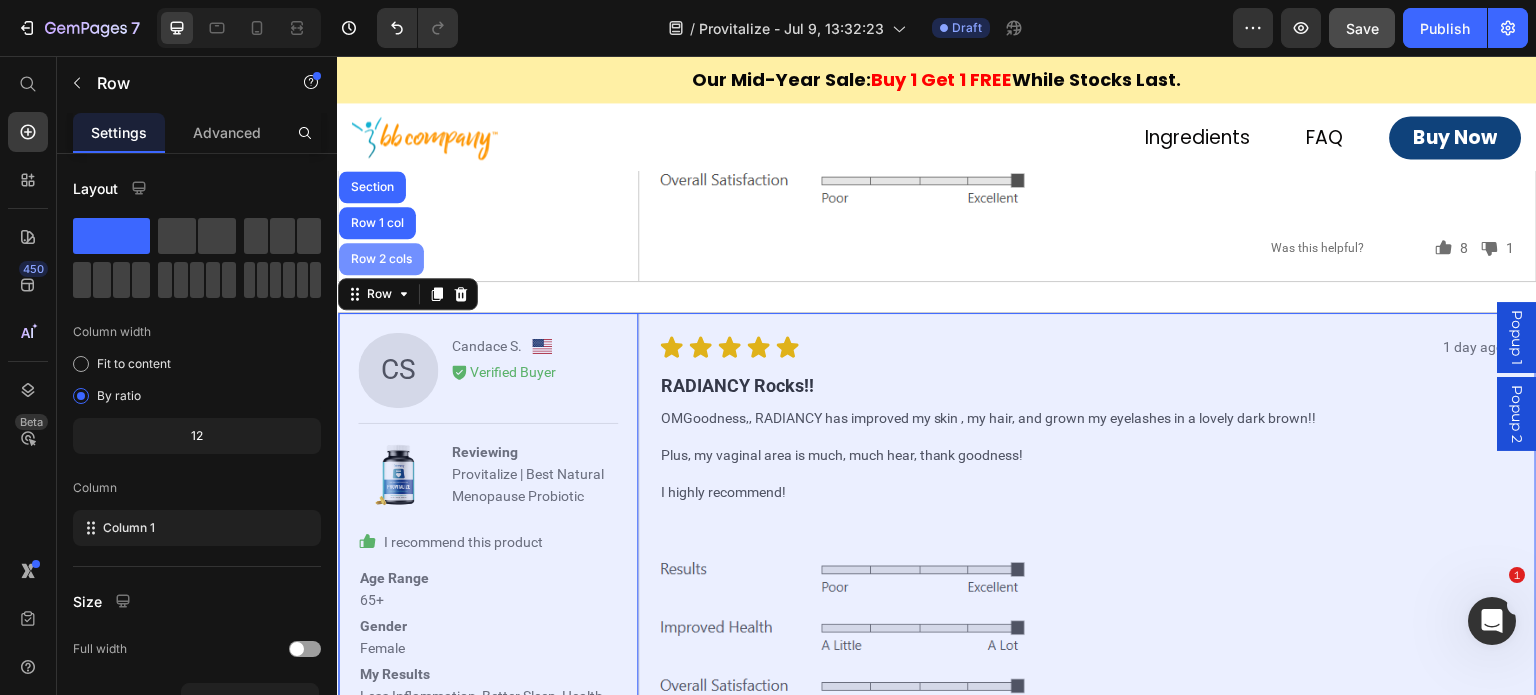 click on "Row 2 cols" at bounding box center (381, 259) 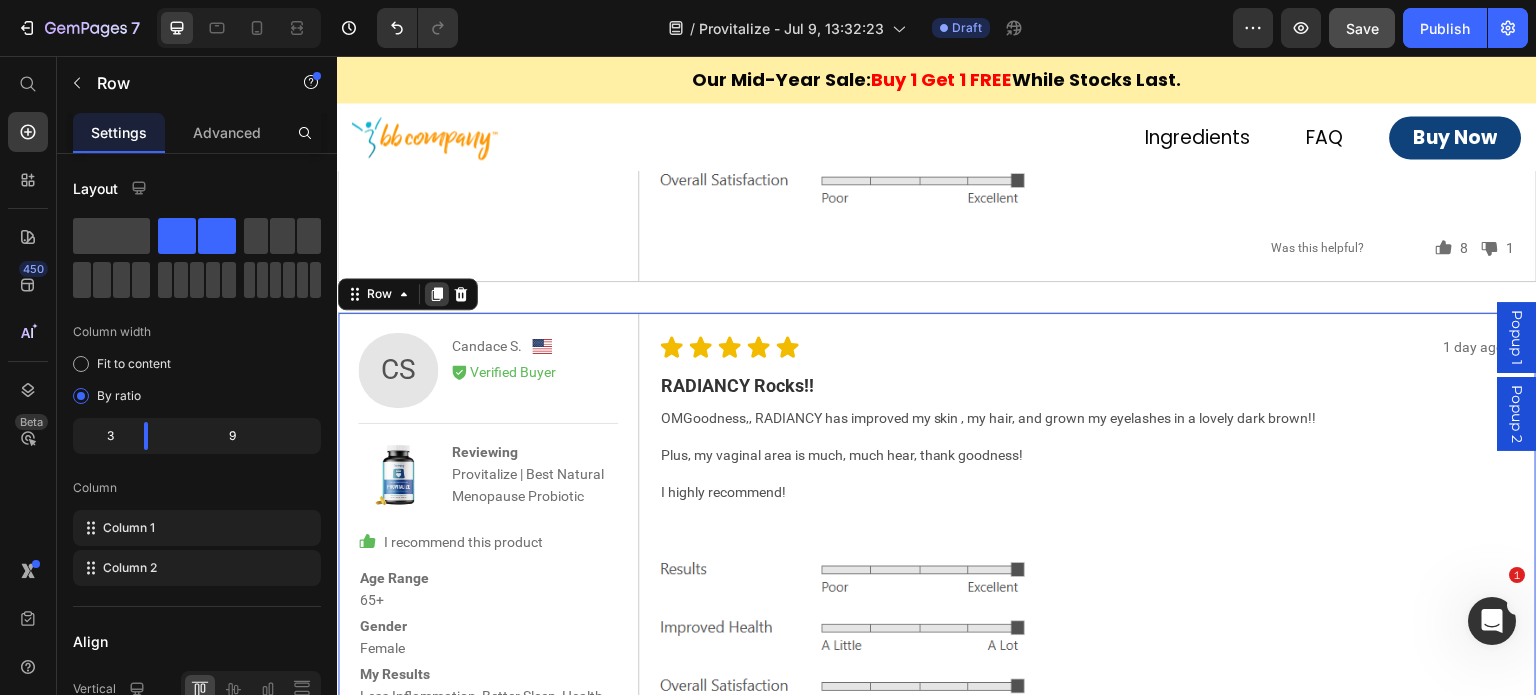 click 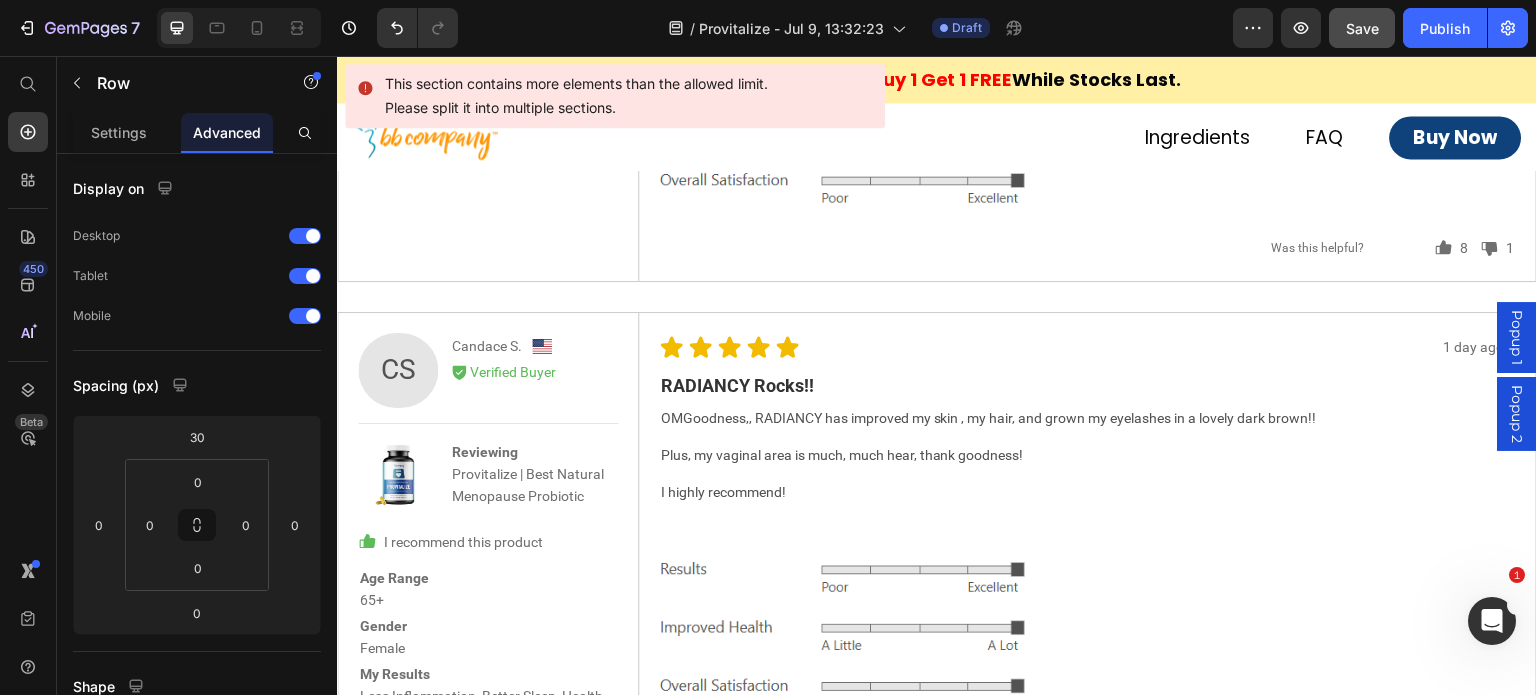 scroll, scrollTop: 9729, scrollLeft: 0, axis: vertical 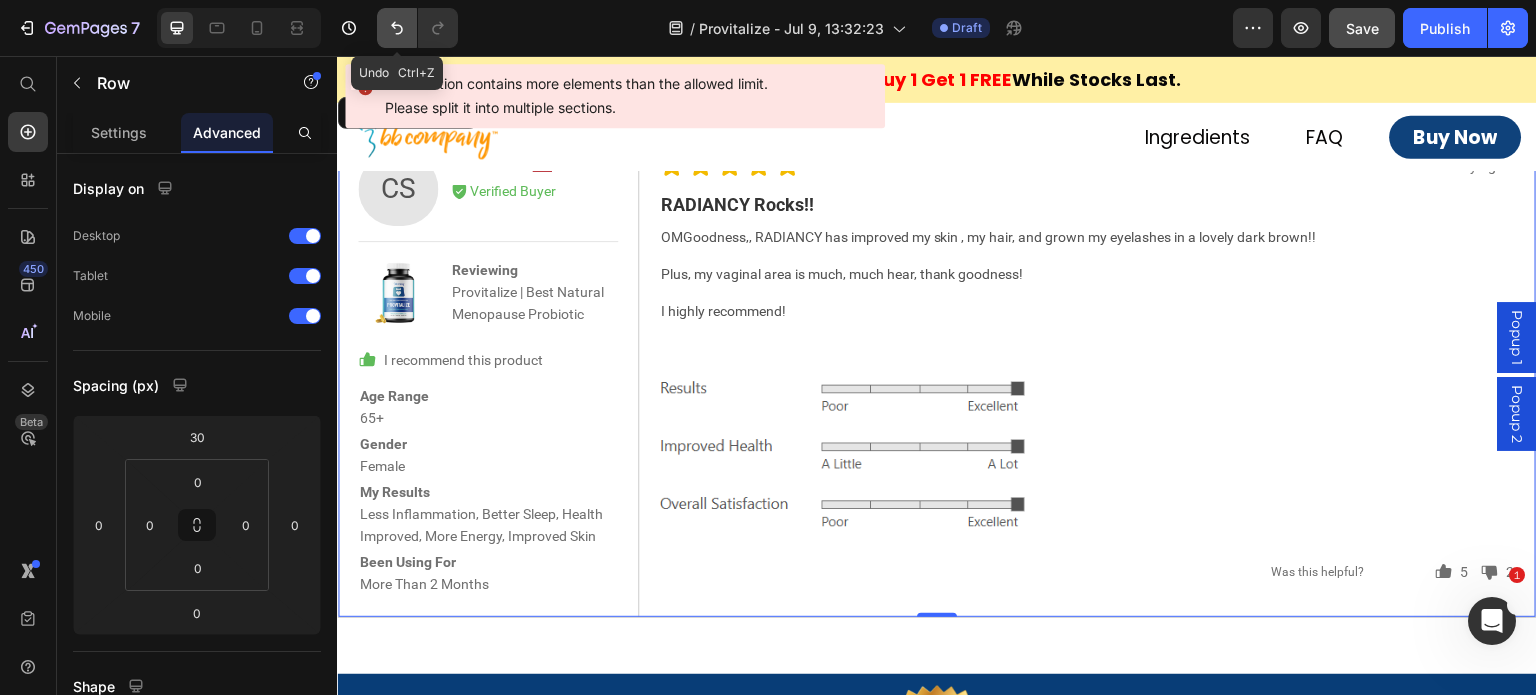 click 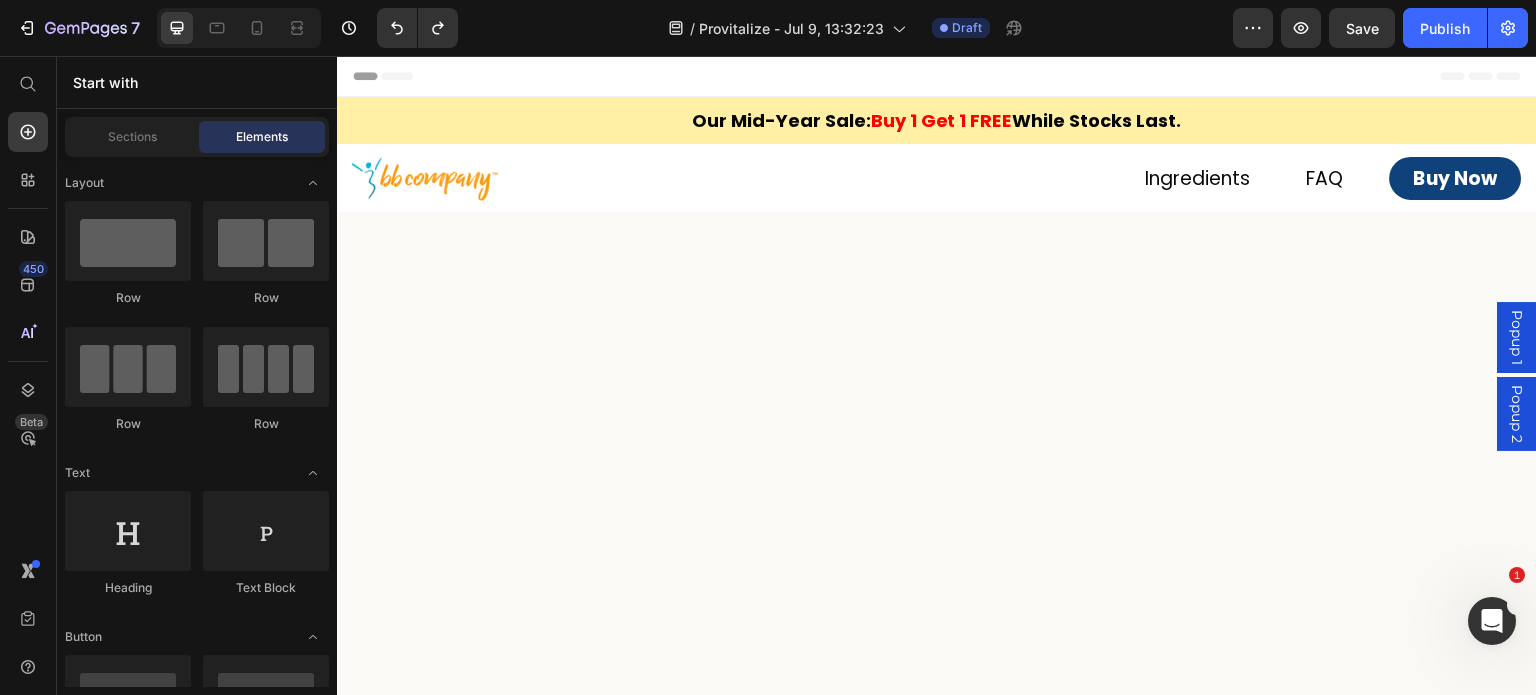 scroll, scrollTop: 9029, scrollLeft: 0, axis: vertical 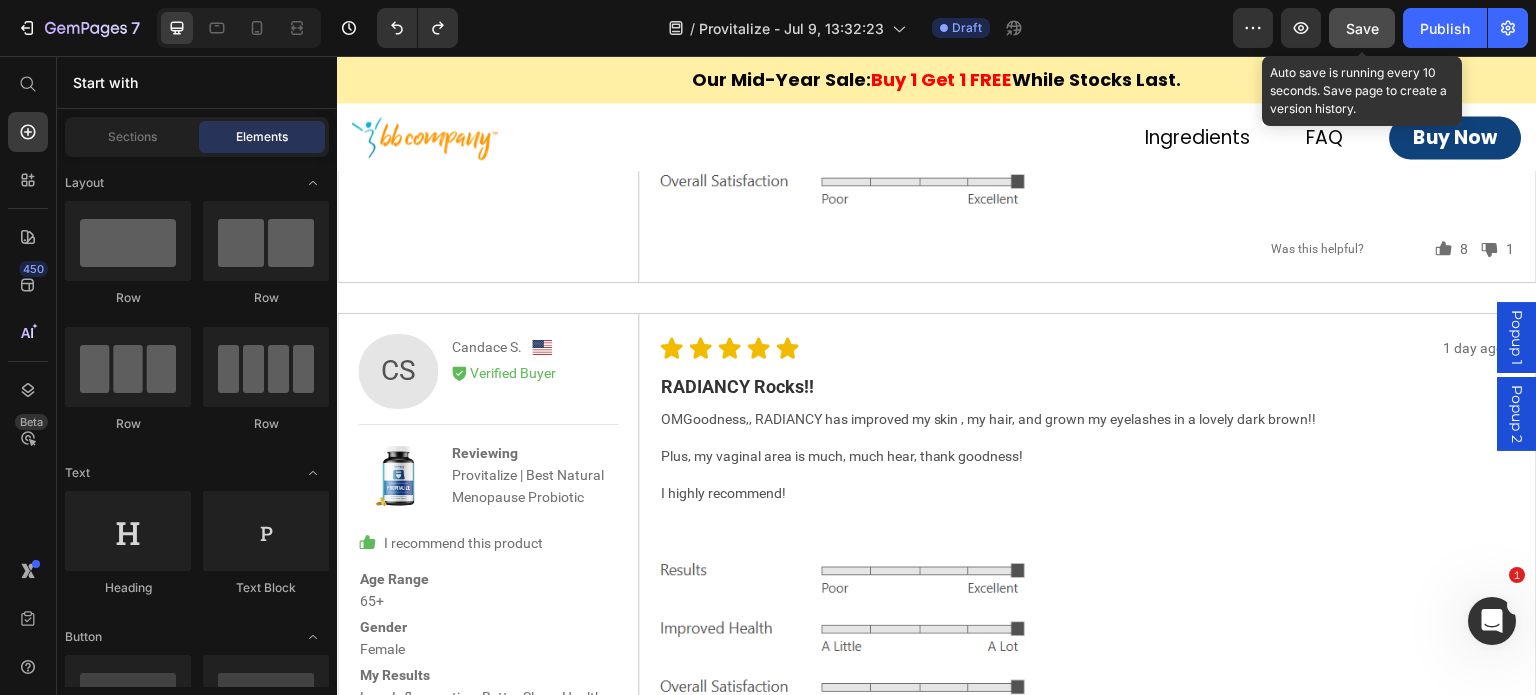click on "Save" at bounding box center (1362, 28) 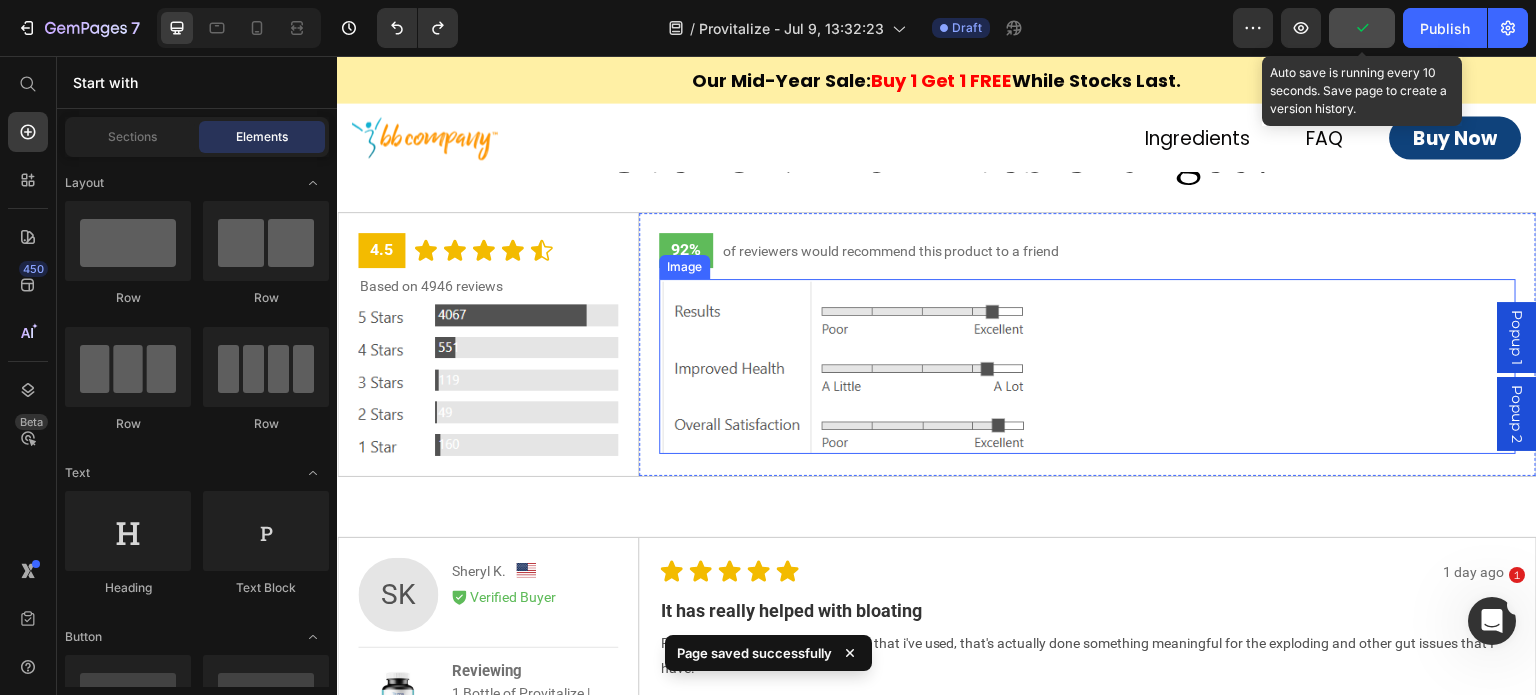 scroll, scrollTop: 7329, scrollLeft: 0, axis: vertical 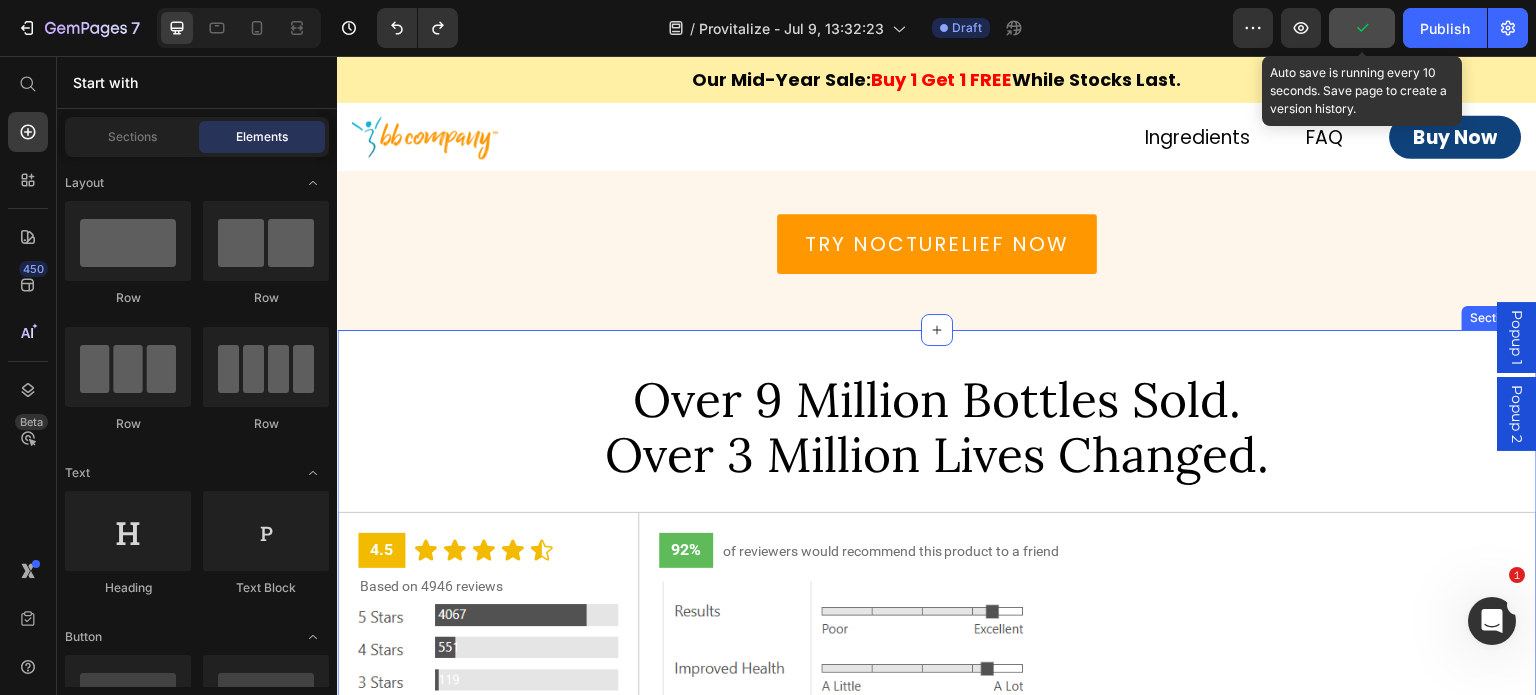 click on "⁠⁠⁠⁠⁠⁠⁠ Over 9 Million Bottles Sold. Over 3 Million Lives Changed. Heading 4.5 Text Block Icon Icon Icon Icon
Icon Icon List Row Based on 4946 reviews Text Block Image Row 92% Text Block of reviewers would recommend this product to a friend Text Block Row Image Row Row SK Text Block [FIRST] [LAST].  Text Block Image Row
Icon  Verified Buyer Text Block Row Row Image Reviewing 1 Bottle of Provitalize | Best Natural Weight Management Probiotic Text Block Row Row
Icon I recommend this product Text Block Row Age Range [AGE] Text Block Row Gender [GENDER] Text Block Row My Results Appetite In Control, Less Cravings, Less Bloating Text Block Row Been Using For 1 To 2 Months Text Block Row Row 1 day ago Text Block Icon Icon Icon Icon Icon Icon List Row It has really helped with bloating Text Block Provitalize is the first the probiotic that i've used, that's actually done something meaningful for the exploding and other gut issues that I have. Text Block Row Image" at bounding box center [937, 1447] 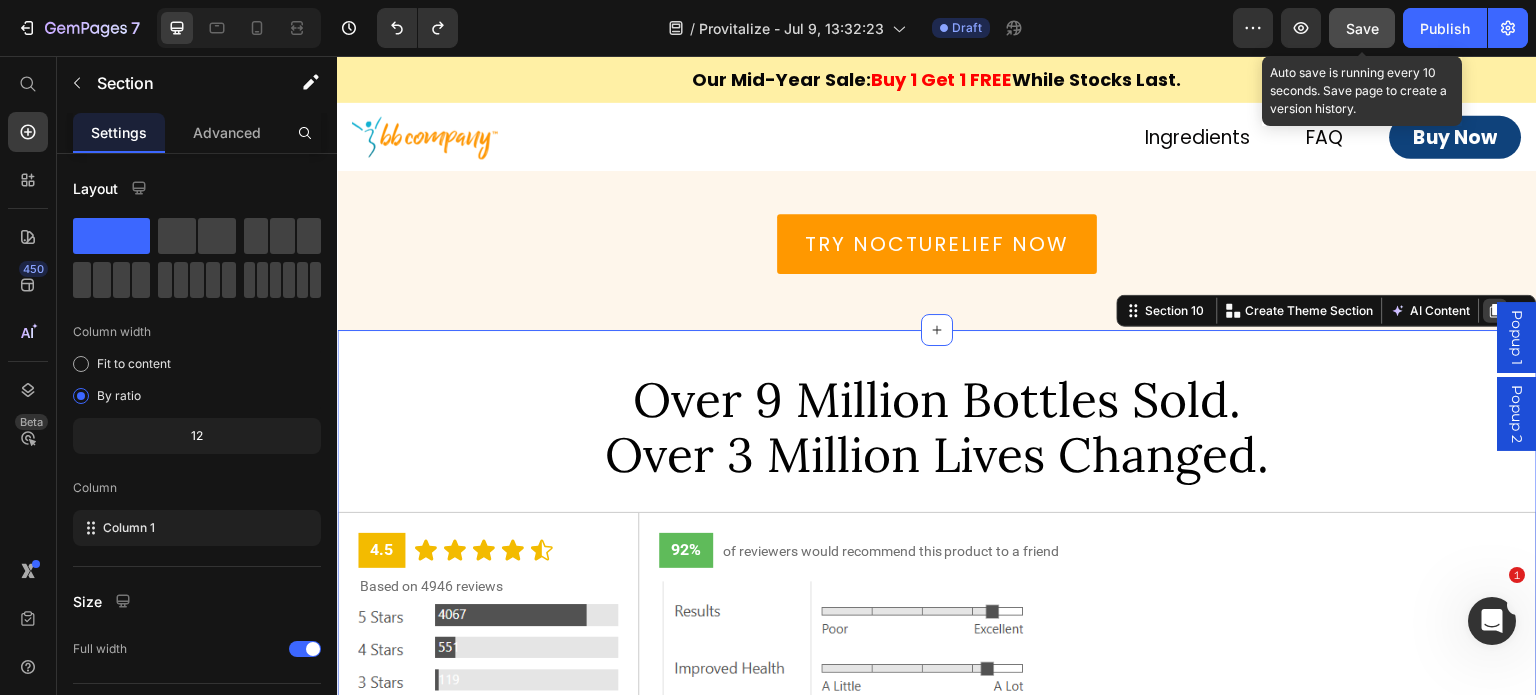 click 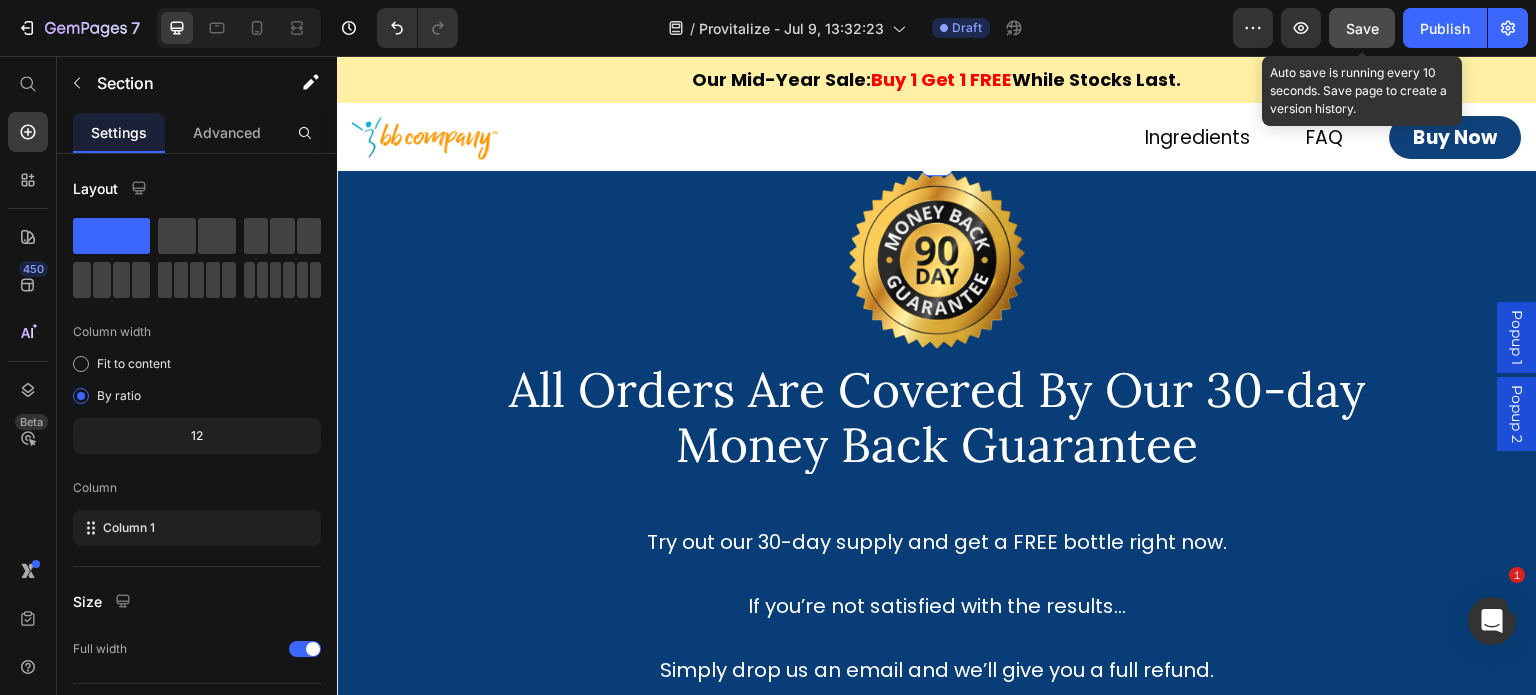 scroll, scrollTop: 11755, scrollLeft: 0, axis: vertical 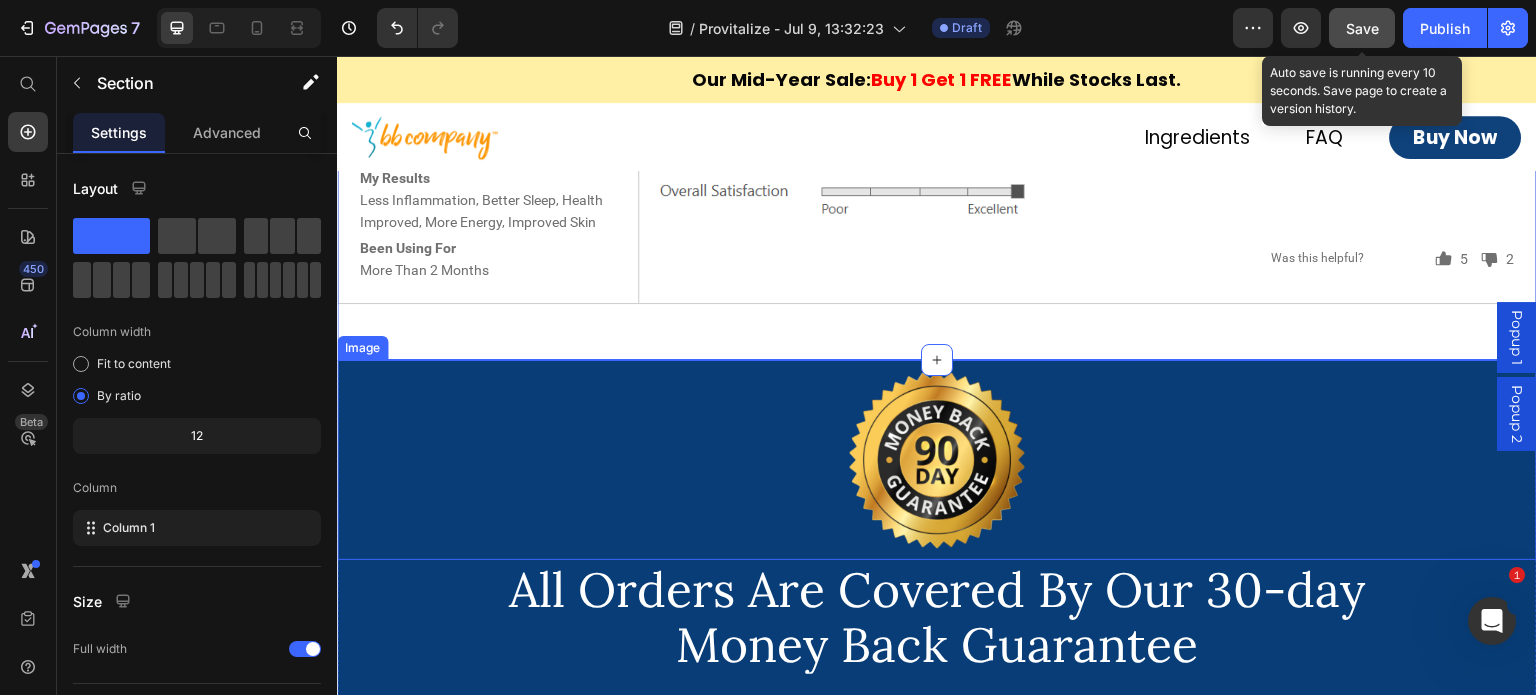 click at bounding box center (937, 460) 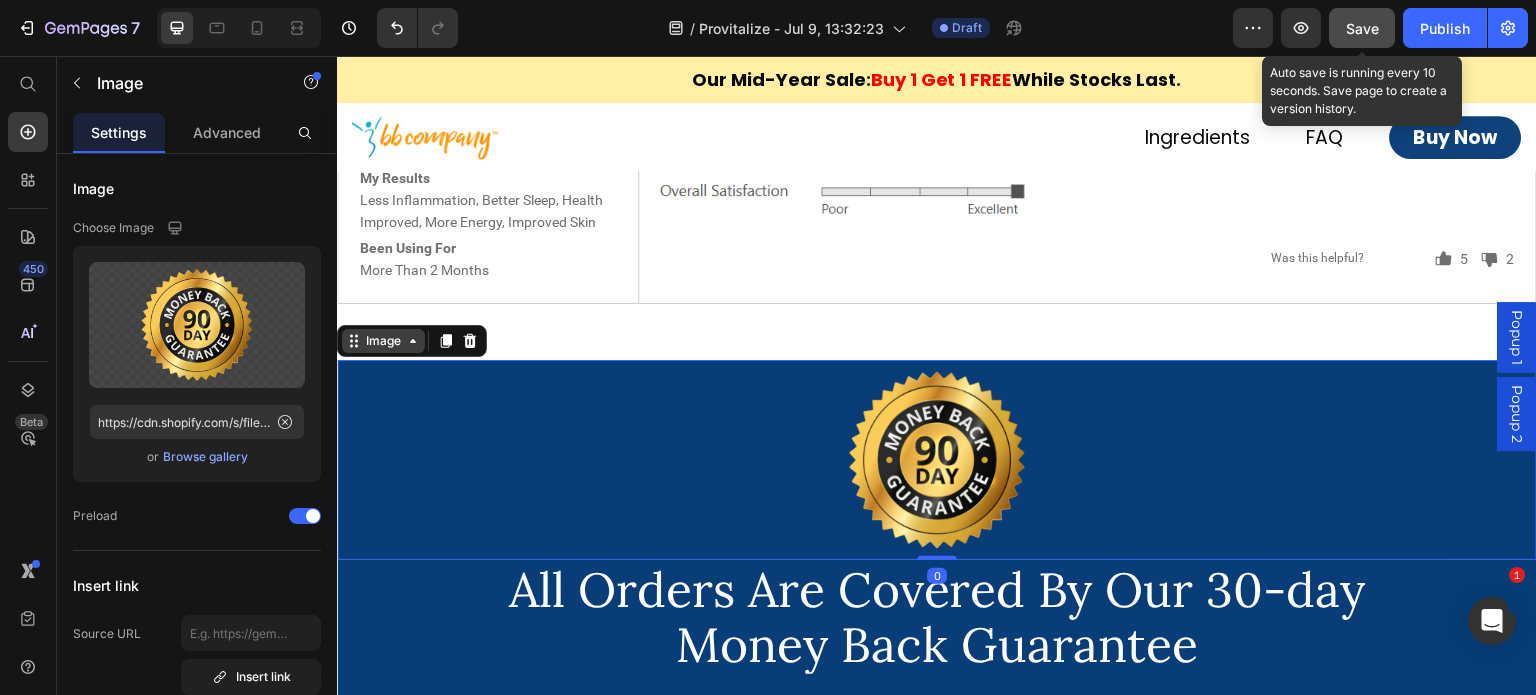 click on "Image" at bounding box center [383, 341] 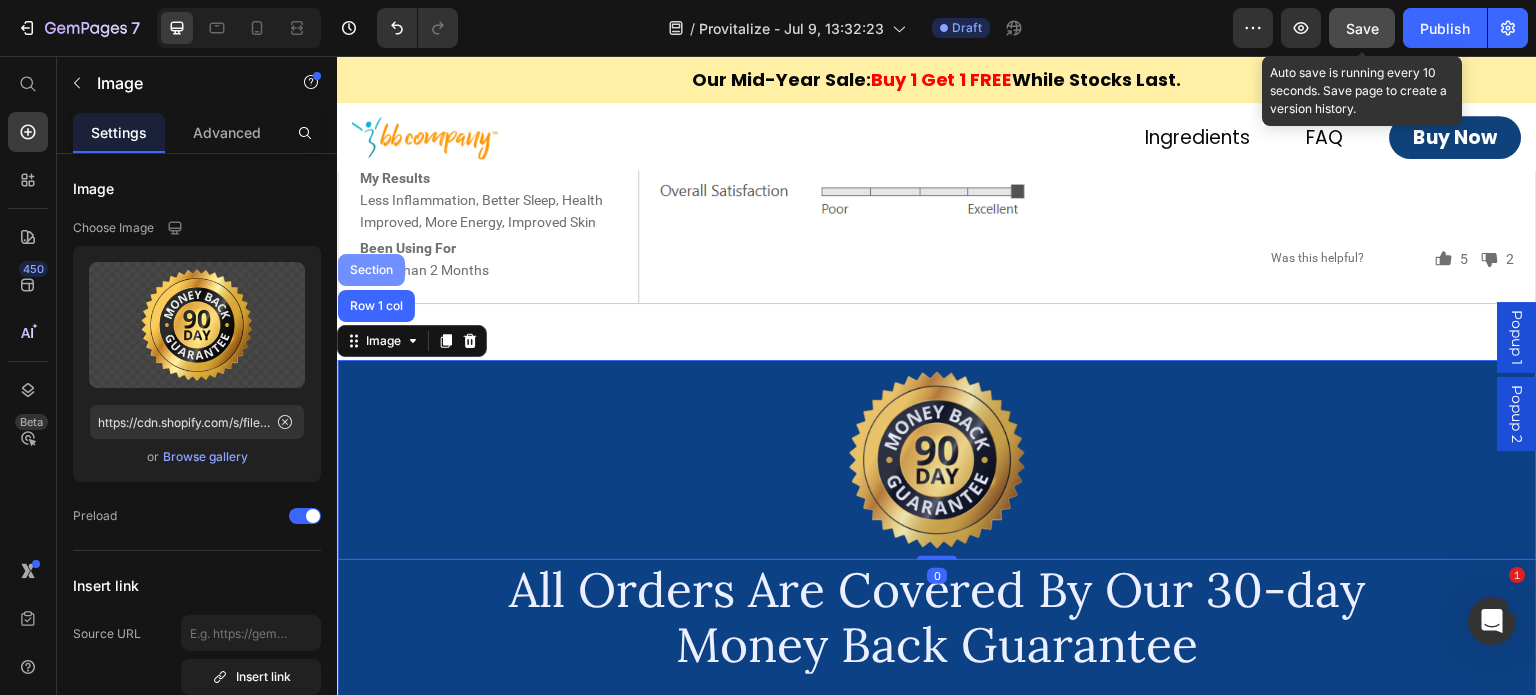click on "Section" at bounding box center (371, 270) 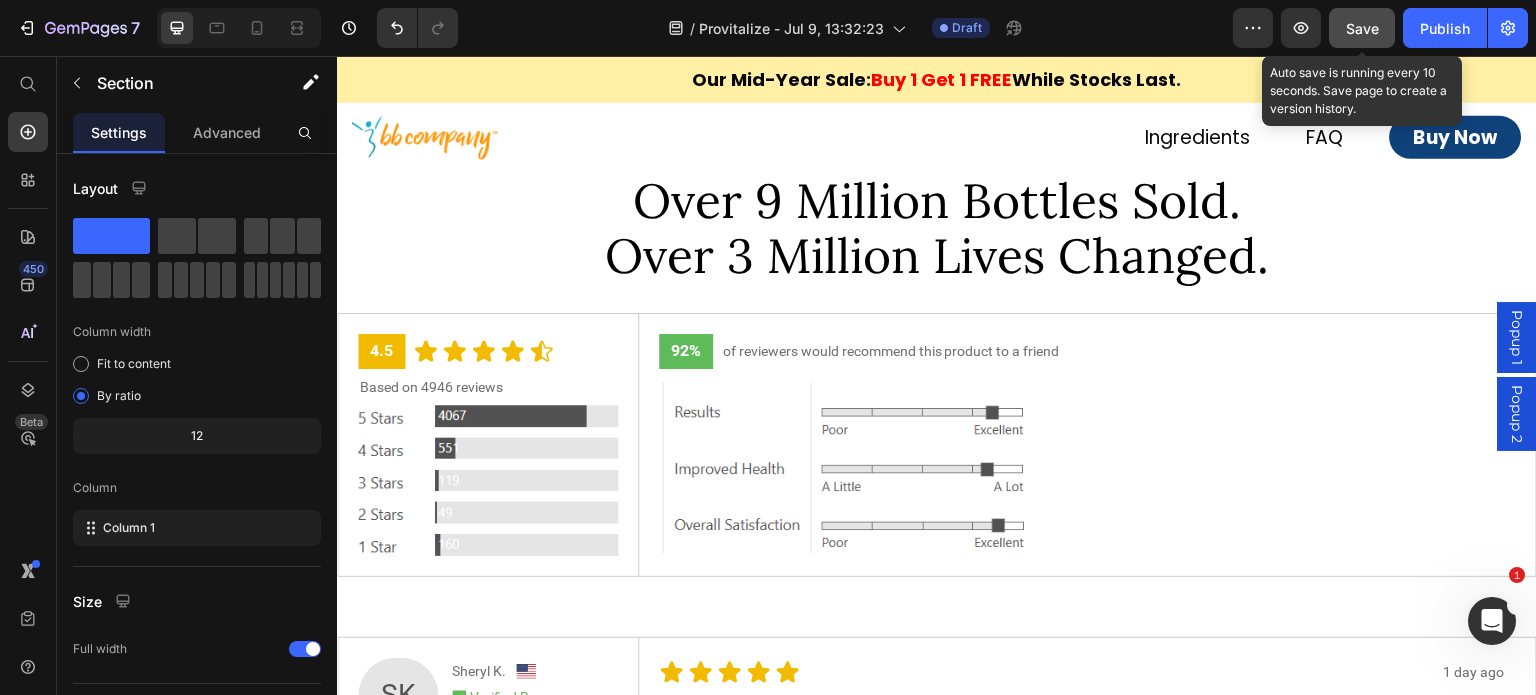 scroll, scrollTop: 9555, scrollLeft: 0, axis: vertical 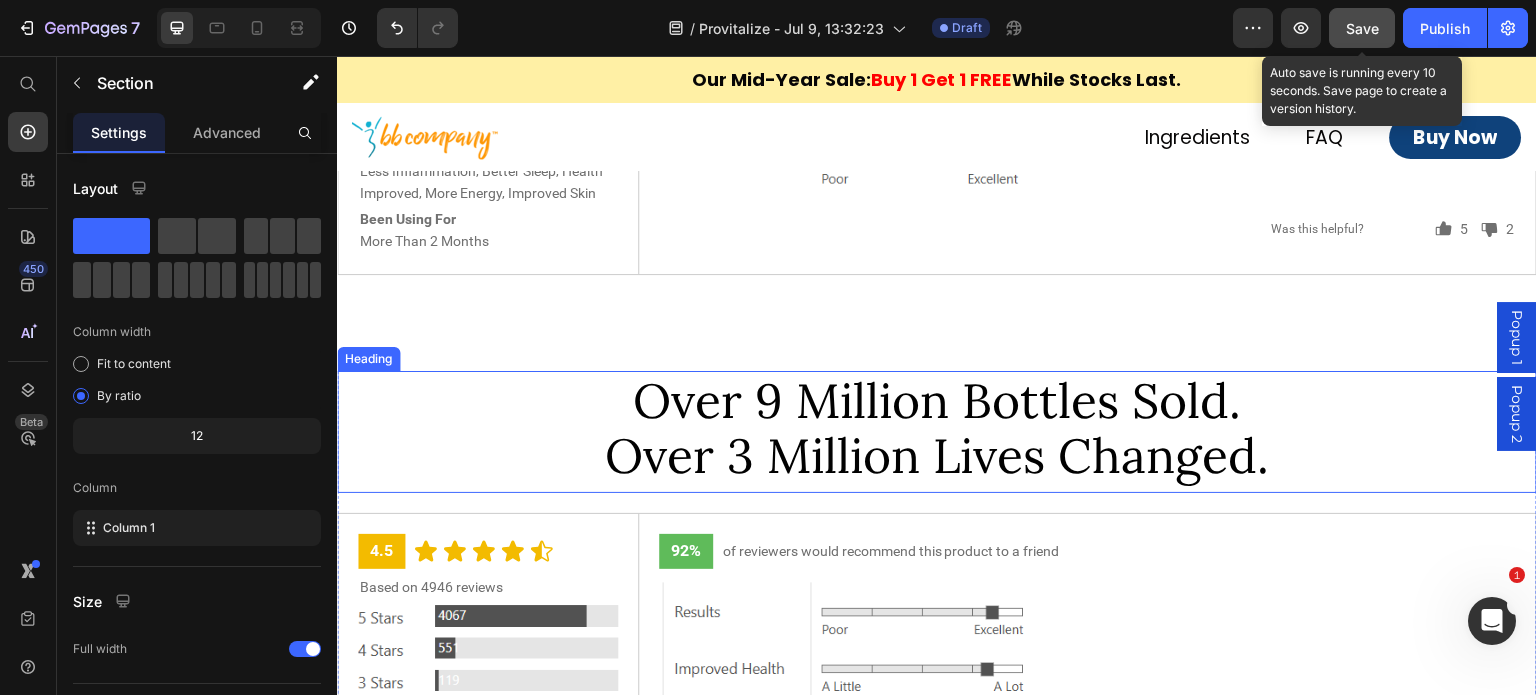 click on "Over 9 Million Bottles Sold. Over 3 Million Lives Changed." at bounding box center (937, 432) 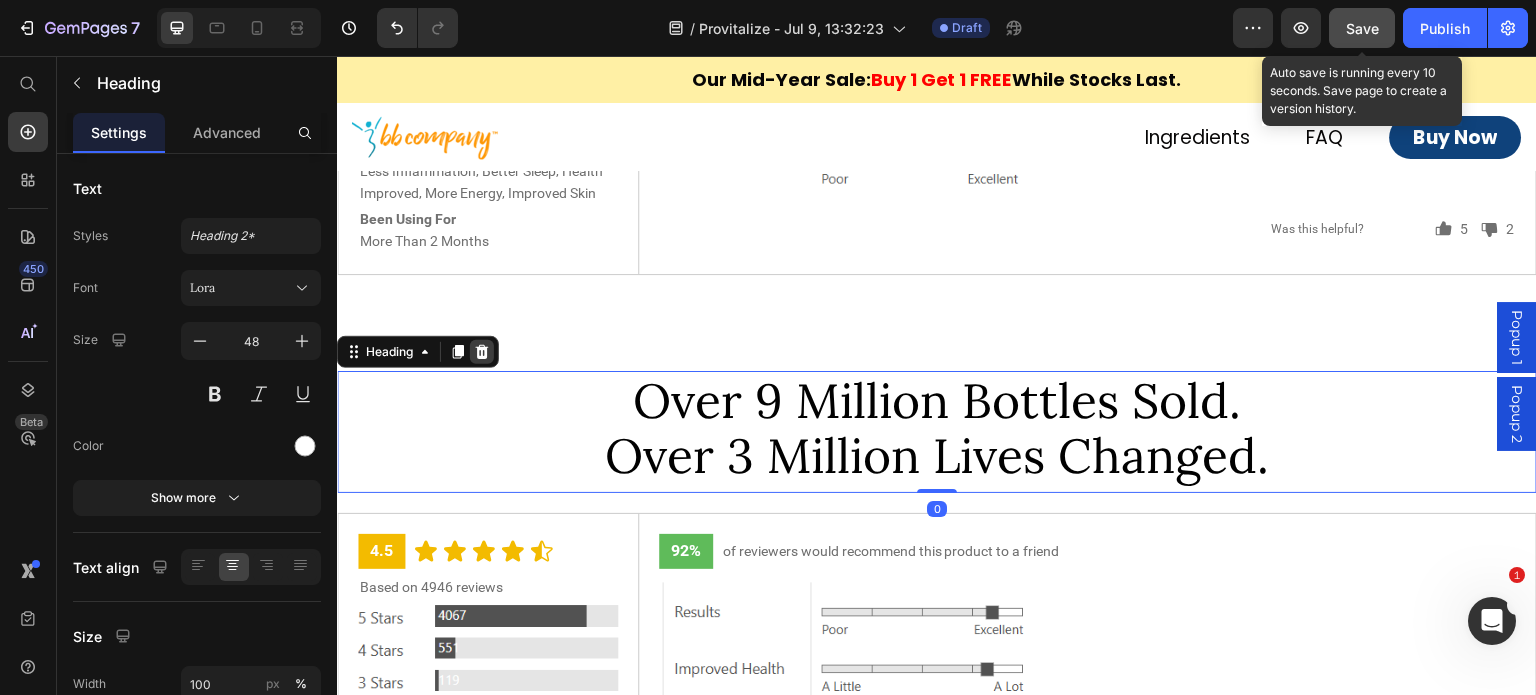 click 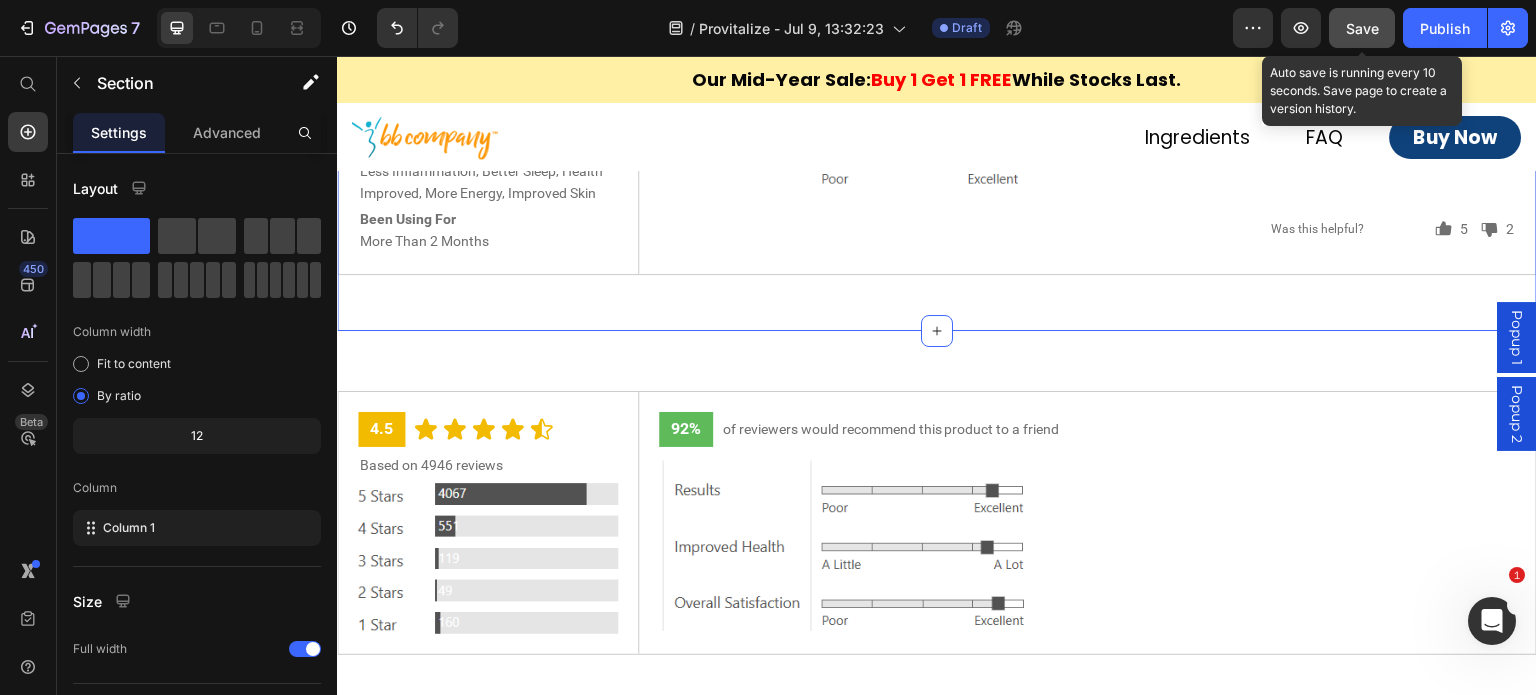 click on "Over 9 Million Bottles Sold. Over 3 Million Lives Changed. Heading 4.5 Text Block Icon Icon Icon Icon
Icon Icon List Row Based on 4946 reviews Text Block Image Row 92% Text Block of reviewers would recommend this product to a friend Text Block Row Image Row Row SK Text Block [FIRST] [LAST].  Text Block Image Row
Icon  Verified Buyer Text Block Row Row Image Reviewing 1 Bottle of Provitalize | Best Natural Weight Management Probiotic Text Block Row Row
Icon I recommend this product Text Block Row Age Range [AGE] Text Block Row Gender [GENDER] Text Block Row My Results Appetite In Control, Less Cravings, Less Bloating Text Block Row Been Using For 1 To 2 Months Text Block Row Row 1 day ago Text Block Icon Icon Icon Icon Icon Icon List Row It has really helped with bloating Text Block Provitalize is the first the probiotic that i've used, that's actually done something meaningful for the exploding and other gut issues that I have. Text Block Row Image
Icon" at bounding box center [937, -786] 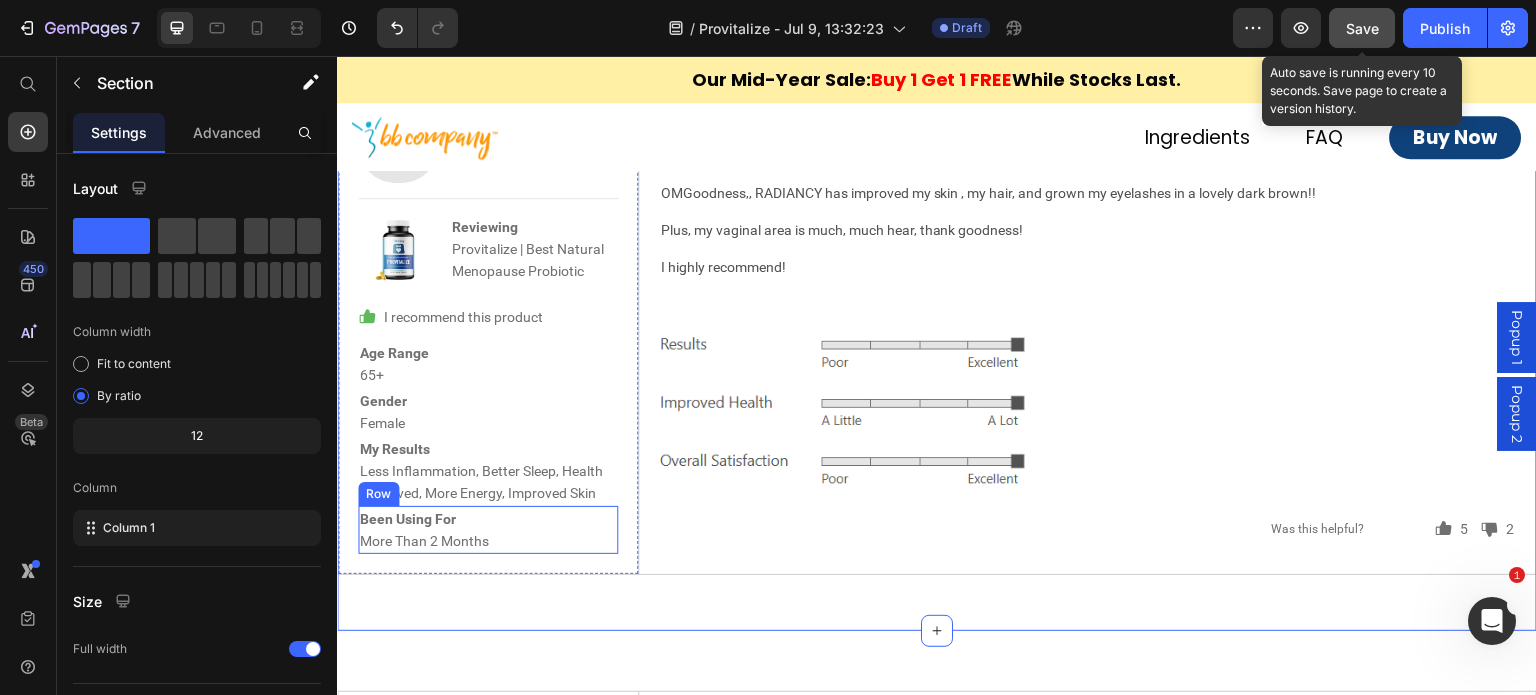 scroll, scrollTop: 9455, scrollLeft: 0, axis: vertical 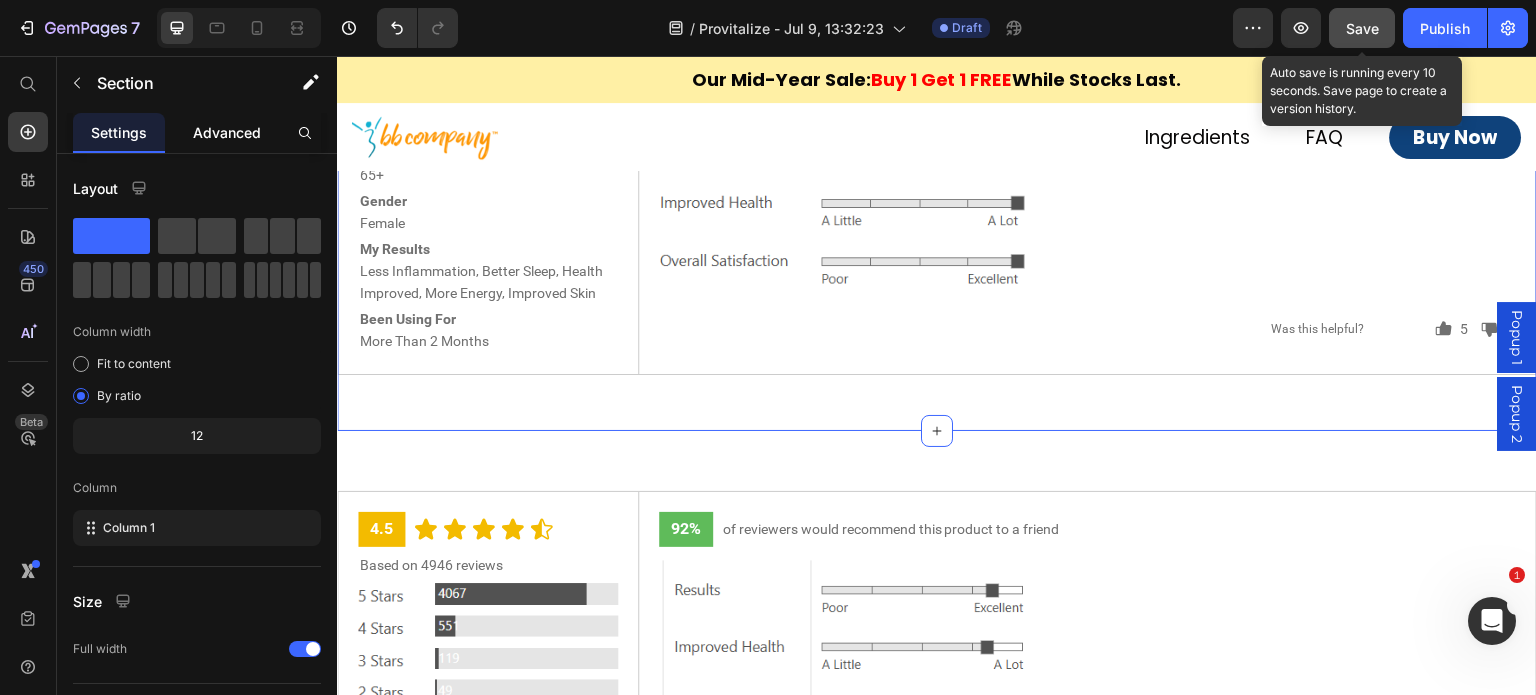 click on "Advanced" at bounding box center (227, 132) 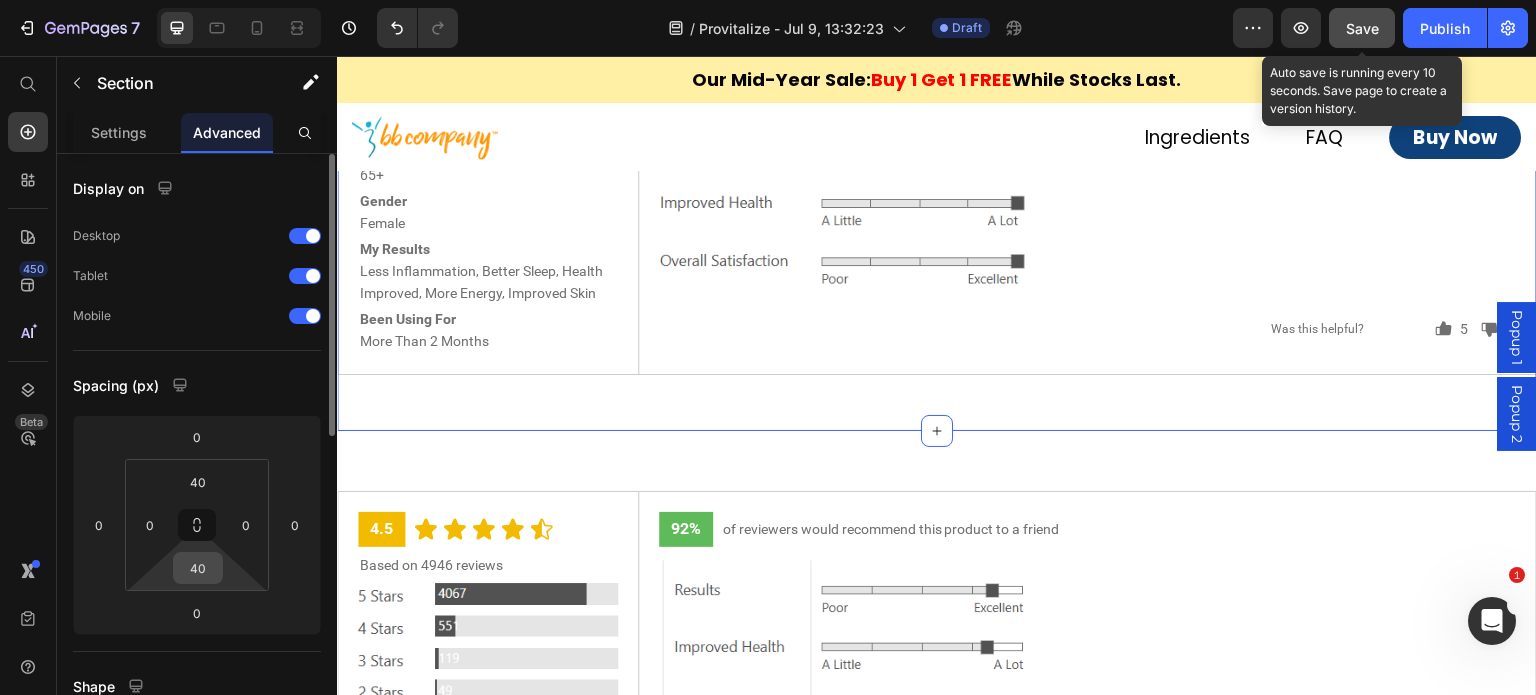 click on "40" at bounding box center (198, 568) 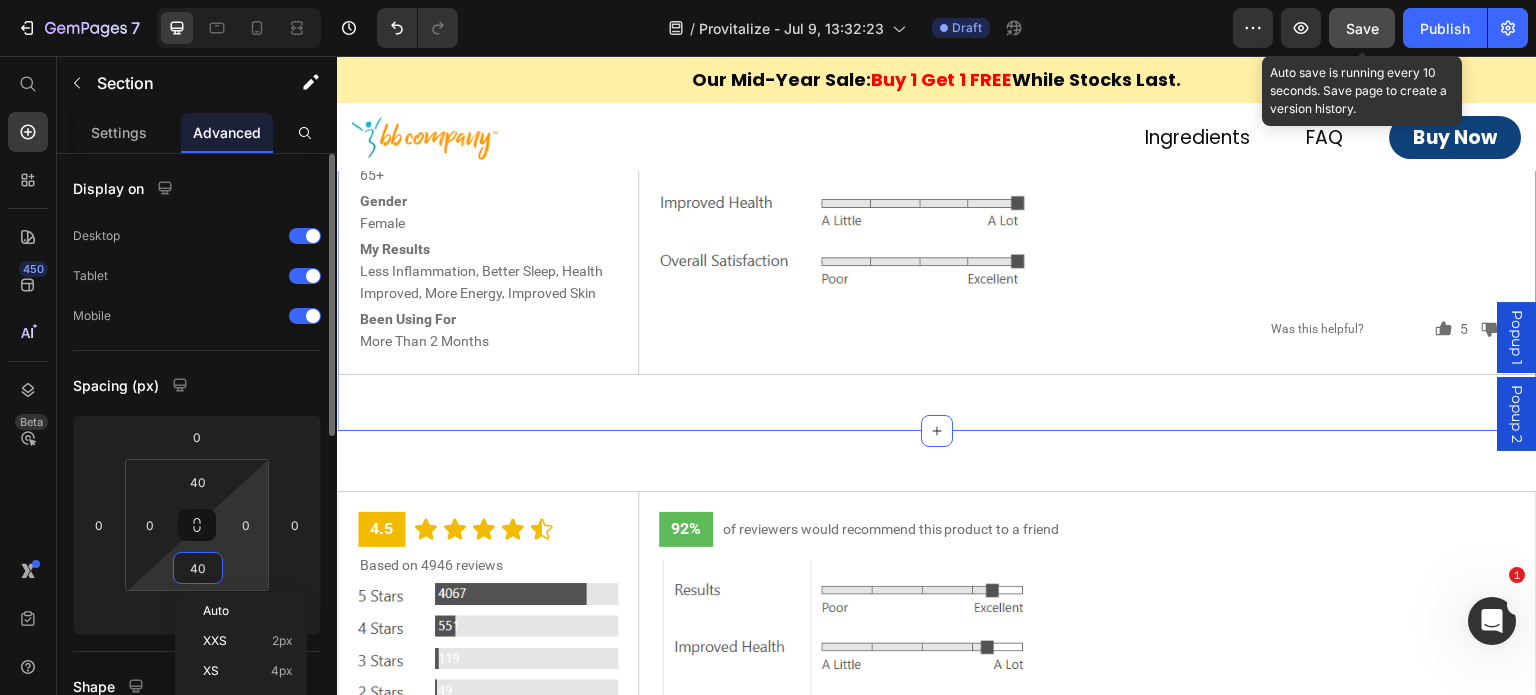 type on "0" 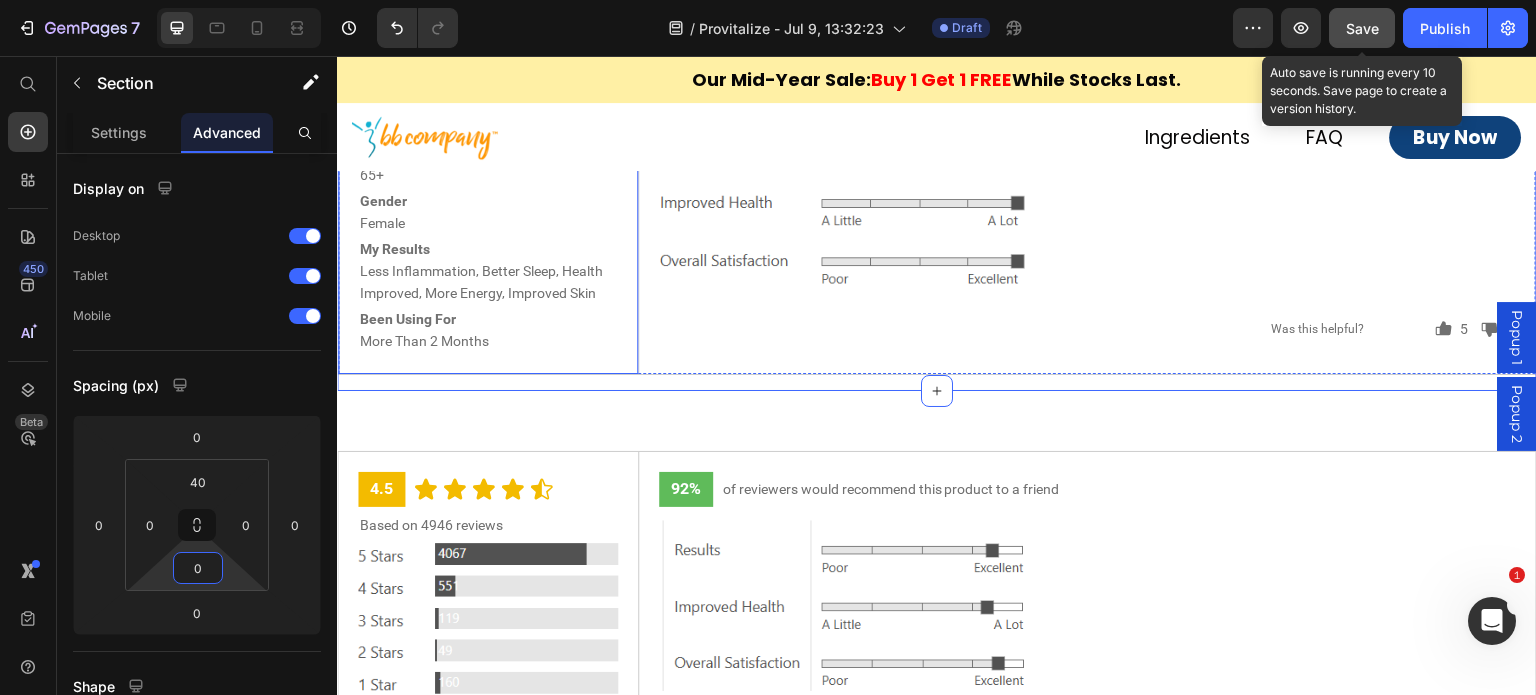 click on "CS Text Block [FIRST] [LAST].  Text Block Image Row
Icon  Verified Buyer Text Block Row Row Image Reviewing Provitalize | Best Natural Menopause Probiotic Text Block Row Row
Icon I recommend this product Text Block Row Age Range [AGE] Text Block Row Gender [GENDER] Text Block Row My Results Less Inflammation, Better Sleep, Health Improved, More Energy, Improved Skin Text Block Row Been Using For More Than 2 Months Text Block Row Row" at bounding box center [488, 130] 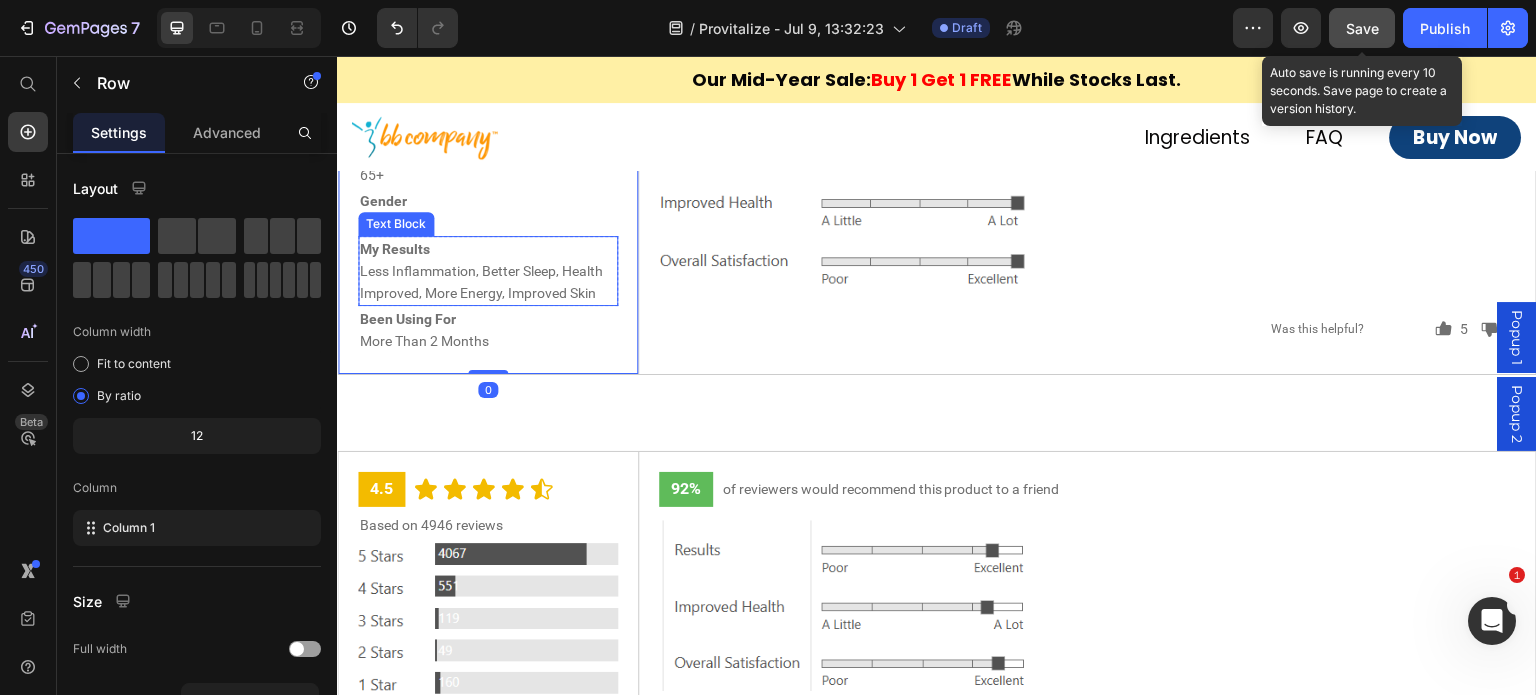 scroll, scrollTop: 9155, scrollLeft: 0, axis: vertical 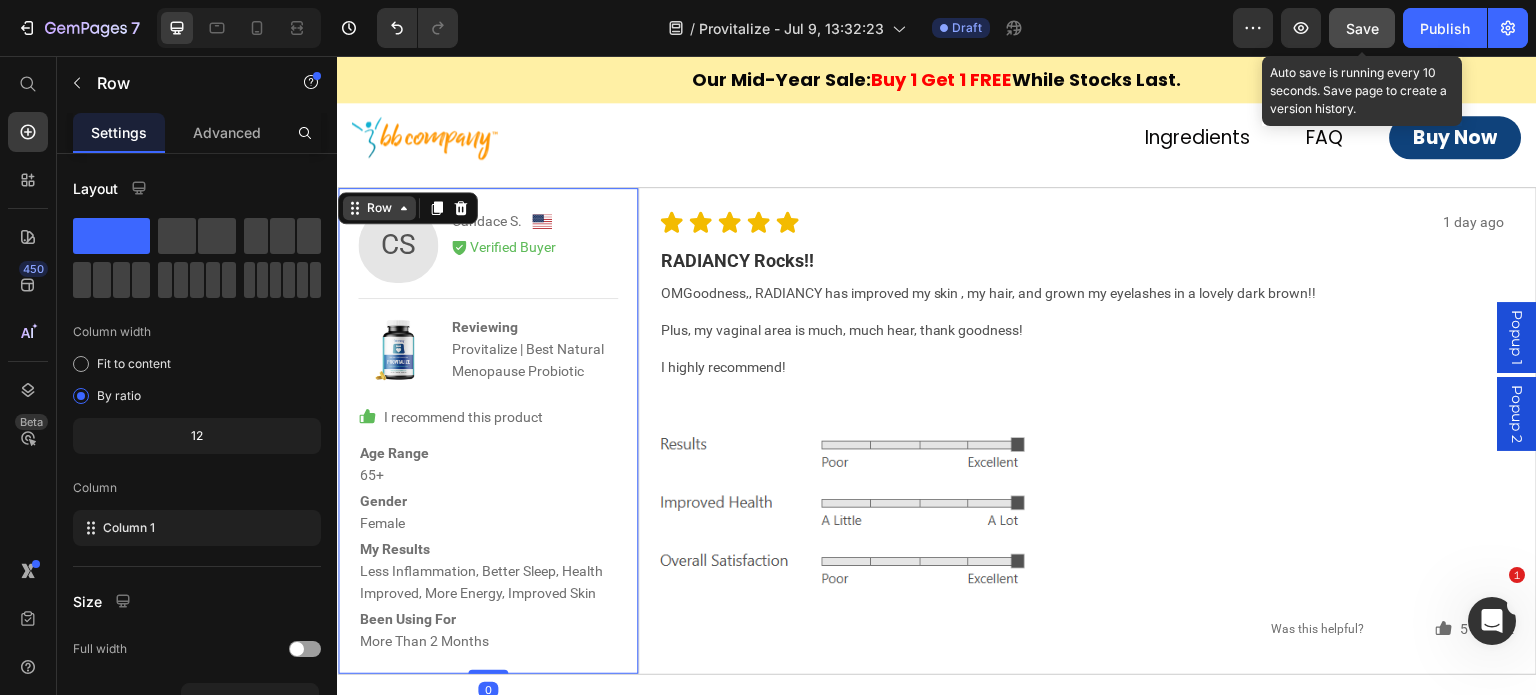 click 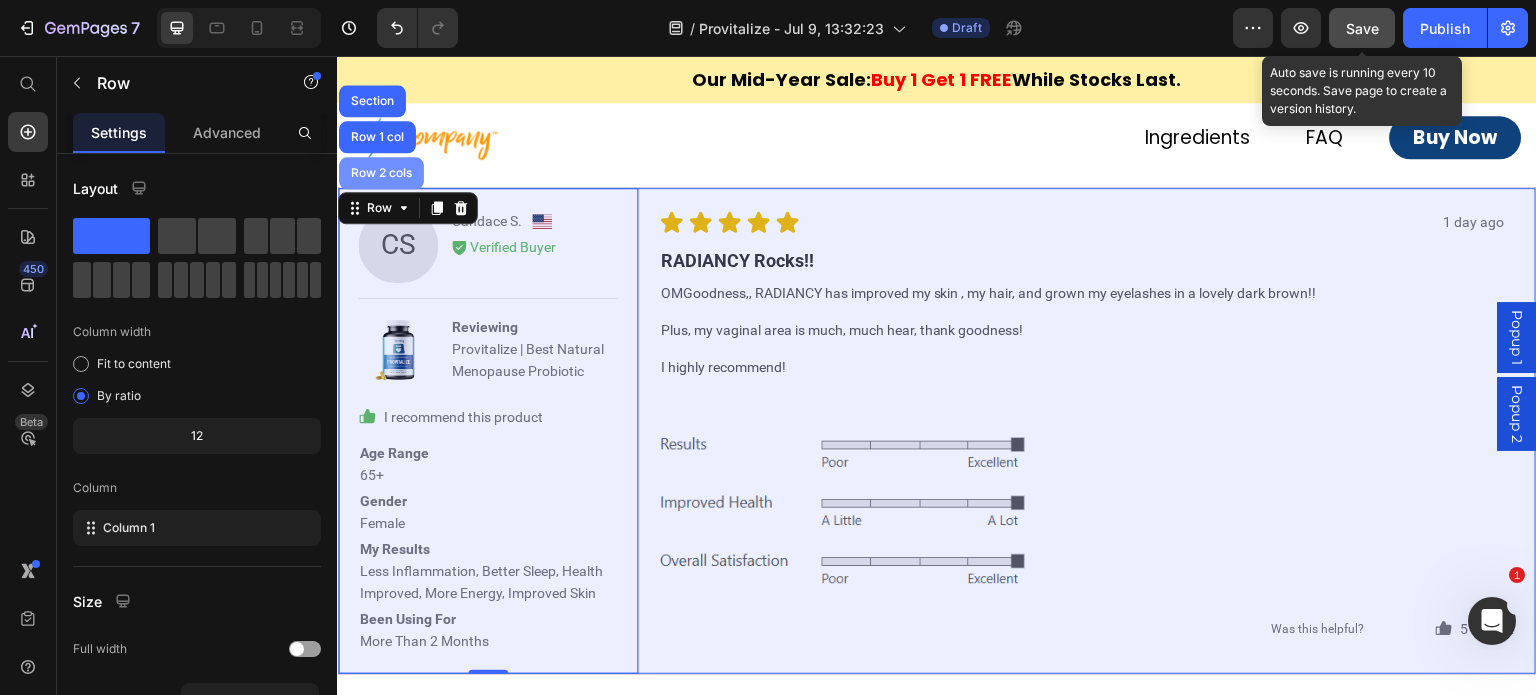 click on "Row 2 cols" at bounding box center (381, 173) 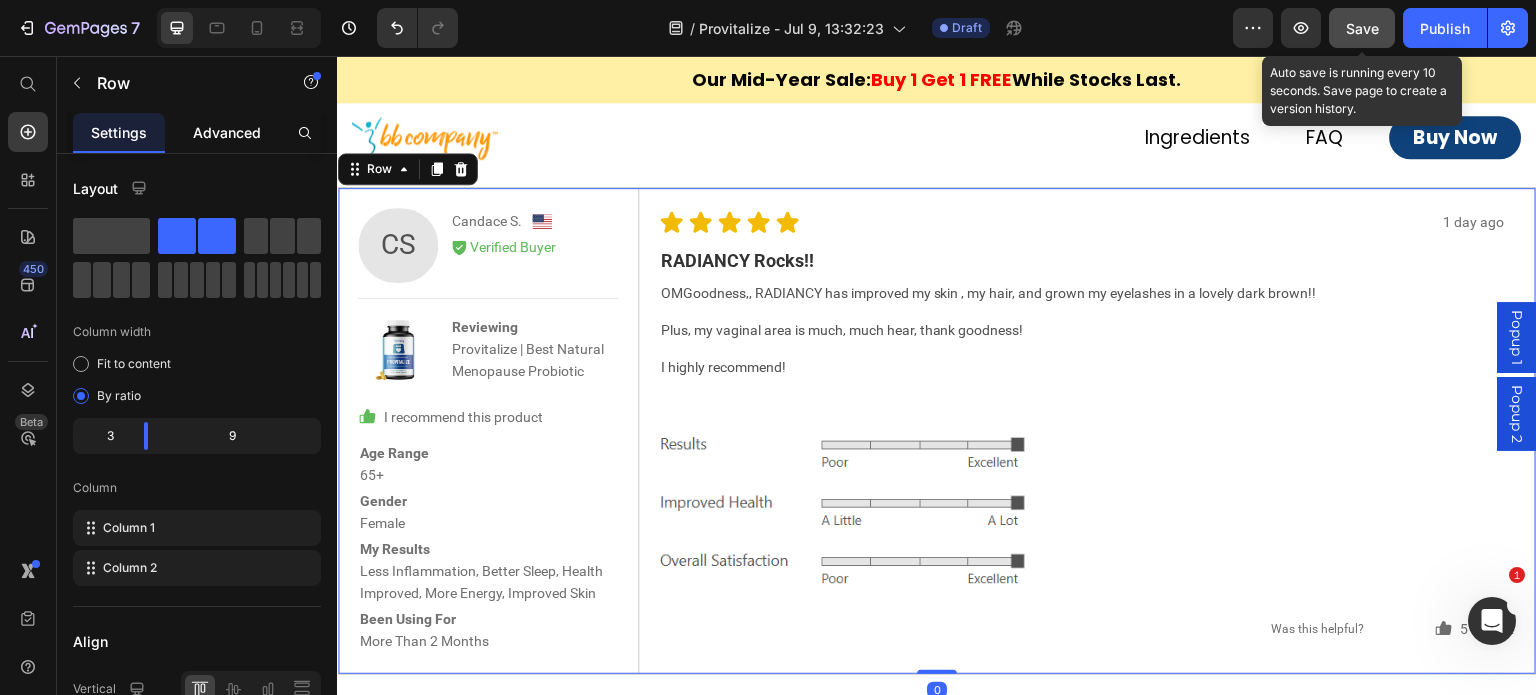 click on "Advanced" at bounding box center (227, 132) 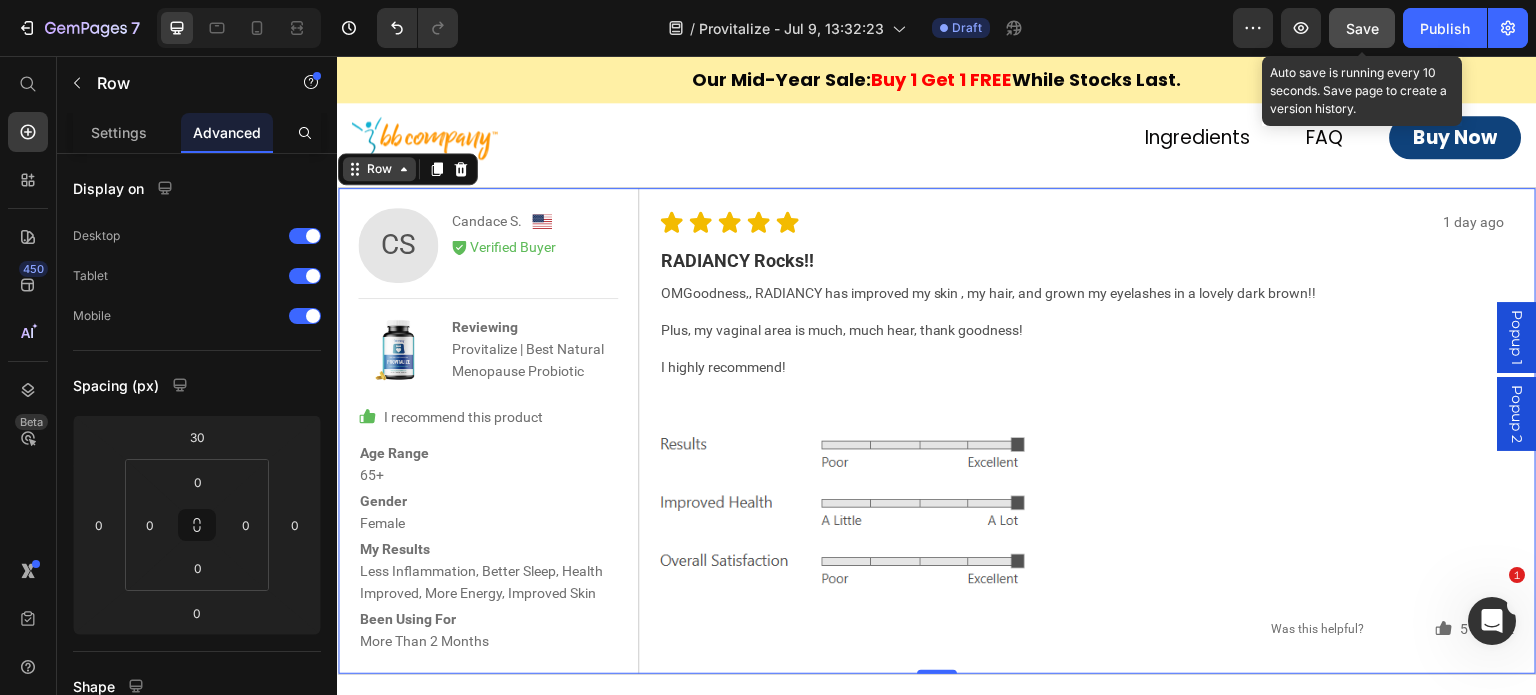 click on "Row" at bounding box center (379, 169) 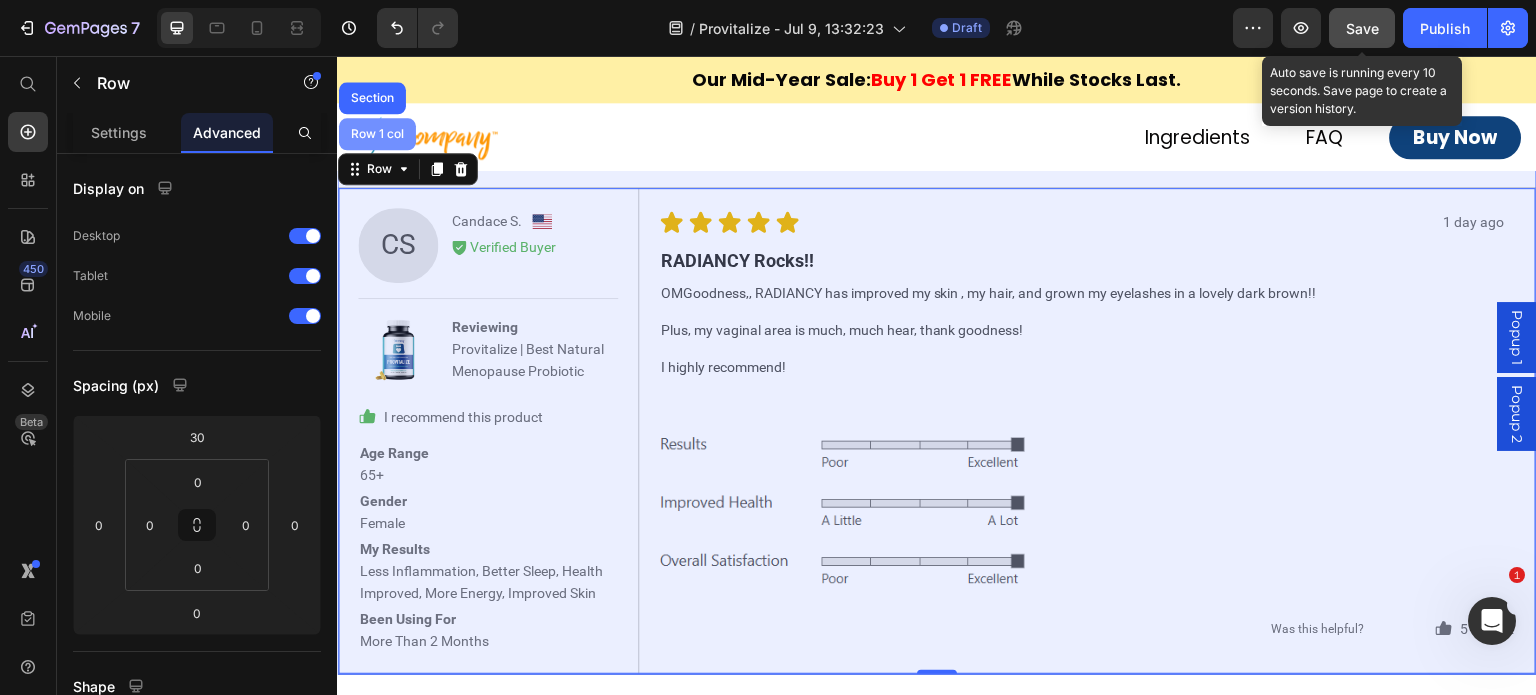 click on "Row 1 col" at bounding box center [377, 134] 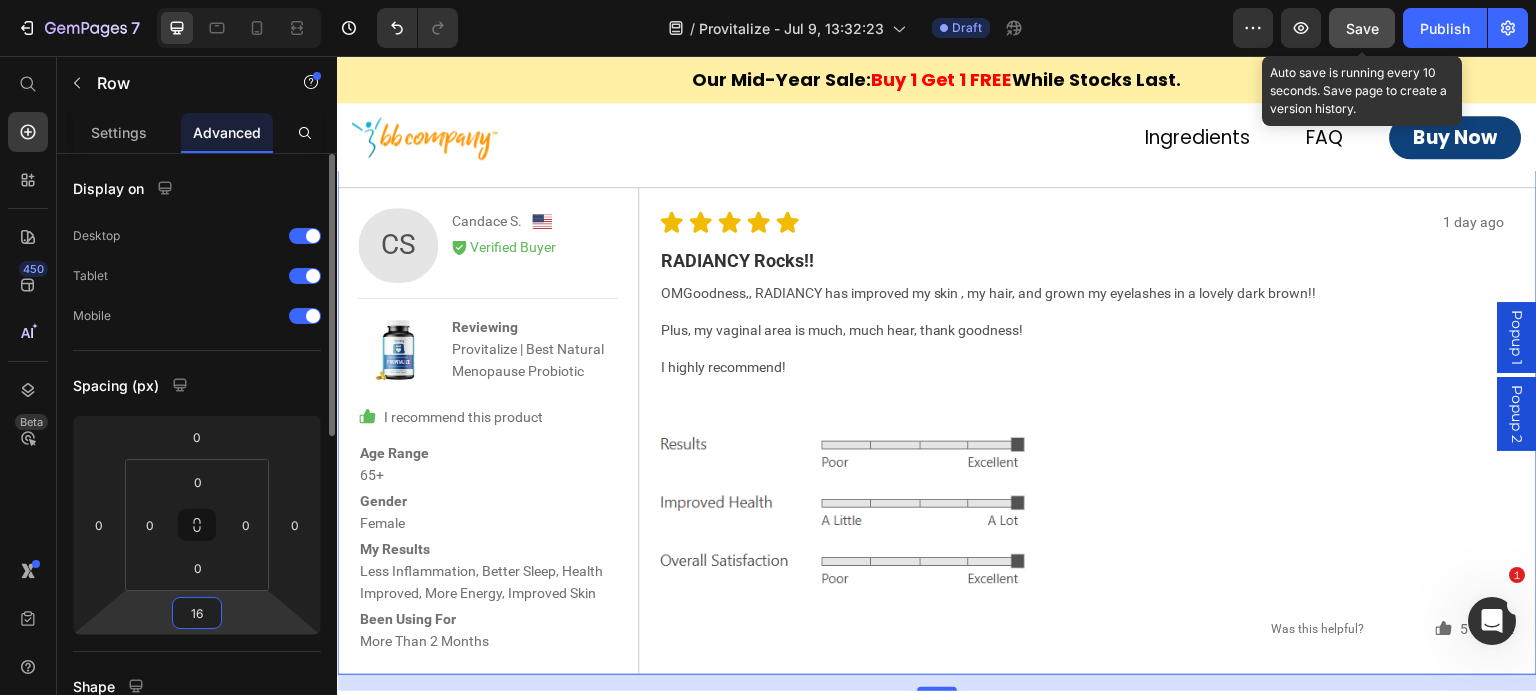 click on "16" at bounding box center (197, 613) 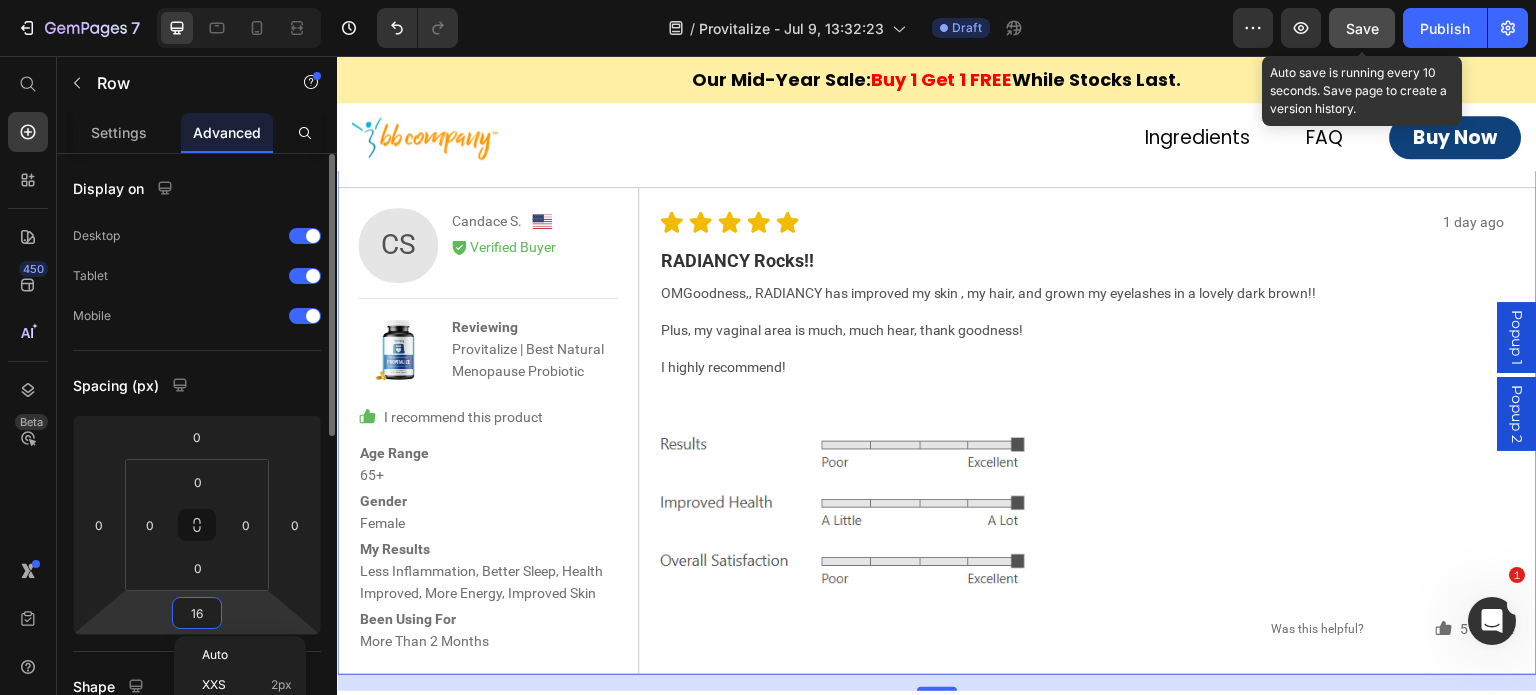 type on "0" 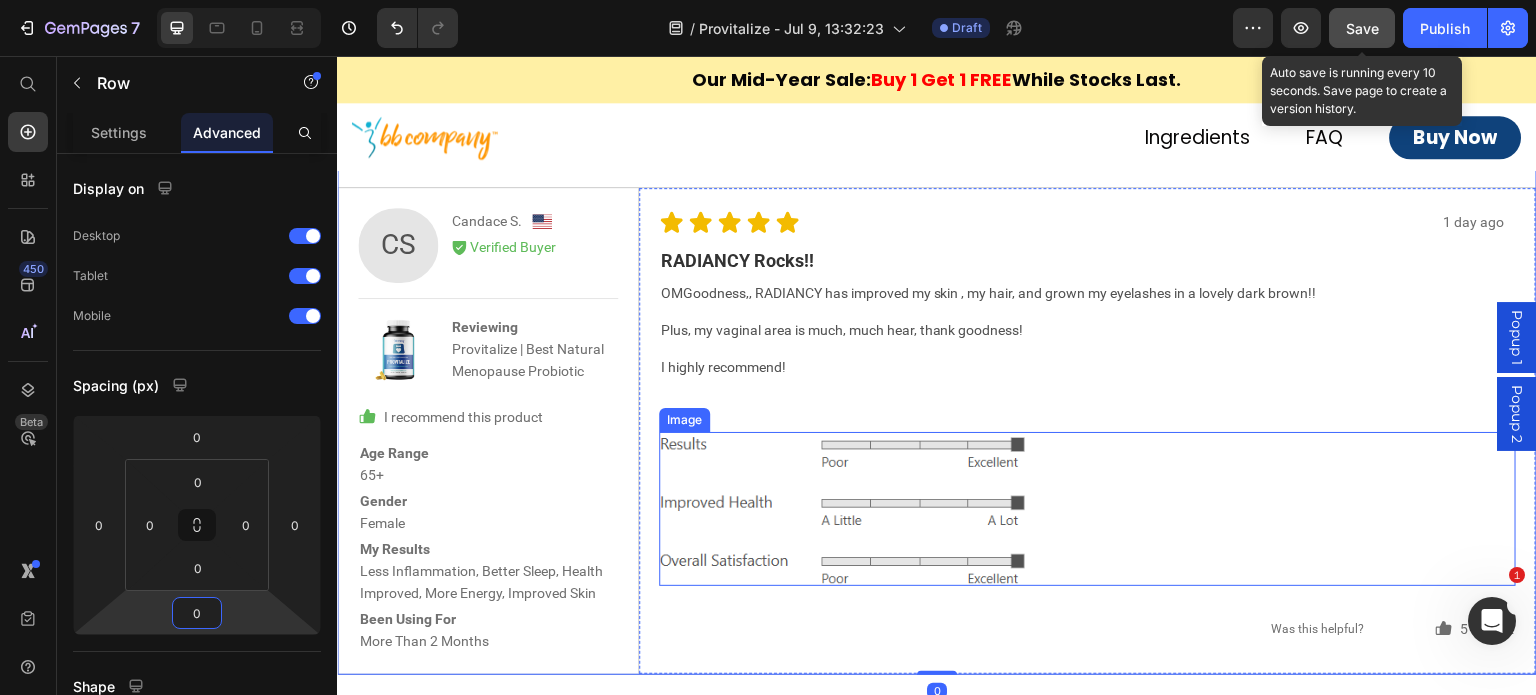 scroll, scrollTop: 9455, scrollLeft: 0, axis: vertical 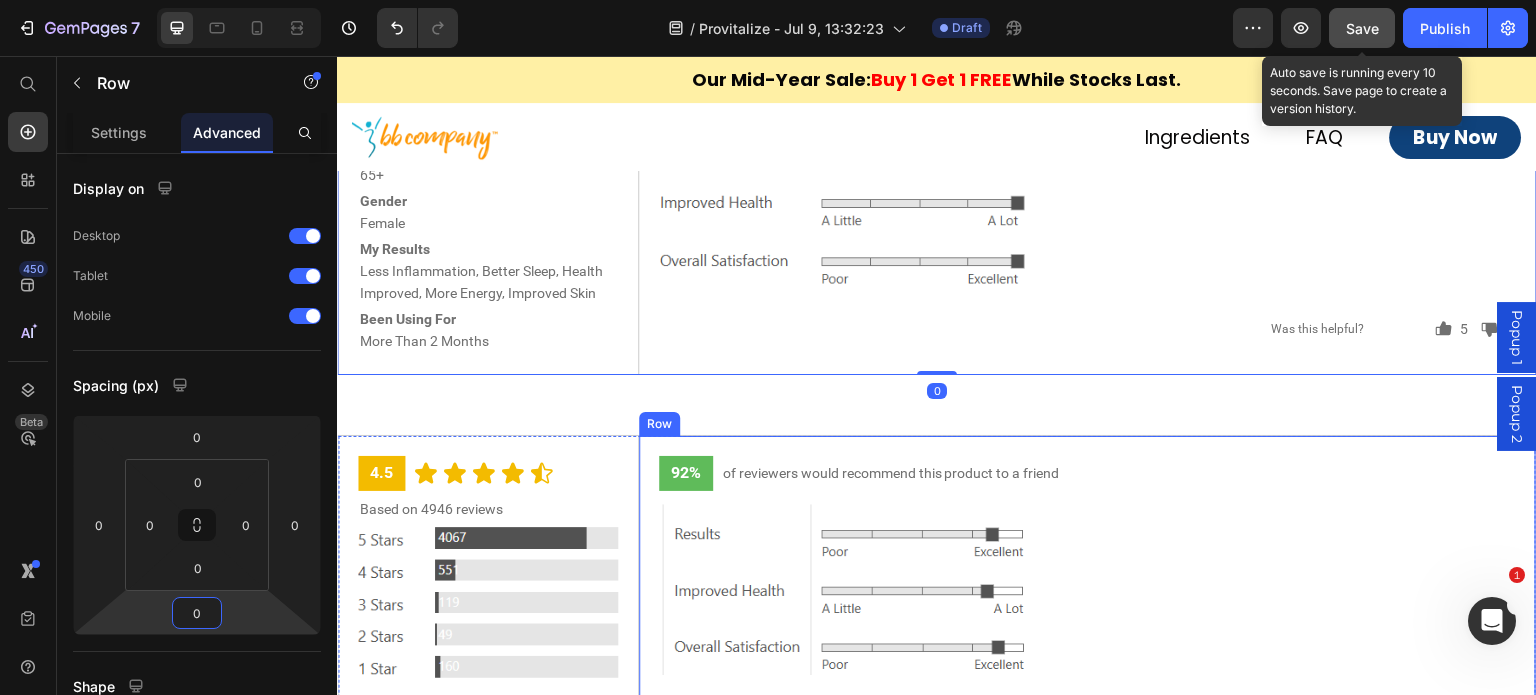 click on "4.5 Text Block Icon Icon Icon Icon
Icon Icon List Row Based on 4946 reviews Text Block Image Row 92% Text Block of reviewers would recommend this product to a friend Text Block Row Image Row Row SK Text Block [FIRST] [LAST].  Text Block Image Row
Icon  Verified Buyer Text Block Row Row Image Reviewing 1 Bottle of Provitalize | Best Natural Weight Management Probiotic Text Block Row Row
Icon I recommend this product Text Block Row Age Range [AGE] Text Block Row Gender [GENDER] Text Block Row My Results Appetite In Control, Less Cravings, Less Bloating Text Block Row Been Using For 1 To 2 Months Text Block Row Row 1 day ago Text Block Icon Icon Icon Icon Icon Icon List Row It has really helped with bloating Text Block Provitalize is the first the probiotic that i've used, that's actually done something meaningful for the exploding and other gut issues that I have. Text Block Row Image
Icon 2 Text Block Row
Icon 0 Text Block Row Row Row Row" at bounding box center [937, 1431] 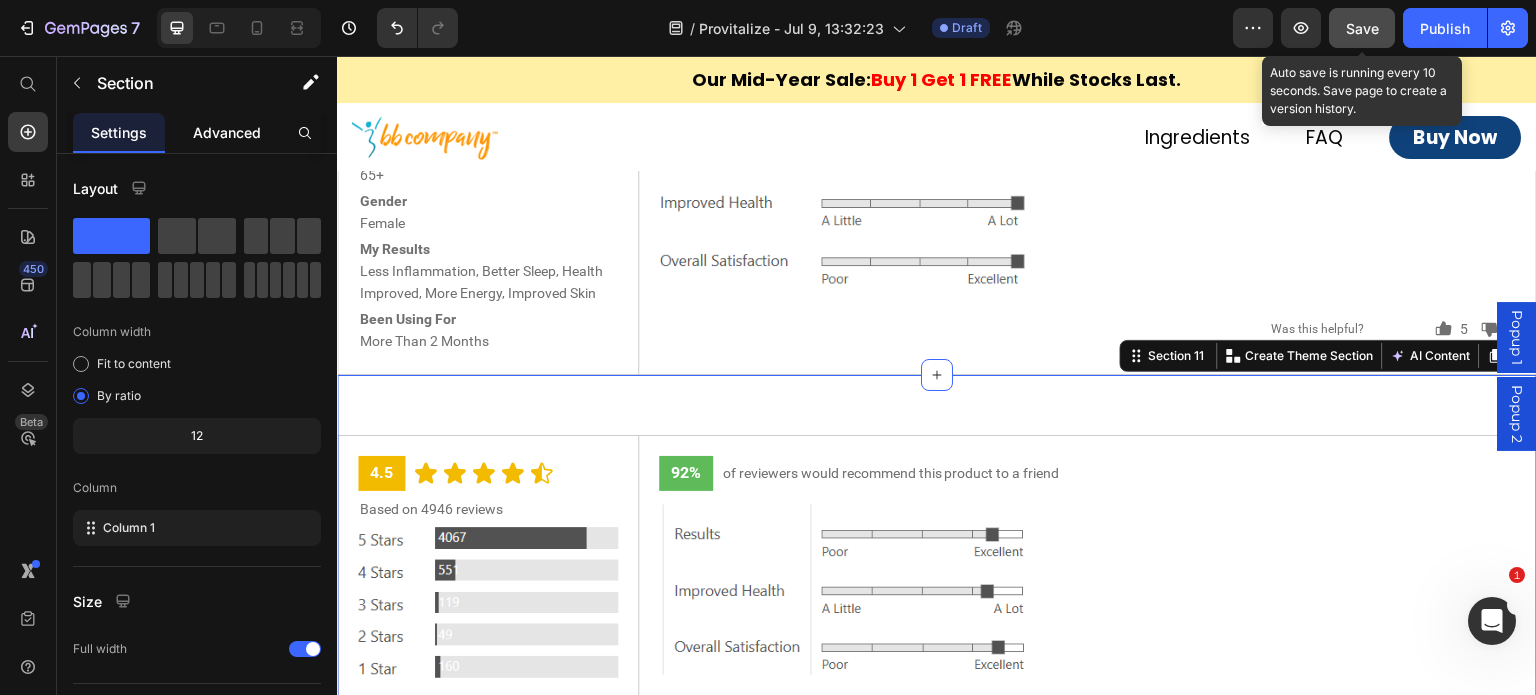 click on "Advanced" 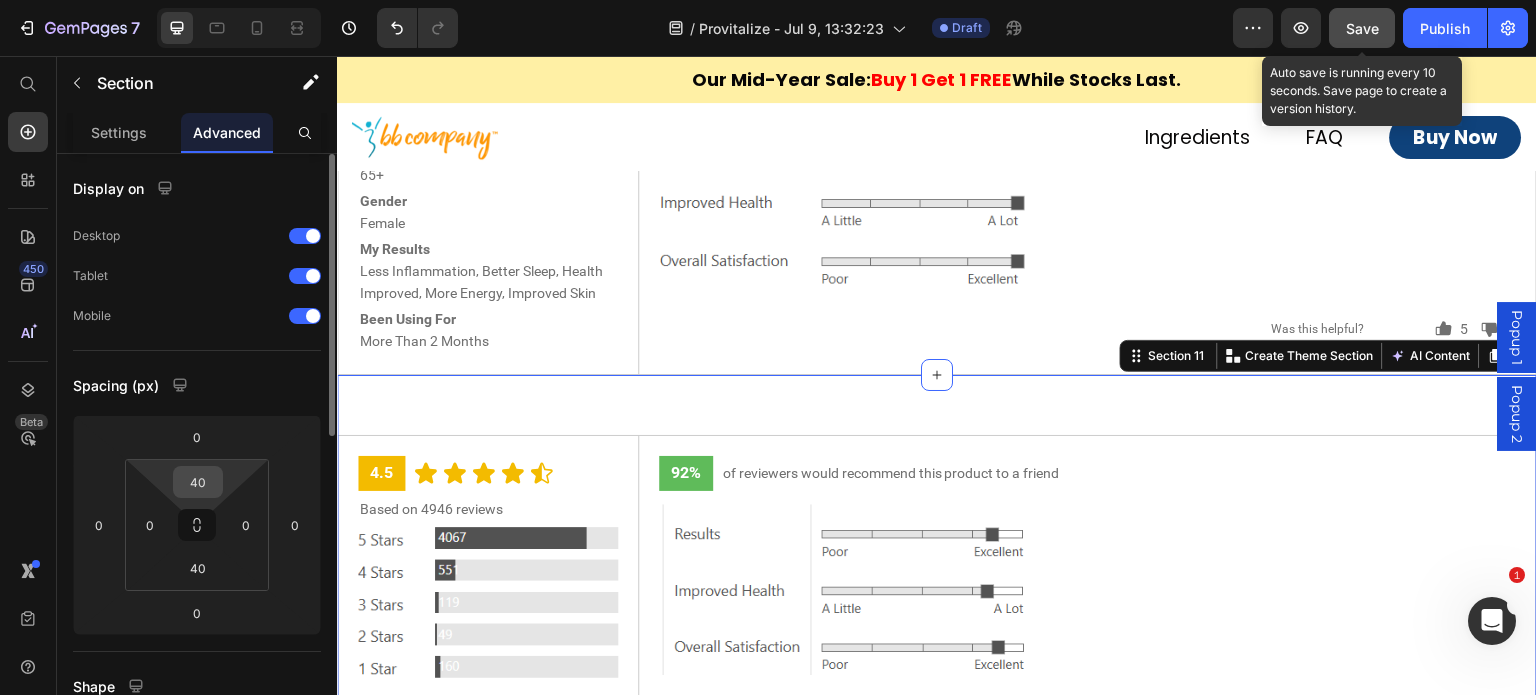 click on "40" at bounding box center [198, 482] 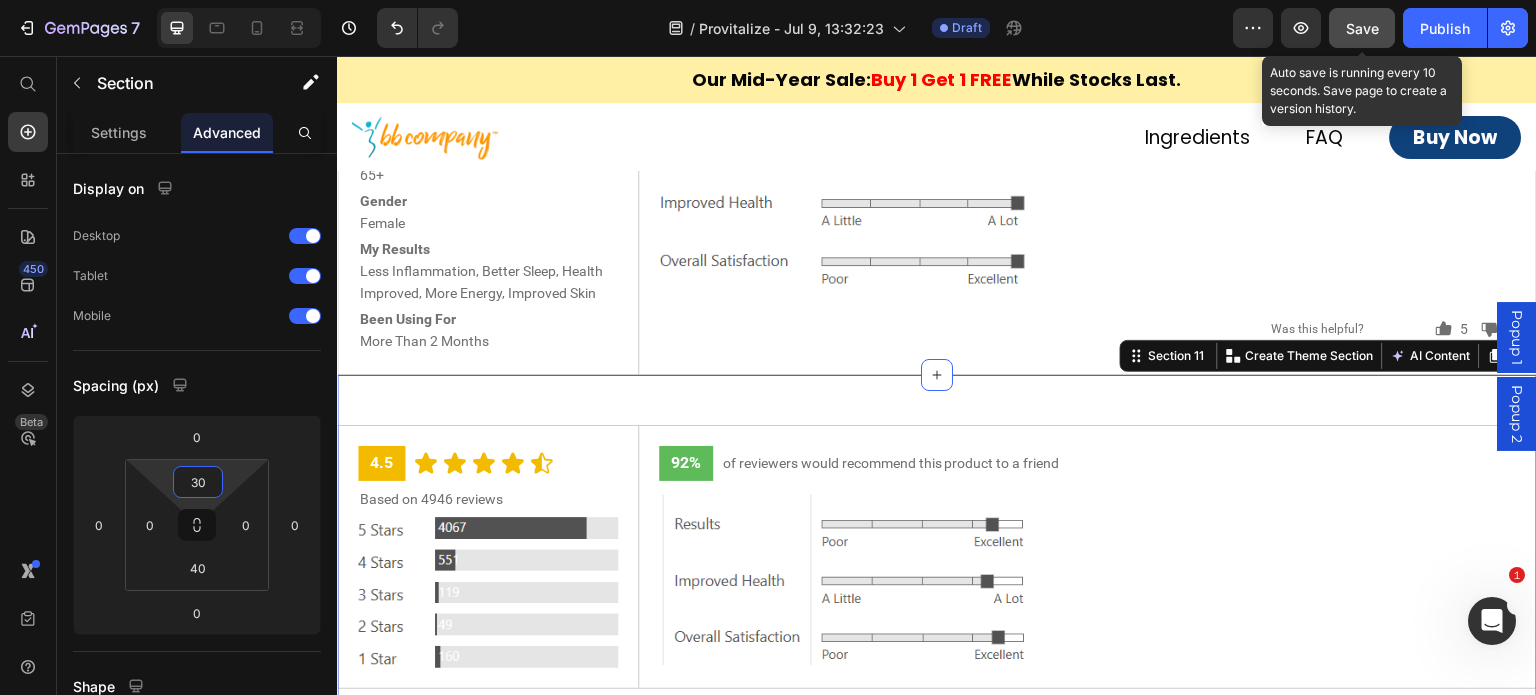 type on "30" 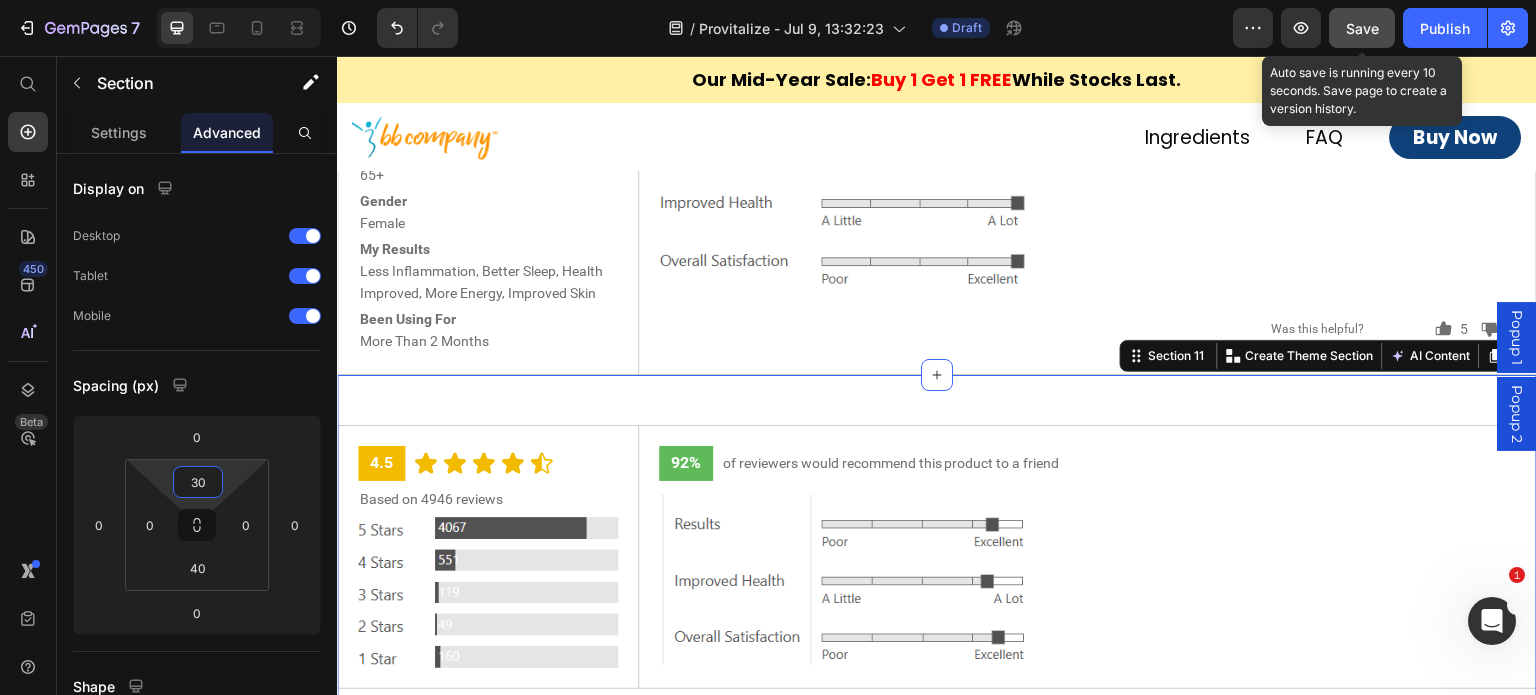 click on "4.5 Text Block Icon Icon Icon Icon
Icon Icon List Row Based on 4946 reviews Text Block Image Row 92% Text Block of reviewers would recommend this product to a friend Text Block Row Image Row Row SK Text Block [FIRST] [LAST].  Text Block Image Row
Icon  Verified Buyer Text Block Row Row Image Reviewing 1 Bottle of Provitalize | Best Natural Weight Management Probiotic Text Block Row Row
Icon I recommend this product Text Block Row Age Range [AGE] Text Block Row Gender [GENDER] Text Block Row My Results Appetite In Control, Less Cravings, Less Bloating Text Block Row Been Using For 1 To 2 Months Text Block Row Row 1 day ago Text Block Icon Icon Icon Icon Icon Icon List Row It has really helped with bloating Text Block Provitalize is the first the probiotic that i've used, that's actually done something meaningful for the exploding and other gut issues that I have. Text Block Row Image
Icon 2 Text Block Row
Icon 0 Text Block Row Row Row Row" at bounding box center (937, 1426) 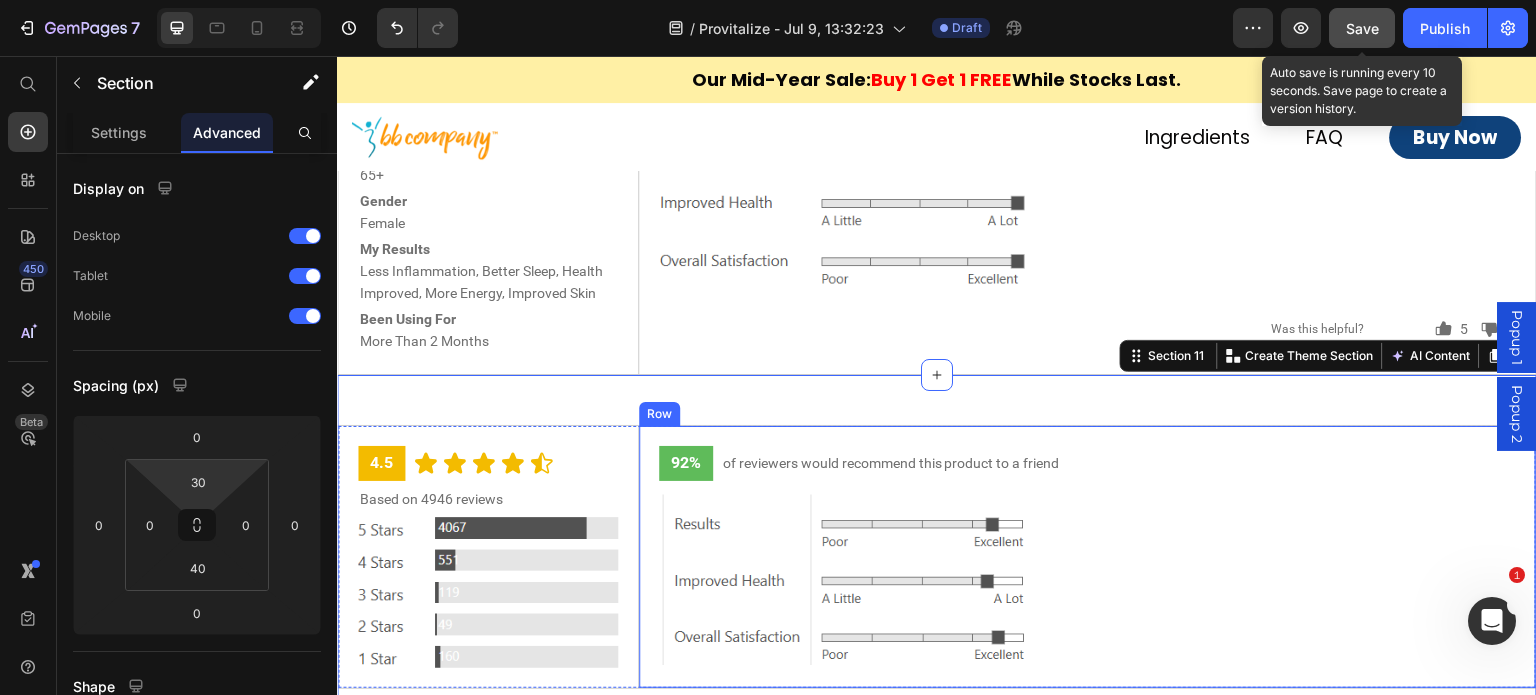 click on "92% Text Block of reviewers would recommend this product to a friend Text Block Row Image Row" at bounding box center (1087, 557) 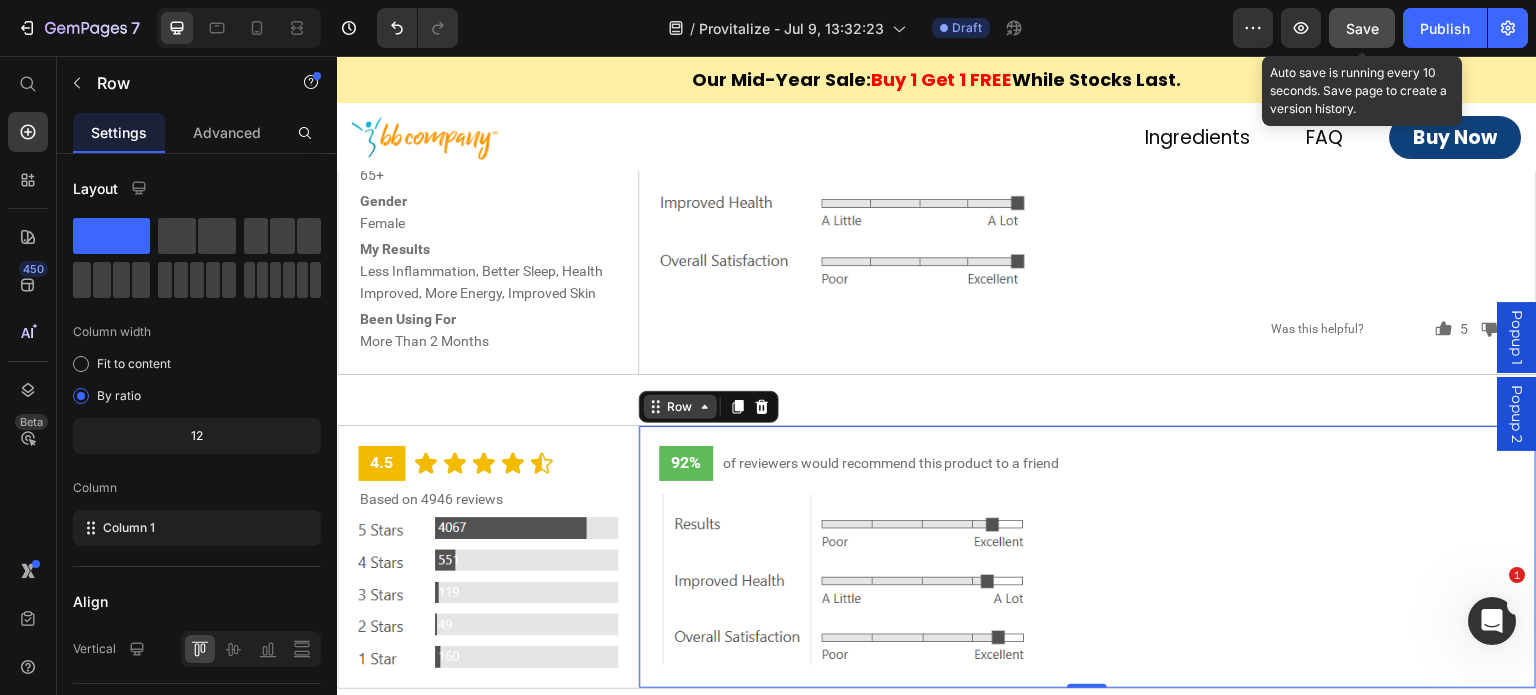 click on "Row" at bounding box center (680, 407) 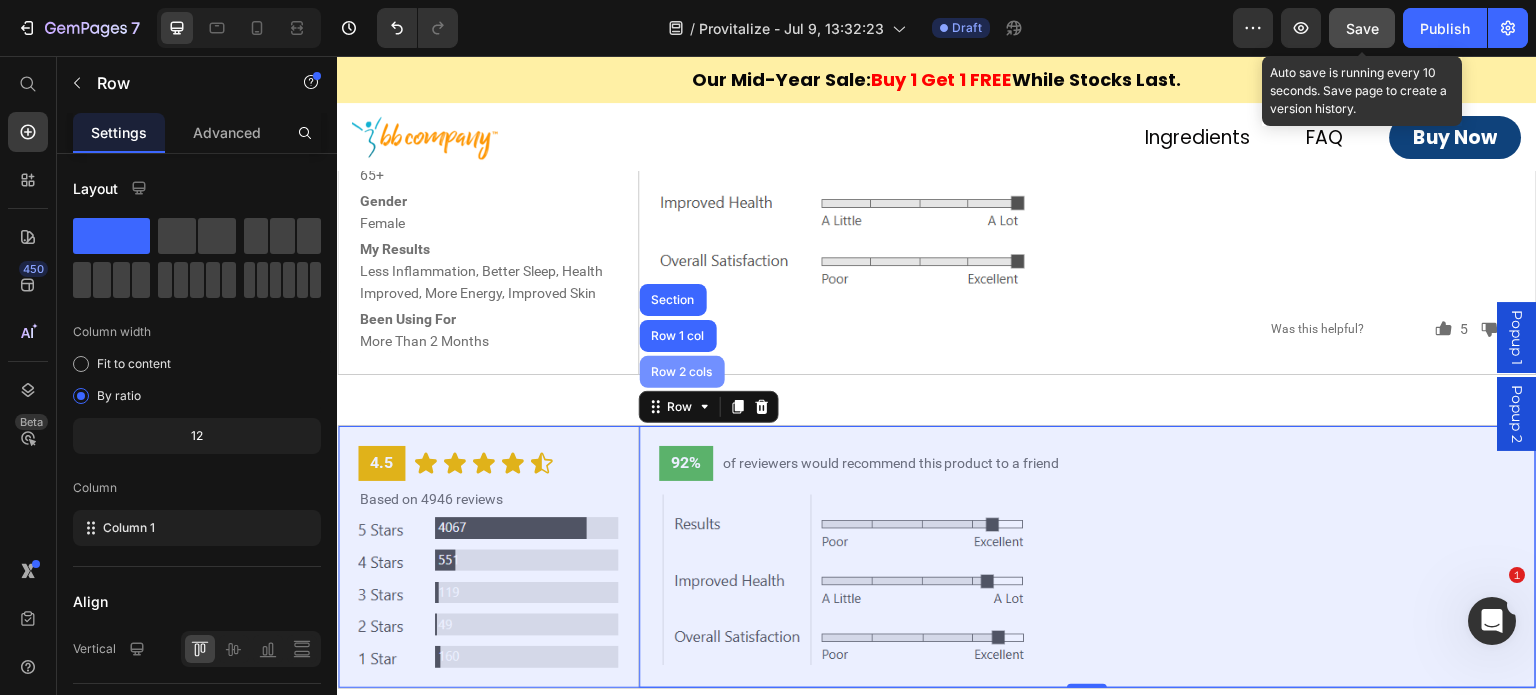 click on "Row 2 cols" at bounding box center (682, 372) 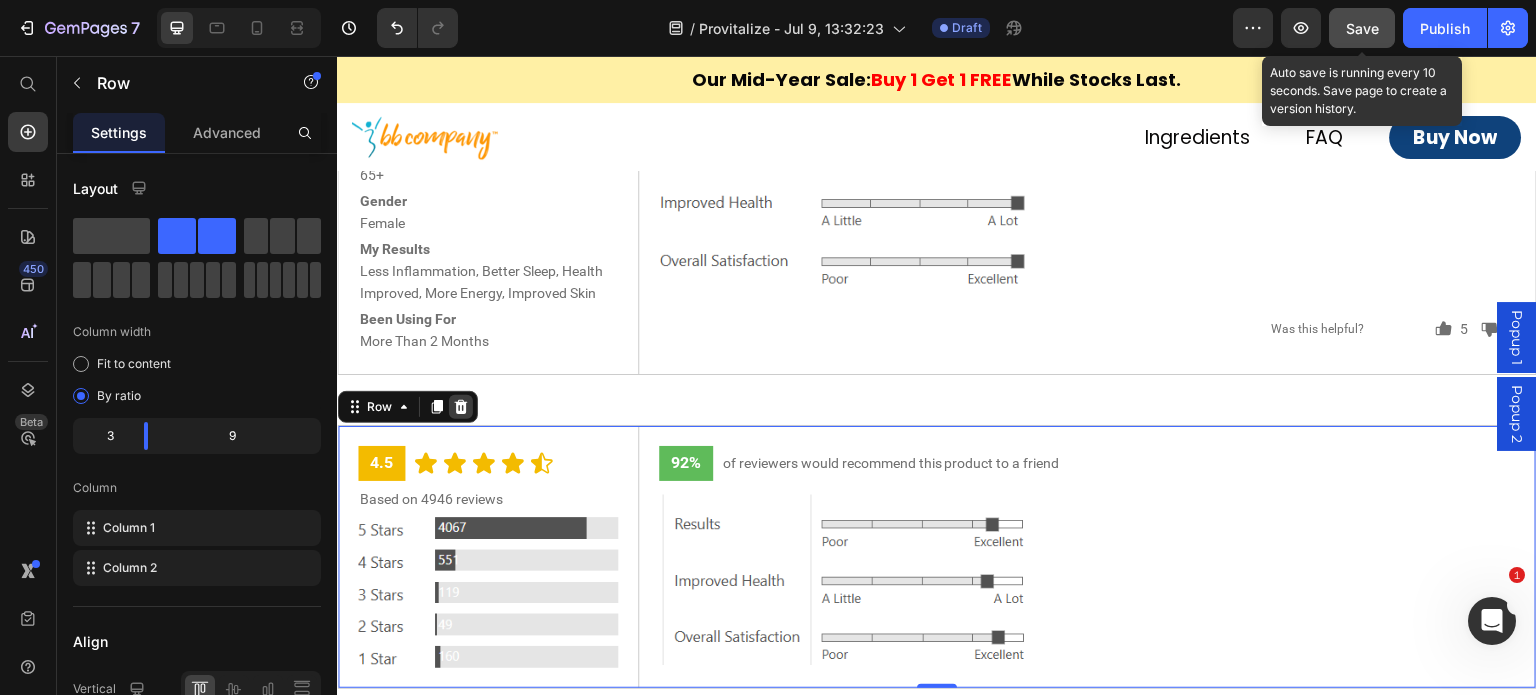 click 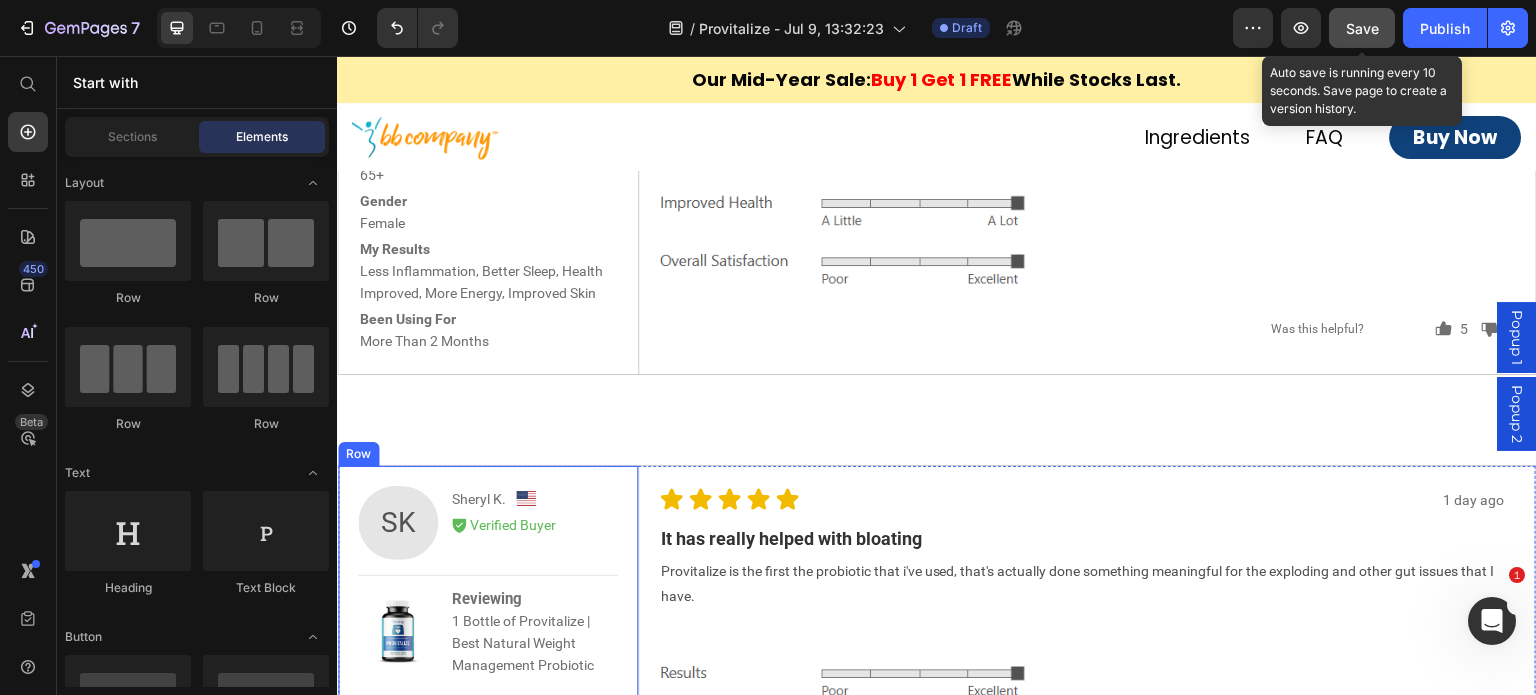 click on "SK Text Block [FIRST] [LAST].  Text Block Image Row
Icon  Verified Buyer Text Block Row Row Image Reviewing 1 Bottle of Provitalize | Best Natural Weight Management Probiotic Text Block Row Row
Icon I recommend this product Text Block Row Age Range [AGE] Text Block Row Gender [GENDER] Text Block Row My Results Appetite In Control, Less Cravings, Less Bloating Text Block Row Been Using For 1 To 2 Months Text Block Row Row" at bounding box center (488, 714) 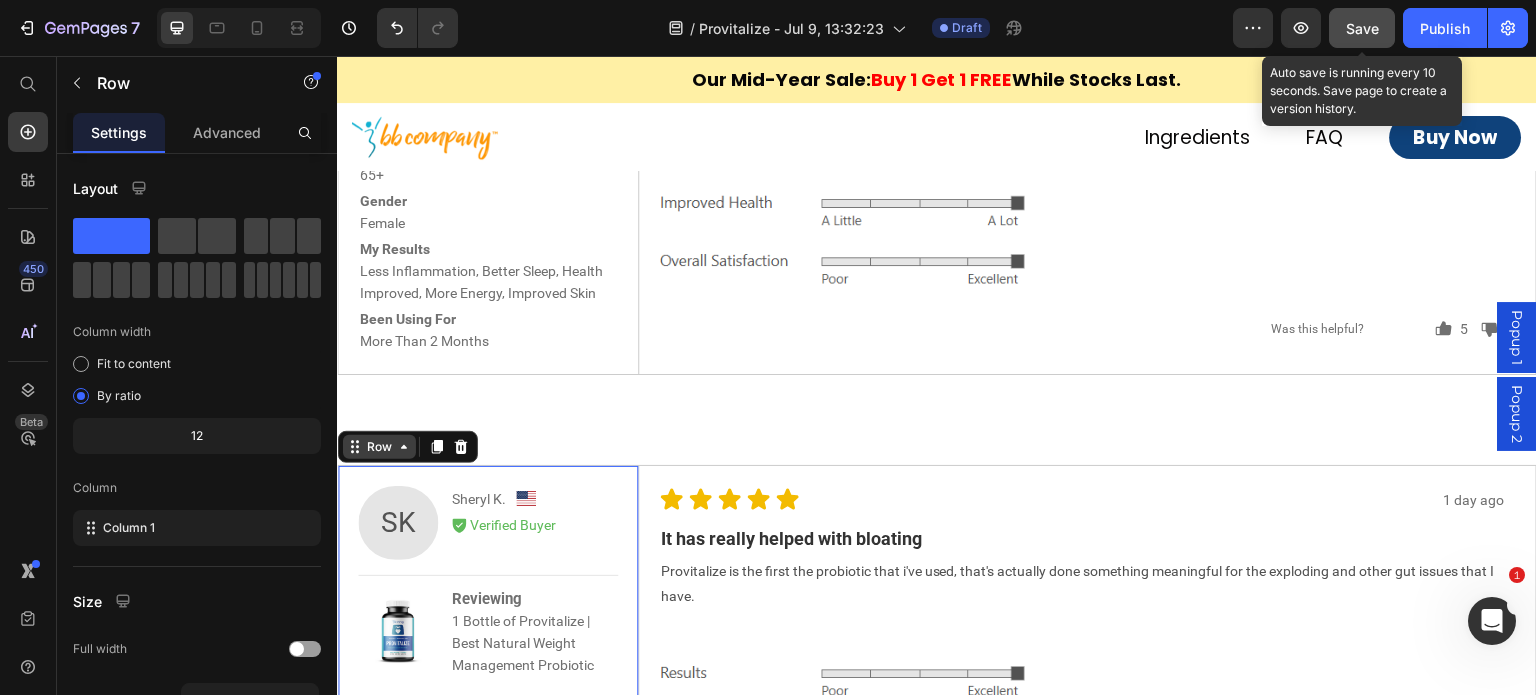 click on "Row" at bounding box center (379, 447) 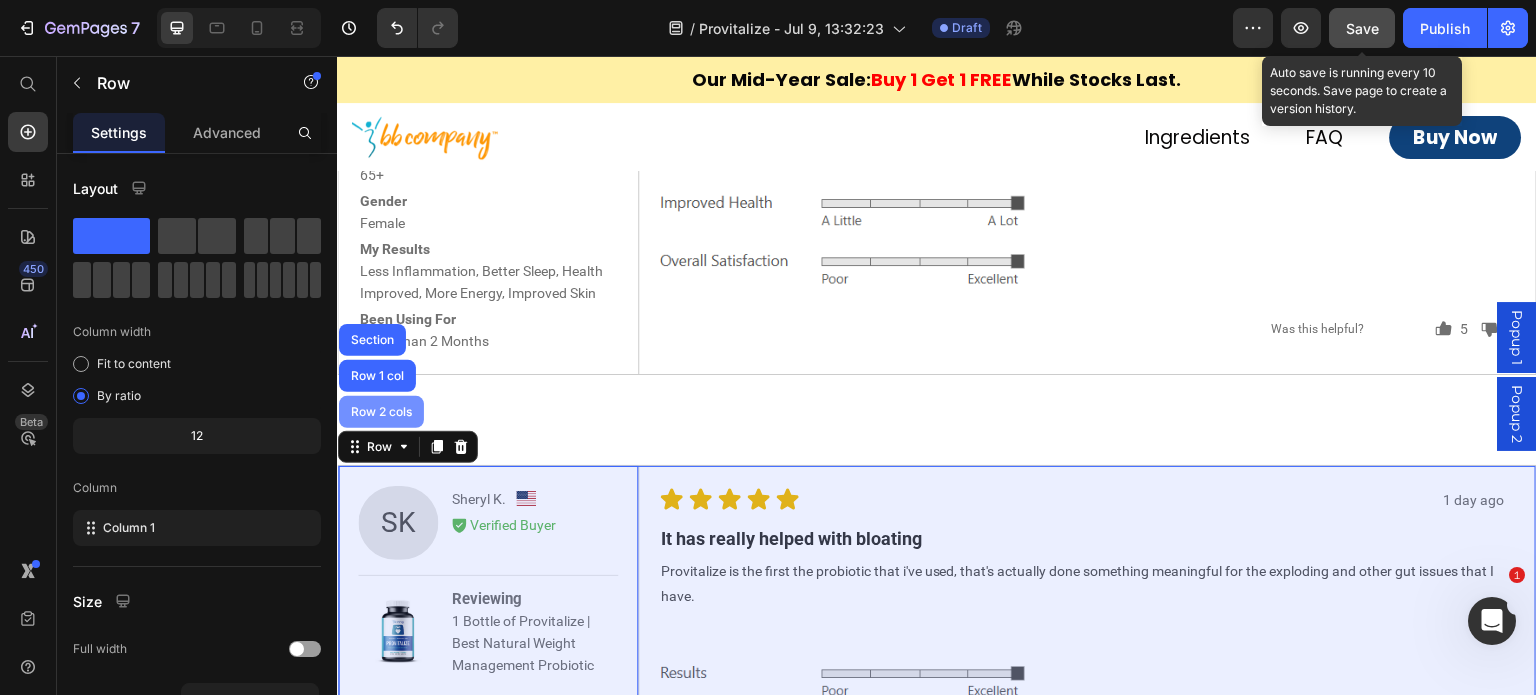click on "Row 2 cols" at bounding box center (381, 412) 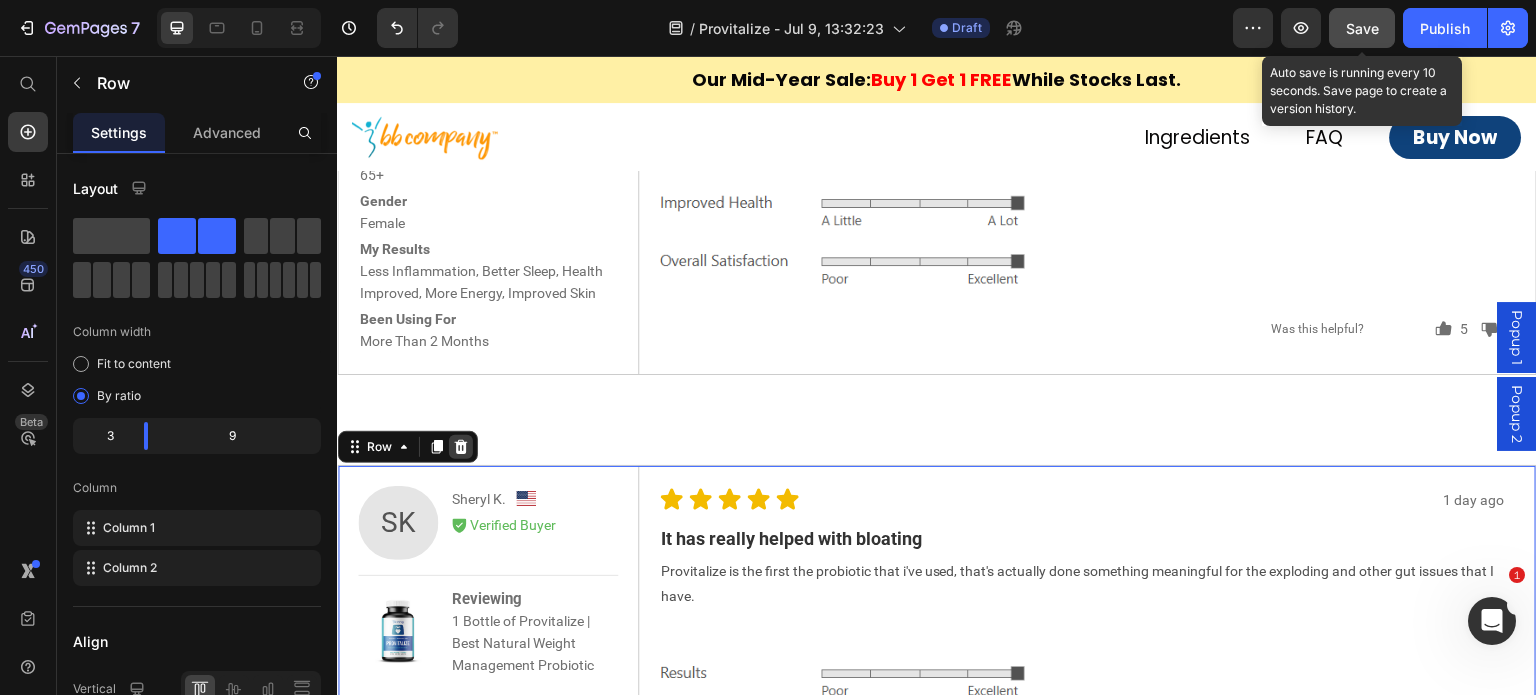 click 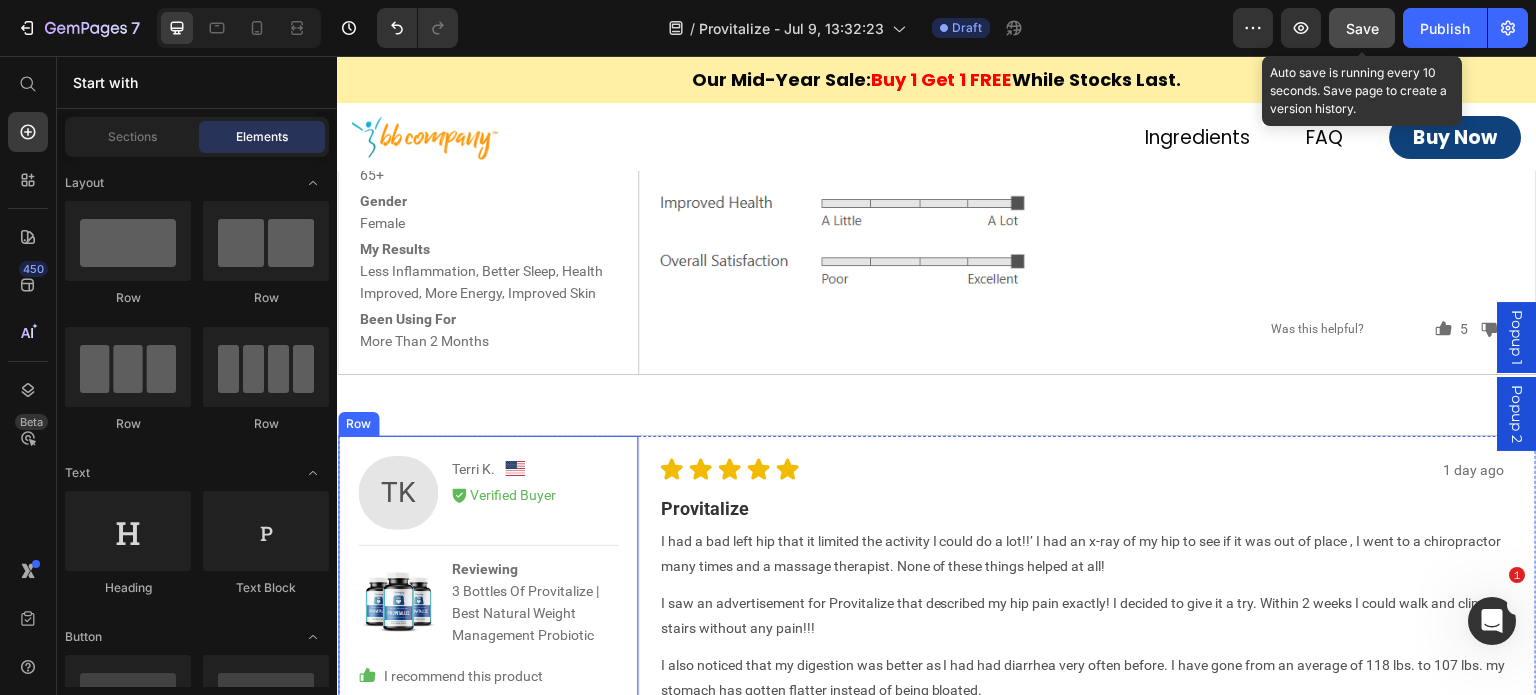 click on "TK Text Block [FIRST] [LAST]. Text Block Image Row
Icon  Verified Buyer Text Block Row Row Image Reviewing 3 Bottles Of Provitalize | Best Natural Weight Management Probiotic Text Block Row Row
Icon I recommend this product Text Block Row Age Range [AGE] Text Block Row Gender [GENDER] Text Block Row My Results Better Digestion, Weight Loss, Less Inflammation, Less Bloating, Health Improved Text Block Row Been Using For More Than 2 Months Text Block Row Row" at bounding box center (488, 695) 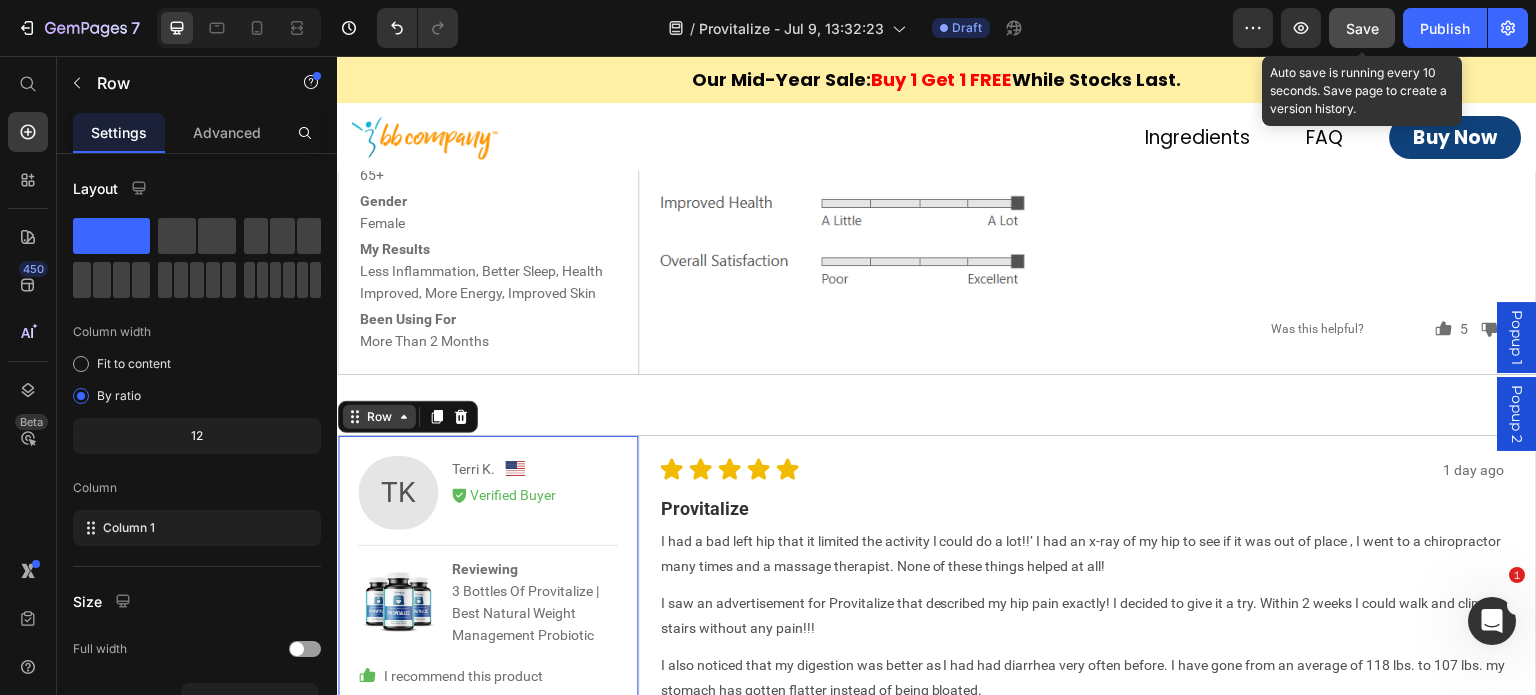 click on "Row" at bounding box center [379, 417] 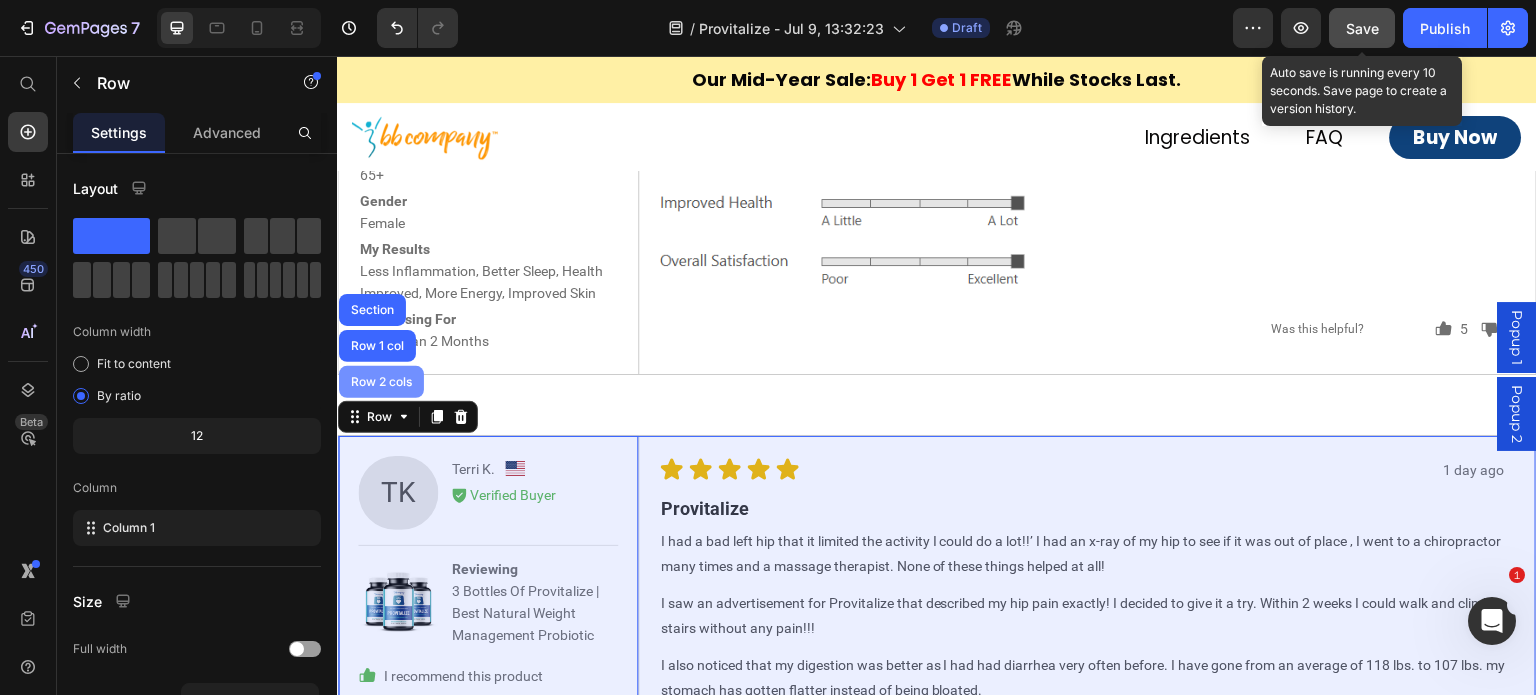 click on "Row 2 cols" at bounding box center (381, 382) 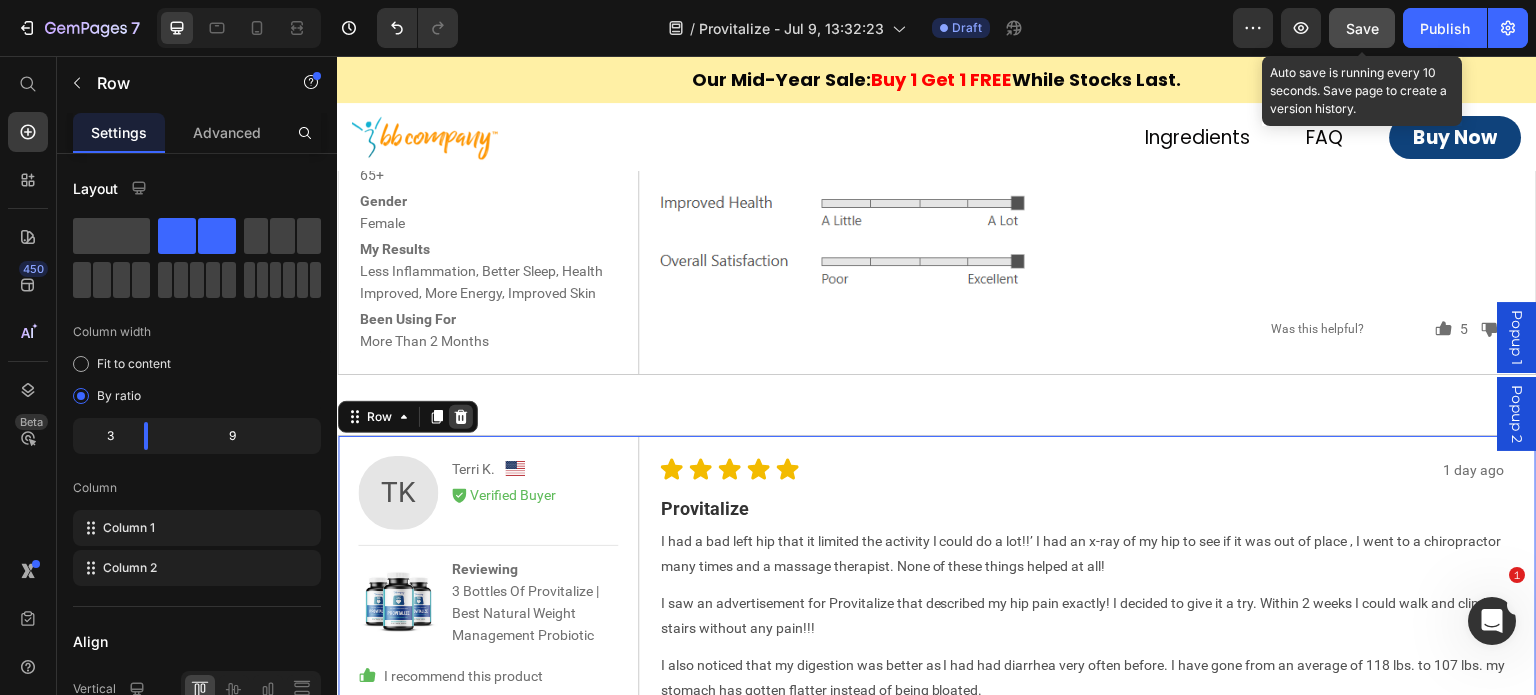 click 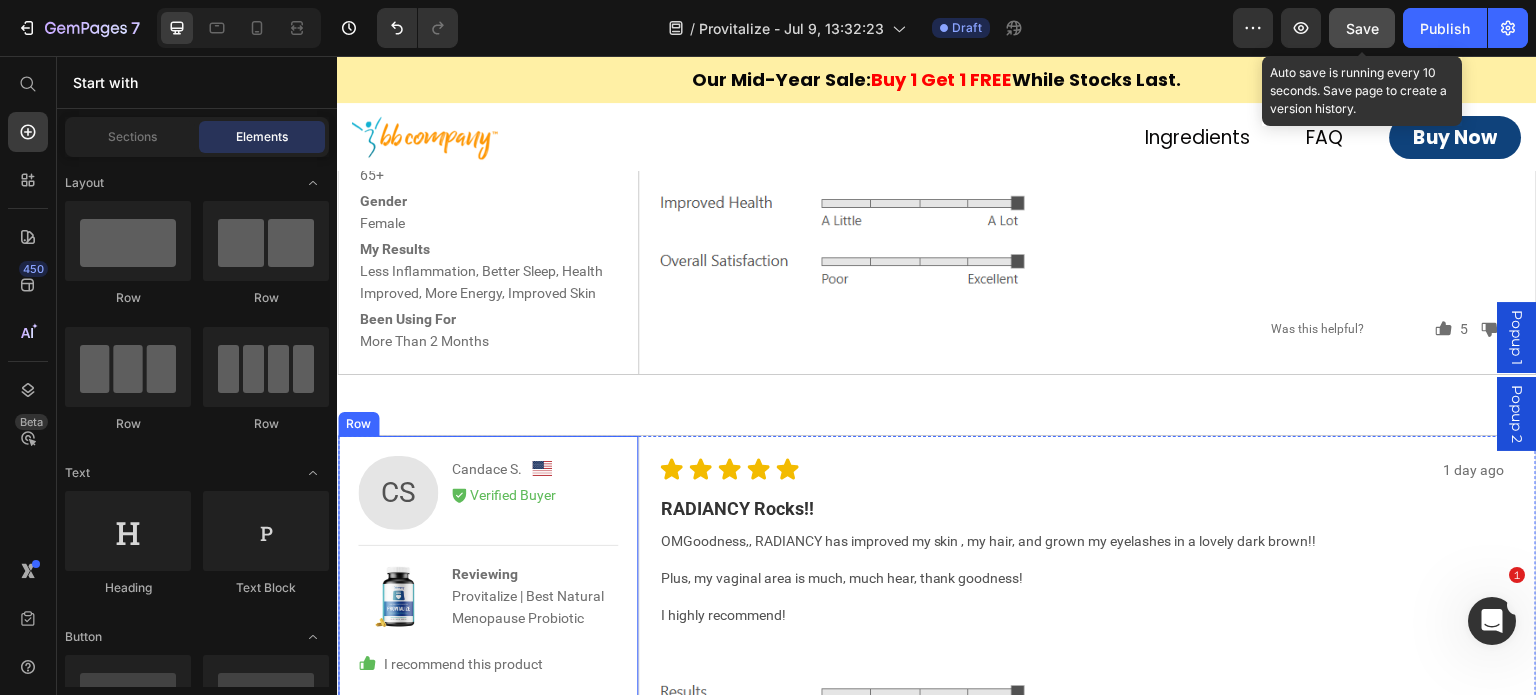 click on "CS Text Block [FIRST] [LAST].  Text Block Image Row
Icon  Verified Buyer Text Block Row Row Image Reviewing Provitalize | Best Natural Menopause Probiotic Text Block Row Row
Icon I recommend this product Text Block Row Age Range [AGE] Text Block Row Gender [GENDER] Text Block Row My Results Less Inflammation, Better Sleep, Health Improved, More Energy, Improved Skin Text Block Row Been Using For More Than 2 Months Text Block Row Row" at bounding box center (488, 678) 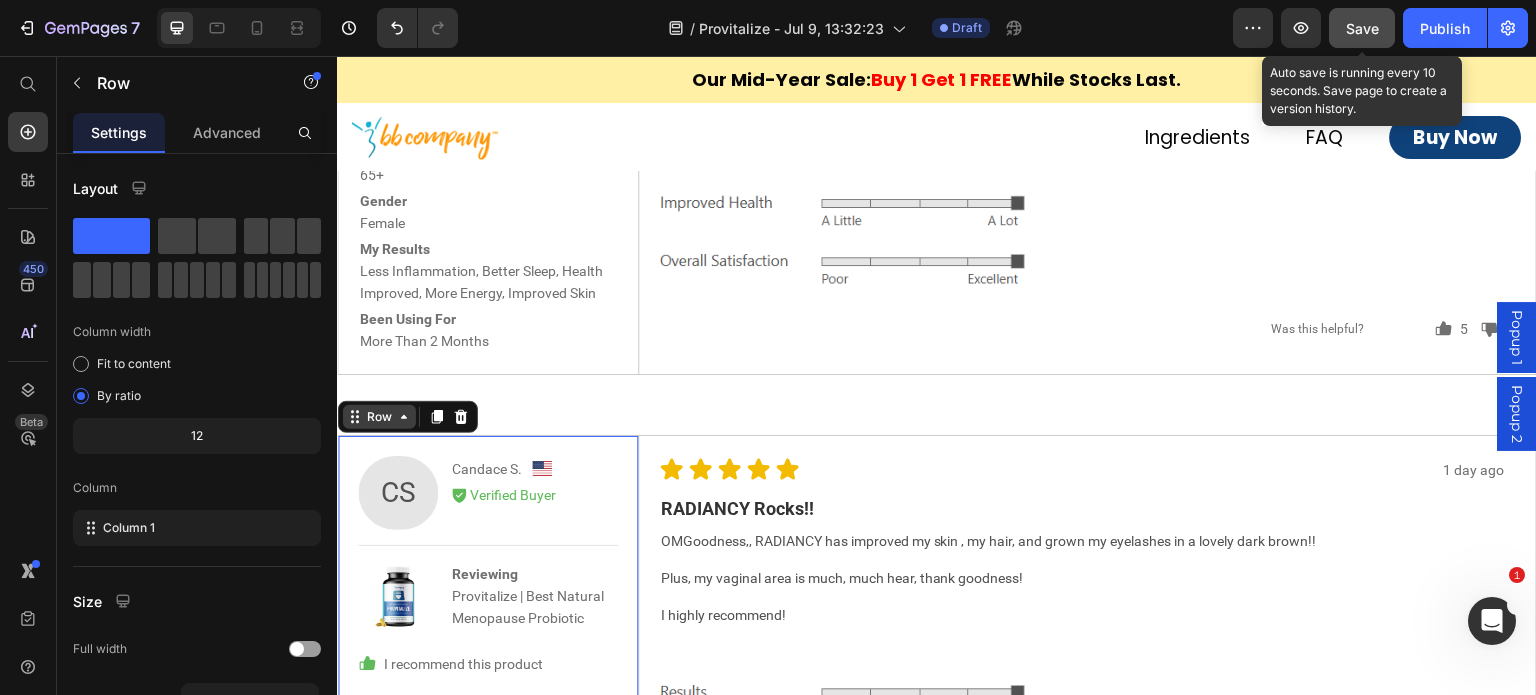 click on "Row" at bounding box center (379, 417) 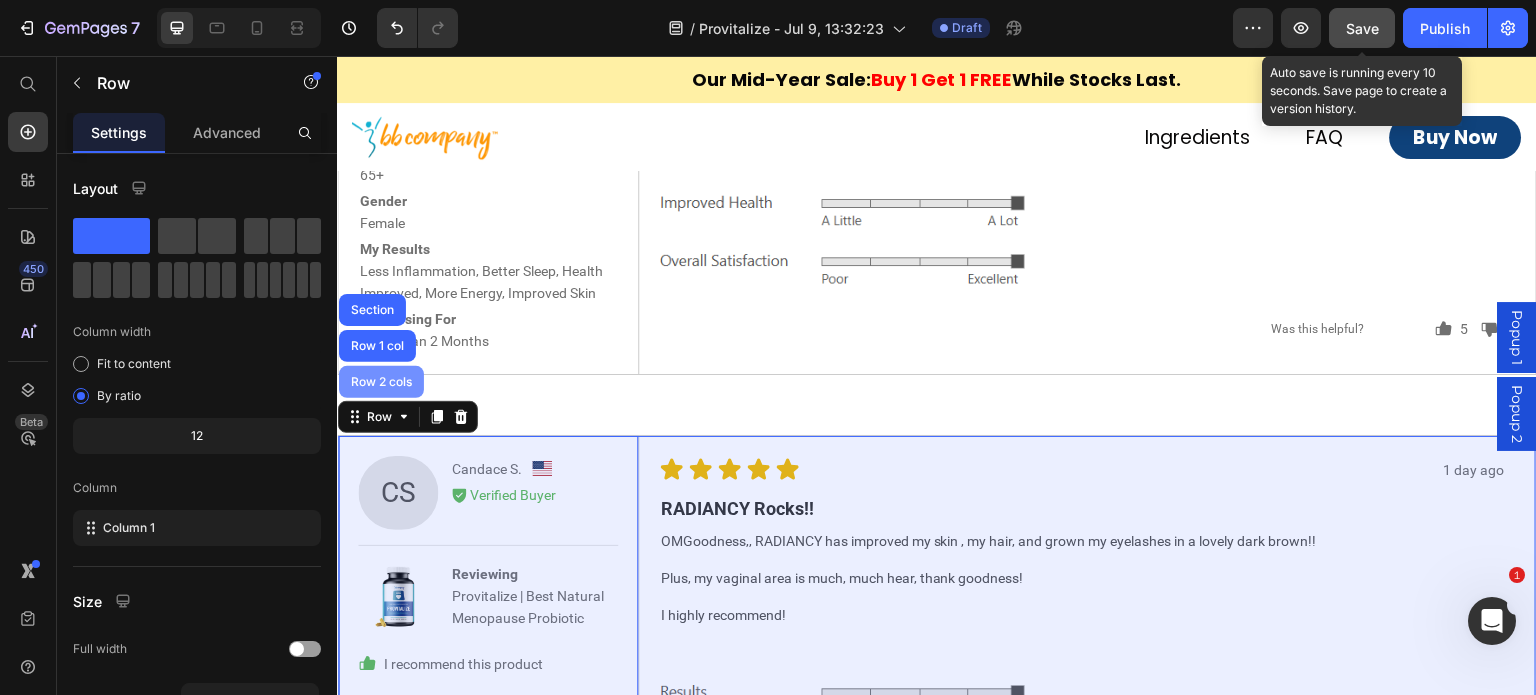 click on "Row 2 cols" at bounding box center (381, 382) 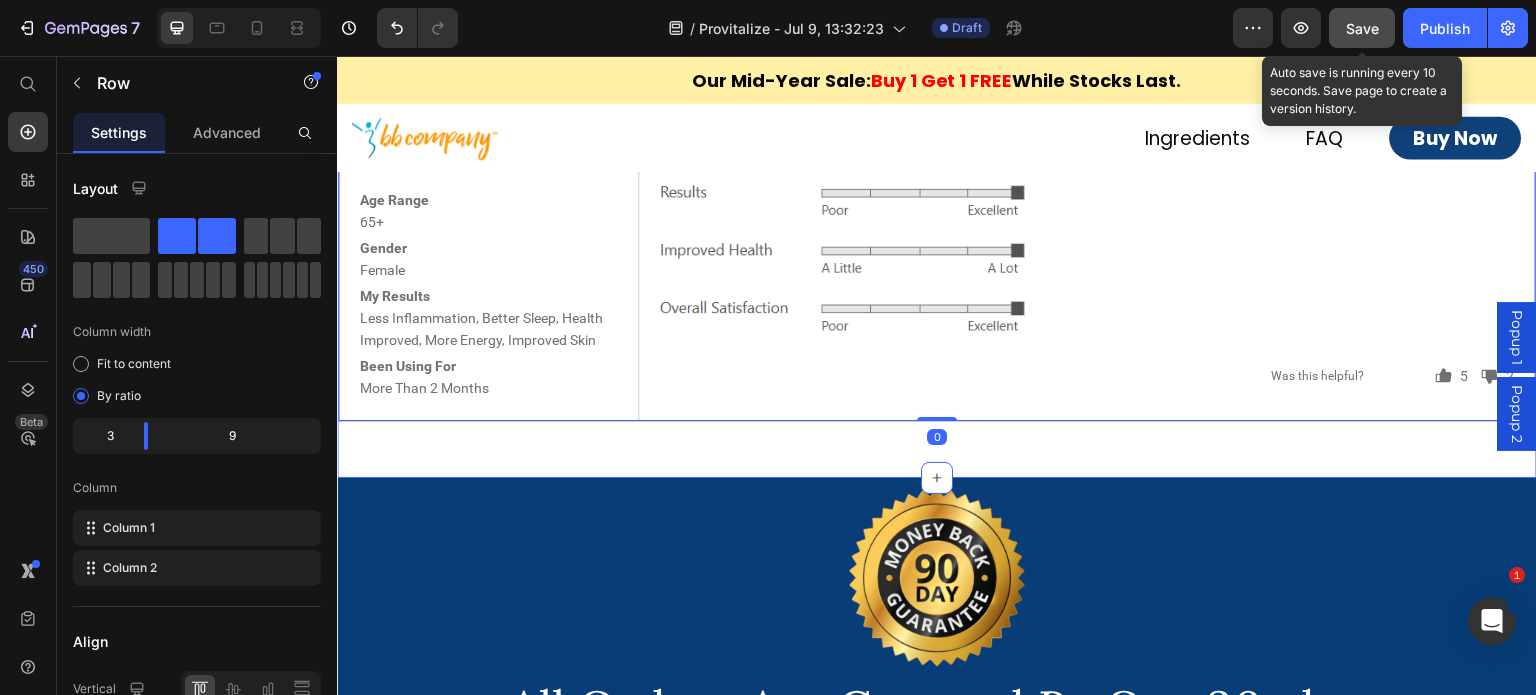 scroll, scrollTop: 9555, scrollLeft: 0, axis: vertical 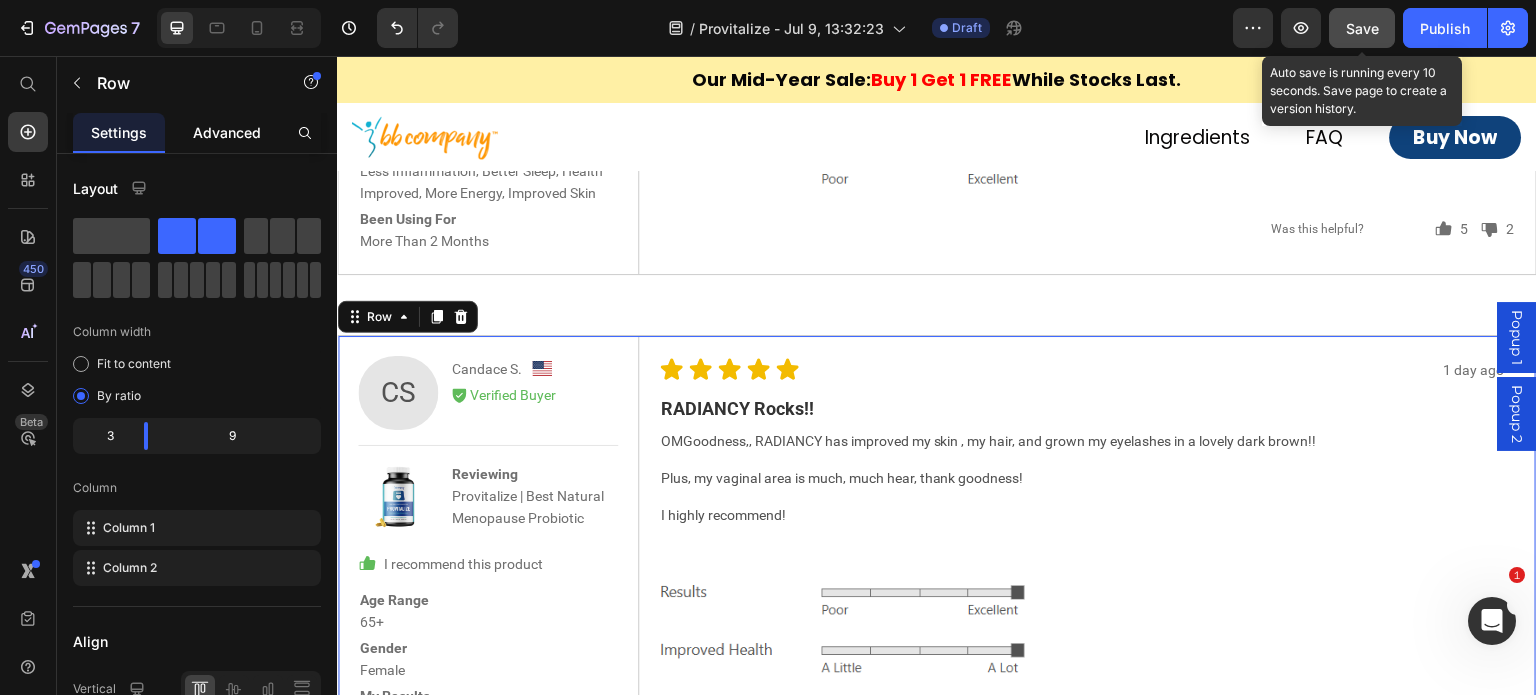 click on "Advanced" at bounding box center [227, 132] 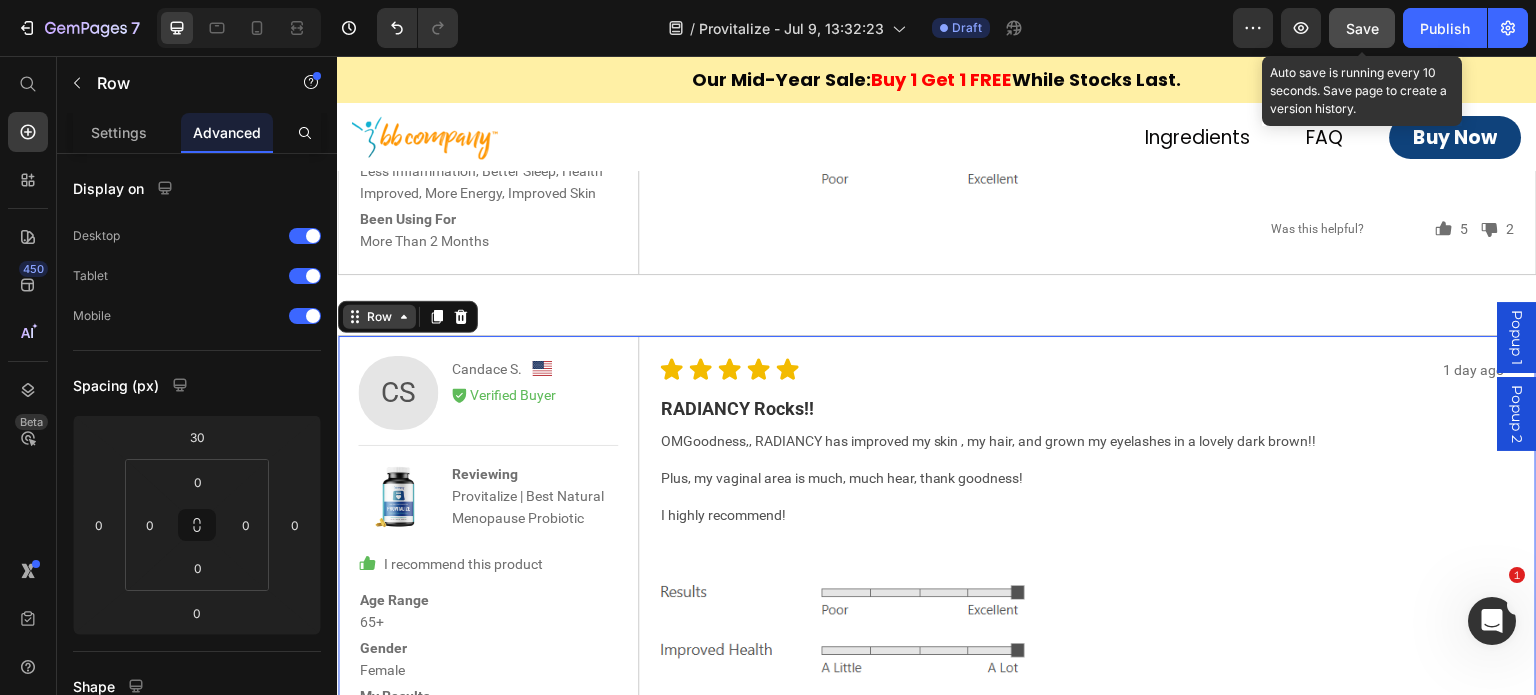 click 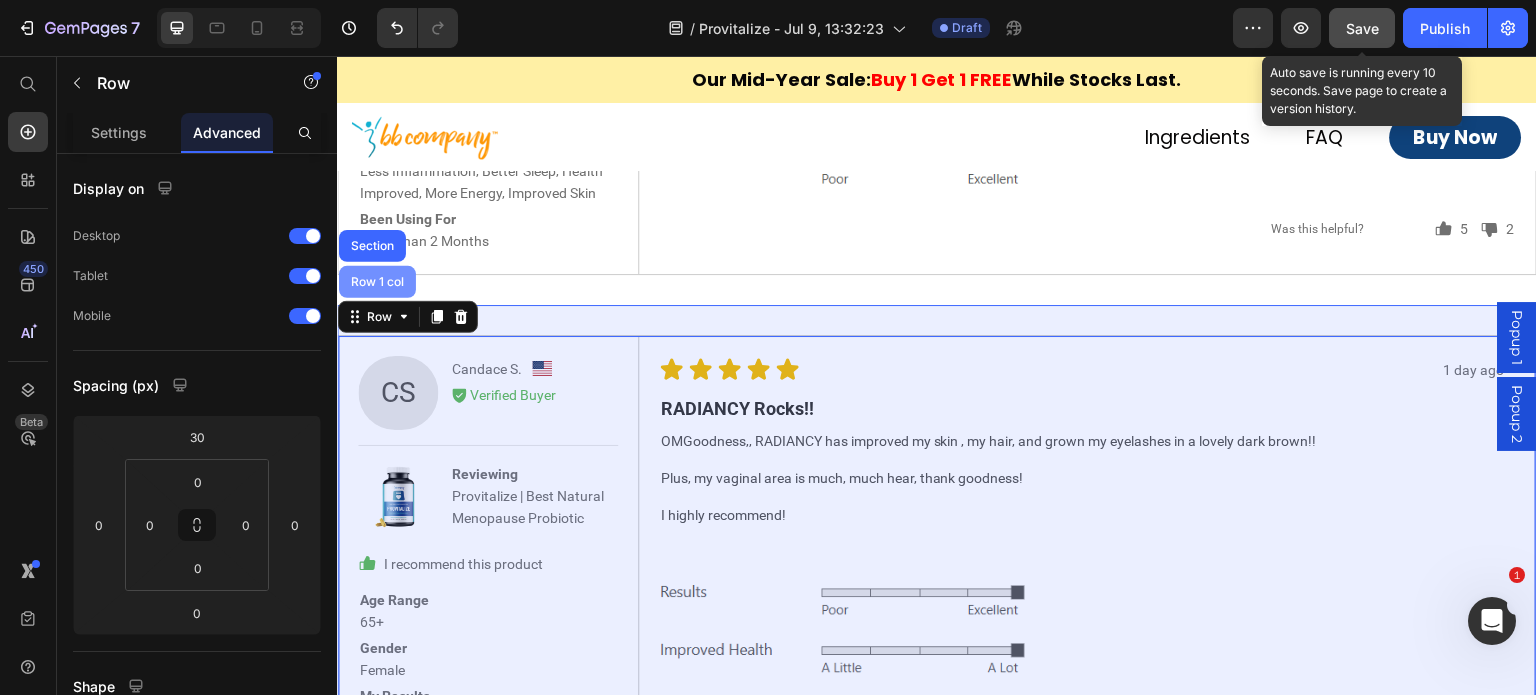 click on "Row 1 col" at bounding box center [377, 282] 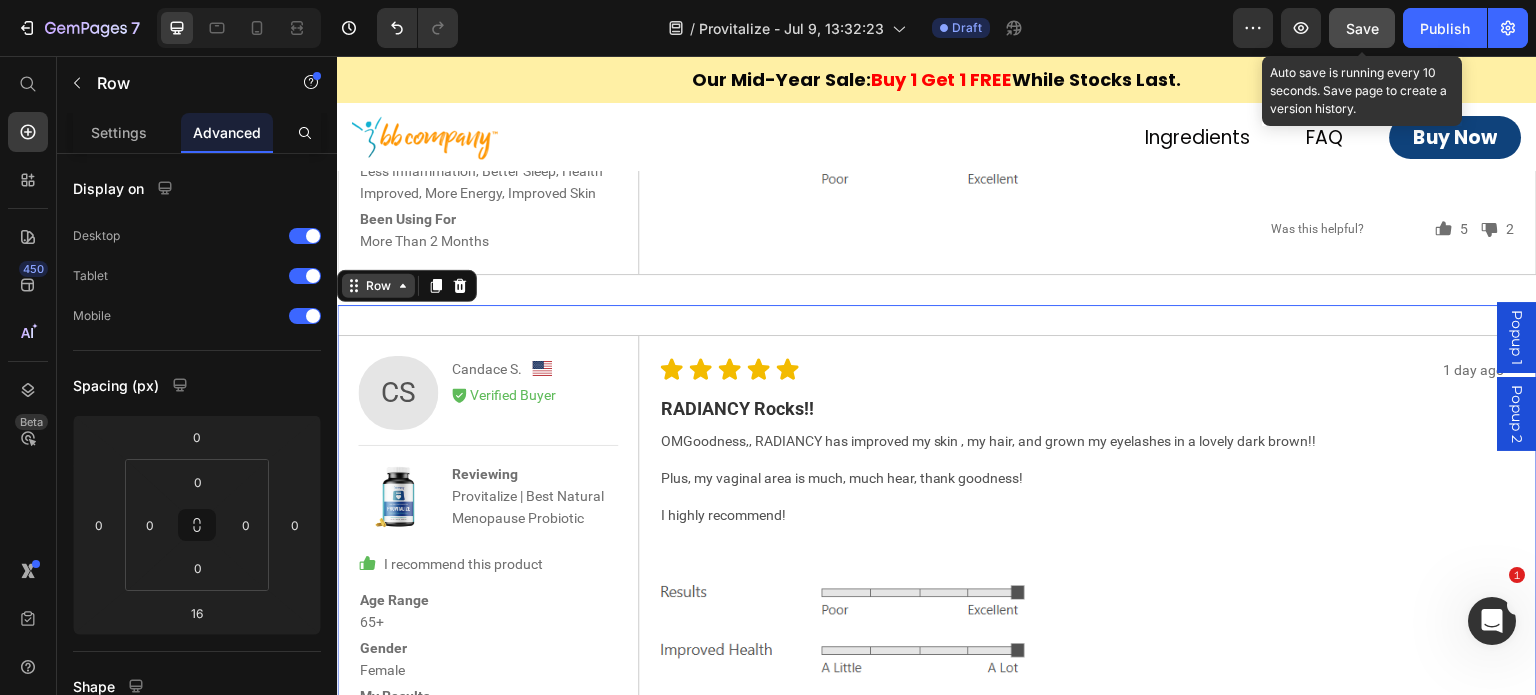 click on "Row" at bounding box center [378, 286] 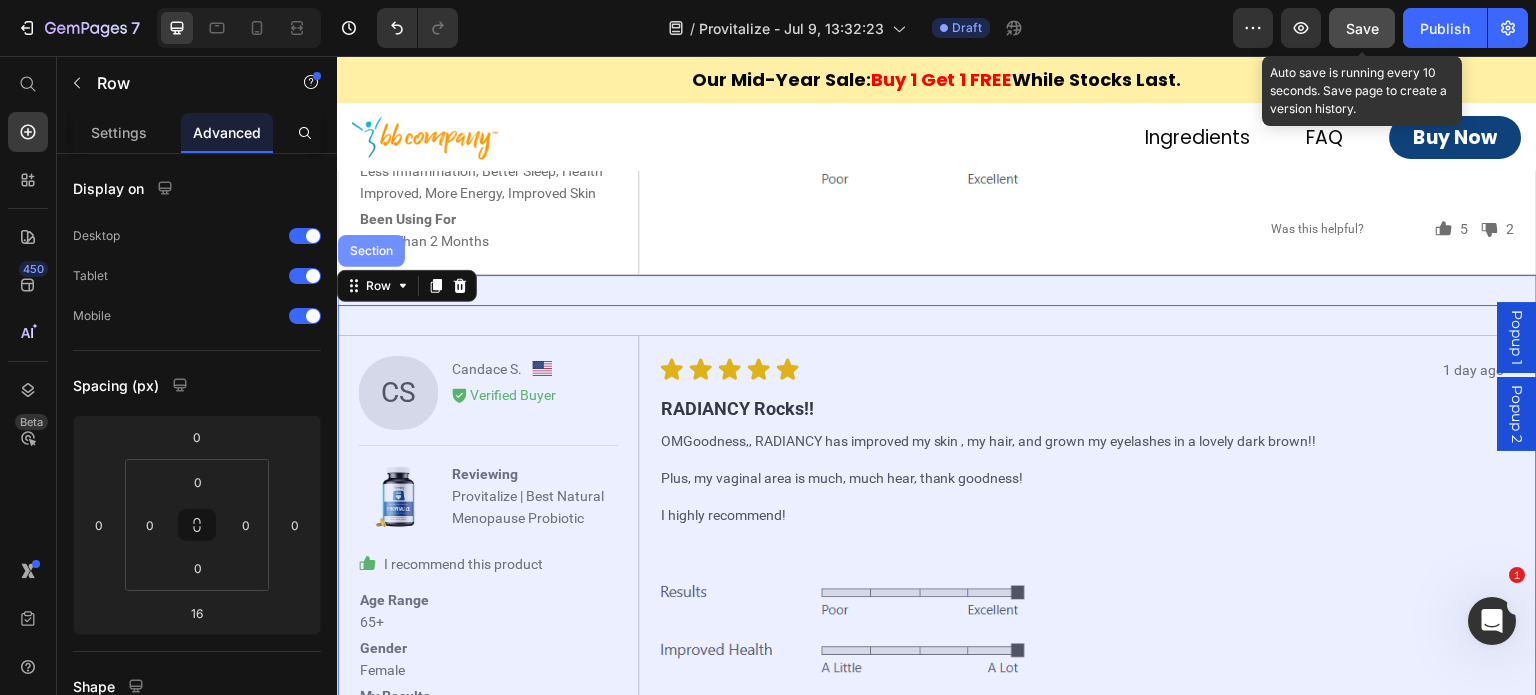 click on "Section" at bounding box center (371, 251) 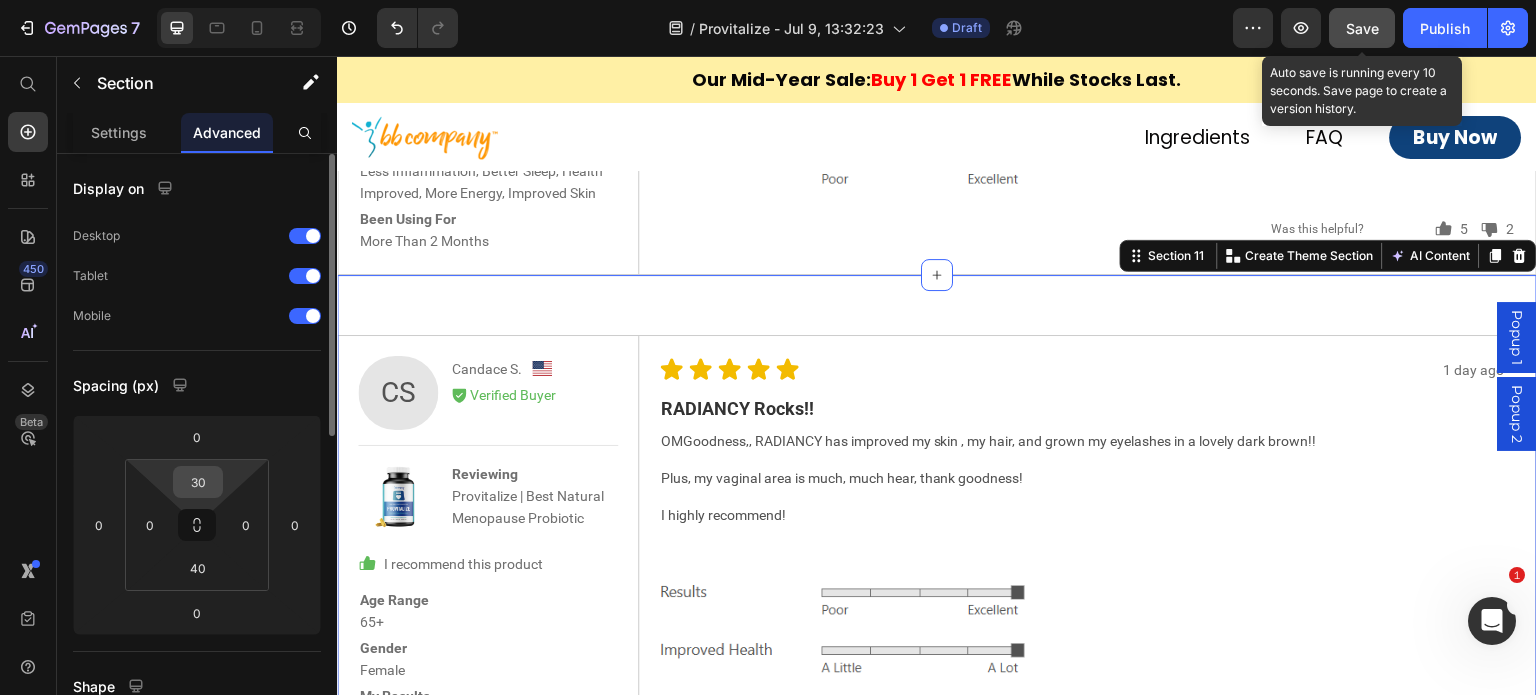 click on "30" at bounding box center (198, 482) 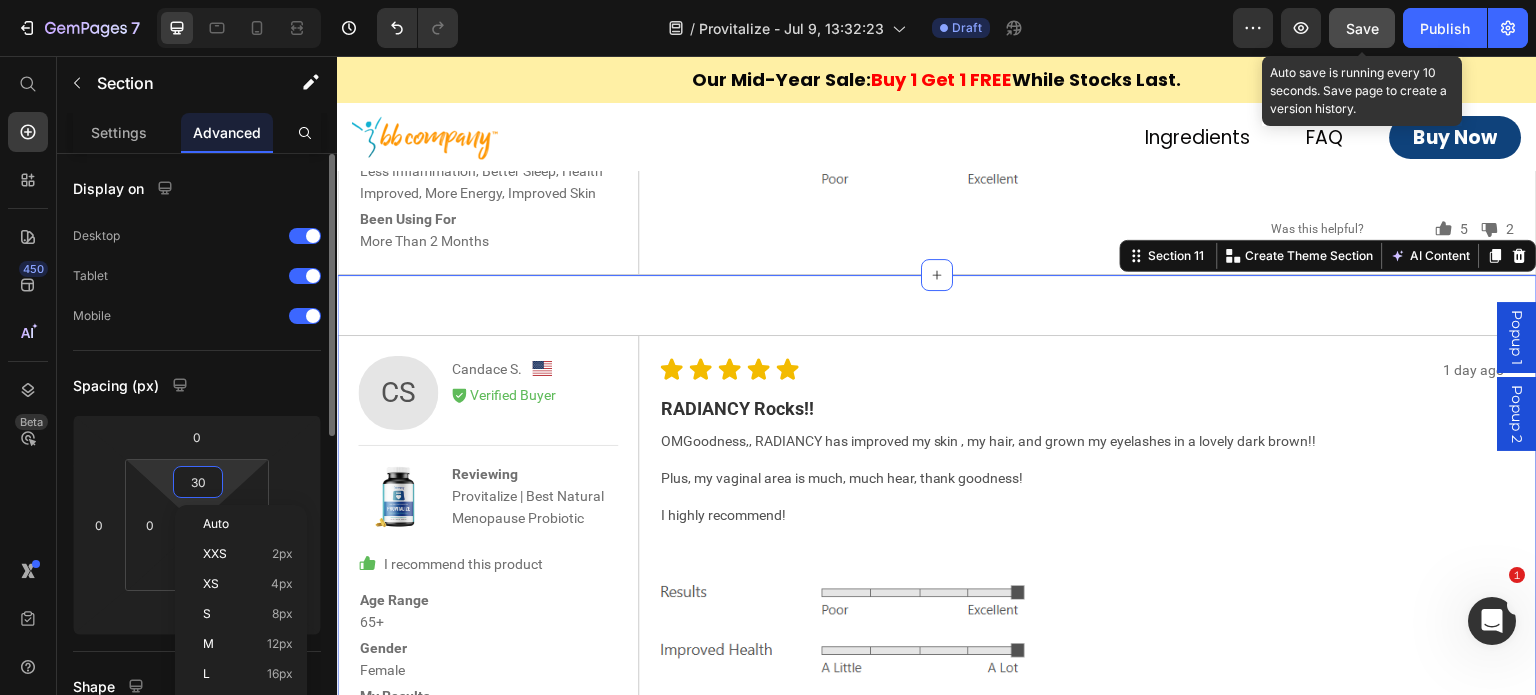 type on "0" 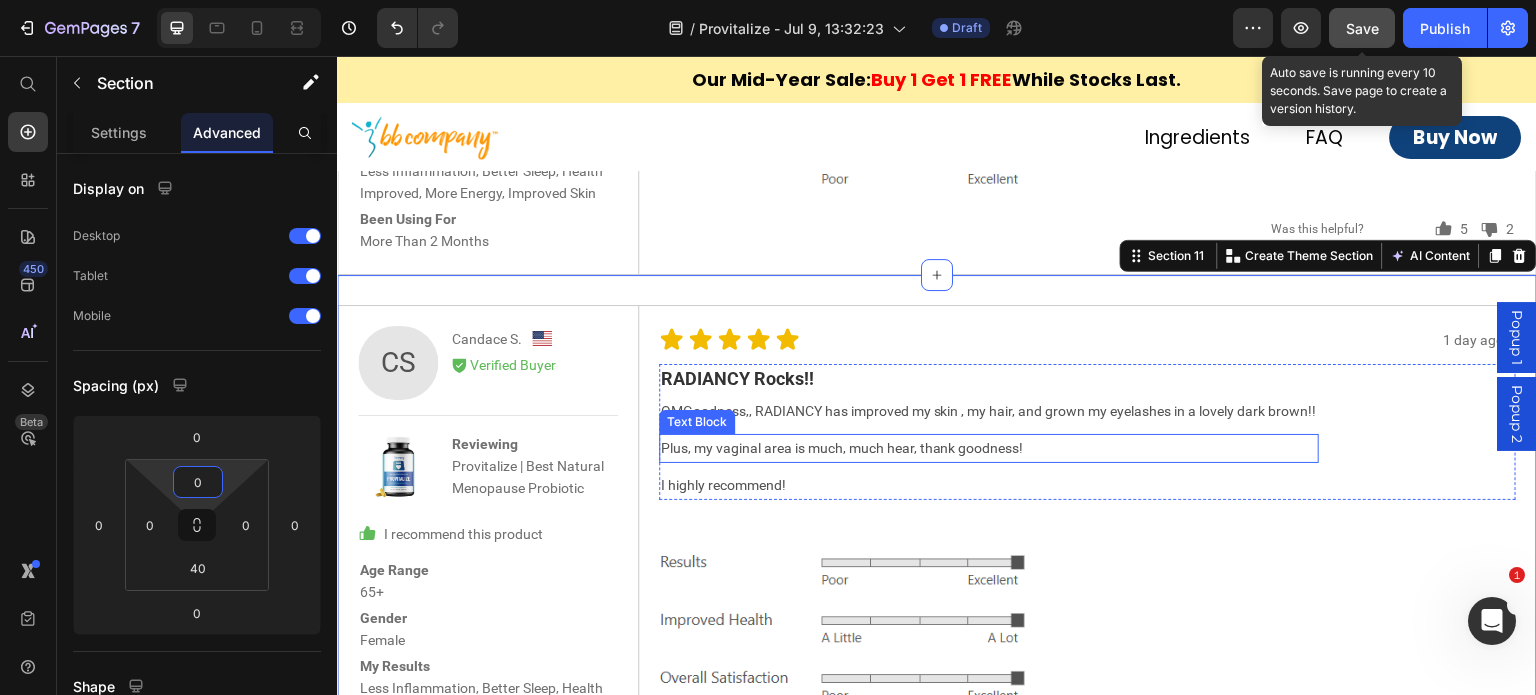click on "Plus, my vaginal area is much, much hear, thank goodness!" at bounding box center (989, 448) 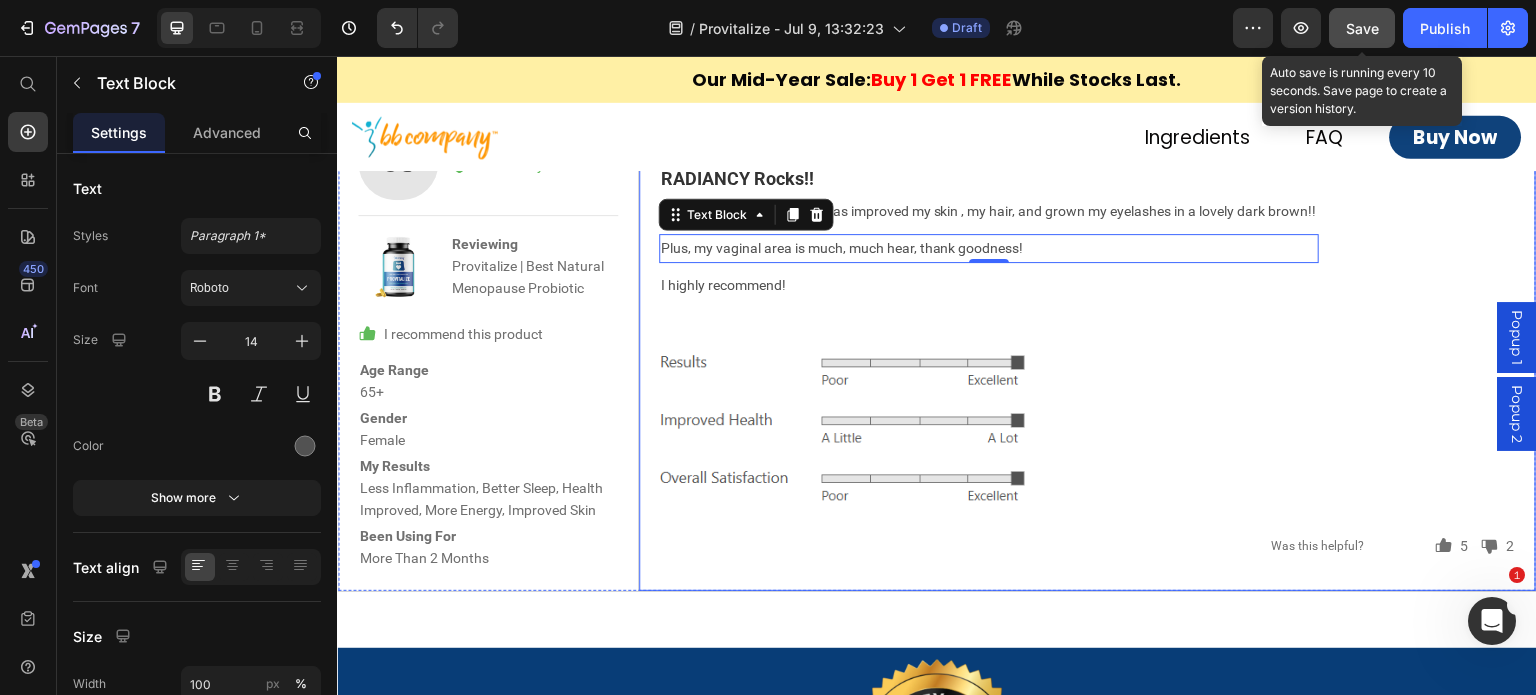 scroll, scrollTop: 9555, scrollLeft: 0, axis: vertical 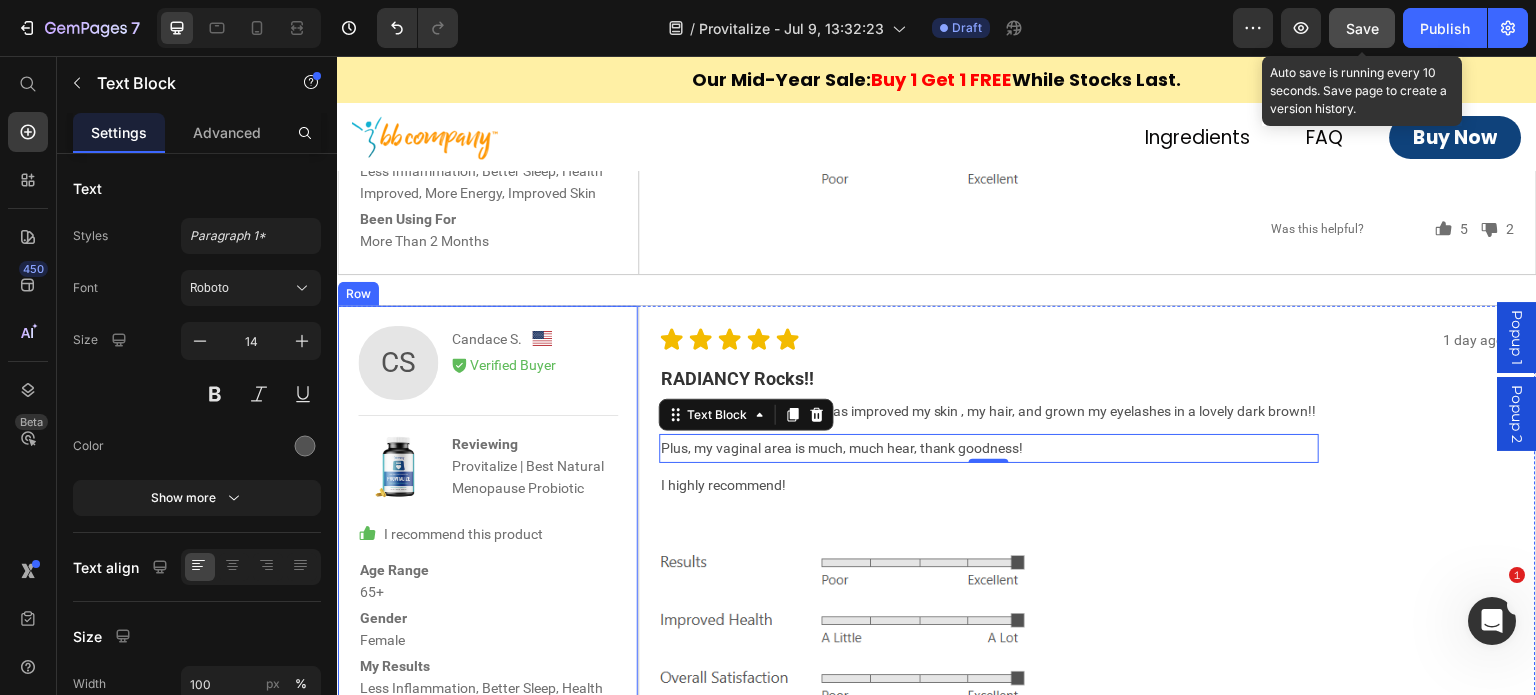 click on "CS Text Block [FIRST] [LAST].  Text Block Image Row
Icon  Verified Buyer Text Block Row Row Image Reviewing Provitalize | Best Natural Menopause Probiotic Text Block Row Row
Icon I recommend this product Text Block Row Age Range [AGE] Text Block Row Gender [GENDER] Text Block Row My Results Less Inflammation, Better Sleep, Health Improved, More Energy, Improved Skin Text Block Row Been Using For More Than 2 Months Text Block Row Row" at bounding box center [488, 548] 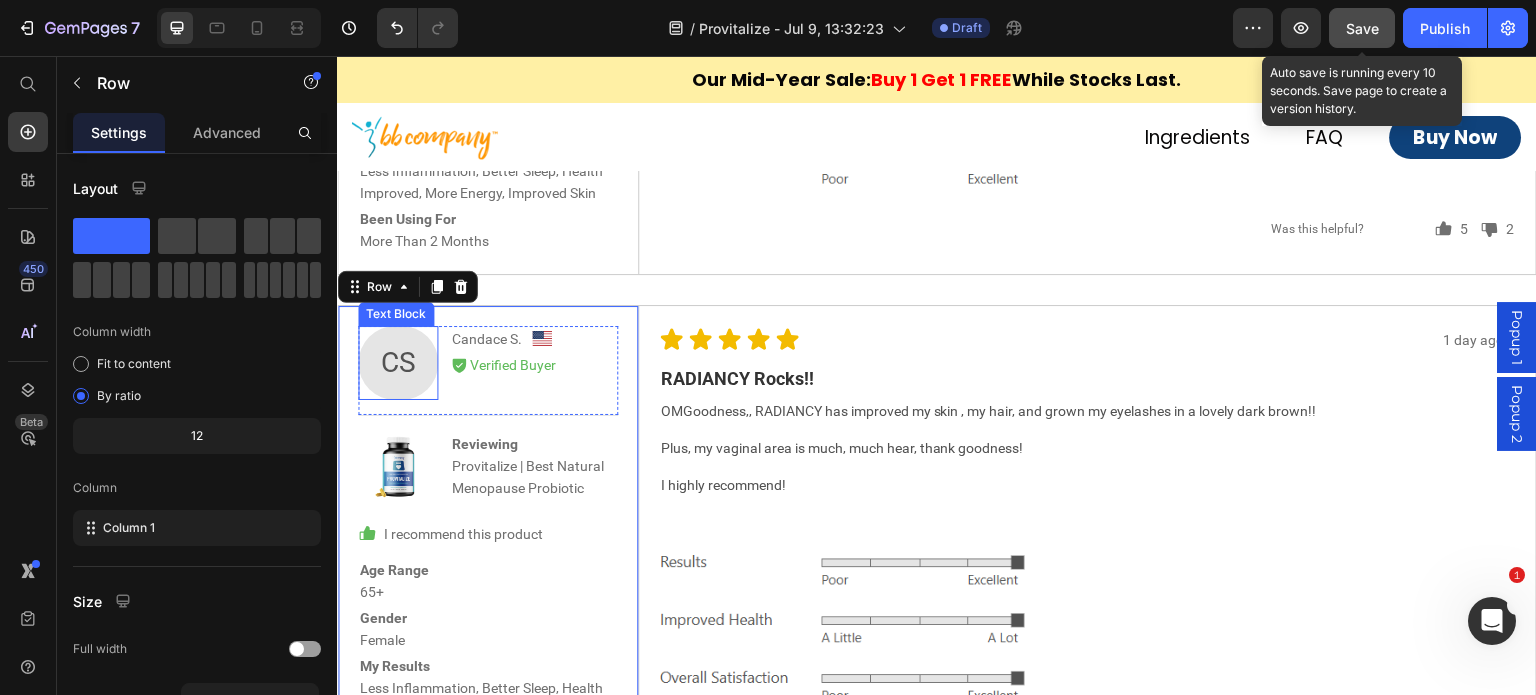 click on "Text Block" at bounding box center (396, 314) 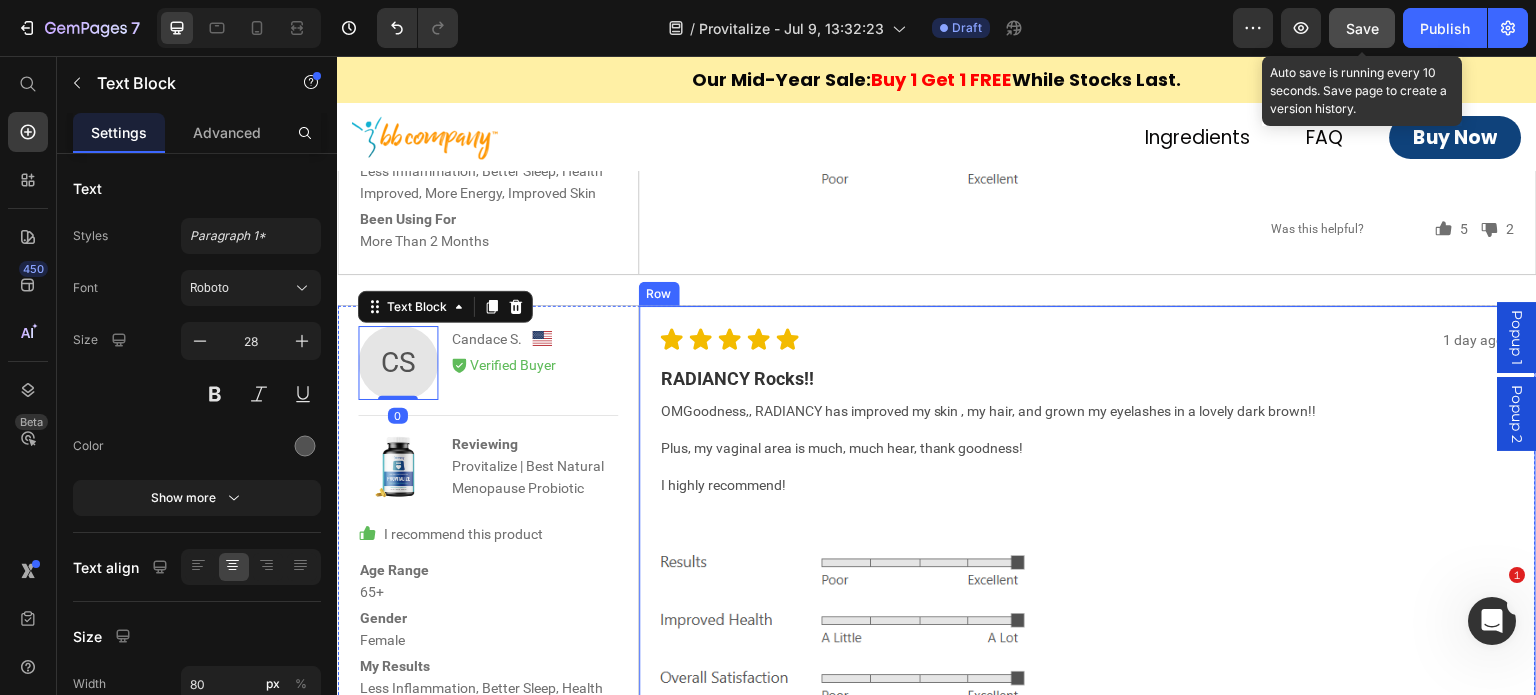 click on "1 day ago Text Block Icon Icon Icon Icon Icon Icon List Row RADIANCY Rocks!! Text Block OMGoodness,, RADIANCY has improved my skin , my hair, and grown my eyelashes in a lovely dark brown!! Text Block Plus, my vaginal area is much, much hear, thank goodness! Text Block I highly recommend! Text Block Row Image
Icon 5 Text Block Row
Icon 2 Text Block Row Row Was this helpful?  Text Block Row Row" at bounding box center [1087, 548] 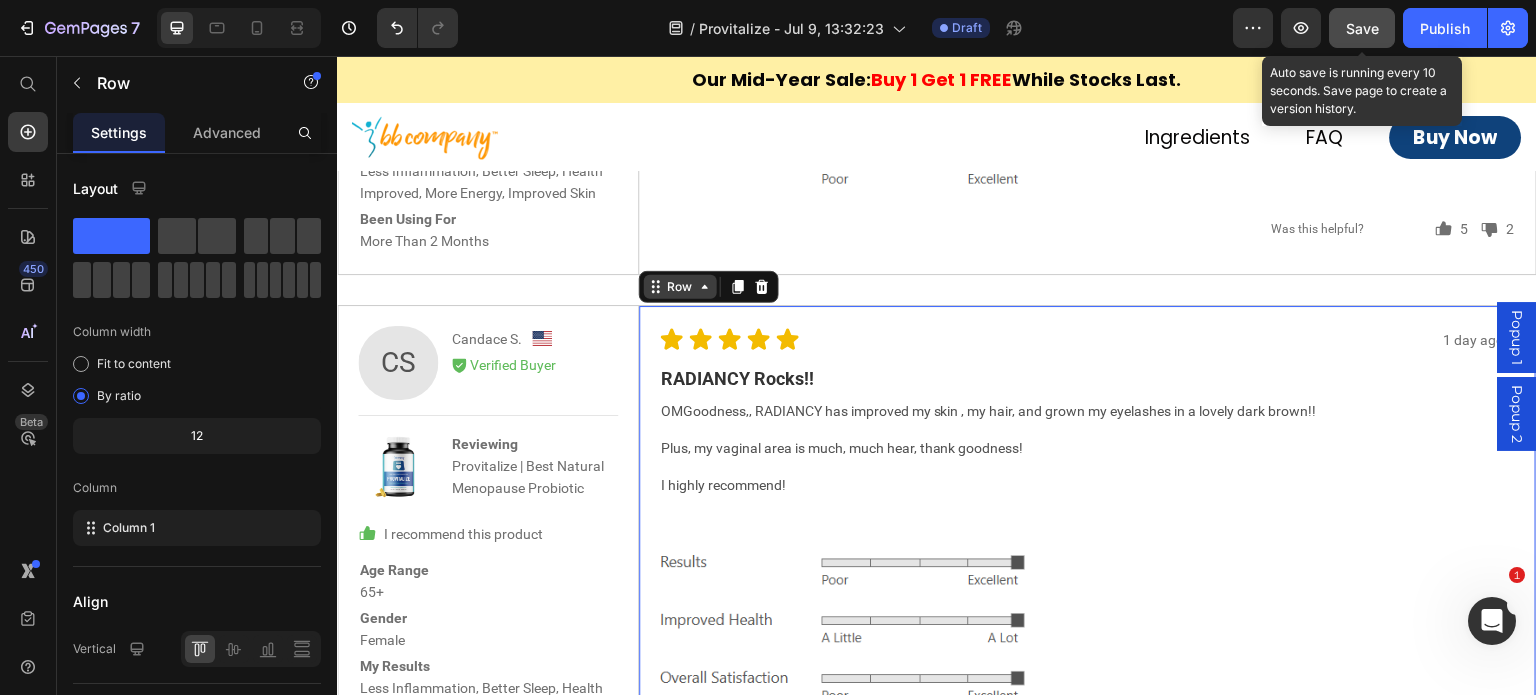 click on "Row" at bounding box center (680, 287) 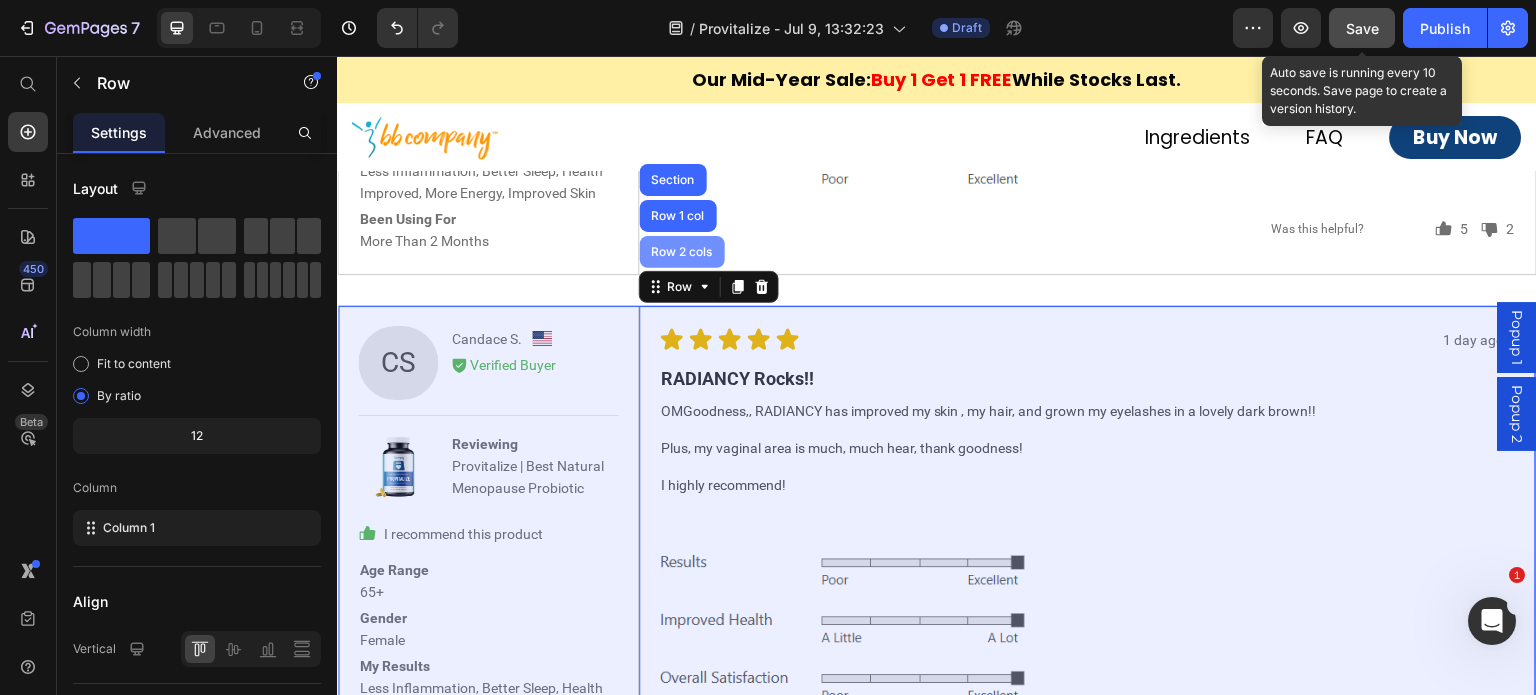 click on "Row 2 cols" at bounding box center (682, 252) 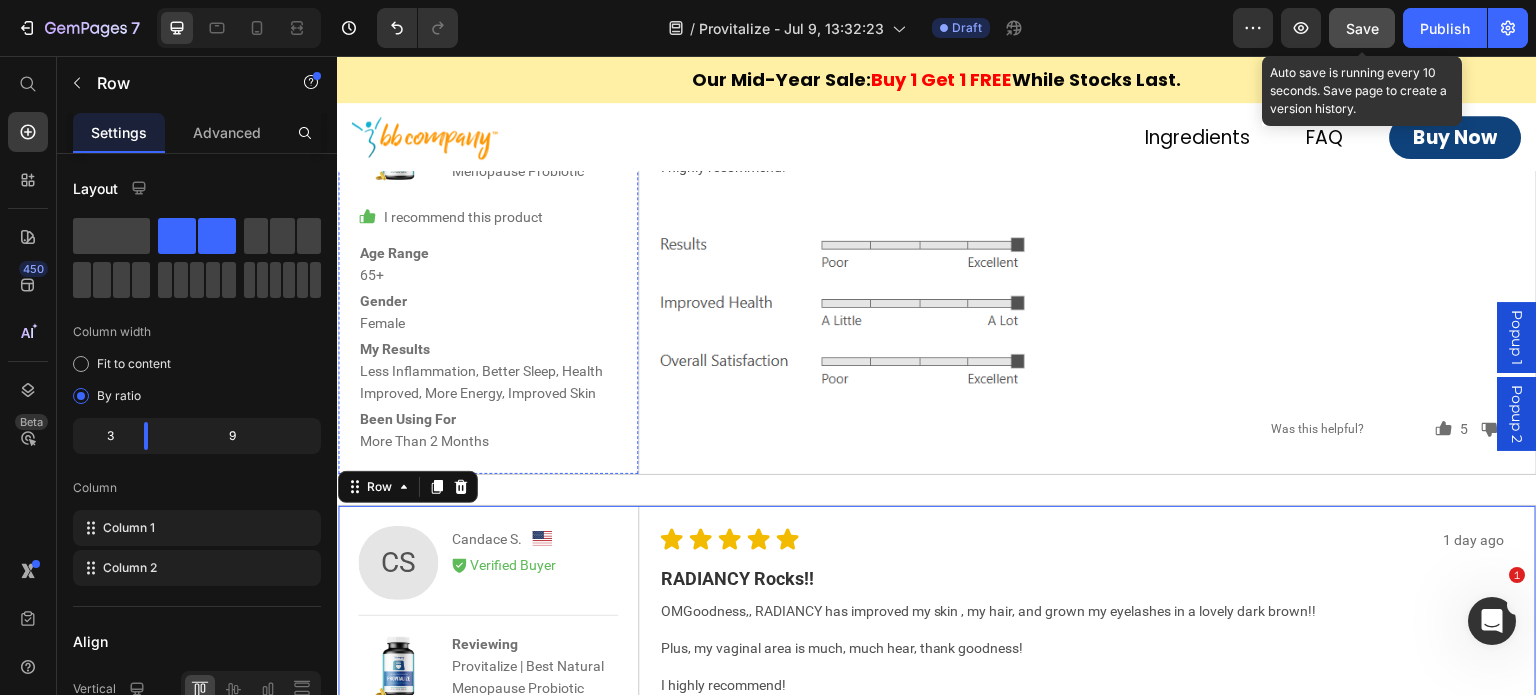 scroll, scrollTop: 9555, scrollLeft: 0, axis: vertical 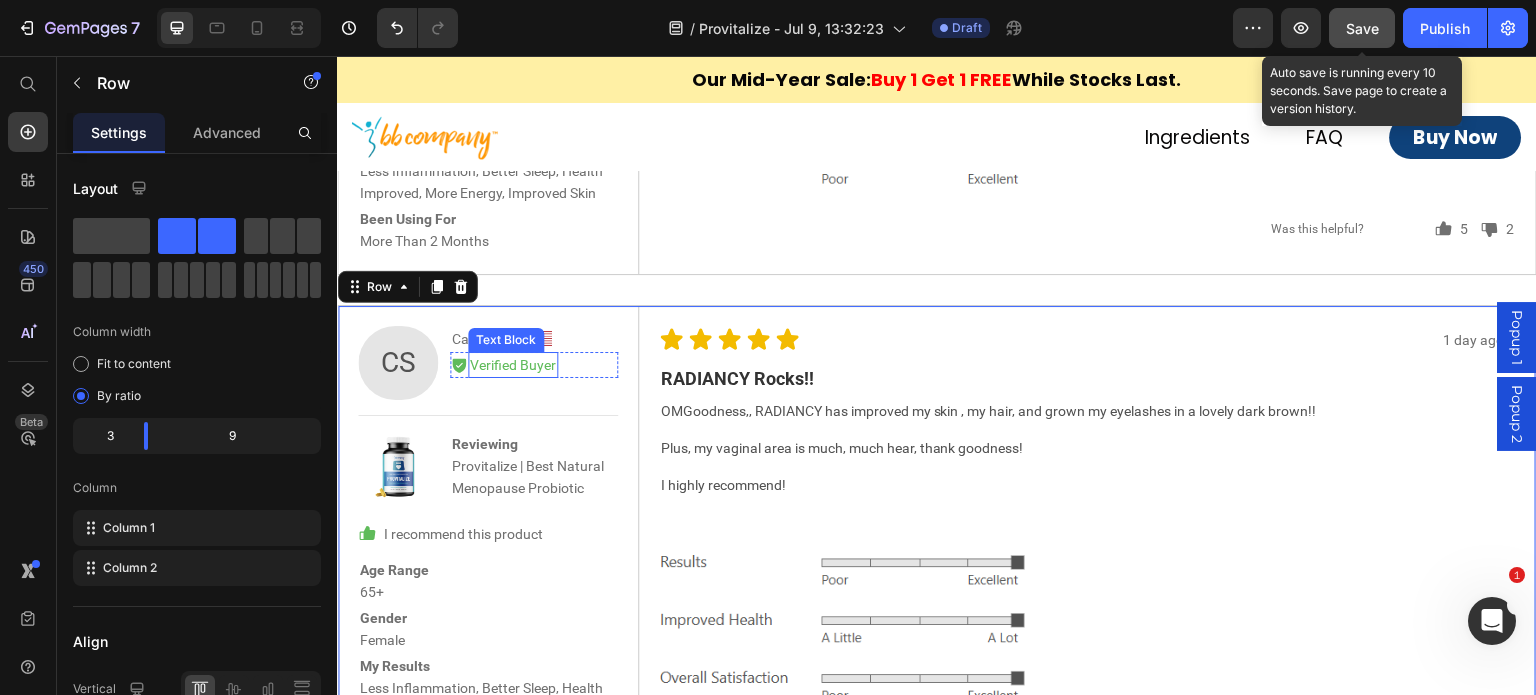 click on "Text Block" at bounding box center (506, 340) 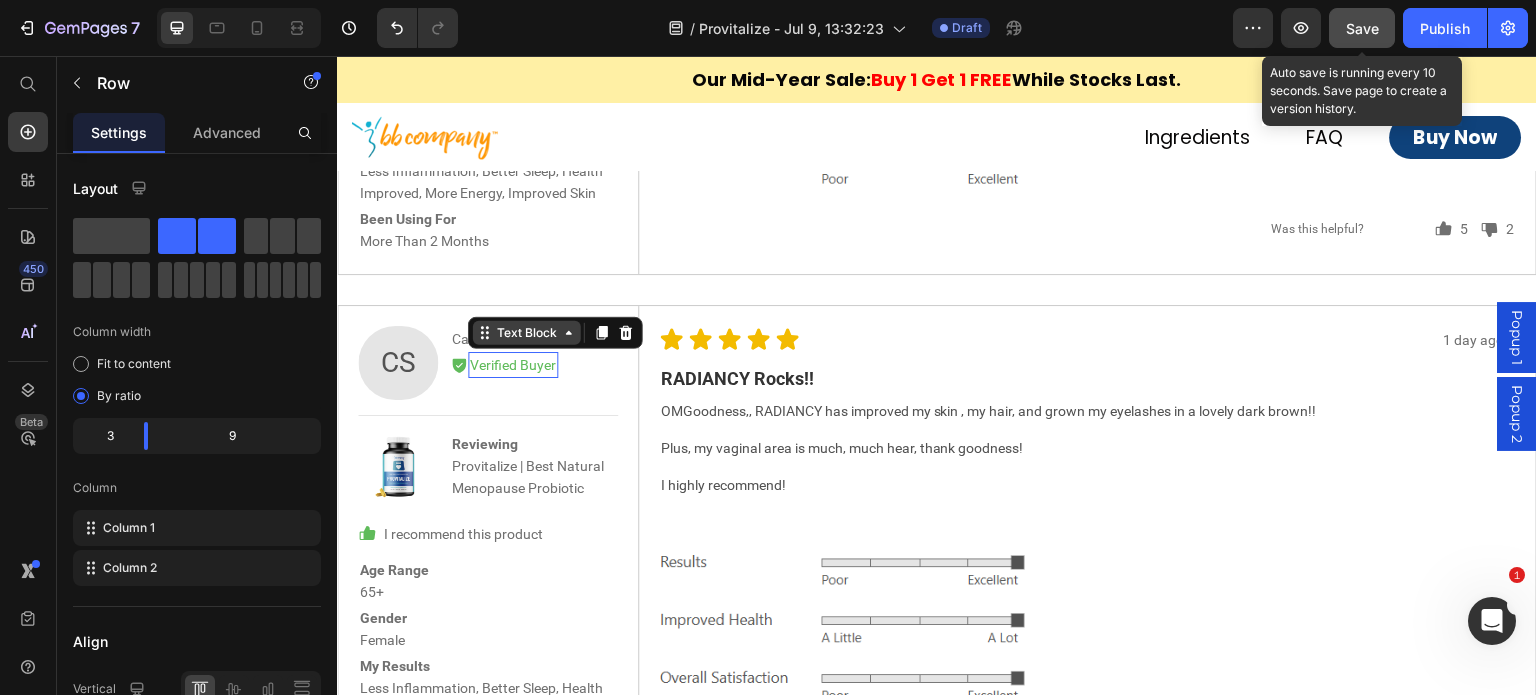 click 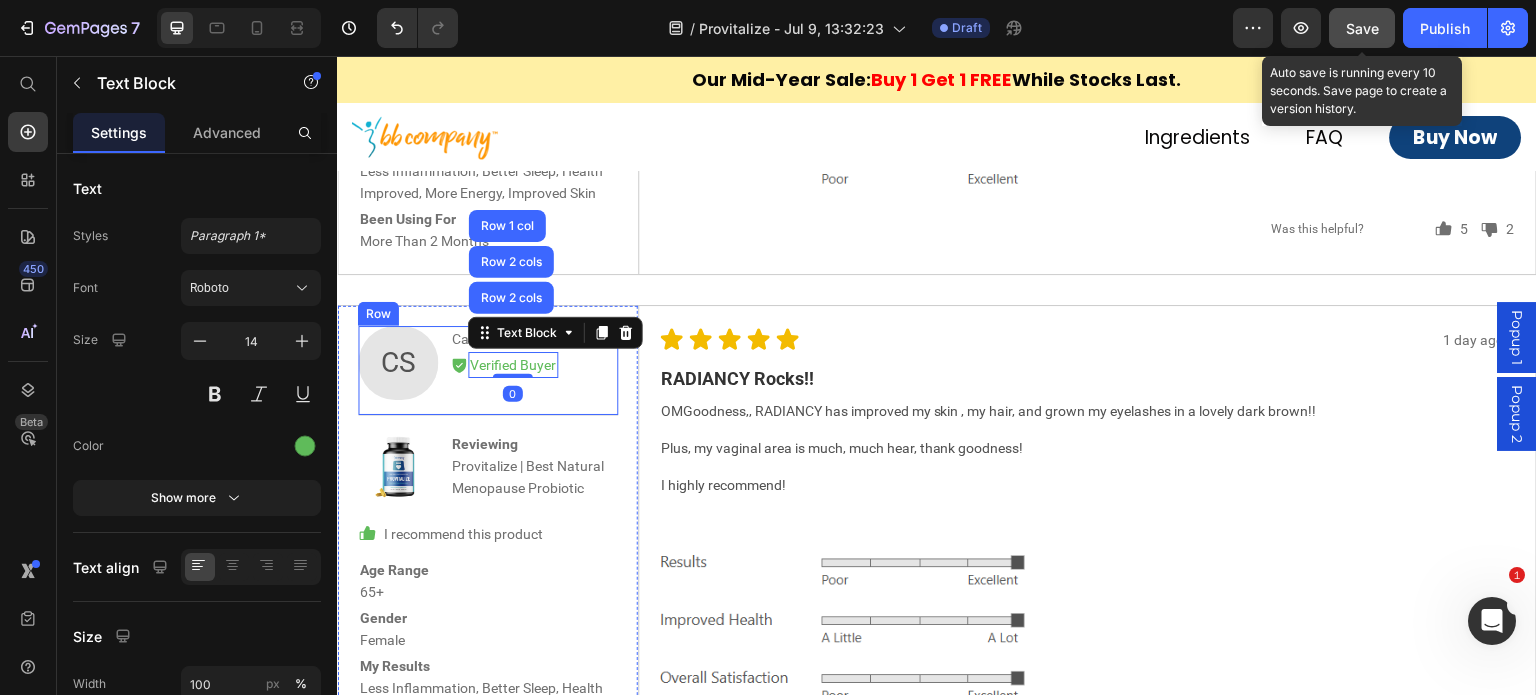 click on "Candace S." at bounding box center [487, 339] 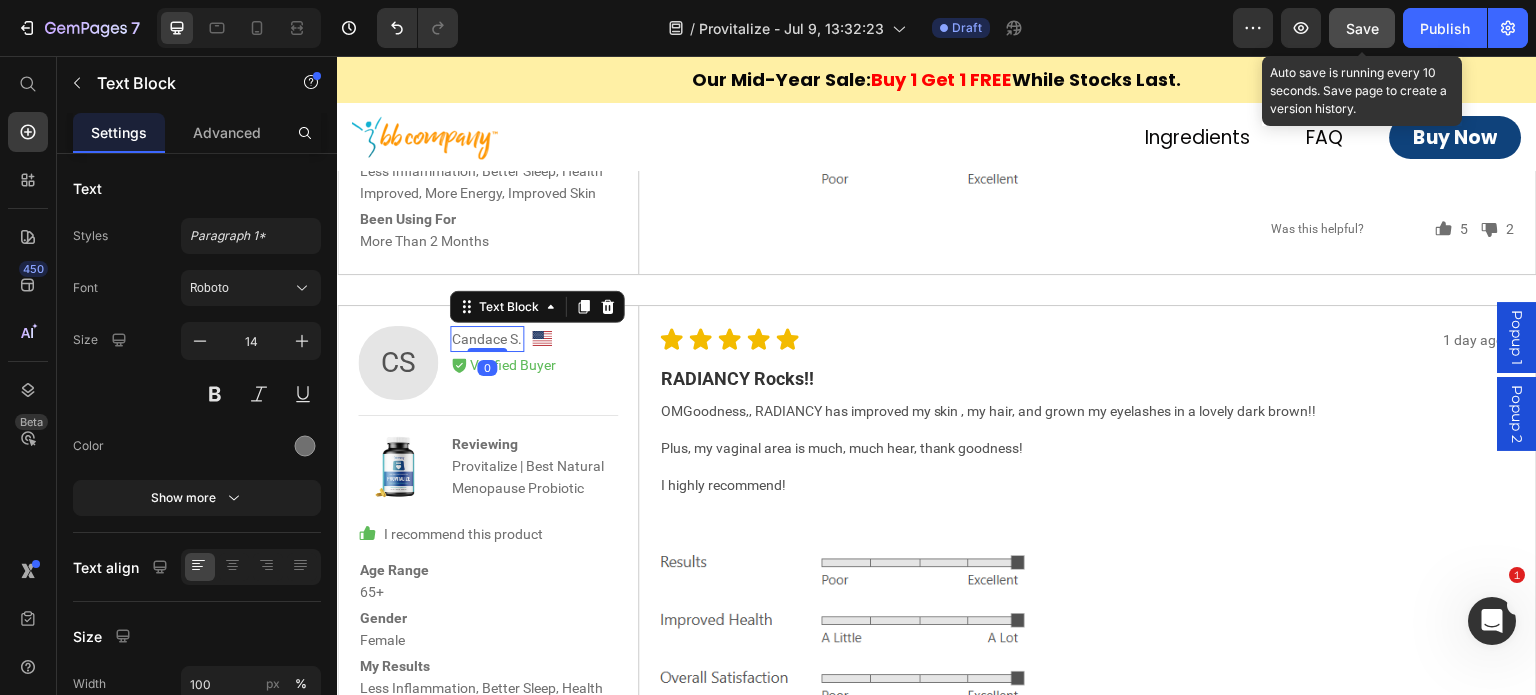 click on "Candace S." at bounding box center [487, 339] 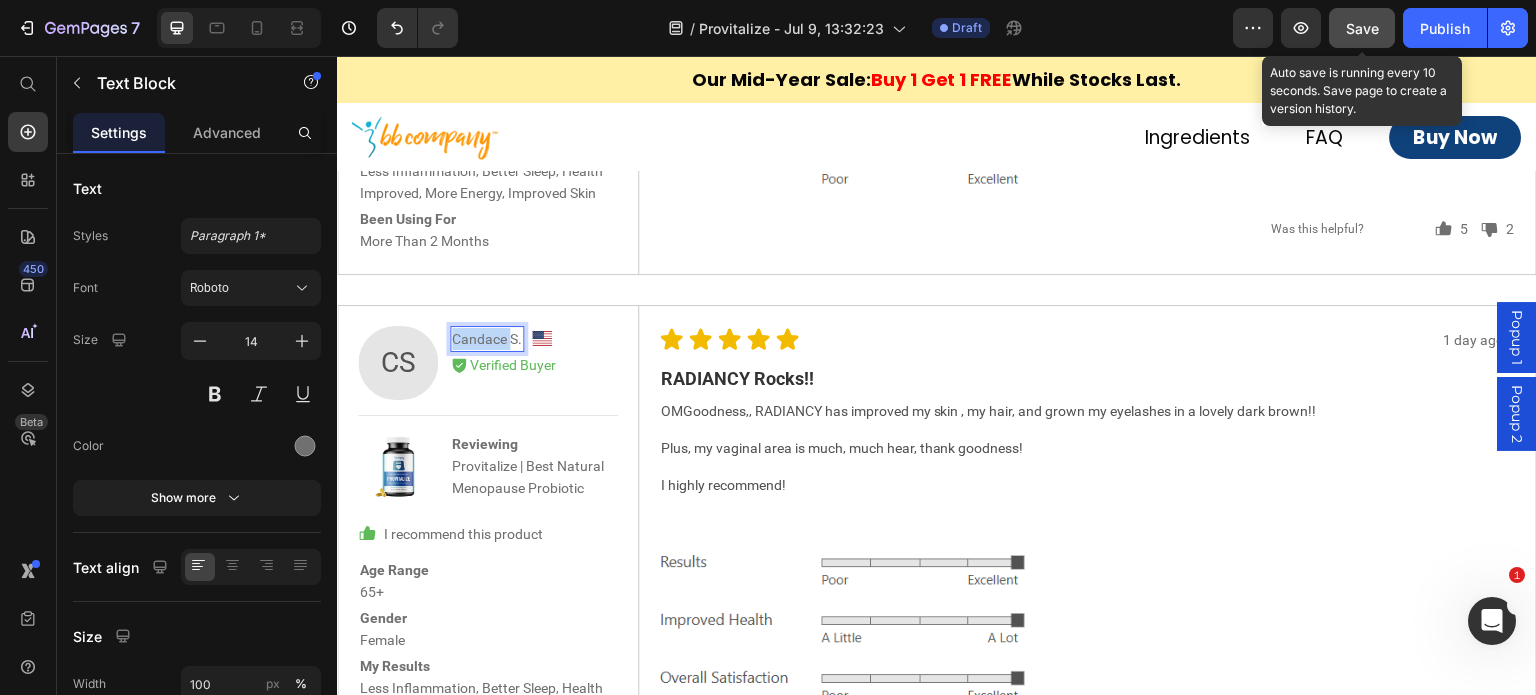 click on "Candace S." at bounding box center [487, 339] 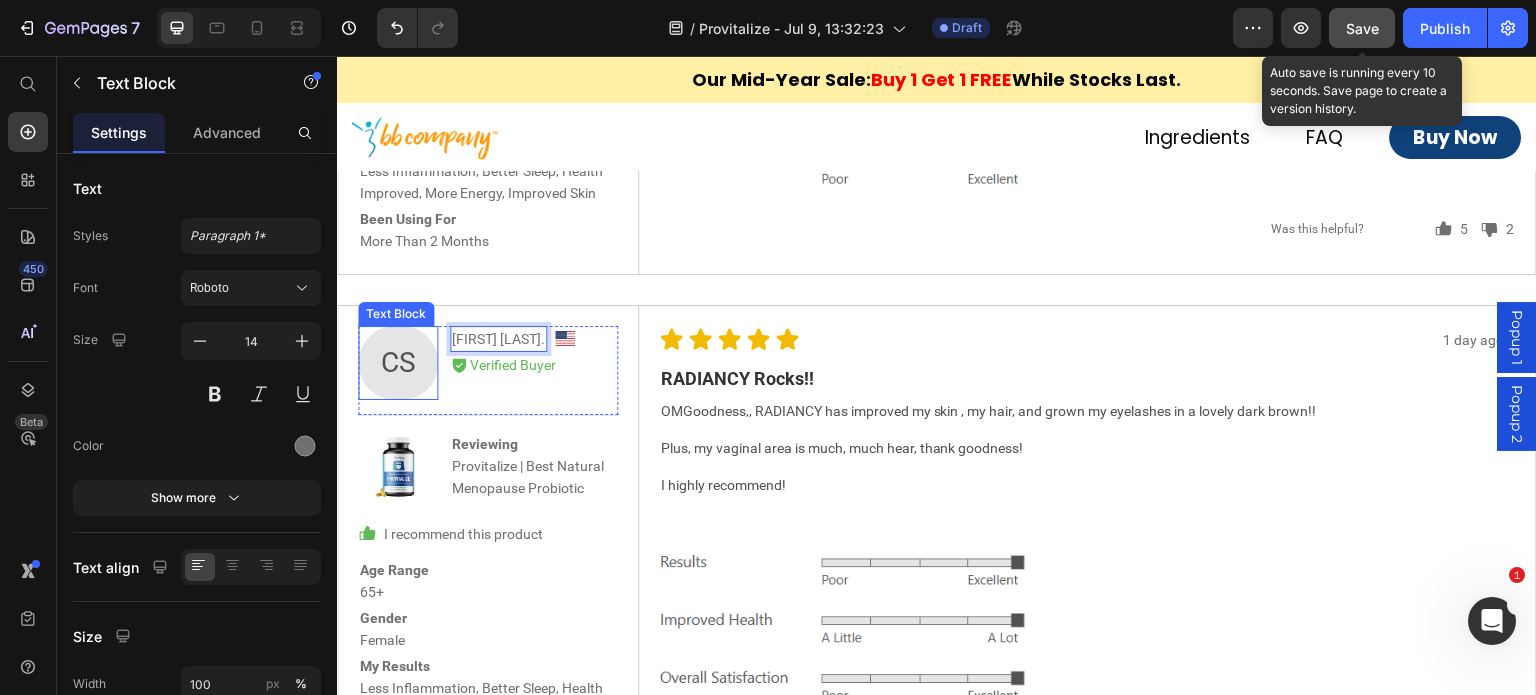 click on "CS" at bounding box center [398, 363] 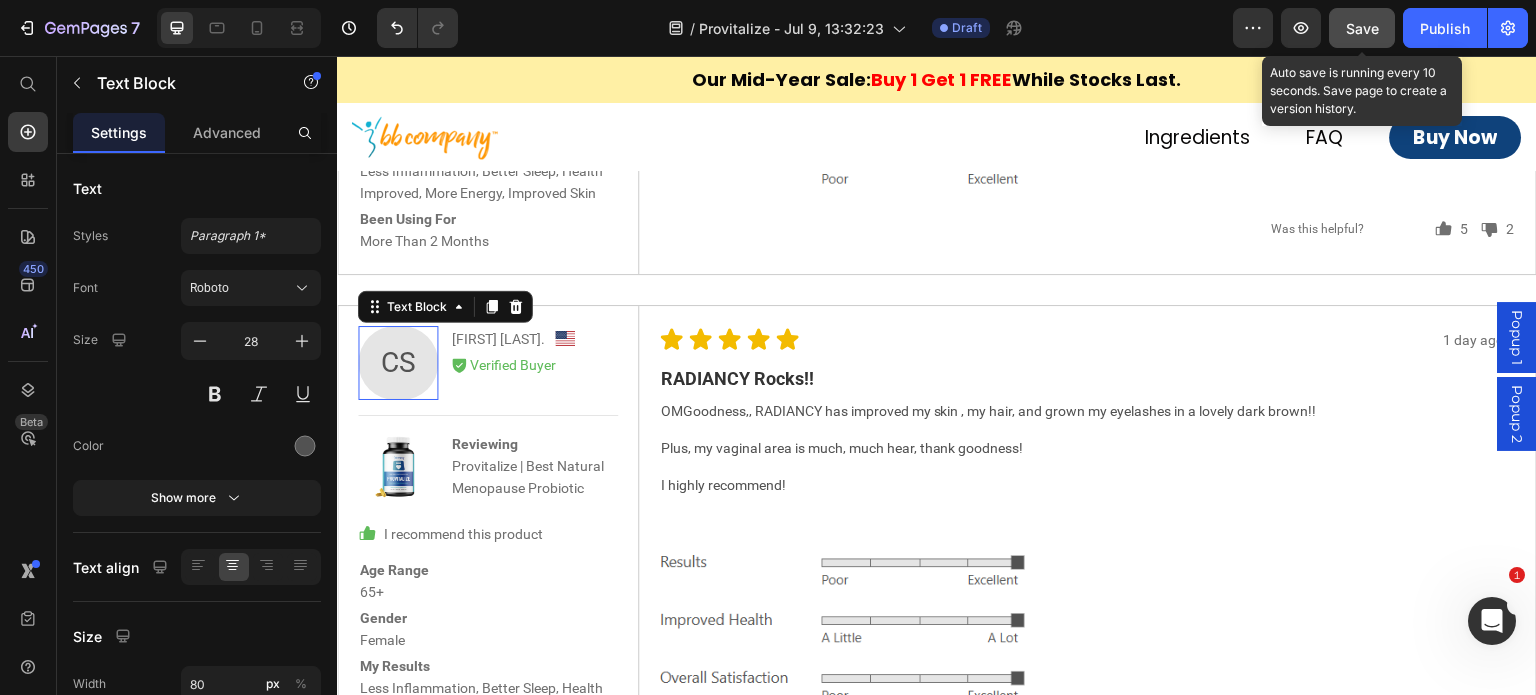 click on "CS" at bounding box center (398, 363) 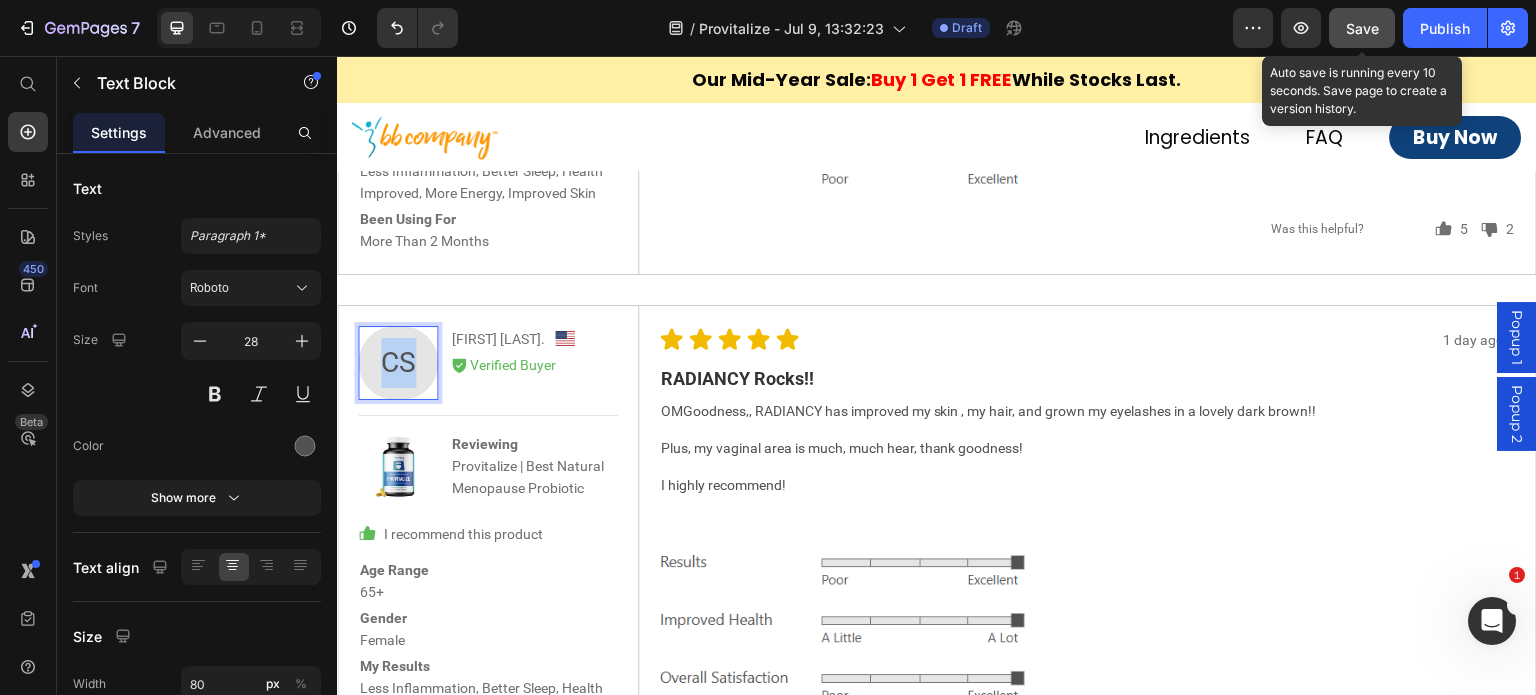 click on "CS" at bounding box center [398, 363] 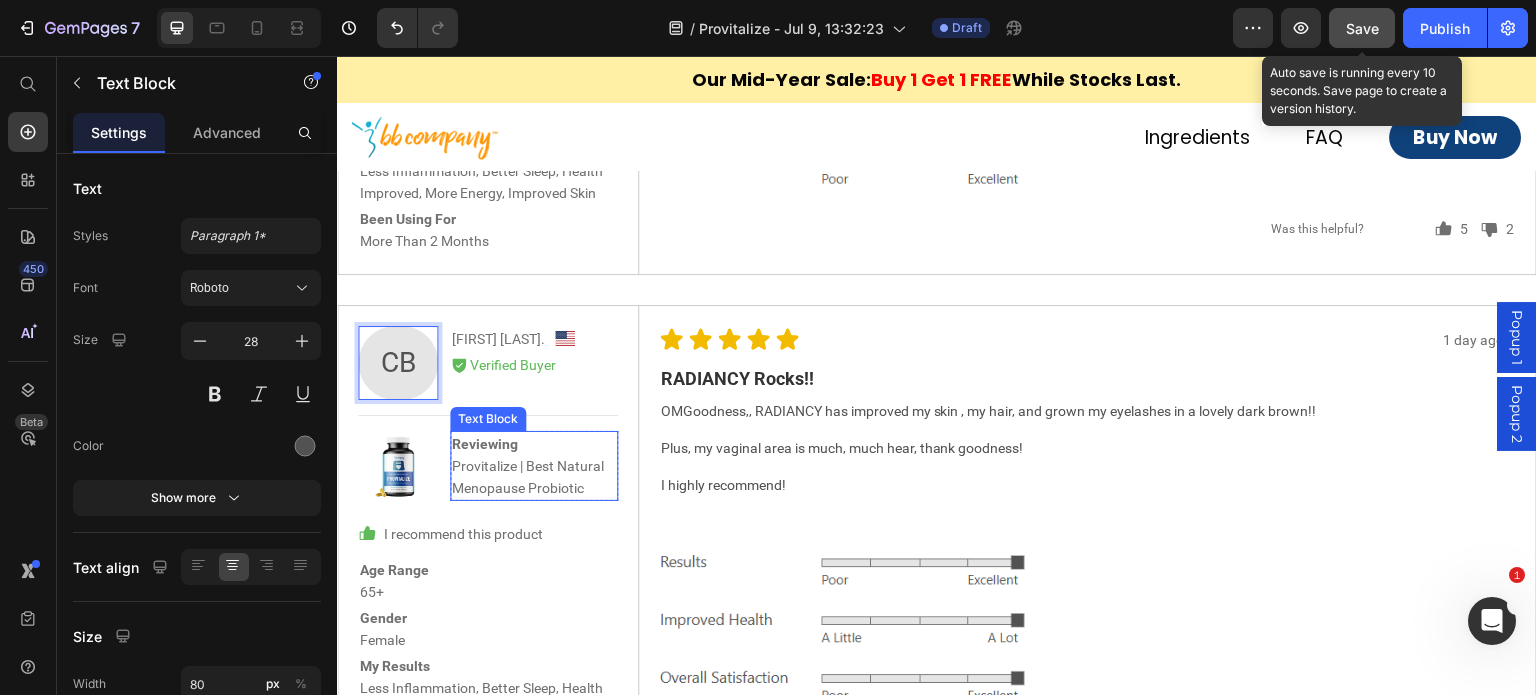 click on "Reviewing Provitalize | Best Natural Menopause Probiotic" at bounding box center (534, 466) 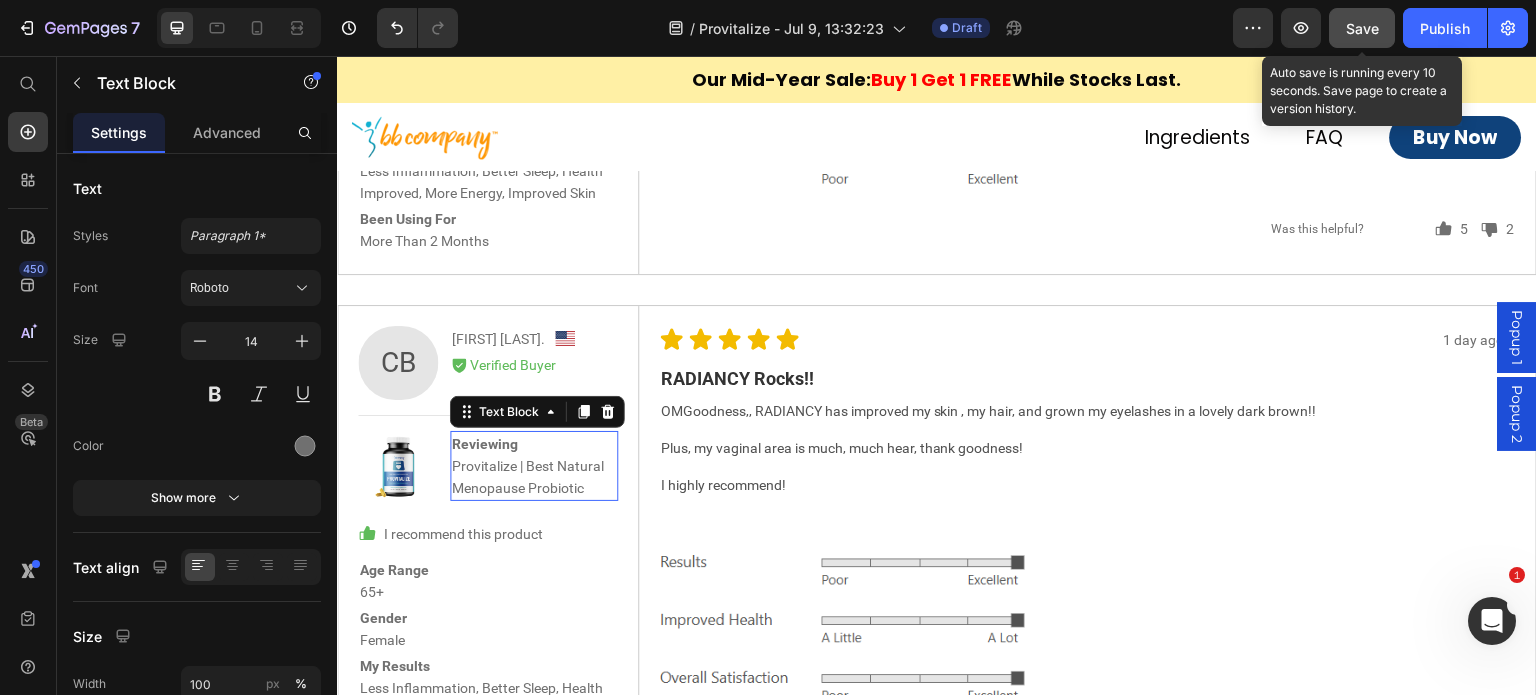 click on "Reviewing Provitalize | Best Natural Menopause Probiotic" at bounding box center (534, 466) 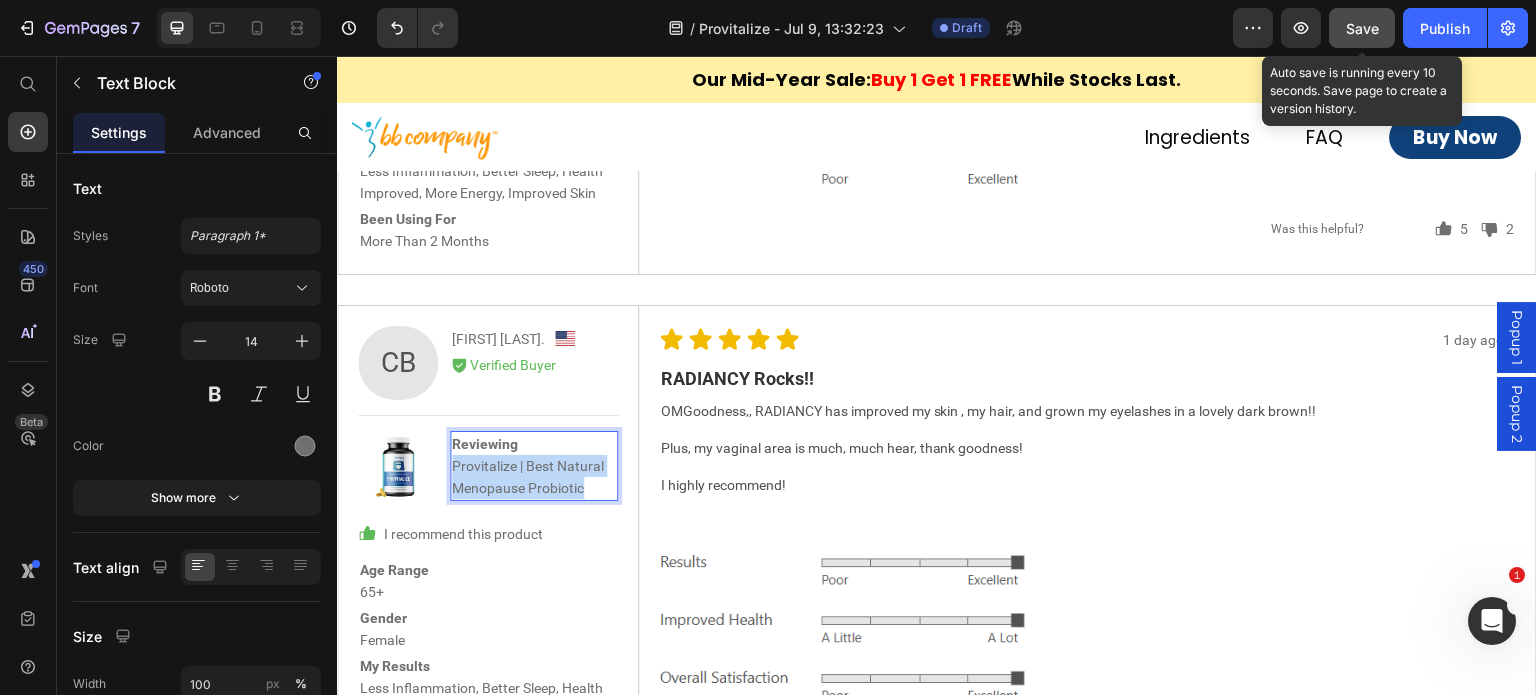 click on "Reviewing Provitalize | Best Natural Menopause Probiotic" at bounding box center (534, 466) 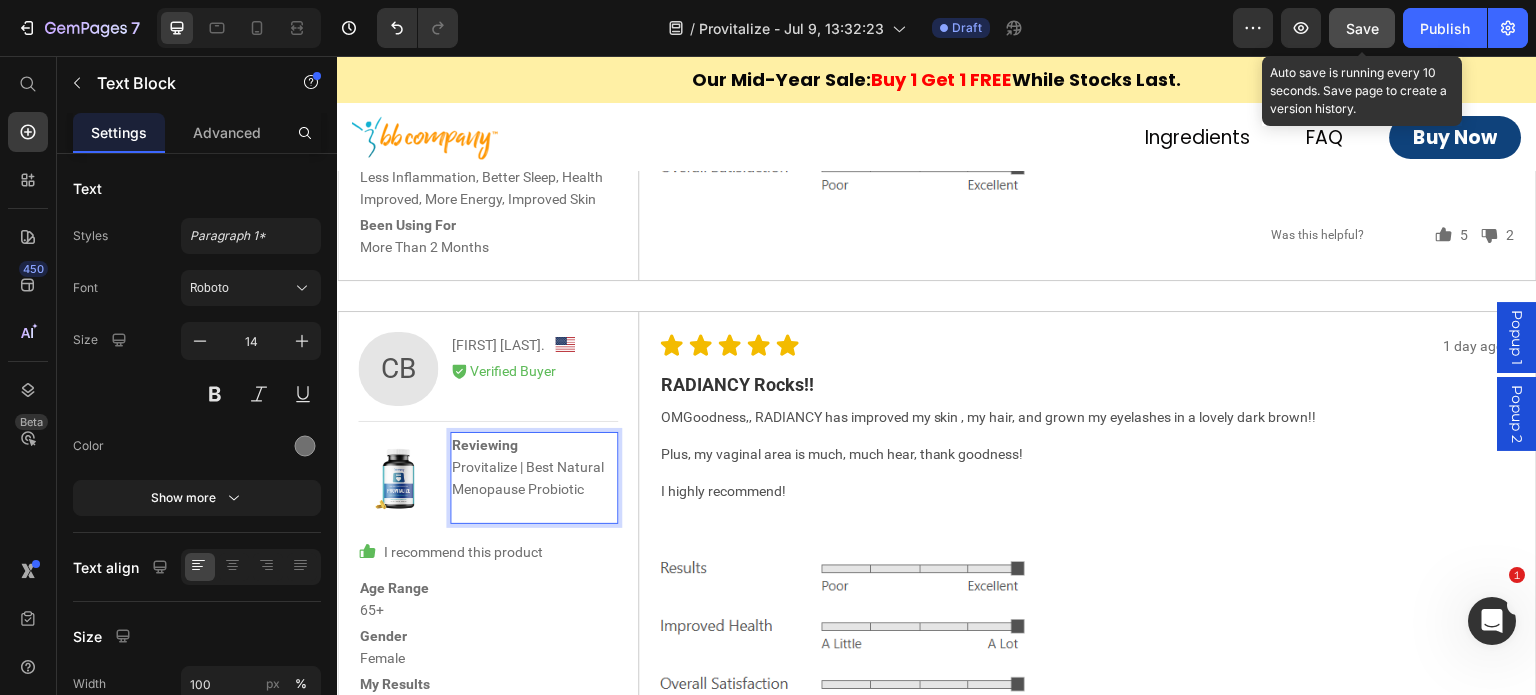 scroll, scrollTop: 9555, scrollLeft: 0, axis: vertical 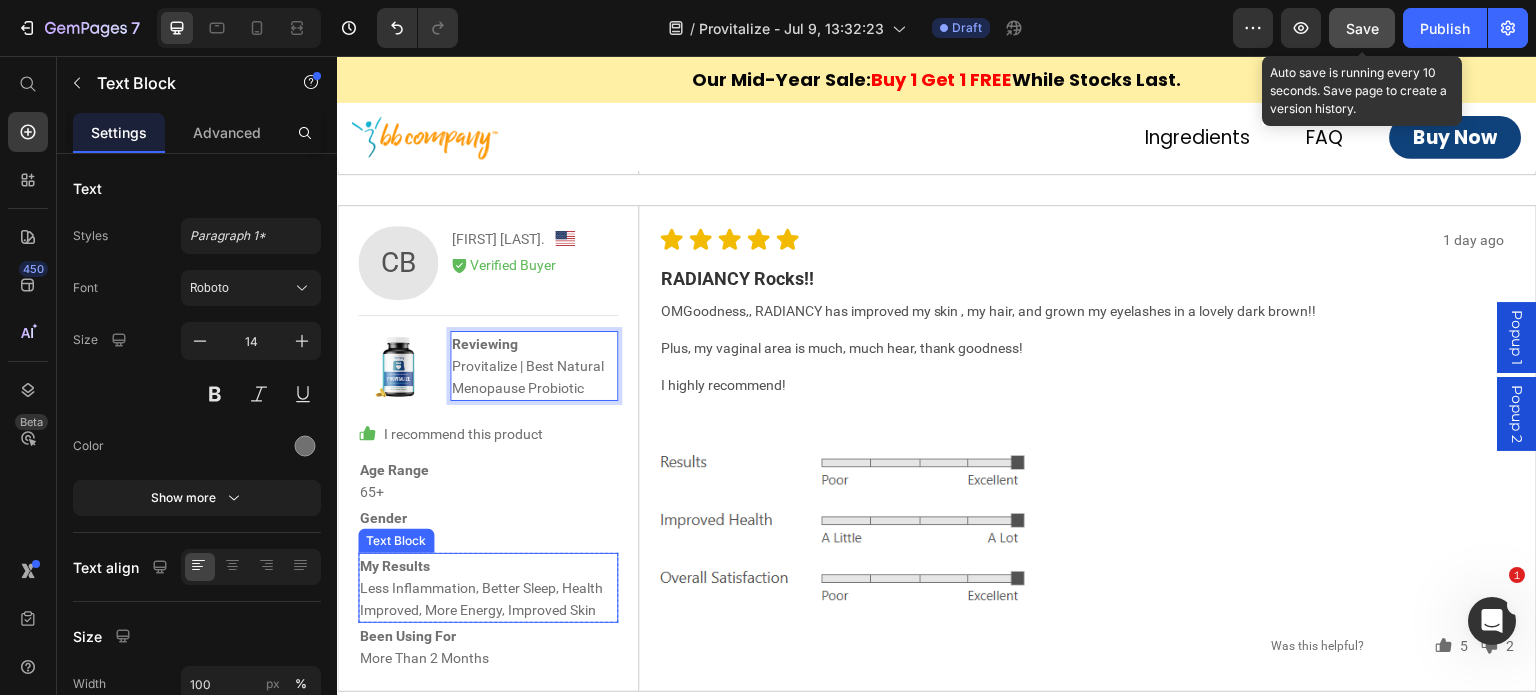 click on "My Results Less Inflammation, Better Sleep, Health Improved, More Energy, Improved Skin" at bounding box center (488, 588) 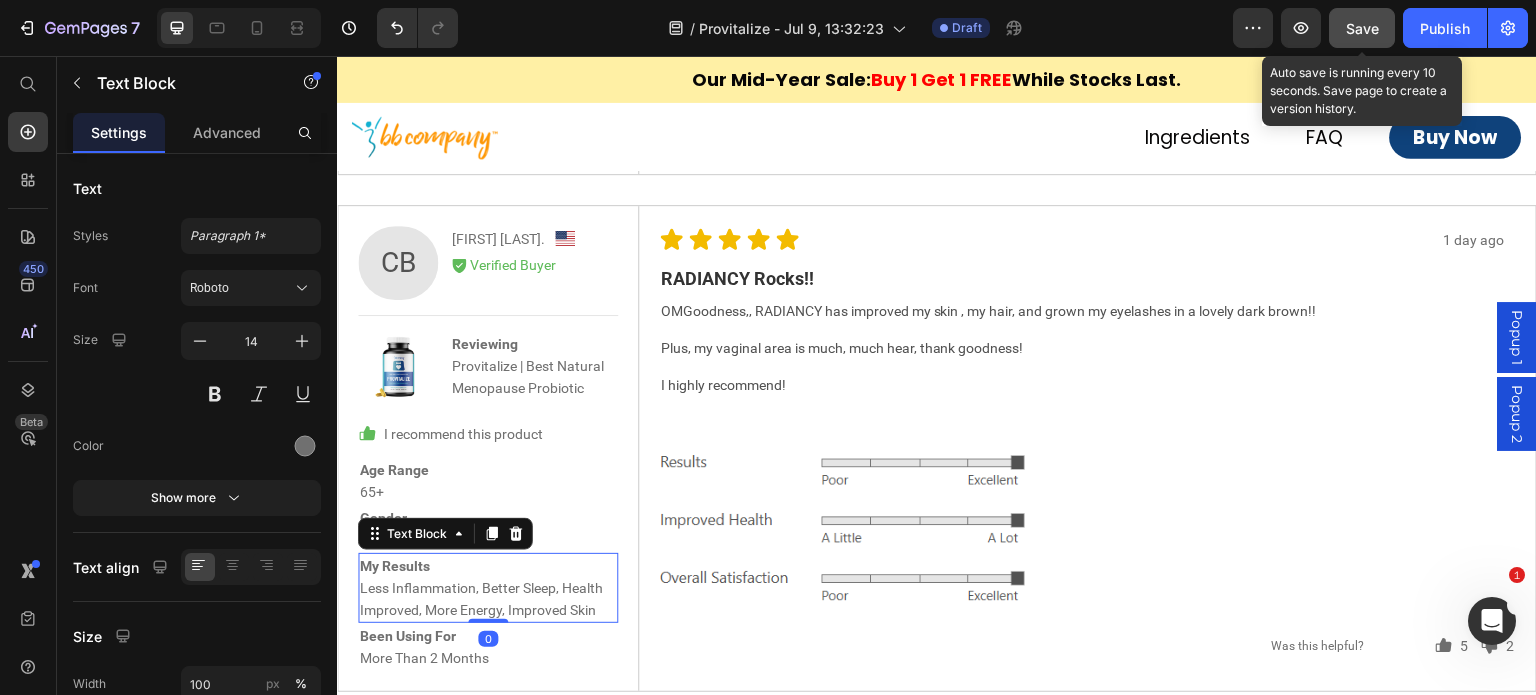 click on "My Results Less Inflammation, Better Sleep, Health Improved, More Energy, Improved Skin" at bounding box center [488, 588] 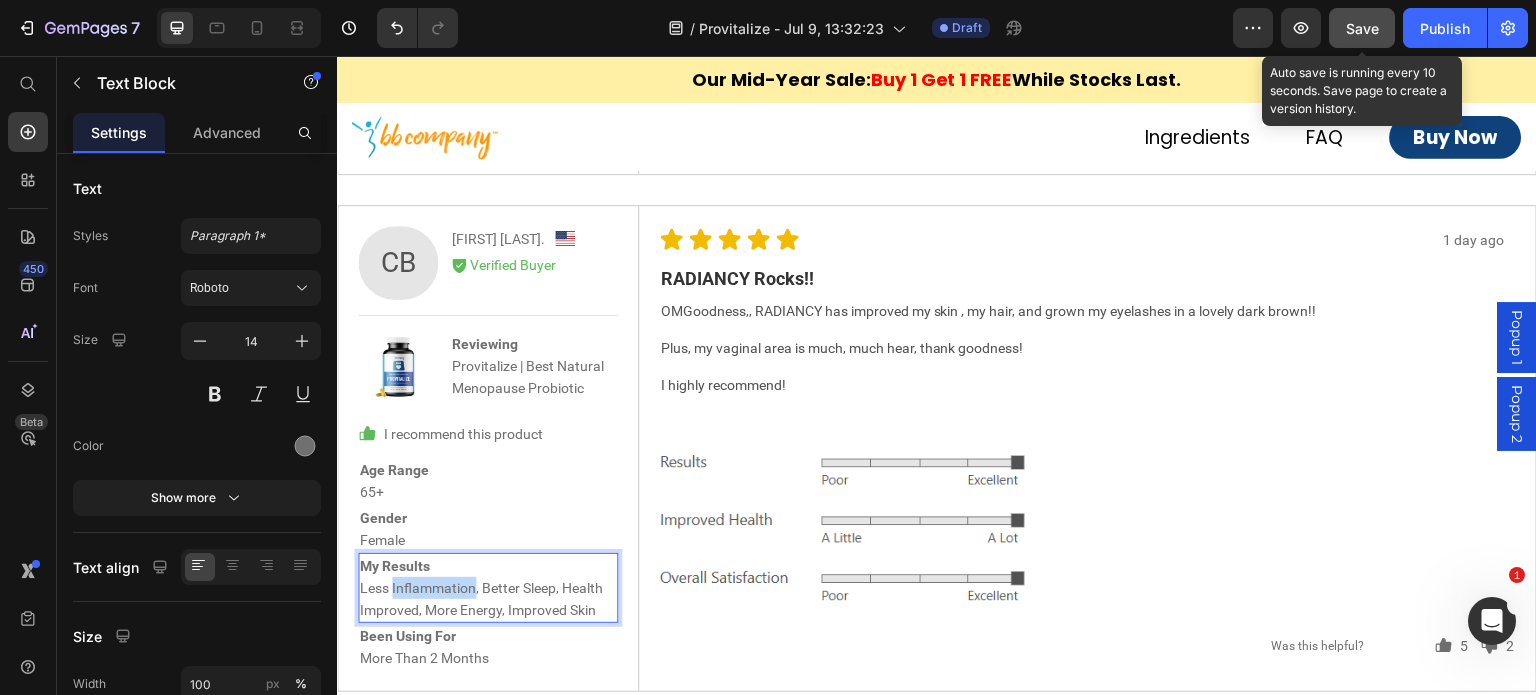 click on "My Results Less Inflammation, Better Sleep, Health Improved, More Energy, Improved Skin" at bounding box center (488, 588) 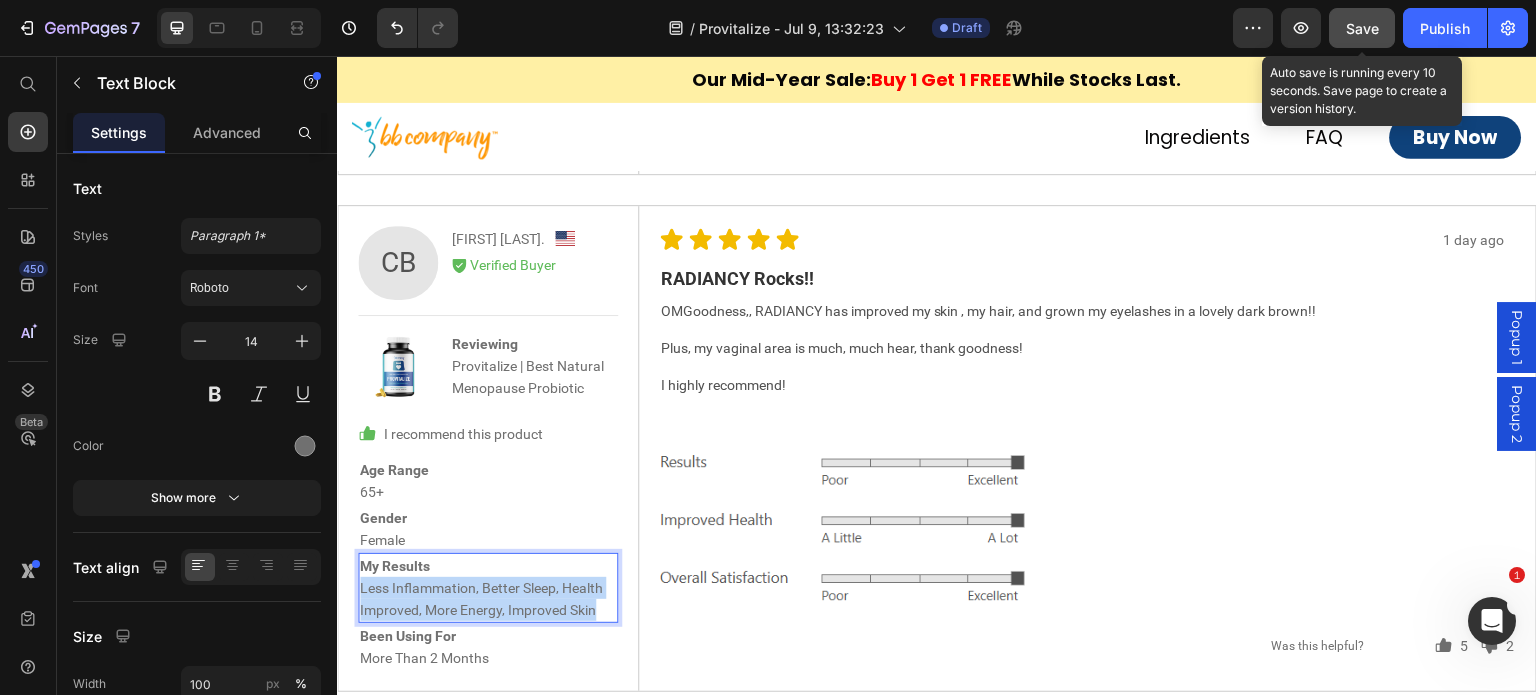 click on "My Results Less Inflammation, Better Sleep, Health Improved, More Energy, Improved Skin" at bounding box center [488, 588] 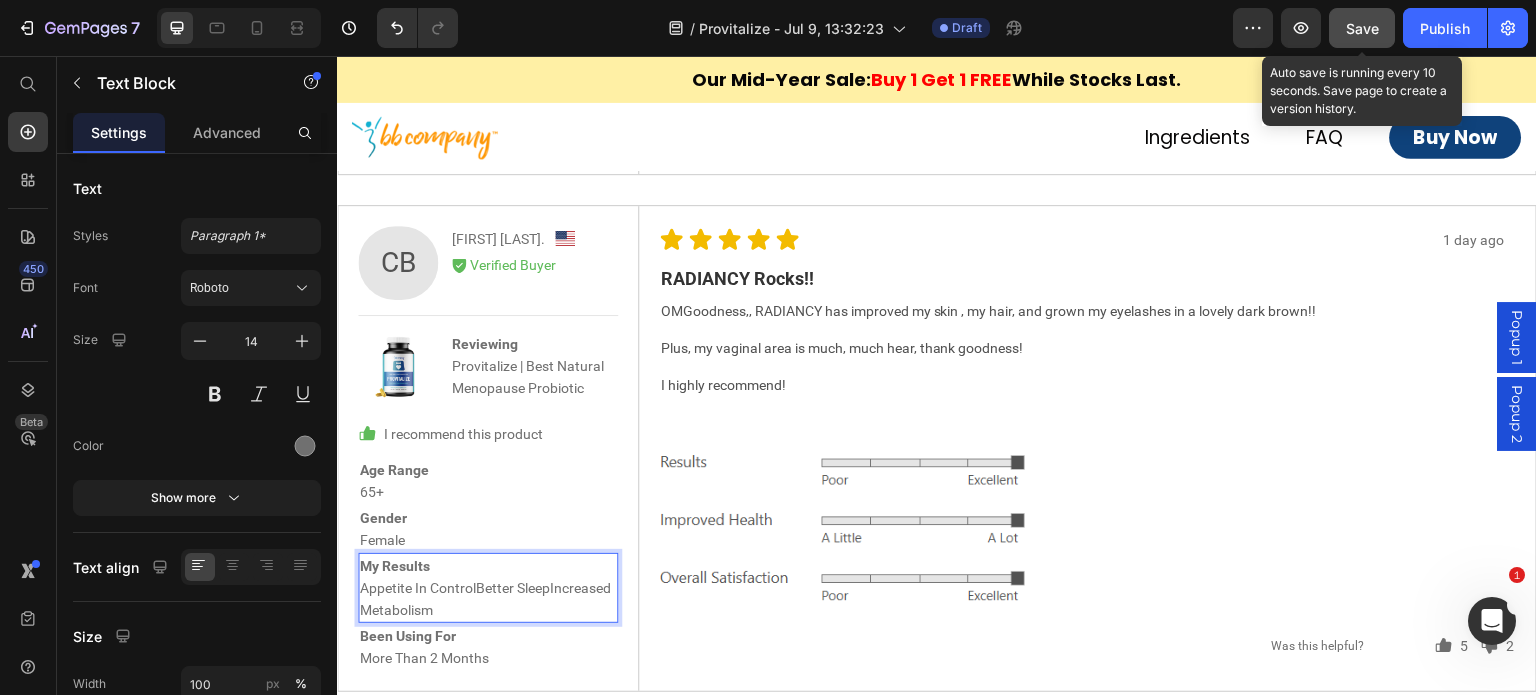 click on "My Results Appetite In ControlBetter SleepIncreased Metabolism" at bounding box center (488, 588) 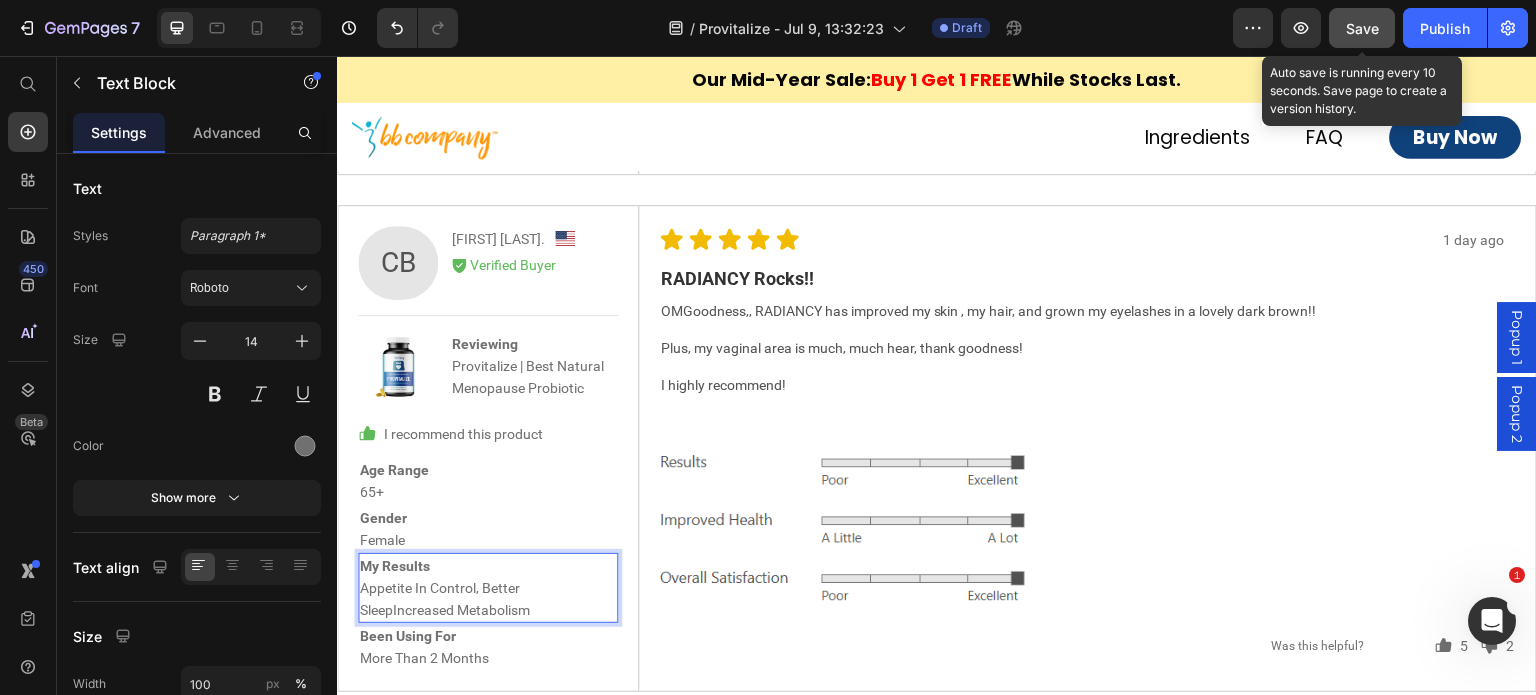 click on "My Results Appetite In Control, Better SleepIncreased Metabolism" at bounding box center (488, 588) 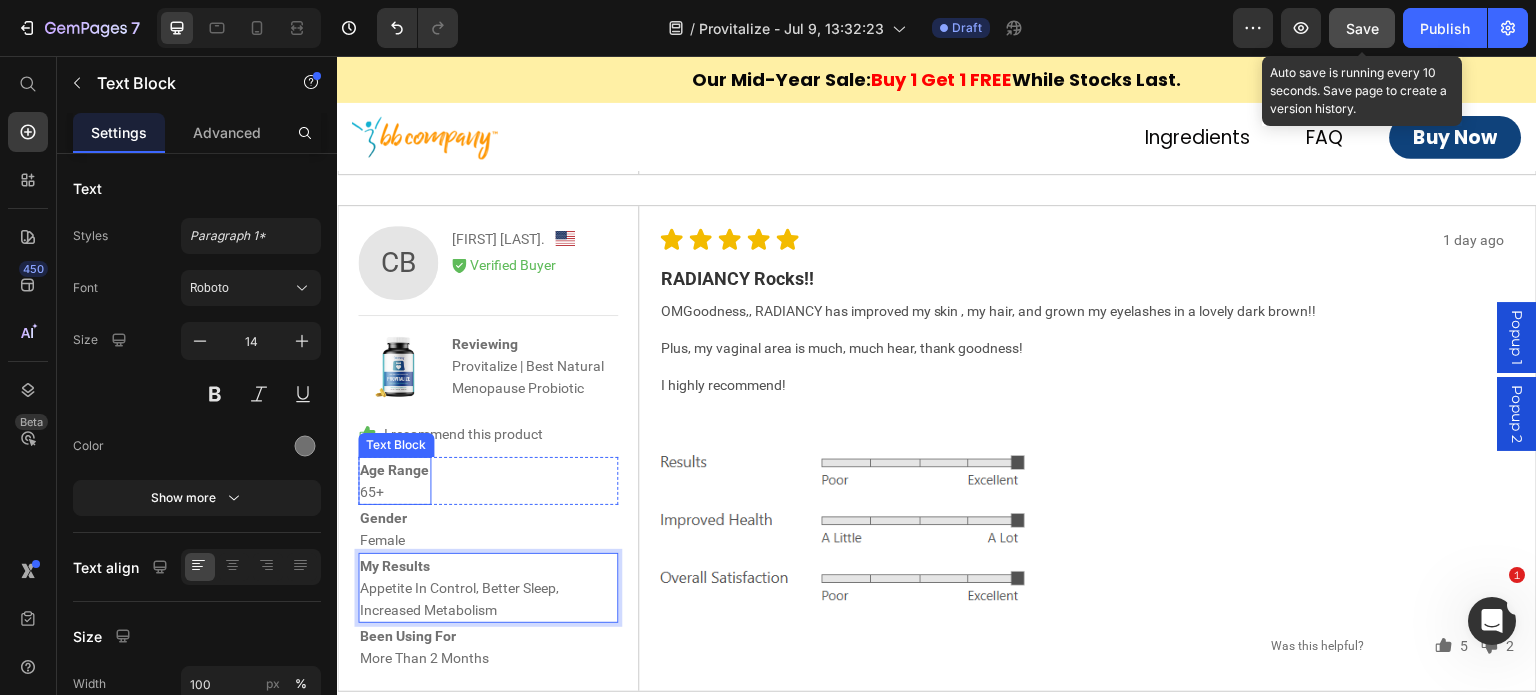 scroll, scrollTop: 9555, scrollLeft: 0, axis: vertical 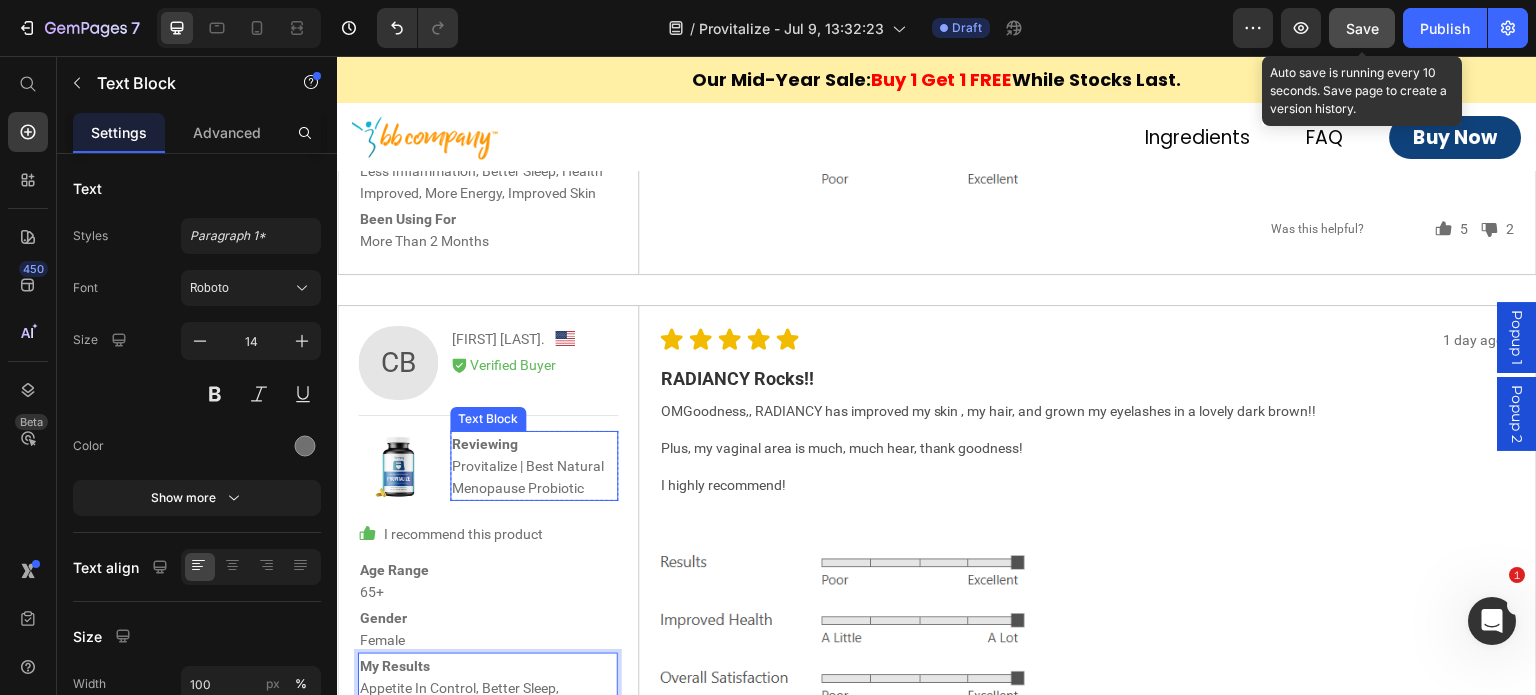 click on "Reviewing Provitalize | Best Natural Menopause Probiotic" at bounding box center [534, 466] 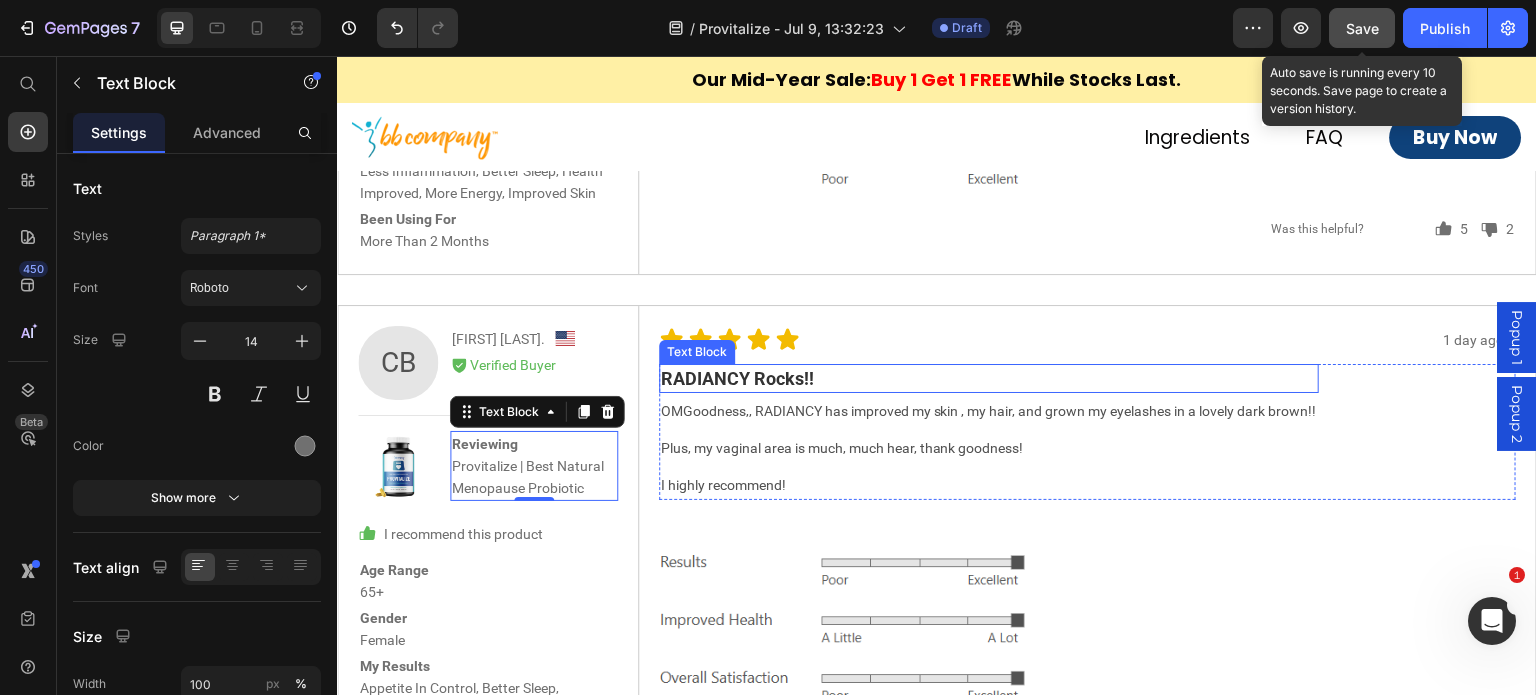 click on "RADIANCY Rocks!!" at bounding box center [989, 378] 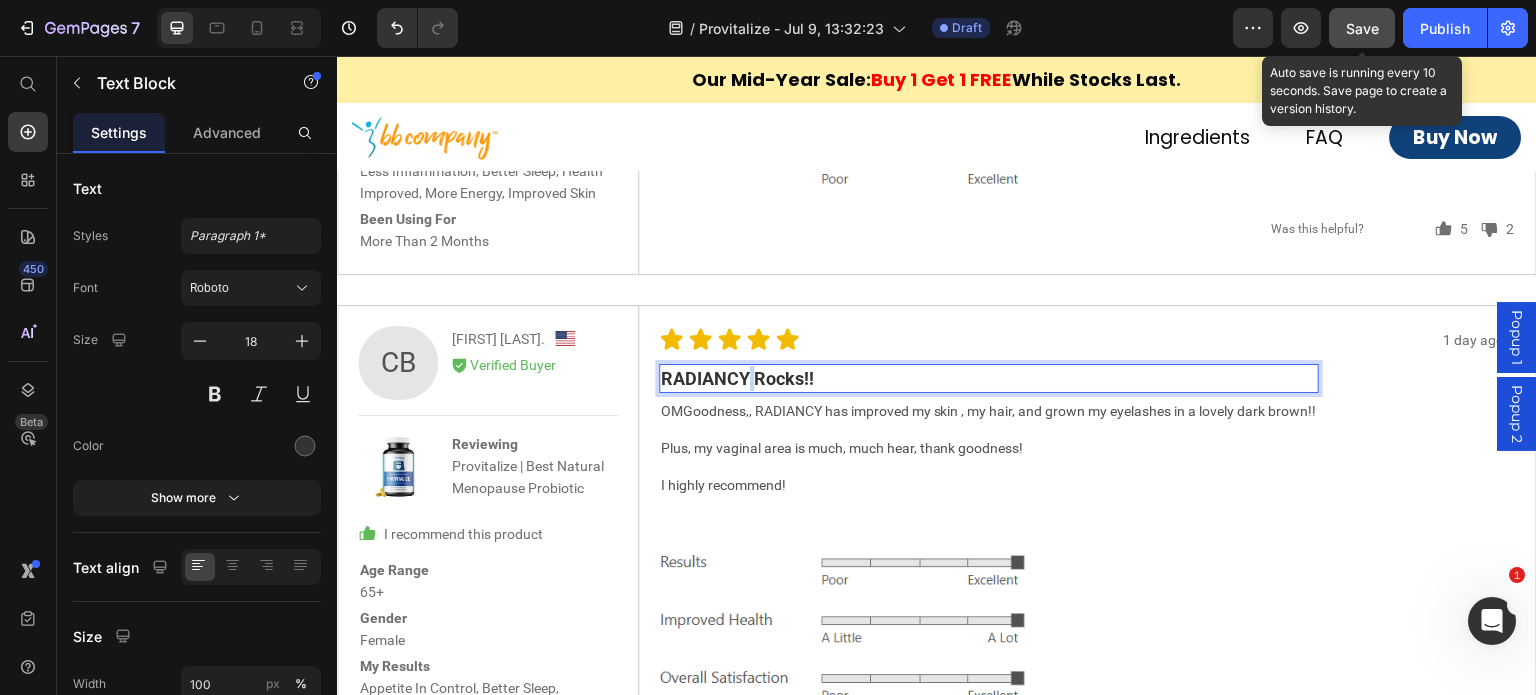 click on "RADIANCY Rocks!!" at bounding box center (989, 378) 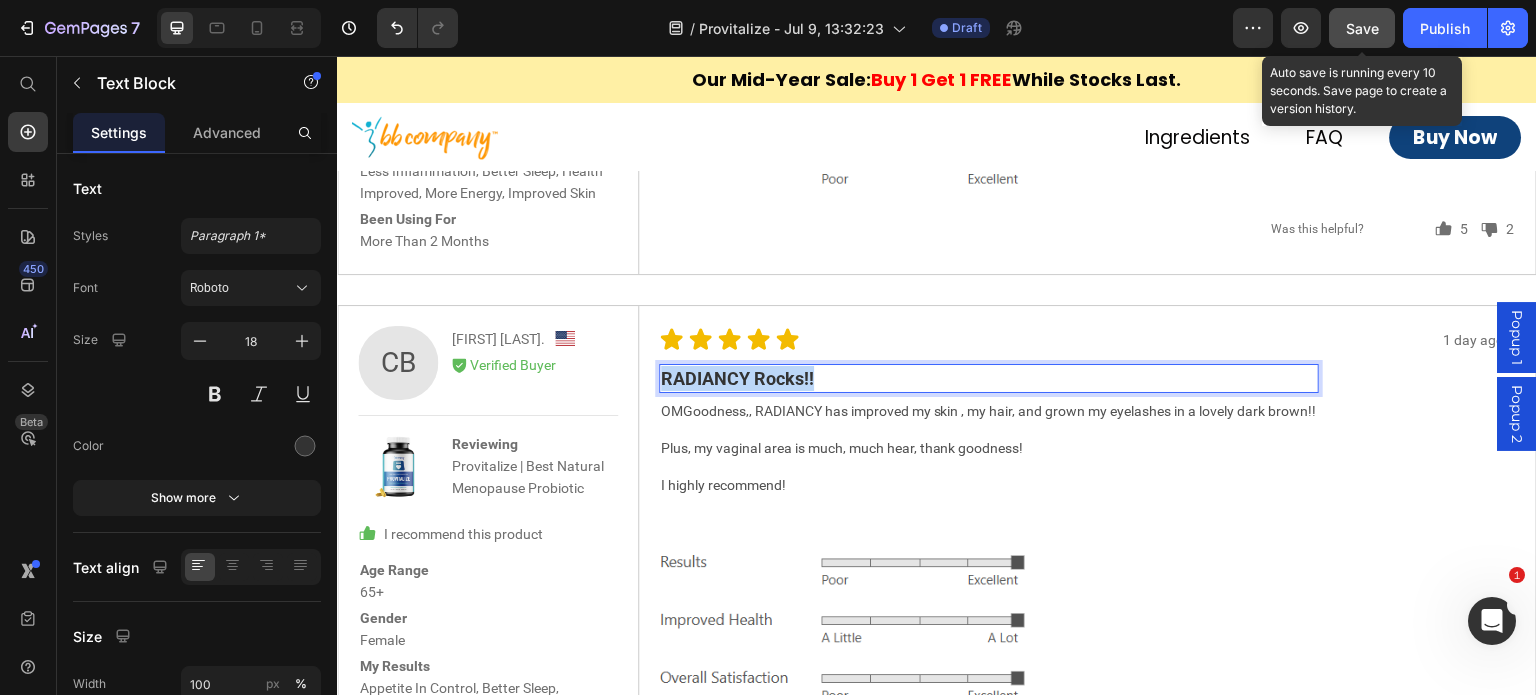 click on "RADIANCY Rocks!!" at bounding box center [989, 378] 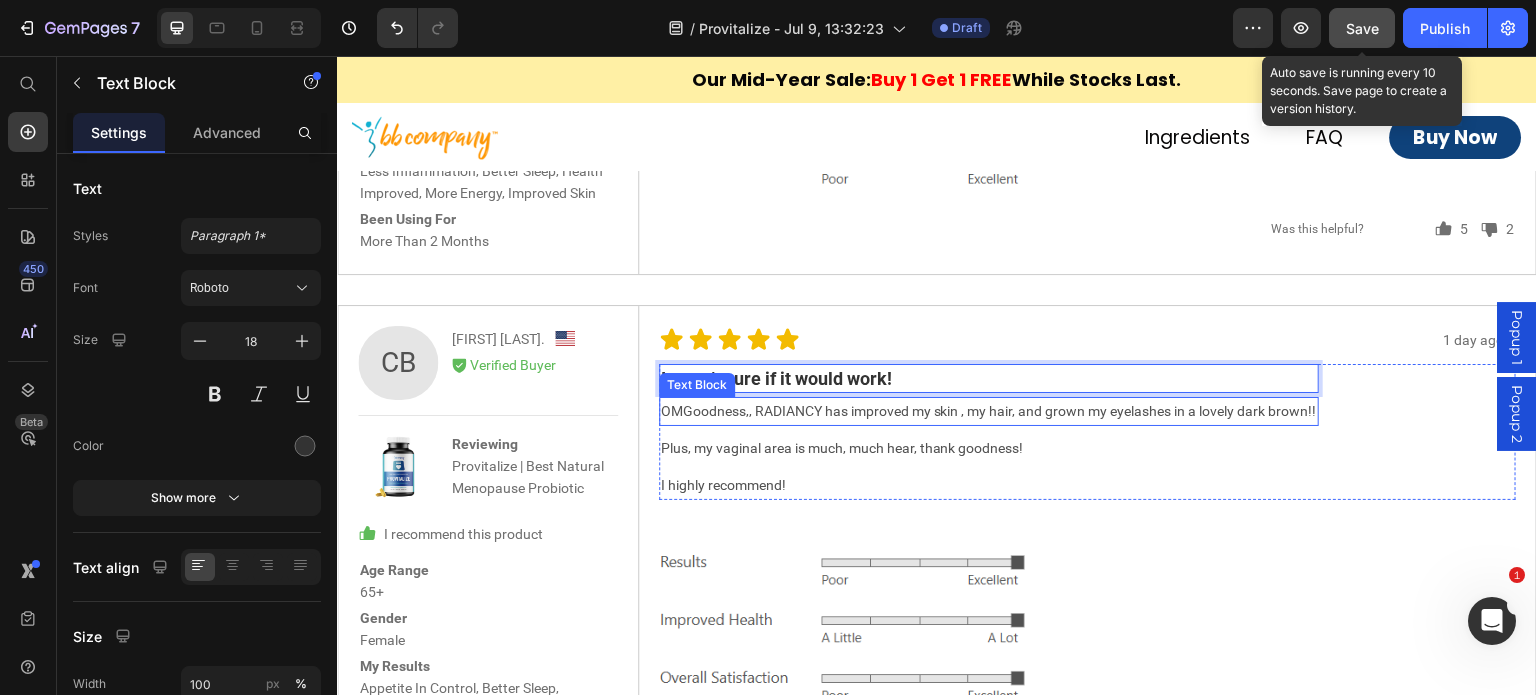 click on "OMGoodness,, RADIANCY has improved my skin , my hair, and grown my eyelashes in a lovely dark brown!!" at bounding box center (989, 411) 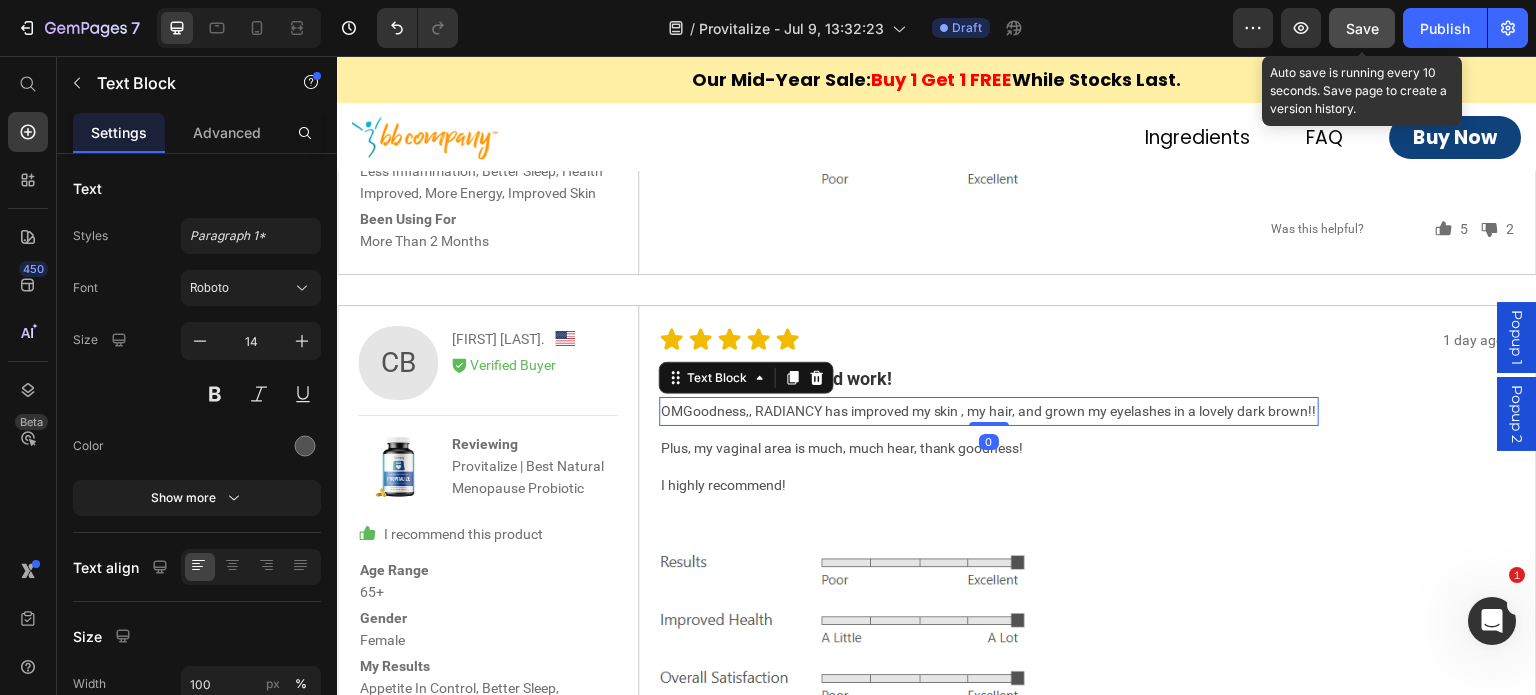 click on "OMGoodness,, RADIANCY has improved my skin , my hair, and grown my eyelashes in a lovely dark brown!!" at bounding box center (989, 411) 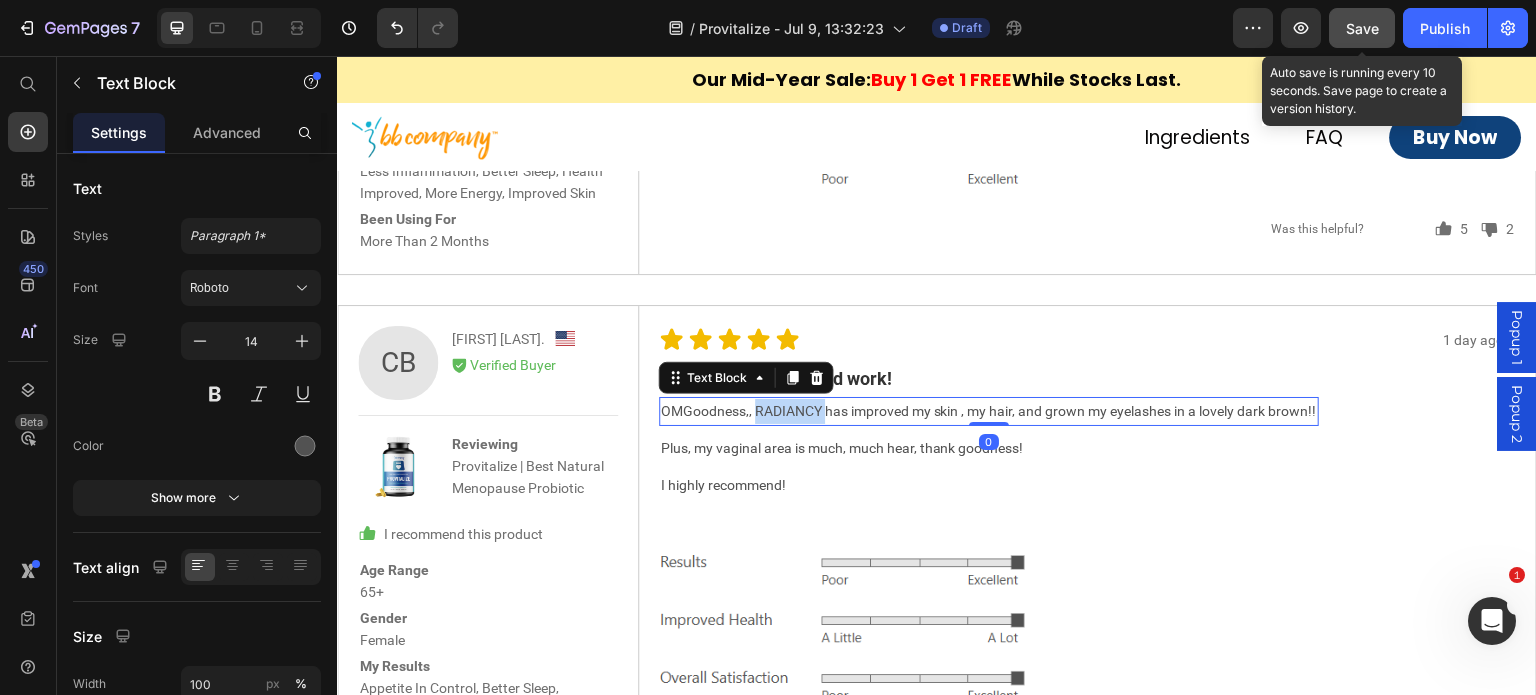 click on "OMGoodness,, RADIANCY has improved my skin , my hair, and grown my eyelashes in a lovely dark brown!!" at bounding box center (989, 411) 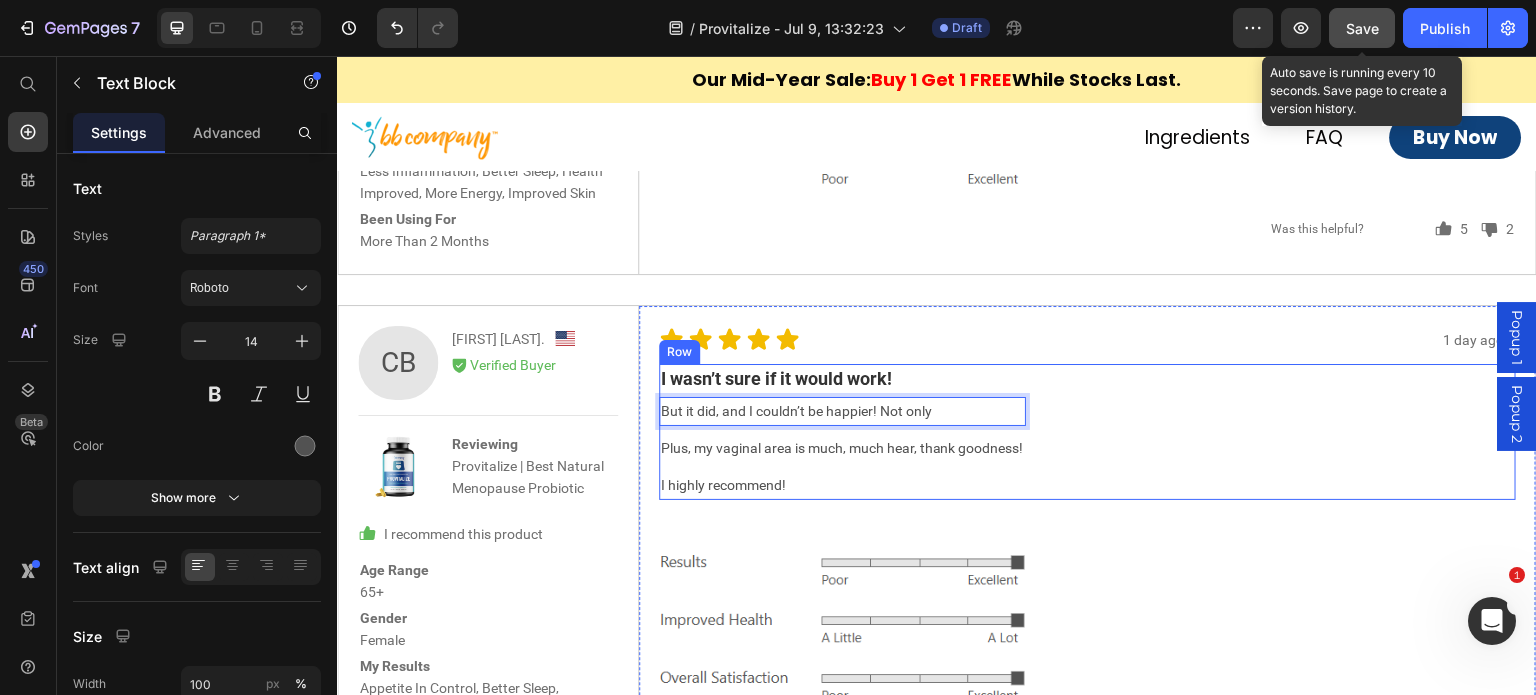 click on "Plus, my vaginal area is much, much hear, thank goodness!" at bounding box center (842, 448) 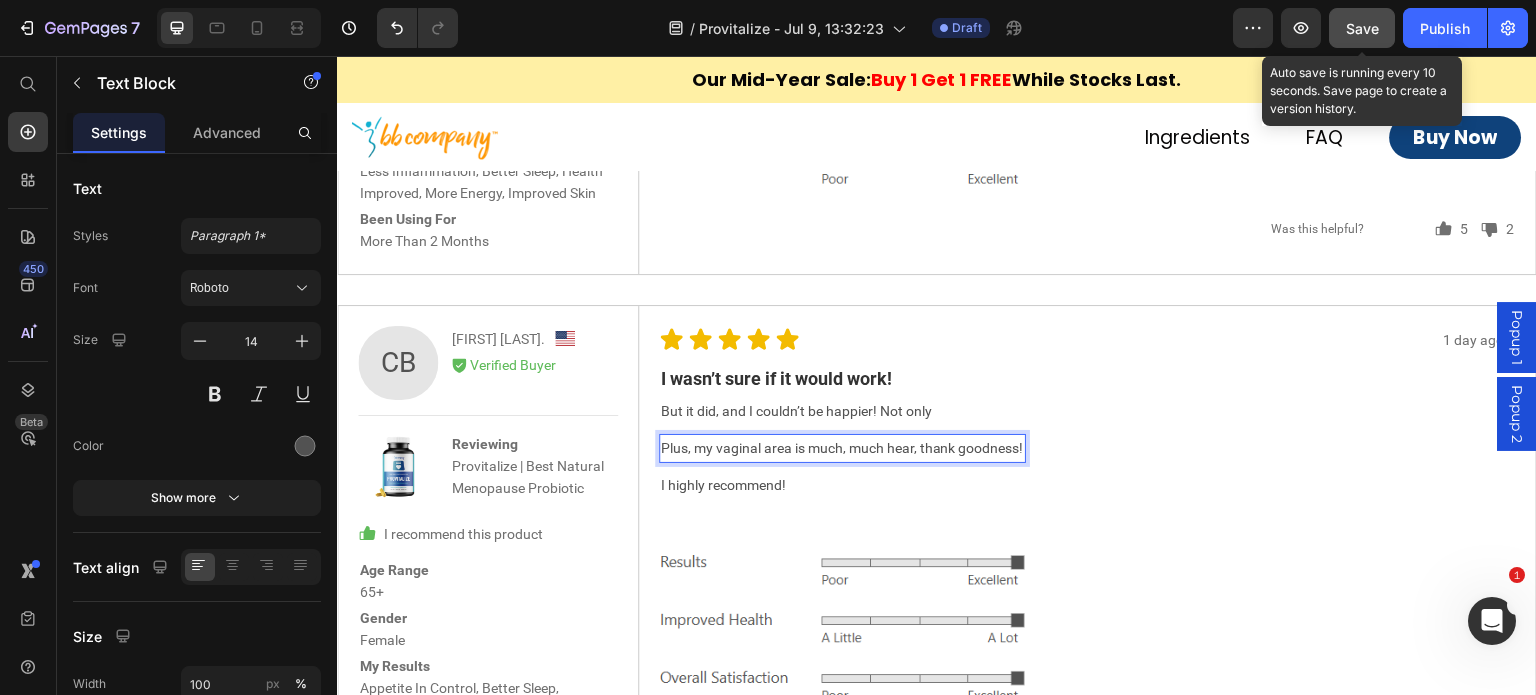 click on "Plus, my vaginal area is much, much hear, thank goodness!" at bounding box center (842, 448) 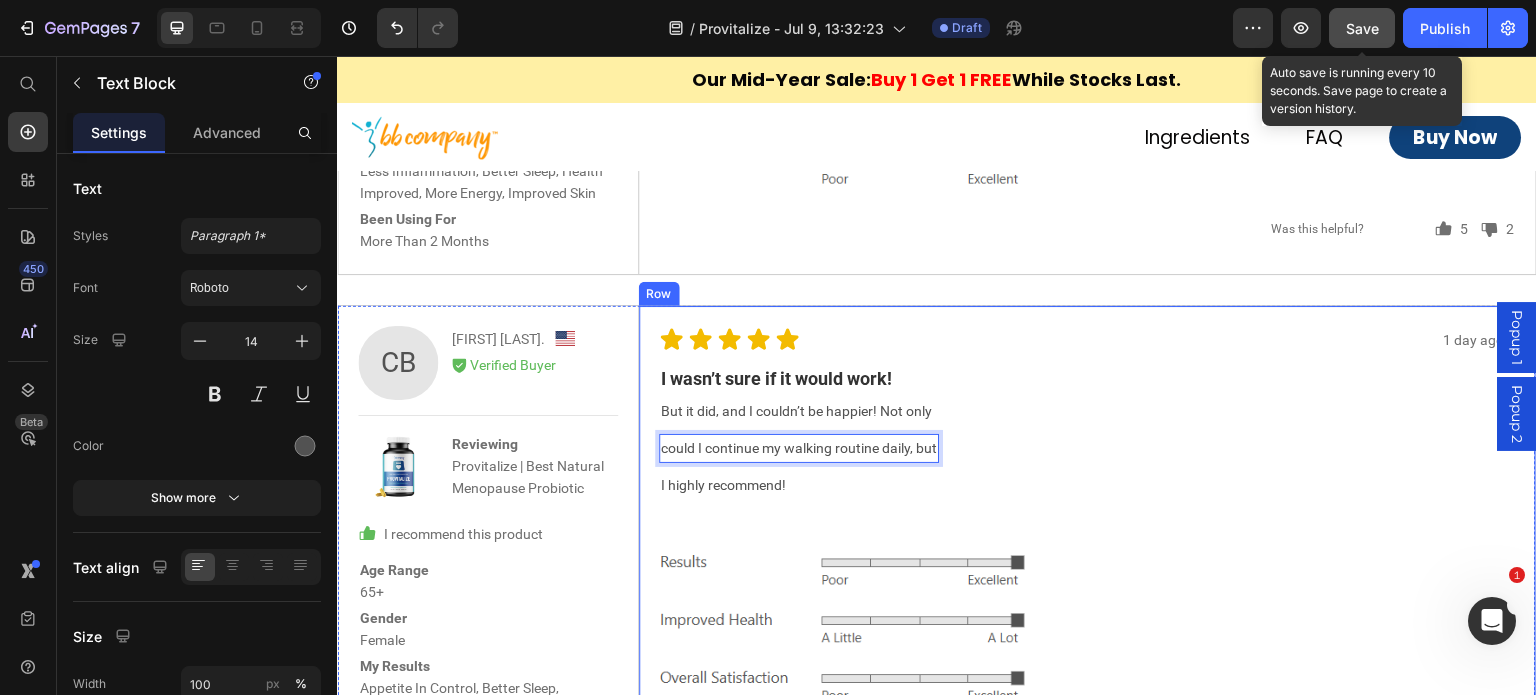 click on "I highly recommend!" at bounding box center (799, 485) 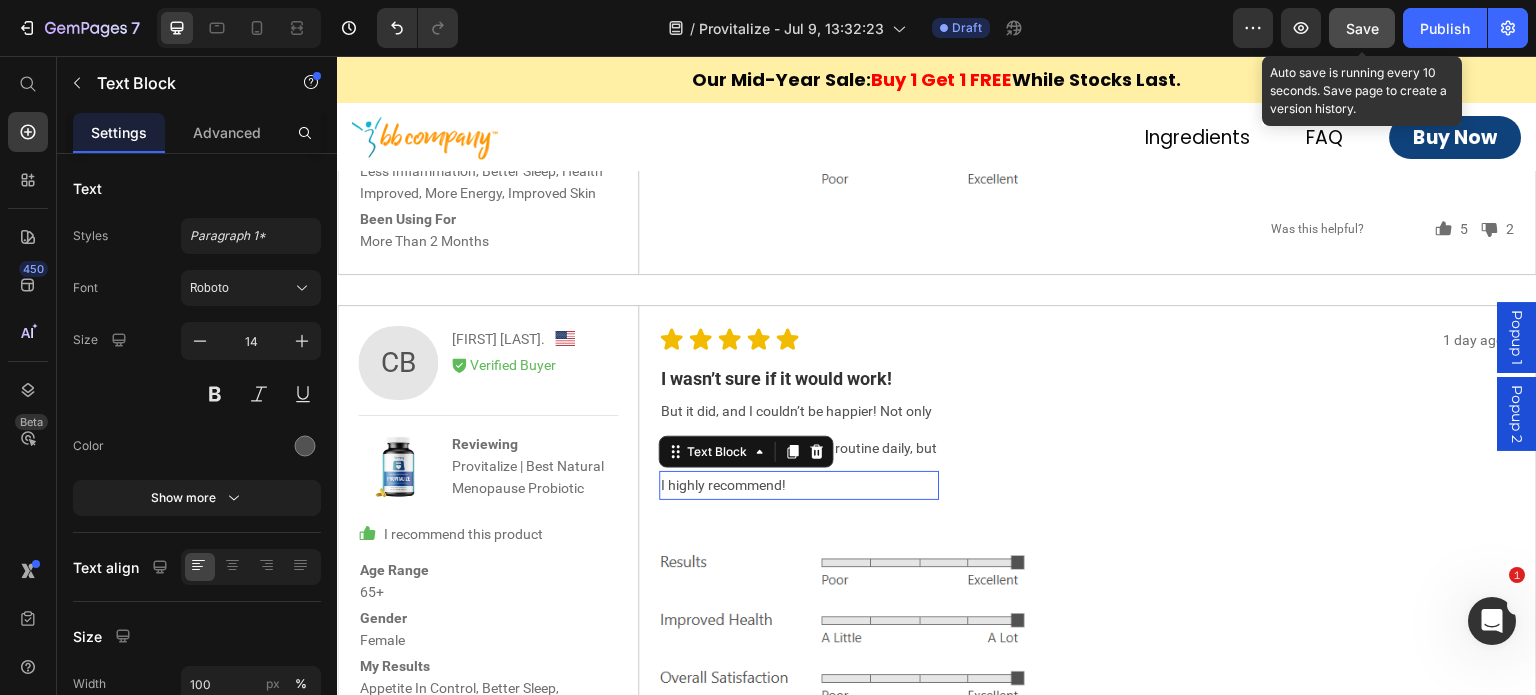 click on "I highly recommend!" at bounding box center [799, 485] 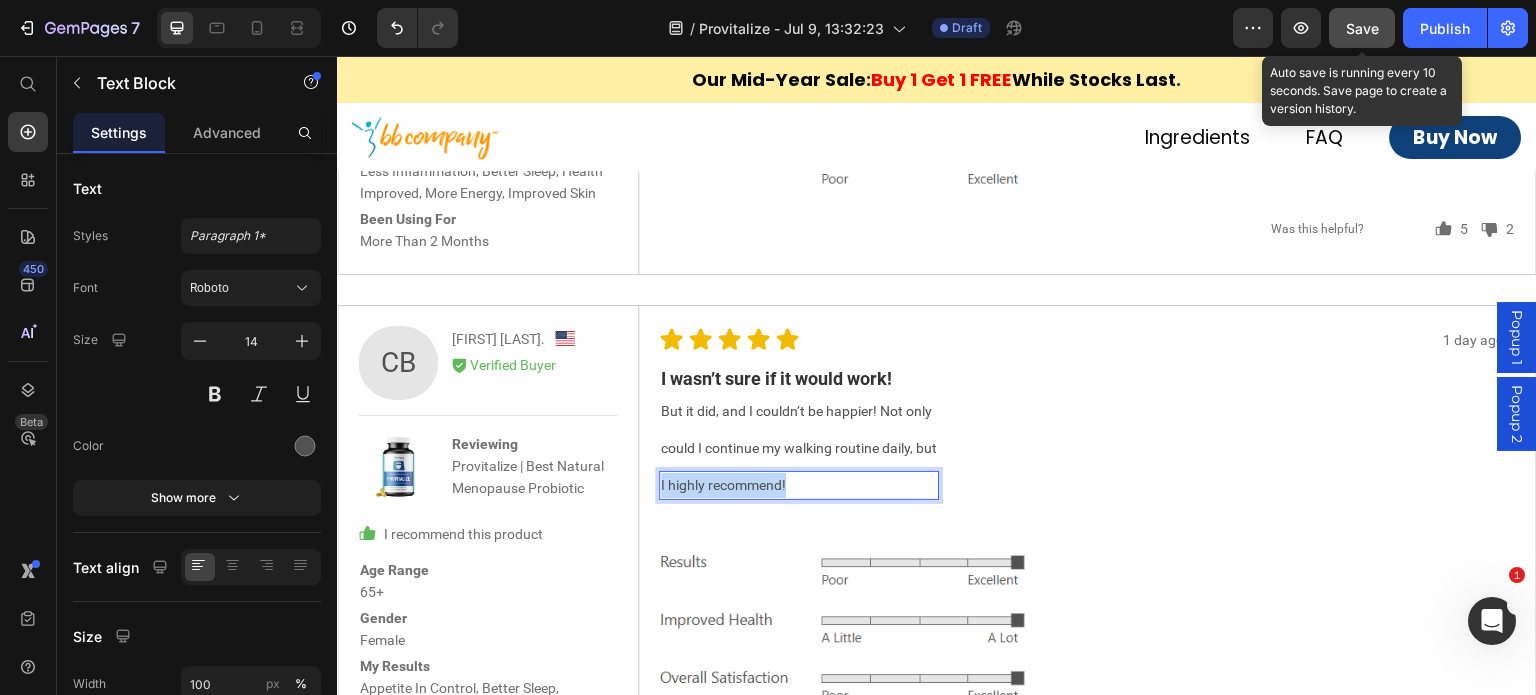 click on "I highly recommend!" at bounding box center [799, 485] 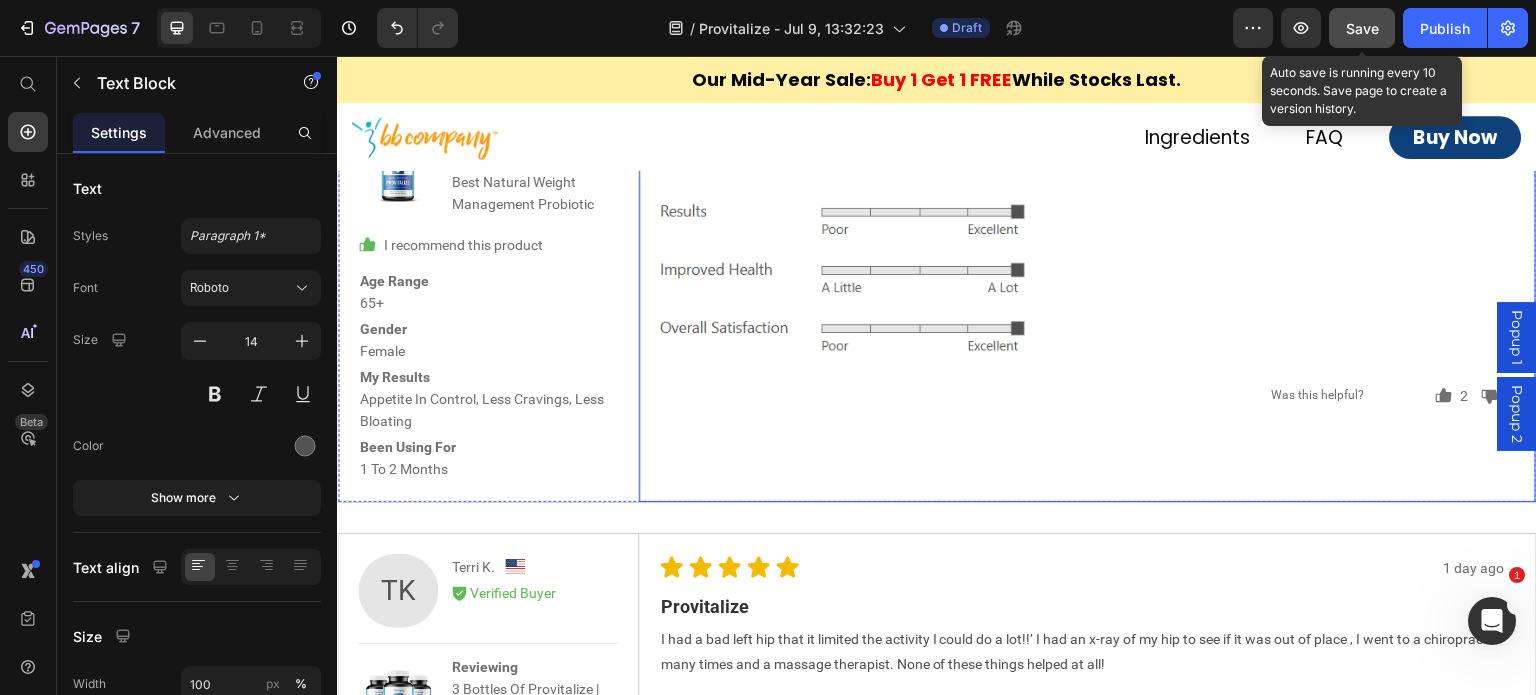 scroll, scrollTop: 8355, scrollLeft: 0, axis: vertical 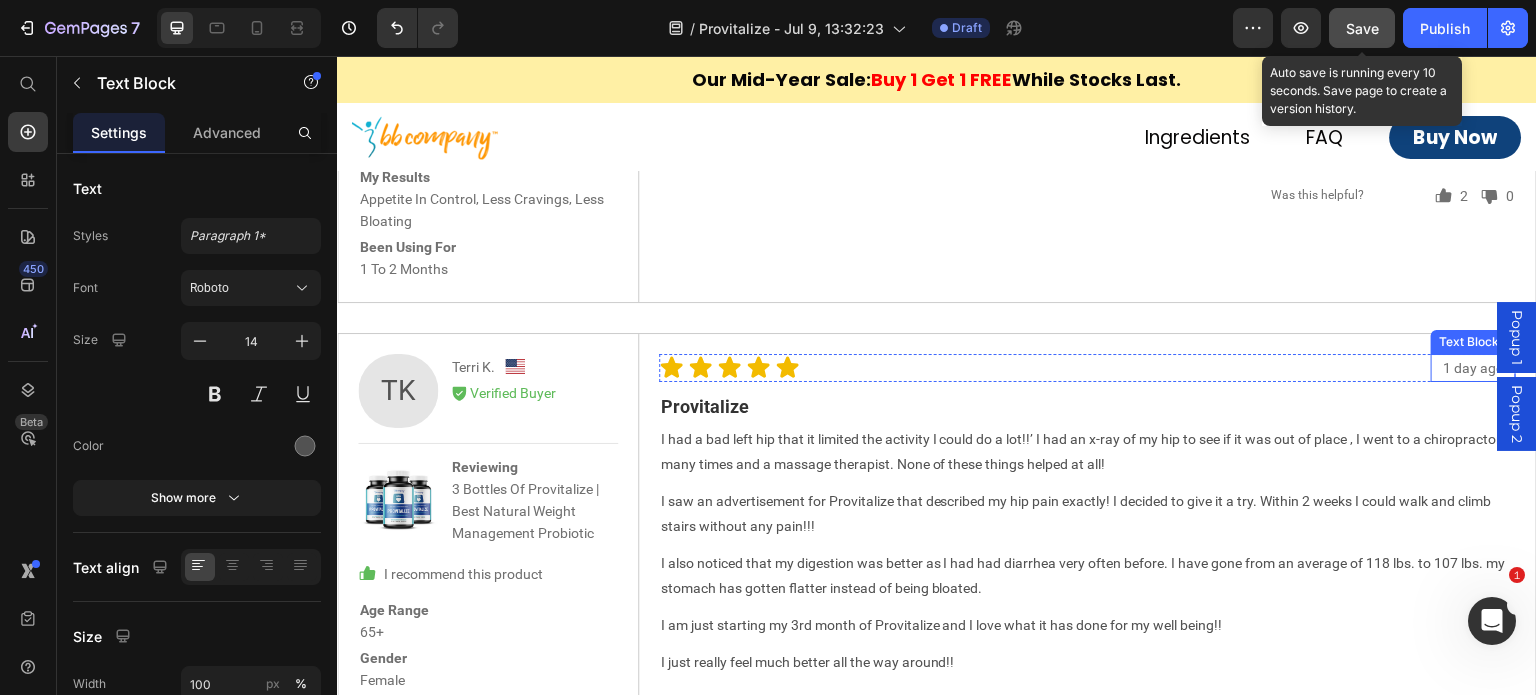 click on "1 day ago" at bounding box center (1473, 368) 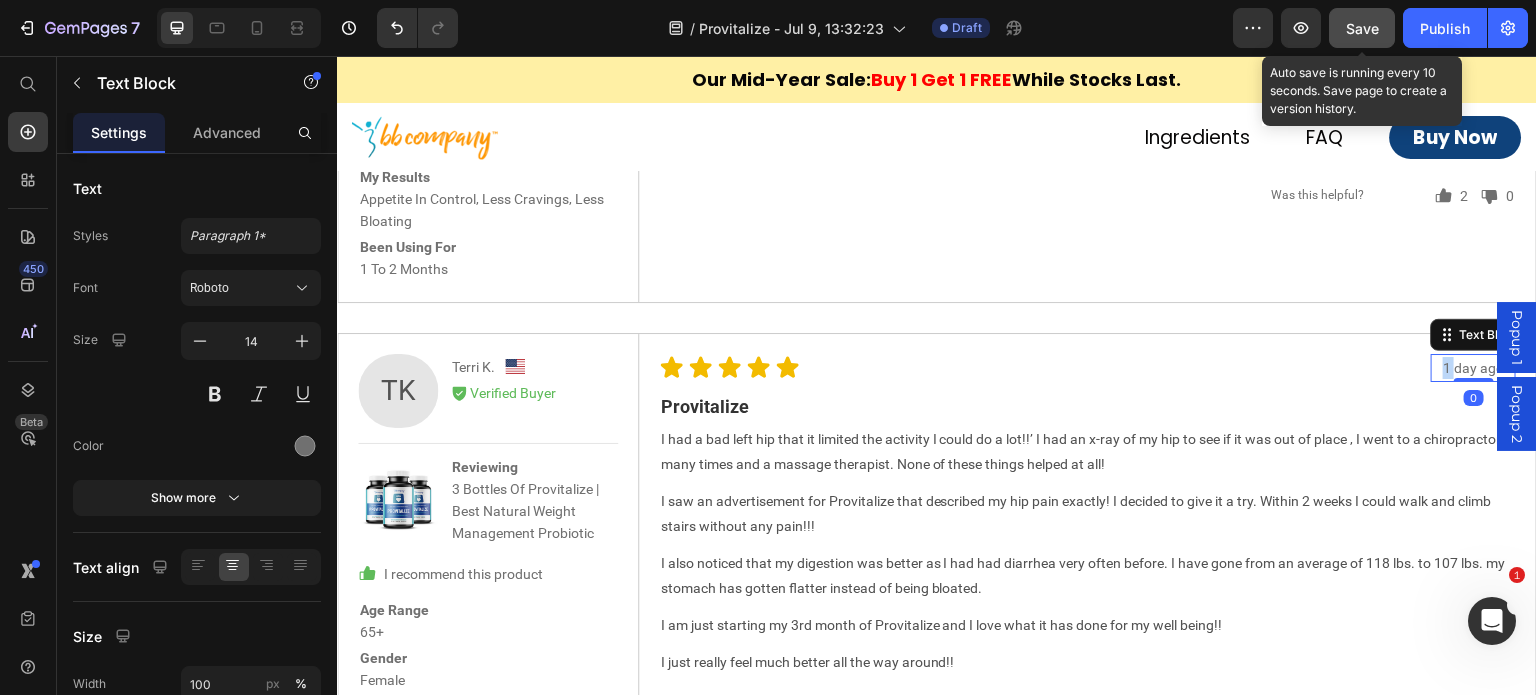 click on "1 day ago" at bounding box center [1473, 368] 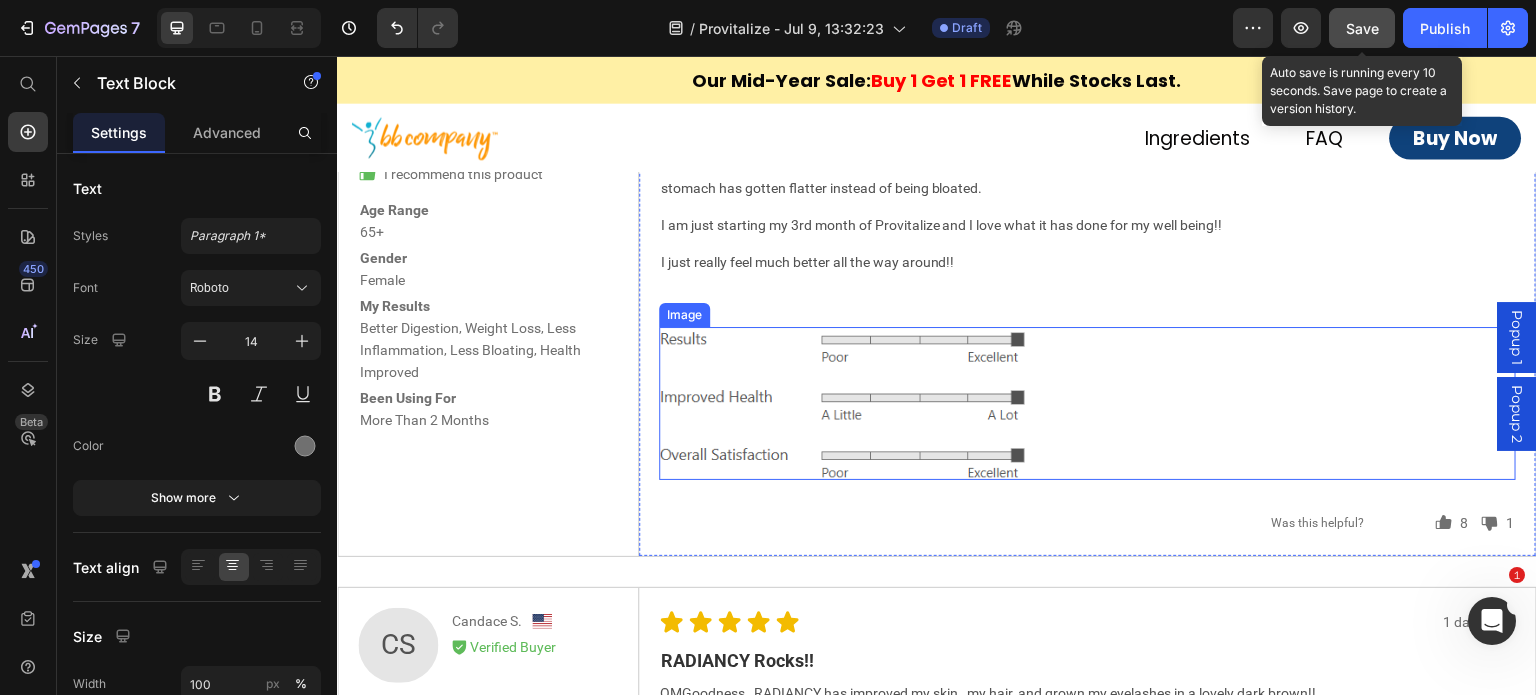 scroll, scrollTop: 8955, scrollLeft: 0, axis: vertical 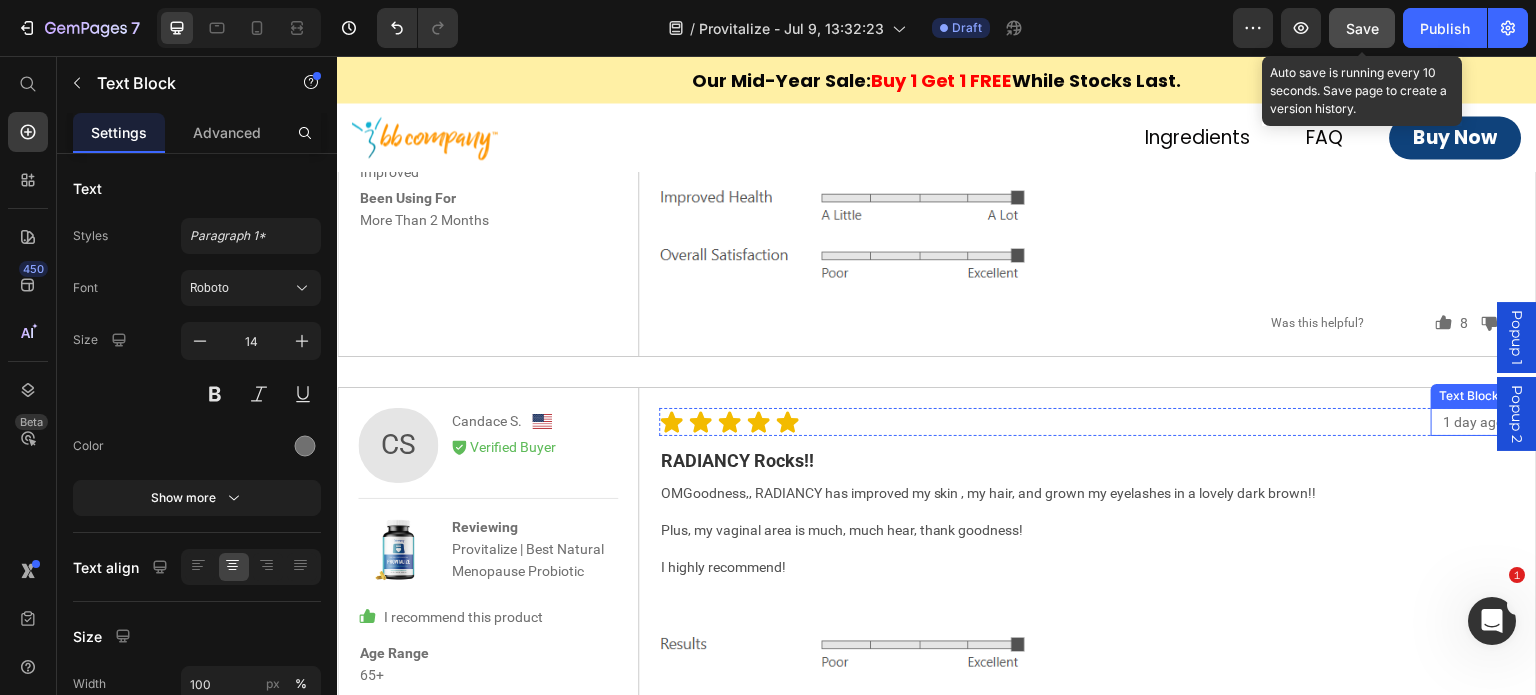 click on "1 day ago" at bounding box center (1473, 422) 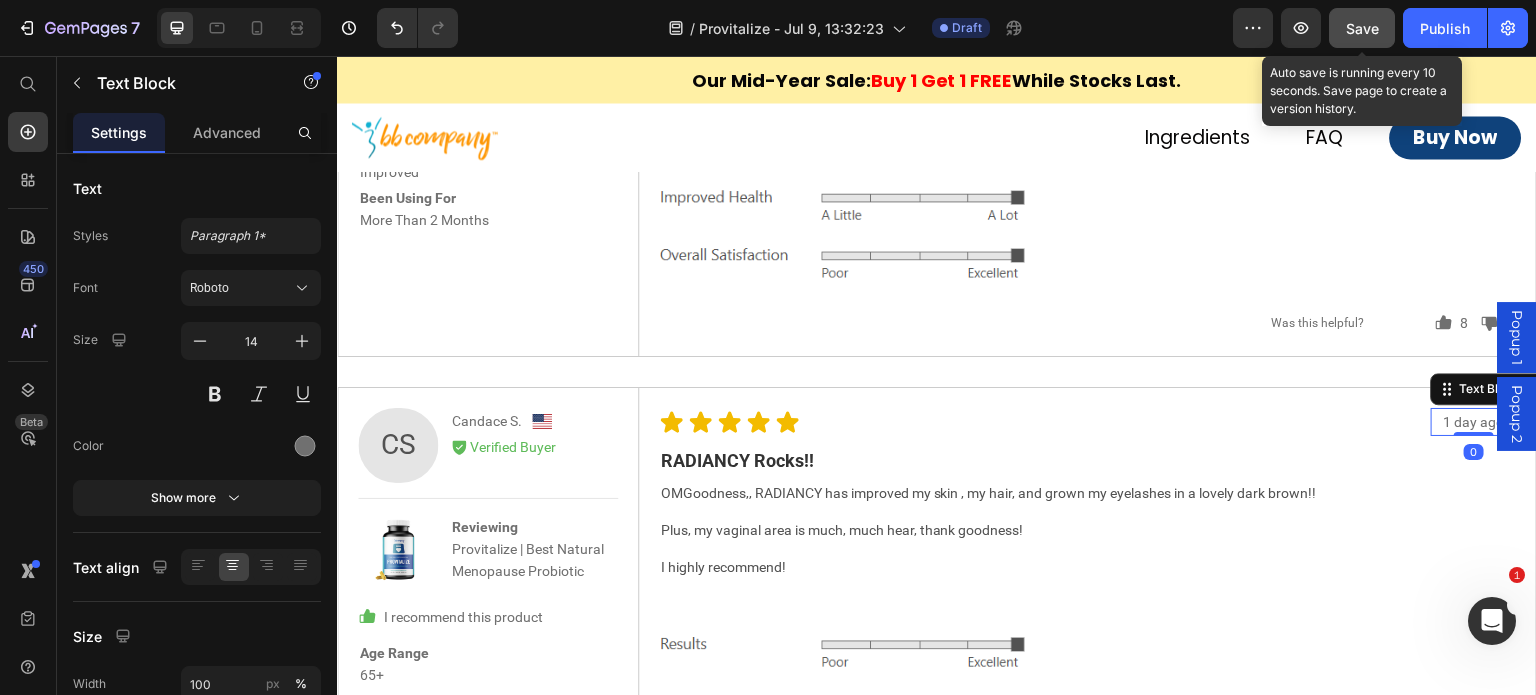 click on "1 day ago" at bounding box center [1473, 422] 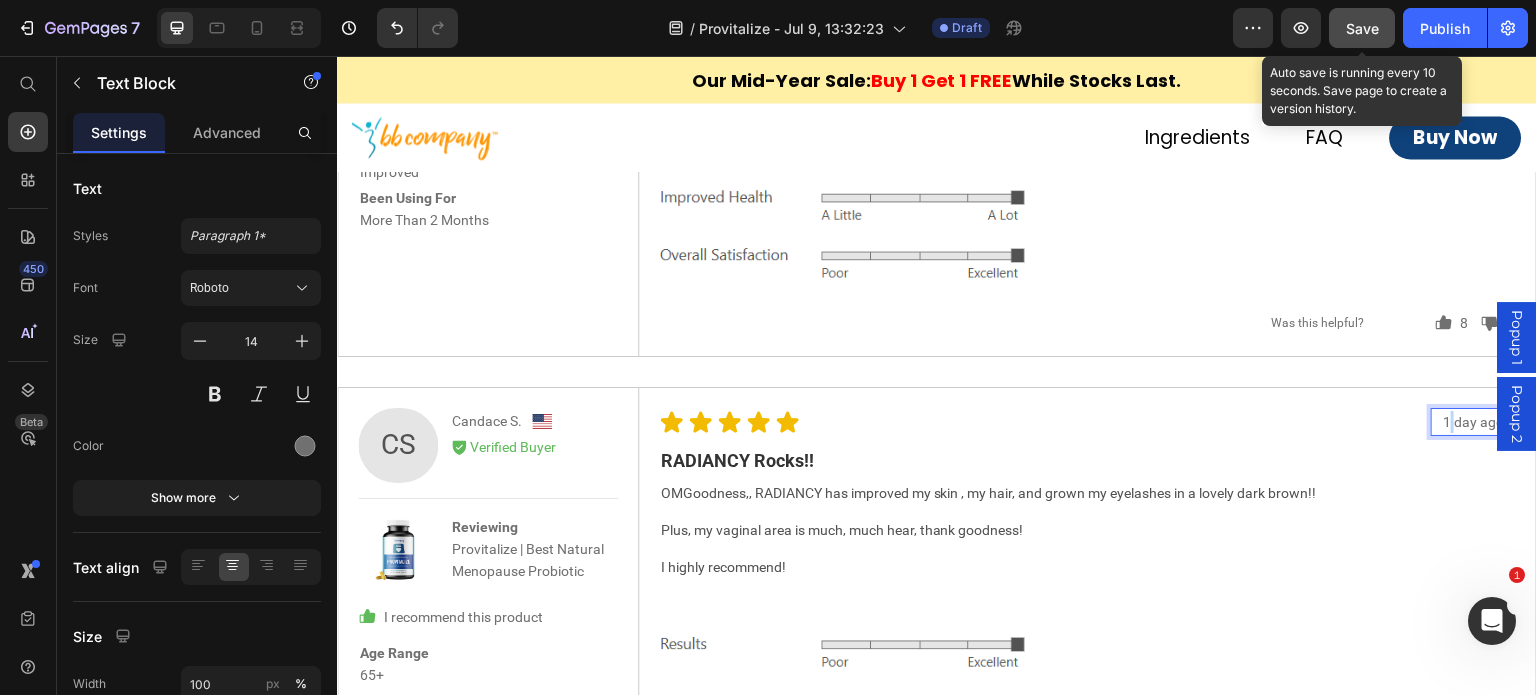 click on "1 day ago" at bounding box center [1473, 422] 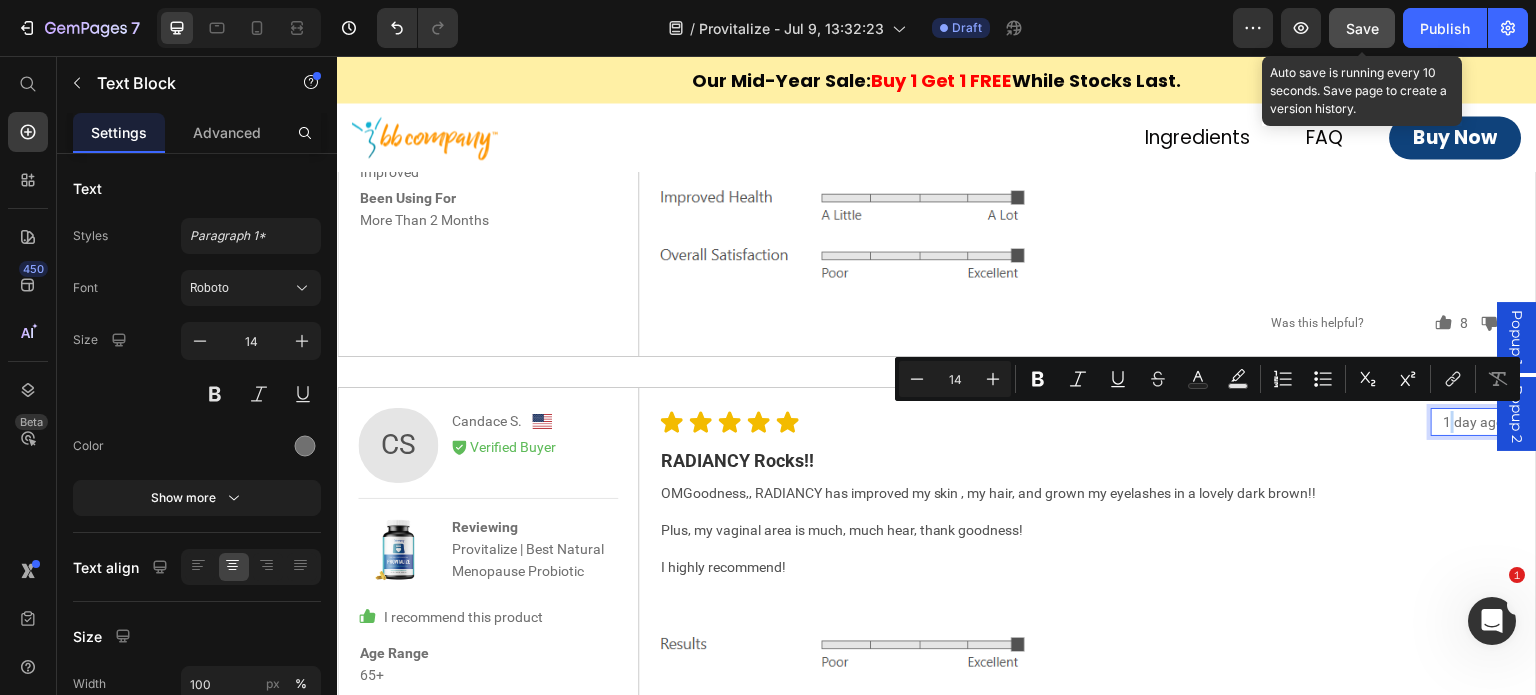 click on "1 day ago" at bounding box center (1473, 422) 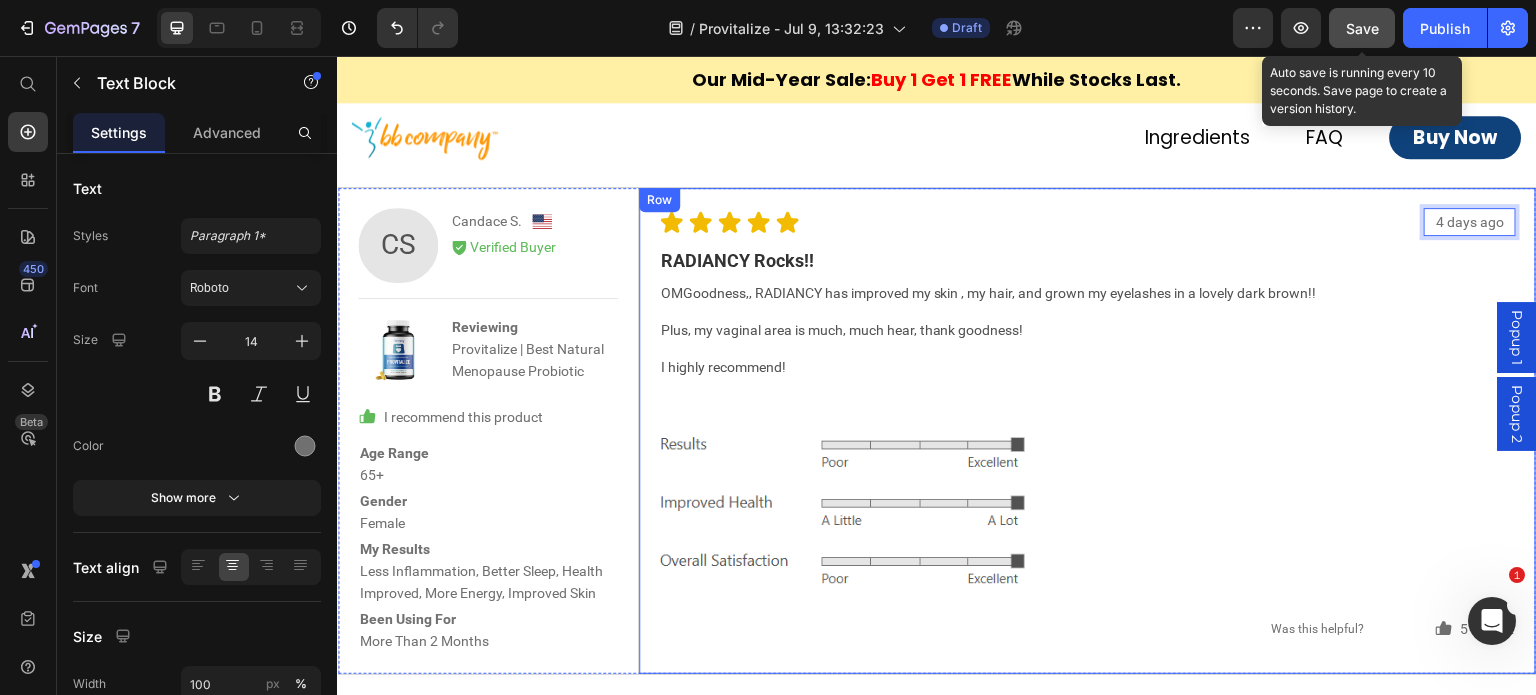 scroll, scrollTop: 9455, scrollLeft: 0, axis: vertical 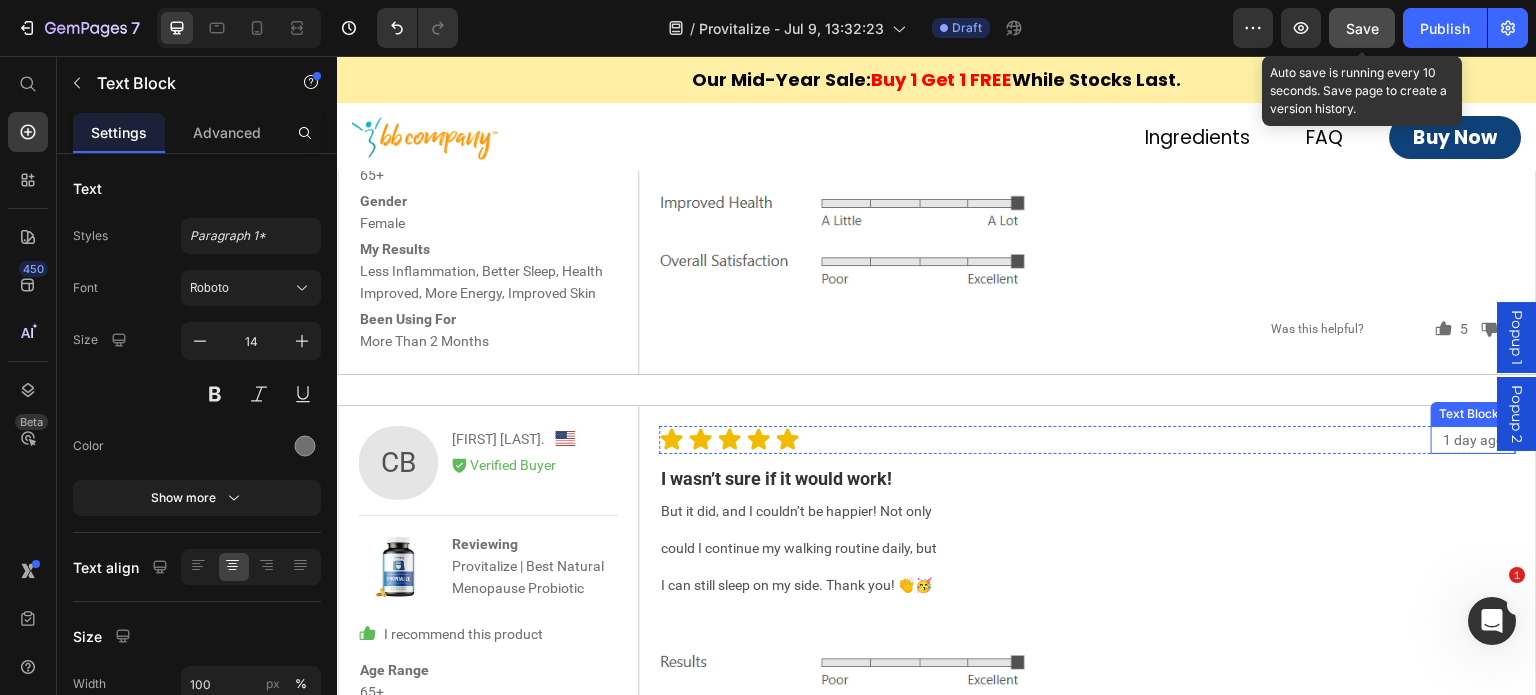 click on "1 day ago" at bounding box center (1473, 440) 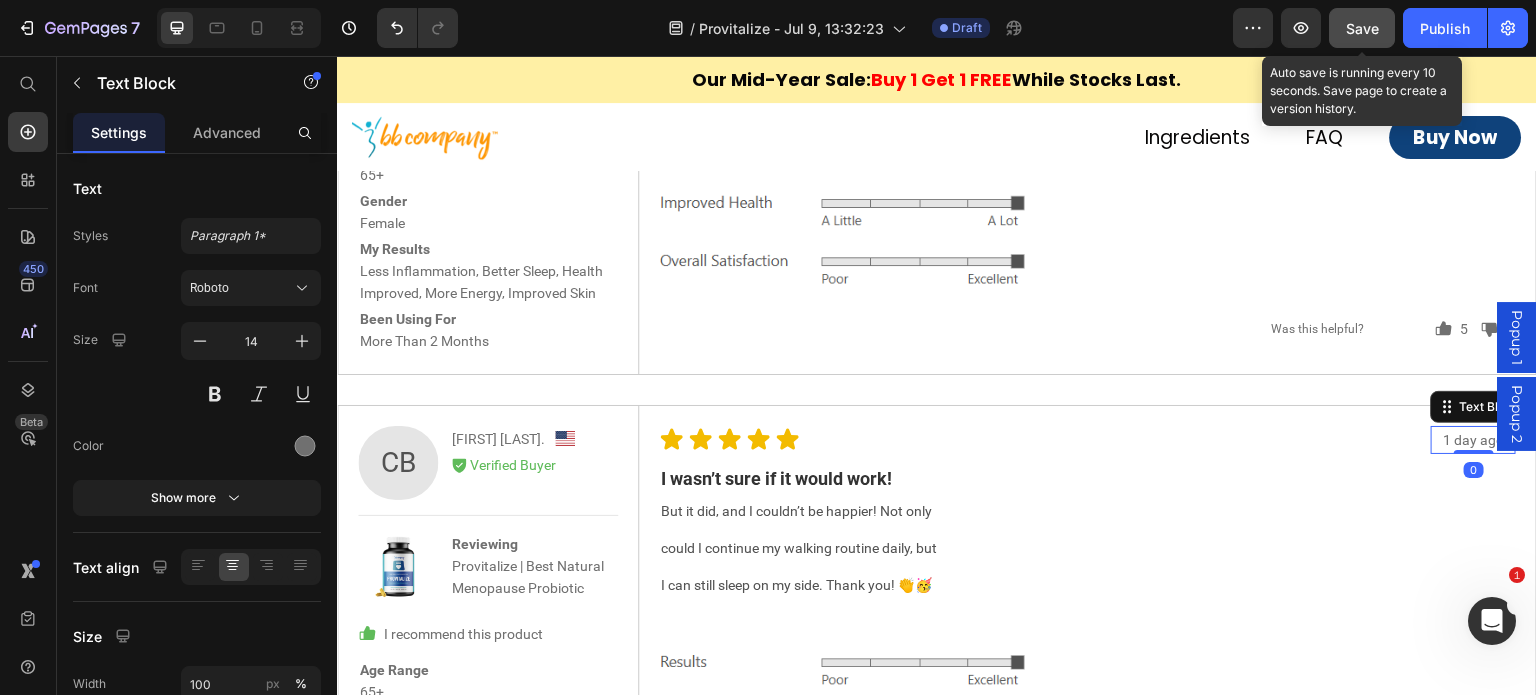 click on "1 day ago" at bounding box center [1473, 440] 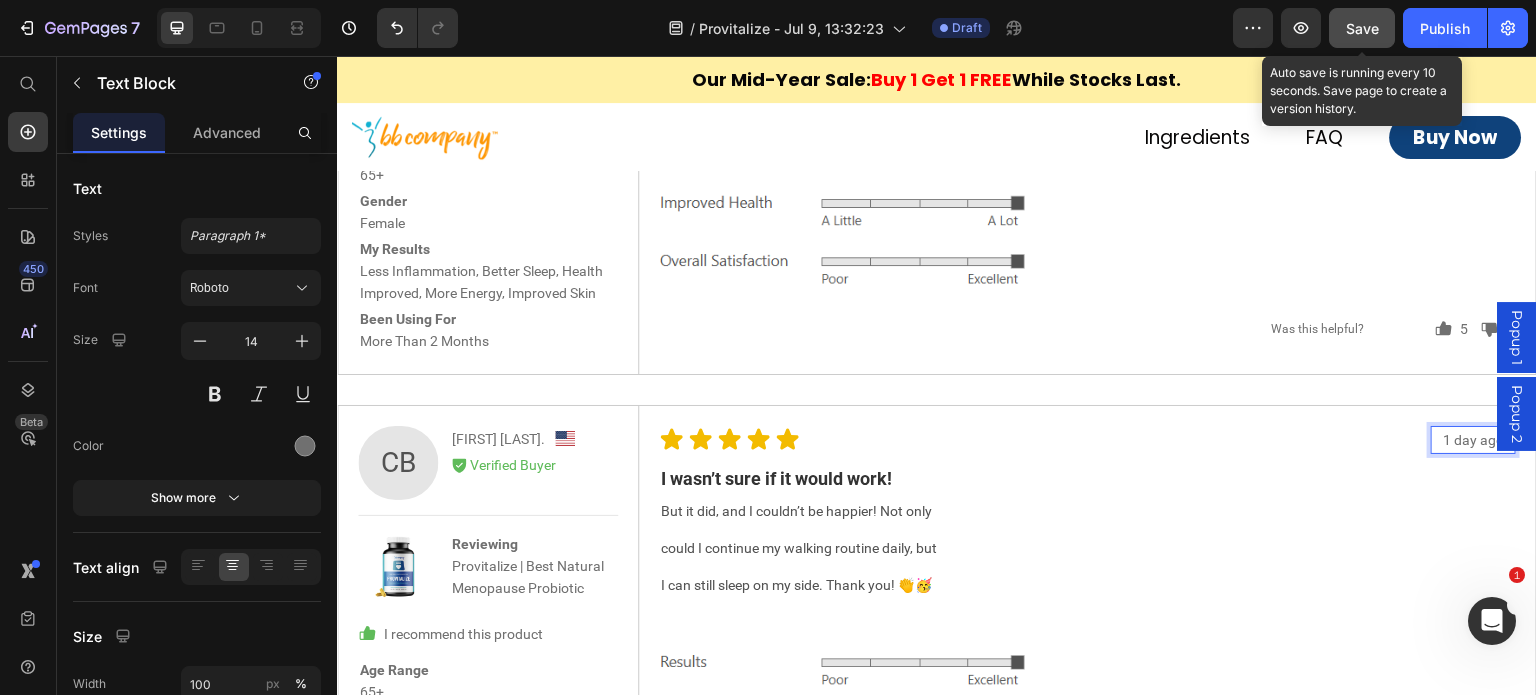 click on "1 day ago" at bounding box center [1473, 440] 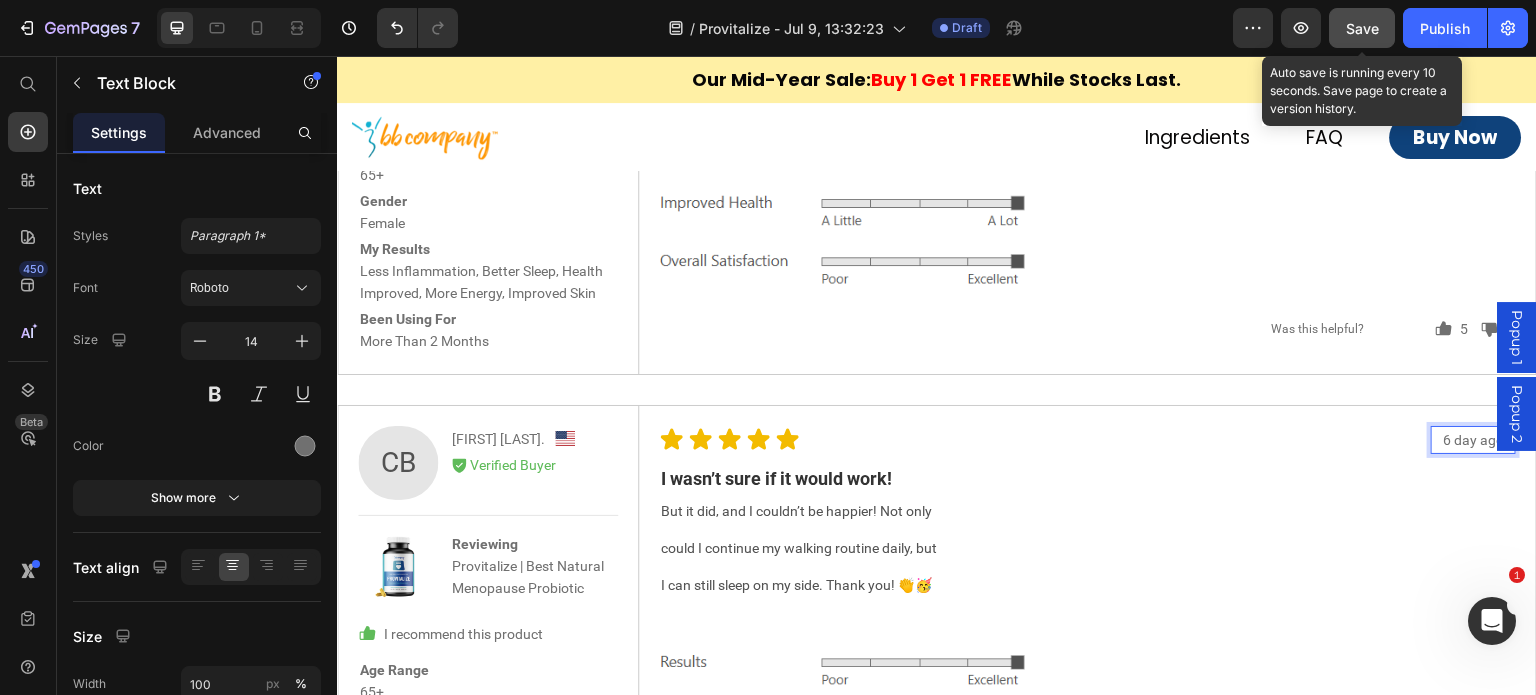 click on "6 day ago" at bounding box center [1473, 440] 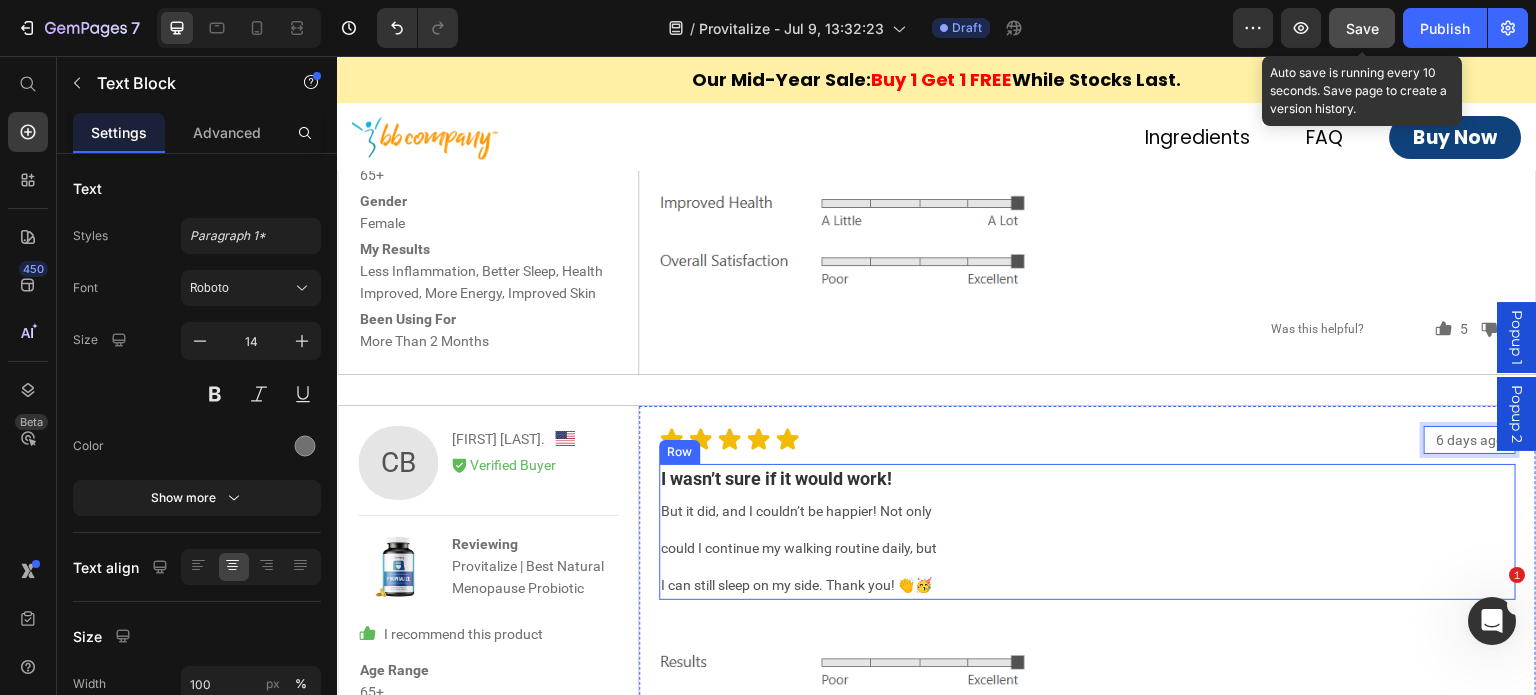 click on "I wasn’t sure if it would work! Text Block But it did, and I couldn’t be happier! Not only Text Block could I continue my walking routine daily, but Text Block I can still sleep on my side. Thank you! 👏🥳 Text Block Row" at bounding box center (1088, 532) 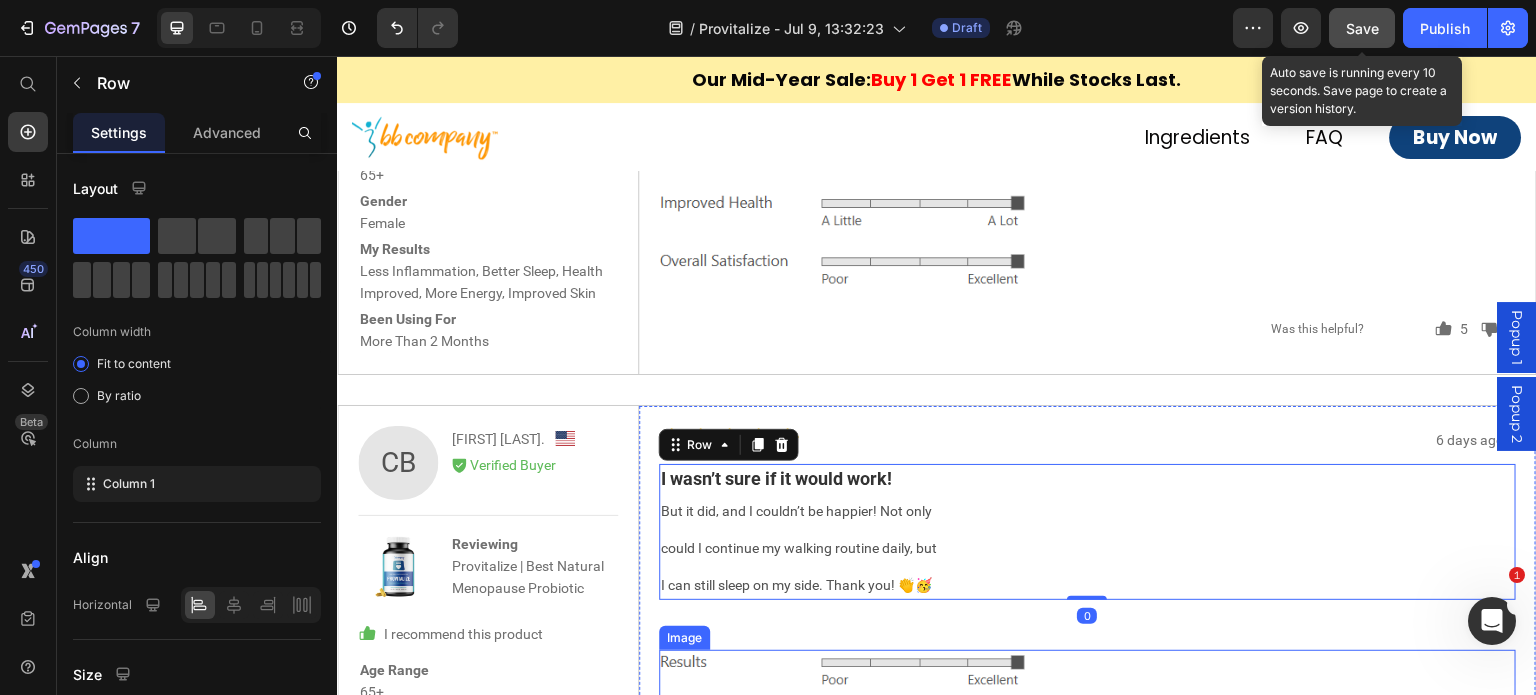 scroll, scrollTop: 9855, scrollLeft: 0, axis: vertical 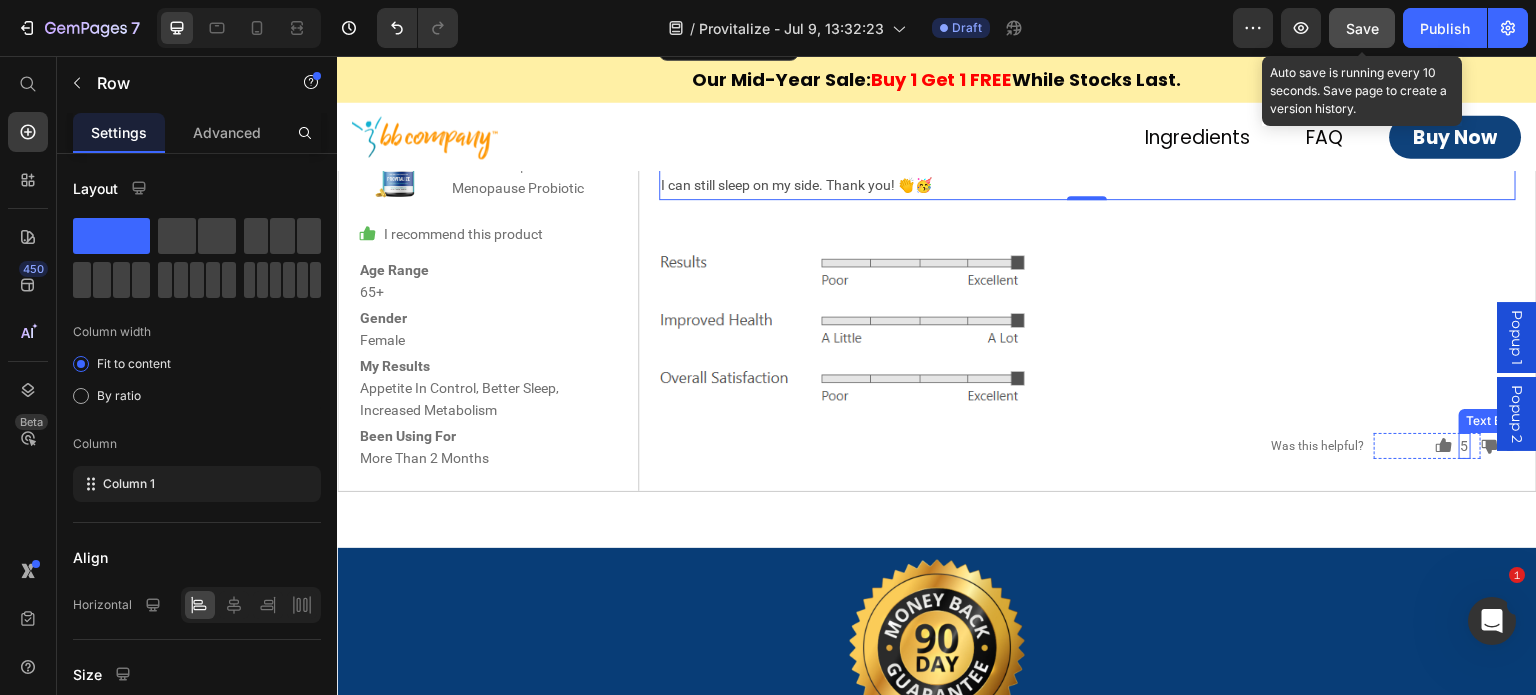 click on "5" at bounding box center [1465, 446] 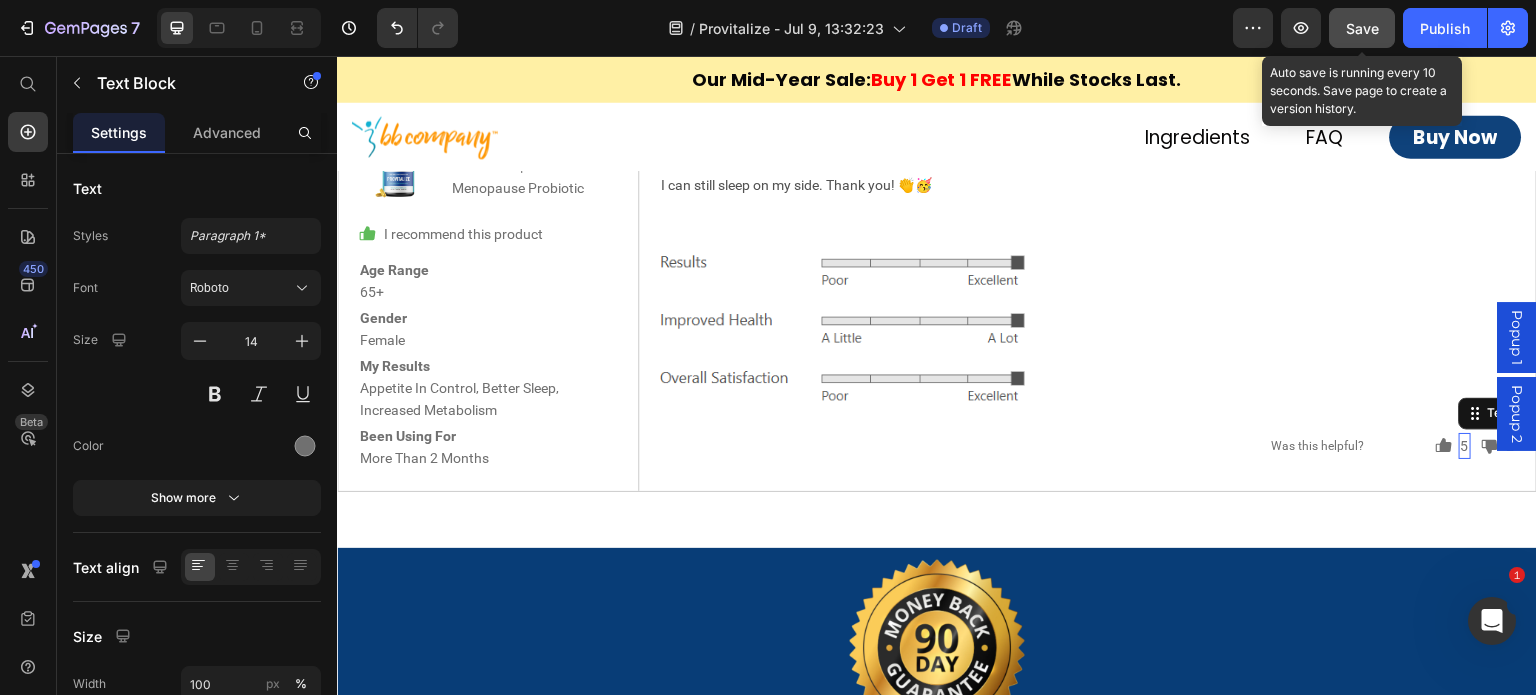 click on "5" at bounding box center [1465, 446] 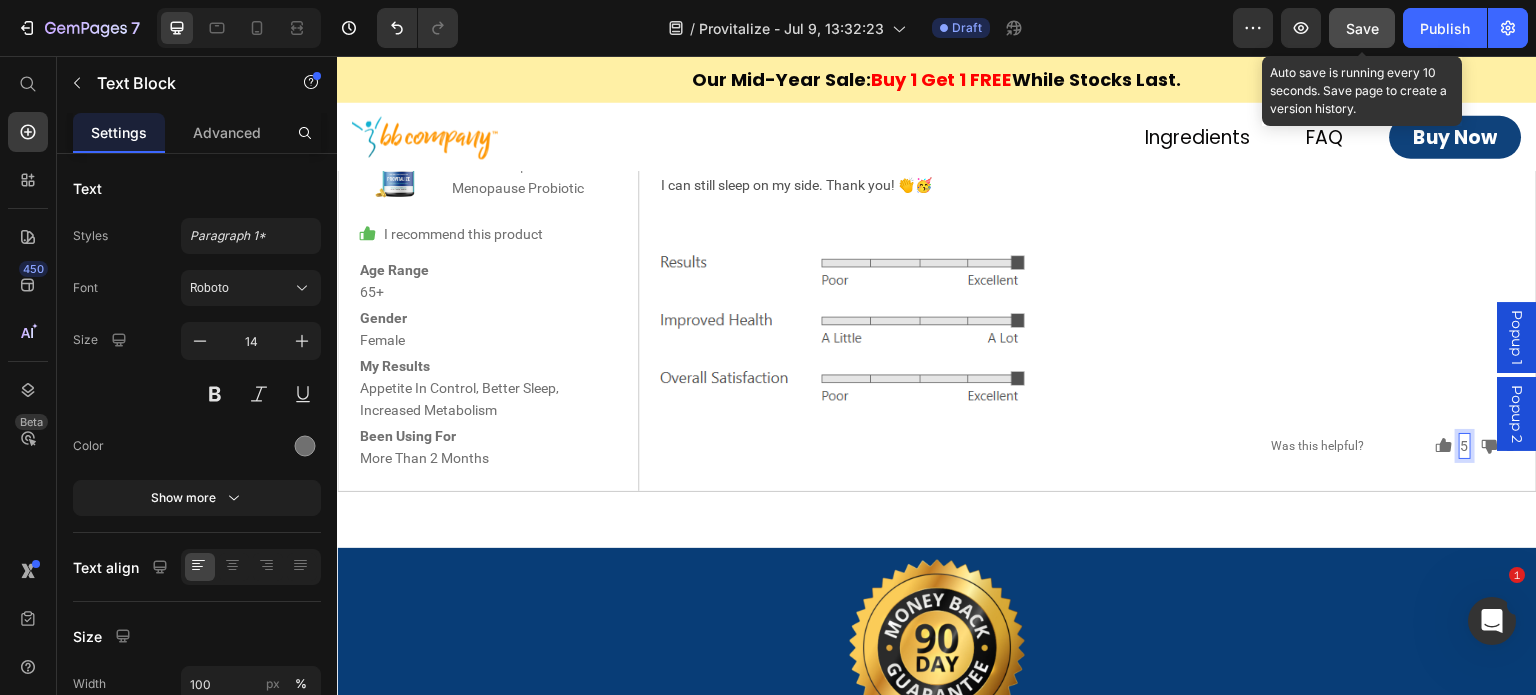 click on "5" at bounding box center (1465, 446) 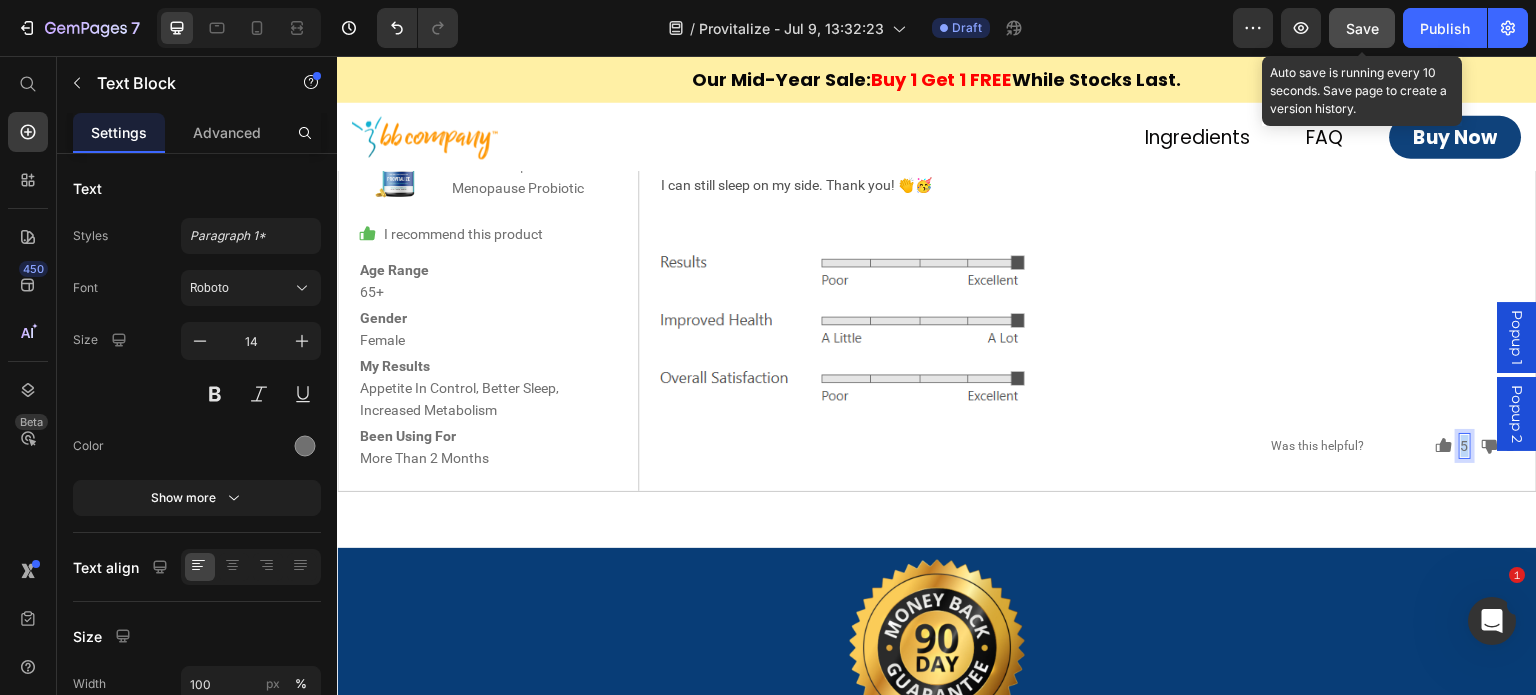 click on "5" at bounding box center (1465, 446) 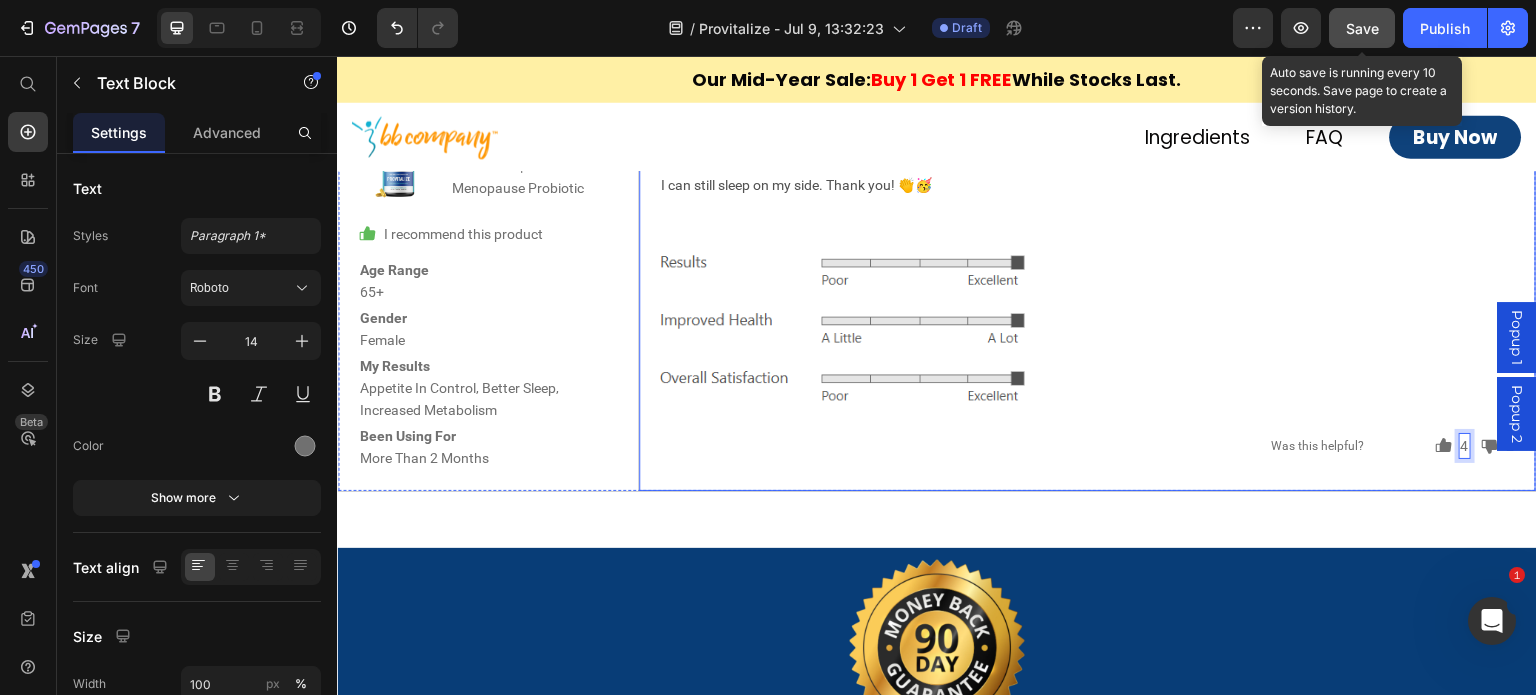 click on "CB Text Block [FIRST] [LAST]. Text Block Image Row
Icon  Verified Buyer Text Block Row Row Image Reviewing Provitalize | Best Natural Menopause Probiotic Text Block Row Row
Icon I recommend this product Text Block Row Age Range [AGE] Text Block Row Gender [GENDER] Text Block Row My Results Appetite In Control, Better Sleep, Increased Metabolism Text Block Row Been Using For More Than 2 Months Text Block Row Row 6 days ago Text Block Icon Icon Icon Icon Icon Icon List Row I wasn’t sure if it would work! Text Block But it did, and I couldn’t be happier! Not only Text Block could I continue my walking routine daily, but Text Block I can still sleep on my side. Thank you! 👏🥳 Text Block Row Image
Icon 4 Text Block   0 Row
Icon 2 Text Block Row Row Was this helpful?  Text Block Row Row Row Row Section 11" at bounding box center [937, 261] 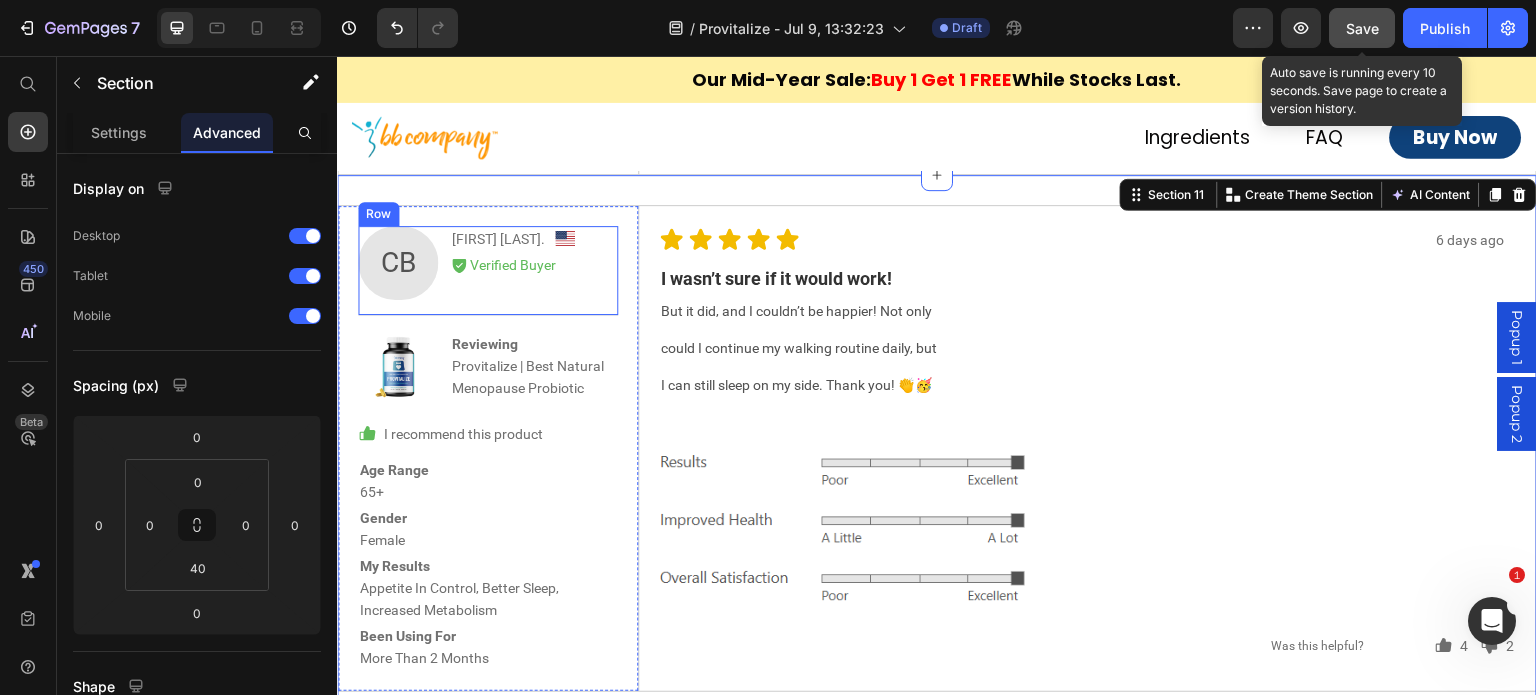scroll, scrollTop: 9455, scrollLeft: 0, axis: vertical 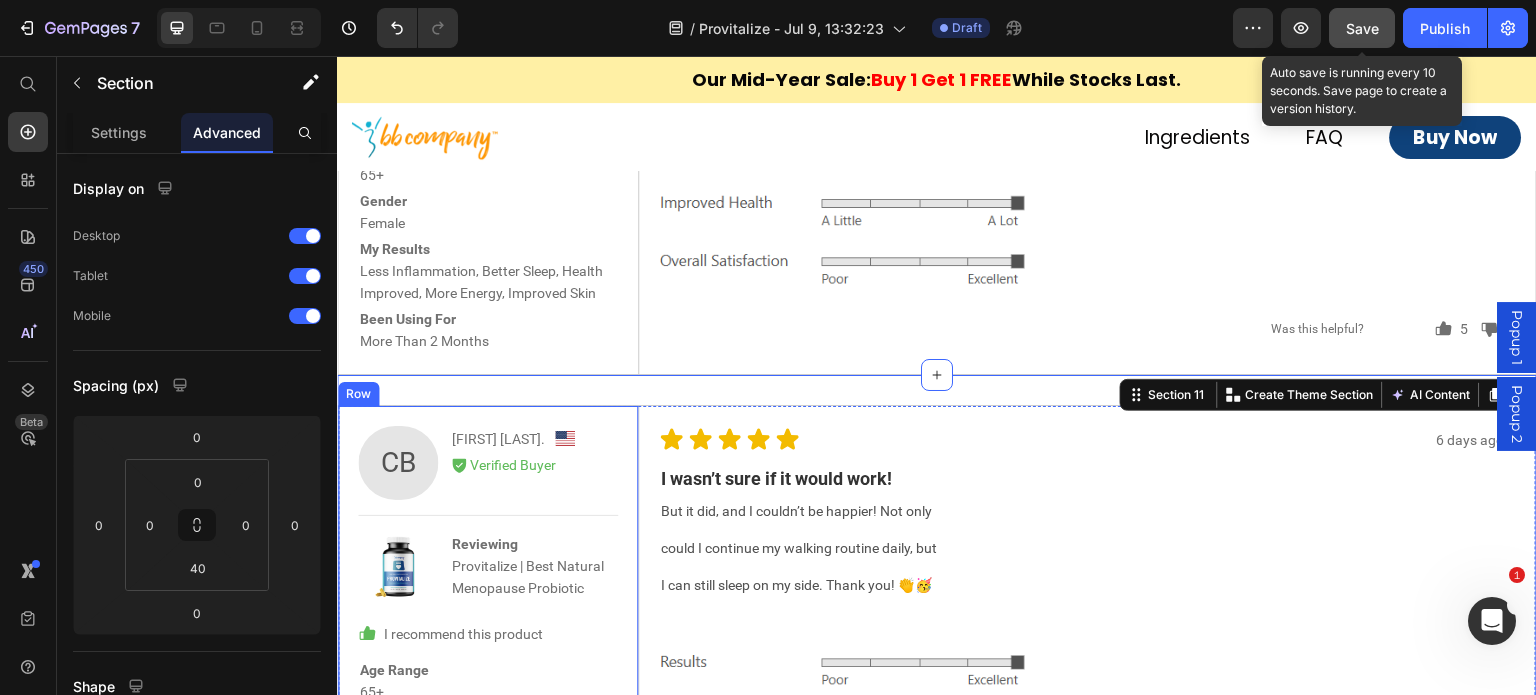 click on "CB Text Block Cindy B. Text Block Image Row
Icon  Verified Buyer Text Block Row Row Image Reviewing Provitalize | Best Natural Menopause Probiotic Text Block Row Row
Icon I recommend this product Text Block Row Age Range 65+ Text Block Row Gender Female Text Block Row My Results Appetite In Control, Better Sleep, Increased Metabolism Text Block Row Been Using For More Than 2 Months Text Block Row Row" at bounding box center [488, 648] 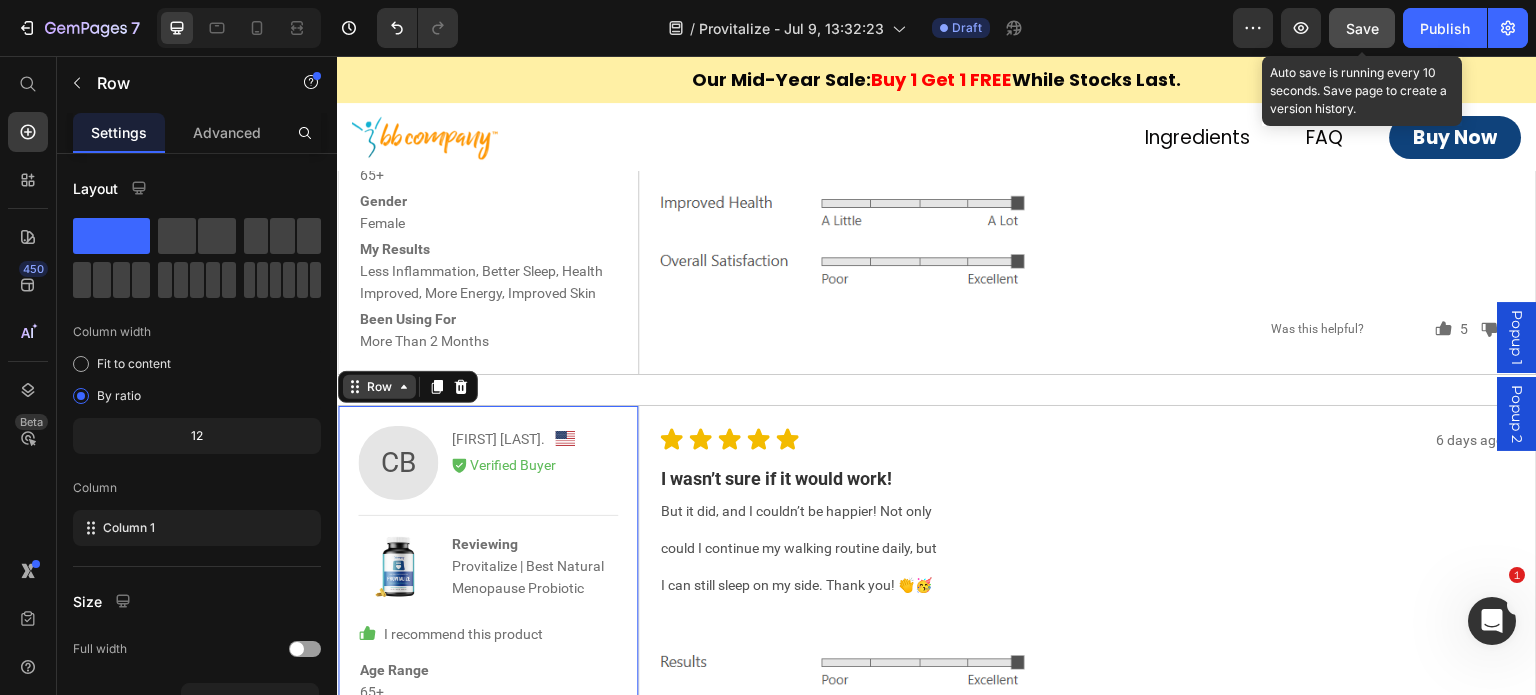 click 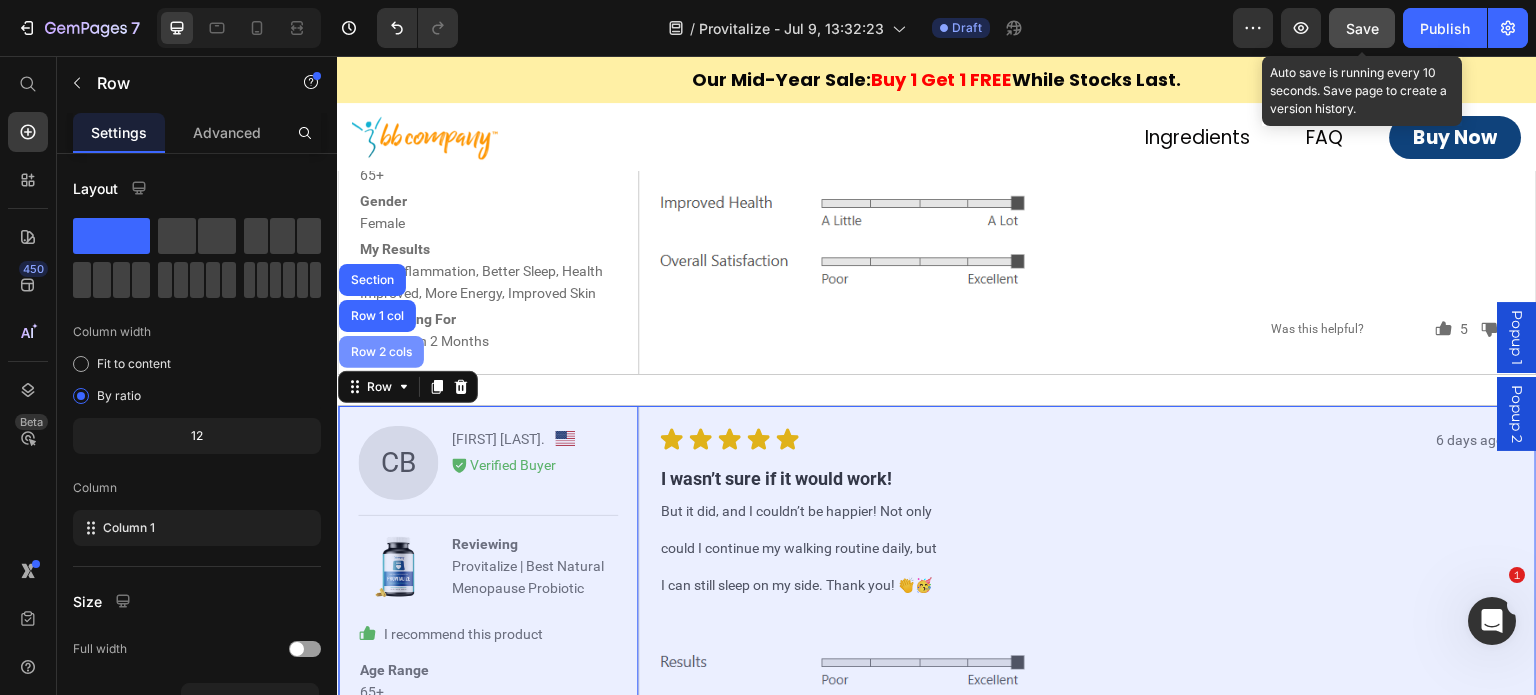 click on "Row 2 cols" at bounding box center [381, 352] 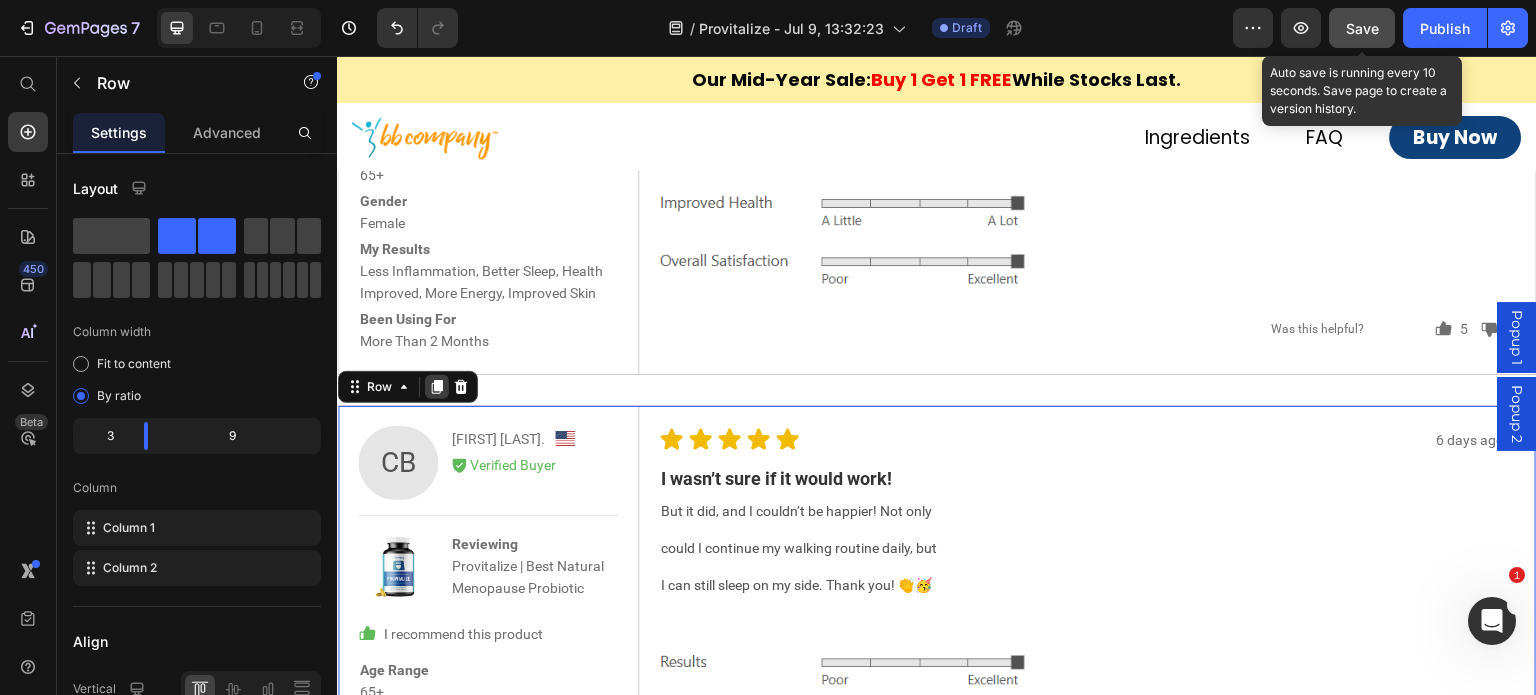 click 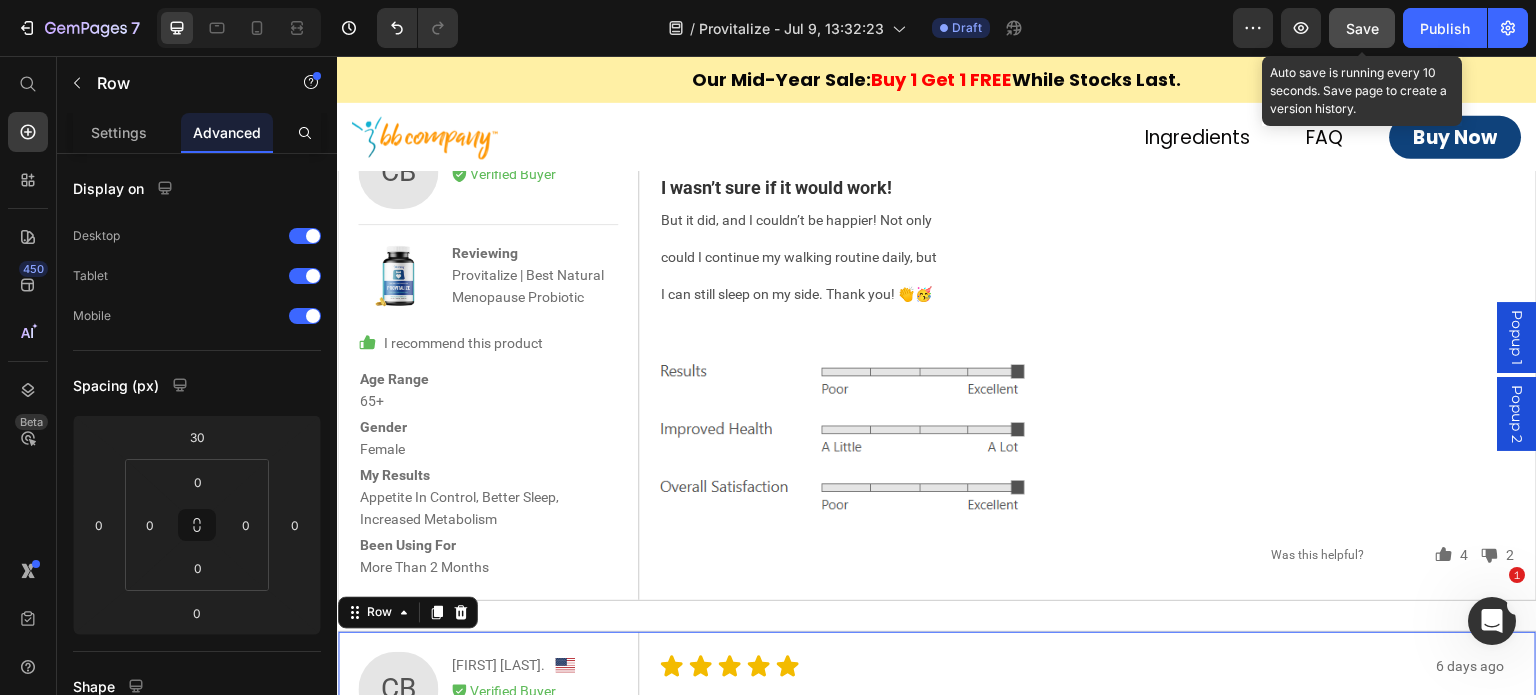 scroll, scrollTop: 10046, scrollLeft: 0, axis: vertical 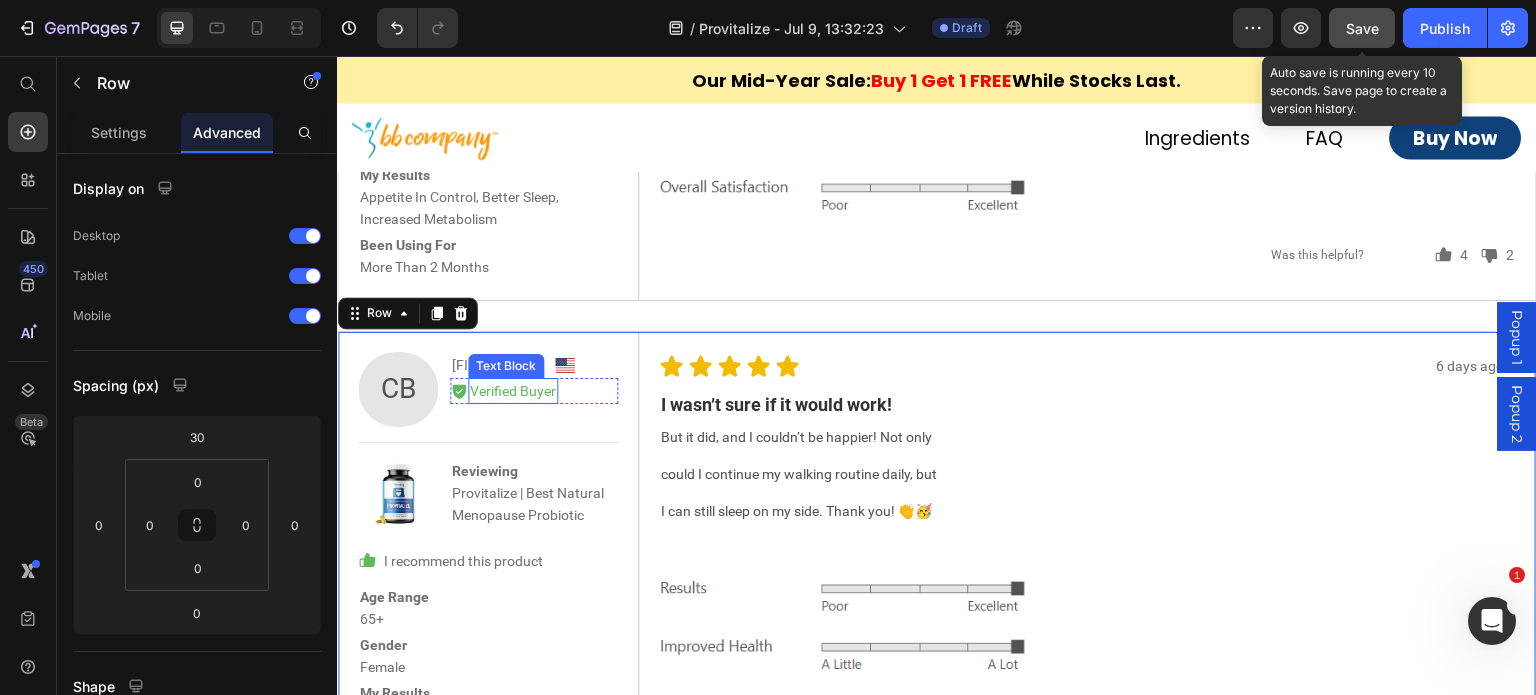 click on "Text Block" at bounding box center [506, 366] 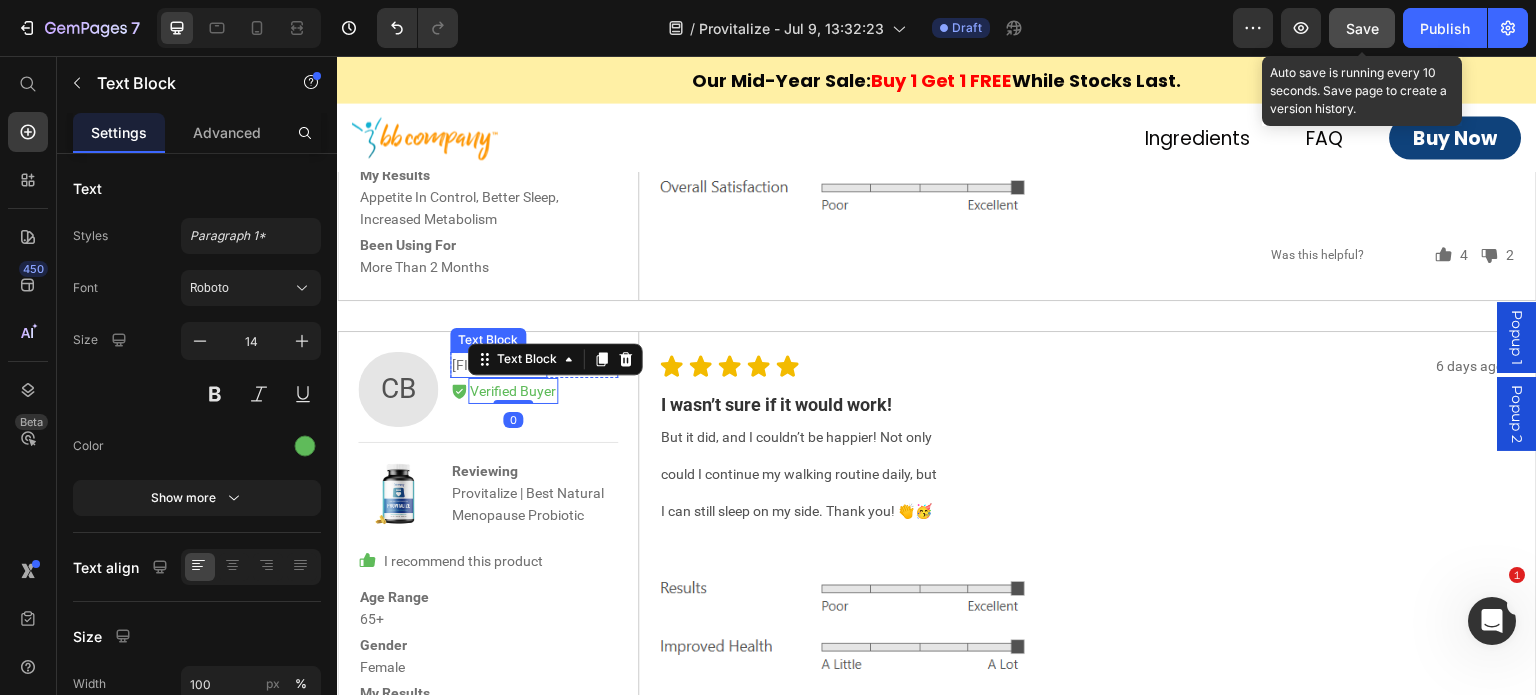 click on "[FIRST] [LAST]." at bounding box center (498, 365) 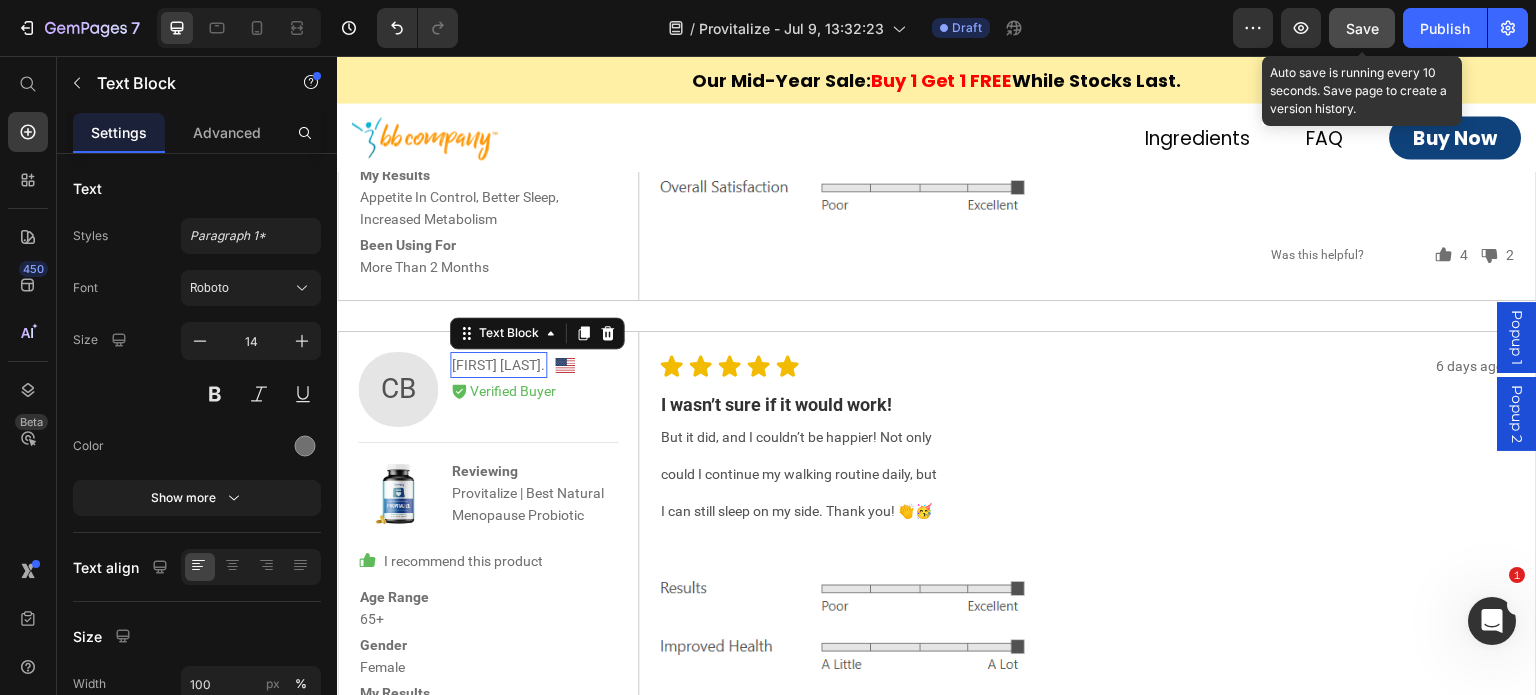 click on "[FIRST] [LAST]." at bounding box center [498, 365] 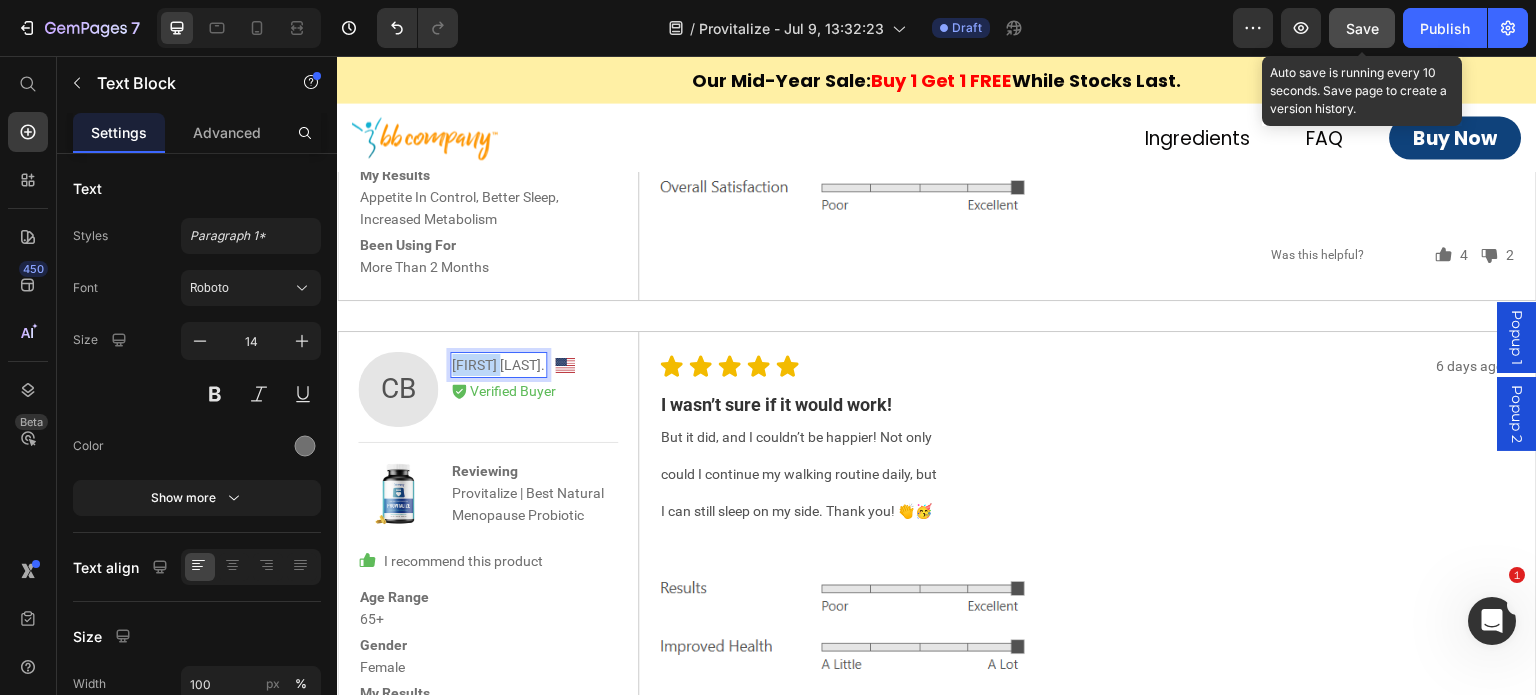 click on "[FIRST] [LAST]." at bounding box center [498, 365] 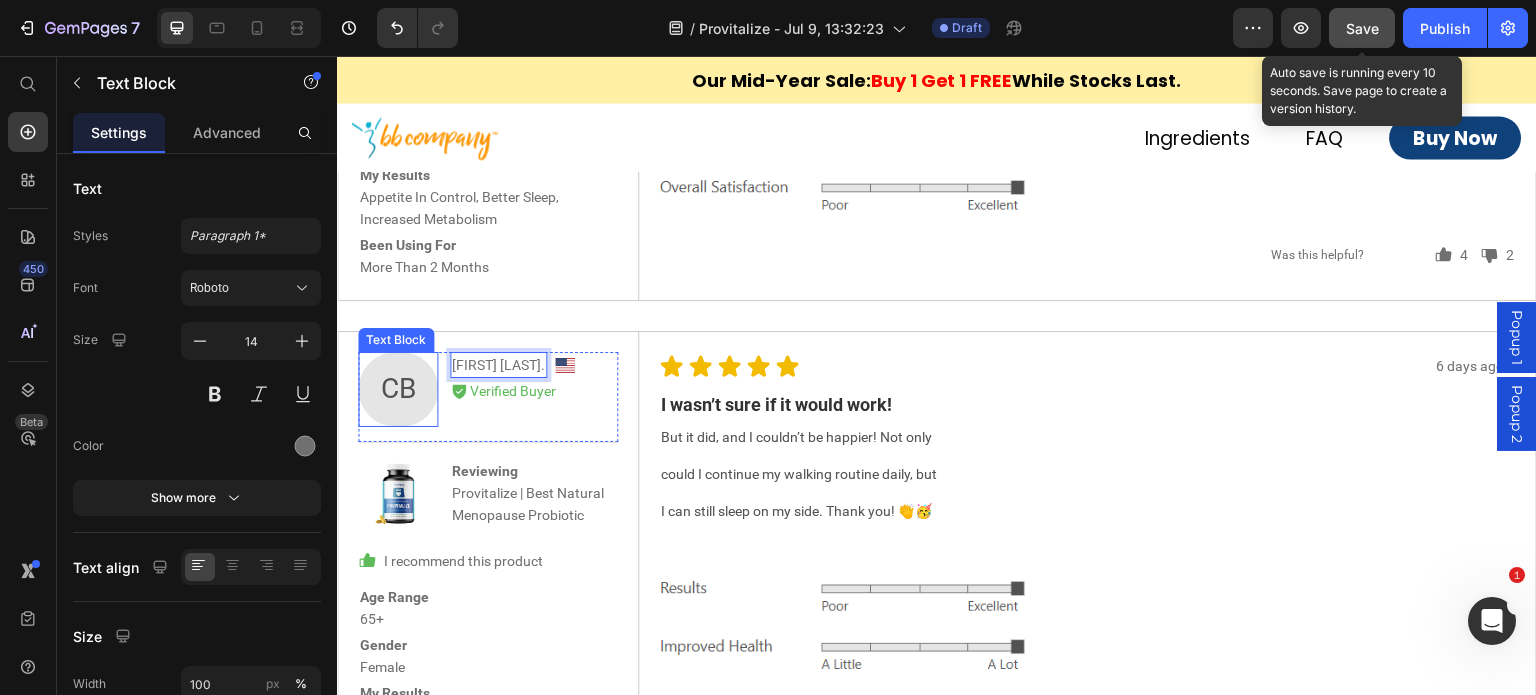 click on "CB" at bounding box center (398, 389) 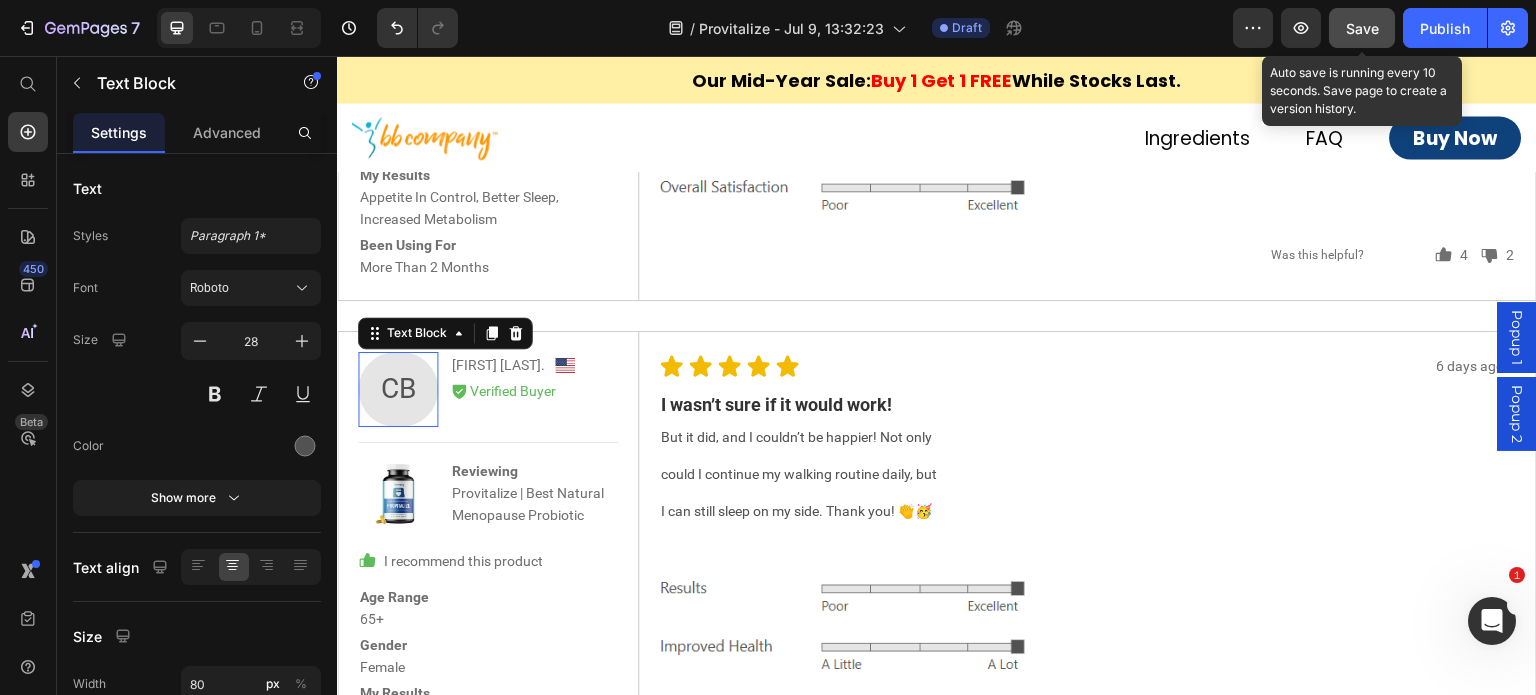 click on "CB" at bounding box center [398, 389] 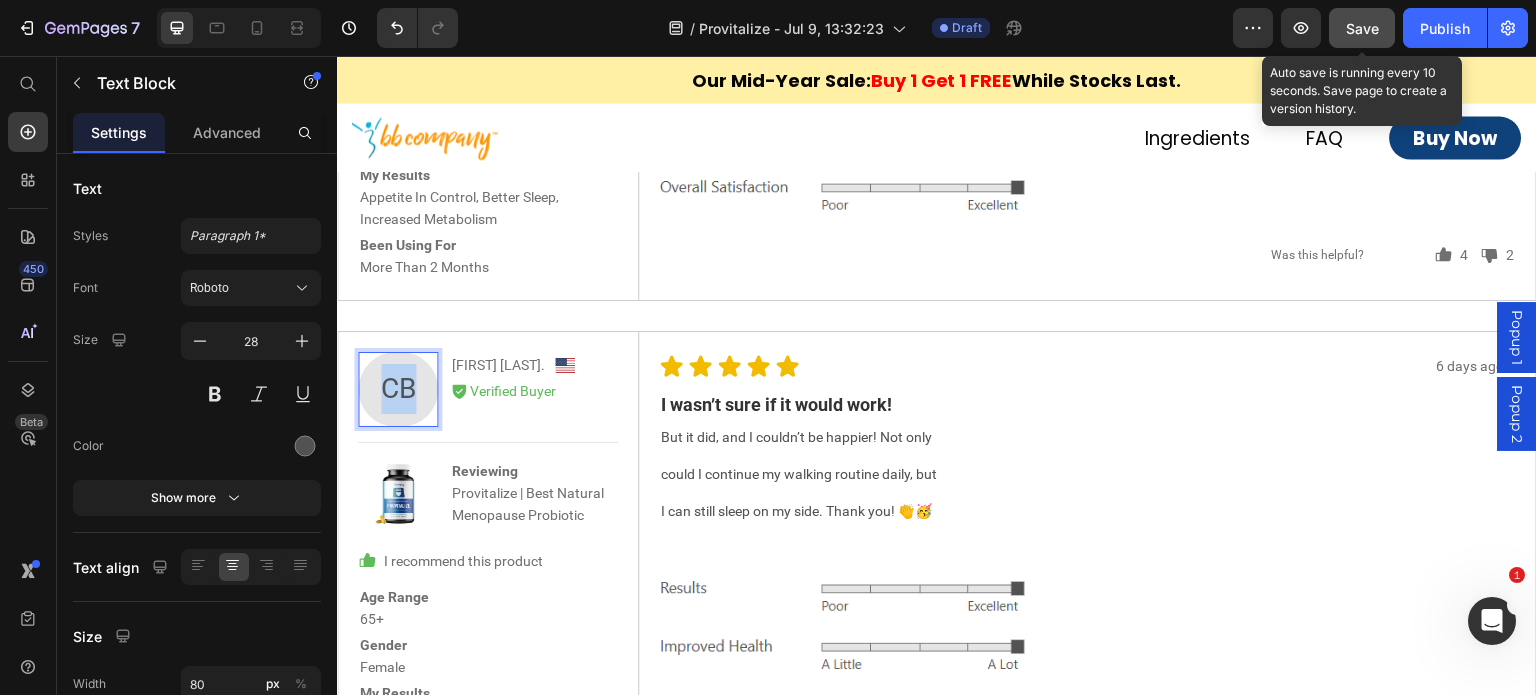 click on "CB" at bounding box center [398, 389] 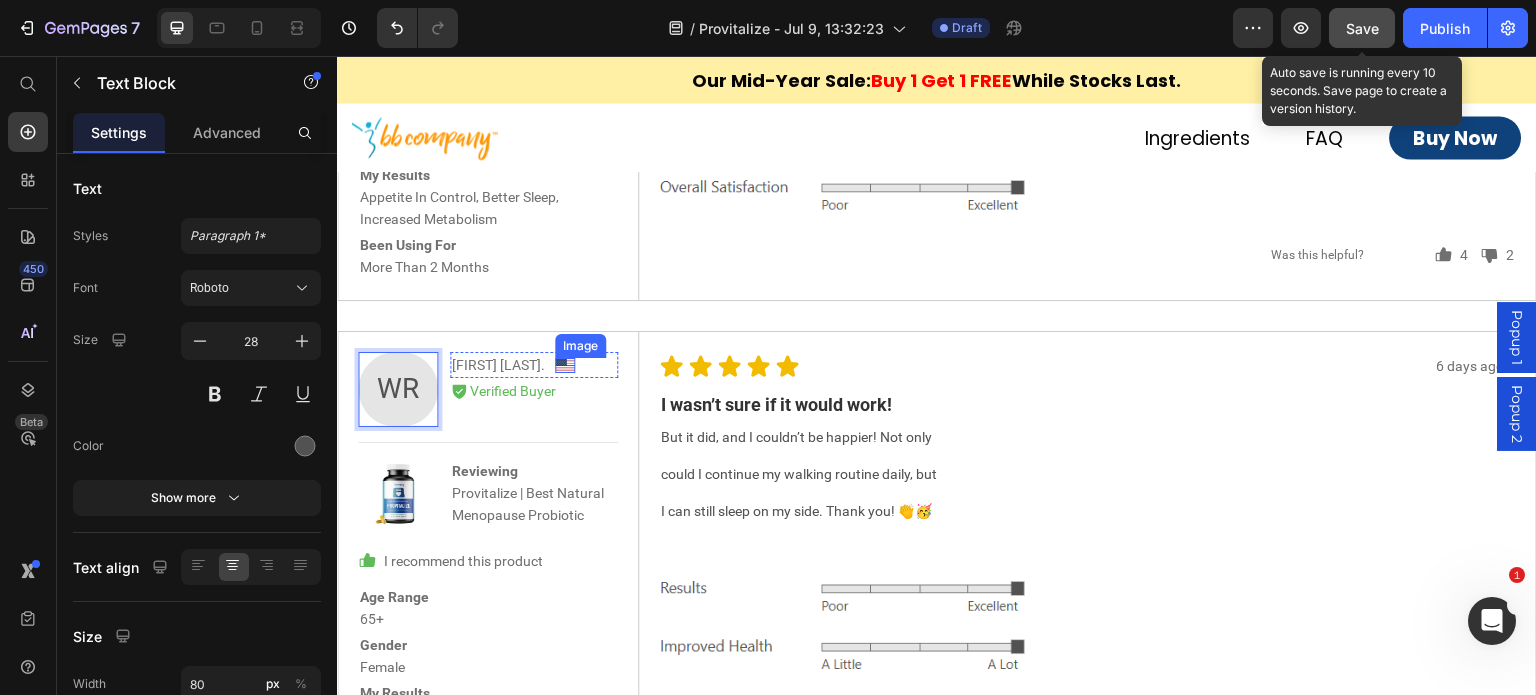 click at bounding box center [565, 365] 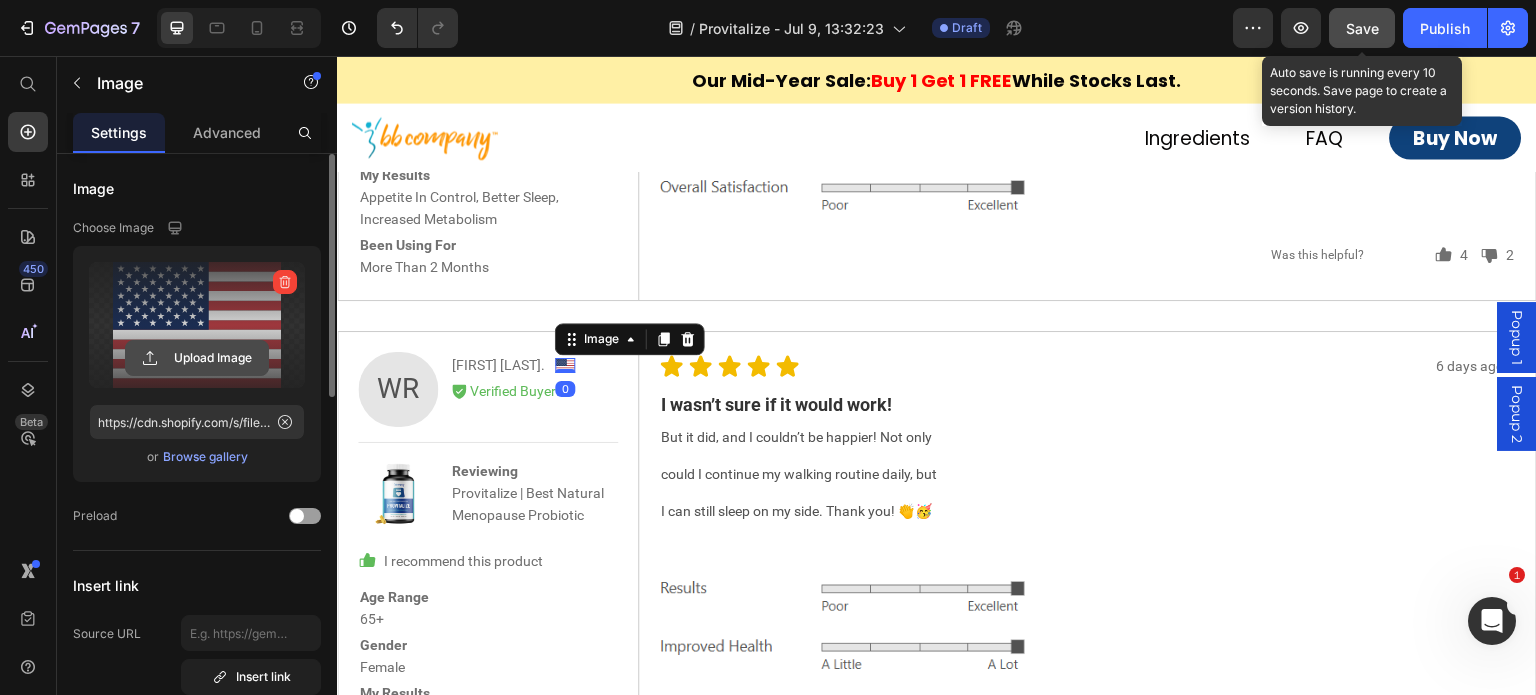 click 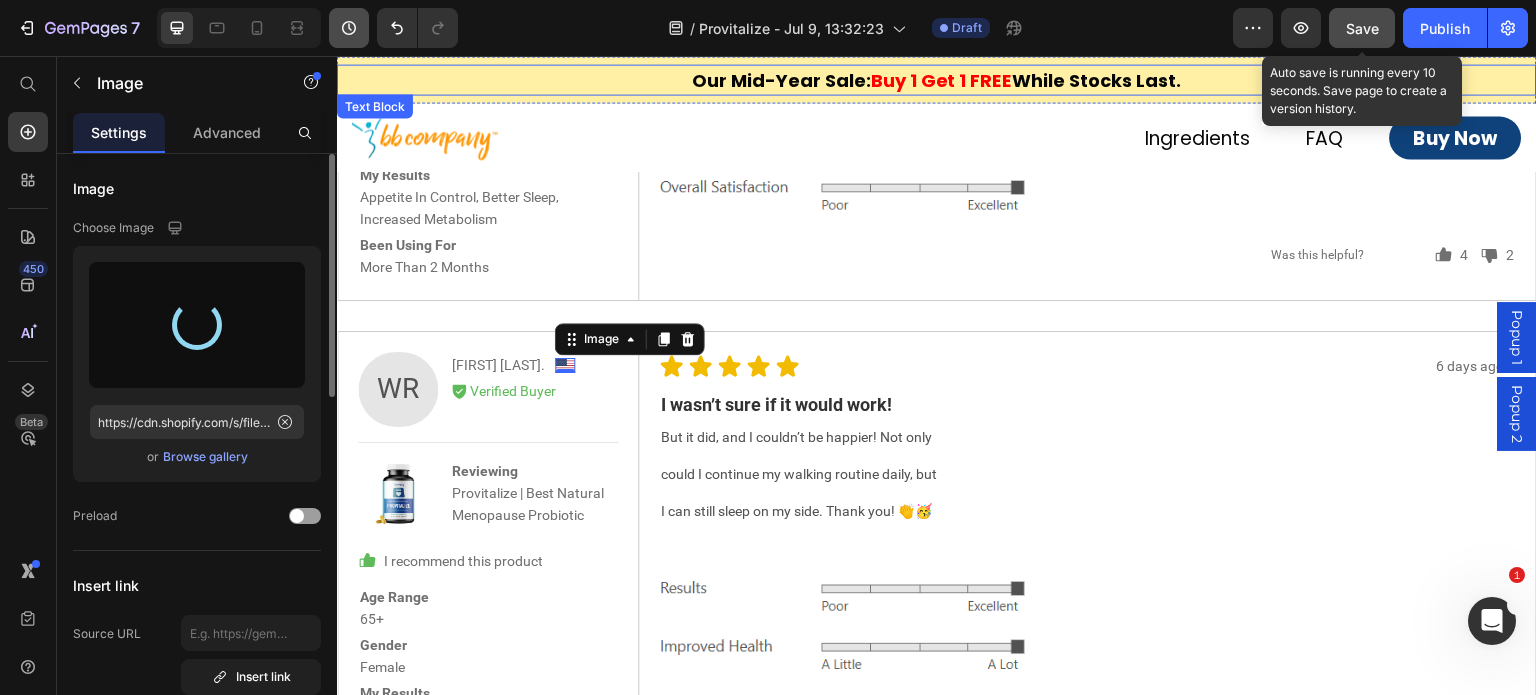type on "https://cdn.shopify.com/s/files/1/0715/1209/6947/files/gempages_566339328339346466-4d14b8c8-edd1-4d03-8b2f-7c7d4c1adbcf.svg" 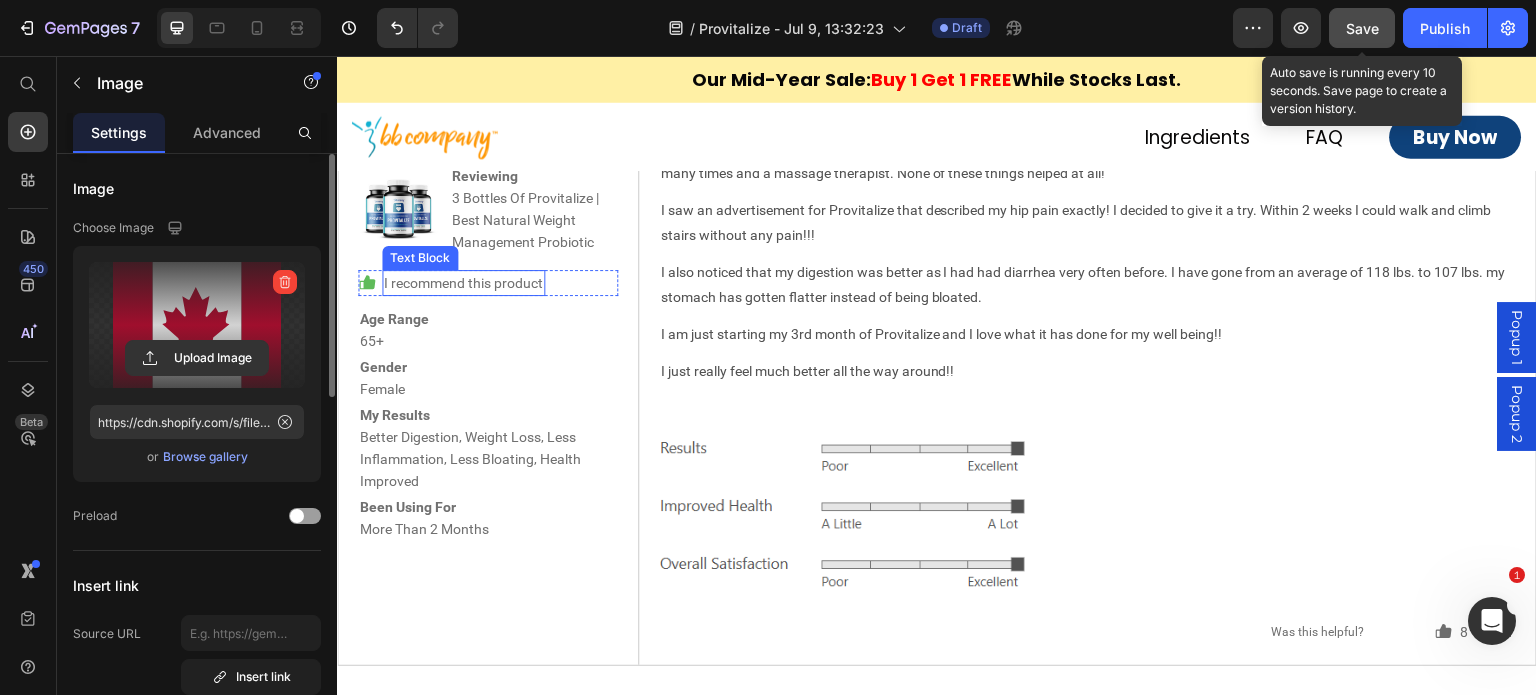 scroll, scrollTop: 8446, scrollLeft: 0, axis: vertical 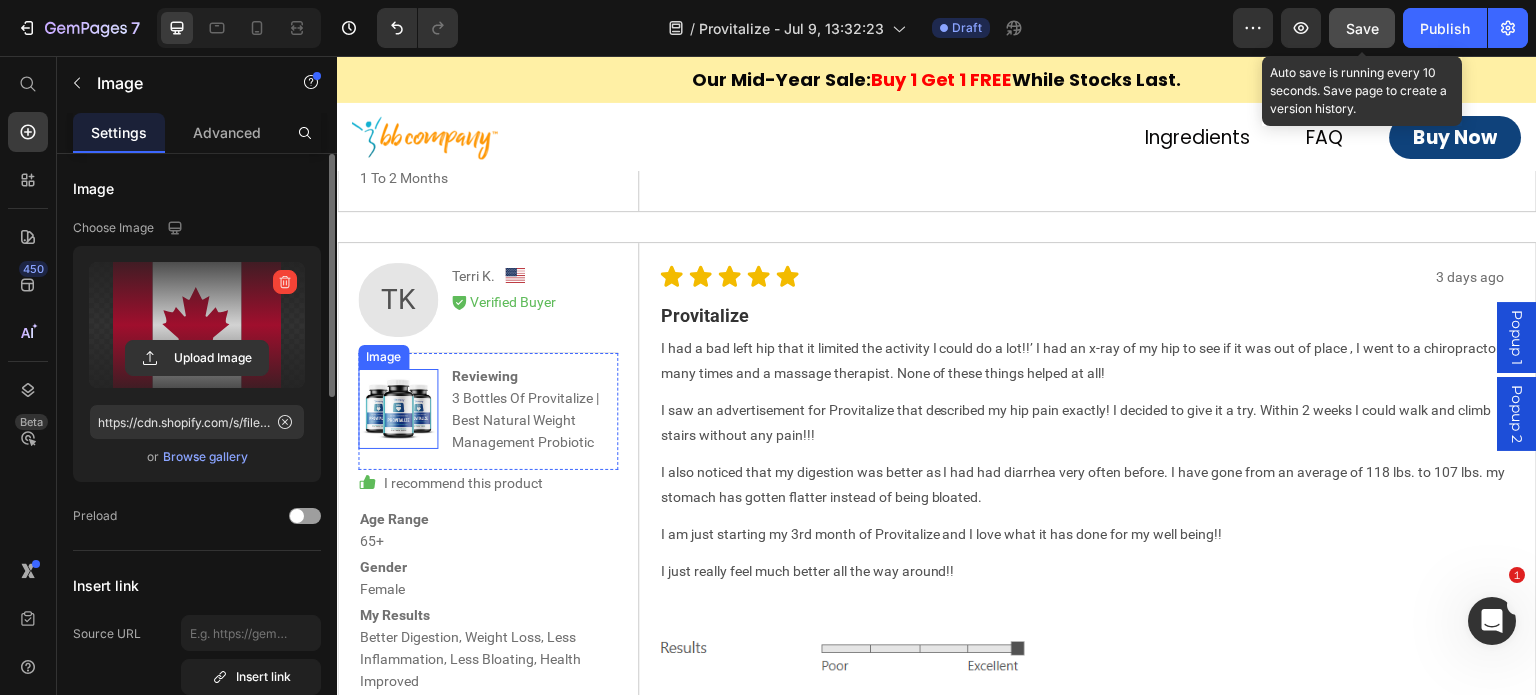 click at bounding box center [398, 409] 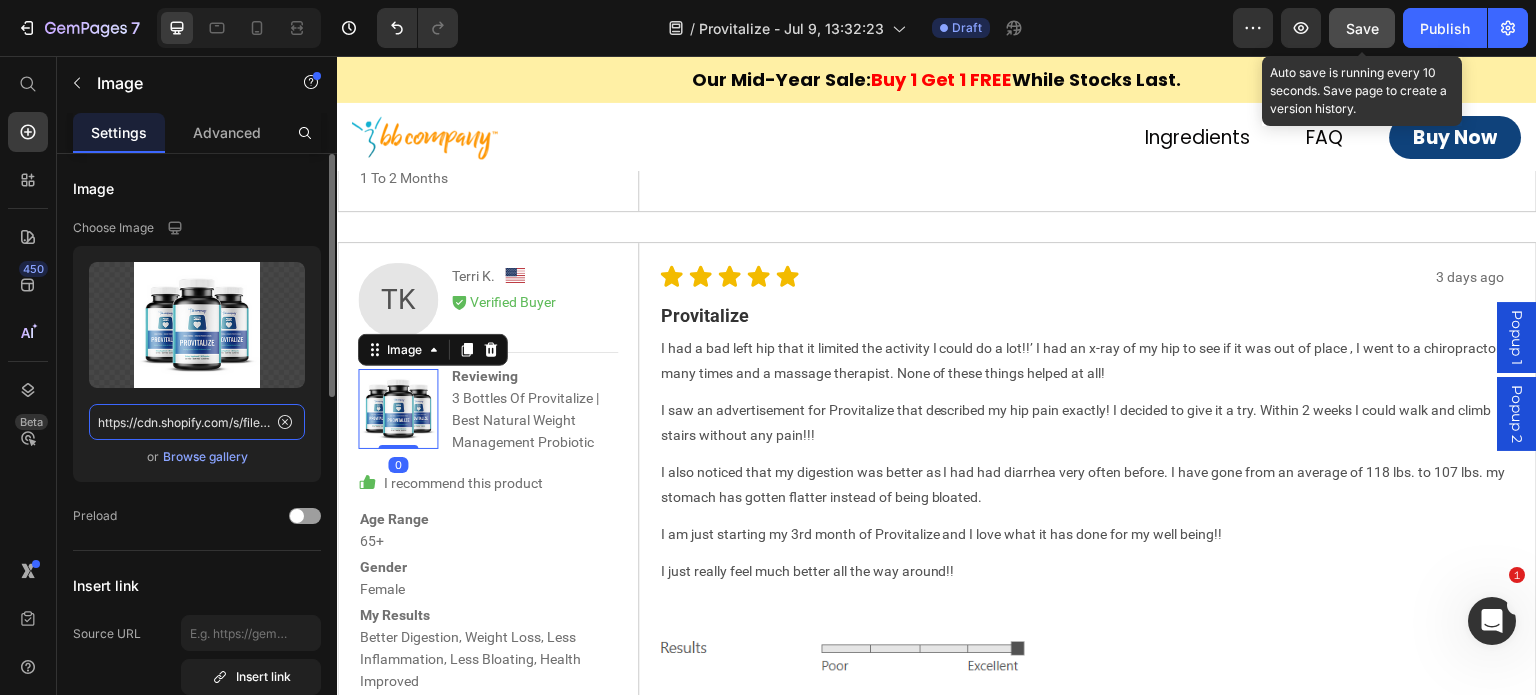click on "https://cdn.shopify.com/s/files/1/0715/1209/6947/files/gempages_566339328339346466-e2e6cc89-5a8a-4a2b-8fc4-53ef0c9e932b.png" 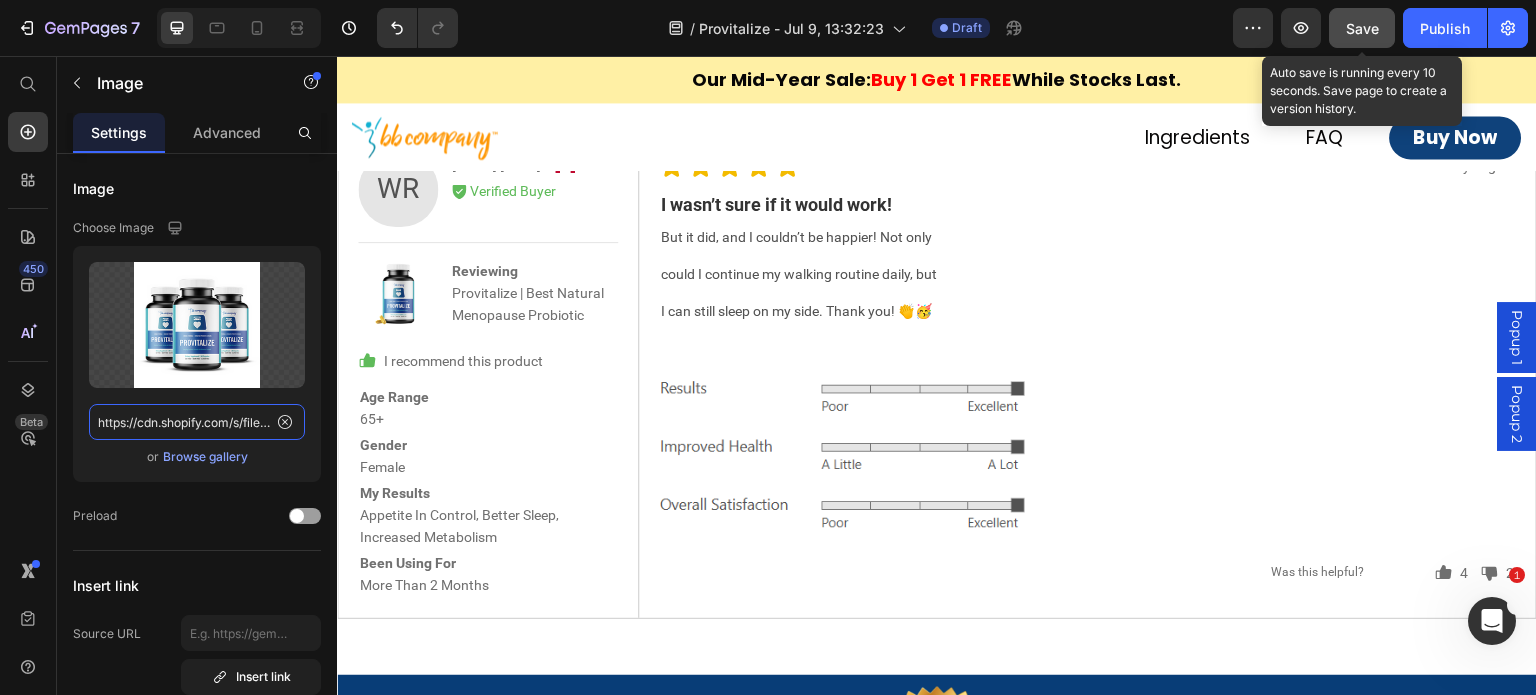 scroll, scrollTop: 10346, scrollLeft: 0, axis: vertical 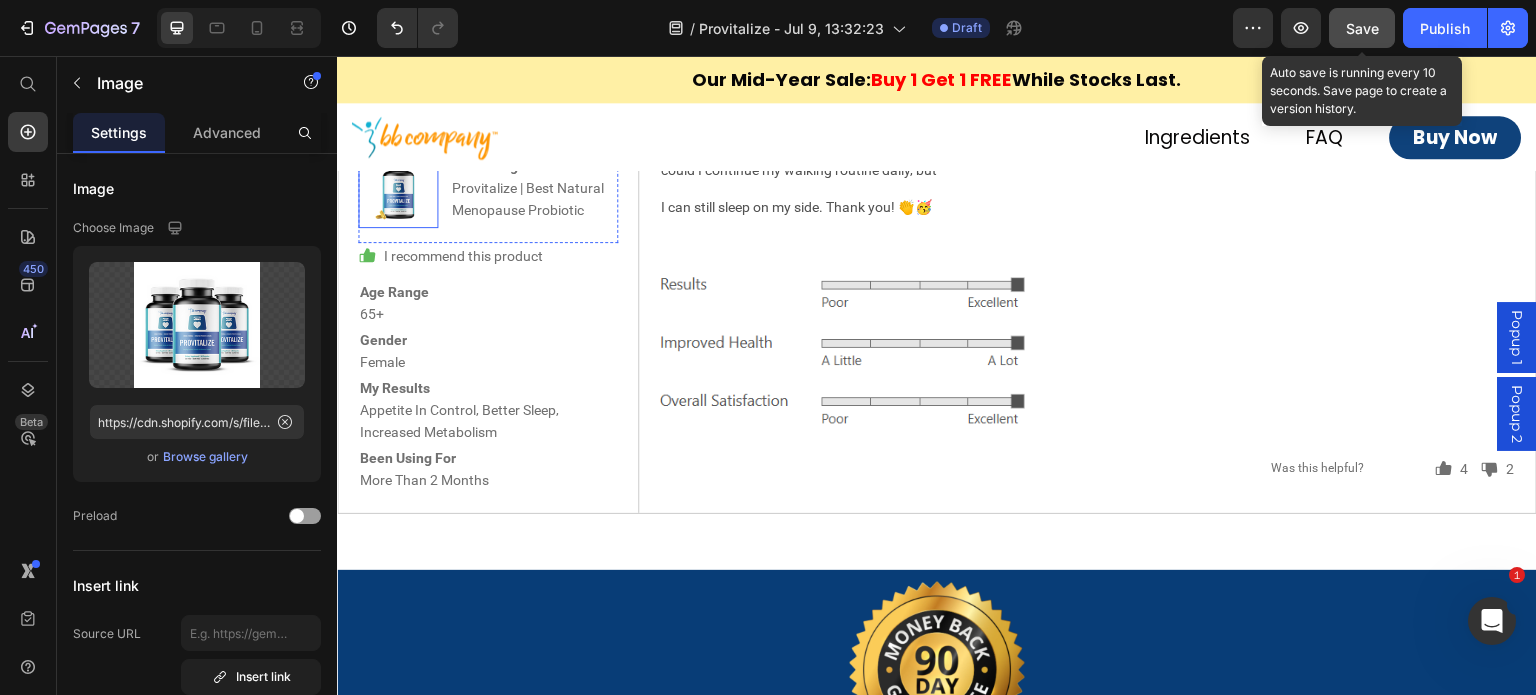 click at bounding box center (398, 188) 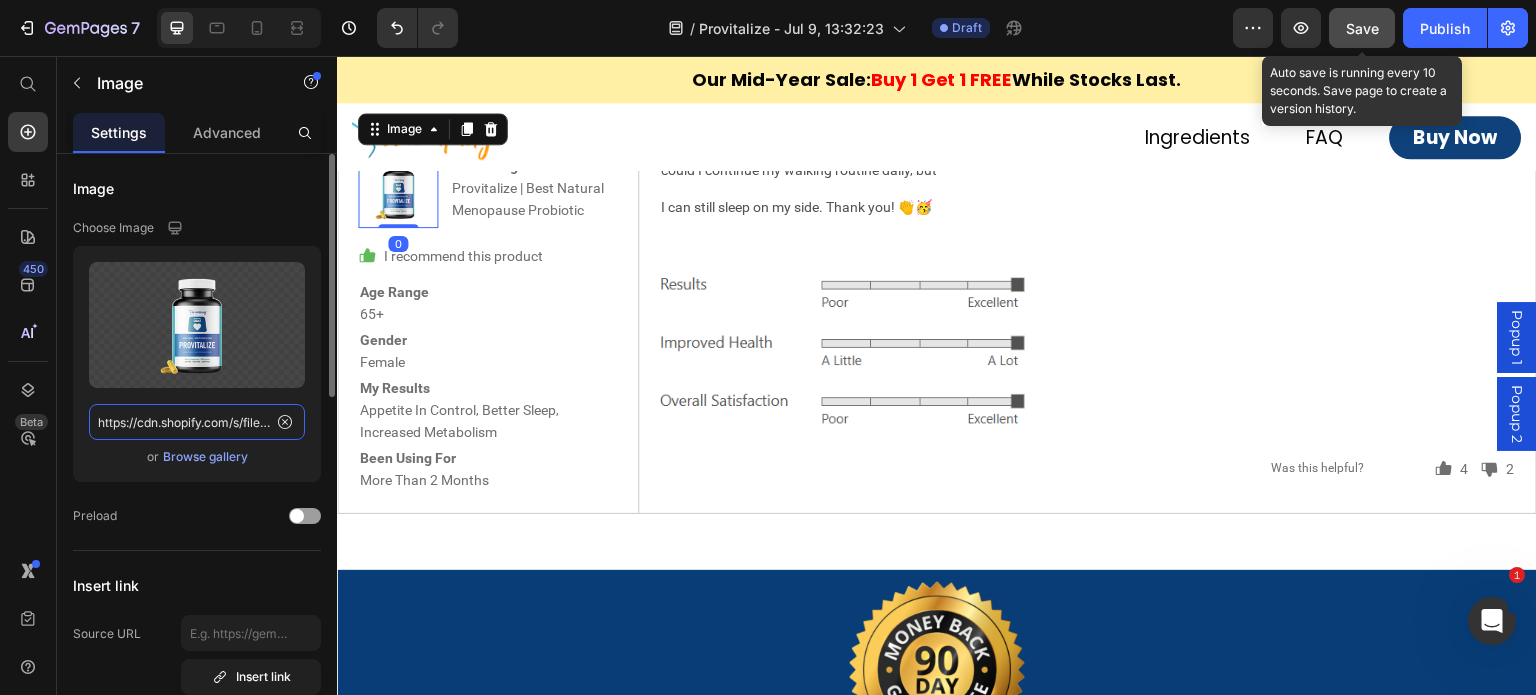 click on "https://cdn.shopify.com/s/files/1/0715/1209/6947/files/gempages_566339328339346466-c70498e5-c94a-467f-95ff-997b4fdb85ef.png" 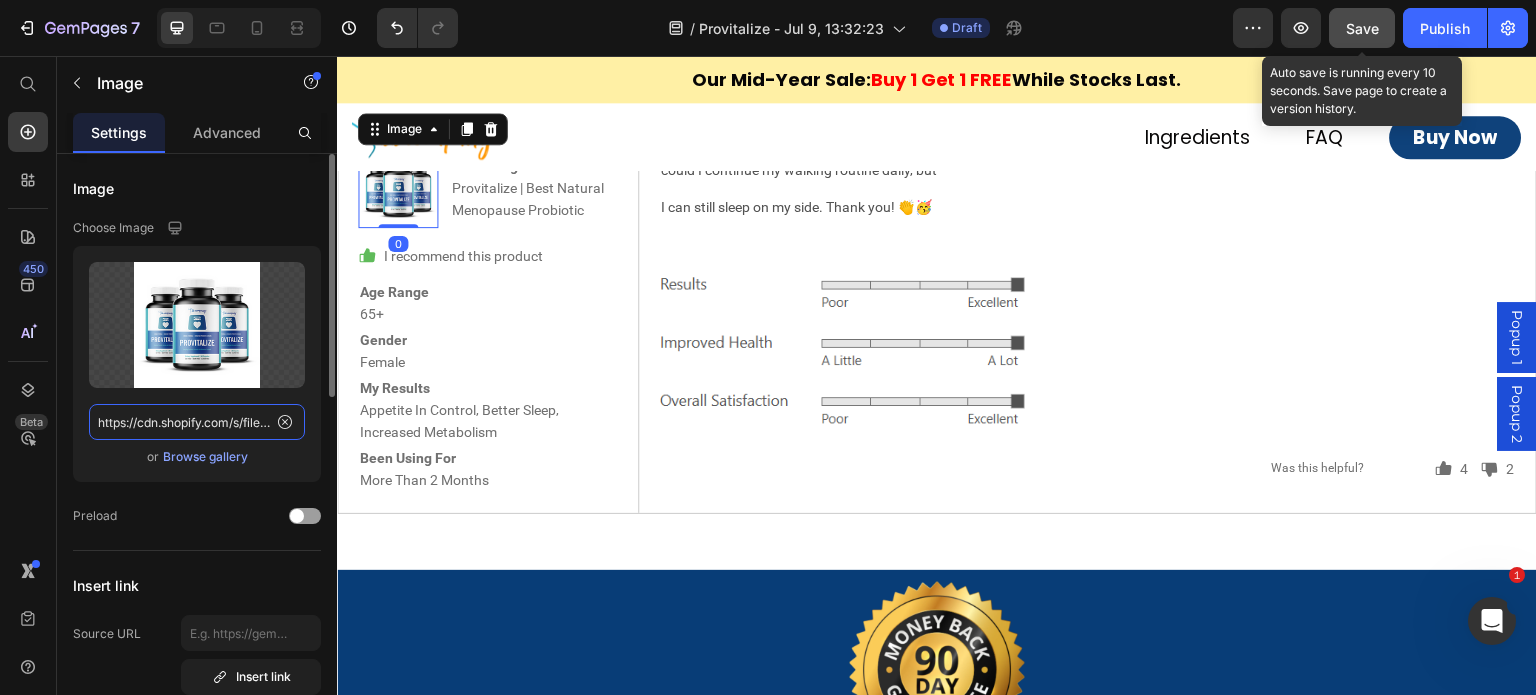 scroll, scrollTop: 0, scrollLeft: 612, axis: horizontal 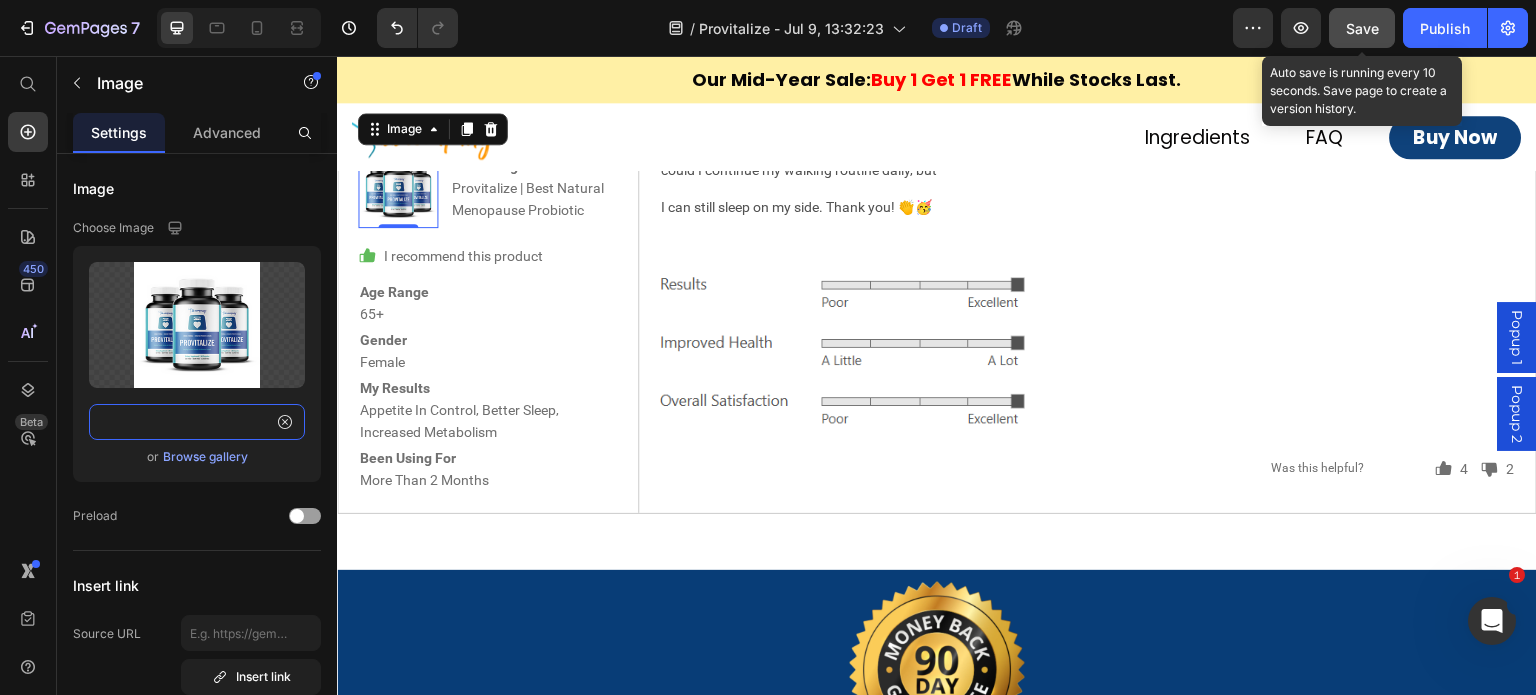 type on "https://cdn.shopify.com/s/files/1/0715/1209/6947/files/gempages_566339328339346466-e2e6cc89-5a8a-4a2b-8fc4-53ef0c9e932b.png" 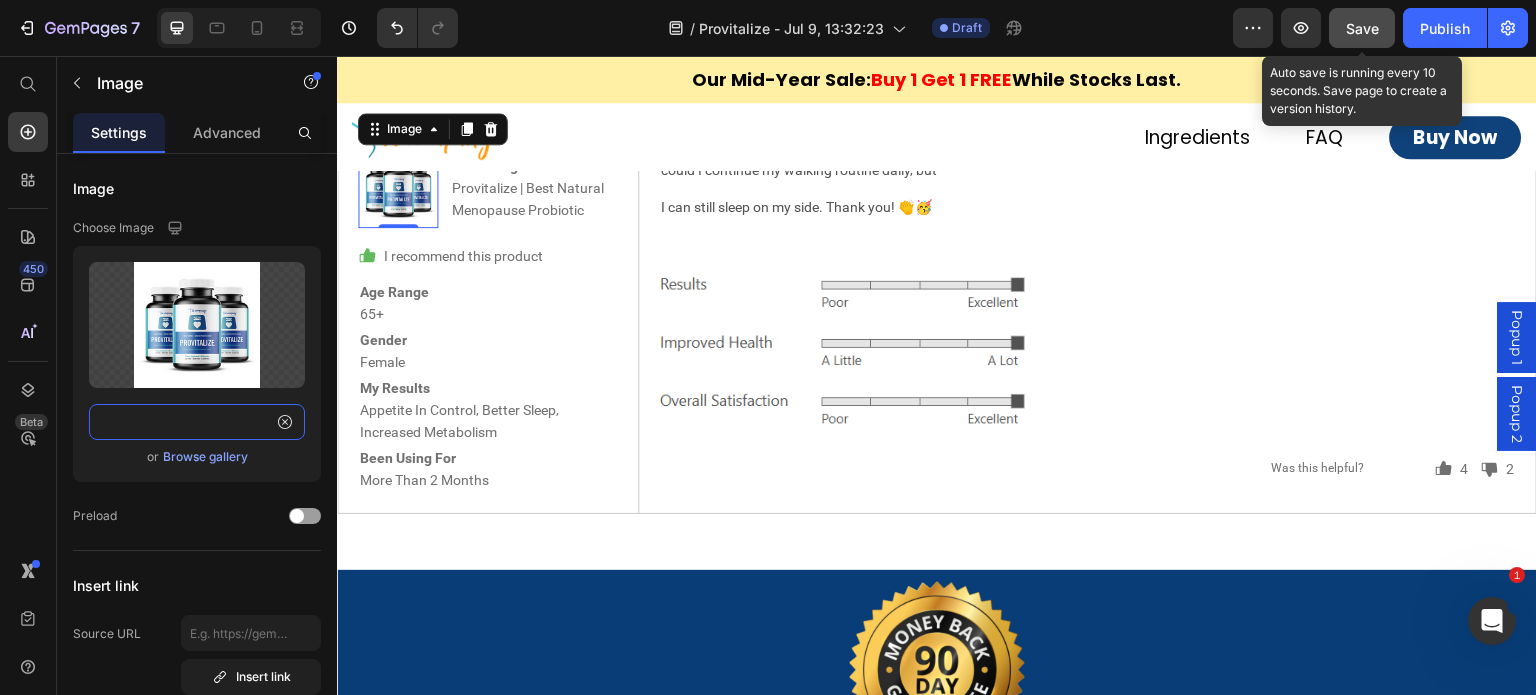 scroll, scrollTop: 0, scrollLeft: 0, axis: both 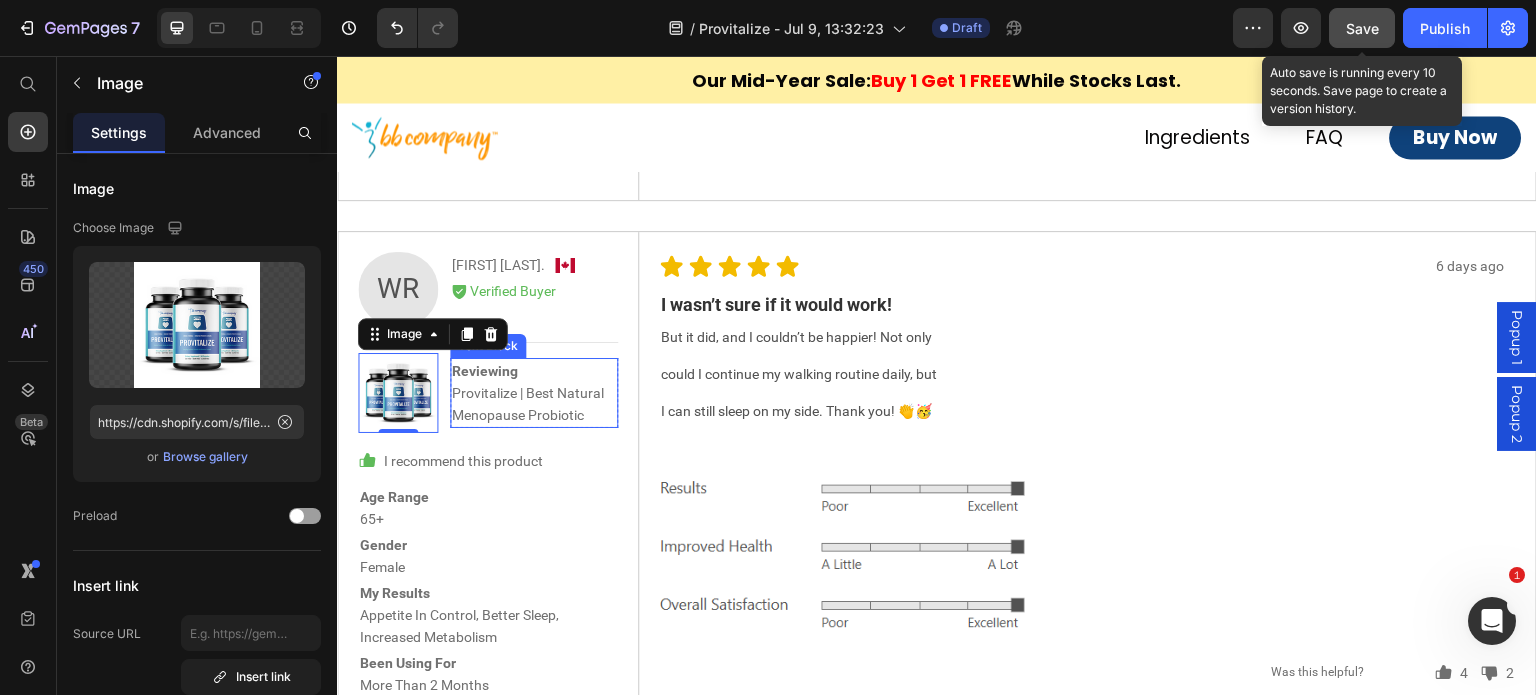 click on "Reviewing Provitalize | Best Natural Menopause Probiotic" at bounding box center (534, 393) 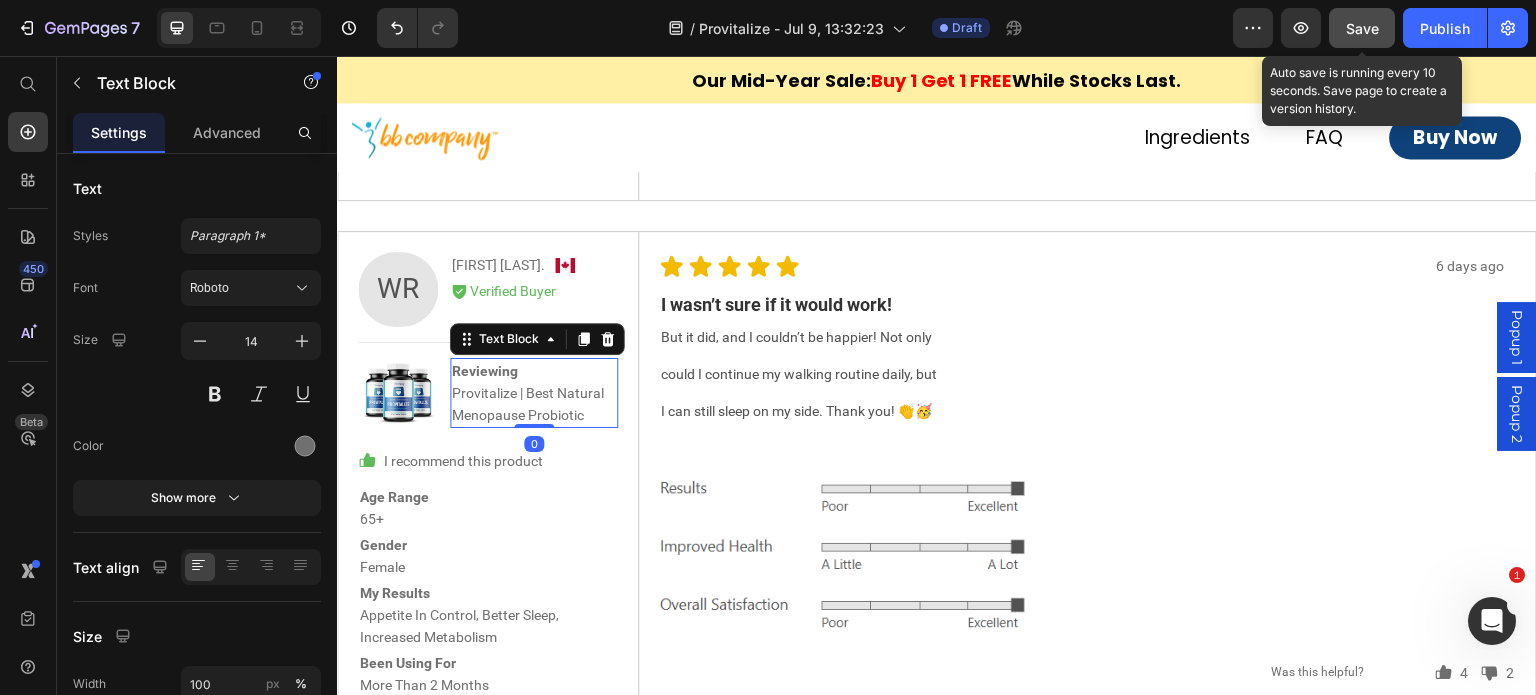 click on "Reviewing Provitalize | Best Natural Menopause Probiotic" at bounding box center (534, 393) 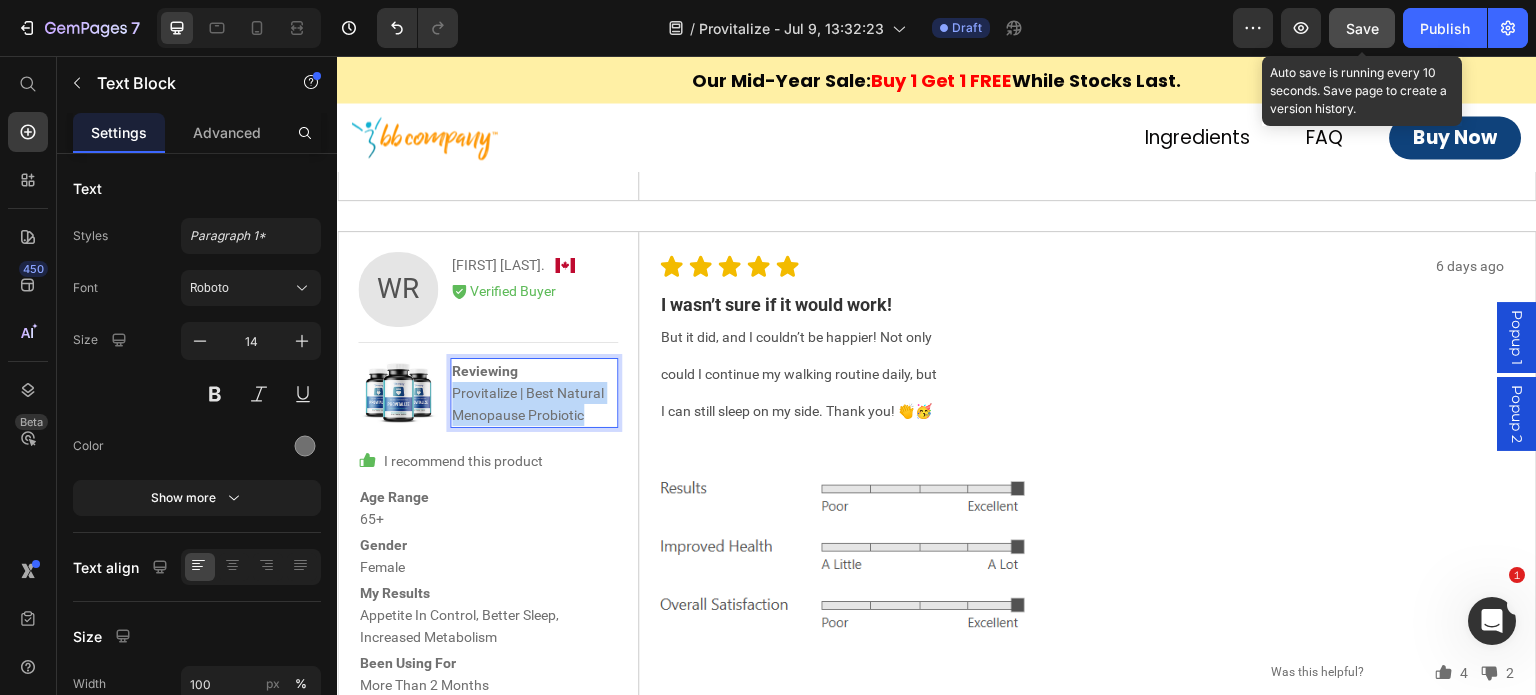 click on "Reviewing Provitalize | Best Natural Menopause Probiotic" at bounding box center (534, 393) 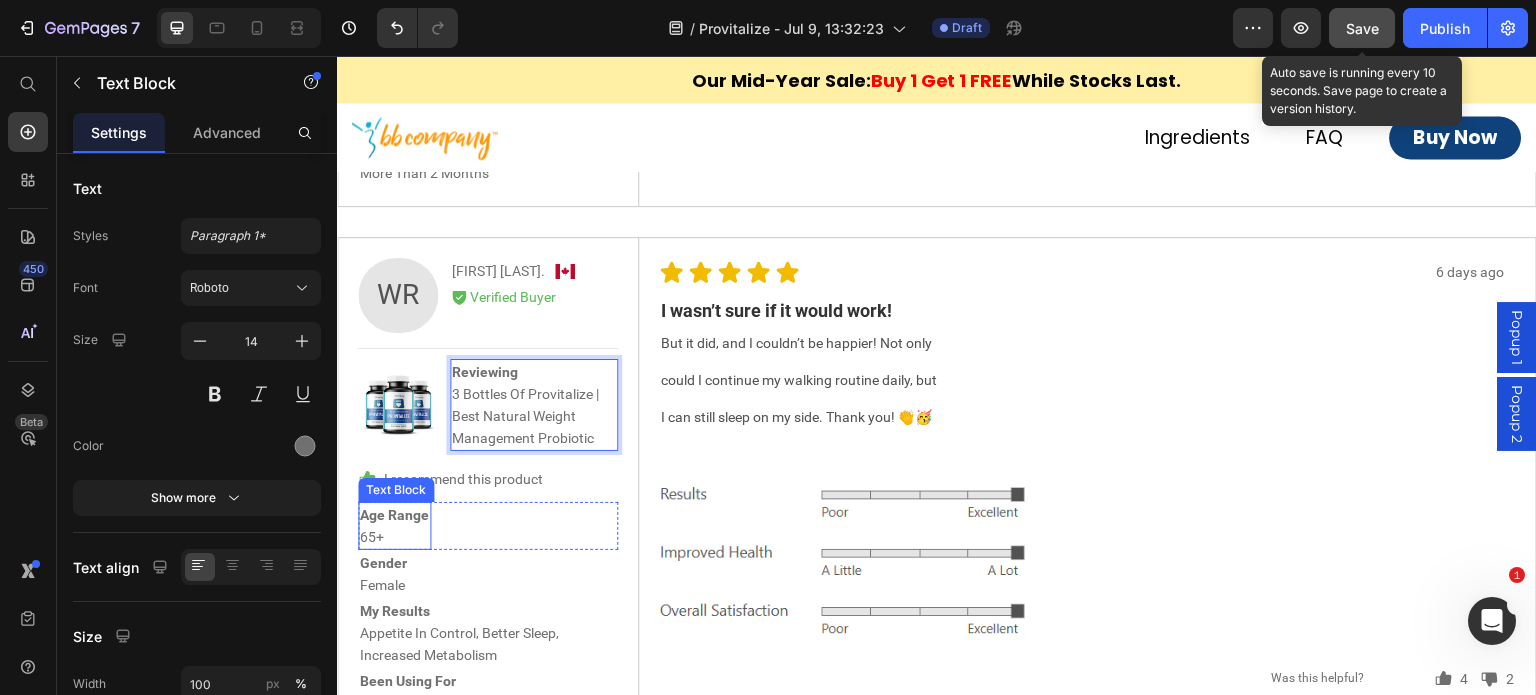 click on "65+" at bounding box center [394, 537] 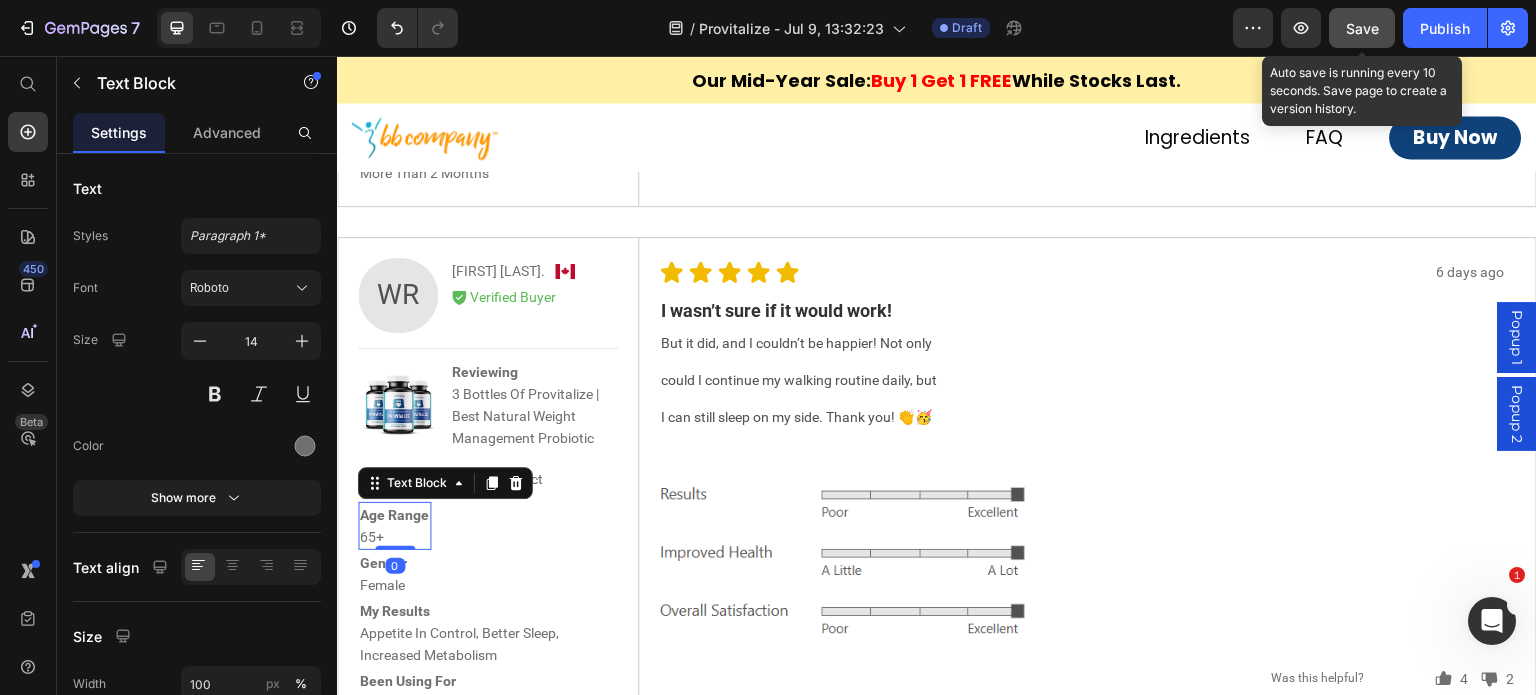 click on "65+" at bounding box center (394, 537) 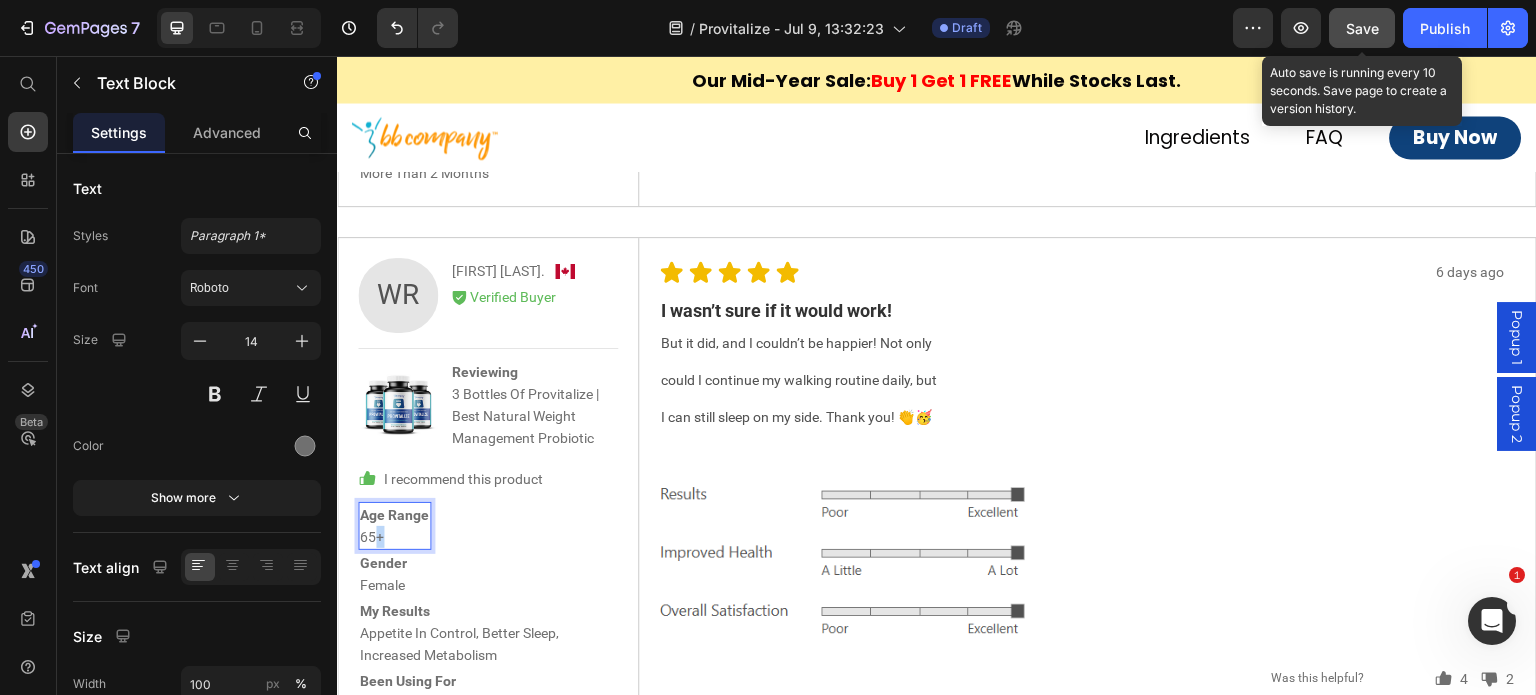 click on "65+" at bounding box center (394, 537) 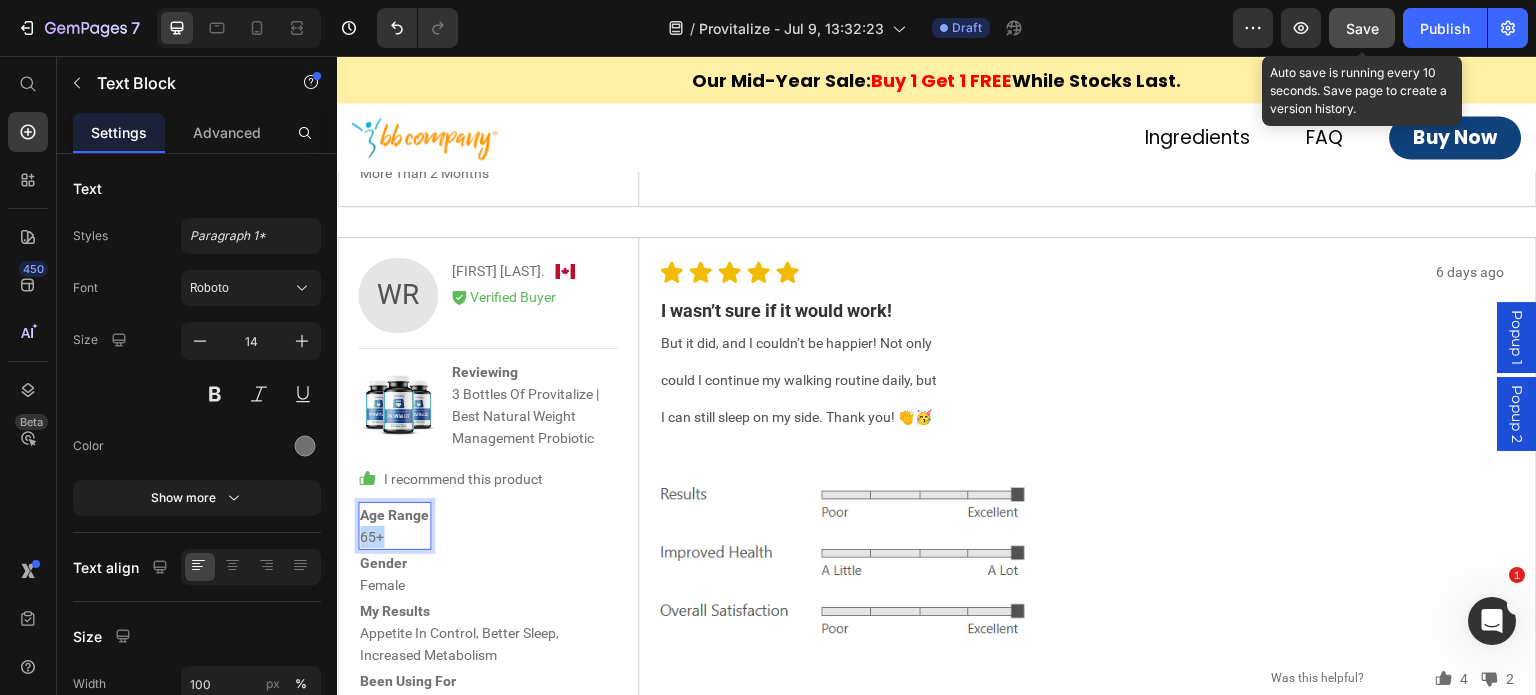 click on "65+" at bounding box center (394, 537) 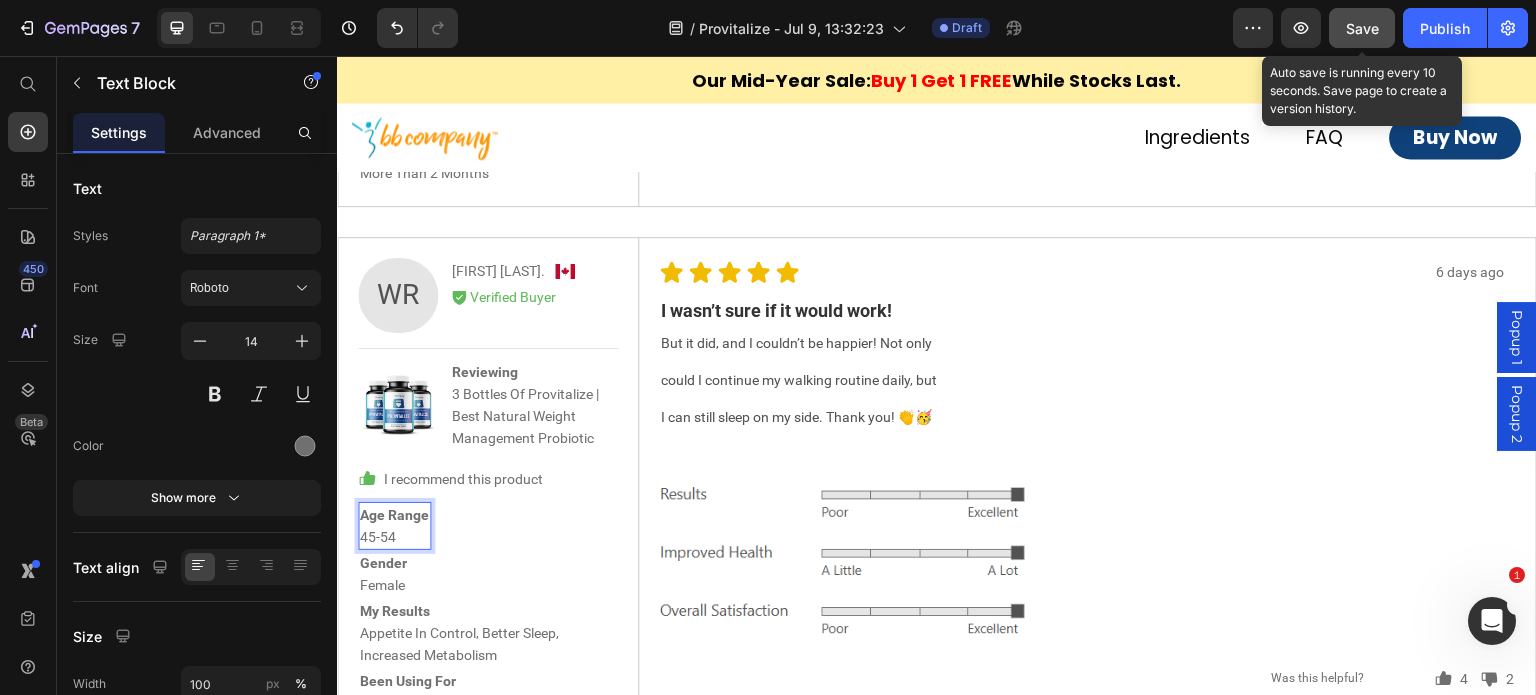 click on "45-54" at bounding box center (394, 537) 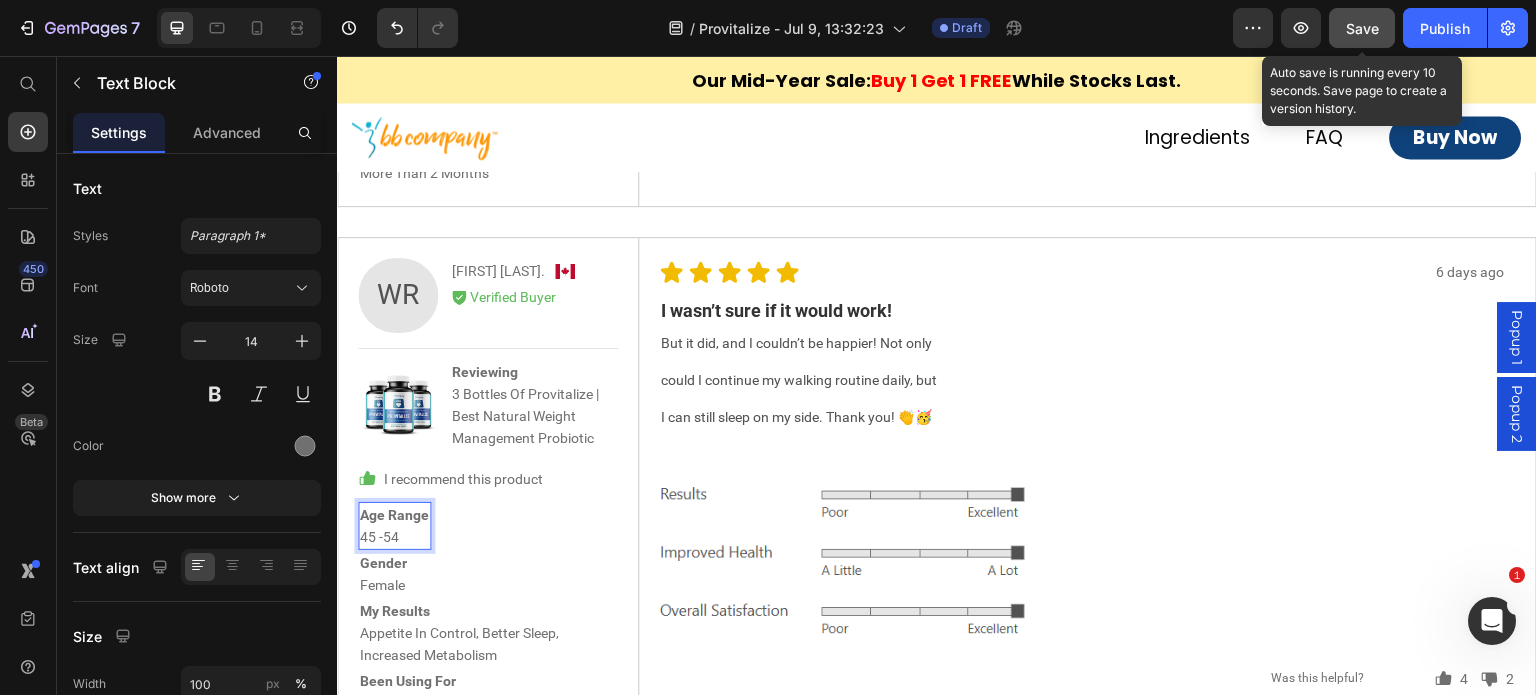 click on "45 -54" at bounding box center [394, 537] 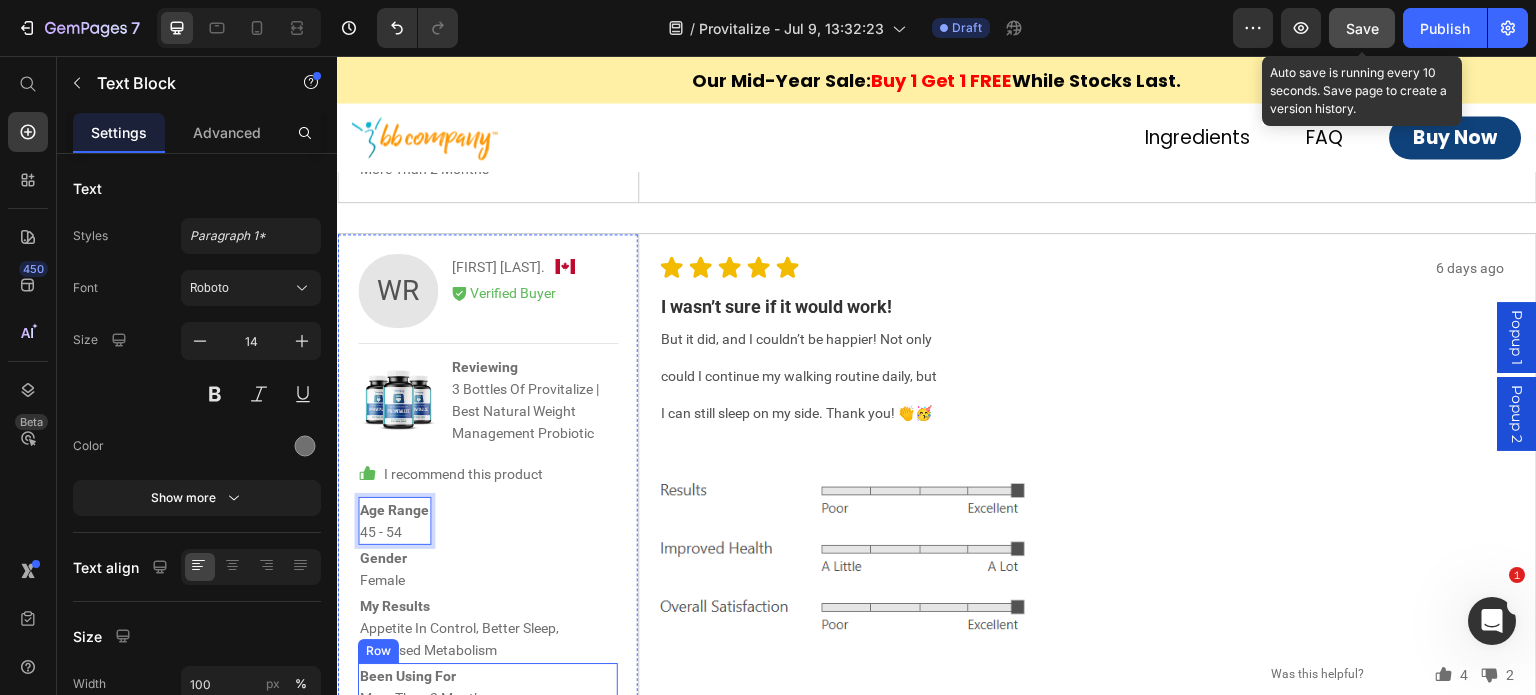 scroll, scrollTop: 10540, scrollLeft: 0, axis: vertical 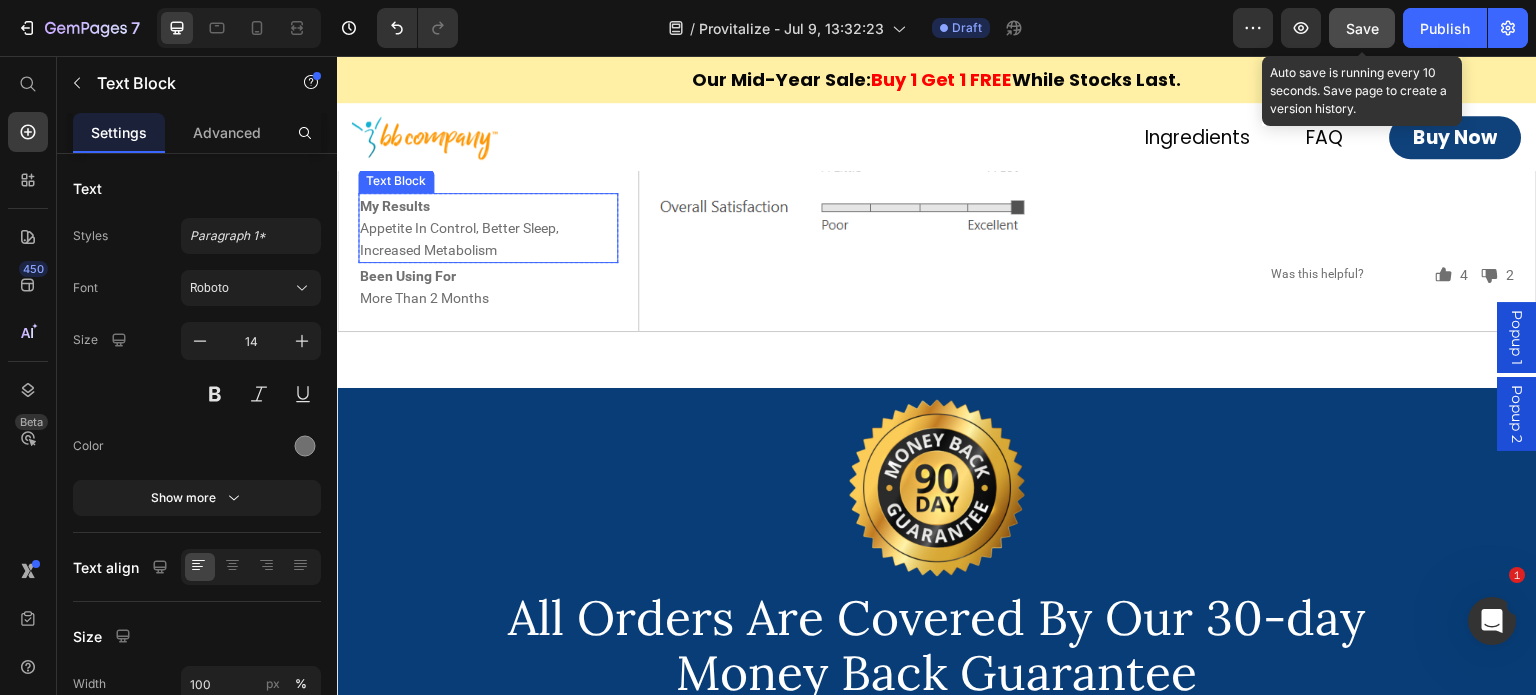 click on "My Results Appetite In Control, Better Sleep, Increased Metabolism" at bounding box center [488, 228] 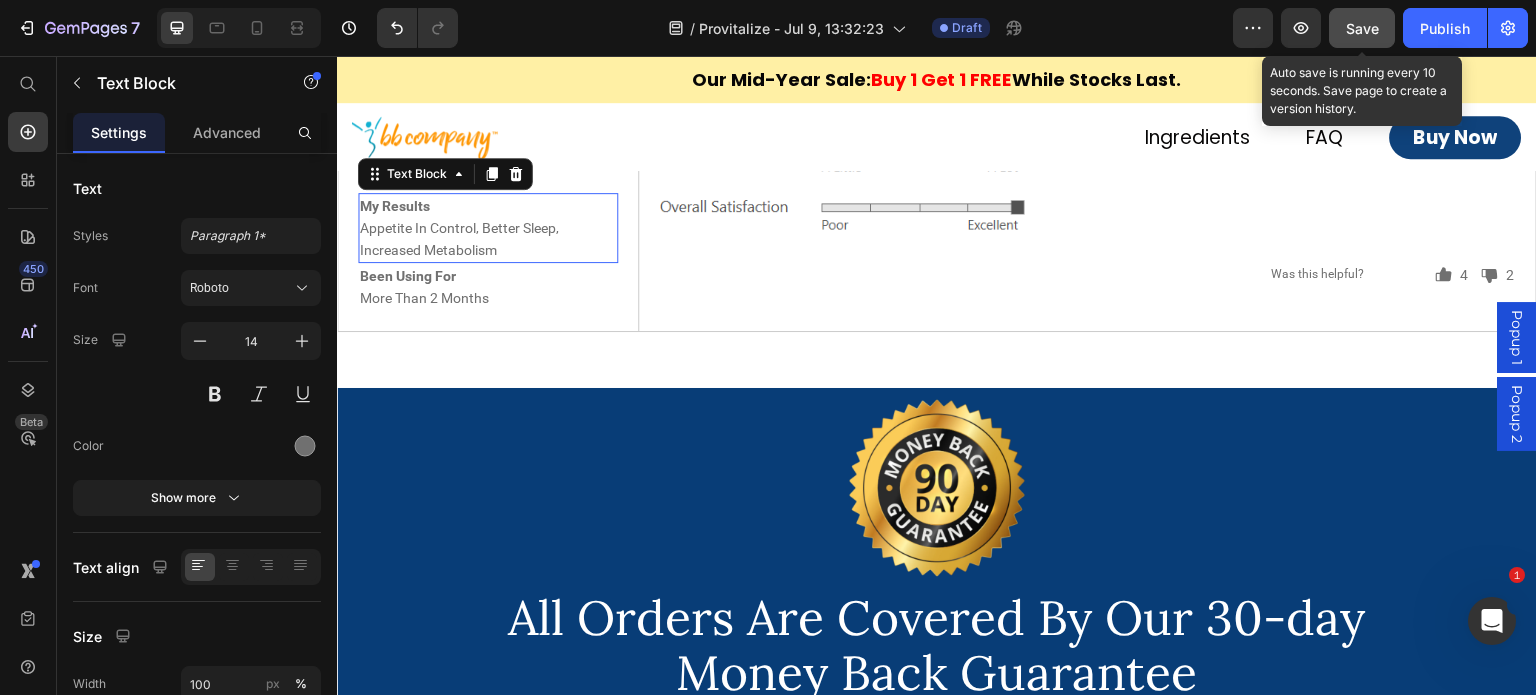 click on "My Results Appetite In Control, Better Sleep, Increased Metabolism" at bounding box center (488, 228) 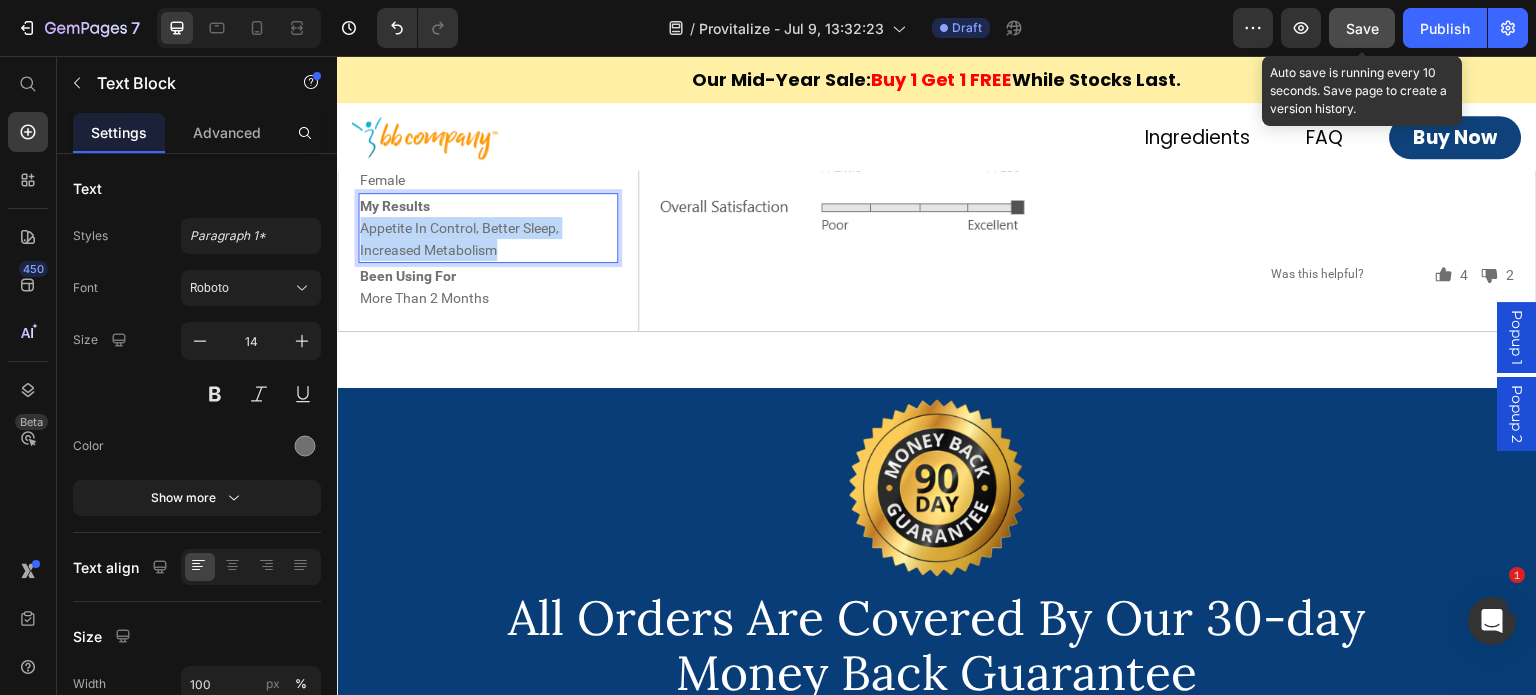 click on "My Results Appetite In Control, Better Sleep, Increased Metabolism" at bounding box center (488, 228) 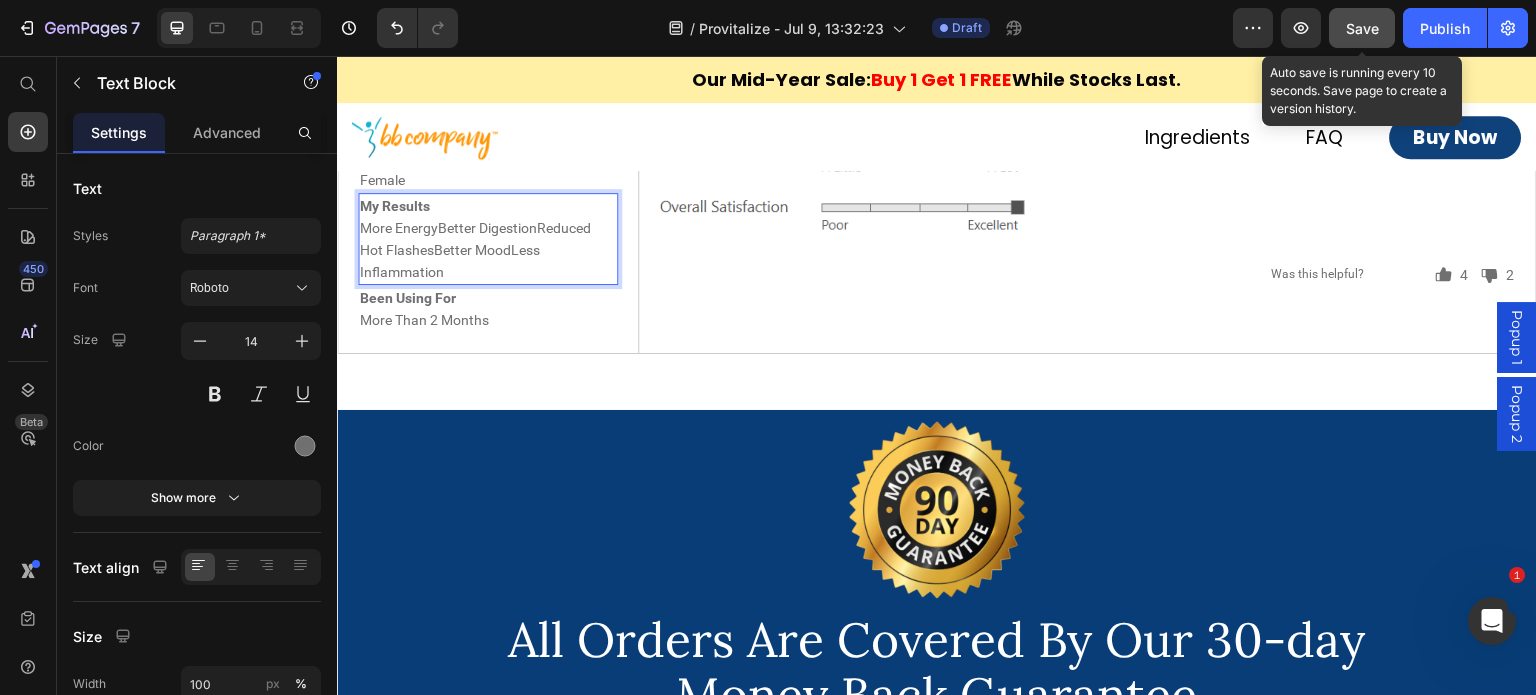 click on "My Results More EnergyBetter DigestionReduced Hot FlashesBetter MoodLess Inflammation" at bounding box center [488, 239] 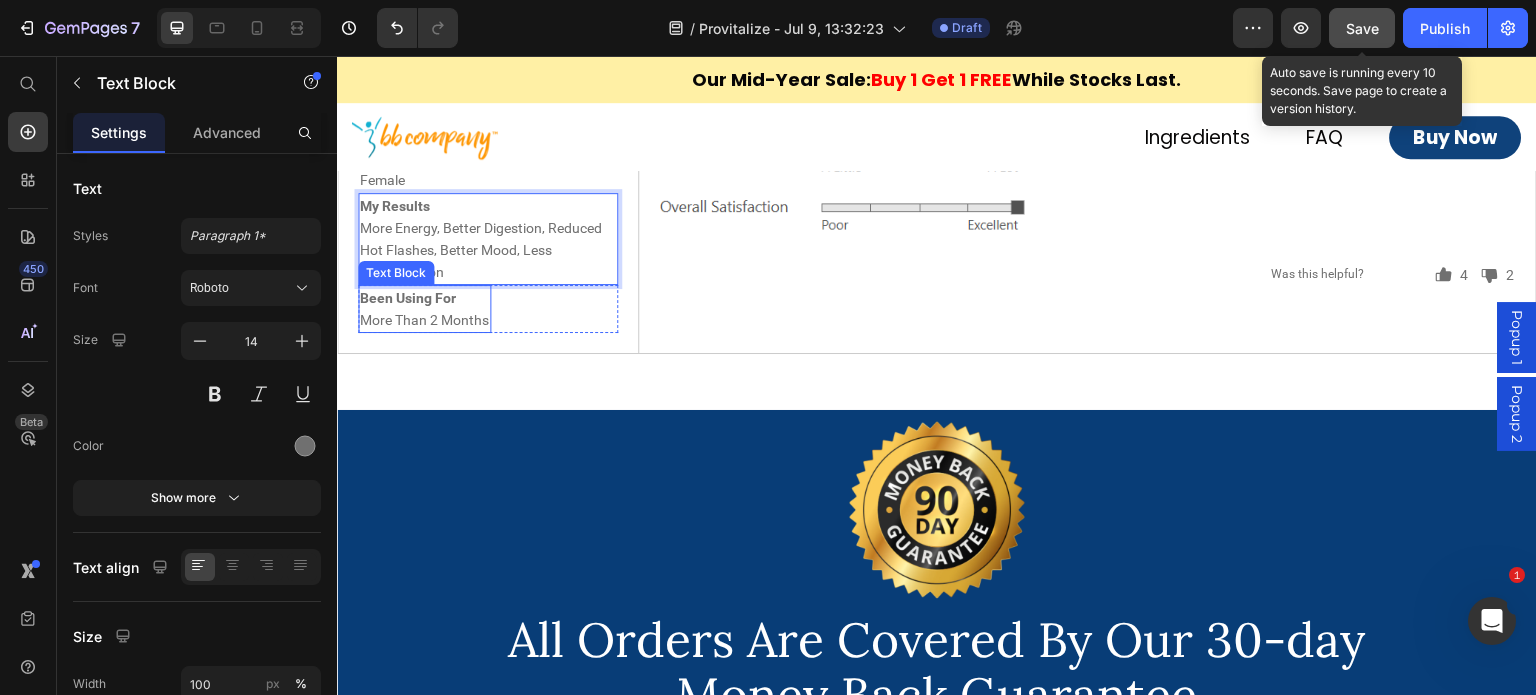 click on "WR Text Block [FIRST] [LAST].  Text Block Image Row
Icon  Verified Buyer Text Block Row Row Image Reviewing 3 Bottles Of Provitalize | Best Natural Weight Management Probiotic Text Block Row Row
Icon I recommend this product Text Block Row Age Range [AGE] Text Block Row Gender [GENDER] Text Block Row My Results More Energy, Better Digestion, Reduced Hot Flashes, Better Mood, Less Inflammation Text Block   0 Row Been Using For More Than 2 Months Text Block Row Row" at bounding box center (488, 93) 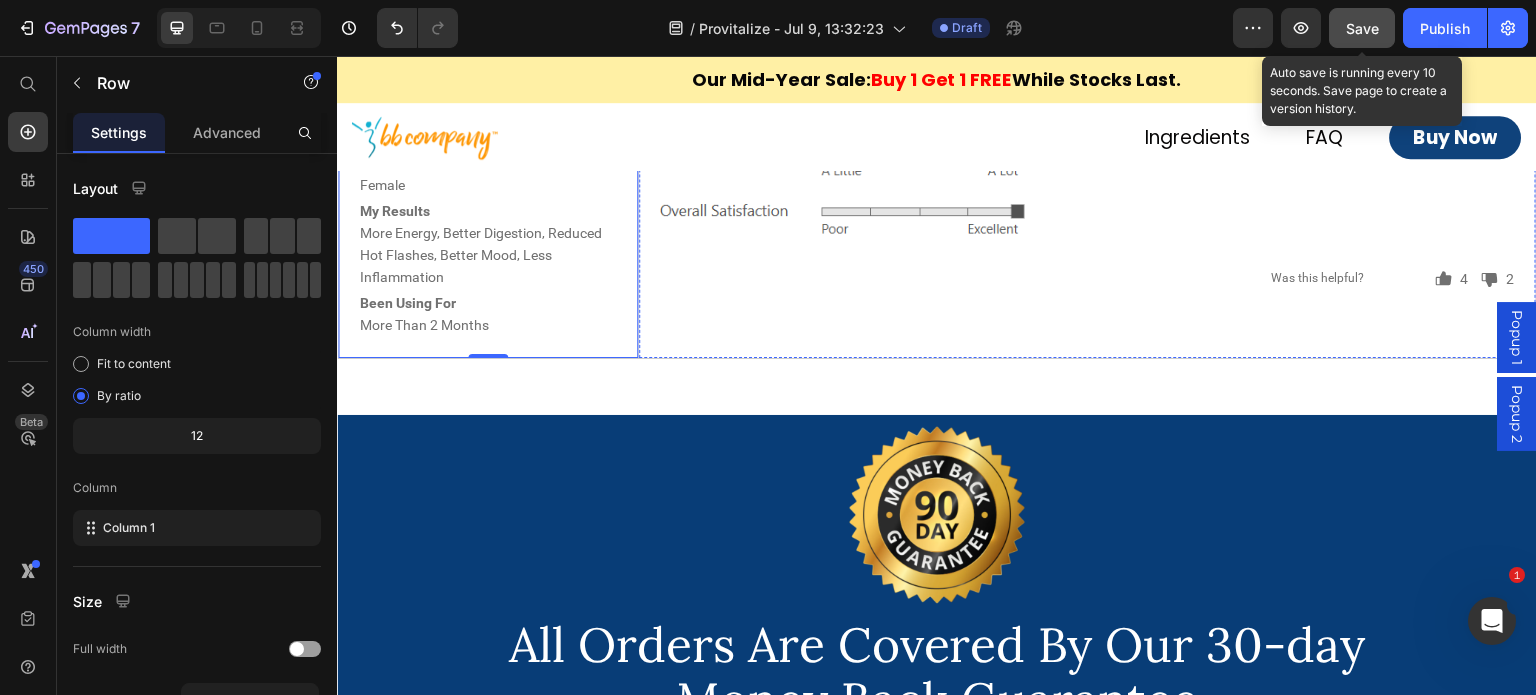 scroll, scrollTop: 10140, scrollLeft: 0, axis: vertical 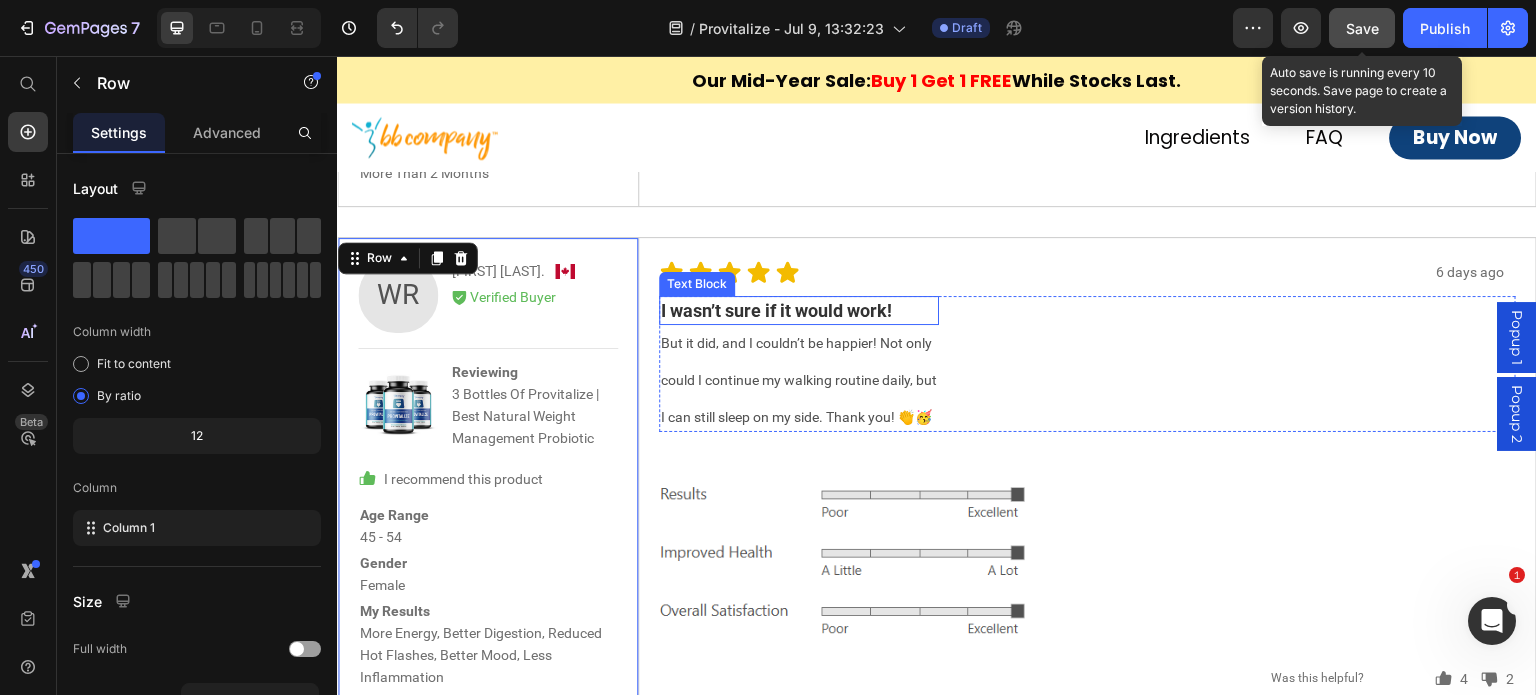 click on "I wasn’t sure if it would work!" at bounding box center [799, 310] 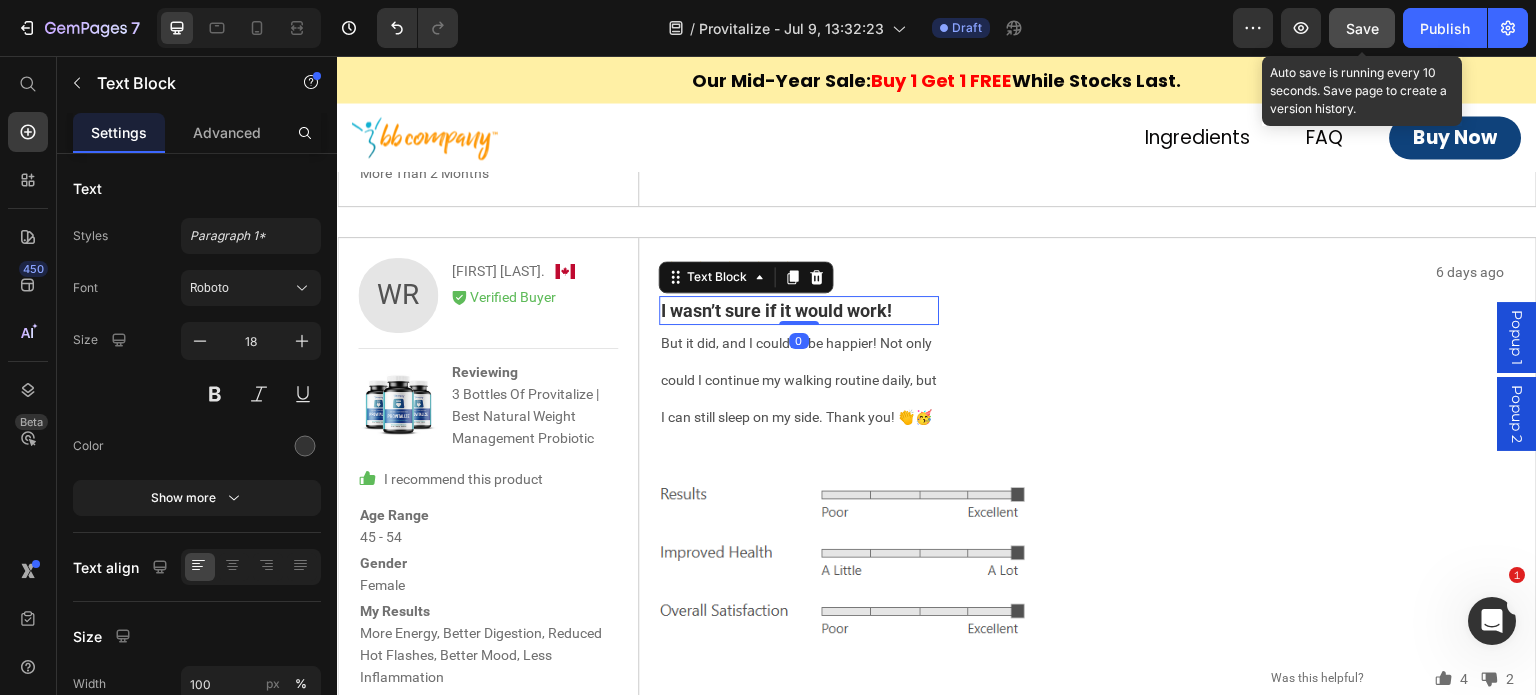 click on "I wasn’t sure if it would work!" at bounding box center (799, 310) 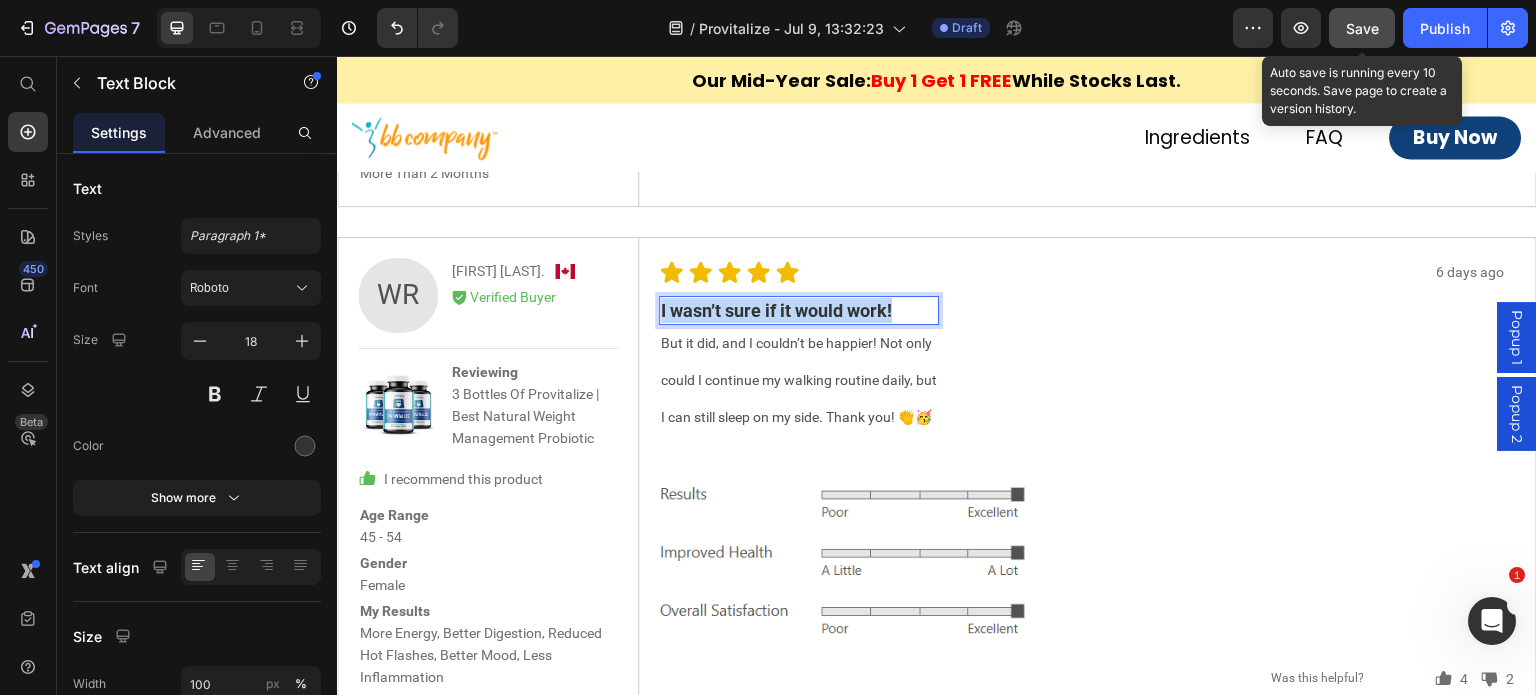 click on "I wasn’t sure if it would work!" at bounding box center (799, 310) 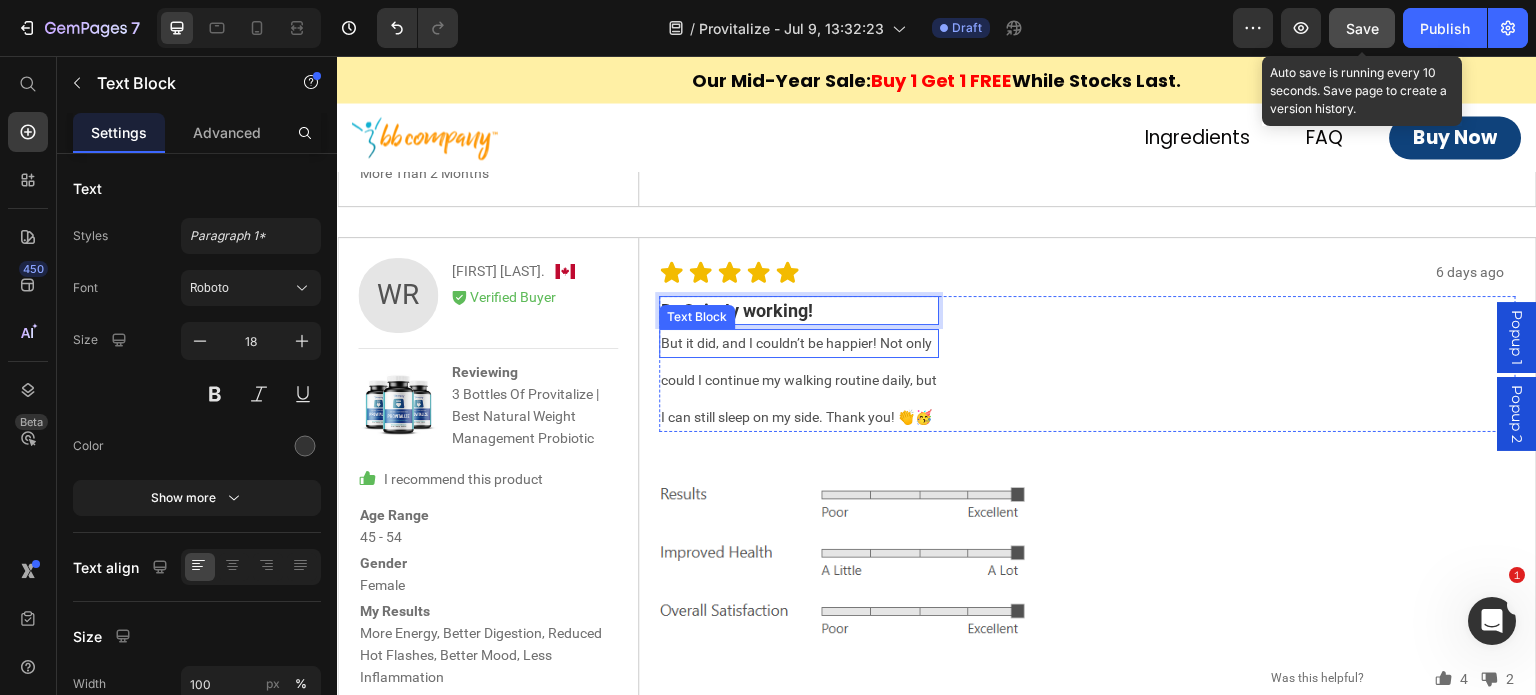 click on "But it did, and I couldn’t be happier! Not only" at bounding box center [799, 343] 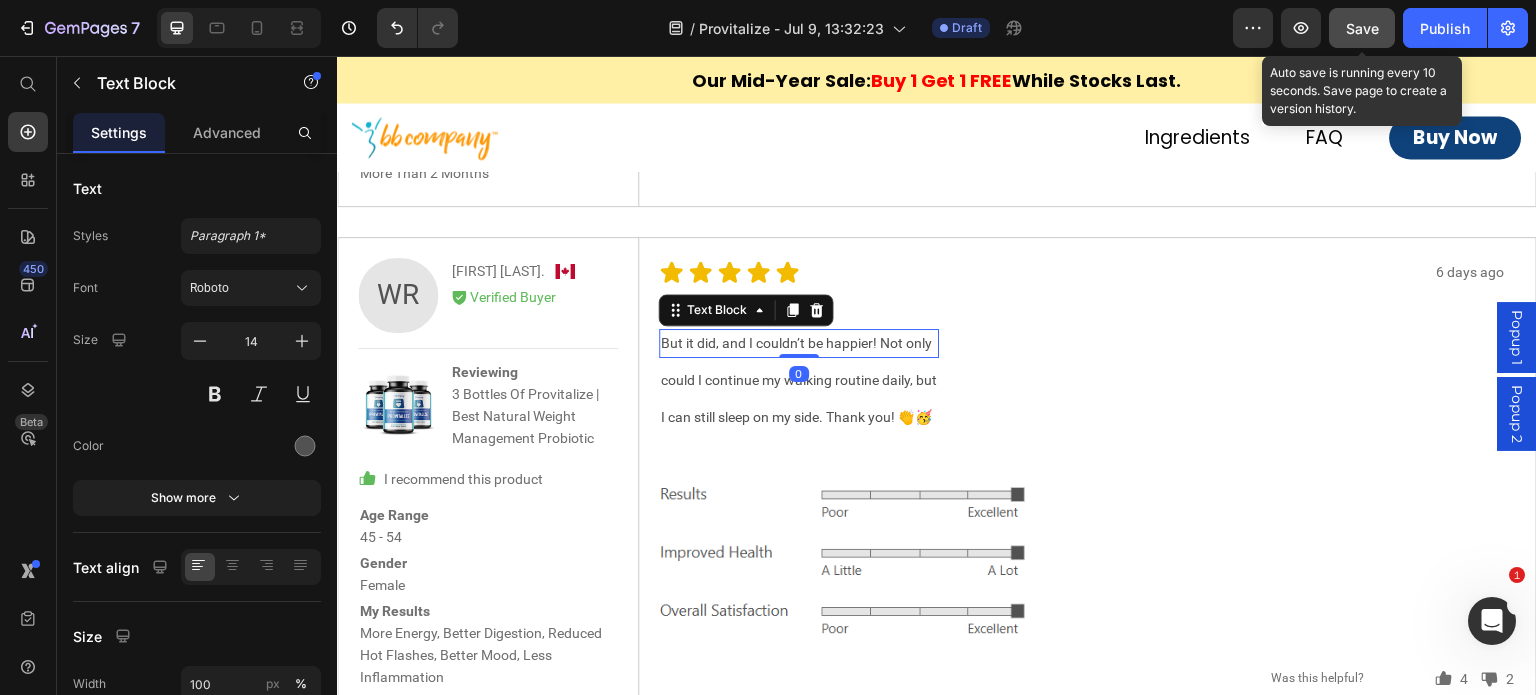 click on "But it did, and I couldn’t be happier! Not only" at bounding box center (799, 343) 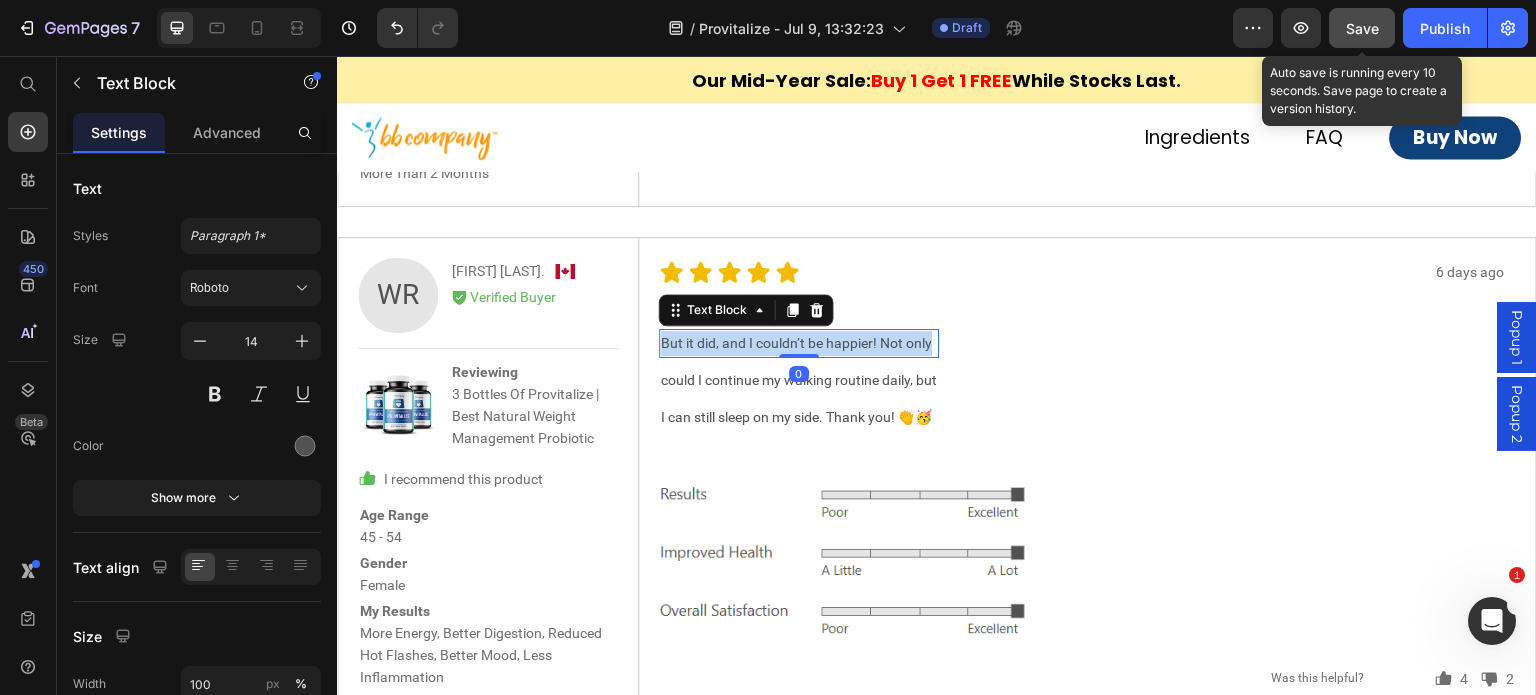 click on "But it did, and I couldn’t be happier! Not only" at bounding box center (799, 343) 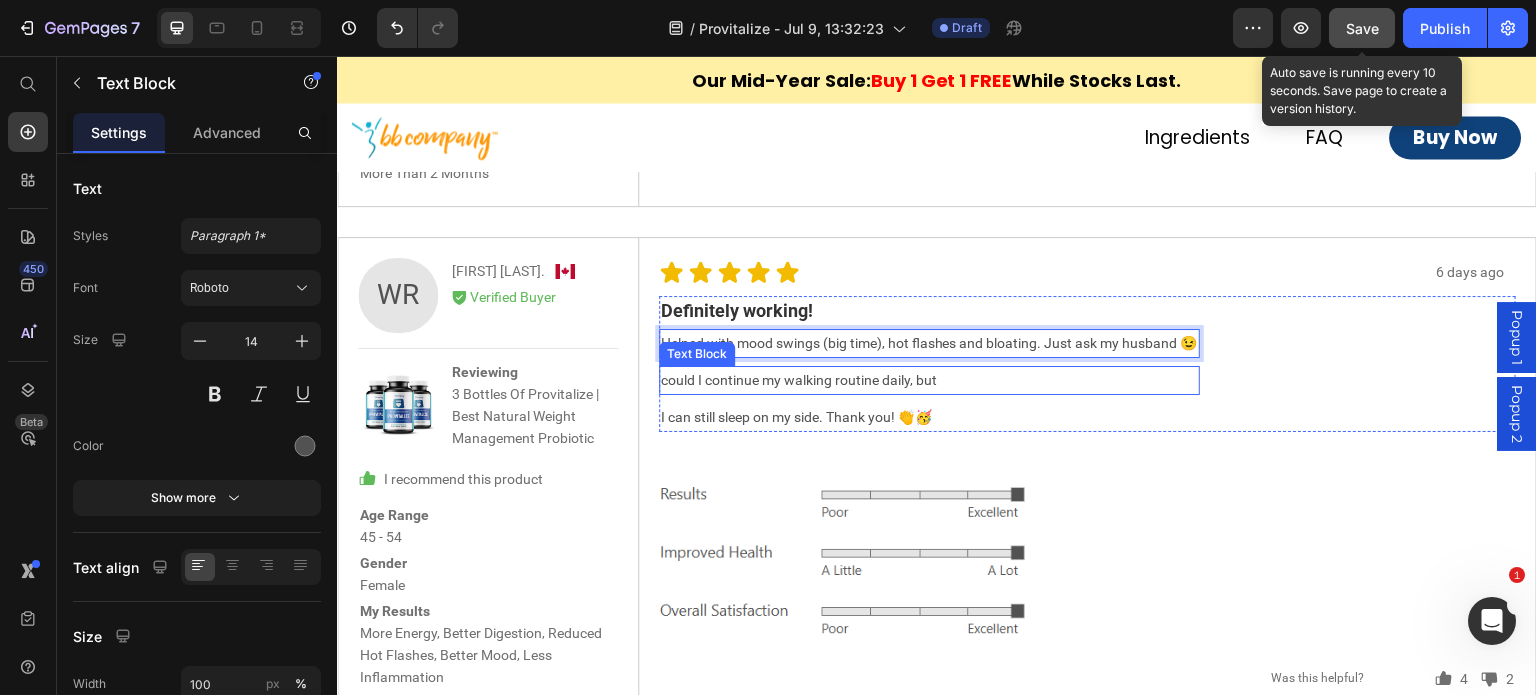 click on "could I continue my walking routine daily, but" at bounding box center [929, 380] 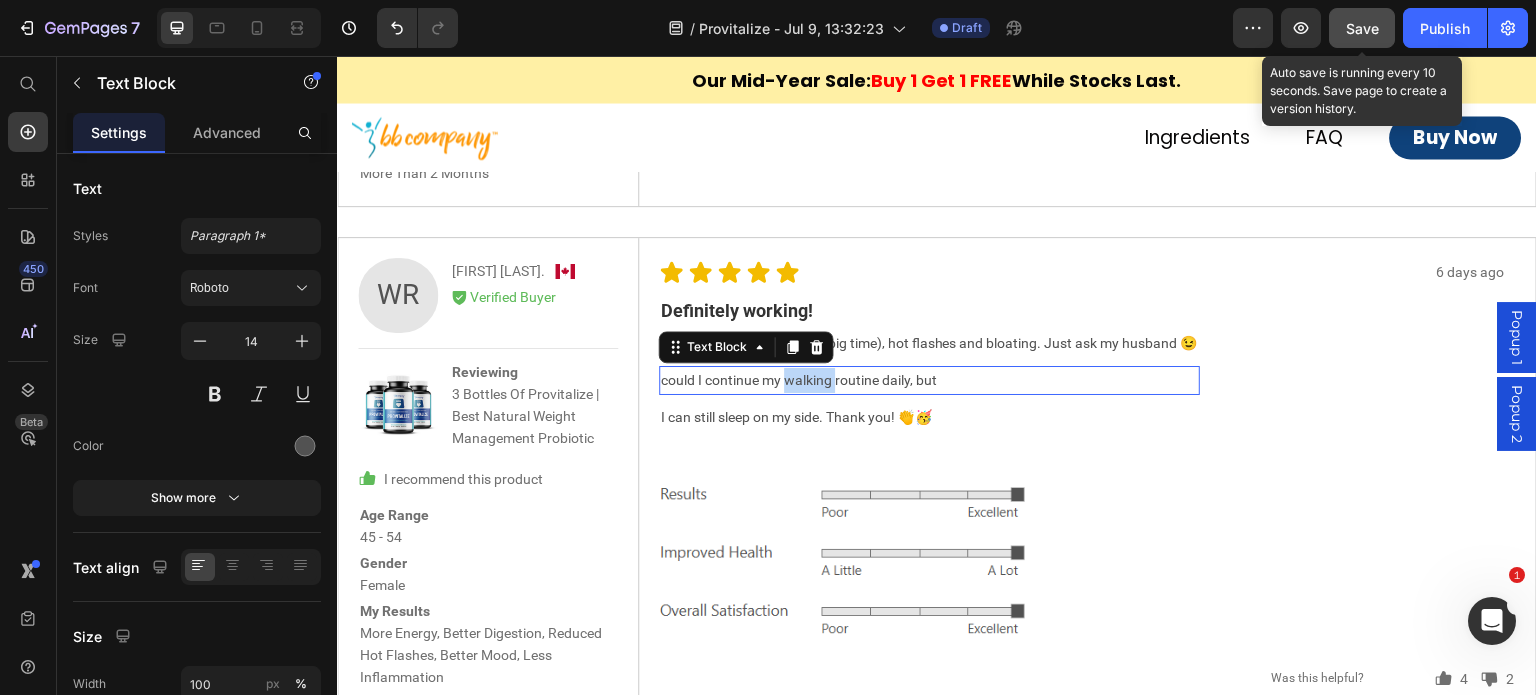 click on "could I continue my walking routine daily, but" at bounding box center (929, 380) 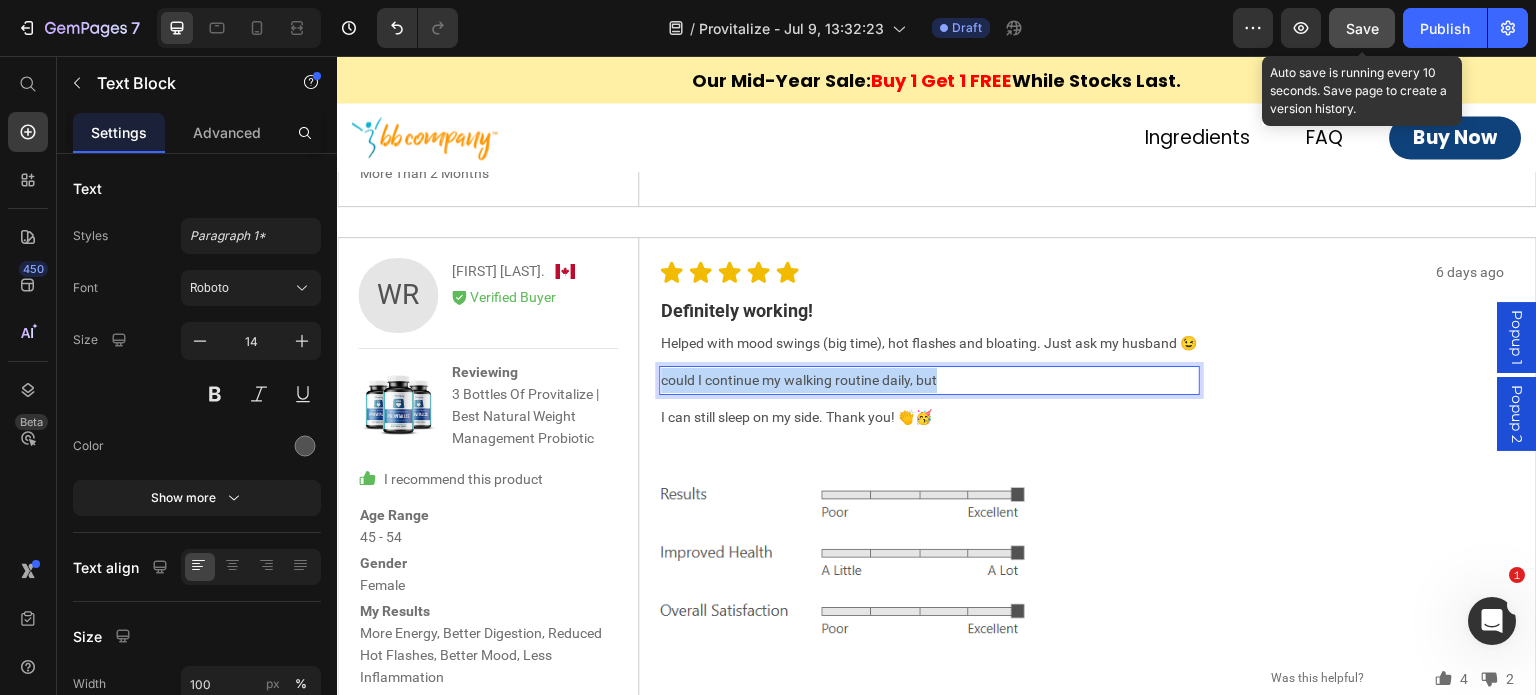 click on "could I continue my walking routine daily, but" at bounding box center [929, 380] 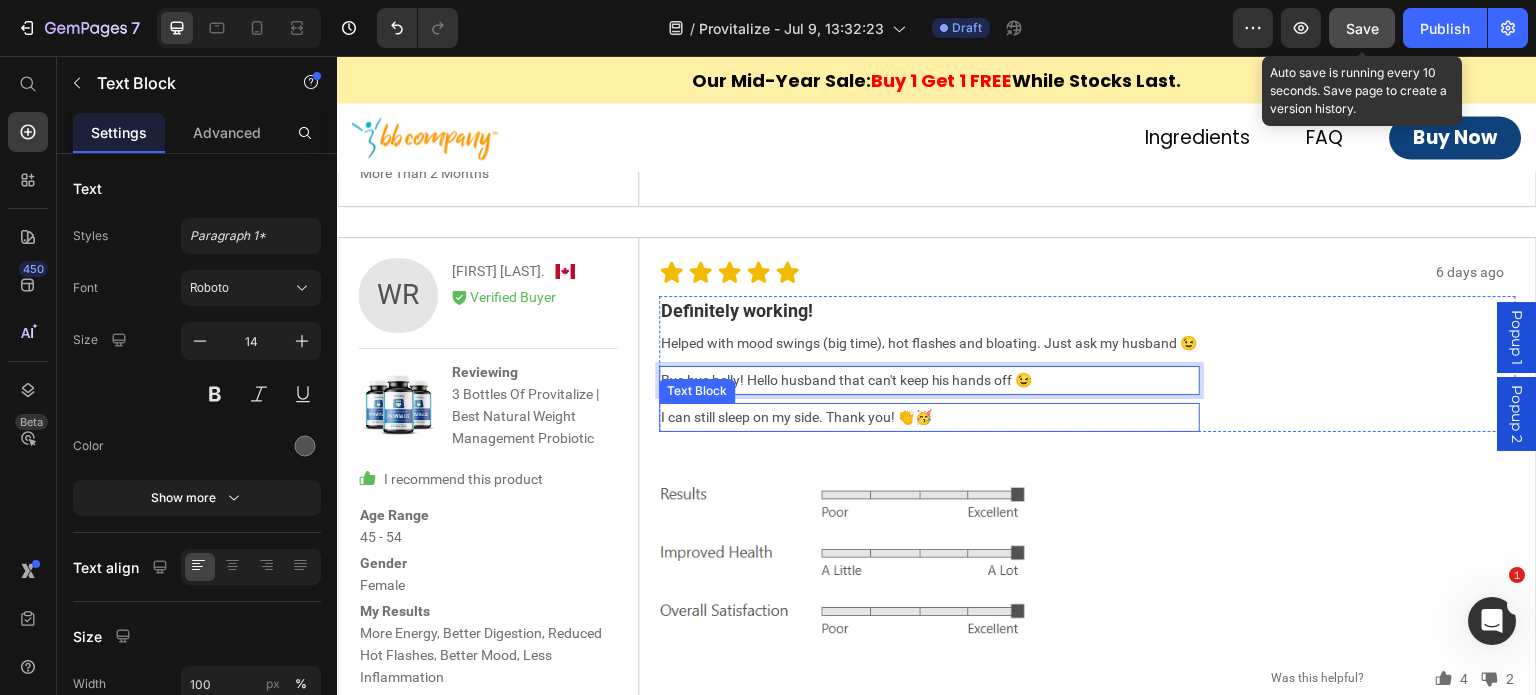 click on "I can still sleep on my side. Thank you! 👏🥳" at bounding box center (929, 417) 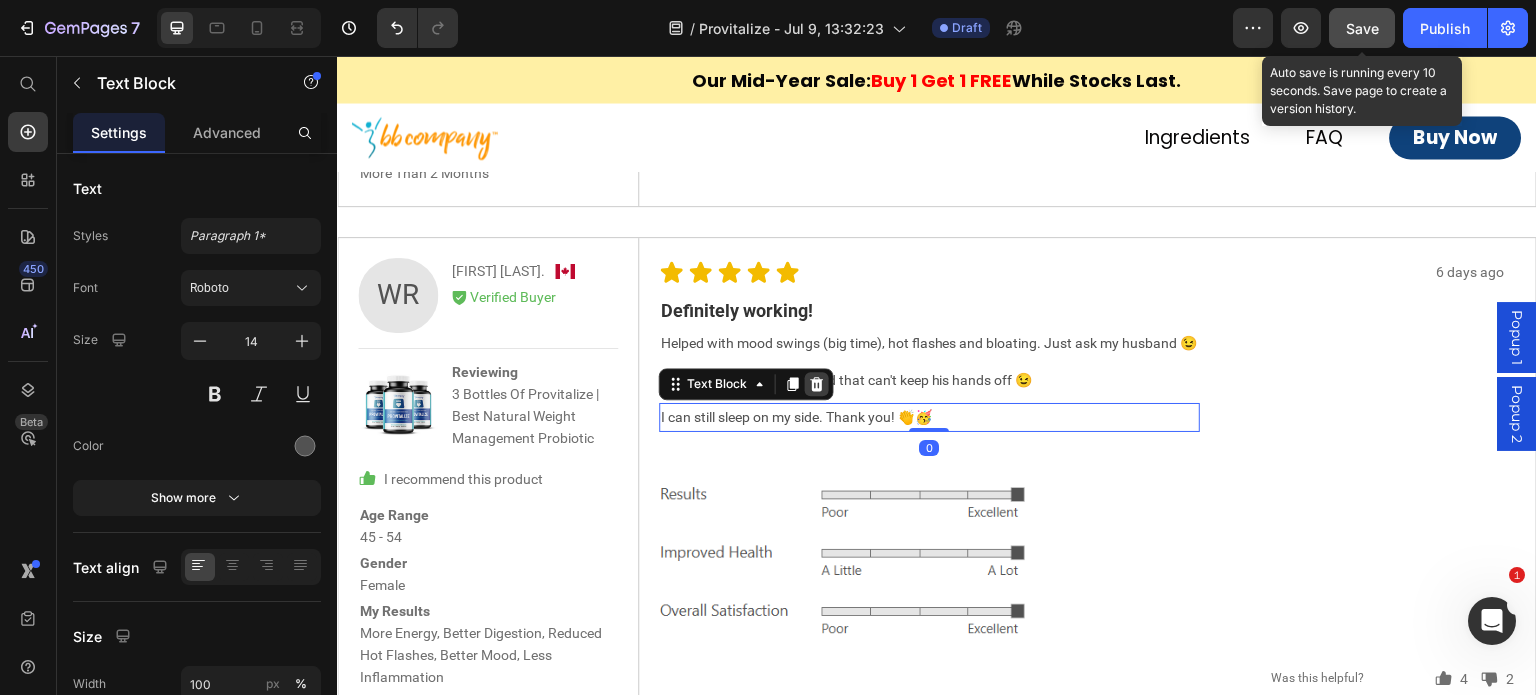 click 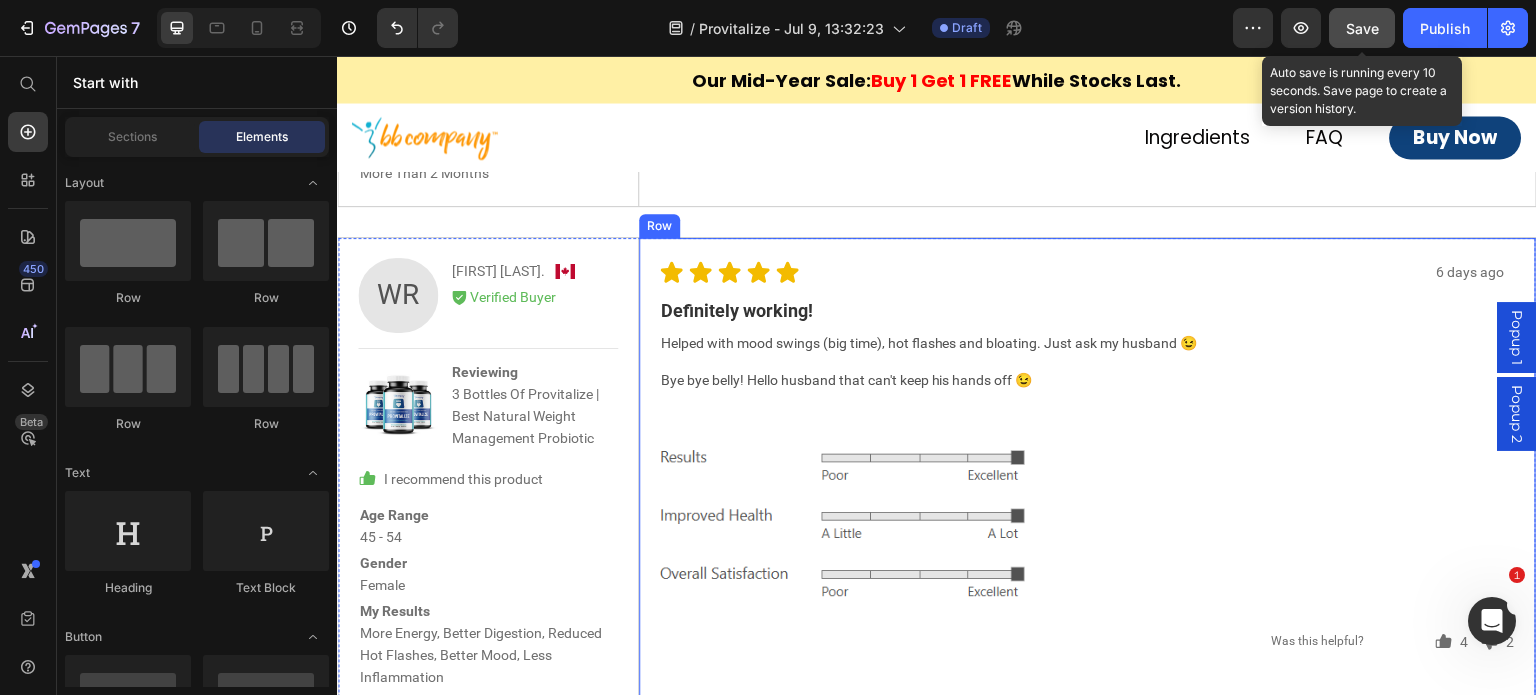 scroll, scrollTop: 10440, scrollLeft: 0, axis: vertical 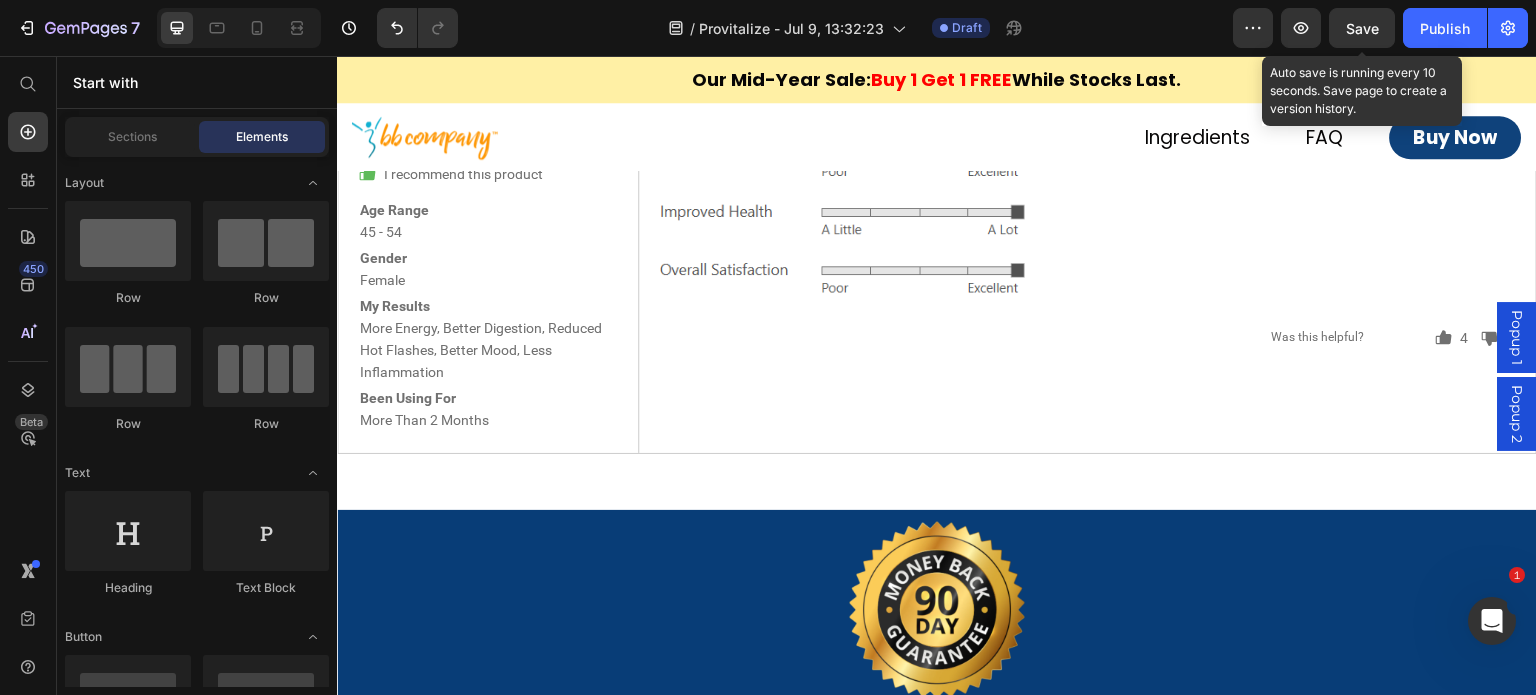 drag, startPoint x: 1352, startPoint y: 37, endPoint x: 1340, endPoint y: 48, distance: 16.27882 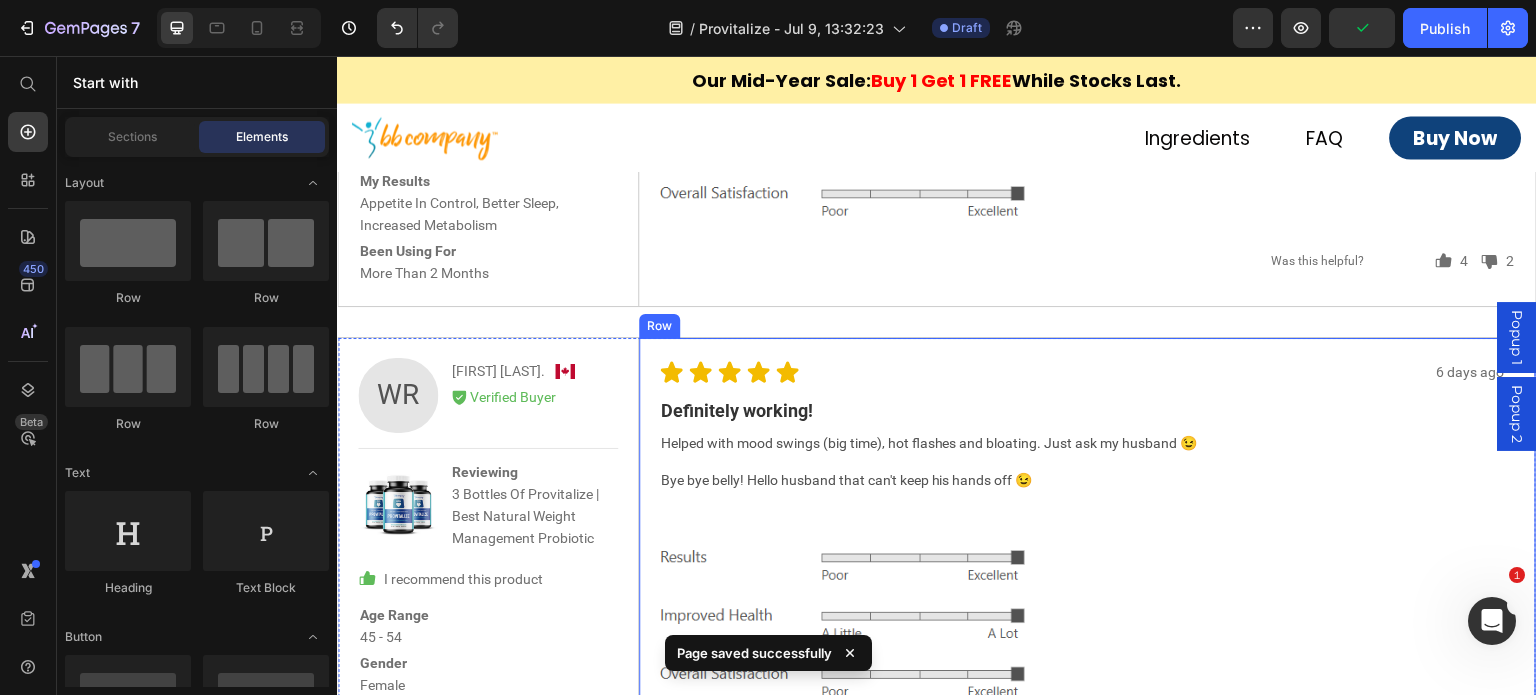 scroll, scrollTop: 10240, scrollLeft: 0, axis: vertical 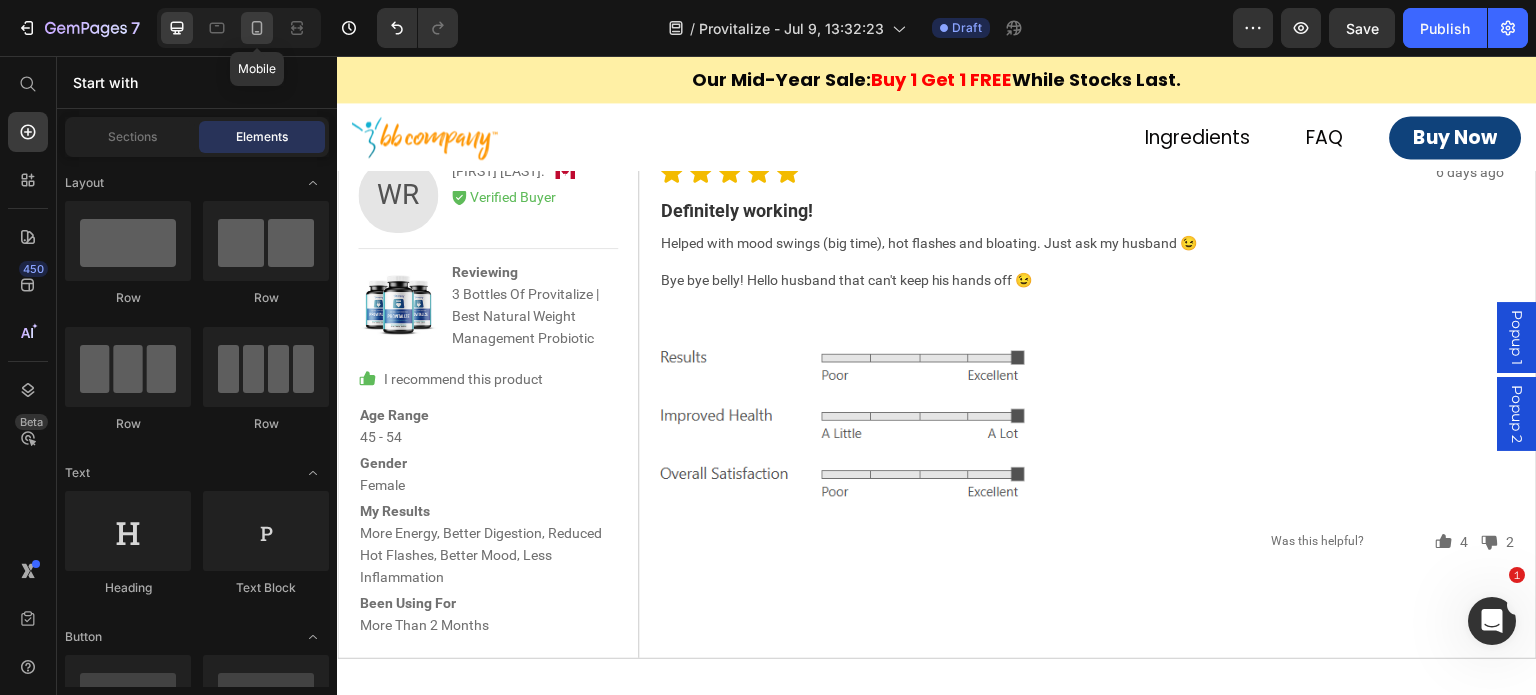 click 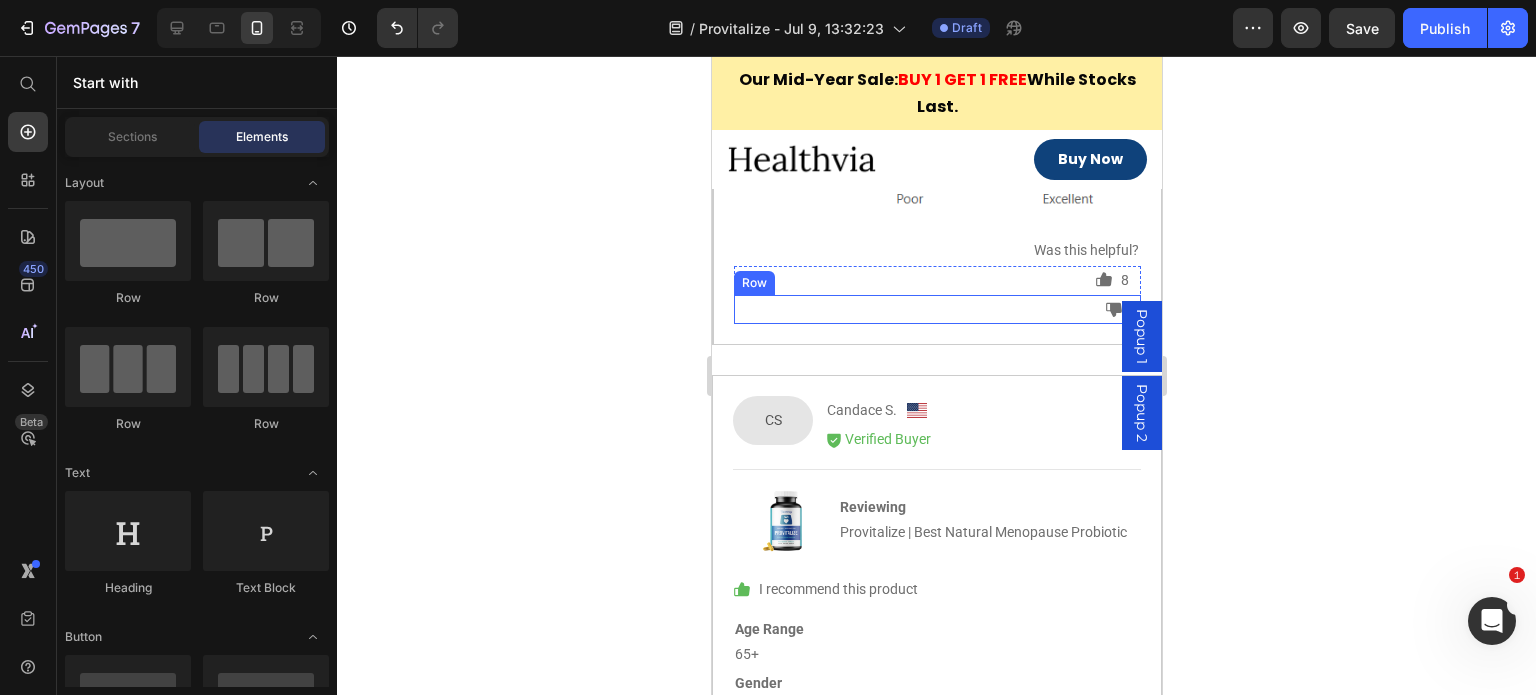 scroll, scrollTop: 10155, scrollLeft: 0, axis: vertical 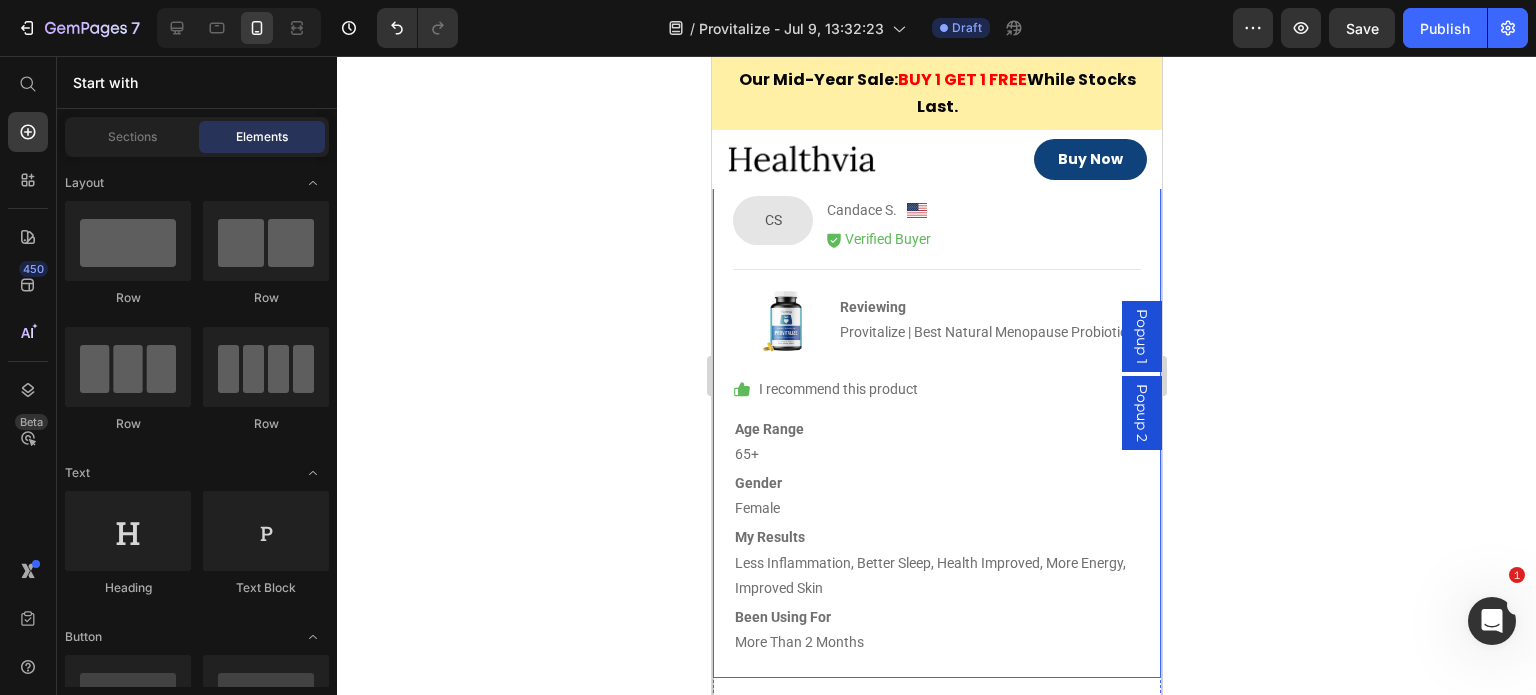 click on "CS Text Block [FIRST] [LAST].  Text Block Image Row
Icon  Verified Buyer Text Block Row Row Image Reviewing Provitalize | Best Natural Menopause Probiotic Text Block Row Row
Icon I recommend this product Text Block Row Age Range [AGE] Text Block Row Gender [GENDER] Text Block Row My Results Less Inflammation, Better Sleep, Health Improved, More Energy, Improved Skin Text Block Row Been Using For More Than 2 Months Text Block Row Row" at bounding box center [936, 426] 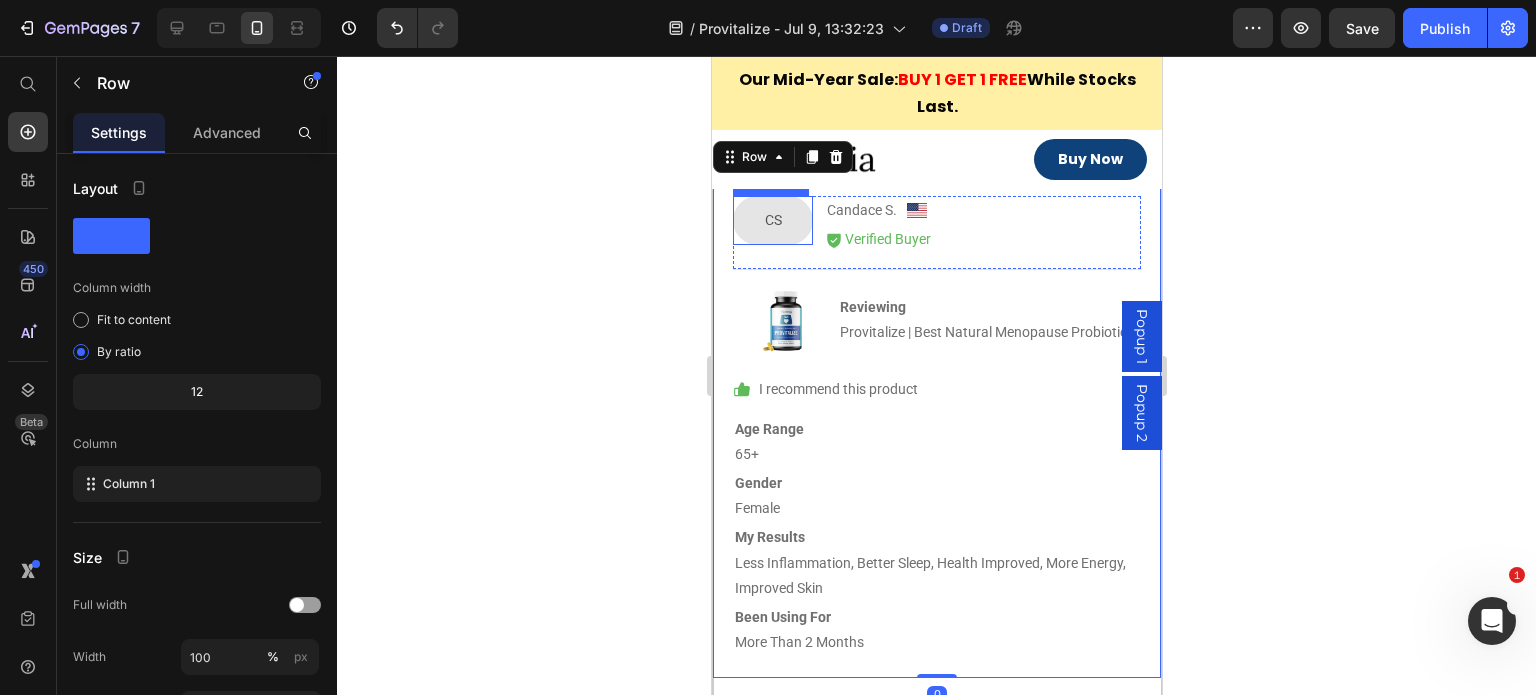 click on "CS" at bounding box center (772, 220) 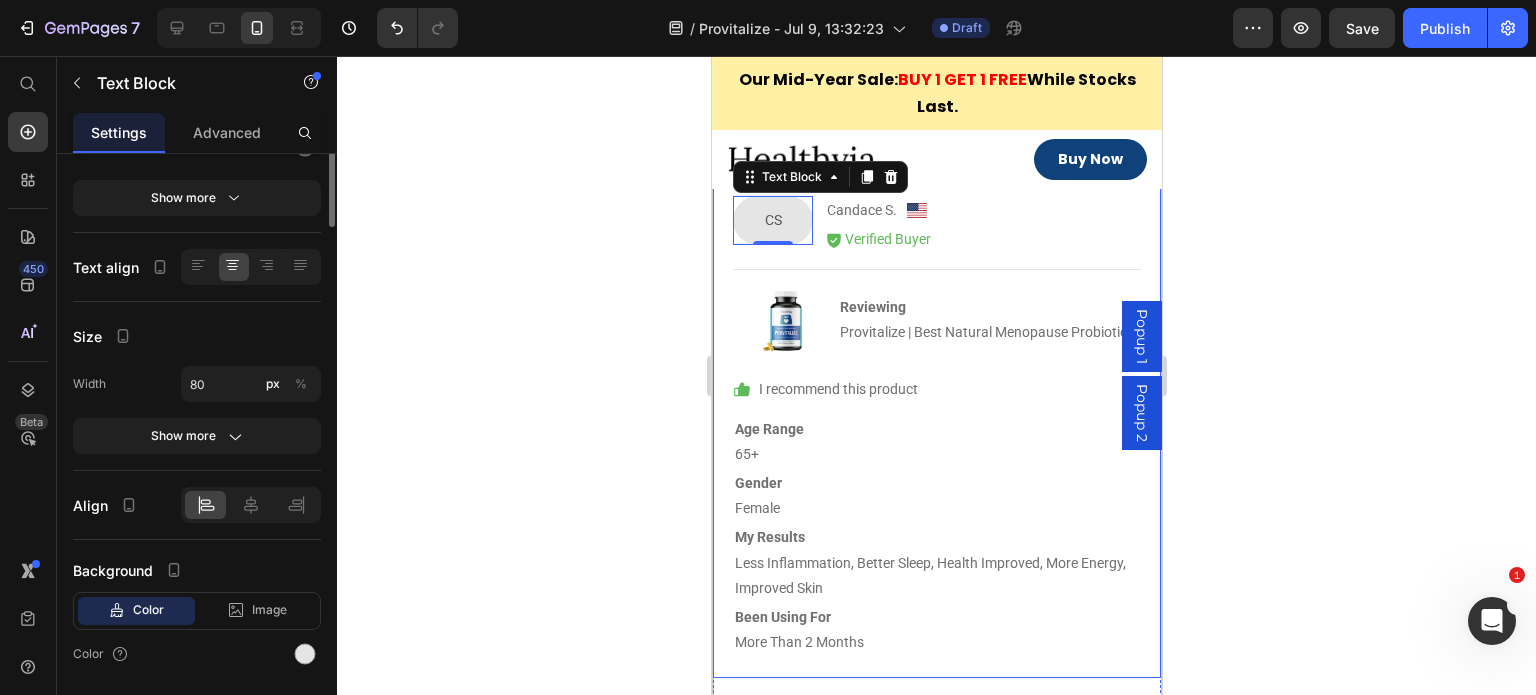 scroll, scrollTop: 359, scrollLeft: 0, axis: vertical 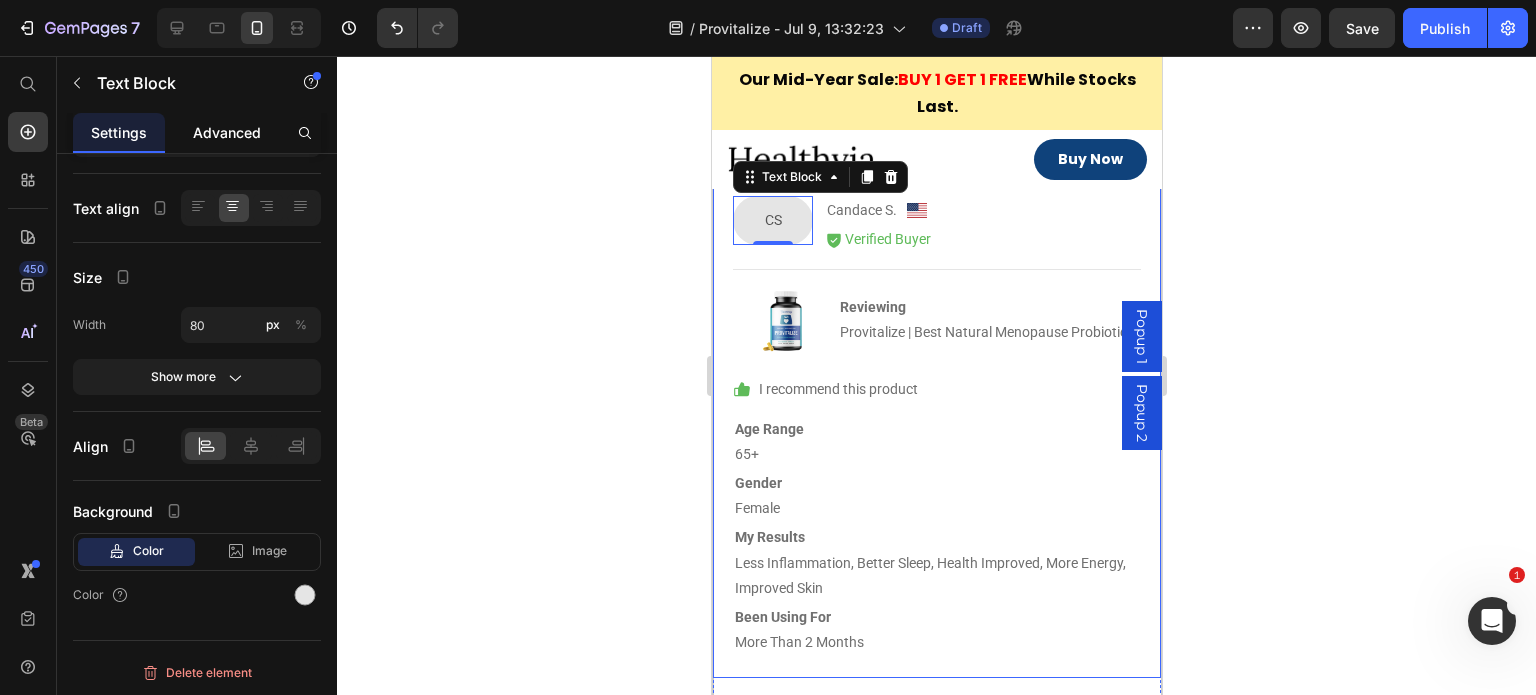 click on "Advanced" at bounding box center [227, 132] 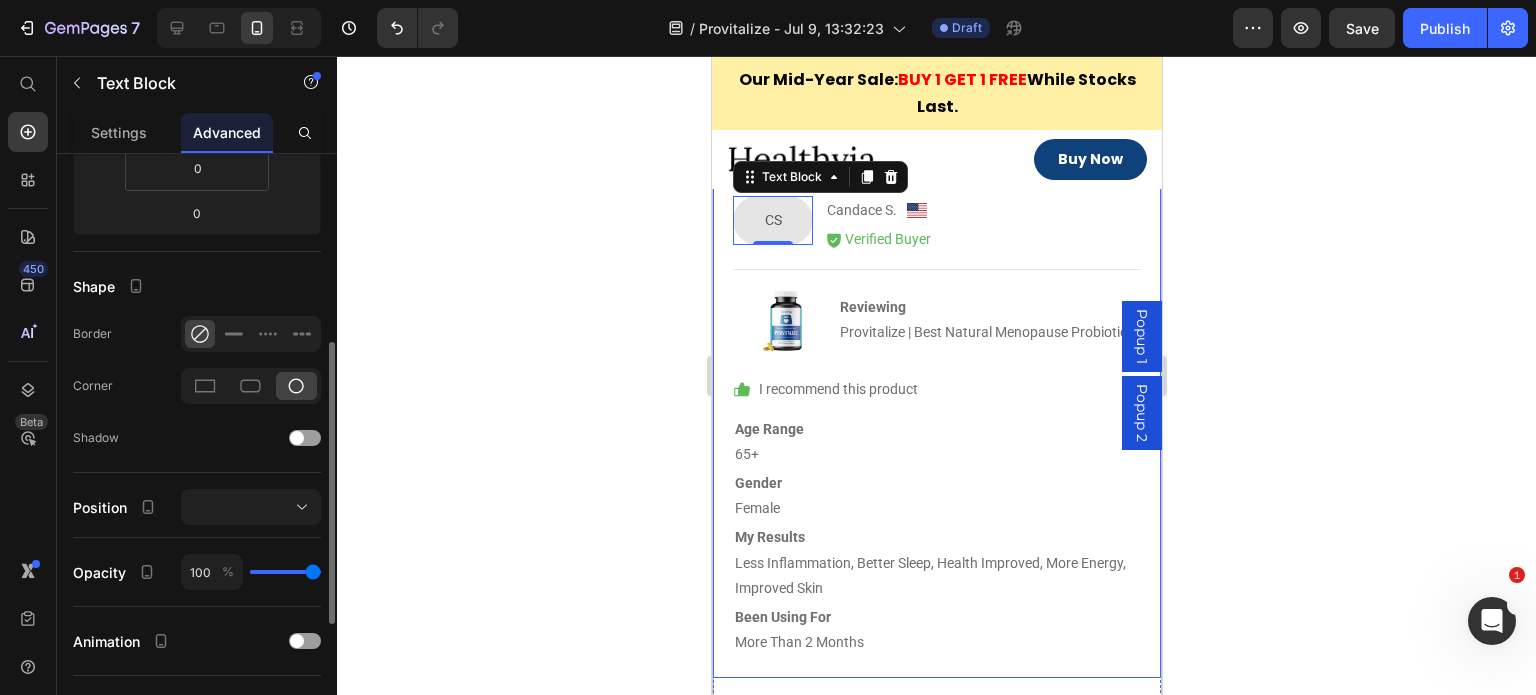 scroll, scrollTop: 500, scrollLeft: 0, axis: vertical 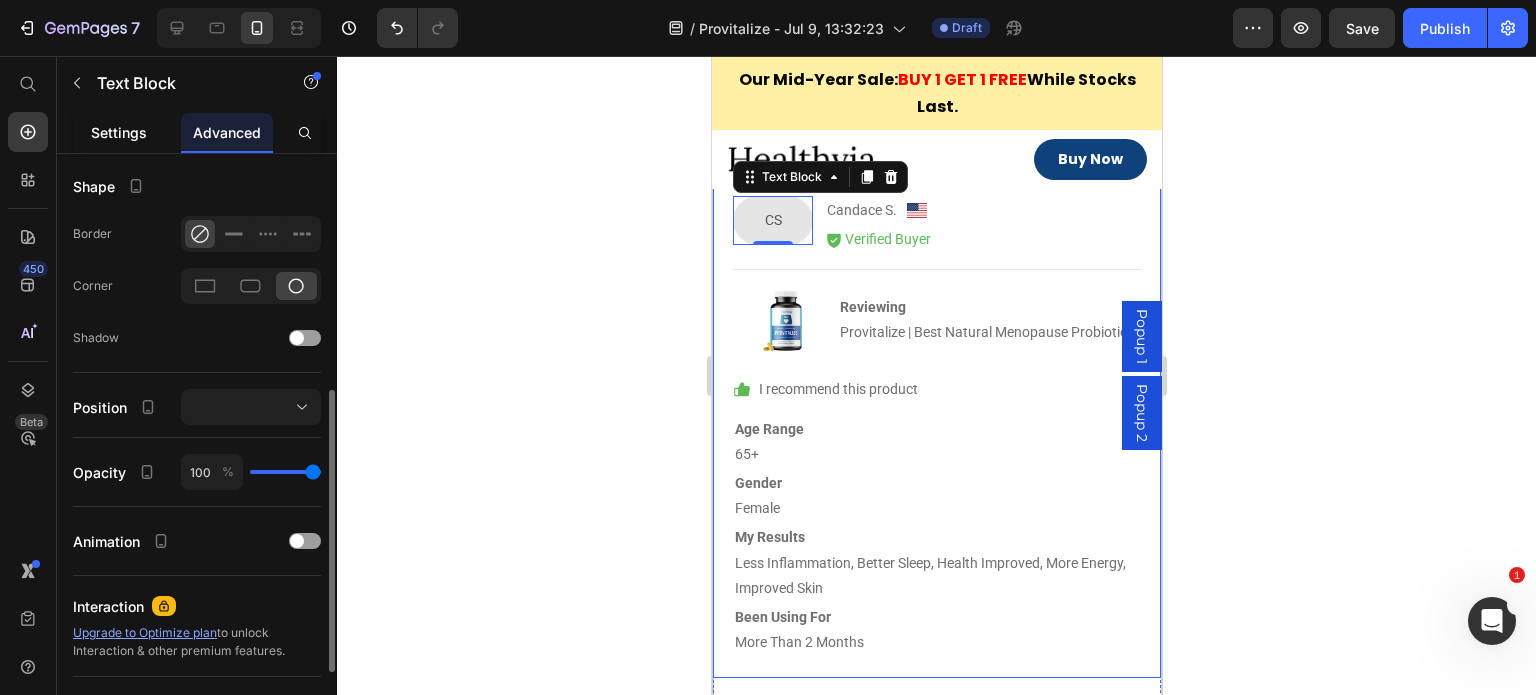 click on "Settings" at bounding box center (119, 132) 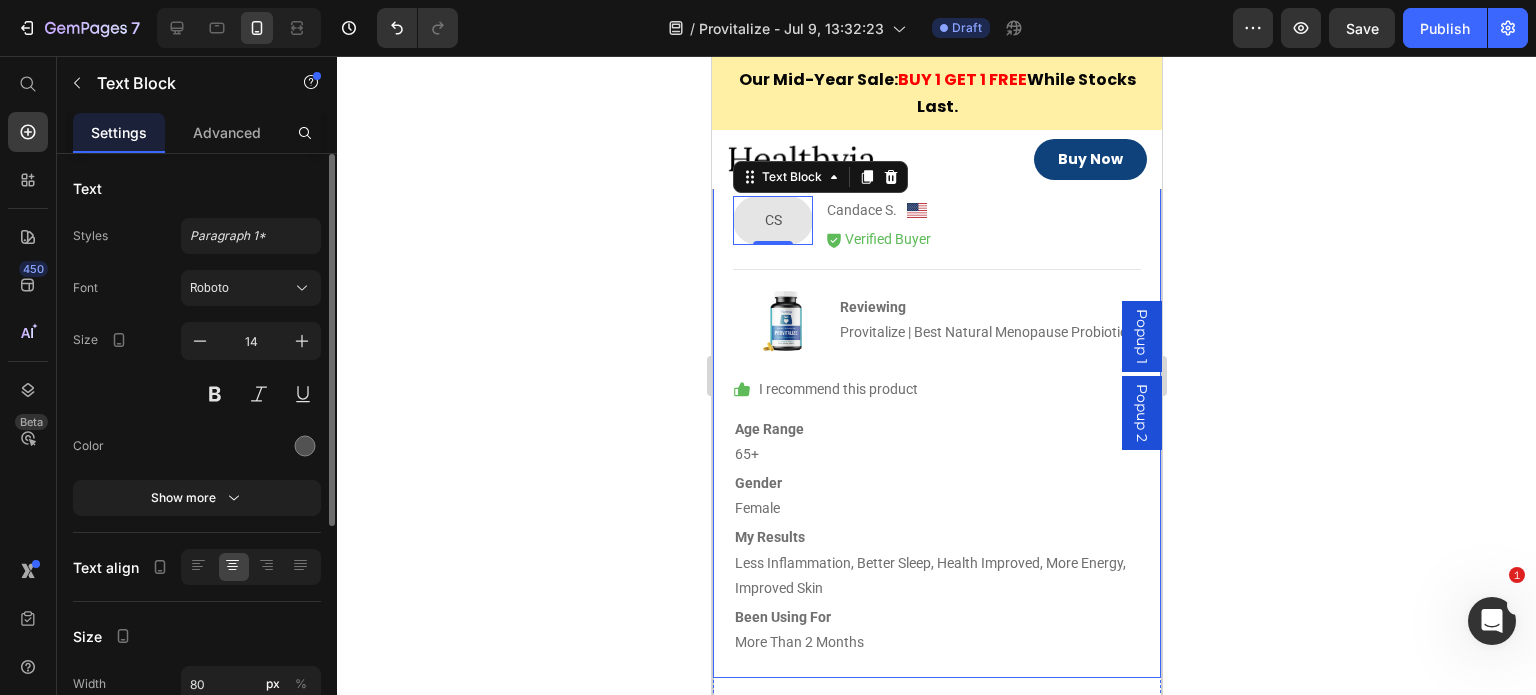 scroll, scrollTop: 300, scrollLeft: 0, axis: vertical 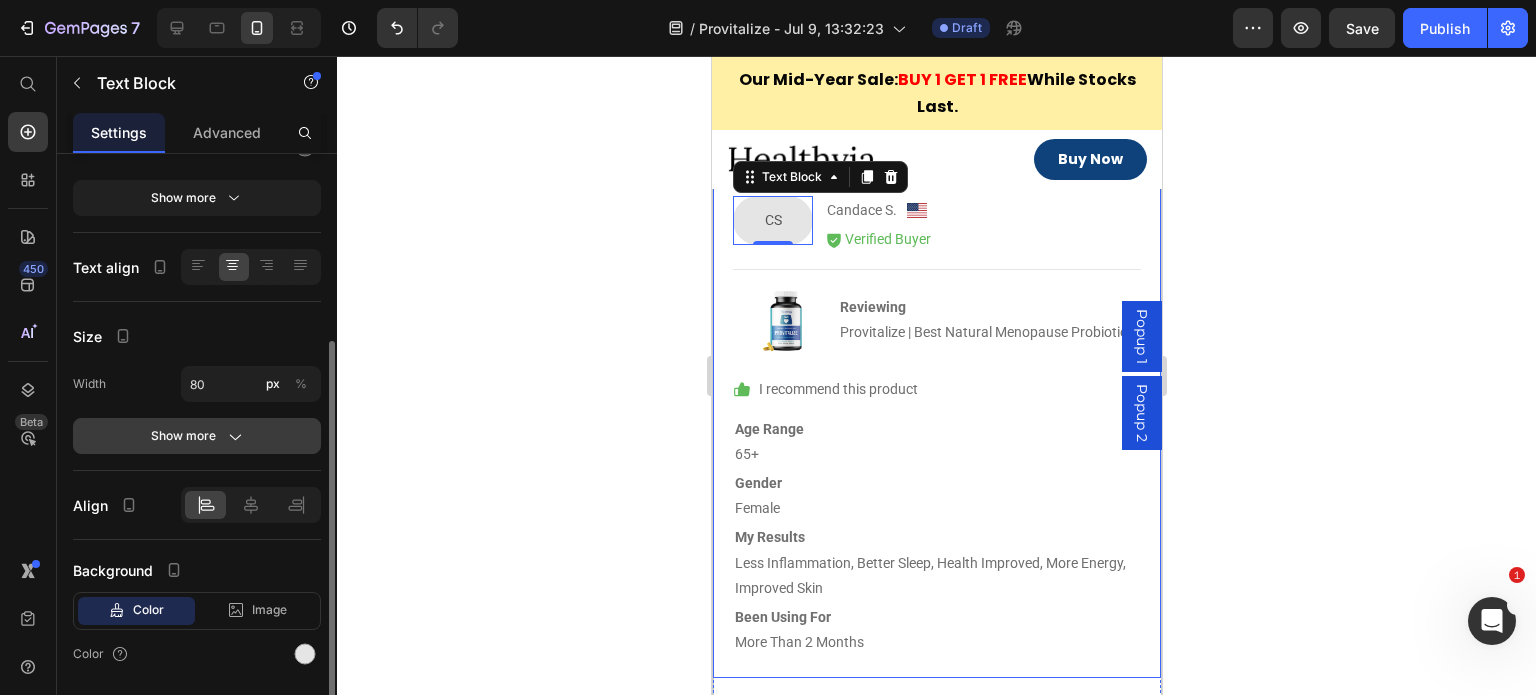click on "Show more" at bounding box center [197, 436] 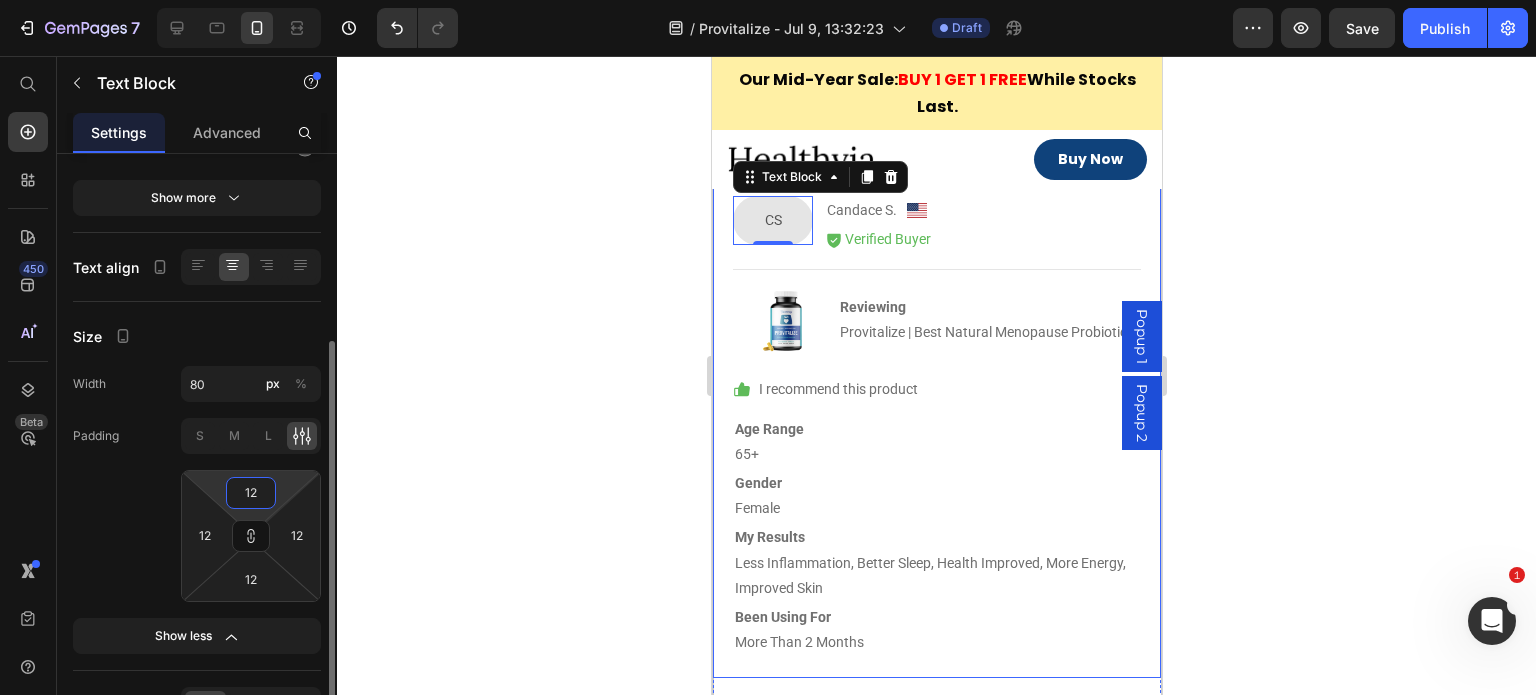 click on "12" at bounding box center (251, 493) 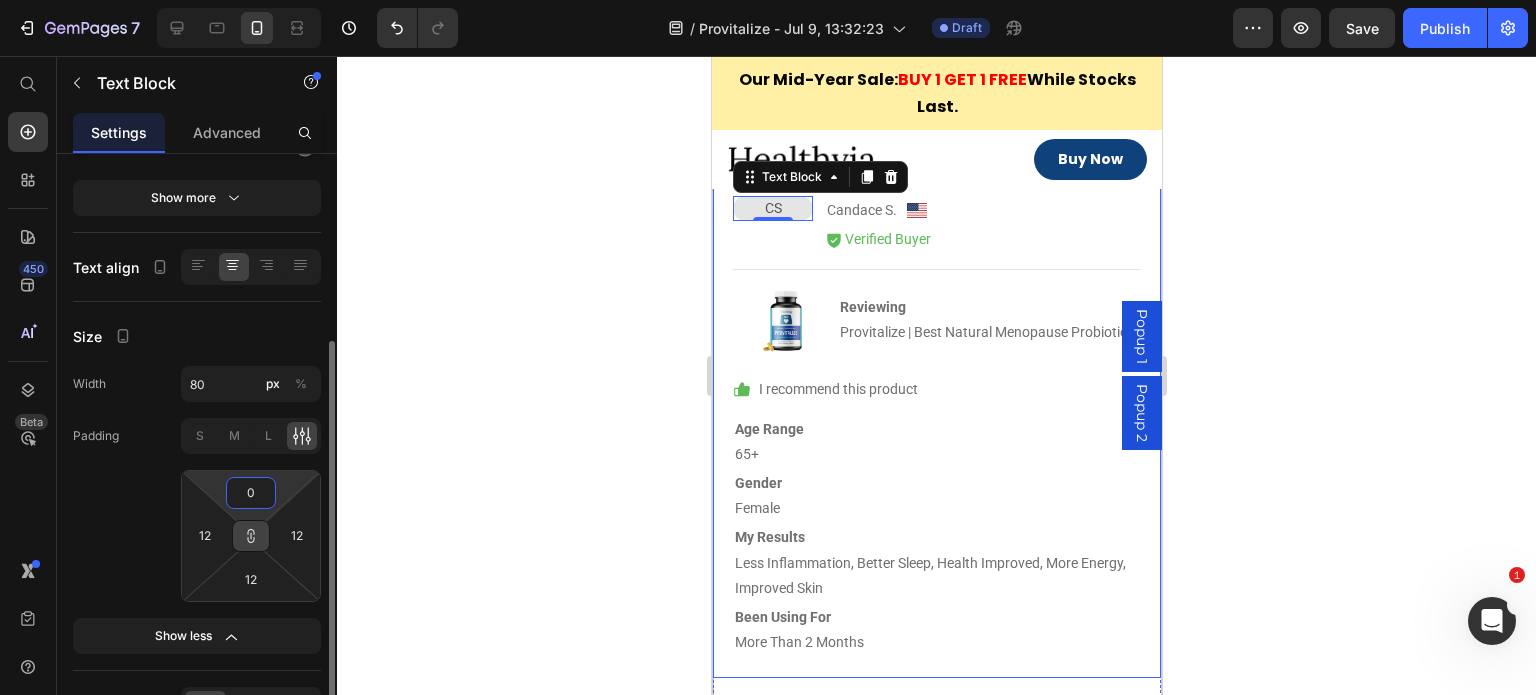 type on "0" 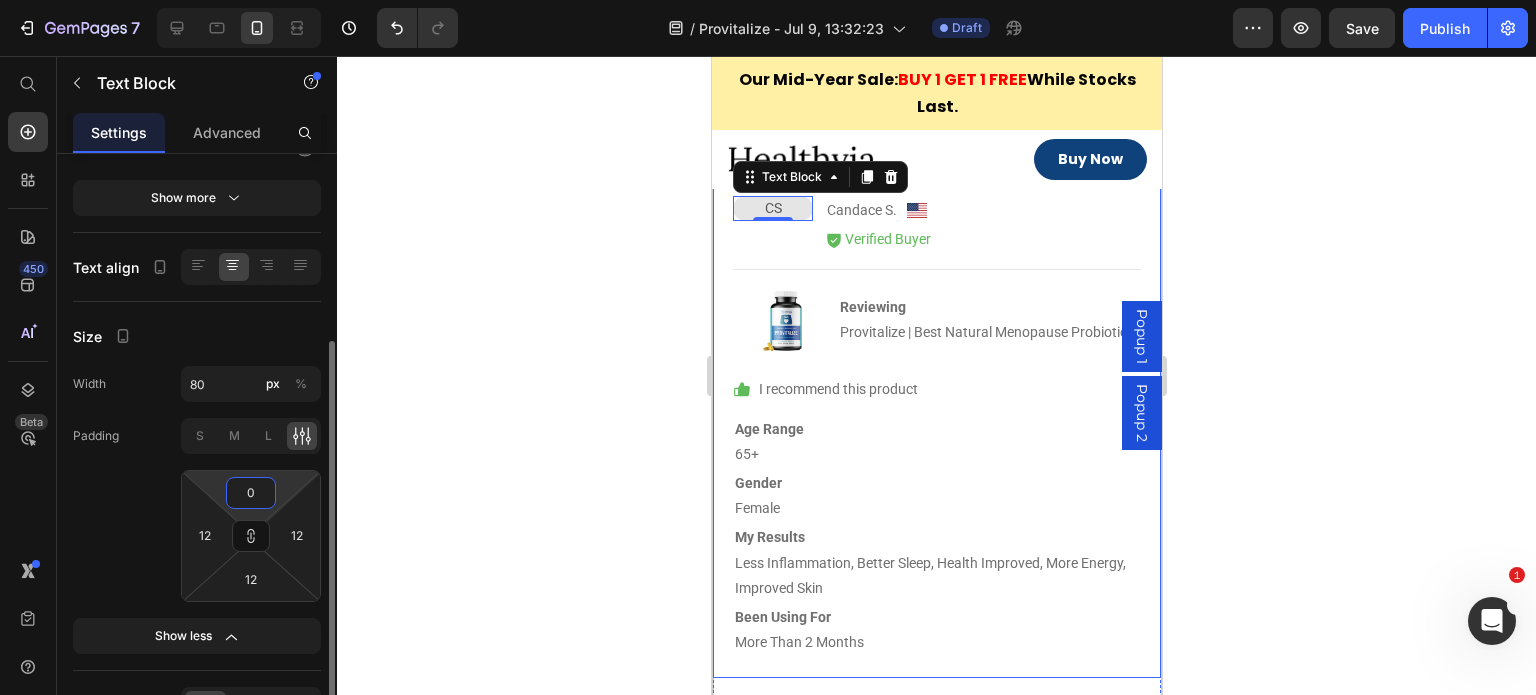 type on "0" 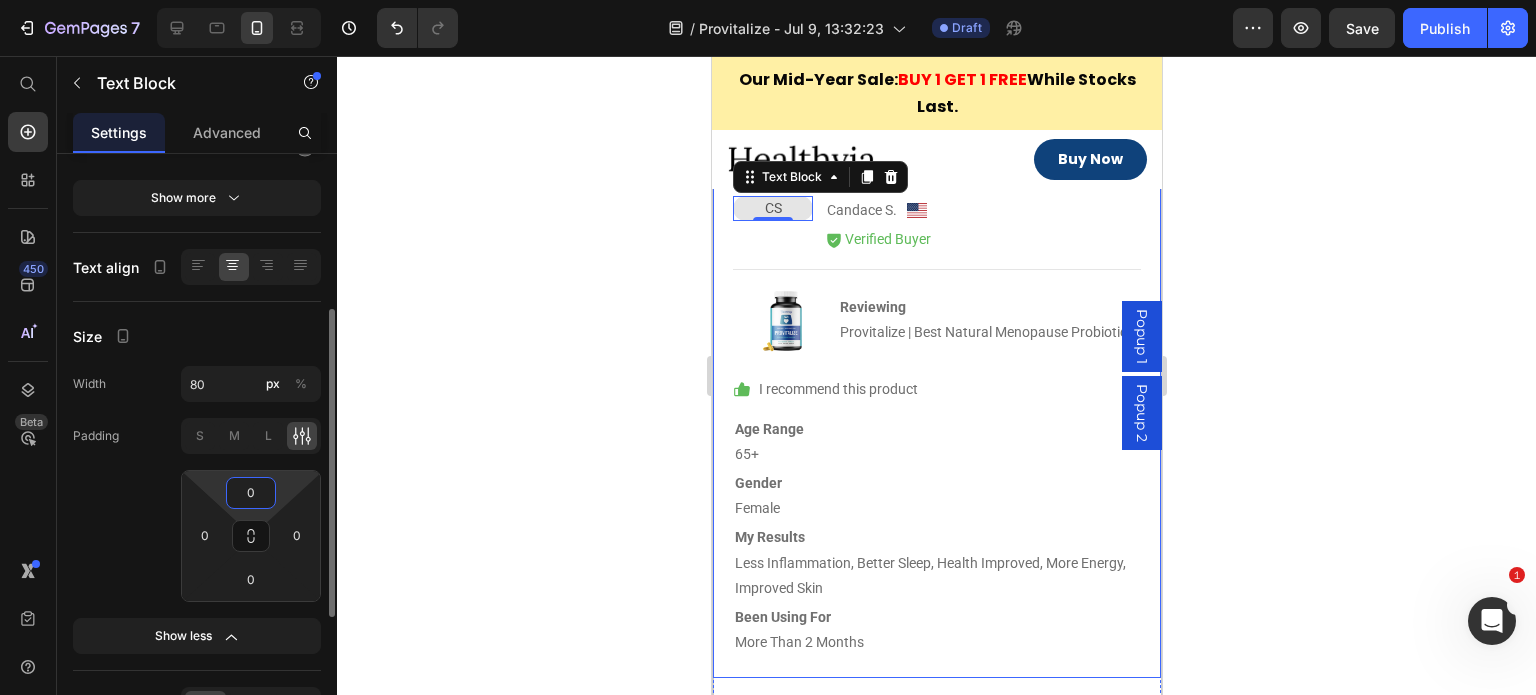 click on "0" at bounding box center (251, 493) 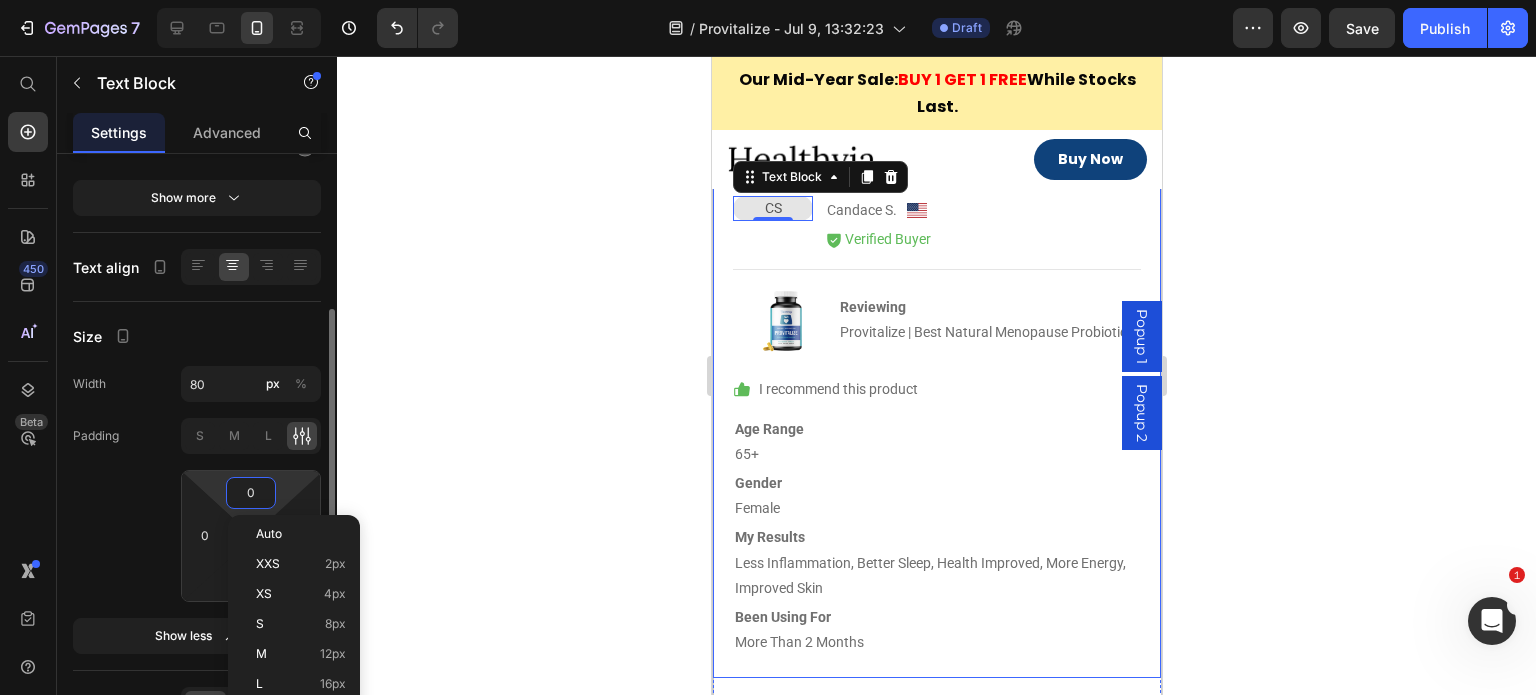 click on "0" at bounding box center (251, 493) 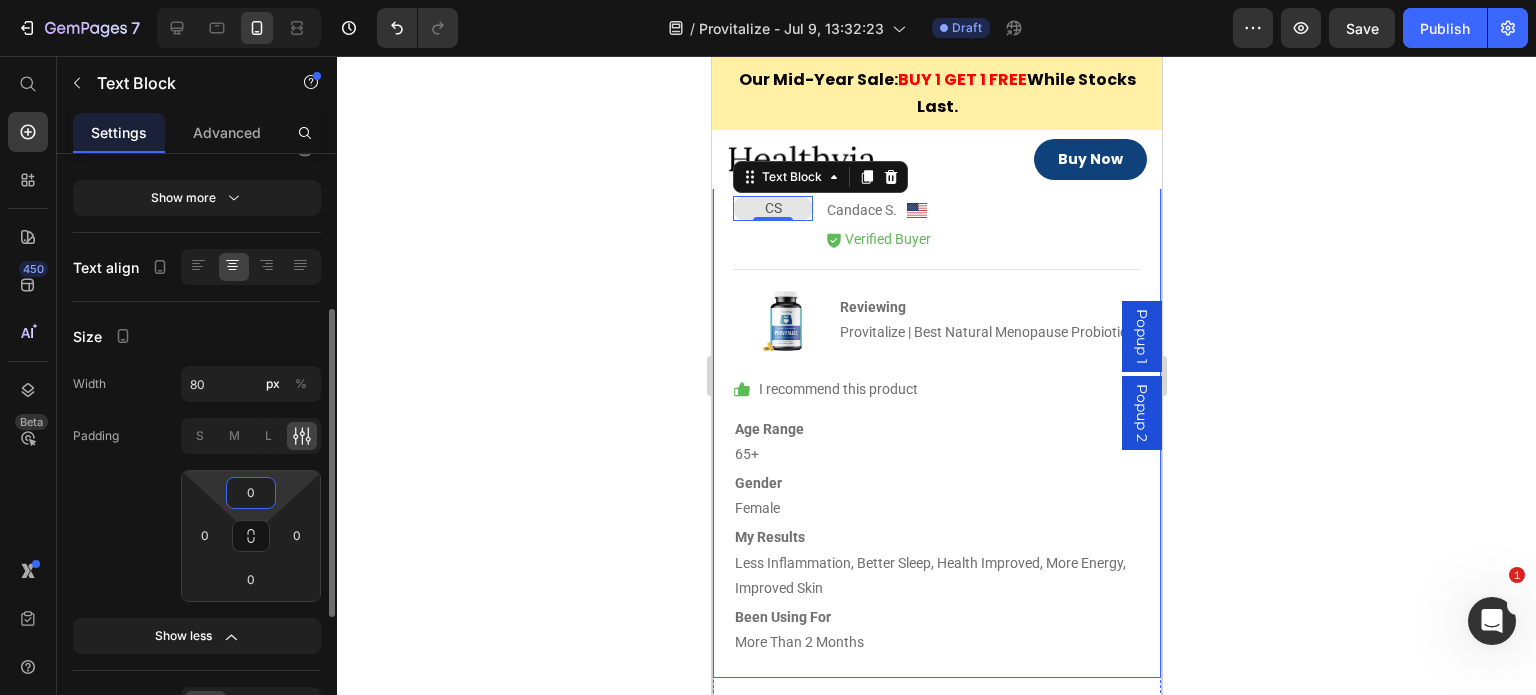 click on "0" at bounding box center (251, 493) 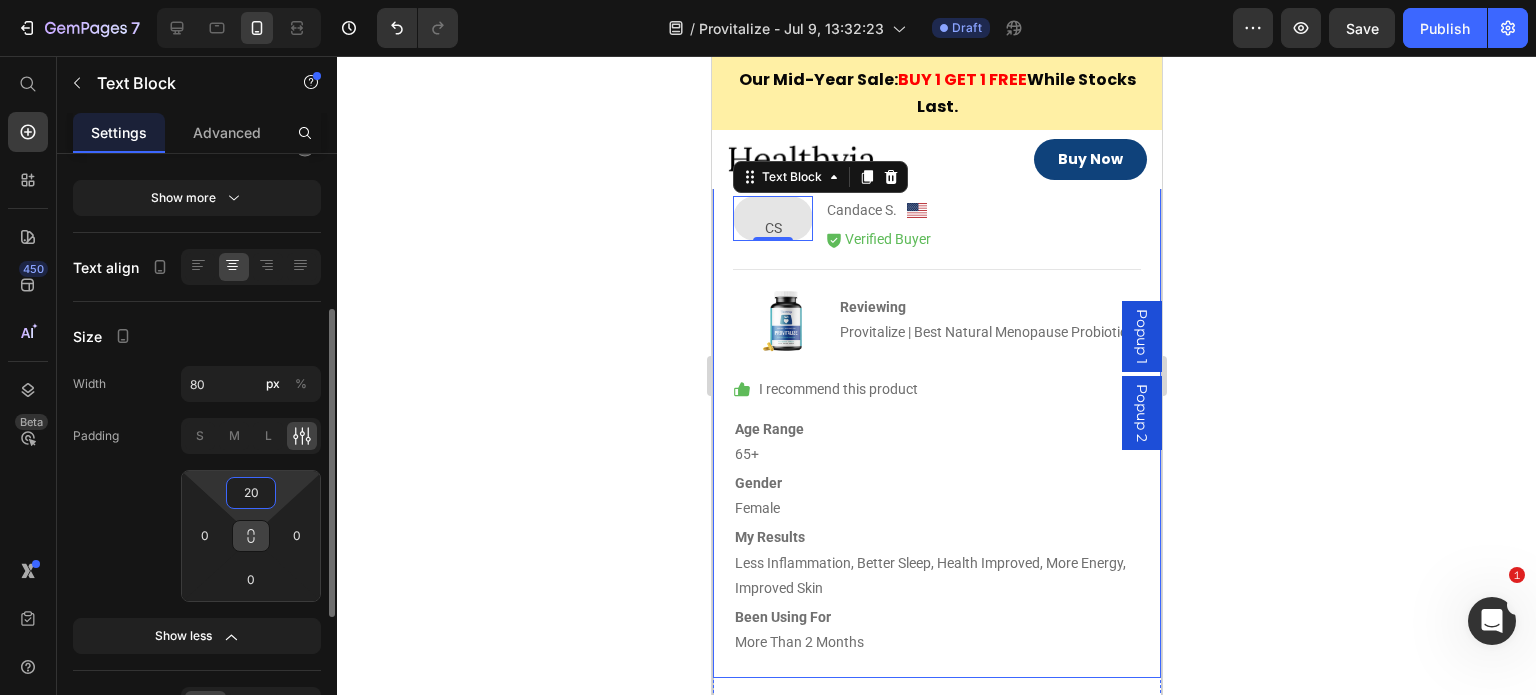 type on "20" 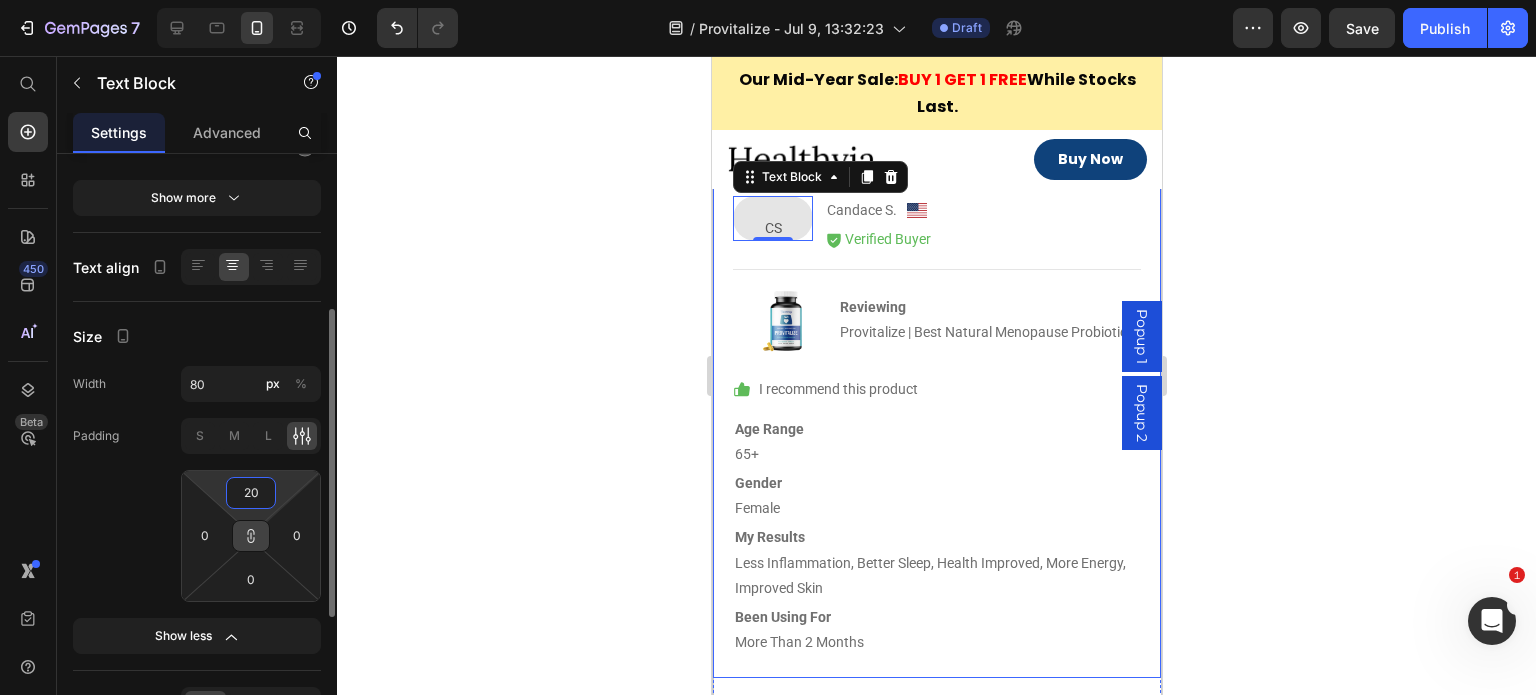 click on "20" at bounding box center [251, 493] 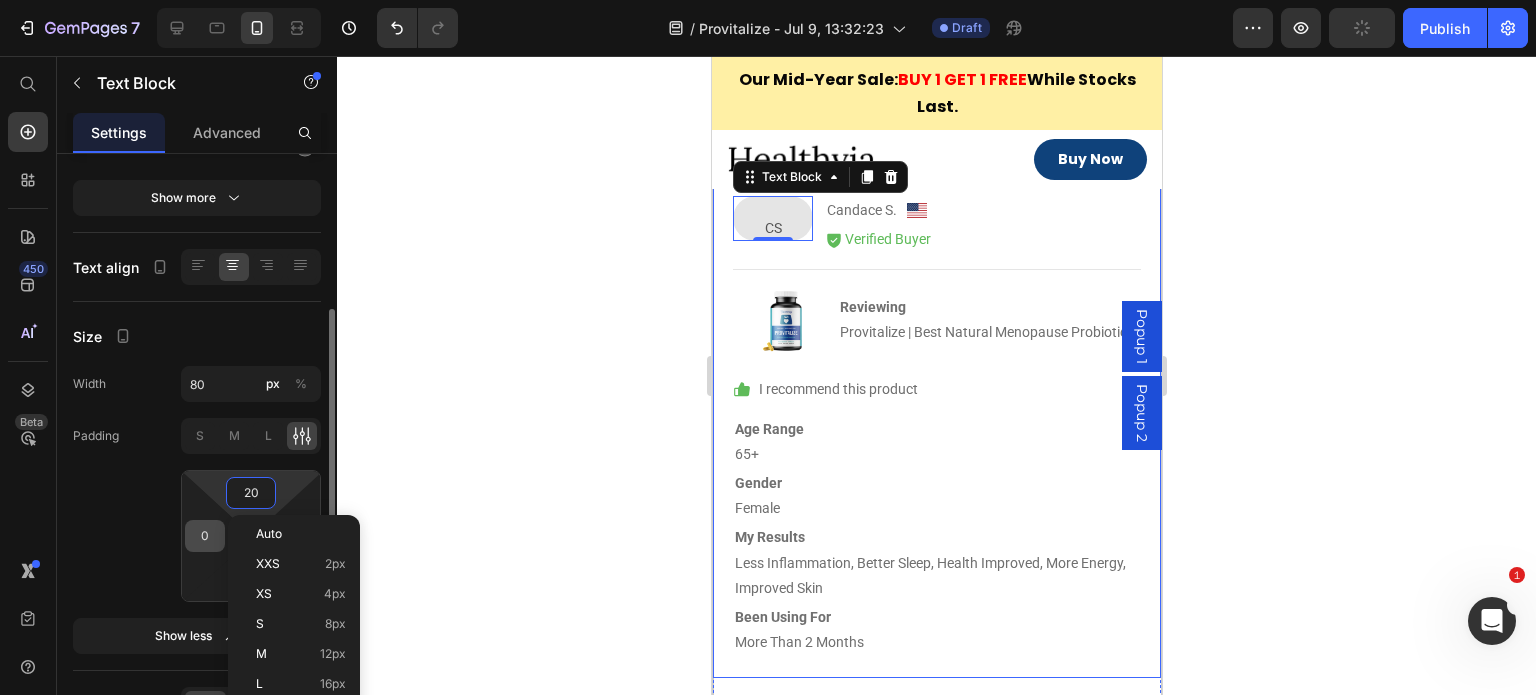 click on "0" at bounding box center [205, 536] 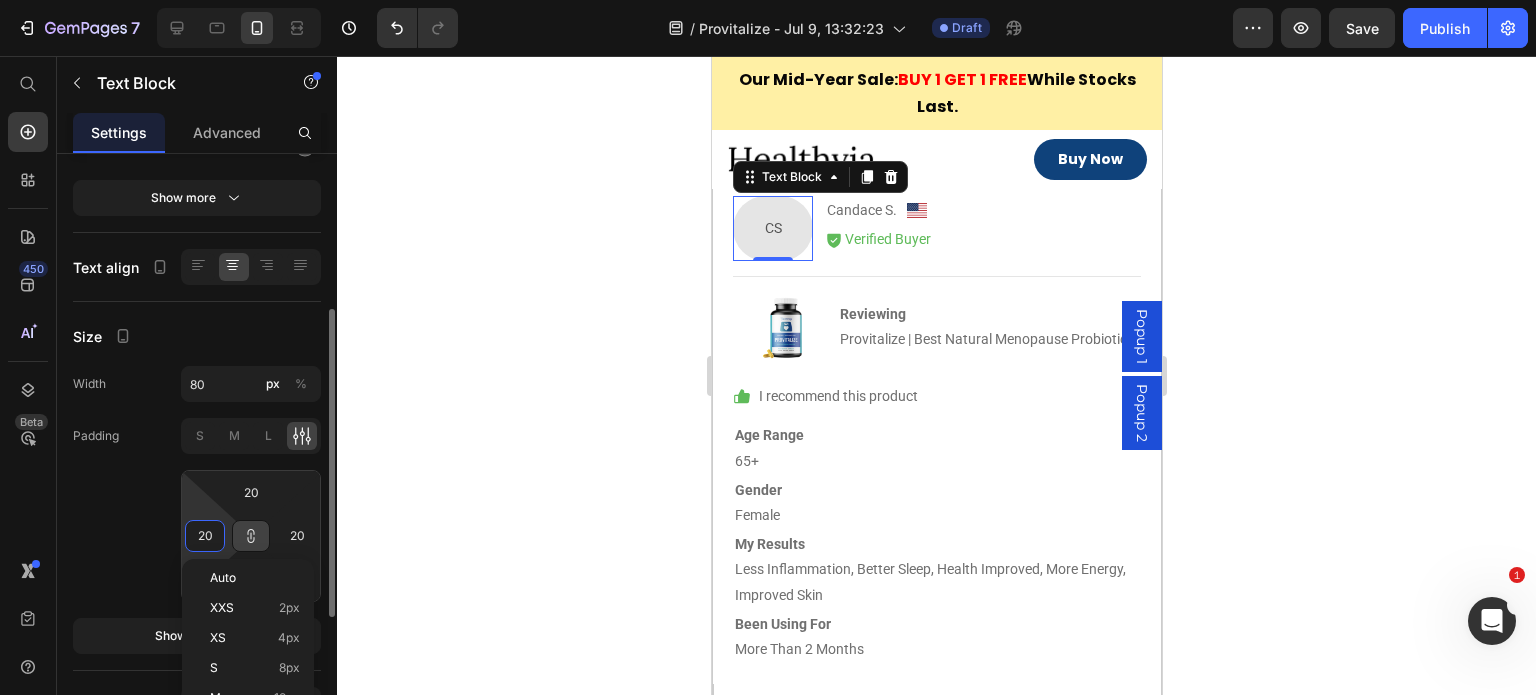scroll, scrollTop: 0, scrollLeft: 0, axis: both 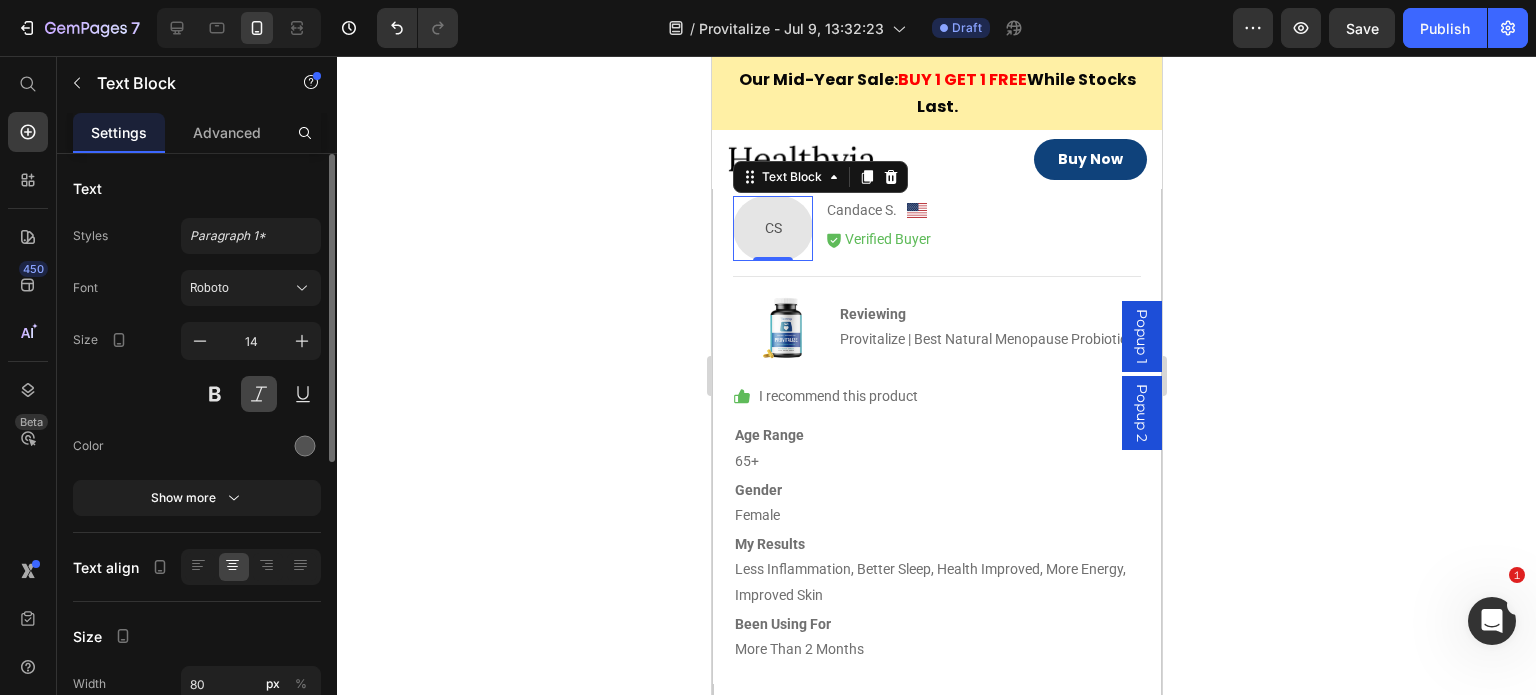 click on "14" at bounding box center [251, 341] 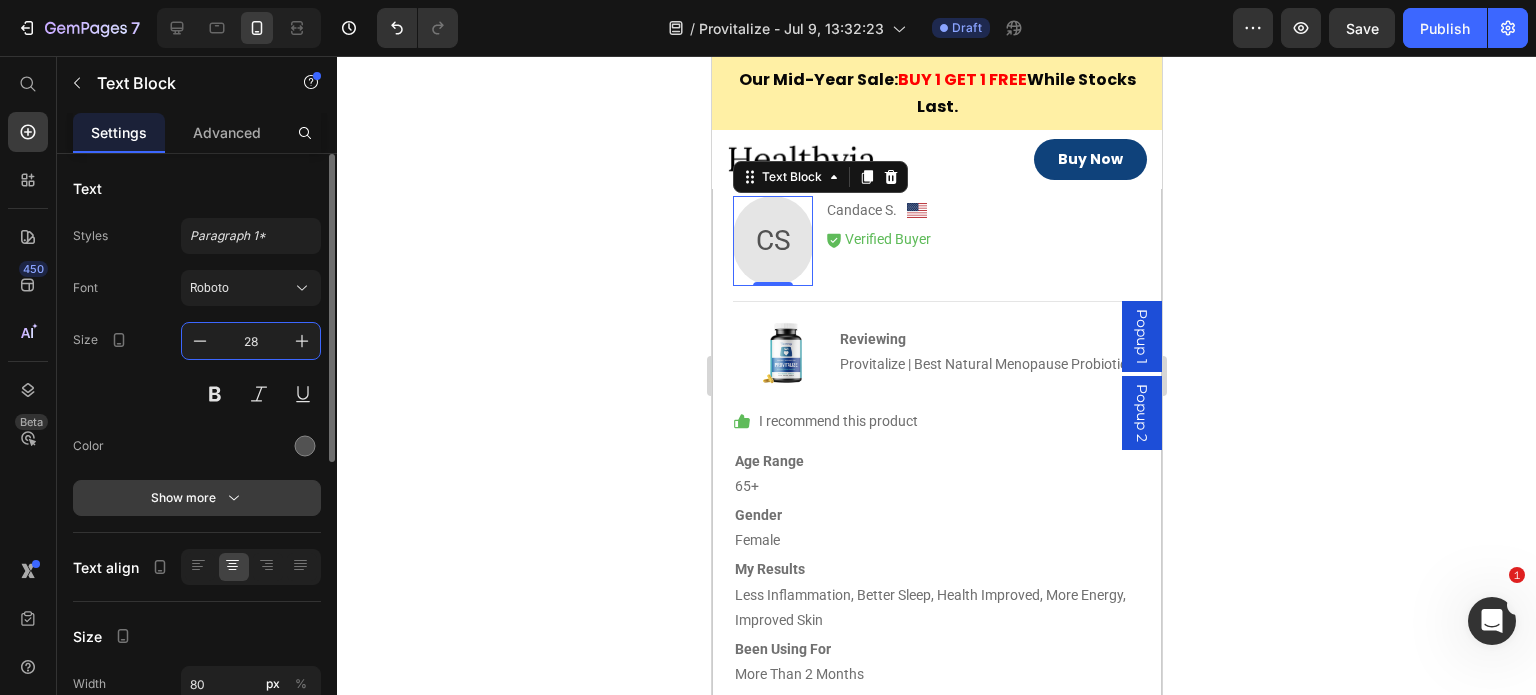 type on "28" 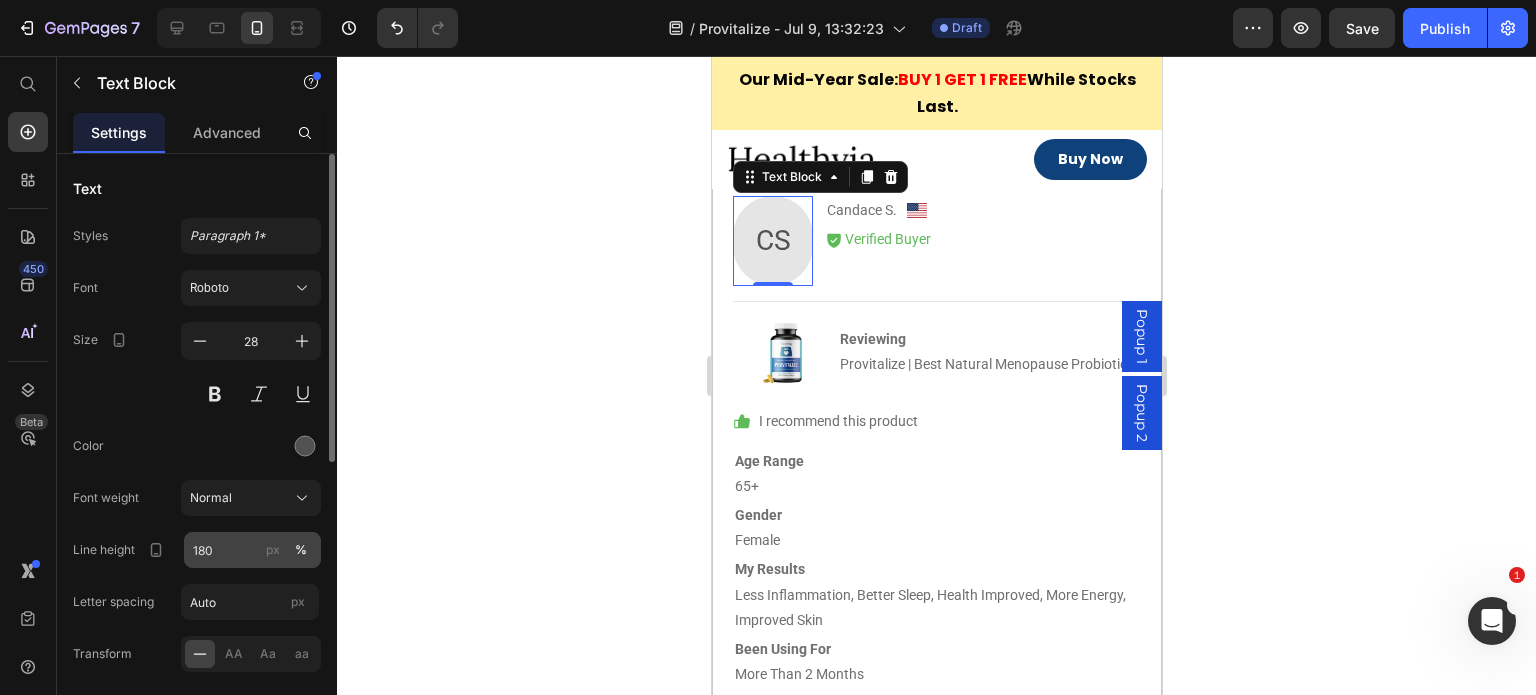 click on "px" at bounding box center [273, 550] 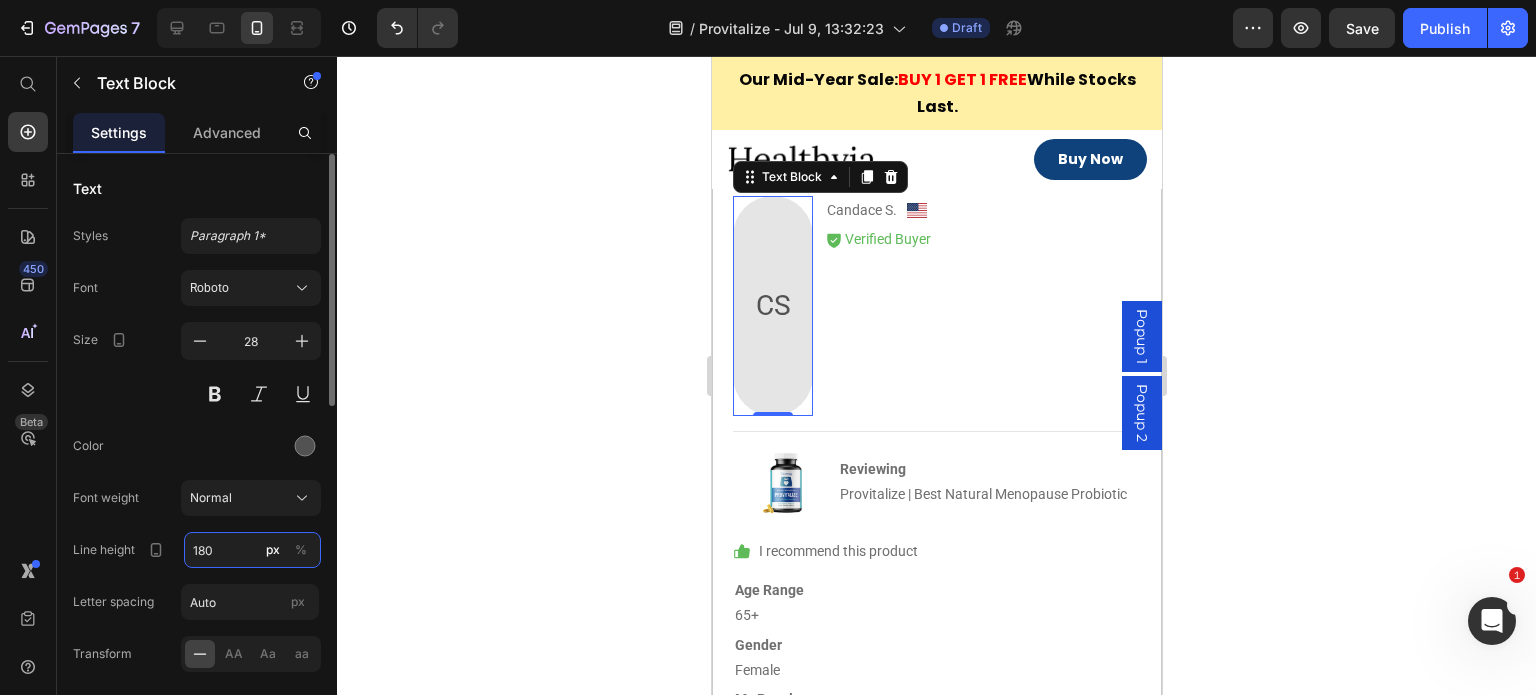 click on "180" at bounding box center [252, 550] 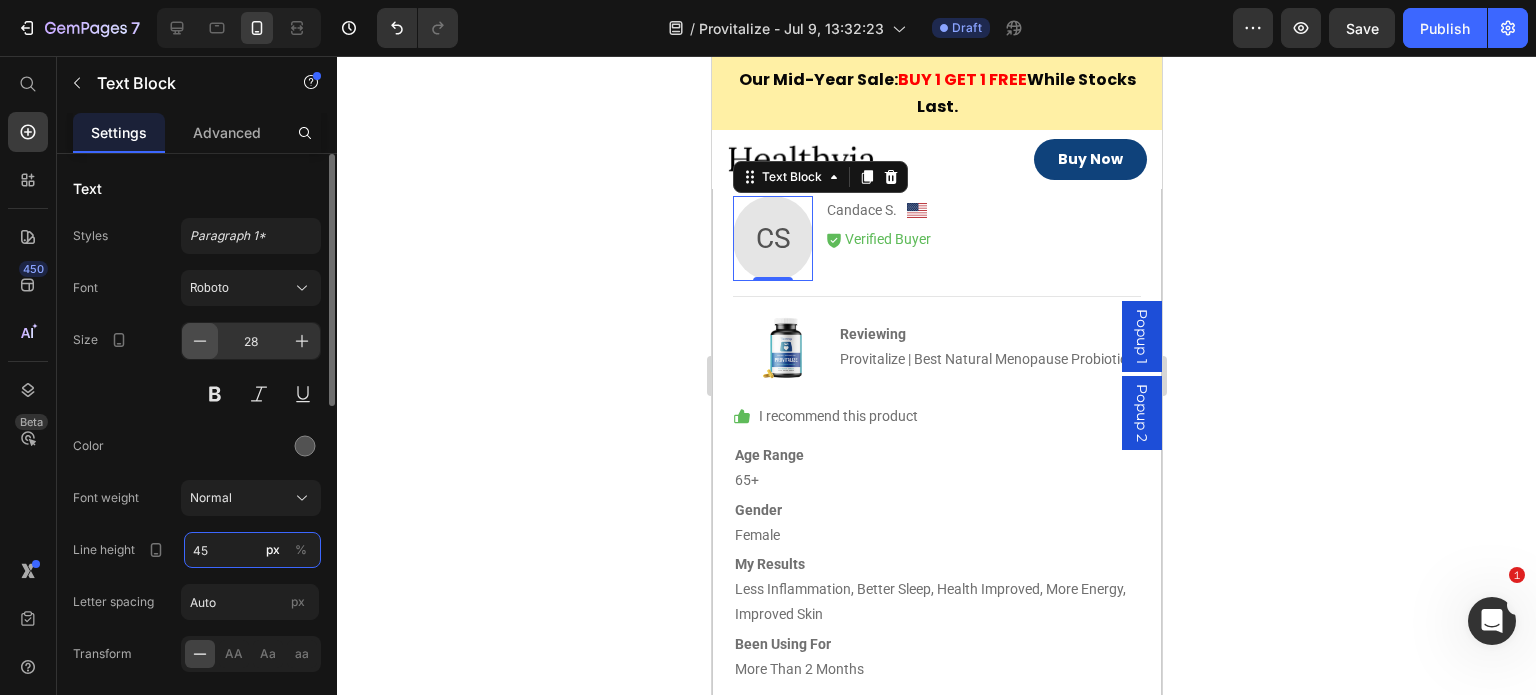 type on "45" 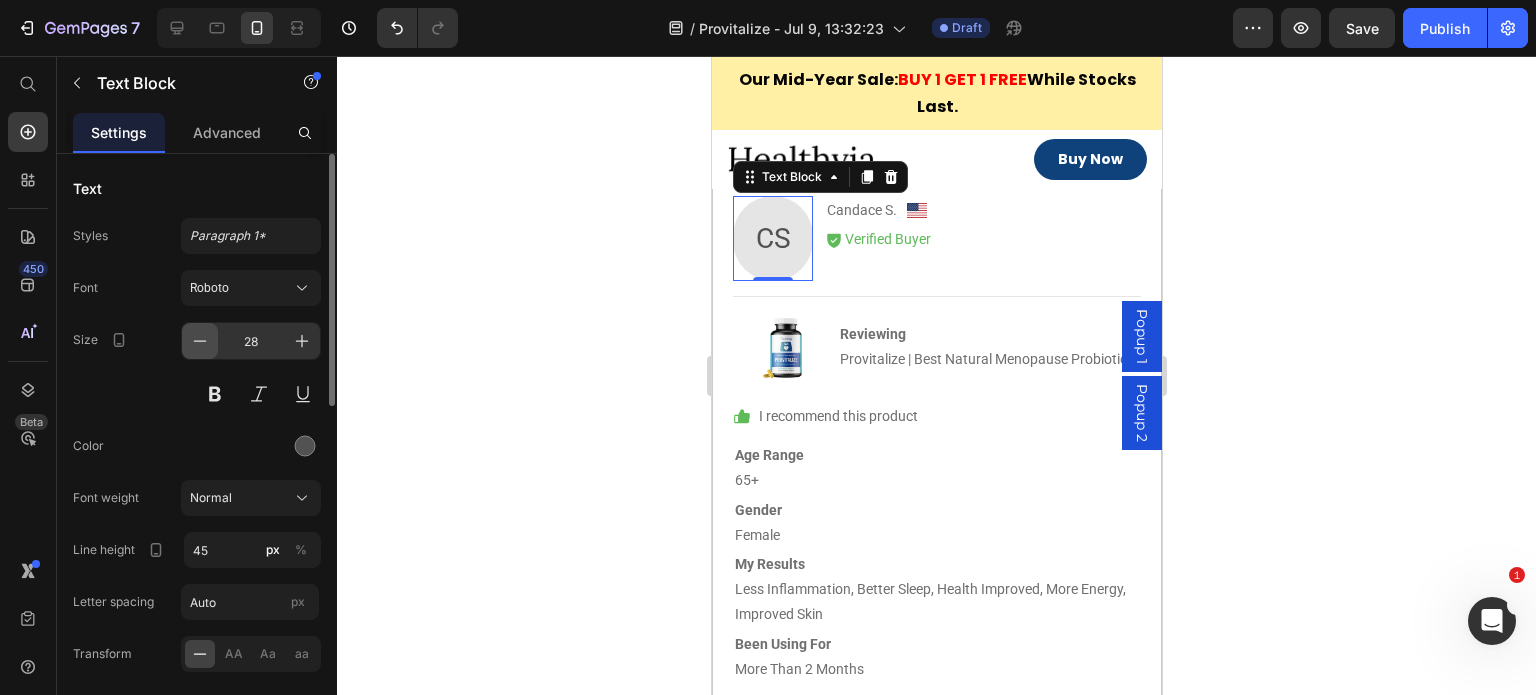 click 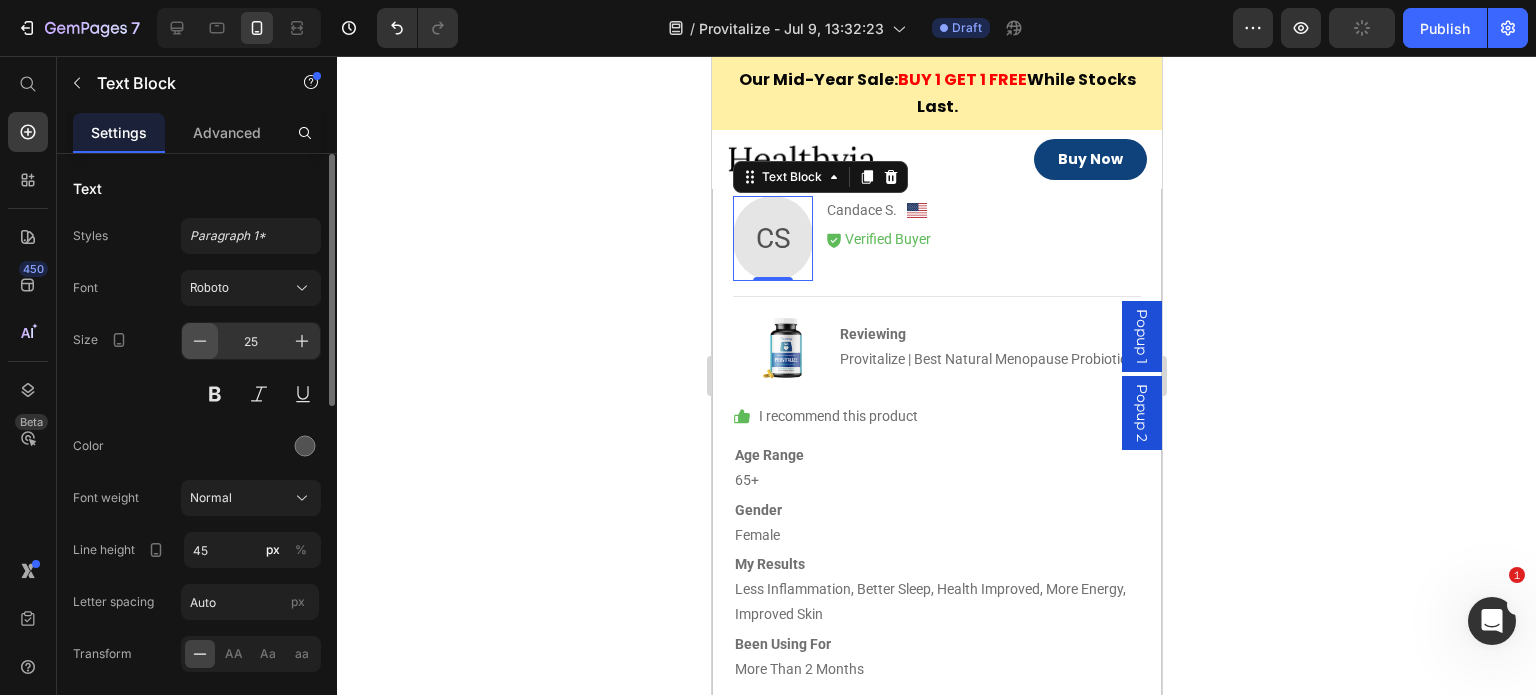 click 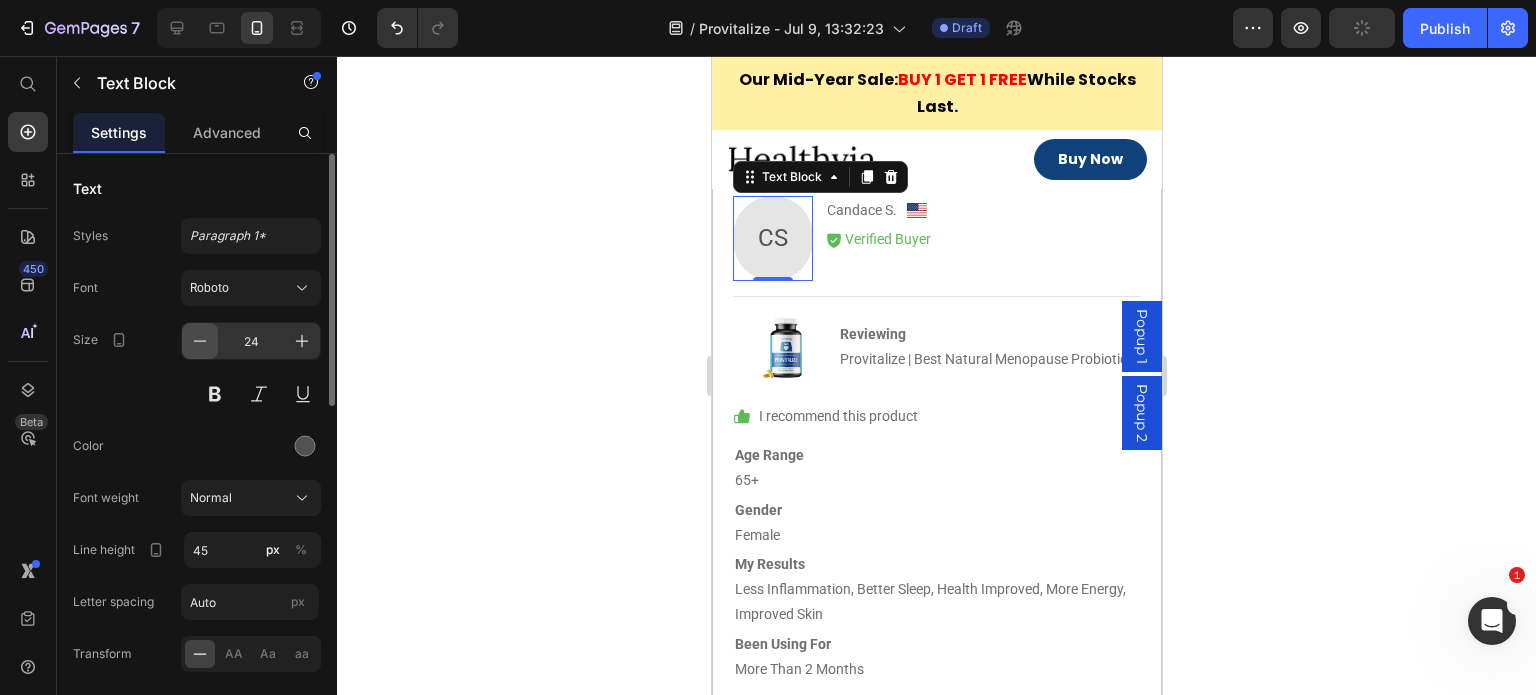 click 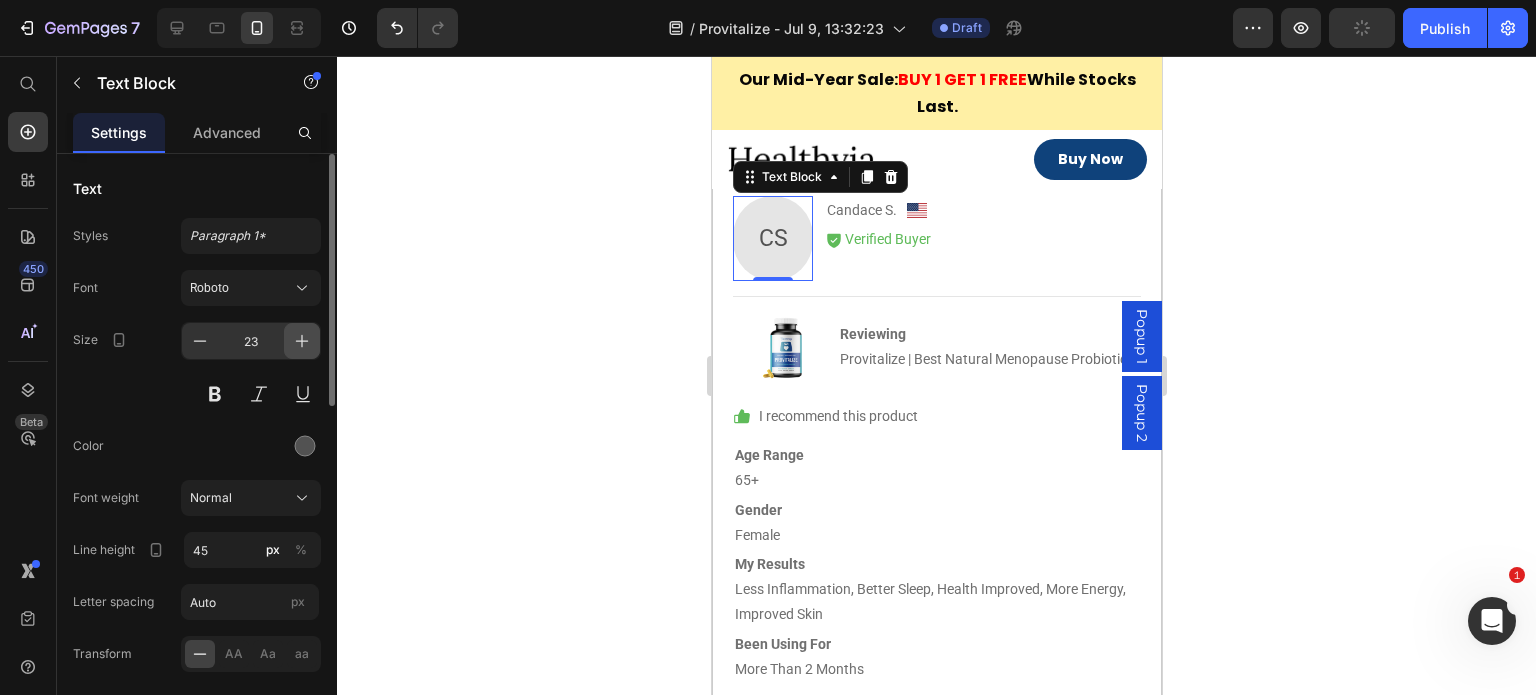 click 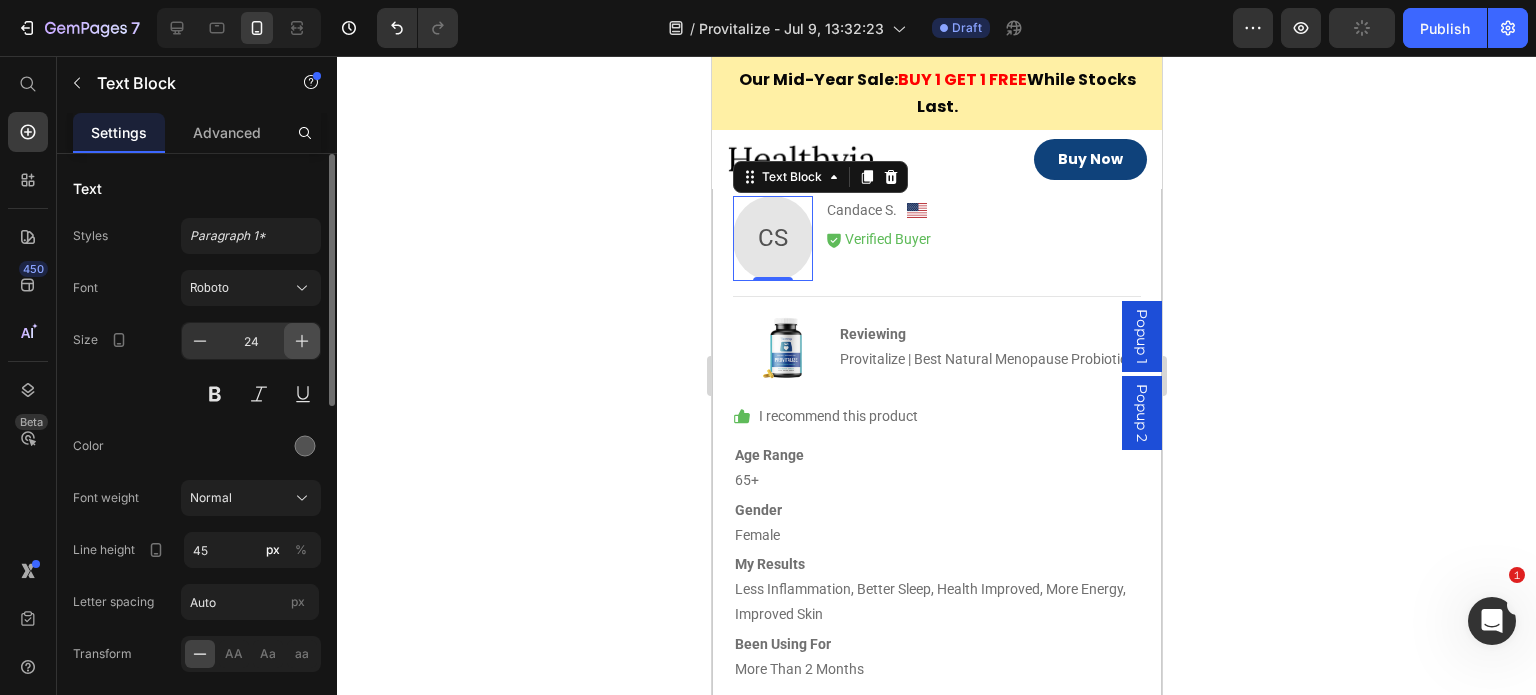 click 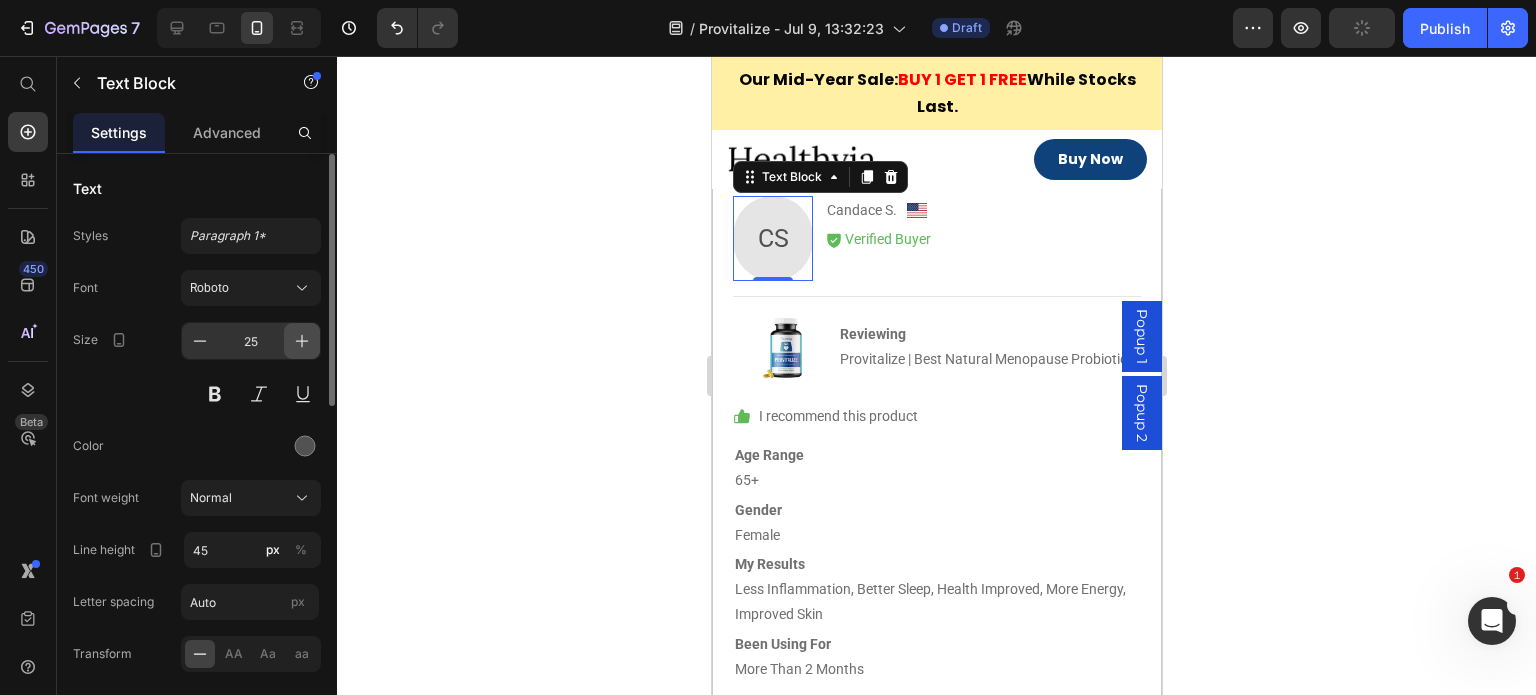 click 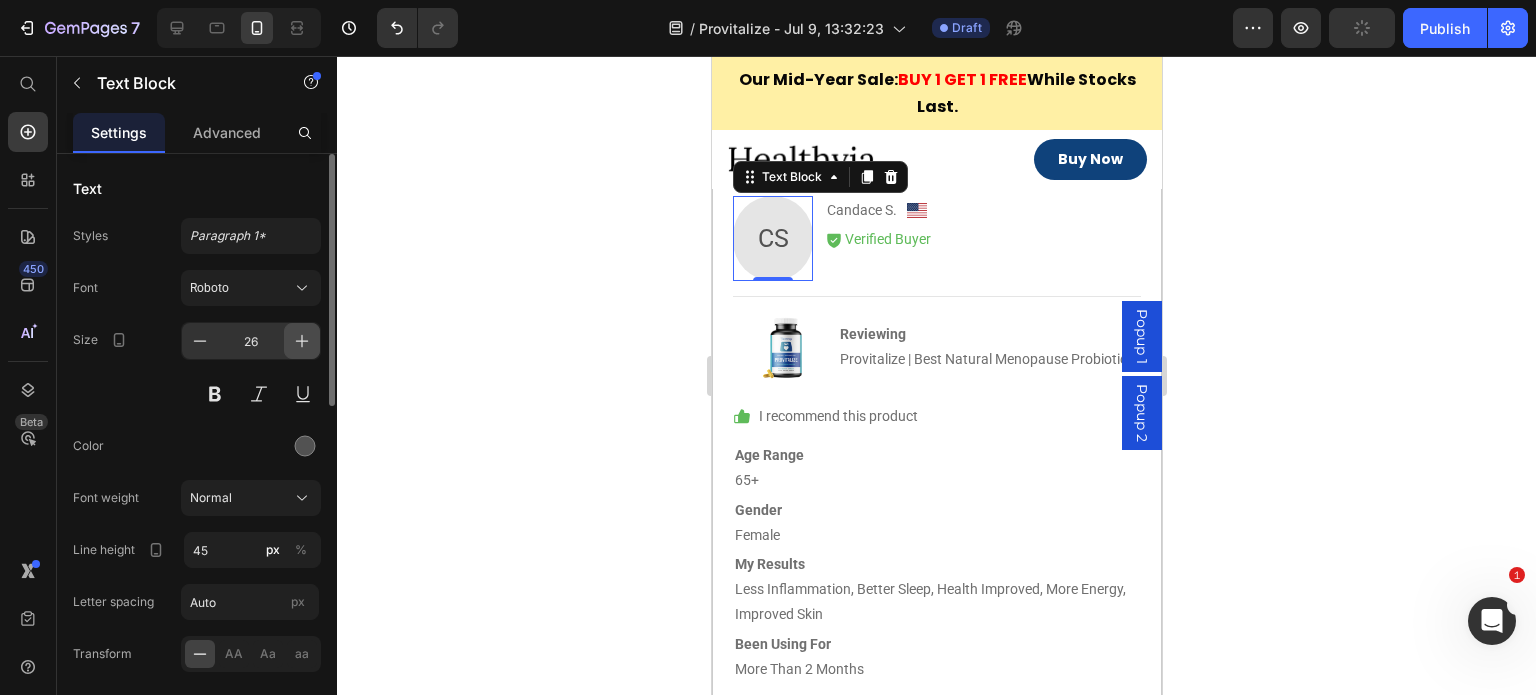 click 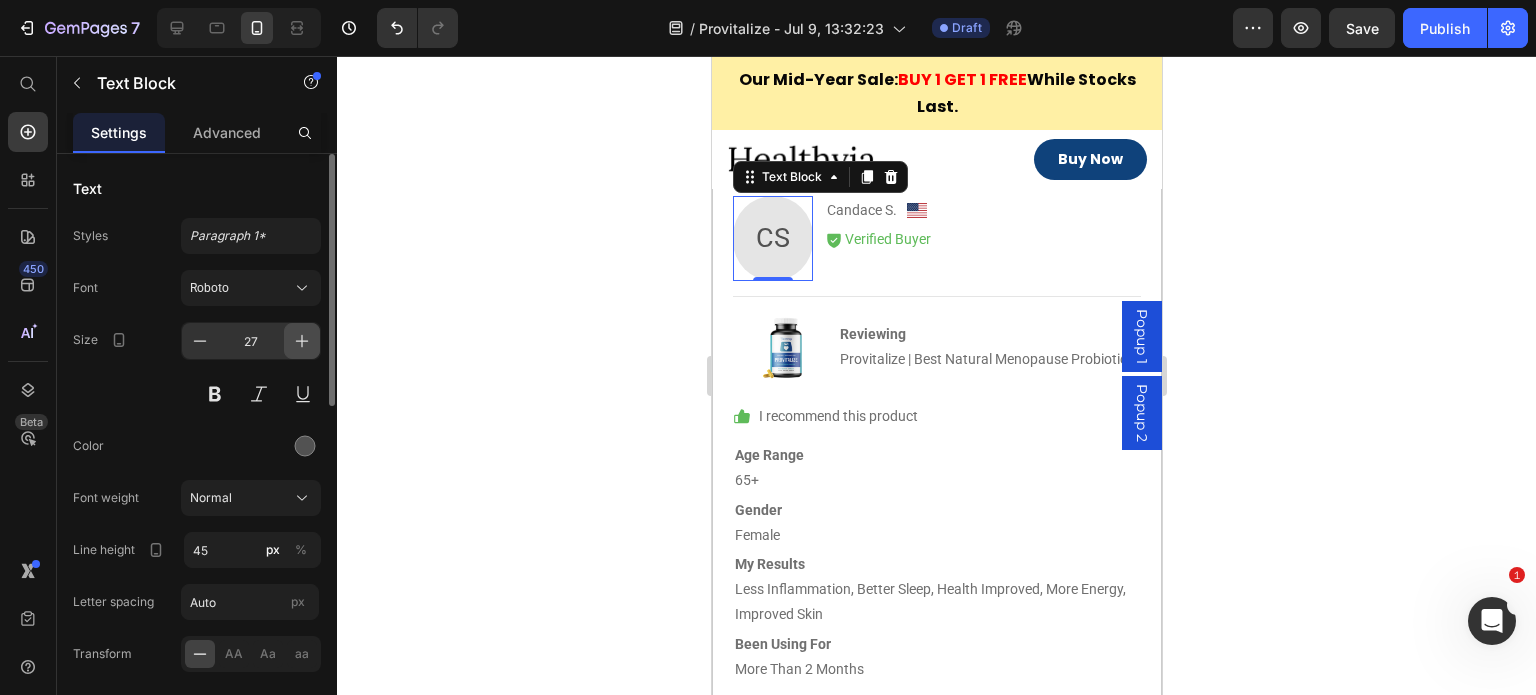 click 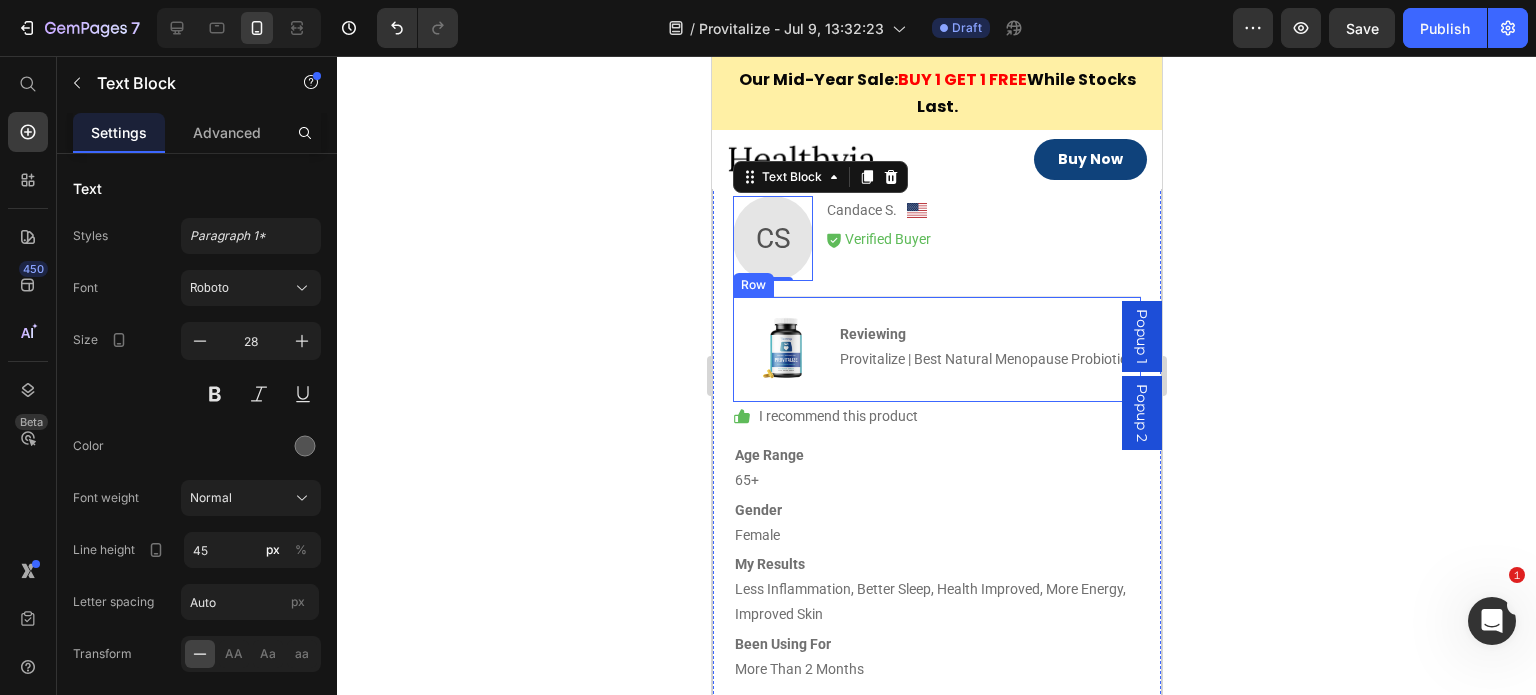 click on "Reviewing Provitalize | Best Natural Menopause Probiotic Text Block Row" at bounding box center (982, 347) 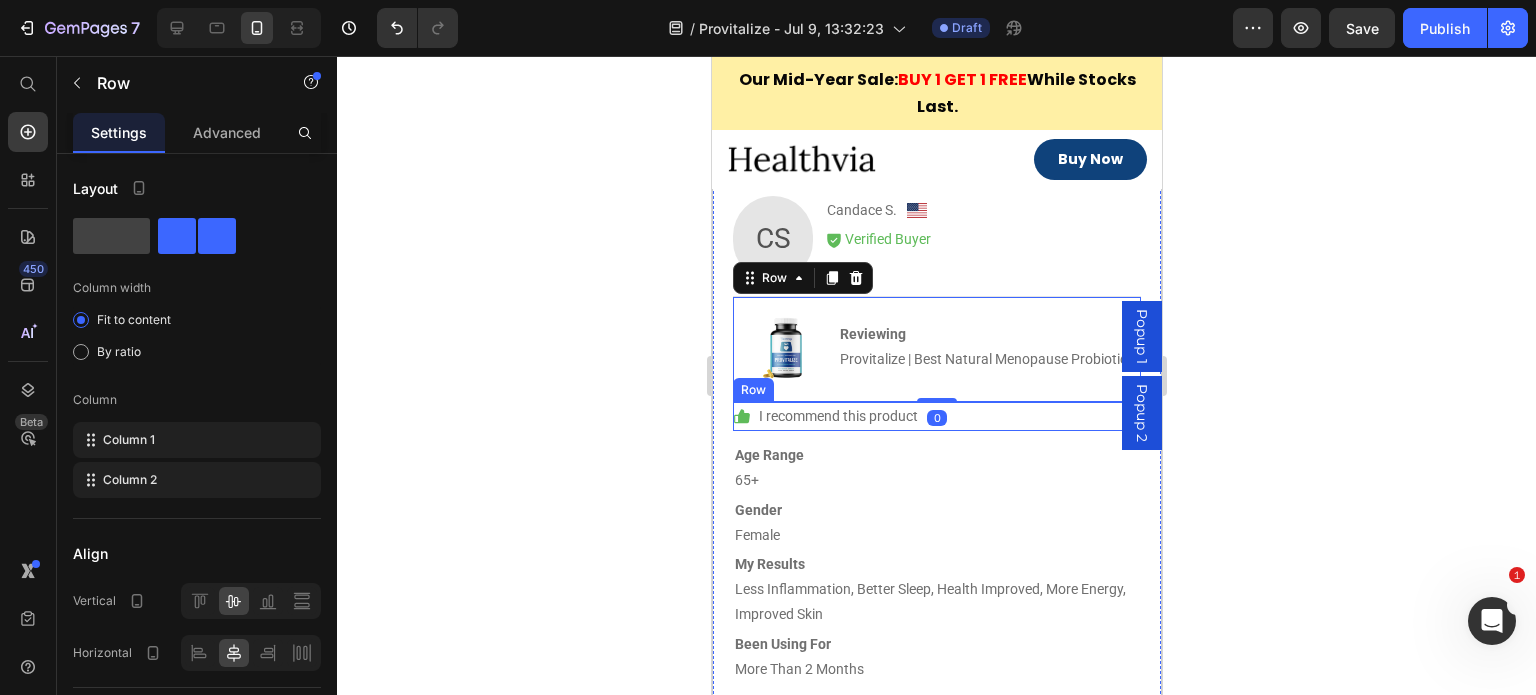click on "Age Range 65+ Text Block Row" at bounding box center [936, 468] 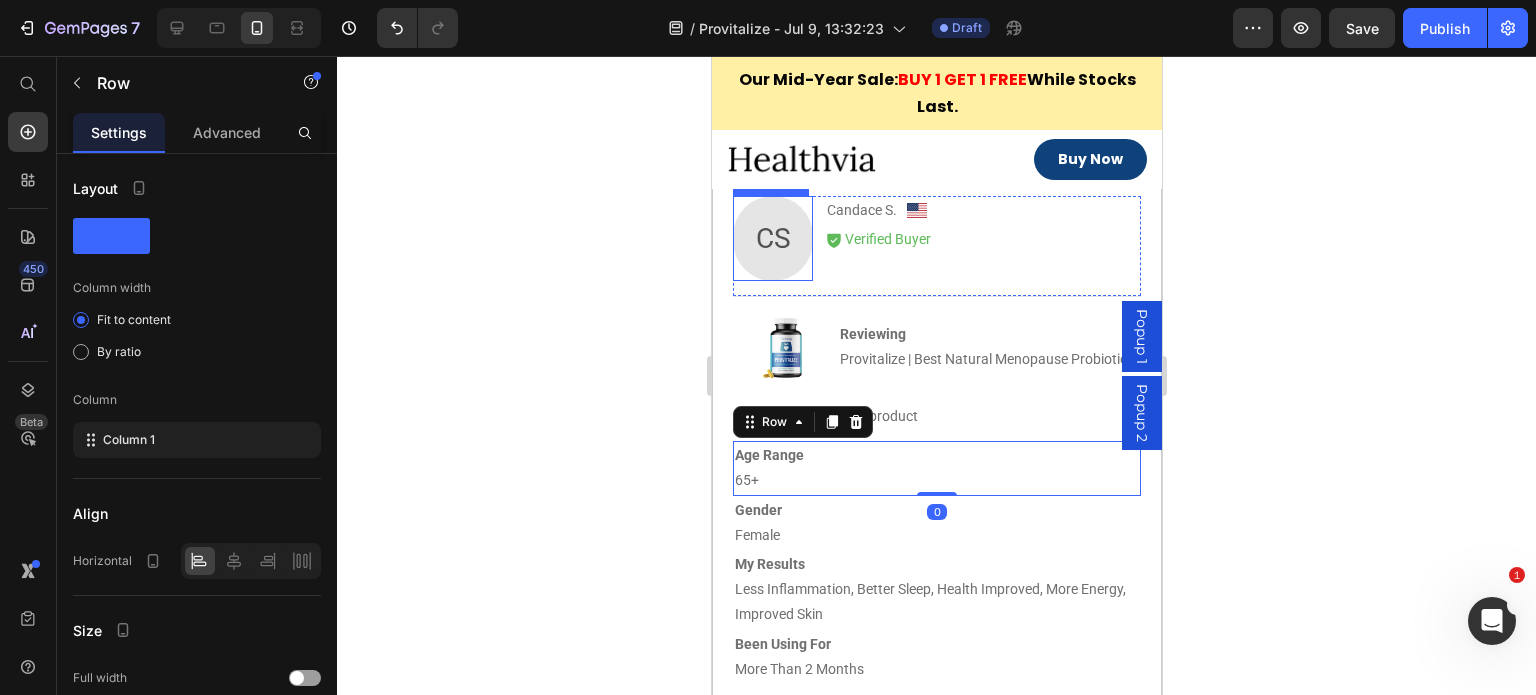 click on "CS" at bounding box center [772, 238] 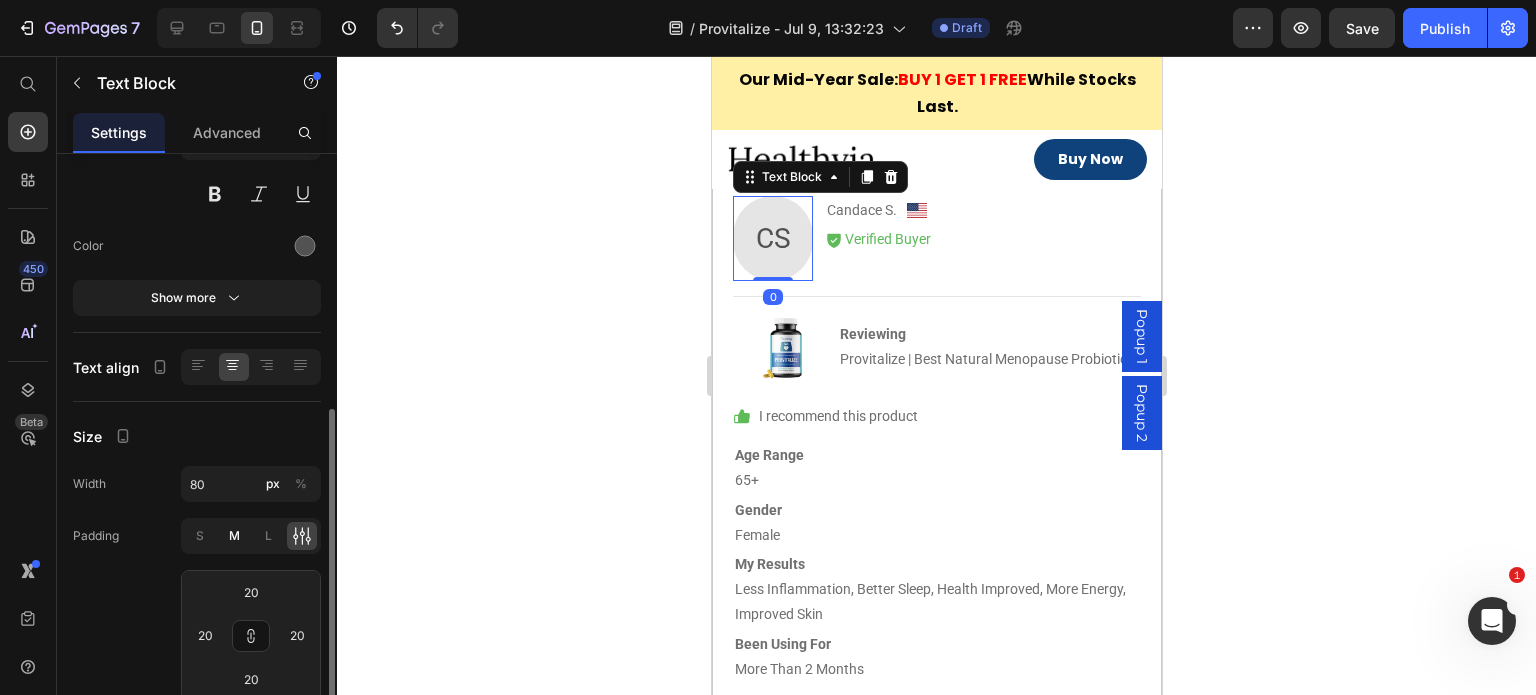 scroll, scrollTop: 300, scrollLeft: 0, axis: vertical 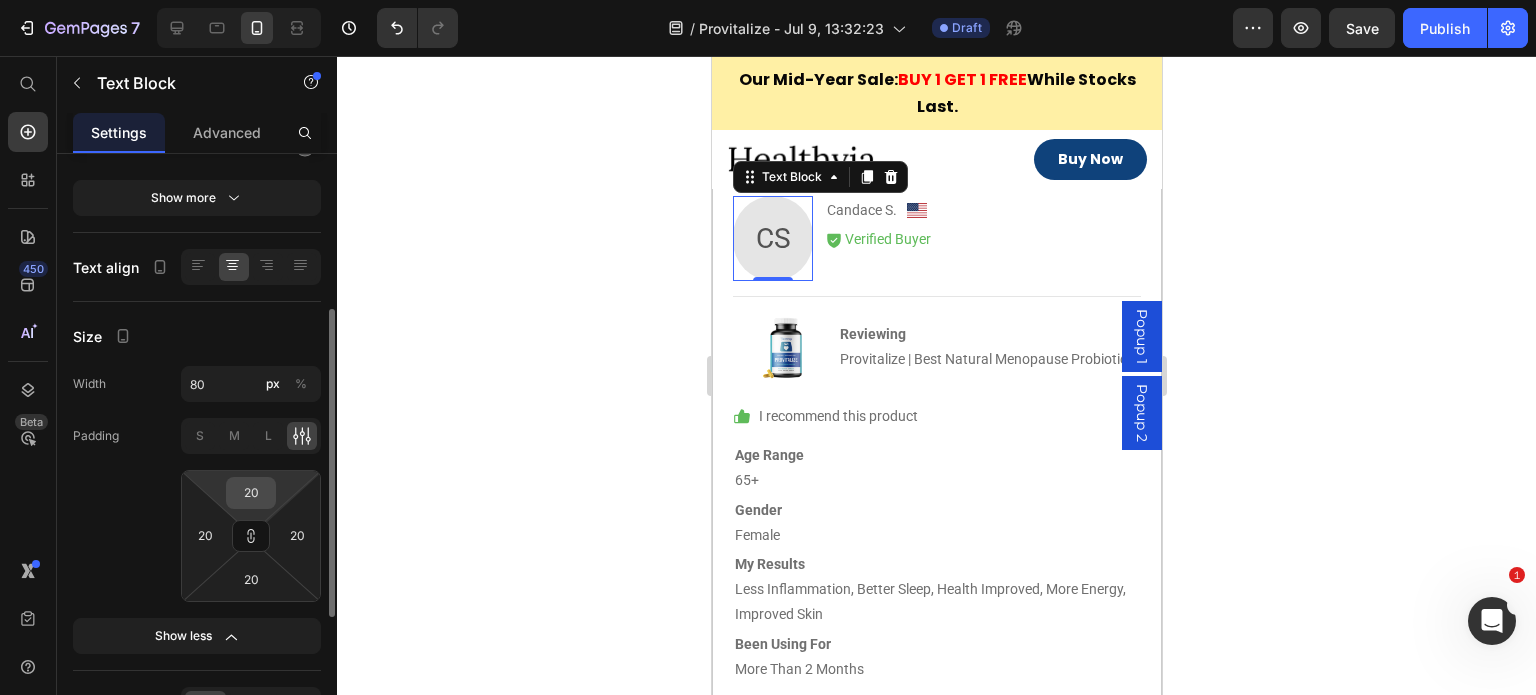click on "20" at bounding box center (251, 493) 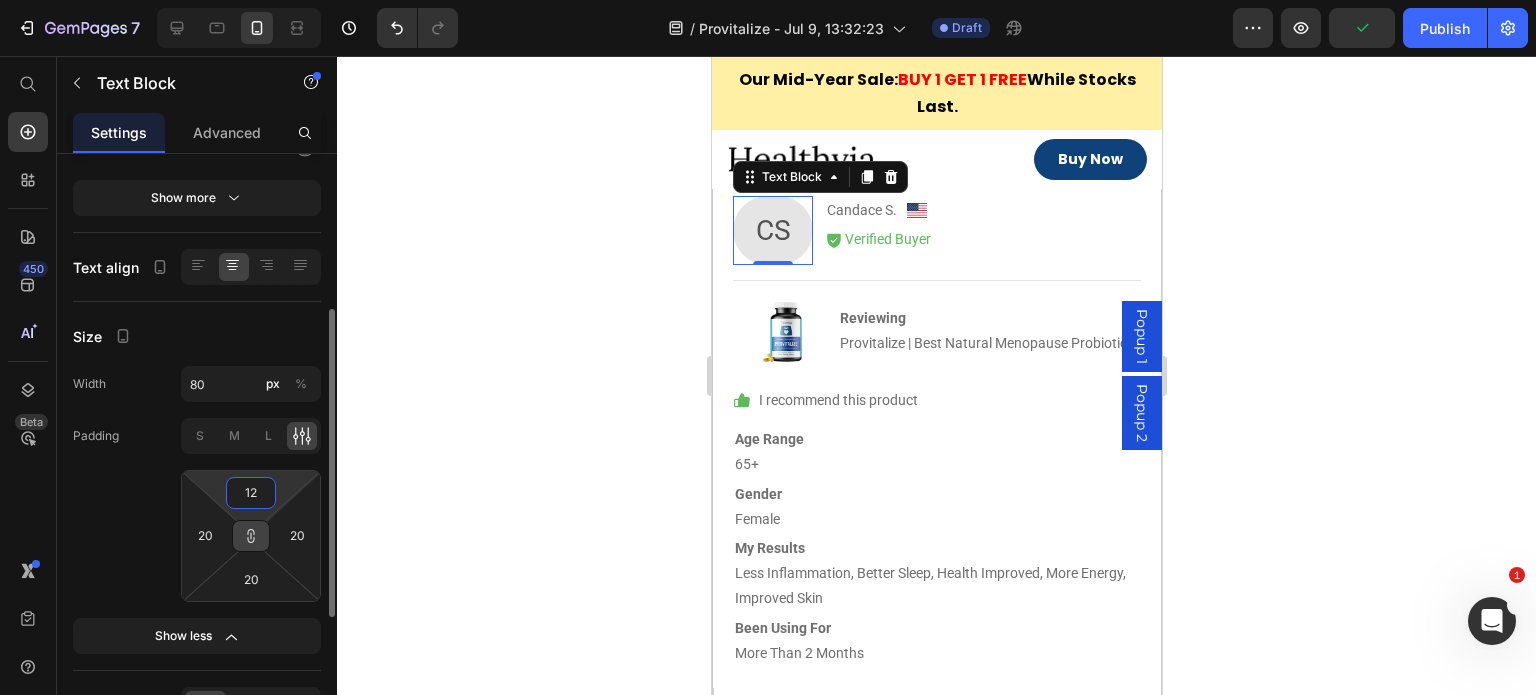 type on "12" 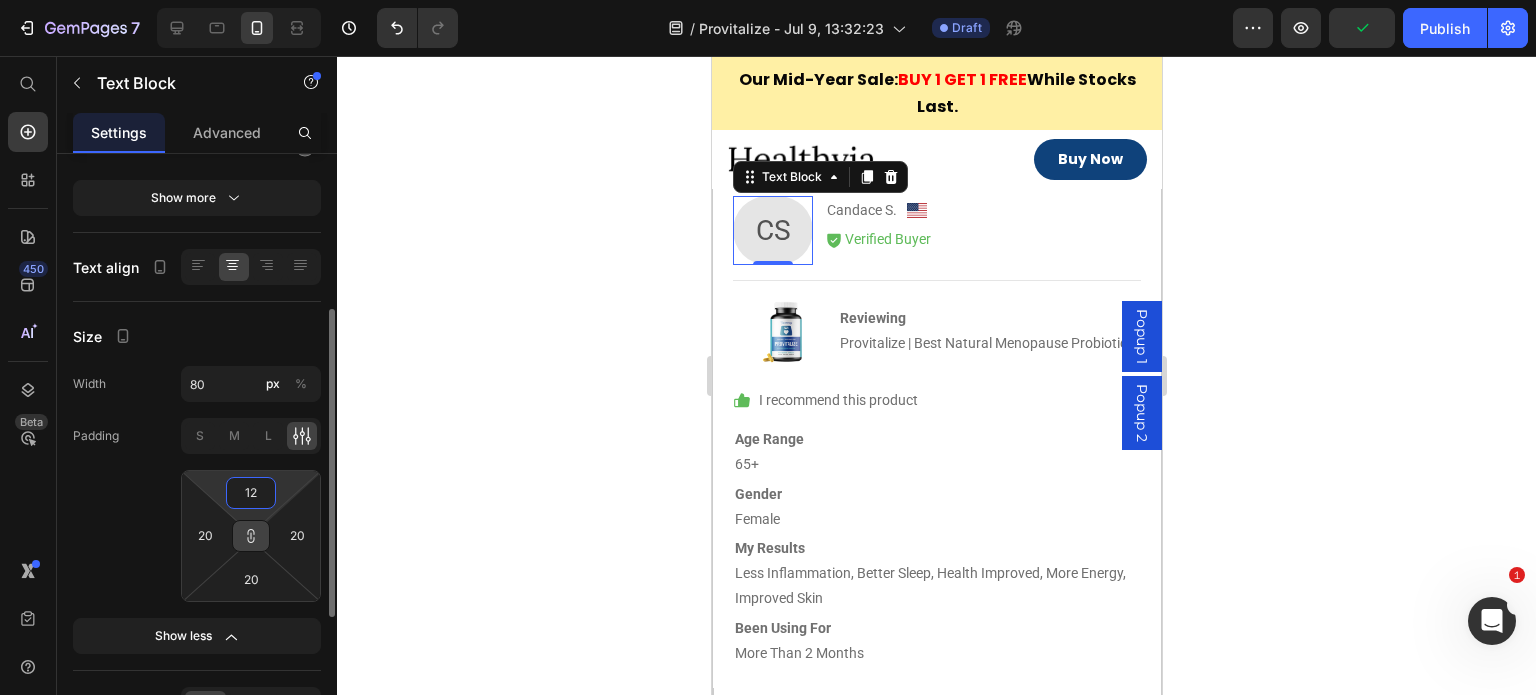 click 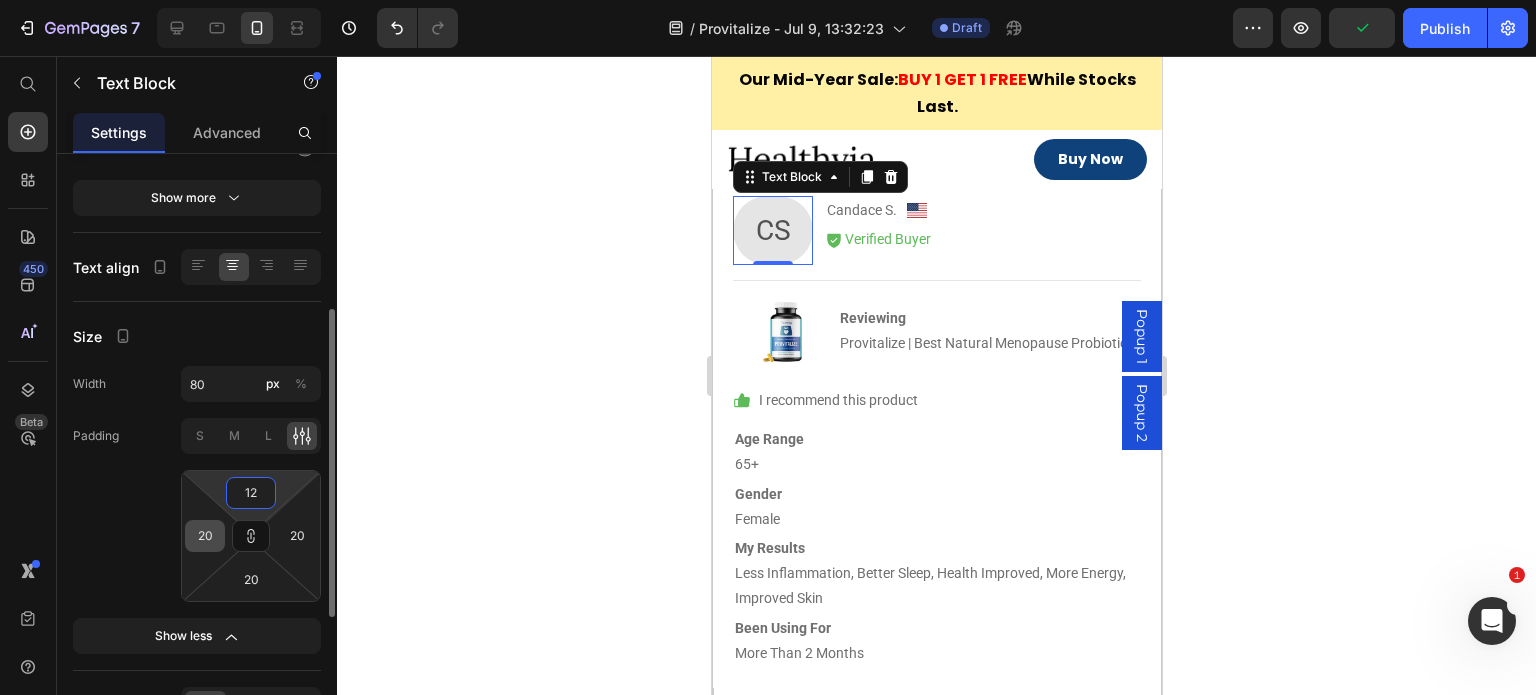 type on "12" 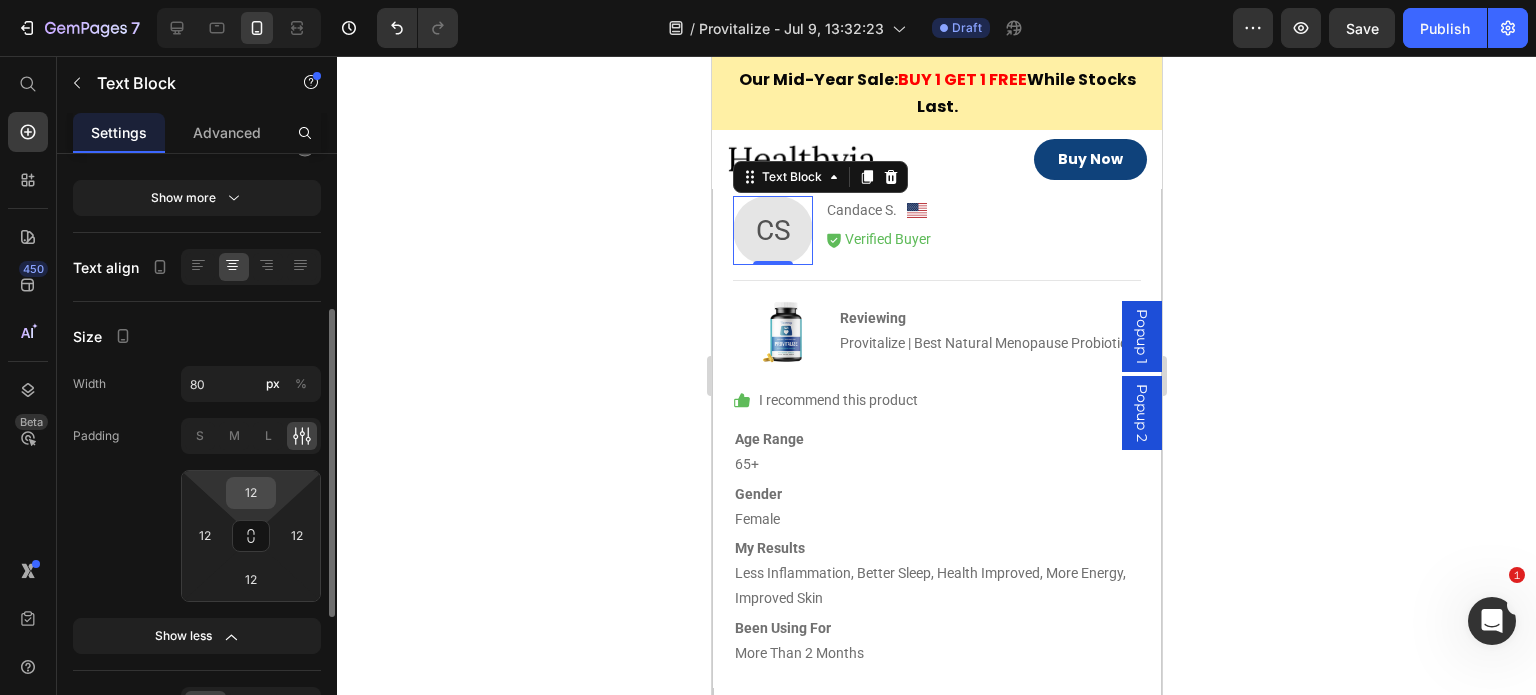 click on "12" at bounding box center (251, 493) 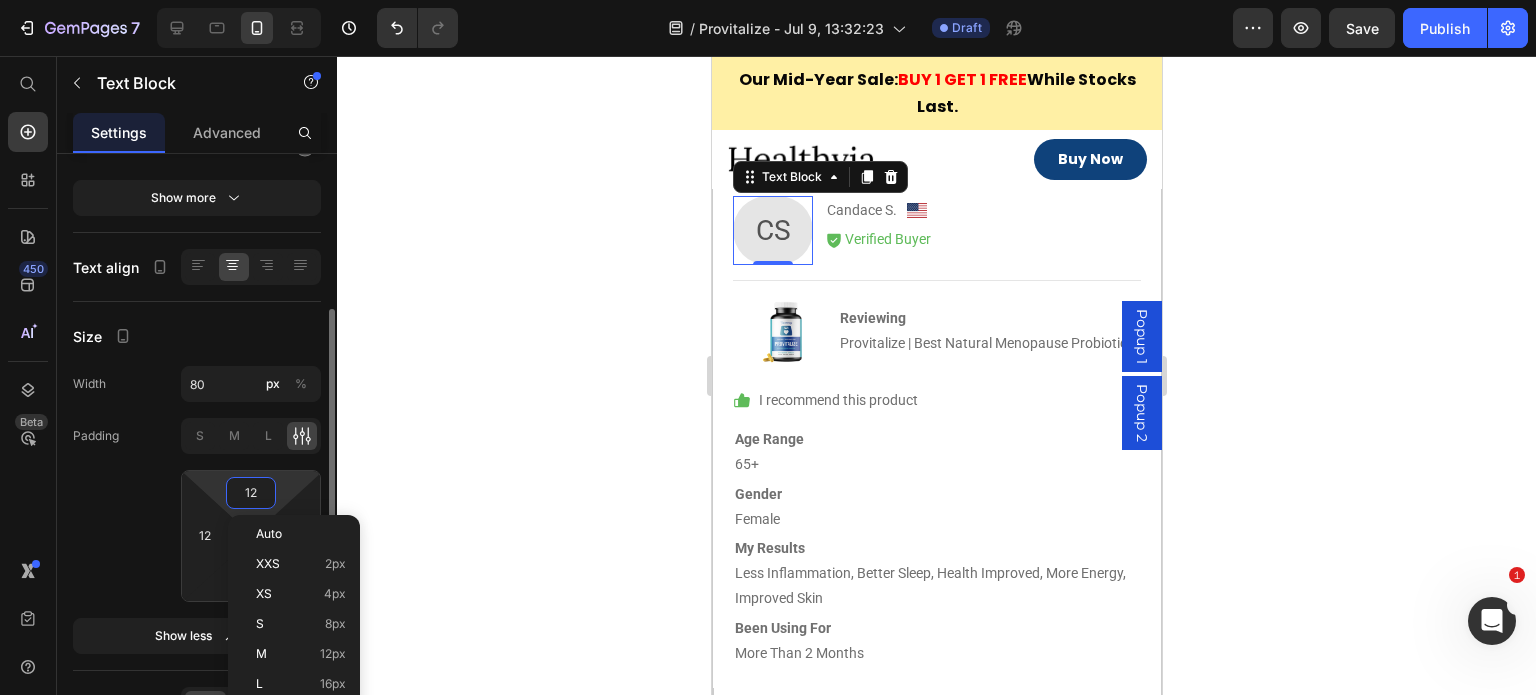 click on "Padding S M L 12 12 12 12" 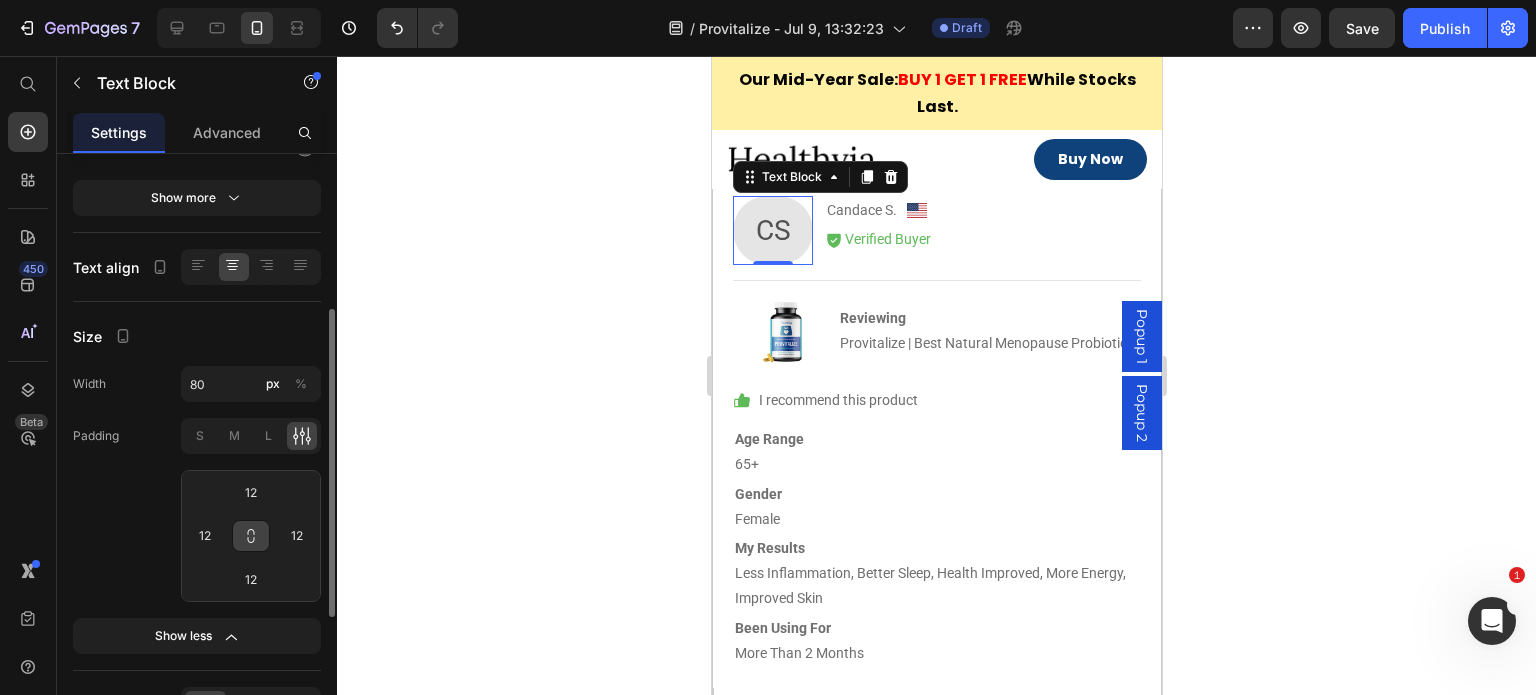 click at bounding box center [251, 536] 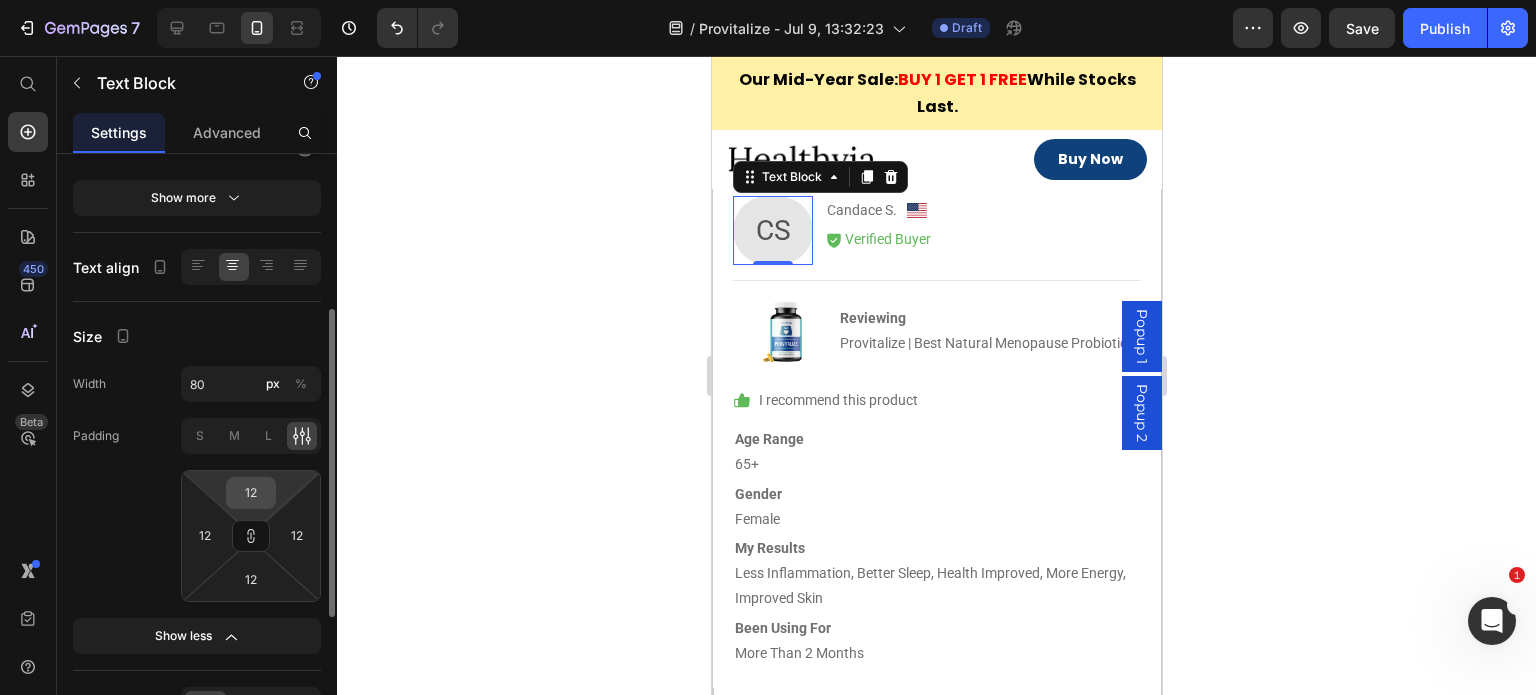 click on "12" at bounding box center [251, 493] 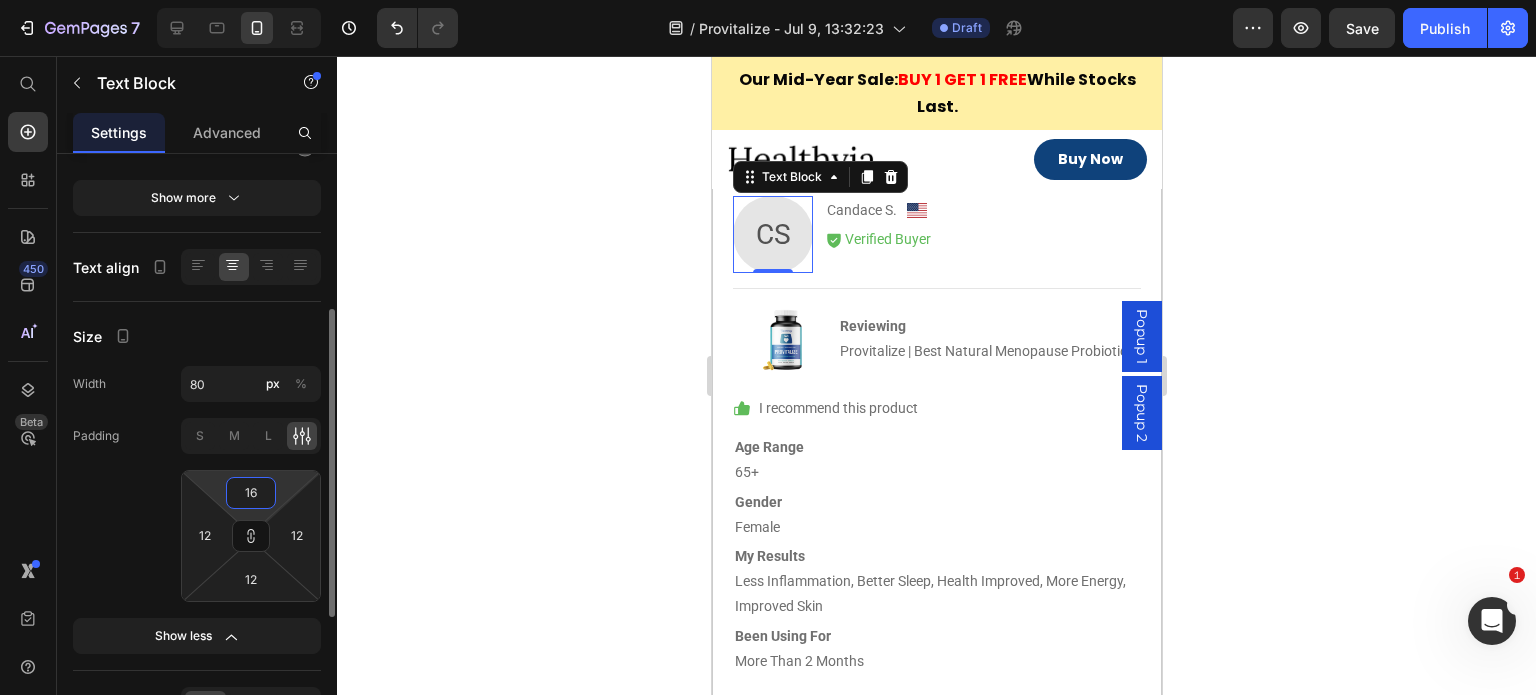type on "17" 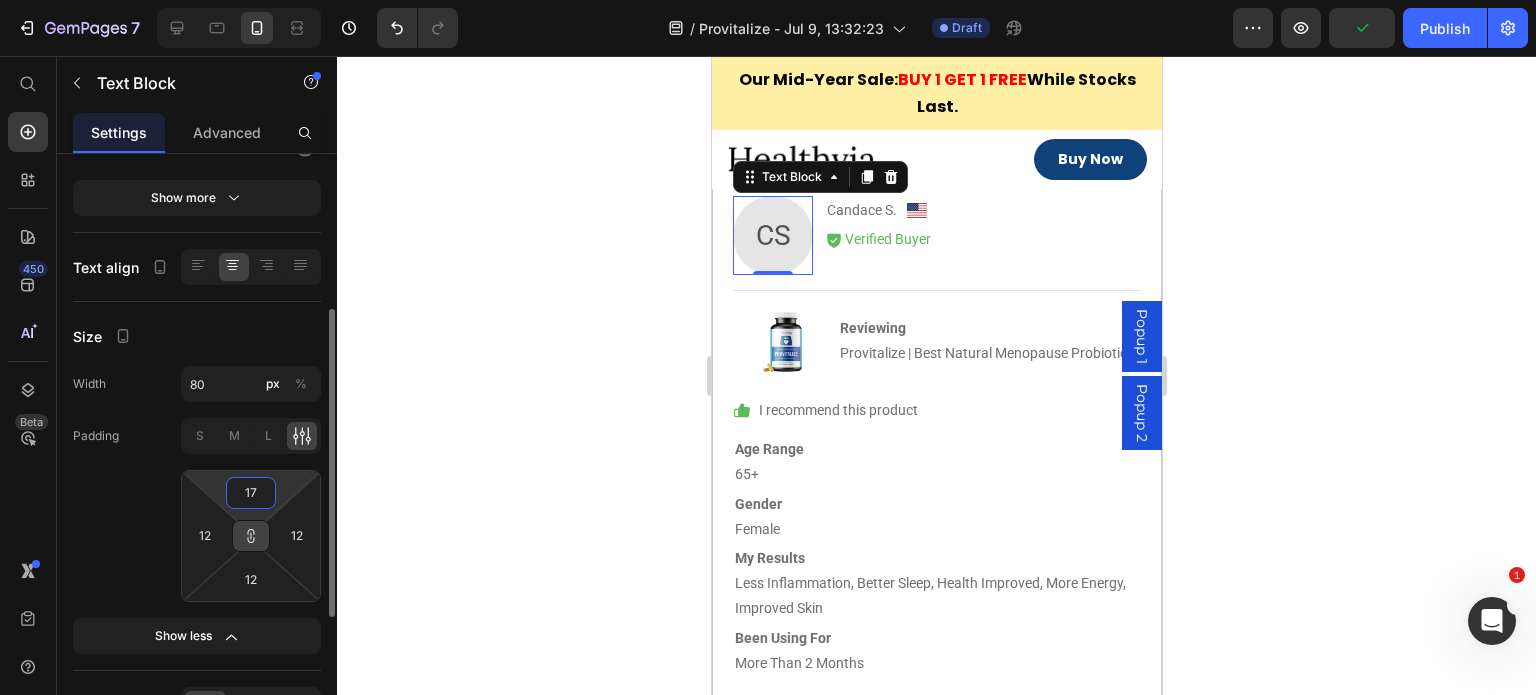 click 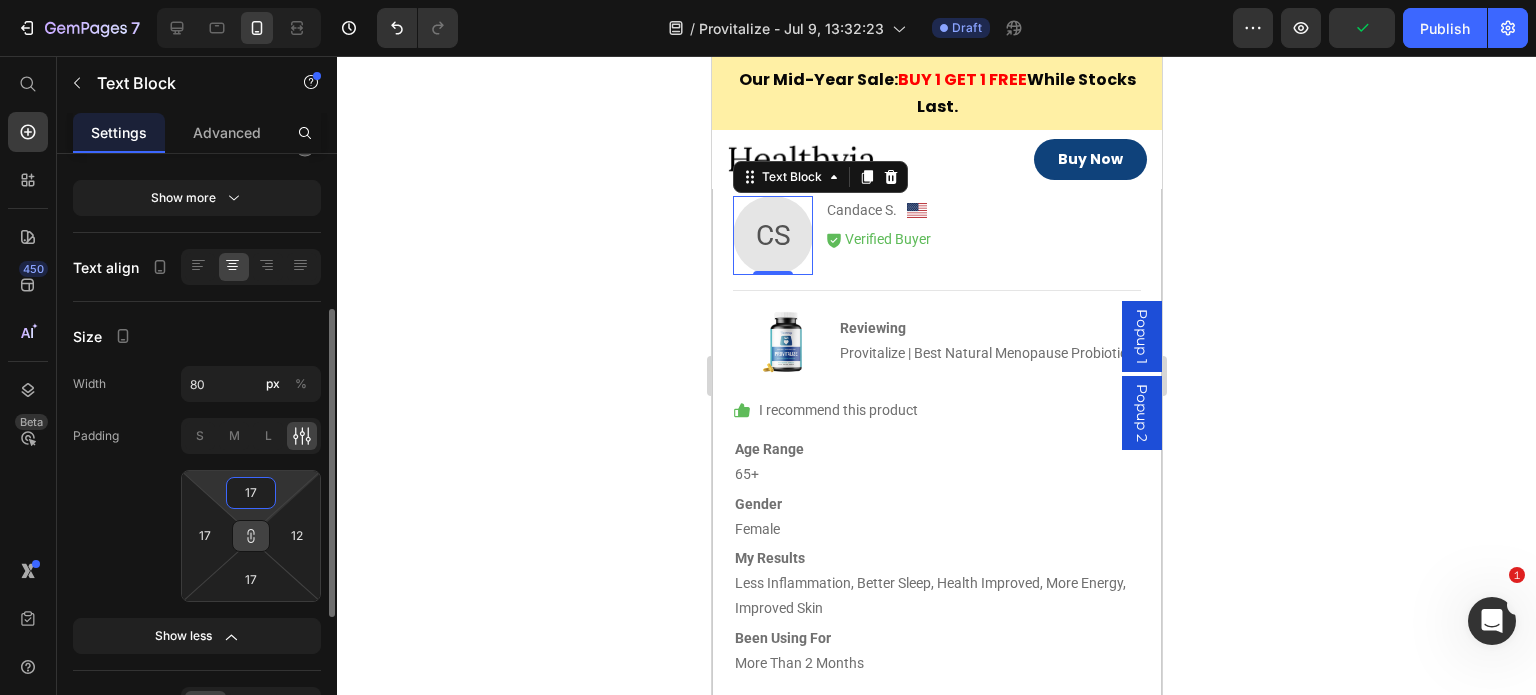 type on "17" 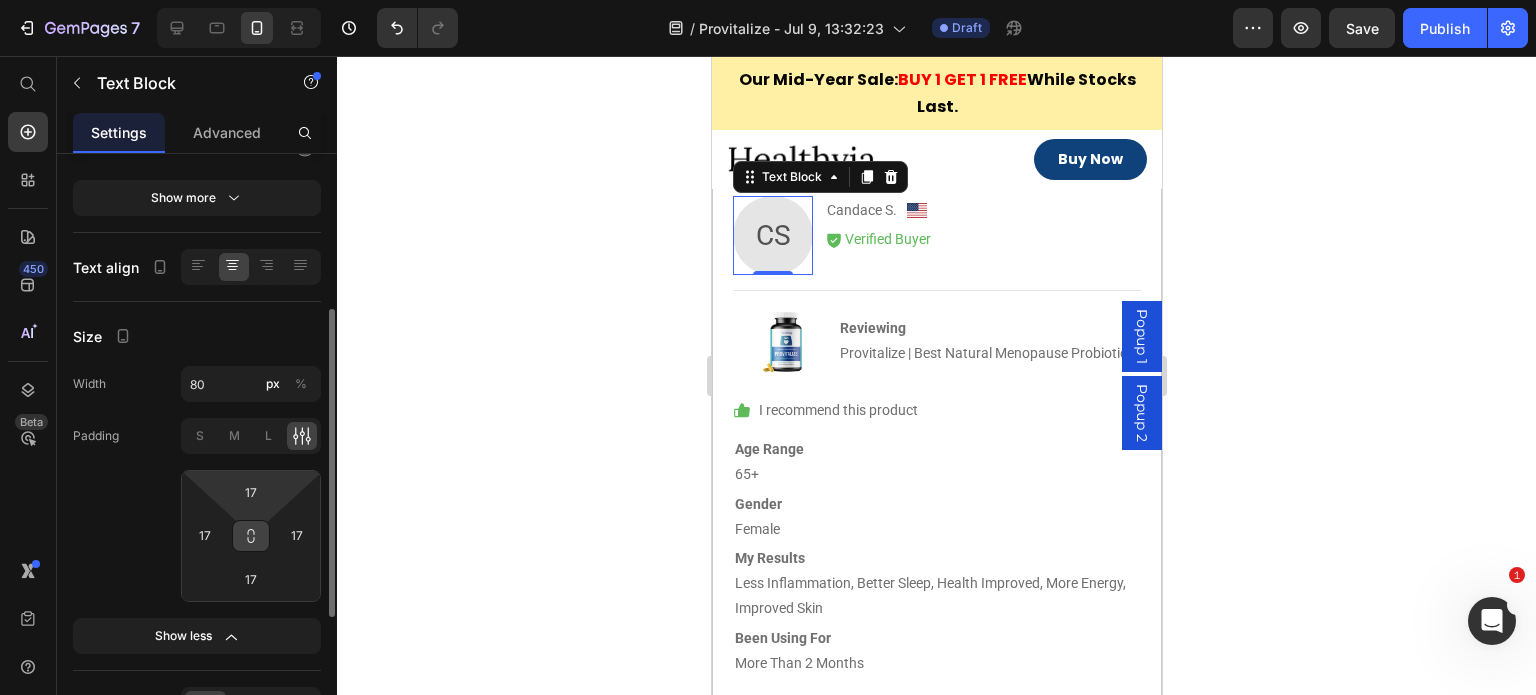 click on "Padding S M L 17 17 17 17" 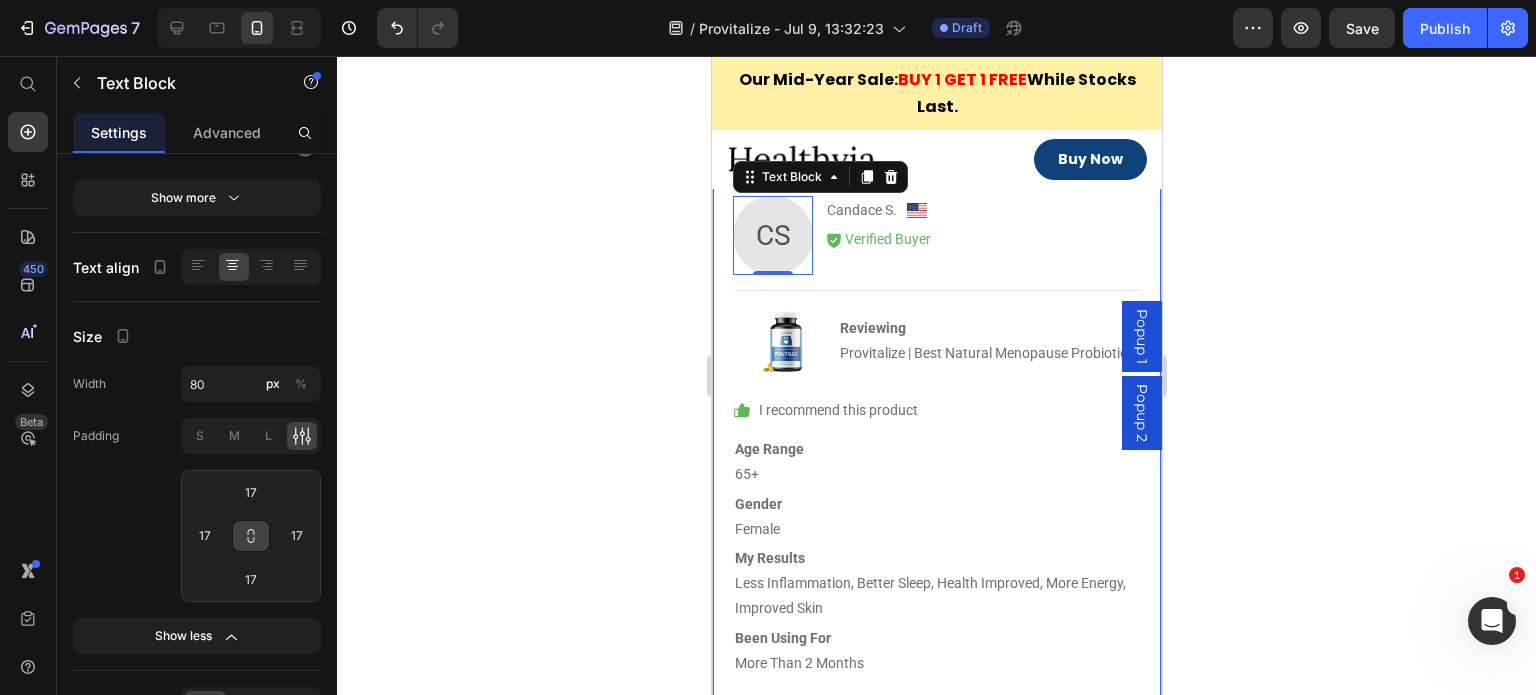 click on "Image Reviewing Provitalize | Best Natural Menopause Probiotic Text Block Row Row" at bounding box center (936, 343) 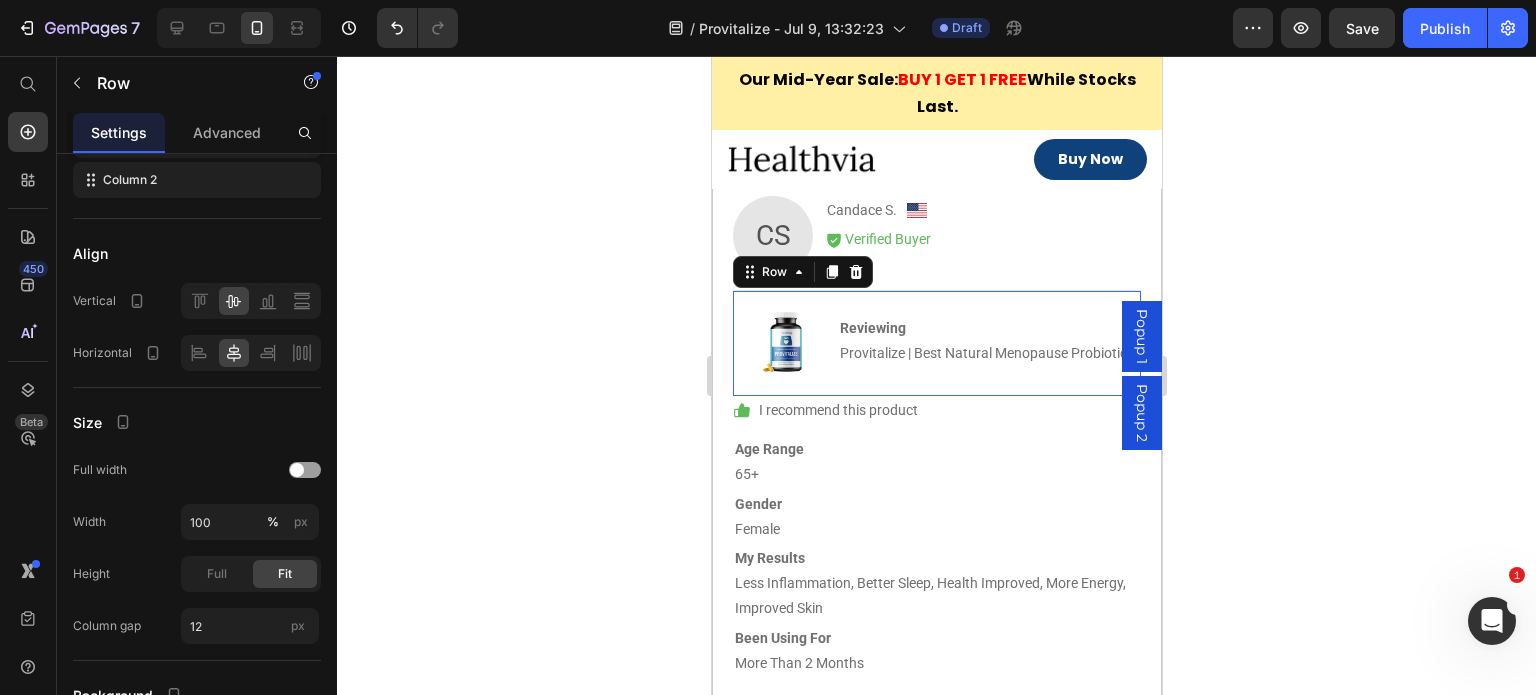 scroll, scrollTop: 0, scrollLeft: 0, axis: both 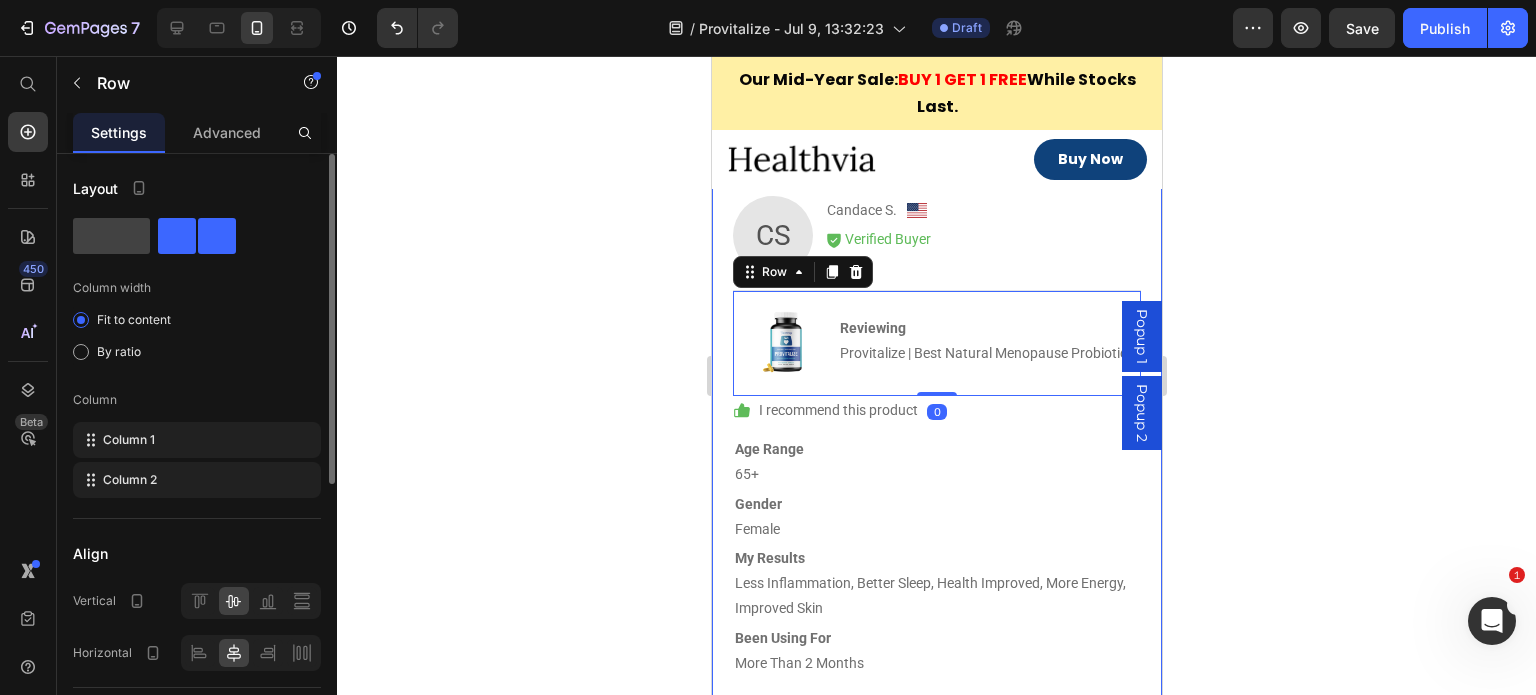 drag, startPoint x: 911, startPoint y: 247, endPoint x: 918, endPoint y: 235, distance: 13.892444 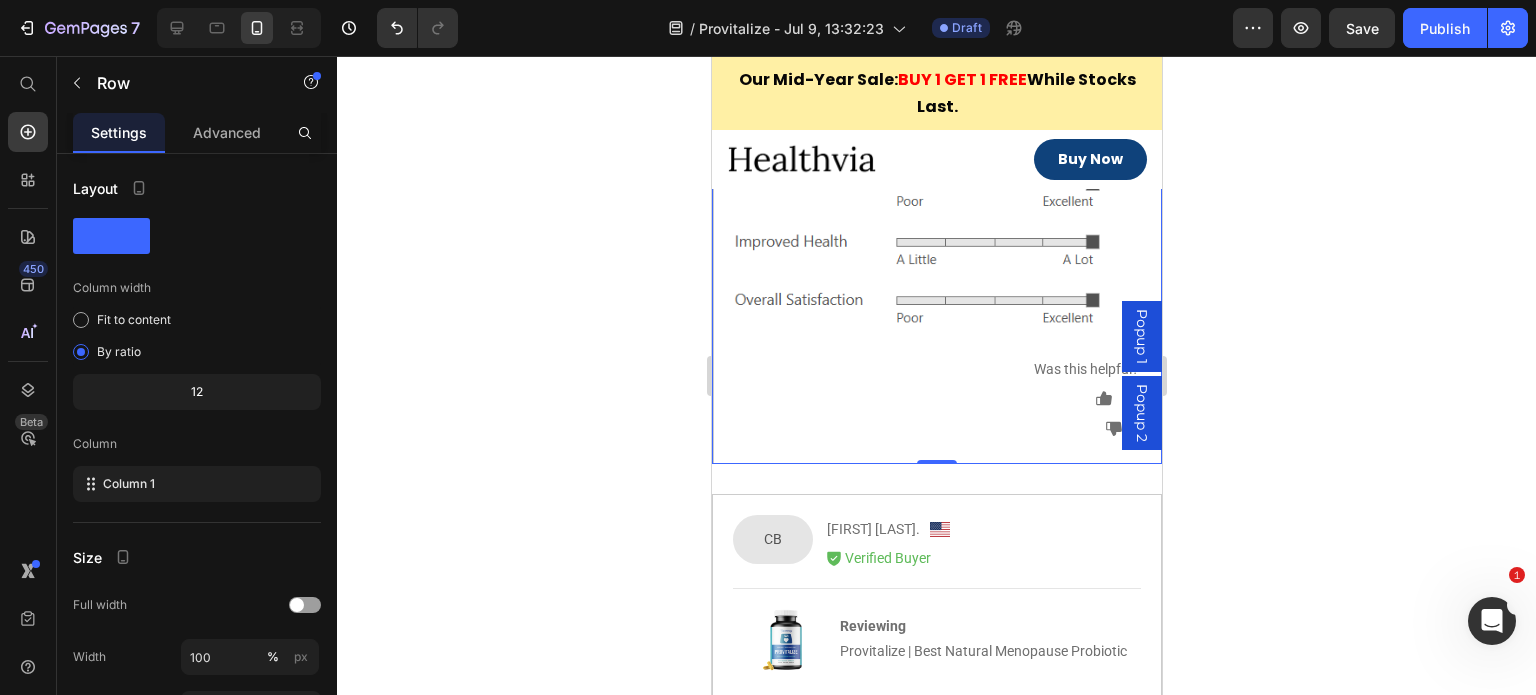 scroll, scrollTop: 11055, scrollLeft: 0, axis: vertical 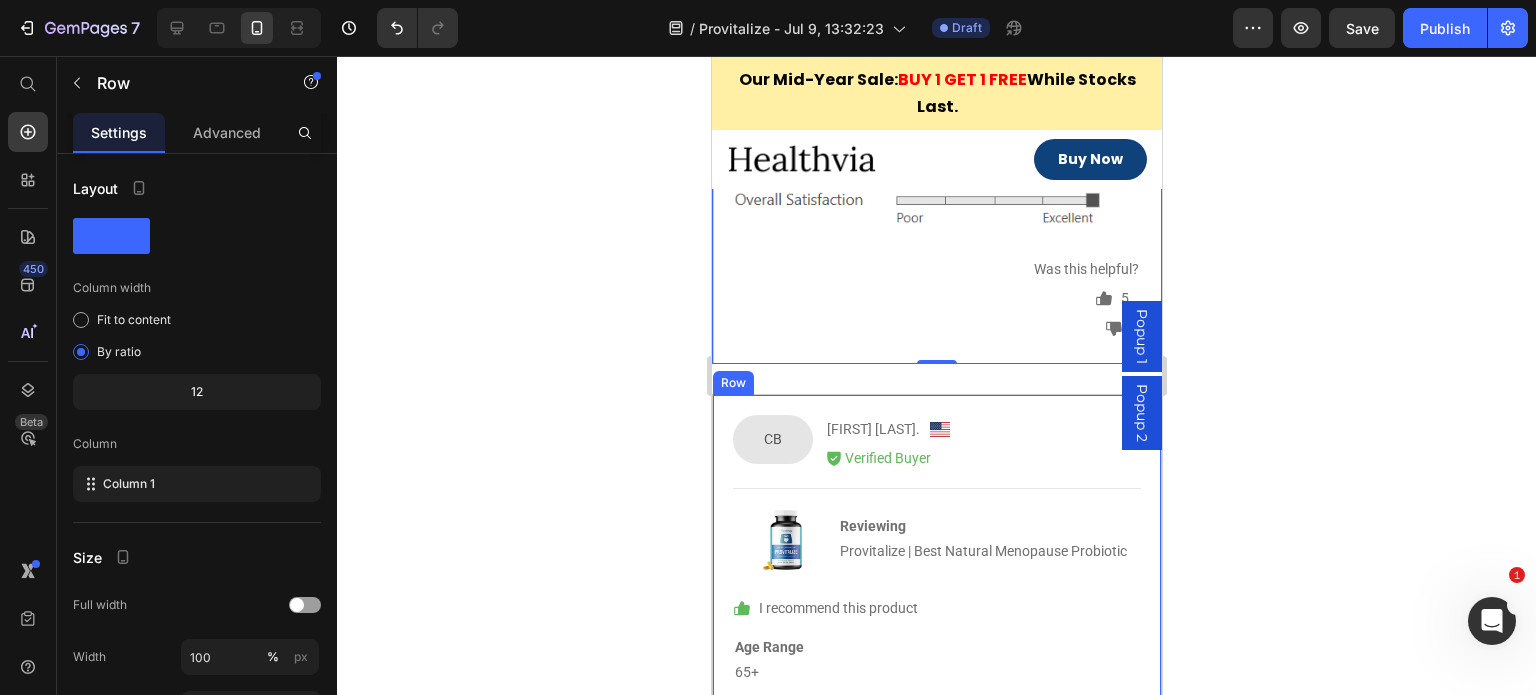 click 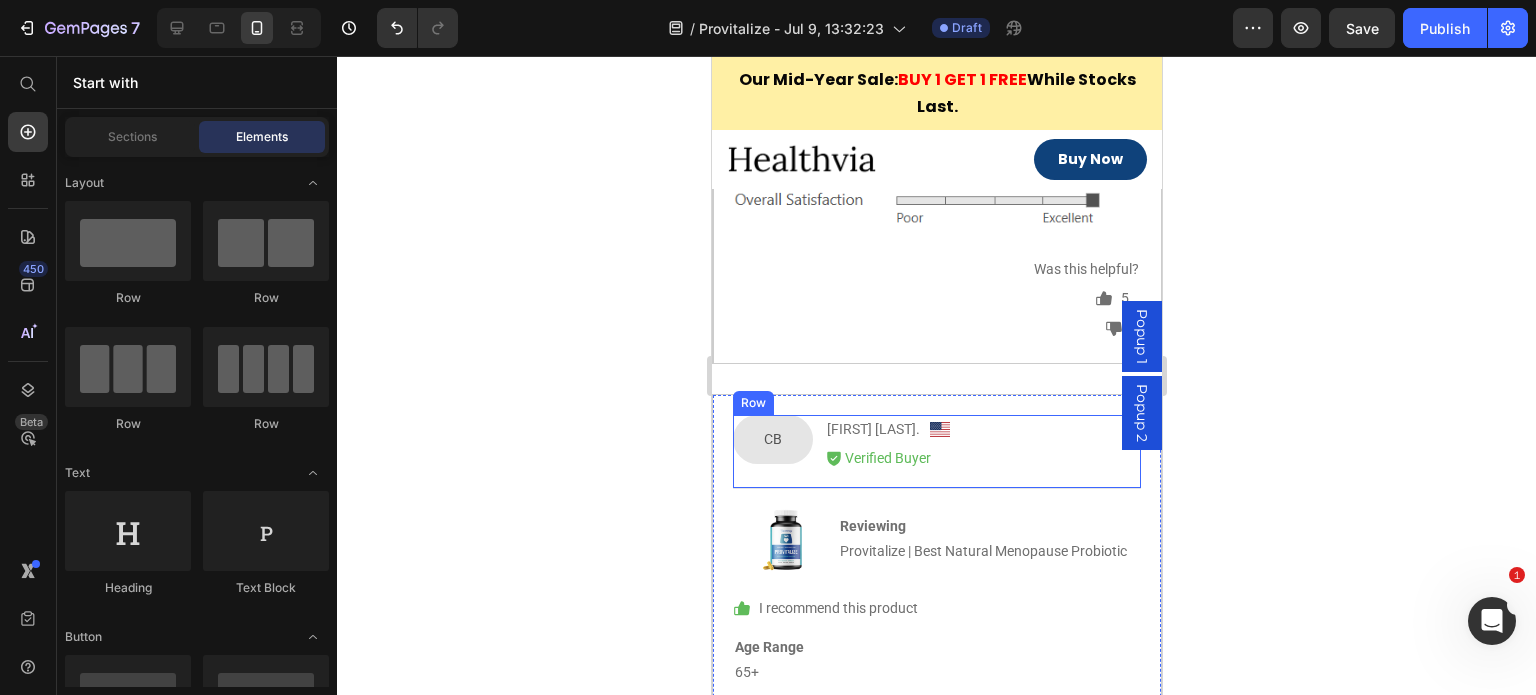 scroll, scrollTop: 10855, scrollLeft: 0, axis: vertical 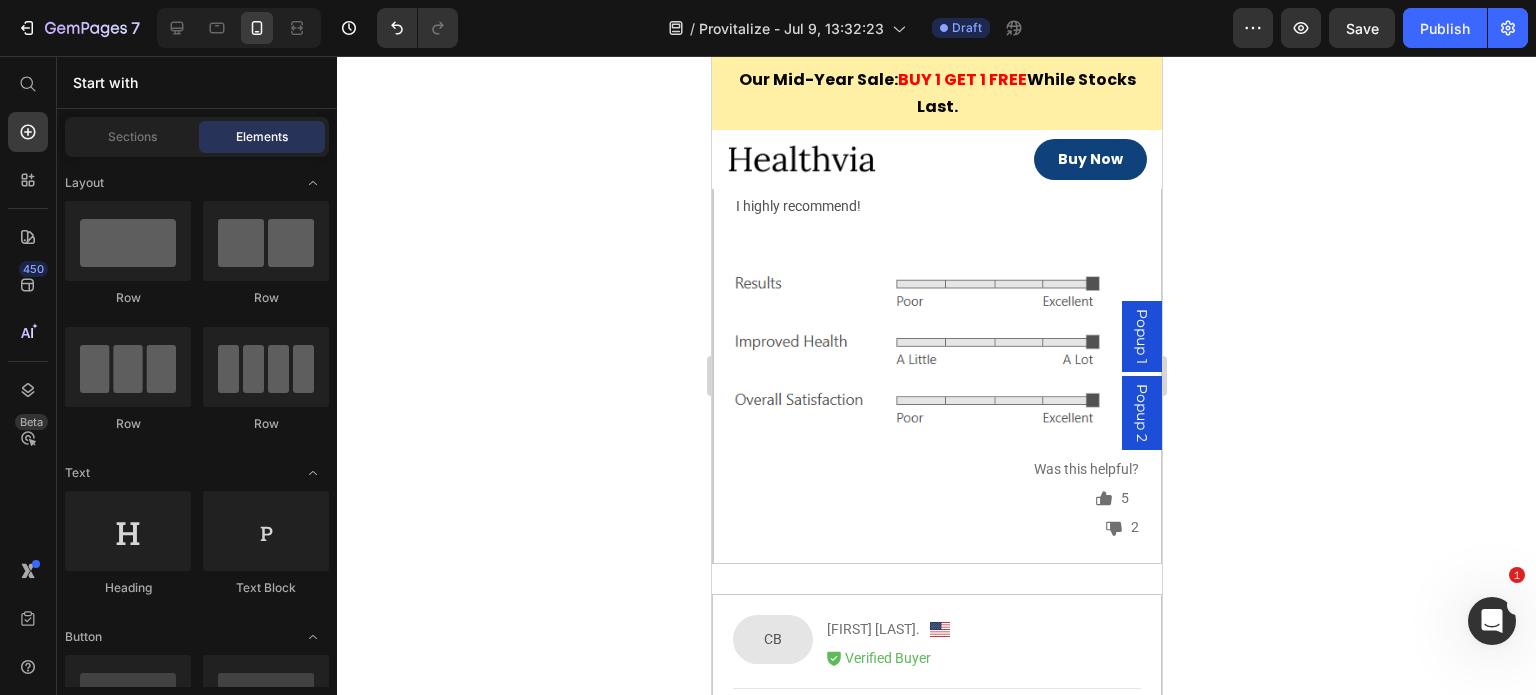 click 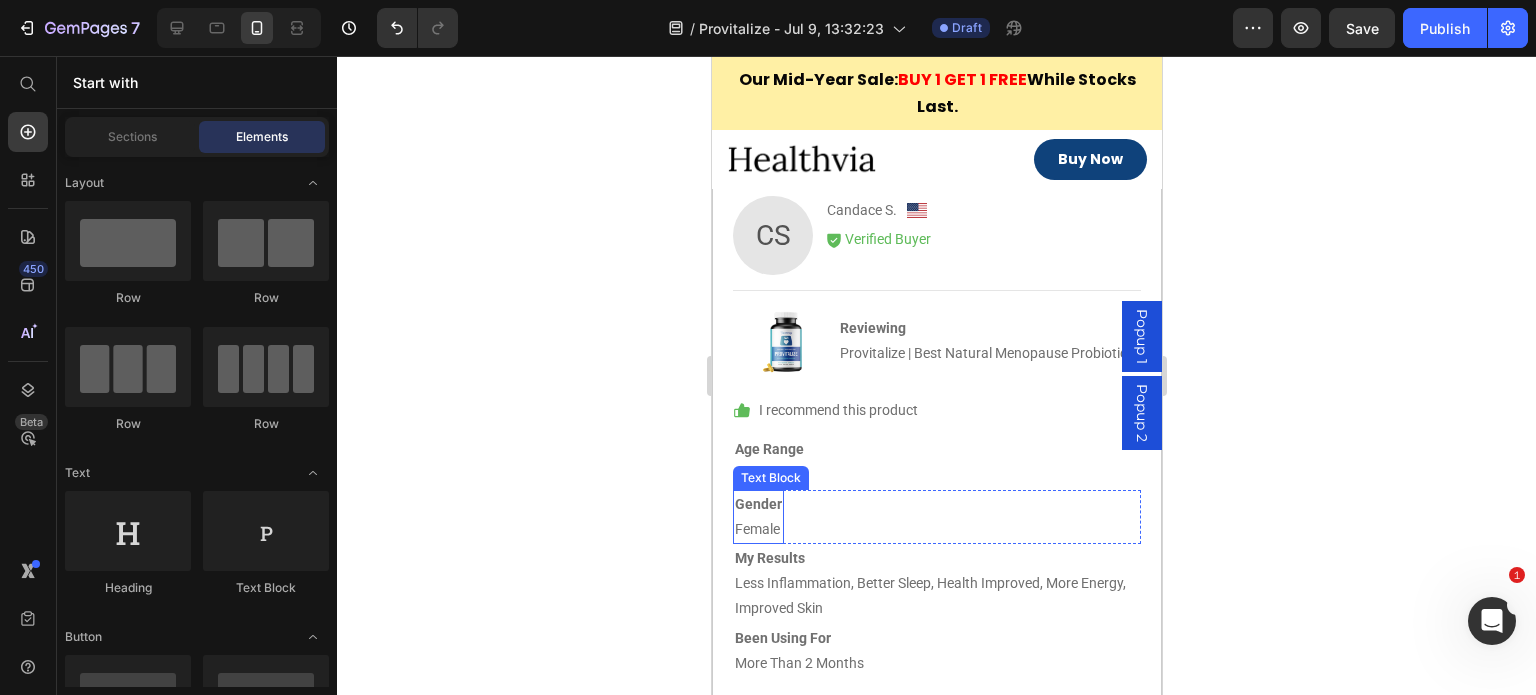 scroll, scrollTop: 10355, scrollLeft: 0, axis: vertical 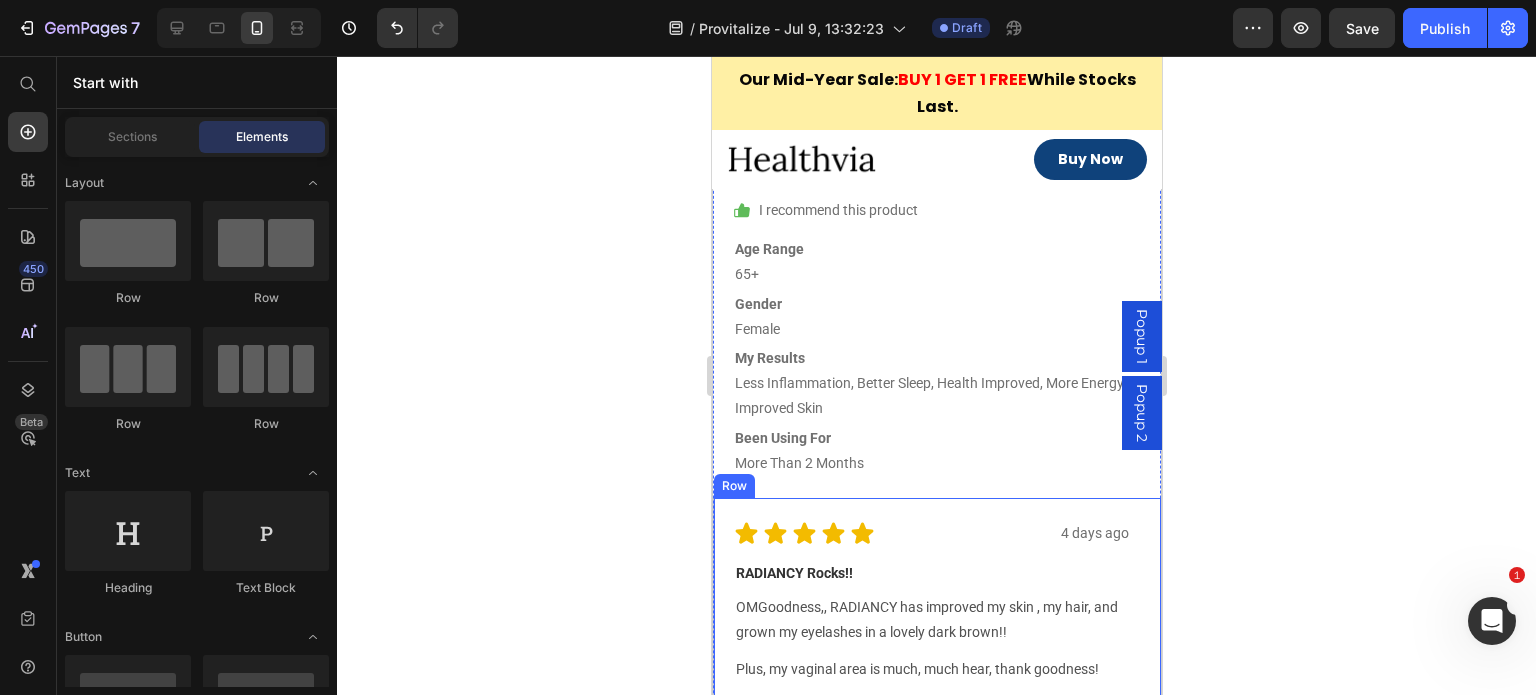 click on "4 days ago Text Block Icon Icon Icon Icon Icon Icon List Row RADIANCY Rocks!! Text Block OMGoodness,, RADIANCY has improved my skin , my hair, and grown my eyelashes in a lovely dark brown!! Text Block Plus, my vaginal area is much, much hear, thank goodness! Text Block I highly recommend! Text Block Row Image
Icon 5 Text Block Row
Icon 2 Text Block Row Row Was this helpful?  Text Block Row Row" at bounding box center [936, 780] 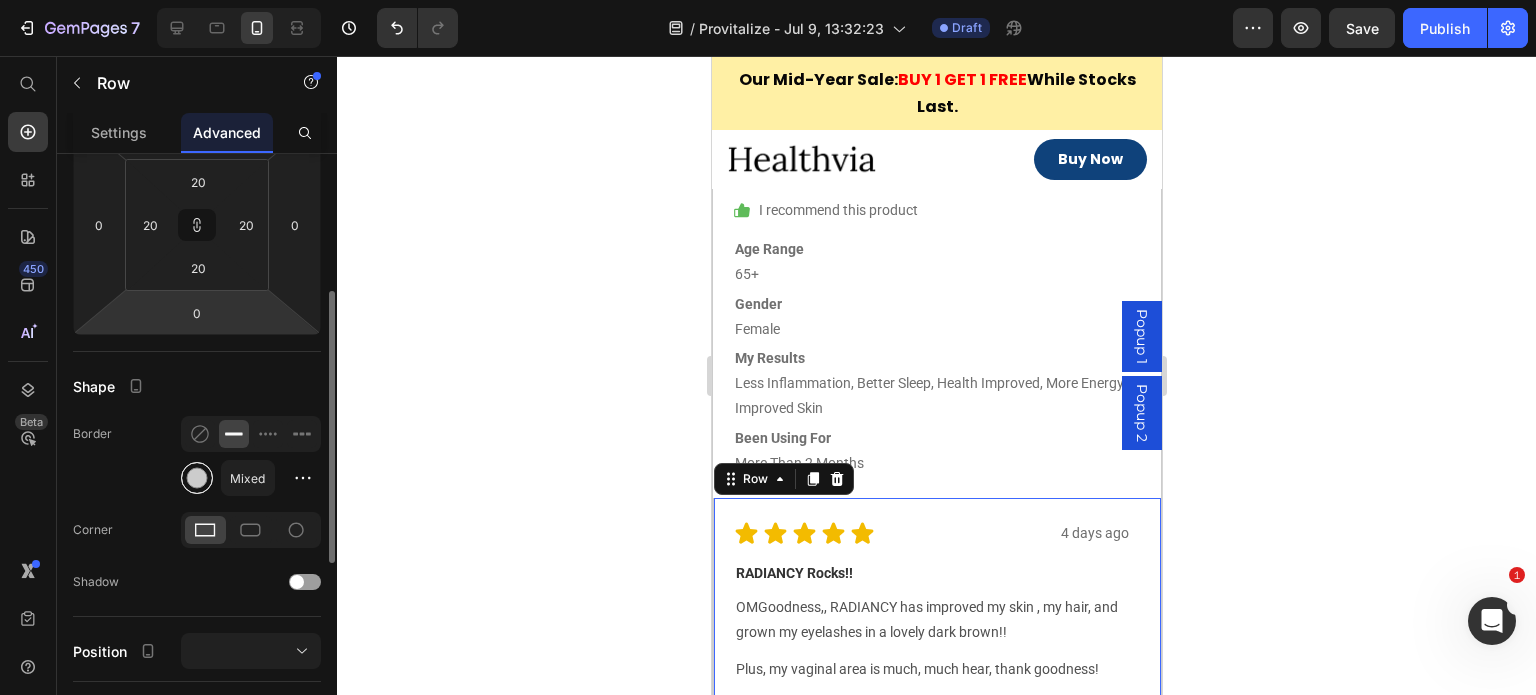 scroll, scrollTop: 400, scrollLeft: 0, axis: vertical 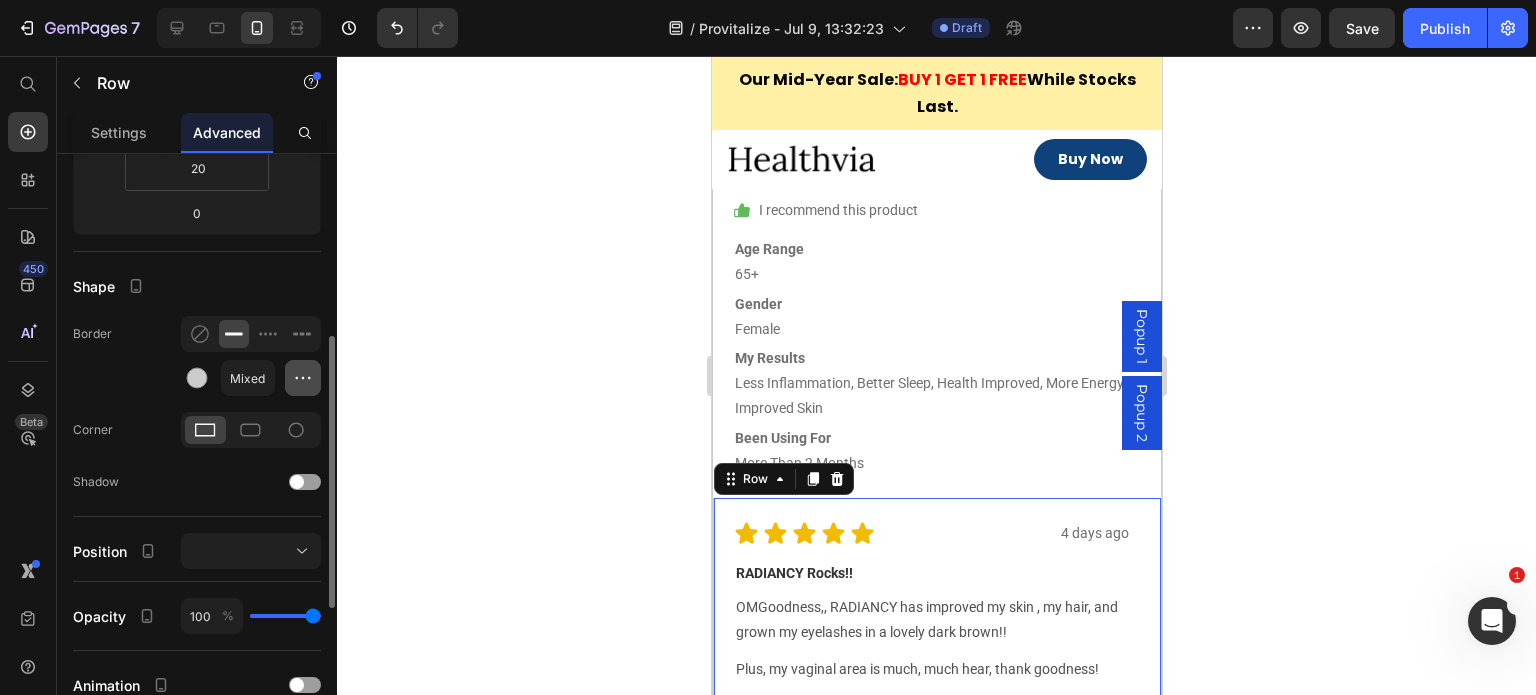 click 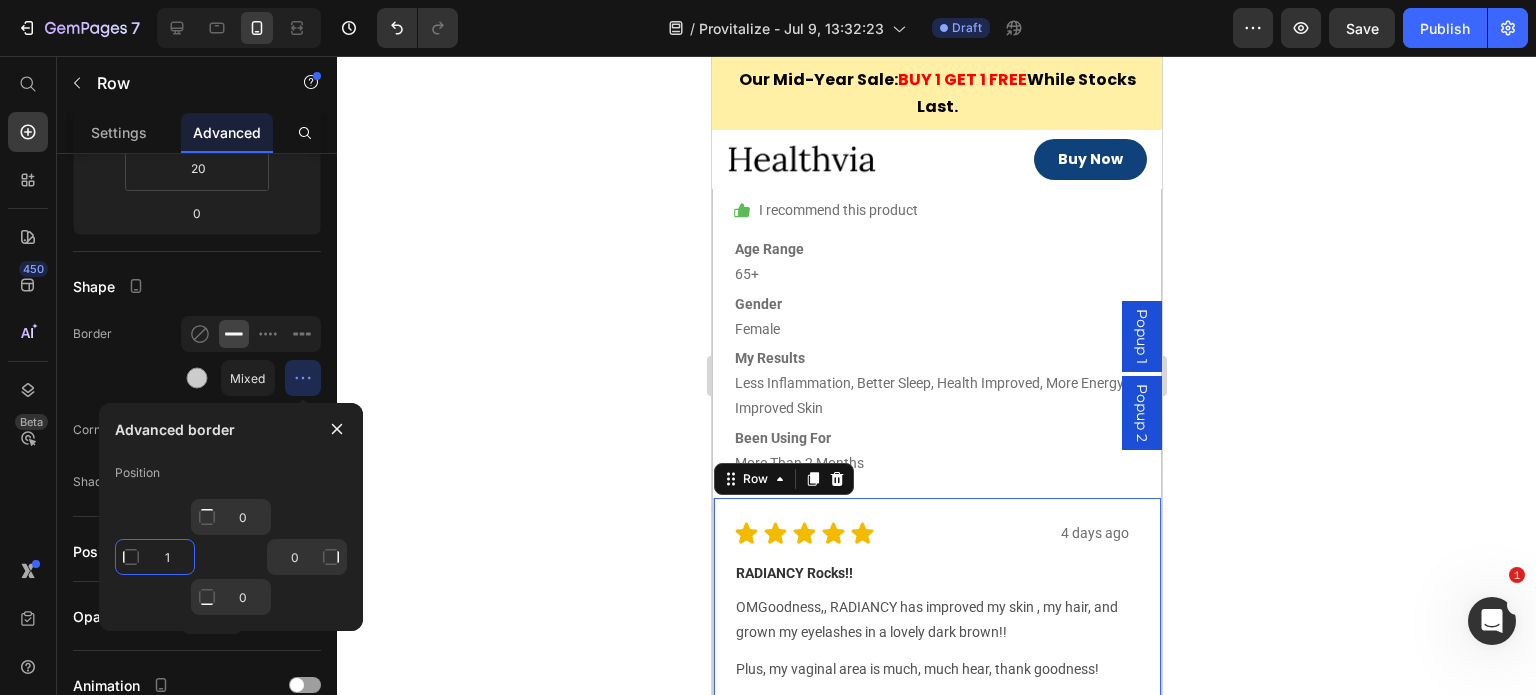 click on "1" 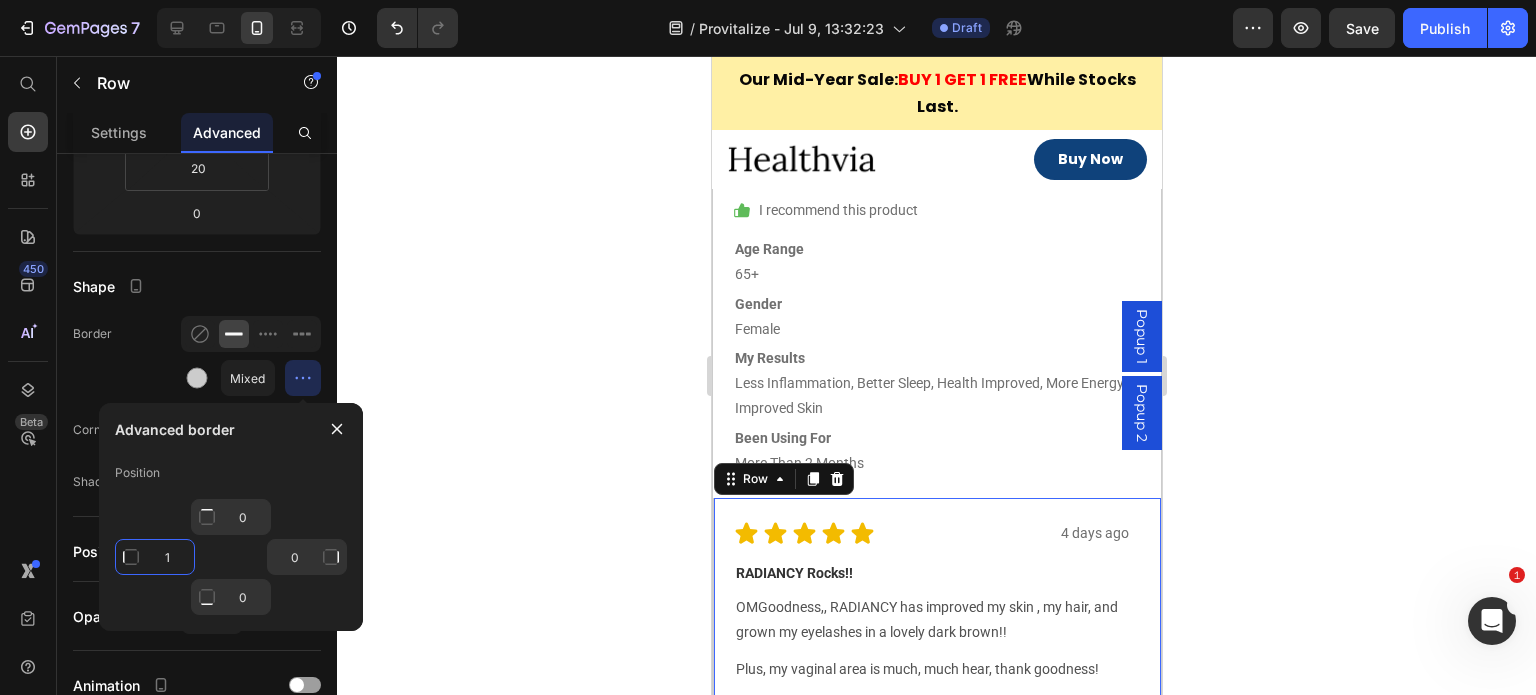 type on "0" 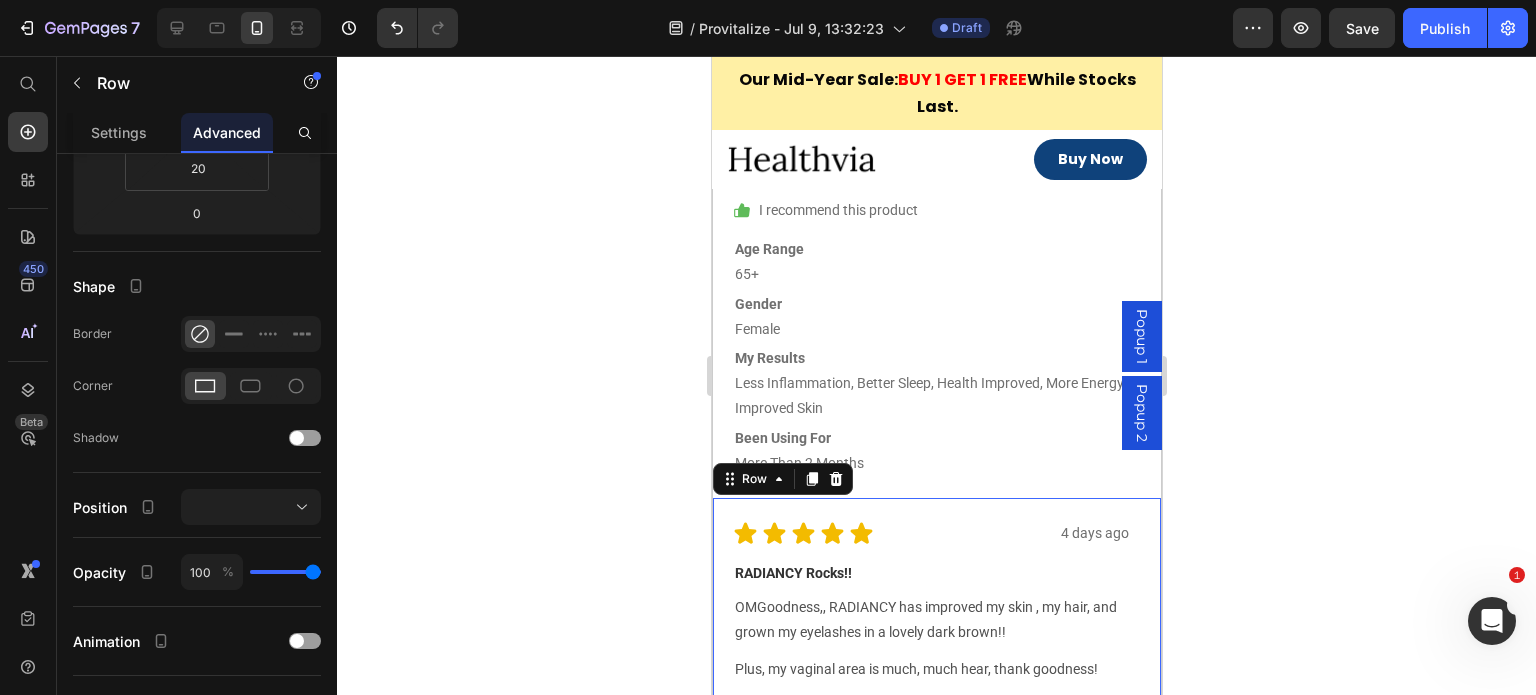 click at bounding box center (251, 507) 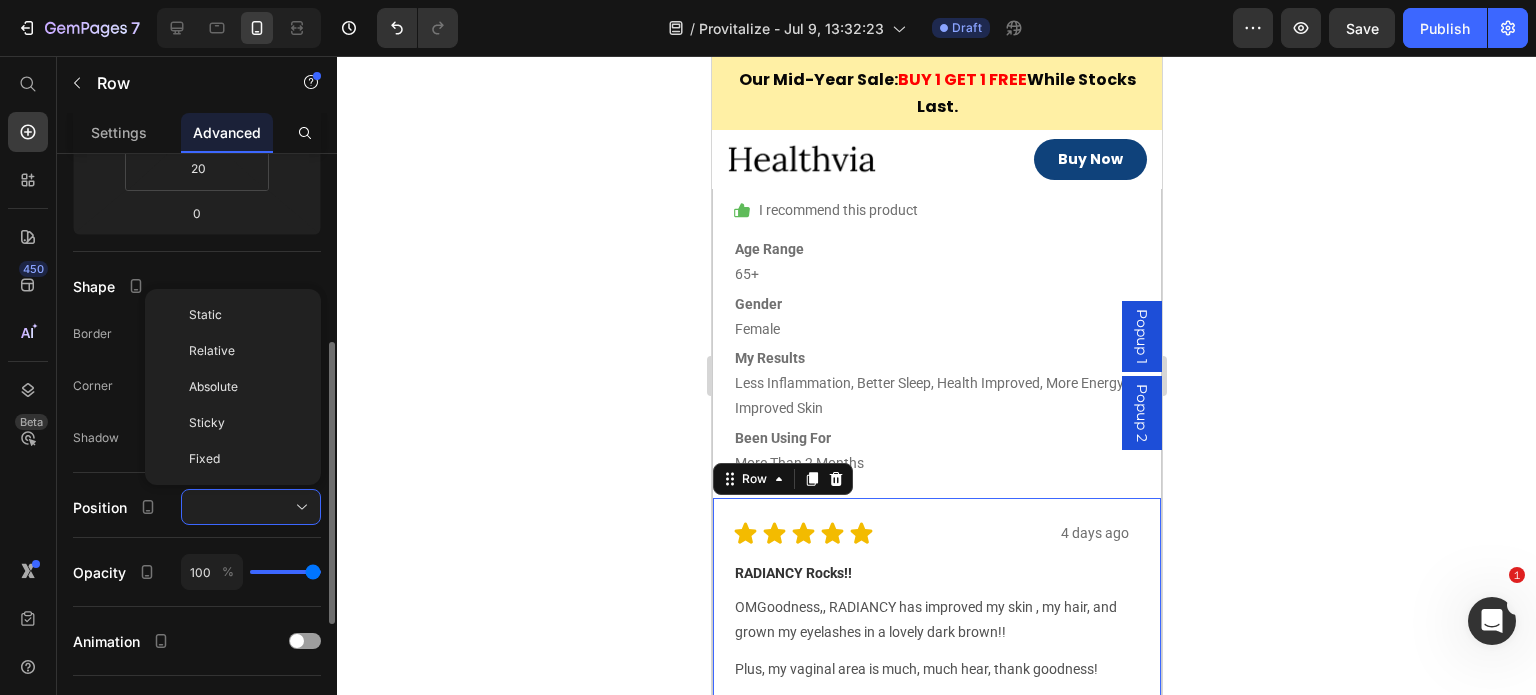 click on "Shadow" at bounding box center [96, 438] 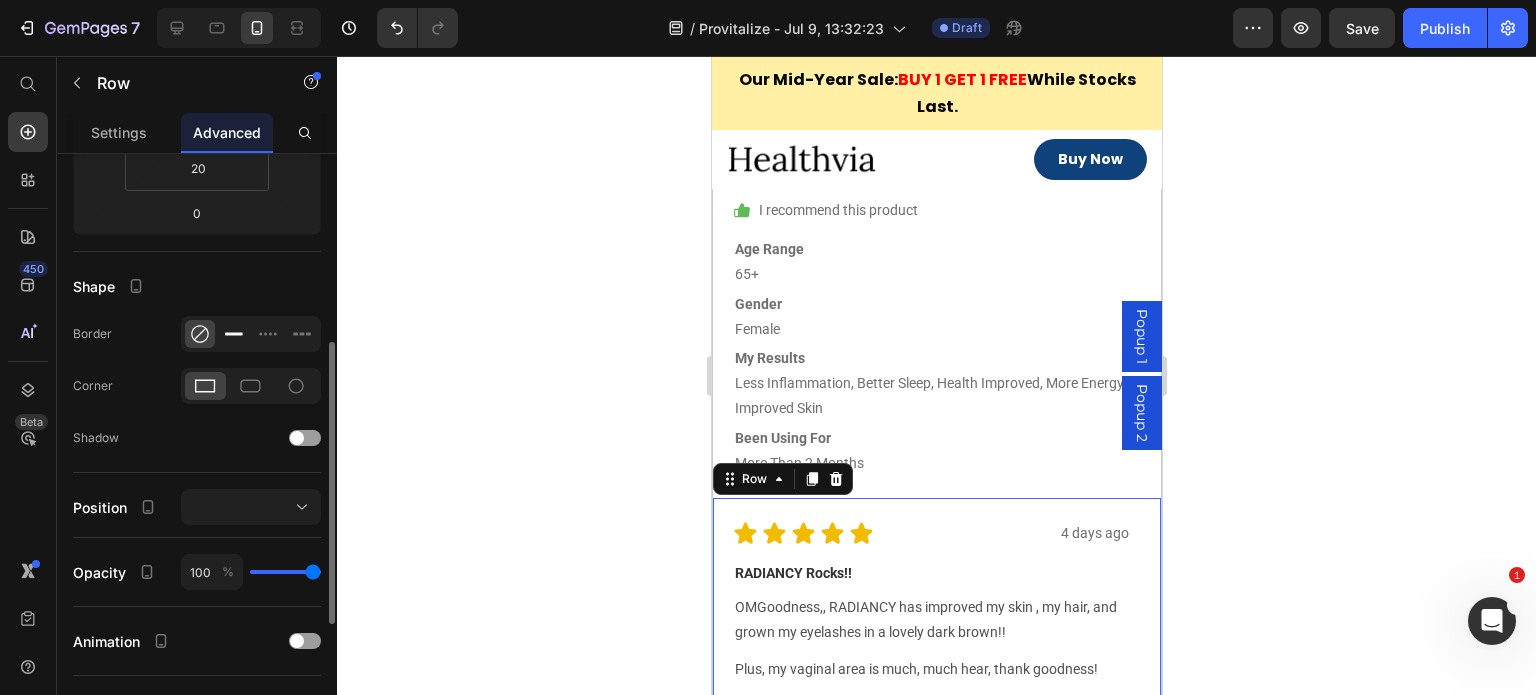 click 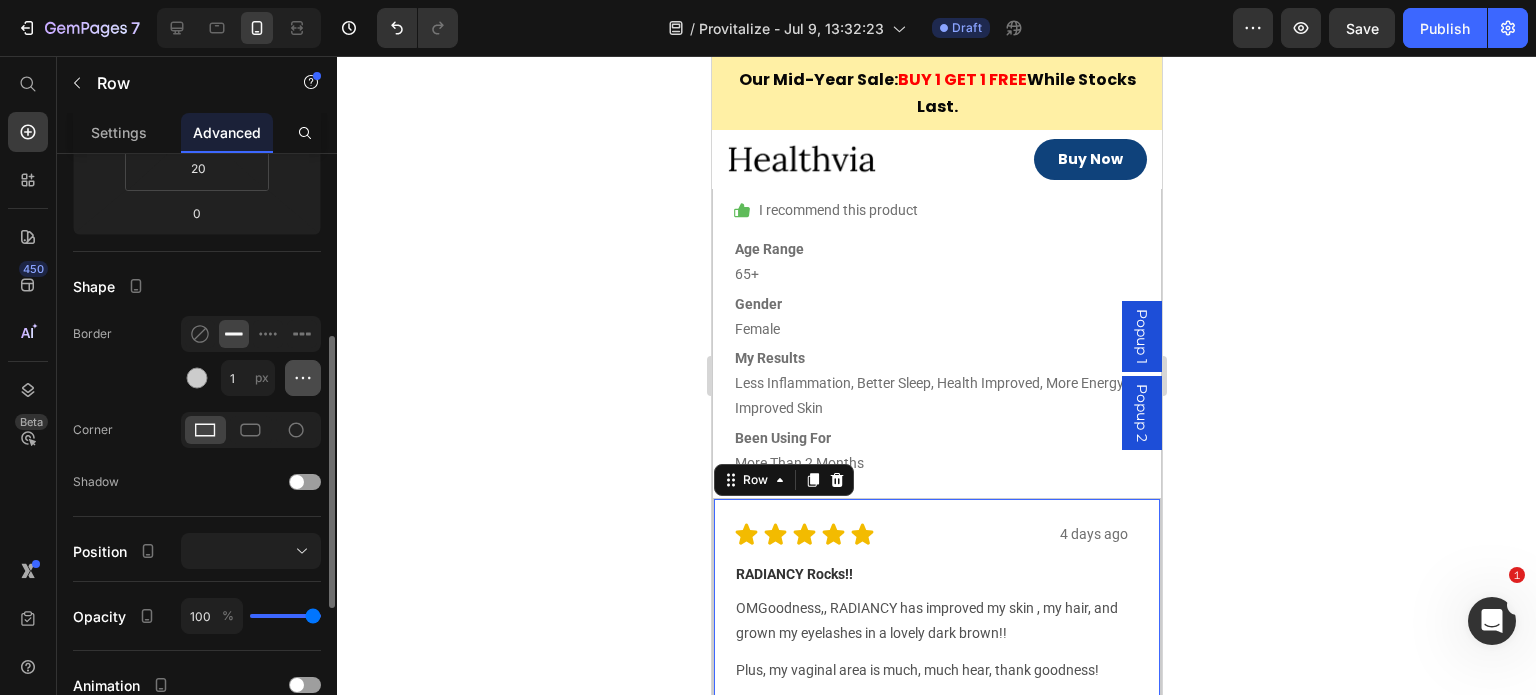 click 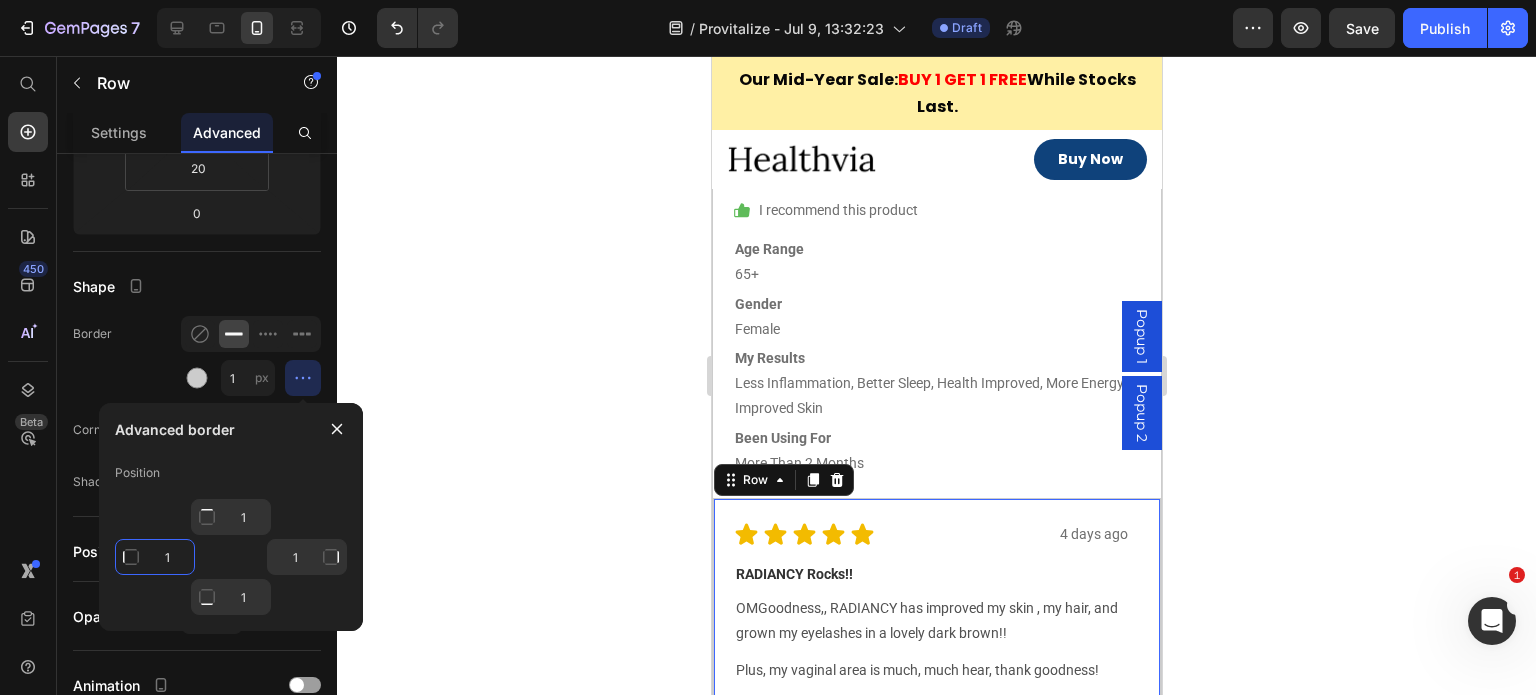 click on "1" 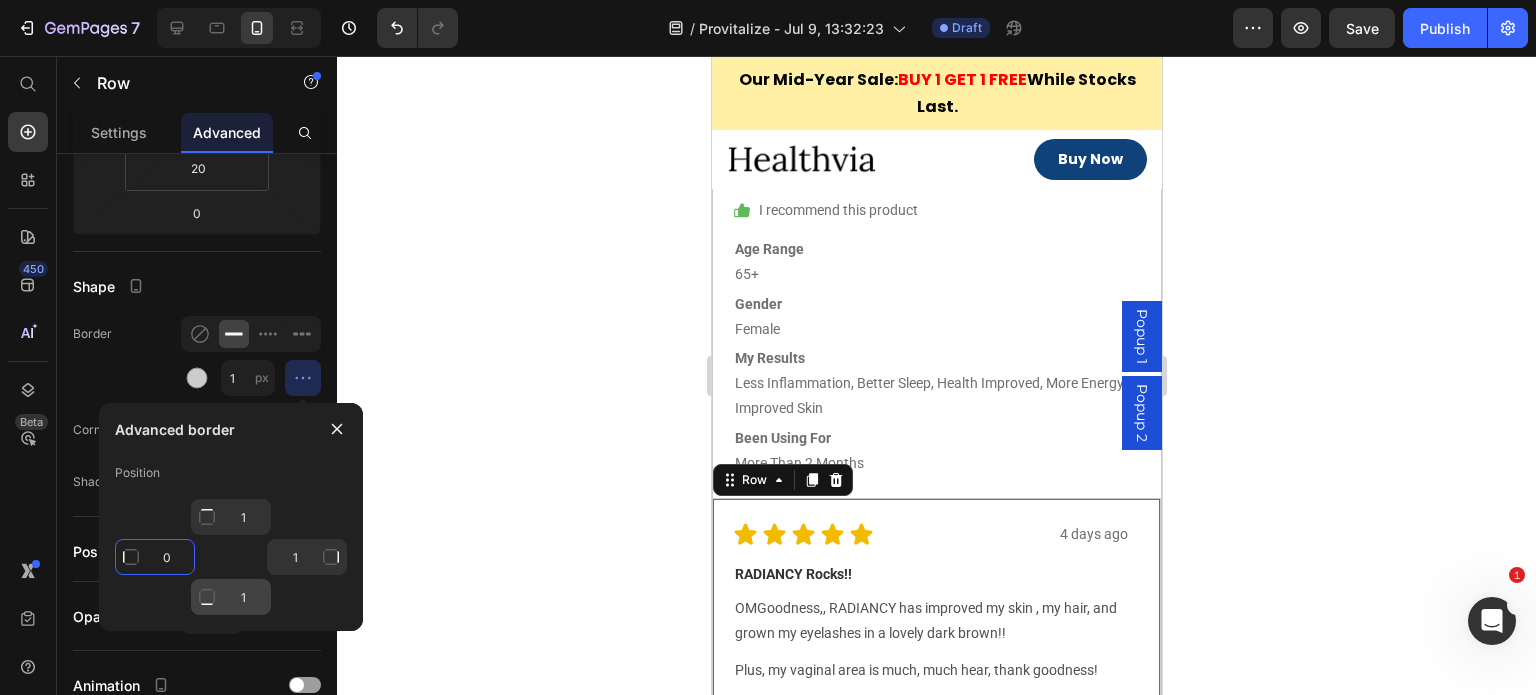type on "0" 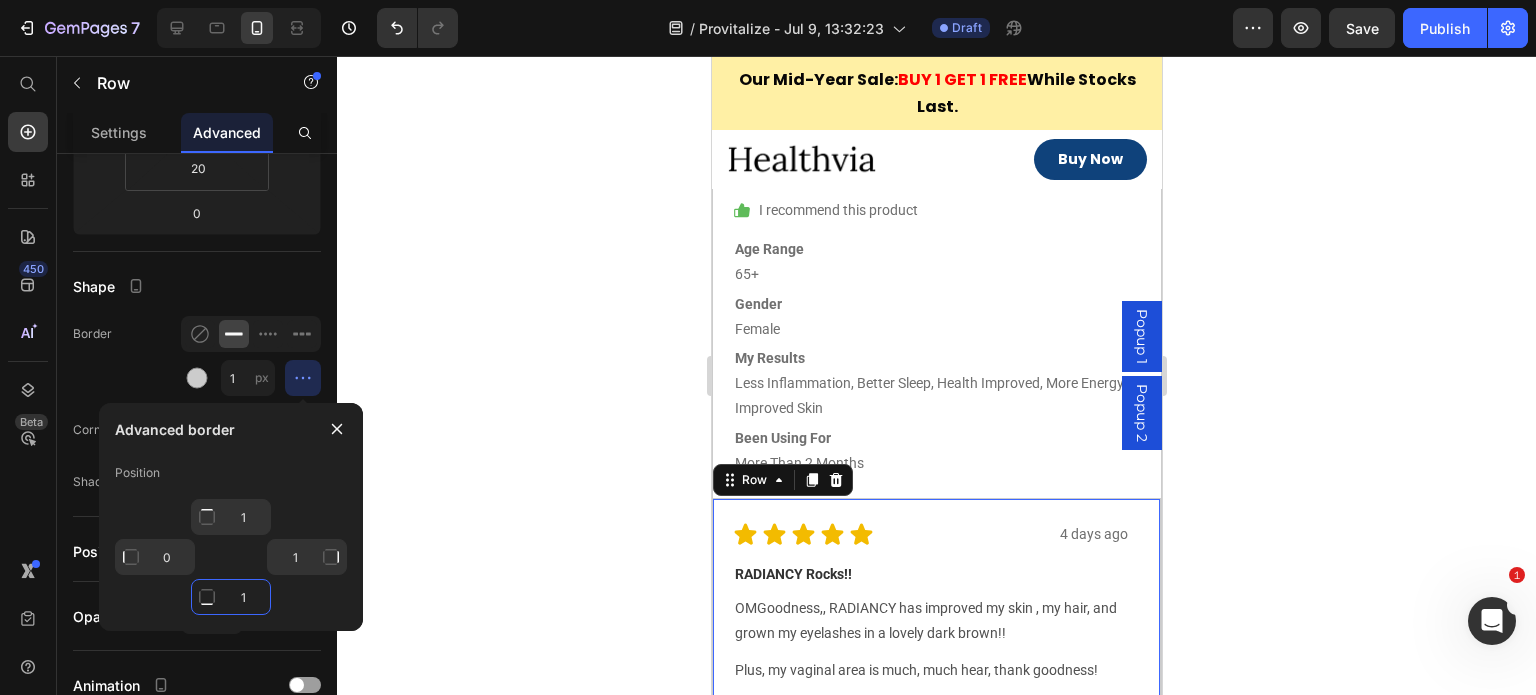 click on "1" 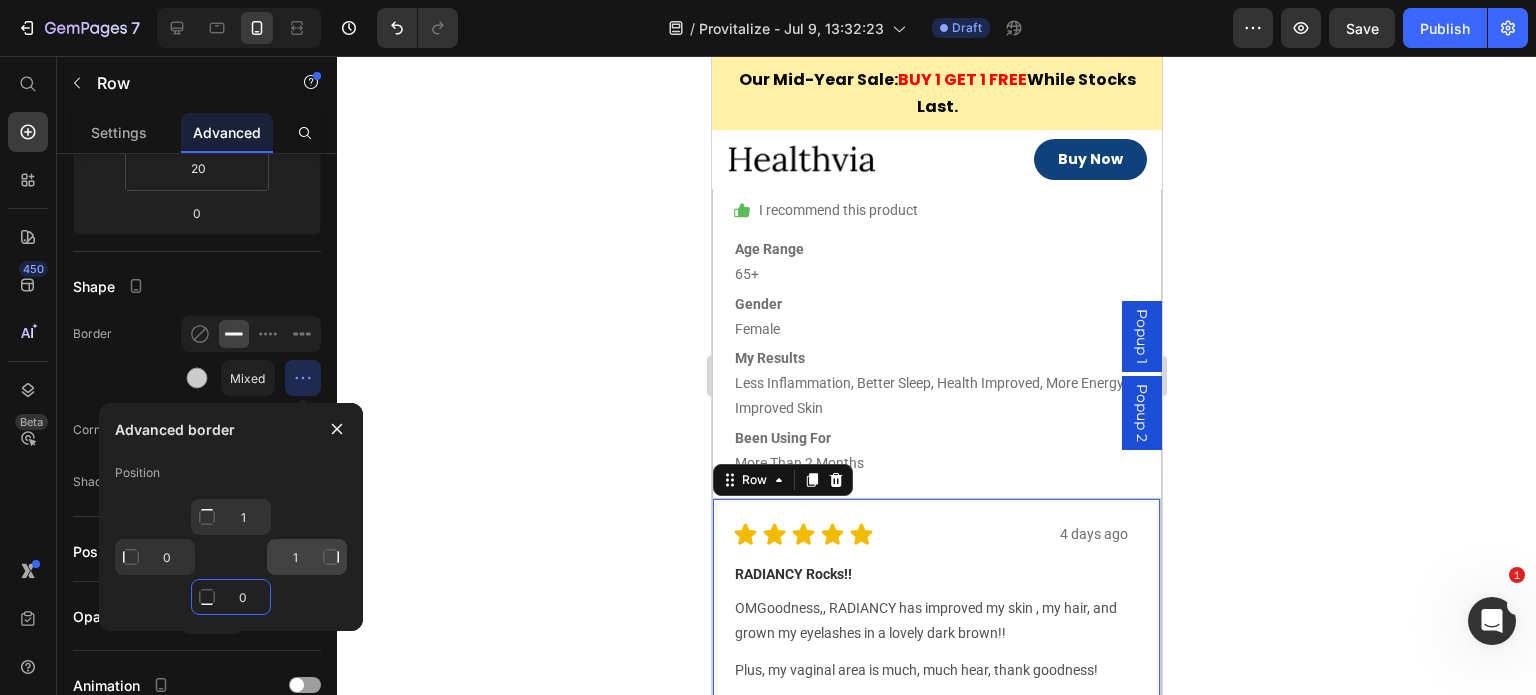 type on "0" 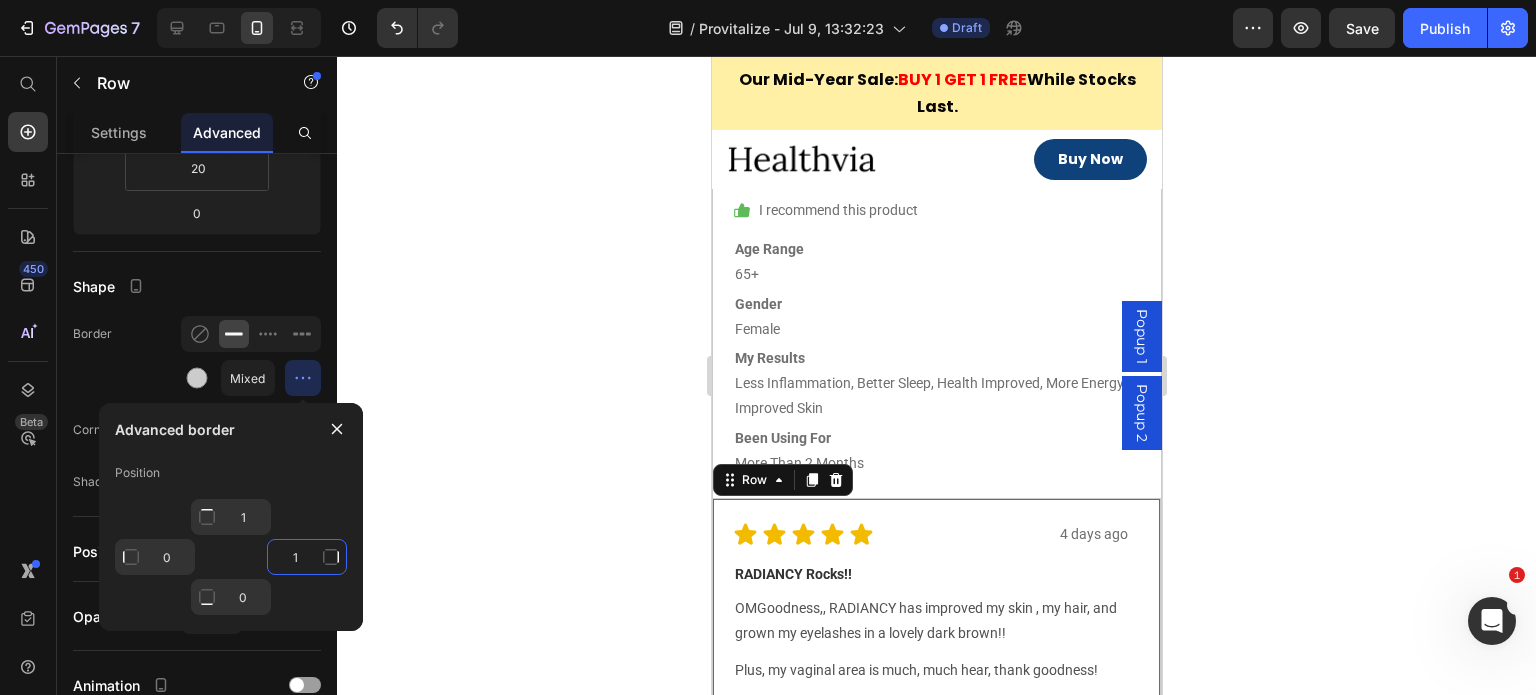 click on "1" 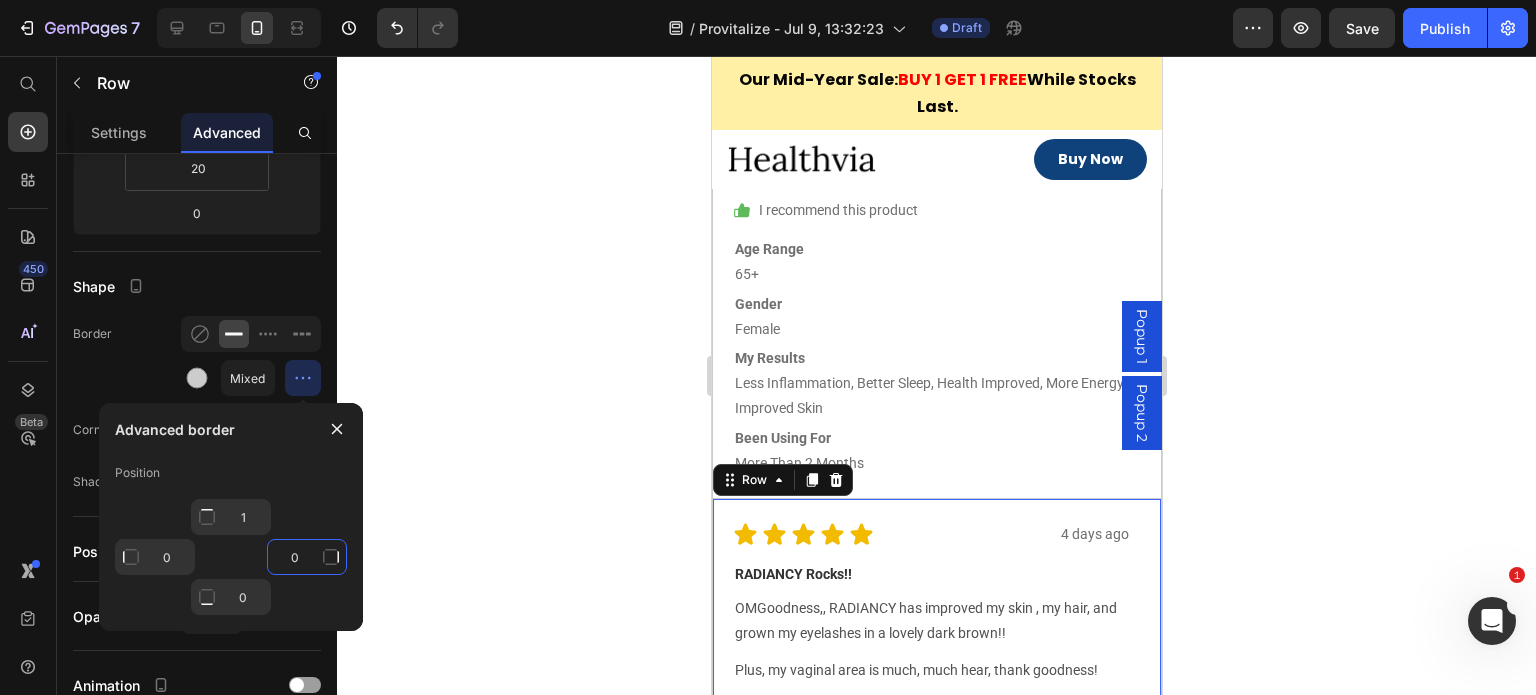 type on "0" 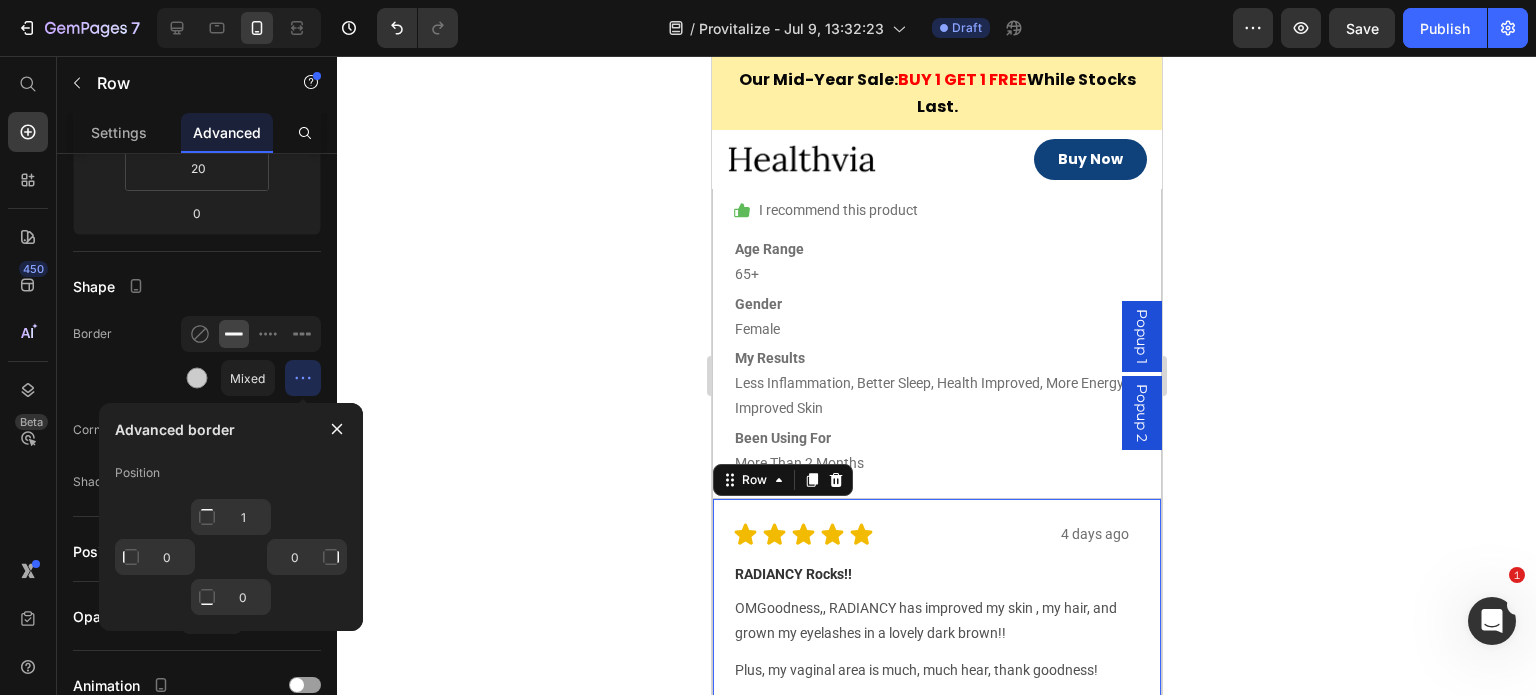 click on "1" 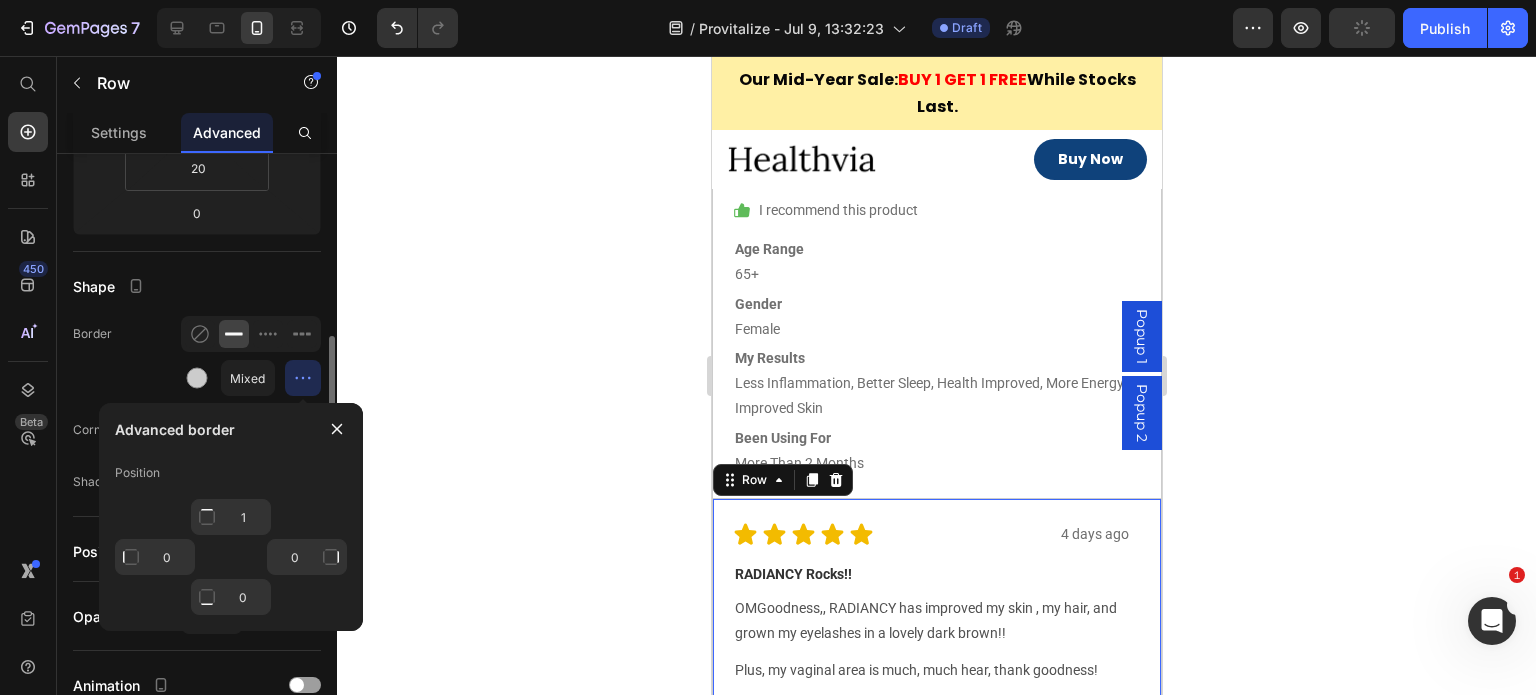 click on "Border Mixed" 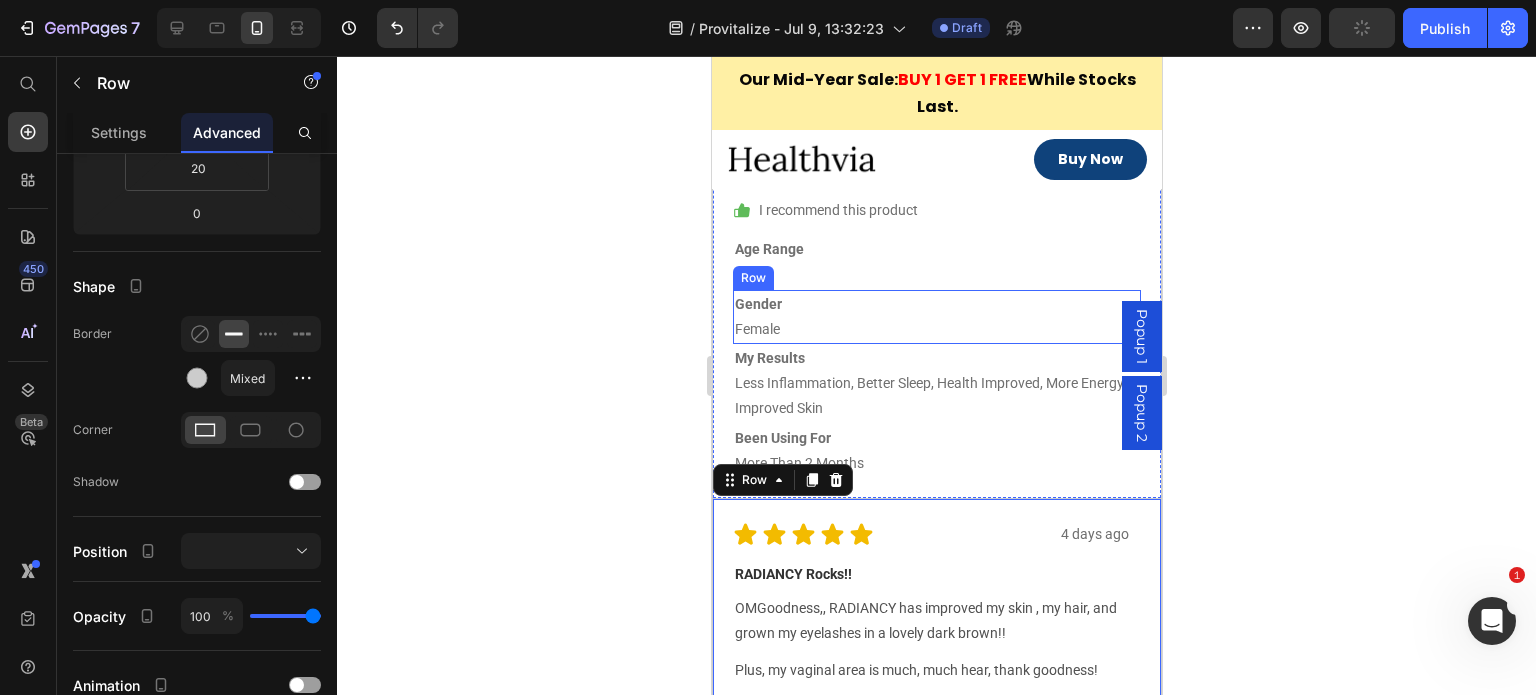 click on "Gender Female Text Block Row" at bounding box center [936, 317] 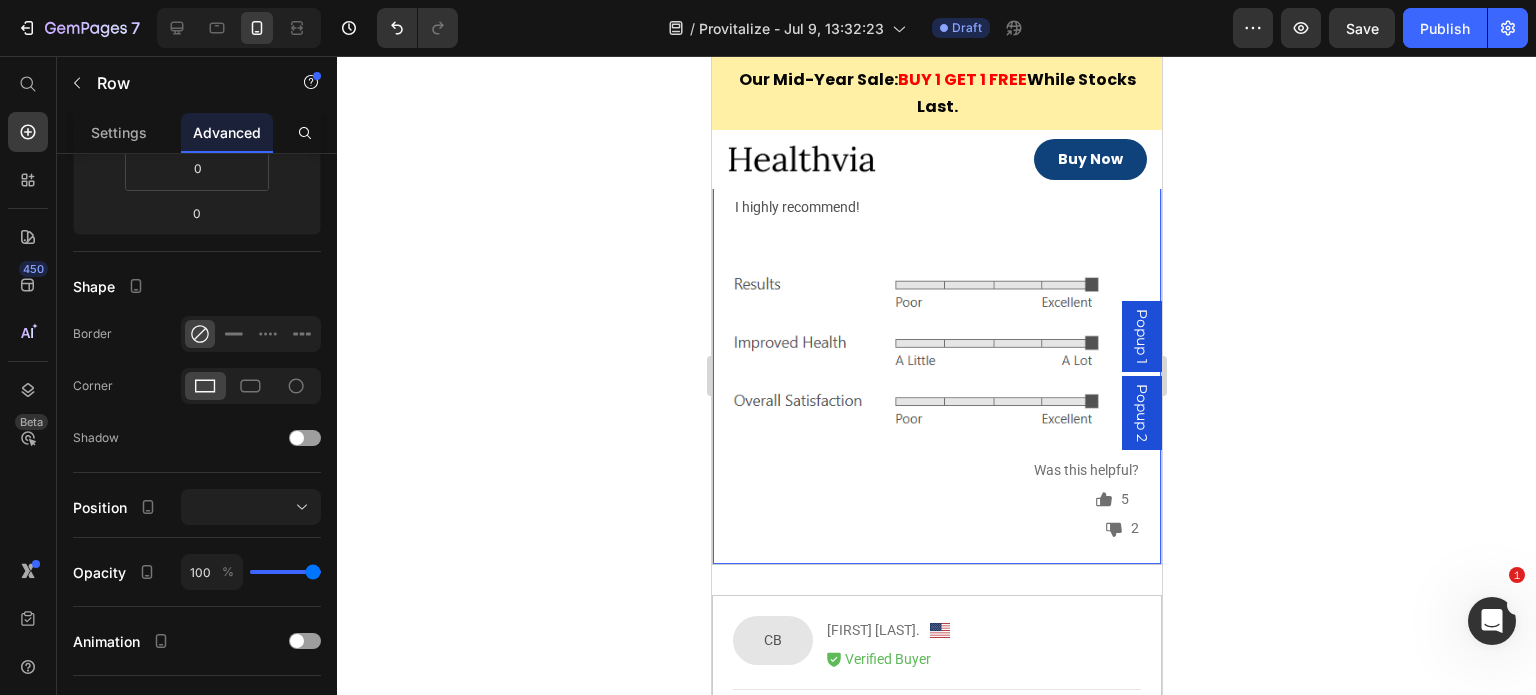 scroll, scrollTop: 11055, scrollLeft: 0, axis: vertical 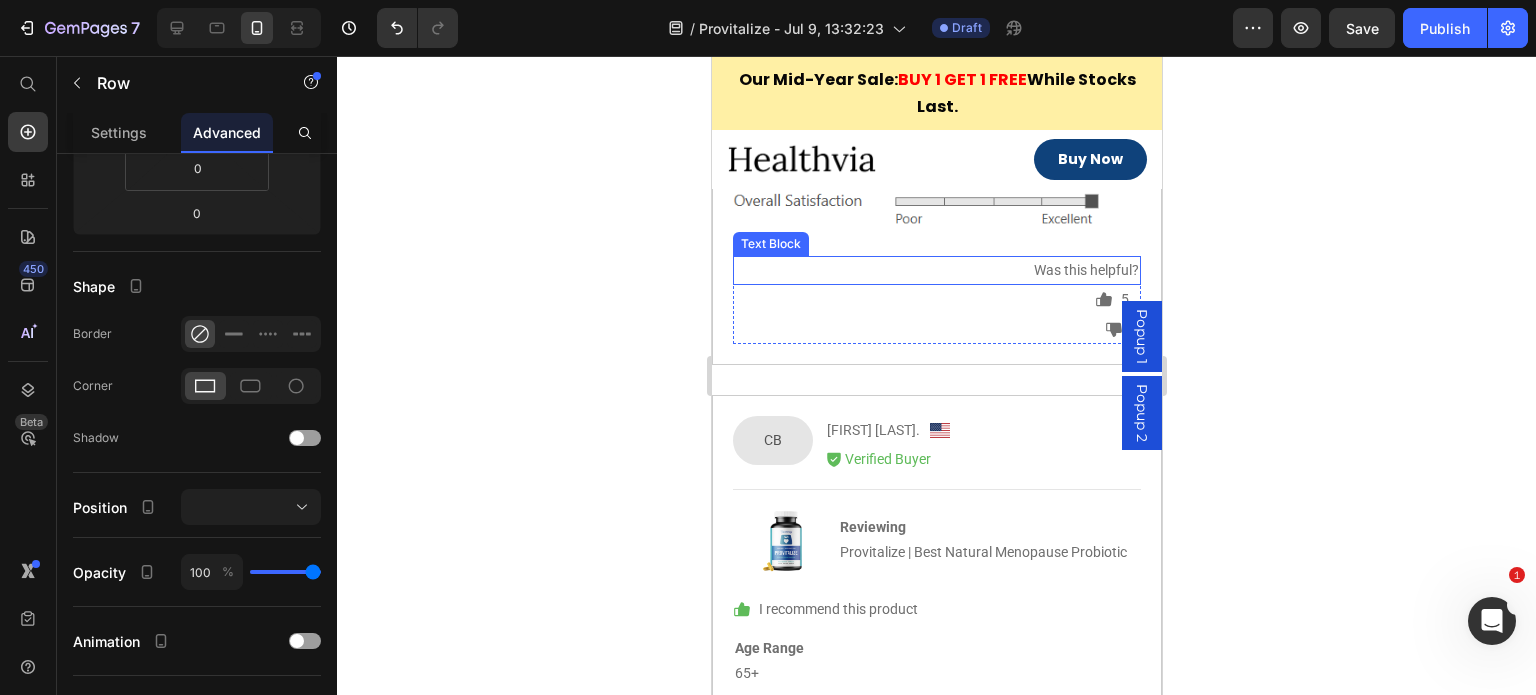 click on "Was this helpful?" at bounding box center (936, 270) 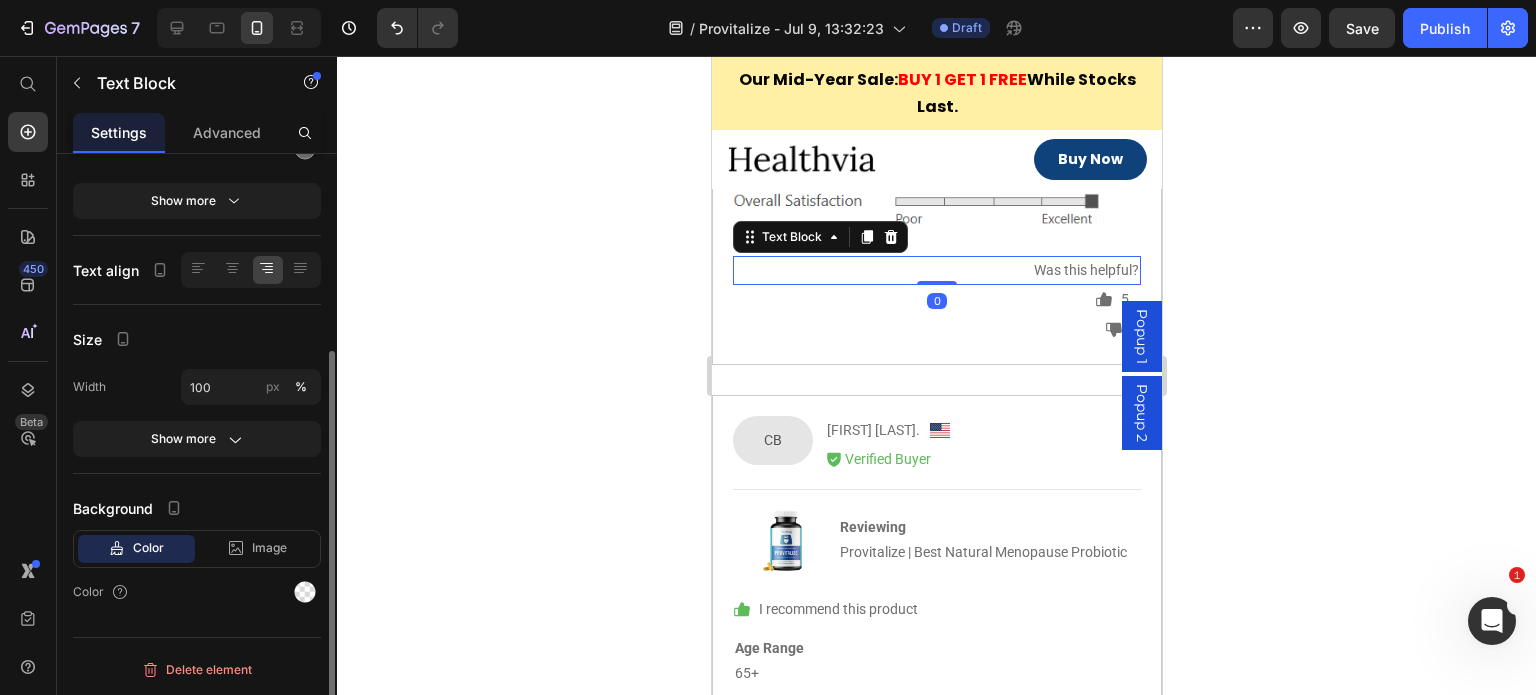 scroll, scrollTop: 0, scrollLeft: 0, axis: both 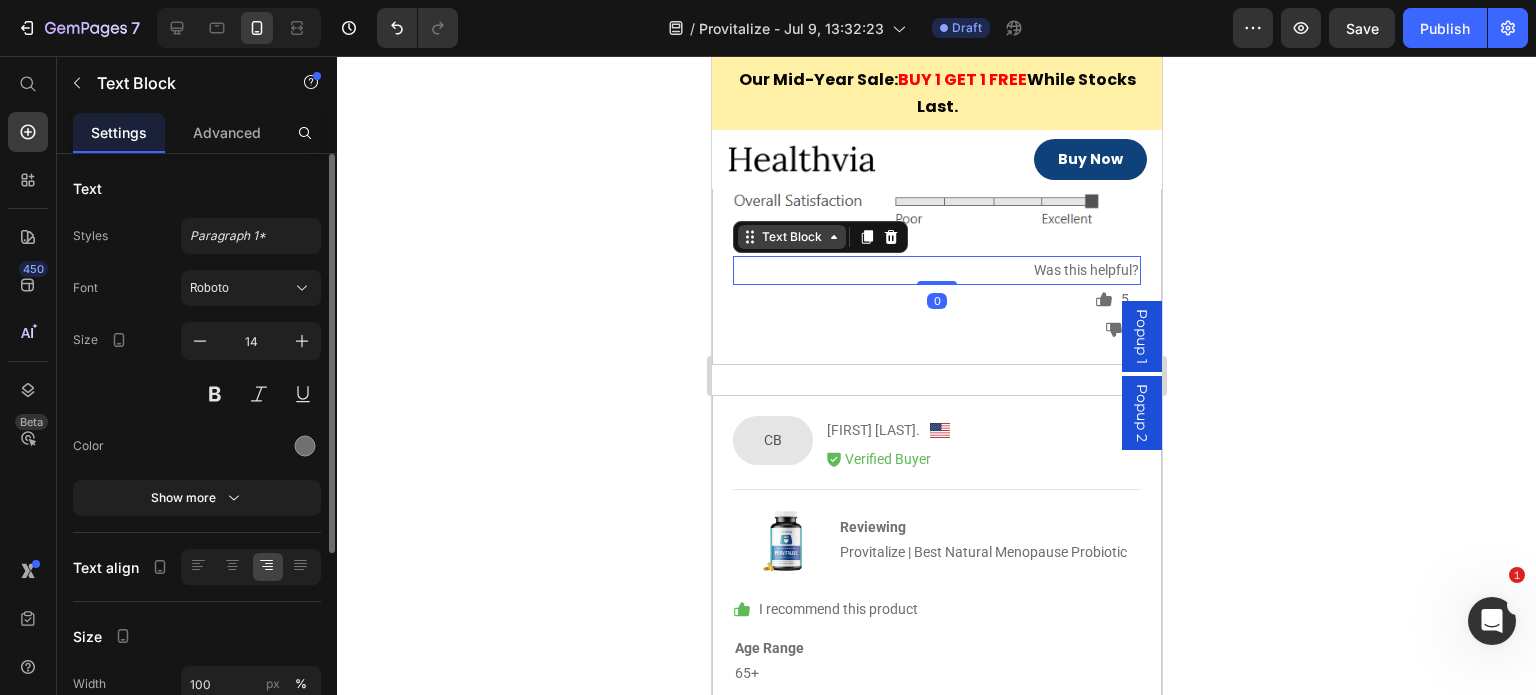 click on "Text Block" at bounding box center [791, 237] 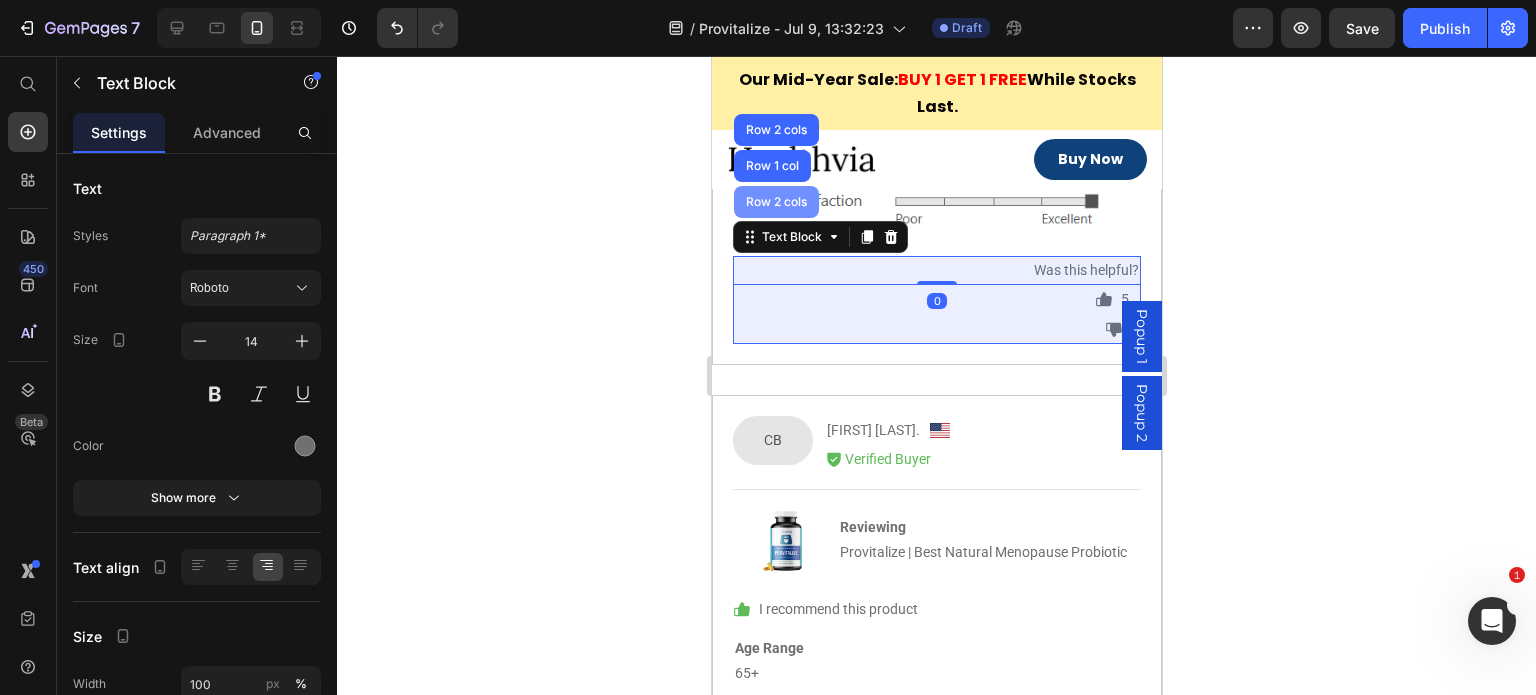 click on "Row 2 cols" at bounding box center [775, 202] 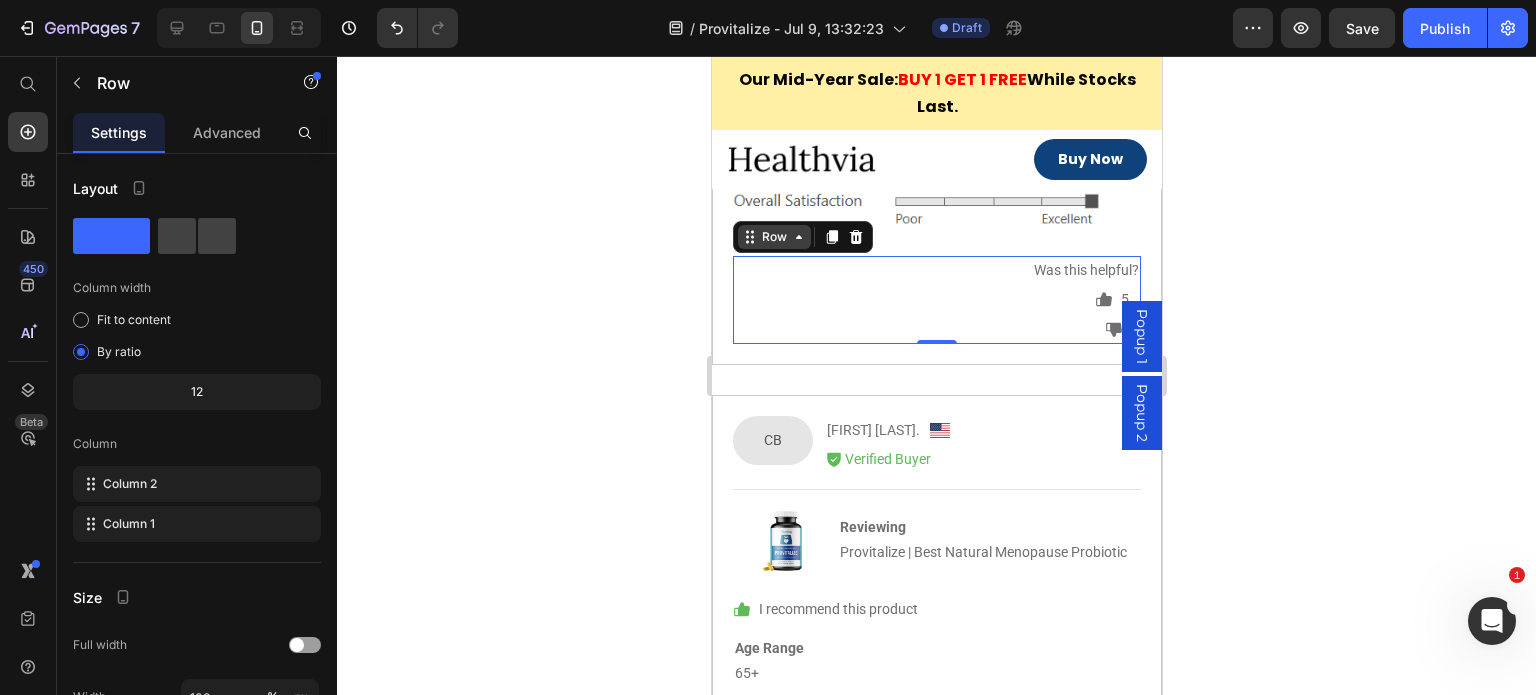 click on "Row" at bounding box center [773, 237] 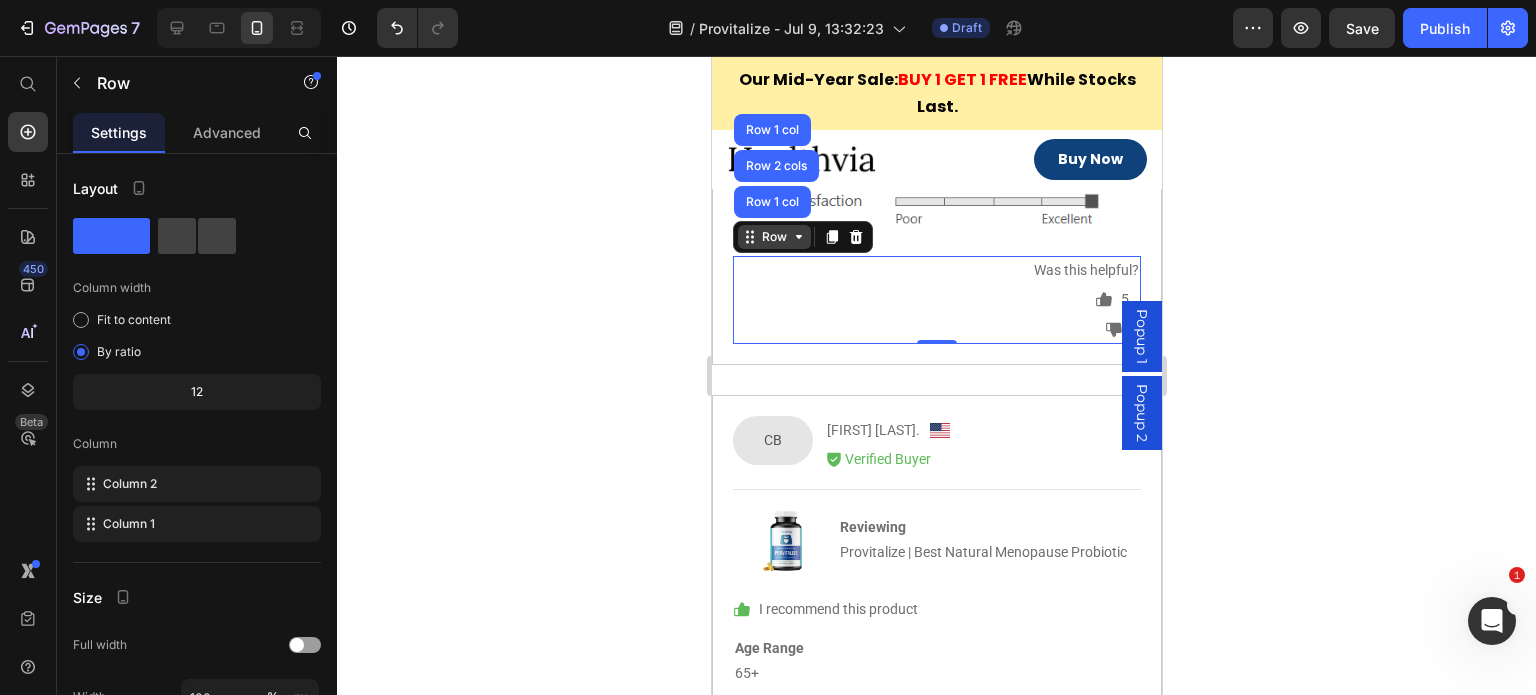 click on "Row" at bounding box center (773, 237) 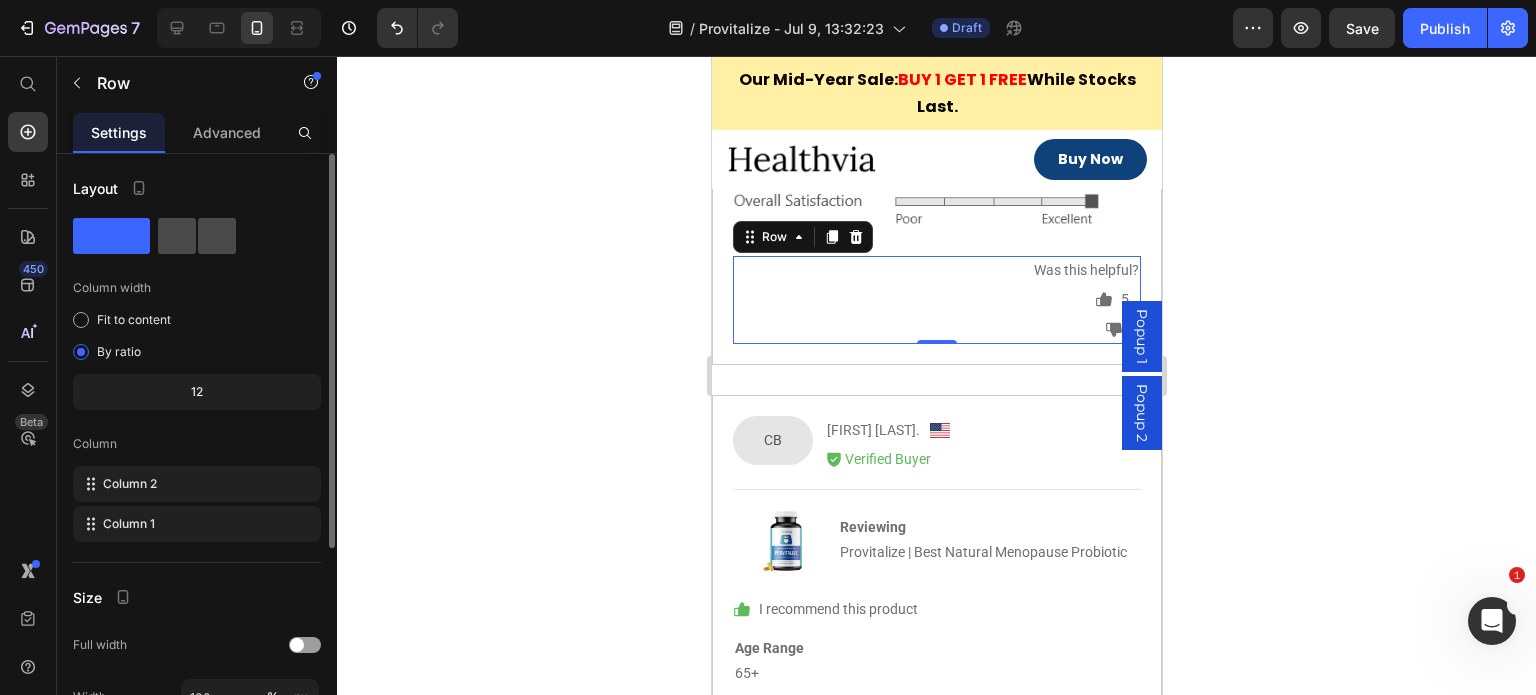 click 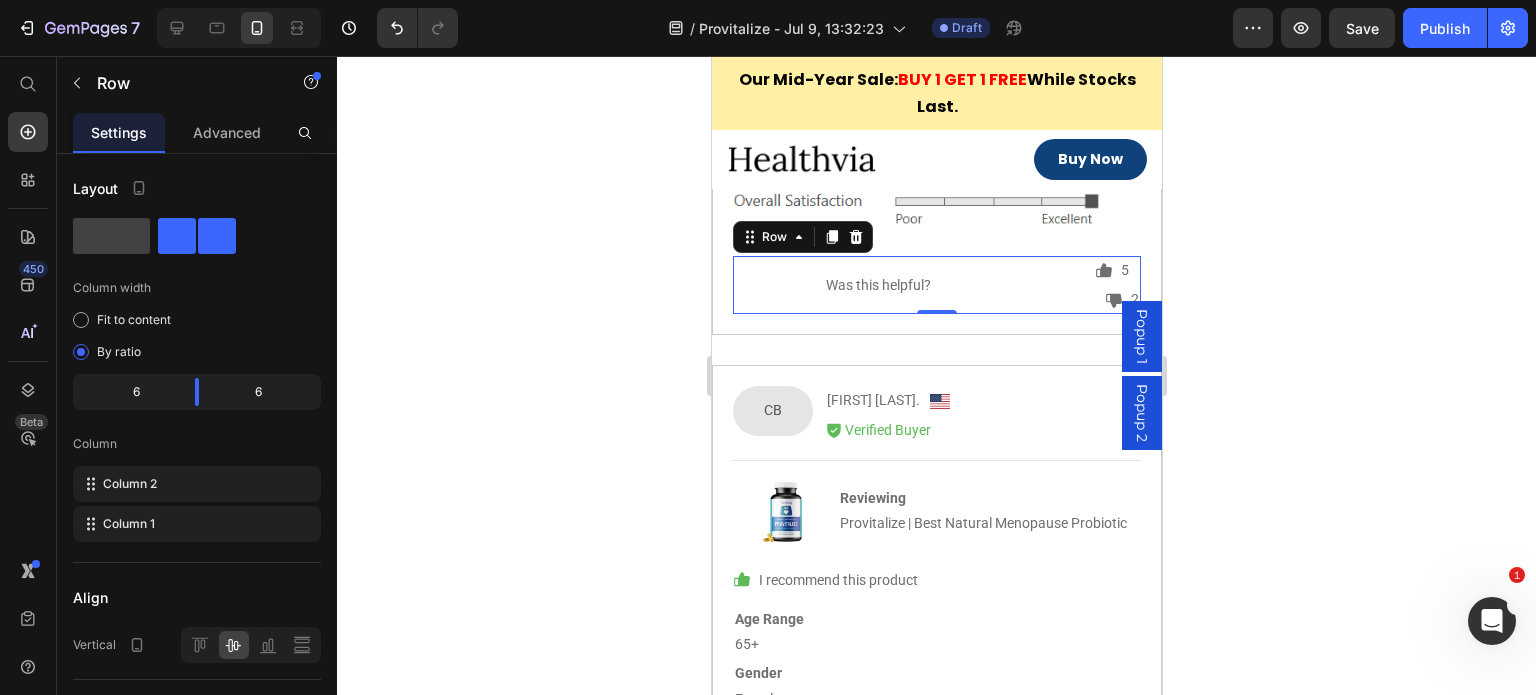 drag, startPoint x: 831, startPoint y: 315, endPoint x: 829, endPoint y: 352, distance: 37.054016 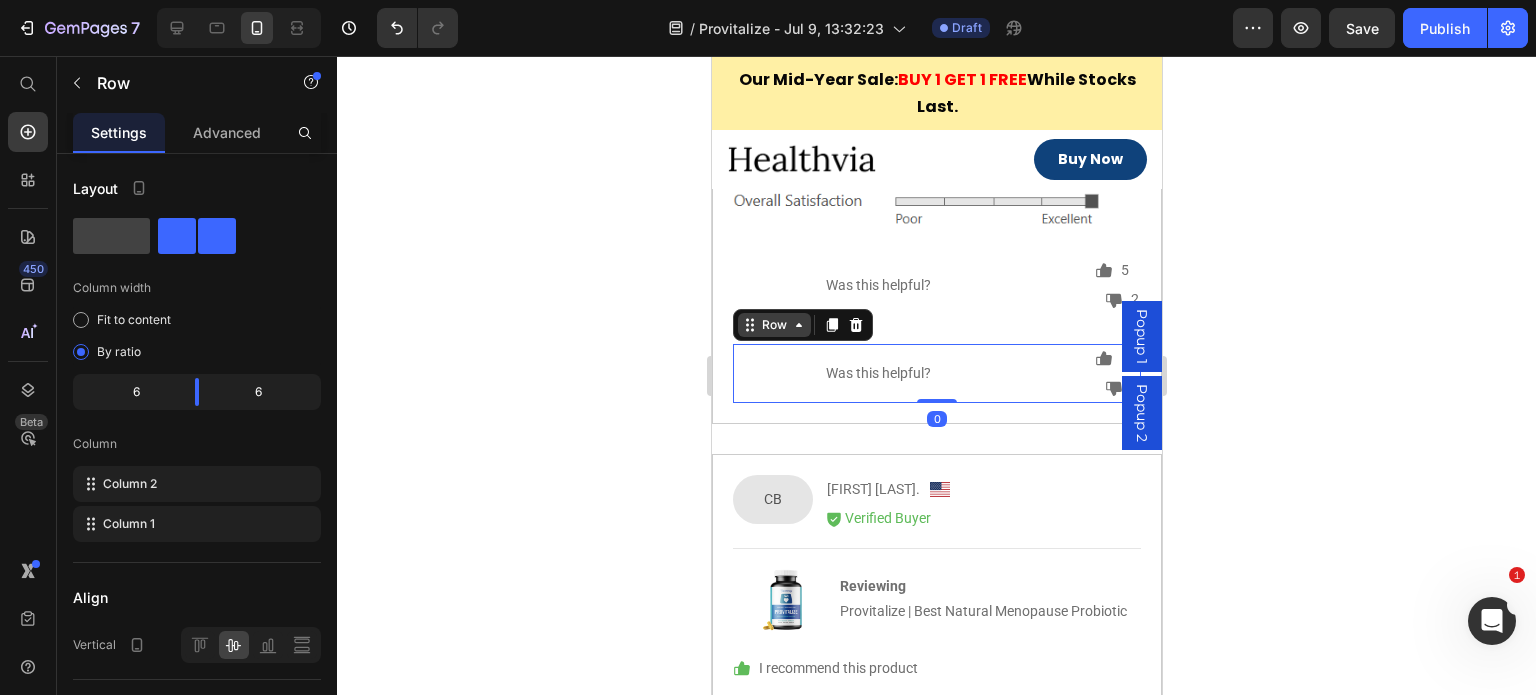 click on "Row" at bounding box center (773, 325) 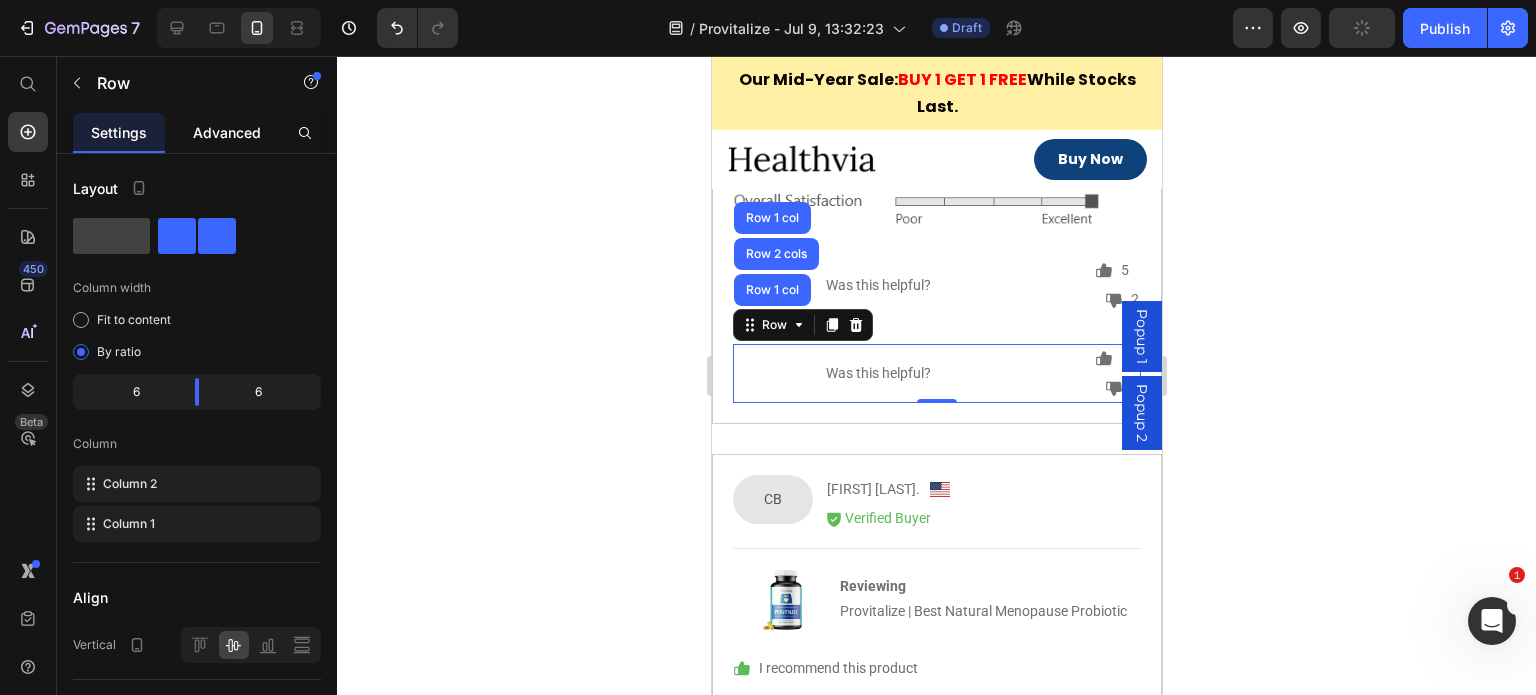 click on "Advanced" at bounding box center [227, 132] 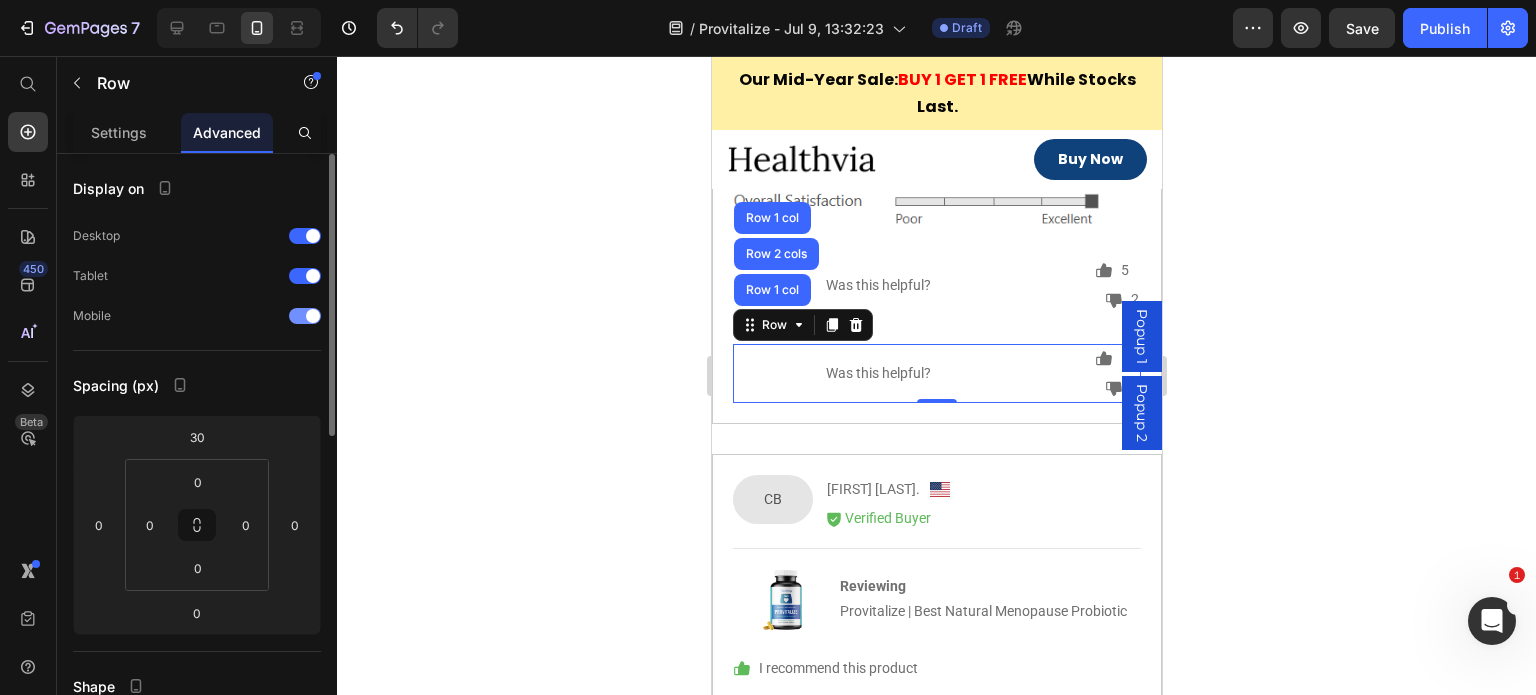 click at bounding box center (305, 316) 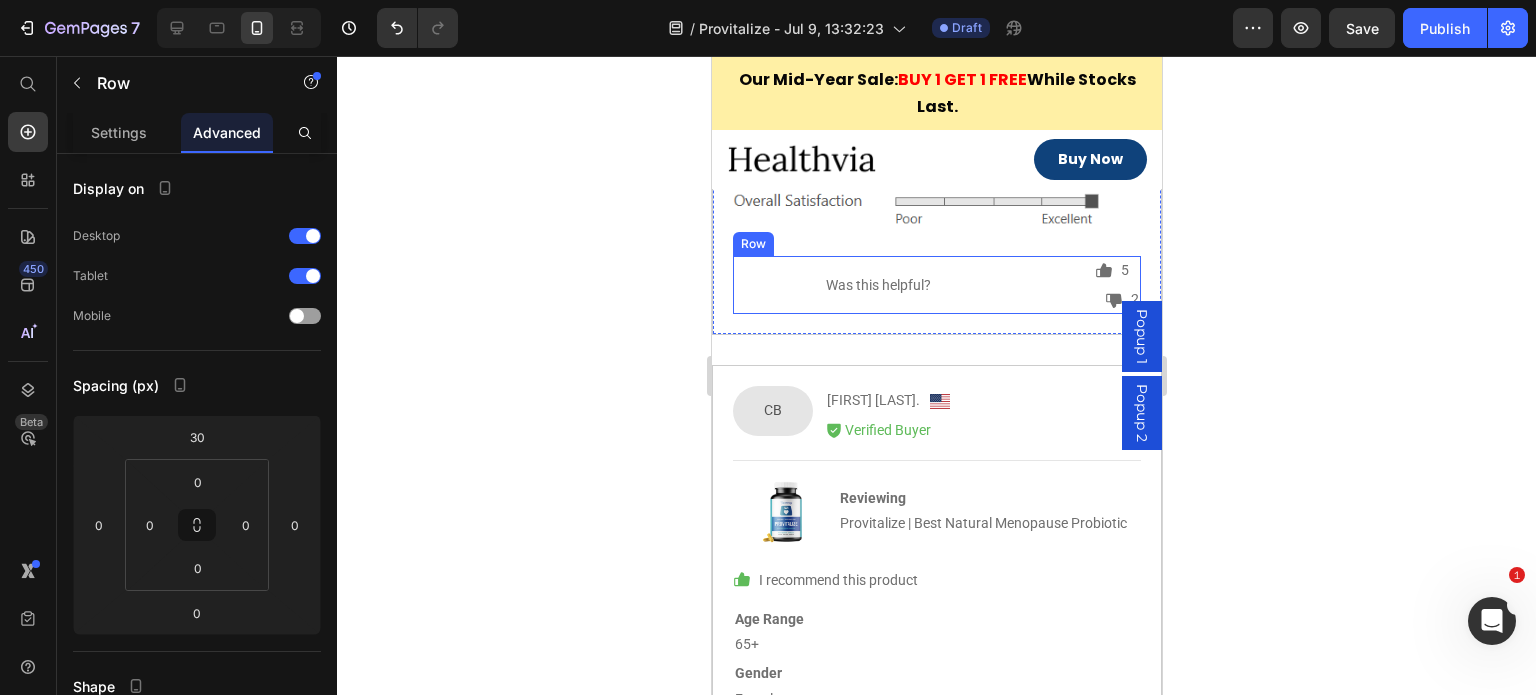 click on "Was this helpful?  Text Block" at bounding box center [832, 285] 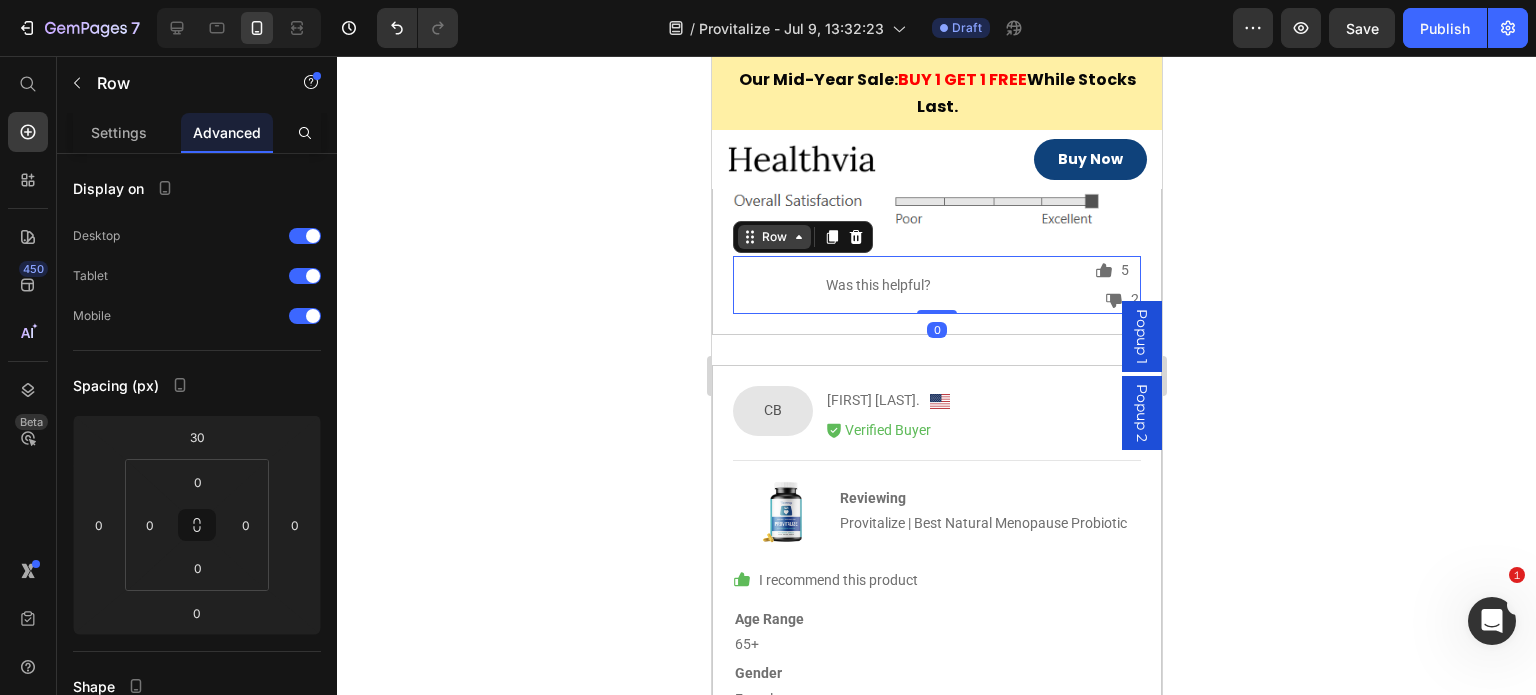click on "Row" at bounding box center (773, 237) 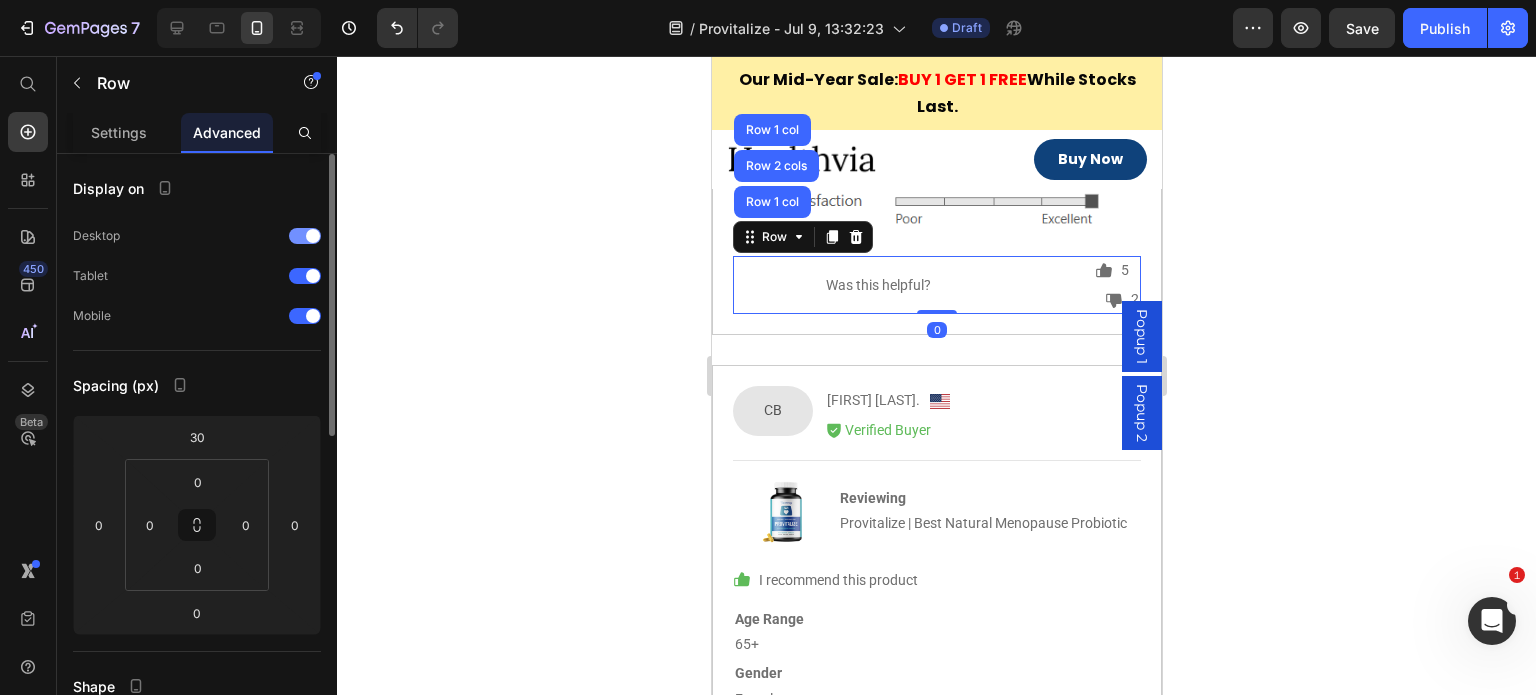 drag, startPoint x: 295, startPoint y: 274, endPoint x: 298, endPoint y: 242, distance: 32.140316 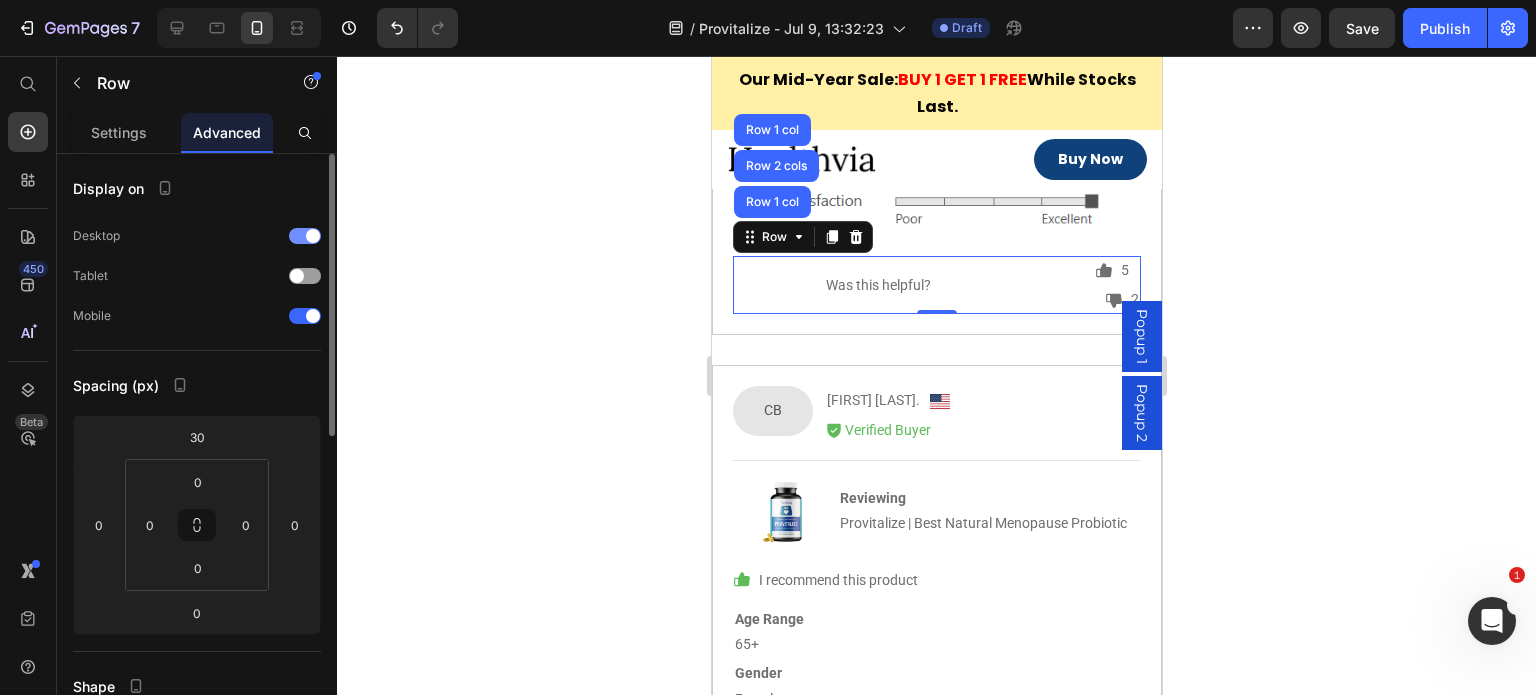 click at bounding box center (305, 236) 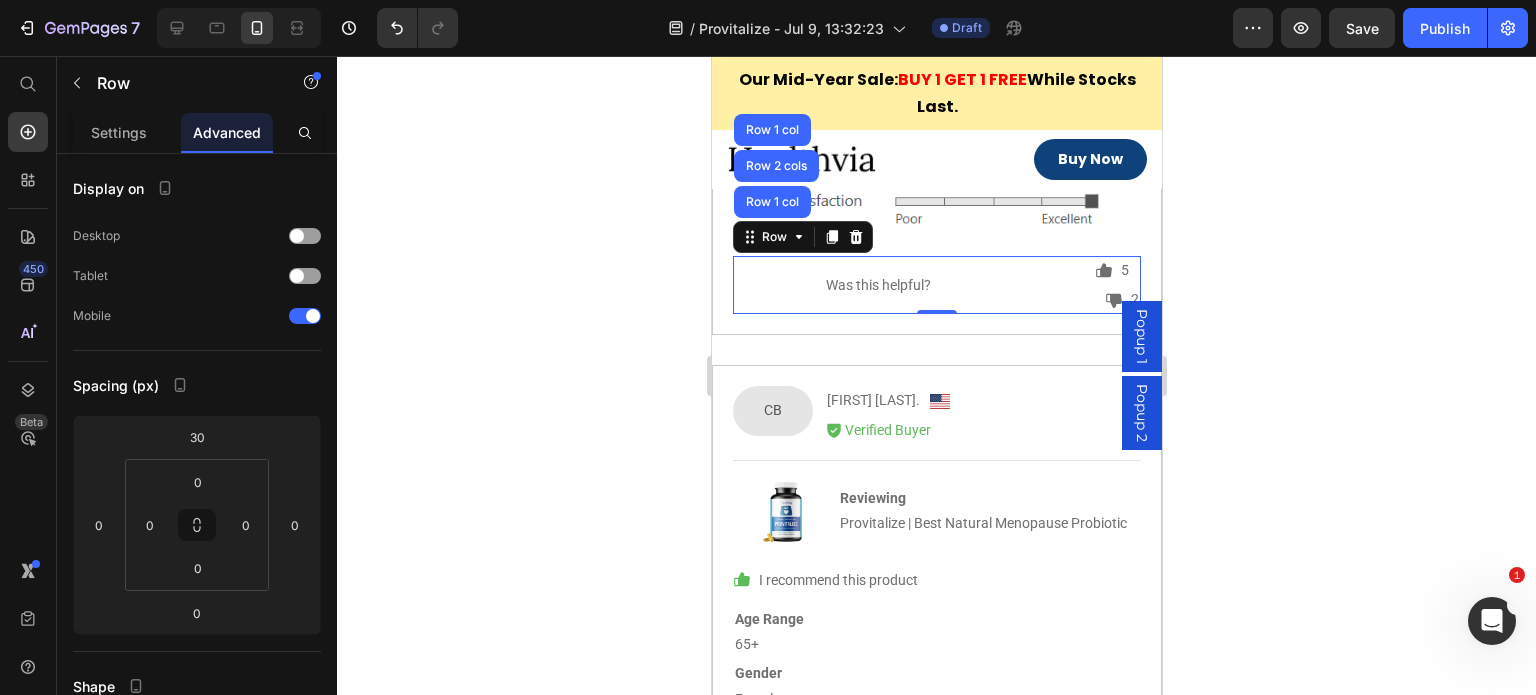 click 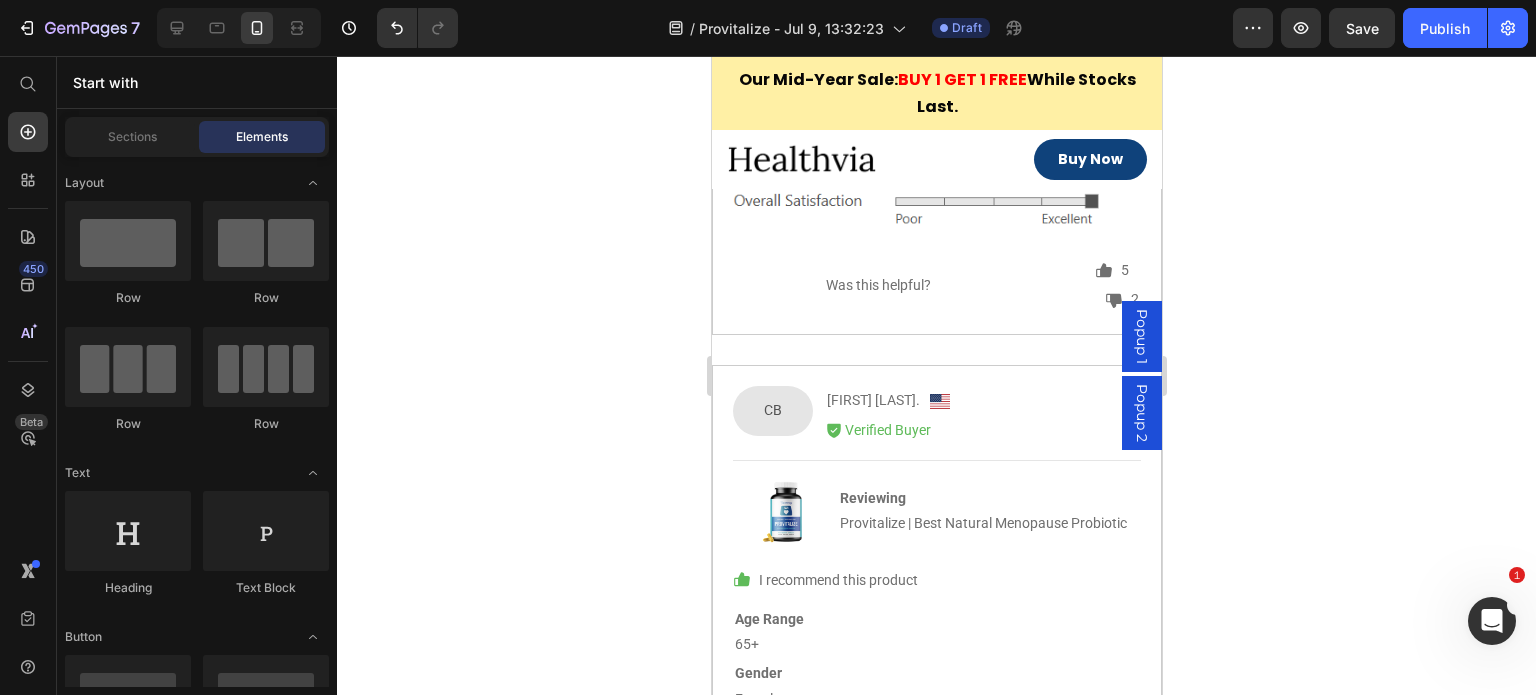 click on "CB Text Block Cindy B. Text Block Image Row
Icon  Verified Buyer Text Block Row Row Image Reviewing Provitalize | Best Natural Menopause Probiotic Text Block Row Row
Icon I recommend this product Text Block Row Age Range 65+ Text Block Row Gender Female Text Block Row My Results Appetite In Control, Better Sleep, Increased Metabolism Text Block Row Been Using For More Than 2 Months Text Block Row Row" at bounding box center (936, 604) 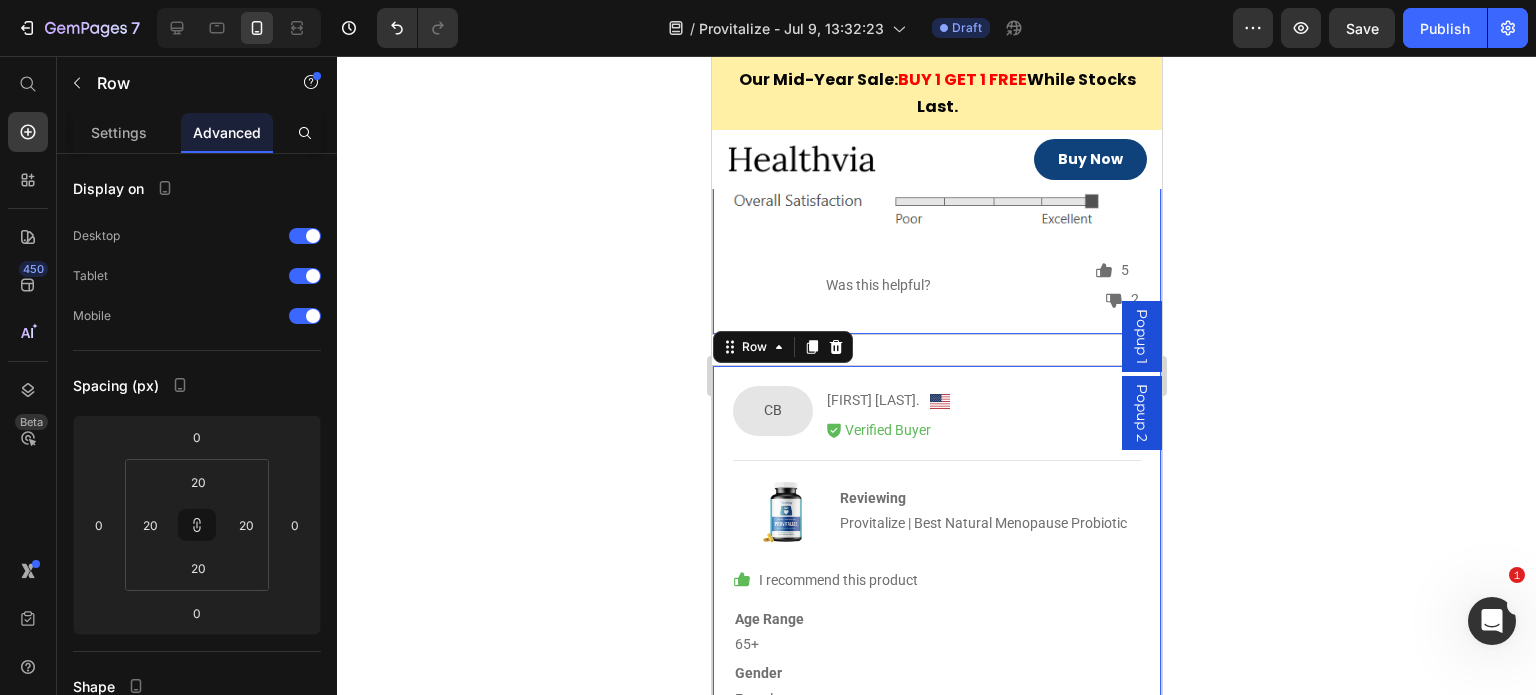 click on "4 days ago Text Block Icon Icon Icon Icon Icon Icon List Row RADIANCY Rocks!! Text Block OMGoodness,, RADIANCY has improved my skin , my hair, and grown my eyelashes in a lovely dark brown!! Text Block Plus, my vaginal area is much, much hear, thank goodness! Text Block I highly recommend! Text Block Row Image
Icon 5 Text Block Row
Icon 2 Text Block Row Row Was this helpful?  Text Block Row
Icon 5 Text Block Row
Icon 2 Text Block Row Row Was this helpful?  Text Block Row Row" at bounding box center [936, 66] 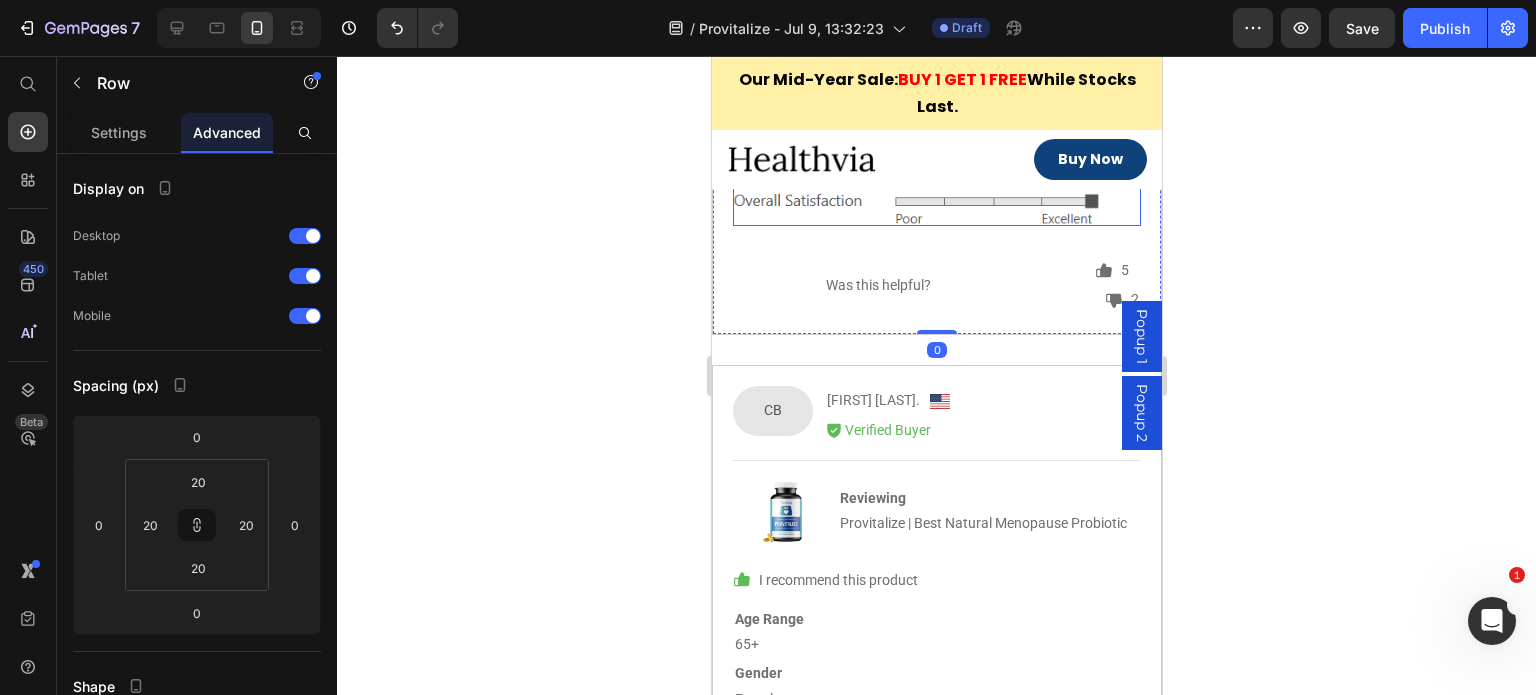 click at bounding box center (936, 149) 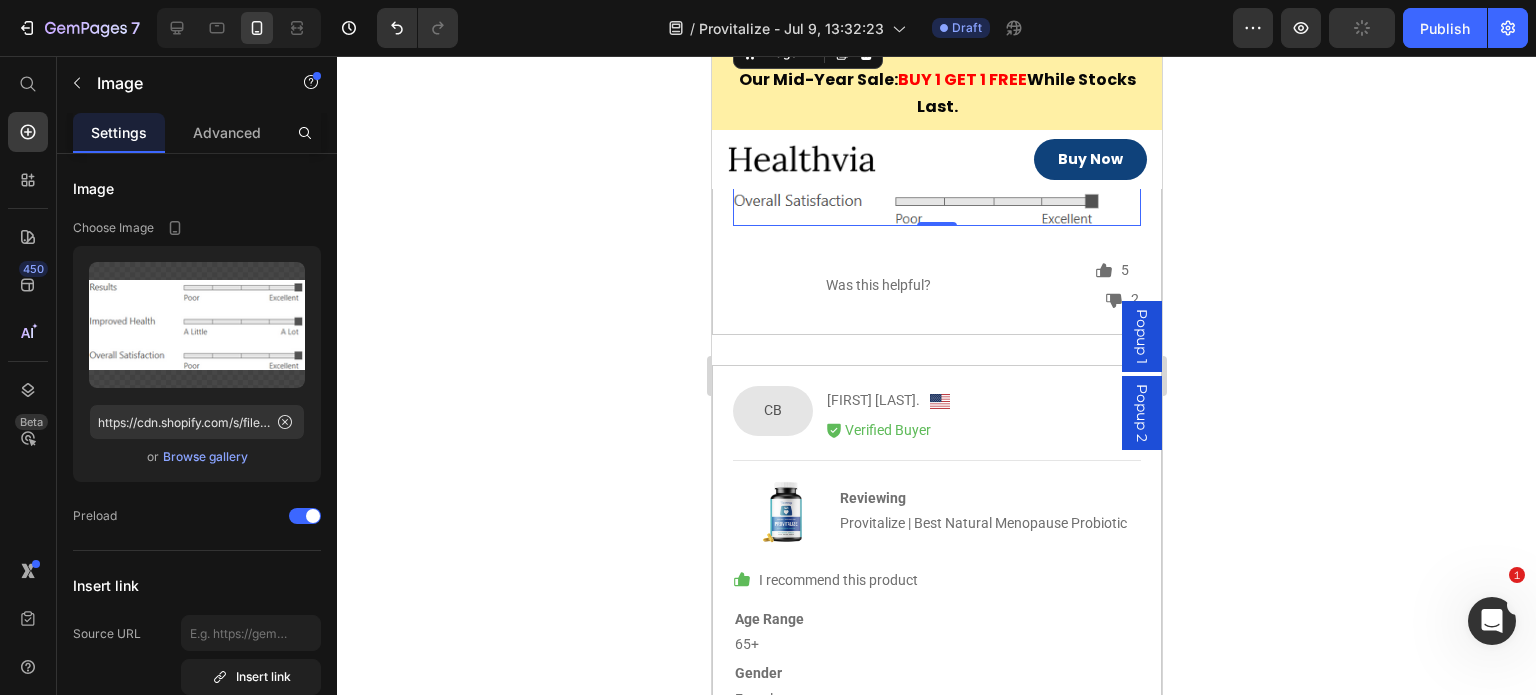 click on "Popup 1" at bounding box center (1141, 336) 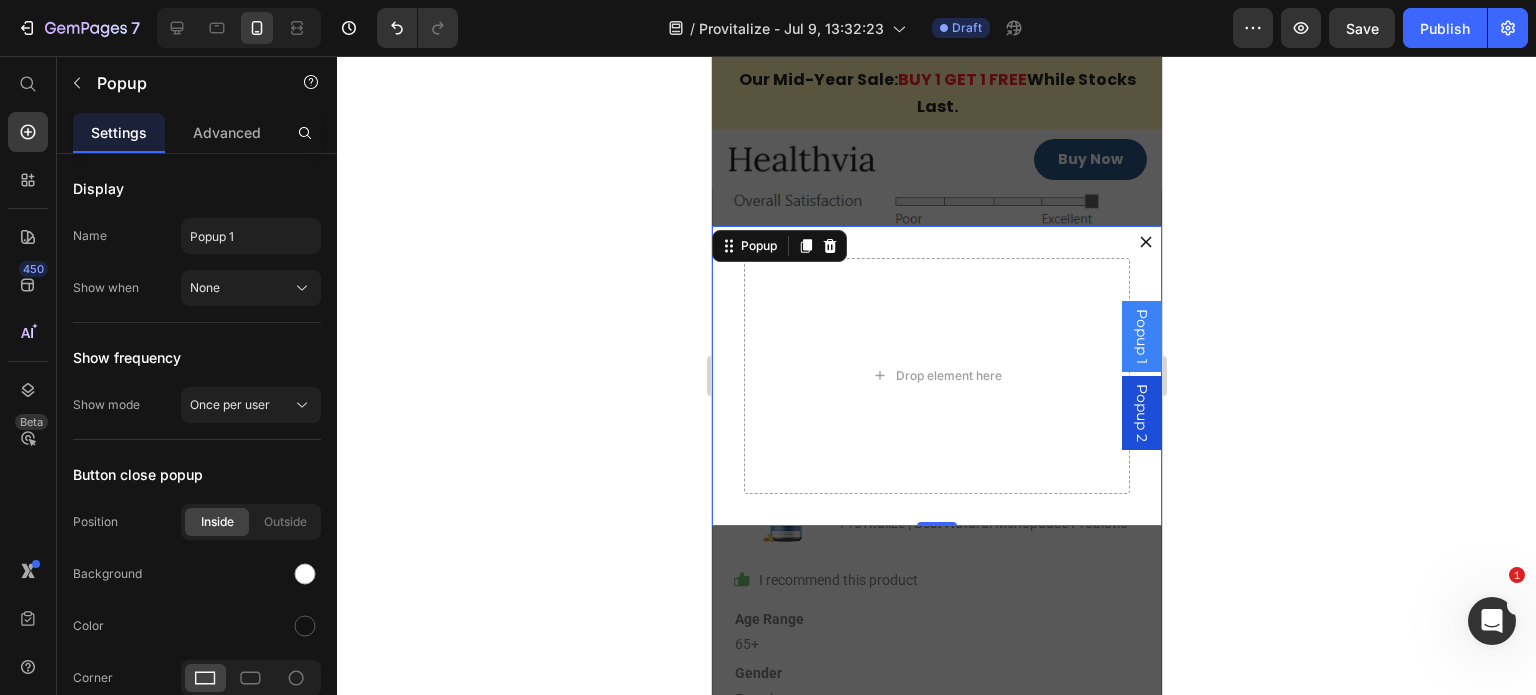 click 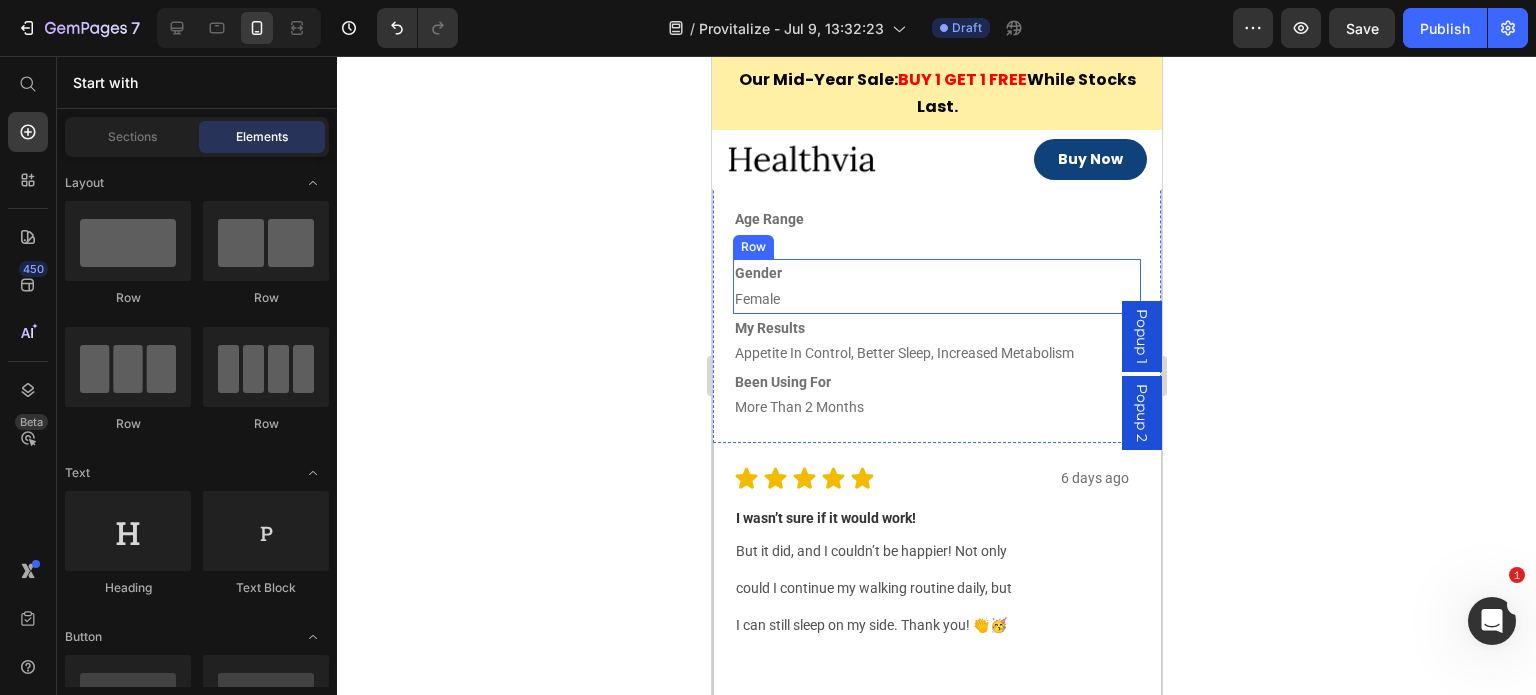 scroll, scrollTop: 11255, scrollLeft: 0, axis: vertical 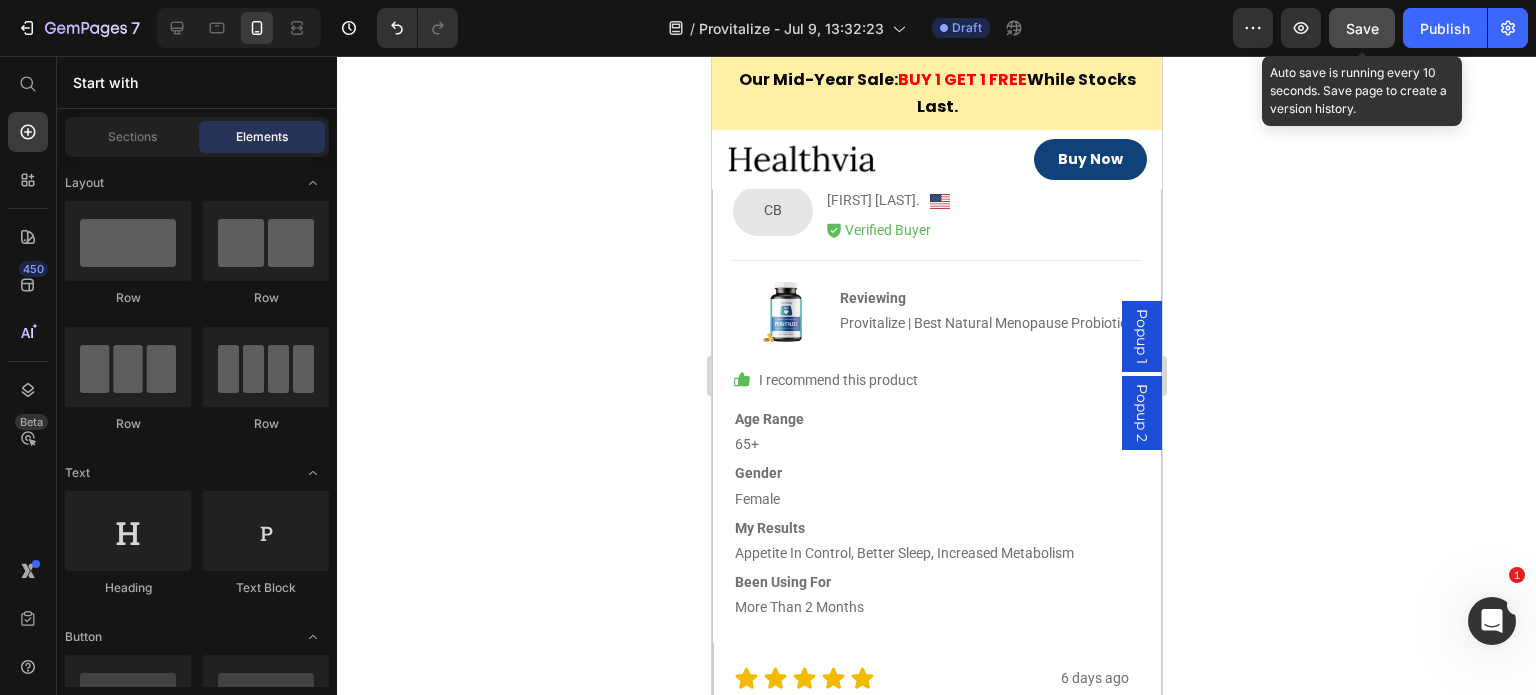 click on "Save" at bounding box center (1362, 28) 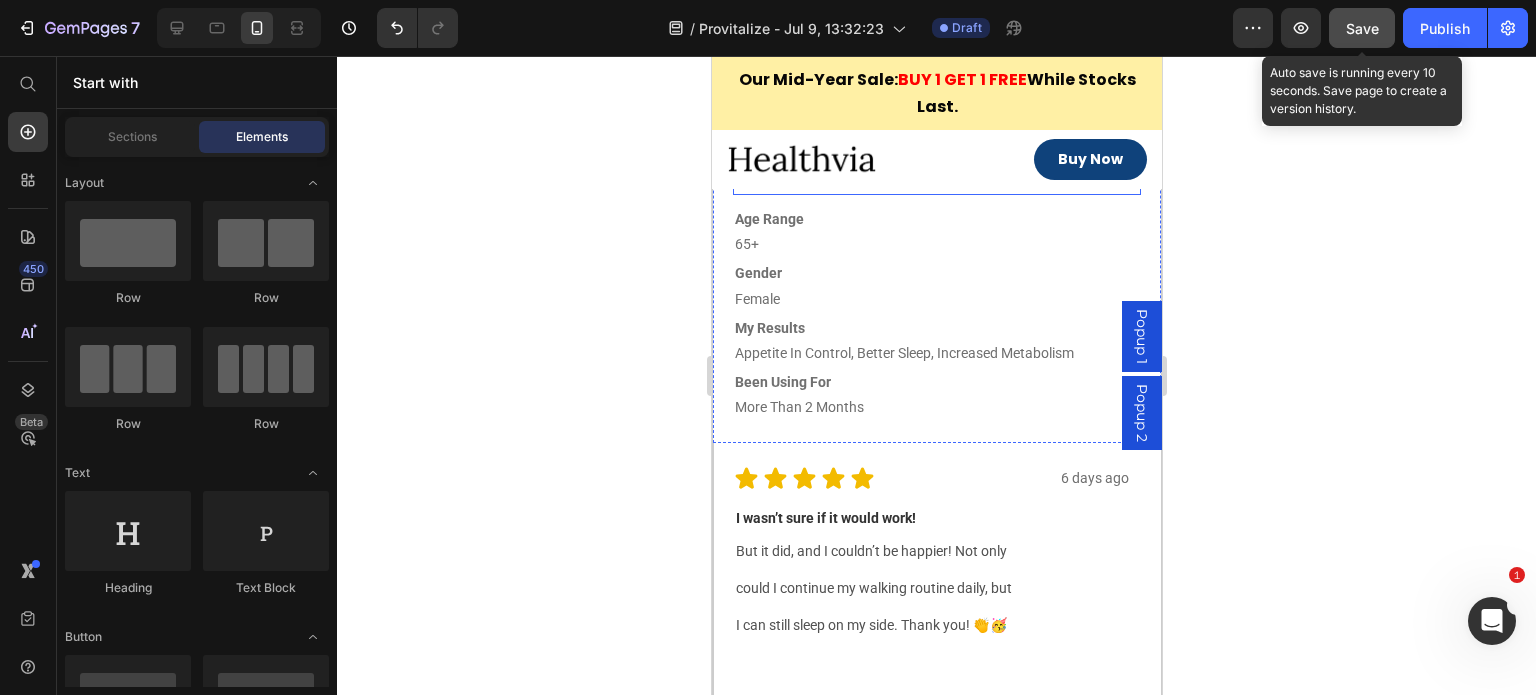 scroll, scrollTop: 11655, scrollLeft: 0, axis: vertical 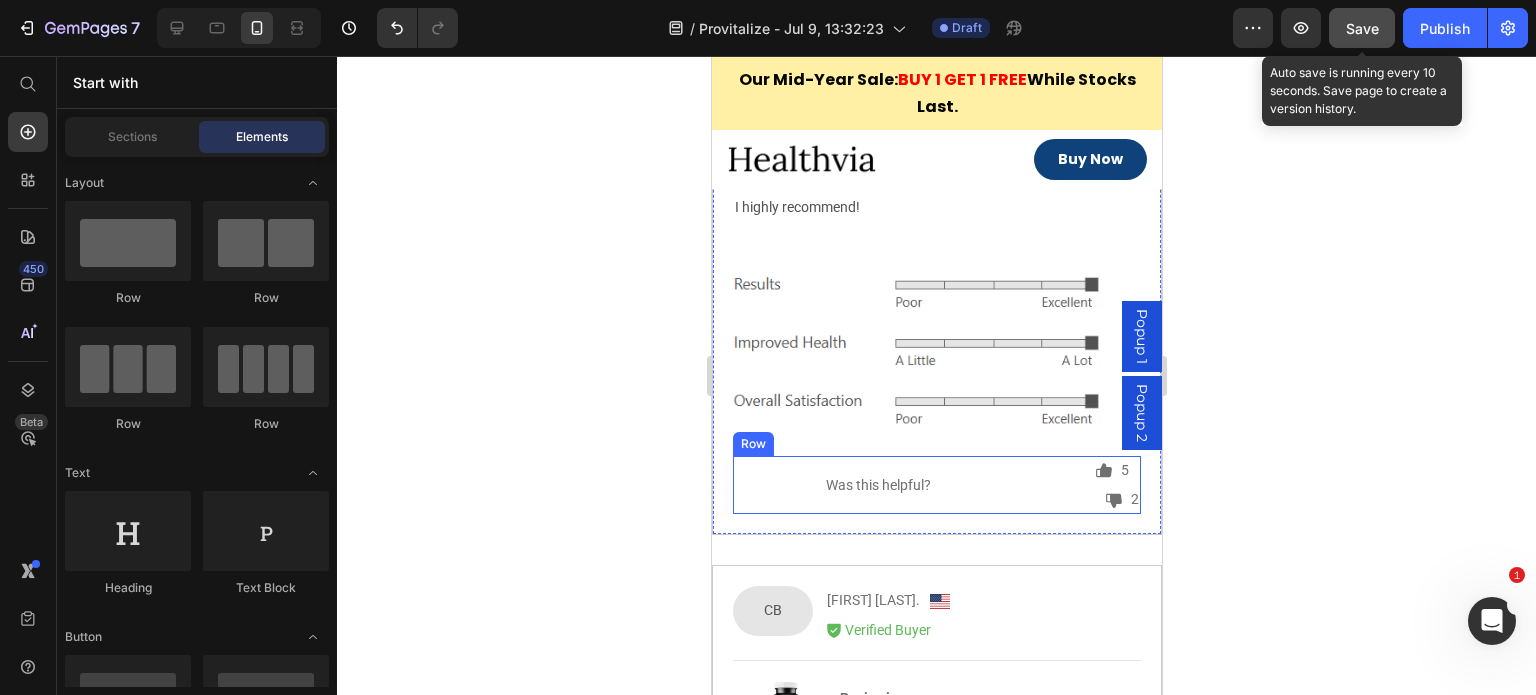 click on "Was this helpful?  Text Block" at bounding box center [832, 485] 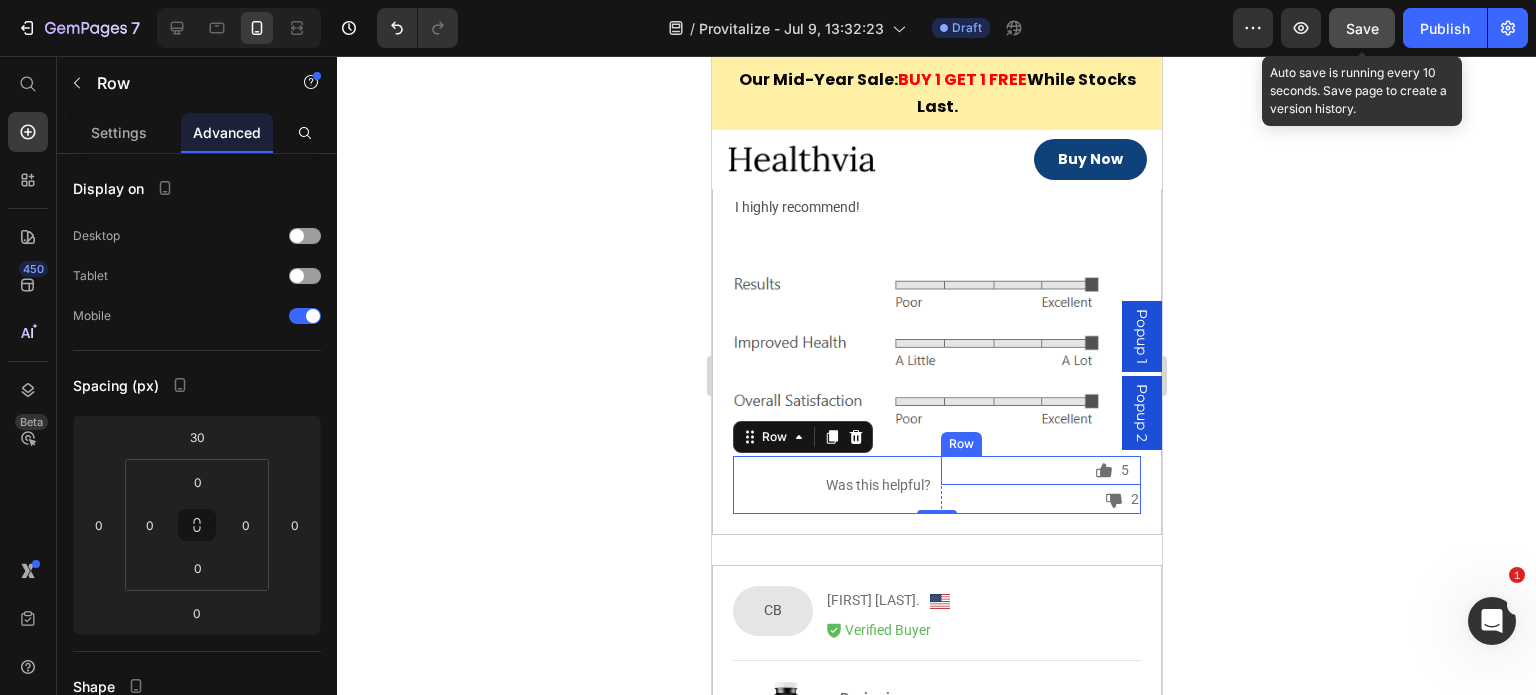 click on "Icon 5 Text Block Row" at bounding box center [1040, 470] 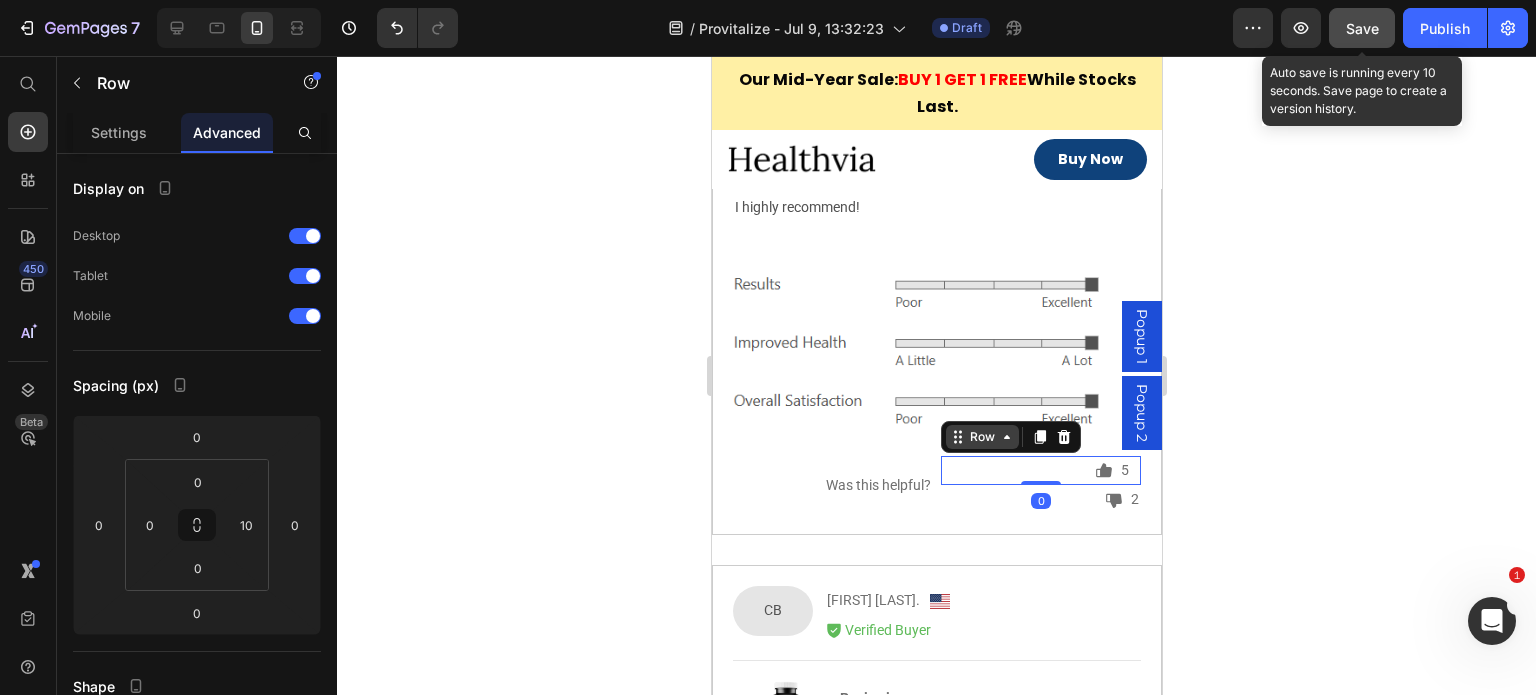 click on "Row" at bounding box center (981, 437) 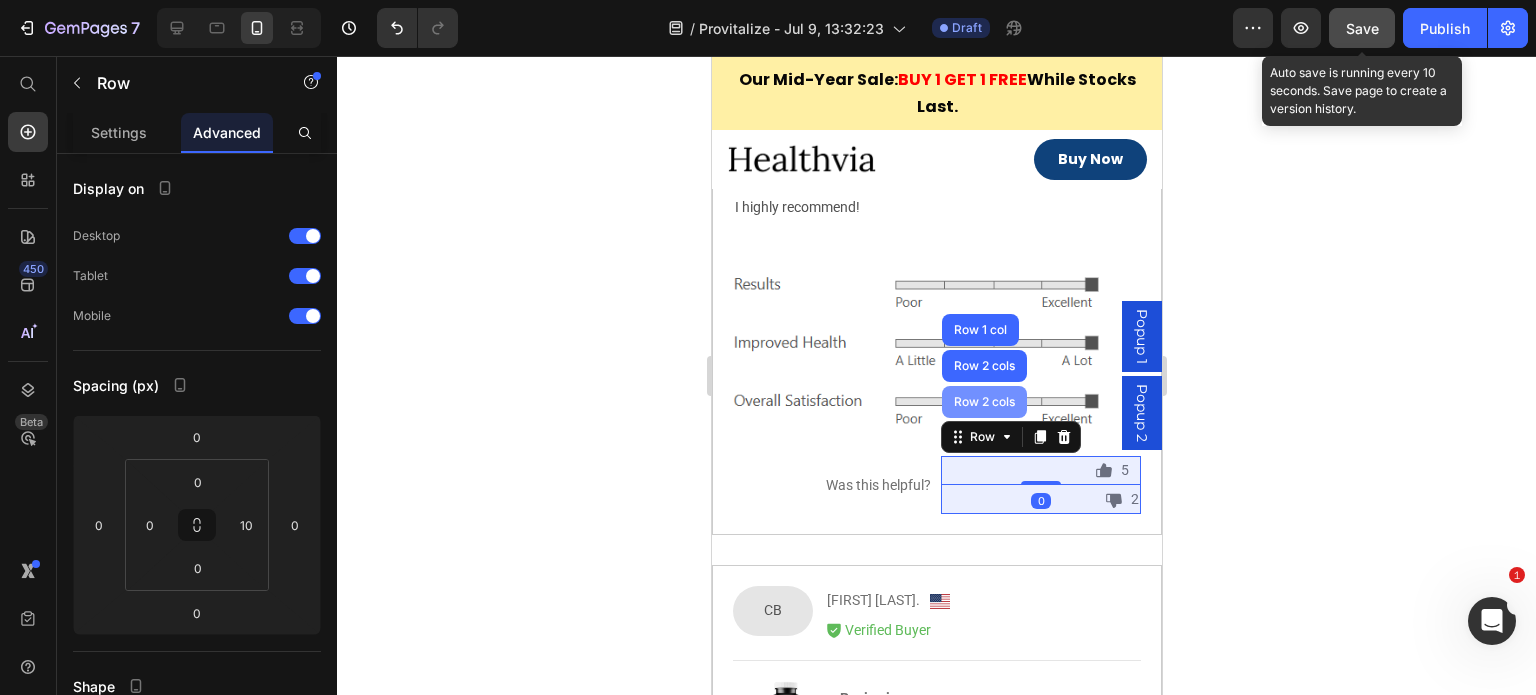 click on "Row 2 cols" at bounding box center (983, 402) 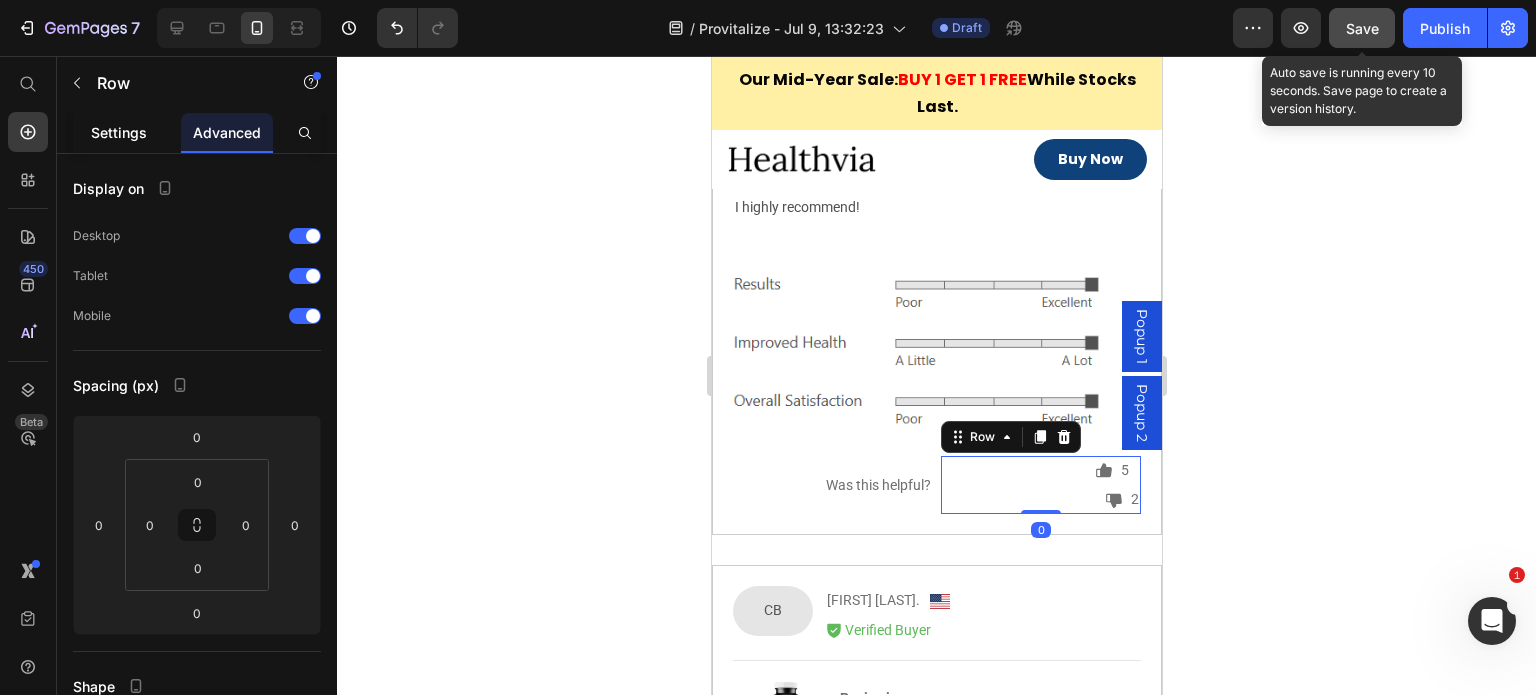 click on "Settings" at bounding box center (119, 132) 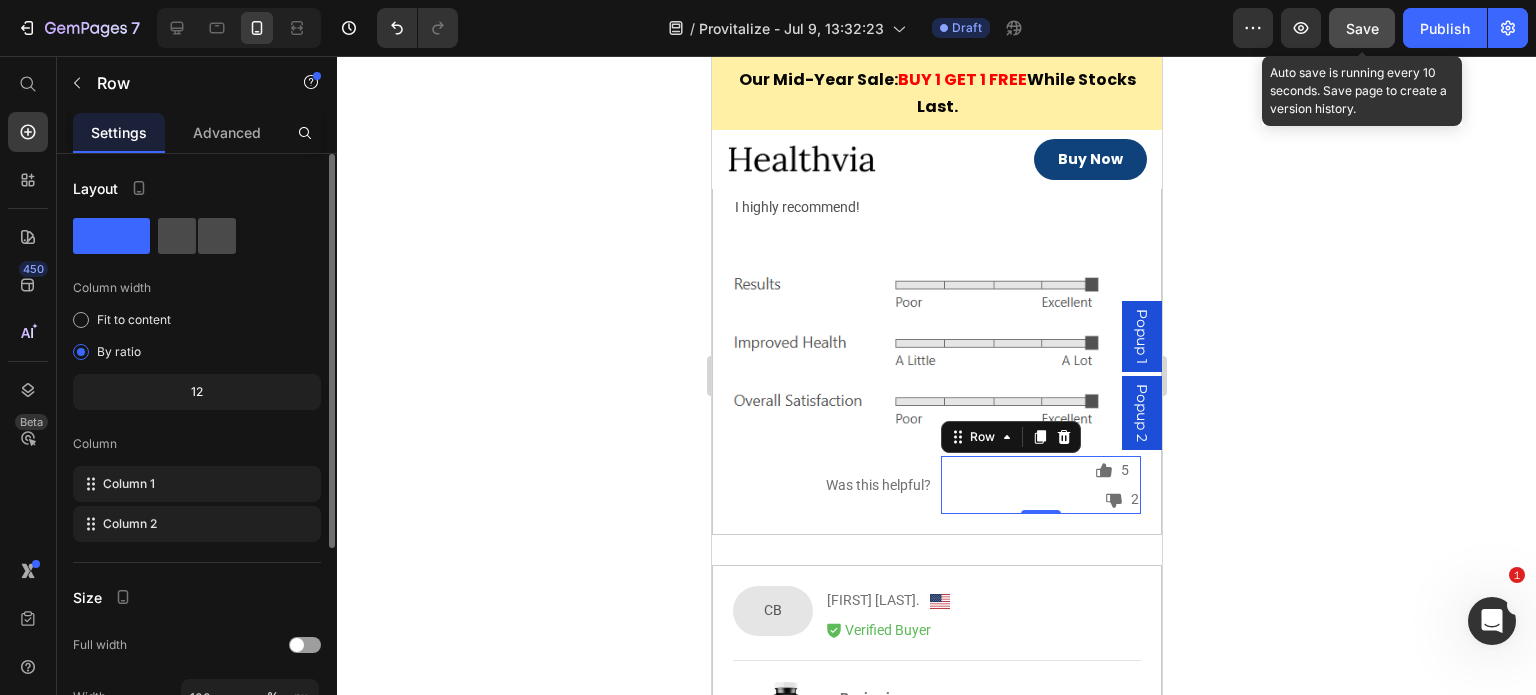click 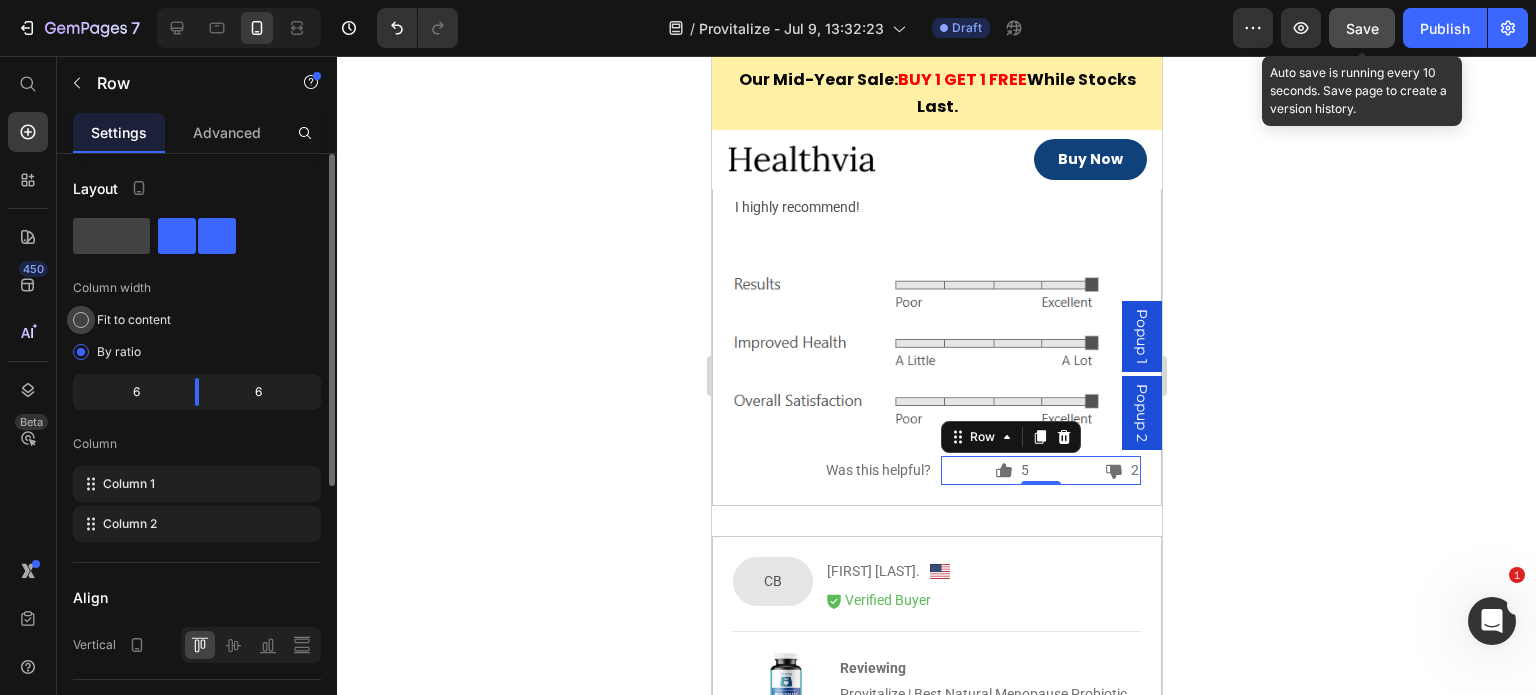 click on "Fit to content" at bounding box center [134, 320] 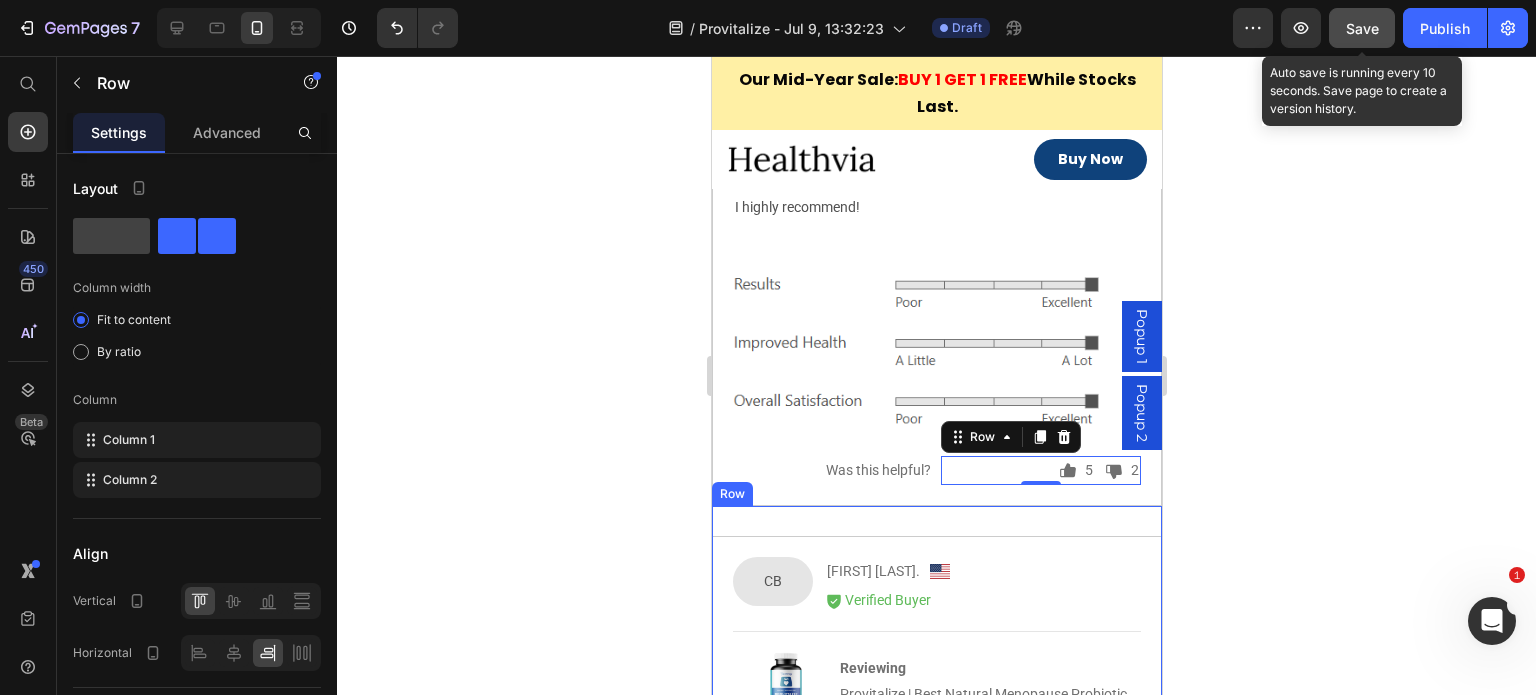 click 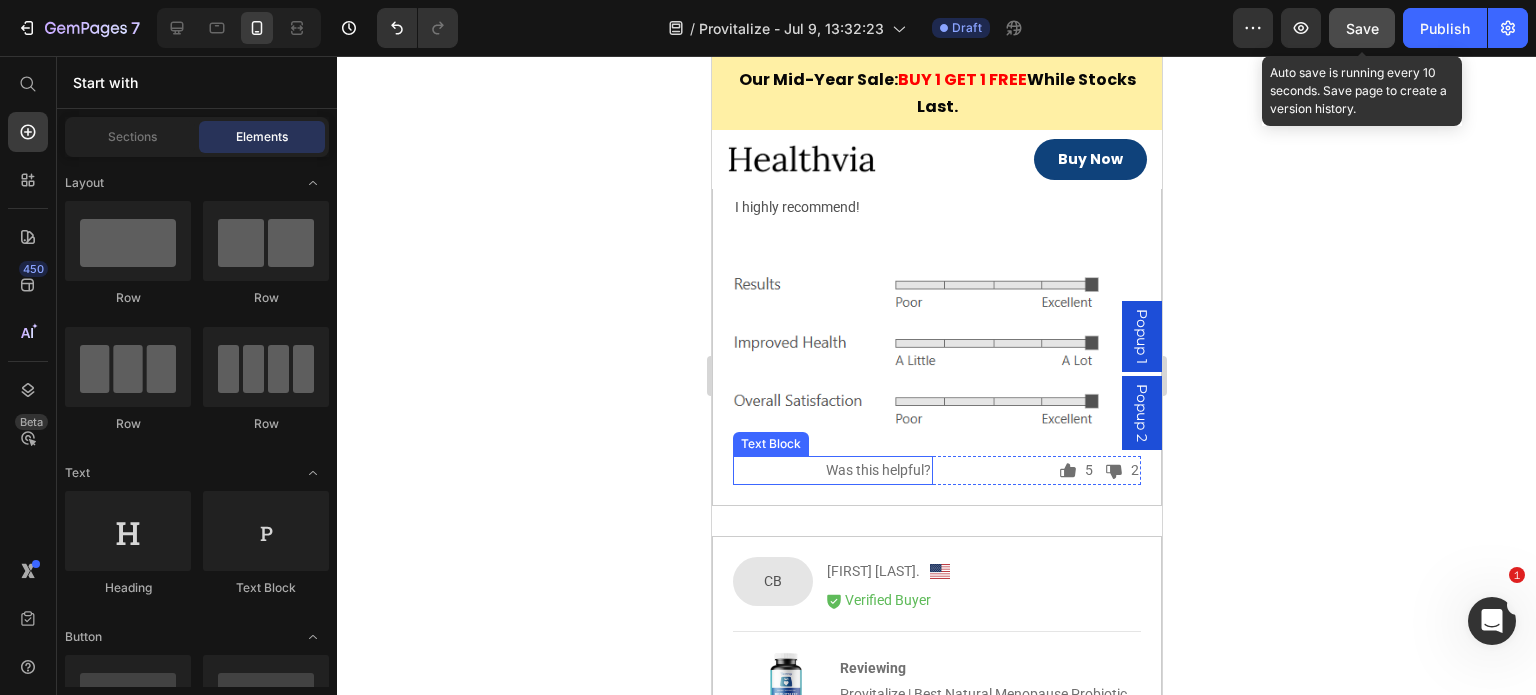click on "Was this helpful?" at bounding box center (832, 470) 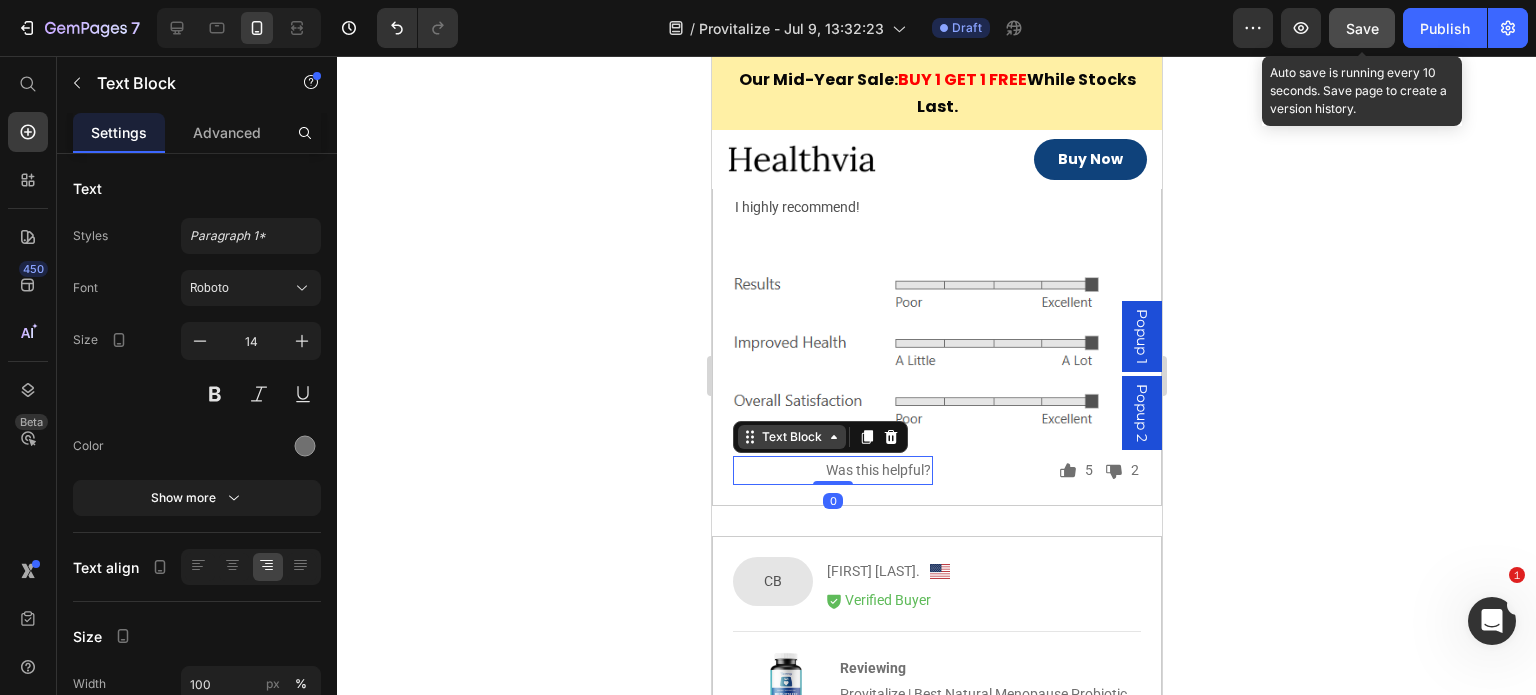 click on "Text Block" at bounding box center [791, 437] 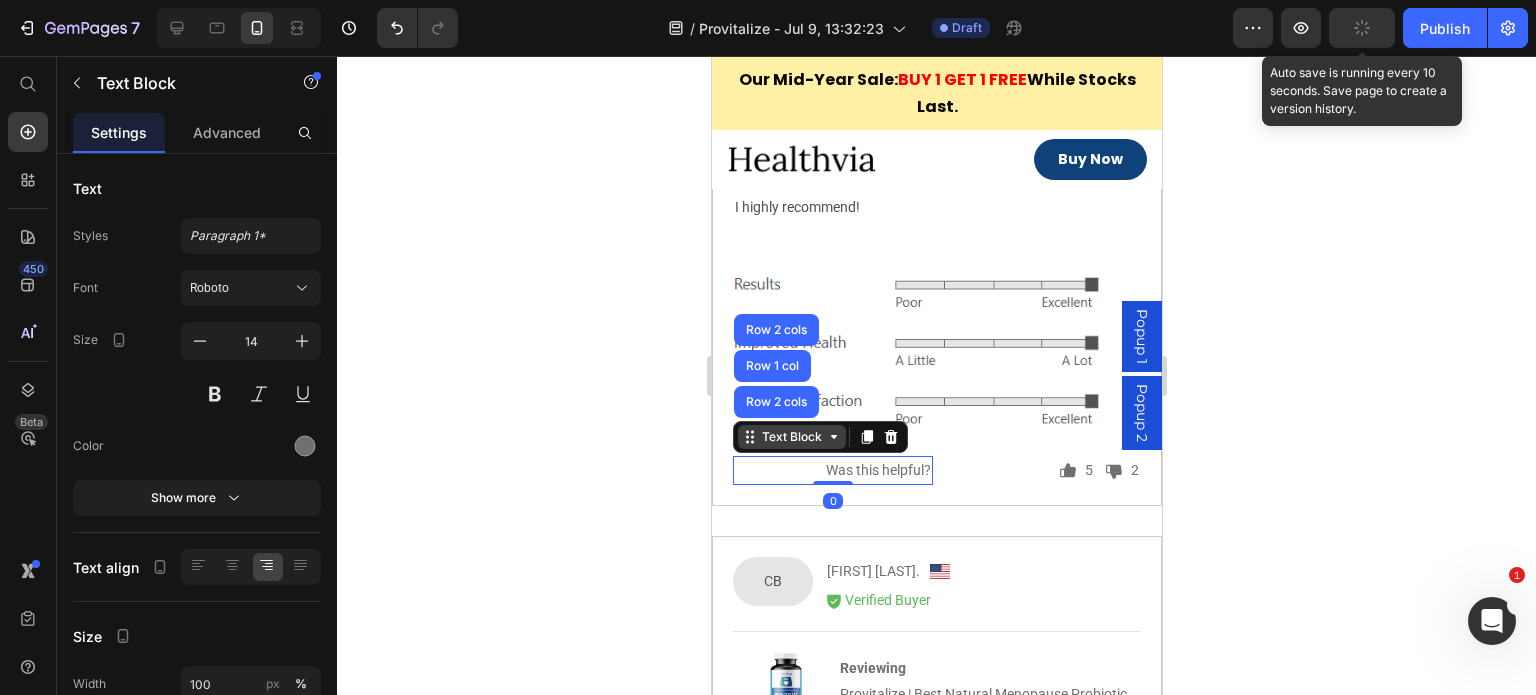 click on "Text Block" at bounding box center (791, 437) 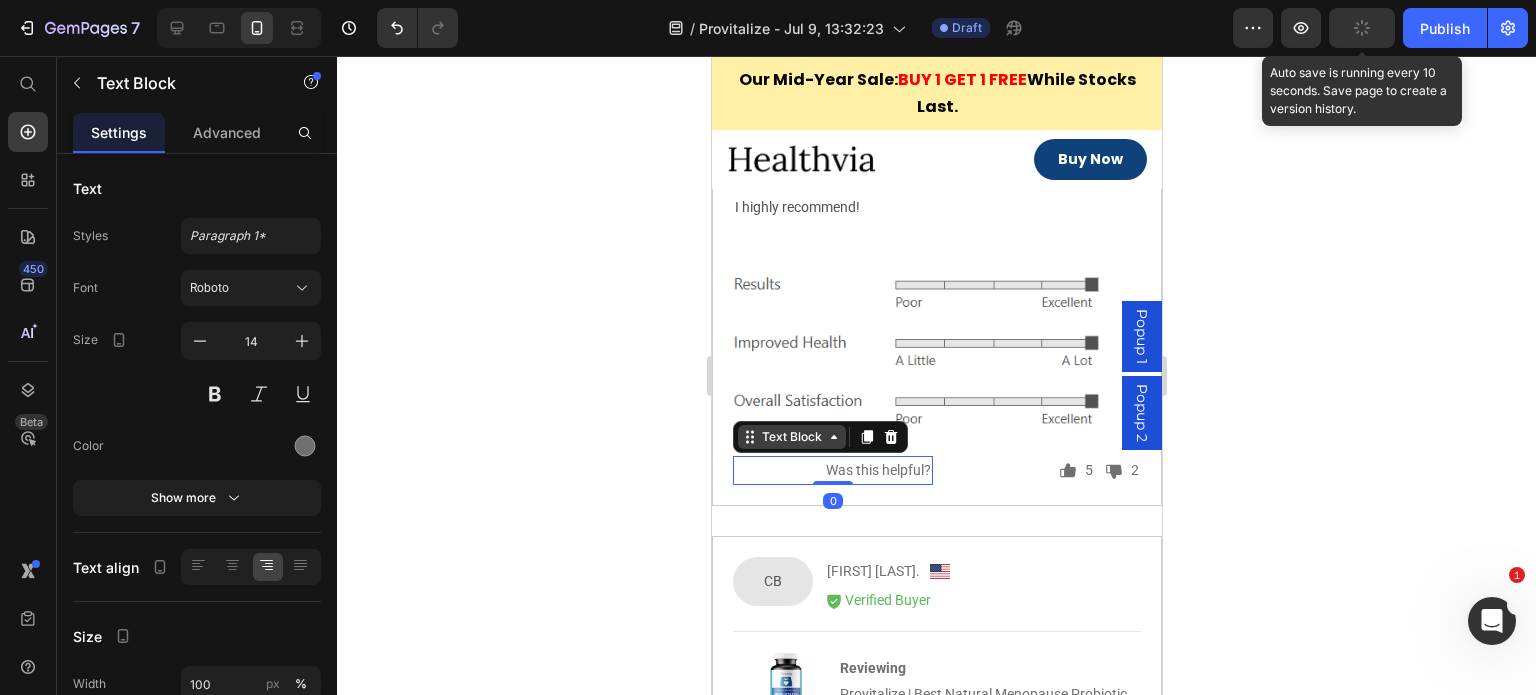 click on "Text Block" at bounding box center (791, 437) 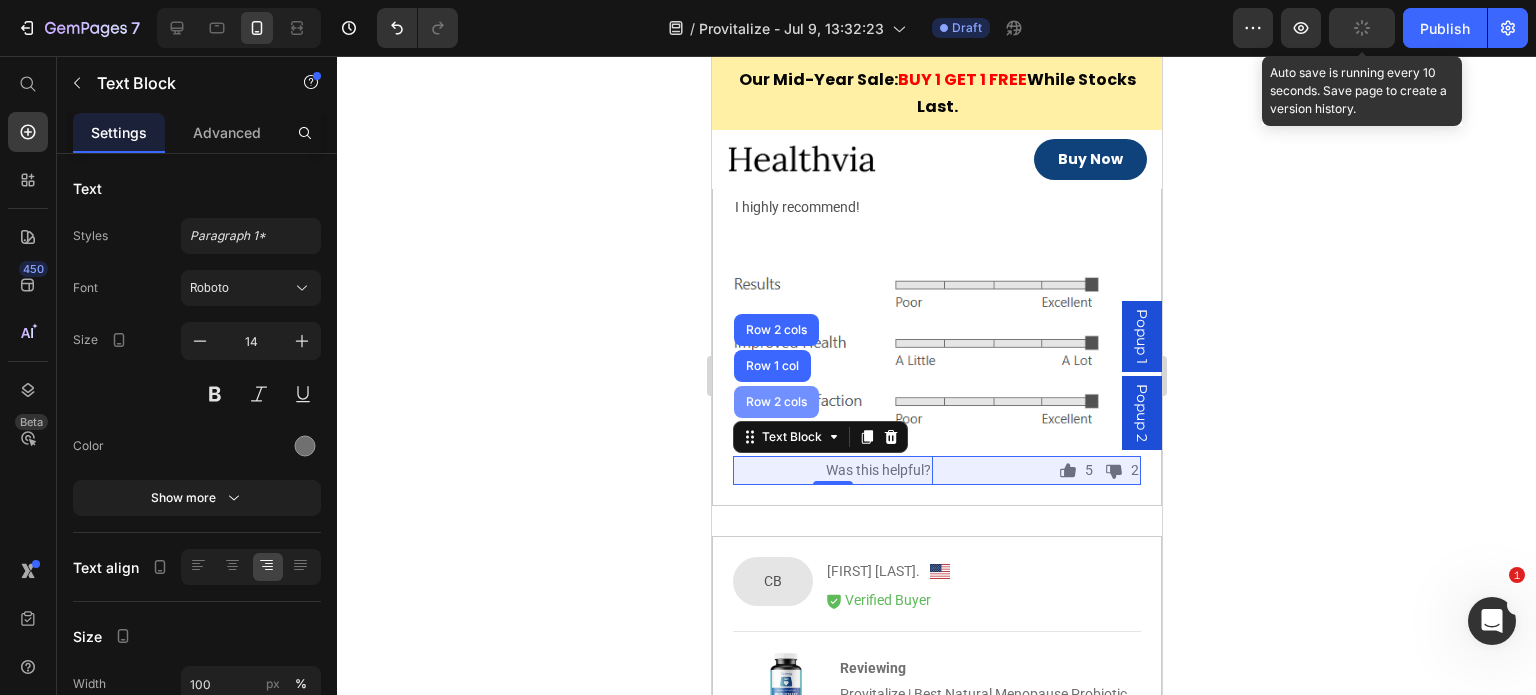 click on "Row 2 cols" at bounding box center (775, 402) 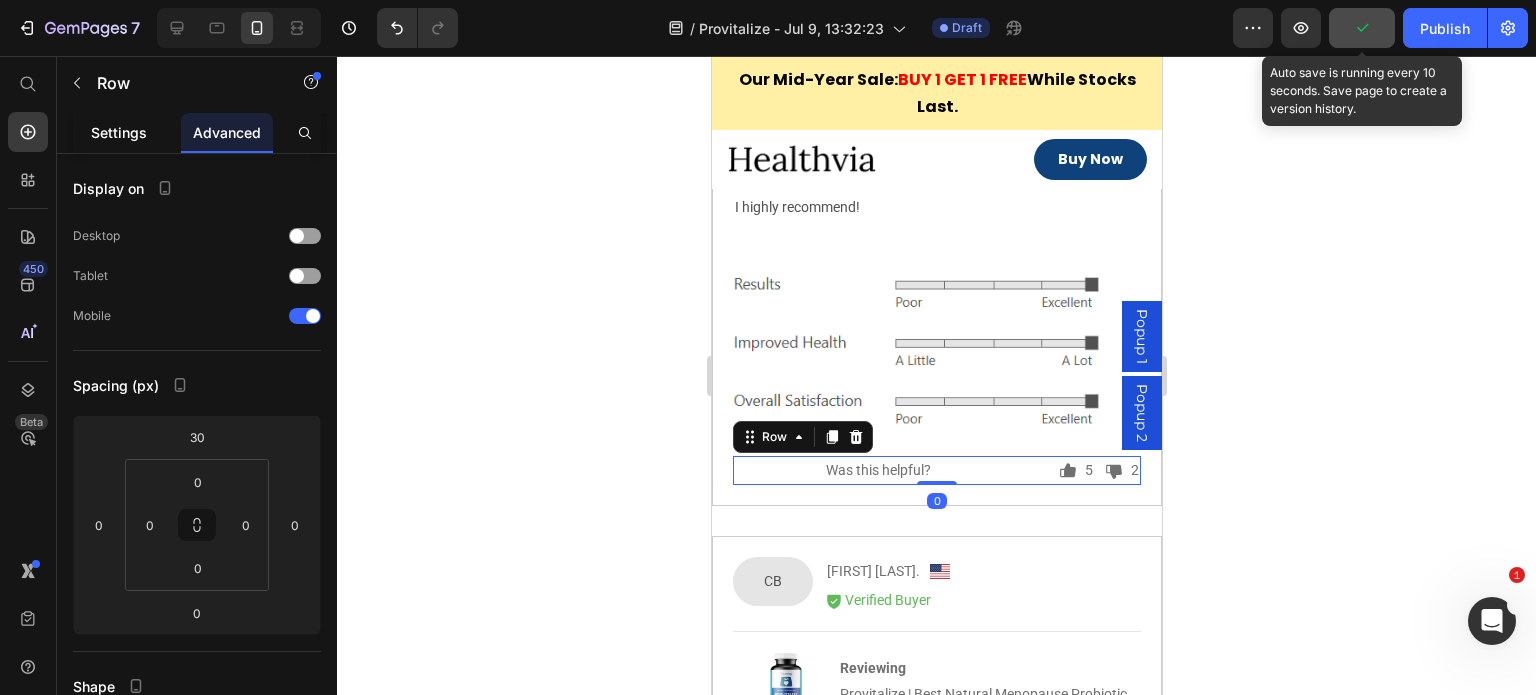 click on "Settings" at bounding box center [119, 132] 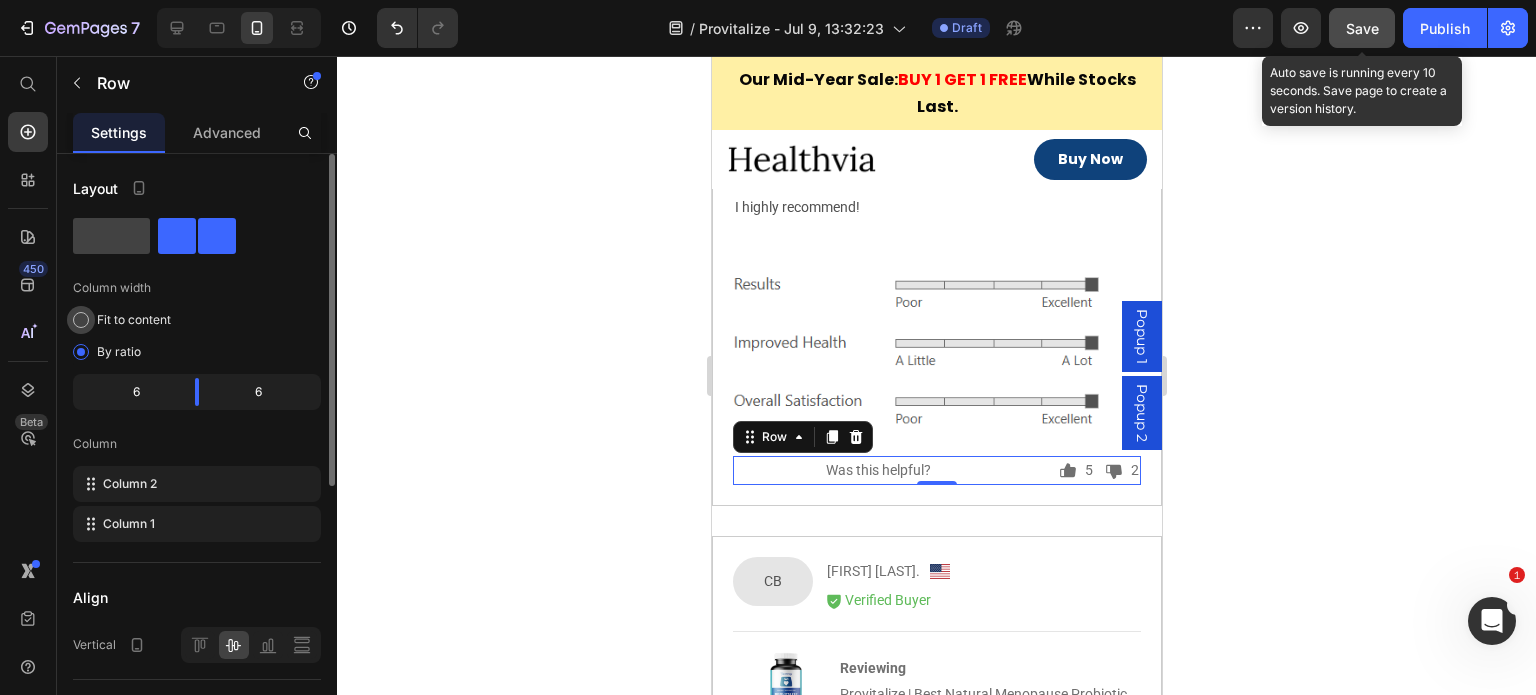 click on "Fit to content" at bounding box center [134, 320] 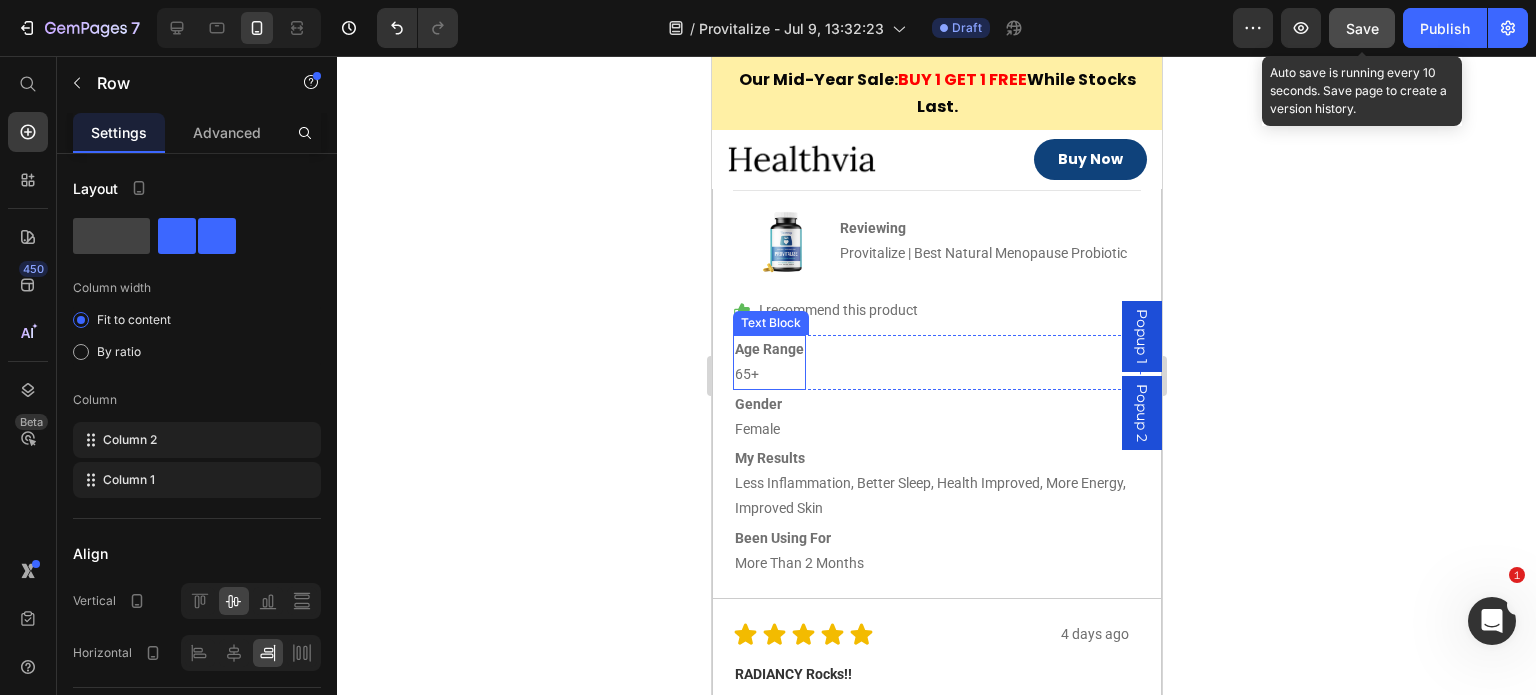 scroll, scrollTop: 10755, scrollLeft: 0, axis: vertical 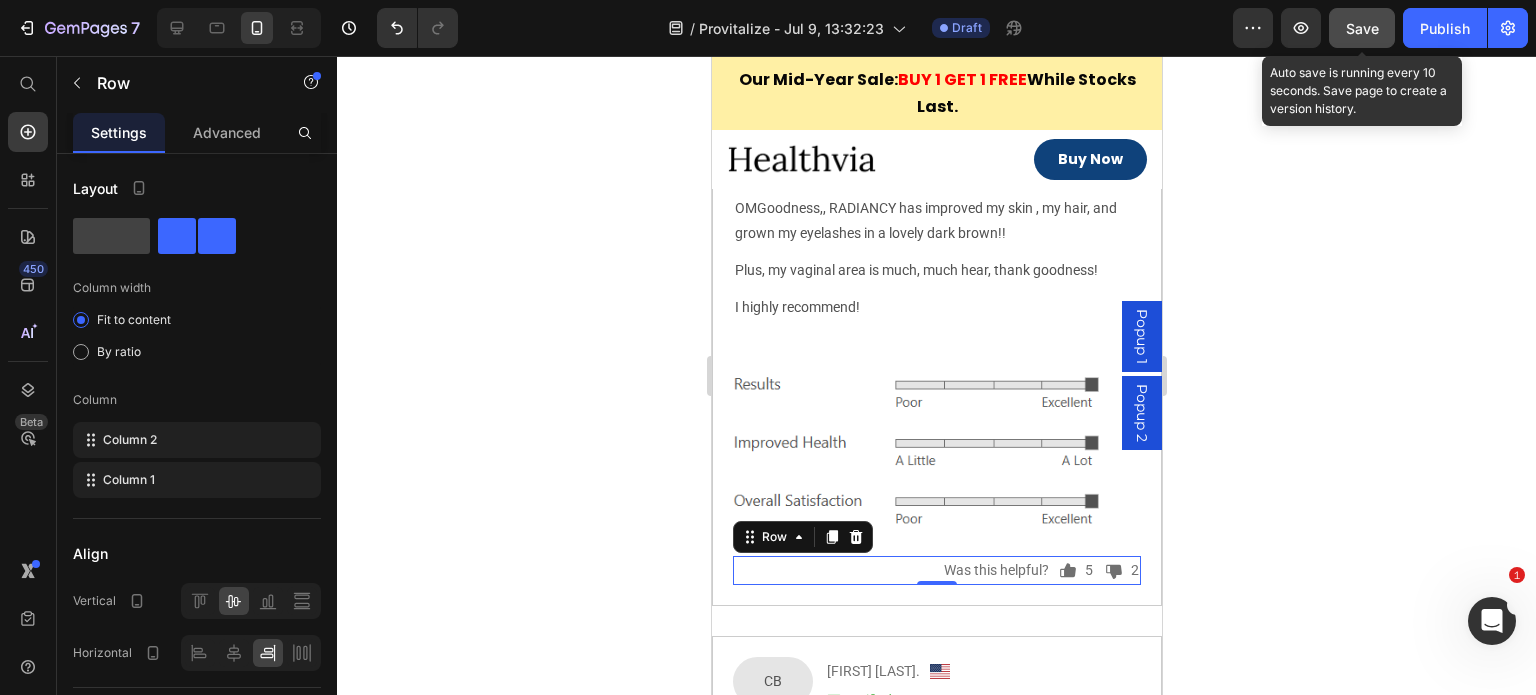 click on "Save" 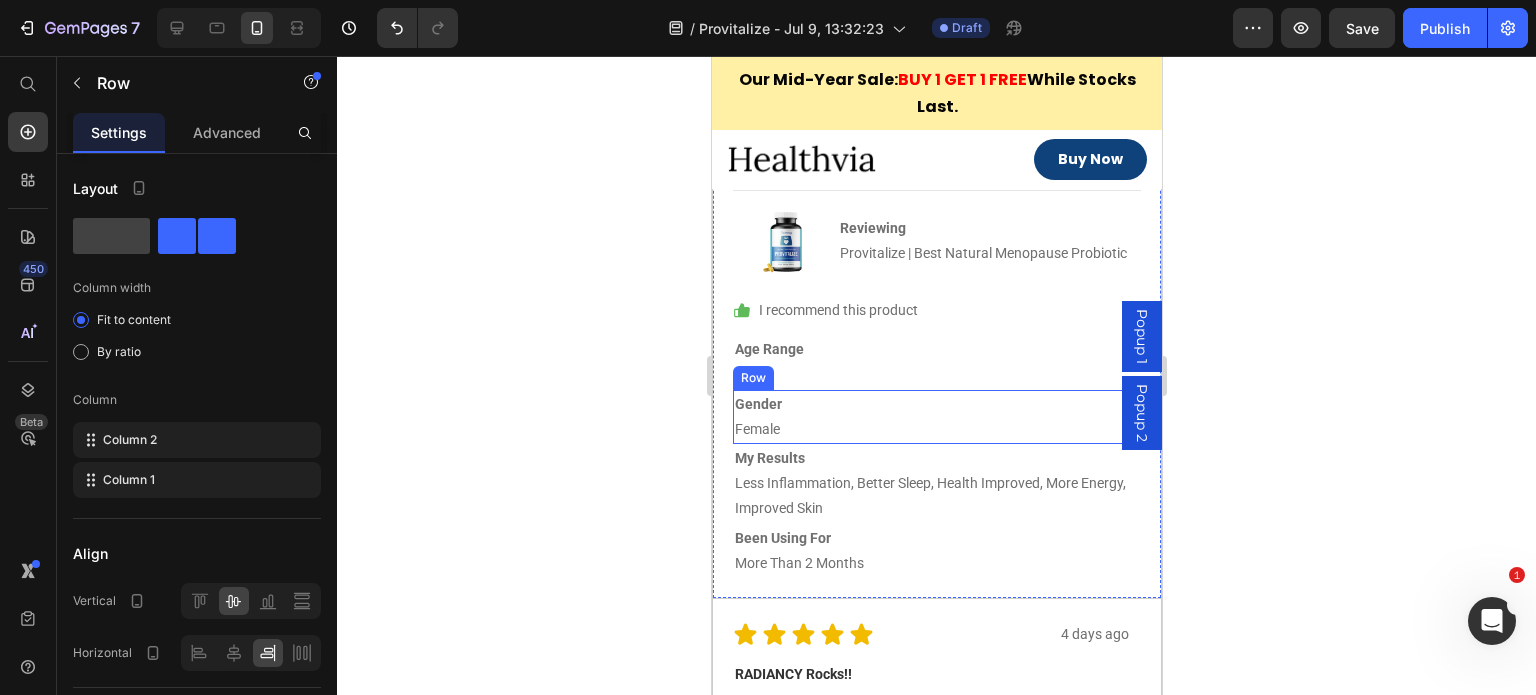 scroll, scrollTop: 9955, scrollLeft: 0, axis: vertical 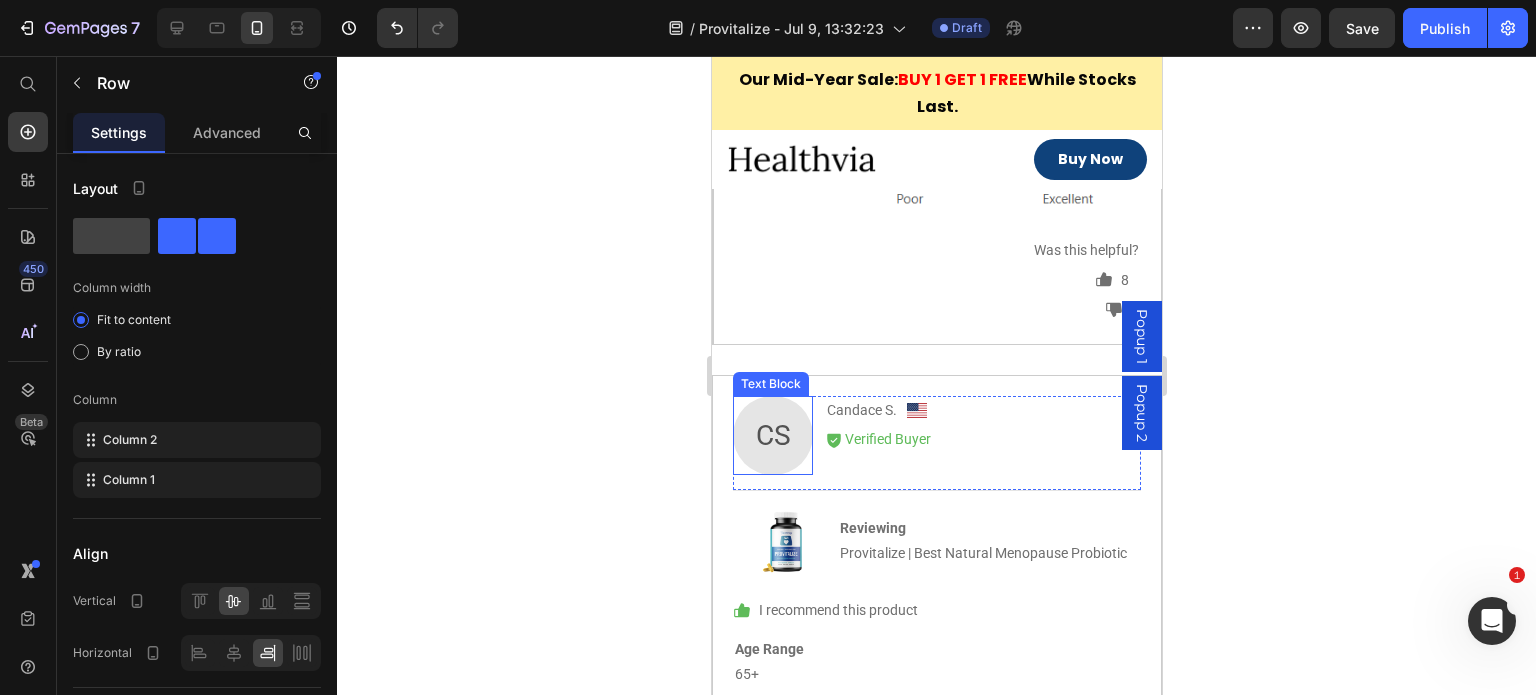 click on "CS" at bounding box center (772, 435) 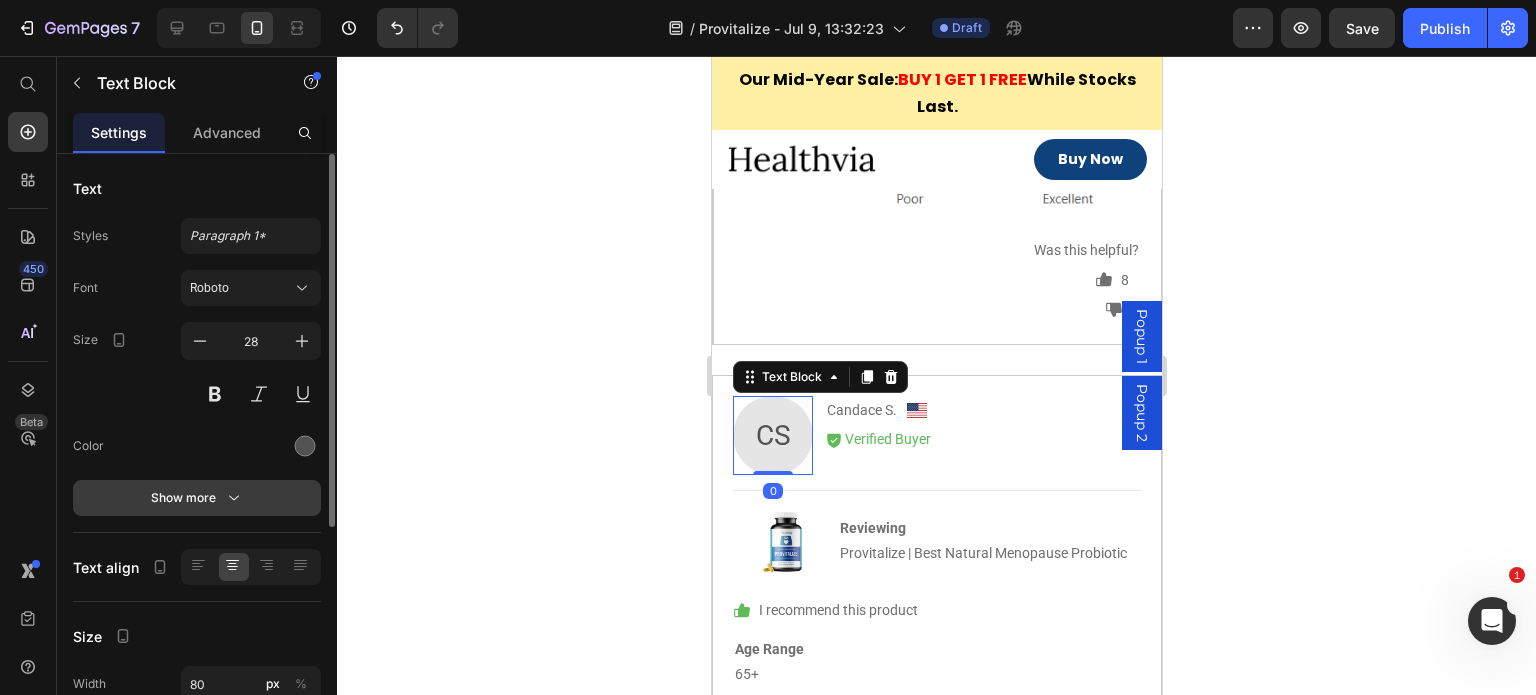 click 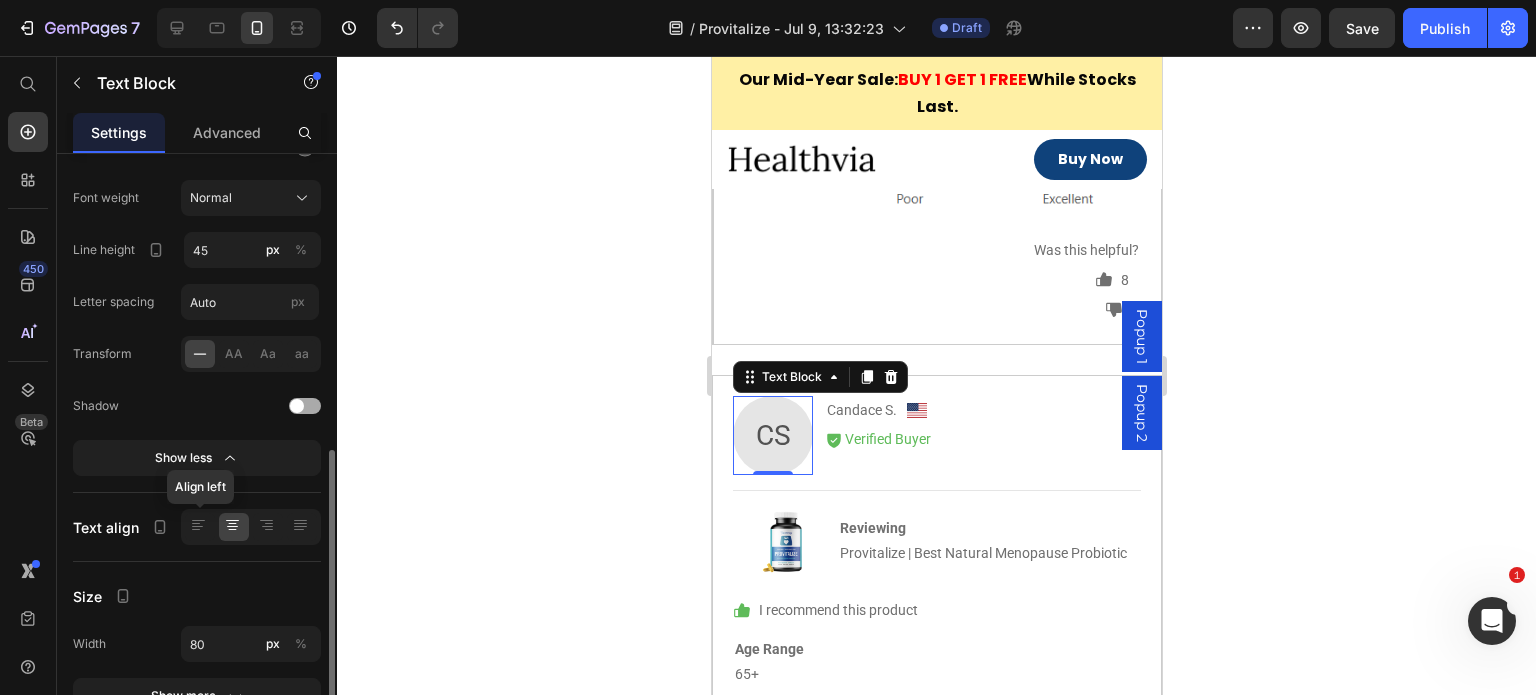 scroll, scrollTop: 500, scrollLeft: 0, axis: vertical 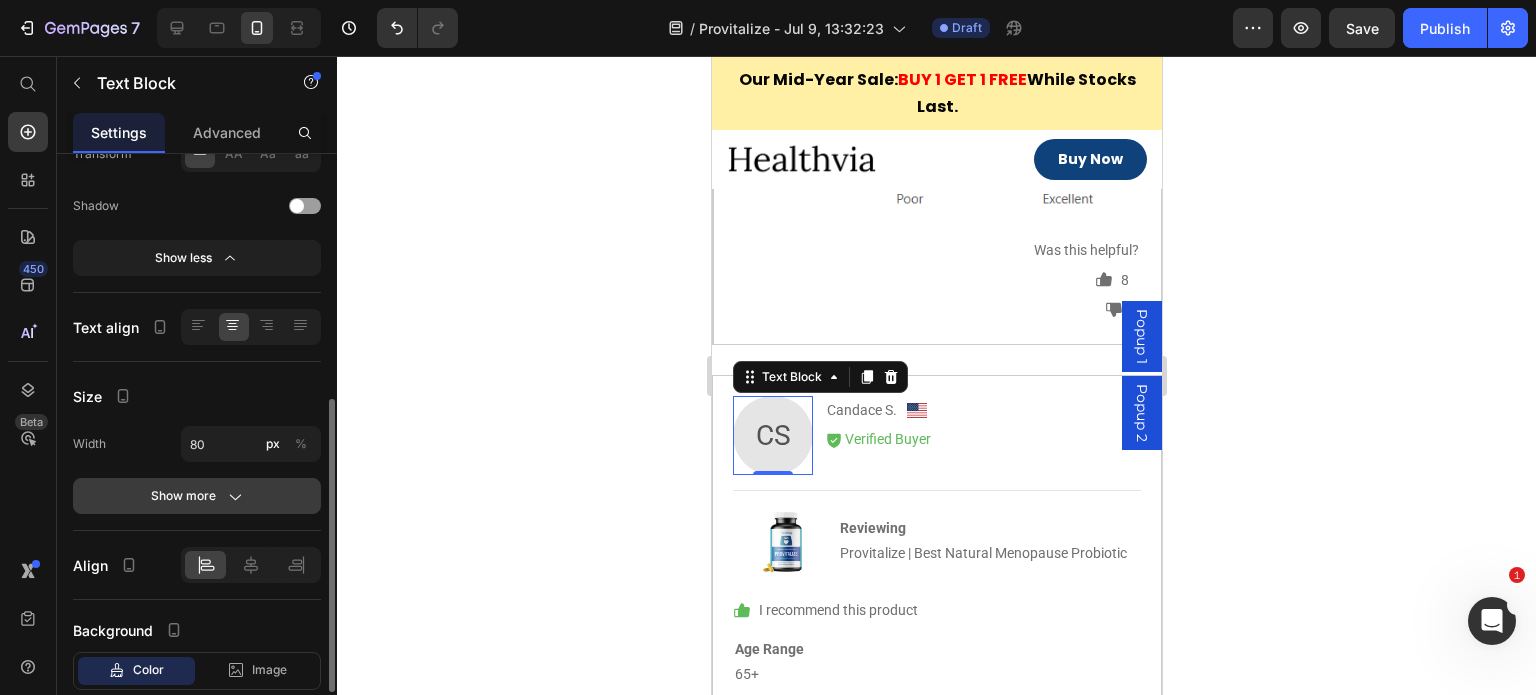 click on "Show more" at bounding box center (197, 496) 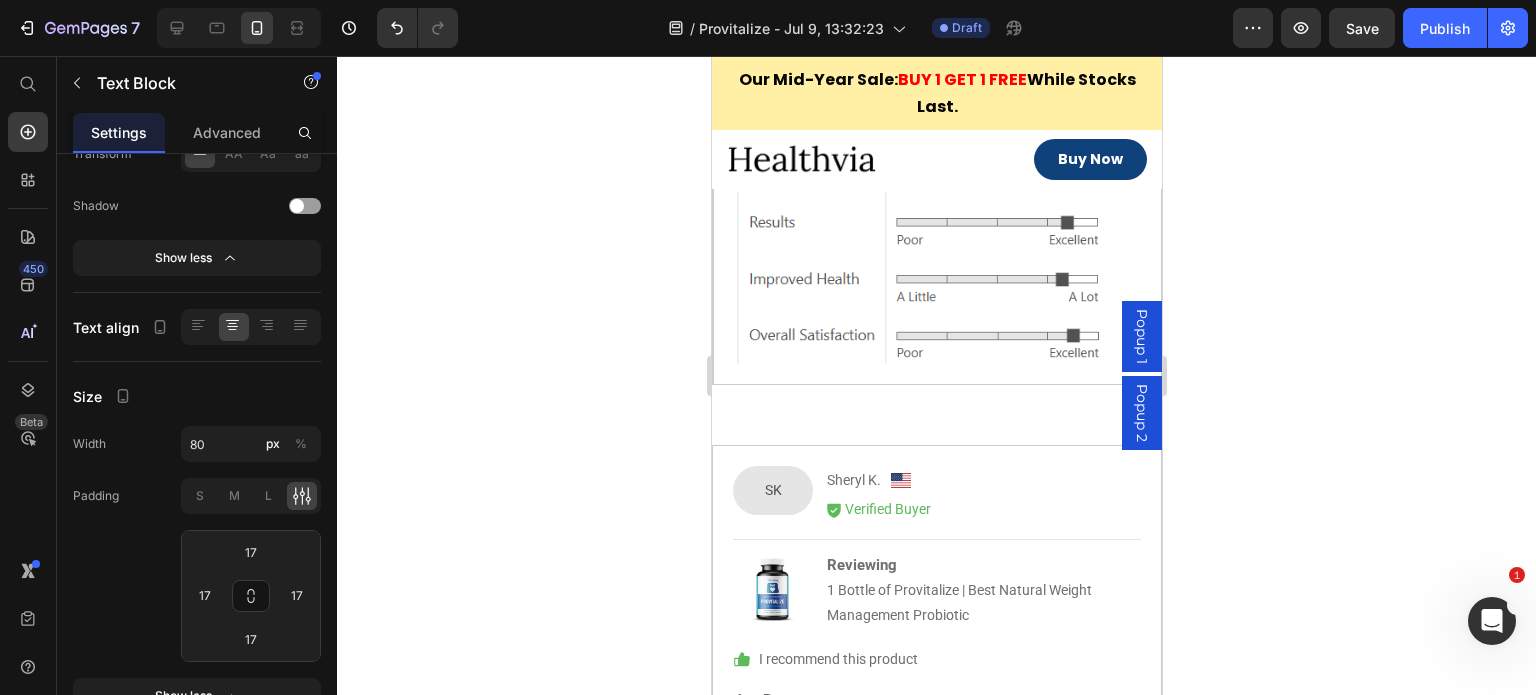 scroll, scrollTop: 7654, scrollLeft: 0, axis: vertical 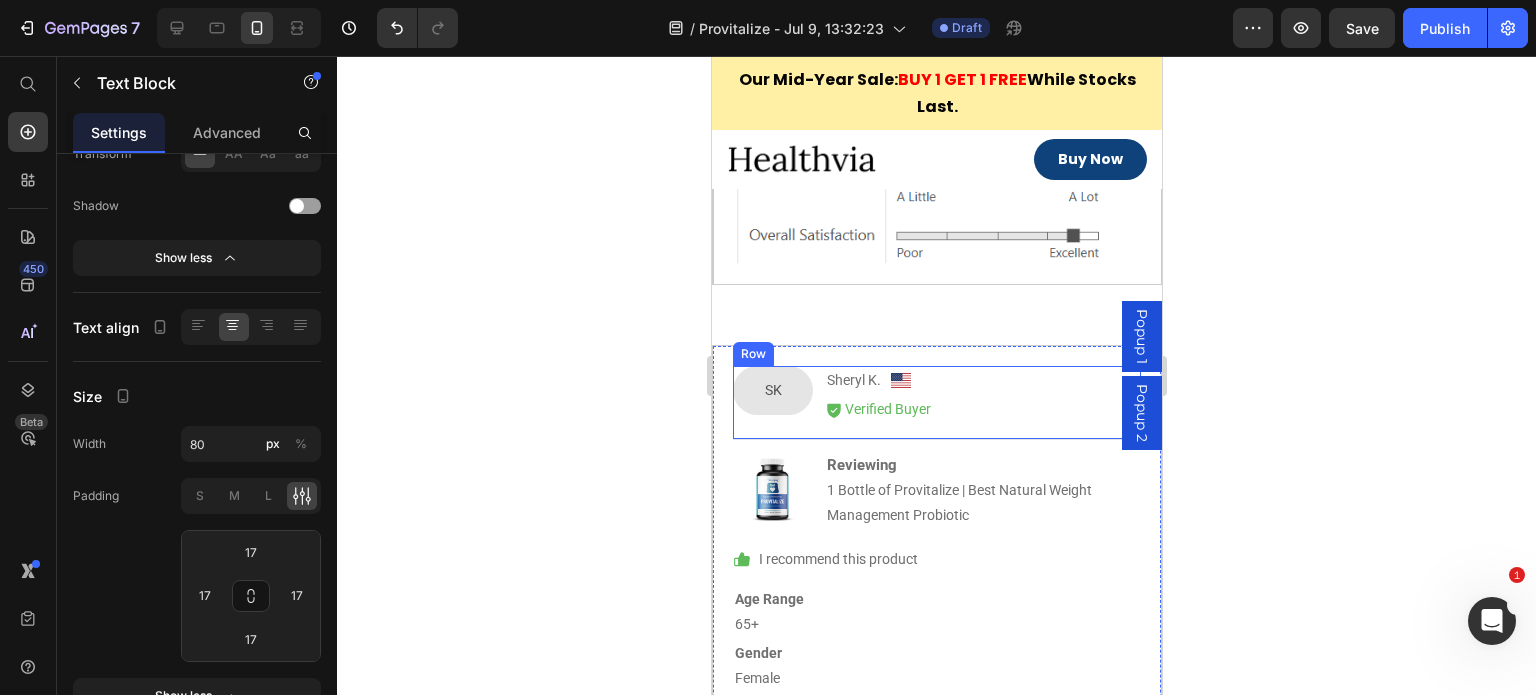 click on "SK" at bounding box center (772, 390) 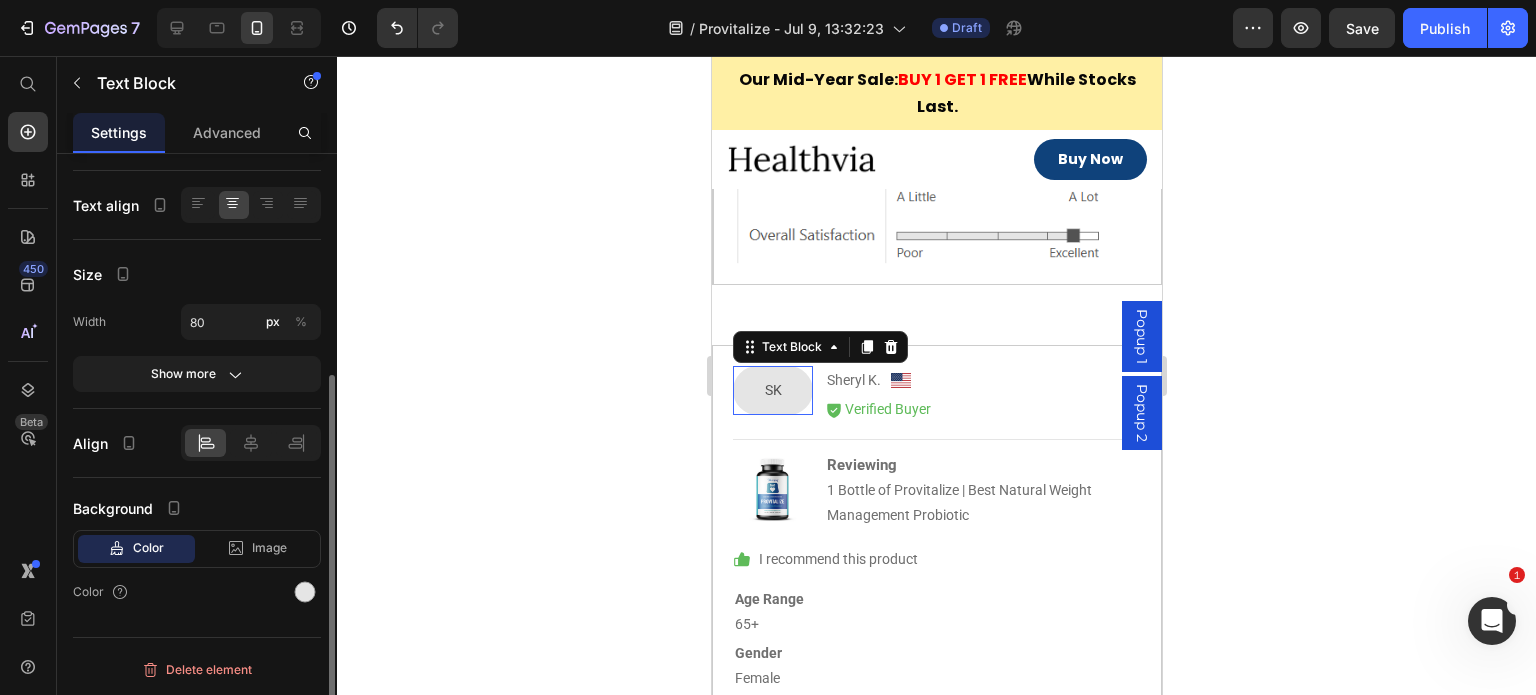 scroll, scrollTop: 359, scrollLeft: 0, axis: vertical 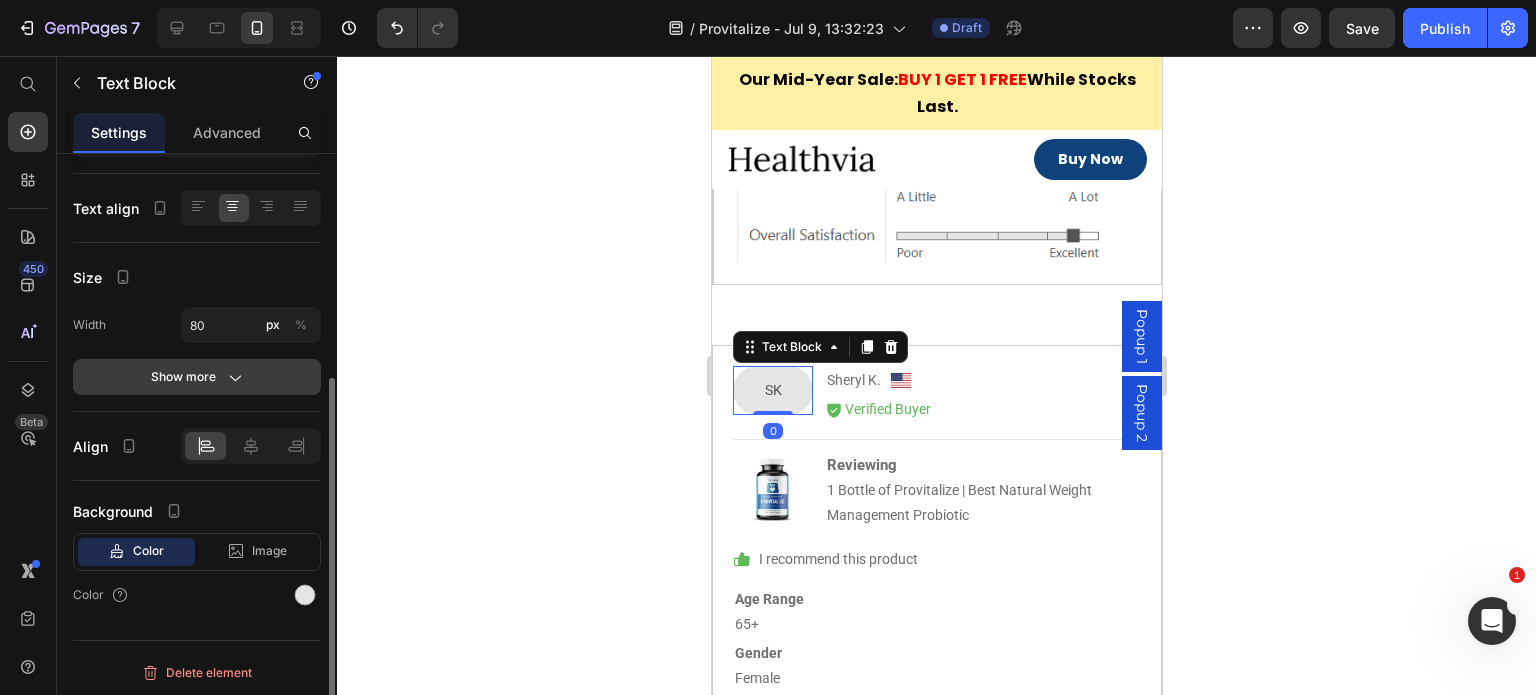 click 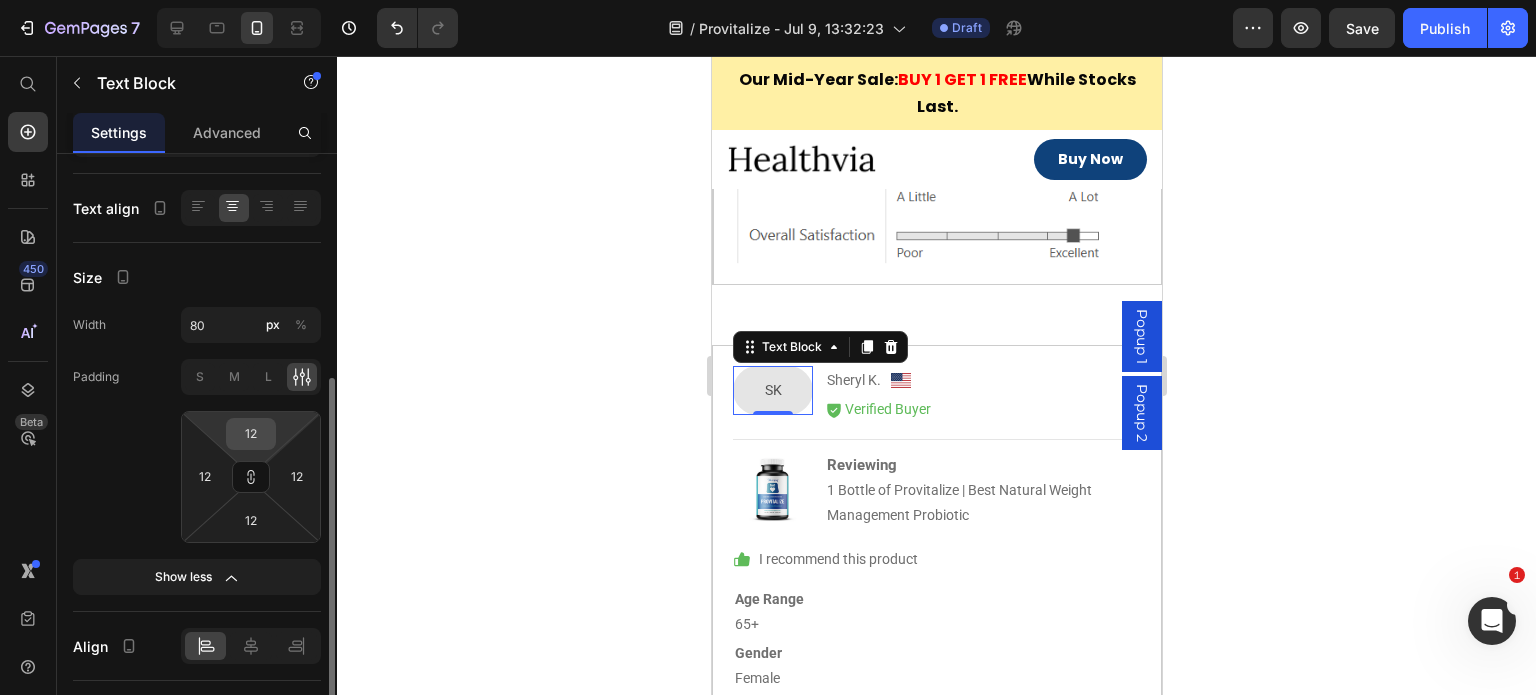 click on "12" at bounding box center (251, 434) 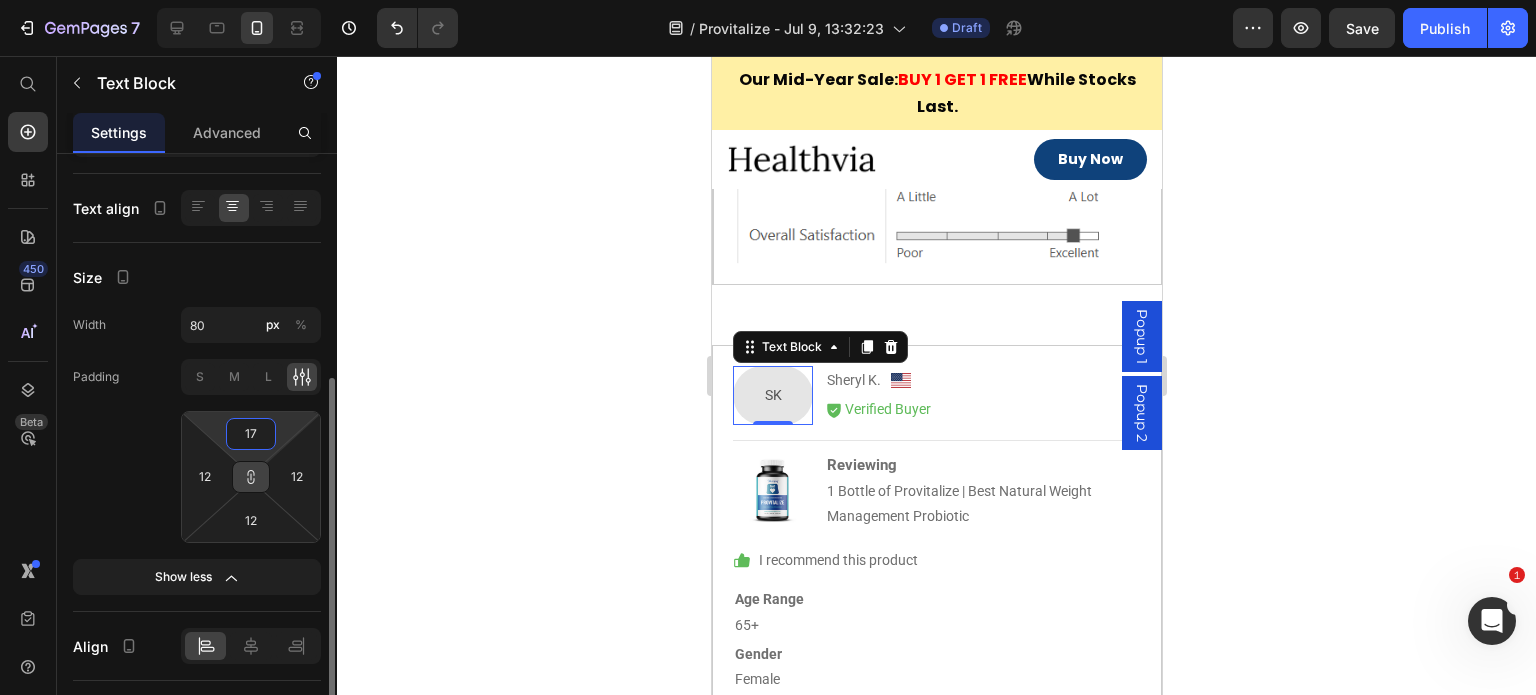 type on "17" 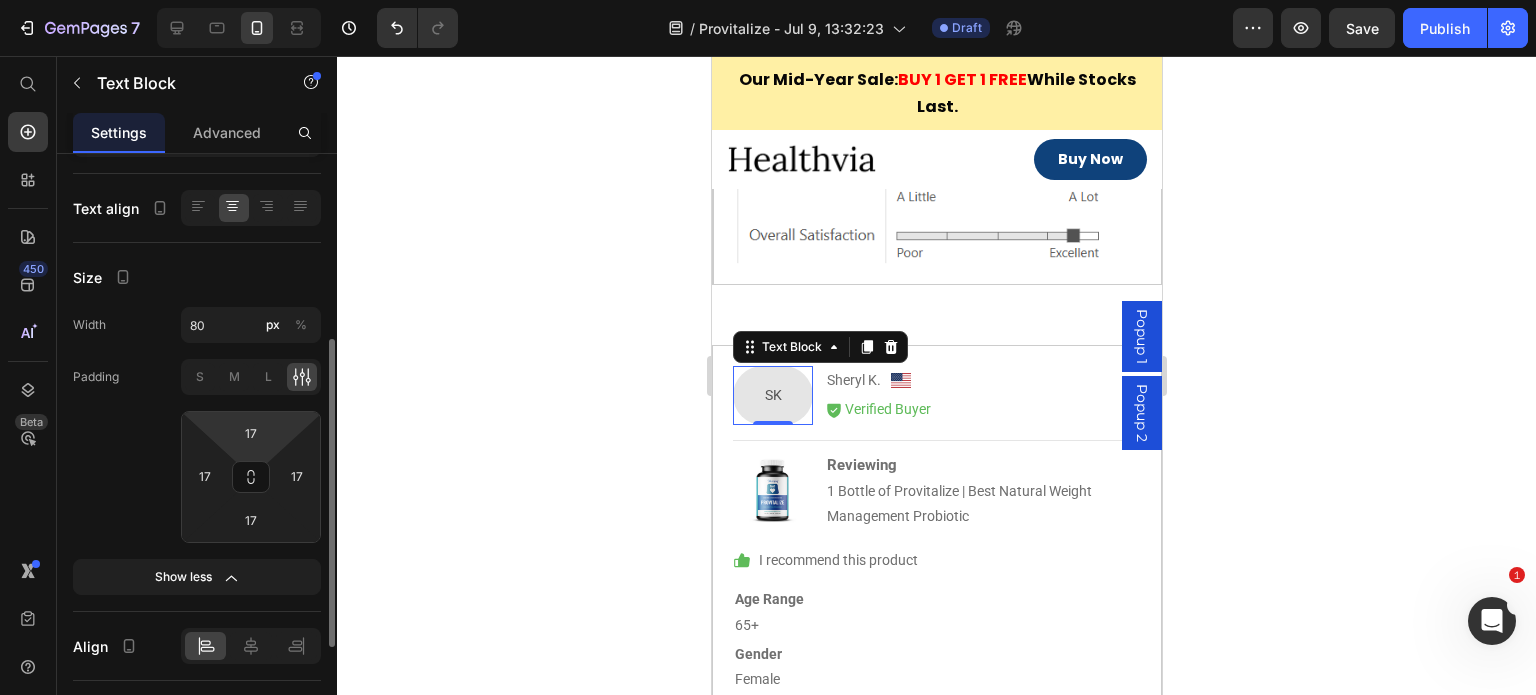 click on "Padding S M L 17 17 17 17" 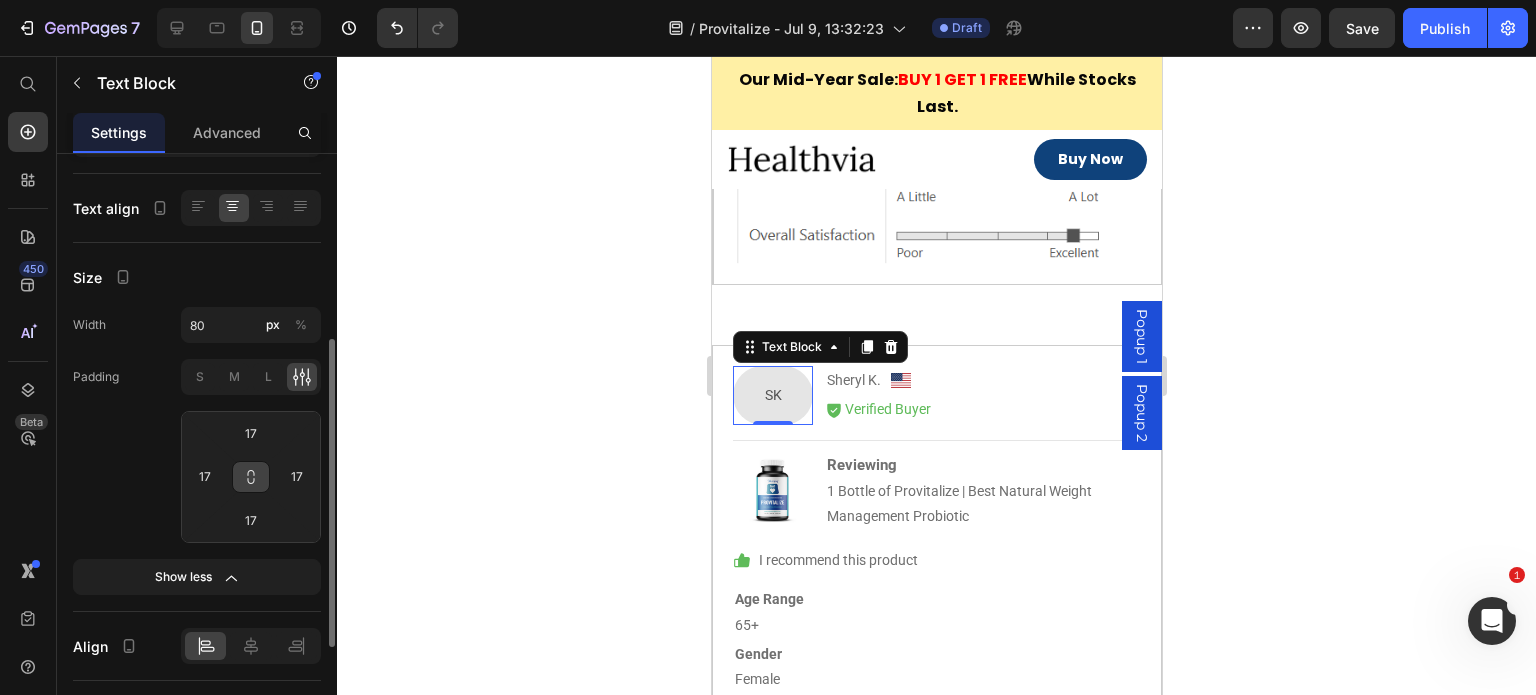 click 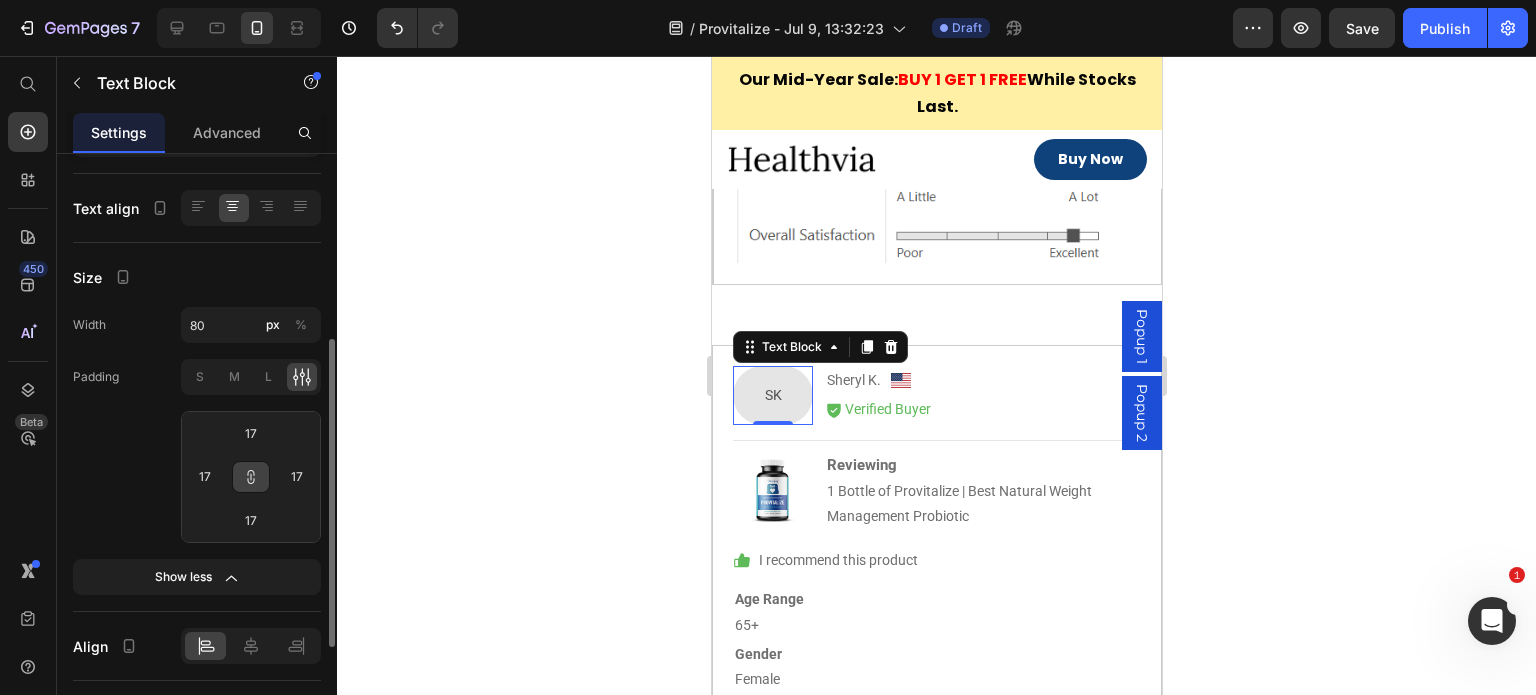 click on "Padding S M L 17 17 17 17" 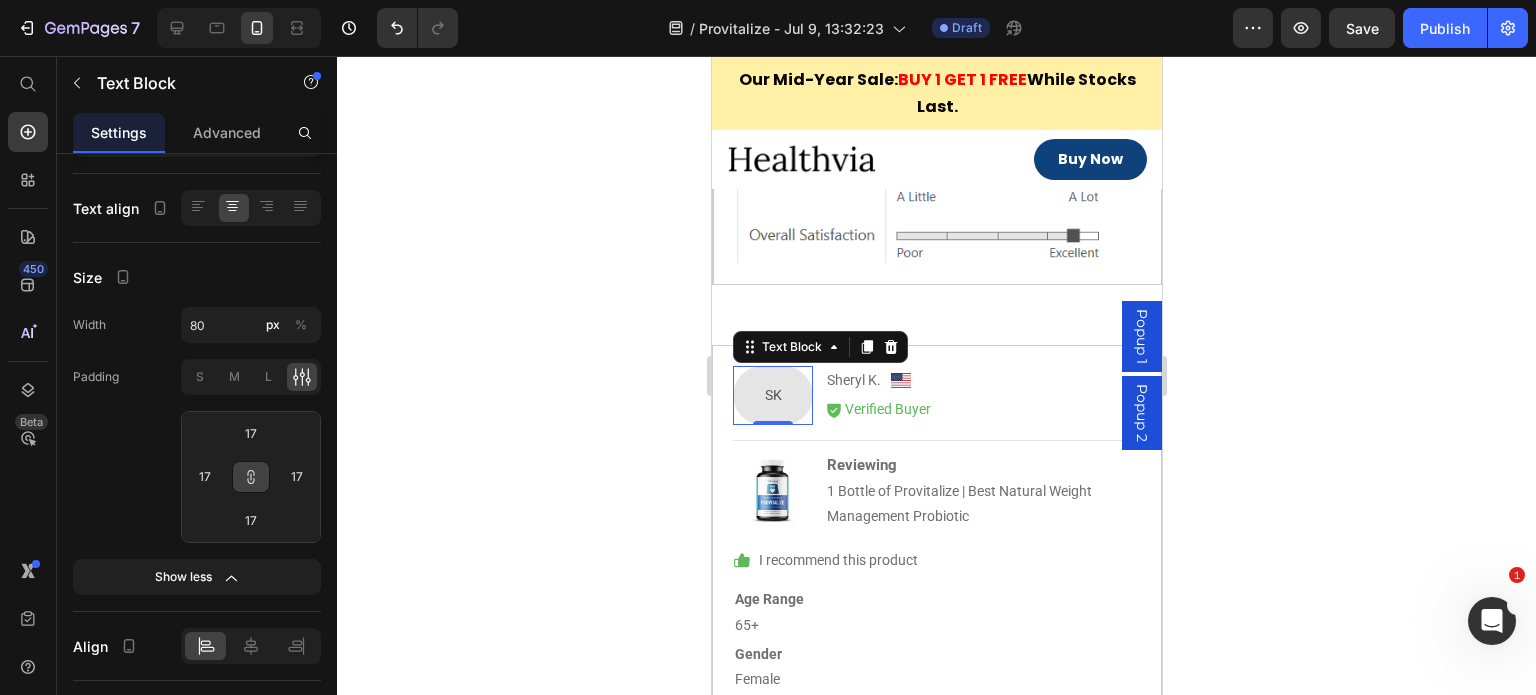 scroll, scrollTop: 0, scrollLeft: 0, axis: both 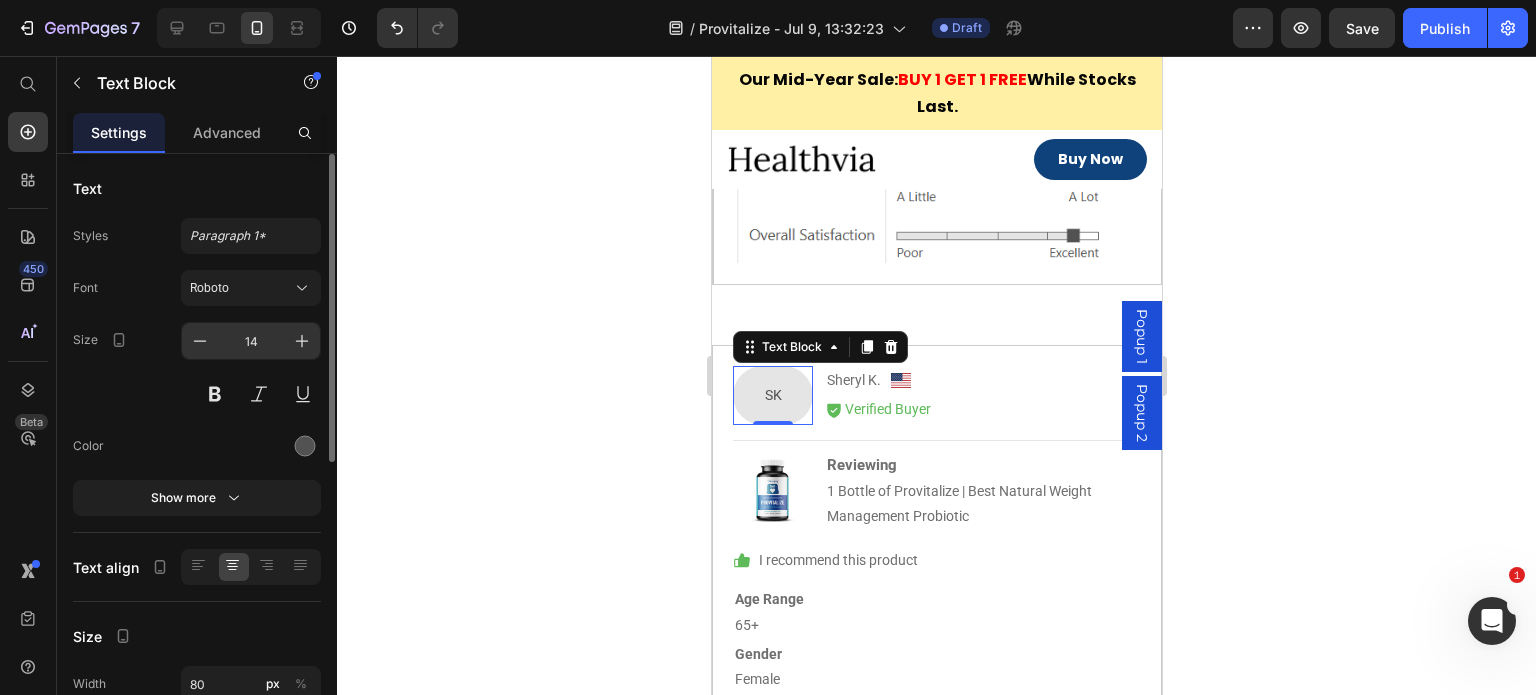 click on "14" at bounding box center (251, 341) 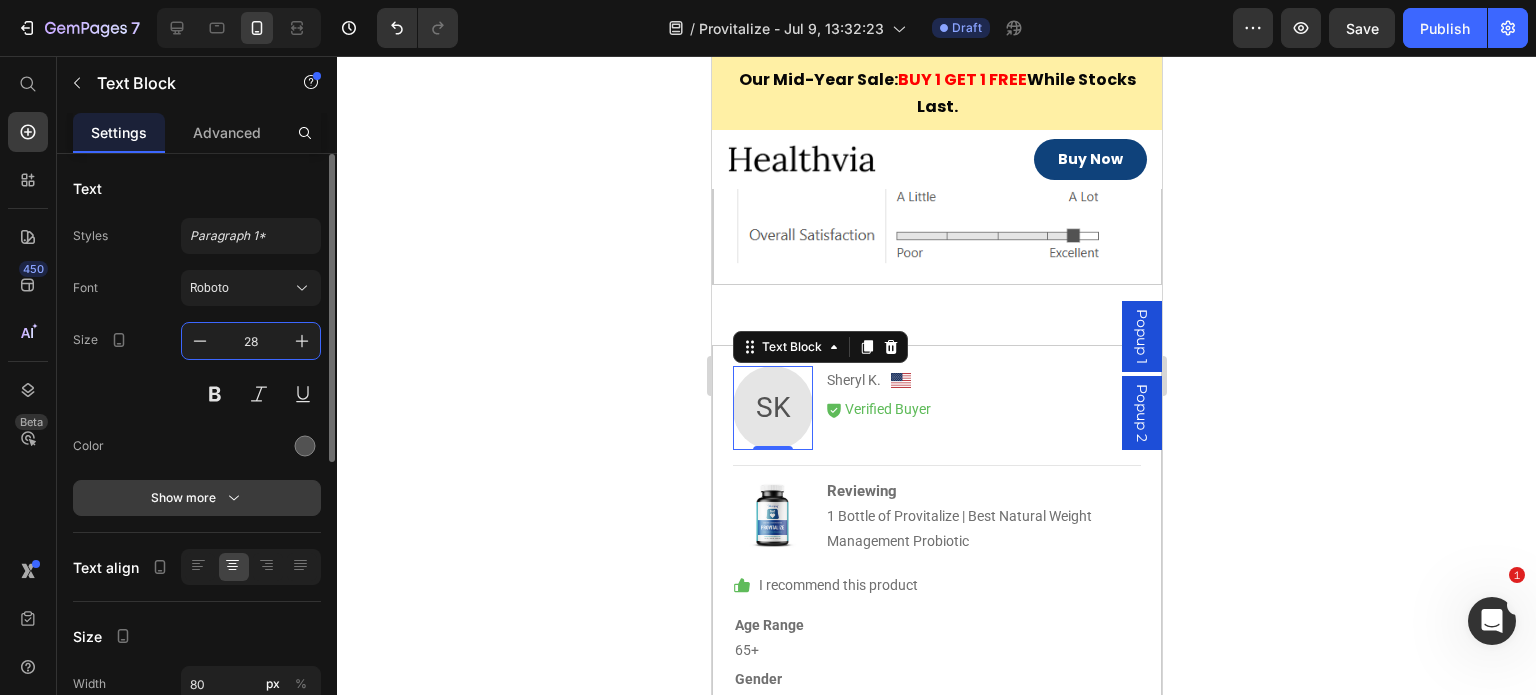type on "28" 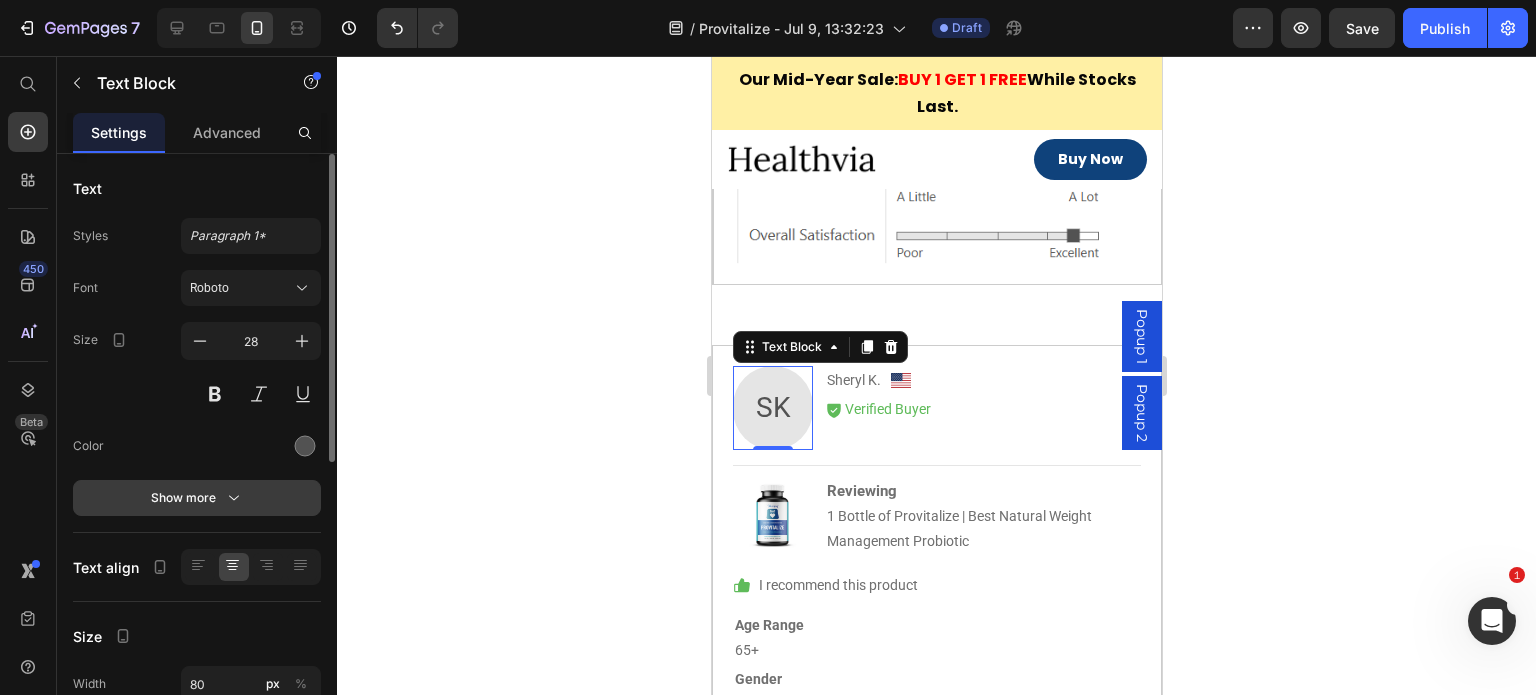 click on "Show more" at bounding box center (197, 498) 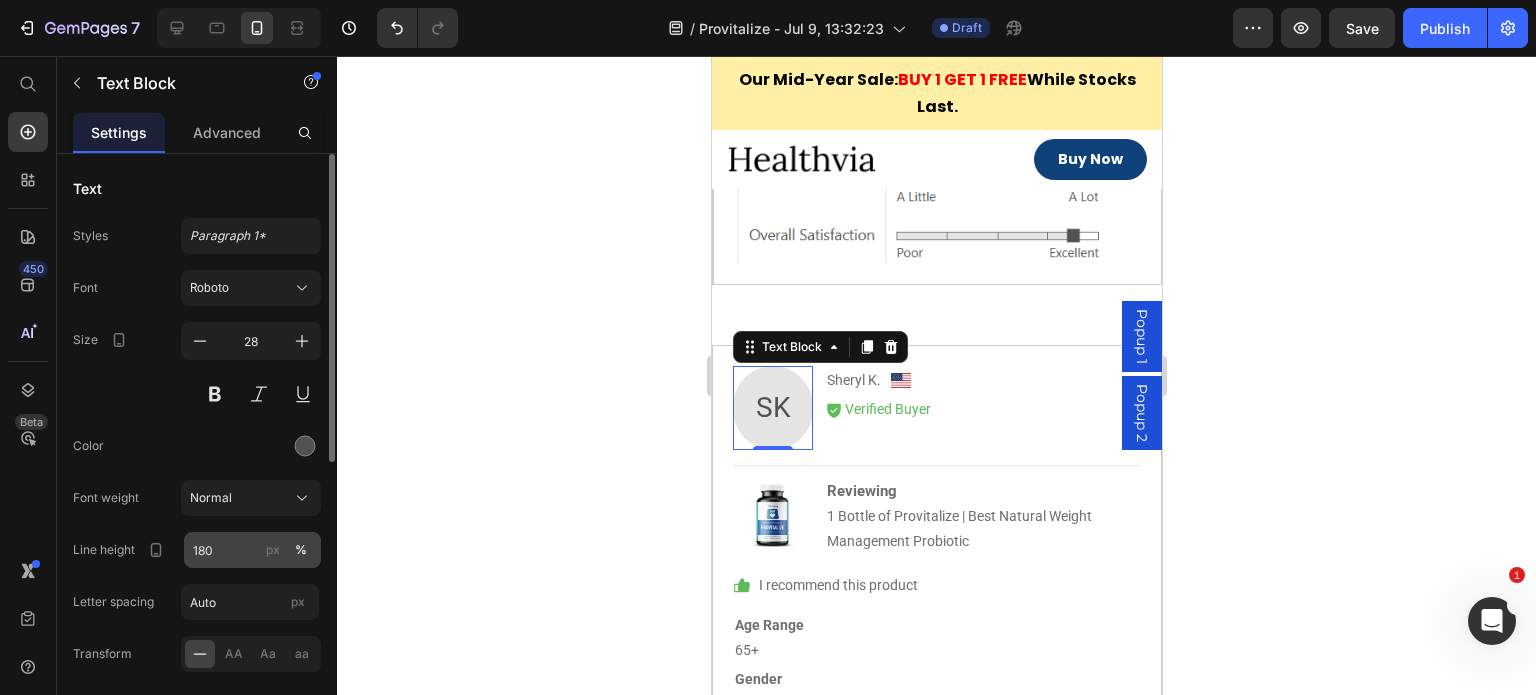 click on "px" at bounding box center [273, 550] 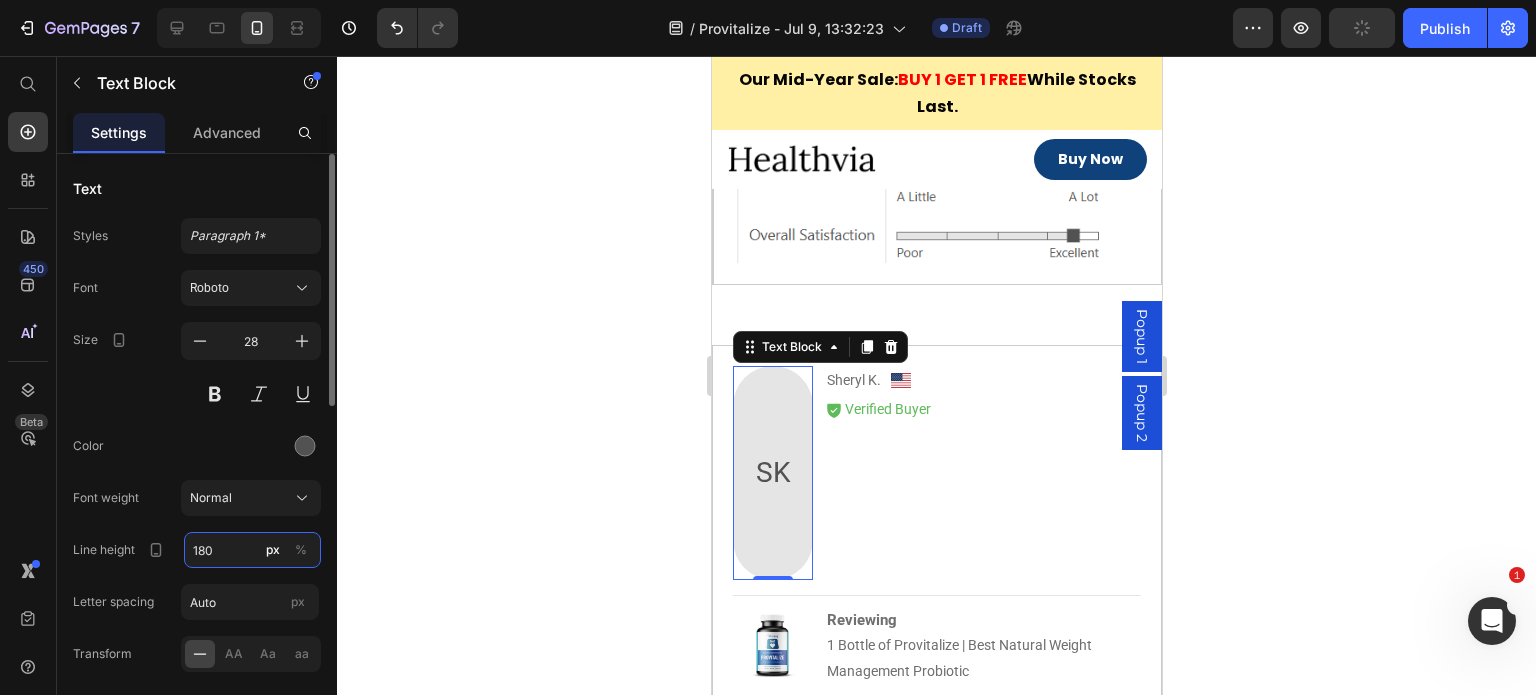 click on "180" at bounding box center [252, 550] 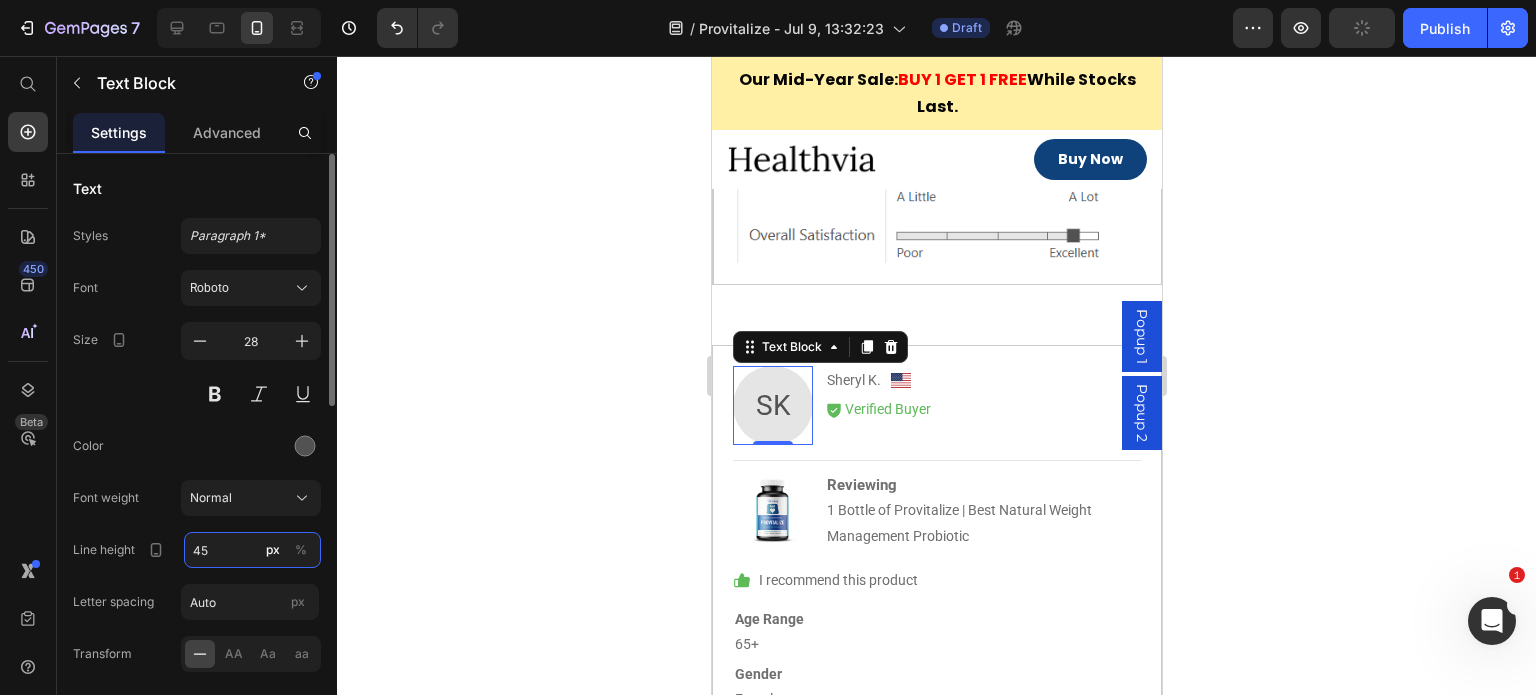 type on "45" 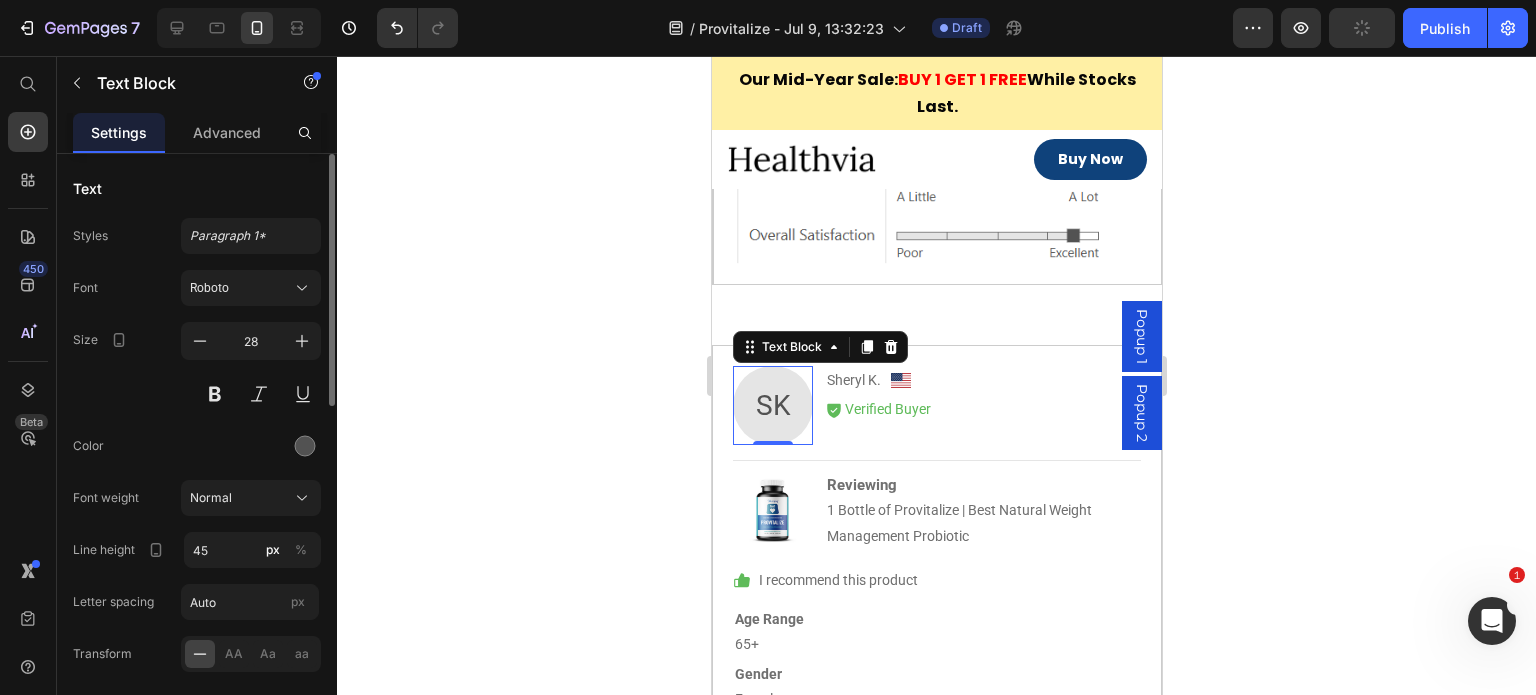 click on "Color" at bounding box center (197, 446) 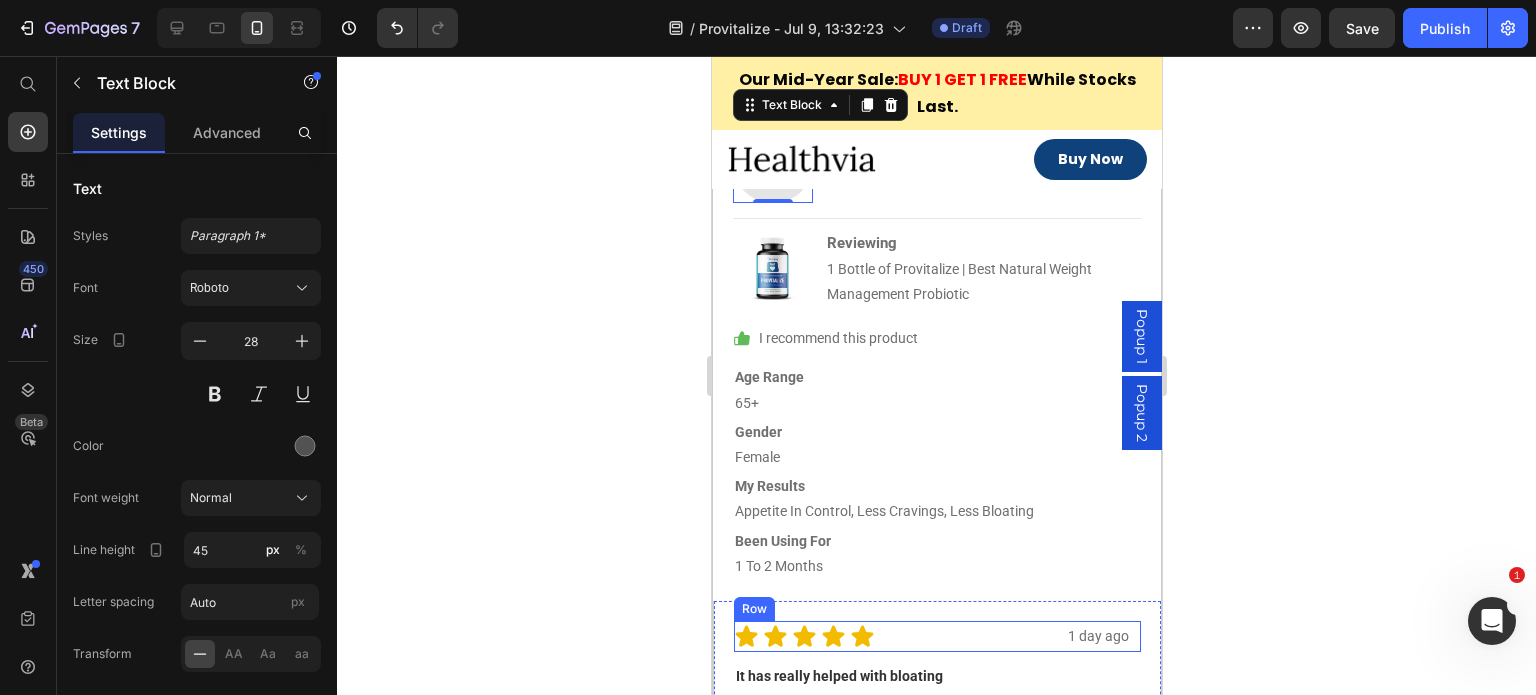 scroll, scrollTop: 8054, scrollLeft: 0, axis: vertical 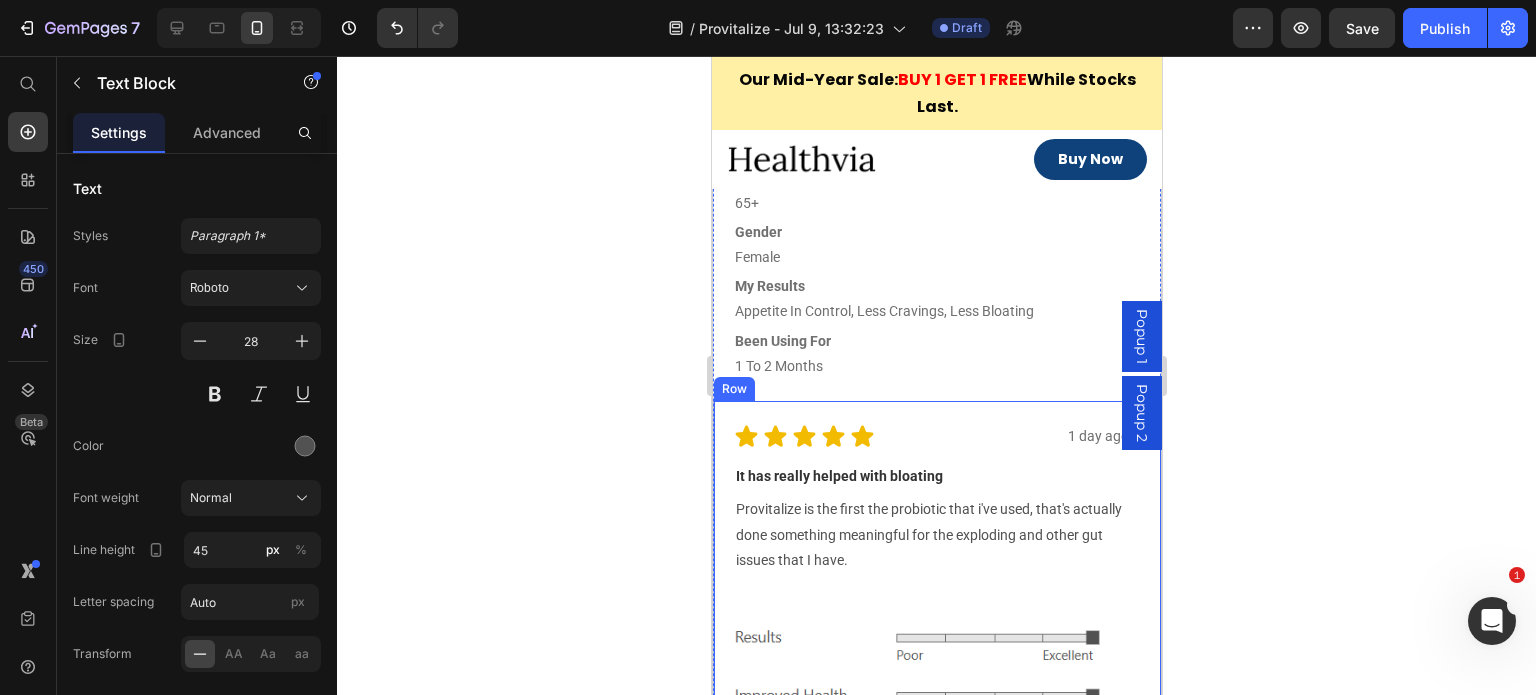 click on "1 day ago Text Block Icon Icon Icon Icon Icon Icon List Row It has really helped with bloating Text Block Provitalize is the first the probiotic that i've used, that's actually done something meaningful for the exploding and other gut issues that I have. Text Block Row Image
Icon 2 Text Block Row
Icon 0 Text Block Row Row Was this helpful?  Text Block Row Row" at bounding box center (936, 658) 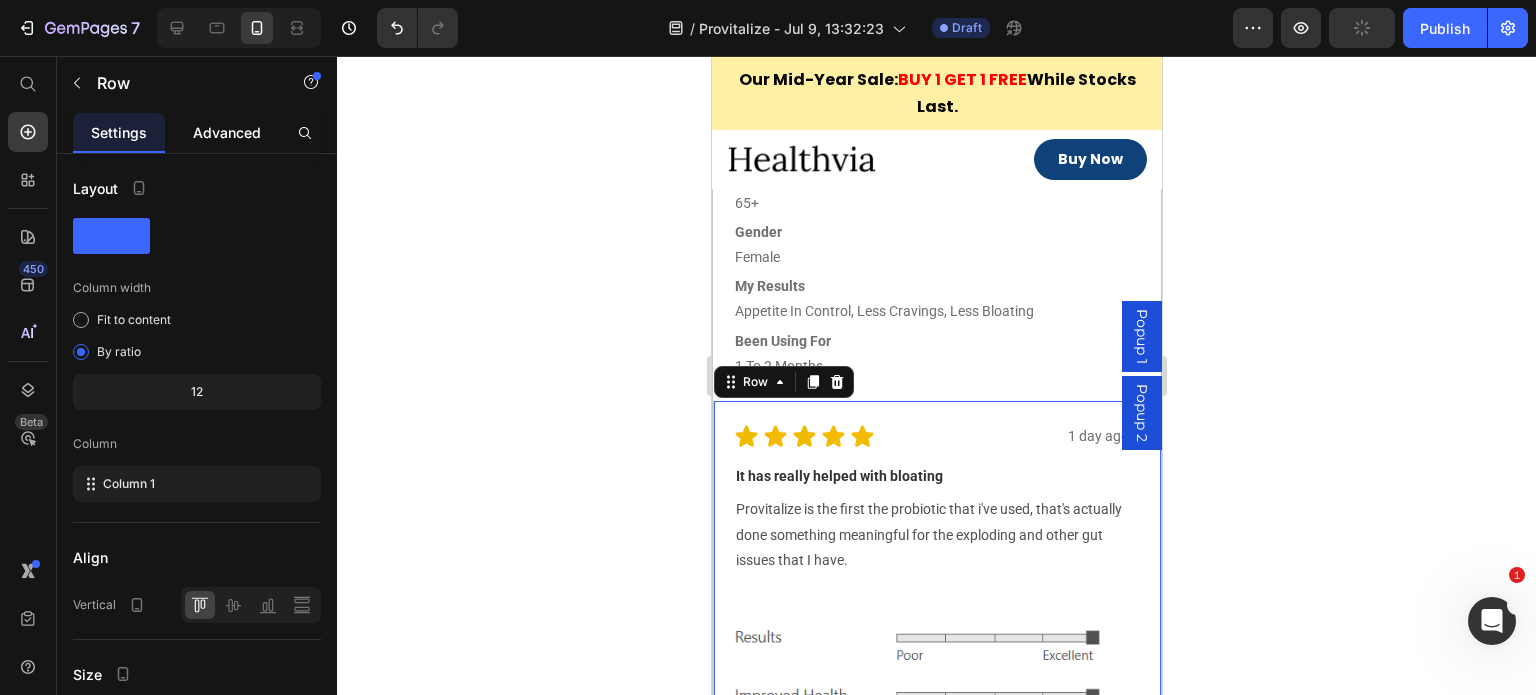 click on "Advanced" 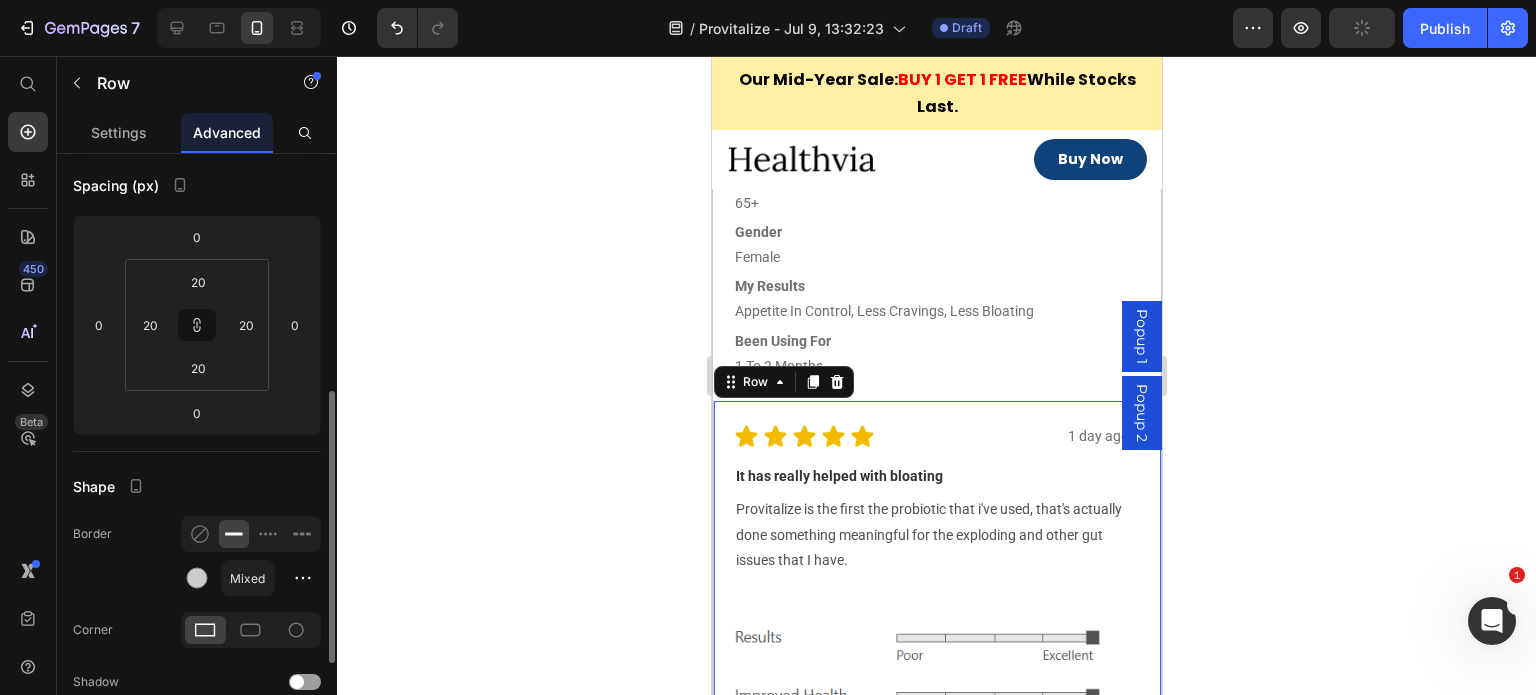 scroll, scrollTop: 300, scrollLeft: 0, axis: vertical 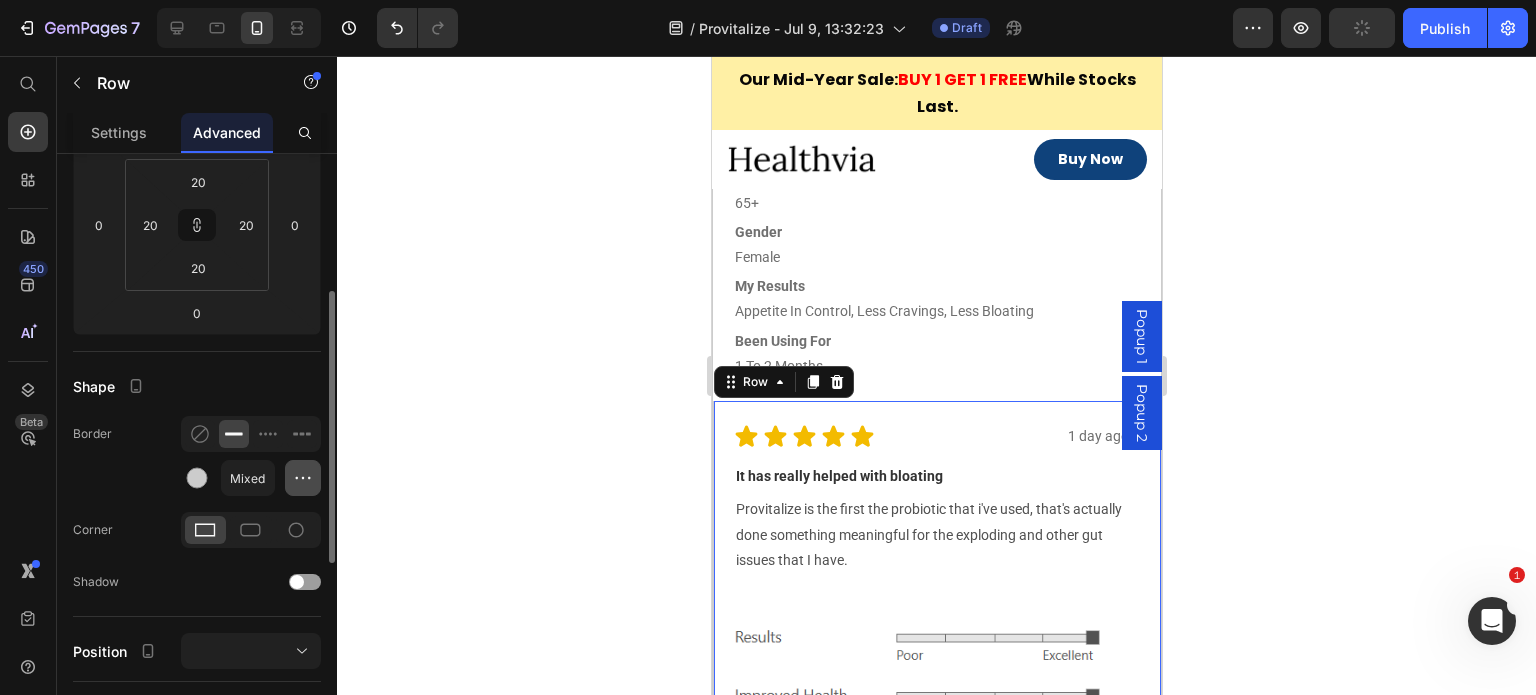 click 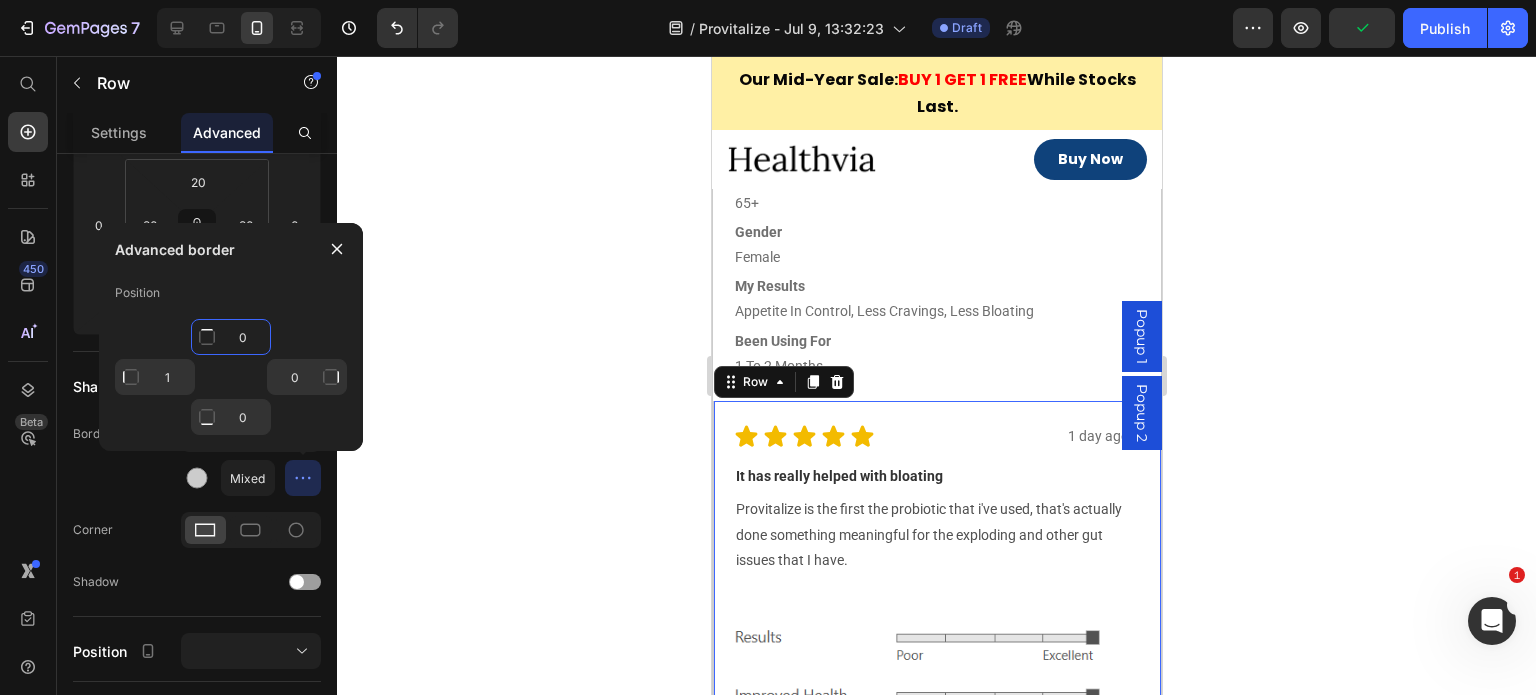 click on "0" 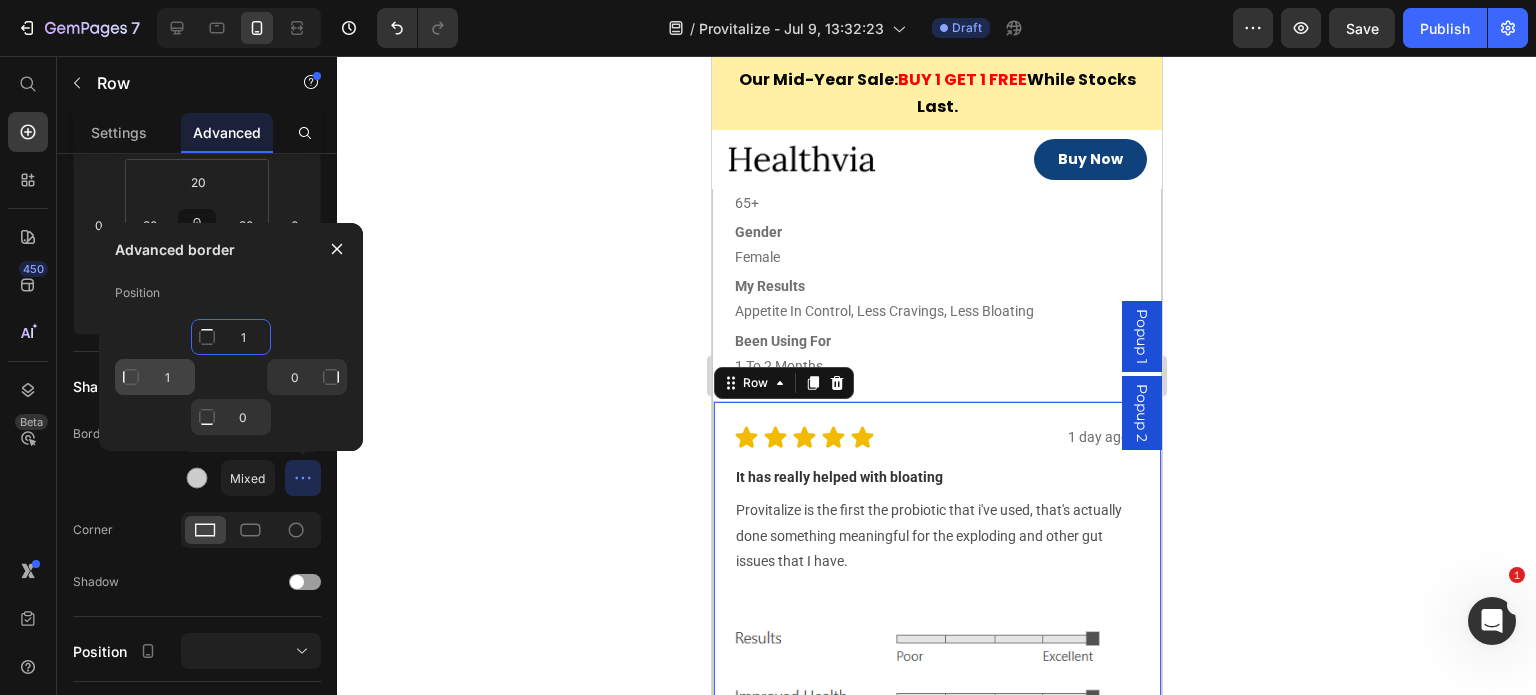 type on "1" 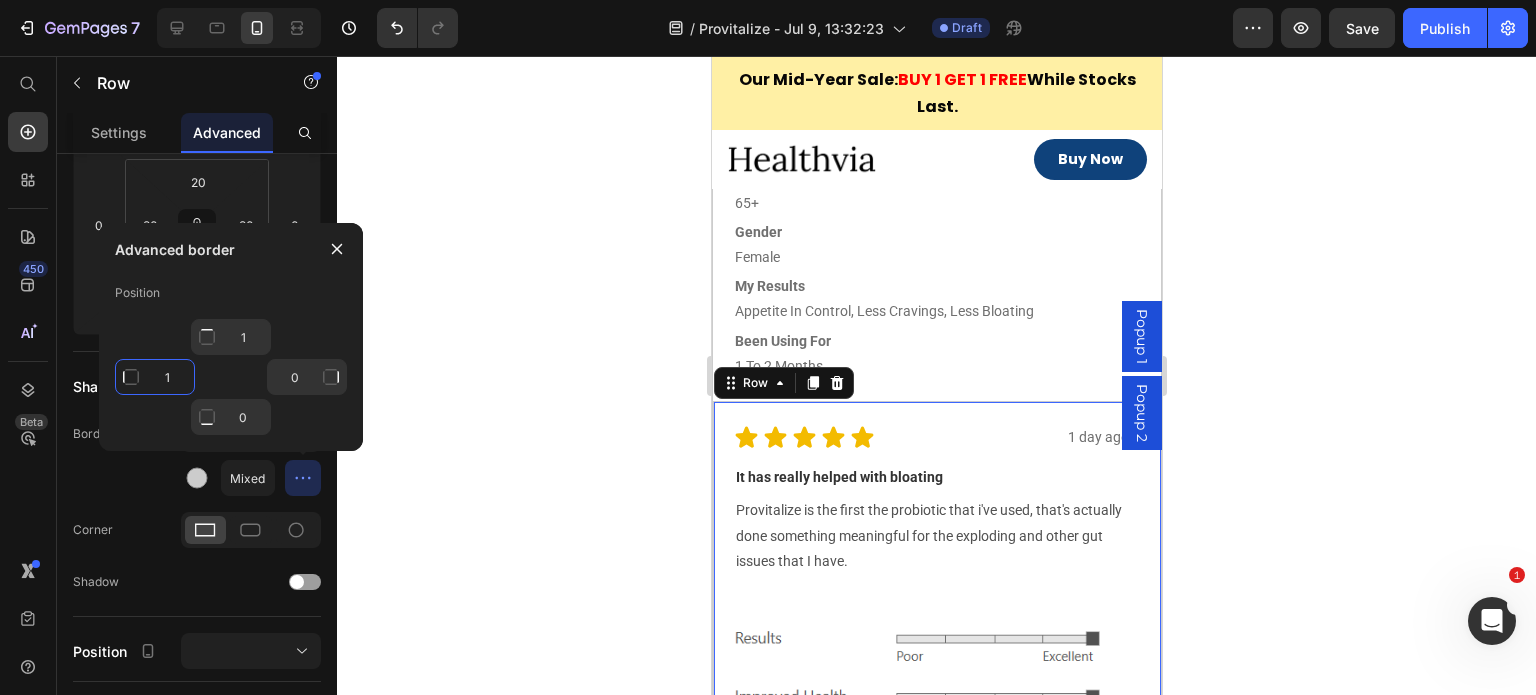 click on "1" 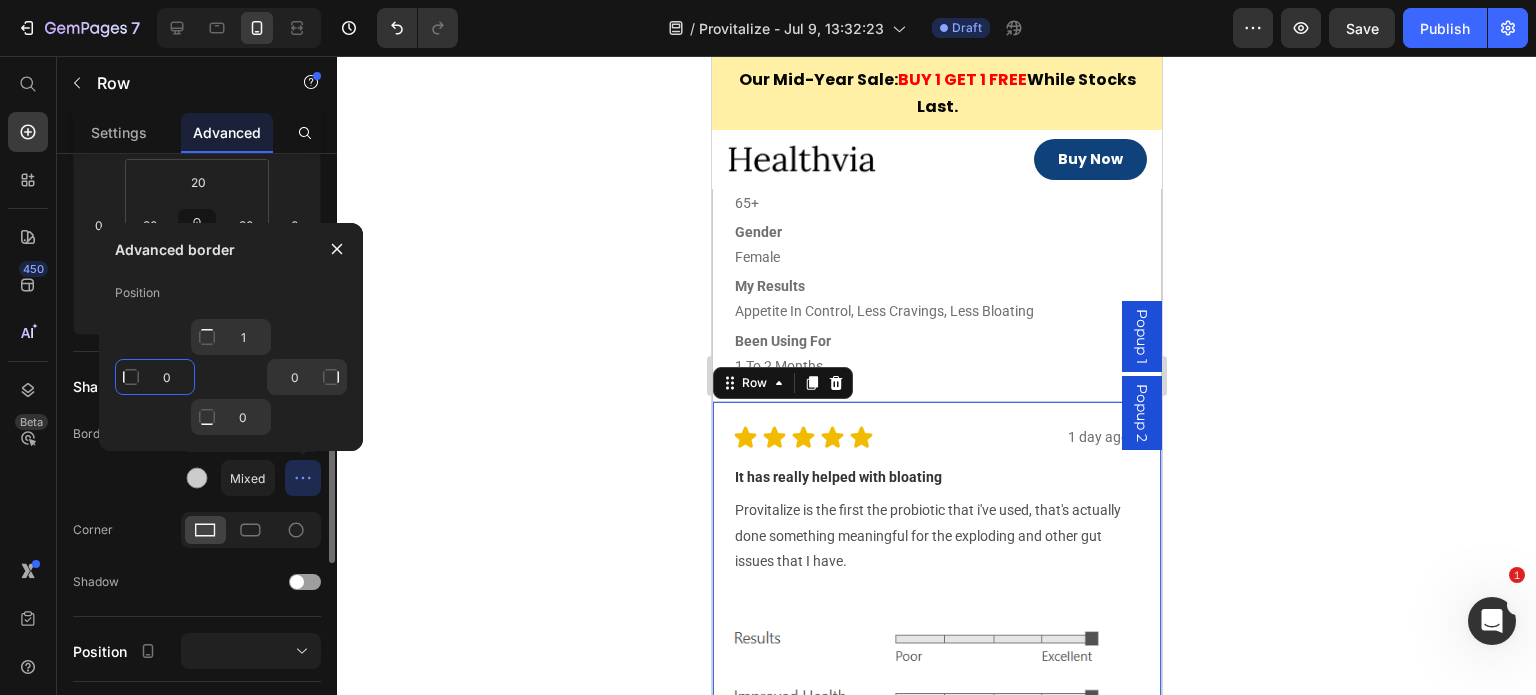 type on "0" 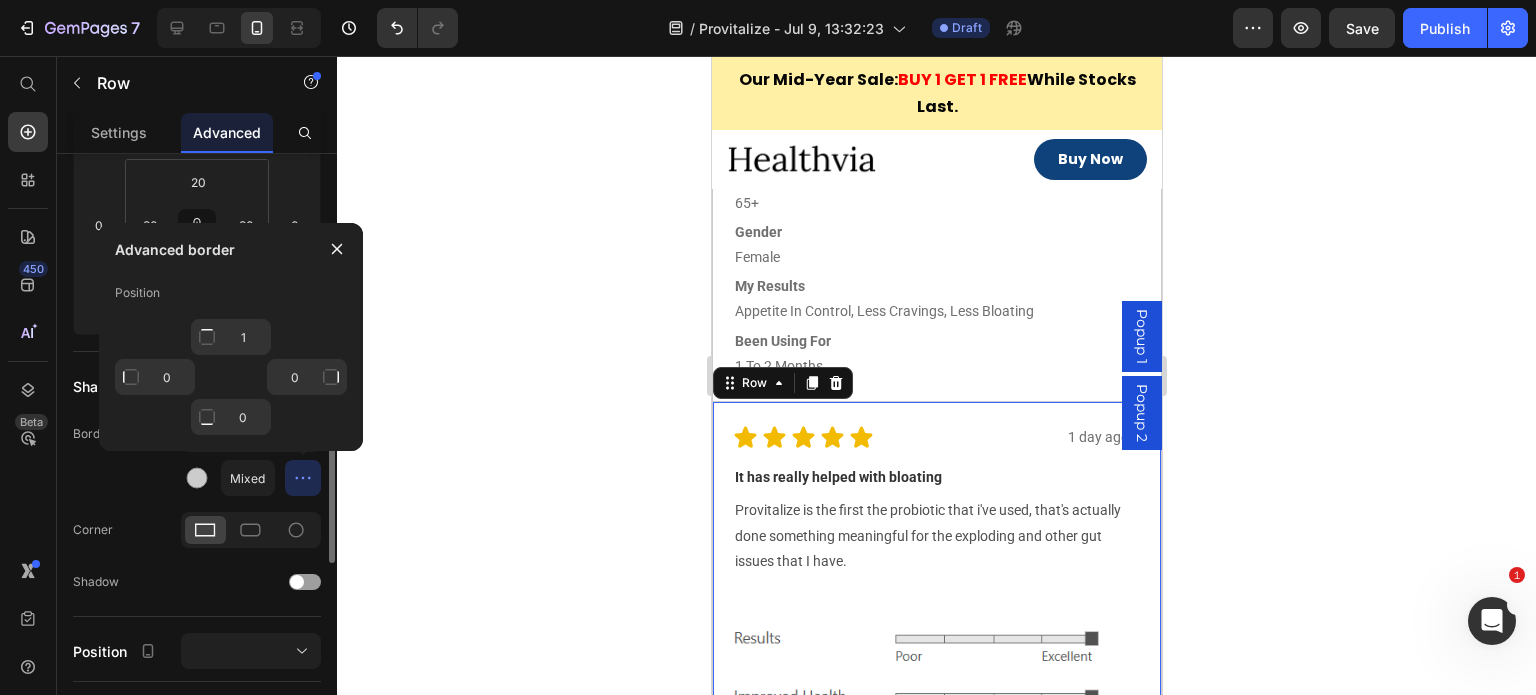 click on "Border Mixed" 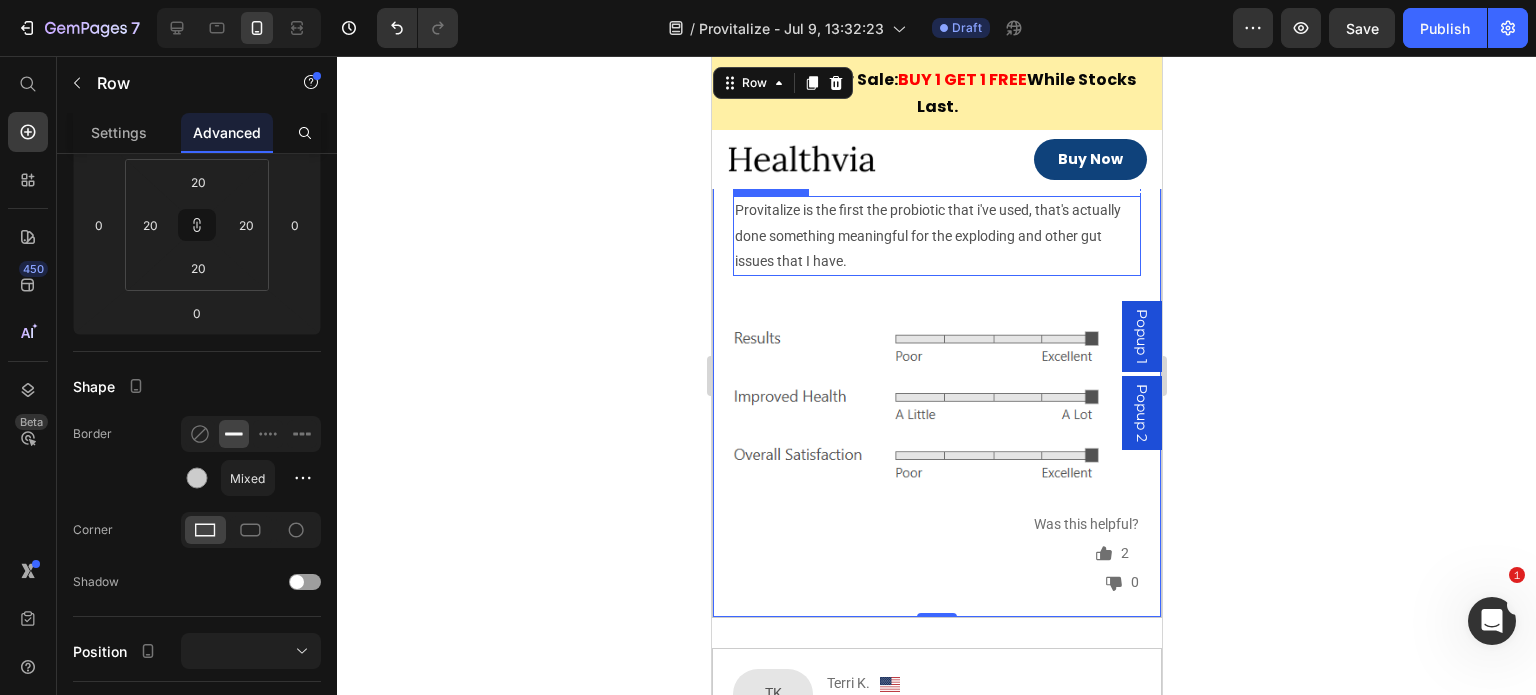 scroll, scrollTop: 8454, scrollLeft: 0, axis: vertical 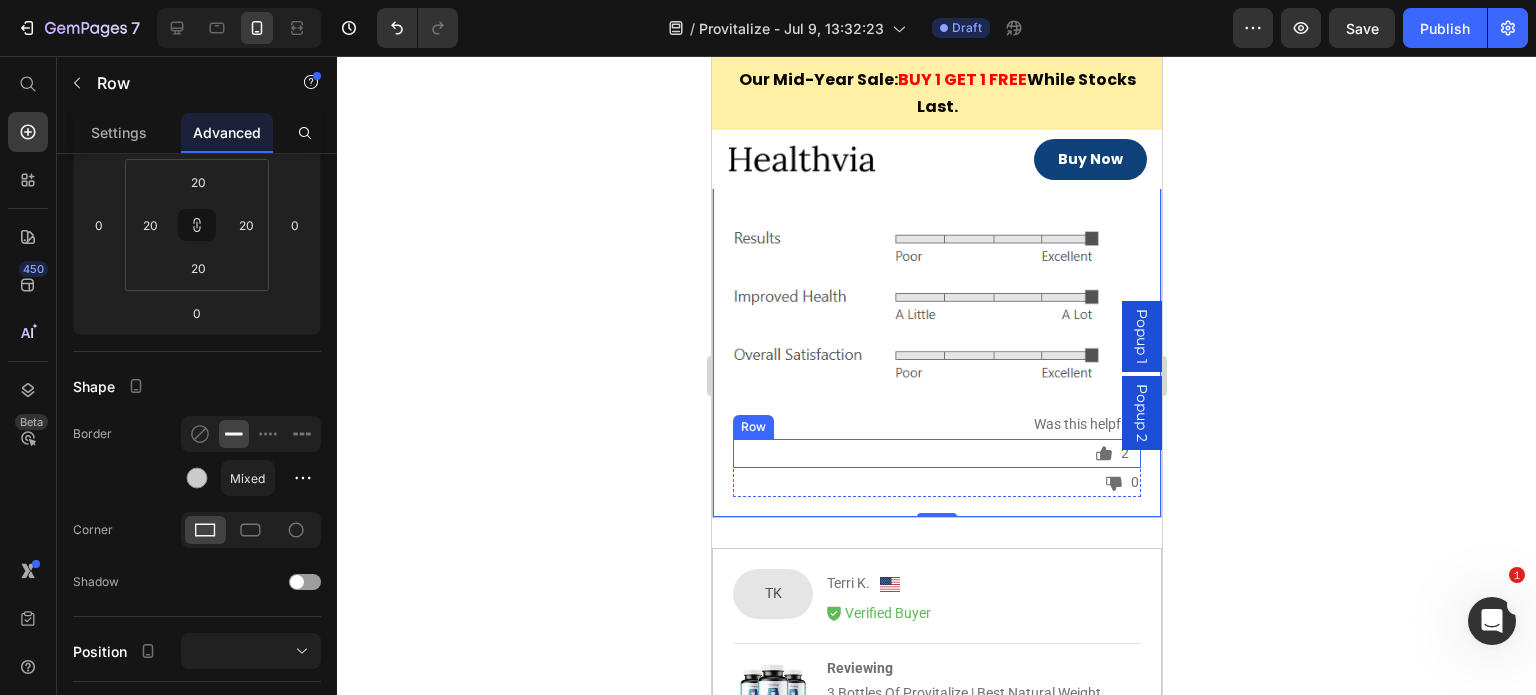 click on "Icon 2 Text Block Row" at bounding box center [936, 453] 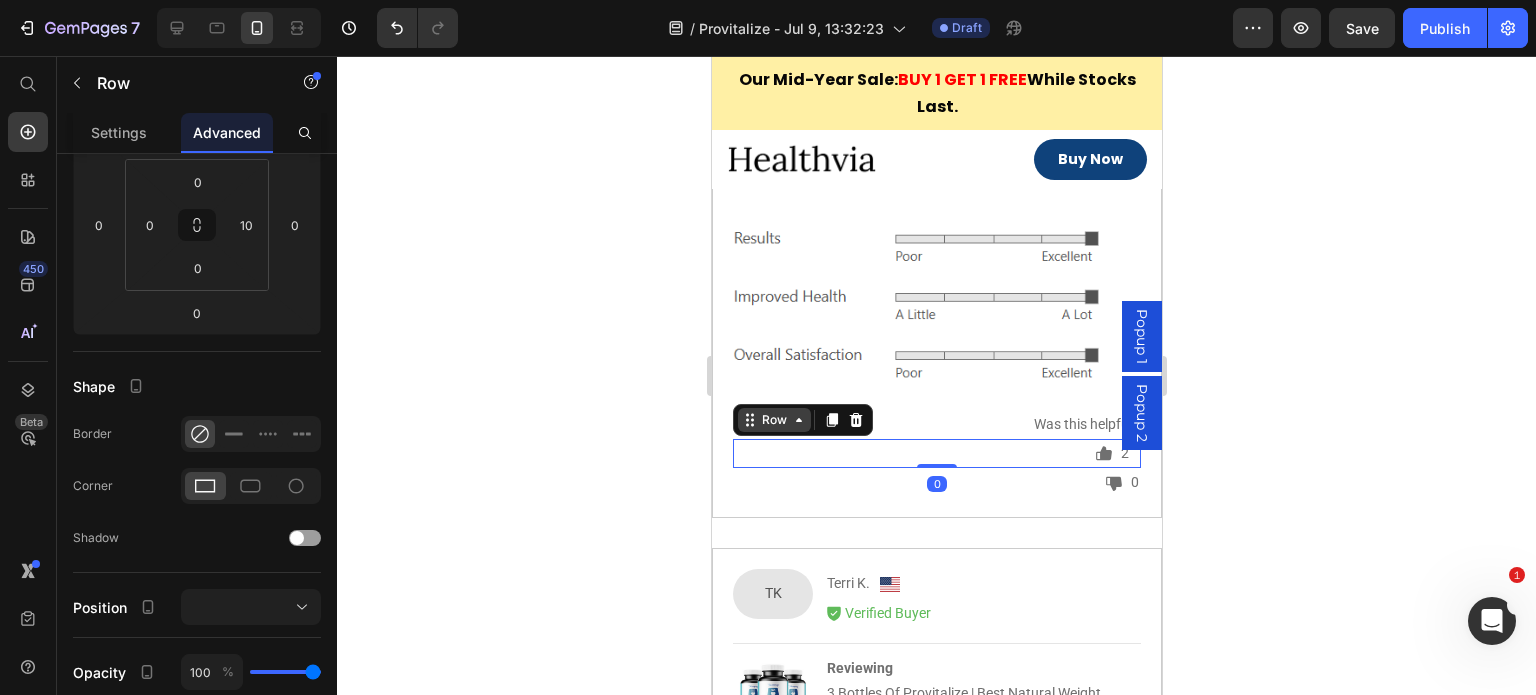 click on "Row" at bounding box center [773, 420] 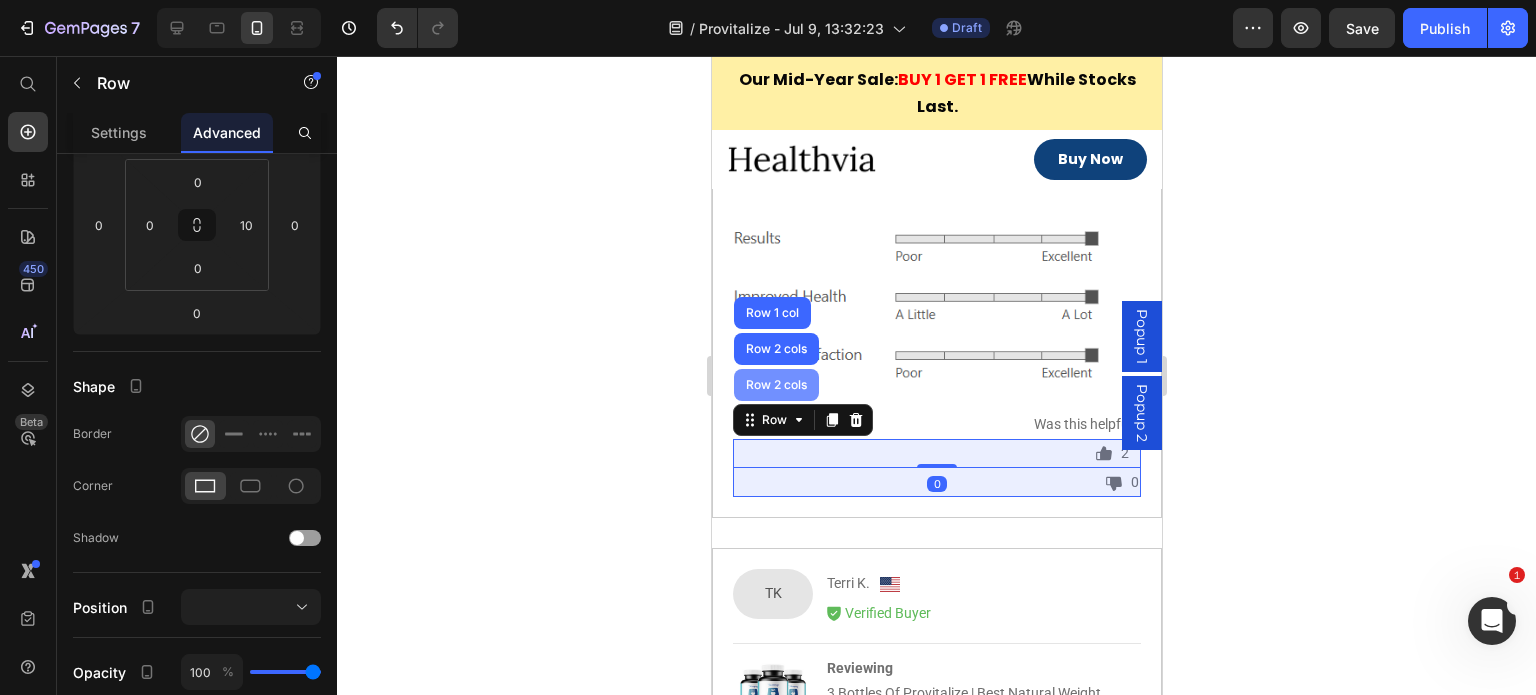 click on "Row 2 cols" at bounding box center (775, 385) 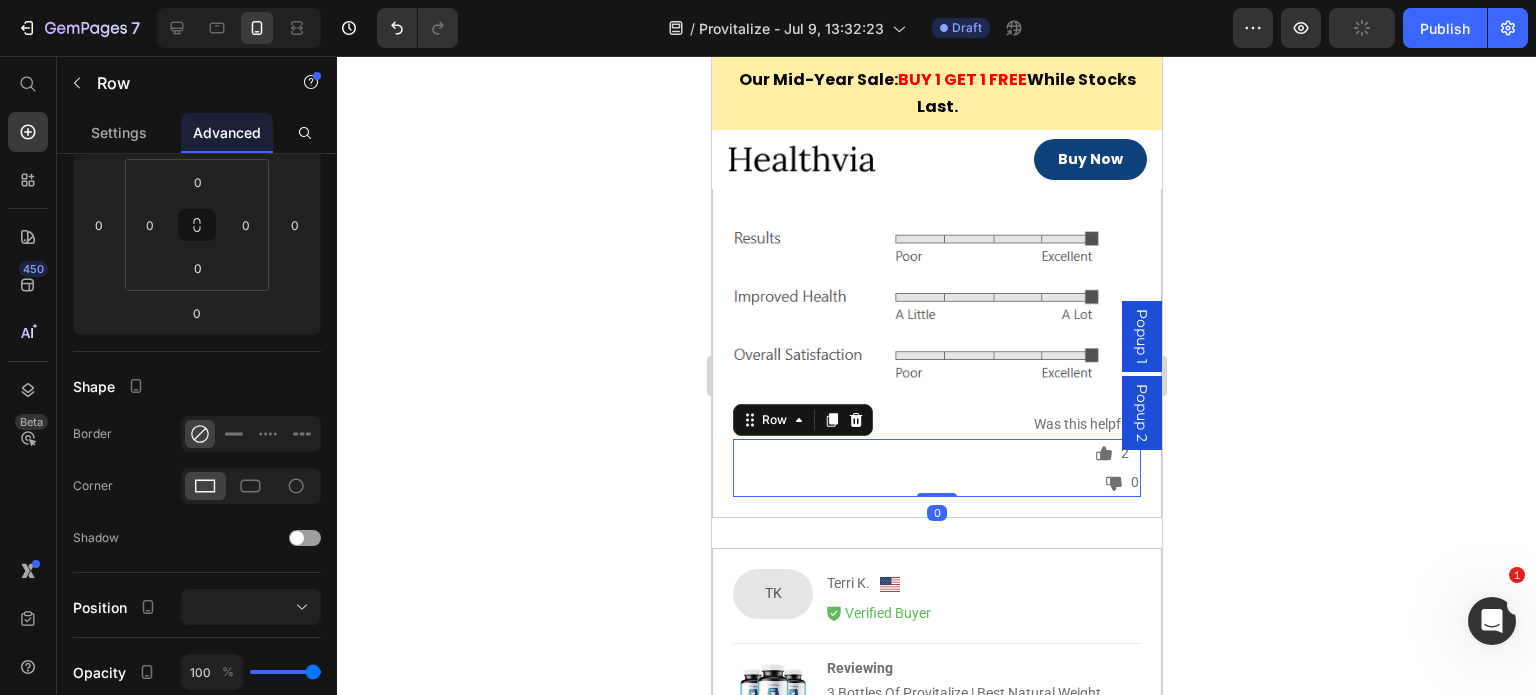scroll, scrollTop: 0, scrollLeft: 0, axis: both 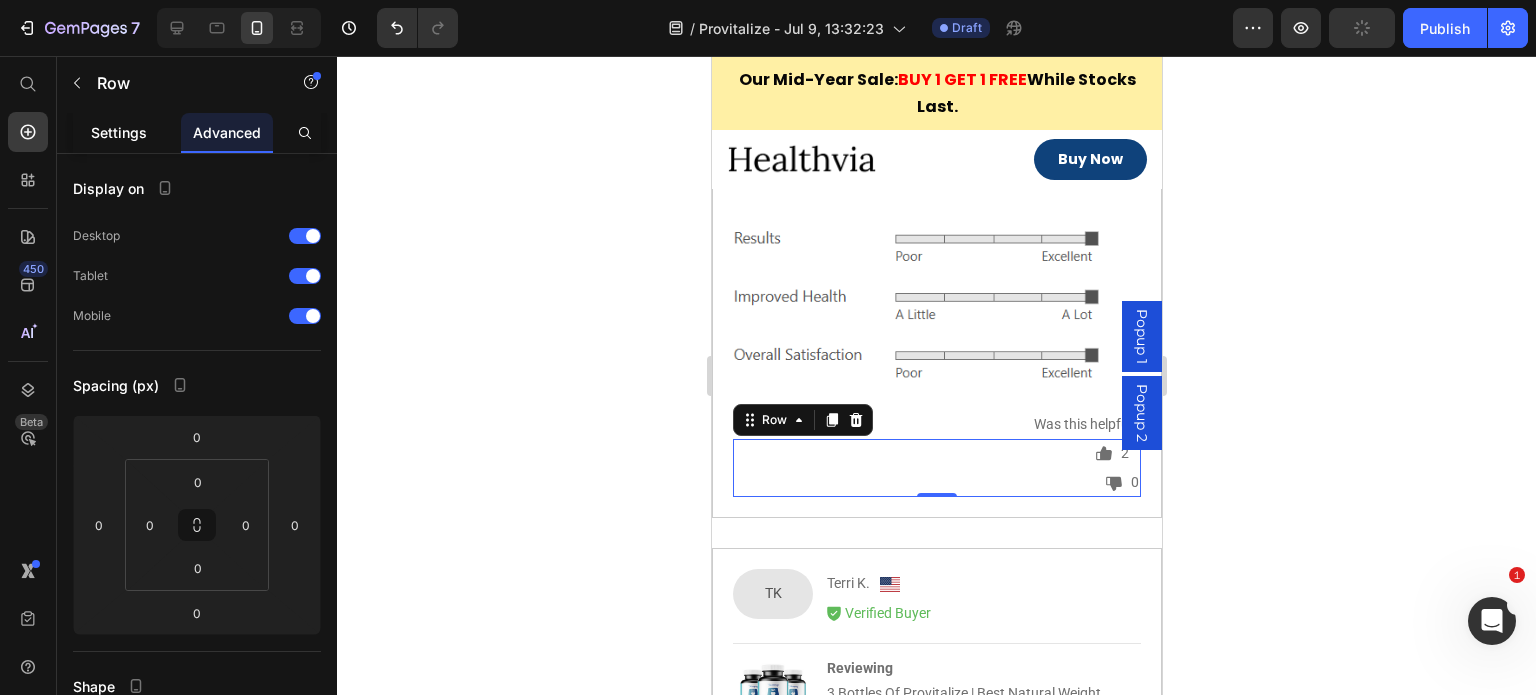 click on "Settings" at bounding box center (119, 132) 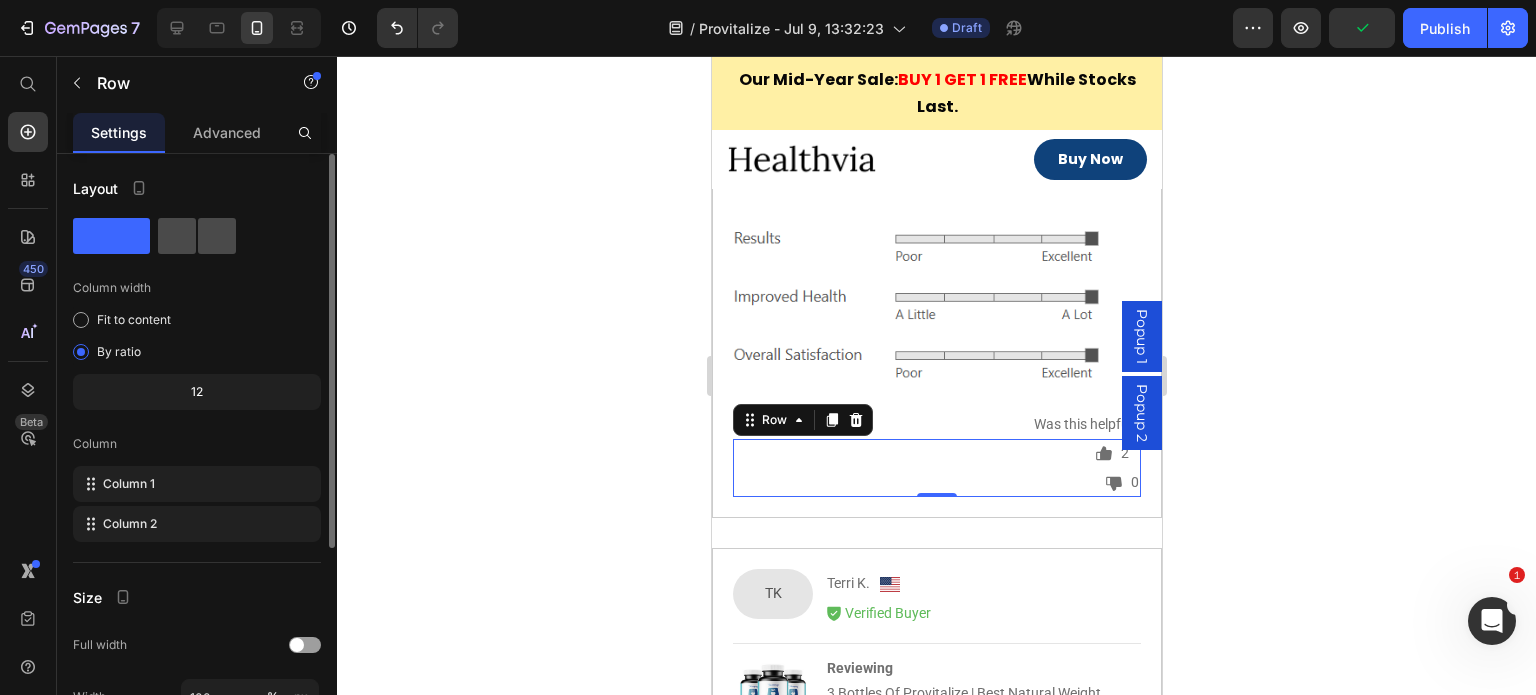 click 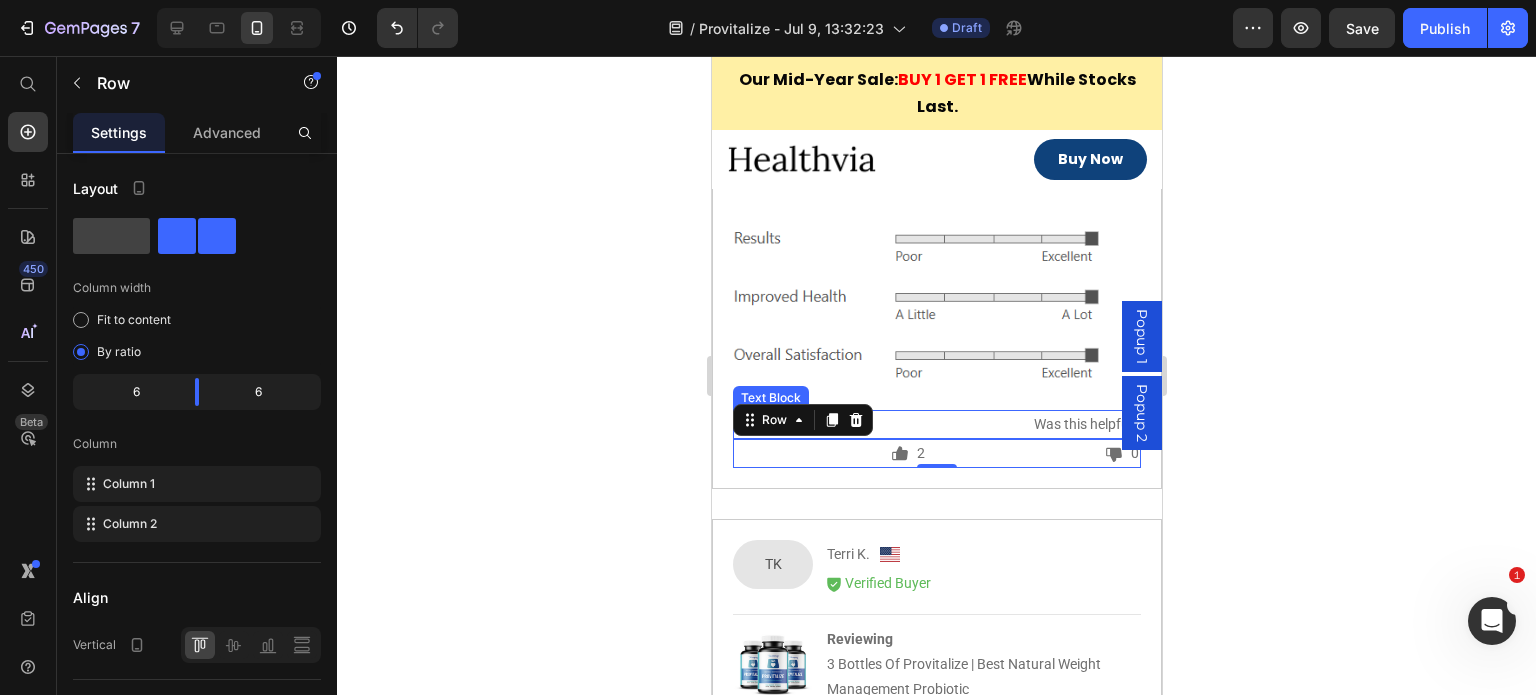 click on "Was this helpful?" at bounding box center (936, 424) 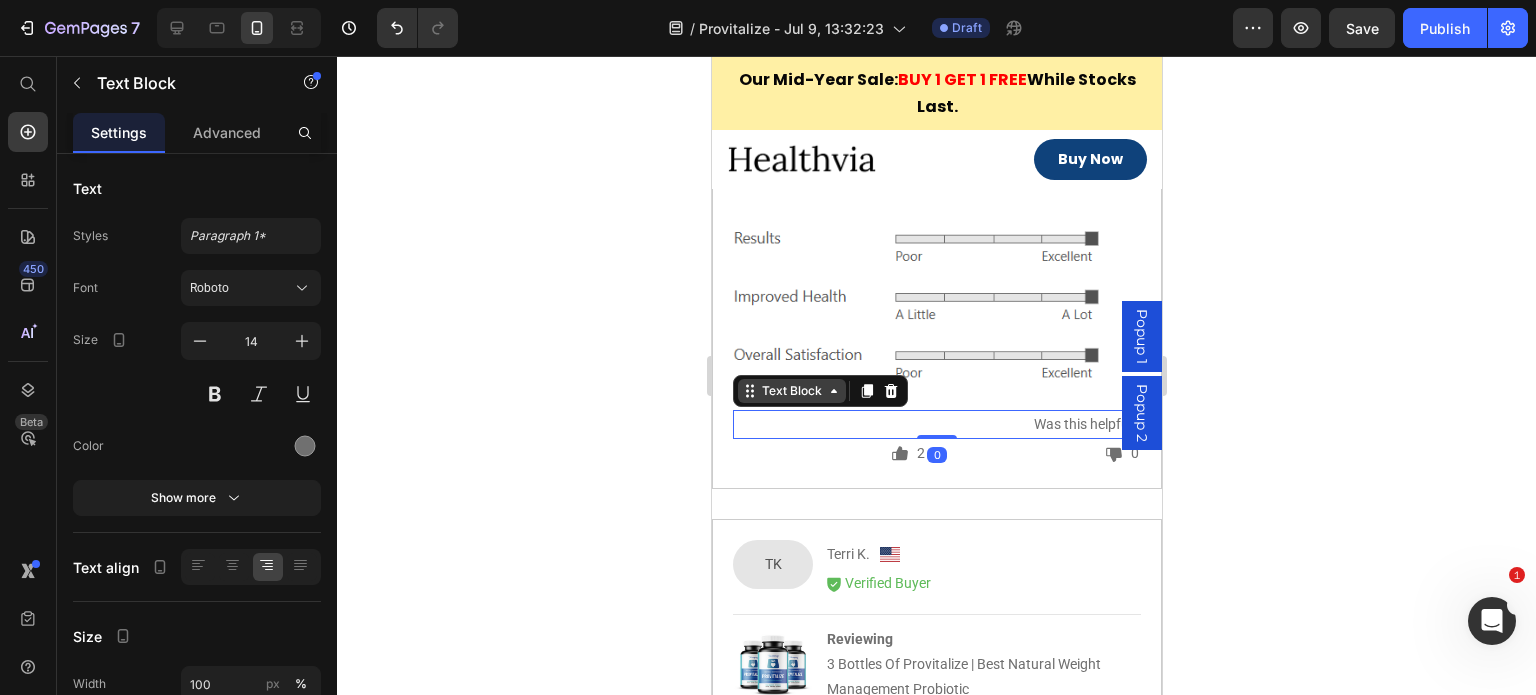 click on "Text Block" at bounding box center (791, 391) 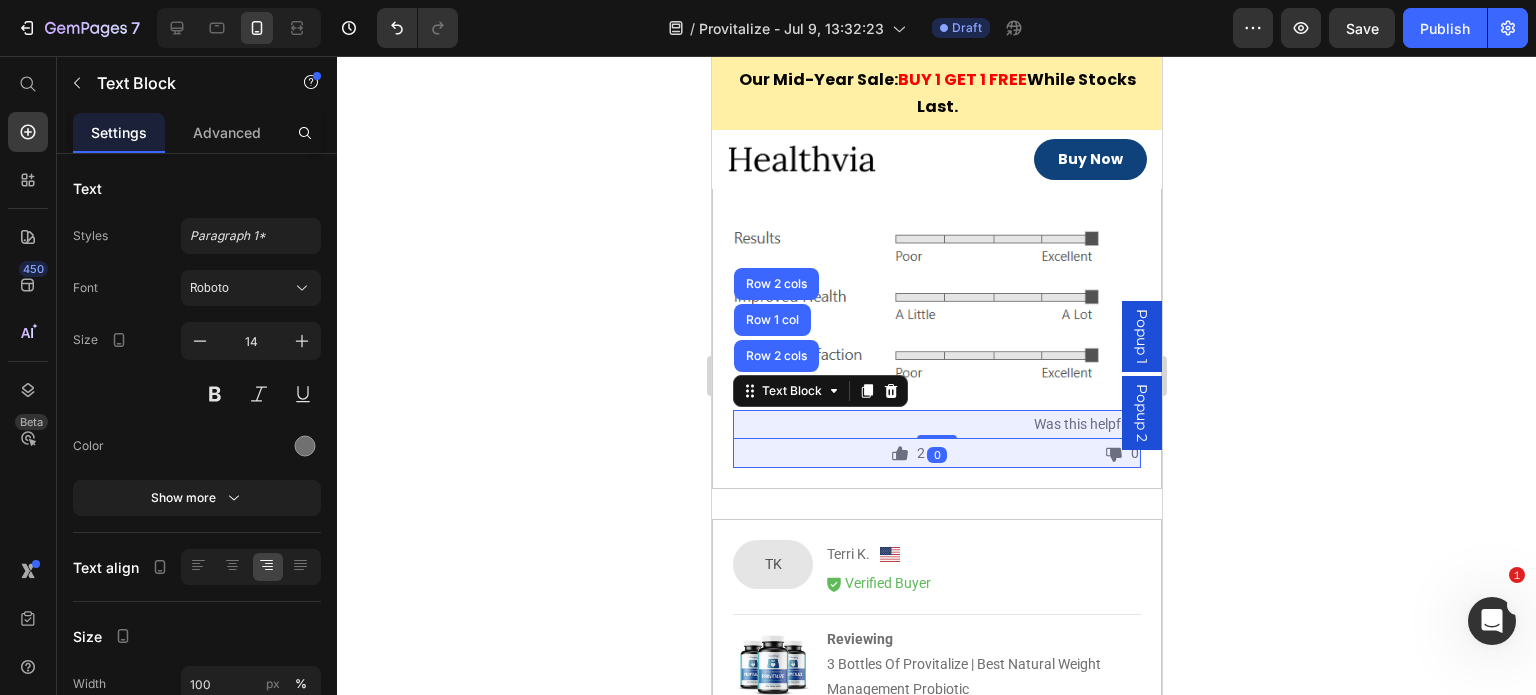 click on "Row 2 cols" at bounding box center [775, 356] 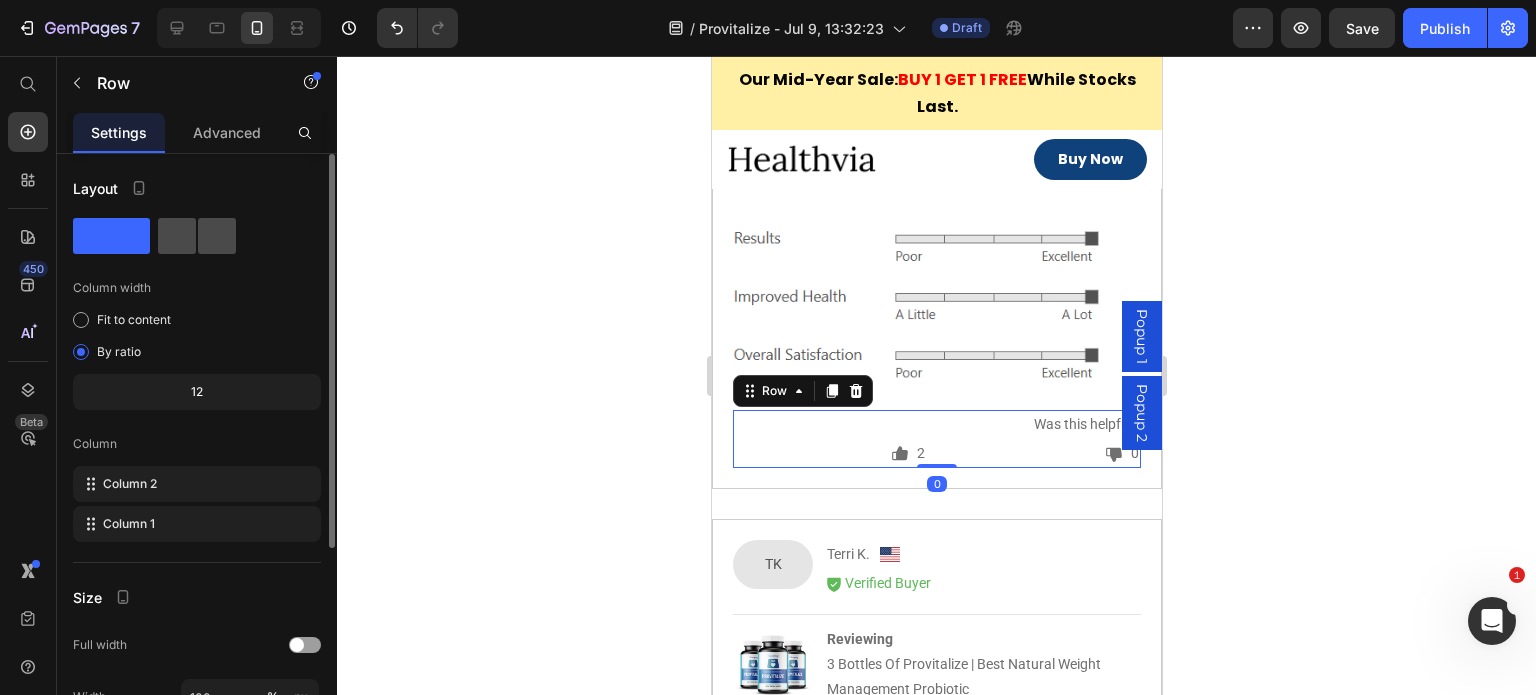 click 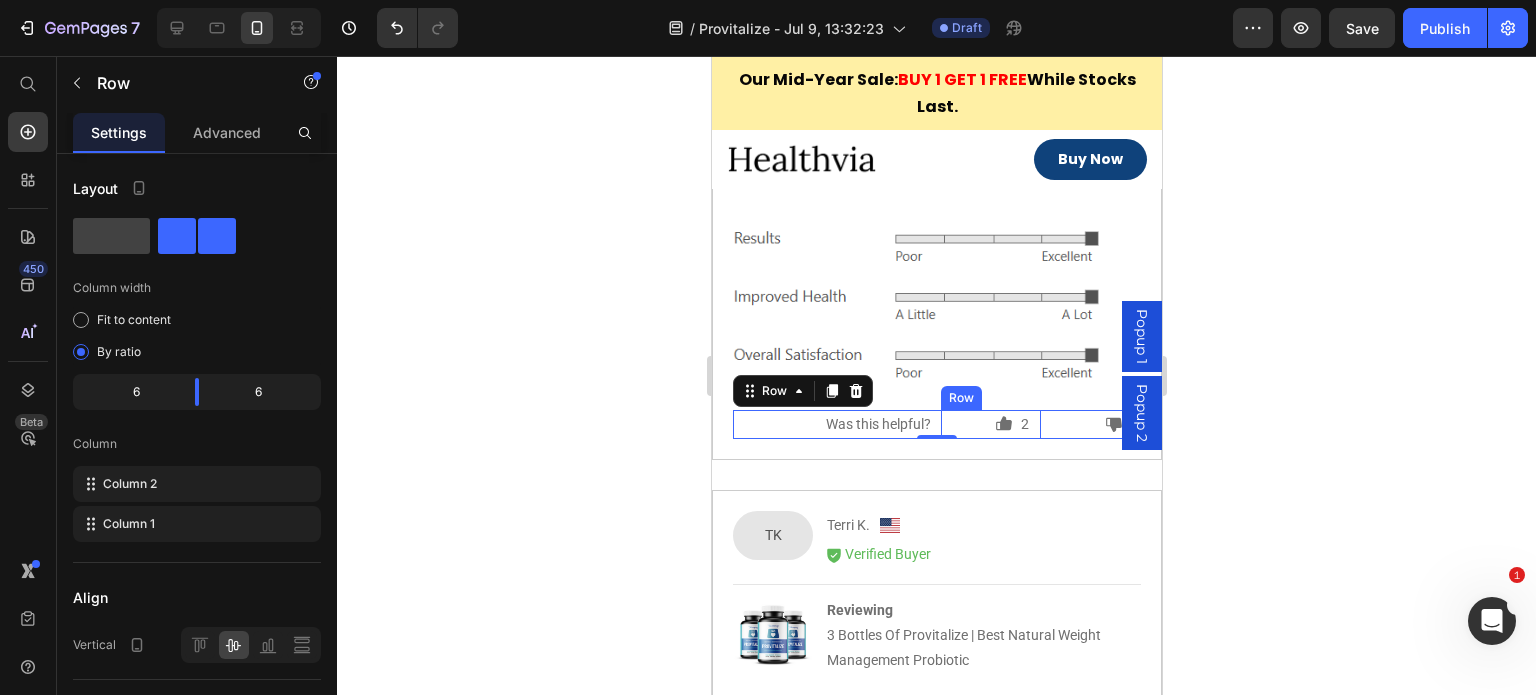 click on "Icon 2 Text Block Row" at bounding box center [990, 424] 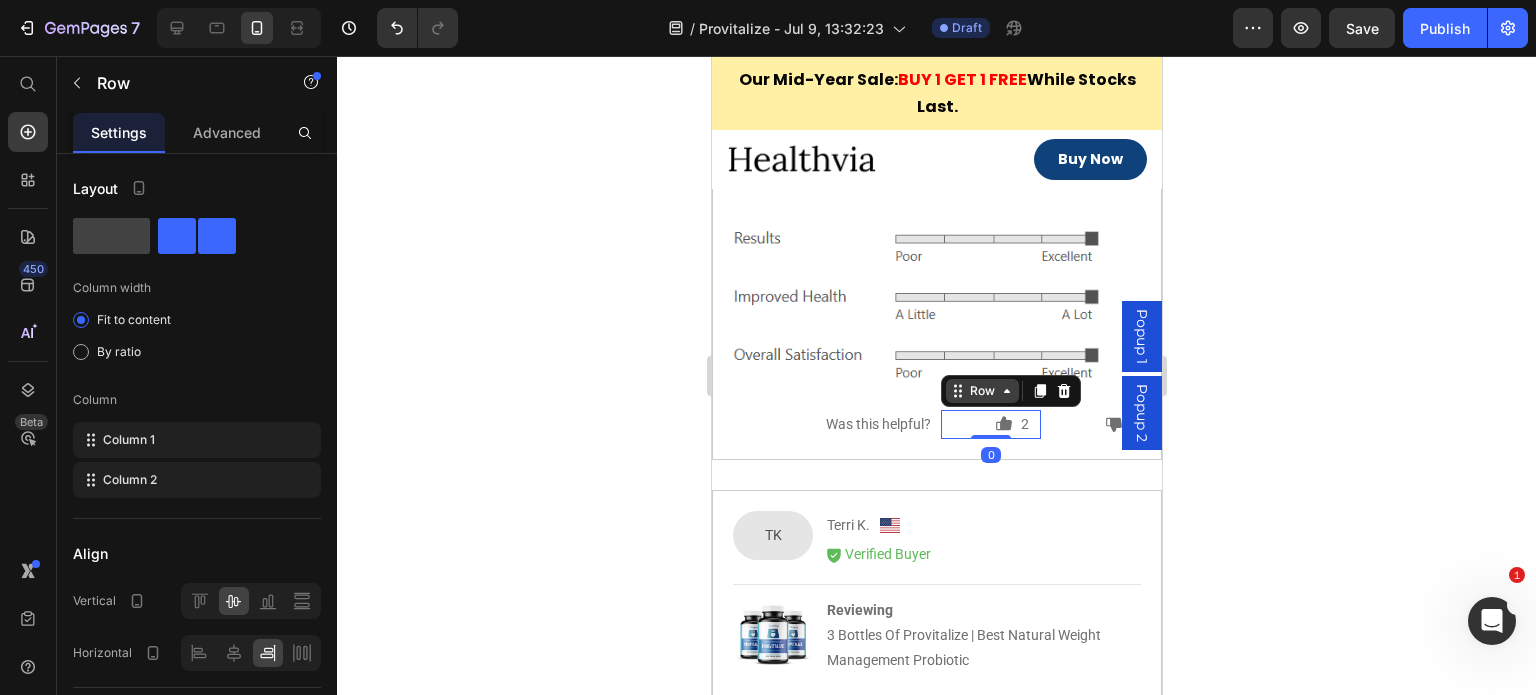 click on "Row" at bounding box center (981, 391) 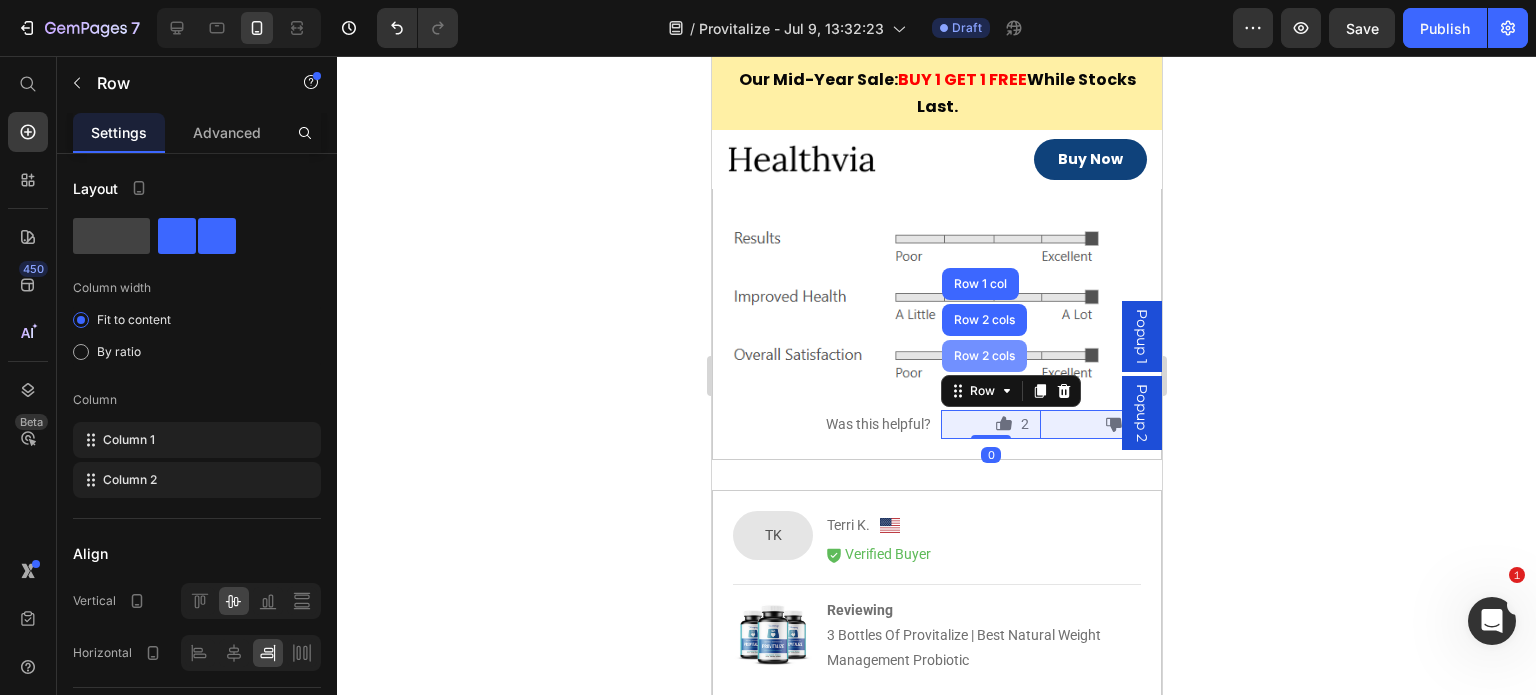 click on "Row 2 cols" at bounding box center [983, 356] 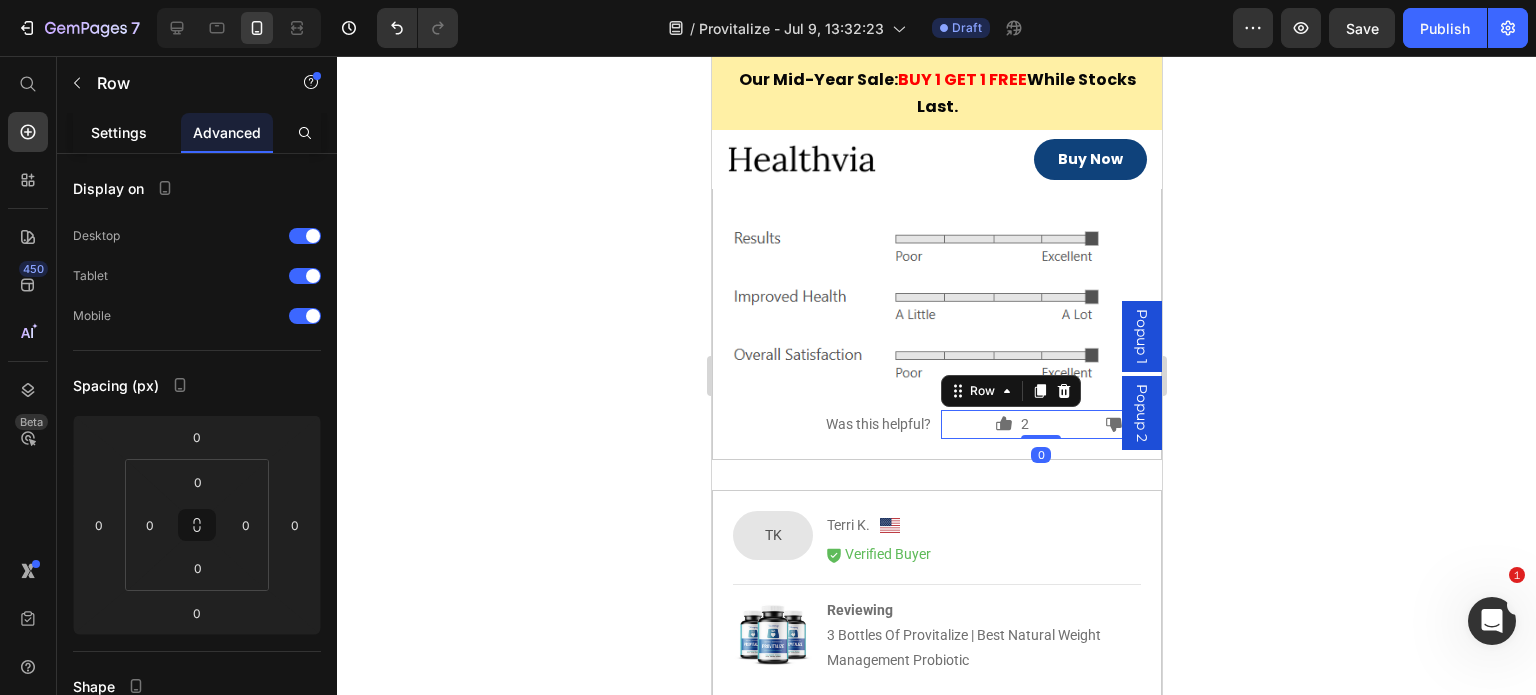 click on "Settings" at bounding box center [119, 132] 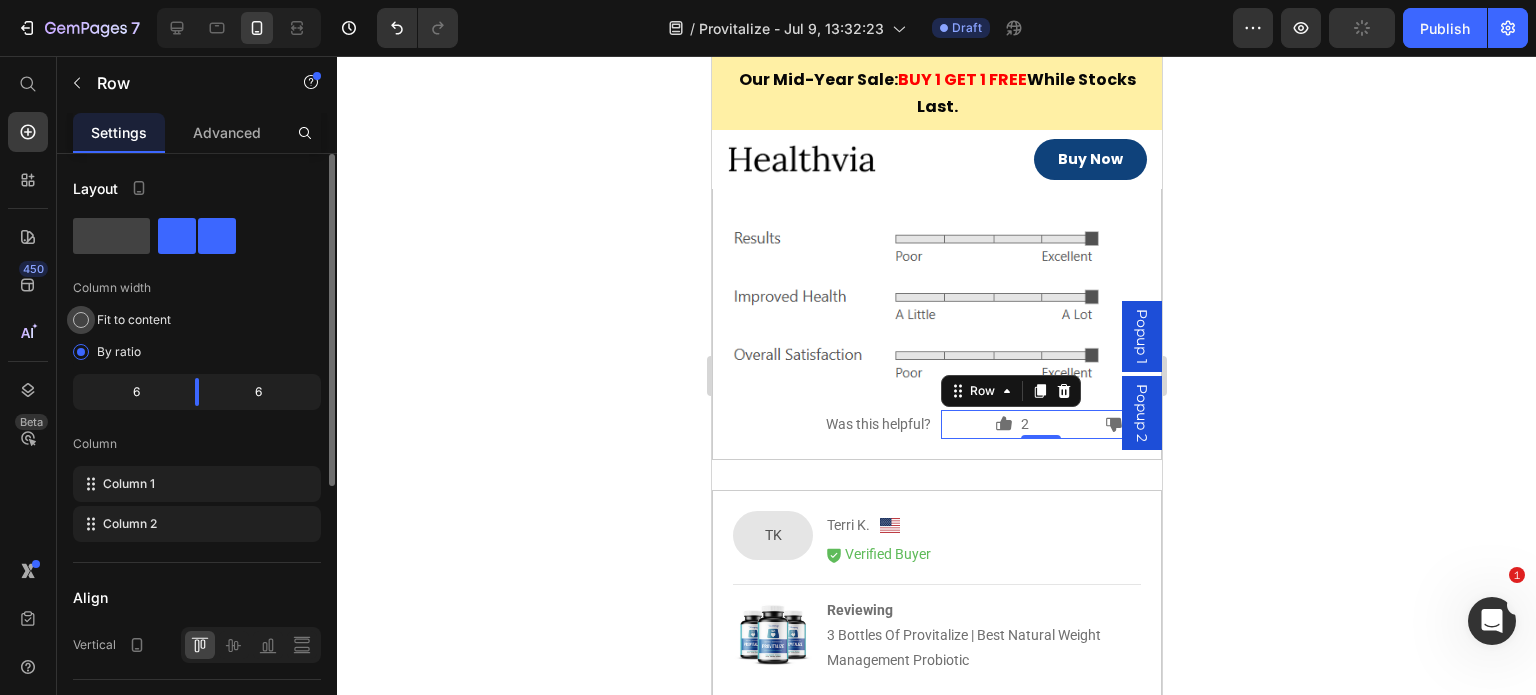 click on "Fit to content" at bounding box center (134, 320) 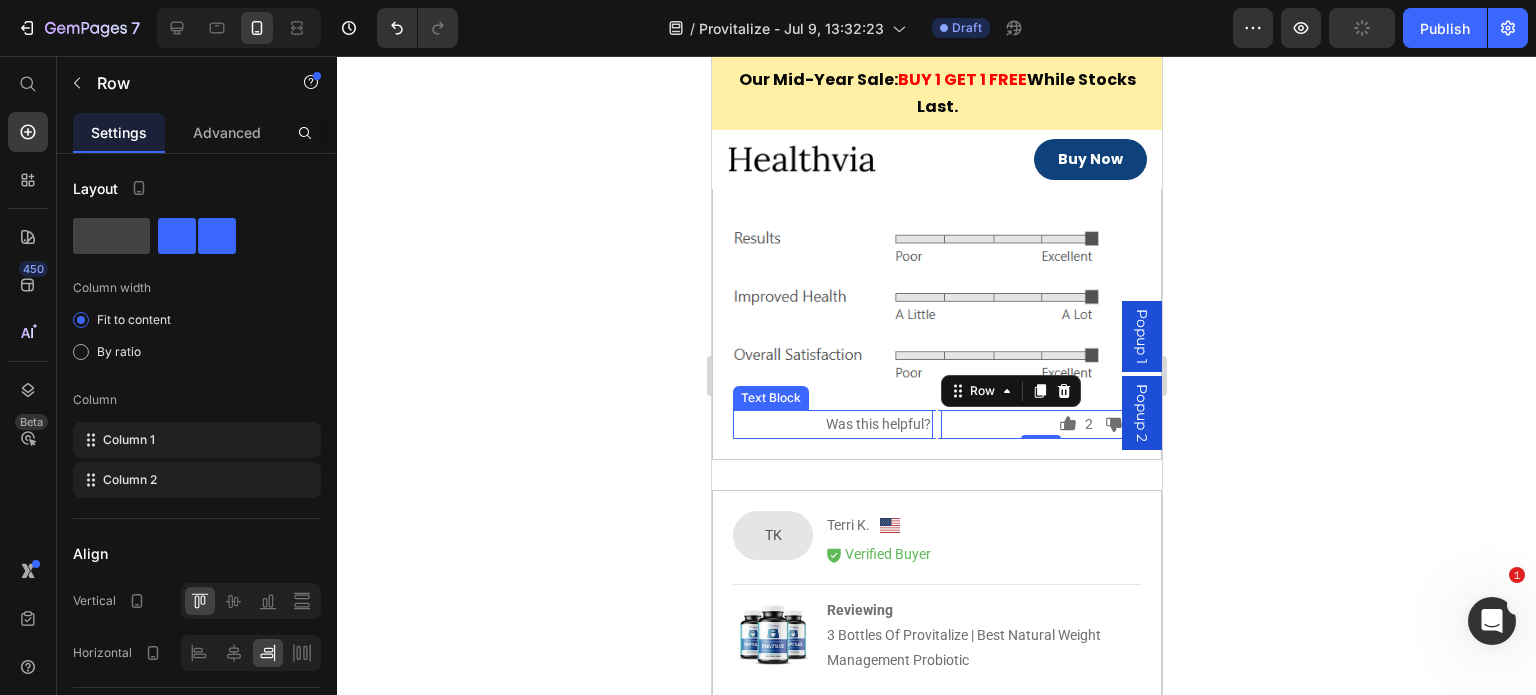 click on "Was this helpful?" at bounding box center [832, 424] 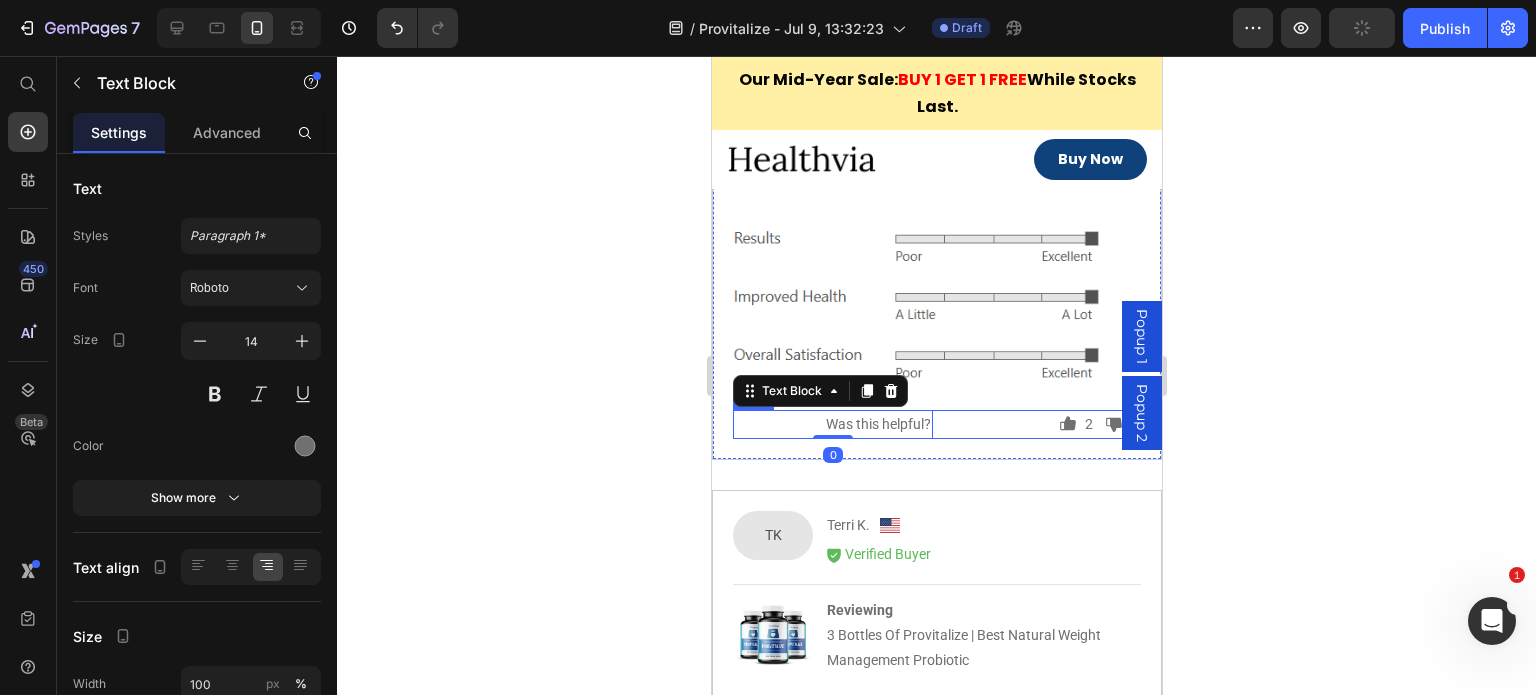 click on "Icon 2 Text Block Row
Icon 0 Text Block Row Row Was this helpful?  Text Block   0 Row" at bounding box center [936, 424] 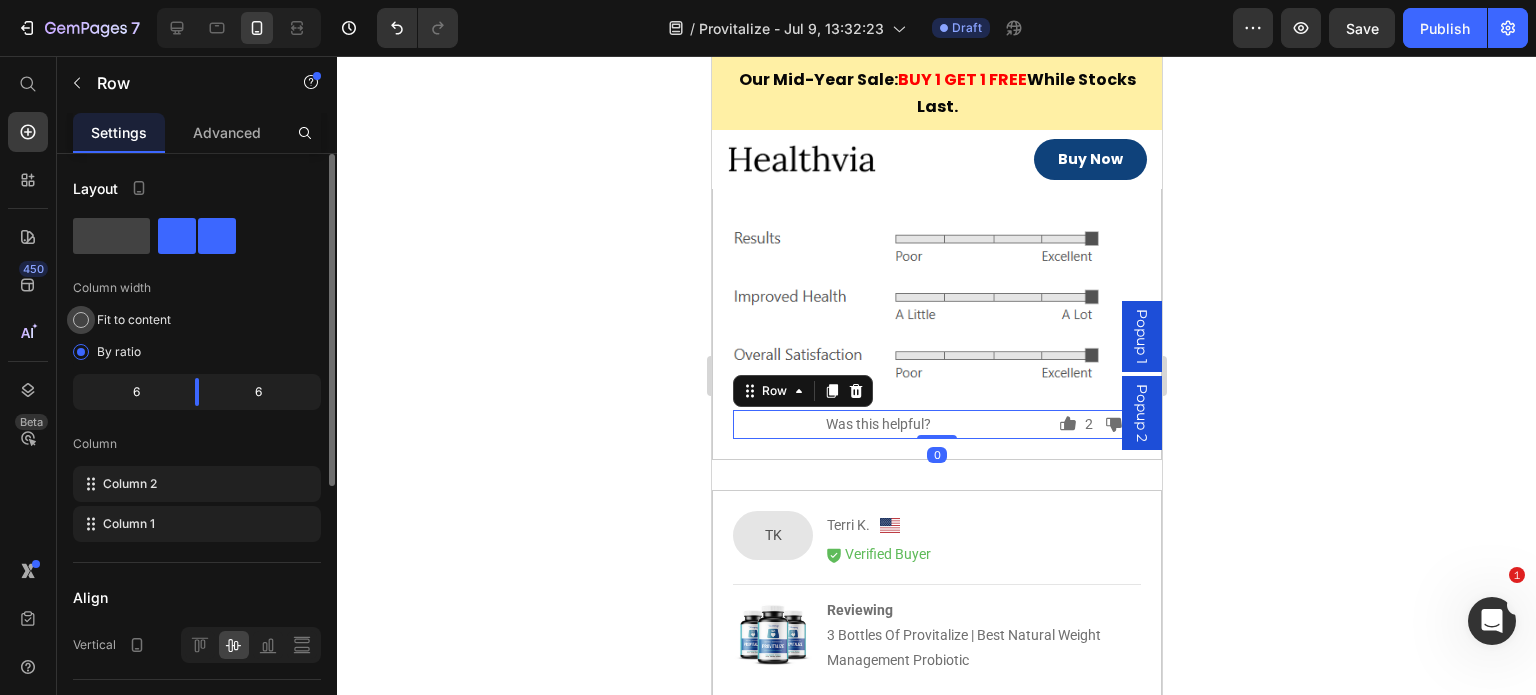 click on "Fit to content" at bounding box center (134, 320) 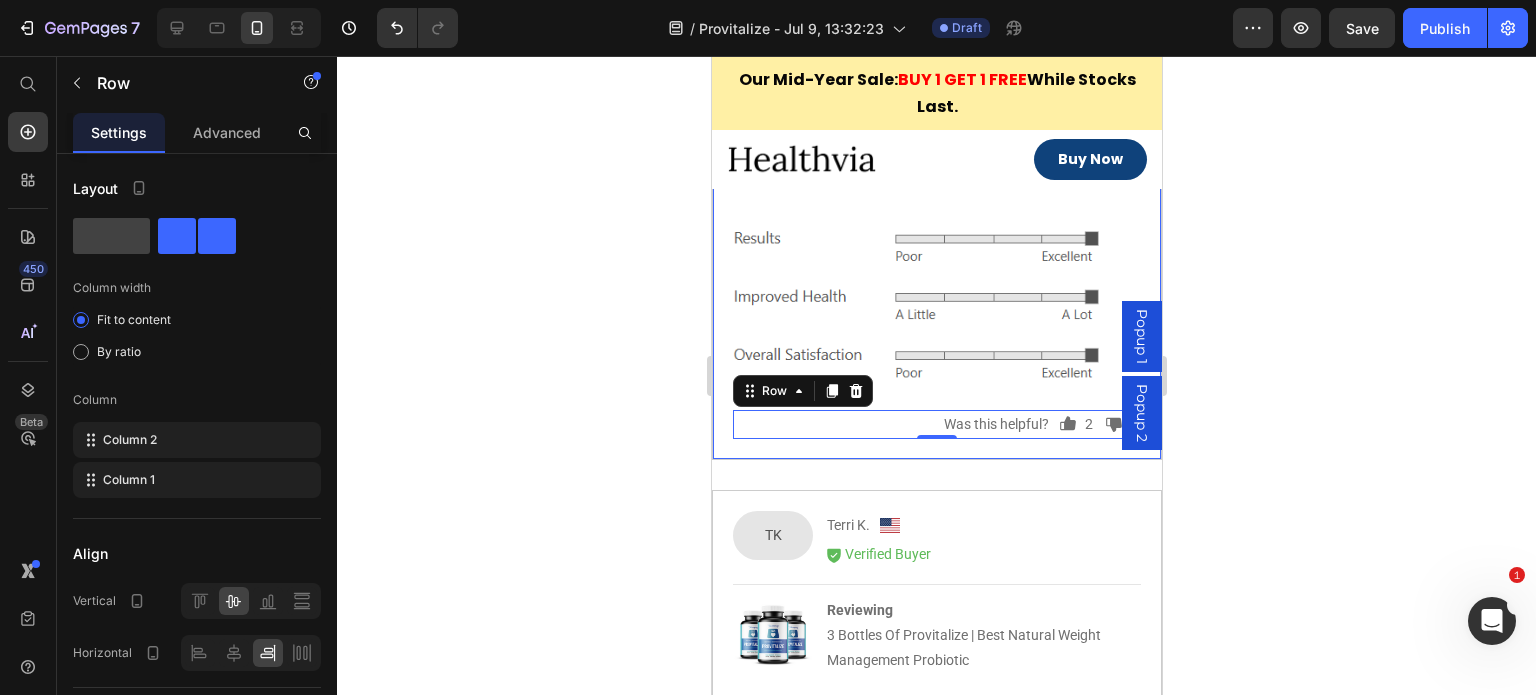 click on "1 day ago Text Block Icon Icon Icon Icon Icon Icon List Row It has really helped with bloating Text Block Provitalize is the first the probiotic that i've used, that's actually done something meaningful for the exploding and other gut issues that I have. Text Block Row Image
Icon 2 Text Block Row
Icon 0 Text Block Row Row Was this helpful?  Text Block Row   0 Row" at bounding box center [936, 230] 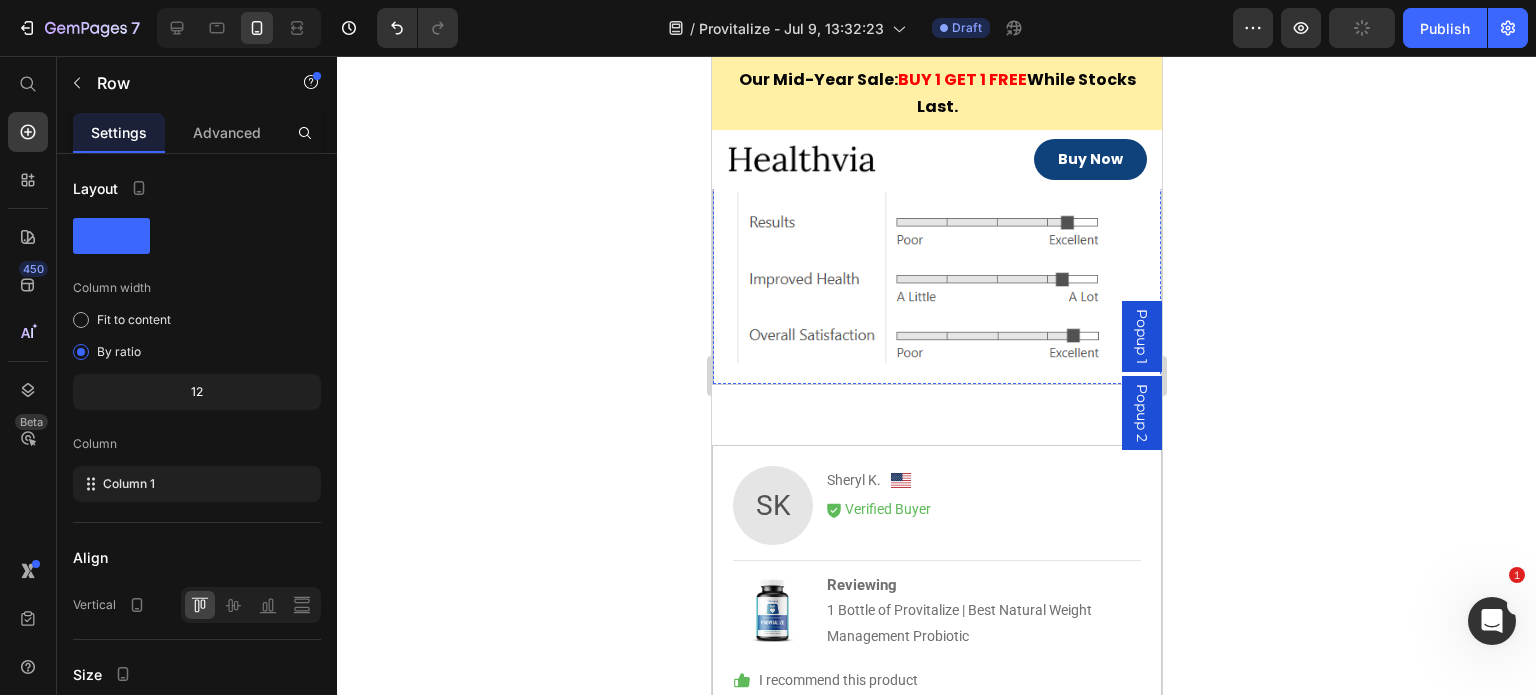 scroll, scrollTop: 7254, scrollLeft: 0, axis: vertical 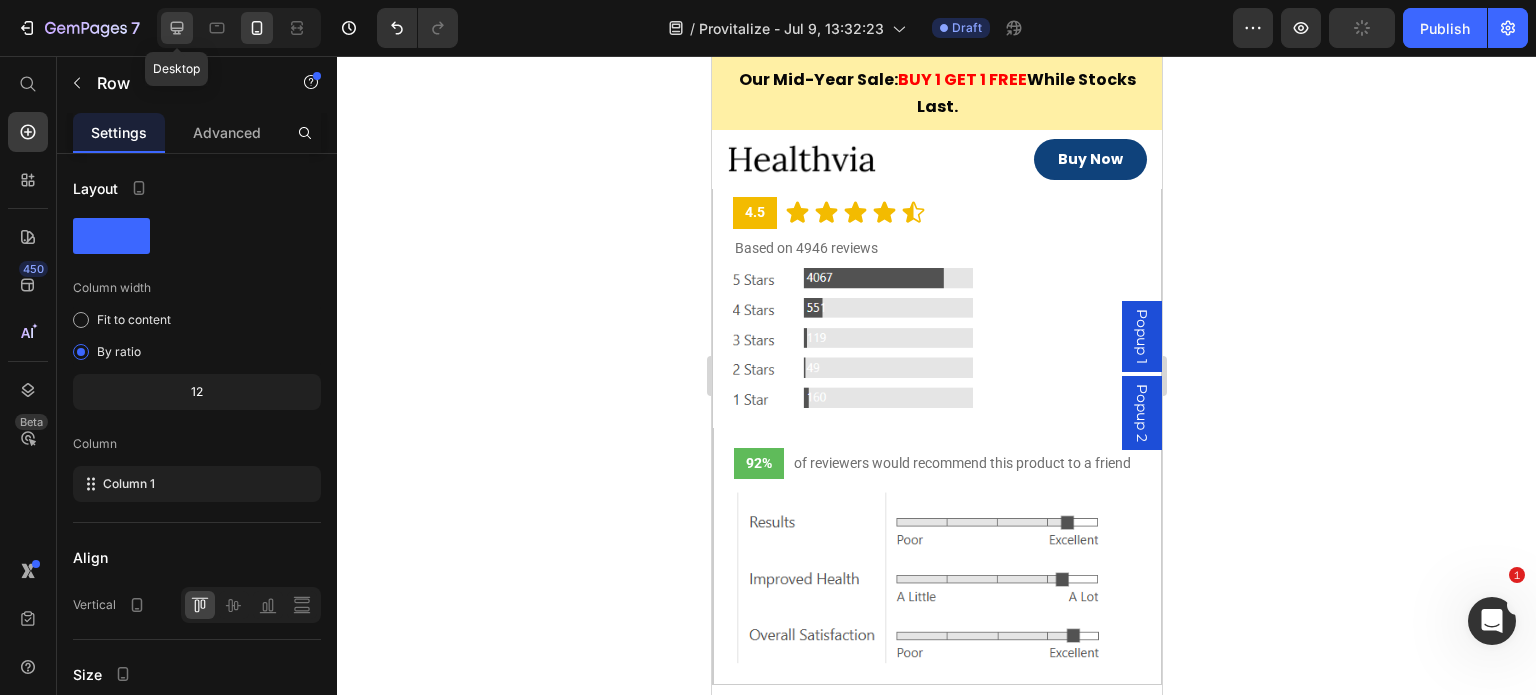 click 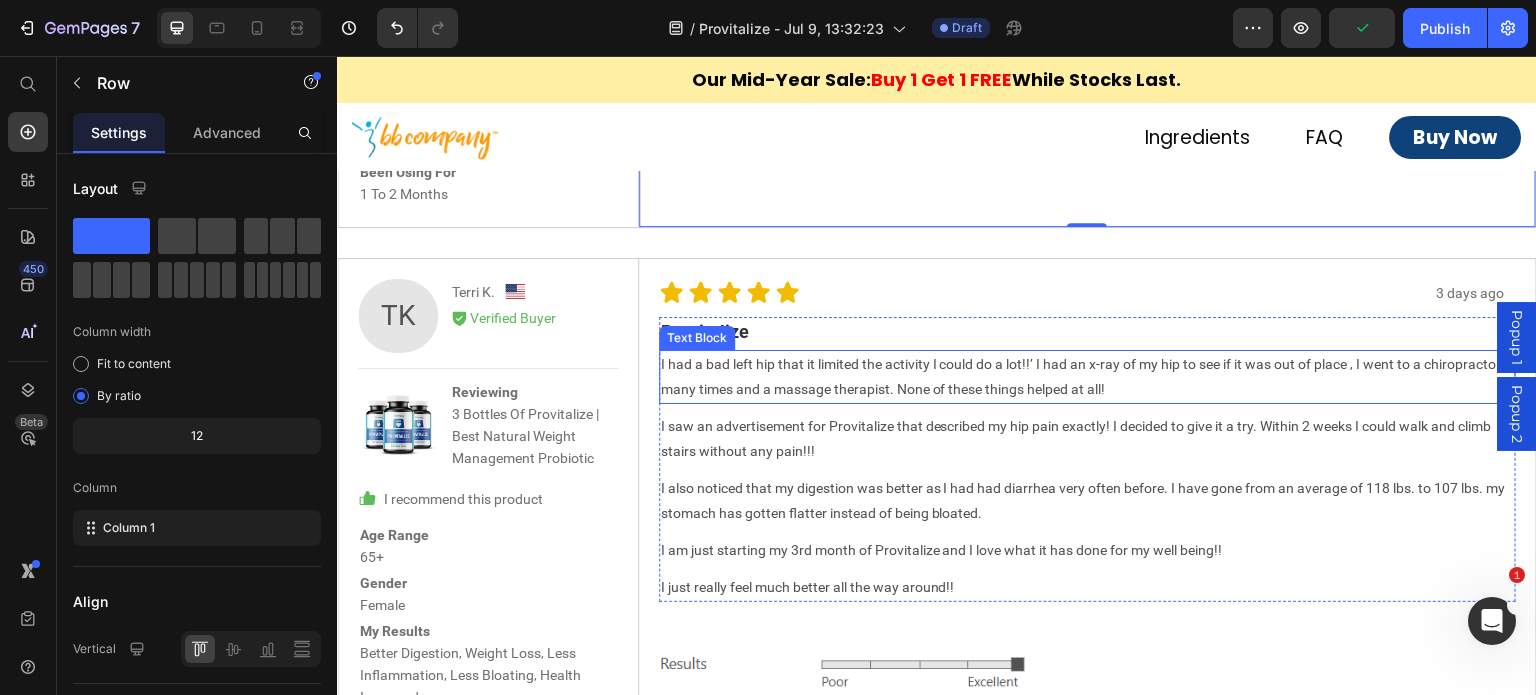 scroll, scrollTop: 8730, scrollLeft: 0, axis: vertical 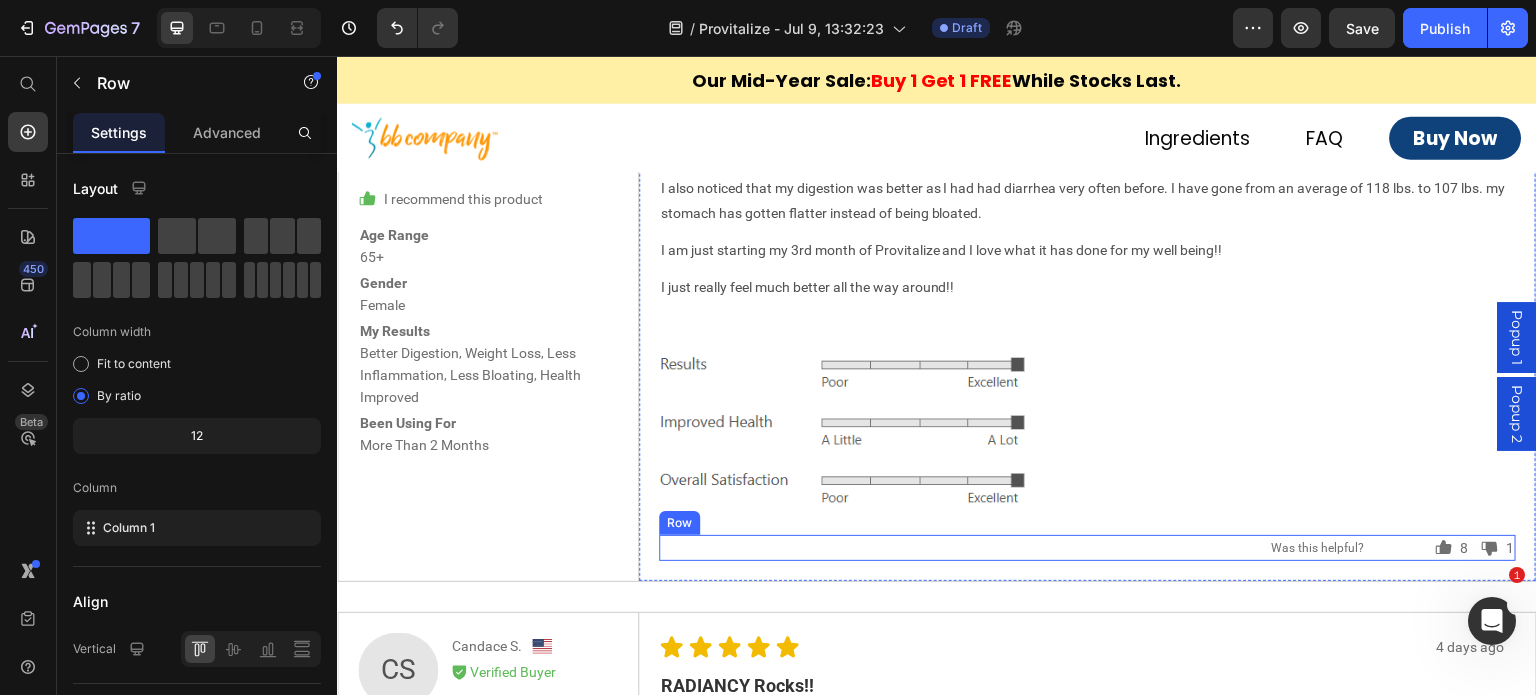 click on "Icon 8 Text Block Row
Icon 1 Text Block Row Row Was this helpful?  Text Block Row" at bounding box center (1088, 548) 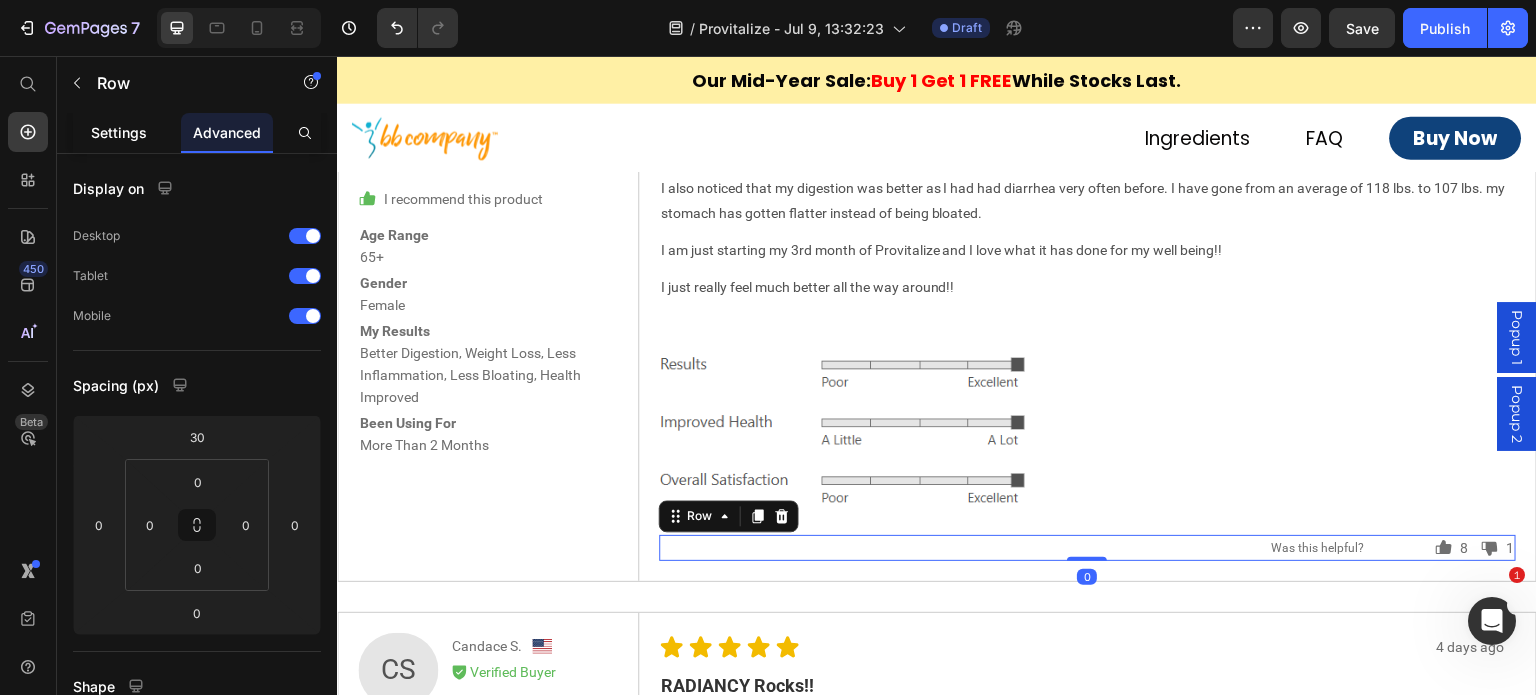 click on "Settings" at bounding box center [119, 132] 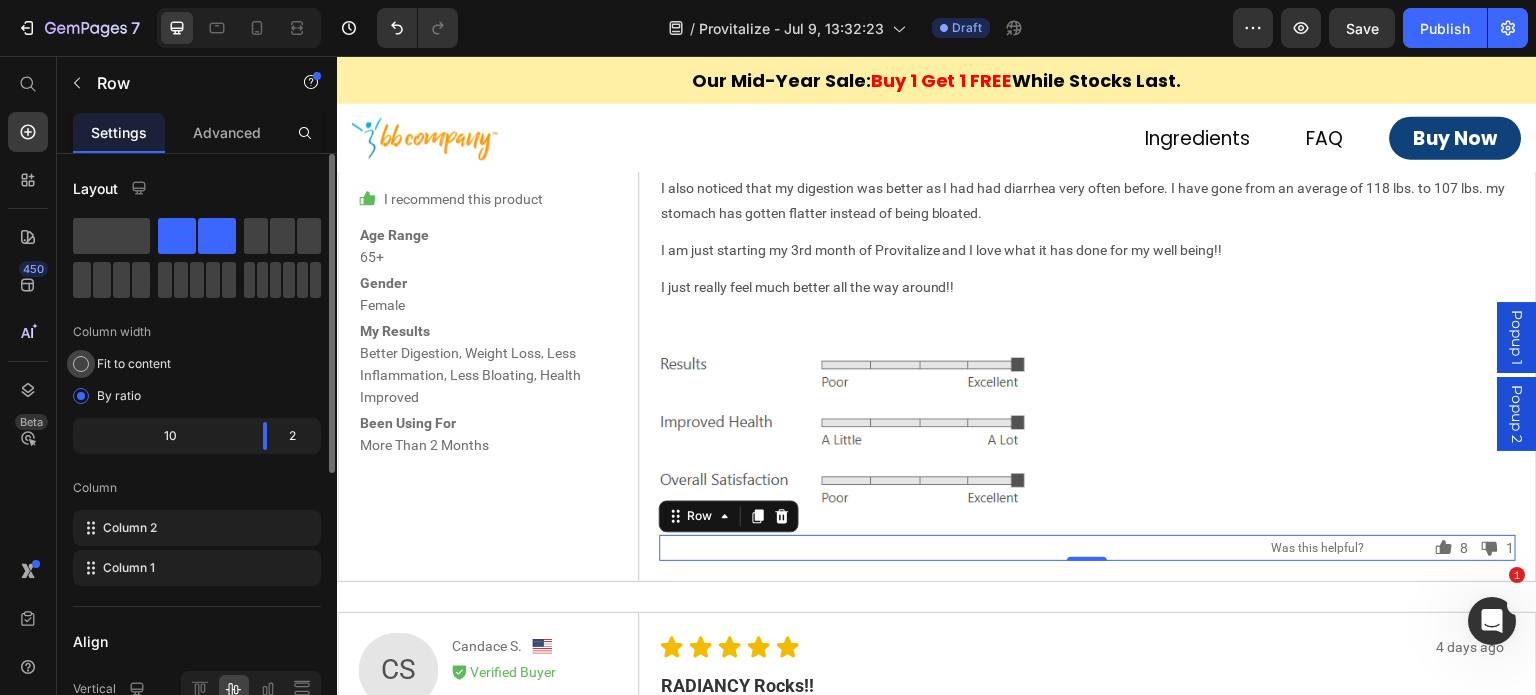 click on "Fit to content" at bounding box center (134, 364) 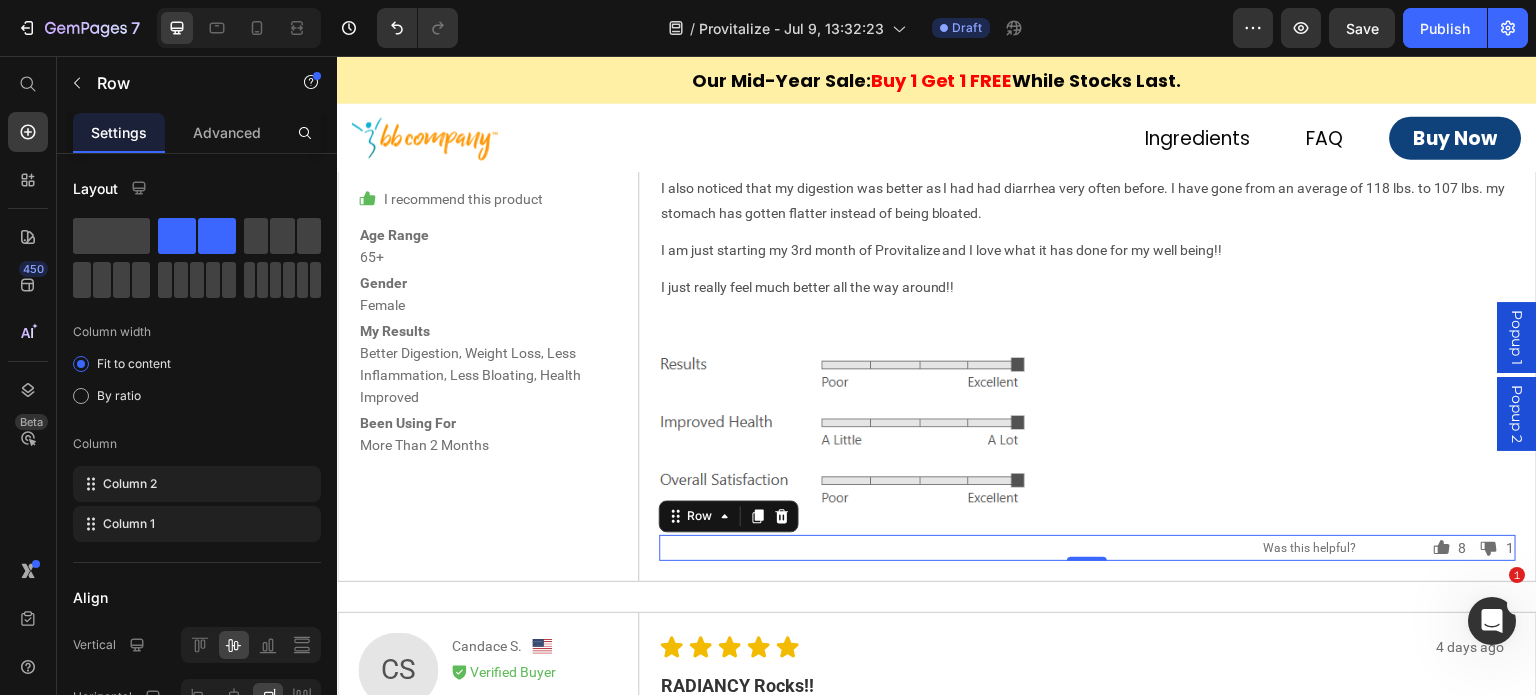click on "Icon 8 Text Block Row
Icon 1 Text Block Row Row Was this helpful?  Text Block Row   0" at bounding box center (1088, 548) 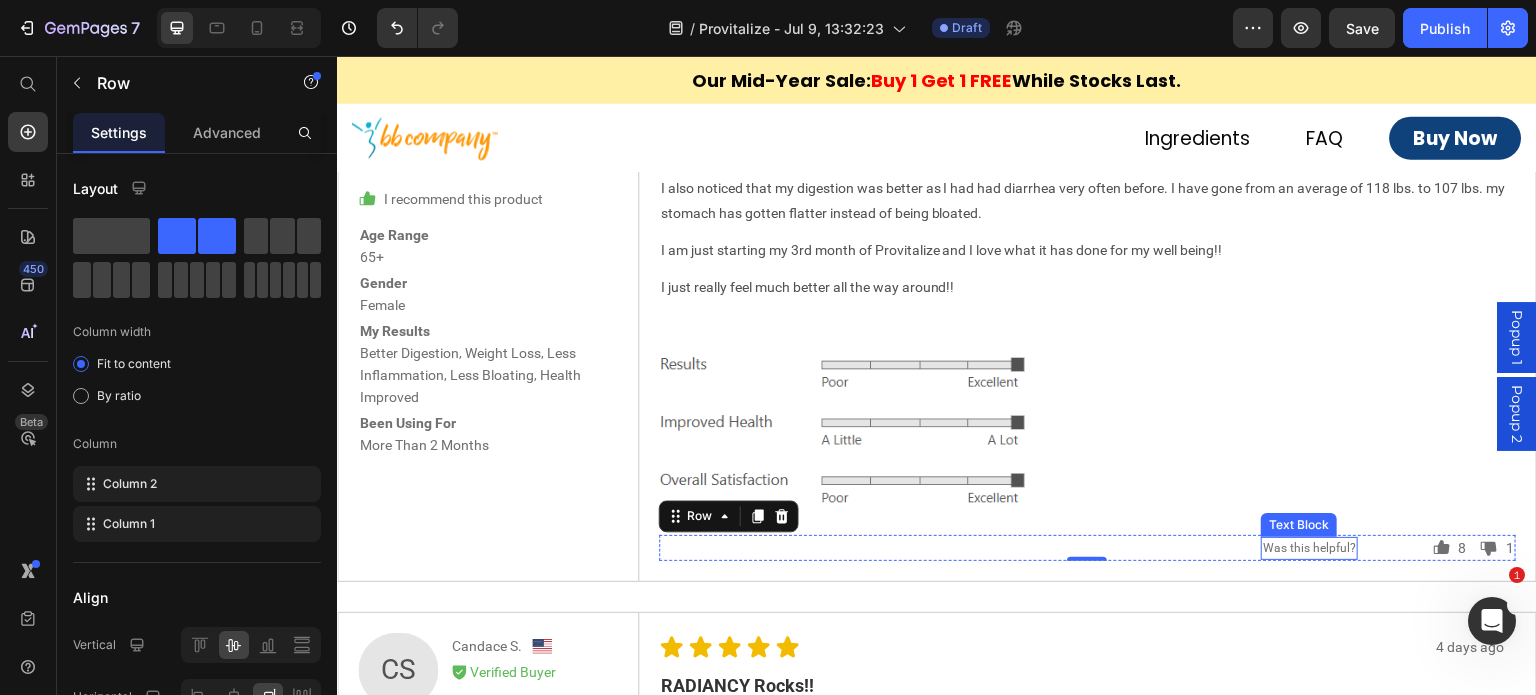 click on "Was this helpful?" at bounding box center [1309, 548] 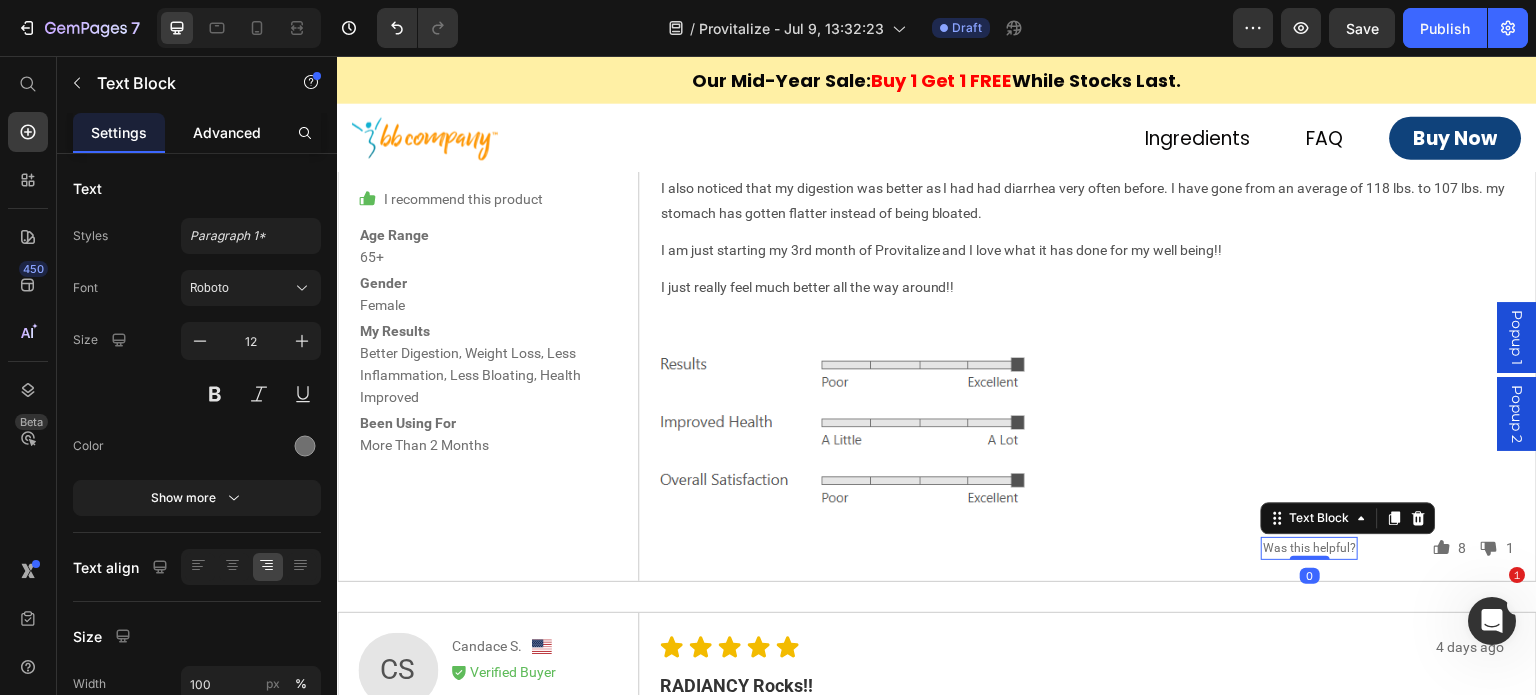 click on "Advanced" 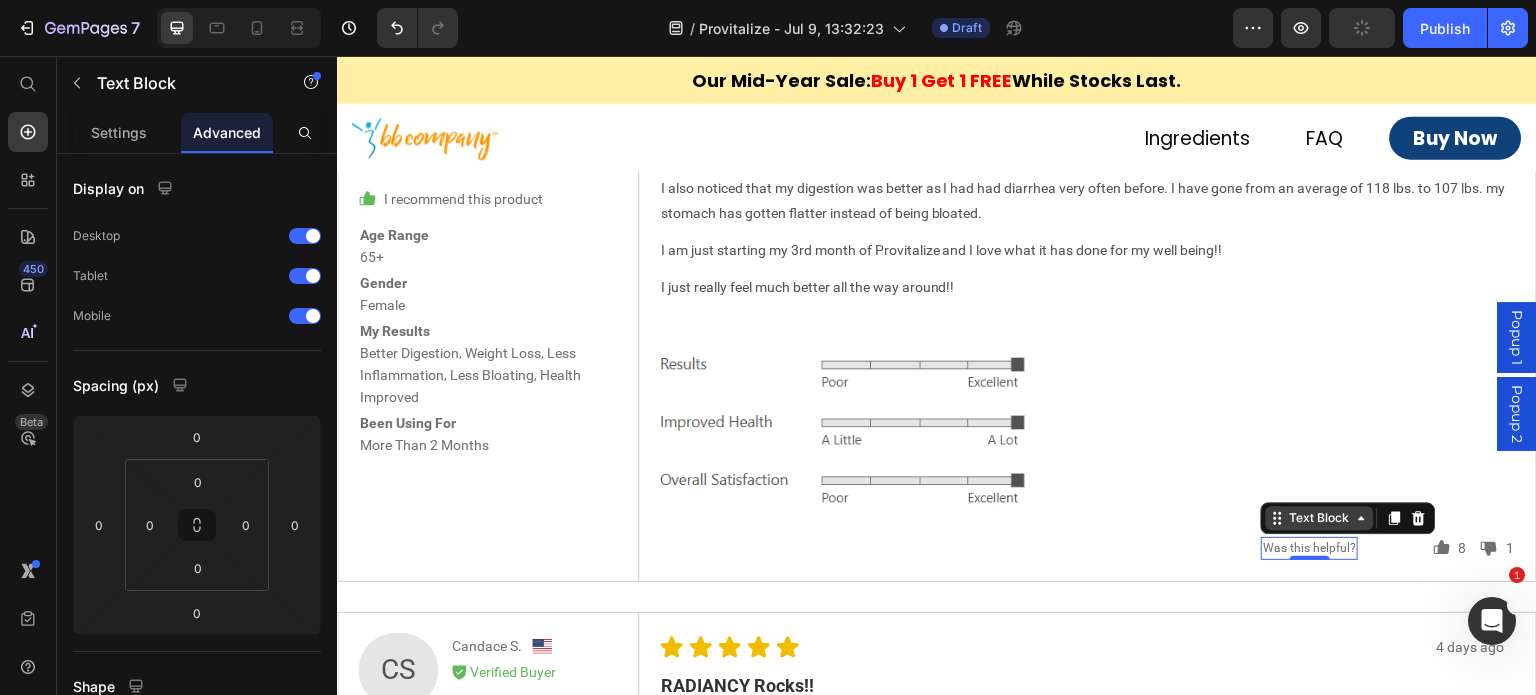 click on "Text Block" at bounding box center [1320, 518] 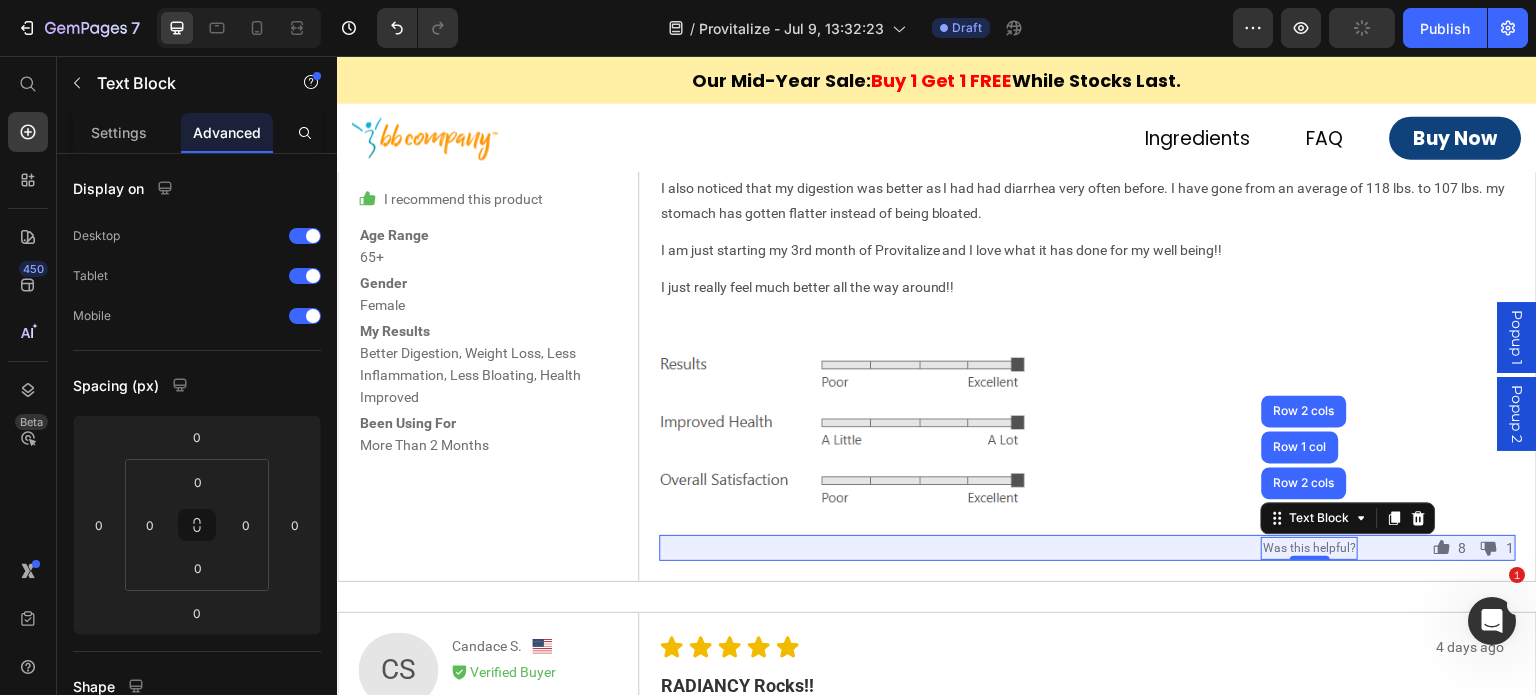 drag, startPoint x: 1297, startPoint y: 484, endPoint x: 1316, endPoint y: 501, distance: 25.495098 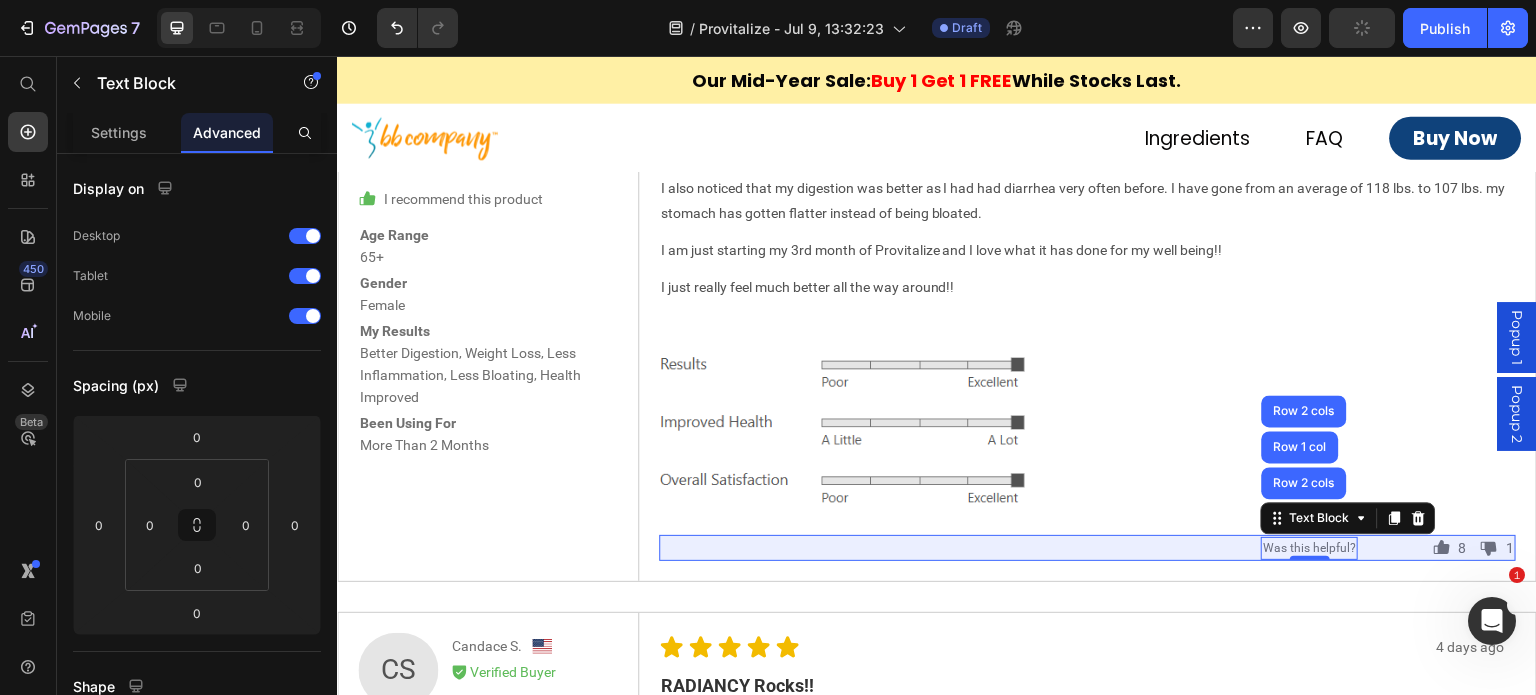 click on "Row 2 cols" at bounding box center (1304, 483) 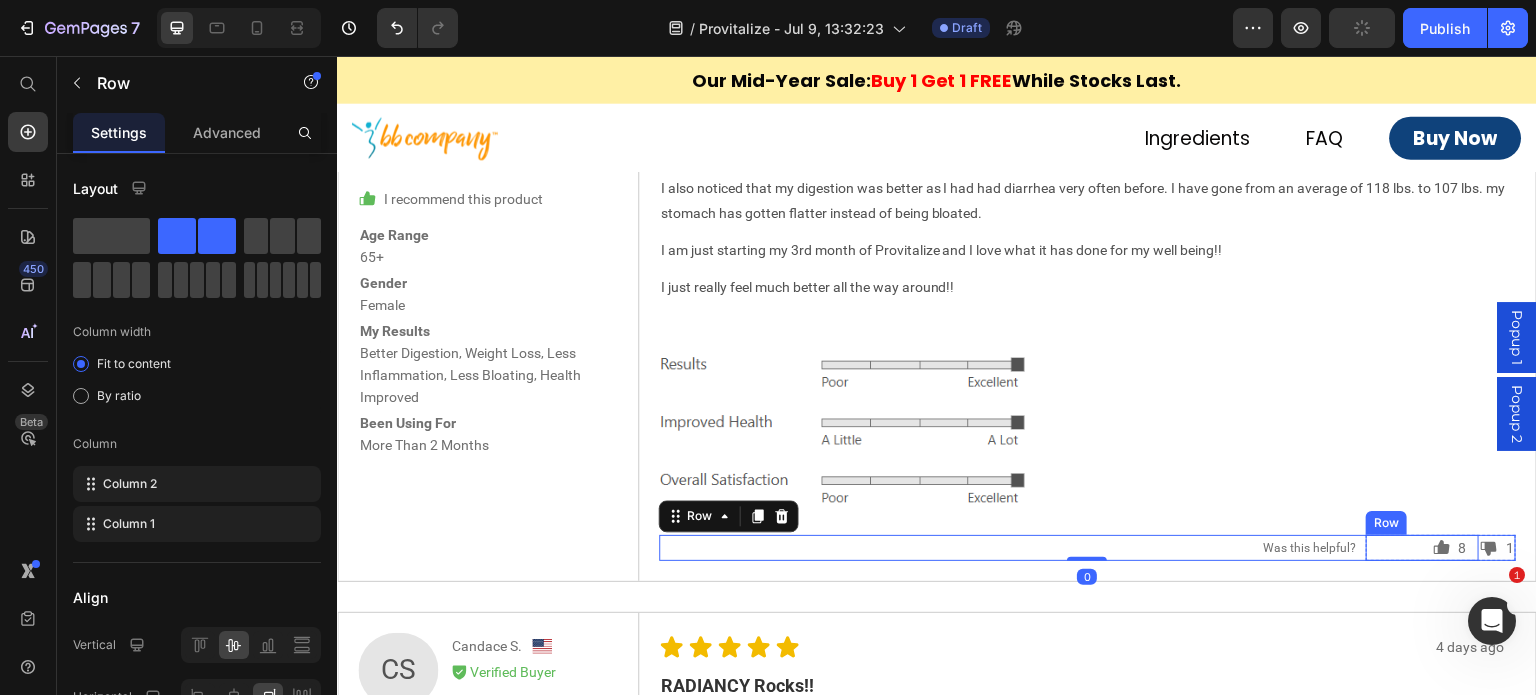 click on "Icon 8 Text Block Row" at bounding box center (1422, 548) 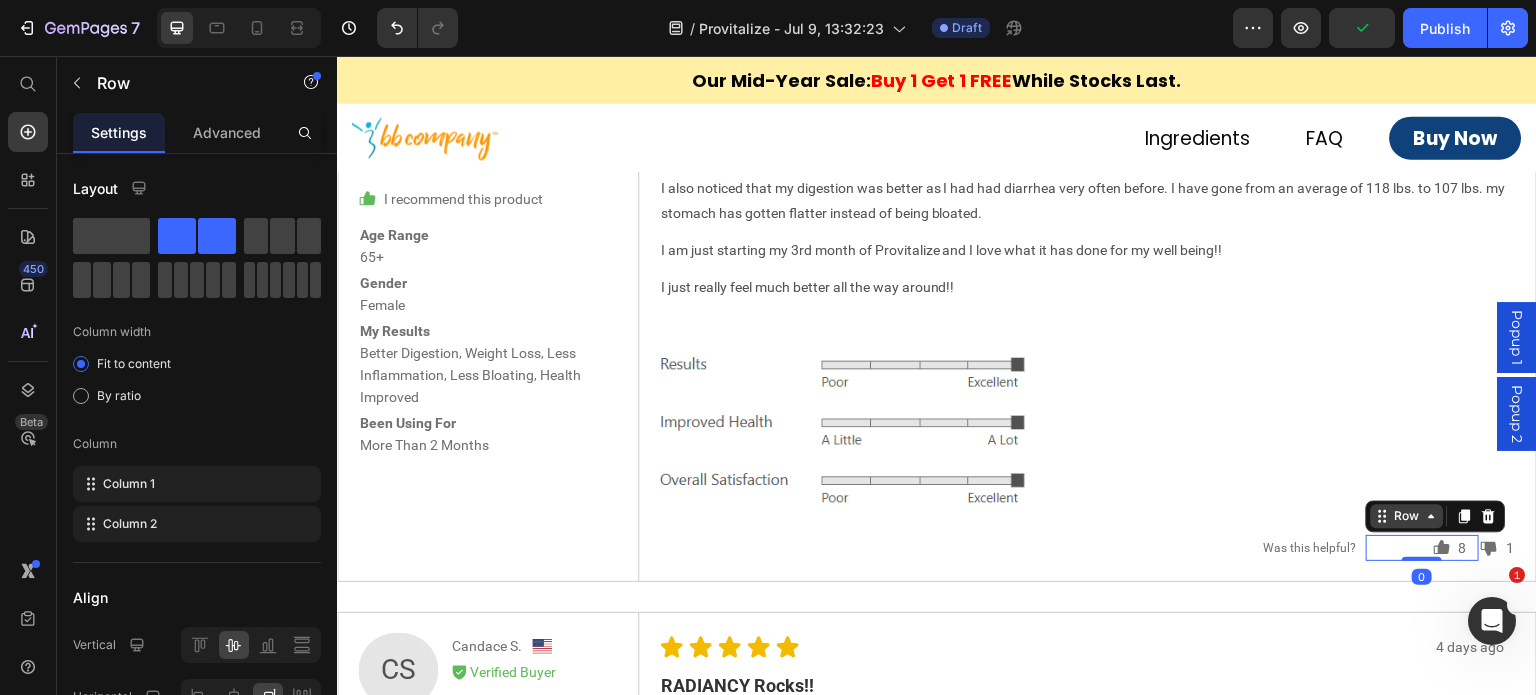 click on "Row" at bounding box center [1407, 516] 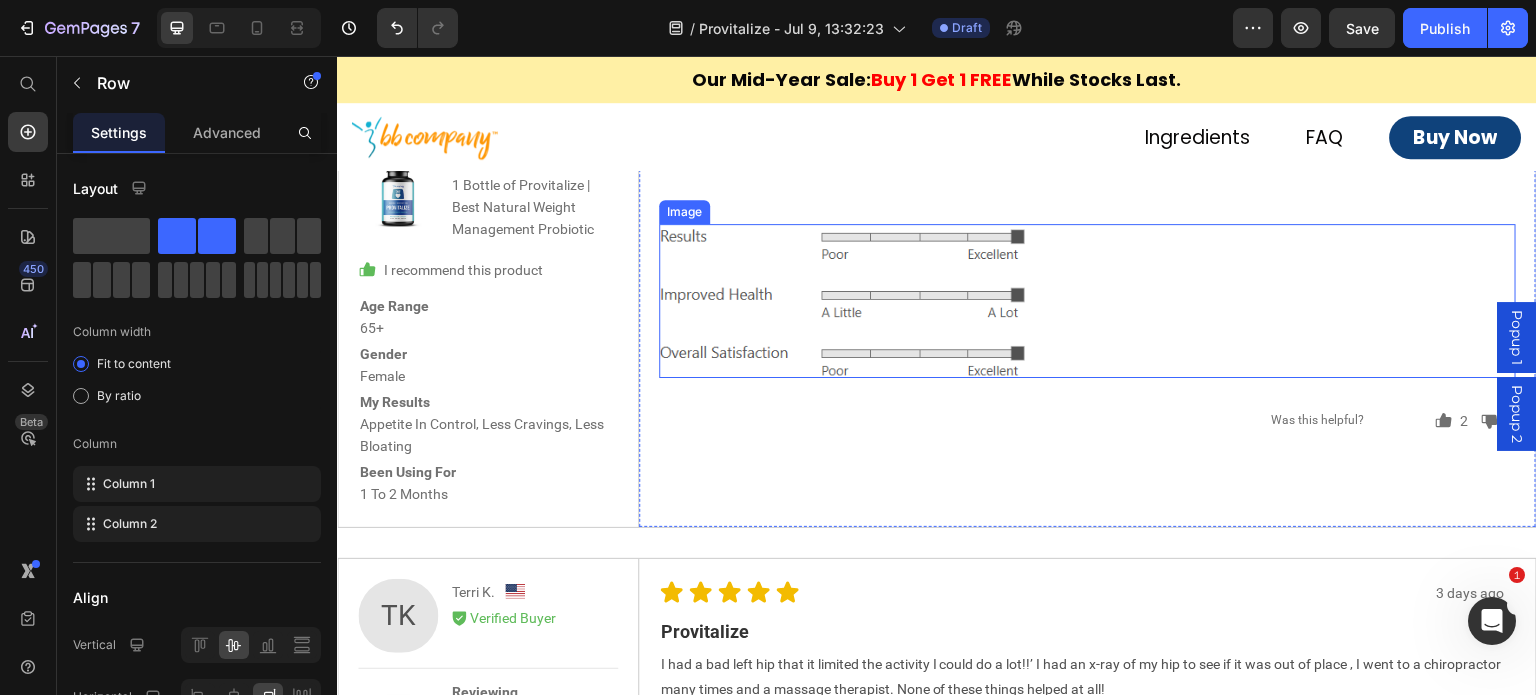 scroll, scrollTop: 8230, scrollLeft: 0, axis: vertical 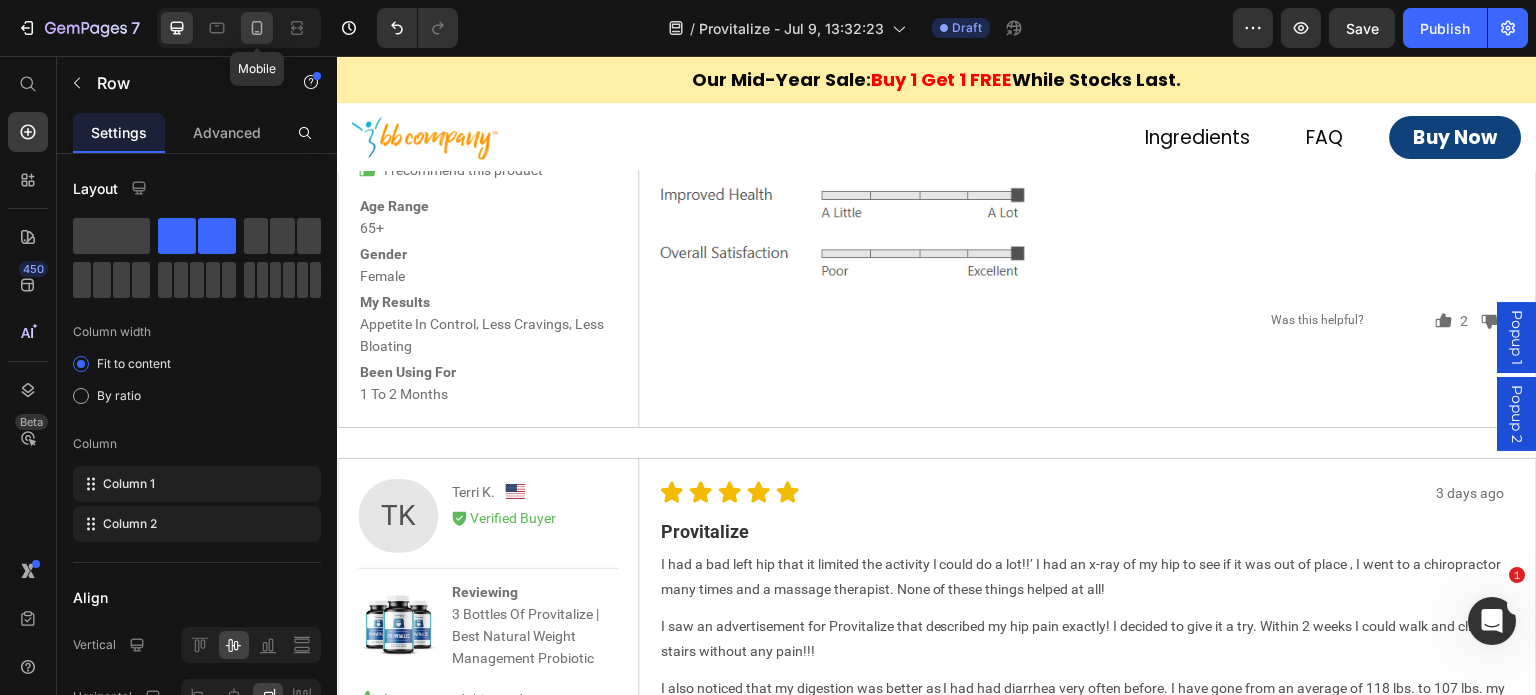 click 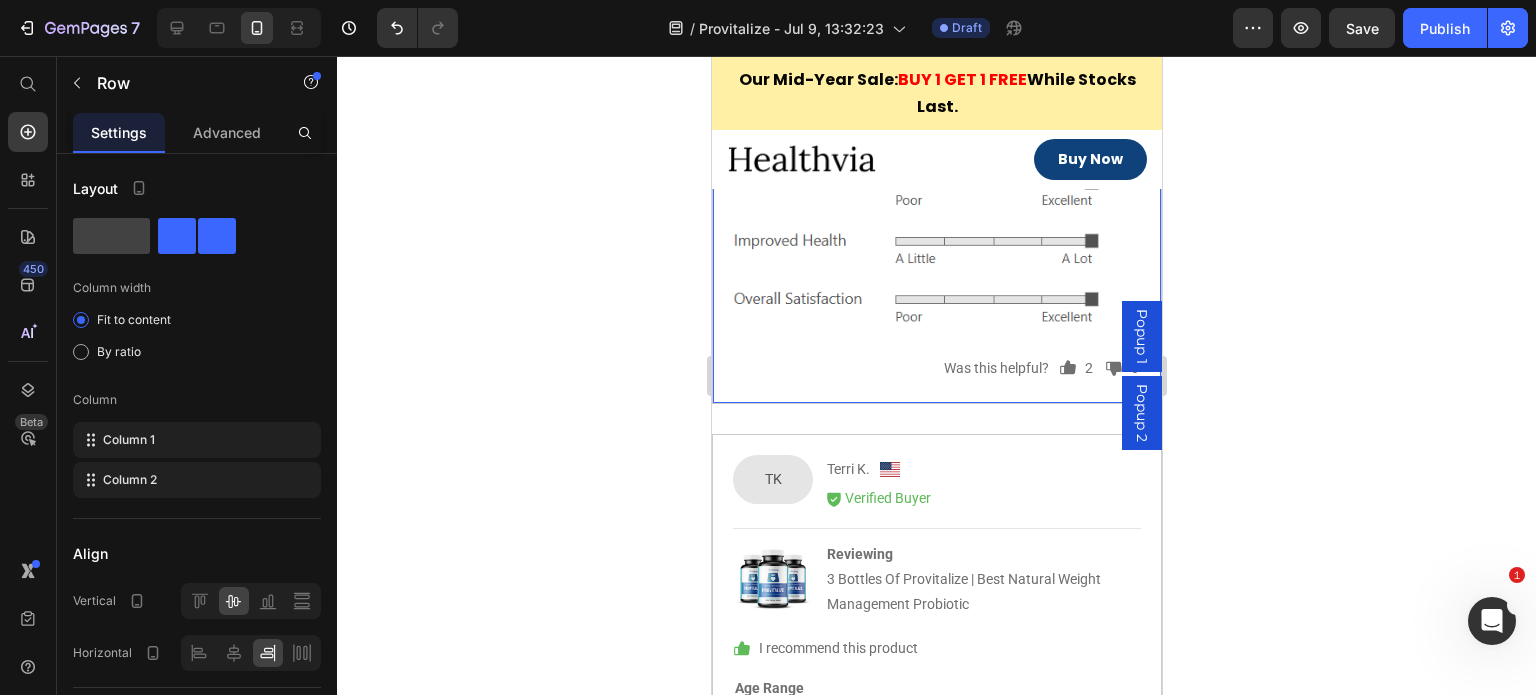 scroll, scrollTop: 9011, scrollLeft: 0, axis: vertical 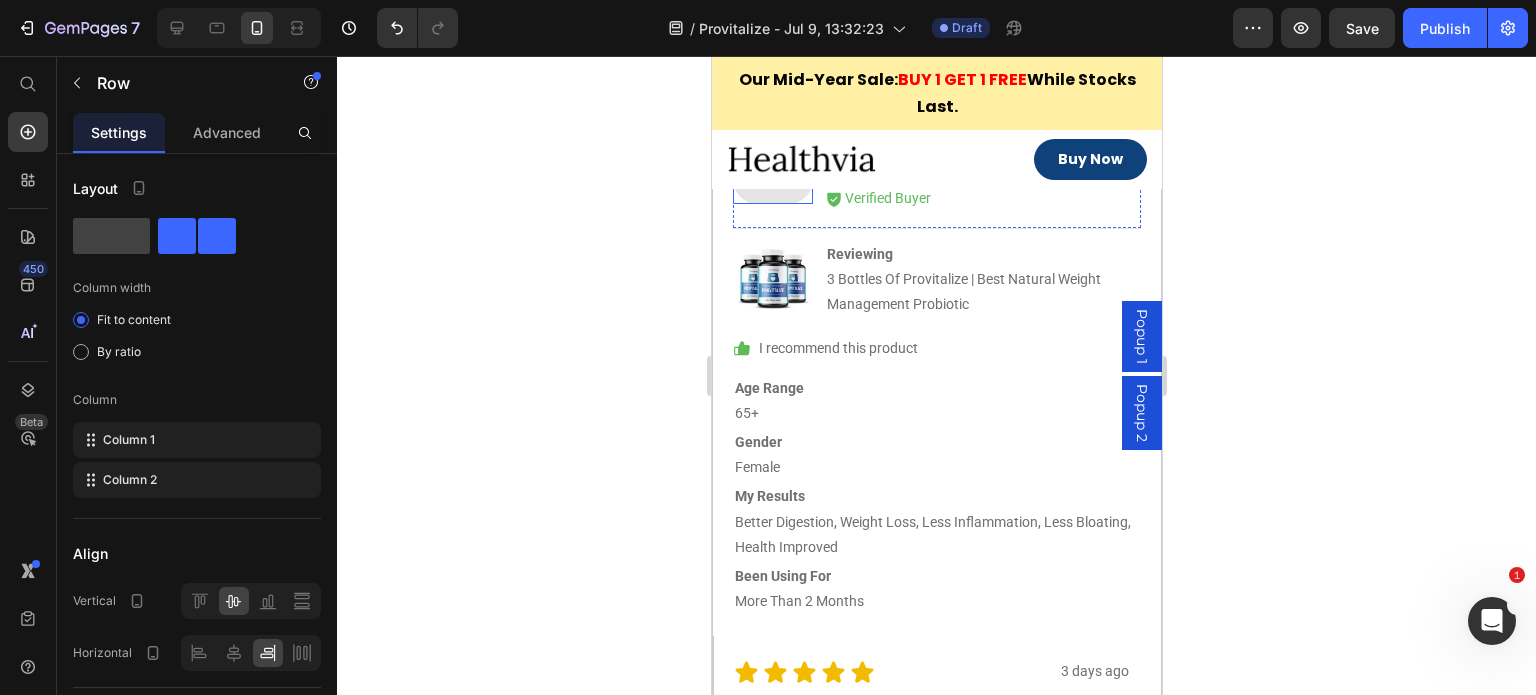 click on "TK" at bounding box center [772, 179] 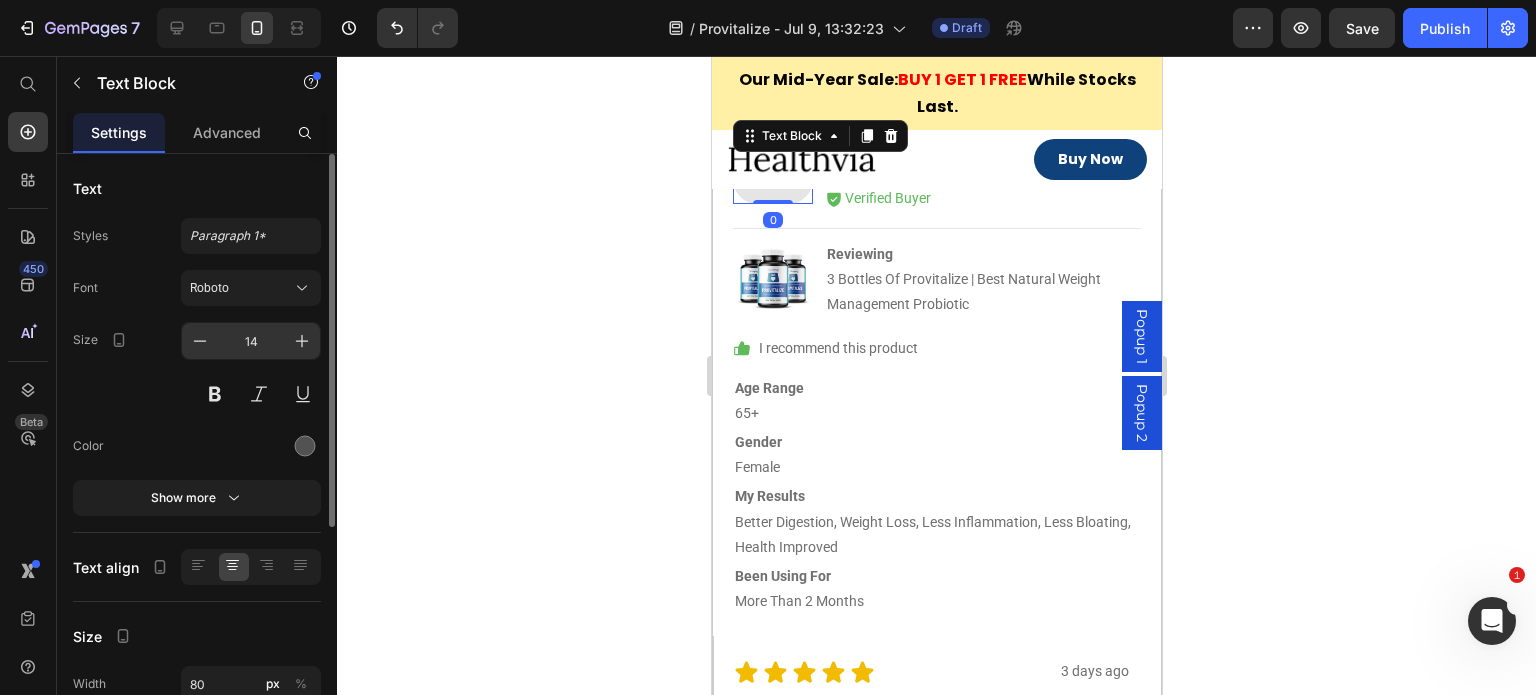 click on "14" at bounding box center (251, 341) 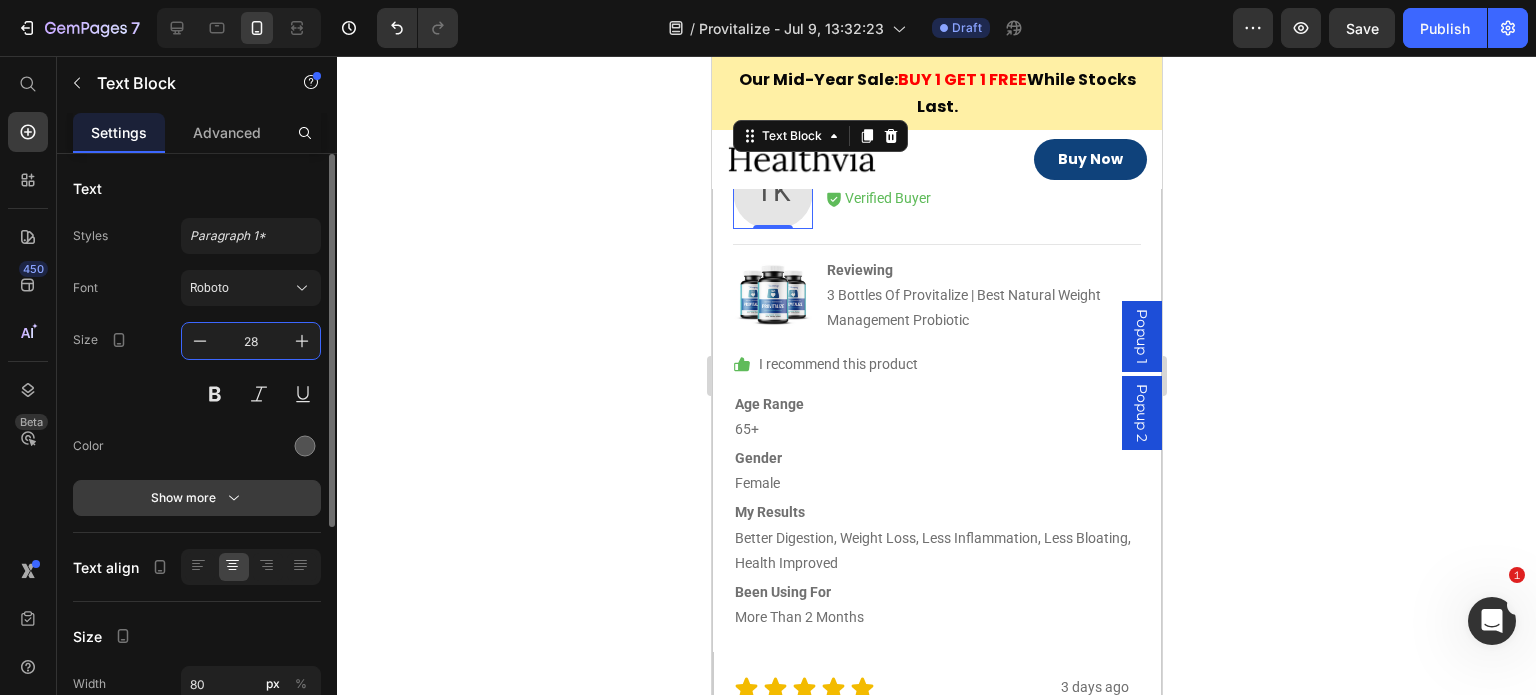 type on "28" 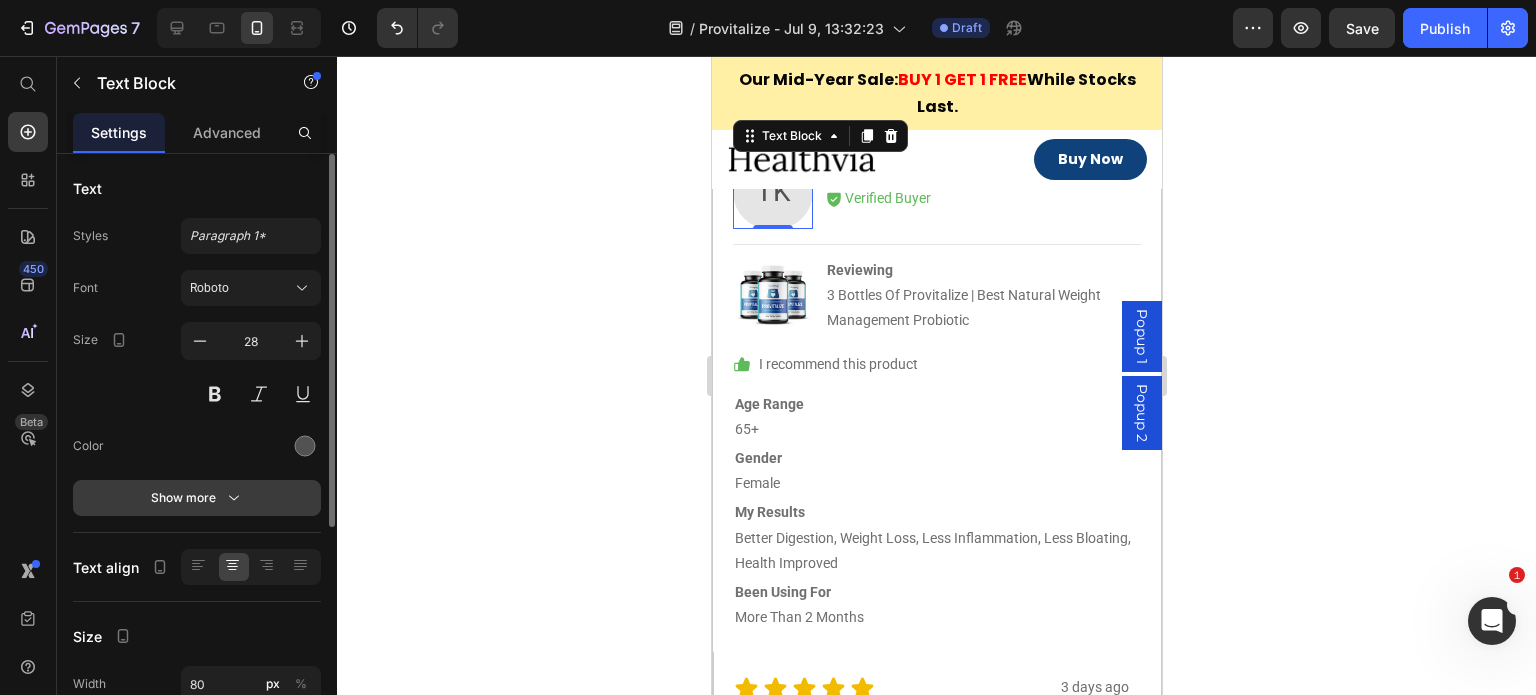 click on "Show more" at bounding box center [197, 498] 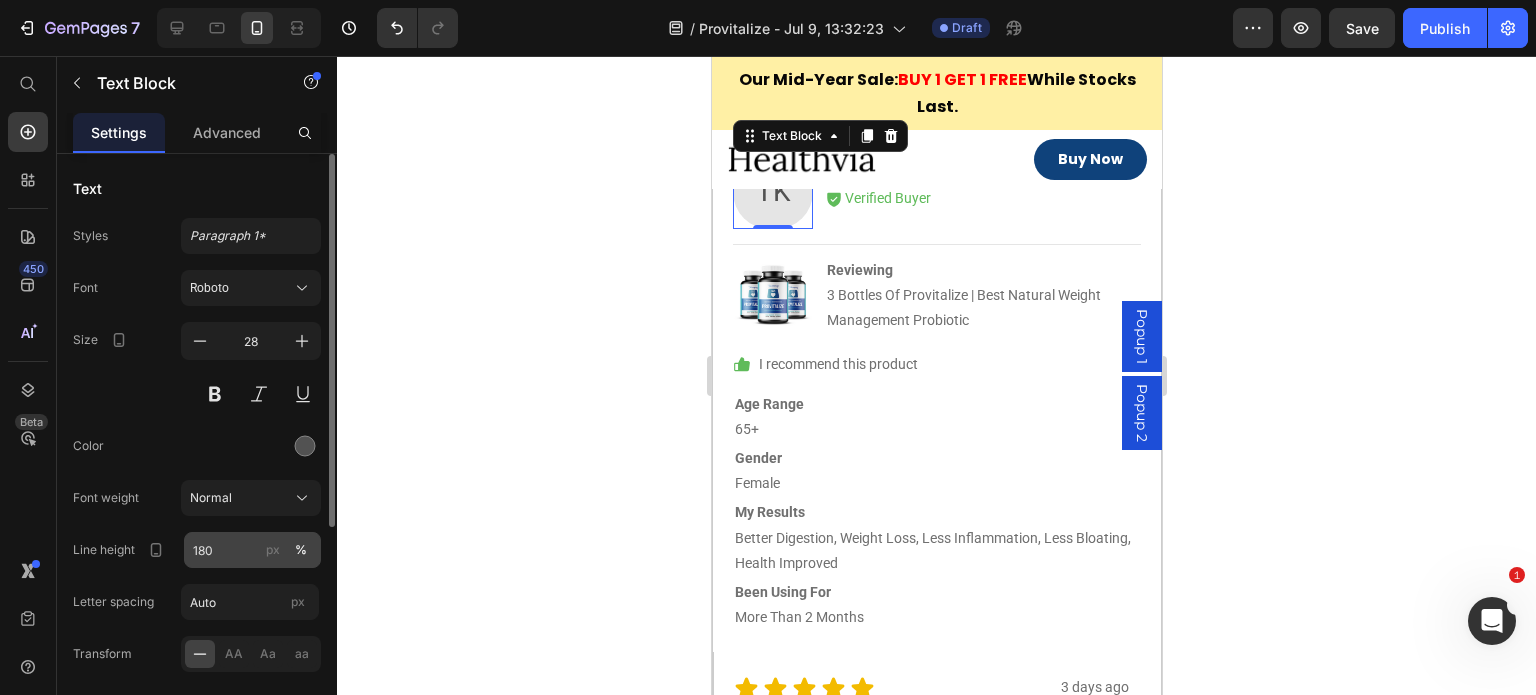 click on "px" 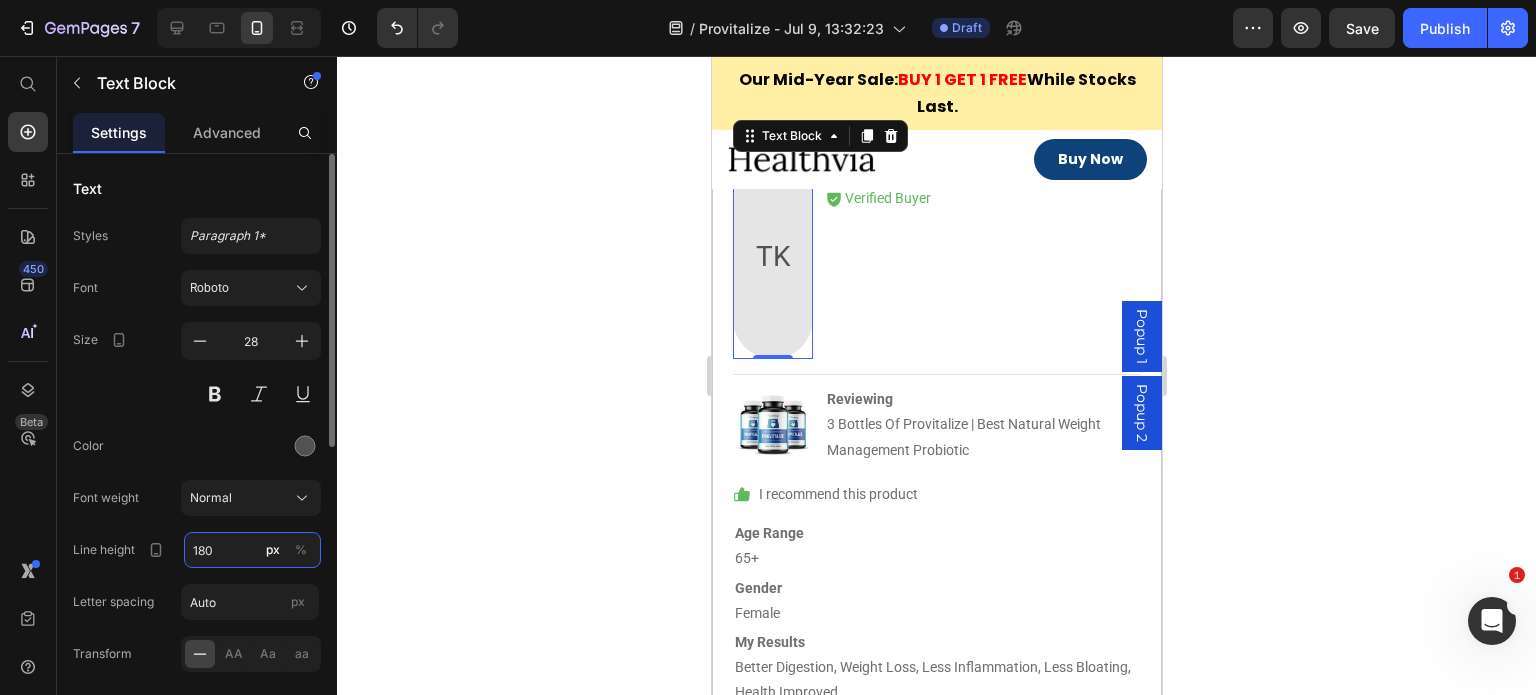 click on "180" at bounding box center [252, 550] 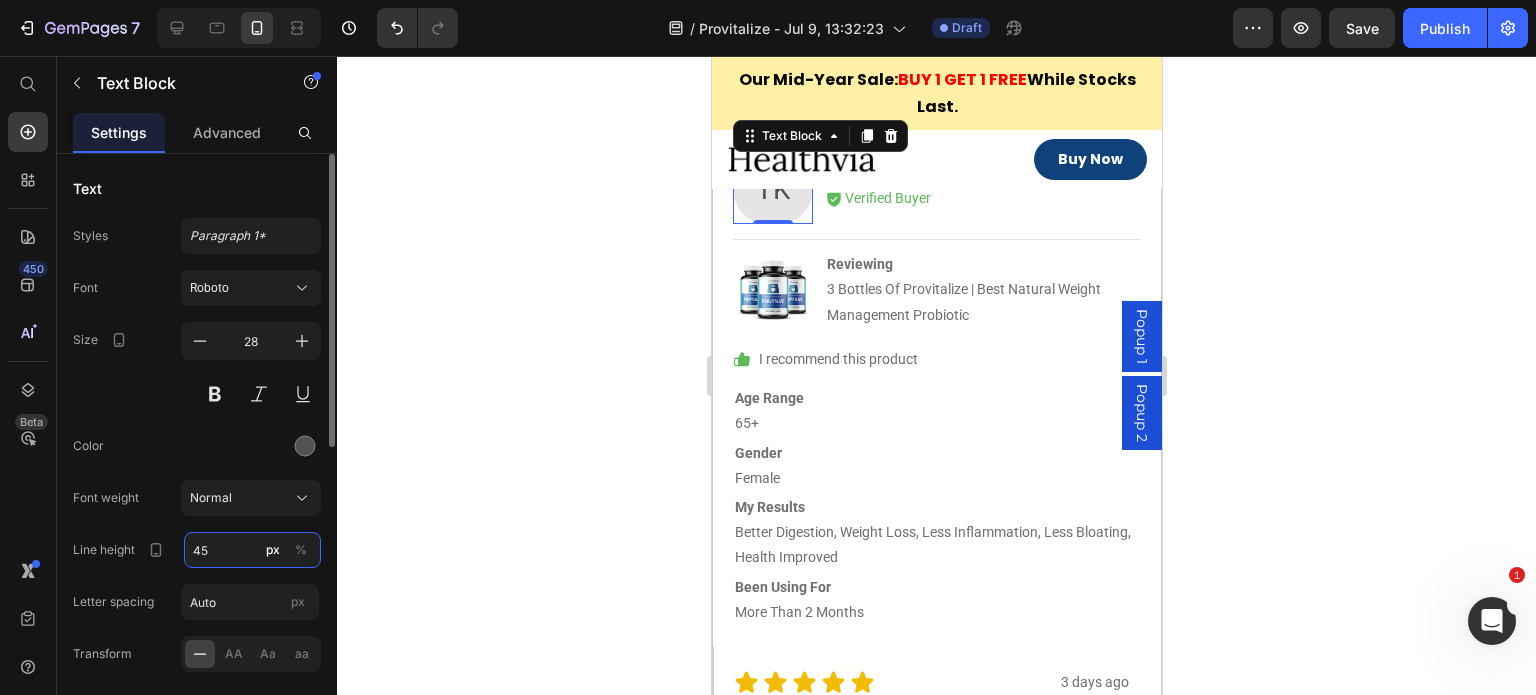 type on "45" 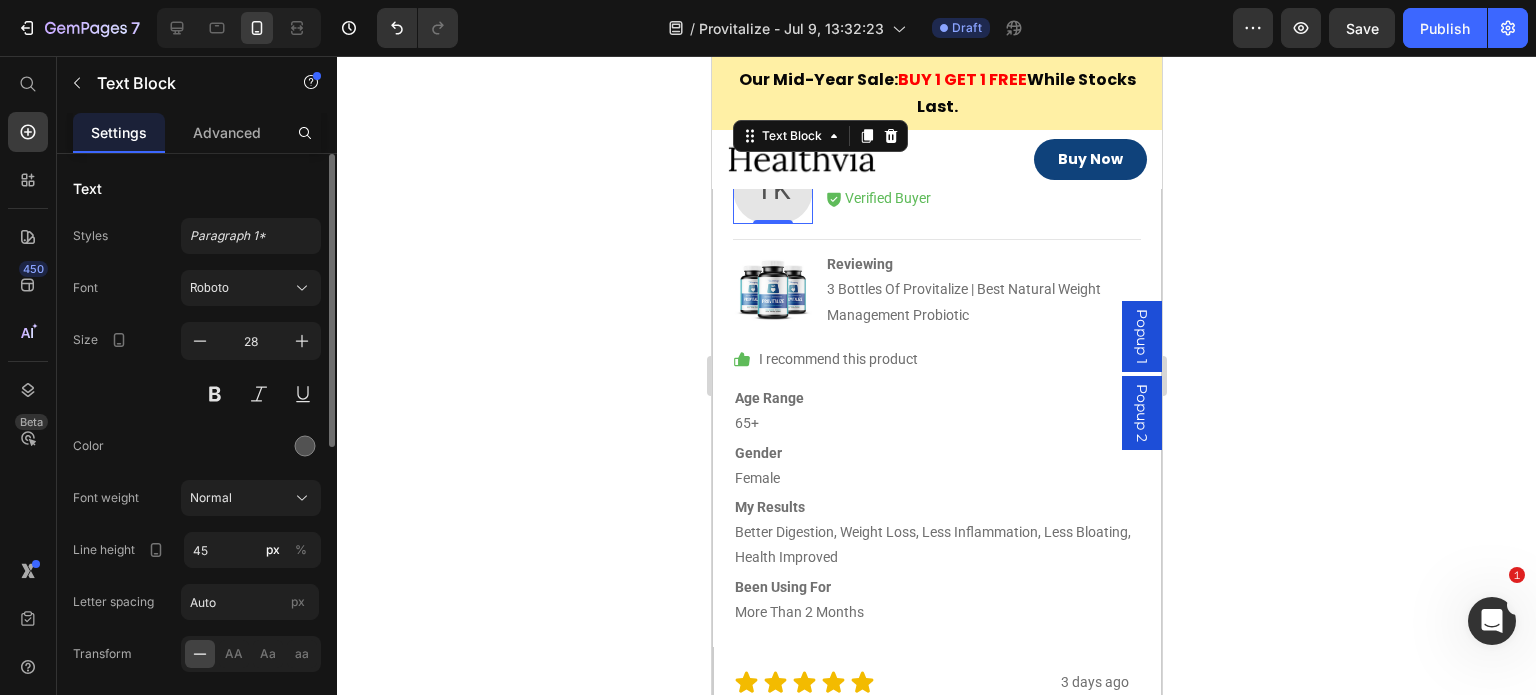click on "Color" at bounding box center (197, 446) 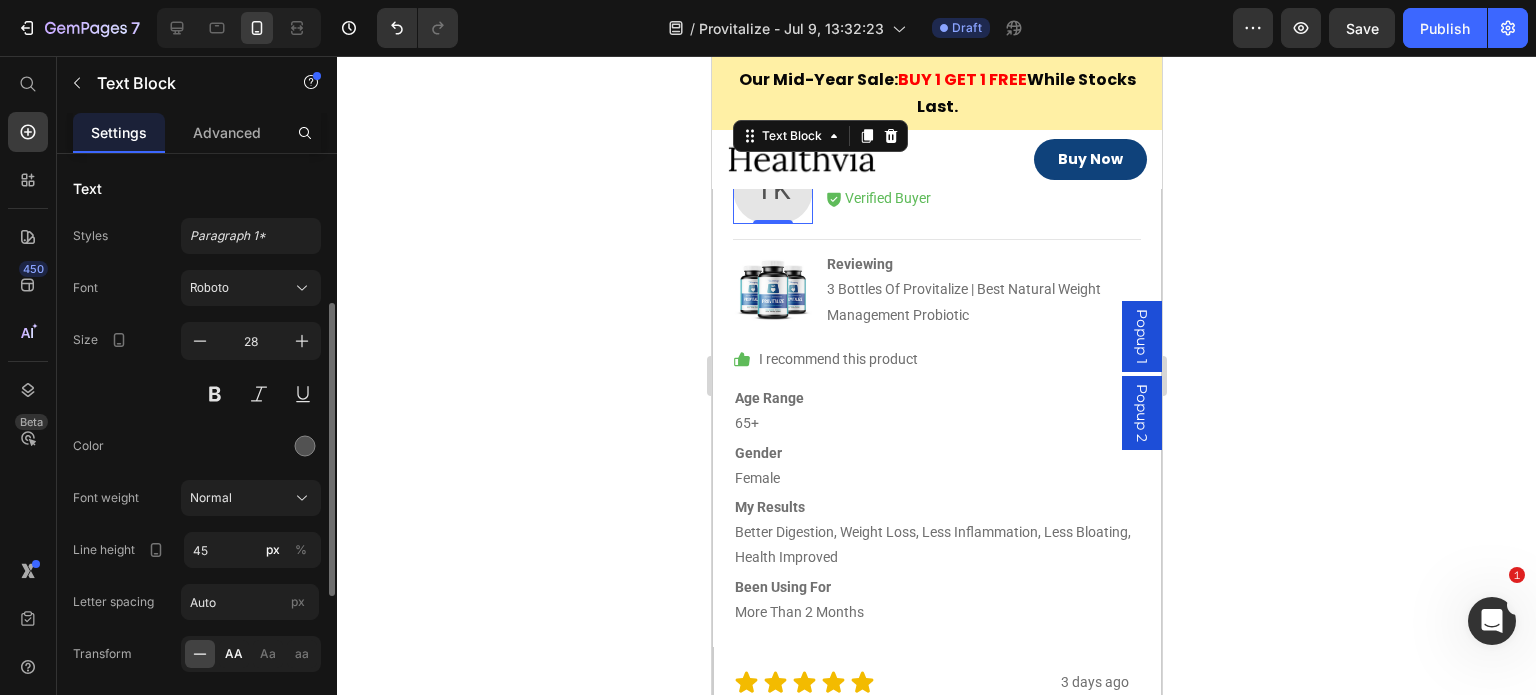 scroll, scrollTop: 400, scrollLeft: 0, axis: vertical 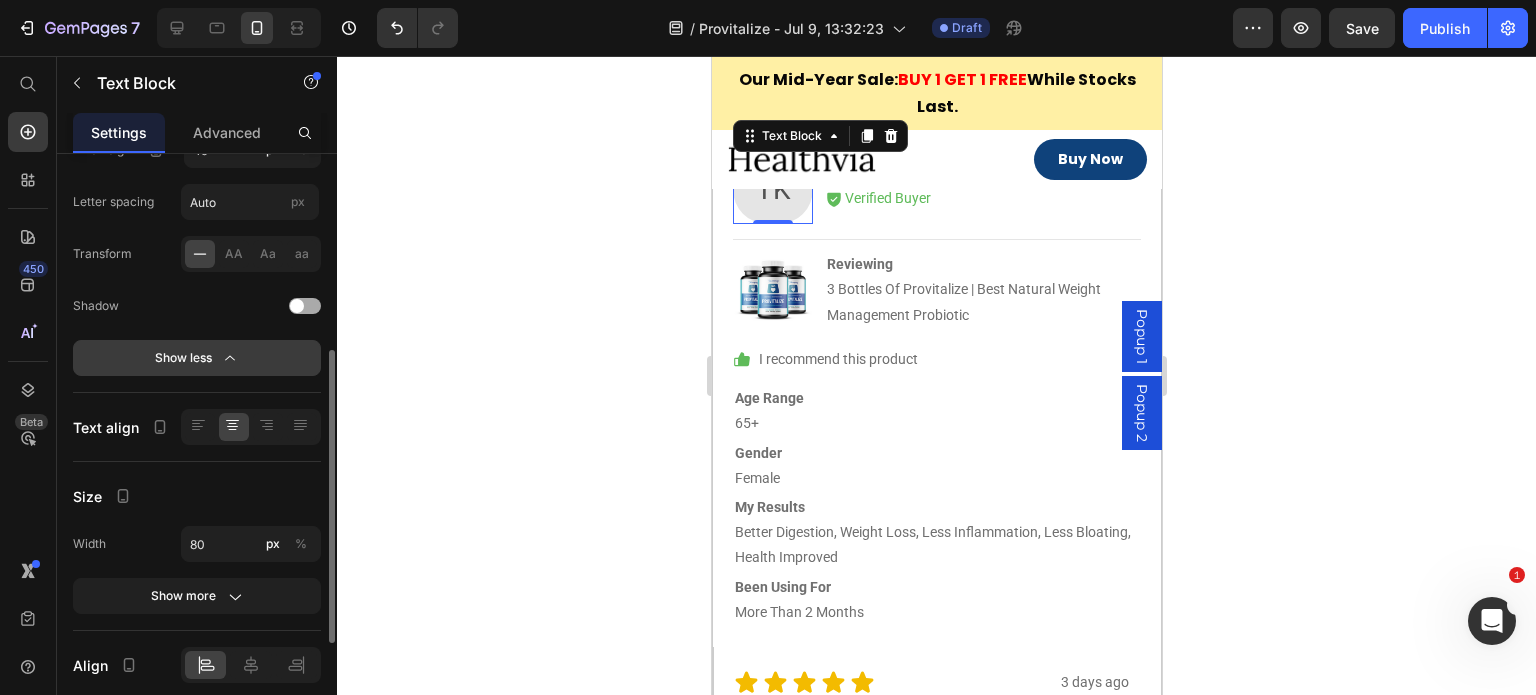 click on "Show less" 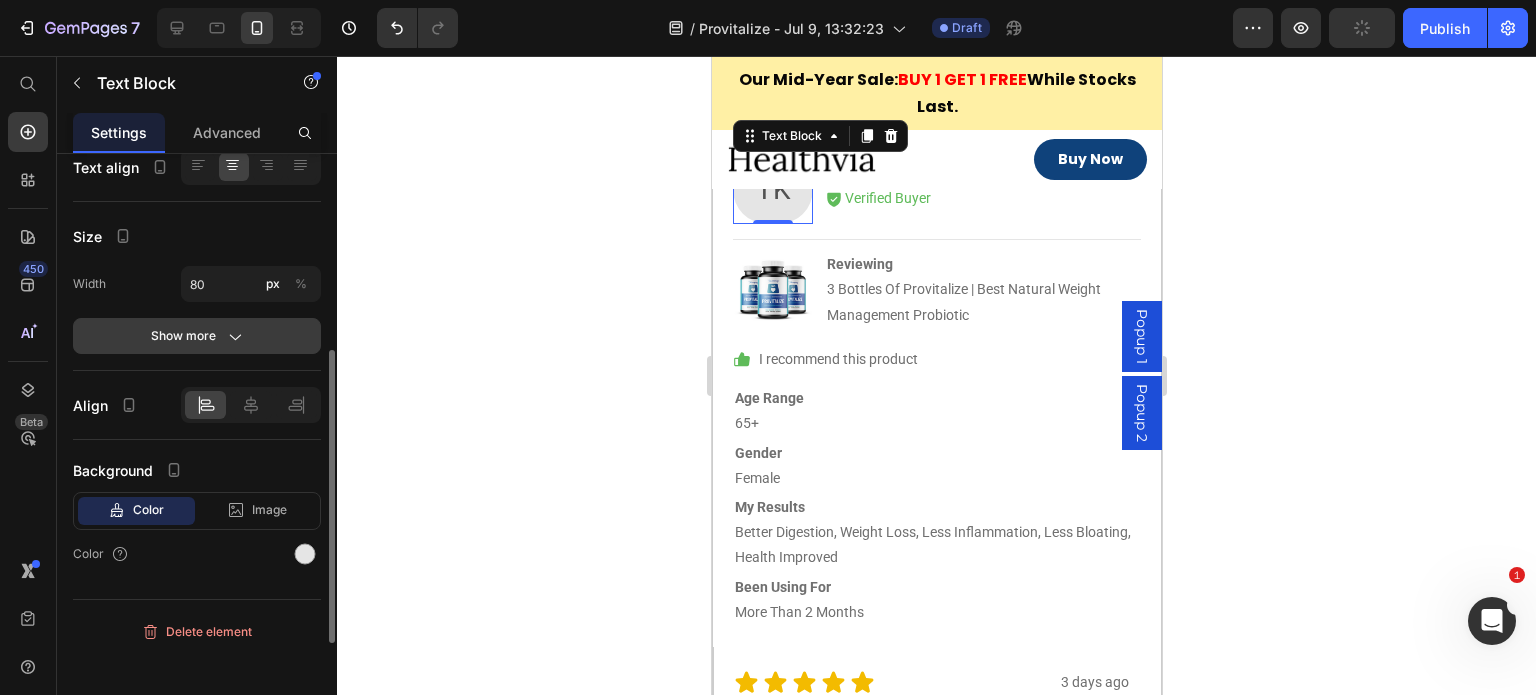 click 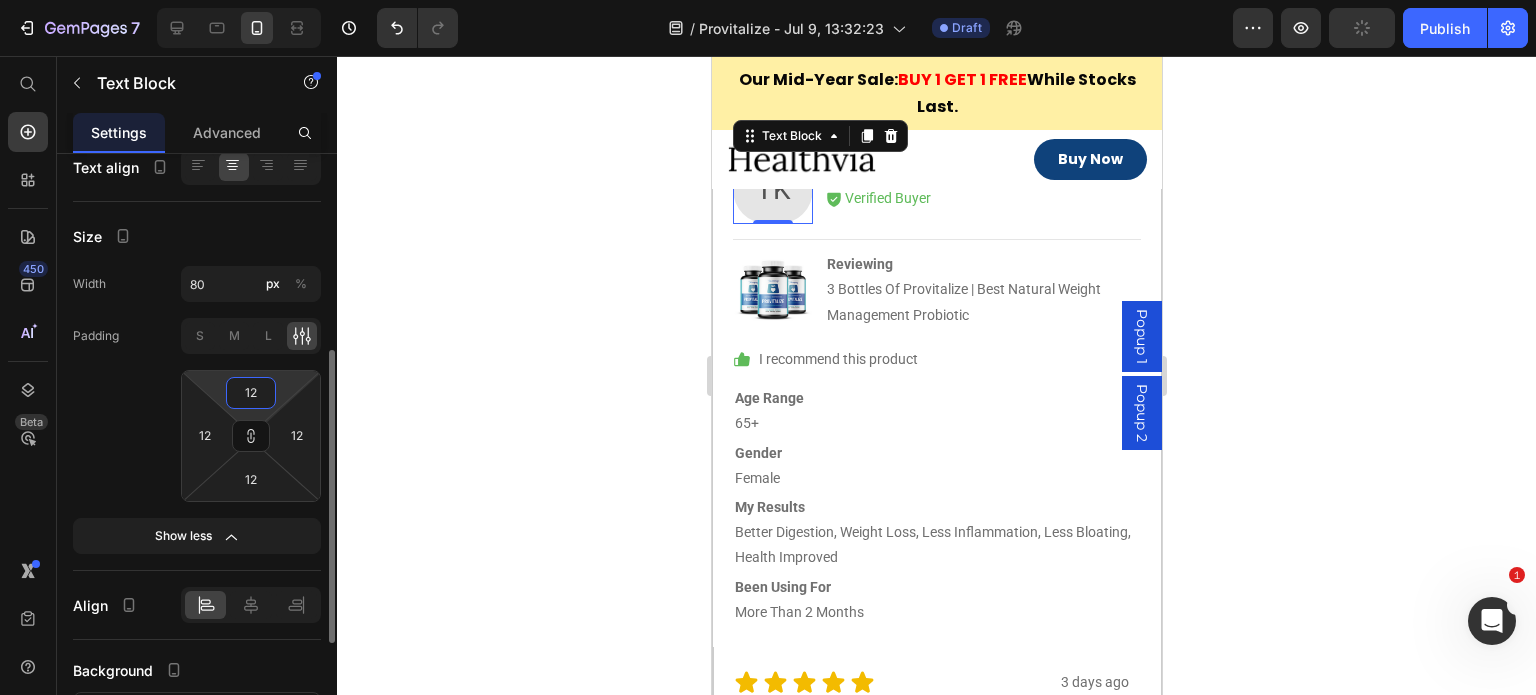 click on "12" at bounding box center [251, 393] 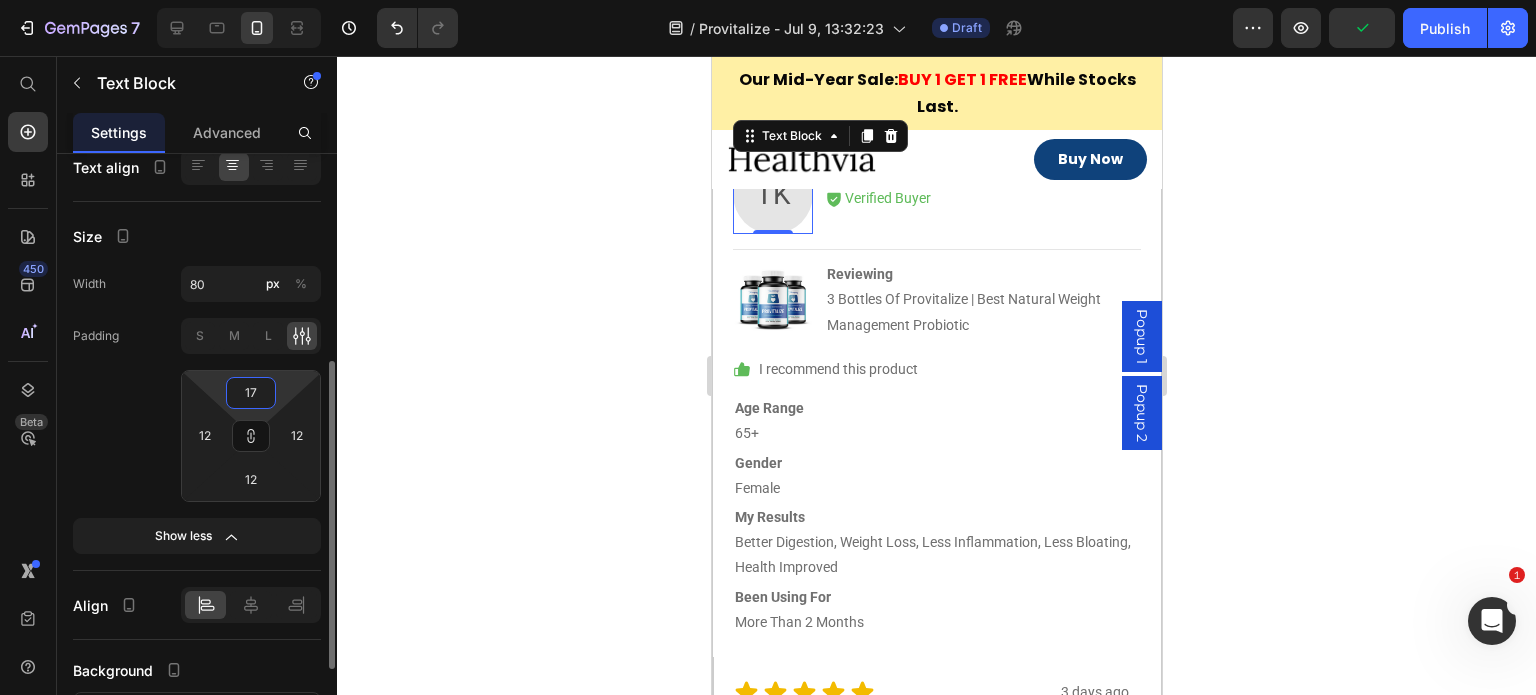 type on "17" 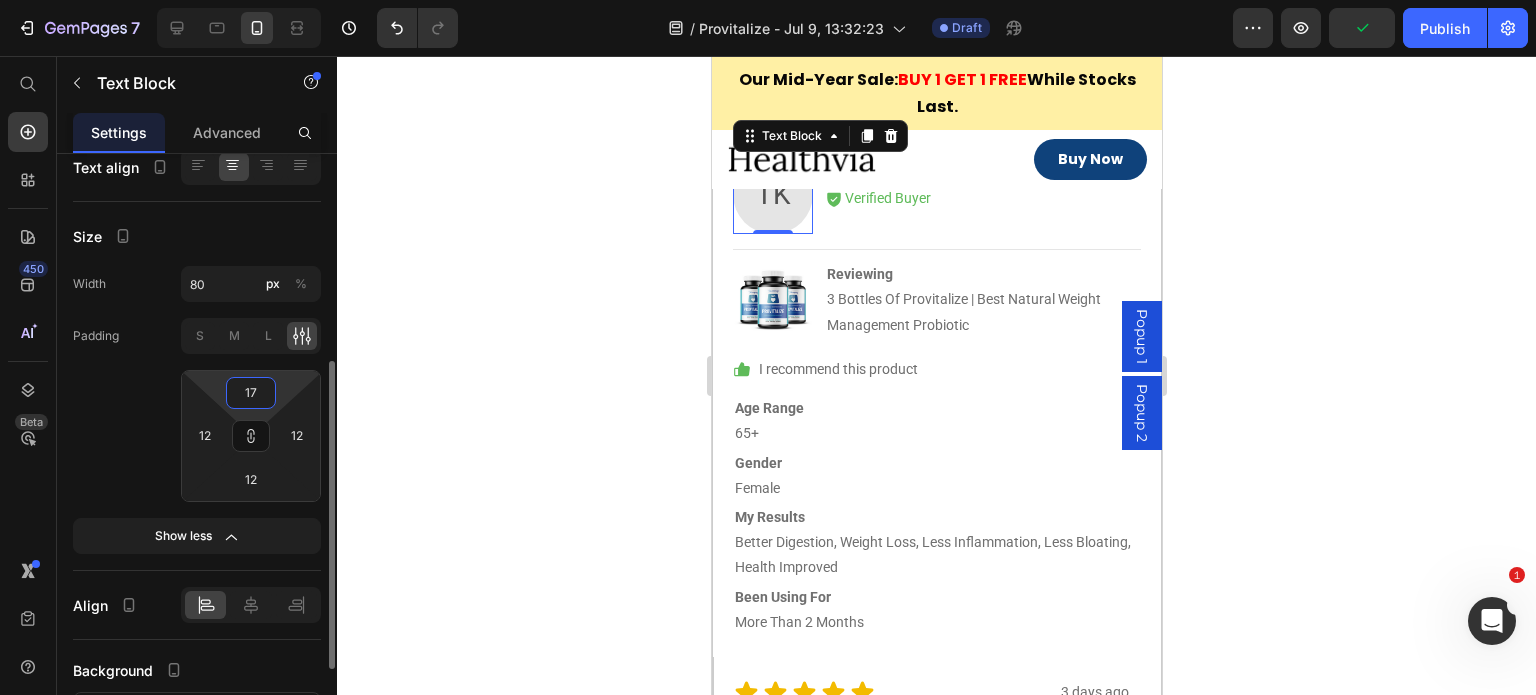 click on "Padding S M L 17 12 12 12" 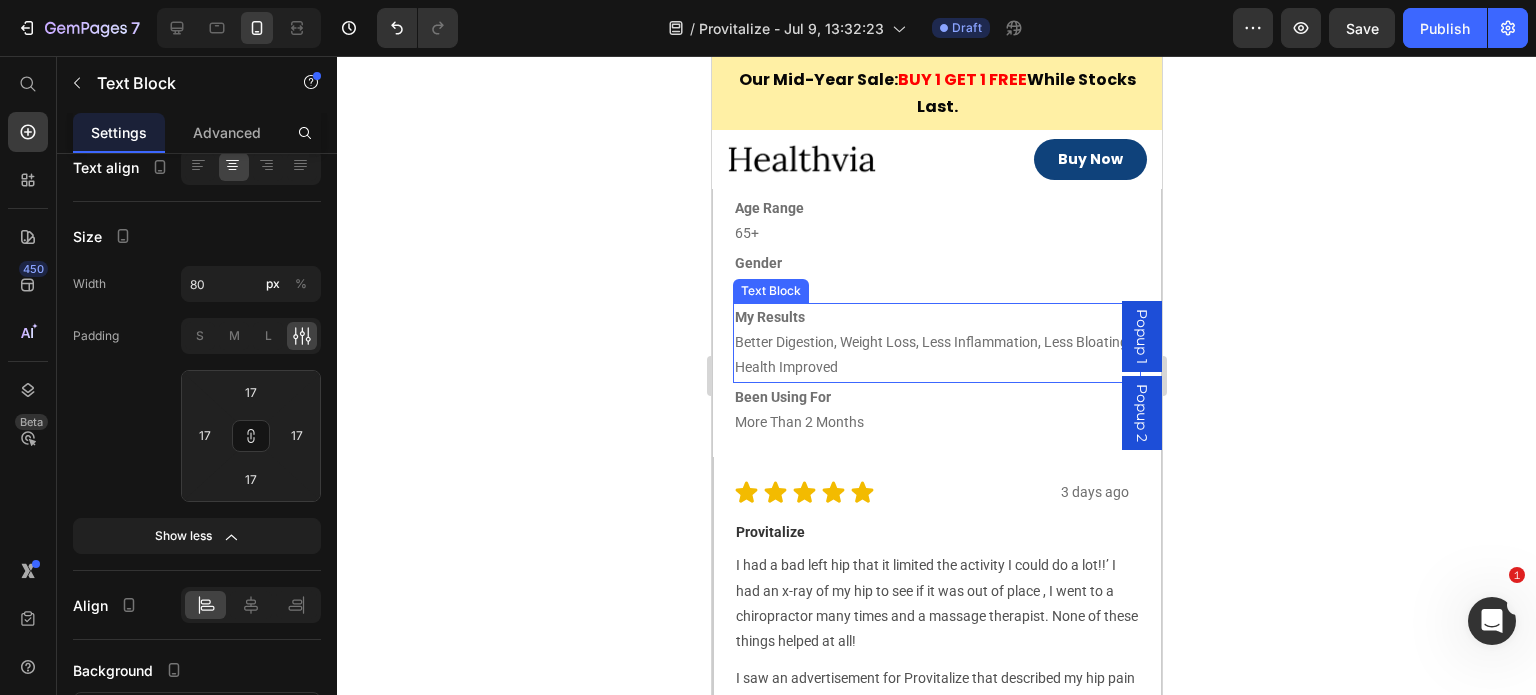 scroll, scrollTop: 9311, scrollLeft: 0, axis: vertical 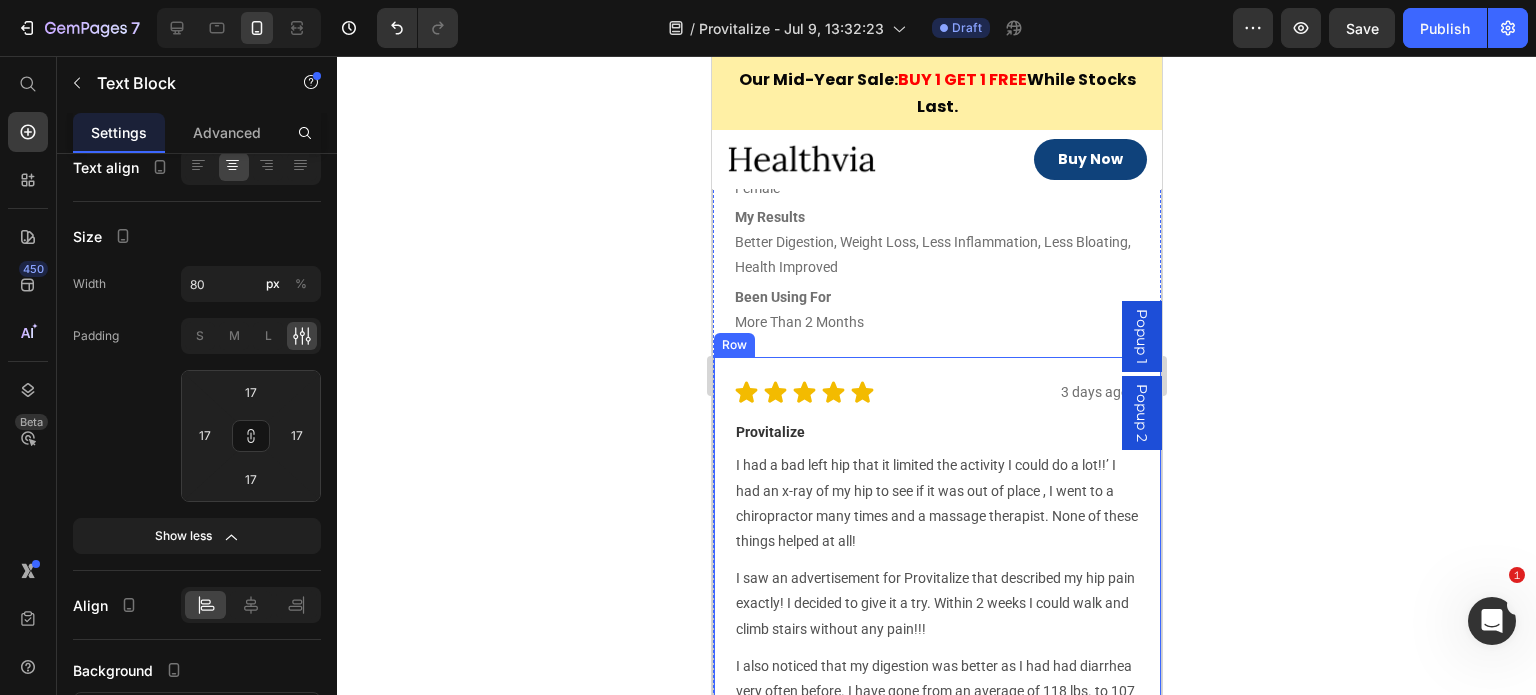 click on "3 days ago Text Block Icon Icon Icon Icon Icon Icon List Row Provitalize Text Block I had a bad left hip that it limited the activity I could do a lot!!’ I had an x-ray of my hip to see if it was out of place , I went to a chiropractor many times and a massage therapist. None of these things helped at all! Text Block I saw an advertisement for Provitalize that described my hip pain exactly! I decided to give it a try. Within 2 weeks I could walk and climb stairs without any pain!!! Text Block I also noticed that my digestion was better as I had had diarrhea very often before. I have gone from an average of 118 lbs. to 107 lbs. my stomach has gotten flatter instead of being bloated. Text Block I am just starting my 3rd month of Provitalize and I love what it has done for my well being!! Text Block I just really feel much better all the way around!! Text Block Row Image
Icon 8 Text Block Row
Icon 1 Text Block Row Row Was this helpful?  Text Block Row Row" at bounding box center [936, 750] 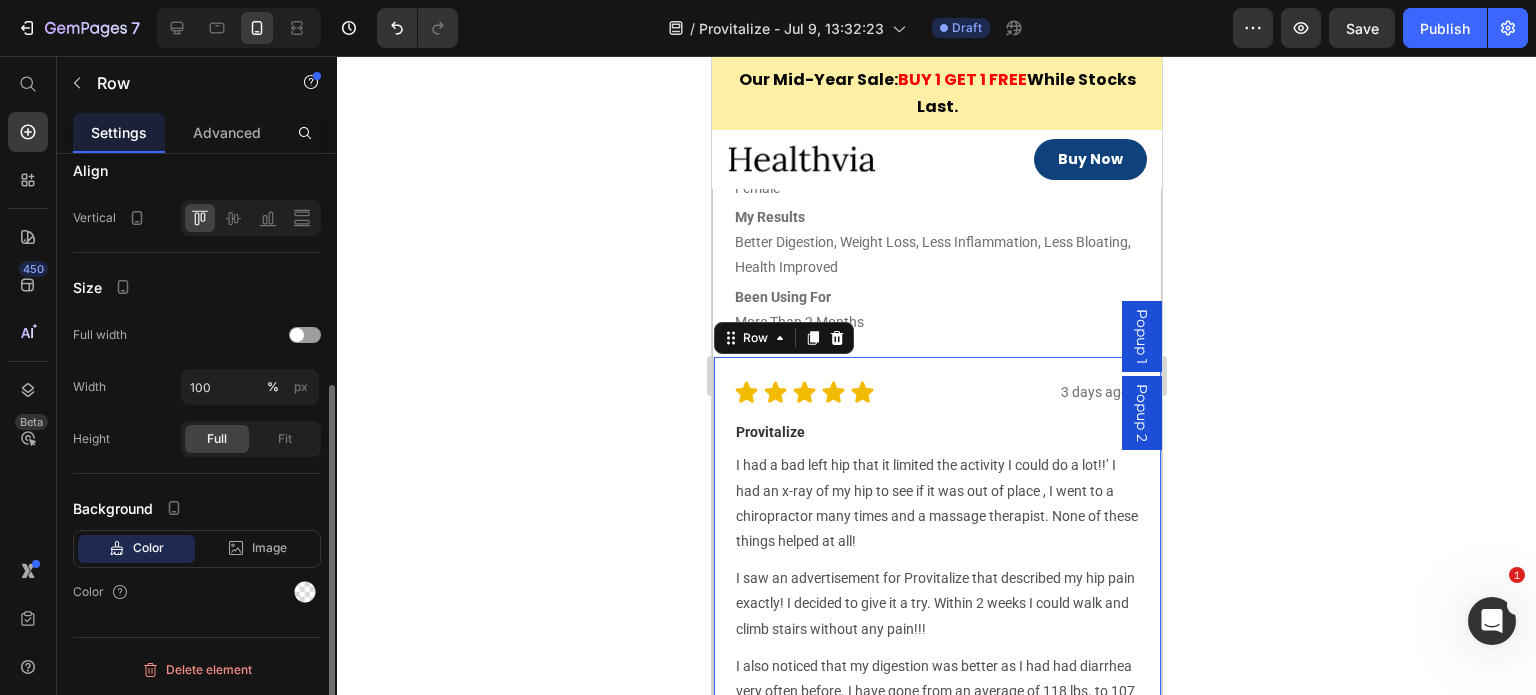 scroll, scrollTop: 0, scrollLeft: 0, axis: both 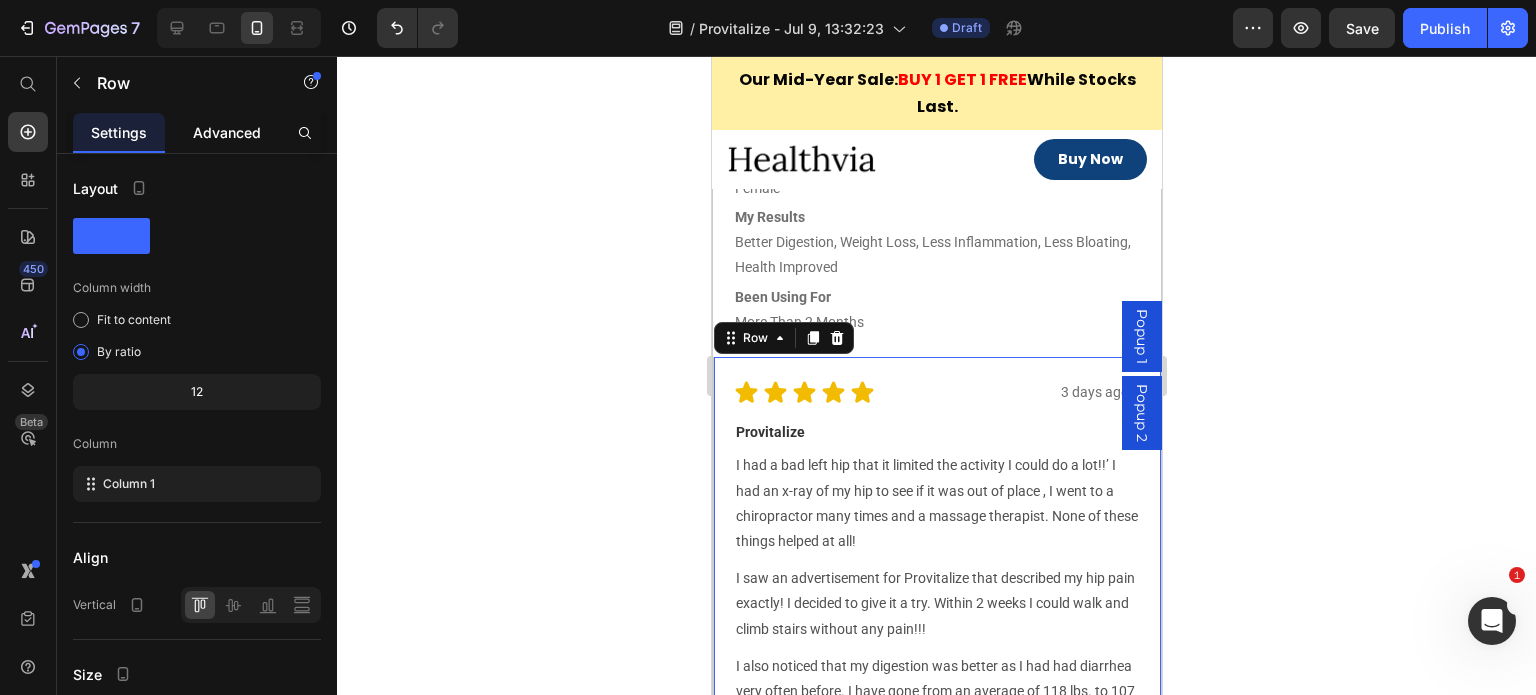 click on "Advanced" at bounding box center [227, 132] 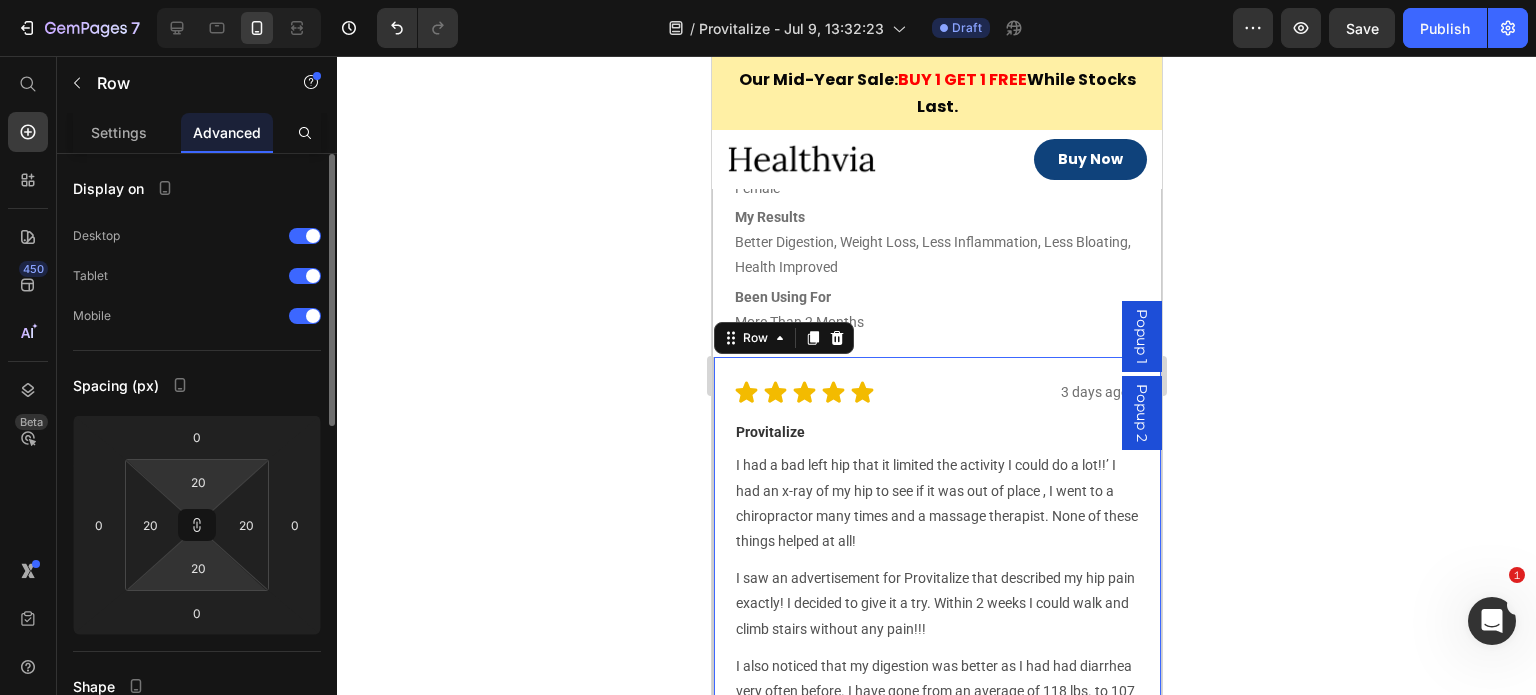 scroll, scrollTop: 300, scrollLeft: 0, axis: vertical 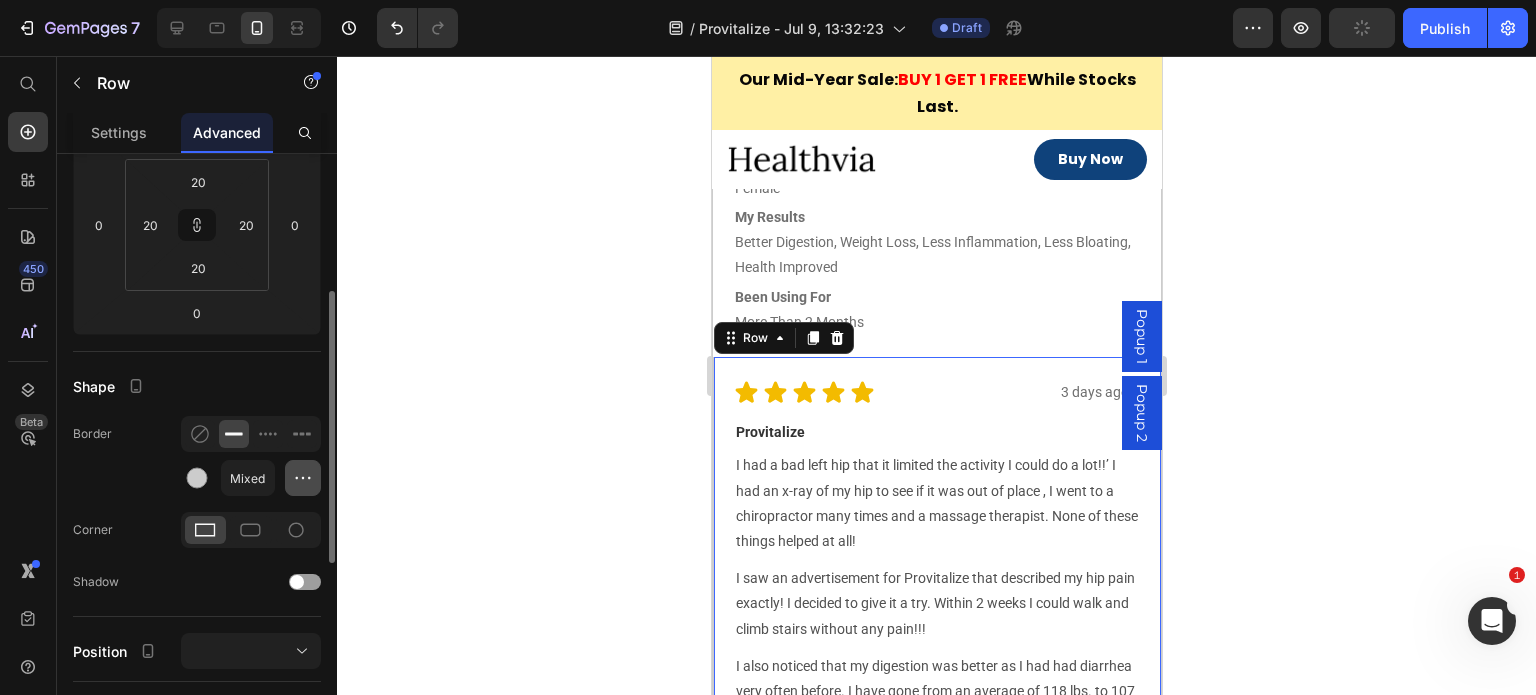 click 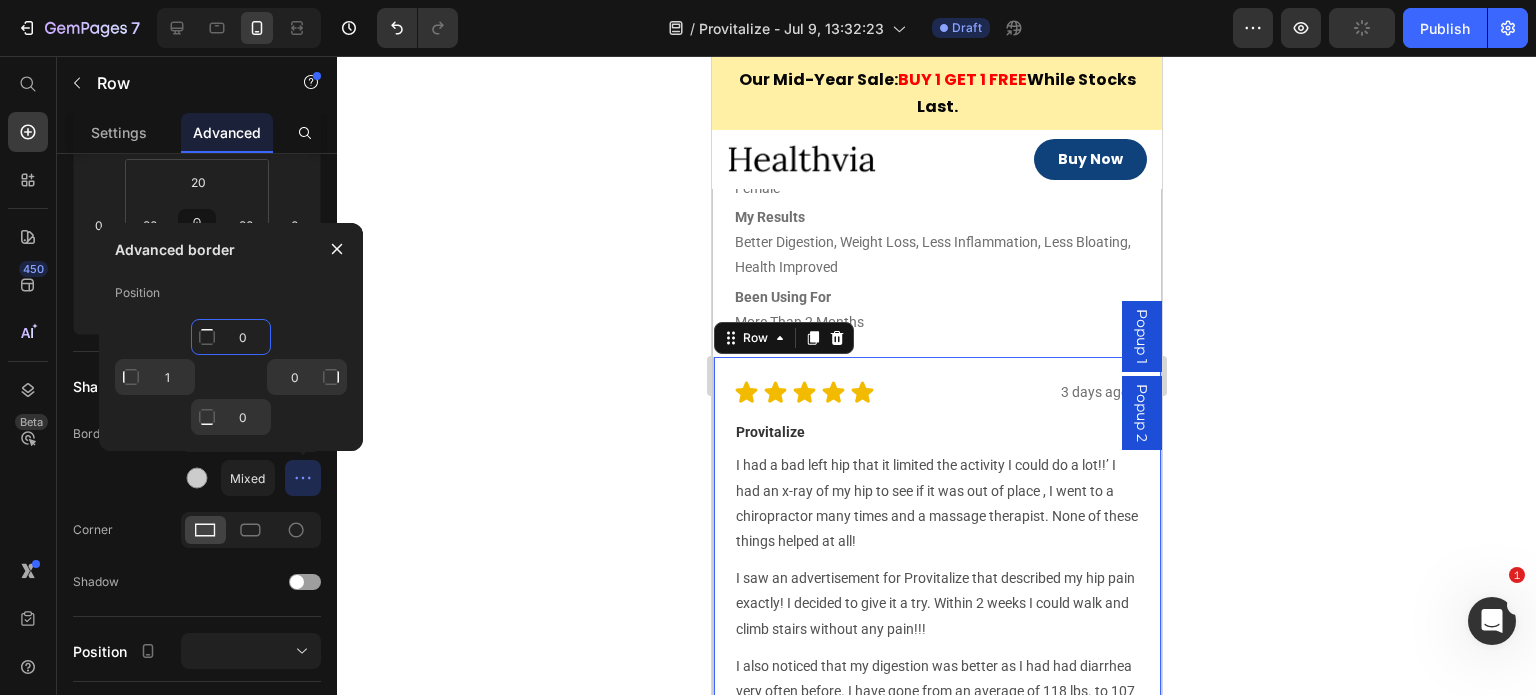 drag, startPoint x: 225, startPoint y: 335, endPoint x: 234, endPoint y: 330, distance: 10.29563 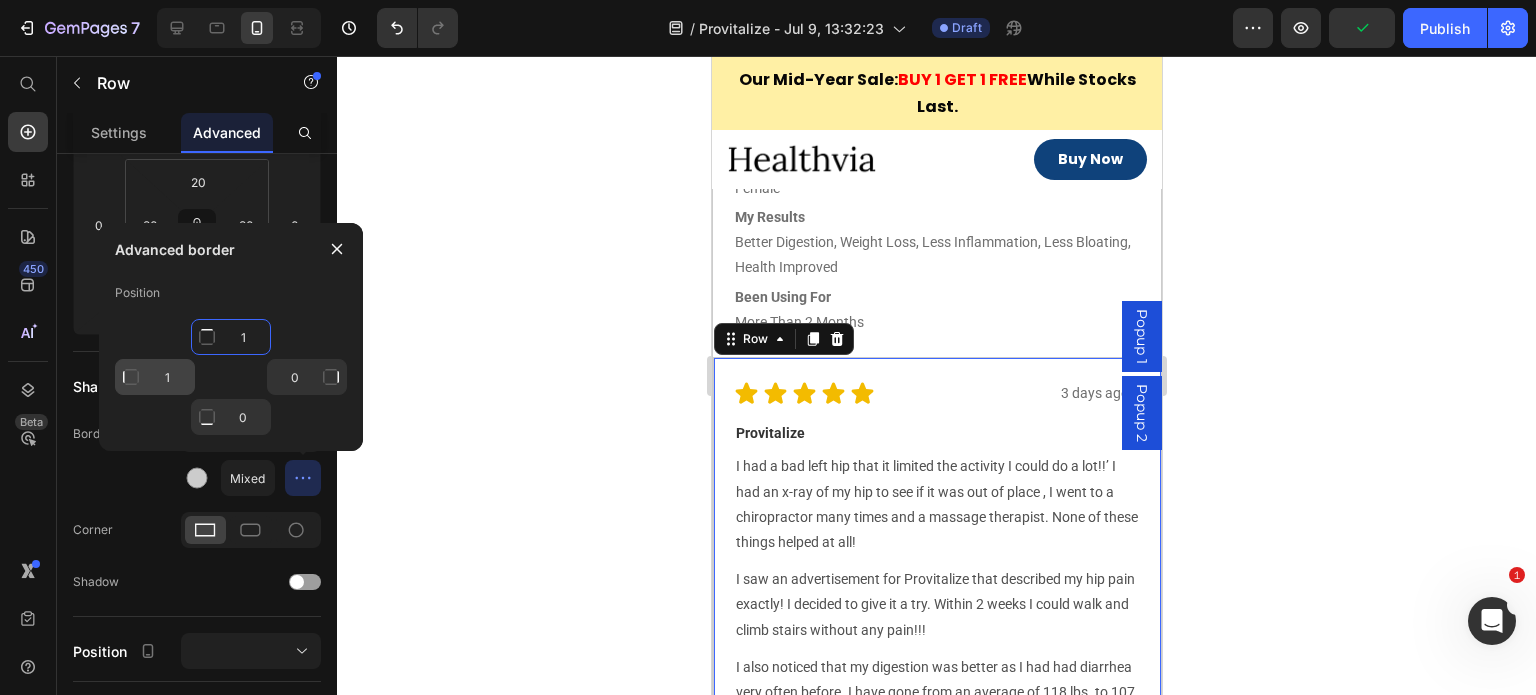 type on "1" 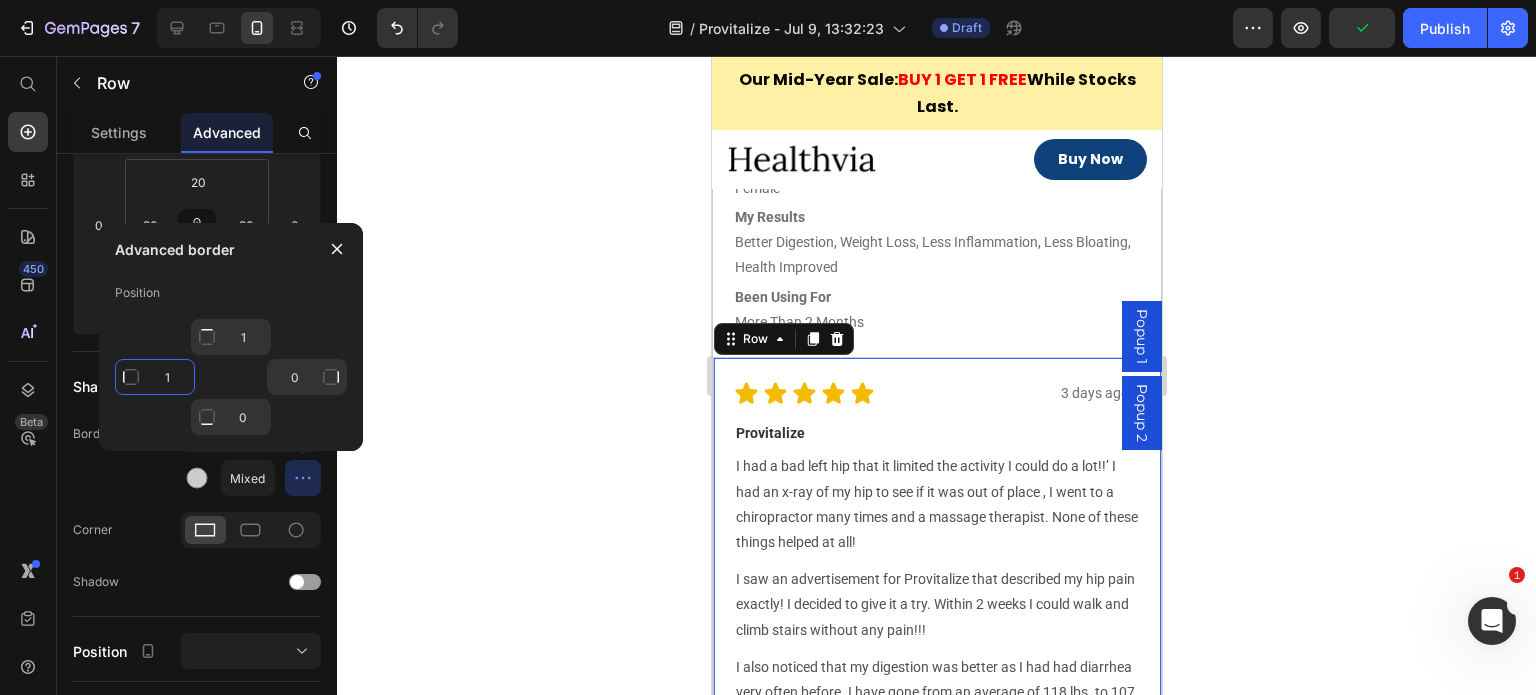 click on "1" 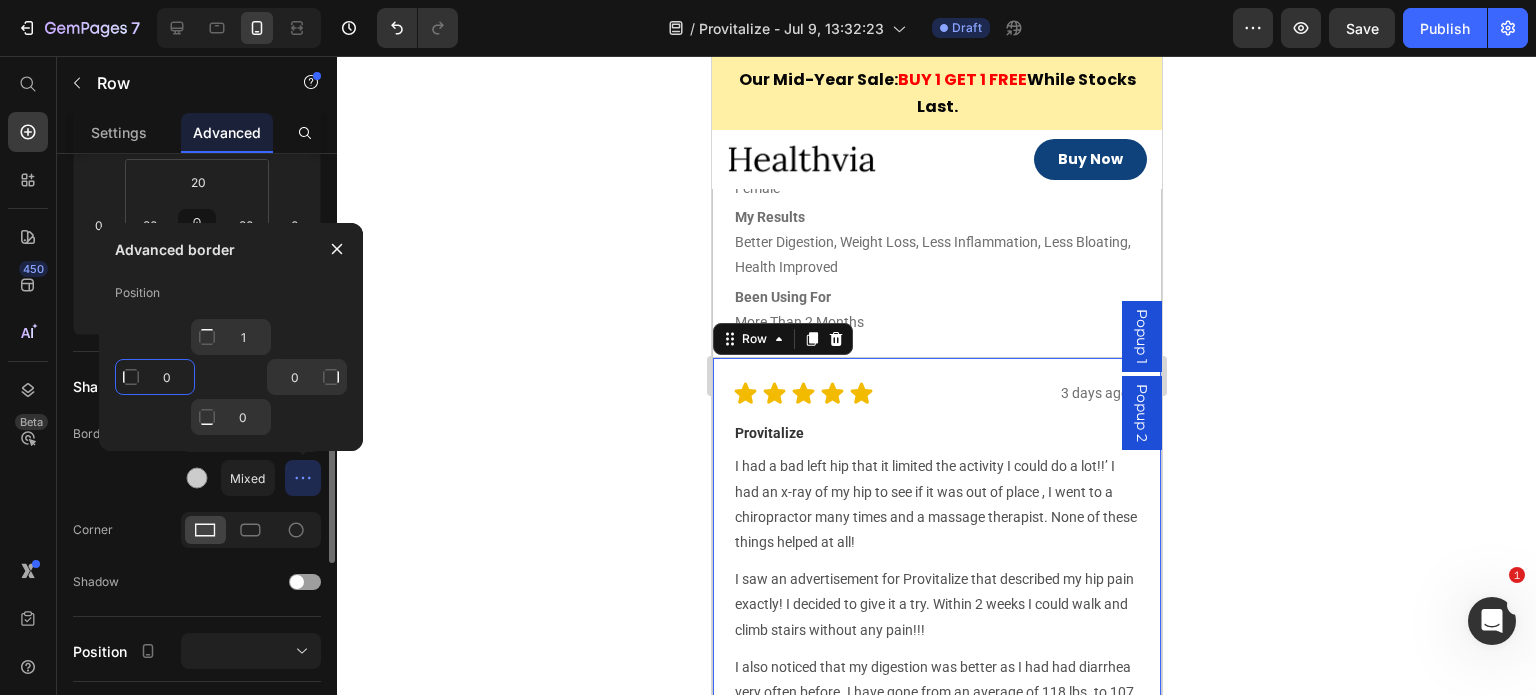 type on "0" 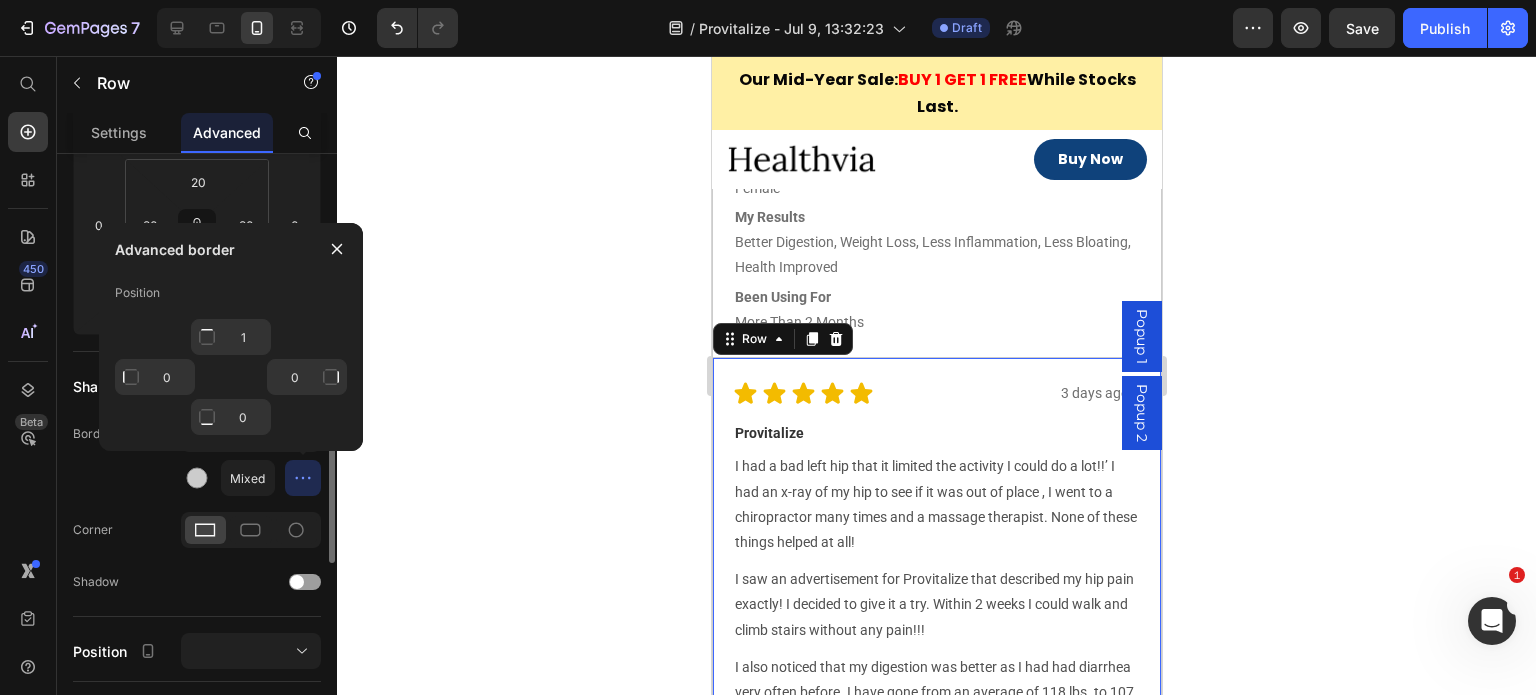 click on "Shape Border Mixed Corner Shadow" 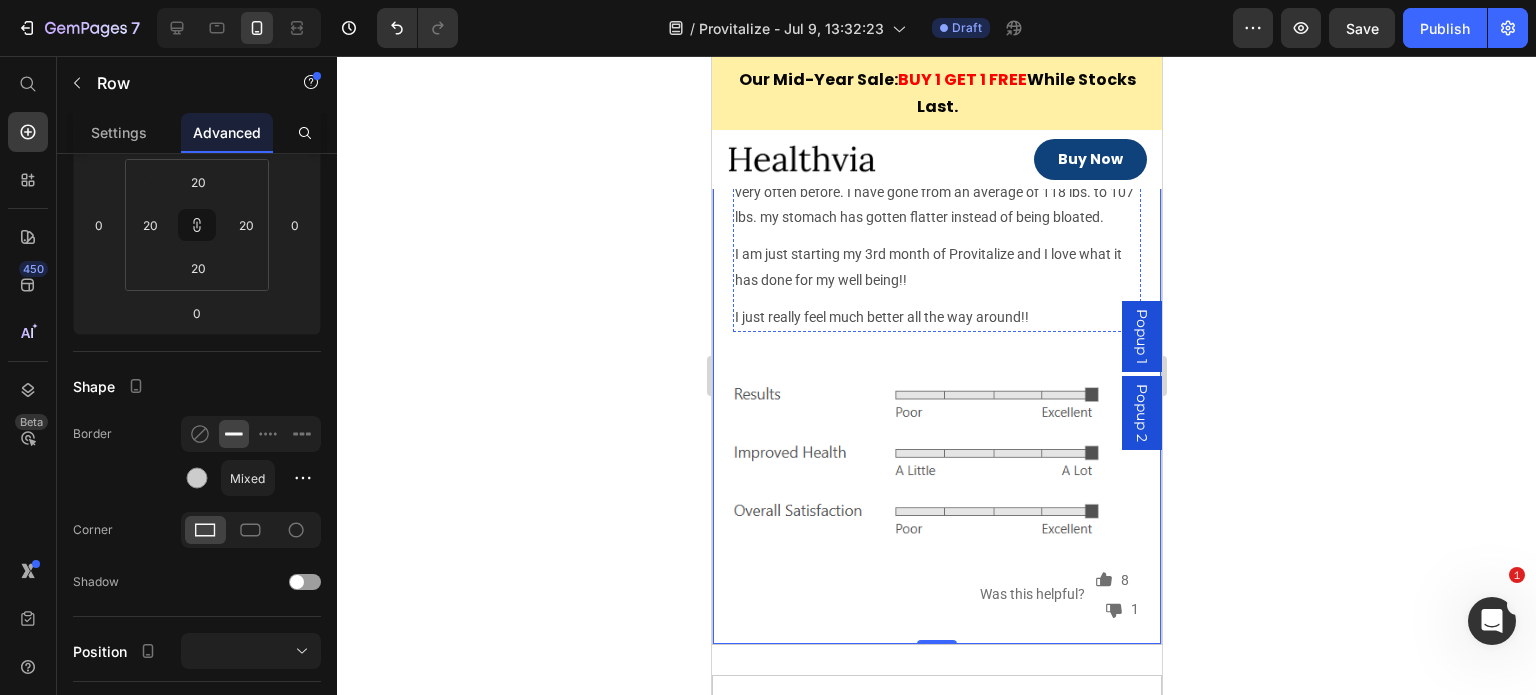 scroll, scrollTop: 10011, scrollLeft: 0, axis: vertical 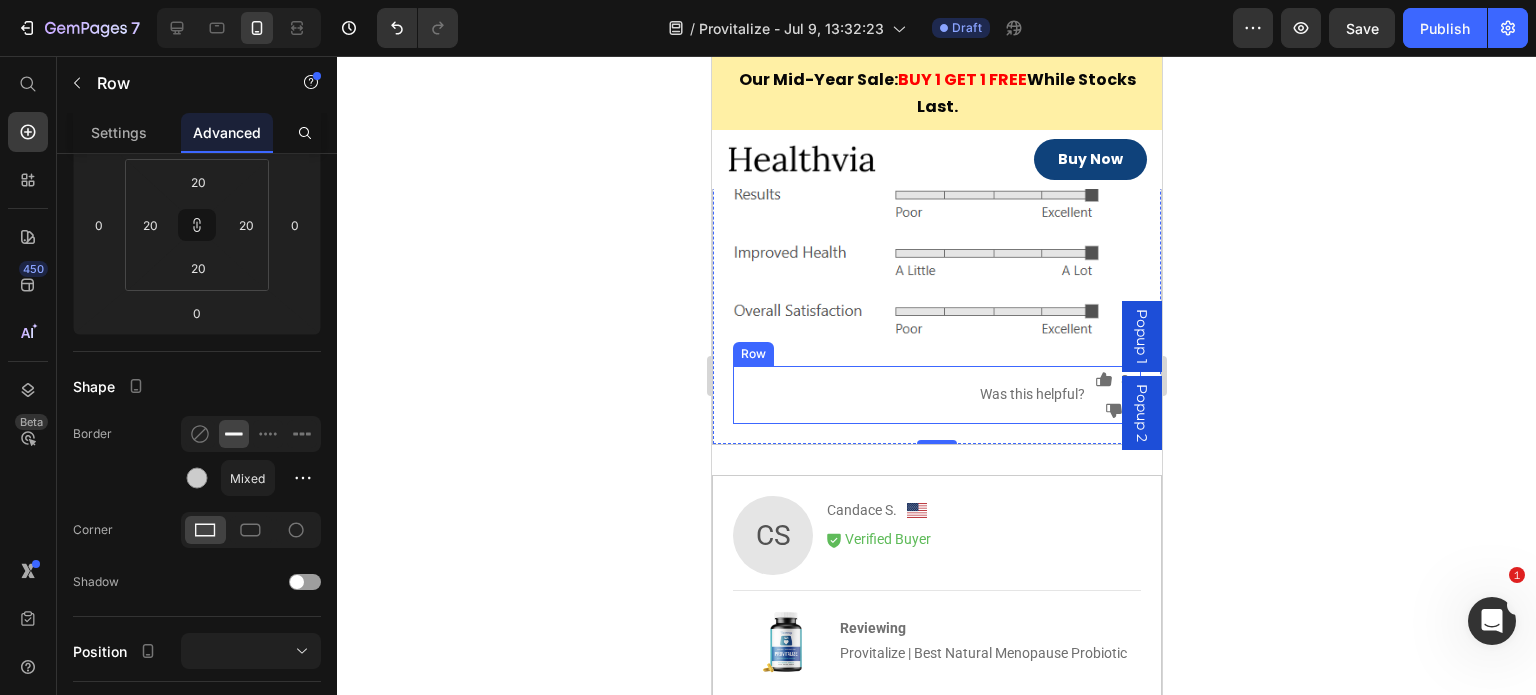 click on "Was this helpful?" at bounding box center (1031, 394) 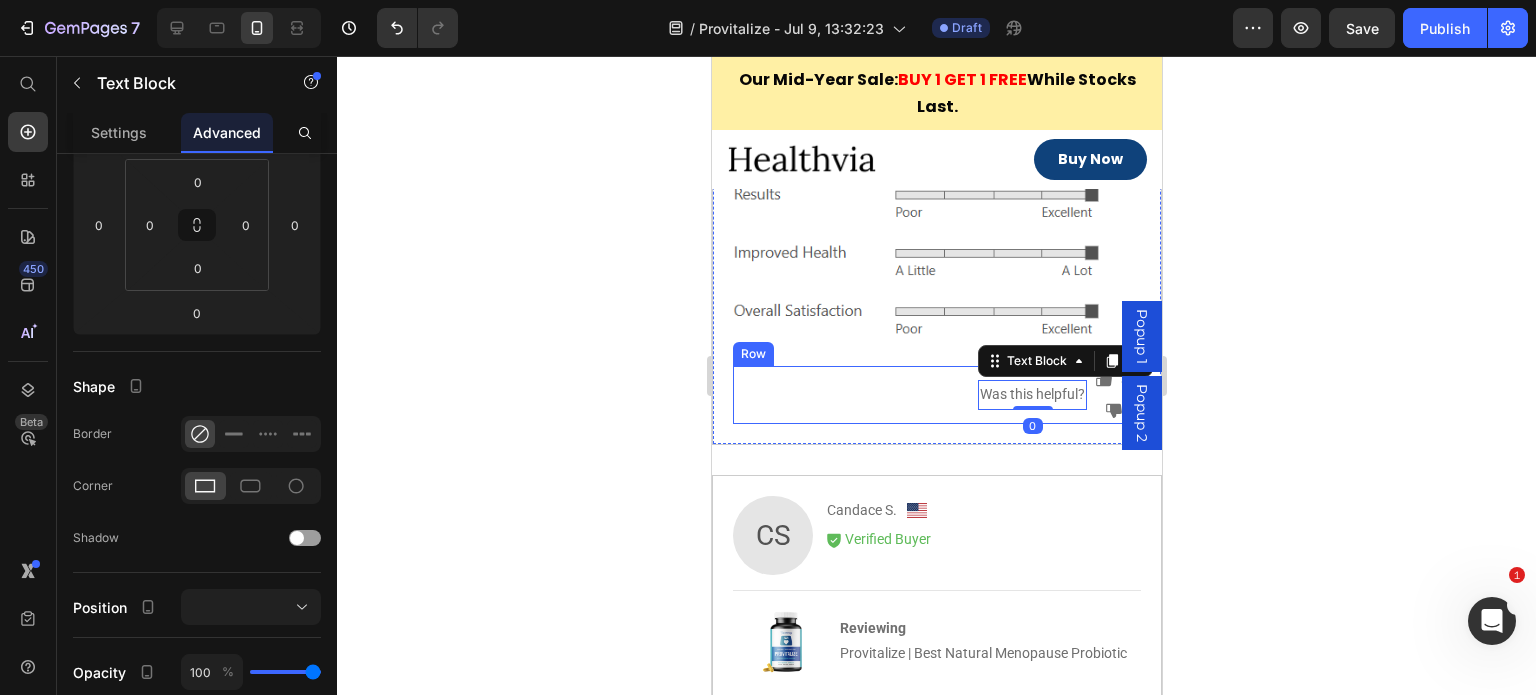 scroll, scrollTop: 0, scrollLeft: 0, axis: both 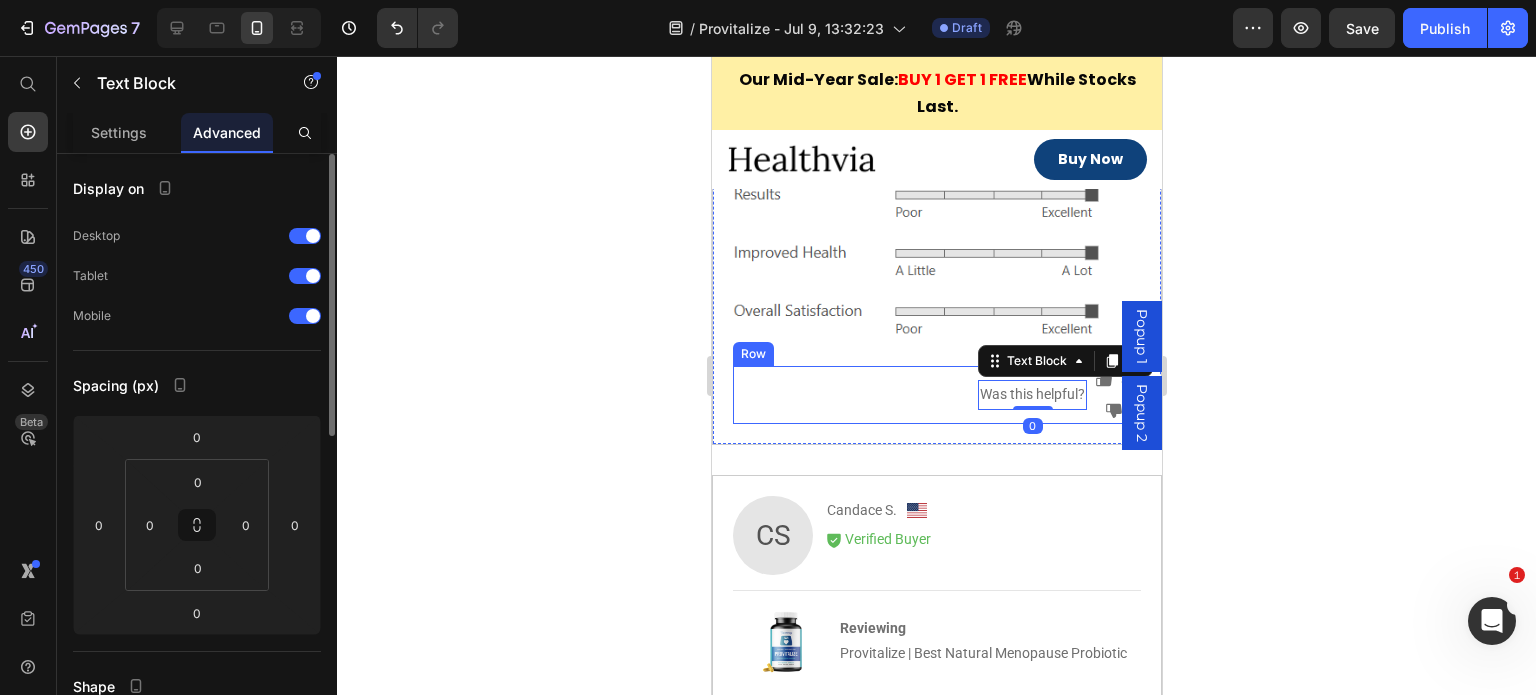 click on "Icon 8 Text Block Row
Icon 1 Text Block Row Row Was this helpful?  Text Block   0 Row" at bounding box center (936, 395) 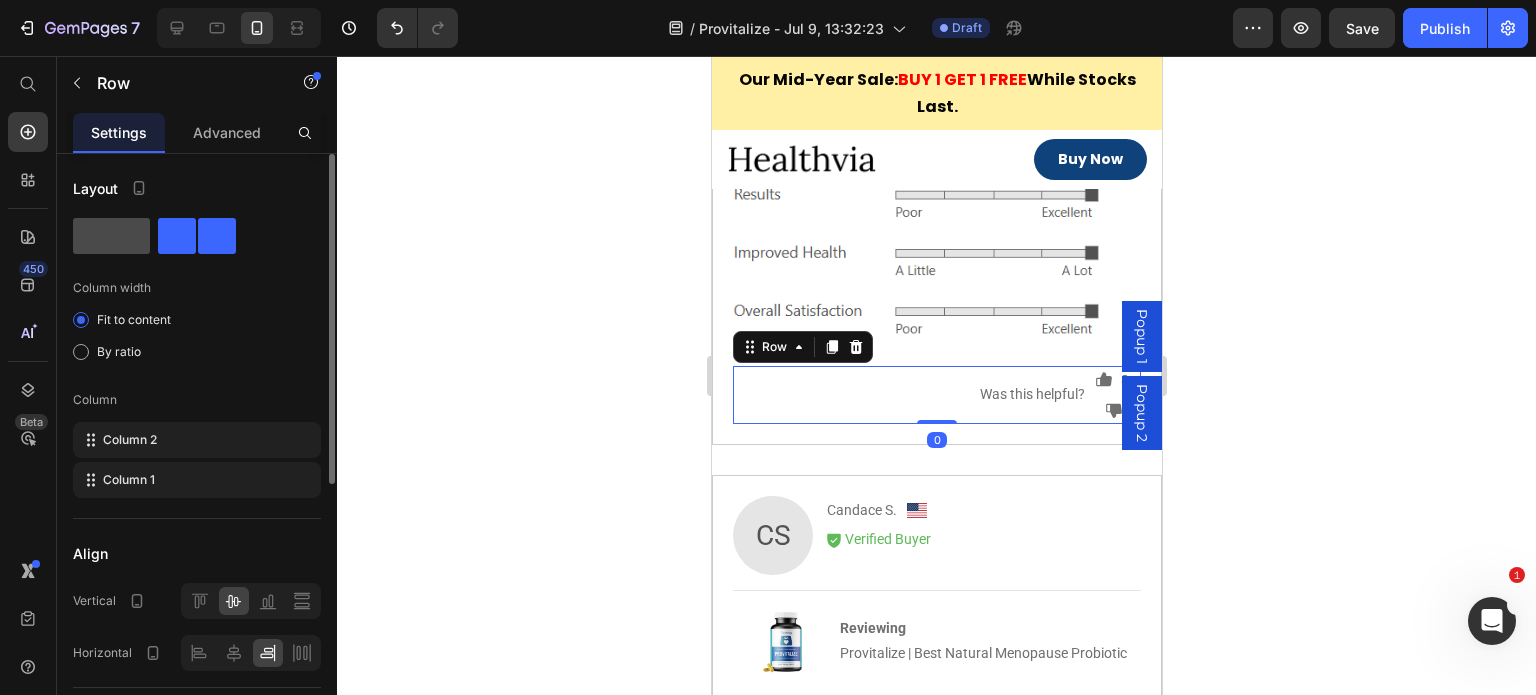 click 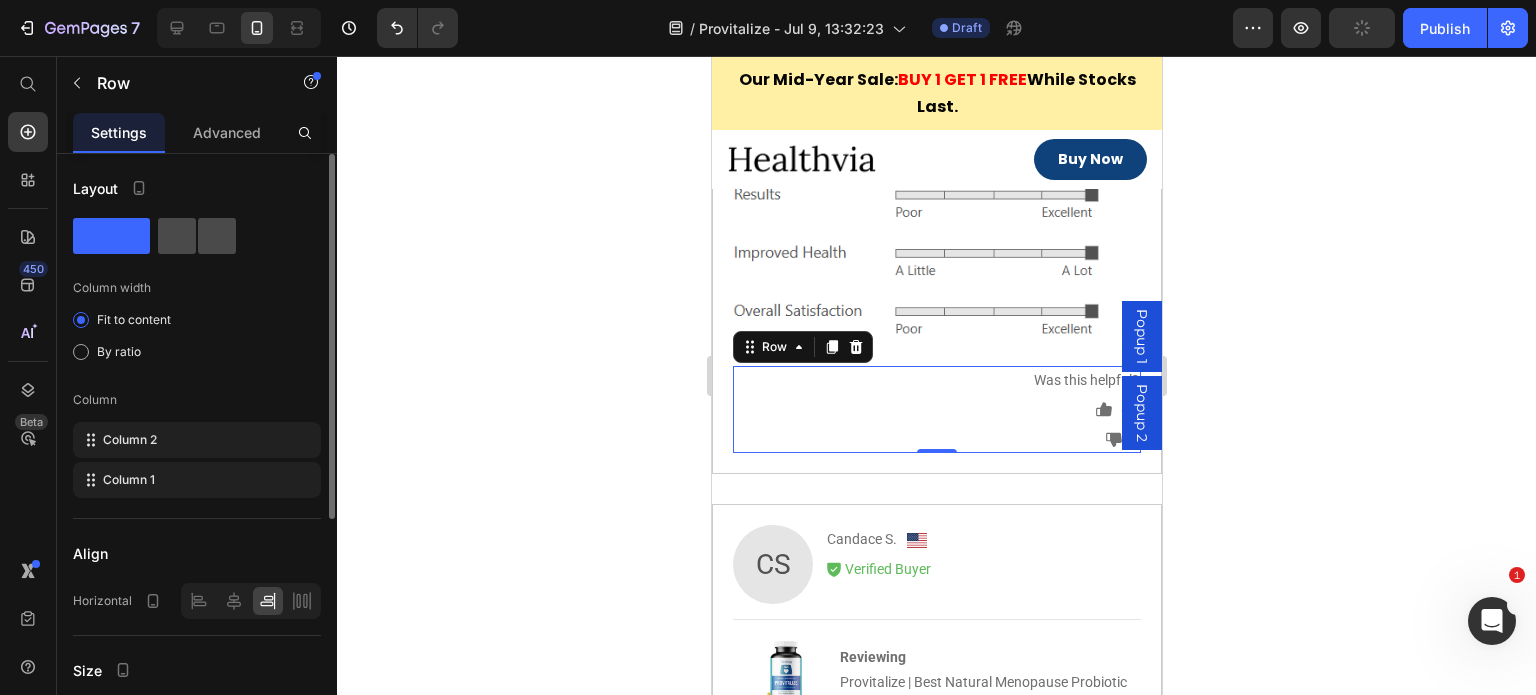 click 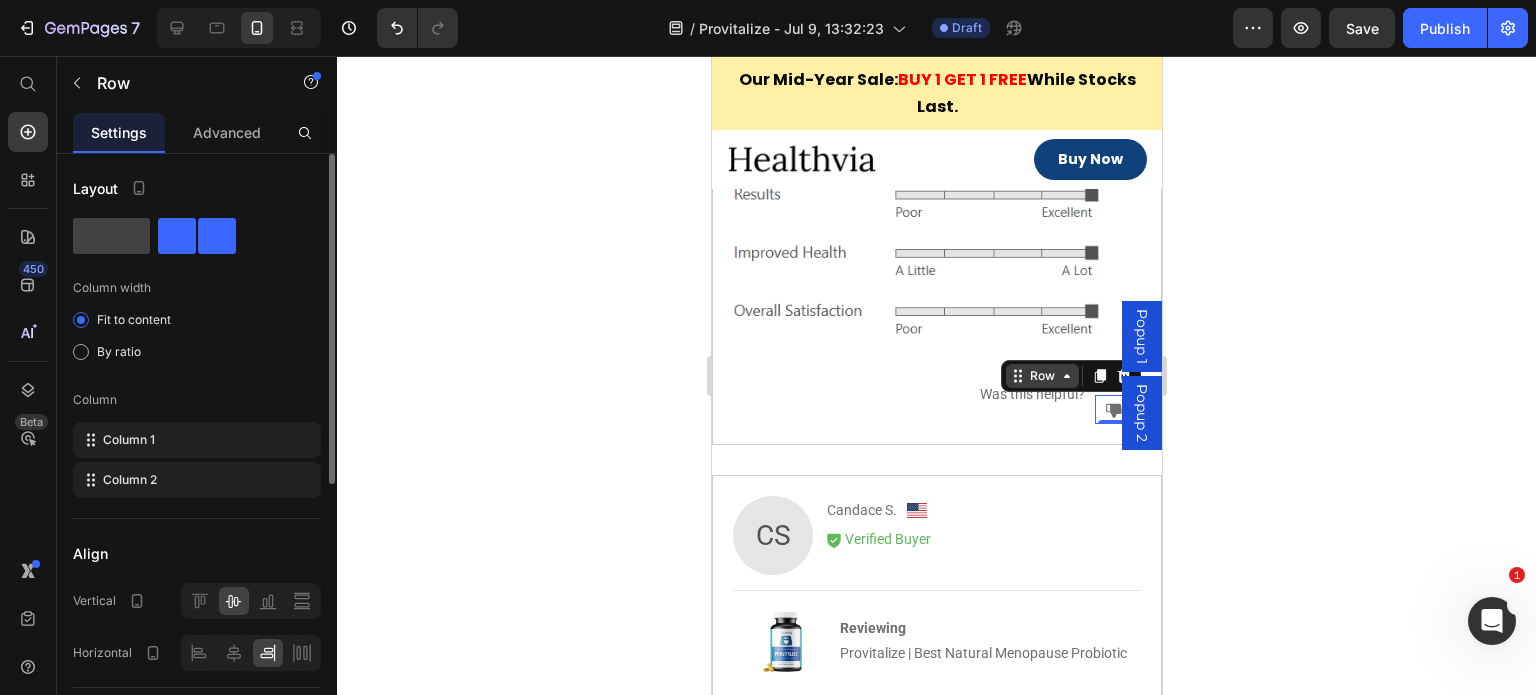 click on "Row" at bounding box center (1041, 376) 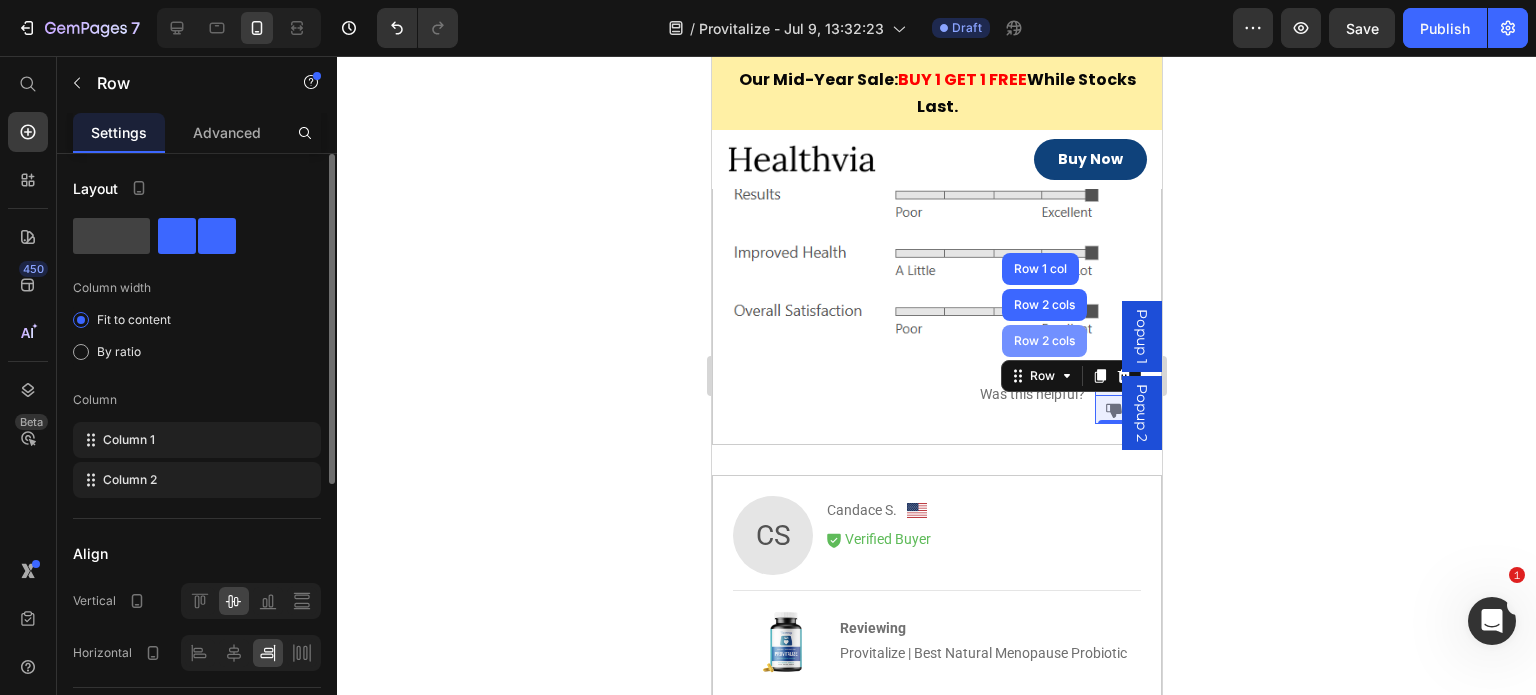 click on "Row 2 cols" at bounding box center [1043, 341] 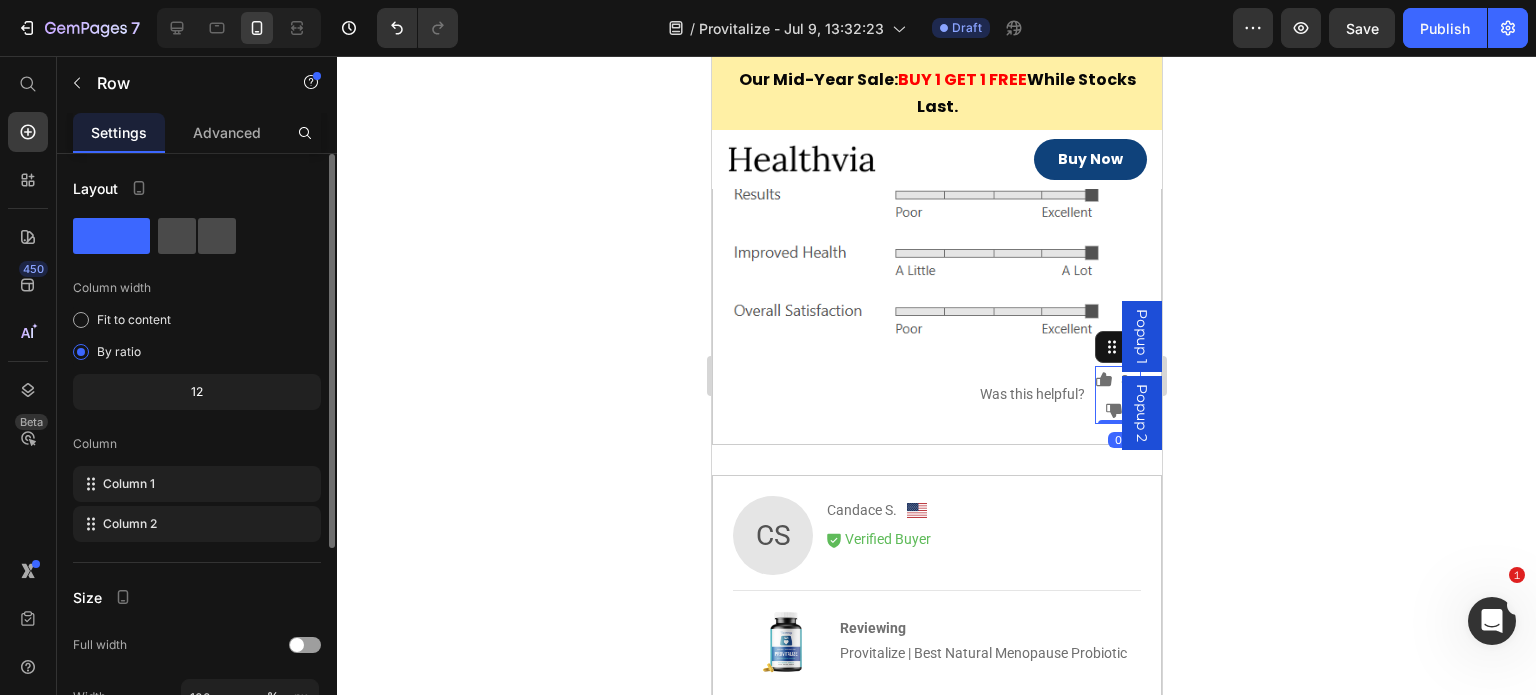 click 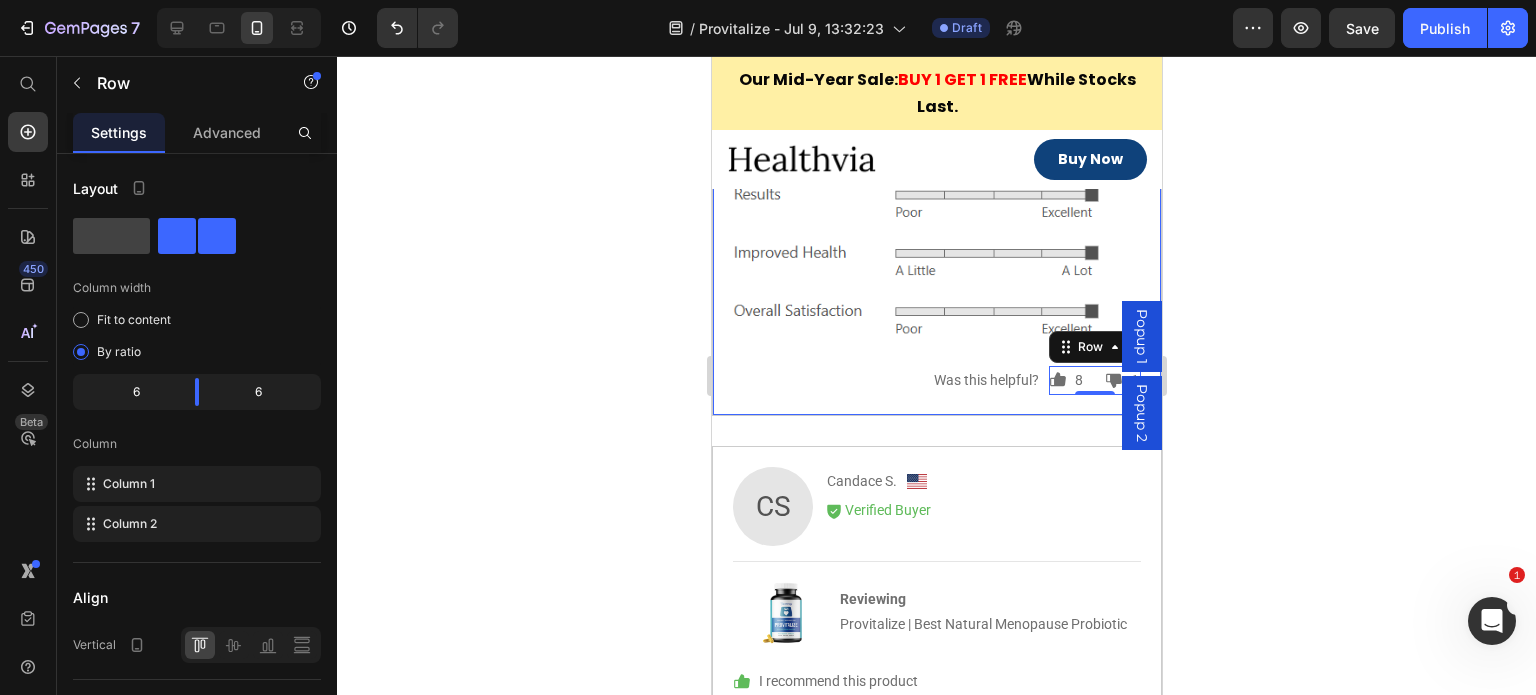click on "3 days ago Text Block Icon Icon Icon Icon Icon Icon List Row Provitalize Text Block I had a bad left hip that it limited the activity I could do a lot!!’ I had an x-ray of my hip to see if it was out of place , I went to a chiropractor many times and a massage therapist. None of these things helped at all! Text Block I saw an advertisement for Provitalize that described my hip pain exactly! I decided to give it a try. Within 2 weeks I could walk and climb stairs without any pain!!! Text Block I also noticed that my digestion was better as I had had diarrhea very often before. I have gone from an average of 118 lbs. to 107 lbs. my stomach has gotten flatter instead of being bloated. Text Block I am just starting my 3rd month of Provitalize and I love what it has done for my well being!! Text Block I just really feel much better all the way around!! Text Block Row Image
Icon 8 Text Block Row
Icon 1 Text Block Row Row   0 Was this helpful?  Text Block Row Row" at bounding box center [936, 36] 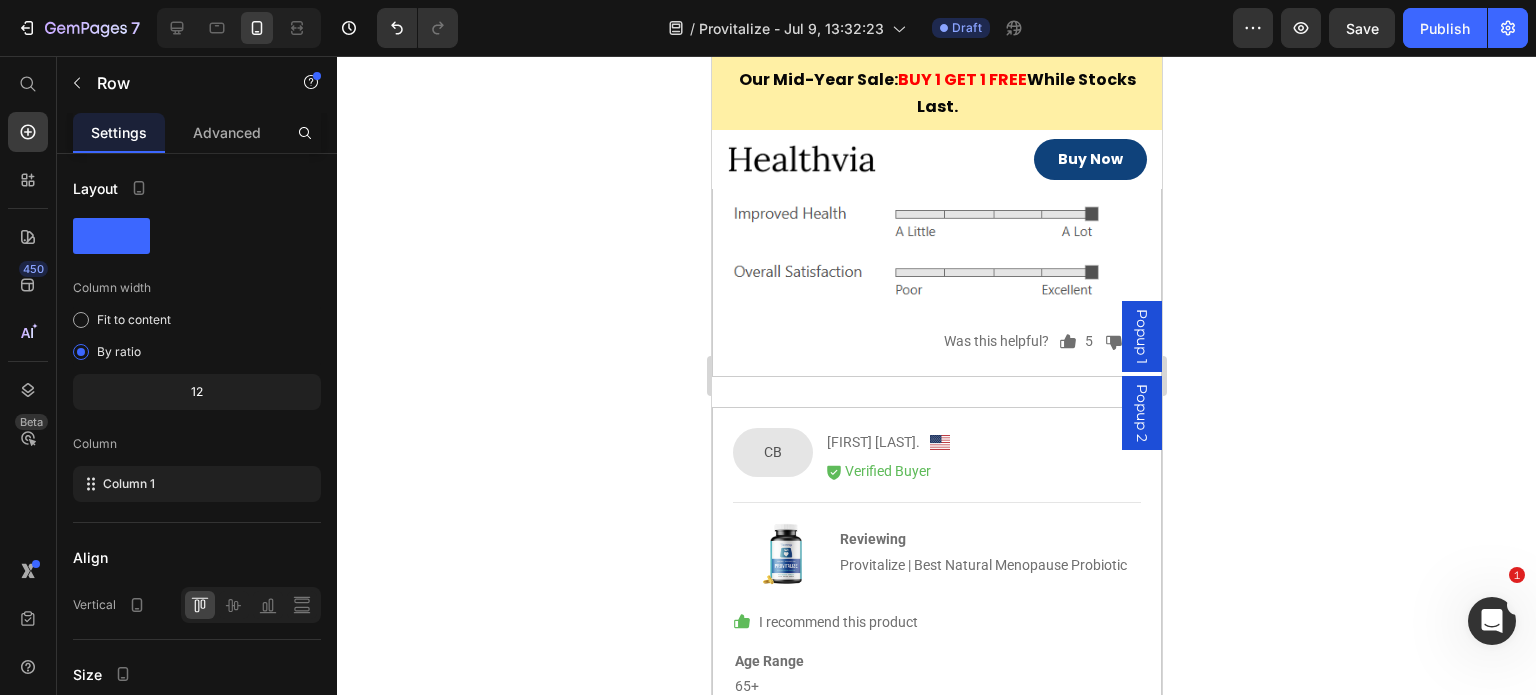 scroll, scrollTop: 11311, scrollLeft: 0, axis: vertical 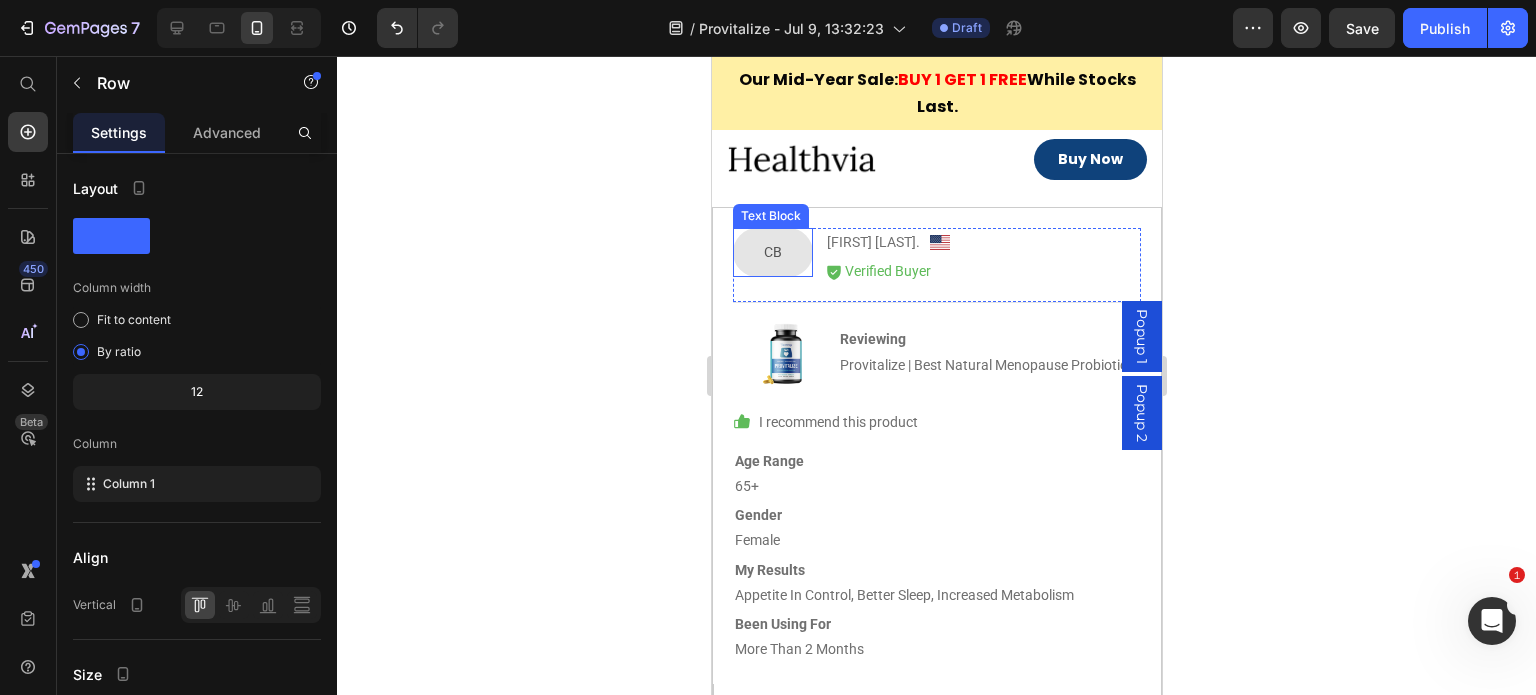 click on "CB" at bounding box center [772, 252] 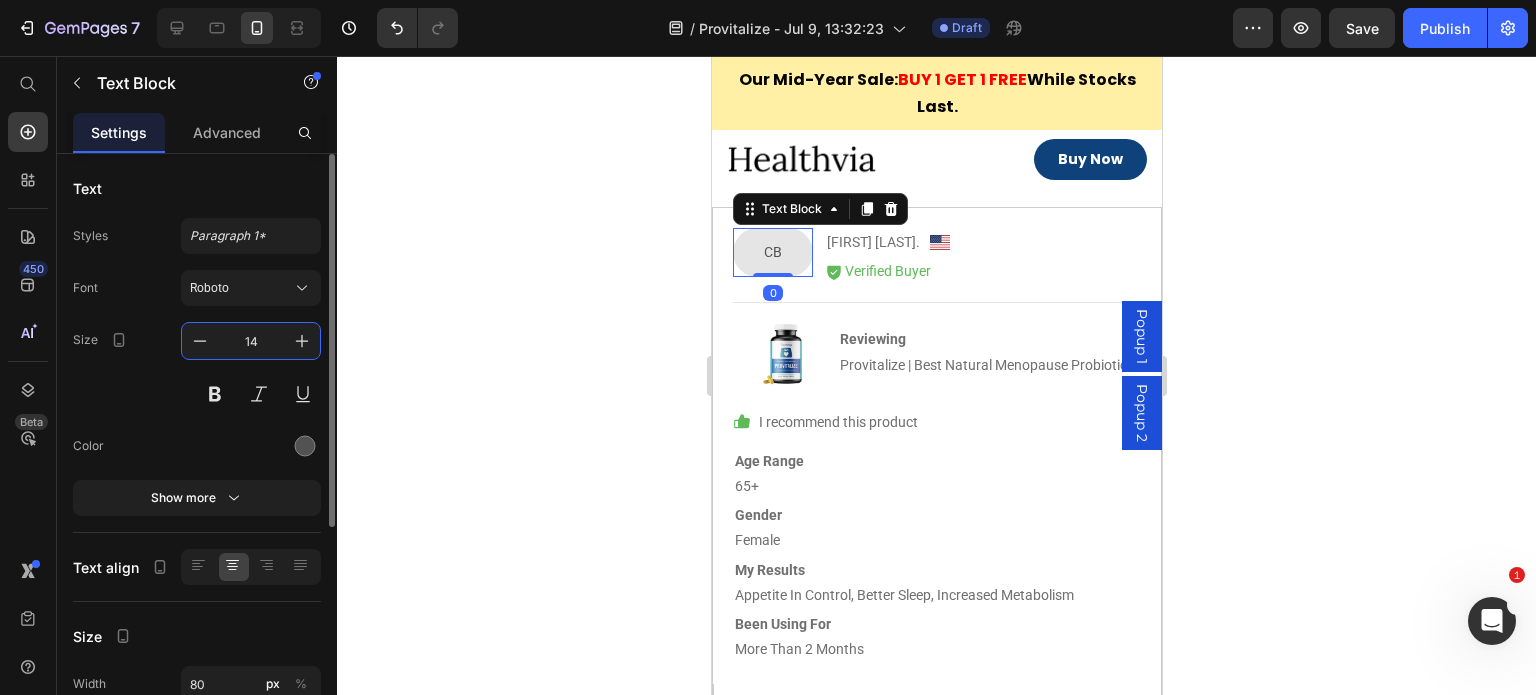 click on "14" at bounding box center (251, 341) 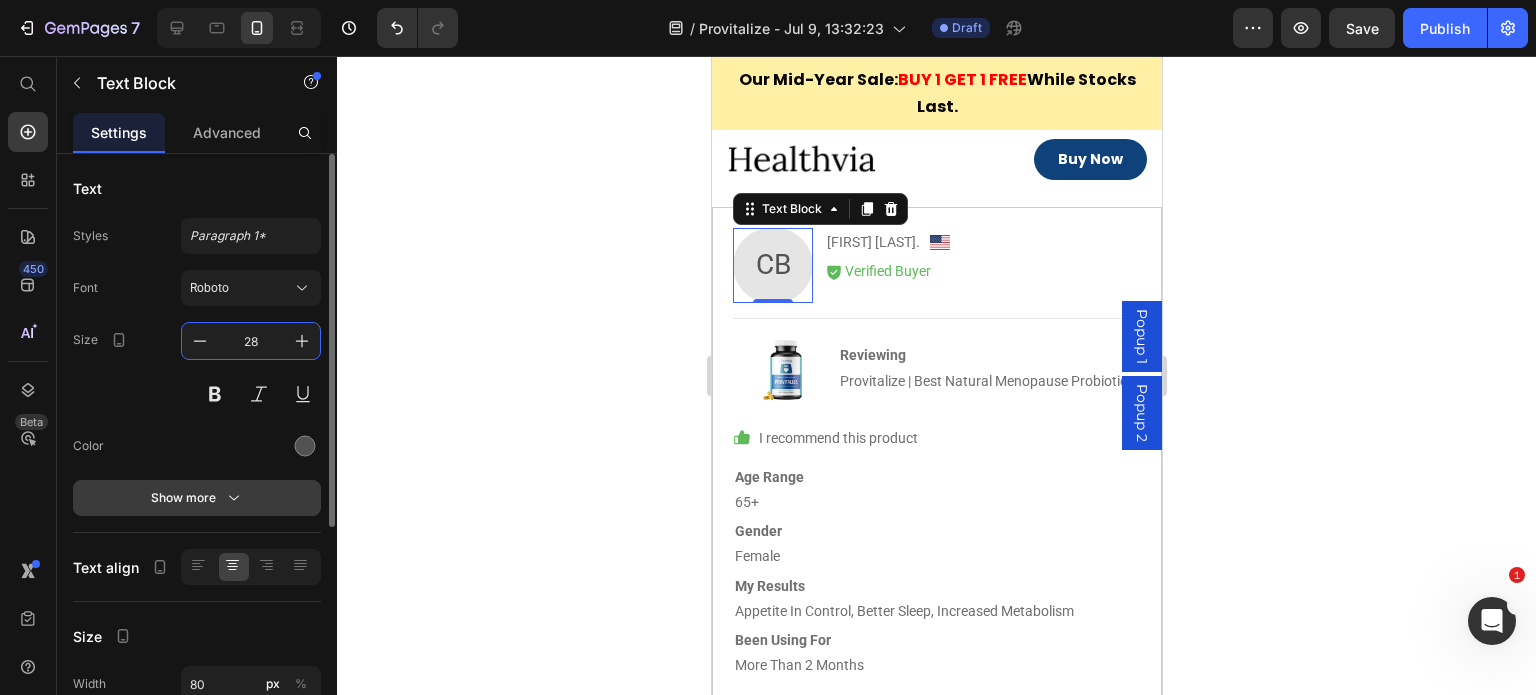 type on "28" 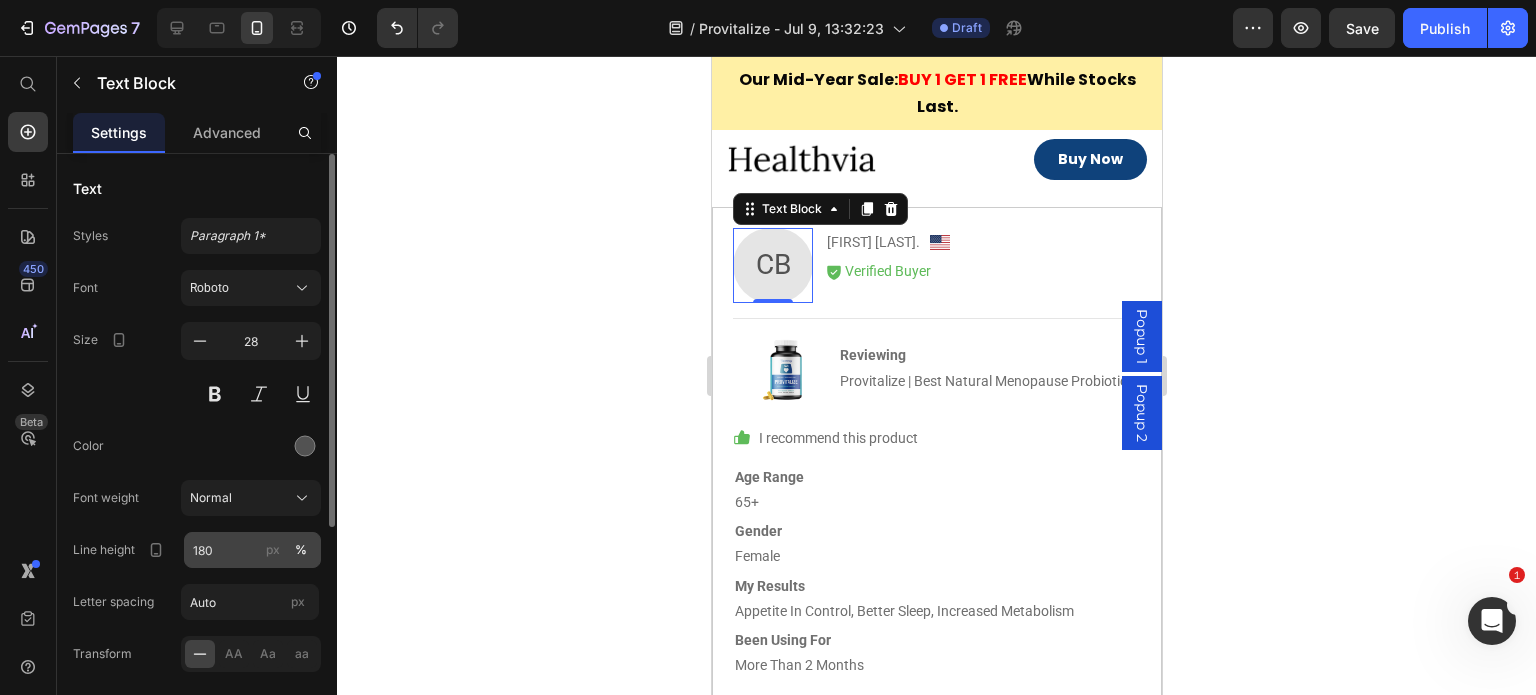 click on "px" at bounding box center (273, 550) 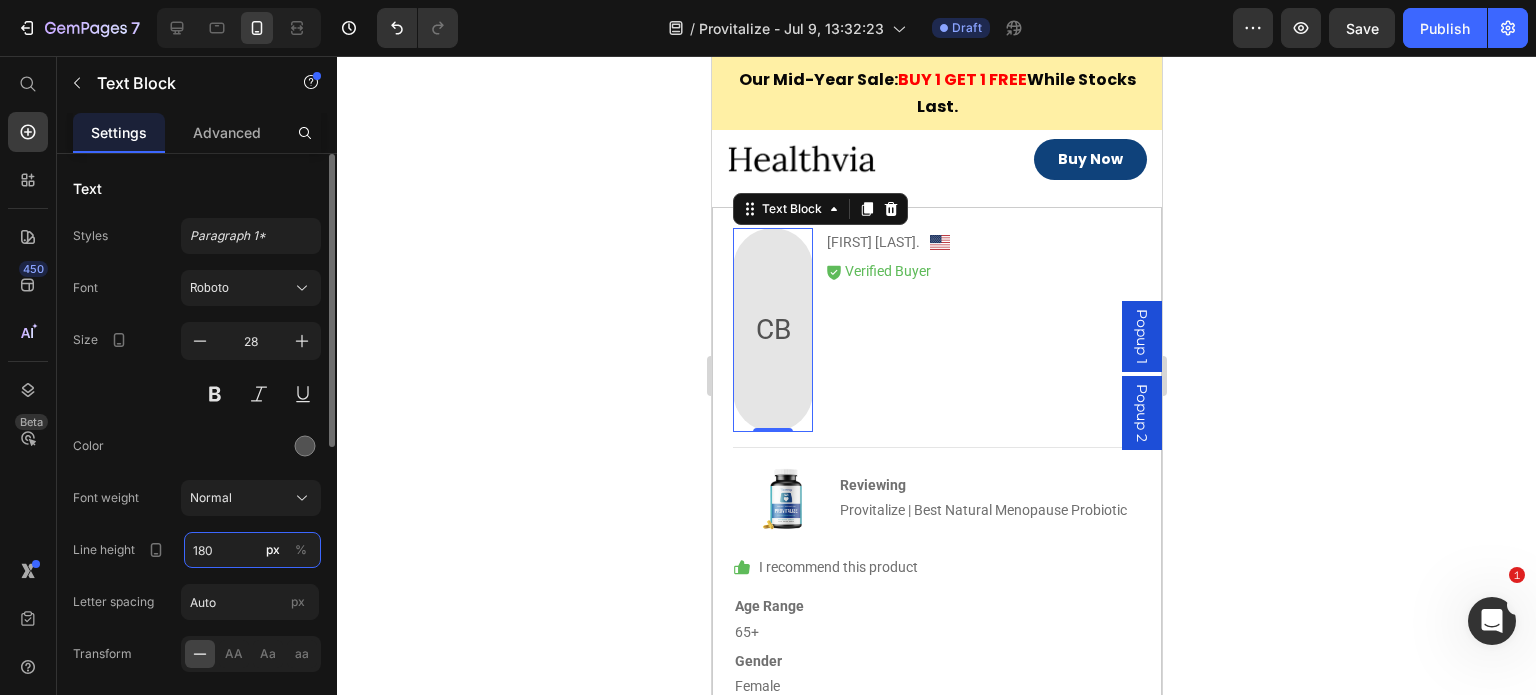 click on "180" at bounding box center (252, 550) 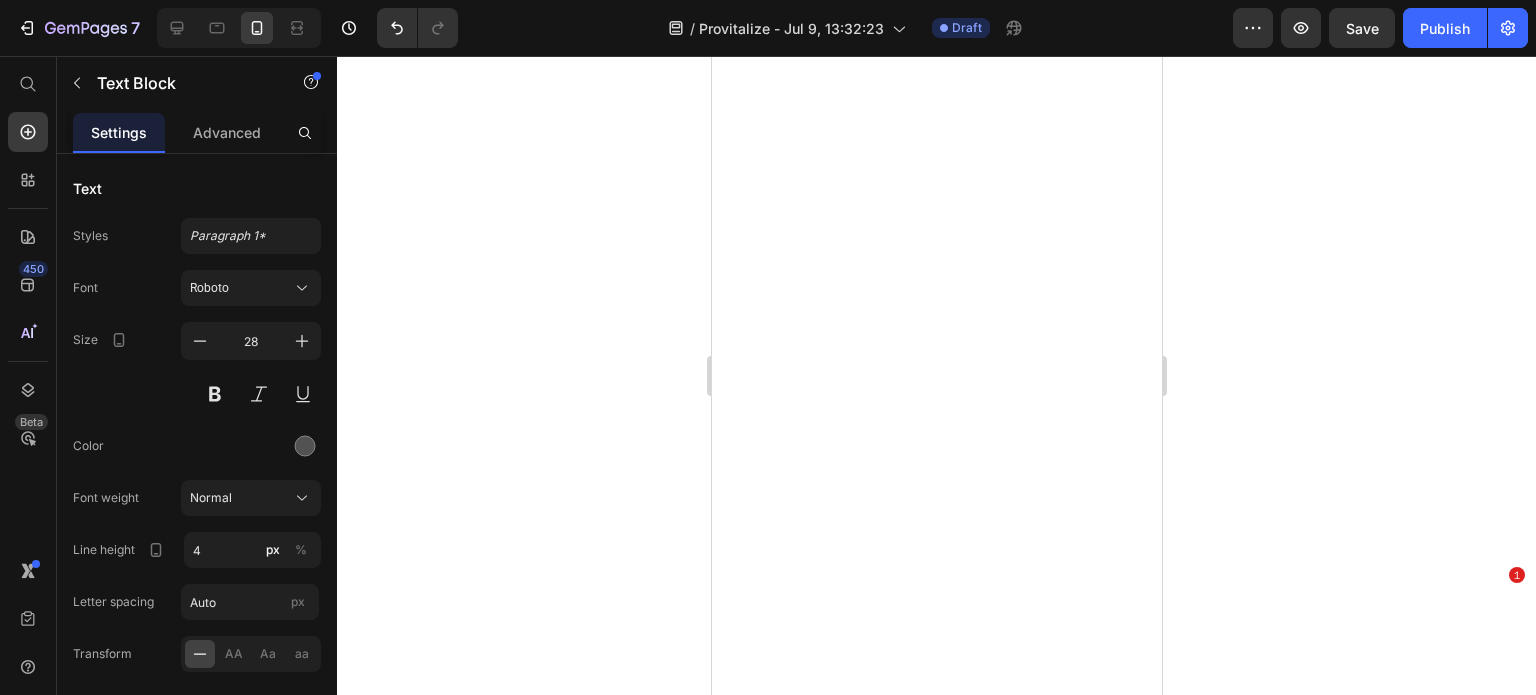 scroll, scrollTop: 0, scrollLeft: 0, axis: both 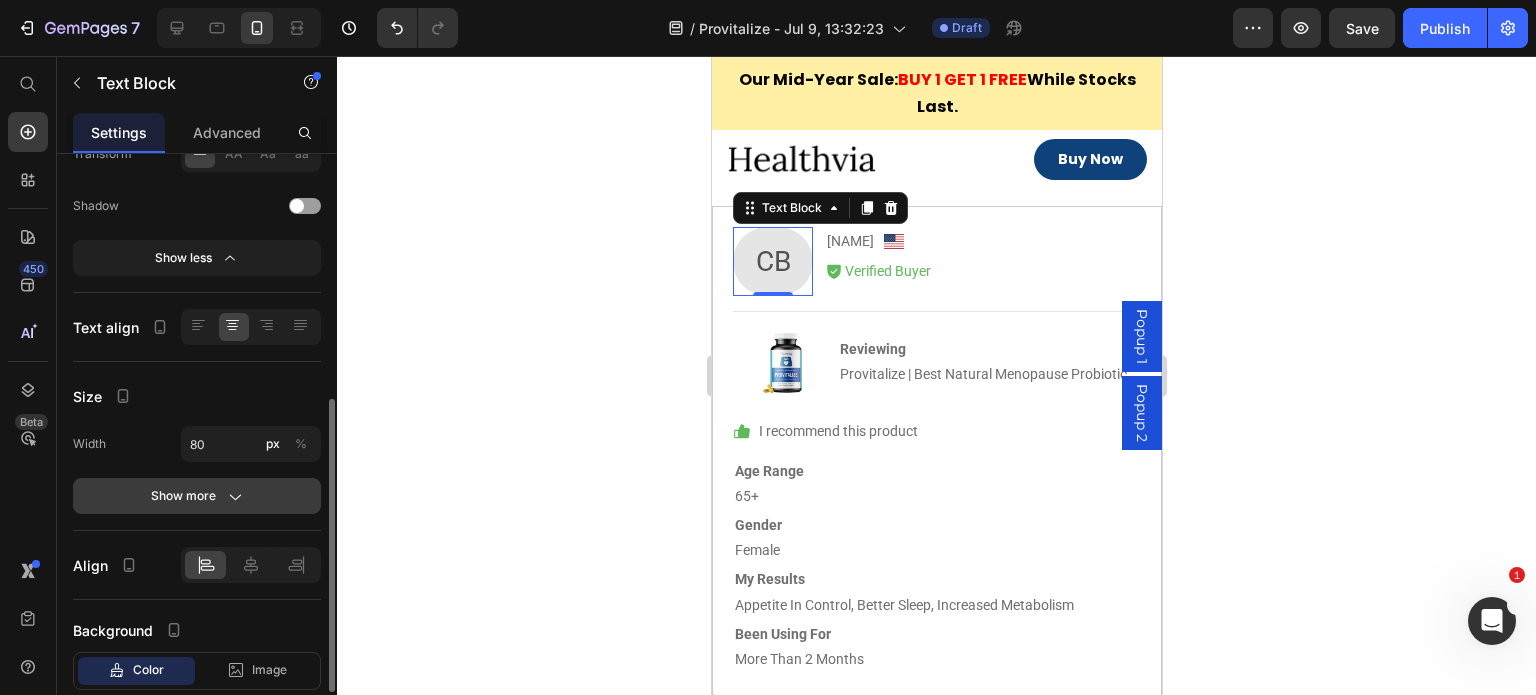 type on "45" 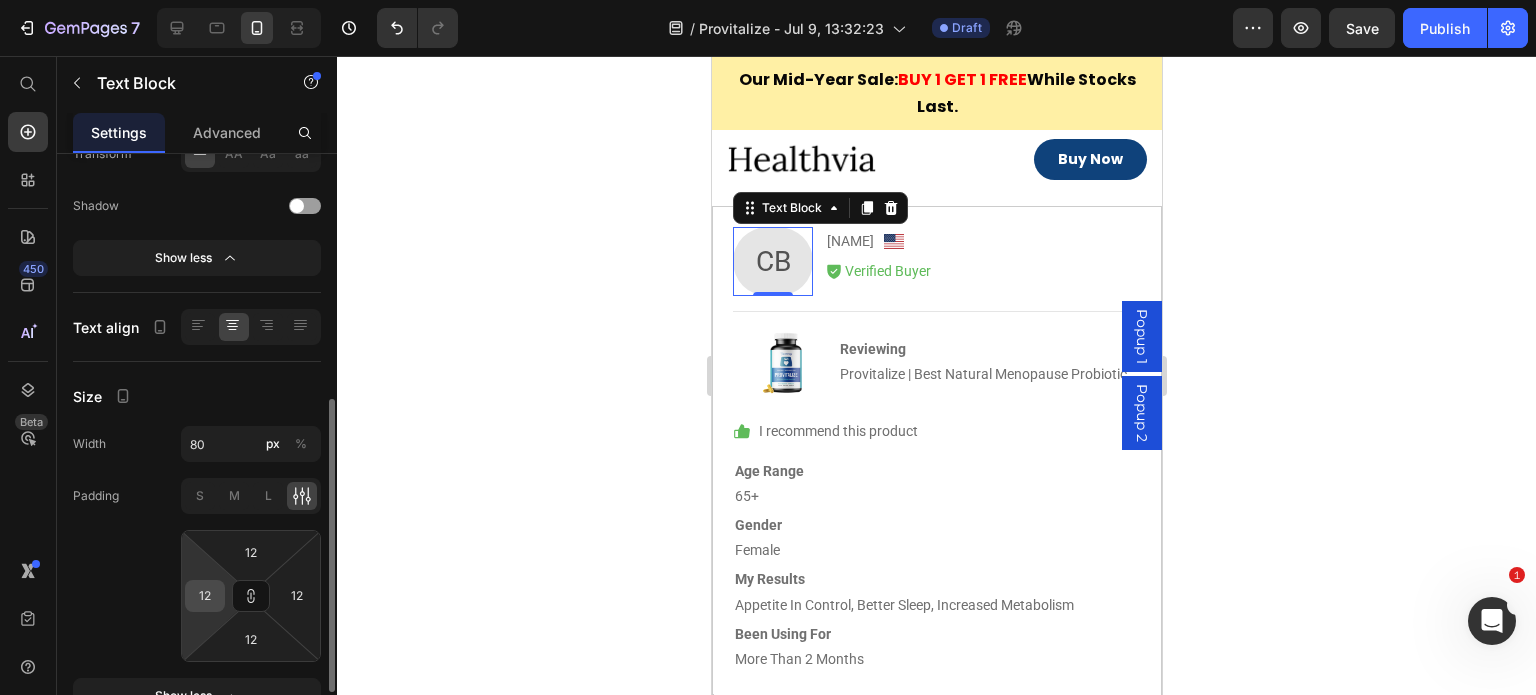 click on "12" at bounding box center (205, 596) 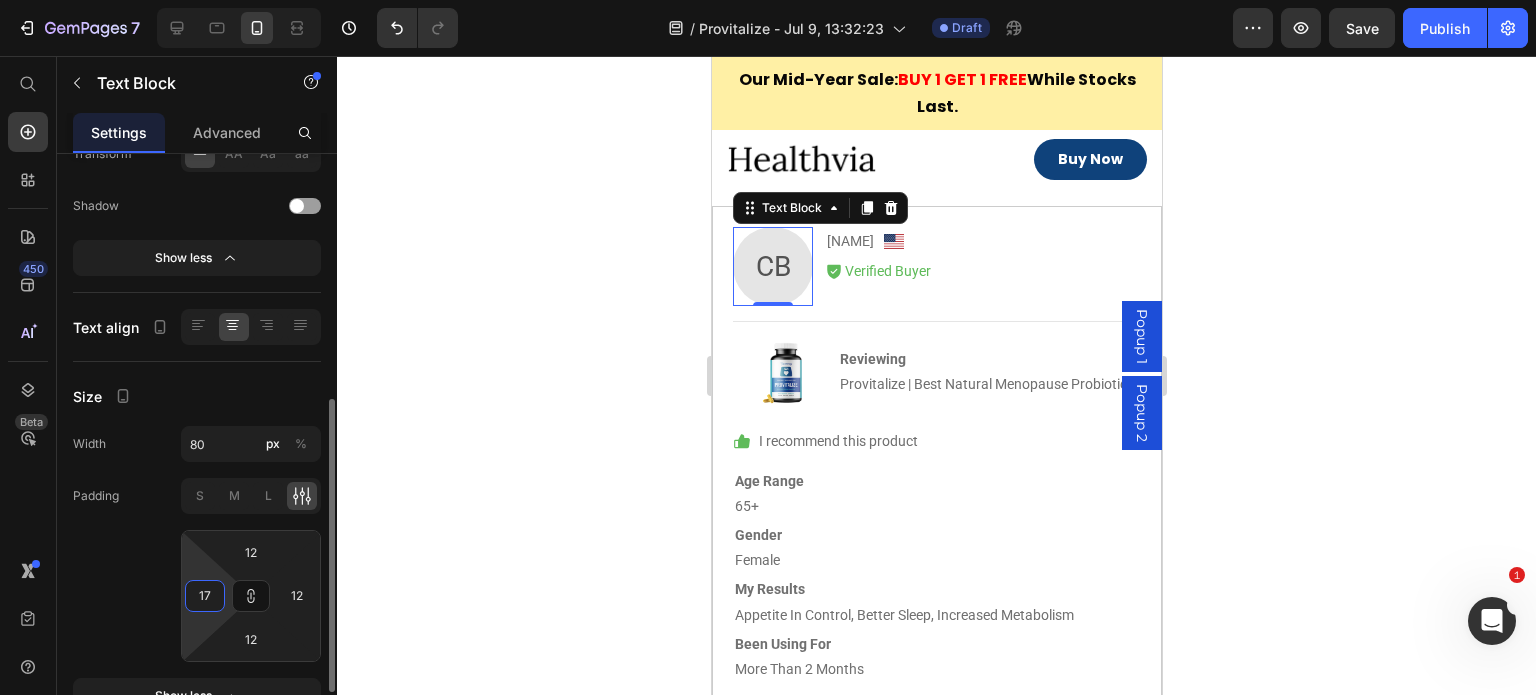 type on "17" 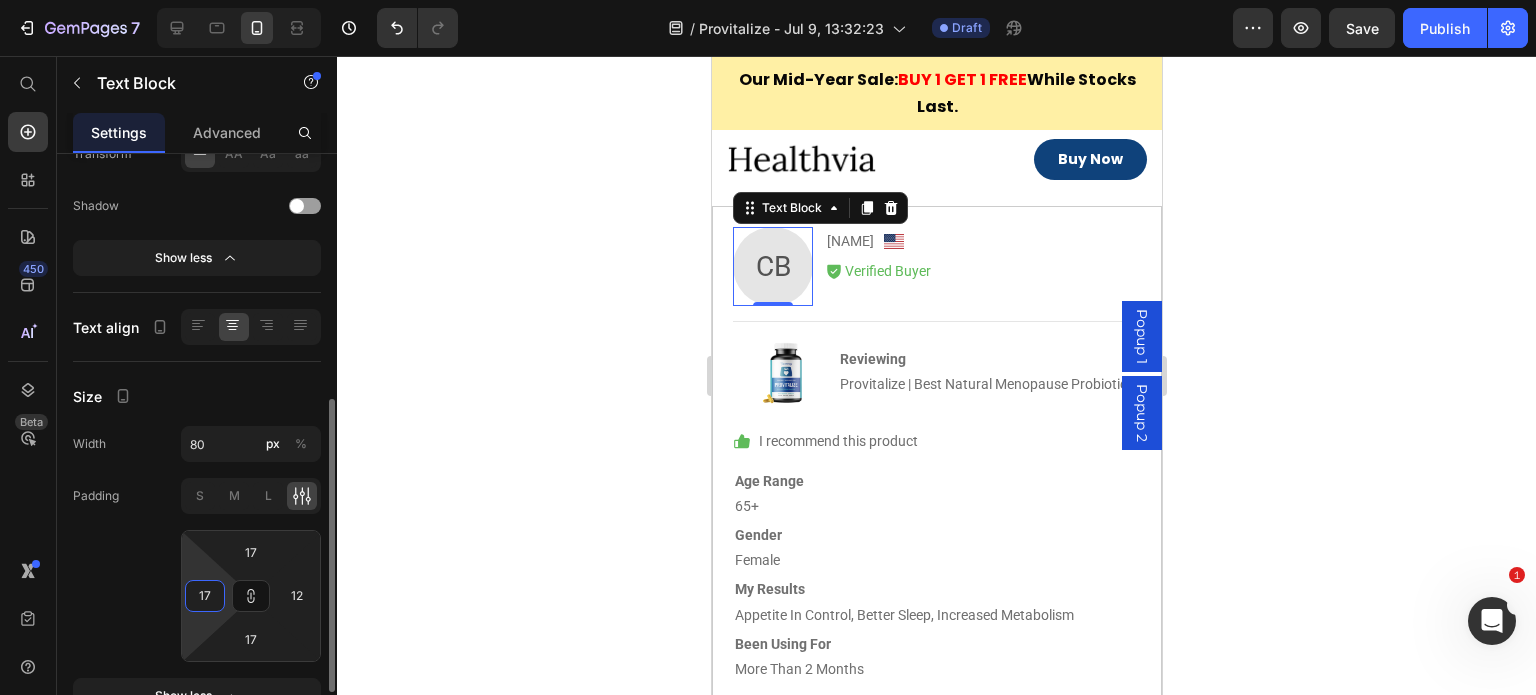 type on "17" 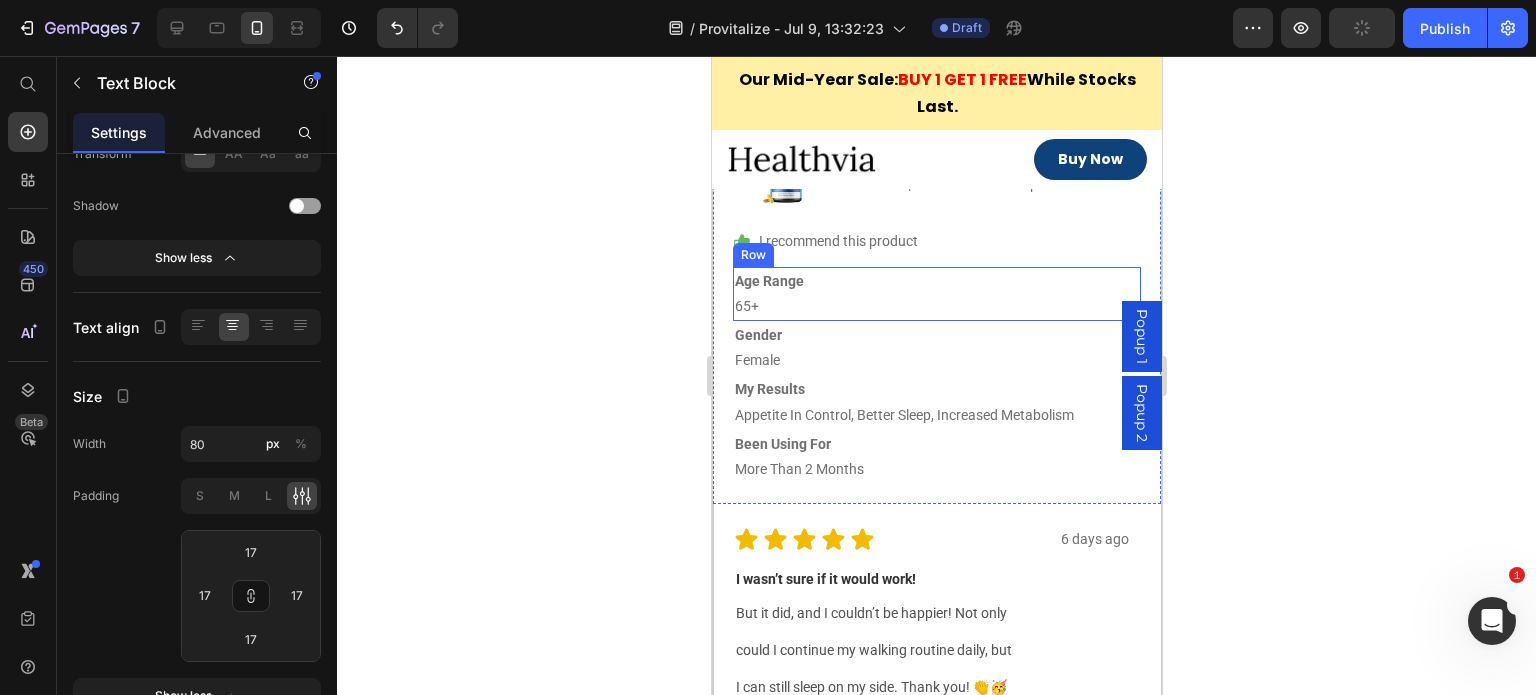 scroll, scrollTop: 11611, scrollLeft: 0, axis: vertical 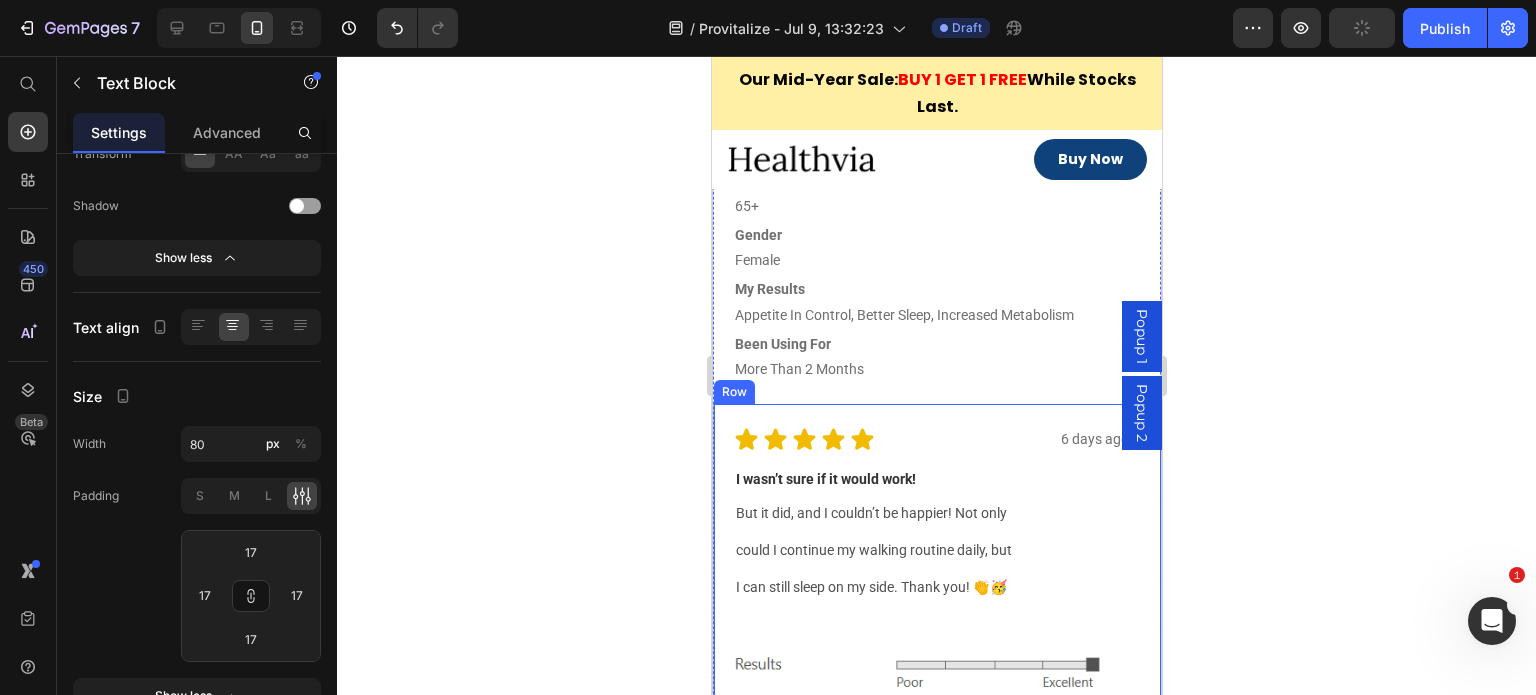 click on "6 days ago Text Block Icon Icon Icon Icon Icon Icon List Row I wasn’t sure if it would work! Text Block But it did, and I couldn’t be happier! Not only Text Block could I continue my walking routine daily, but Text Block I can still sleep on my side. Thank you! 👏🥳 Text Block Row Image
Icon 4 Text Block Row
Icon 2 Text Block Row Row Was this helpful?  Text Block Row Row" at bounding box center (936, 673) 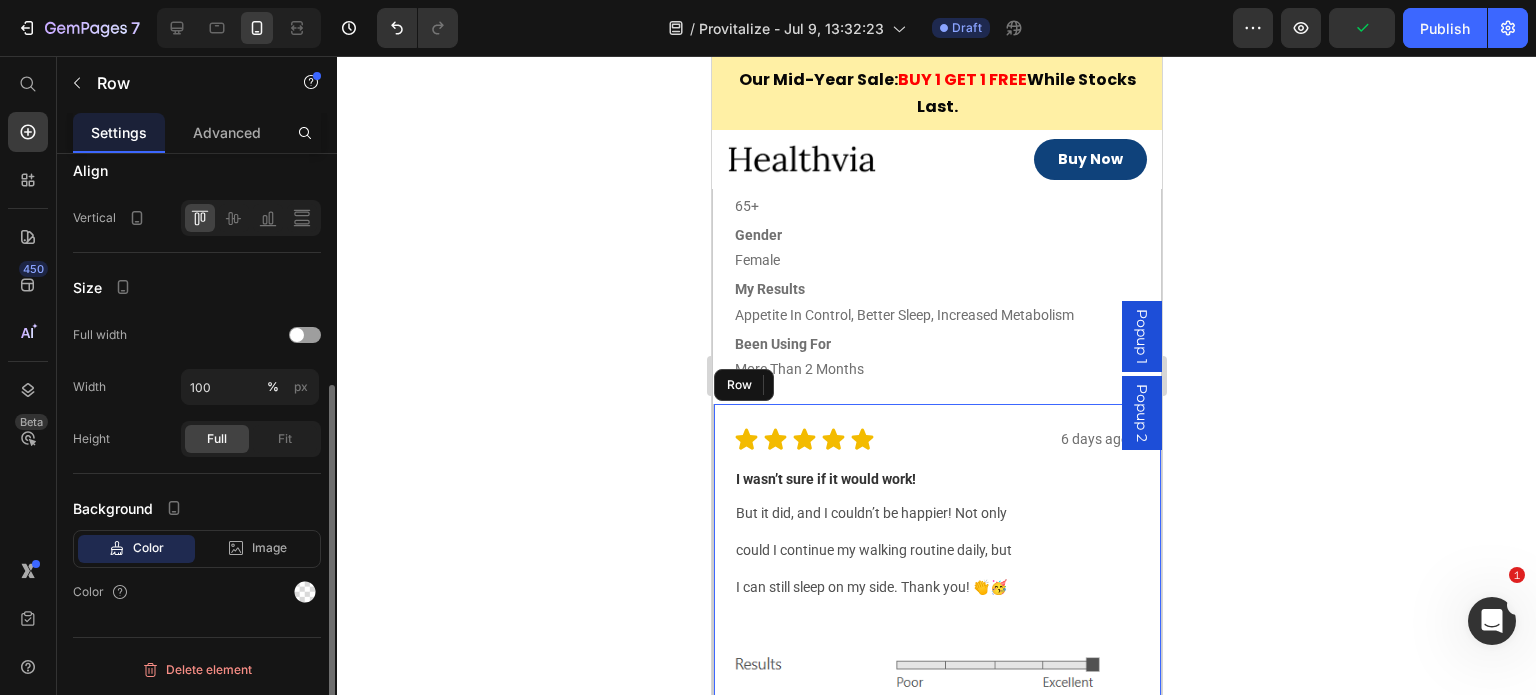 scroll, scrollTop: 0, scrollLeft: 0, axis: both 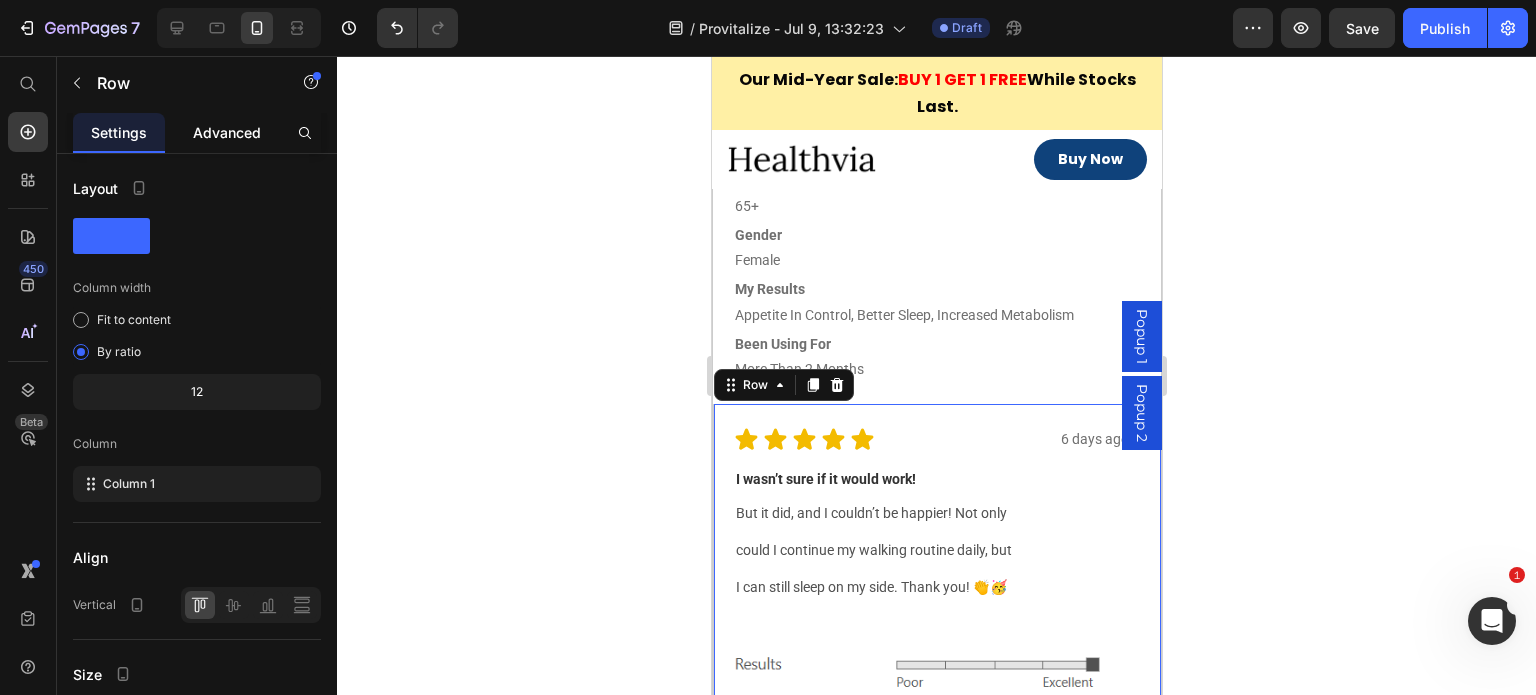 click on "Advanced" at bounding box center [227, 132] 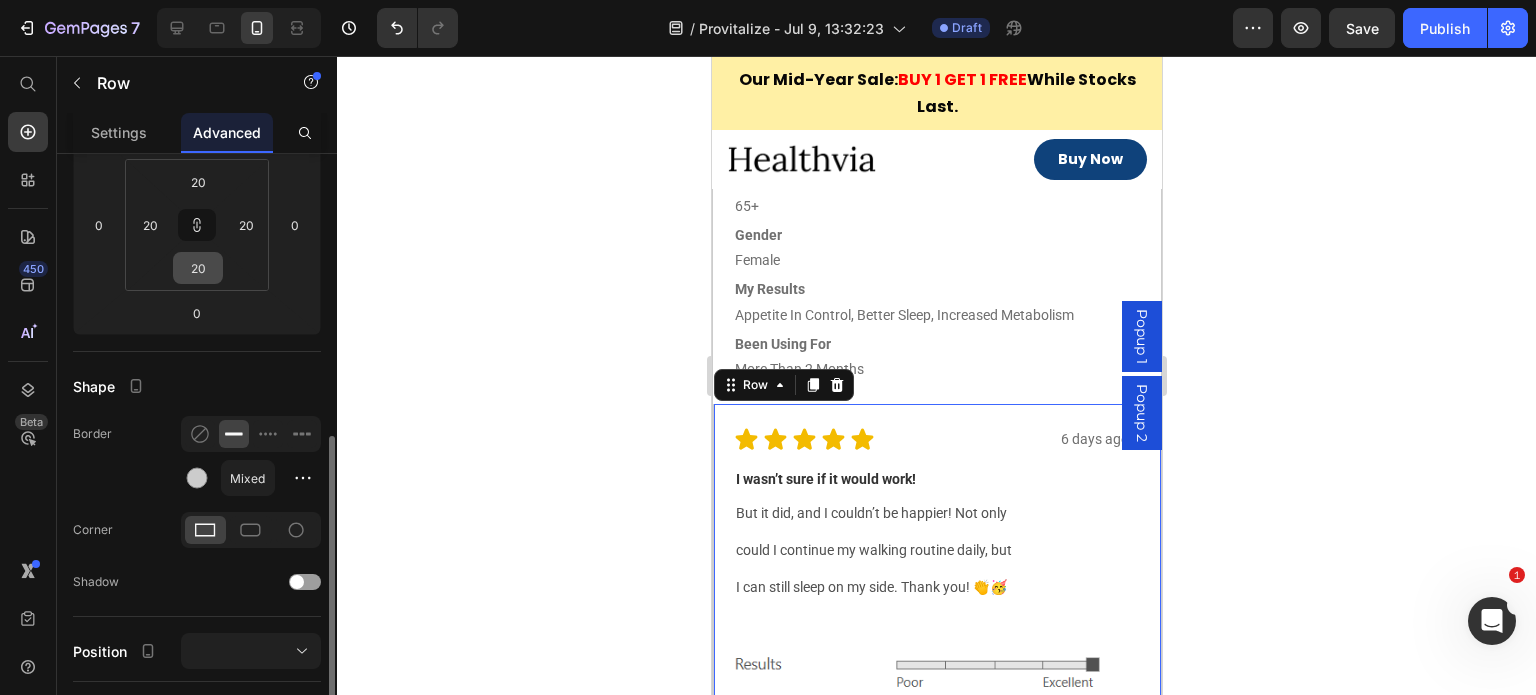 scroll, scrollTop: 400, scrollLeft: 0, axis: vertical 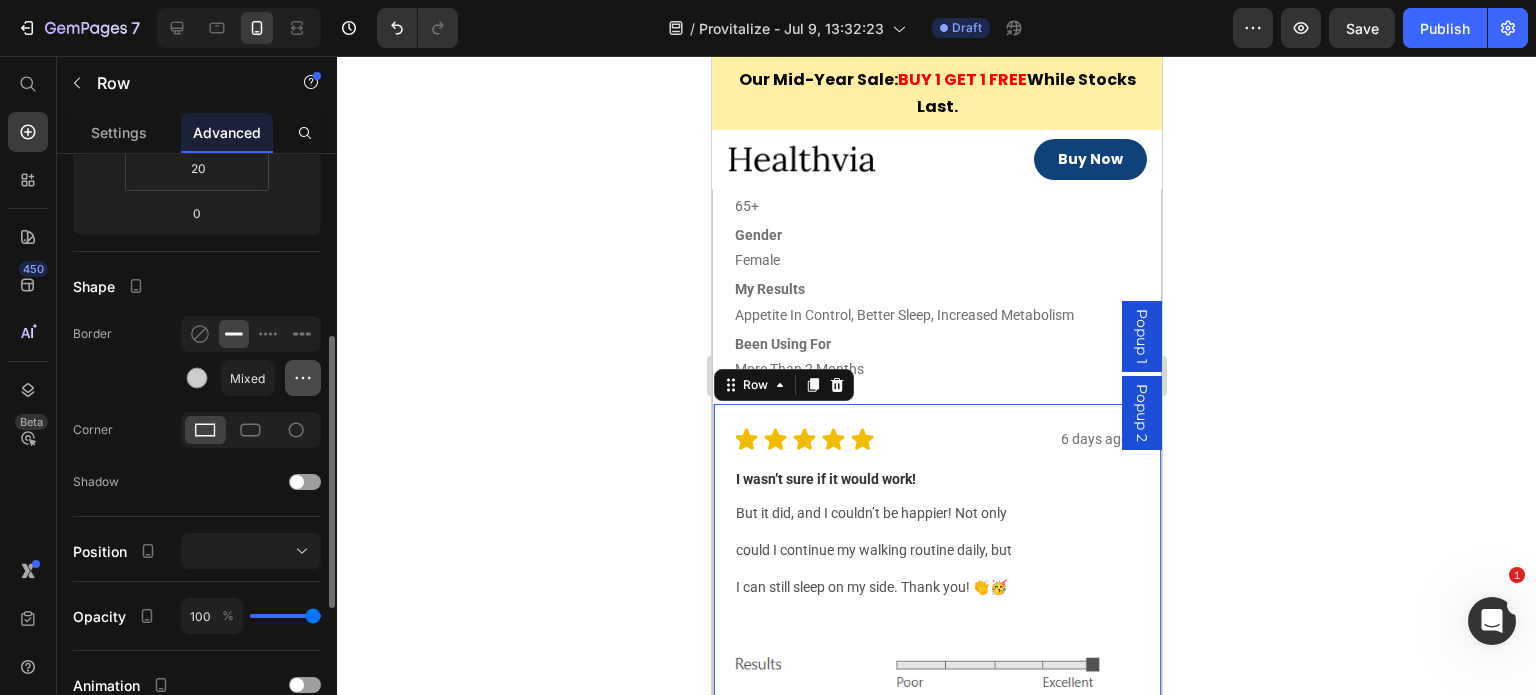 click 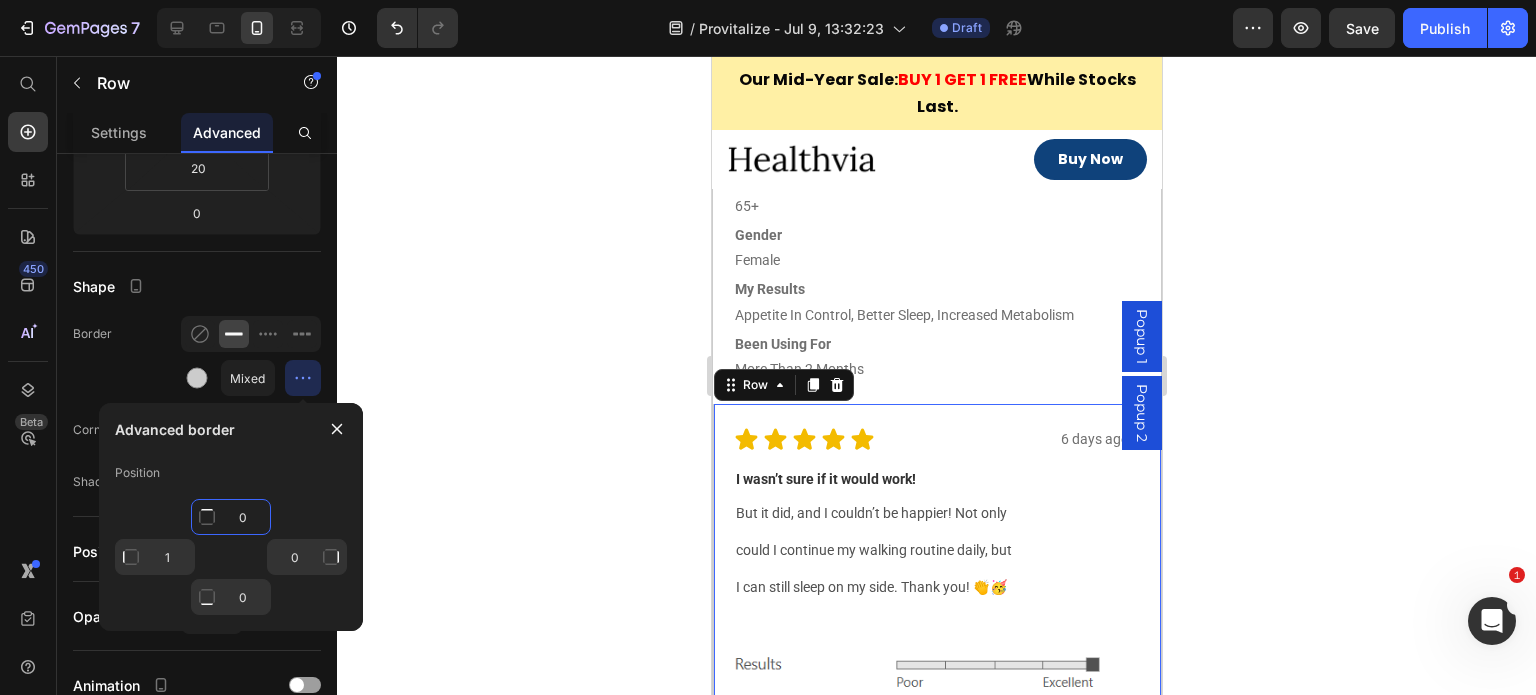 click on "0" 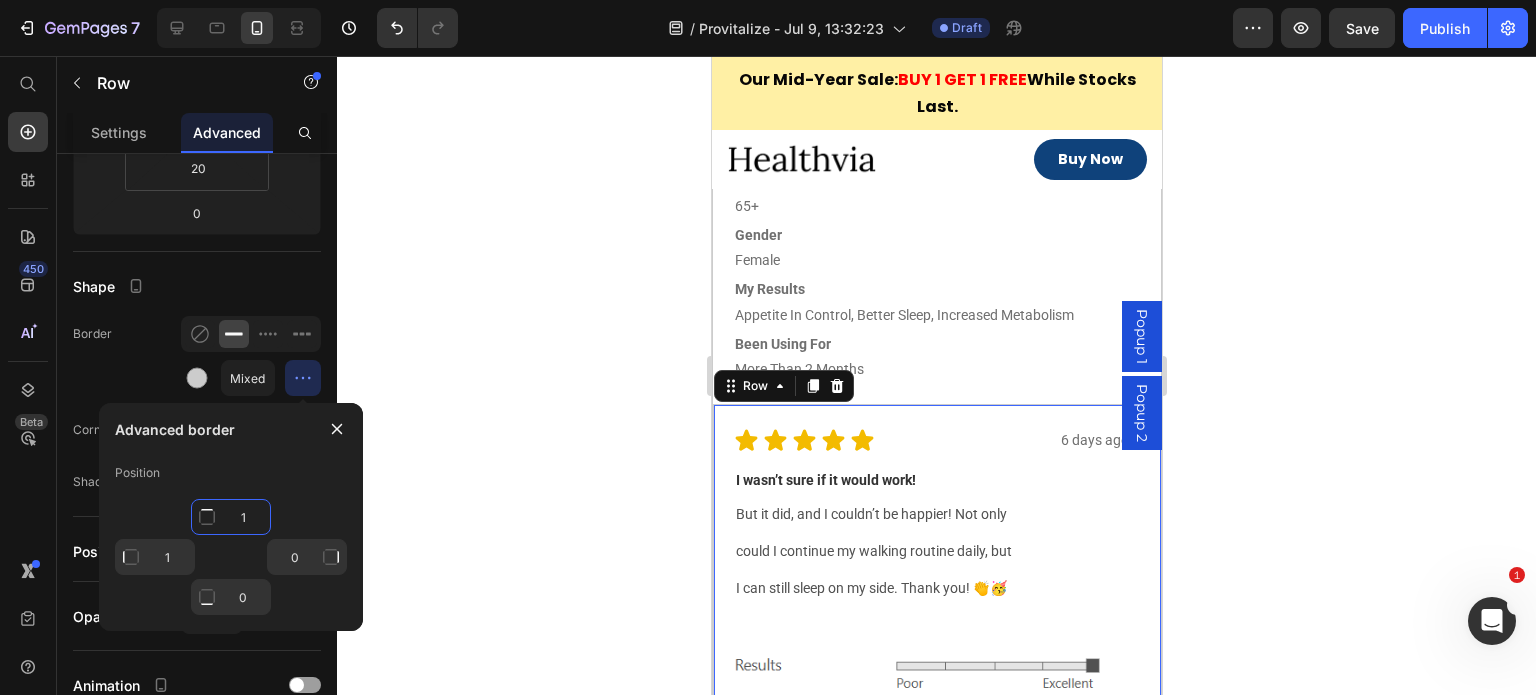 type on "1" 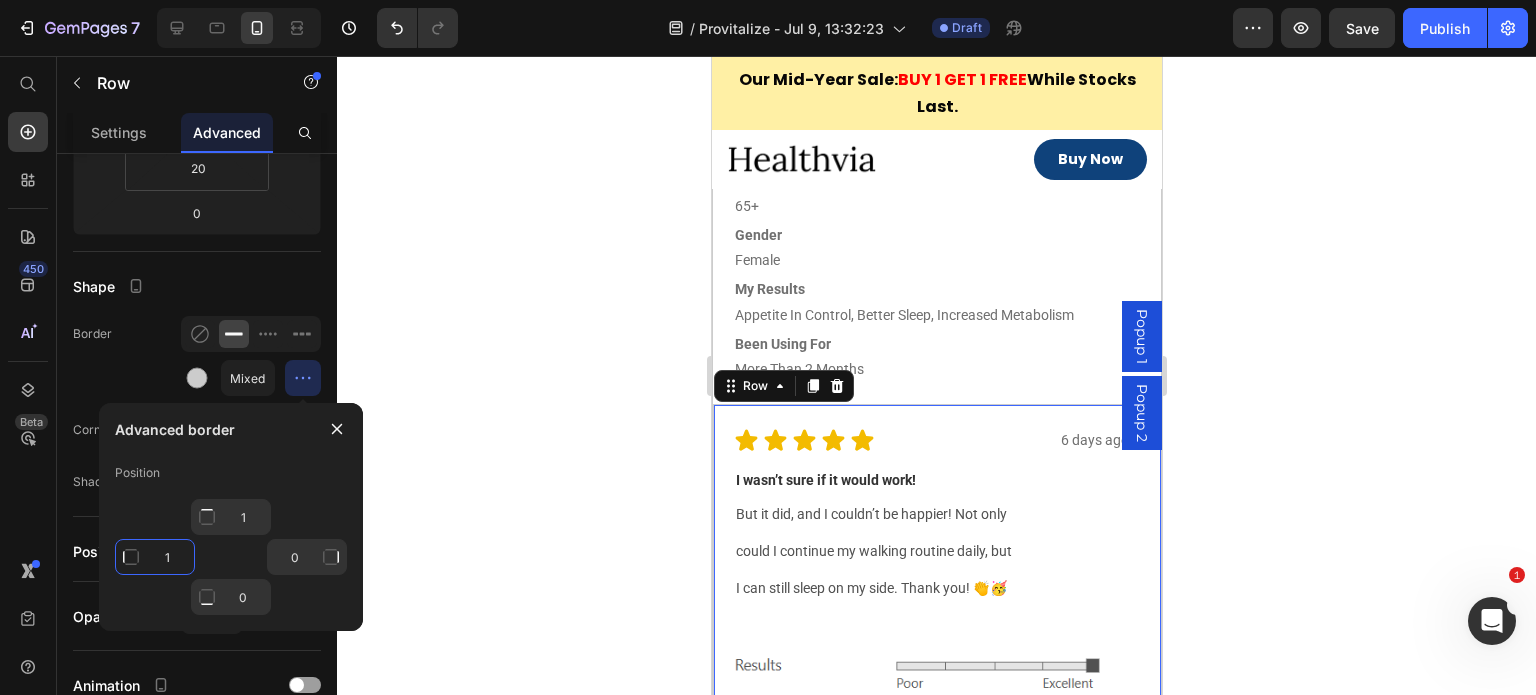click on "1" 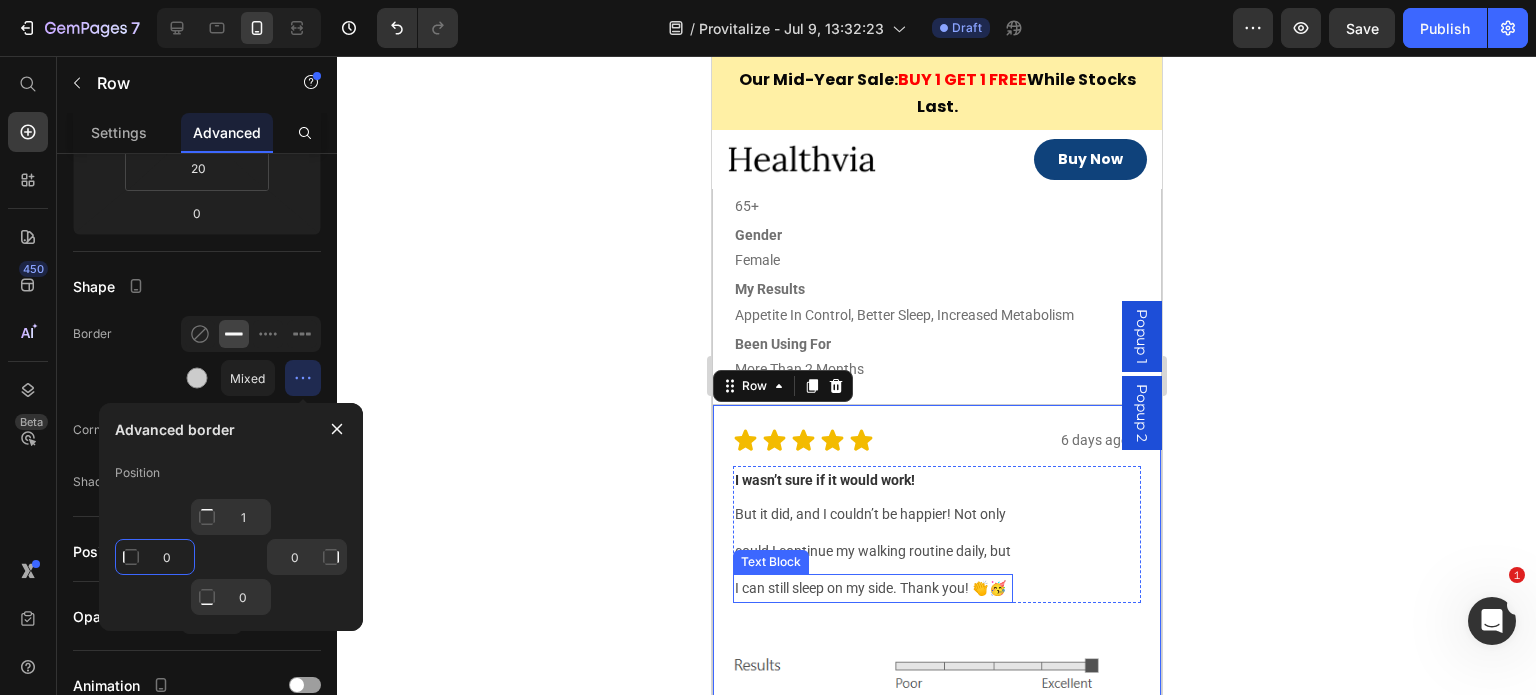 scroll, scrollTop: 12011, scrollLeft: 0, axis: vertical 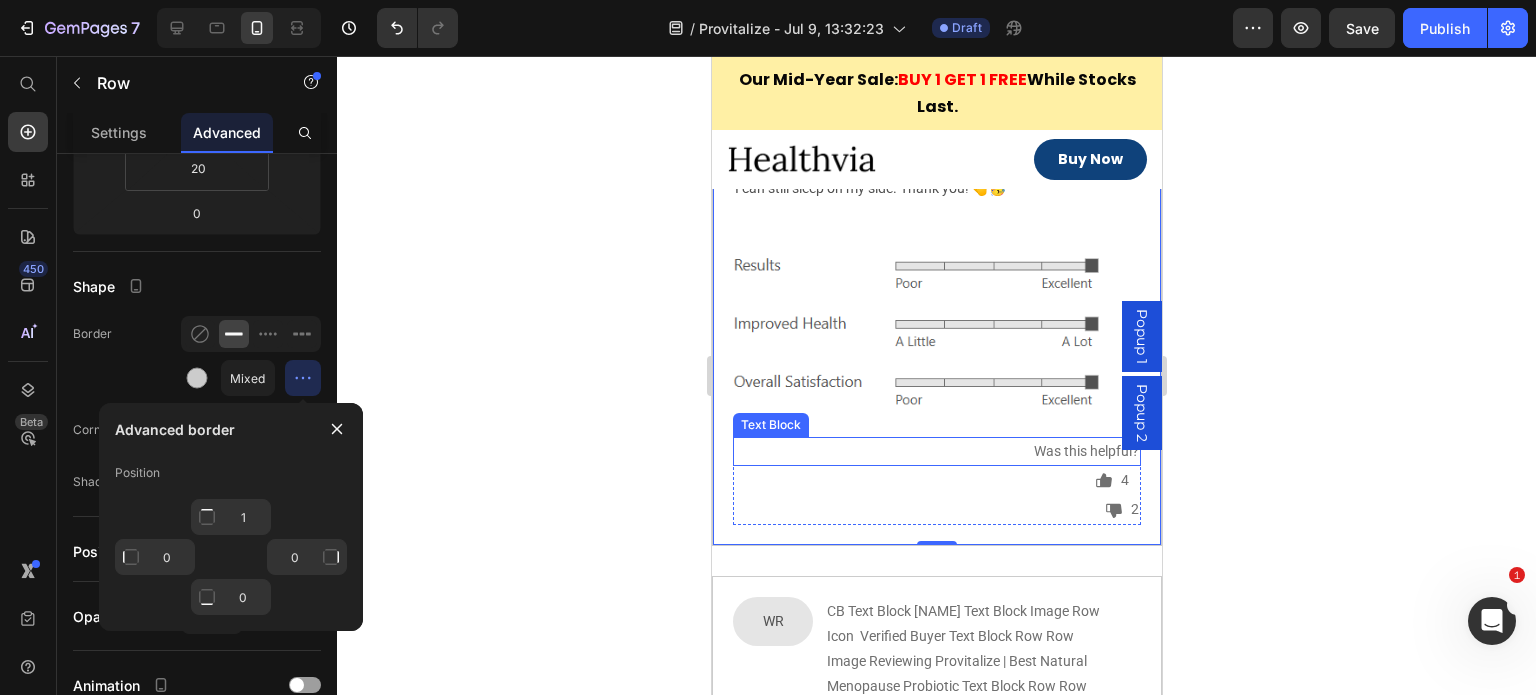 click on "Was this helpful?" at bounding box center (936, 451) 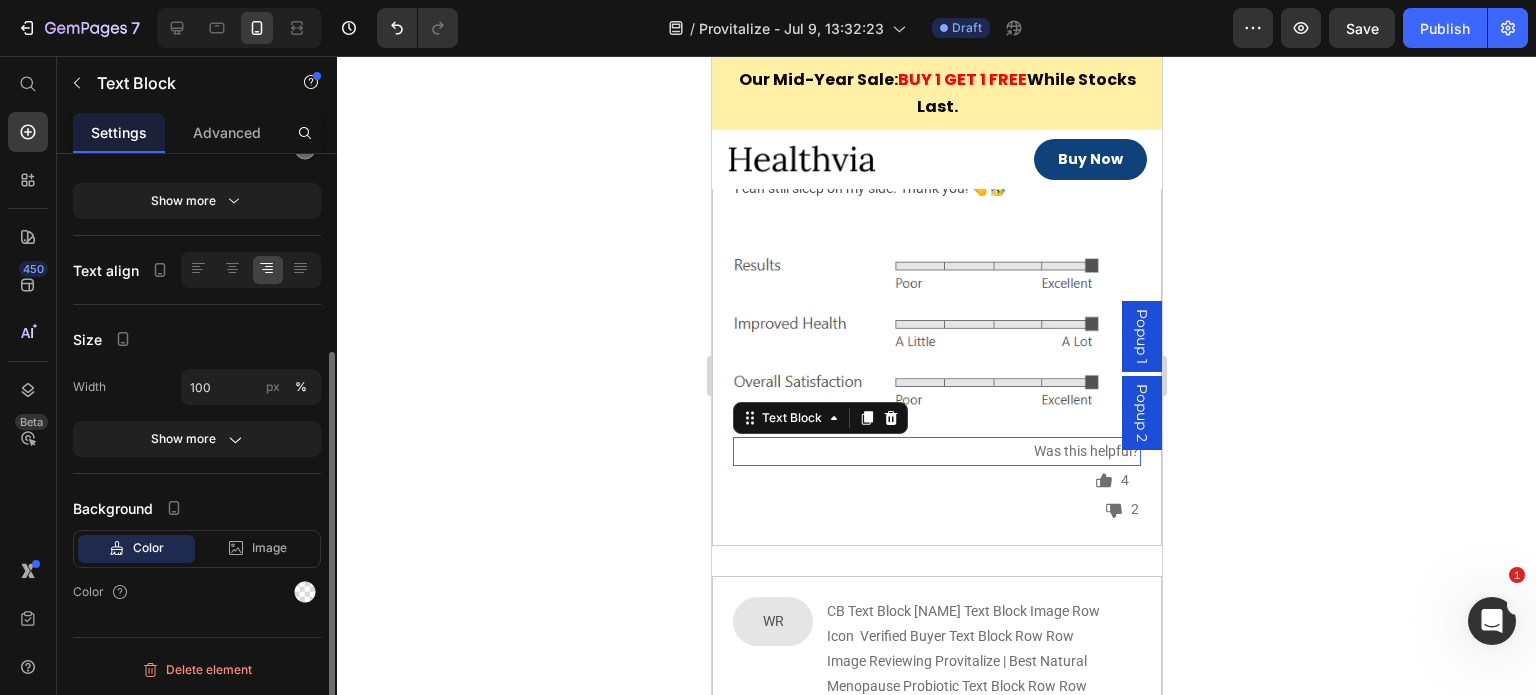 scroll, scrollTop: 0, scrollLeft: 0, axis: both 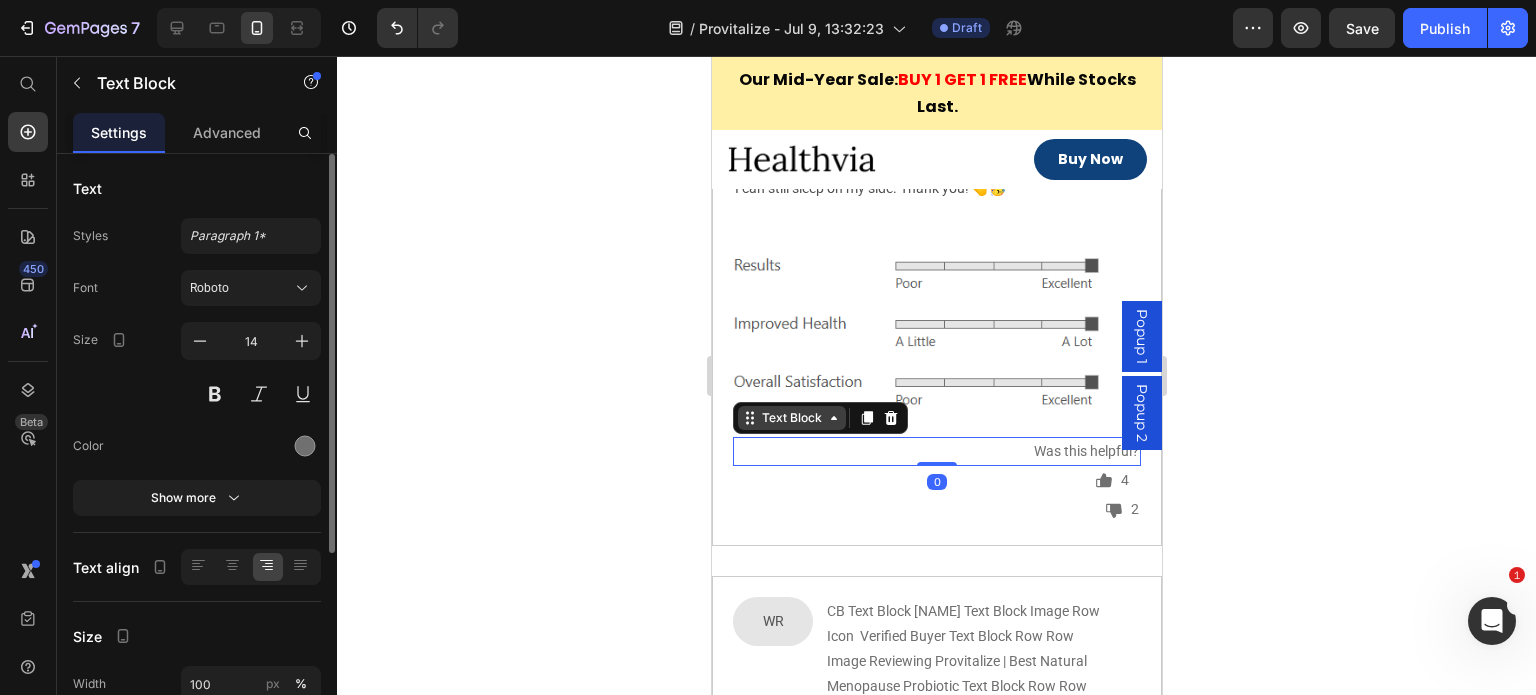 click on "Text Block" at bounding box center [791, 418] 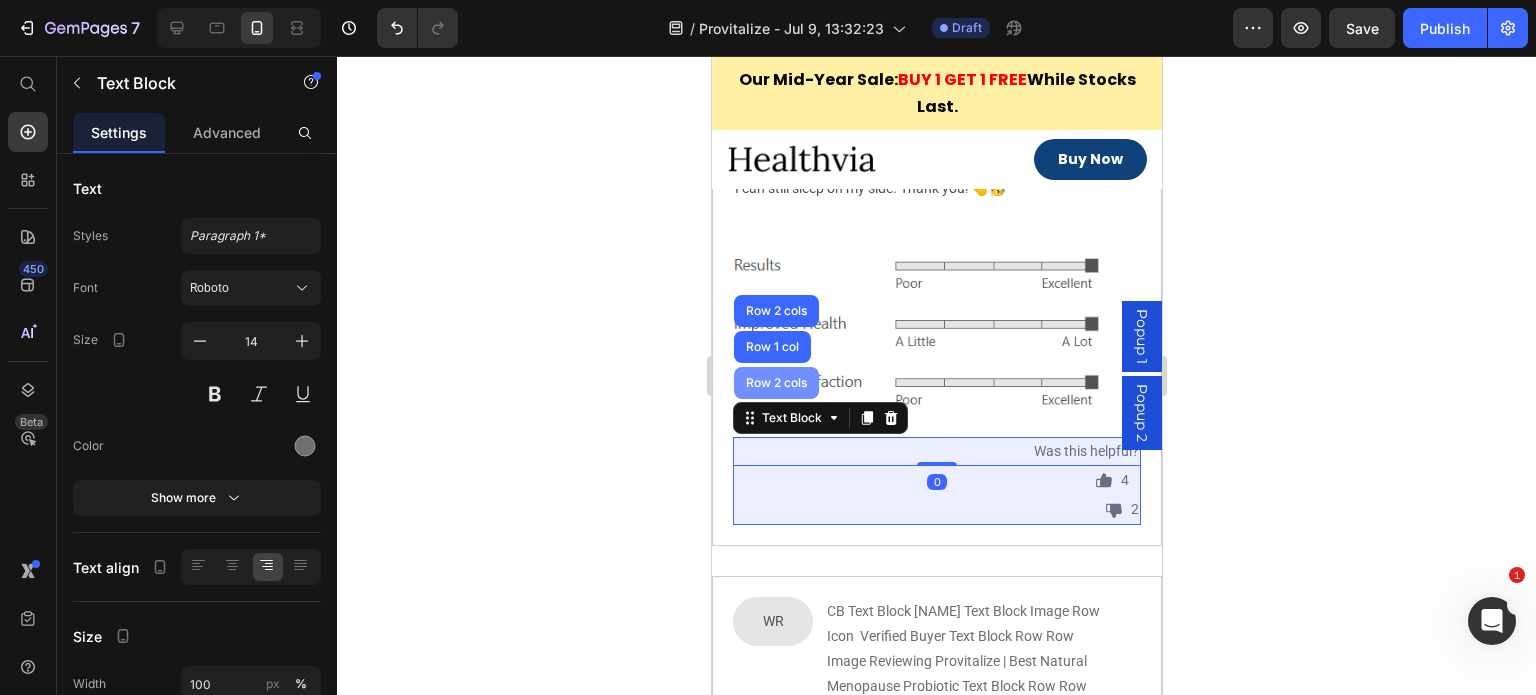 click on "Row 2 cols" at bounding box center (775, 383) 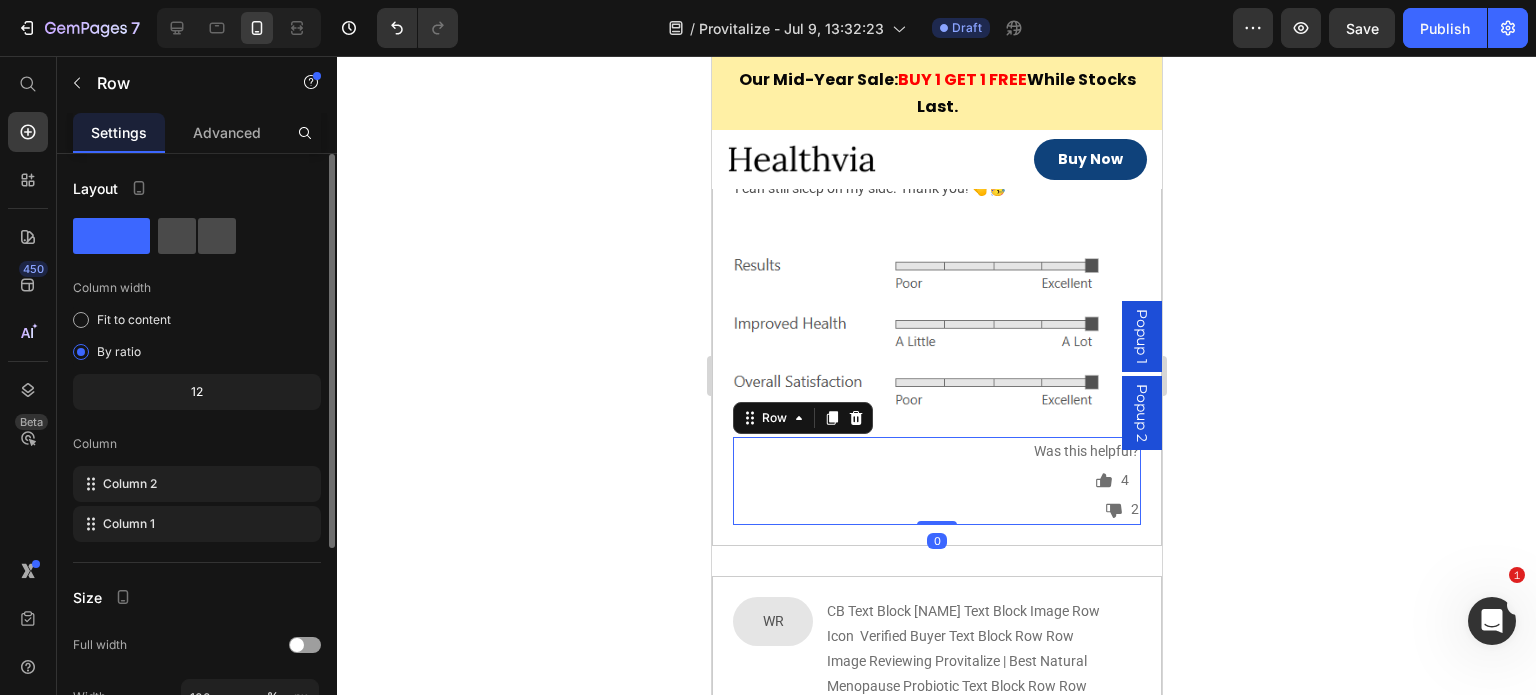 click 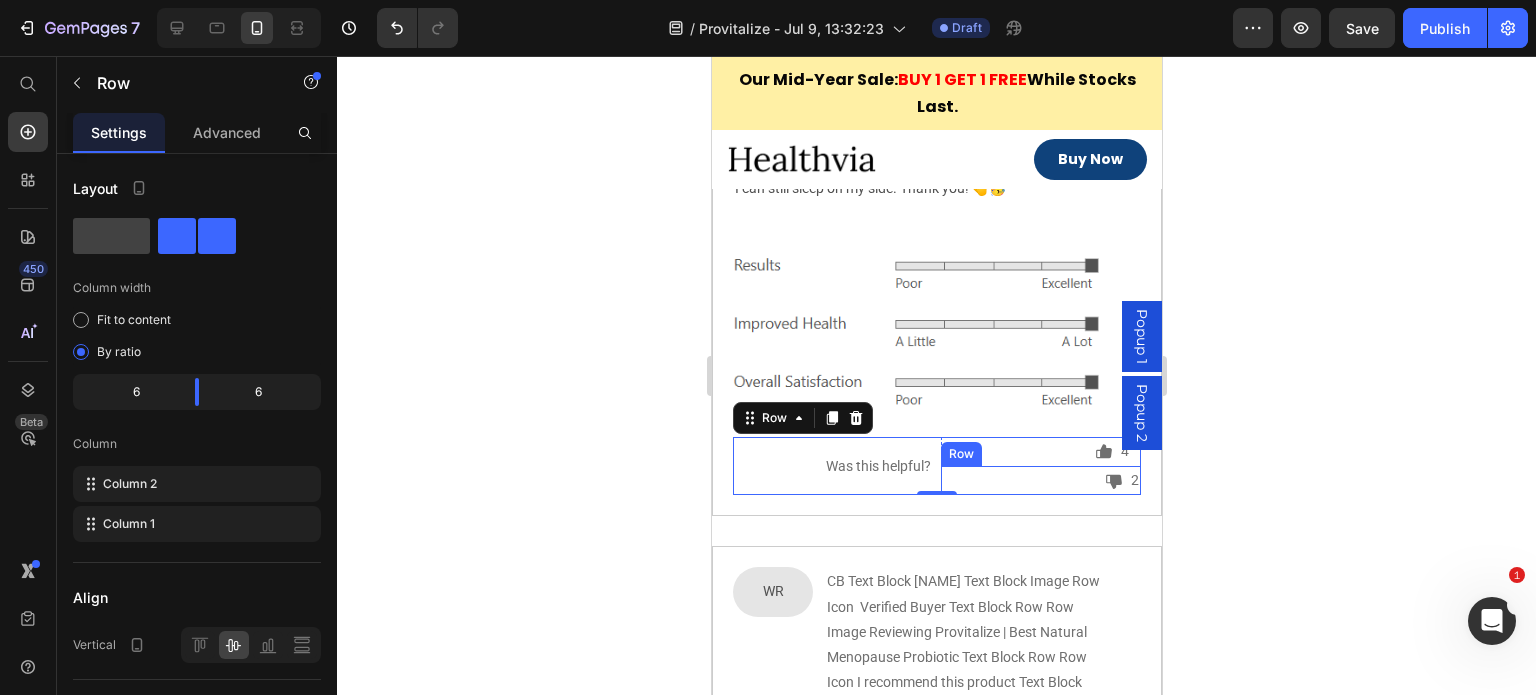 click on "Icon 2 Text Block Row" at bounding box center (1040, 480) 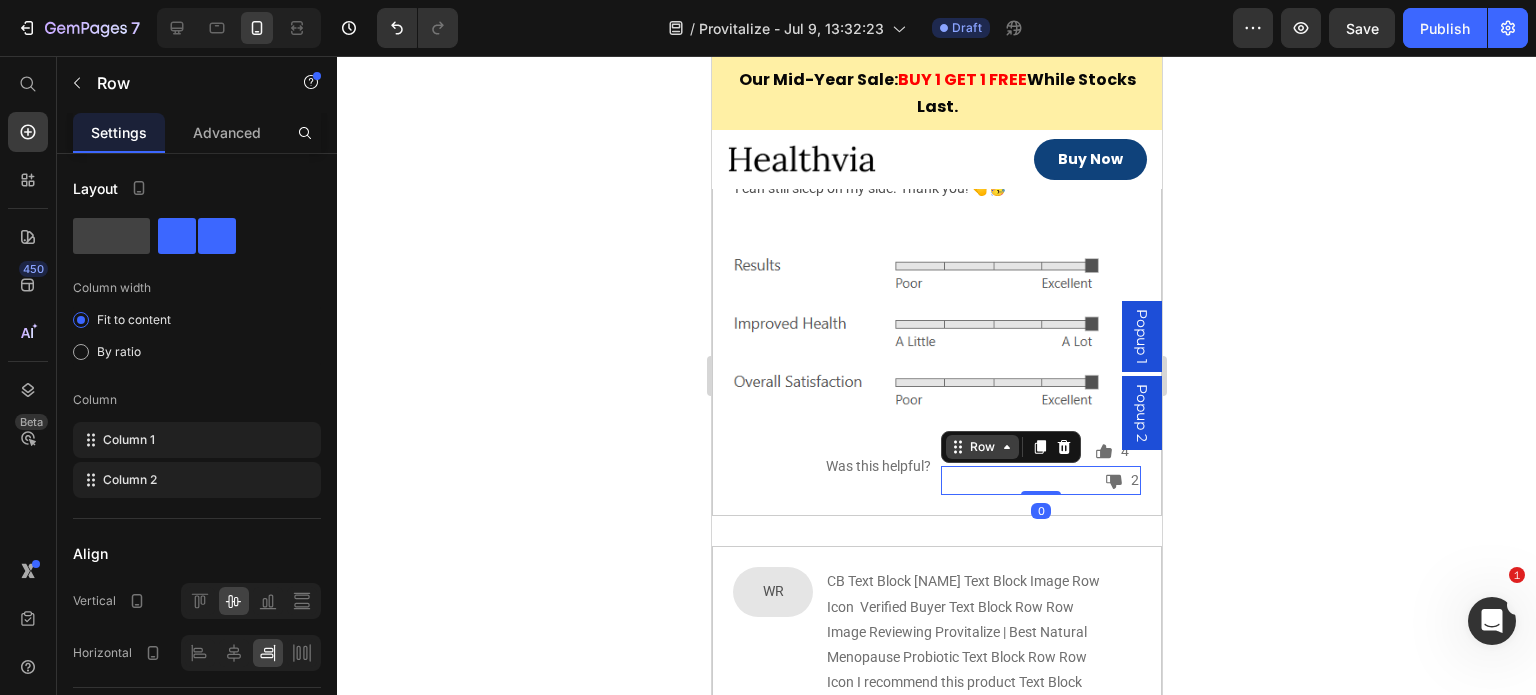 click 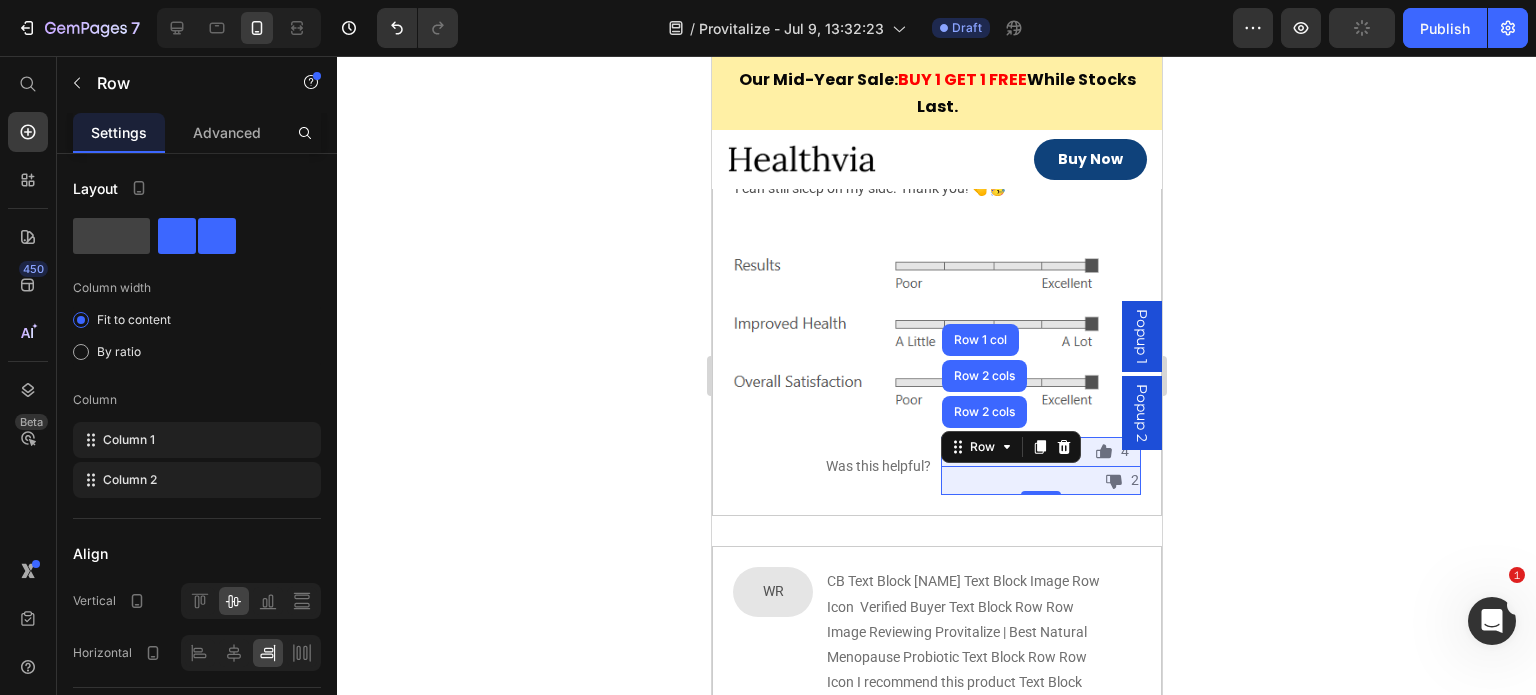 click on "Row 2 cols" at bounding box center (983, 412) 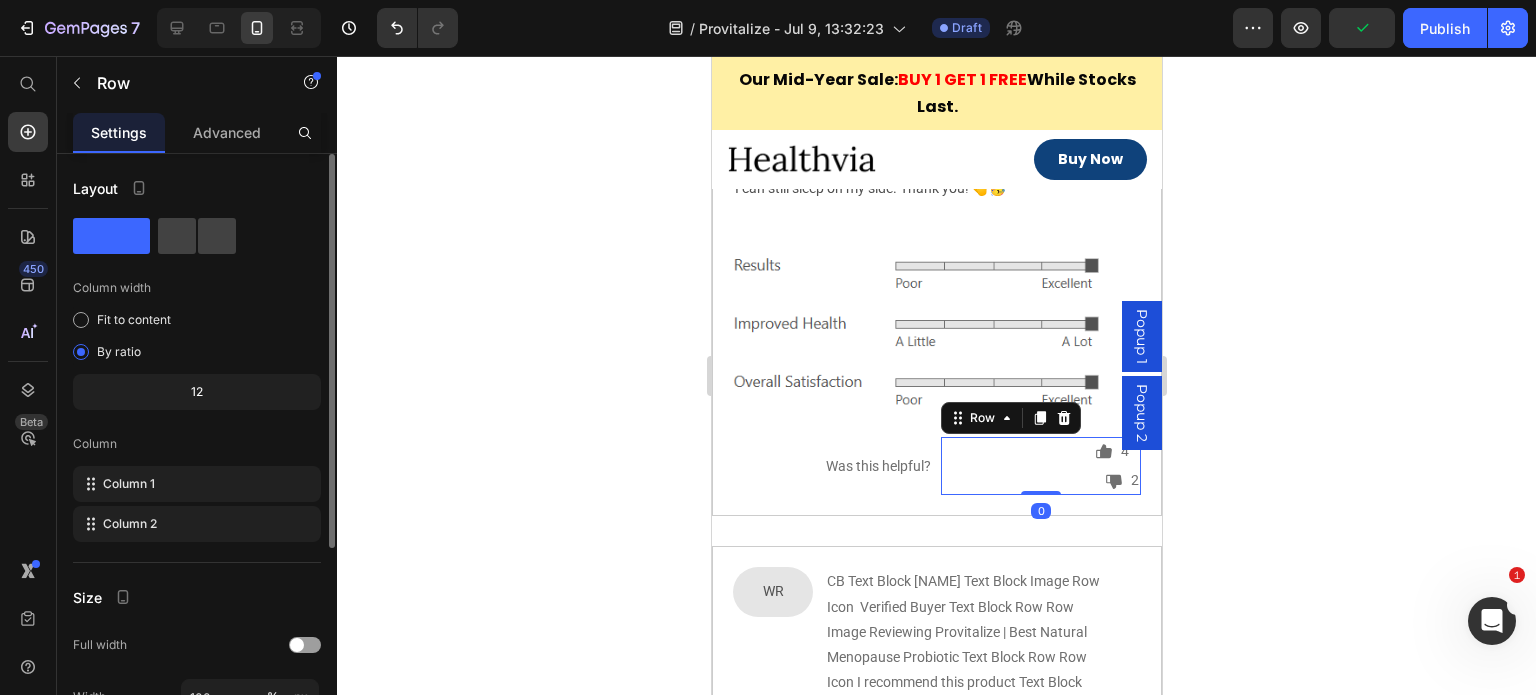 click 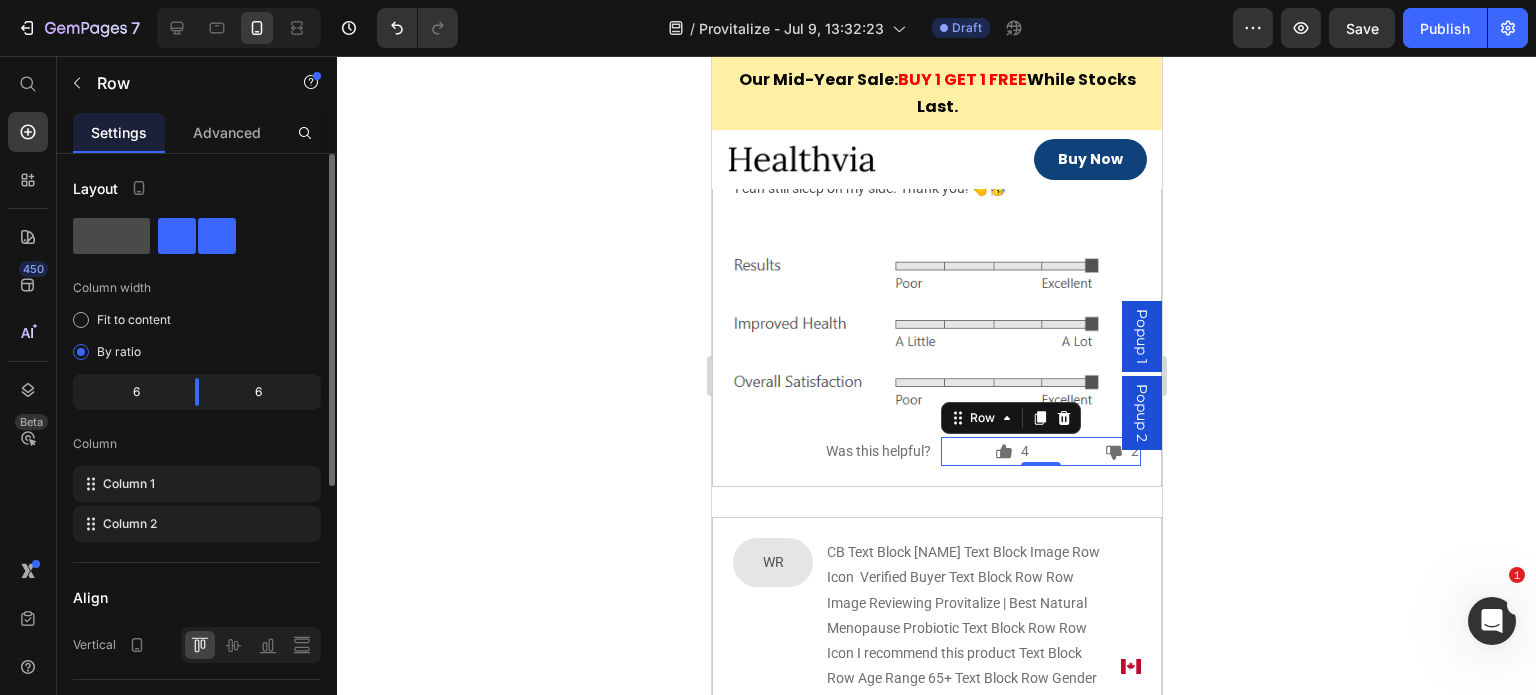 click 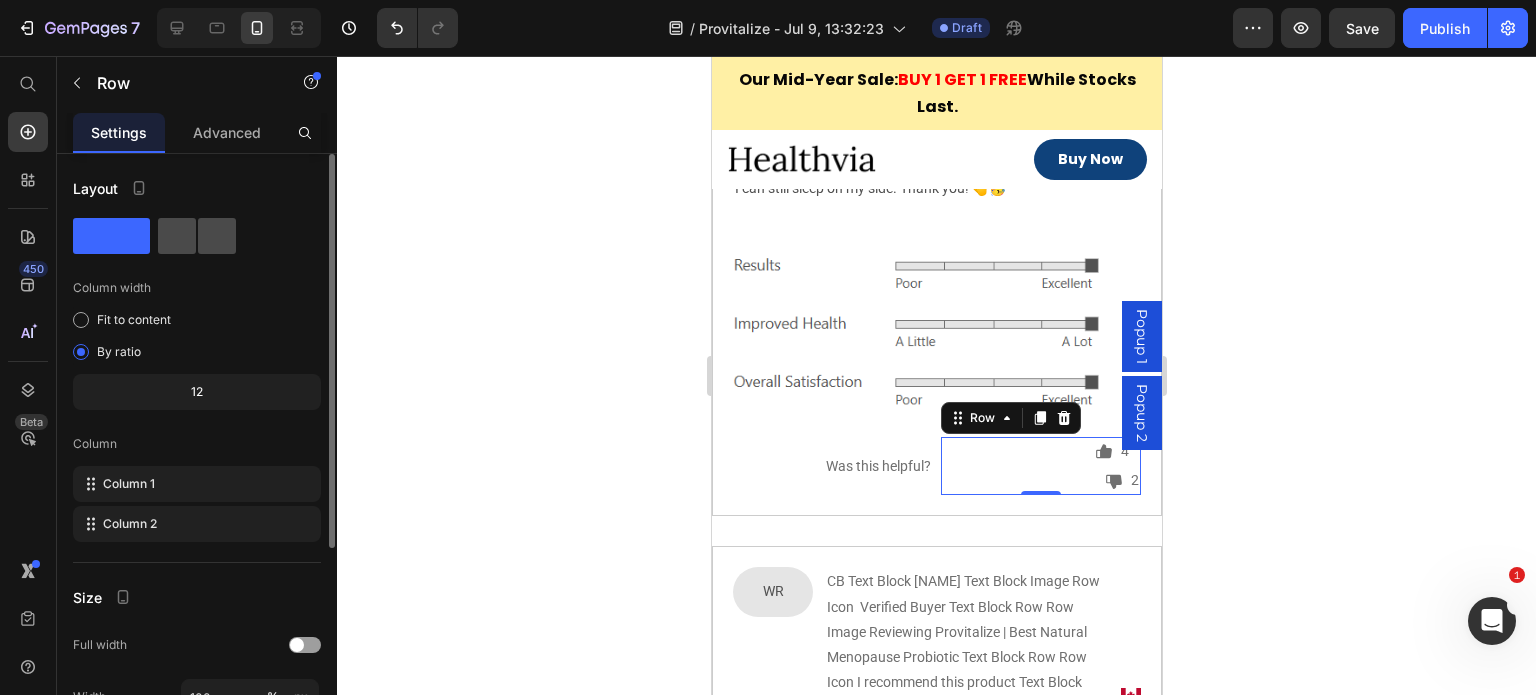 click 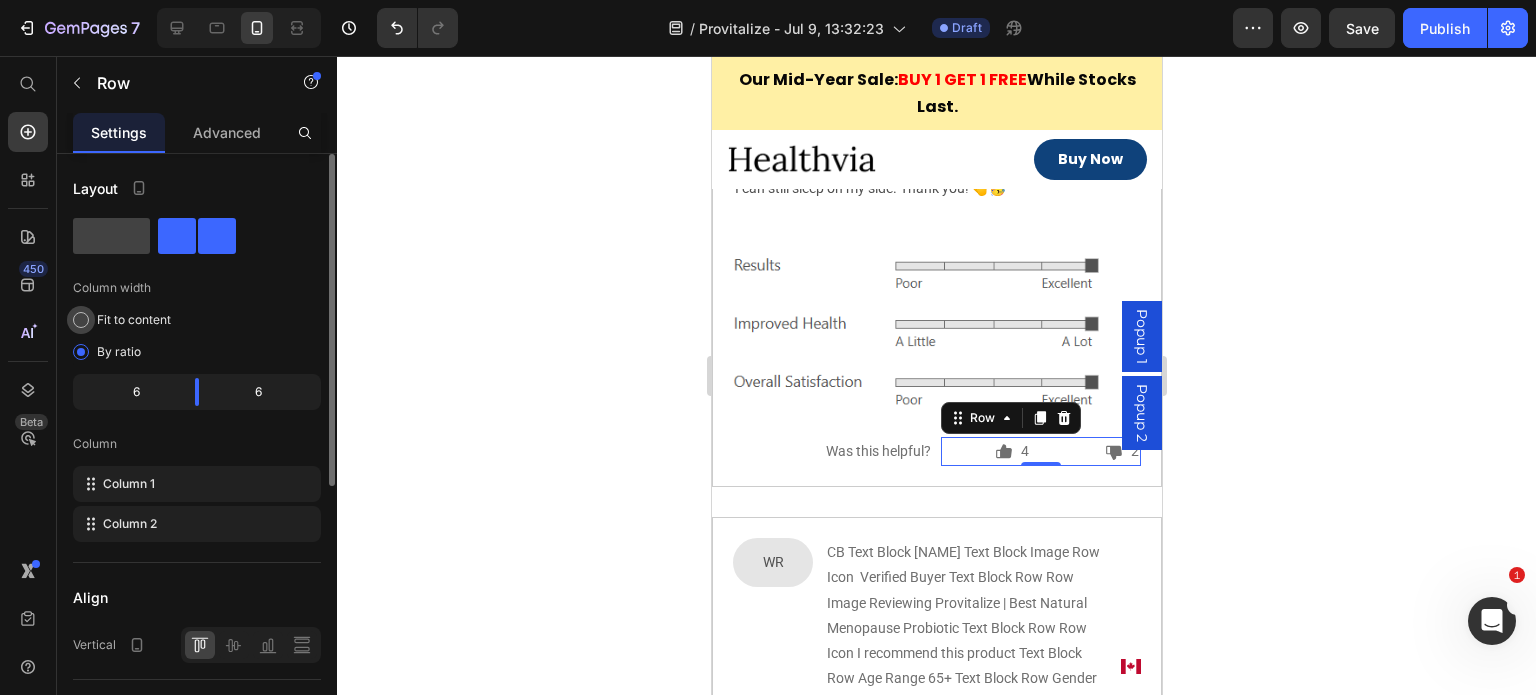 click on "Fit to content" at bounding box center [134, 320] 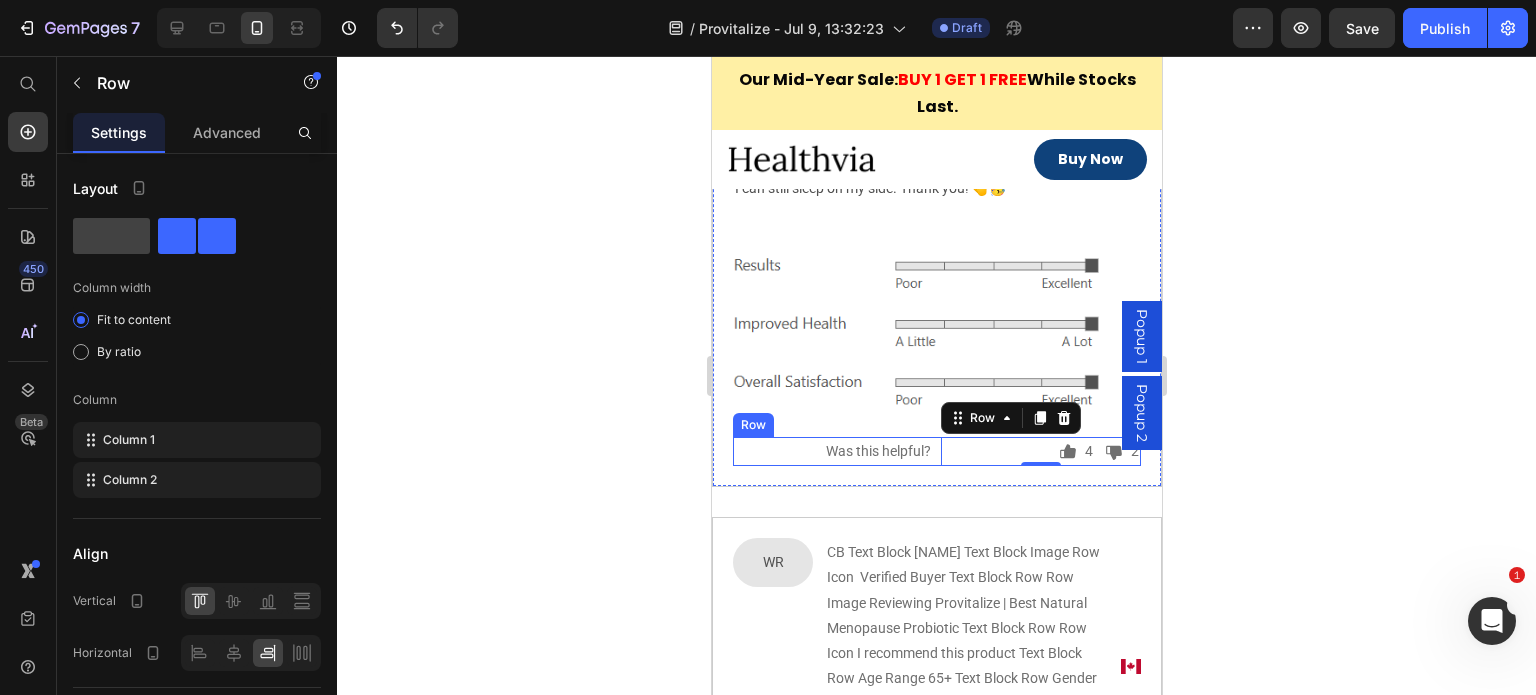 click on "Icon 4 Text Block Row
Icon 2 Text Block Row Row   0 Was this helpful?  Text Block Row" at bounding box center [936, 451] 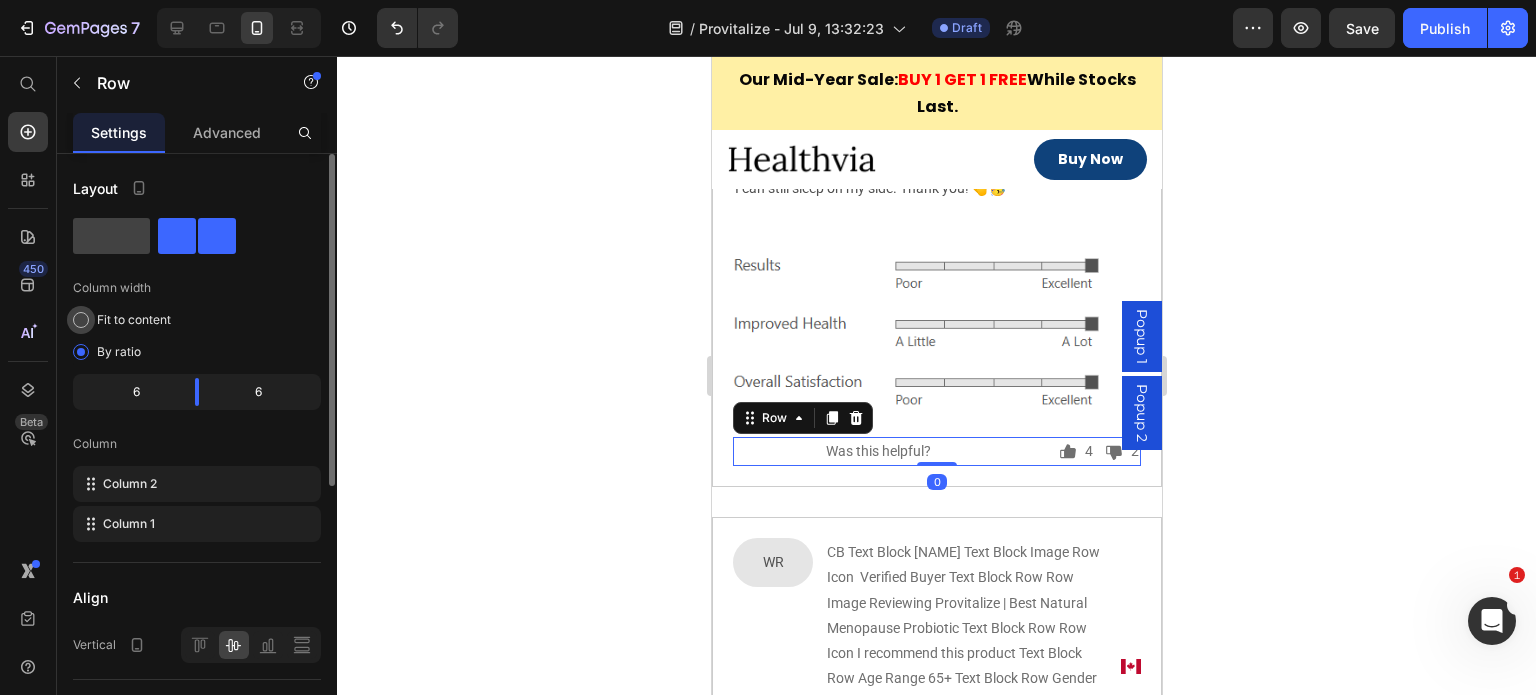 click on "Fit to content" at bounding box center (134, 320) 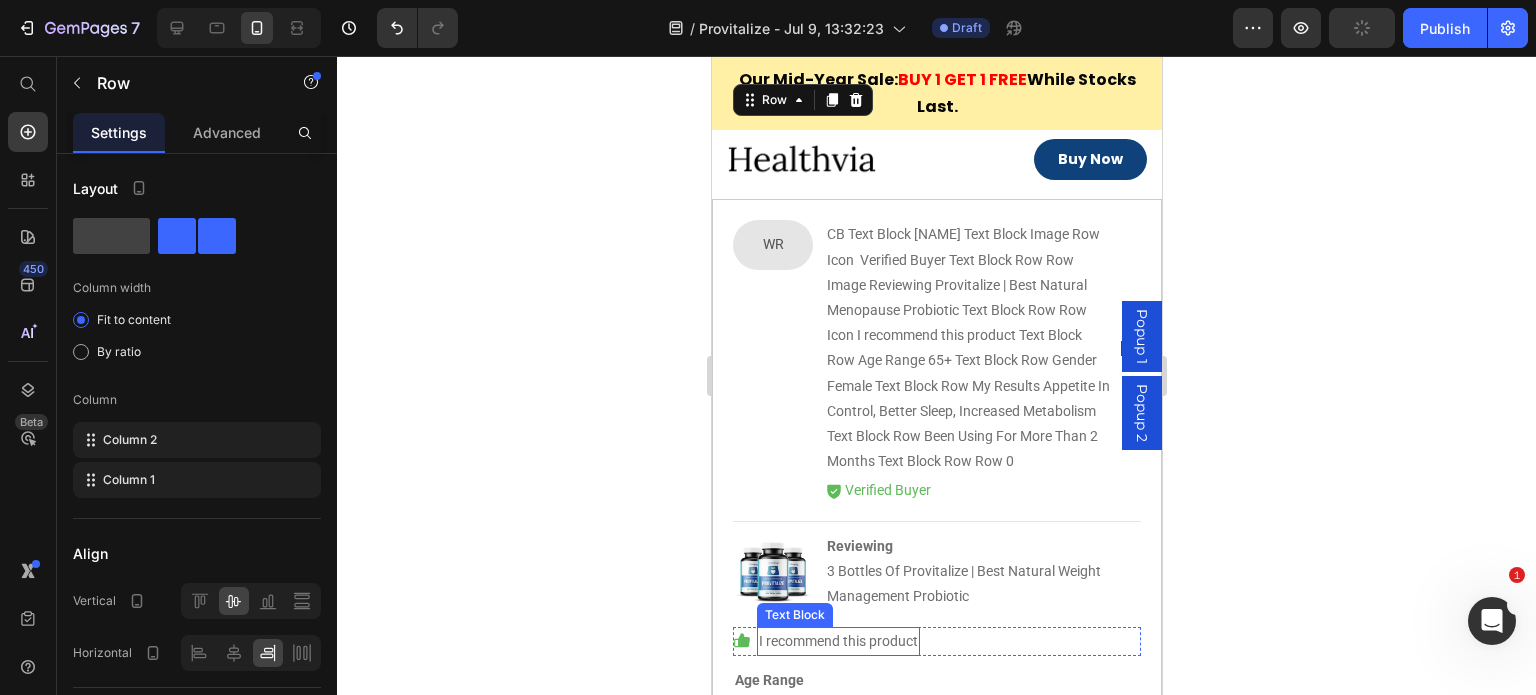 scroll, scrollTop: 12311, scrollLeft: 0, axis: vertical 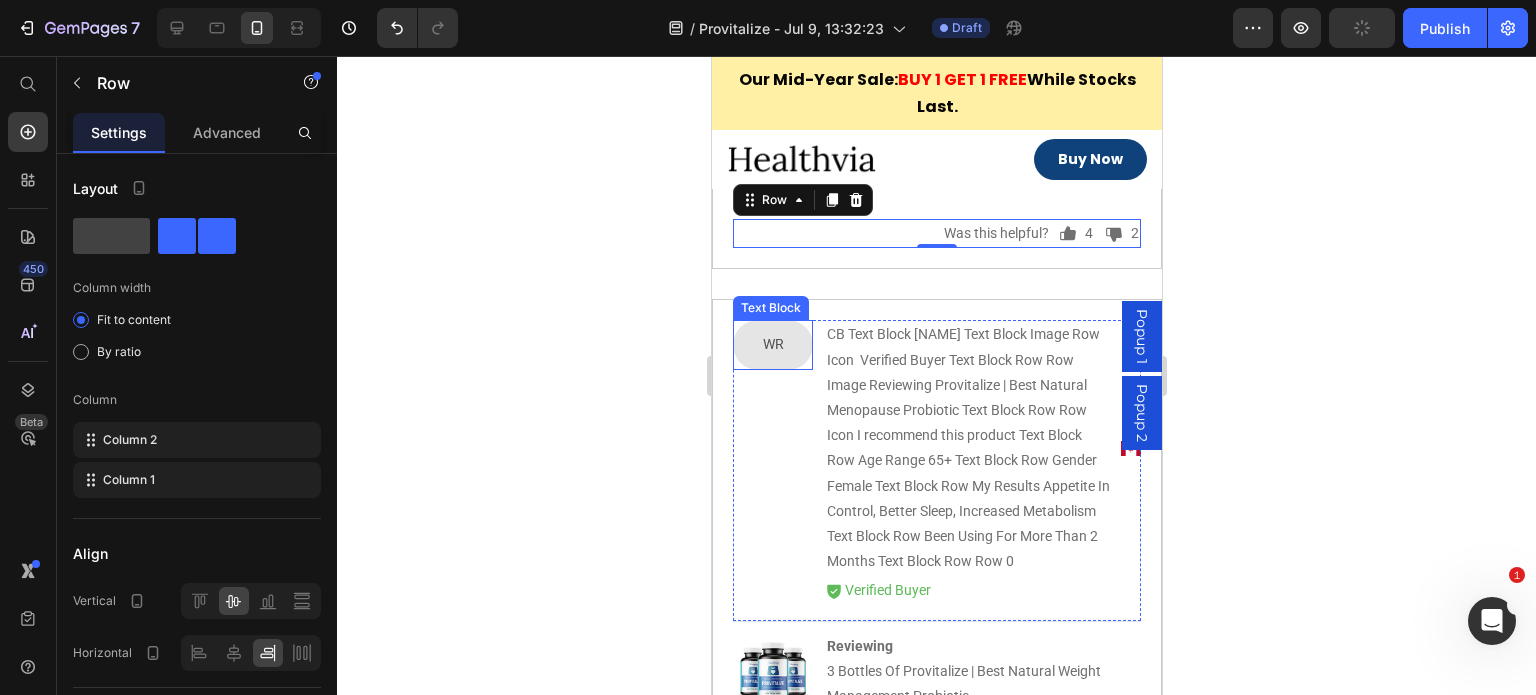 click on "WR" at bounding box center (772, 344) 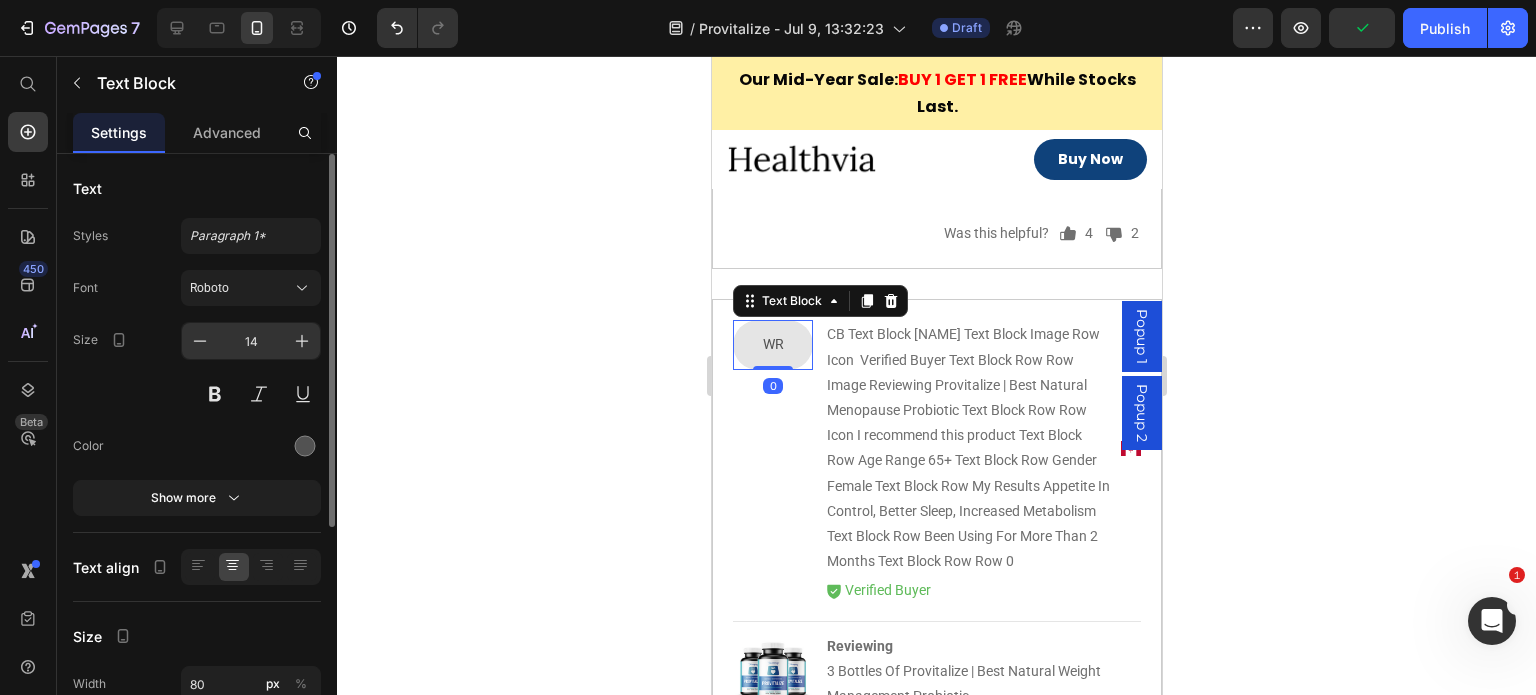 click on "14" at bounding box center (251, 341) 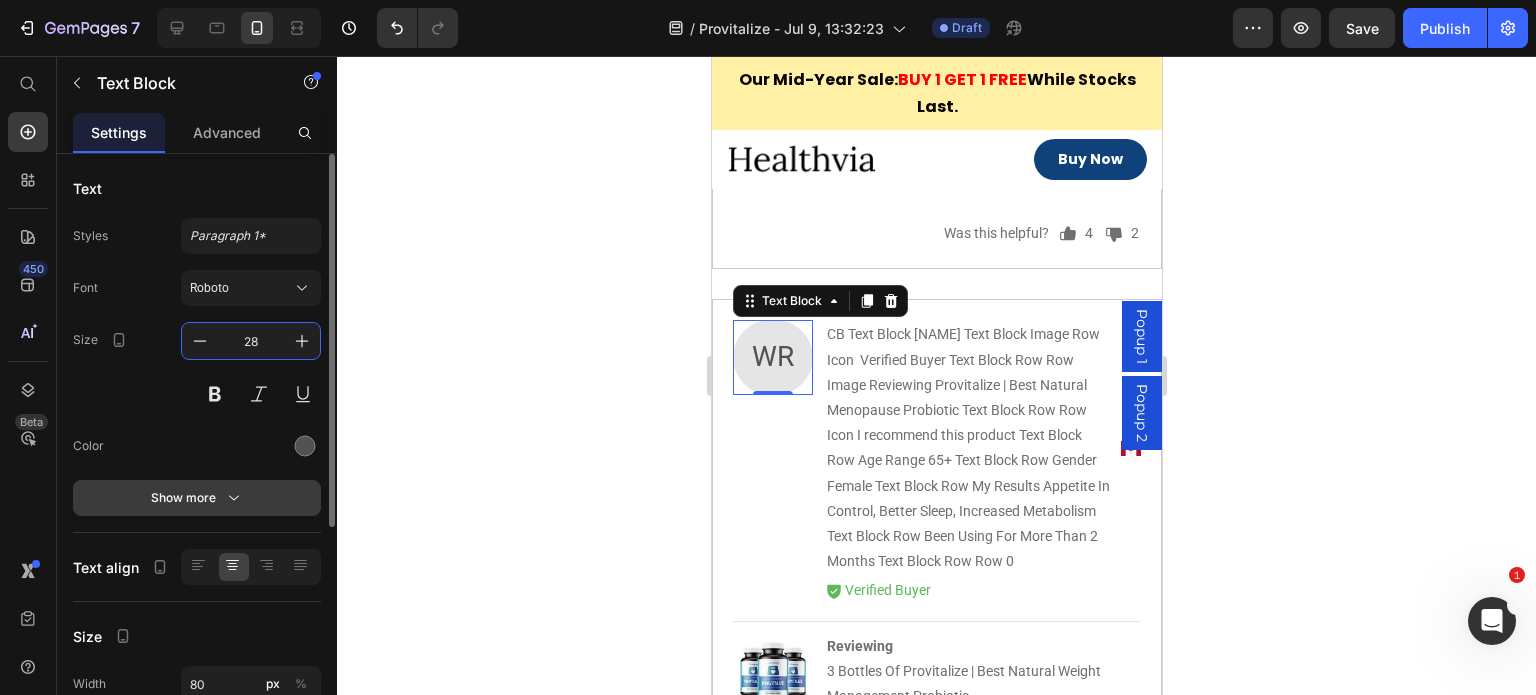 type on "28" 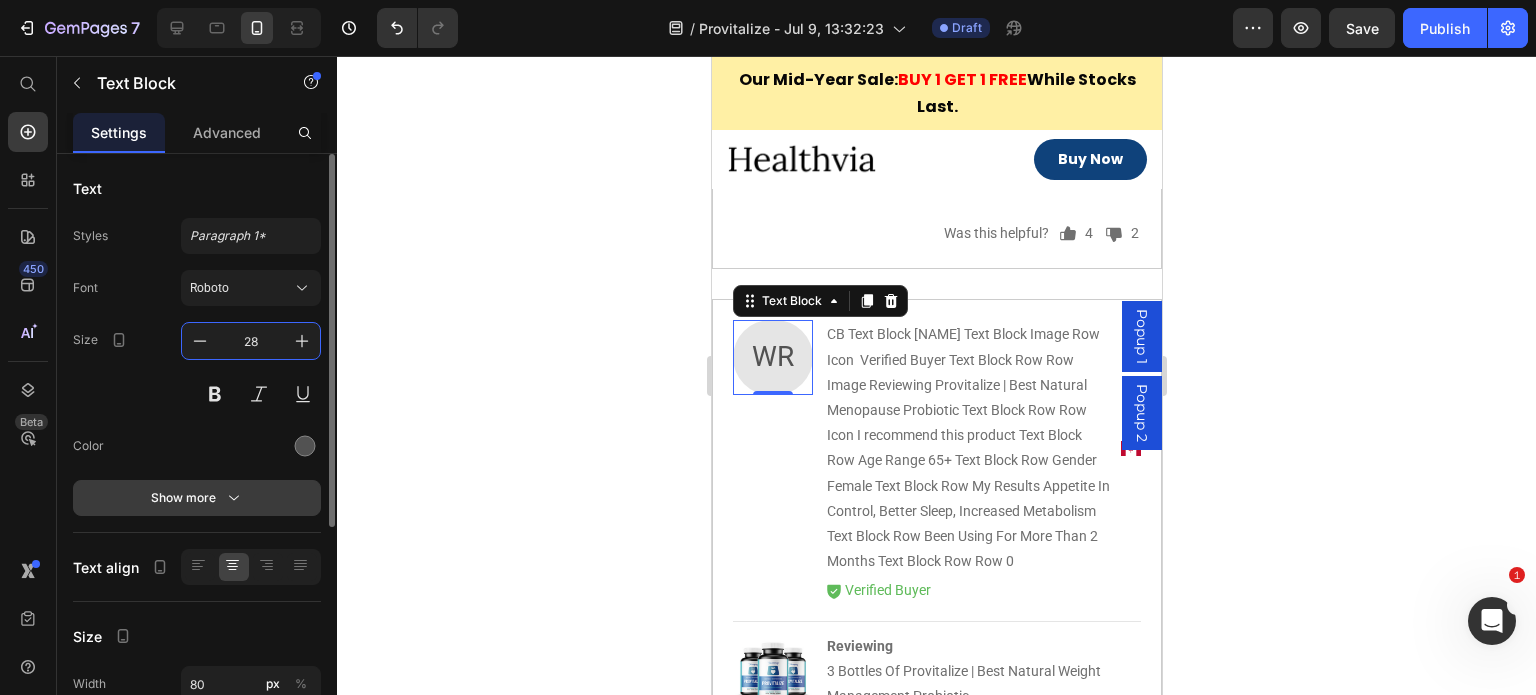 click 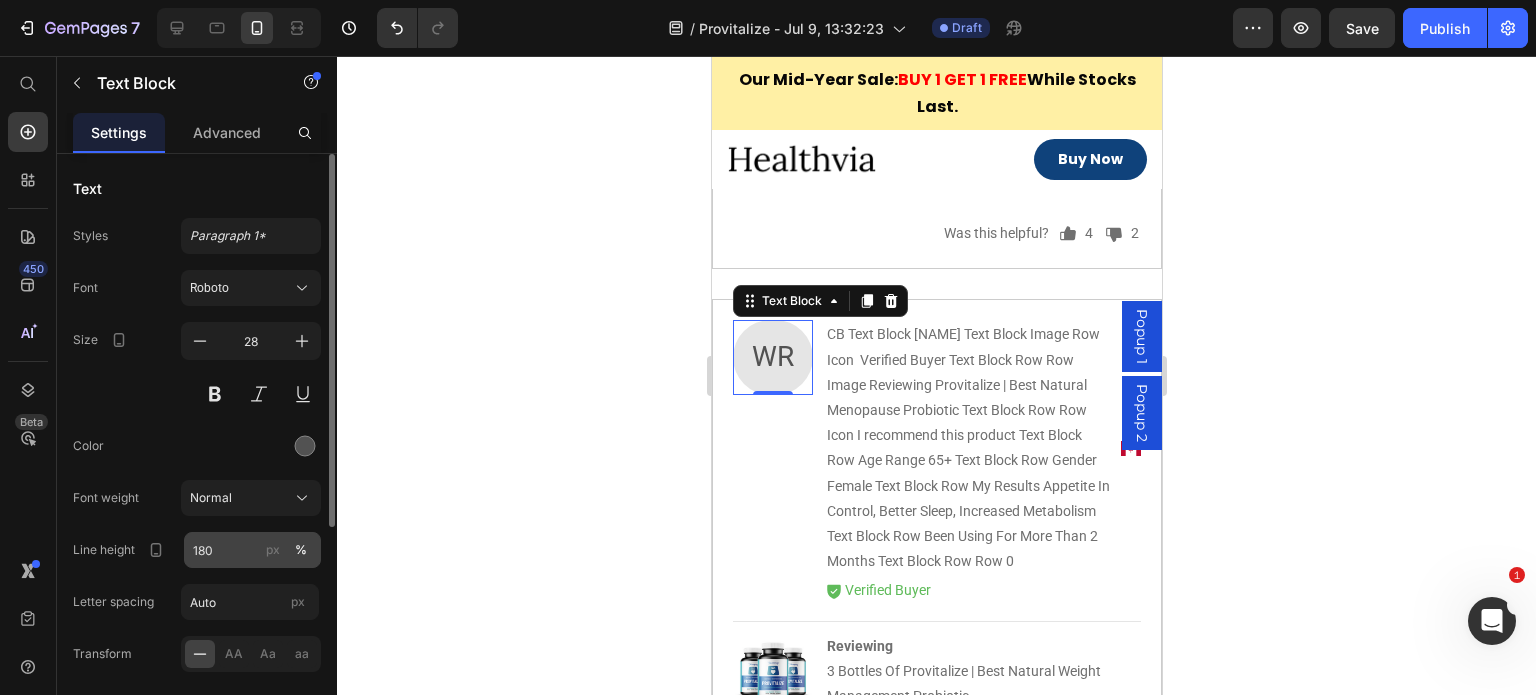 click on "px" at bounding box center (273, 550) 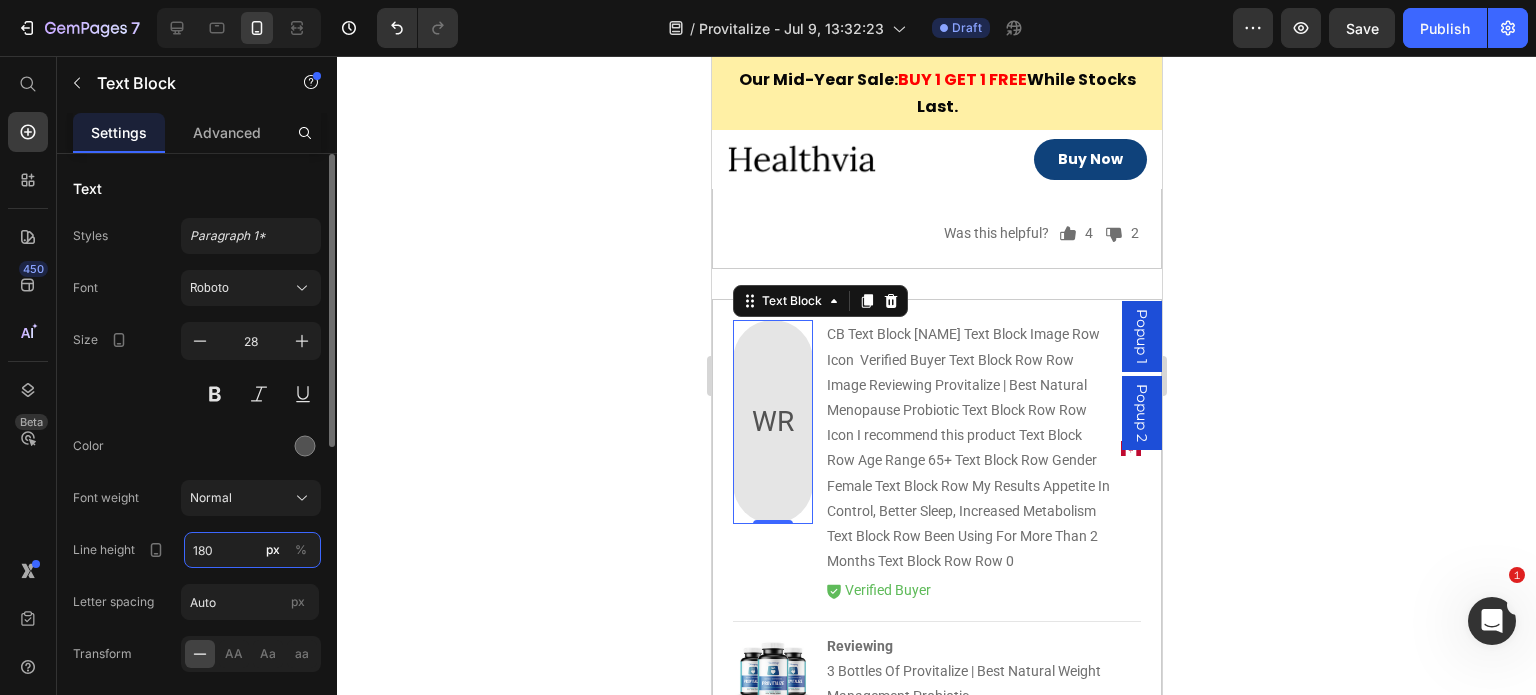click on "180" at bounding box center [252, 550] 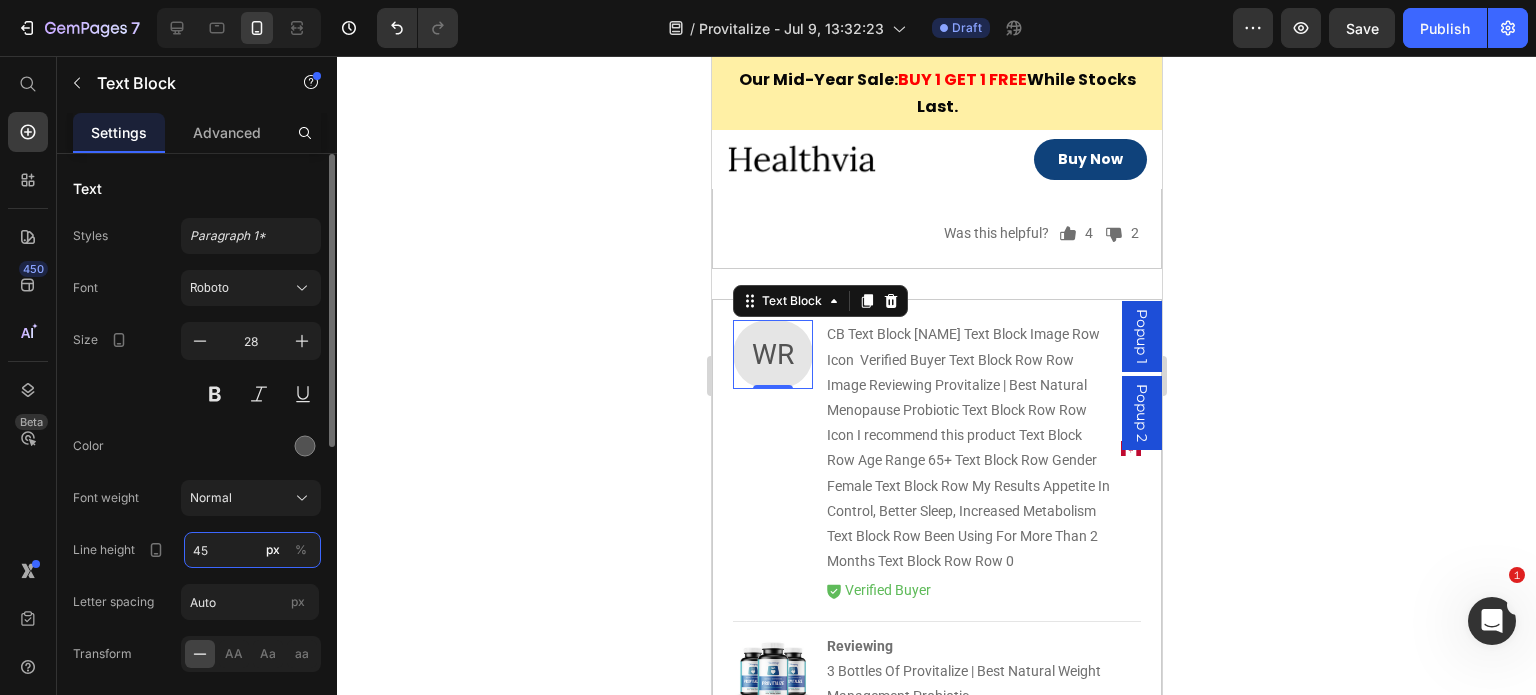 type on "45" 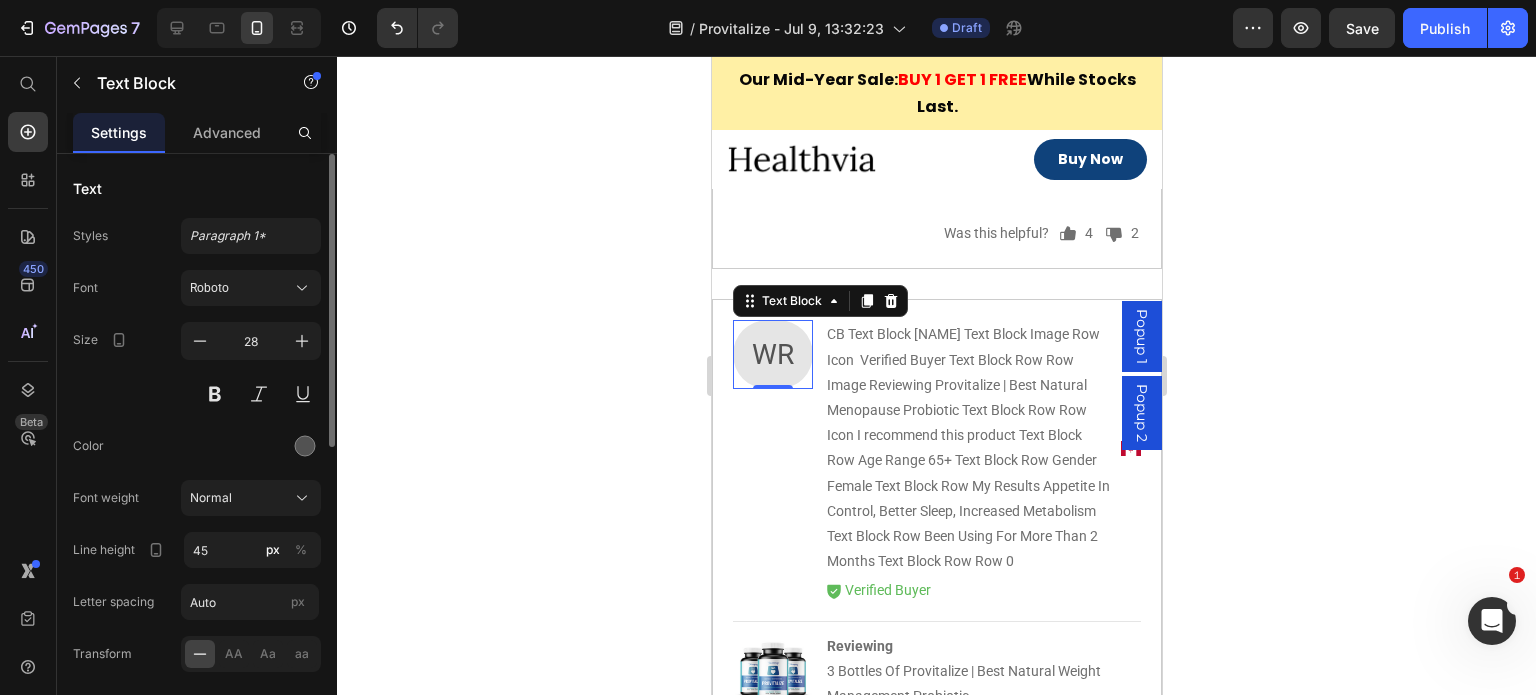 click on "Color" at bounding box center [197, 446] 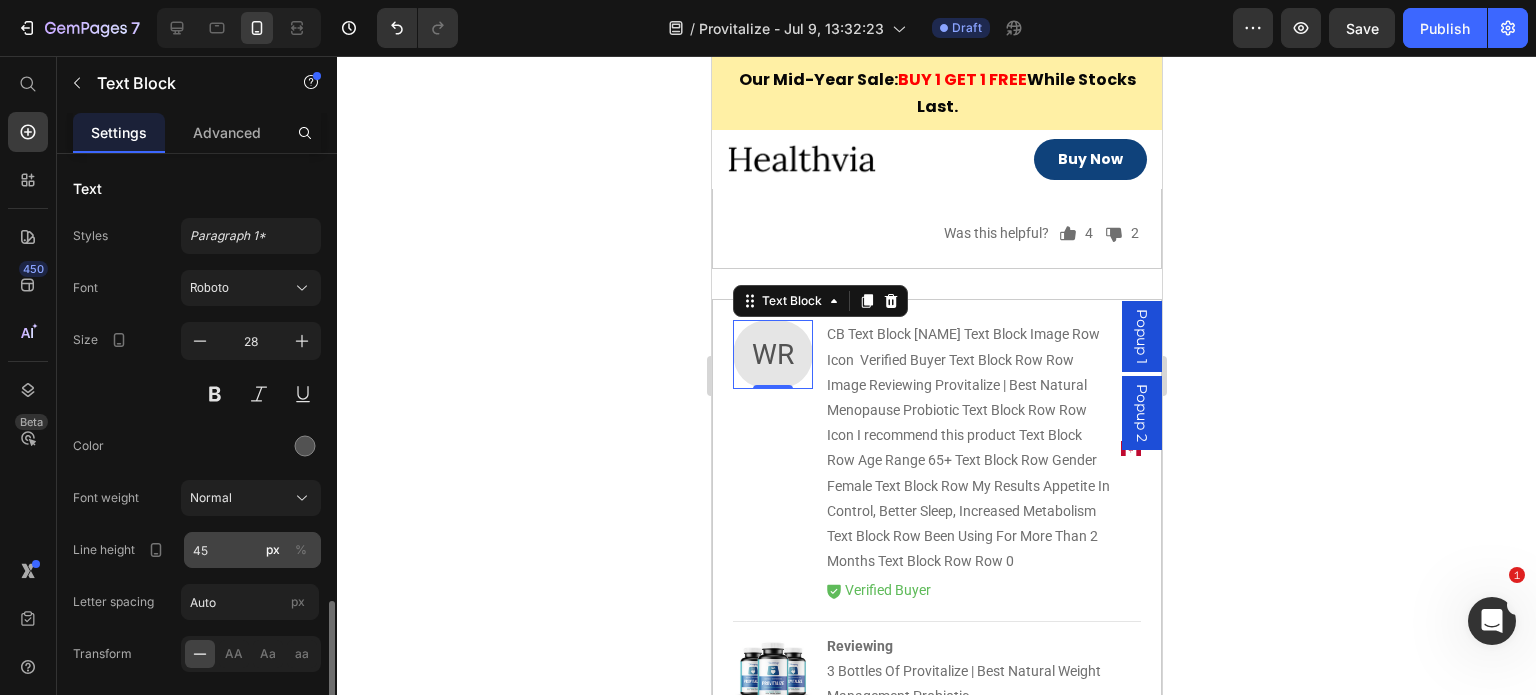 scroll, scrollTop: 500, scrollLeft: 0, axis: vertical 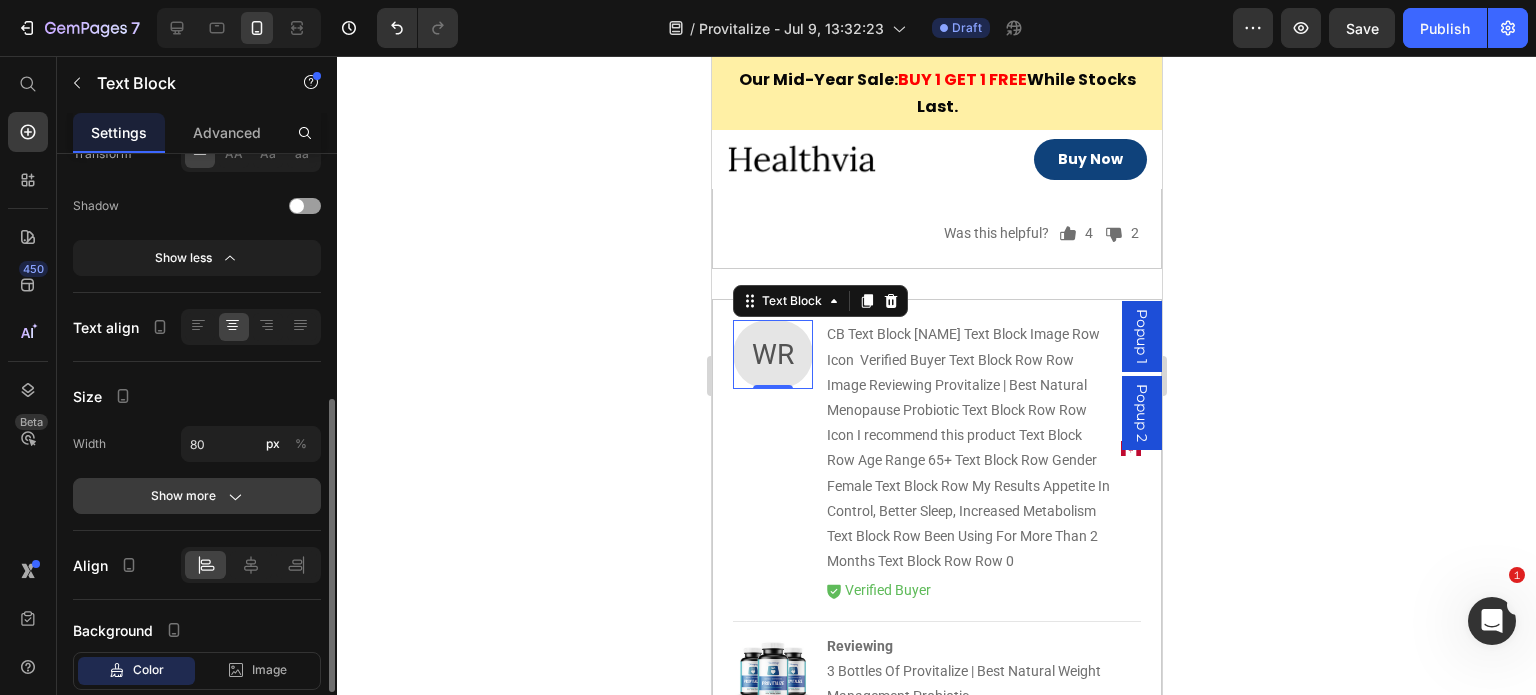 click on "Show more" at bounding box center [197, 496] 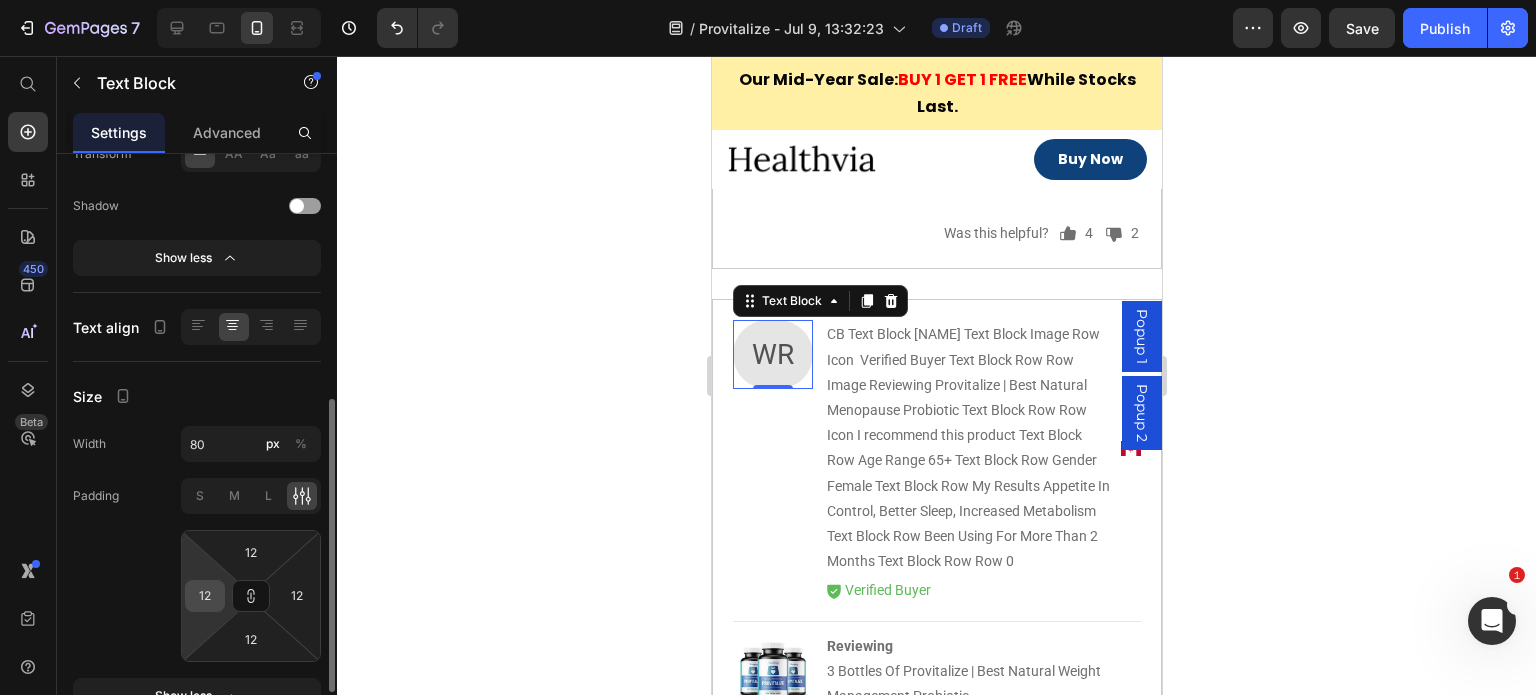 click on "12" at bounding box center (205, 596) 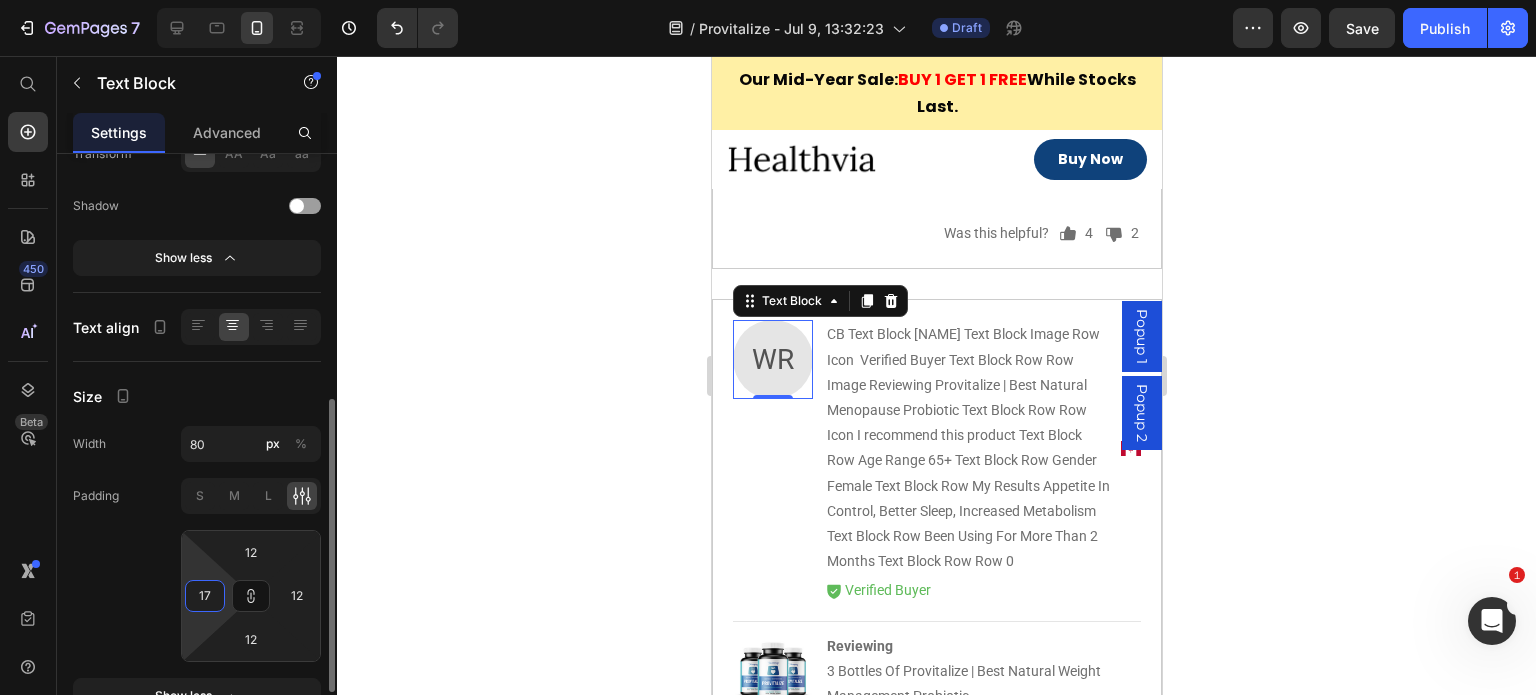 type on "17" 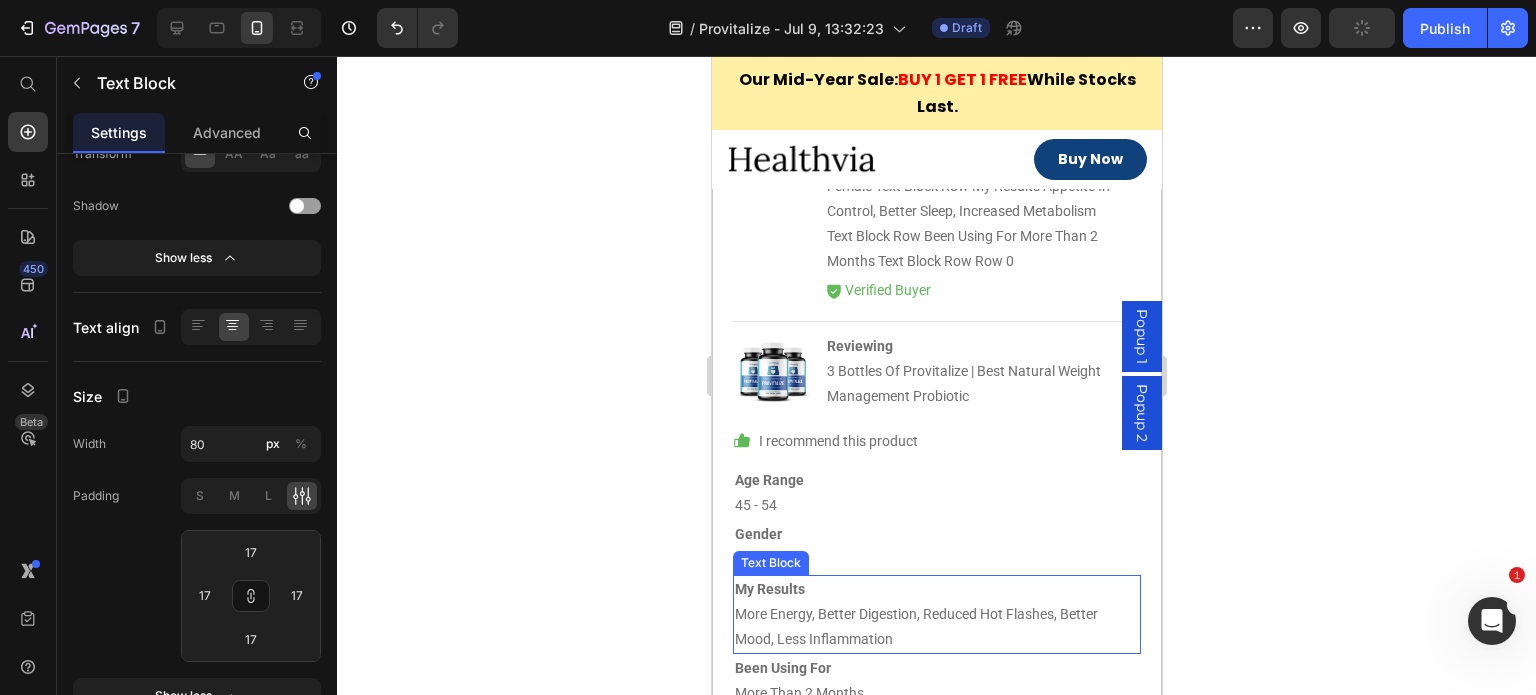 scroll, scrollTop: 12711, scrollLeft: 0, axis: vertical 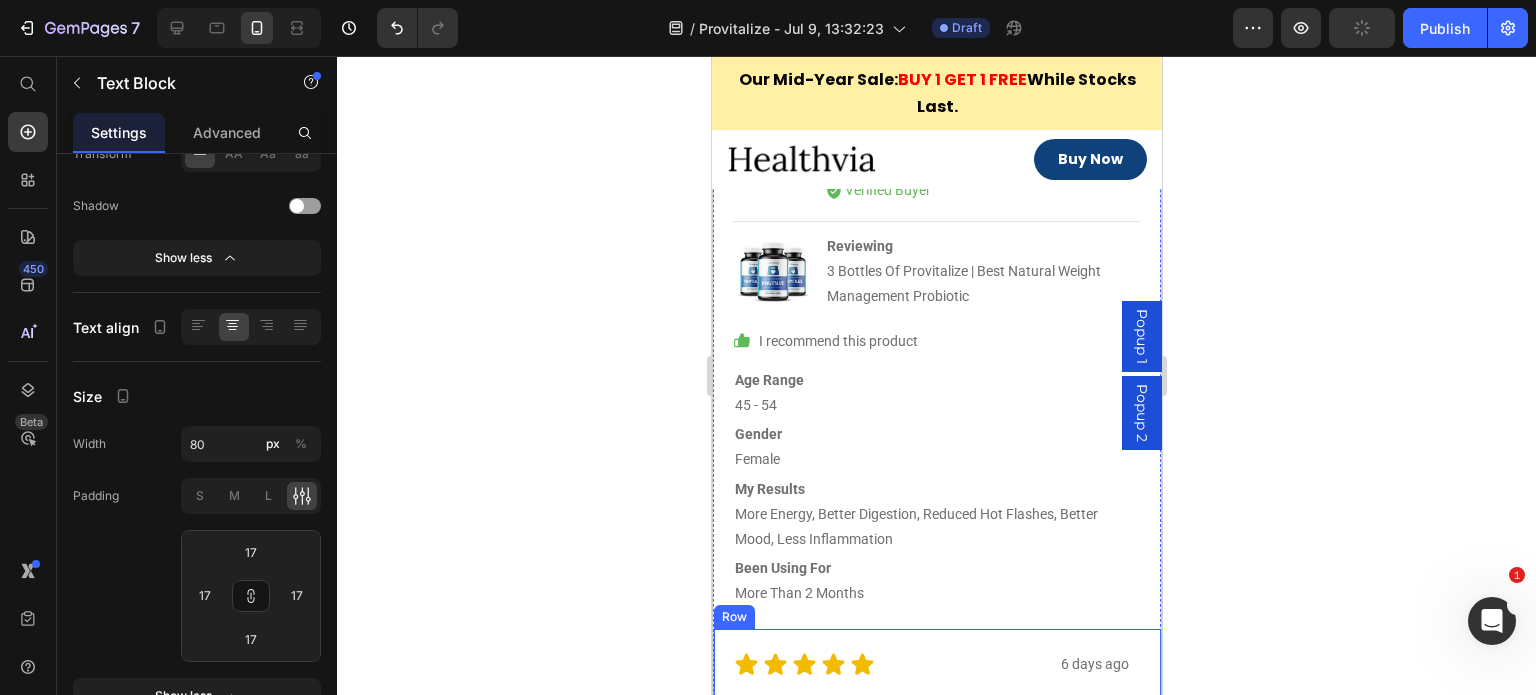 click on "6 days ago Text Block Icon Icon Icon Icon Icon Icon List Row Definitely working! Text Block Helped with mood swings (big time), hot flashes and bloating. Just ask my husband 😉 Text Block Bye bye belly! Hello husband that can't keep his hands off 😉 Text Block Row Image
Icon 4 Text Block Row
Icon 2 Text Block Row Row Was this helpful?  Text Block Row Row" at bounding box center (936, 892) 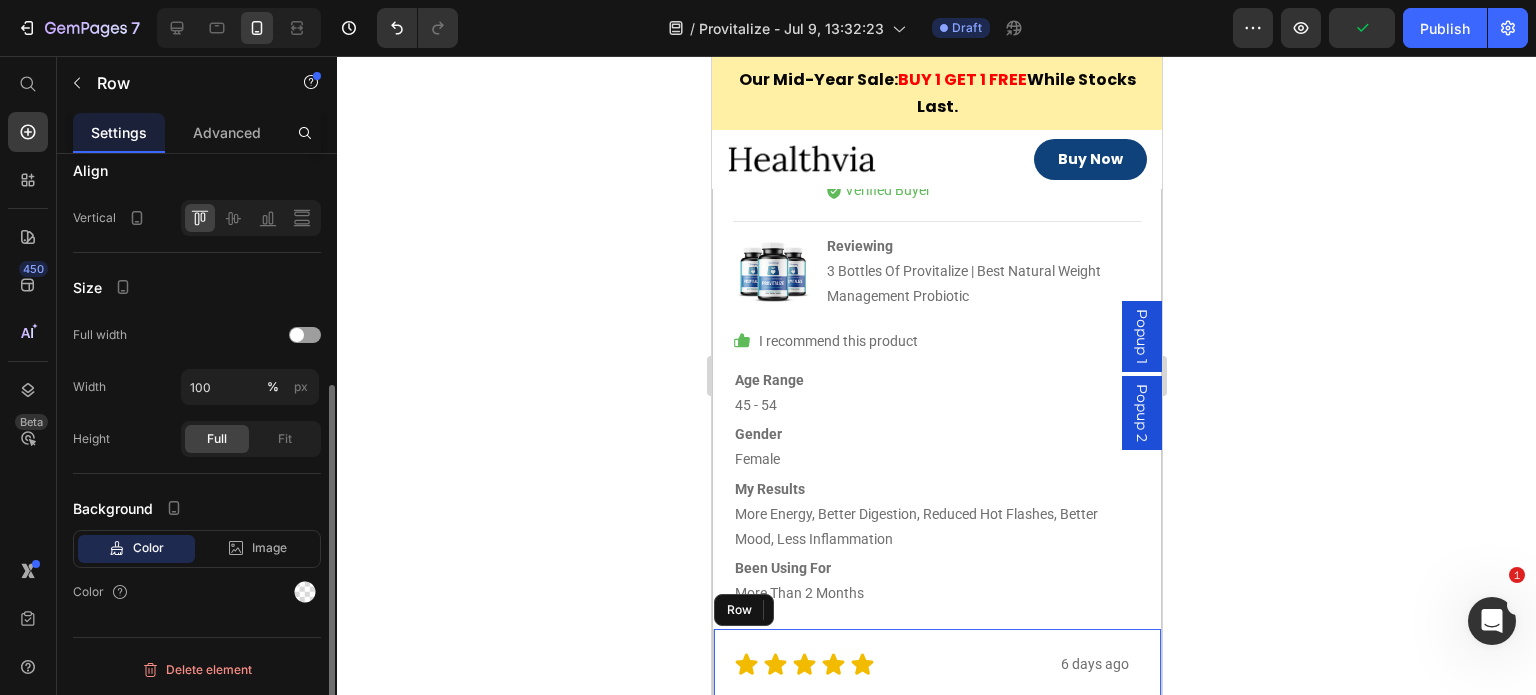 scroll, scrollTop: 0, scrollLeft: 0, axis: both 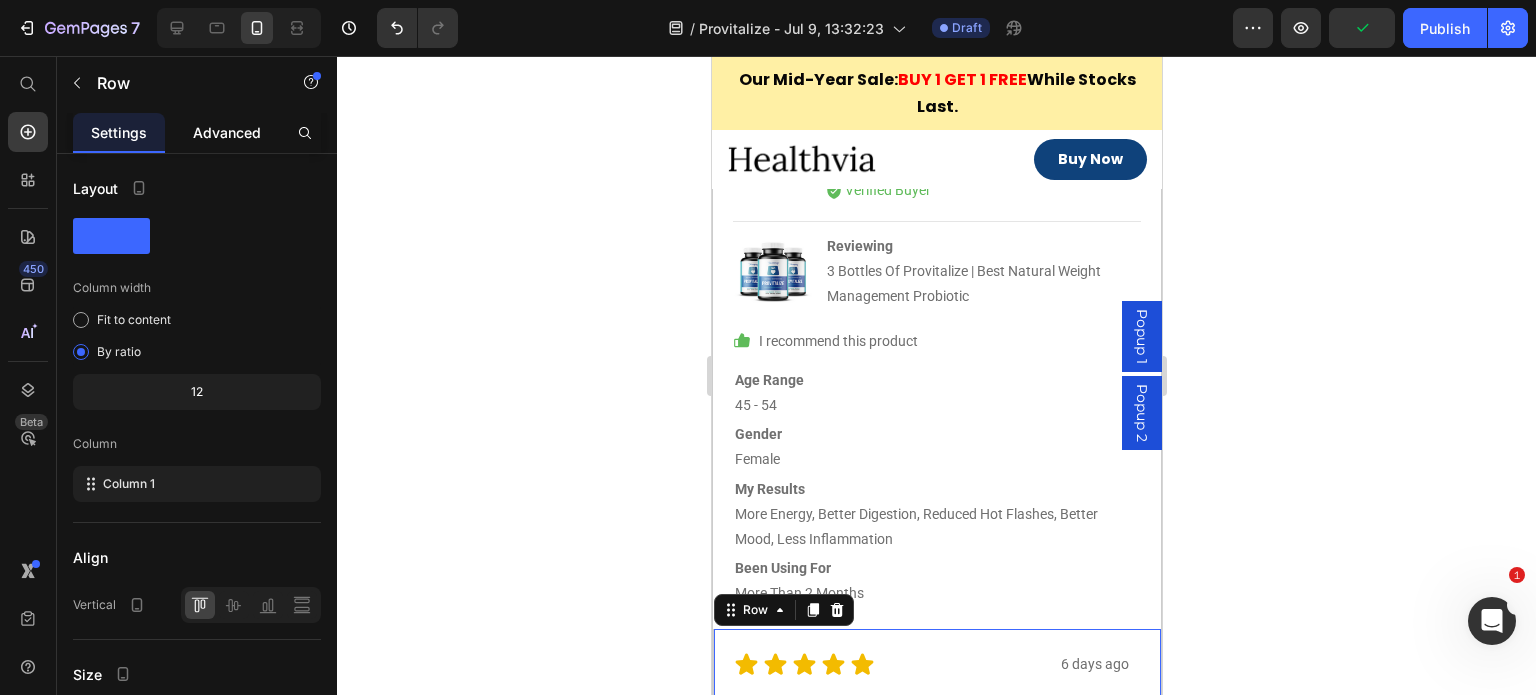 click on "Advanced" at bounding box center [227, 132] 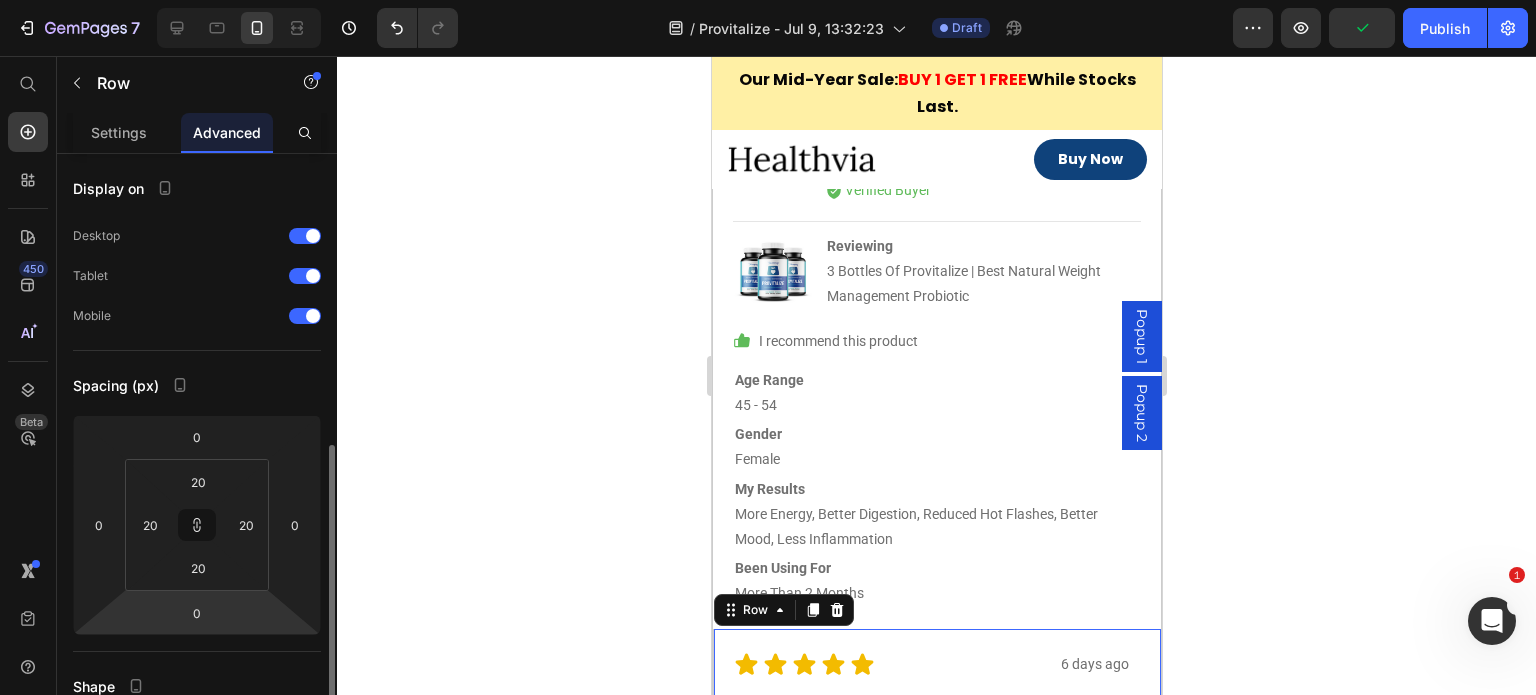 scroll, scrollTop: 300, scrollLeft: 0, axis: vertical 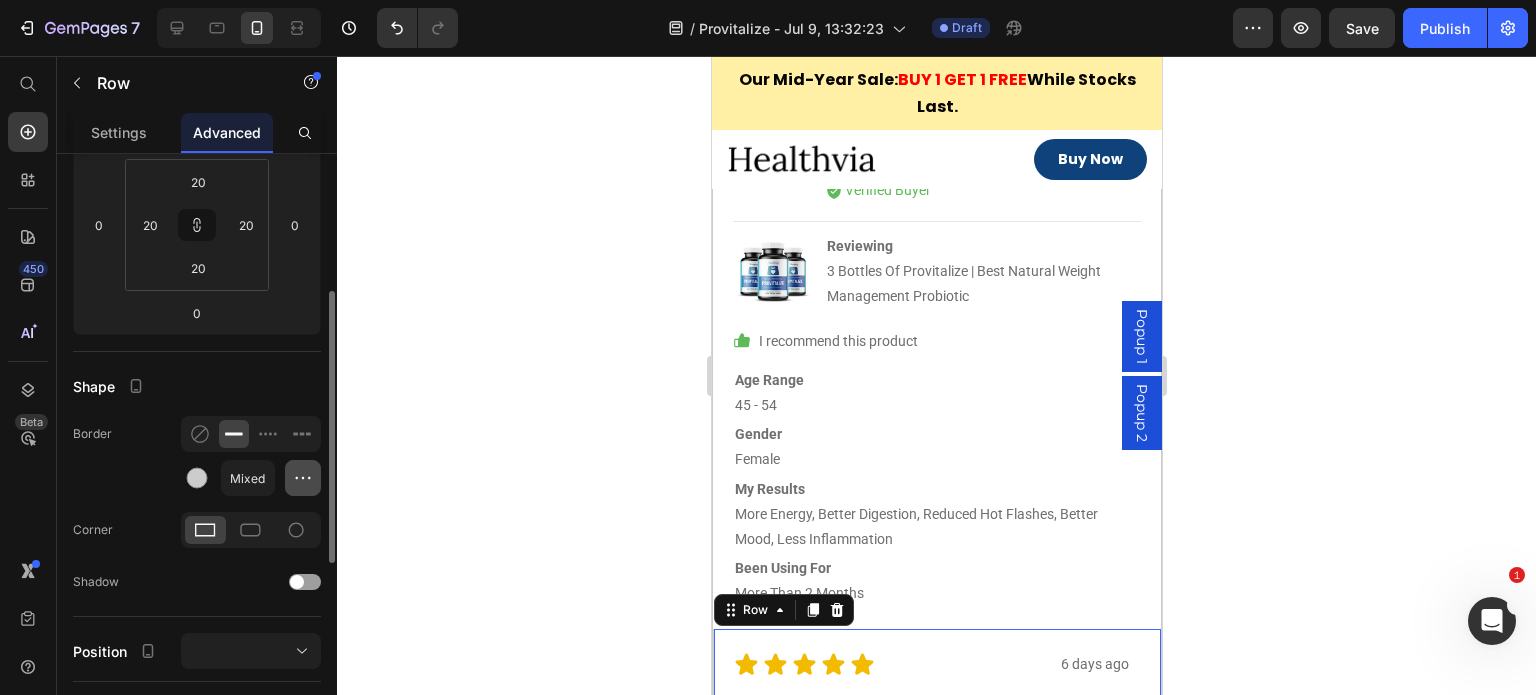 click 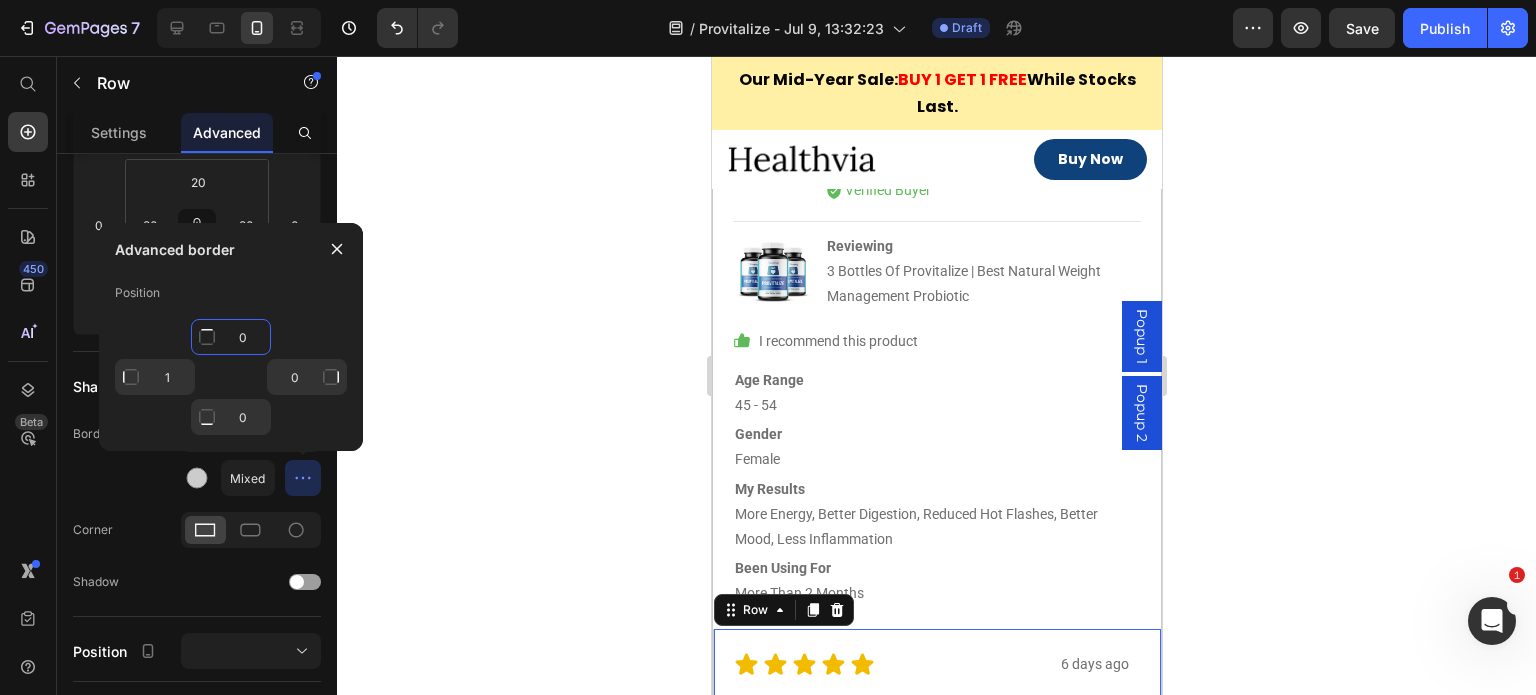 click on "0" 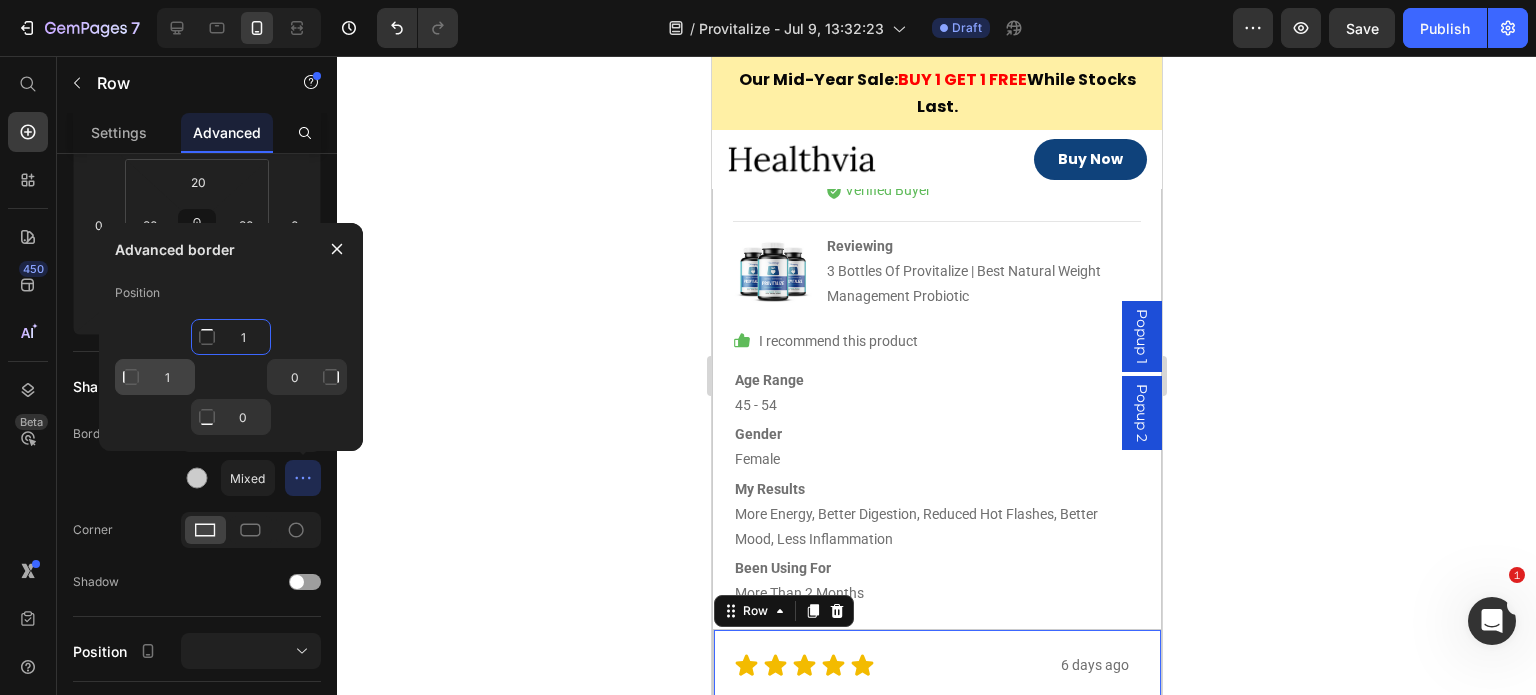 type on "1" 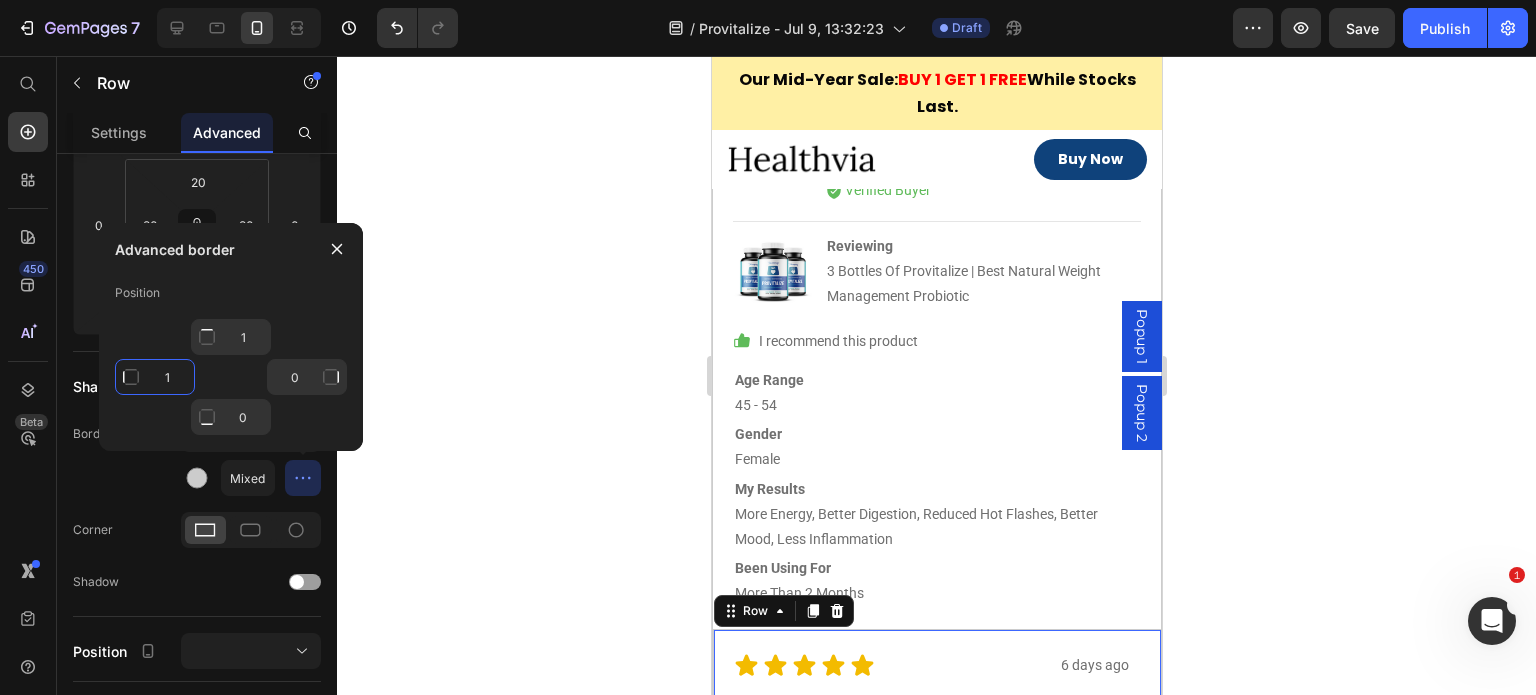 click on "1" 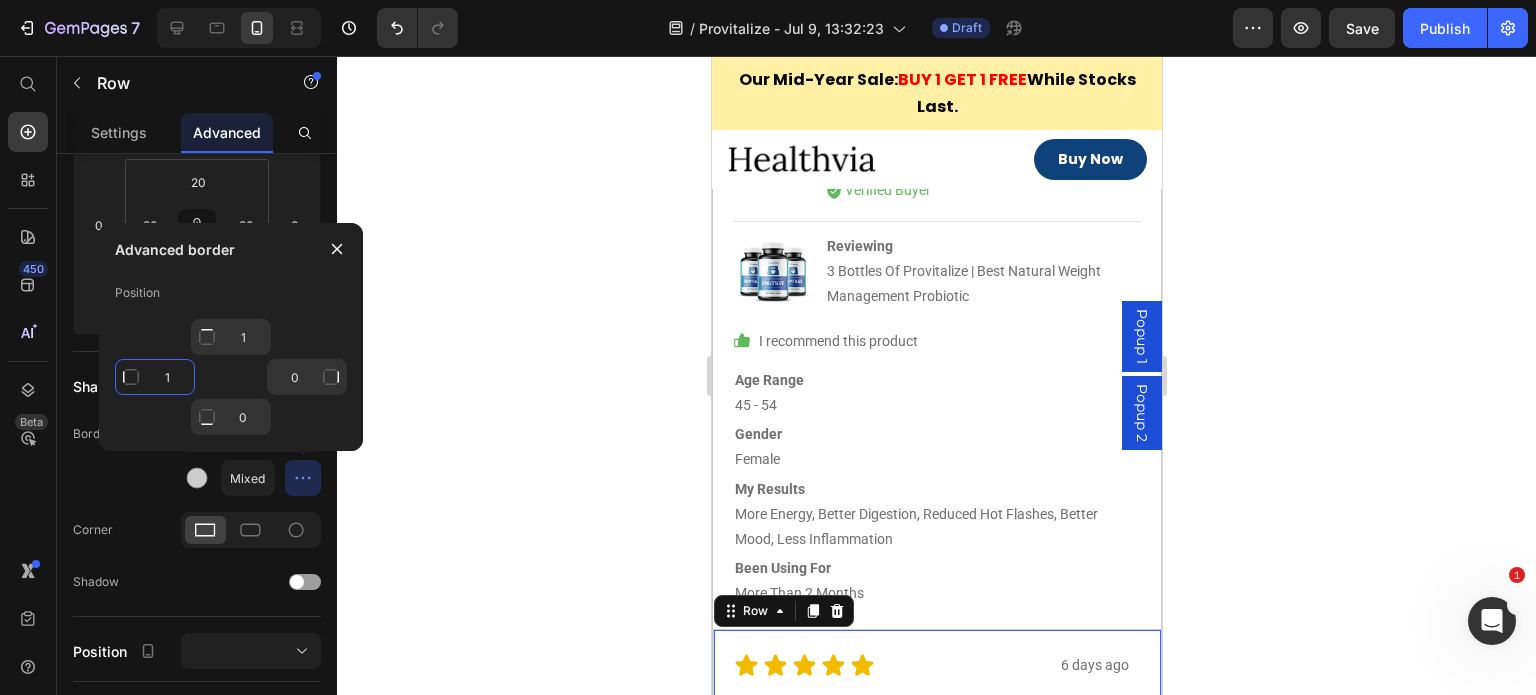 type on "0" 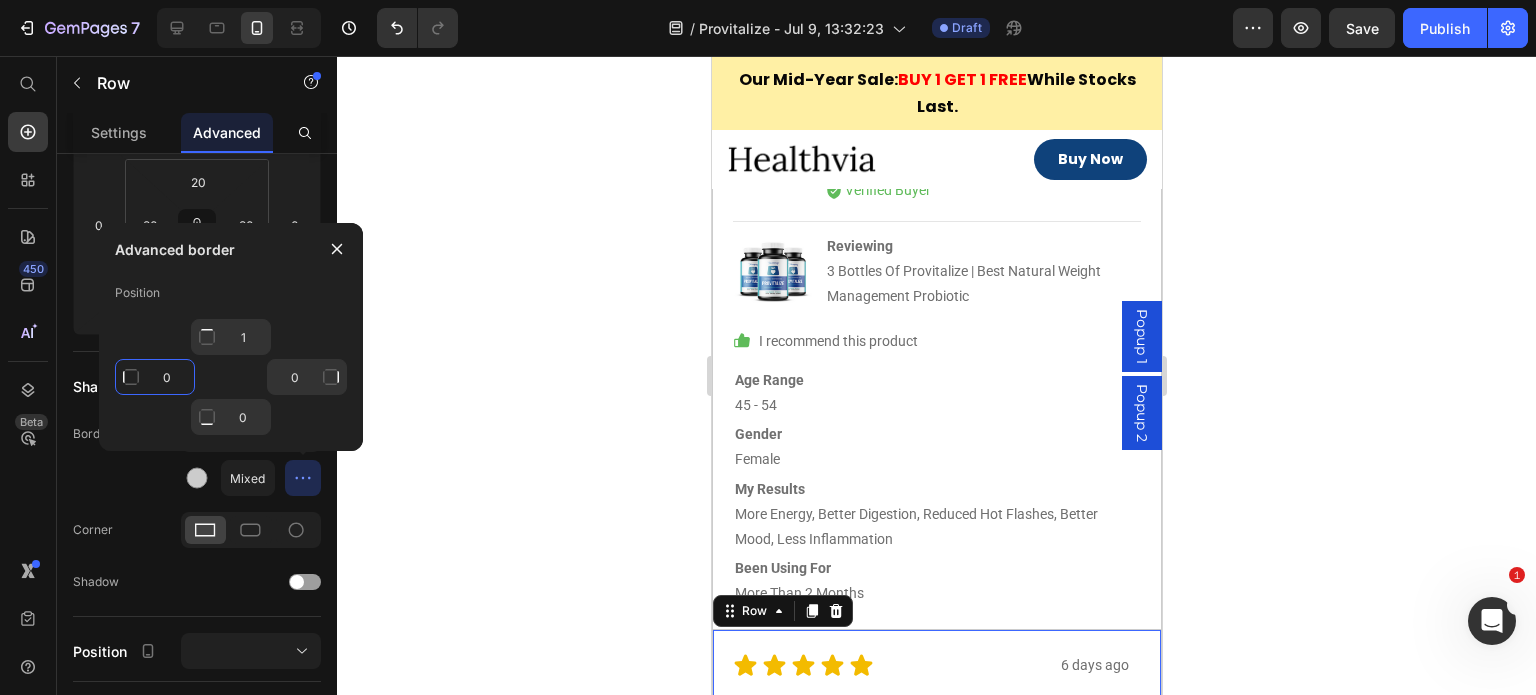 scroll, scrollTop: 13111, scrollLeft: 0, axis: vertical 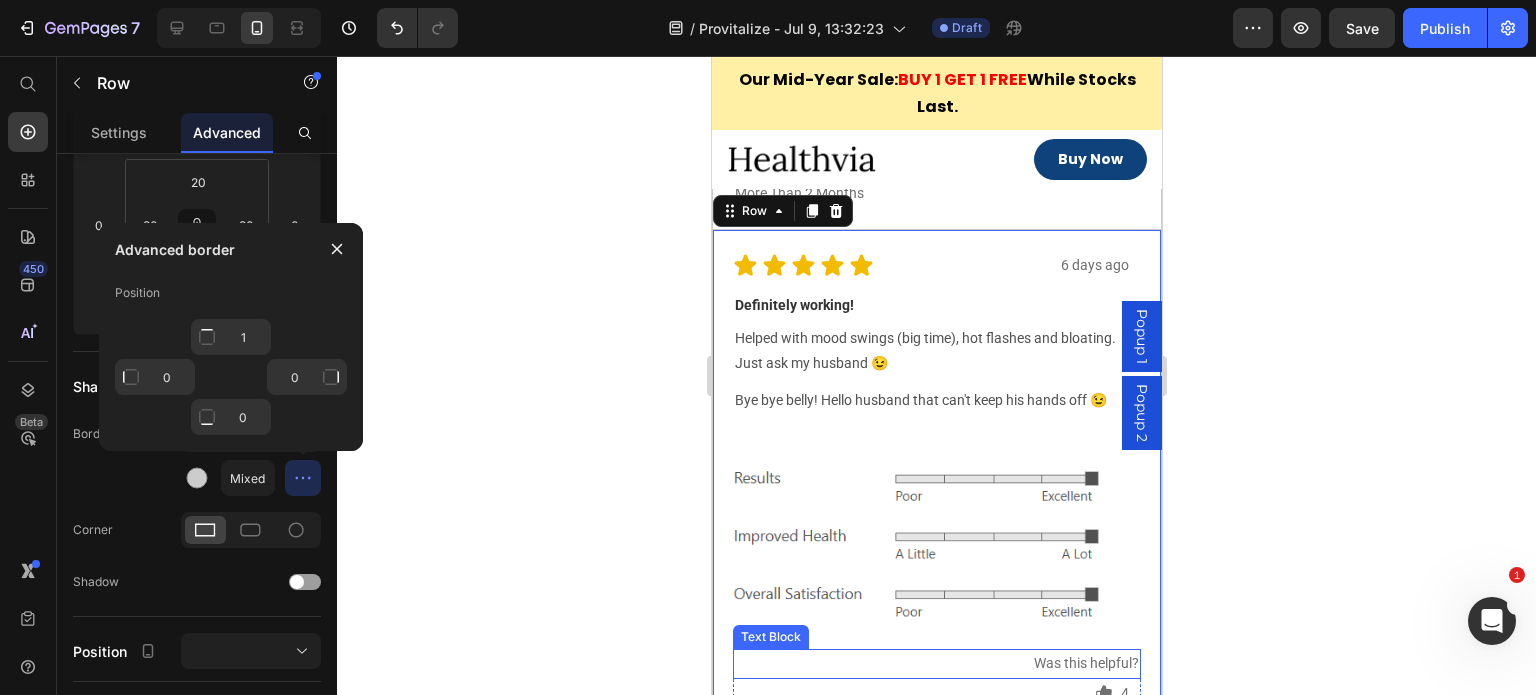 click on "Was this helpful?" at bounding box center [936, 663] 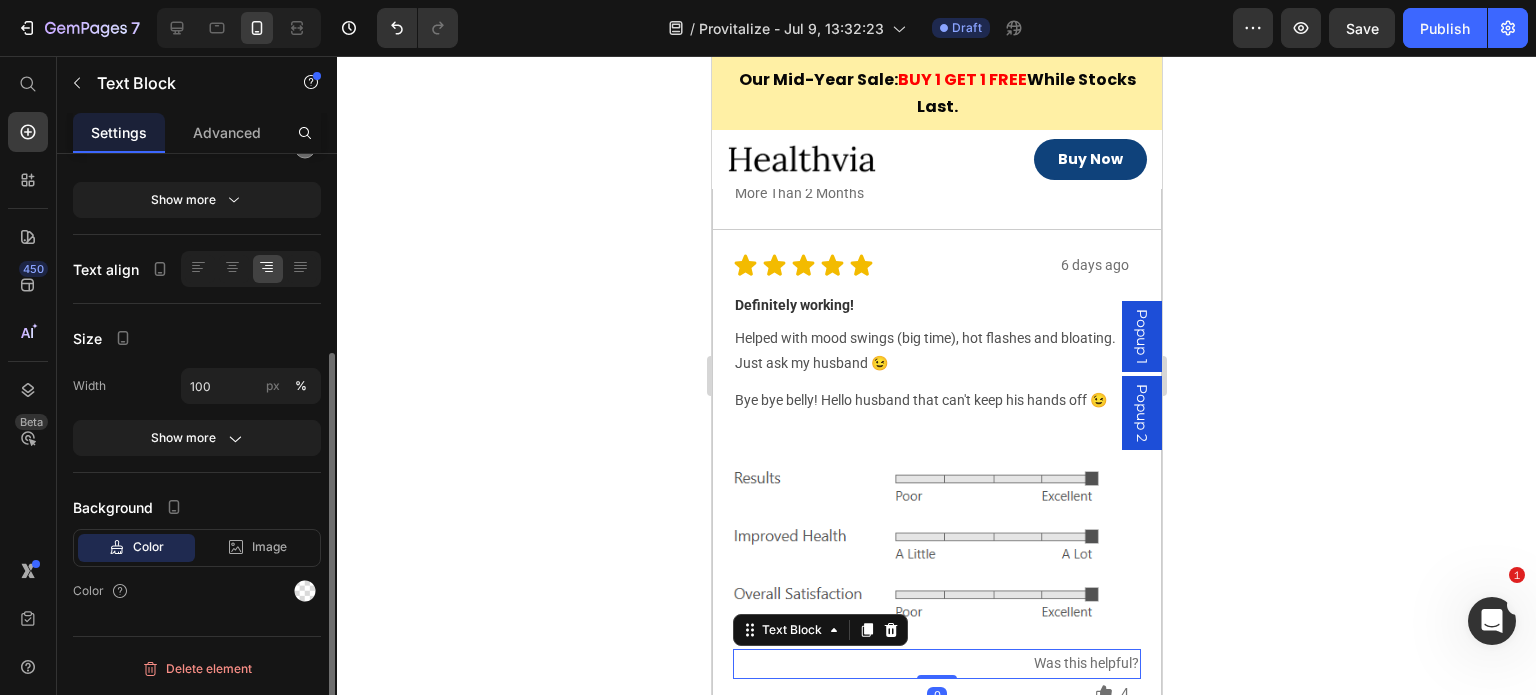 scroll, scrollTop: 0, scrollLeft: 0, axis: both 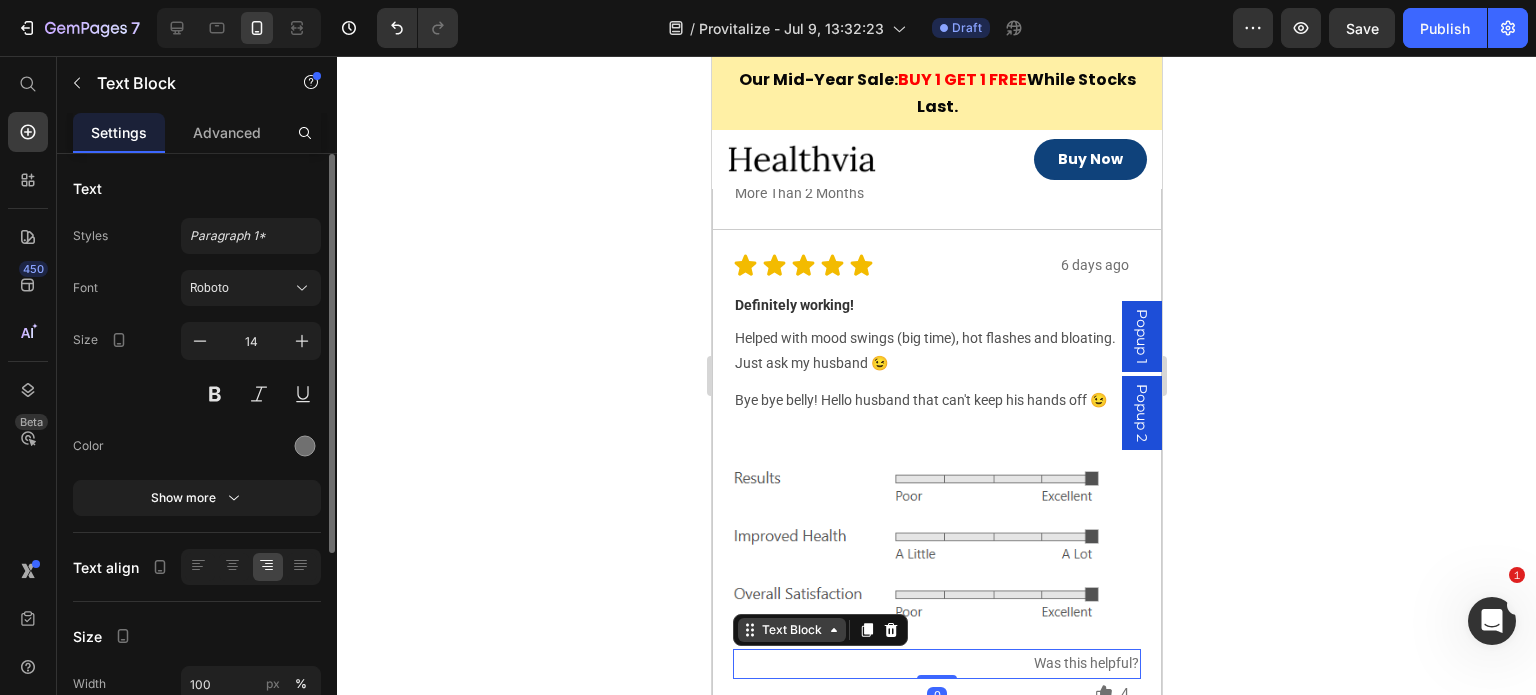 click on "Text Block" at bounding box center (791, 630) 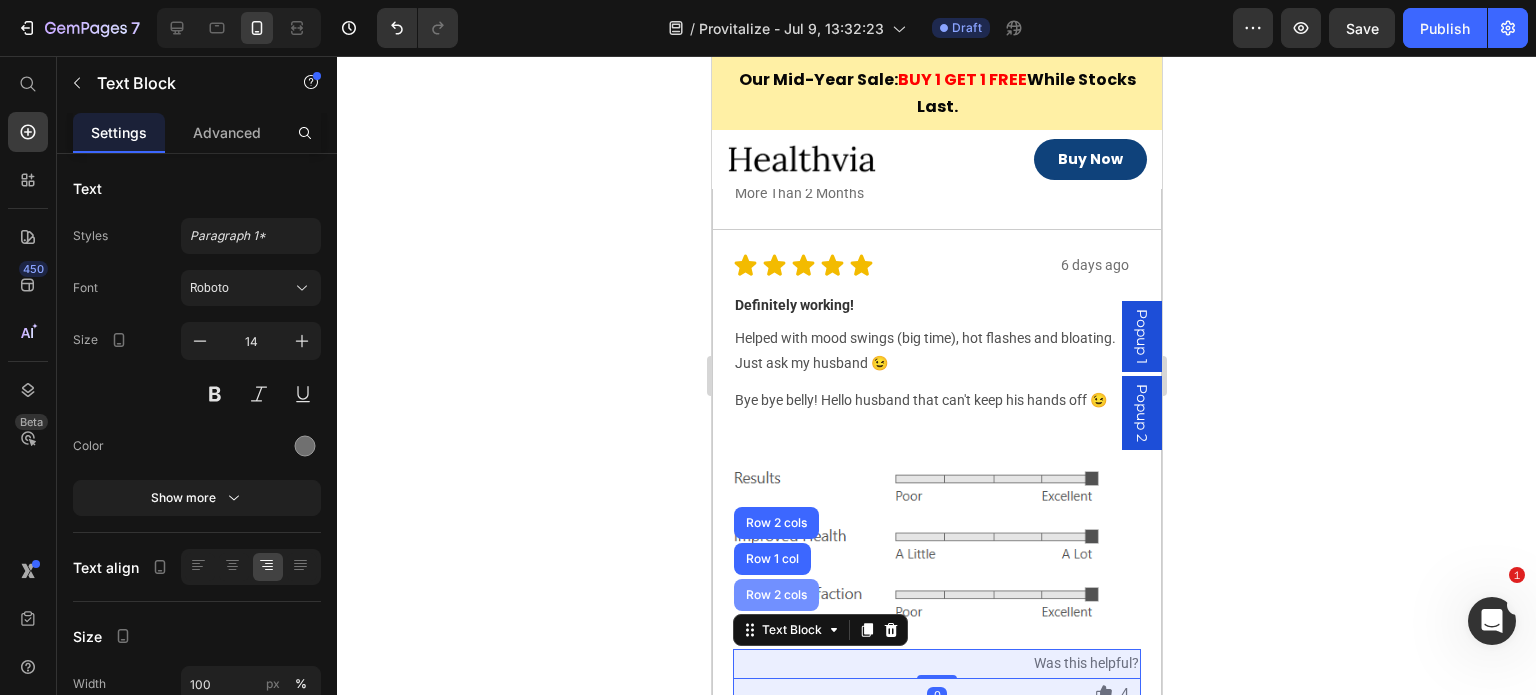 click on "Row 2 cols" at bounding box center (775, 595) 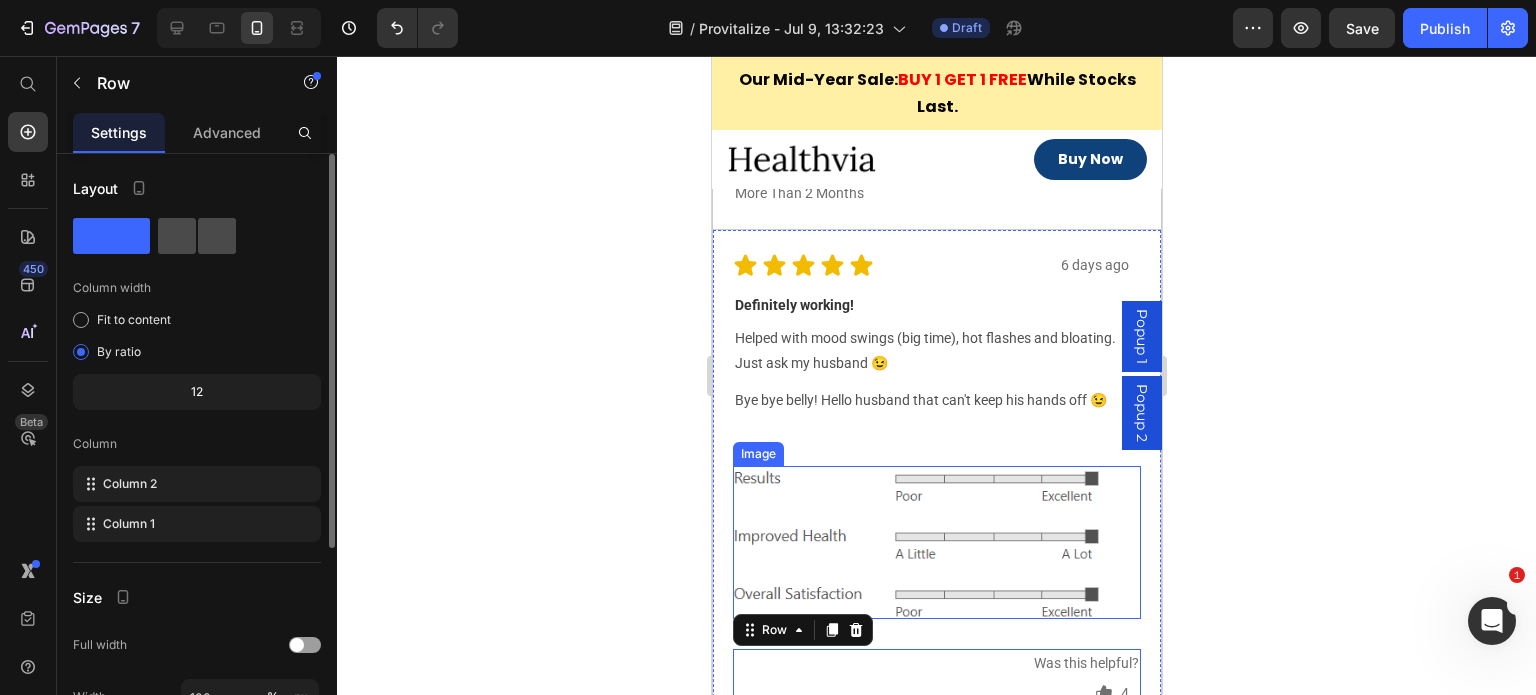 click 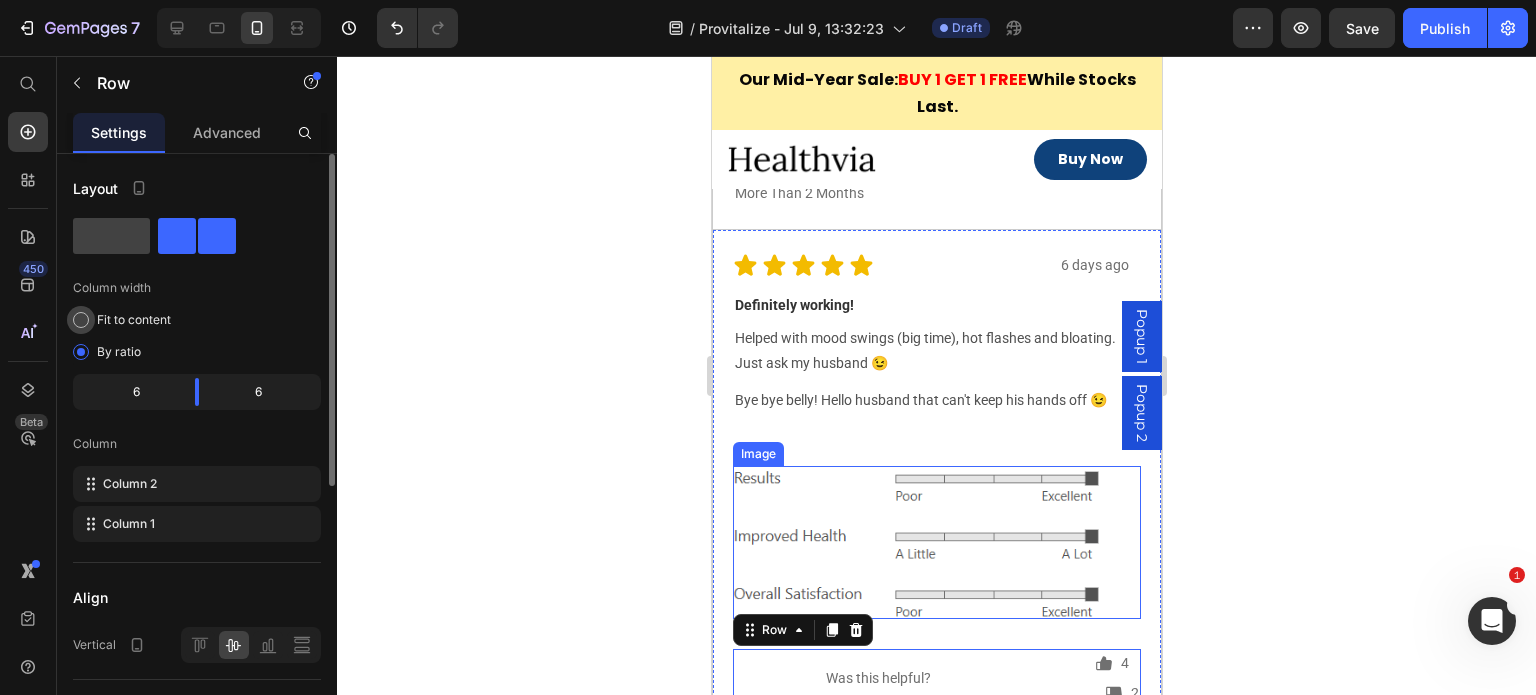 click on "Fit to content" at bounding box center (134, 320) 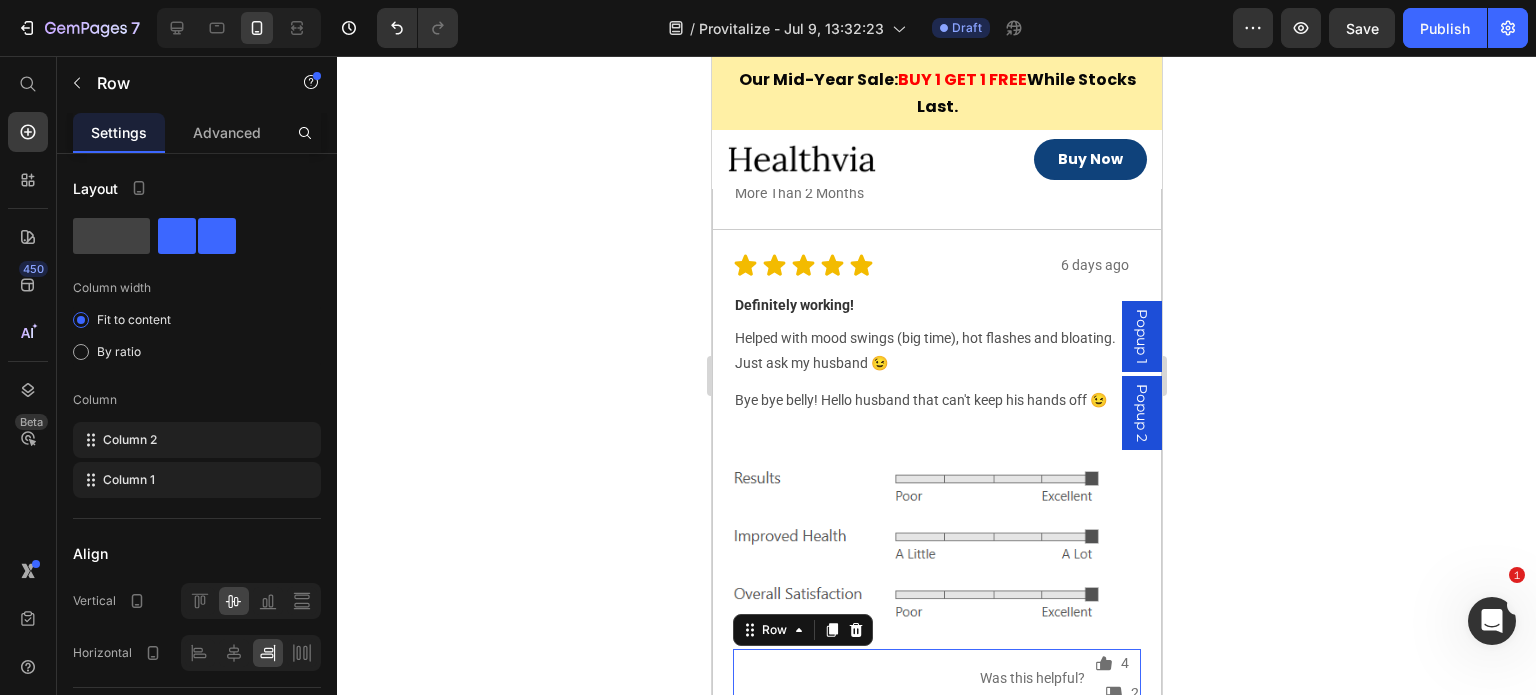 click on "Icon 2 Text Block Row" at bounding box center (1117, 693) 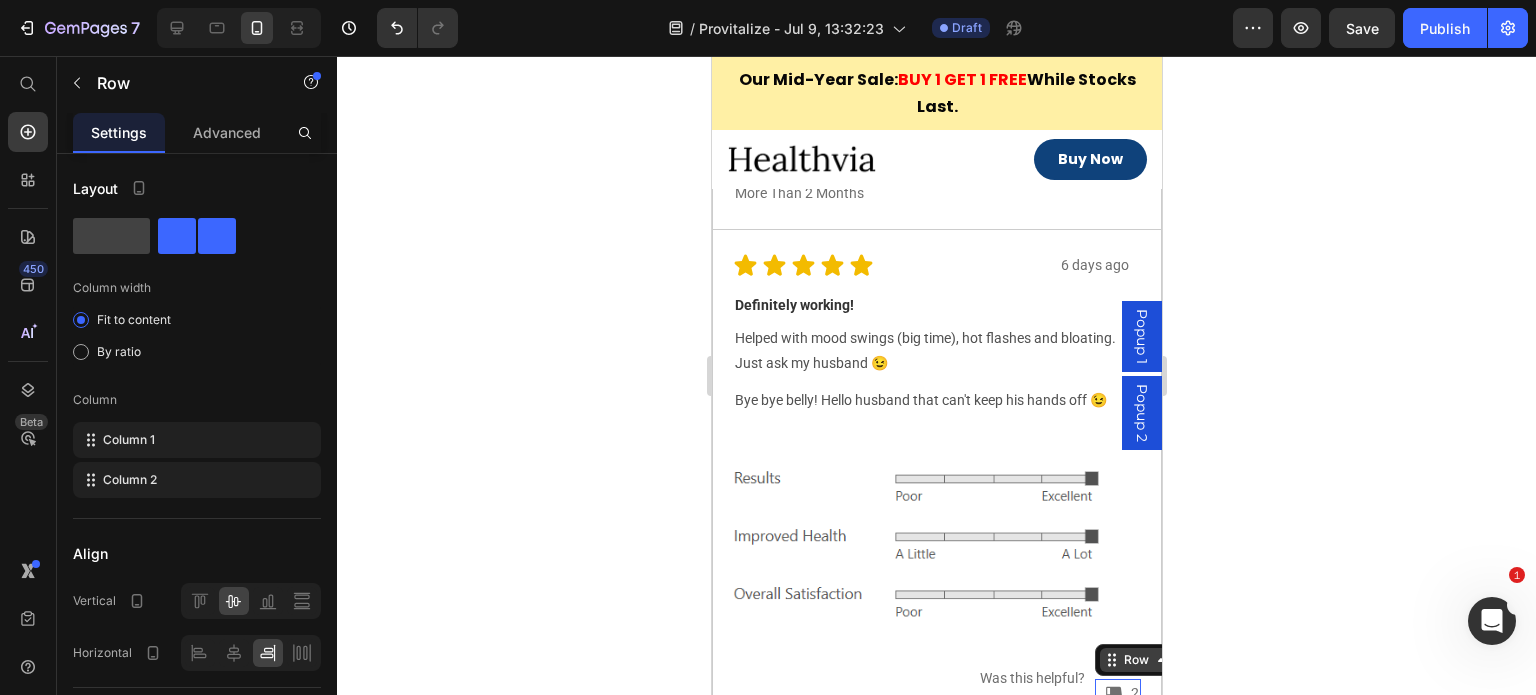 click 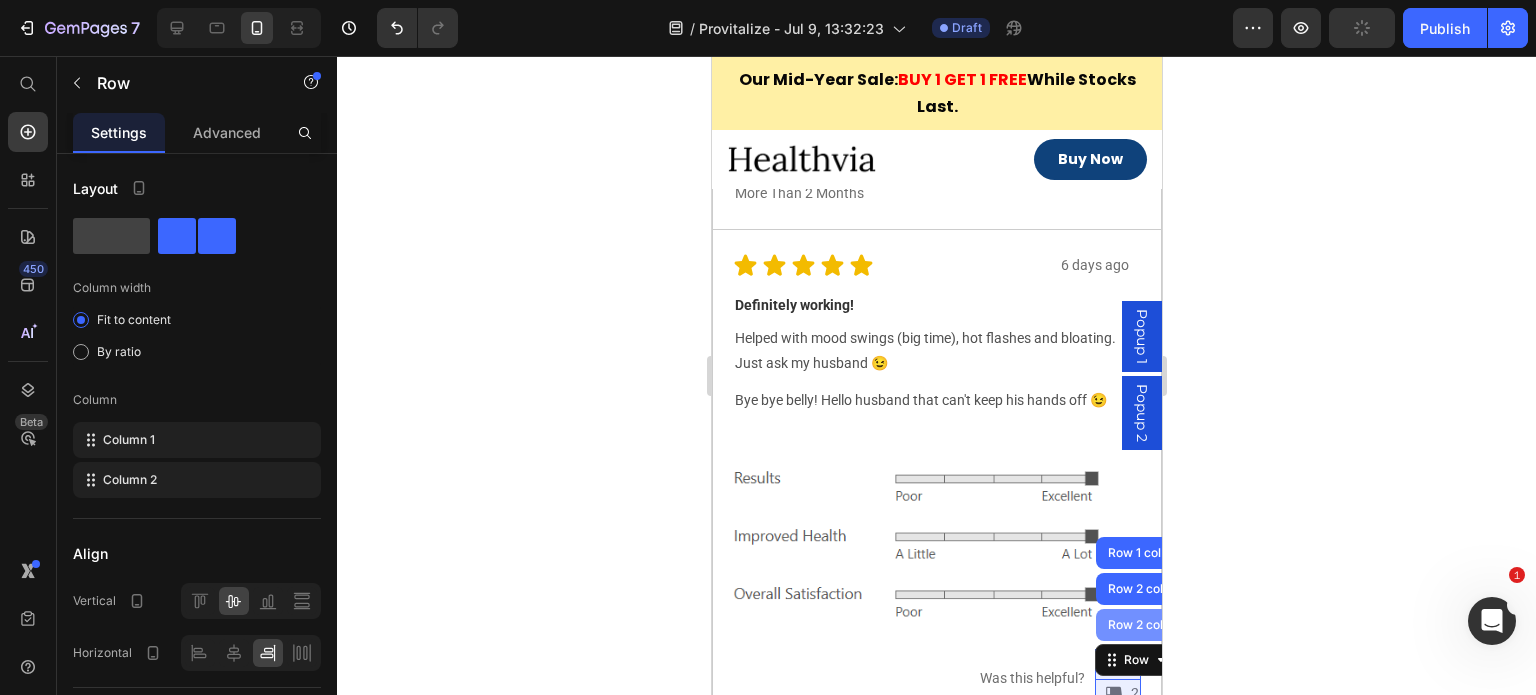 click on "Row 2 cols" at bounding box center (1137, 625) 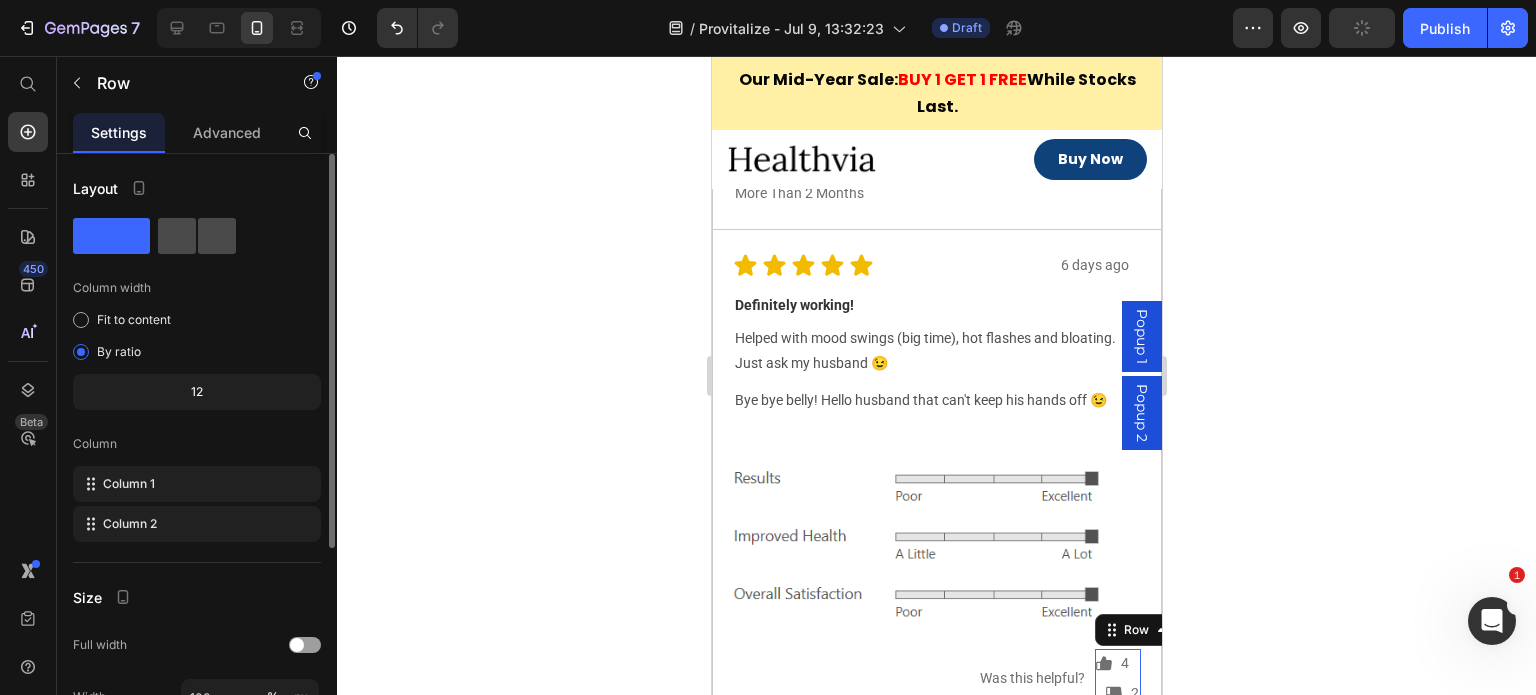 click 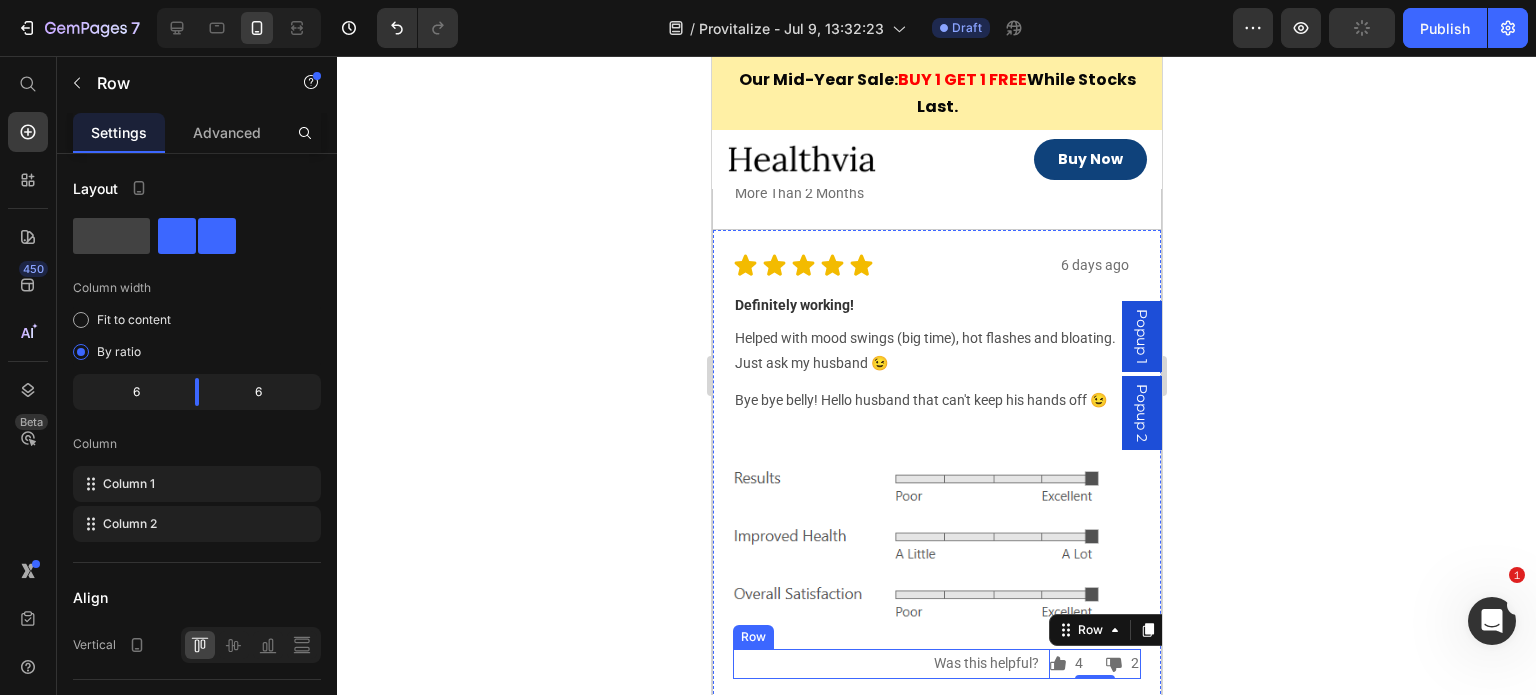 click on "Icon 4 Text Block Row
Icon 2 Text Block Row Row   0 Was this helpful?  Text Block Row" at bounding box center [936, 663] 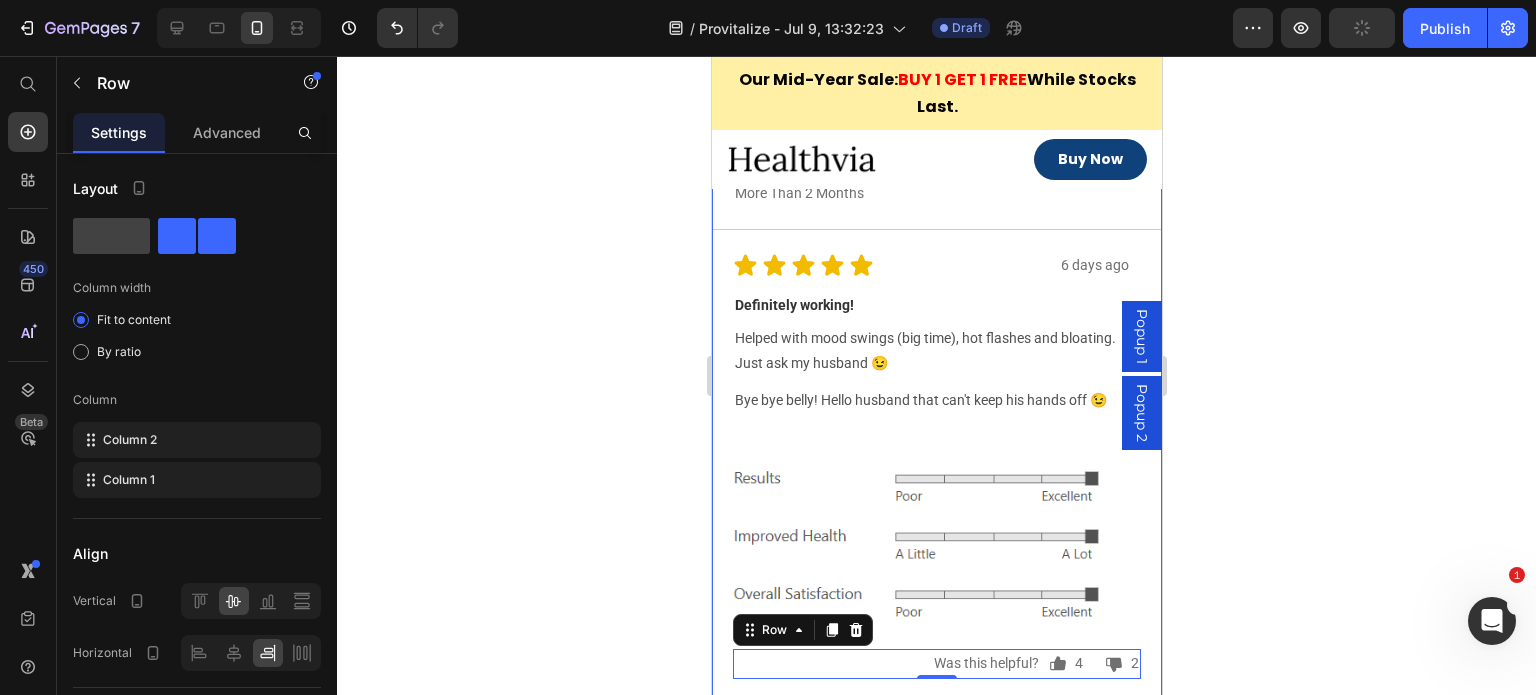 click on "CB Text Block Cindy B. Text Block Image Row
Icon  Verified Buyer Text Block Row Row Image Reviewing Provitalize | Best Natural Menopause Probiotic Text Block Row Row
Icon I recommend this product Text Block Row Age Range 65+ Text Block Row Gender Female Text Block Row My Results Appetite In Control, Better Sleep, Increased Metabolism Text Block Row Been Using For More Than 2 Months Text Block Row Row 6 days ago Text Block Icon Icon Icon Icon Icon Icon List Row I wasn’t sure if it would work! Text Block But it did, and I couldn’t be happier! Not only Text Block could I continue my walking routine daily, but Text Block I can still sleep on my side. Thank you! 👏🥳 Text Block Row Image
Icon 4 Text Block Row
Icon 2 Text Block Row Row Was this helpful?  Text Block Row Row Row WR Text Block Wendy R. F.  Text Block Image Row
Icon  Verified Buyer Text Block Row Row Image Reviewing Text Block Row Row
Icon Row 4" at bounding box center (936, -393) 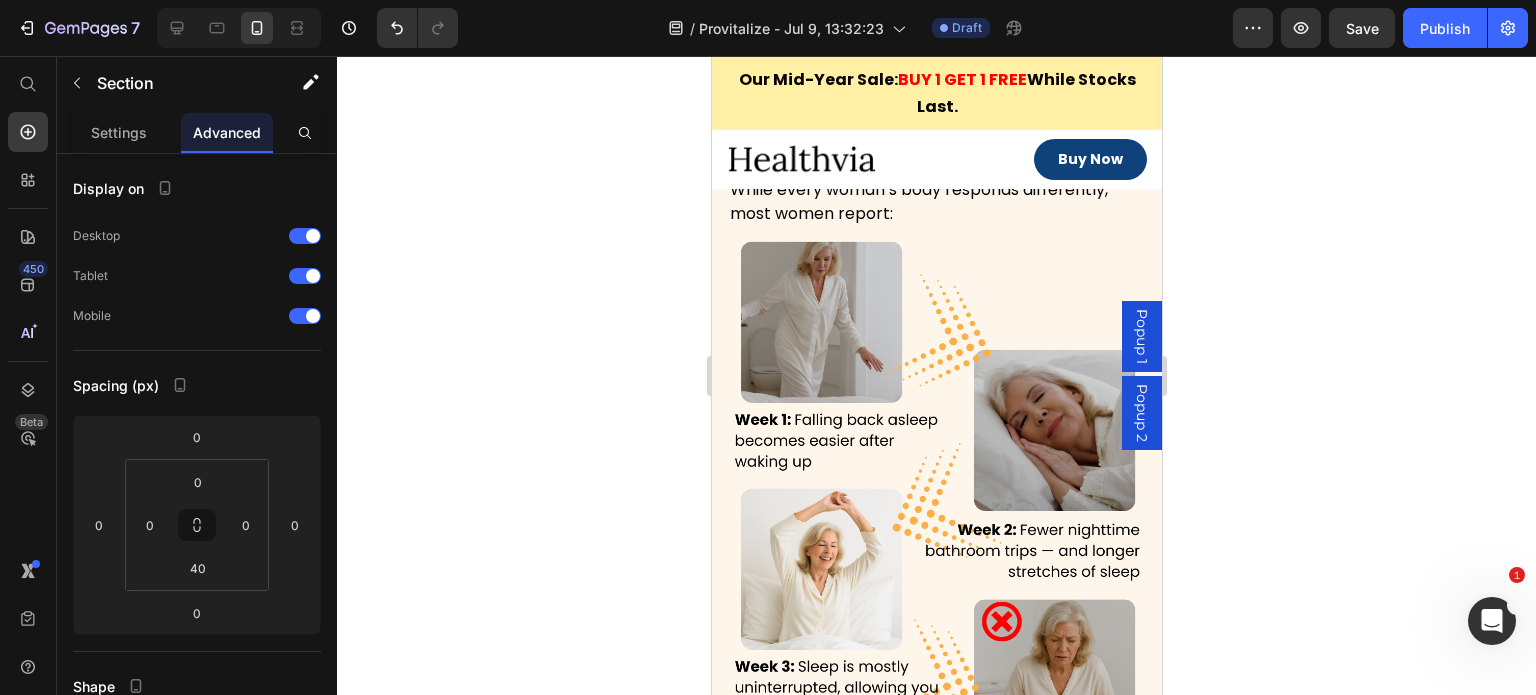scroll, scrollTop: 7011, scrollLeft: 0, axis: vertical 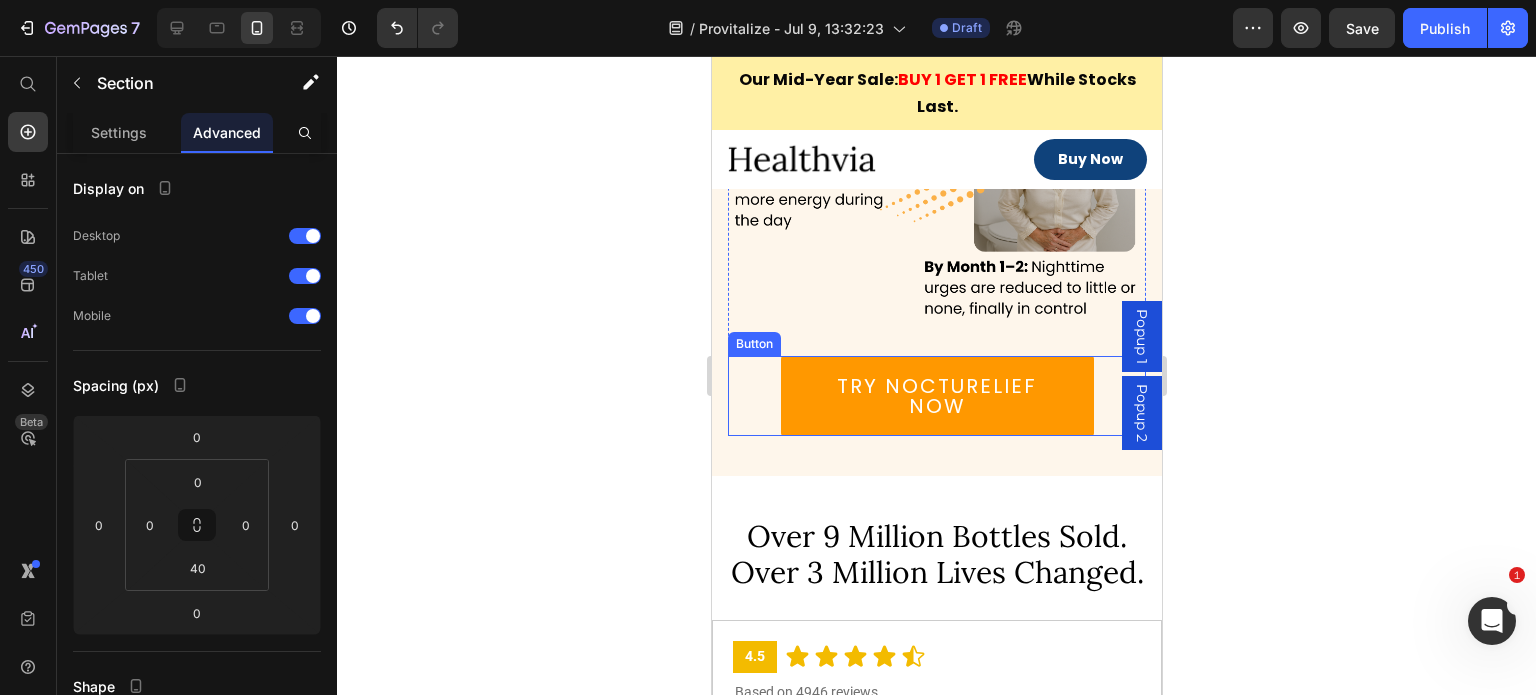 click on "TRY NOCTURELIEF NOW" at bounding box center (936, 396) 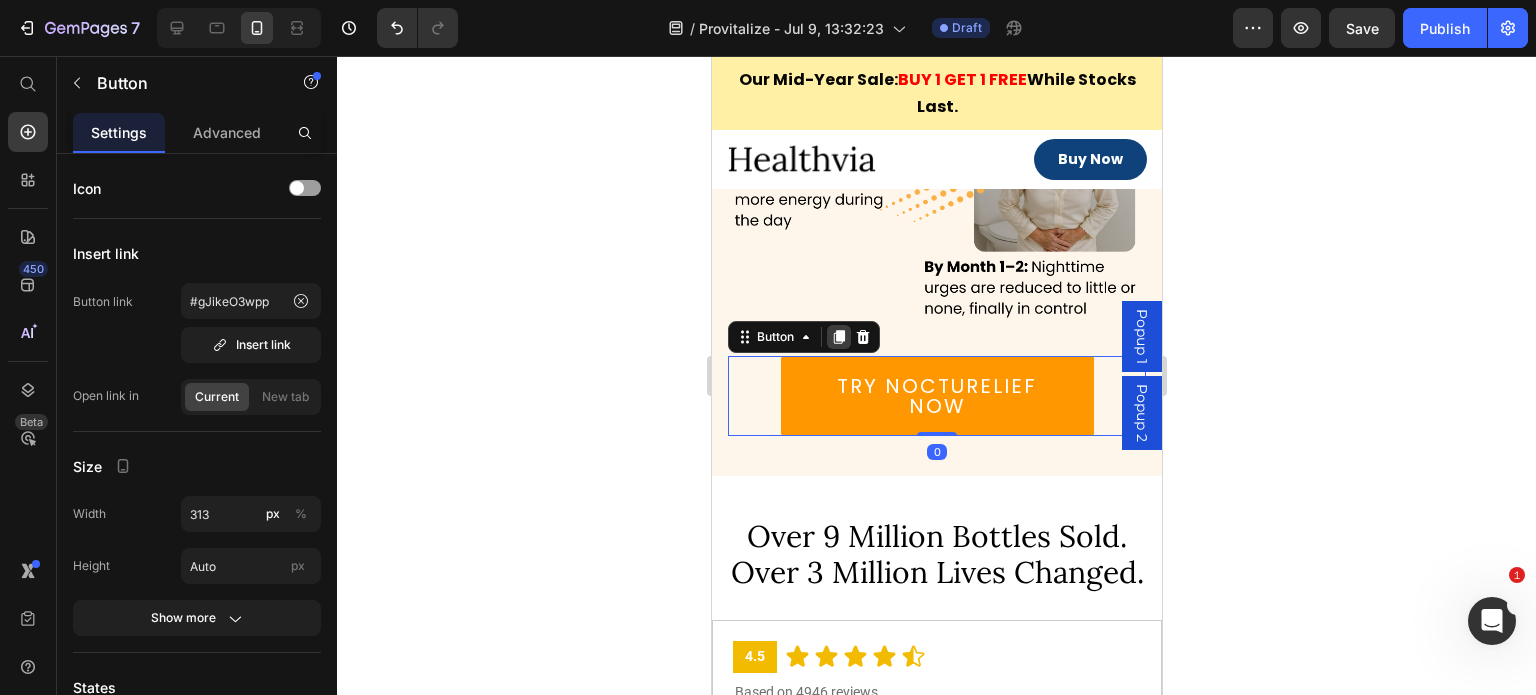 click 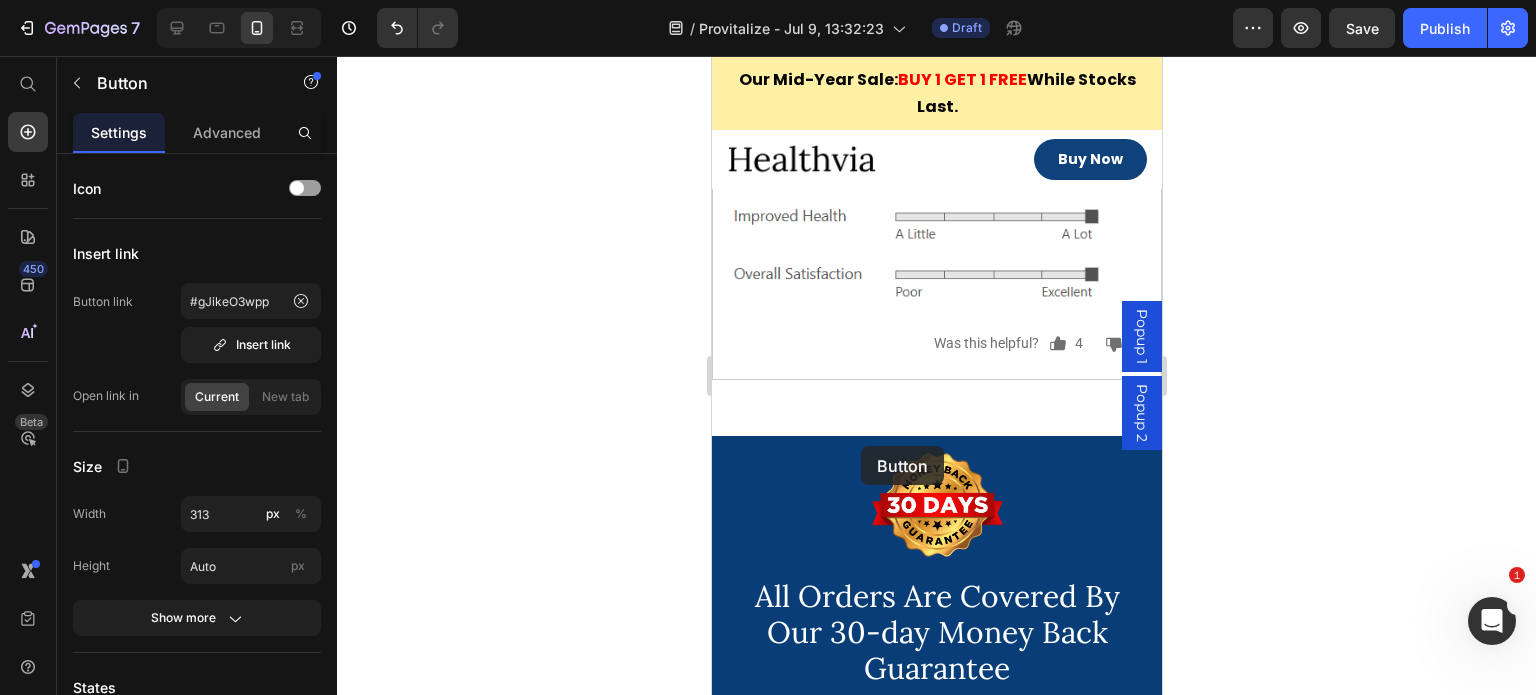 scroll, scrollTop: 13311, scrollLeft: 0, axis: vertical 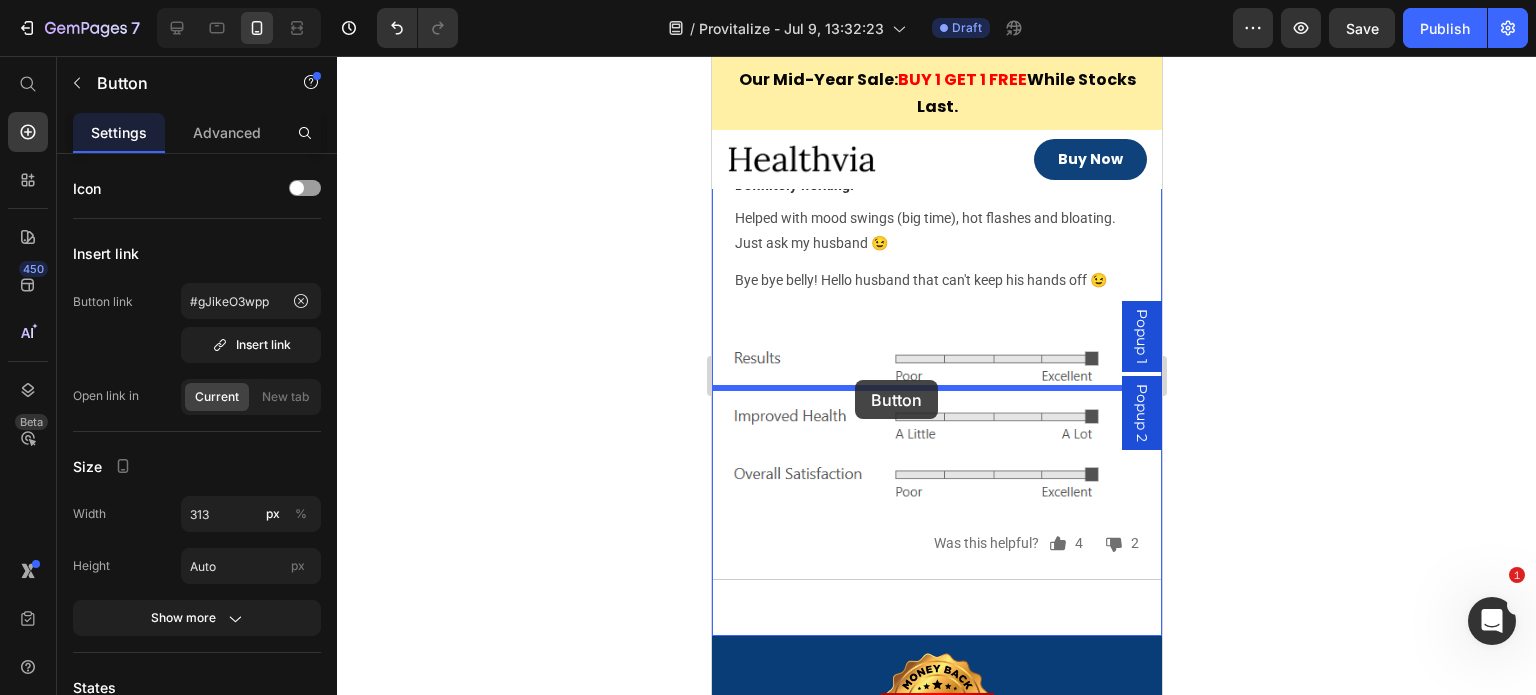 drag, startPoint x: 769, startPoint y: 406, endPoint x: 854, endPoint y: 380, distance: 88.88757 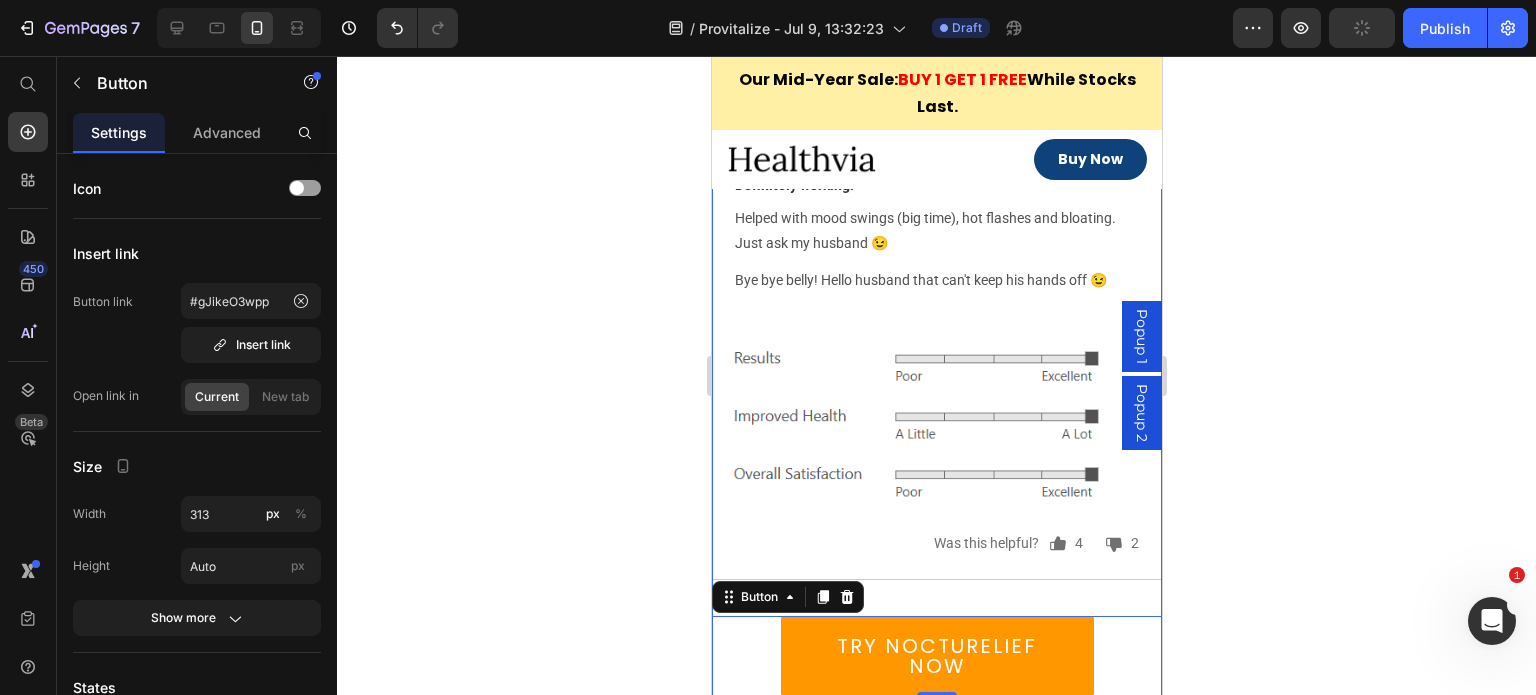 click on "CB Text Block Cindy B. Text Block Image Row
Icon  Verified Buyer Text Block Row Row Image Reviewing Provitalize | Best Natural Menopause Probiotic Text Block Row Row
Icon I recommend this product Text Block Row Age Range 65+ Text Block Row Gender Female Text Block Row My Results Appetite In Control, Better Sleep, Increased Metabolism Text Block Row Been Using For More Than 2 Months Text Block Row Row 6 days ago Text Block Icon Icon Icon Icon Icon Icon List Row I wasn’t sure if it would work! Text Block But it did, and I couldn’t be happier! Not only Text Block could I continue my walking routine daily, but Text Block I can still sleep on my side. Thank you! 👏🥳 Text Block Row Image
Icon 4 Text Block Row
Icon 2 Text Block Row Row Was this helpful?  Text Block Row Row Row WR Text Block Wendy R. F.  Text Block Image Row
Icon  Verified Buyer Text Block Row Row Image Reviewing Text Block Row Row
Icon Row 4" at bounding box center [936, -483] 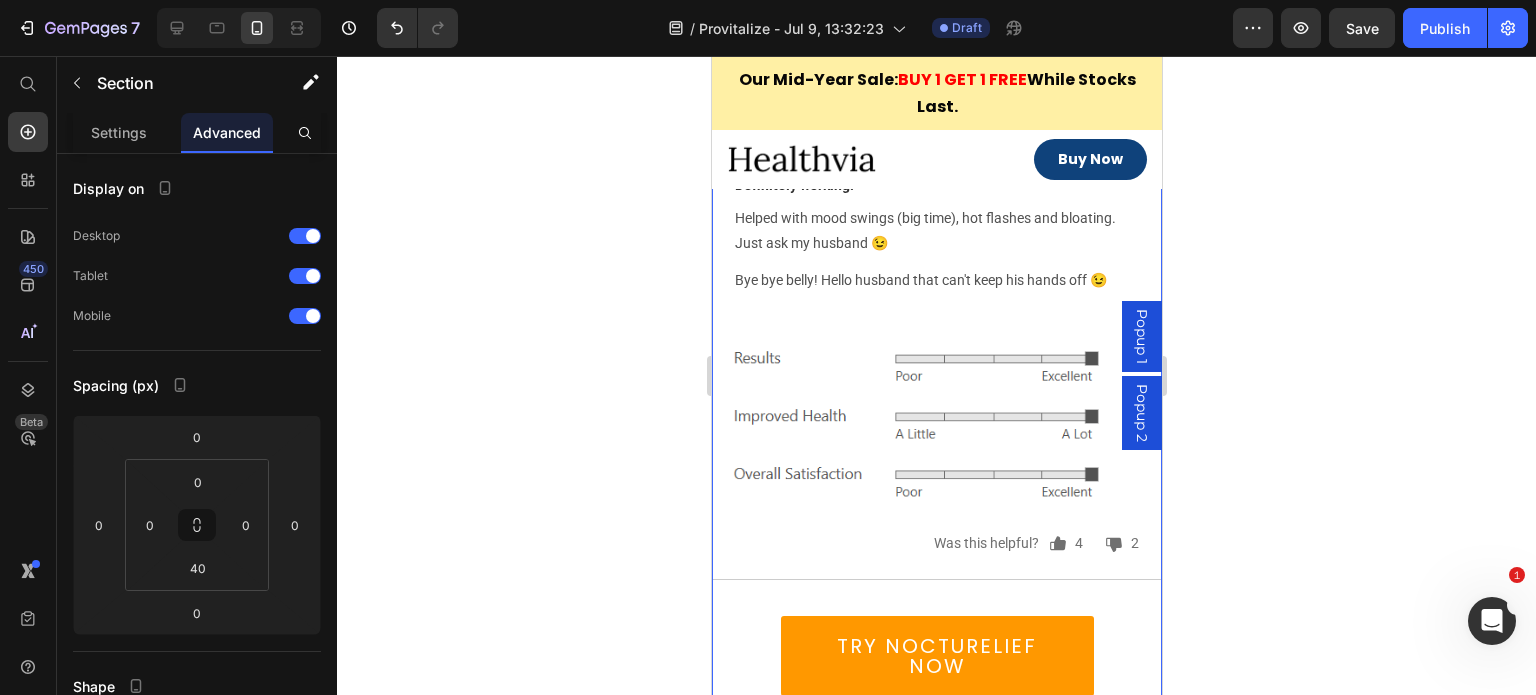 click 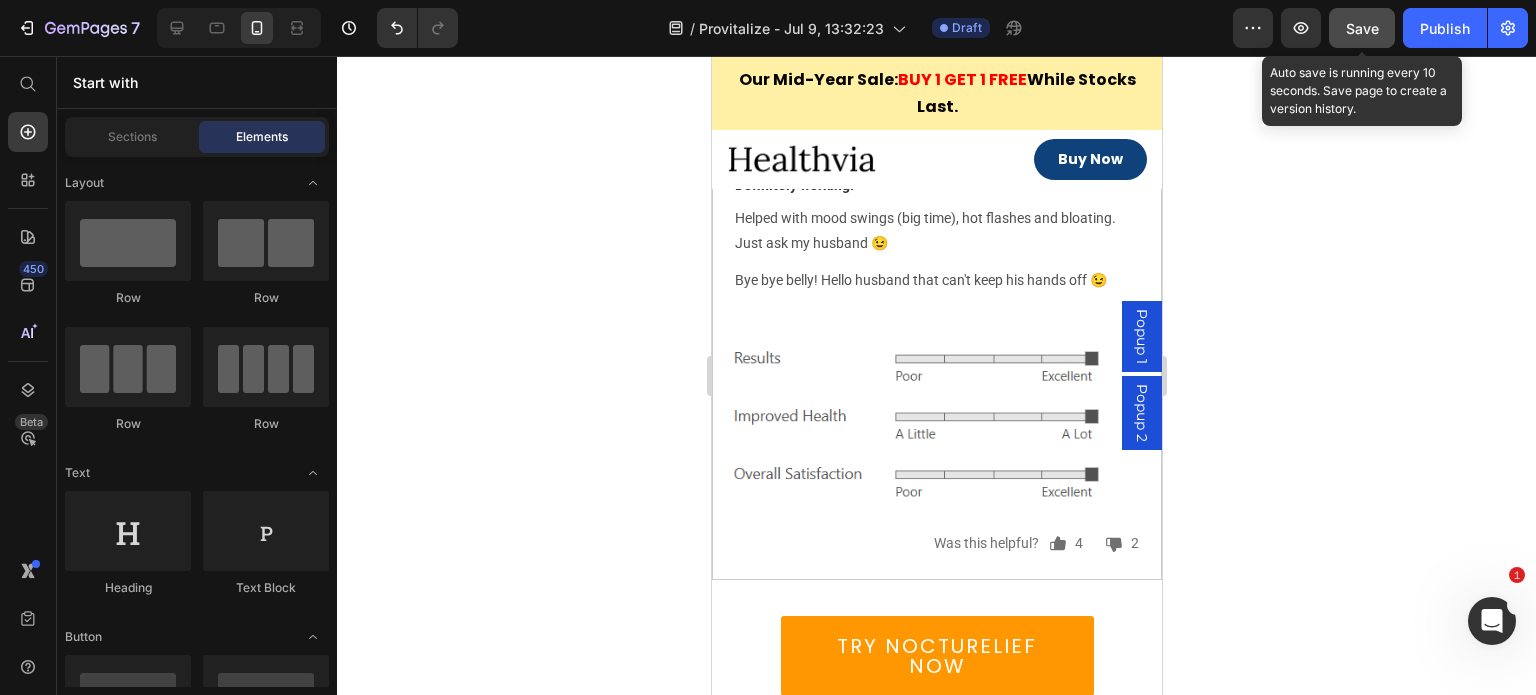 click on "Save" 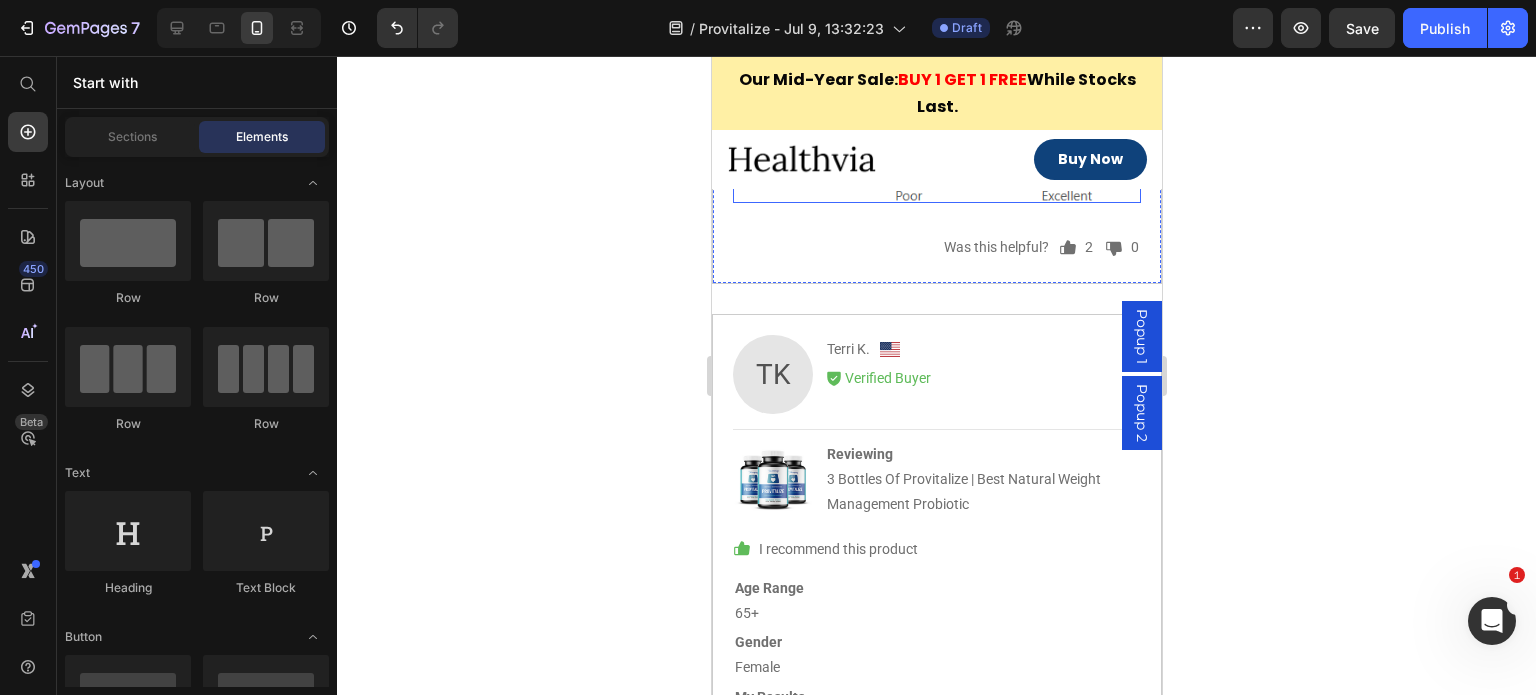 scroll, scrollTop: 9311, scrollLeft: 0, axis: vertical 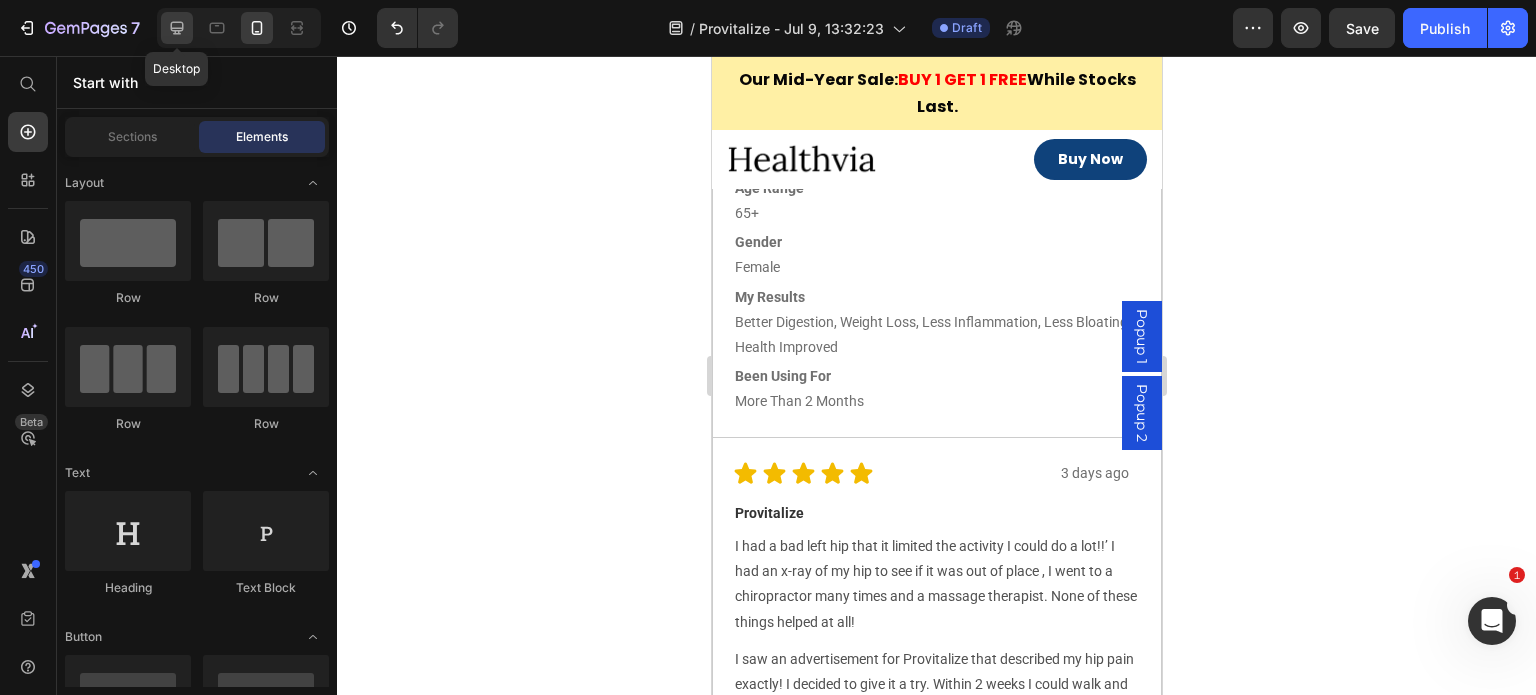 click 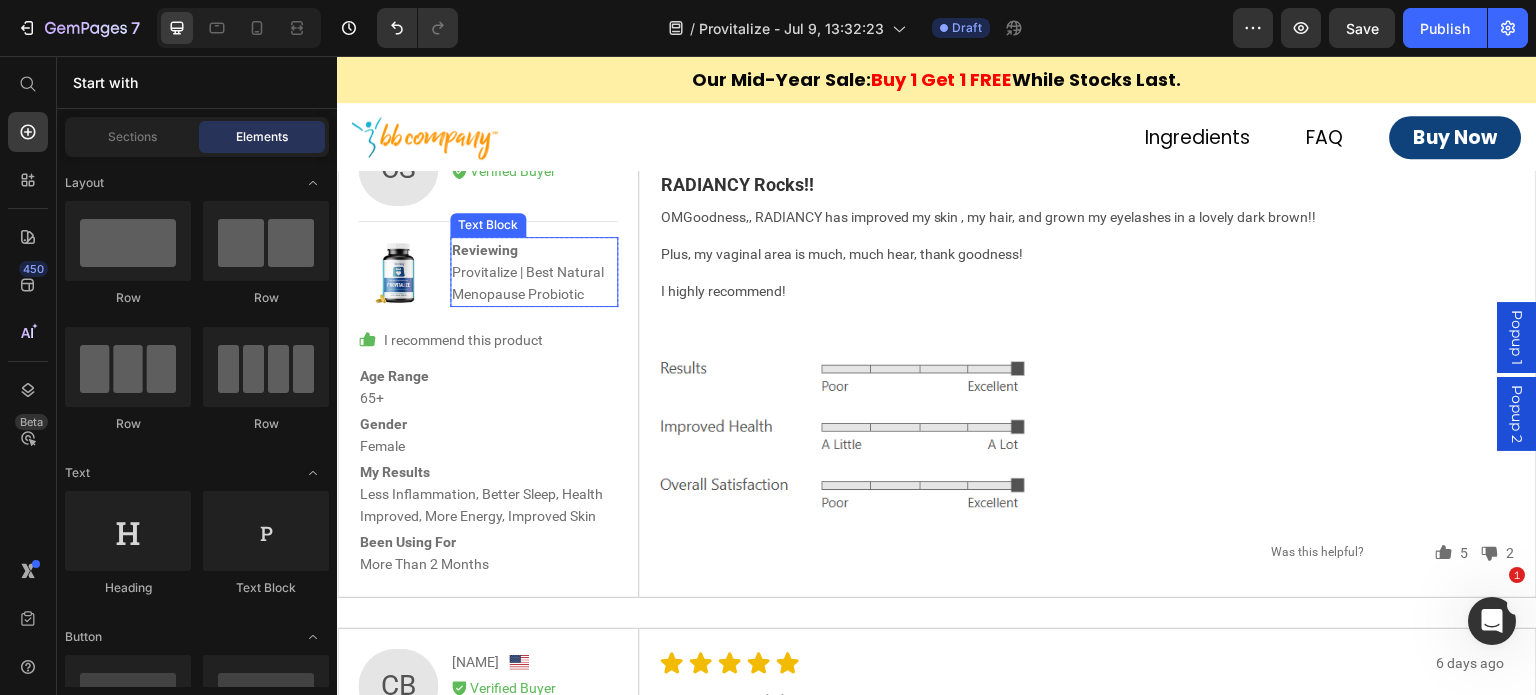 scroll, scrollTop: 9224, scrollLeft: 0, axis: vertical 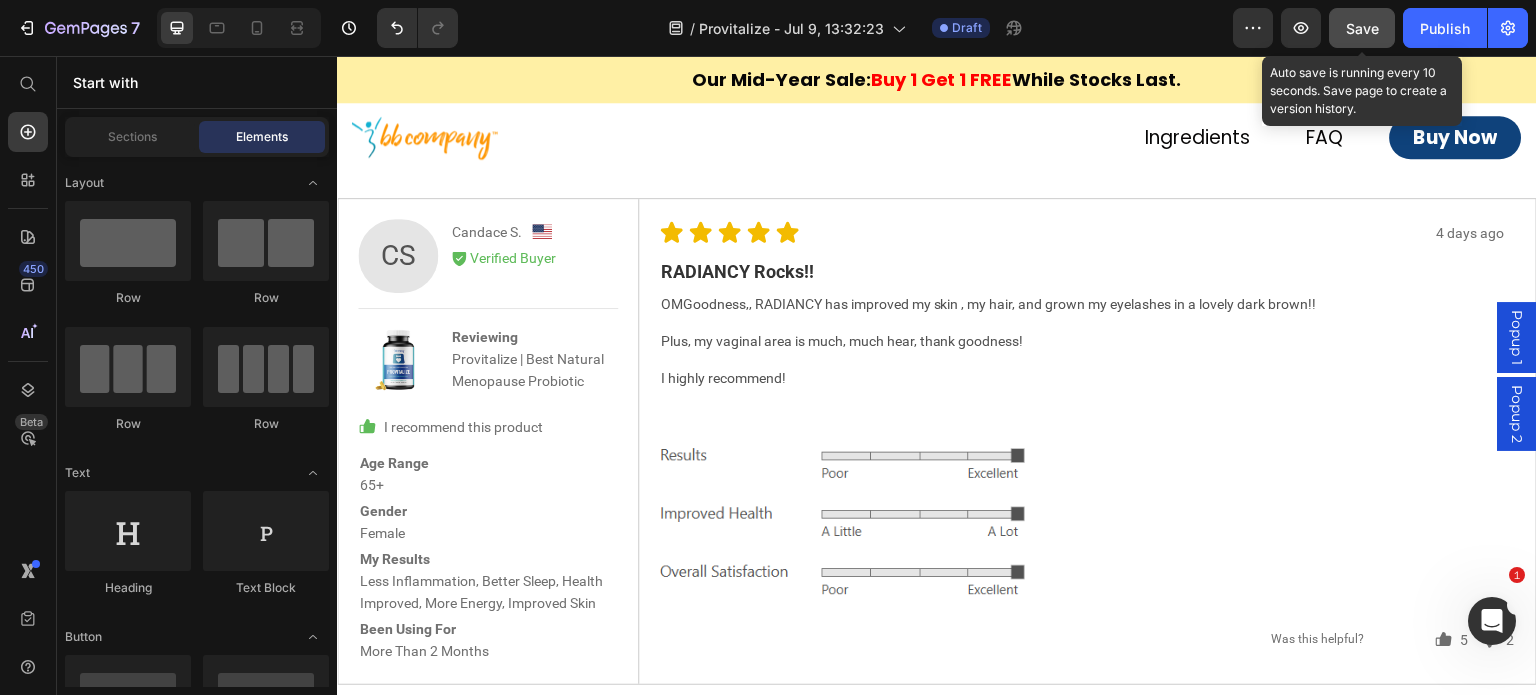 click on "Save" at bounding box center (1362, 28) 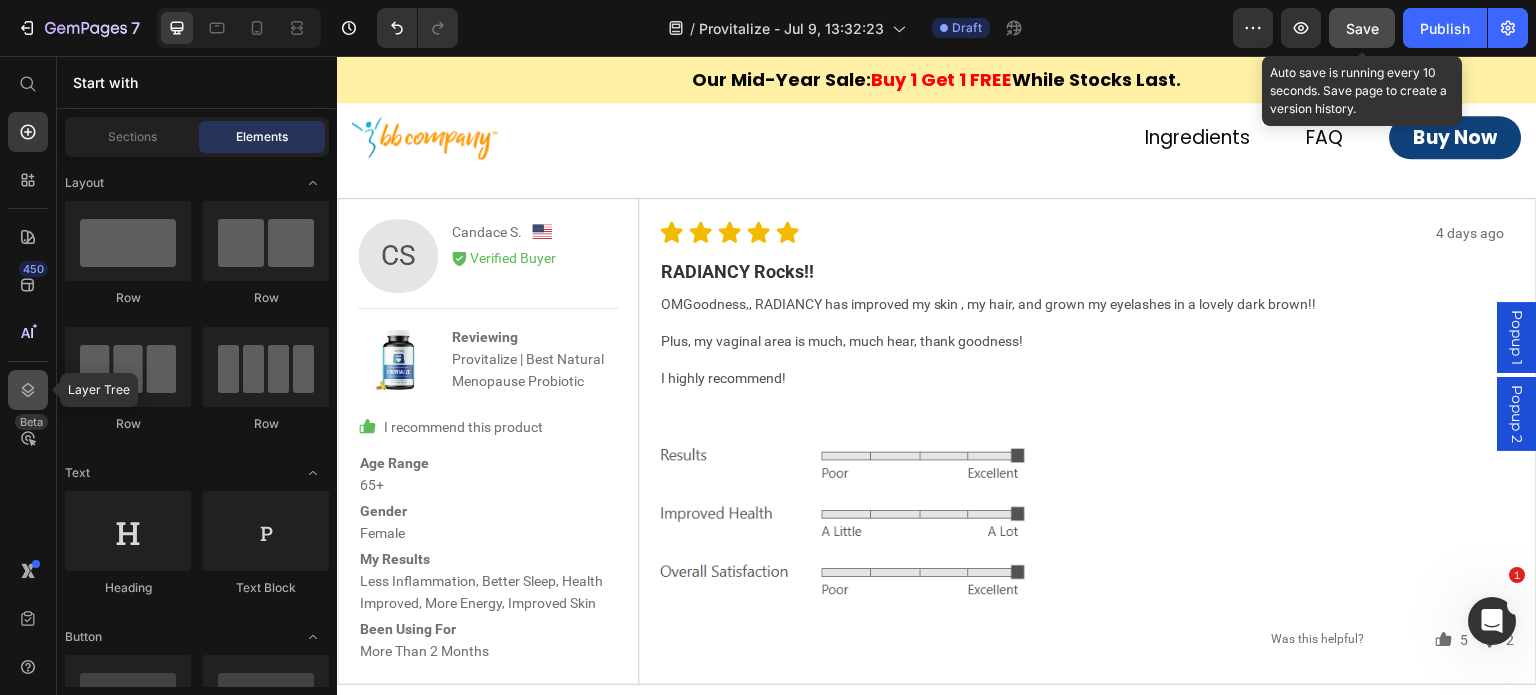 click 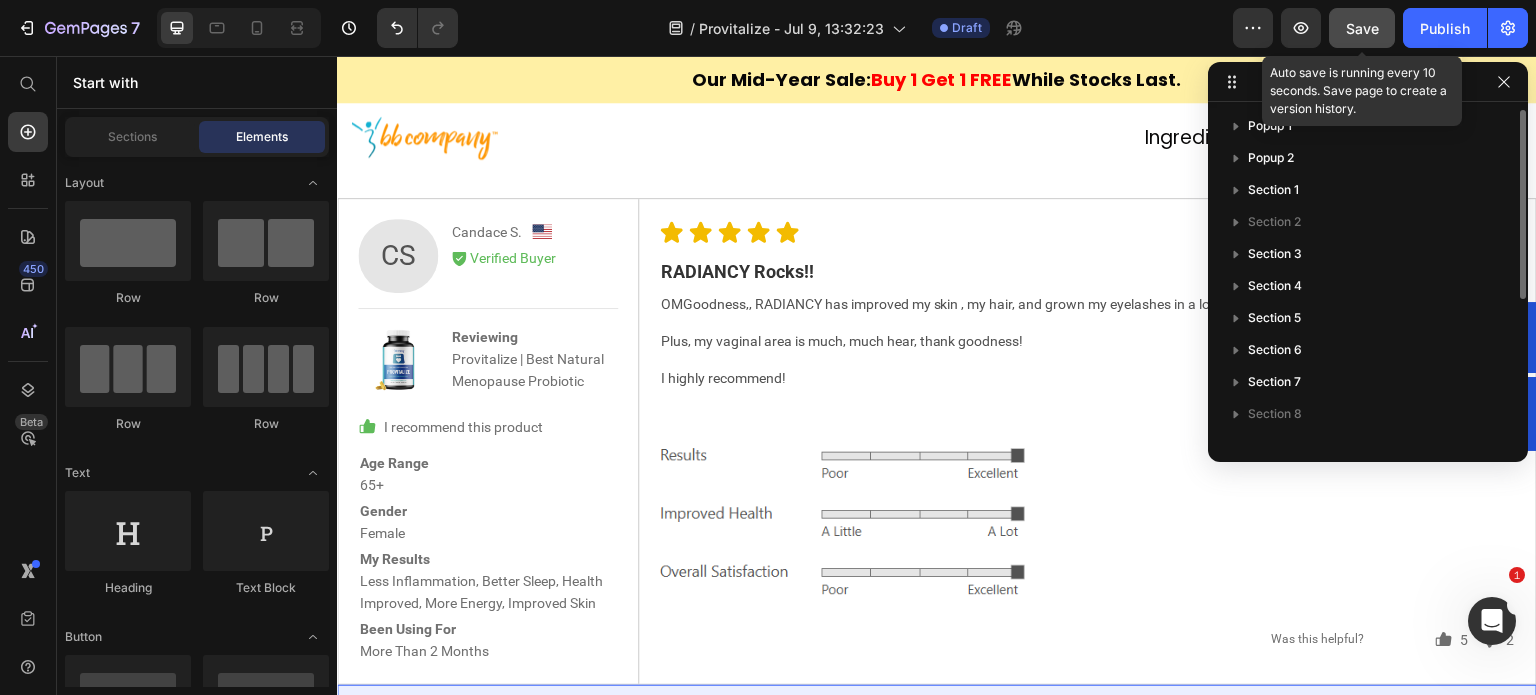 scroll, scrollTop: 245, scrollLeft: 0, axis: vertical 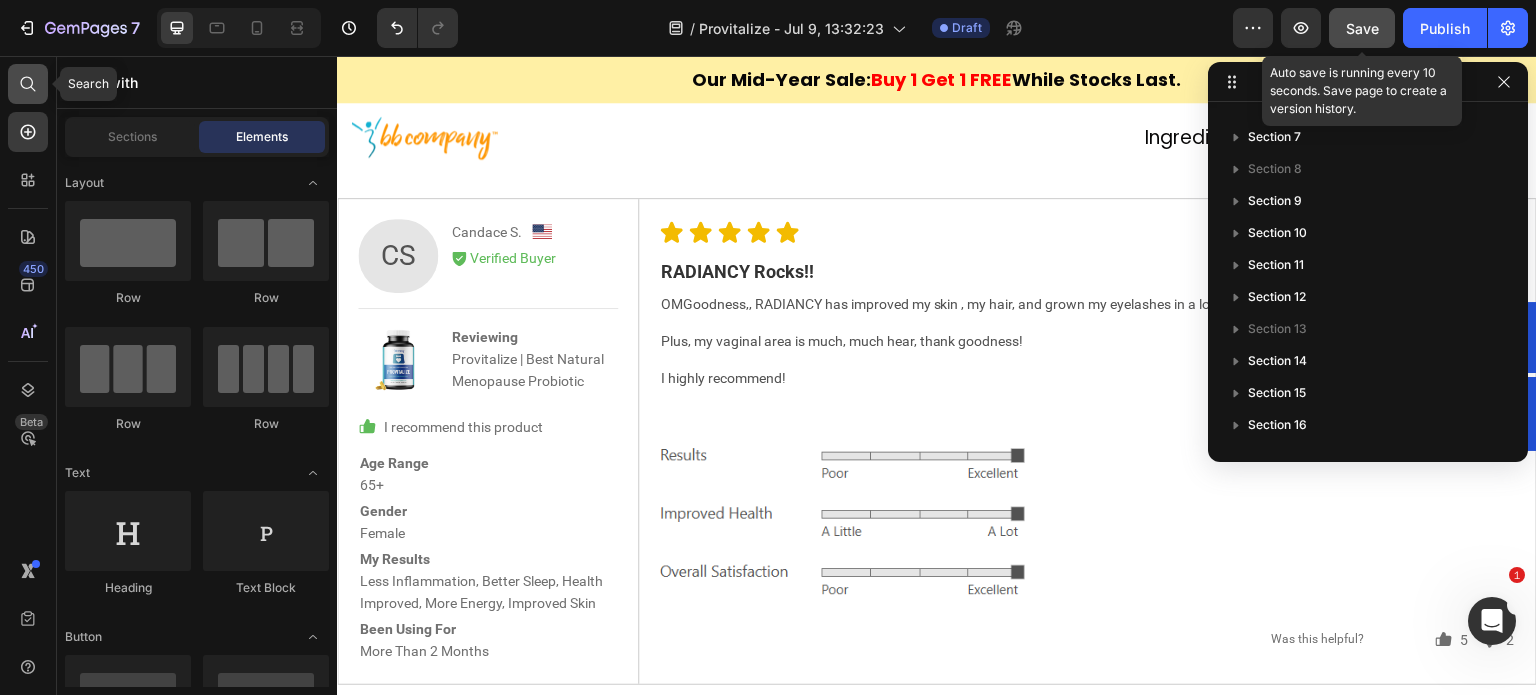 click 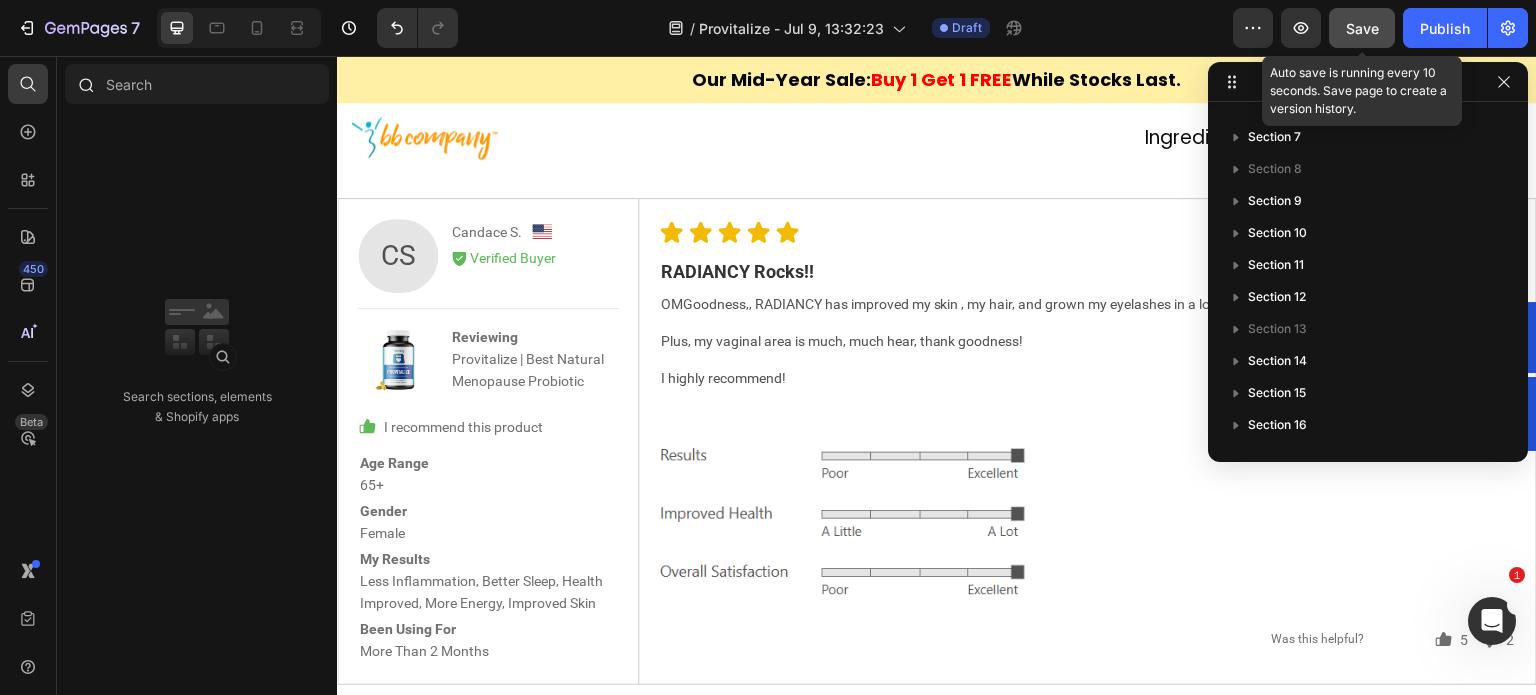 click 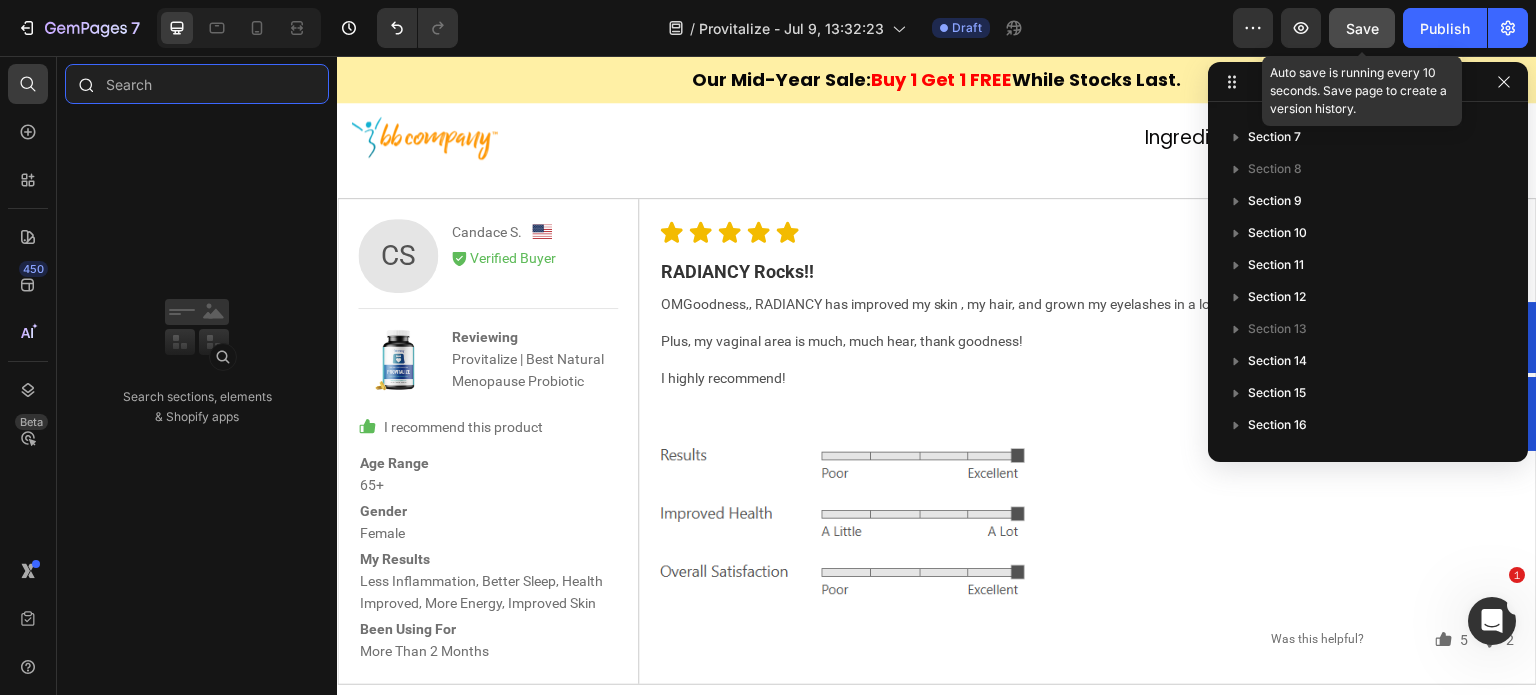click at bounding box center (197, 84) 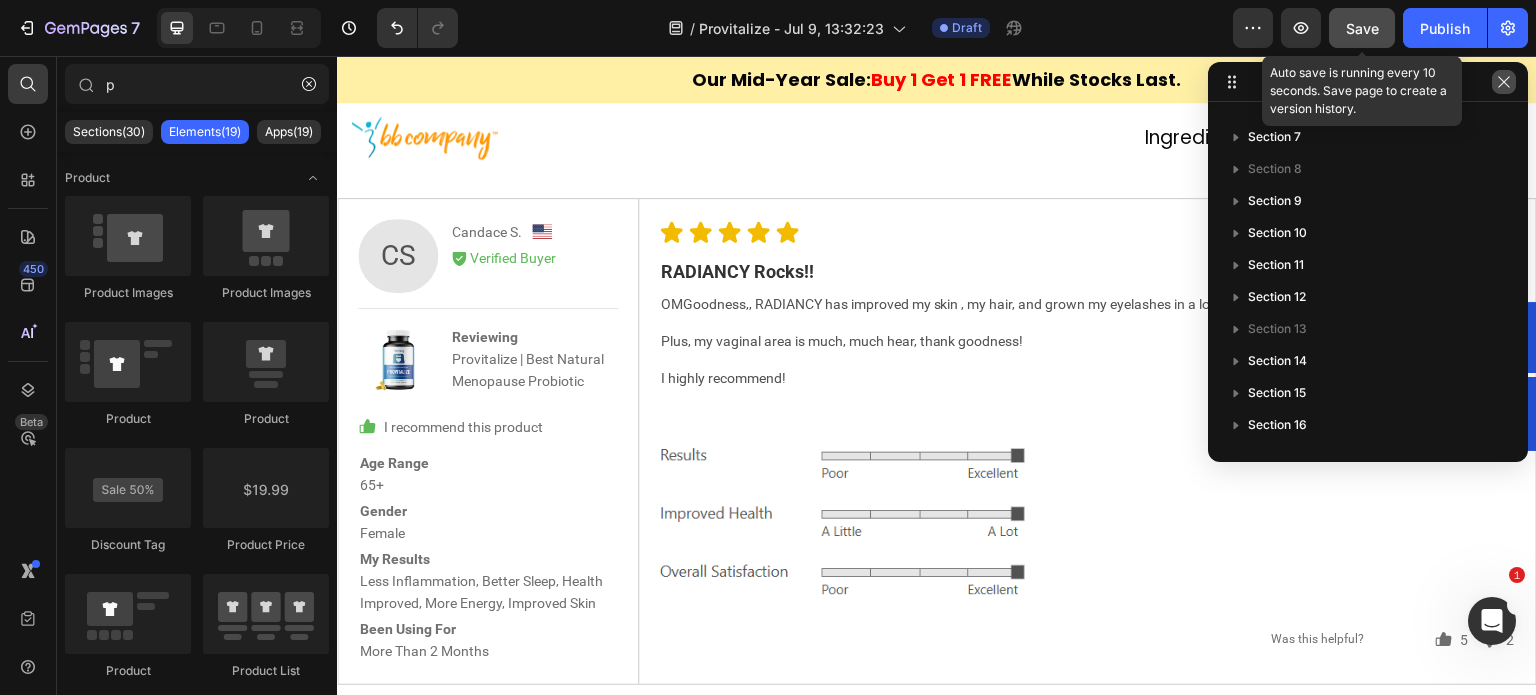 click 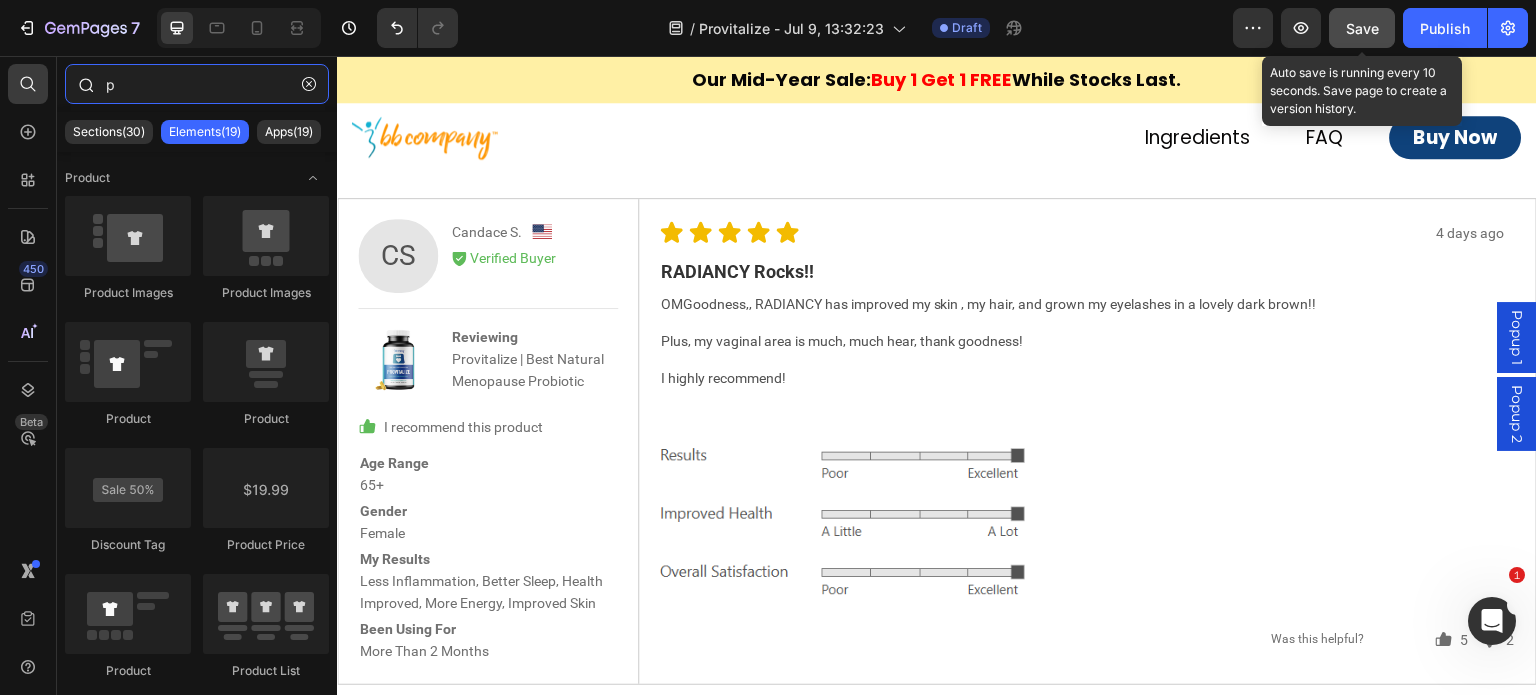 click on "p" at bounding box center [197, 84] 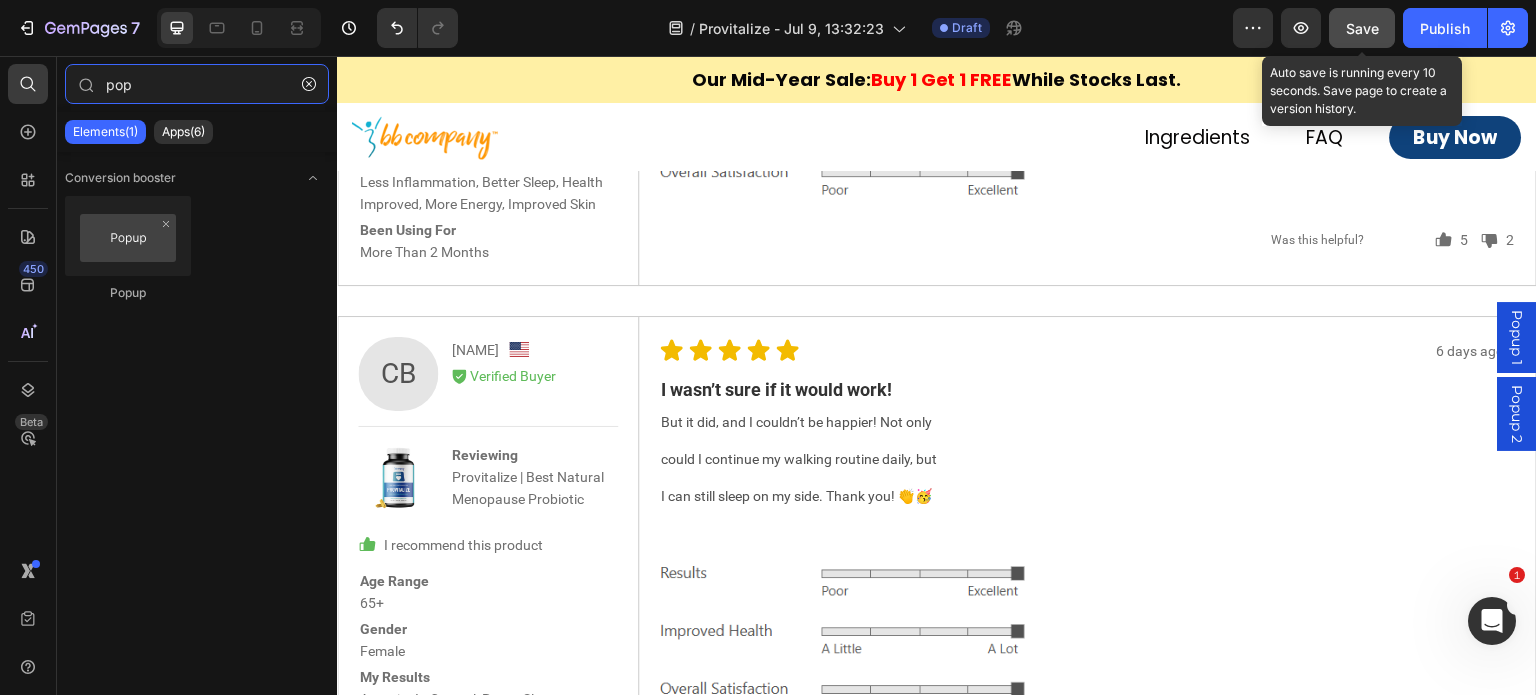 scroll, scrollTop: 8844, scrollLeft: 0, axis: vertical 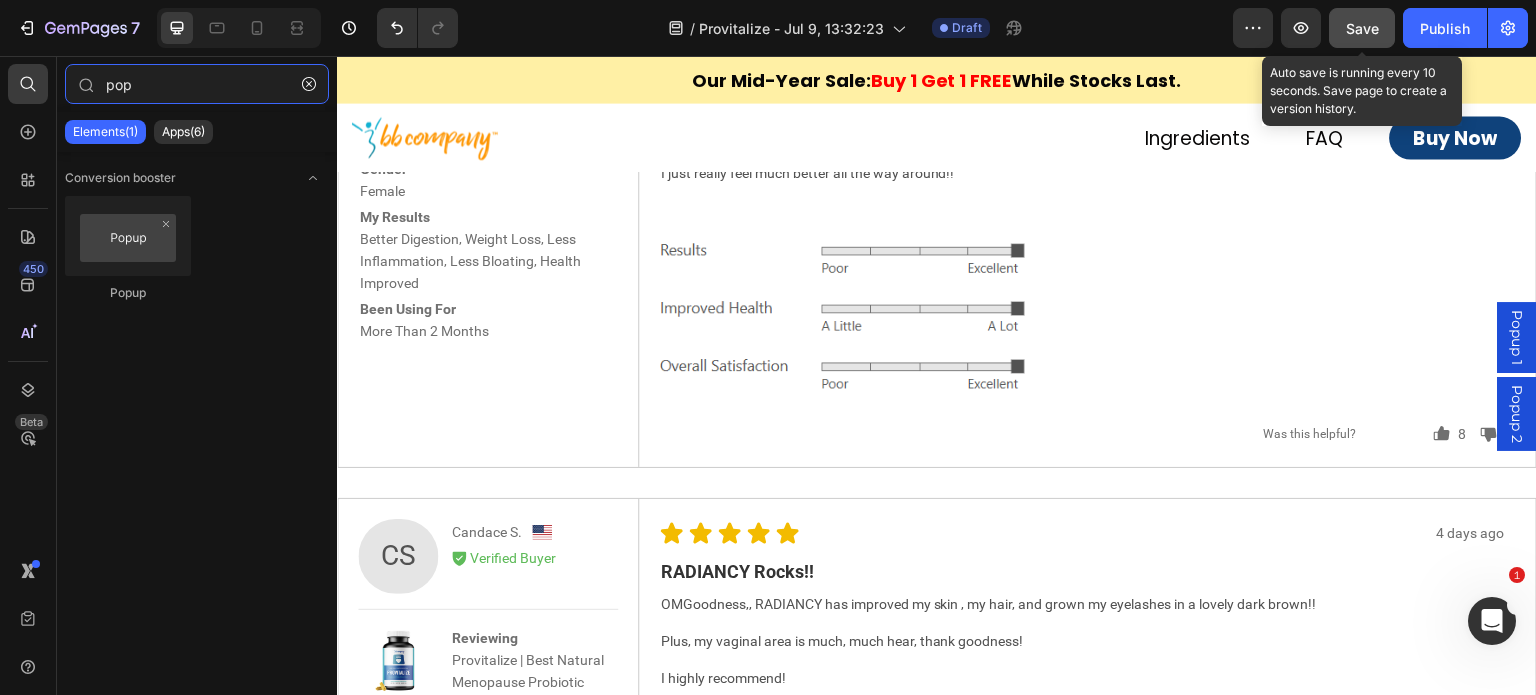 type on "pop" 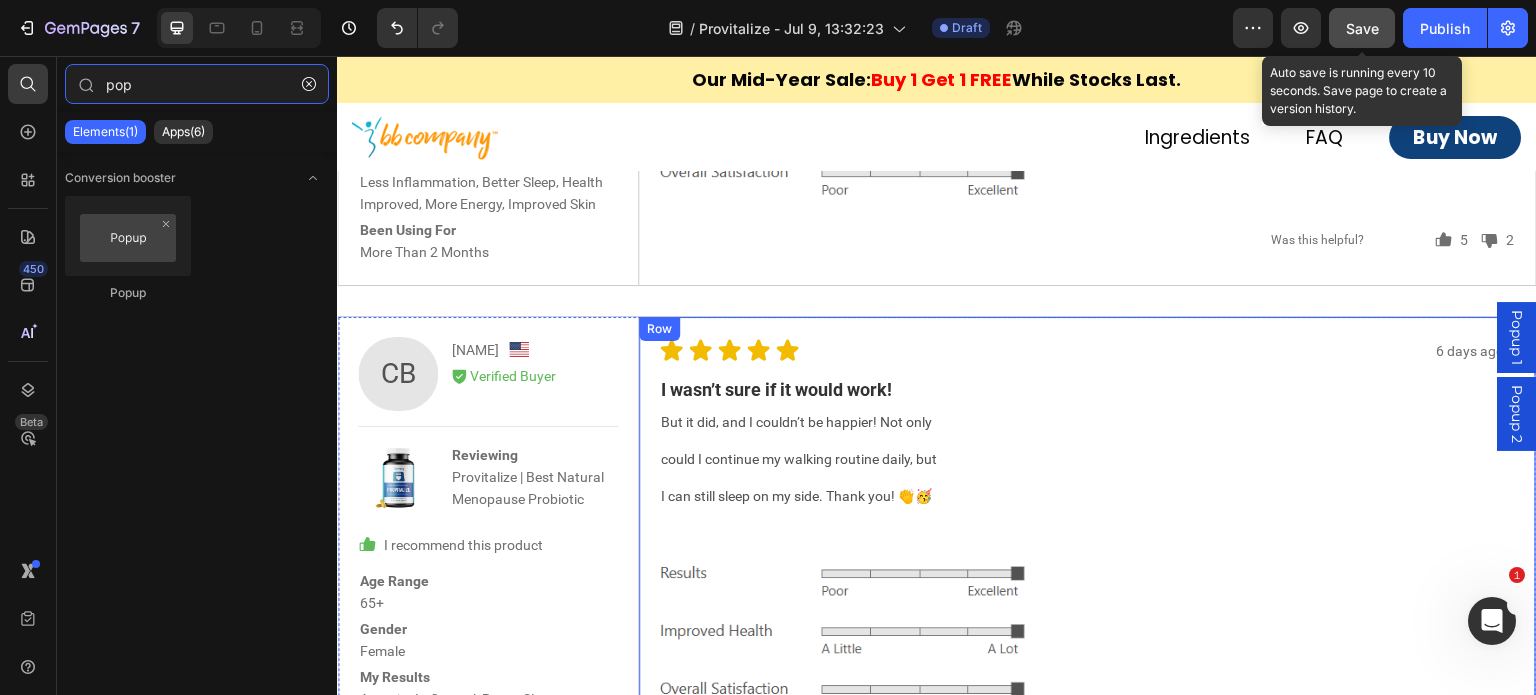 scroll, scrollTop: 9844, scrollLeft: 0, axis: vertical 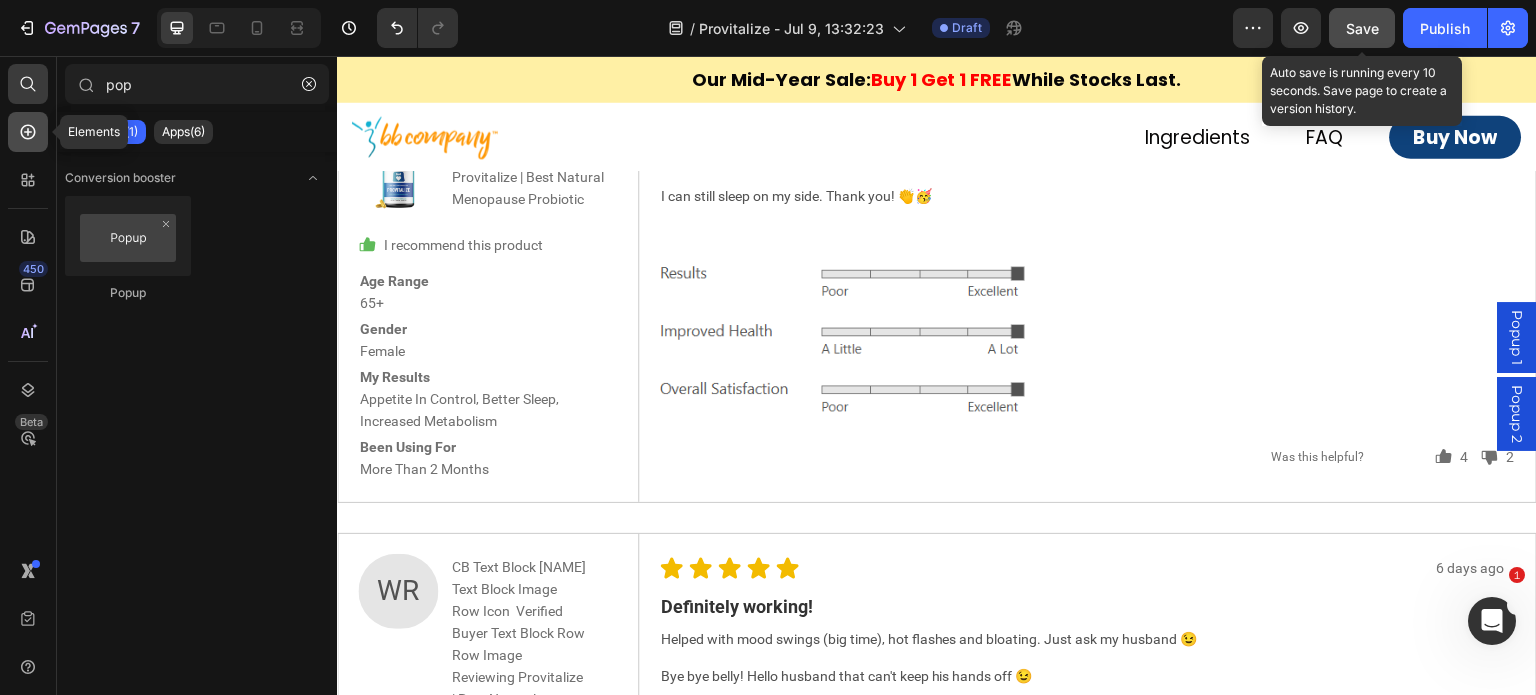 click 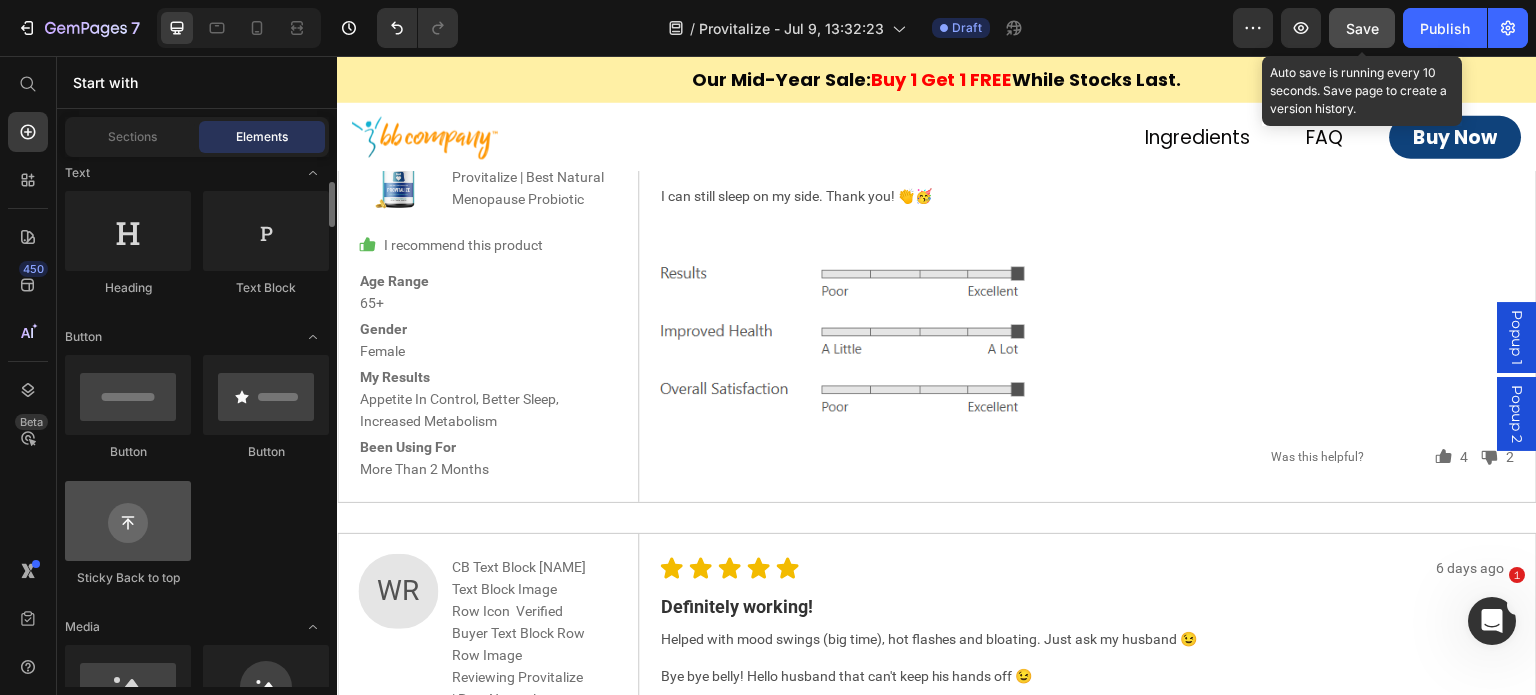 scroll, scrollTop: 500, scrollLeft: 0, axis: vertical 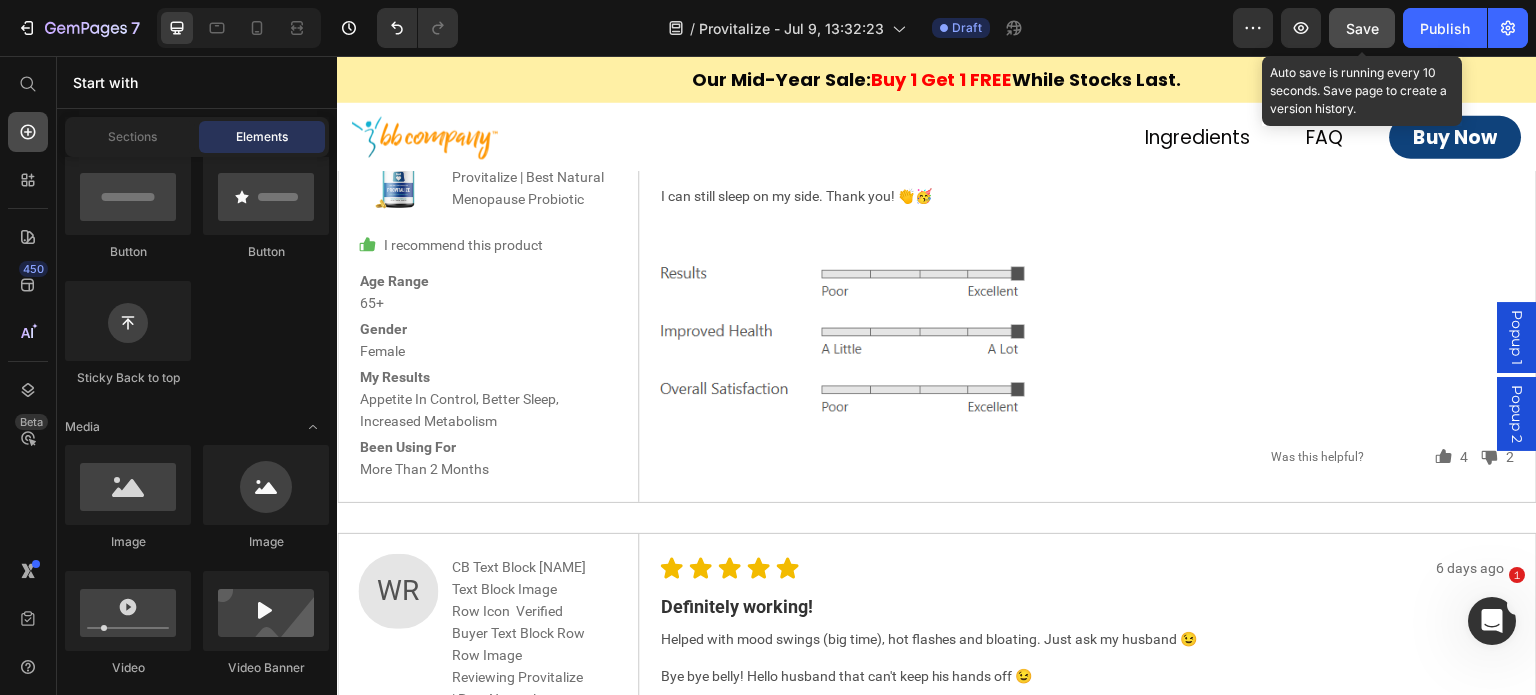 click 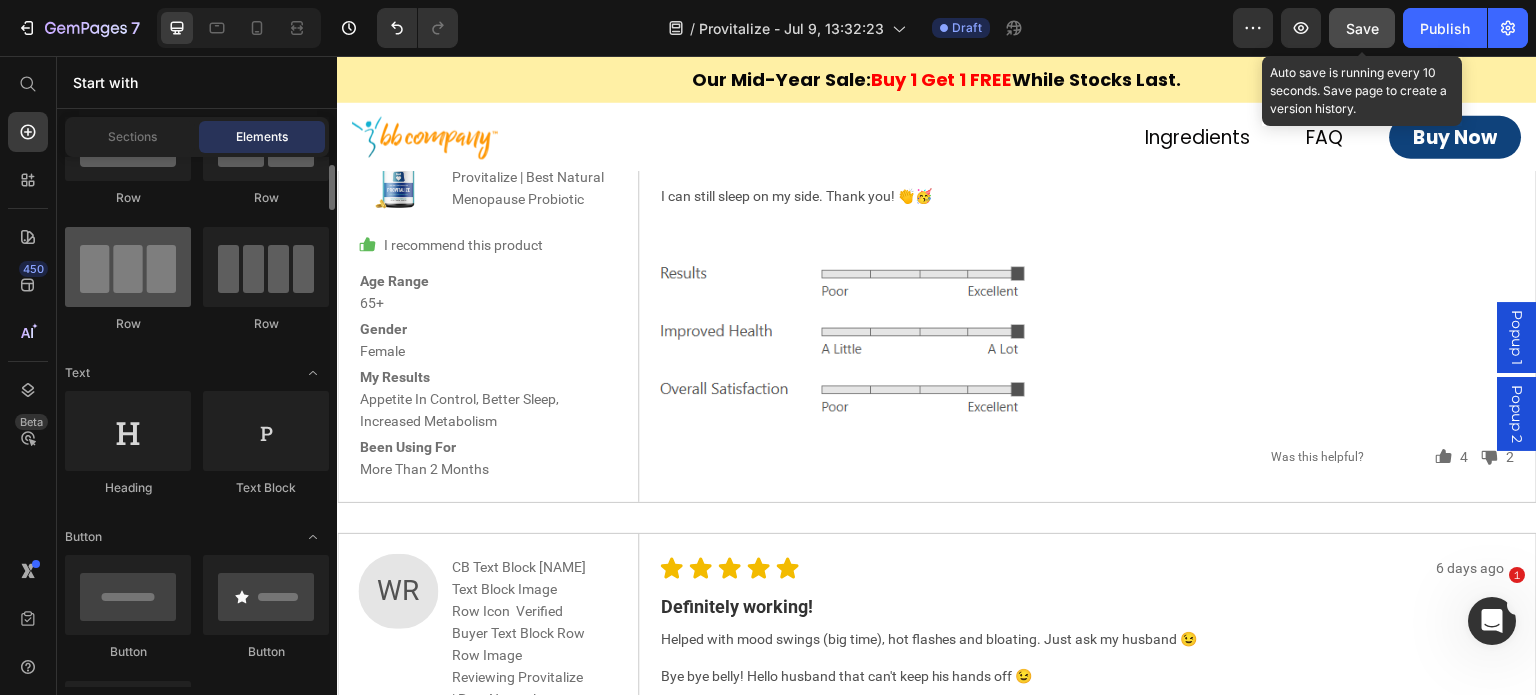 scroll, scrollTop: 0, scrollLeft: 0, axis: both 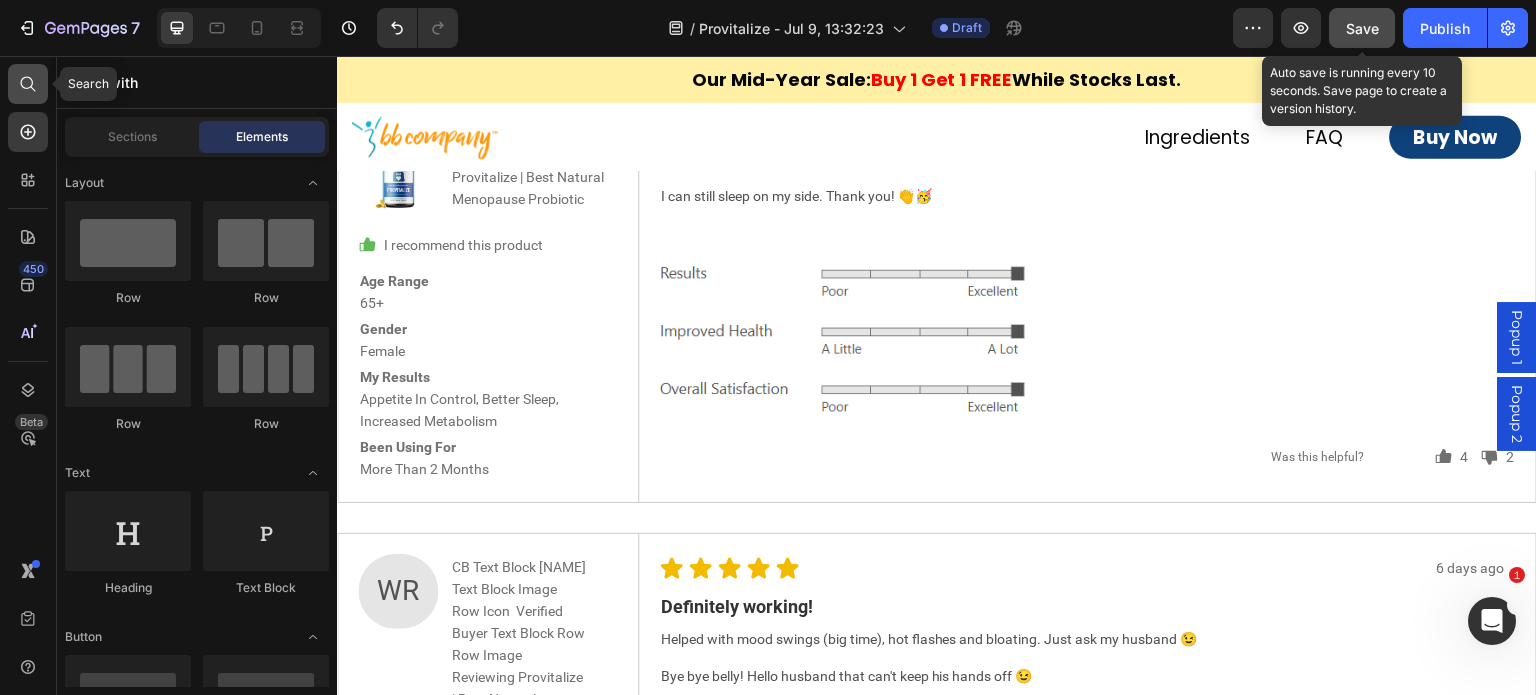 click 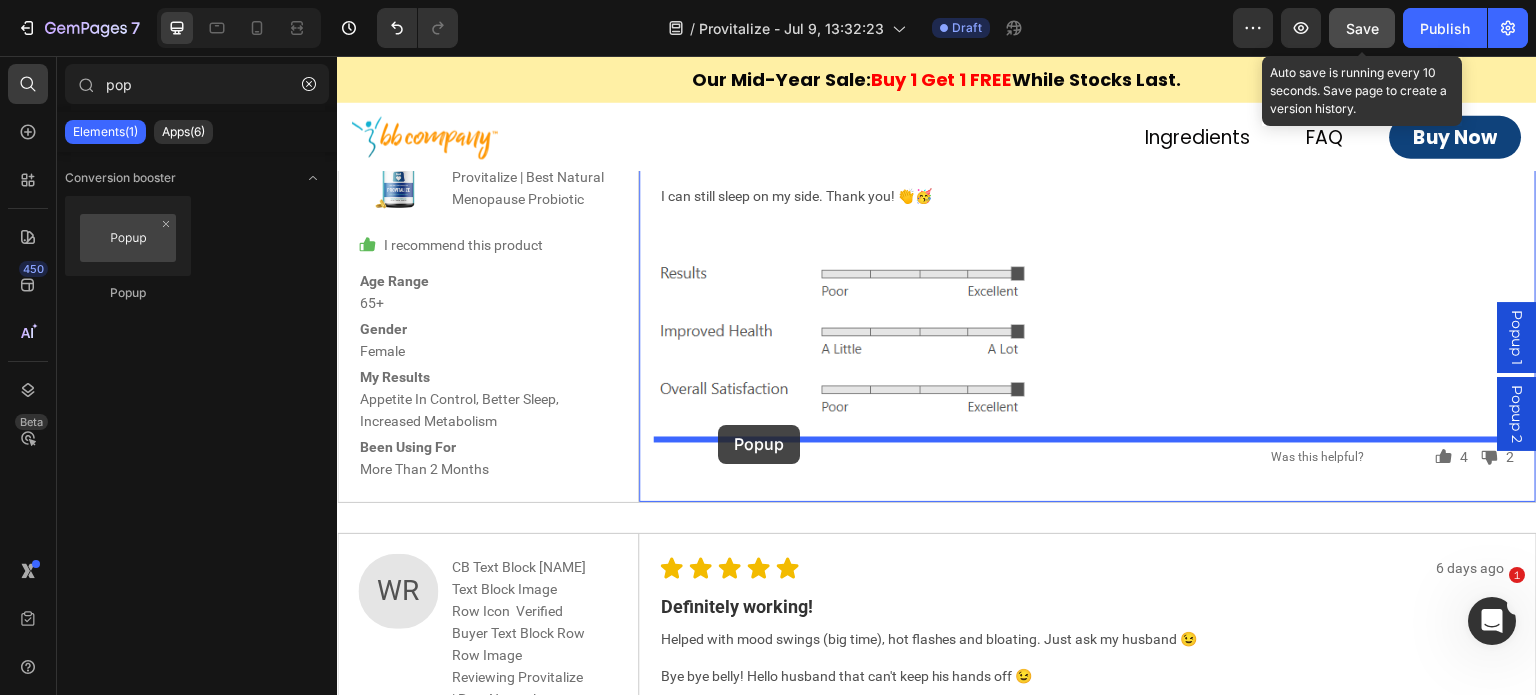 drag, startPoint x: 469, startPoint y: 297, endPoint x: 718, endPoint y: 425, distance: 279.9732 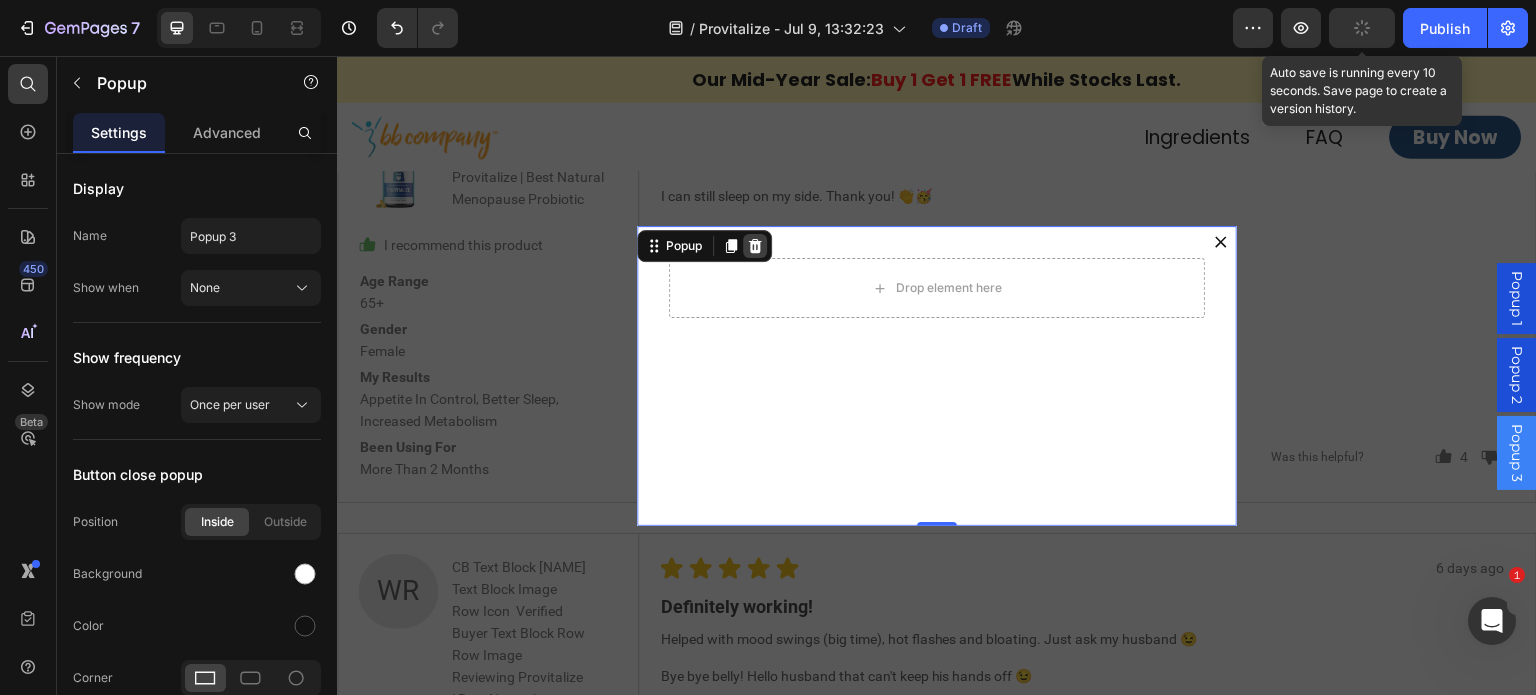 click 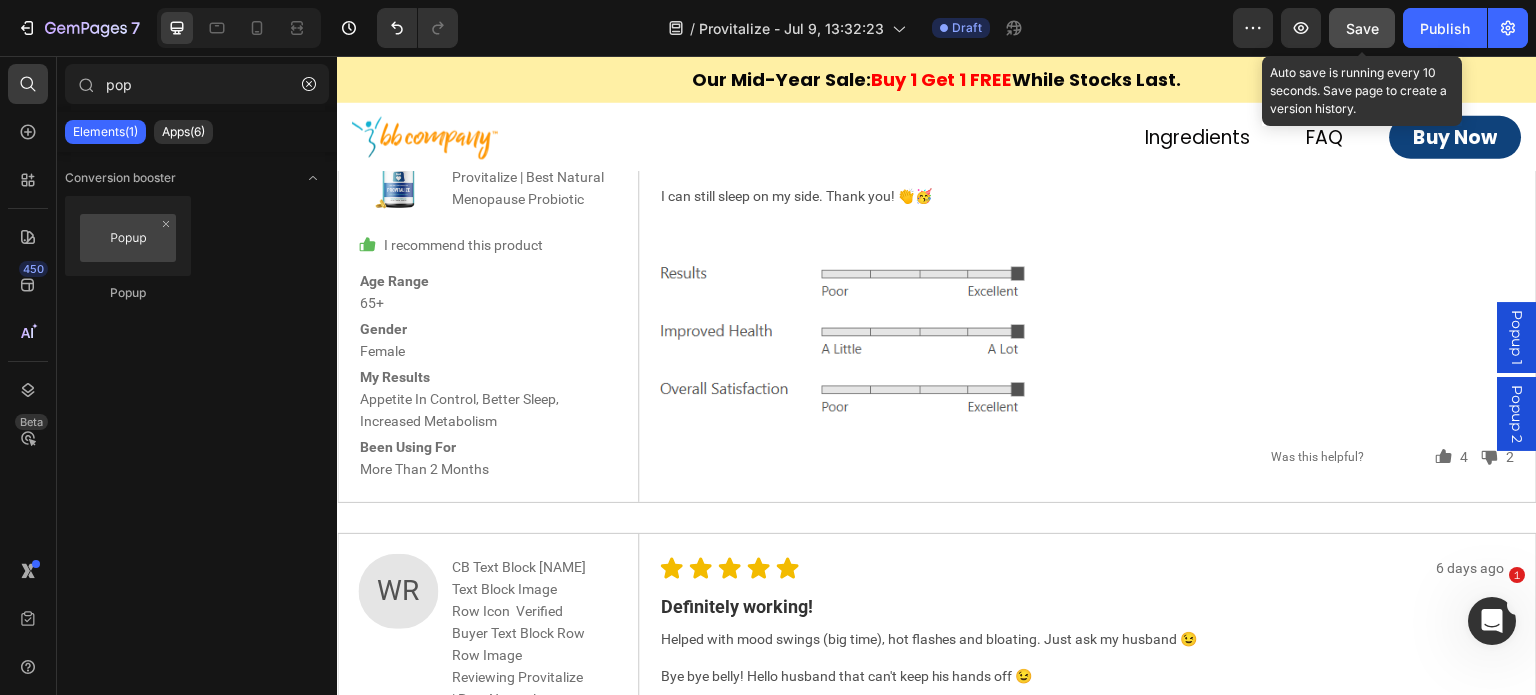 click on "Popup 2" at bounding box center [1517, 414] 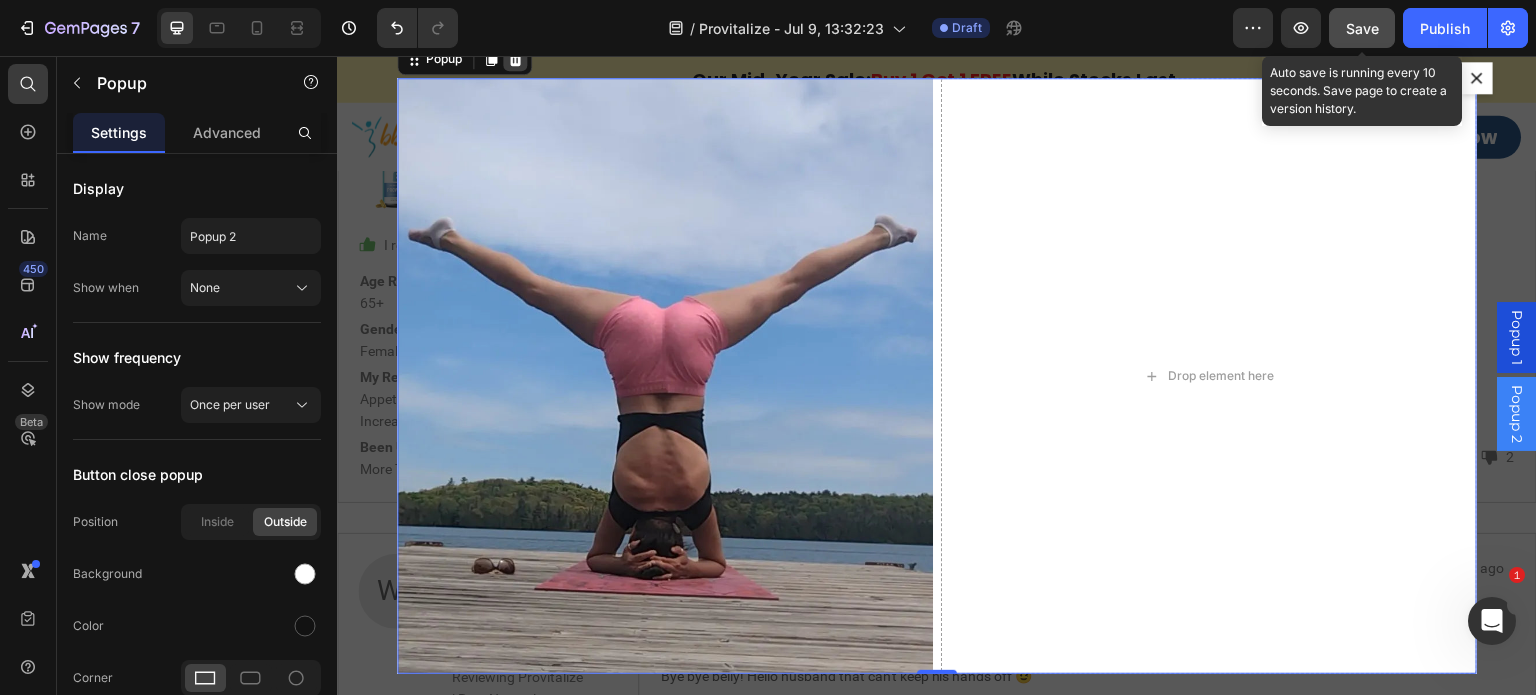 click 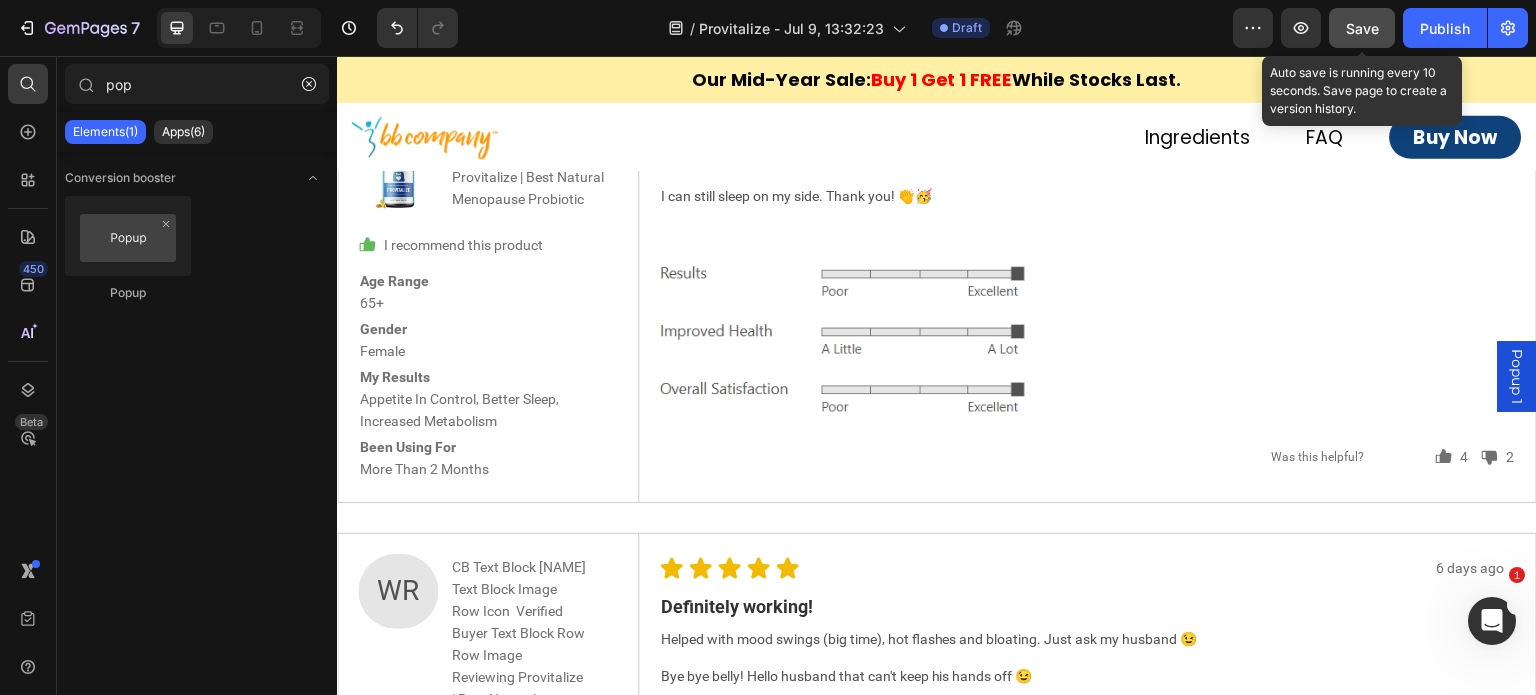 click on "Popup 1" at bounding box center [1517, 376] 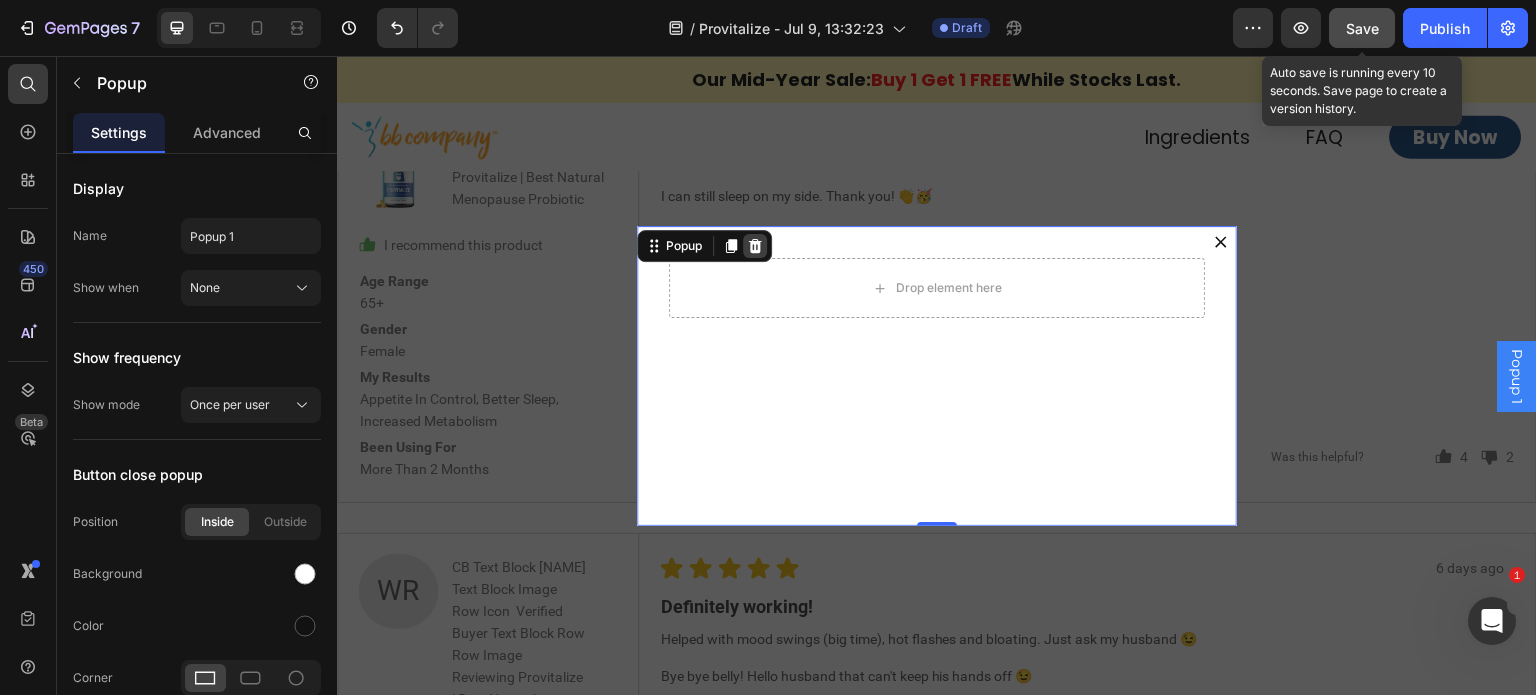 click 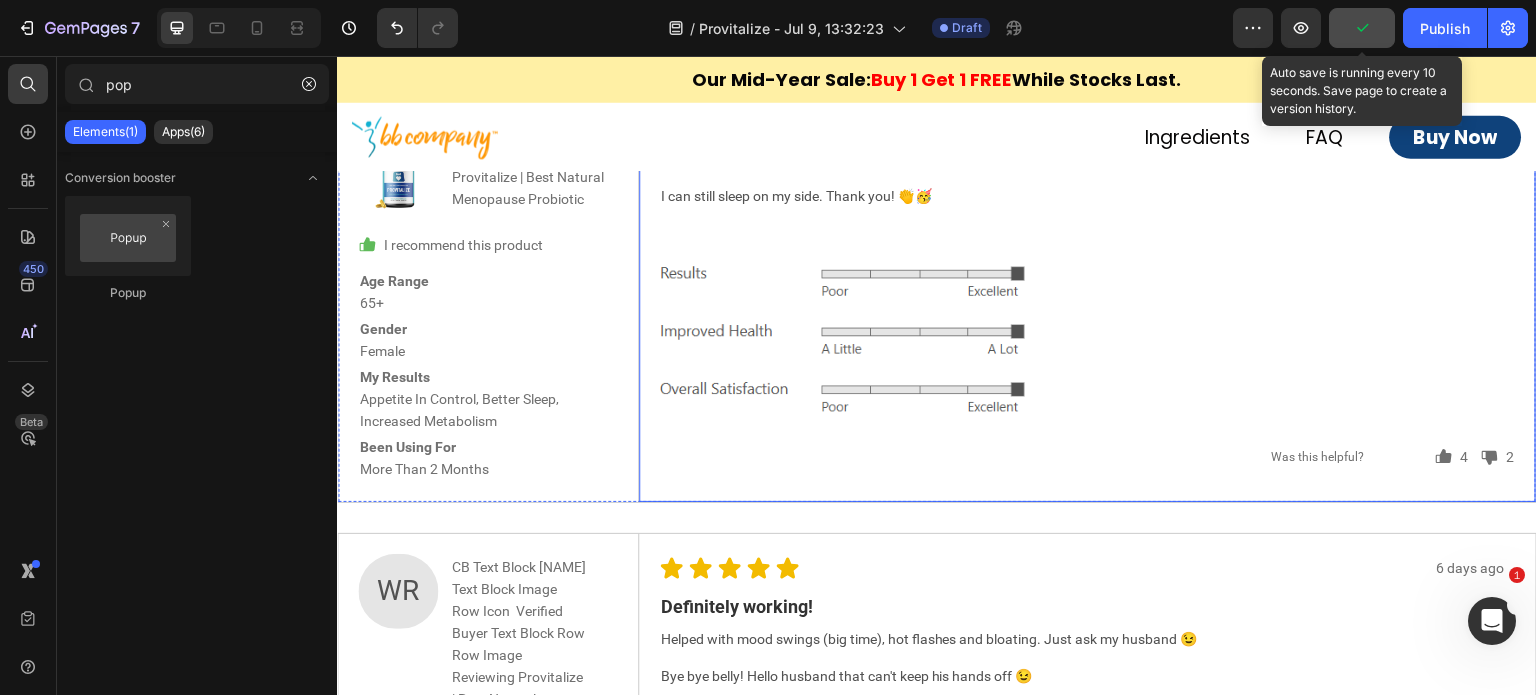 scroll, scrollTop: 9644, scrollLeft: 0, axis: vertical 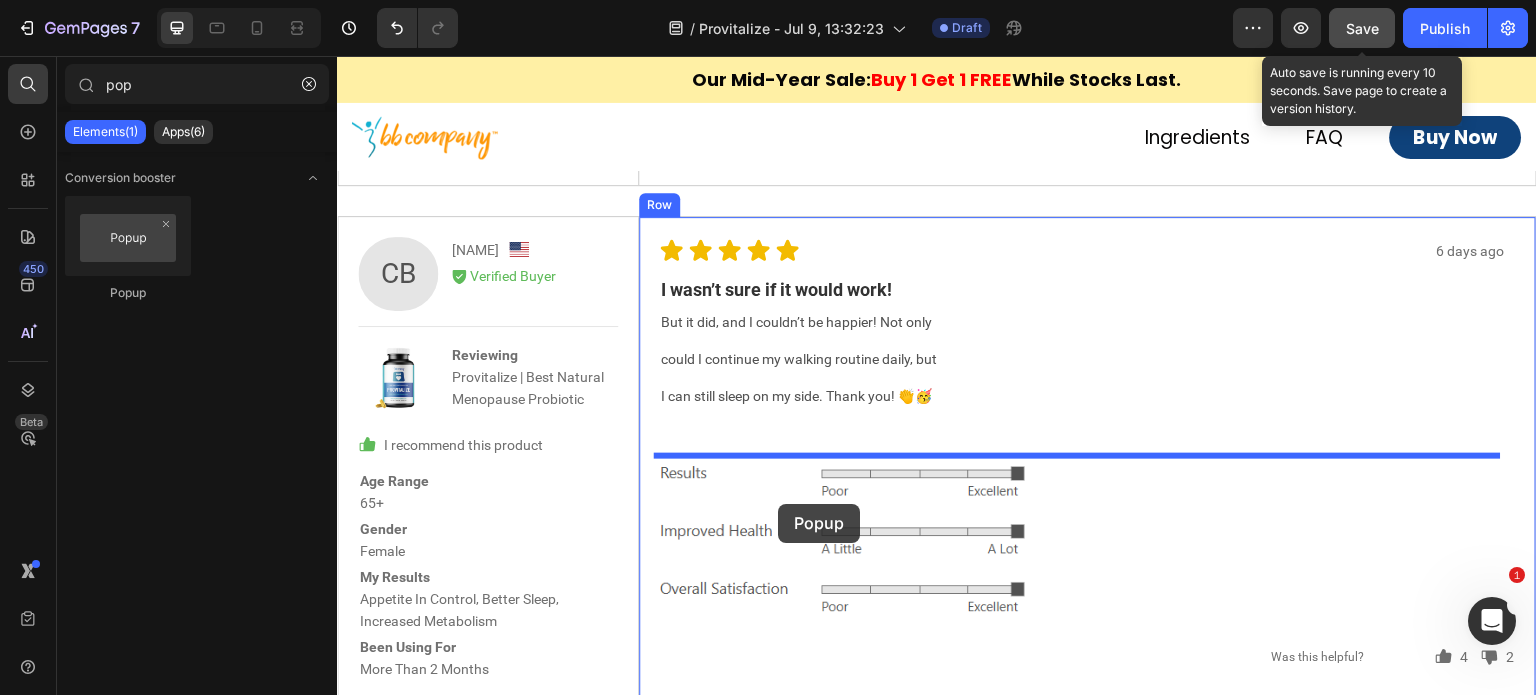 drag, startPoint x: 616, startPoint y: 411, endPoint x: 778, endPoint y: 504, distance: 186.79668 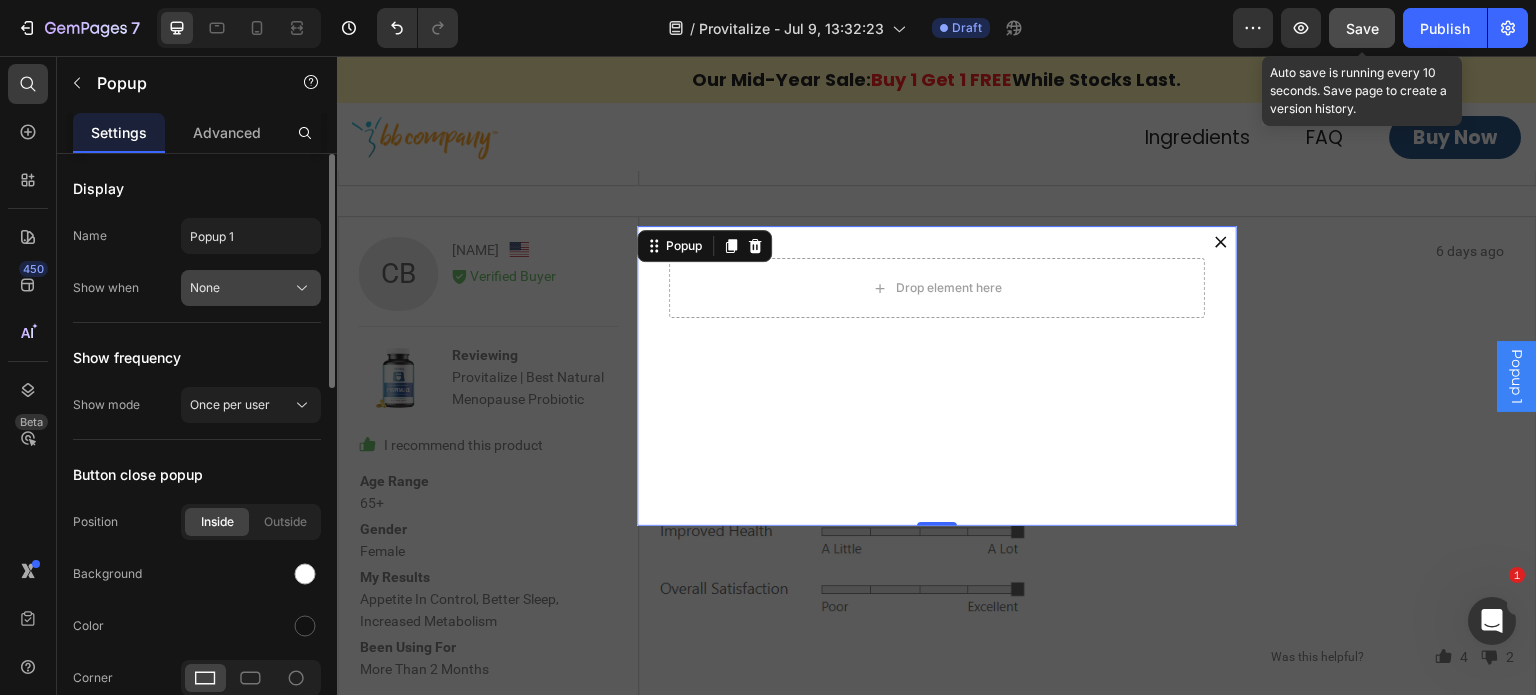 click on "None" at bounding box center [205, 288] 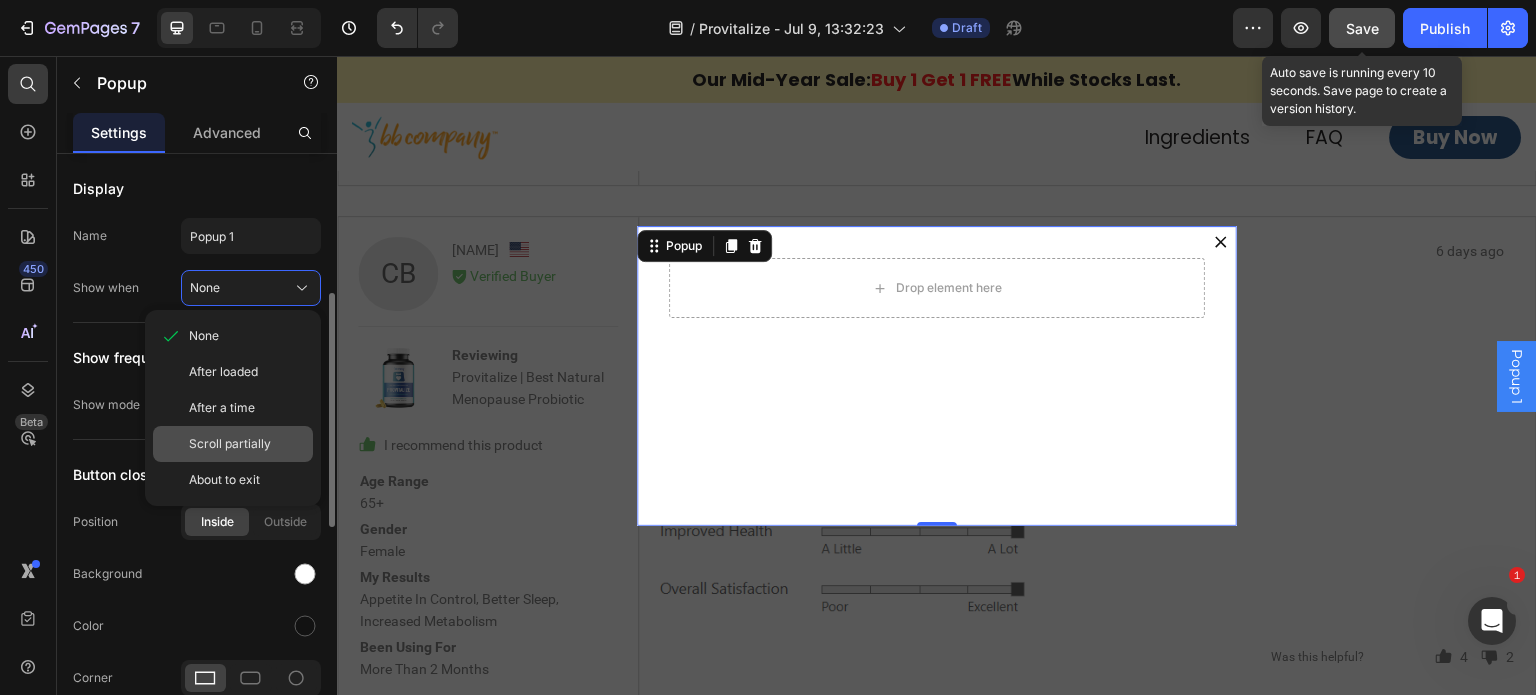 scroll, scrollTop: 100, scrollLeft: 0, axis: vertical 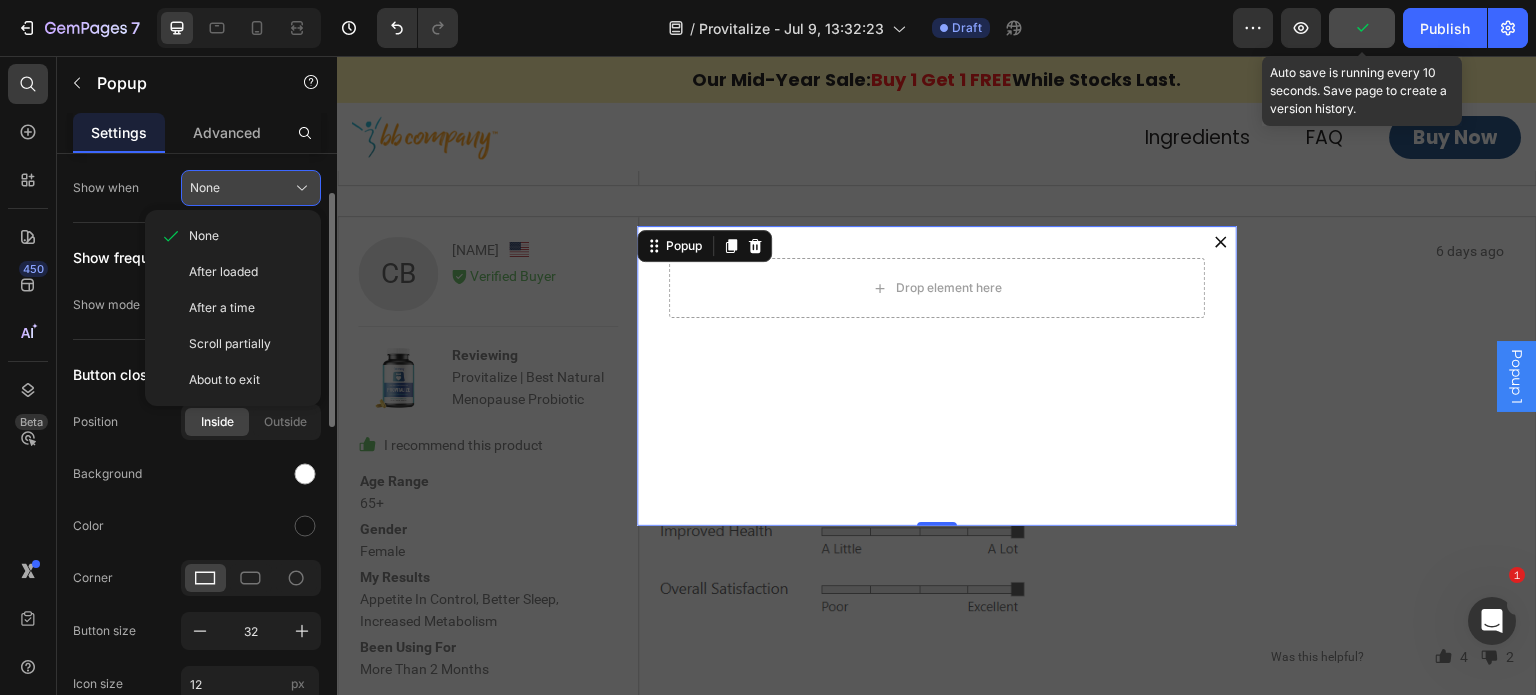 click on "None" 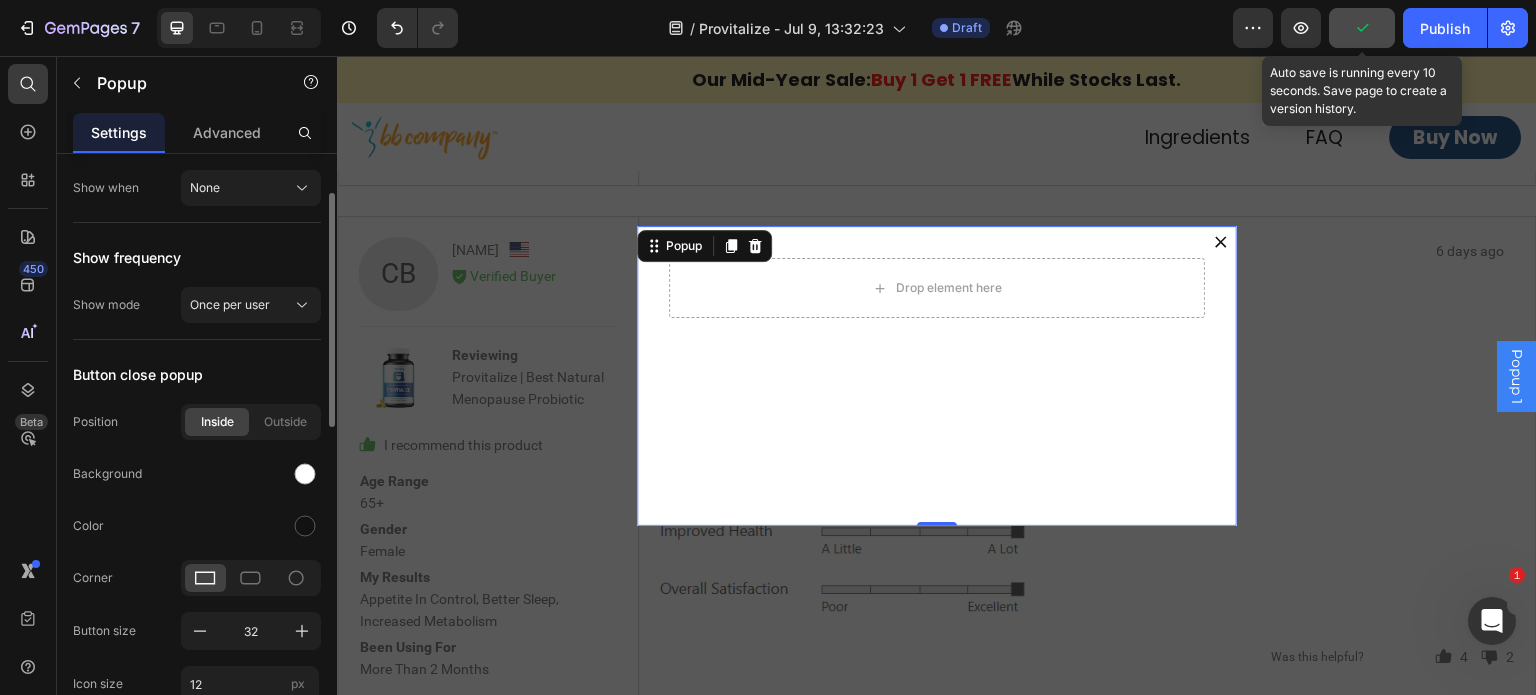 click on "Show when" at bounding box center (106, 188) 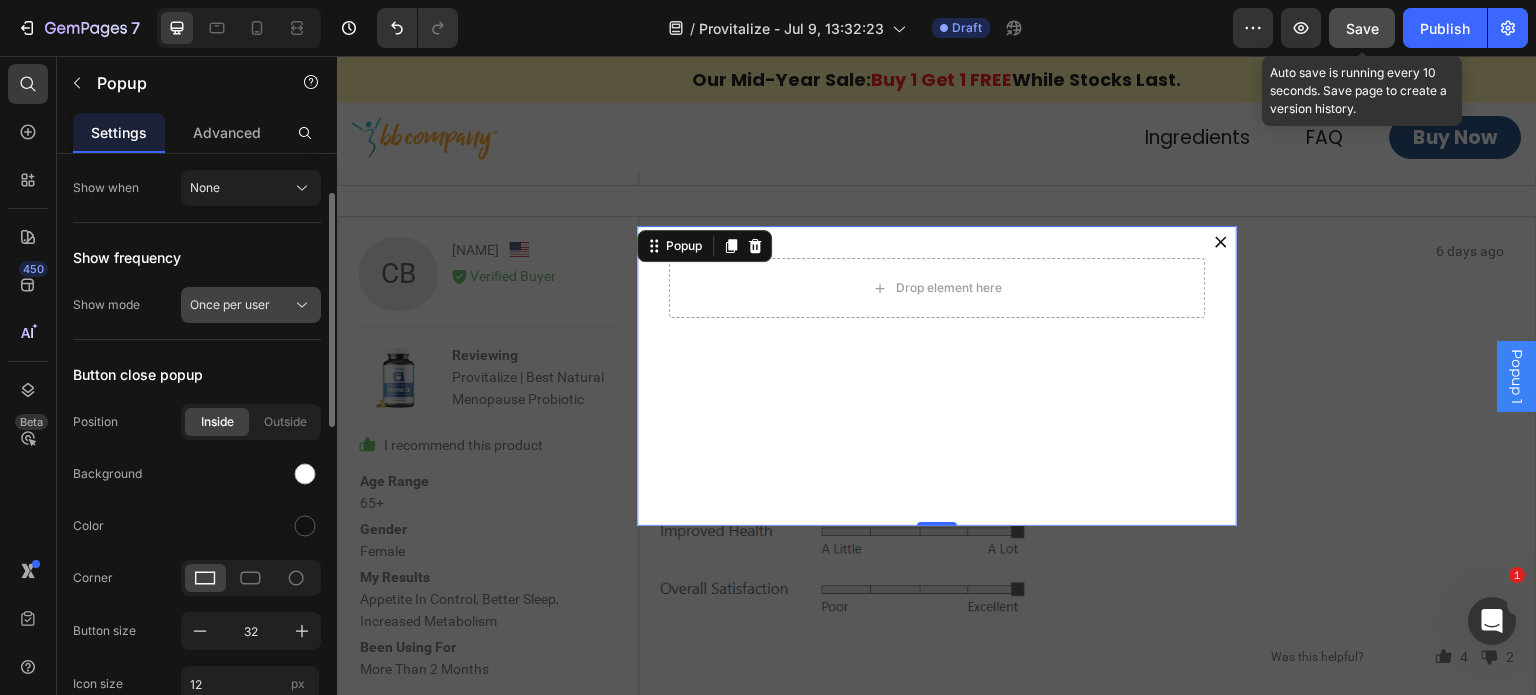 click on "Once per user" at bounding box center (230, 305) 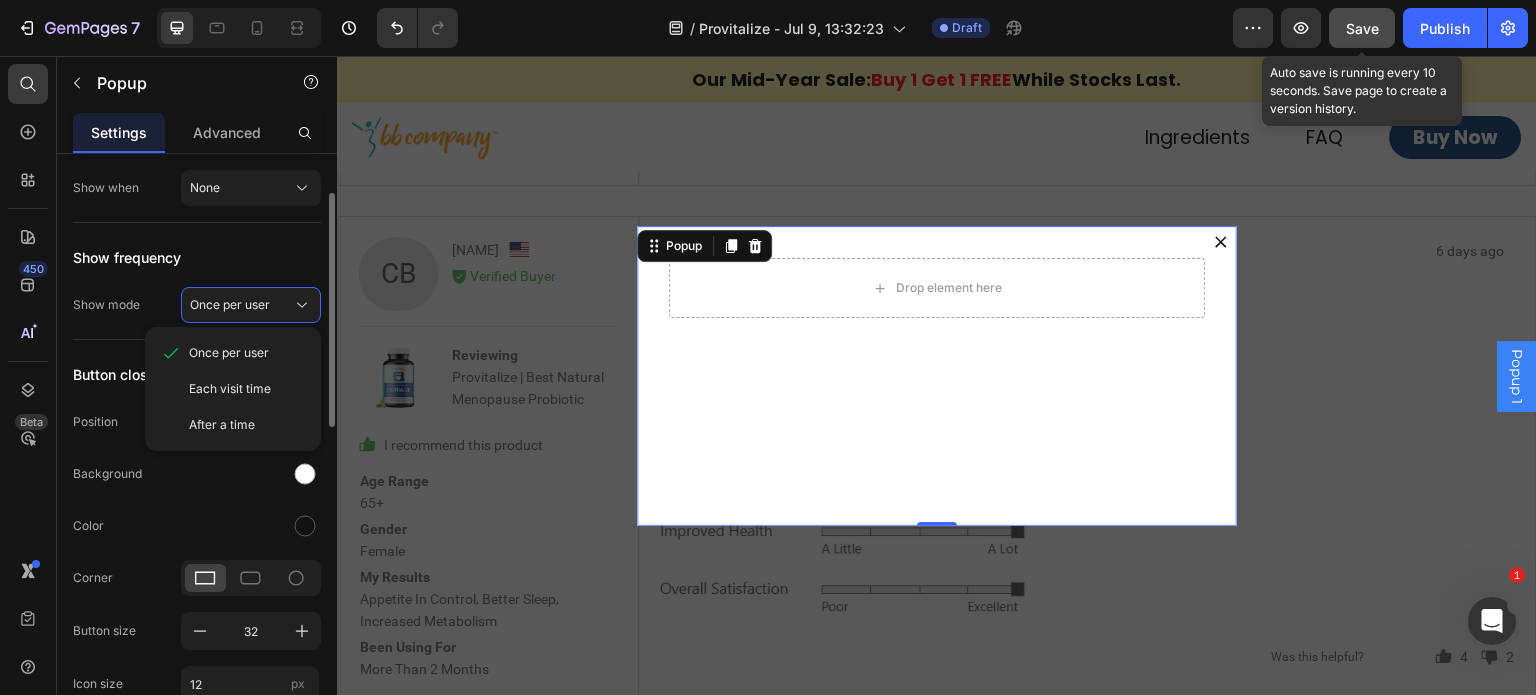 click on "Show frequency" at bounding box center [127, 257] 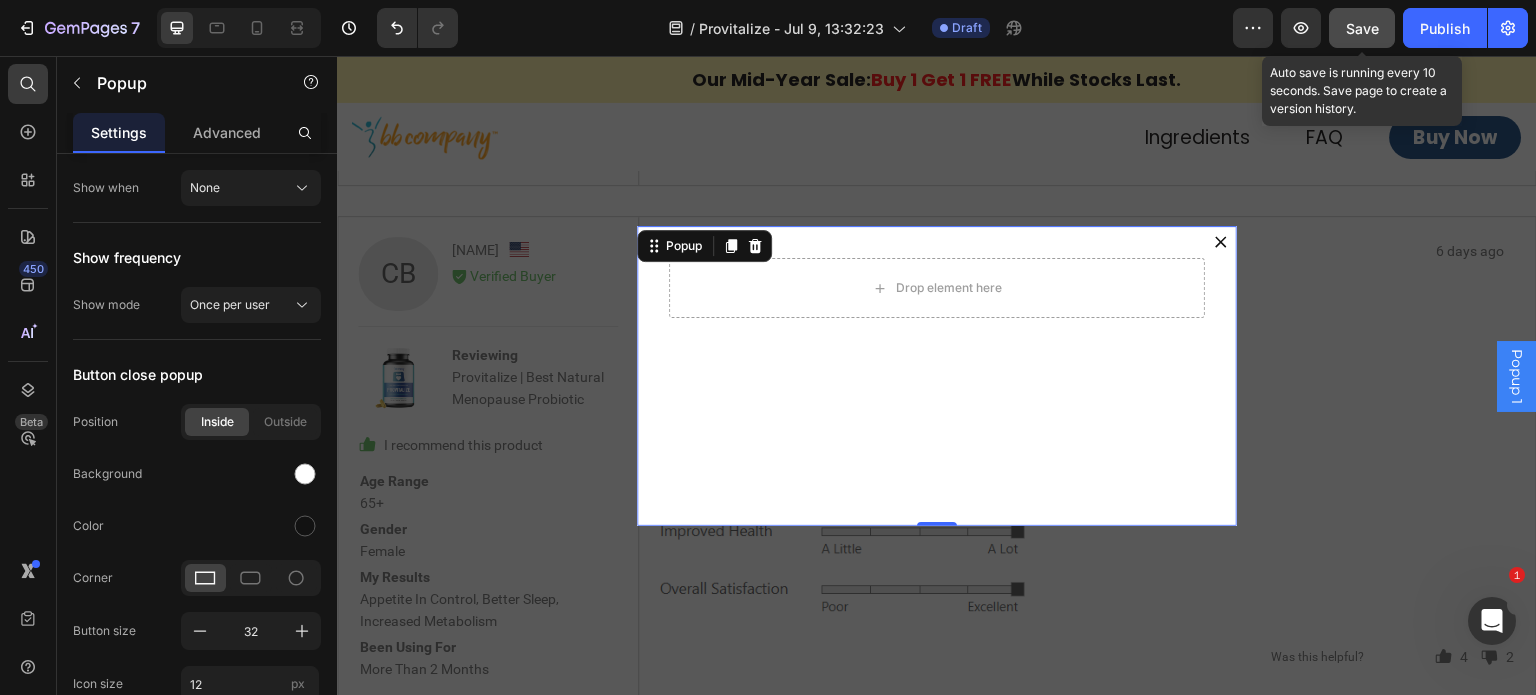 click at bounding box center [755, 246] 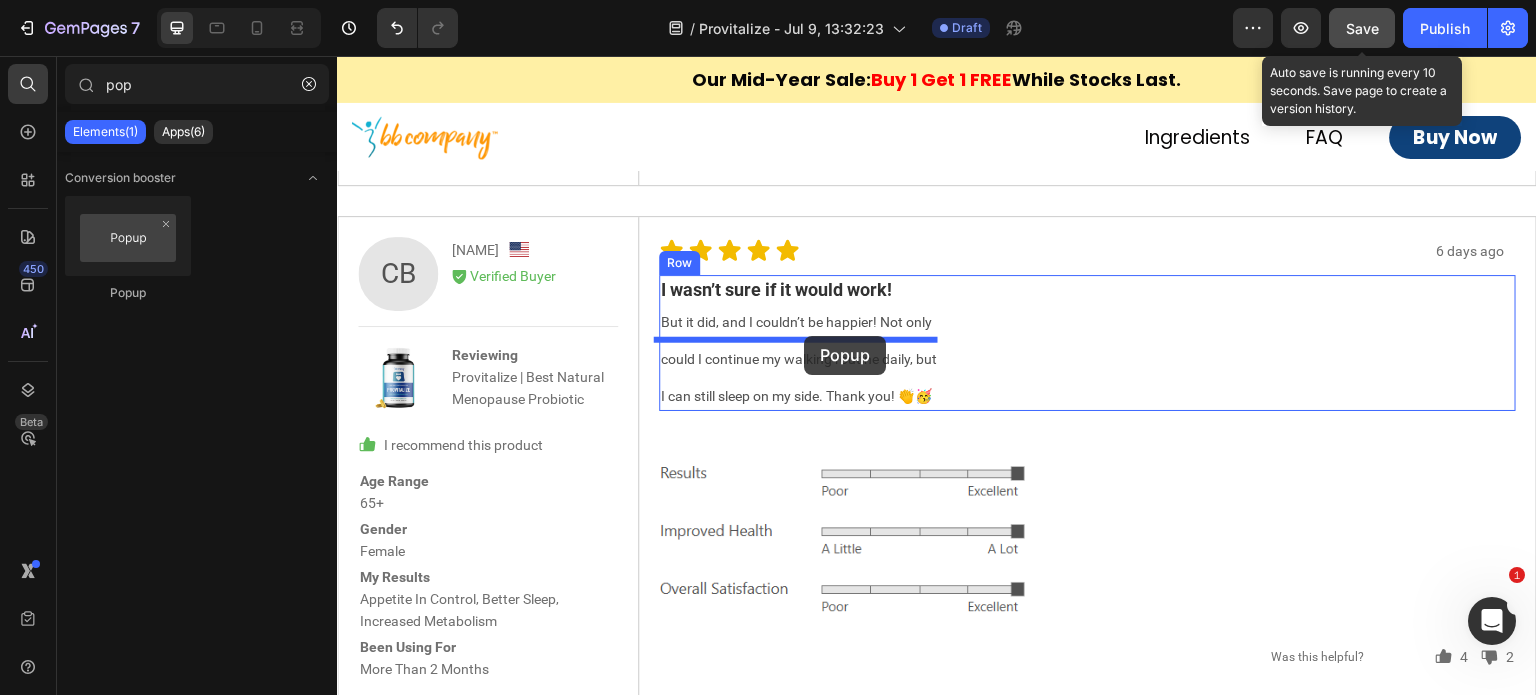 drag, startPoint x: 462, startPoint y: 299, endPoint x: 772, endPoint y: 336, distance: 312.20026 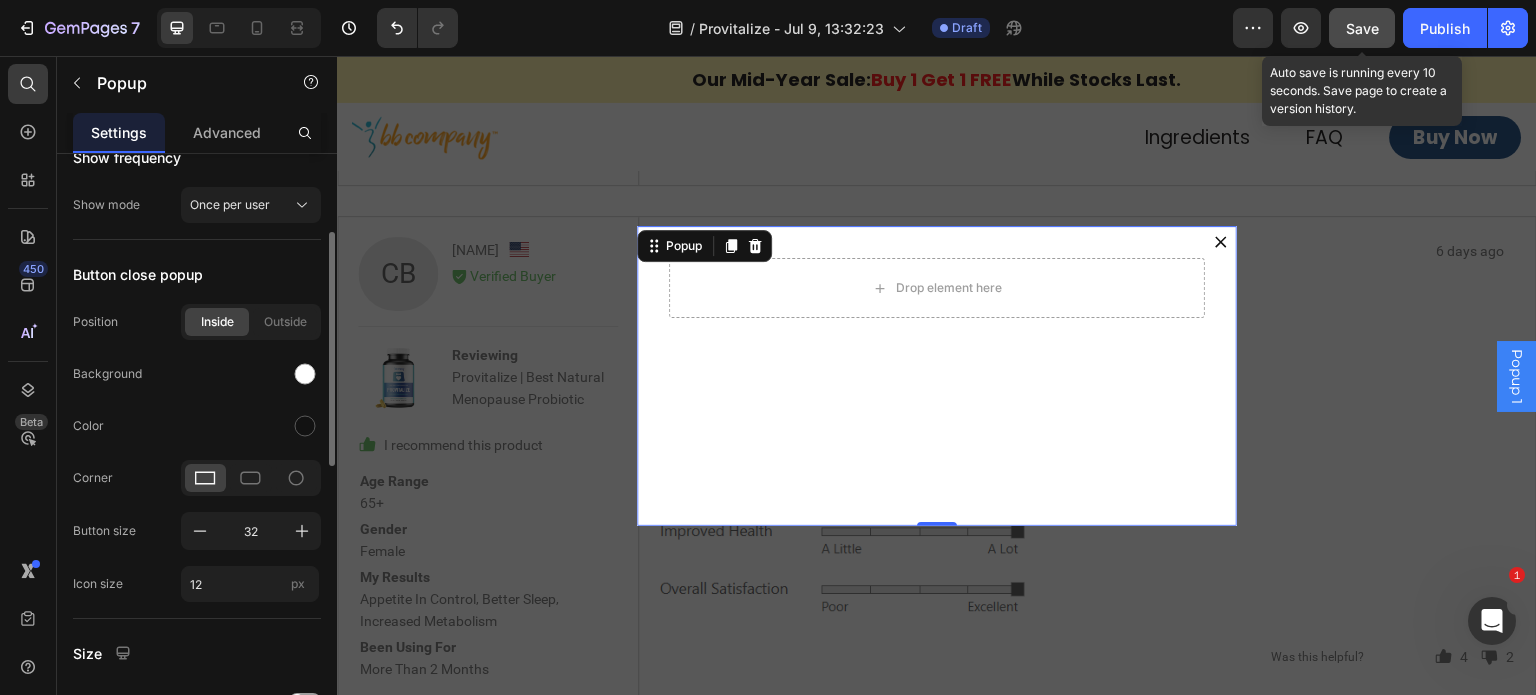 scroll, scrollTop: 300, scrollLeft: 0, axis: vertical 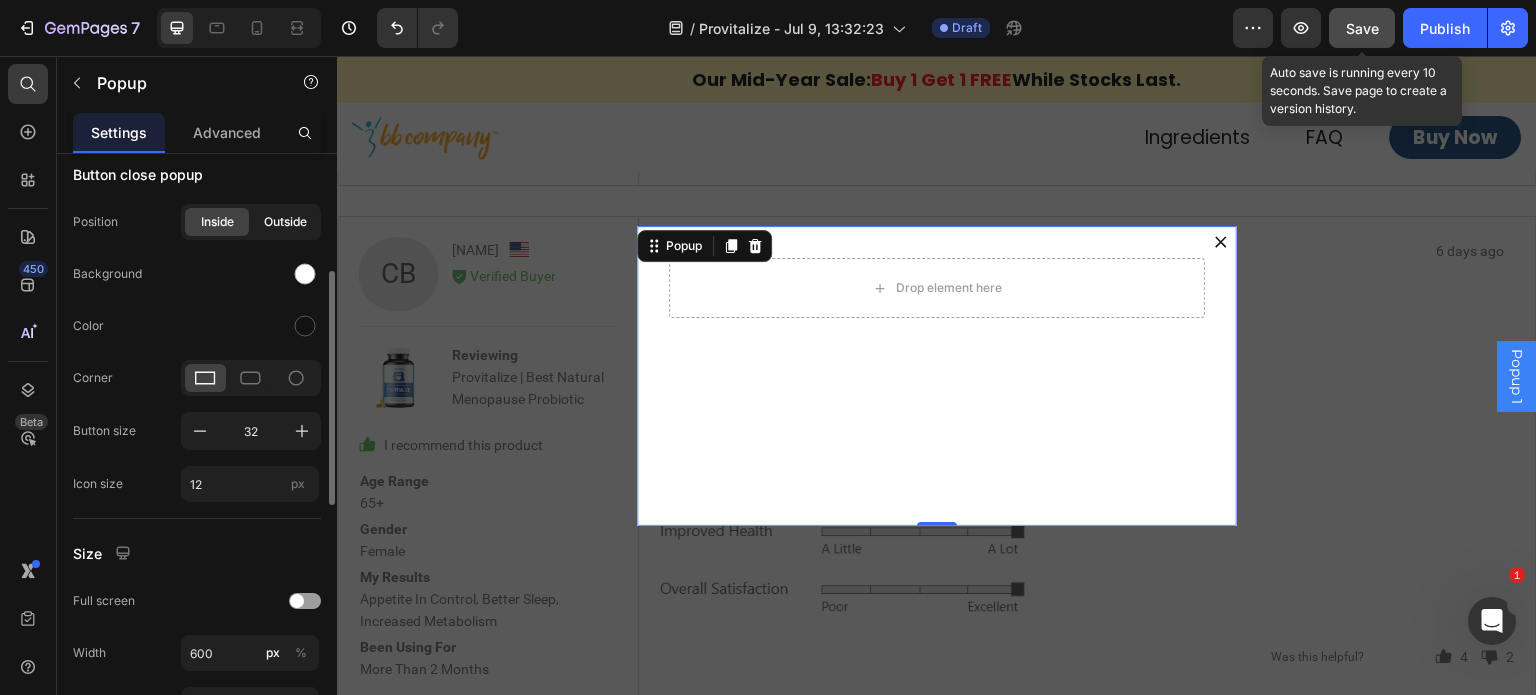 click on "Outside" 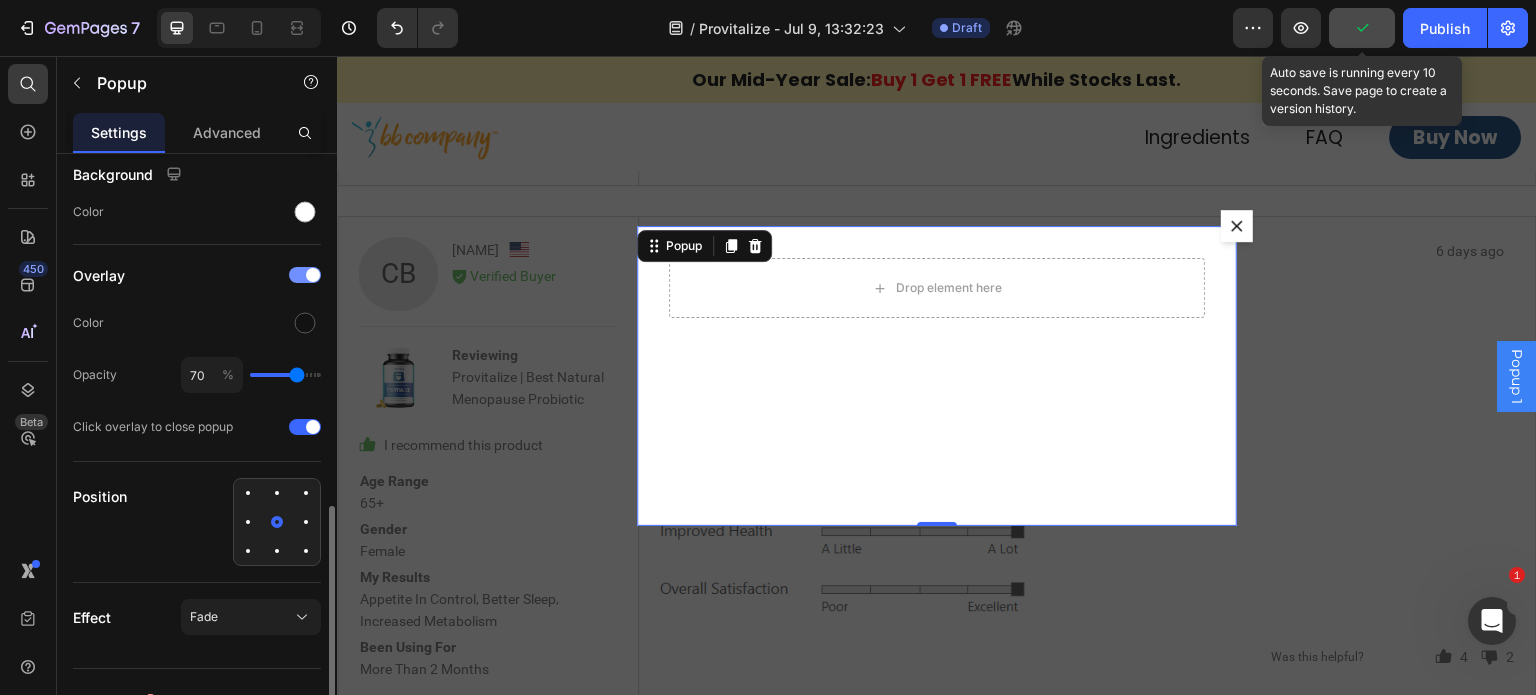 scroll, scrollTop: 928, scrollLeft: 0, axis: vertical 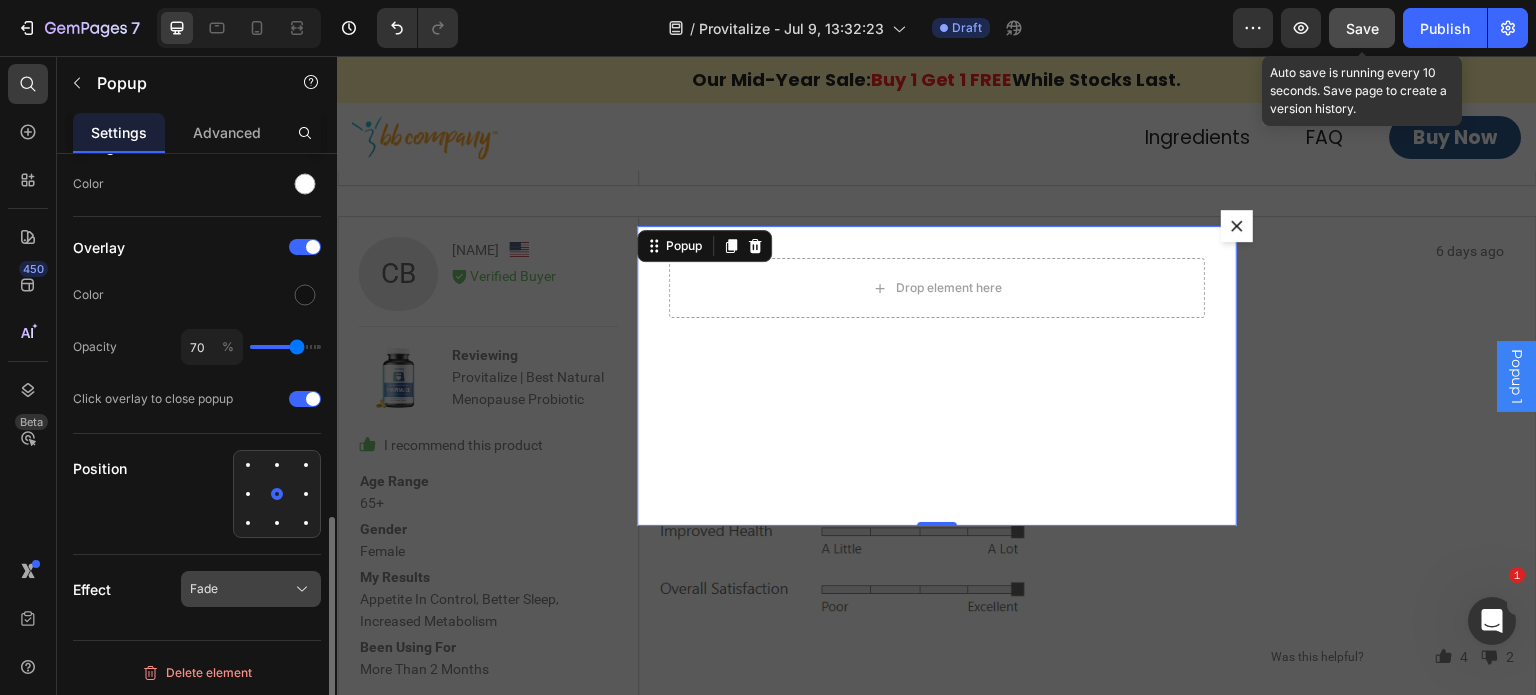 click on "Fade" 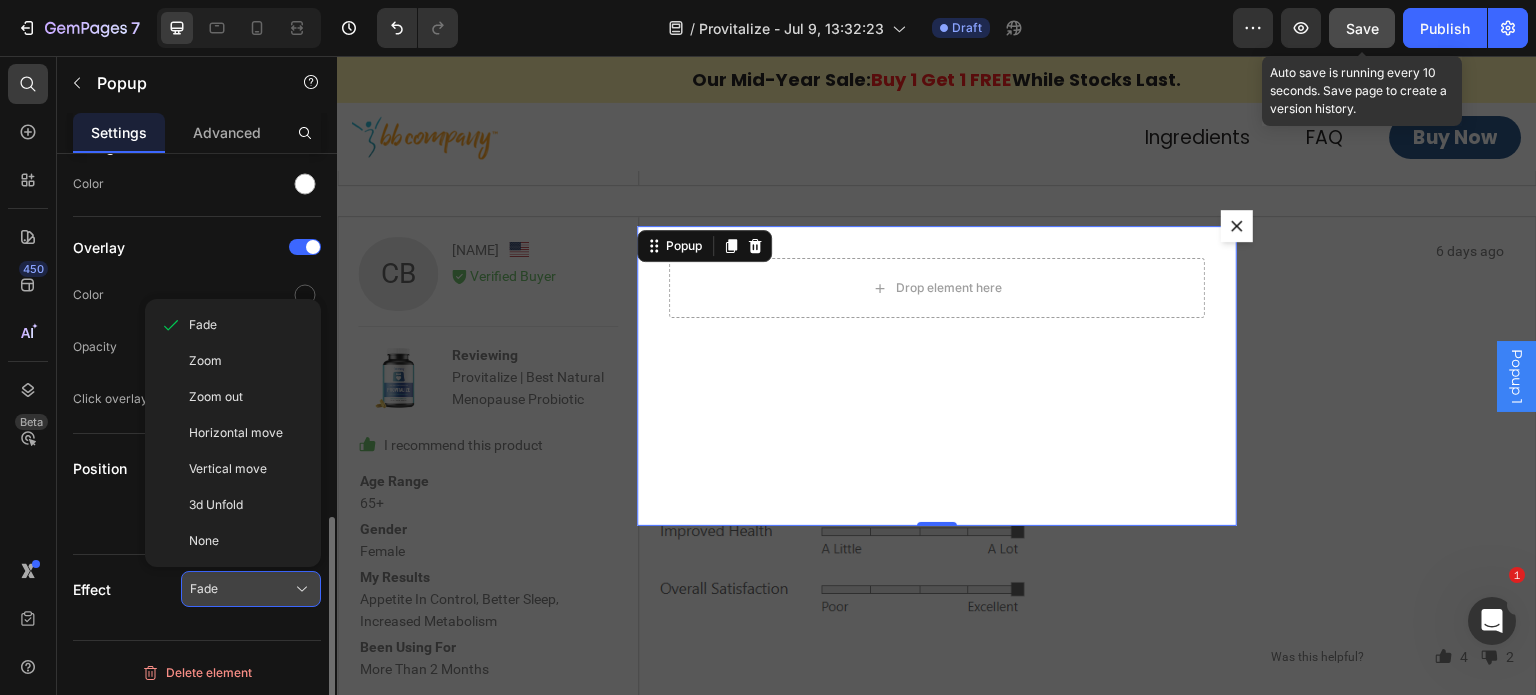 click on "Fade" 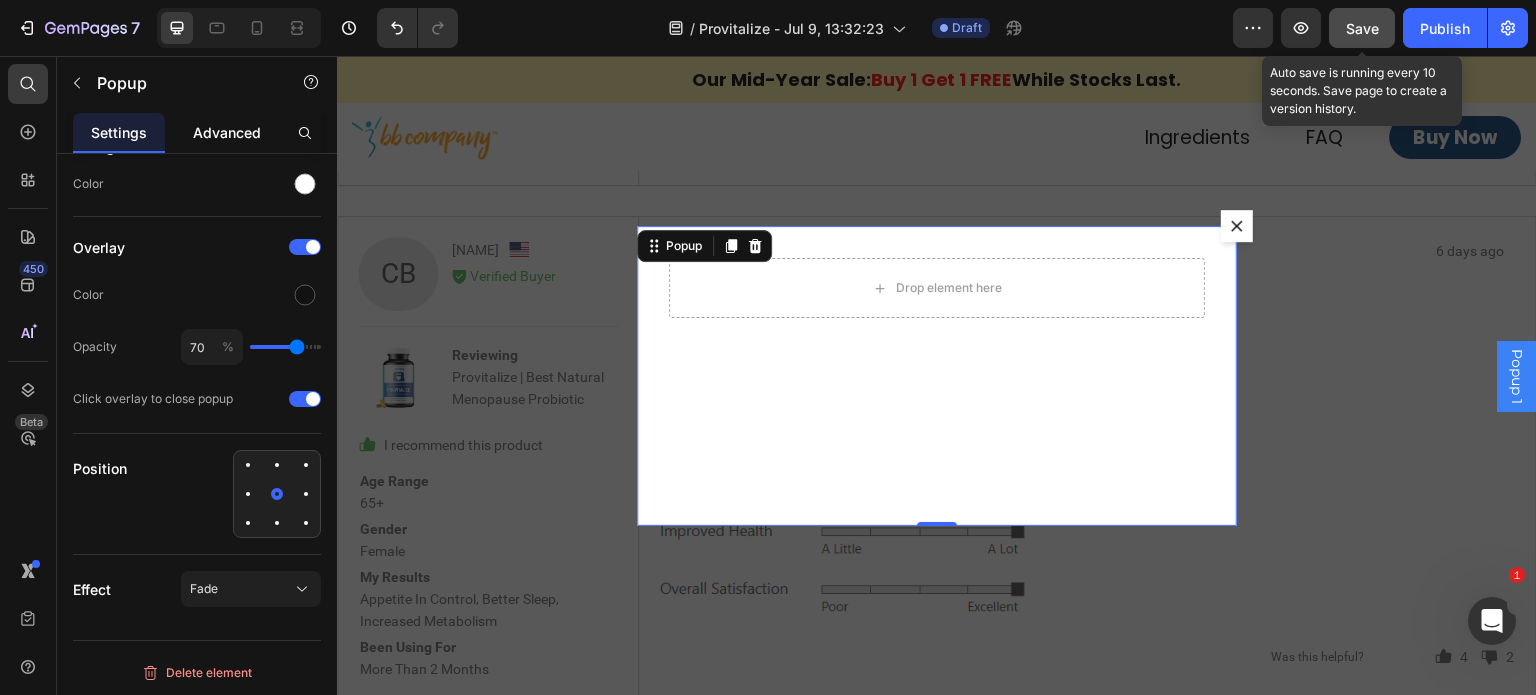 click on "Advanced" at bounding box center [227, 132] 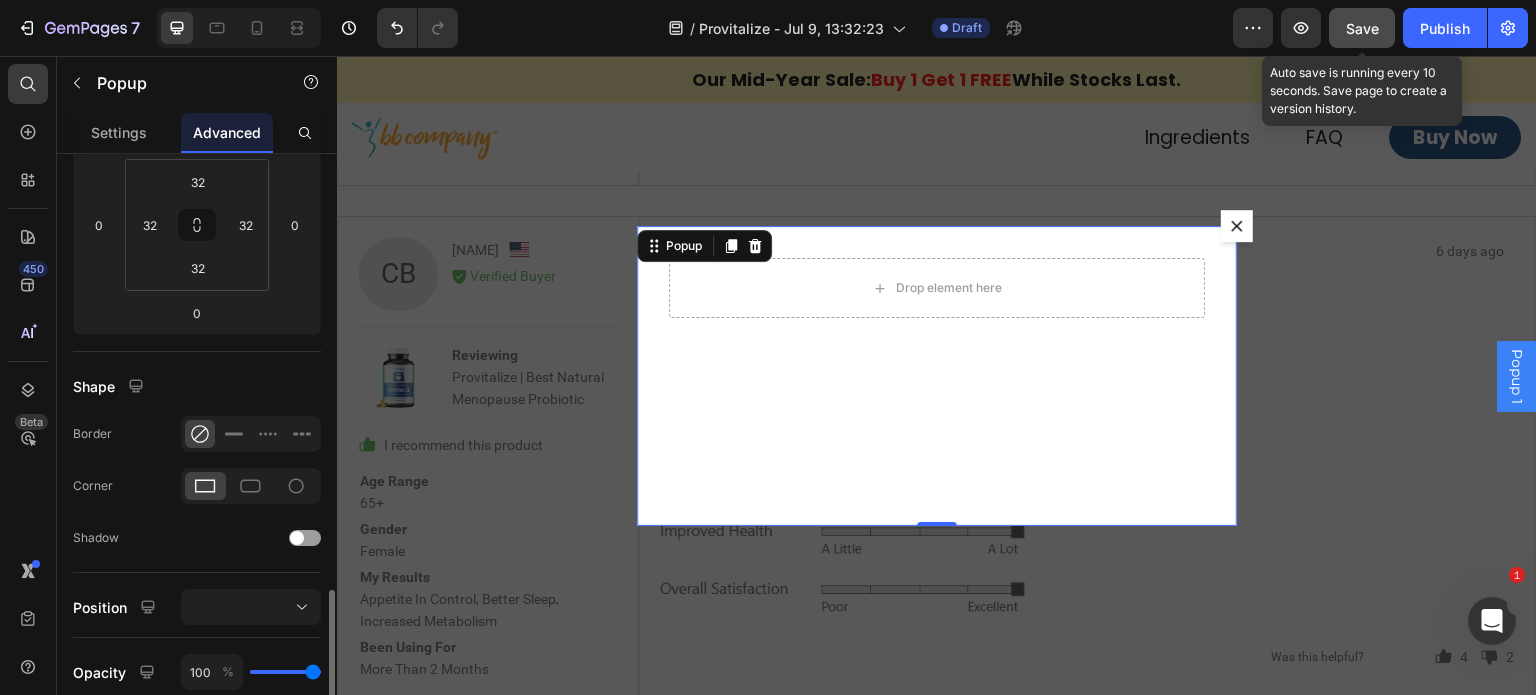 scroll, scrollTop: 668, scrollLeft: 0, axis: vertical 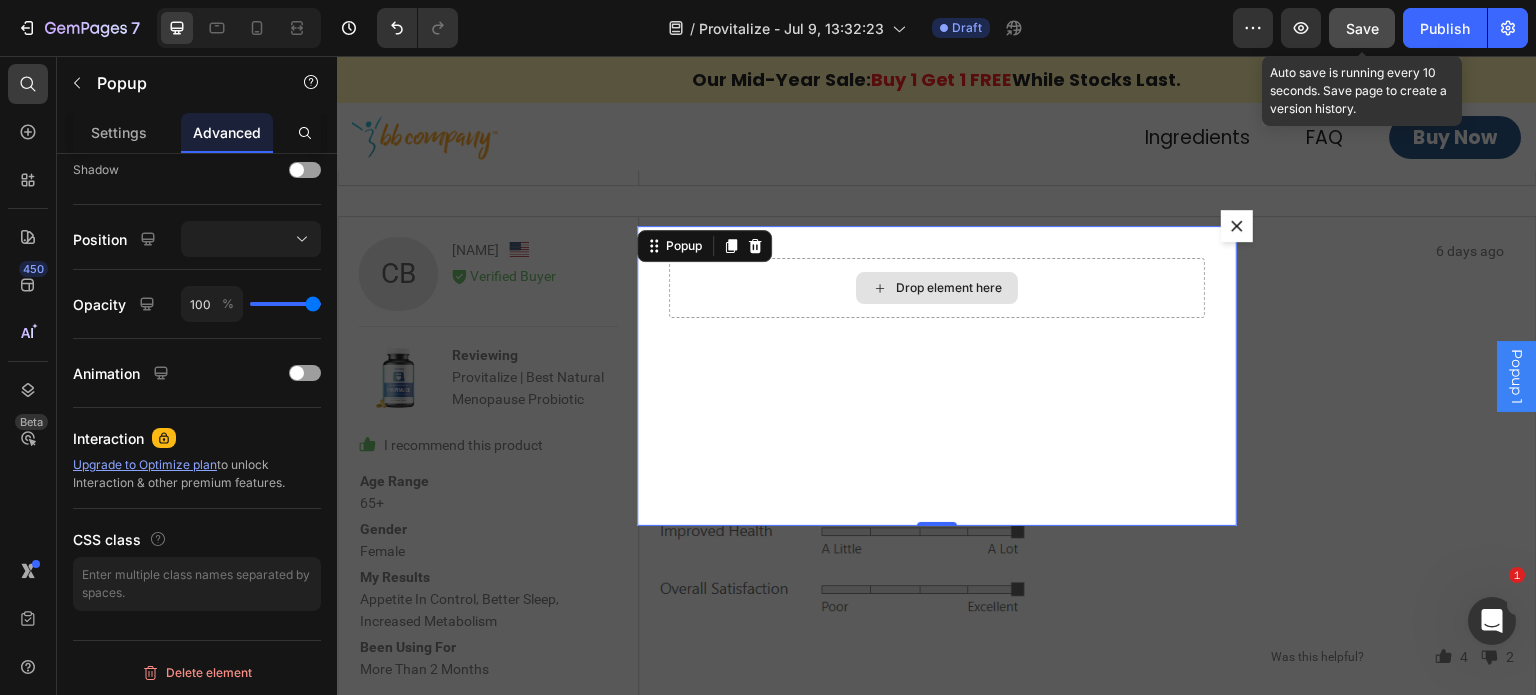 click on "Drop element here" at bounding box center (949, 288) 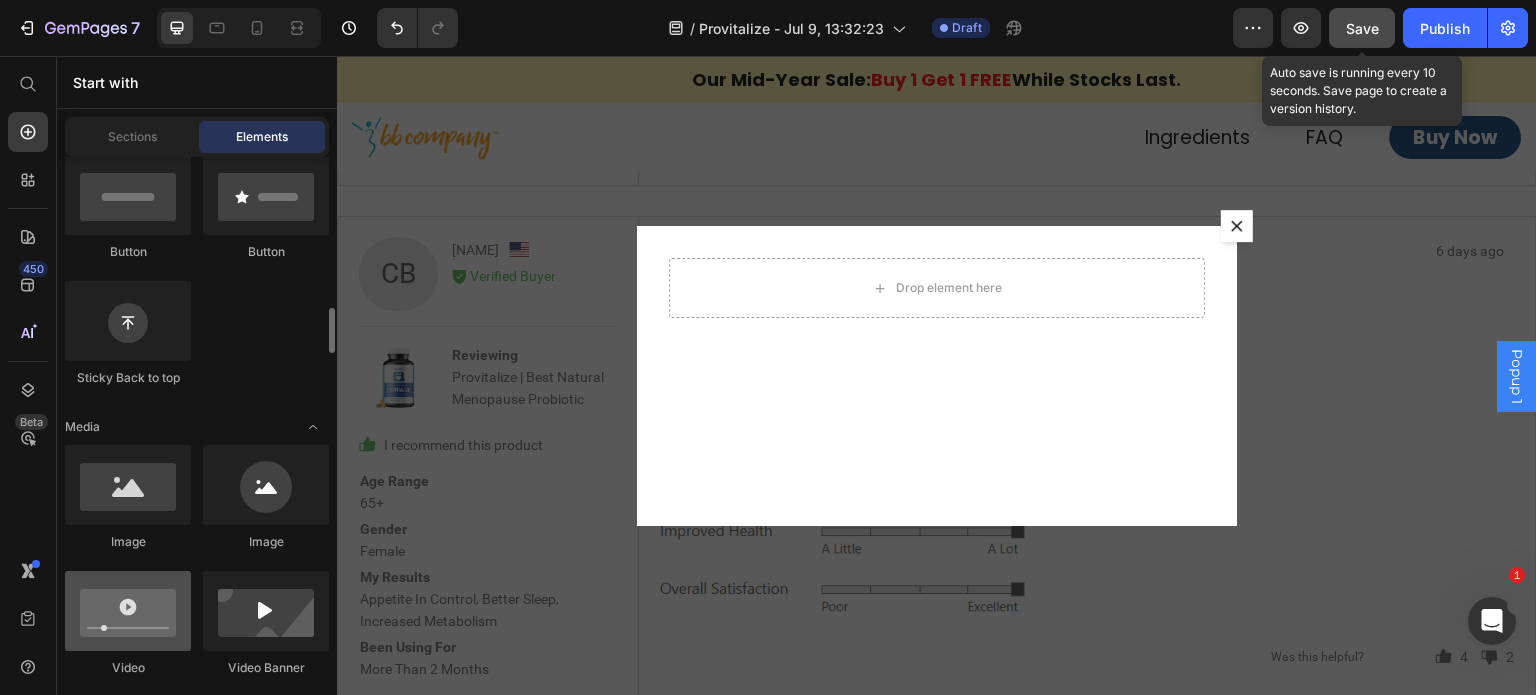 scroll, scrollTop: 700, scrollLeft: 0, axis: vertical 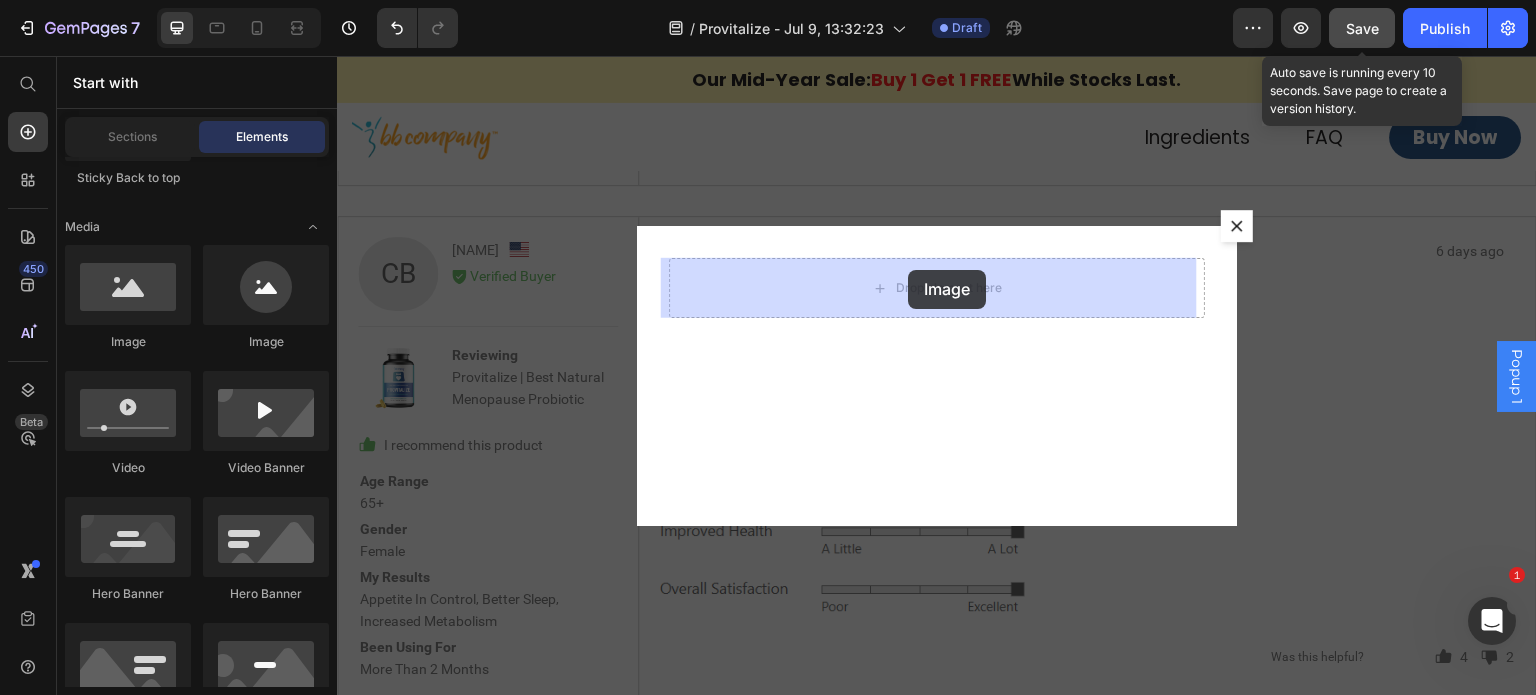 drag, startPoint x: 1065, startPoint y: 367, endPoint x: 781, endPoint y: 291, distance: 293.9932 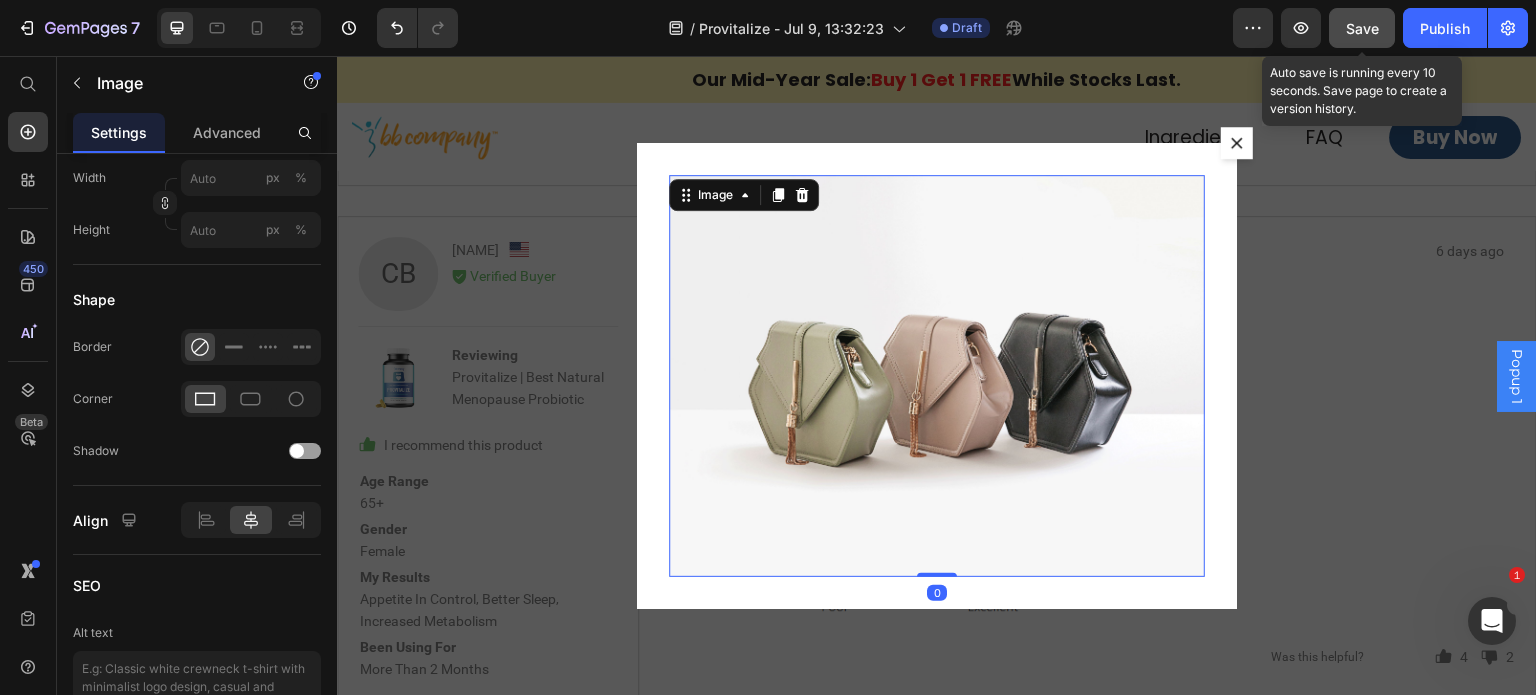 scroll, scrollTop: 0, scrollLeft: 0, axis: both 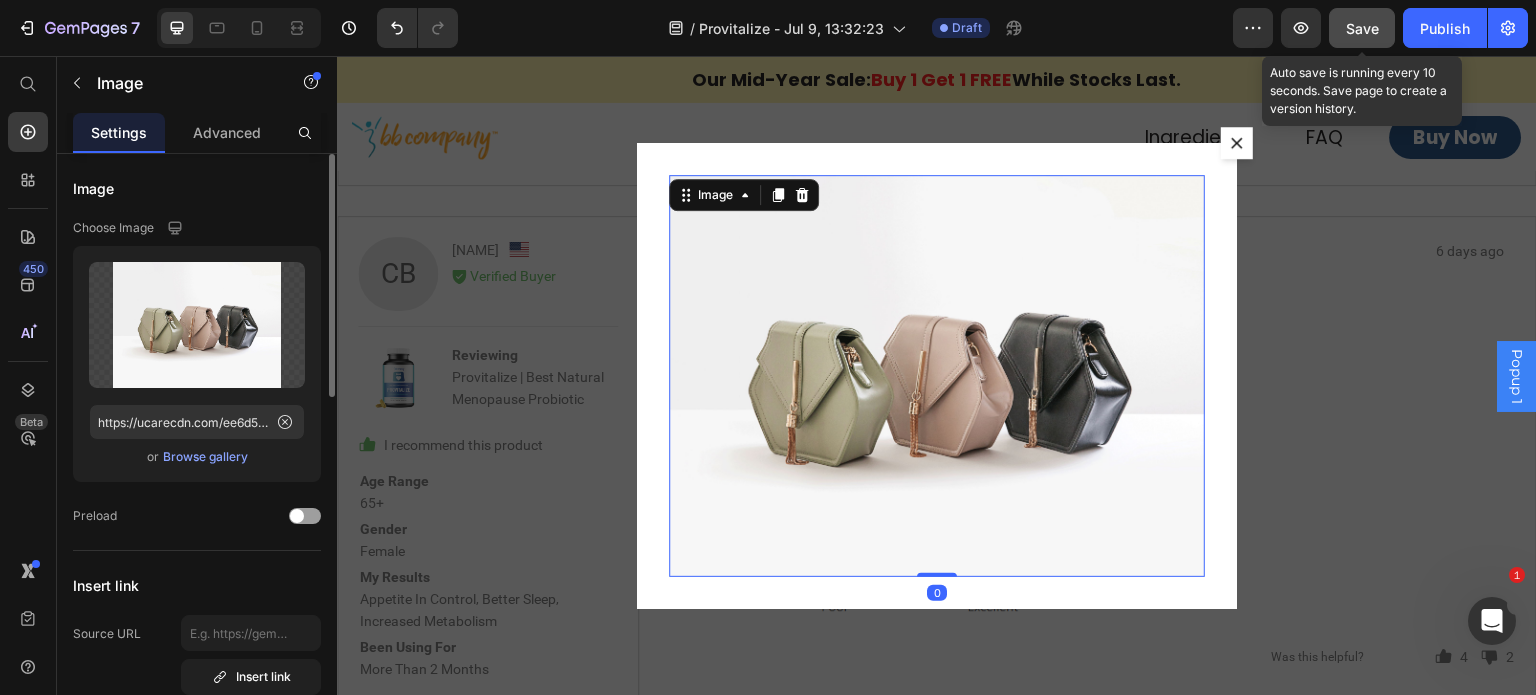 click on "Upload Image https://ucarecdn.com/ee6d5074-1640-4cc7-8933-47c8589c3dee/-/format/auto/  or   Browse gallery" 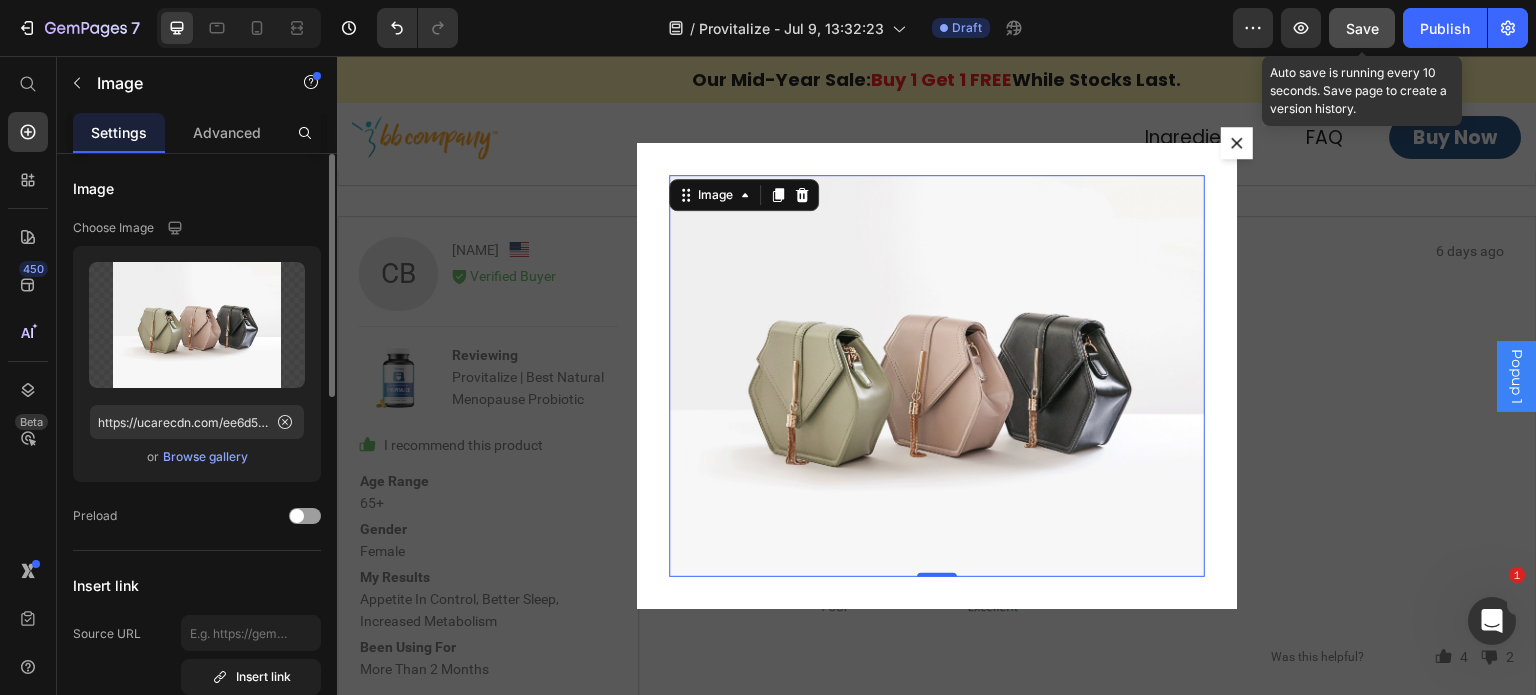 click on "Browse gallery" at bounding box center [205, 457] 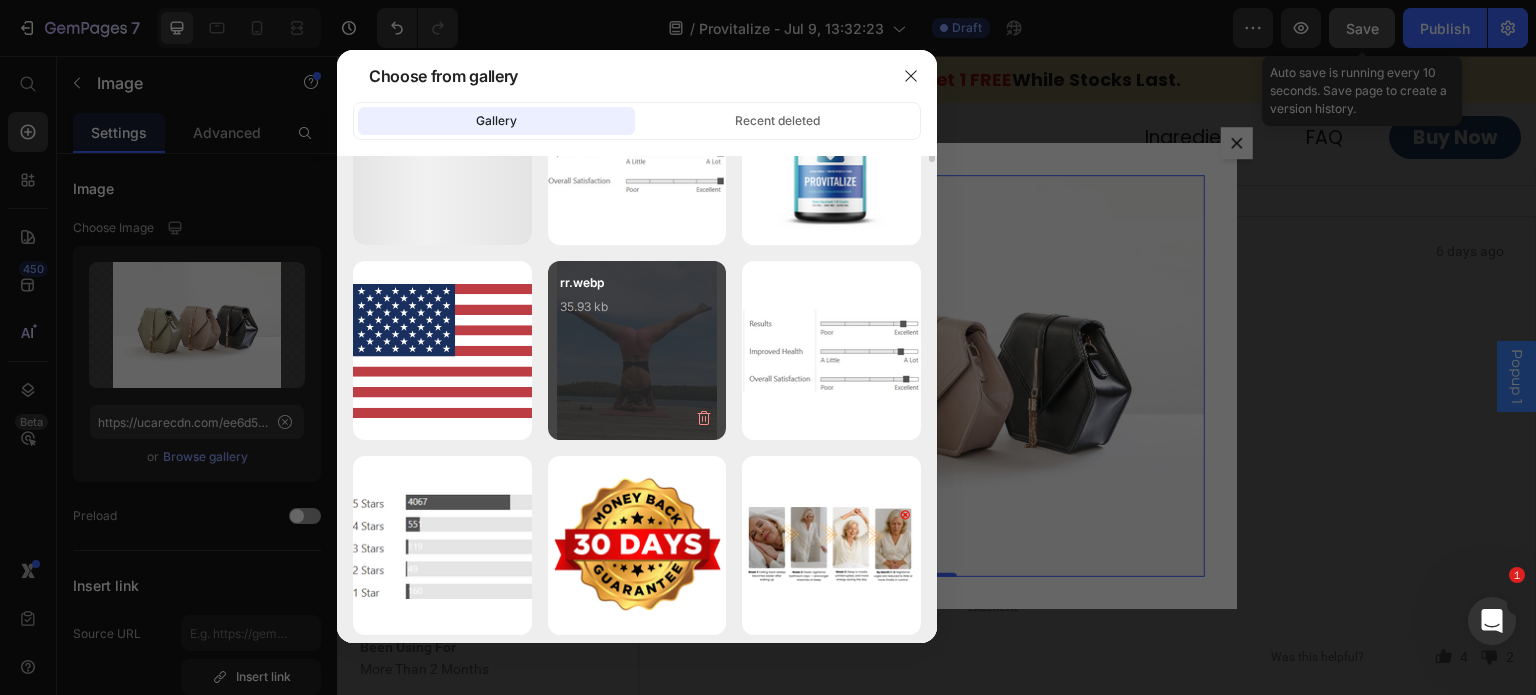 scroll, scrollTop: 400, scrollLeft: 0, axis: vertical 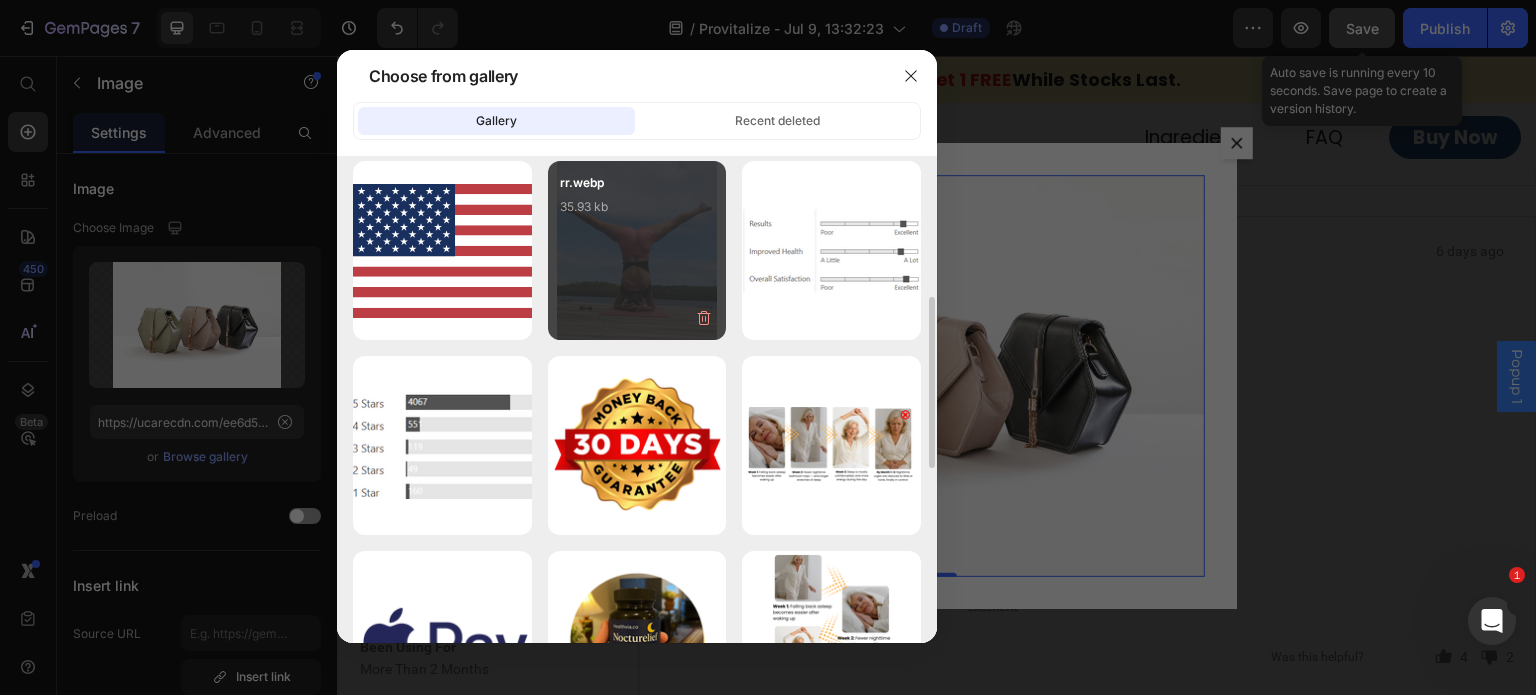 click on "rr.webp 35.93 kb" at bounding box center [637, 250] 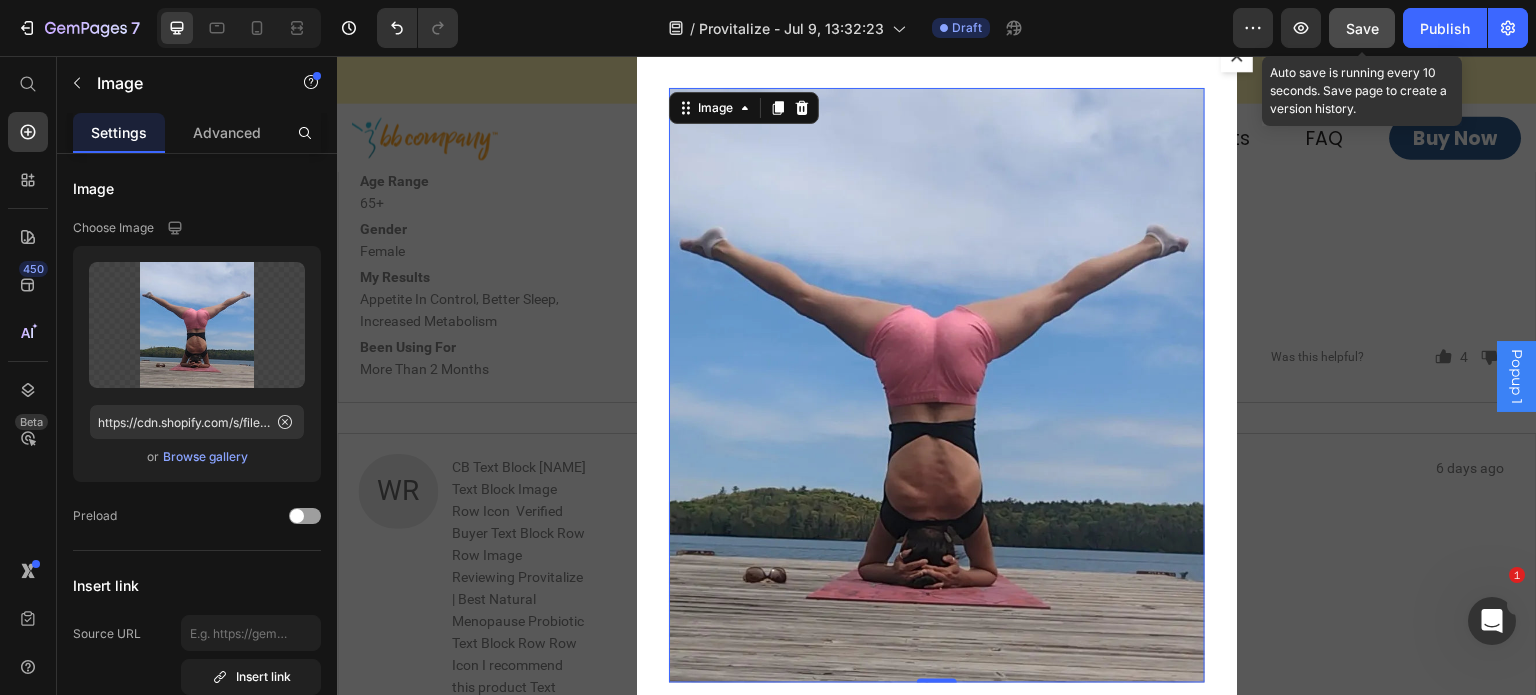 scroll, scrollTop: 9644, scrollLeft: 0, axis: vertical 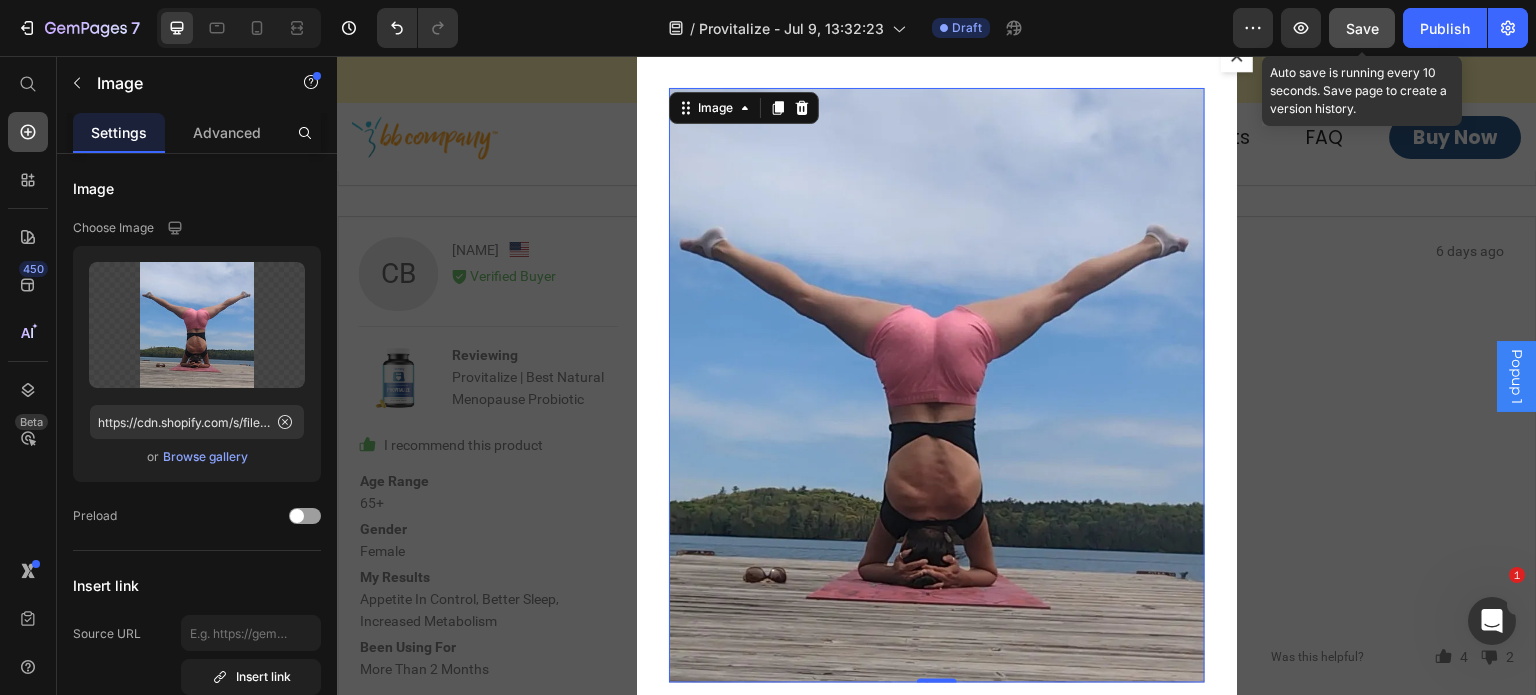 click 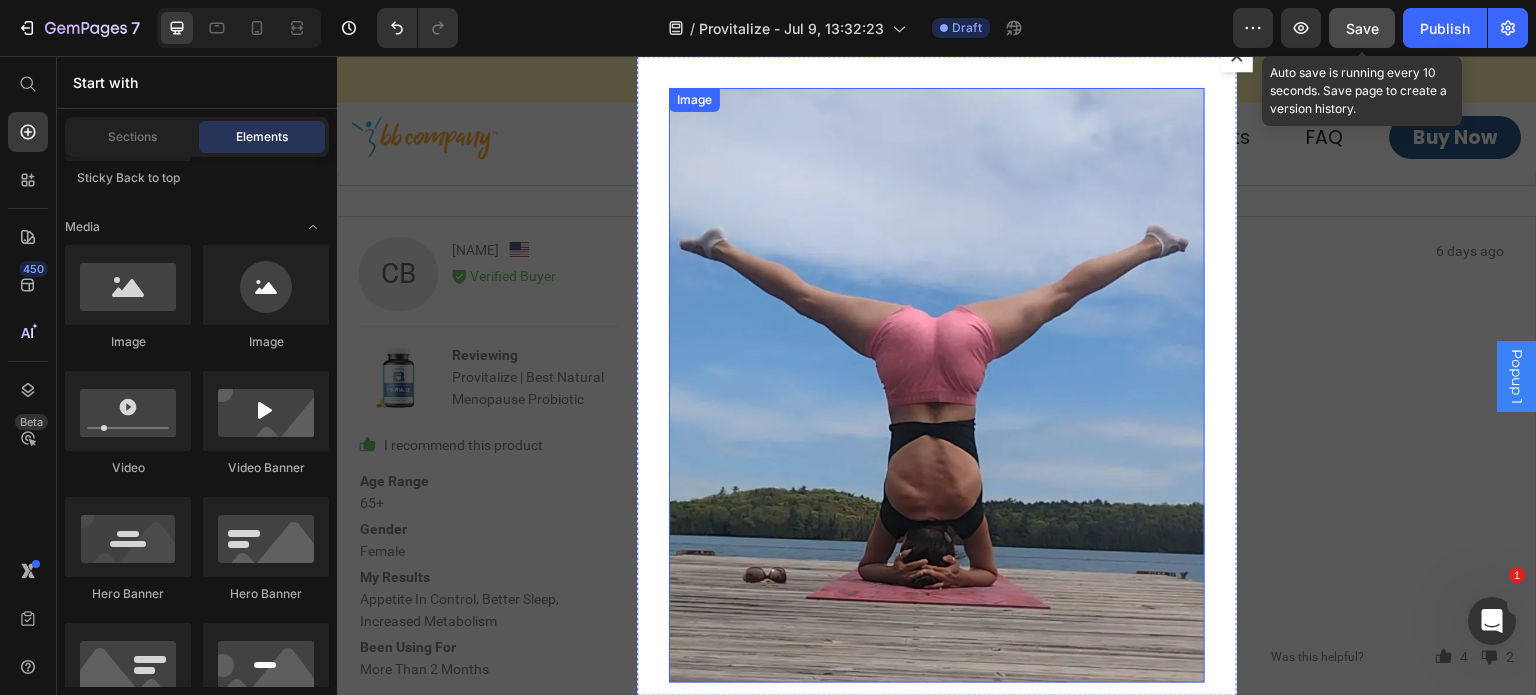 click at bounding box center (937, 385) 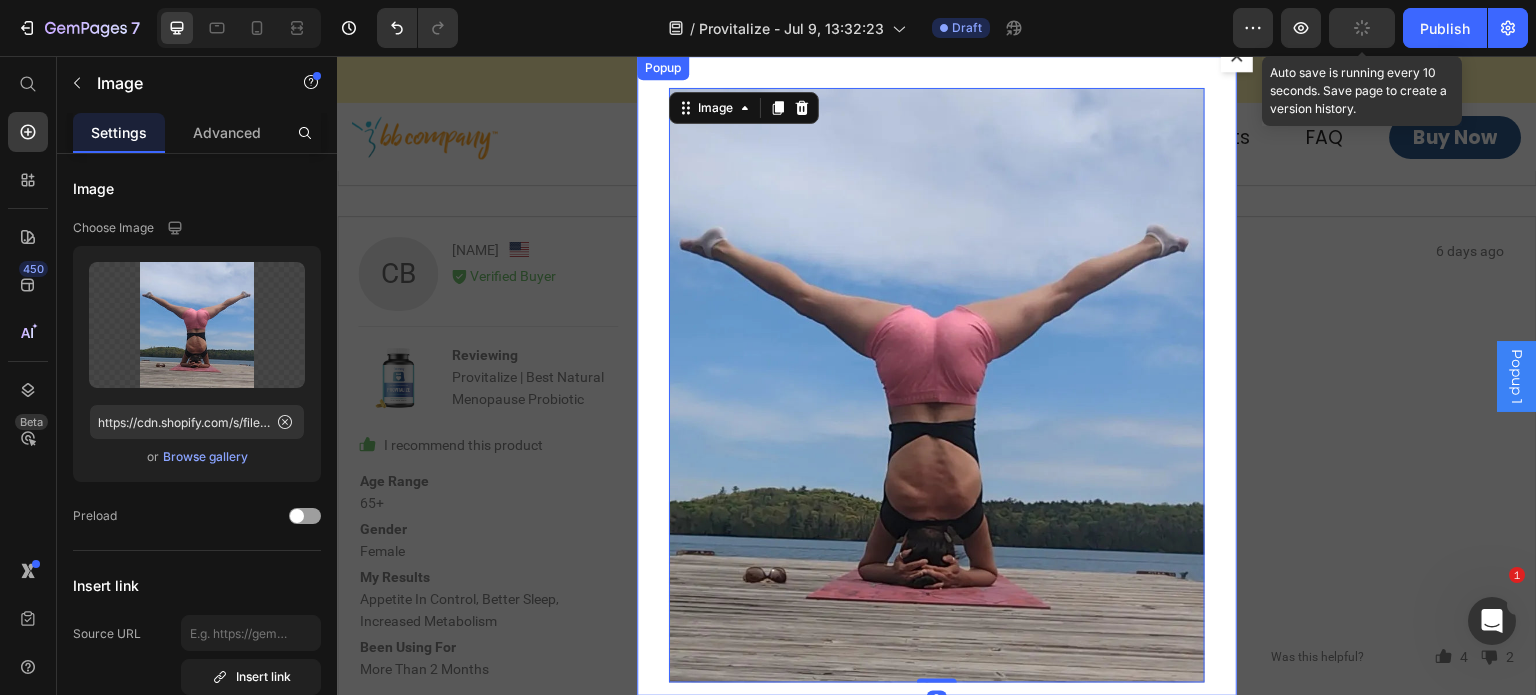 click on "Image   0" at bounding box center (937, 376) 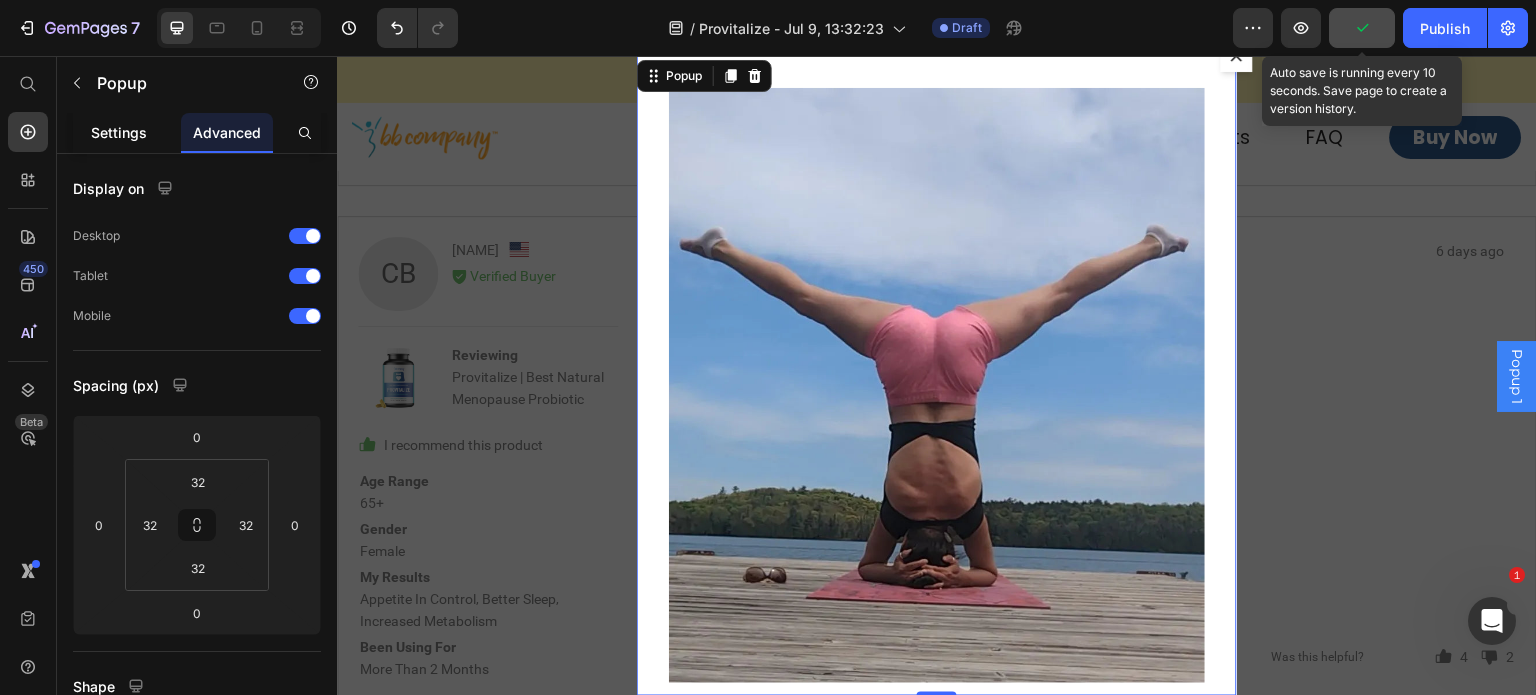 click on "Settings" at bounding box center (119, 132) 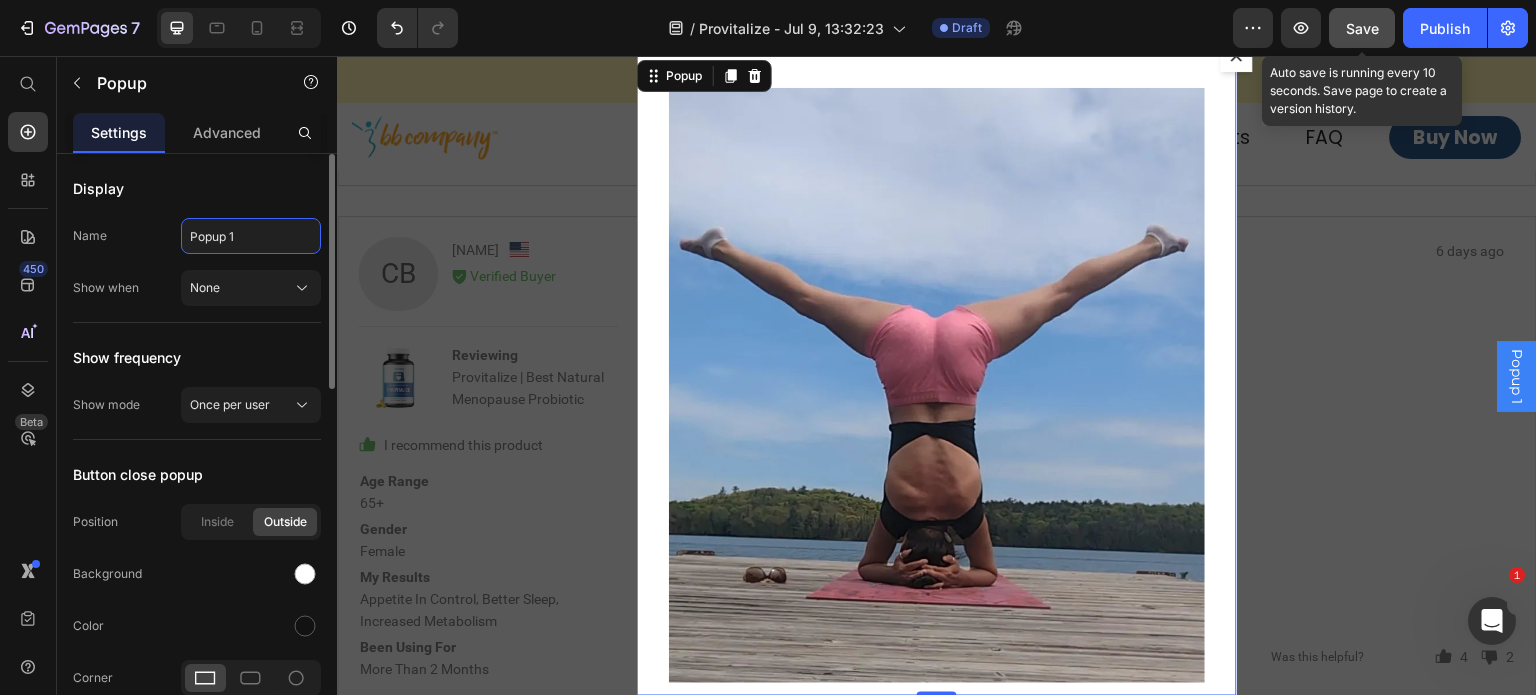 click on "Popup 1" 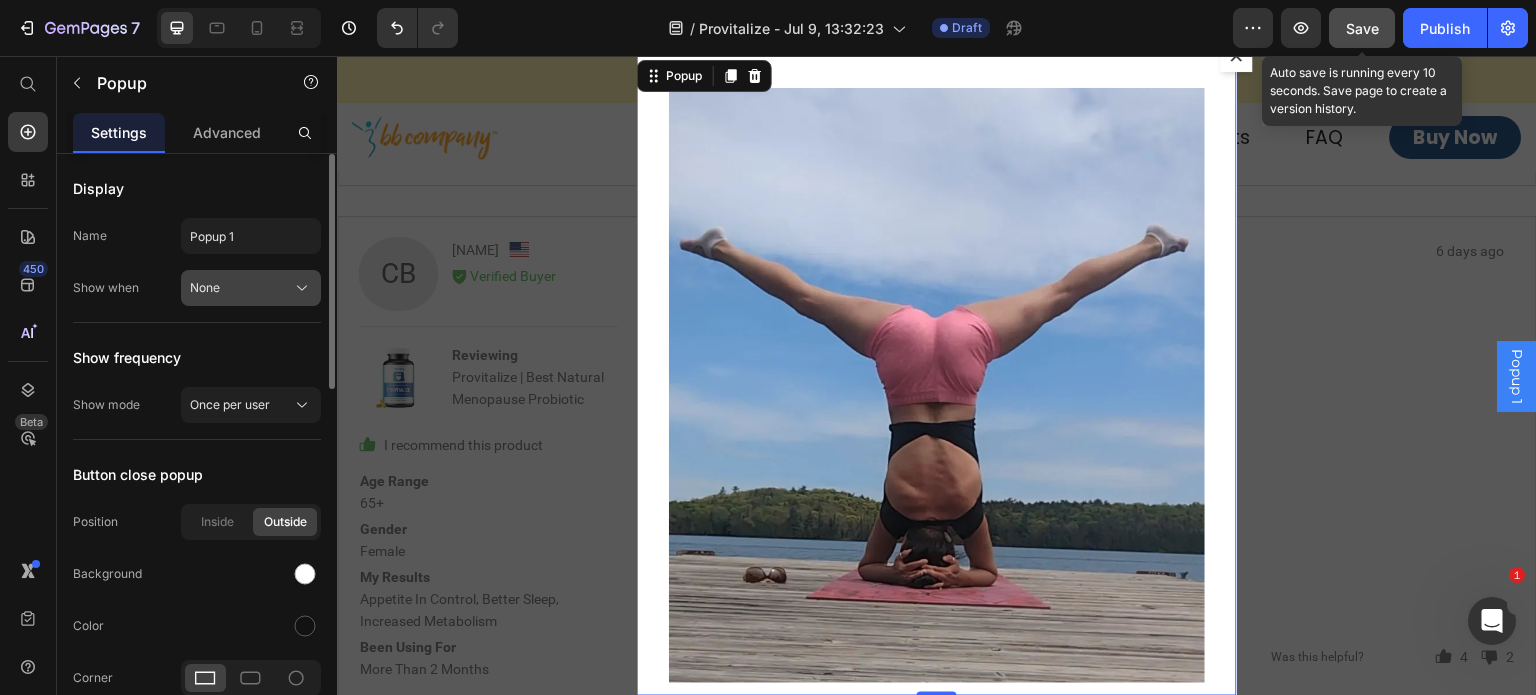 click on "None" 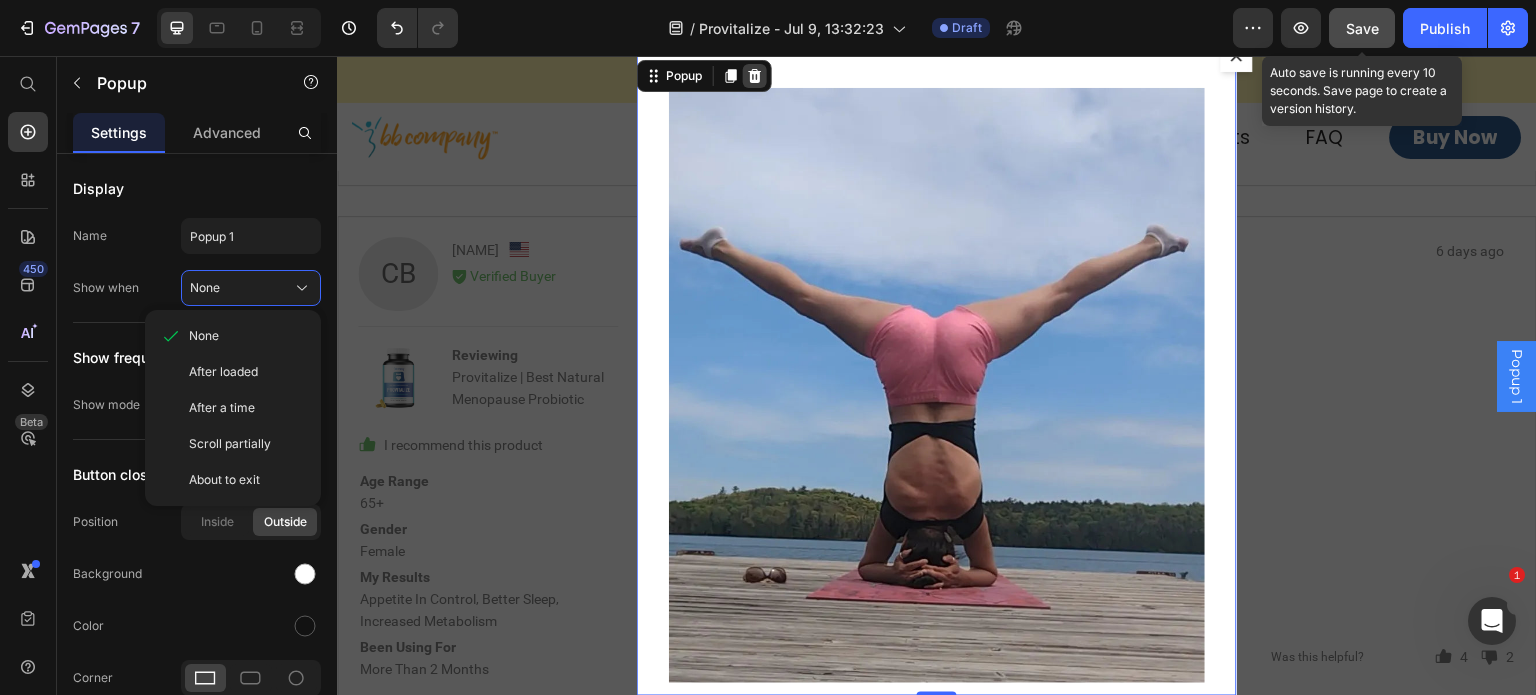 click 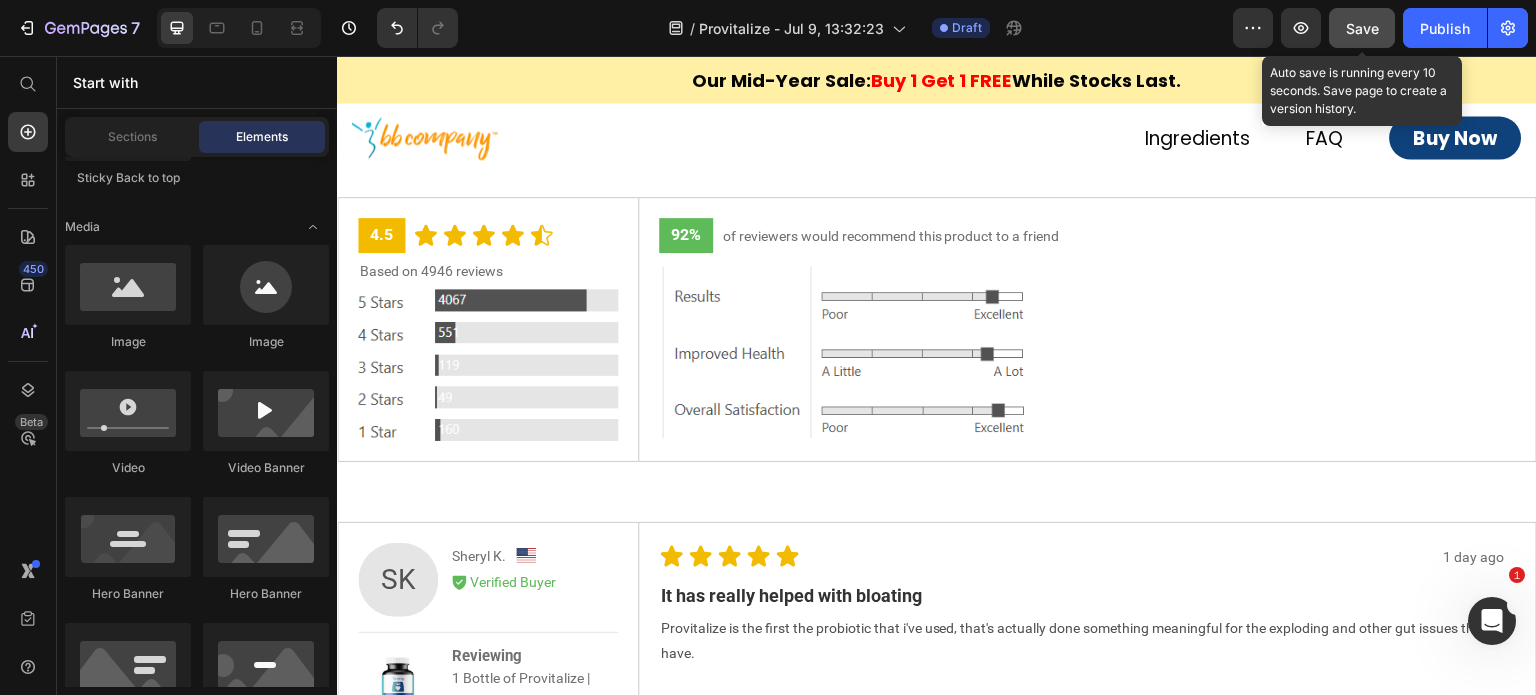 scroll, scrollTop: 7144, scrollLeft: 0, axis: vertical 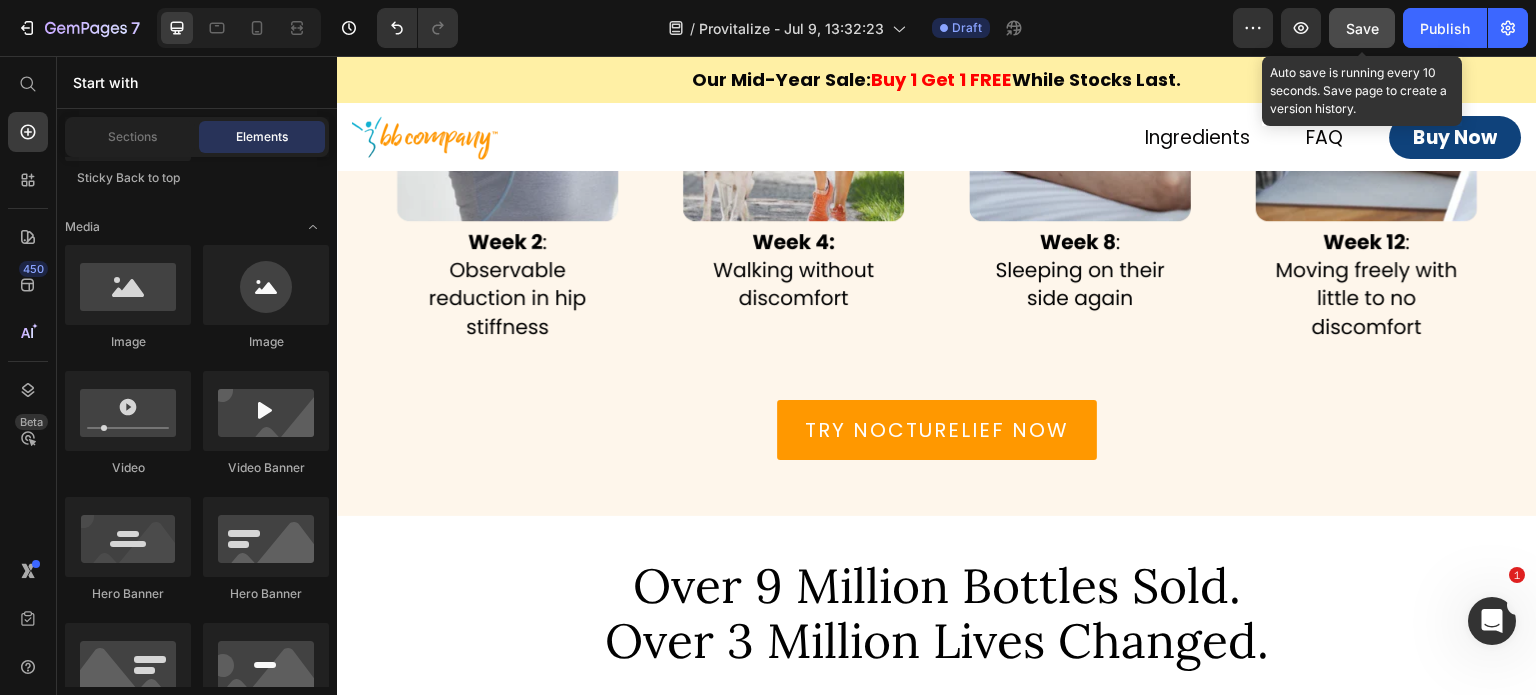 click on "Save" at bounding box center [1362, 28] 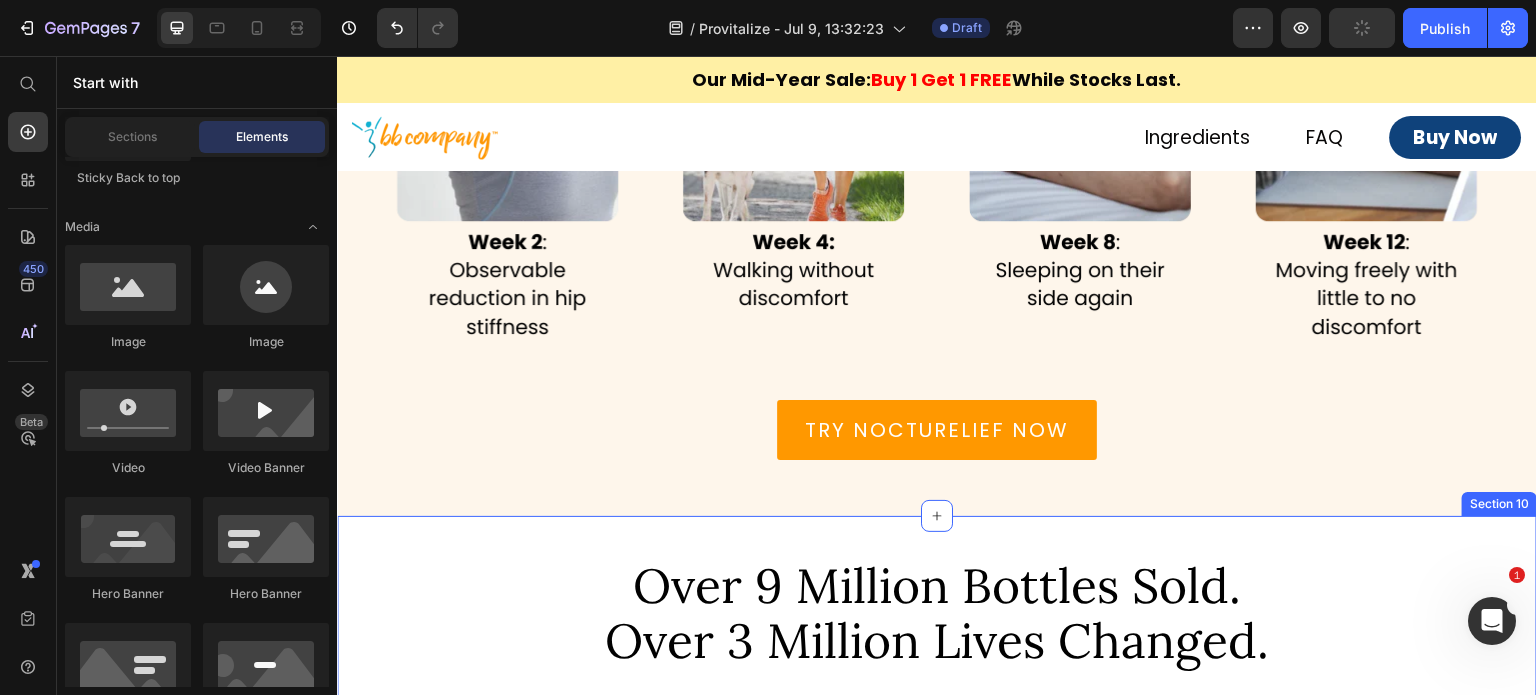 click on "Over 9 Million Bottles Sold. Over 3 Million Lives Changed. Heading 4.5 Text Block Icon Icon Icon Icon
Icon Icon List Row Based on 4946 reviews Text Block Image Row 92% Text Block of reviewers would recommend this product to a friend Text Block Row Image Row Row SK Text Block Sheryl K.  Text Block Image Row
Icon  Verified Buyer Text Block Row Row Image Reviewing 1 Bottle of Provitalize | Best Natural Weight Management Probiotic Text Block Row Row
Icon I recommend this product Text Block Row Age Range 65+ Text Block Row Gender Female Text Block Row My Results Appetite In Control, Less Cravings, Less Bloating Text Block Row Been Using For 1 To 2 Months Text Block Row Row 1 day ago Text Block Icon Icon Icon Icon Icon Icon List Row It has really helped with bloating Text Block Provitalize is the first the probiotic that i've used, that's actually done something meaningful for the exploding and other gut issues that I have. Text Block Row Image
Icon" at bounding box center (937, 1605) 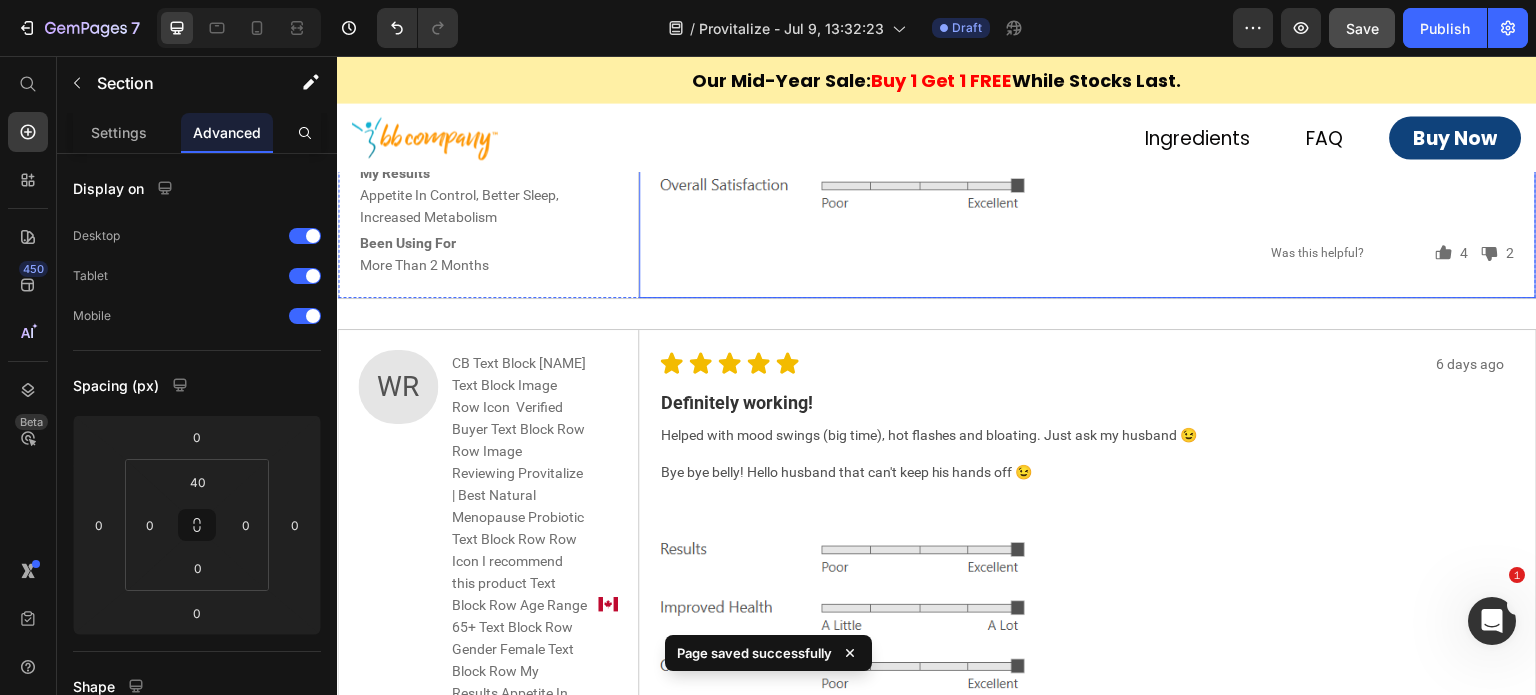 scroll, scrollTop: 10544, scrollLeft: 0, axis: vertical 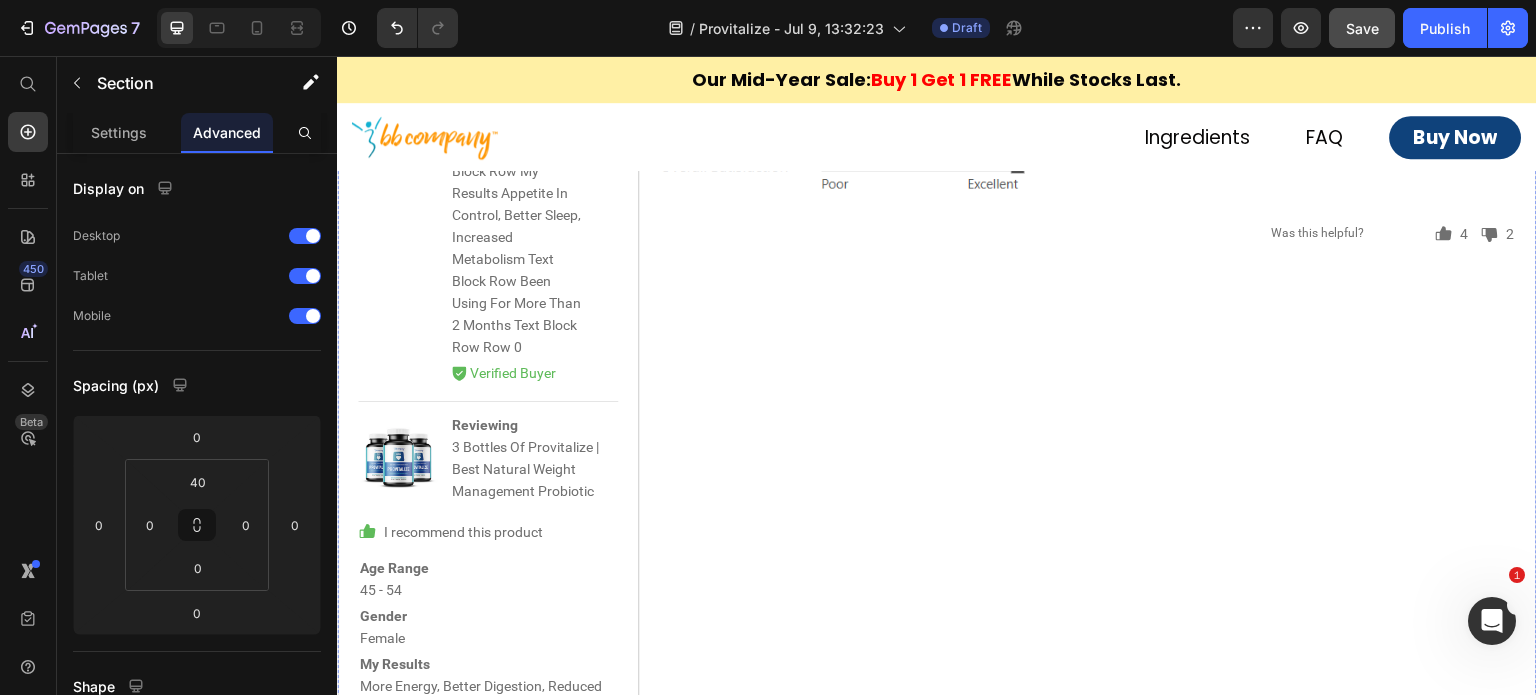 click on "TRY NOCTURELIEF NOW" at bounding box center [937, 858] 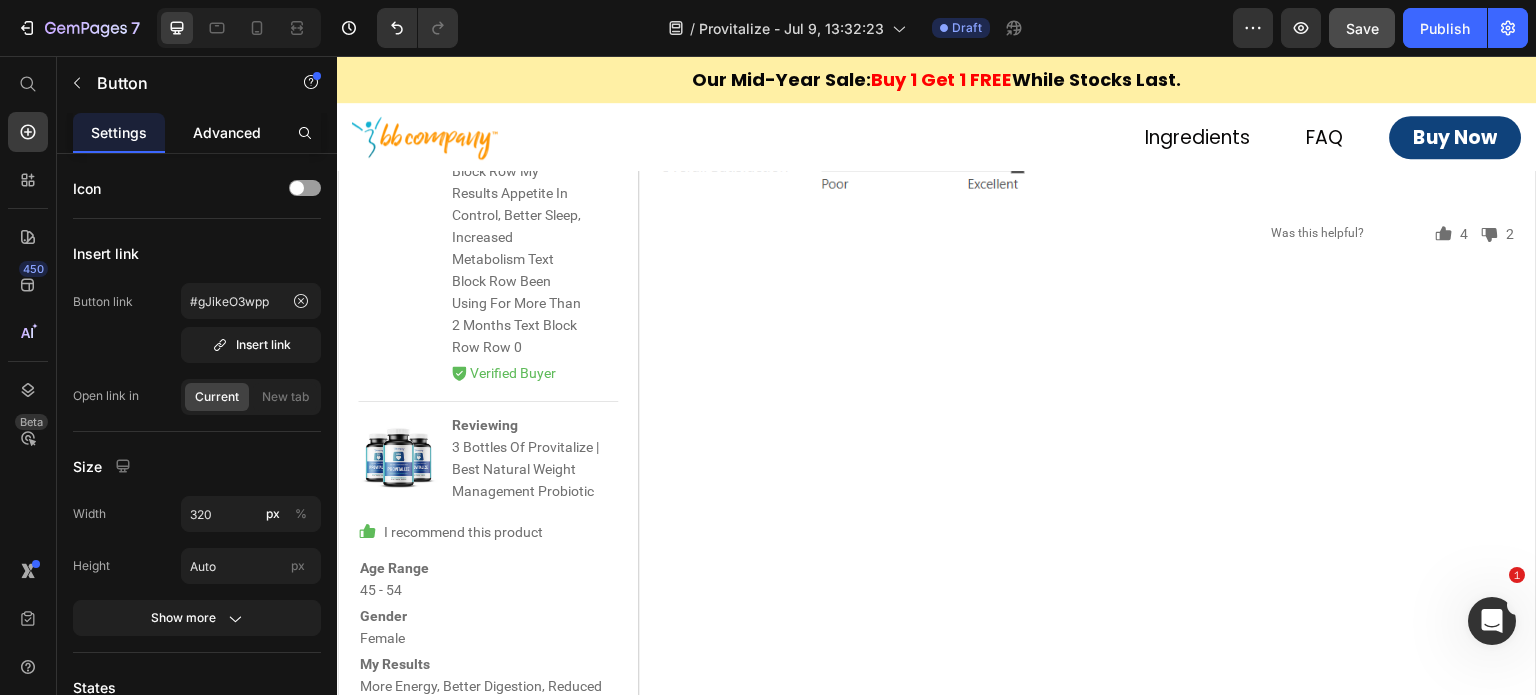 click on "Advanced" at bounding box center [227, 132] 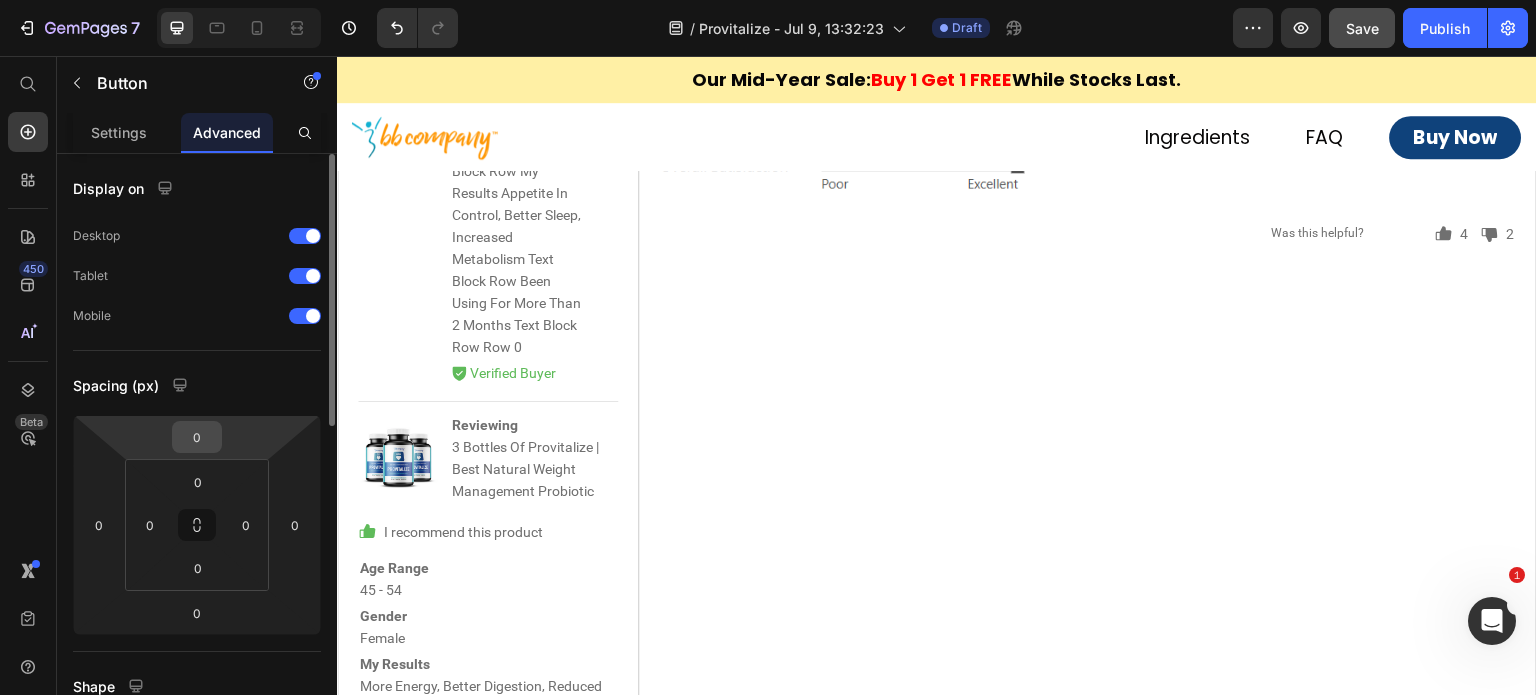 click on "0" at bounding box center [197, 437] 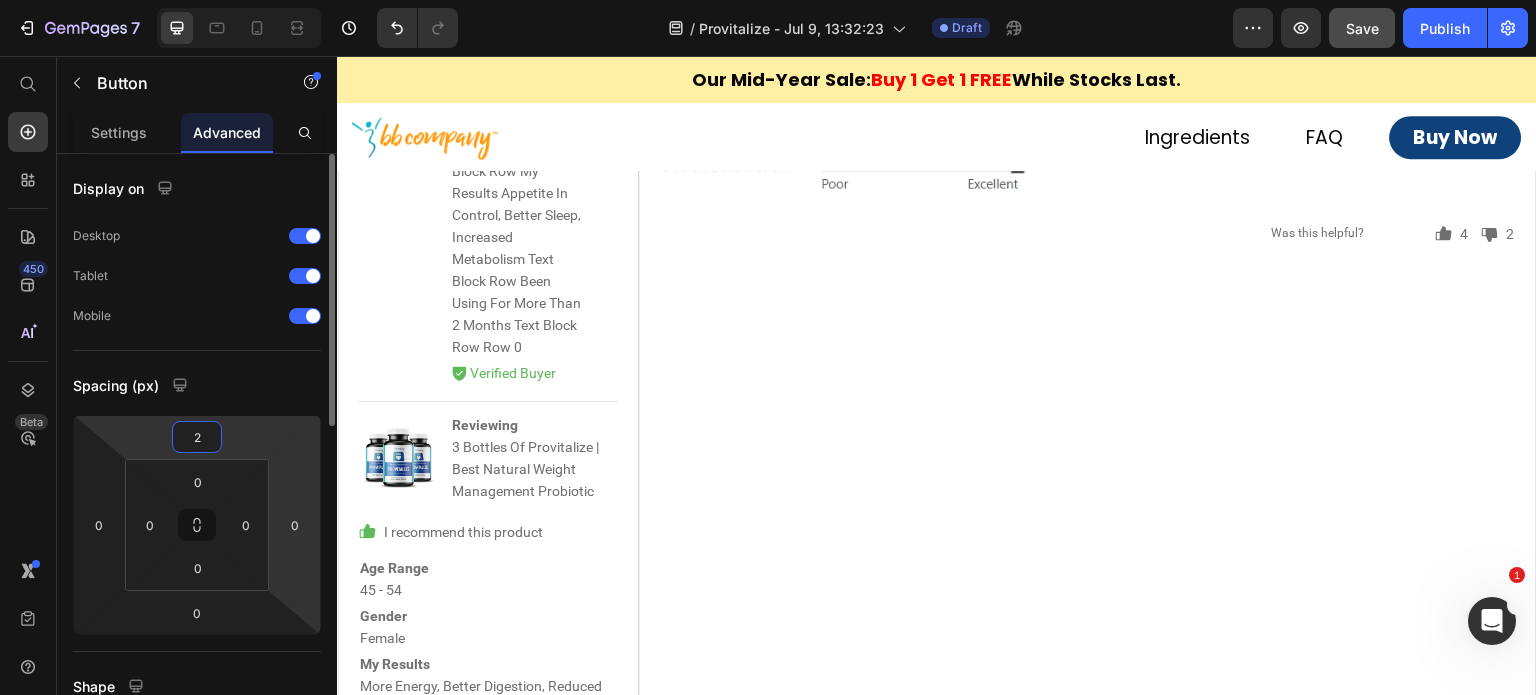 type on "20" 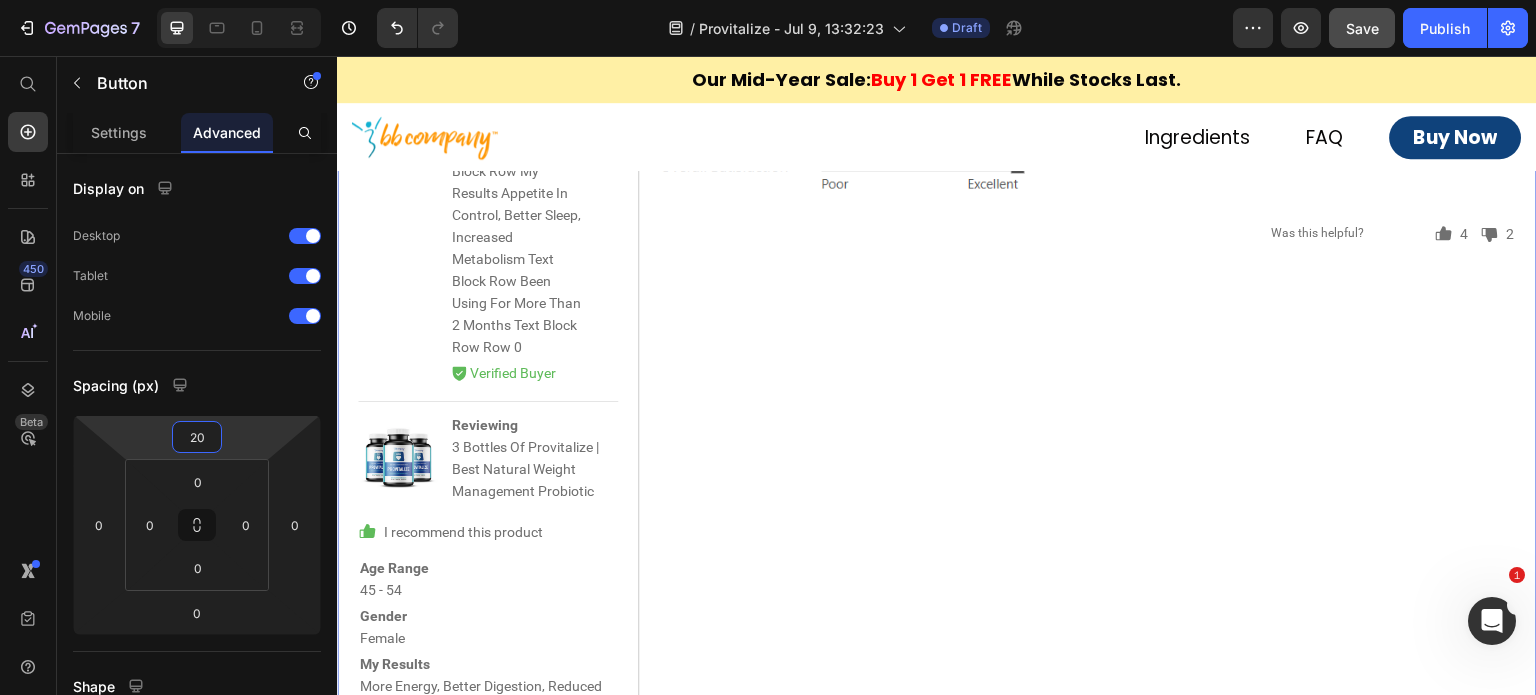 click on "CB Text Block Cindy B. Text Block Image Row
Icon  Verified Buyer Text Block Row Row Image Reviewing Provitalize | Best Natural Menopause Probiotic Text Block Row Row
Icon I recommend this product Text Block Row Age Range 65+ Text Block Row Gender Female Text Block Row My Results Appetite In Control, Better Sleep, Increased Metabolism Text Block Row Been Using For More Than 2 Months Text Block Row Row 6 days ago Text Block Icon Icon Icon Icon Icon Icon List Row I wasn’t sure if it would work! Text Block But it did, and I couldn’t be happier! Not only Text Block could I continue my walking routine daily, but Text Block I can still sleep on my side. Thank you! 👏🥳 Text Block Row Image
Icon 4 Text Block Row
Icon 2 Text Block Row Row Was this helpful?  Text Block Row Row Row WR Text Block Wendy R. F.  Text Block Image Row
Icon  Verified Buyer Text Block Row Row Image Reviewing Text Block Row Row
Icon Row 4" at bounding box center [937, 115] 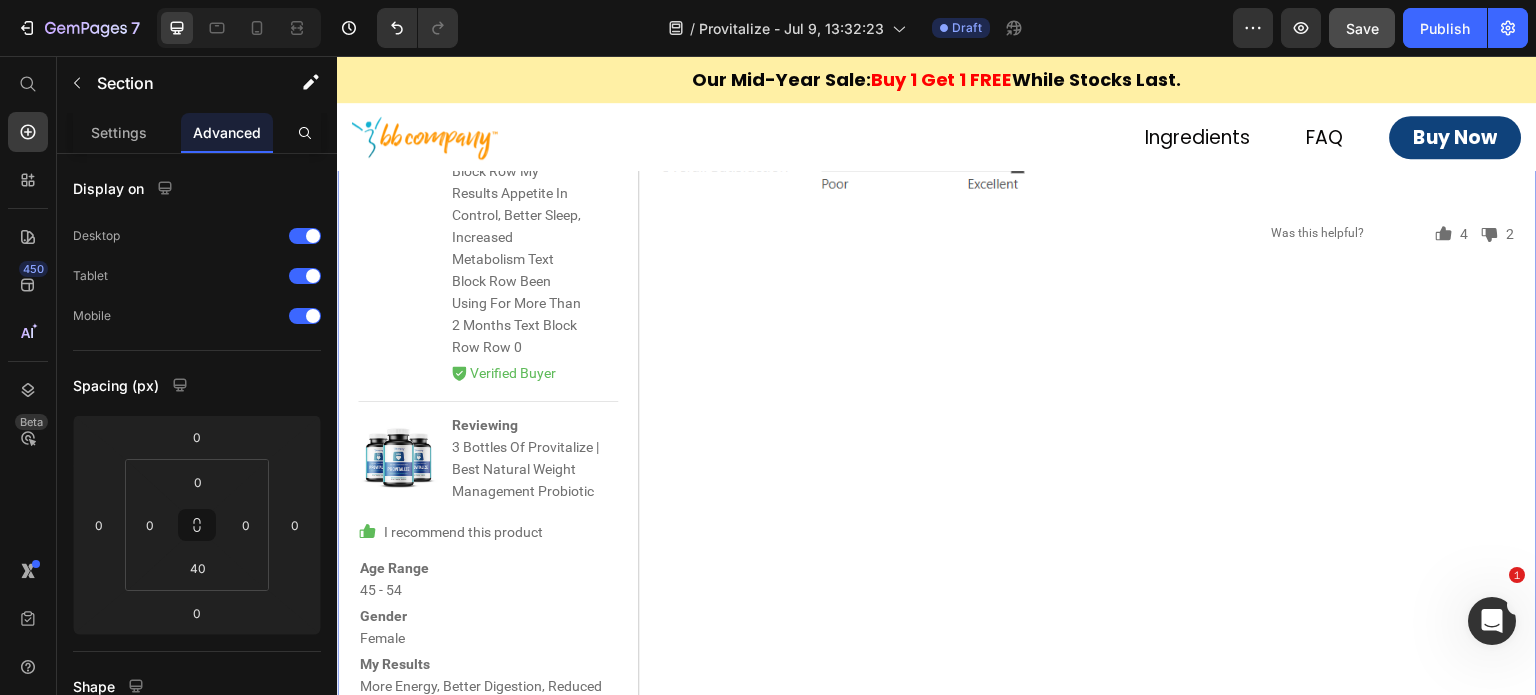 click on "CB Text Block Cindy B. Text Block Image Row
Icon  Verified Buyer Text Block Row Row Image Reviewing Provitalize | Best Natural Menopause Probiotic Text Block Row Row
Icon I recommend this product Text Block Row Age Range 65+ Text Block Row Gender Female Text Block Row My Results Appetite In Control, Better Sleep, Increased Metabolism Text Block Row Been Using For More Than 2 Months Text Block Row Row 6 days ago Text Block Icon Icon Icon Icon Icon Icon List Row I wasn’t sure if it would work! Text Block But it did, and I couldn’t be happier! Not only Text Block could I continue my walking routine daily, but Text Block I can still sleep on my side. Thank you! 👏🥳 Text Block Row Image
Icon 4 Text Block Row
Icon 2 Text Block Row Row Was this helpful?  Text Block Row Row Row WR Text Block Wendy R. F.  Text Block Image Row
Icon  Verified Buyer Text Block Row Row Image Reviewing Text Block Row Row
Icon Row 4" at bounding box center (937, 115) 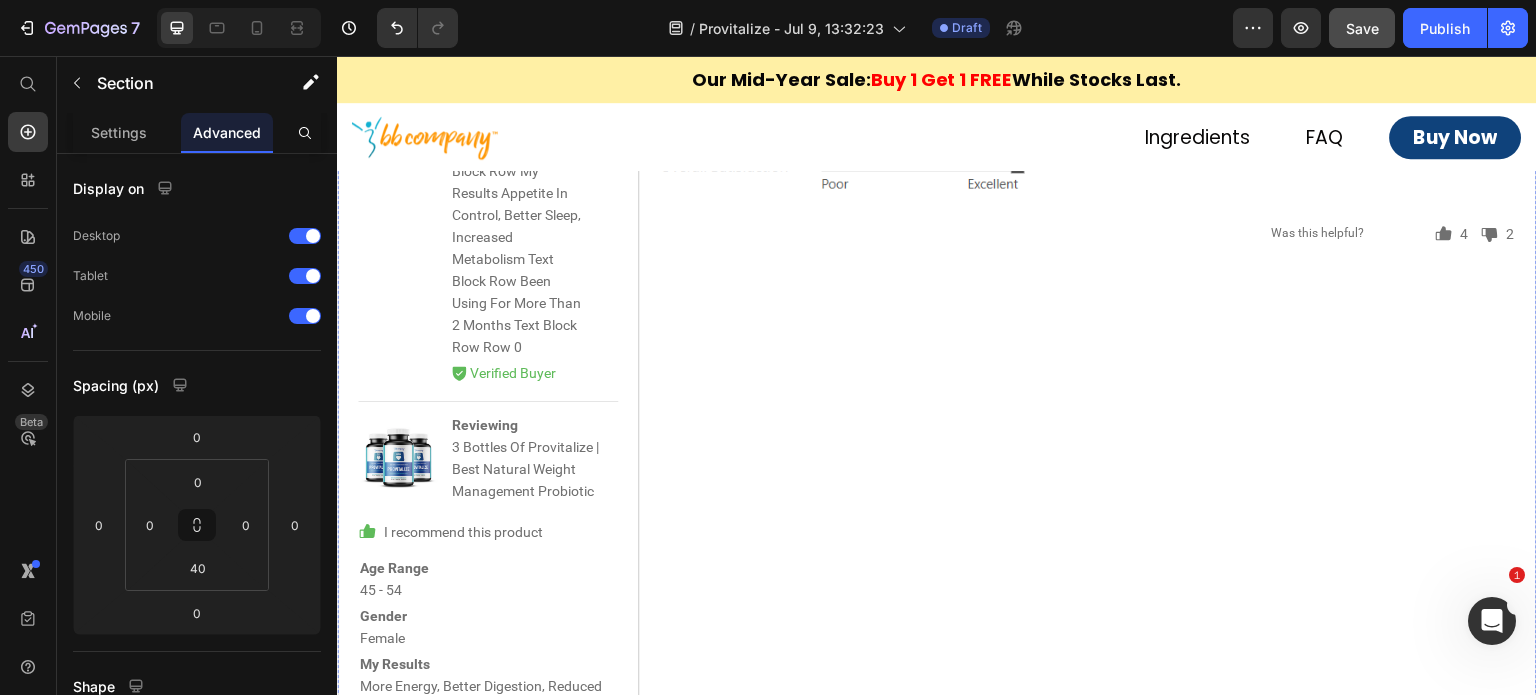 click on "TRY NOCTURELIEF NOW Button" at bounding box center (937, 878) 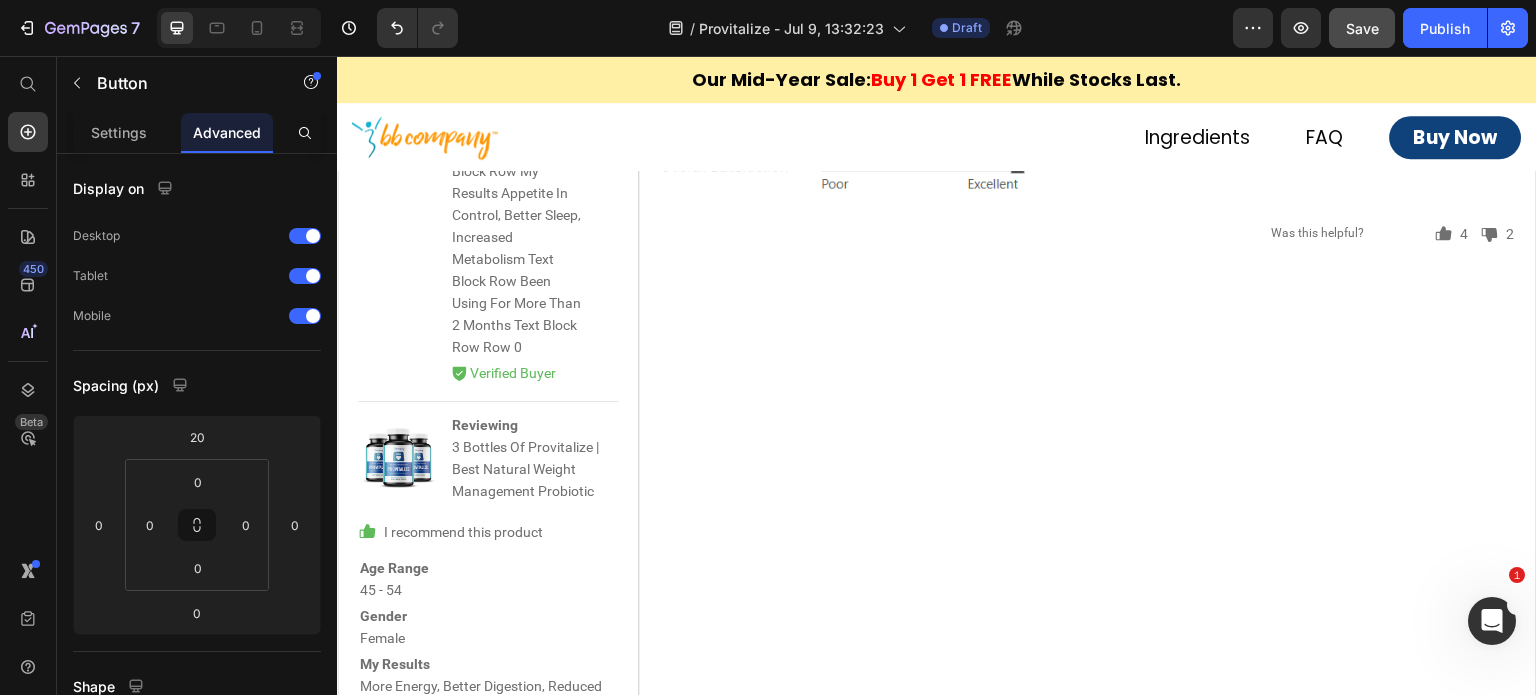 click 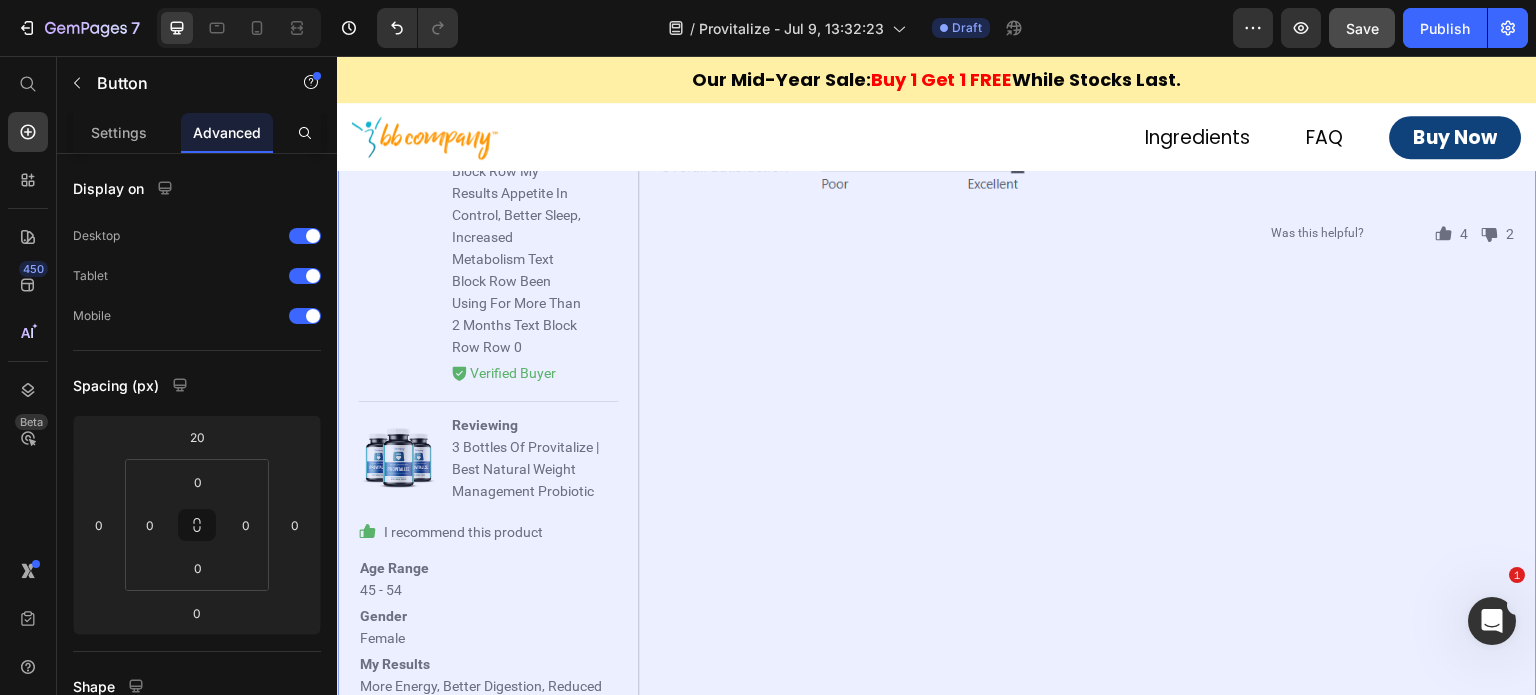 click on "Section" at bounding box center (371, 794) 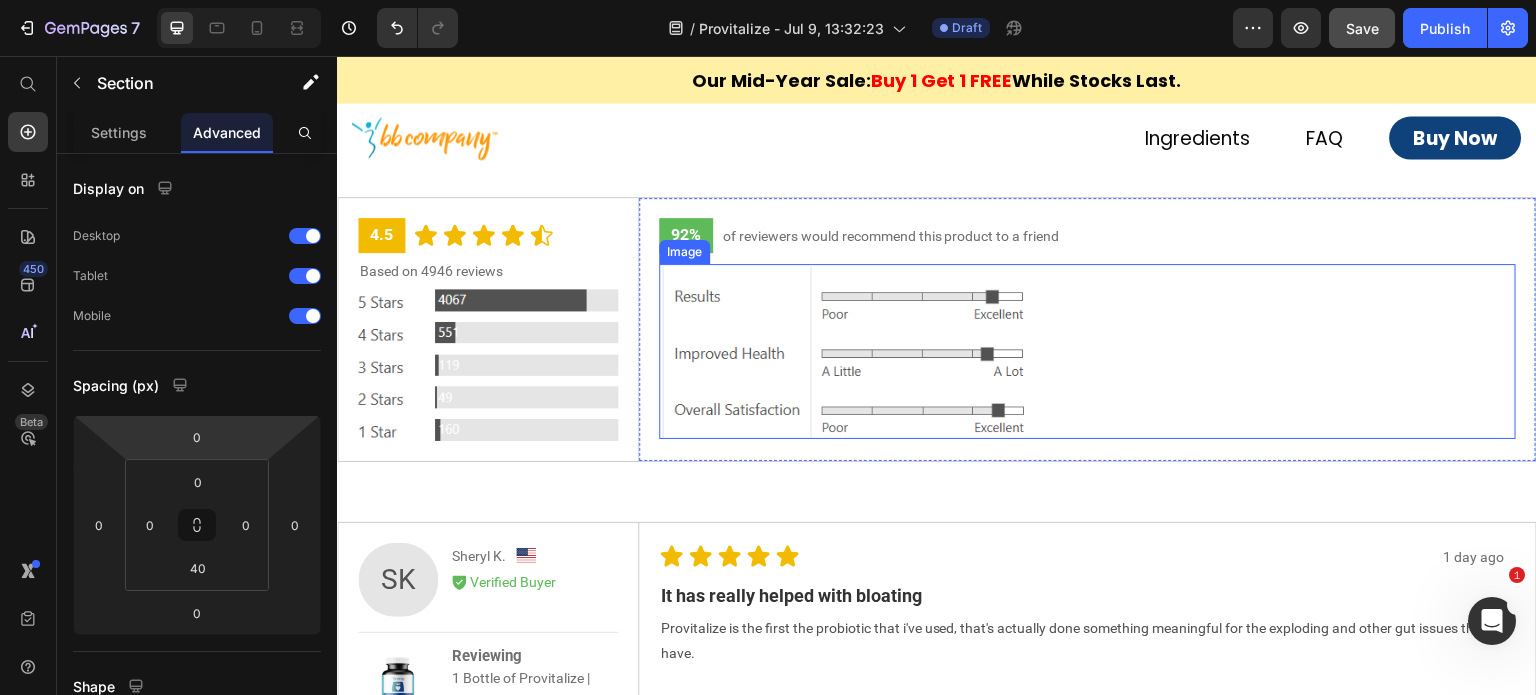 scroll, scrollTop: 7244, scrollLeft: 0, axis: vertical 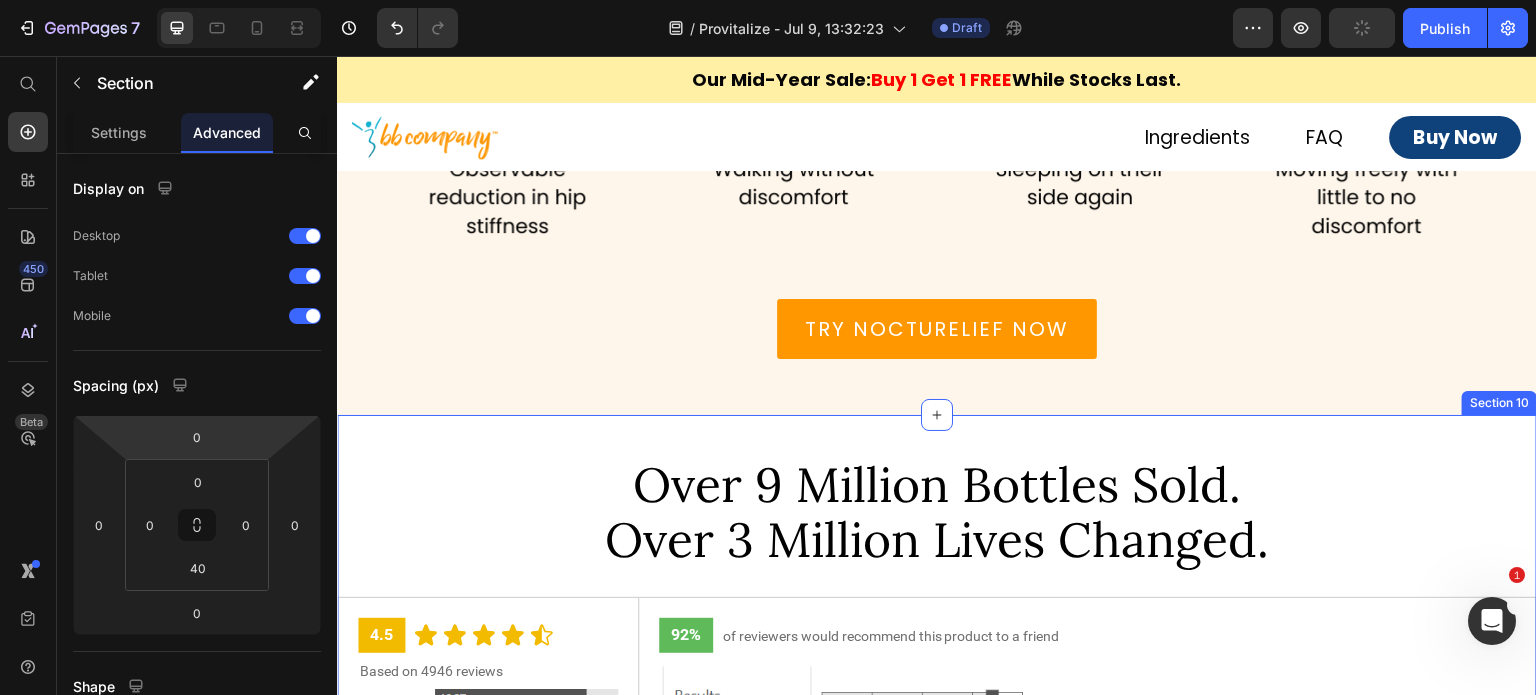 click on "Over 9 Million Bottles Sold. Over 3 Million Lives Changed. Heading 4.5 Text Block Icon Icon Icon Icon
Icon Icon List Row Based on 4946 reviews Text Block Image Row 92% Text Block of reviewers would recommend this product to a friend Text Block Row Image Row Row SK Text Block Sheryl K.  Text Block Image Row
Icon  Verified Buyer Text Block Row Row Image Reviewing 1 Bottle of Provitalize | Best Natural Weight Management Probiotic Text Block Row Row
Icon I recommend this product Text Block Row Age Range 65+ Text Block Row Gender Female Text Block Row My Results Appetite In Control, Less Cravings, Less Bloating Text Block Row Been Using For 1 To 2 Months Text Block Row Row 1 day ago Text Block Icon Icon Icon Icon Icon Icon List Row It has really helped with bloating Text Block Provitalize is the first the probiotic that i've used, that's actually done something meaningful for the exploding and other gut issues that I have. Text Block Row Image
Icon" at bounding box center (937, 1504) 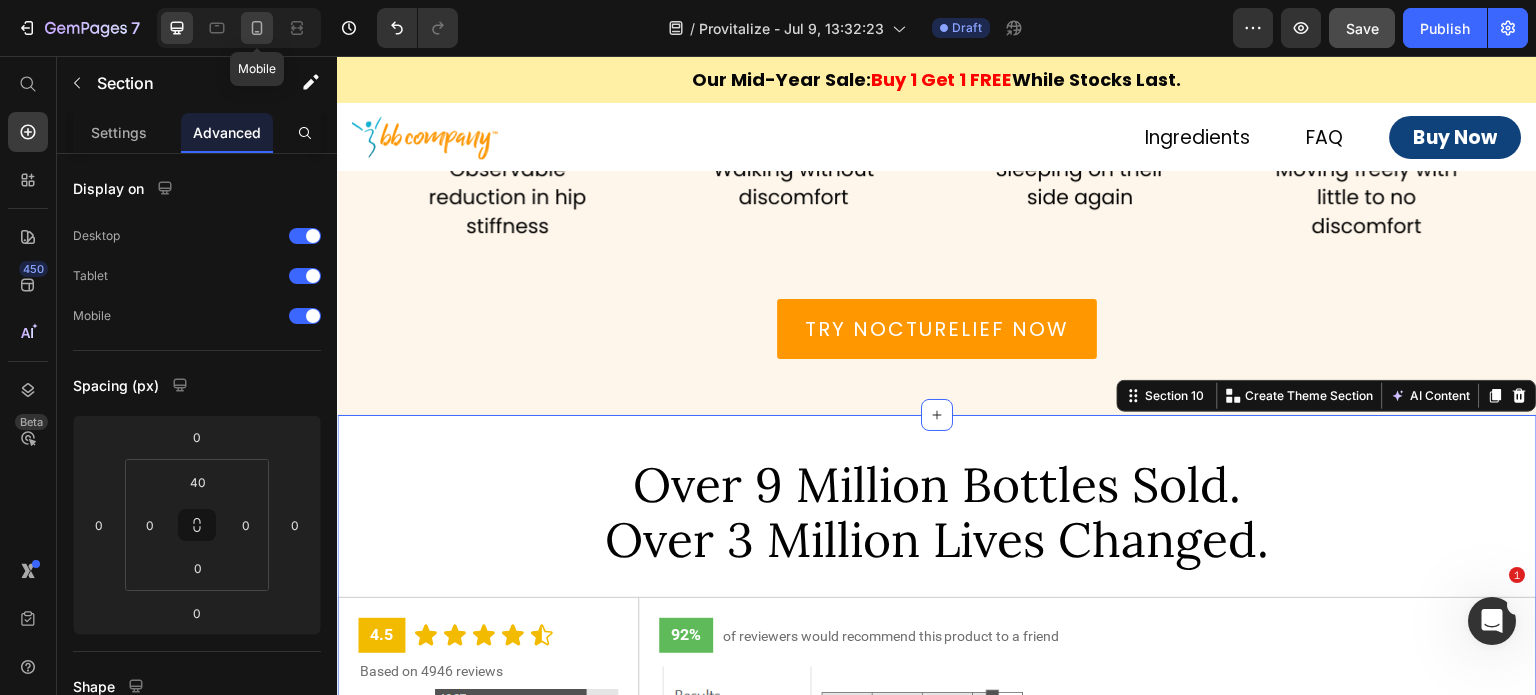 drag, startPoint x: 248, startPoint y: 26, endPoint x: 151, endPoint y: 183, distance: 184.5481 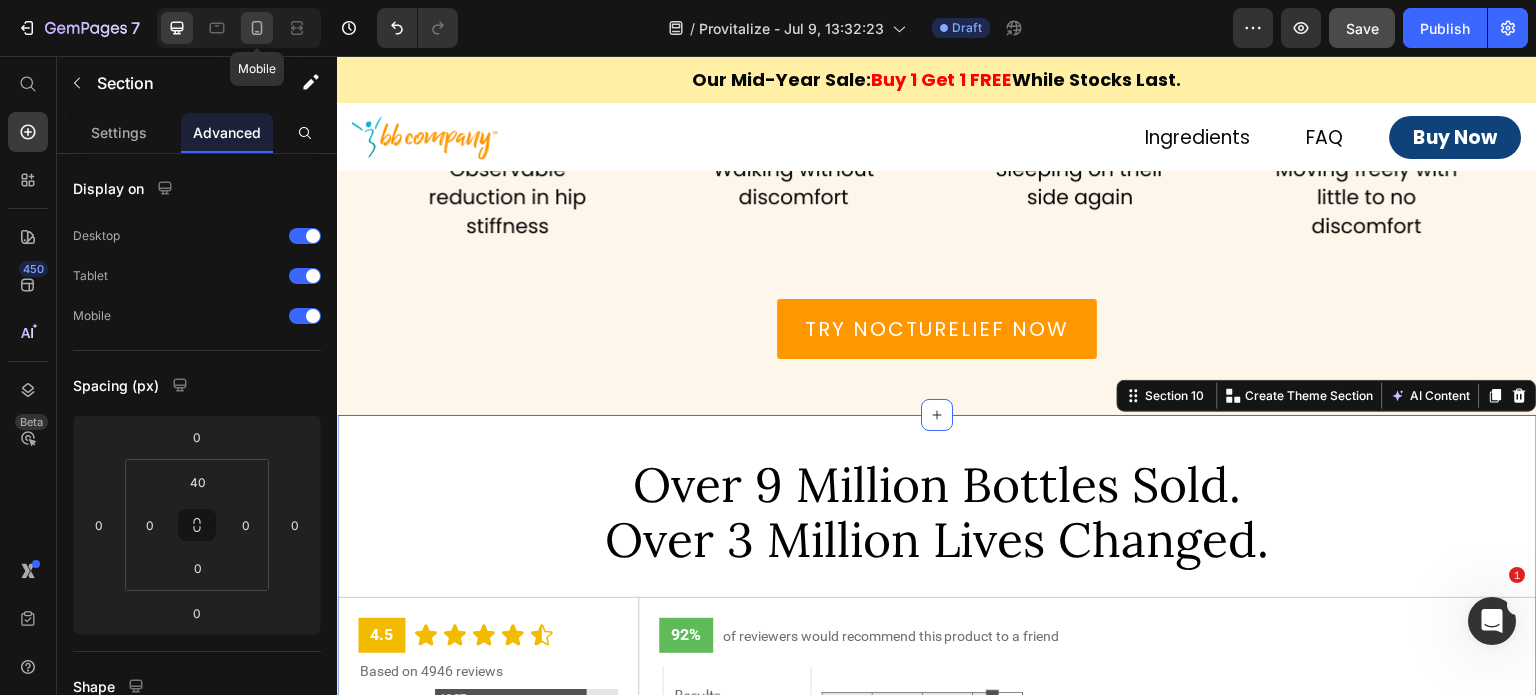 click 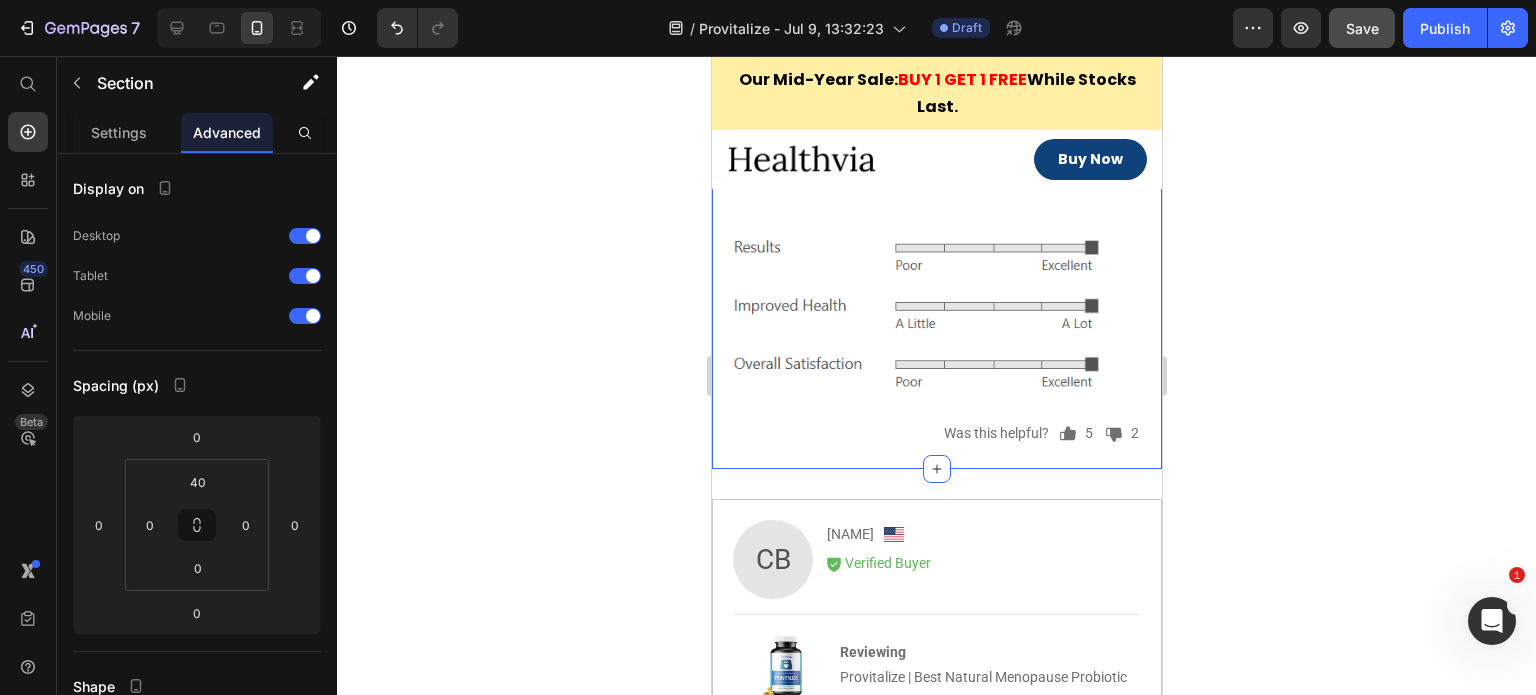 scroll, scrollTop: 11119, scrollLeft: 0, axis: vertical 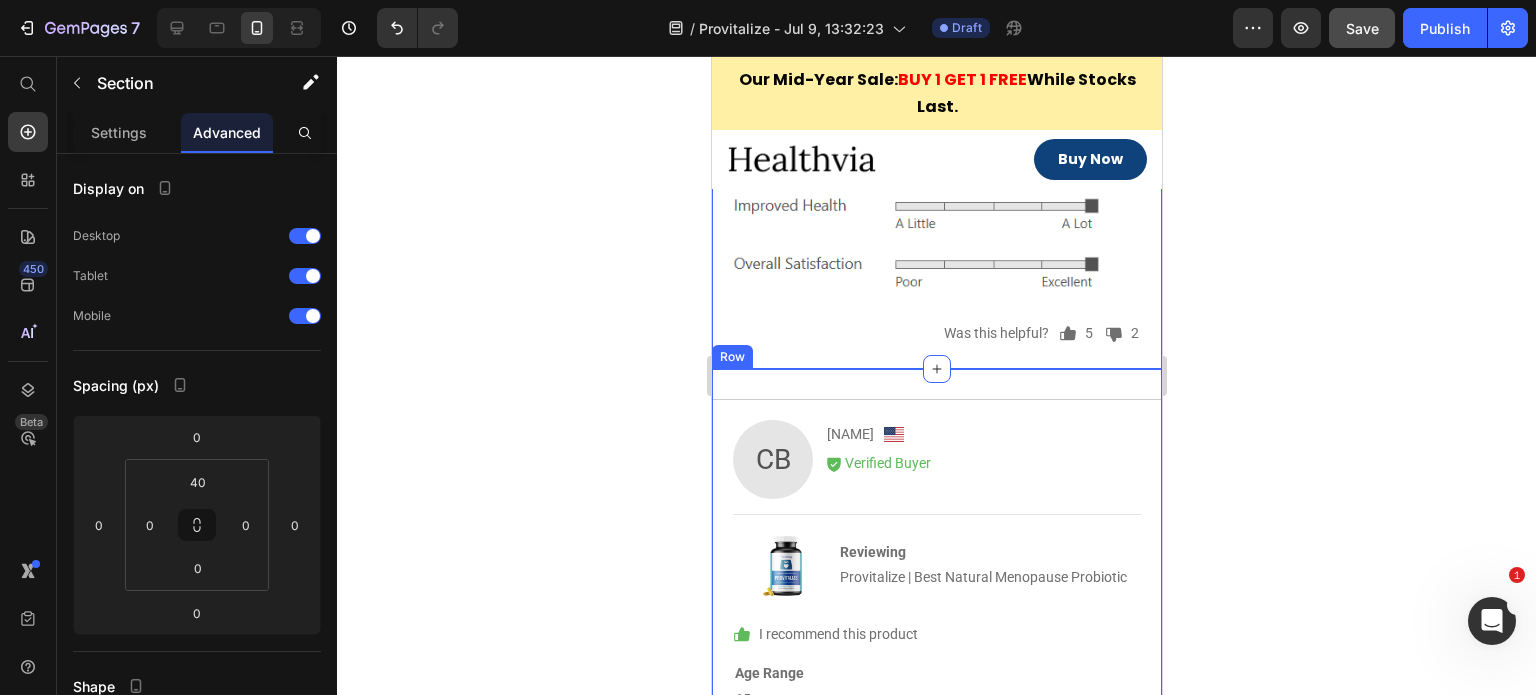 click on "CB Text Block Cindy B. Text Block Image Row
Icon  Verified Buyer Text Block Row Row Image Reviewing Provitalize | Best Natural Menopause Probiotic Text Block Row Row
Icon I recommend this product Text Block Row Age Range 65+ Text Block Row Gender Female Text Block Row My Results Appetite In Control, Better Sleep, Increased Metabolism Text Block Row Been Using For More Than 2 Months Text Block Row Row 6 days ago Text Block Icon Icon Icon Icon Icon Icon List Row I wasn’t sure if it would work! Text Block But it did, and I couldn’t be happier! Not only Text Block could I continue my walking routine daily, but Text Block I can still sleep on my side. Thank you! 👏🥳 Text Block Row Image
Icon 4 Text Block Row
Icon 2 Text Block Row Row Was this helpful?  Text Block Row Row Row WR Text Block Wendy R. F.  Text Block Image Row
Icon  Verified Buyer Text Block Row Row Image Reviewing Text Block Row Row
Icon Row 4" at bounding box center [936, 1489] 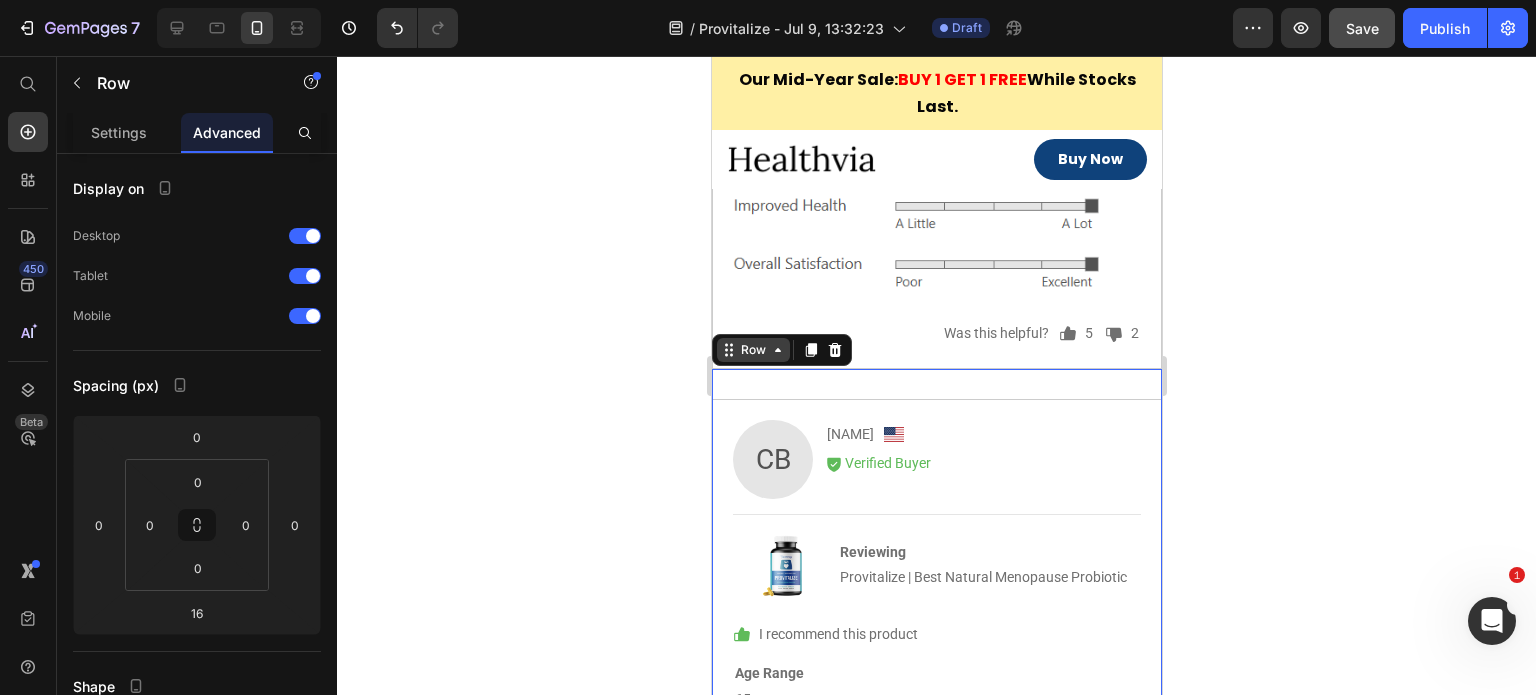 click on "Row" at bounding box center [752, 350] 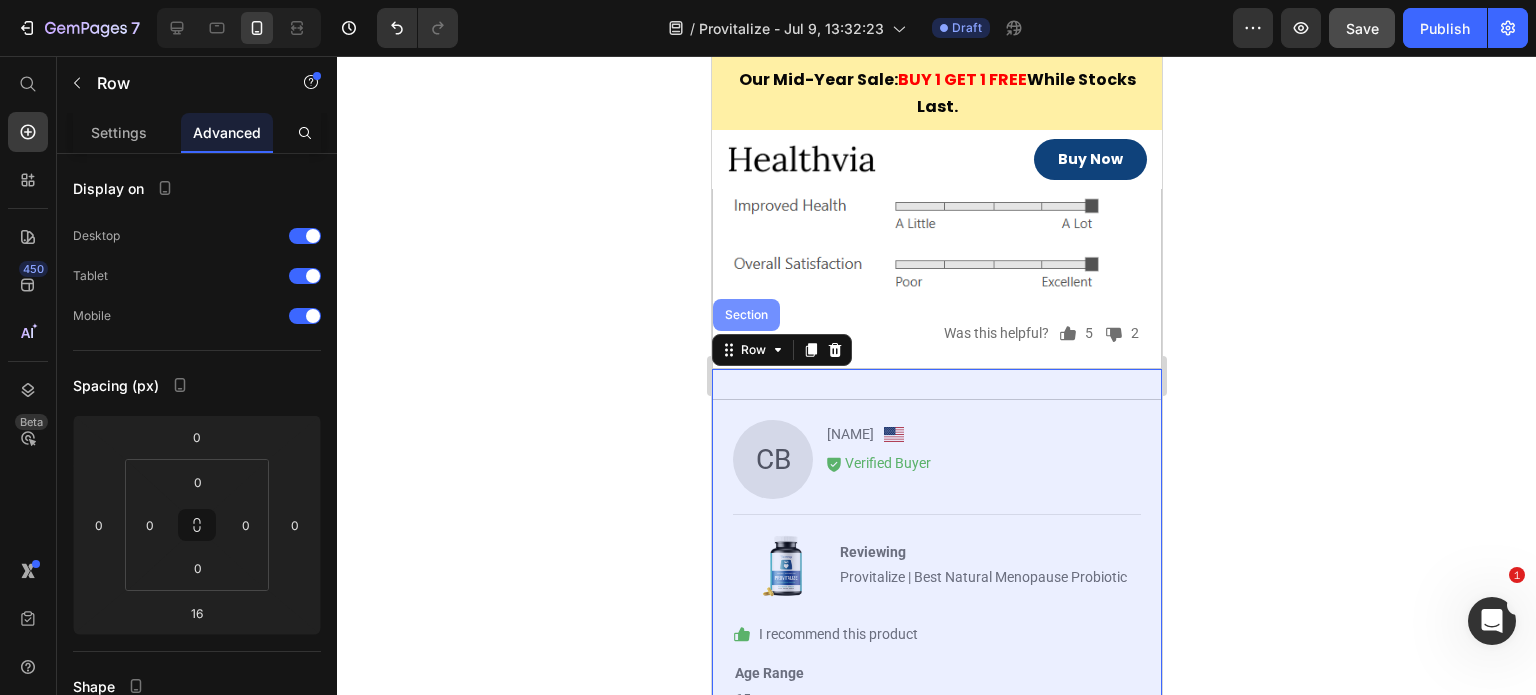 click on "Section" at bounding box center (745, 315) 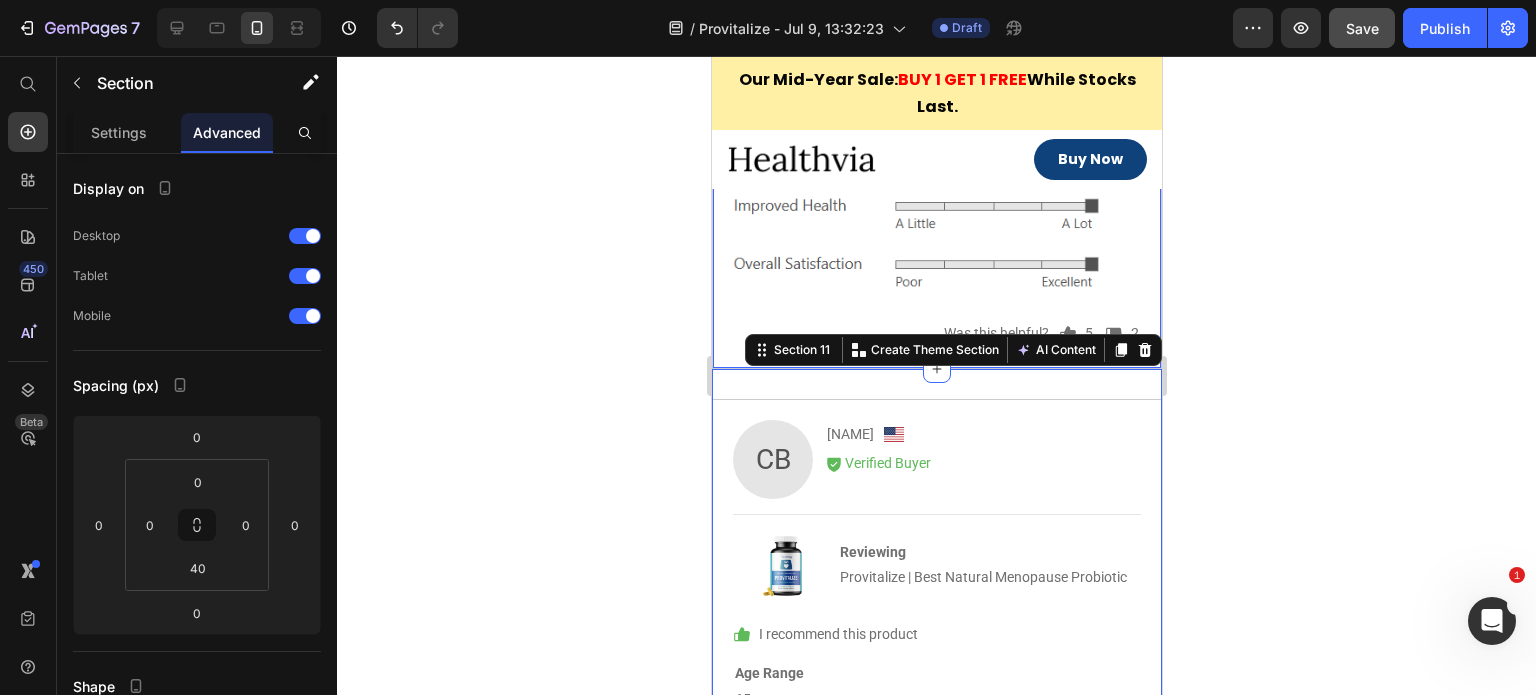 click on "4 days ago Text Block Icon Icon Icon Icon Icon Icon List Row RADIANCY Rocks!! Text Block OMGoodness,, RADIANCY has improved my skin , my hair, and grown my eyelashes in a lovely dark brown!! Text Block Plus, my vaginal area is much, much hear, thank goodness! Text Block I highly recommend! Text Block Row Image
Icon 5 Text Block Row
Icon 2 Text Block Row Row Was this helpful?  Text Block Row
Icon 5 Text Block Row
Icon 2 Text Block Row Row Was this helpful?  Text Block Row Row" at bounding box center (936, 114) 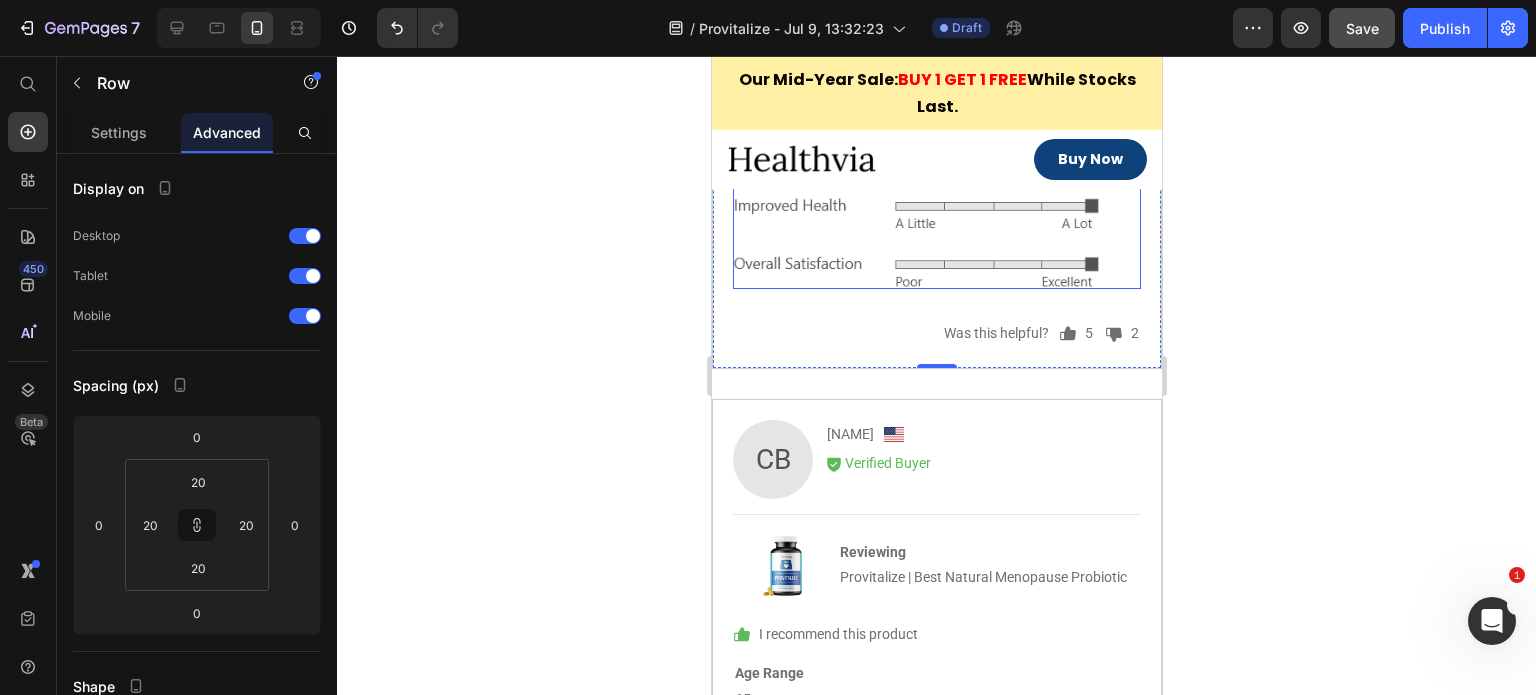 scroll, scrollTop: 10719, scrollLeft: 0, axis: vertical 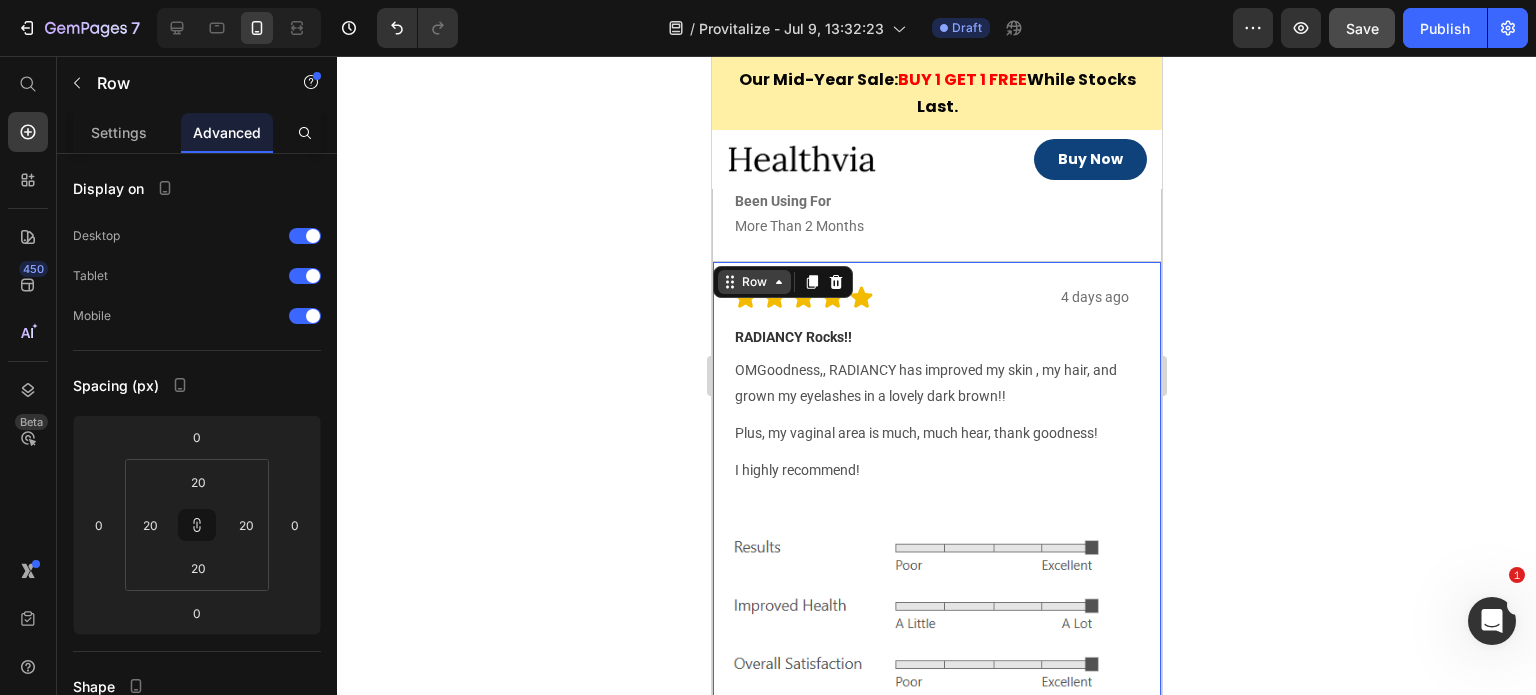 click on "Row" at bounding box center [753, 282] 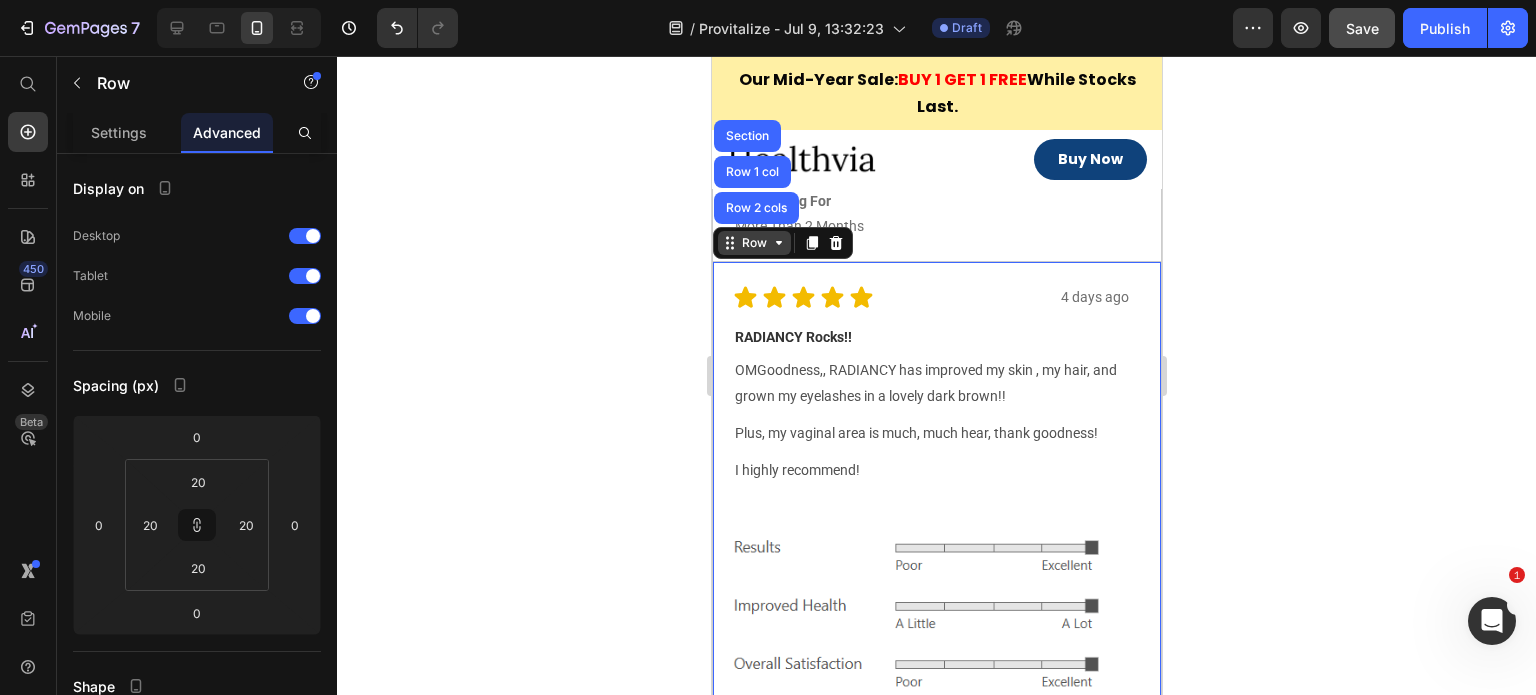 click on "Row" at bounding box center [753, 243] 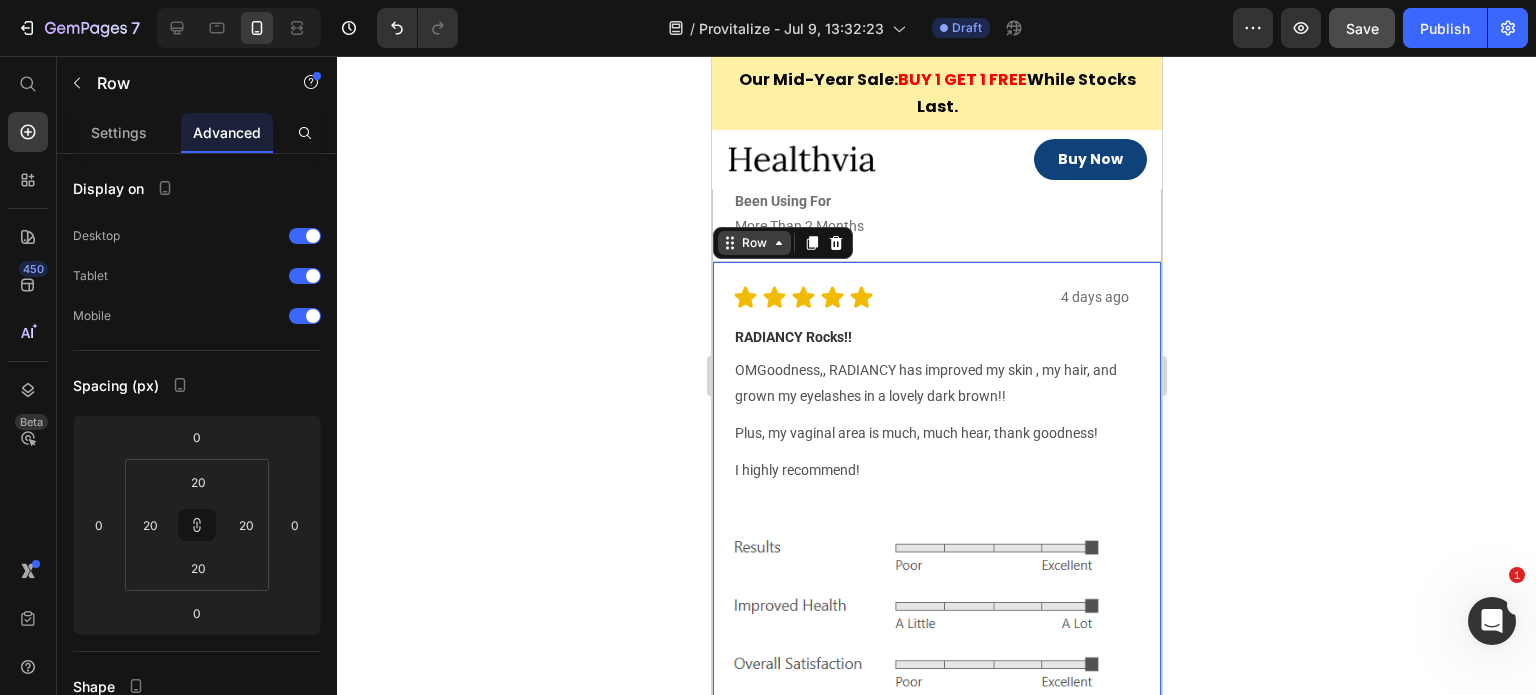 click on "Row" at bounding box center [753, 243] 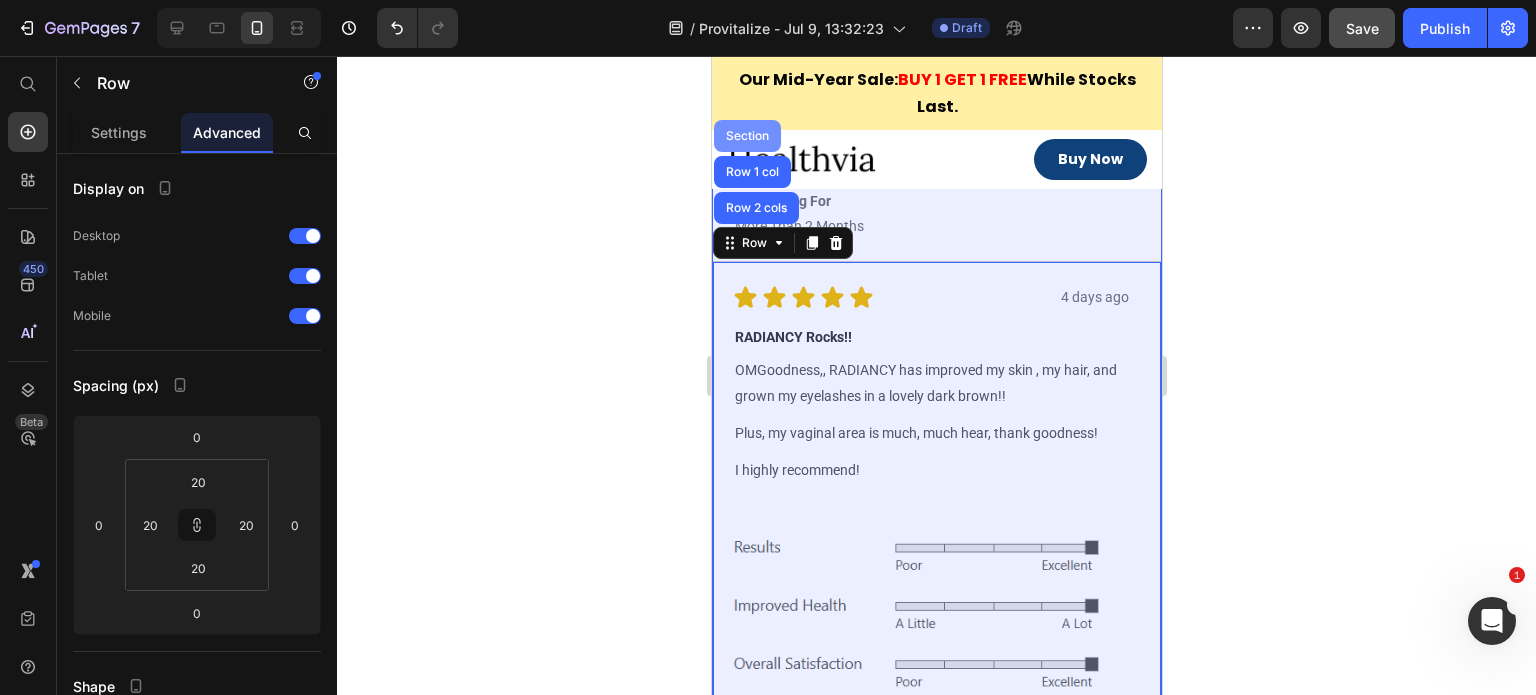 click on "Section" at bounding box center [746, 136] 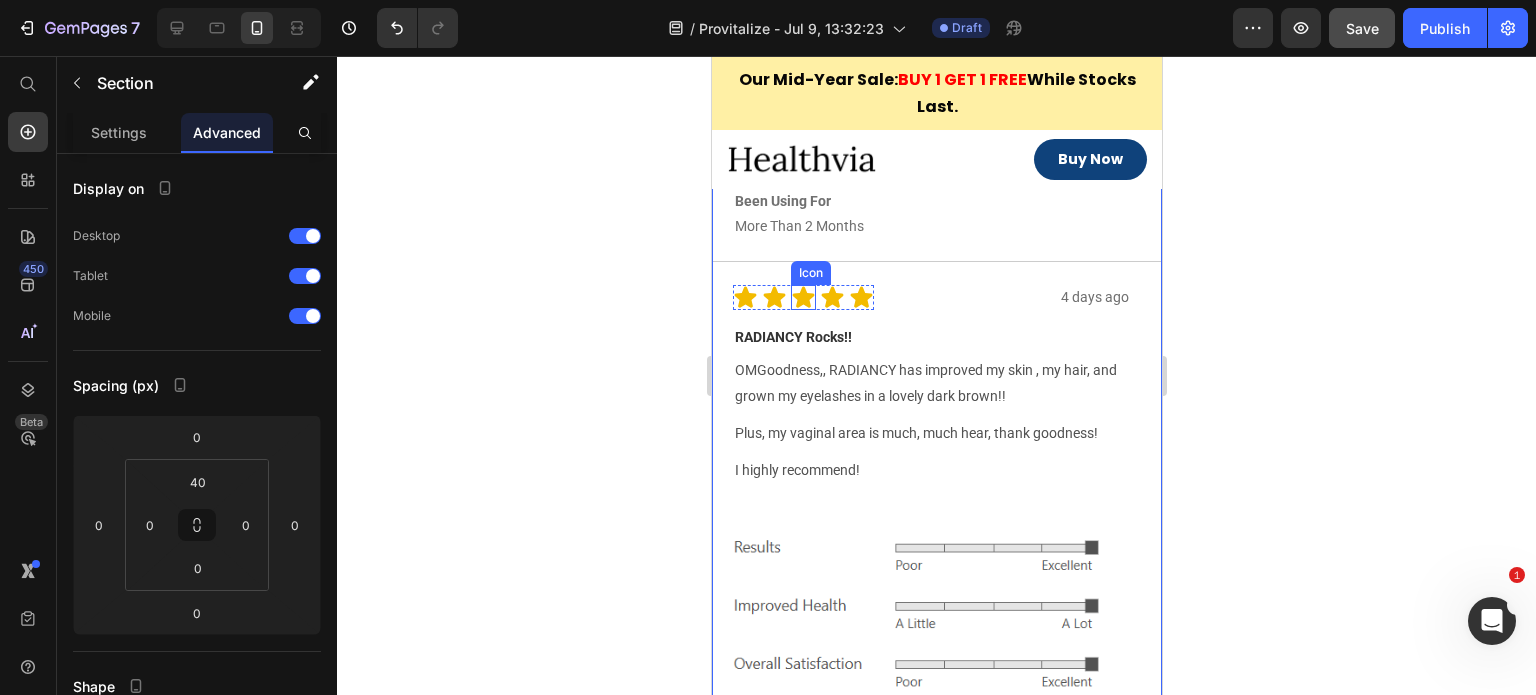 scroll, scrollTop: 11219, scrollLeft: 0, axis: vertical 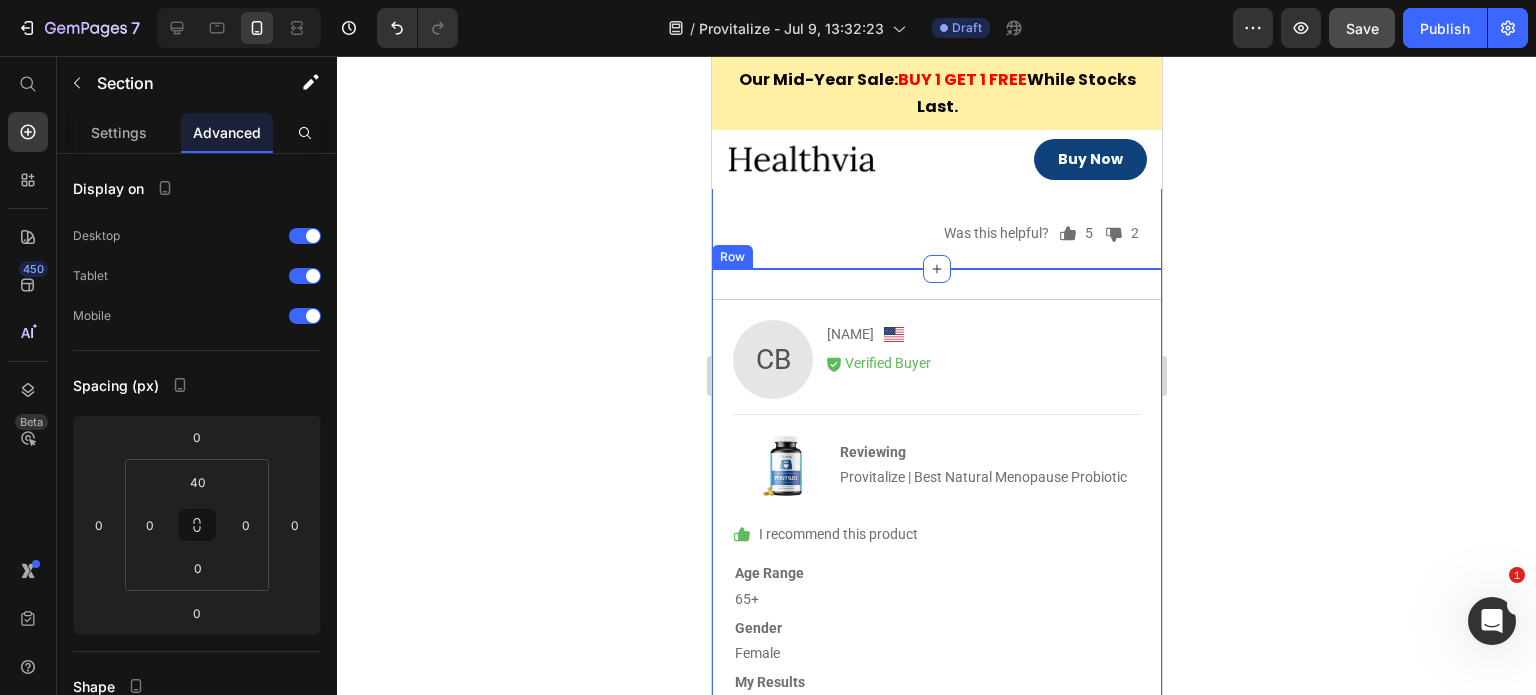 click on "CB Text Block Cindy B. Text Block Image Row
Icon  Verified Buyer Text Block Row Row Image Reviewing Provitalize | Best Natural Menopause Probiotic Text Block Row Row
Icon I recommend this product Text Block Row Age Range 65+ Text Block Row Gender Female Text Block Row My Results Appetite In Control, Better Sleep, Increased Metabolism Text Block Row Been Using For More Than 2 Months Text Block Row Row 6 days ago Text Block Icon Icon Icon Icon Icon Icon List Row I wasn’t sure if it would work! Text Block But it did, and I couldn’t be happier! Not only Text Block could I continue my walking routine daily, but Text Block I can still sleep on my side. Thank you! 👏🥳 Text Block Row Image
Icon 4 Text Block Row
Icon 2 Text Block Row Row Was this helpful?  Text Block Row Row Row WR Text Block Wendy R. F.  Text Block Image Row
Icon  Verified Buyer Text Block Row Row Image Reviewing Text Block Row Row
Icon Row 4" at bounding box center (936, 1389) 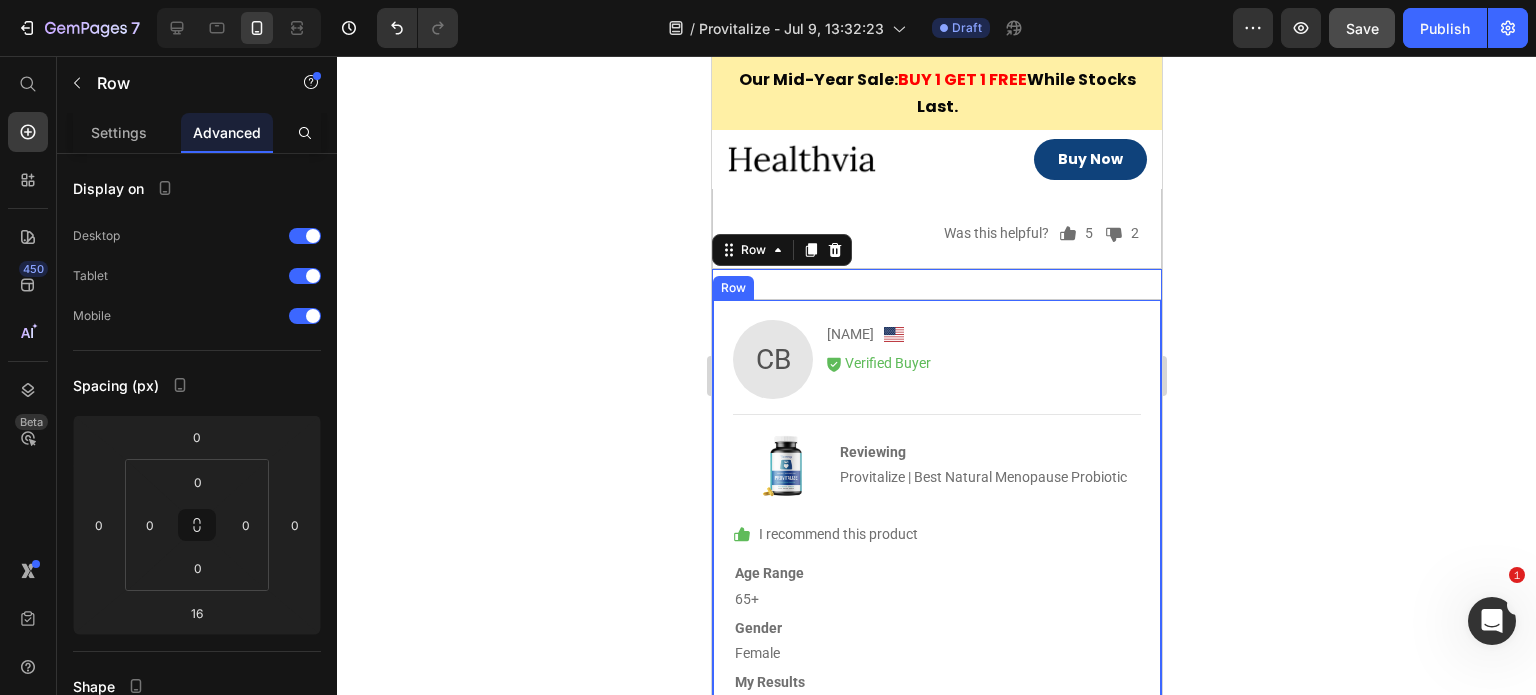 click on "CB Text Block Cindy B. Text Block Image Row
Icon  Verified Buyer Text Block Row Row Image Reviewing Provitalize | Best Natural Menopause Probiotic Text Block Row Row
Icon I recommend this product Text Block Row Age Range 65+ Text Block Row Gender Female Text Block Row My Results Appetite In Control, Better Sleep, Increased Metabolism Text Block Row Been Using For More Than 2 Months Text Block Row Row" at bounding box center (936, 548) 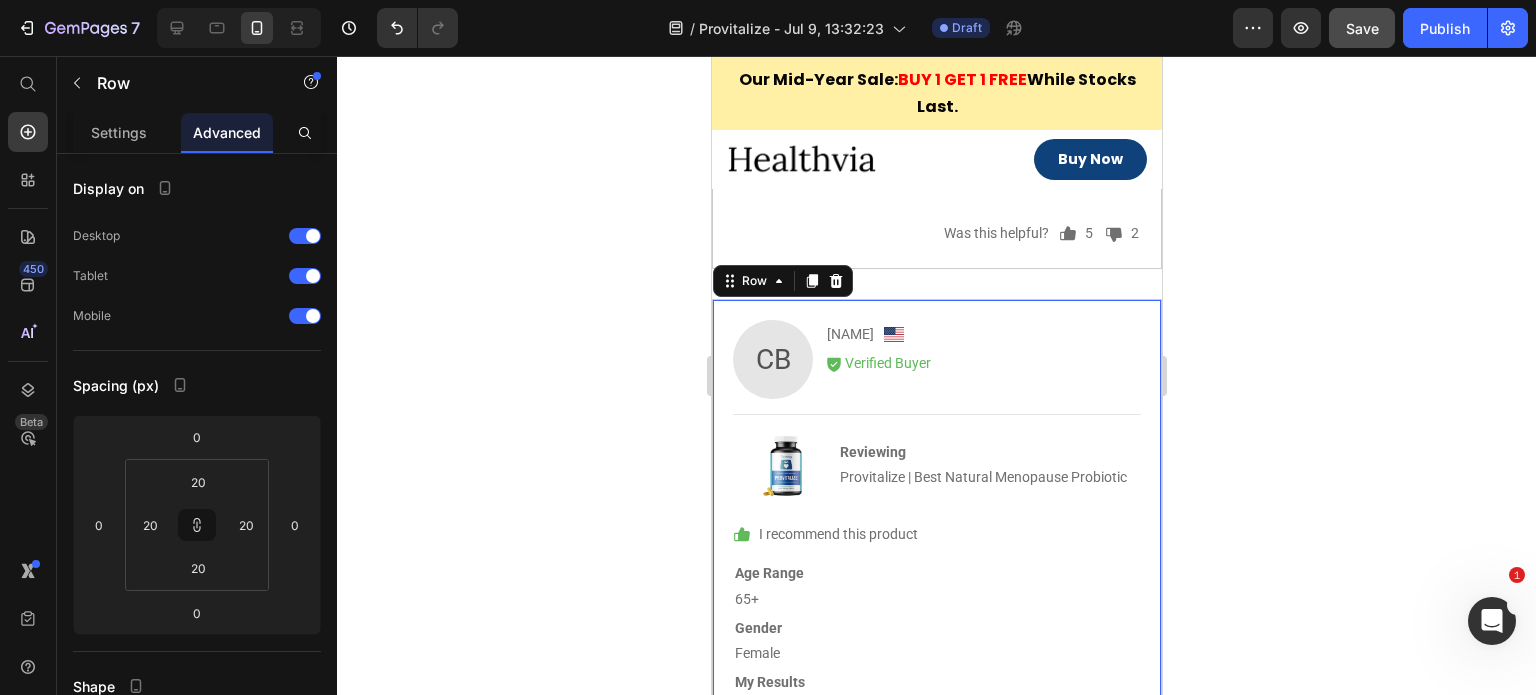 click on "CB Text Block Cindy B. Text Block Image Row
Icon  Verified Buyer Text Block Row Row Image Reviewing Provitalize | Best Natural Menopause Probiotic Text Block Row Row
Icon I recommend this product Text Block Row Age Range 65+ Text Block Row Gender Female Text Block Row My Results Appetite In Control, Better Sleep, Increased Metabolism Text Block Row Been Using For More Than 2 Months Text Block Row Row   0" at bounding box center [936, 548] 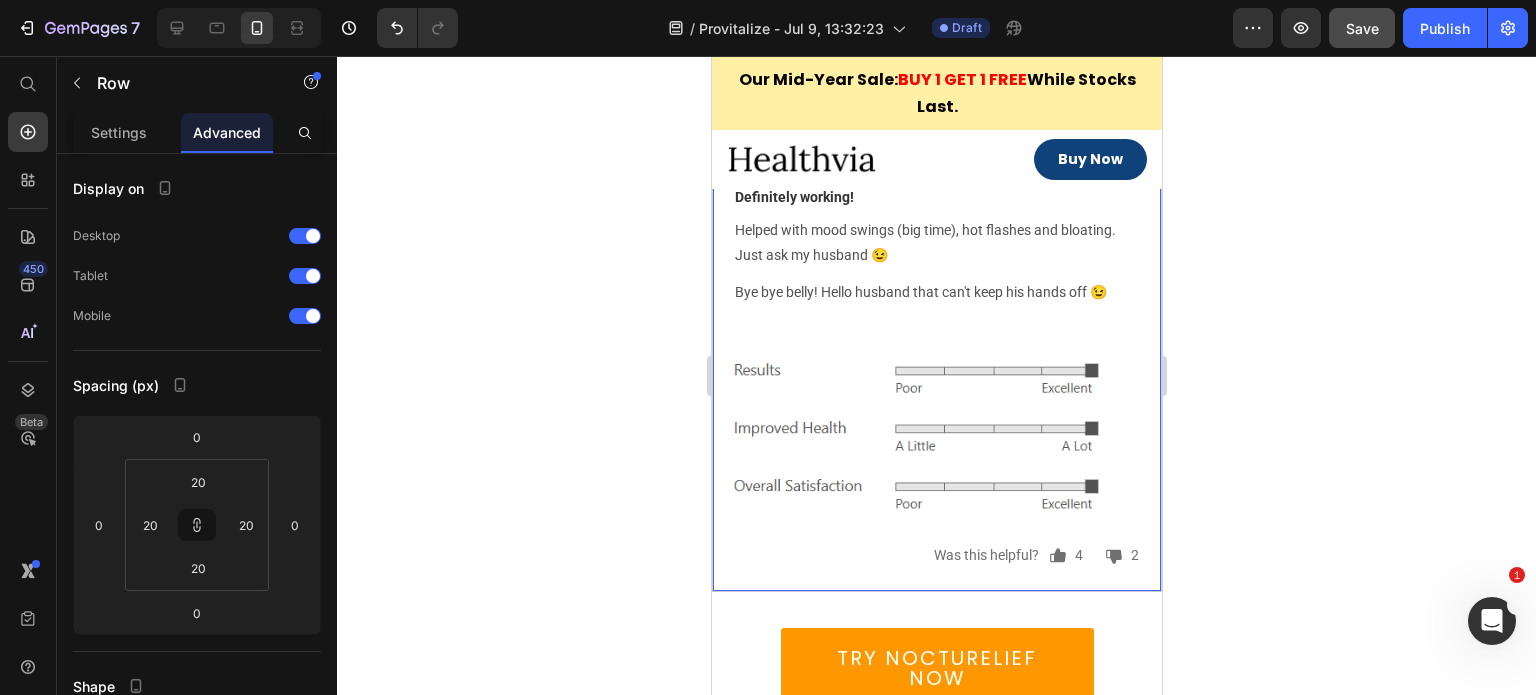scroll, scrollTop: 13119, scrollLeft: 0, axis: vertical 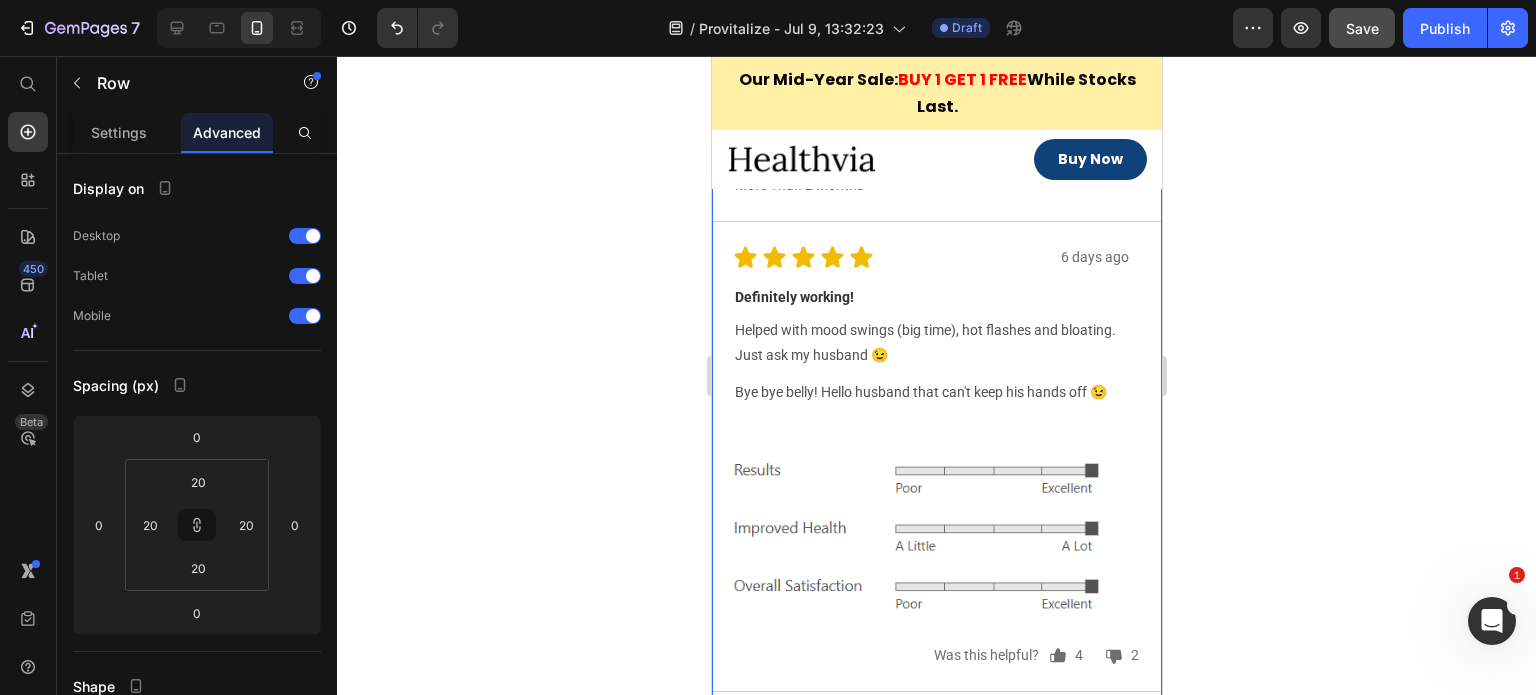 click on "CB Text Block Cindy B. Text Block Image Row
Icon  Verified Buyer Text Block Row Row Image Reviewing Provitalize | Best Natural Menopause Probiotic Text Block Row Row
Icon I recommend this product Text Block Row Age Range 65+ Text Block Row Gender Female Text Block Row My Results Appetite In Control, Better Sleep, Increased Metabolism Text Block Row Been Using For More Than 2 Months Text Block Row Row 6 days ago Text Block Icon Icon Icon Icon Icon Icon List Row I wasn’t sure if it would work! Text Block But it did, and I couldn’t be happier! Not only Text Block could I continue my walking routine daily, but Text Block I can still sleep on my side. Thank you! 👏🥳 Text Block Row Image
Icon 4 Text Block Row
Icon 2 Text Block Row Row Was this helpful?  Text Block Row Row Row WR Text Block Wendy R. F.  Text Block Image Row
Icon  Verified Buyer Text Block Row Row Image Reviewing Text Block Row Row
Icon Row 4" at bounding box center (936, -371) 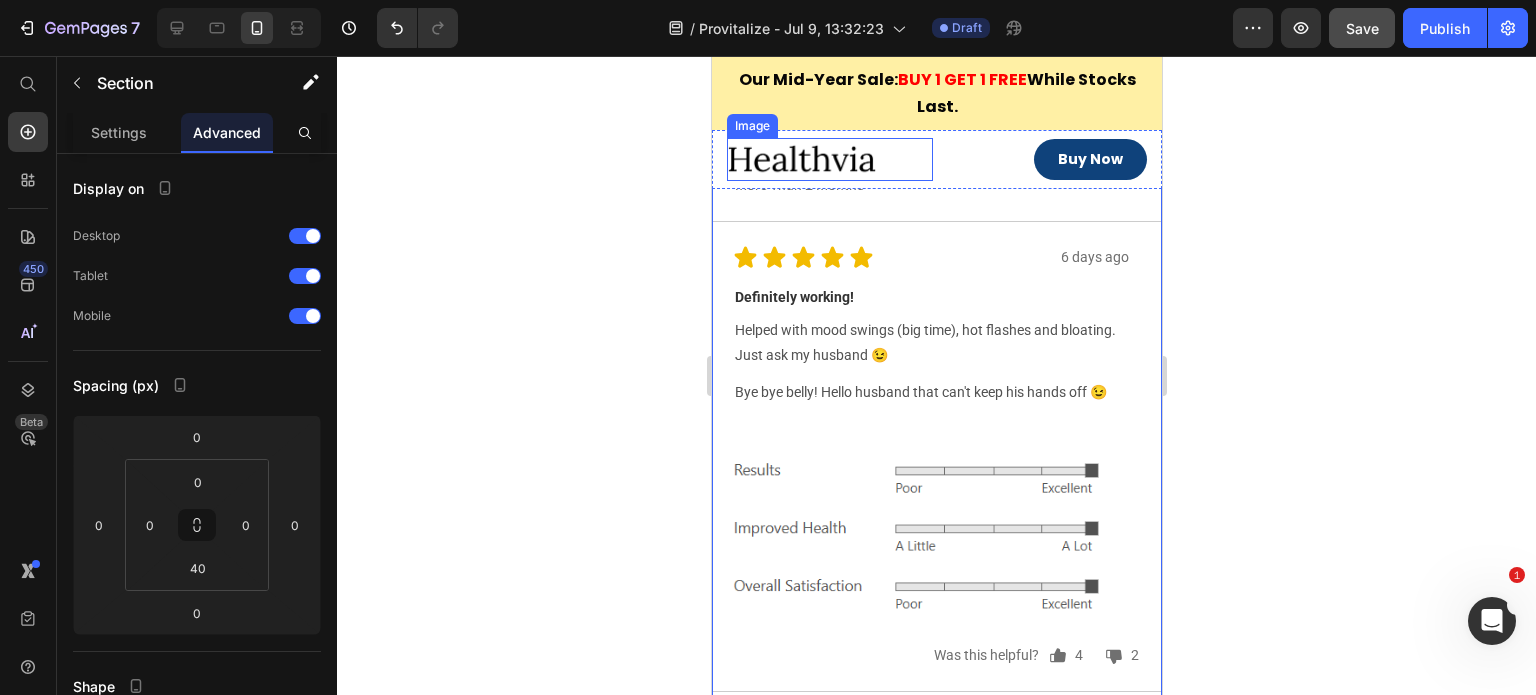 click at bounding box center (829, 159) 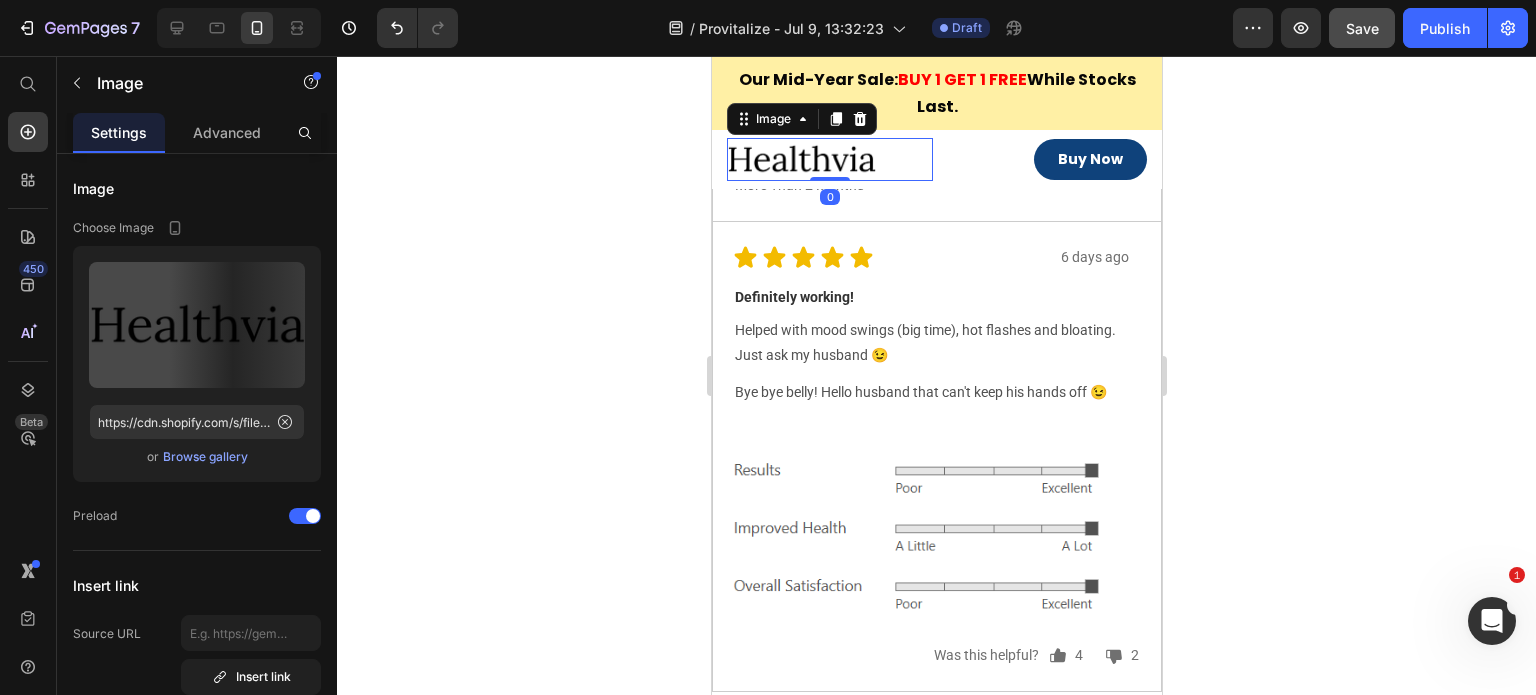 click at bounding box center [829, 159] 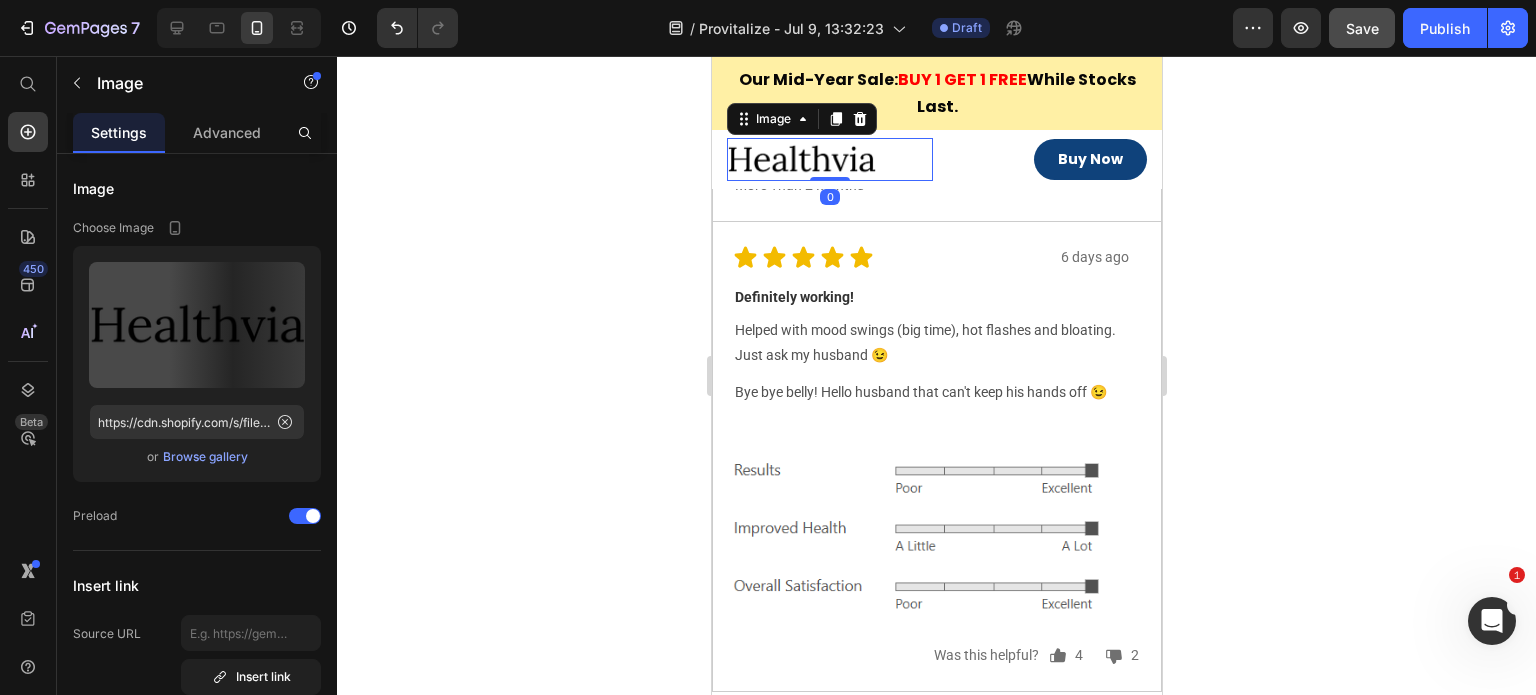 click at bounding box center [829, 159] 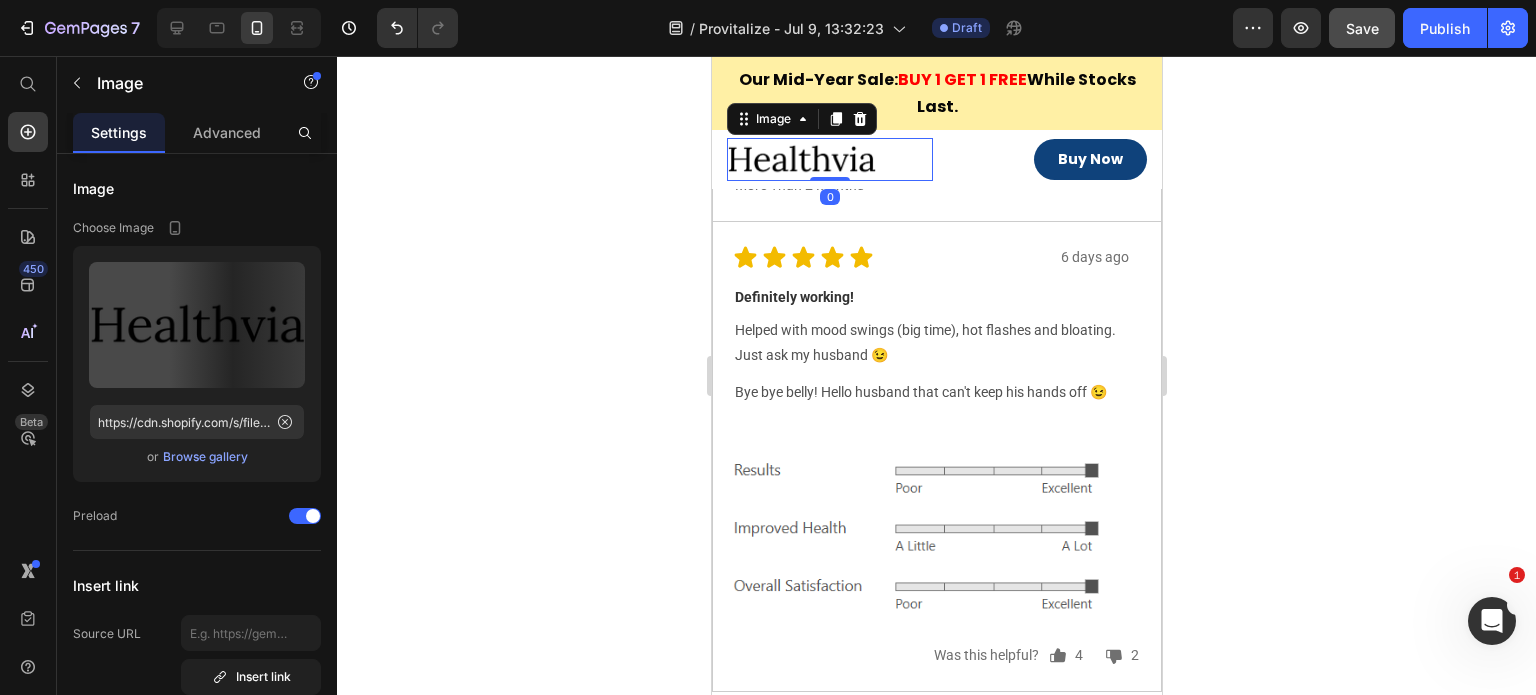 click at bounding box center (829, 159) 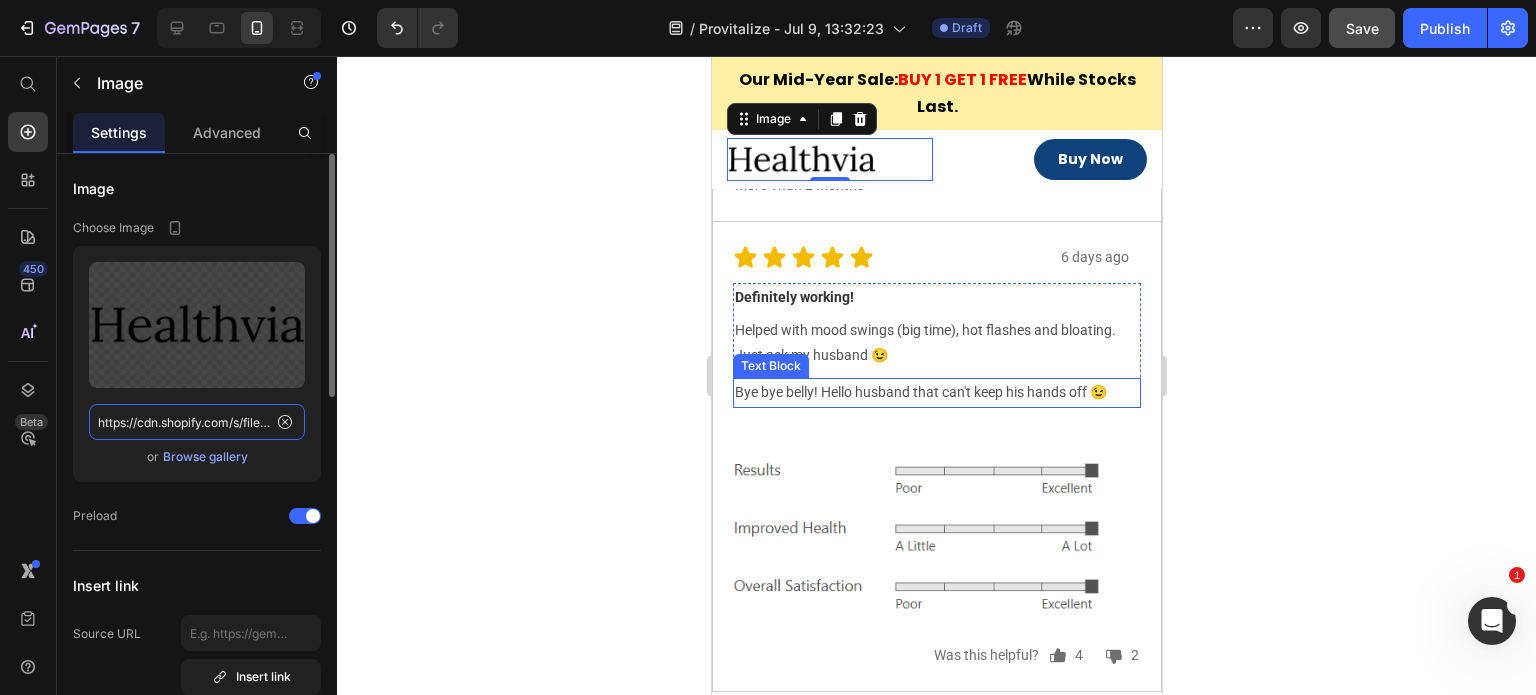 click on "https://cdn.shopify.com/s/files/1/0715/1209/6947/files/gempages_566339328339346466-15dd7b94-5ddc-4b37-8756-e187bca5b2a0.png" 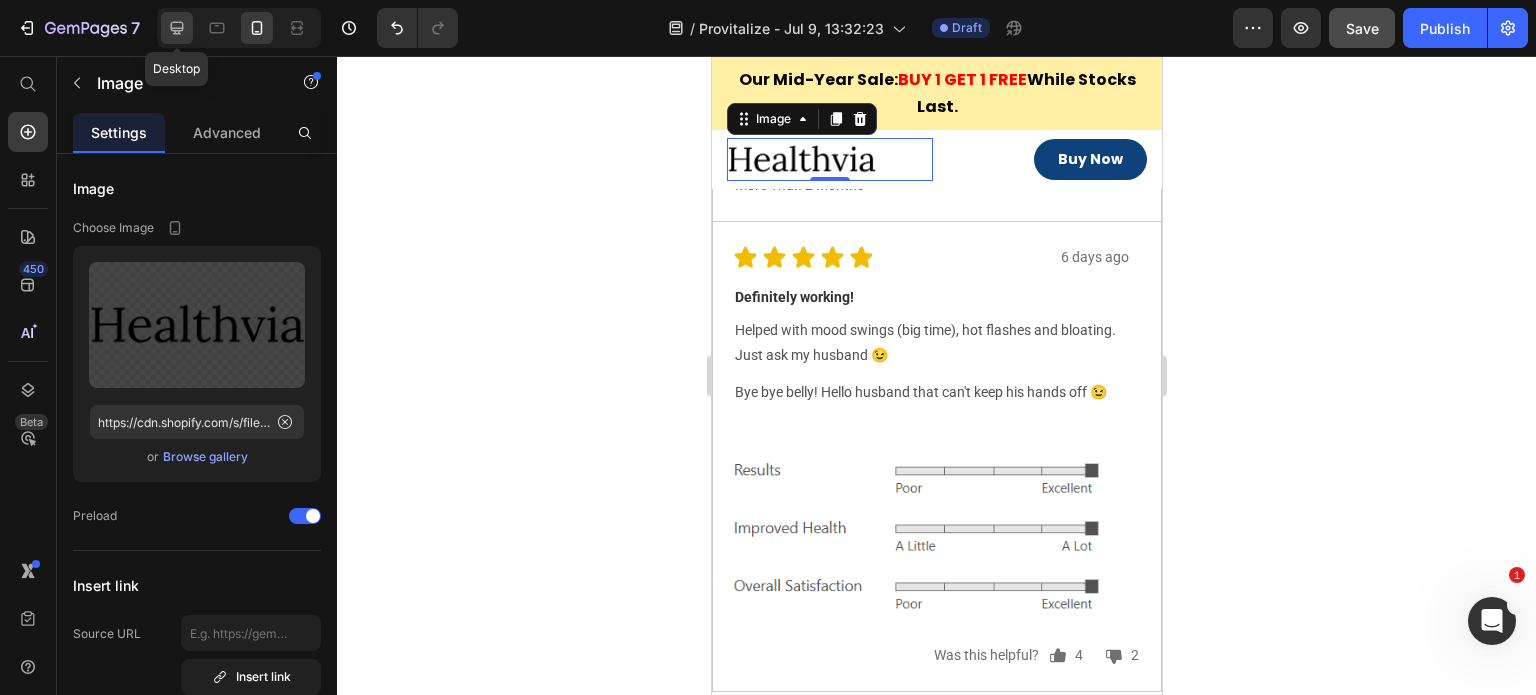 click 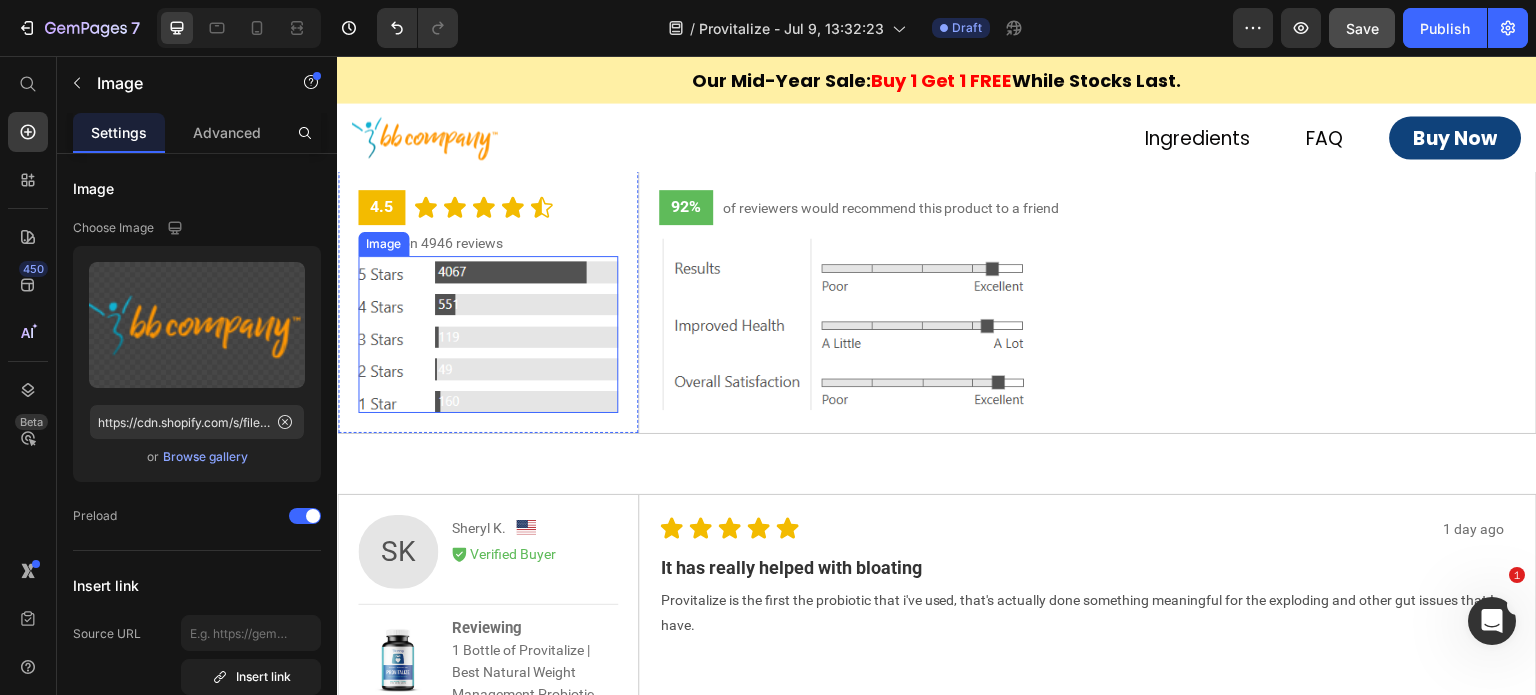 scroll, scrollTop: 7772, scrollLeft: 0, axis: vertical 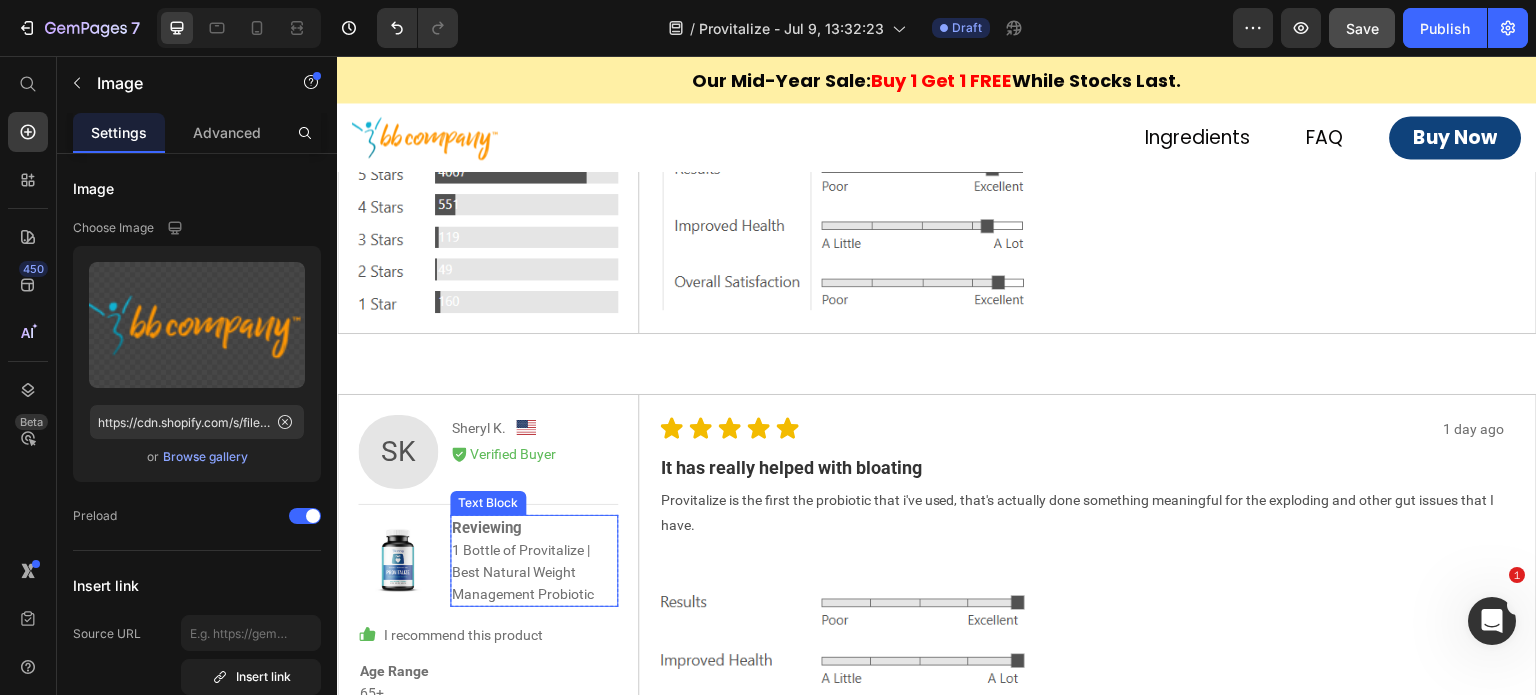 click on "Reviewing 1 Bottle of Provitalize | Best Natural Weight Management Probiotic" at bounding box center (534, 561) 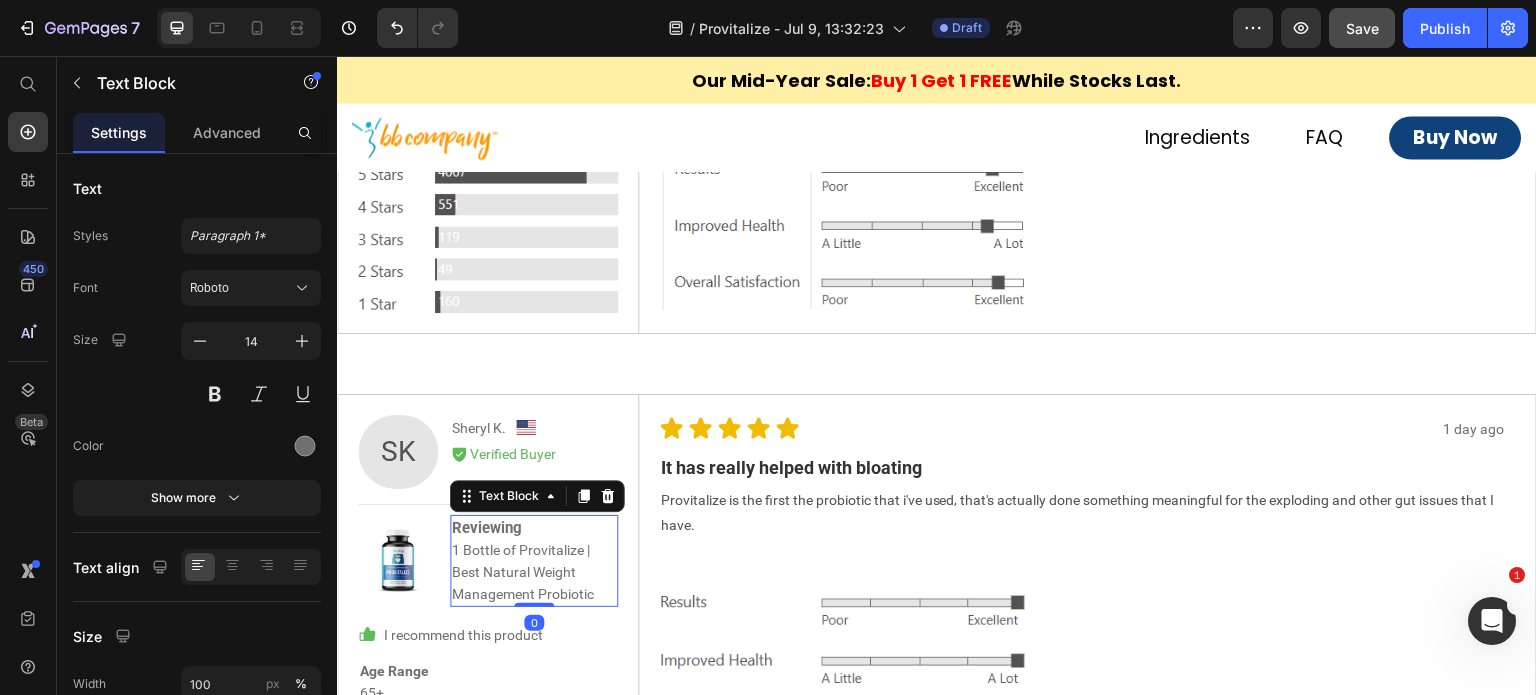 click on "Reviewing 1 Bottle of Provitalize | Best Natural Weight Management Probiotic" at bounding box center (534, 561) 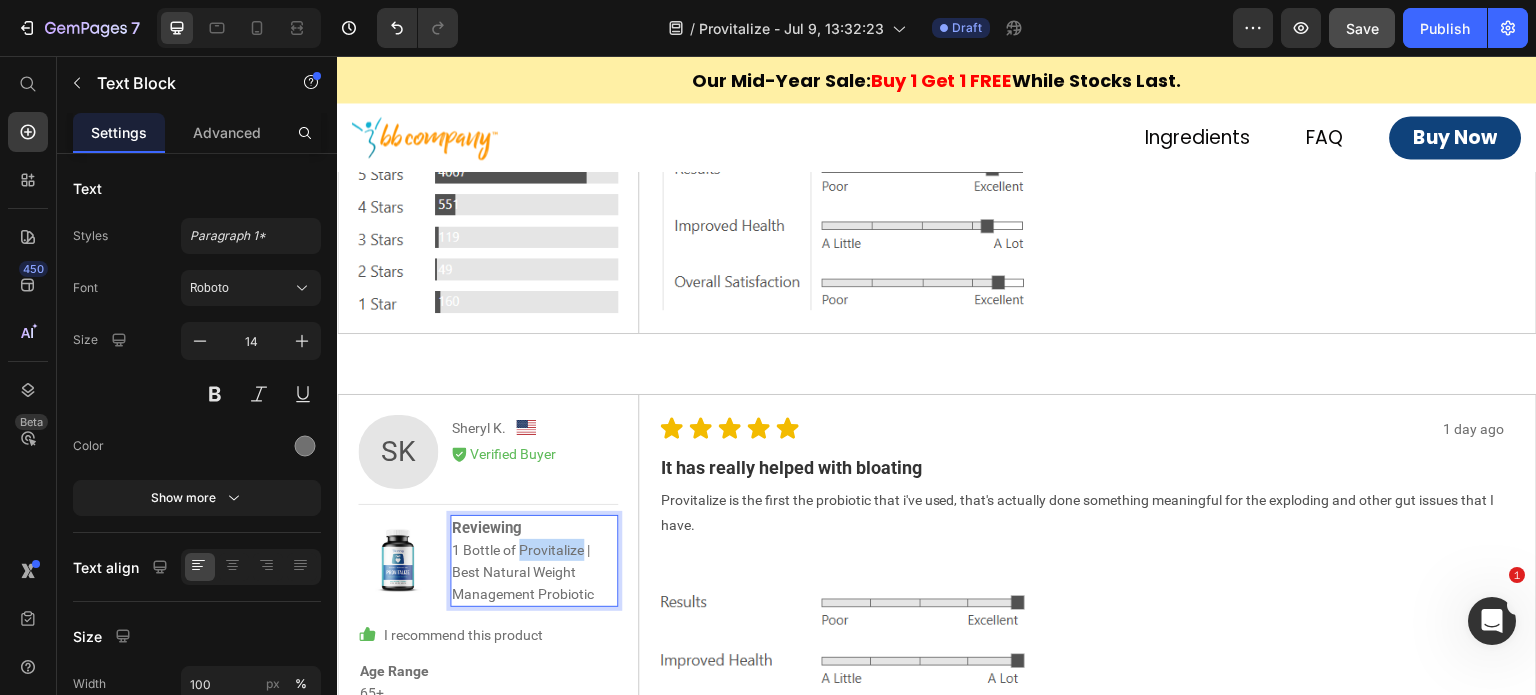 drag, startPoint x: 582, startPoint y: 541, endPoint x: 520, endPoint y: 541, distance: 62 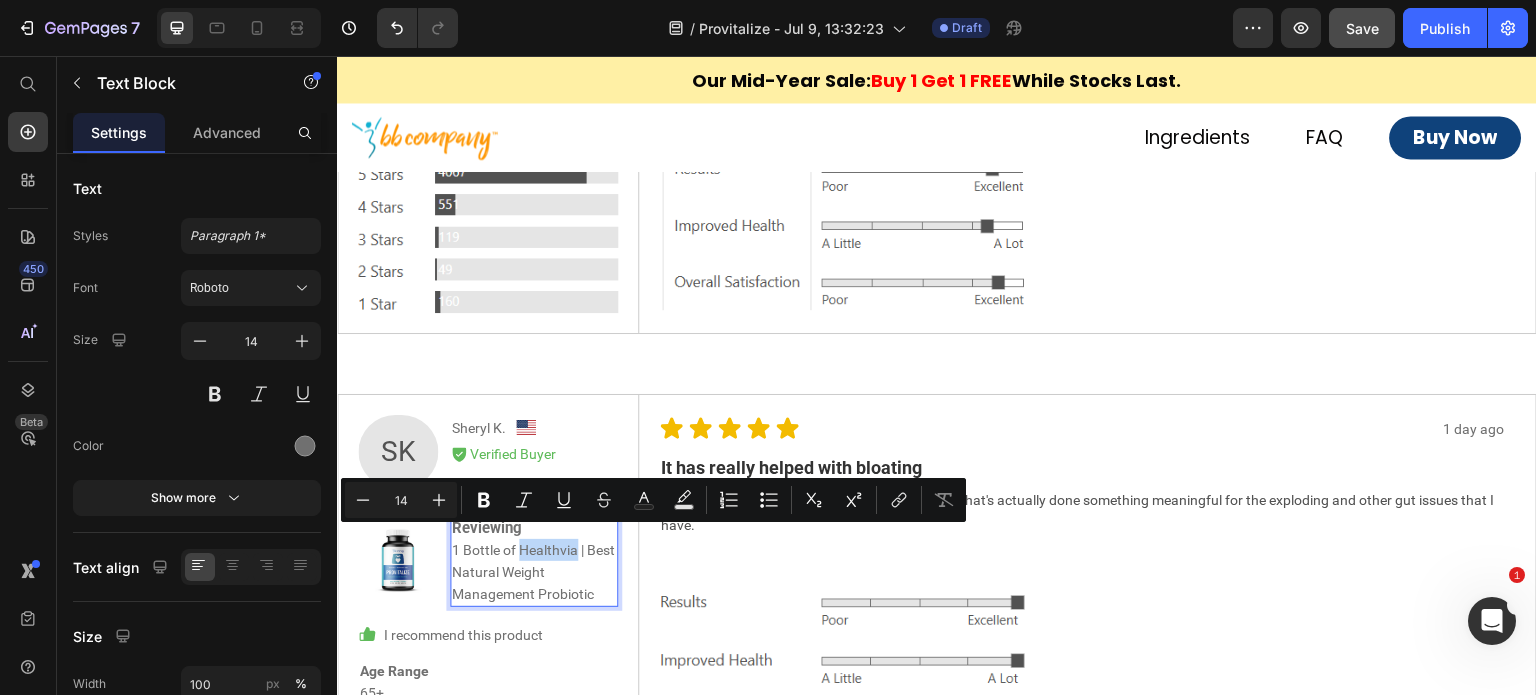 drag, startPoint x: 576, startPoint y: 539, endPoint x: 521, endPoint y: 541, distance: 55.03635 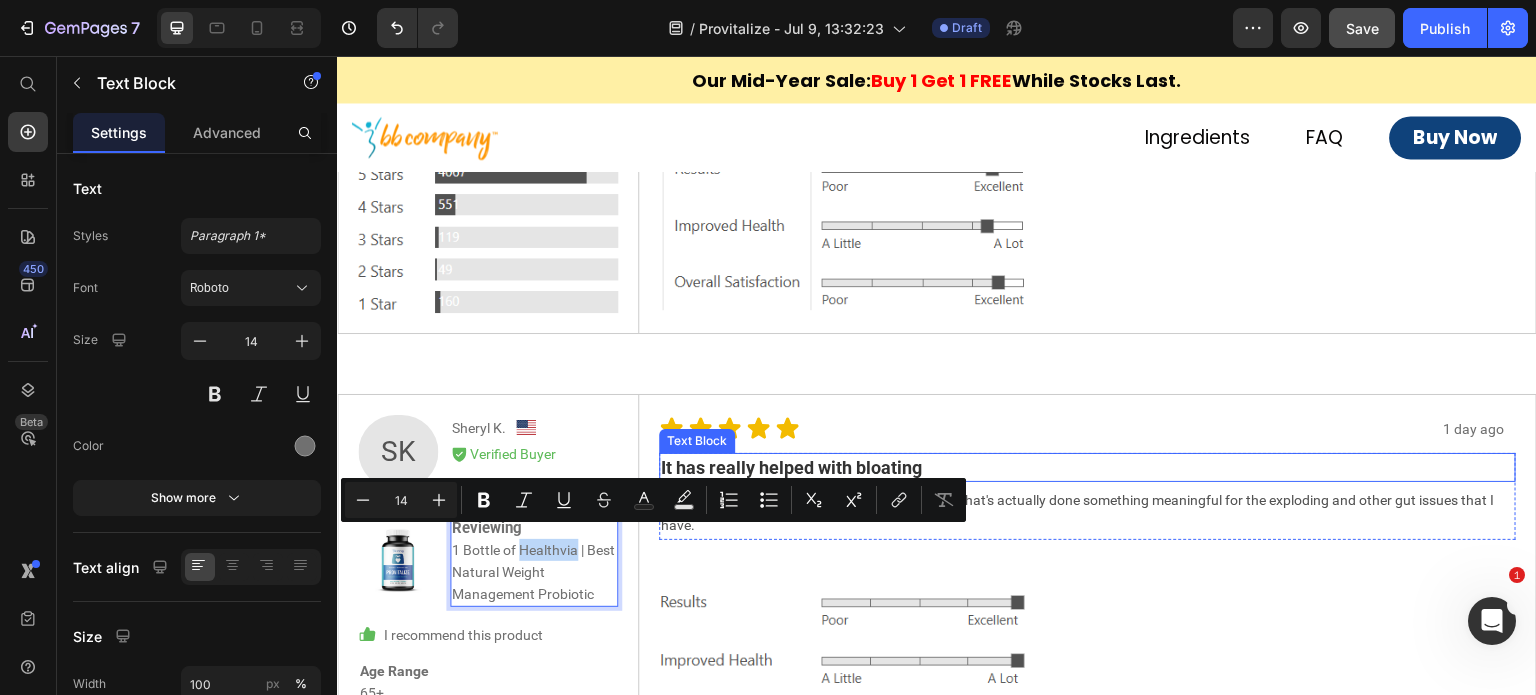 click on "It has really helped with bloating" at bounding box center [1088, 467] 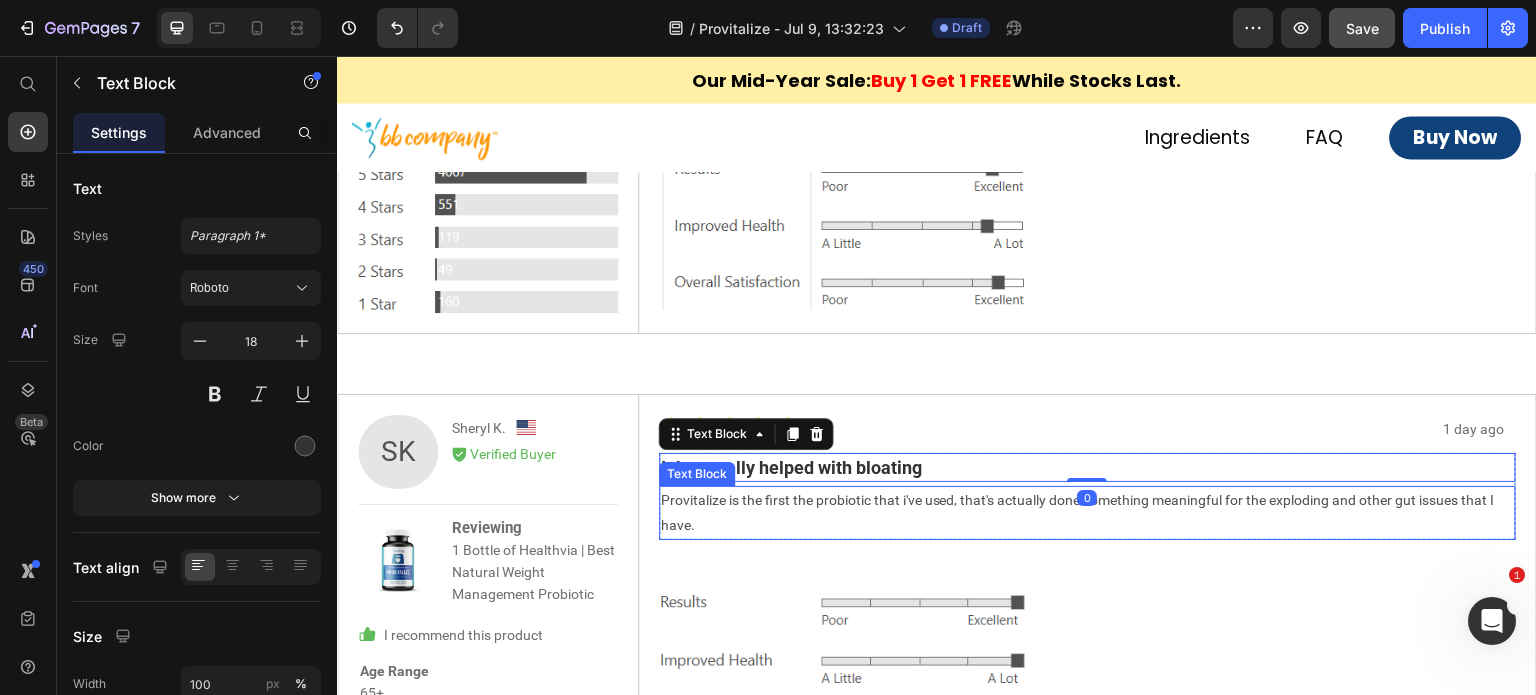 click on "Provitalize is the first the probiotic that i've used, that's actually done something meaningful for the exploding and other gut issues that I have." at bounding box center (1088, 513) 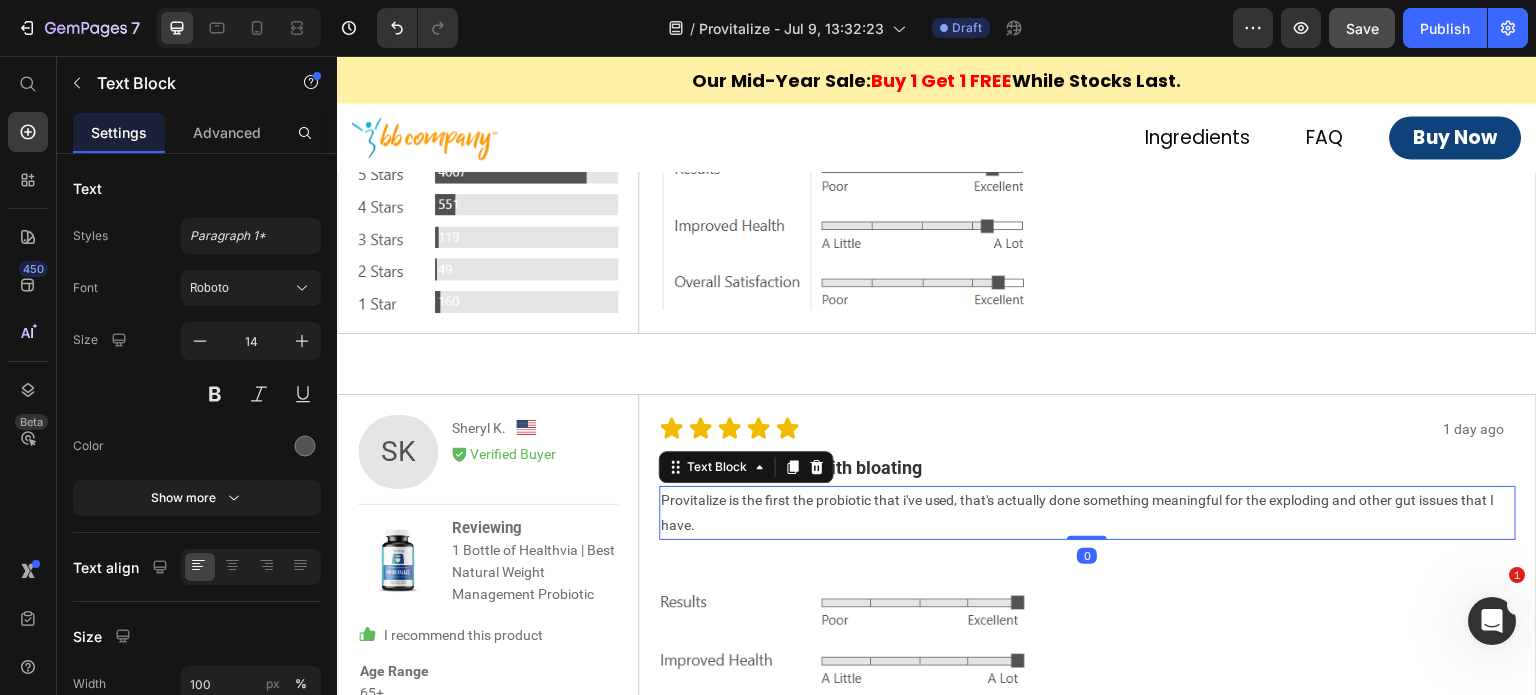 click on "Provitalize is the first the probiotic that i've used, that's actually done something meaningful for the exploding and other gut issues that I have." at bounding box center [1088, 513] 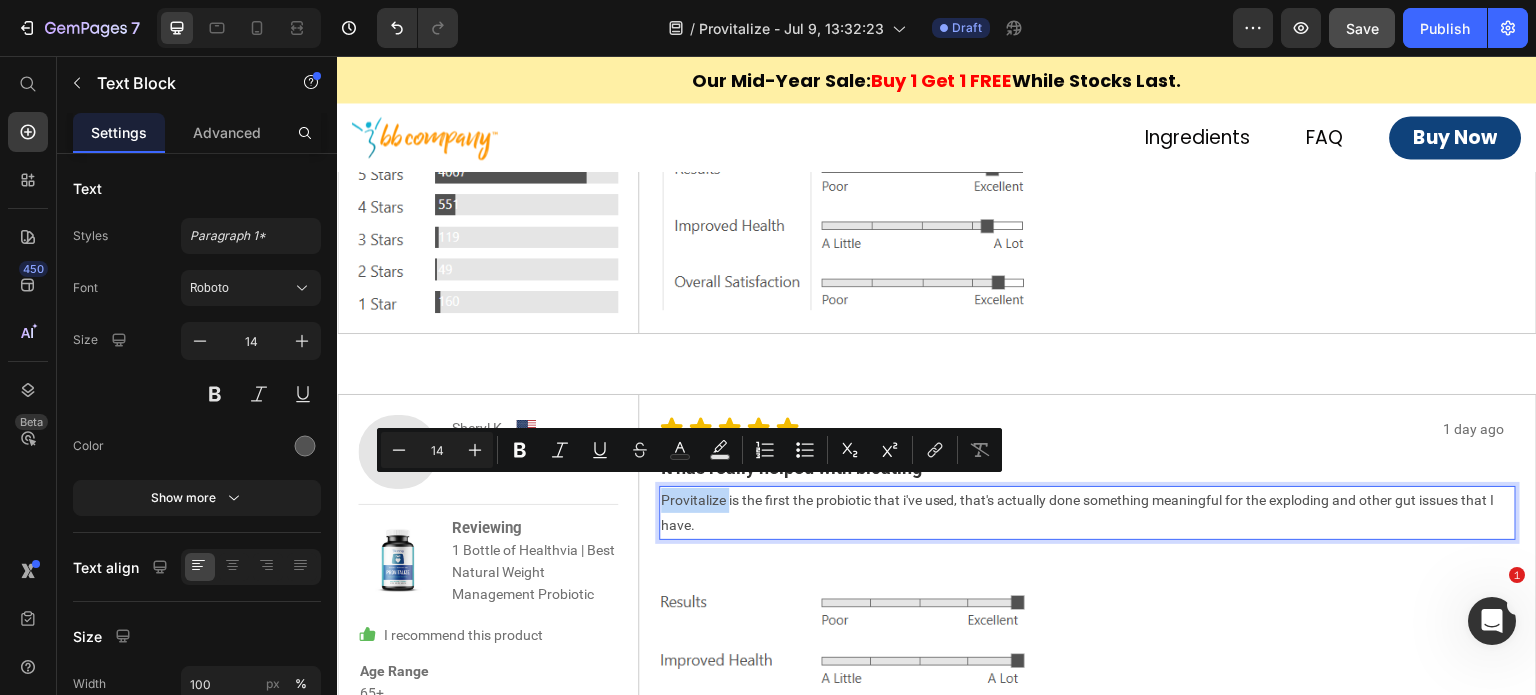 drag, startPoint x: 721, startPoint y: 490, endPoint x: 678, endPoint y: 494, distance: 43.185646 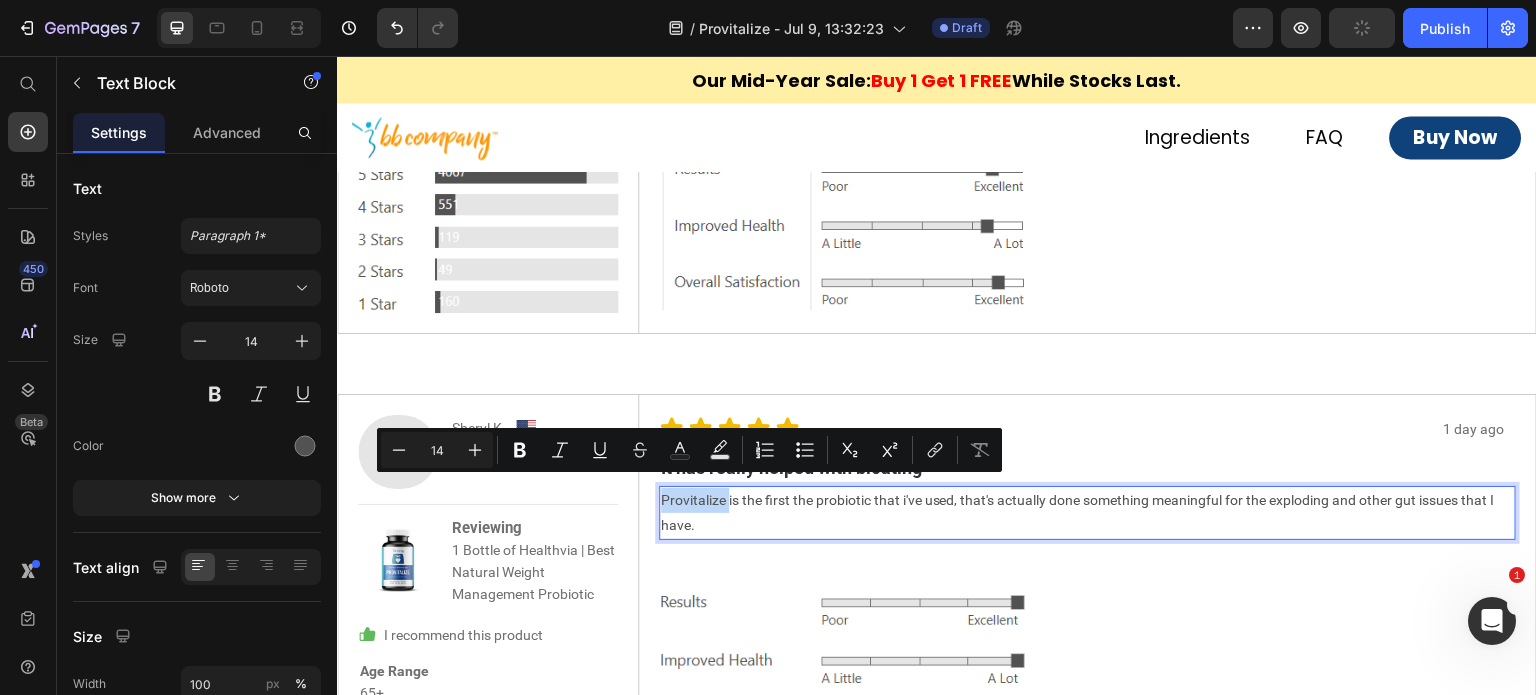 click on "Provitalize is the first the probiotic that i've used, that's actually done something meaningful for the exploding and other gut issues that I have." at bounding box center [1088, 513] 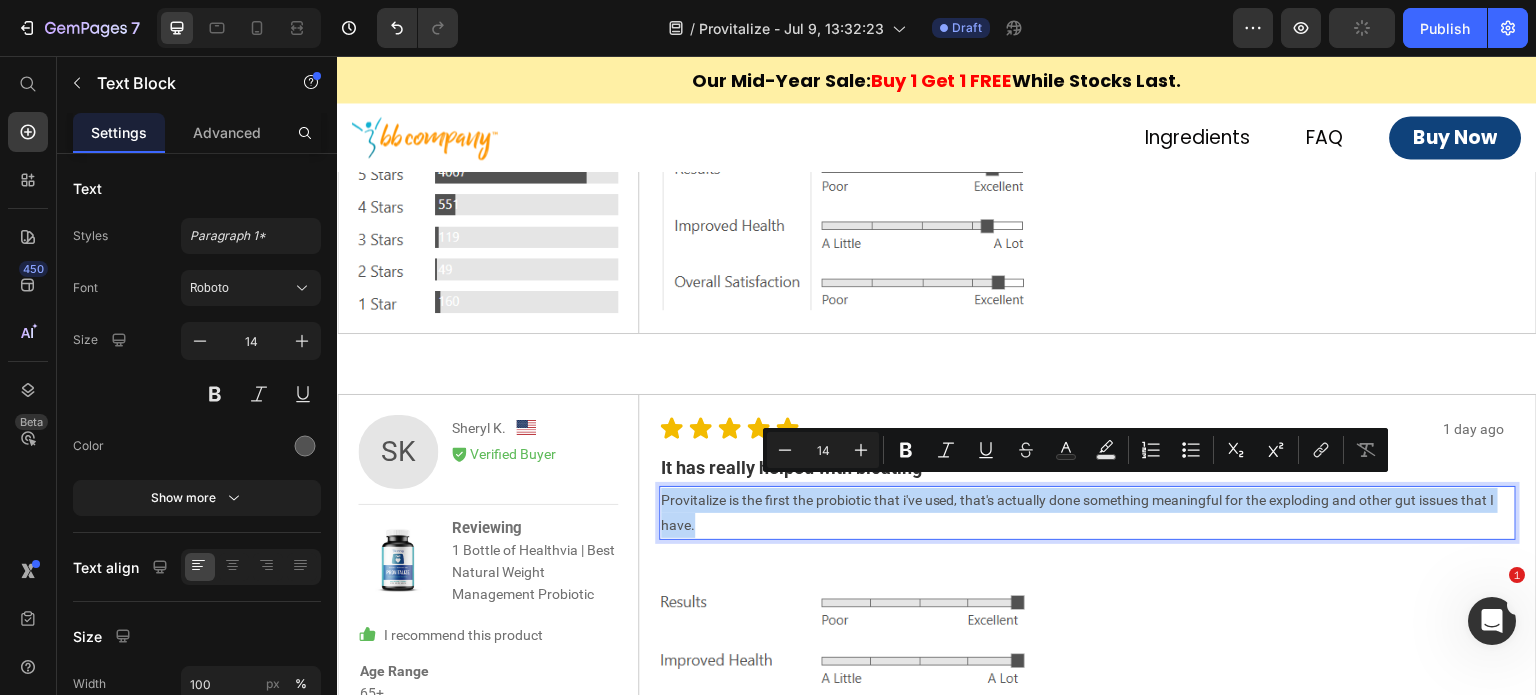 click on "Provitalize is the first the probiotic that i've used, that's actually done something meaningful for the exploding and other gut issues that I have." at bounding box center (1088, 513) 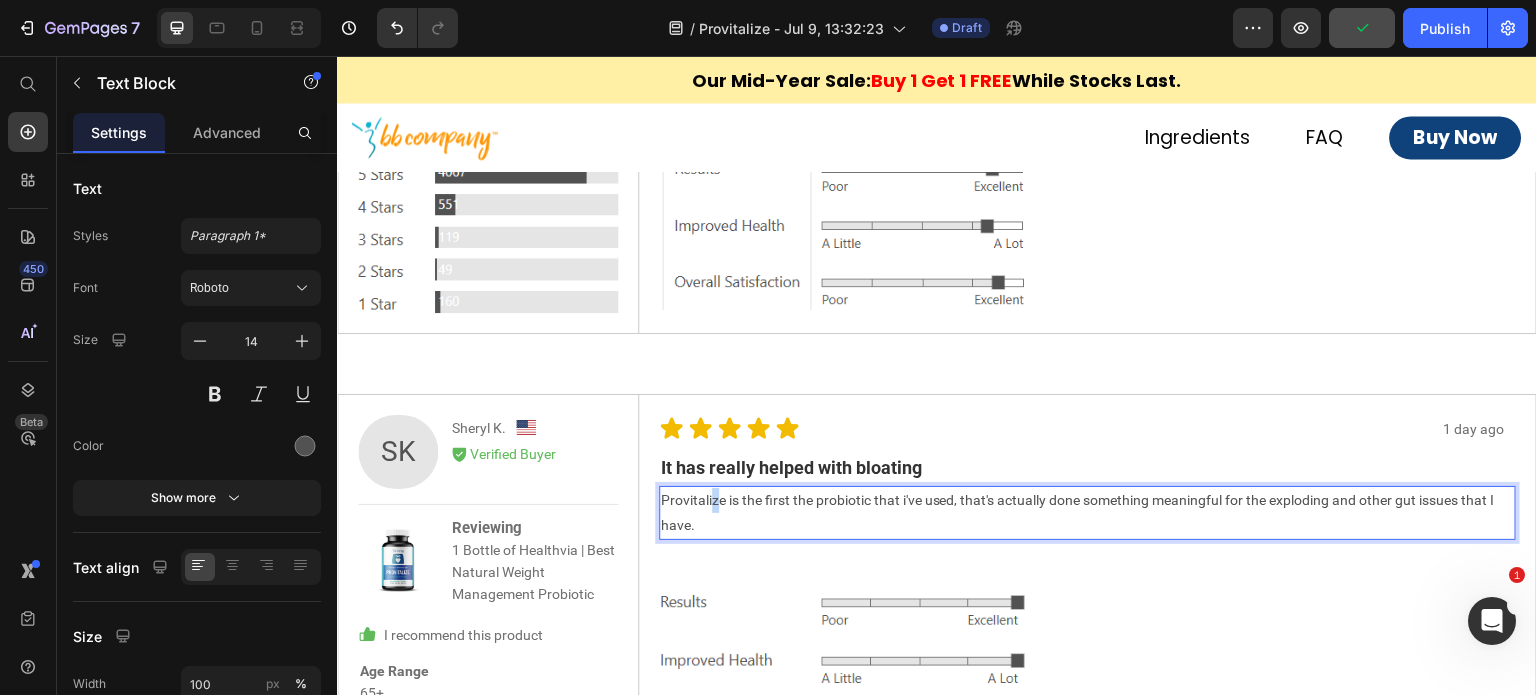 click on "Provitalize is the first the probiotic that i've used, that's actually done something meaningful for the exploding and other gut issues that I have." at bounding box center [1088, 513] 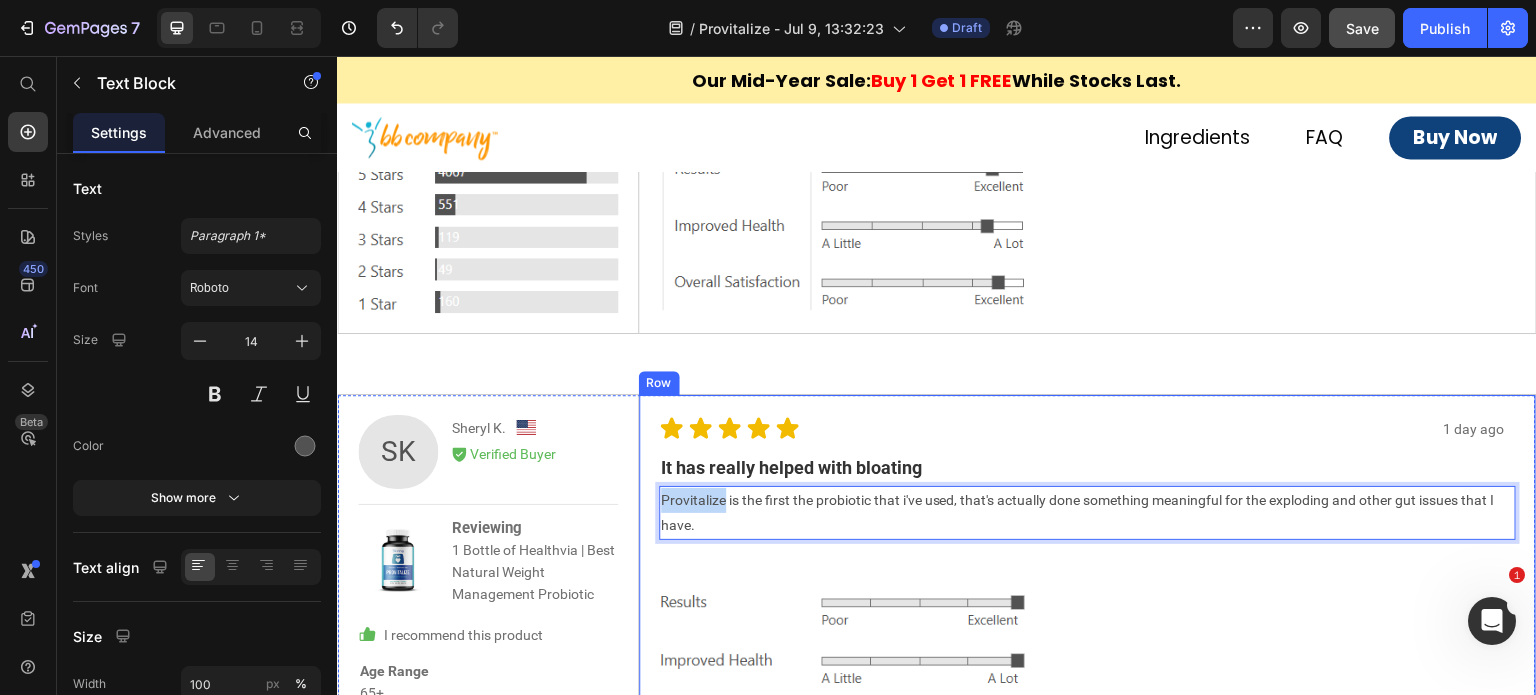 drag, startPoint x: 717, startPoint y: 489, endPoint x: 651, endPoint y: 489, distance: 66 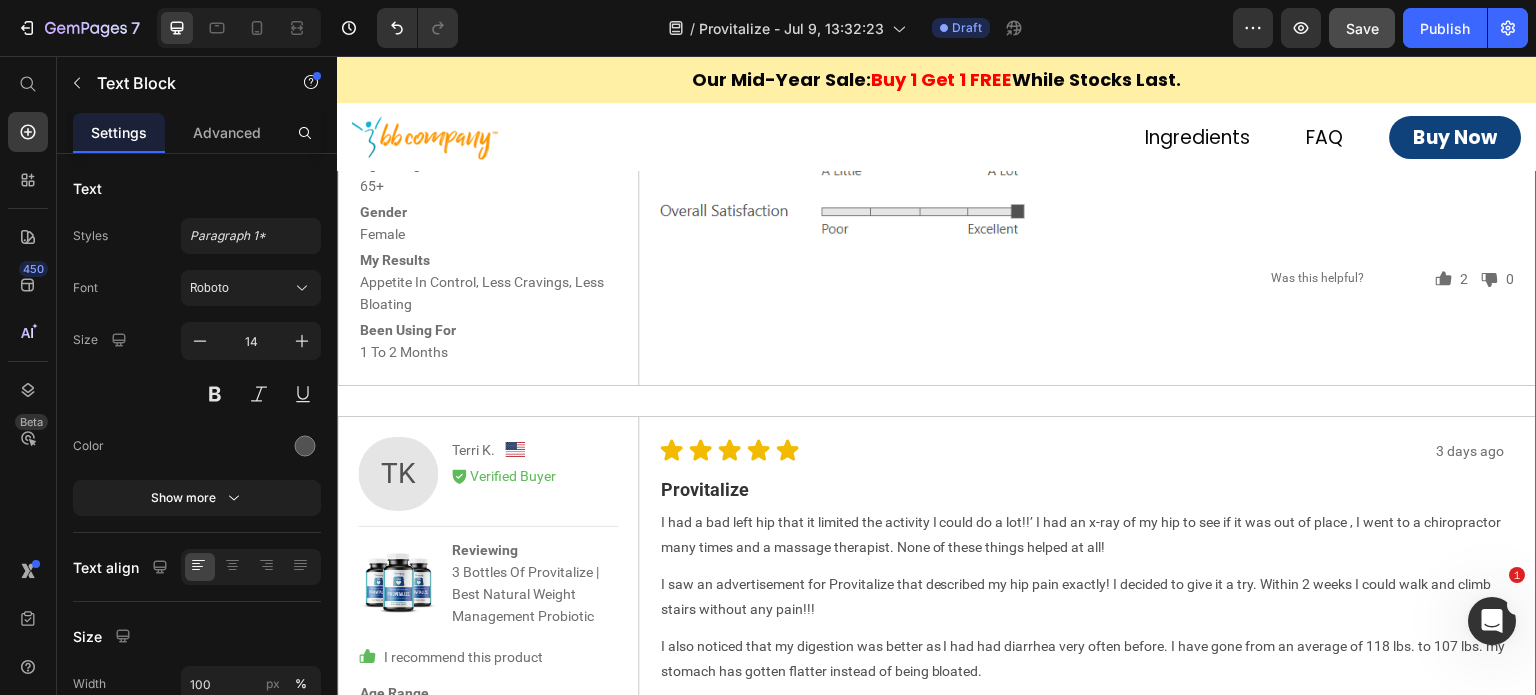 scroll, scrollTop: 8372, scrollLeft: 0, axis: vertical 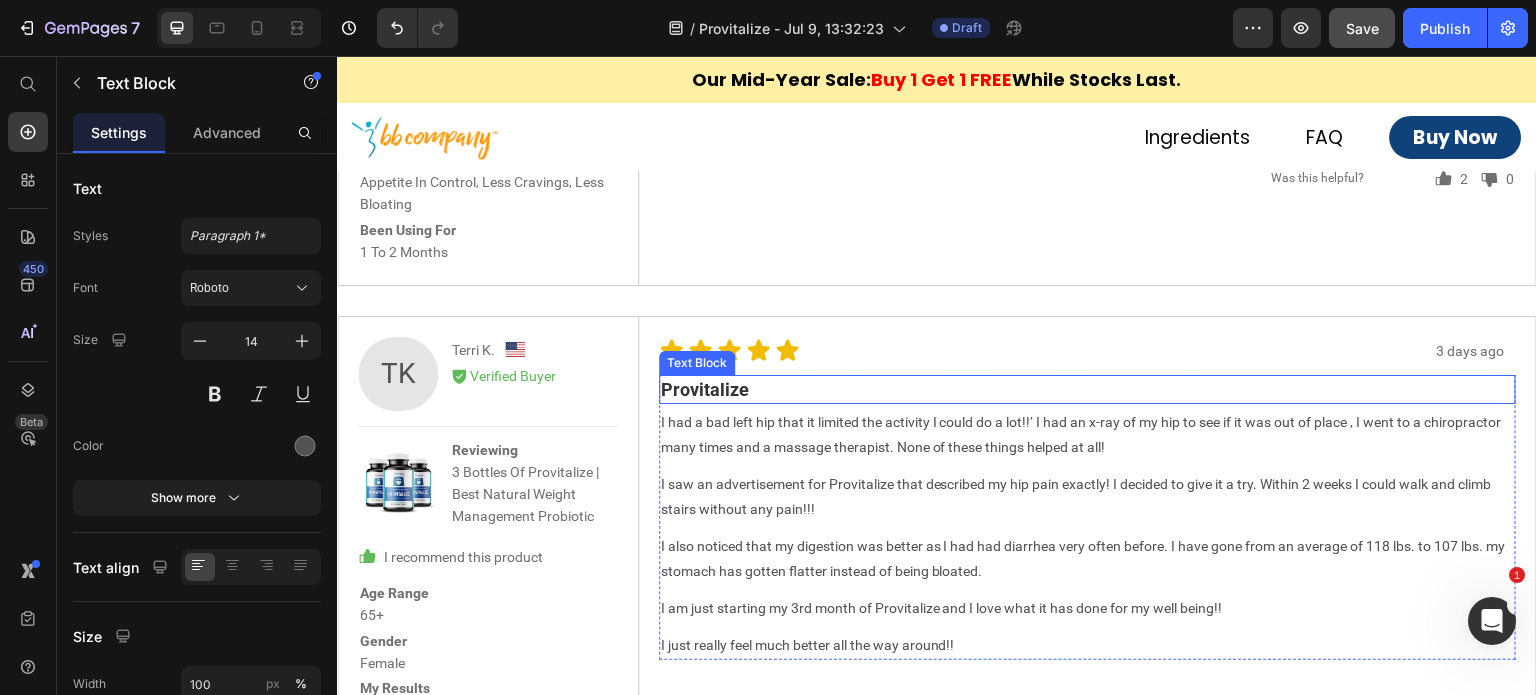 click on "Provitalize" at bounding box center [1088, 389] 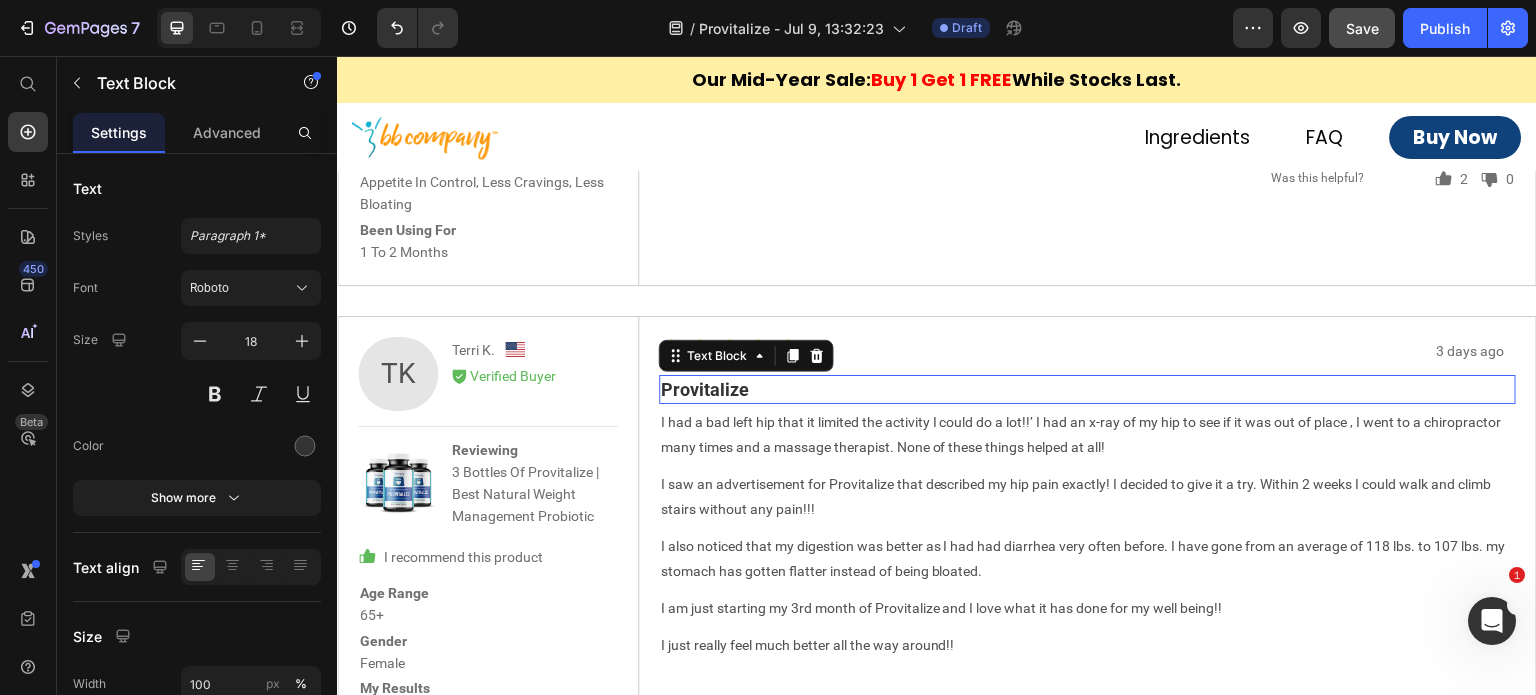 click on "Provitalize" at bounding box center (1088, 389) 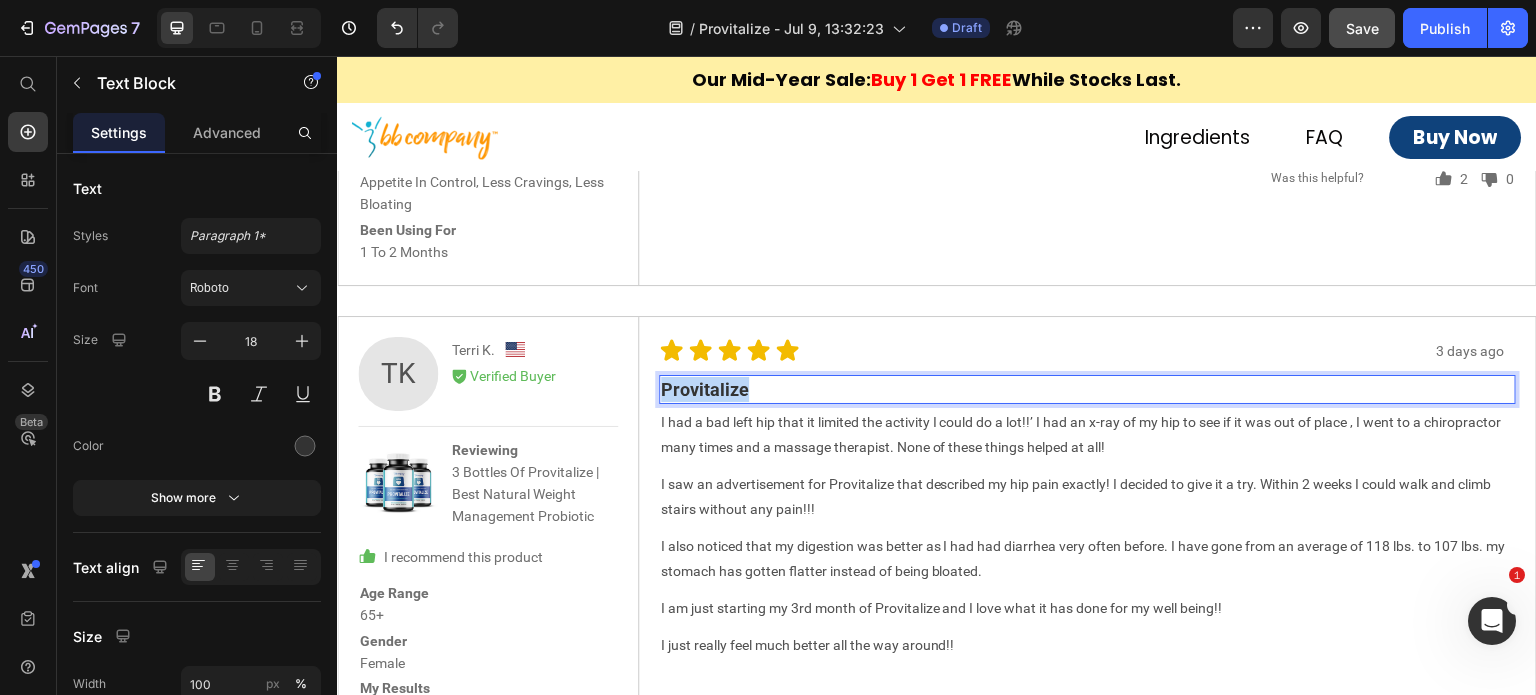 click on "Provitalize" at bounding box center [1088, 389] 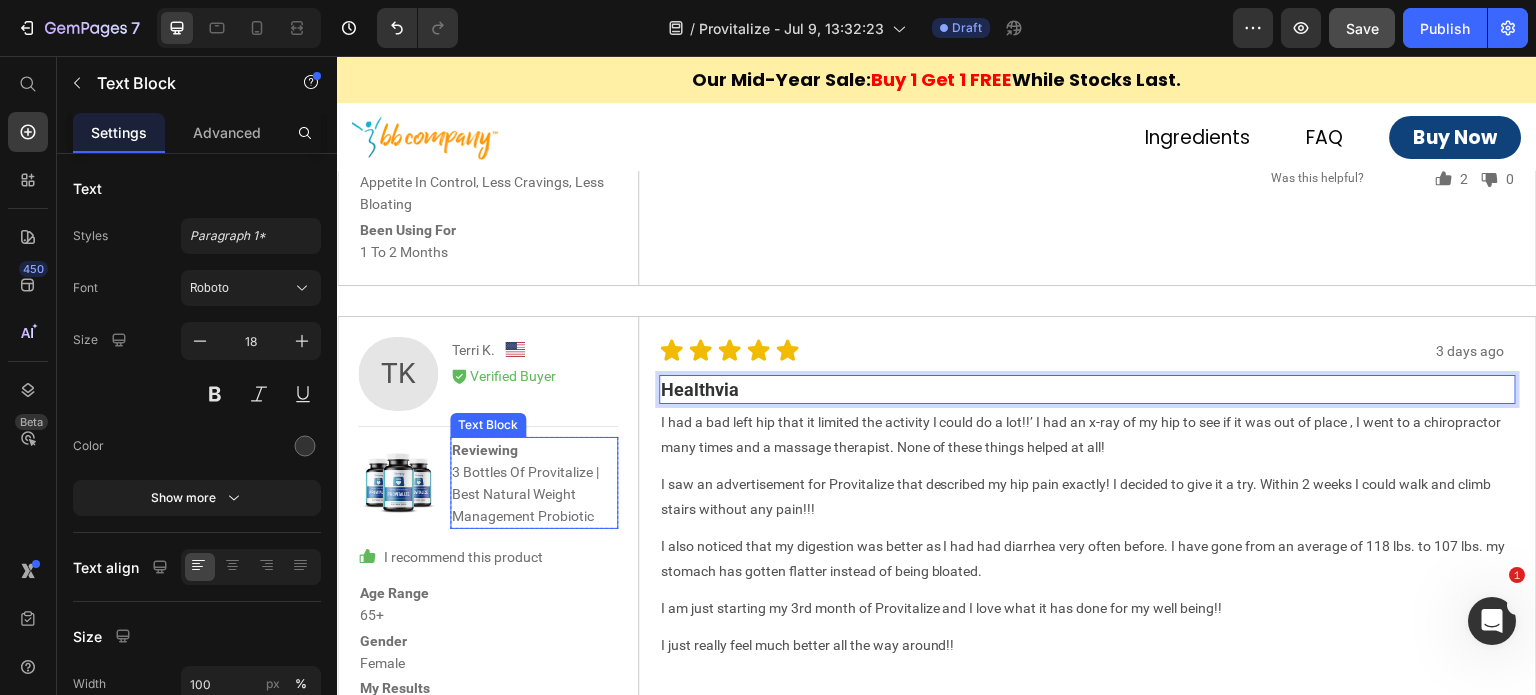 click on "Reviewing 3 Bottles Of Provitalize | Best Natural Weight Management Probiotic" at bounding box center [534, 483] 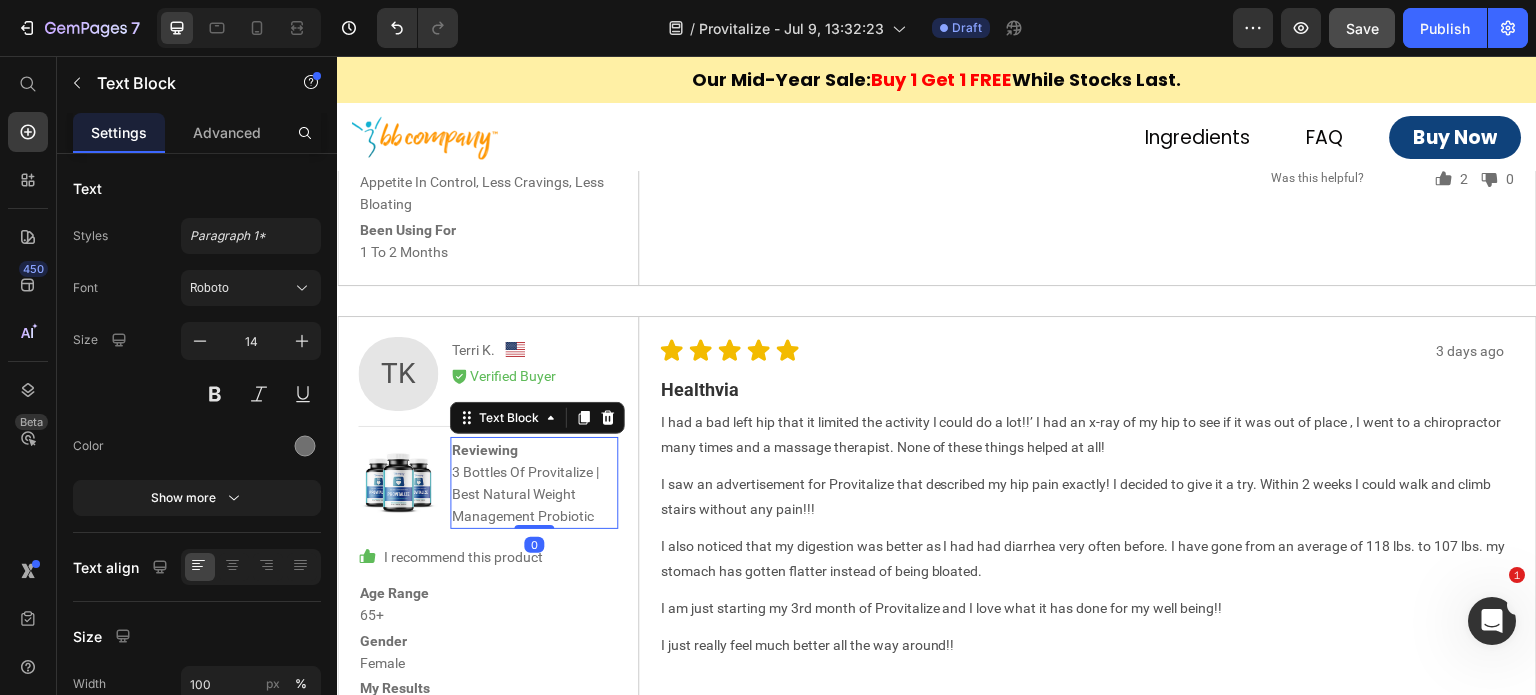 click on "Reviewing 3 Bottles Of Provitalize | Best Natural Weight Management Probiotic" at bounding box center (534, 483) 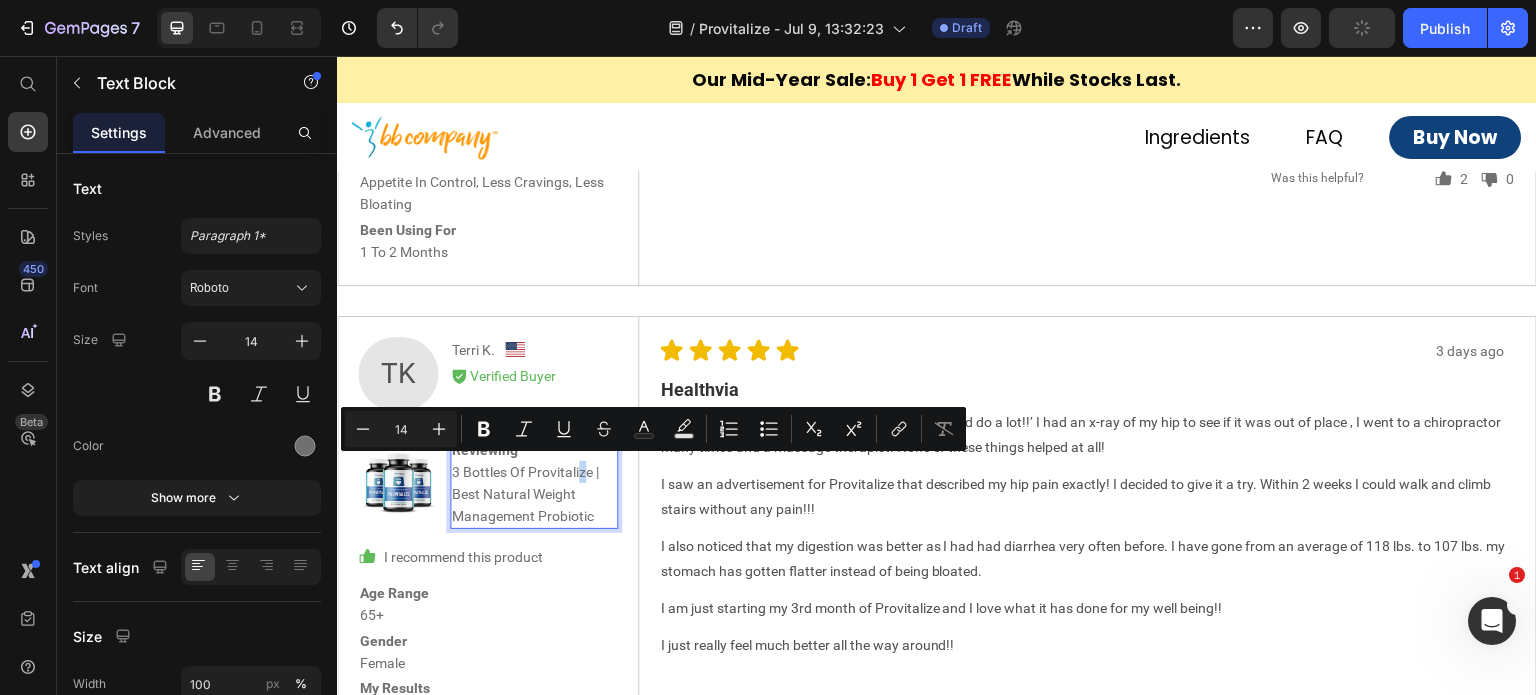 click on "Reviewing 3 Bottles Of Provitalize | Best Natural Weight Management Probiotic" at bounding box center (534, 483) 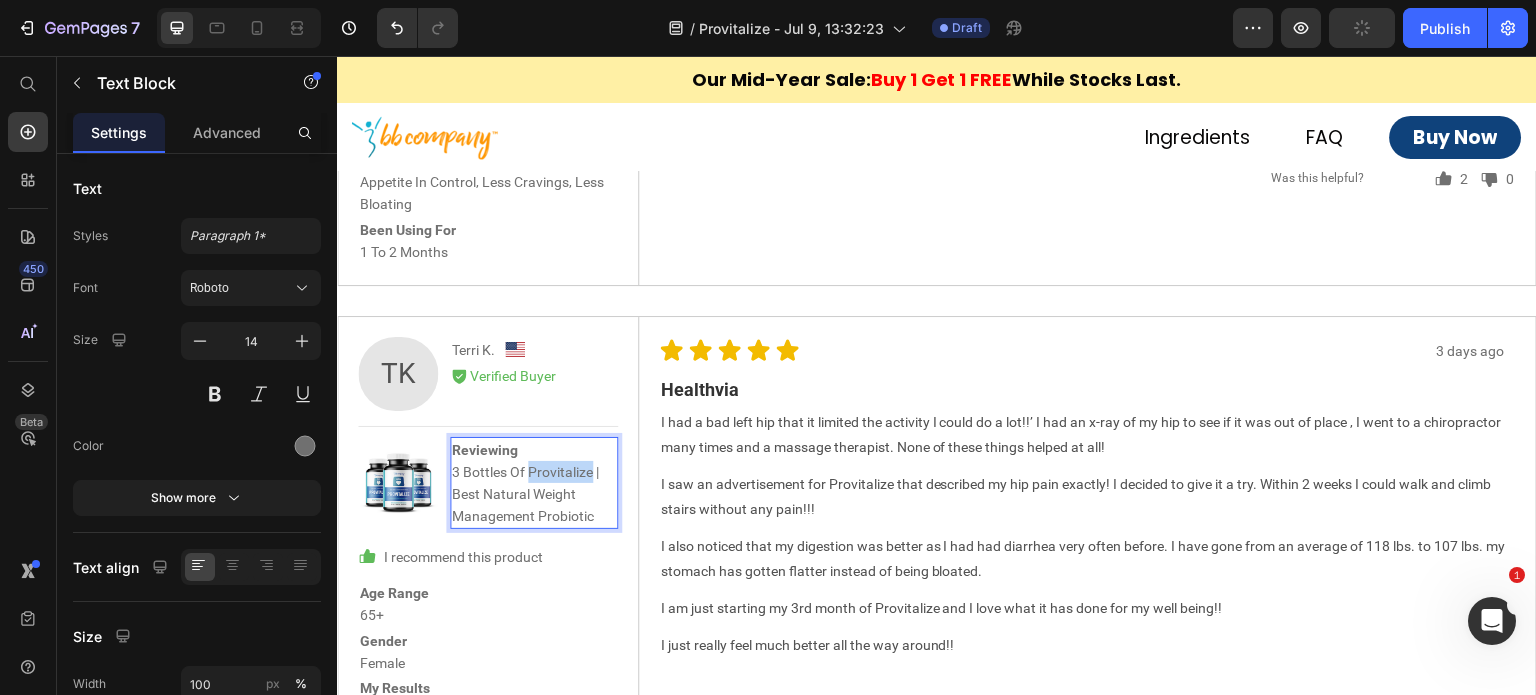 drag, startPoint x: 590, startPoint y: 472, endPoint x: 528, endPoint y: 471, distance: 62.008064 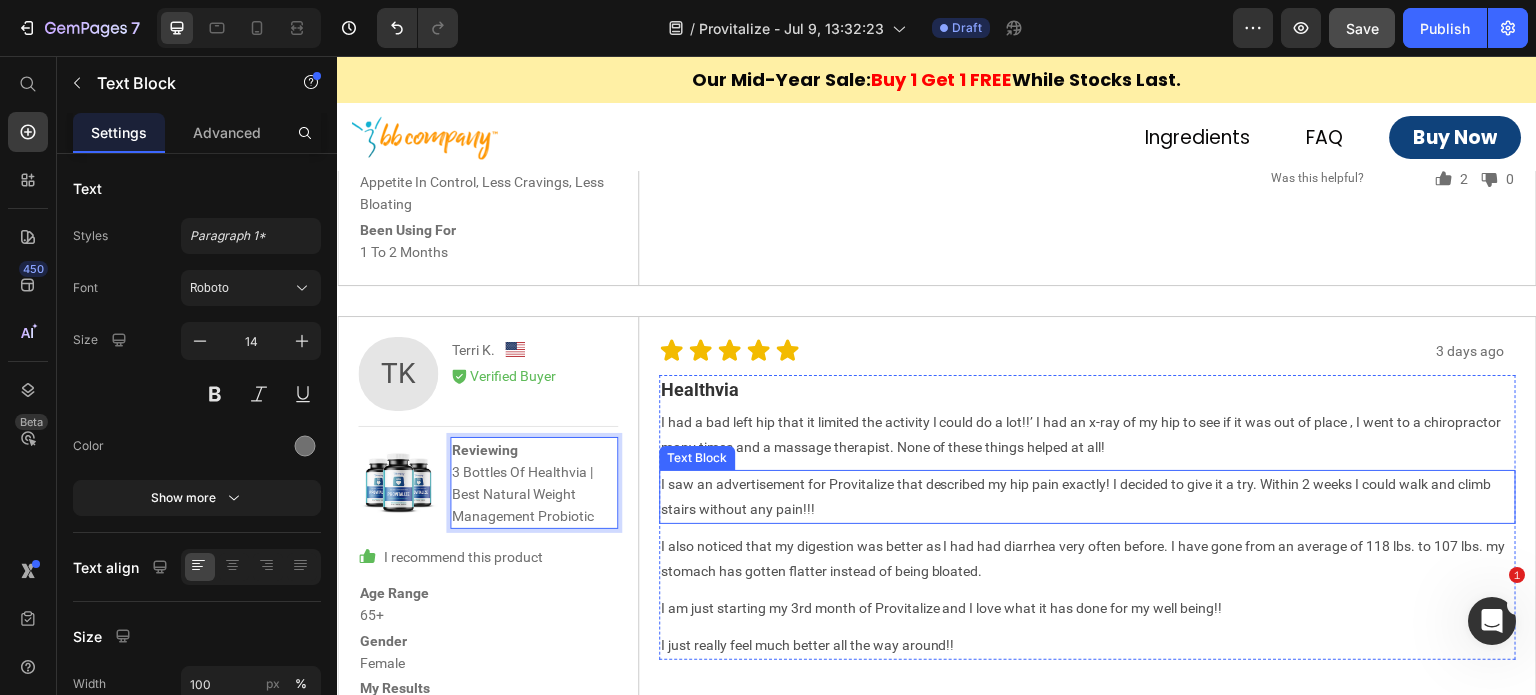 click on "I saw an advertisement for Provitalize that described my hip pain exactly! I decided to give it a try. Within 2 weeks I could walk and climb stairs without any pain!!!" at bounding box center [1088, 497] 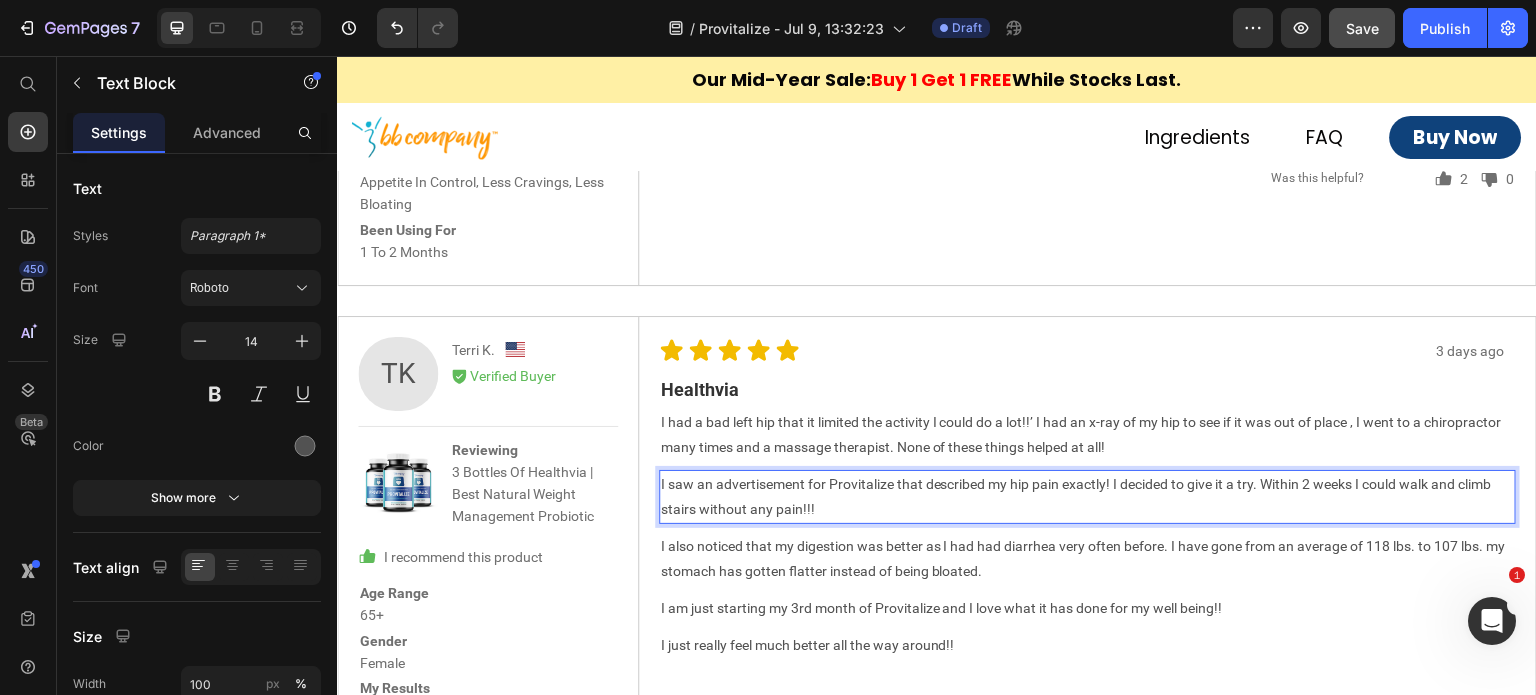 click on "I saw an advertisement for Provitalize that described my hip pain exactly! I decided to give it a try. Within 2 weeks I could walk and climb stairs without any pain!!!" at bounding box center (1088, 497) 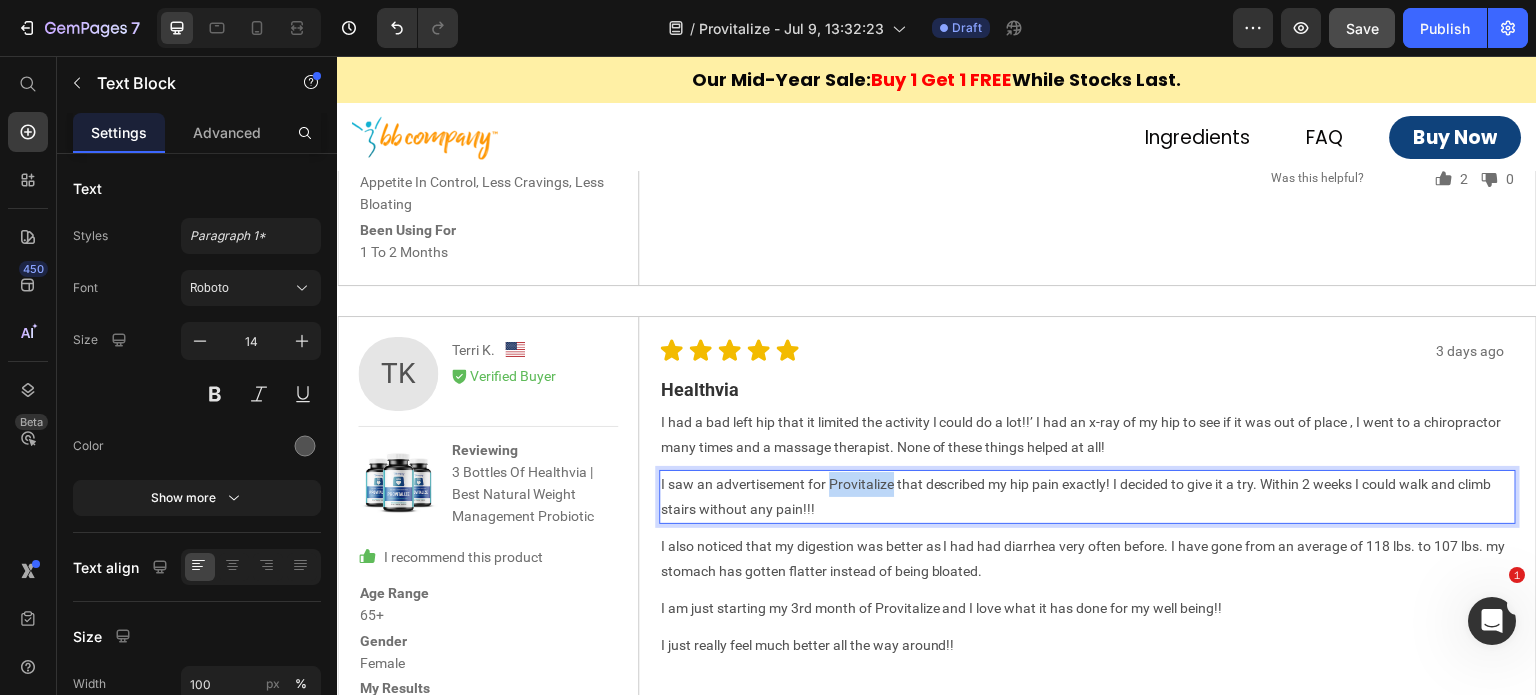 drag, startPoint x: 890, startPoint y: 482, endPoint x: 826, endPoint y: 480, distance: 64.03124 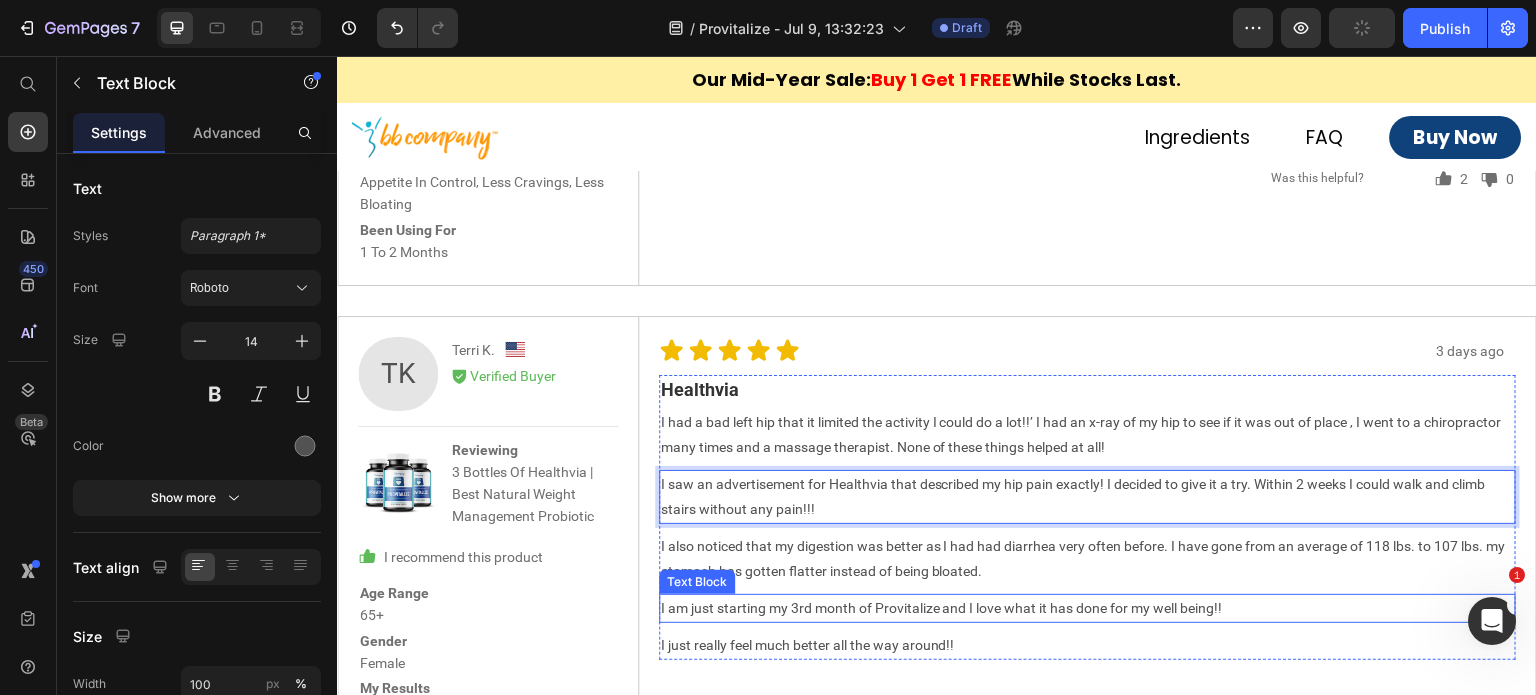 click on "I am just starting my 3rd month of Provitalize and I love what it has done for my well being!!" at bounding box center [1088, 608] 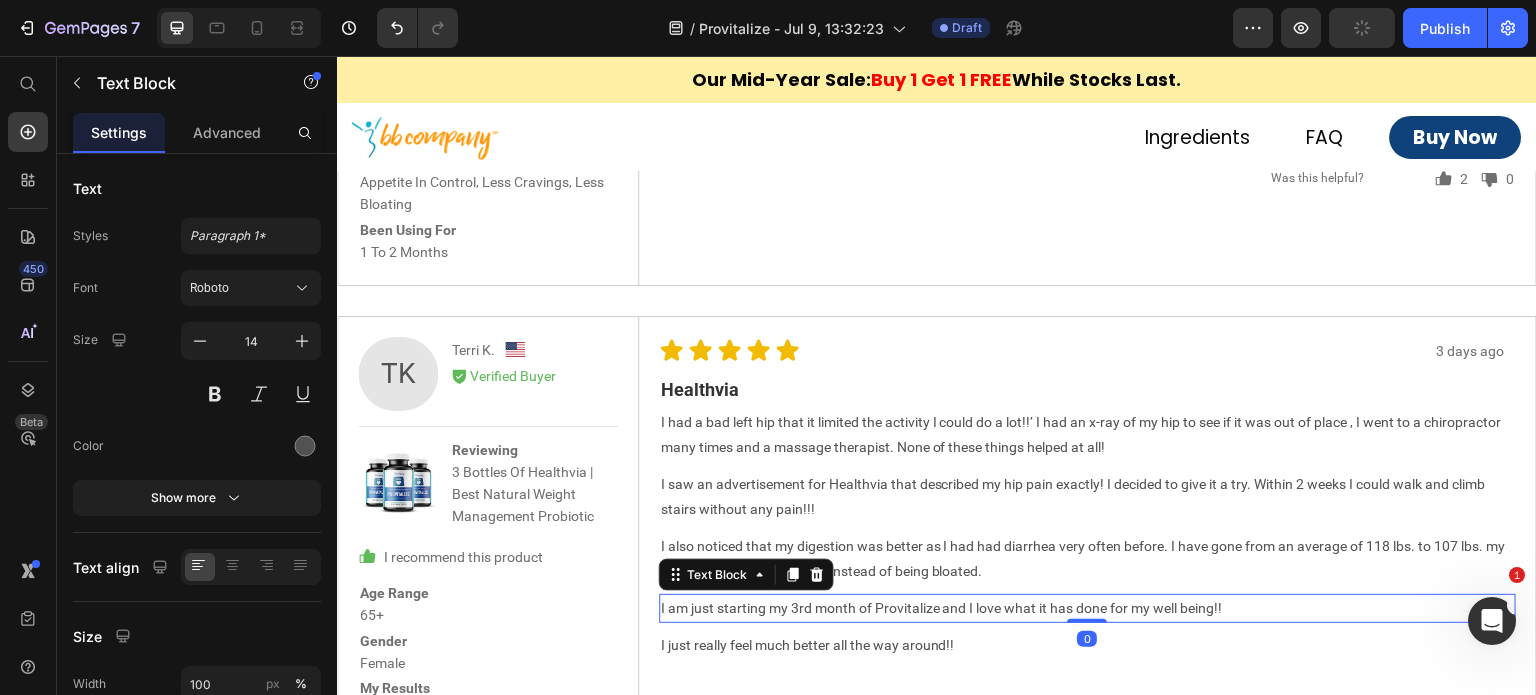 click on "I am just starting my 3rd month of Provitalize and I love what it has done for my well being!!" at bounding box center (1088, 608) 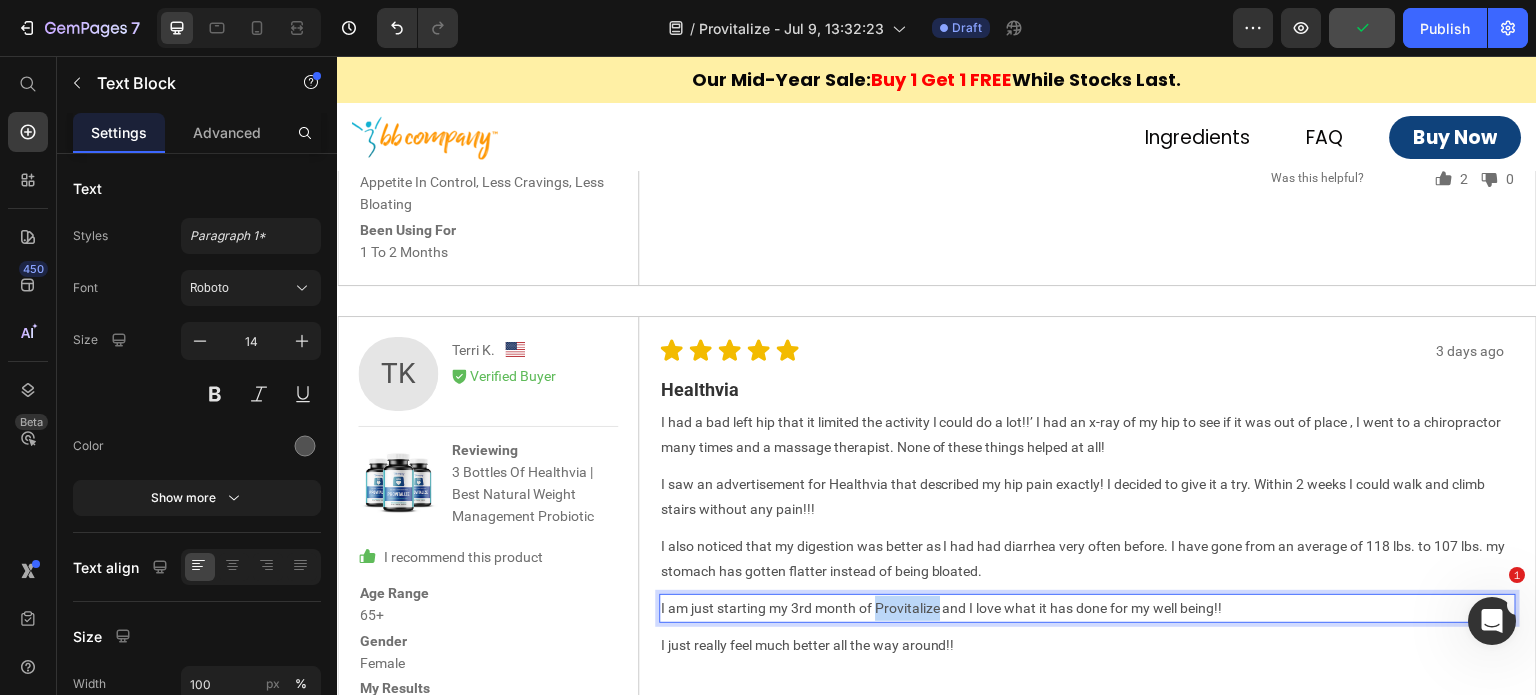 drag, startPoint x: 902, startPoint y: 605, endPoint x: 870, endPoint y: 607, distance: 32.06244 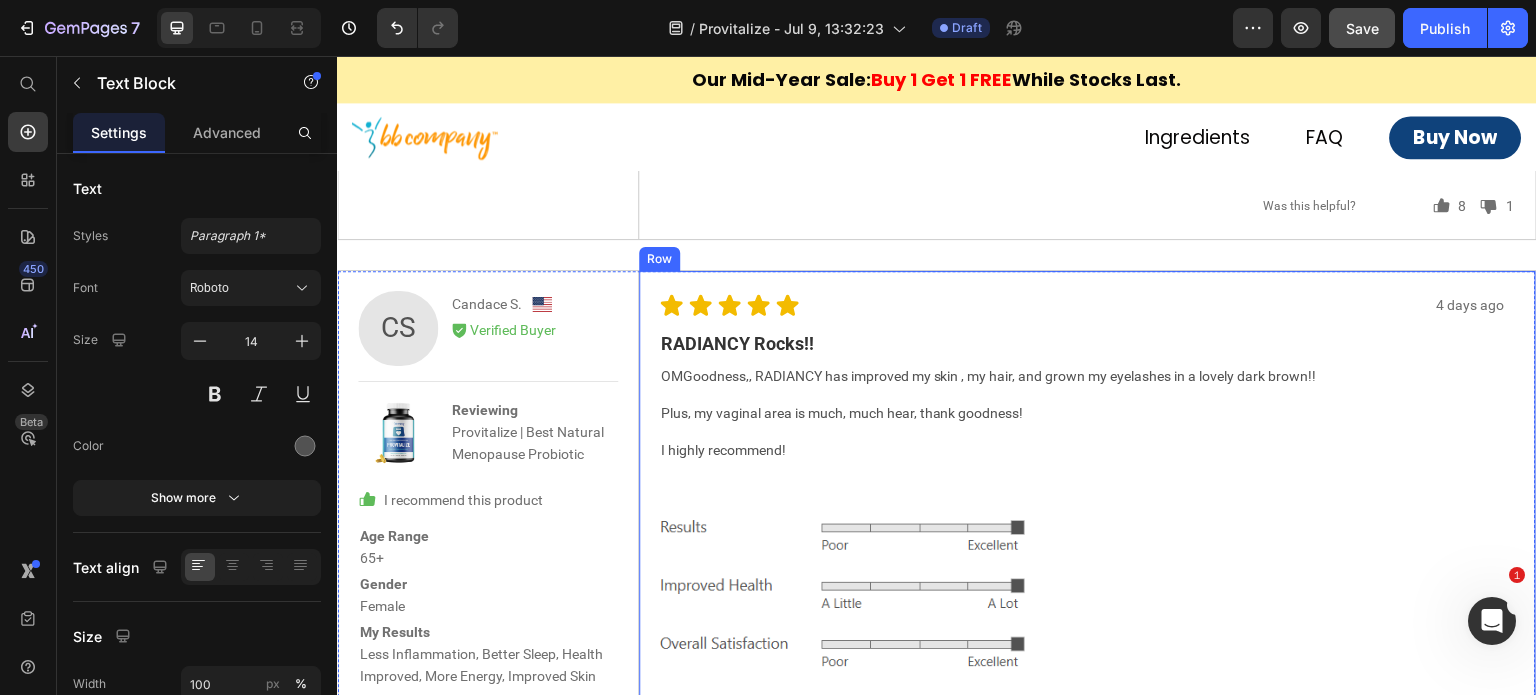 scroll, scrollTop: 9172, scrollLeft: 0, axis: vertical 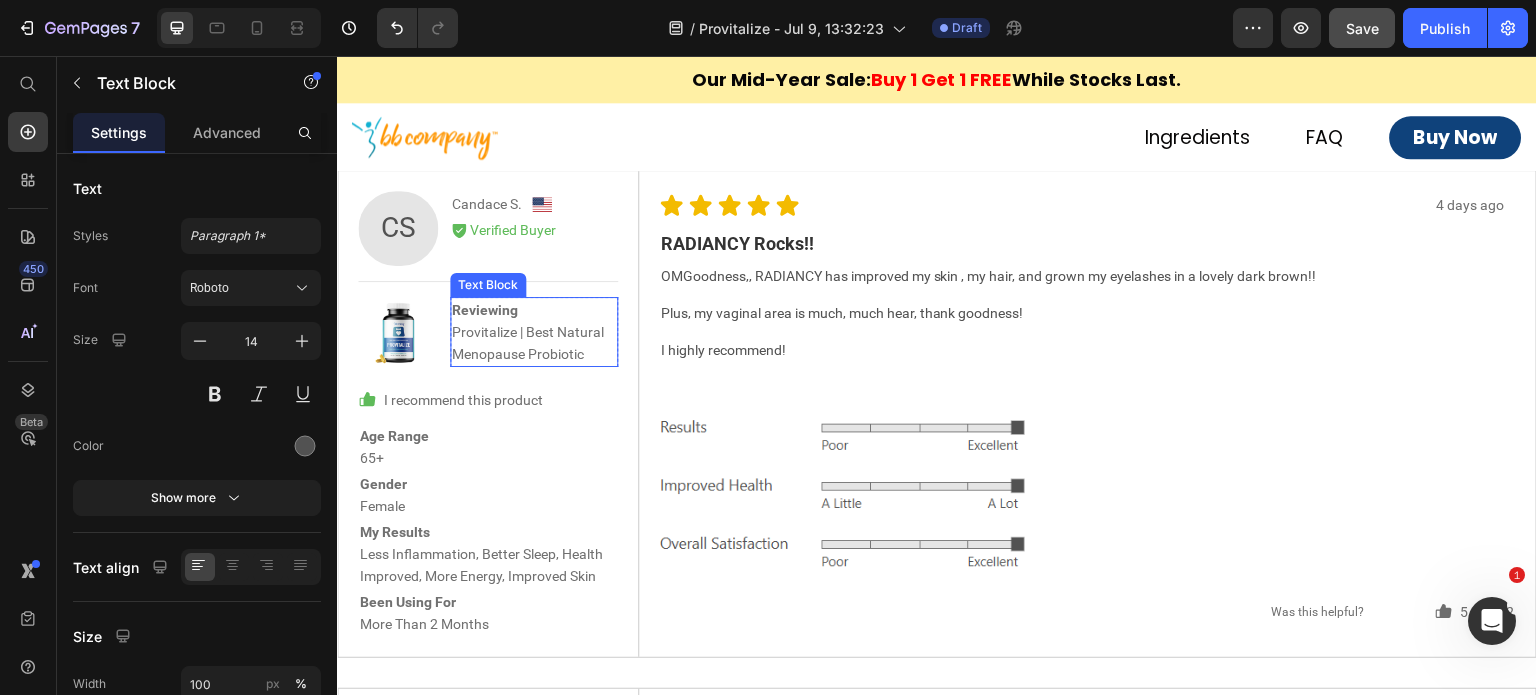click on "Reviewing Provitalize | Best Natural Menopause Probiotic" at bounding box center (534, 332) 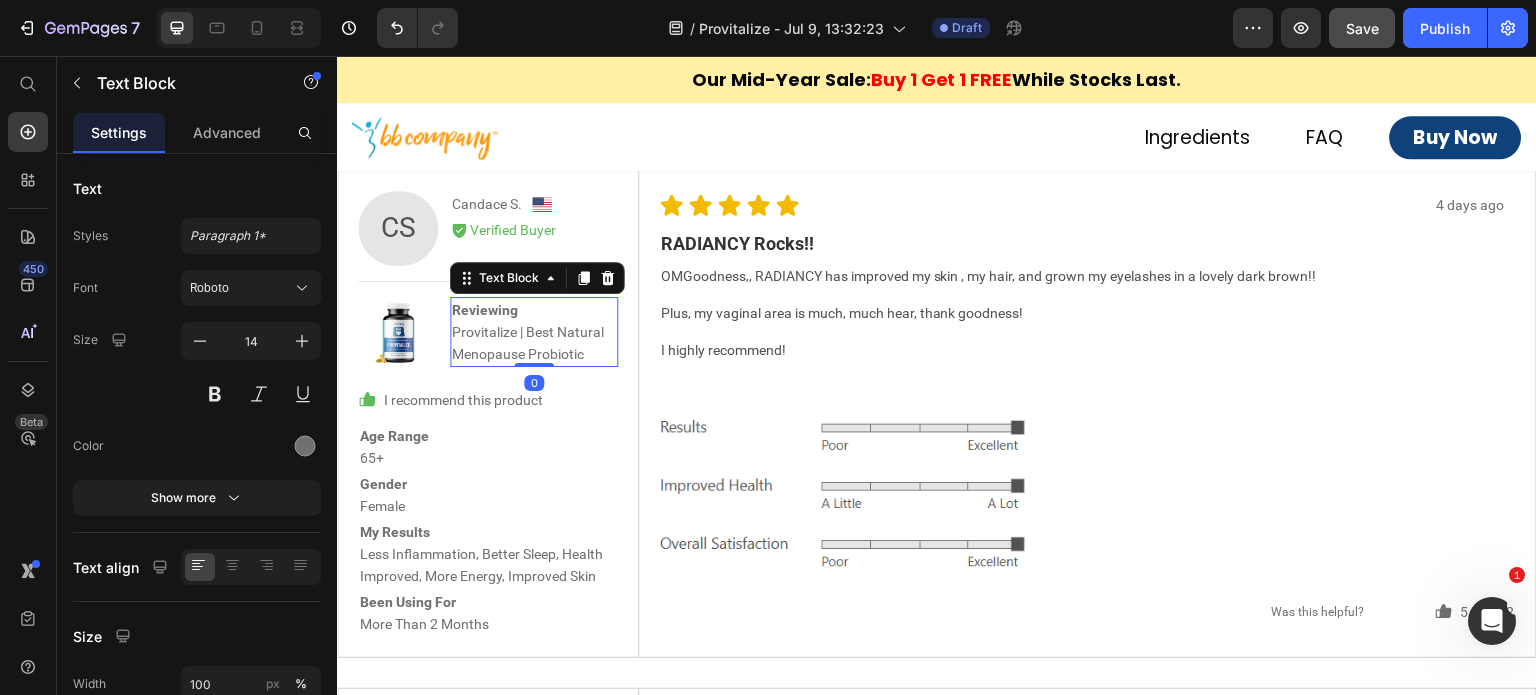 click on "Reviewing Provitalize | Best Natural Menopause Probiotic" at bounding box center (534, 332) 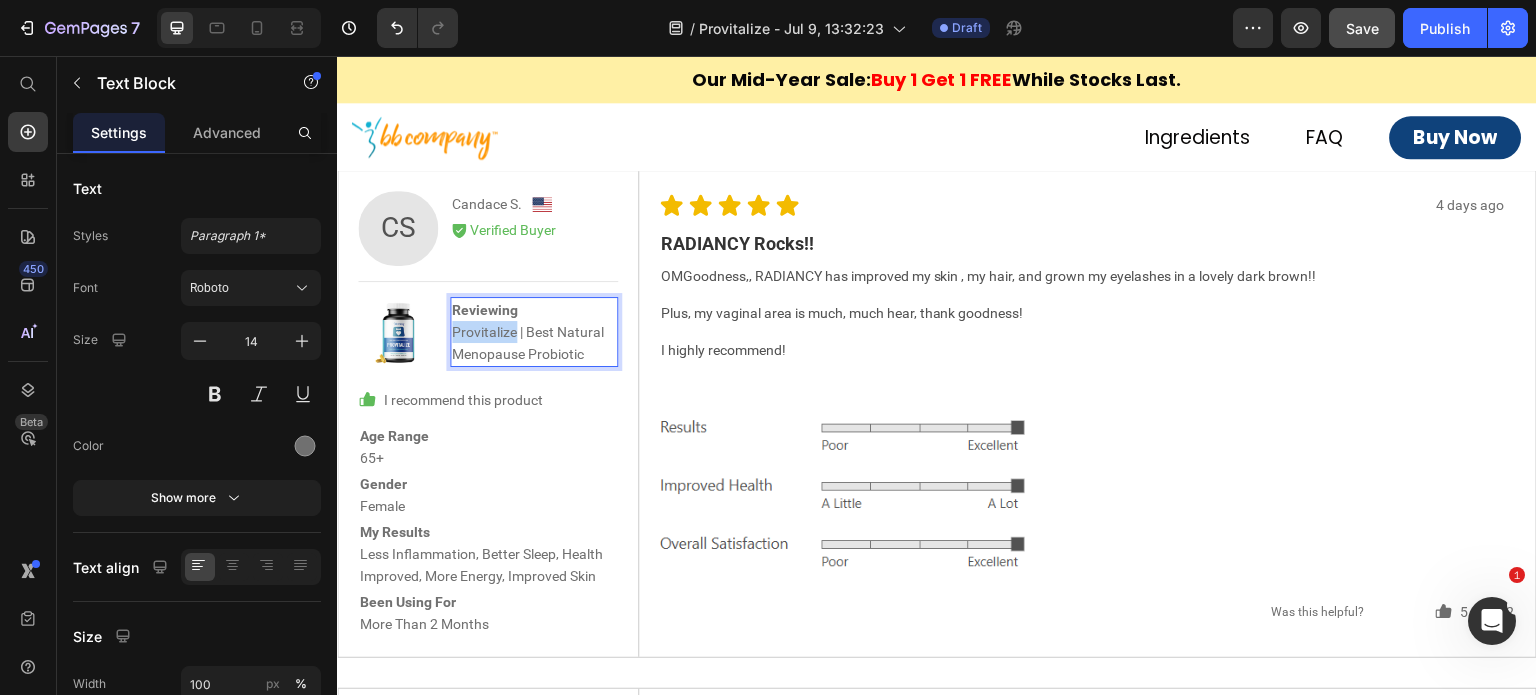drag, startPoint x: 514, startPoint y: 324, endPoint x: 452, endPoint y: 327, distance: 62.072536 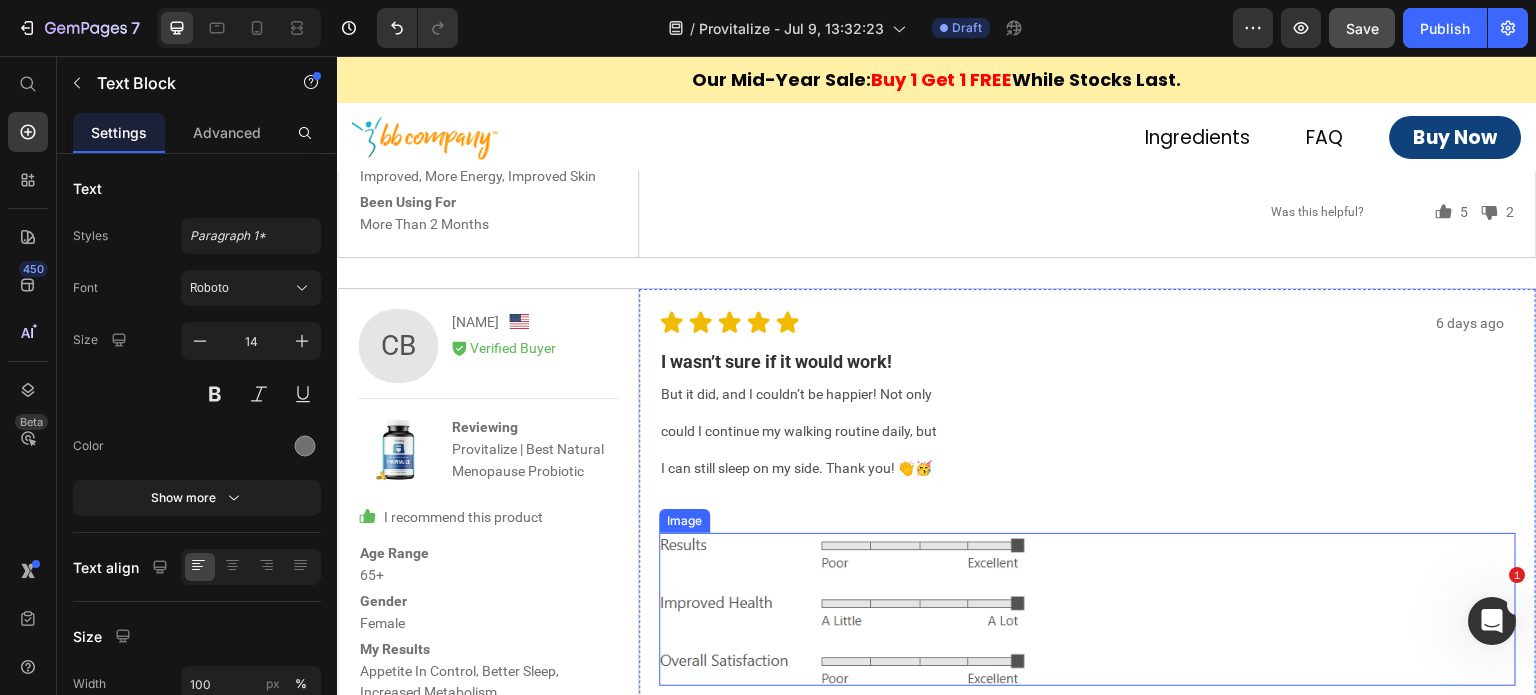 scroll, scrollTop: 9672, scrollLeft: 0, axis: vertical 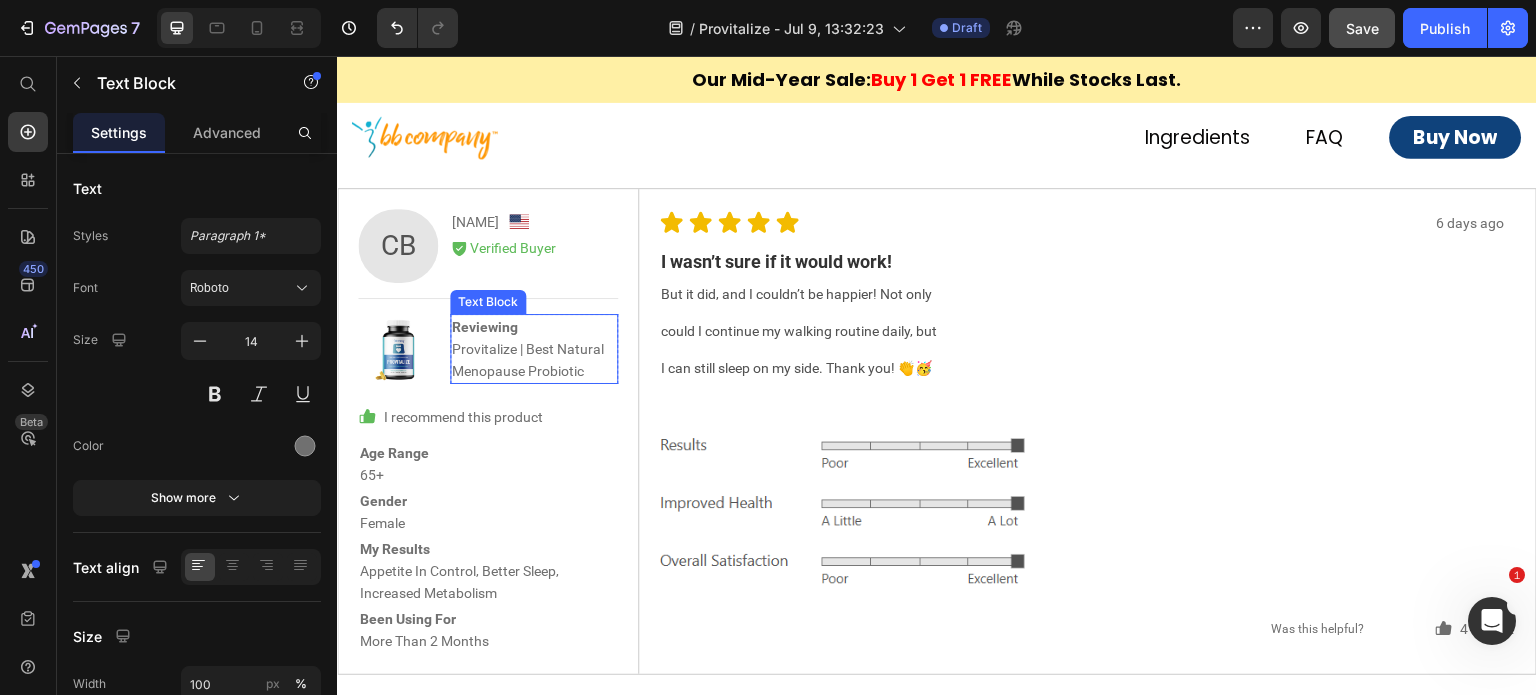 click on "Reviewing Provitalize | Best Natural Menopause Probiotic" at bounding box center [534, 349] 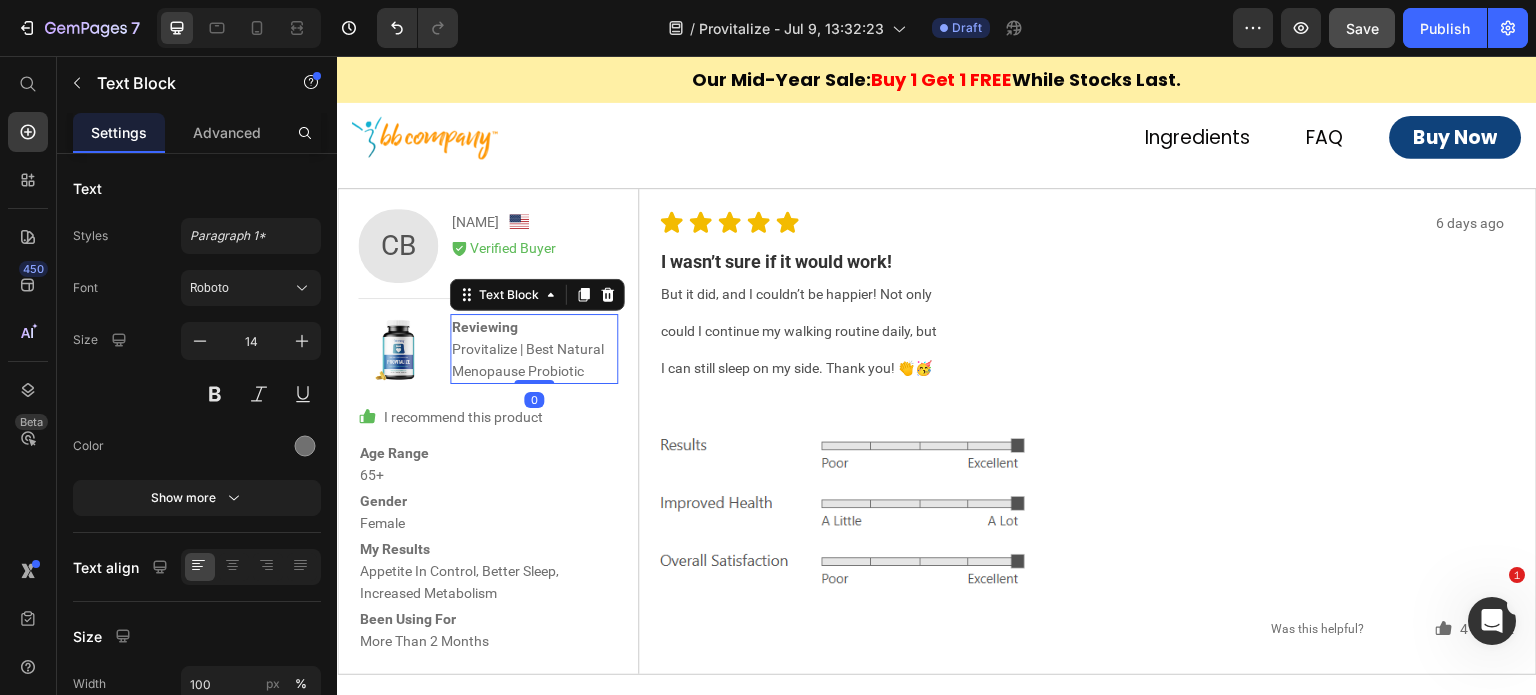 click on "Reviewing Provitalize | Best Natural Menopause Probiotic" at bounding box center (534, 349) 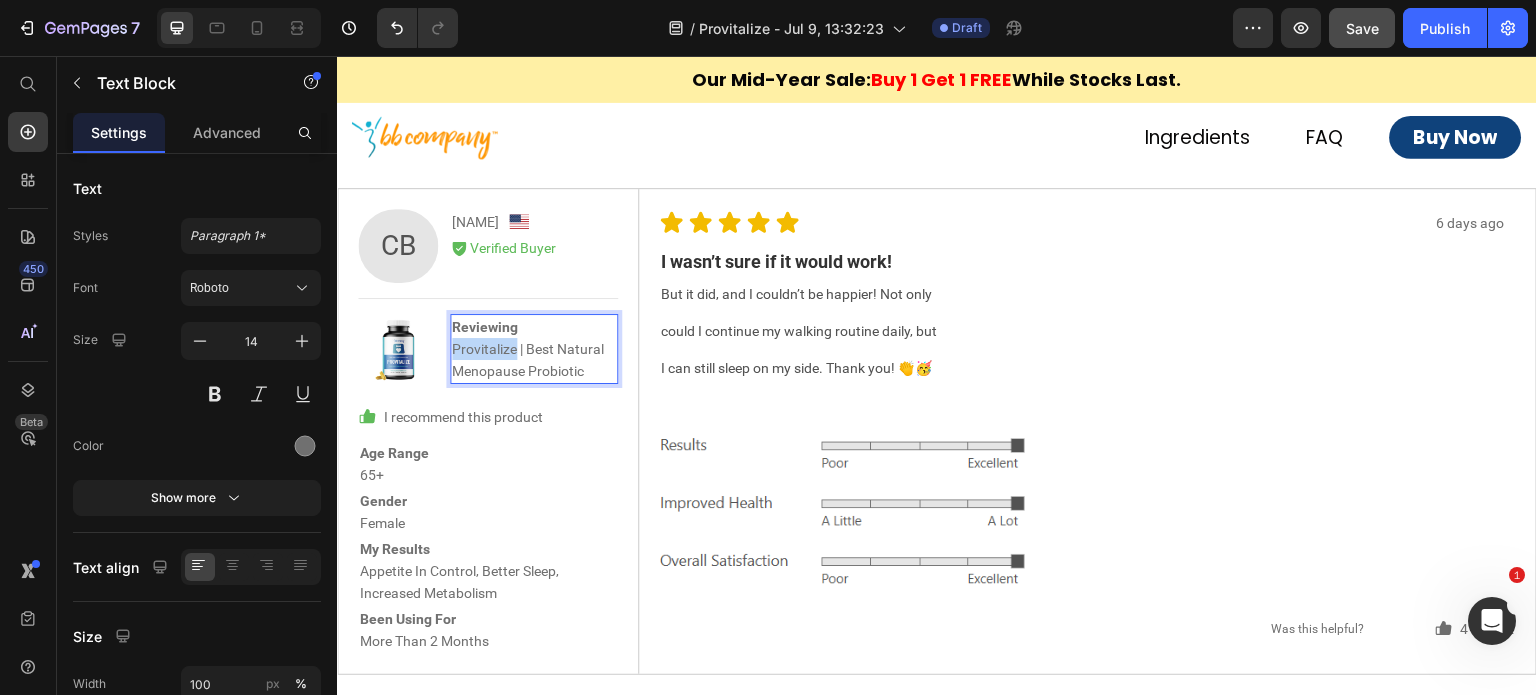 drag, startPoint x: 513, startPoint y: 344, endPoint x: 455, endPoint y: 340, distance: 58.137768 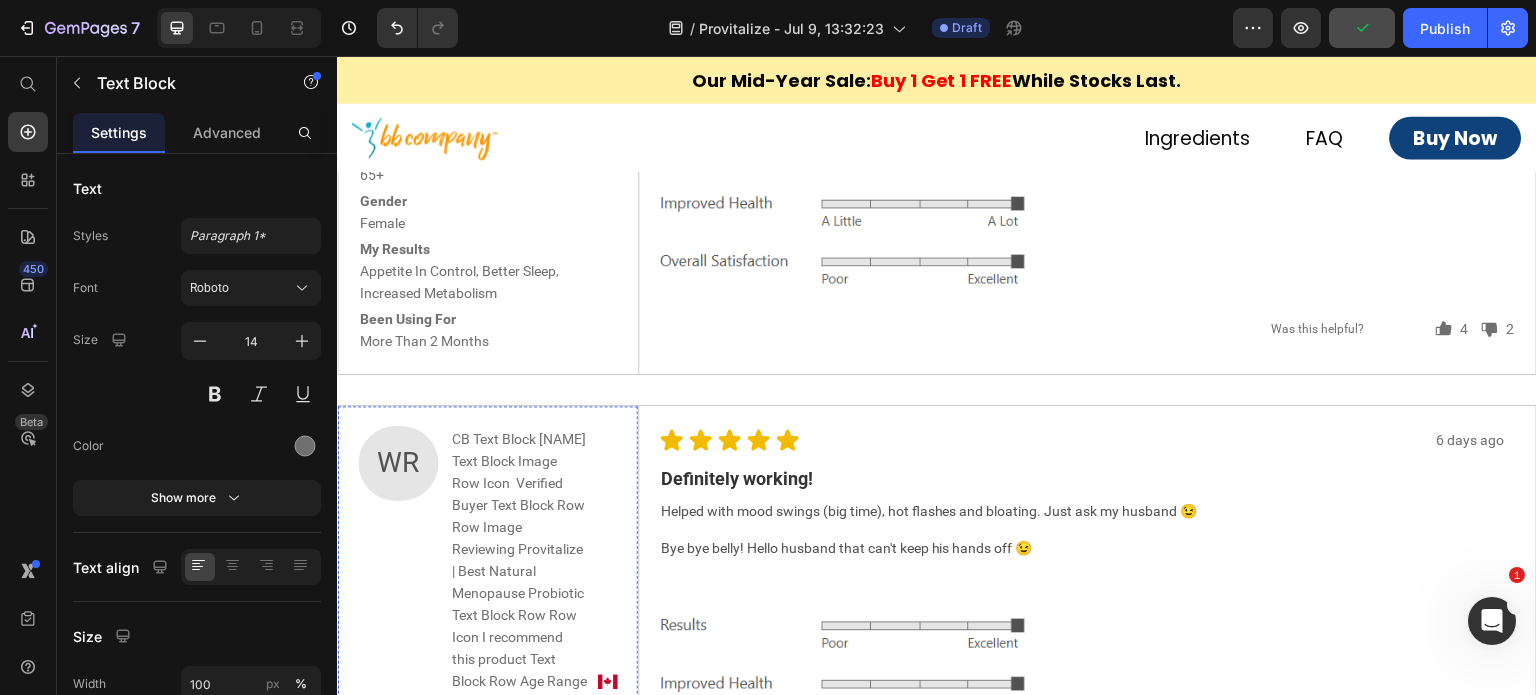 scroll, scrollTop: 10072, scrollLeft: 0, axis: vertical 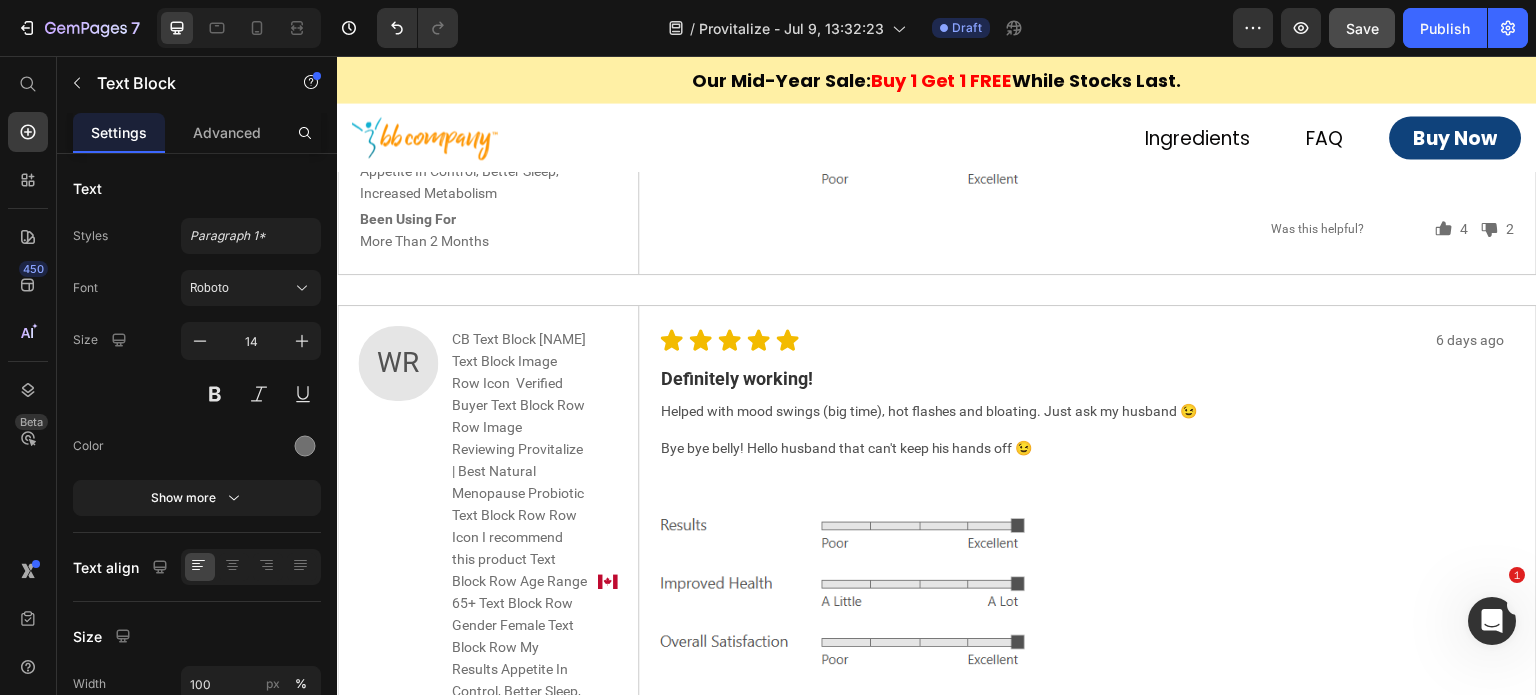 click on "Reviewing 3 Bottles Of Provitalize | Best Natural Weight Management Probiotic" at bounding box center [534, 934] 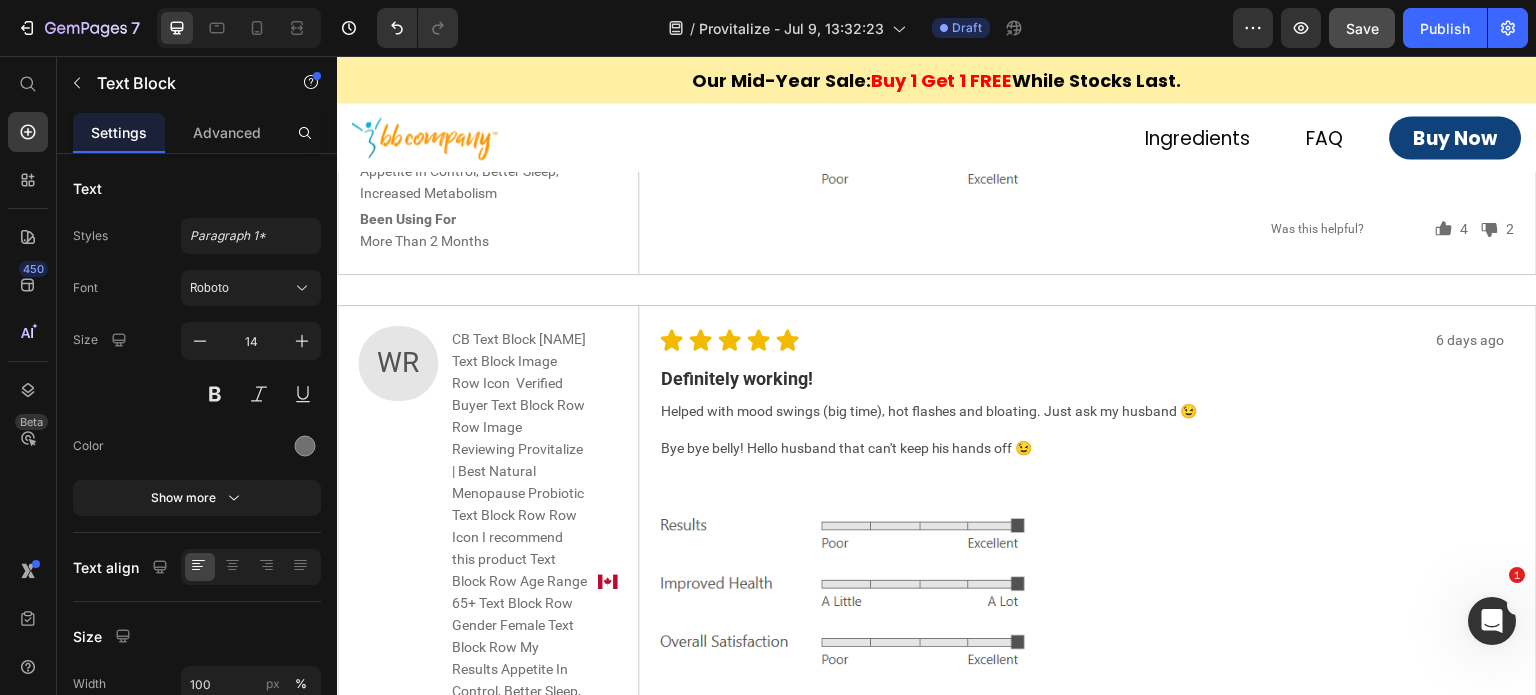 click on "Reviewing 3 Bottles Of Provitalize | Best Natural Weight Management Probiotic" at bounding box center (534, 934) 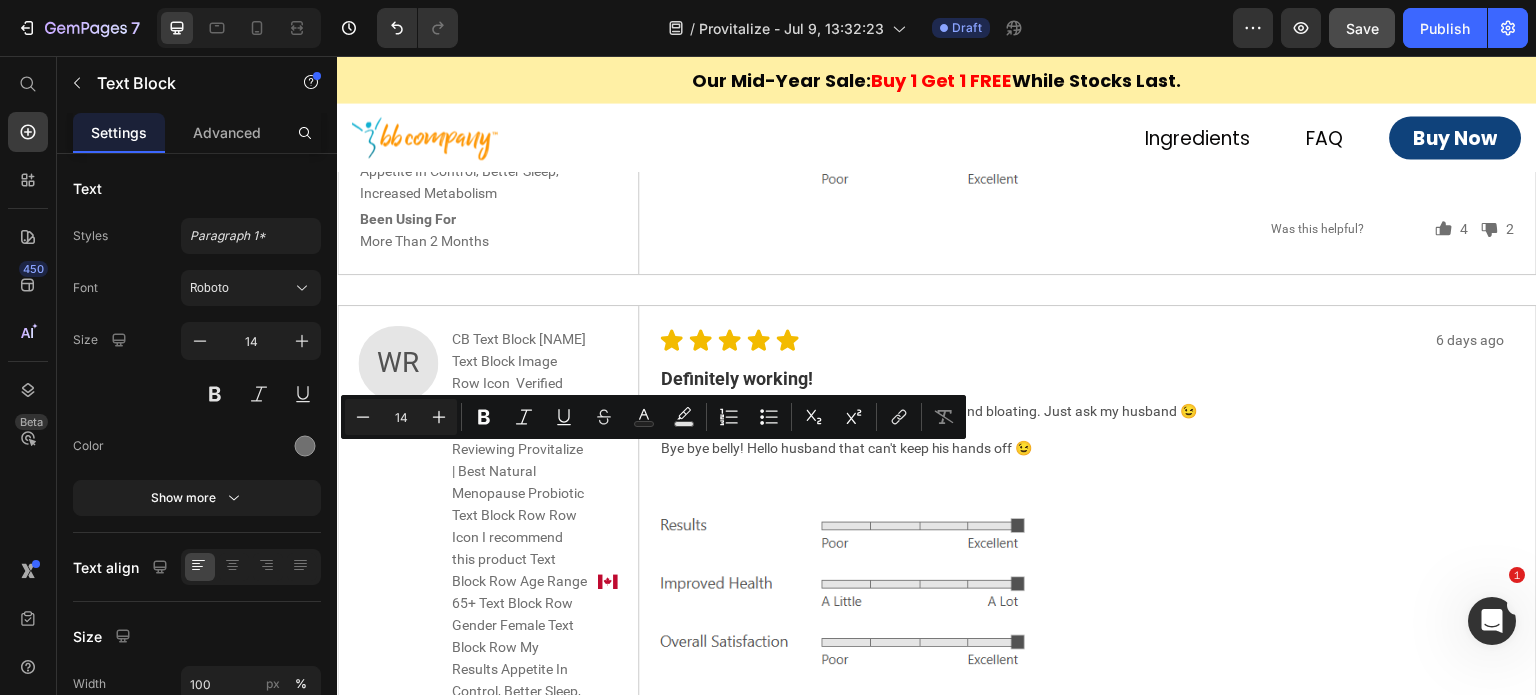 drag, startPoint x: 593, startPoint y: 458, endPoint x: 531, endPoint y: 457, distance: 62.008064 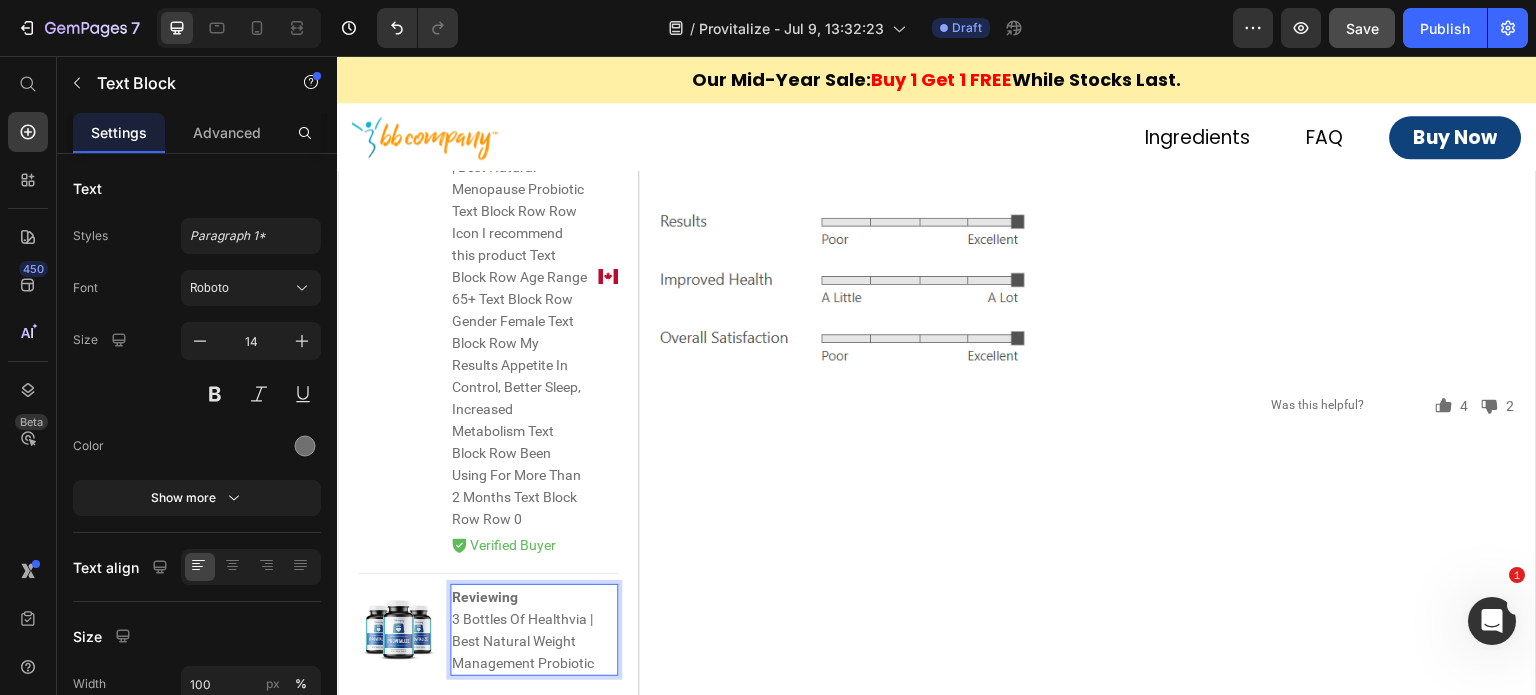 scroll, scrollTop: 10272, scrollLeft: 0, axis: vertical 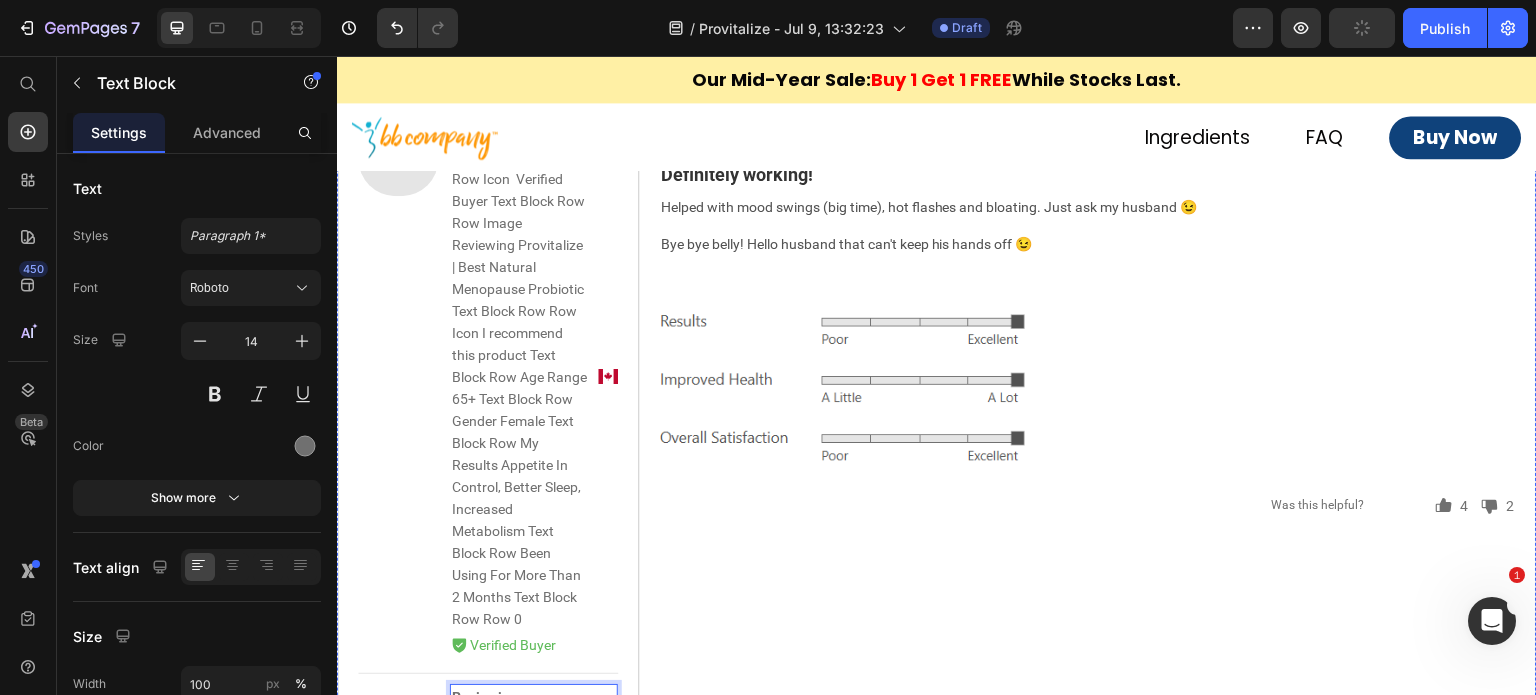 click on "TRY NOCTURELIEF NOW" at bounding box center [937, 1150] 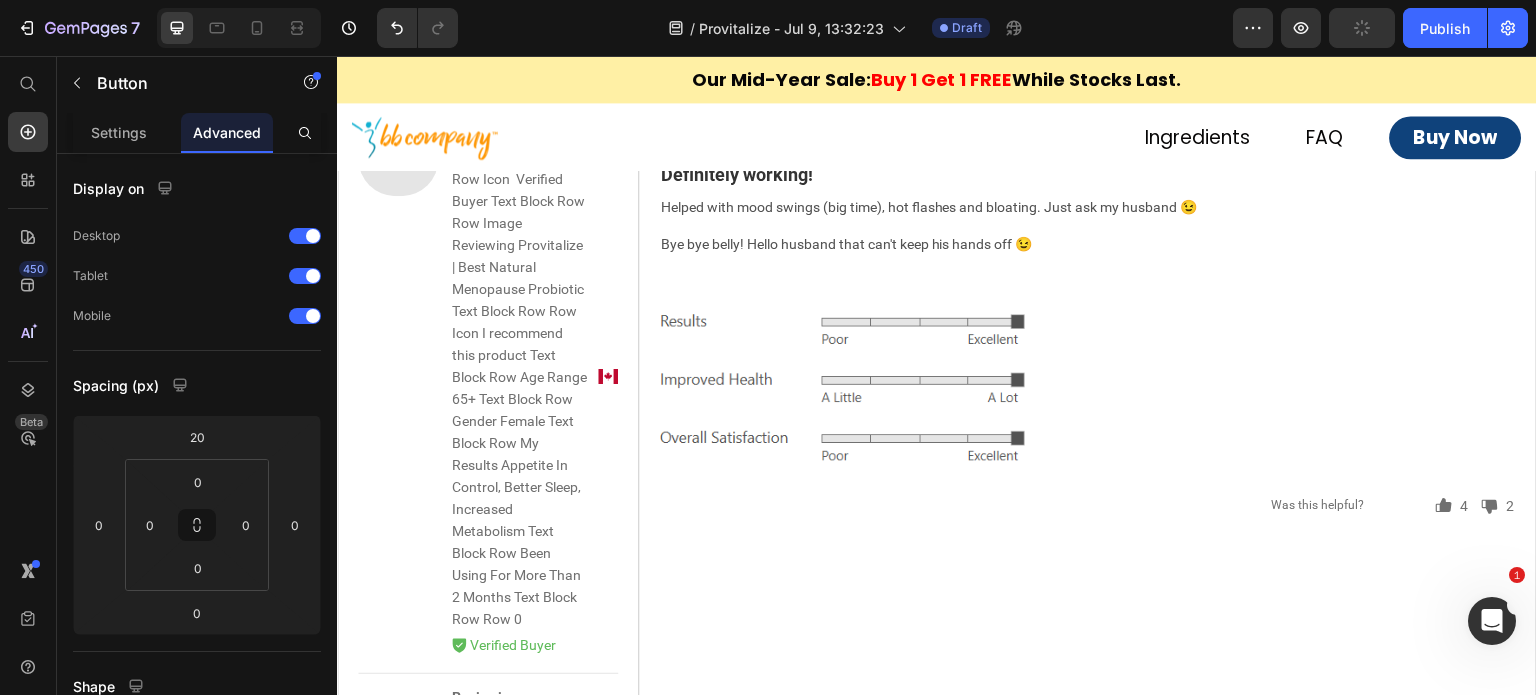 click on "TRY NOCTURELIEF NOW" at bounding box center (937, 1150) 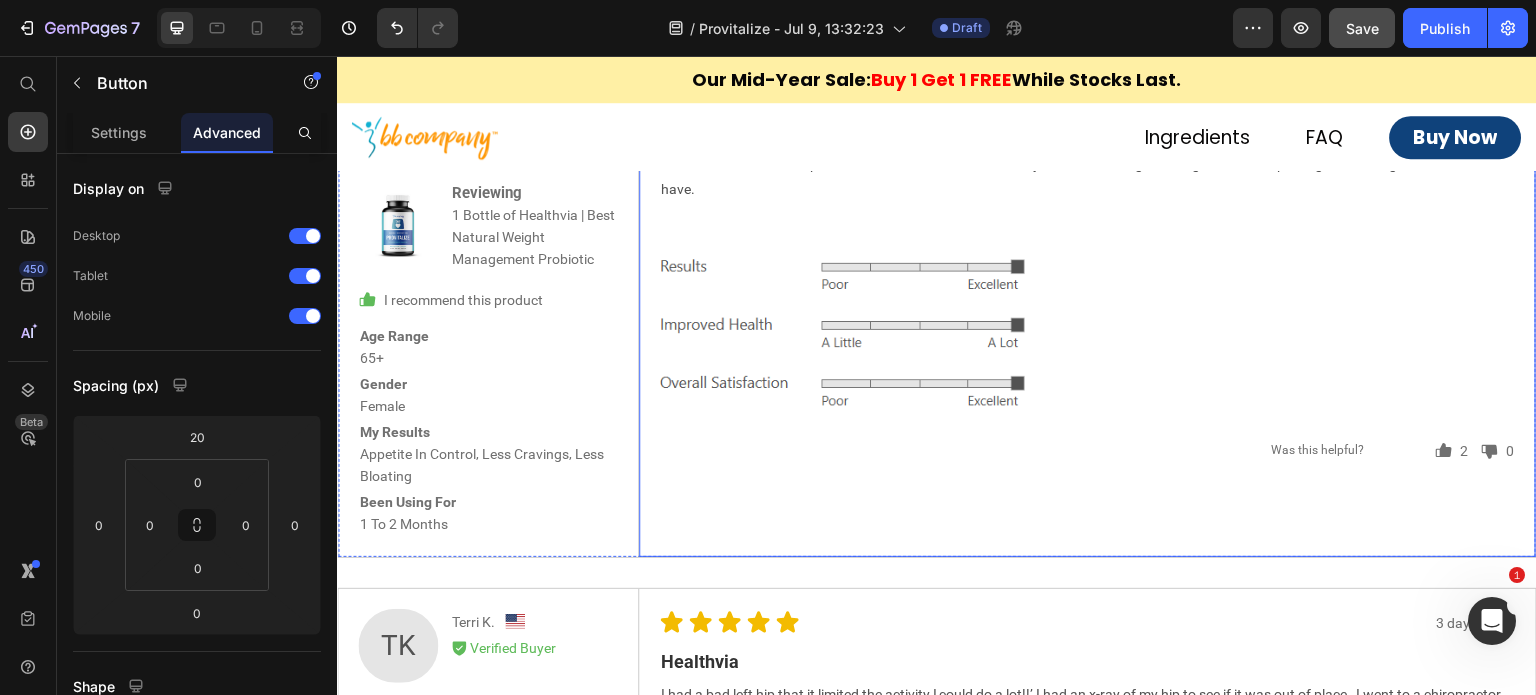scroll, scrollTop: 7800, scrollLeft: 0, axis: vertical 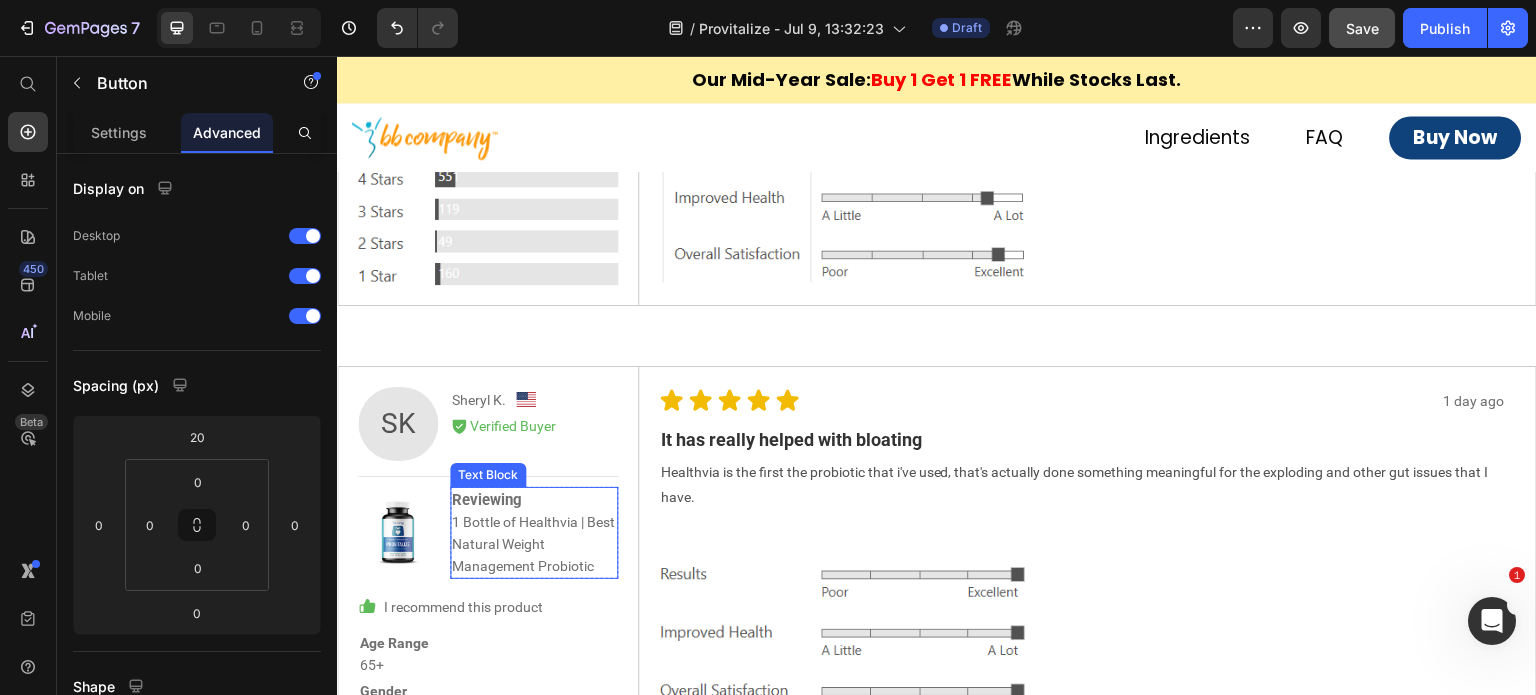 click on "Reviewing 1 Bottle of Healthvia | Best Natural Weight Management Probiotic" at bounding box center [534, 533] 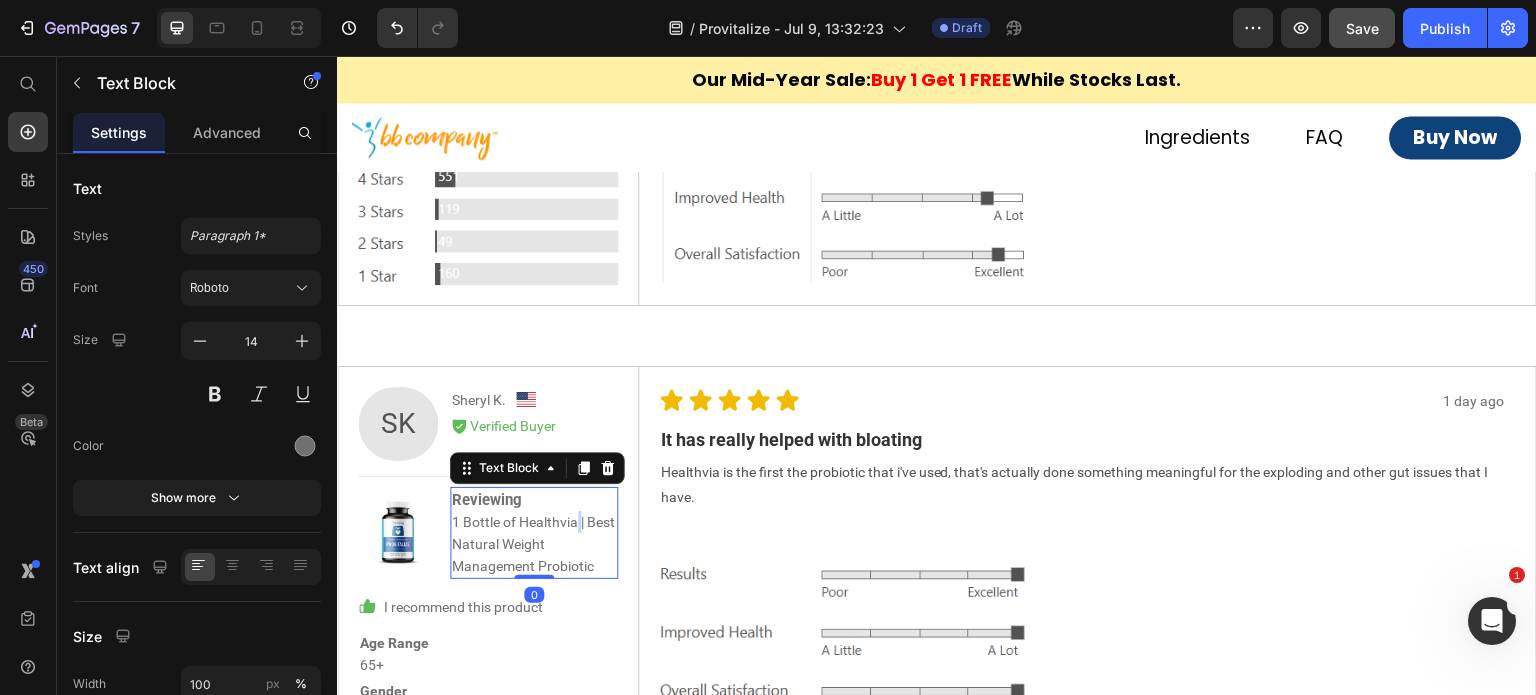 click on "Reviewing 1 Bottle of Healthvia | Best Natural Weight Management Probiotic" at bounding box center (534, 533) 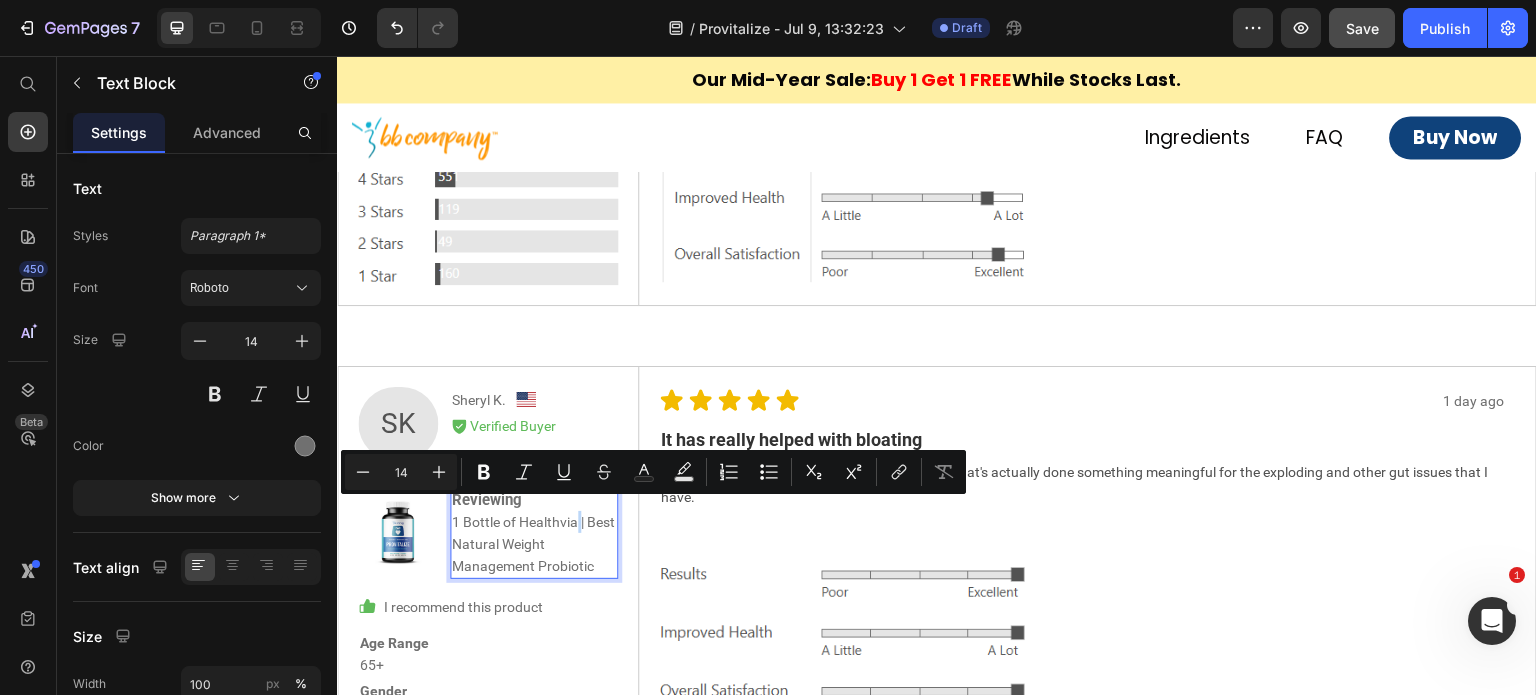 click on "Reviewing 1 Bottle of Healthvia | Best Natural Weight Management Probiotic" at bounding box center (534, 533) 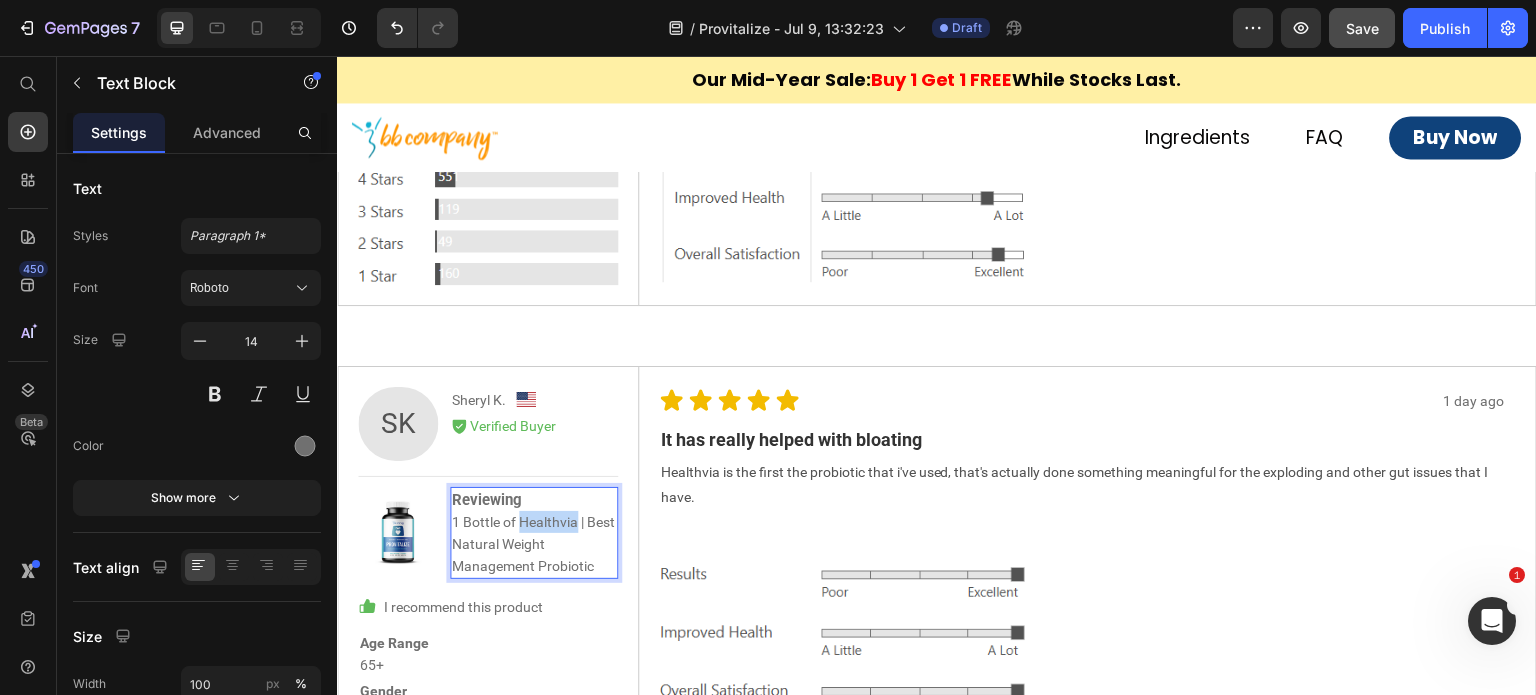 drag, startPoint x: 577, startPoint y: 512, endPoint x: 524, endPoint y: 511, distance: 53.009434 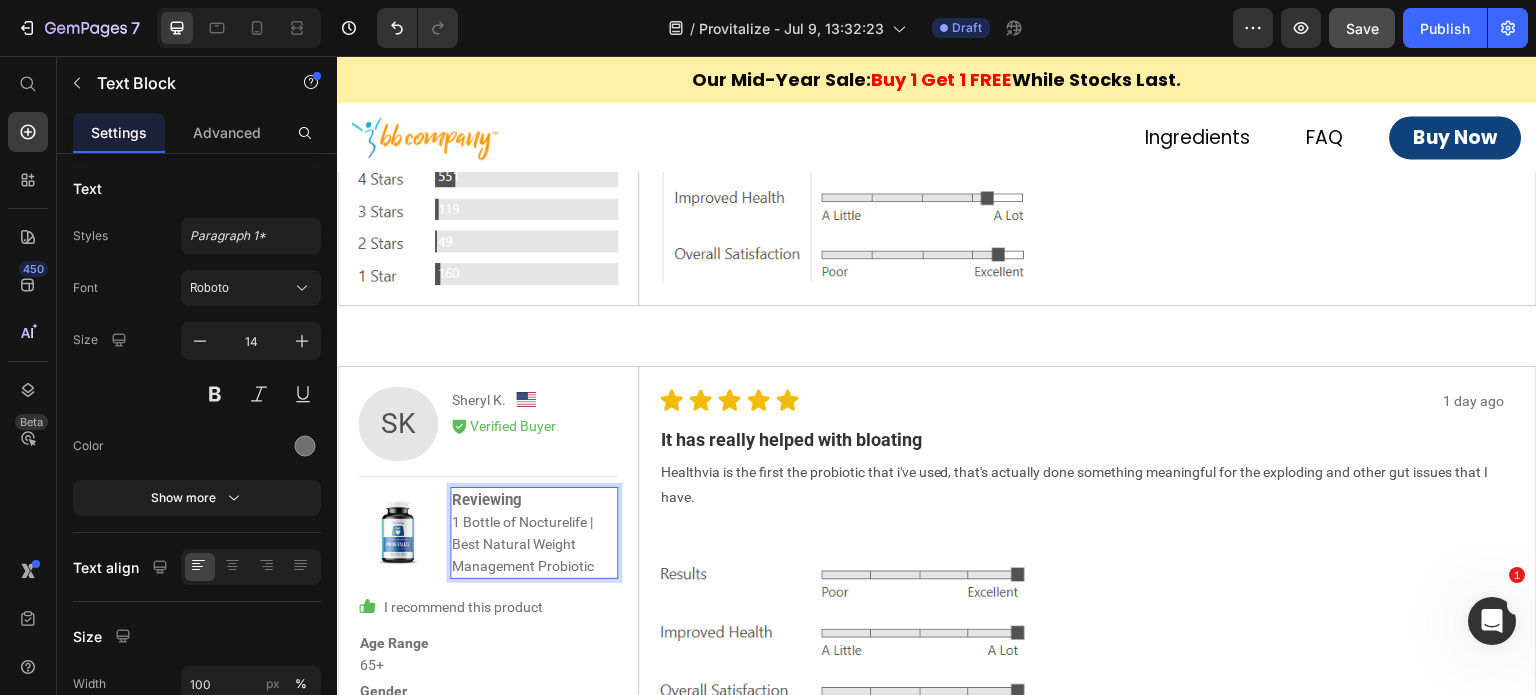 click on "Reviewing 1 Bottle of Nocturelife | Best Natural Weight Management Probiotic" at bounding box center [534, 533] 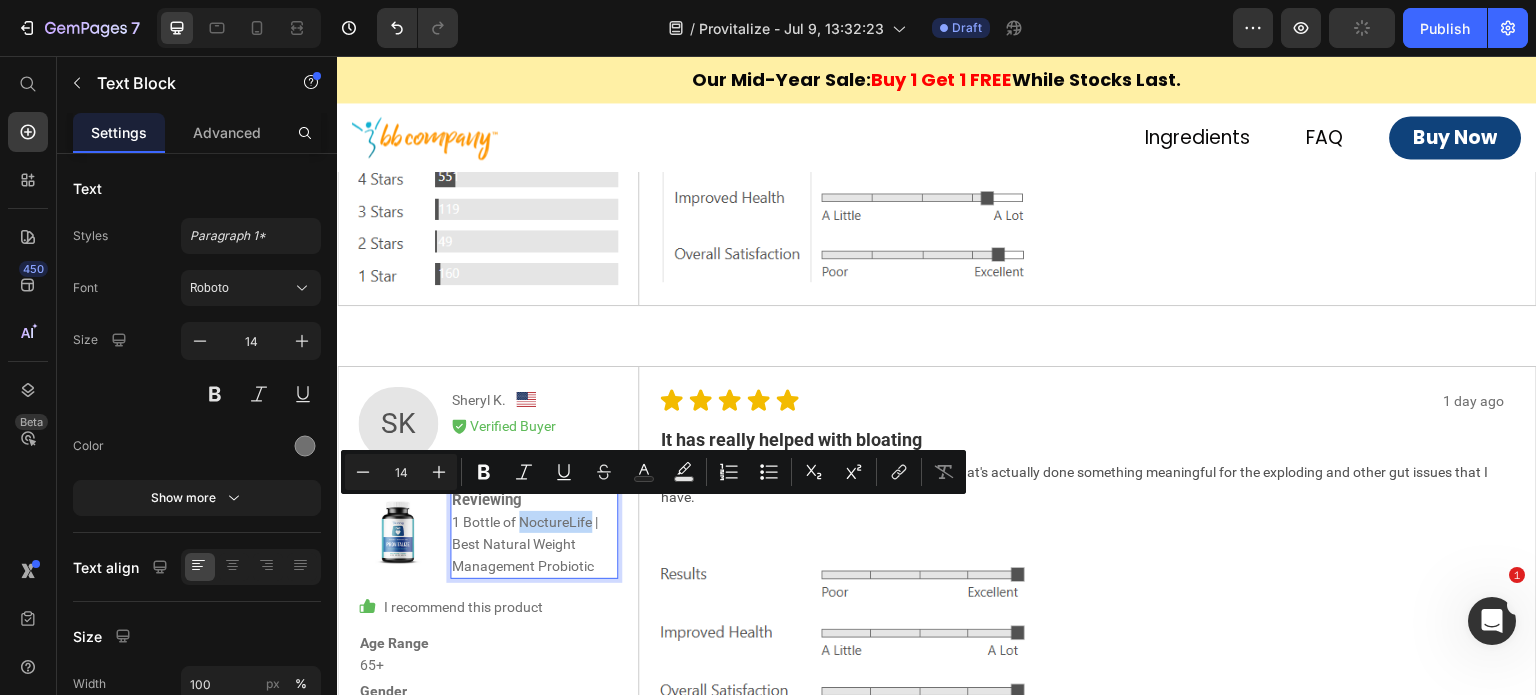 drag, startPoint x: 591, startPoint y: 512, endPoint x: 520, endPoint y: 511, distance: 71.00704 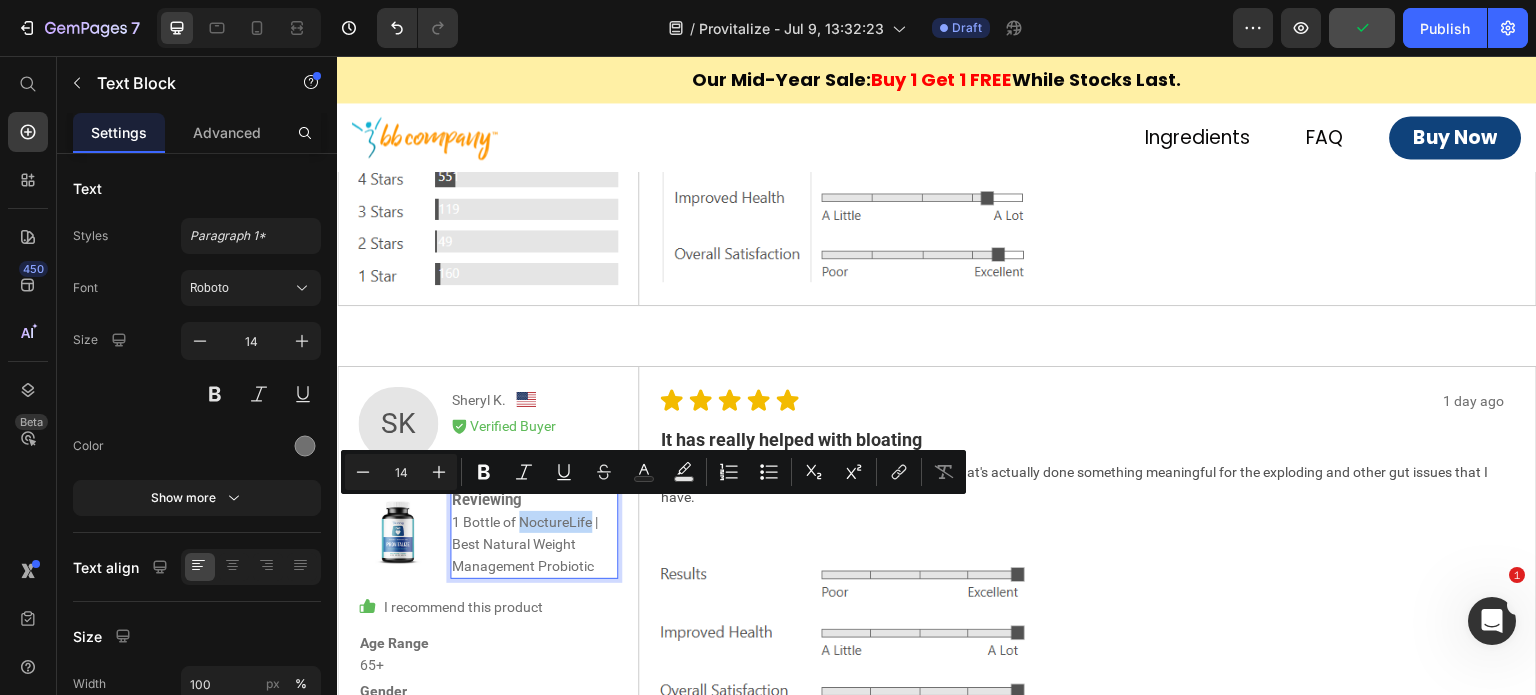 copy on "NoctureLife" 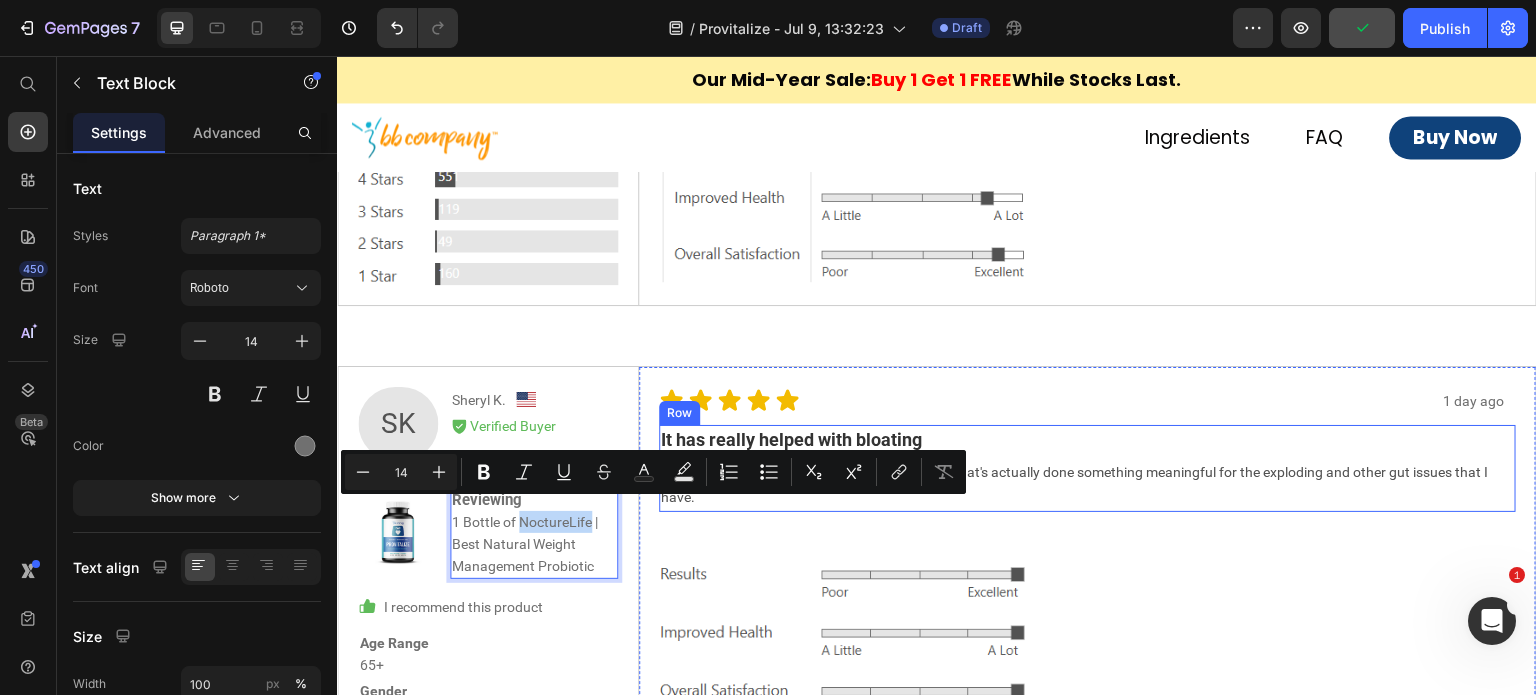 click on "It has really helped with bloating" at bounding box center (1088, 439) 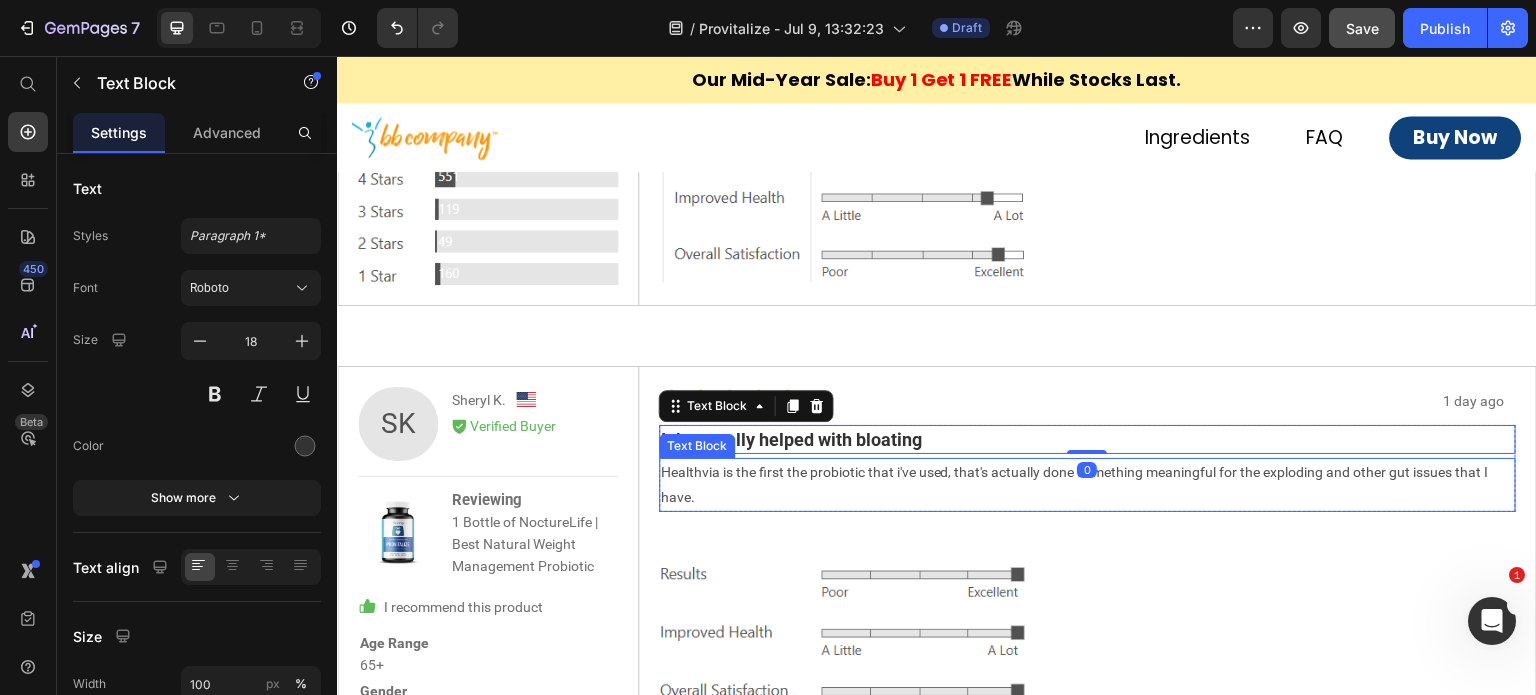 click on "Healthvia is the first the probiotic that i've used, that's actually done something meaningful for the exploding and other gut issues that I have." at bounding box center (1088, 485) 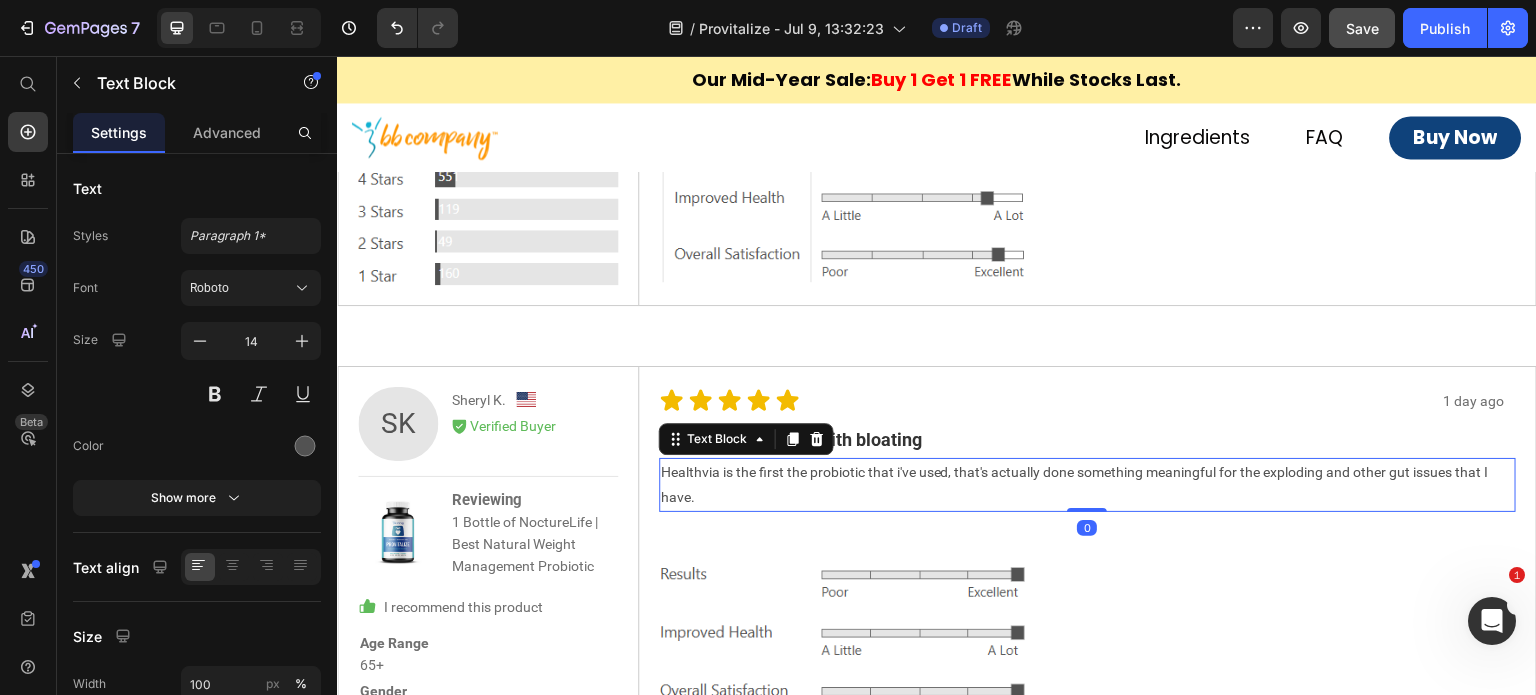 click on "Healthvia is the first the probiotic that i've used, that's actually done something meaningful for the exploding and other gut issues that I have." at bounding box center (1088, 485) 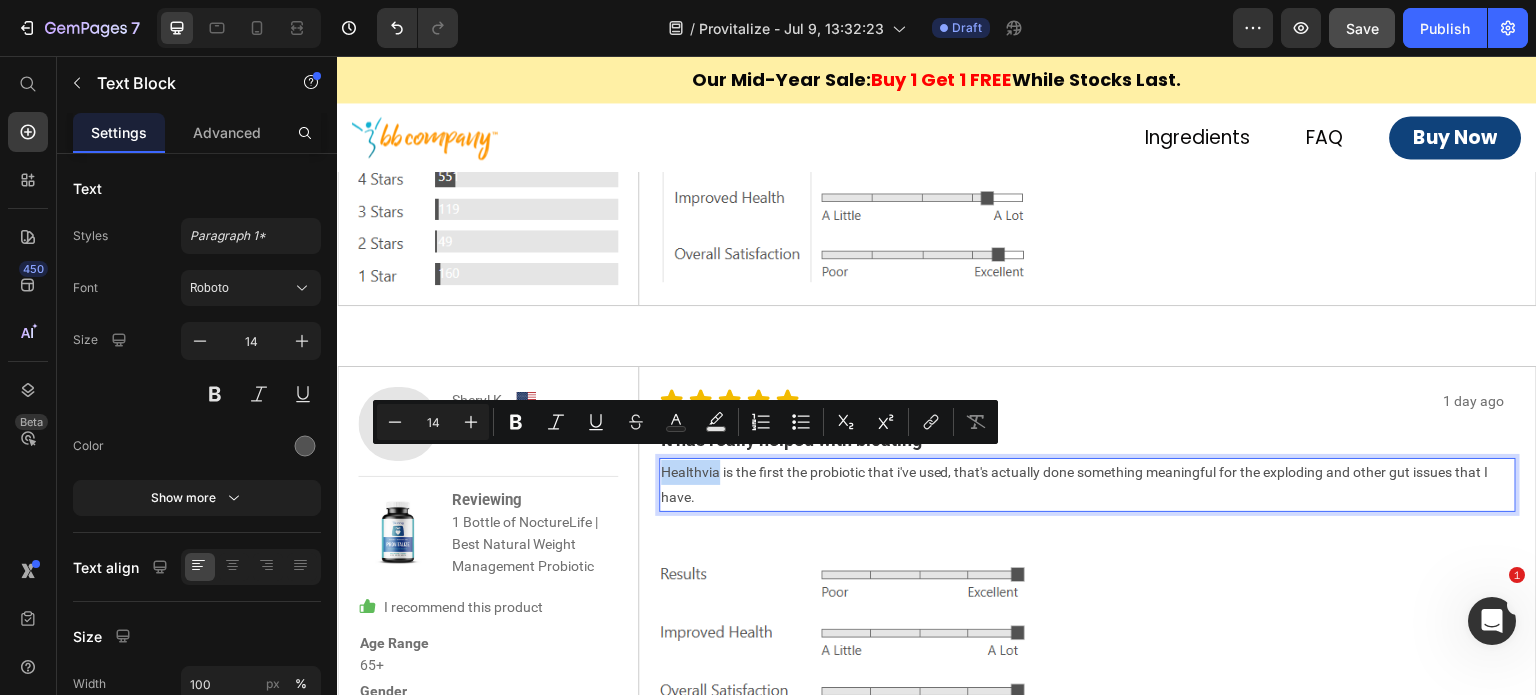 drag, startPoint x: 712, startPoint y: 459, endPoint x: 658, endPoint y: 460, distance: 54.00926 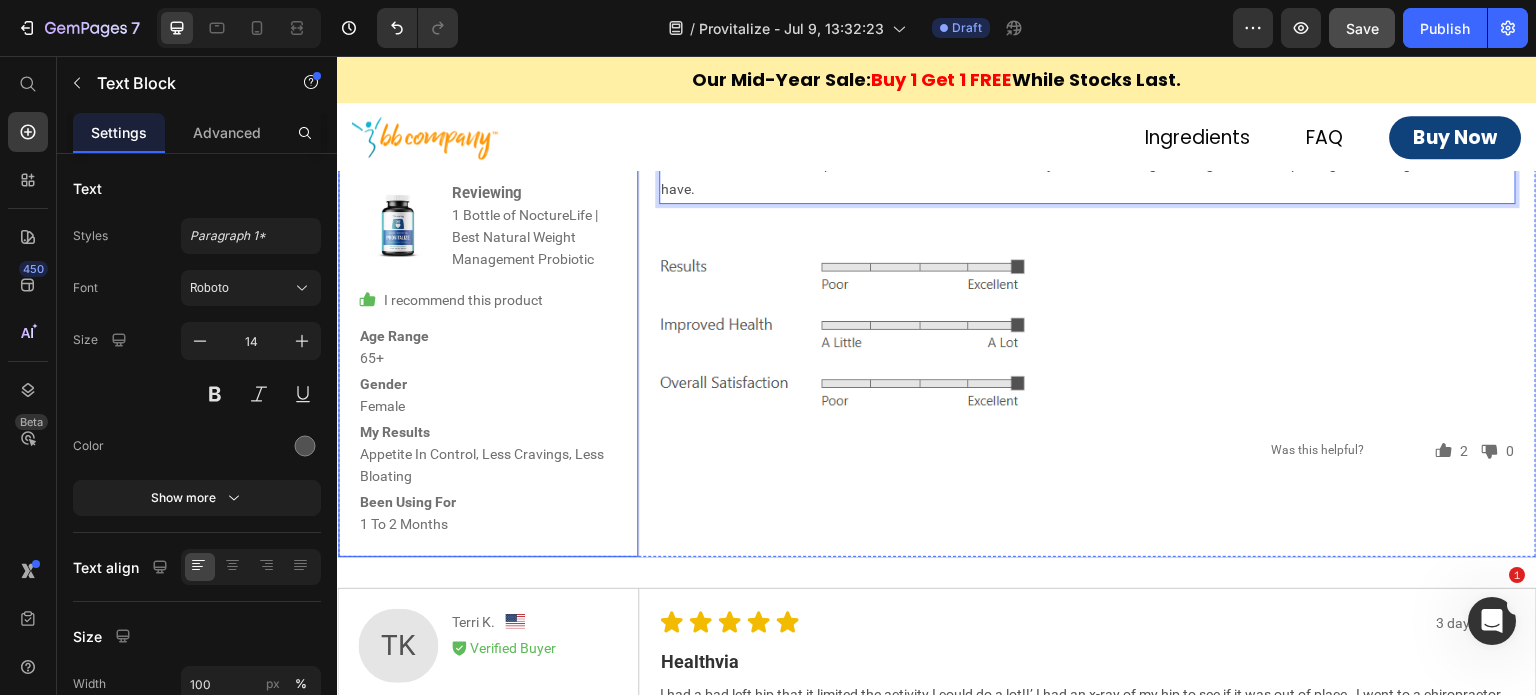 scroll, scrollTop: 8300, scrollLeft: 0, axis: vertical 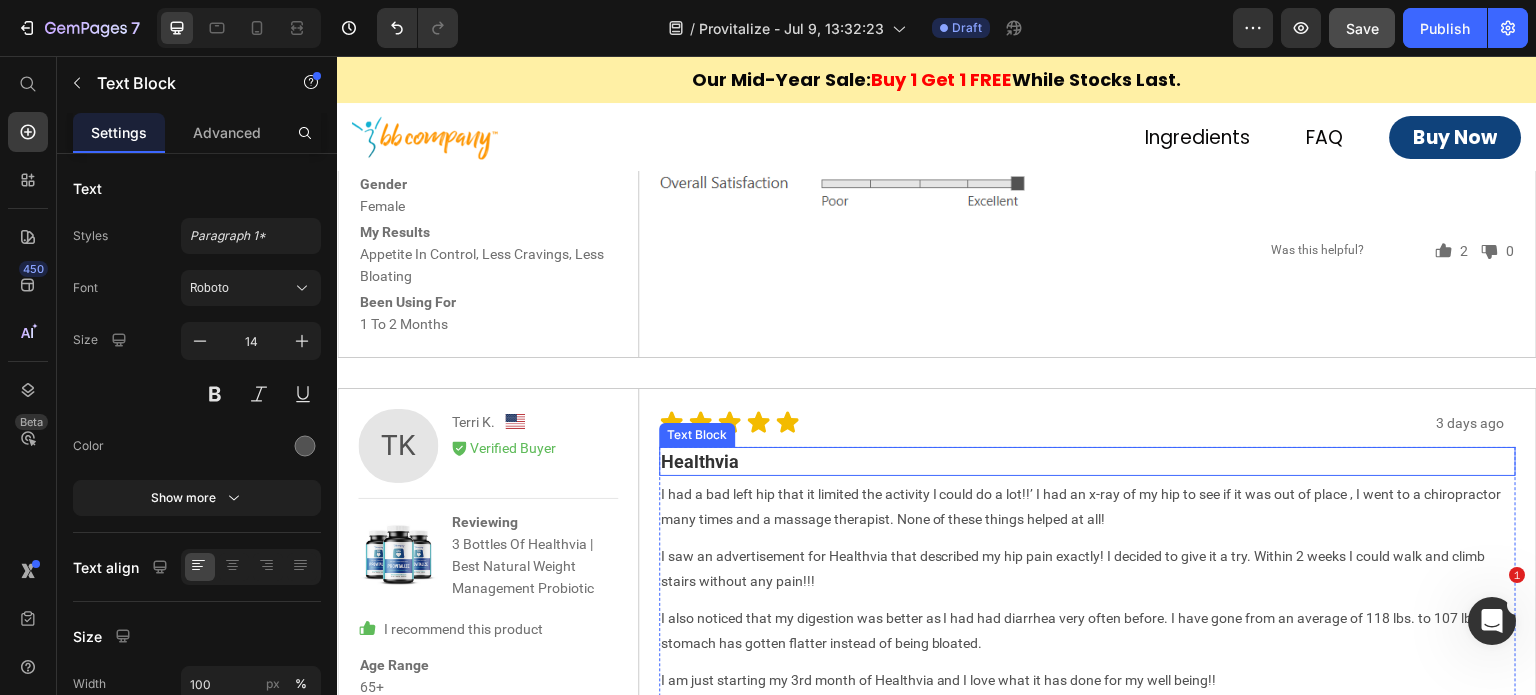 click on "Healthvia" at bounding box center (1088, 461) 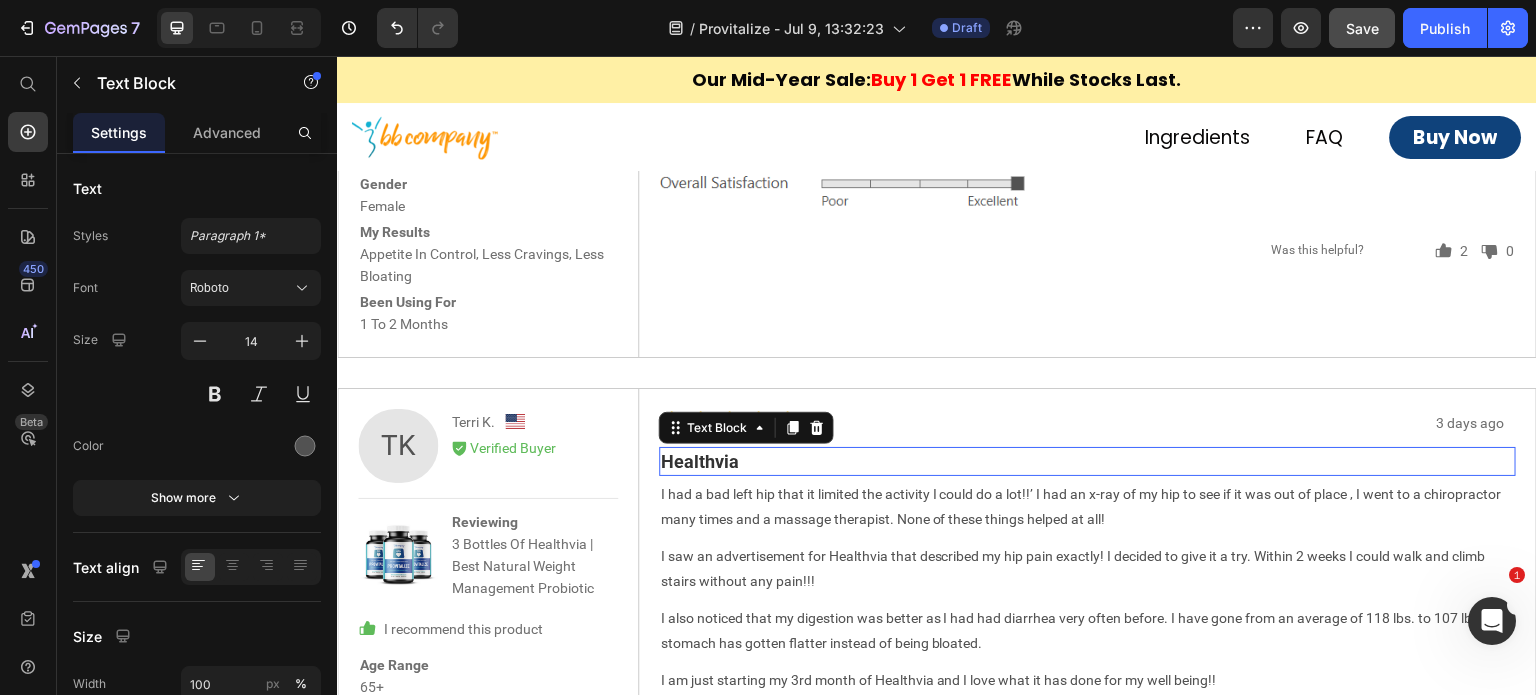 click on "Healthvia" at bounding box center [1088, 461] 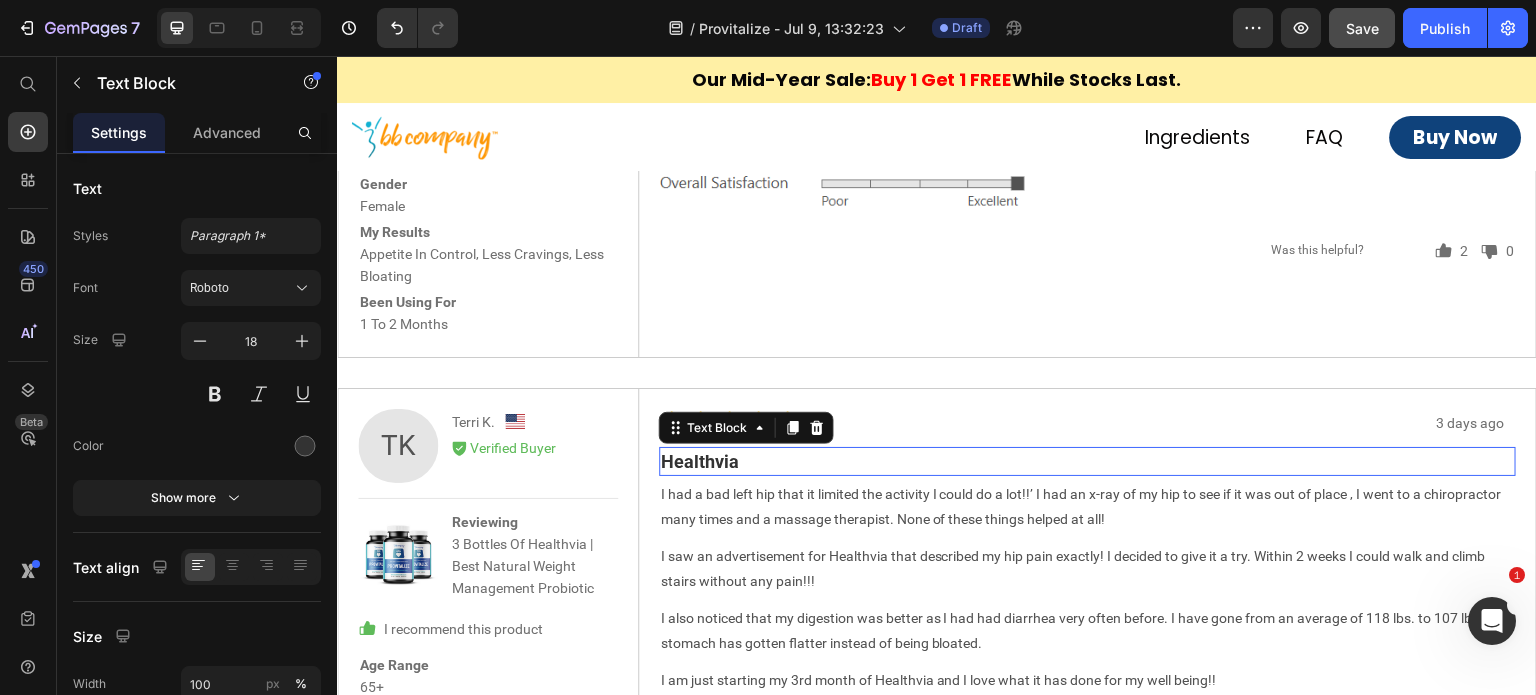 click on "Healthvia" at bounding box center (1088, 461) 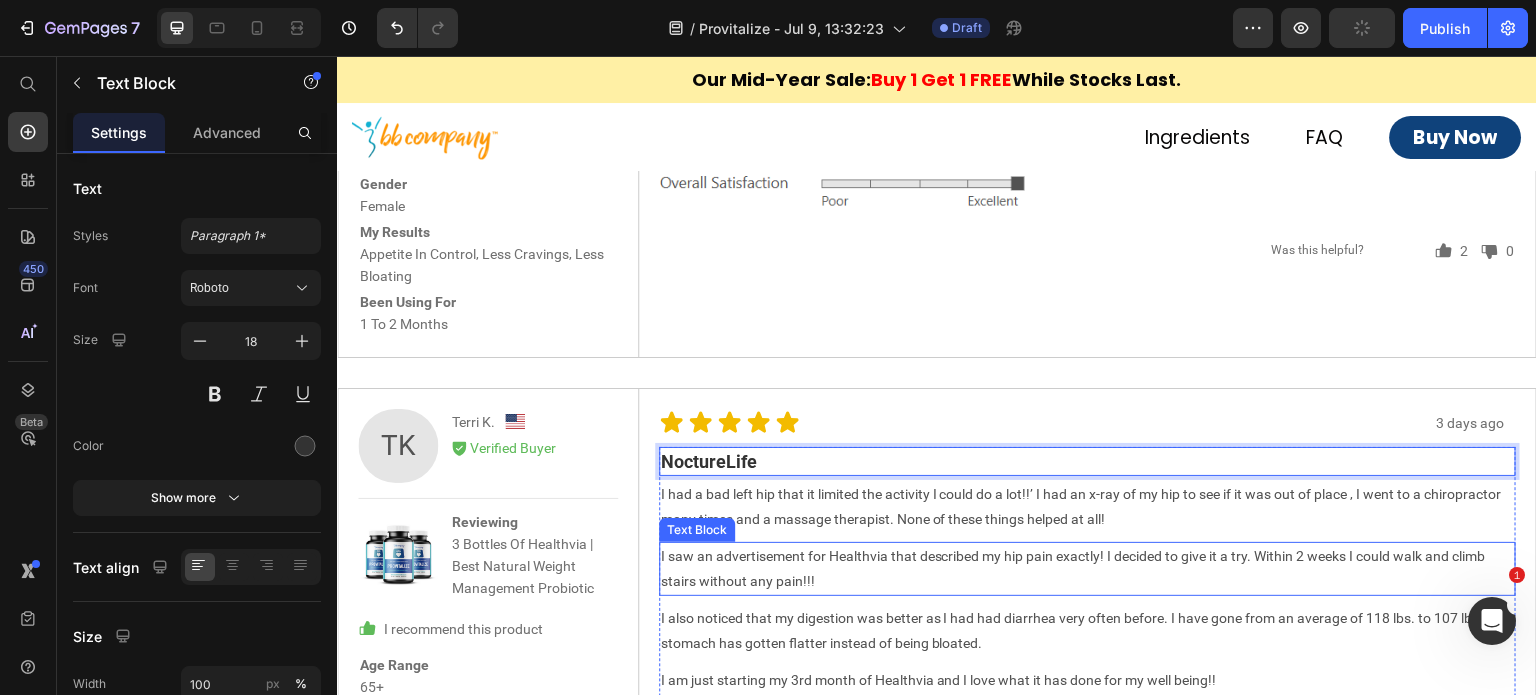 click on "I saw an advertisement for Healthvia that described my hip pain exactly! I decided to give it a try. Within 2 weeks I could walk and climb stairs without any pain!!!" at bounding box center (1088, 569) 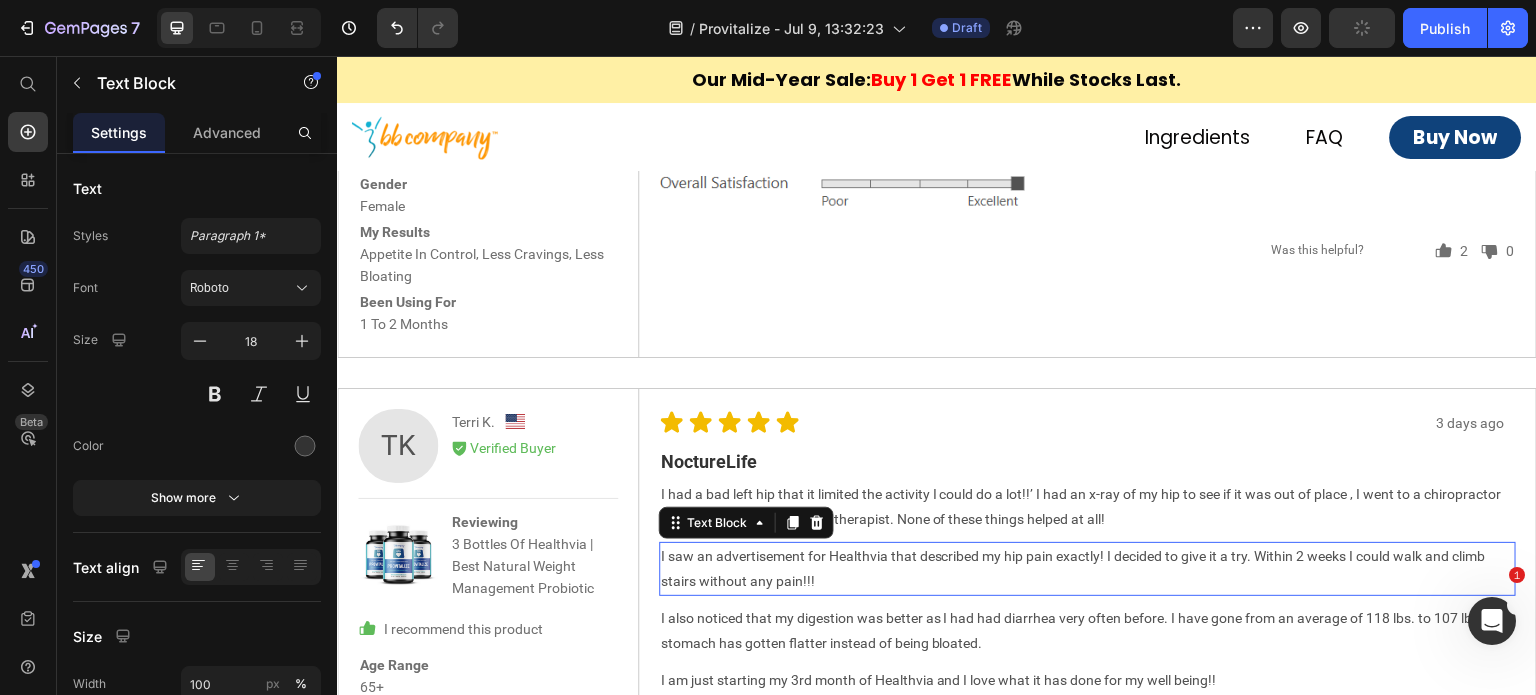 click on "I saw an advertisement for Healthvia that described my hip pain exactly! I decided to give it a try. Within 2 weeks I could walk and climb stairs without any pain!!!" at bounding box center (1088, 569) 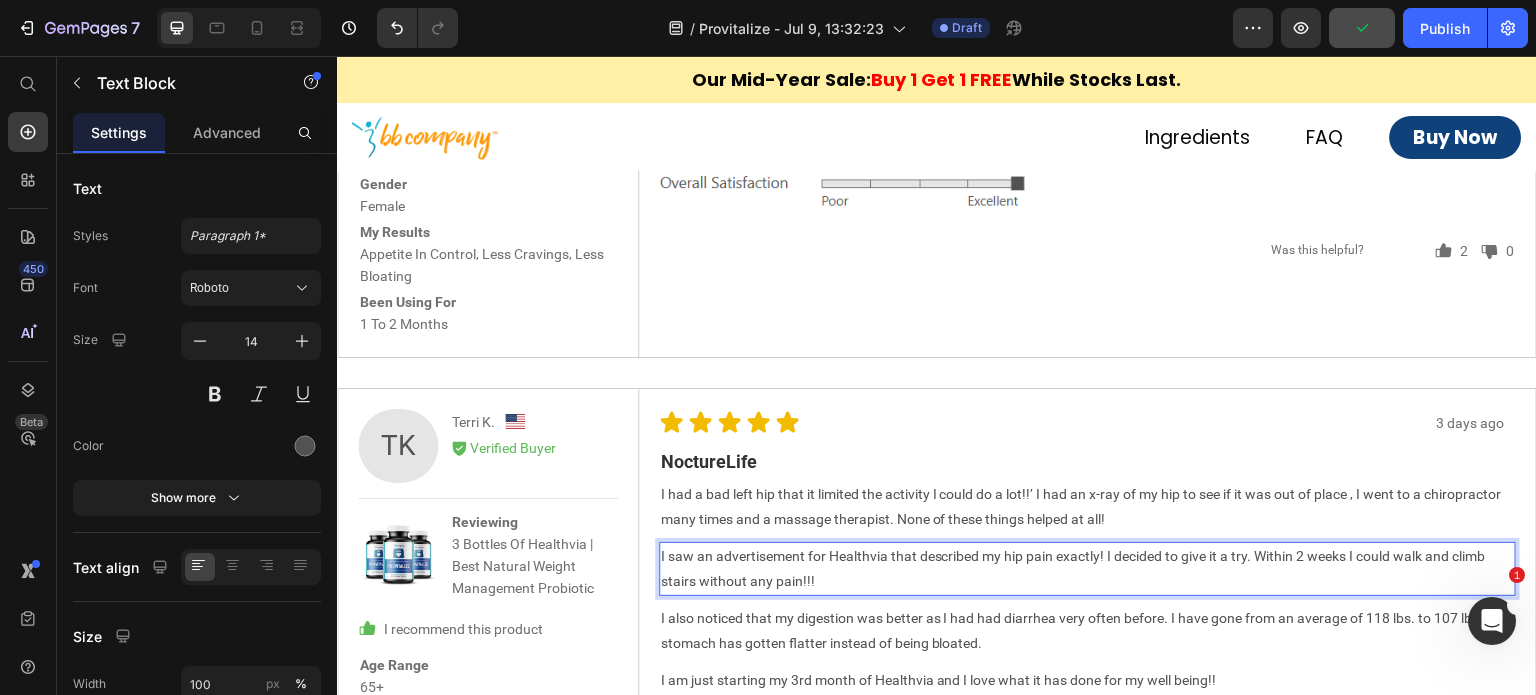 click on "I saw an advertisement for Healthvia that described my hip pain exactly! I decided to give it a try. Within 2 weeks I could walk and climb stairs without any pain!!!" at bounding box center [1088, 569] 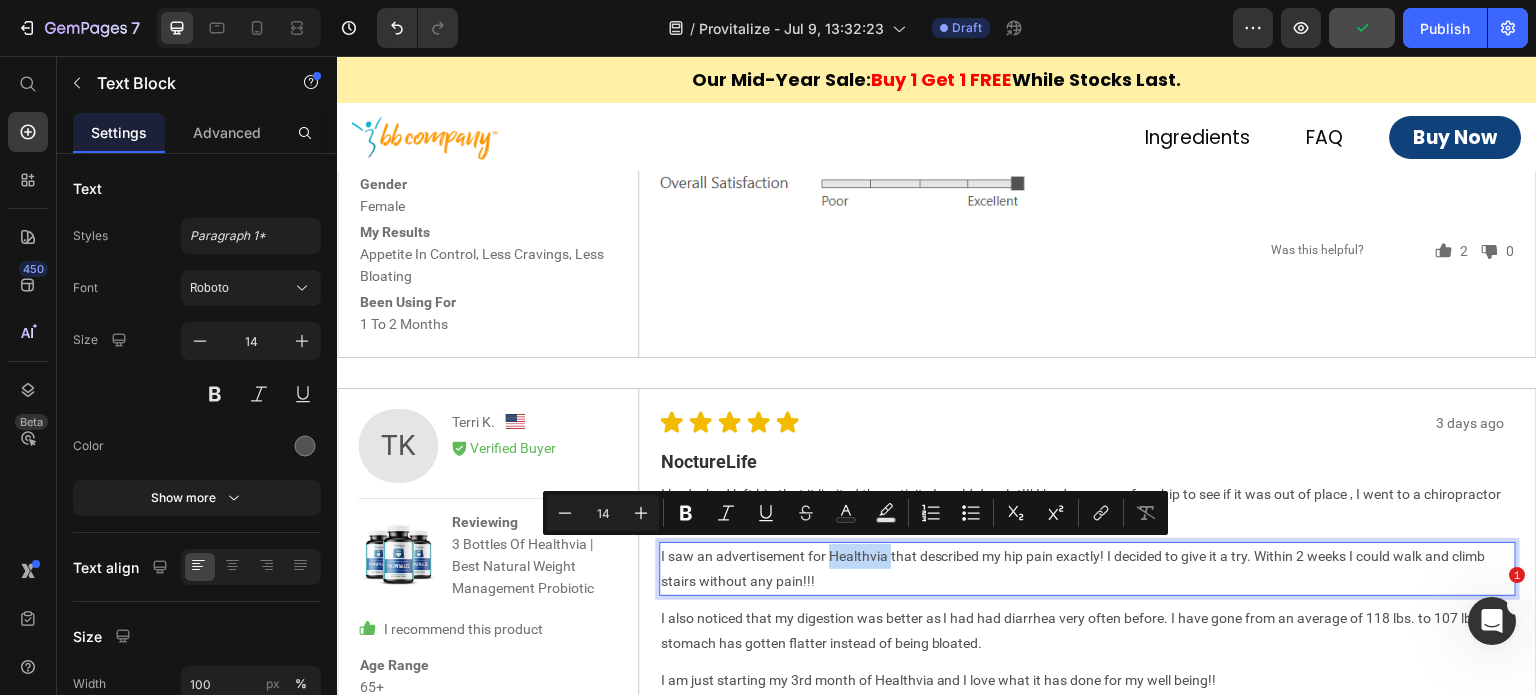 drag, startPoint x: 882, startPoint y: 555, endPoint x: 838, endPoint y: 554, distance: 44.011364 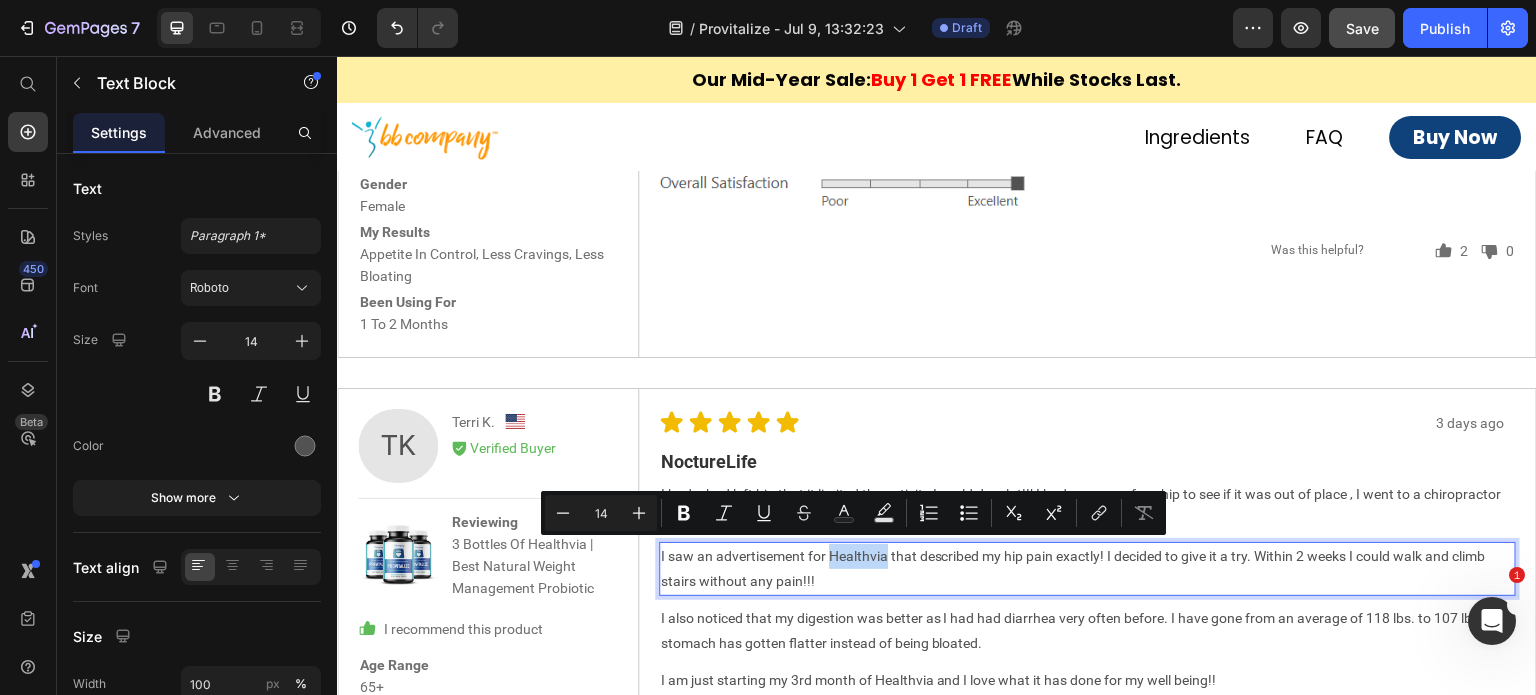 drag, startPoint x: 882, startPoint y: 551, endPoint x: 829, endPoint y: 553, distance: 53.037724 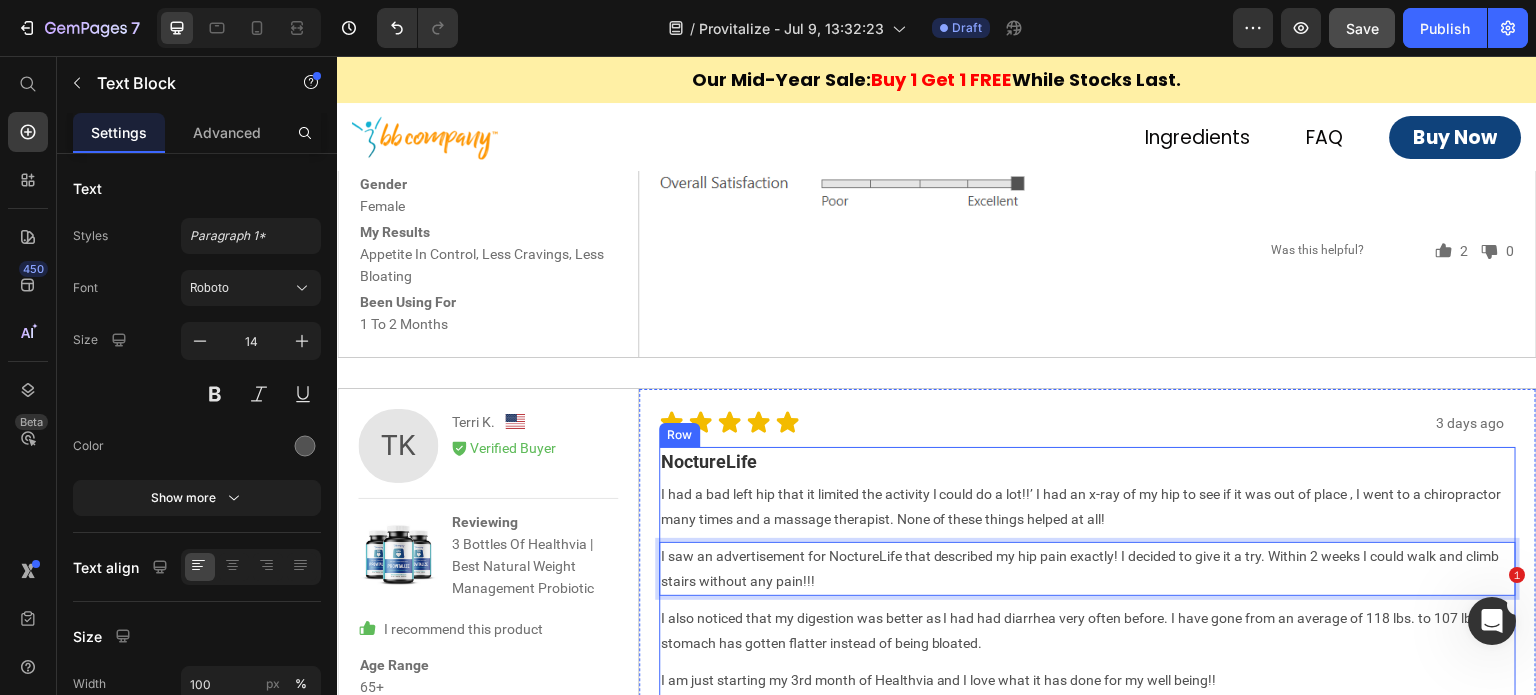 scroll, scrollTop: 8500, scrollLeft: 0, axis: vertical 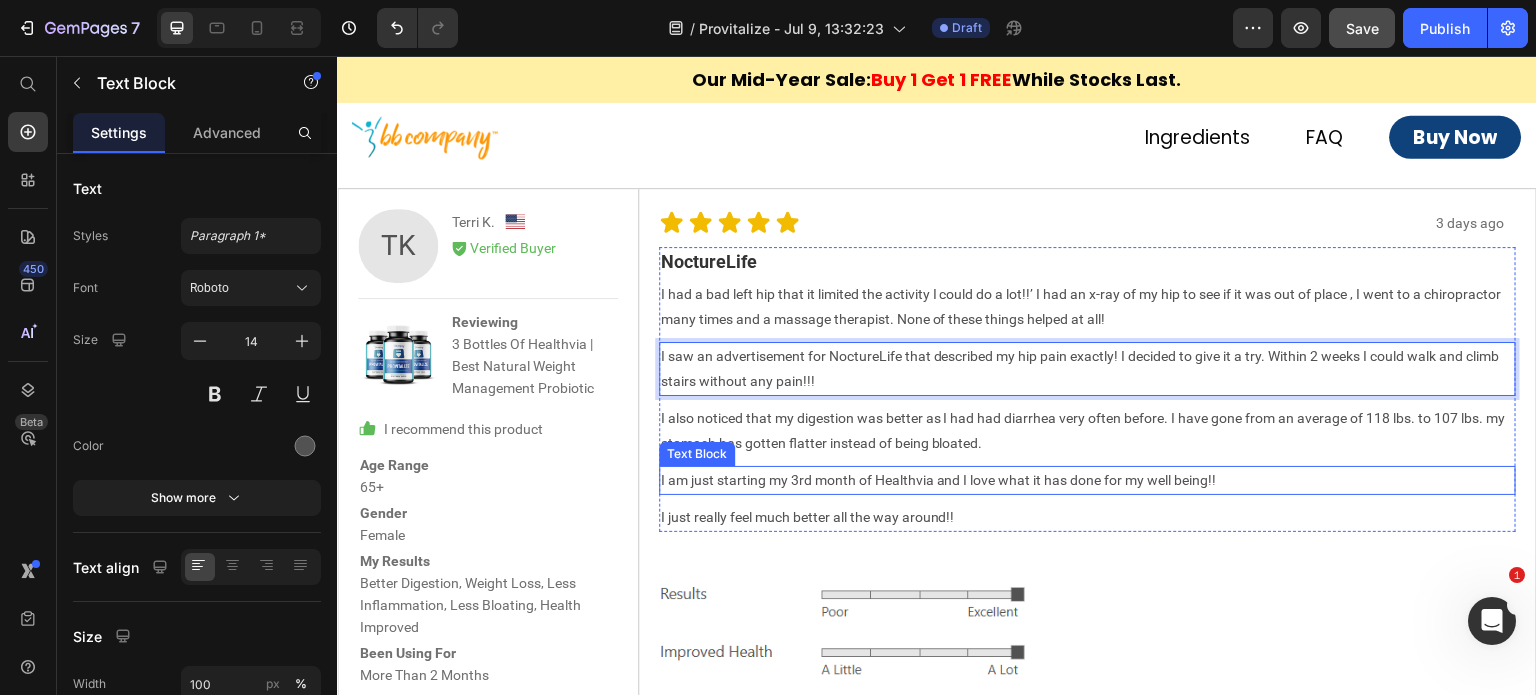 click on "I am just starting my 3rd month of Healthvia and I love what it has done for my well being!!" at bounding box center [1088, 480] 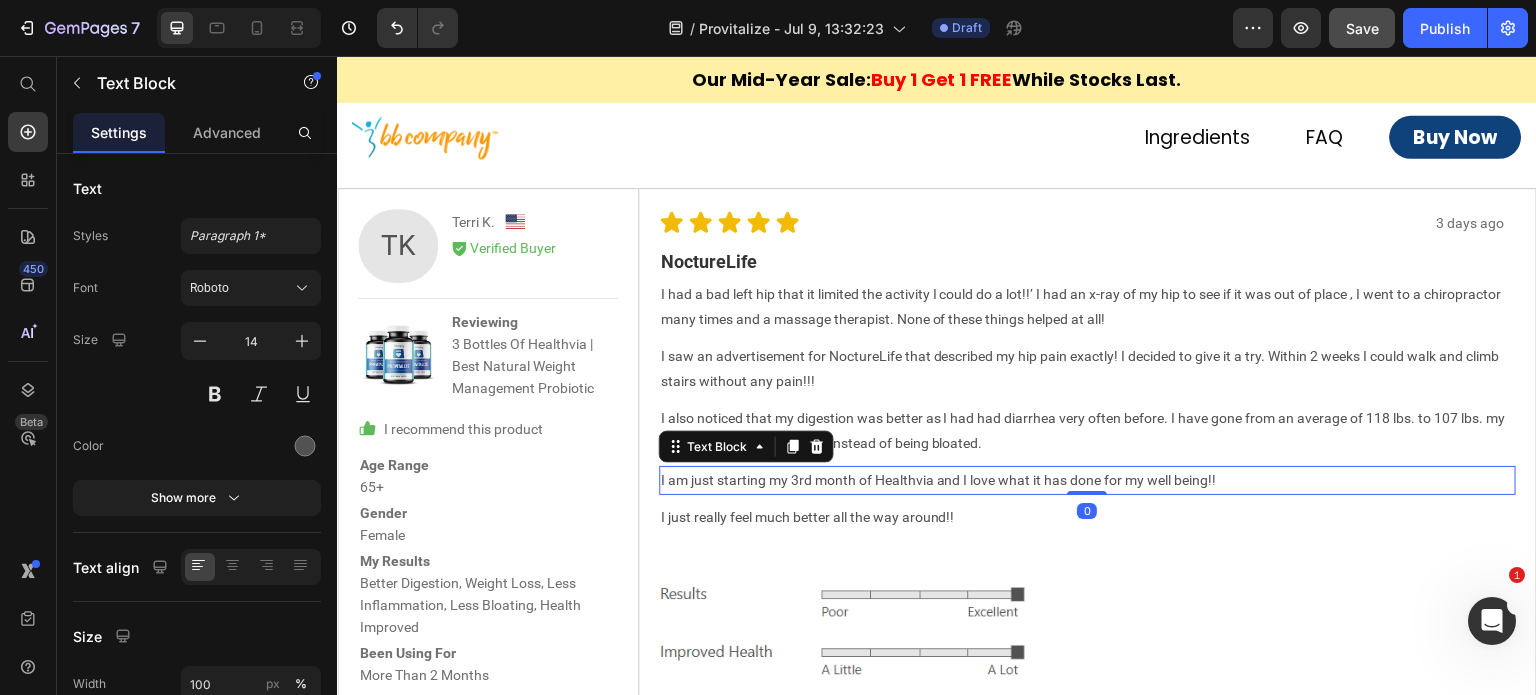 click on "I am just starting my 3rd month of Healthvia and I love what it has done for my well being!!" at bounding box center [1088, 480] 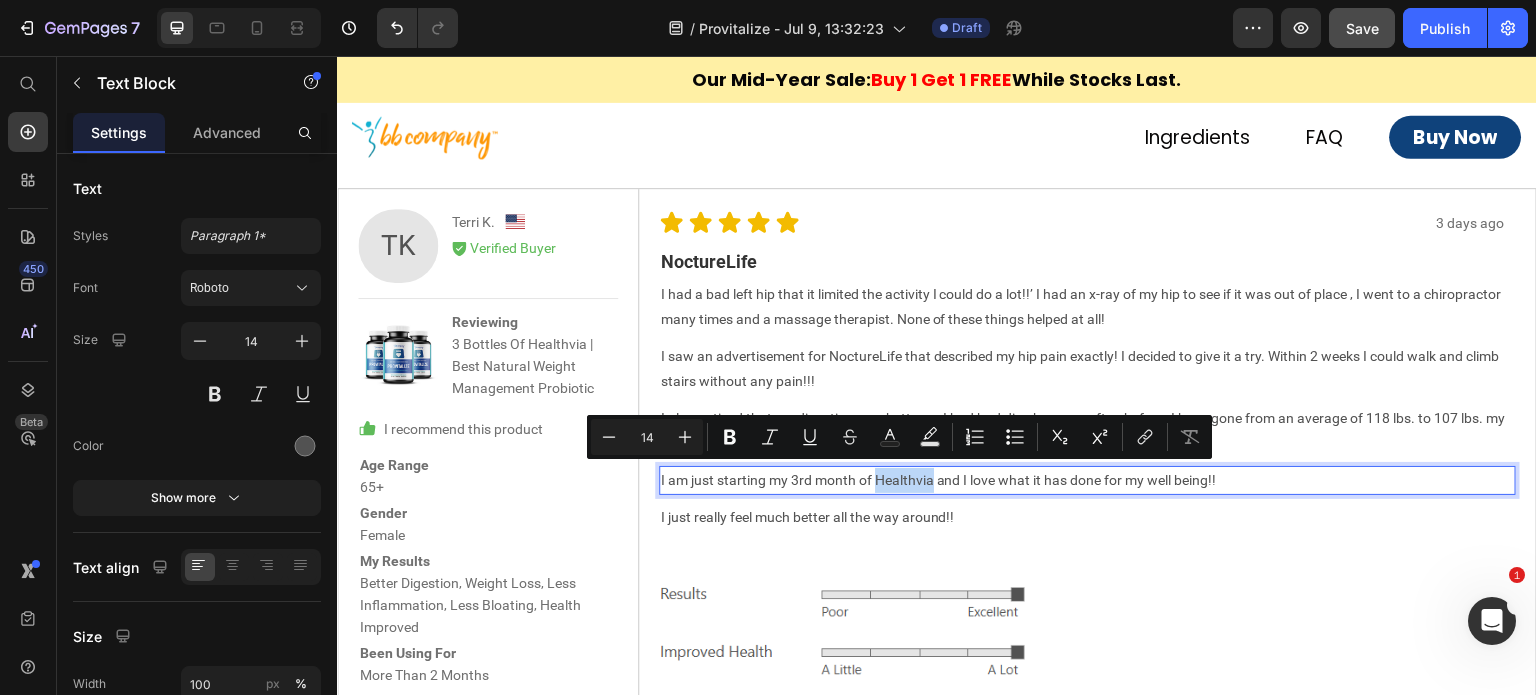 drag, startPoint x: 927, startPoint y: 477, endPoint x: 874, endPoint y: 480, distance: 53.08484 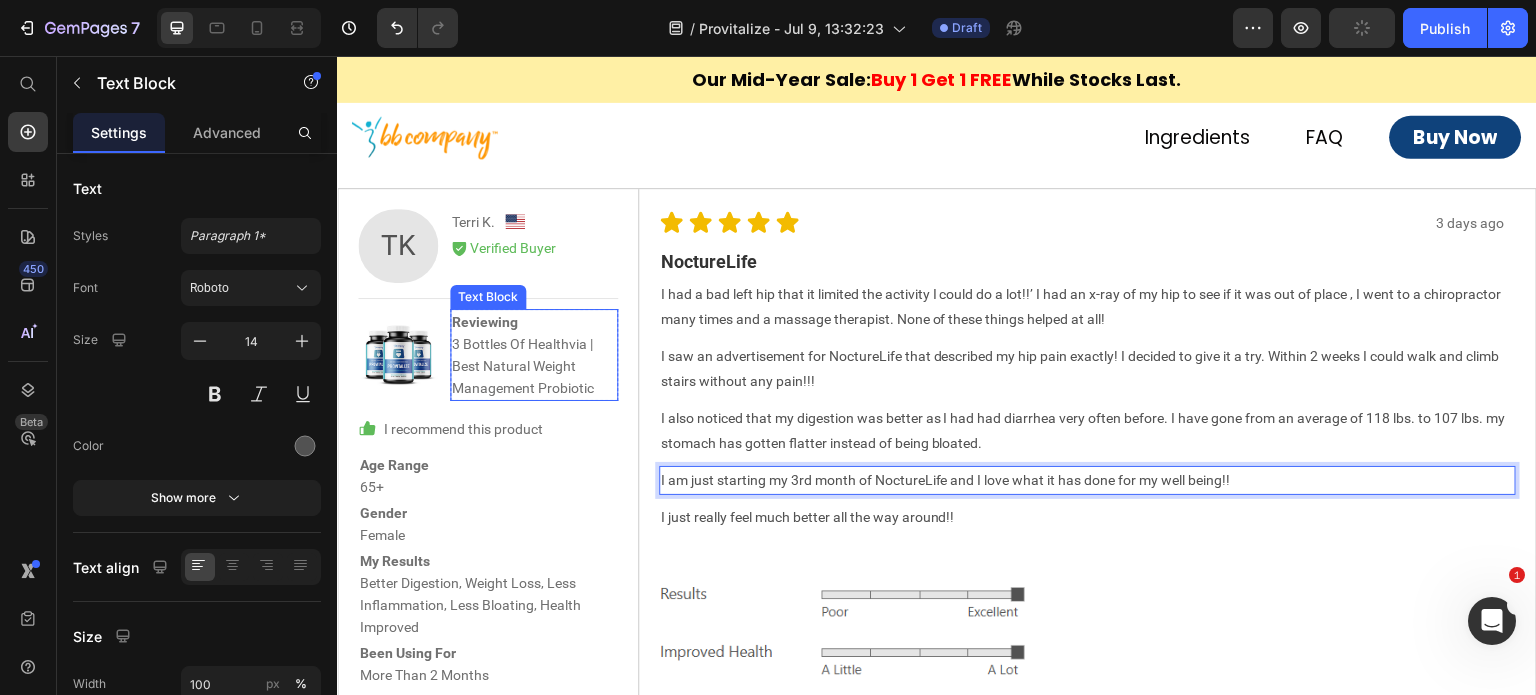 click on "Reviewing 3 Bottles Of Healthvia | Best Natural Weight Management Probiotic" at bounding box center (534, 355) 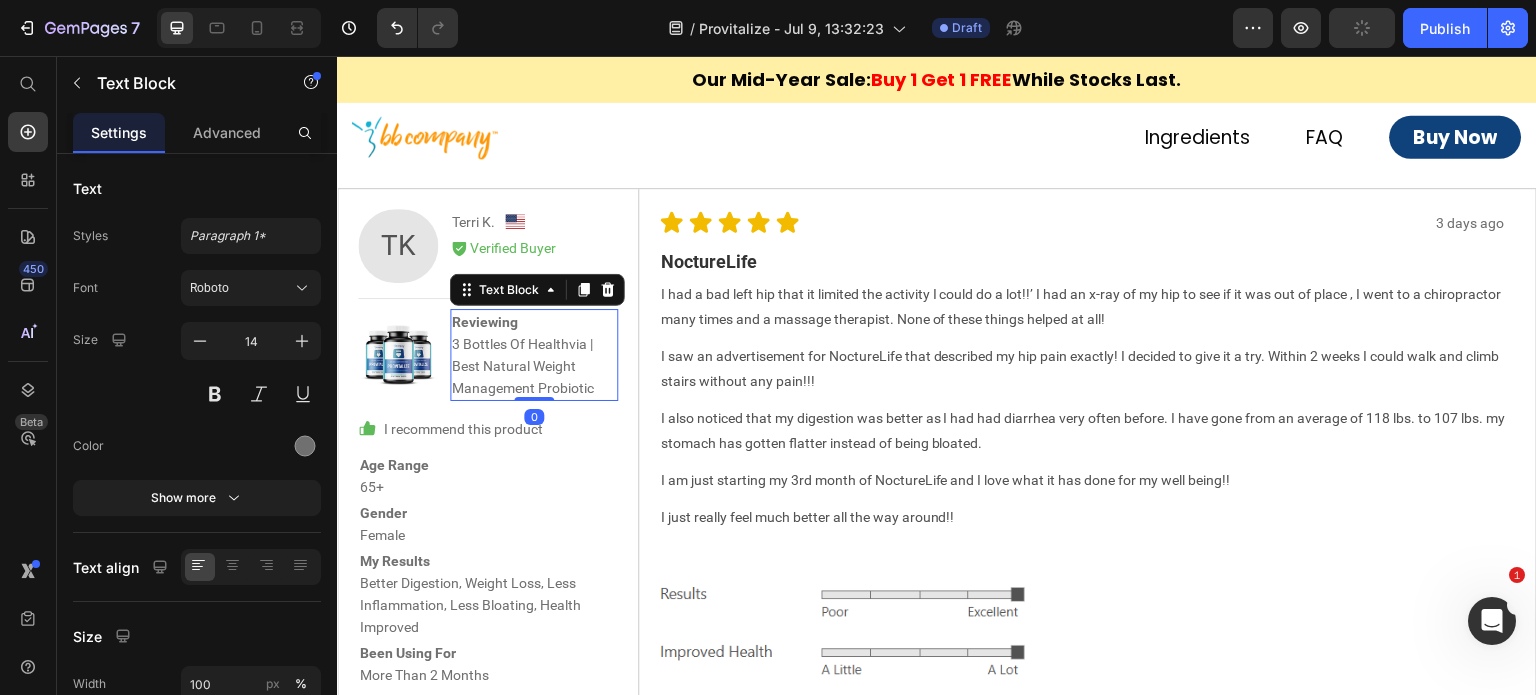 click on "Reviewing 3 Bottles Of Healthvia | Best Natural Weight Management Probiotic" at bounding box center (534, 355) 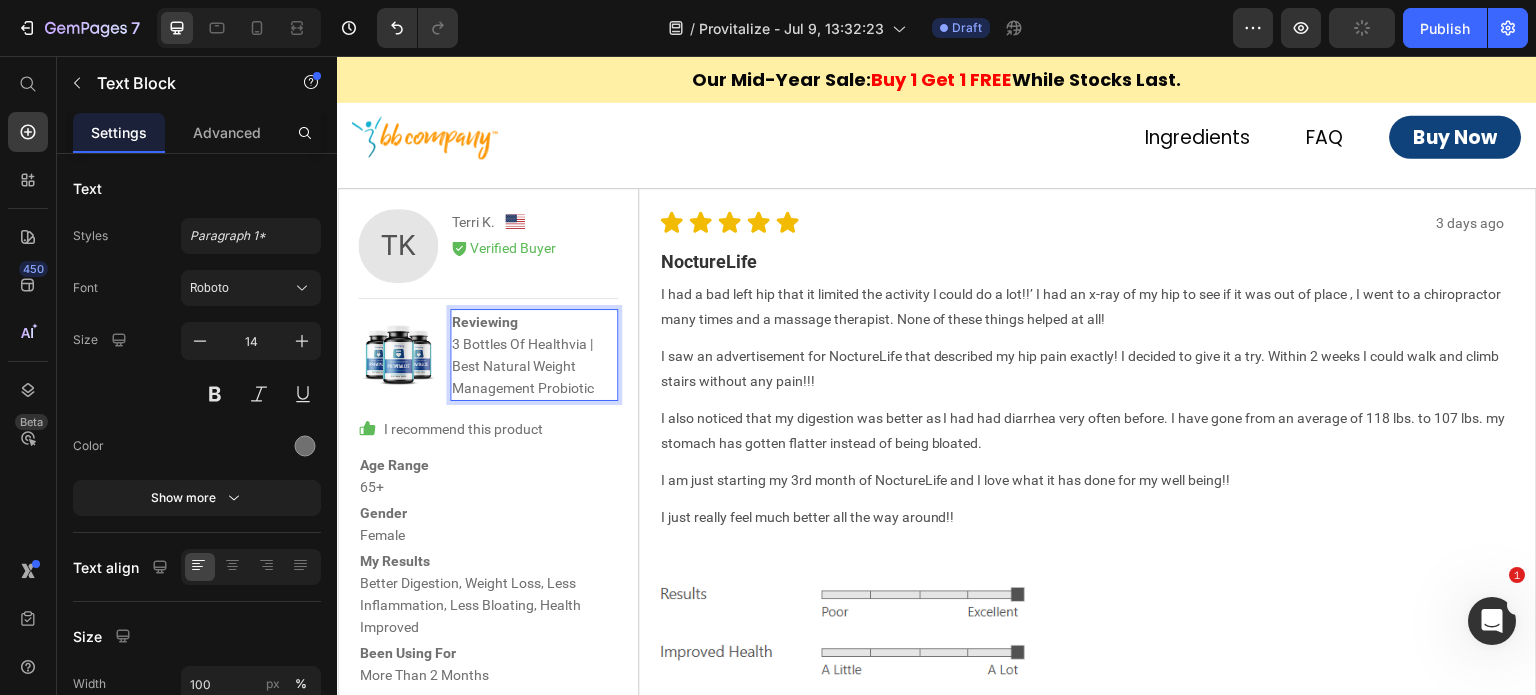 click on "Reviewing 3 Bottles Of Healthvia | Best Natural Weight Management Probiotic" at bounding box center (534, 355) 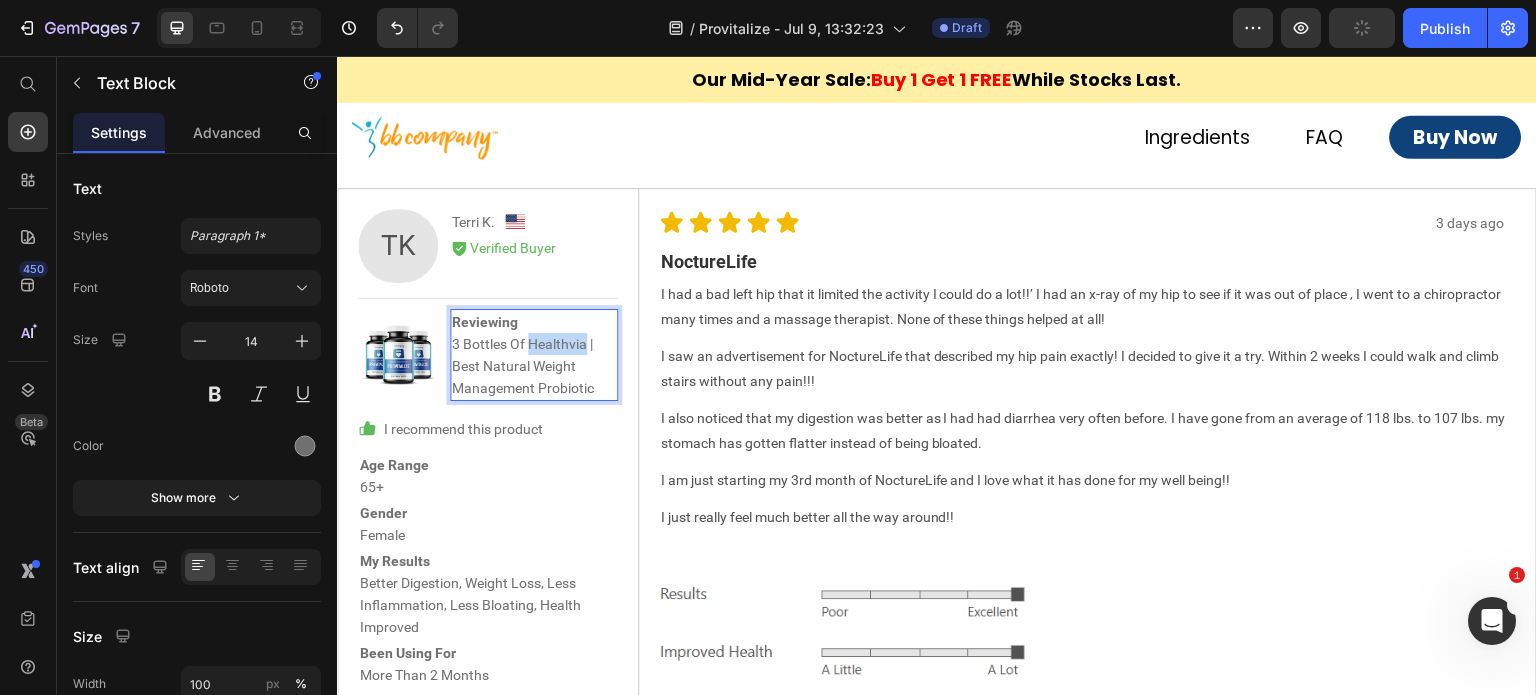 drag, startPoint x: 584, startPoint y: 342, endPoint x: 532, endPoint y: 344, distance: 52.03845 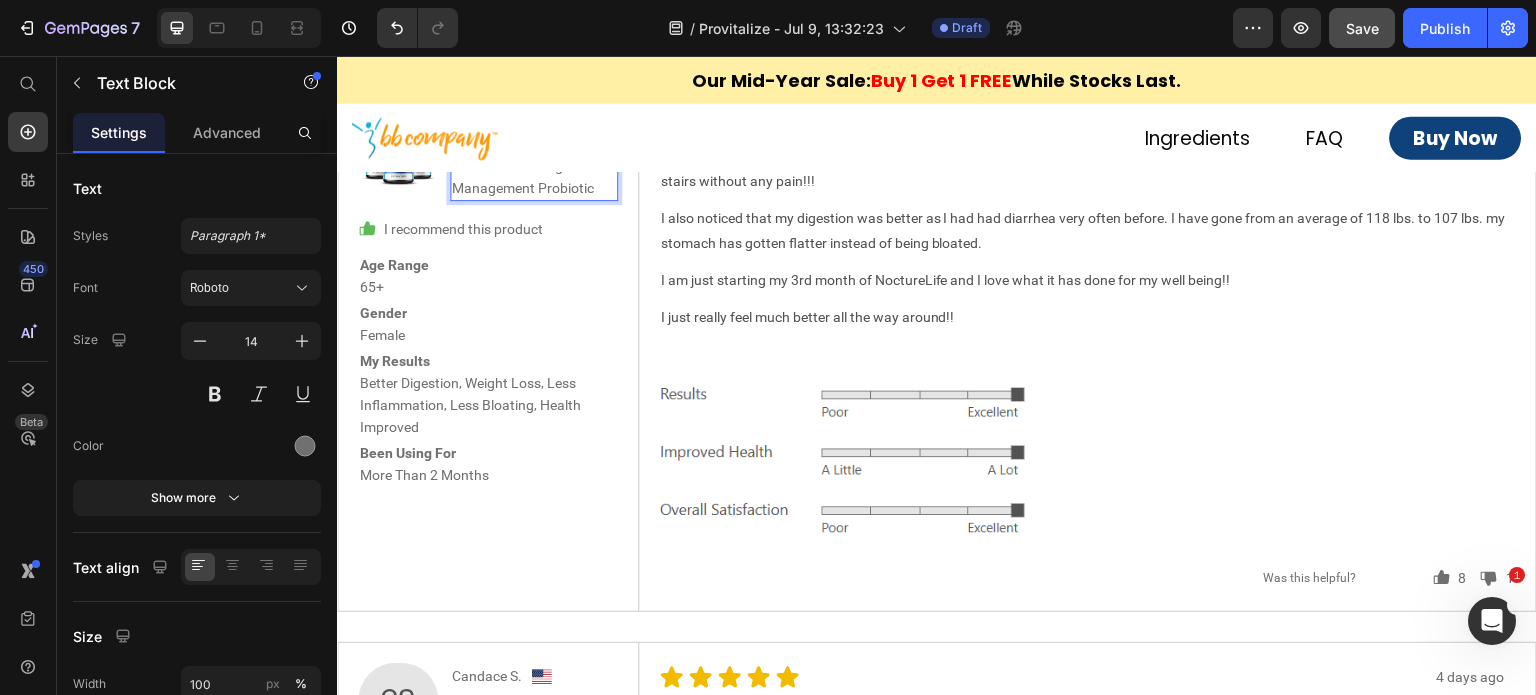 scroll, scrollTop: 9100, scrollLeft: 0, axis: vertical 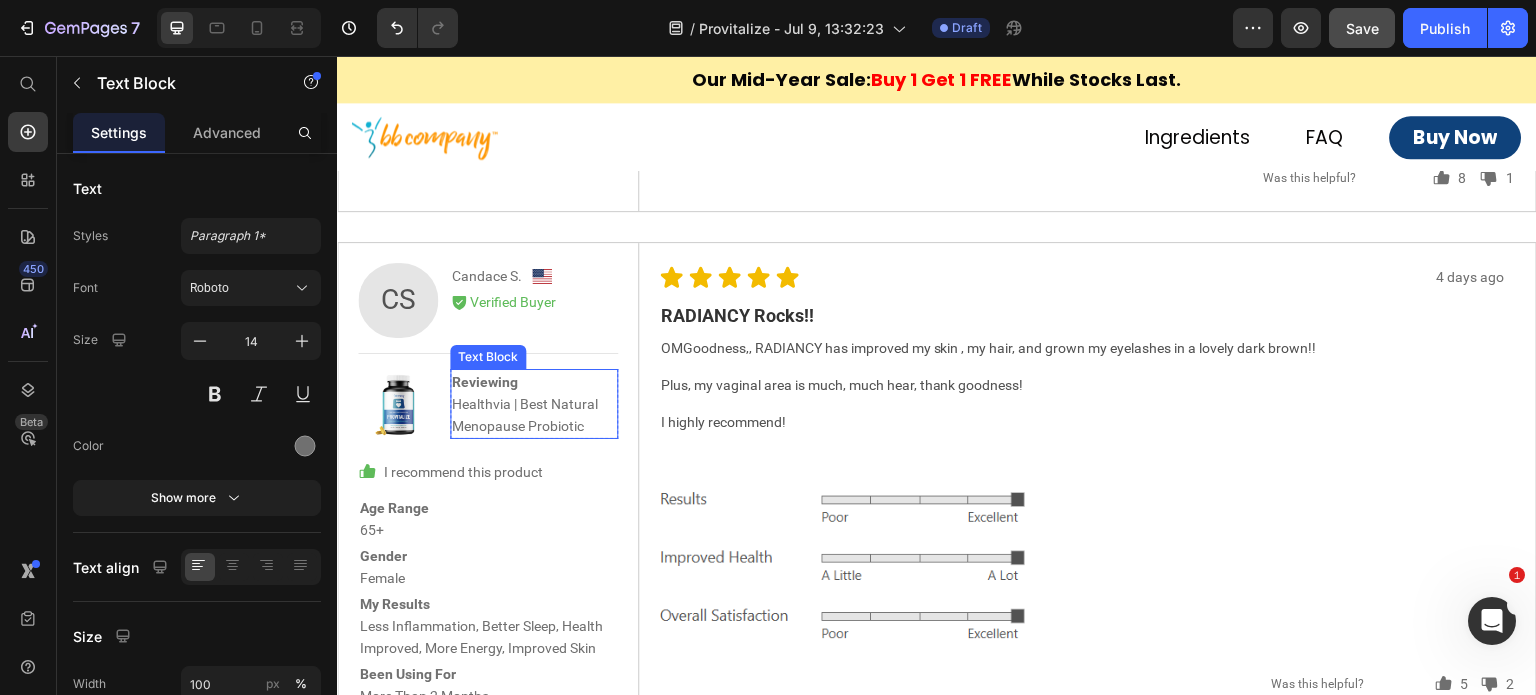 click on "Reviewing Healthvia | Best Natural Menopause Probiotic" at bounding box center (534, 404) 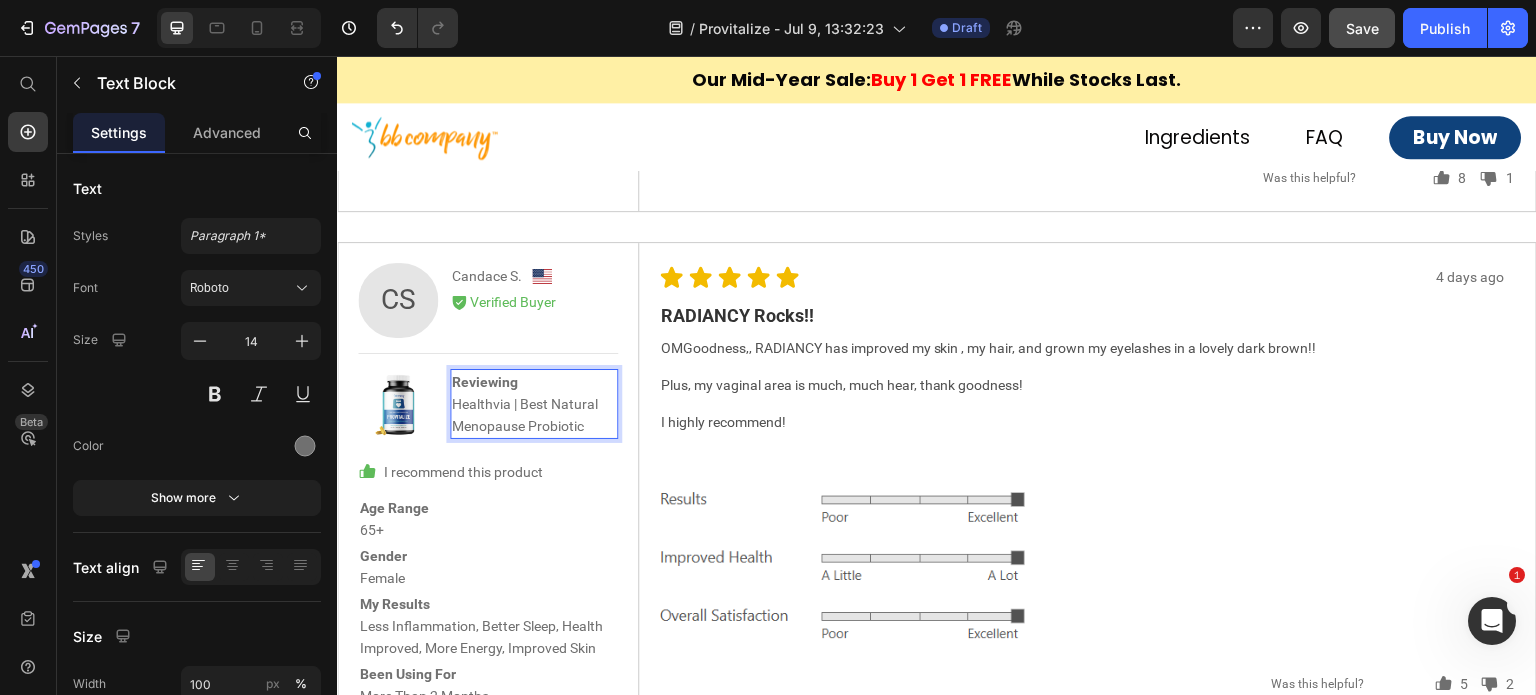 click on "Reviewing Healthvia | Best Natural Menopause Probiotic" at bounding box center [534, 404] 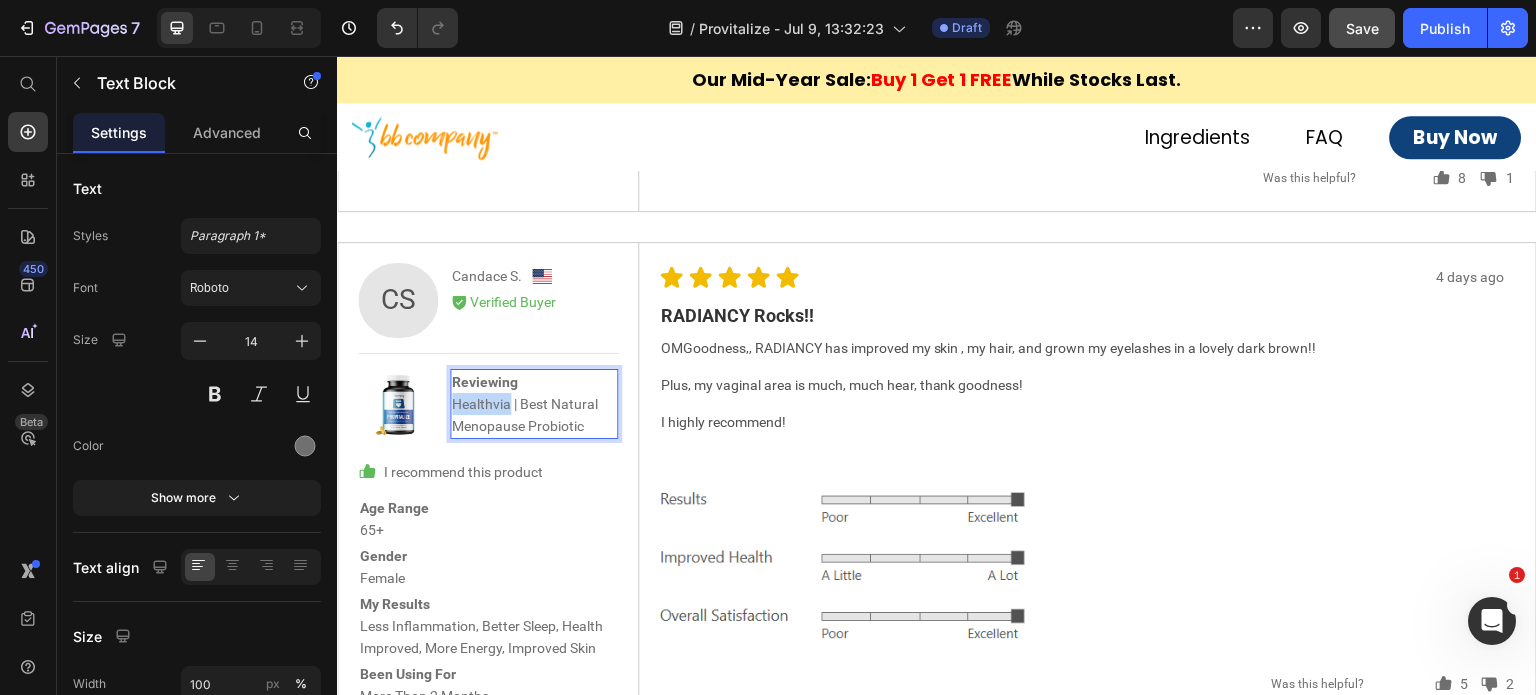 drag, startPoint x: 508, startPoint y: 405, endPoint x: 454, endPoint y: 400, distance: 54.230988 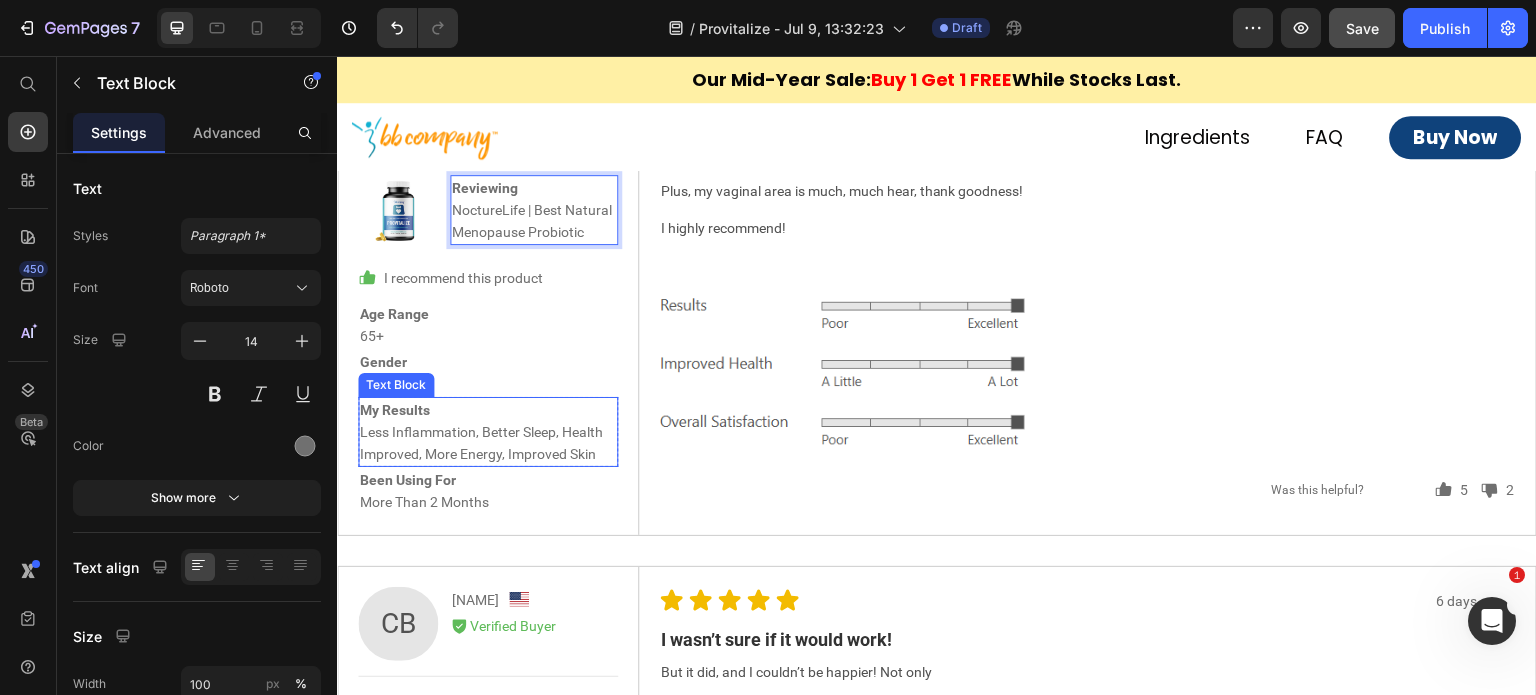 scroll, scrollTop: 9694, scrollLeft: 0, axis: vertical 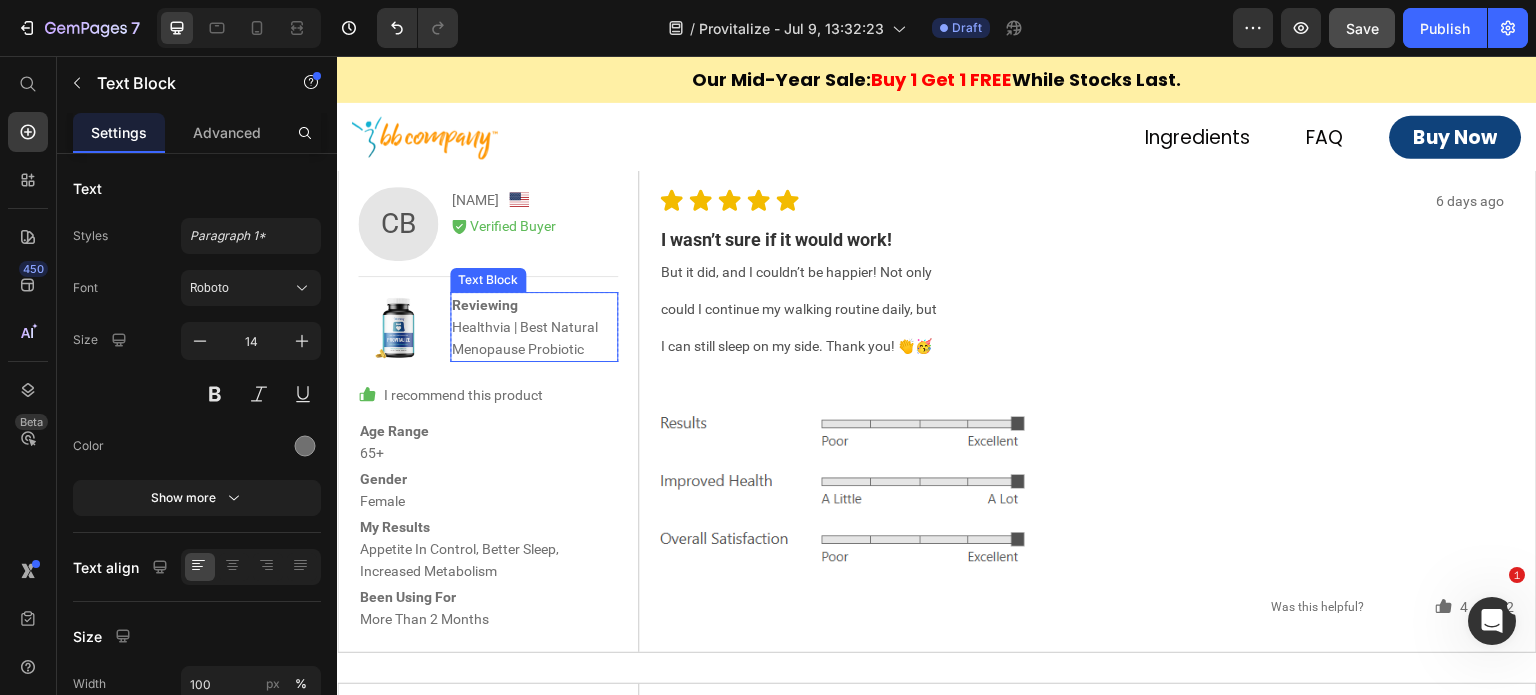 click on "Reviewing Healthvia | Best Natural Menopause Probiotic" at bounding box center (534, 327) 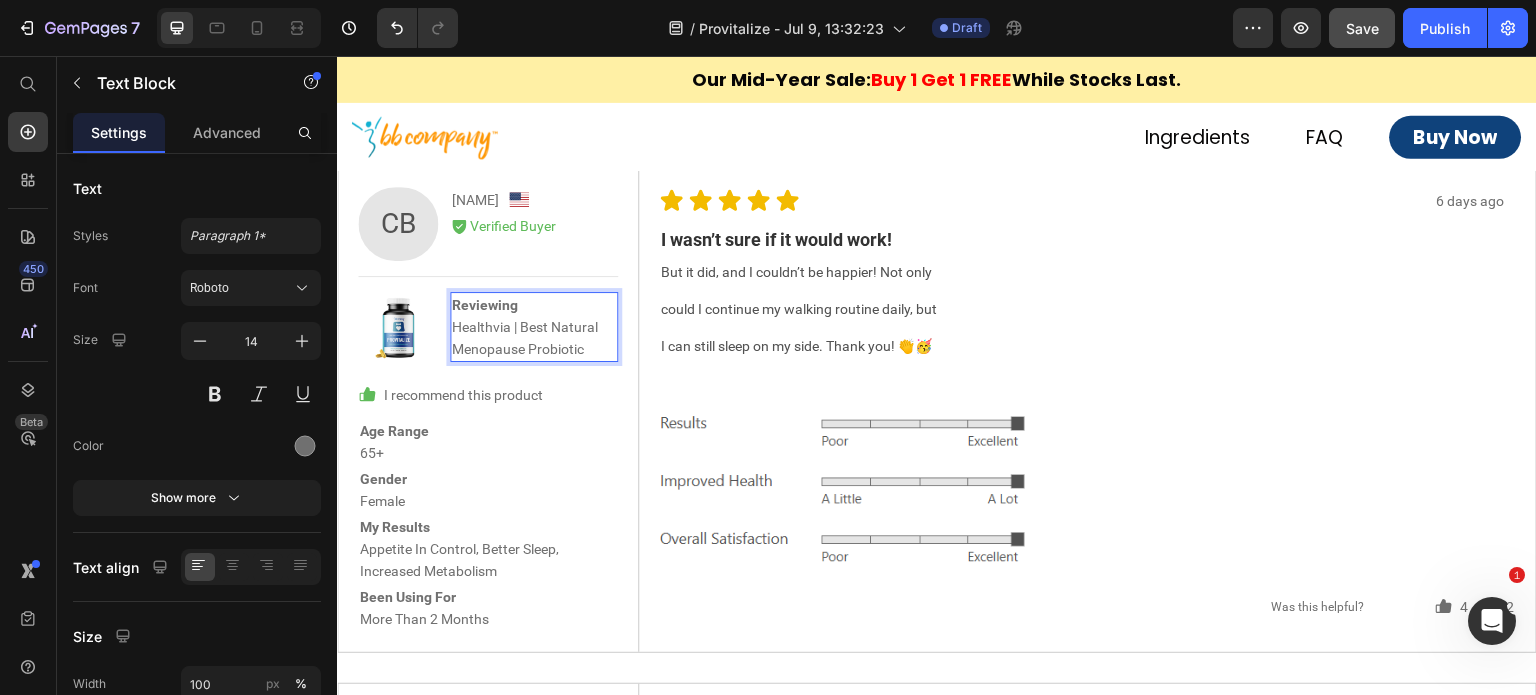 click on "Reviewing Healthvia | Best Natural Menopause Probiotic" at bounding box center (534, 327) 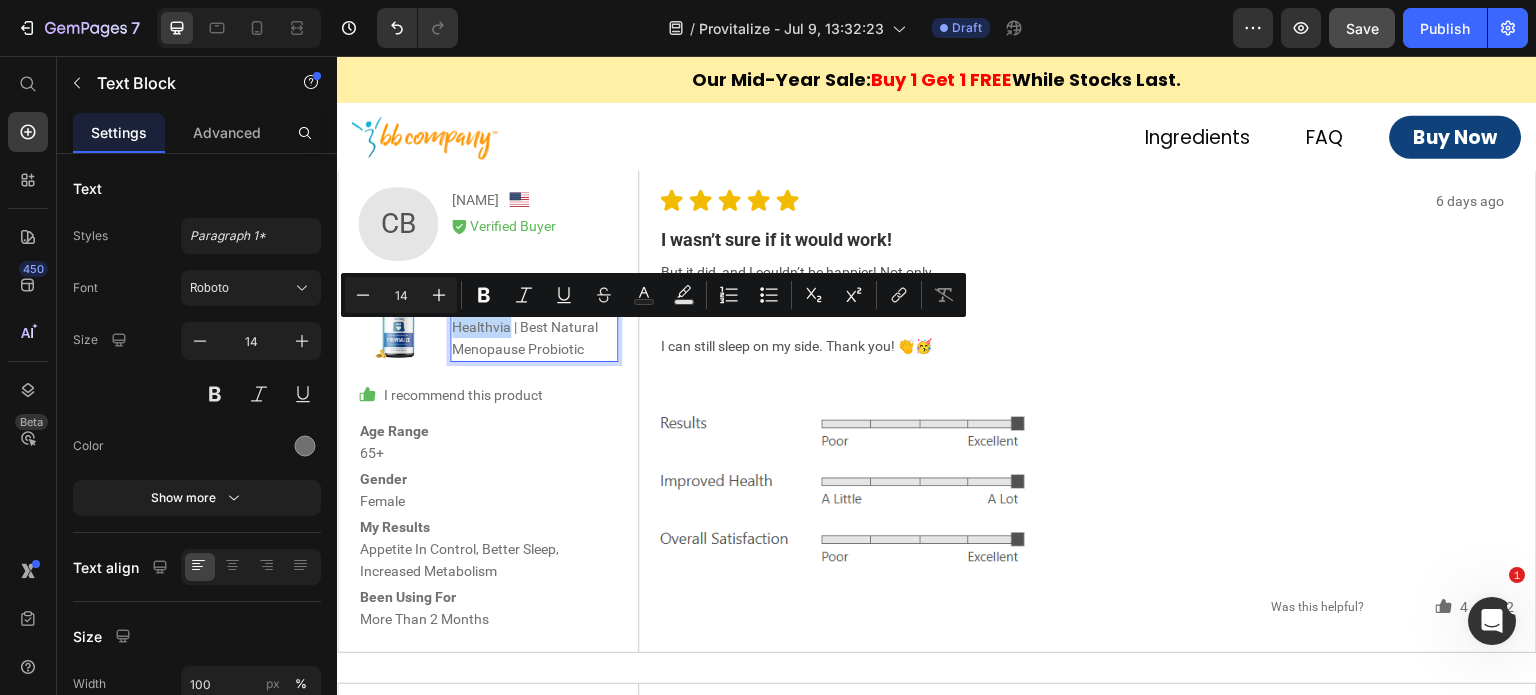 drag, startPoint x: 508, startPoint y: 336, endPoint x: 456, endPoint y: 336, distance: 52 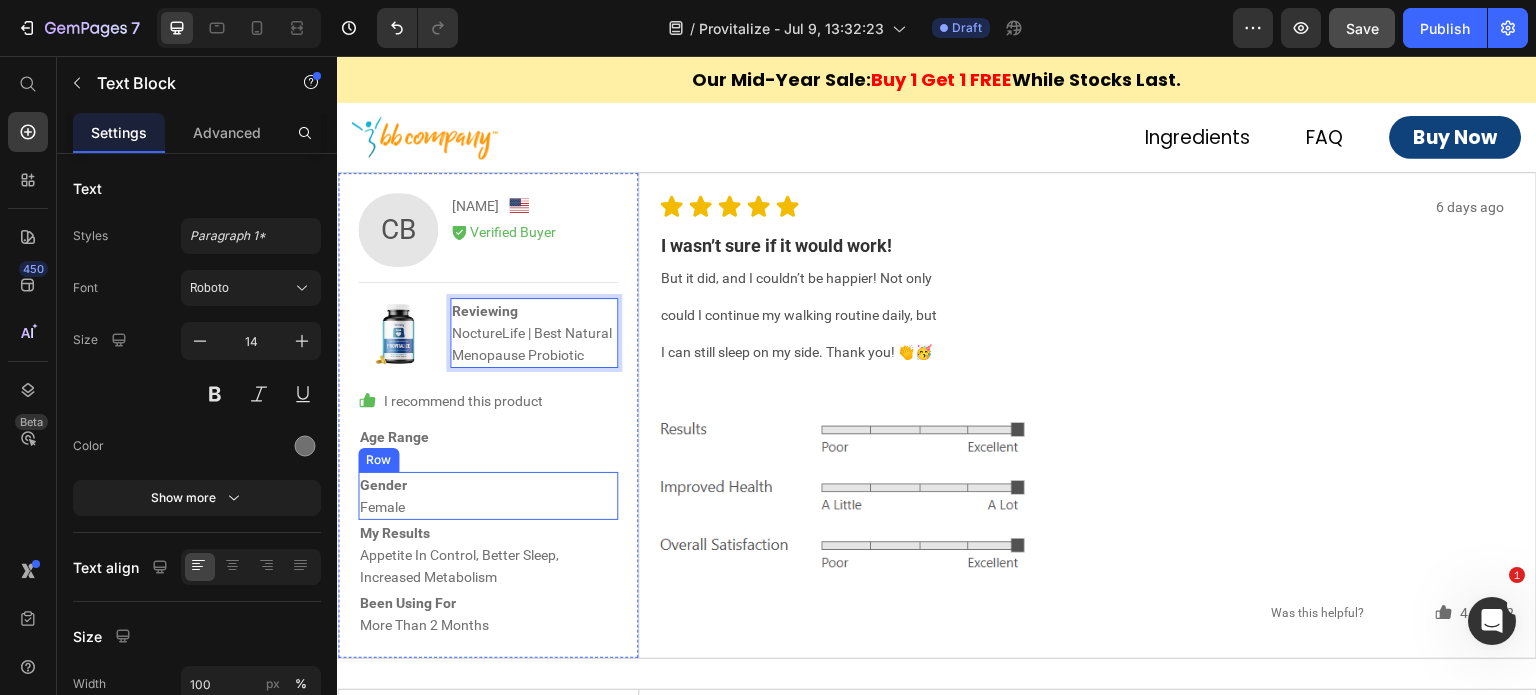 click on "Gender Female Text Block Row" at bounding box center (488, 496) 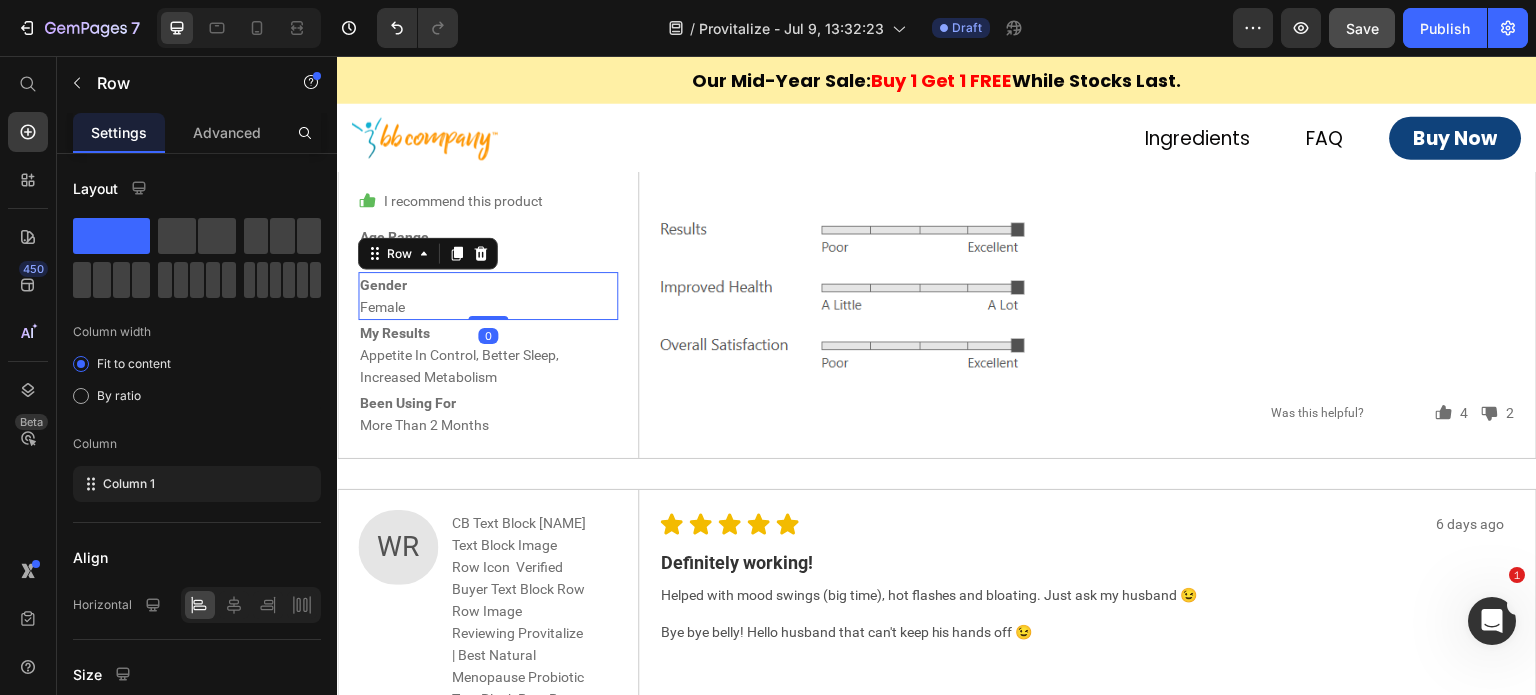 scroll, scrollTop: 10088, scrollLeft: 0, axis: vertical 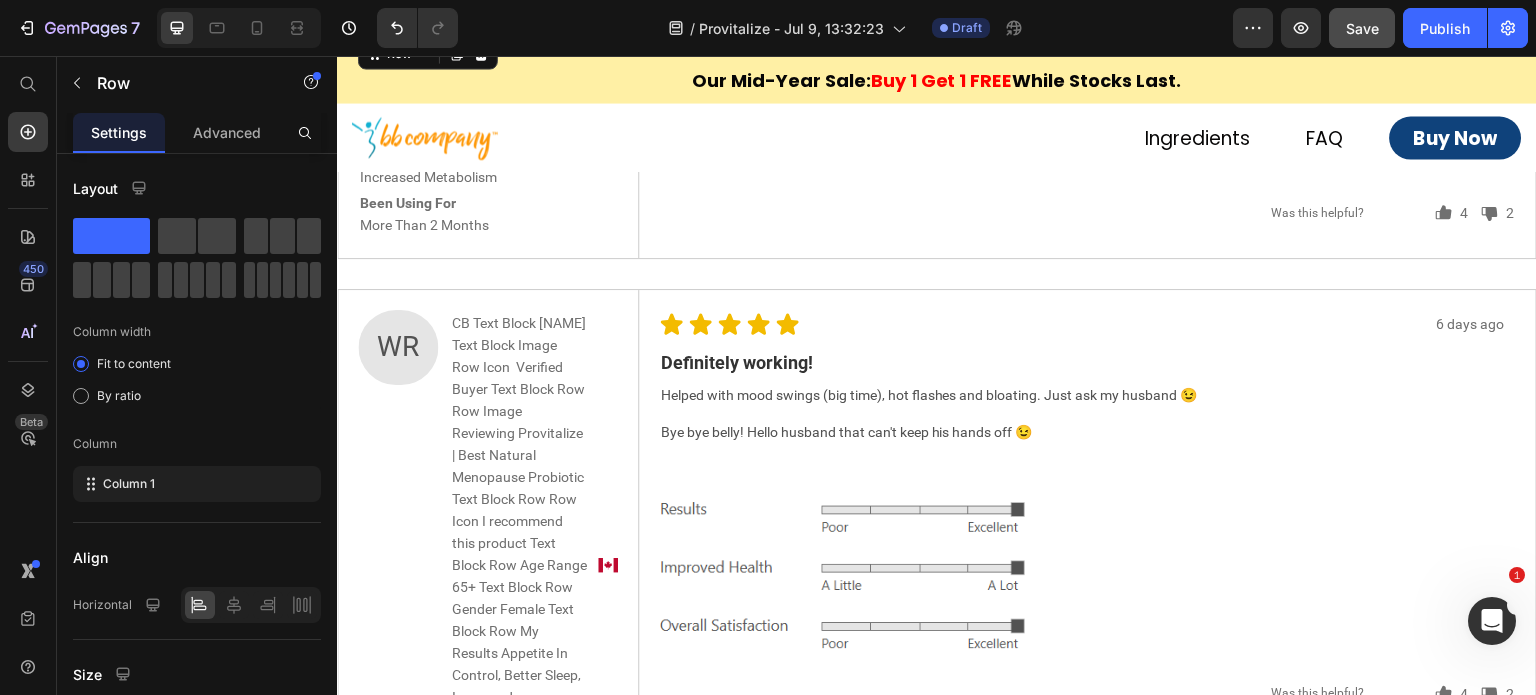 click on "Reviewing 3 Bottles Of Healthvia | Best Natural Weight Management Probiotic" at bounding box center [534, 918] 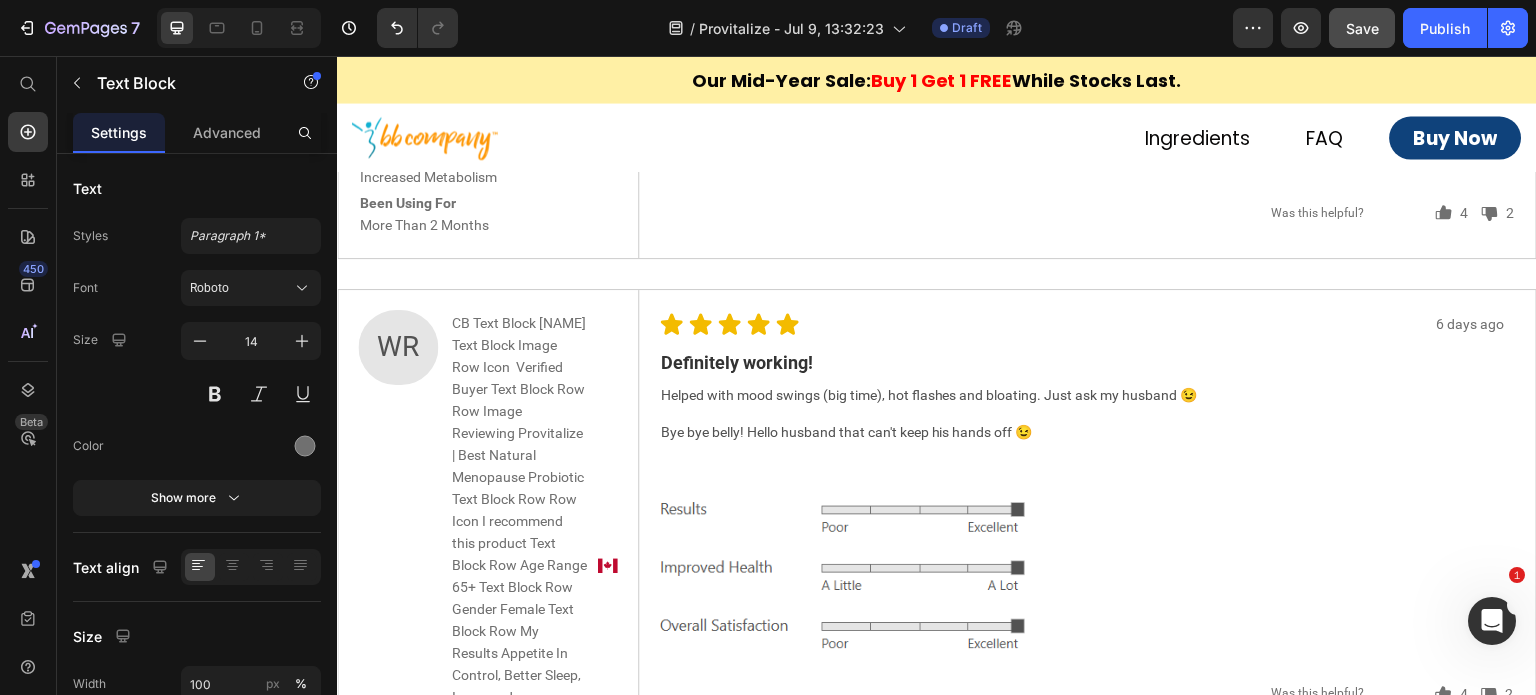 click on "Reviewing 3 Bottles Of Healthvia | Best Natural Weight Management Probiotic" at bounding box center (534, 918) 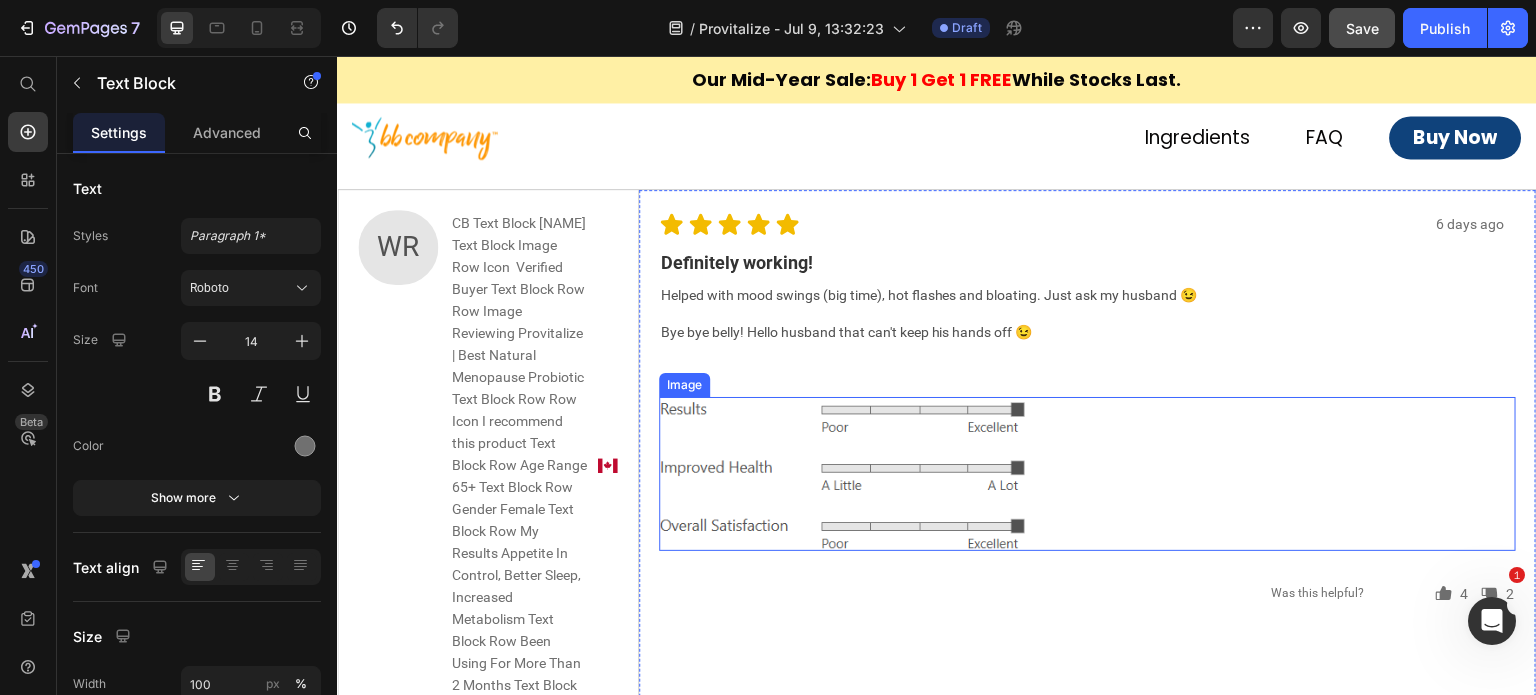 scroll, scrollTop: 10488, scrollLeft: 0, axis: vertical 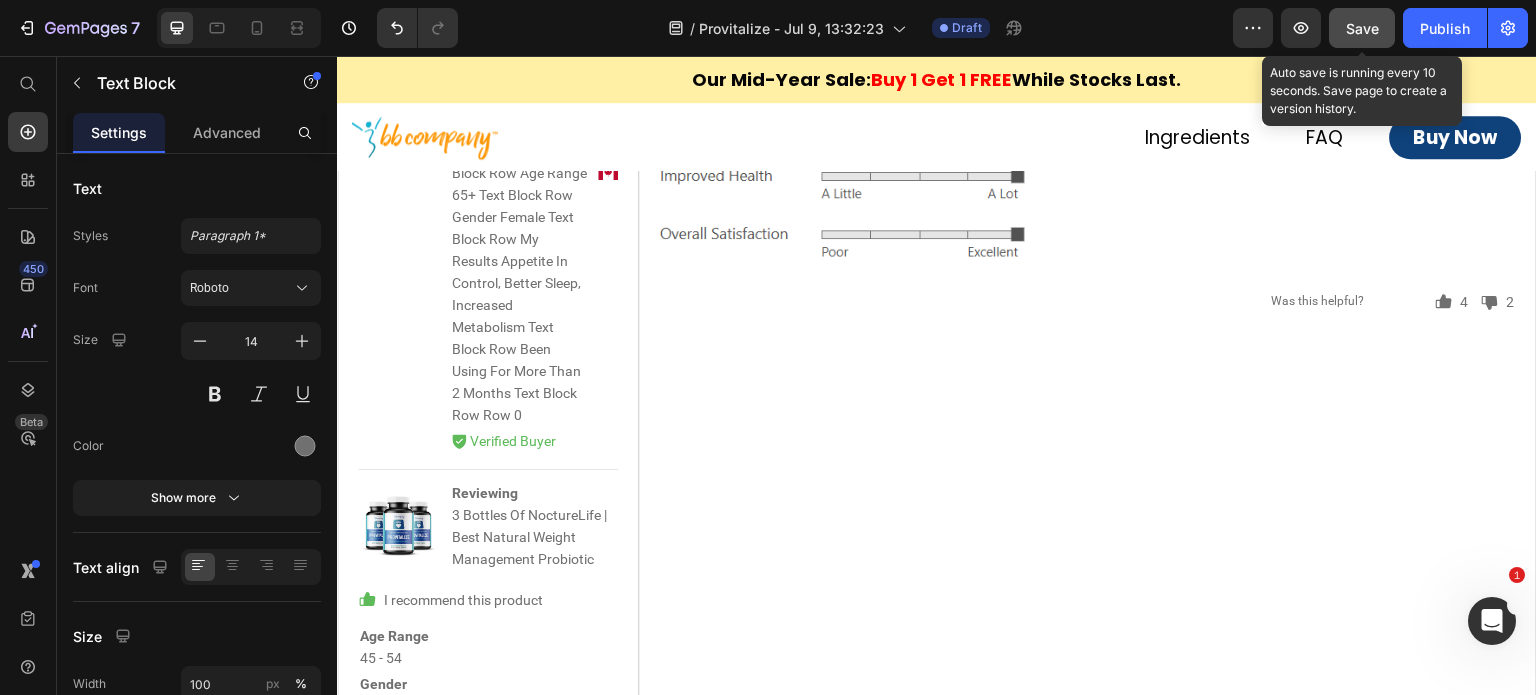 click on "Save" at bounding box center (1362, 28) 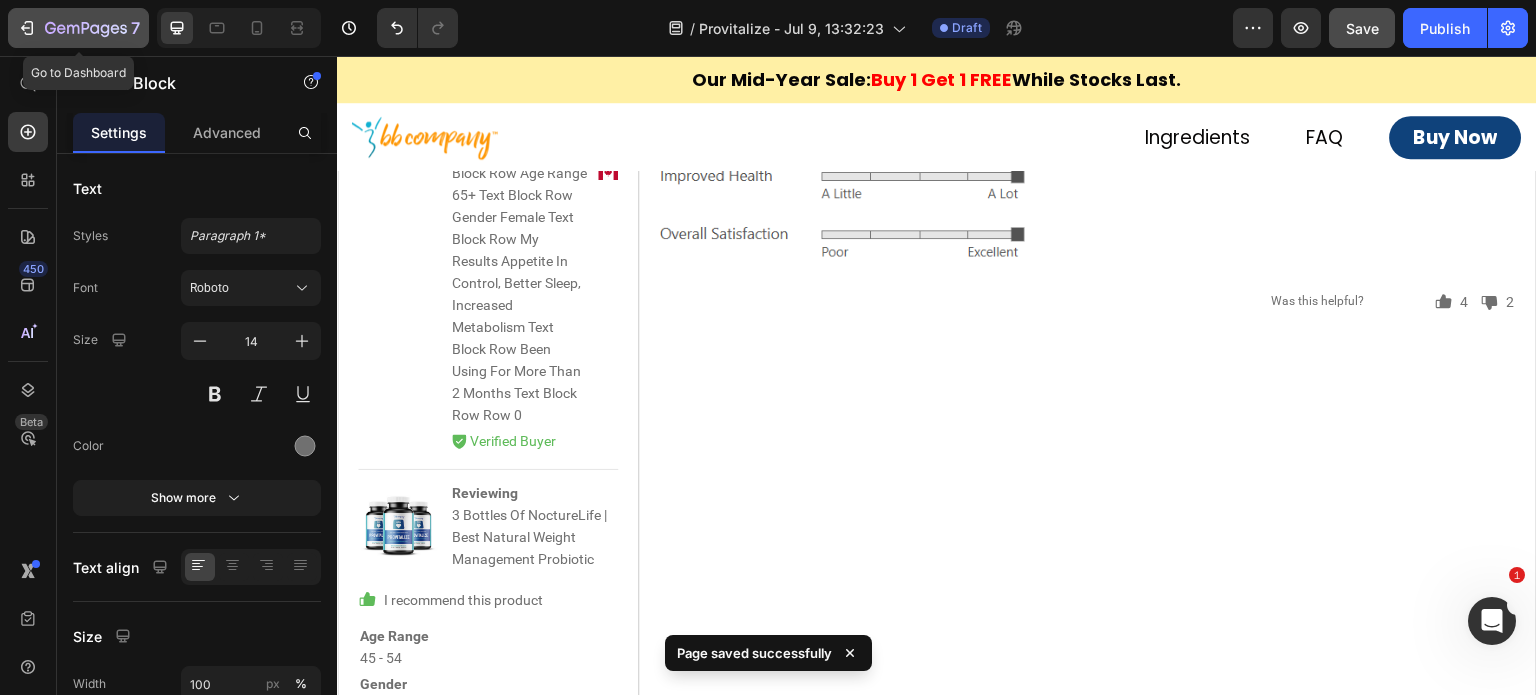 click on "7" at bounding box center (78, 28) 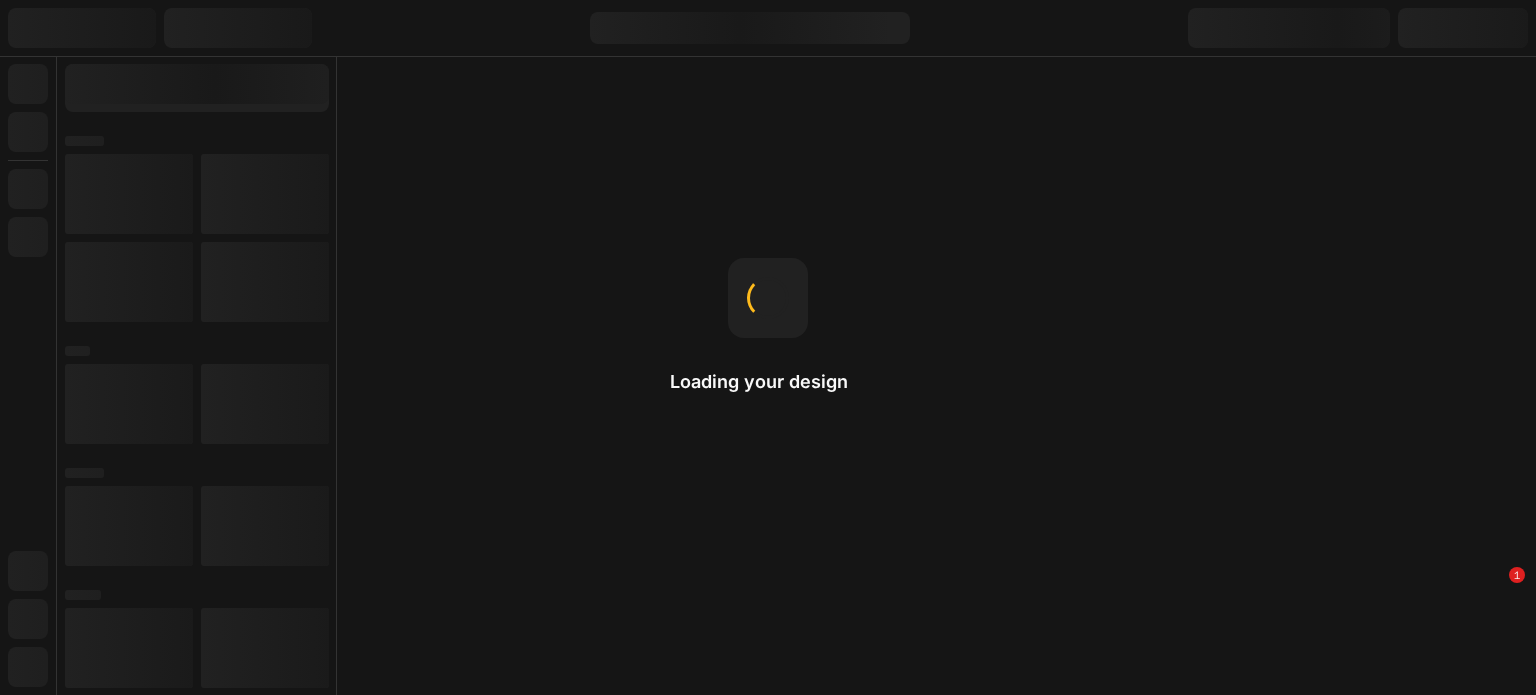scroll, scrollTop: 0, scrollLeft: 0, axis: both 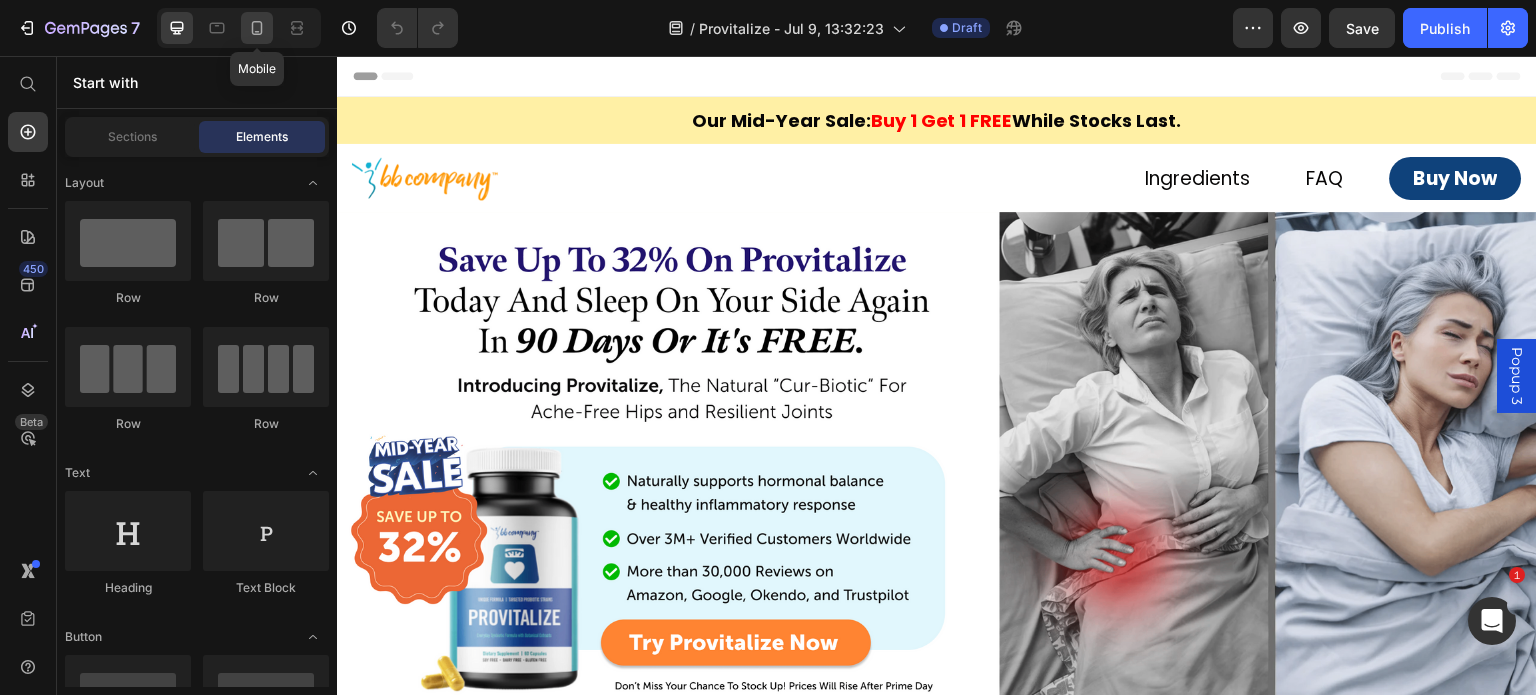 click 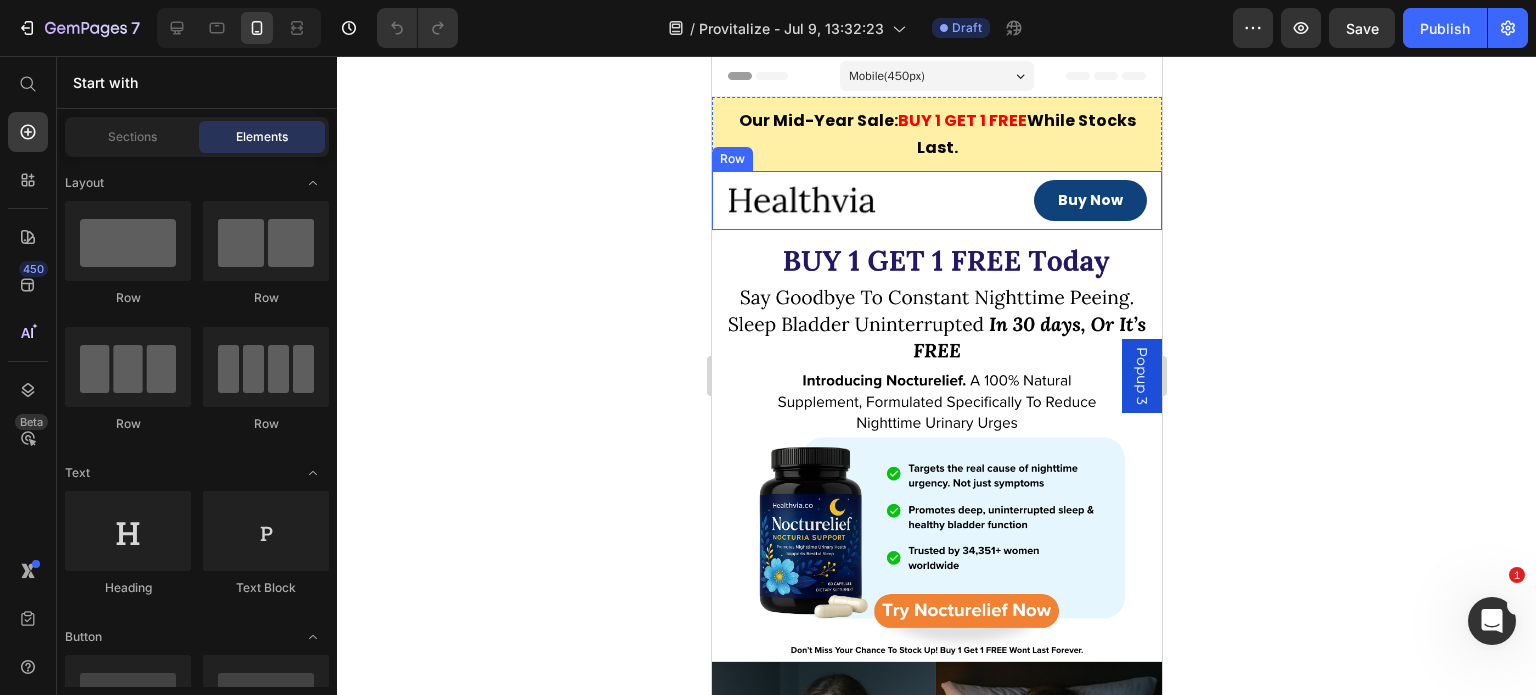 click at bounding box center [829, 200] 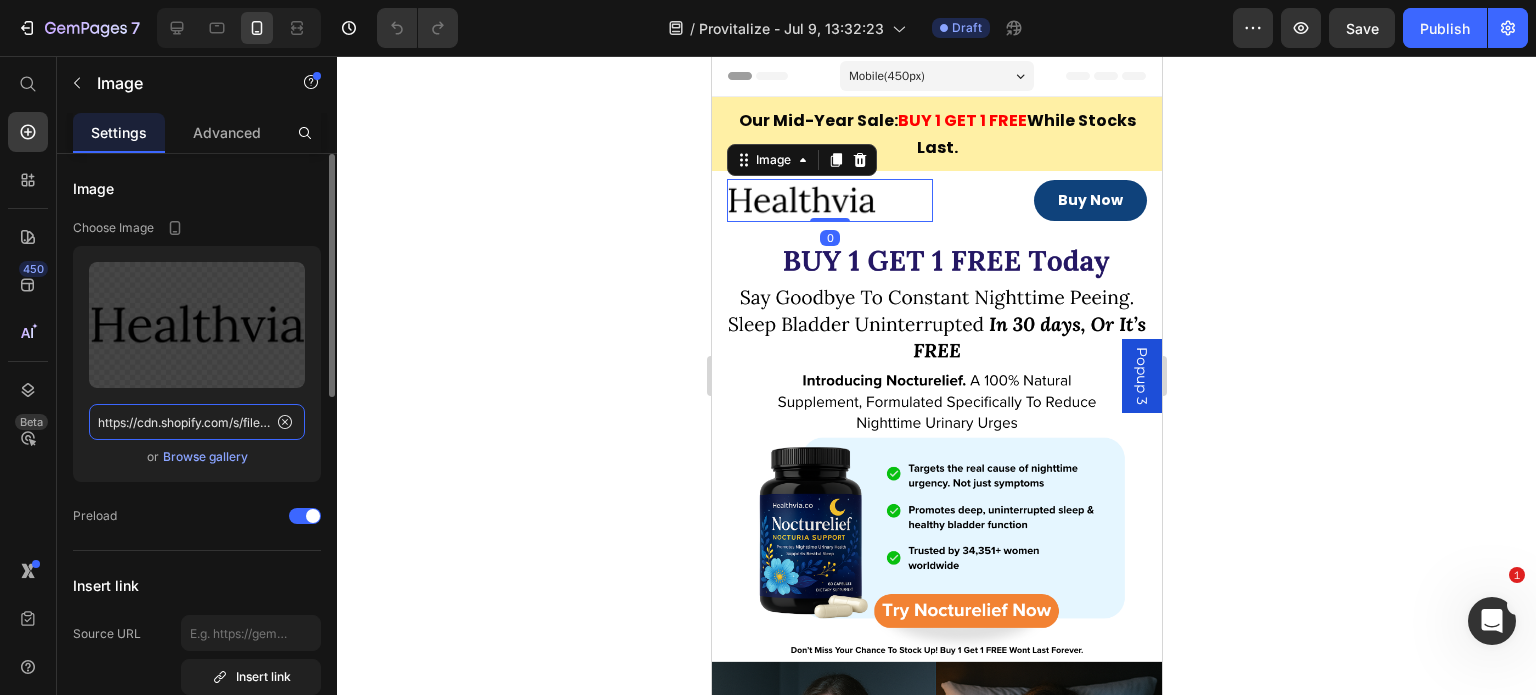 click on "https://cdn.shopify.com/s/files/1/0715/1209/6947/files/gempages_566339328339346466-15dd7b94-5ddc-4b37-8756-e187bca5b2a0.png" 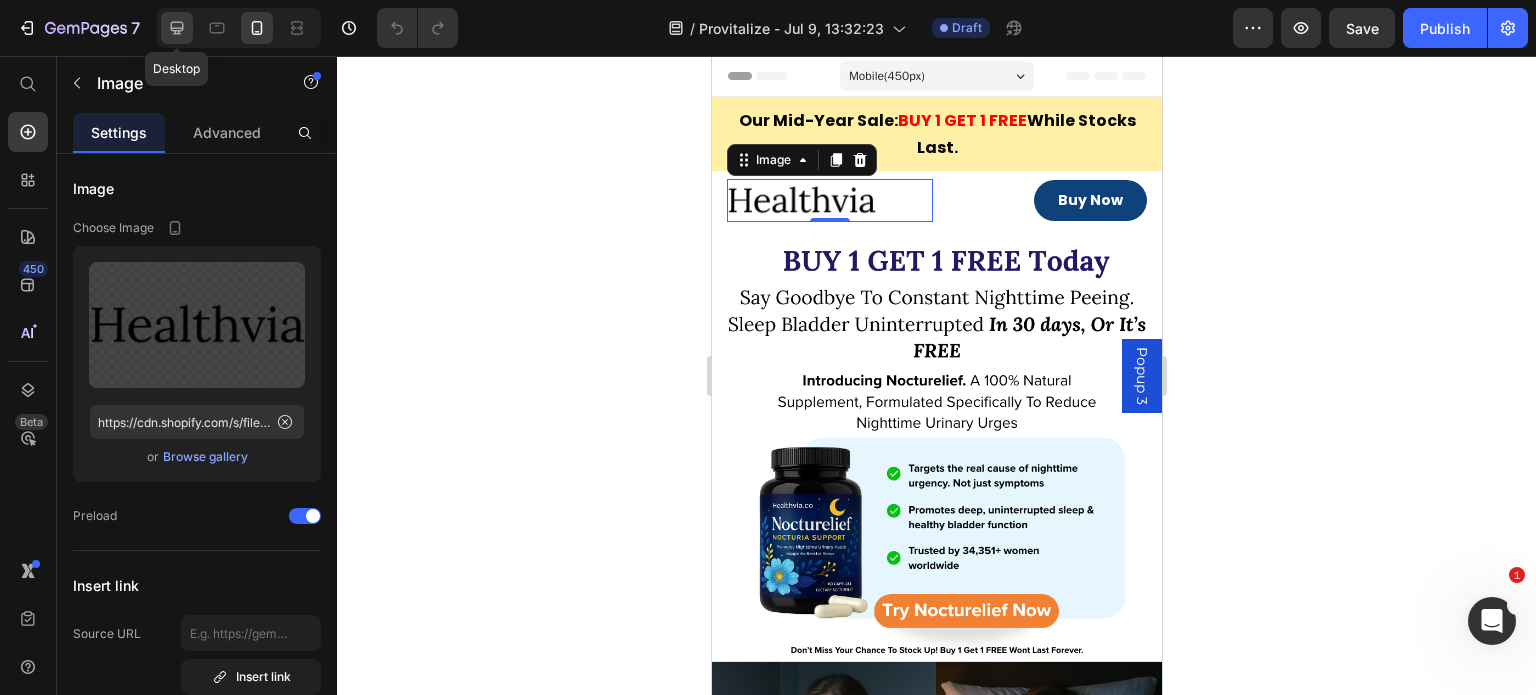 click 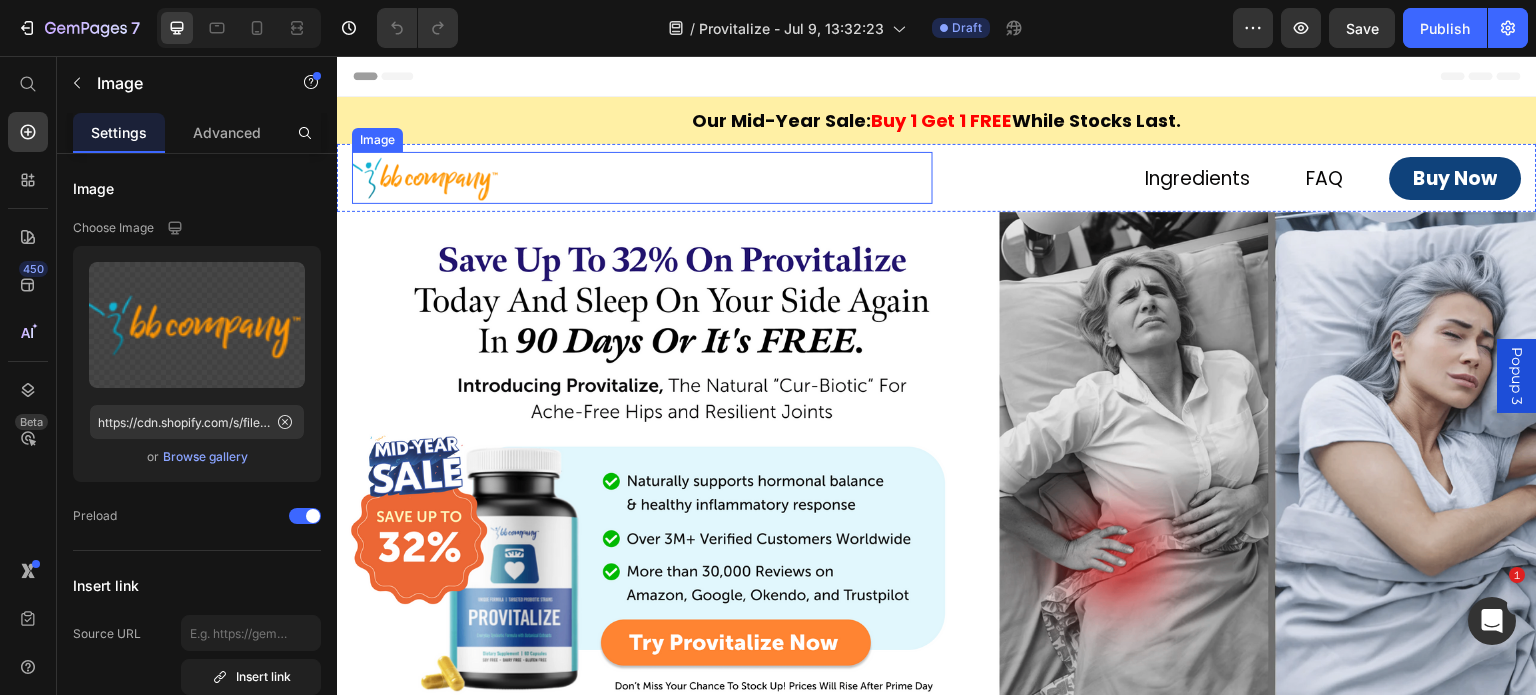 click at bounding box center (642, 178) 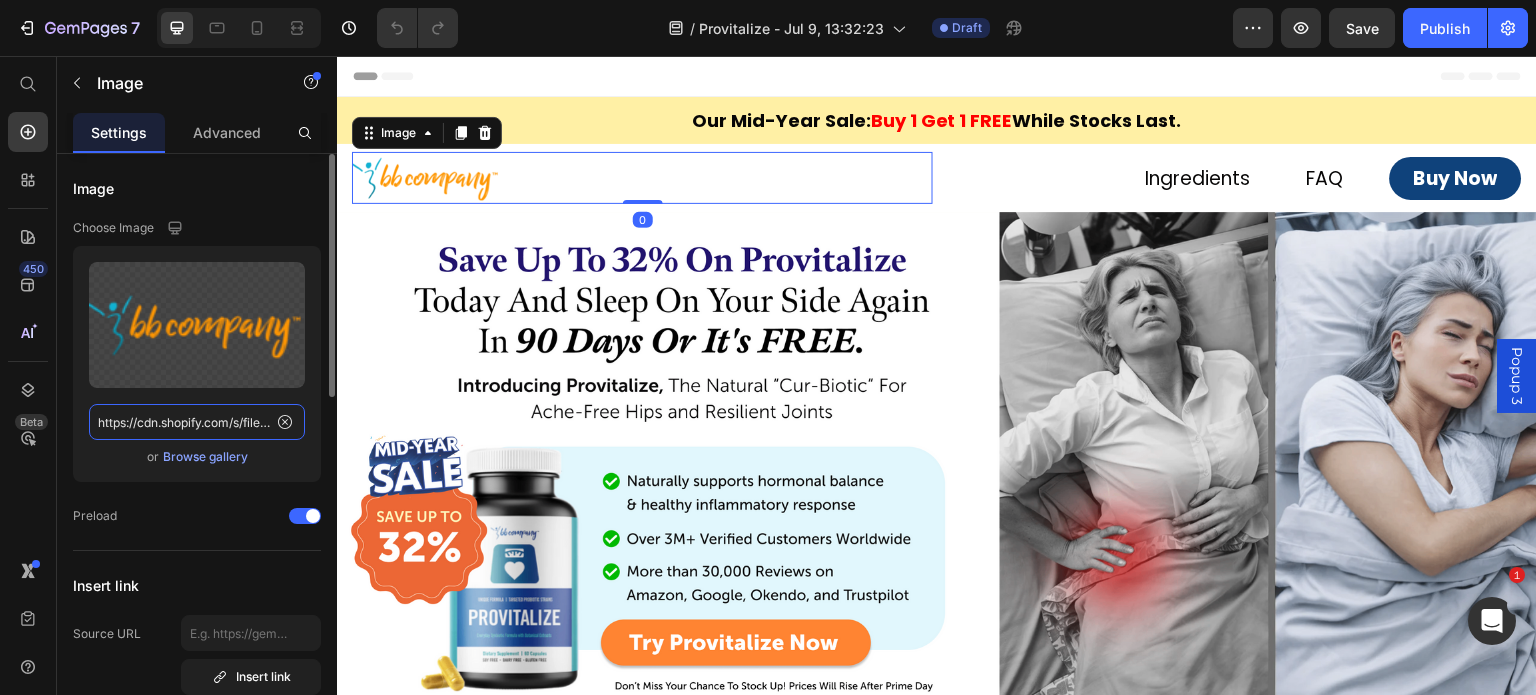 click on "https://cdn.shopify.com/s/files/1/0715/1209/6947/files/gempages_566339328339346466-08aa9161-2738-4449-b5da-99e53a45e845.png" 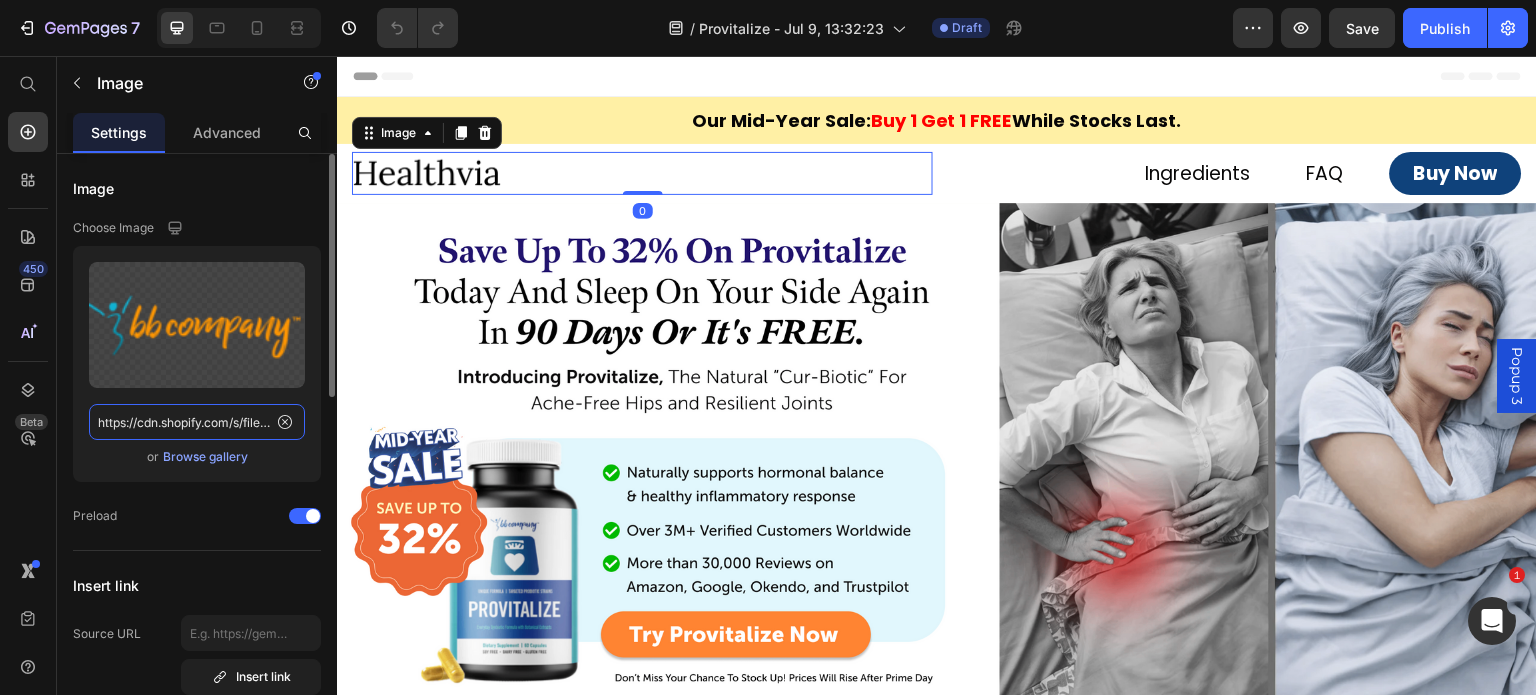 scroll, scrollTop: 0, scrollLeft: 612, axis: horizontal 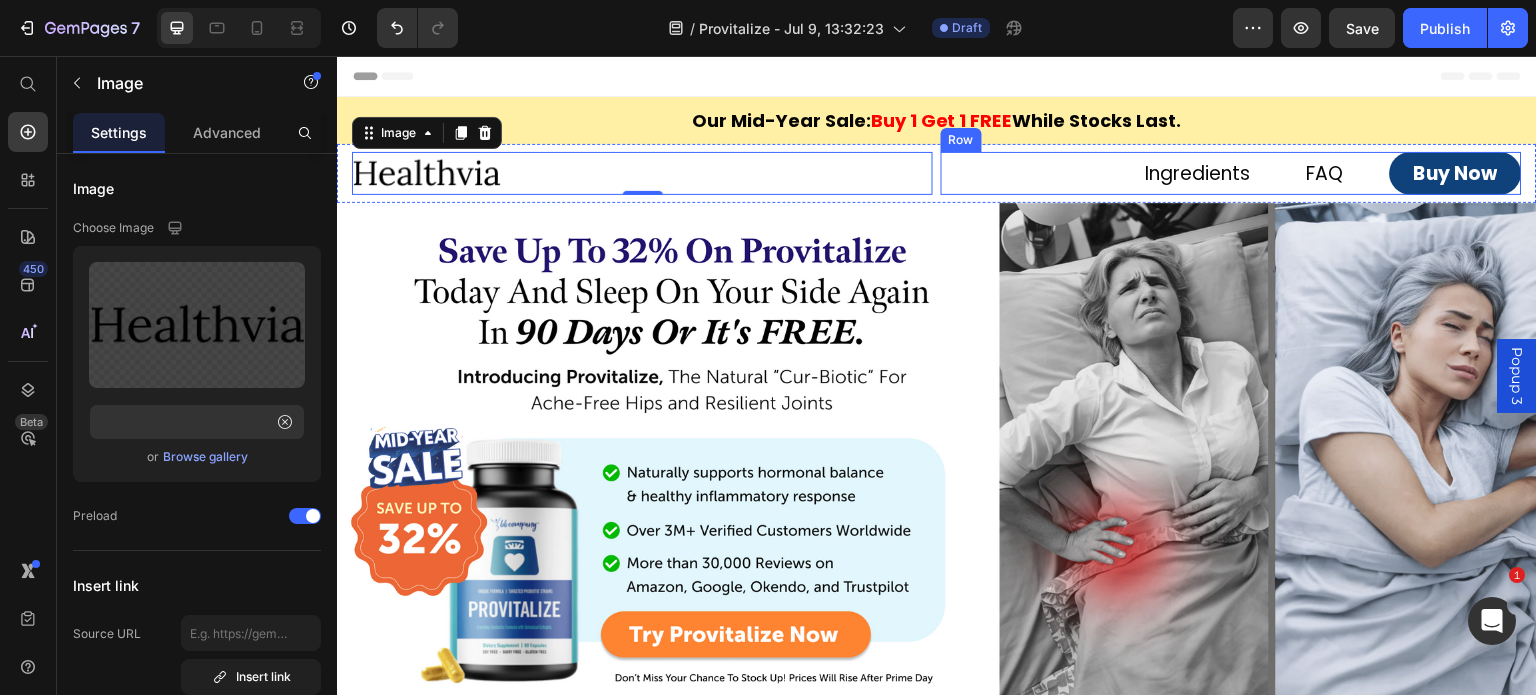 click on "Ingredients Button FAQ Button Buy Now Button Row" at bounding box center [1231, 173] 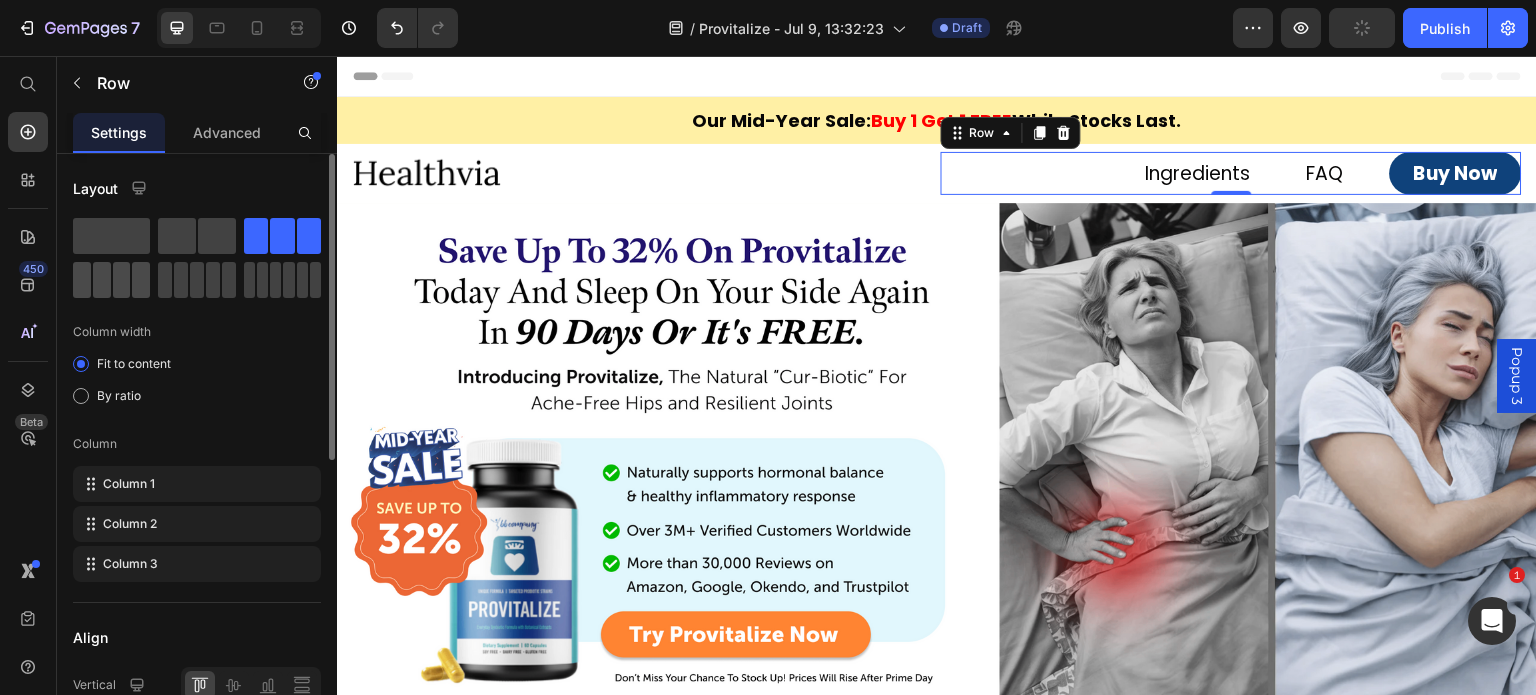 click 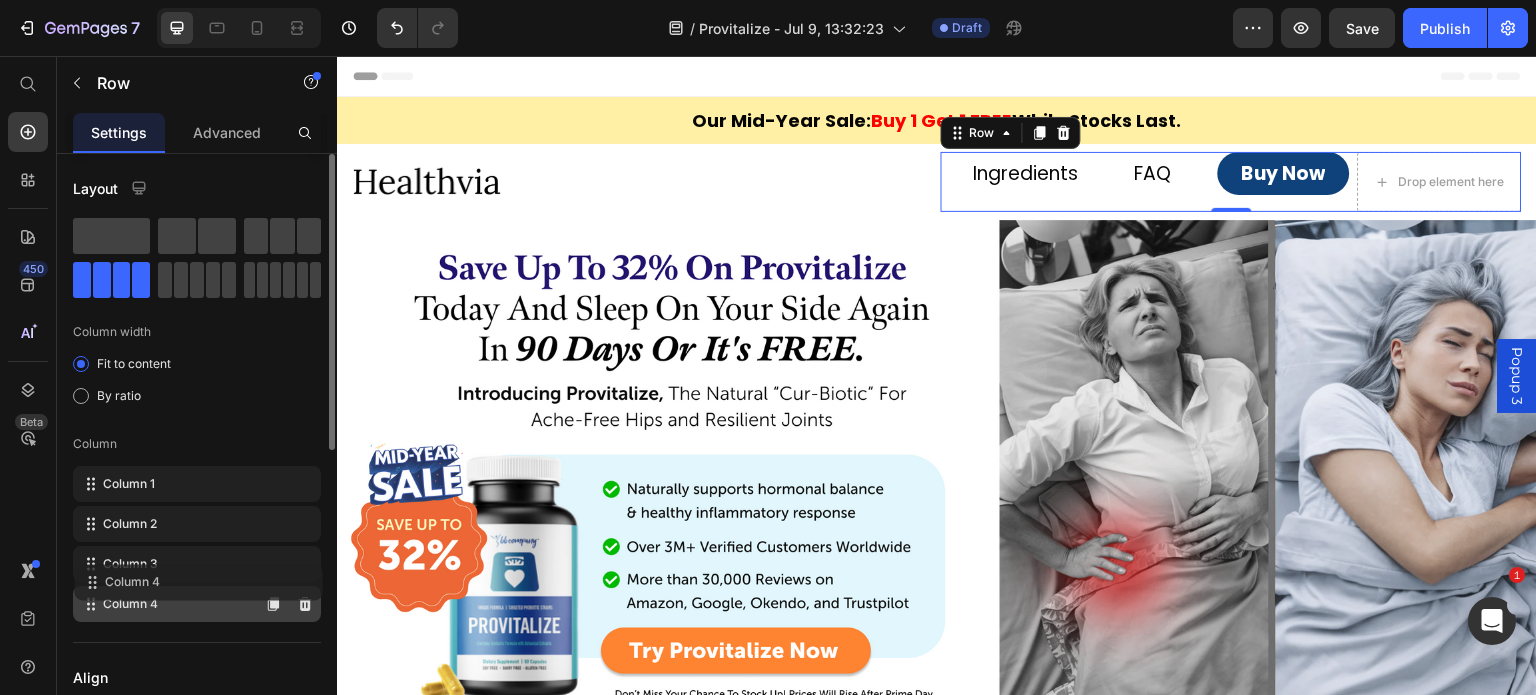 type 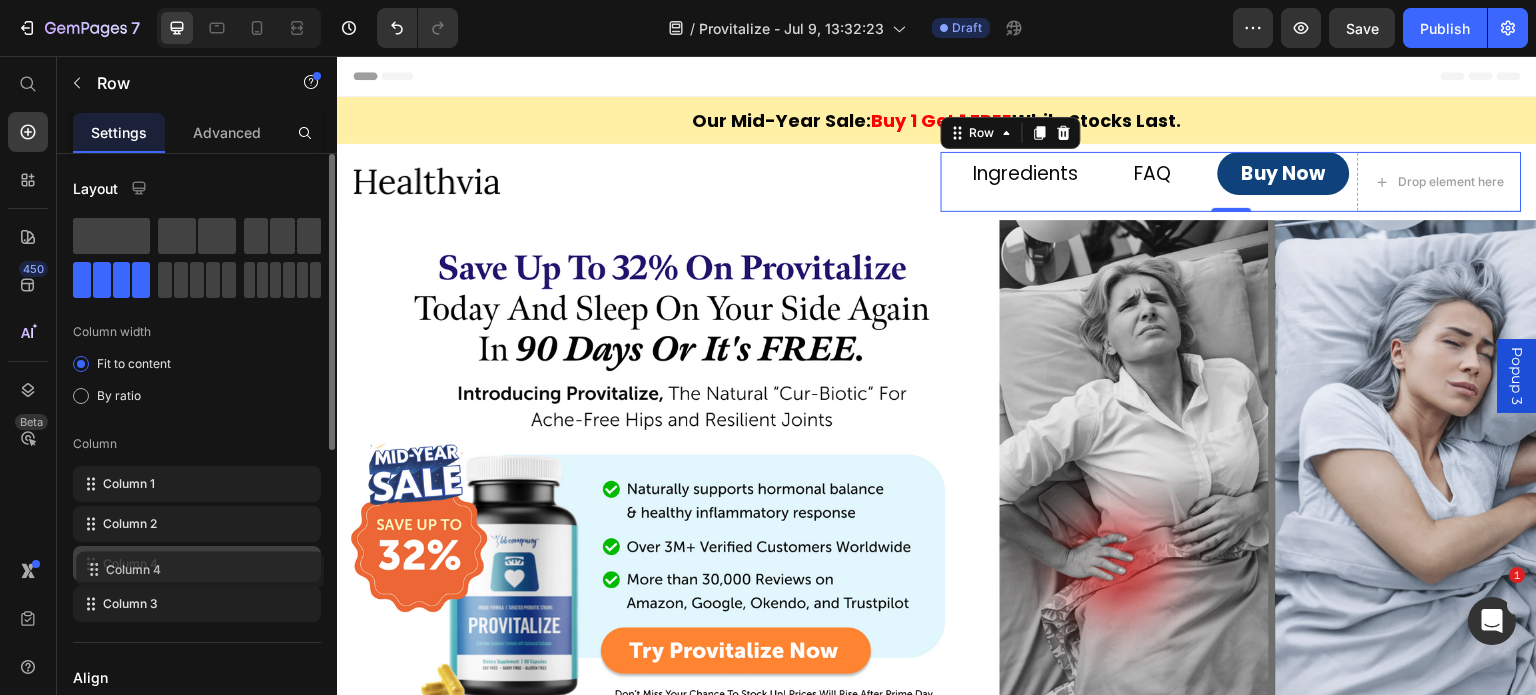 drag, startPoint x: 89, startPoint y: 608, endPoint x: 92, endPoint y: 570, distance: 38.118237 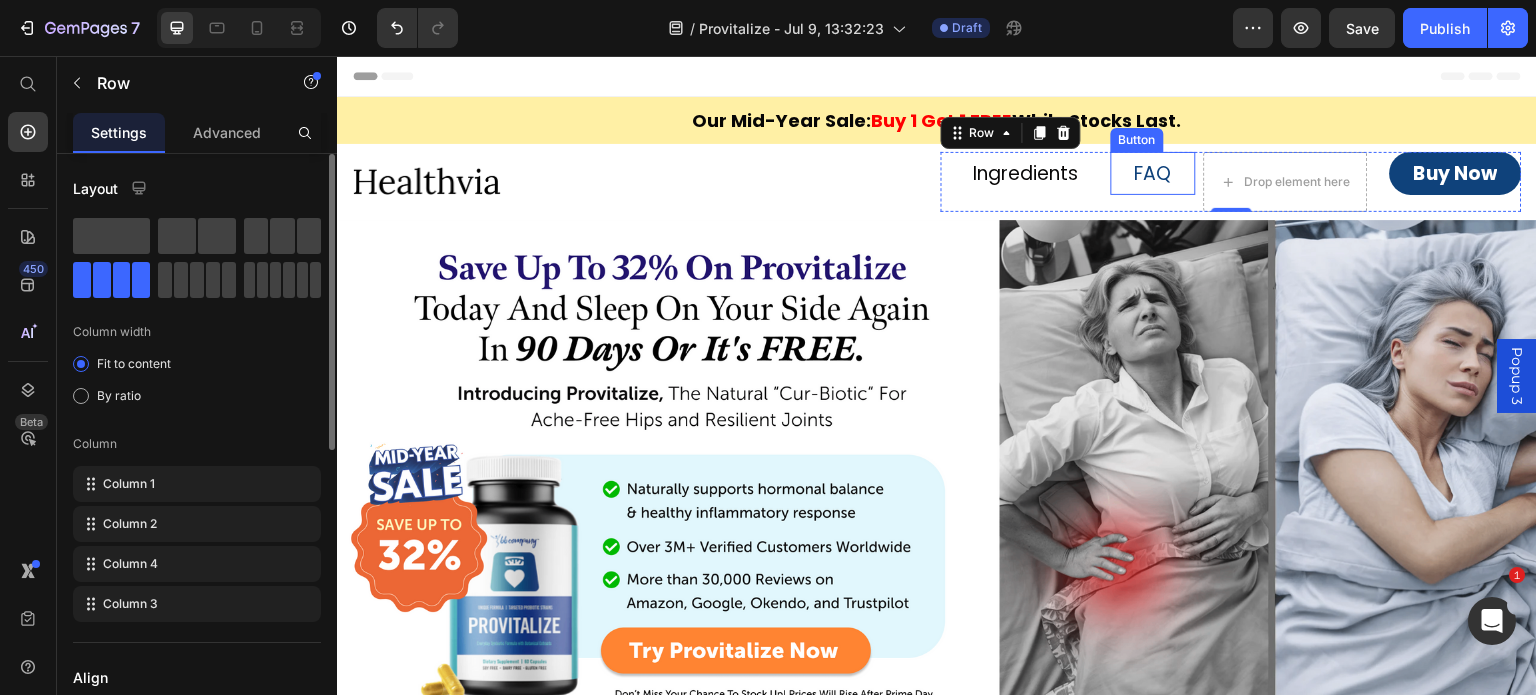 click on "FAQ" at bounding box center (1153, 173) 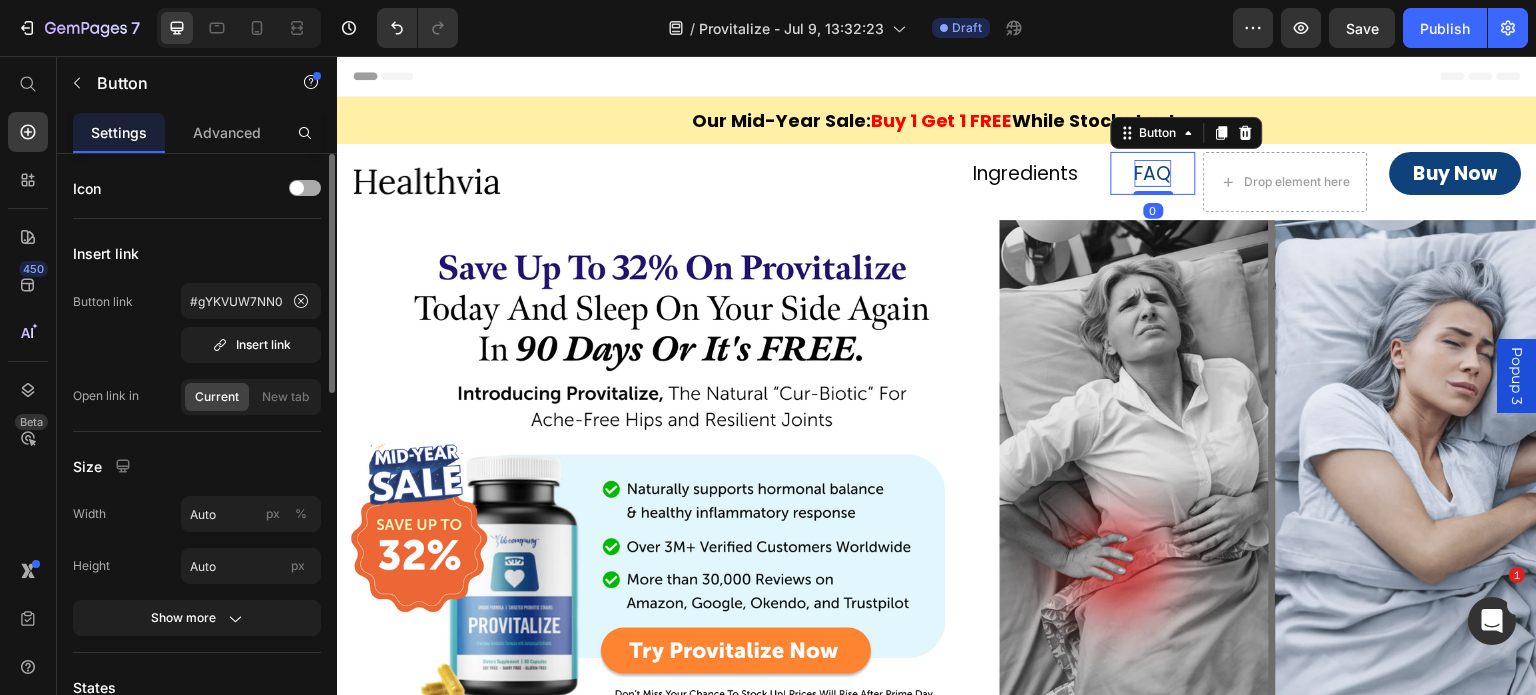 drag, startPoint x: 1212, startPoint y: 127, endPoint x: 1157, endPoint y: 162, distance: 65.192024 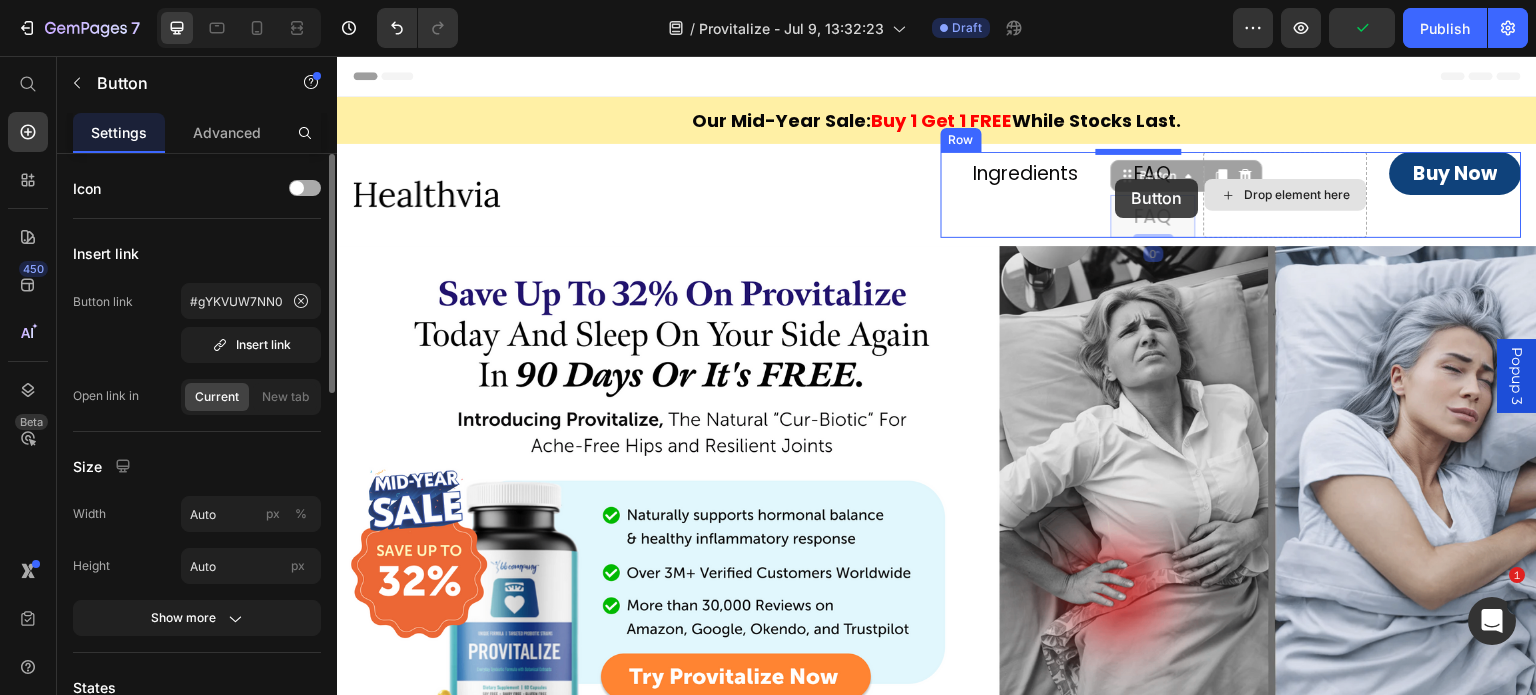 drag, startPoint x: 1134, startPoint y: 186, endPoint x: 1116, endPoint y: 179, distance: 19.313208 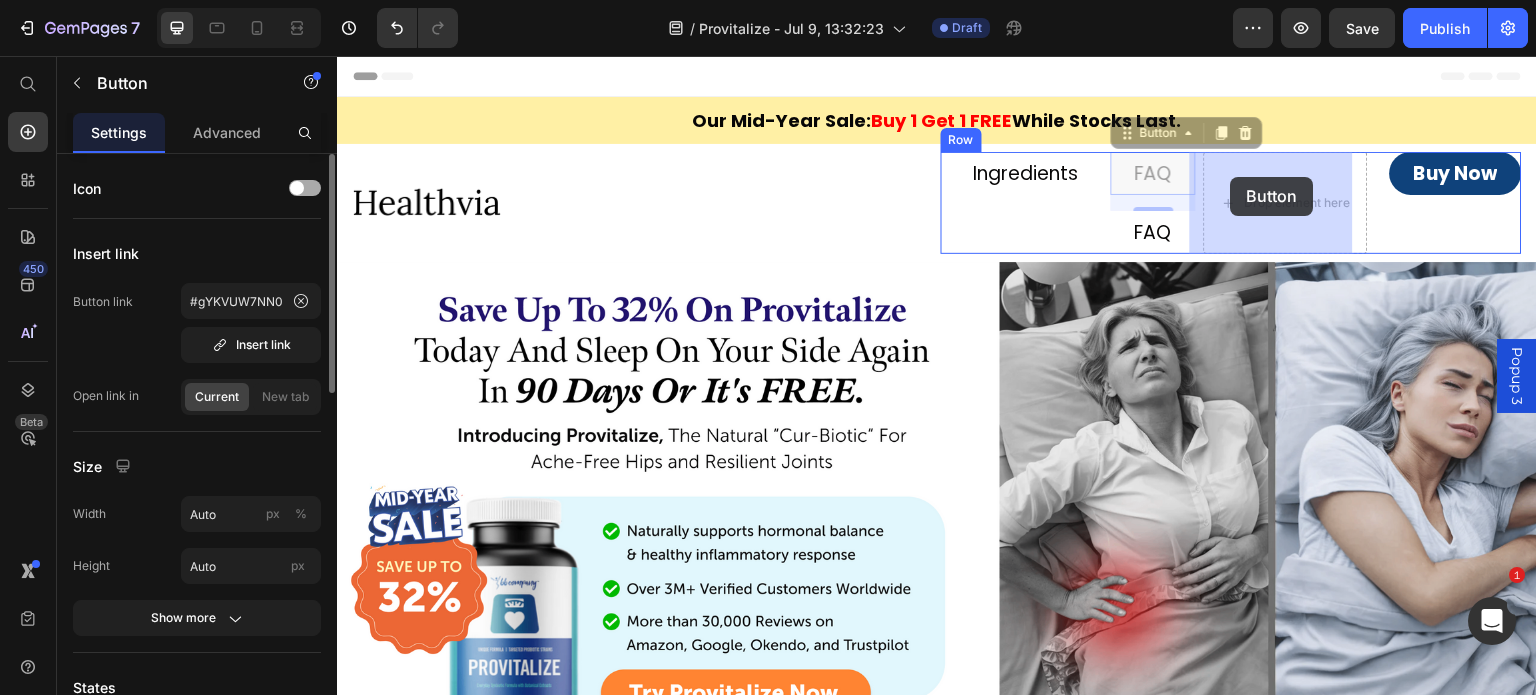 drag, startPoint x: 1135, startPoint y: 131, endPoint x: 1227, endPoint y: 175, distance: 101.98039 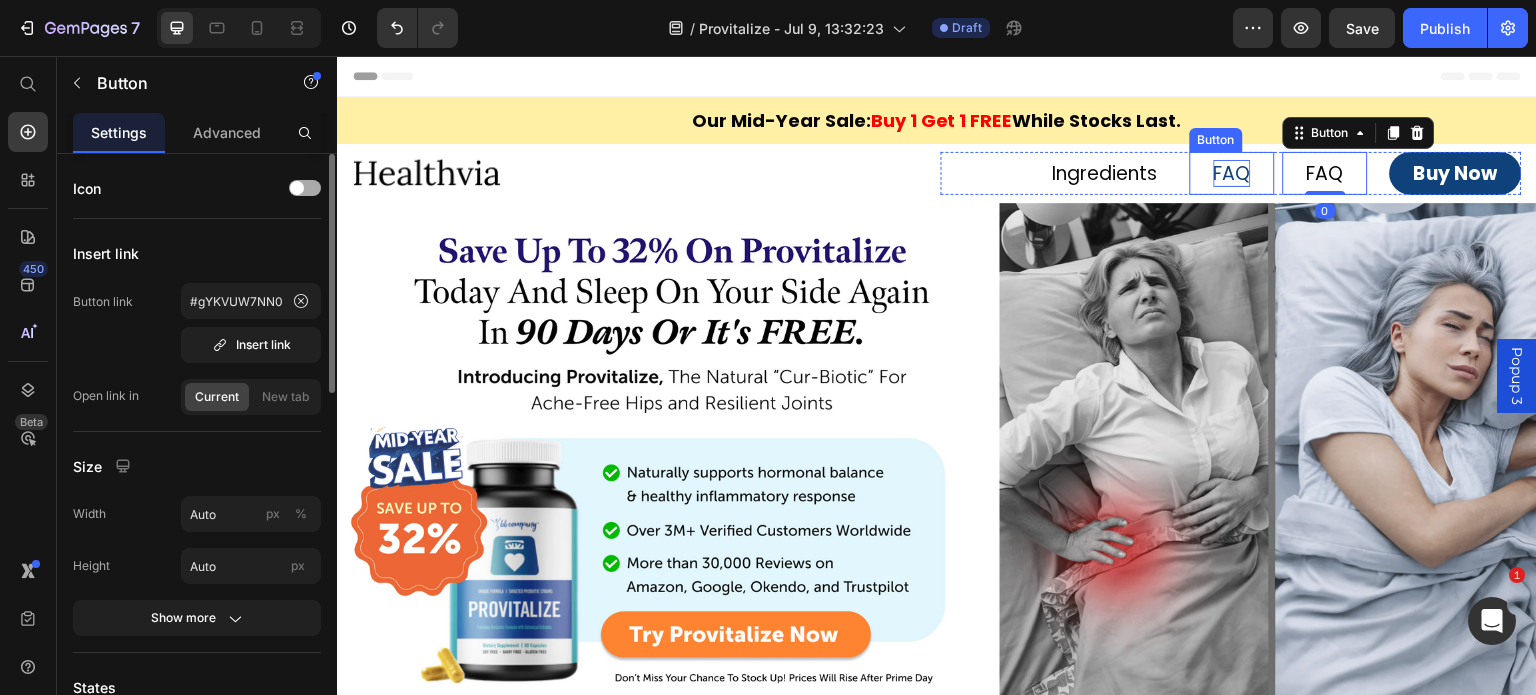click on "FAQ" at bounding box center (1232, 173) 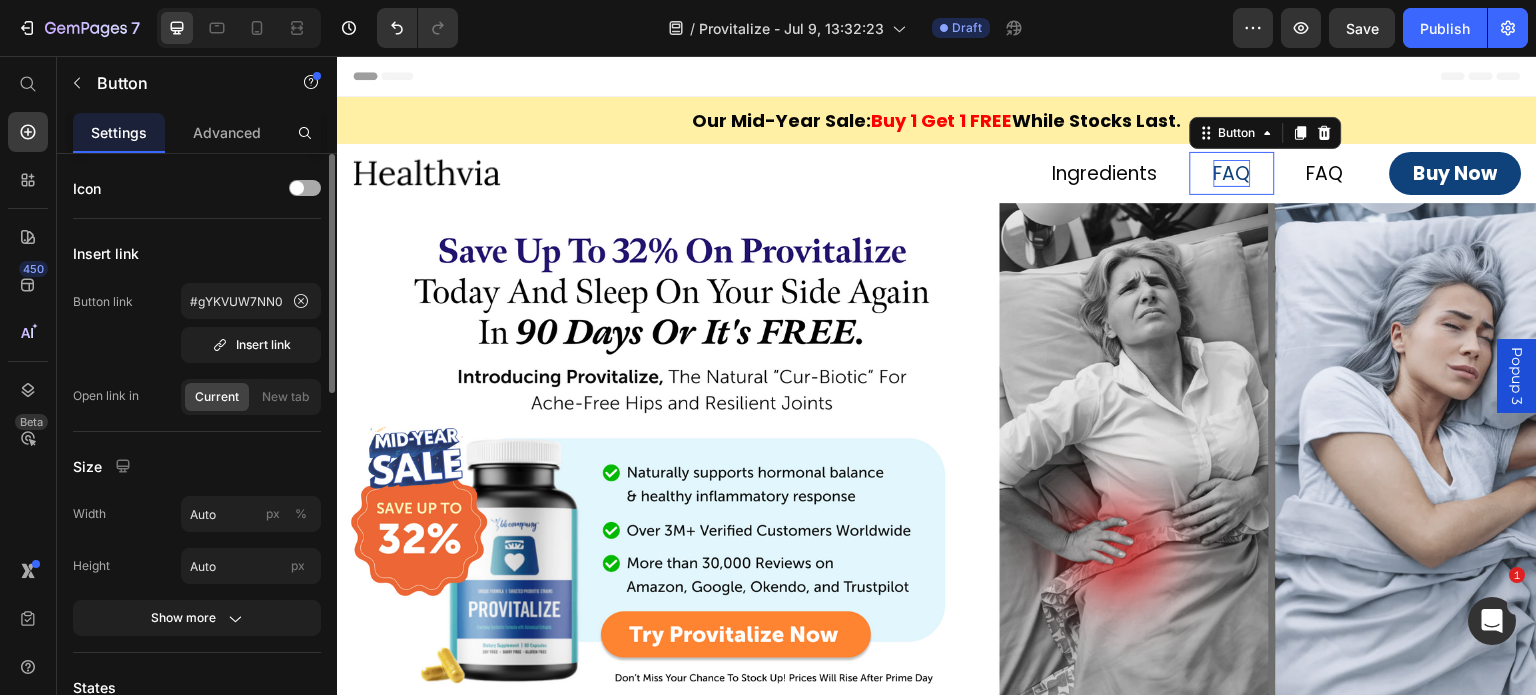click on "FAQ" at bounding box center [1232, 173] 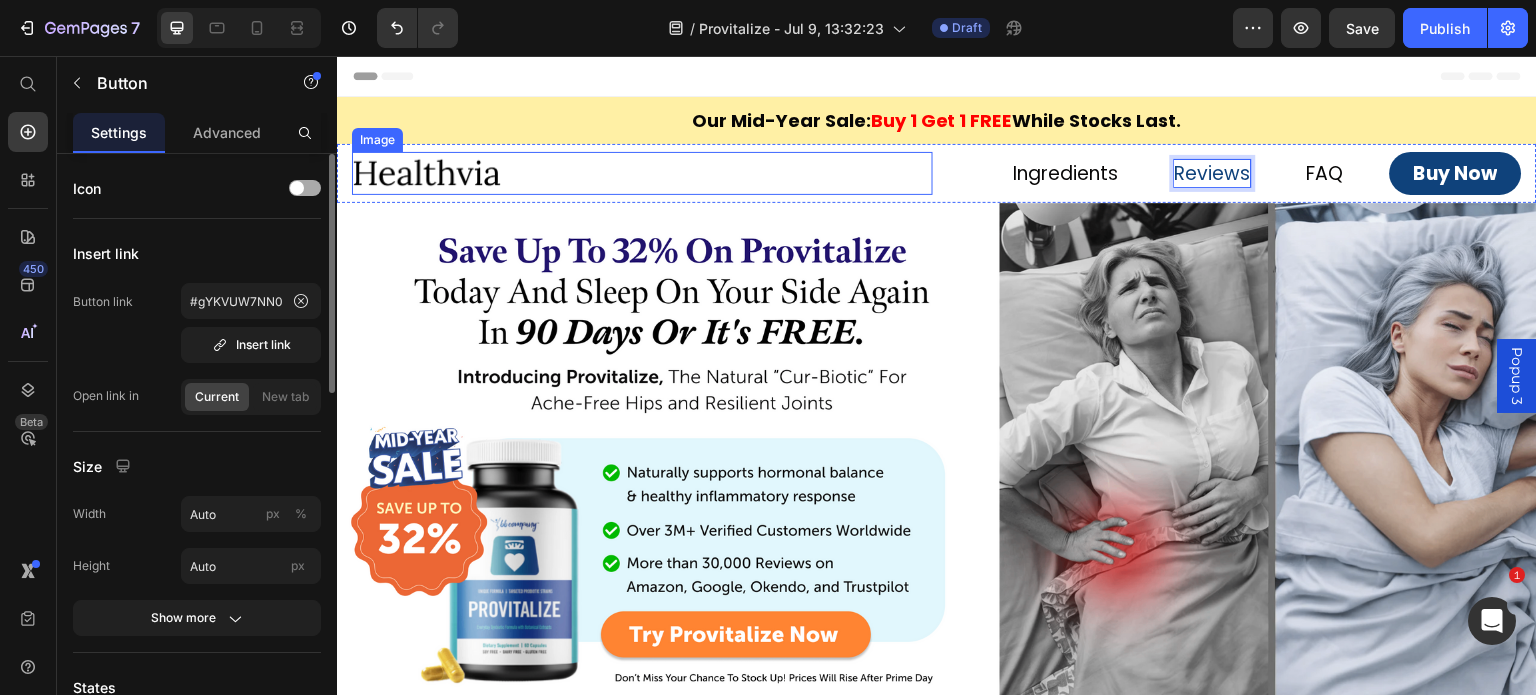 click at bounding box center (642, 173) 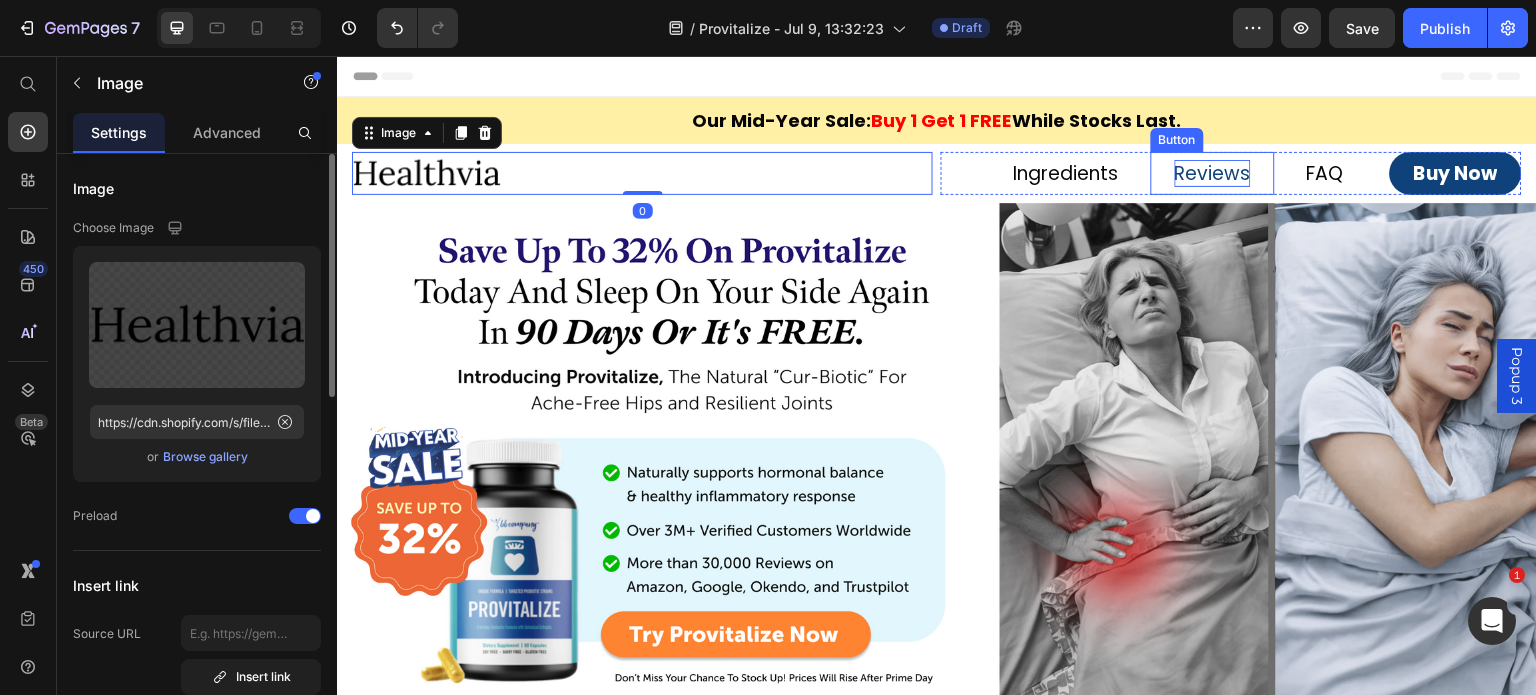 click on "Reviews" at bounding box center (1213, 173) 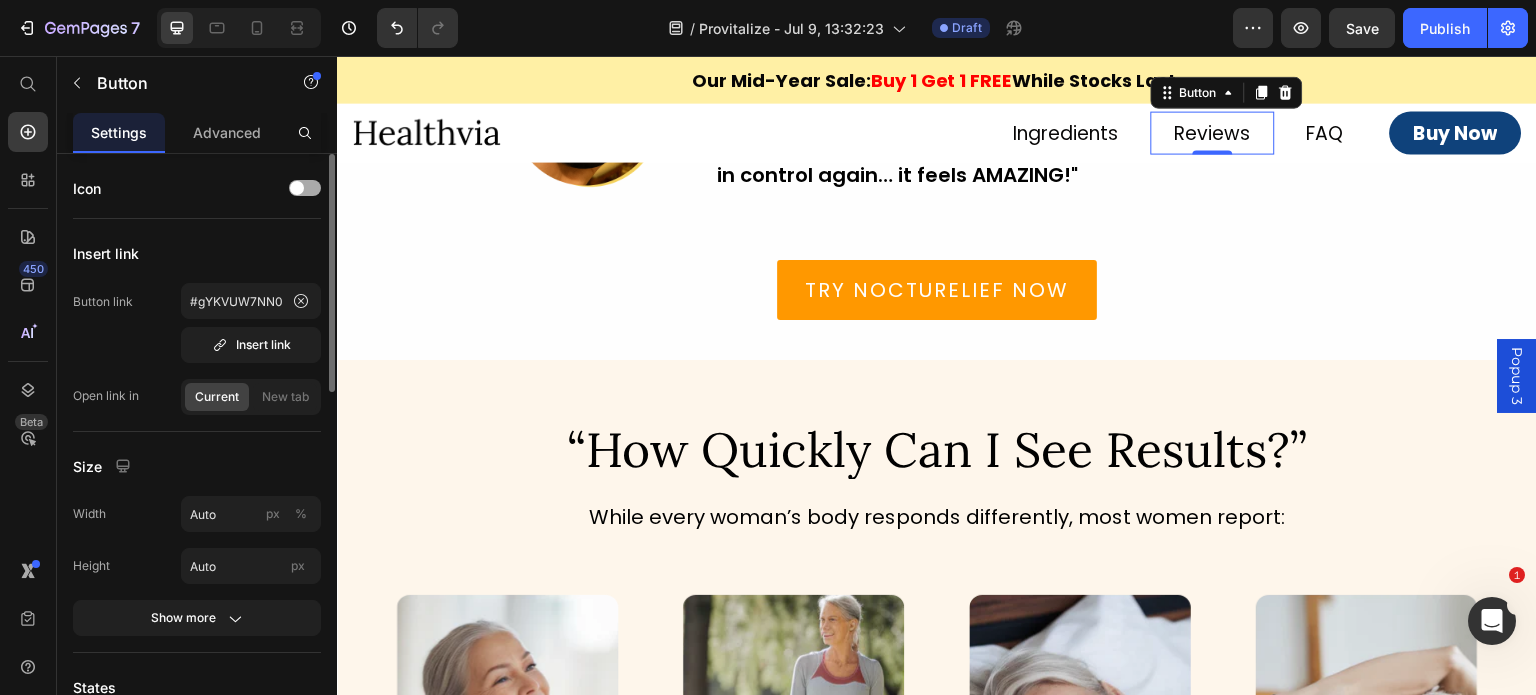 scroll, scrollTop: 7400, scrollLeft: 0, axis: vertical 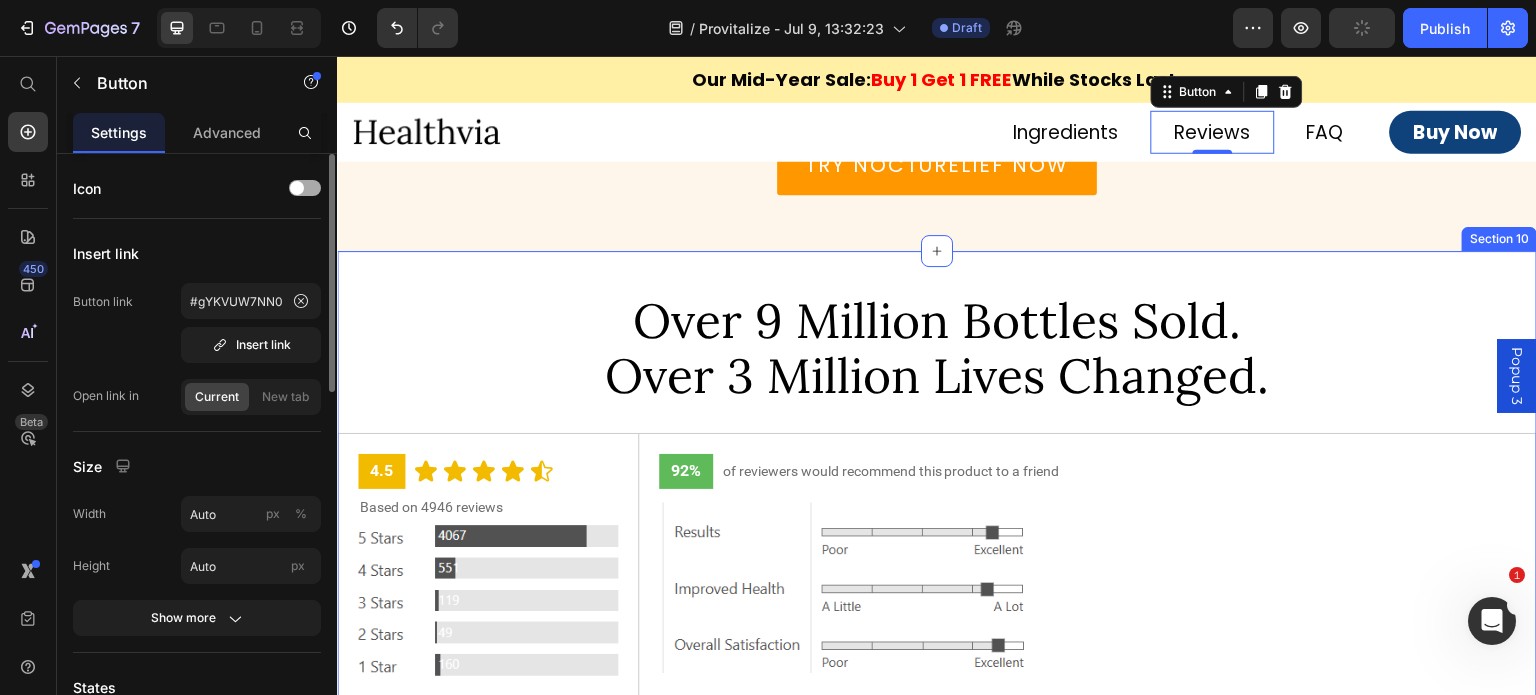 click on "Over 9 Million Bottles Sold. Over 3 Million Lives Changed. Heading 4.5 Text Block Icon Icon Icon Icon
Icon Icon List Row Based on 4946 reviews Text Block Image Row 92% Text Block of reviewers would recommend this product to a friend Text Block Row Image Row Row SK Text Block [NAME].  Text Block Image Row
Icon	Verified Buyer Text Block Row Row Image Reviewing 1 Bottle of NoctureLife | Best Natural Weight Management Probiotic Text Block Row Row
Icon I recommend this product Text Block Row Age Range [AGE]+ Text Block Row Gender Female Text Block Row My Results Appetite In Control, Less Cravings, Less Bloating Text Block Row Been Using For 1 To 2 Months Text Block Row Row 1 day ago Text Block Icon Icon Icon Icon Icon Icon List Row It has really helped with bloating Text Block NoctureLife is the first the probiotic that i've used, that's actually done something meaningful for the exploding and other gut issues that I have. Text Block Row Image
Icon" at bounding box center (937, 1335) 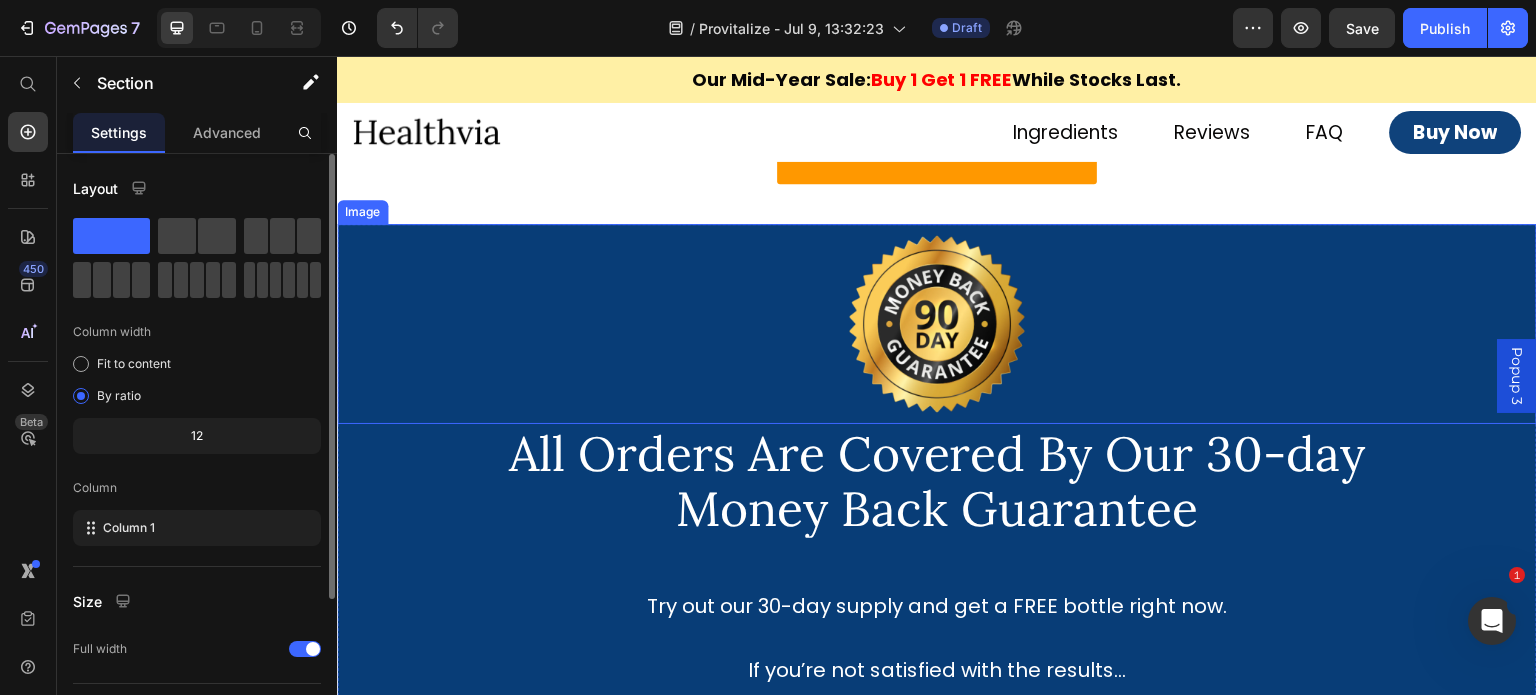scroll, scrollTop: 10600, scrollLeft: 0, axis: vertical 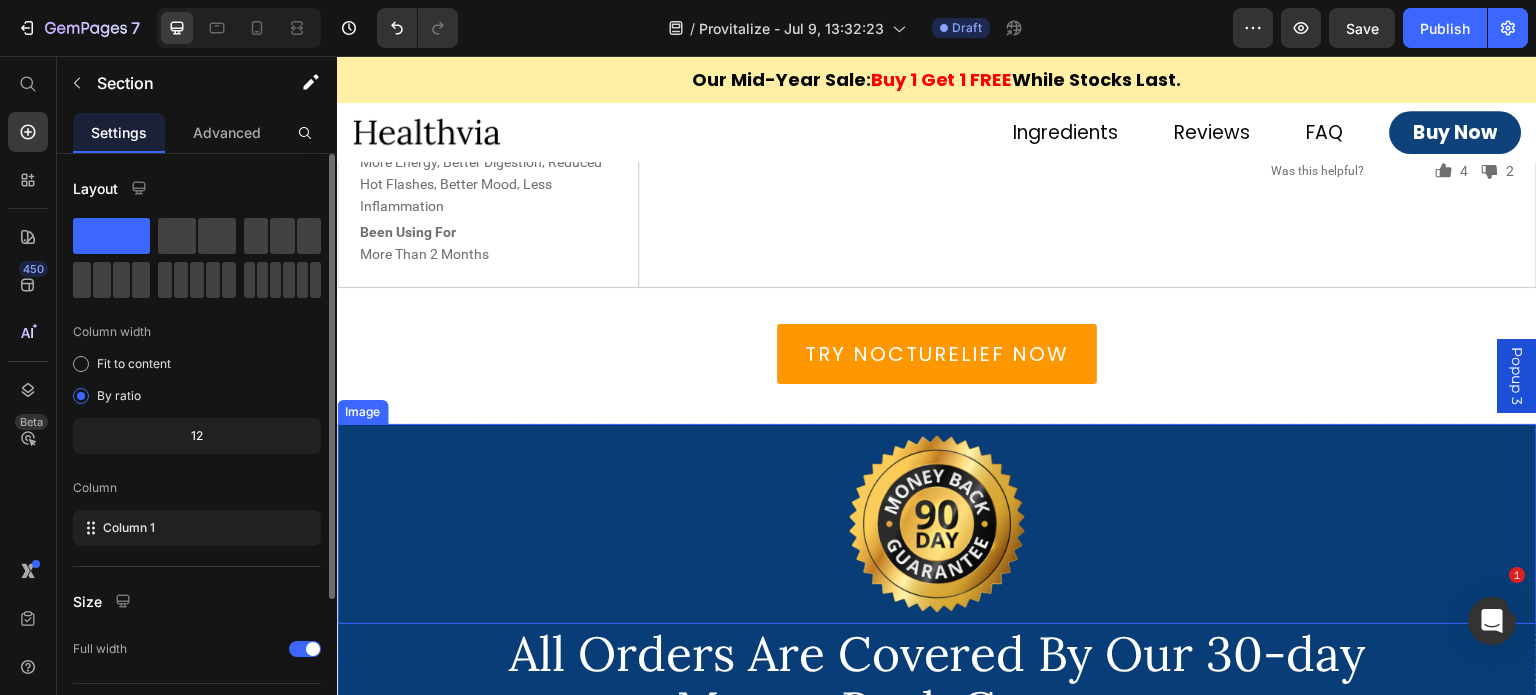 click at bounding box center [937, 524] 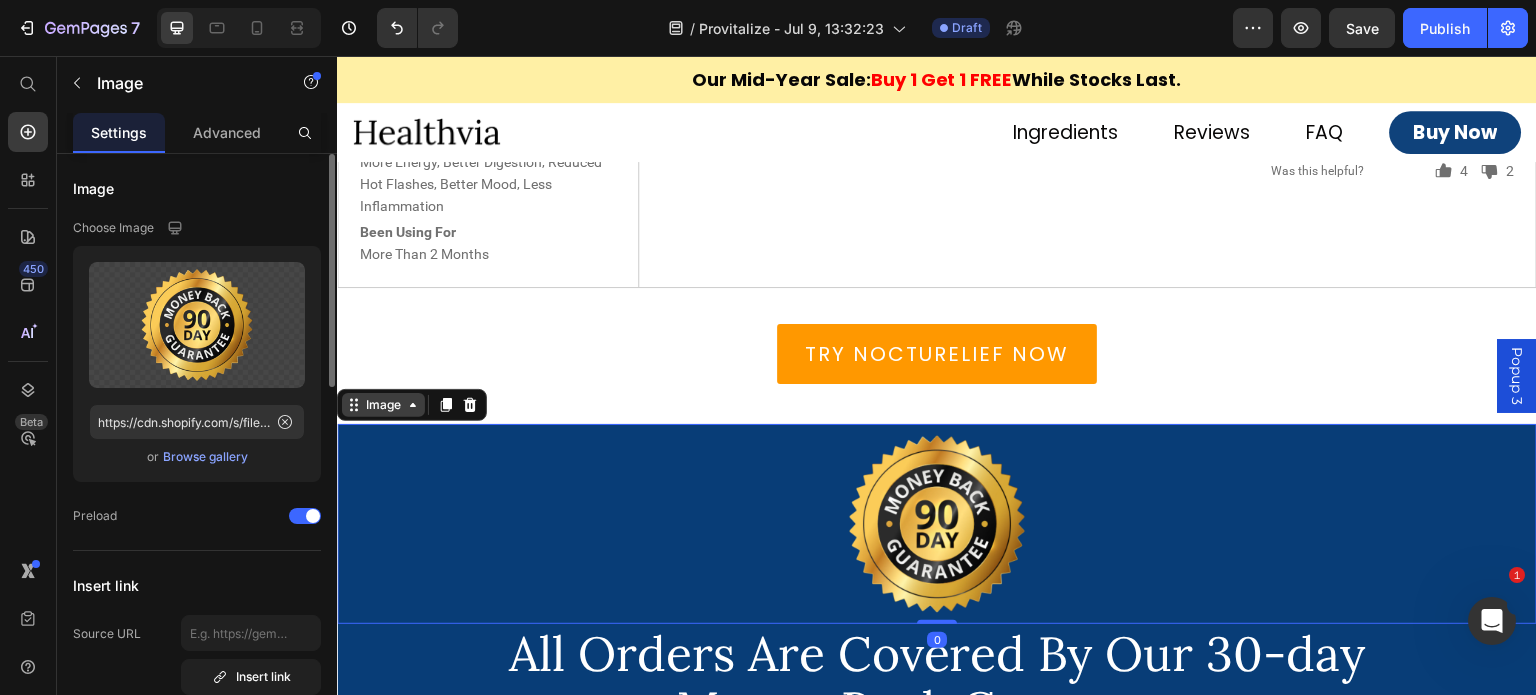 click on "Image" at bounding box center [383, 405] 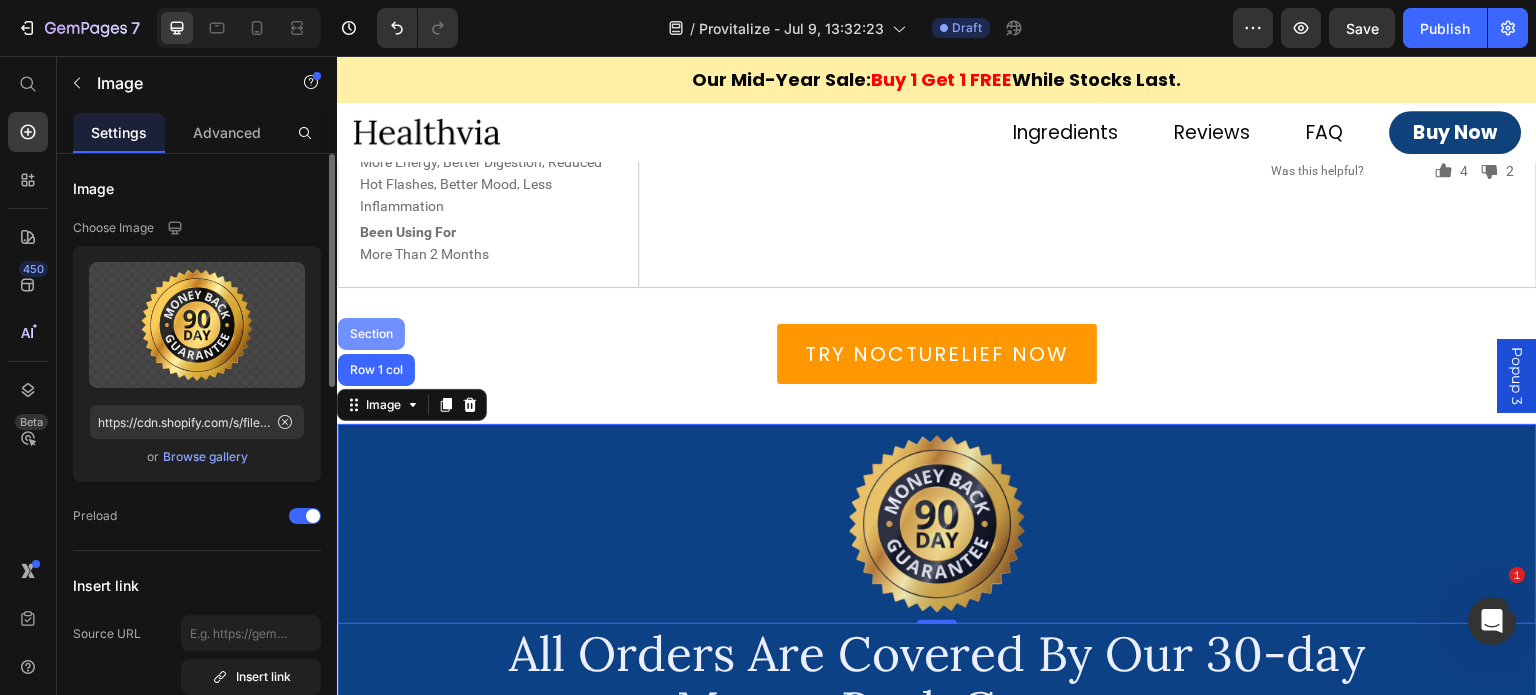 click on "Section" at bounding box center [371, 334] 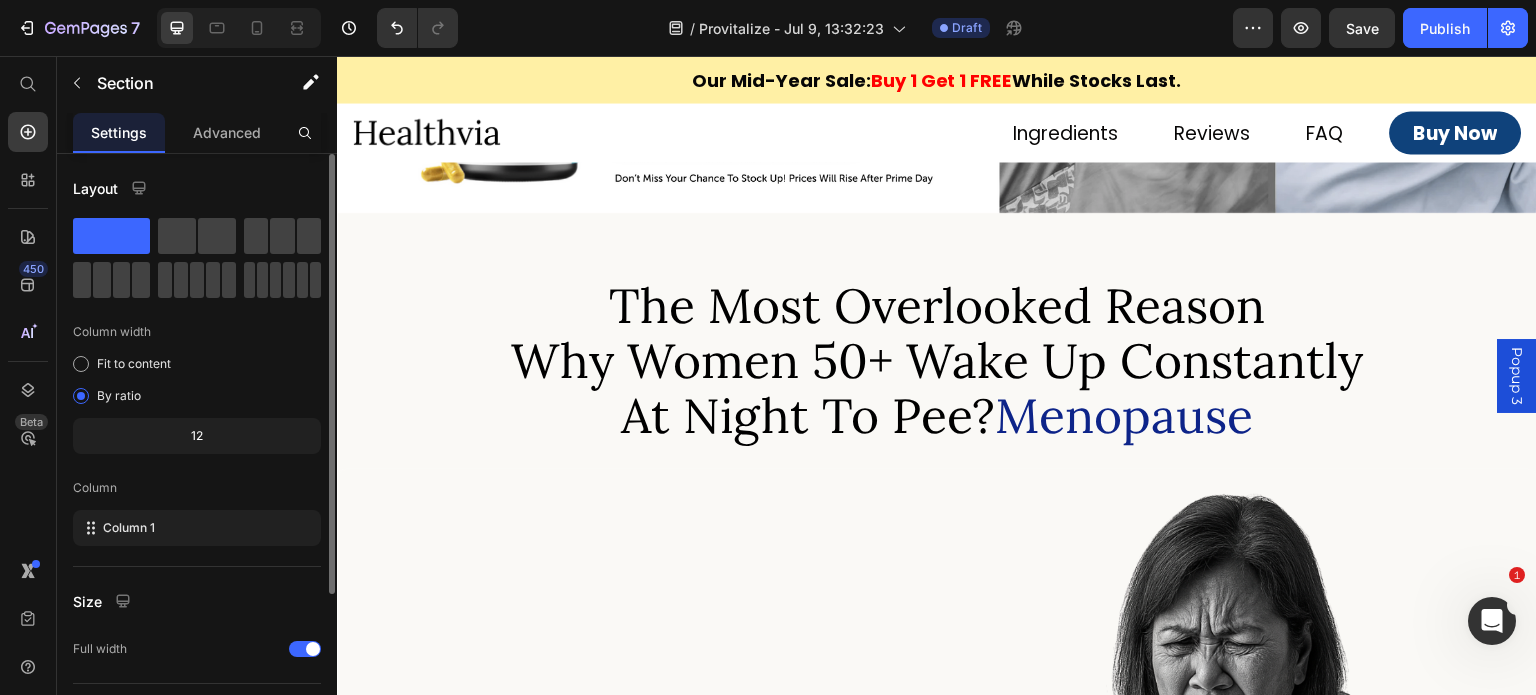scroll, scrollTop: 0, scrollLeft: 0, axis: both 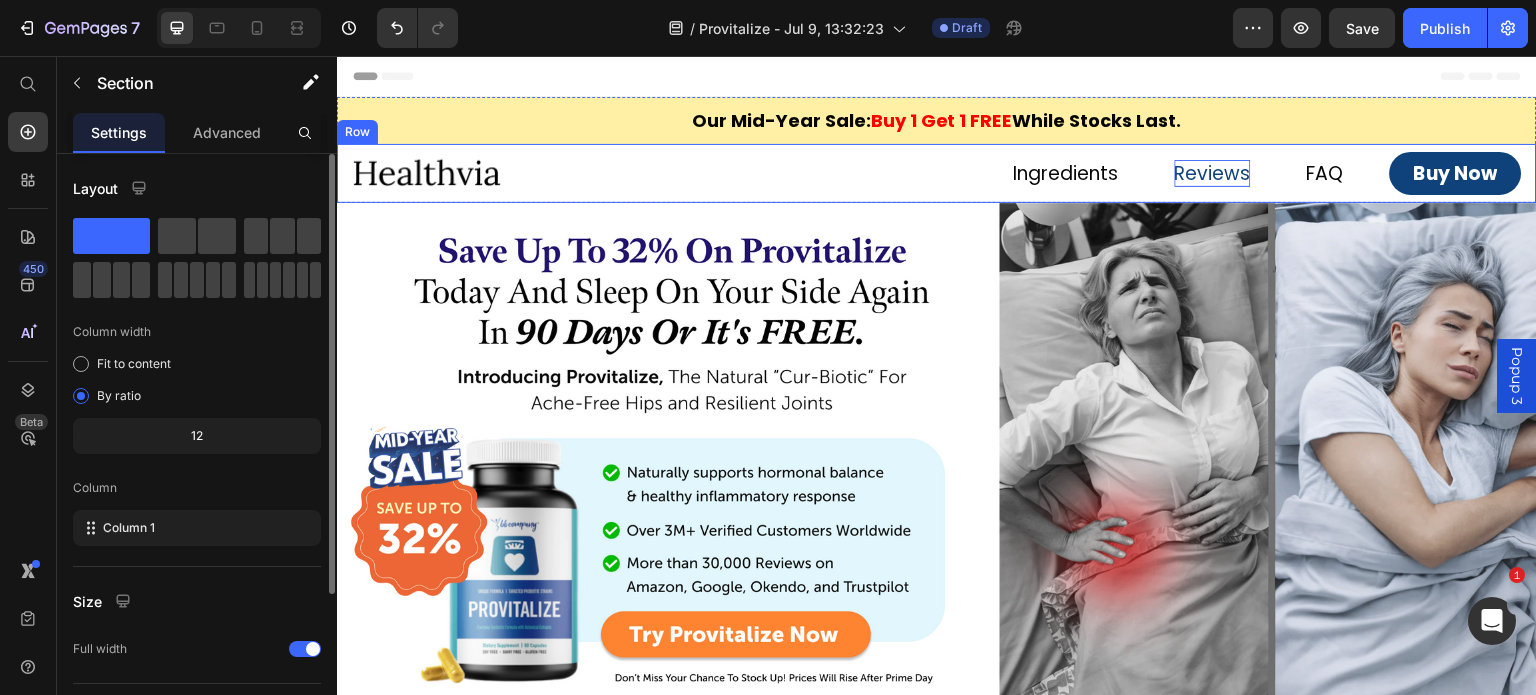 click on "Reviews" at bounding box center [1213, 173] 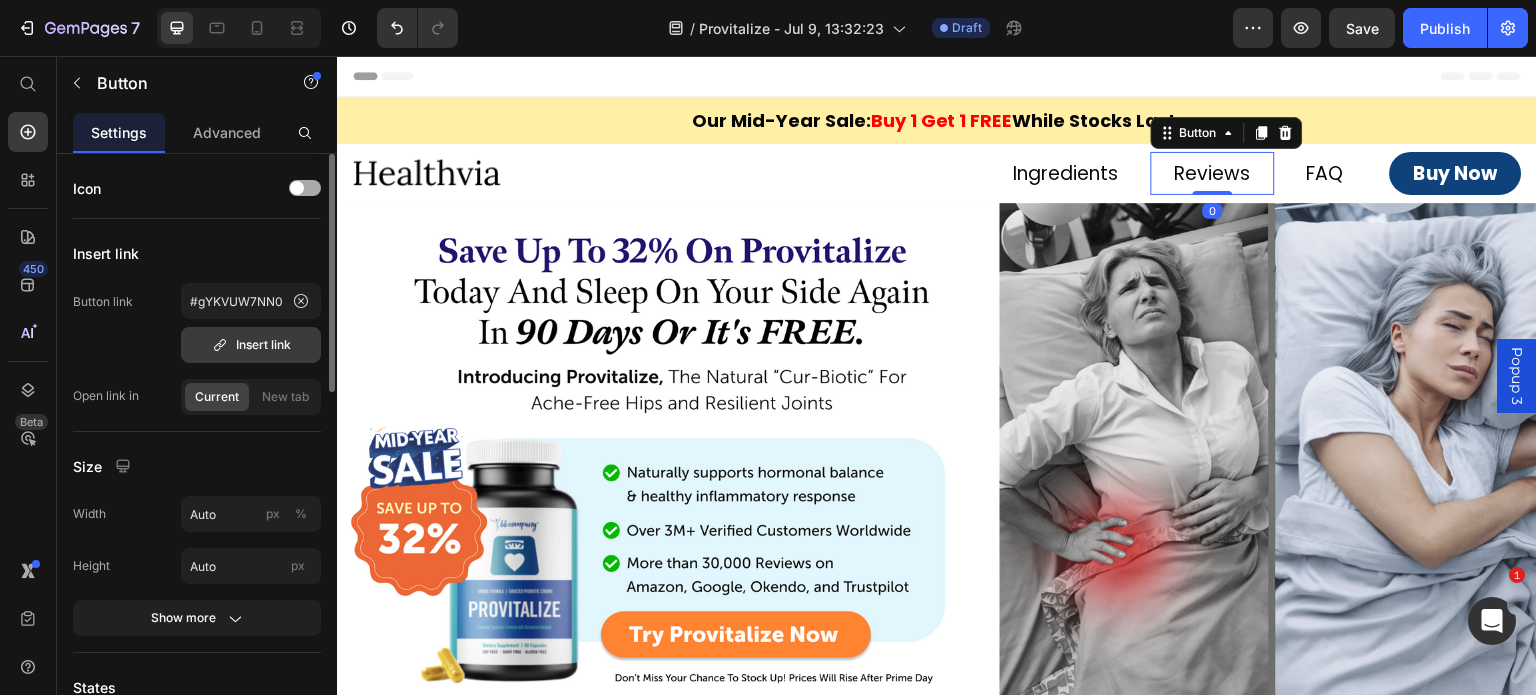 click on "Insert link" at bounding box center (251, 345) 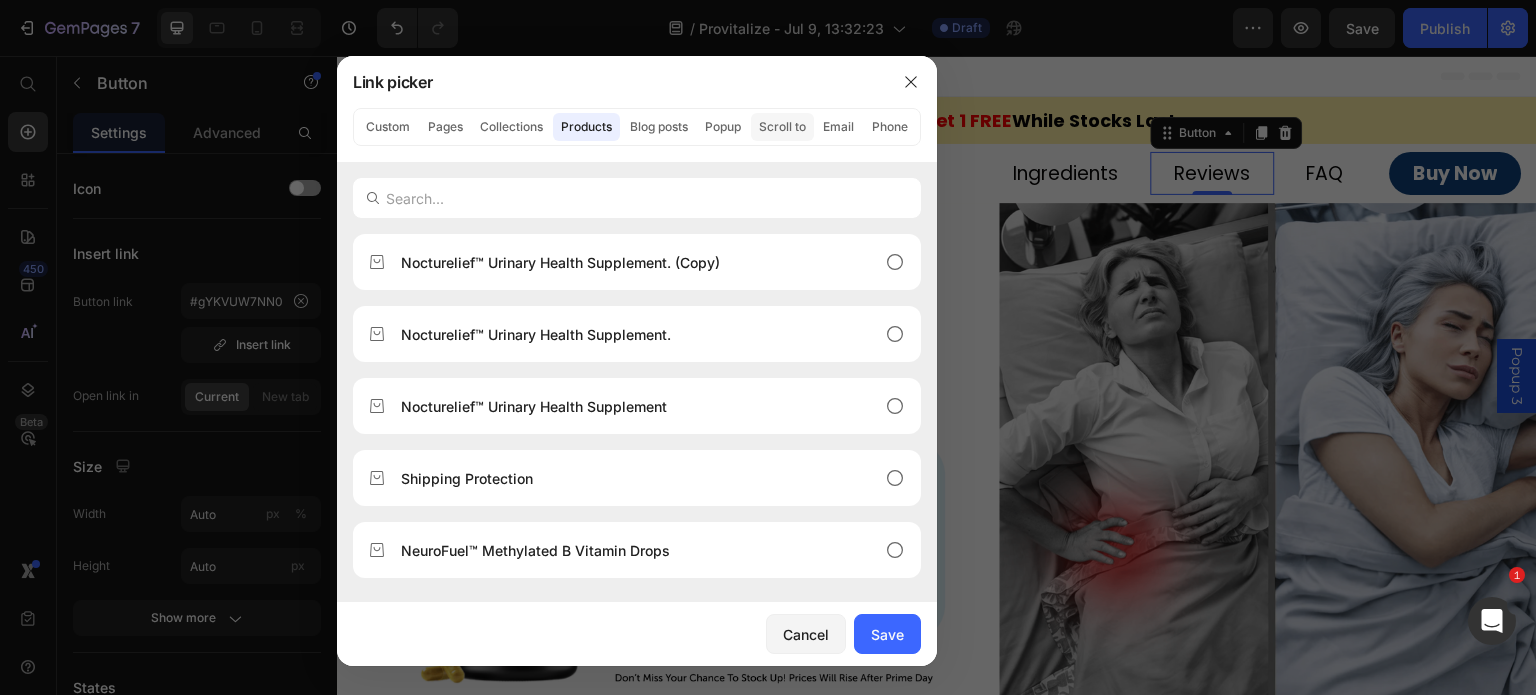 click on "Scroll to" 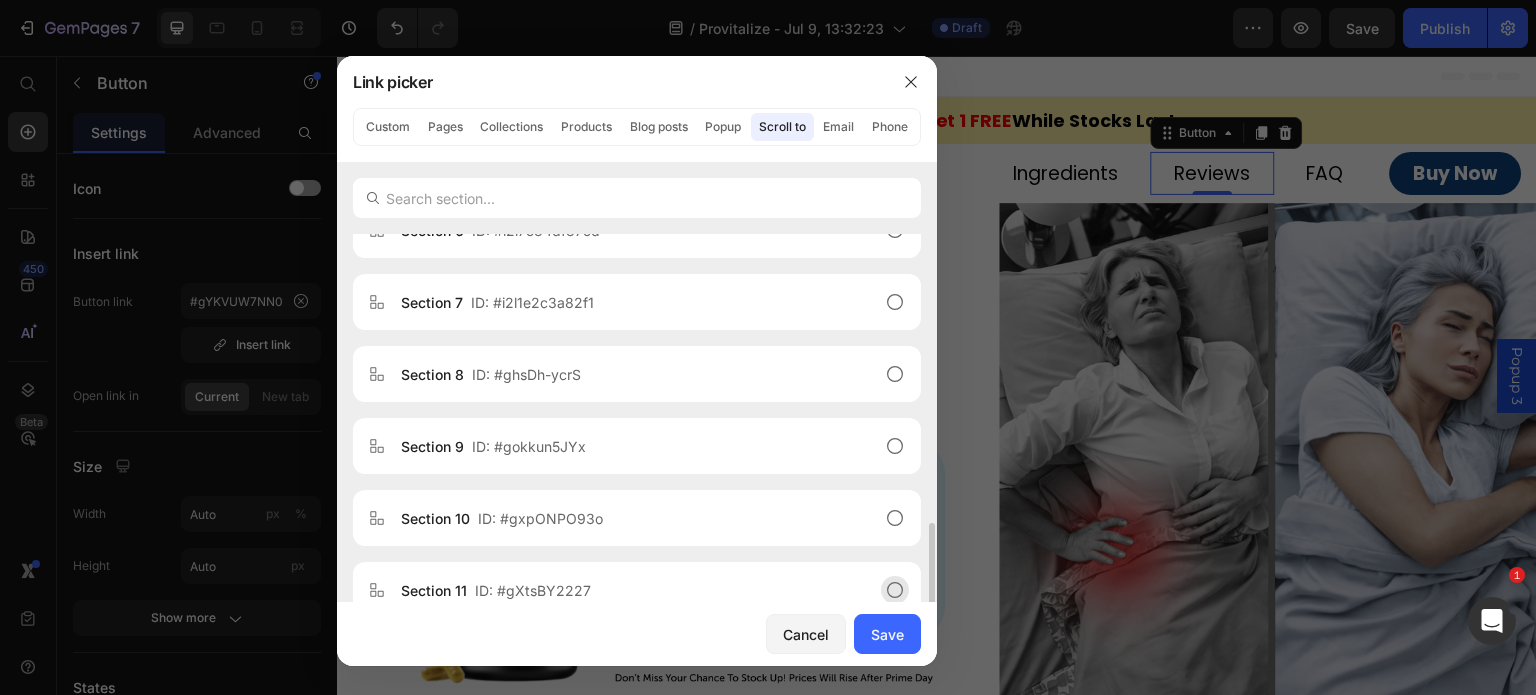 scroll, scrollTop: 700, scrollLeft: 0, axis: vertical 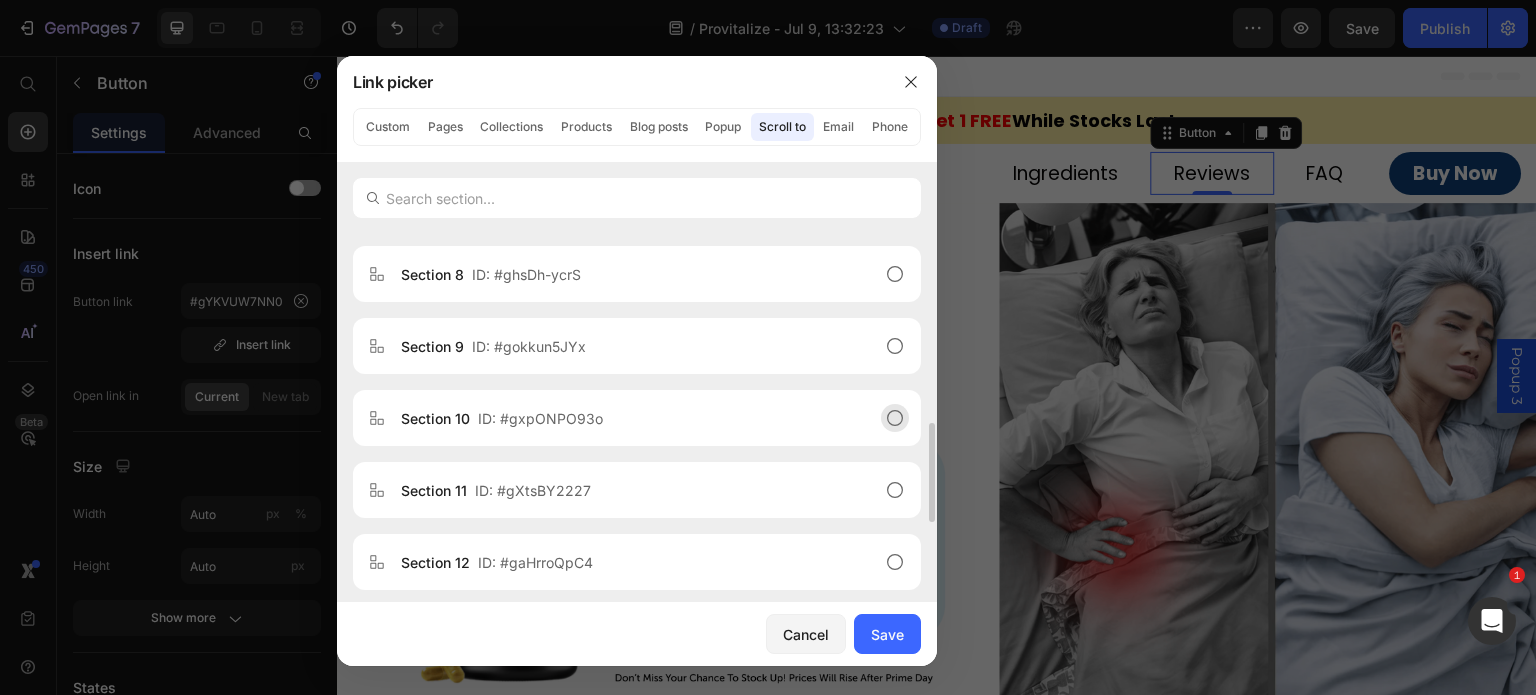 click on "ID: #gxpONPO93o" at bounding box center [540, 418] 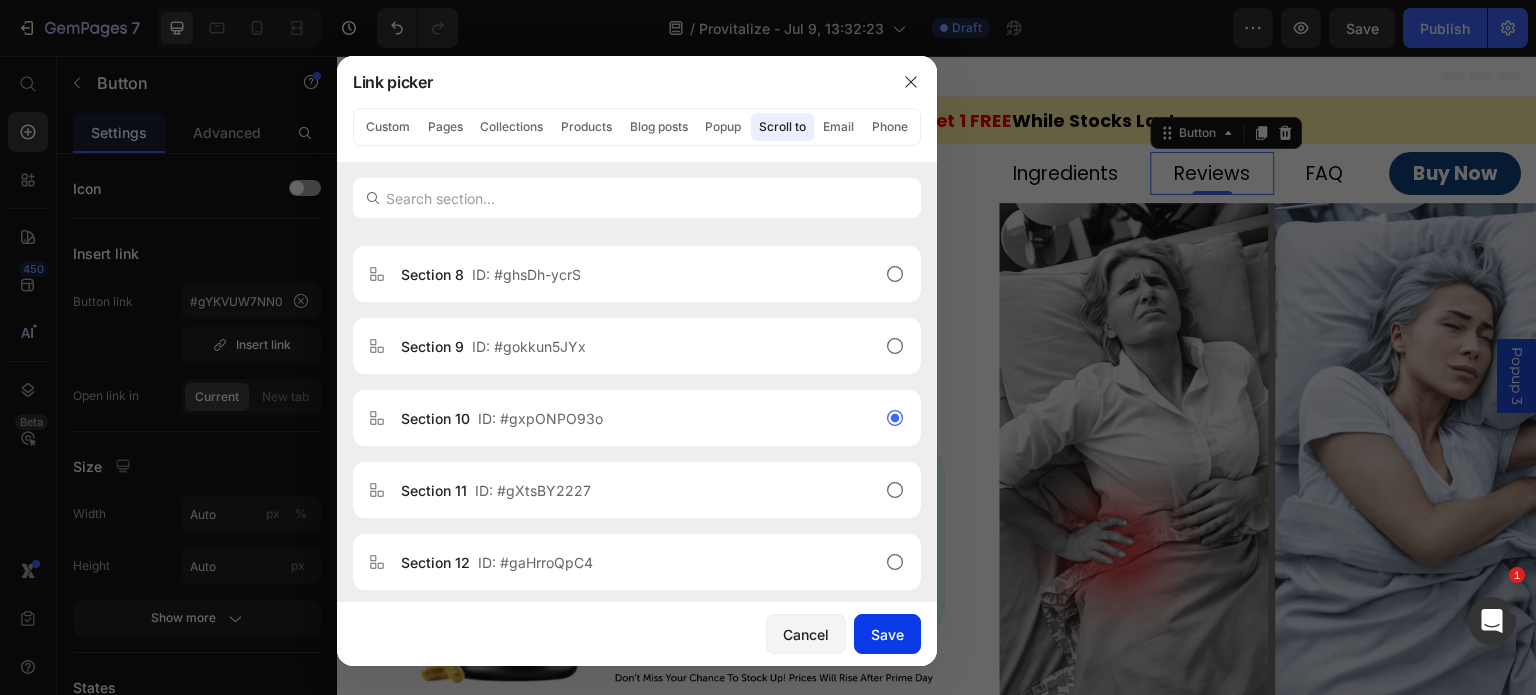drag, startPoint x: 898, startPoint y: 642, endPoint x: 557, endPoint y: 581, distance: 346.41306 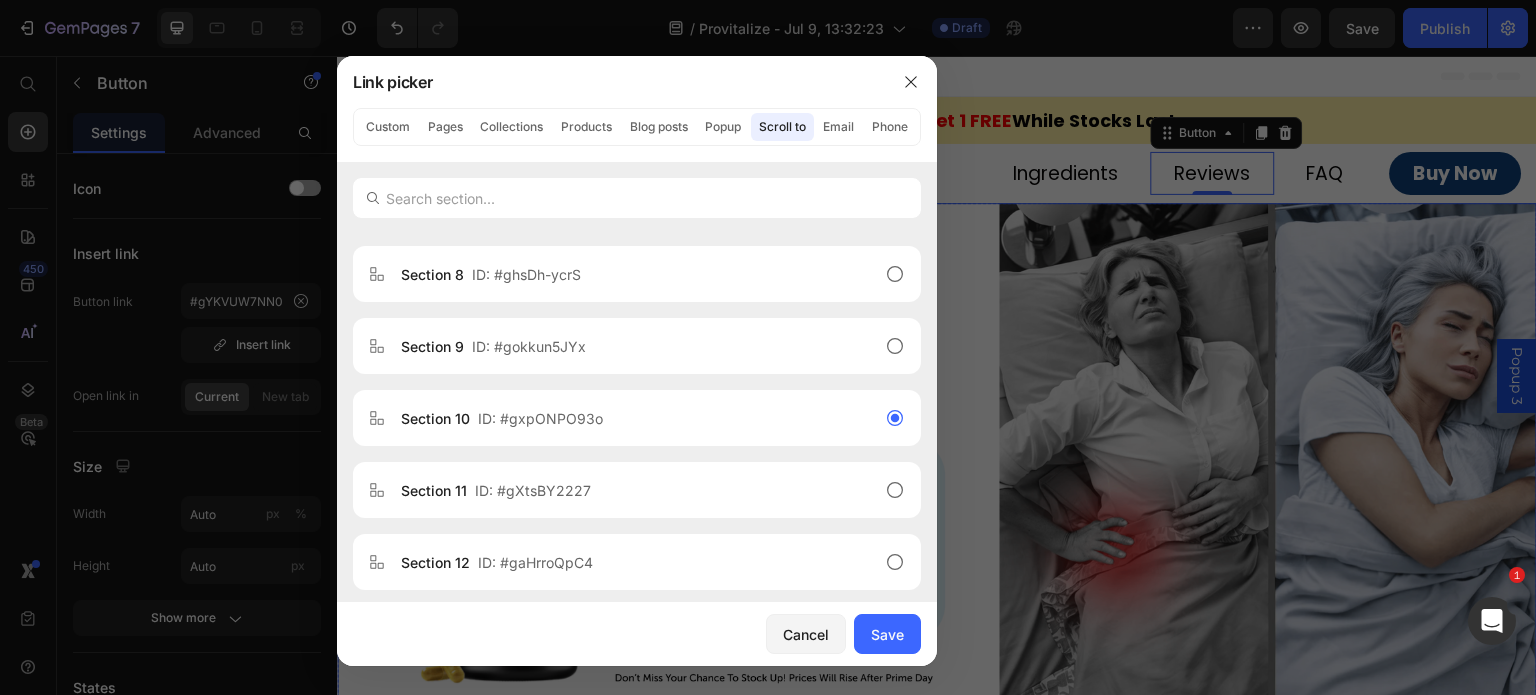 type on "#gxpONPO93o" 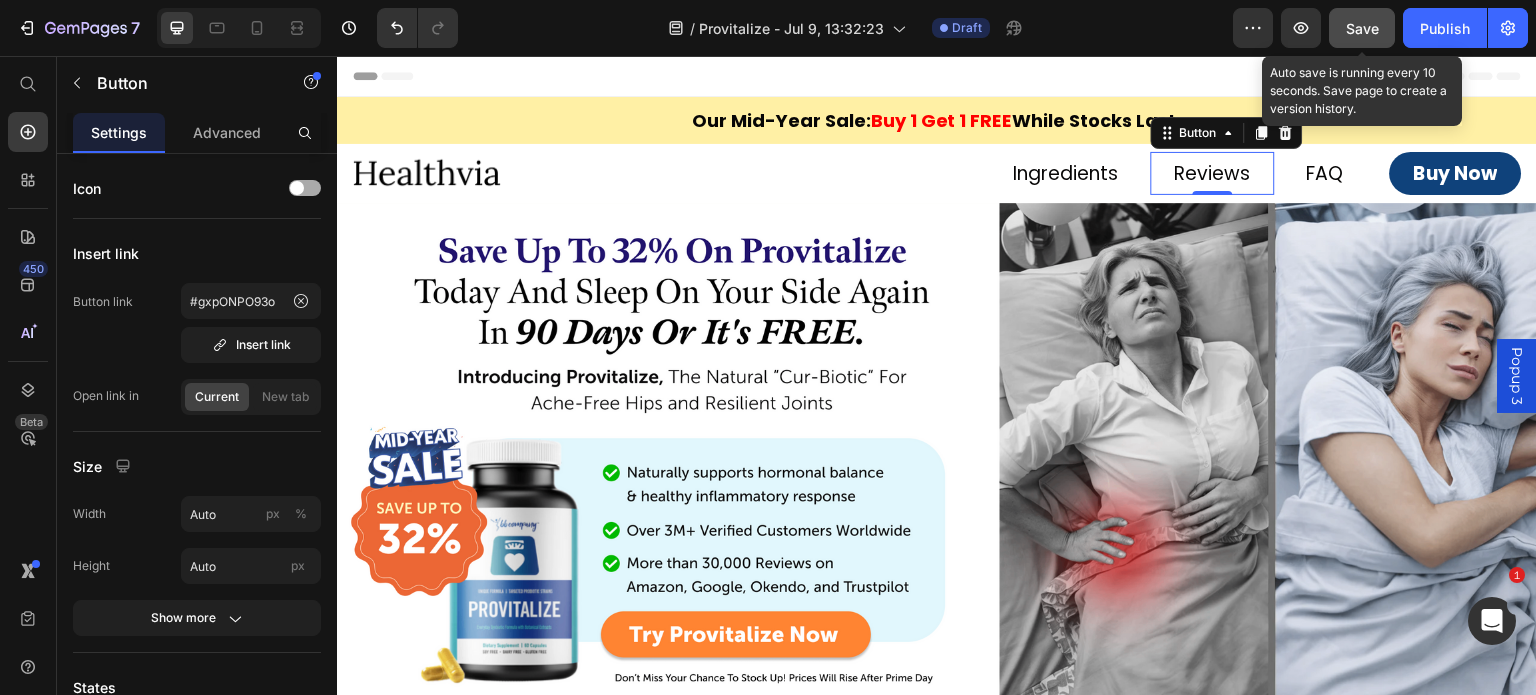 click on "Save" at bounding box center (1362, 28) 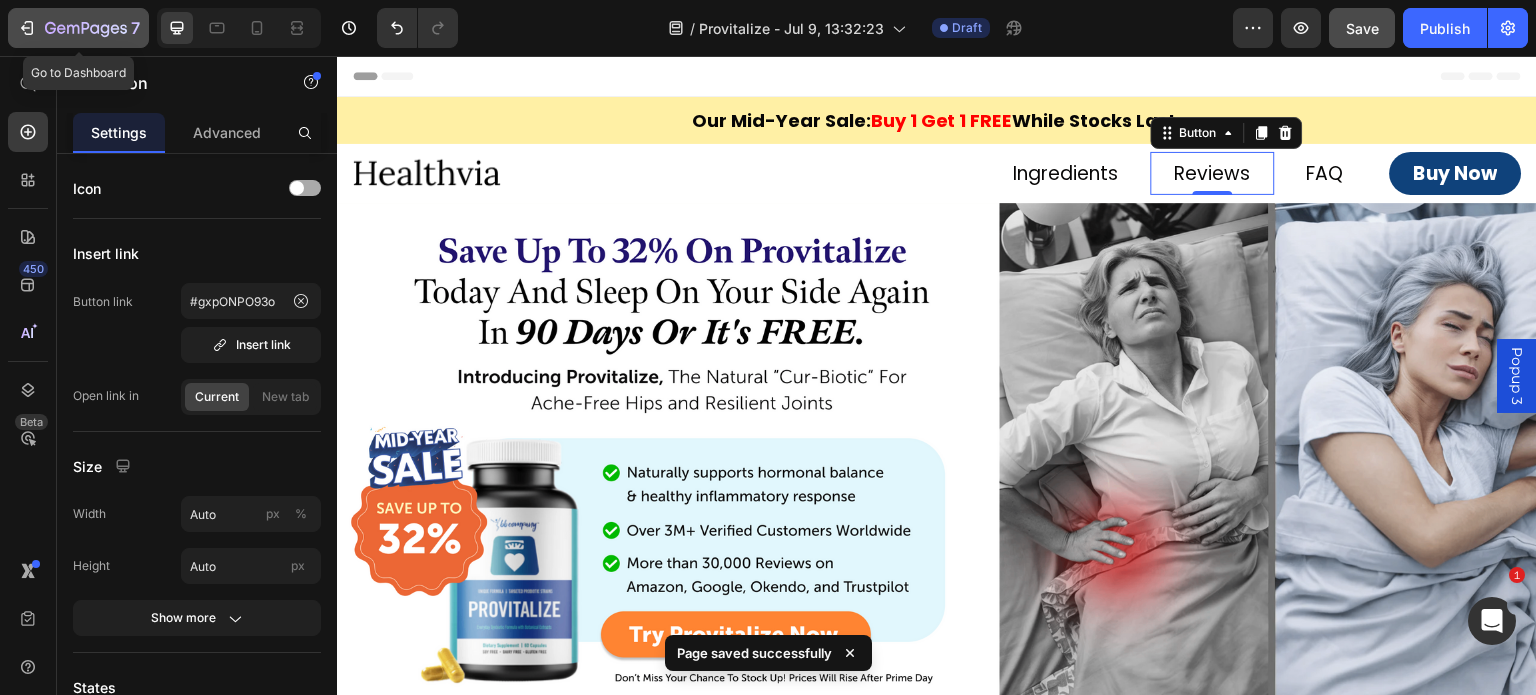 click on "7" at bounding box center [78, 28] 